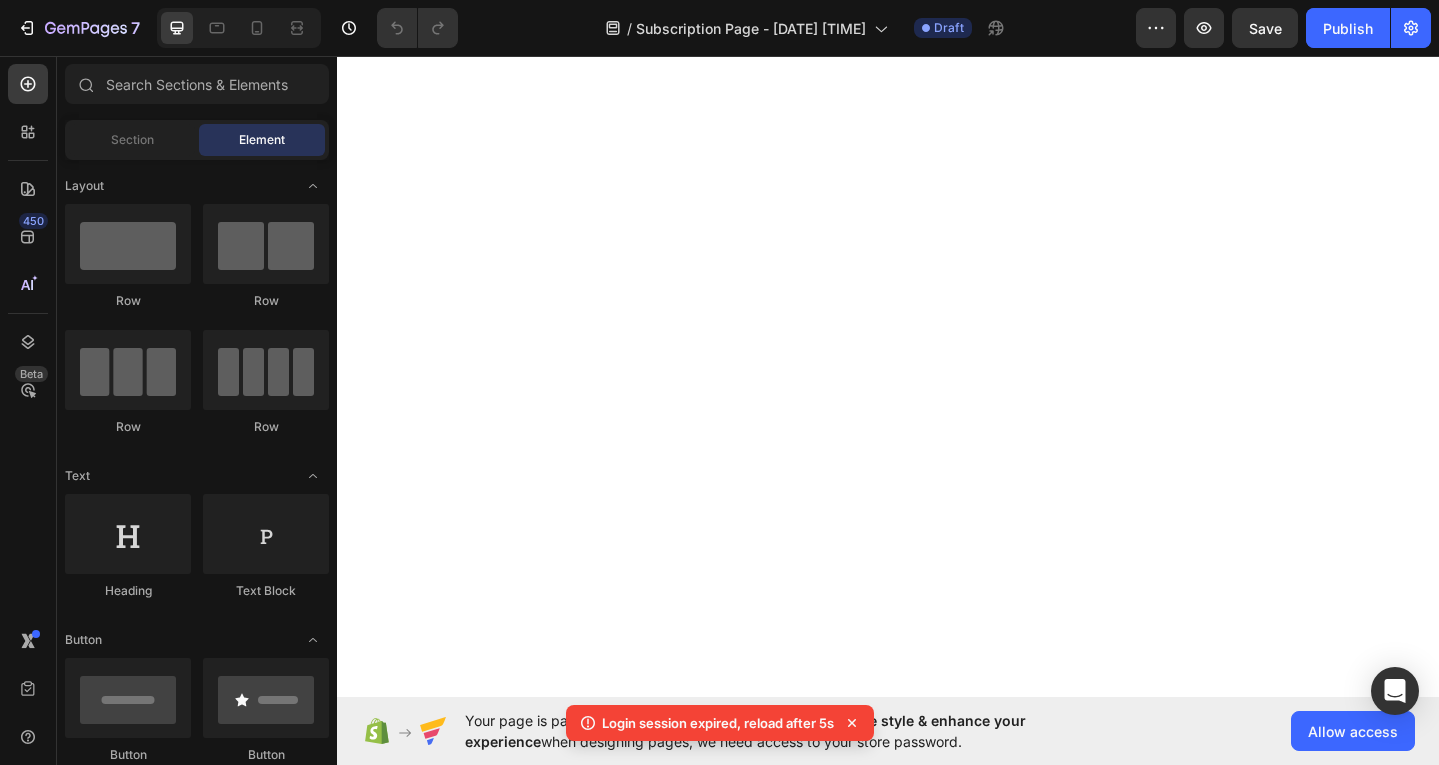 scroll, scrollTop: 0, scrollLeft: 0, axis: both 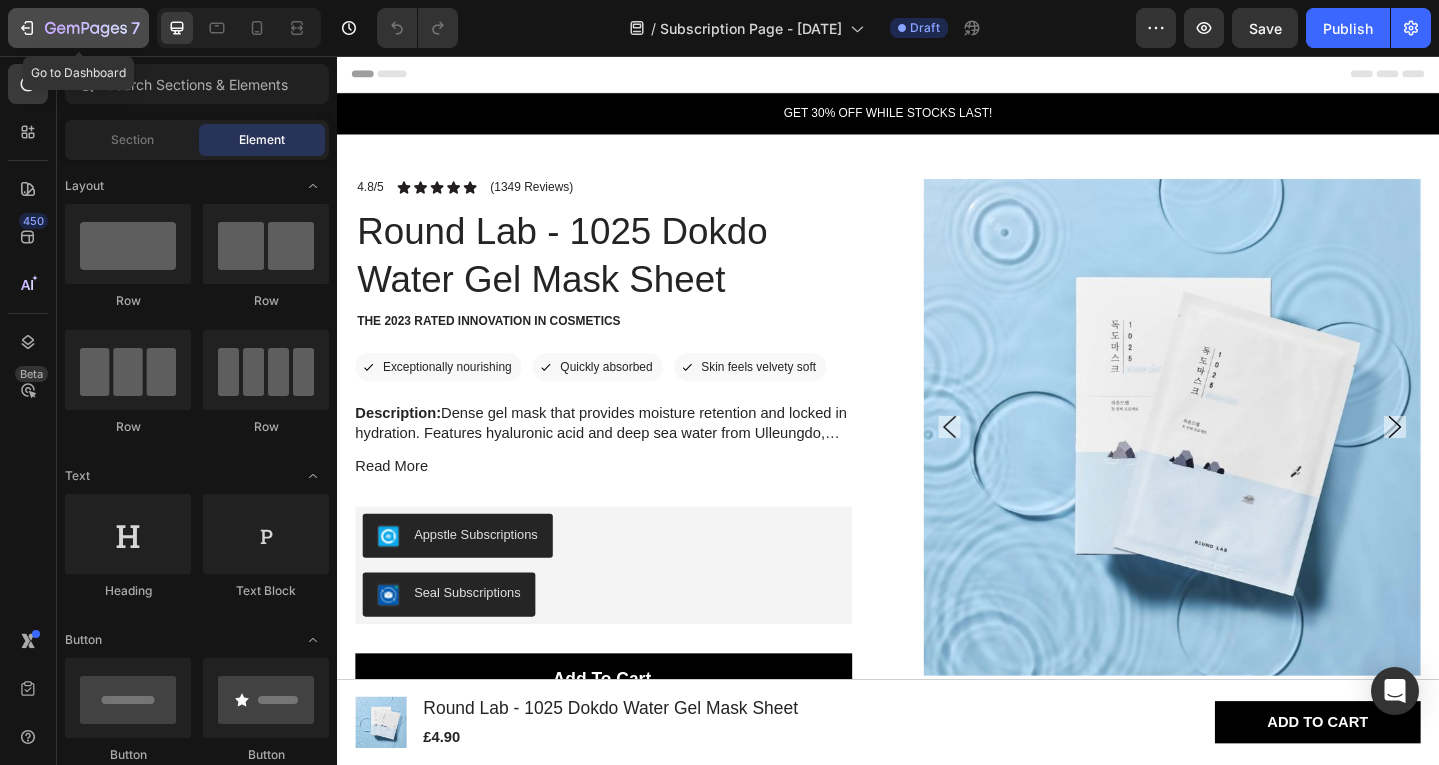 click 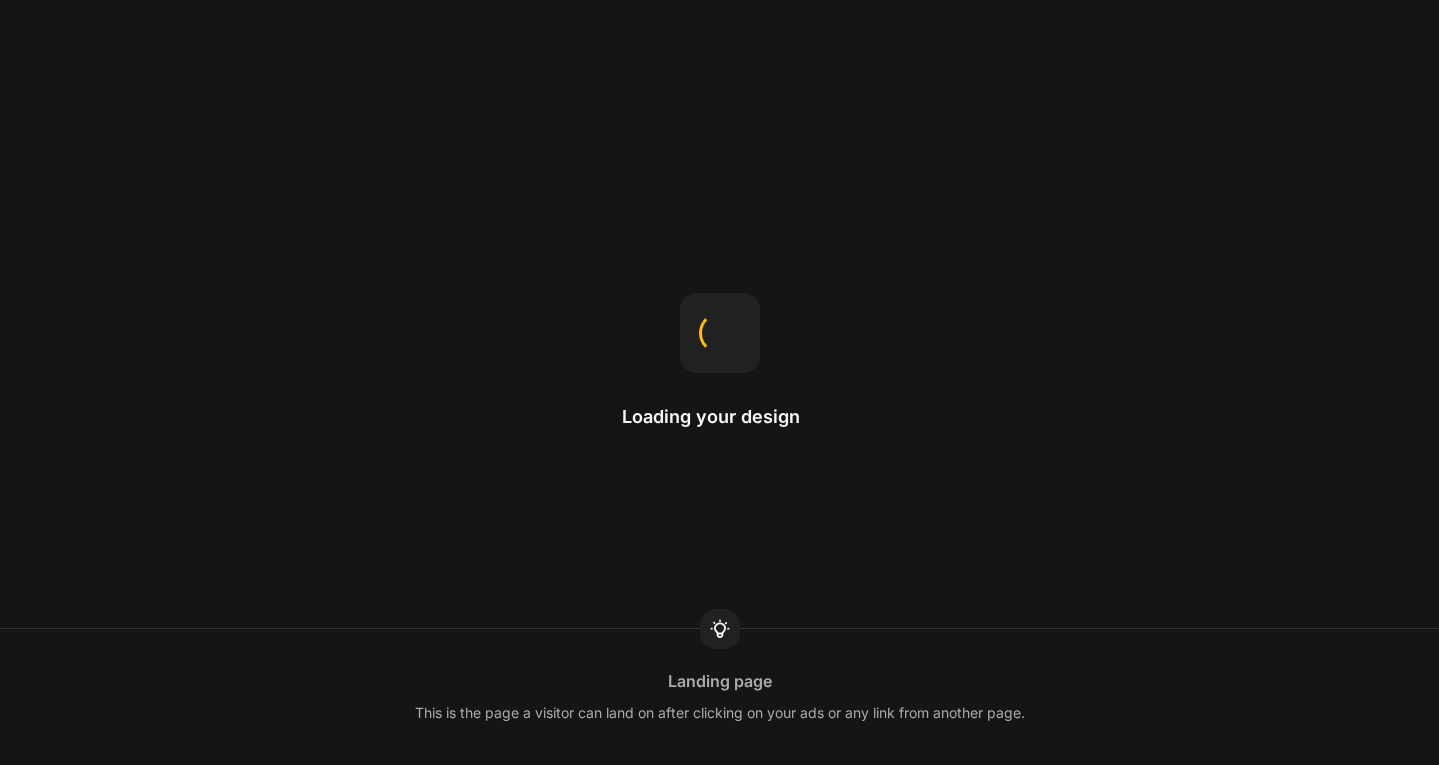 scroll, scrollTop: 0, scrollLeft: 0, axis: both 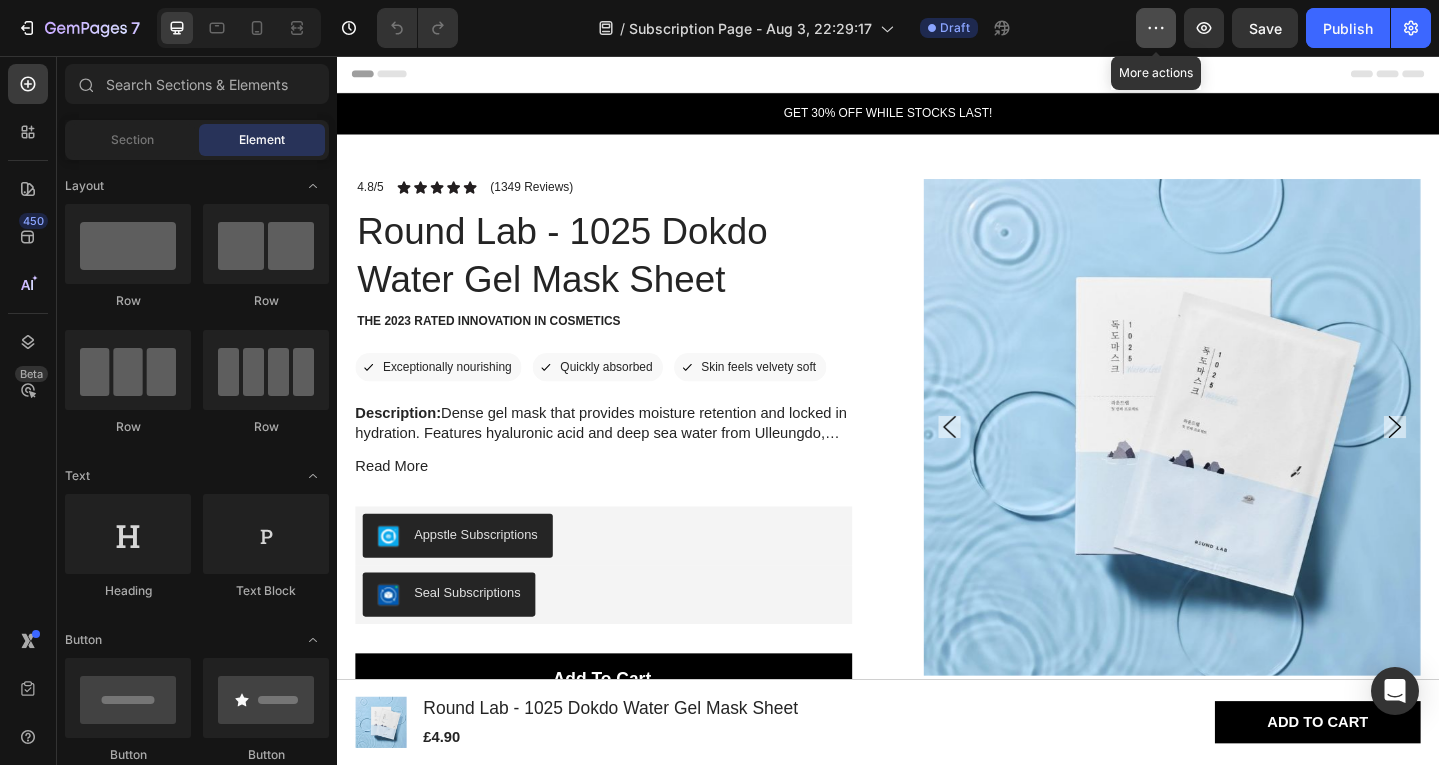 click 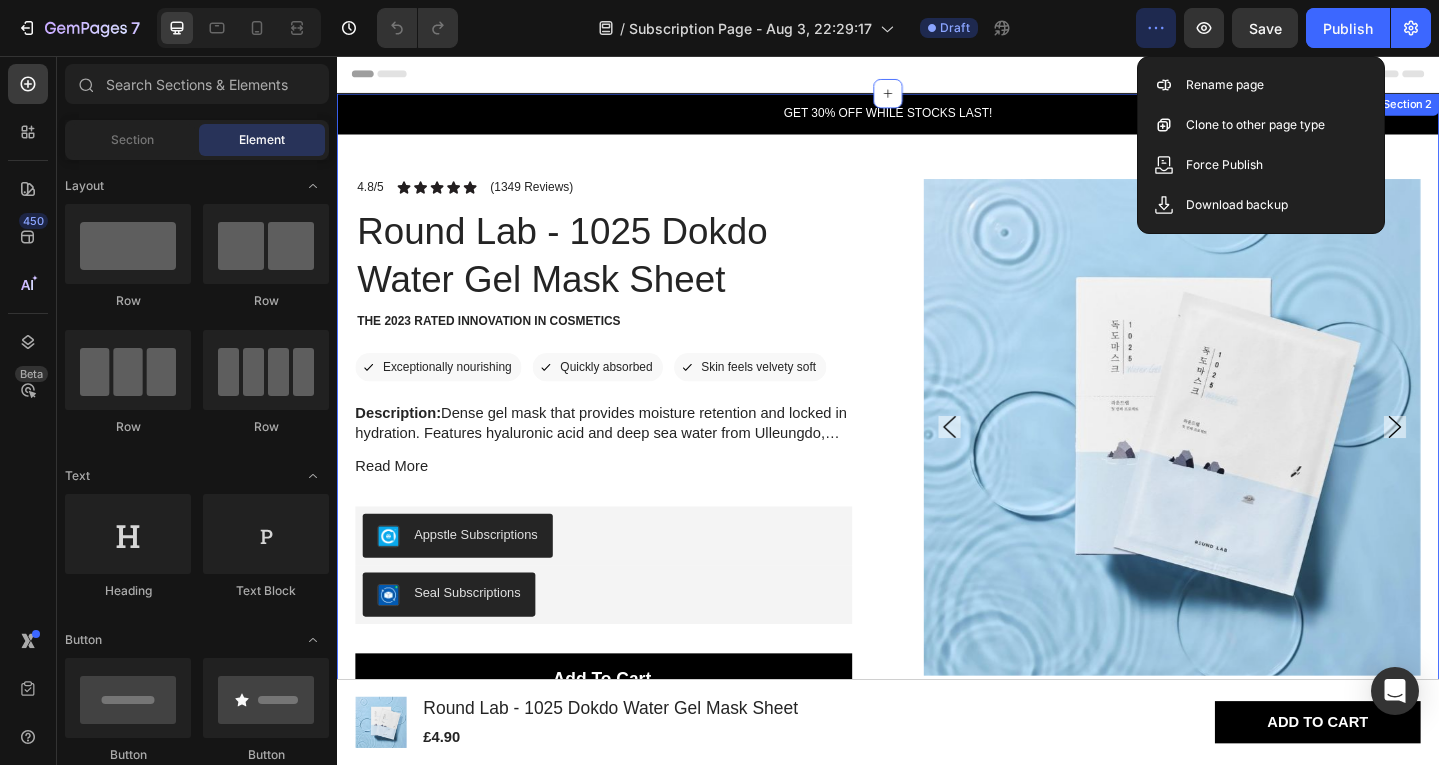 click on "Product Images 4.8/5 Text Block Icon Icon Icon Icon Icon Icon List (1349 Reviews) Text Block Row Round Lab - 1025 Dokdo Water Gel Mask Sheet Product Title The 2023 Rated Innovation in Cosmetics Text Block
Icon Exceptionally nourishing Text Block Row
Icon Quickly absorbed Text Block Row Row
Icon Skin feels velvety soft Text Block Row Row Description:   Dense gel mask that provides moisture retention and locked in hydration. Features hyaluronic acid and deep sea water from Ulleungdo, boasting a variety of infused minerals beneficial to the skin. Panthenol and glycerin encourage skin health over time too.
How to use:
After cleansing, prep the skin with toner.
Take out the sheet mask and smooth it evenly all over the face, around the eyes and nose.
Remove the mask after 10-20 minutes and lightly pat the remaining product into skin.
Ingredients:
*Ingredients are subject to change at the manufacturer’s discretion. Read More Product Description" at bounding box center [937, 626] 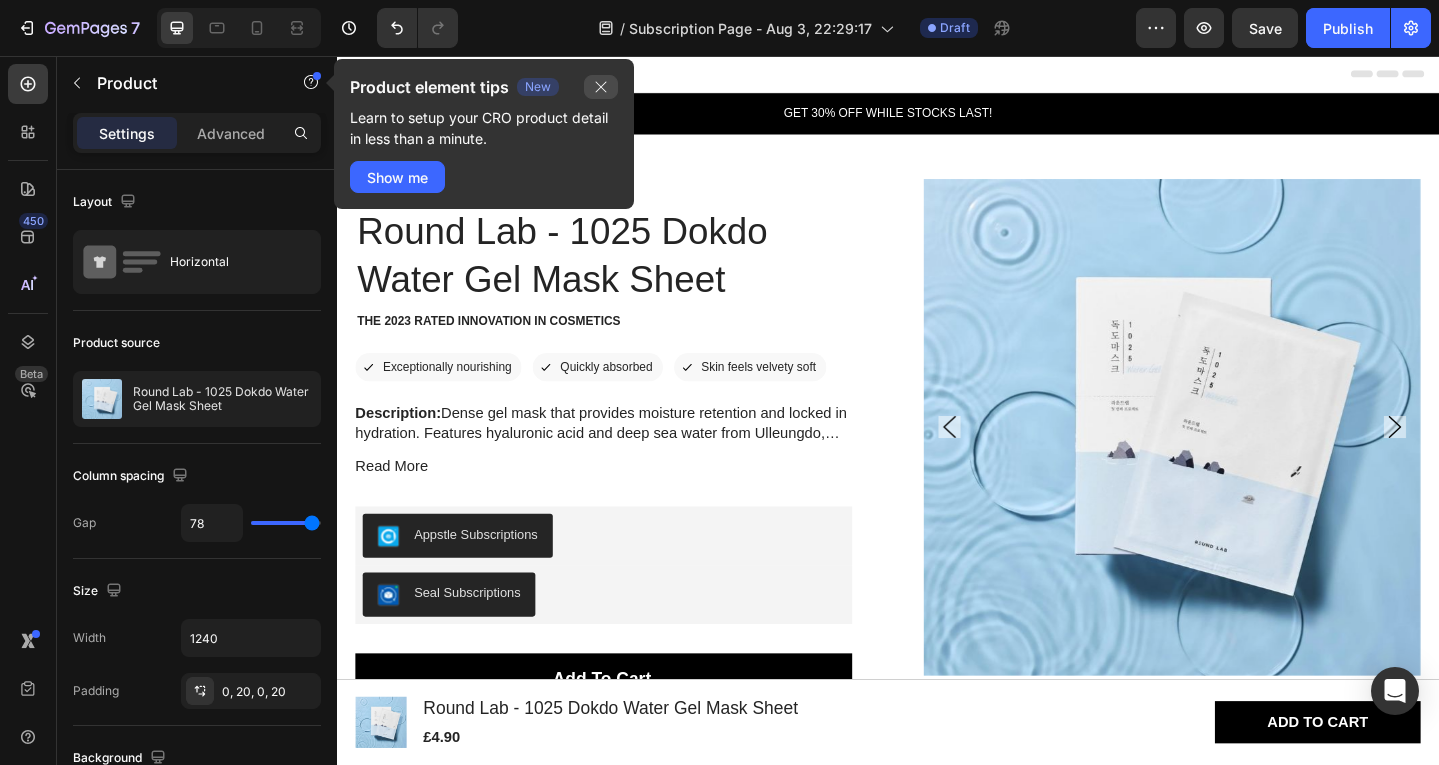 click at bounding box center [601, 87] 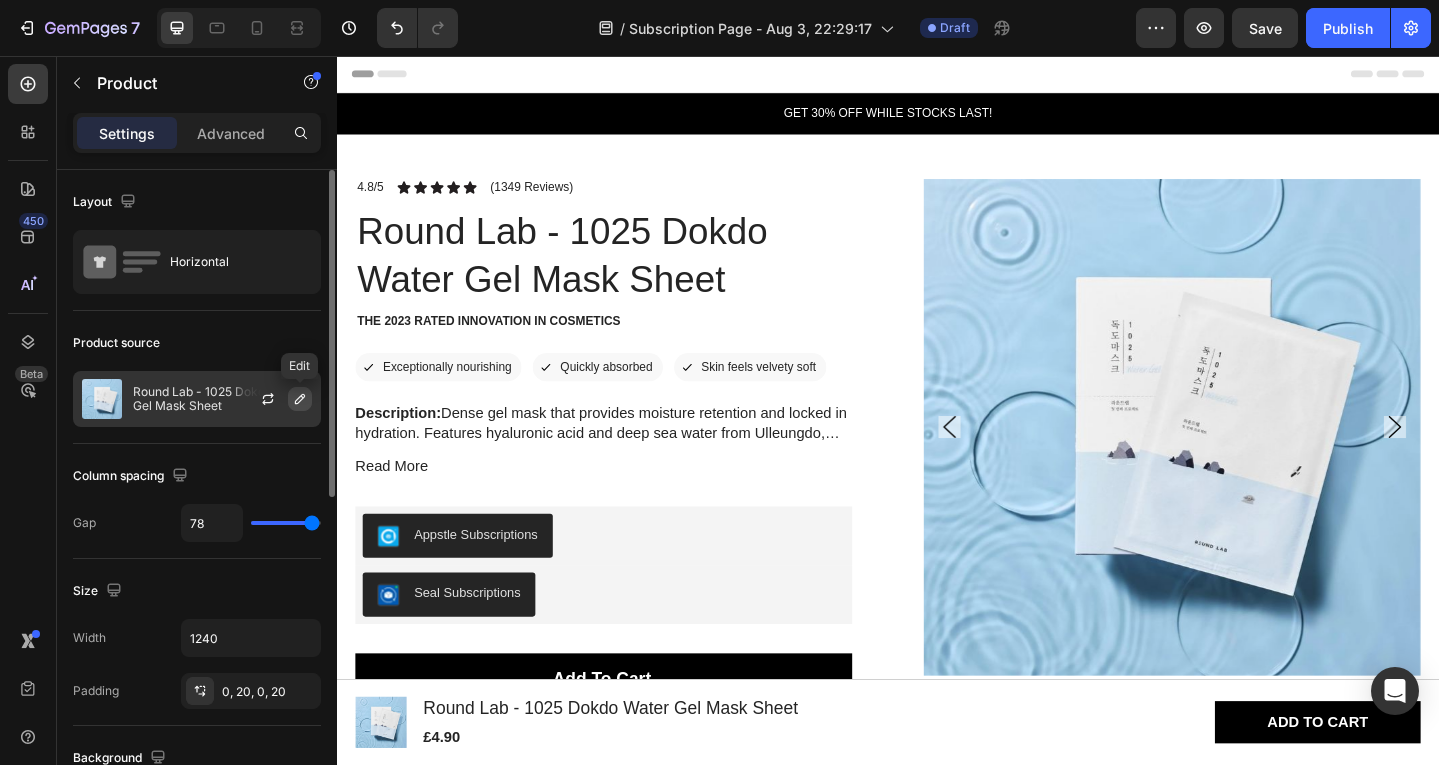 click 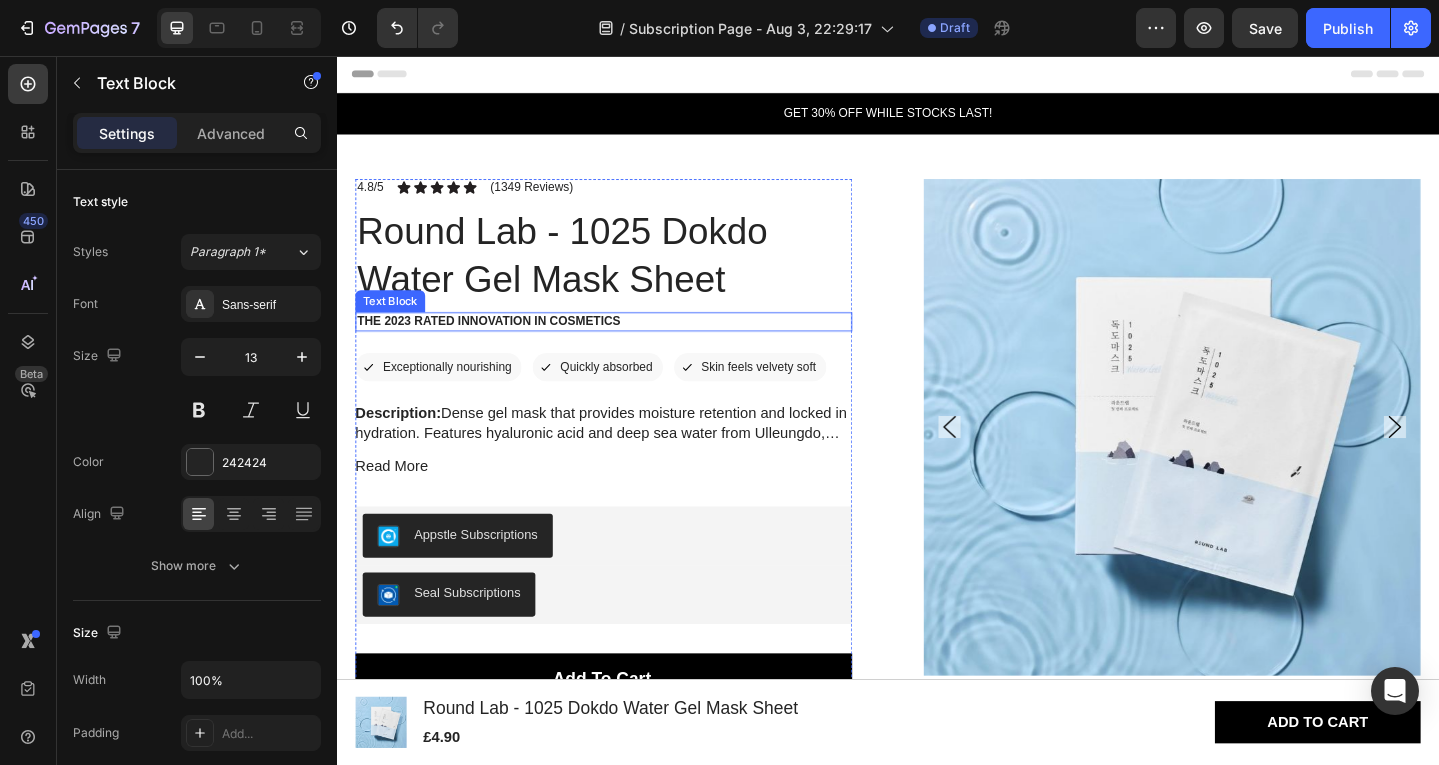 click on "The 2023 Rated Innovation in Cosmetics" at bounding box center [627, 345] 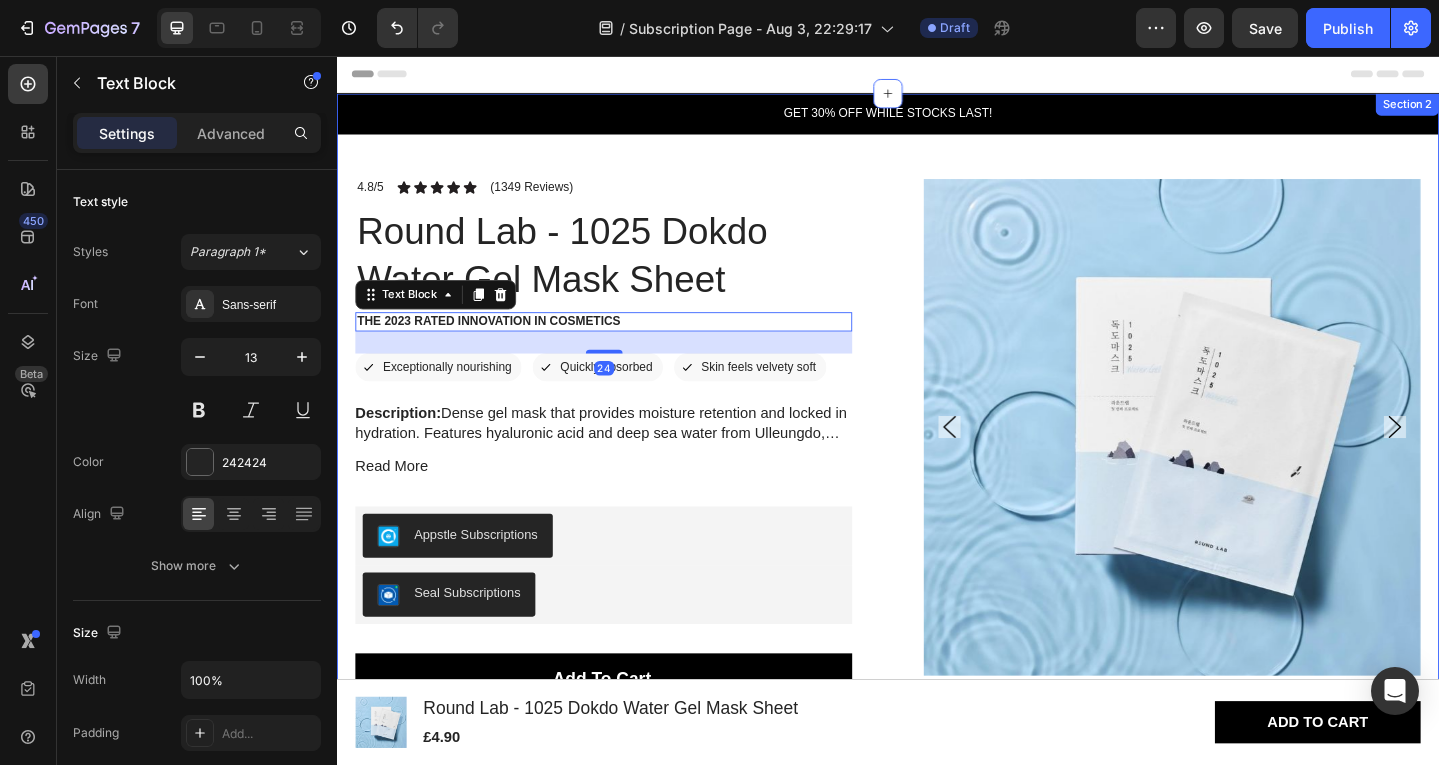 click on "GET 30% OFF WHILE STOCKS LAST! Text Block Row
Product Images 4.8/5 Text Block Icon Icon Icon Icon Icon Icon List (1349 Reviews) Text Block Row Round Lab - 1025 Dokdo Water Gel Mask Sheet Product Title The 2023 Rated Innovation in Cosmetics Text Block   24
Icon Exceptionally nourishing Text Block Row
Icon Quickly absorbed Text Block Row Row
Icon Skin feels velvety soft Text Block Row Row Description:   Dense gel mask that provides moisture retention and locked in hydration. Features hyaluronic acid and deep sea water from Ulleungdo, boasting a variety of infused minerals beneficial to the skin. Panthenol and glycerin encourage skin health over time too.
How to use:
After cleansing, prep the skin with toner.
Take out the sheet mask and smooth it evenly all over the face, around the eyes and nose.
Remove the mask after 10-20 minutes and lightly pat the remaining product into skin.
Ingredients:
Read More Product Description Appstle Subscriptions" at bounding box center [937, 579] 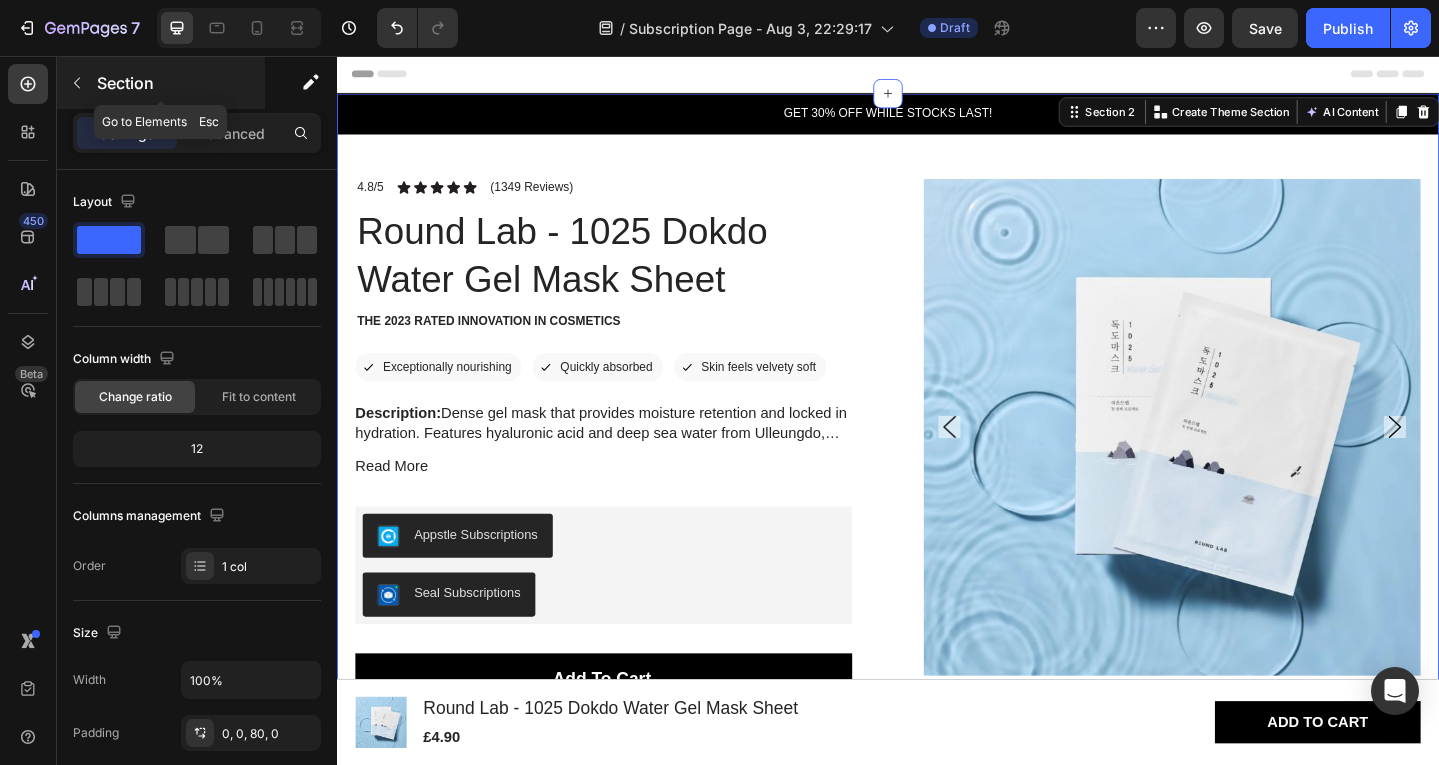 click 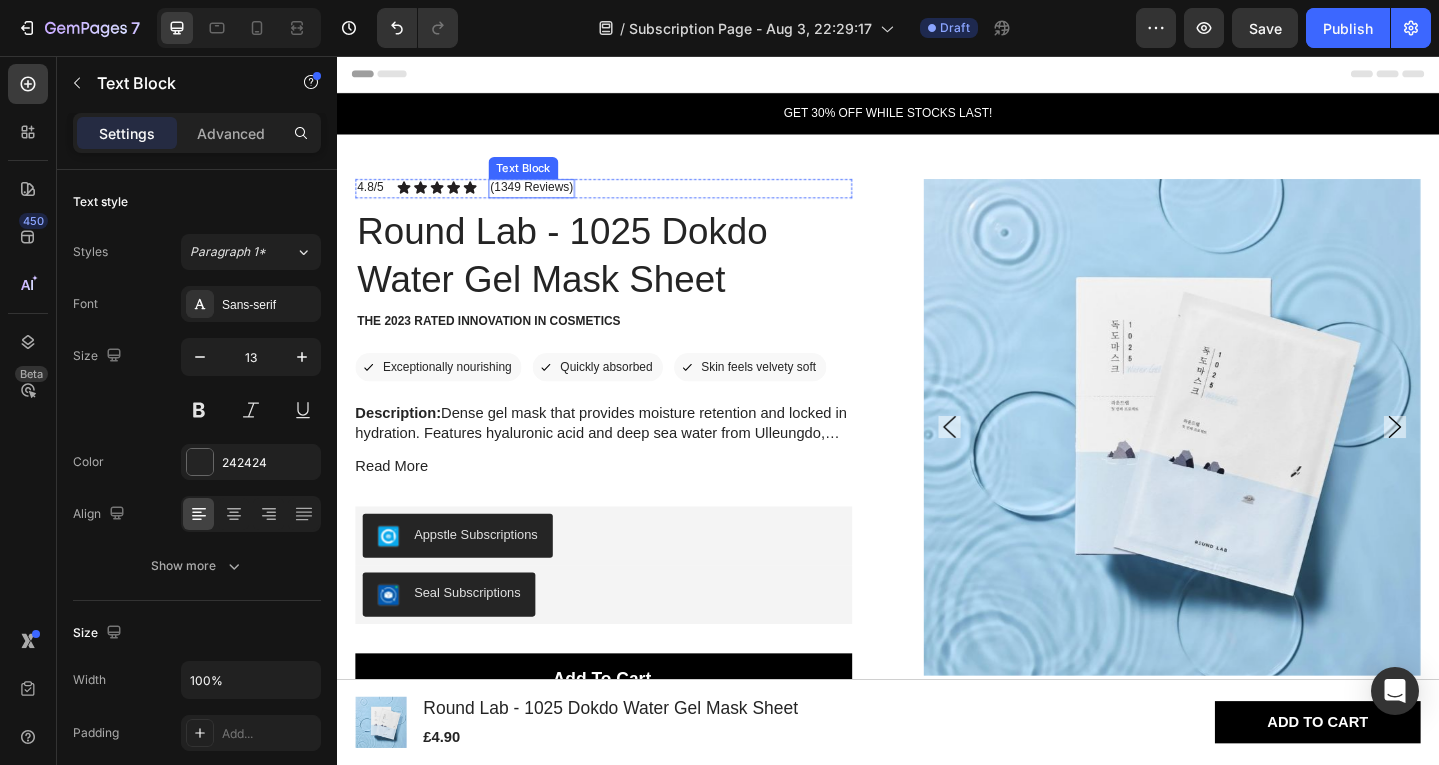 click on "(1349 Reviews)" at bounding box center [549, 200] 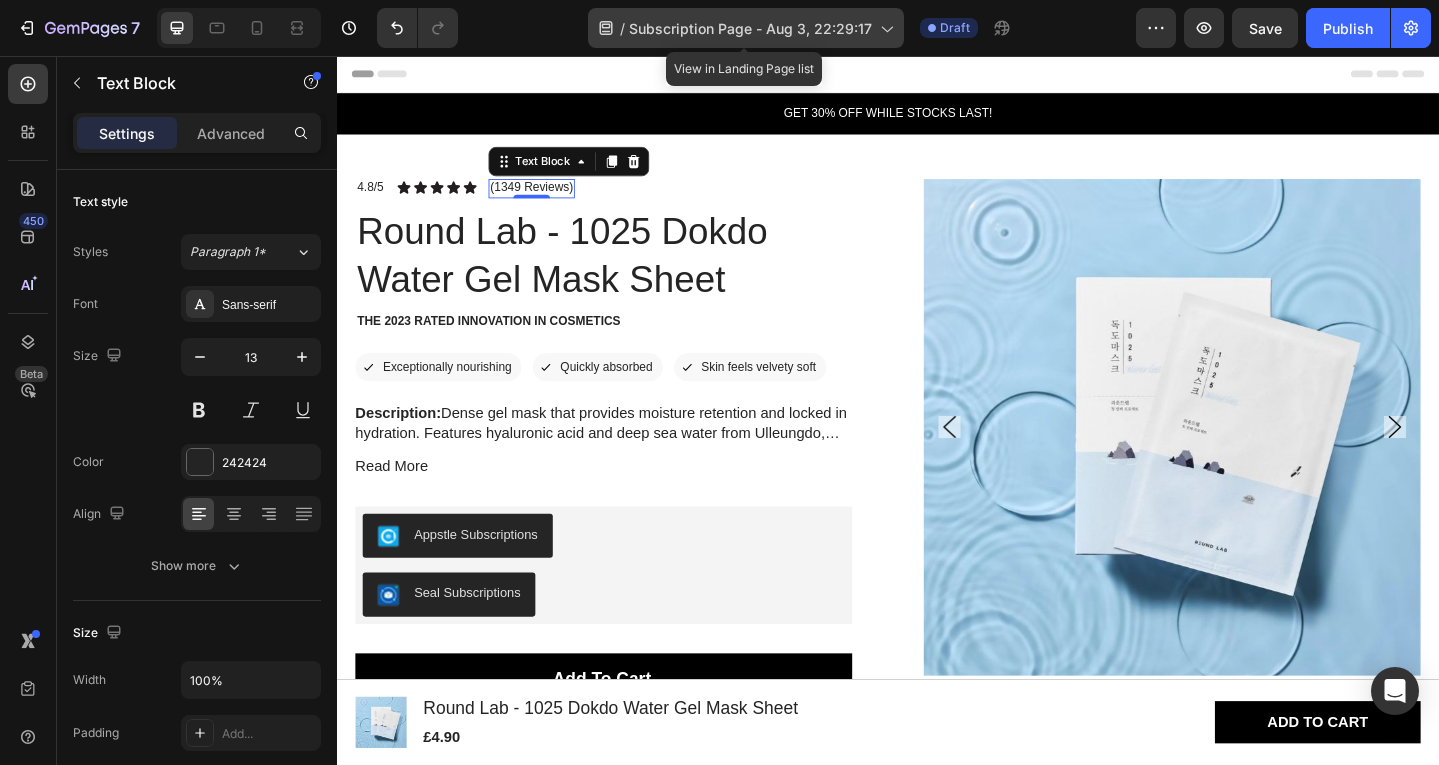 click on "Subscription Page - Aug 3, 22:29:17" at bounding box center [750, 28] 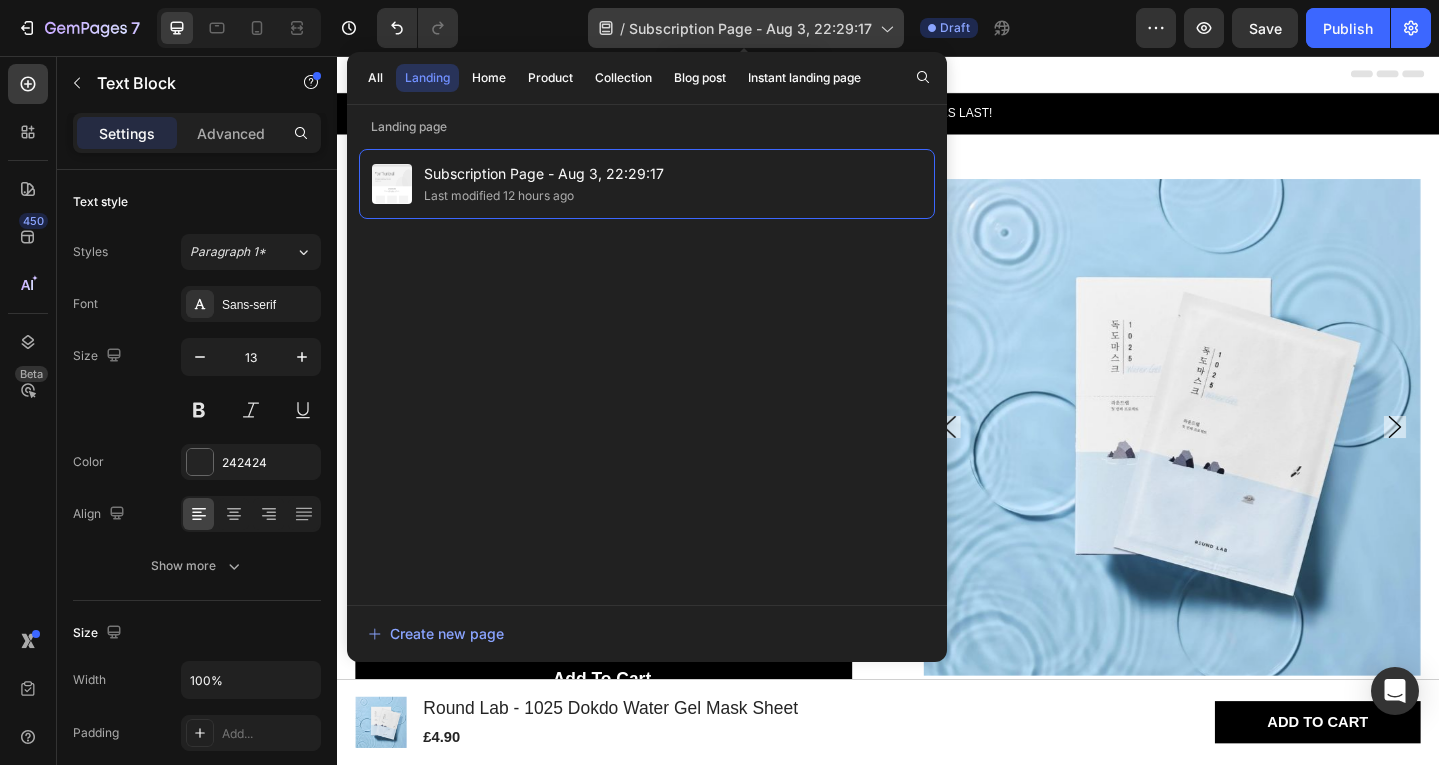click on "Subscription Page - Aug 3, 22:29:17" at bounding box center [750, 28] 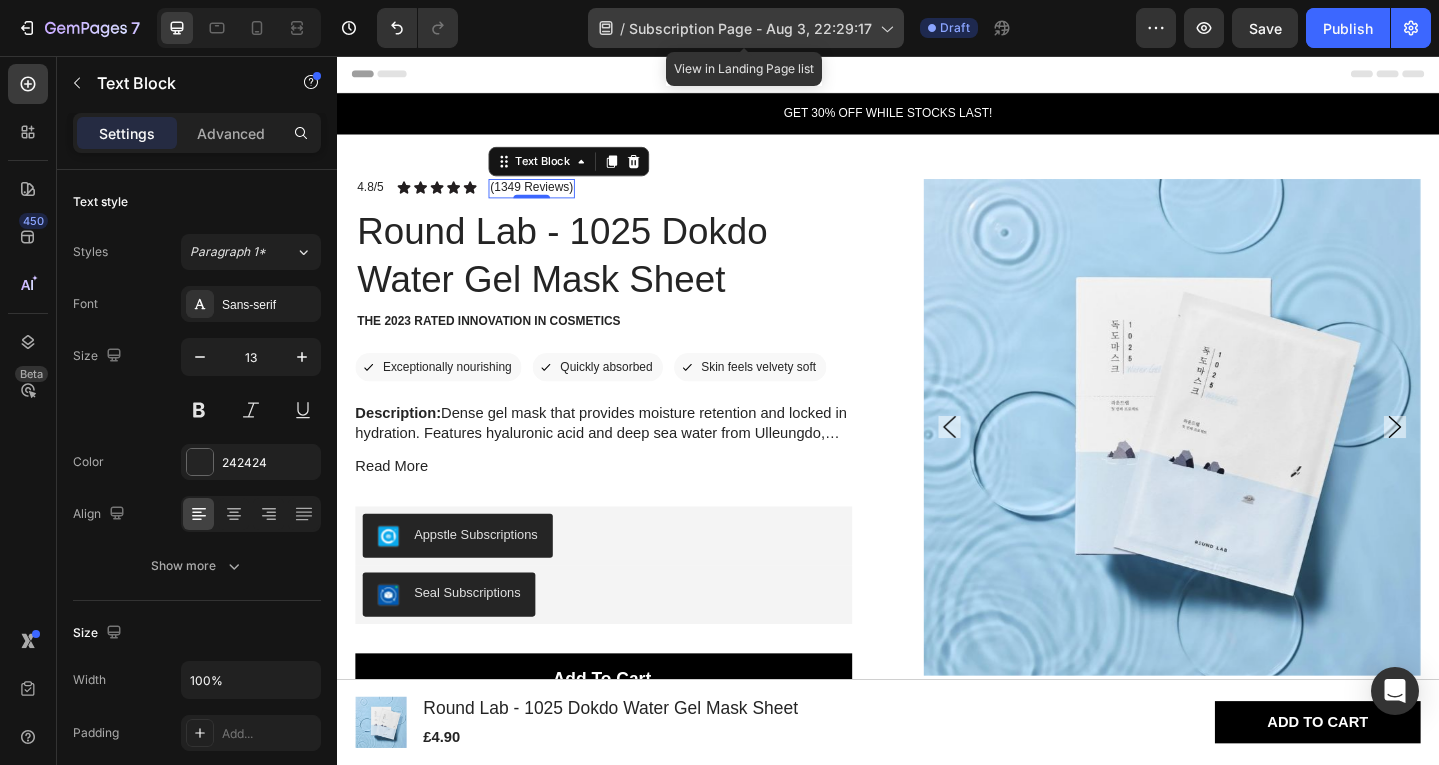 click on "Subscription Page - Aug 3, 22:29:17" at bounding box center [750, 28] 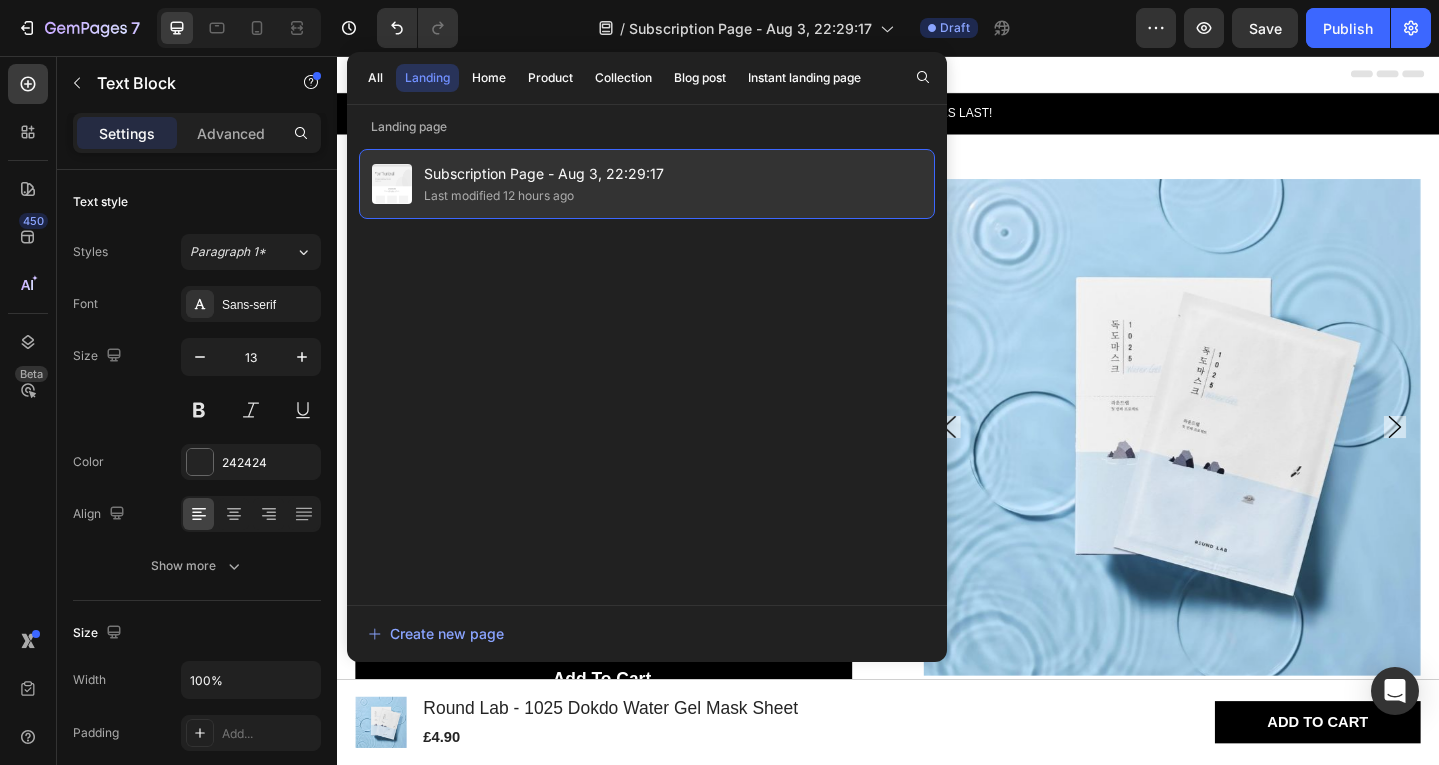 click on "Subscription Page - Aug 3, 22:29:17" at bounding box center [544, 174] 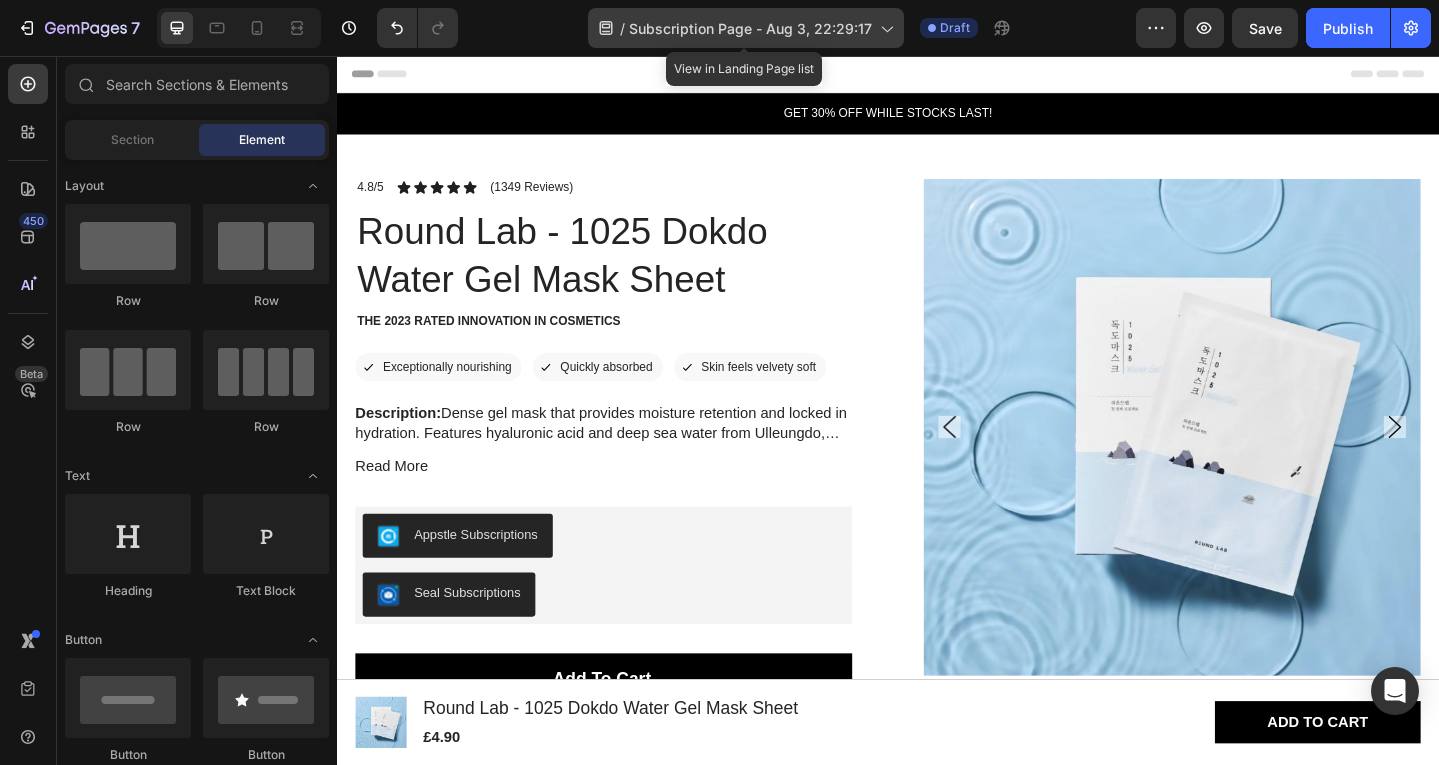 click on "Subscription Page - Aug 3, 22:29:17" at bounding box center (750, 28) 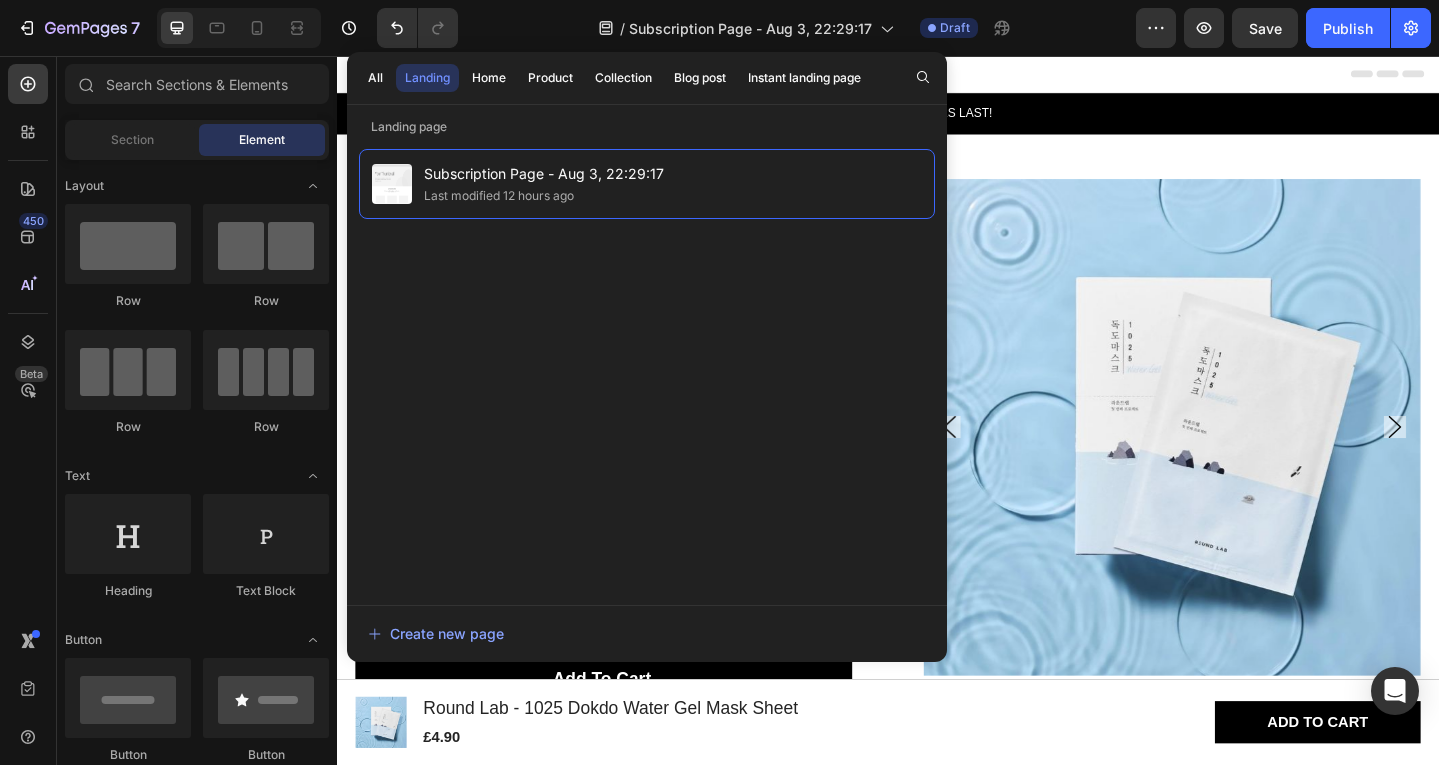 click on "/  Subscription Page - Aug 3, 22:29:17 Draft" 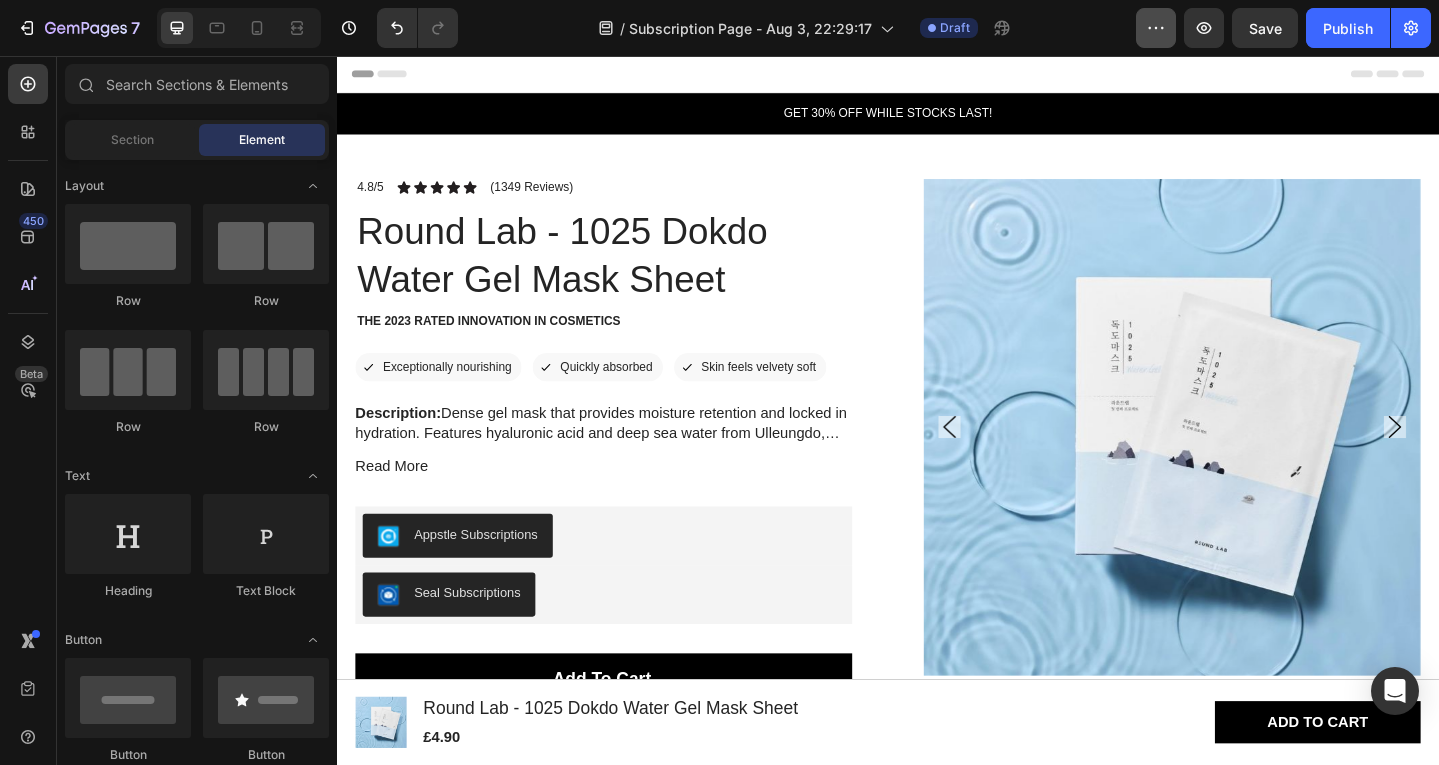 click 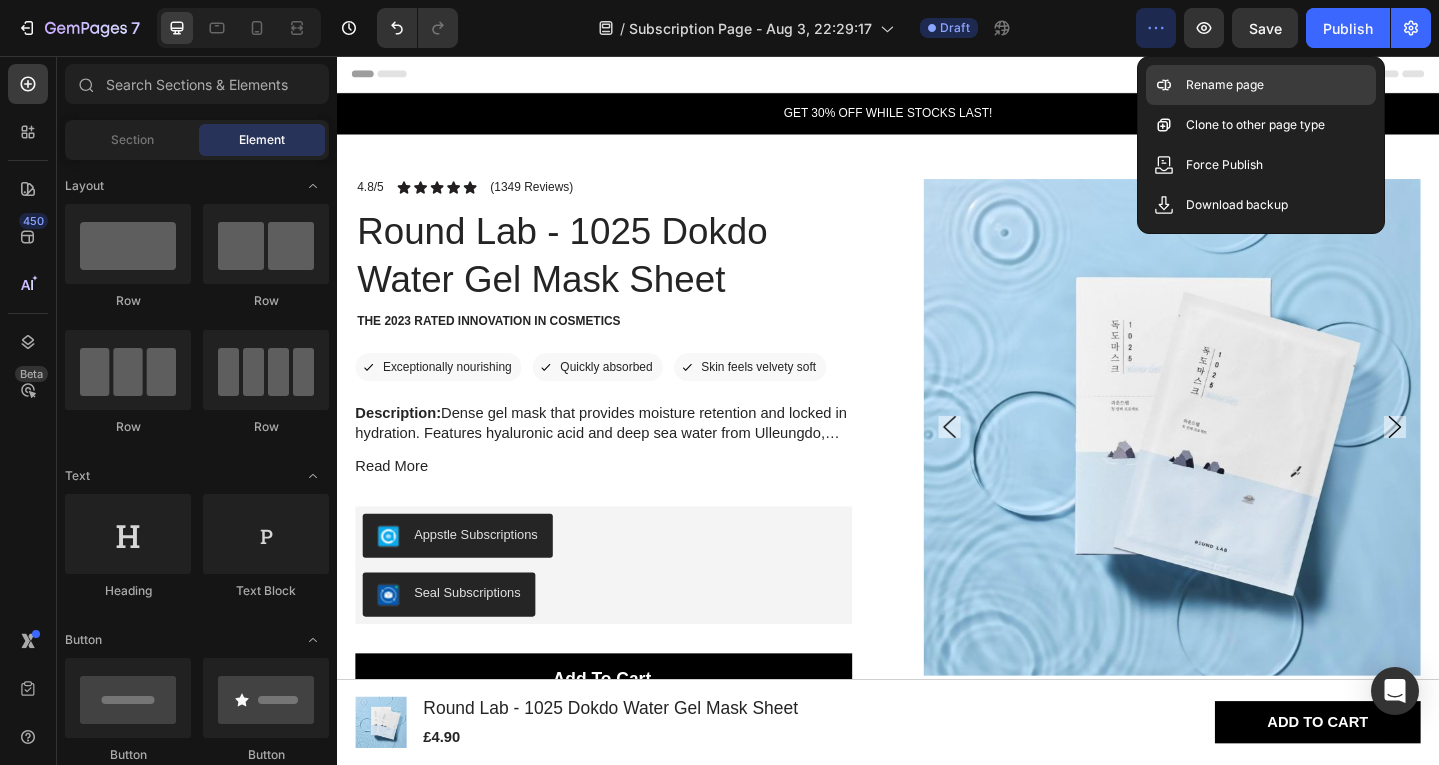 click on "Rename page" 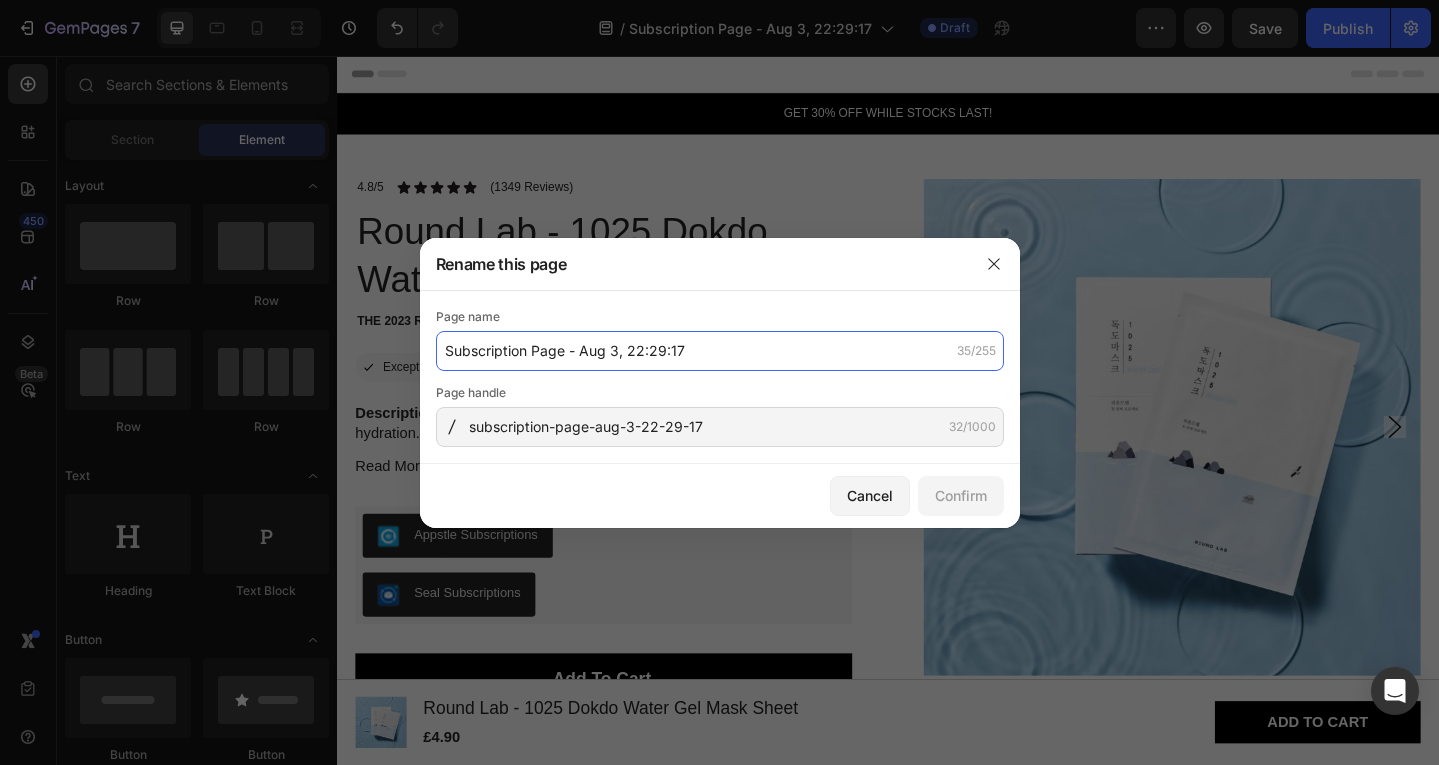 click on "Subscription Page - Aug 3, 22:29:17" 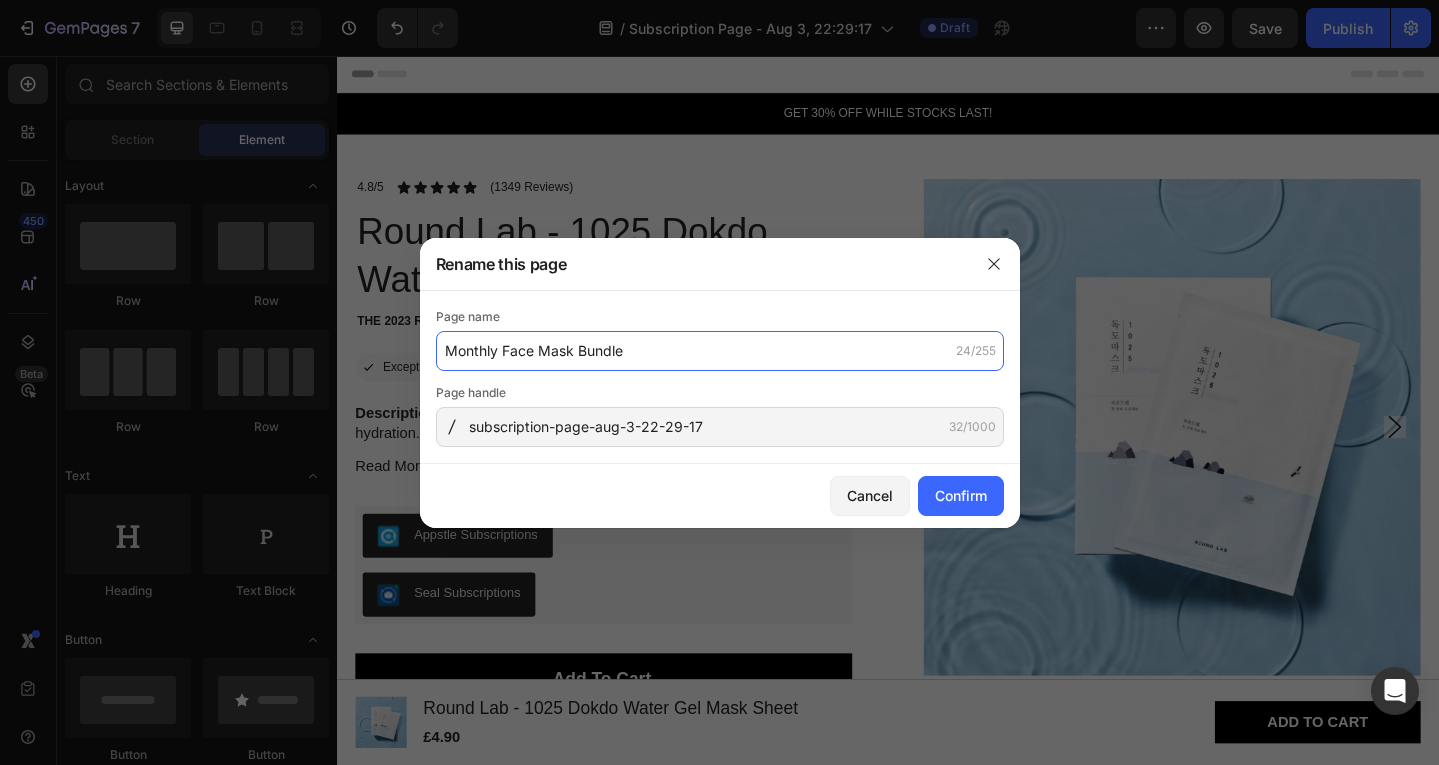 type on "Monthly Face Mask Bundle" 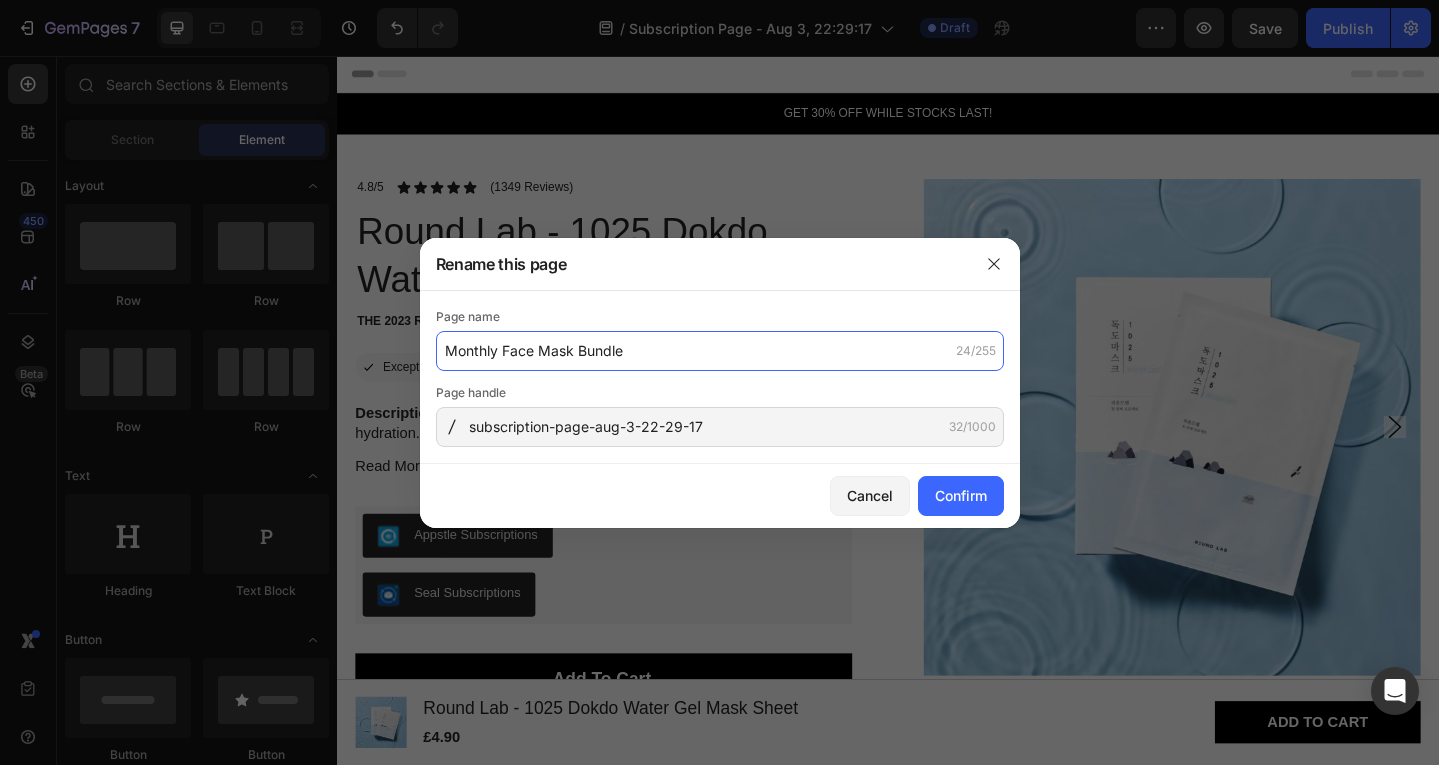 click on "Monthly Face Mask Bundle" 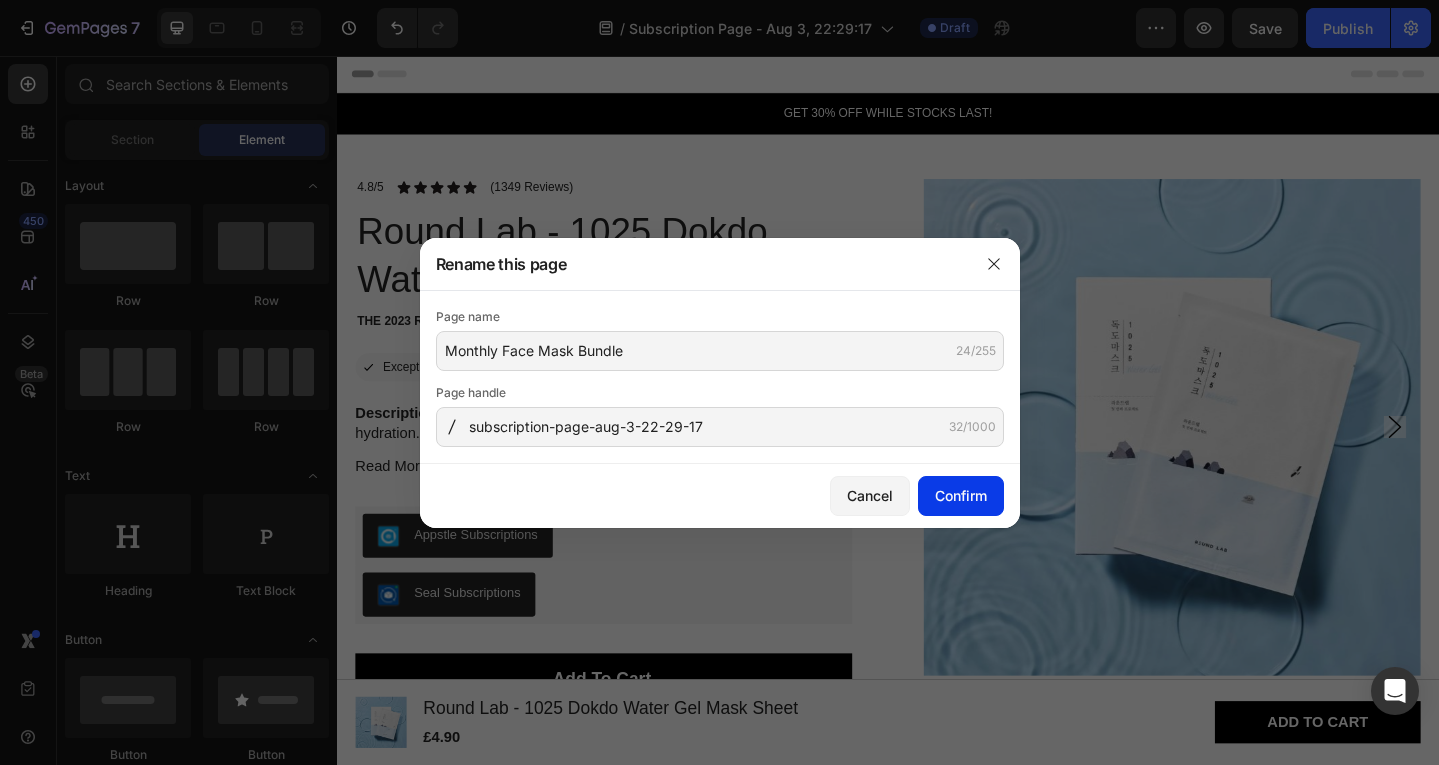 click on "Confirm" at bounding box center [961, 495] 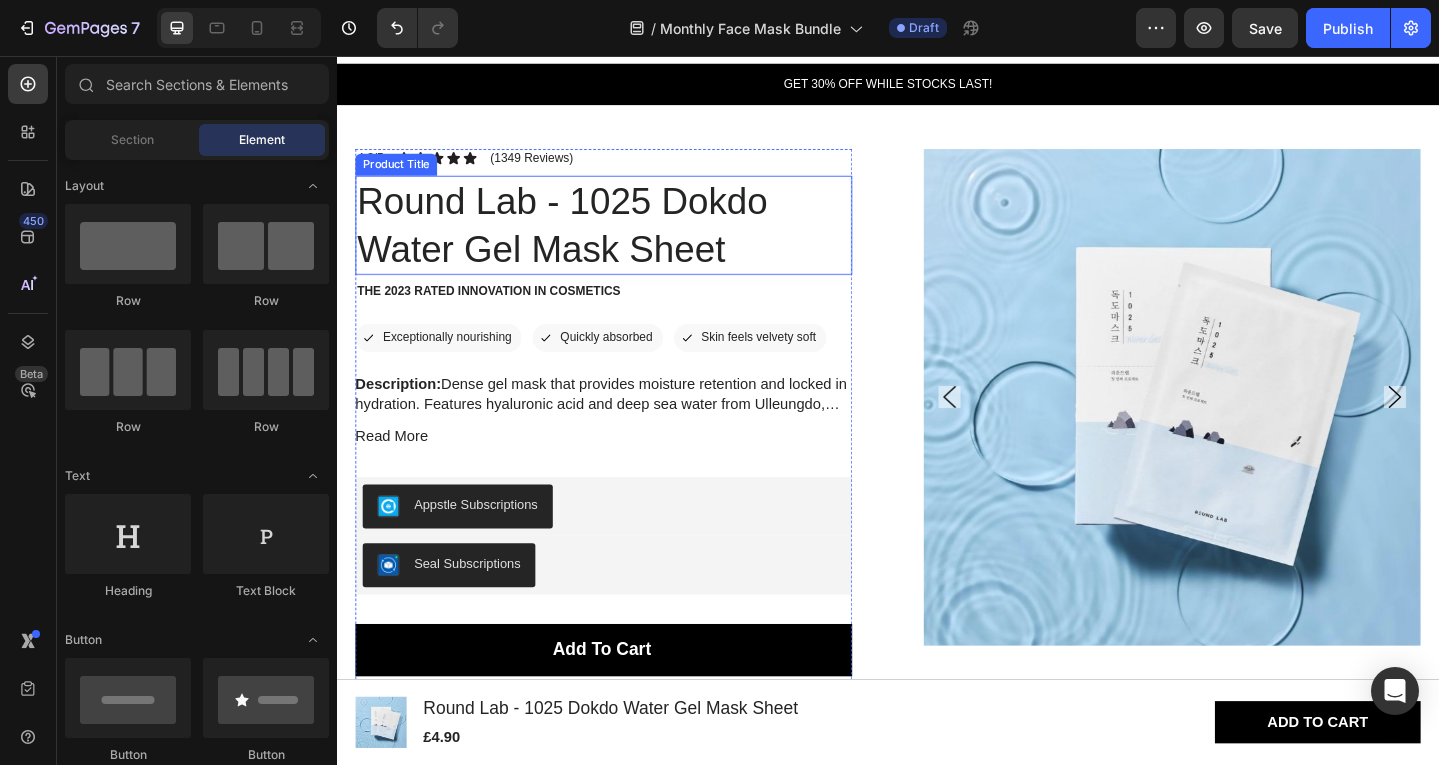 scroll, scrollTop: 200, scrollLeft: 0, axis: vertical 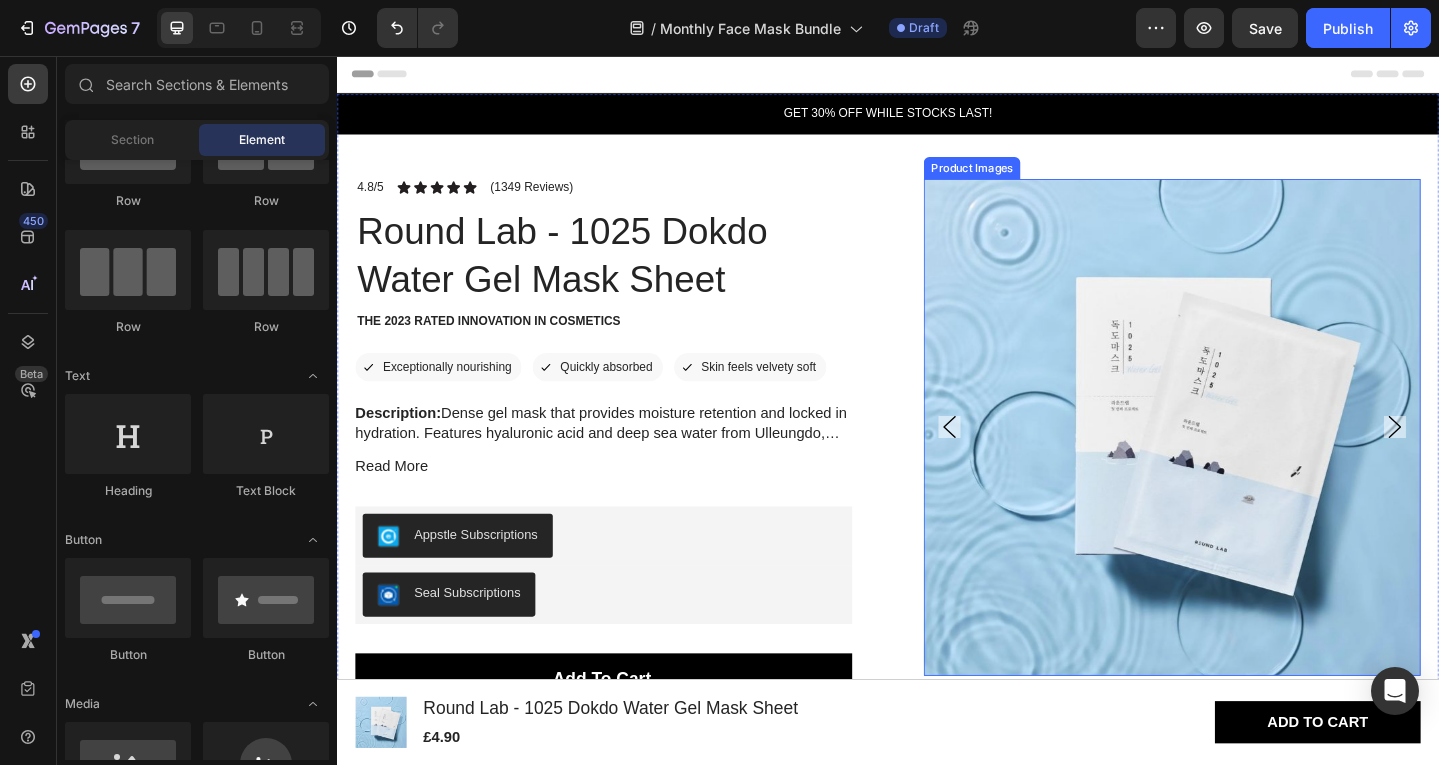 click at bounding box center [1246, 460] 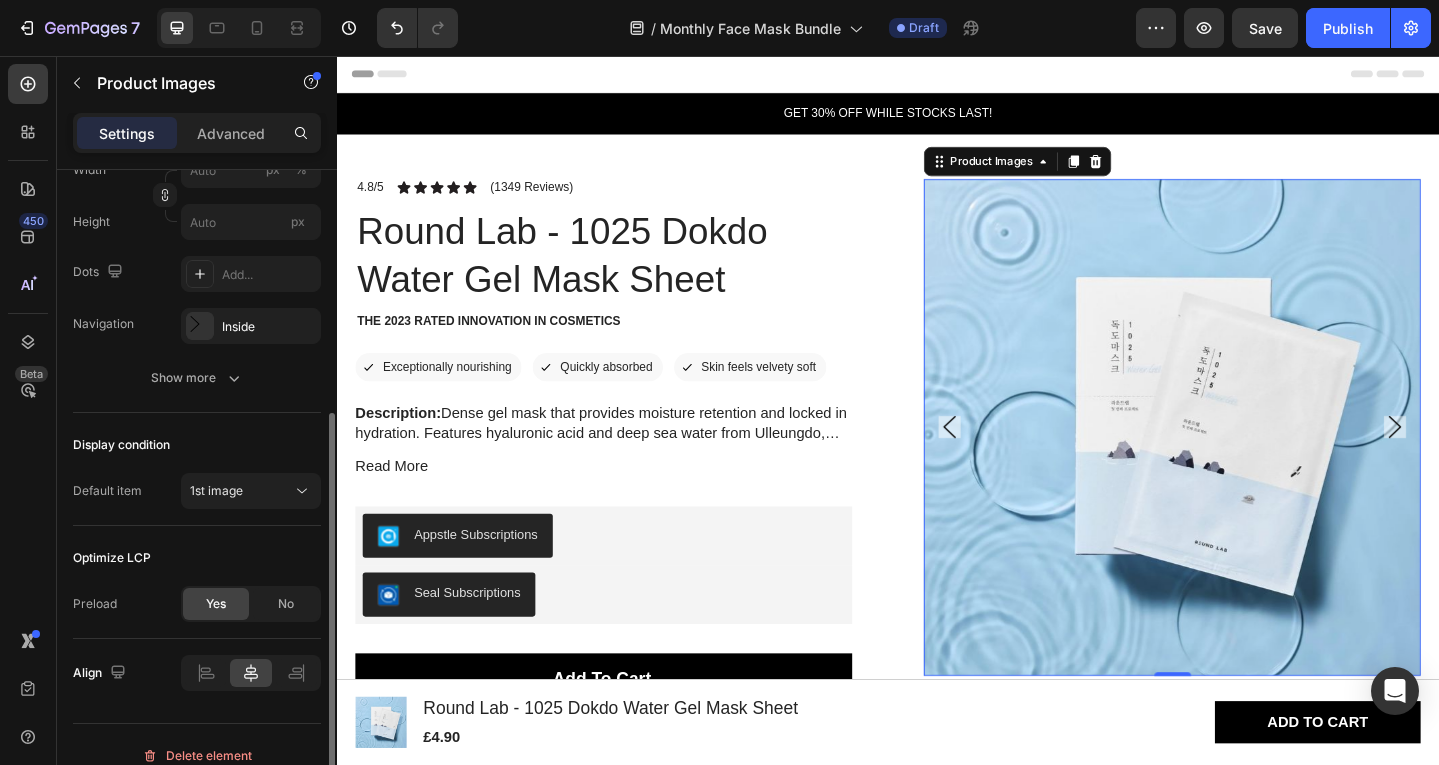 scroll, scrollTop: 422, scrollLeft: 0, axis: vertical 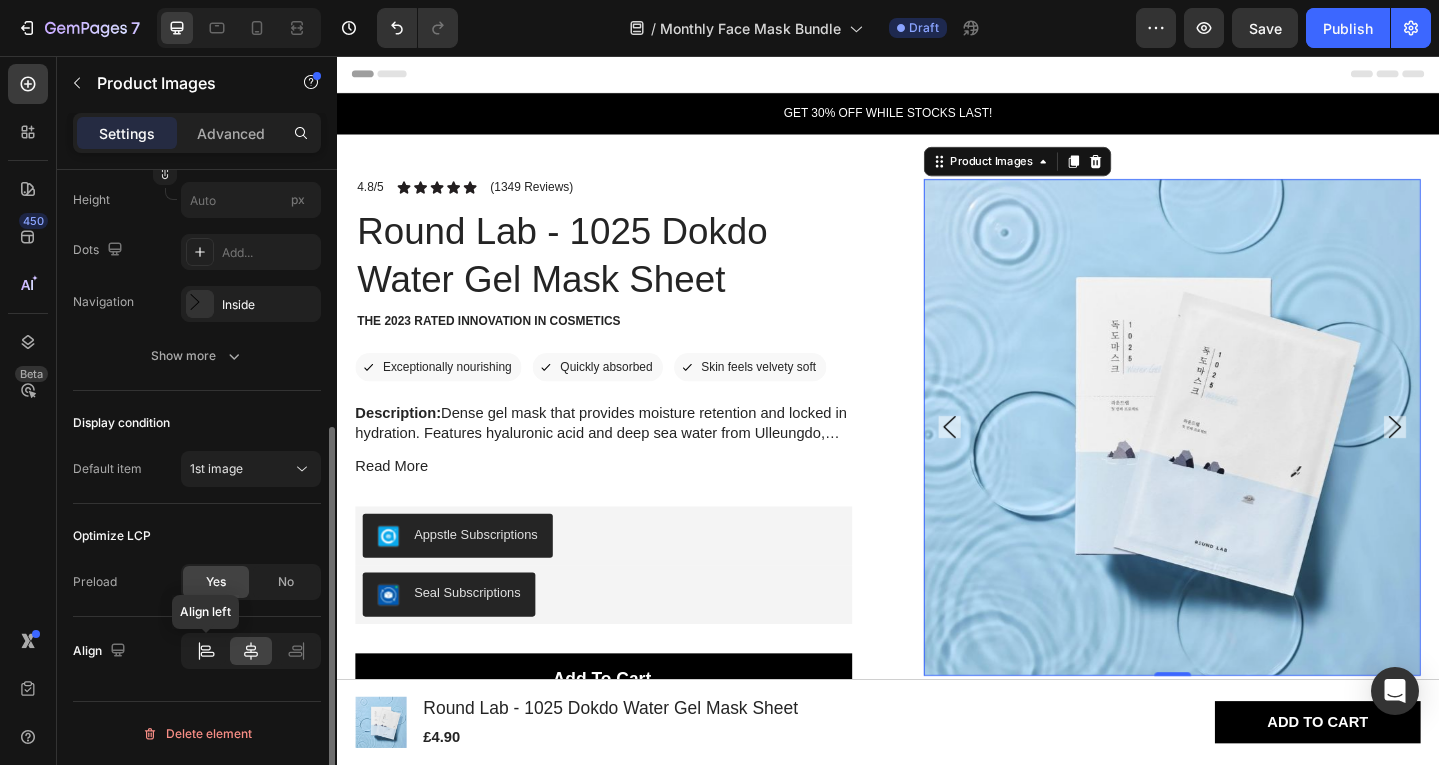 click 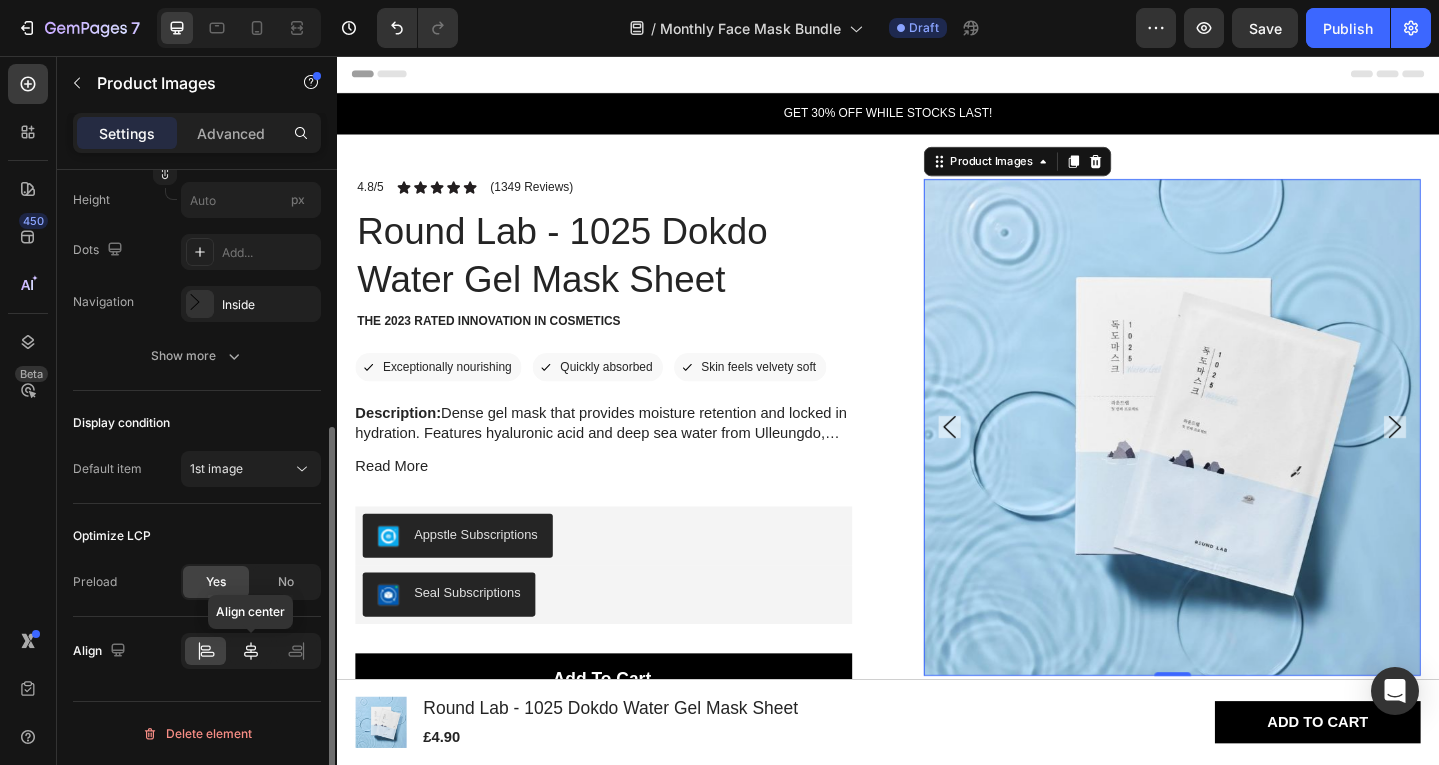 click 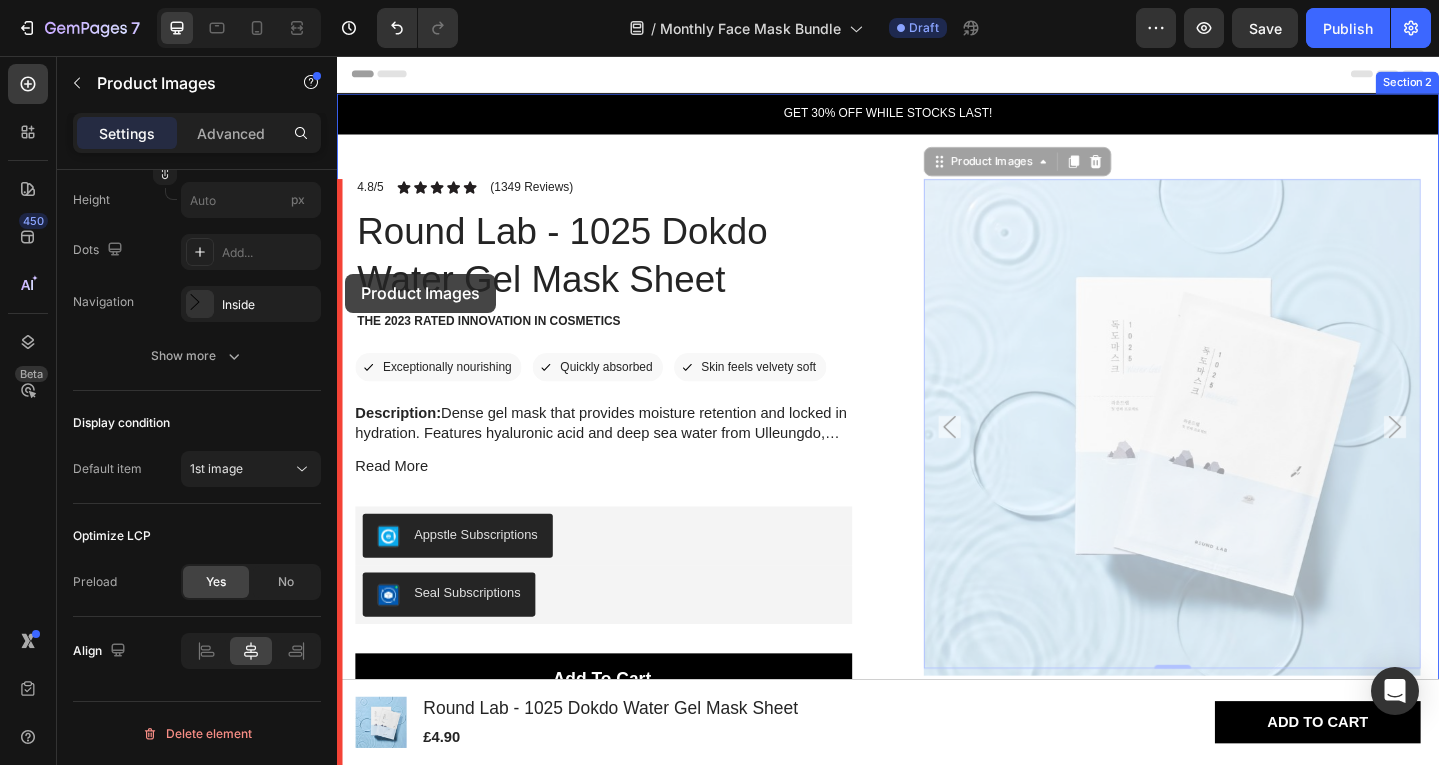 click at bounding box center (937, 2982) 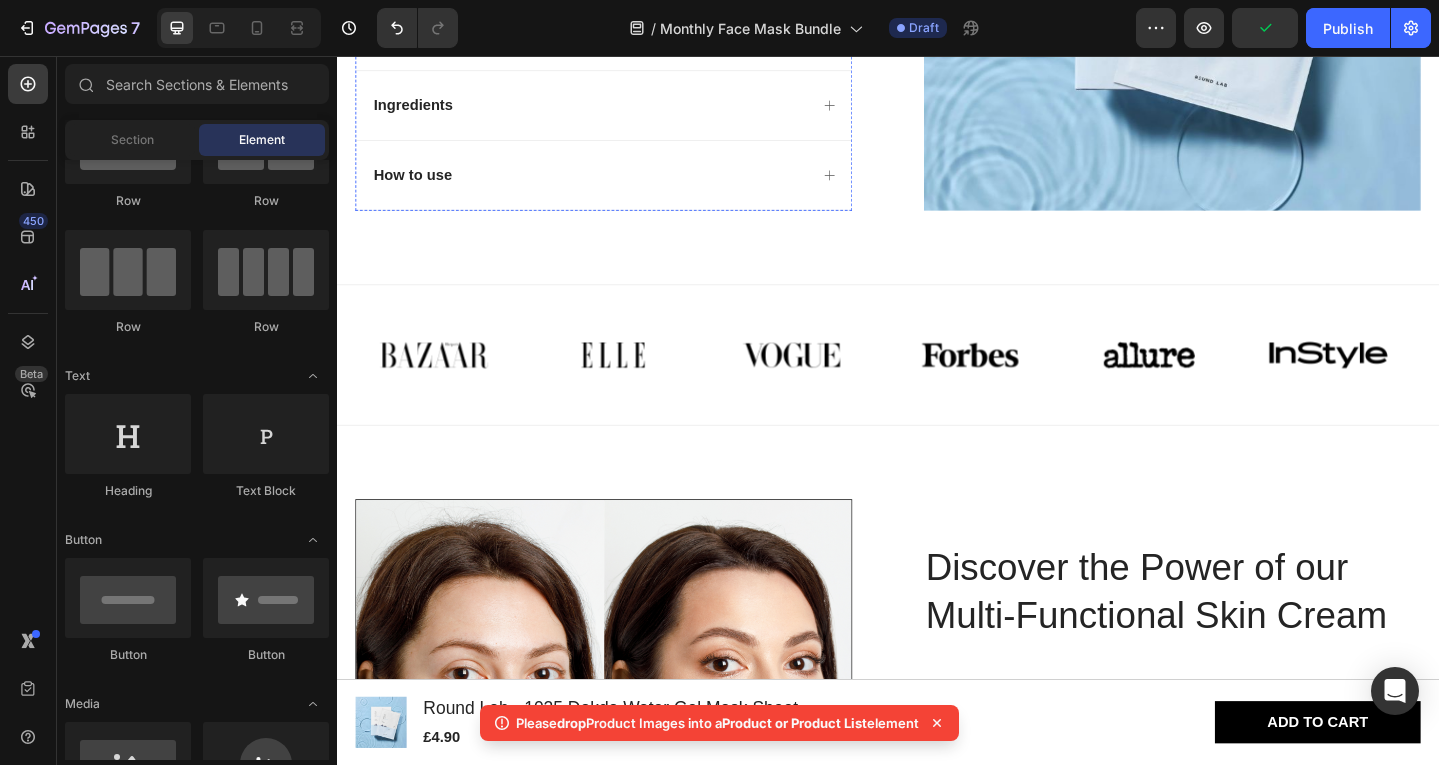 scroll, scrollTop: 800, scrollLeft: 0, axis: vertical 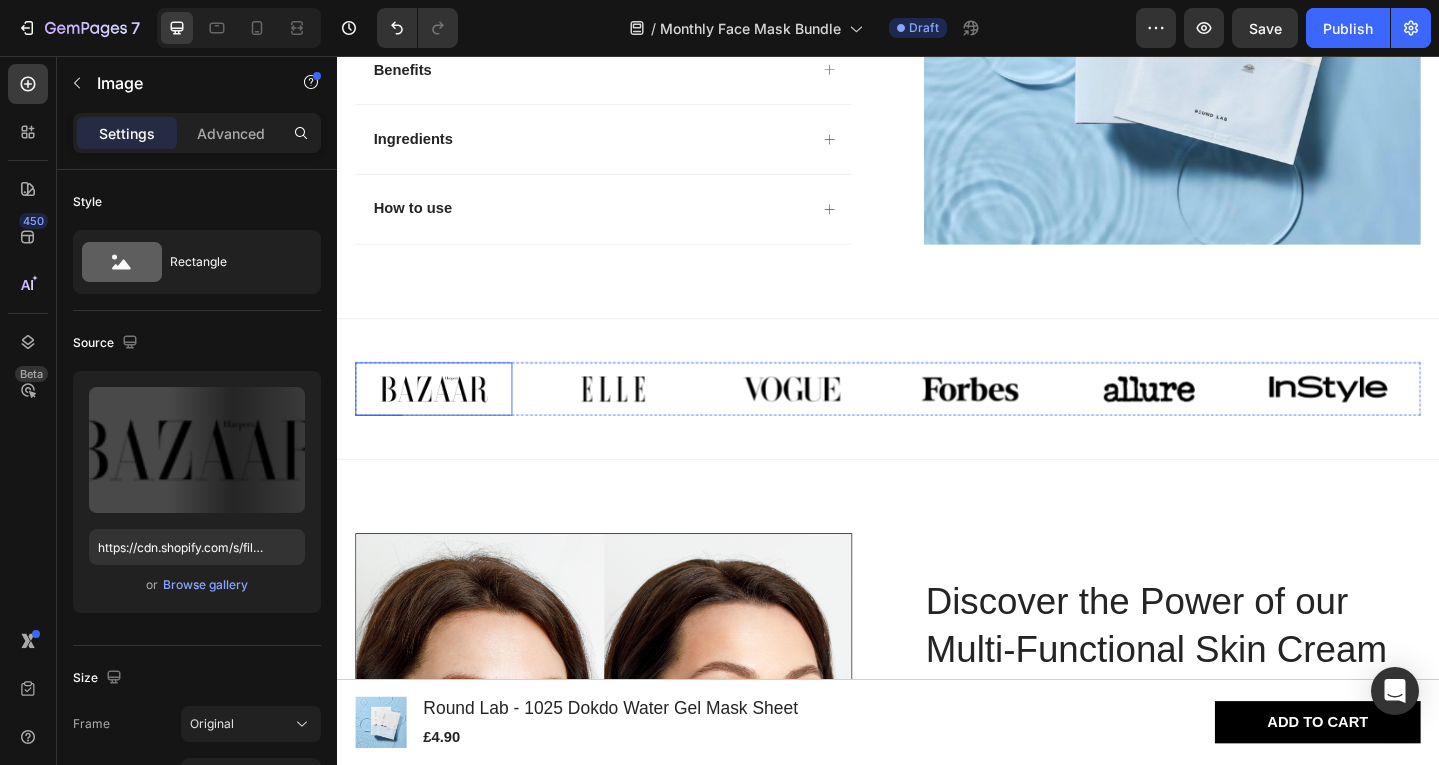click at bounding box center (442, 419) 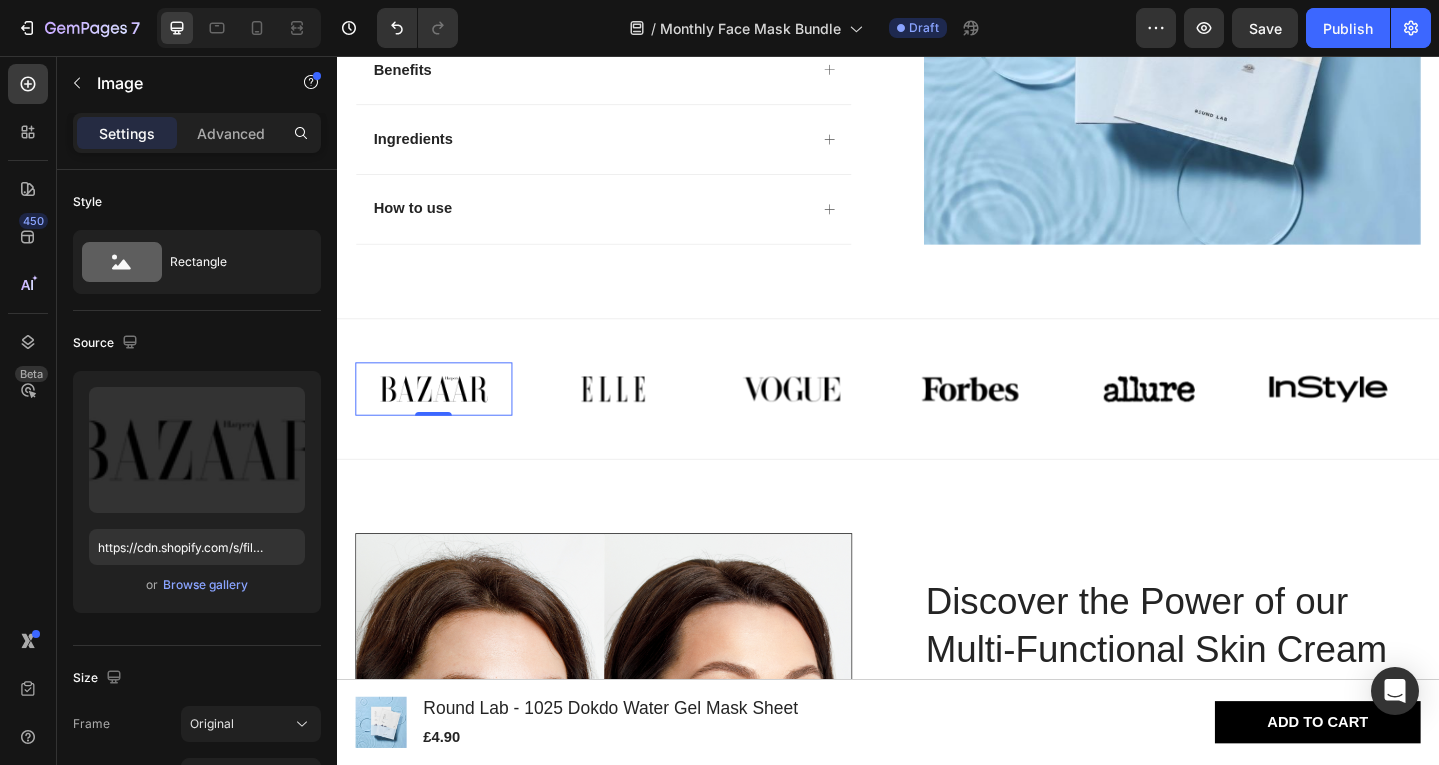 click at bounding box center [442, 419] 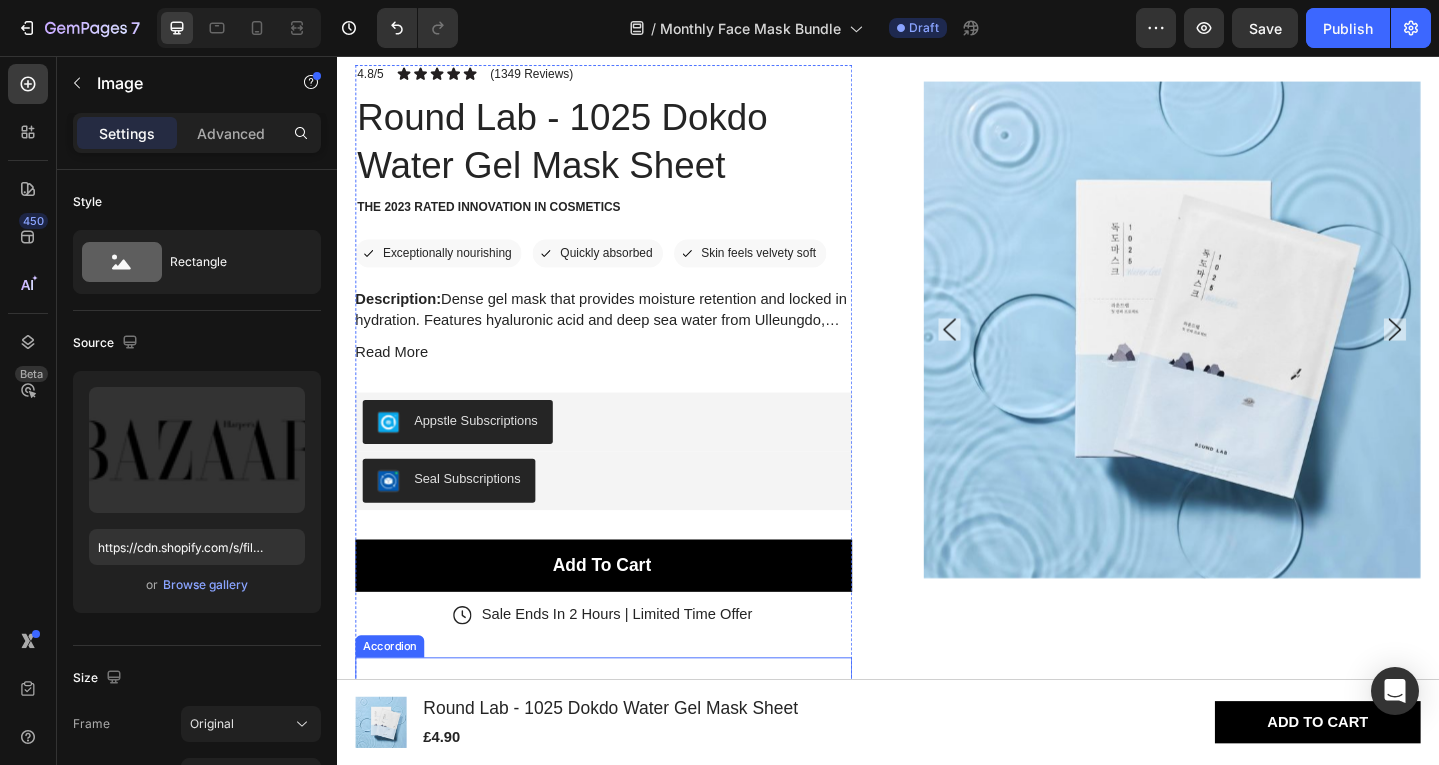 scroll, scrollTop: 0, scrollLeft: 0, axis: both 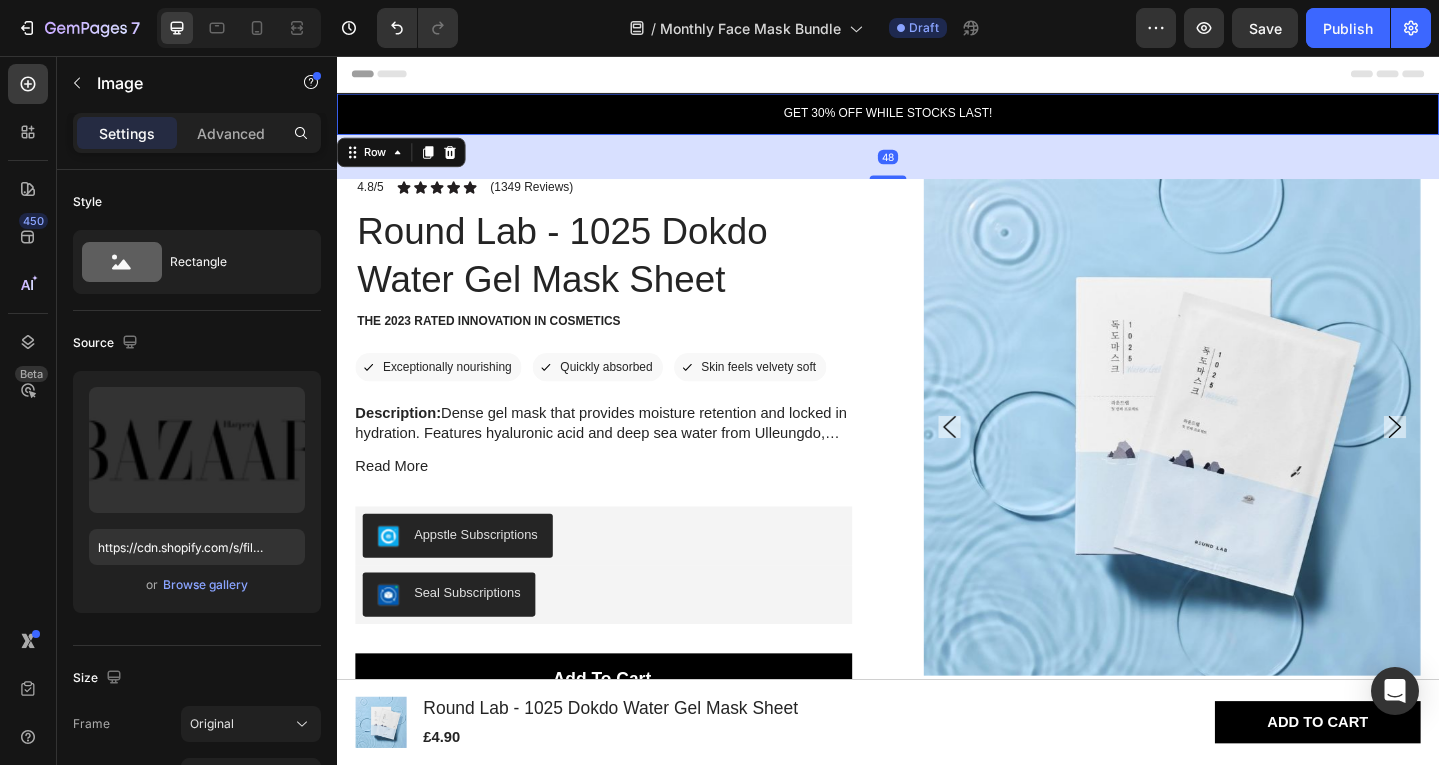 click on "GET 30% OFF WHILE STOCKS LAST! Text Block Row   48" at bounding box center [937, 119] 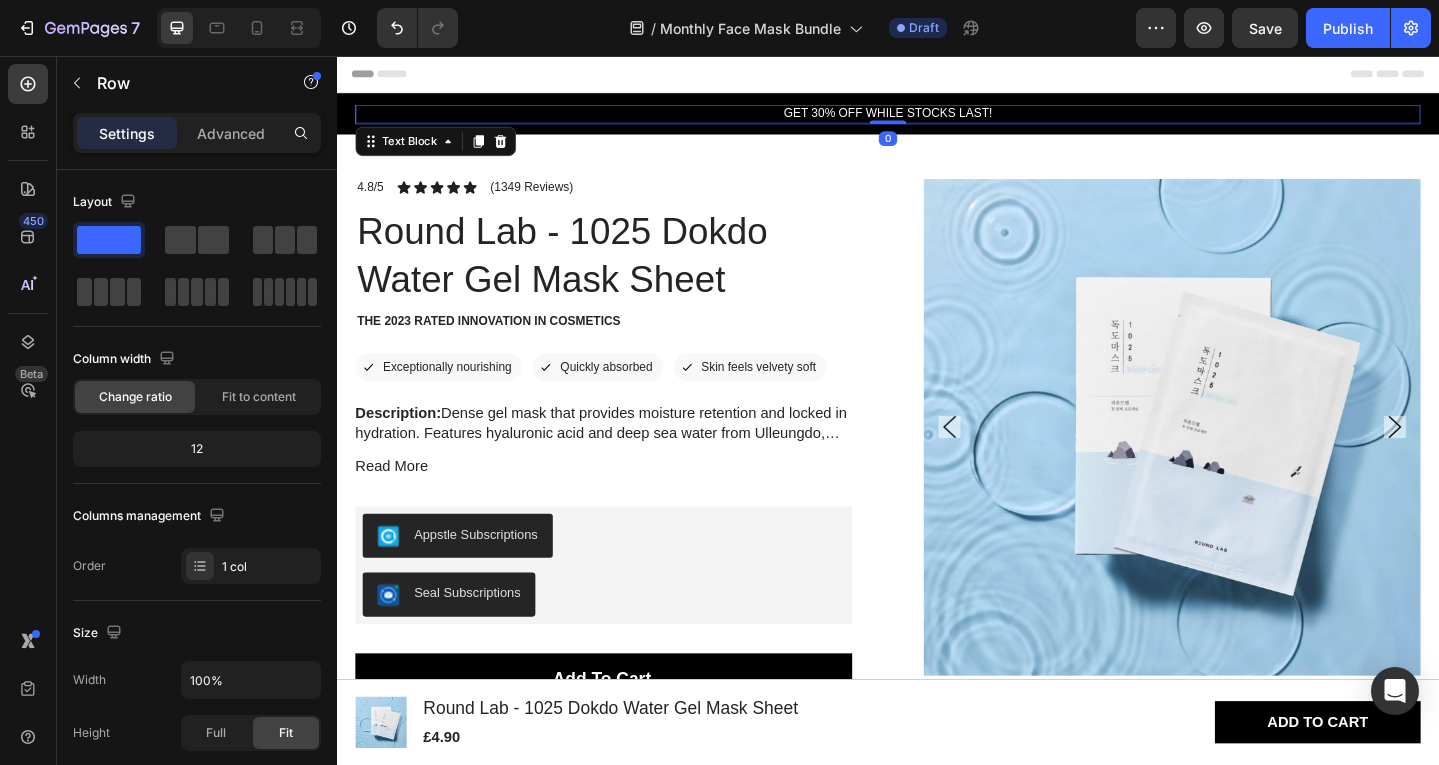 click on "GET 30% OFF WHILE STOCKS LAST!" at bounding box center [937, 119] 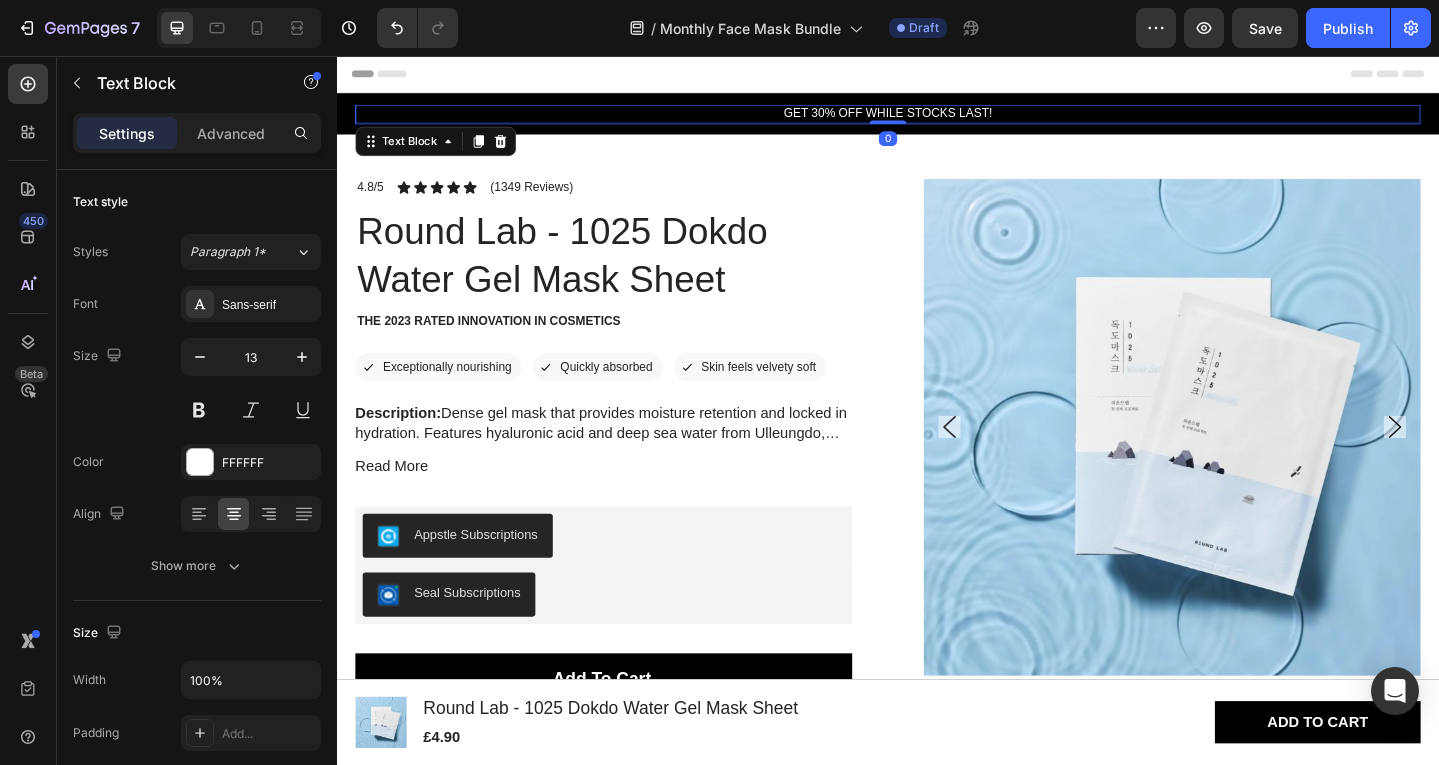 click on "GET 30% OFF WHILE STOCKS LAST!" at bounding box center [937, 119] 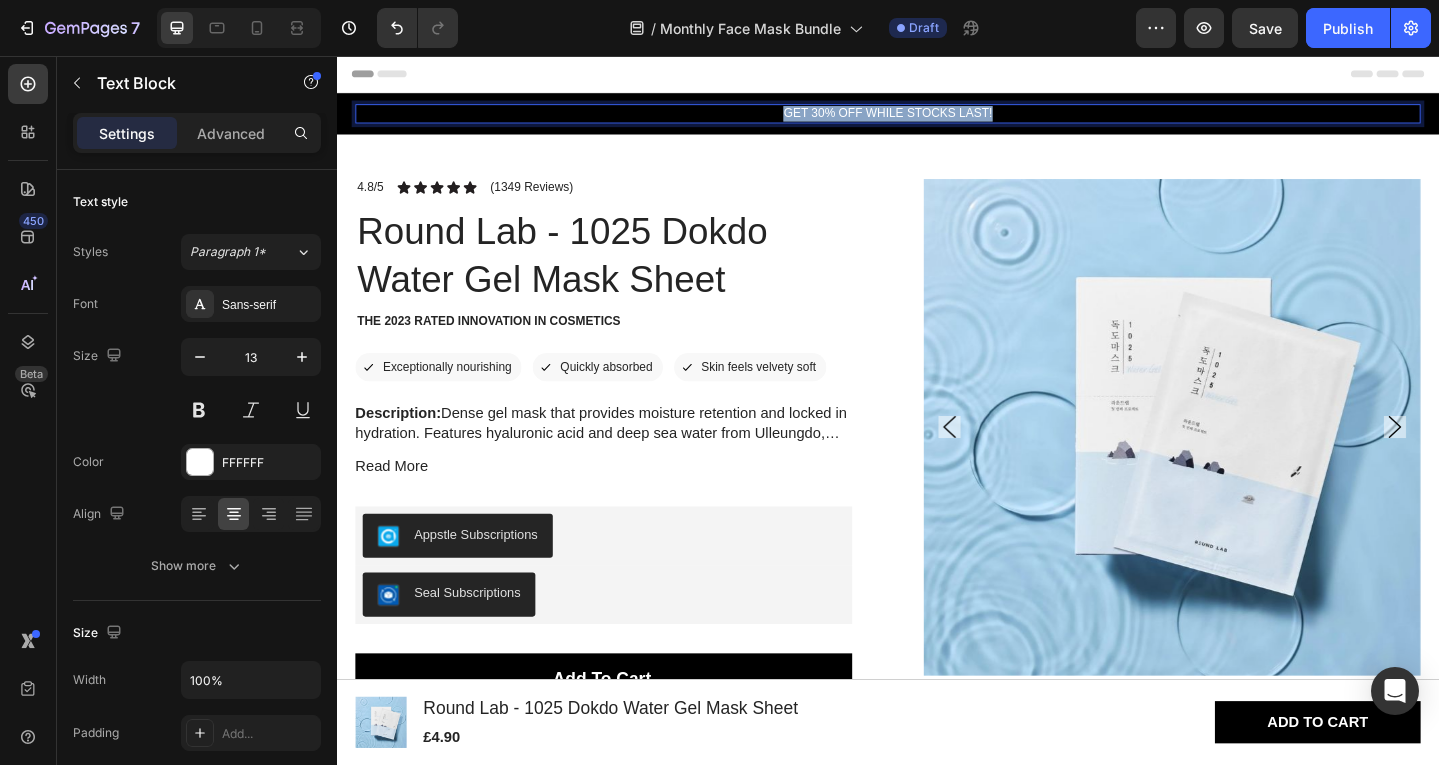 click on "GET 30% OFF WHILE STOCKS LAST!" at bounding box center [937, 119] 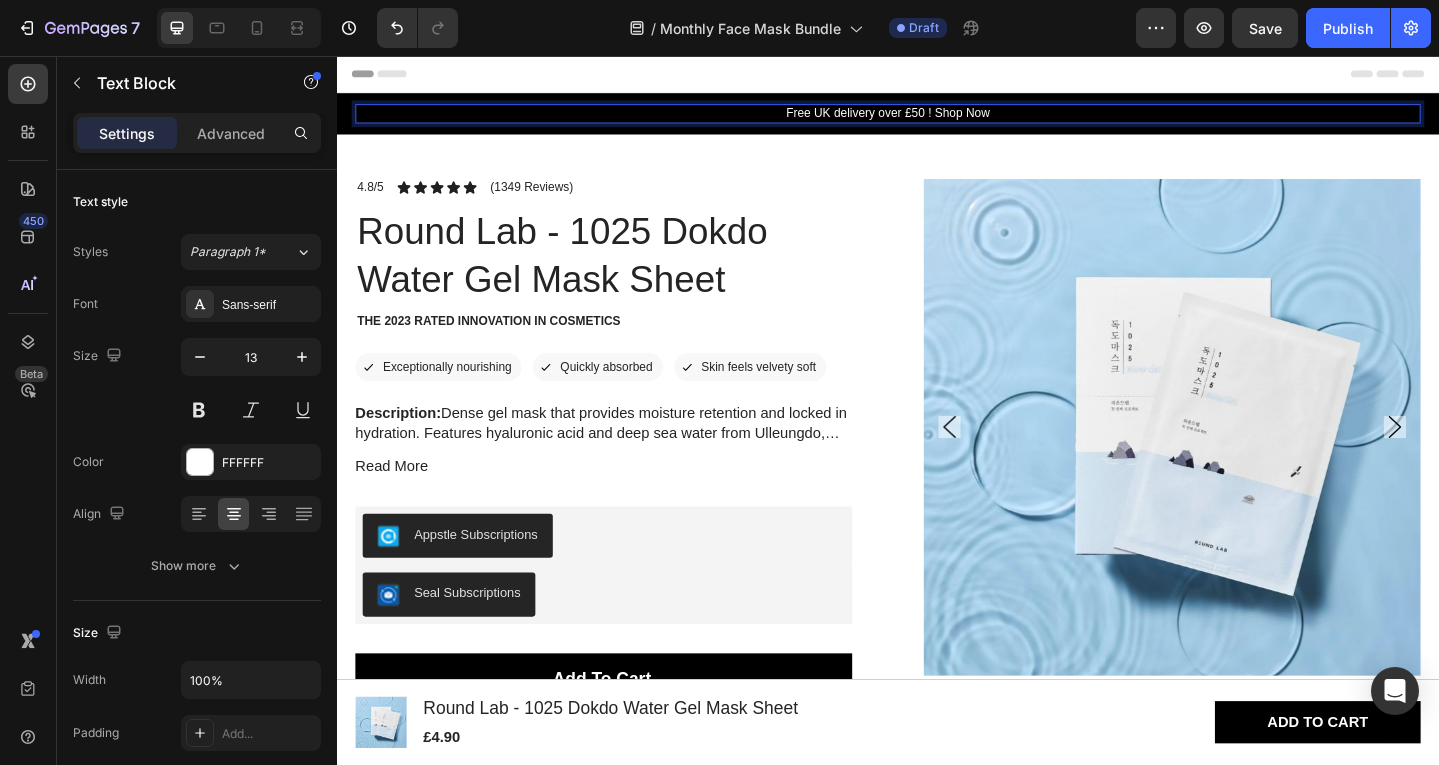 click on "Free UK delivery over £50 ! Shop Now" at bounding box center [937, 119] 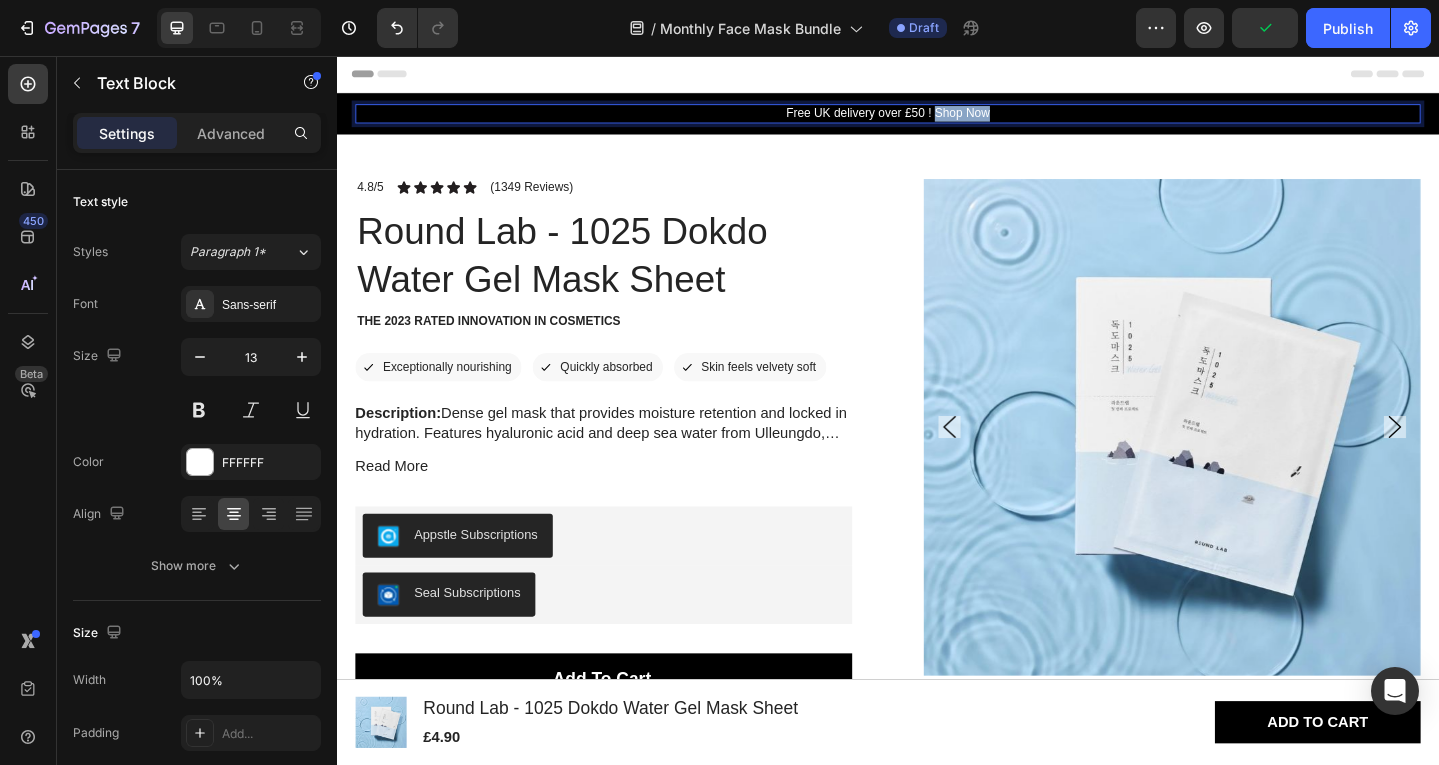 drag, startPoint x: 1032, startPoint y: 119, endPoint x: 982, endPoint y: 116, distance: 50.08992 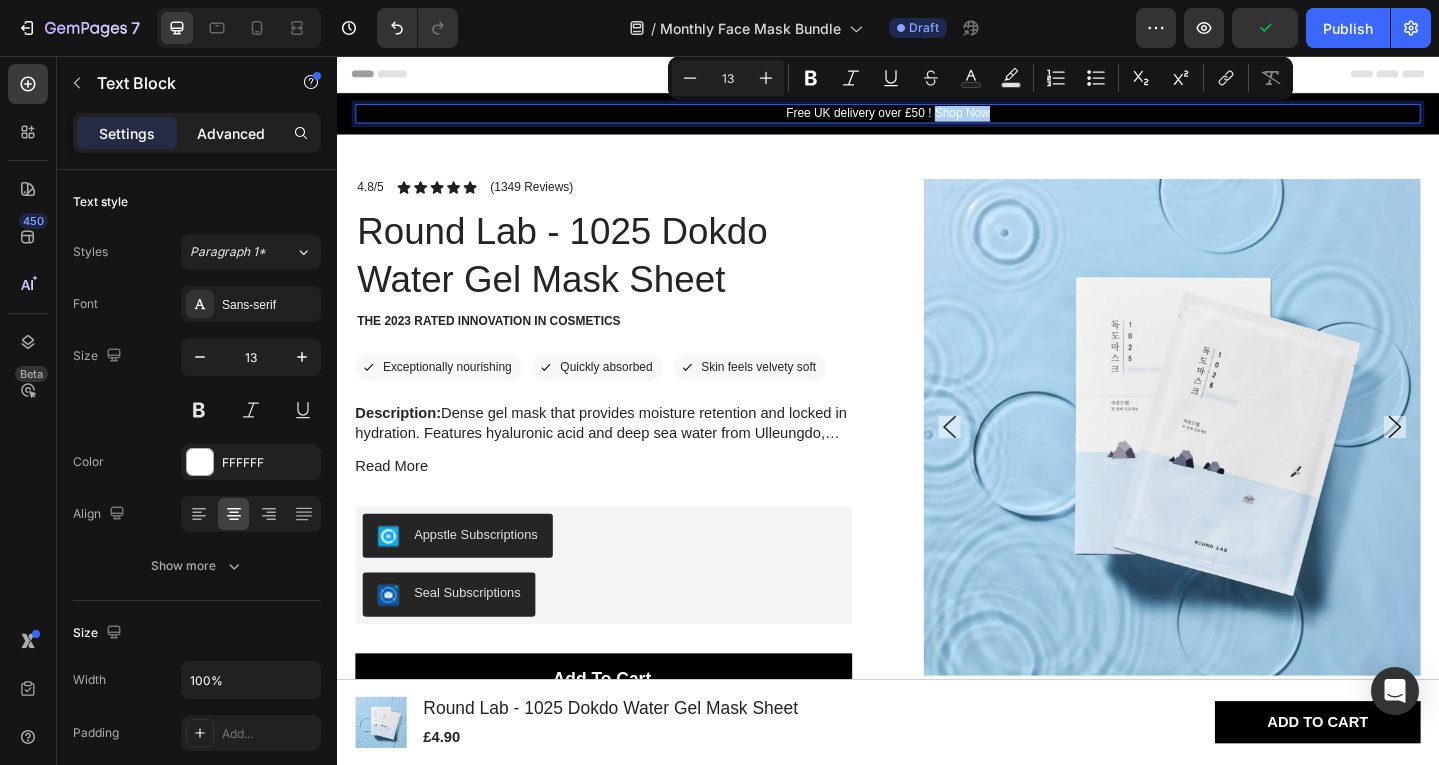 click on "Advanced" at bounding box center (231, 133) 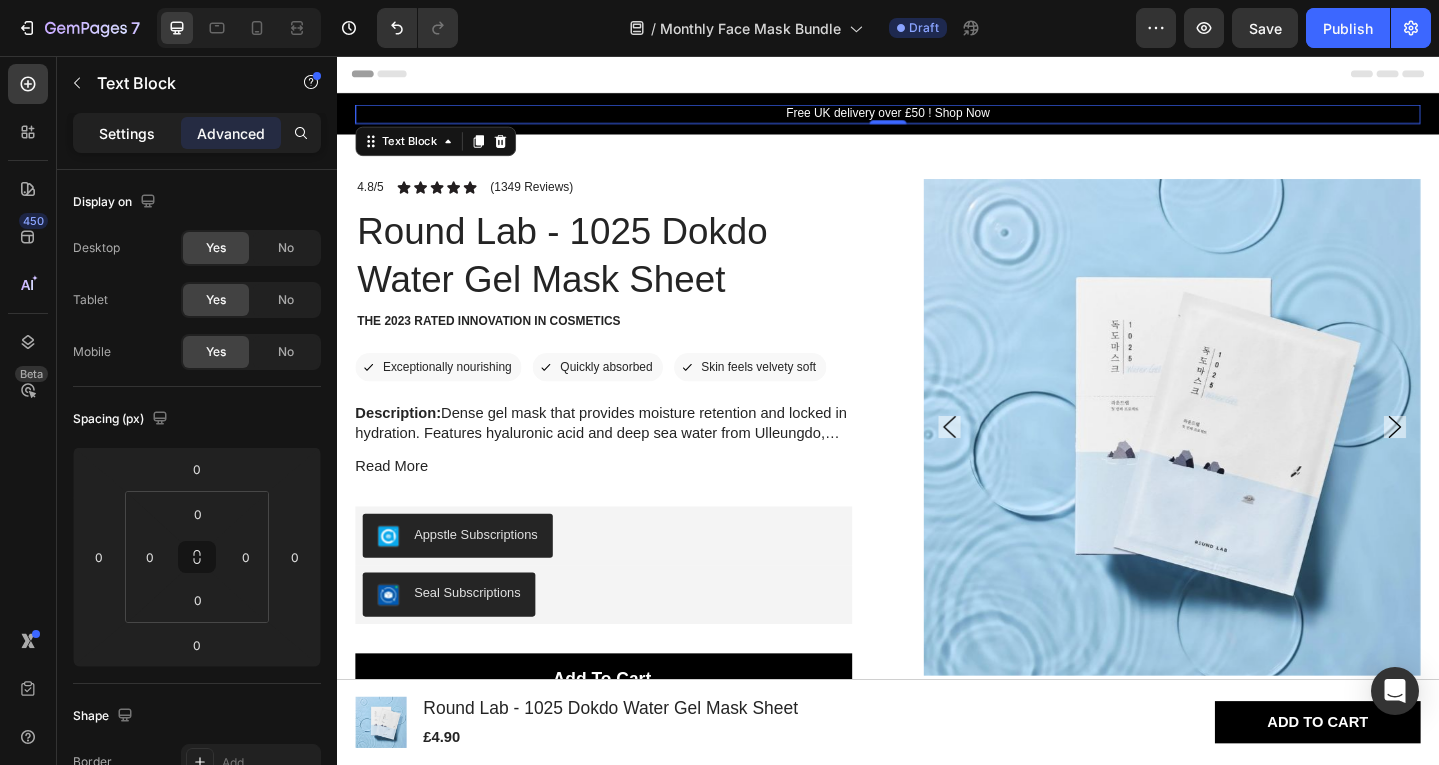 click on "Settings" 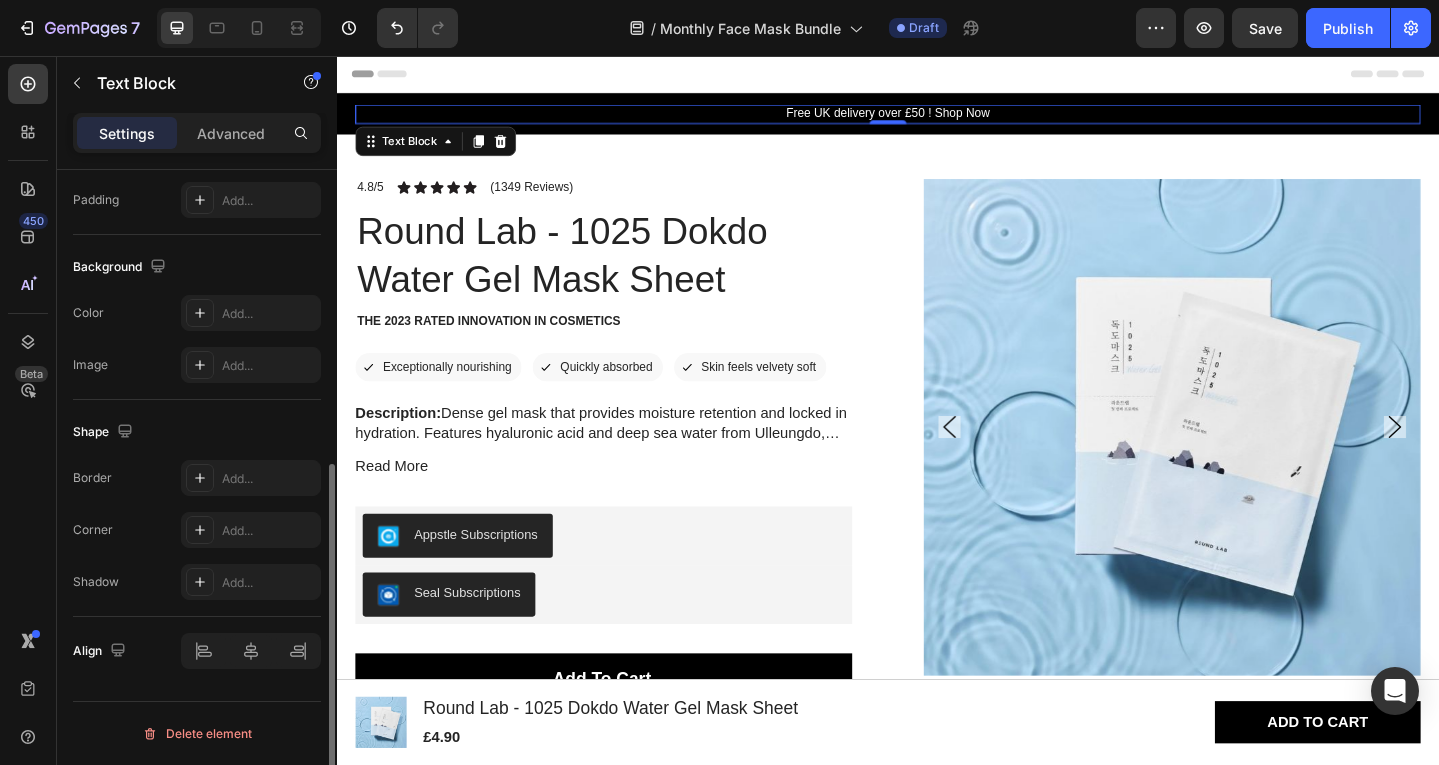 scroll, scrollTop: 133, scrollLeft: 0, axis: vertical 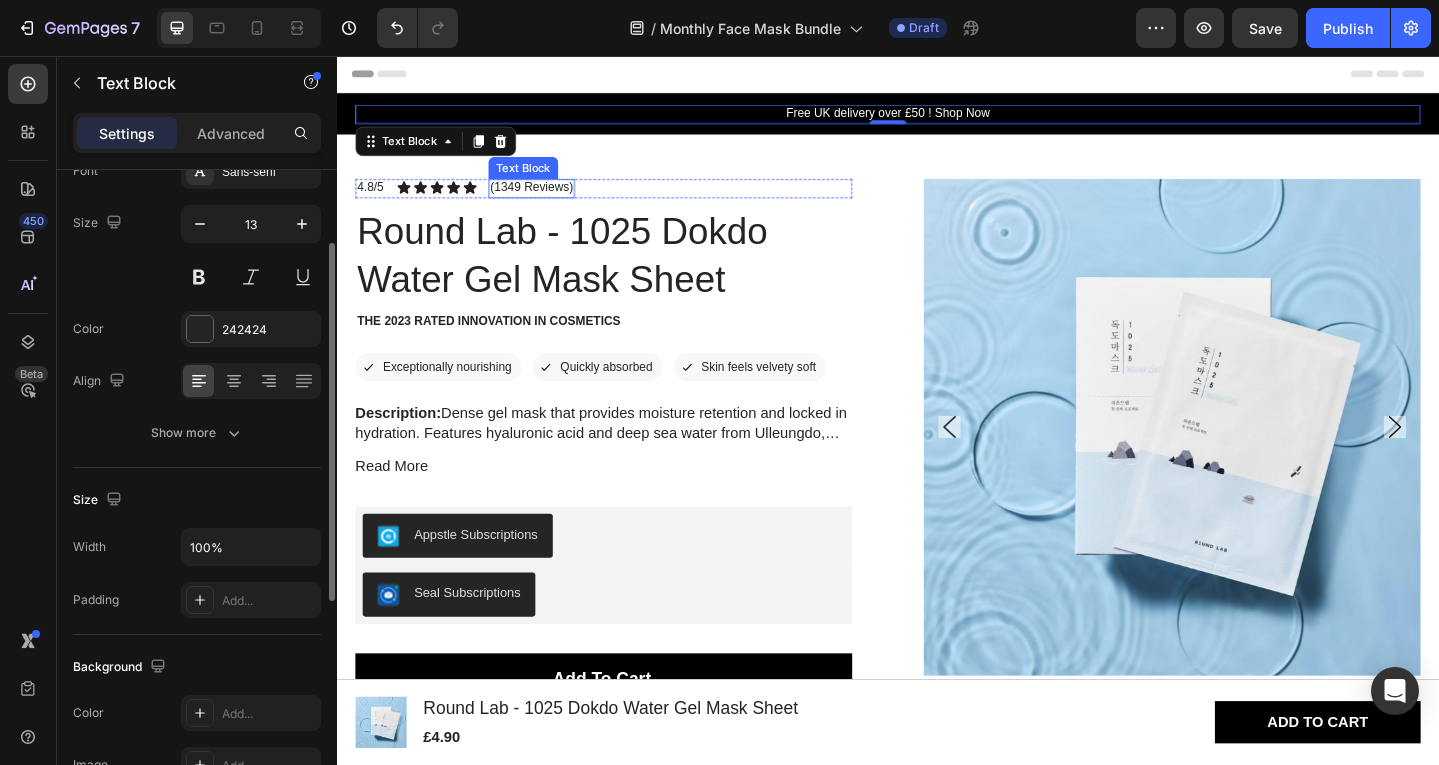 click on "(1349 Reviews)" at bounding box center (549, 200) 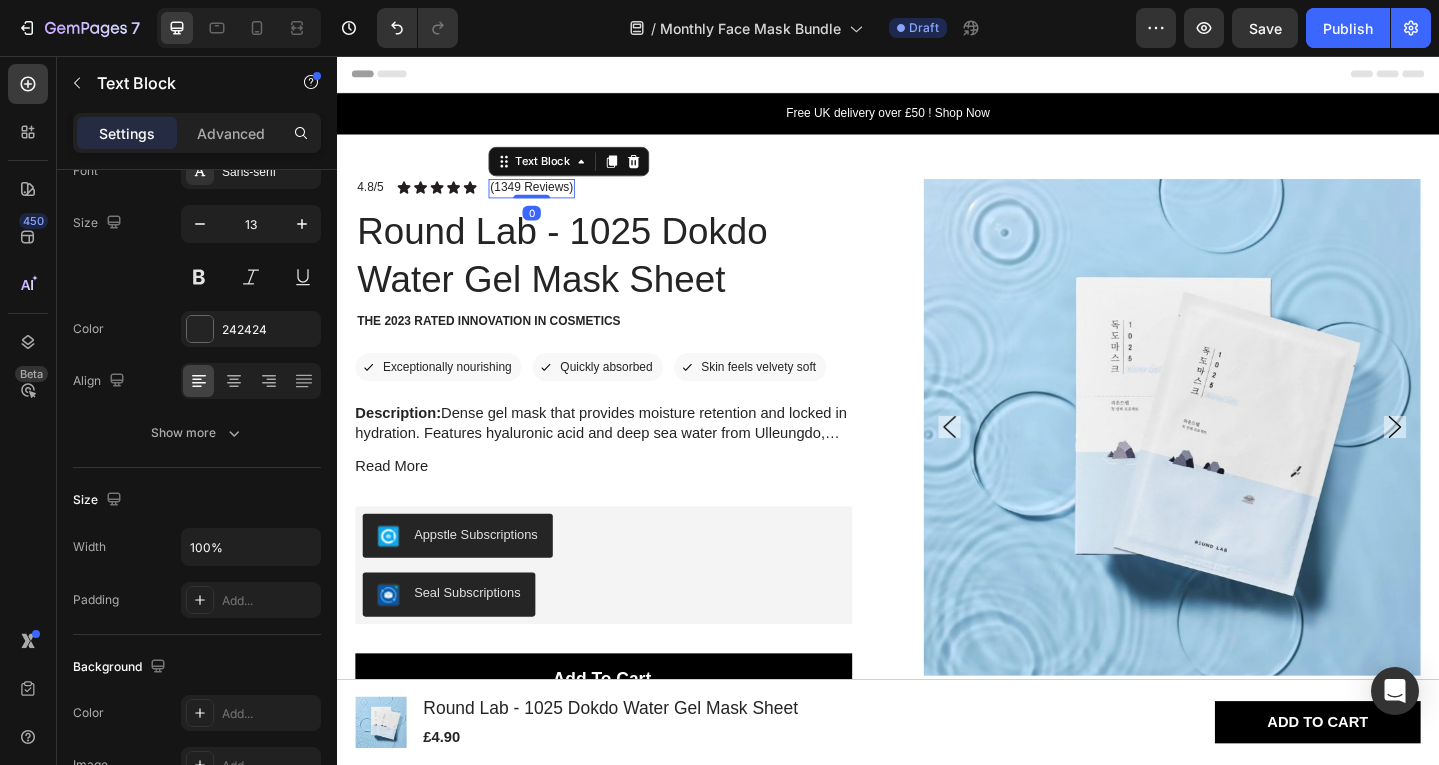 click on "(1349 Reviews)" at bounding box center [549, 200] 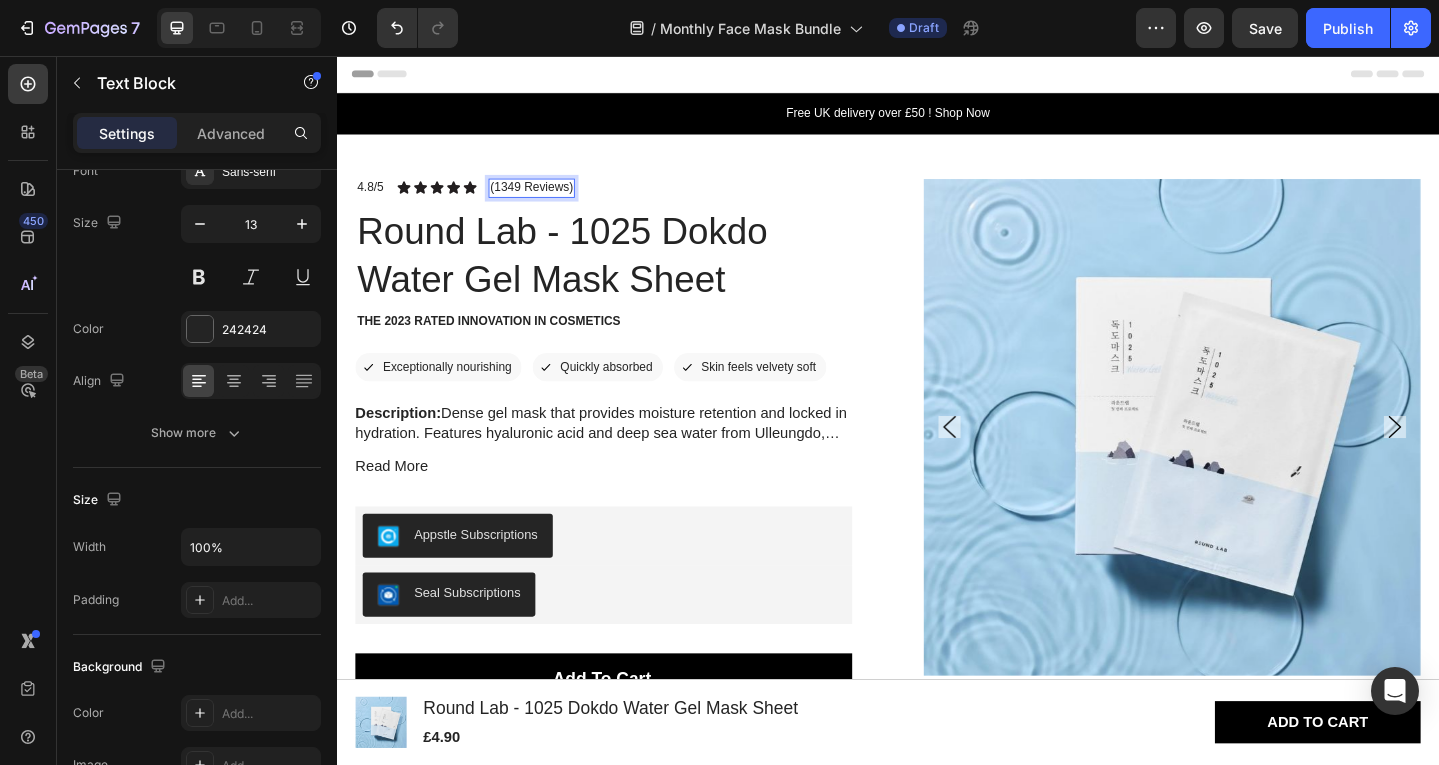 click on "(1349 Reviews)" at bounding box center [549, 200] 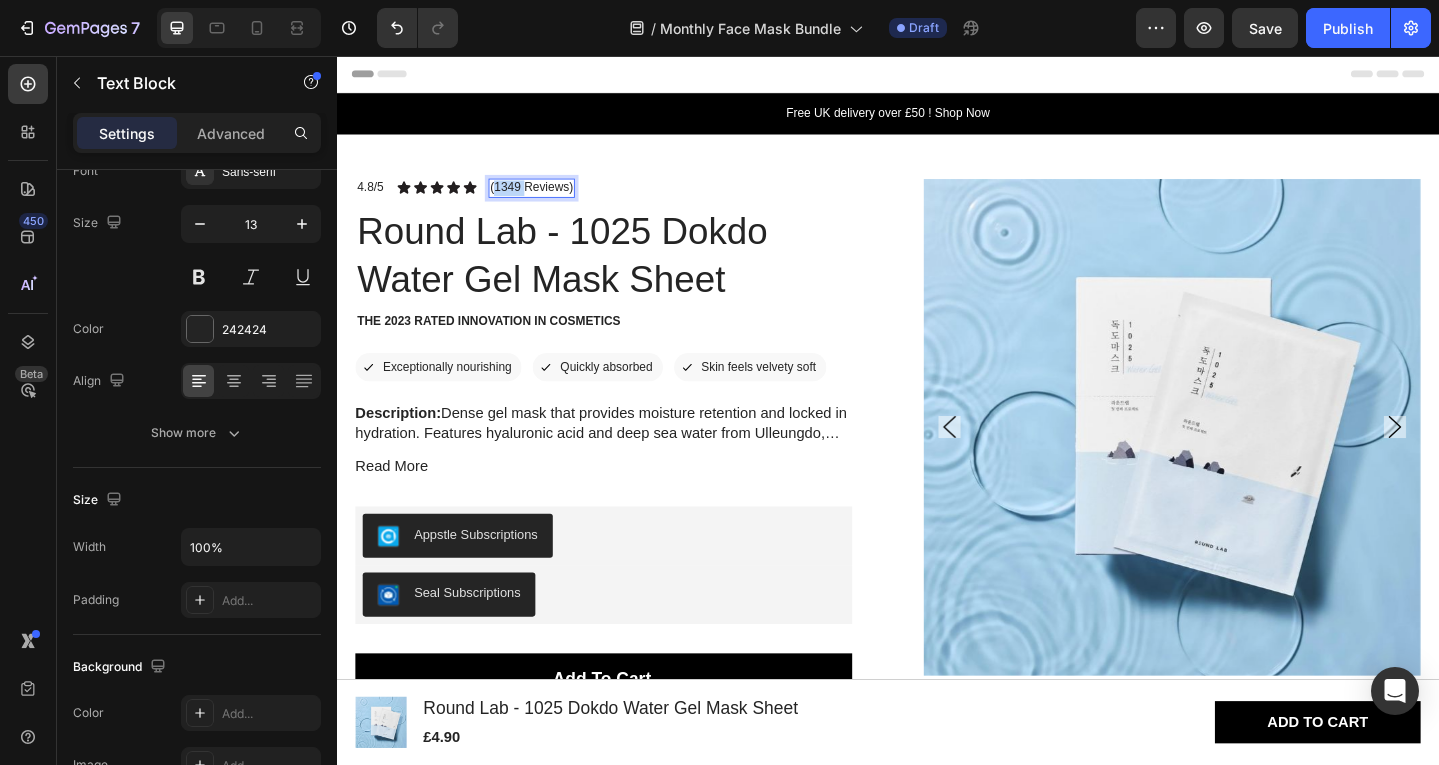 click on "(1349 Reviews)" at bounding box center (549, 200) 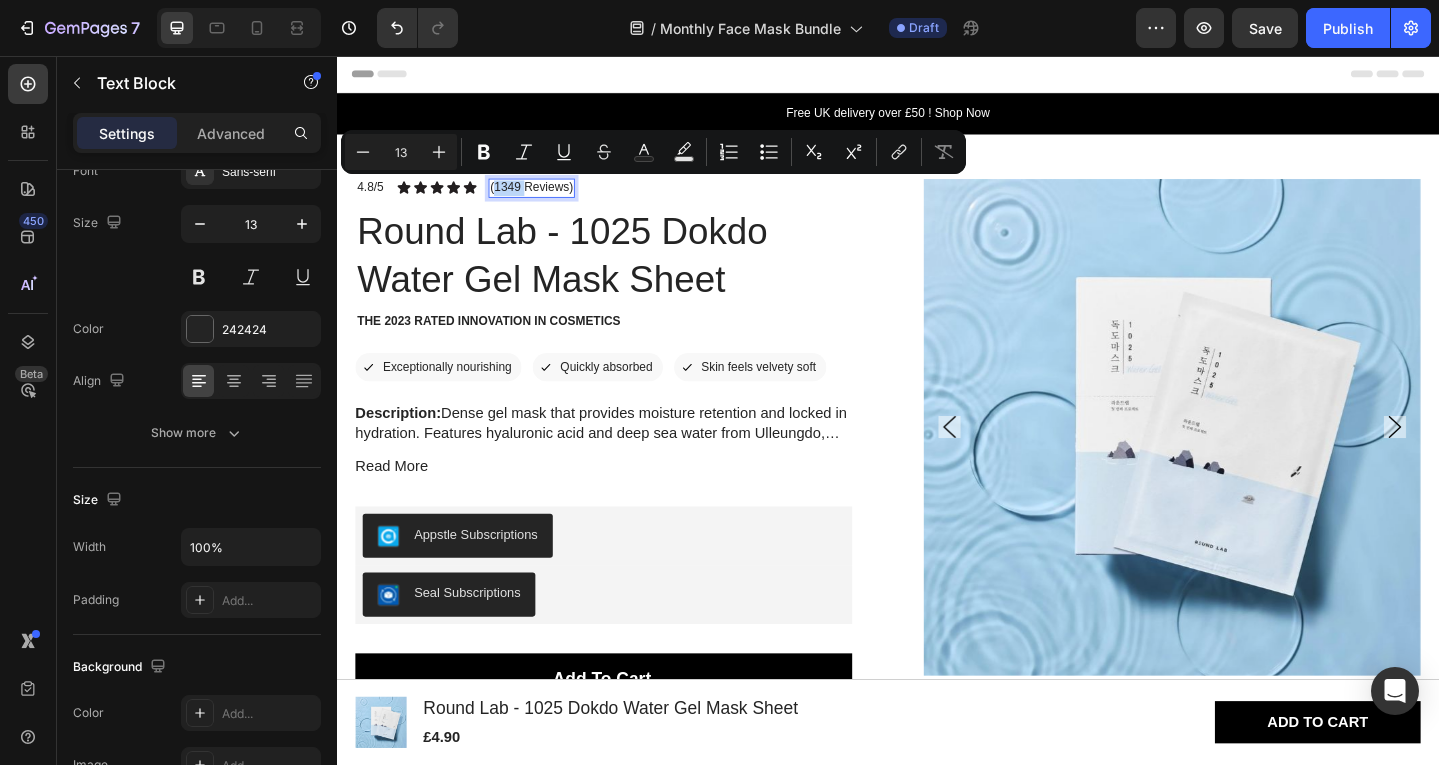 click on "(1349 Reviews)" at bounding box center (549, 200) 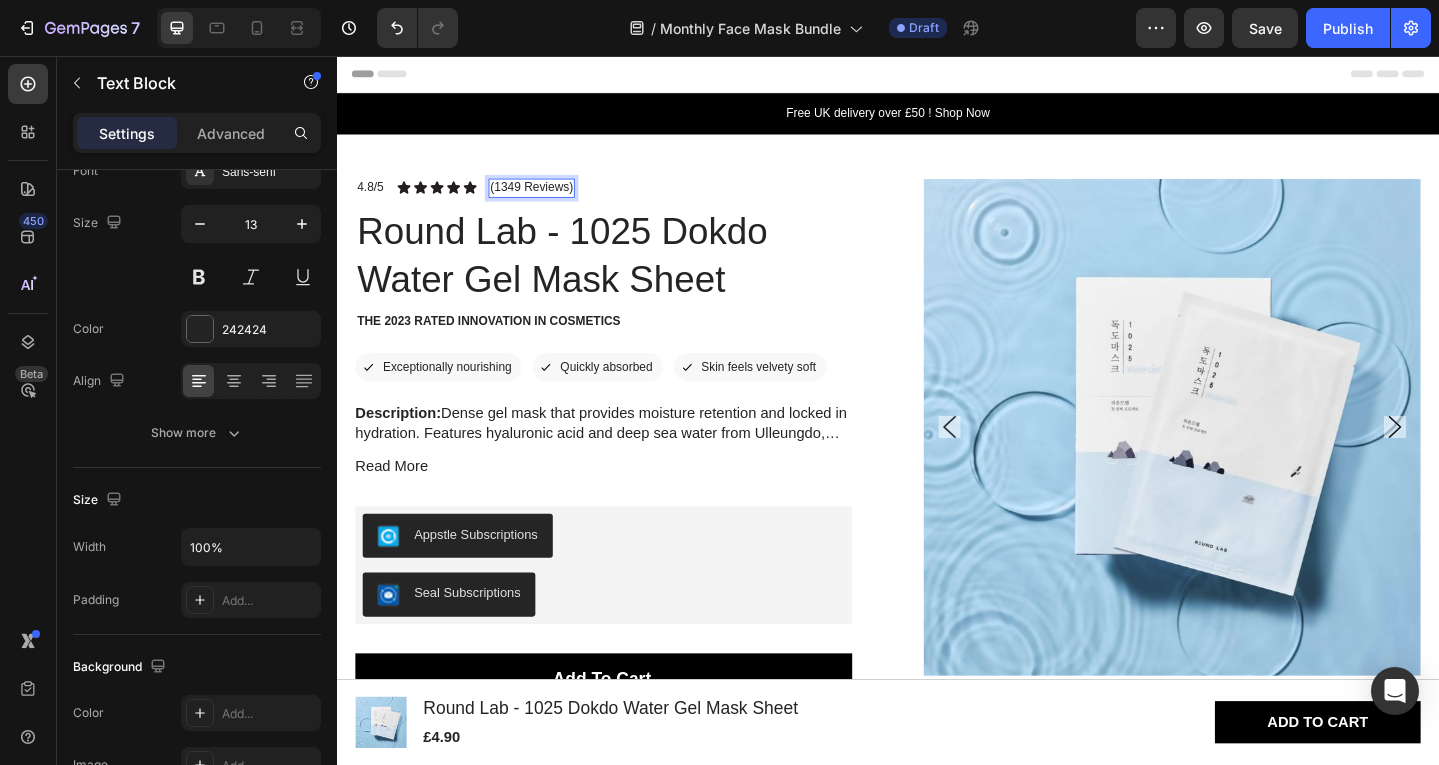 click on "(1349 Reviews)" at bounding box center (549, 200) 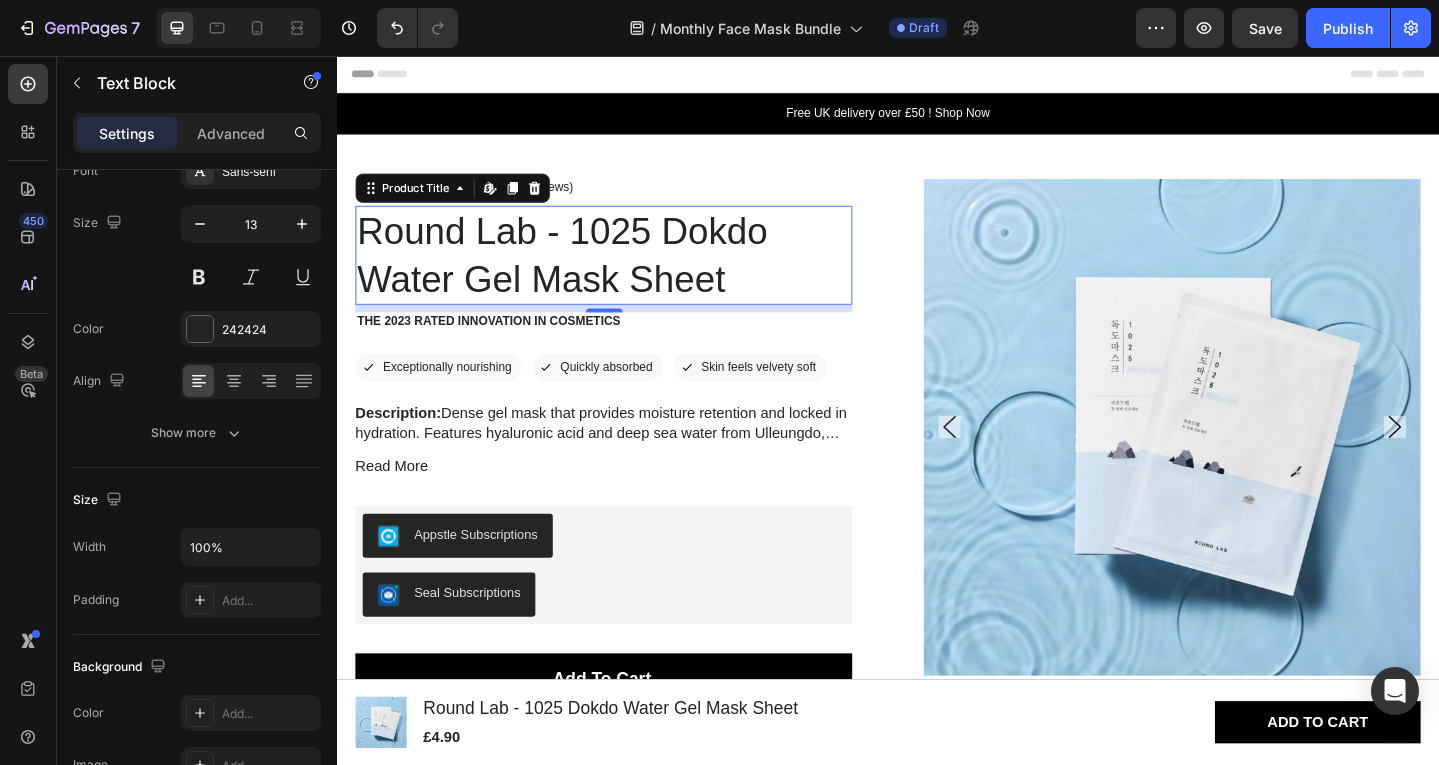click on "Round Lab - 1025 Dokdo Water Gel Mask Sheet" at bounding box center (627, 273) 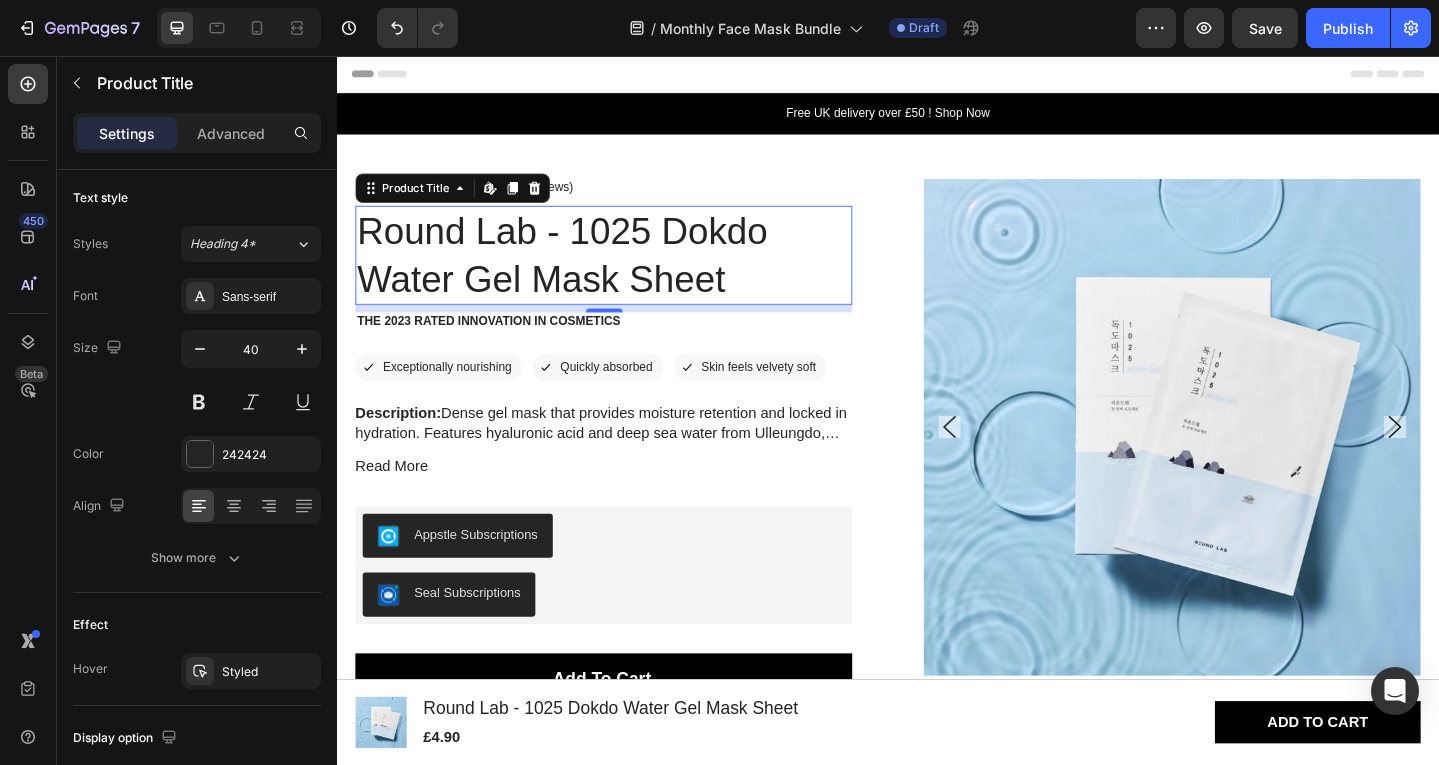 scroll, scrollTop: 0, scrollLeft: 0, axis: both 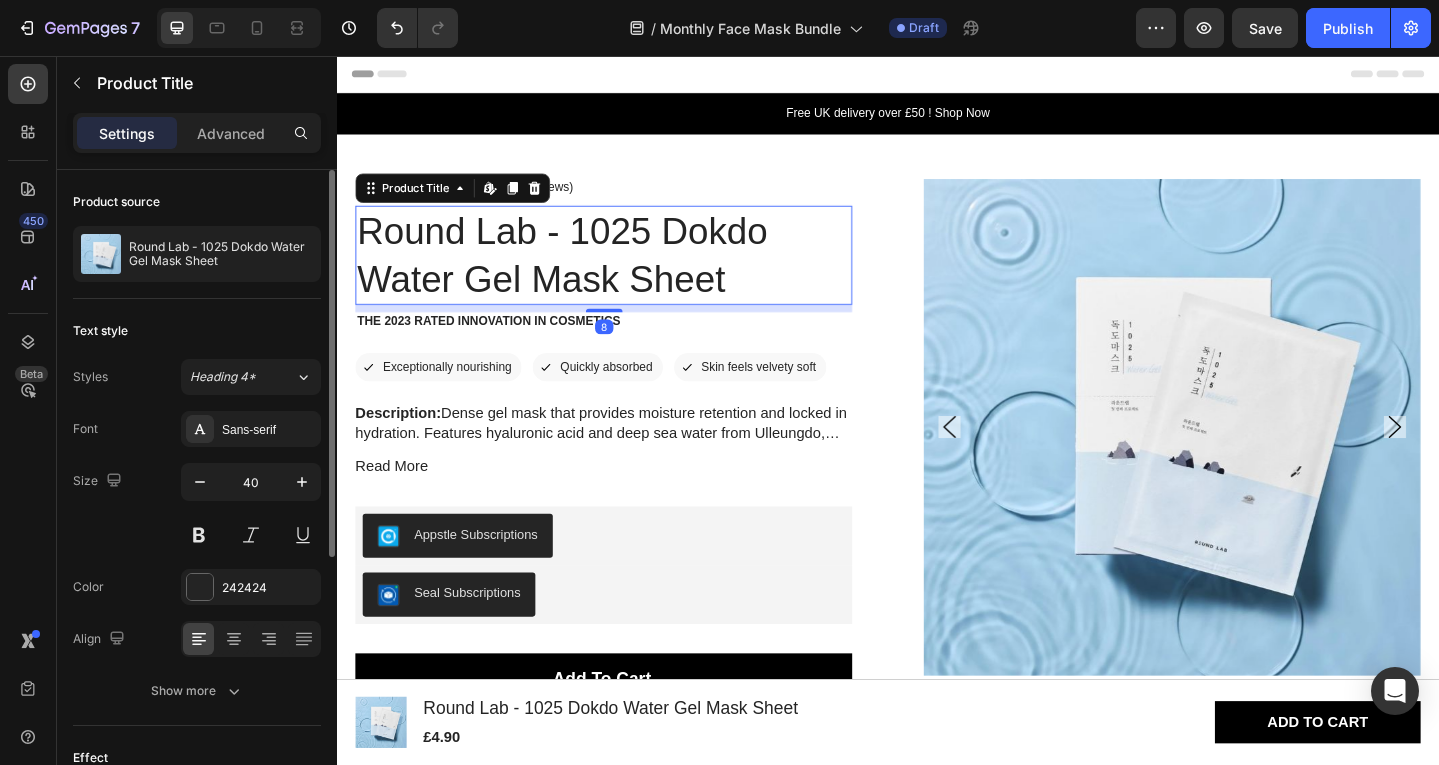 click on "Round Lab - 1025 Dokdo Water Gel Mask Sheet" at bounding box center [627, 273] 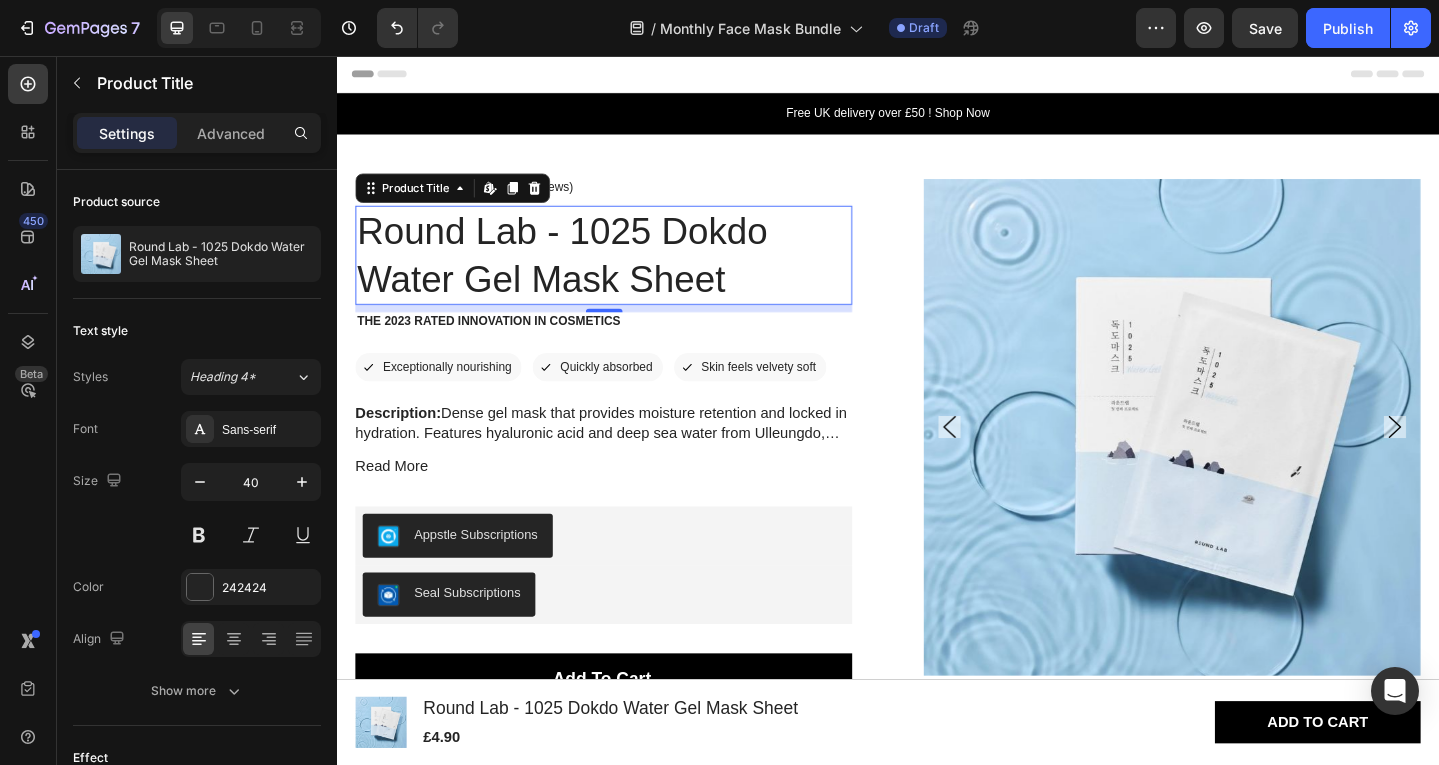click on "Round Lab - 1025 Dokdo Water Gel Mask Sheet" at bounding box center (627, 273) 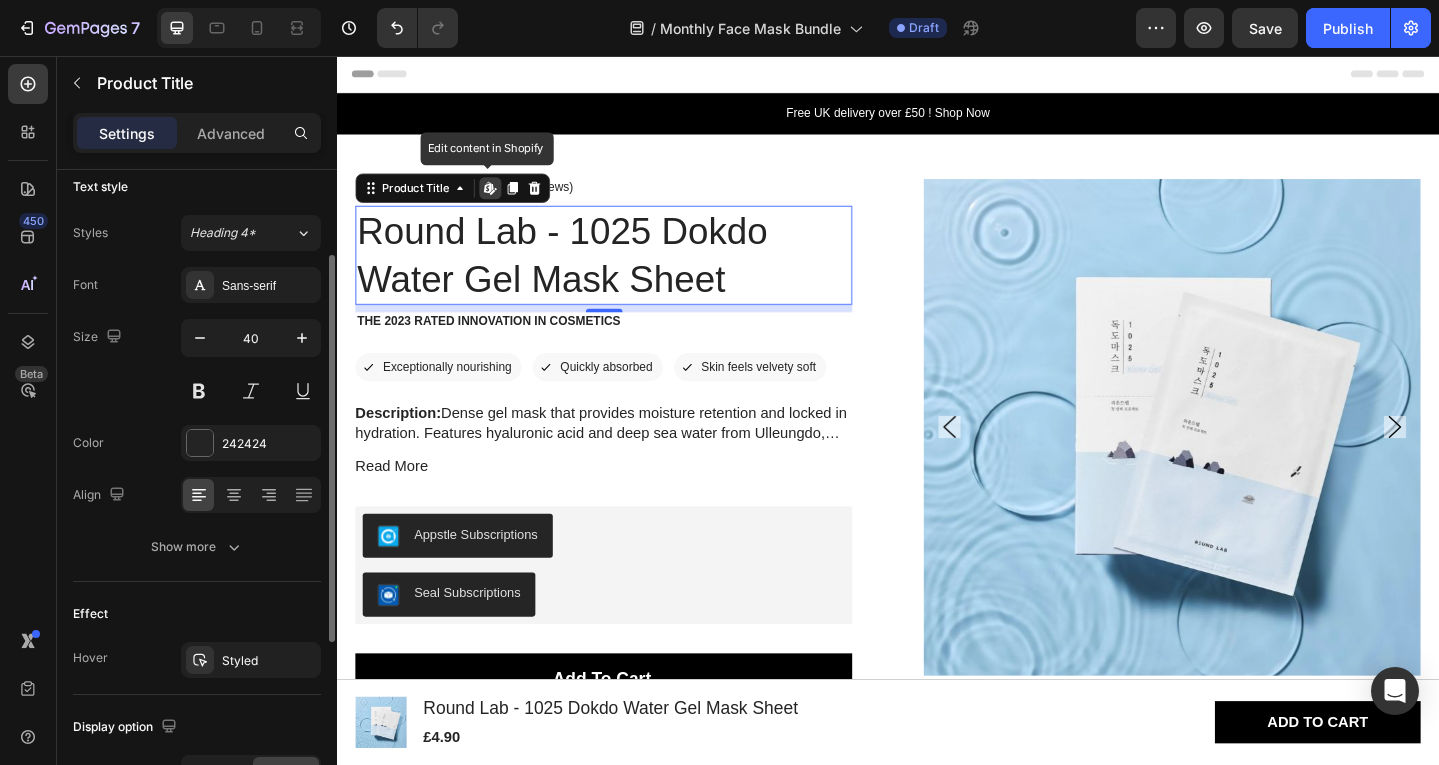 scroll, scrollTop: 0, scrollLeft: 0, axis: both 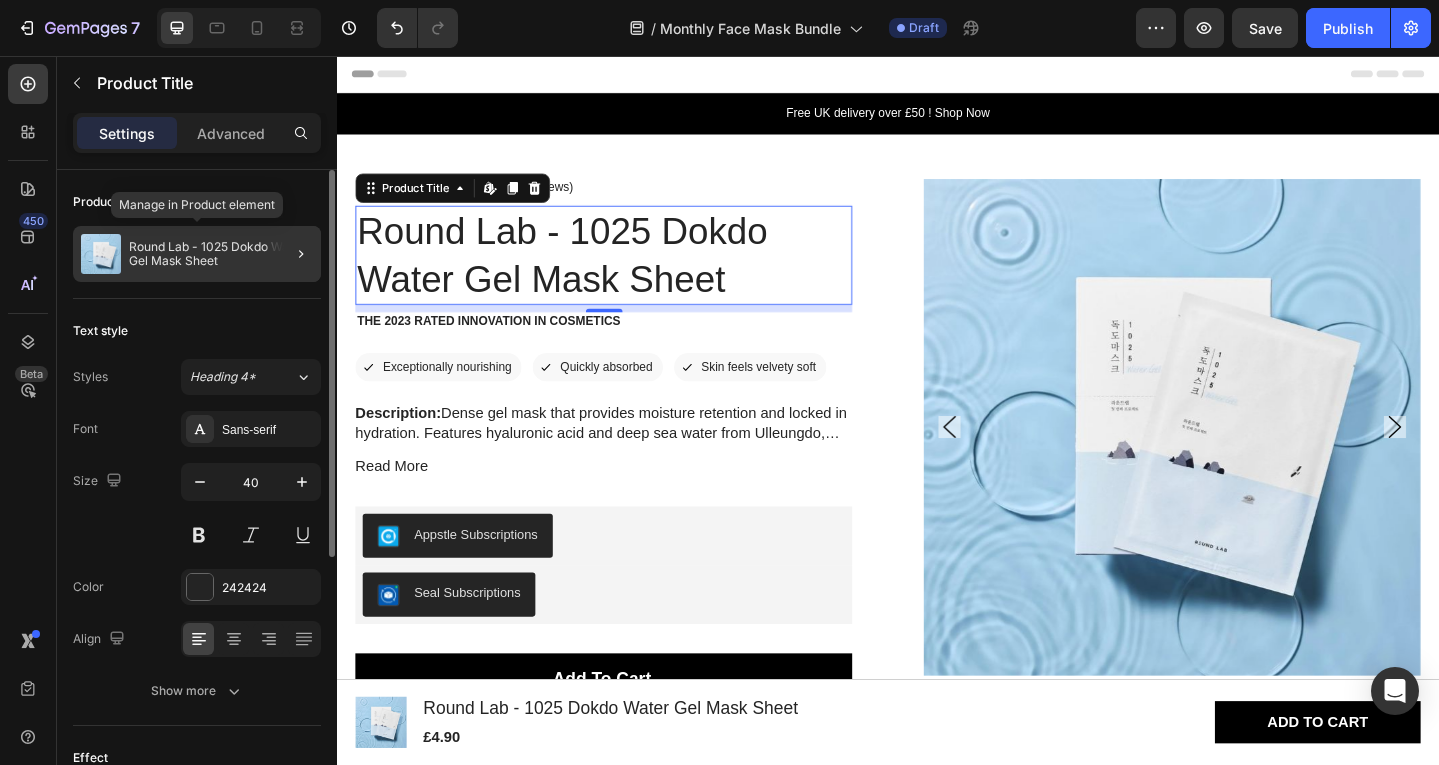 click on "Round Lab - 1025 Dokdo Water Gel Mask Sheet" at bounding box center (221, 254) 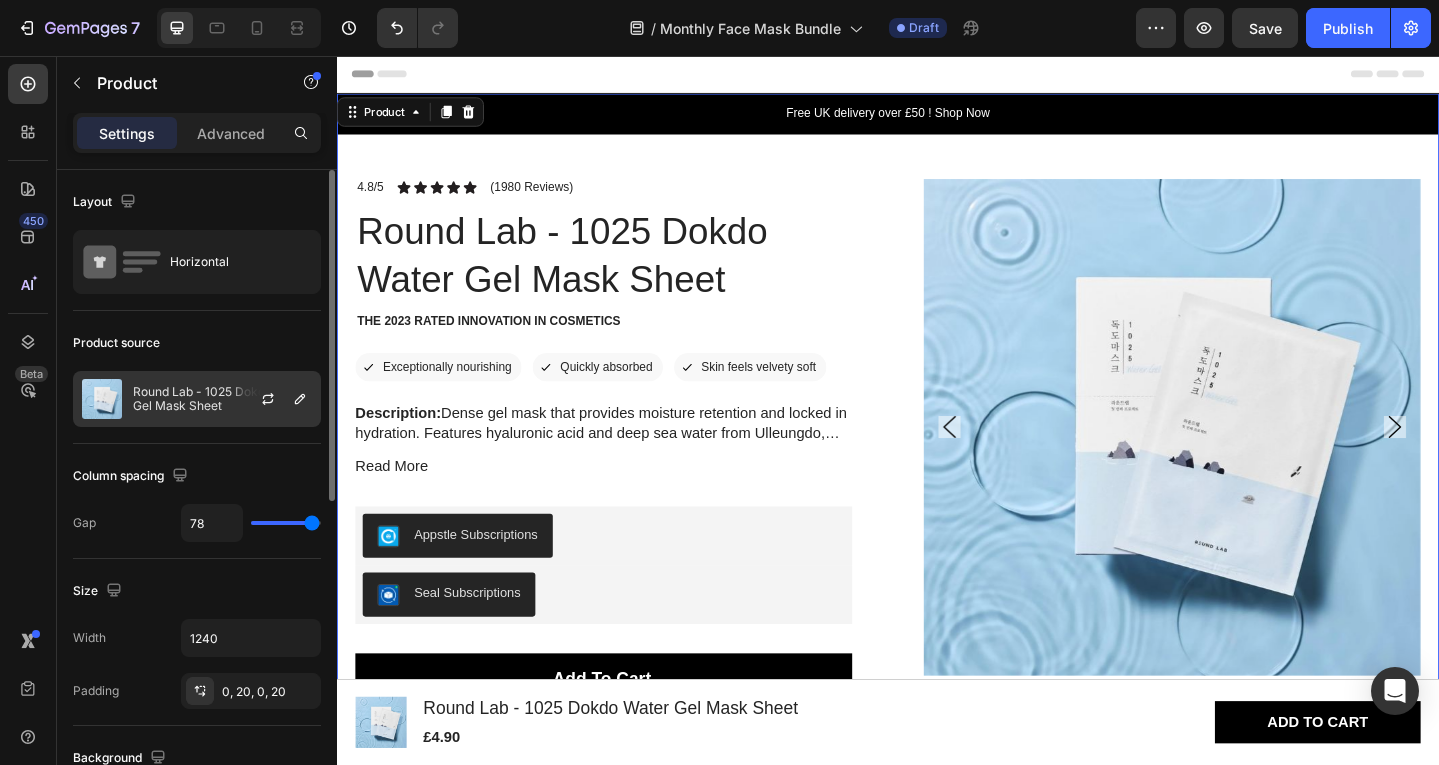 click at bounding box center (276, 399) 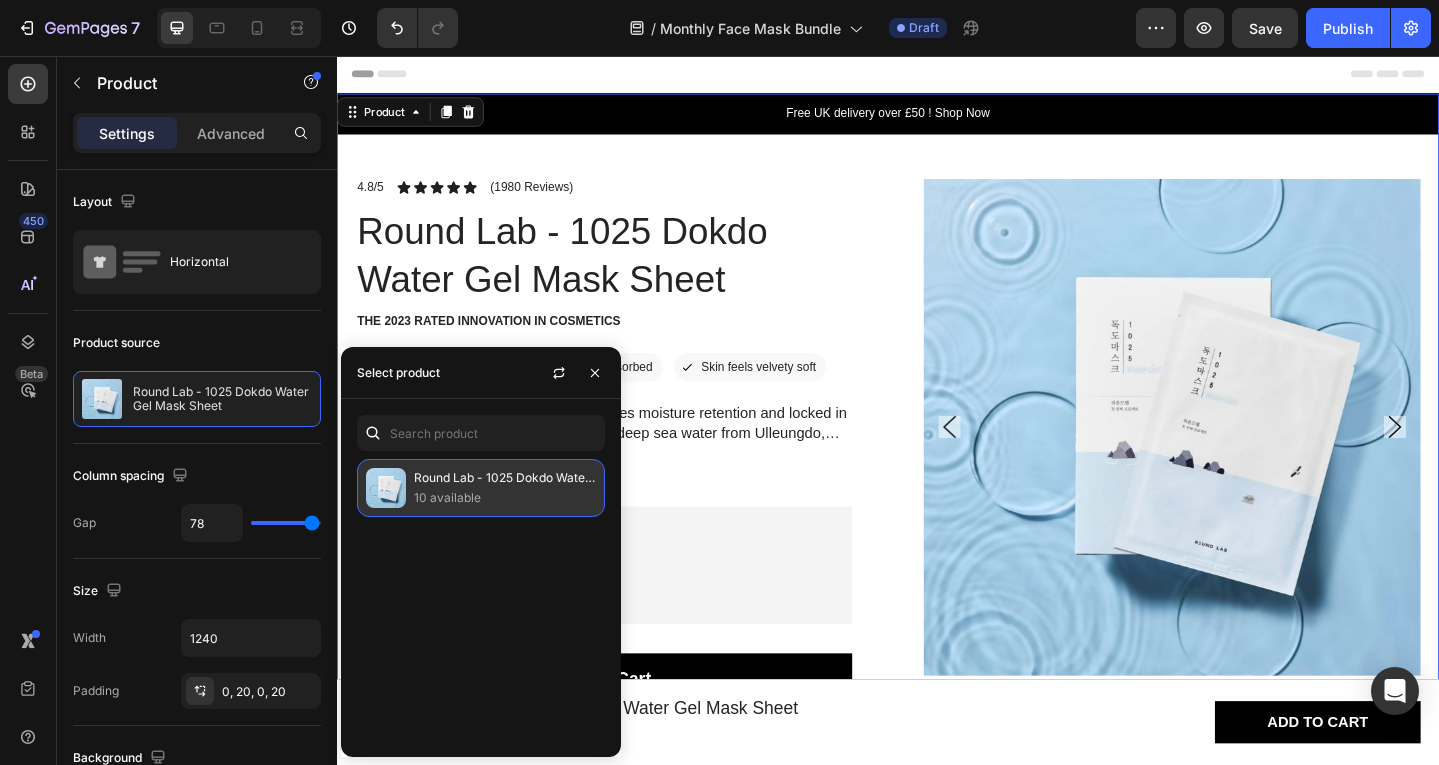 click on "10 available" at bounding box center [505, 498] 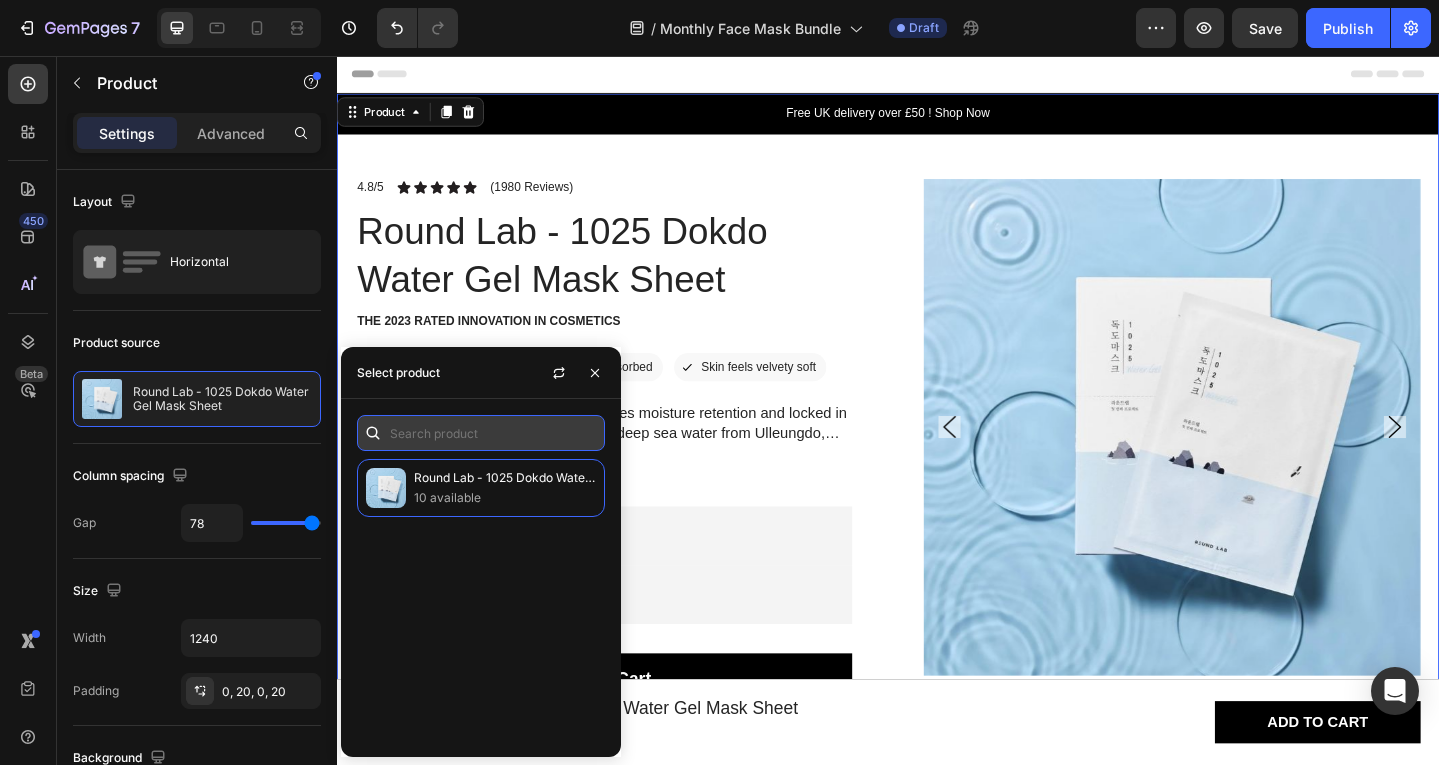 click at bounding box center (481, 433) 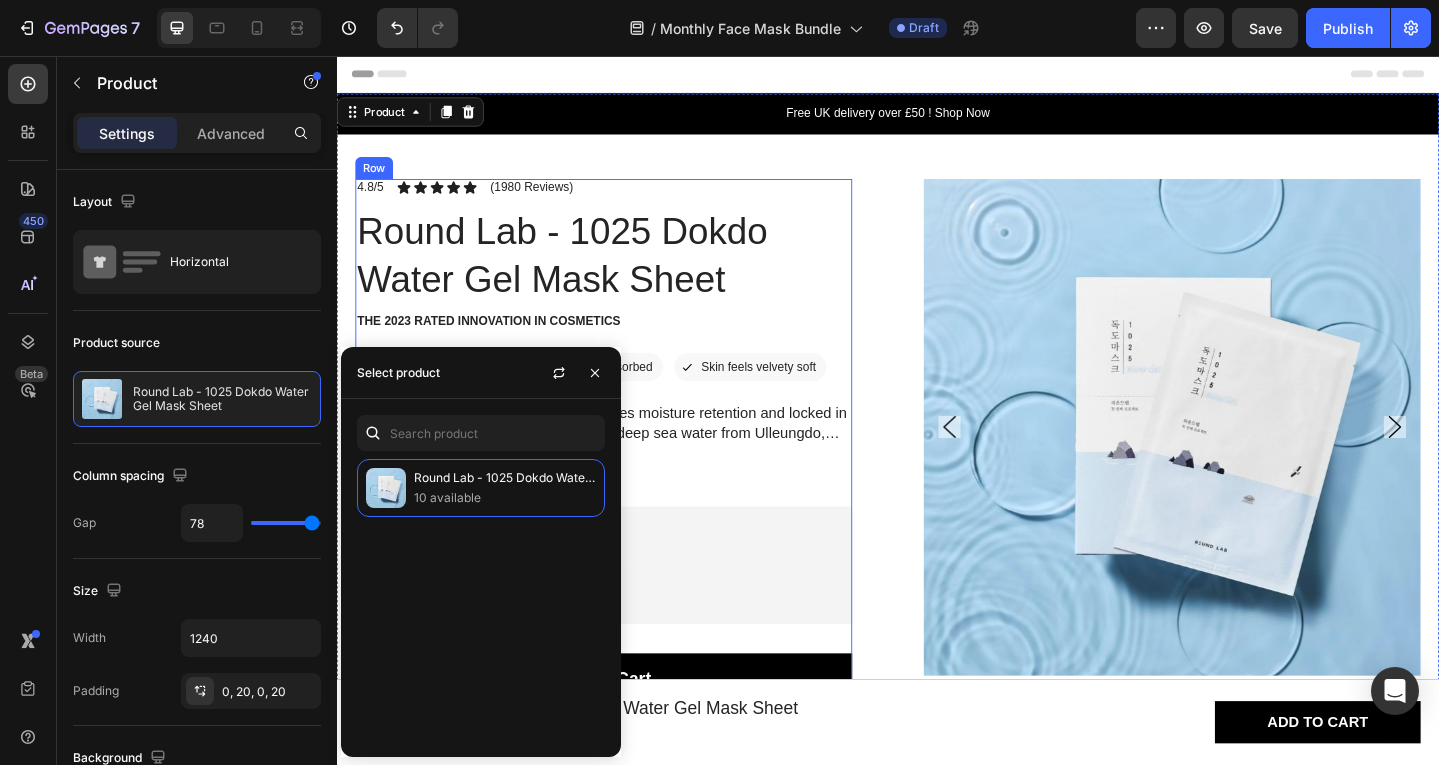 click on "4.8/5 Text Block Icon Icon Icon Icon Icon Icon List (1980 Reviews) Text Block Row Round Lab - 1025 Dokdo Water Gel Mask Sheet Product Title The 2023 Rated Innovation in Cosmetics Text Block
Icon Exceptionally nourishing Text Block Row
Icon Quickly absorbed Text Block Row Row
Icon Skin feels velvety soft Text Block Row Row Description:   Dense gel mask that provides moisture retention and locked in hydration. Features hyaluronic acid and deep sea water from Ulleungdo, boasting a variety of infused minerals beneficial to the skin. Panthenol and glycerin encourage skin health over time too.
How to use:
After cleansing, prep the skin with toner.
Take out the sheet mask and smooth it evenly all over the face, around the eyes and nose.
Remove the mask after 10-20 minutes and lightly pat the remaining product into skin.
Ingredients:
*Ingredients are subject to change at the manufacturer’s discretion. Read More Product Description Appstle Subscriptions" at bounding box center (627, 626) 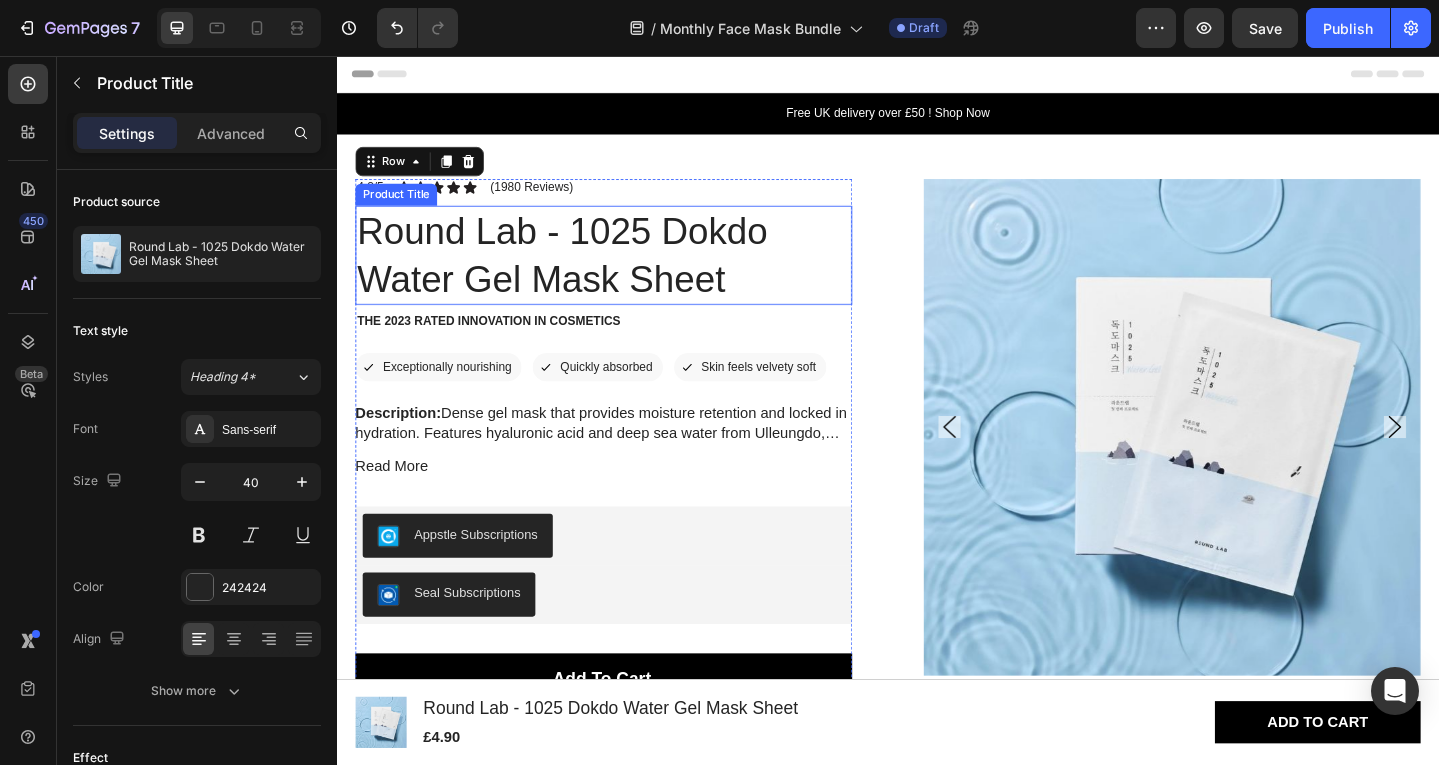 click on "Round Lab - 1025 Dokdo Water Gel Mask Sheet" at bounding box center (627, 273) 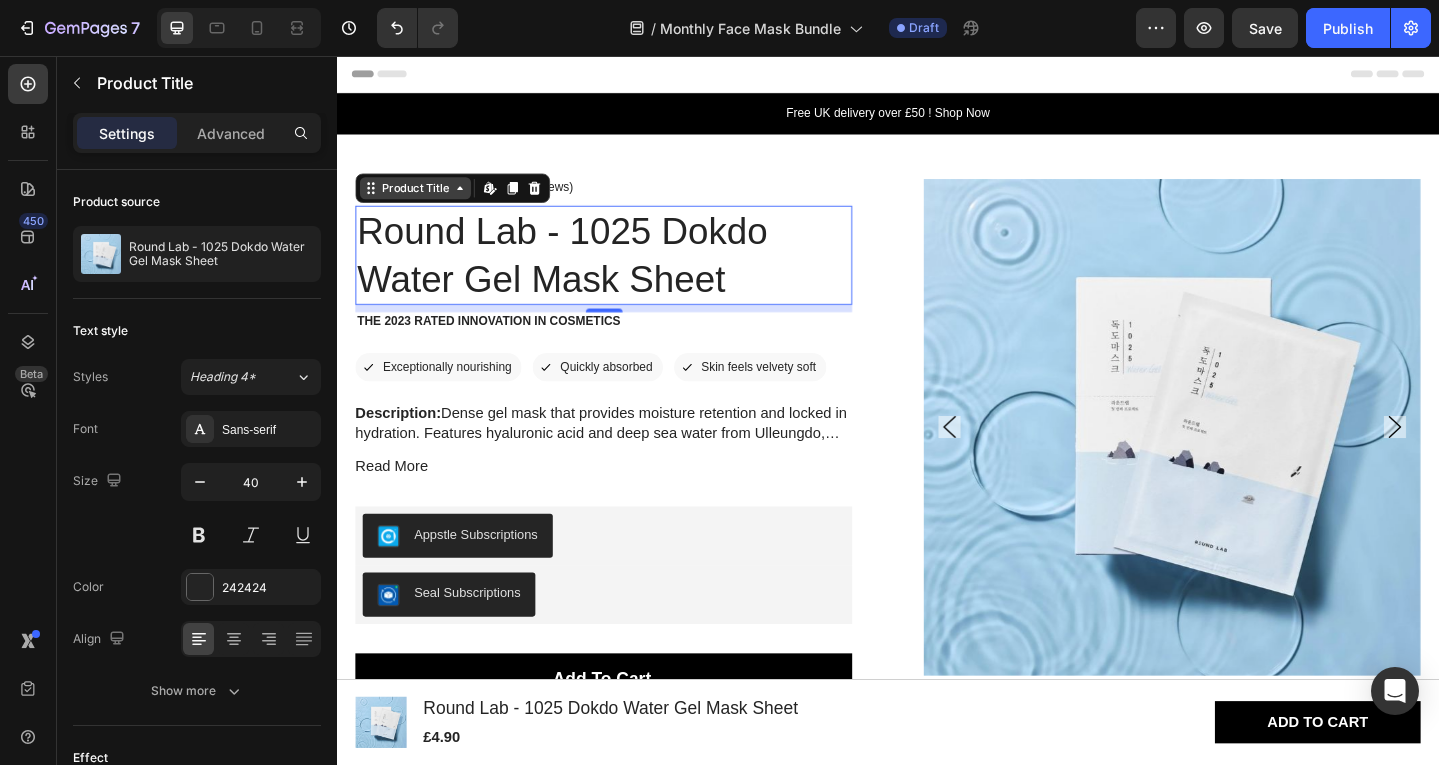 click on "Product Title" at bounding box center [422, 200] 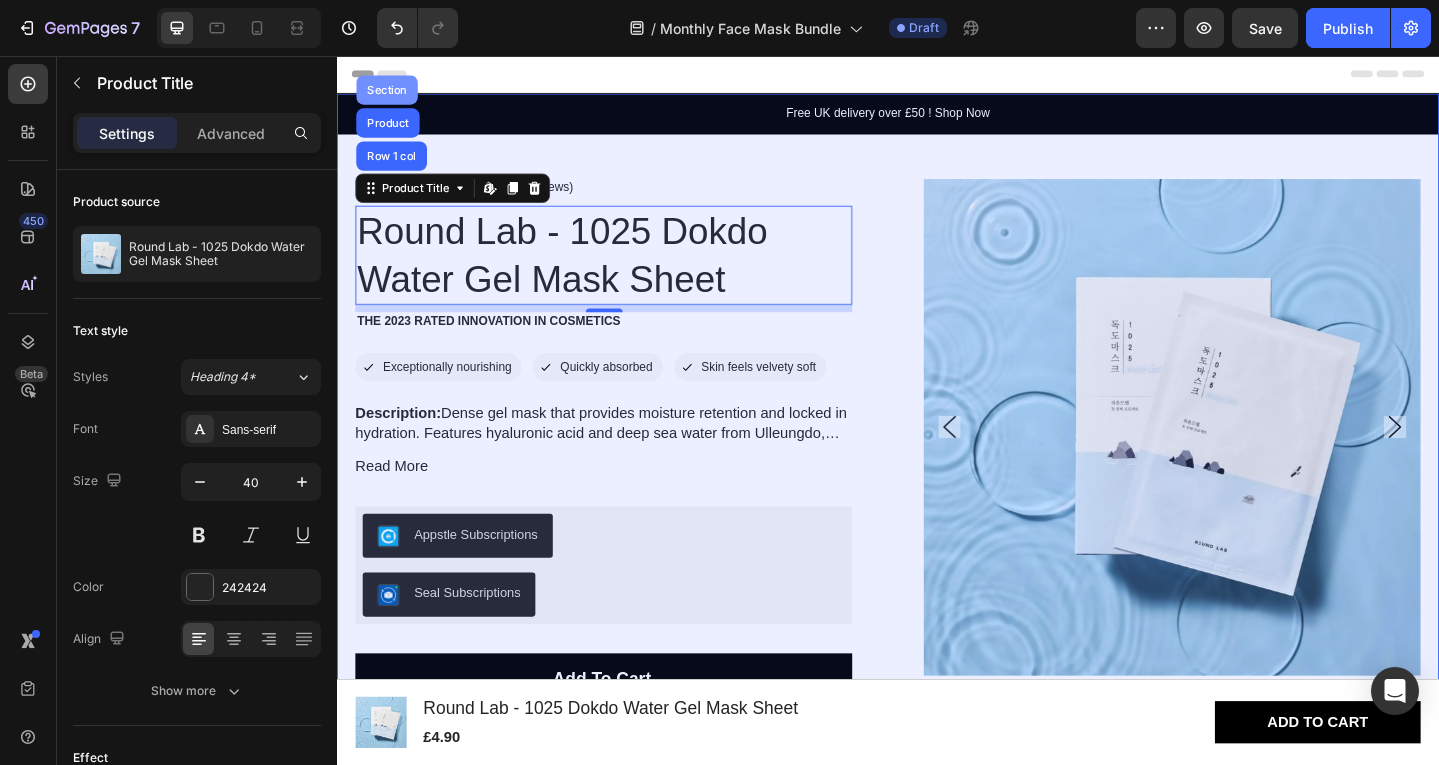 click on "Section" at bounding box center (391, 93) 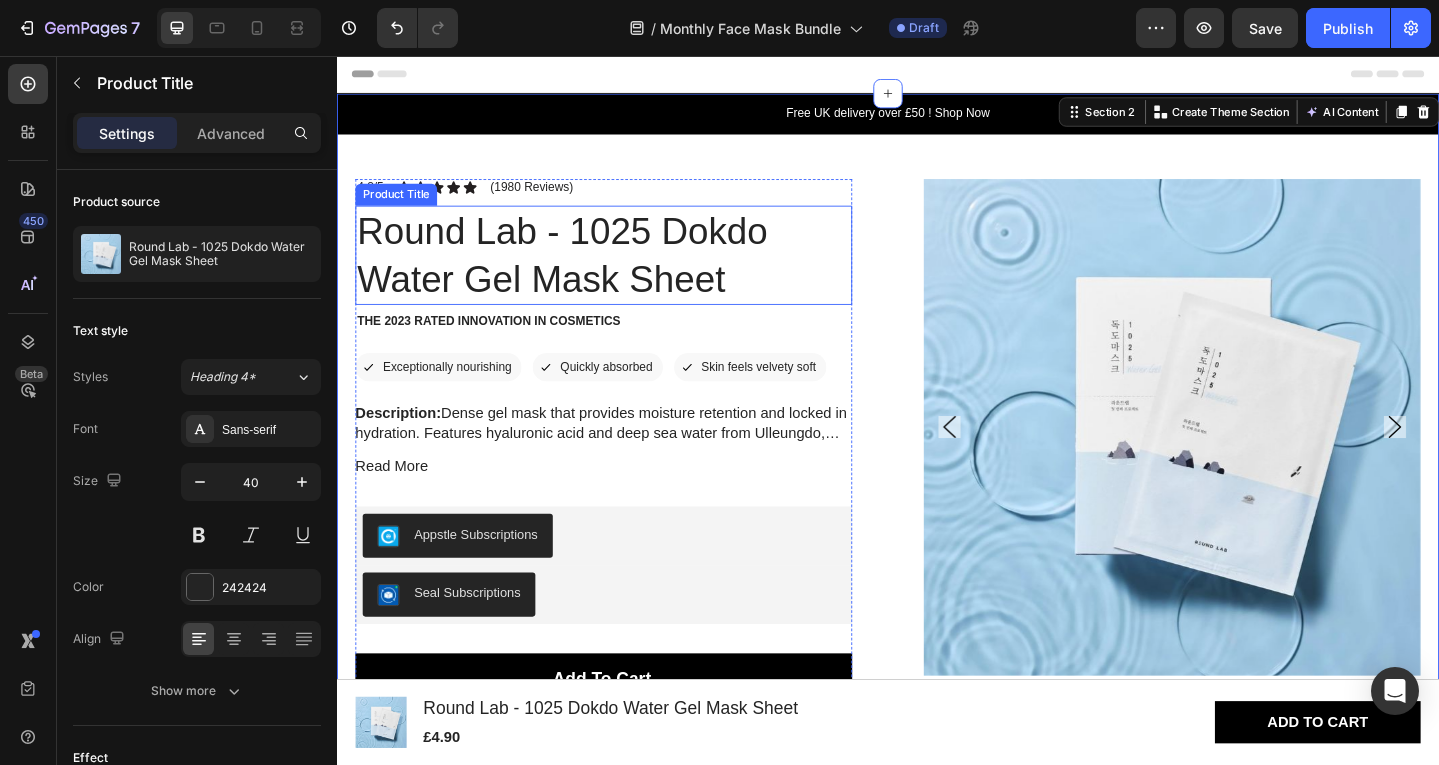 click on "Round Lab - 1025 Dokdo Water Gel Mask Sheet" at bounding box center (627, 273) 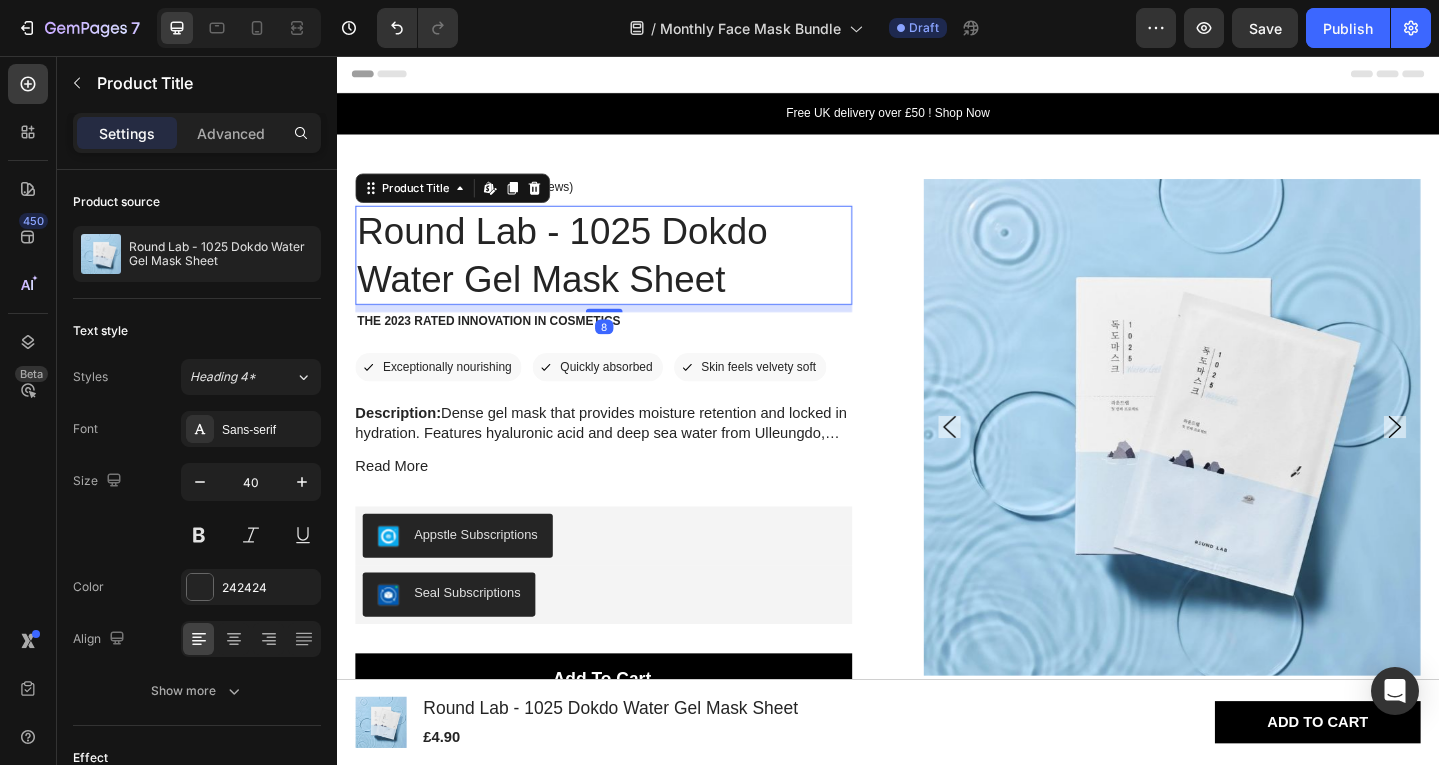 click on "Round Lab - 1025 Dokdo Water Gel Mask Sheet" at bounding box center (627, 273) 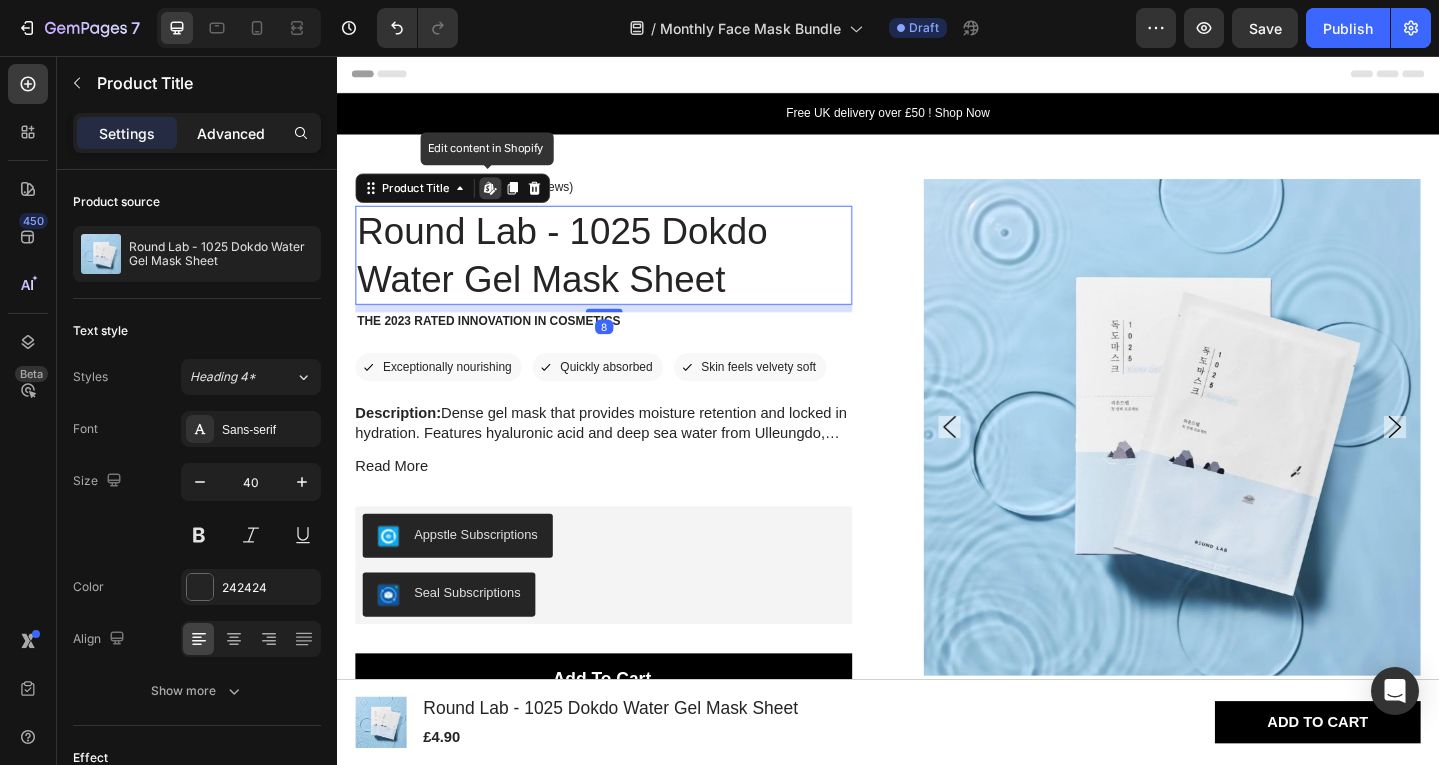 click on "Advanced" at bounding box center (231, 133) 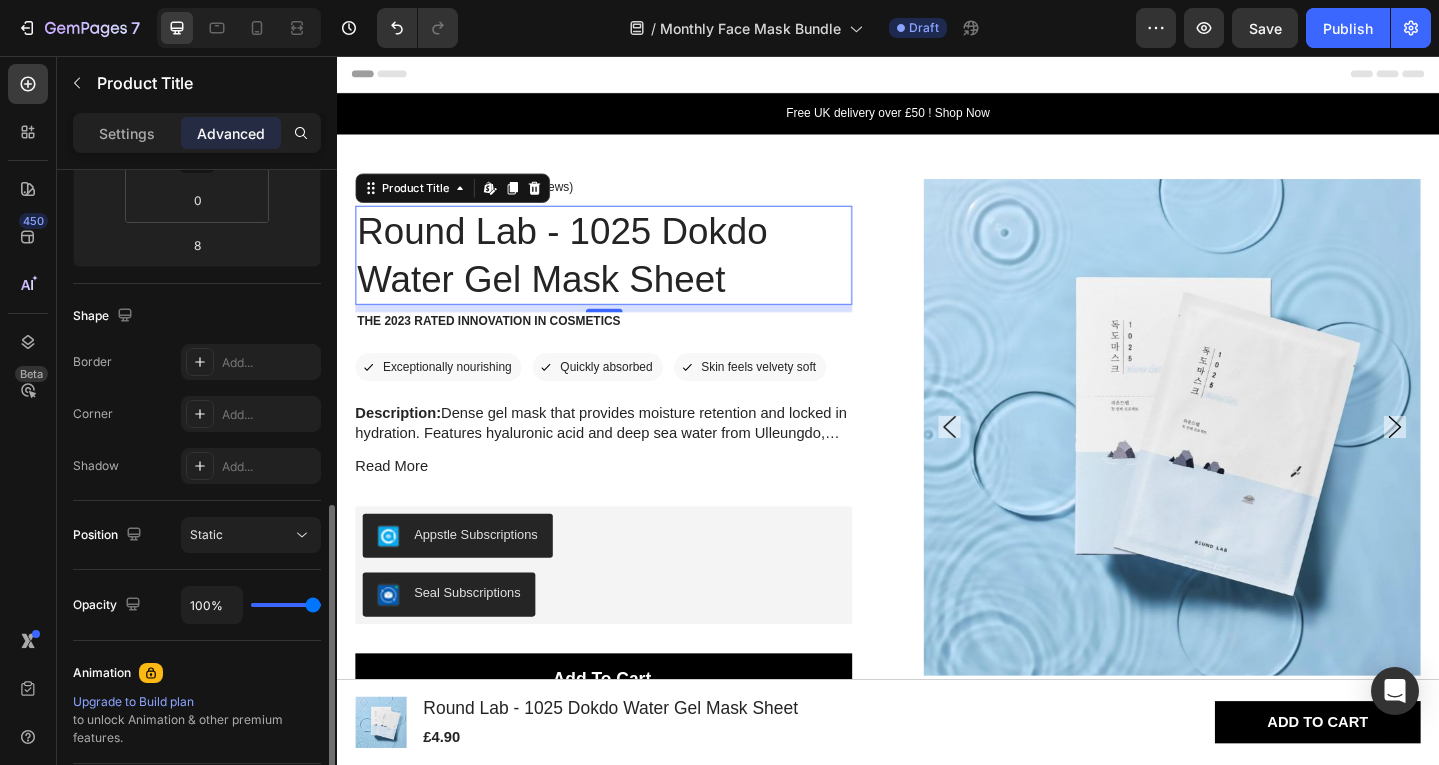 scroll, scrollTop: 736, scrollLeft: 0, axis: vertical 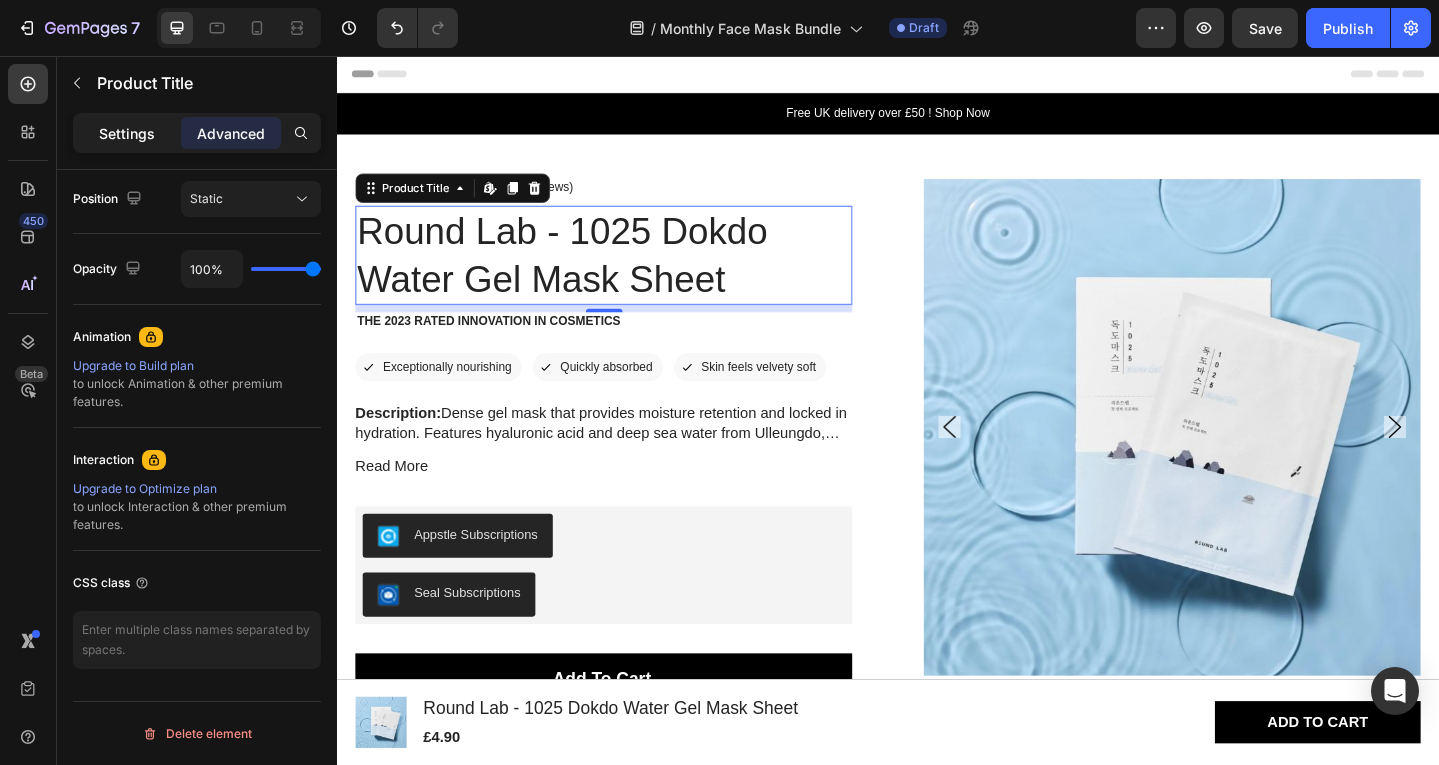 click on "Settings" at bounding box center (127, 133) 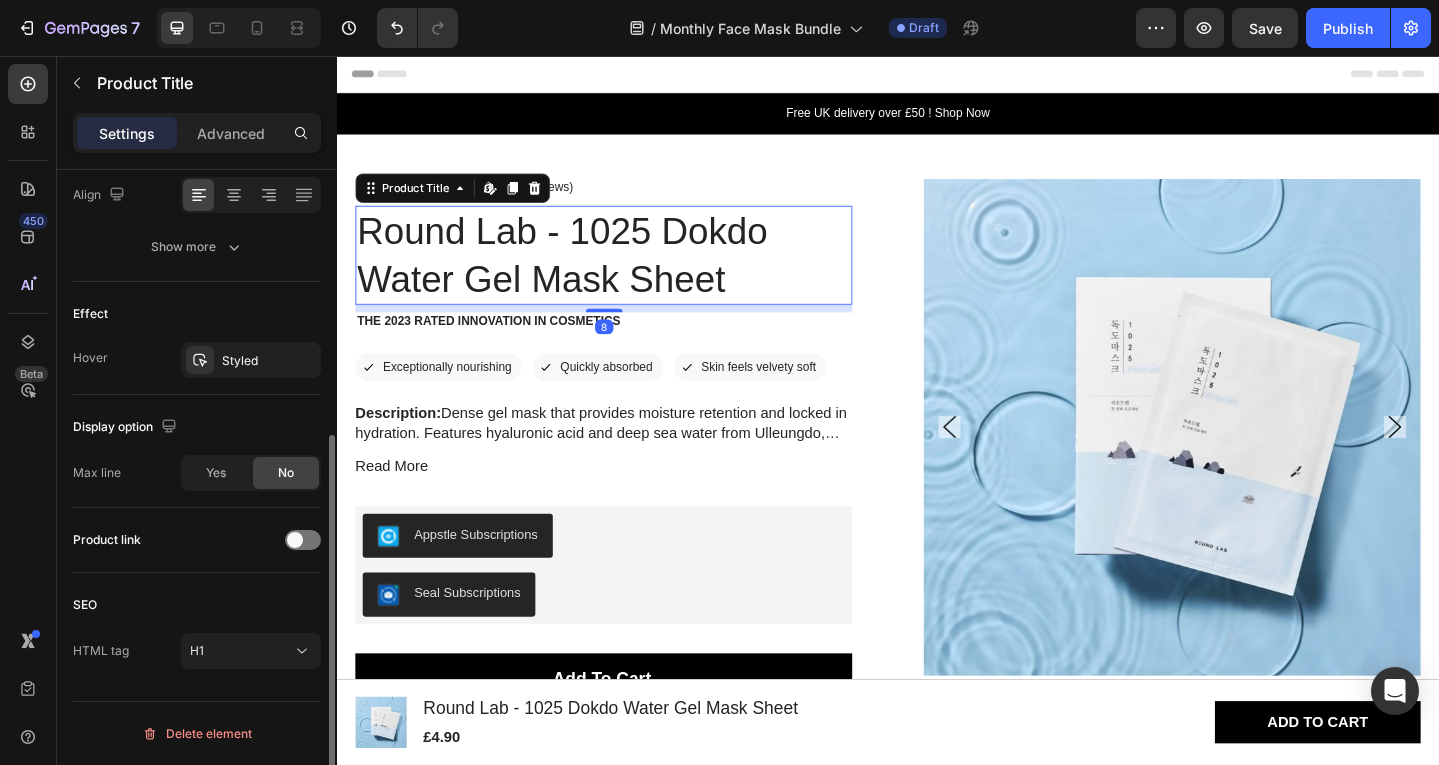 scroll, scrollTop: 444, scrollLeft: 0, axis: vertical 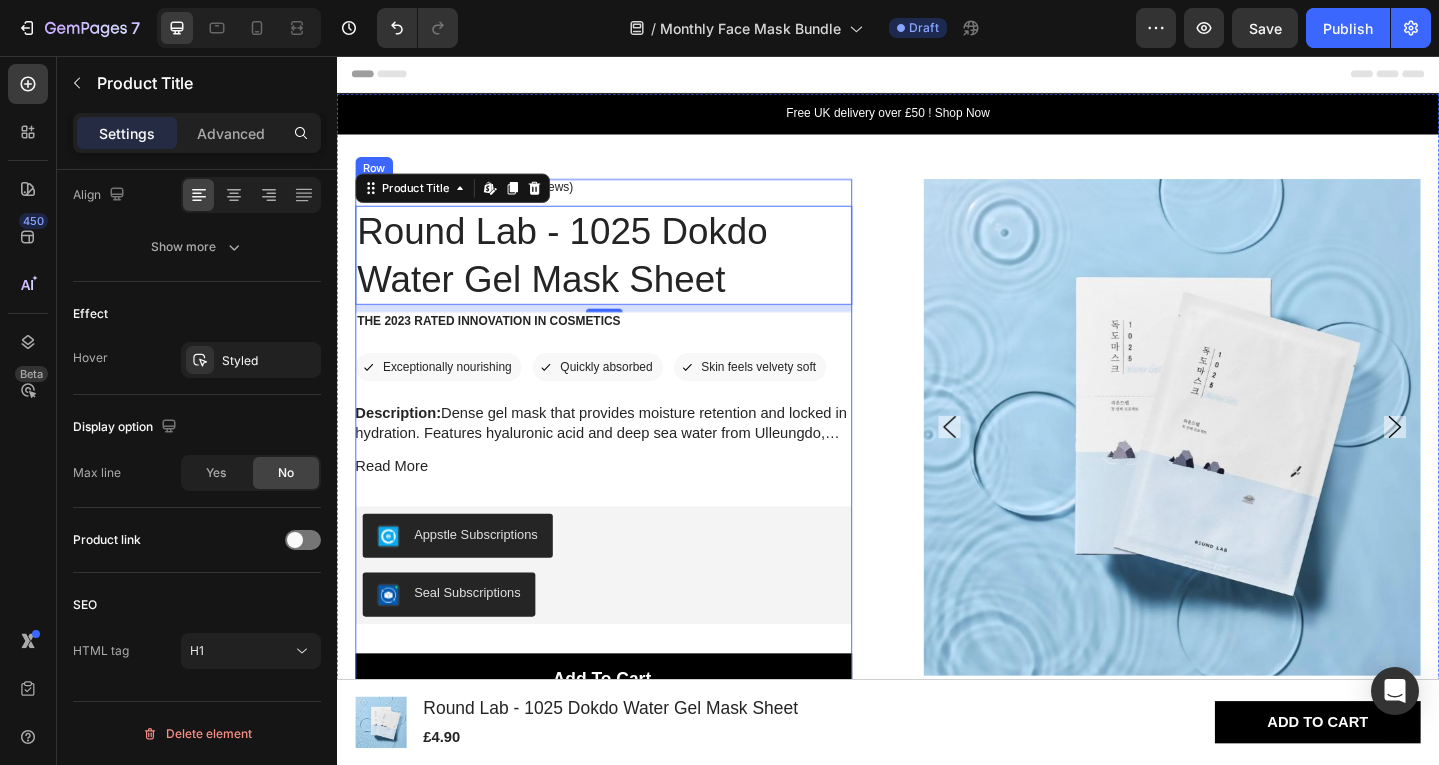 click on "4.8/5 Text Block Icon Icon Icon Icon Icon Icon List (1980 Reviews) Text Block Row" at bounding box center (627, 200) 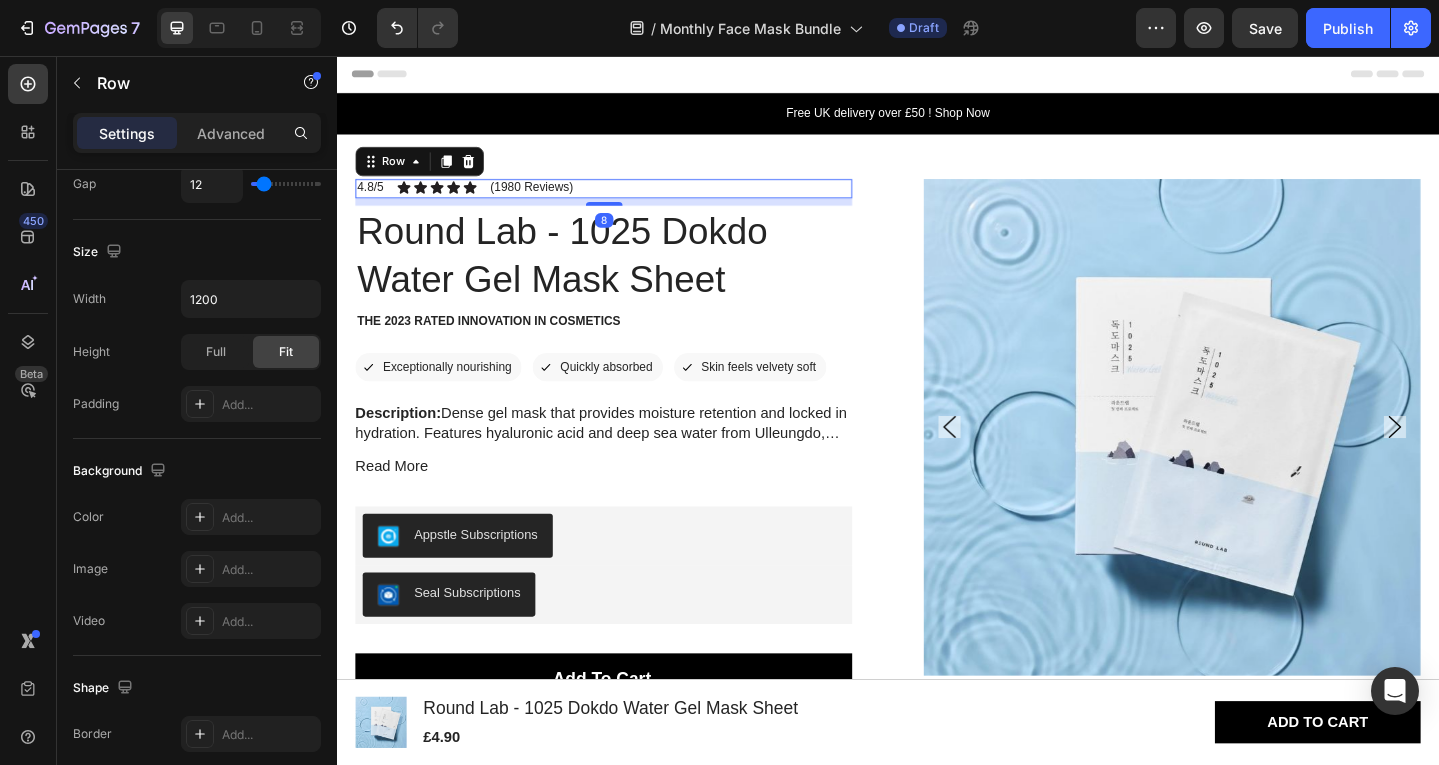 scroll, scrollTop: 0, scrollLeft: 0, axis: both 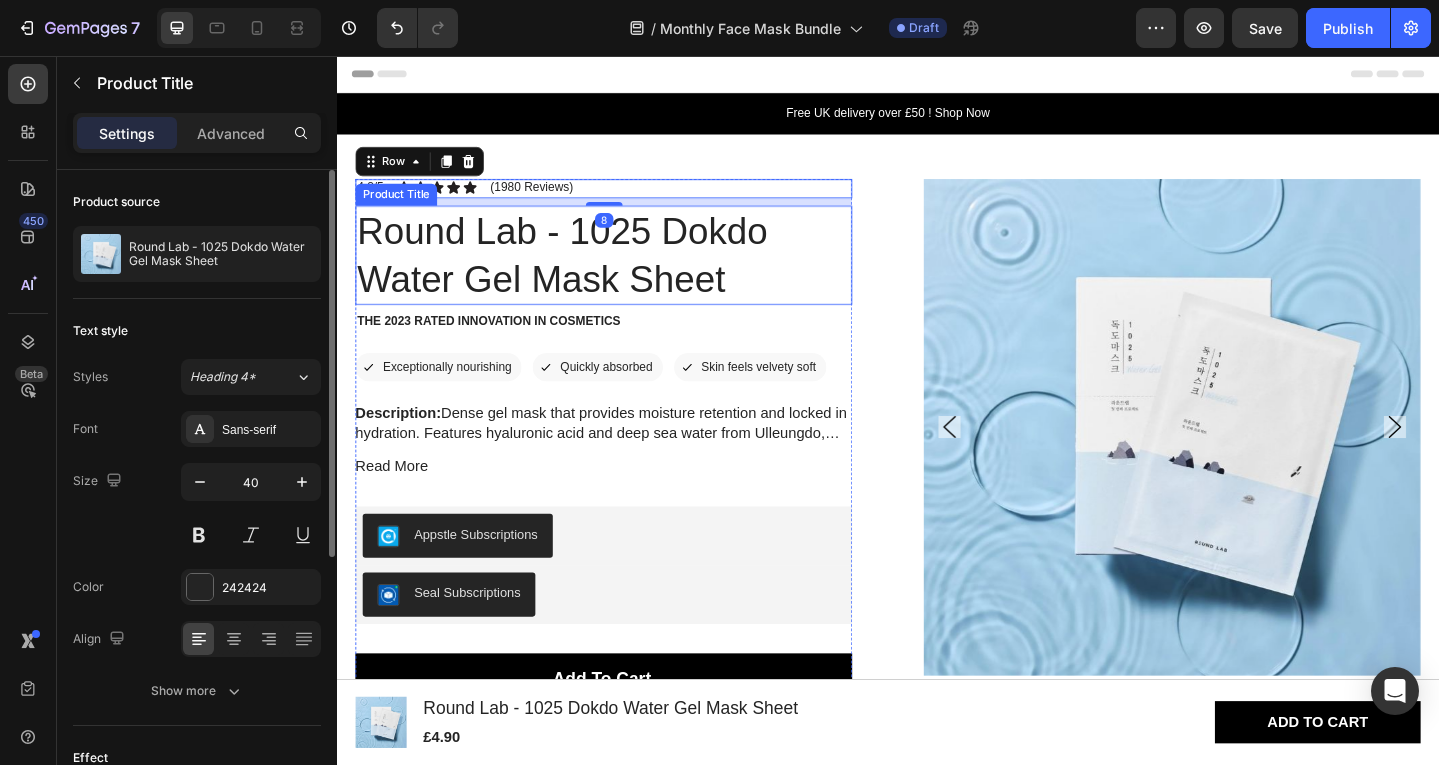 click on "Round Lab - 1025 Dokdo Water Gel Mask Sheet" at bounding box center (627, 273) 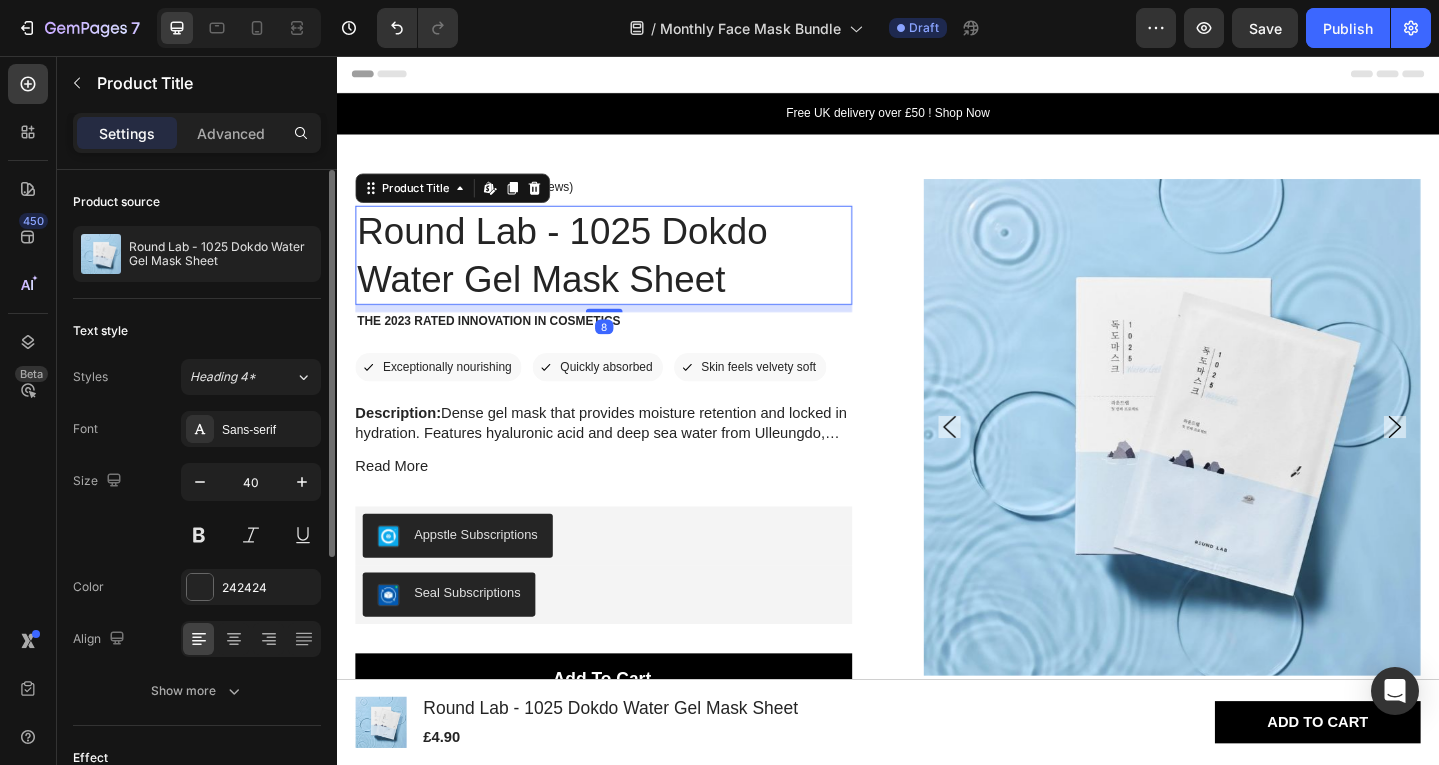click on "Round Lab - 1025 Dokdo Water Gel Mask Sheet" at bounding box center (627, 273) 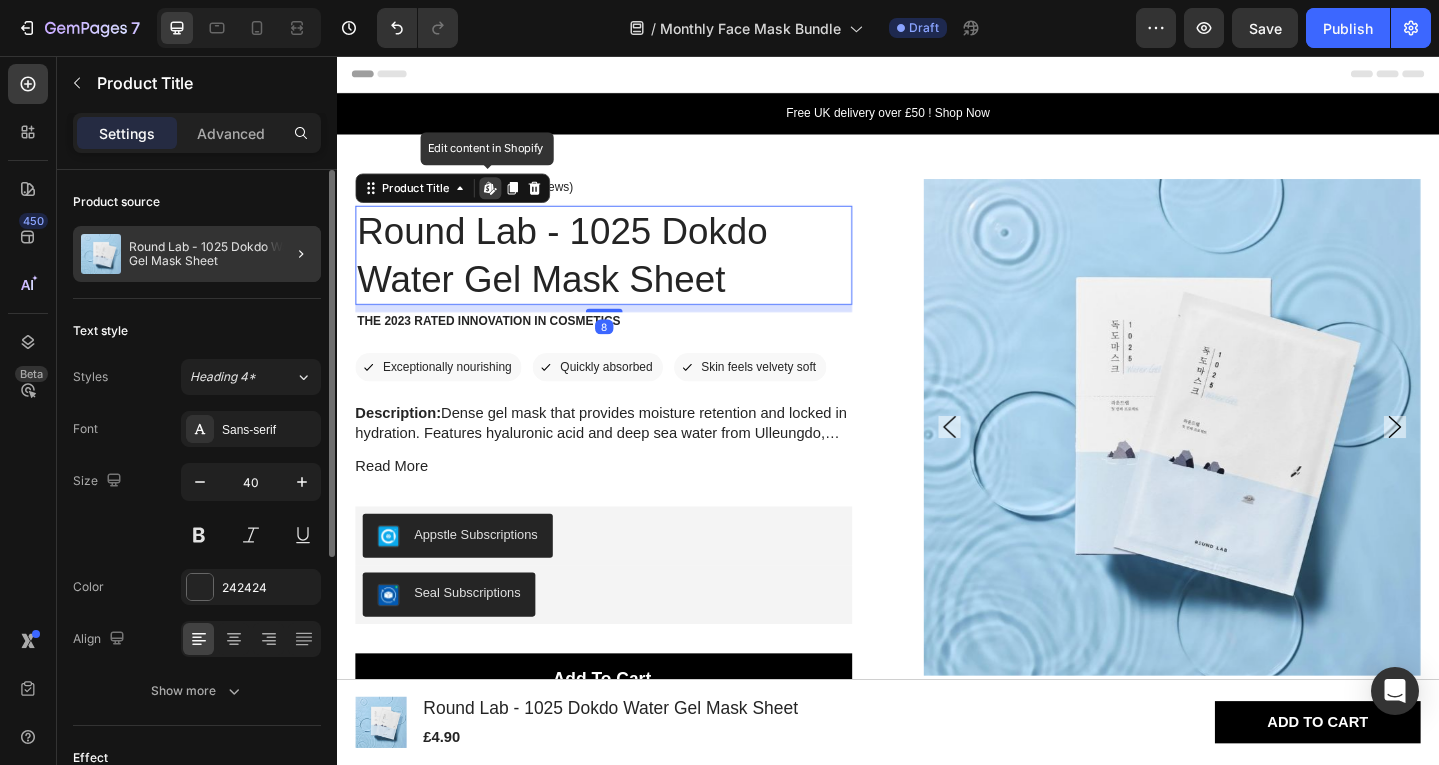 click on "Round Lab - 1025 Dokdo Water Gel Mask Sheet" 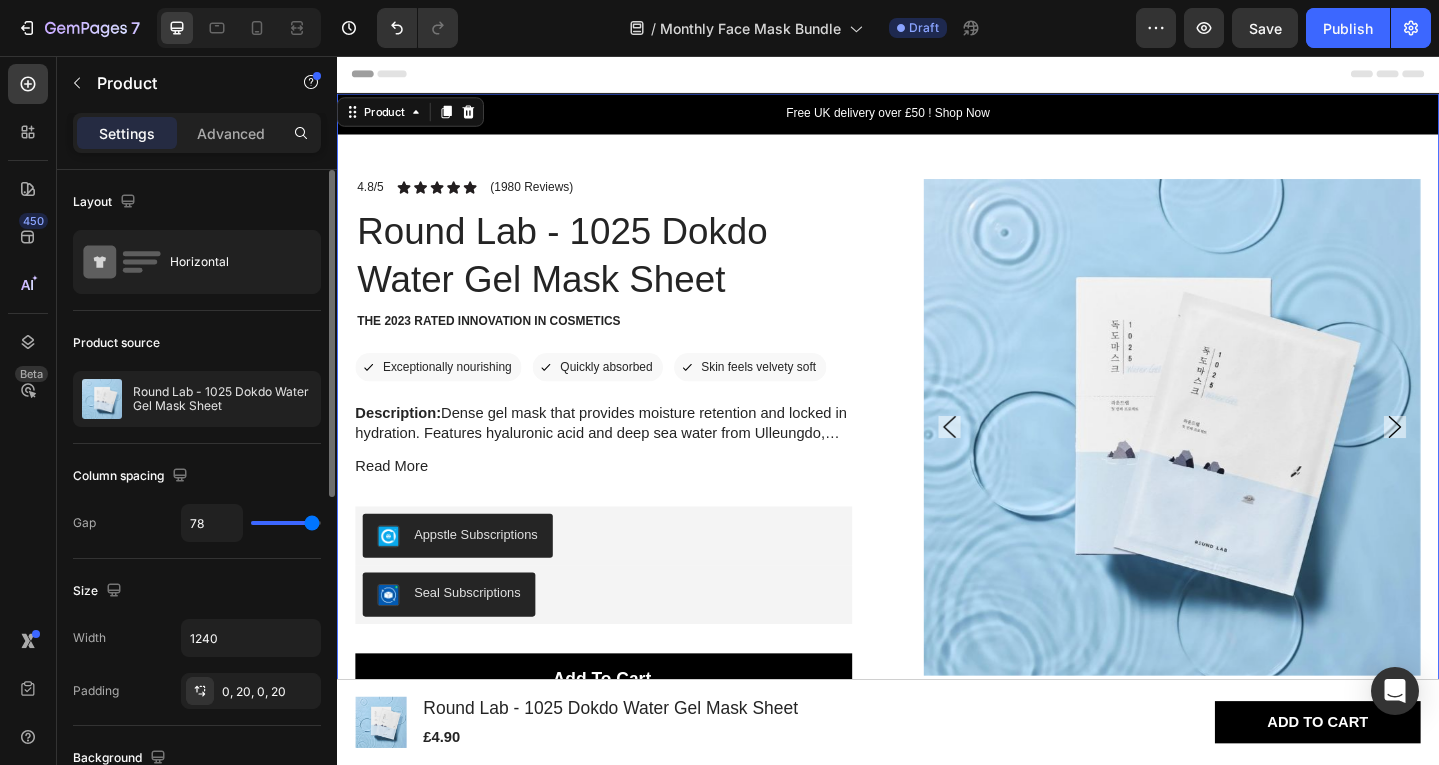 click on "Horizontal" at bounding box center [231, 262] 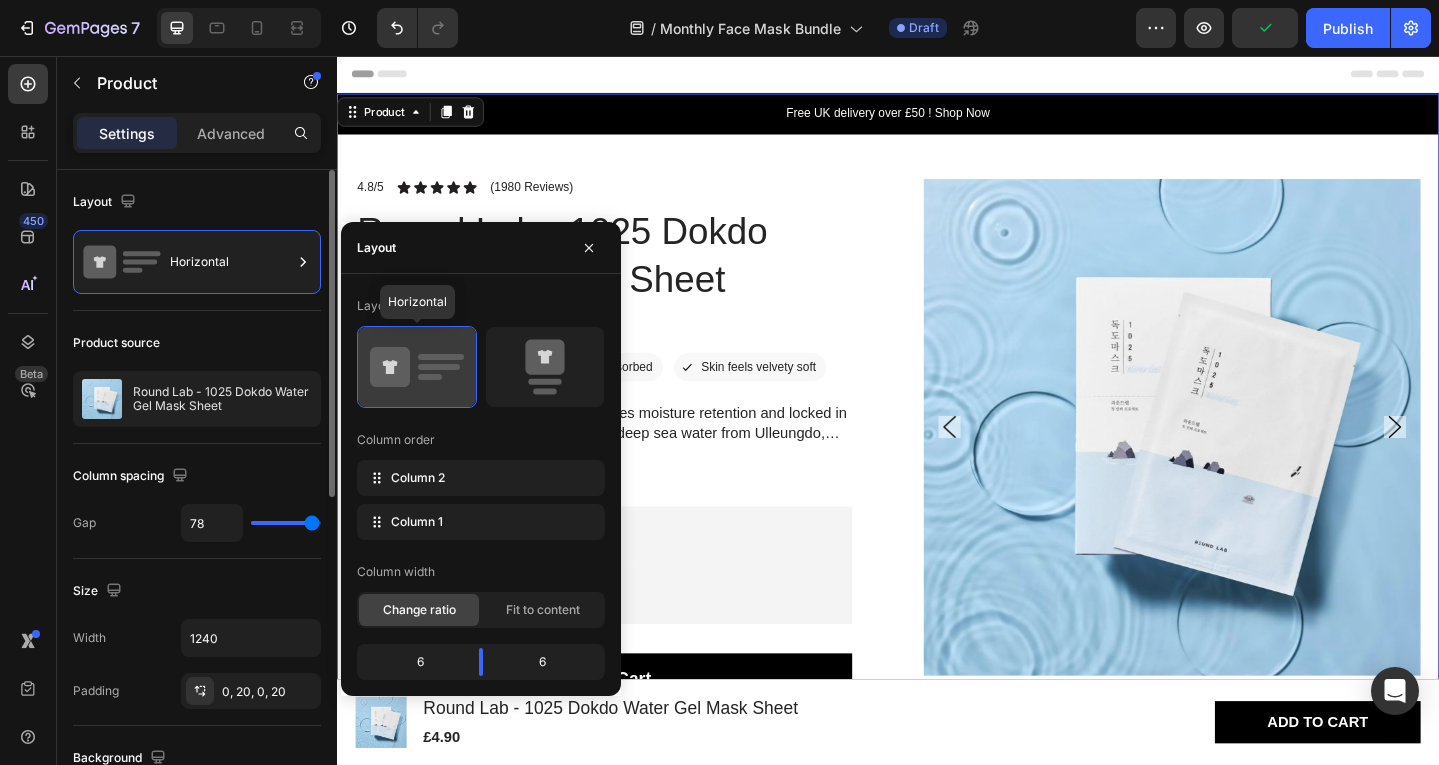 click 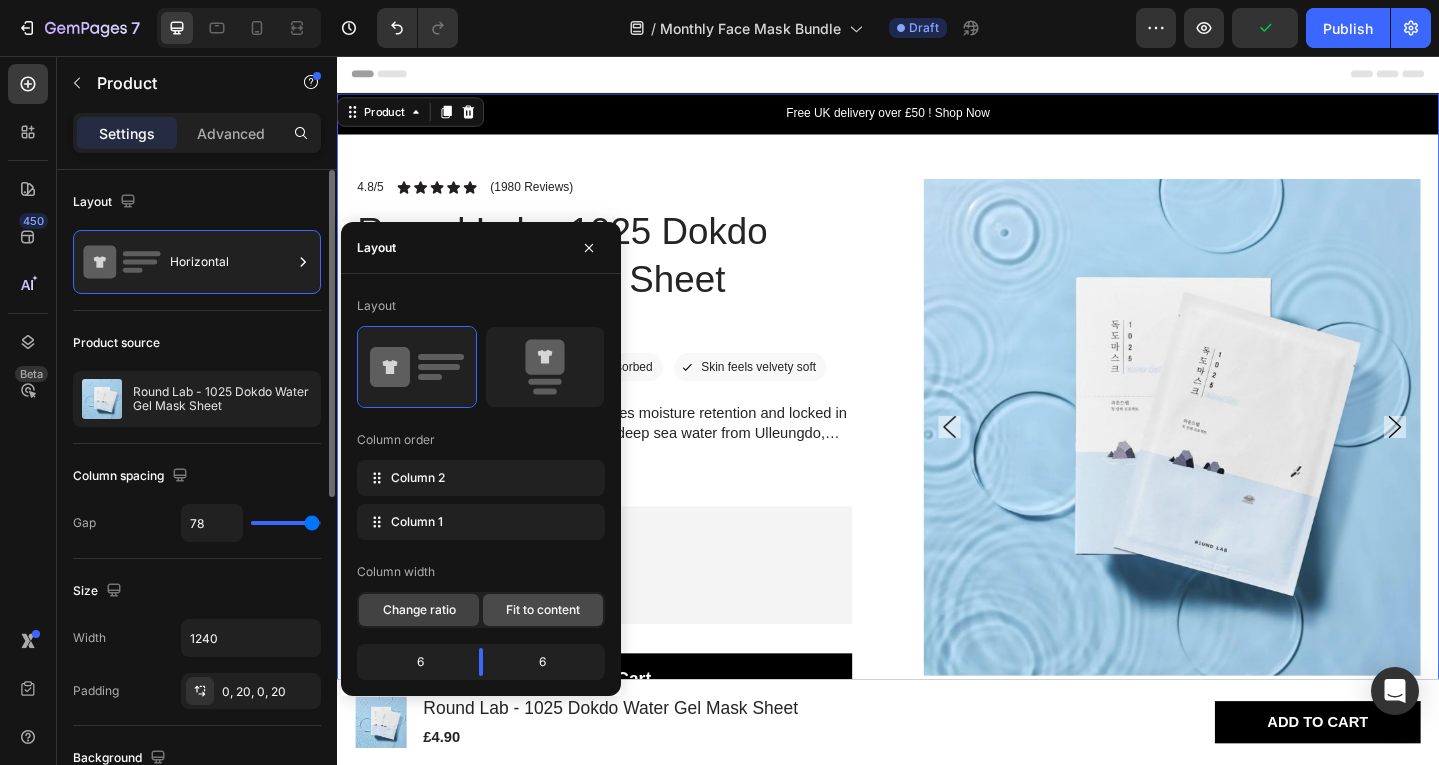 click on "Fit to content" 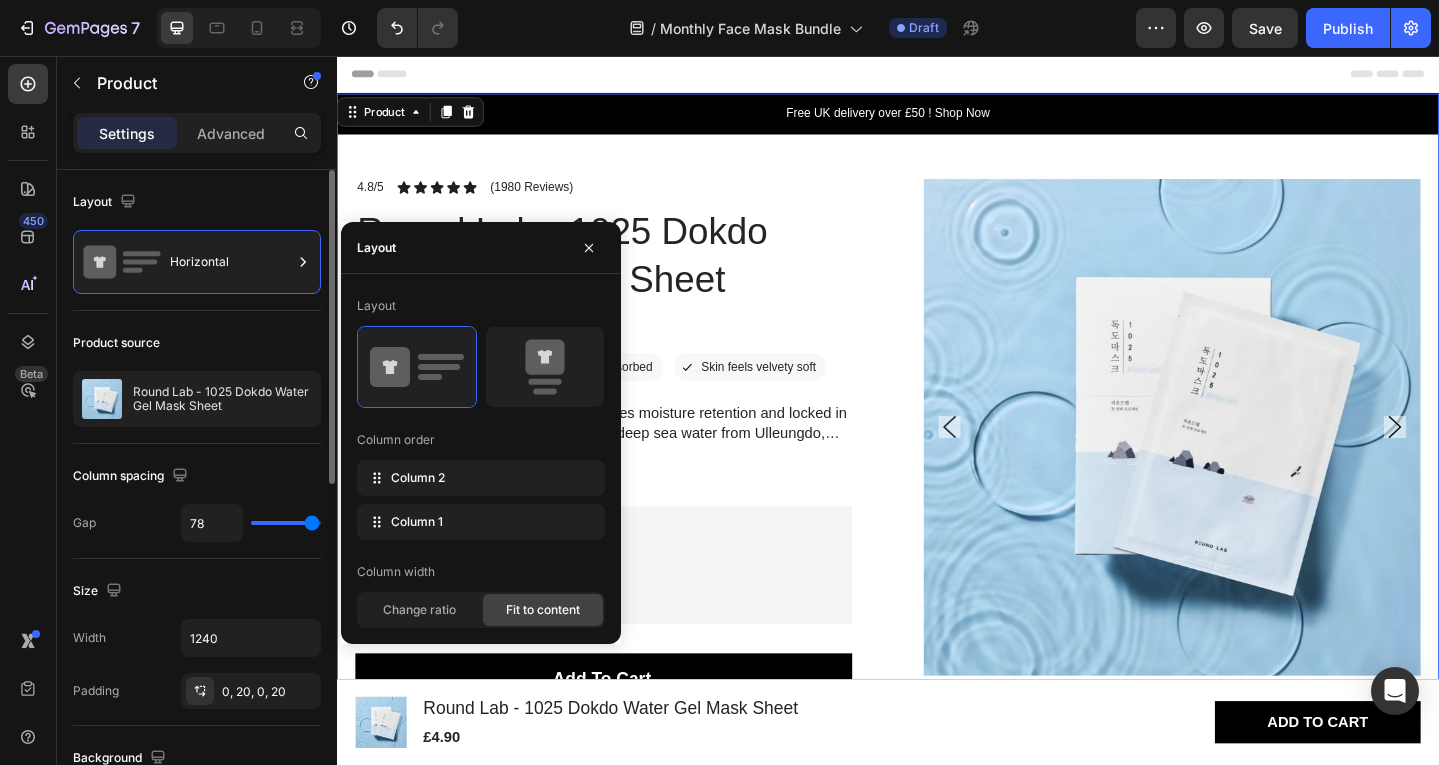 click on "Fit to content" 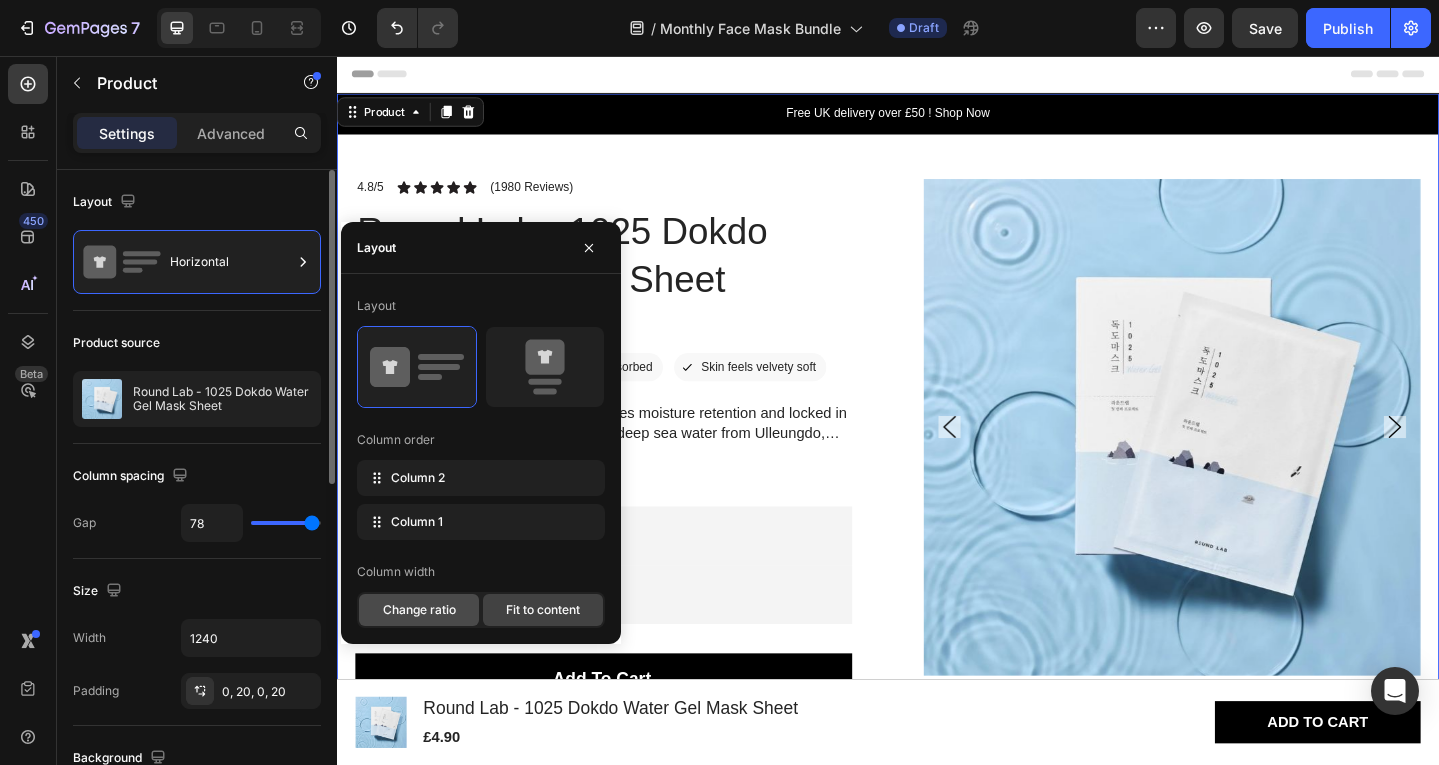 click on "Change ratio" 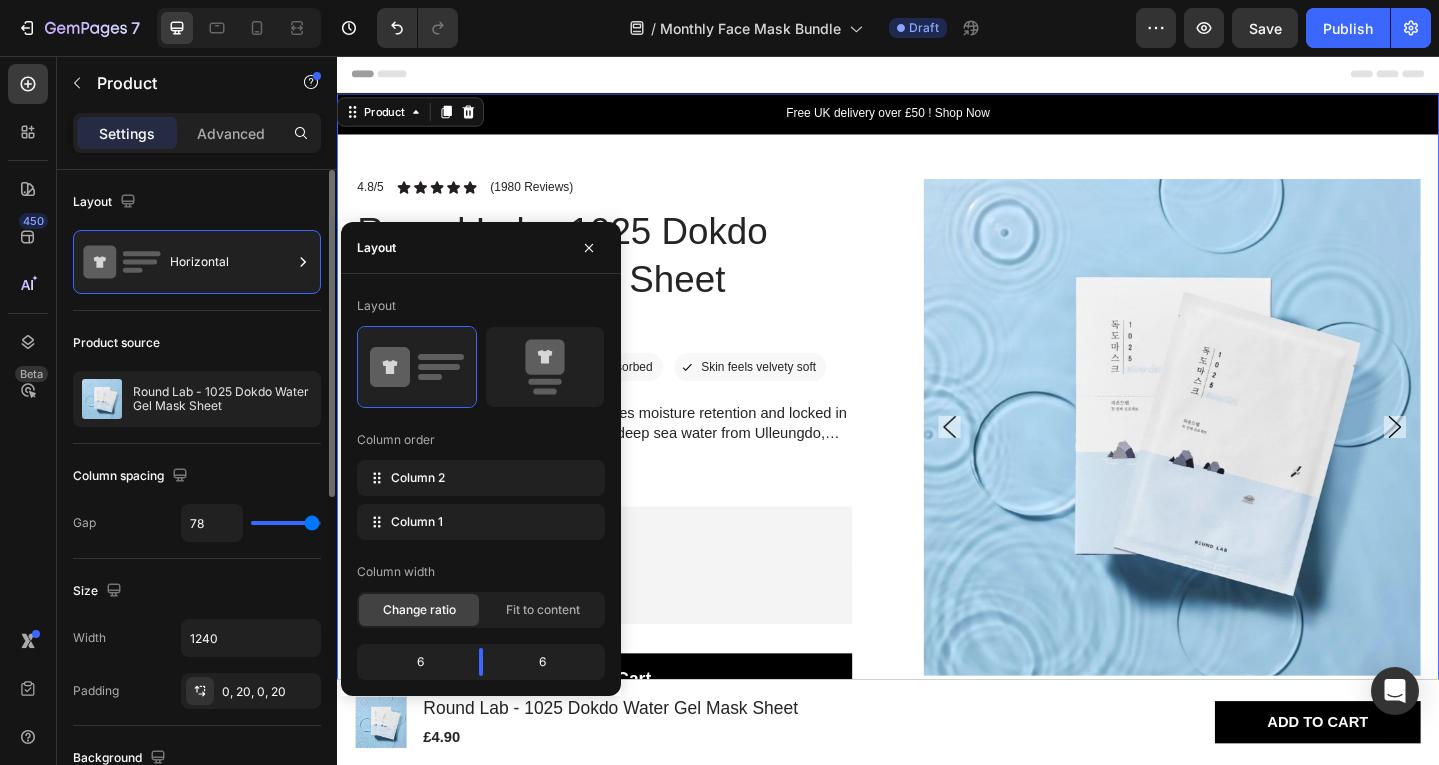 type on "65" 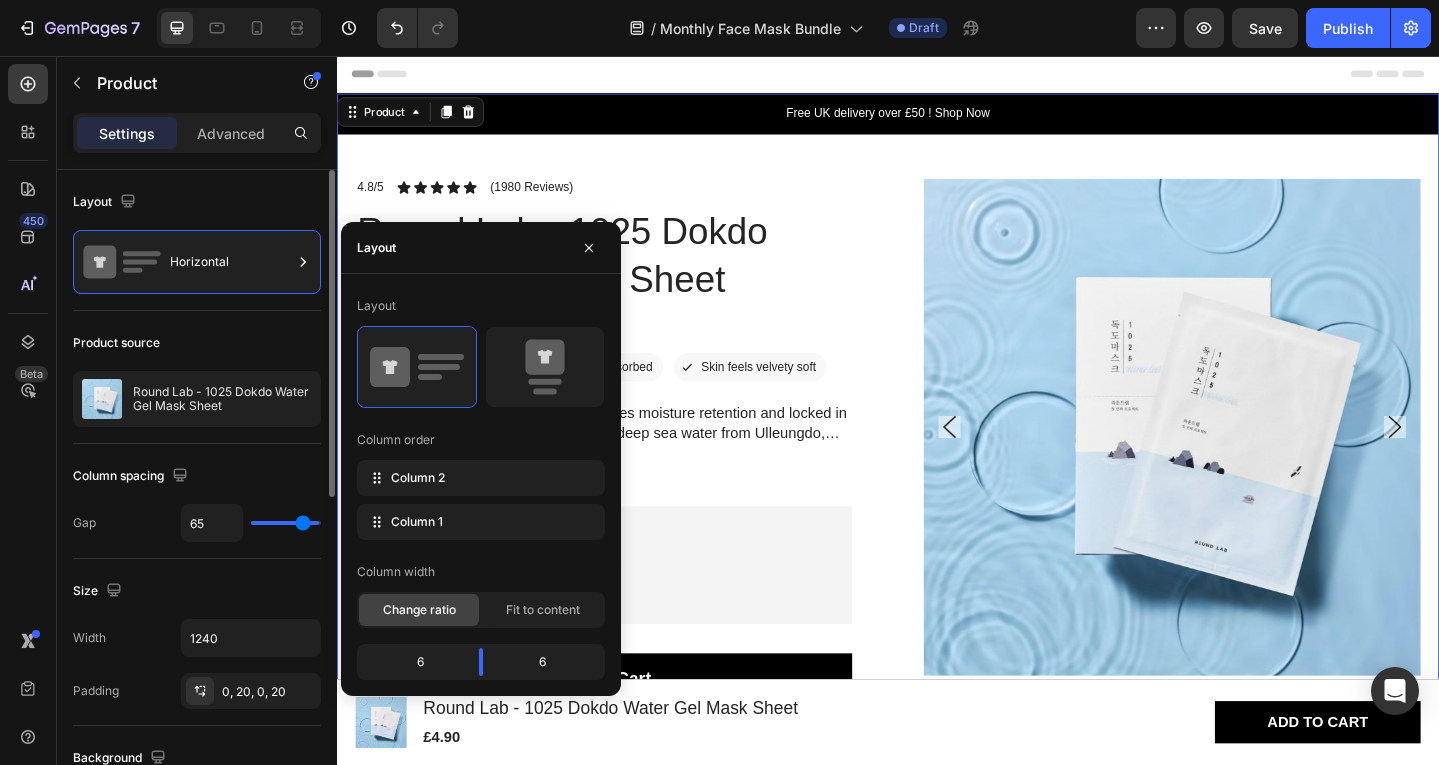 type on "39" 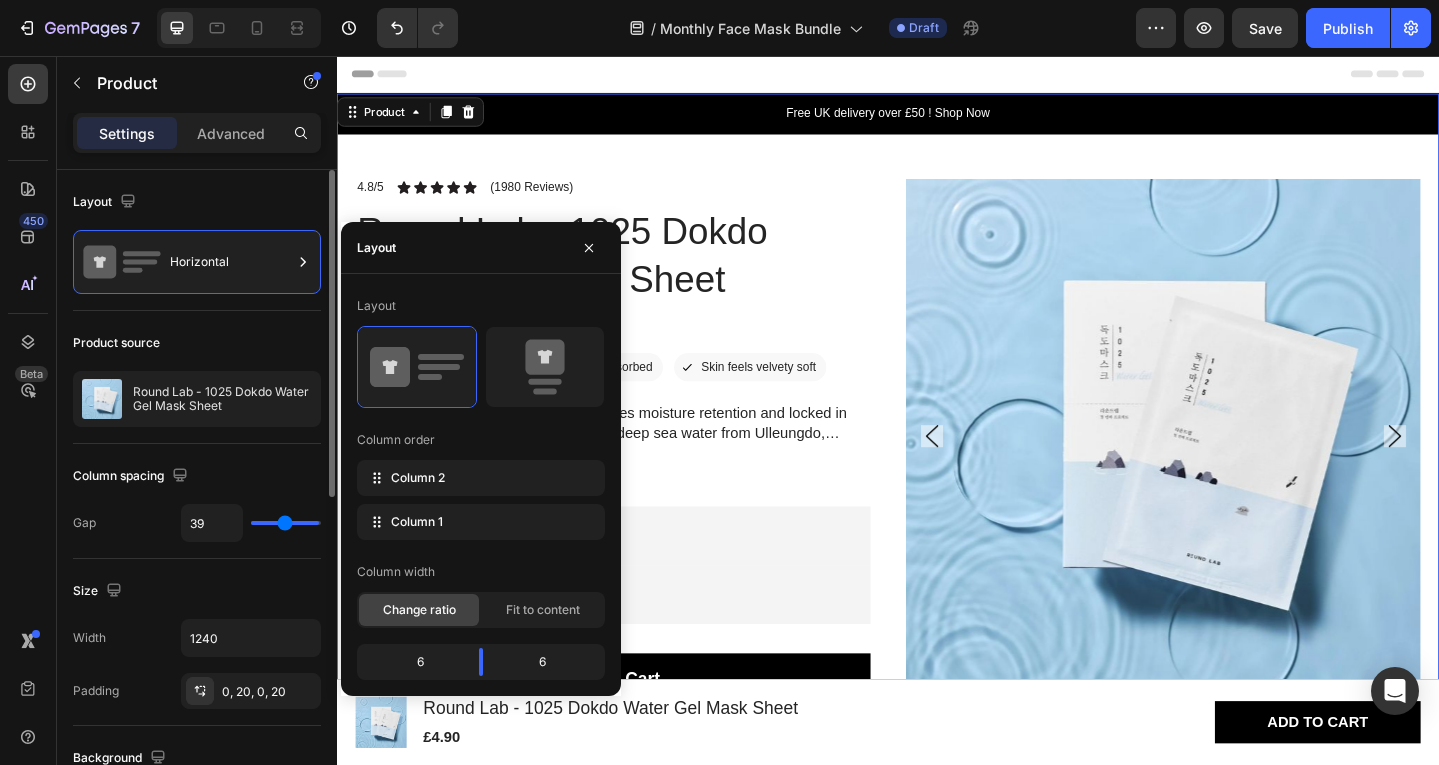 type on "27" 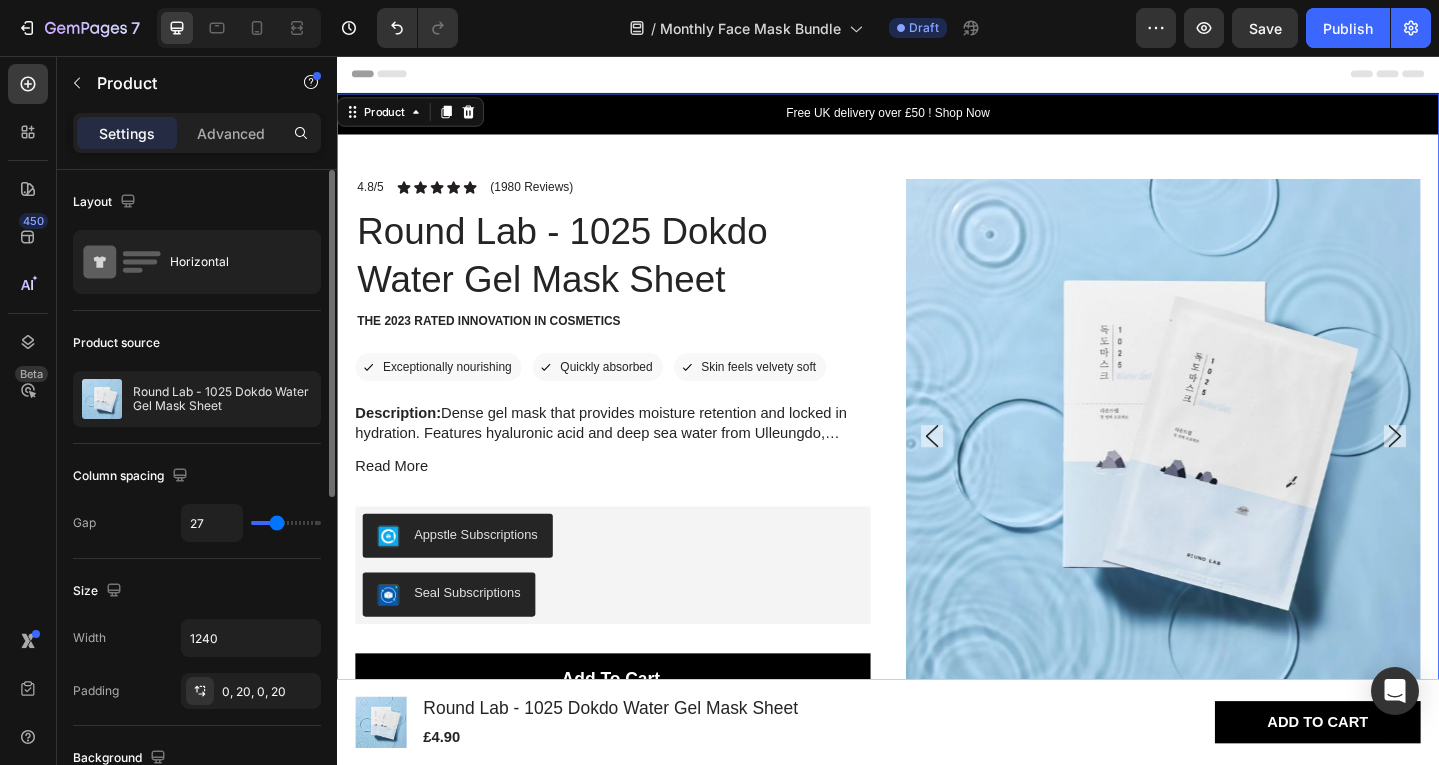 type on "24" 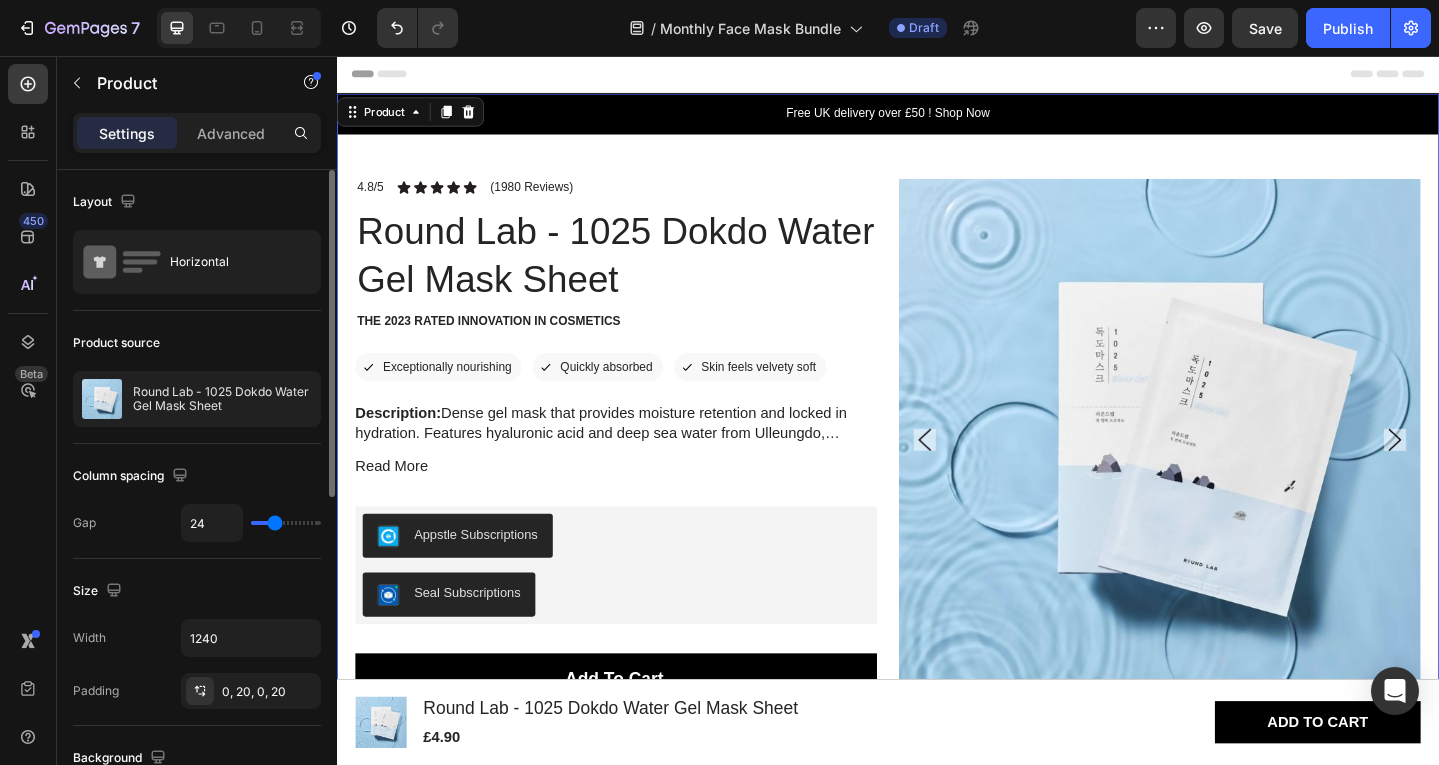 type on "21" 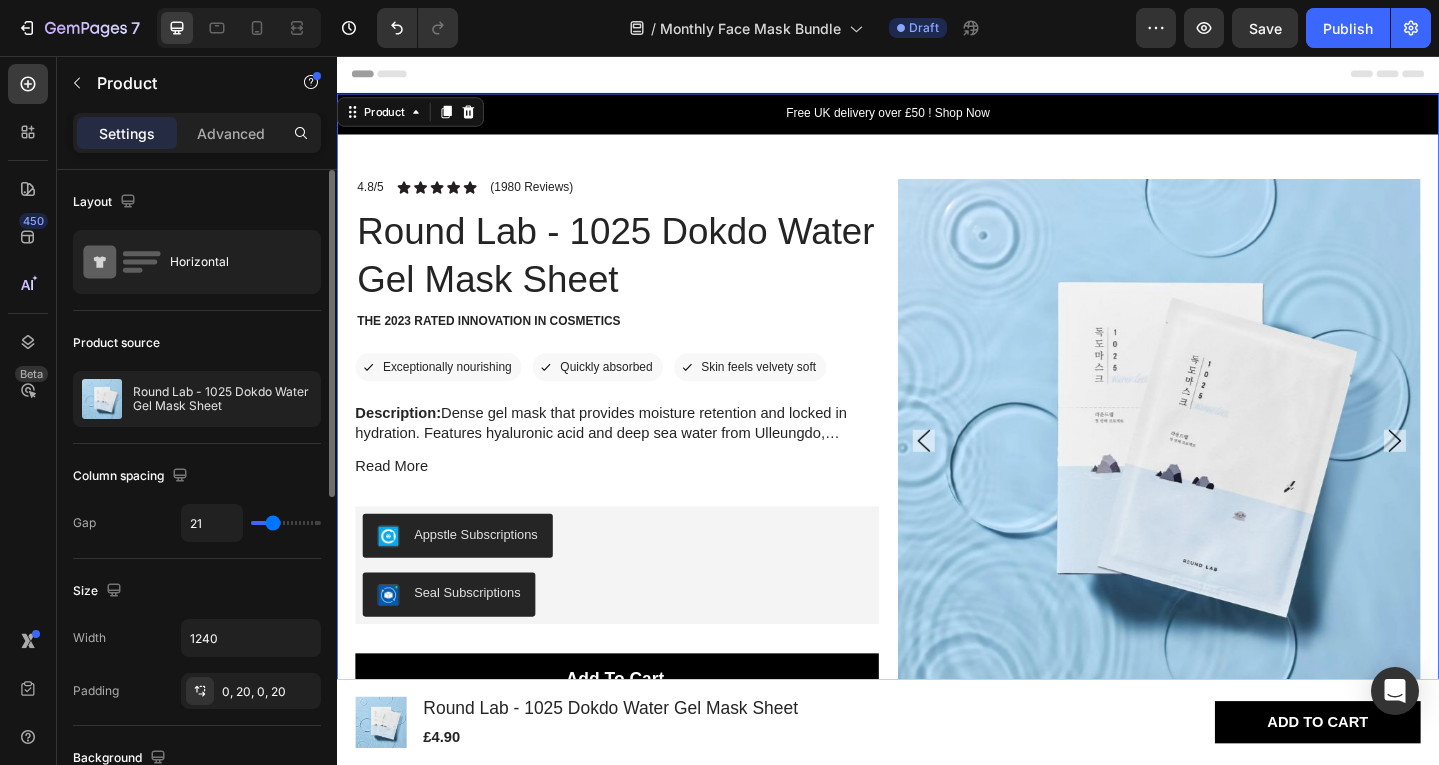 type on "73" 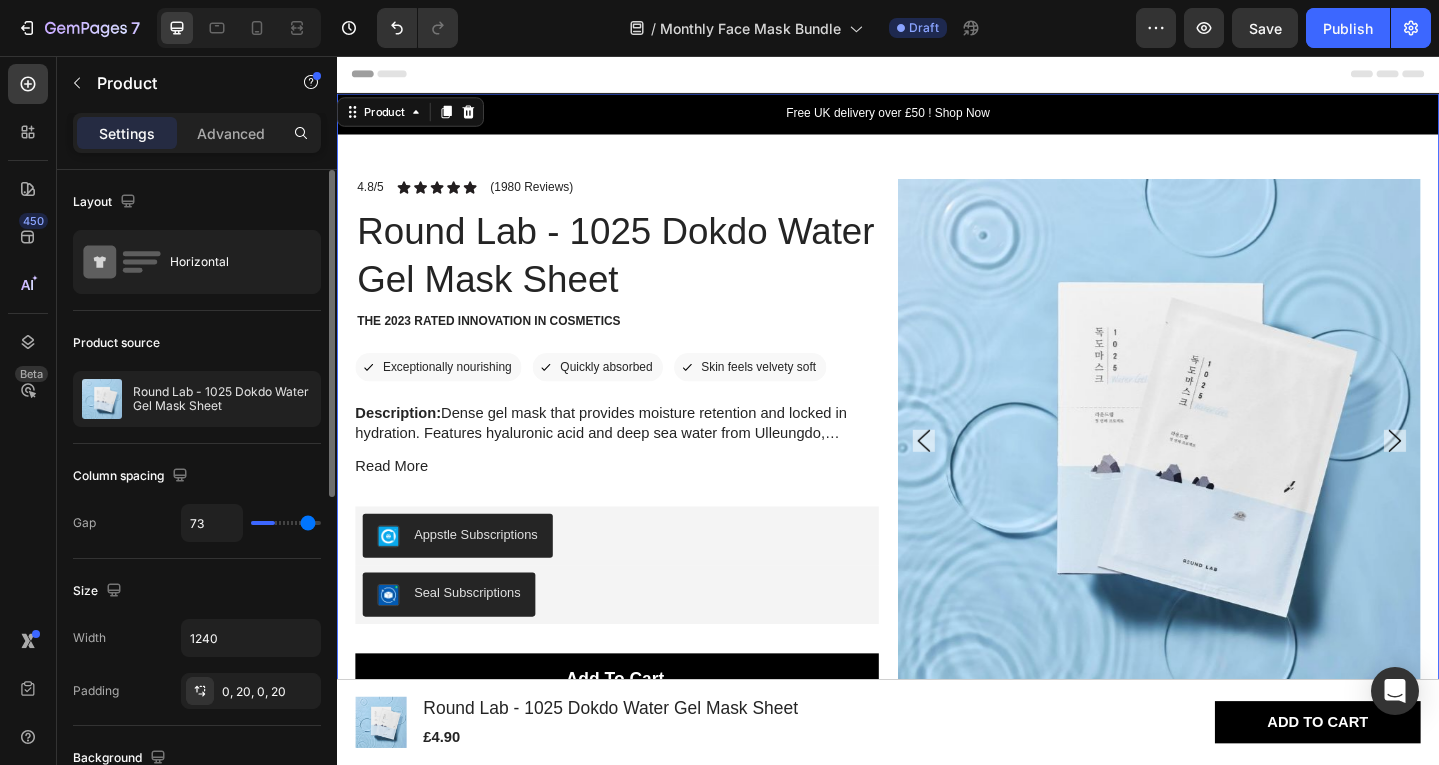 type on "80" 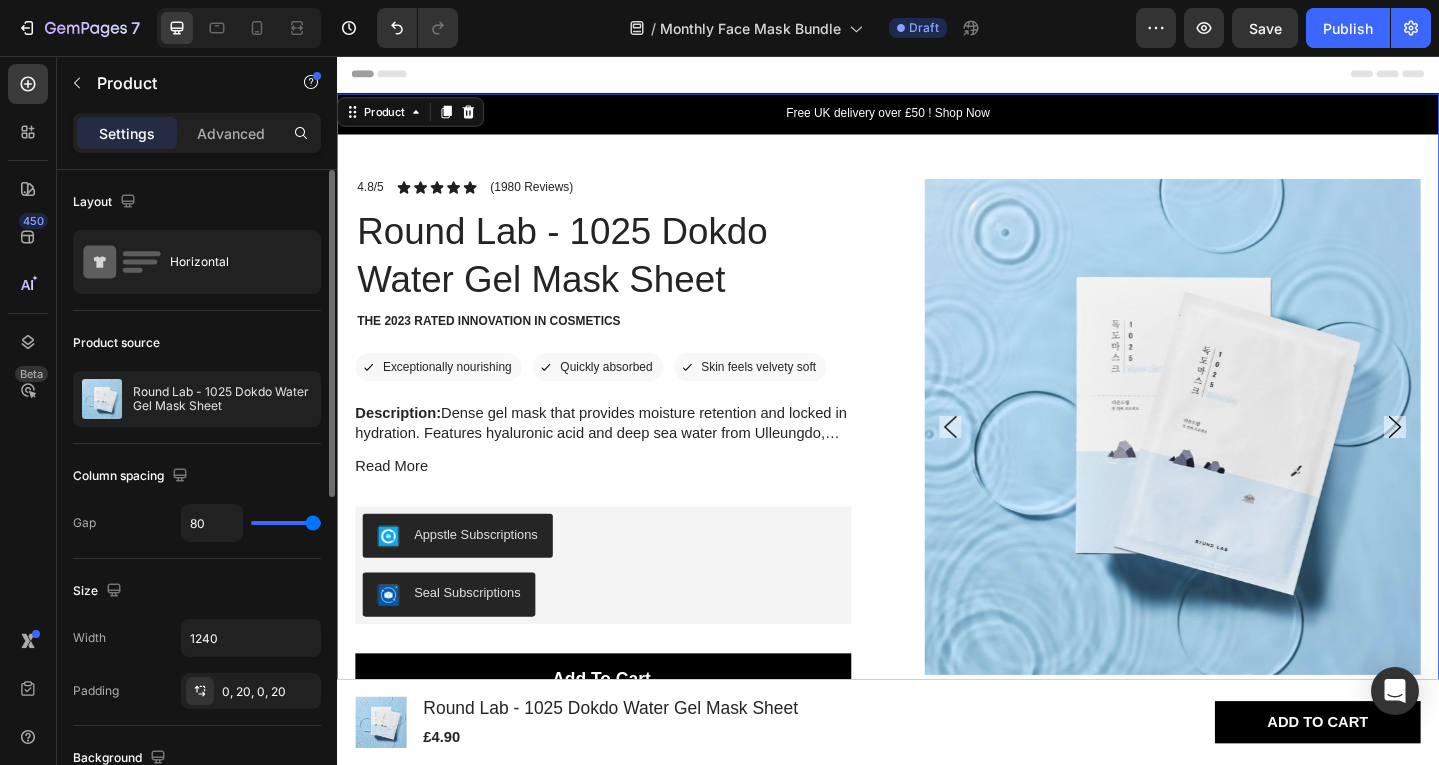 drag, startPoint x: 303, startPoint y: 523, endPoint x: 791, endPoint y: 386, distance: 506.86584 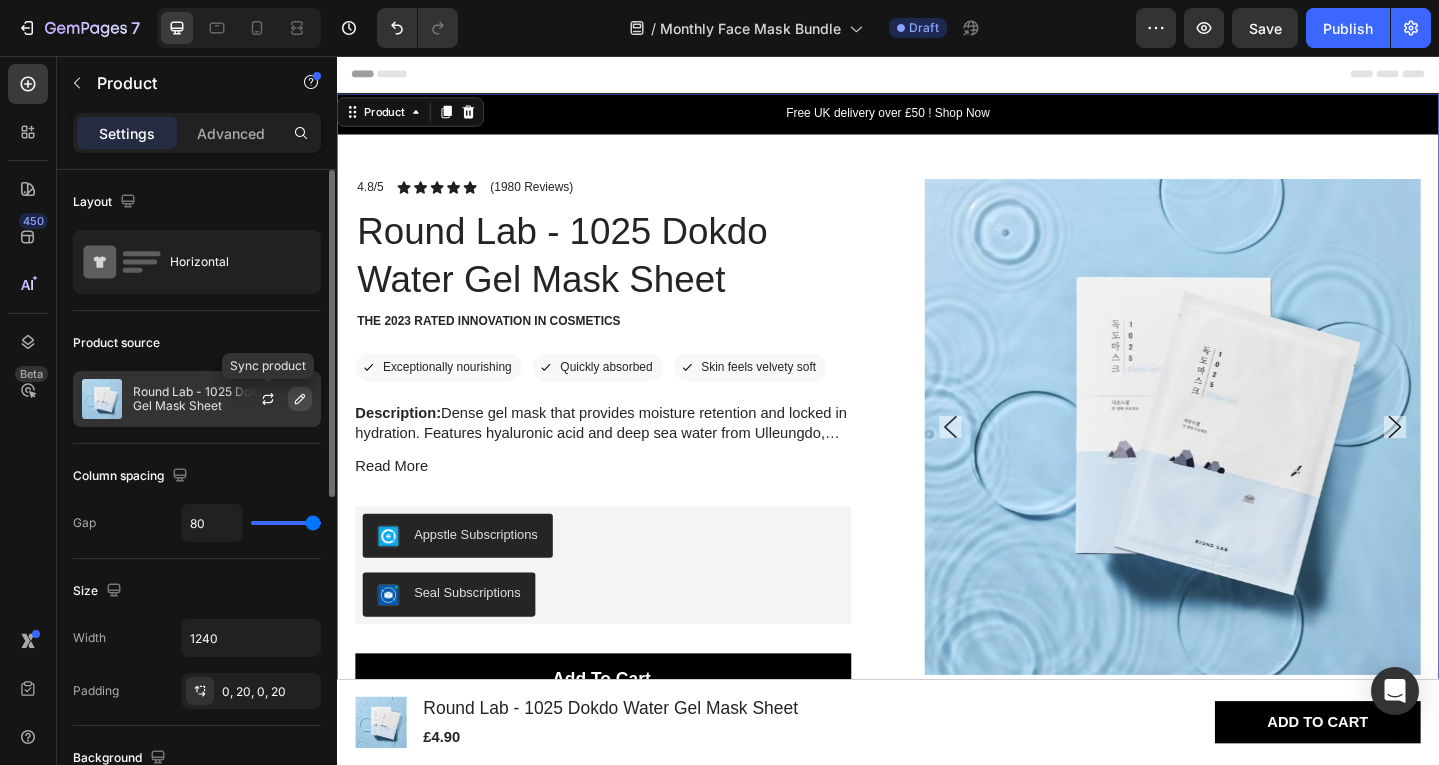 click 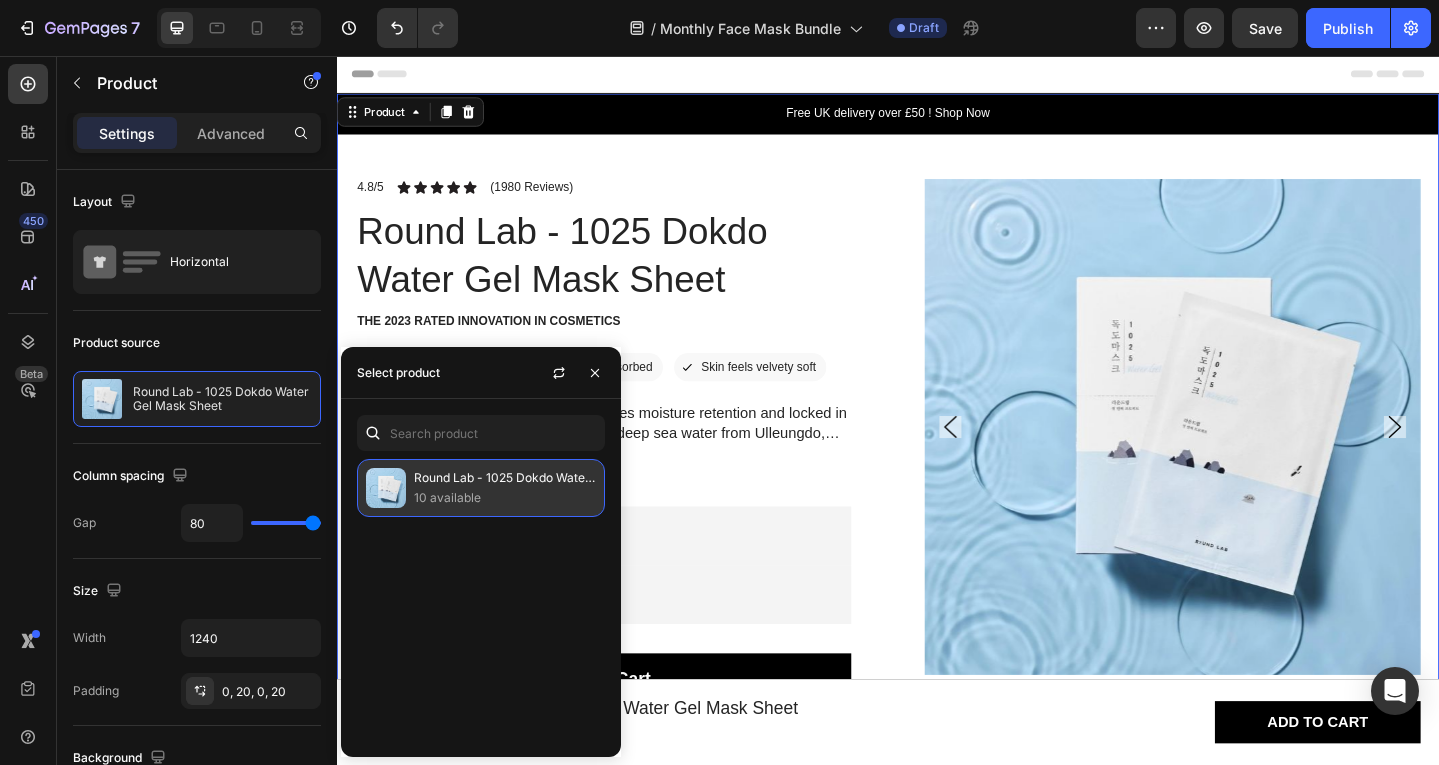 click on "Round Lab - 1025 Dokdo Water Gel Mask Sheet 10 available" 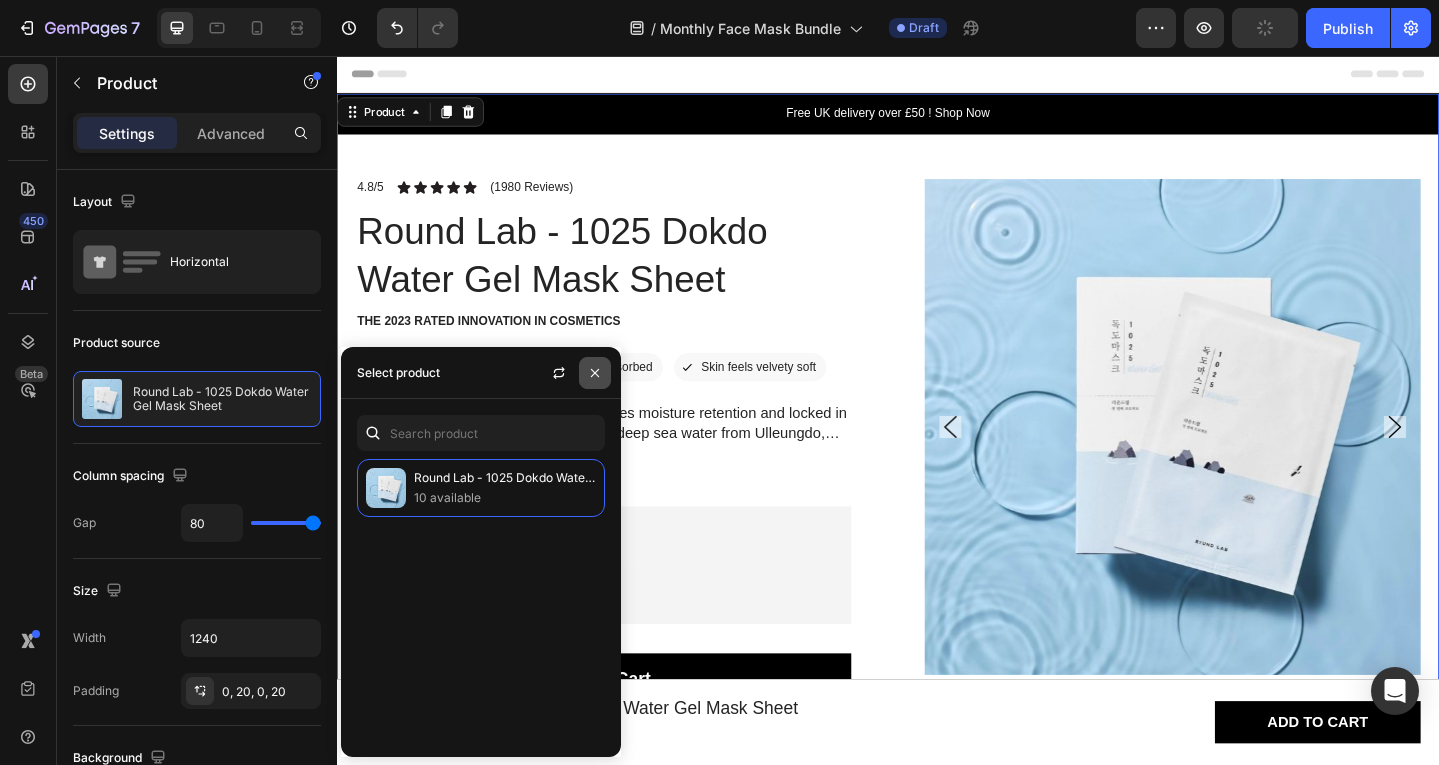 click 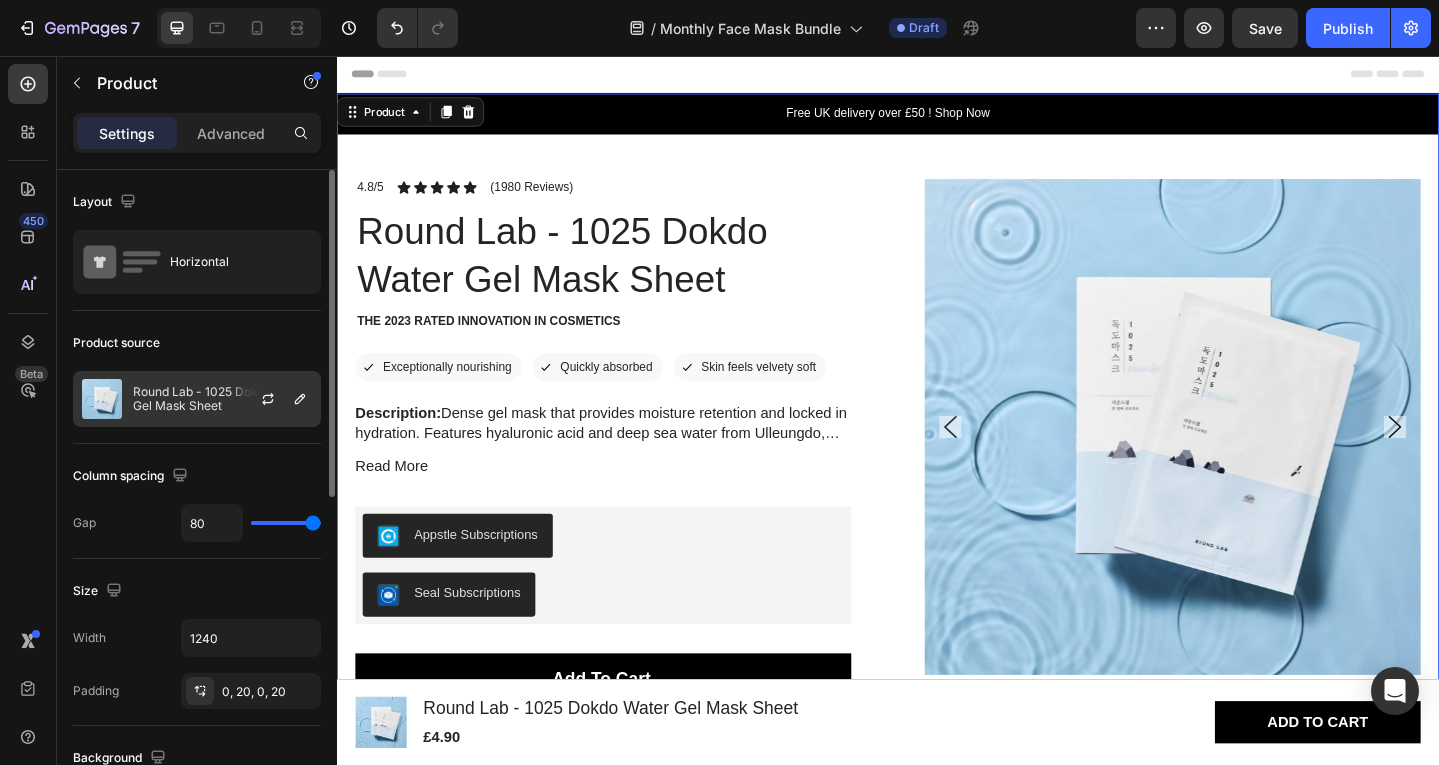click on "Round Lab - 1025 Dokdo Water Gel Mask Sheet" at bounding box center [222, 399] 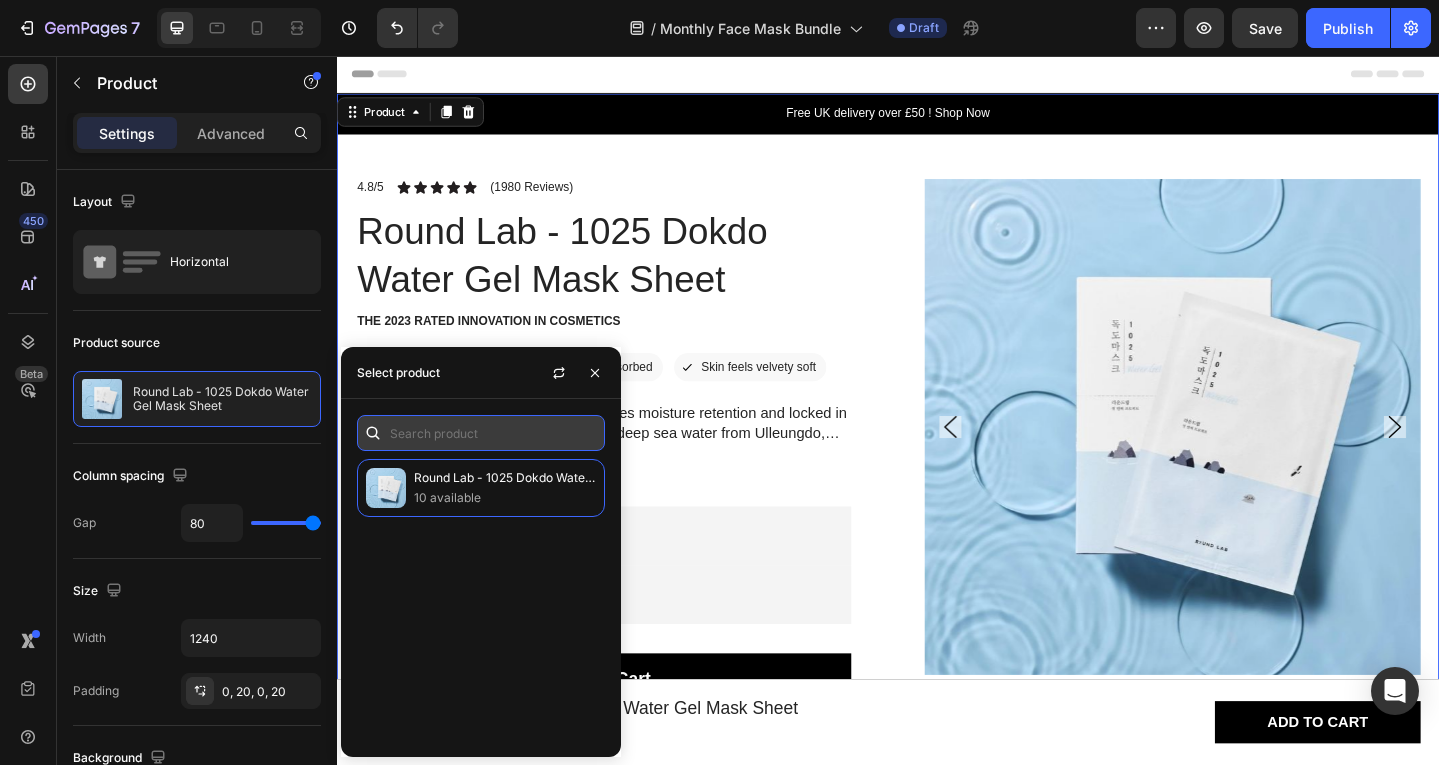 click at bounding box center [481, 433] 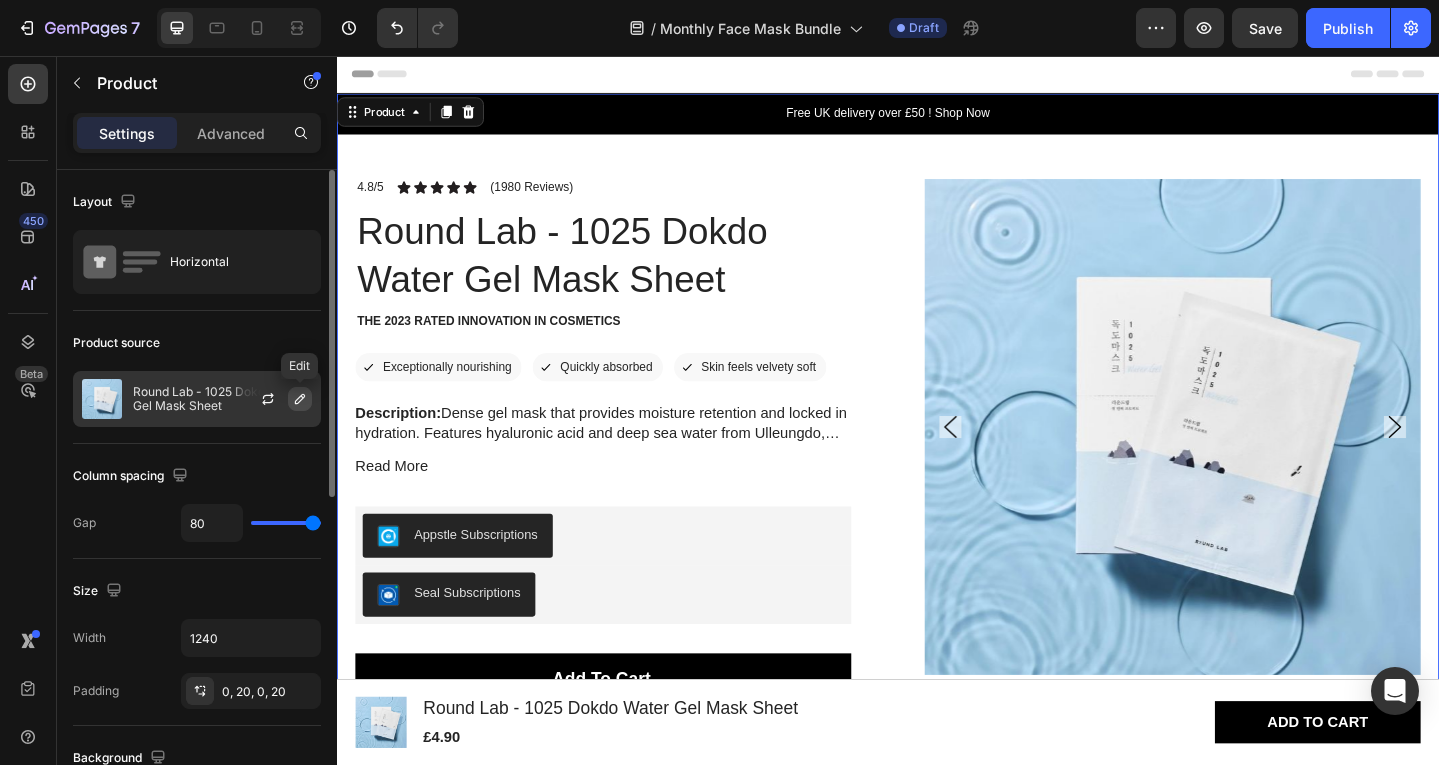 click 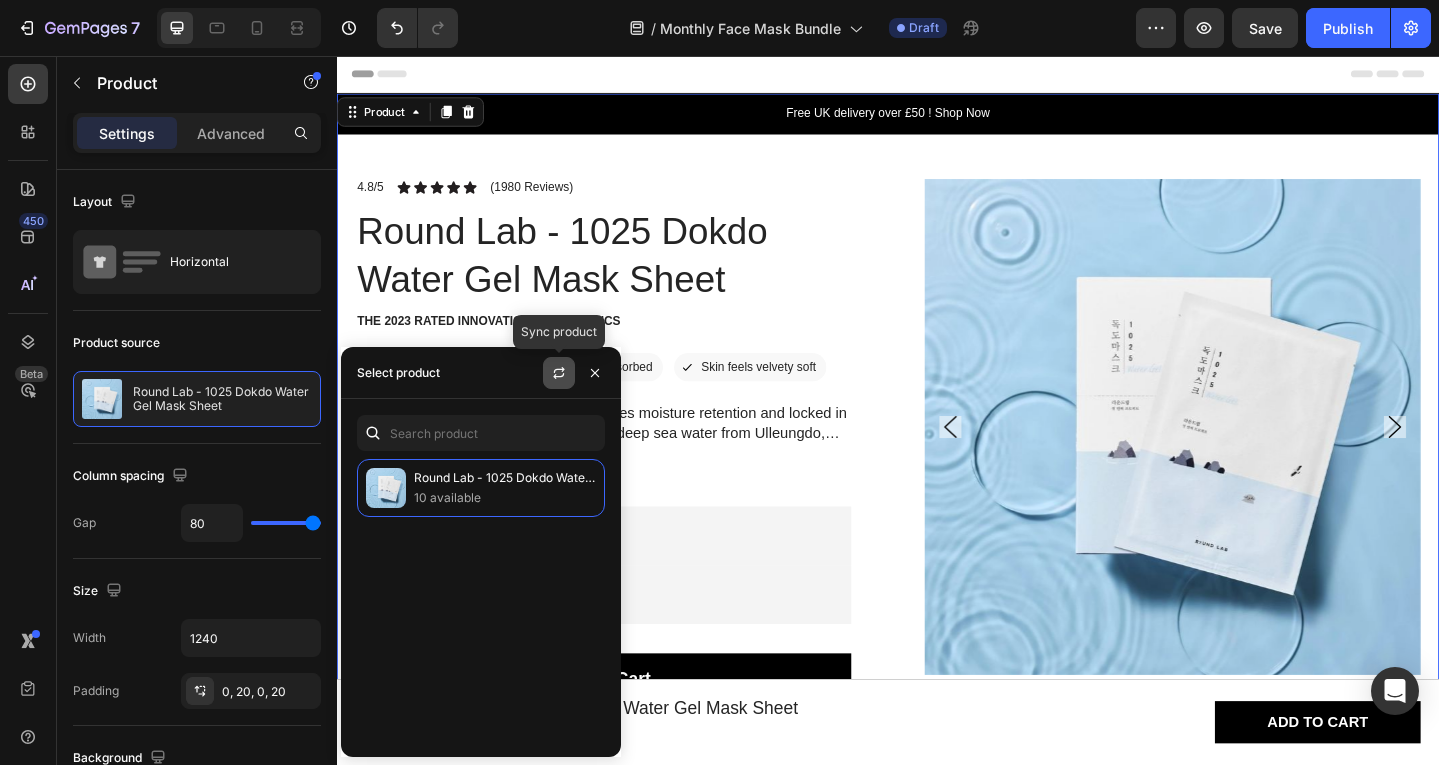 click 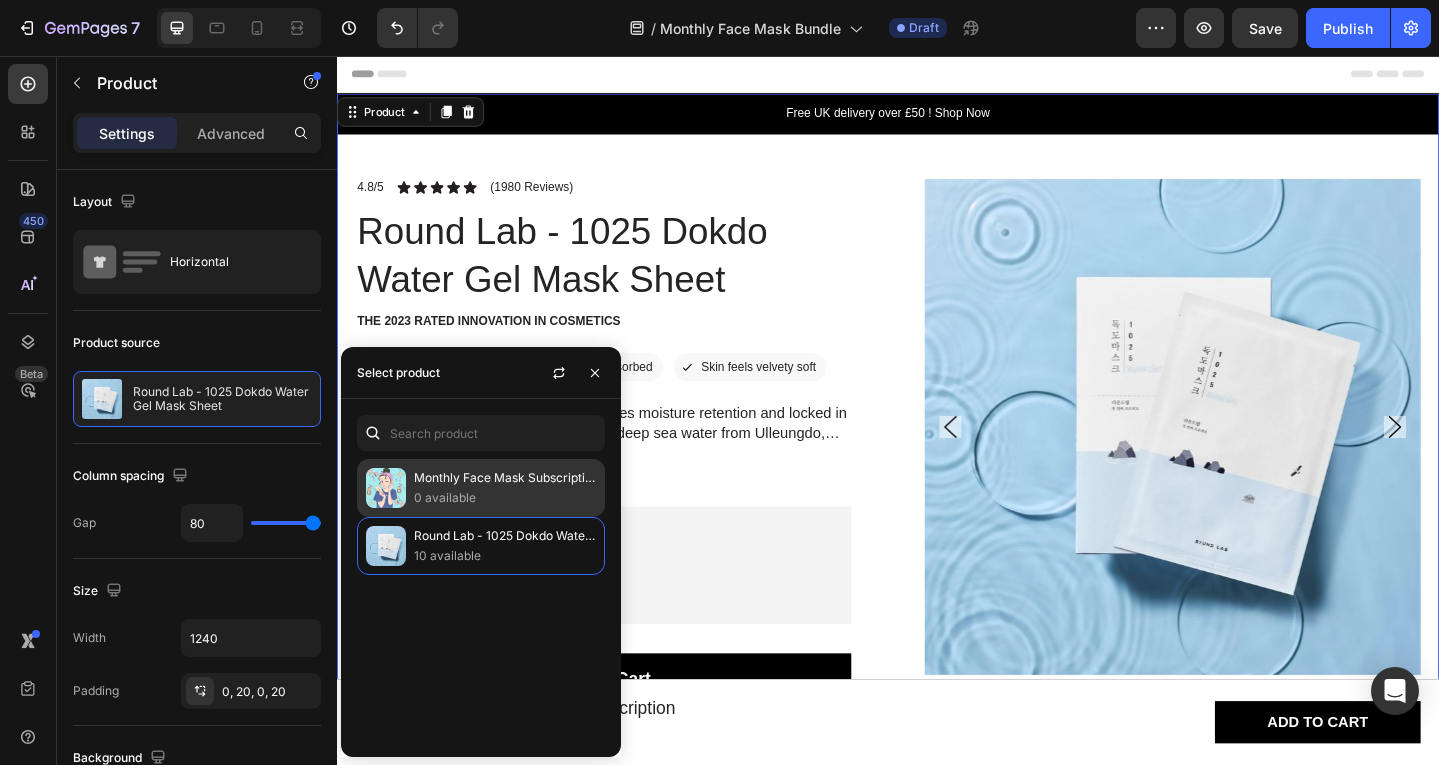 click on "0 available" at bounding box center (505, 498) 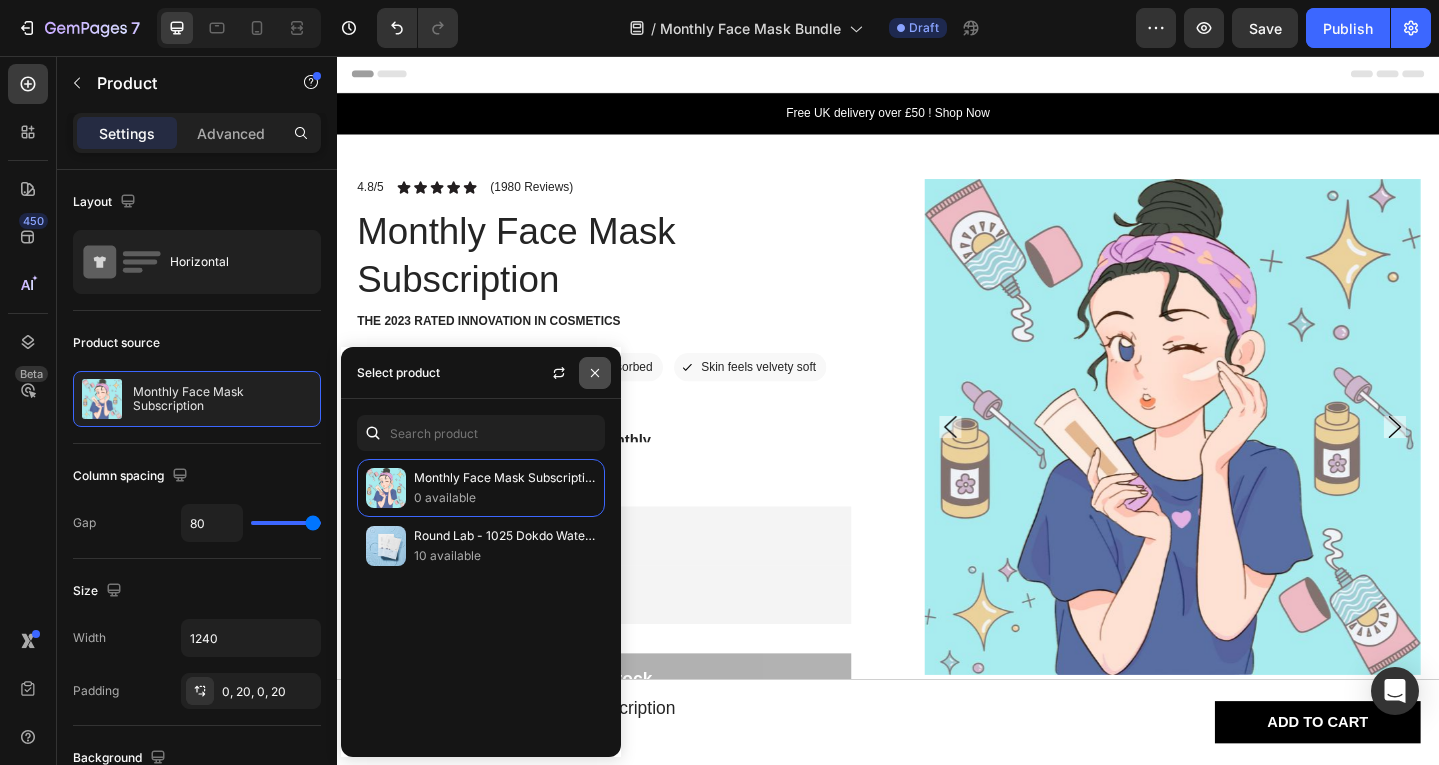 click 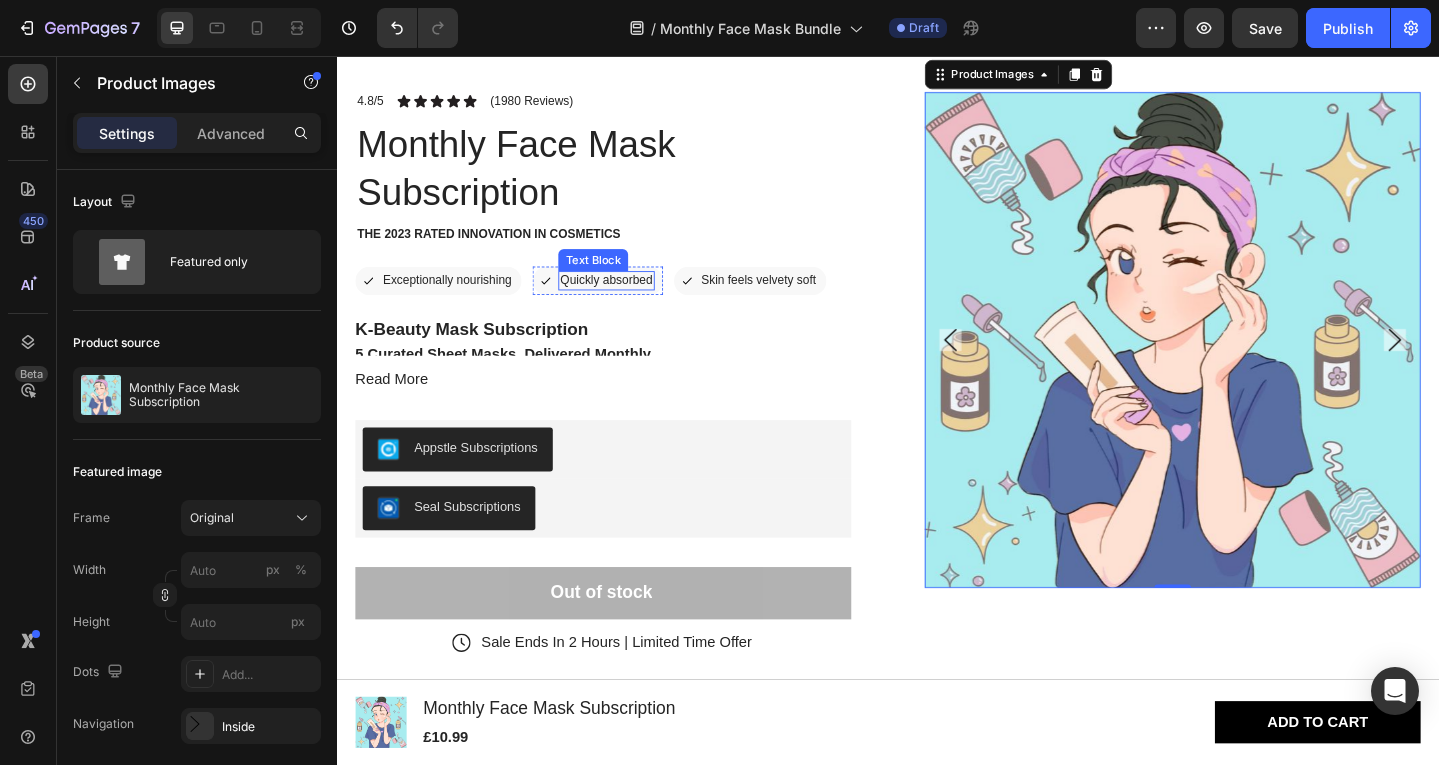 scroll, scrollTop: 65, scrollLeft: 0, axis: vertical 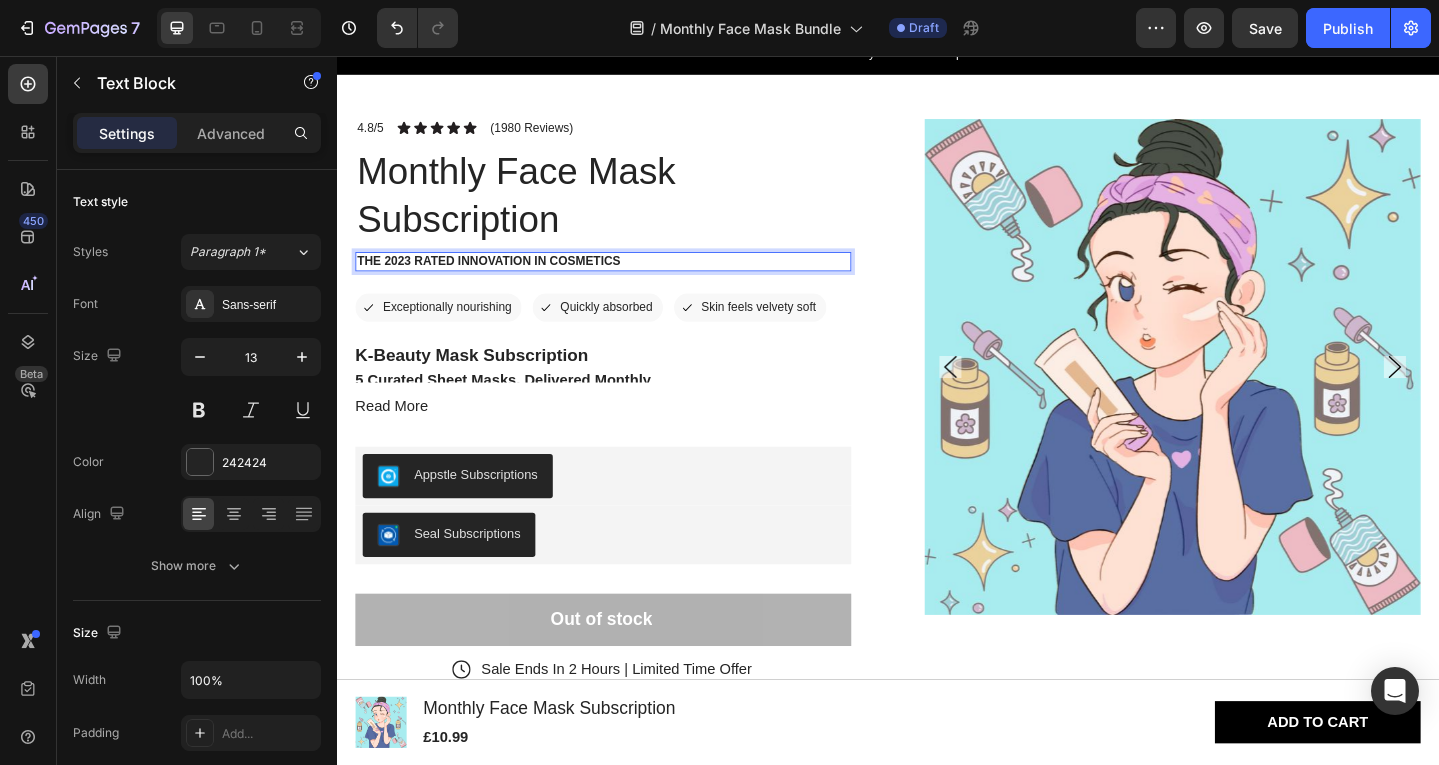 click on "The 2023 Rated Innovation in Cosmetics" at bounding box center [627, 280] 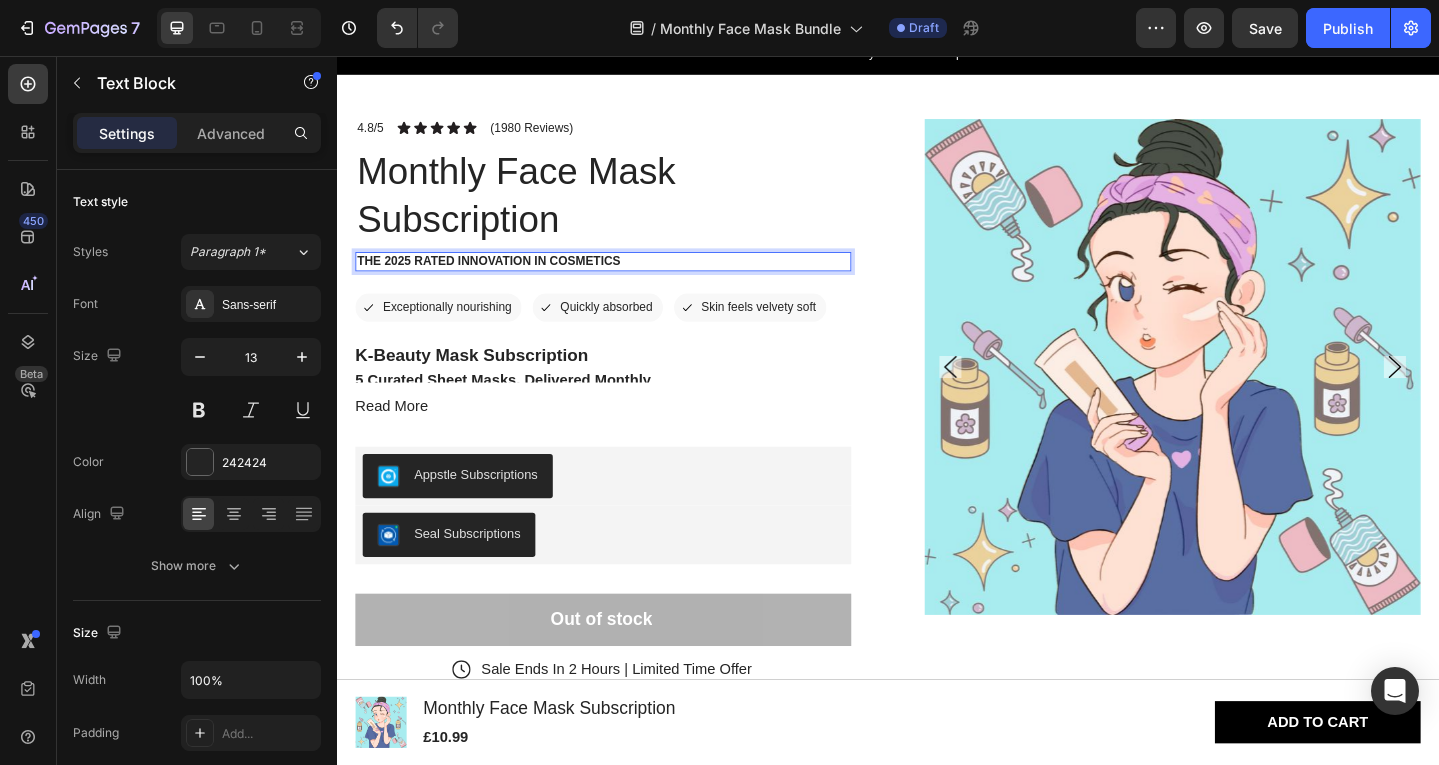 click on "The 2025 Rated Innovation in Cosmetics" at bounding box center (627, 280) 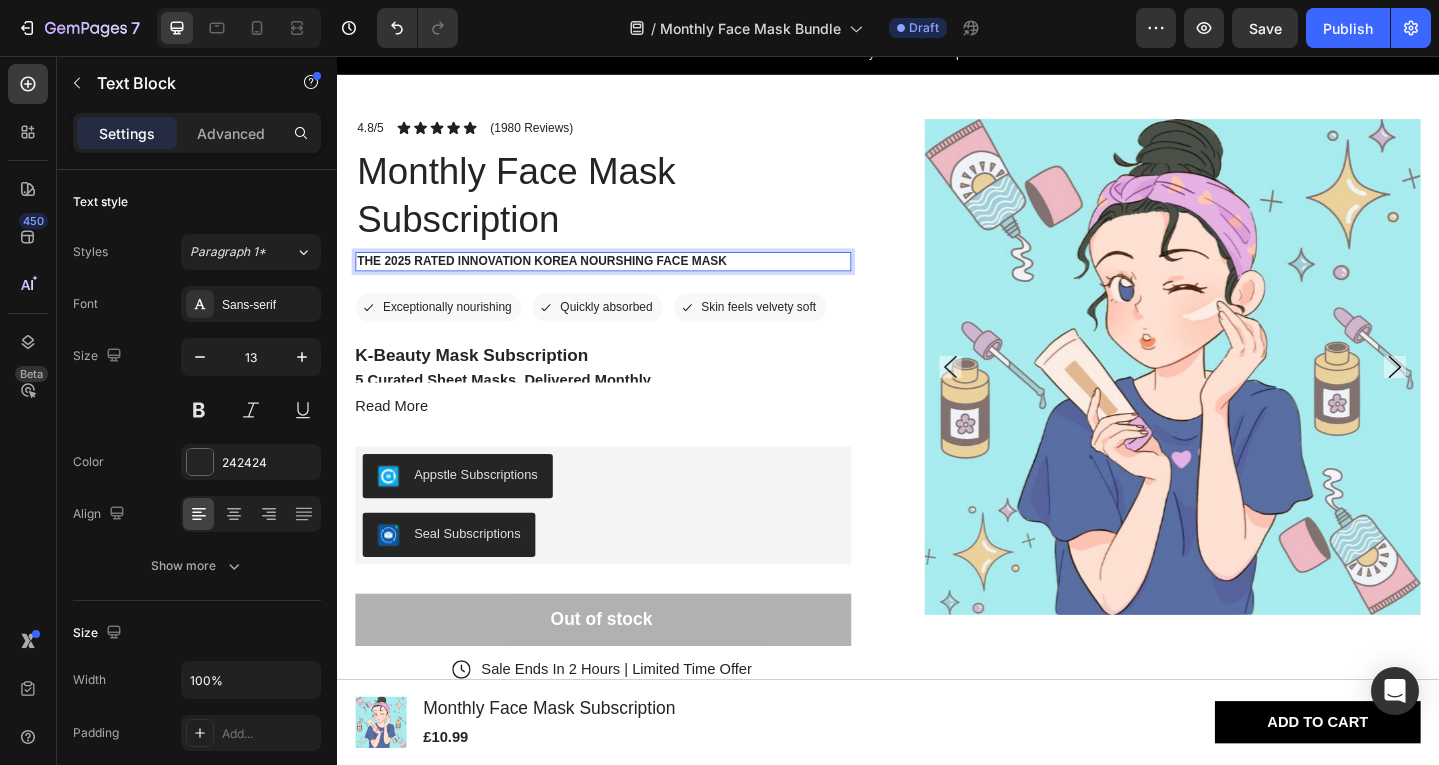 click on "The 2025 Rated Innovation Korea Nourshing Face Mask" at bounding box center (627, 280) 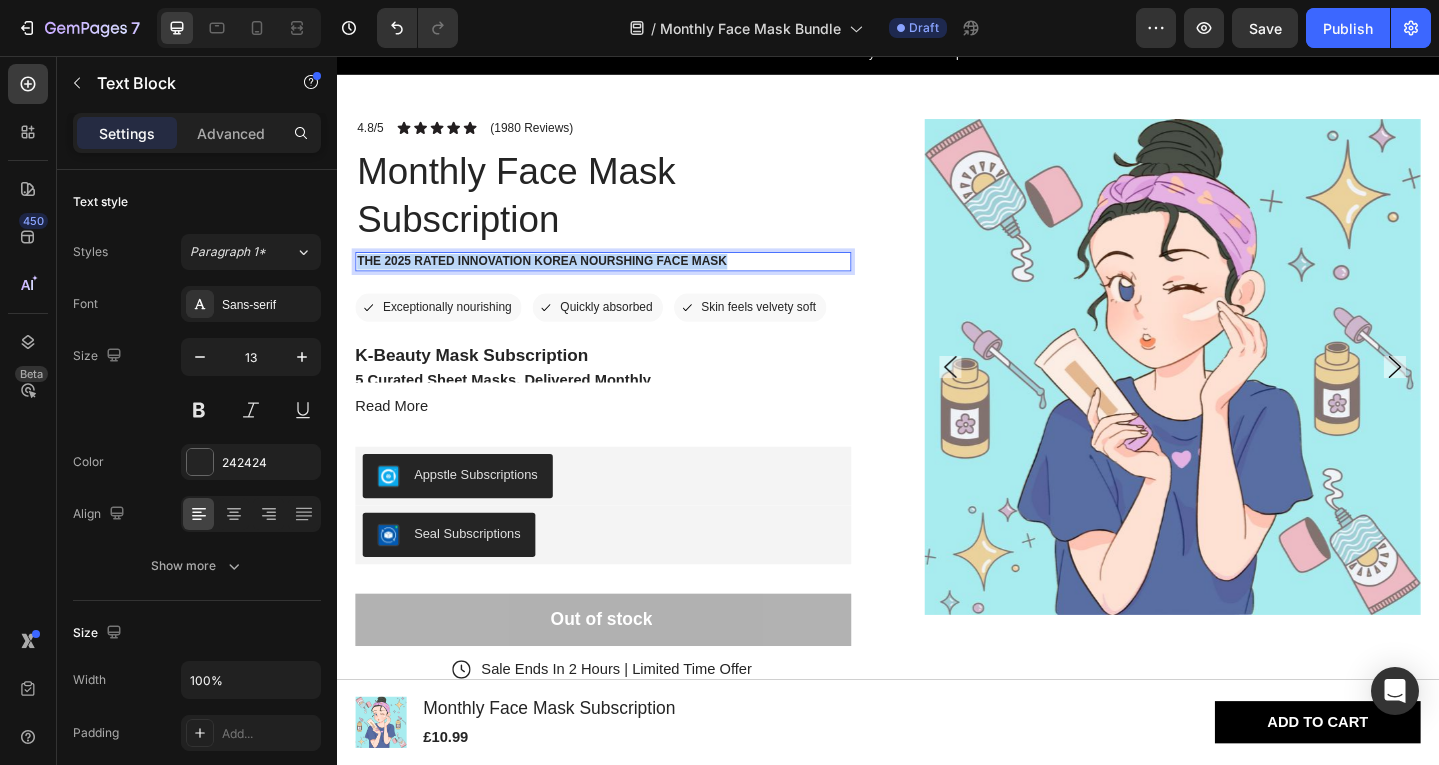 drag, startPoint x: 769, startPoint y: 280, endPoint x: 362, endPoint y: 281, distance: 407.00122 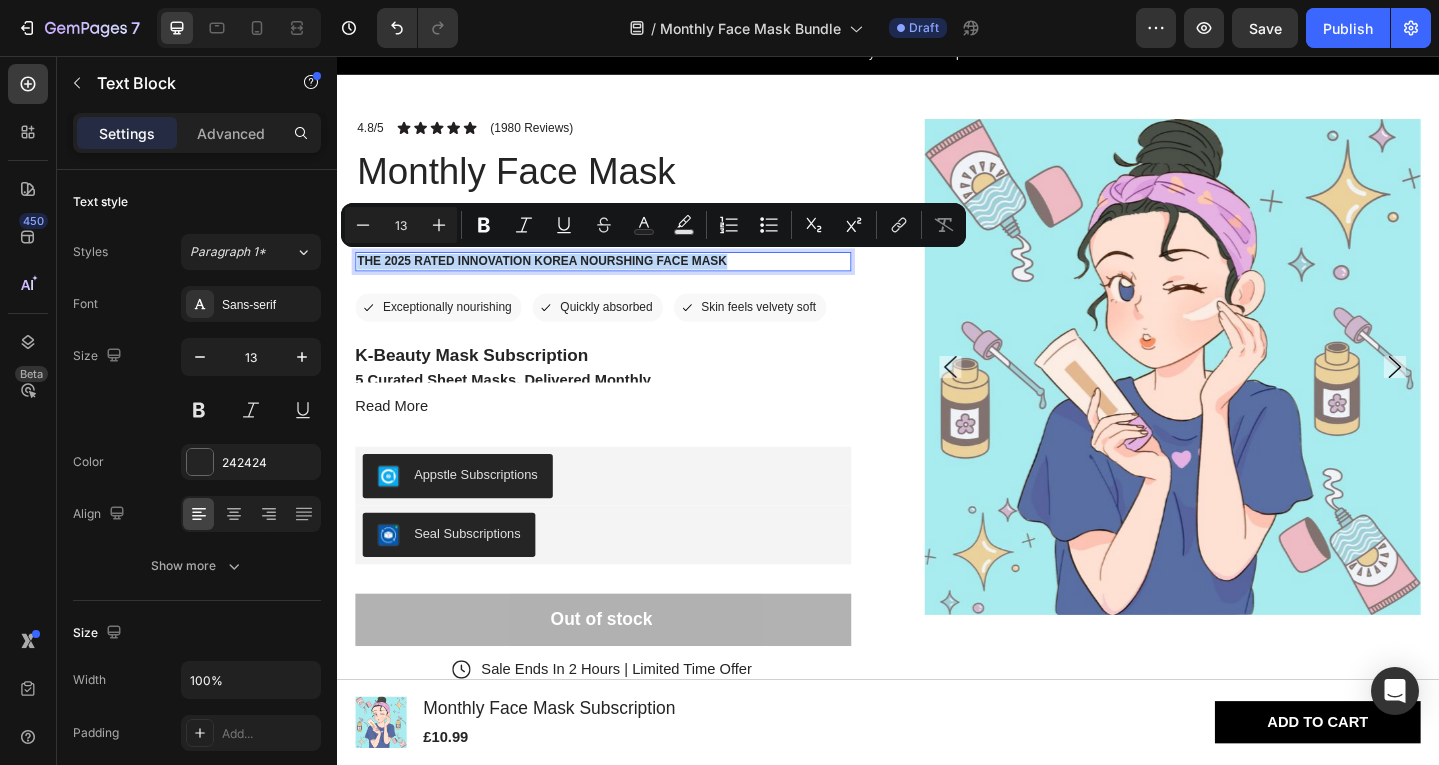 copy on "The 2025 Rated Innovation Korea Nourshing Face Mask" 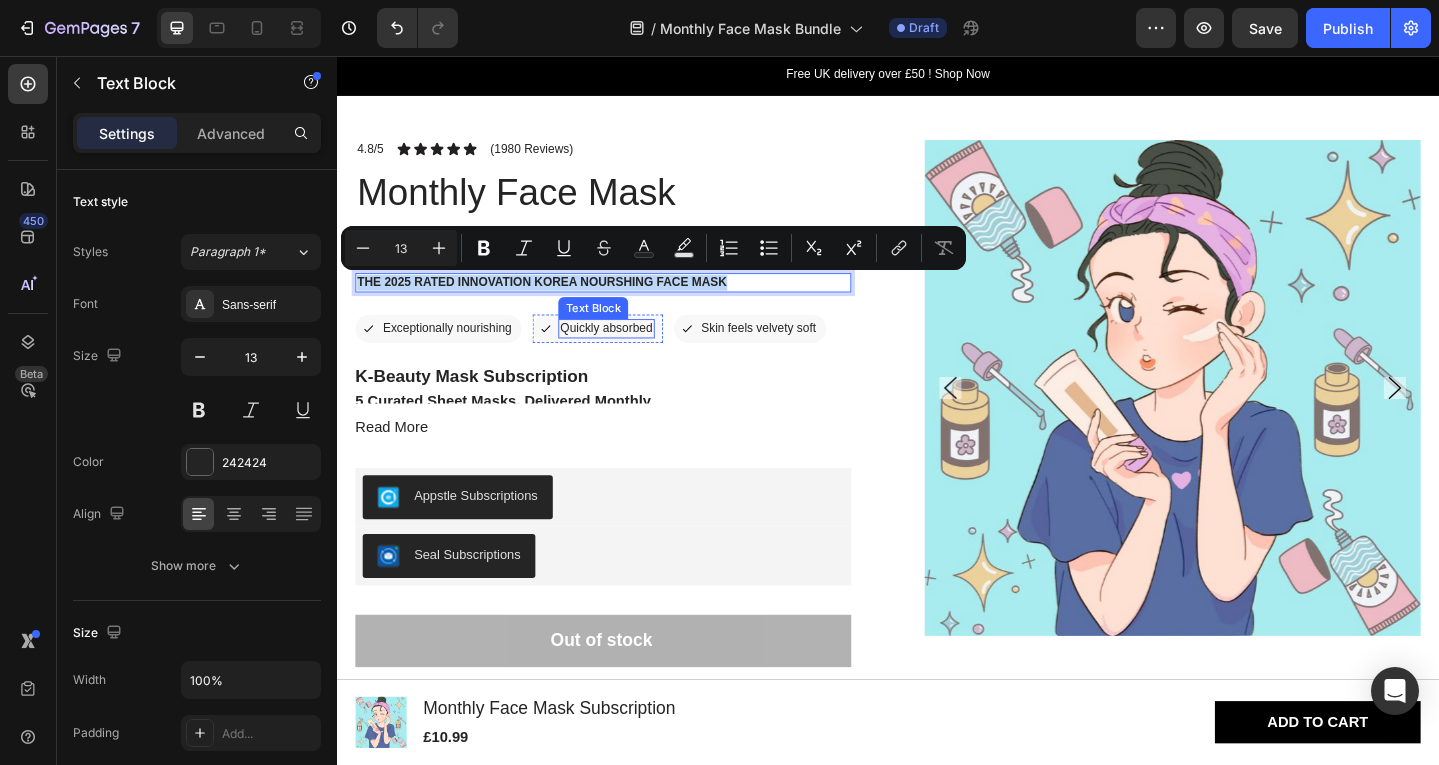 scroll, scrollTop: 41, scrollLeft: 0, axis: vertical 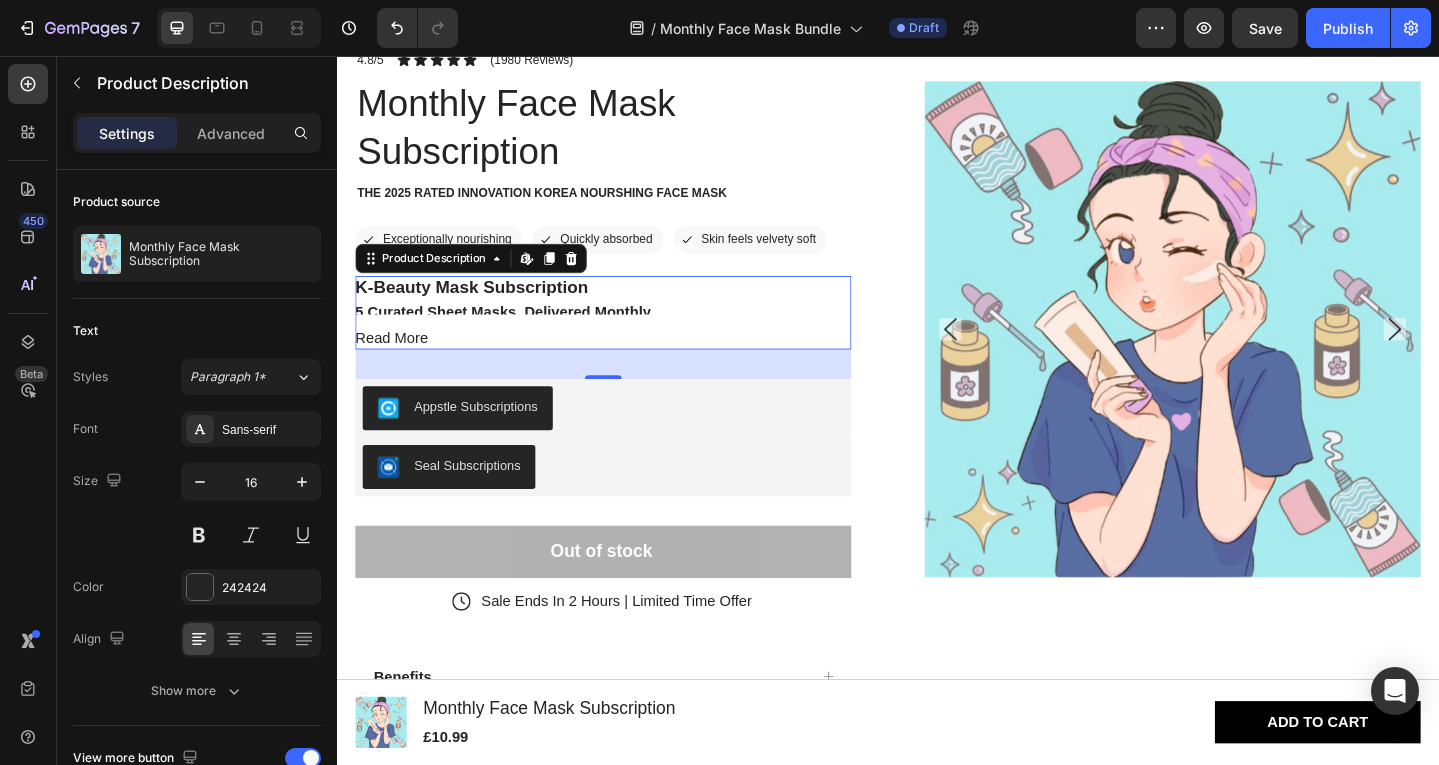 click on "Read More" at bounding box center (396, 364) 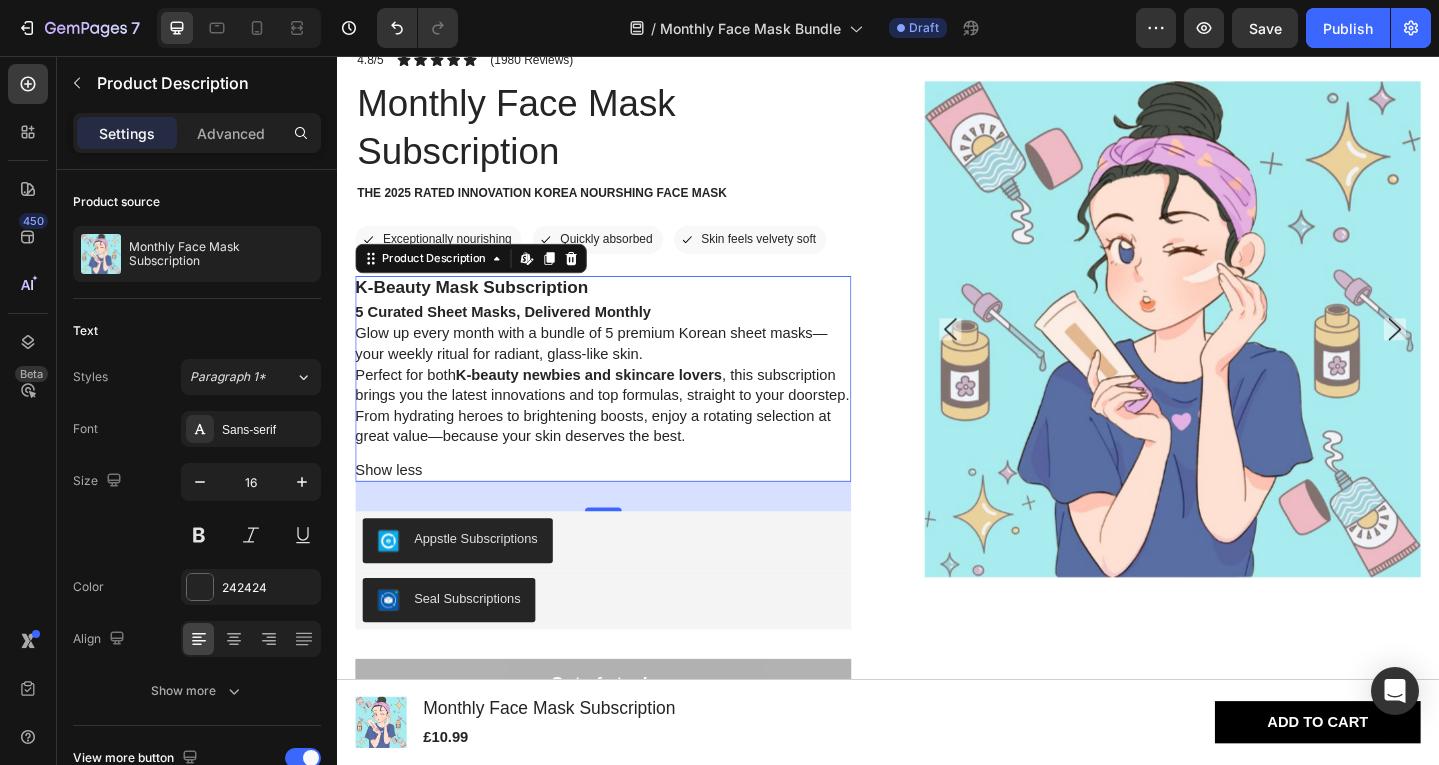 click on "Glow up every month with a bundle of 5 premium Korean sheet masks—your weekly ritual for radiant, glass-like skin." at bounding box center (614, 369) 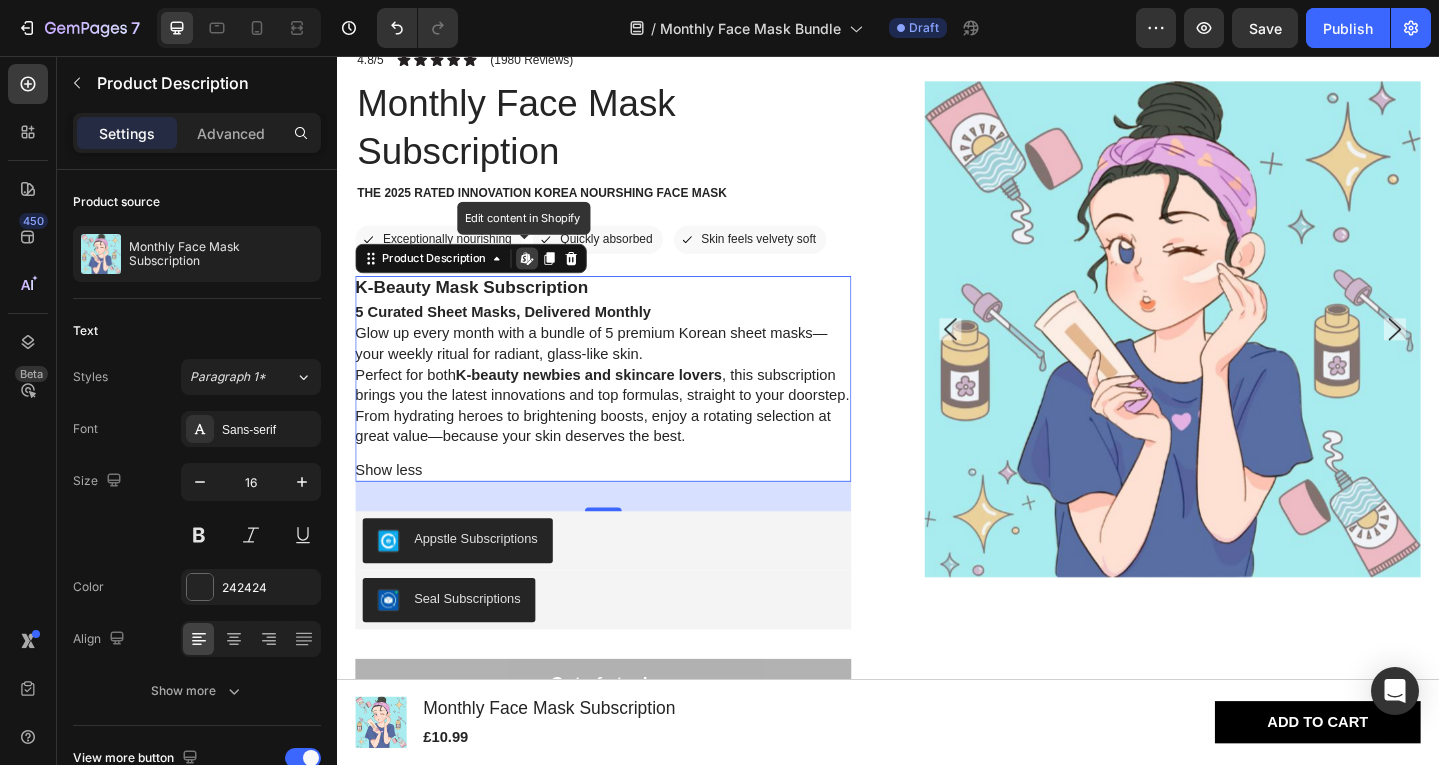 scroll, scrollTop: 185, scrollLeft: 0, axis: vertical 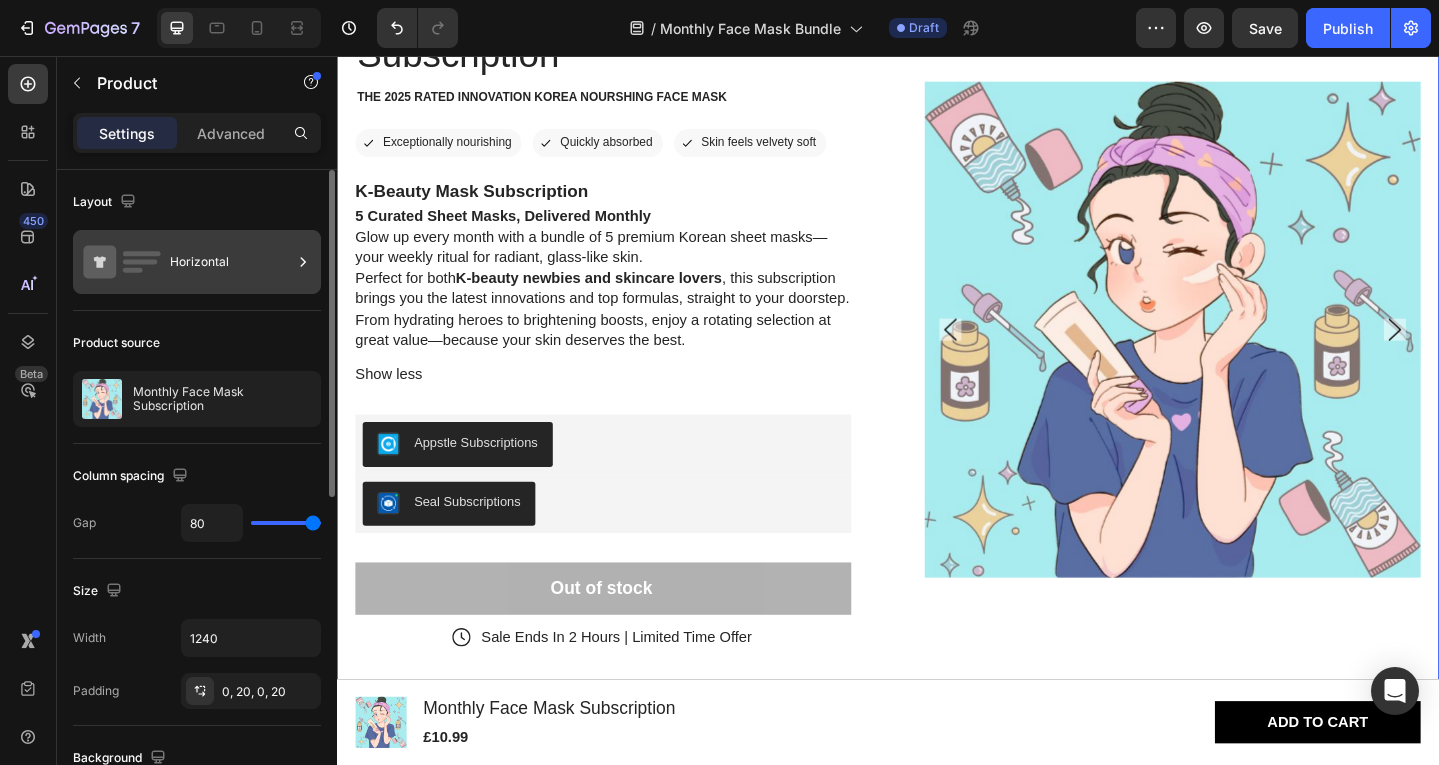 click on "Horizontal" at bounding box center (197, 262) 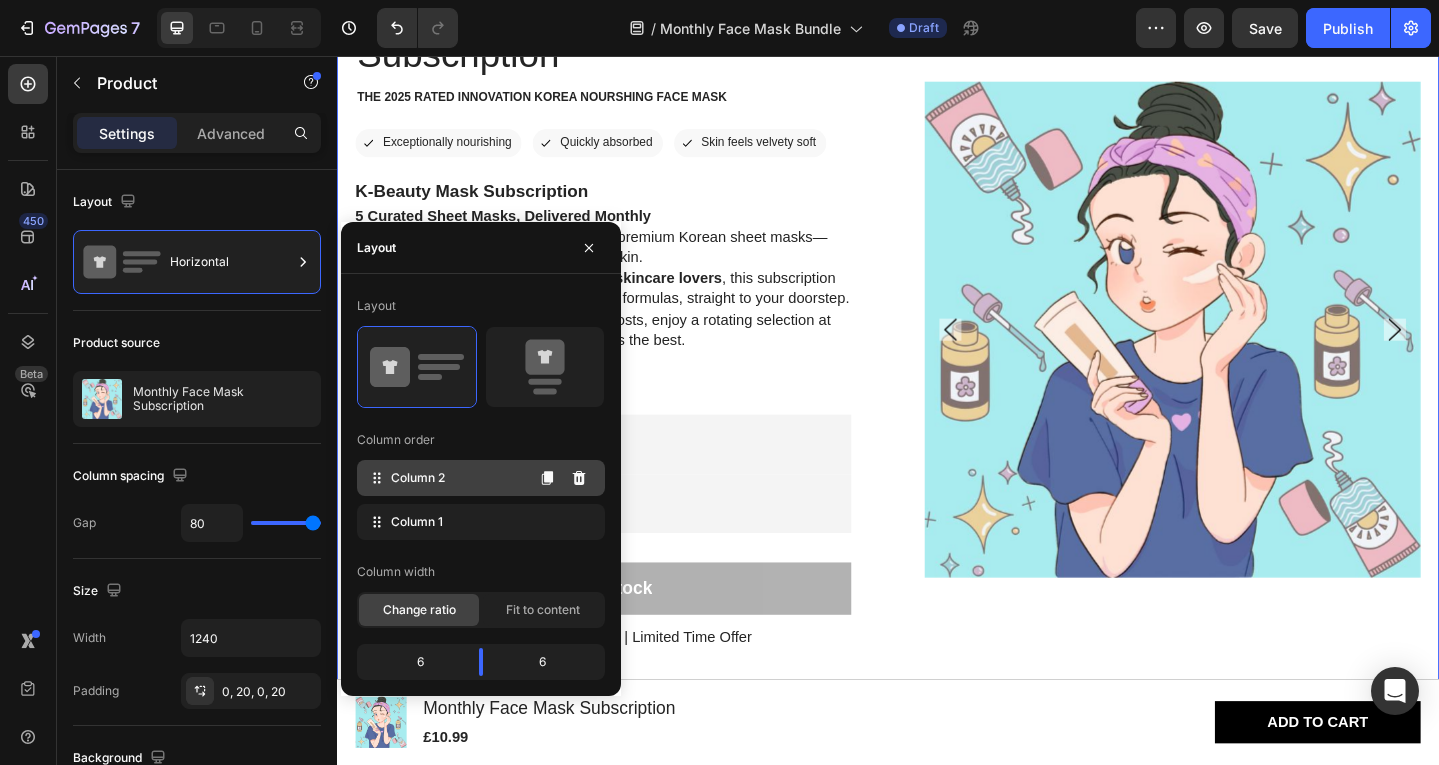 click on "Column 2" 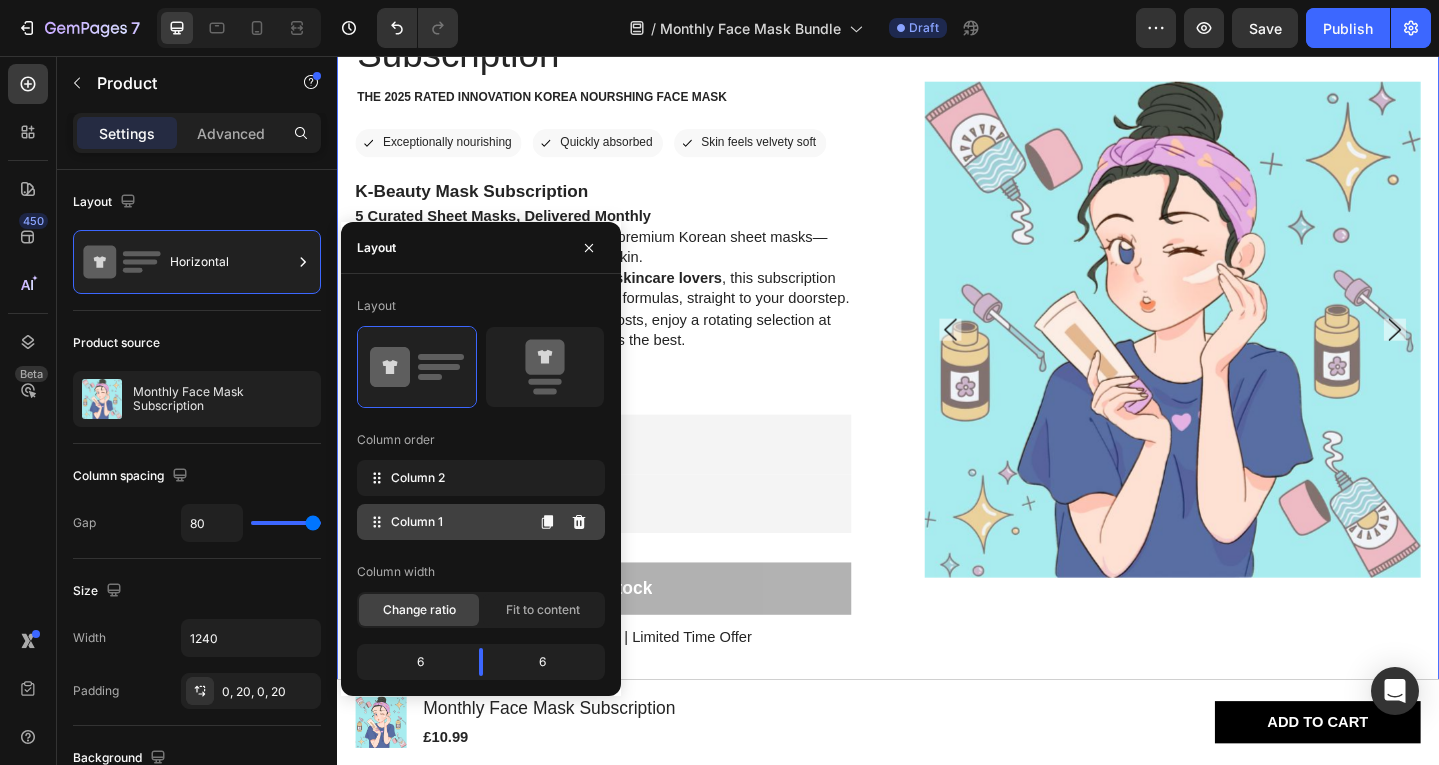type 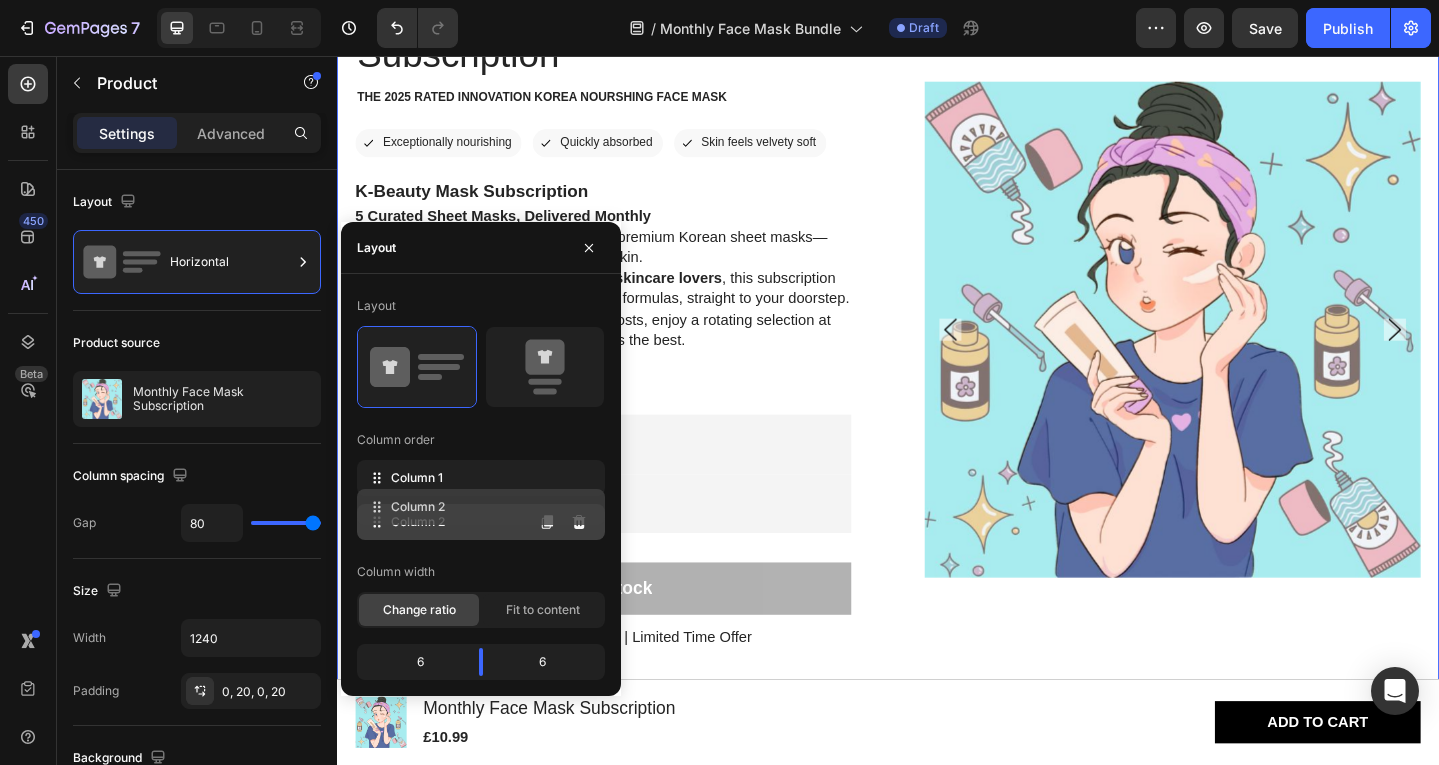 drag, startPoint x: 487, startPoint y: 480, endPoint x: 484, endPoint y: 523, distance: 43.104523 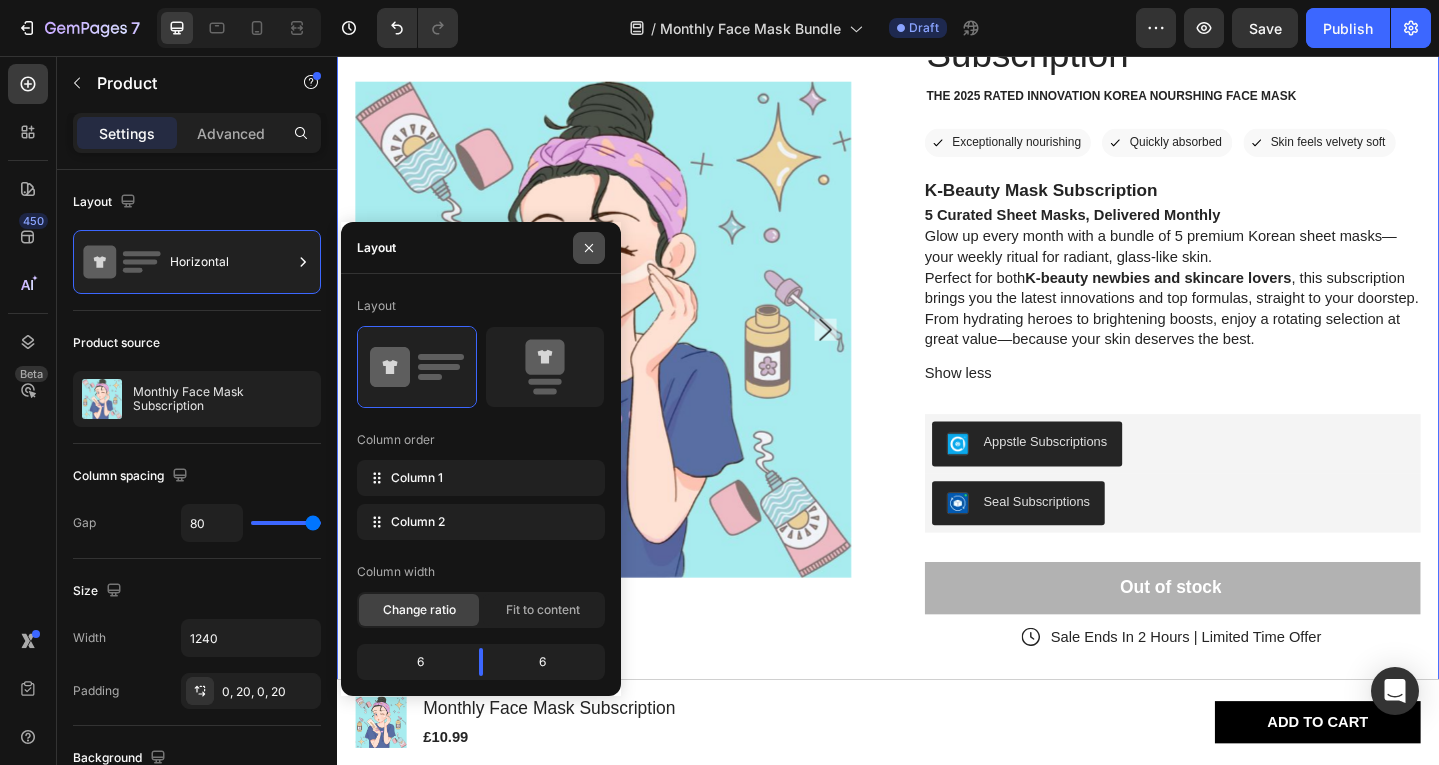 click 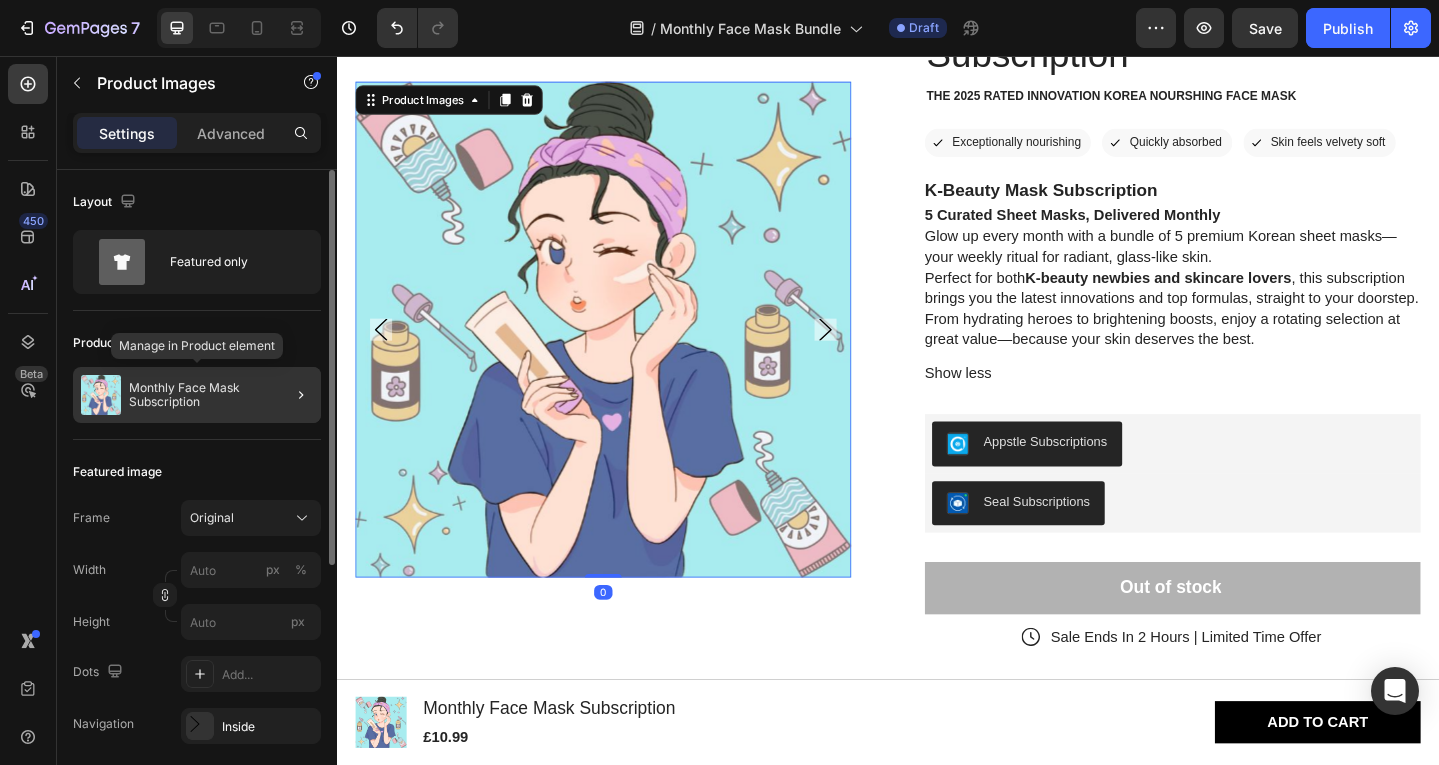 click on "Monthly Face Mask Subscription" at bounding box center (221, 395) 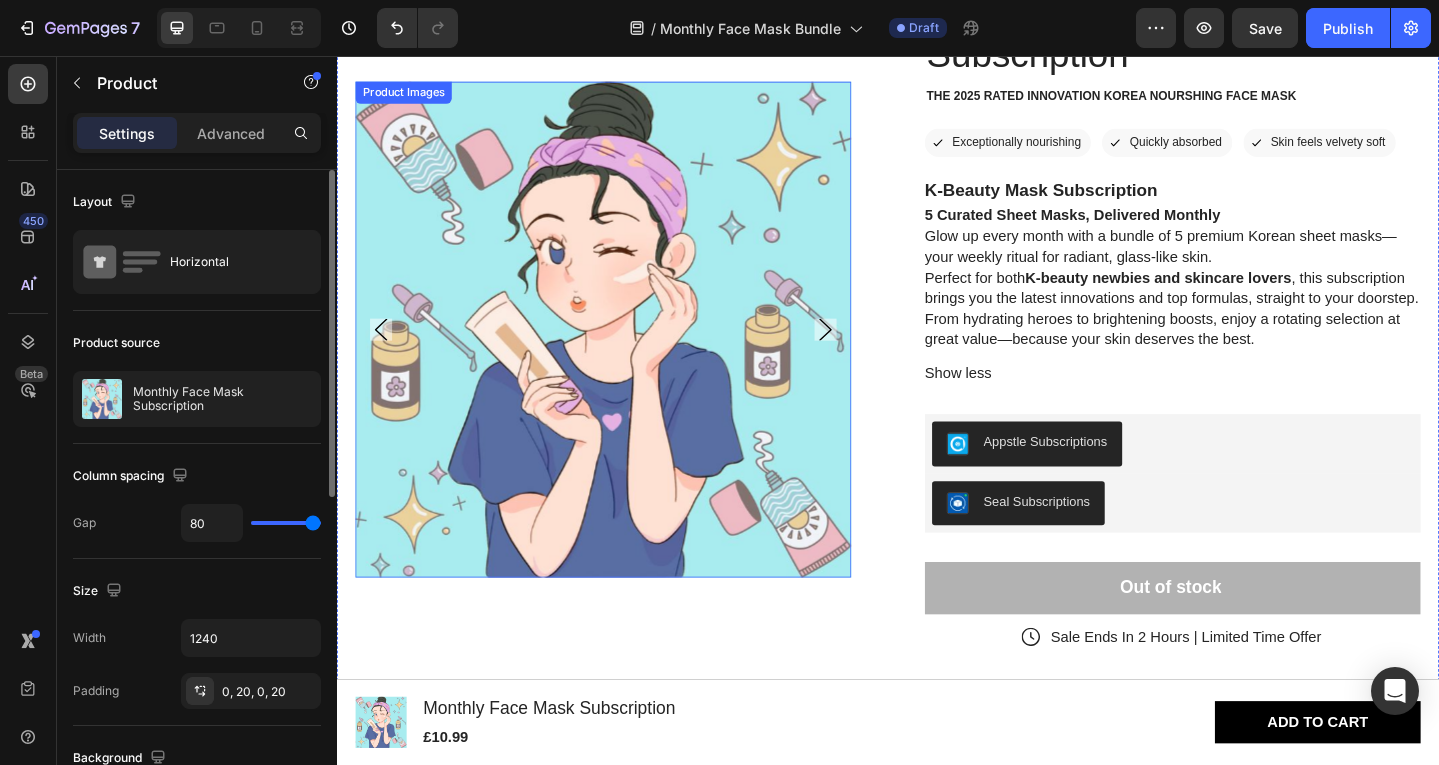 click 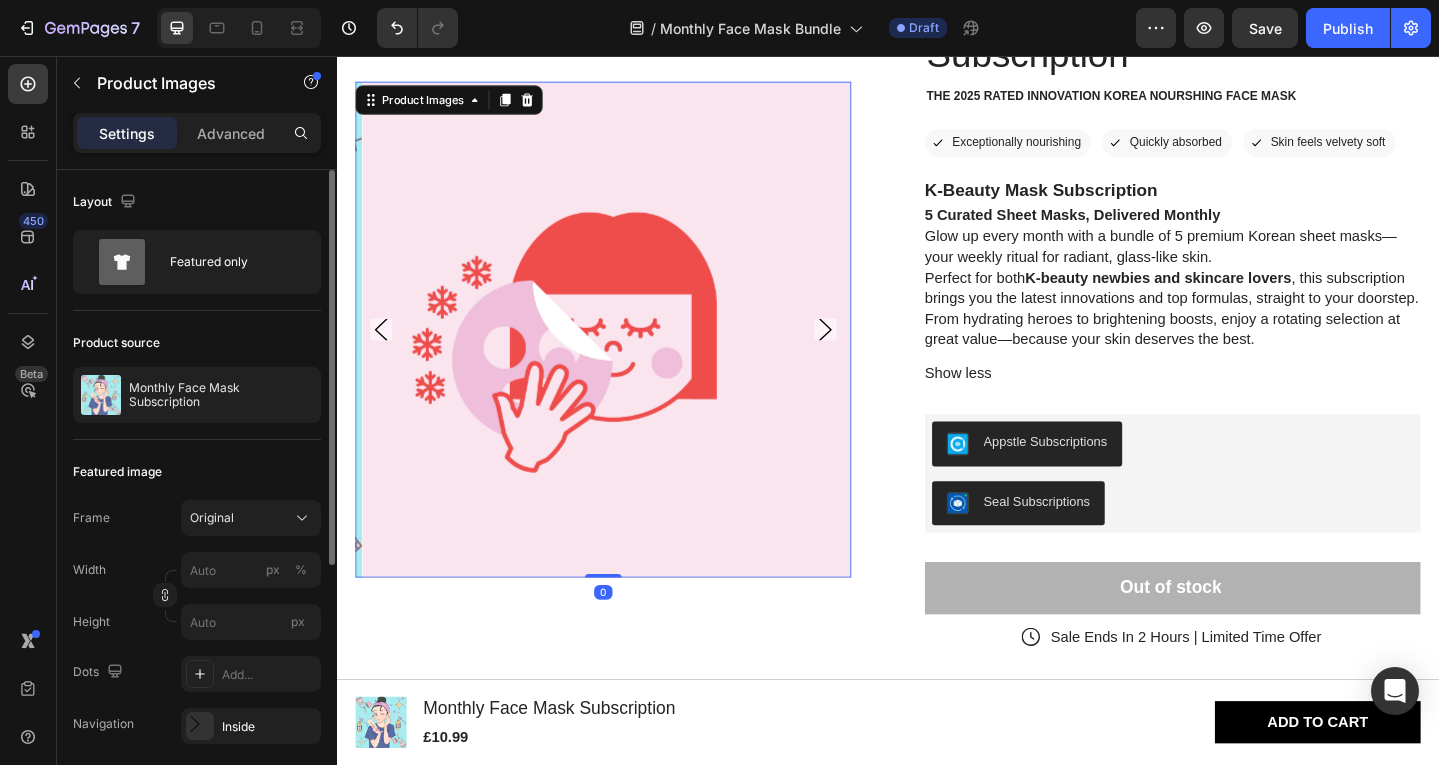 click 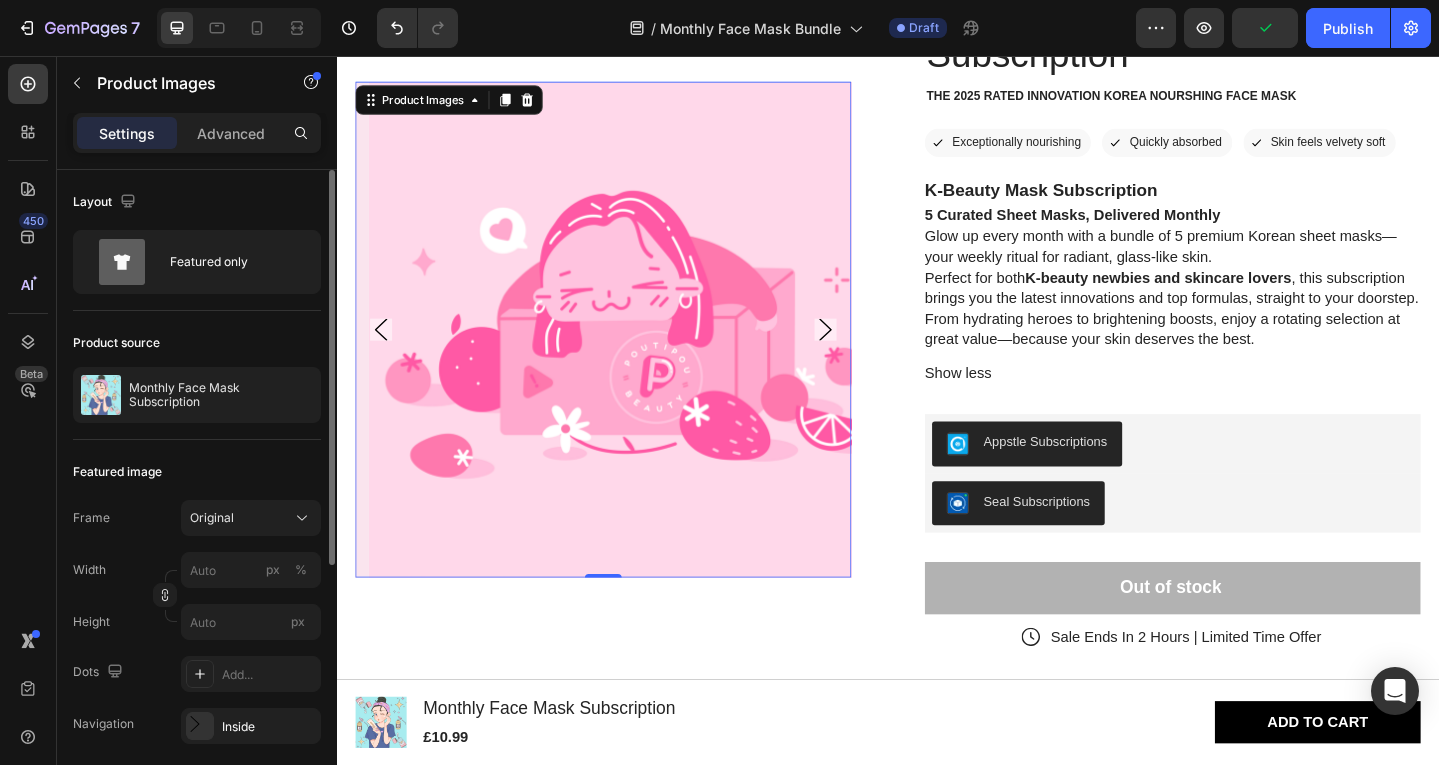 click 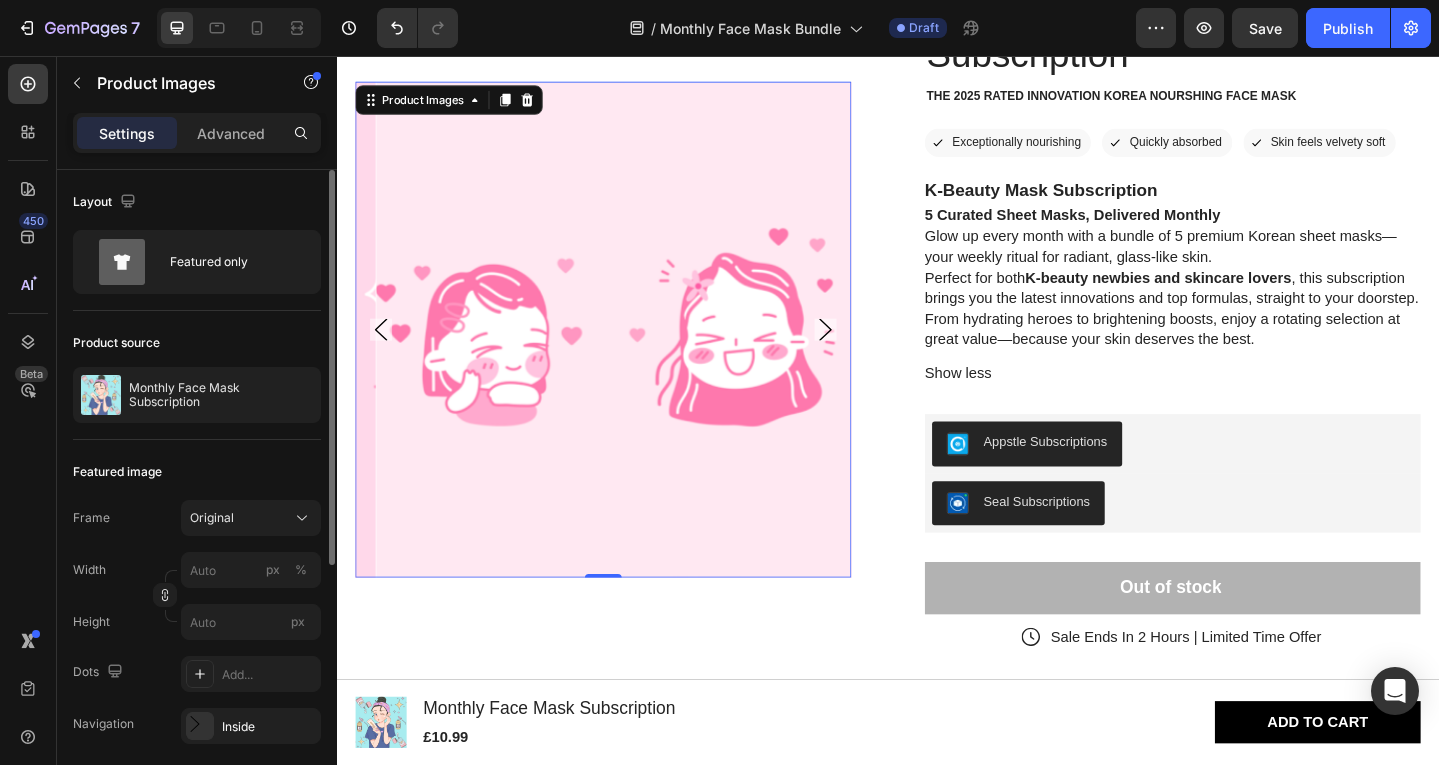click 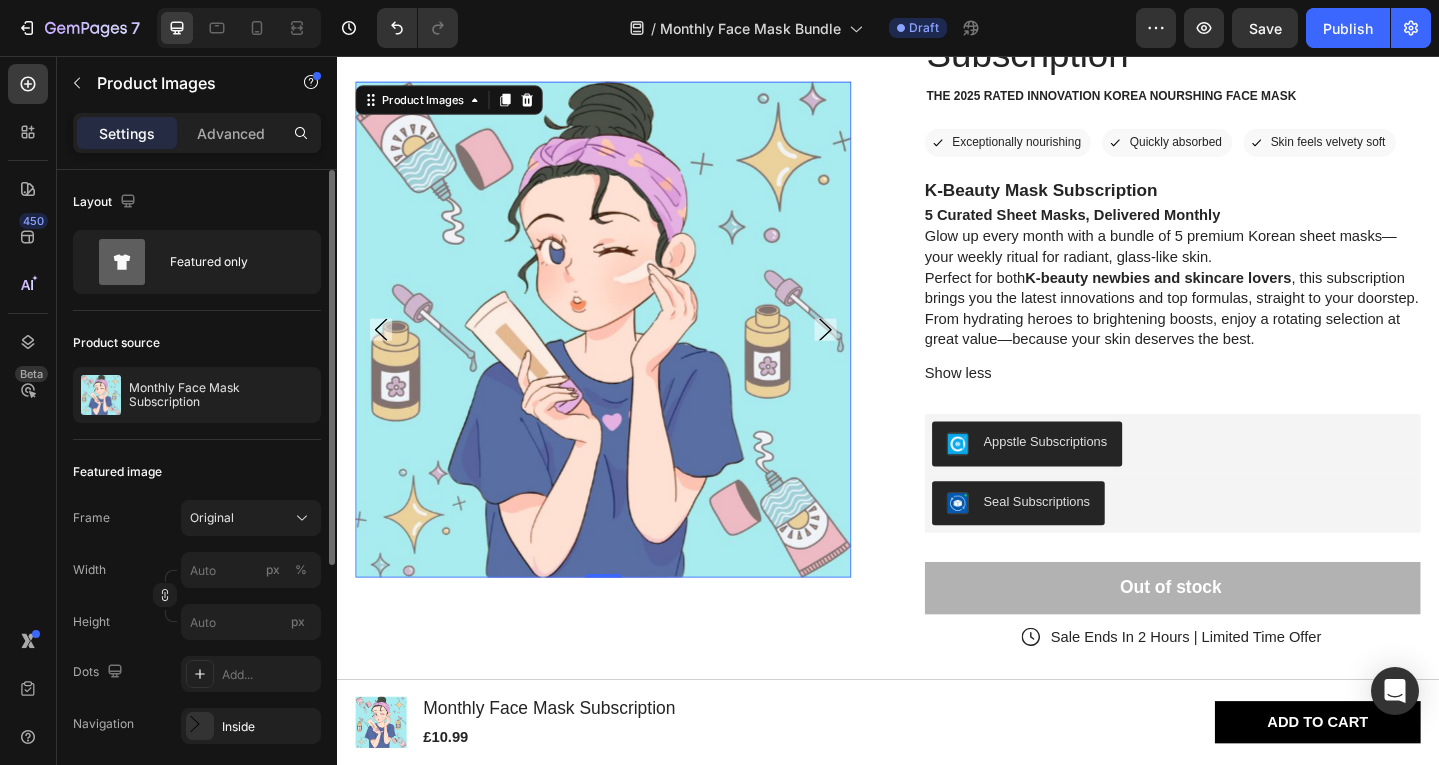 click 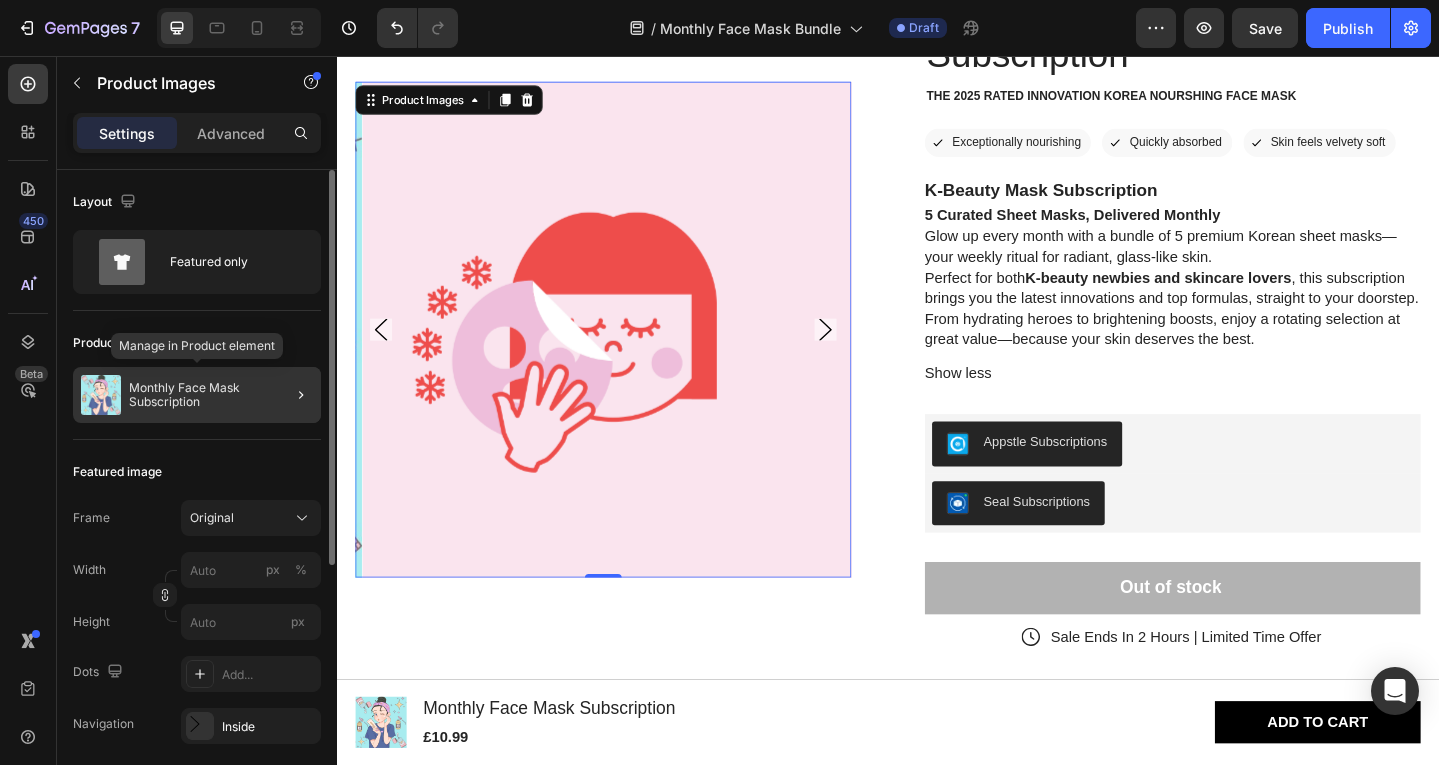 click on "Monthly Face Mask Subscription" at bounding box center (221, 395) 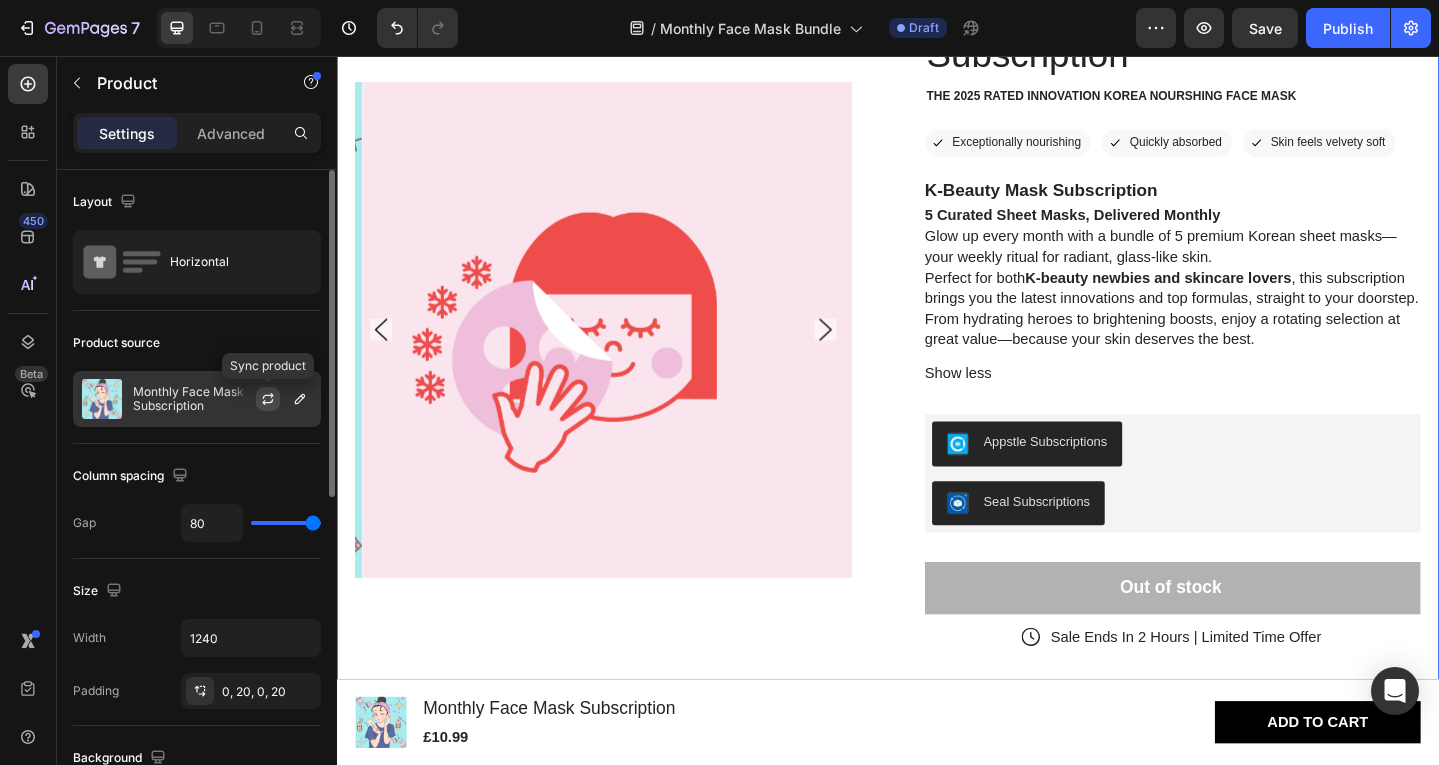 click 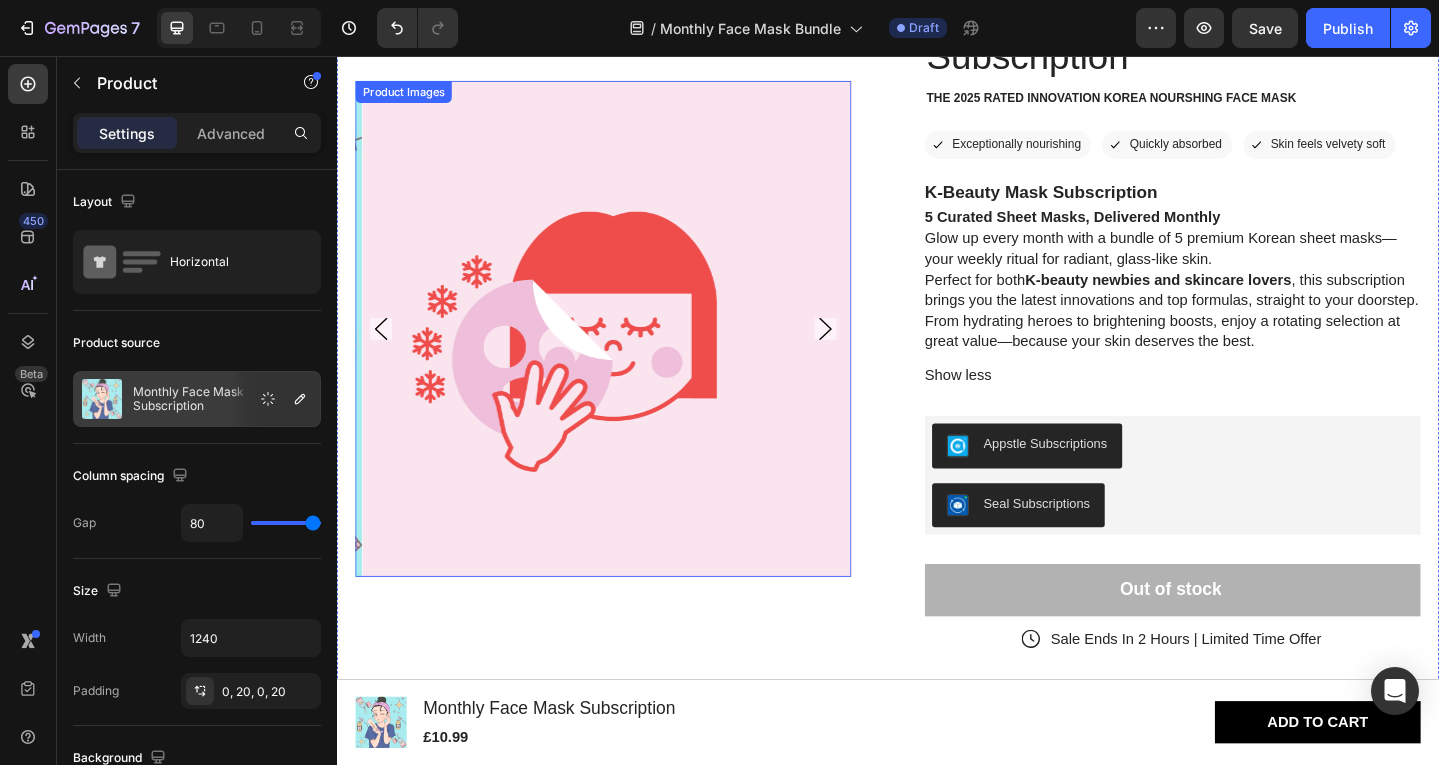 scroll, scrollTop: 236, scrollLeft: 0, axis: vertical 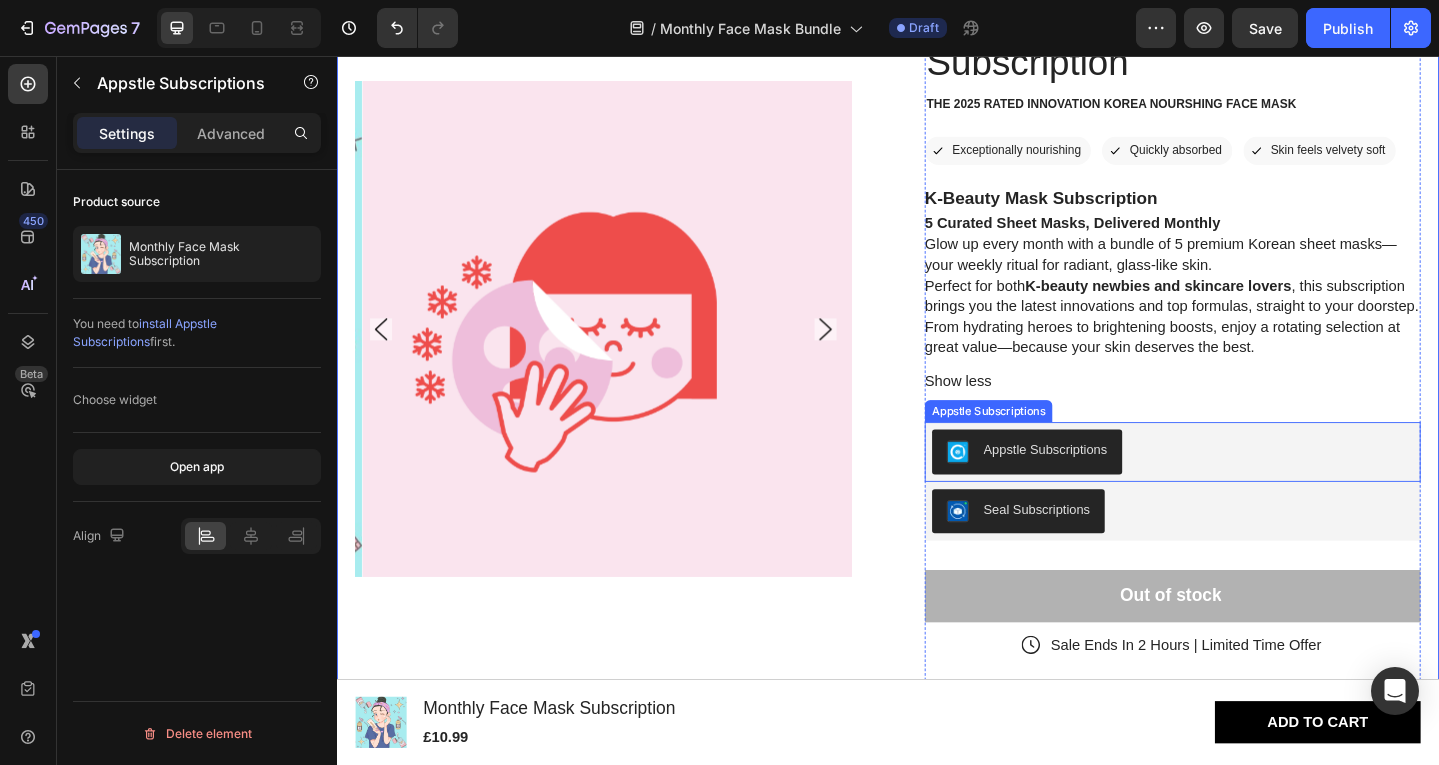 click on "Appstle Subscriptions" at bounding box center (1108, 485) 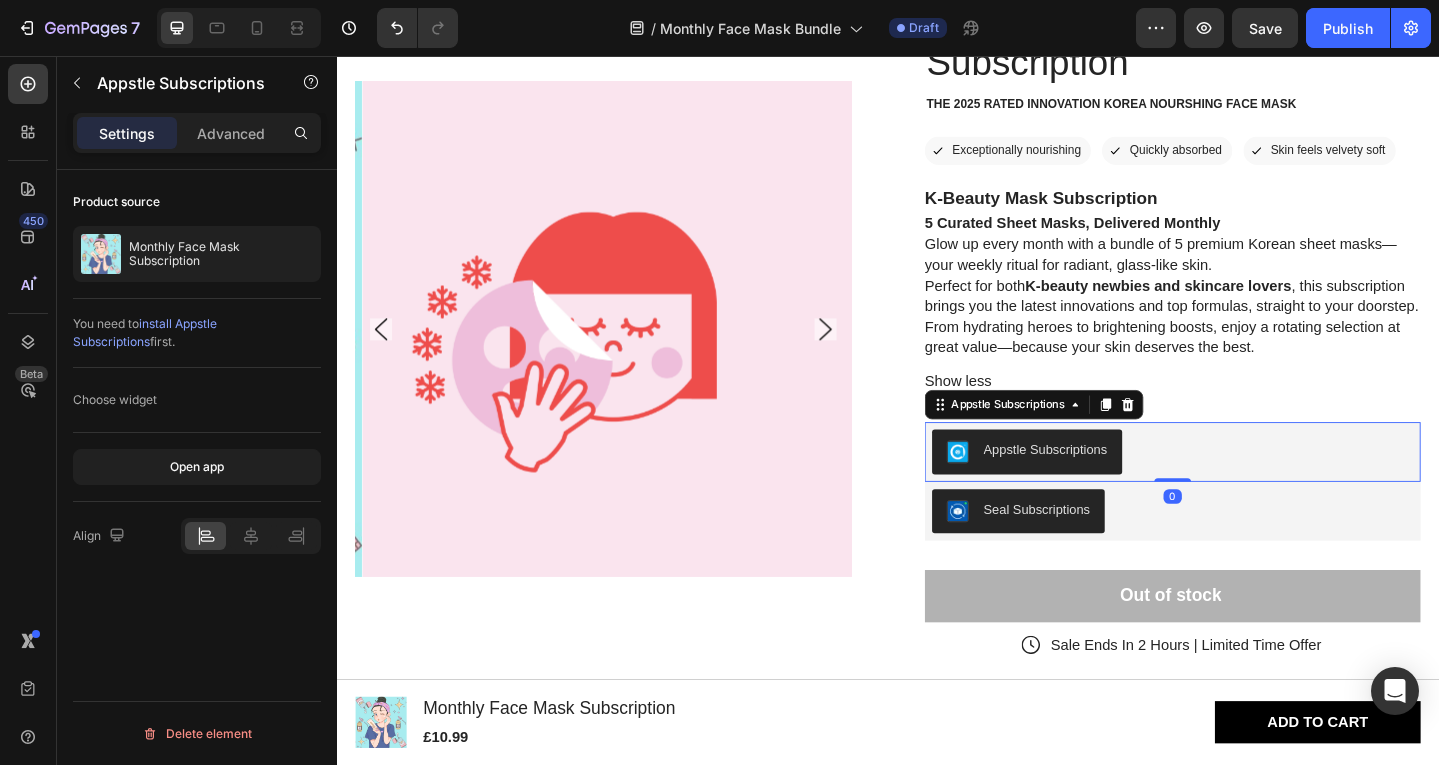 click on "Appstle Subscriptions" at bounding box center (1108, 485) 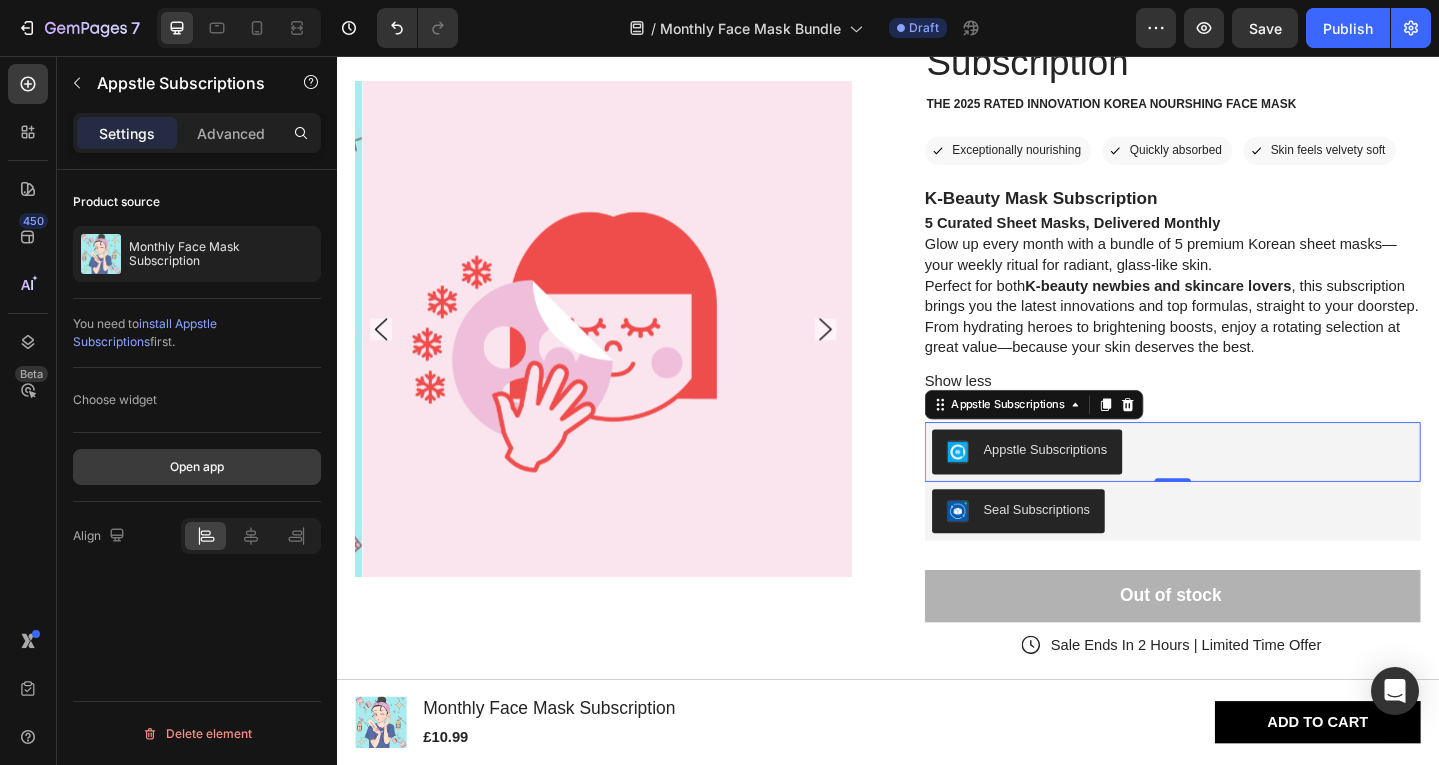 click on "Open app" at bounding box center (197, 467) 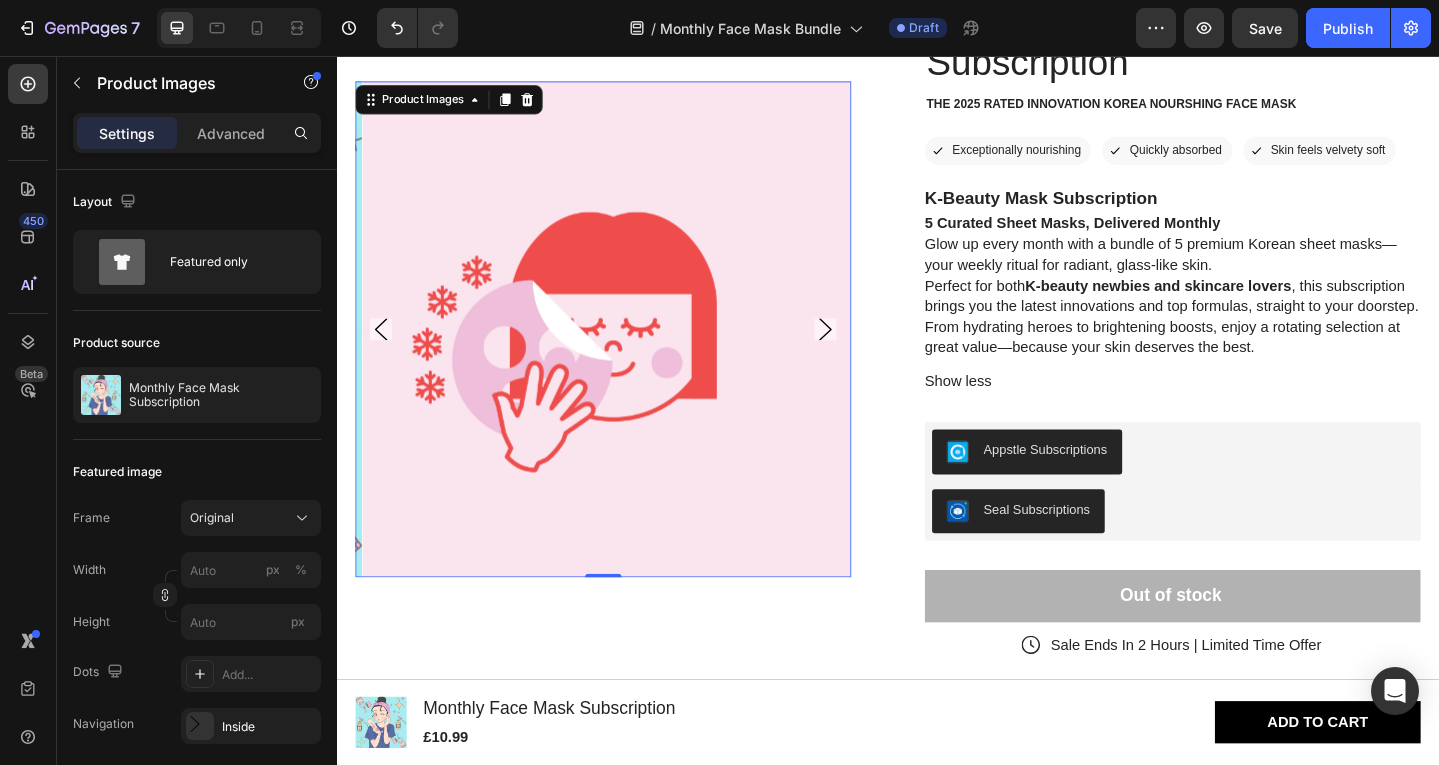 click 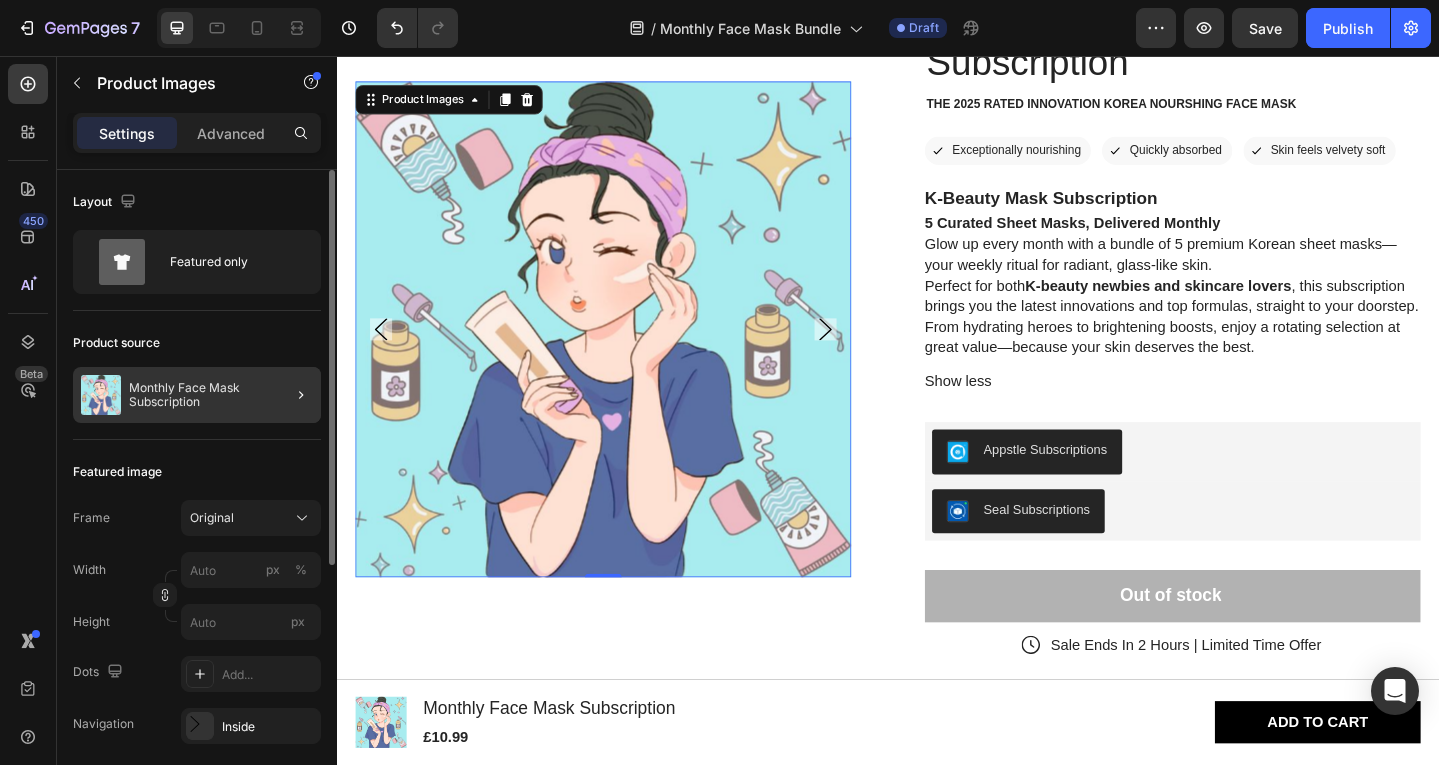 click 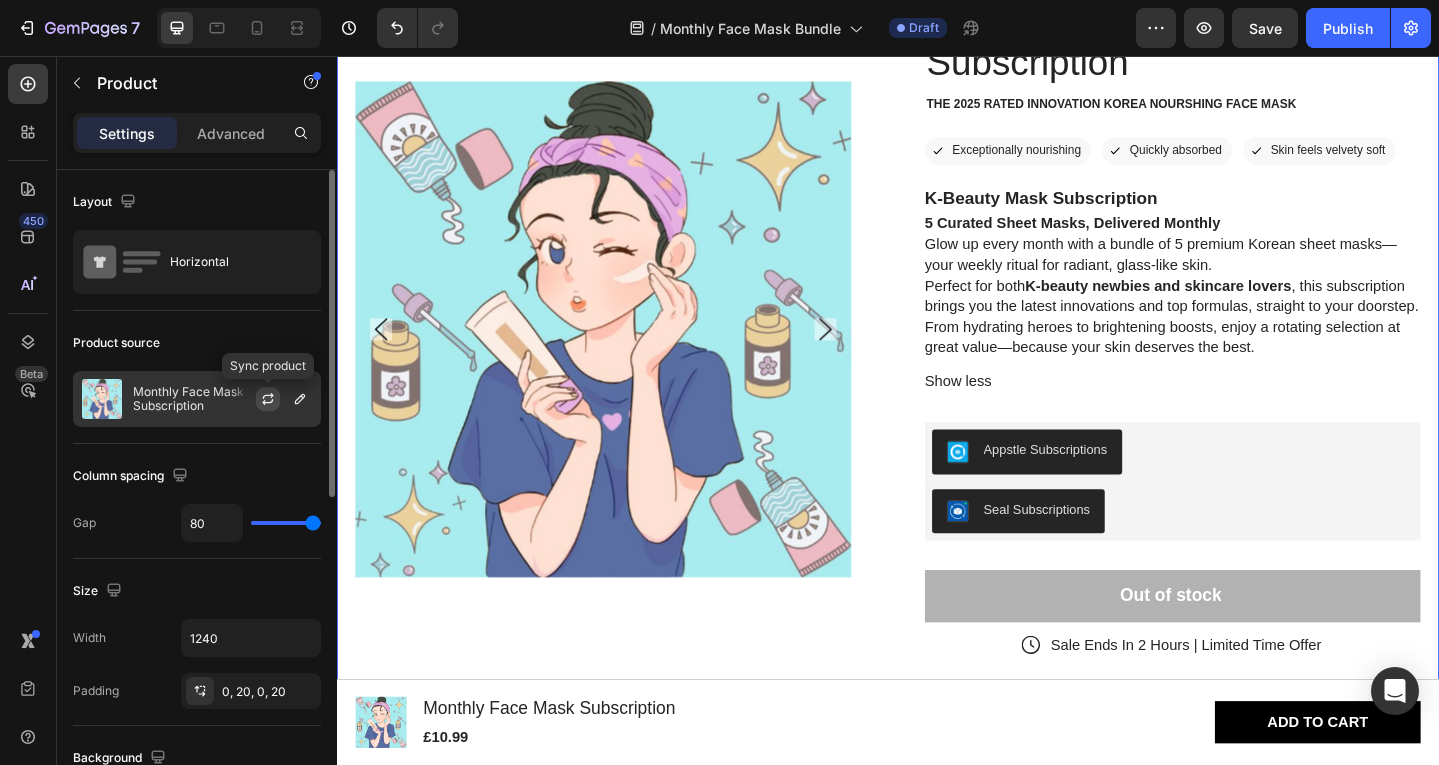 click 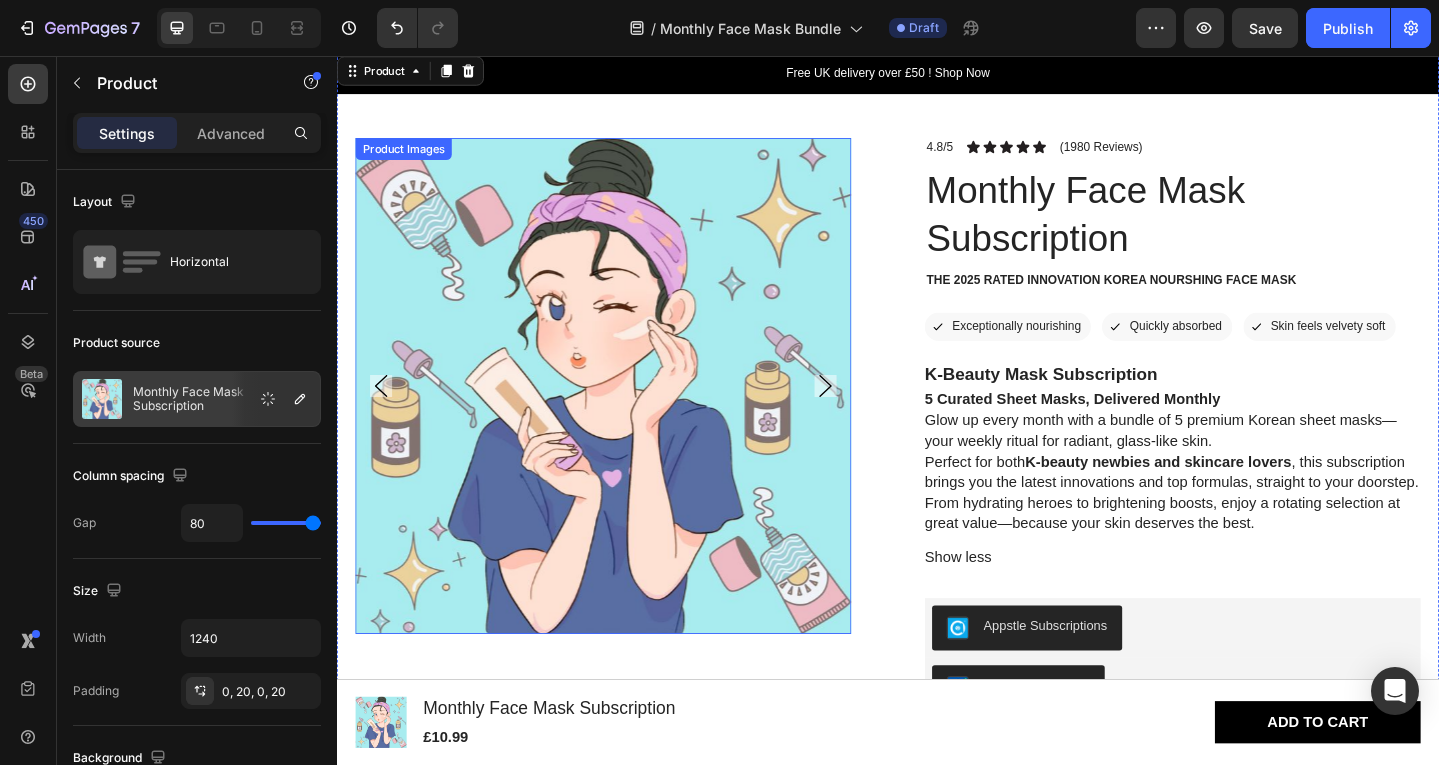 scroll, scrollTop: 43, scrollLeft: 0, axis: vertical 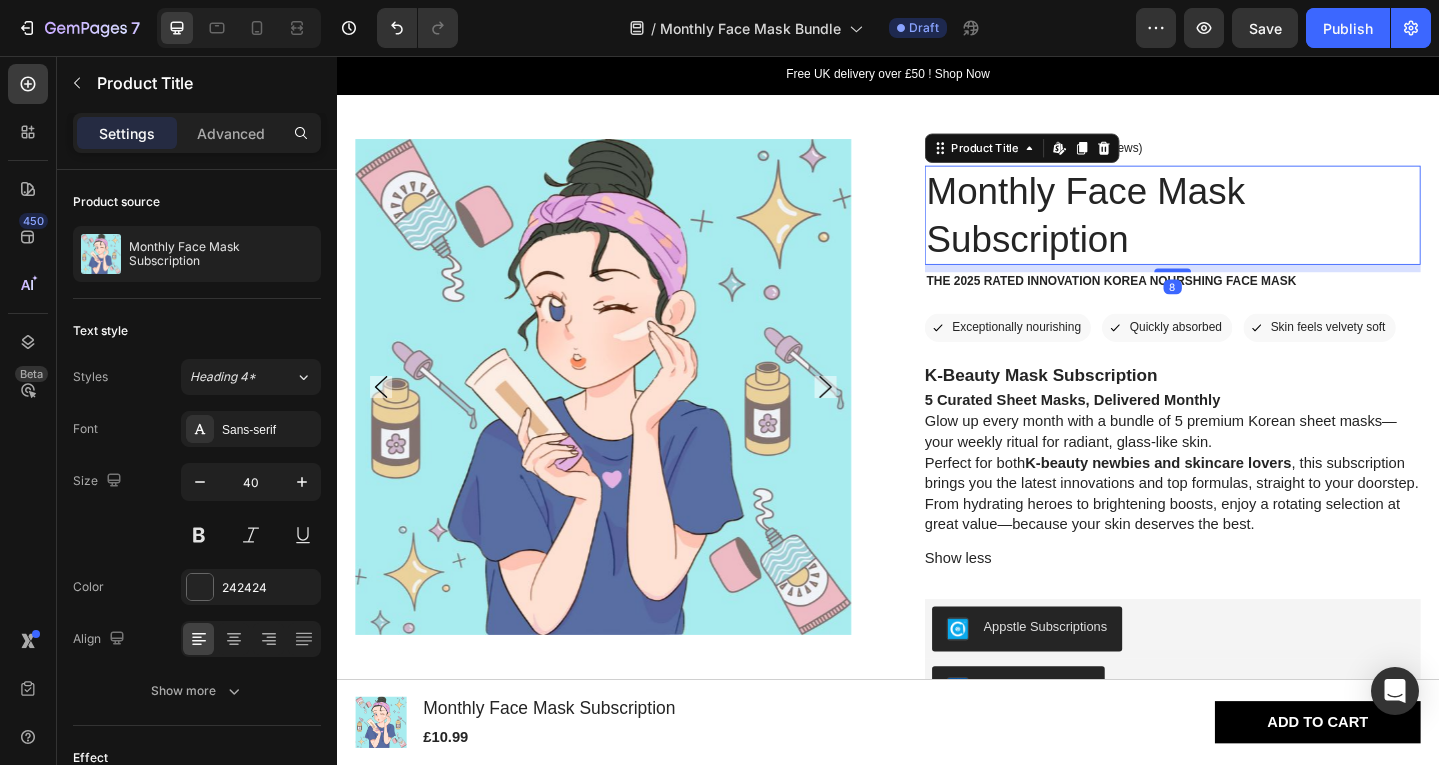 click on "Monthly Face Mask Subscription" at bounding box center [1247, 230] 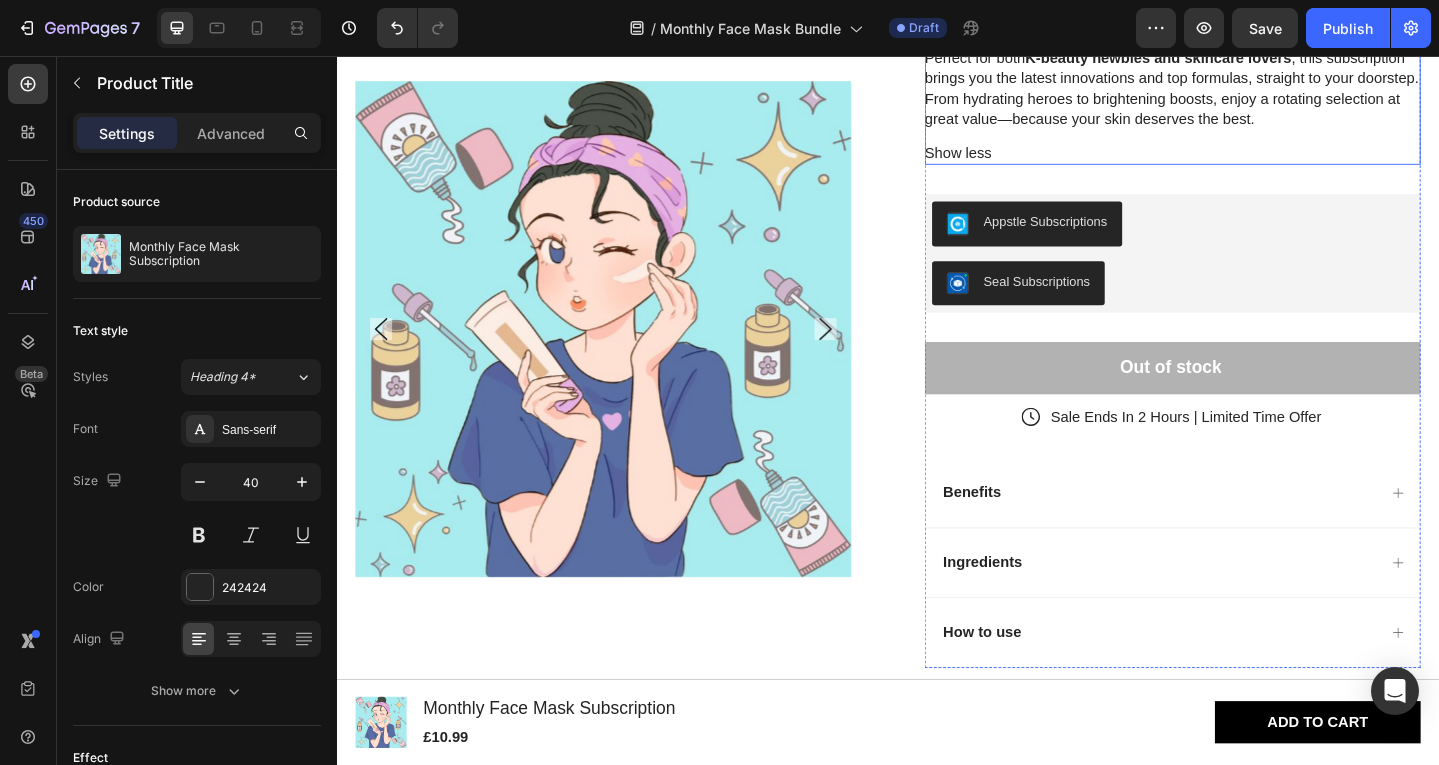 scroll, scrollTop: 485, scrollLeft: 0, axis: vertical 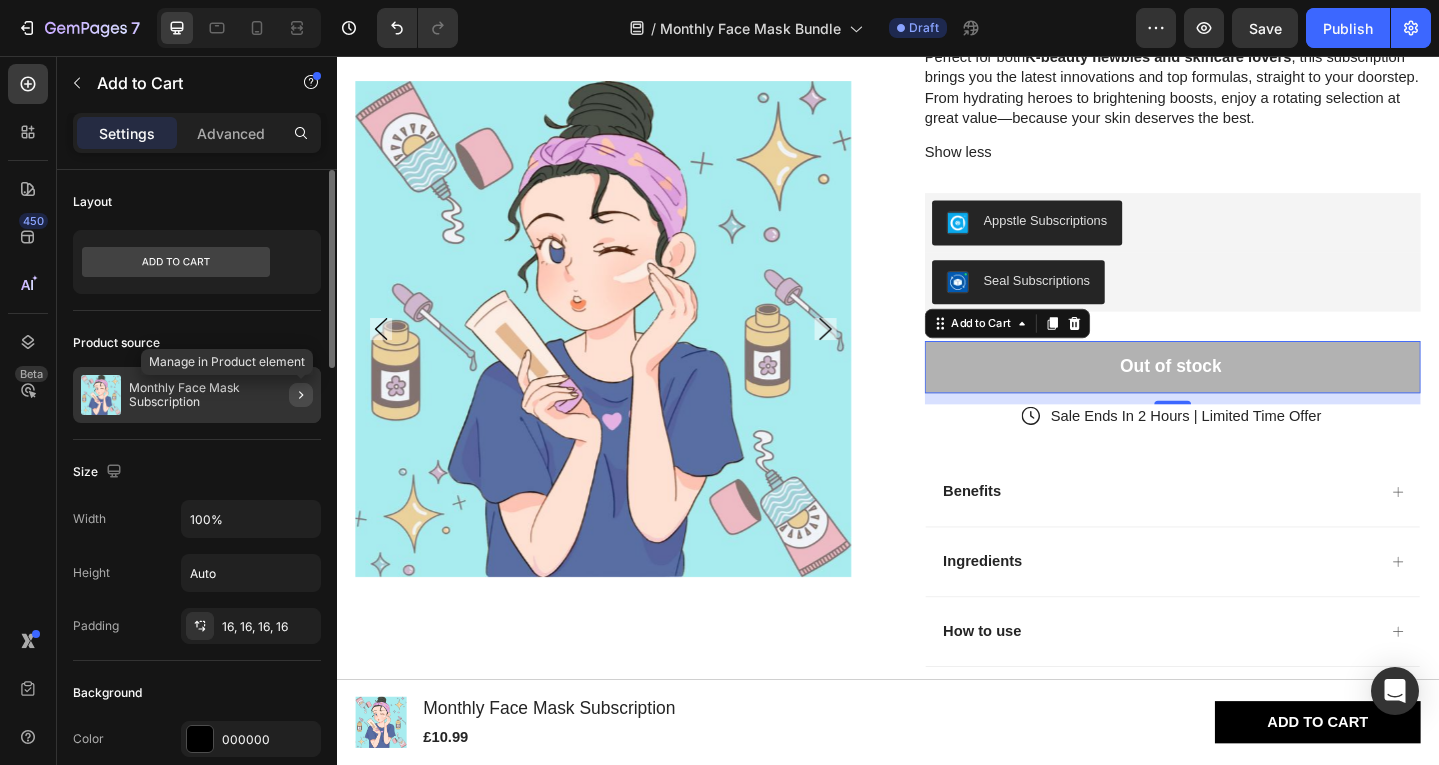 click 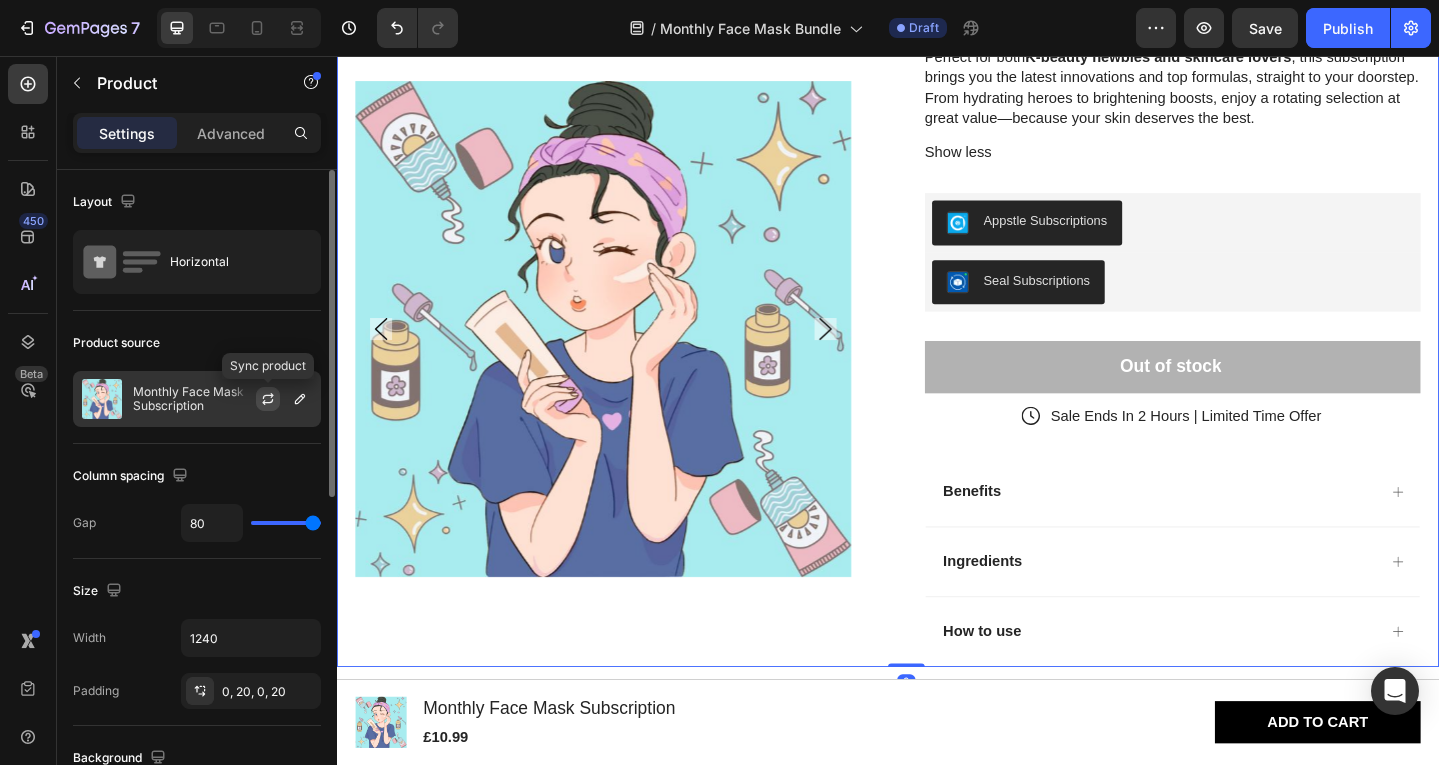 click 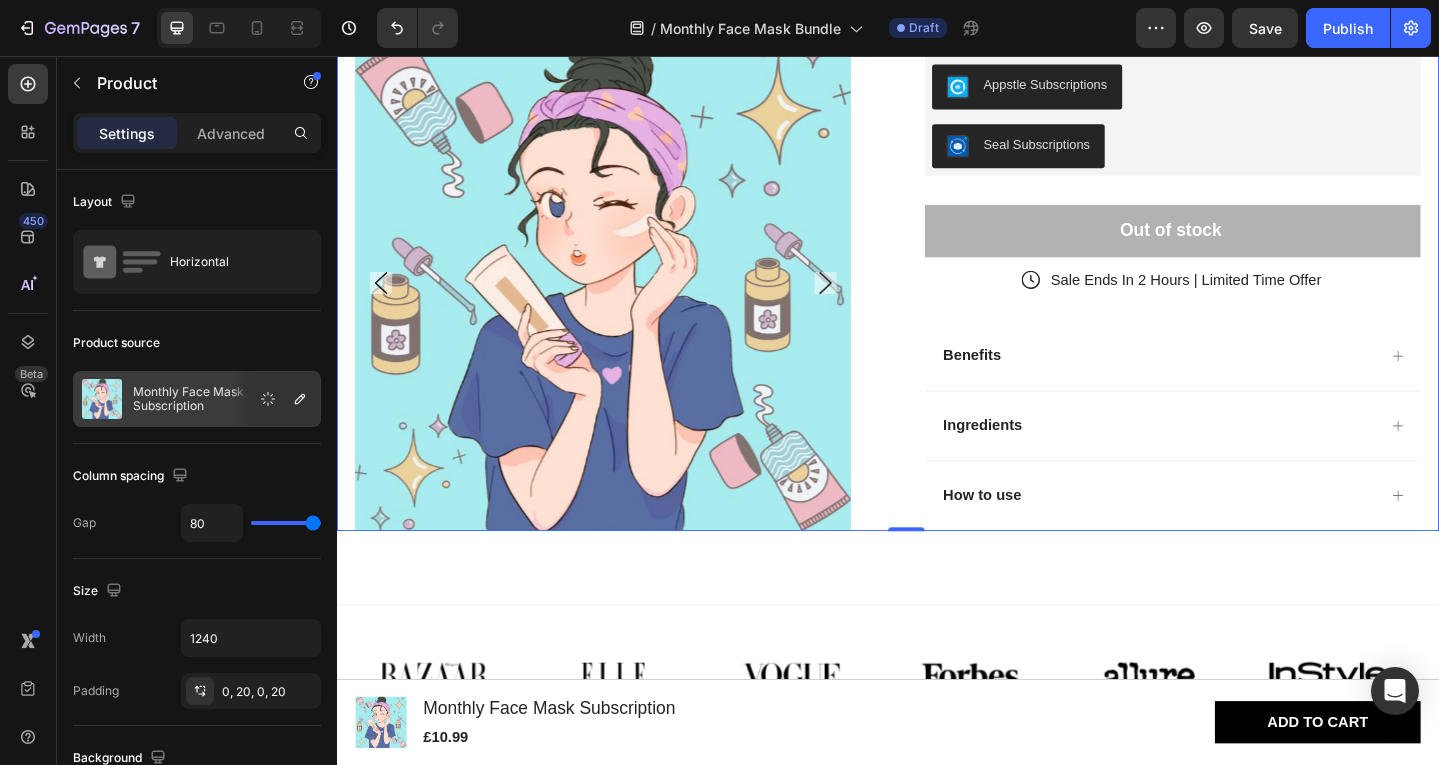scroll, scrollTop: 636, scrollLeft: 0, axis: vertical 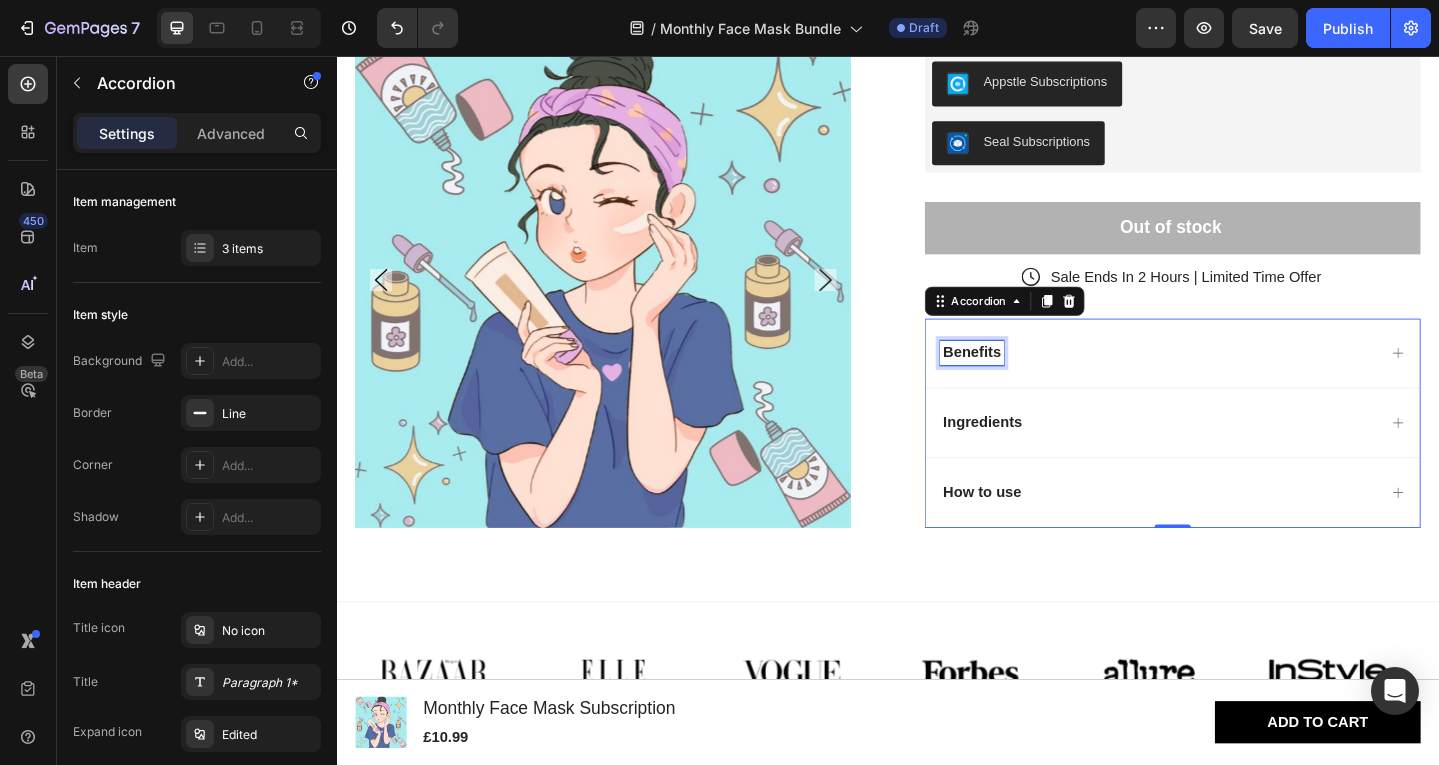click on "Benefits" at bounding box center (1028, 380) 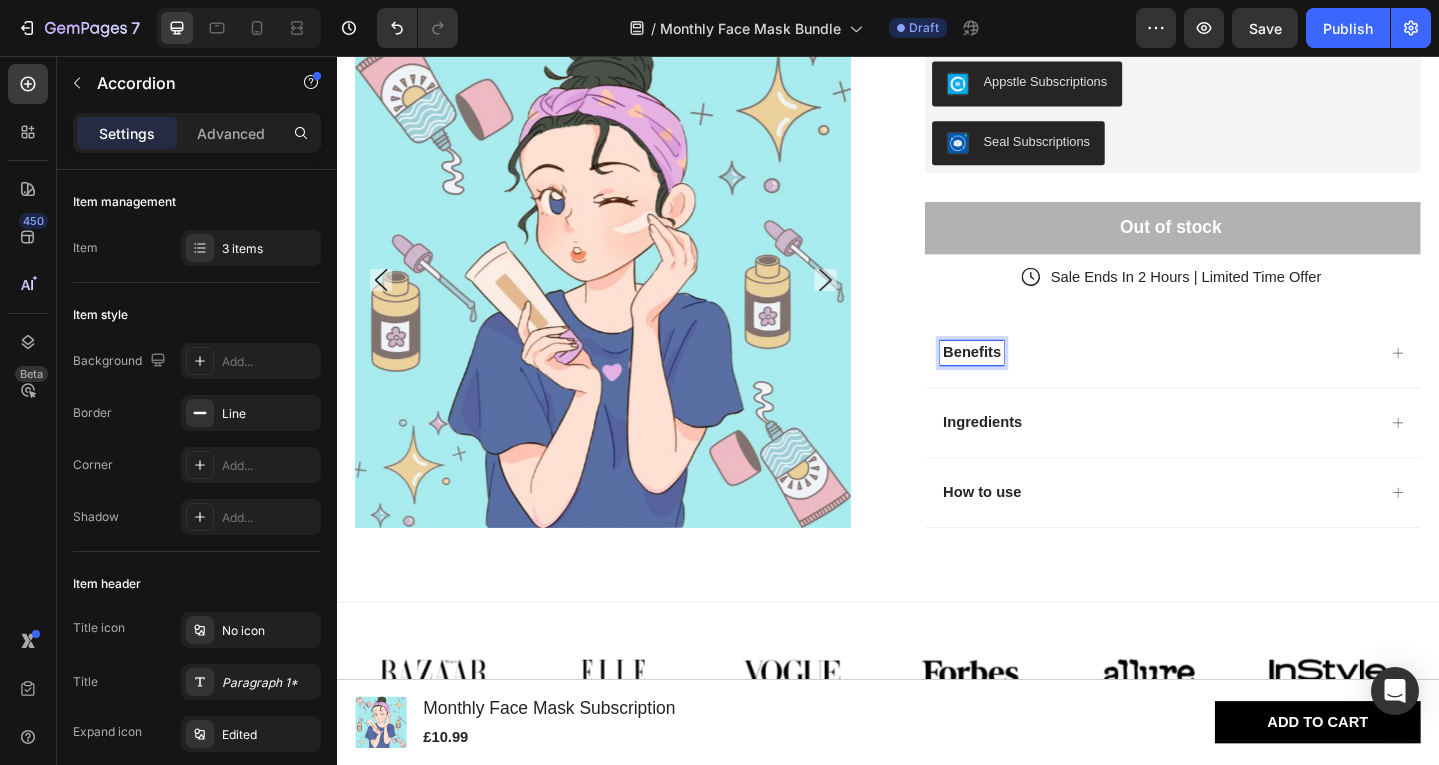 click on "Benefits" at bounding box center [1028, 380] 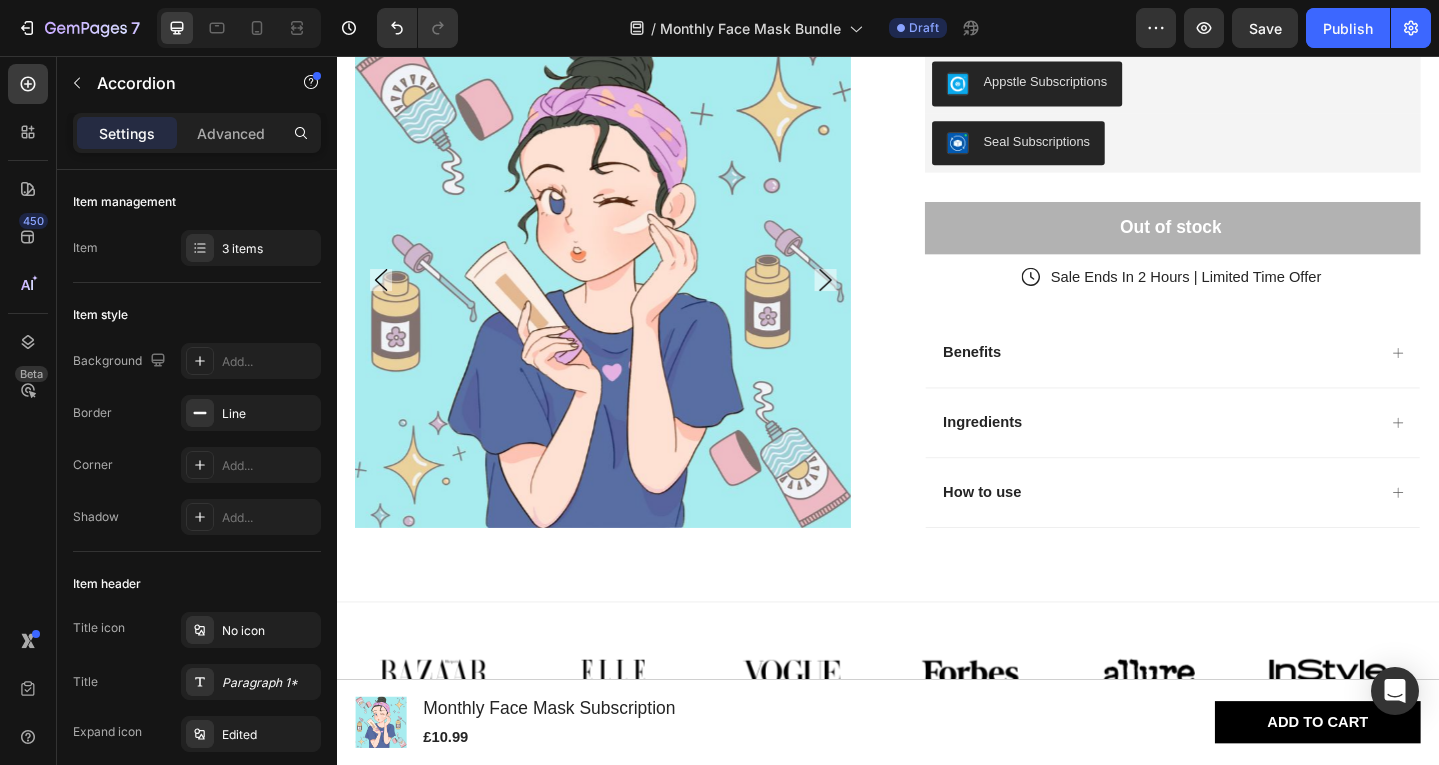 click on "Benefits" at bounding box center (1231, 380) 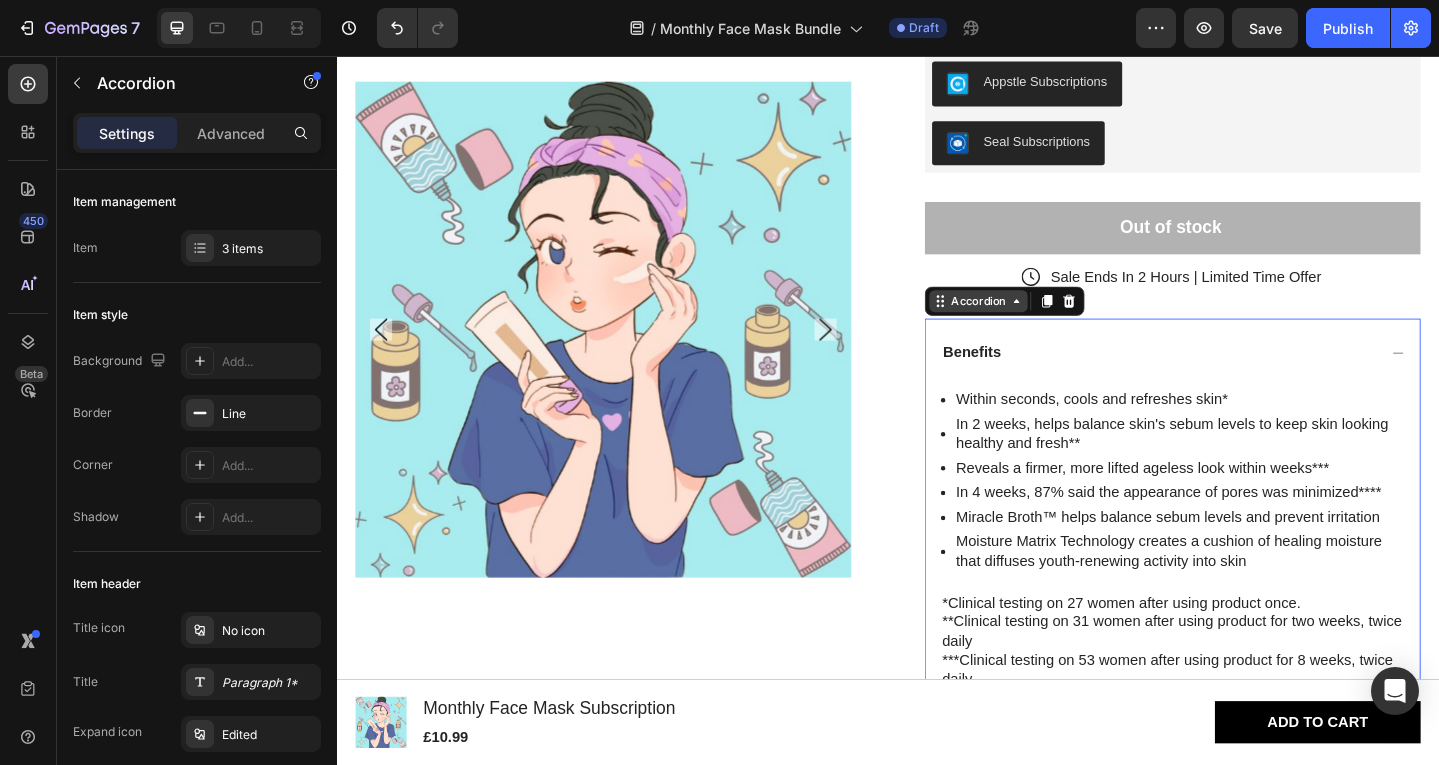 click on "Accordion" at bounding box center [1035, 324] 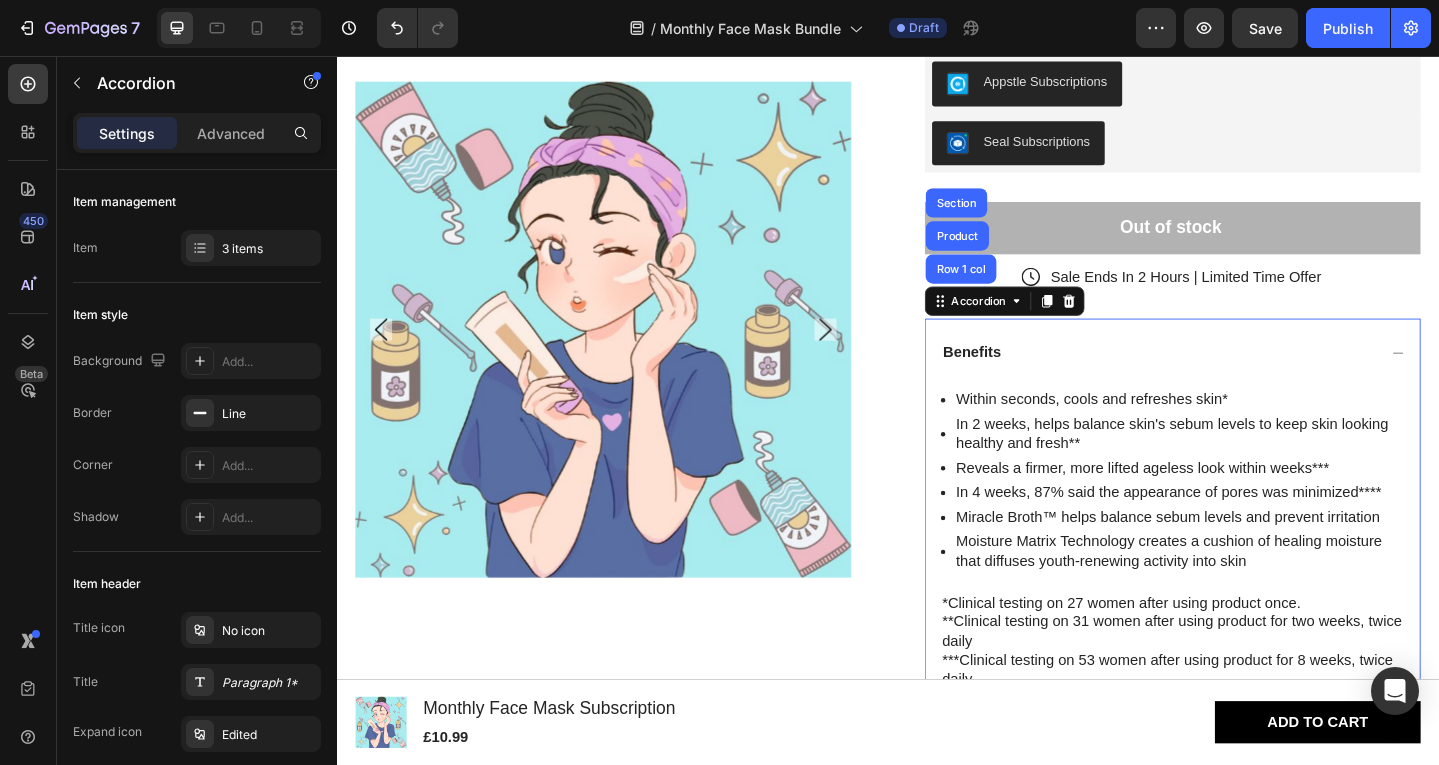 click on "Accordion Row 1 col Product Section" at bounding box center [1064, 324] 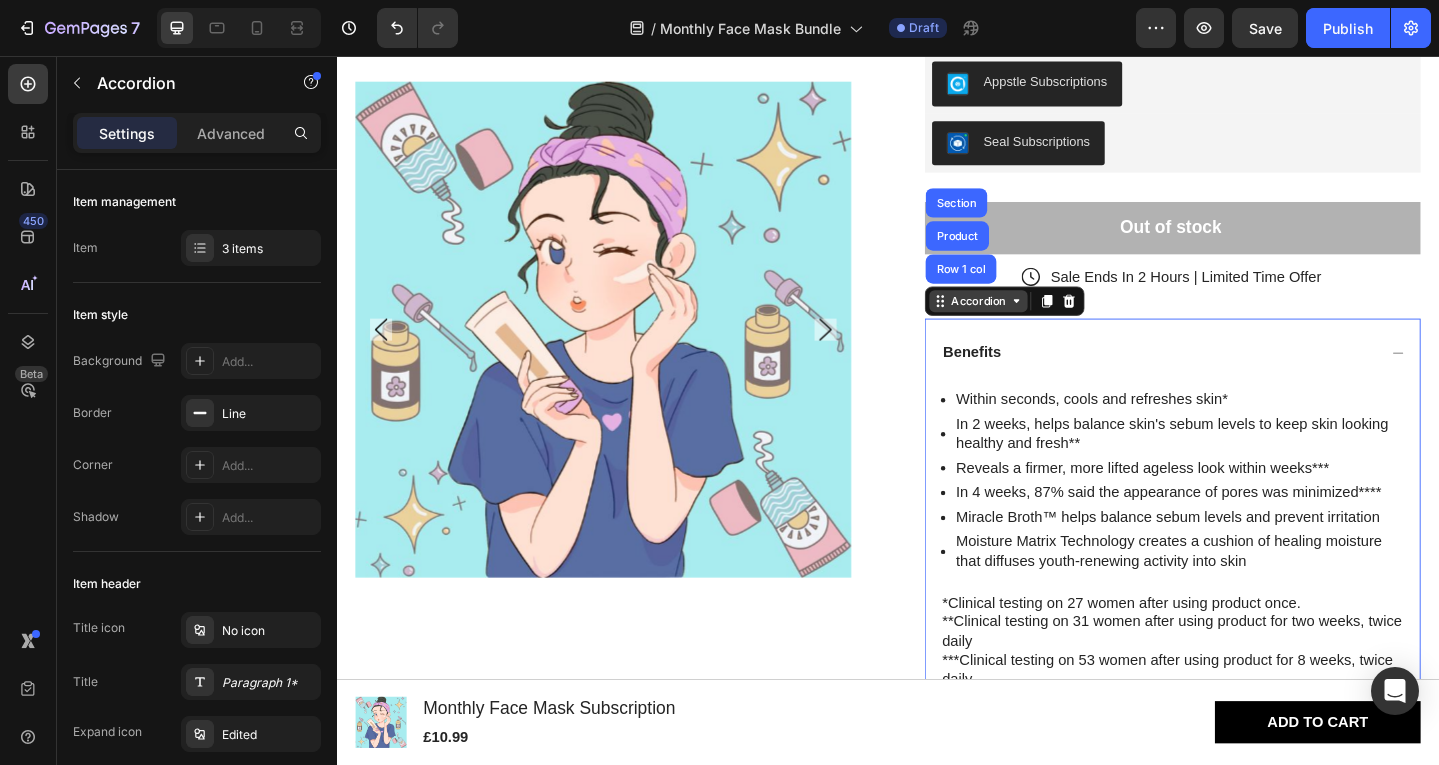 click on "Accordion" at bounding box center [1035, 324] 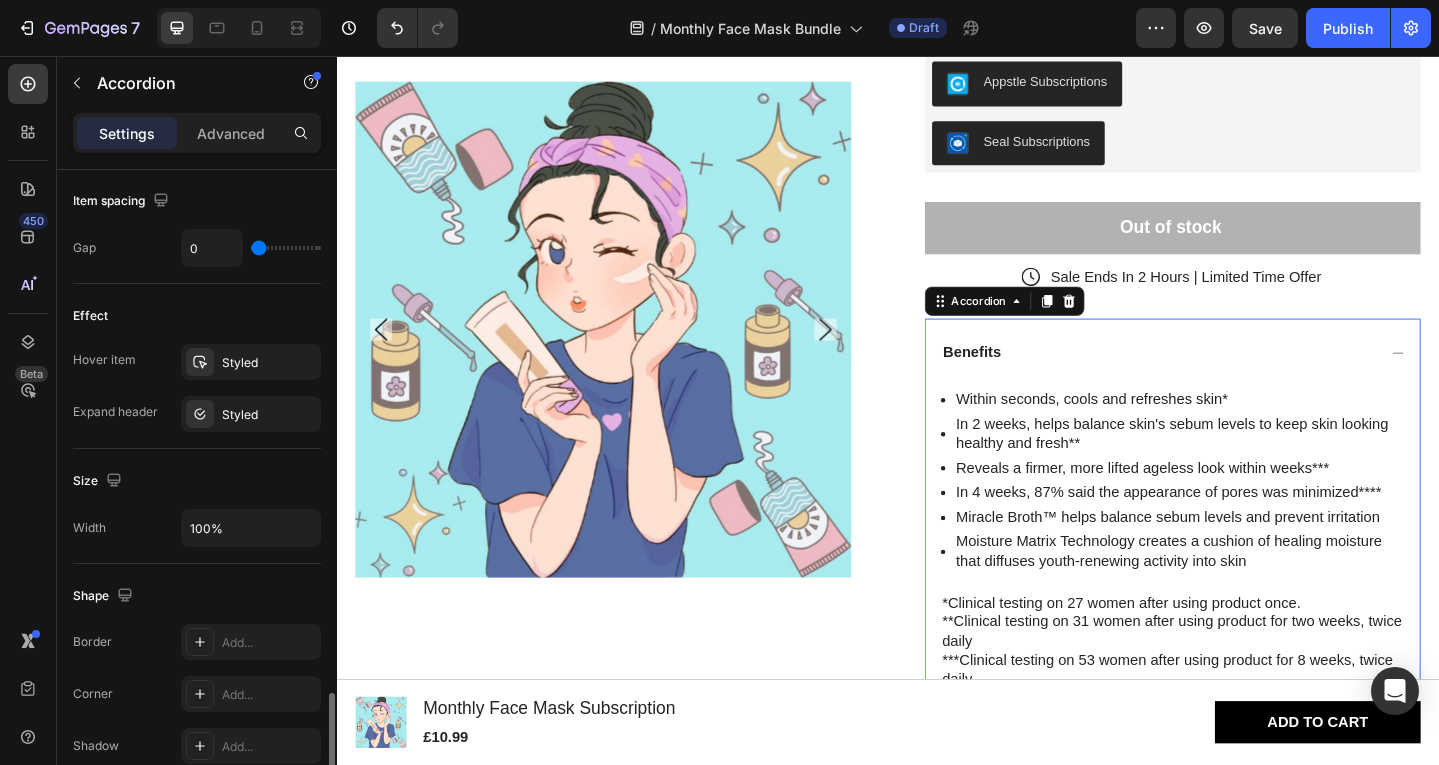 scroll, scrollTop: 1252, scrollLeft: 0, axis: vertical 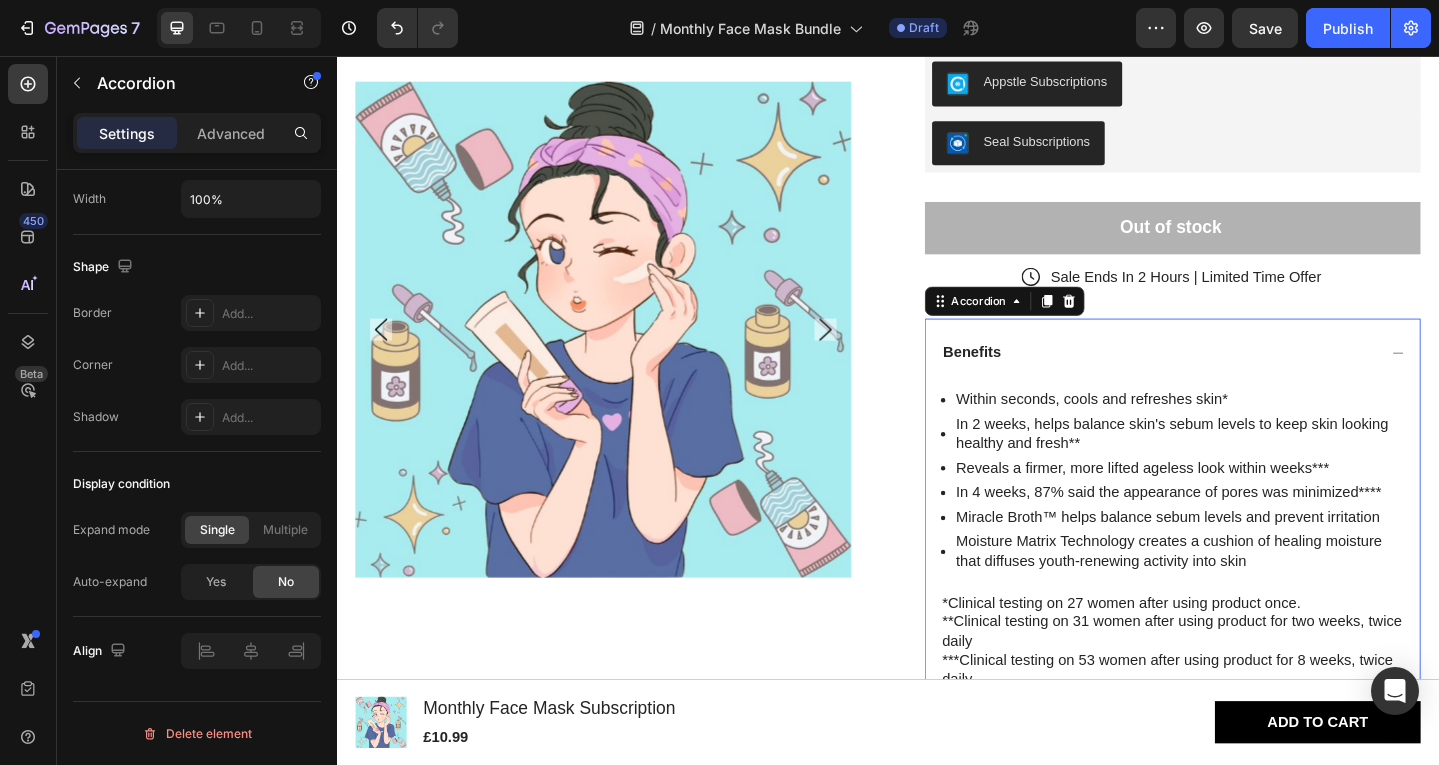 click on "Settings Advanced" at bounding box center (197, 133) 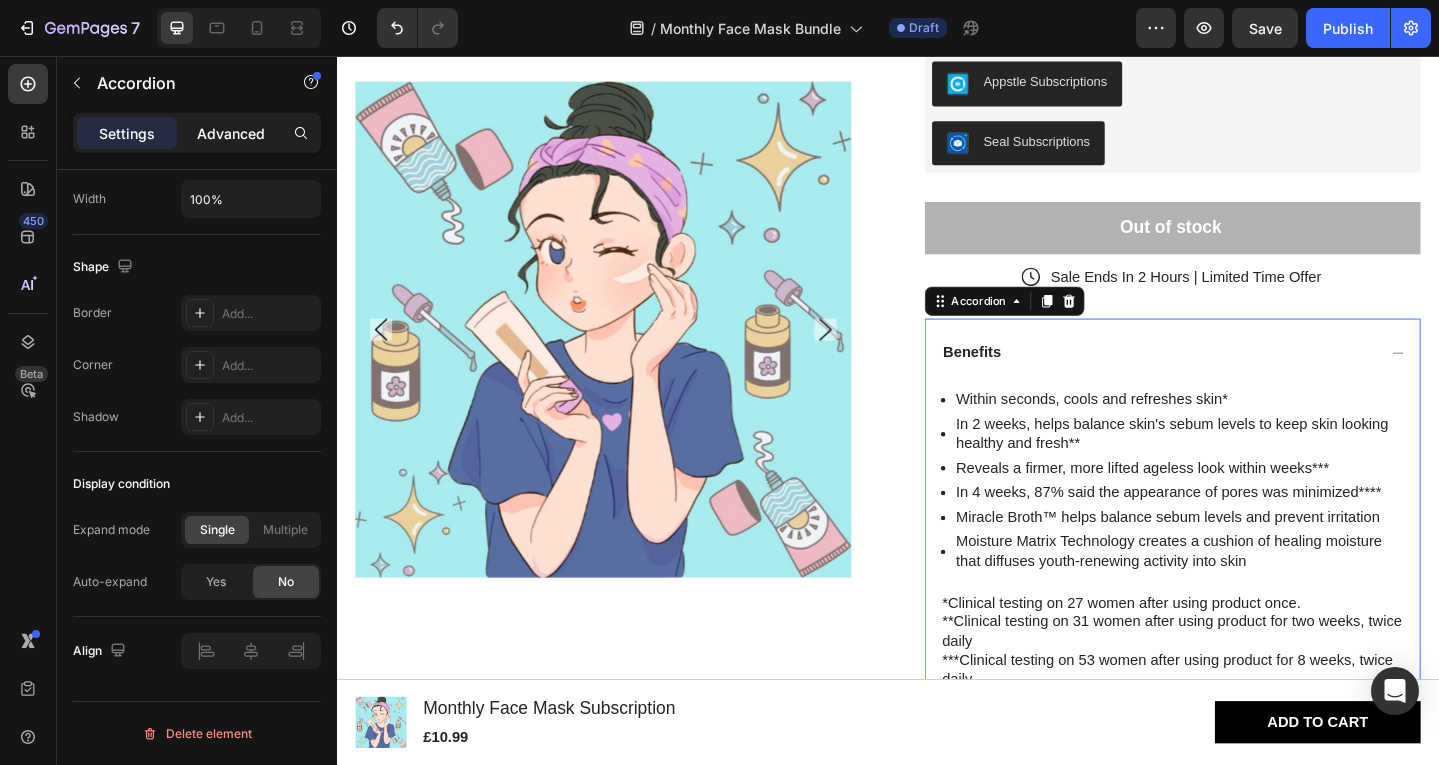click on "Advanced" at bounding box center (231, 133) 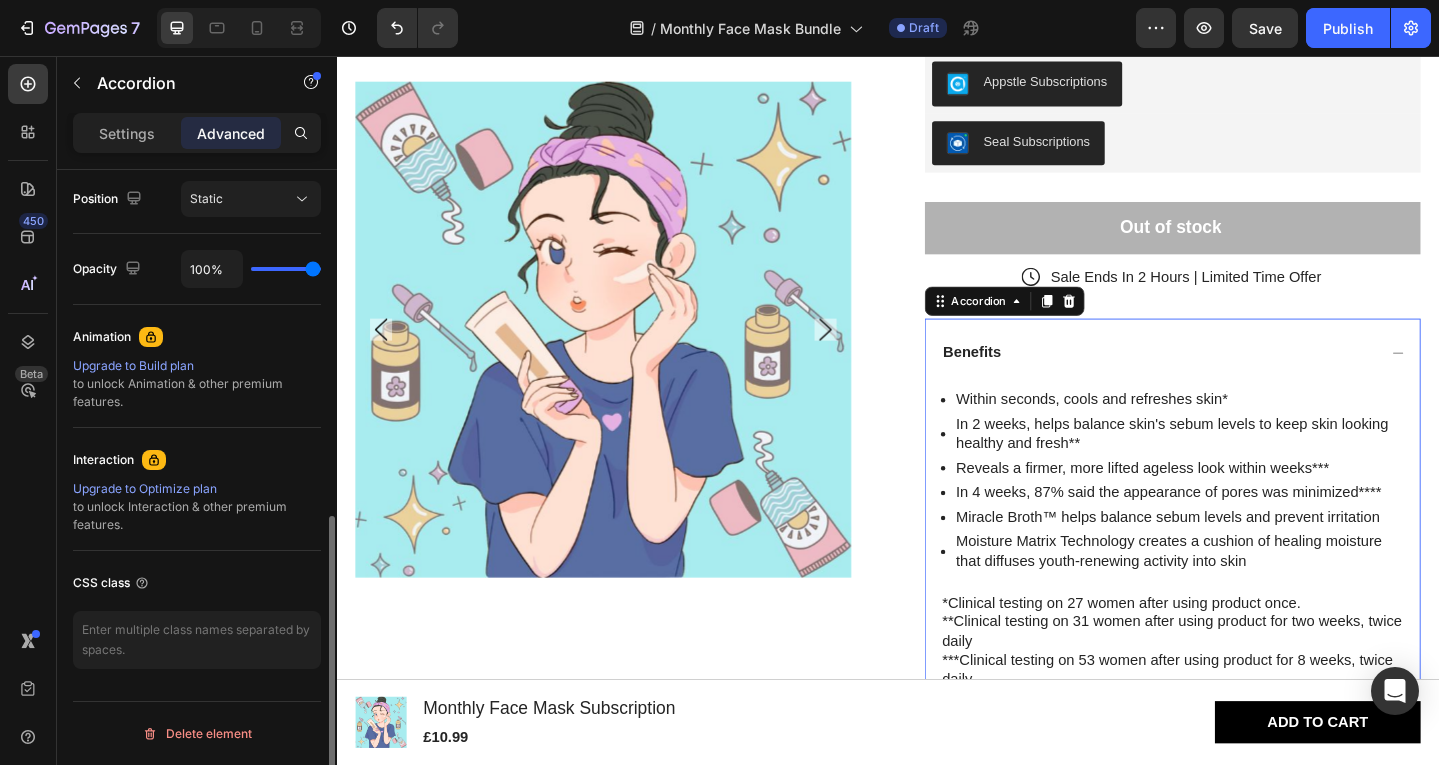 scroll, scrollTop: 736, scrollLeft: 0, axis: vertical 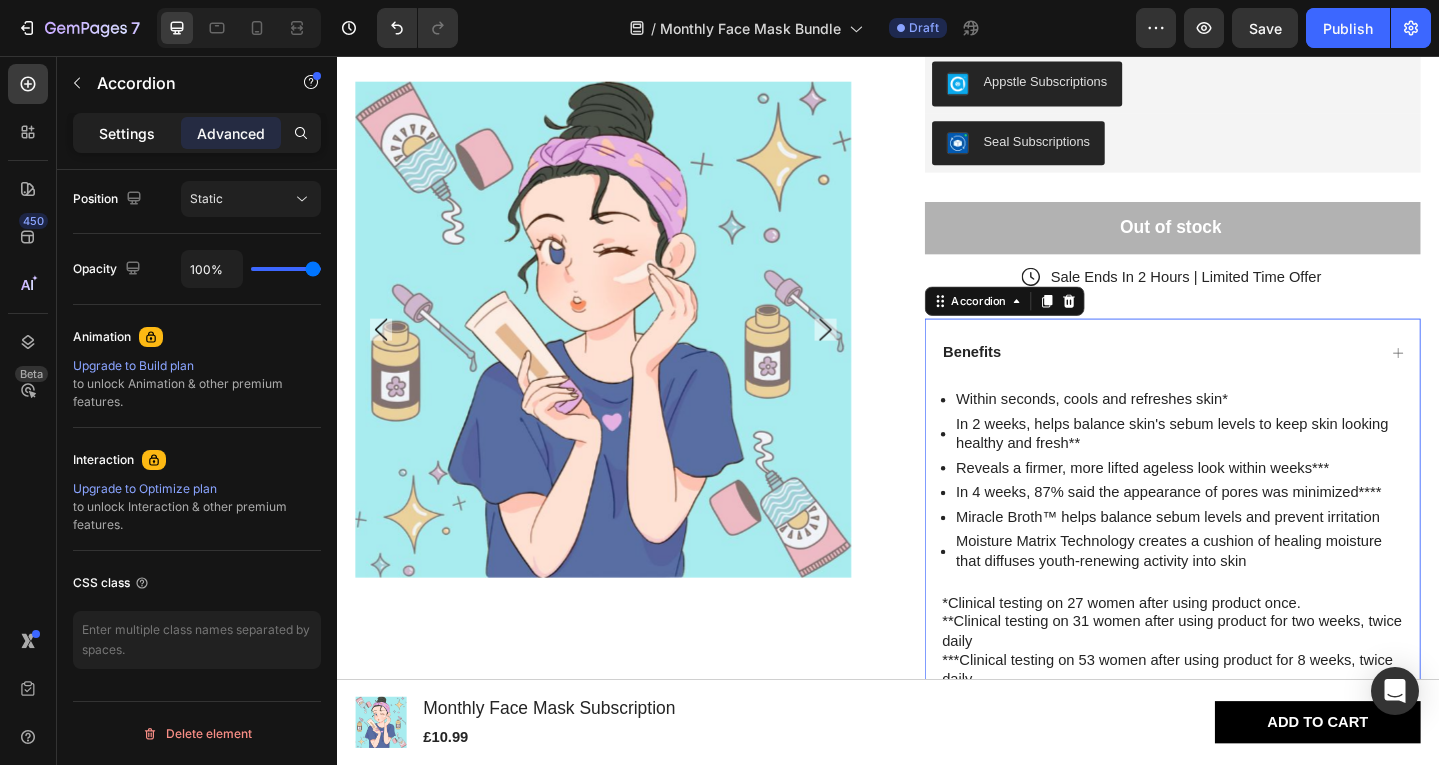 click on "Settings" at bounding box center [127, 133] 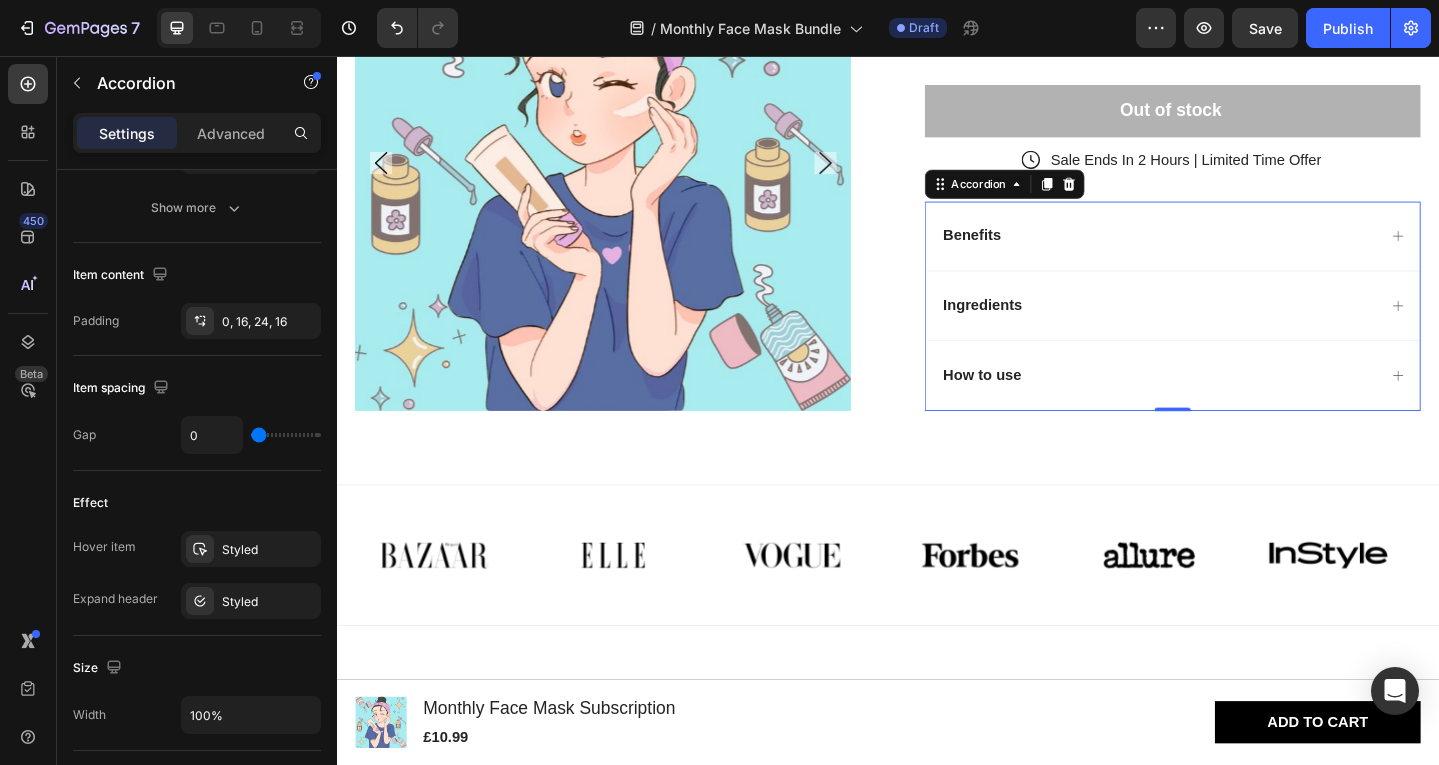 scroll, scrollTop: 766, scrollLeft: 0, axis: vertical 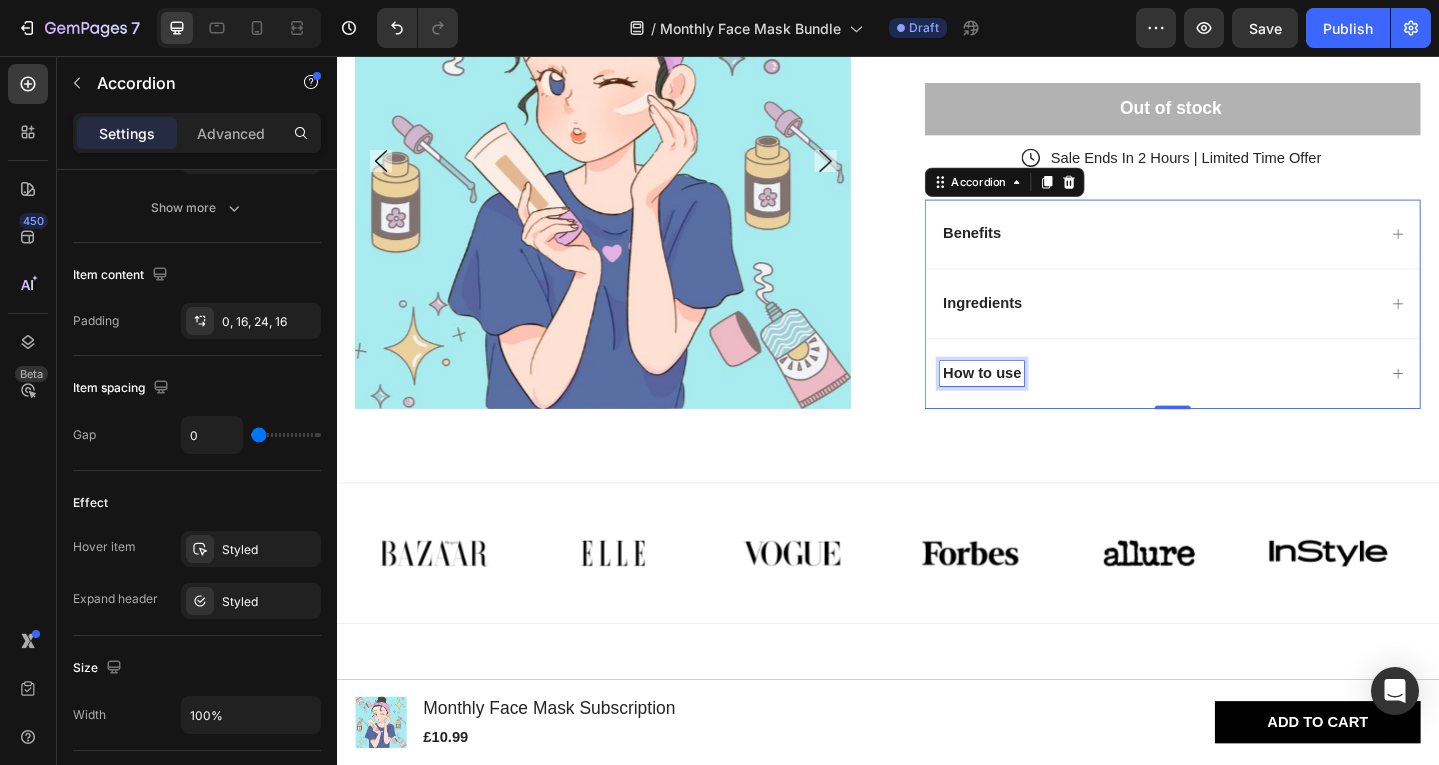 click on "How to use" at bounding box center (1039, 402) 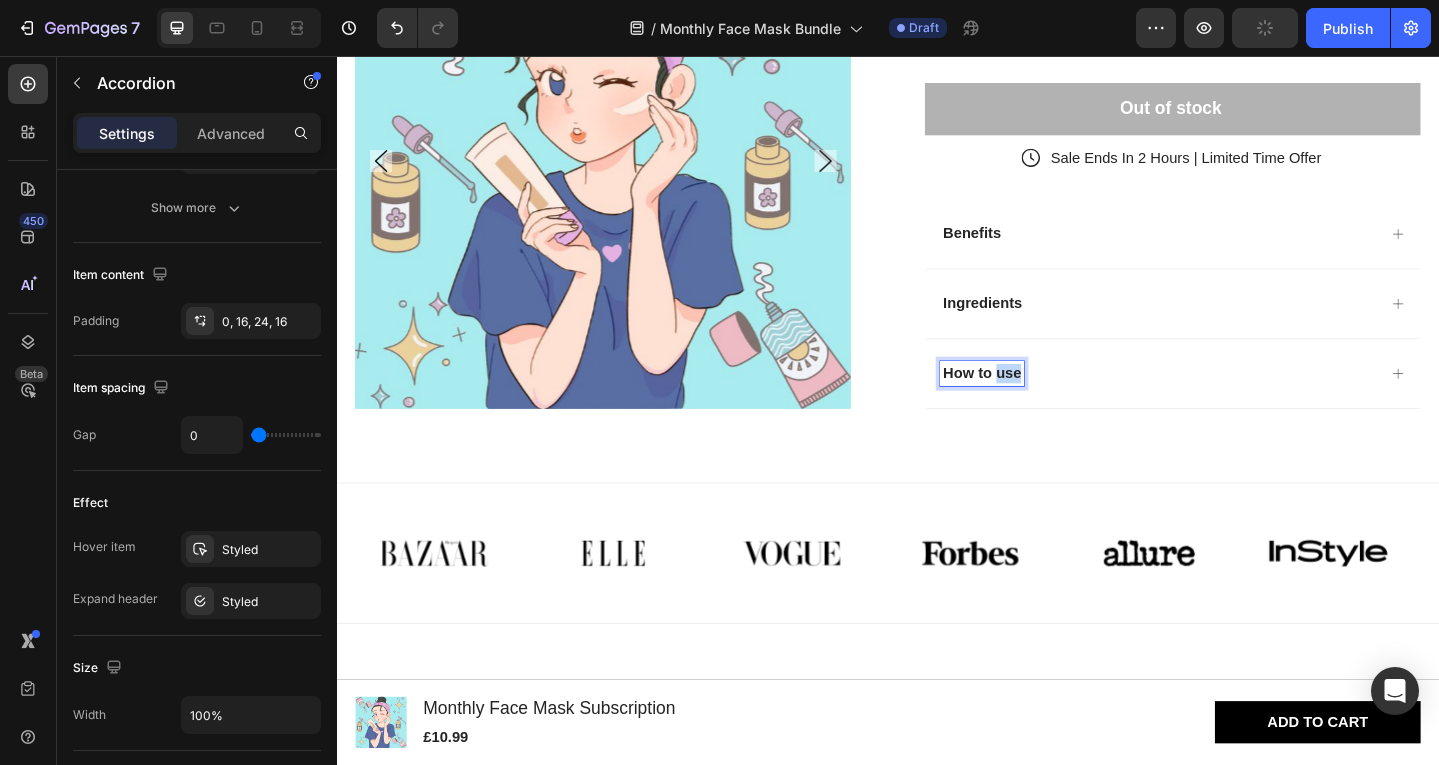 click on "How to use" at bounding box center [1039, 402] 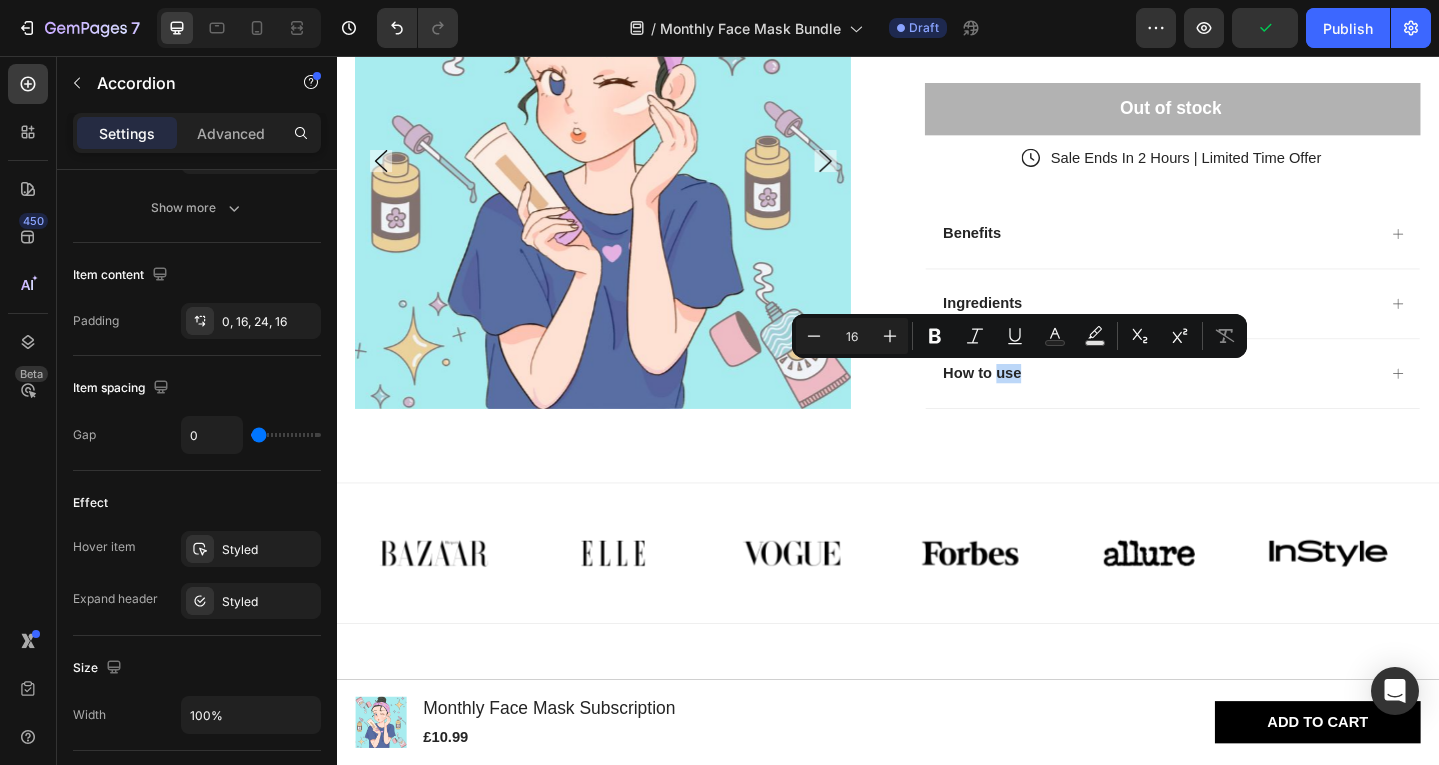 click on "How to use" at bounding box center (1231, 402) 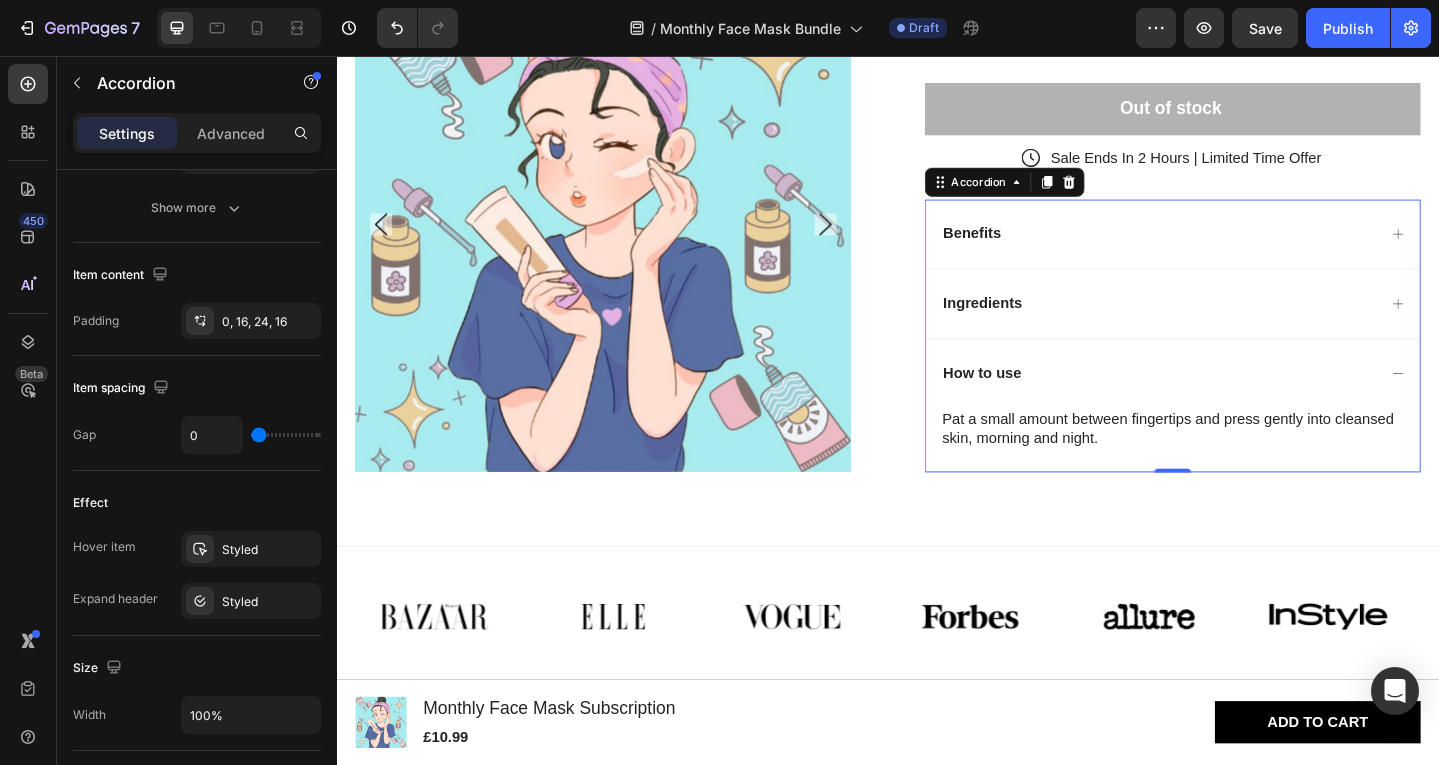 click on "Benefits" at bounding box center (1028, 250) 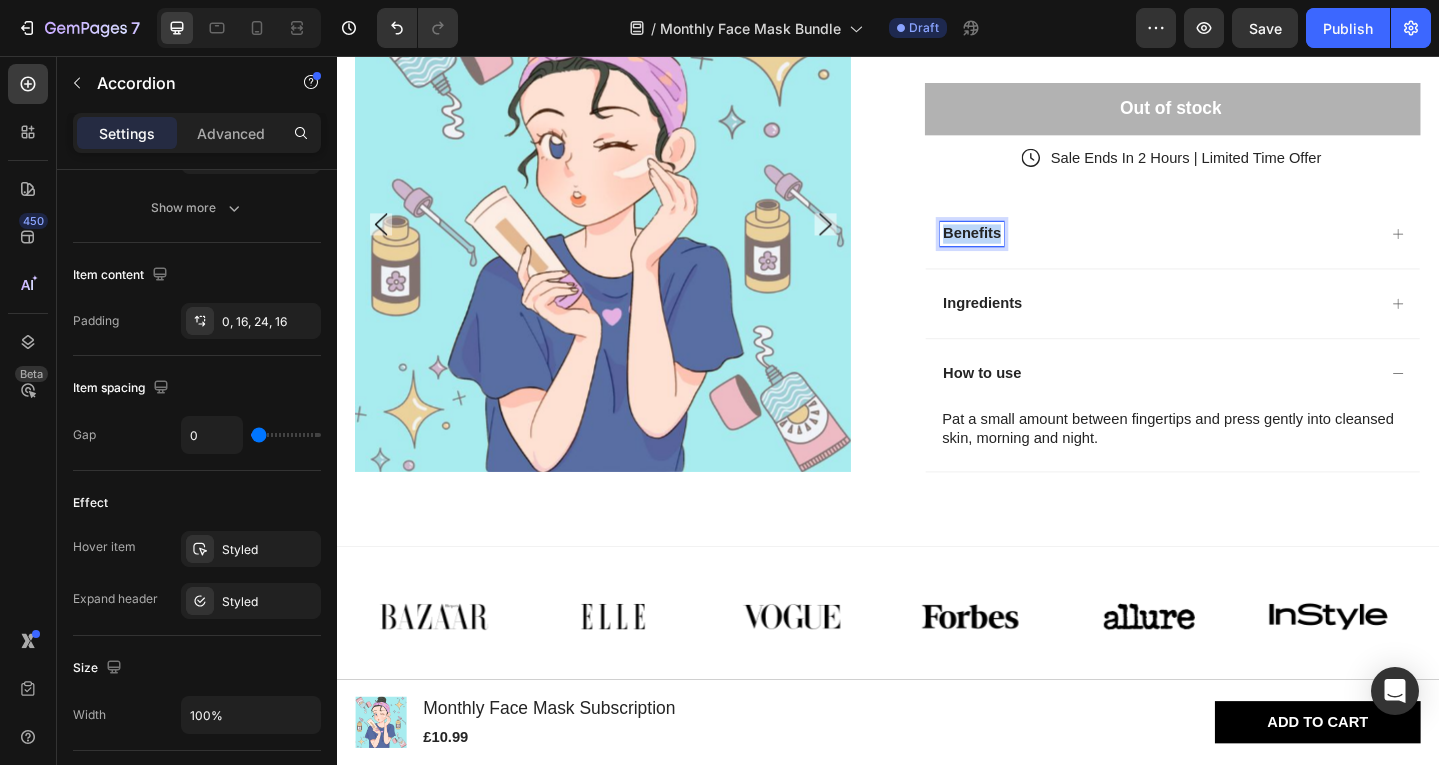 click on "Benefits" at bounding box center [1028, 250] 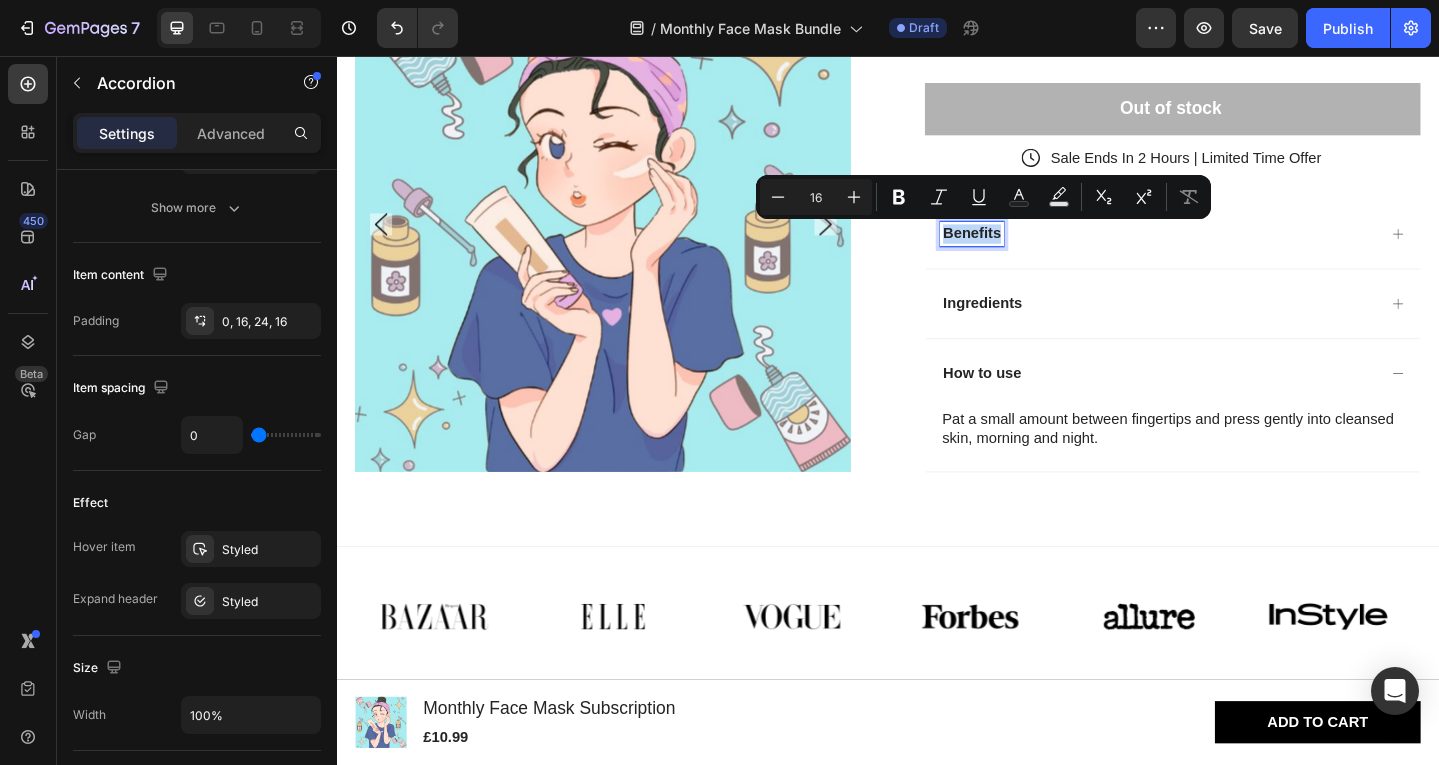 click on "Benefits" at bounding box center (1028, 250) 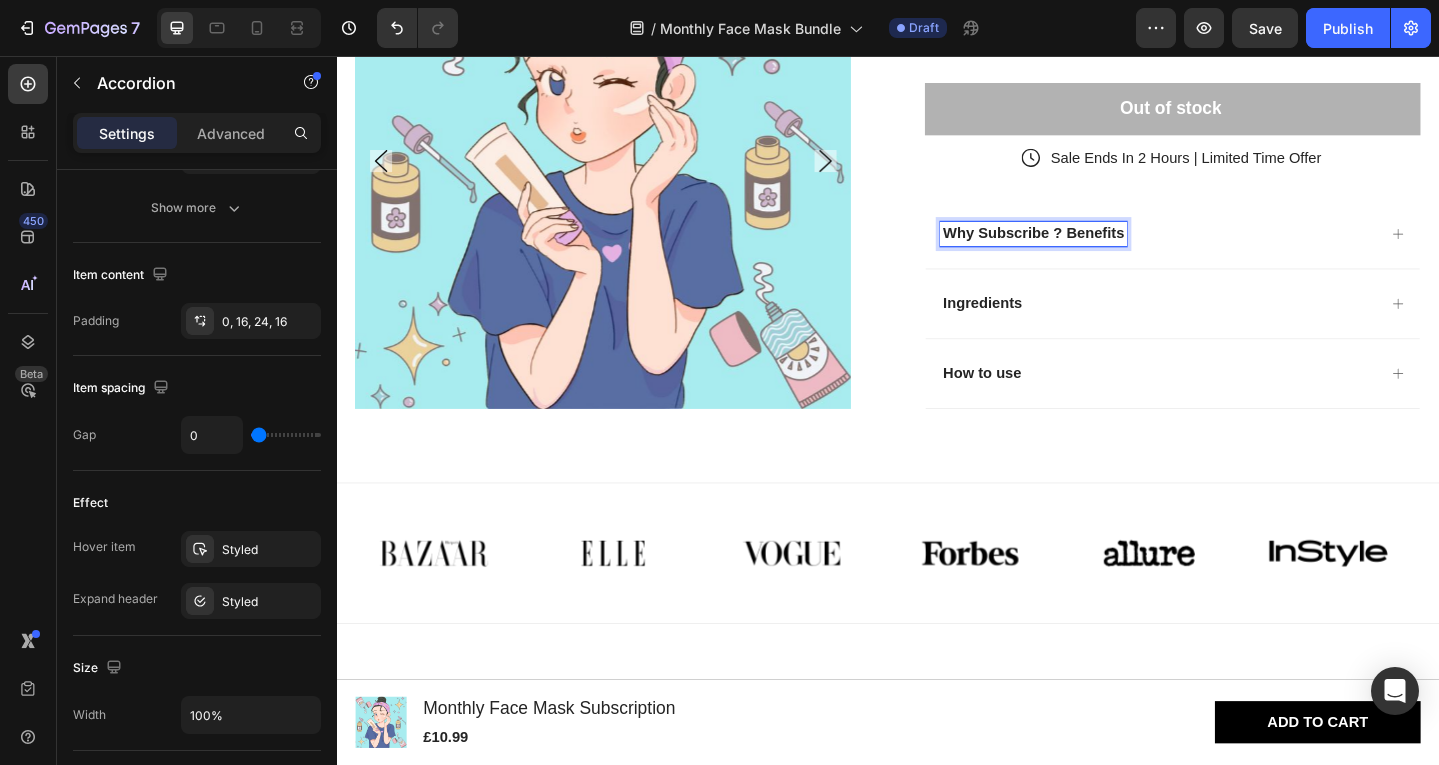 click on "Ingredients" at bounding box center [1040, 326] 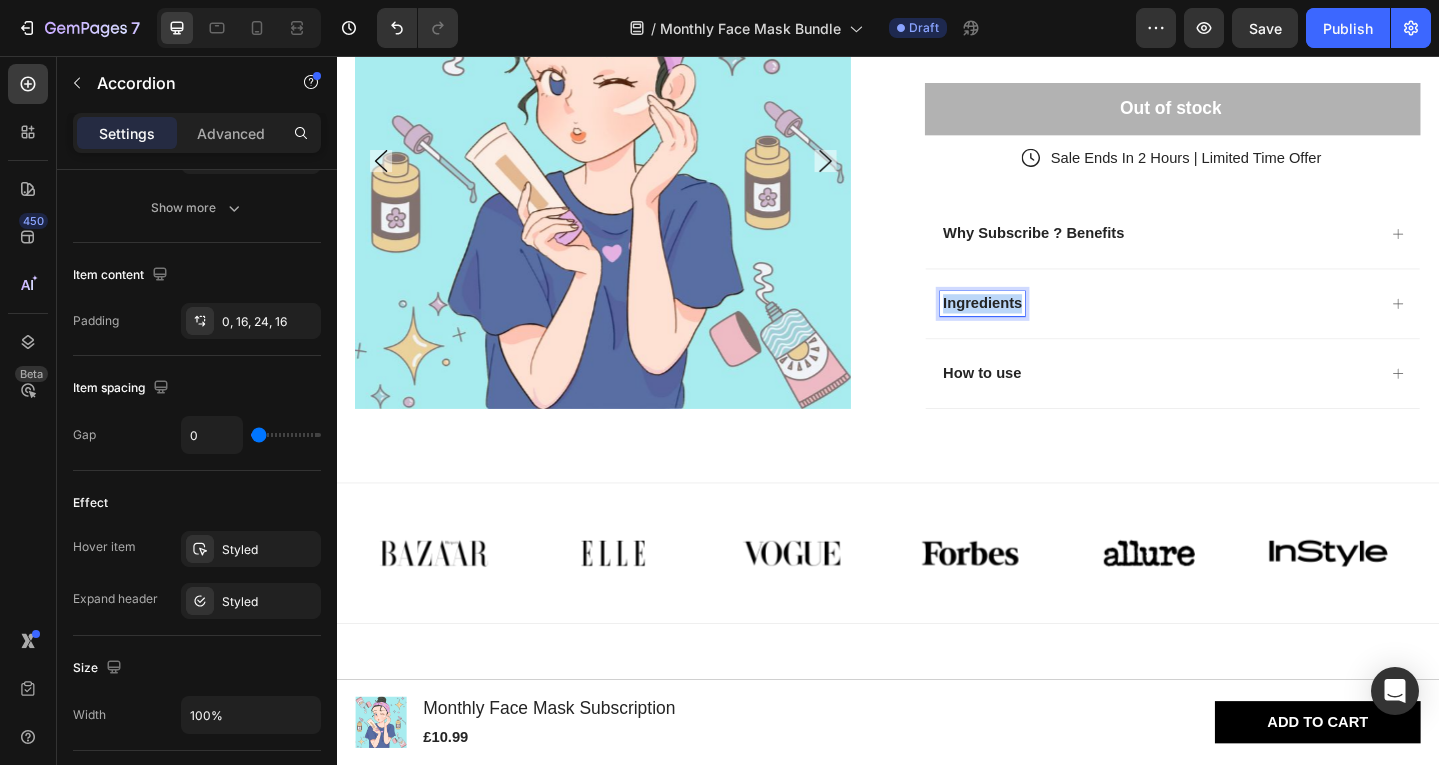 click on "Ingredients" at bounding box center (1040, 326) 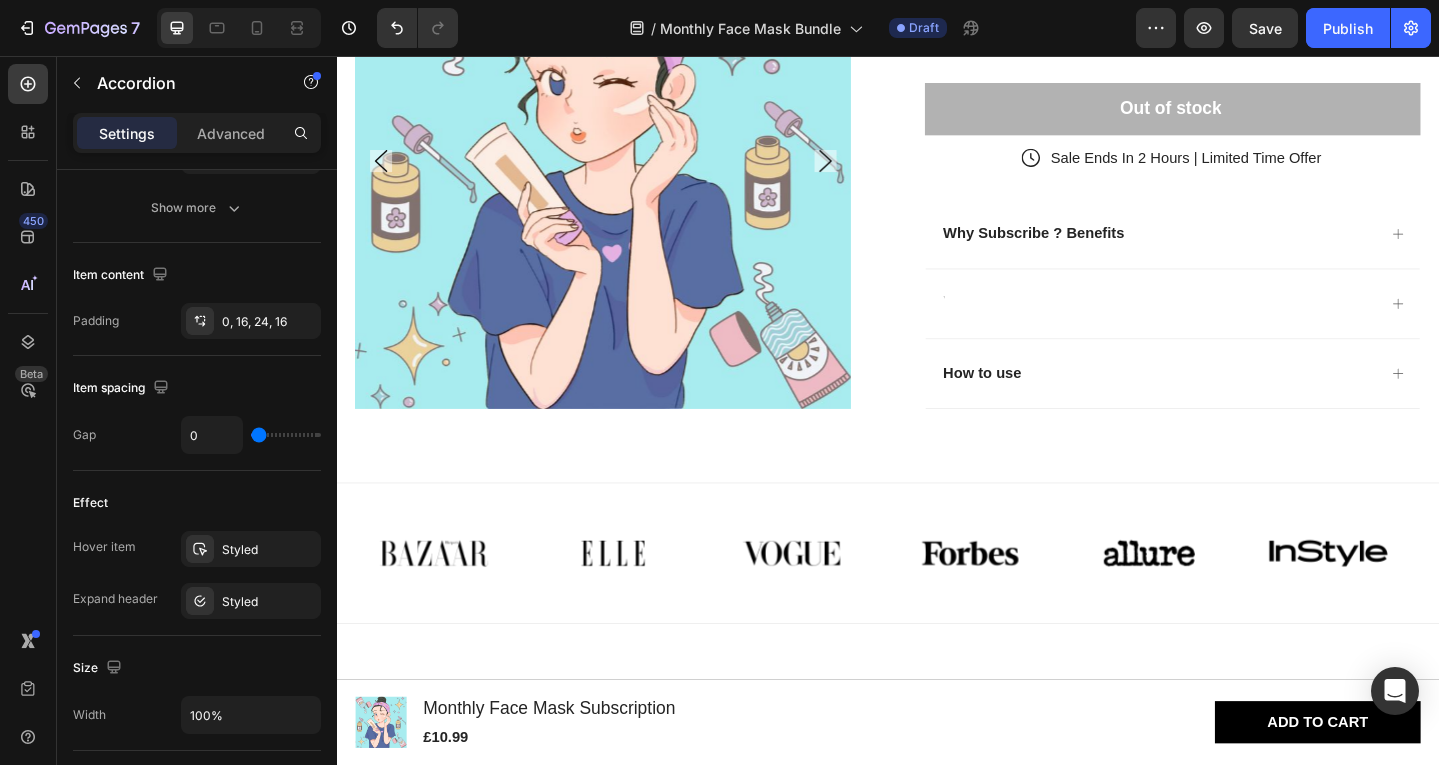 scroll, scrollTop: 761, scrollLeft: 0, axis: vertical 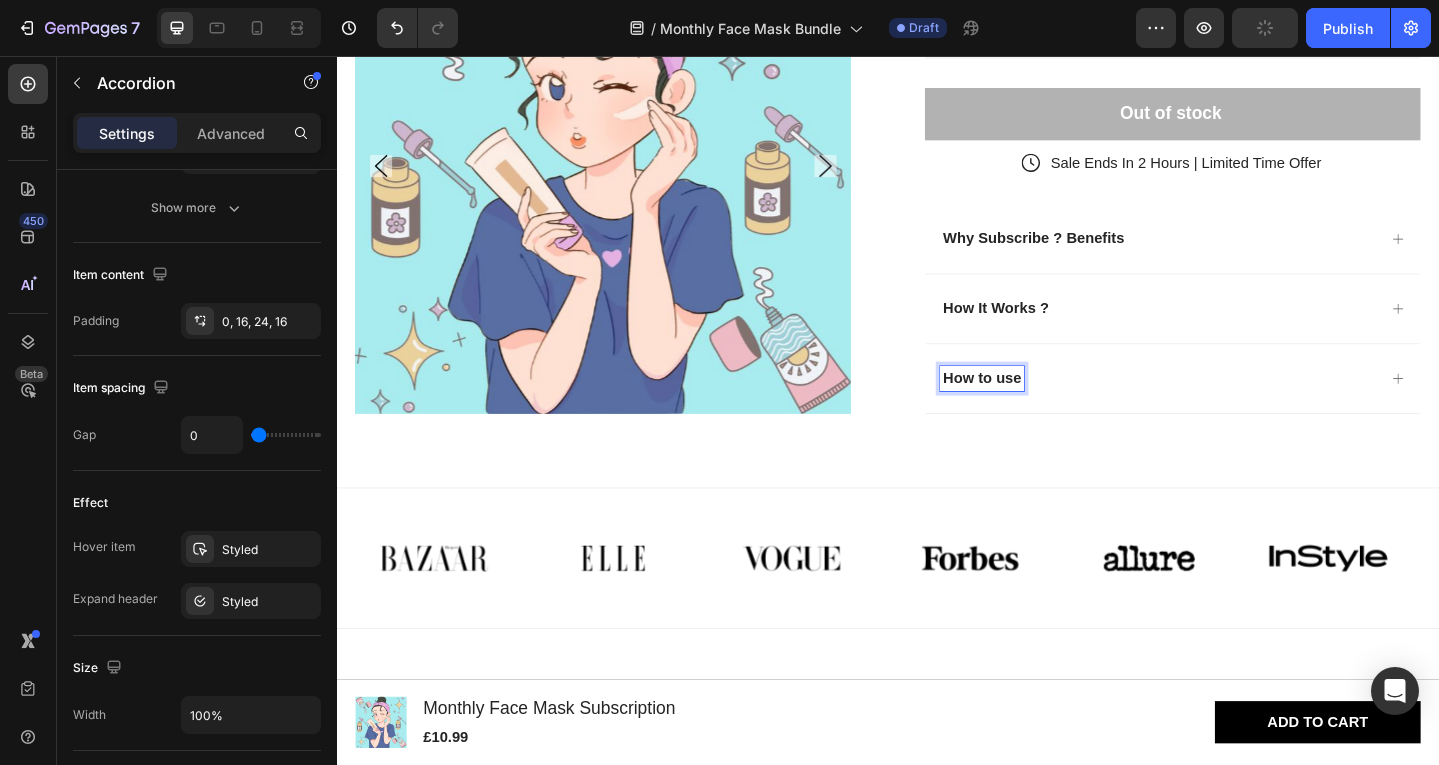 click on "How to use" at bounding box center (1039, 407) 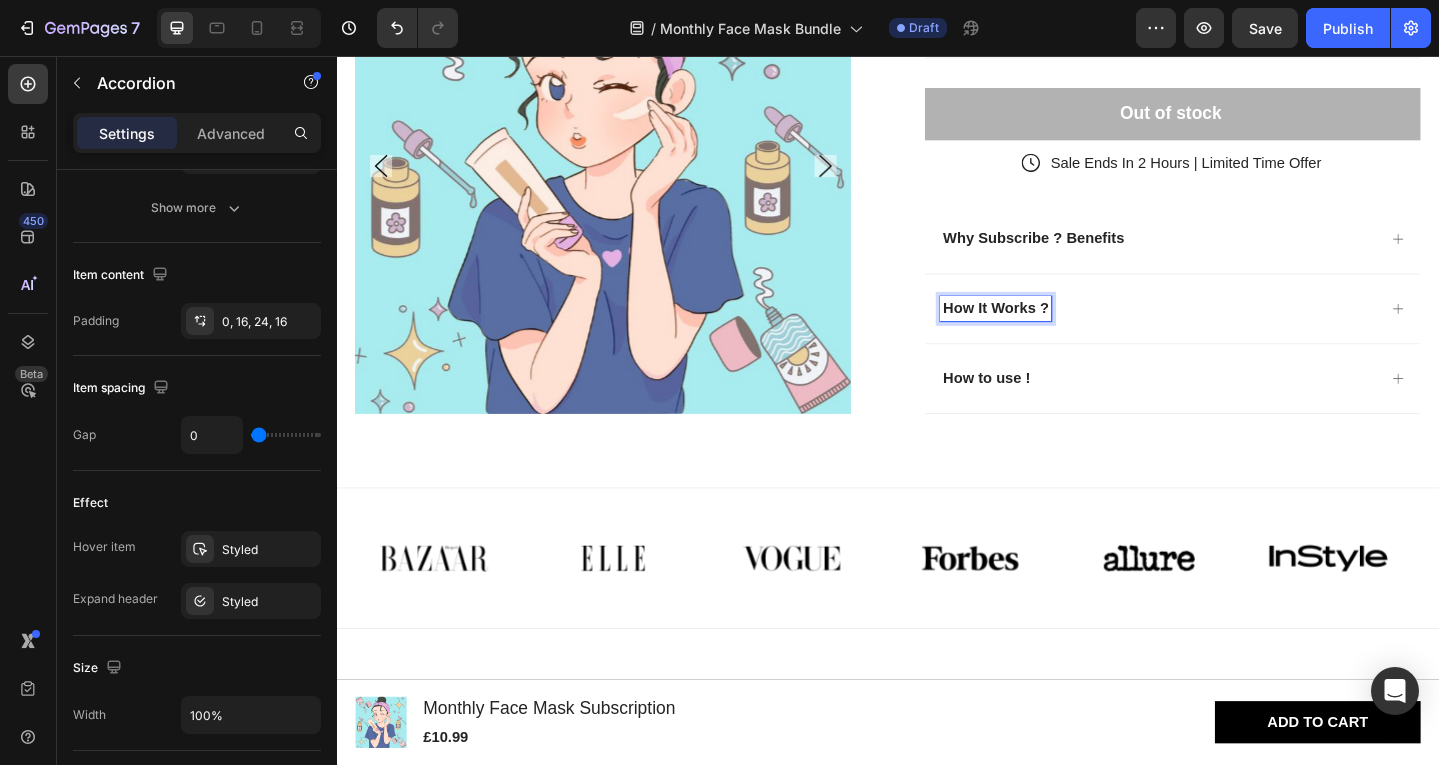 click on "How It Works ?" at bounding box center [1054, 331] 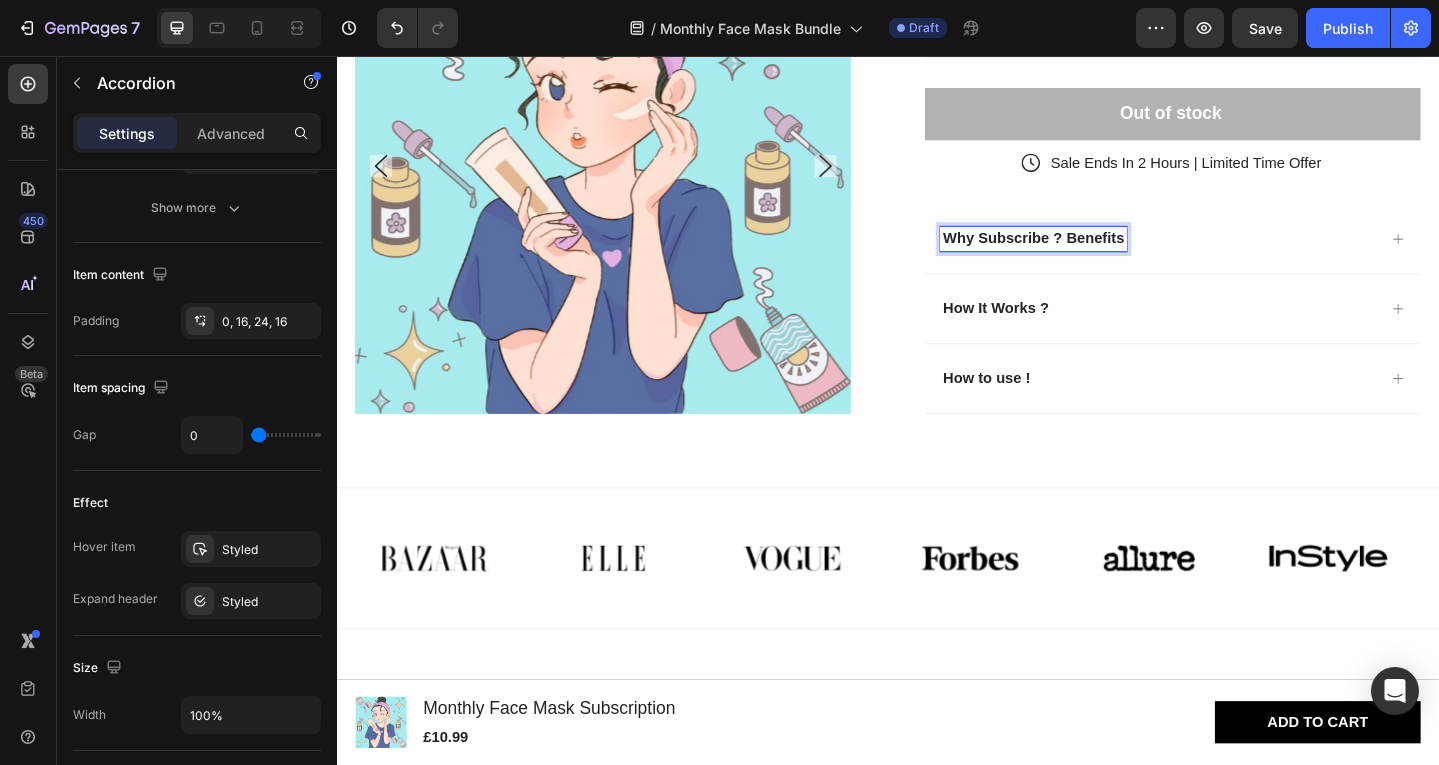 click on "Why Subscribe ? Benefits" at bounding box center (1095, 255) 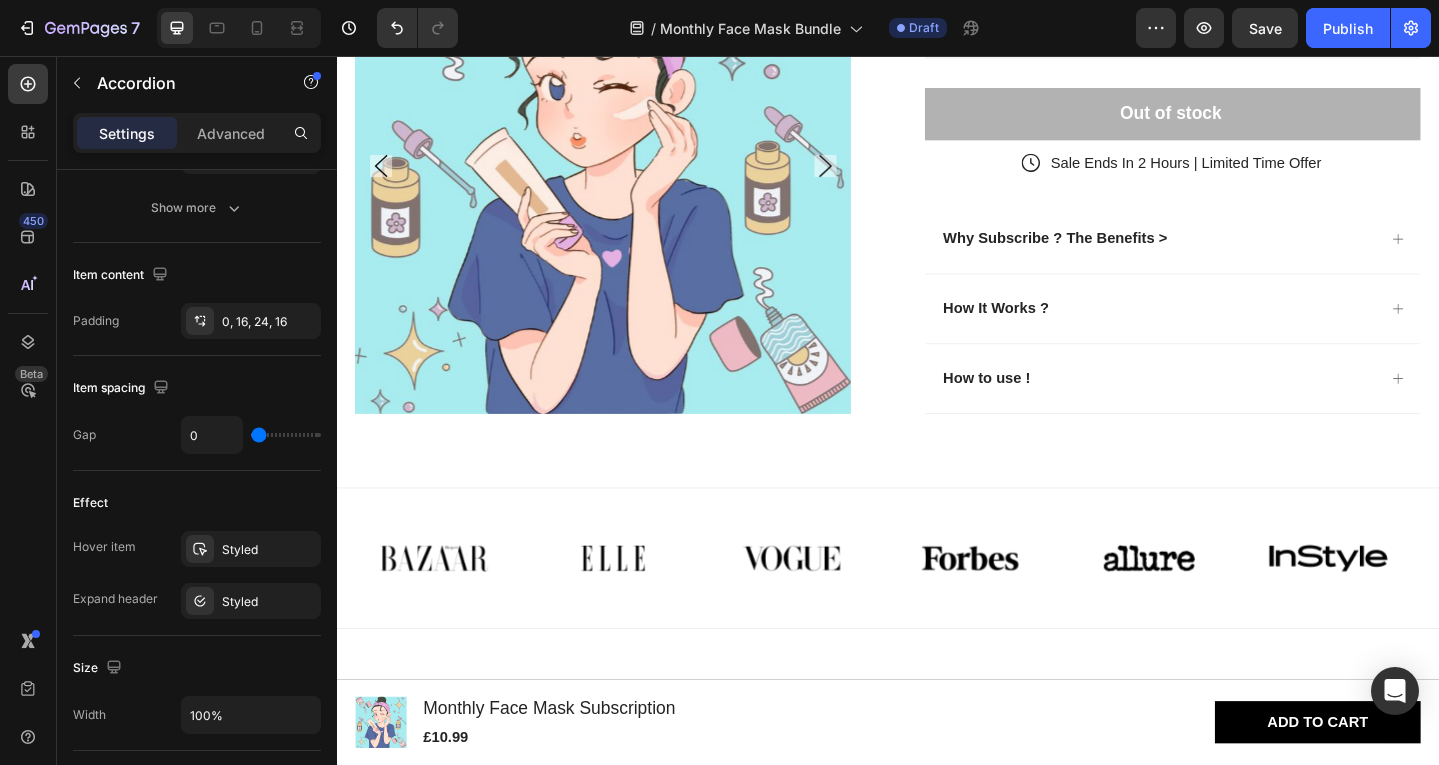 click on "Why Subscribe ? The Benefits >" at bounding box center [1231, 255] 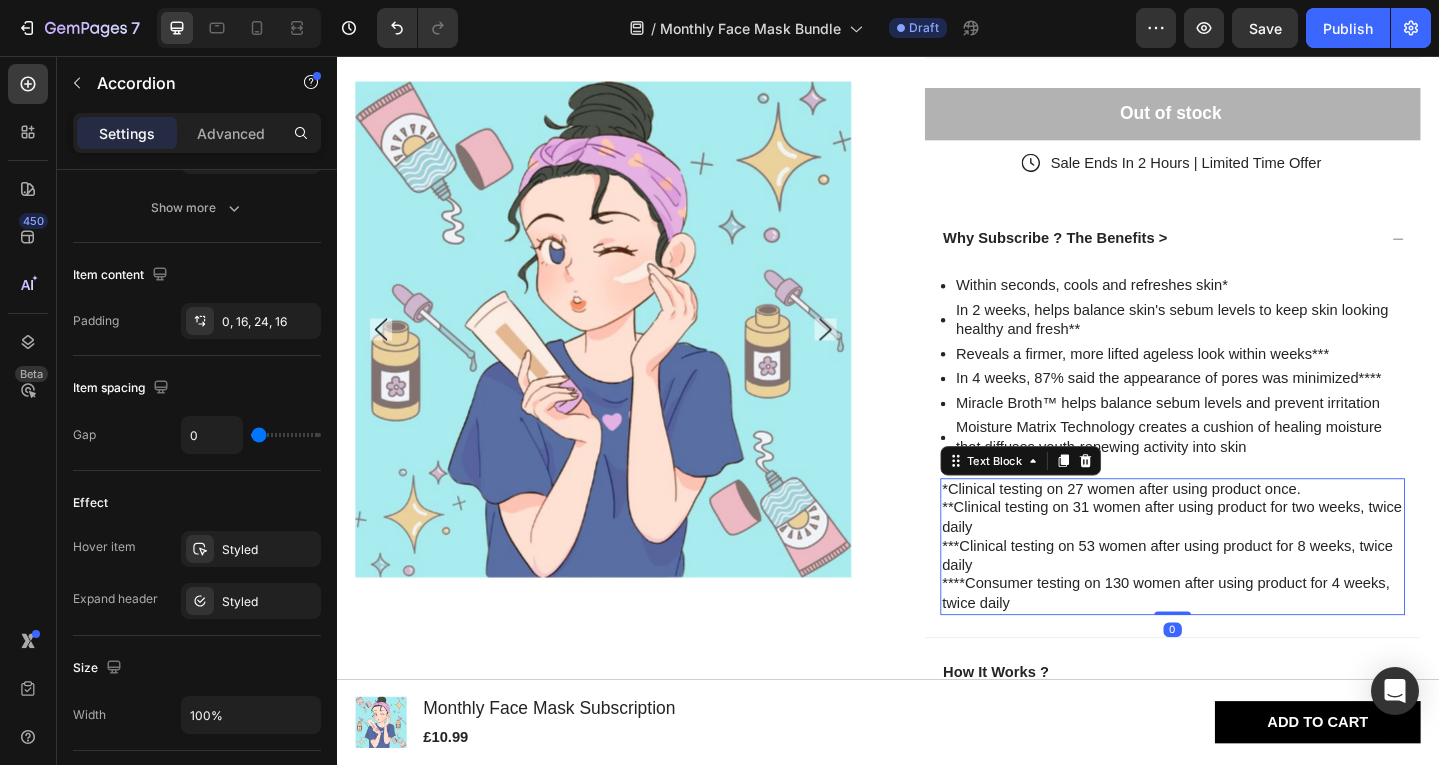 scroll, scrollTop: 0, scrollLeft: 0, axis: both 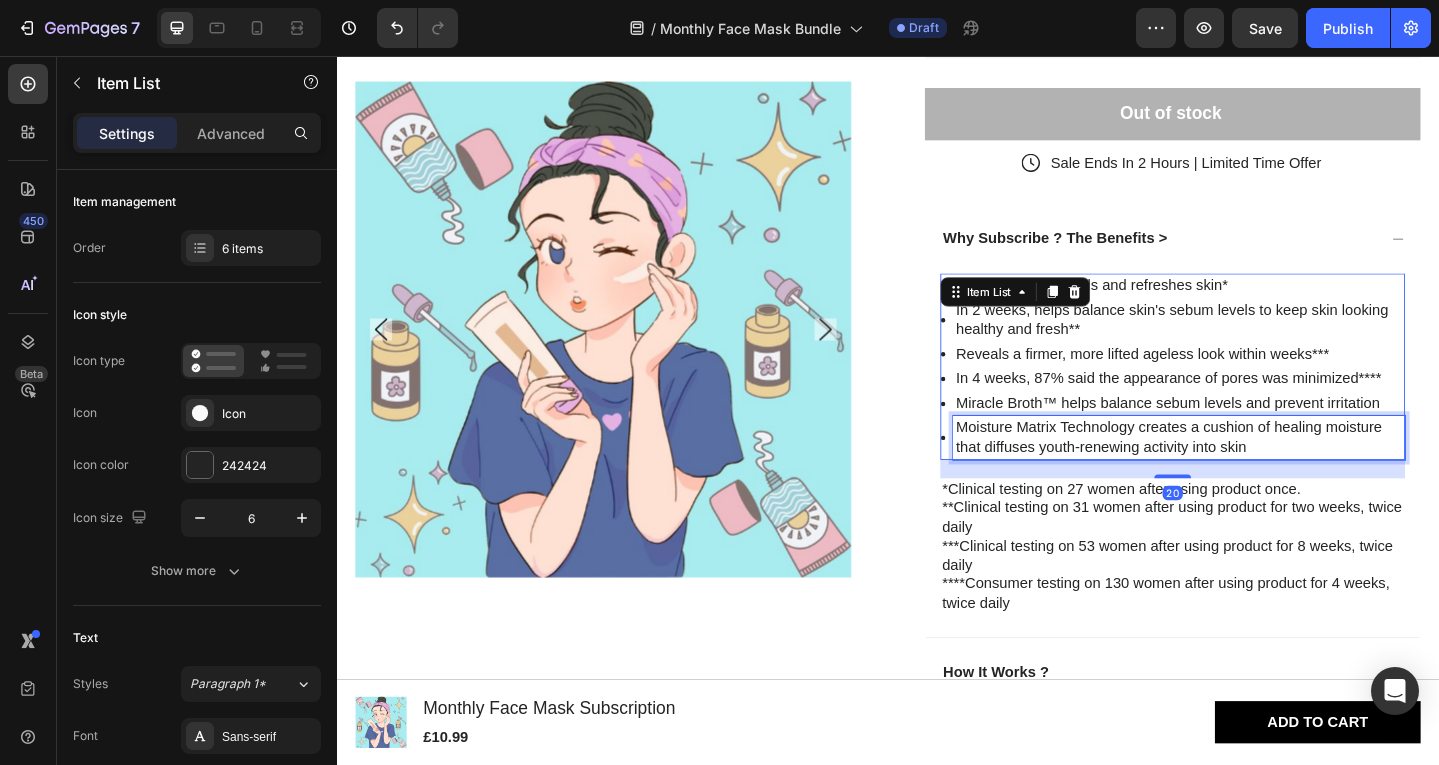 click on "Moisture Matrix Technology creates a cushion of healing moisture that diffuses youth-renewing activity into skin" at bounding box center [1254, 472] 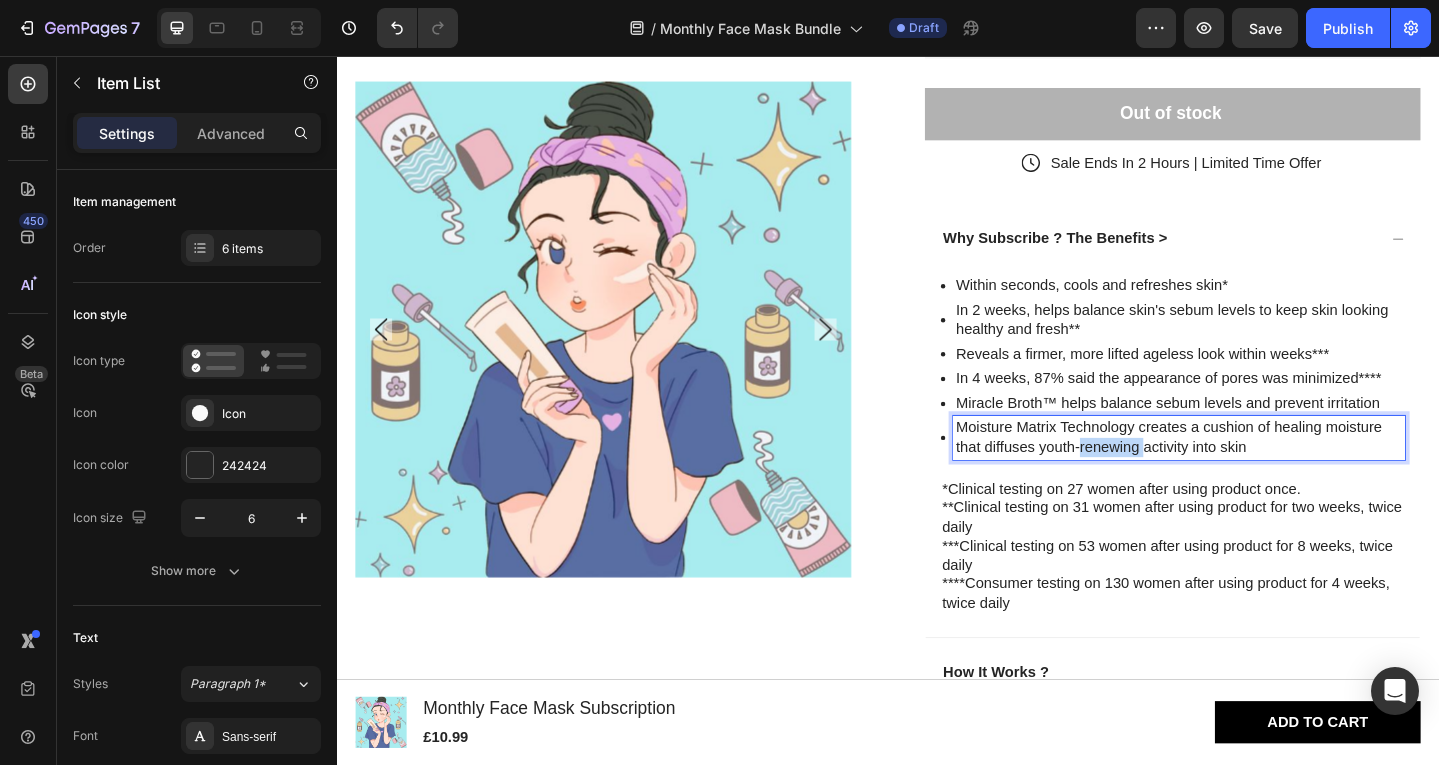 click on "Moisture Matrix Technology creates a cushion of healing moisture that diffuses youth-renewing activity into skin" at bounding box center [1254, 472] 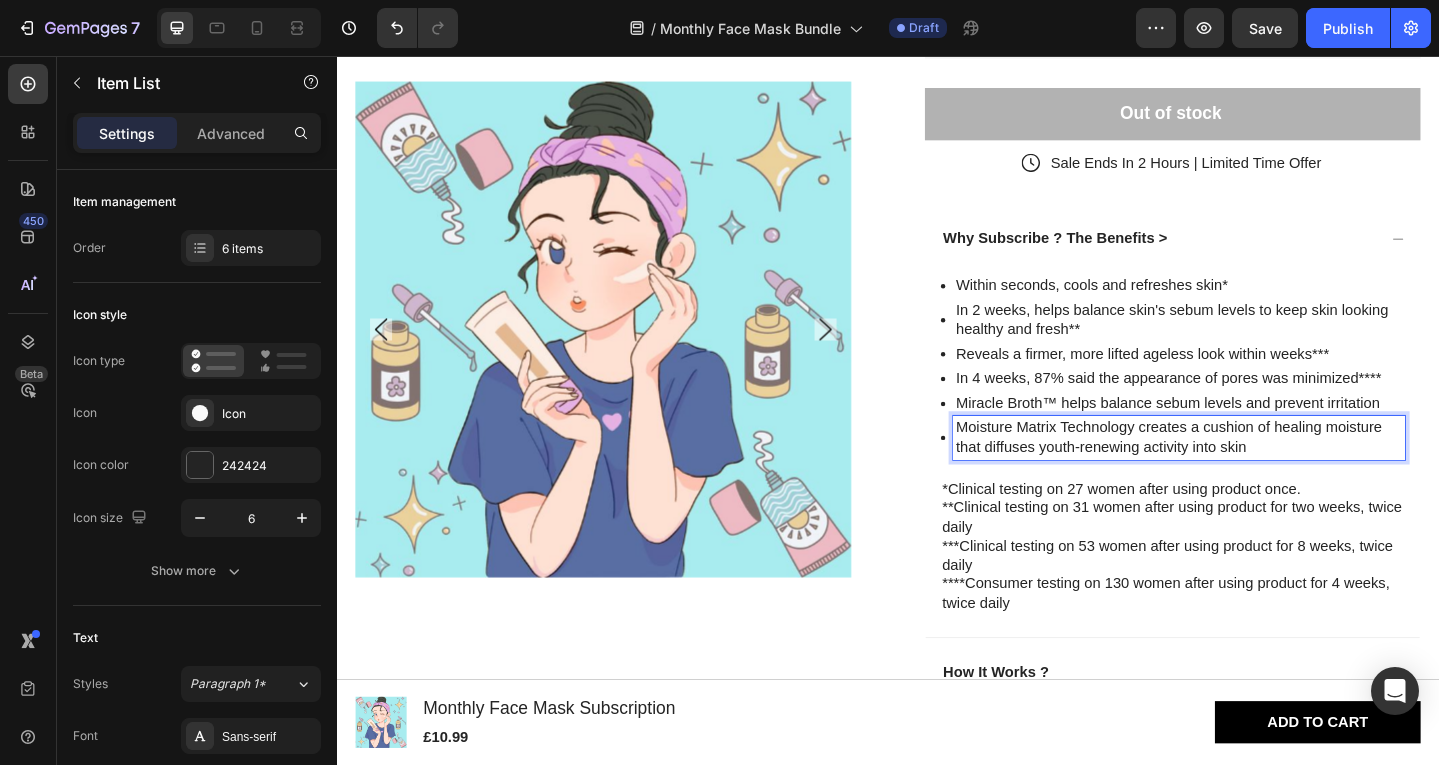 click on "Moisture Matrix Technology creates a cushion of healing moisture that diffuses youth-renewing activity into skin" at bounding box center [1254, 472] 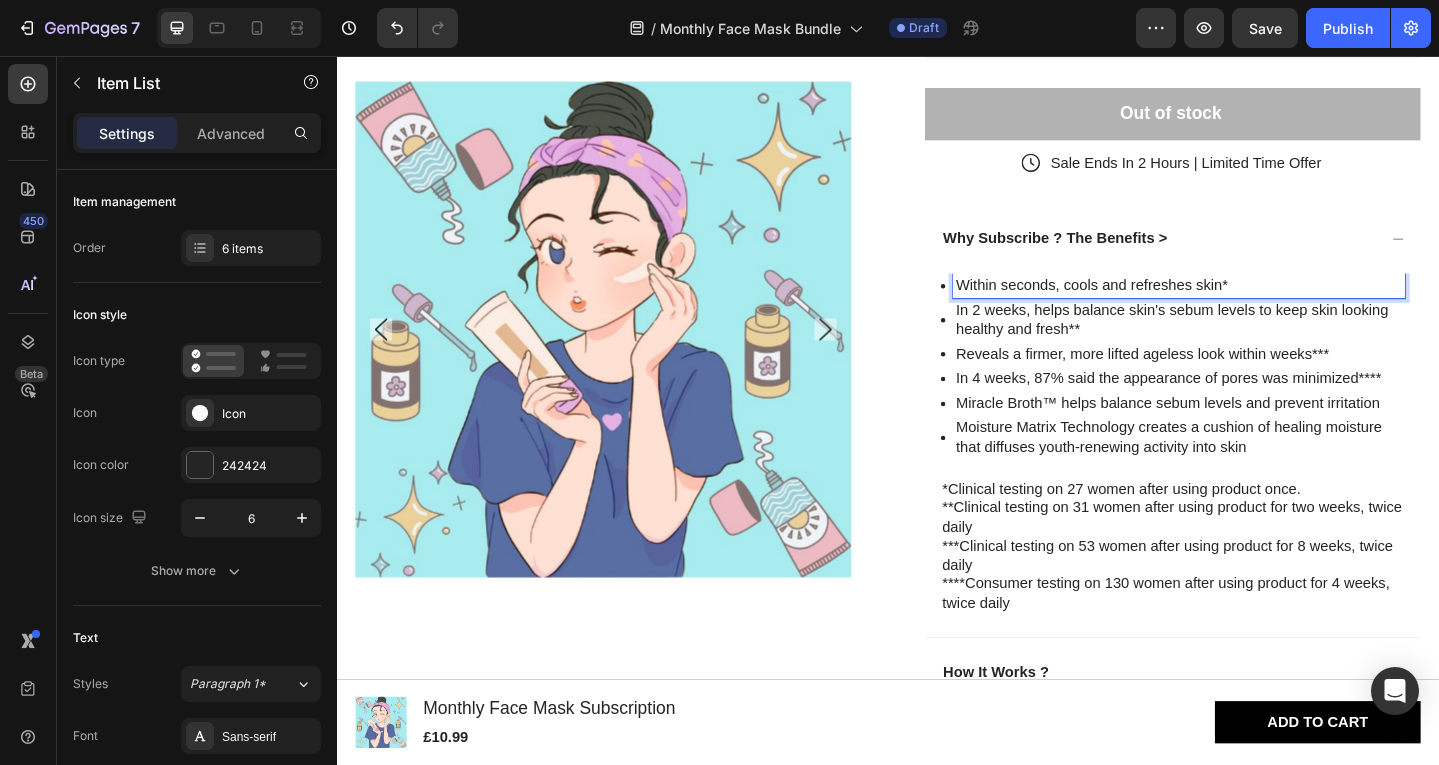 click on "Within seconds, cools and refreshes skin*" at bounding box center [1254, 306] 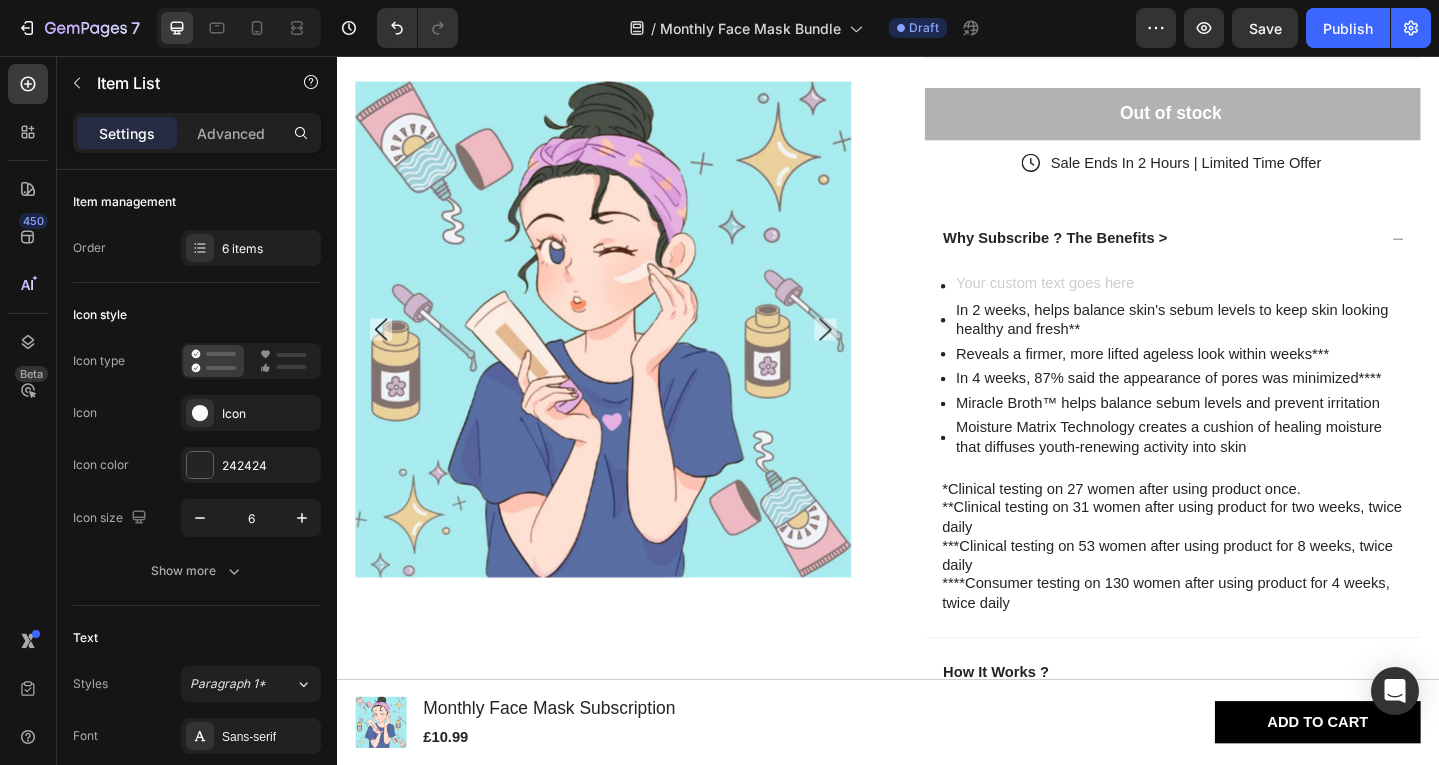click on "In 2 weeks, helps balance skin's sebum levels to keep skin looking healthy and fresh**" at bounding box center [1254, 344] 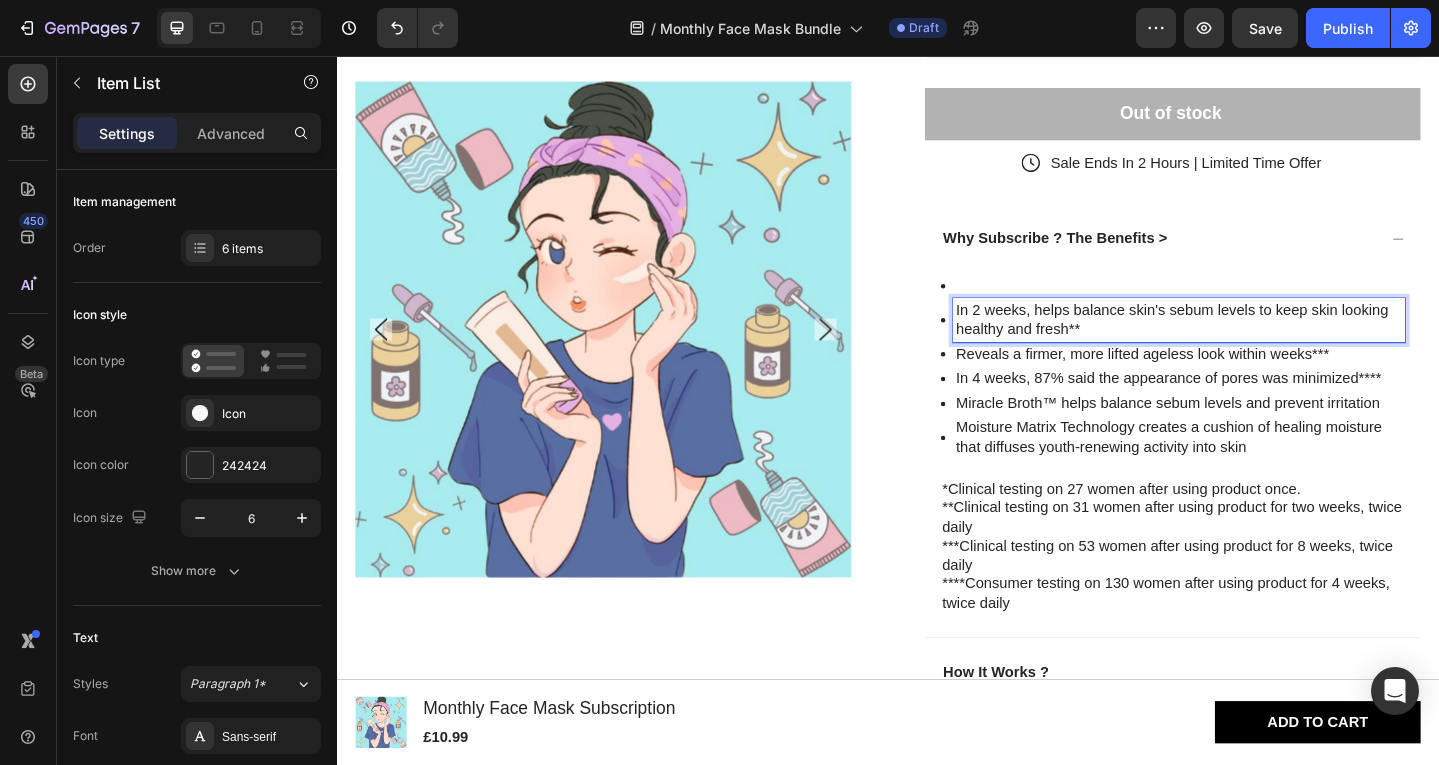 click on "In 2 weeks, helps balance skin's sebum levels to keep skin looking healthy and fresh**" at bounding box center [1254, 344] 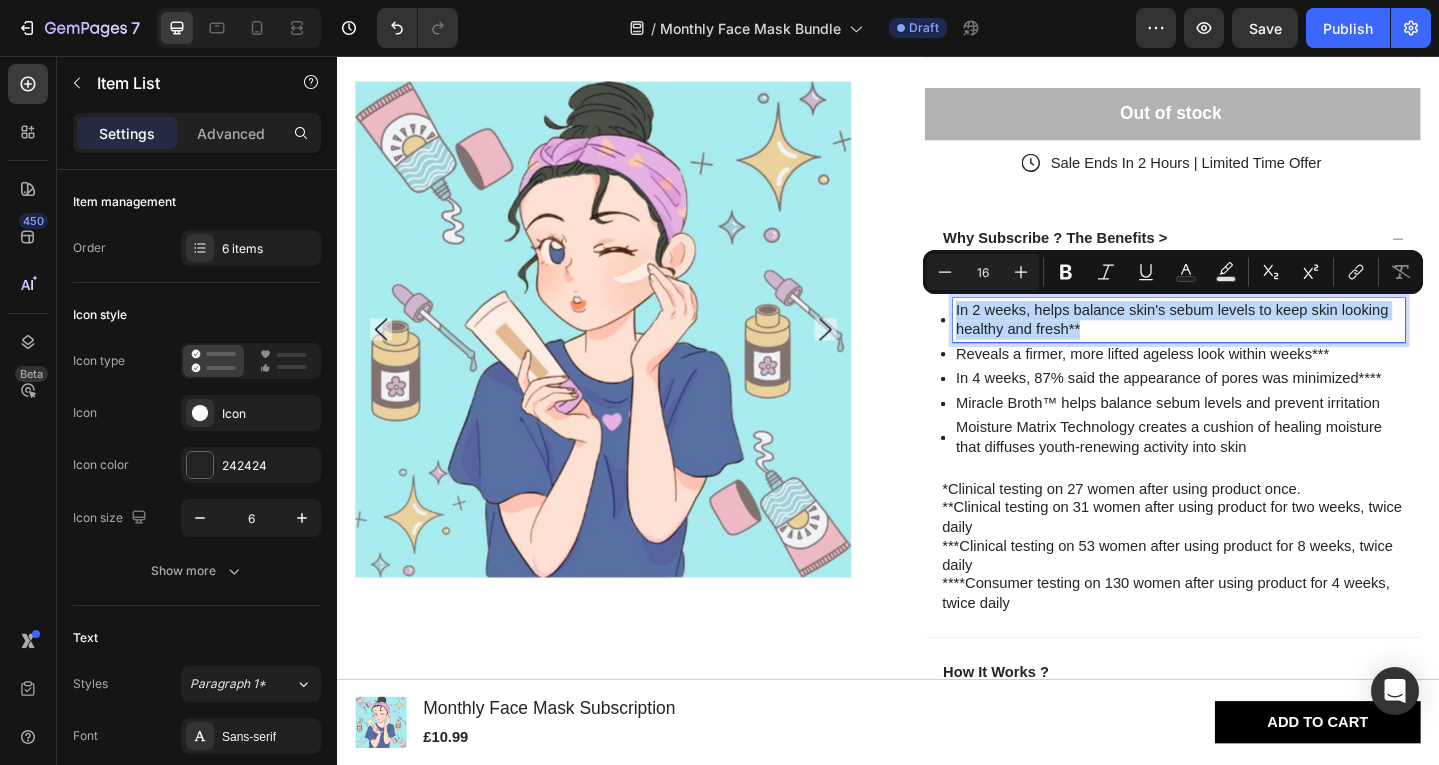 drag, startPoint x: 1156, startPoint y: 355, endPoint x: 995, endPoint y: 321, distance: 164.5509 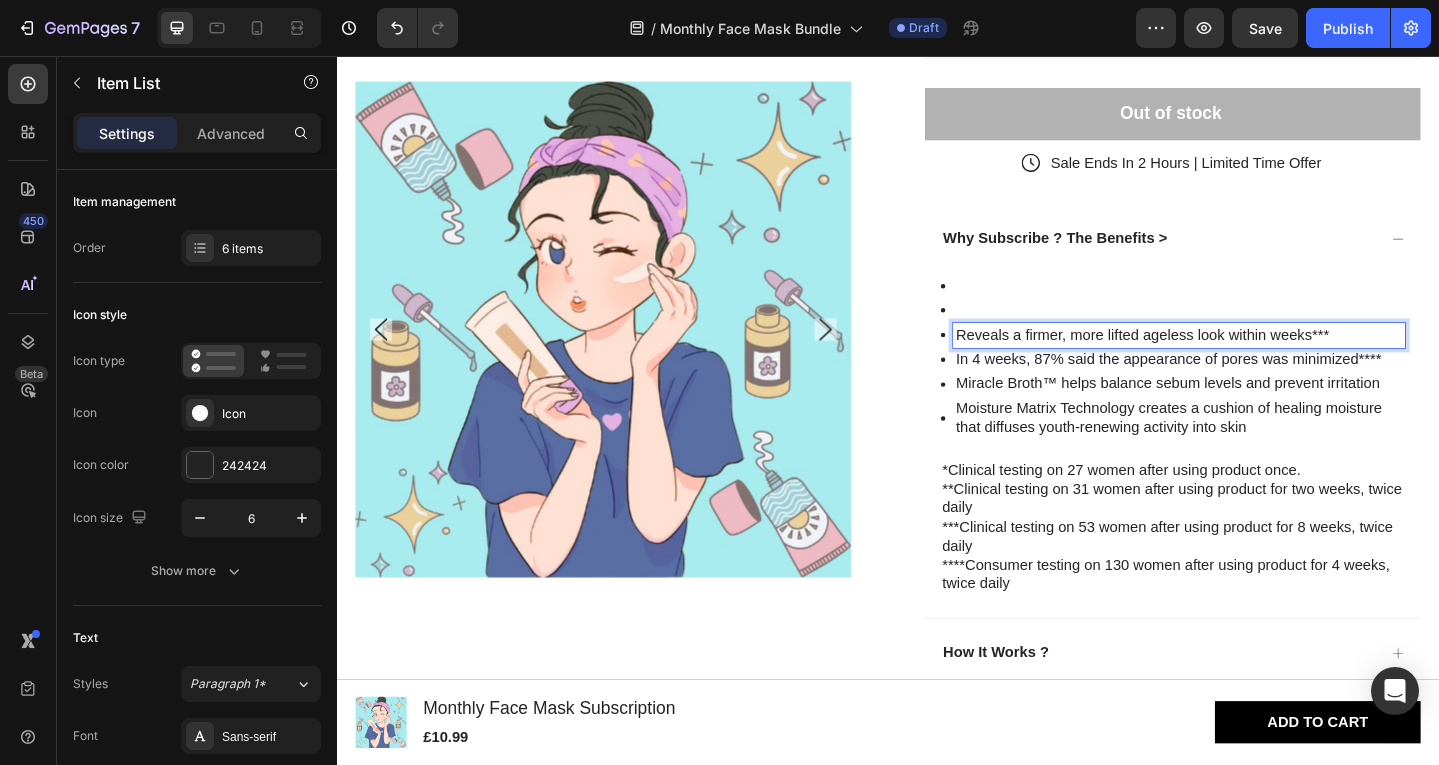 click on "Reveals a firmer, more lifted ageless look within weeks***" at bounding box center (1254, 360) 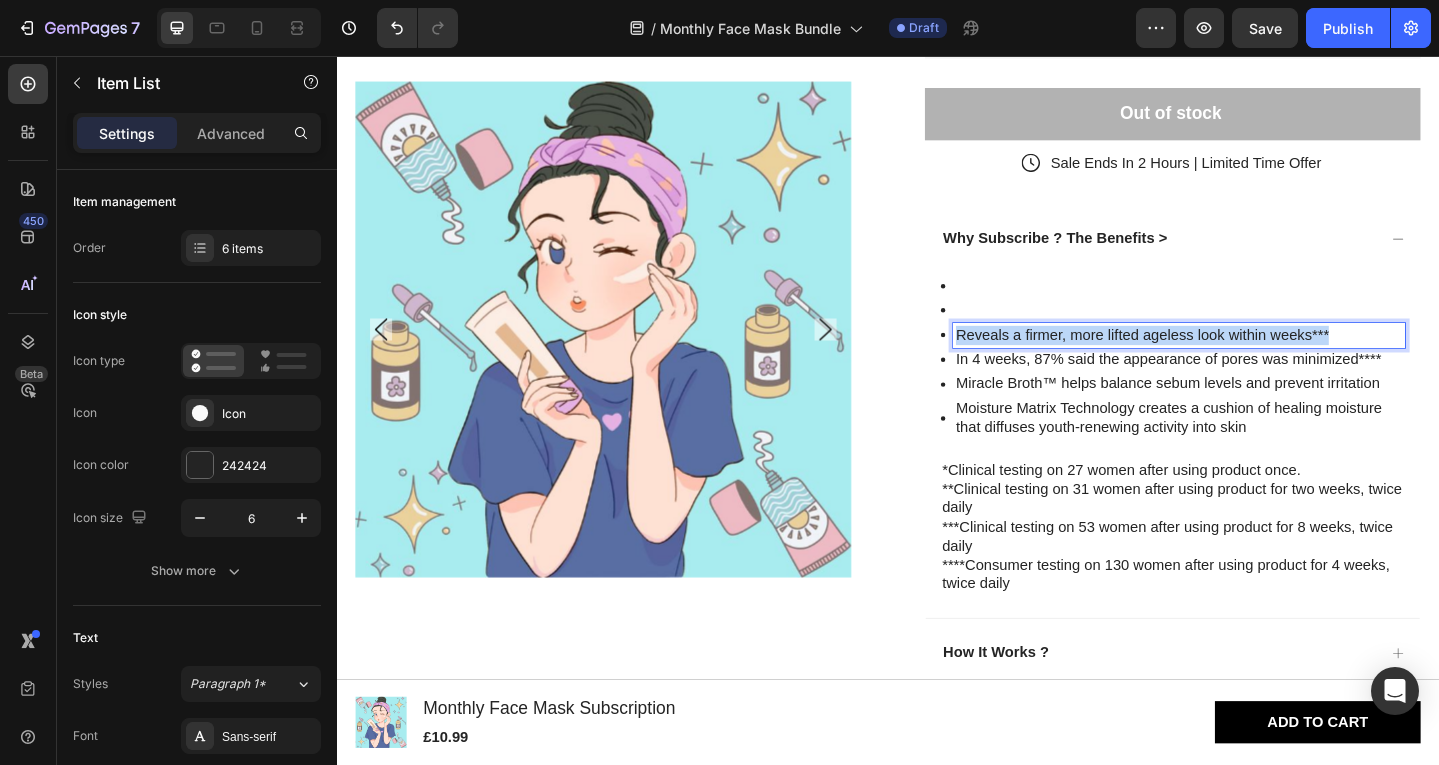 drag, startPoint x: 1443, startPoint y: 364, endPoint x: 1005, endPoint y: 337, distance: 438.8314 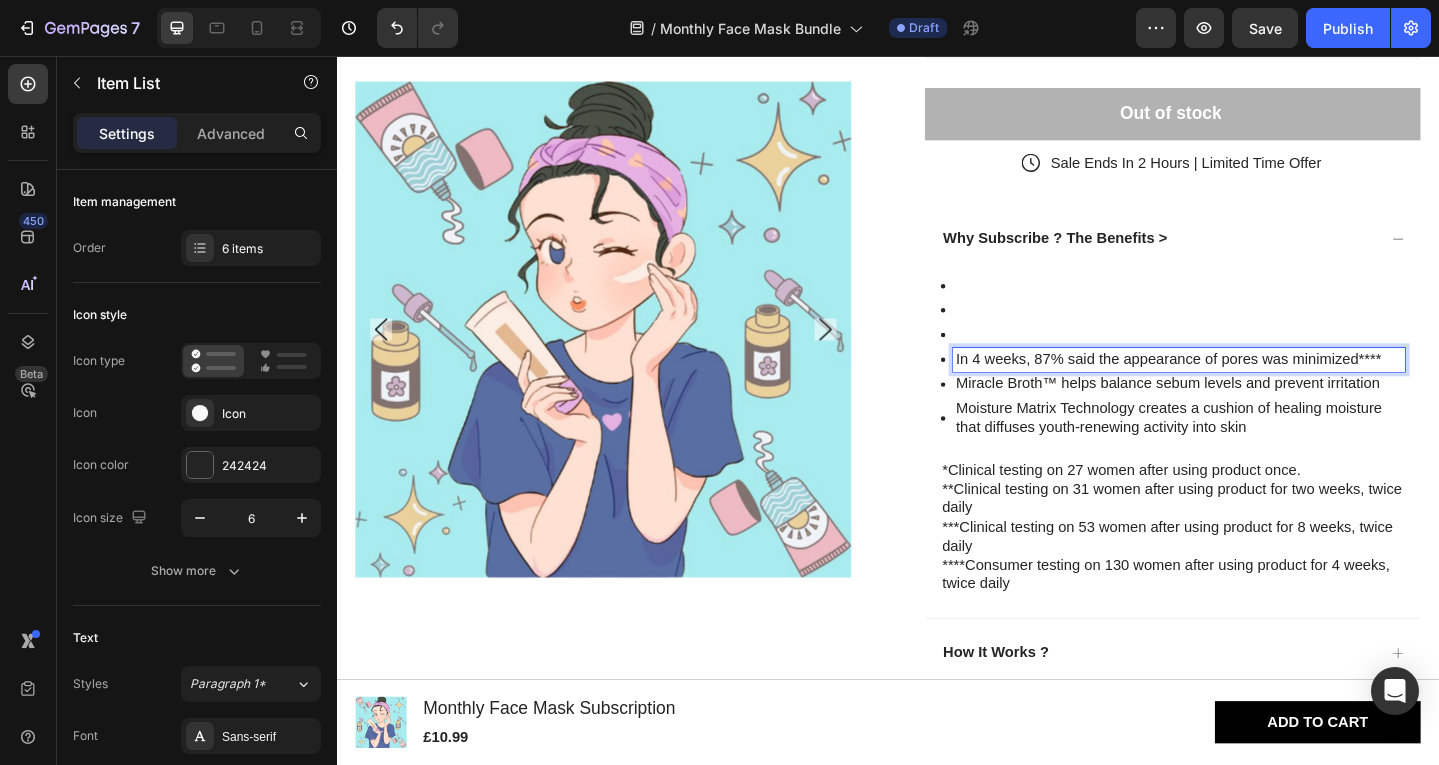 click on "In 4 weeks, 87% said the appearance of pores was minimized****" at bounding box center [1254, 387] 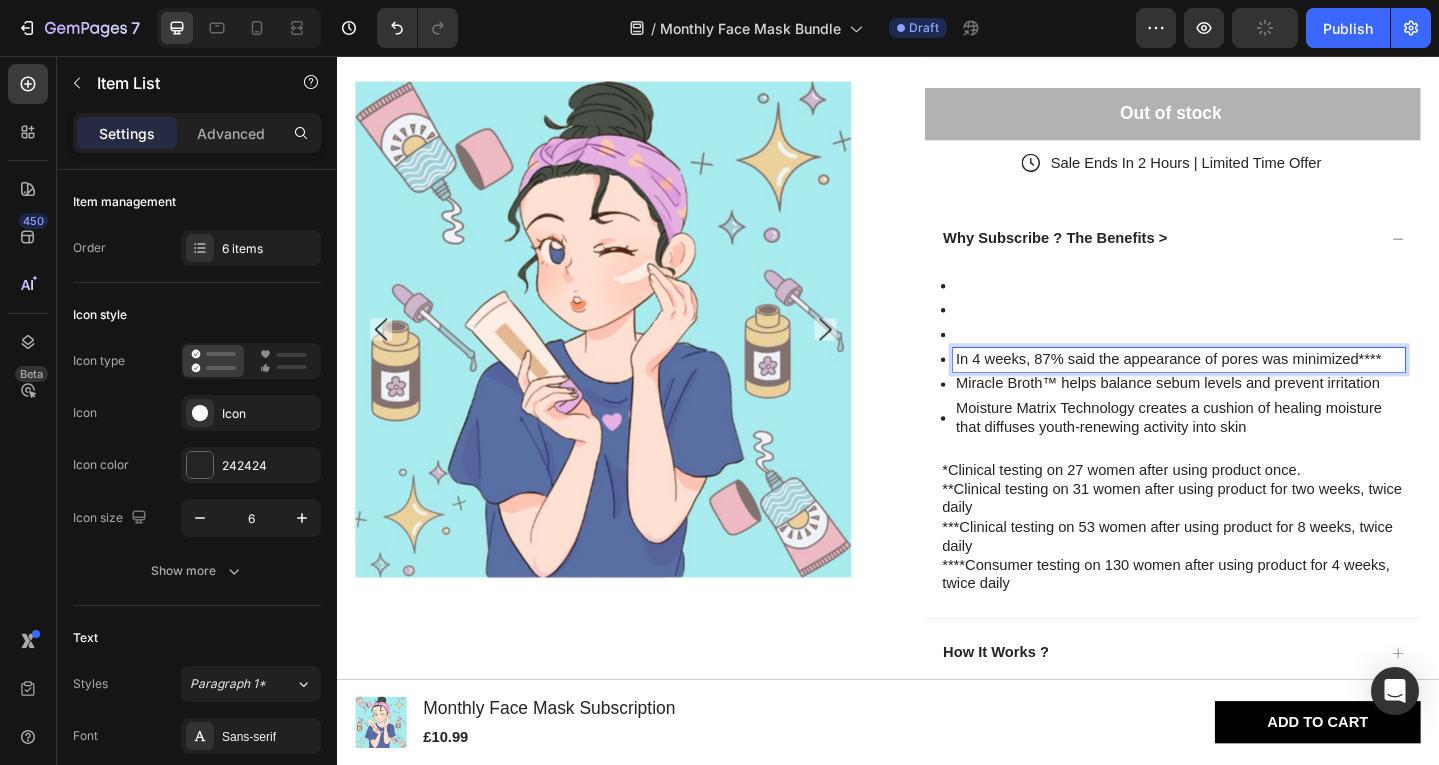 click on "In 4 weeks, 87% said the appearance of pores was minimized****" at bounding box center (1254, 387) 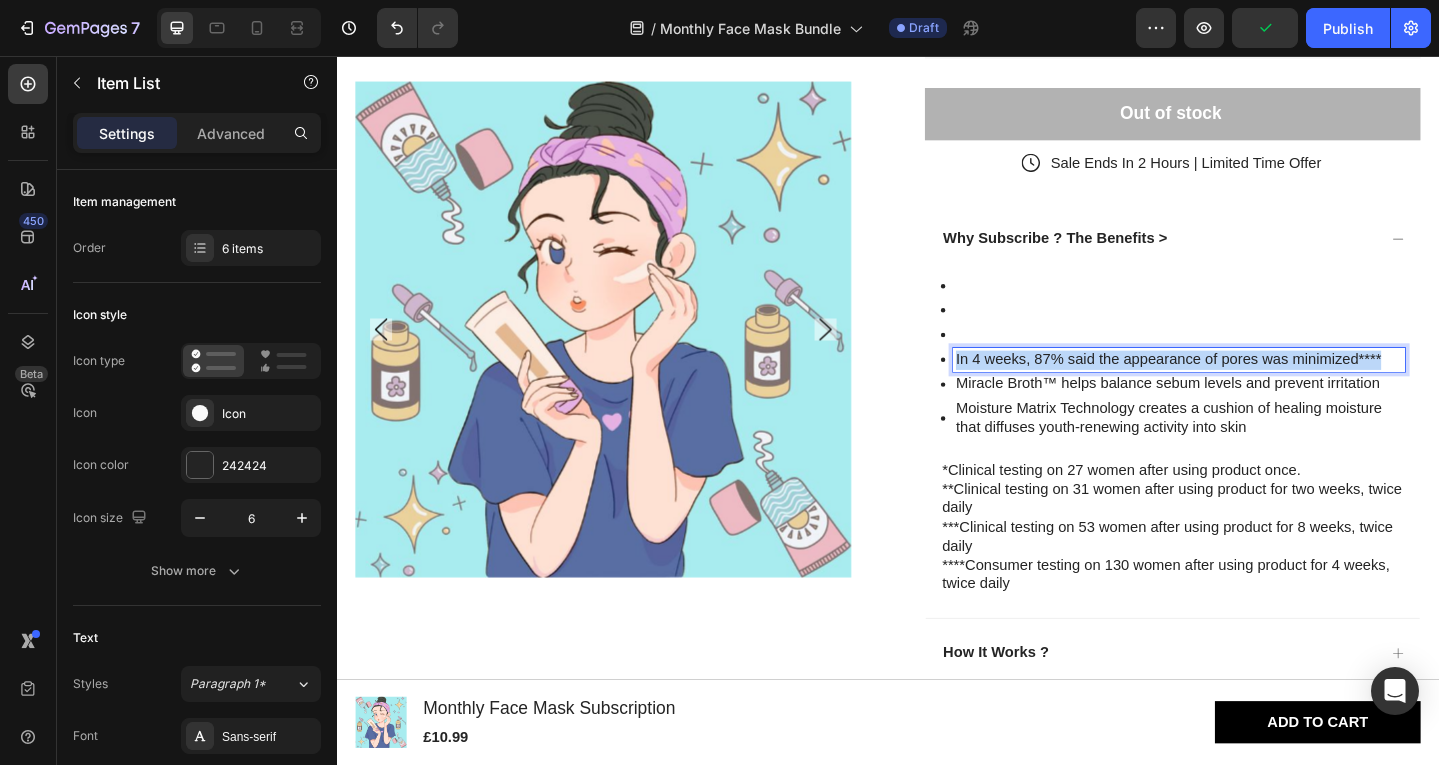 drag, startPoint x: 1484, startPoint y: 393, endPoint x: 976, endPoint y: 354, distance: 509.49484 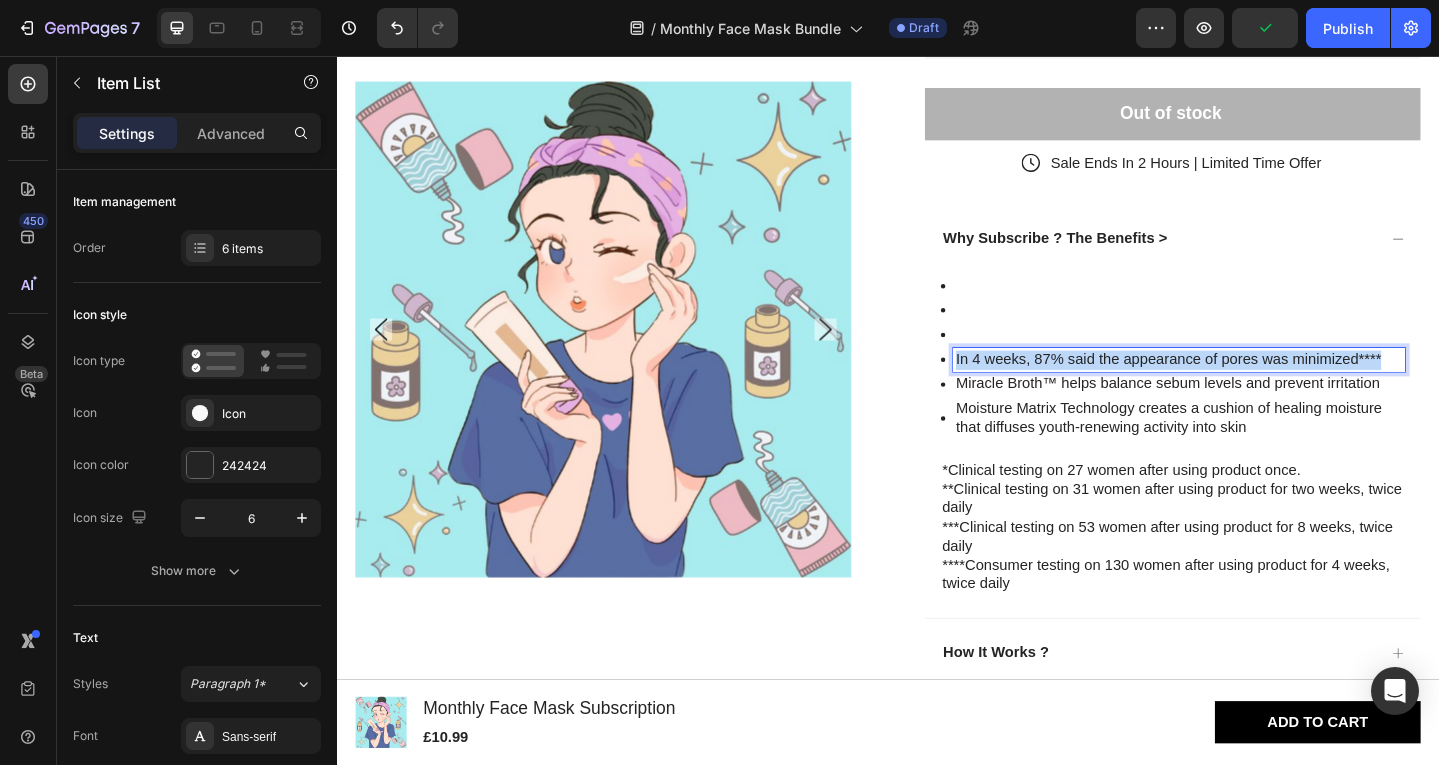 click on "In 4 weeks, 87% said the appearance of pores was minimized****
Miracle Broth™ helps balance sebum levels and prevent irritation
Moisture Matrix Technology creates a cushion of healing moisture that diffuses youth-renewing activity into skin Item List   20 *Clinical testing on 27 women after using product once.  **Clinical testing on 31 women after using product for two weeks, twice daily  ***Clinical testing on 53 women after using product for 8 weeks, twice daily  ****Consumer testing on 130 women after using product for 4 weeks, twice daily Text Block" at bounding box center [1247, 480] 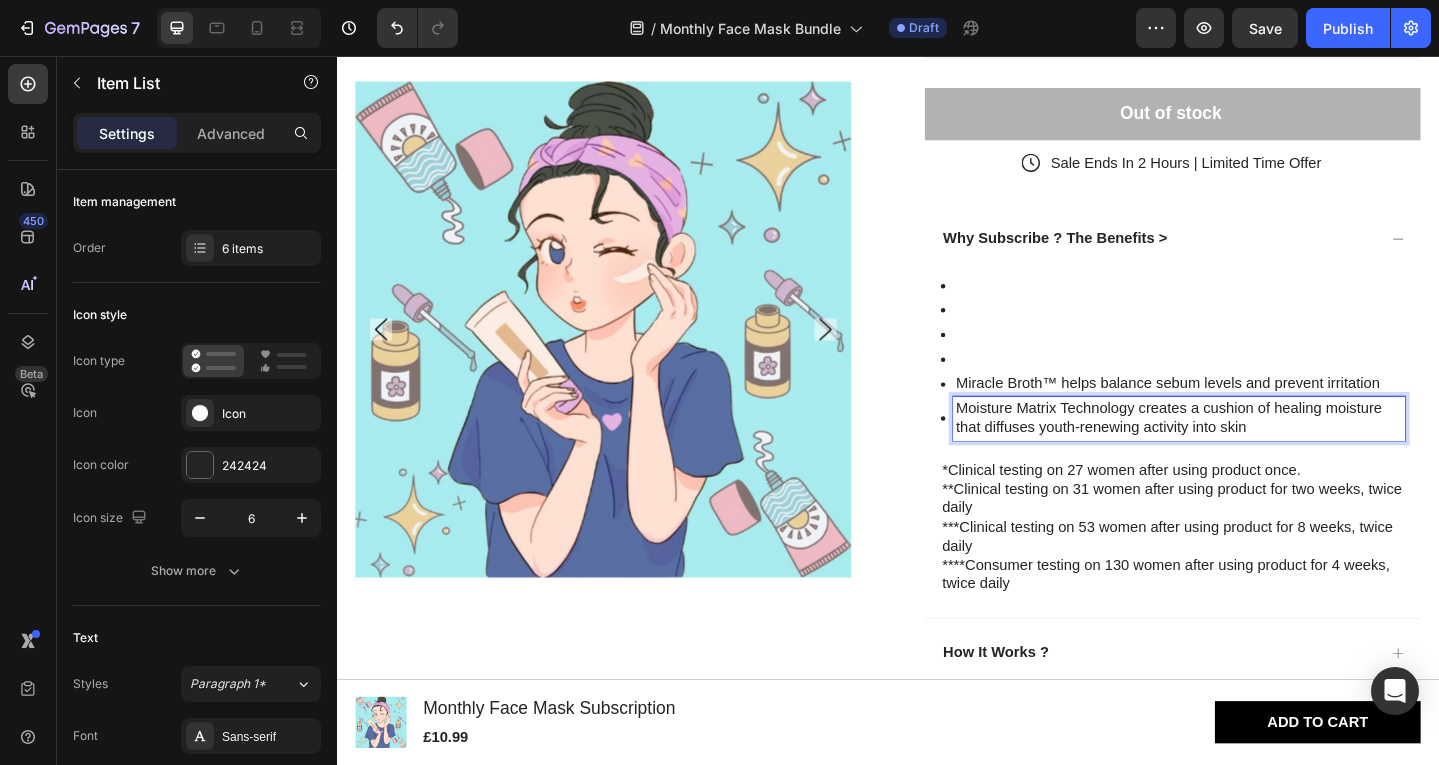 click on "Moisture Matrix Technology creates a cushion of healing moisture that diffuses youth-renewing activity into skin" at bounding box center (1254, 451) 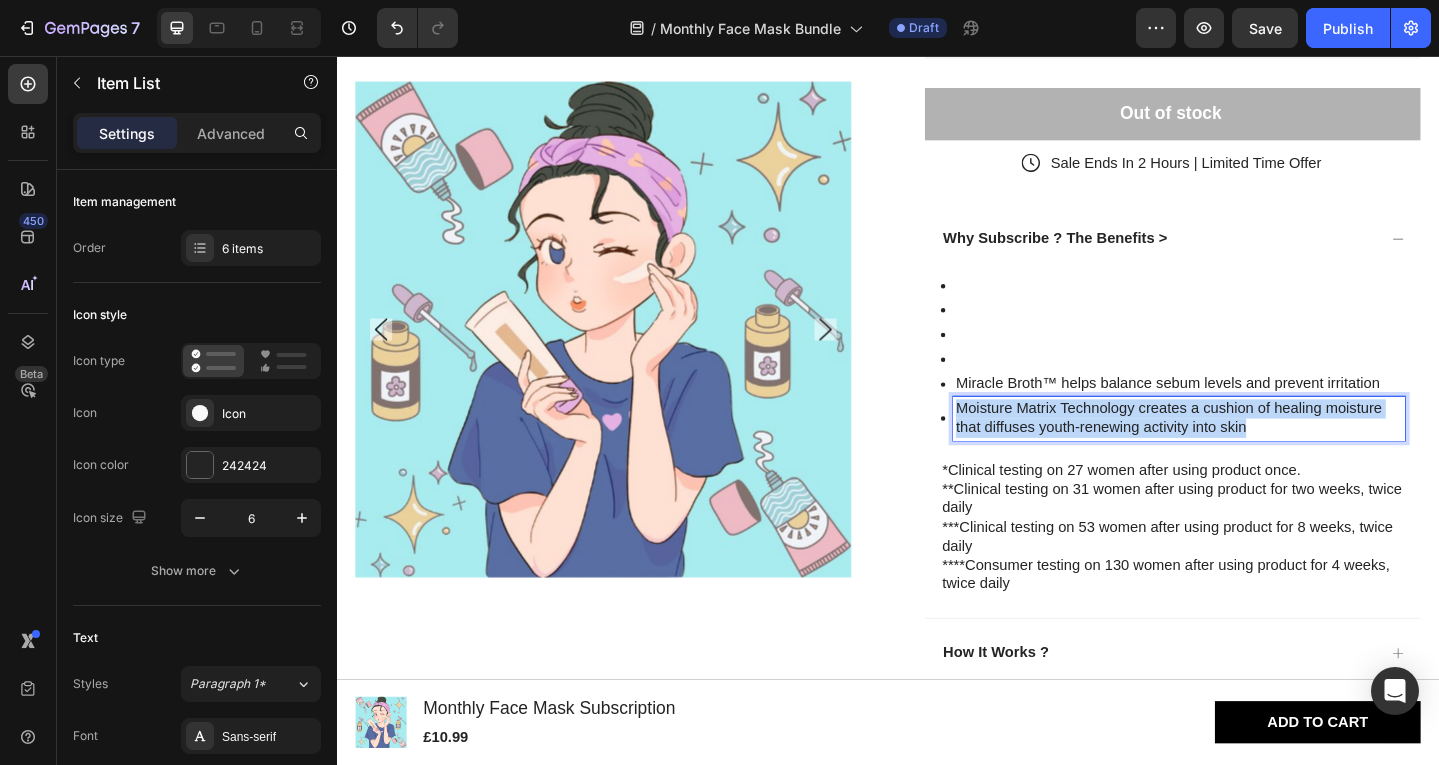 drag, startPoint x: 1350, startPoint y: 469, endPoint x: 985, endPoint y: 426, distance: 367.52414 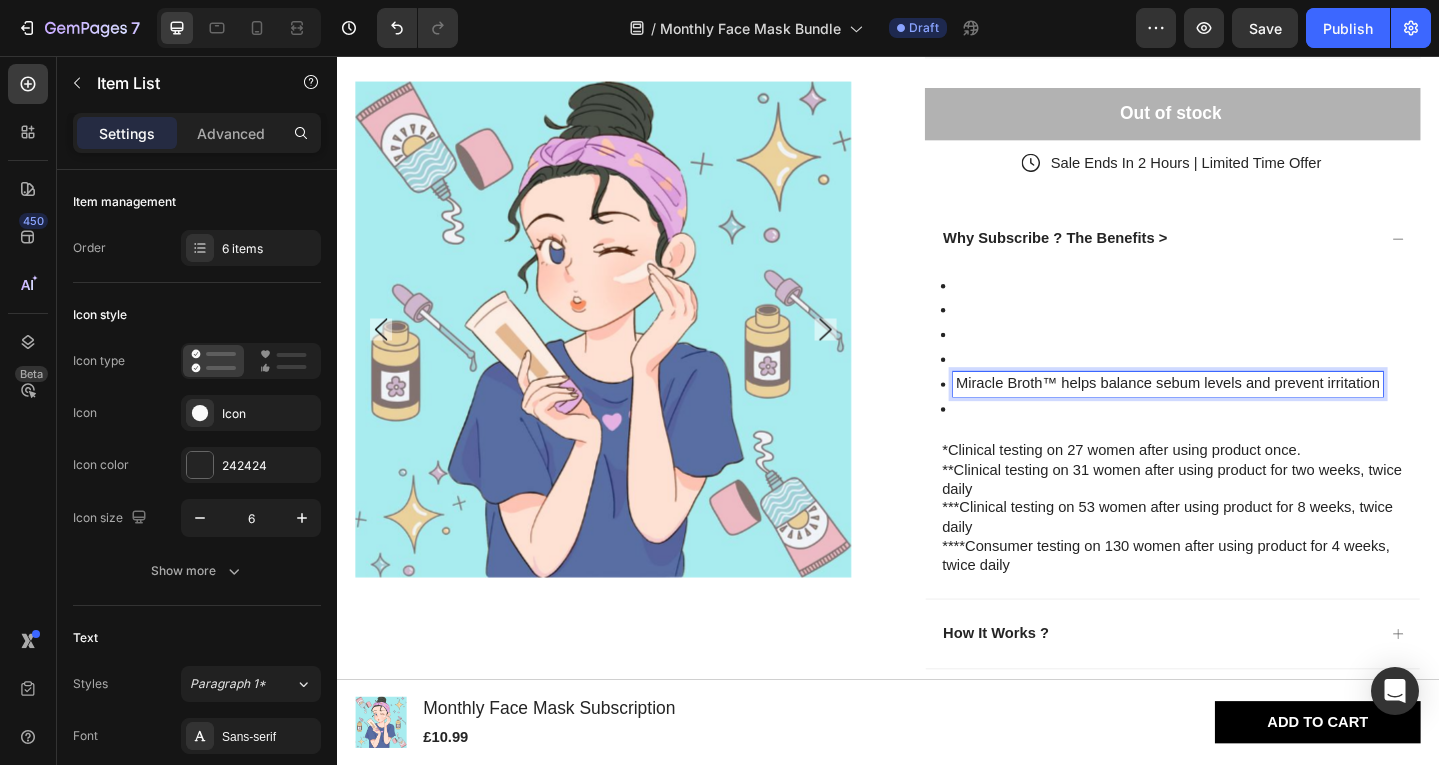 click on "Miracle Broth™ helps balance sebum levels and prevent irritation" at bounding box center [1242, 413] 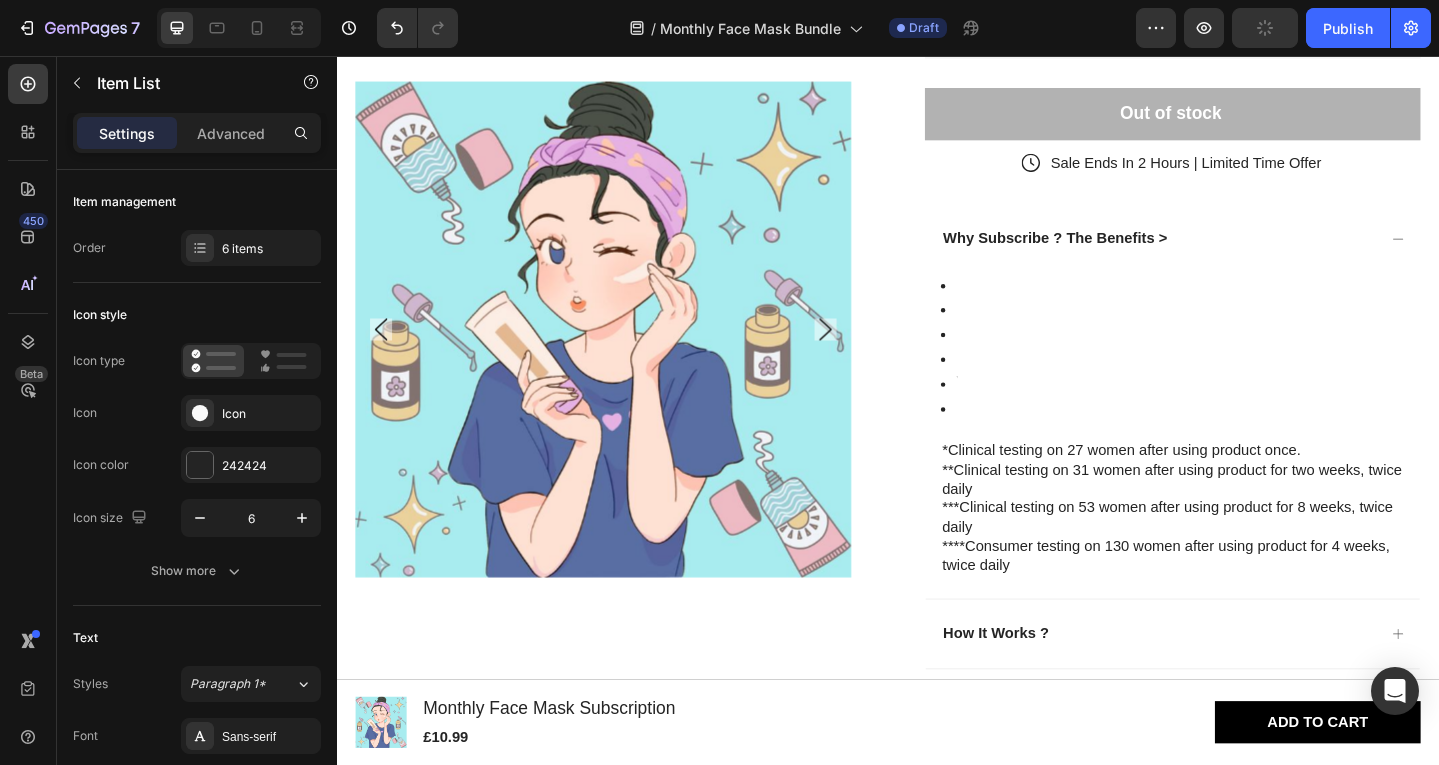 click at bounding box center [1247, 373] 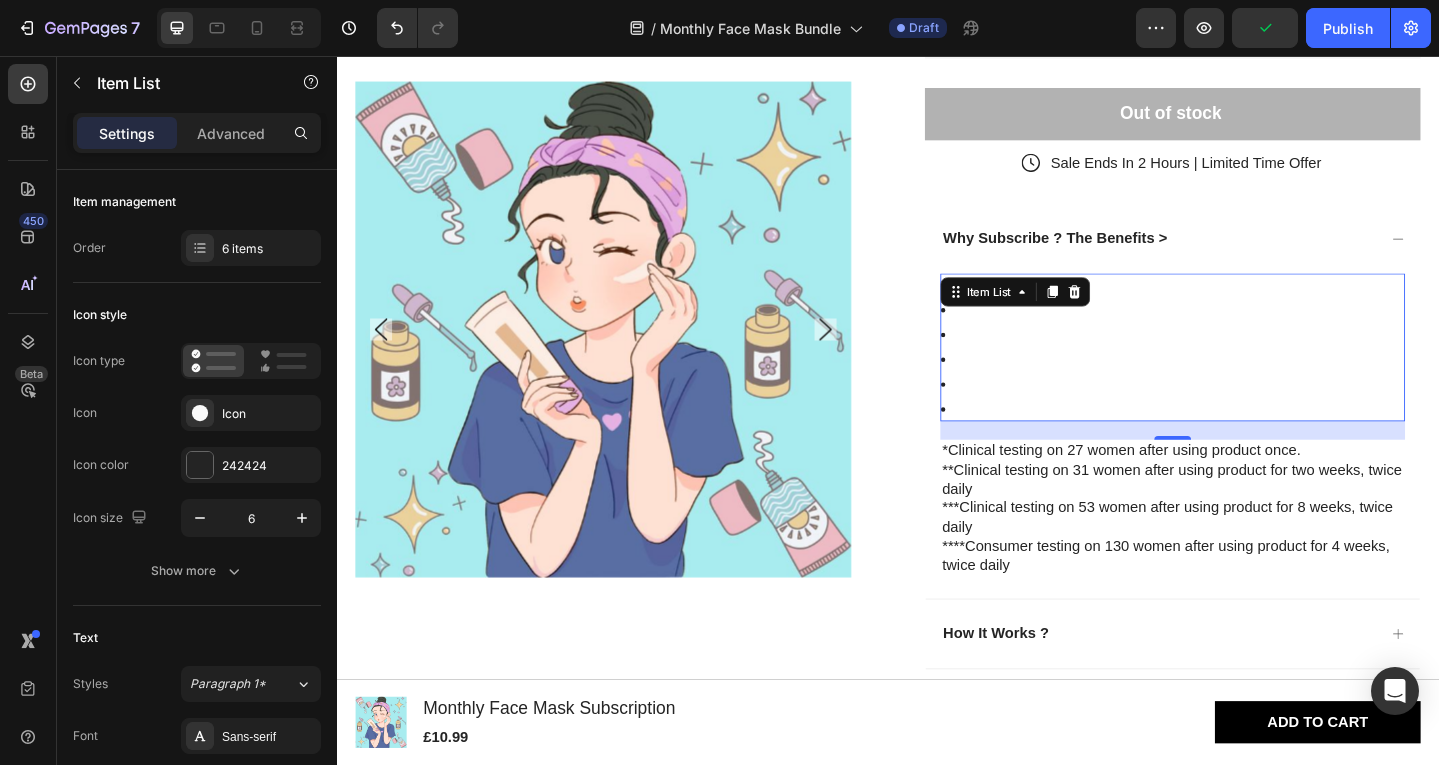 click at bounding box center (1247, 373) 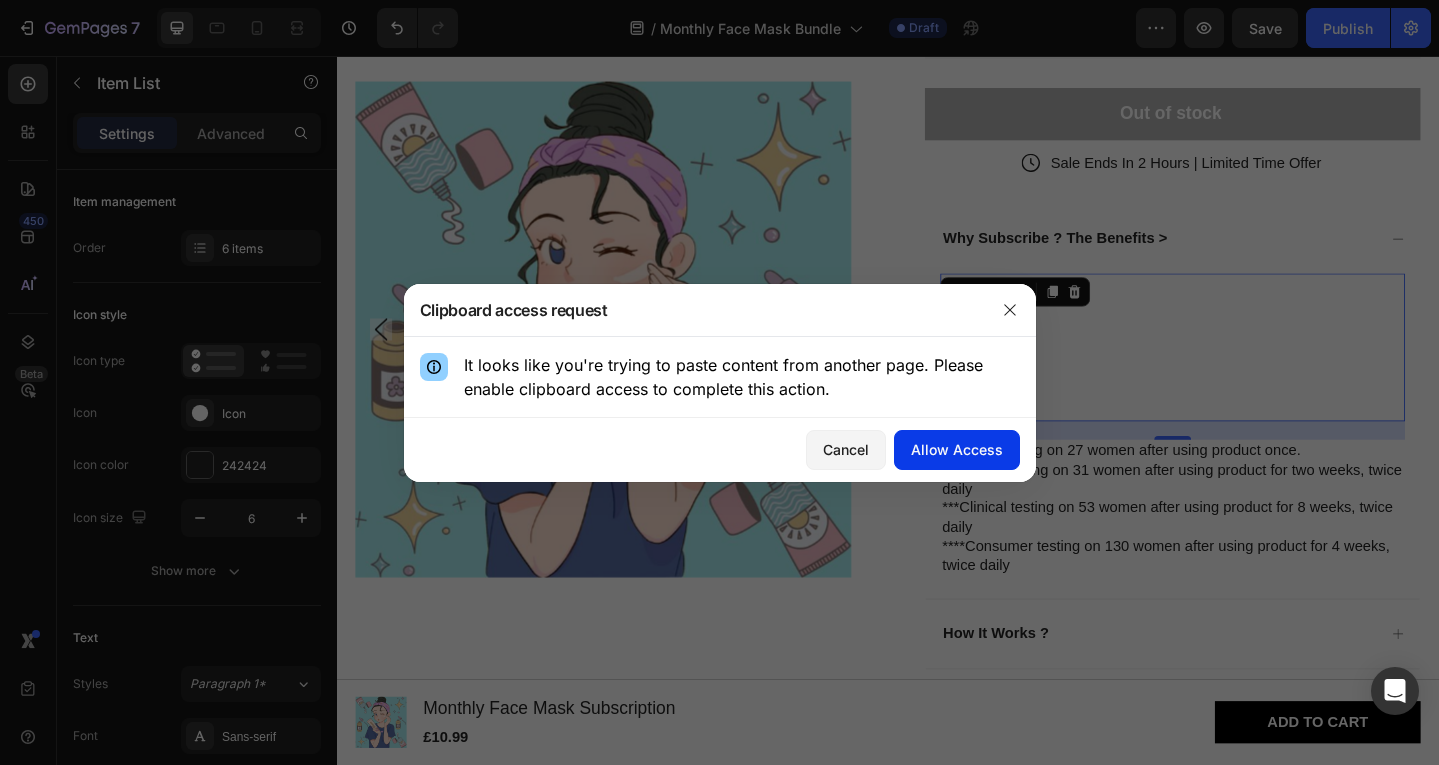 click on "Allow Access" at bounding box center [957, 449] 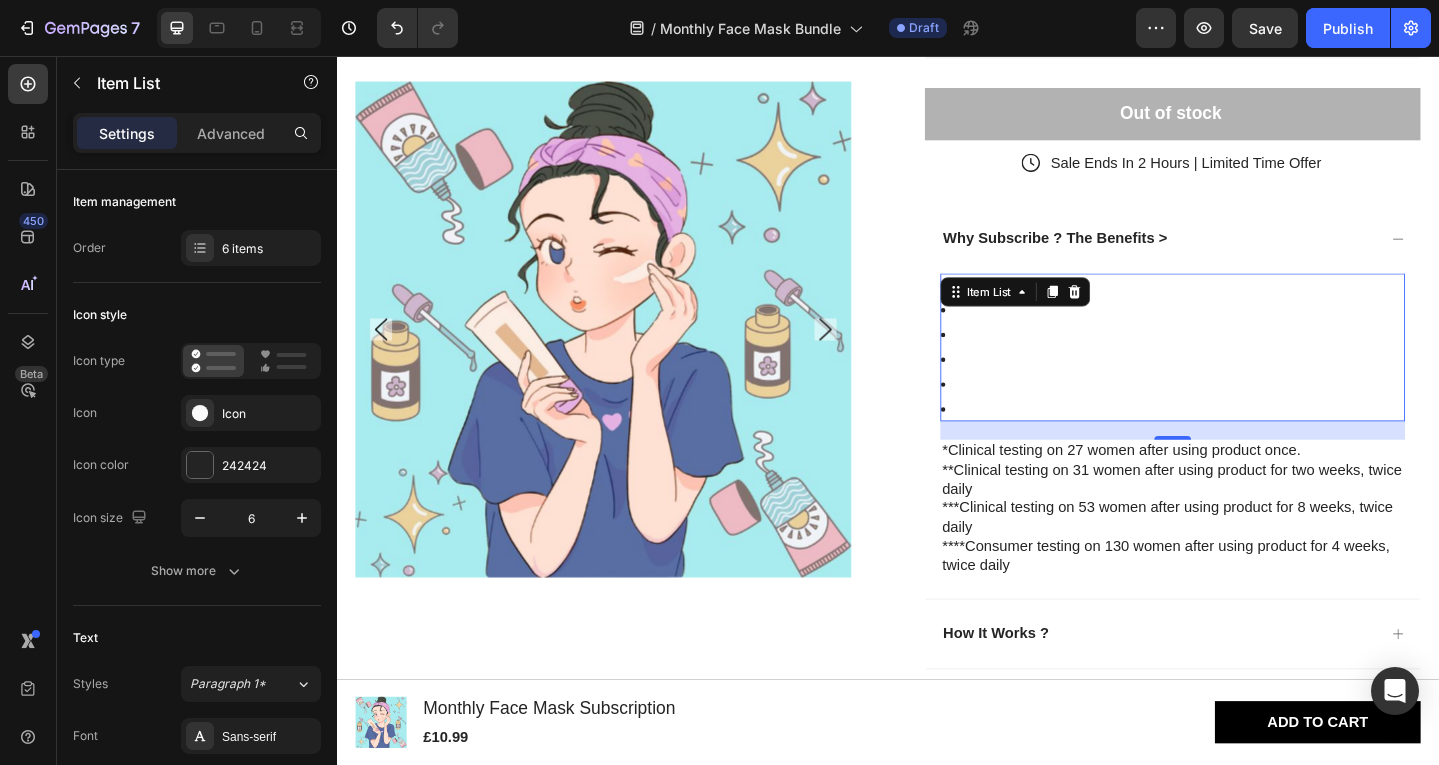 click at bounding box center (1247, 373) 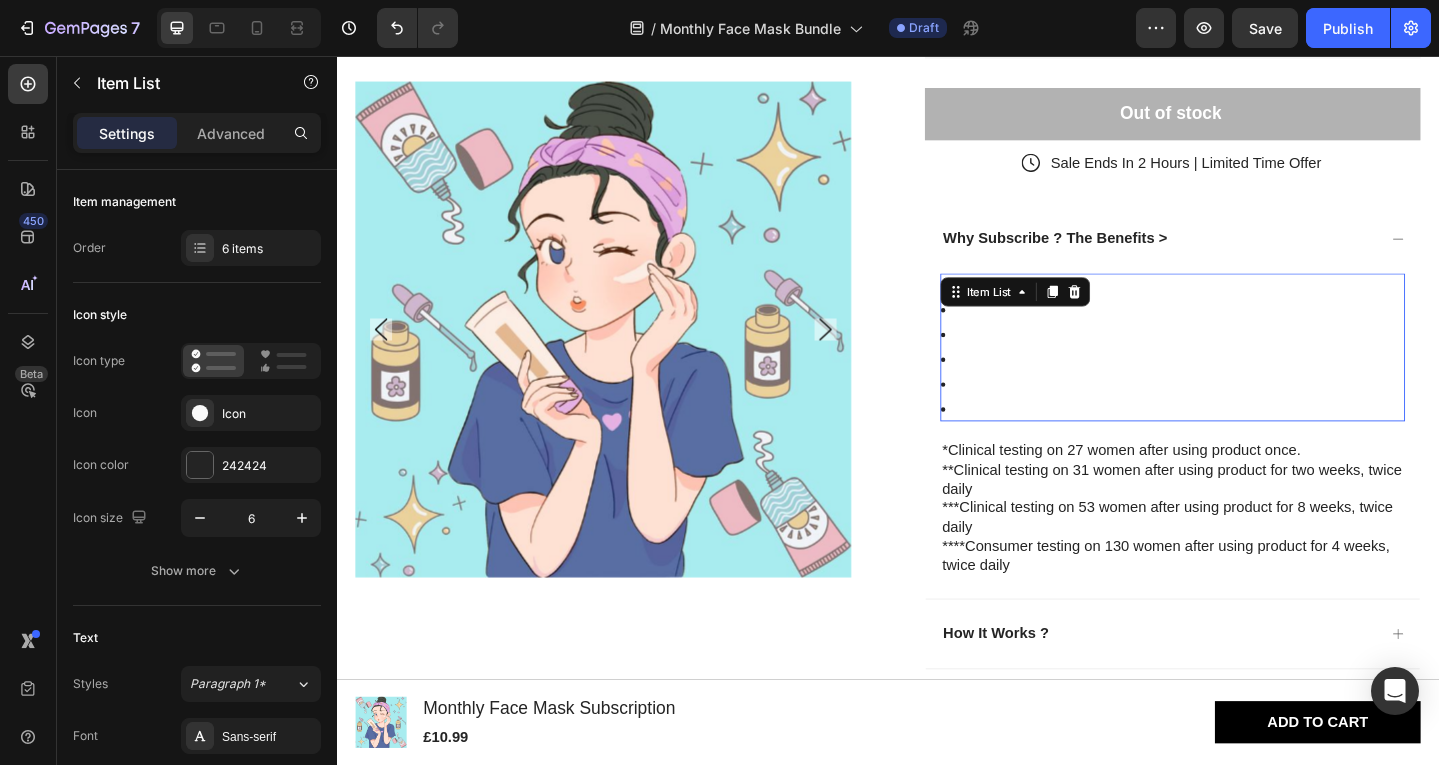 click at bounding box center [1247, 373] 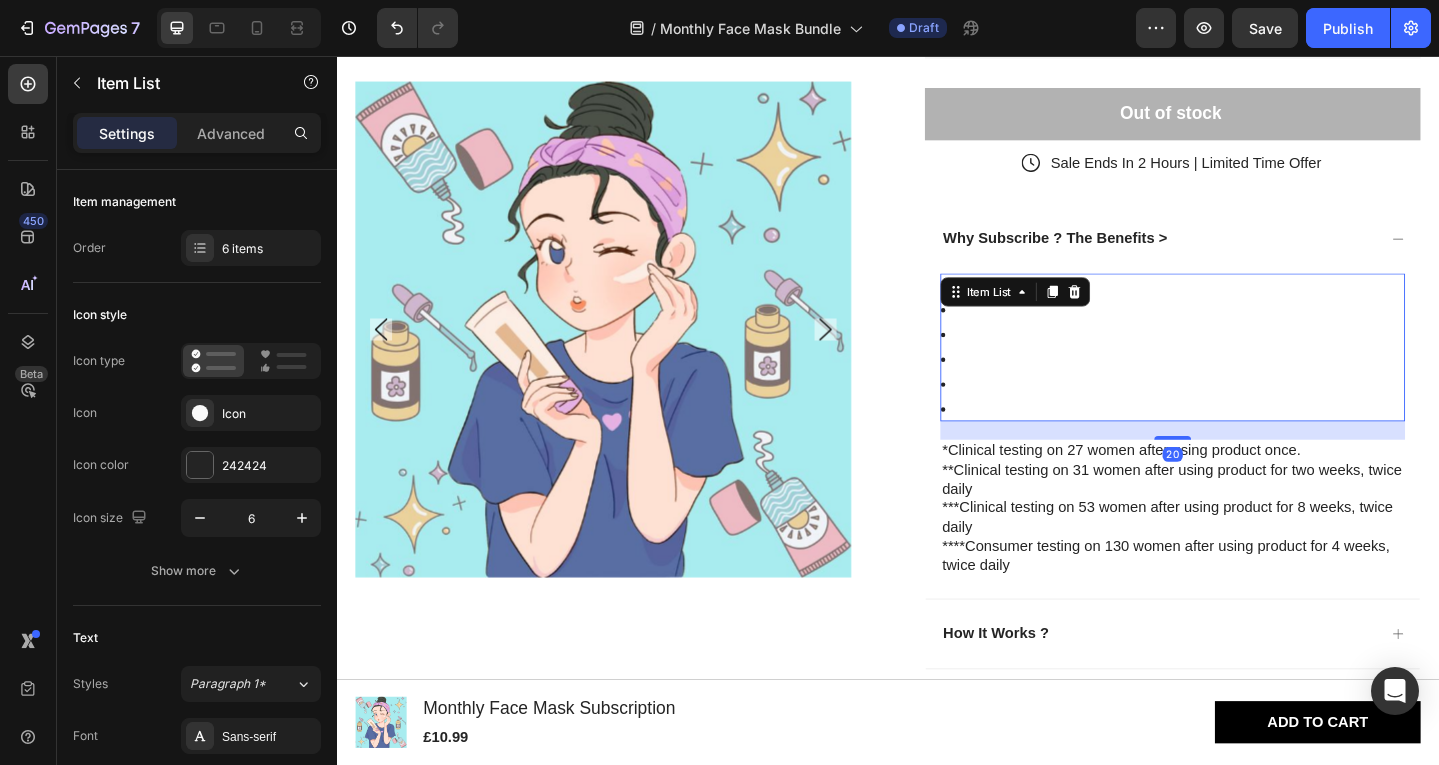 click at bounding box center [1247, 373] 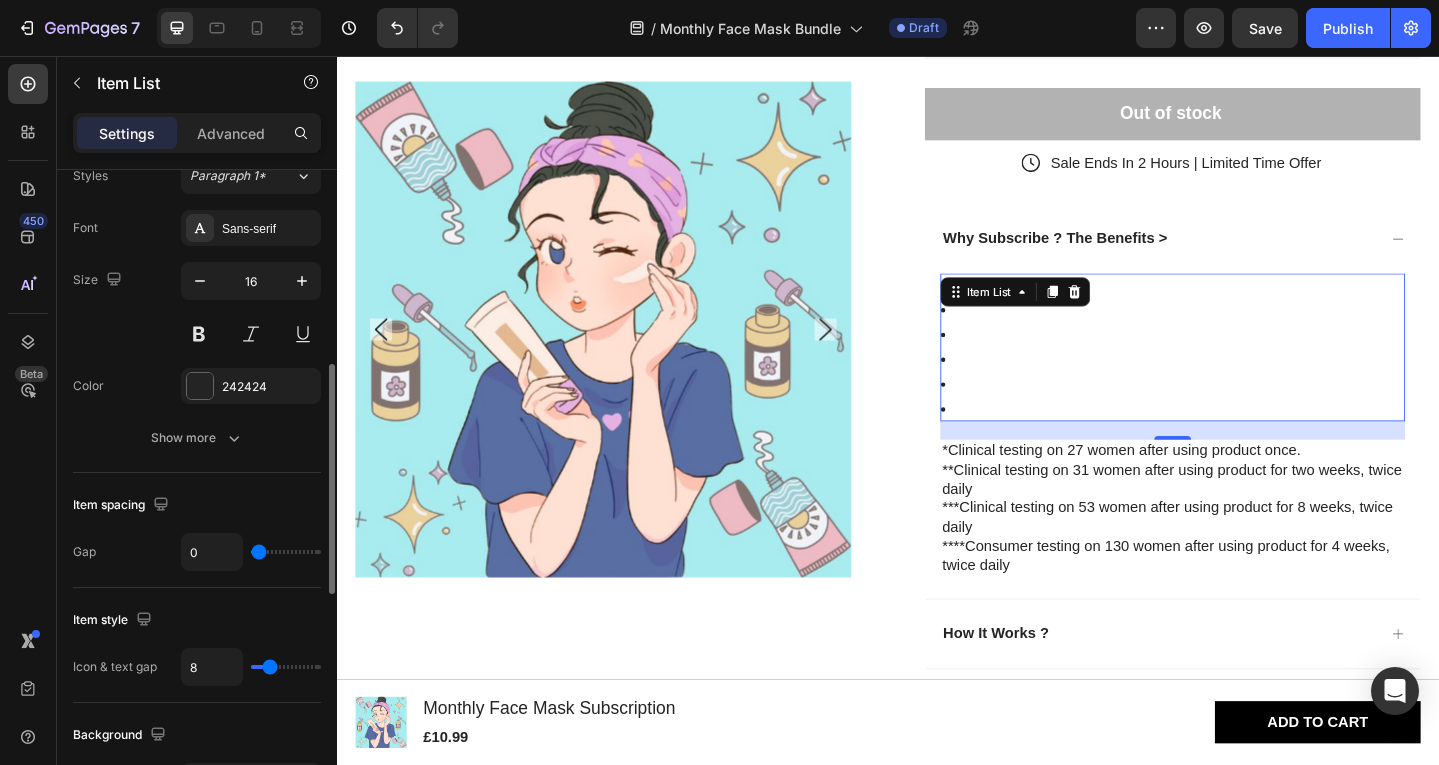 scroll, scrollTop: 471, scrollLeft: 0, axis: vertical 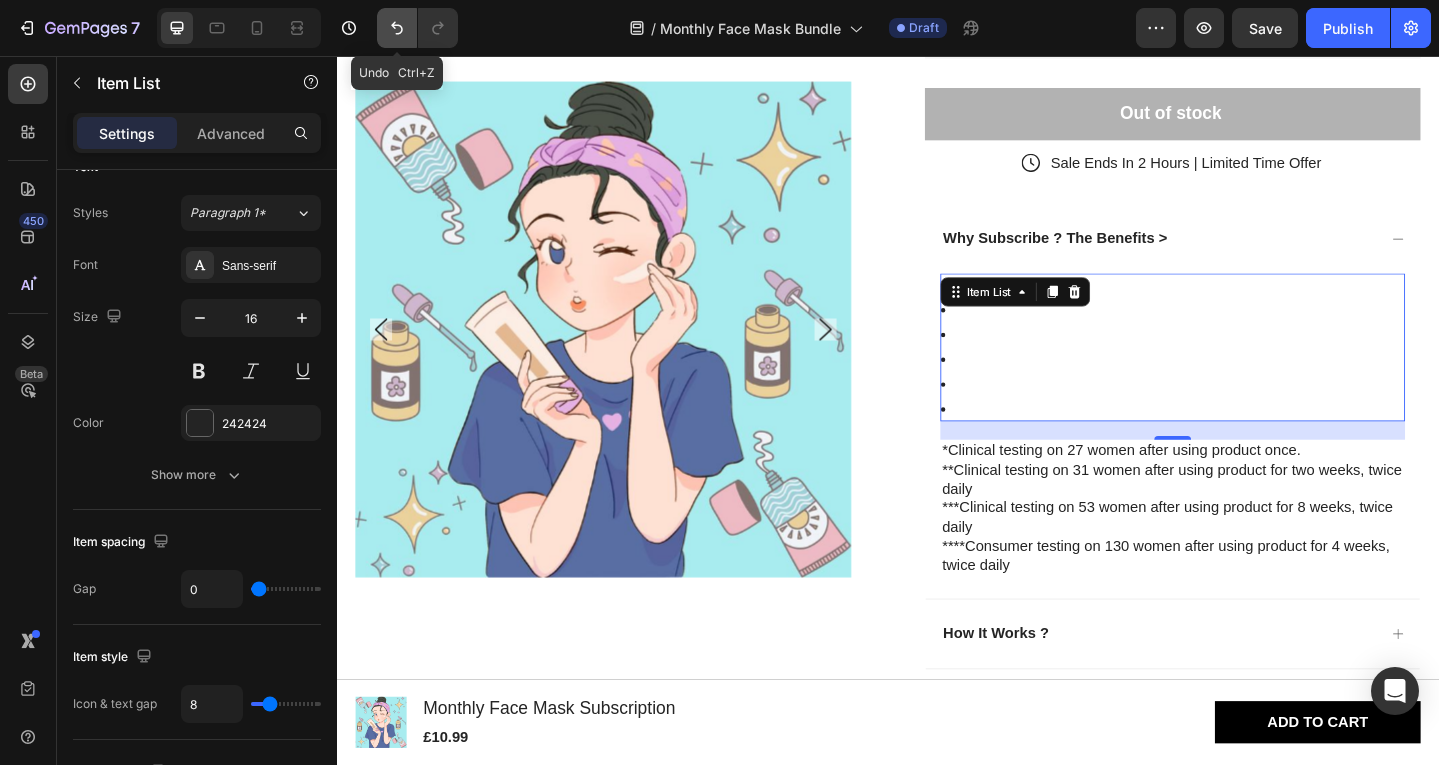 click 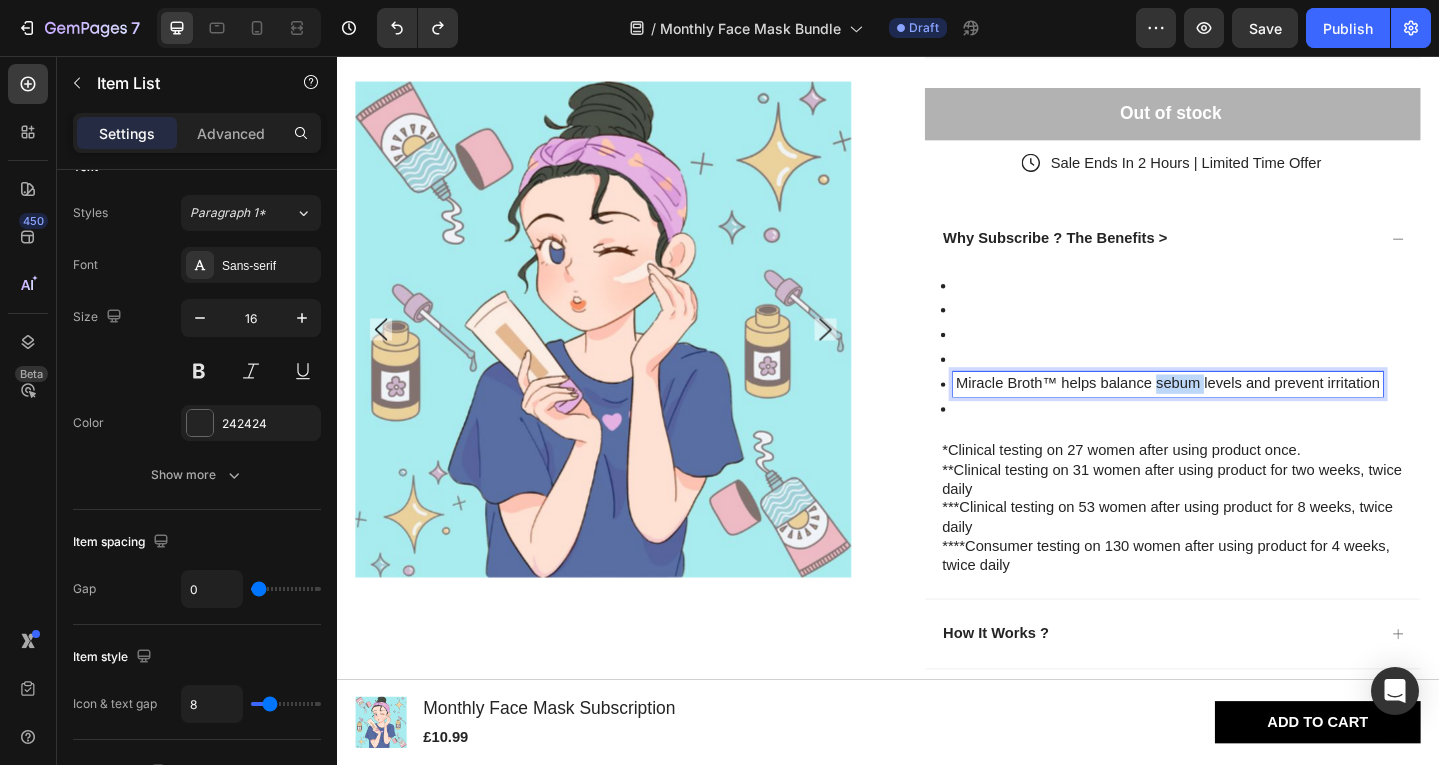 click on "Miracle Broth™ helps balance sebum levels and prevent irritation" at bounding box center (1242, 413) 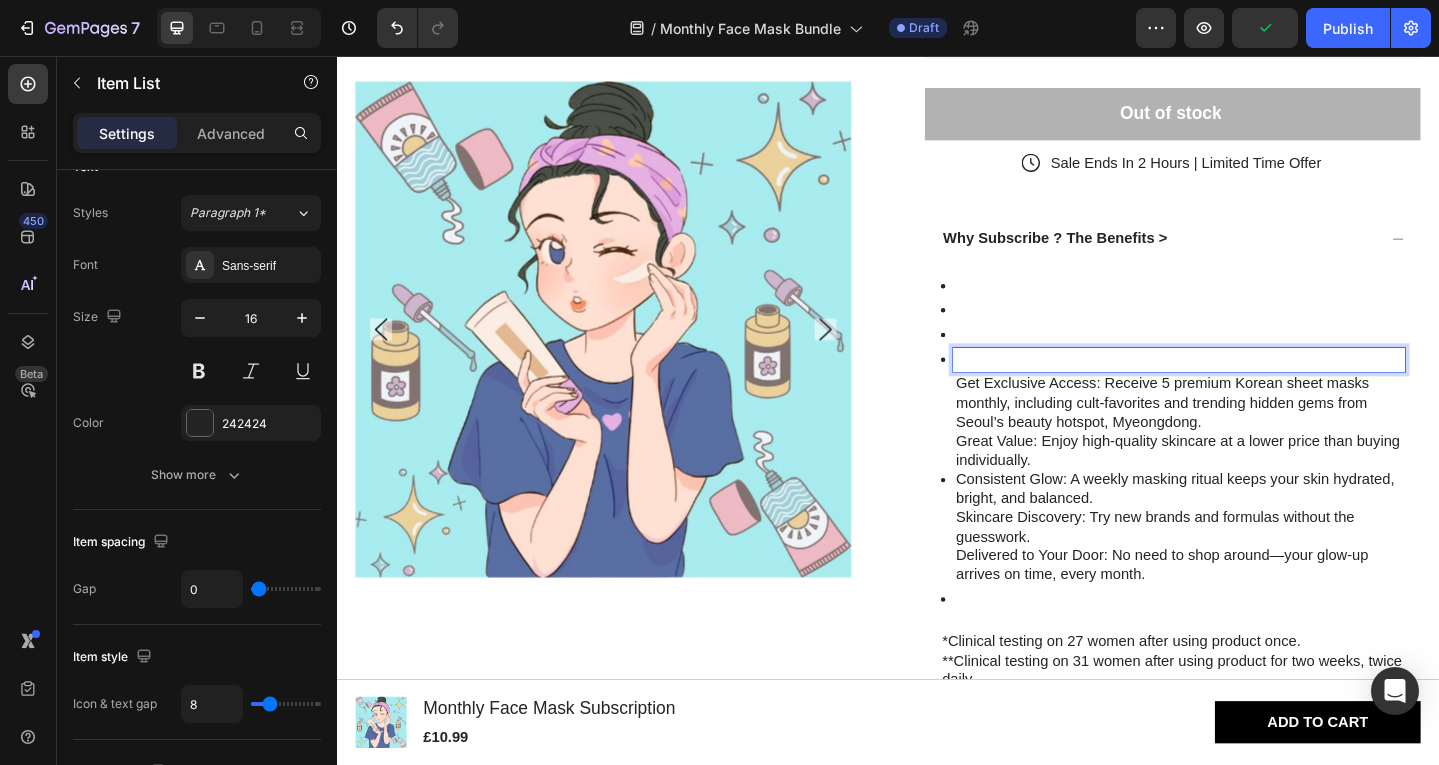 click at bounding box center [1254, 387] 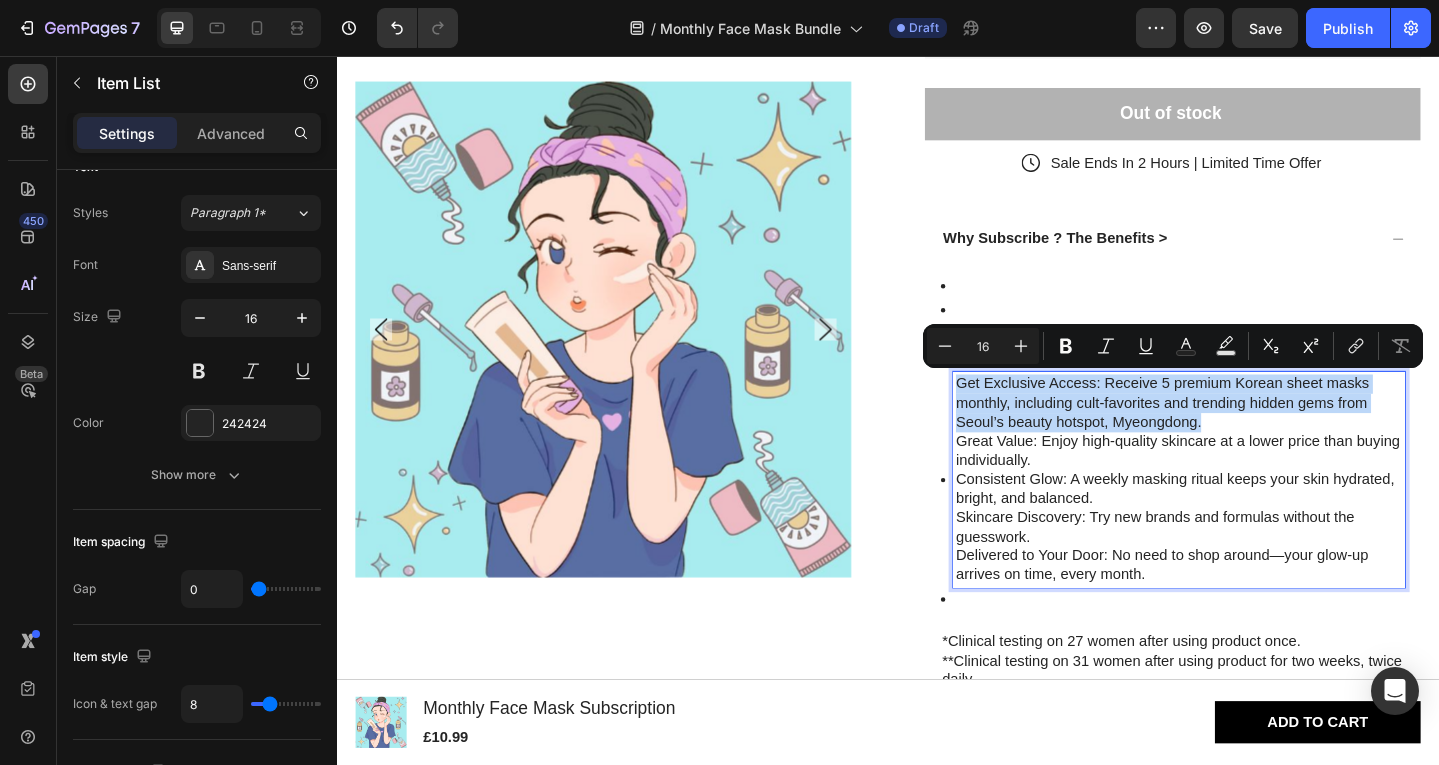 drag, startPoint x: 1271, startPoint y: 451, endPoint x: 1006, endPoint y: 407, distance: 268.628 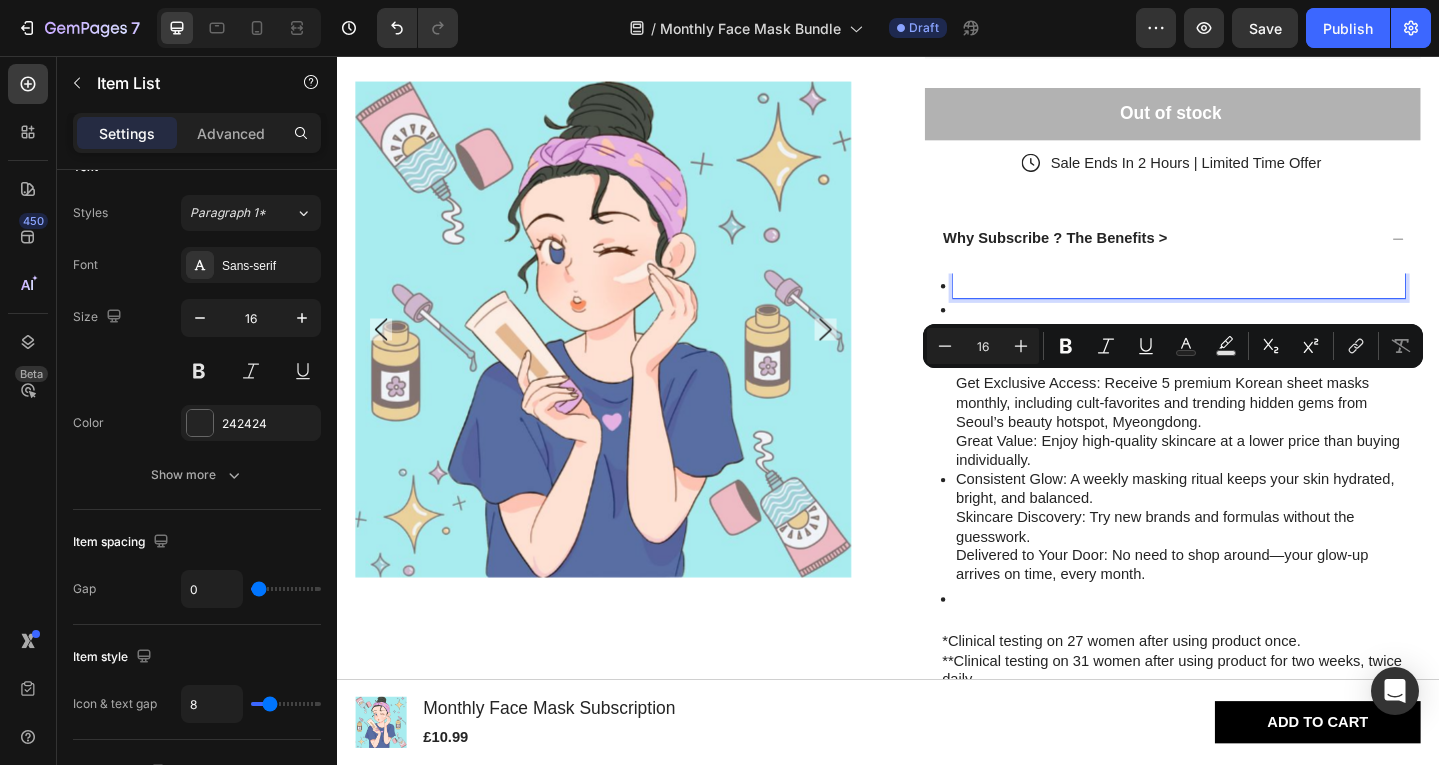 click at bounding box center (1254, 306) 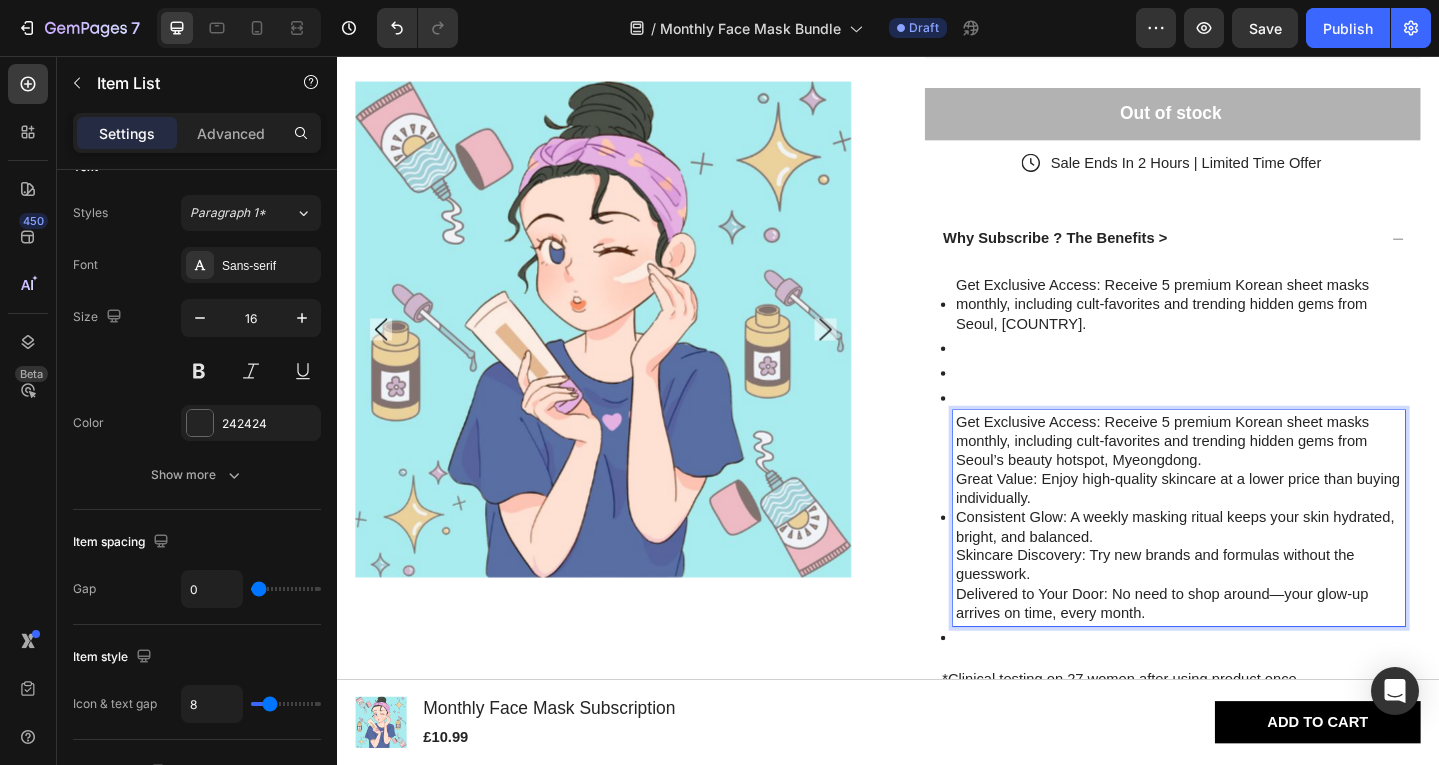 click on "Get Exclusive Access: Receive 5 premium Korean sheet masks monthly, including cult-favorites and trending hidden gems from Seoul’s beauty hotspot, Myeongdong." at bounding box center [1254, 476] 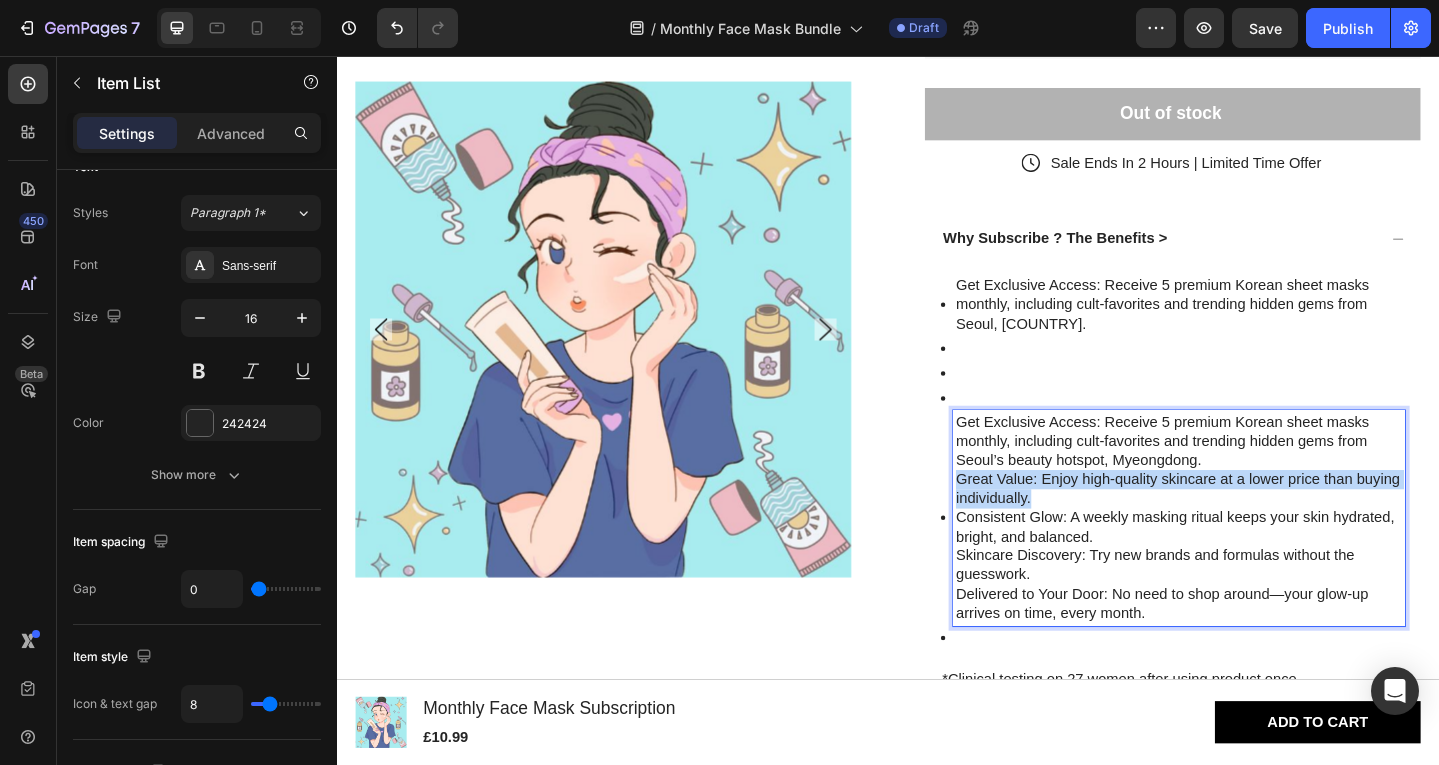 drag, startPoint x: 1136, startPoint y: 534, endPoint x: 1005, endPoint y: 512, distance: 132.83449 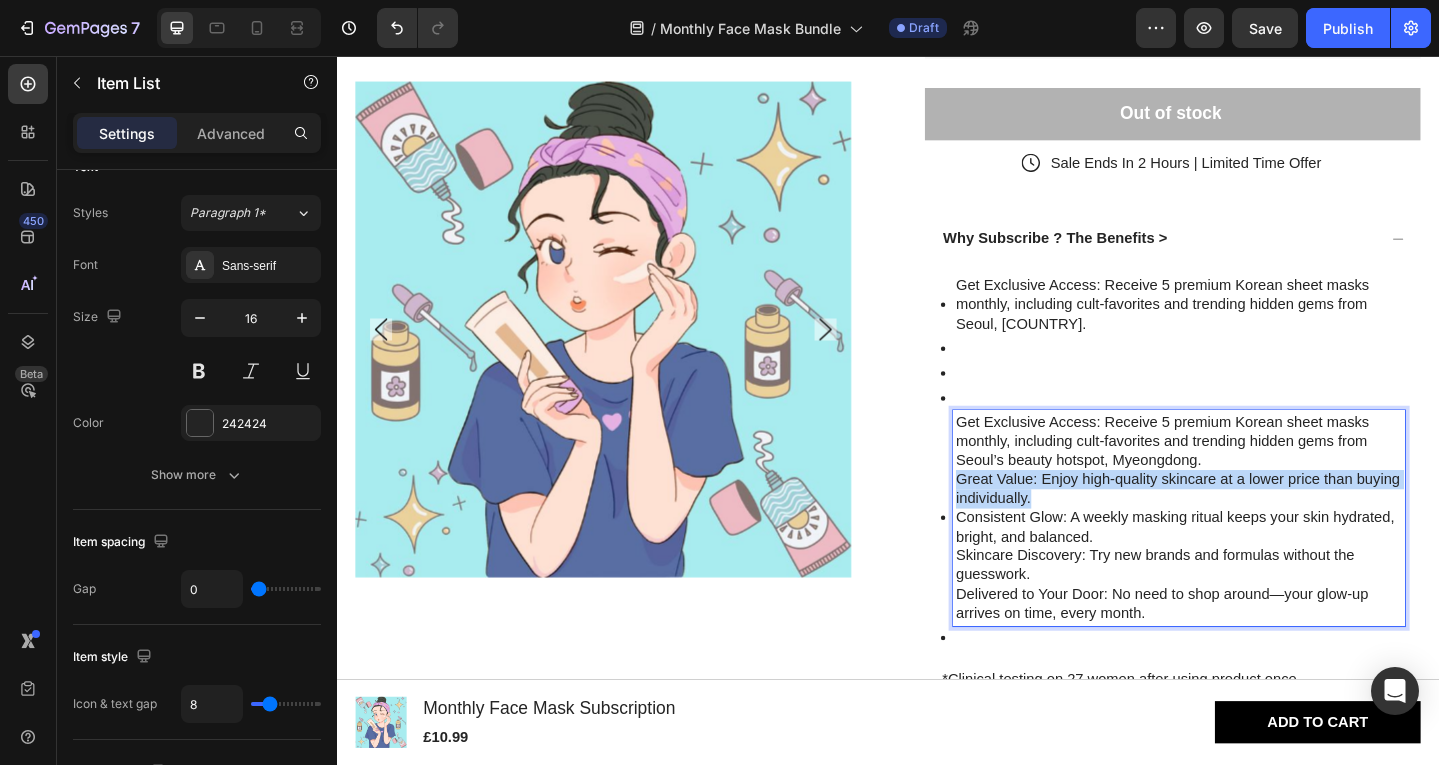 click on "Great Value: Enjoy high-quality skincare at a lower price than buying individually." at bounding box center [1254, 528] 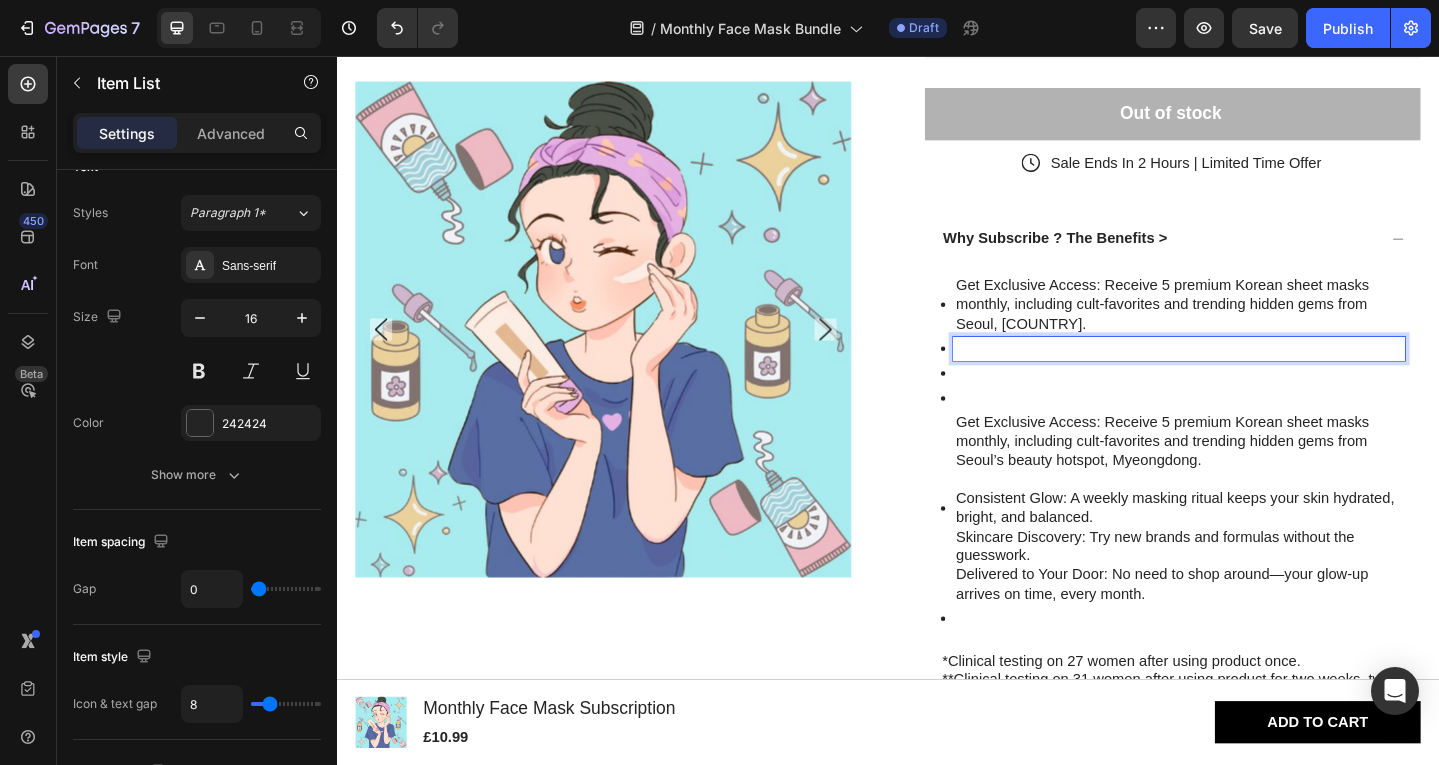 click at bounding box center [1254, 375] 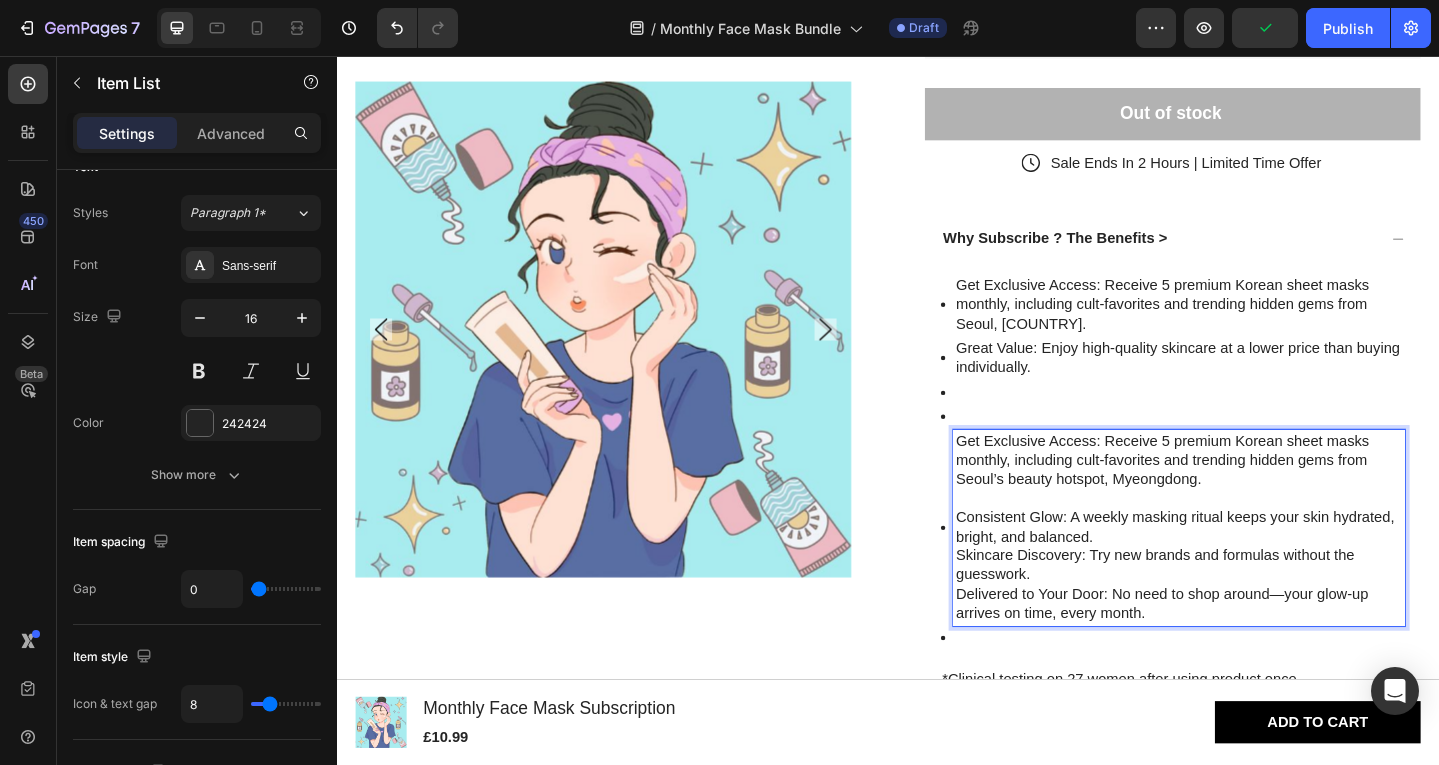 click at bounding box center [1254, 538] 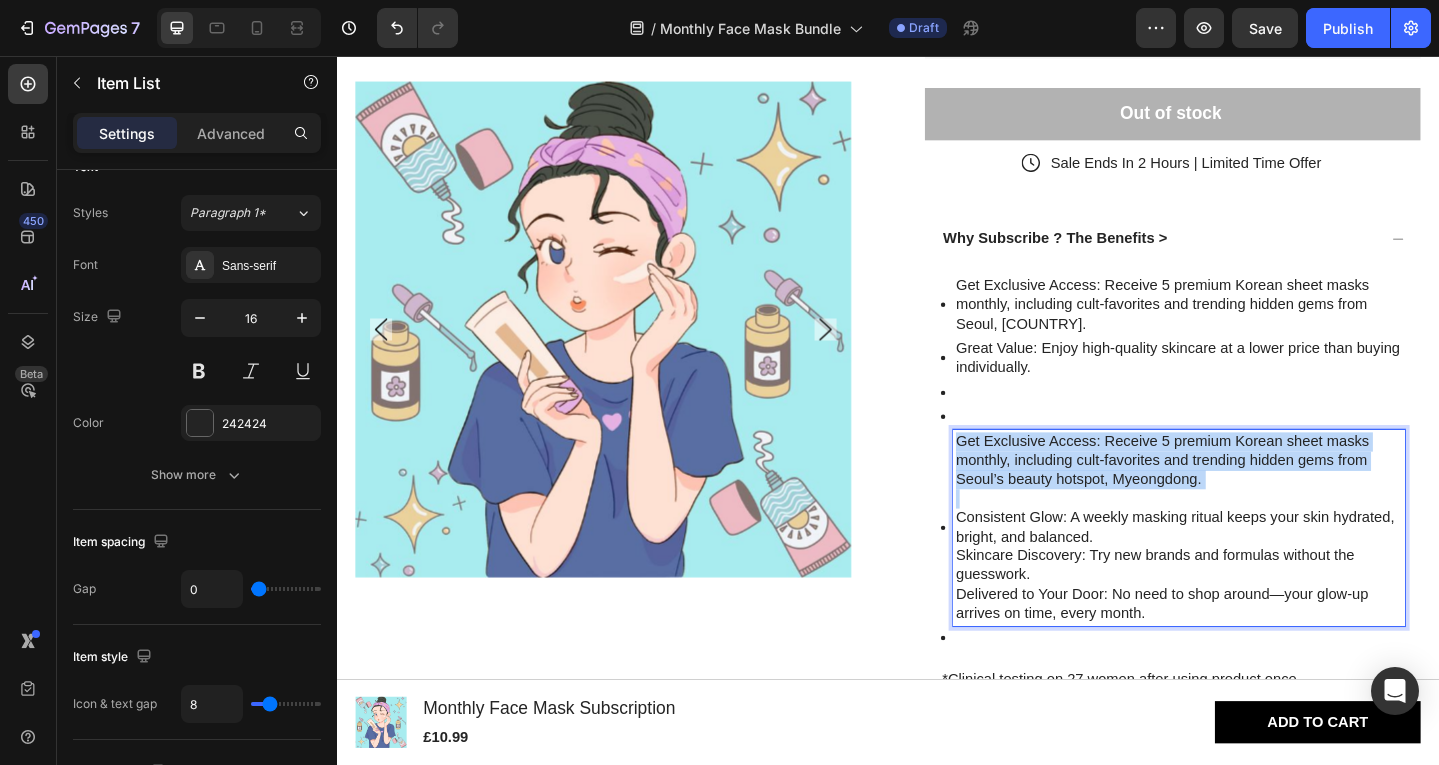 drag, startPoint x: 1232, startPoint y: 536, endPoint x: 1007, endPoint y: 471, distance: 234.20078 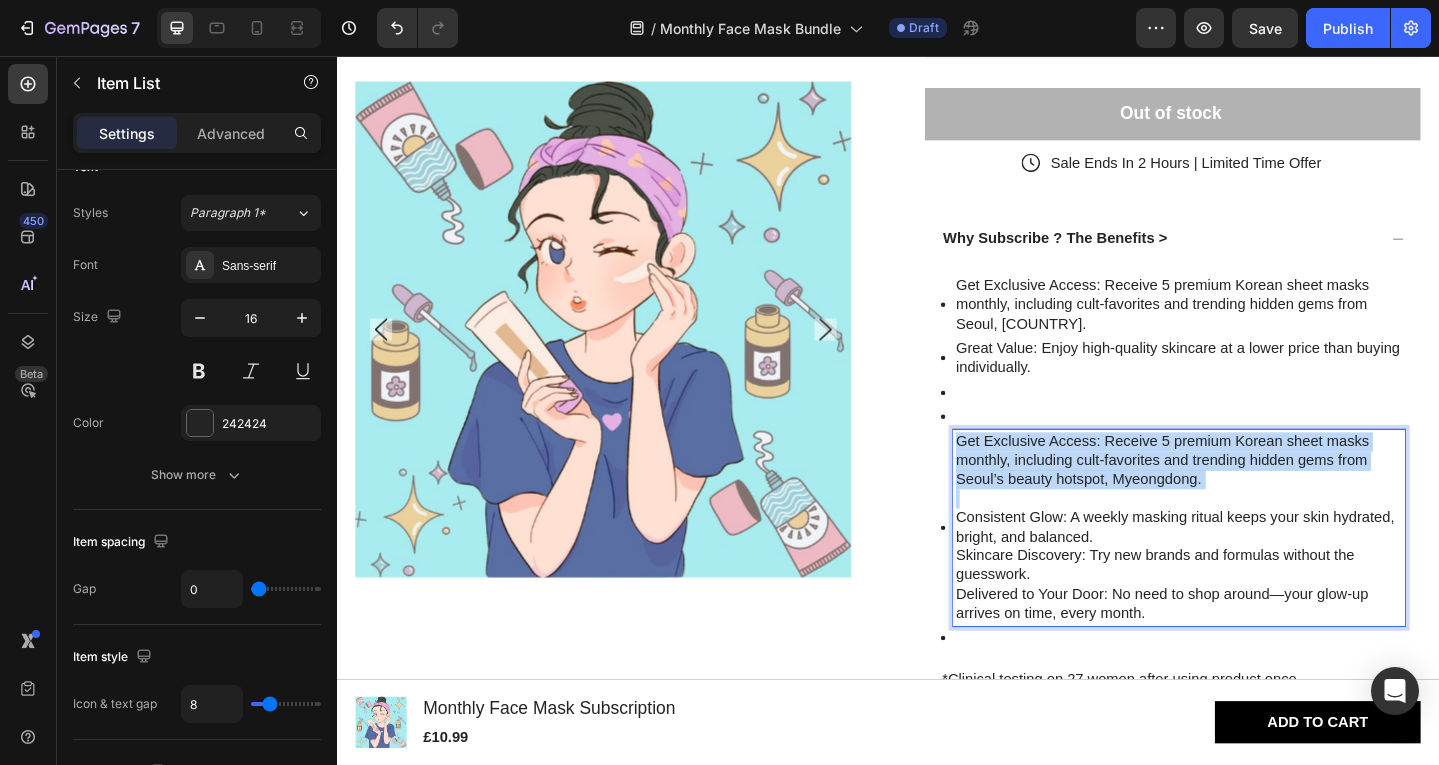 click on "Get Exclusive Access: Receive 5 premium Korean sheet masks monthly, including cult-favorites and trending hidden gems from Seoul’s beauty hotspot, Myeongdong. Consistent Glow: A weekly masking ritual keeps your skin hydrated, bright, and balanced. Skincare Discovery: Try new brands and formulas without the guesswork. Delivered to Your Door: No need to shop around—your glow-up arrives on time, every month." at bounding box center [1254, 570] 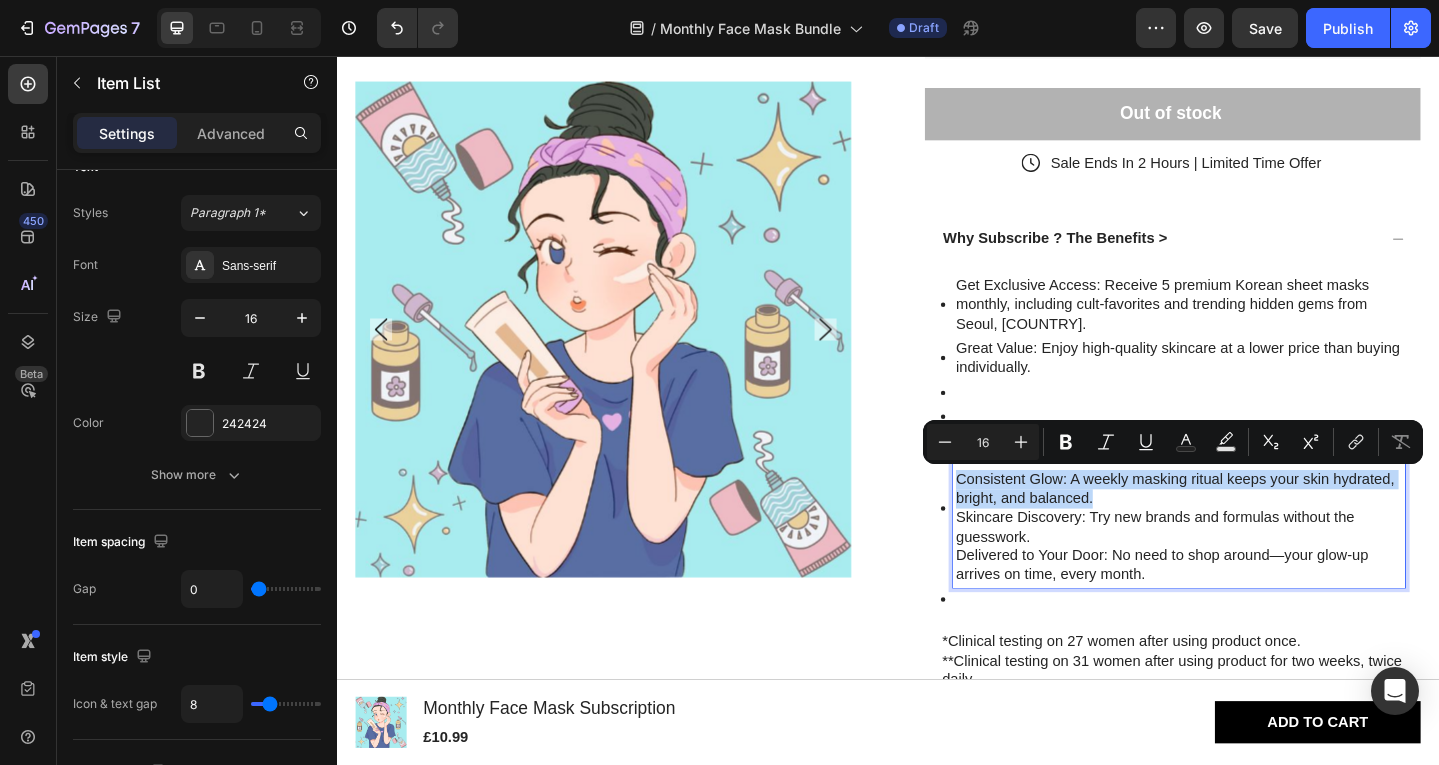 drag, startPoint x: 1166, startPoint y: 541, endPoint x: 1006, endPoint y: 511, distance: 162.78821 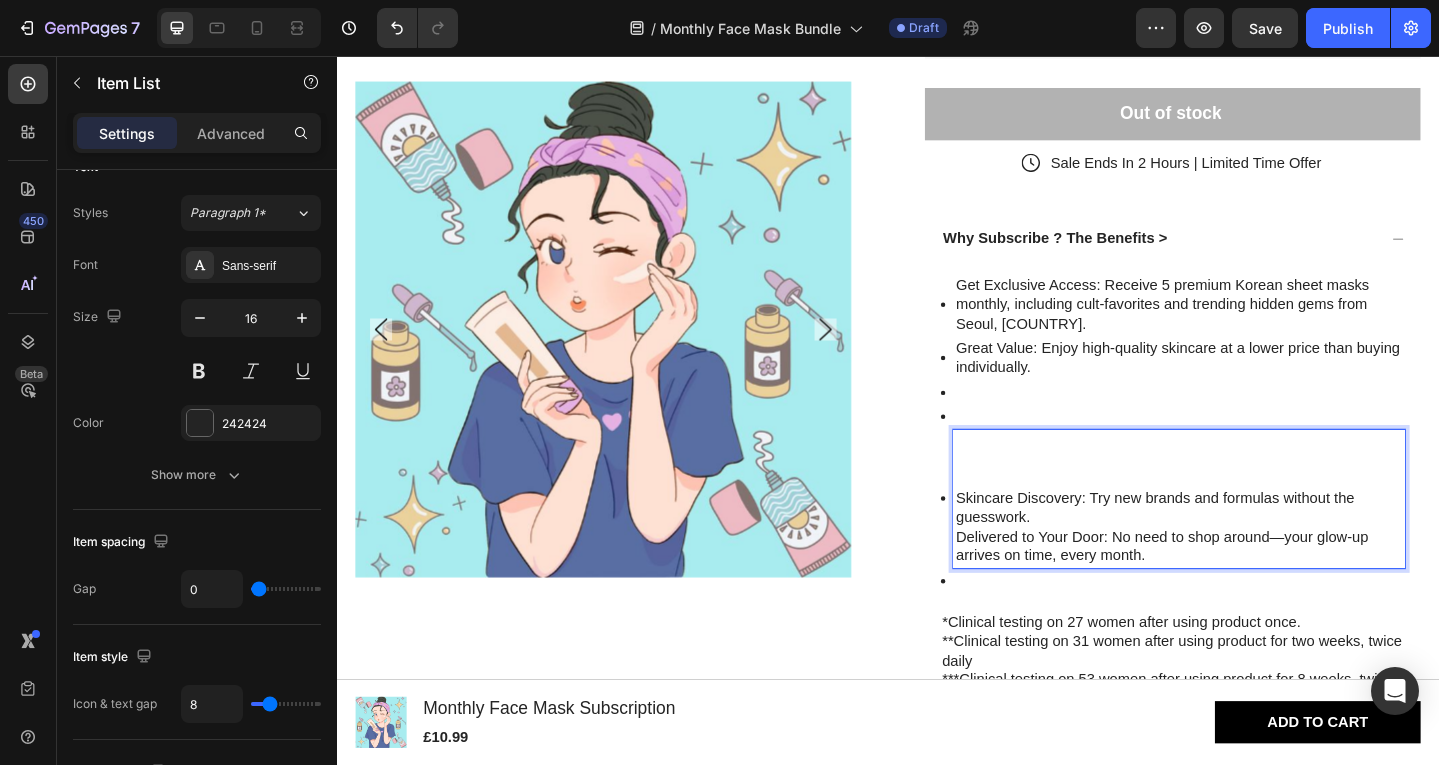click at bounding box center (1254, 422) 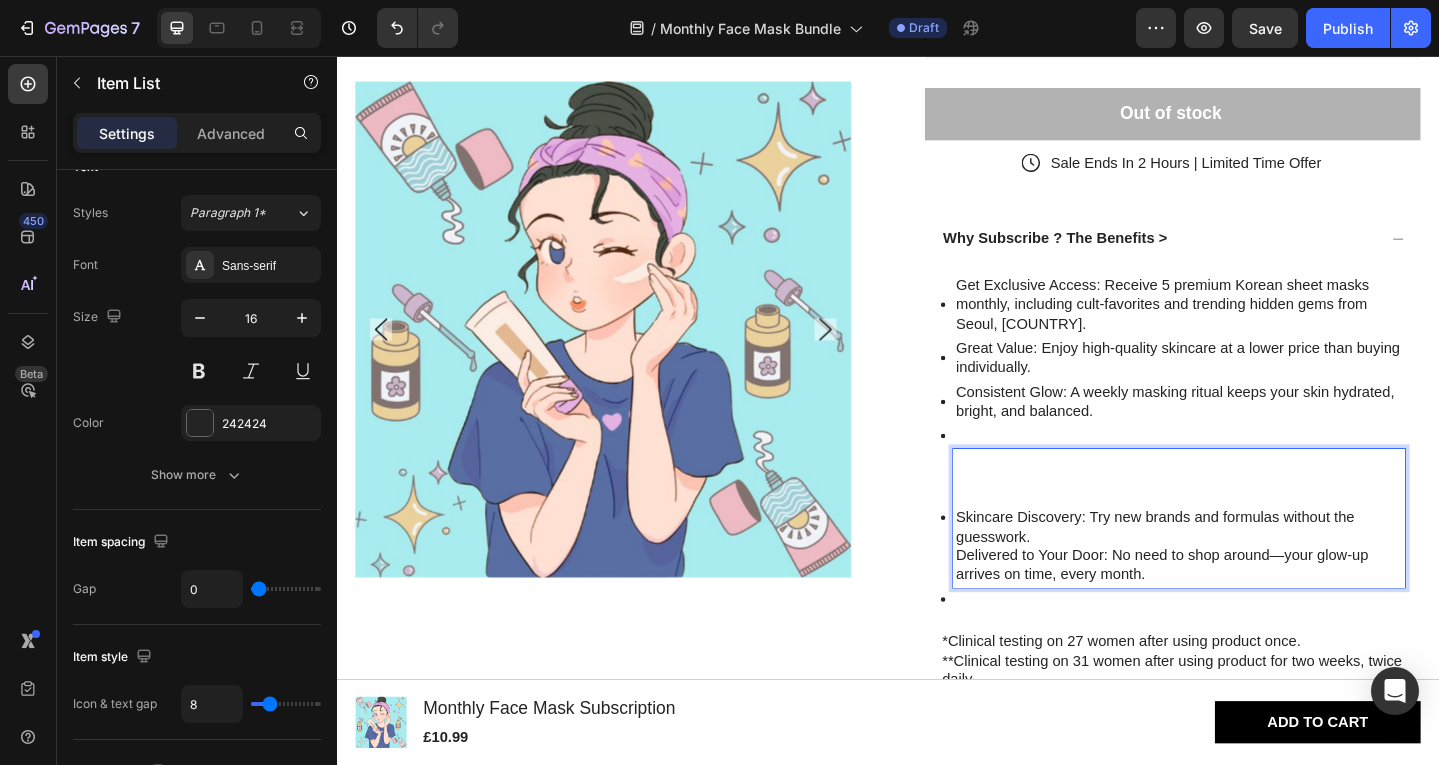 click on "Delivered to Your Door: No need to shop around—your glow-up arrives on time, every month." at bounding box center (1254, 611) 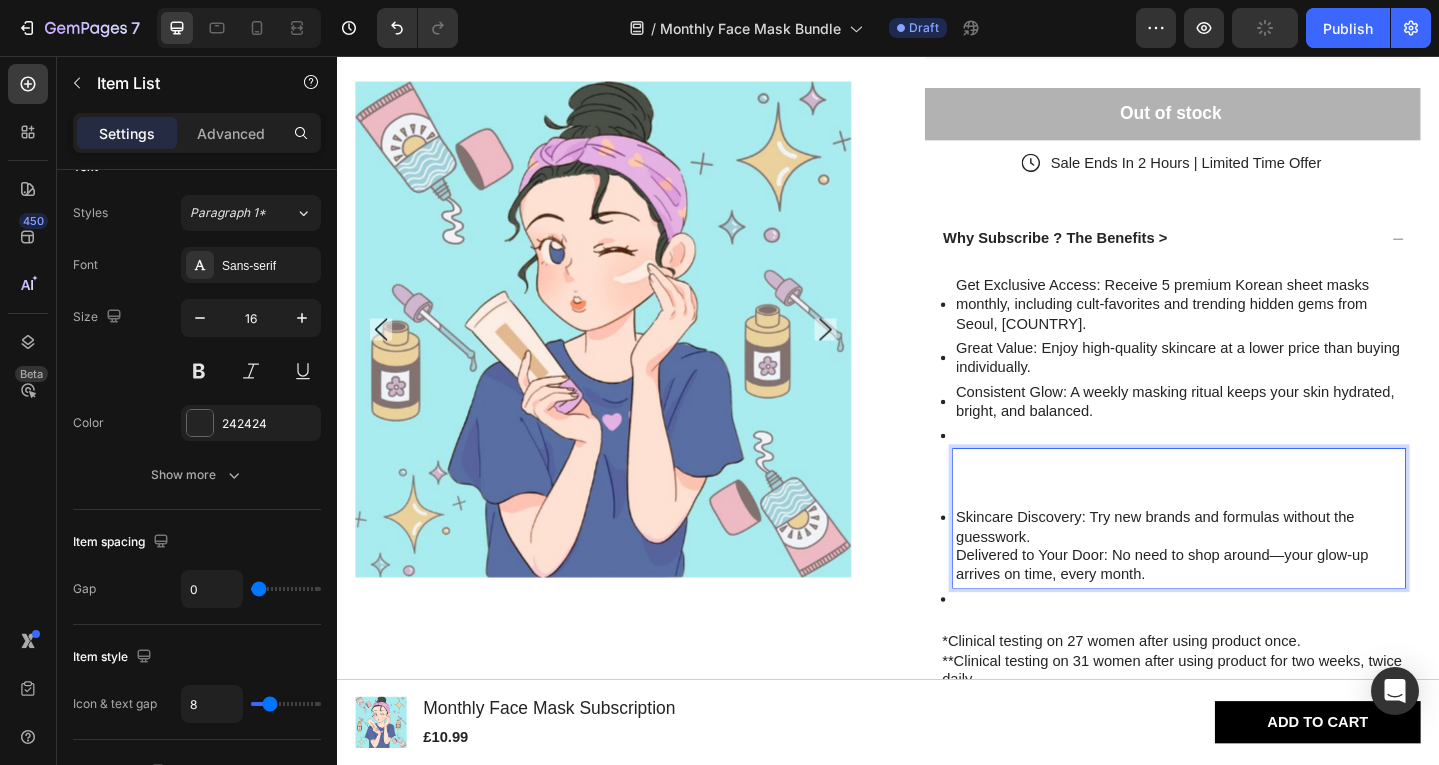 click on "Skincare Discovery: Try new brands and formulas without the guesswork." at bounding box center (1254, 570) 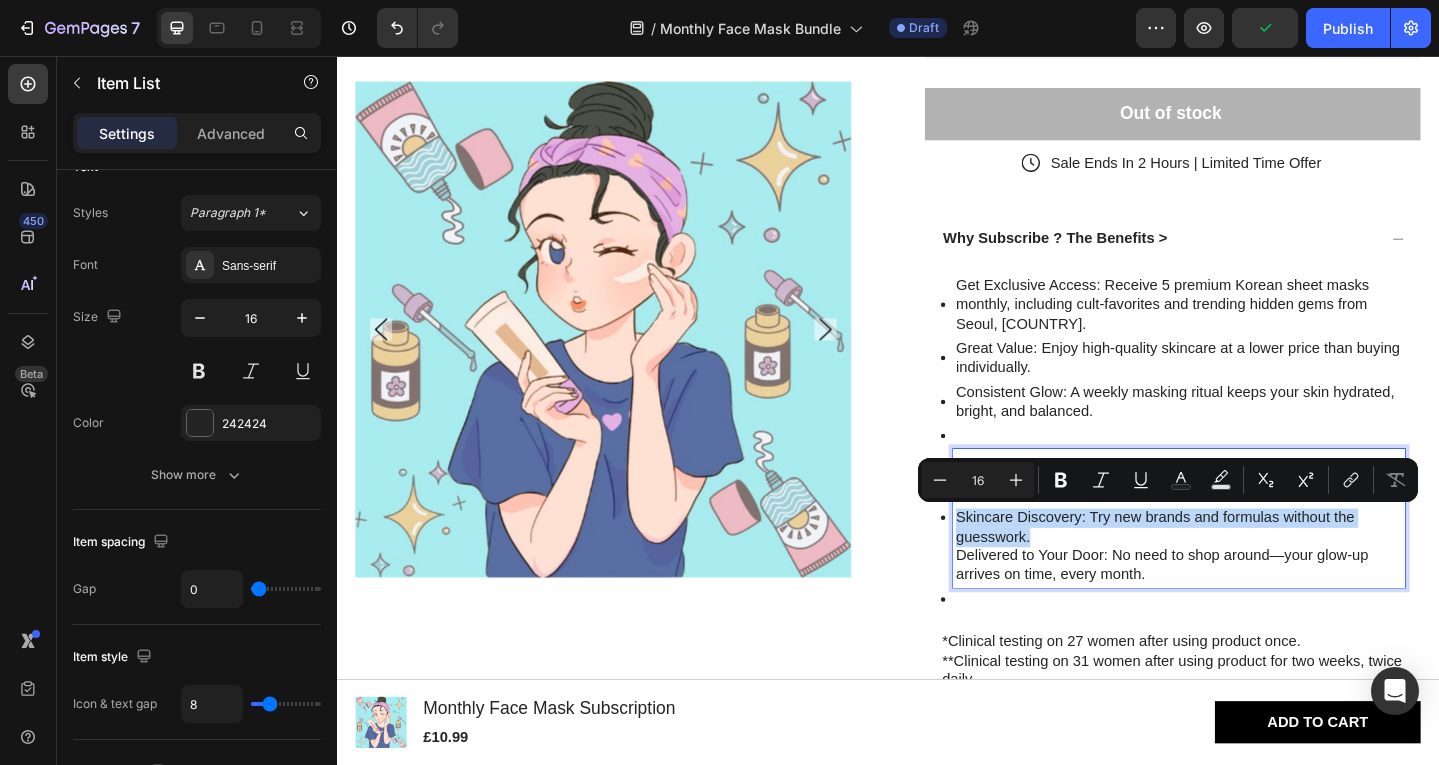 drag, startPoint x: 1091, startPoint y: 585, endPoint x: 1004, endPoint y: 559, distance: 90.80198 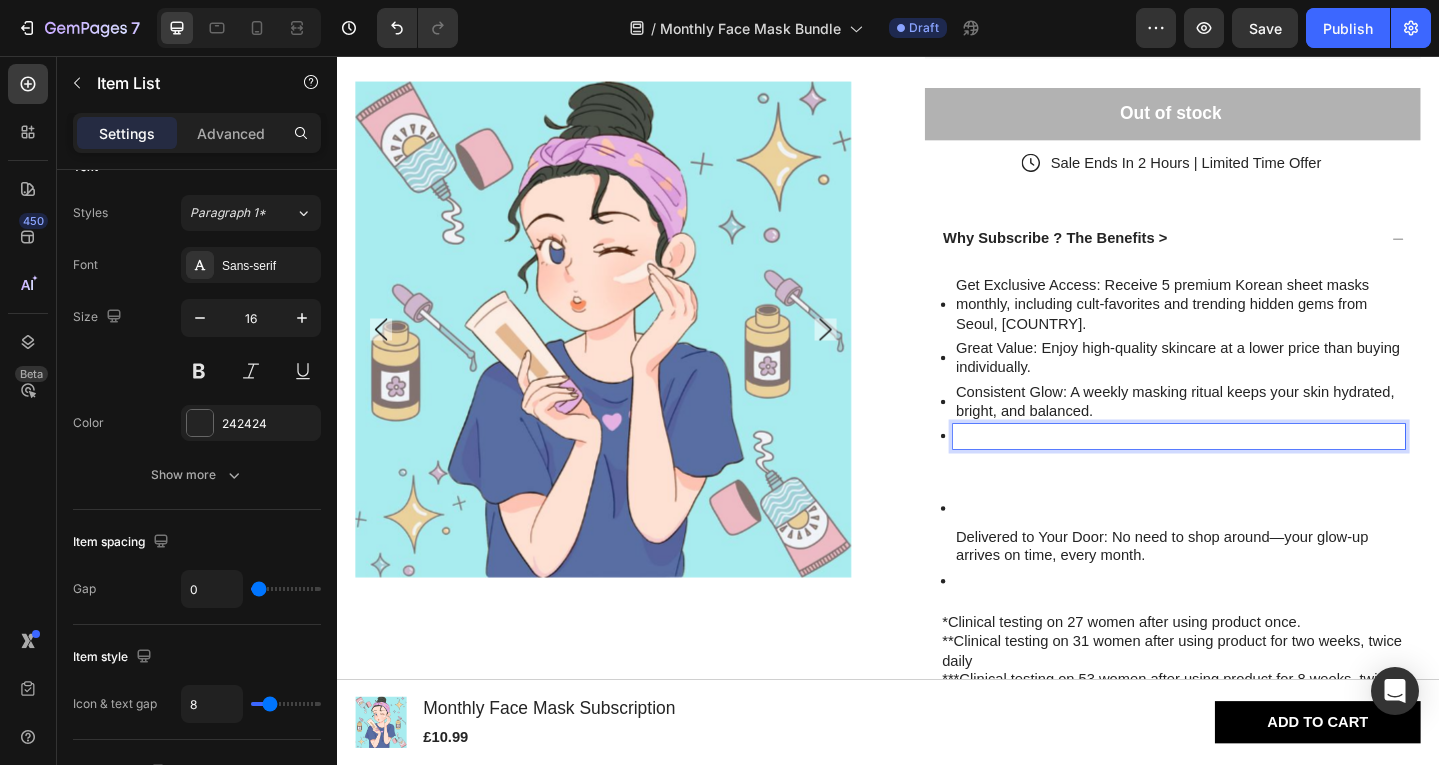 click at bounding box center (1254, 470) 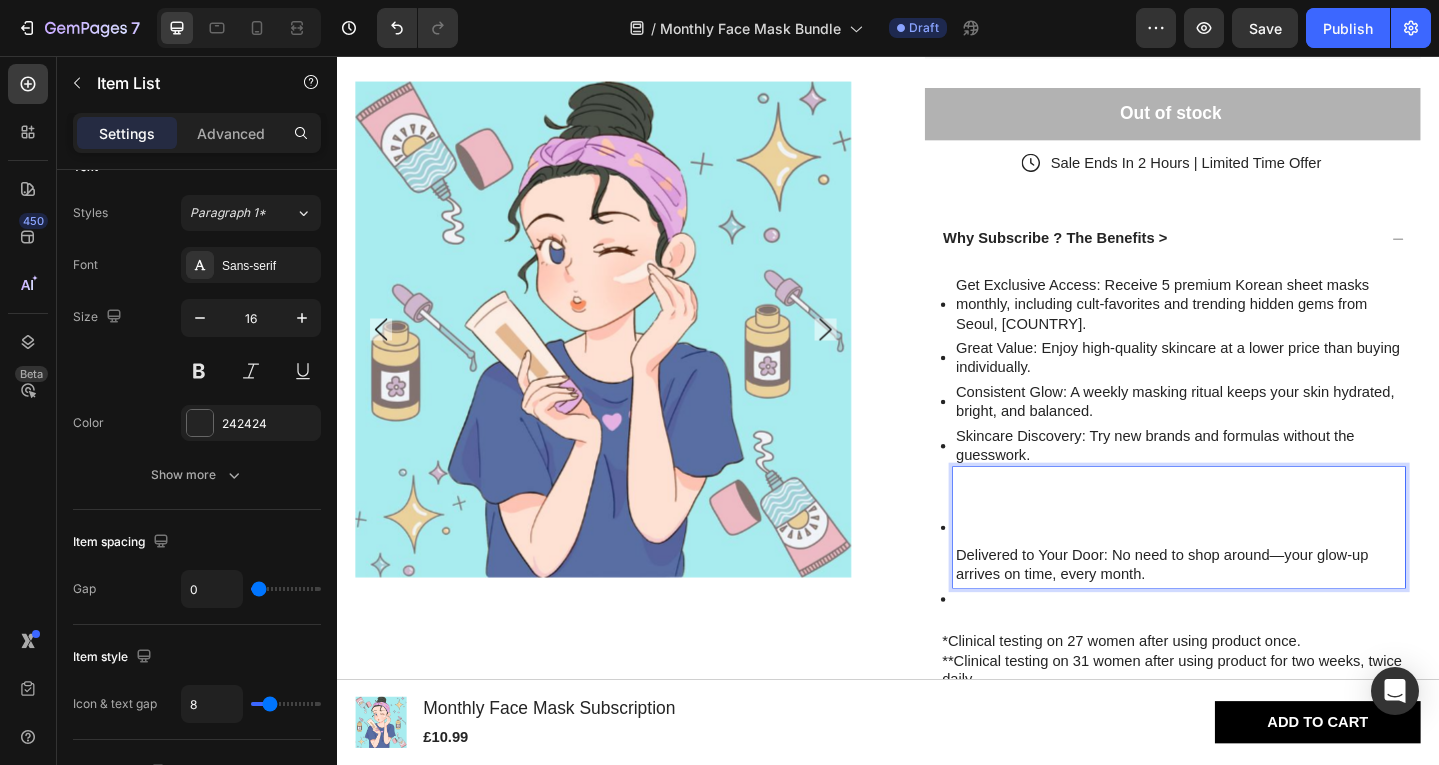 click on "Delivered to Your Door: No need to shop around—your glow-up arrives on time, every month." at bounding box center [1254, 611] 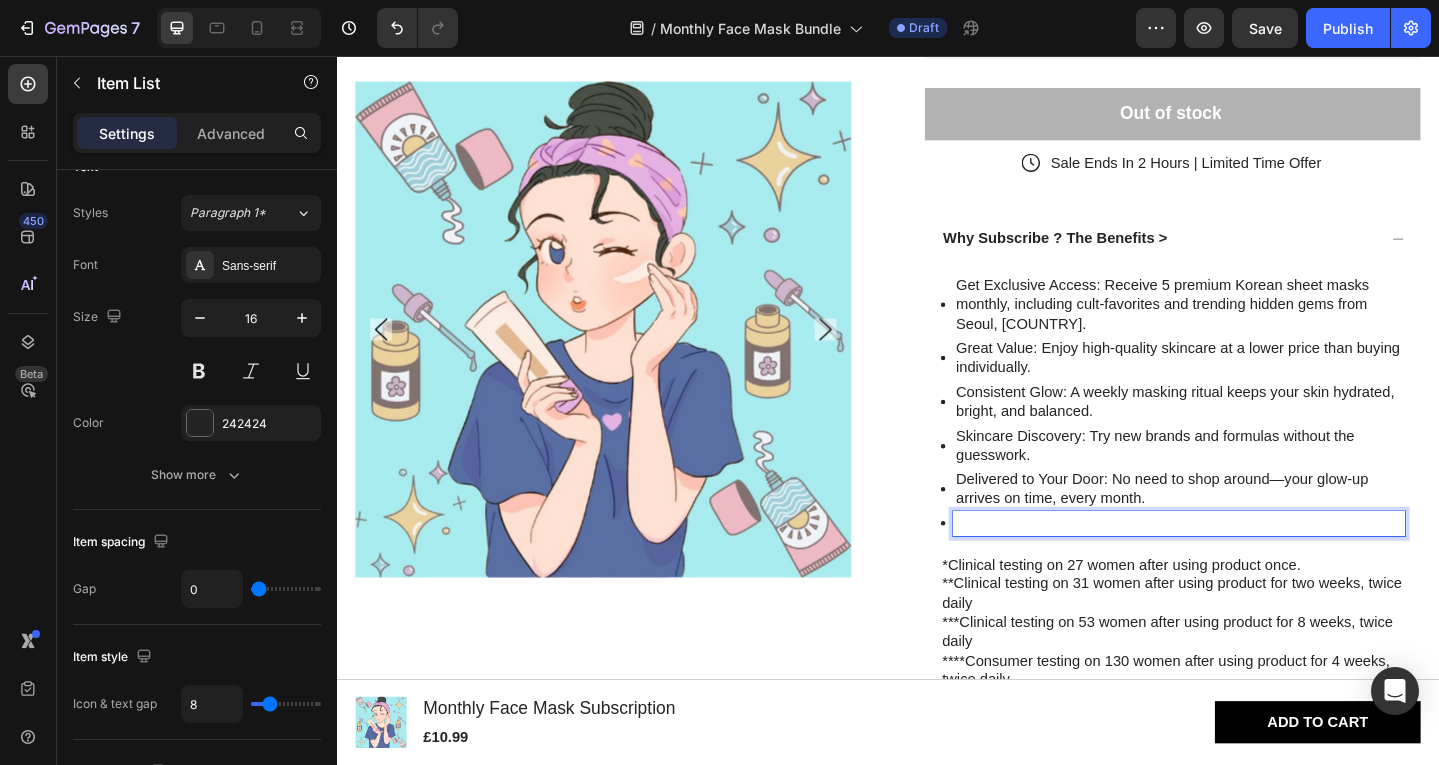 drag, startPoint x: 1005, startPoint y: 566, endPoint x: 993, endPoint y: 567, distance: 12.0415945 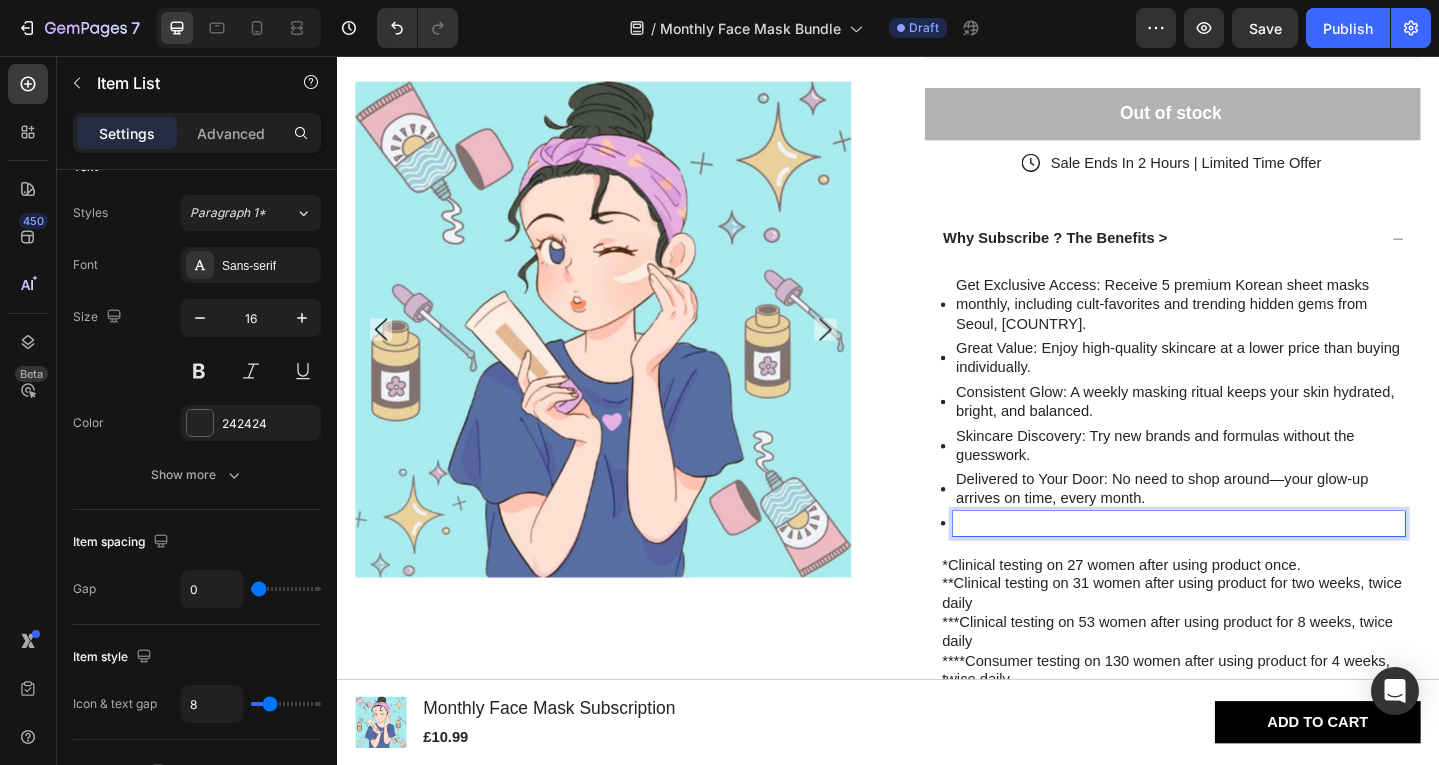click on "Skincare Discovery: Try new brands and formulas without the guesswork." at bounding box center [1254, 481] 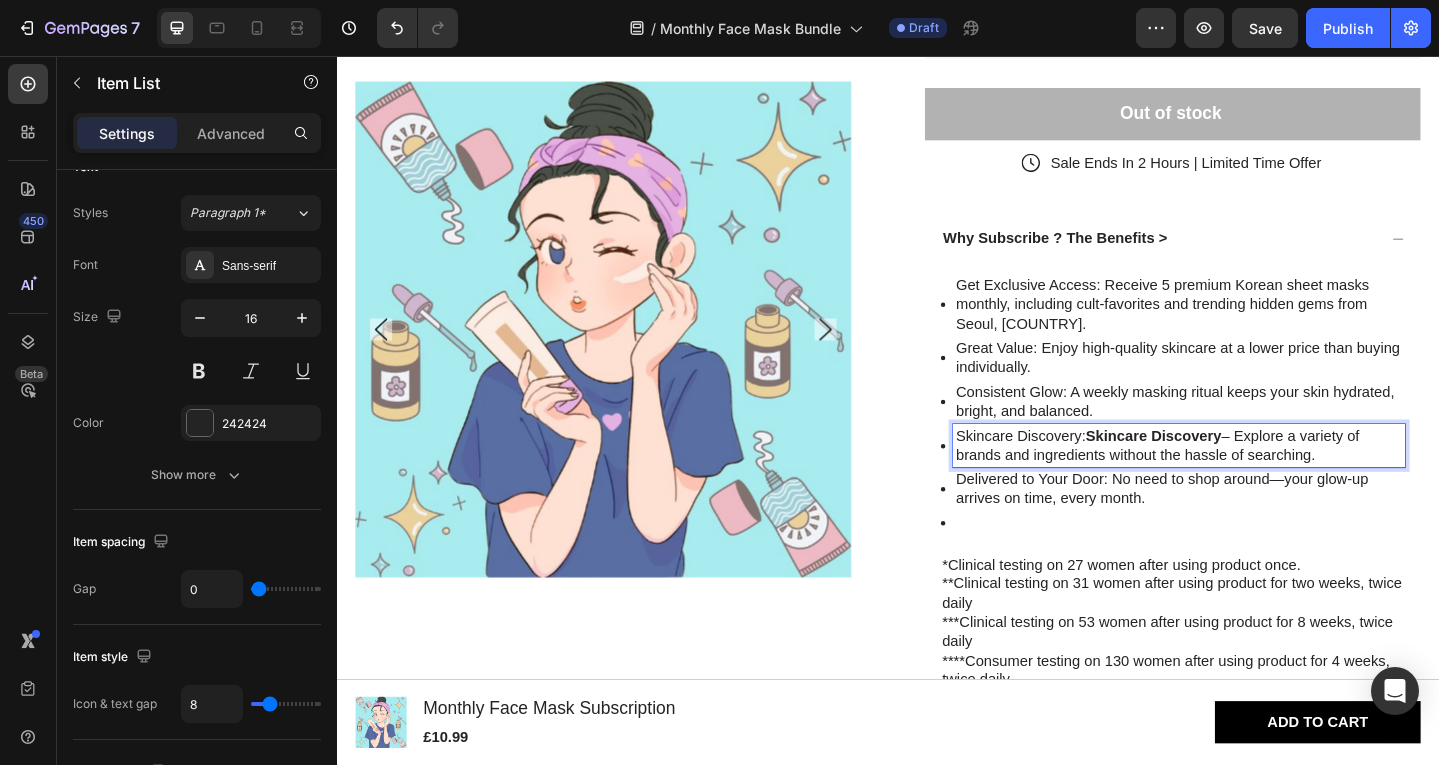 click on "Skincare Discovery:  Skincare Discovery  – Explore a variety of brands and ingredients without the hassle of searching." at bounding box center (1254, 481) 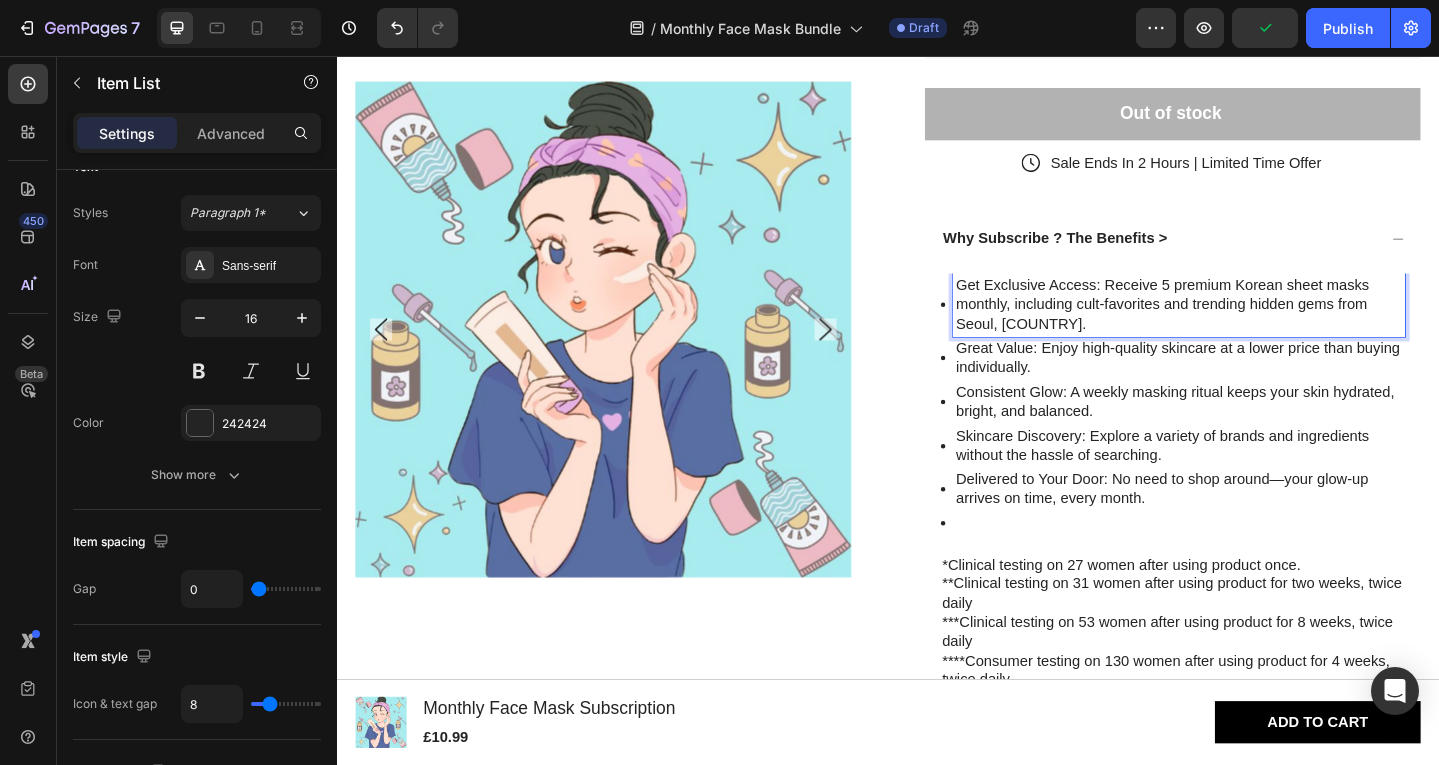click on "Get Exclusive Access: Receive 5 premium Korean sheet masks monthly, including cult-favorites and trending hidden gems from Seoul, Korea." at bounding box center [1254, 327] 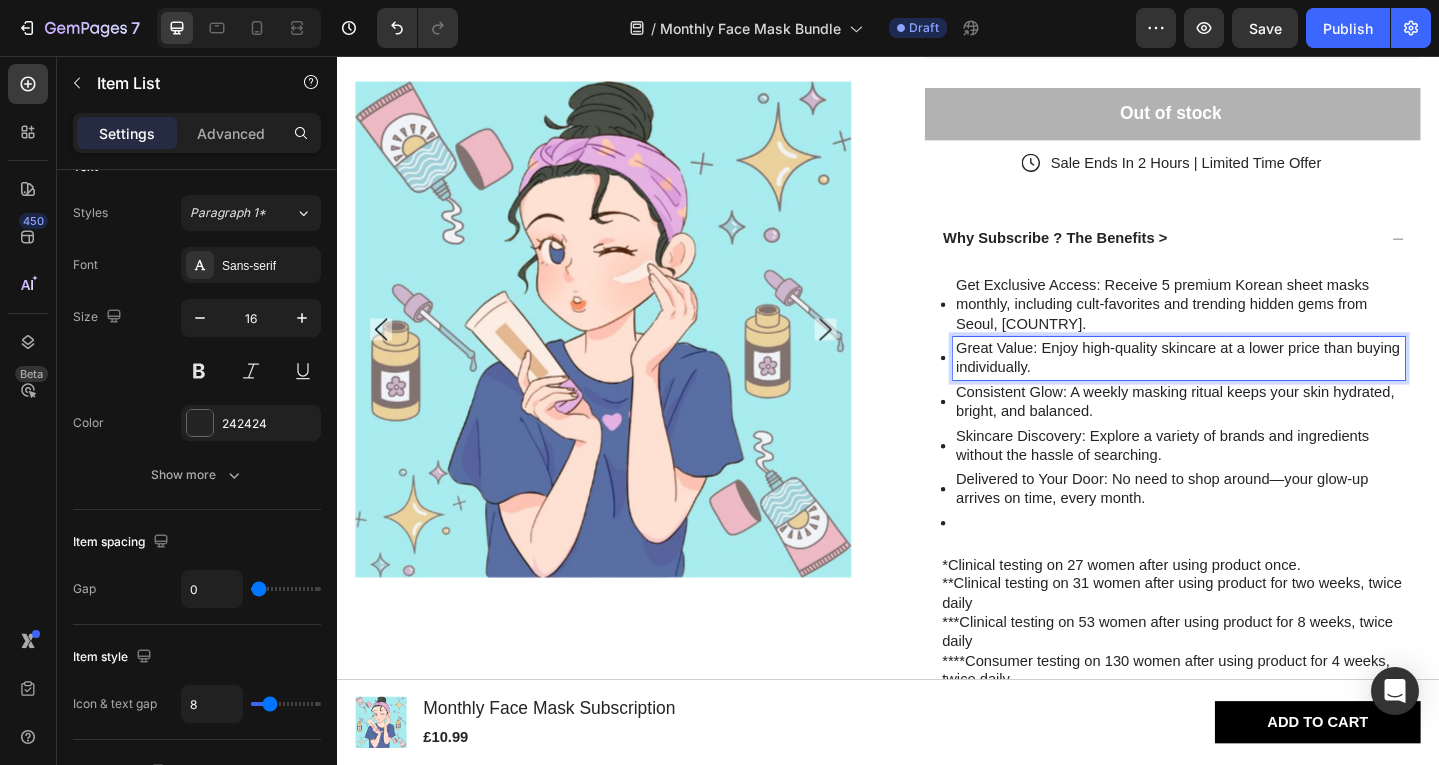 click on "Great Value: Enjoy high-quality skincare at a lower price than buying individually." at bounding box center [1254, 386] 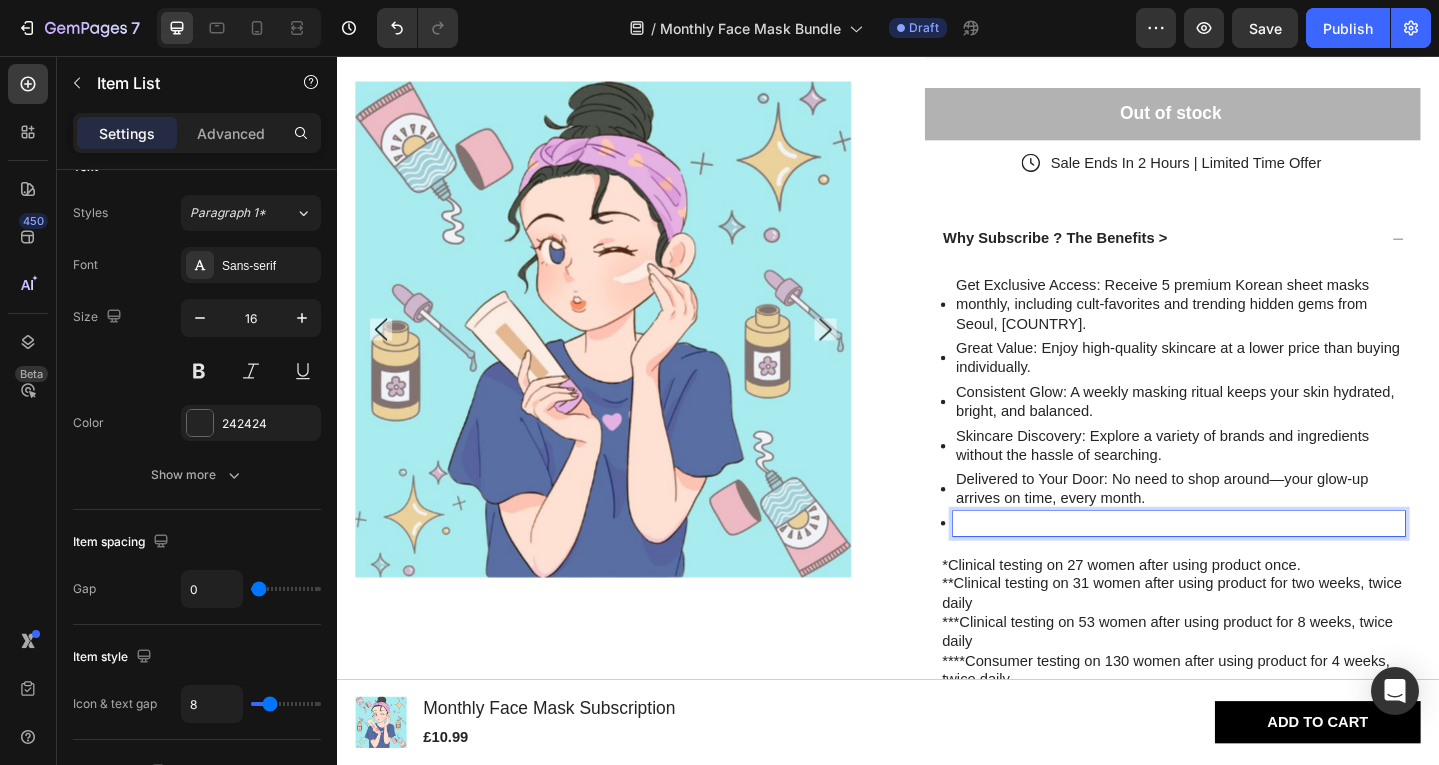click at bounding box center [1254, 565] 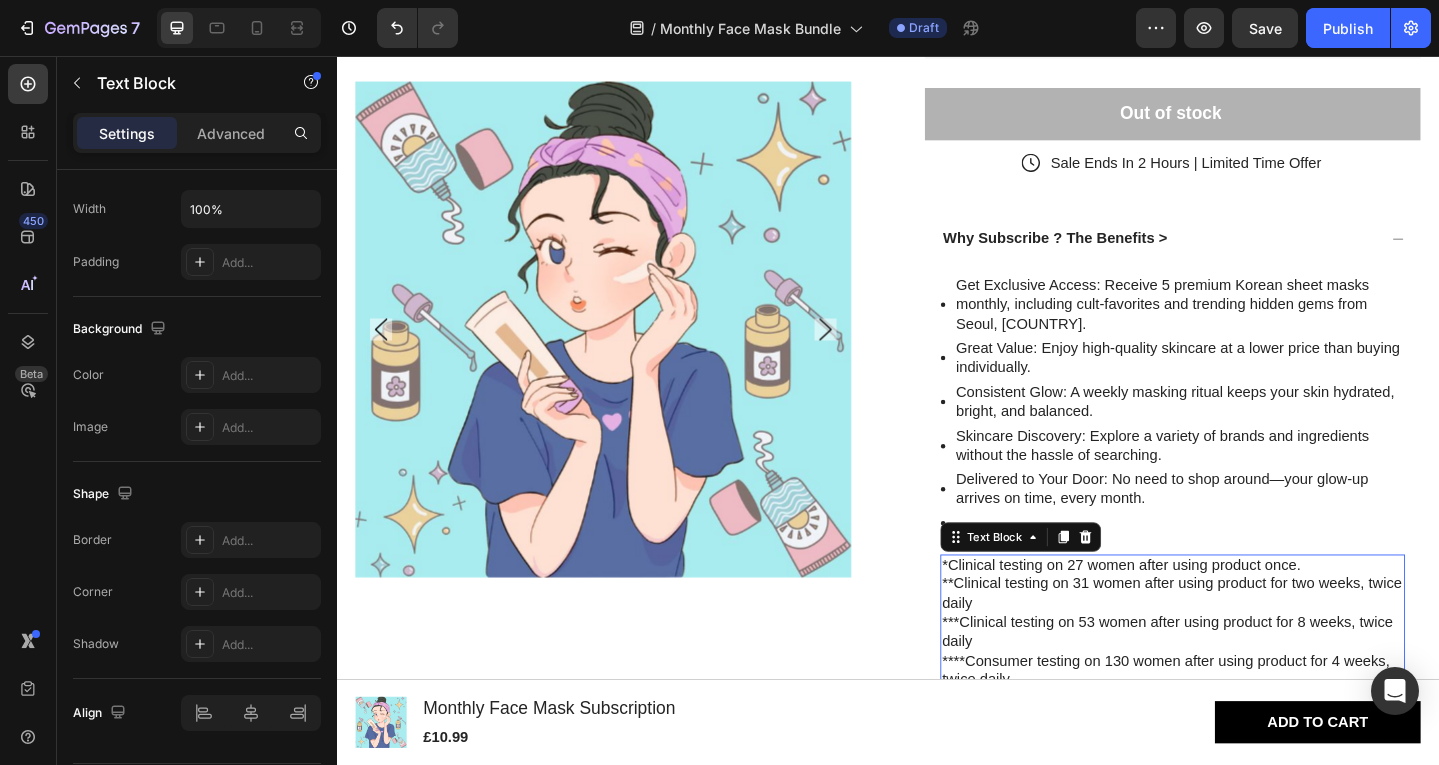 scroll, scrollTop: 0, scrollLeft: 0, axis: both 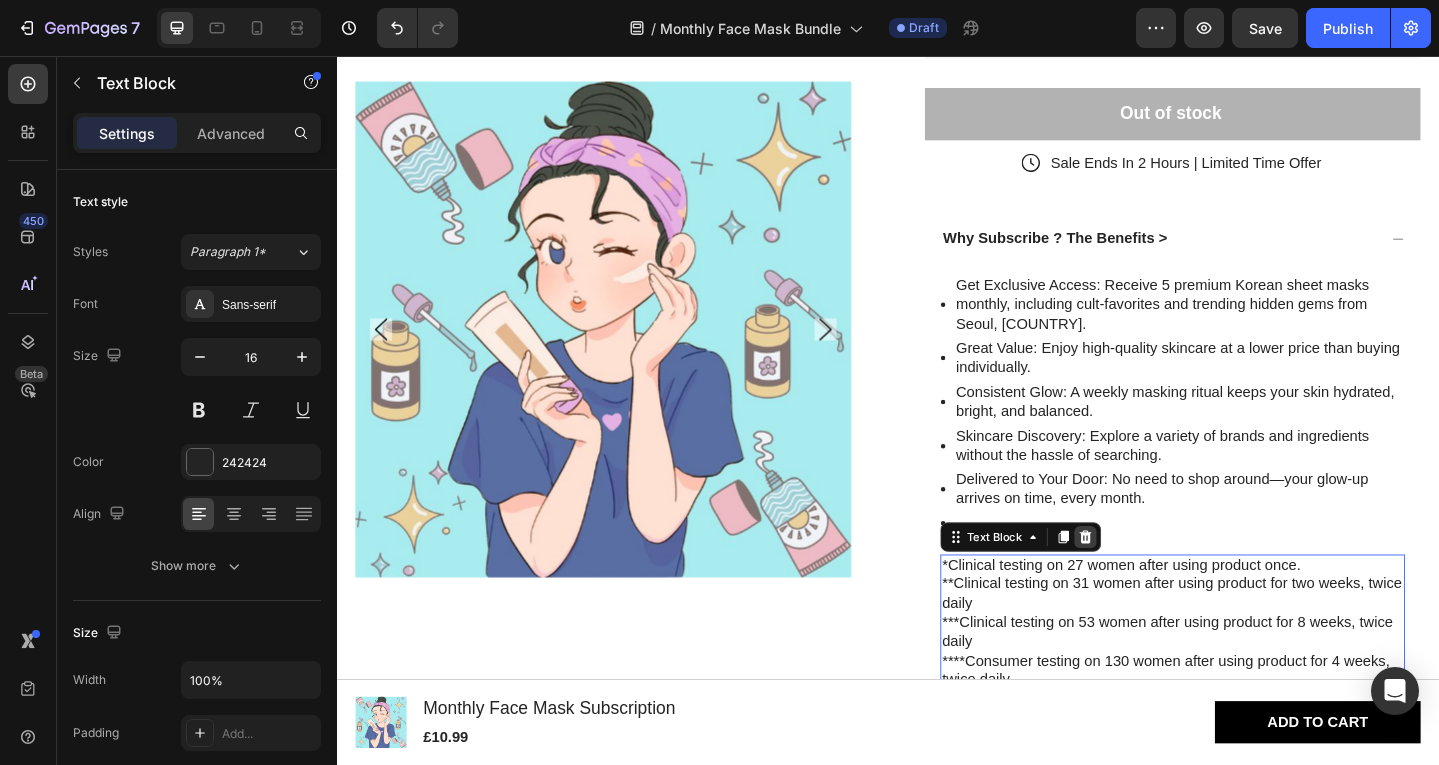 click 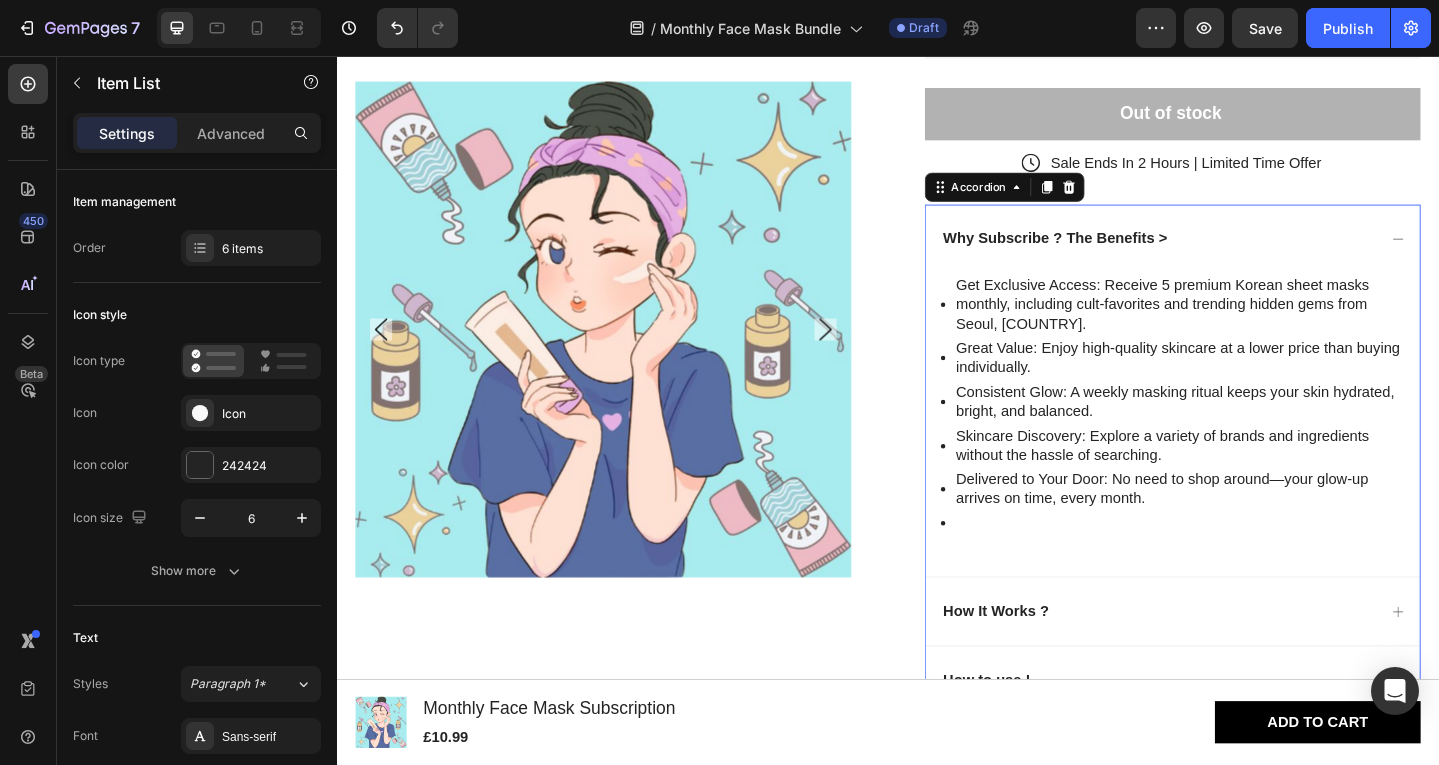 click on "How It Works ?" at bounding box center [1247, 661] 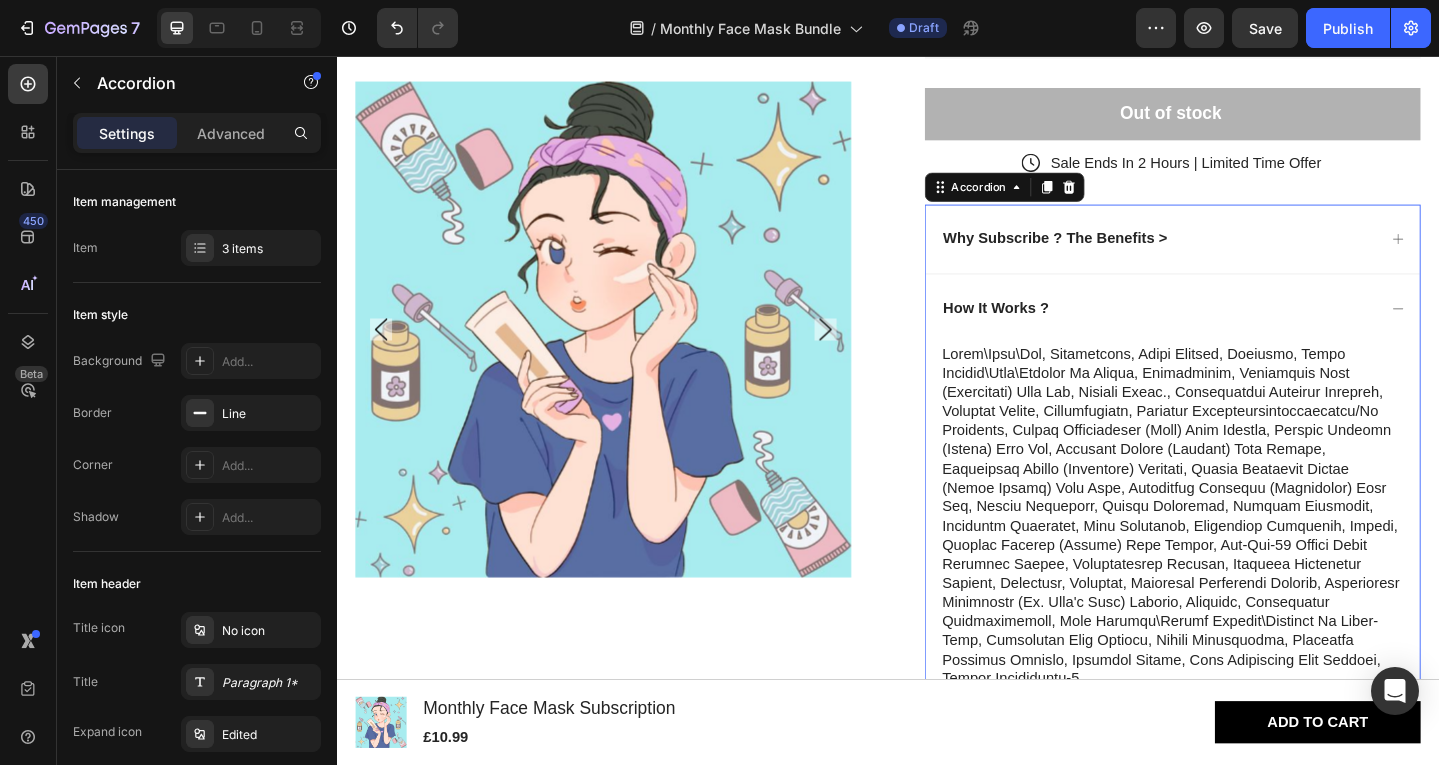 scroll, scrollTop: 868, scrollLeft: 0, axis: vertical 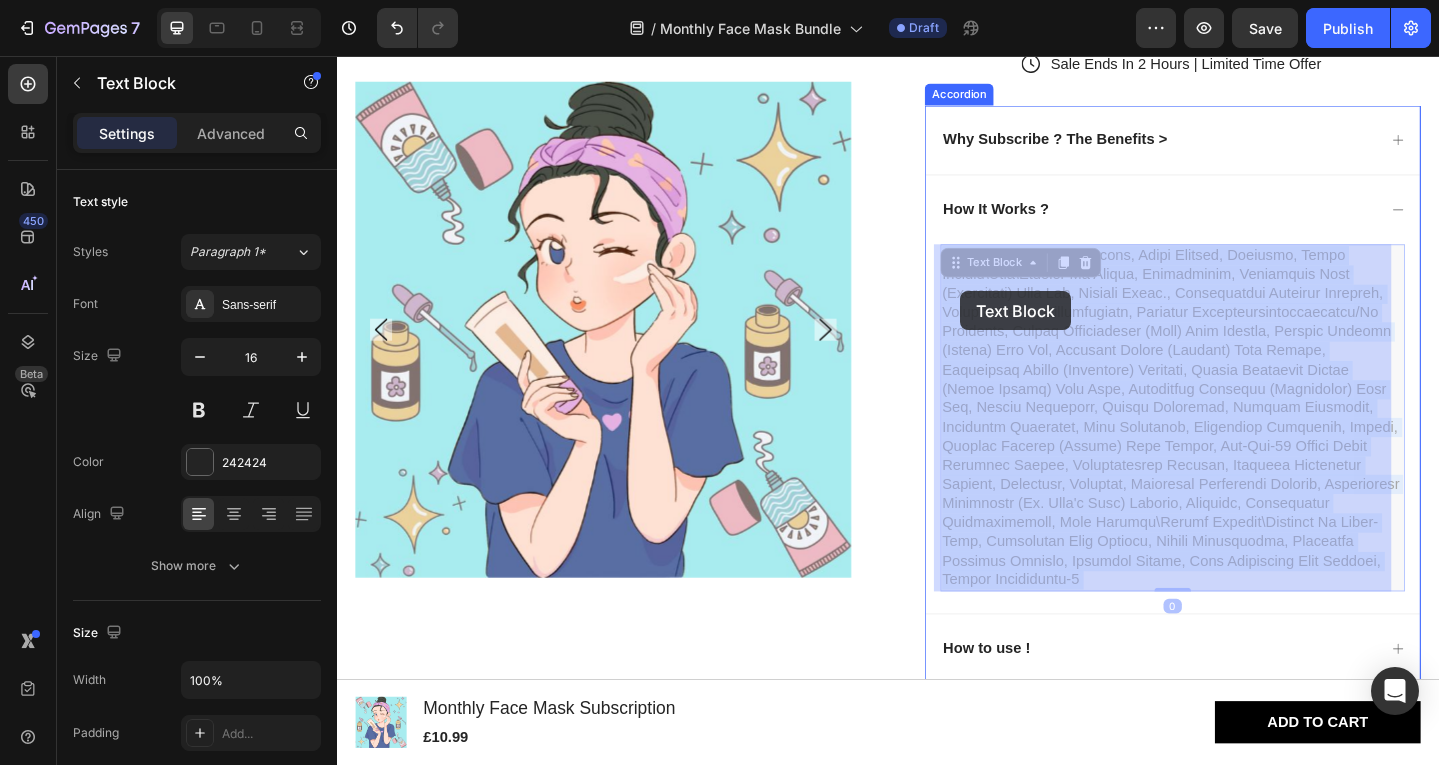 drag, startPoint x: 1336, startPoint y: 626, endPoint x: 997, endPoint y: 323, distance: 454.67572 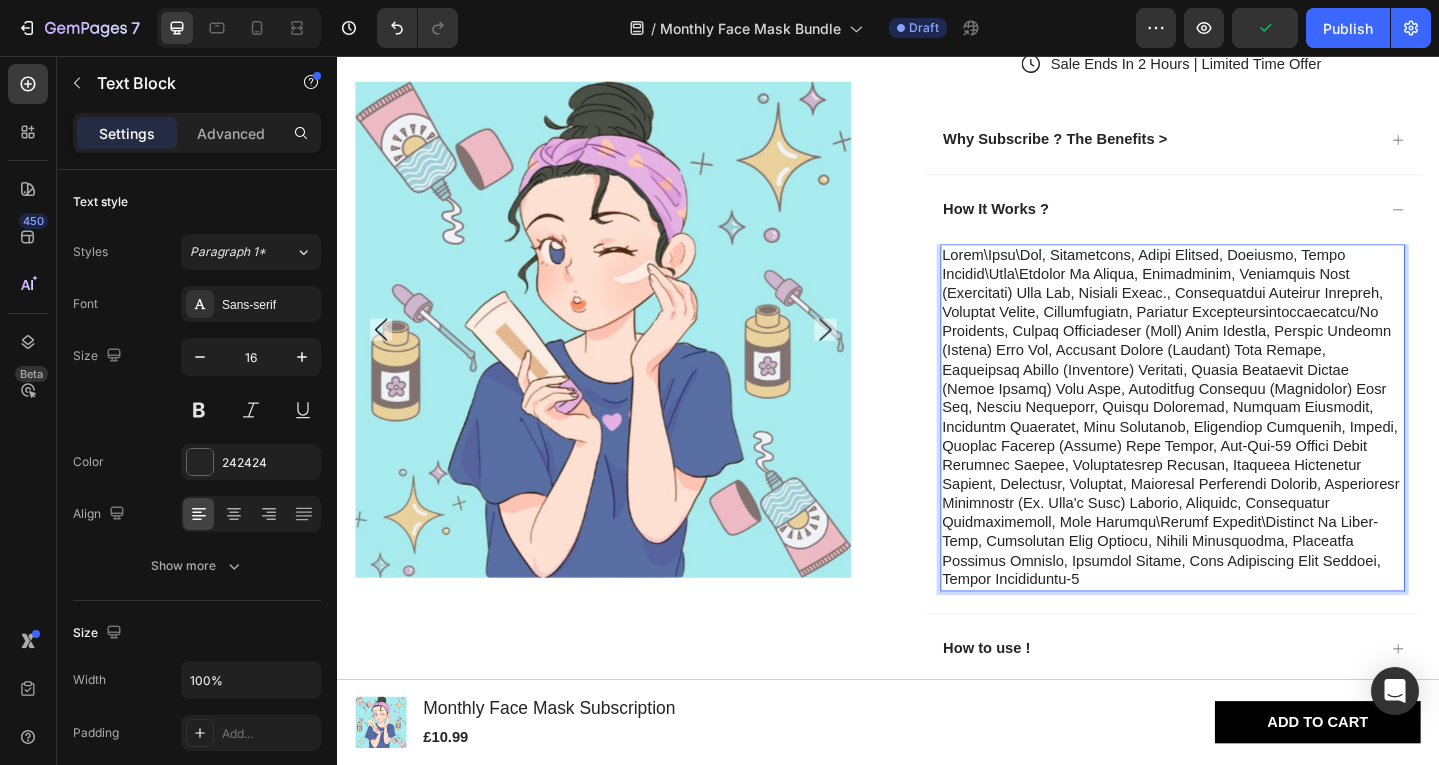 click at bounding box center (1247, 451) 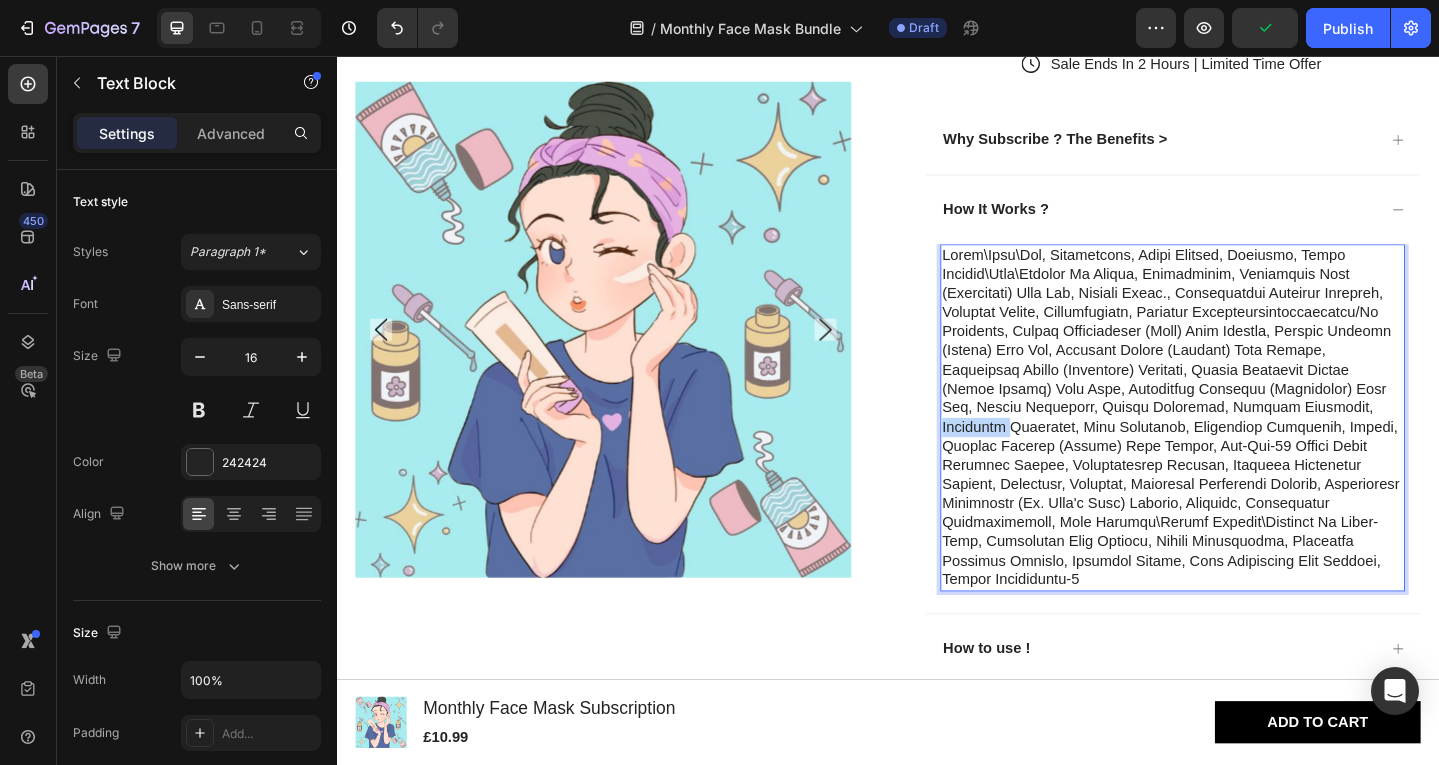 click at bounding box center (1247, 451) 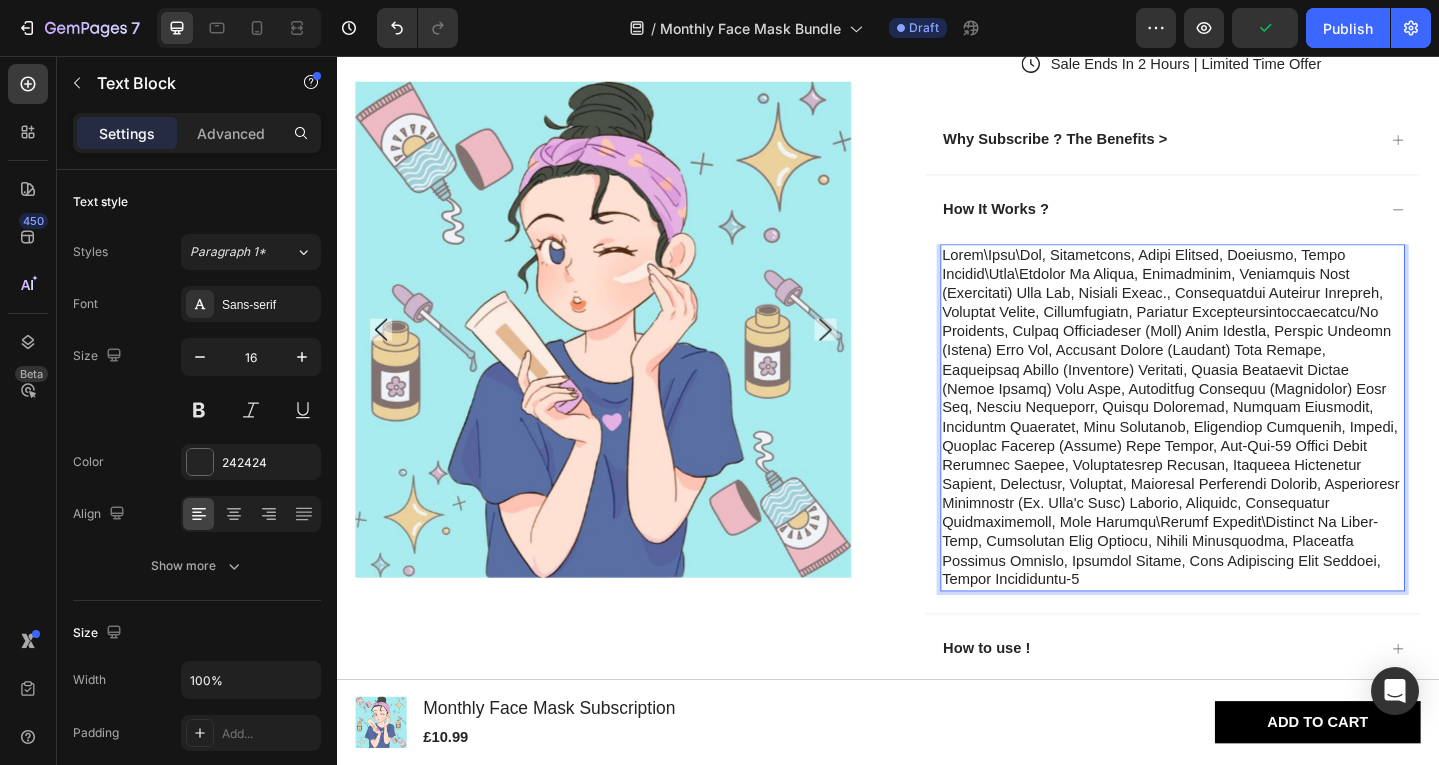 click at bounding box center (1247, 451) 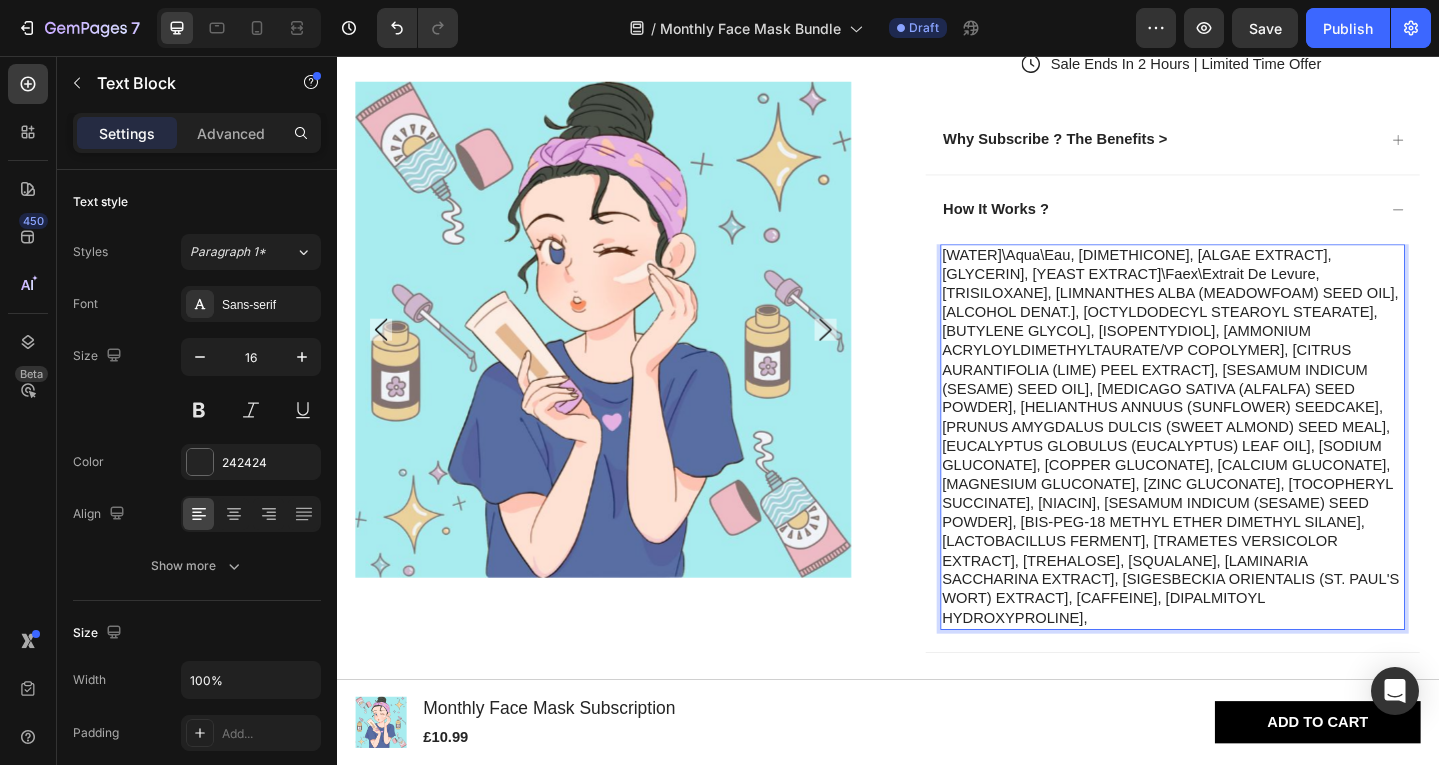 click on "Water\Aqua\Eau, Dimethicone, Algae Extract, Glycerin, Yeast Extract\Faex\Extrait De Levure, Trisiloxane, Limnanthes Alba (Meadowfoam) Seed Oil, Alcohol Denat., Octyldodecyl Stearoyl Stearate, Butylene Glycol, Isopentyldiol, Ammonium Acryloyldimethyltaurate/Vp Copolymer, Citrus Aurantifolia (Lime) Peel Extract, Sesamum Indicum (Sesame) Seed Oil, Medicago Sativa (Alfalfa) Seed Powder, Helianthus Annuus (Sunflower) Seedcake, Prunus Amygdalus Dulcis (Sweet Almond) Seed Meal, Eucalyptus Globulus (Eucalyptus) Leaf Oil, Sodium Gluconate, Copper Gluconate, Calcium Gluconate, Magnesium Gluconate, Zinc Gluconate, Tocopheryl Succinate, Niacin, Sesamum Indicum (Sesame) Seed Powder, Bis-Peg-18 Methyl Ether Dimethyl Silane, Lactobacillus Ferment, Trametes Versicolor Extract, Trehalose, Squalane, Laminaria Saccharina Extract, Sigesbeckia Orientalis (St. Paul's Wort) Extract, Caffeine, Dipalmitoyl Hydroxyproline," at bounding box center (1247, 472) 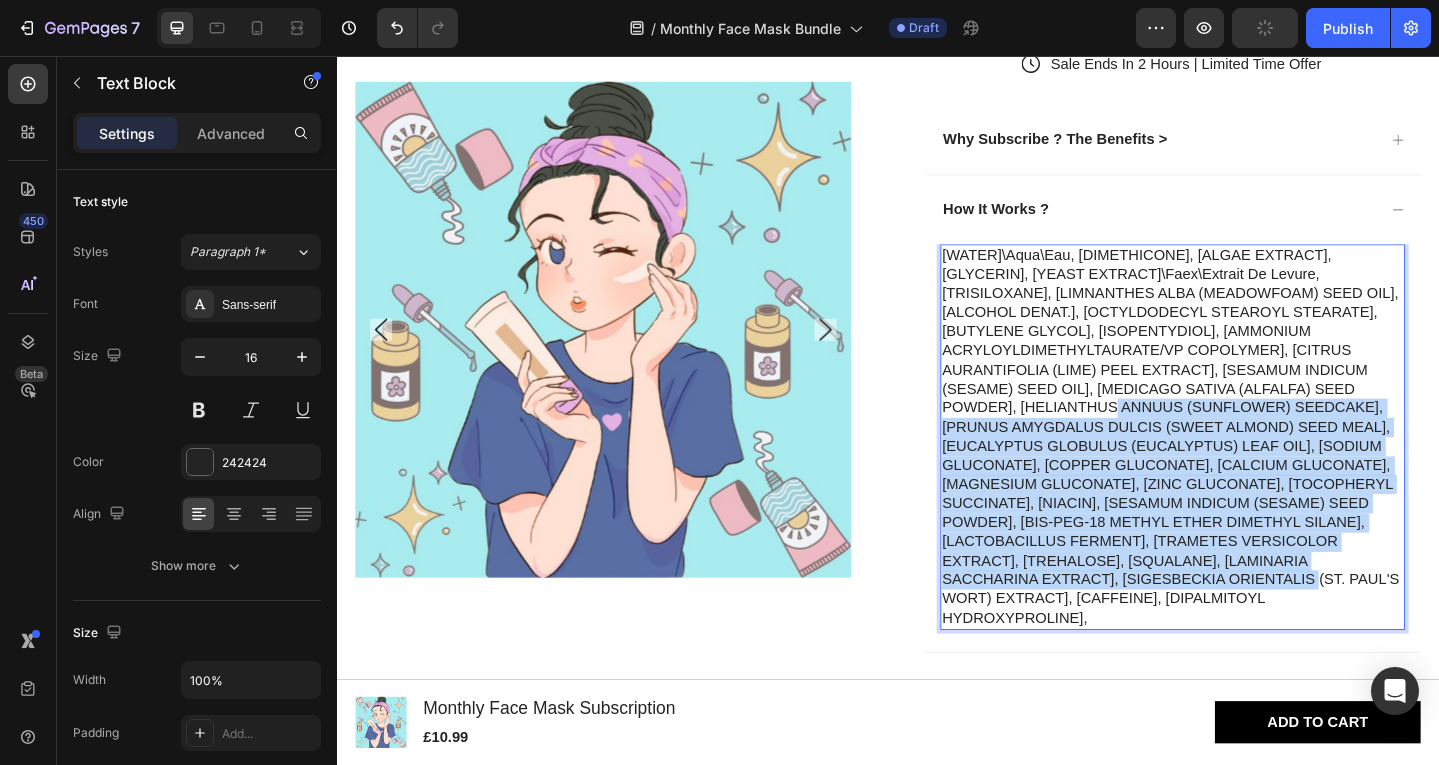 drag, startPoint x: 1393, startPoint y: 573, endPoint x: 1002, endPoint y: 425, distance: 418.07297 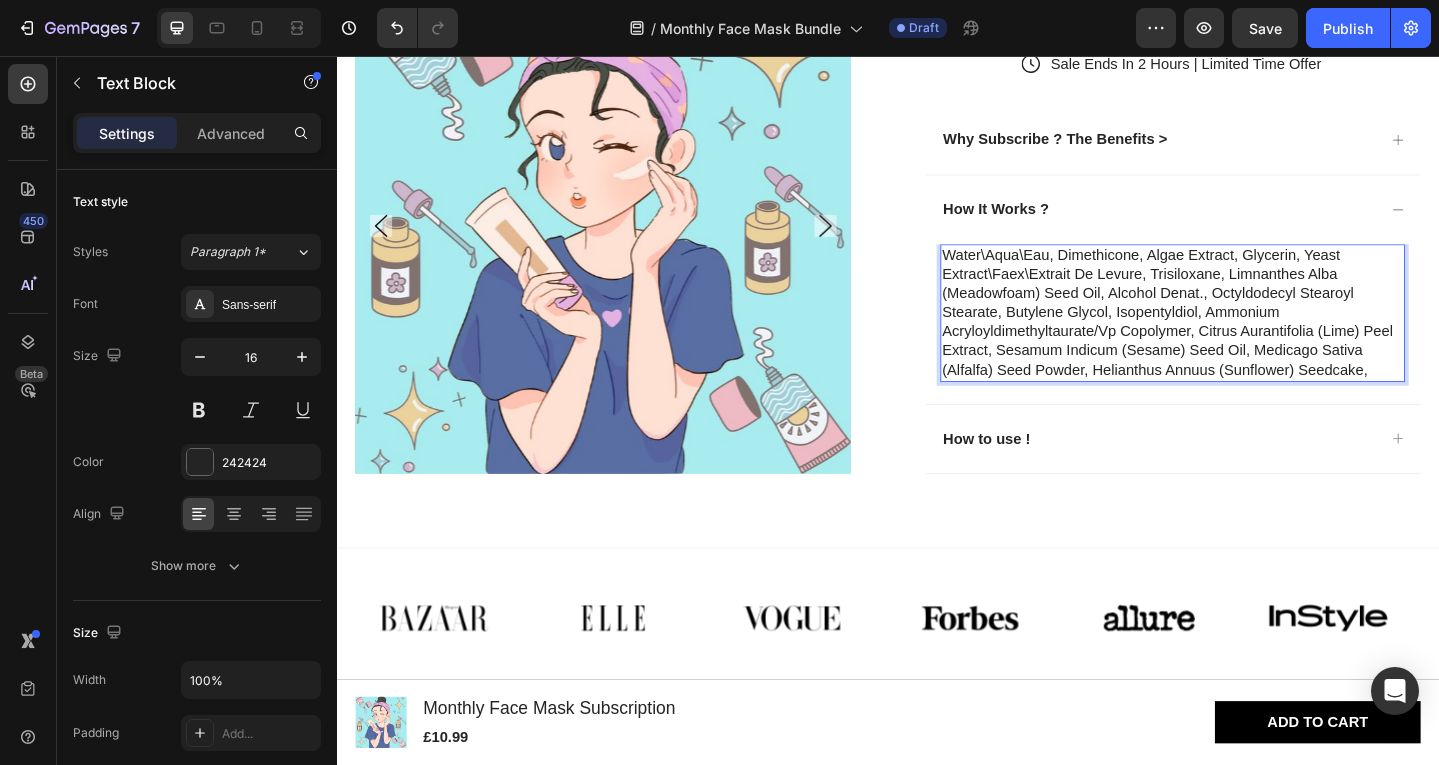 drag, startPoint x: 1464, startPoint y: 396, endPoint x: 1009, endPoint y: 278, distance: 470.05212 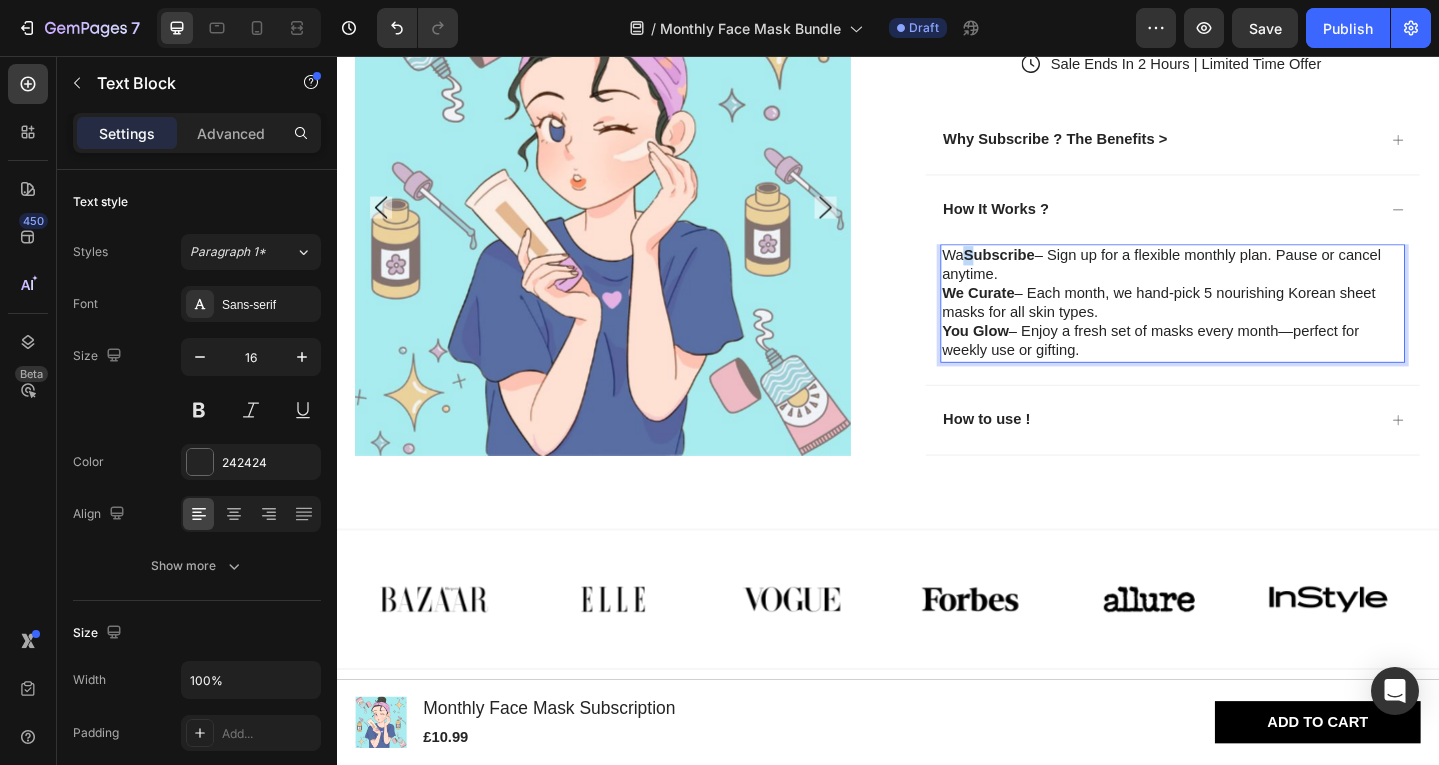 click on "Subscribe" at bounding box center [1057, 273] 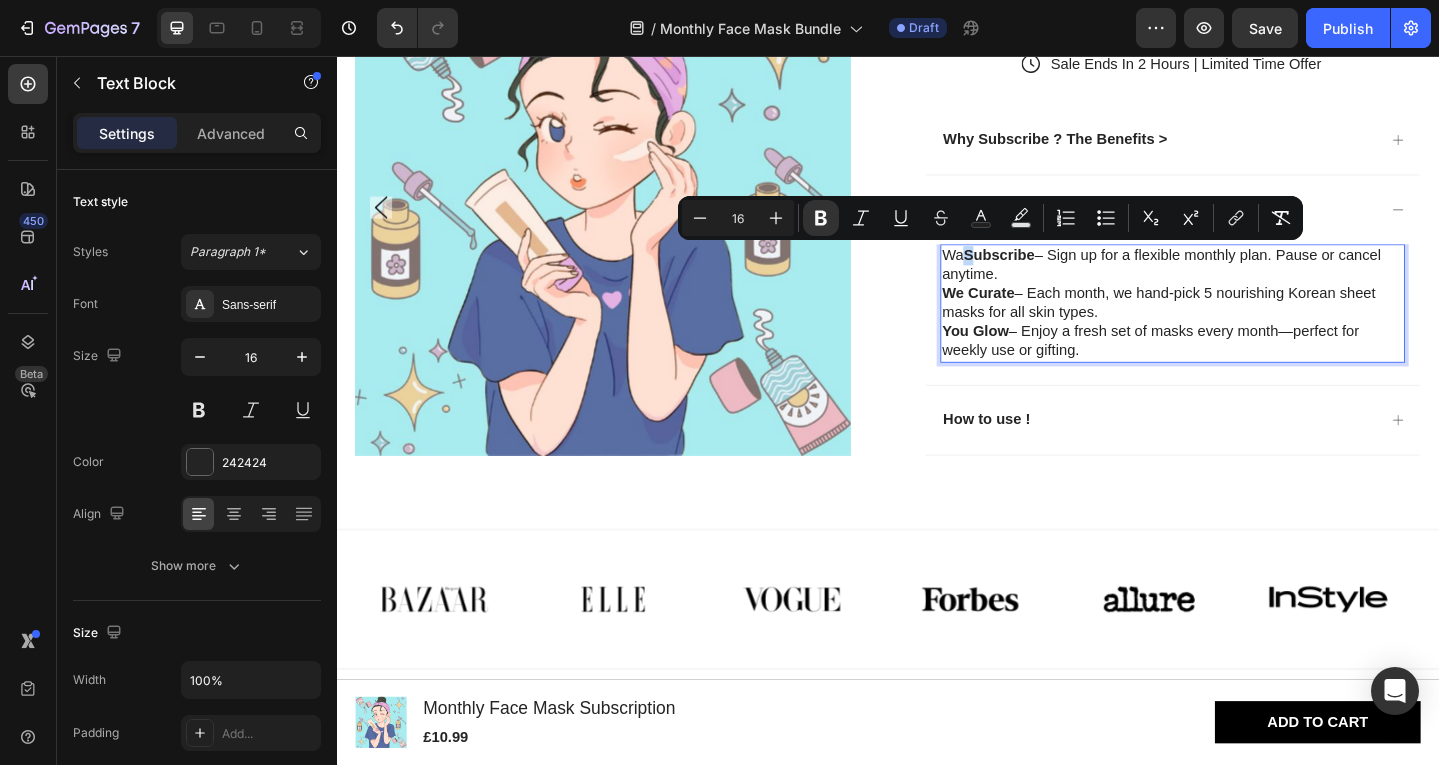 click on "Subscribe" at bounding box center (1057, 273) 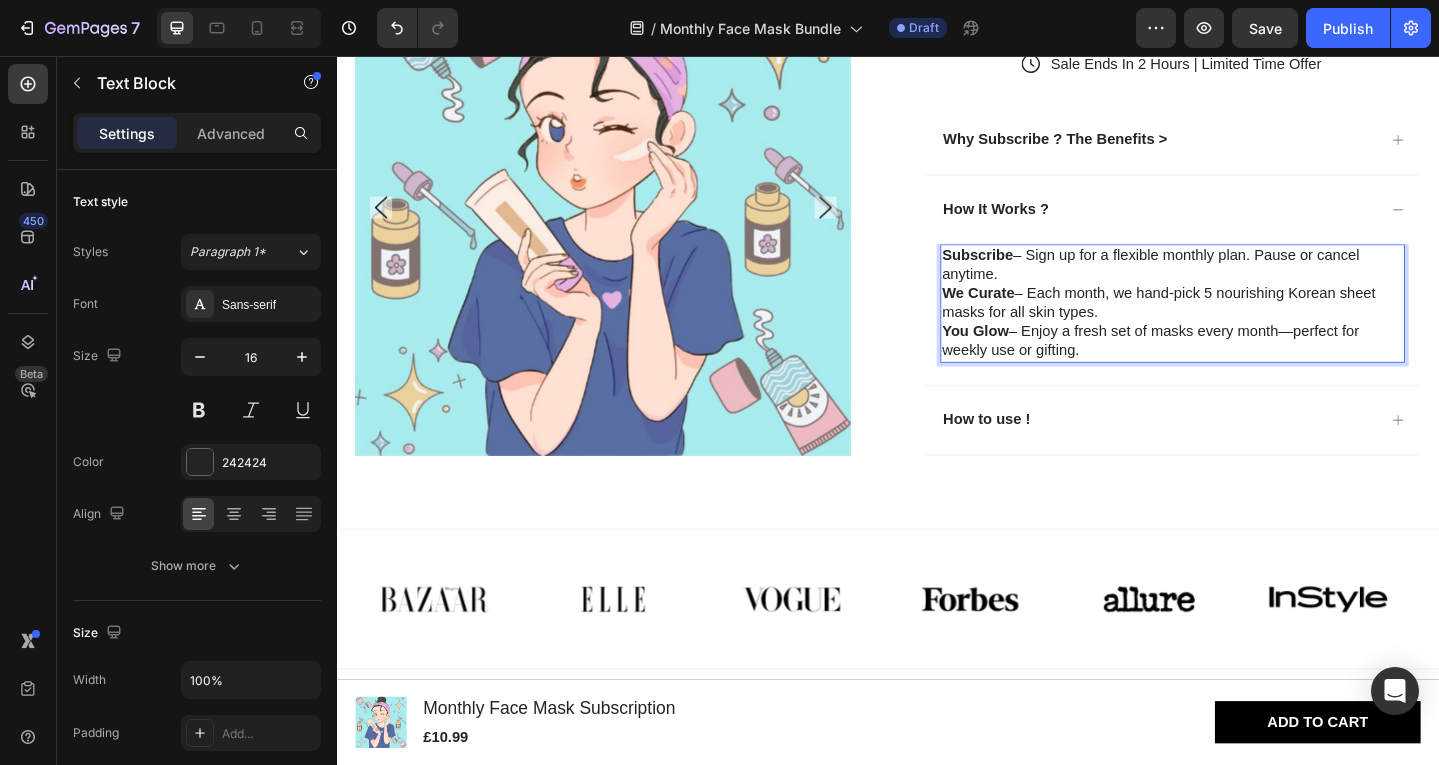 click on "Subscribe  – Sign up for a flexible monthly plan. Pause or cancel anytime." at bounding box center [1247, 285] 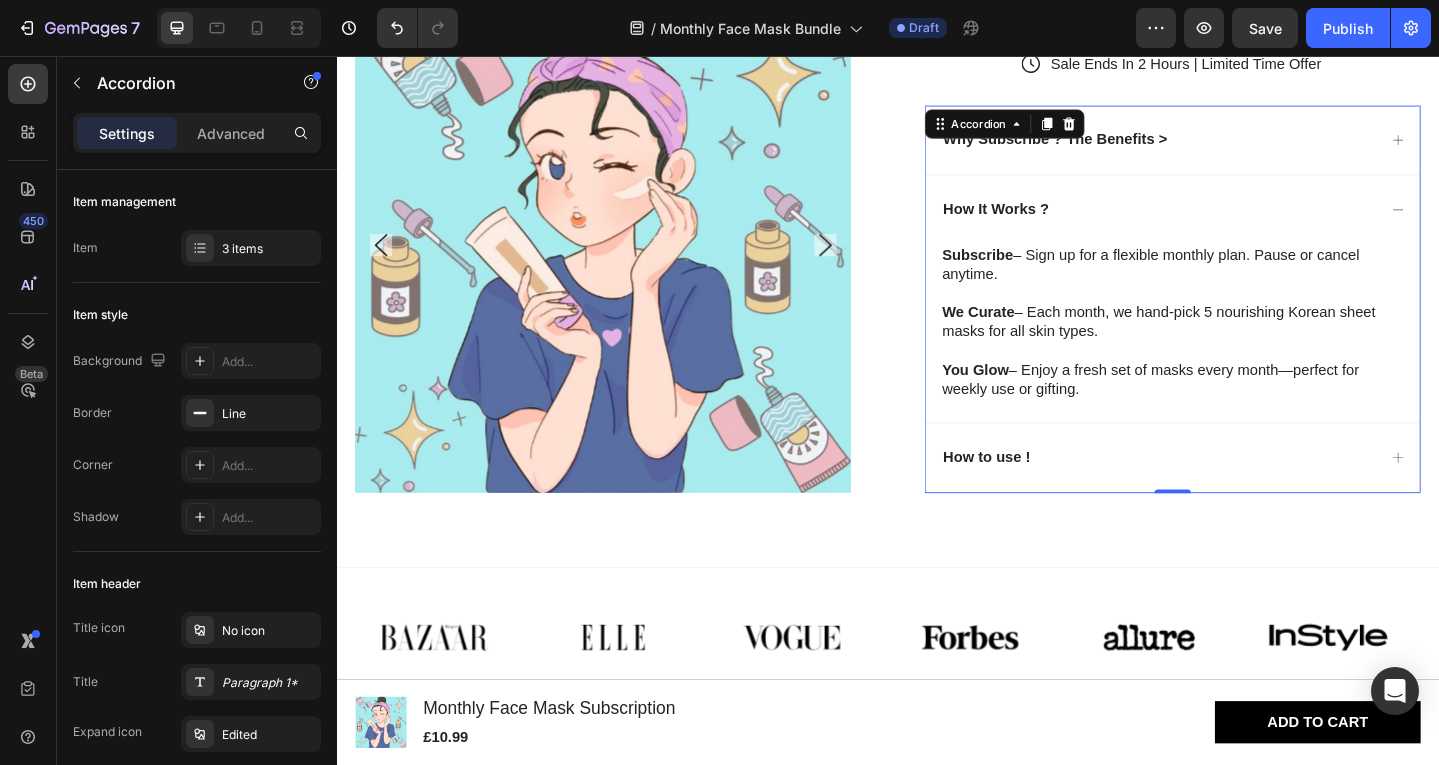 click on "How to use !" at bounding box center [1231, 494] 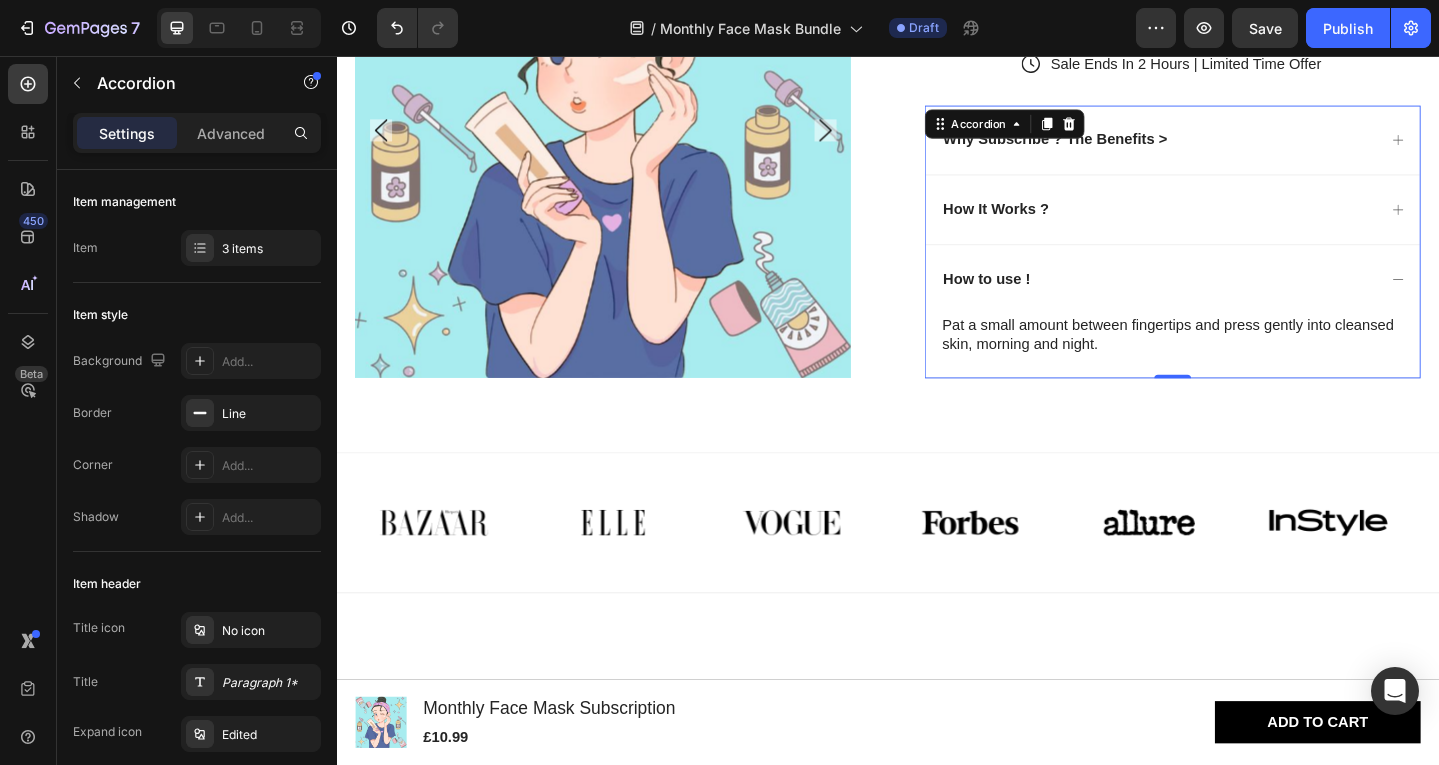 click on "Free UK delivery over £50 ! Shop Now Text Block Row
Product Images 4.8/5 Text Block Icon Icon Icon Icon Icon Icon List (1980 Reviews) Text Block Row Monthly Face Mask Subscription Product Title The 2025 Rated Innovation Korea Nourshing Face Mask Text Block
Icon Exceptionally nourishing Text Block Row
Icon Quickly absorbed Text Block Row Row
Icon Skin feels velvety soft Text Block Row Row K-Beauty Mask Subscription
5 Curated Sheet Masks, Delivered Monthly
Glow up every month with a bundle of 5 premium Korean sheet masks—your weekly ritual for radiant, glass-like skin.
Perfect for both  K-beauty newbies and skincare lovers , this subscription brings you the latest innovations and top formulas, straight to your doorstep. From hydrating heroes to brightening boosts, enjoy a rotating selection at great value—because your skin deserves the best. Show less Product Description Appstle Subscriptions Appstle Subscriptions Seal Subscriptions Seal Subscriptions Out of stock Add to Cart" at bounding box center [937, -142] 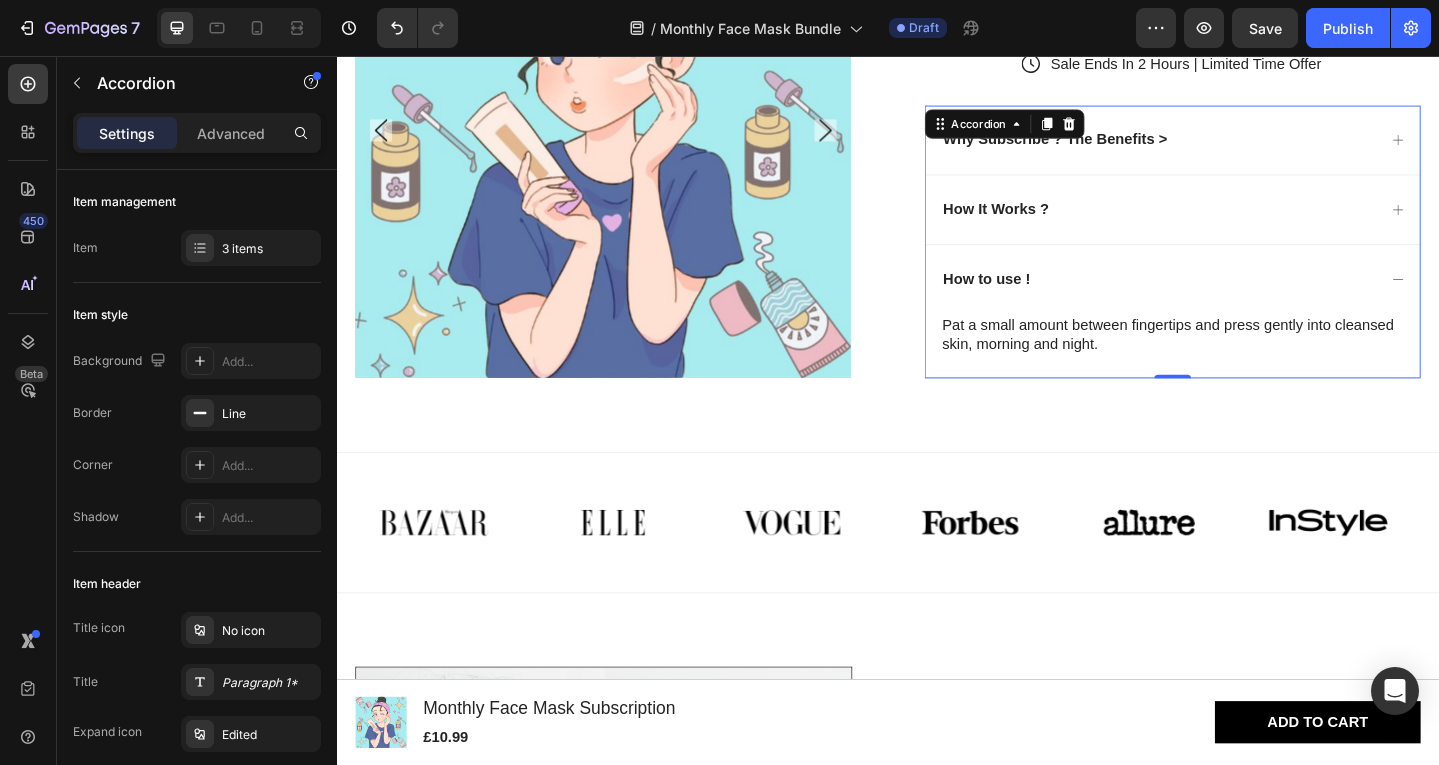 scroll, scrollTop: 769, scrollLeft: 0, axis: vertical 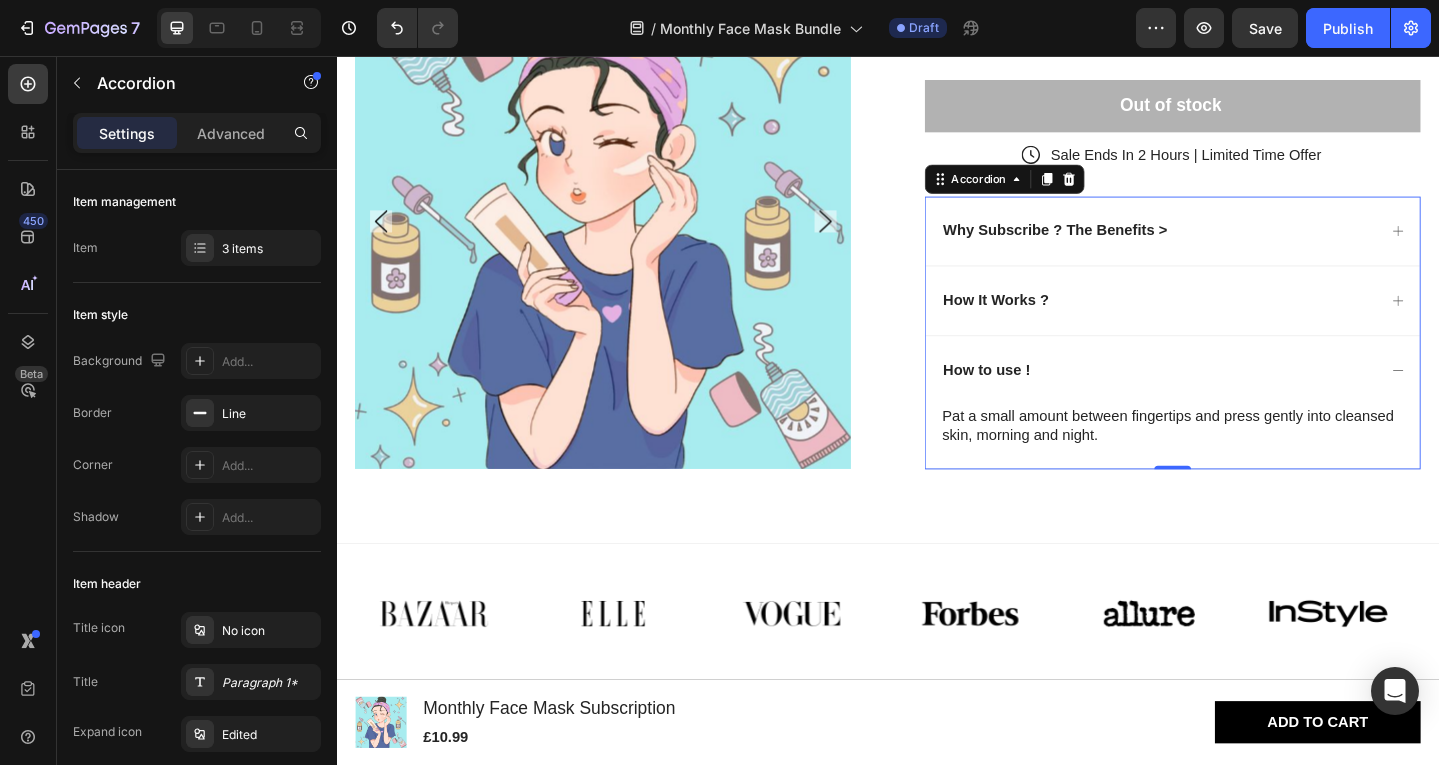 click on "Why Subscribe ? The Benefits >" at bounding box center (1247, 247) 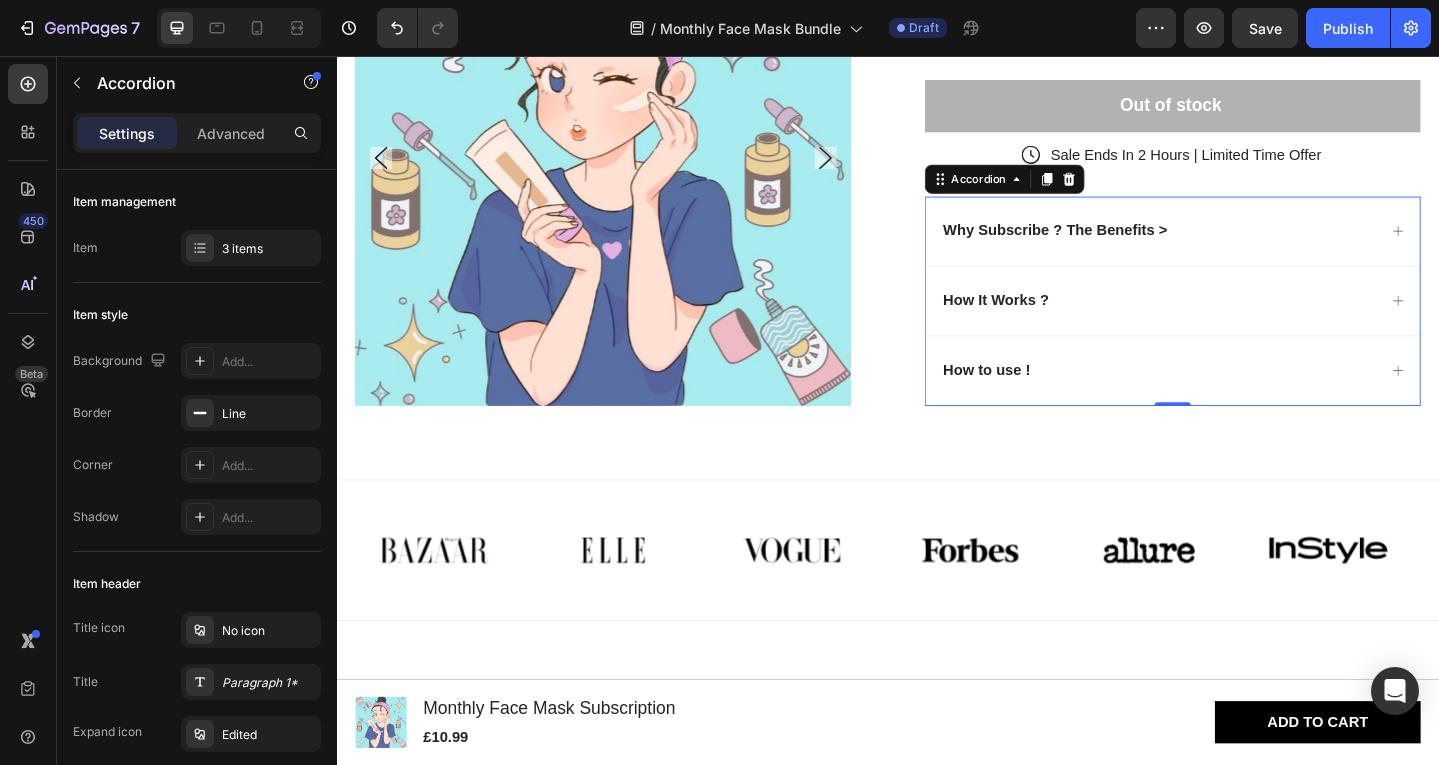 click on "Why Subscribe ? The Benefits >" at bounding box center (1247, 247) 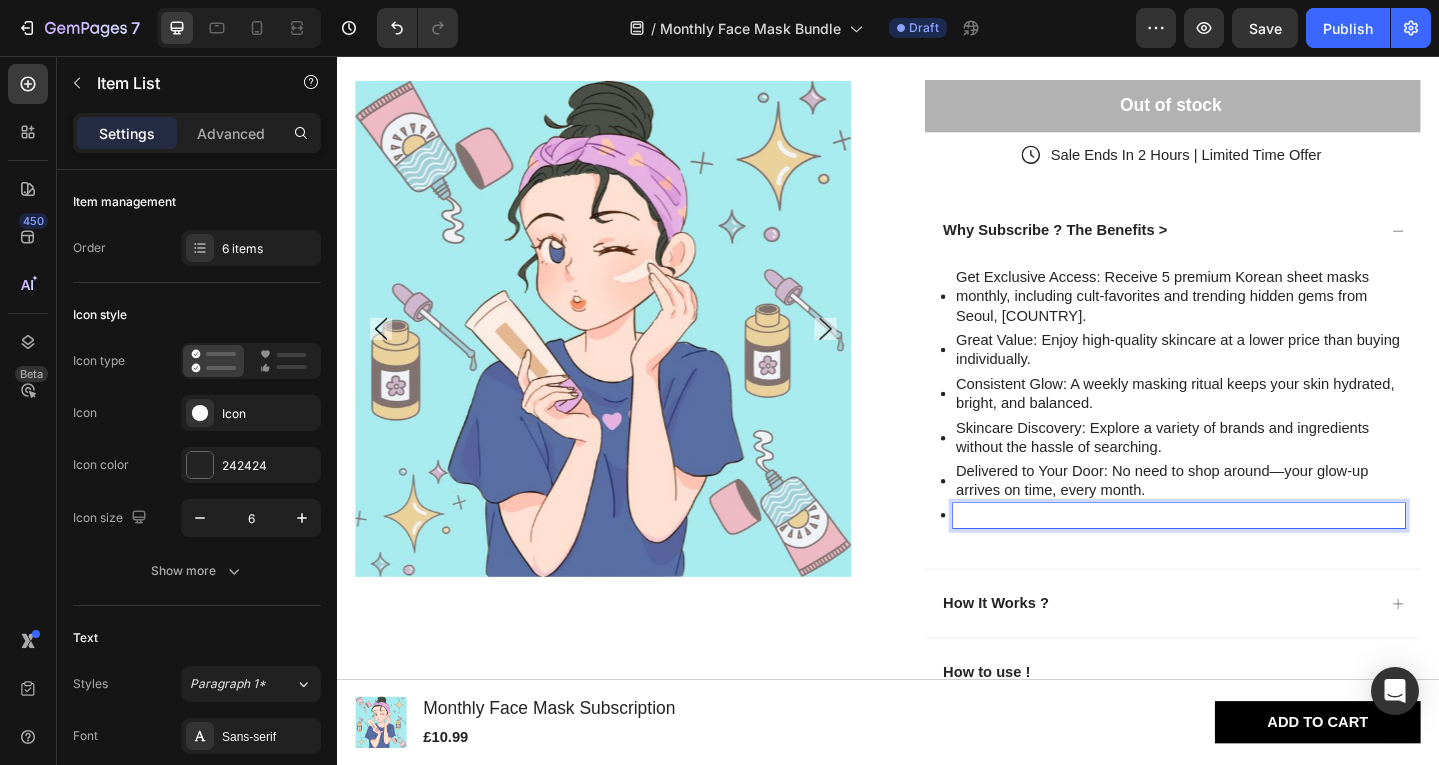 click at bounding box center (1254, 557) 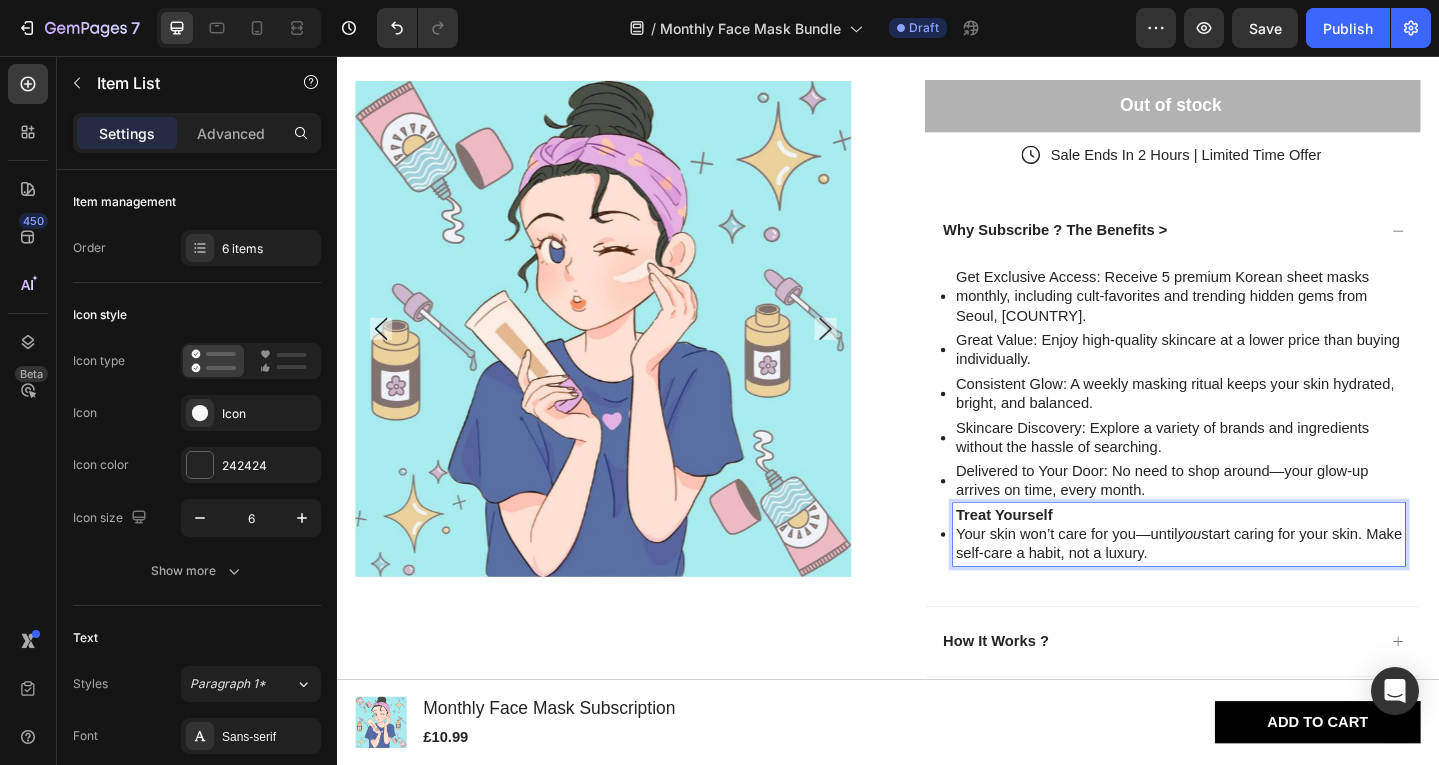 click on "Treat Yourself" at bounding box center (1254, 557) 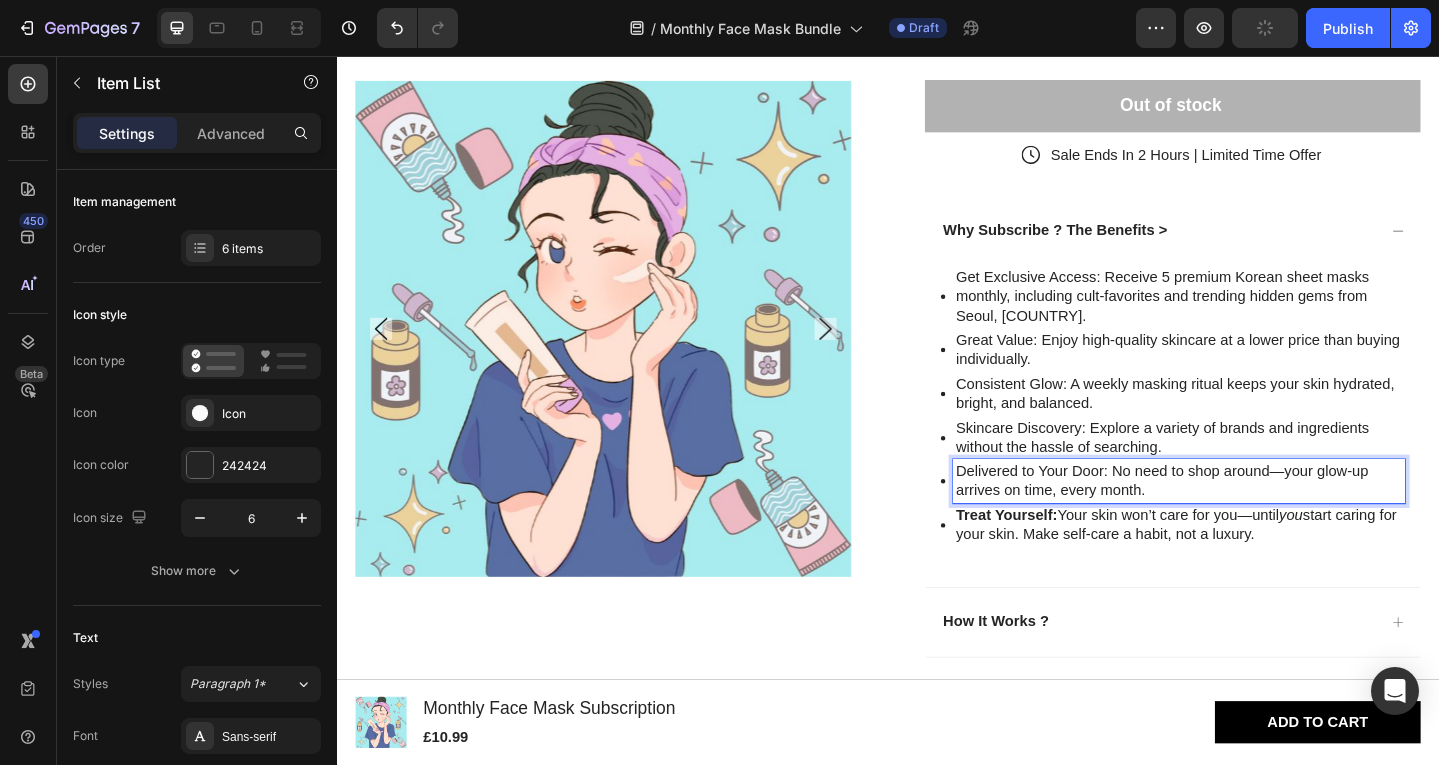click on "Delivered to Your Door: No need to shop around—your glow-up arrives on time, every month." at bounding box center (1254, 520) 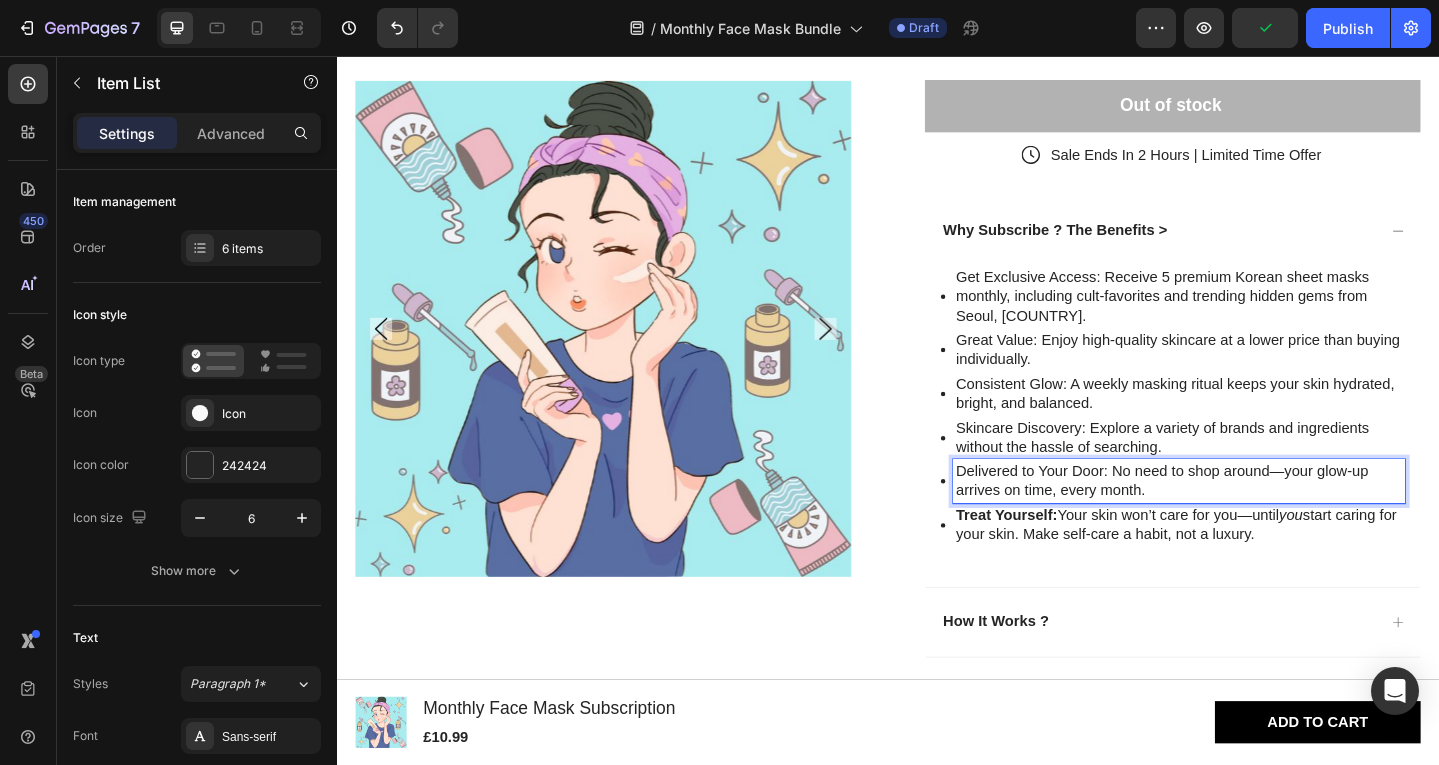 click on "Delivered to Your Door: No need to shop around—your glow-up arrives on time, every month." at bounding box center [1254, 520] 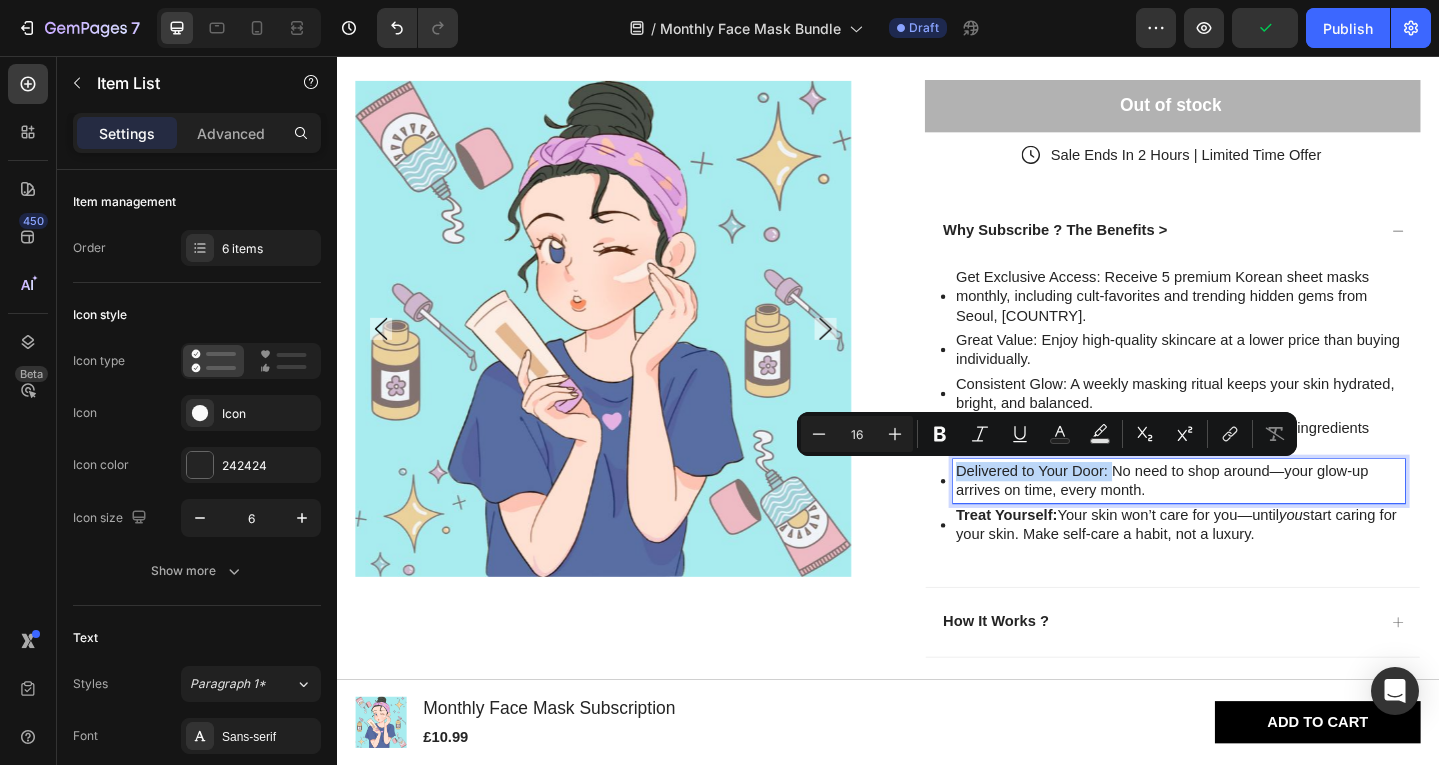 drag, startPoint x: 1168, startPoint y: 510, endPoint x: 1012, endPoint y: 503, distance: 156.15697 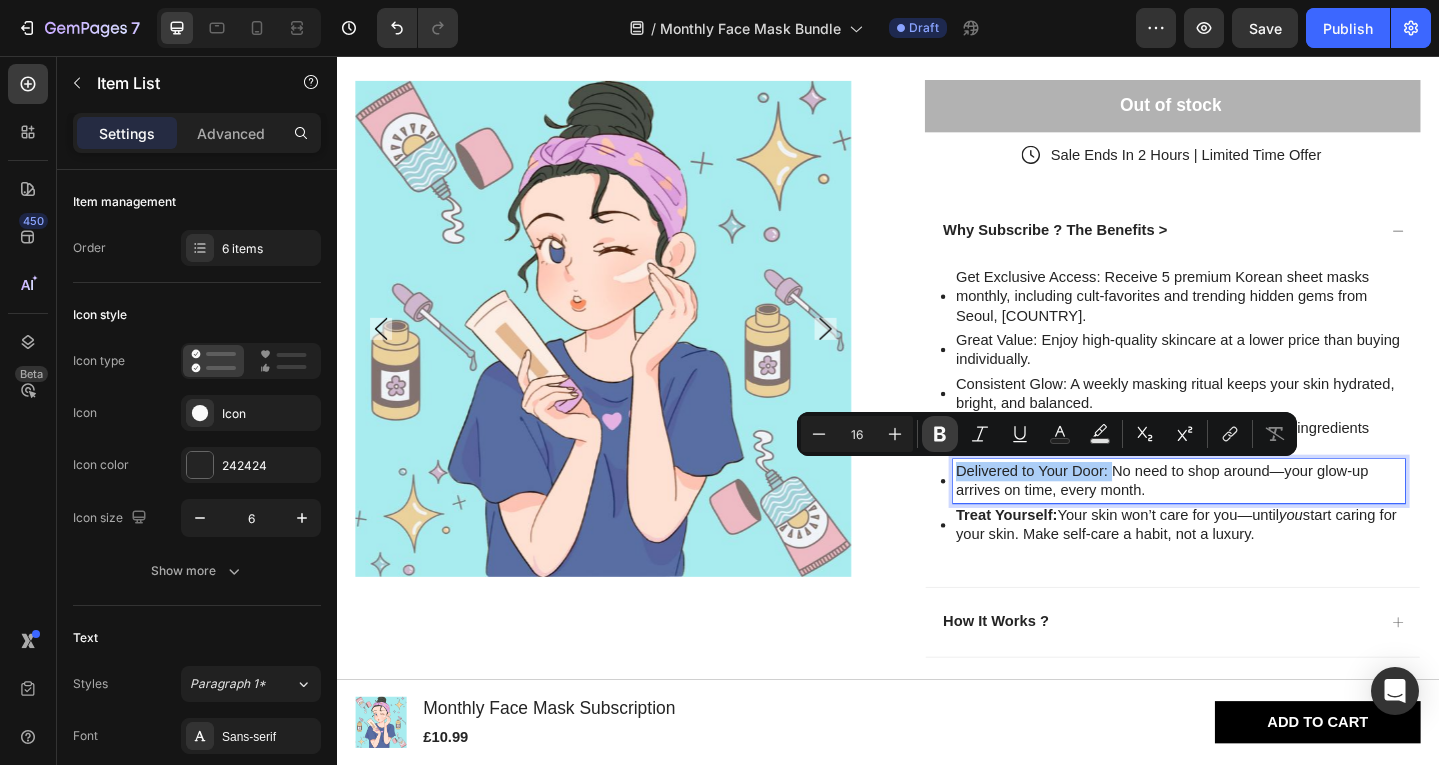click 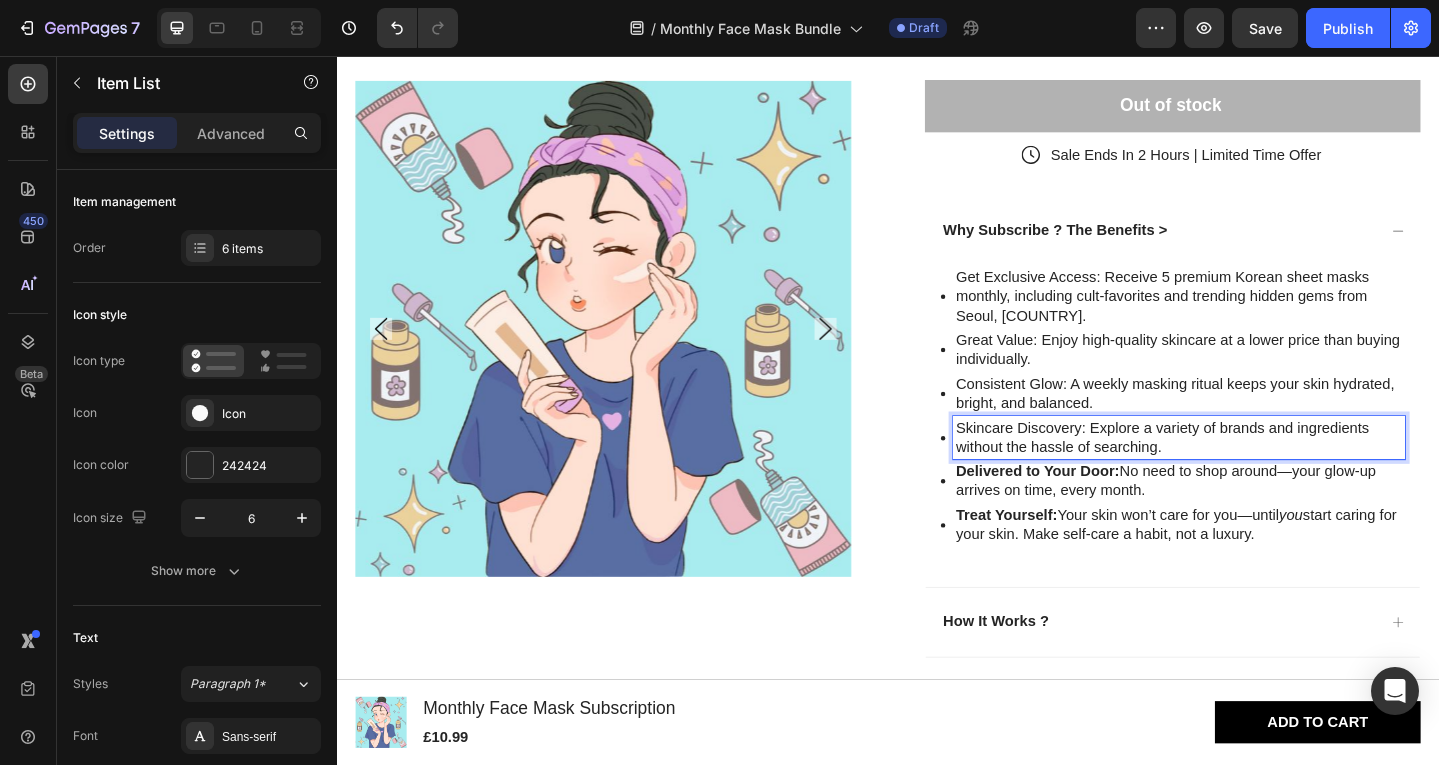 click on "Skincare Discovery: Explore a variety of brands and ingredients without the hassle of searching." at bounding box center (1254, 473) 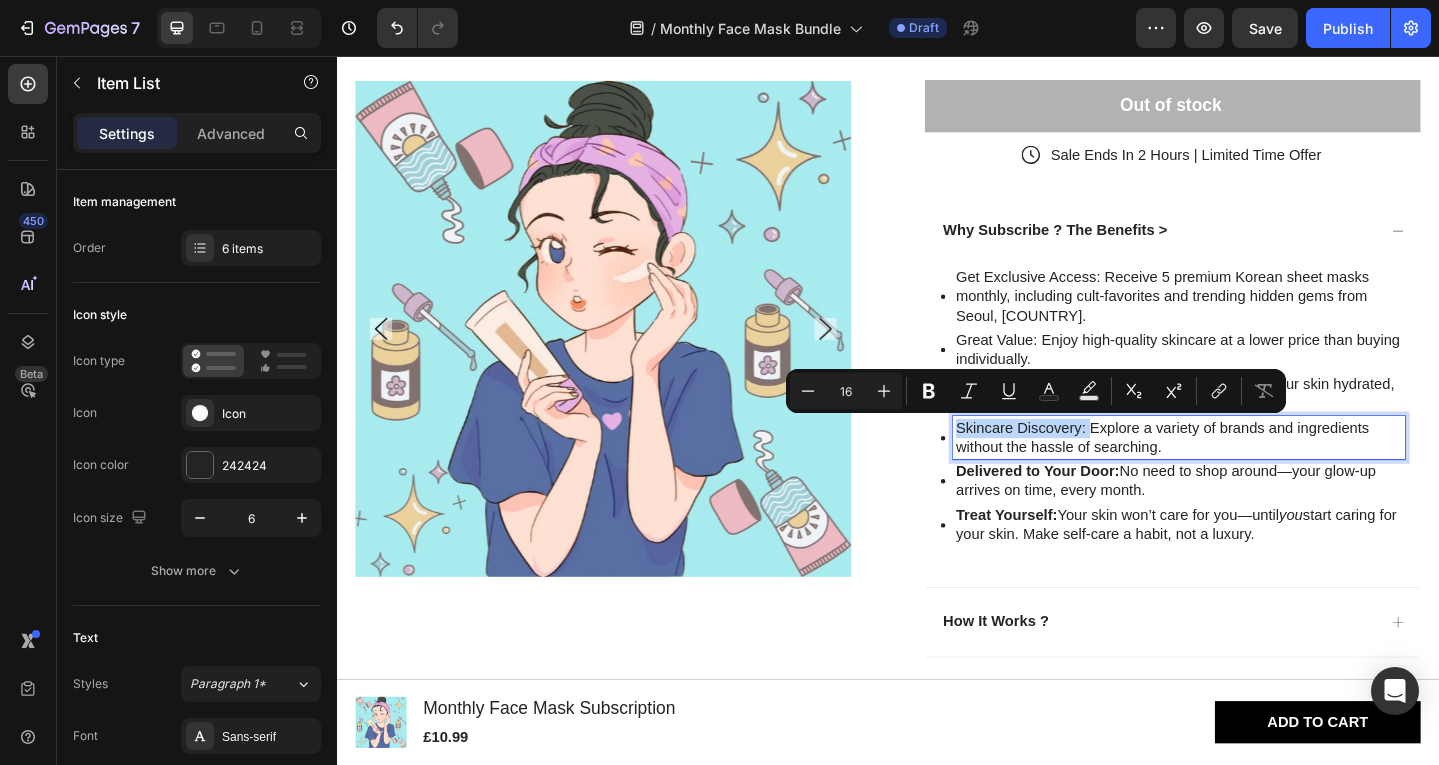 drag, startPoint x: 1145, startPoint y: 461, endPoint x: 1026, endPoint y: 456, distance: 119.104996 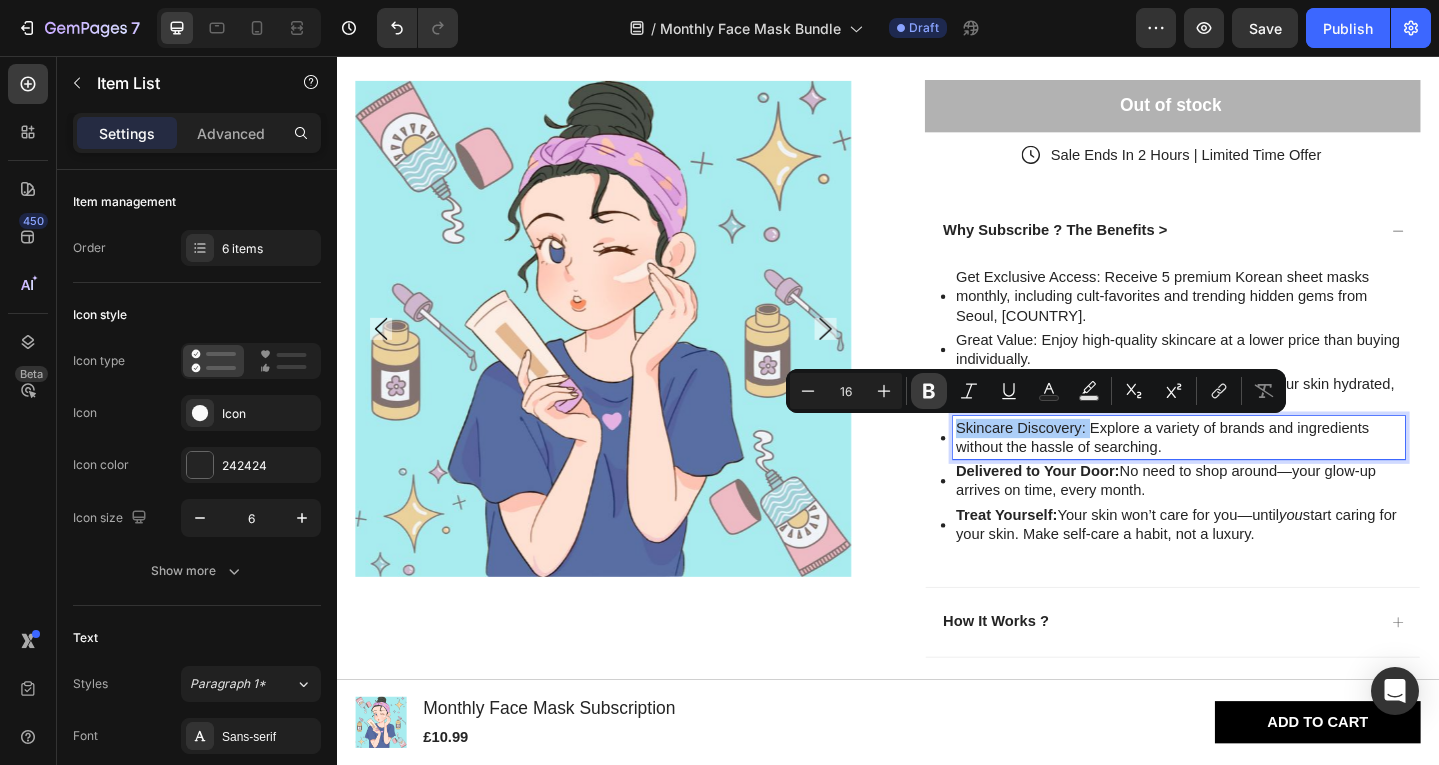 click on "Bold" at bounding box center (929, 391) 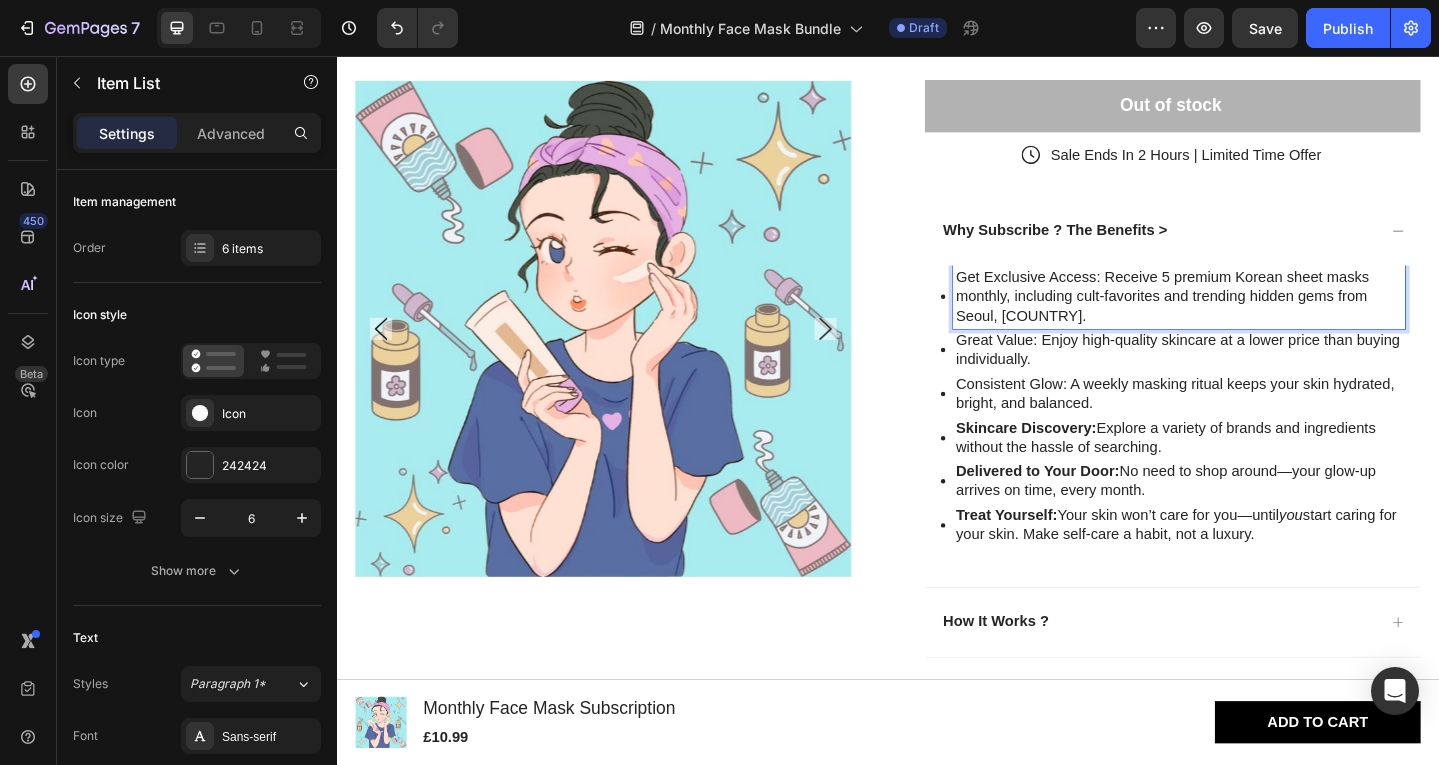 click on "Get Exclusive Access: Receive 5 premium Korean sheet masks monthly, including cult-favorites and trending hidden gems from Seoul, Korea." at bounding box center [1254, 319] 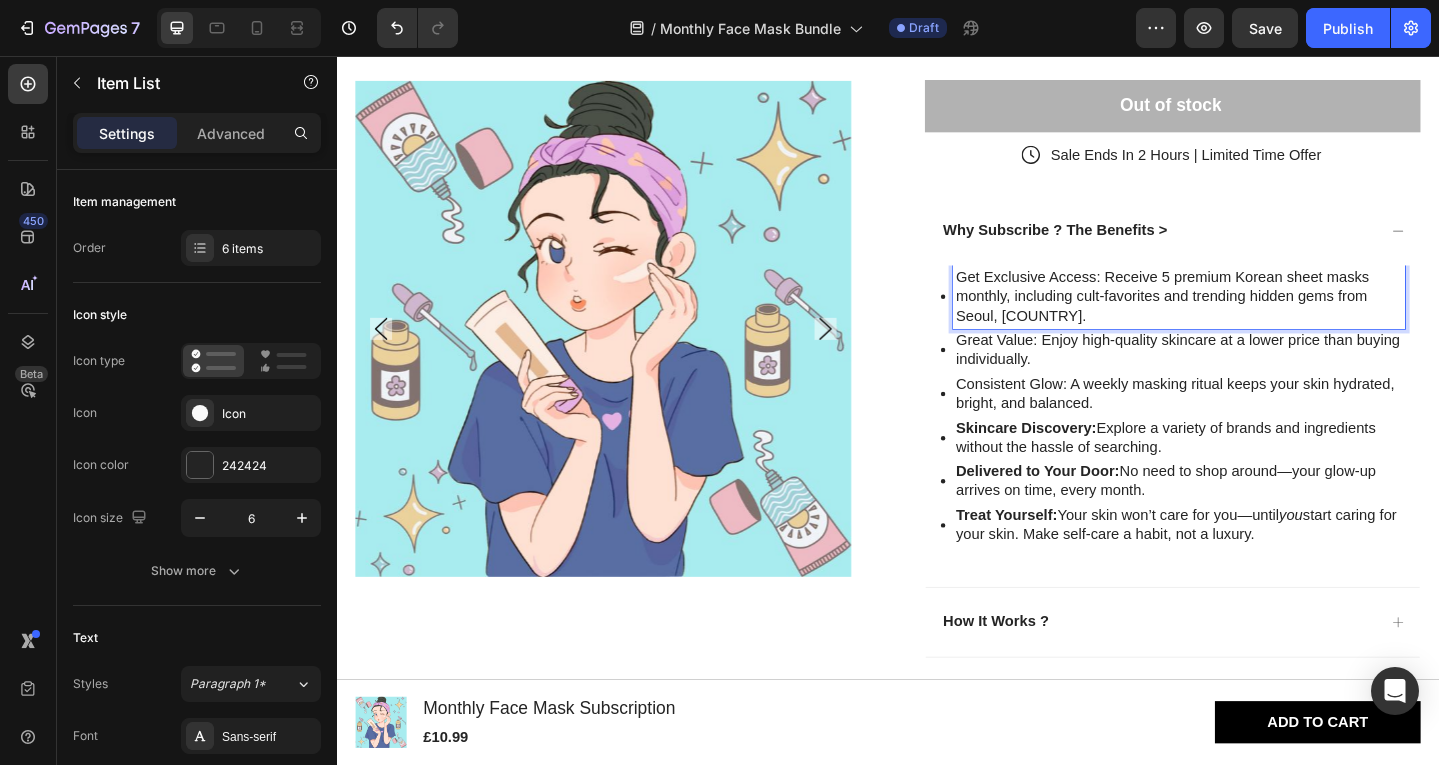 click on "Get Exclusive Access: Receive 5 premium Korean sheet masks monthly, including cult-favorites and trending hidden gems from Seoul, Korea." at bounding box center [1254, 319] 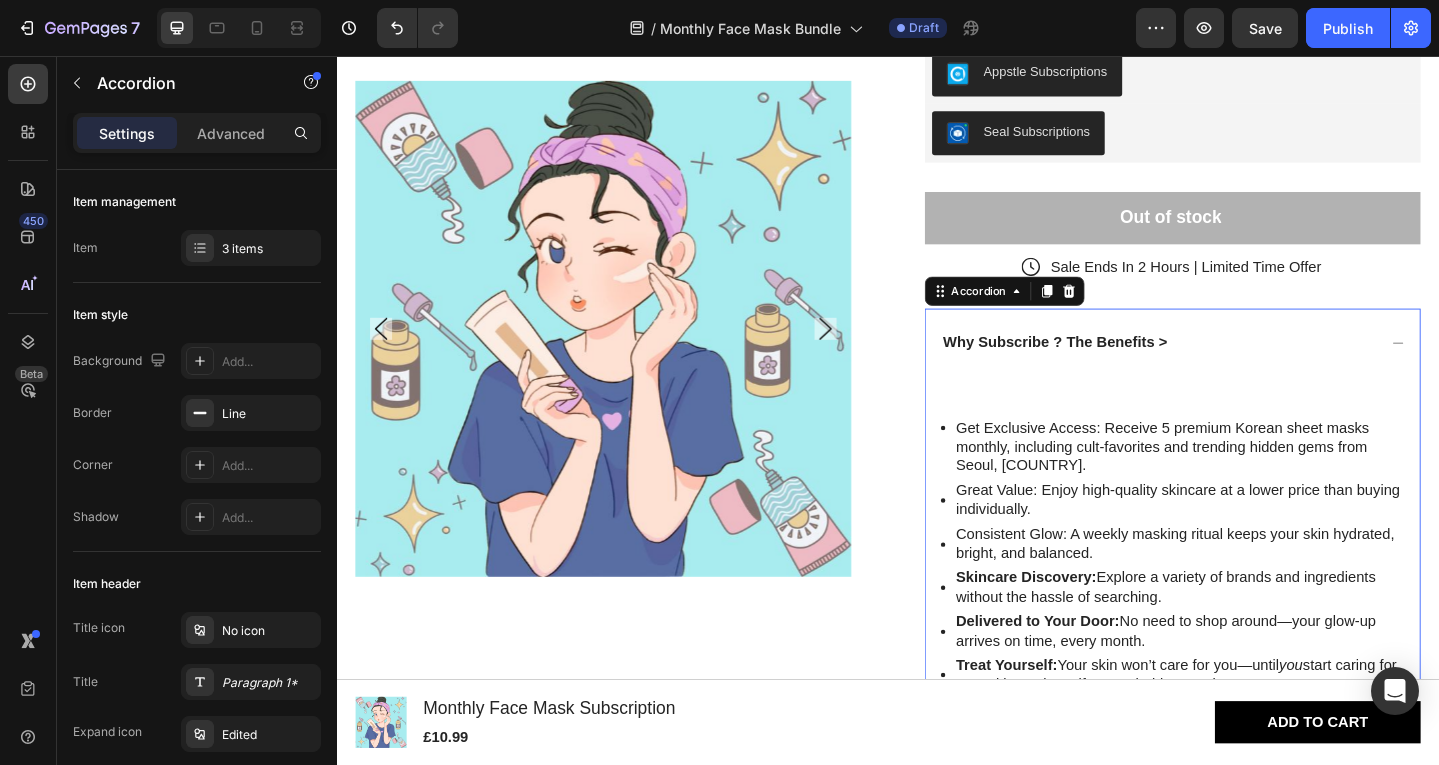 scroll, scrollTop: 653, scrollLeft: 0, axis: vertical 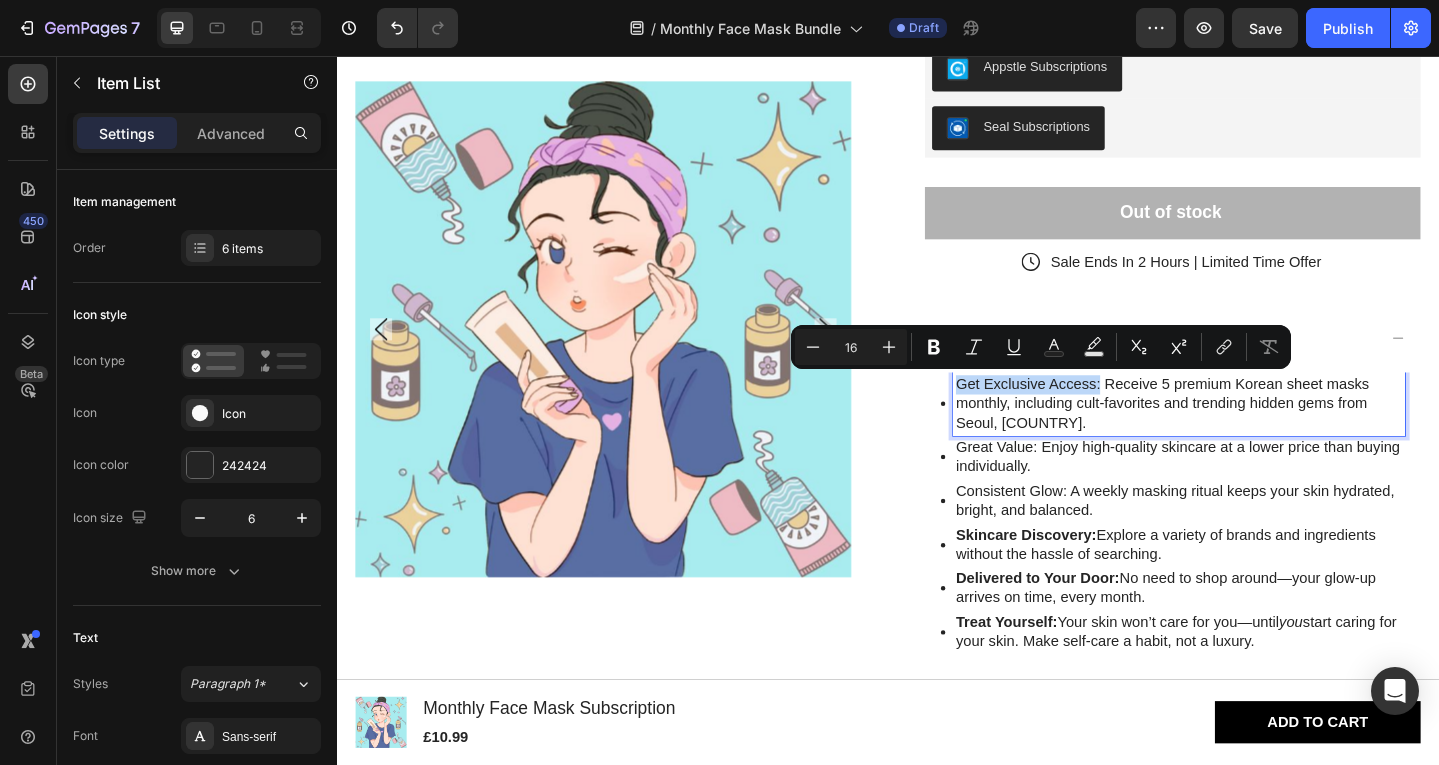 drag, startPoint x: 1160, startPoint y: 416, endPoint x: 1001, endPoint y: 407, distance: 159.25452 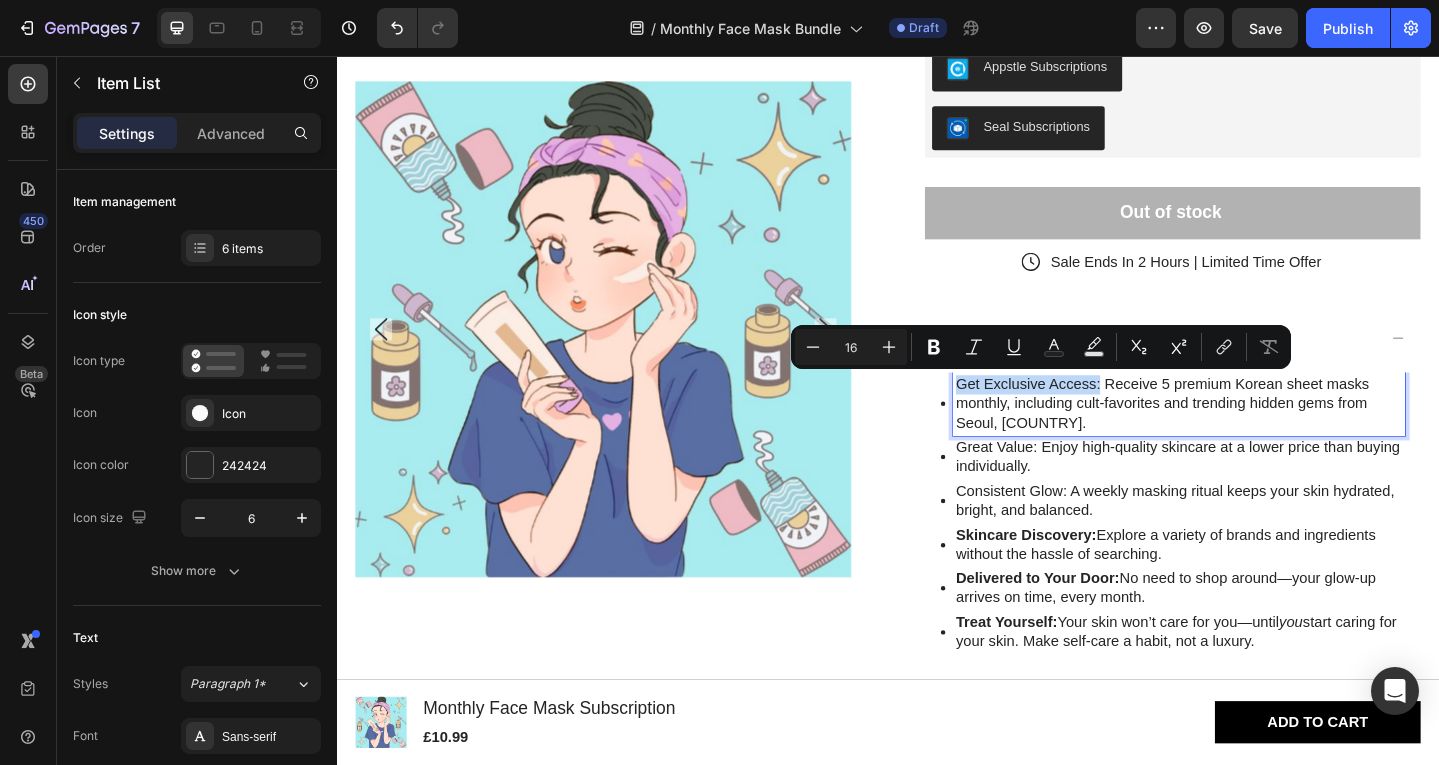 click on "Get Exclusive Access: Receive 5 premium Korean sheet masks monthly, including cult-favorites and trending hidden gems from Seoul, Korea." at bounding box center [1254, 435] 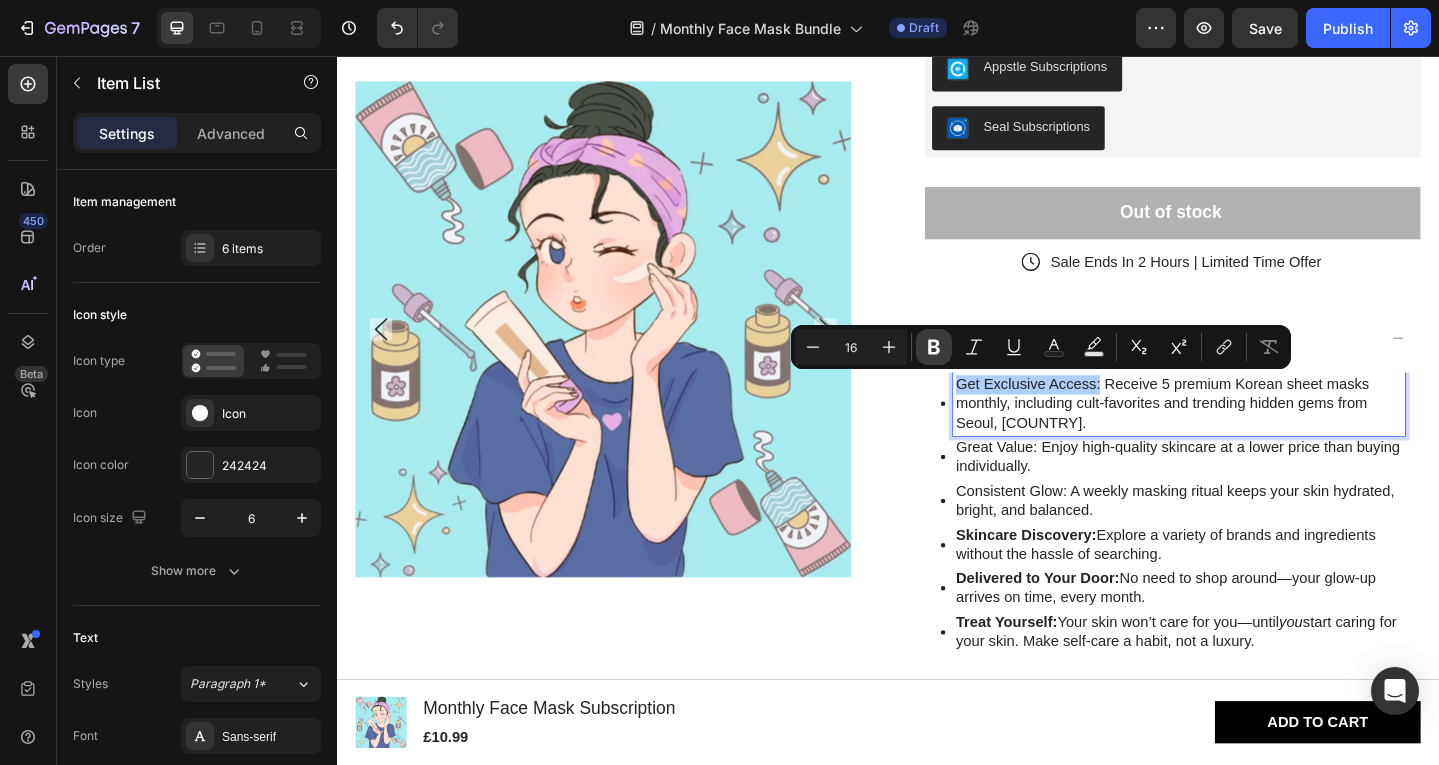 click on "Bold" at bounding box center (934, 347) 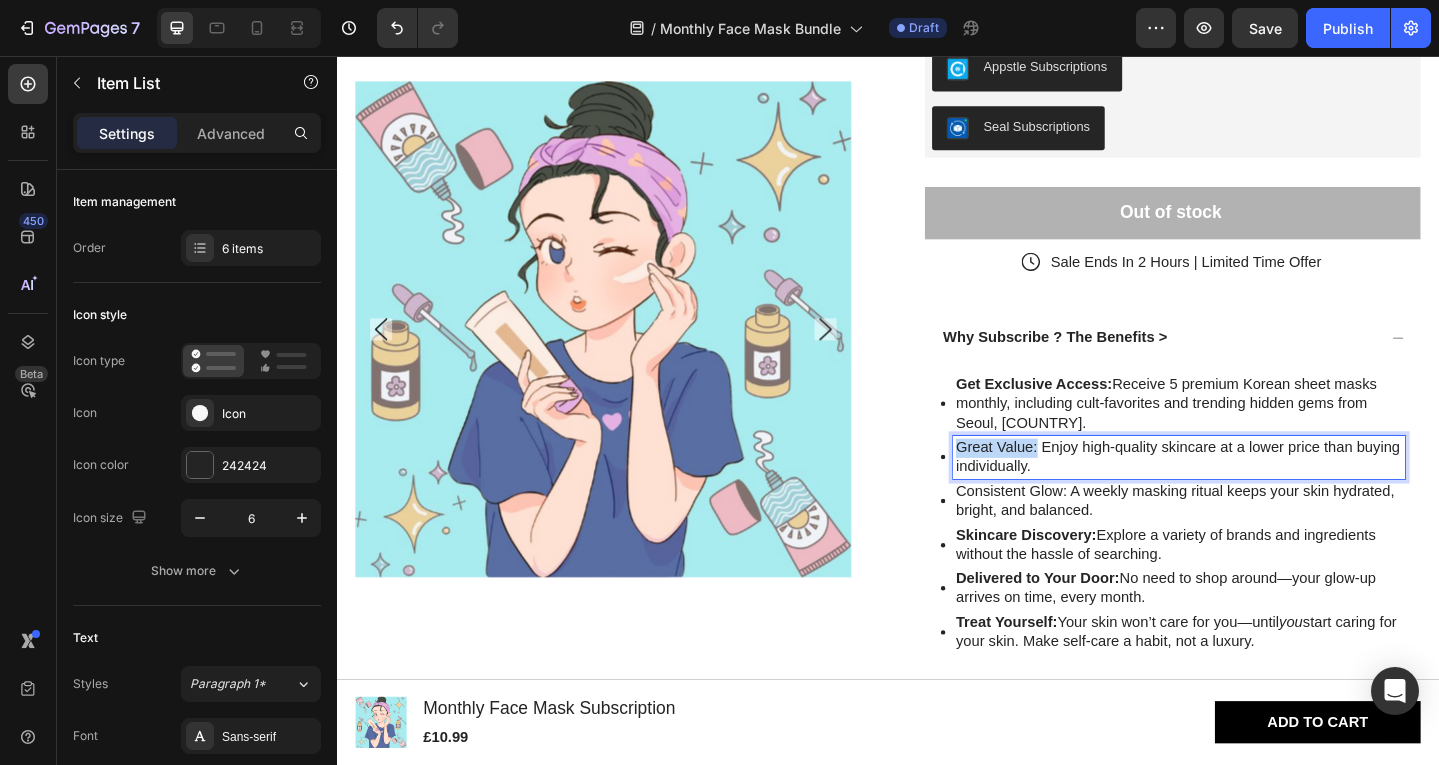drag, startPoint x: 1089, startPoint y: 485, endPoint x: 991, endPoint y: 477, distance: 98.32599 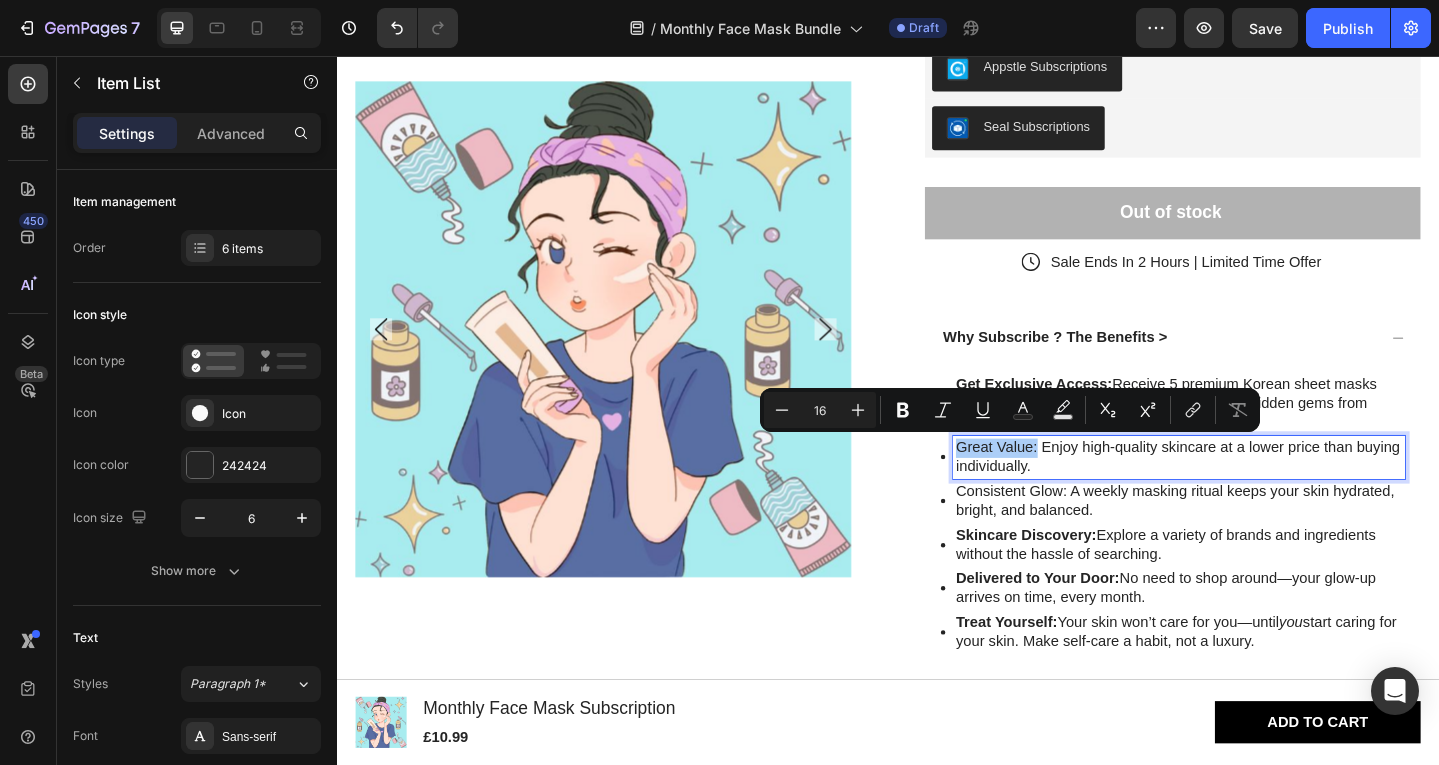 drag, startPoint x: 1243, startPoint y: 471, endPoint x: 1112, endPoint y: 529, distance: 143.26549 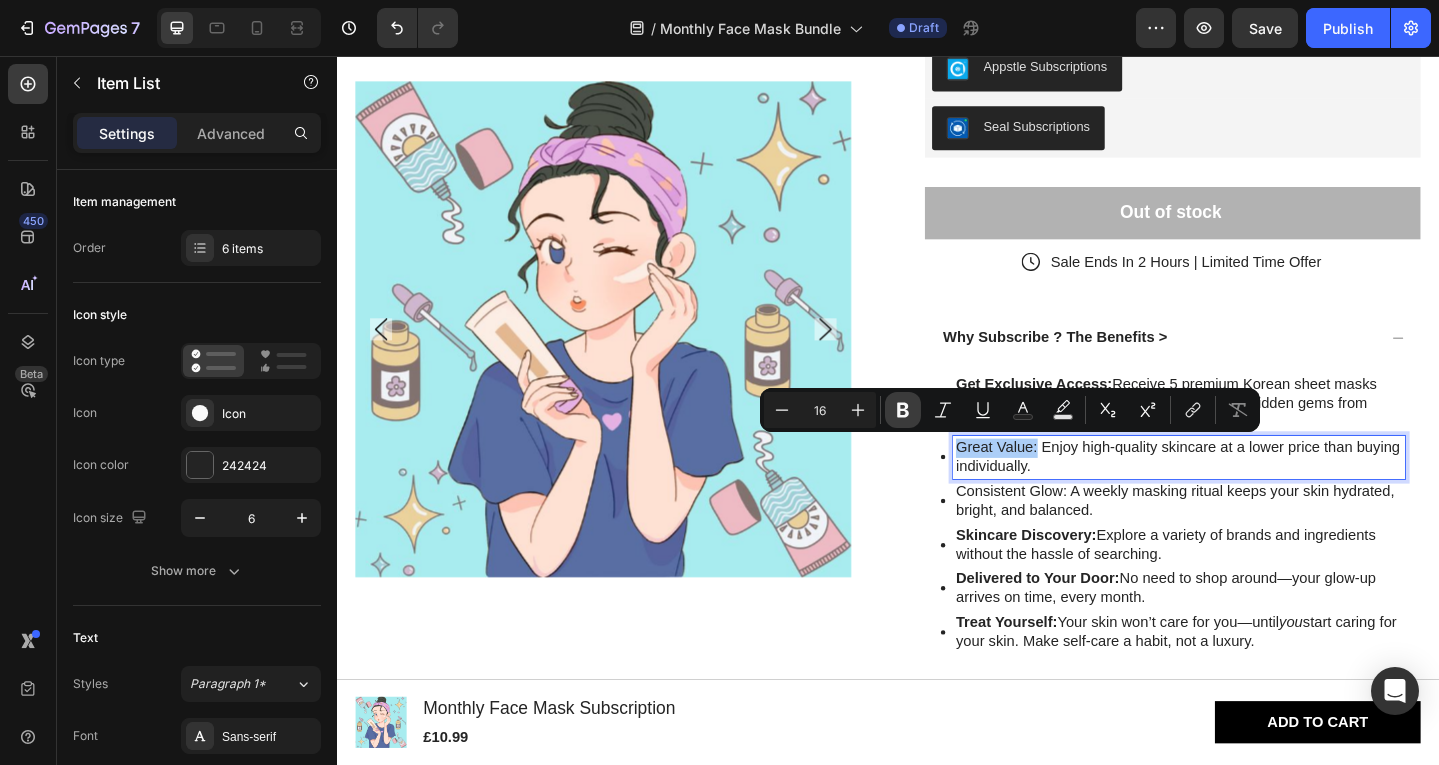 click 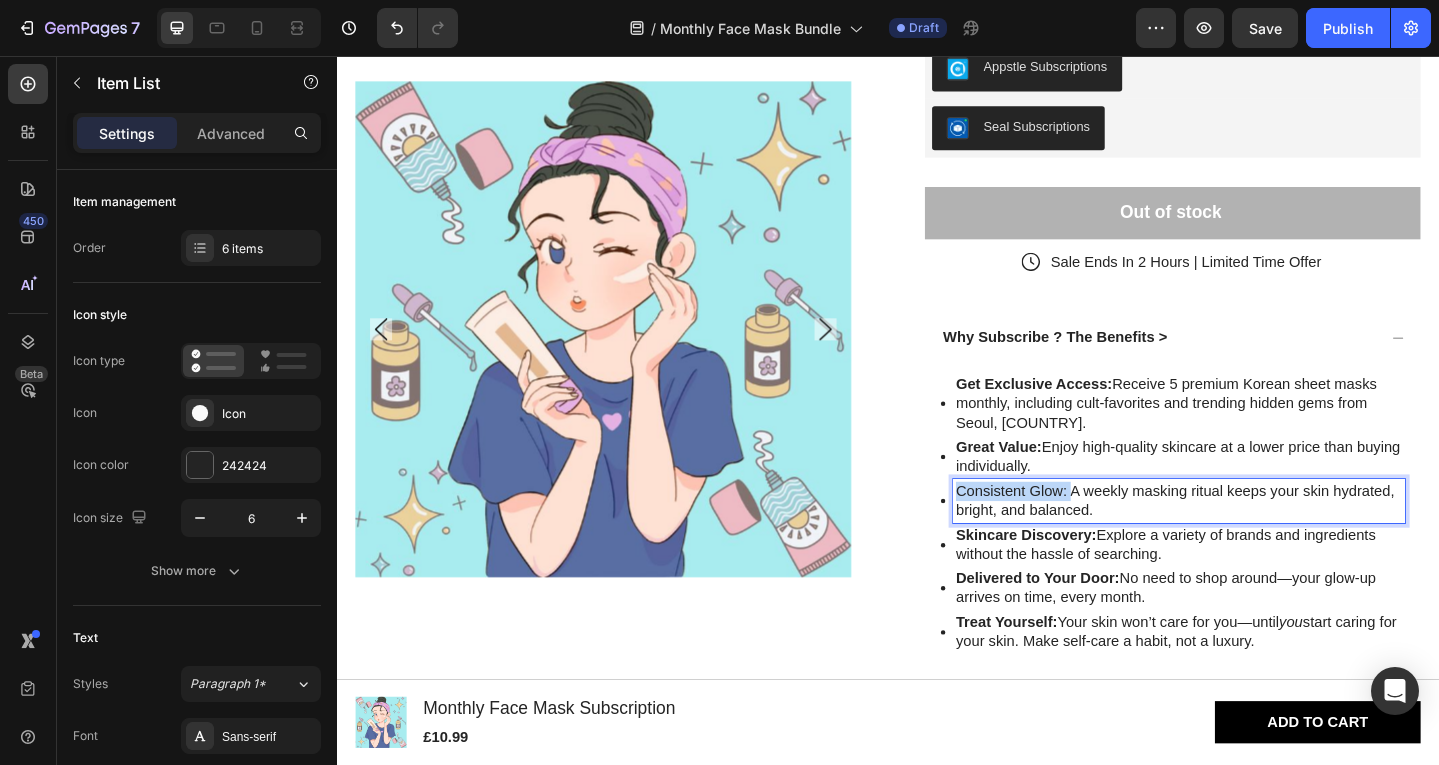 drag, startPoint x: 1126, startPoint y: 534, endPoint x: 1000, endPoint y: 520, distance: 126.77539 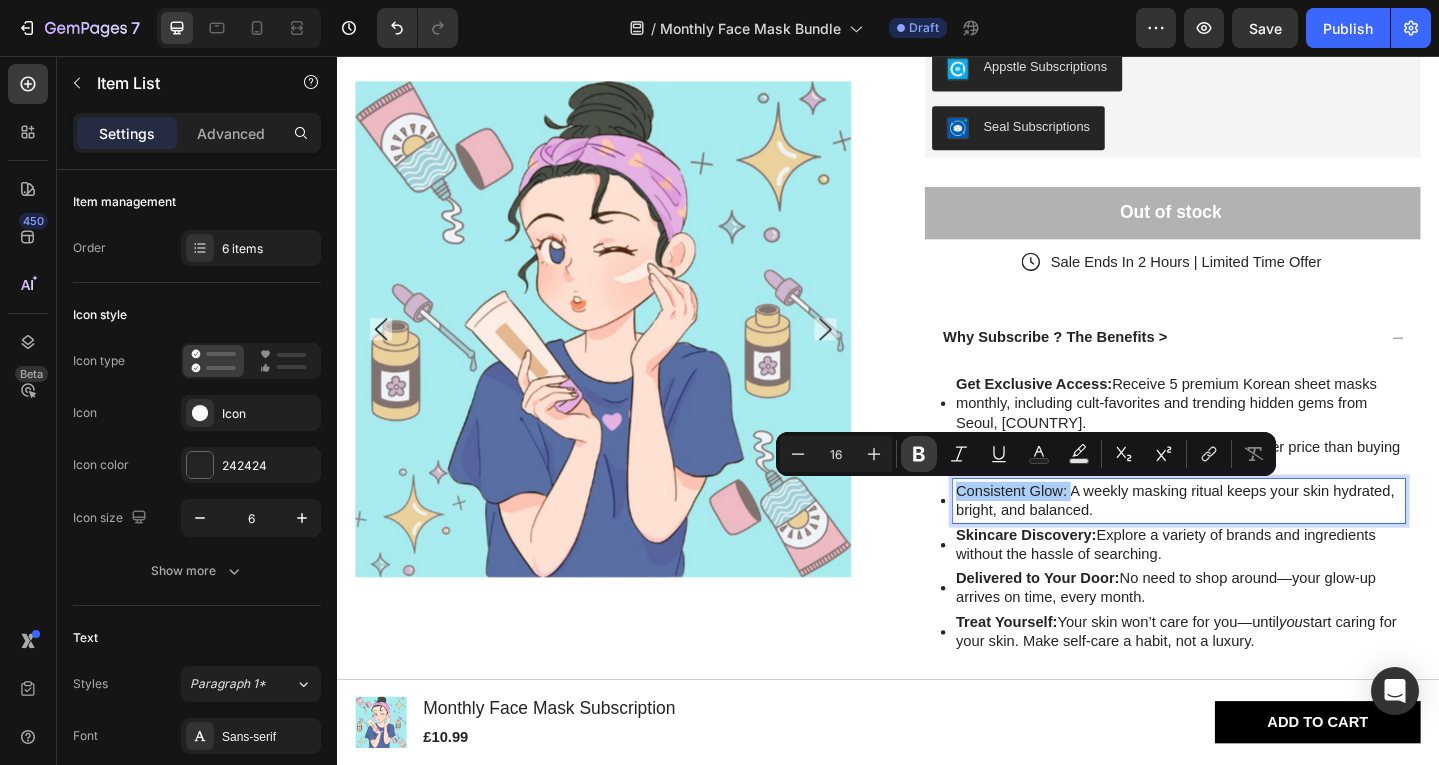 click 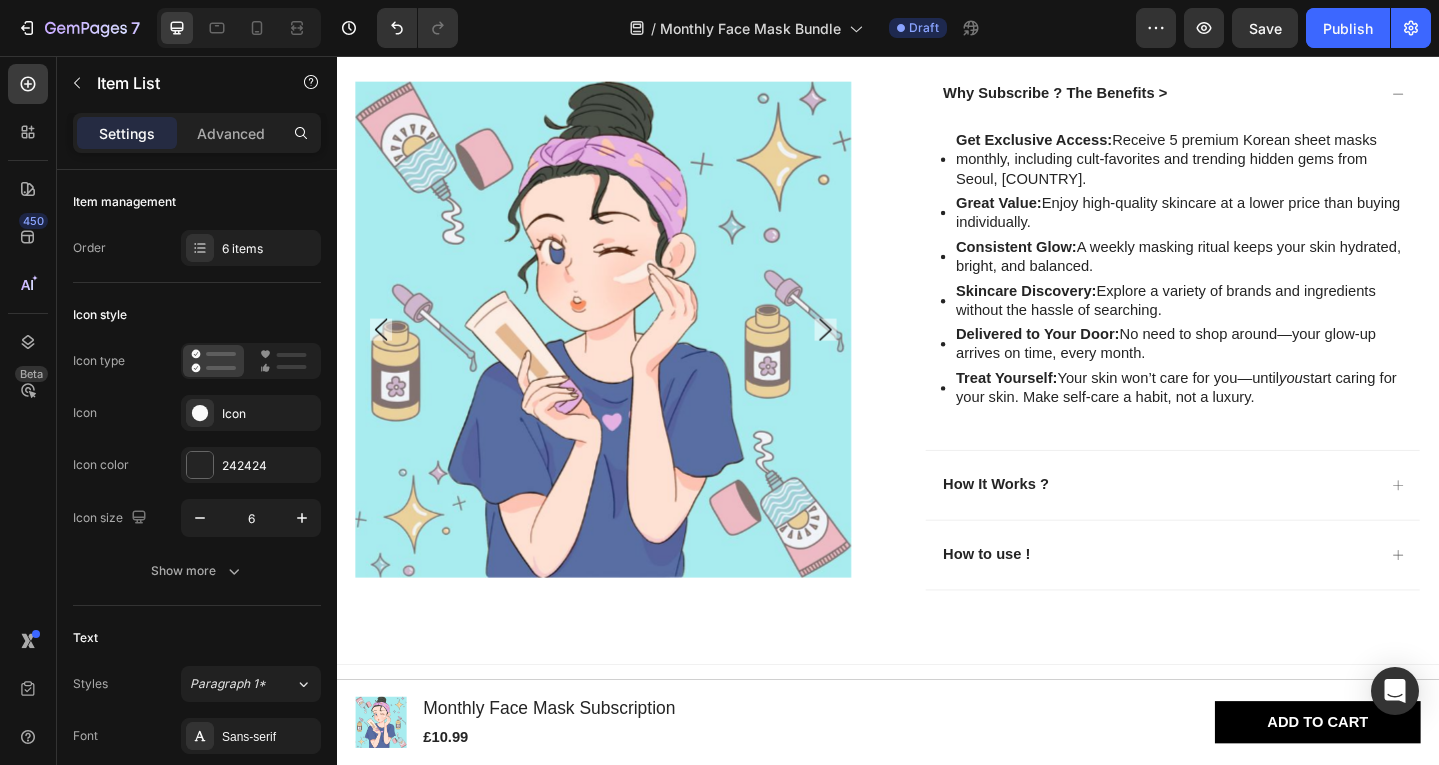 scroll, scrollTop: 920, scrollLeft: 0, axis: vertical 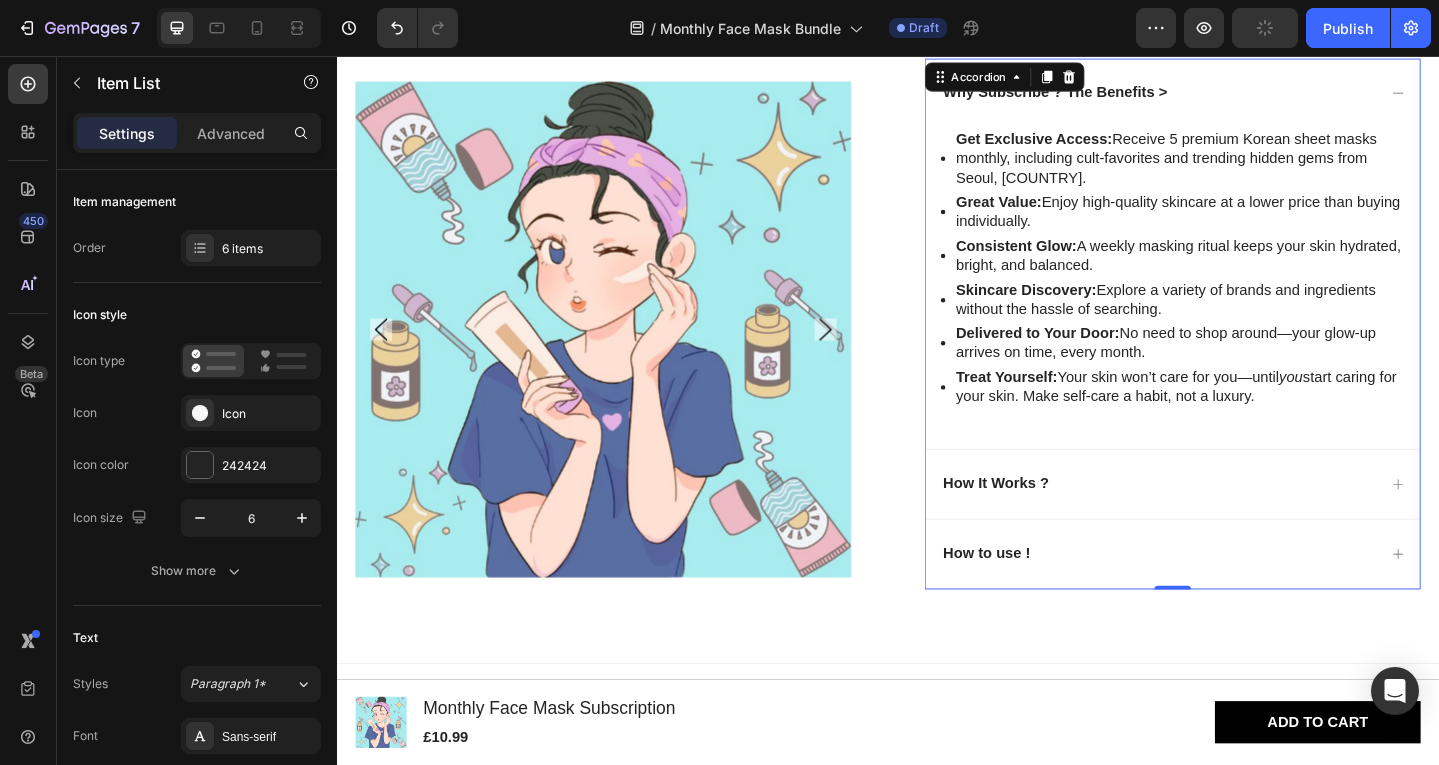 click on "How to use !" at bounding box center (1044, 598) 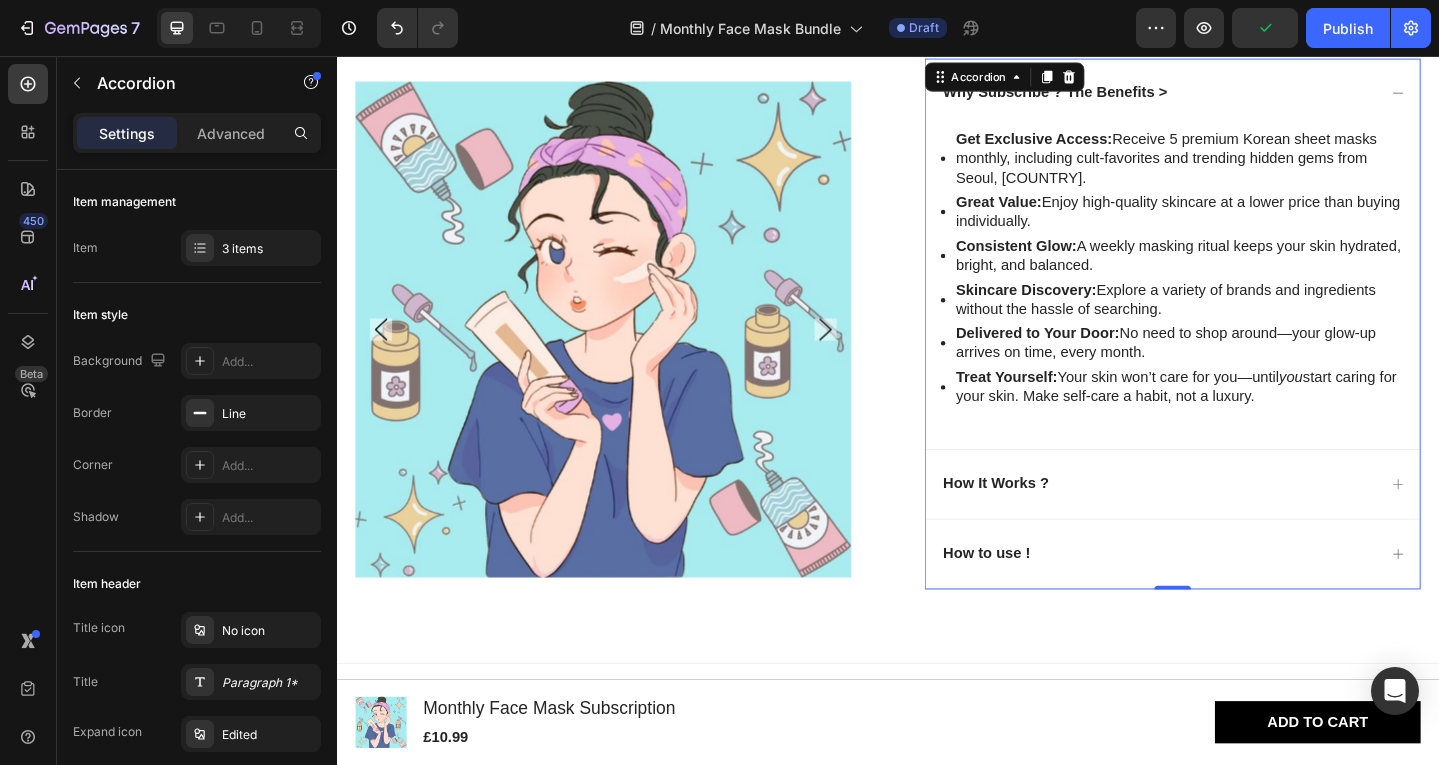 click on "How to use !" at bounding box center [1231, 598] 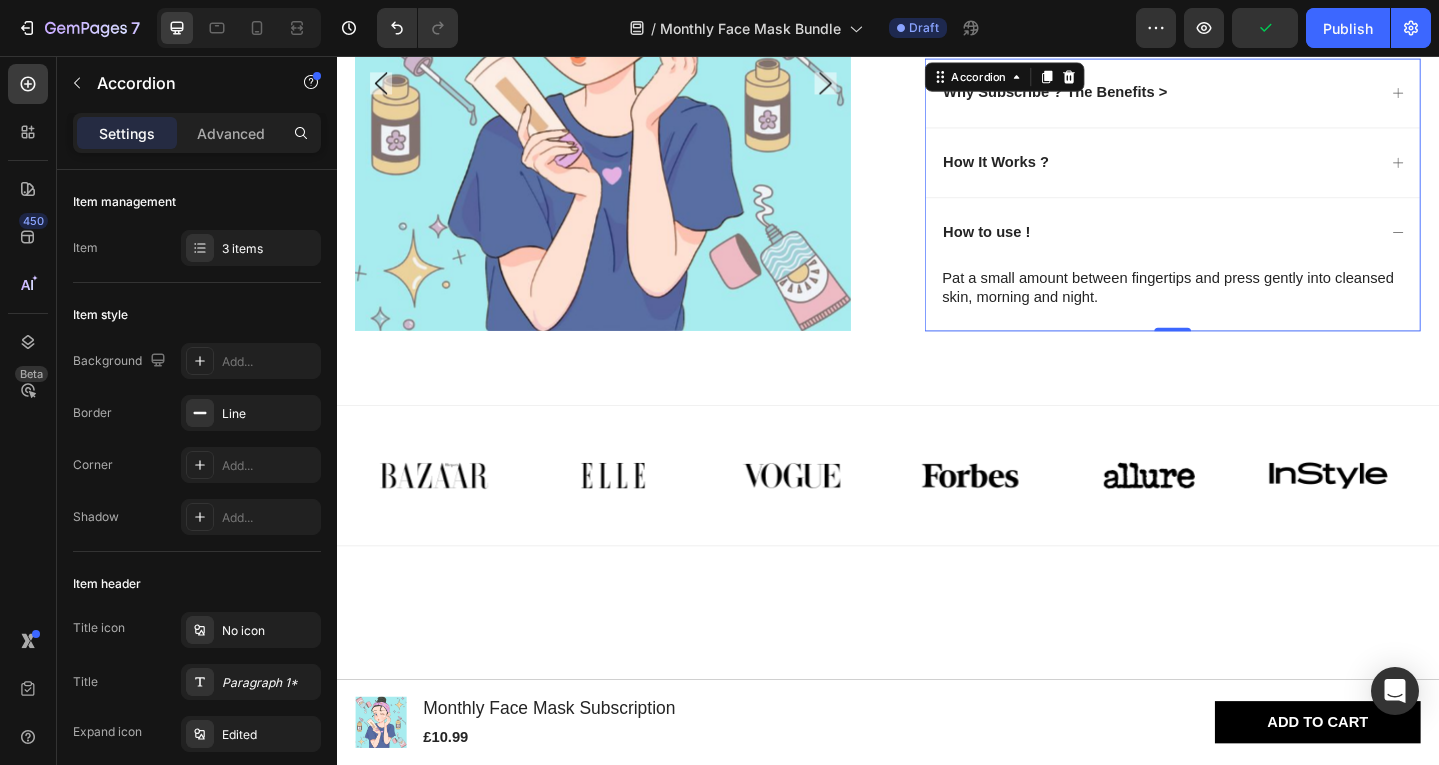 click on "Product Images Monthly Face Mask Subscription Product Title £10.99 Product Price Product Price Row Add to cart Button Product Sticky Free UK delivery over £50 ! Shop Now Text Block Row
Product Images 4.8/5 Text Block Icon Icon Icon Icon Icon Icon List (1980 Reviews) Text Block Row Monthly Face Mask Subscription Product Title The 2025 Rated Innovation Korea Nourshing Face Mask Text Block
Icon Exceptionally nourishing Text Block Row
Icon Quickly absorbed Text Block Row Row
Icon Skin feels velvety soft Text Block Row Row K-Beauty Mask Subscription
5 Curated Sheet Masks, Delivered Monthly
Glow up every month with a bundle of 5 premium Korean sheet masks—your weekly ritual for radiant, glass-like skin.
Perfect for both  K-beauty newbies and skincare lovers , this subscription brings you the latest innovations and top formulas, straight to your doorstep. From hydrating heroes to brightening boosts, enjoy a rotating selection at great value—because your skin deserves the best." at bounding box center (937, 2045) 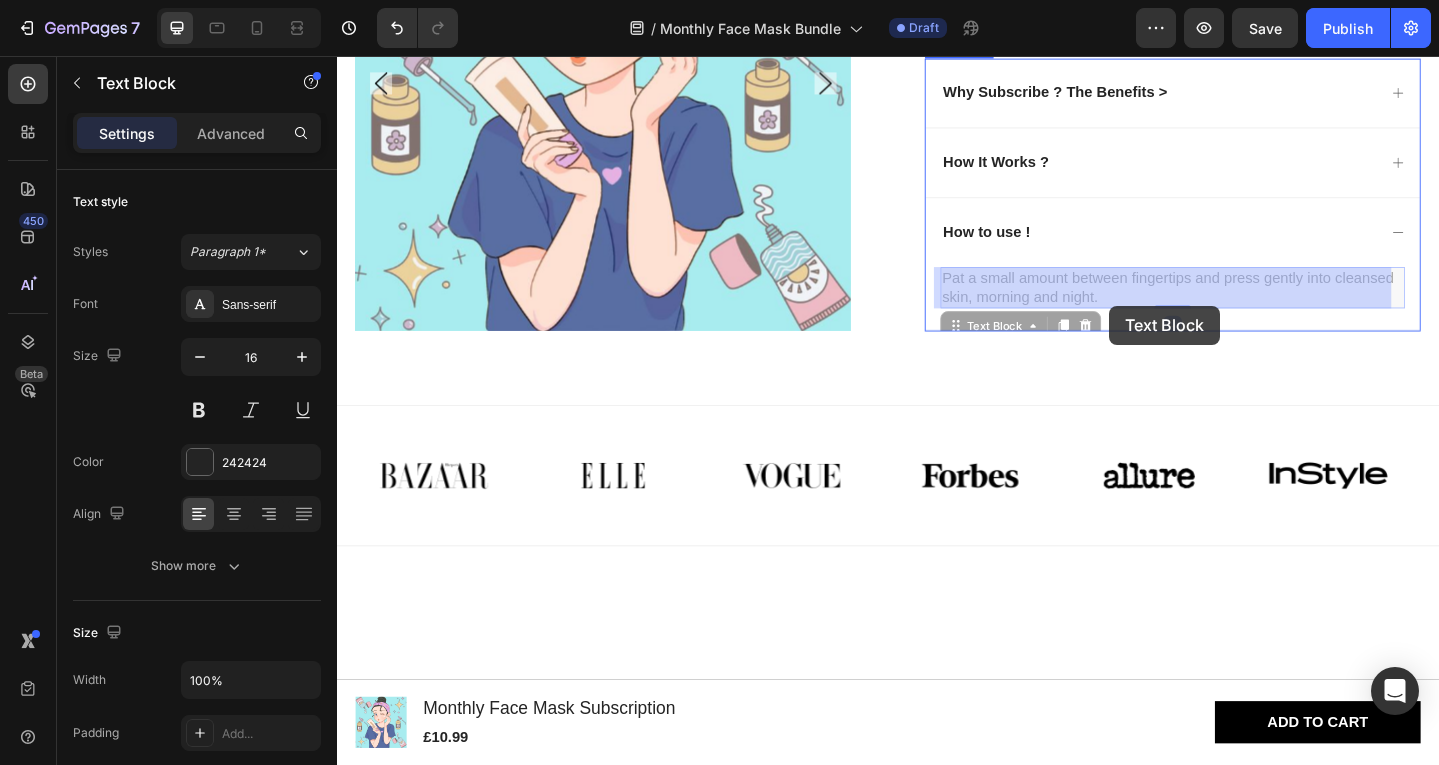 drag, startPoint x: 1178, startPoint y: 328, endPoint x: 1162, endPoint y: 319, distance: 18.35756 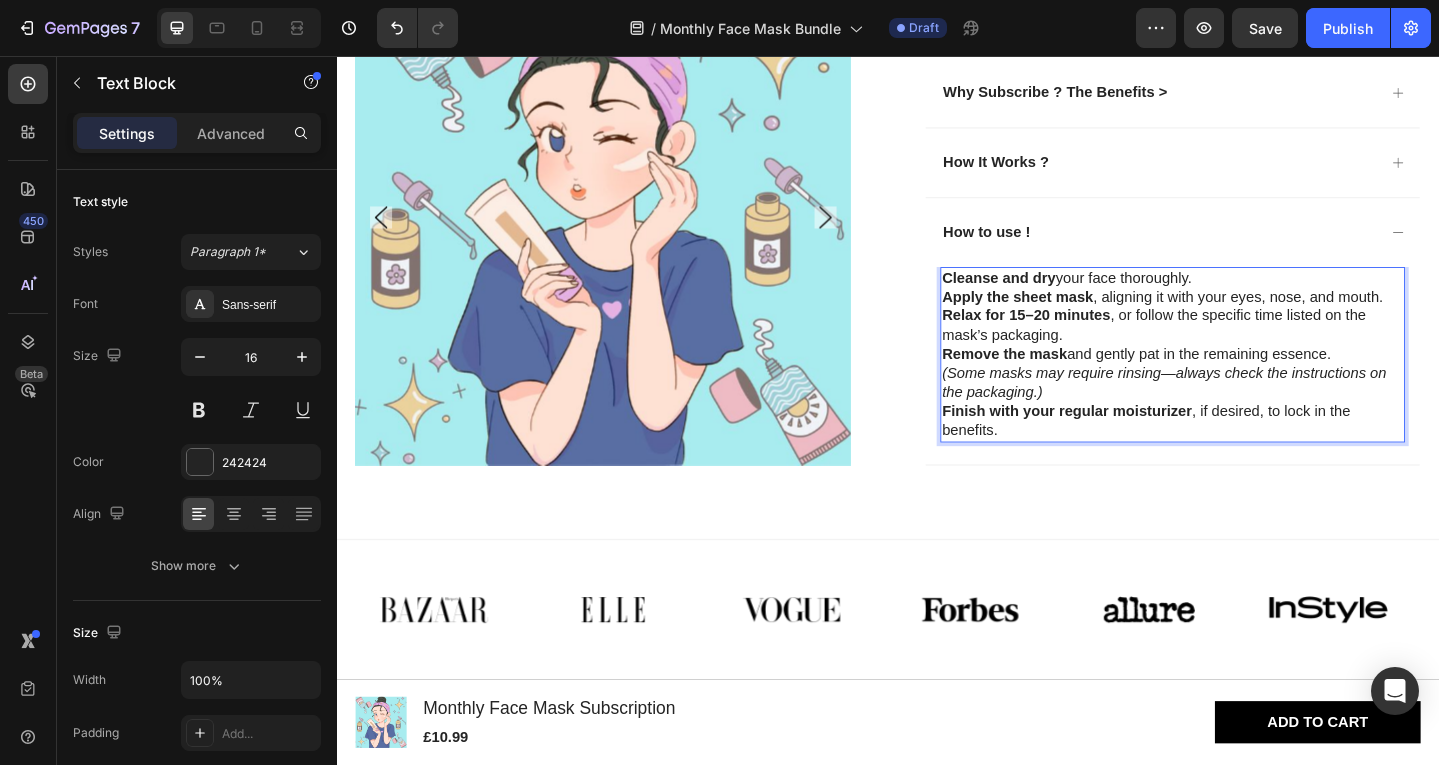 click on "Cleanse and dry  your face thoroughly." at bounding box center [1247, 298] 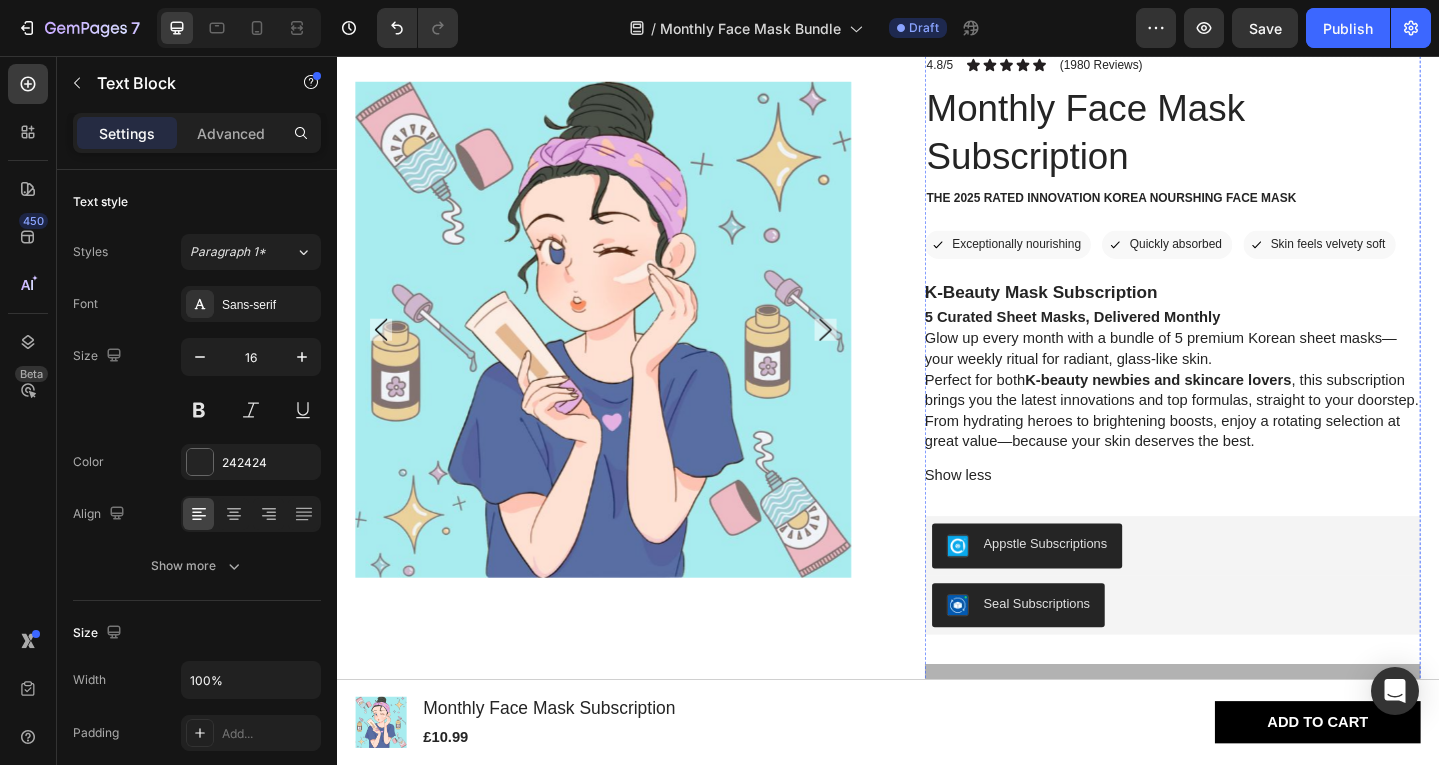 scroll, scrollTop: 0, scrollLeft: 0, axis: both 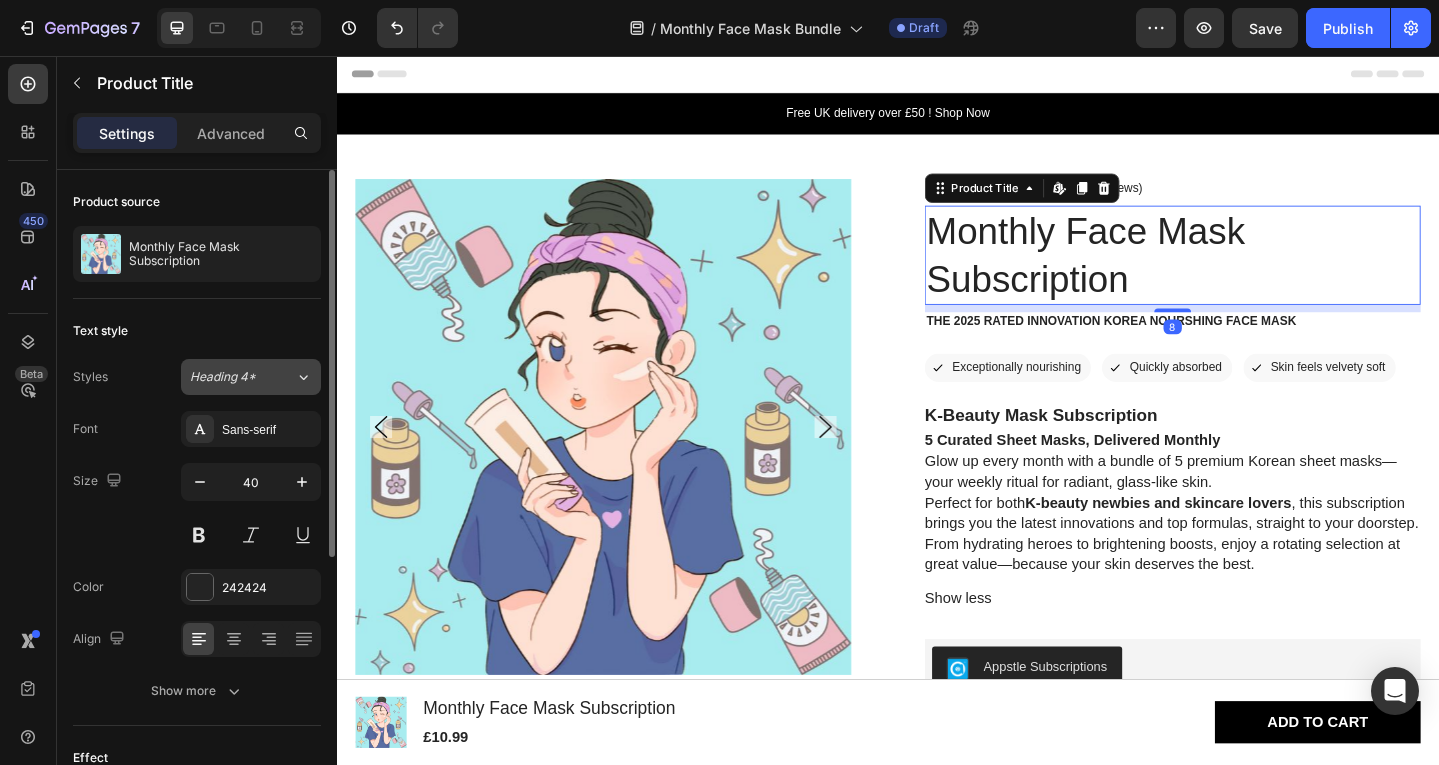 click on "Heading 4*" at bounding box center (242, 377) 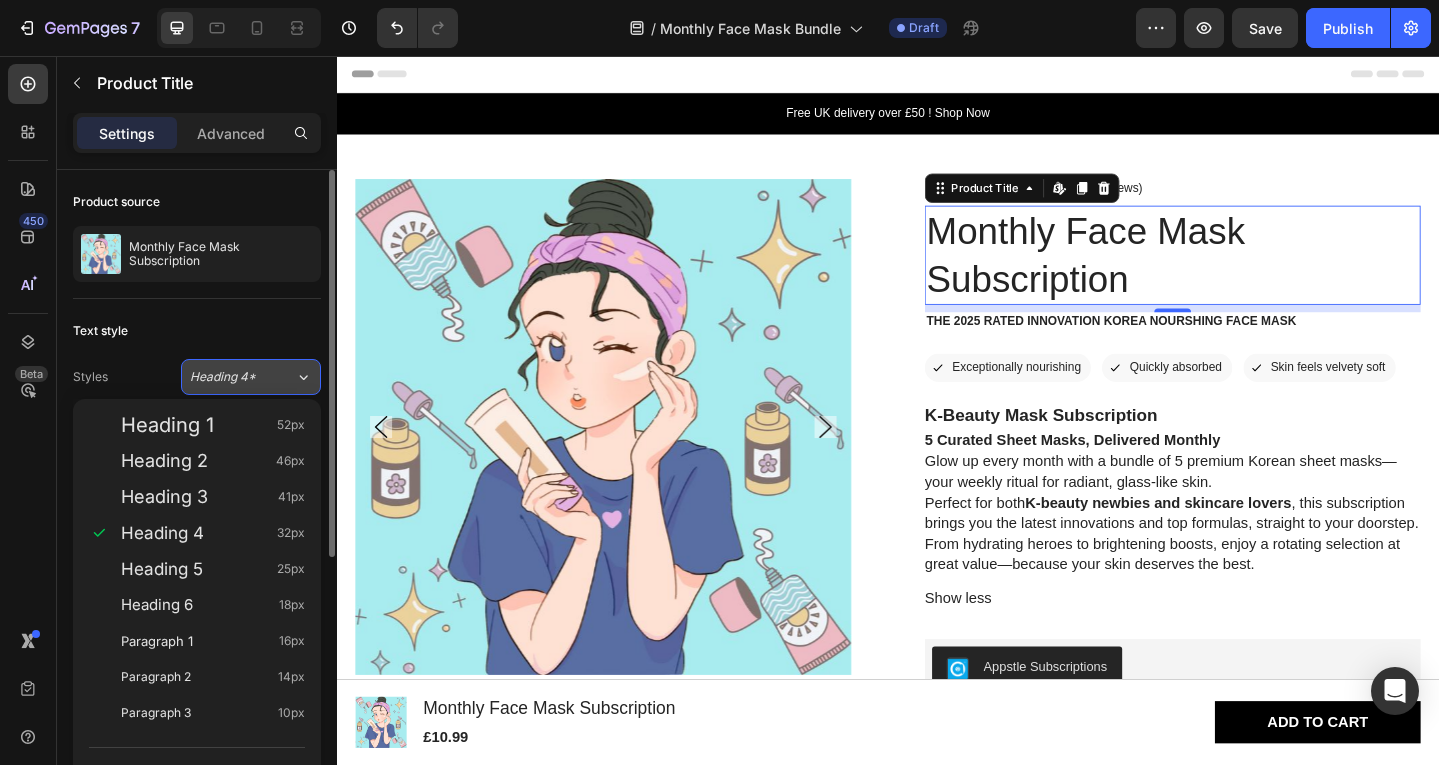 click on "Heading 4*" at bounding box center (242, 377) 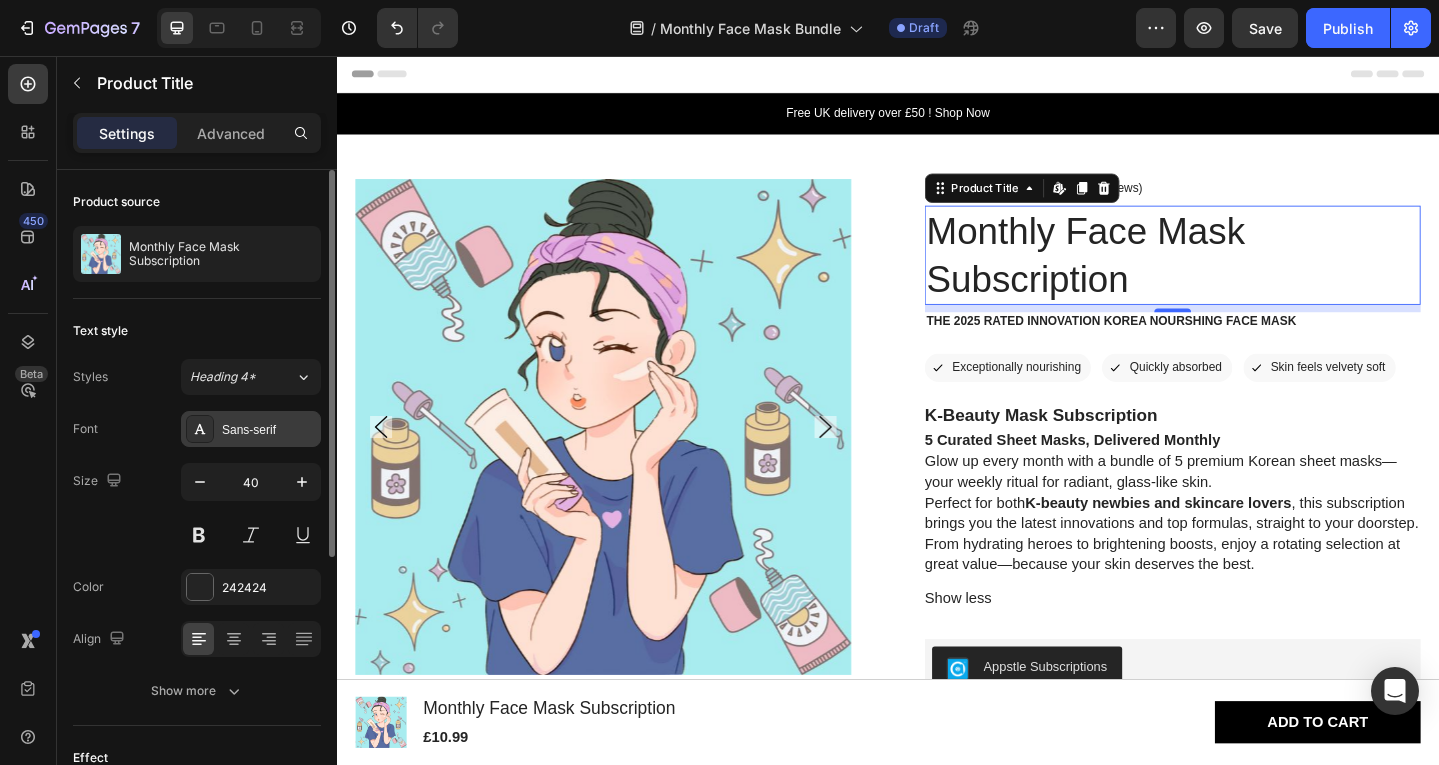 click on "Sans-serif" at bounding box center (269, 430) 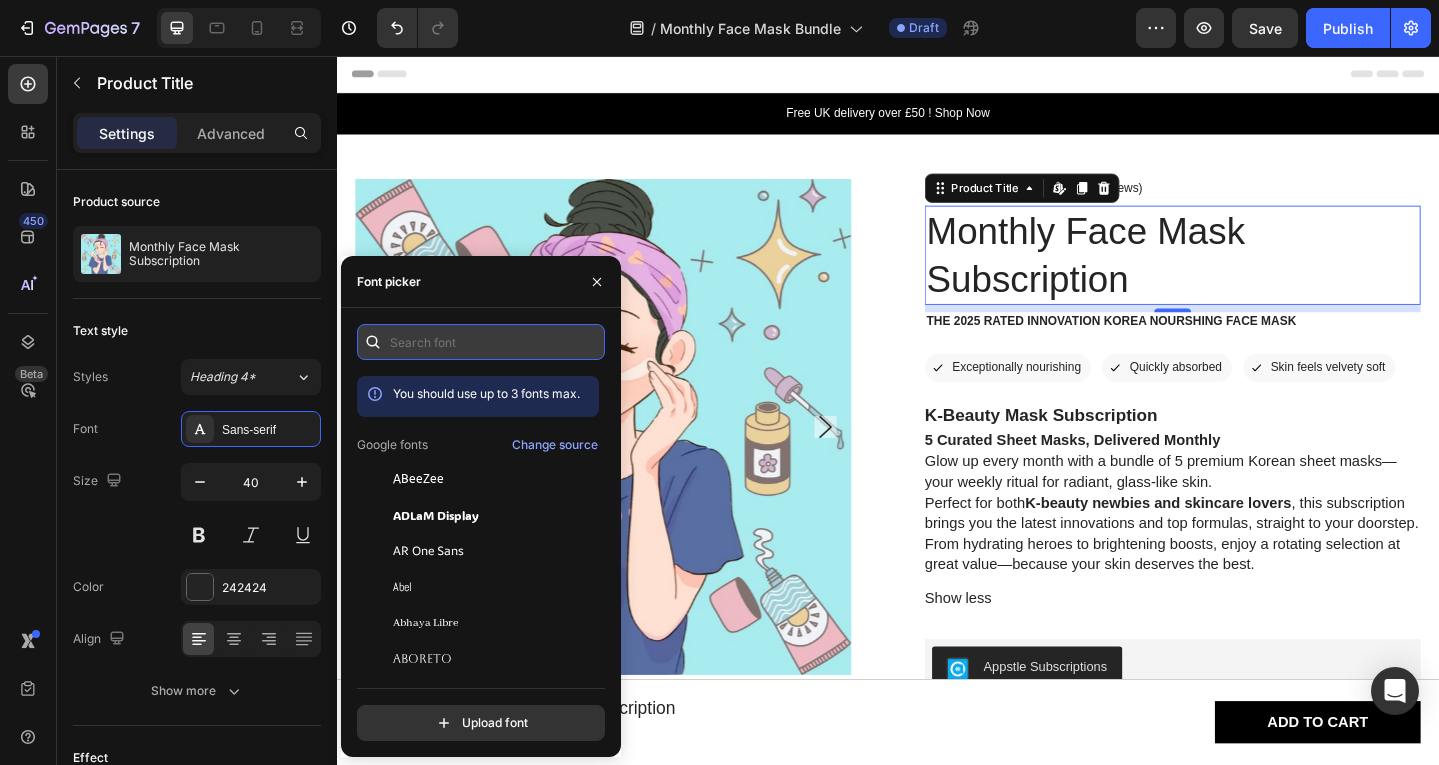 click at bounding box center [481, 342] 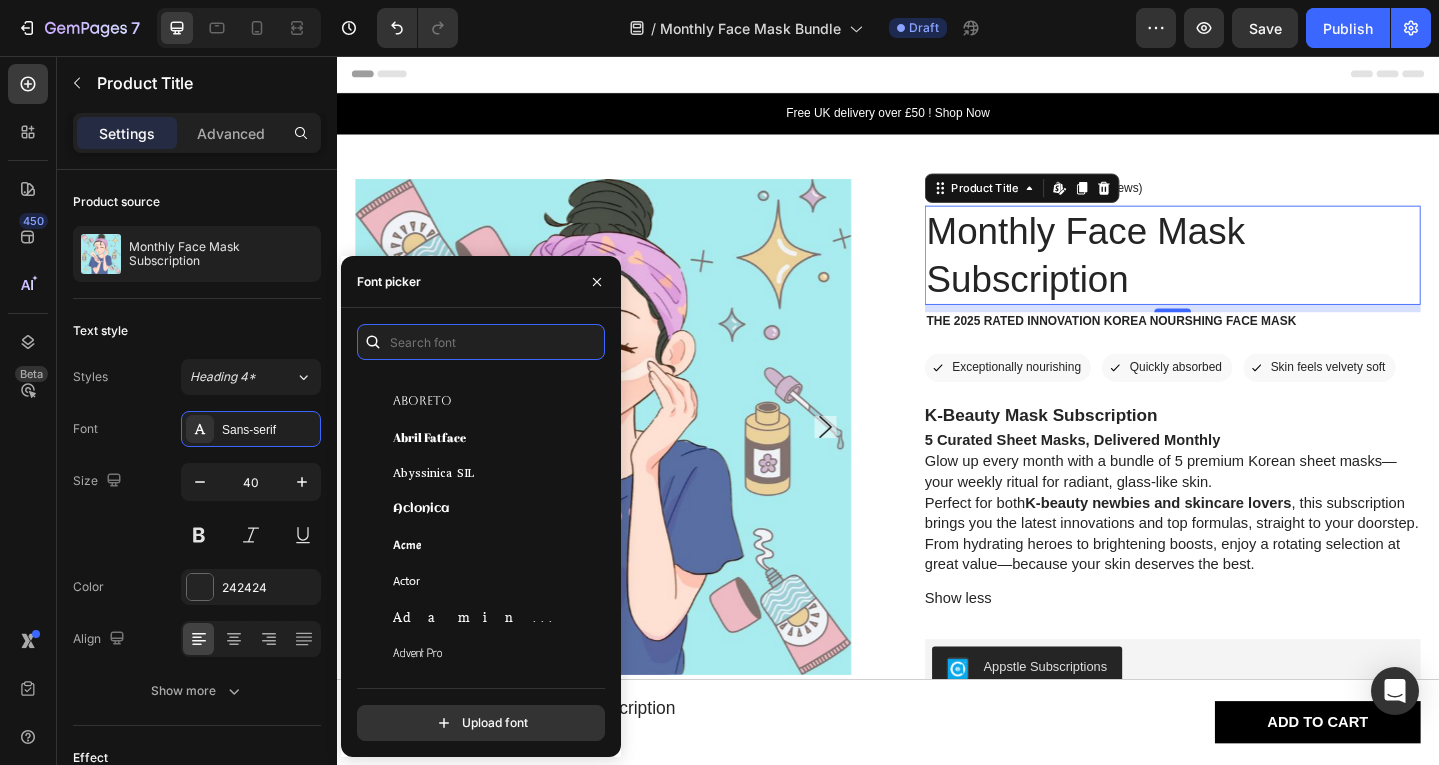scroll, scrollTop: 225, scrollLeft: 0, axis: vertical 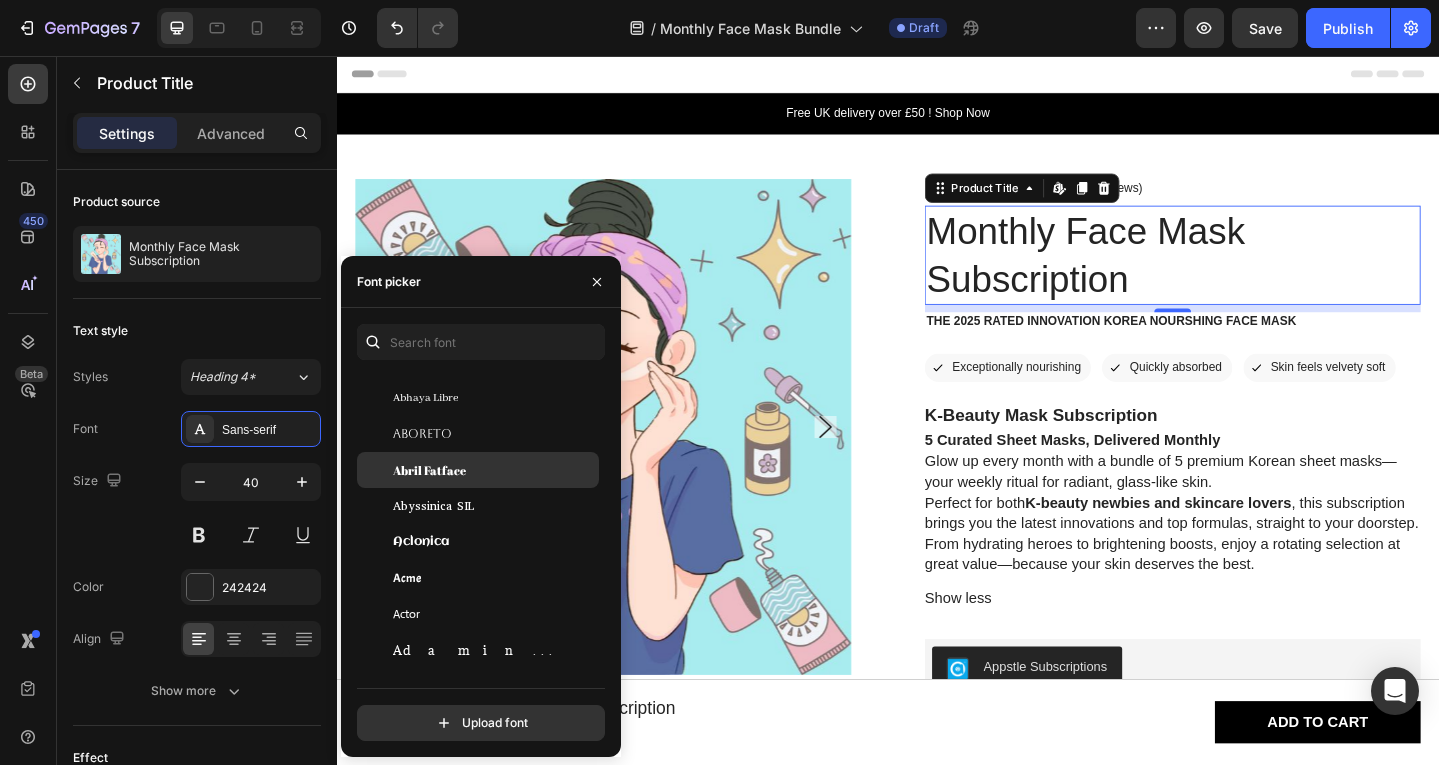 click on "Abril Fatface" at bounding box center [494, 470] 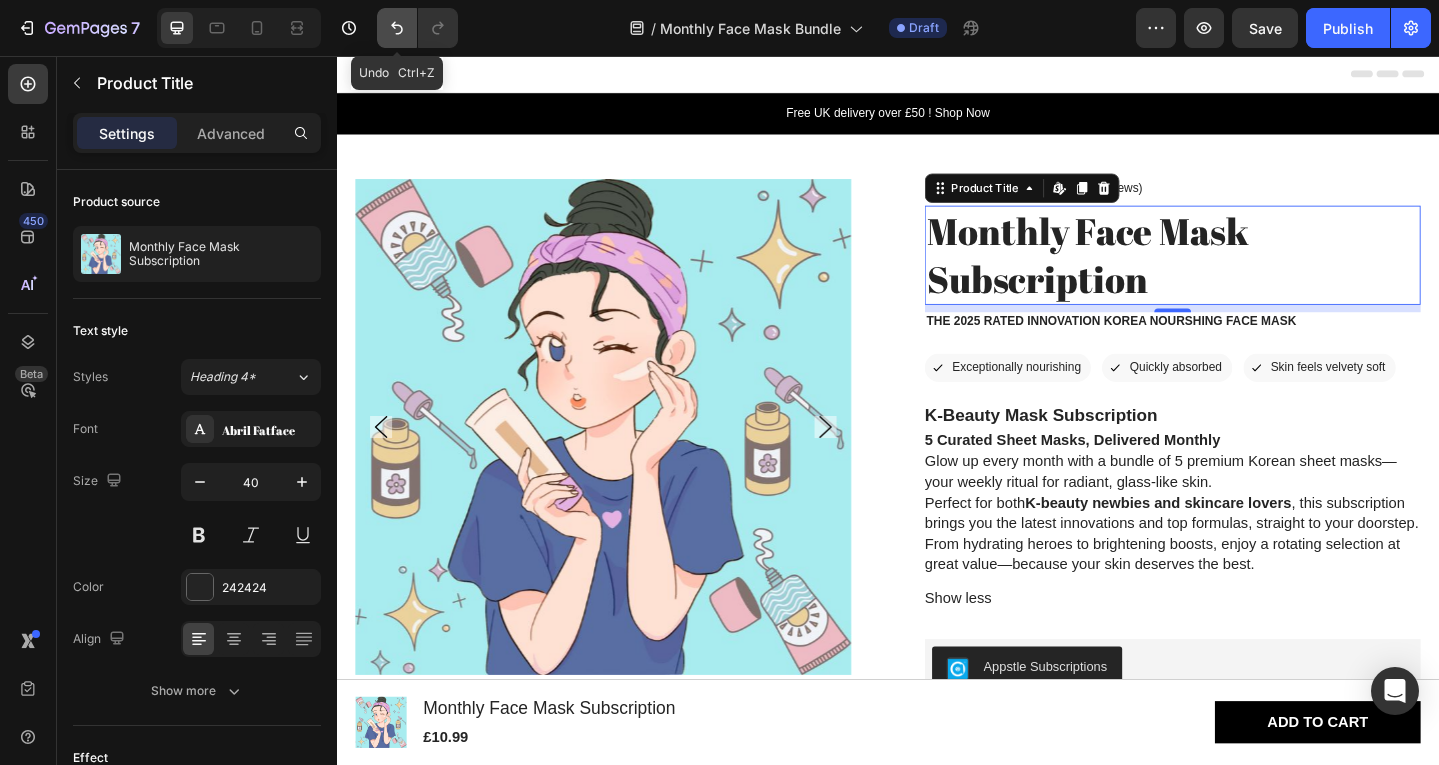 click 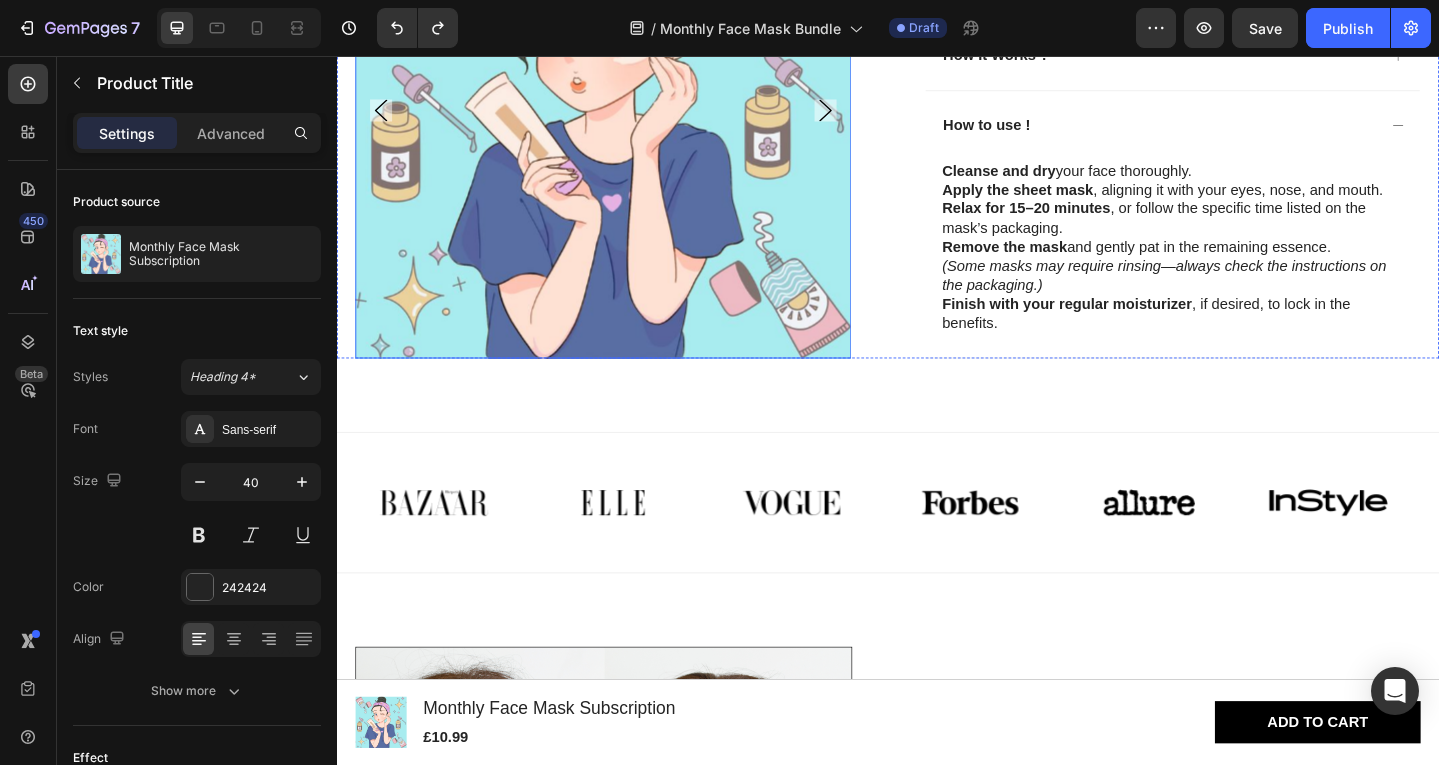 scroll, scrollTop: 1037, scrollLeft: 0, axis: vertical 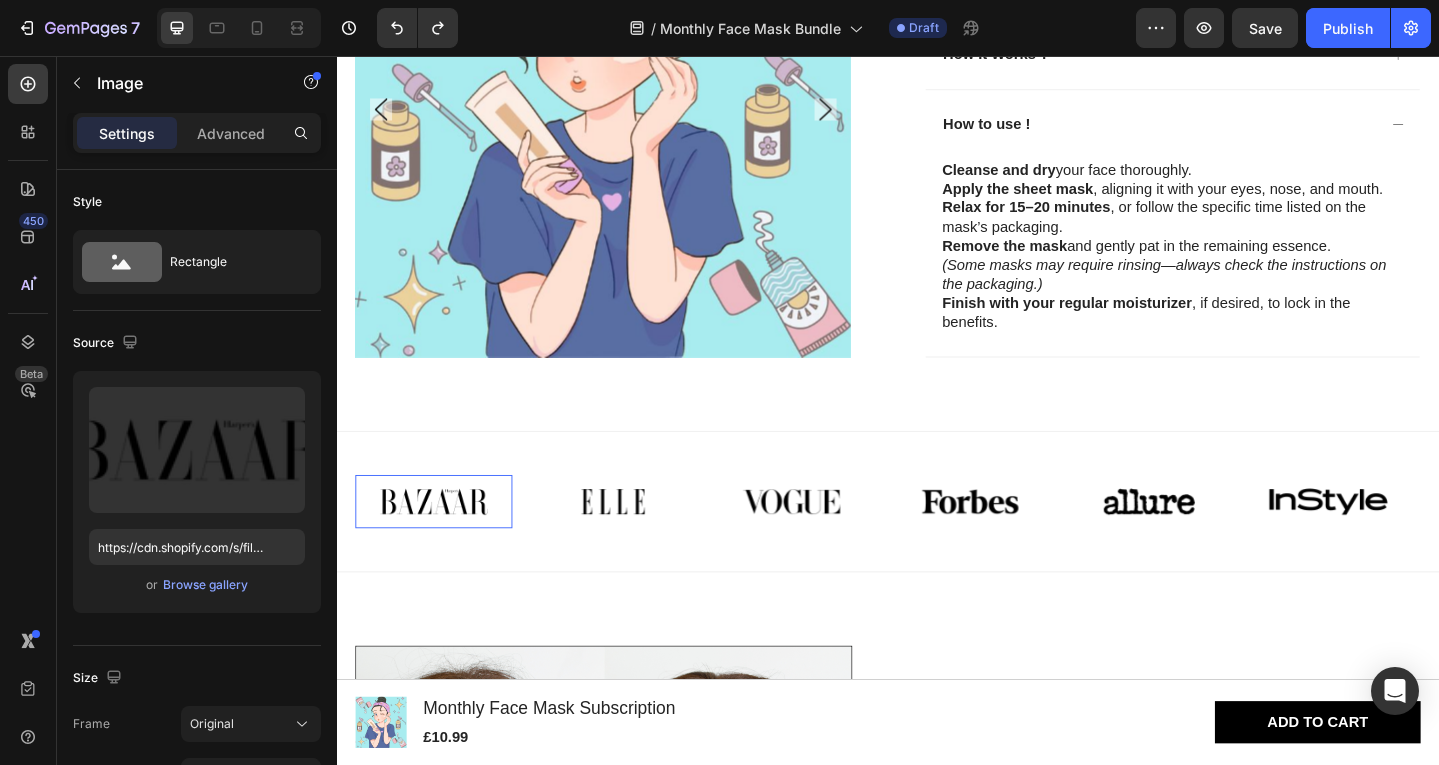click at bounding box center [442, 542] 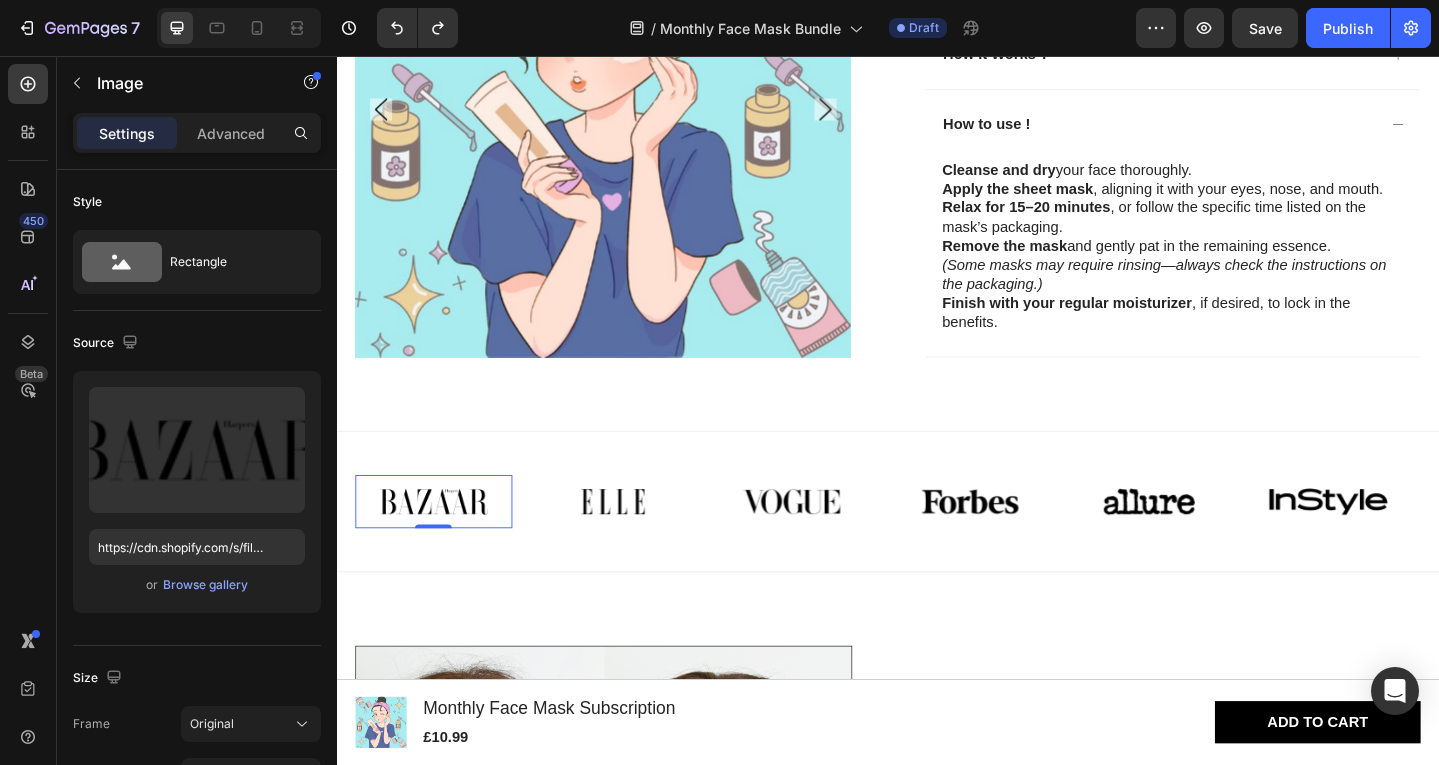 click at bounding box center (442, 542) 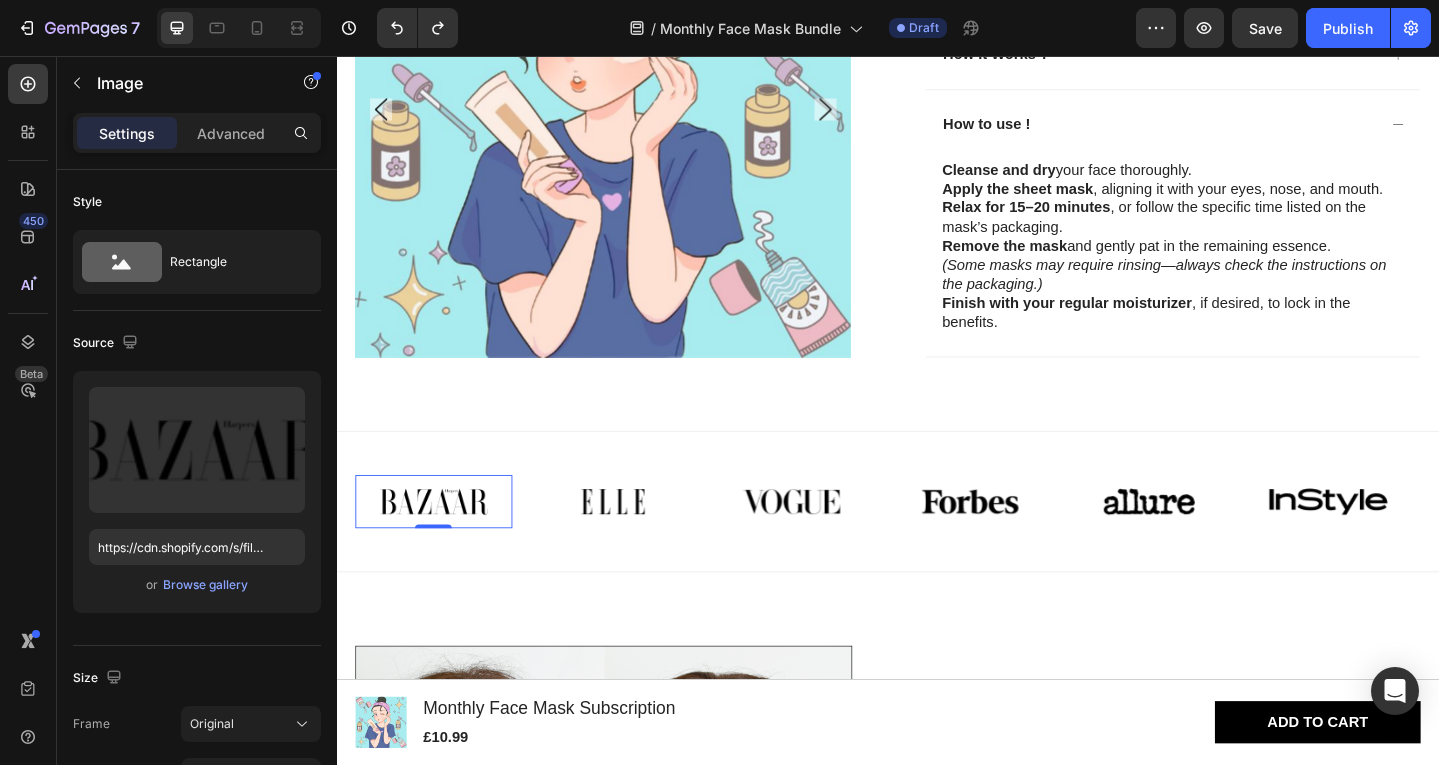 click at bounding box center (442, 542) 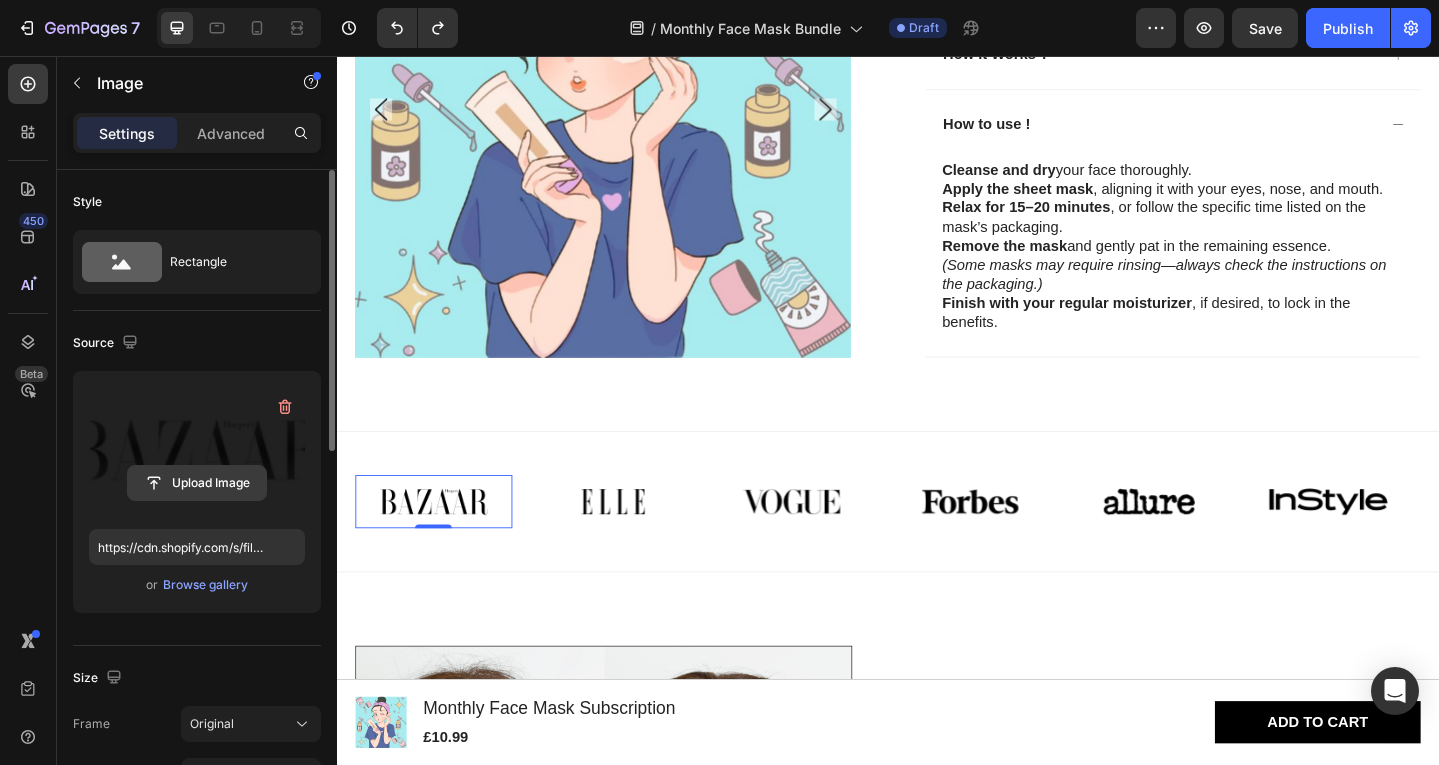 click 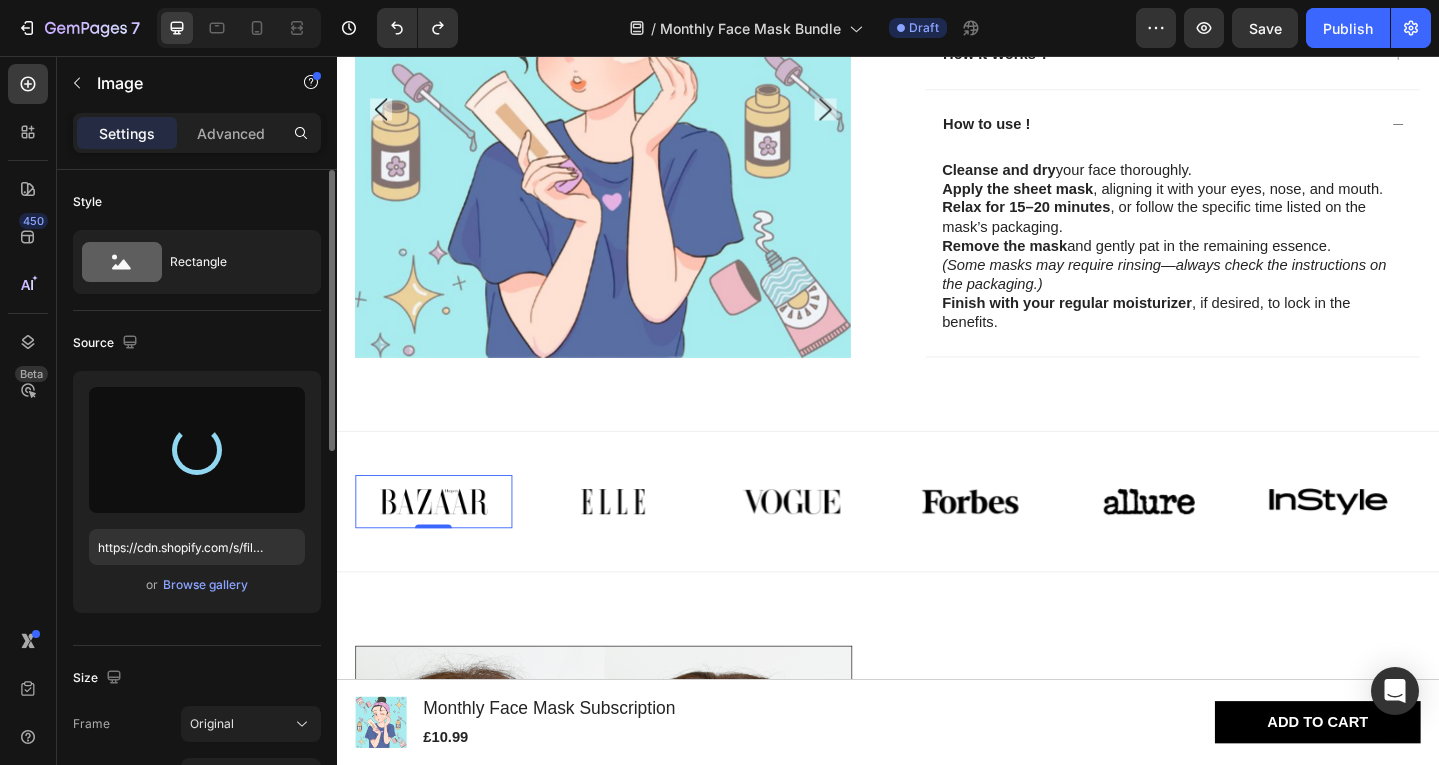 type on "https://cdn.shopify.com/s/files/1/0935/7561/0710/files/gempages_578355793779229637-87ada570-0b05-48c2-80c3-6b5c1b793dc8.jpg" 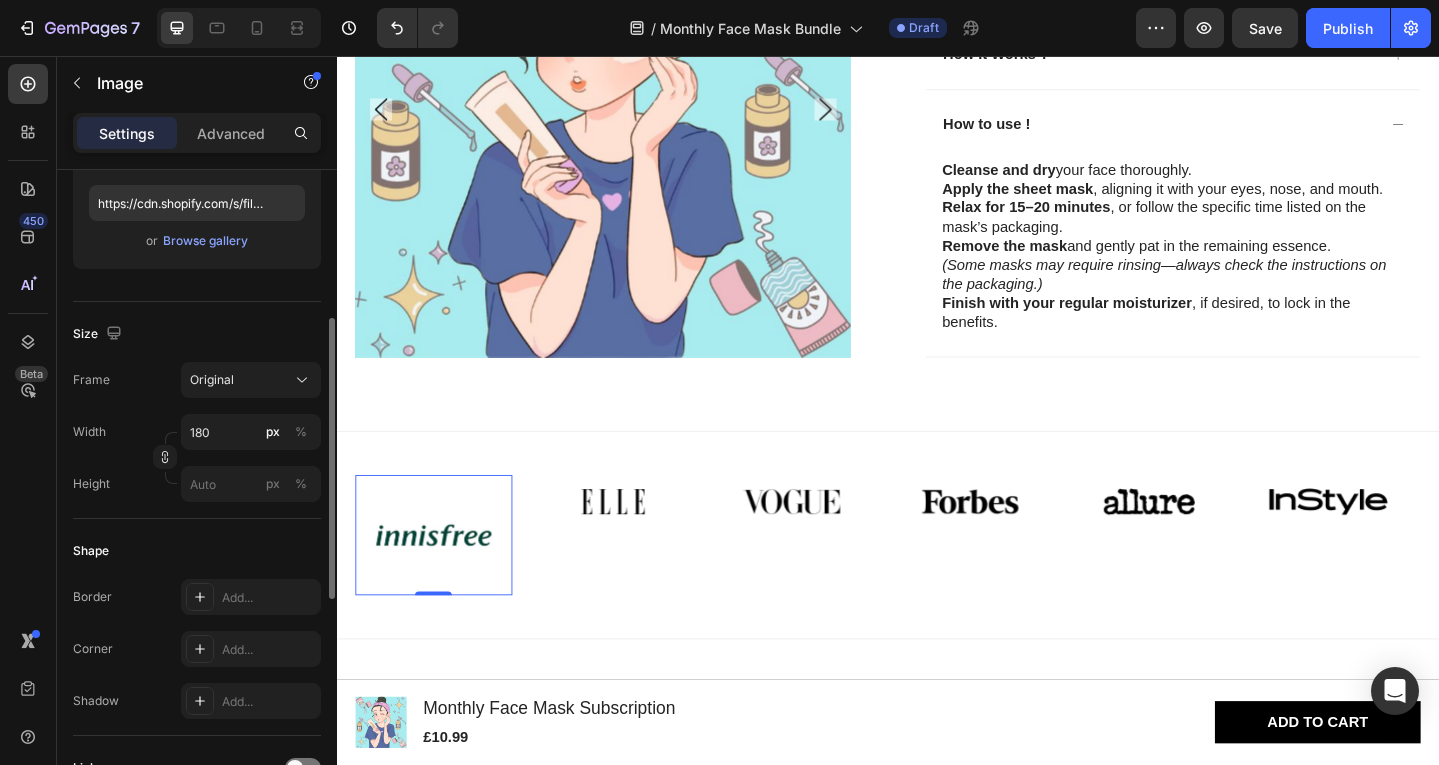 scroll, scrollTop: 345, scrollLeft: 0, axis: vertical 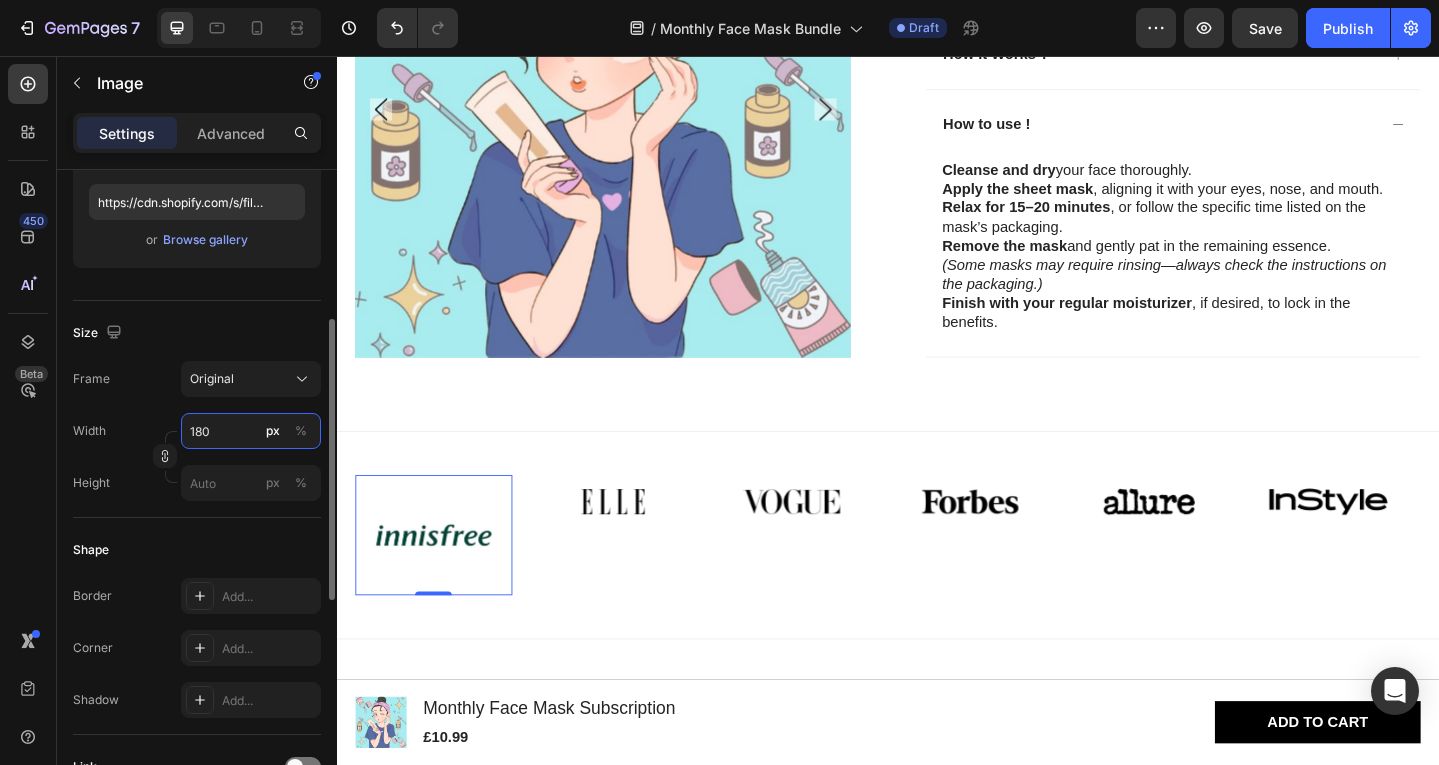 click on "180" at bounding box center [251, 431] 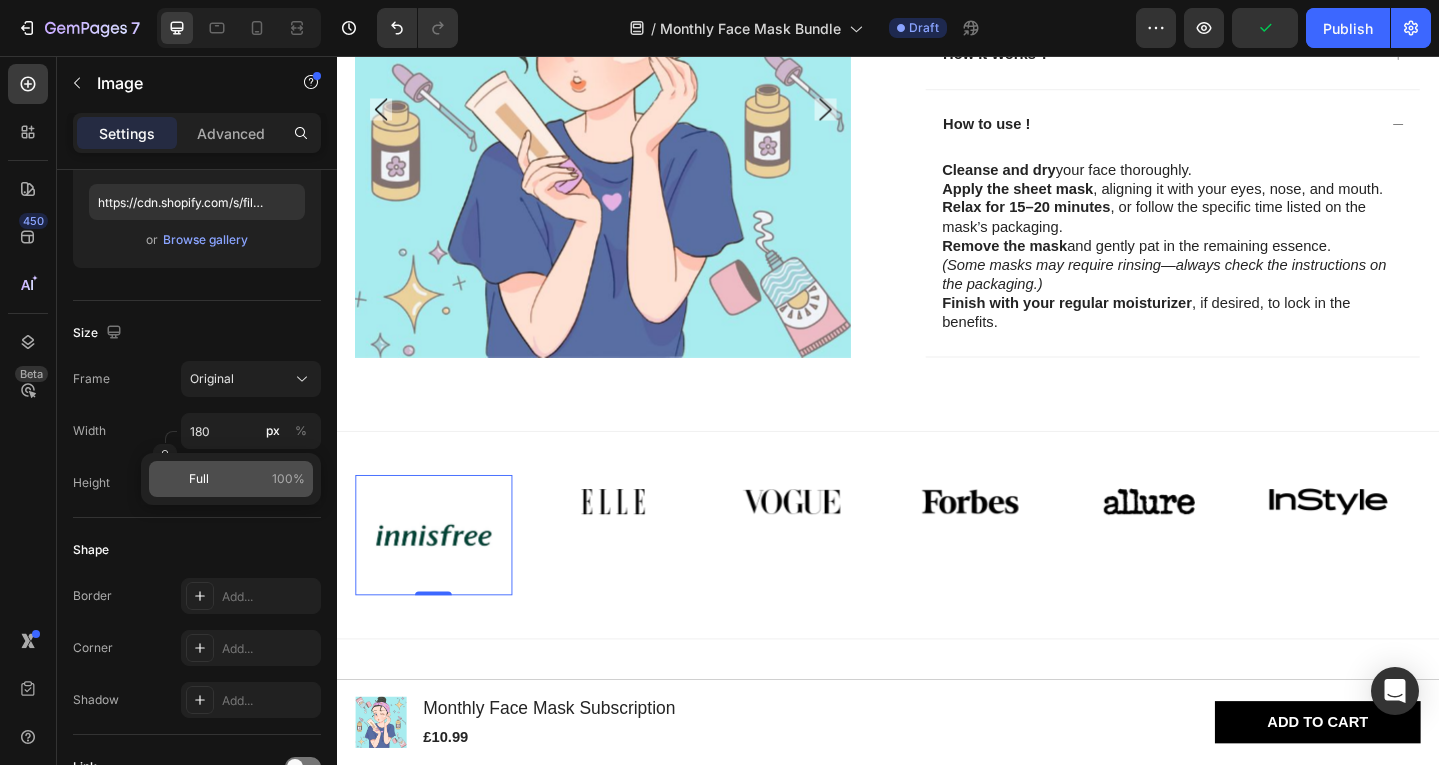 click on "Full 100%" at bounding box center (247, 479) 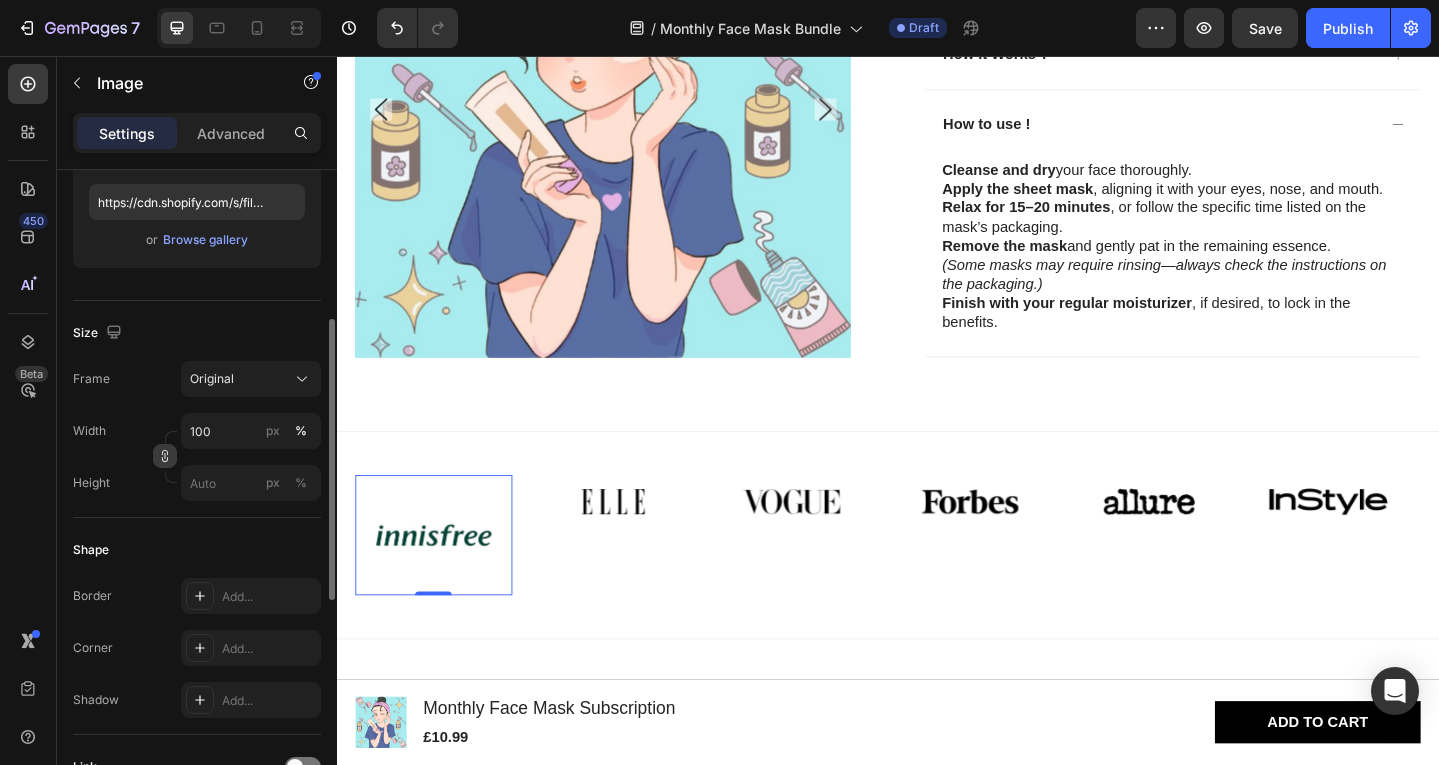 click 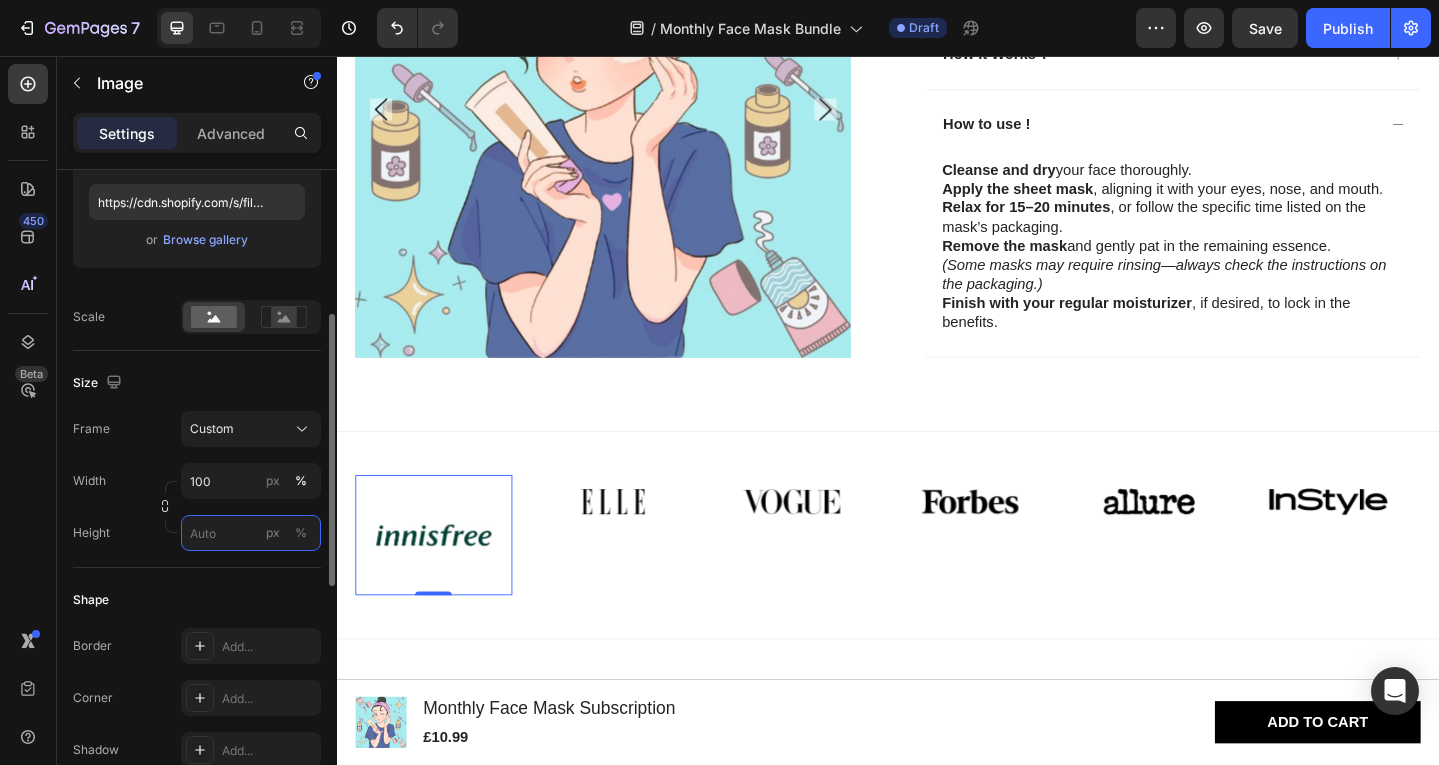 click on "px %" at bounding box center (251, 533) 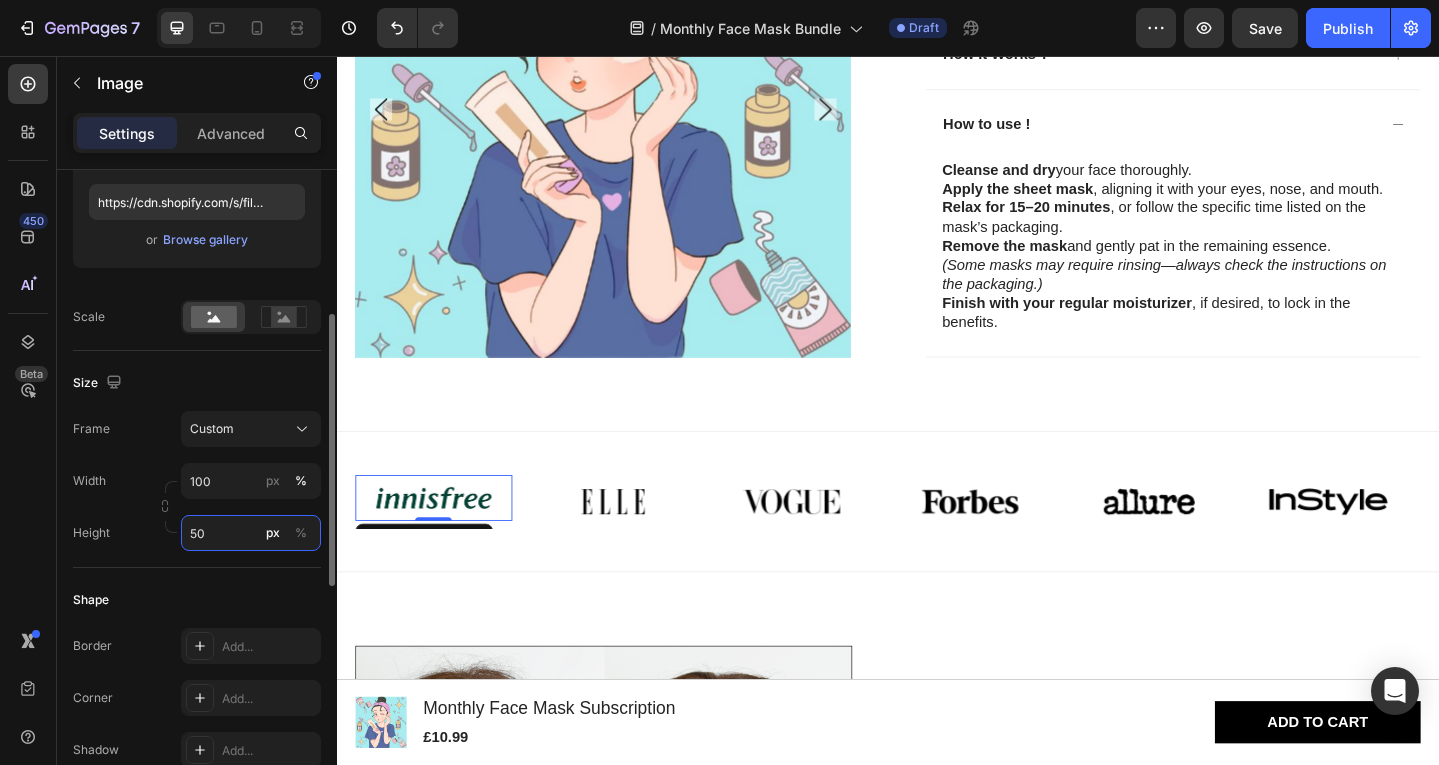 type on "50" 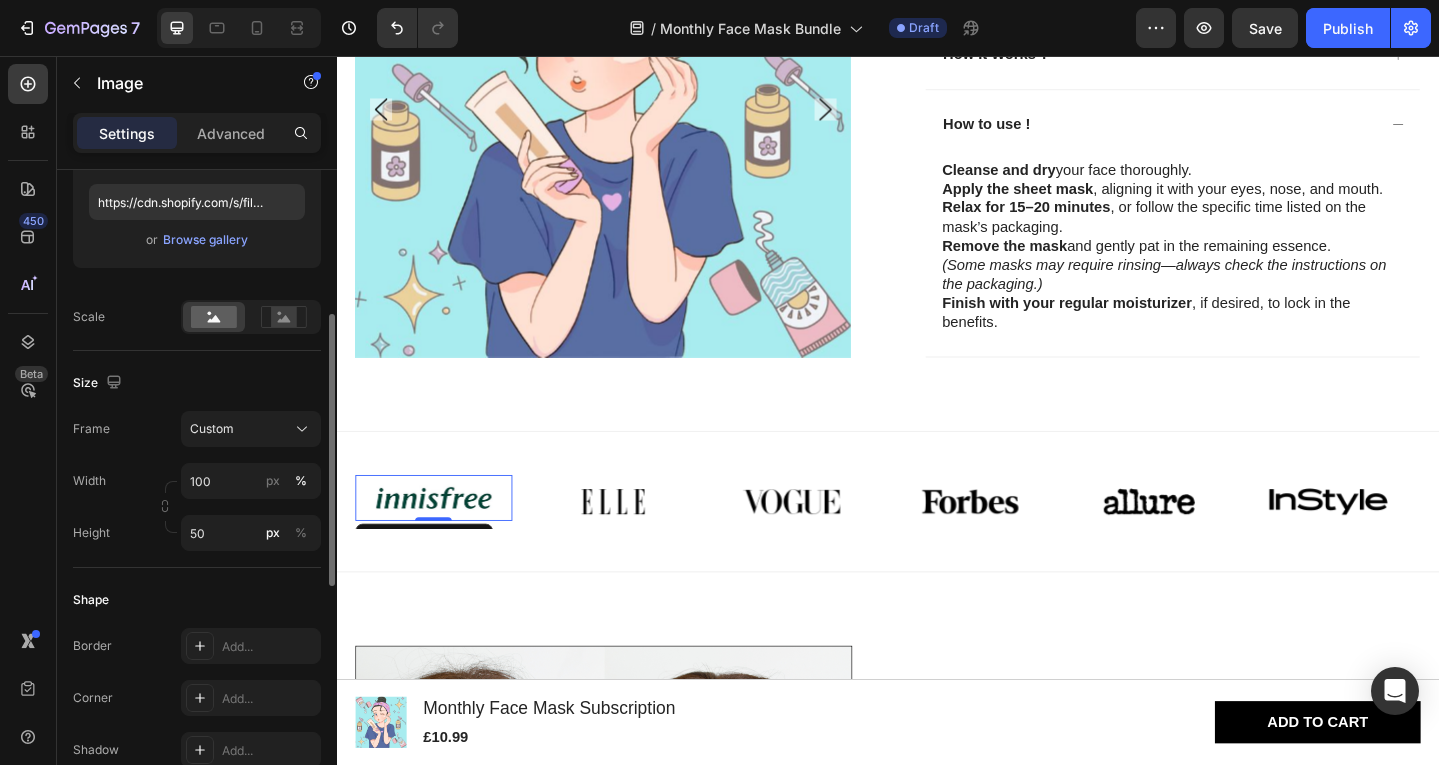 click on "Size" at bounding box center (197, 383) 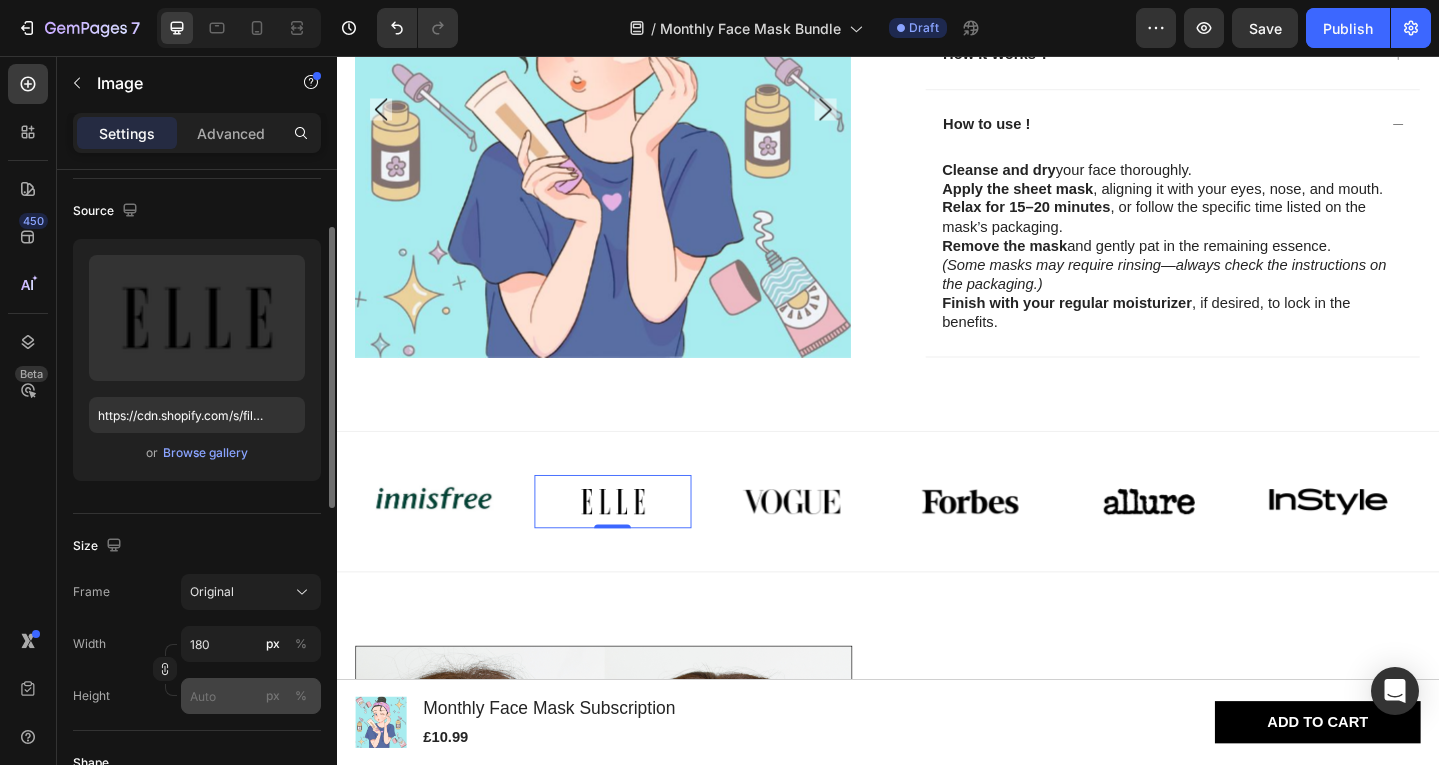 scroll, scrollTop: 0, scrollLeft: 0, axis: both 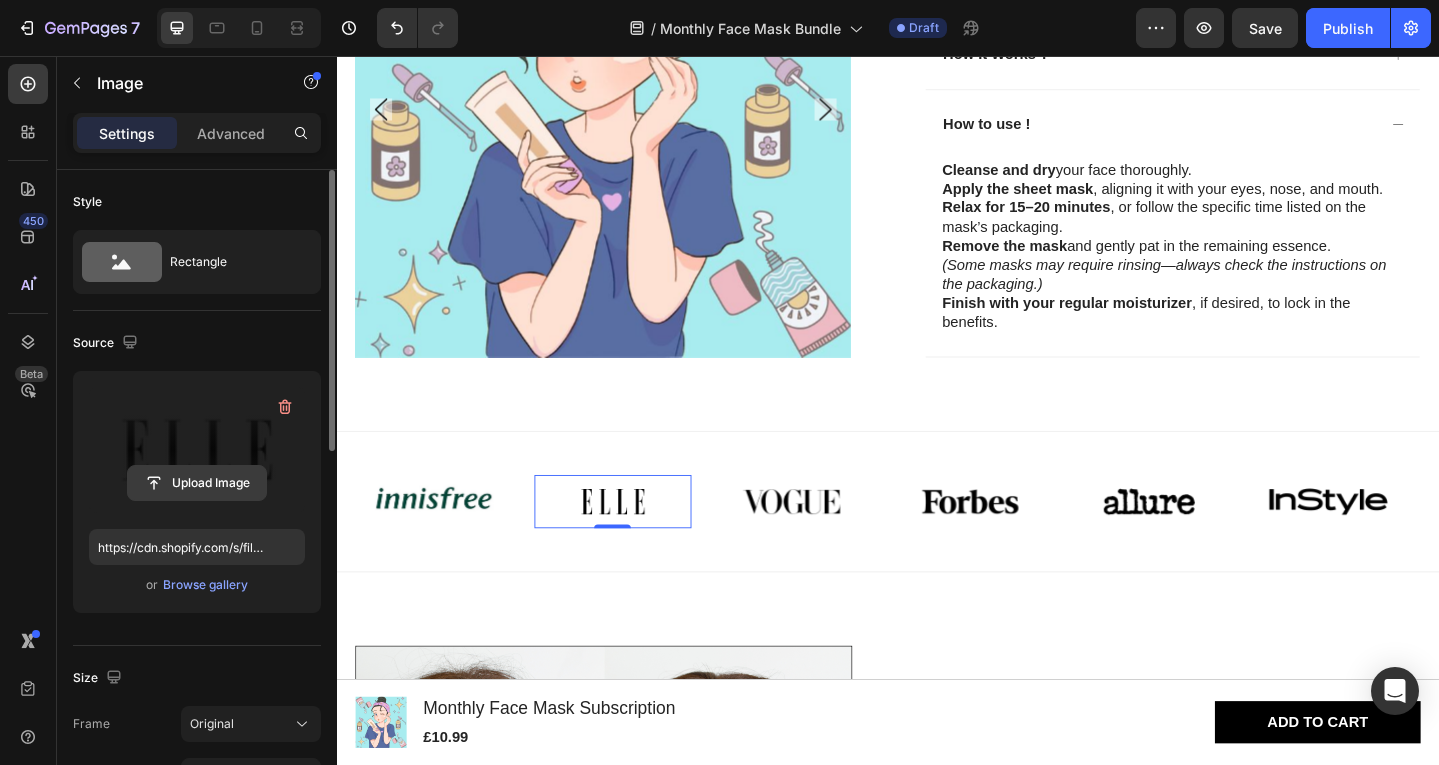 click 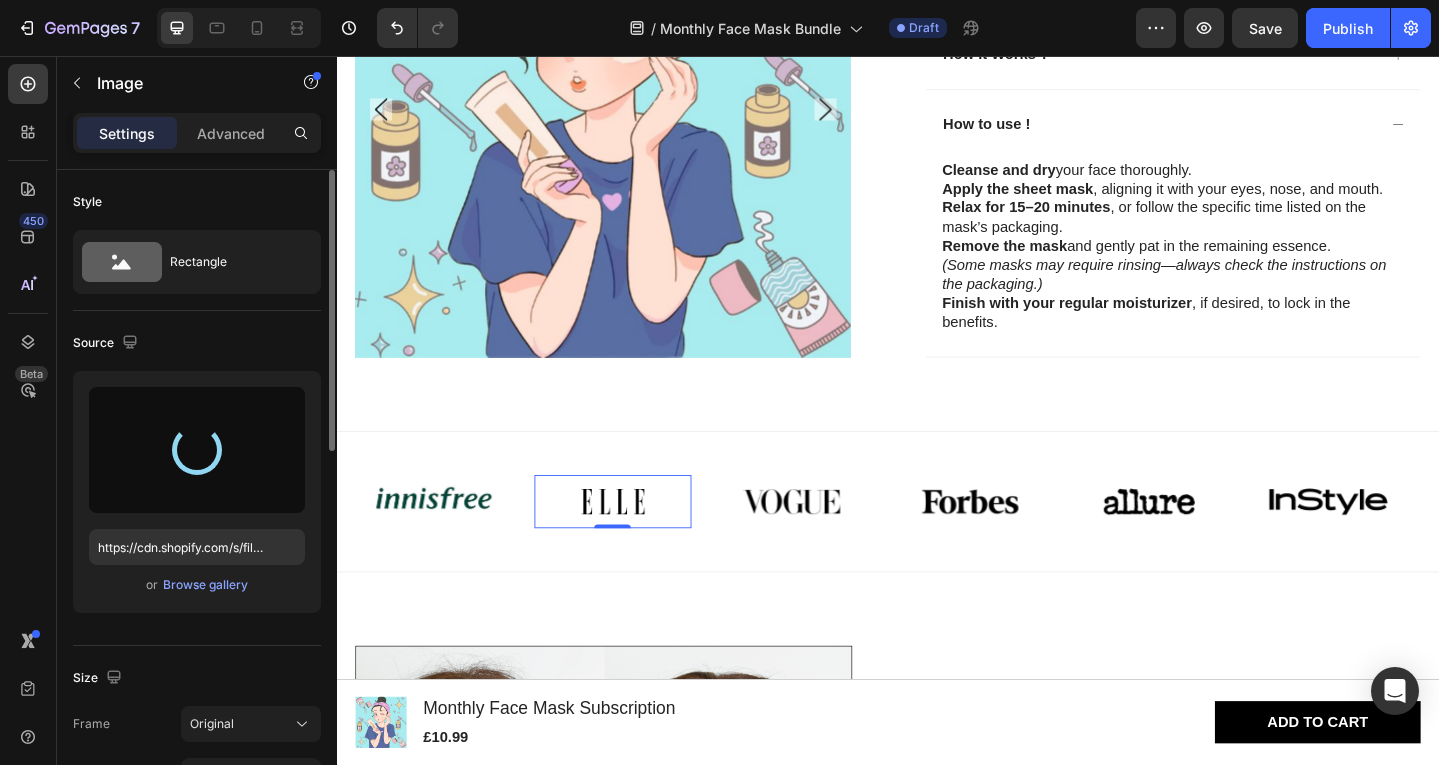 type on "https://cdn.shopify.com/s/files/1/0935/7561/0710/files/gempages_578355793779229637-03aafdd2-04cc-4561-ac06-f426fcf6b829.png" 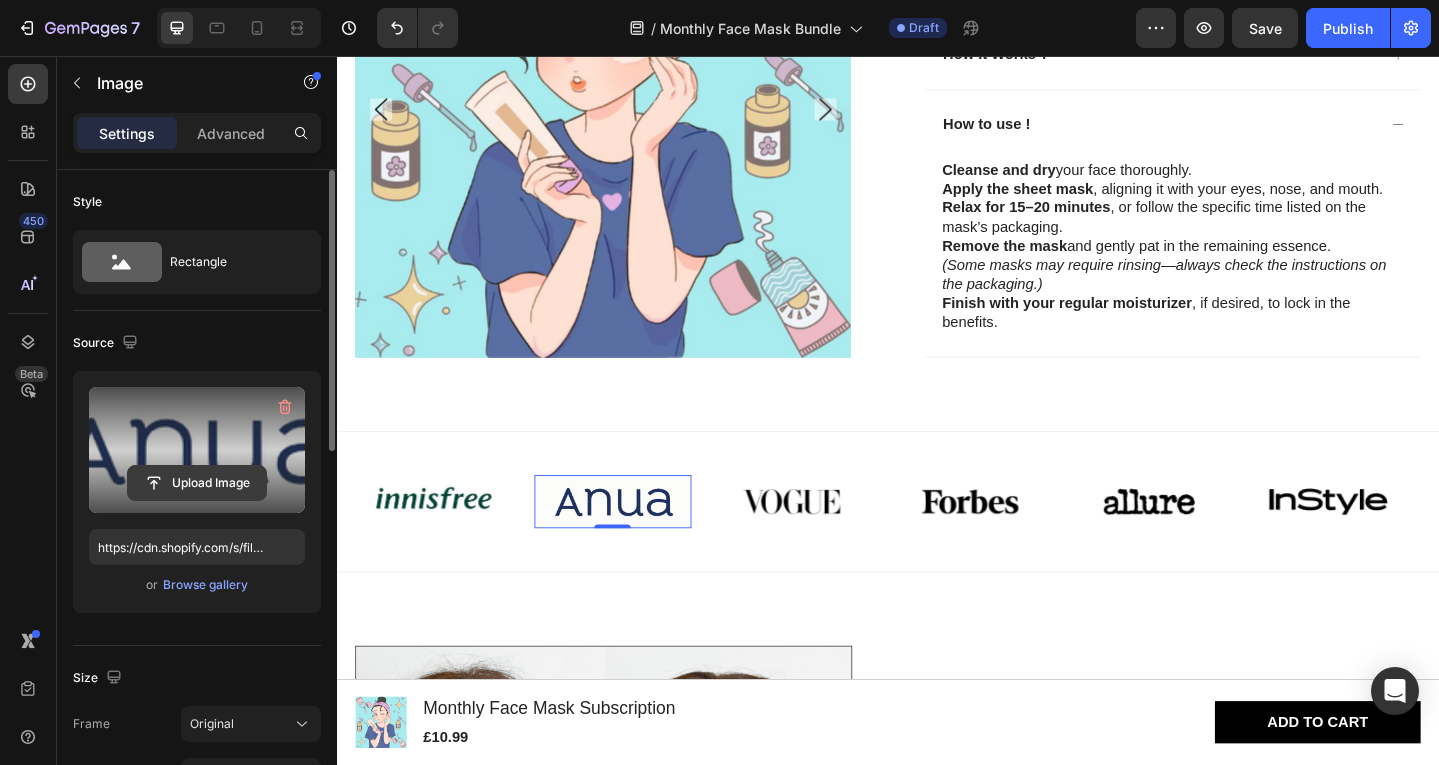 click 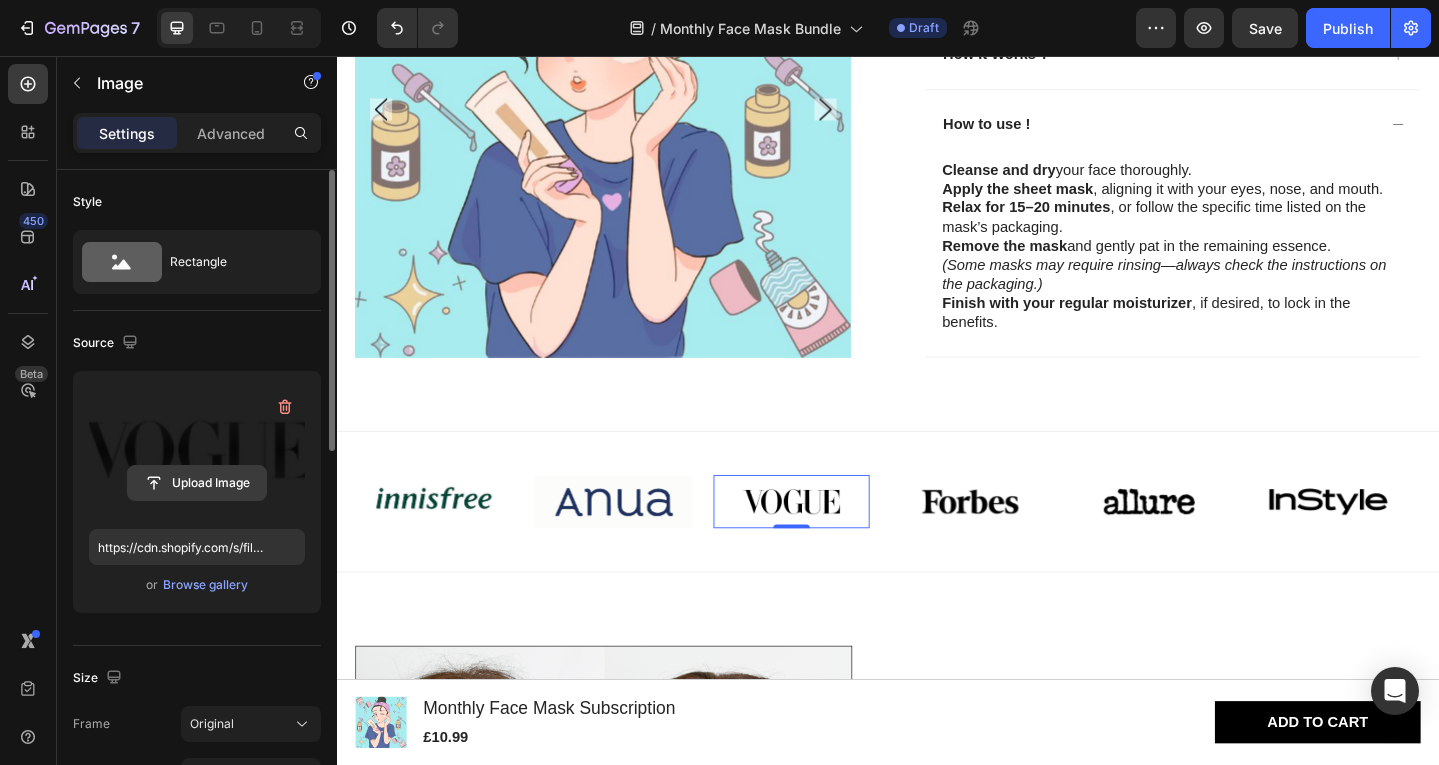 click 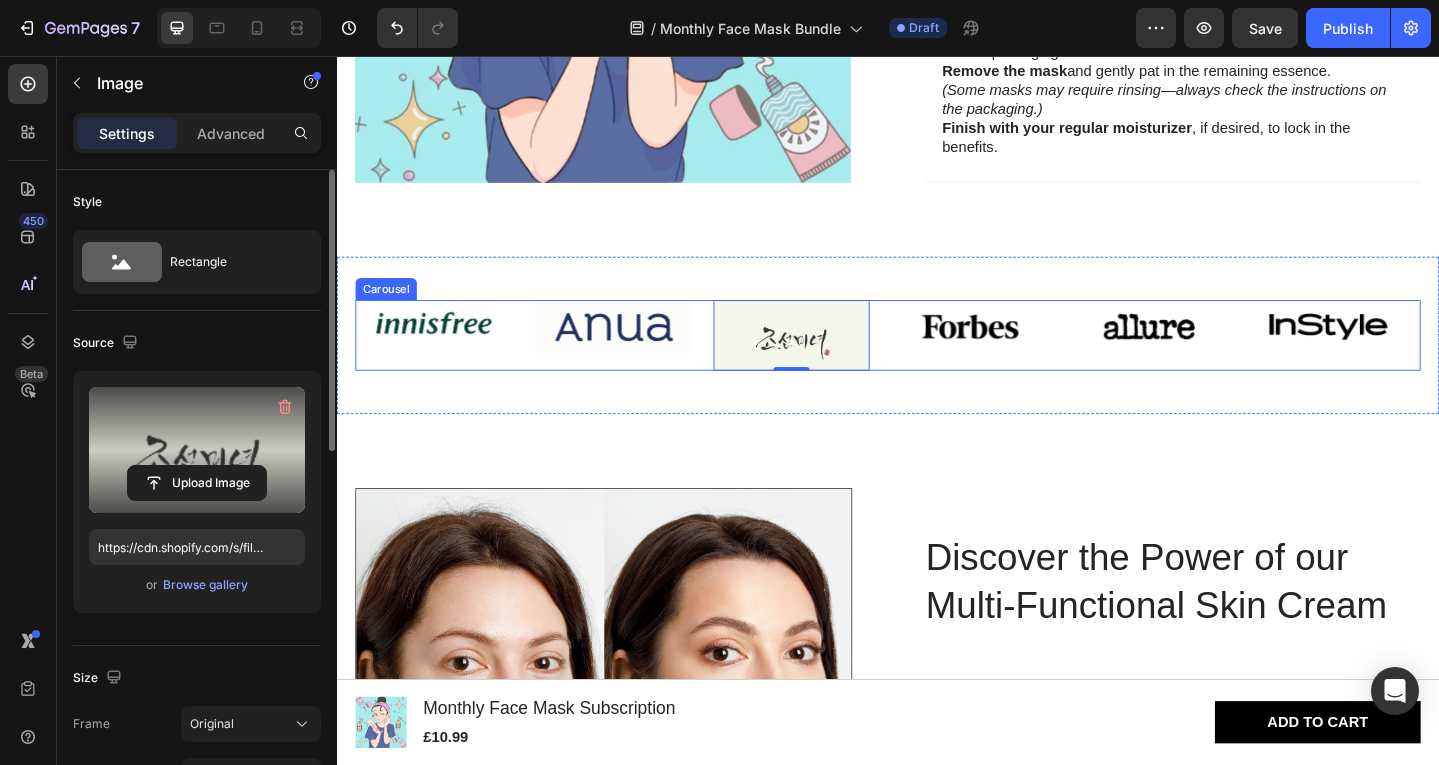 scroll, scrollTop: 1217, scrollLeft: 0, axis: vertical 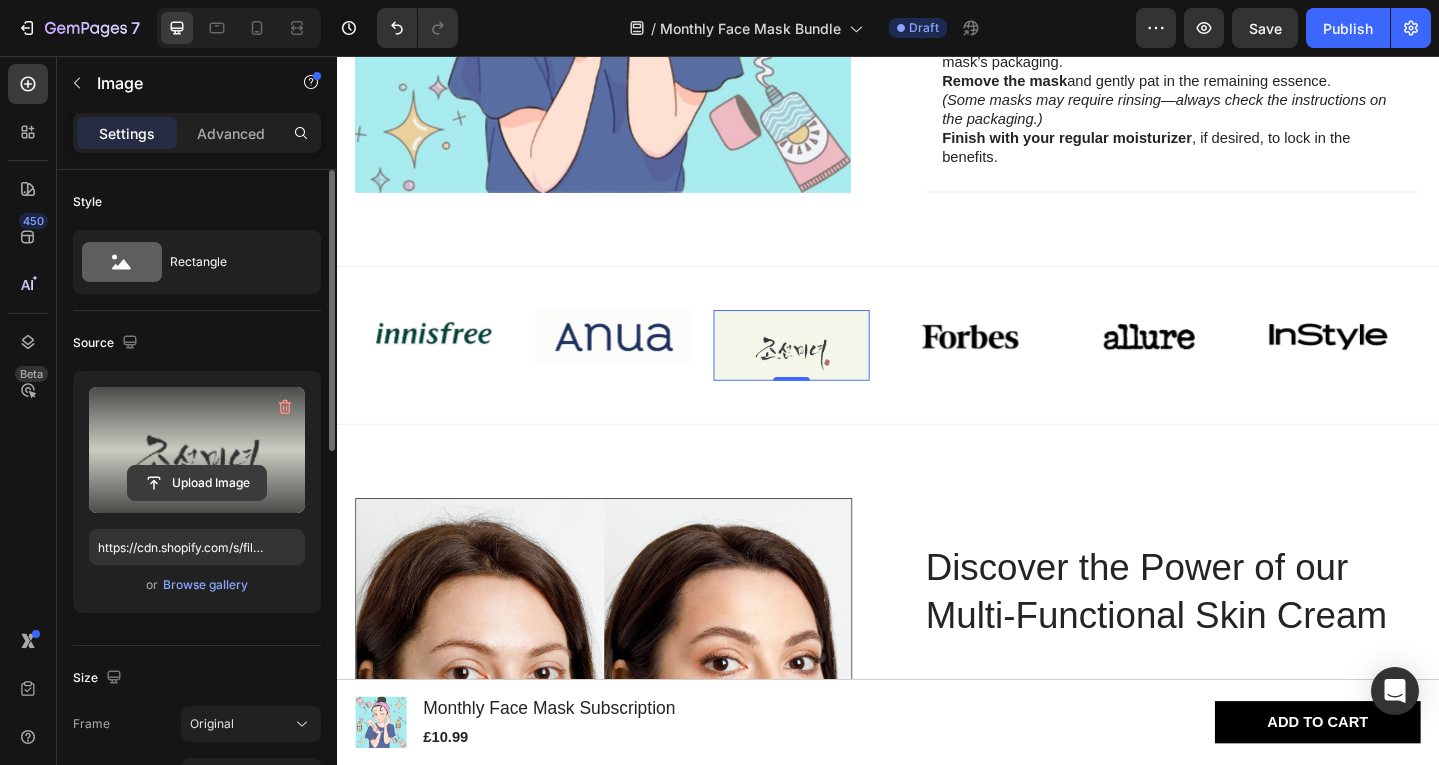 click 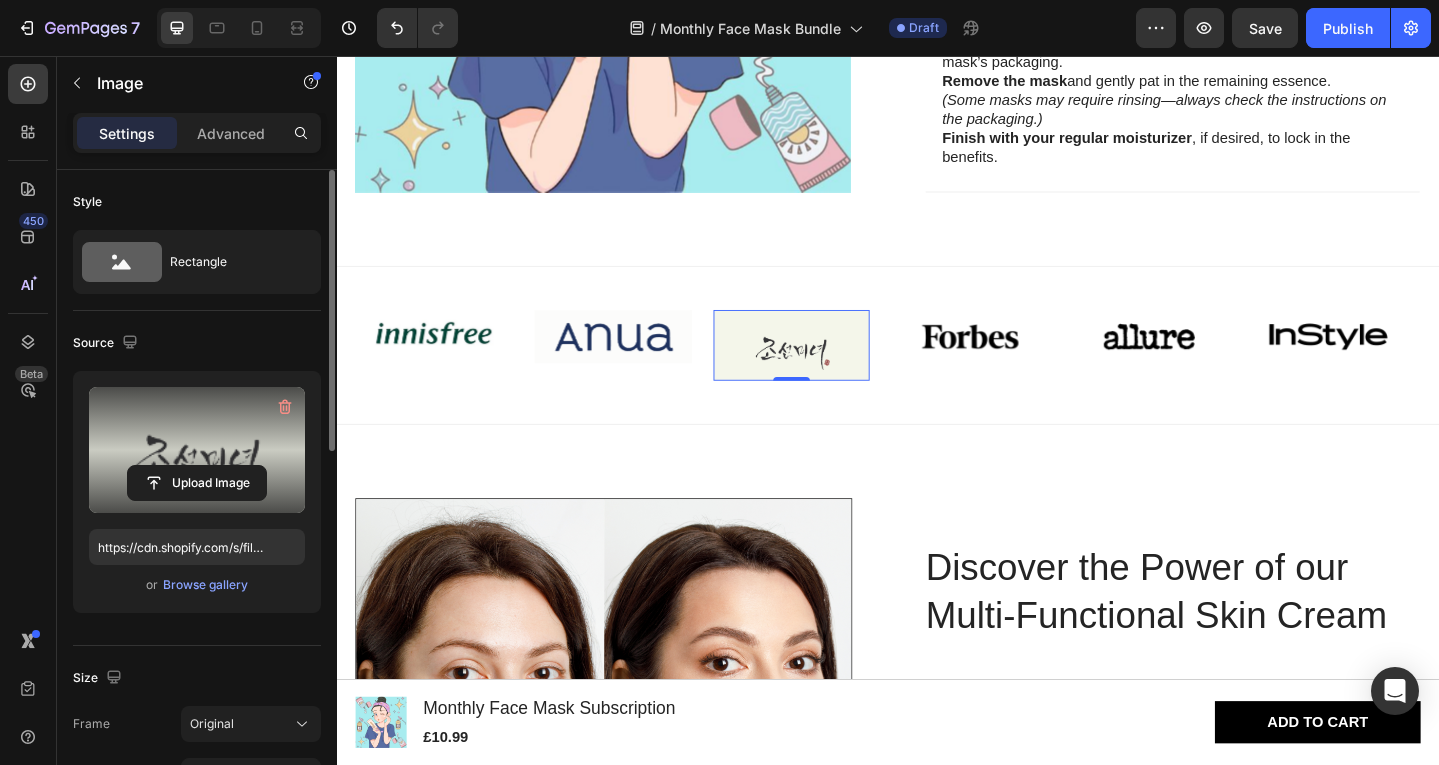 click at bounding box center (197, 450) 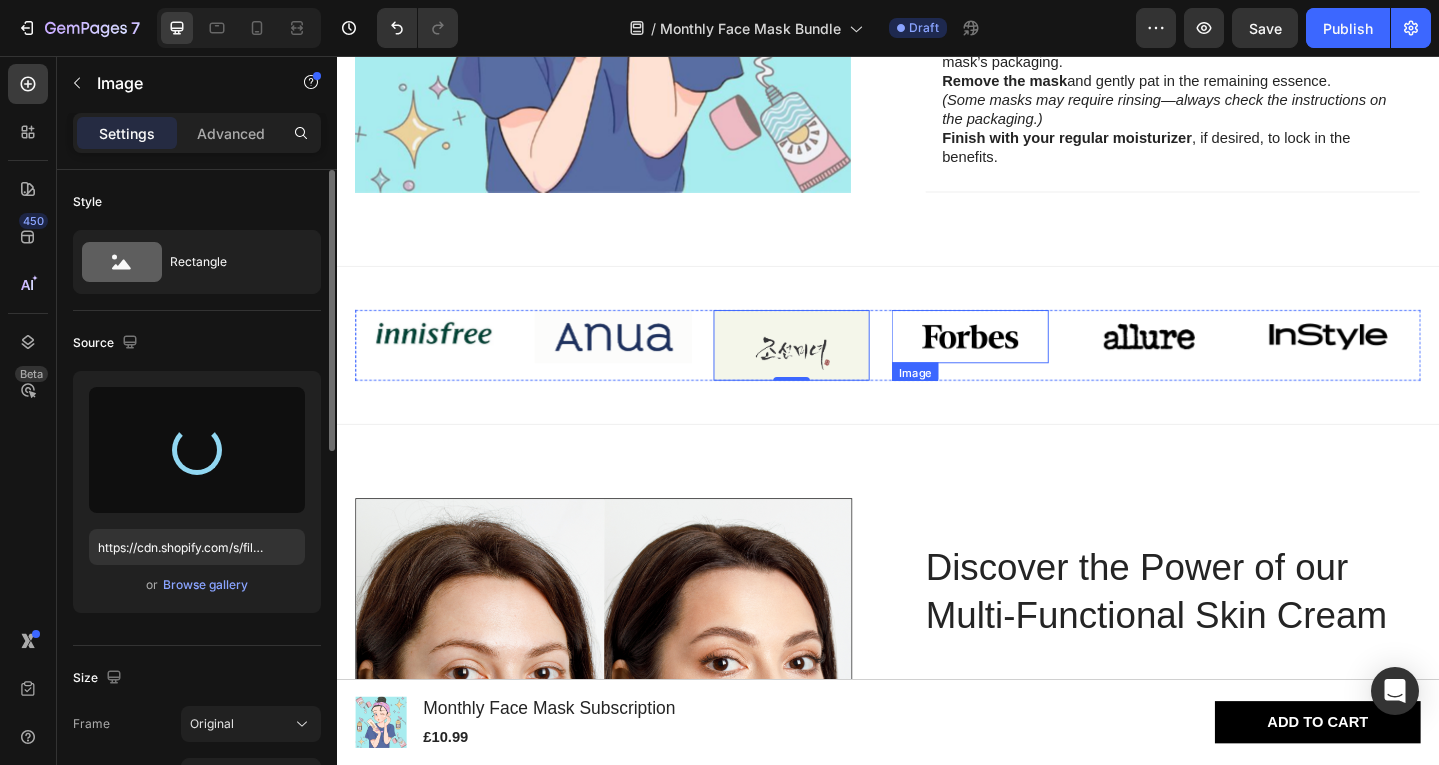 type on "https://cdn.shopify.com/s/files/1/0935/7561/0710/files/gempages_578355793779229637-d62643f3-7f2e-4b87-b8b3-767598c4ac7e.png" 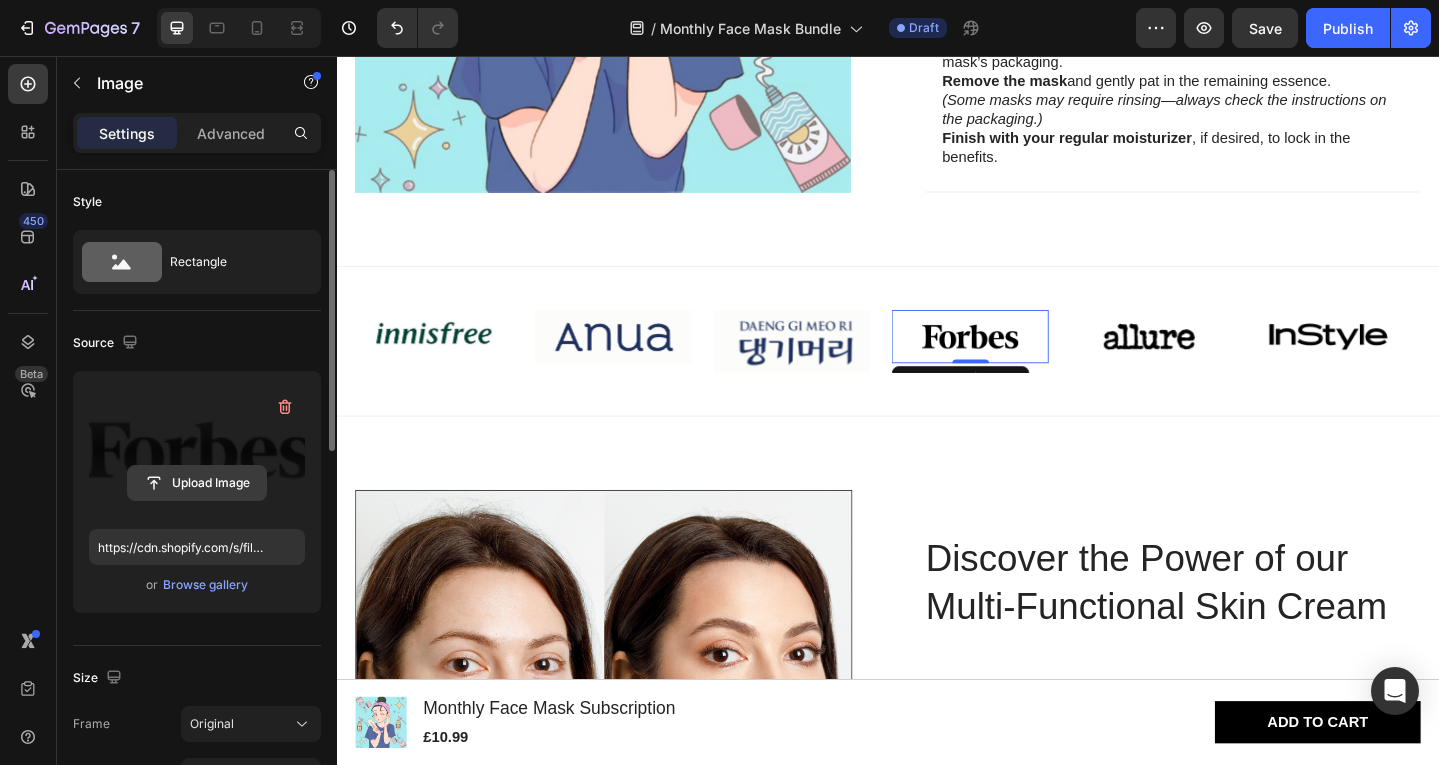 click 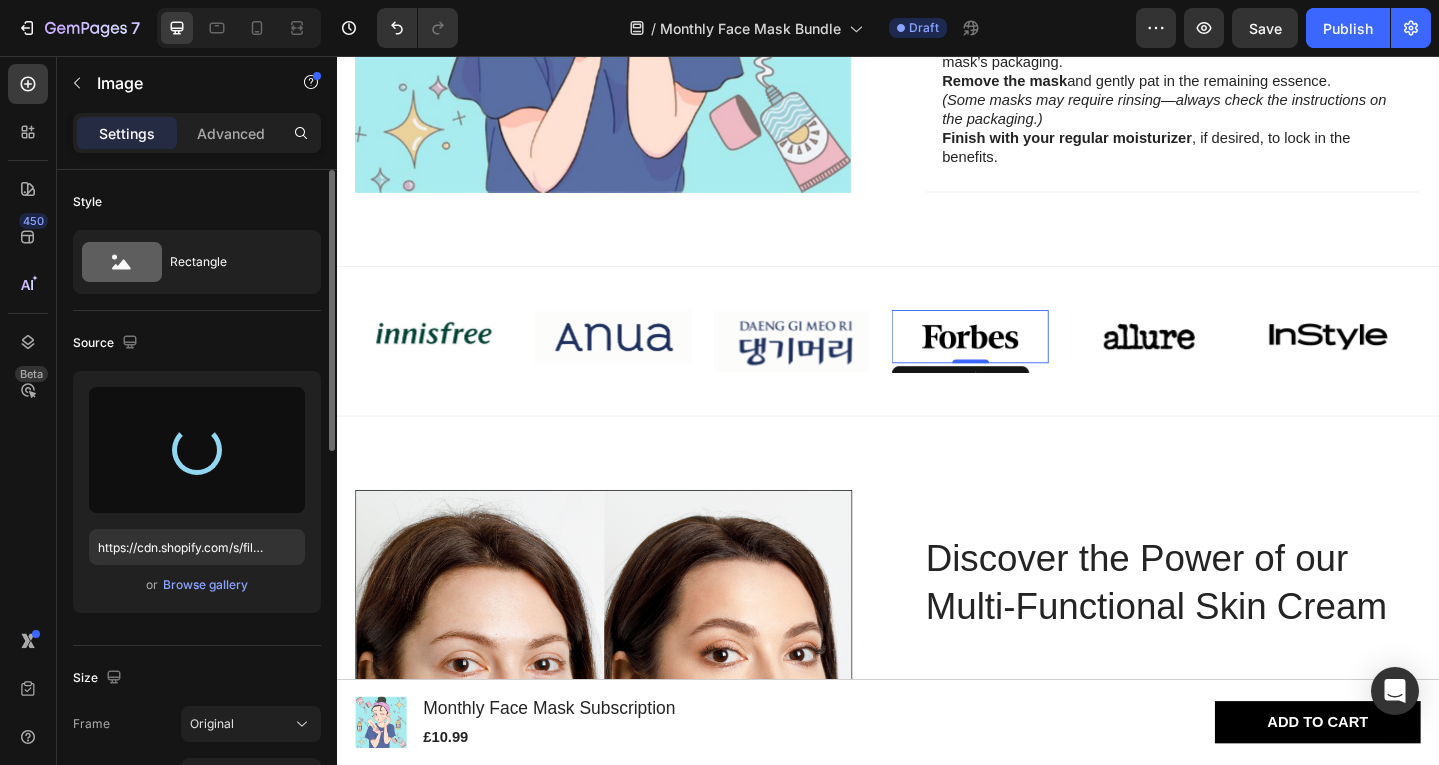 type on "https://cdn.shopify.com/s/files/1/0935/7561/0710/files/gempages_578355793779229637-03aafdd2-04cc-4561-ac06-f426fcf6b829.png" 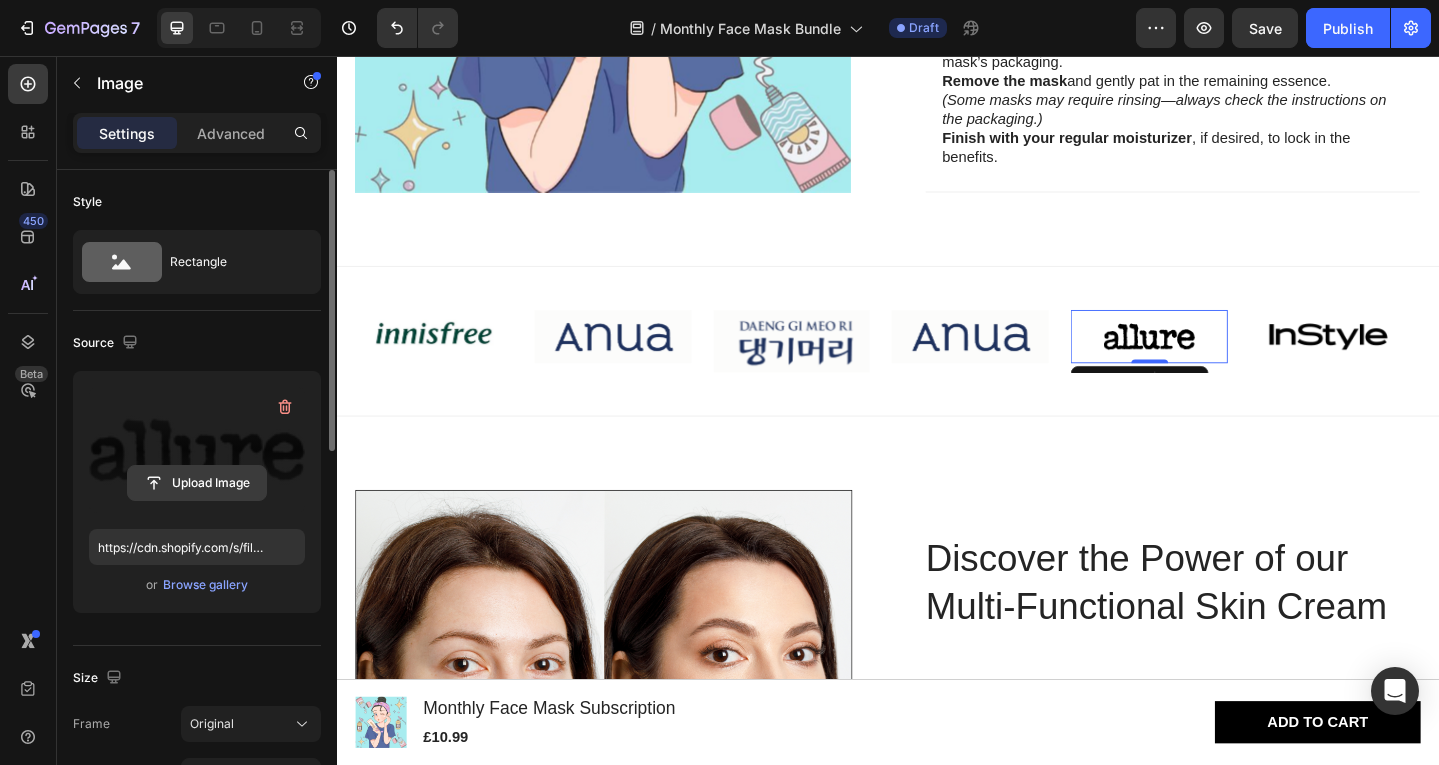 click 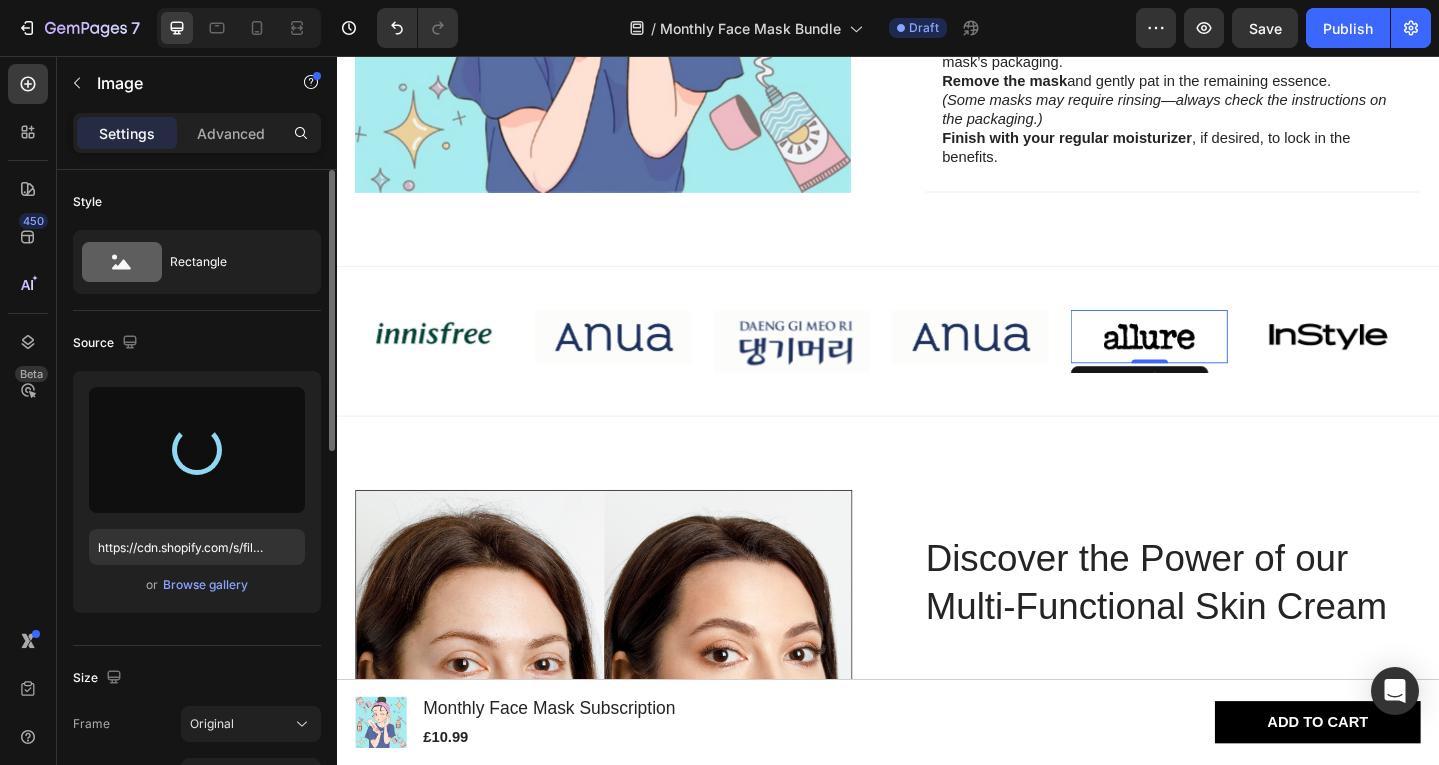 type on "https://cdn.shopify.com/s/files/1/0935/7561/0710/files/gempages_578355793779229637-87ada570-0b05-48c2-80c3-6b5c1b793dc8.jpg" 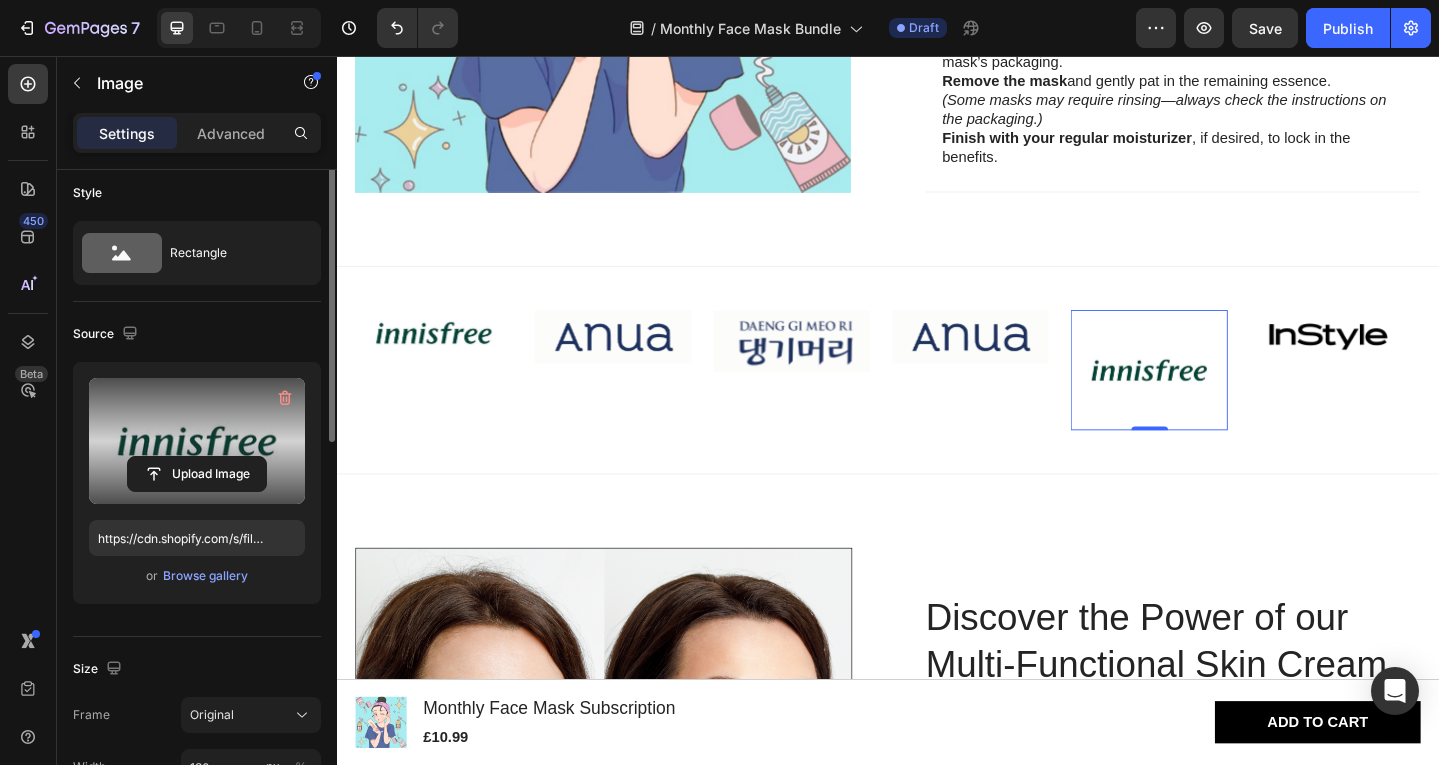 scroll, scrollTop: 0, scrollLeft: 0, axis: both 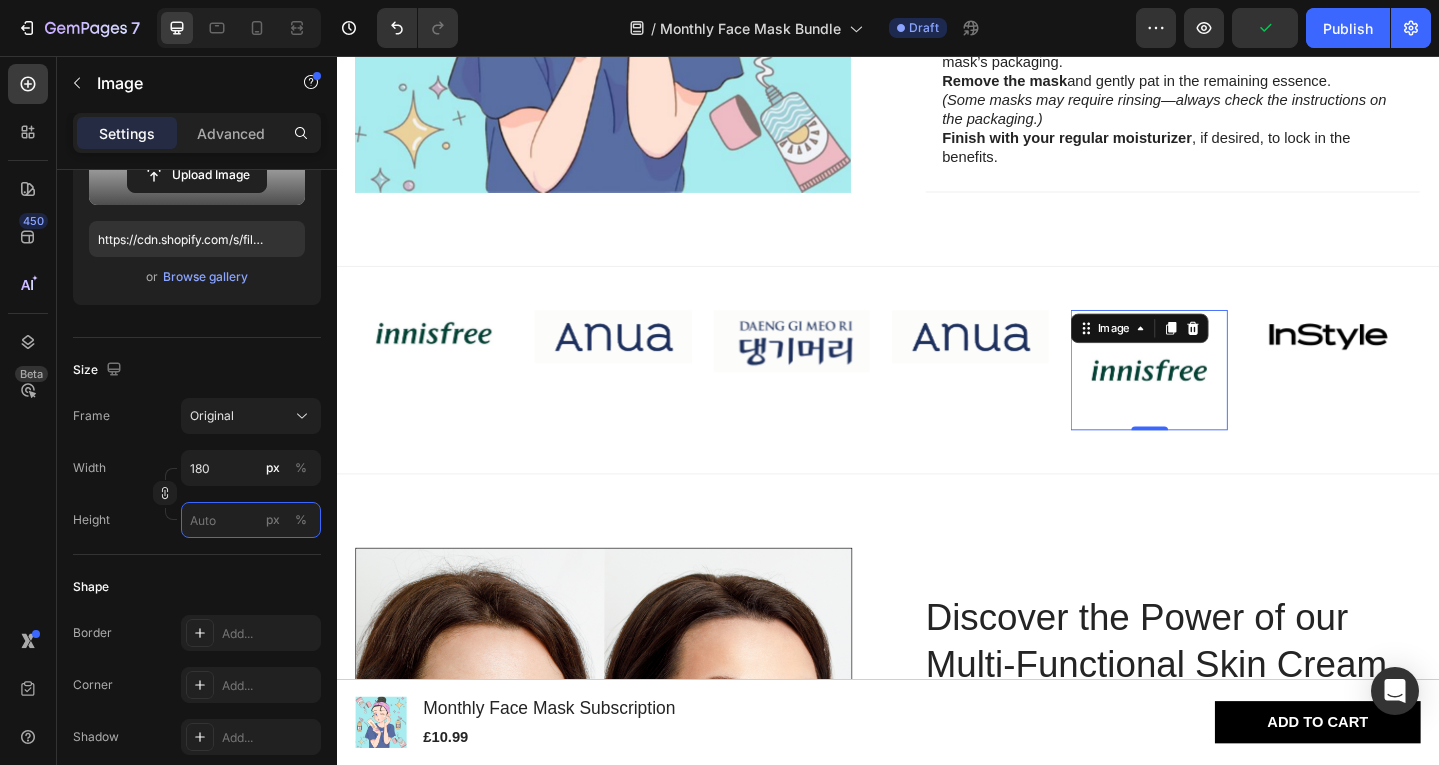 click on "px %" at bounding box center (251, 520) 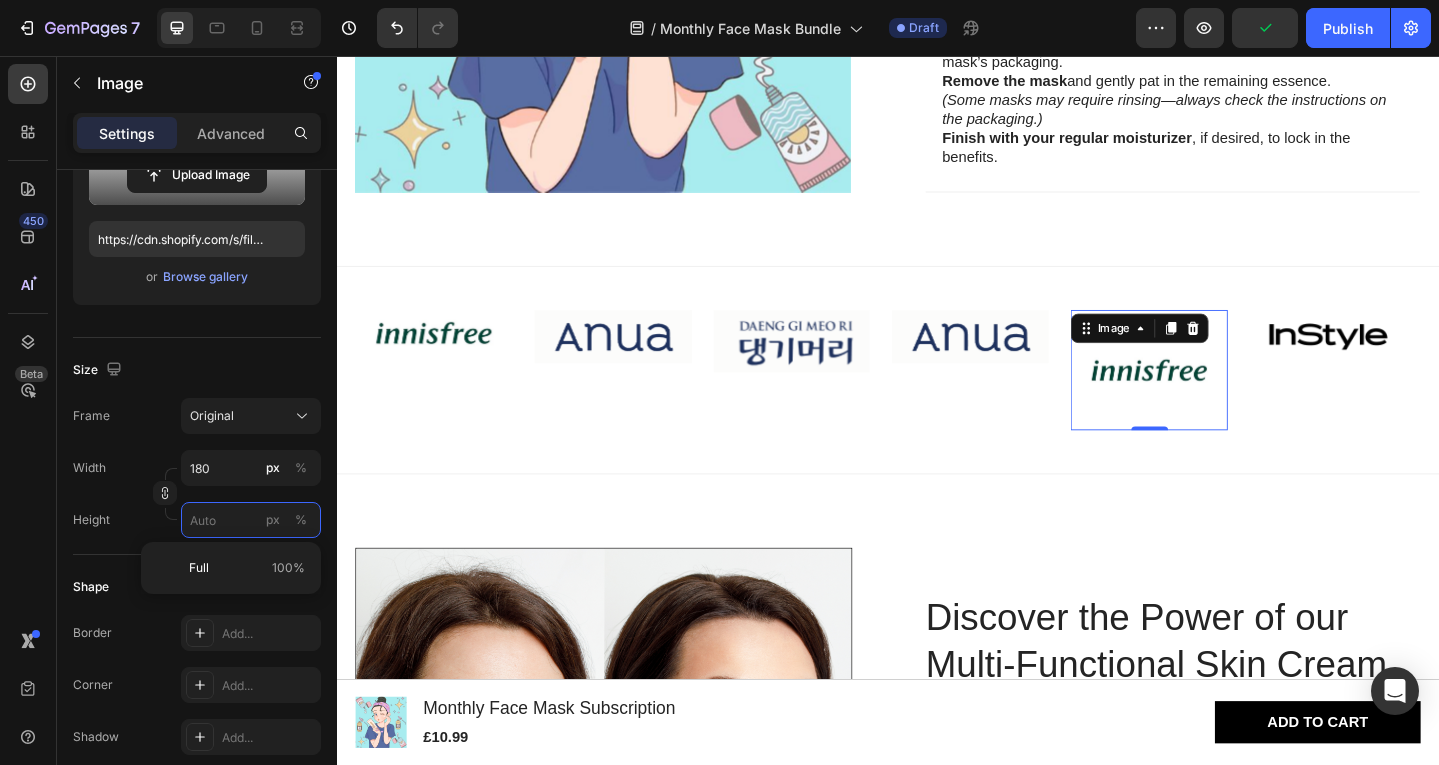 type on "5" 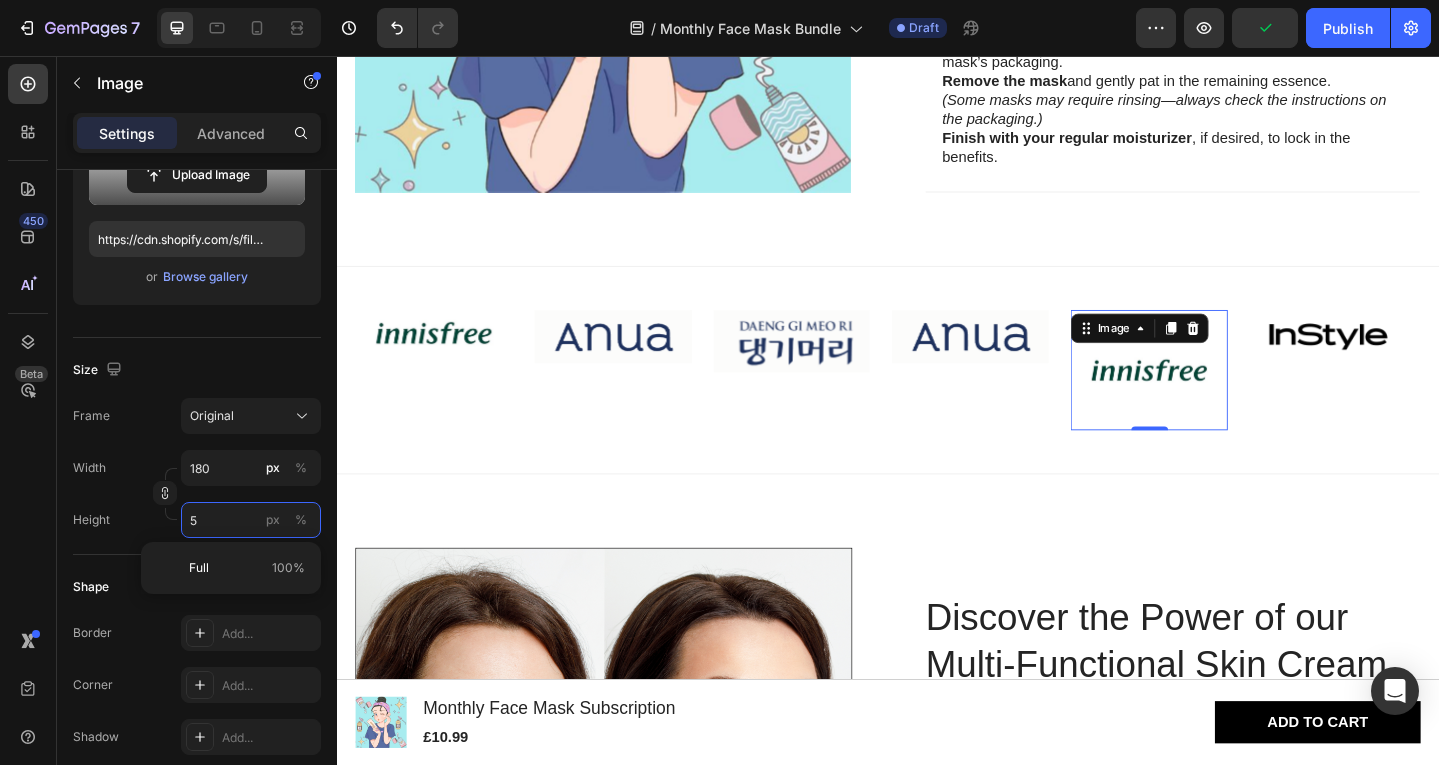type 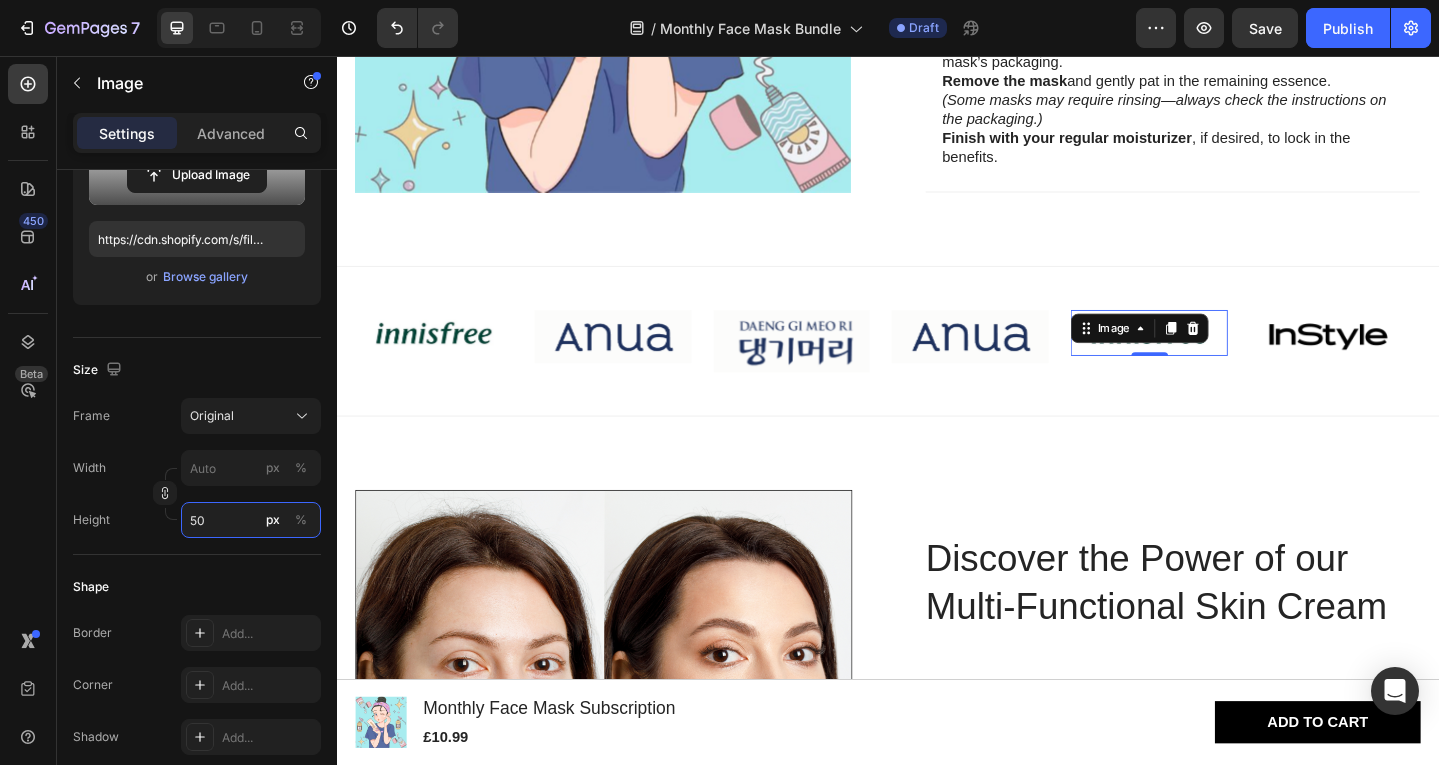 type on "50" 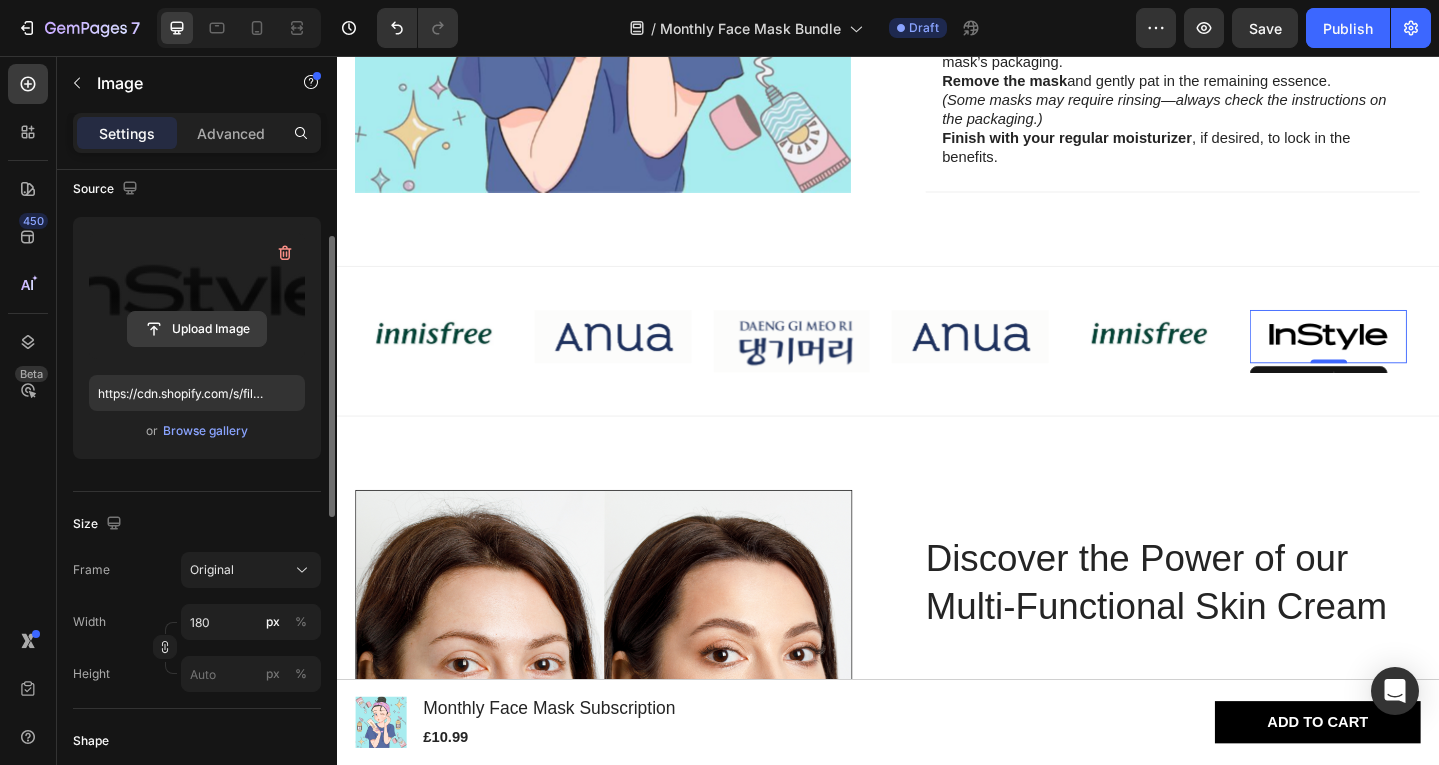 scroll, scrollTop: 153, scrollLeft: 0, axis: vertical 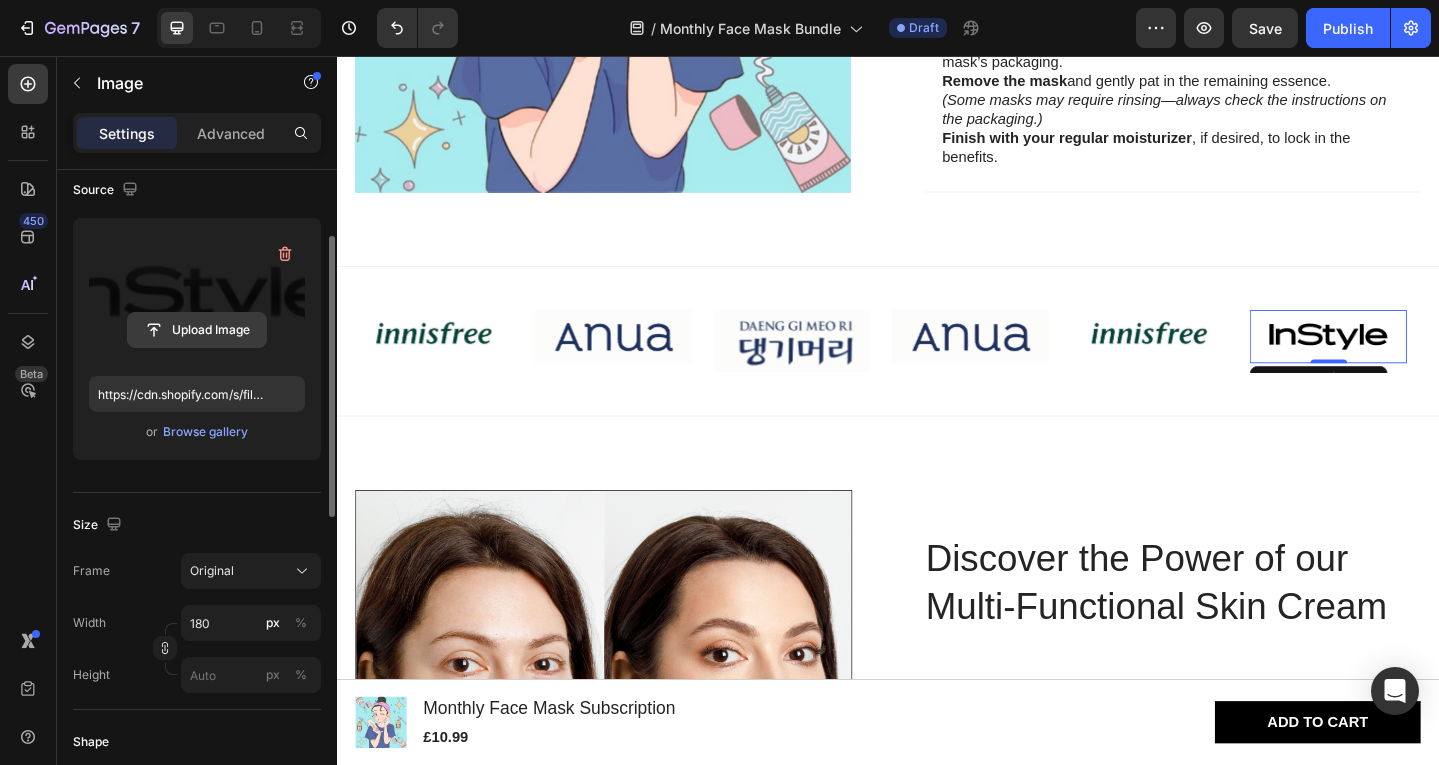 click 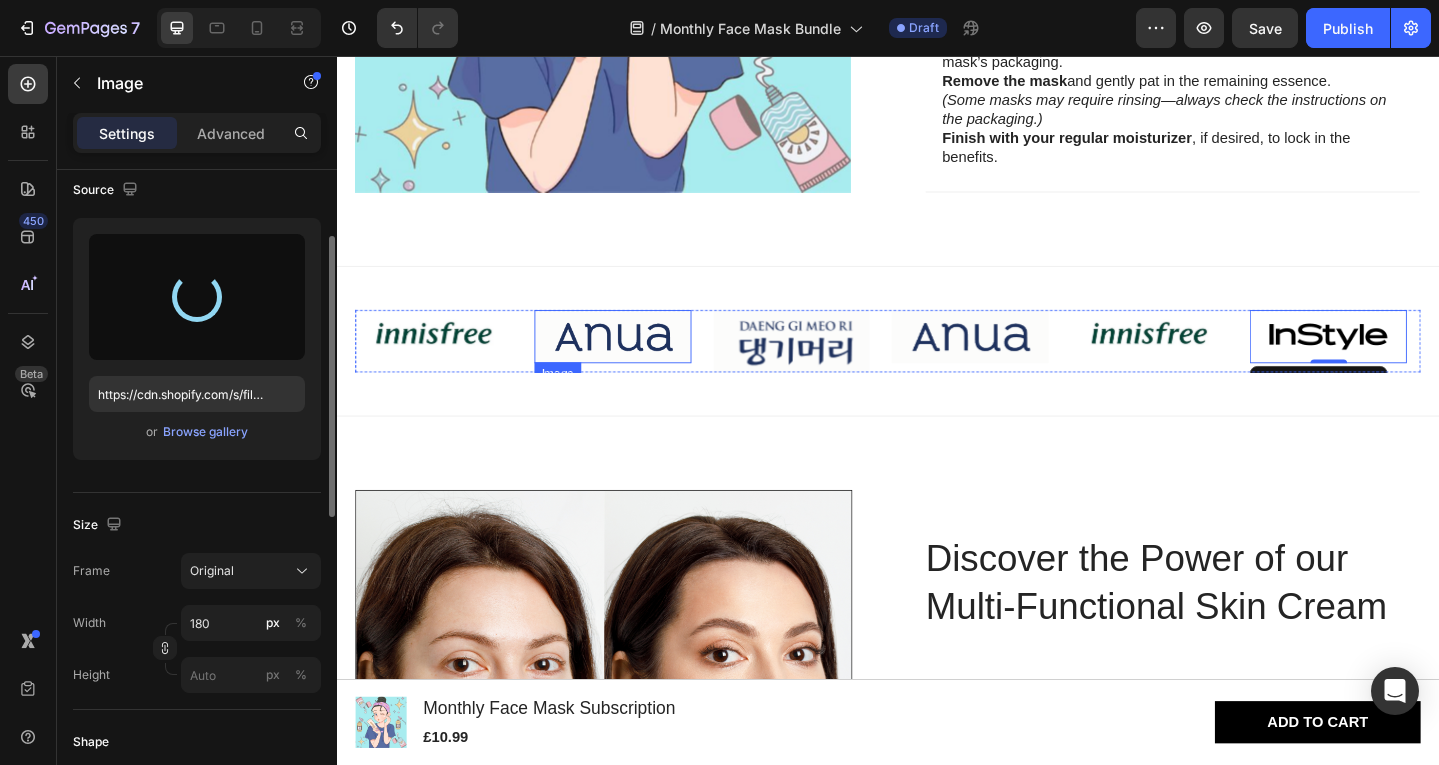 type on "https://cdn.shopify.com/s/files/1/0935/7561/0710/files/gempages_578355793779229637-03aafdd2-04cc-4561-ac06-f426fcf6b829.png" 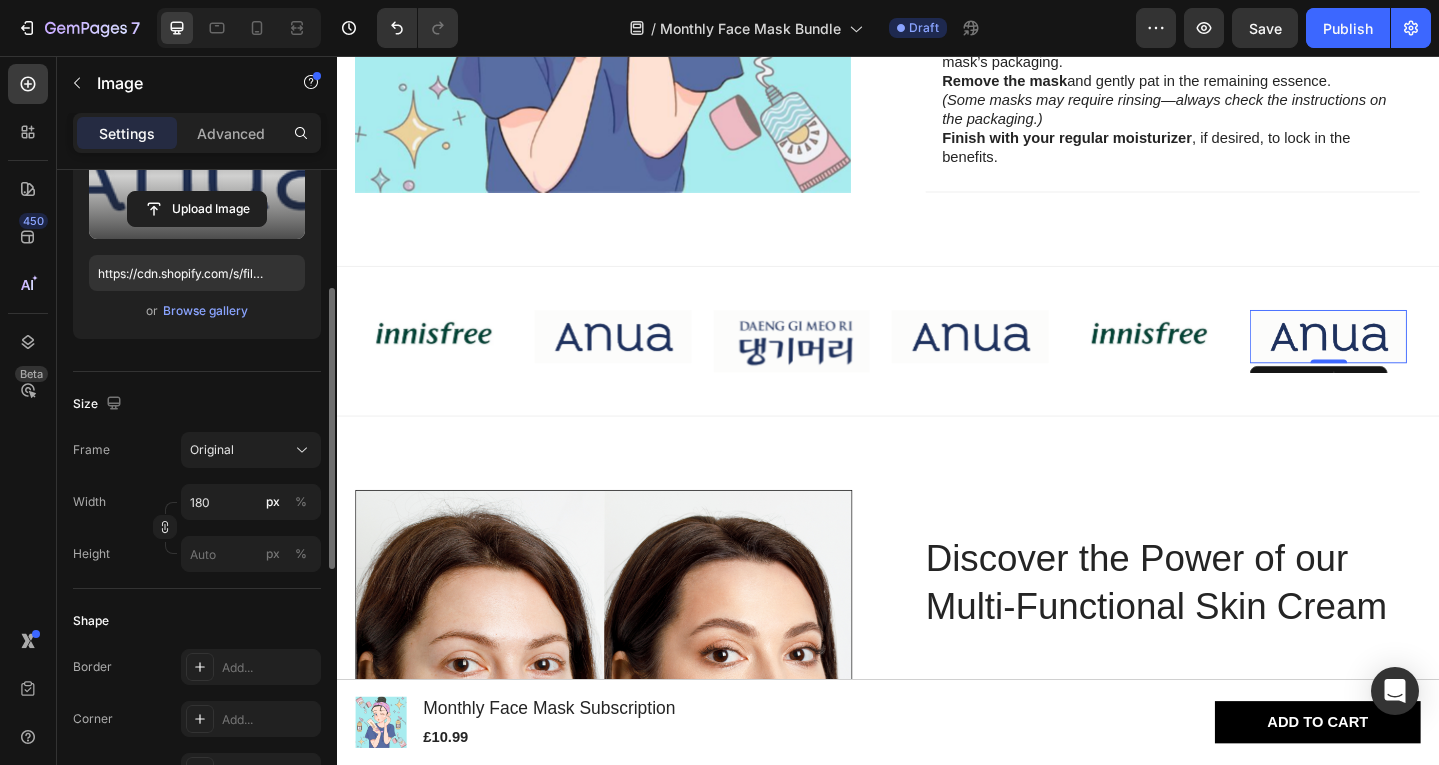 scroll, scrollTop: 275, scrollLeft: 0, axis: vertical 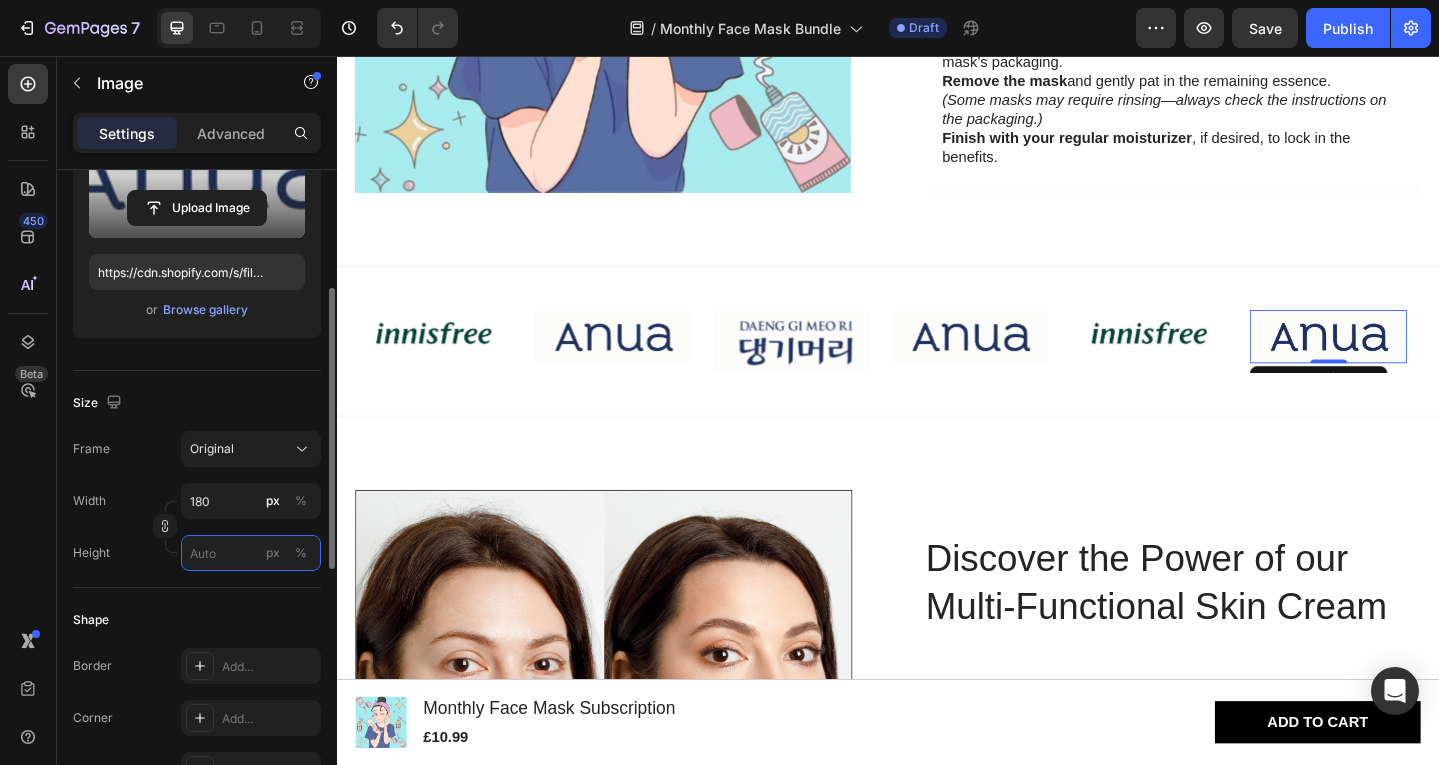 click on "px %" at bounding box center (251, 553) 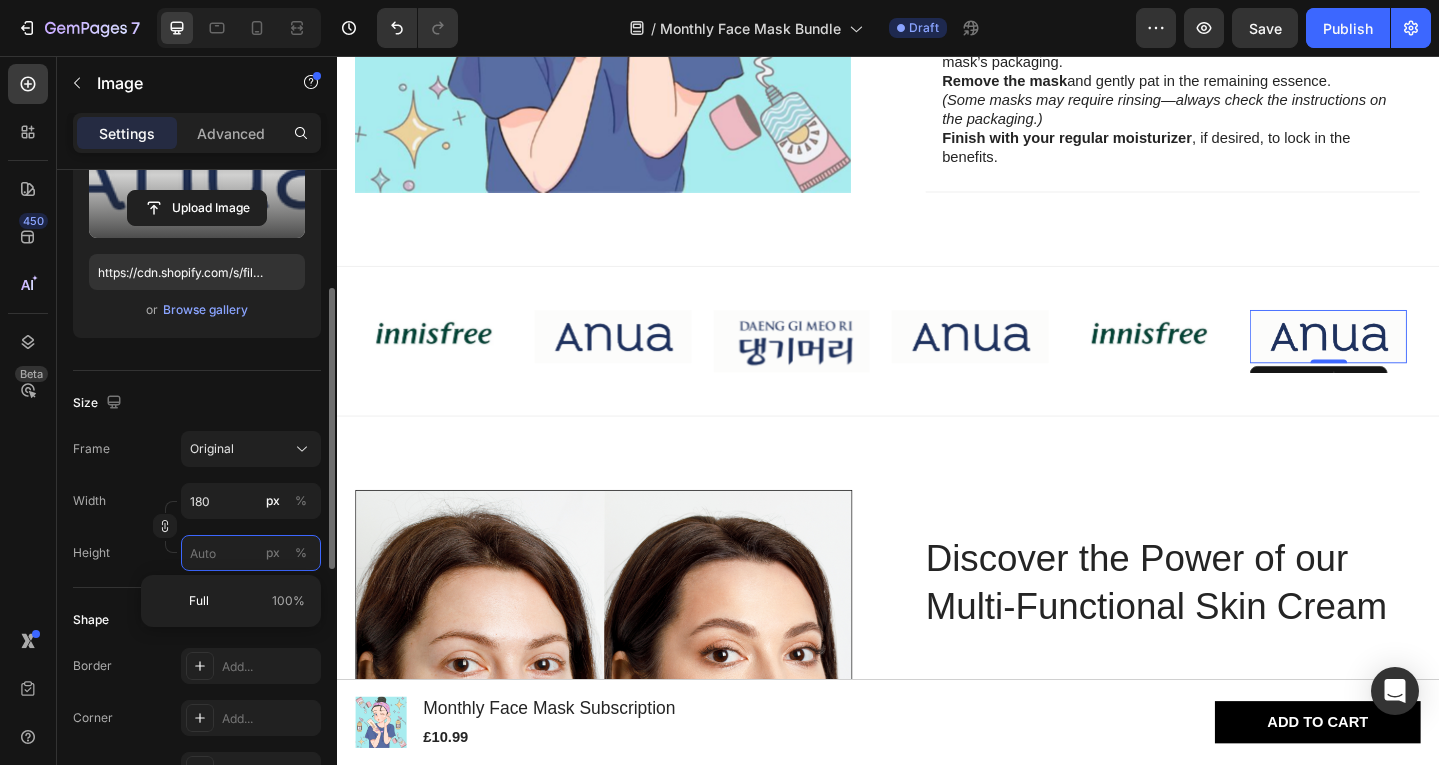 type on "5" 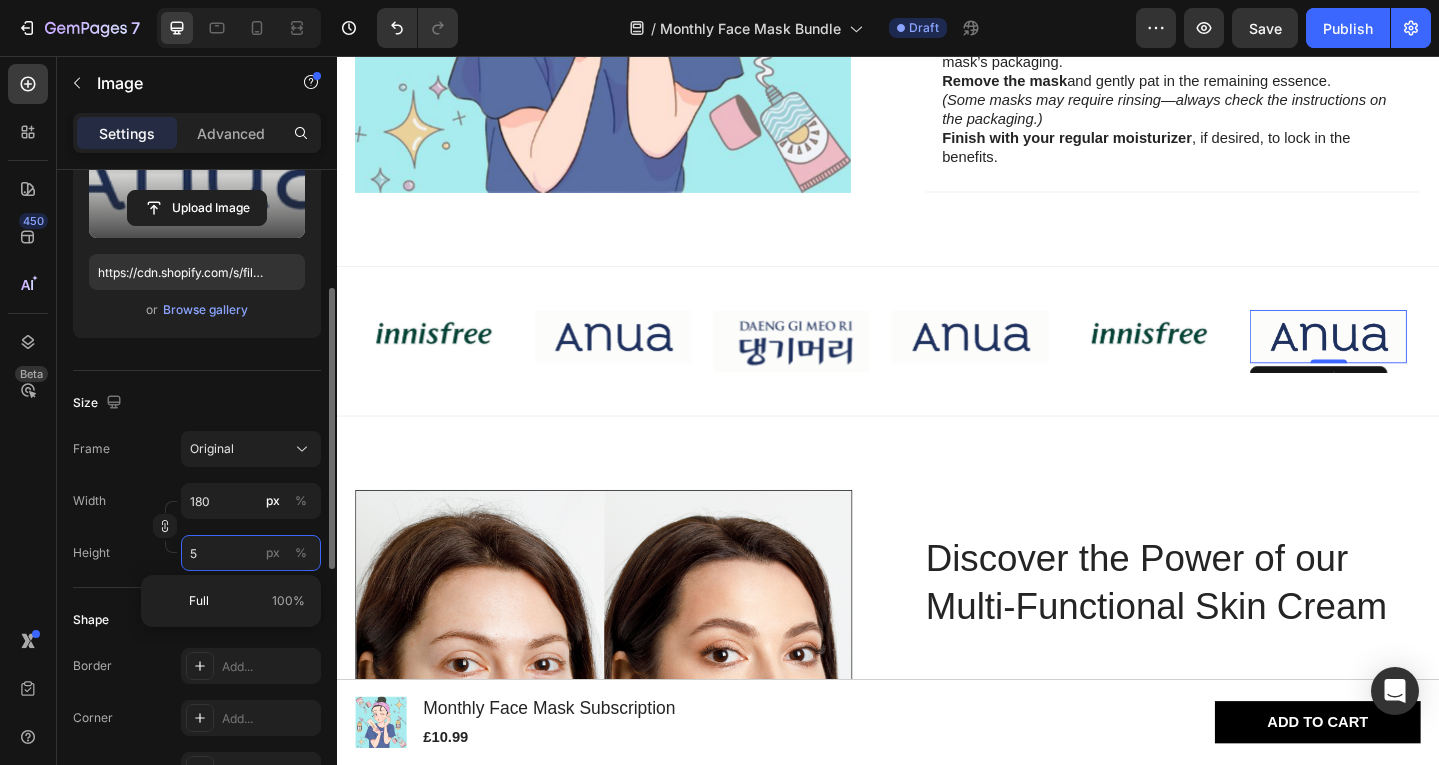 type 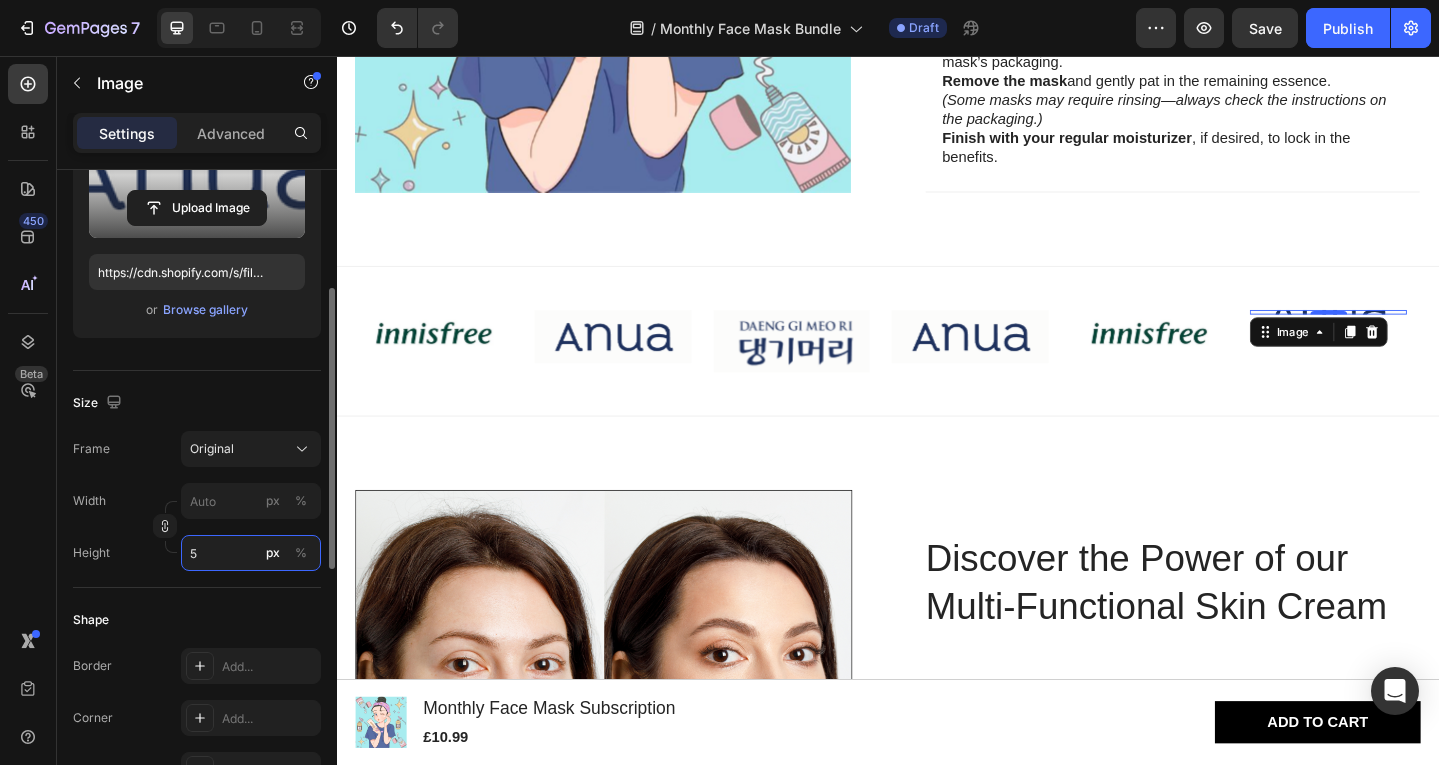 type on "50" 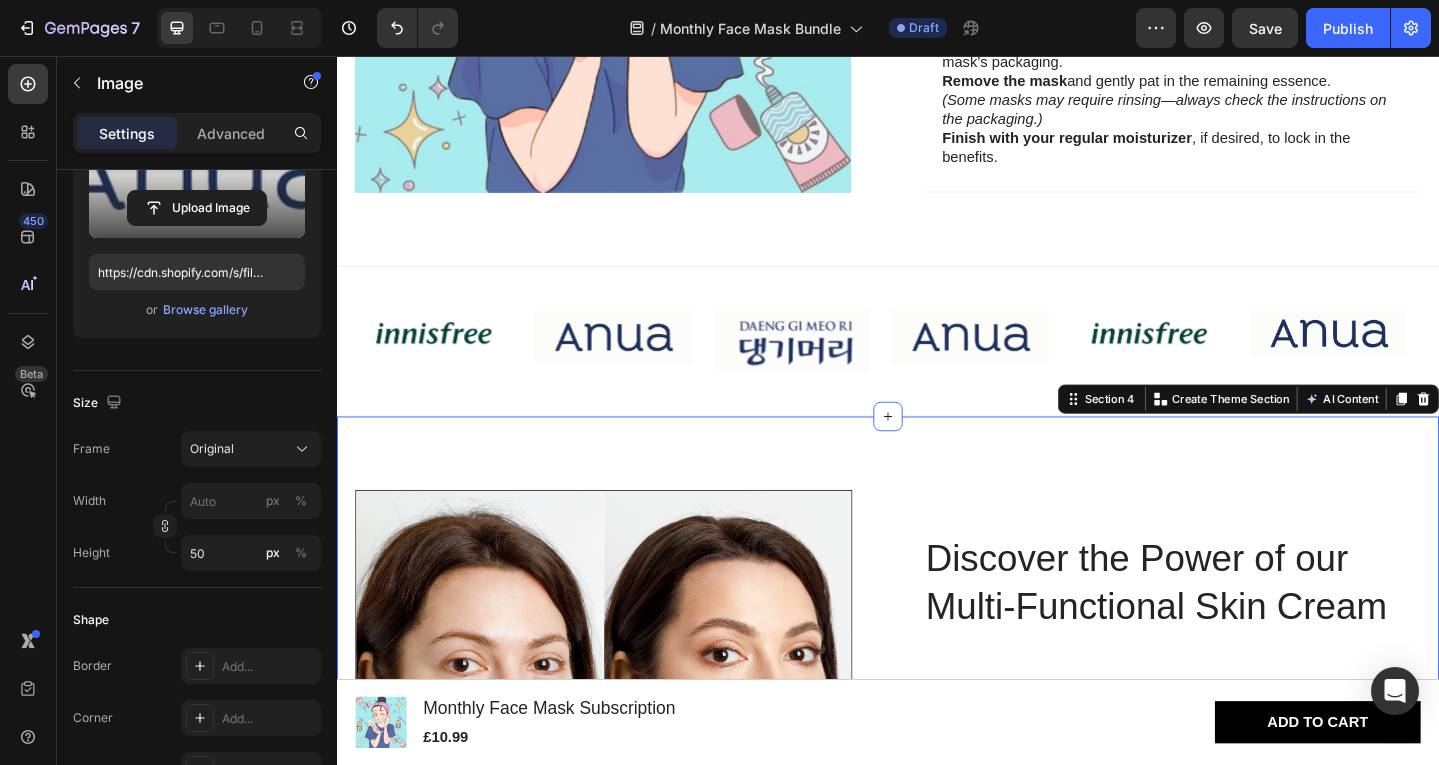 scroll, scrollTop: 0, scrollLeft: 0, axis: both 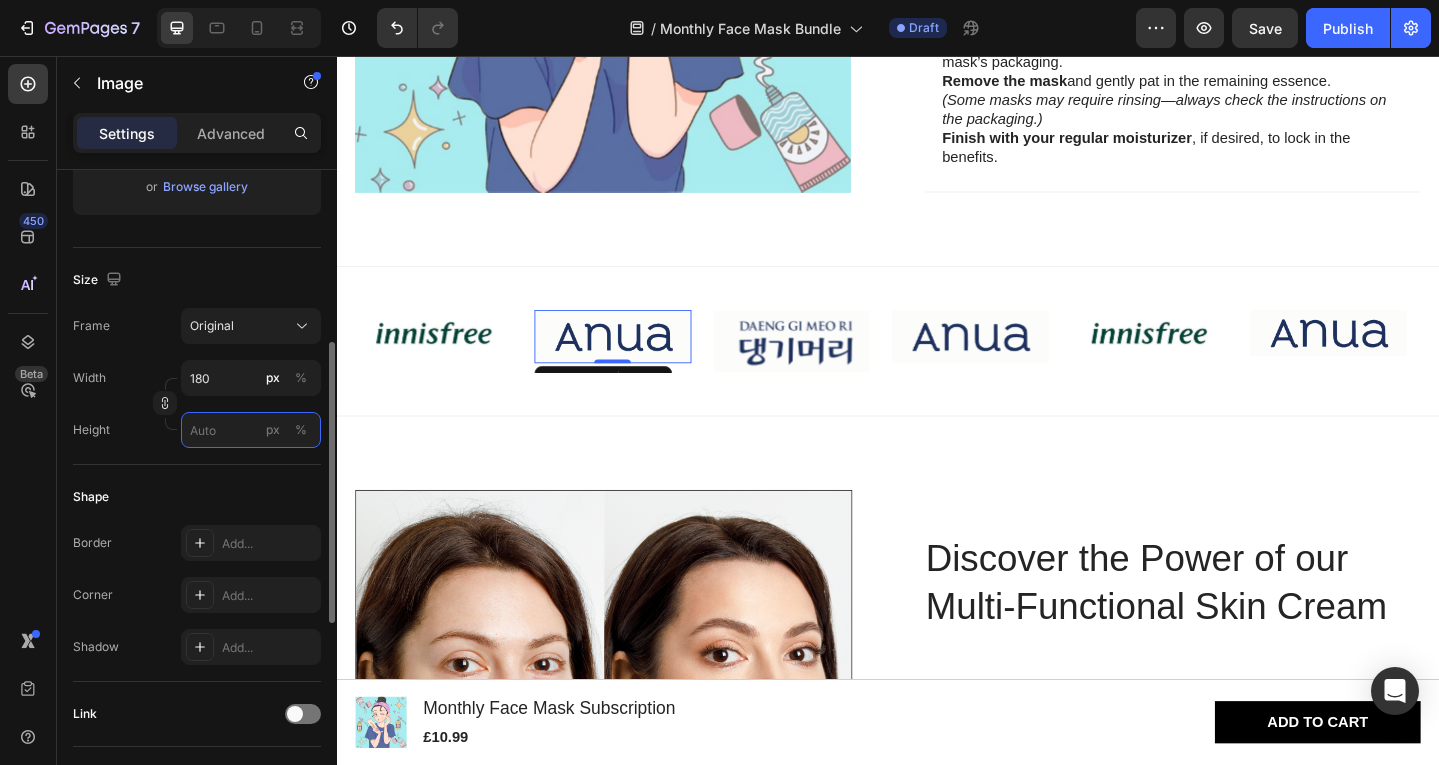click on "px %" at bounding box center [251, 430] 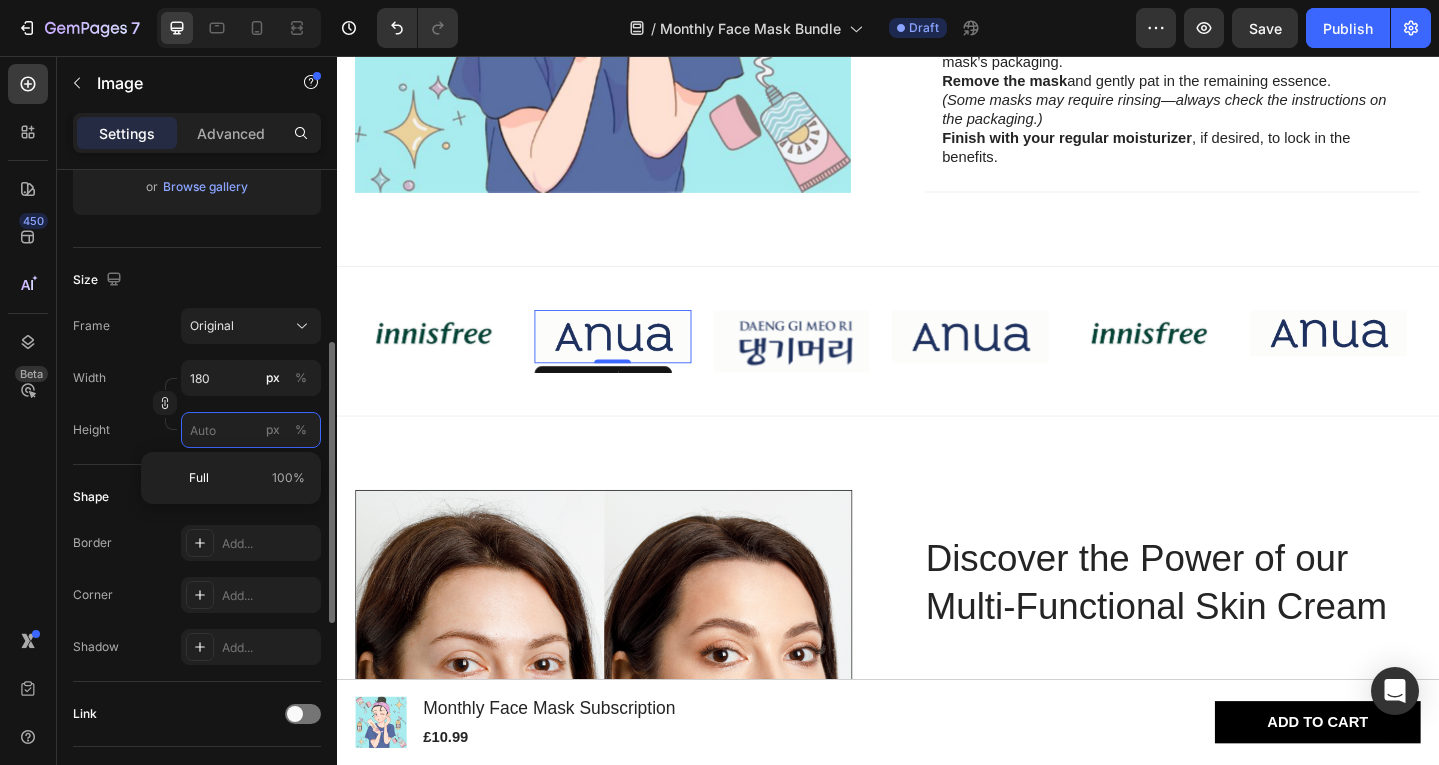 type on "5" 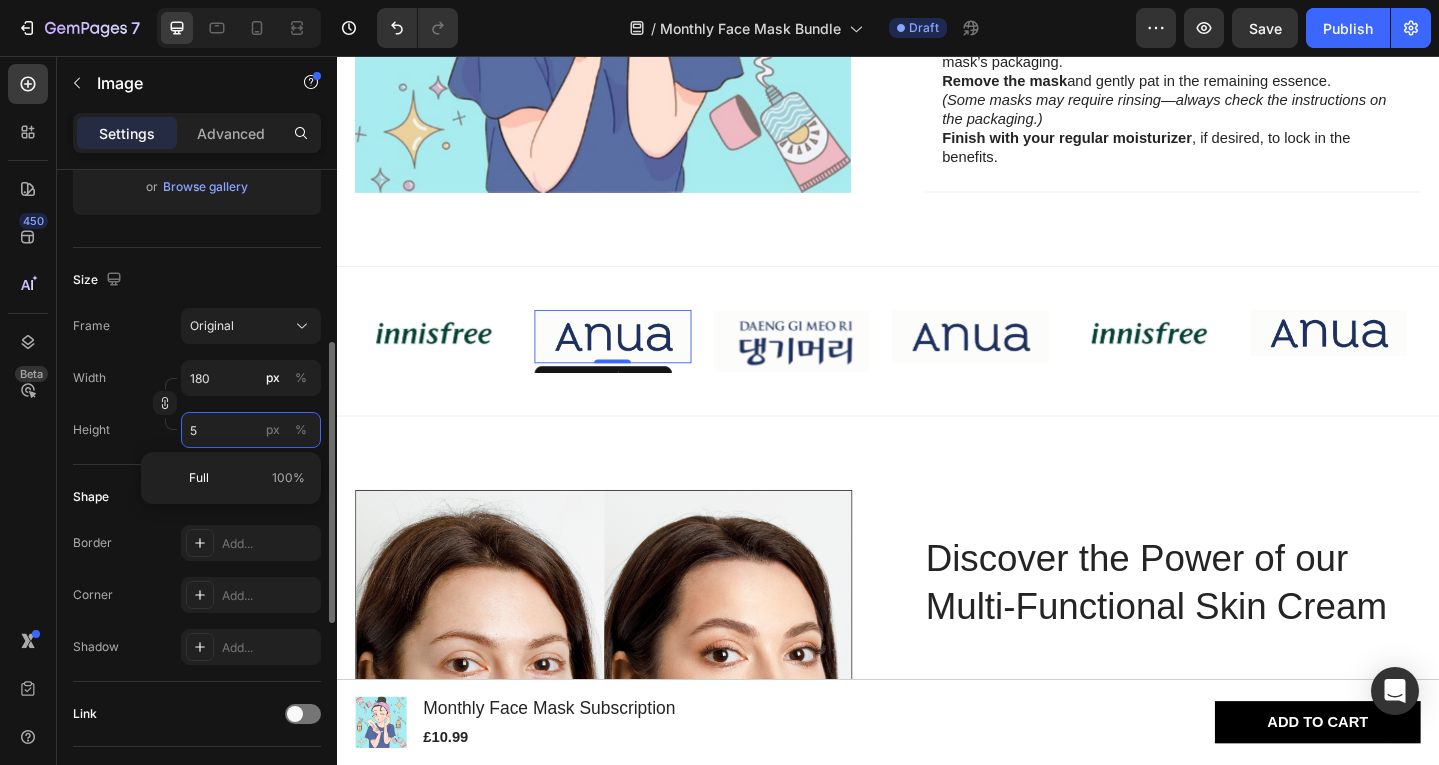 type 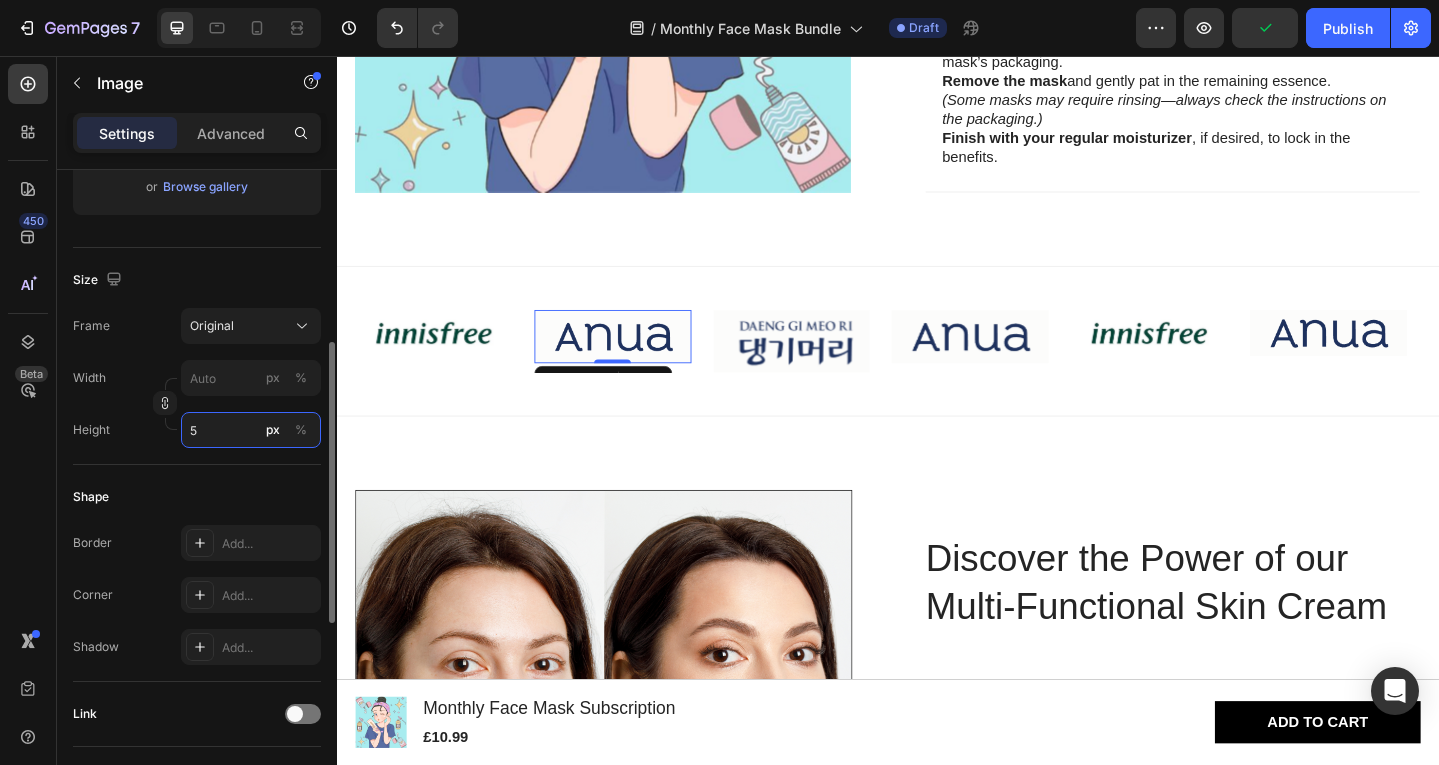 type on "50" 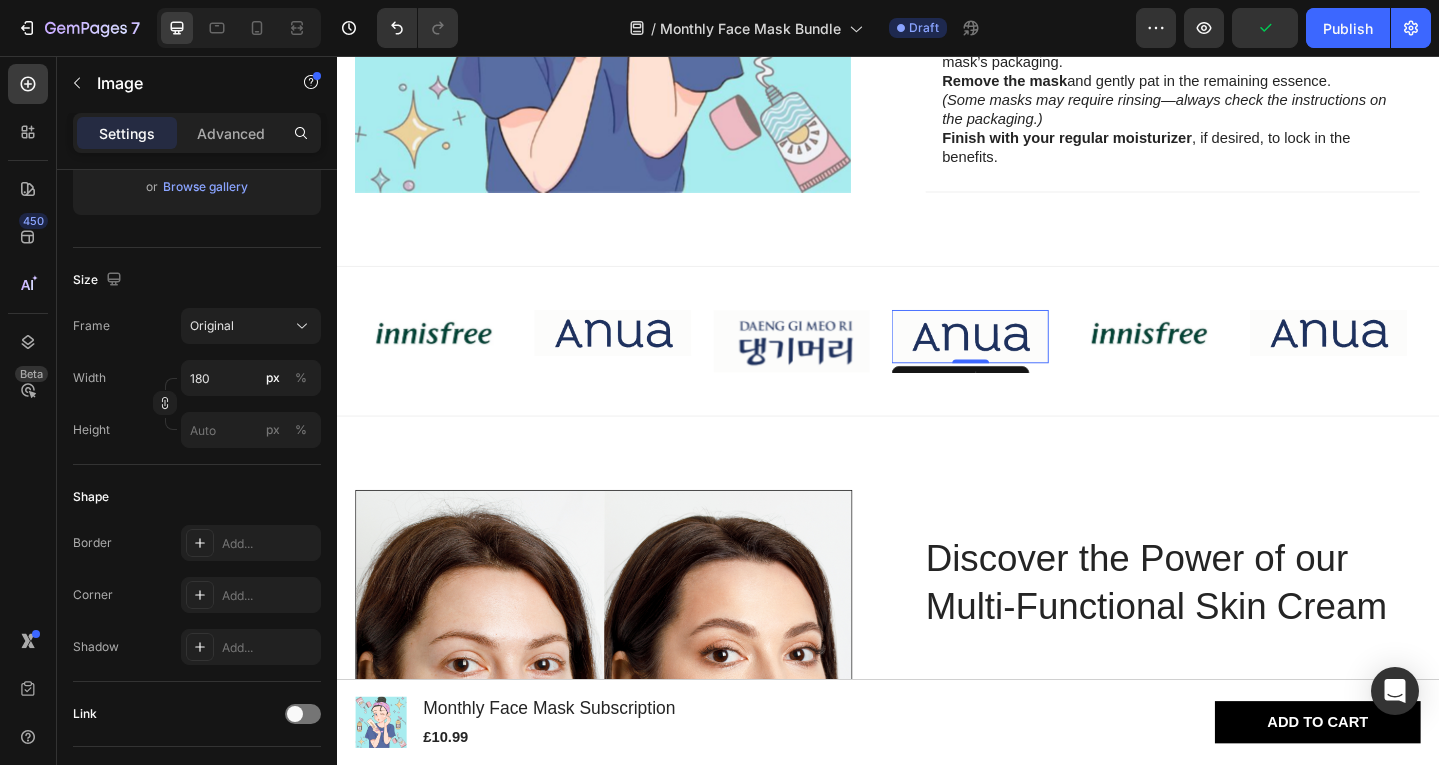 click at bounding box center (1026, 362) 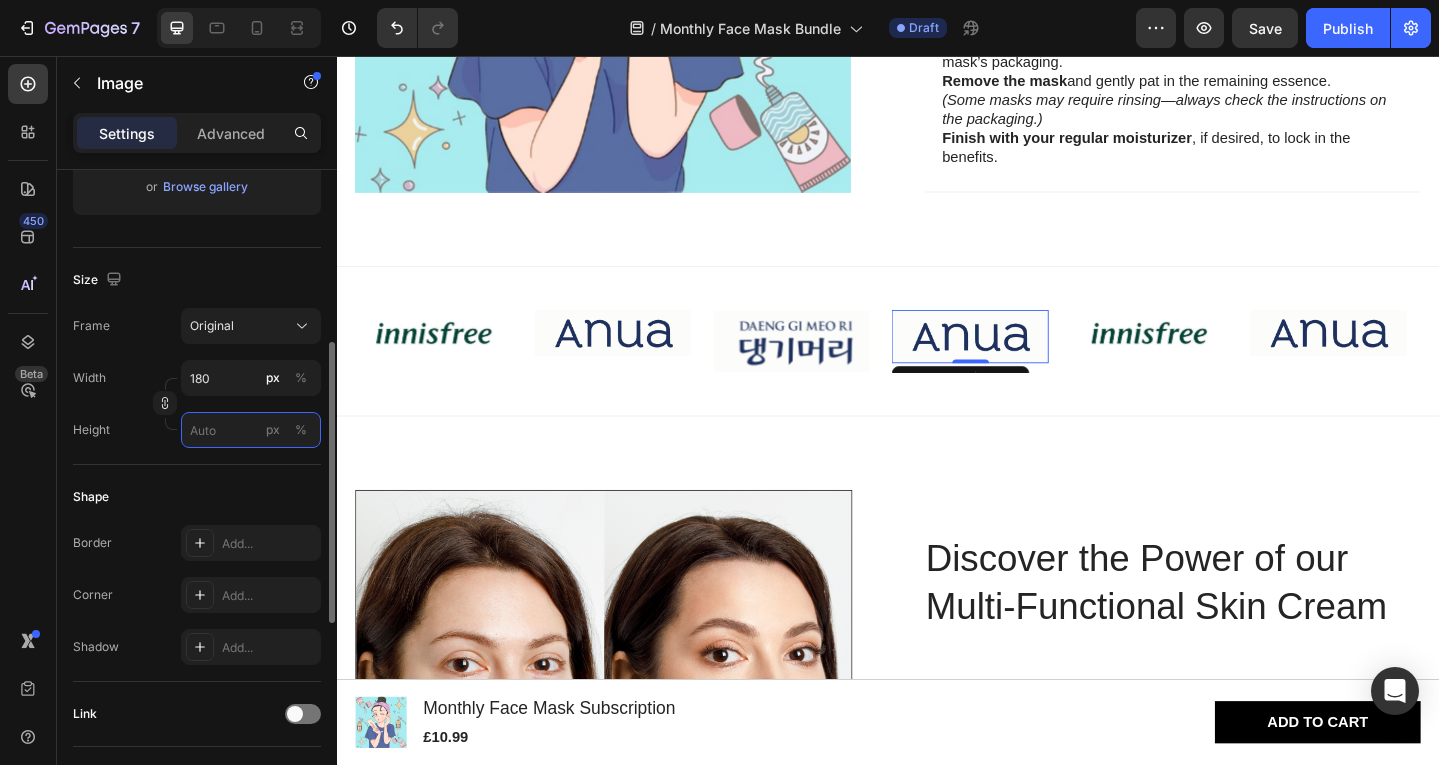 click on "px %" at bounding box center (251, 430) 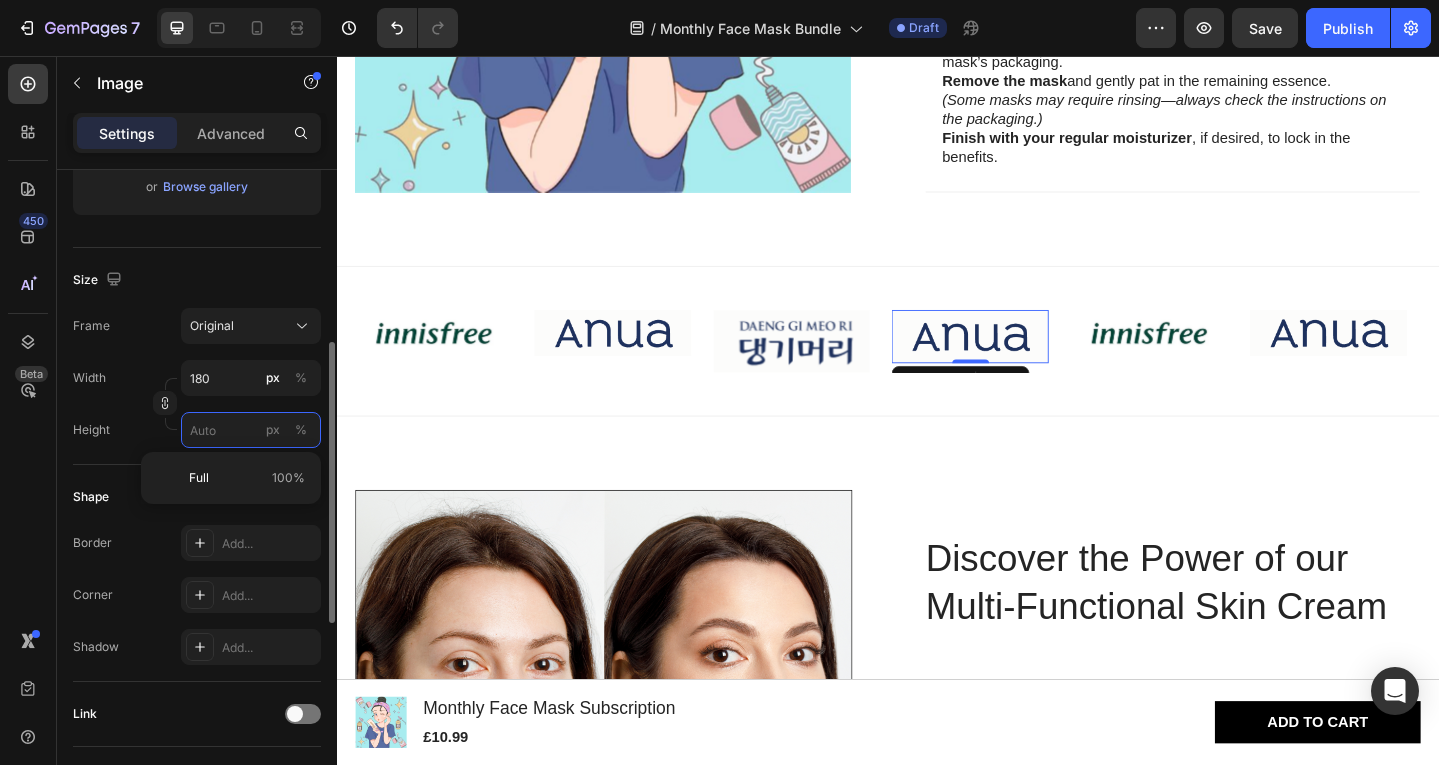 type 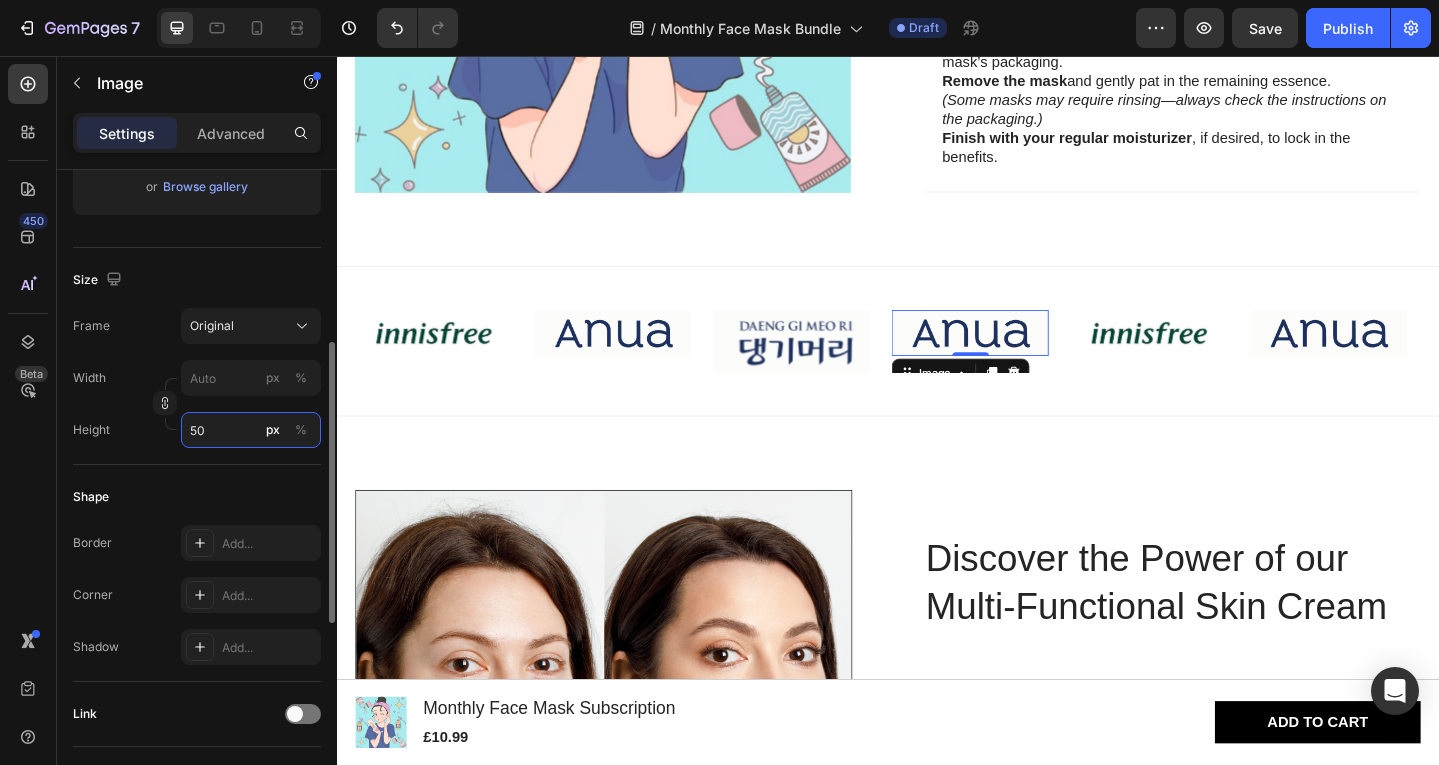 type on "50" 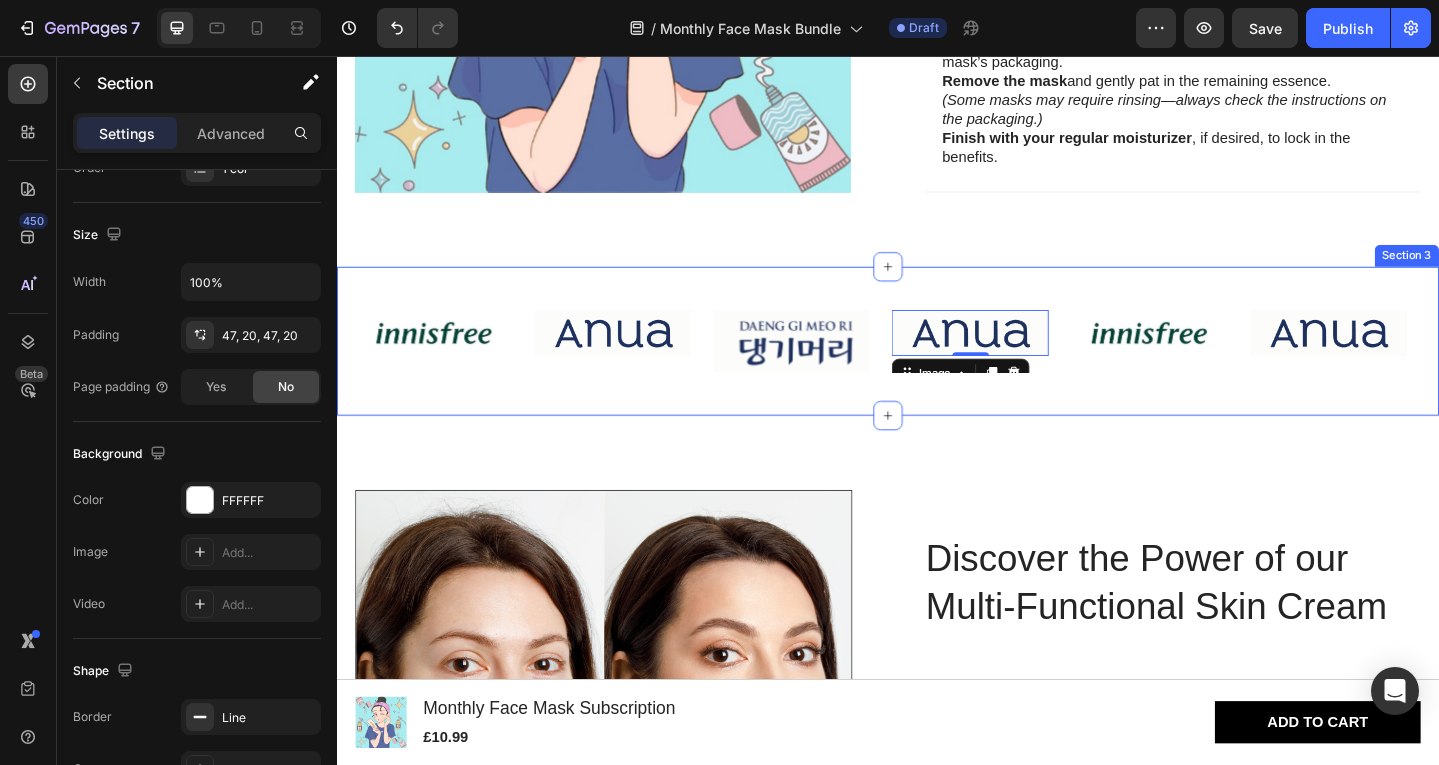 scroll, scrollTop: 0, scrollLeft: 0, axis: both 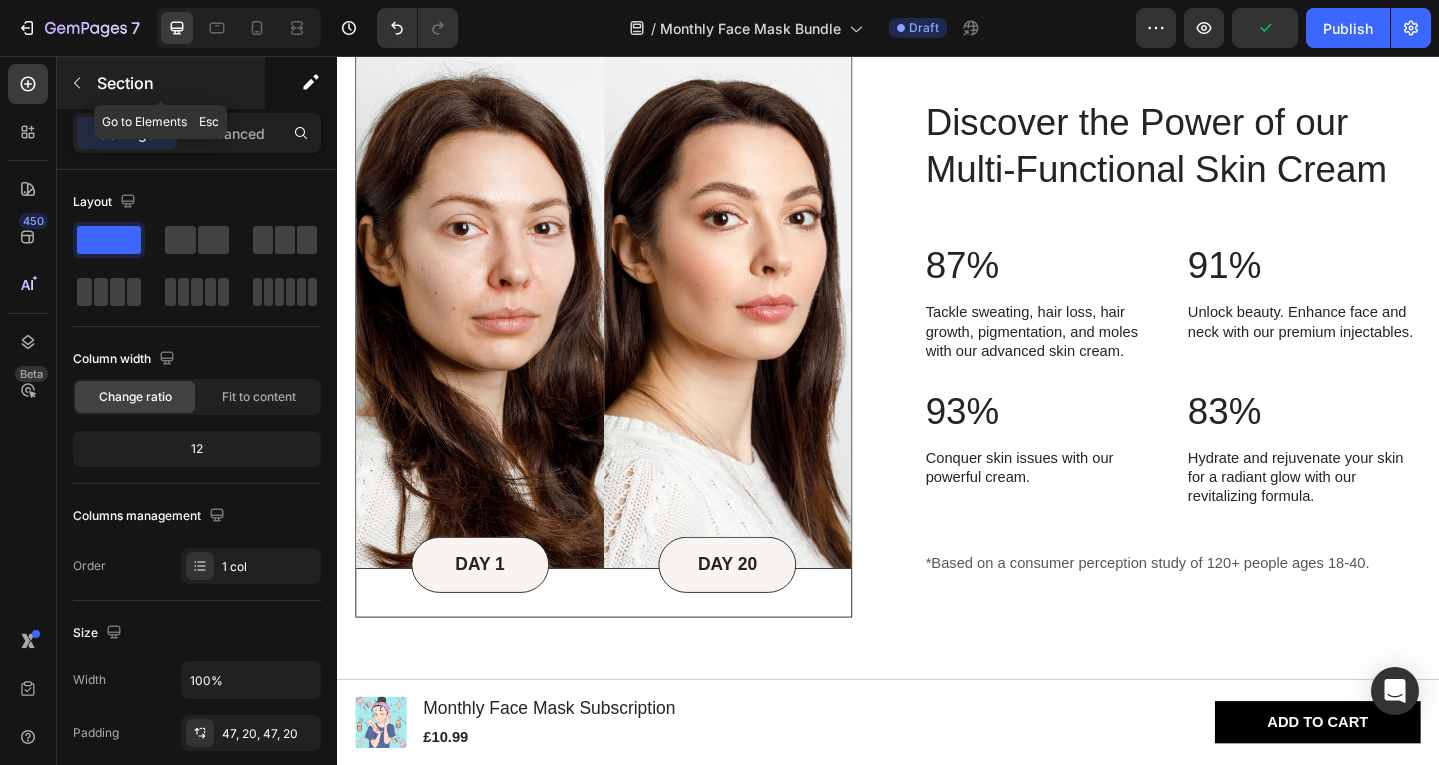 click 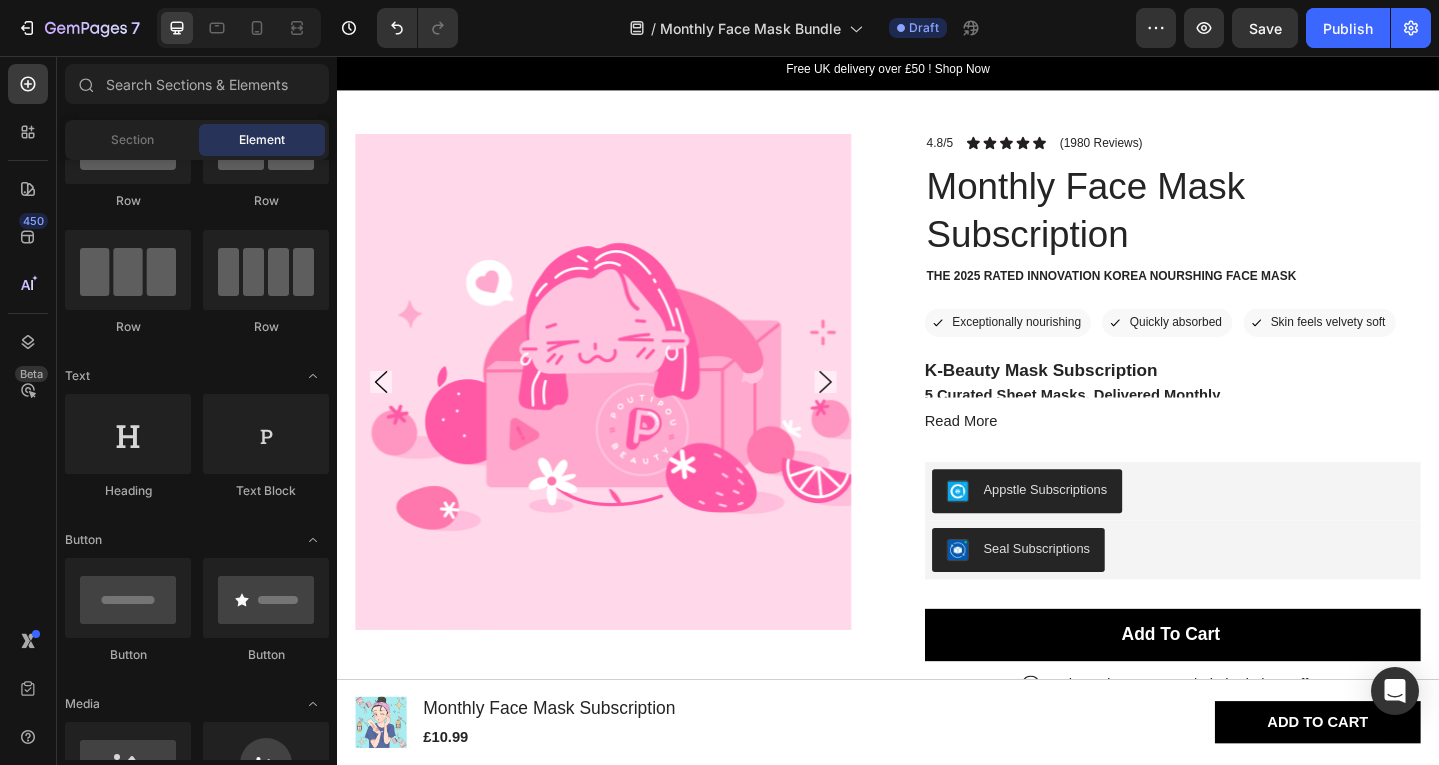 scroll, scrollTop: 0, scrollLeft: 0, axis: both 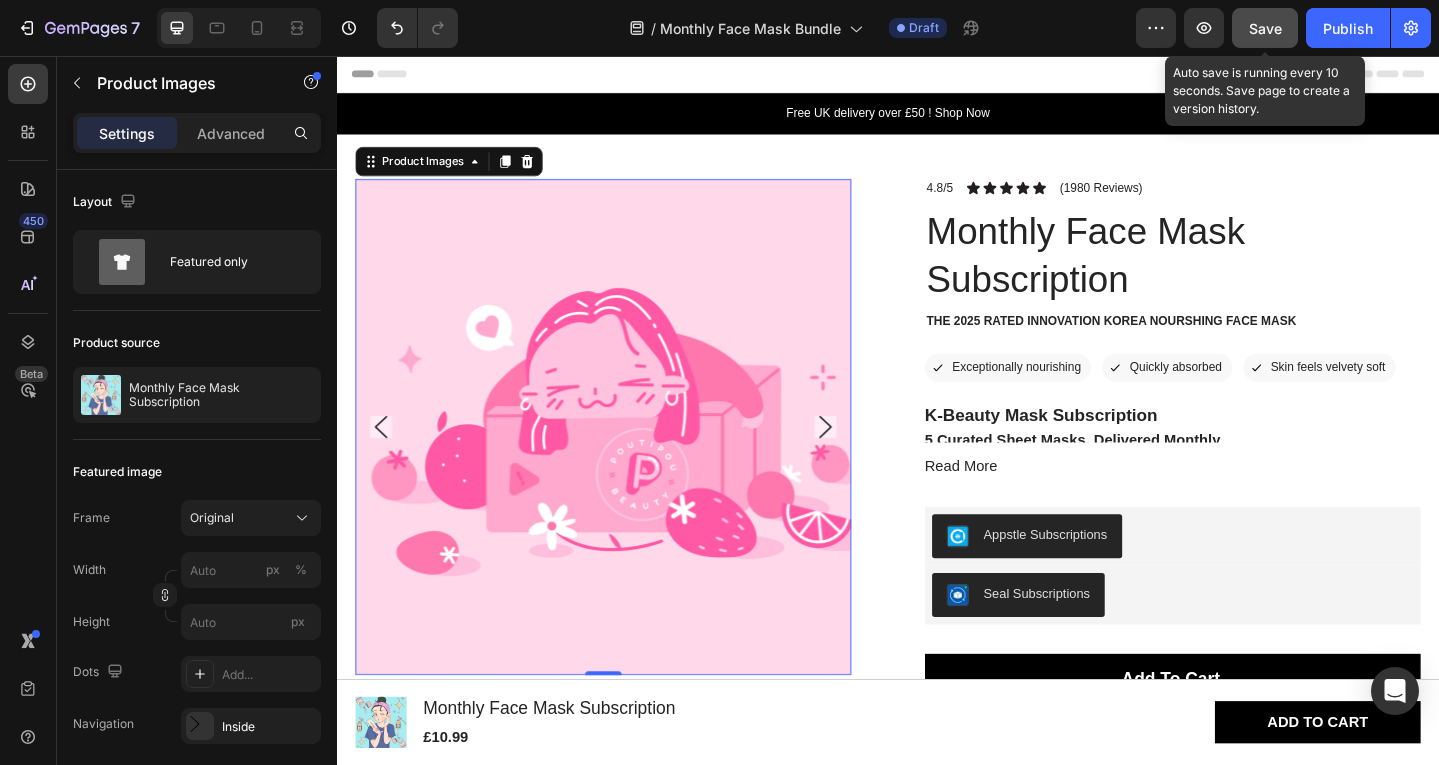 click on "Save" at bounding box center [1265, 28] 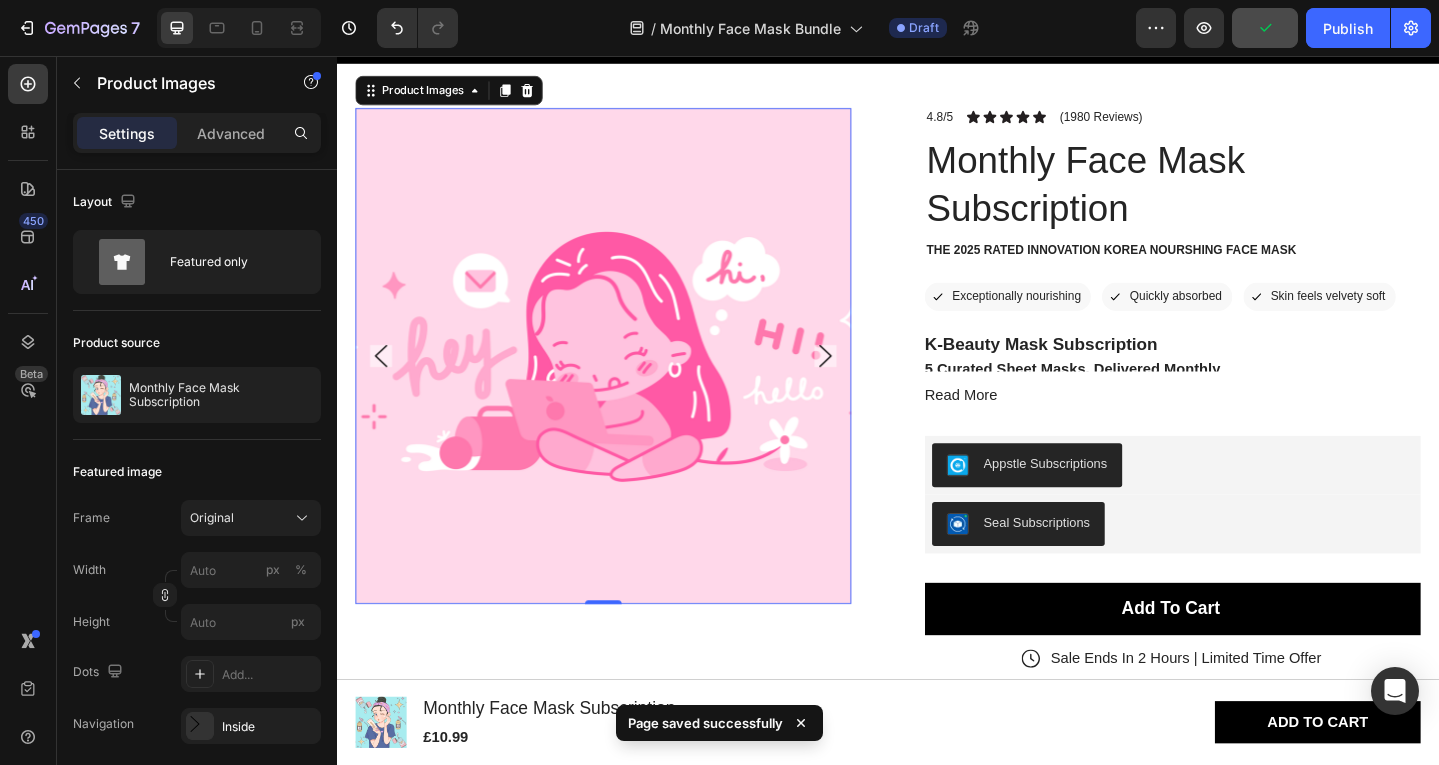 scroll, scrollTop: 62, scrollLeft: 0, axis: vertical 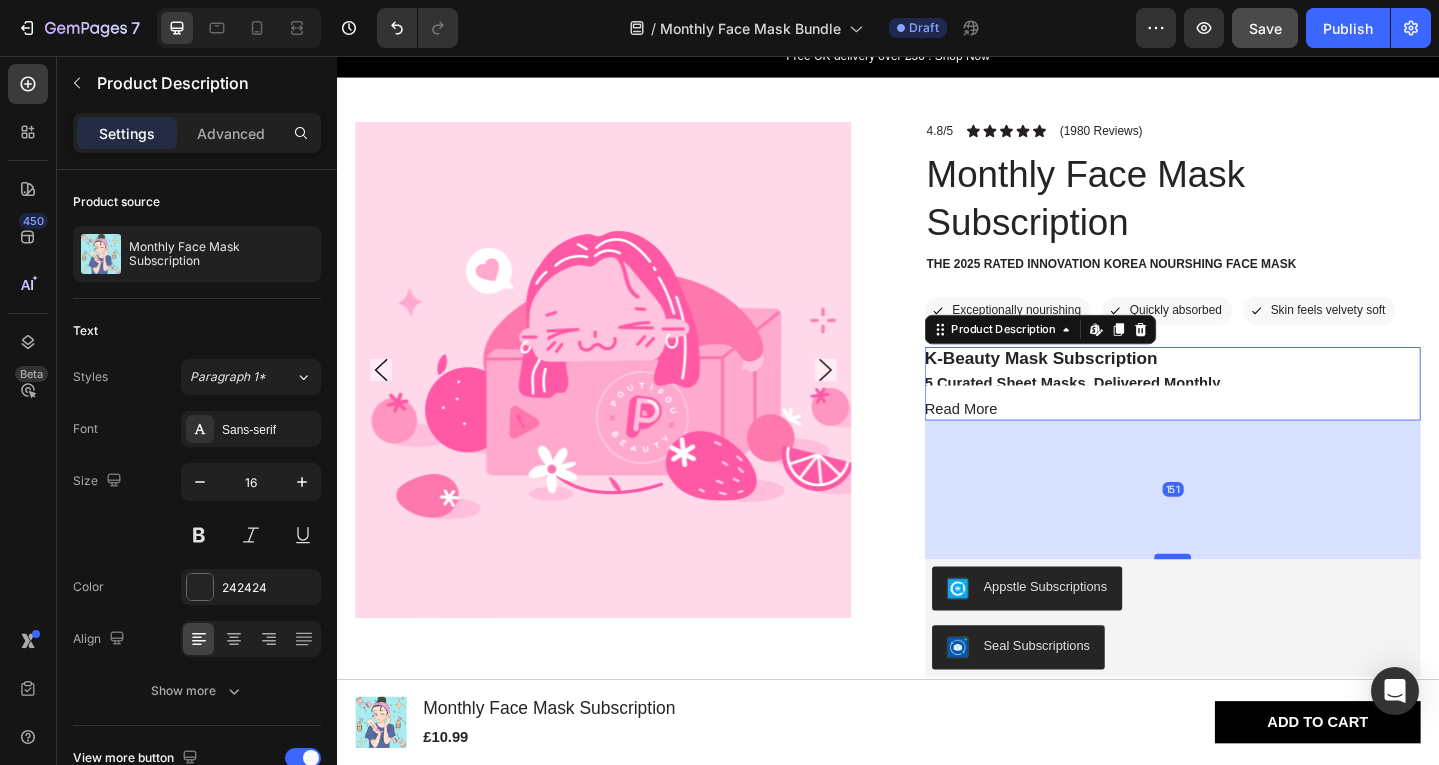 drag, startPoint x: 1234, startPoint y: 481, endPoint x: 1236, endPoint y: 599, distance: 118.016945 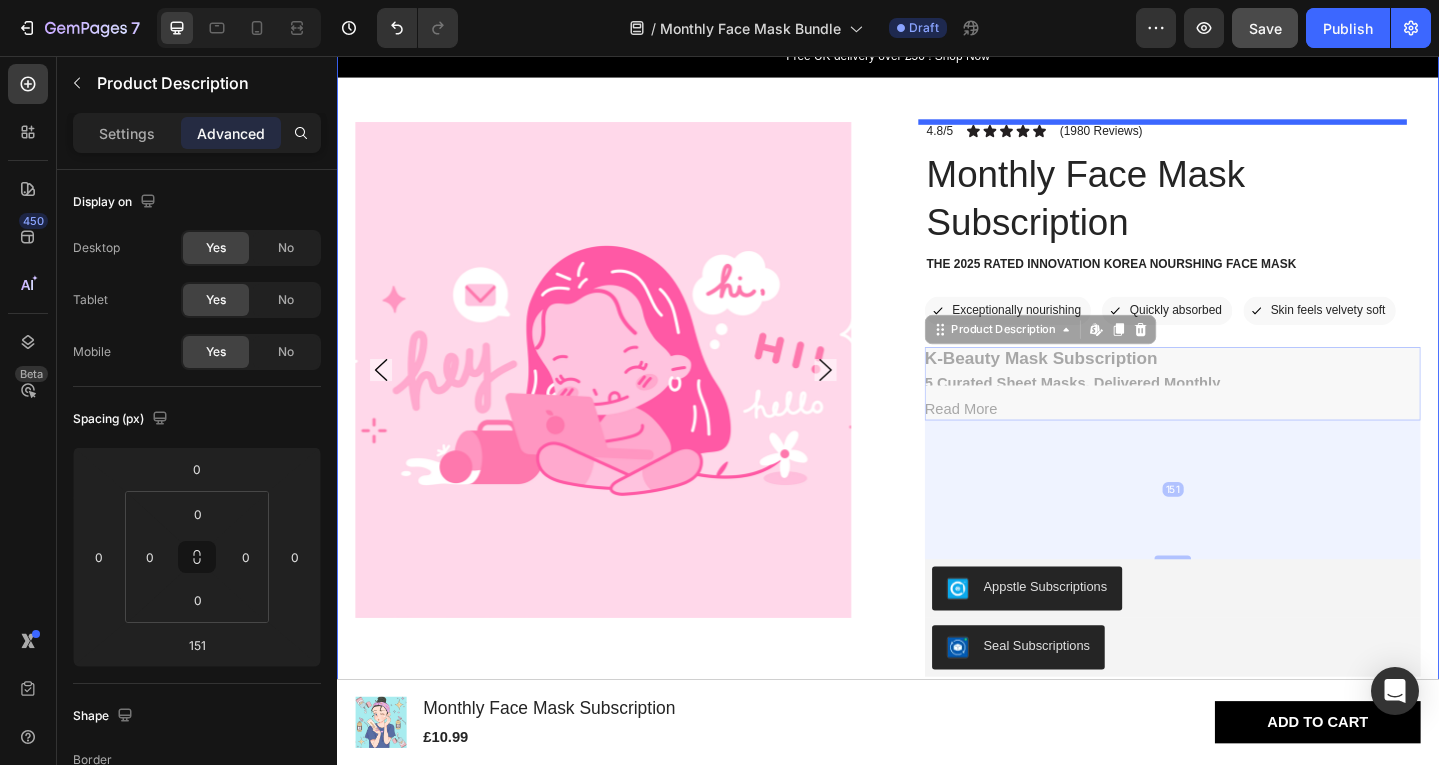 drag, startPoint x: 1244, startPoint y: 446, endPoint x: 1242, endPoint y: 476, distance: 30.066593 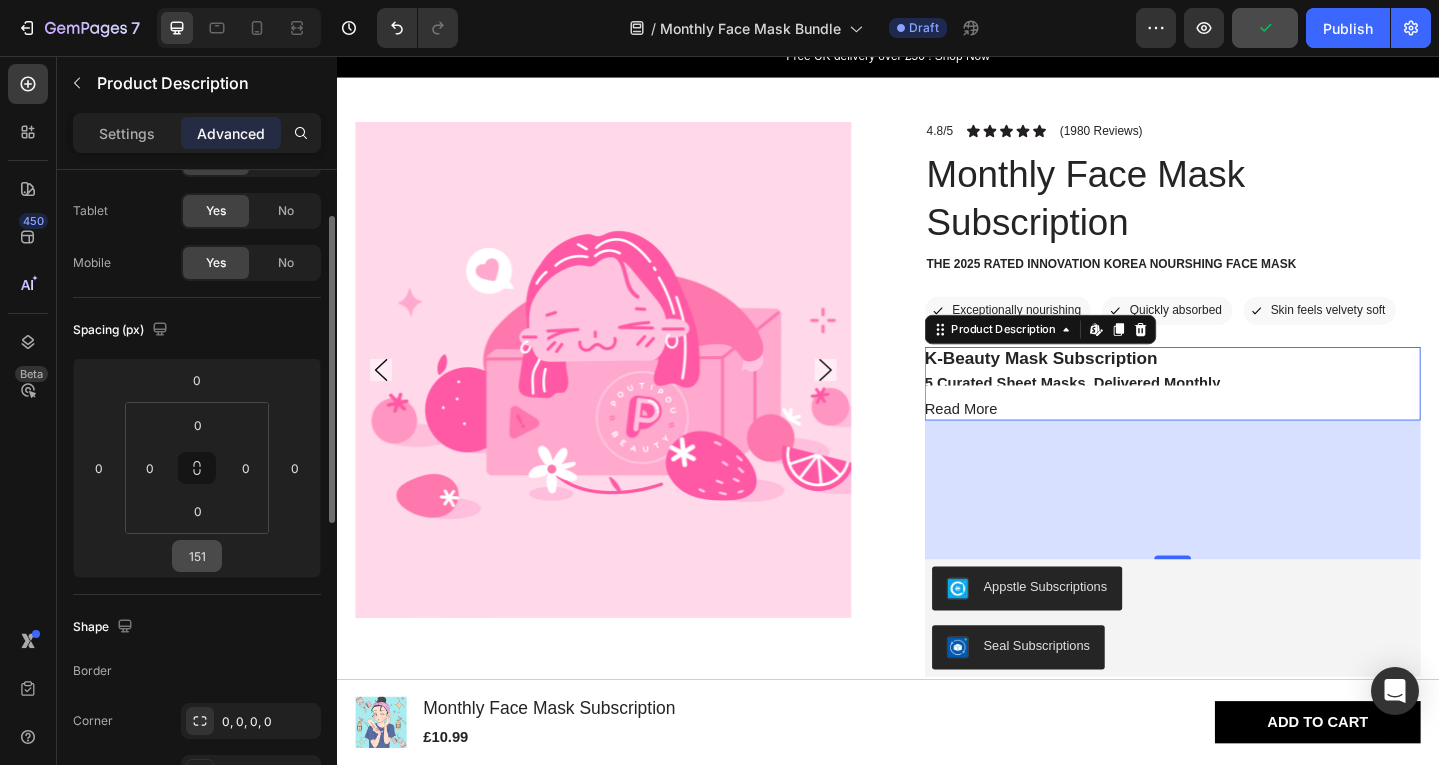 scroll, scrollTop: 117, scrollLeft: 0, axis: vertical 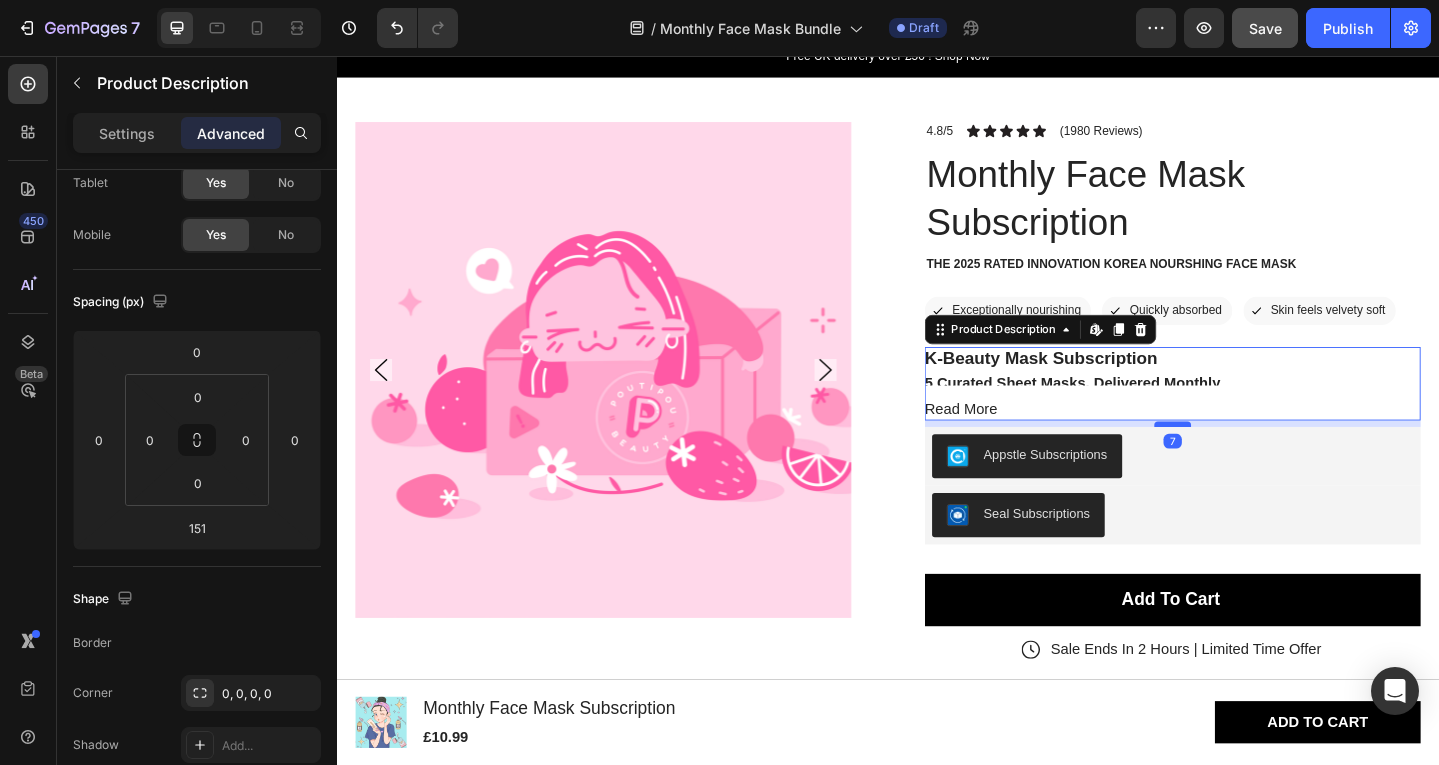 drag, startPoint x: 1232, startPoint y: 601, endPoint x: 1230, endPoint y: 458, distance: 143.01399 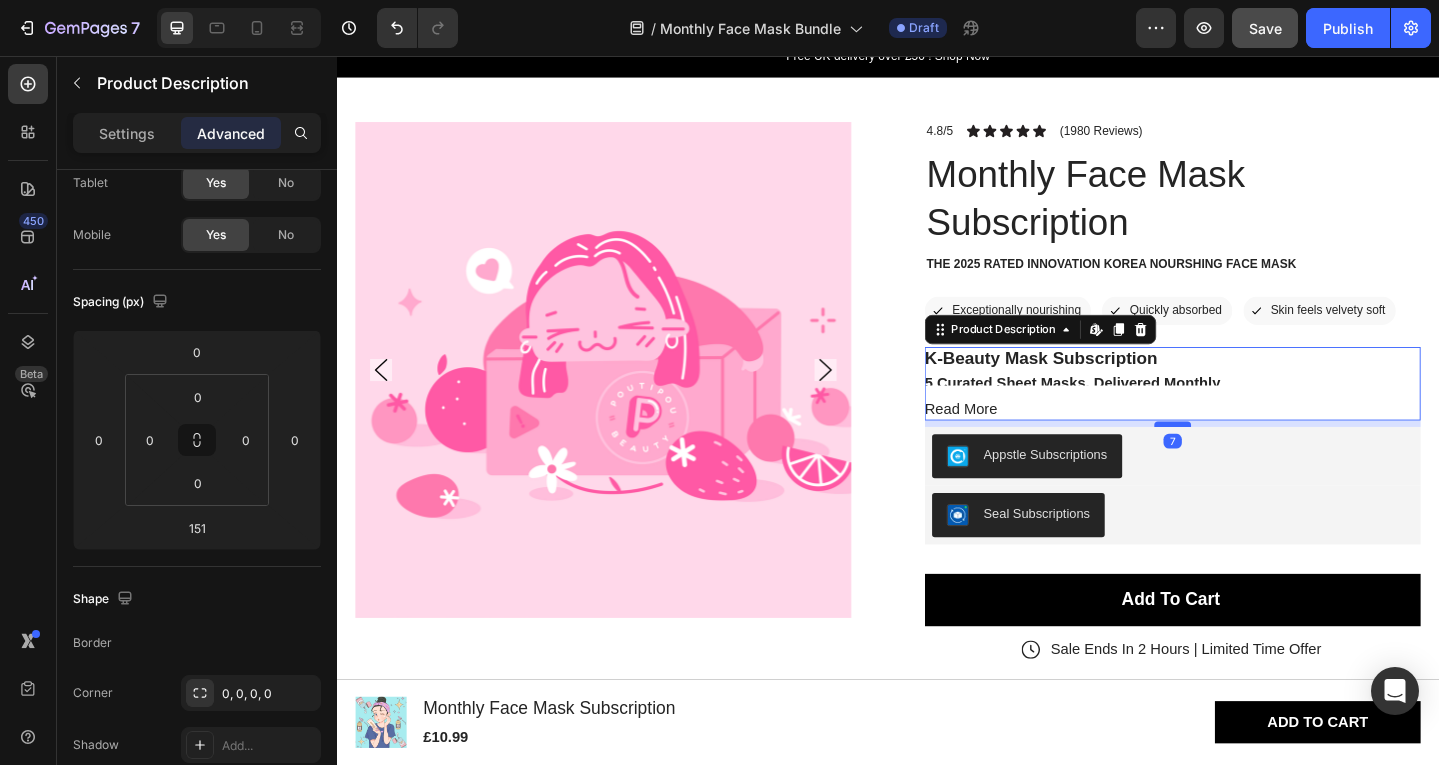 click at bounding box center [1247, 457] 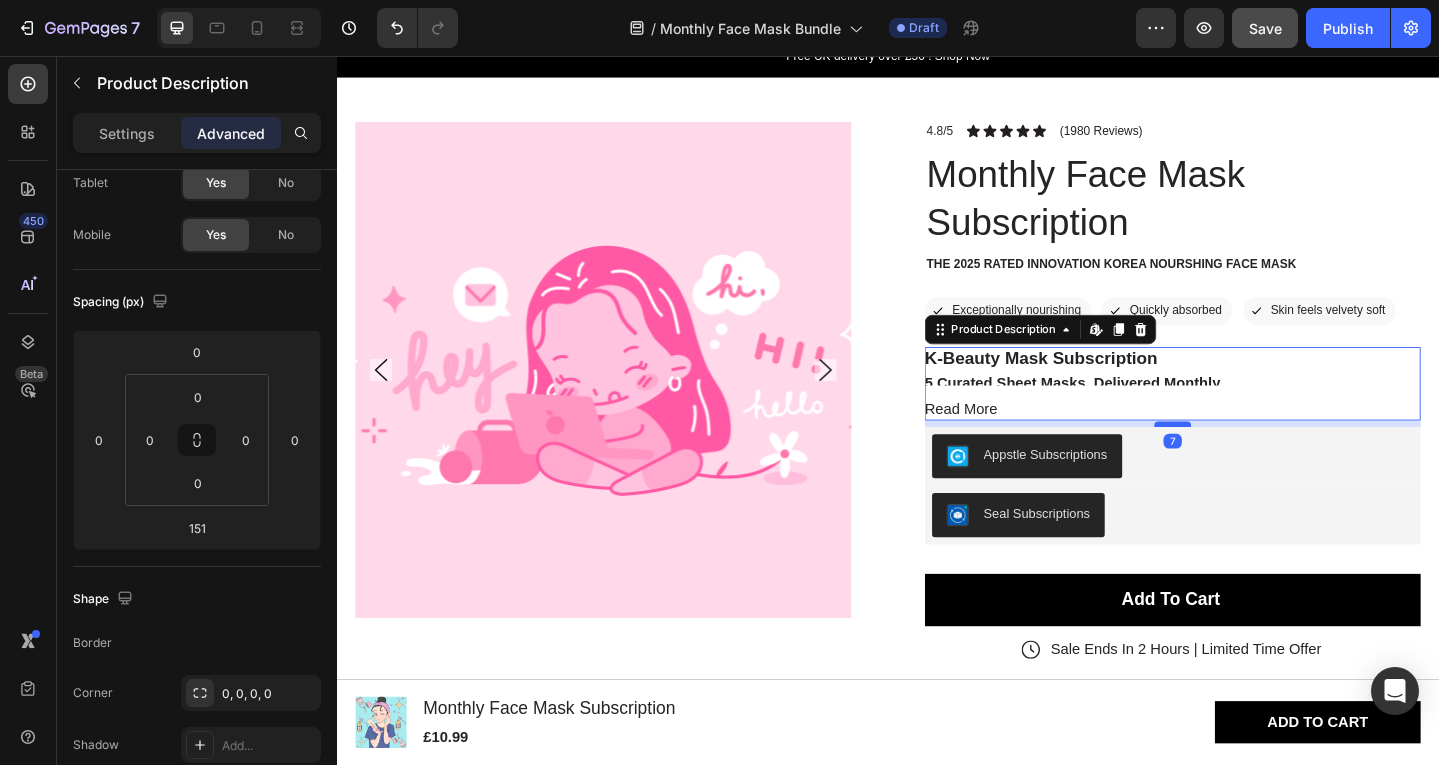 type on "8" 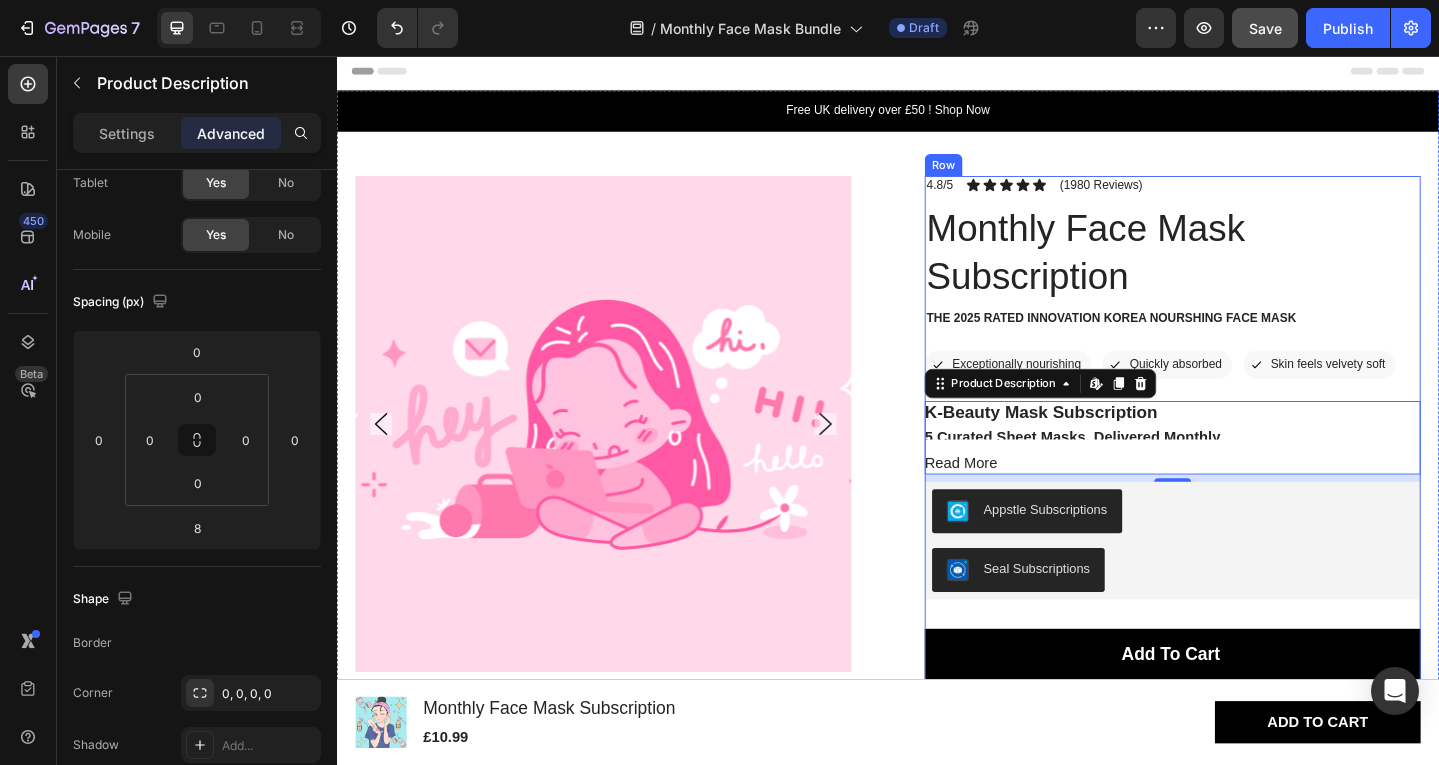 scroll, scrollTop: 0, scrollLeft: 0, axis: both 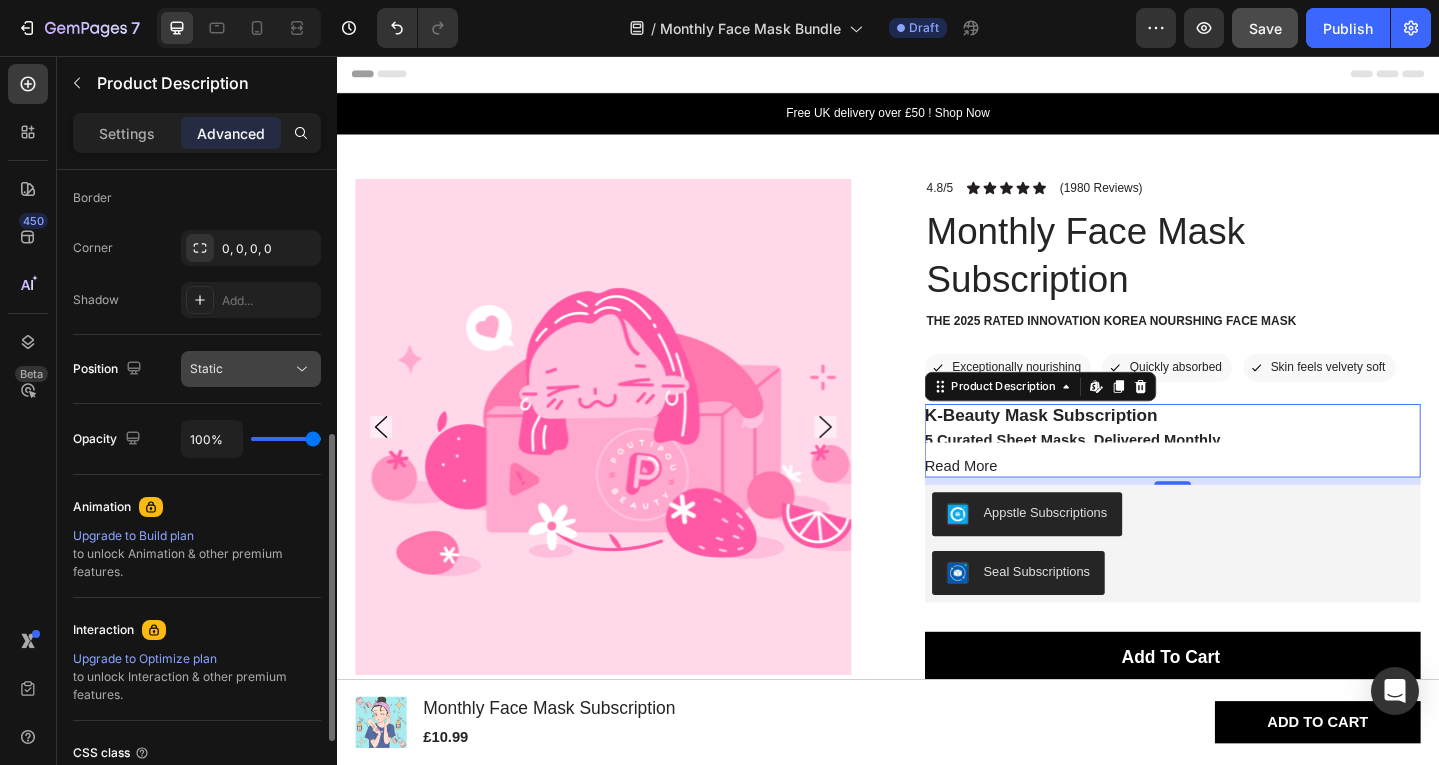click on "Static" at bounding box center [241, 369] 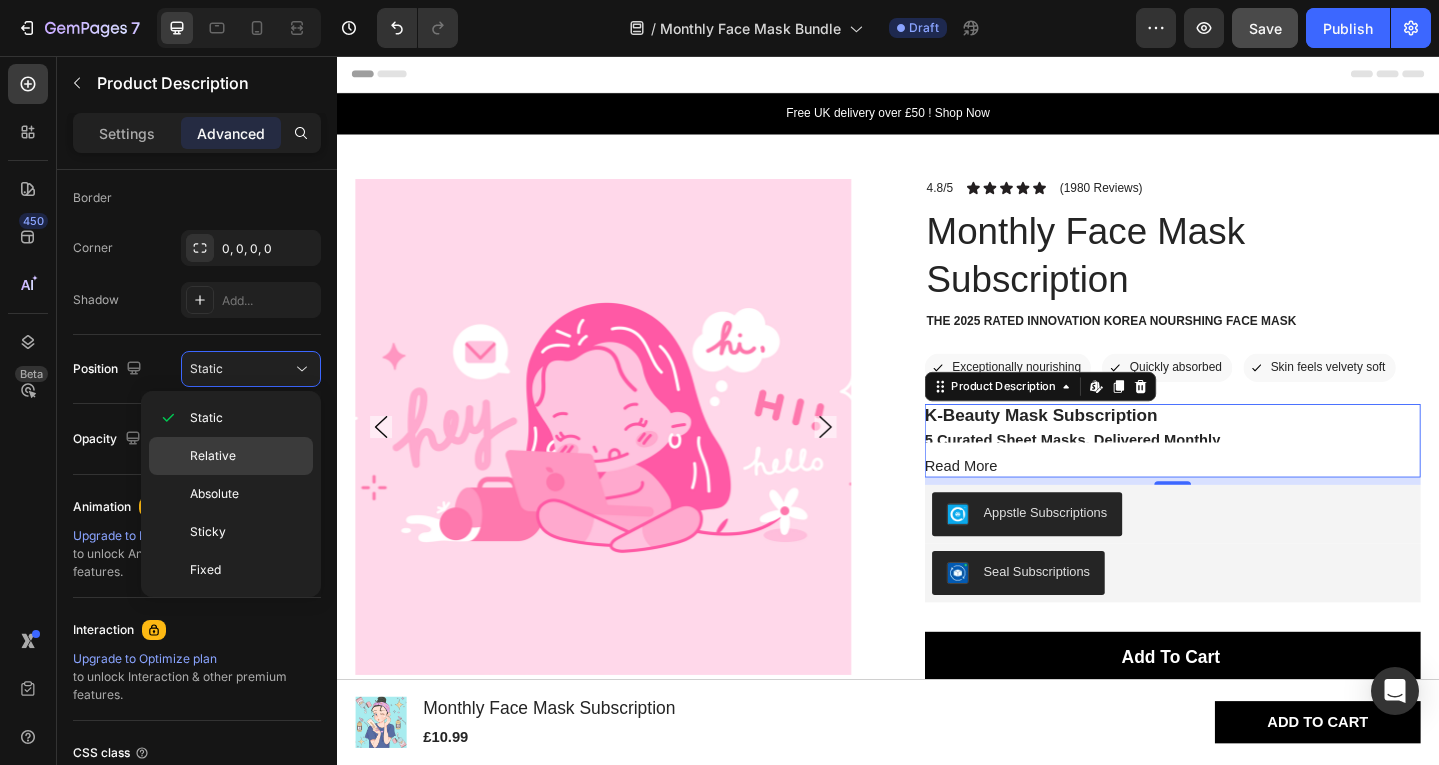 click on "Relative" at bounding box center [247, 456] 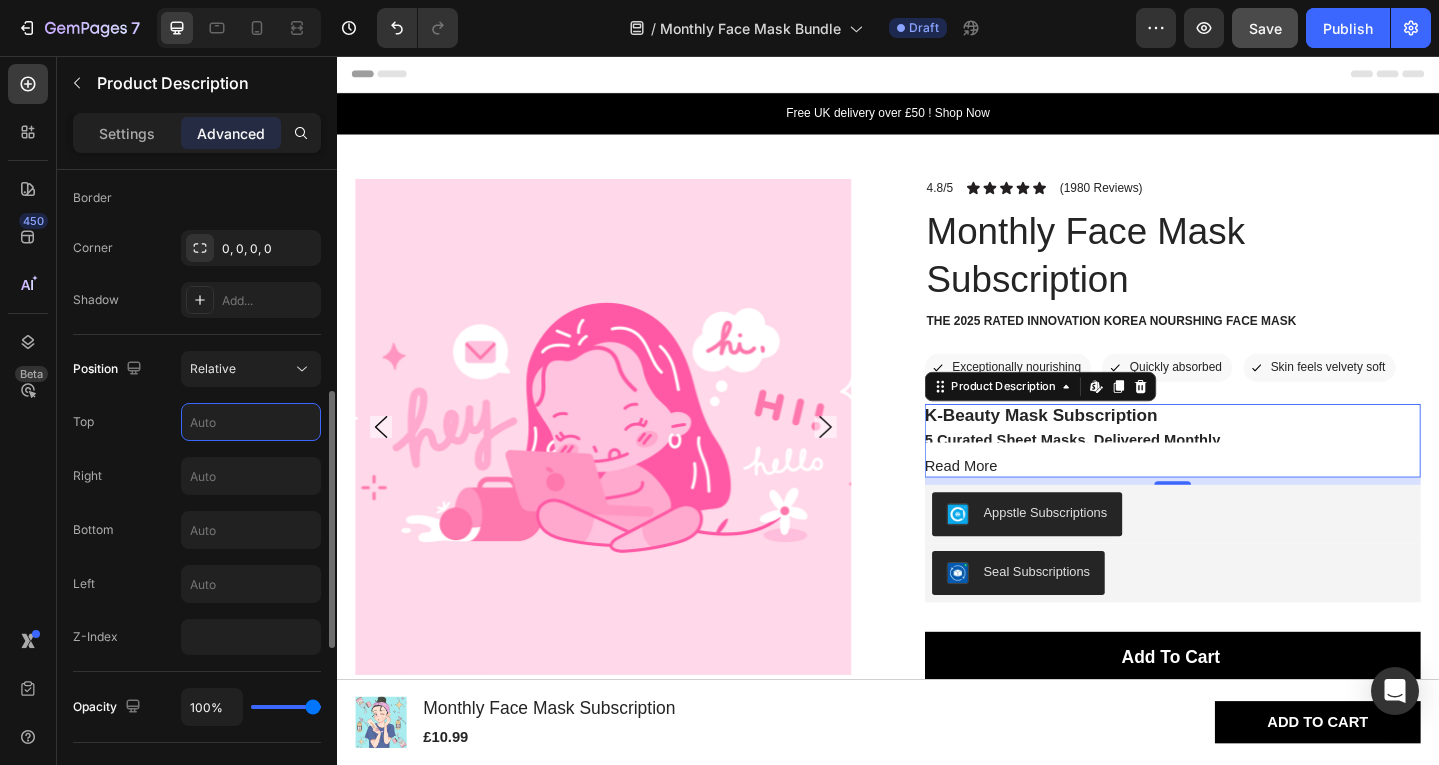 click at bounding box center [251, 422] 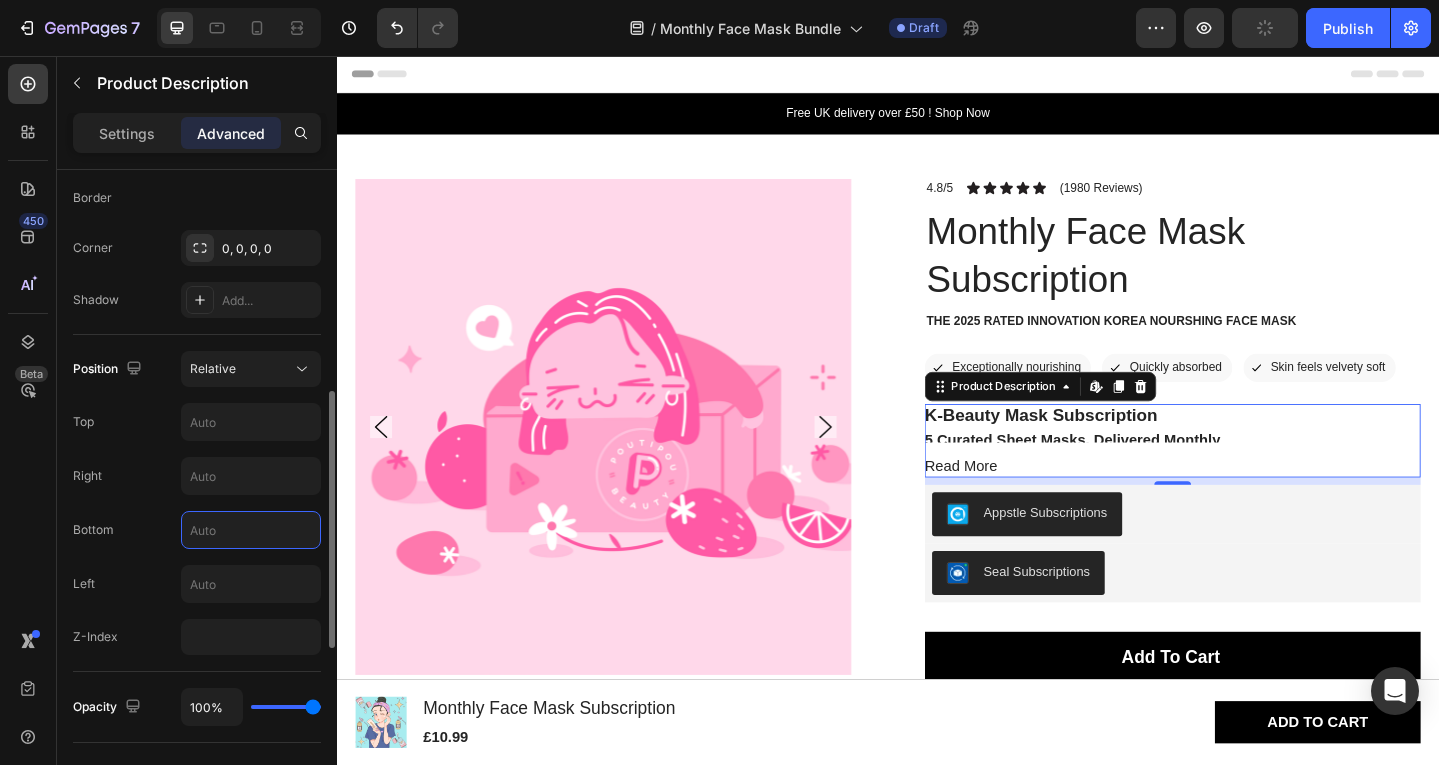 click at bounding box center (251, 530) 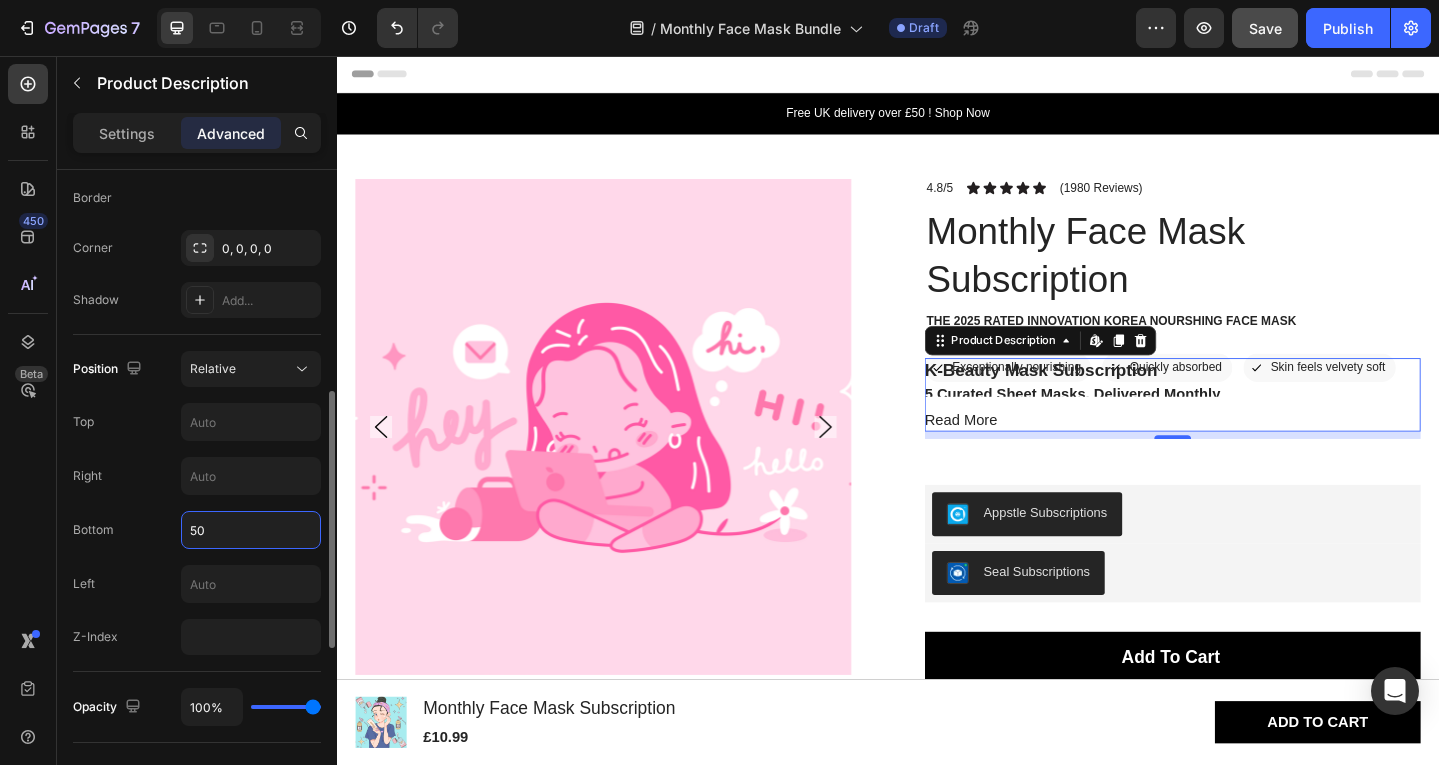 type on "5" 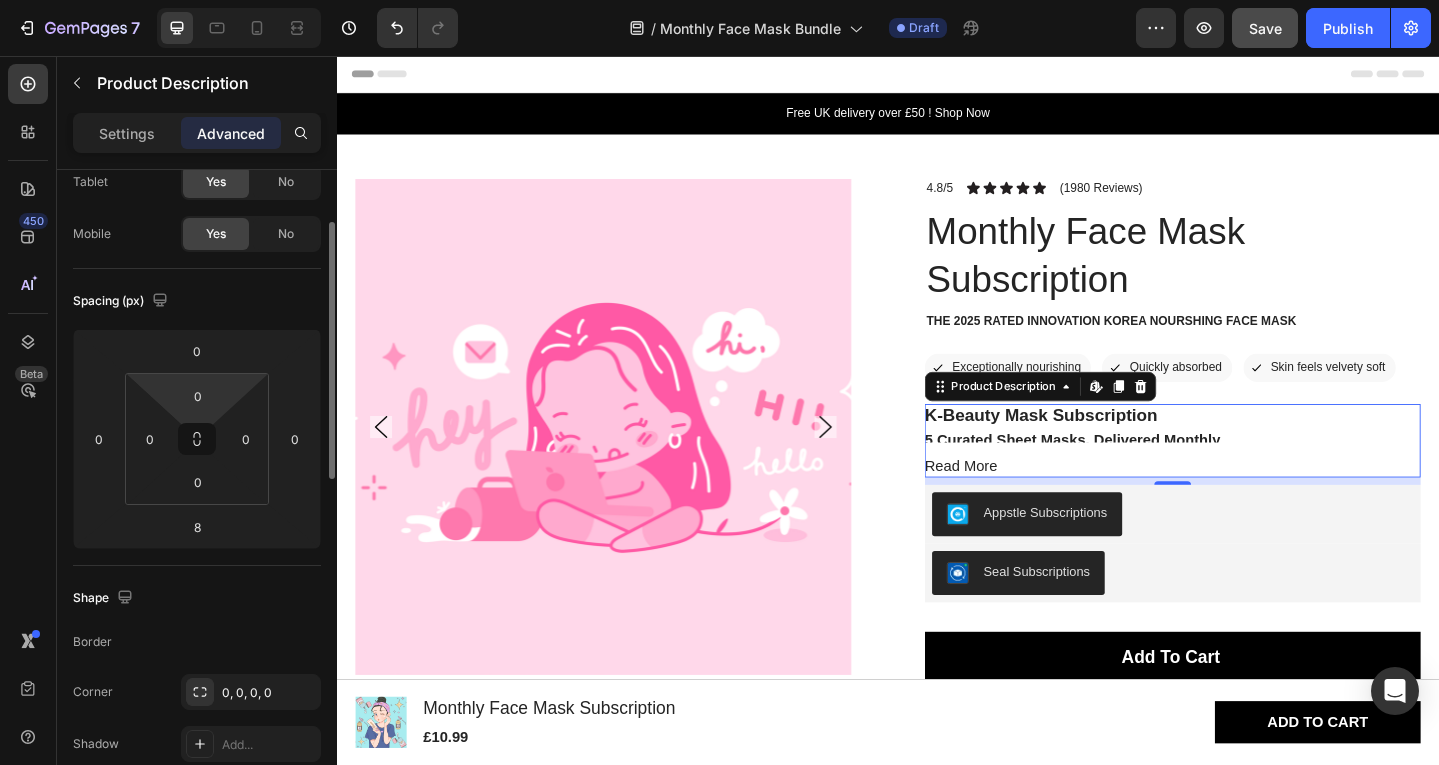 scroll, scrollTop: 117, scrollLeft: 0, axis: vertical 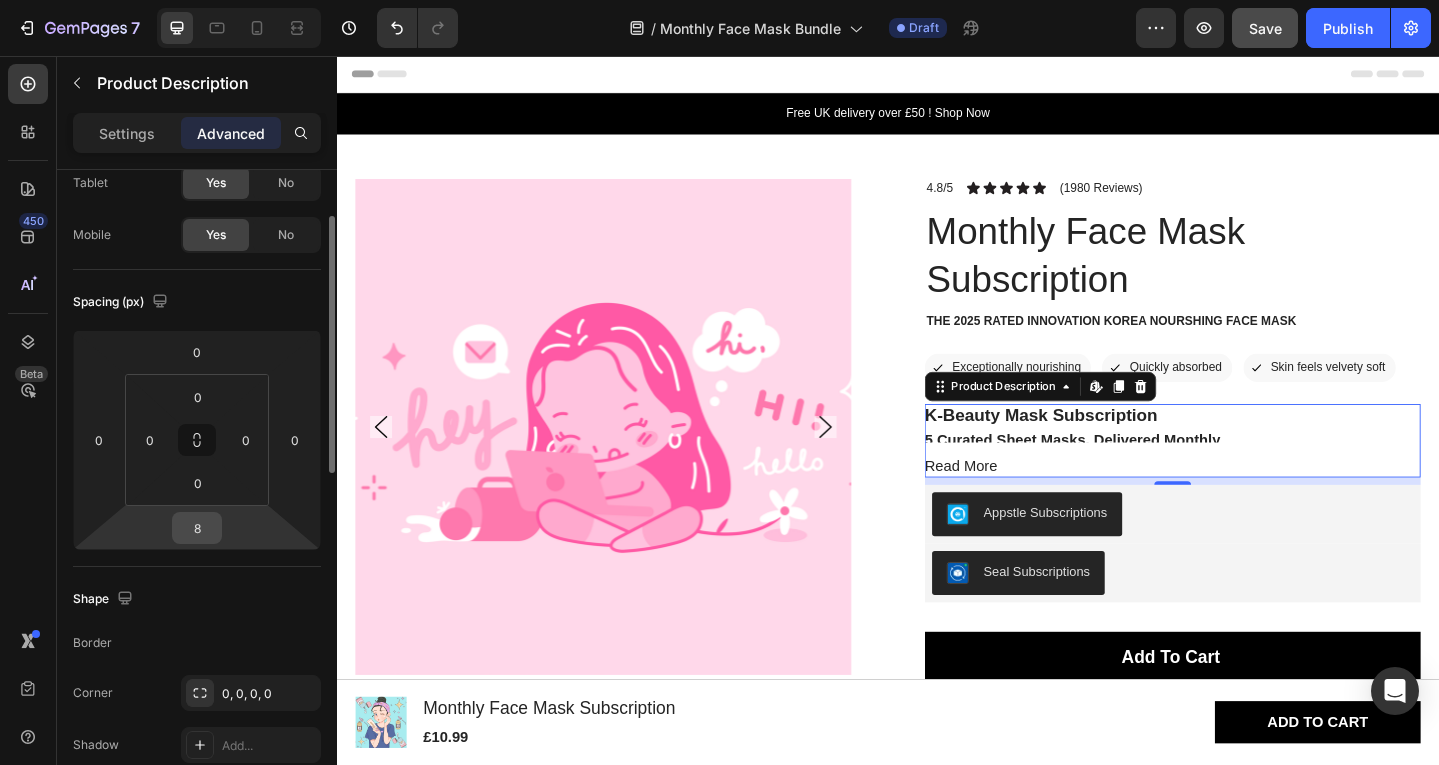 type 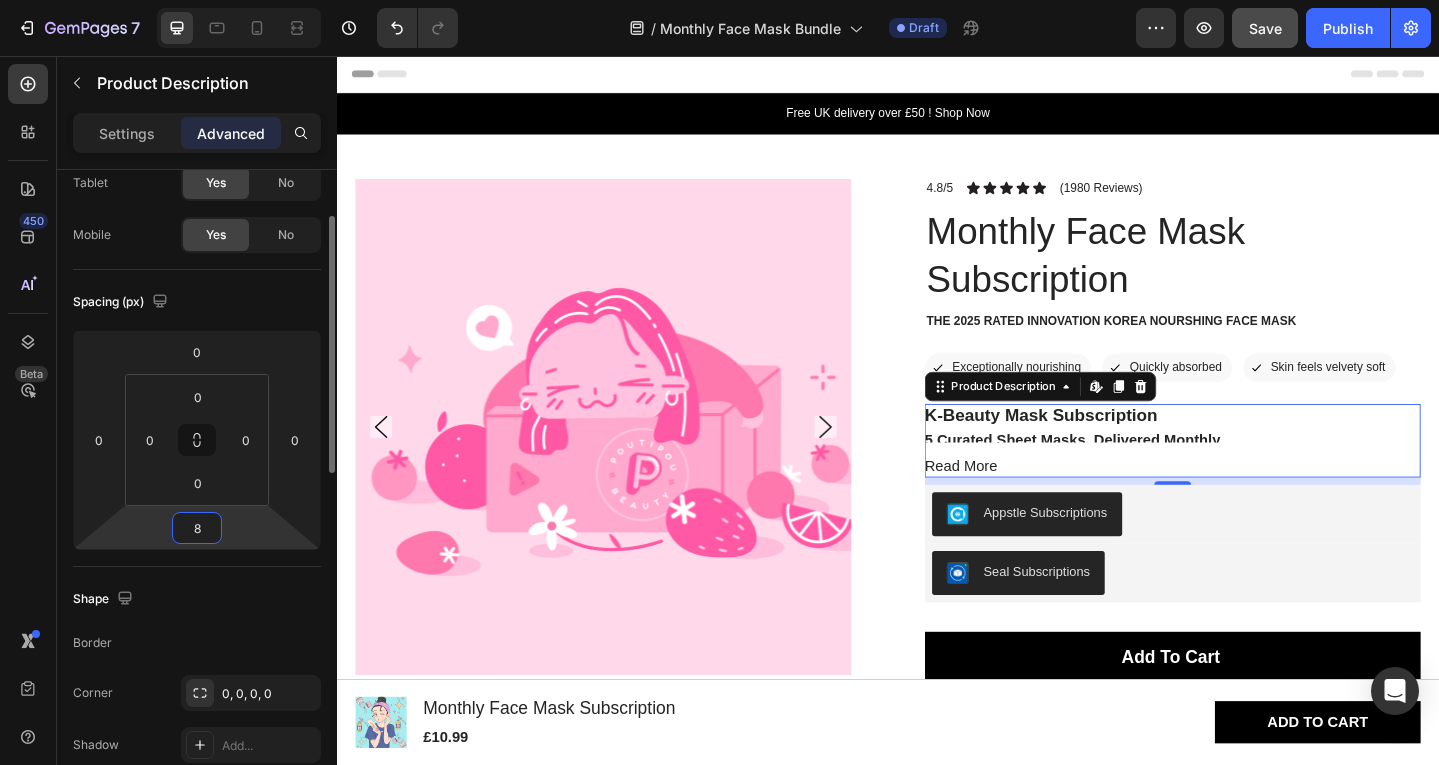 click on "8" at bounding box center (197, 528) 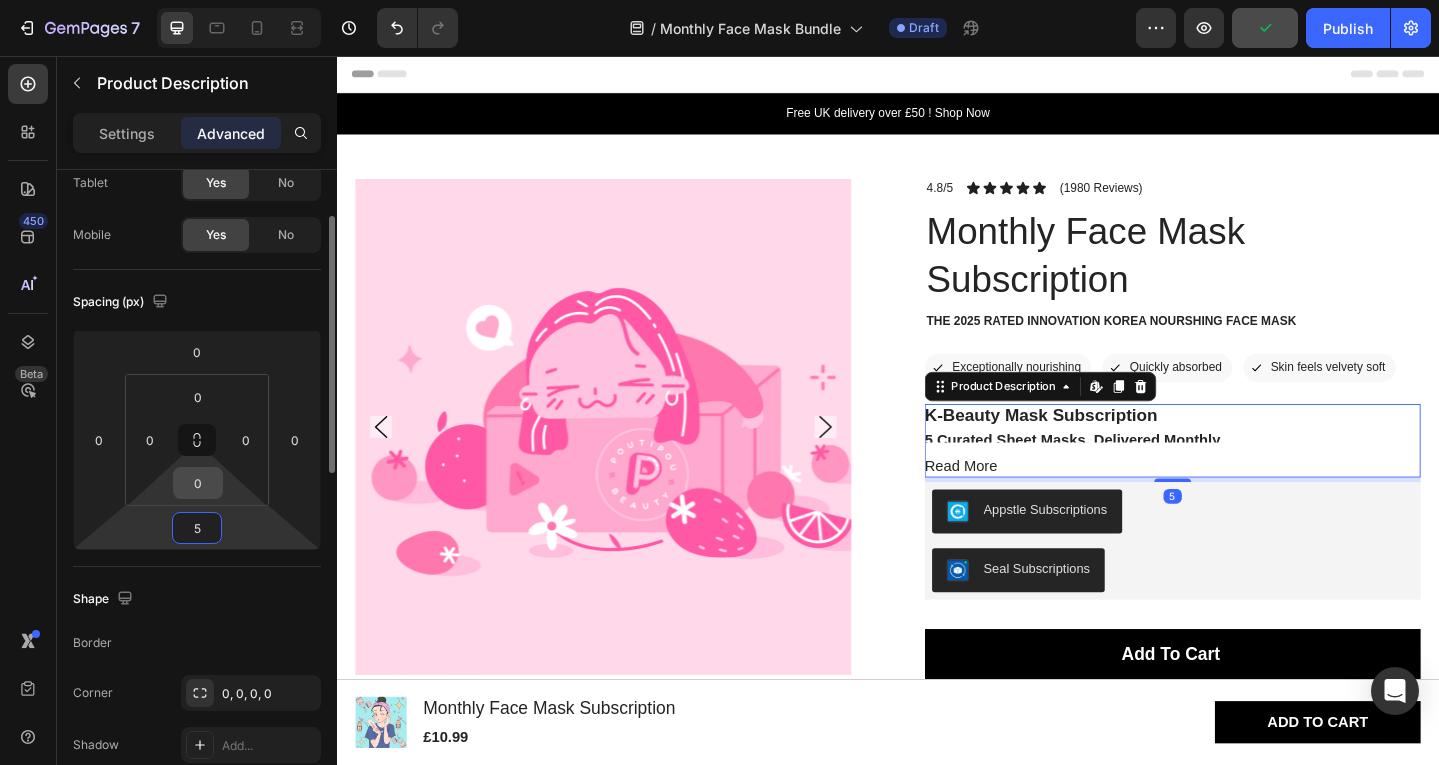 type on "5" 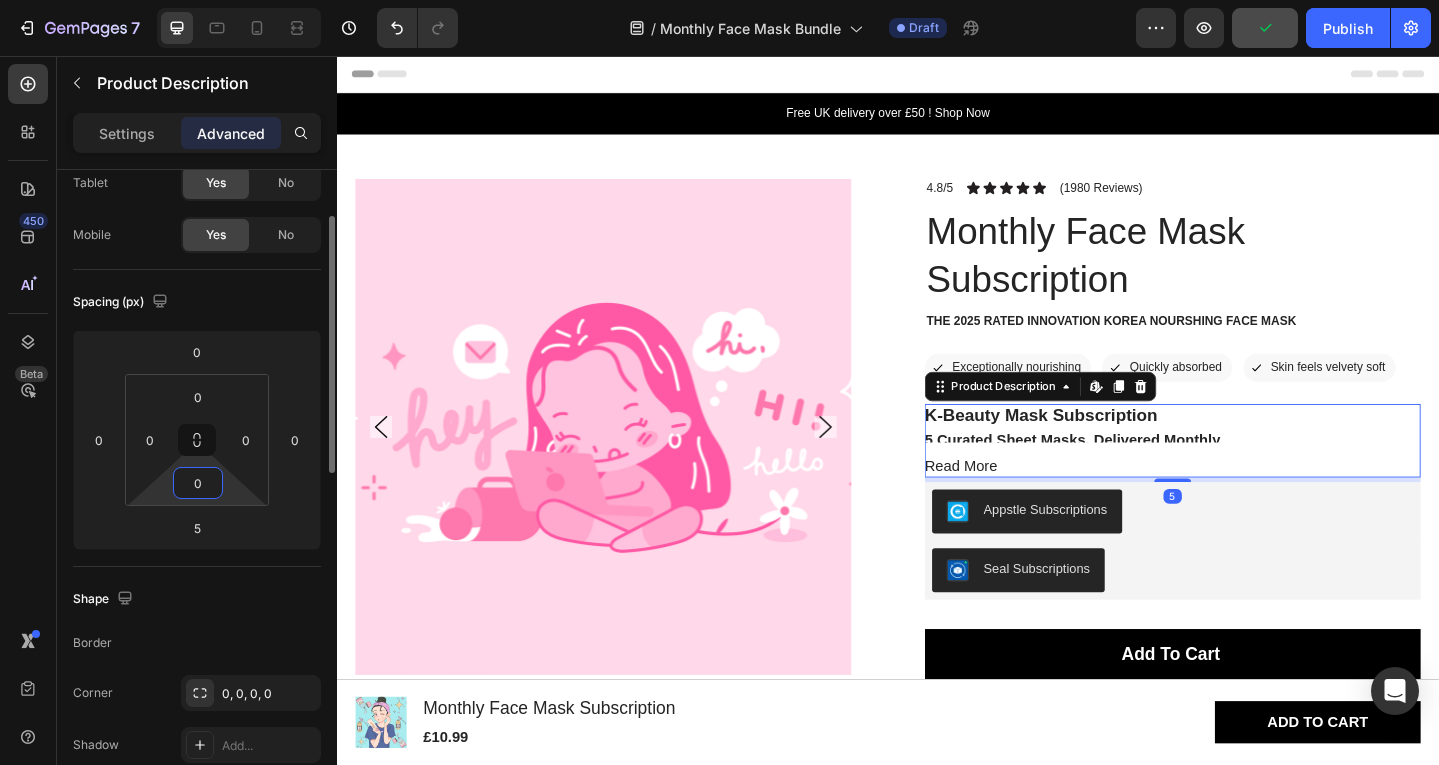 click on "0" at bounding box center [198, 483] 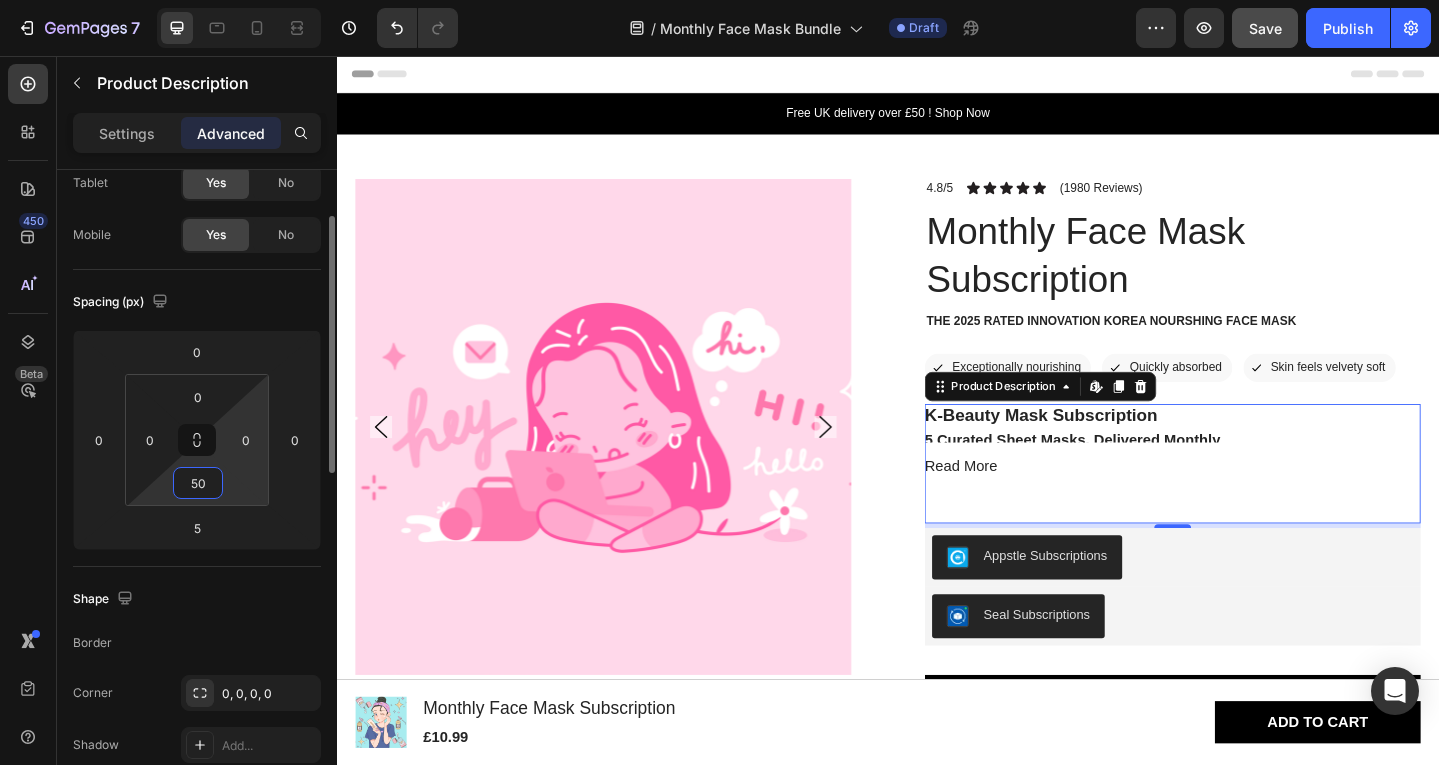 type on "5" 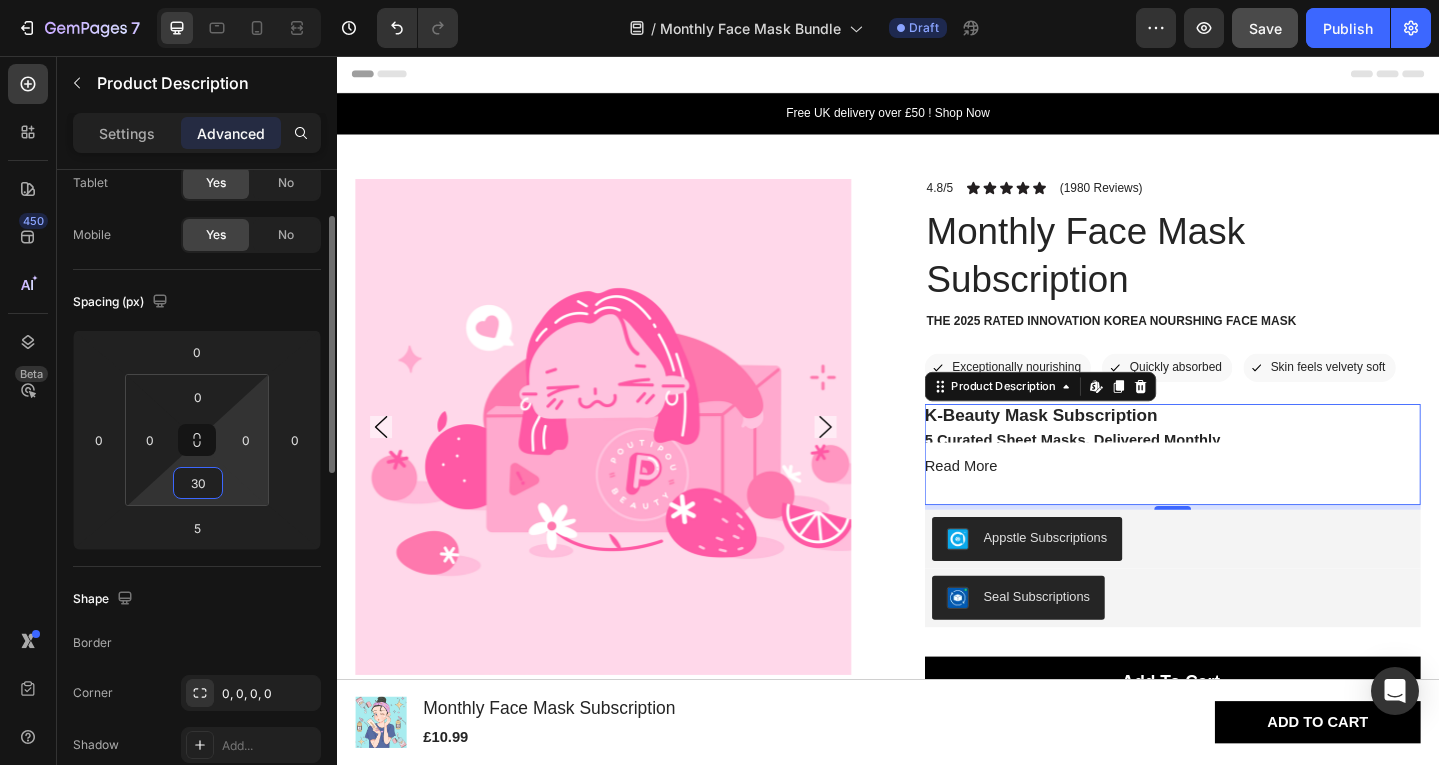 type on "30" 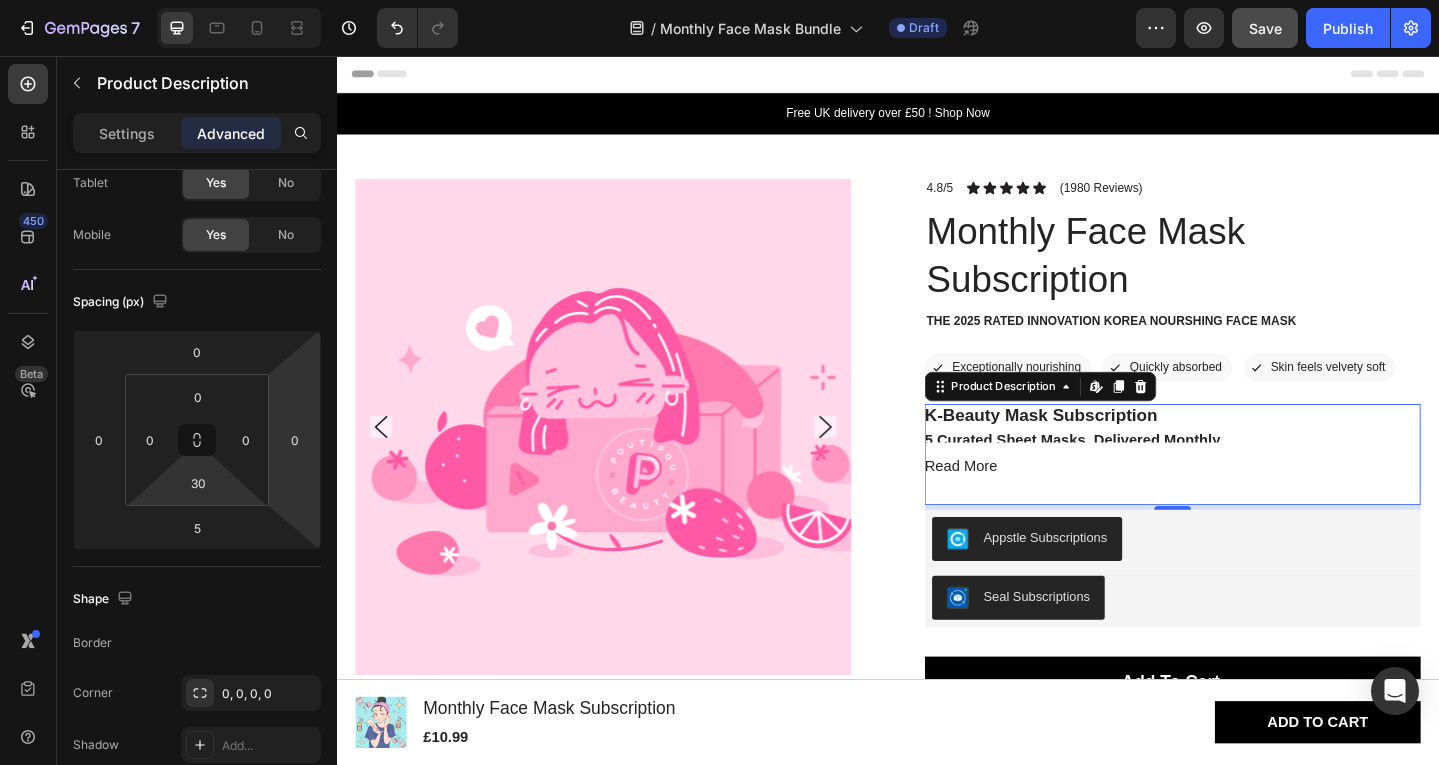 click on "K-Beauty Mask Subscription
5 Curated Sheet Masks, Delivered Monthly
Glow up every month with a bundle of 5 premium Korean sheet masks—your weekly ritual for radiant, glass-like skin.
Perfect for both  K-beauty newbies and skincare lovers , this subscription brings you the latest innovations and top formulas, straight to your doorstep. From hydrating heroes to brightening boosts, enjoy a rotating selection at great value—because your skin deserves the best. Read More Product Description   Edit content in Shopify 5" at bounding box center [1247, 490] 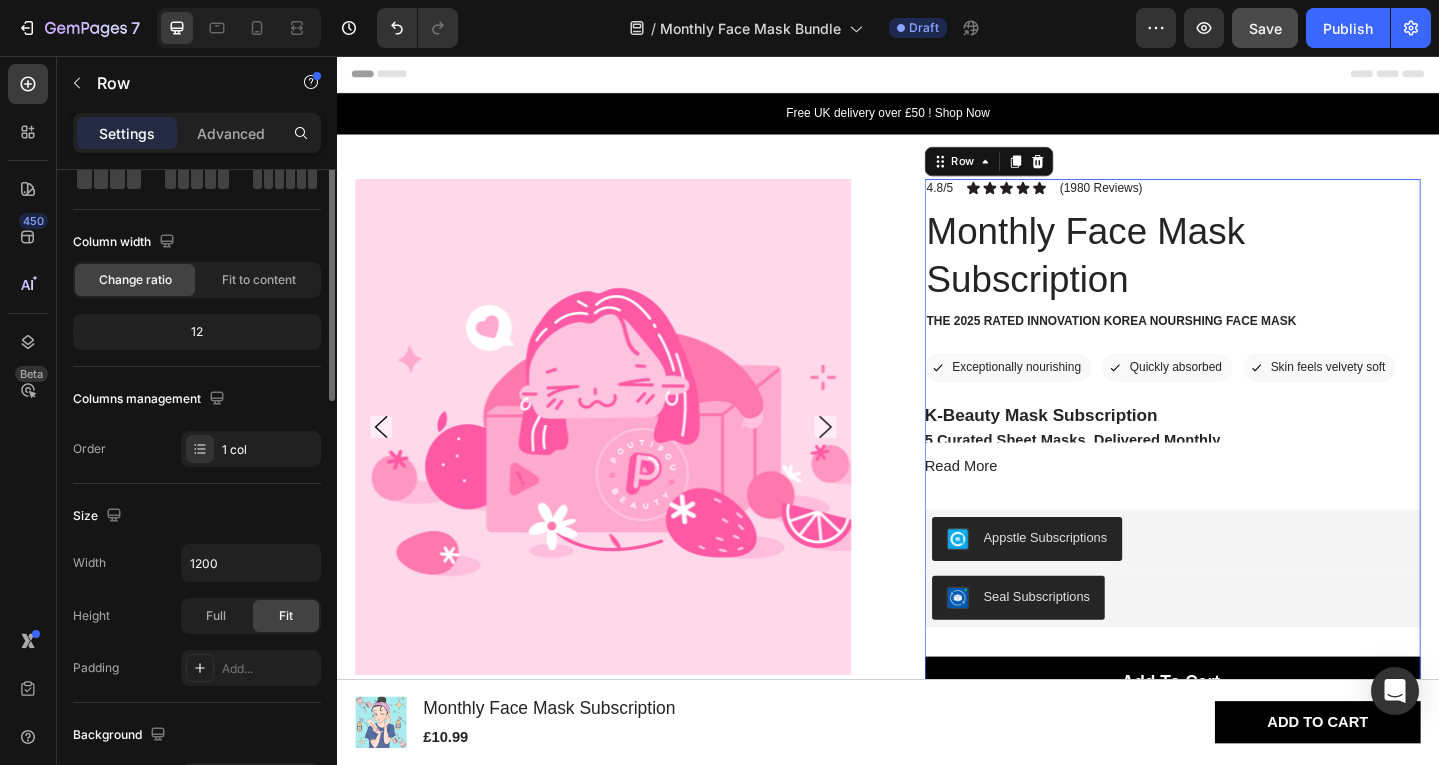 scroll, scrollTop: 0, scrollLeft: 0, axis: both 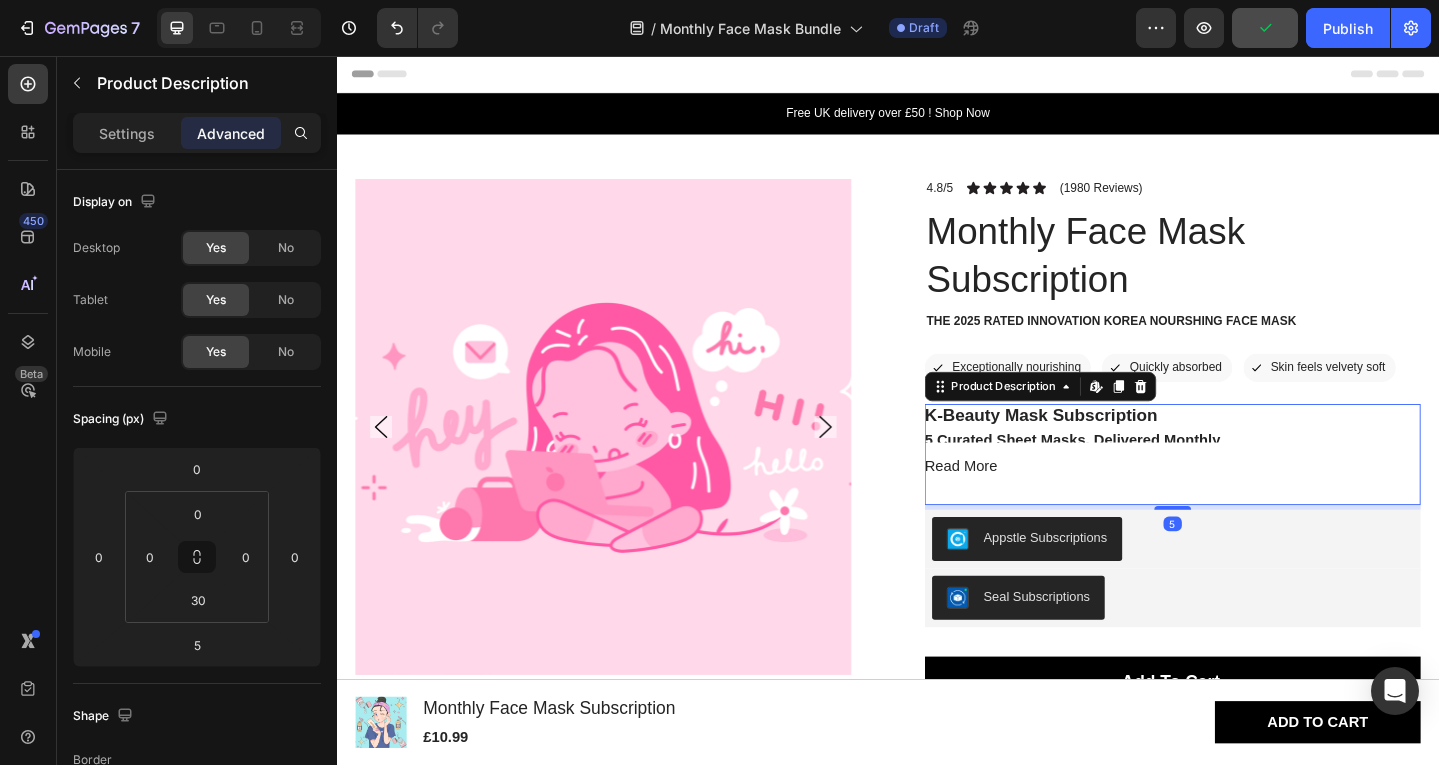 click on "Read More" at bounding box center [1016, 503] 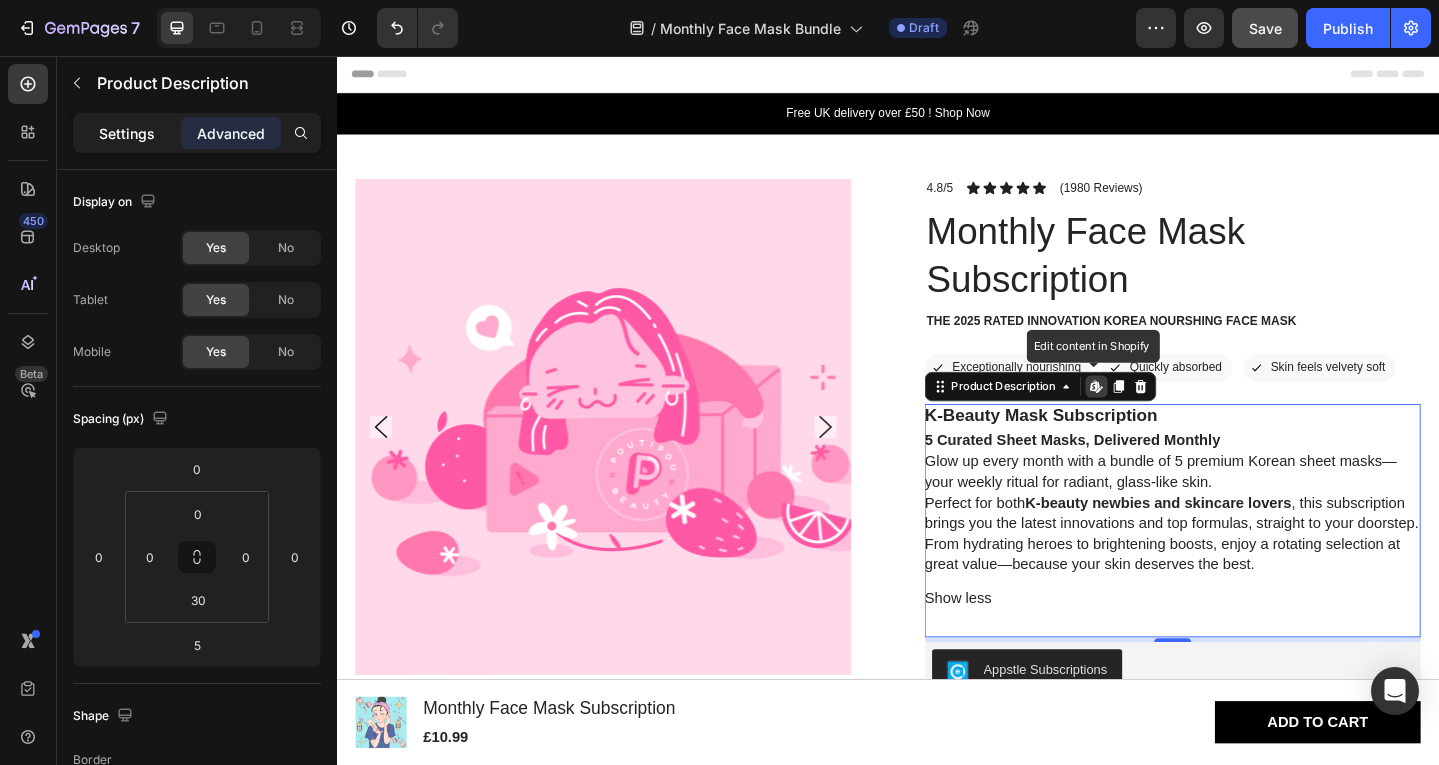 click on "Settings" at bounding box center [127, 133] 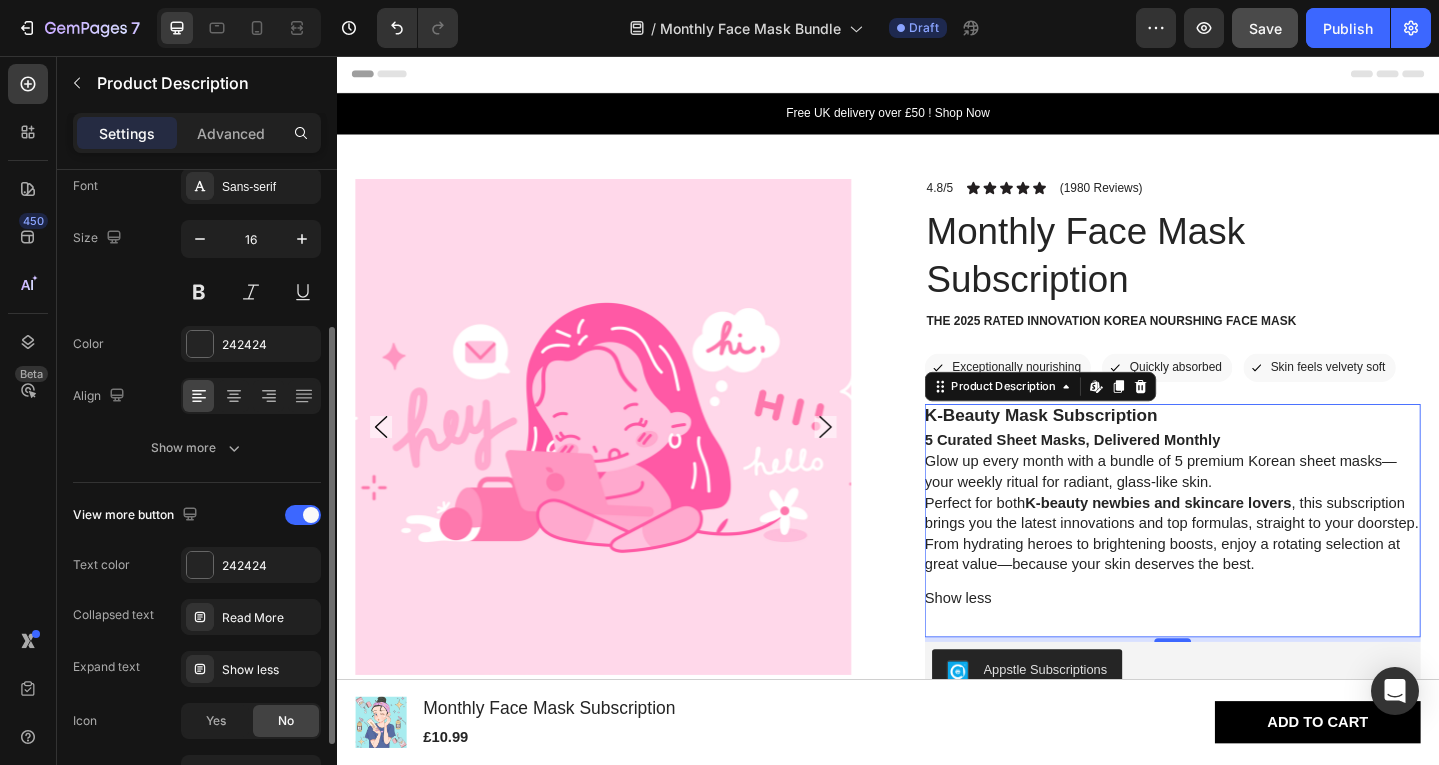 scroll, scrollTop: 244, scrollLeft: 0, axis: vertical 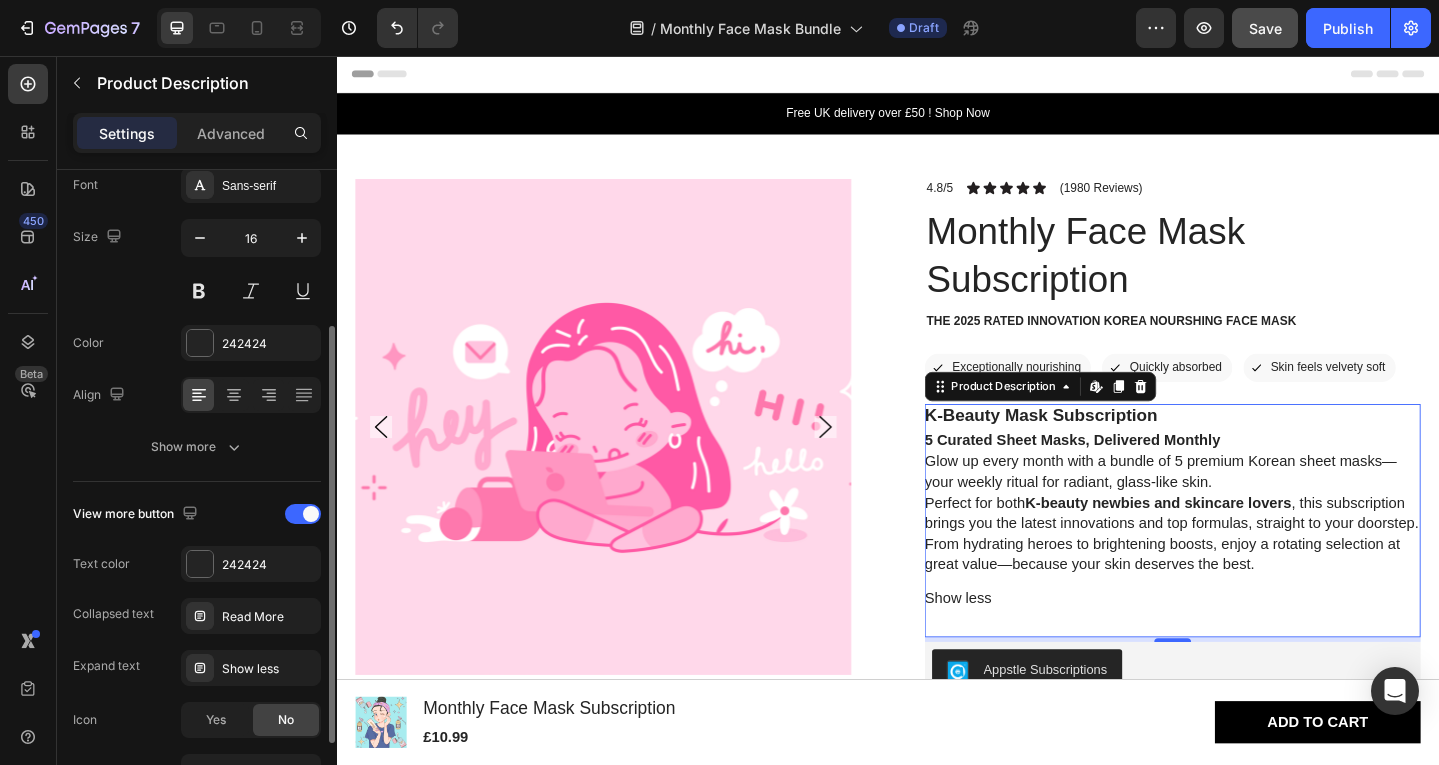 click on "Show more" at bounding box center (197, 447) 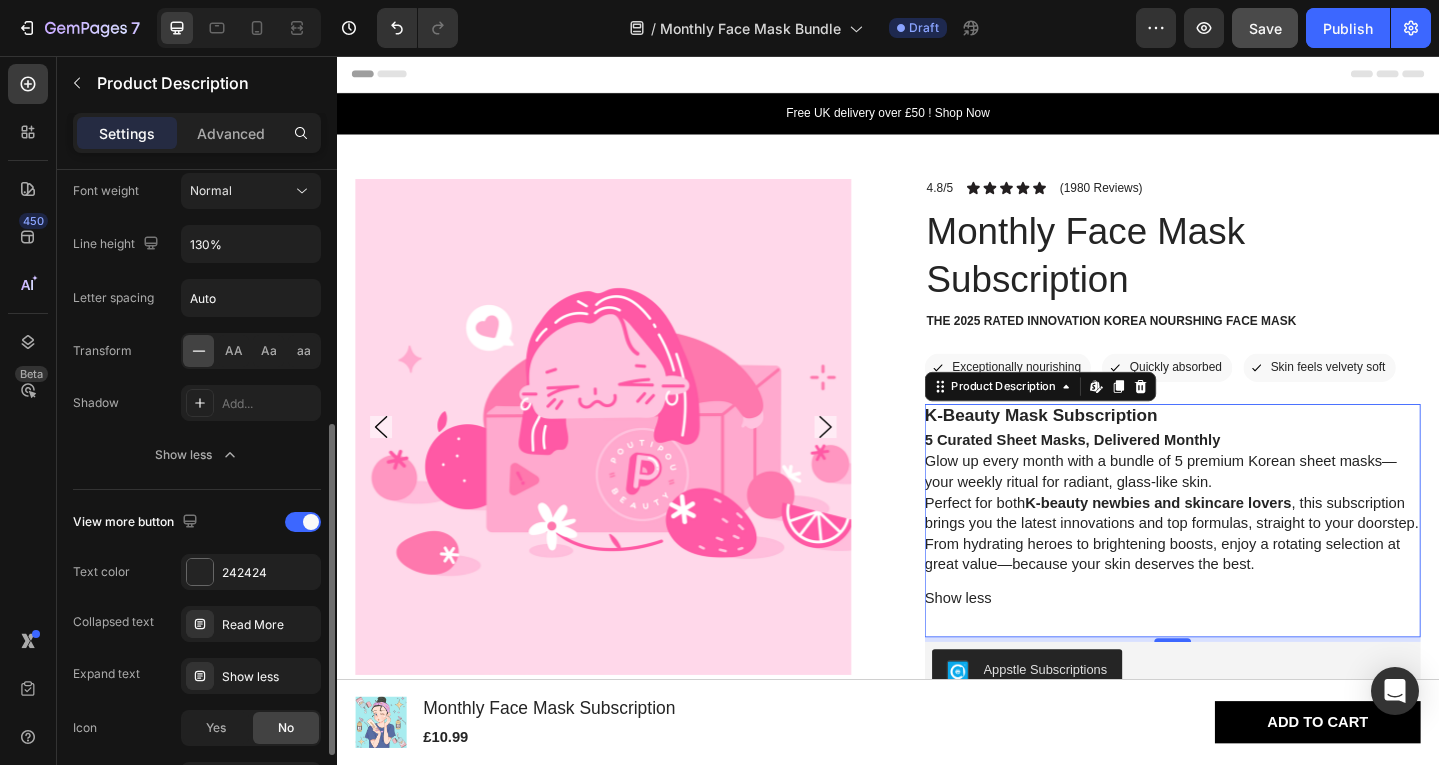 scroll, scrollTop: 631, scrollLeft: 0, axis: vertical 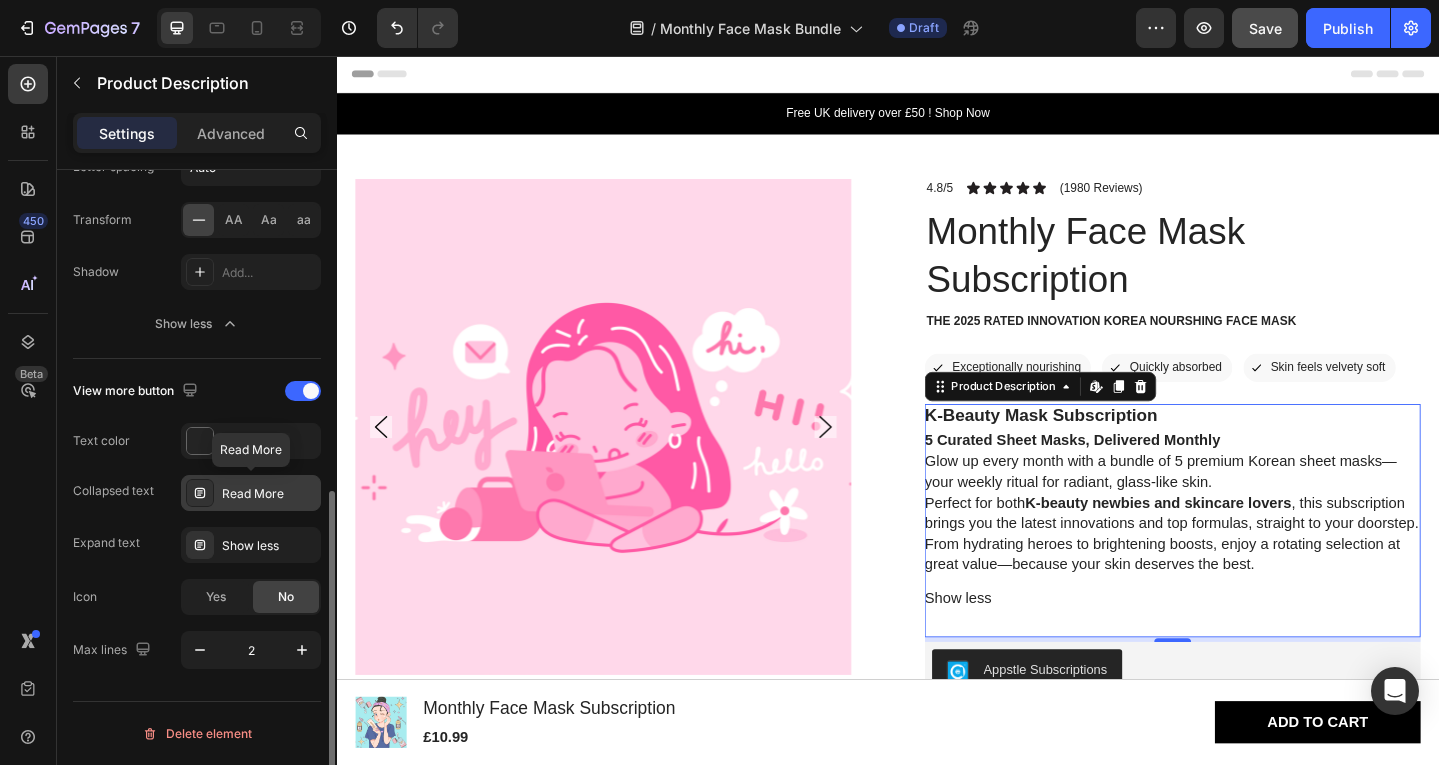 click on "Read More" at bounding box center [269, 494] 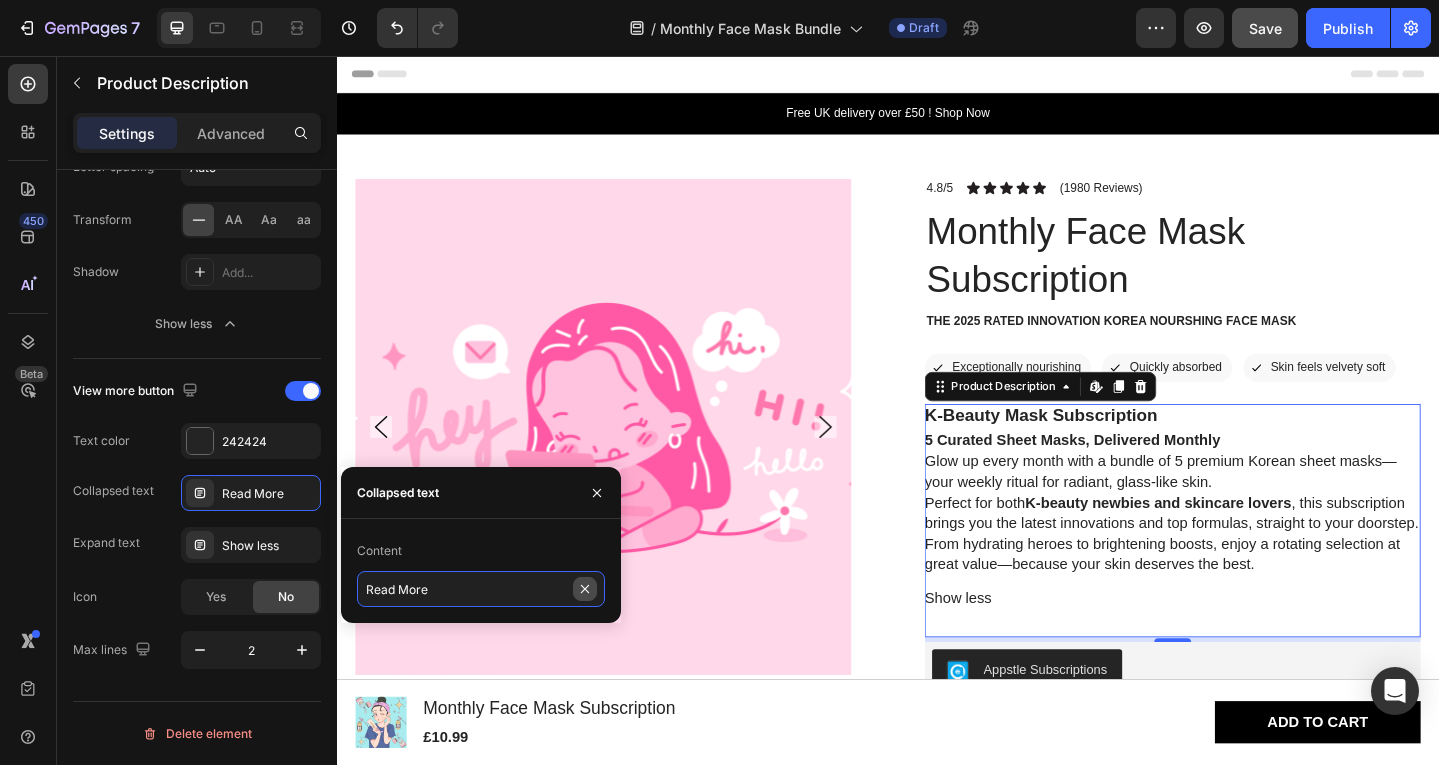 type 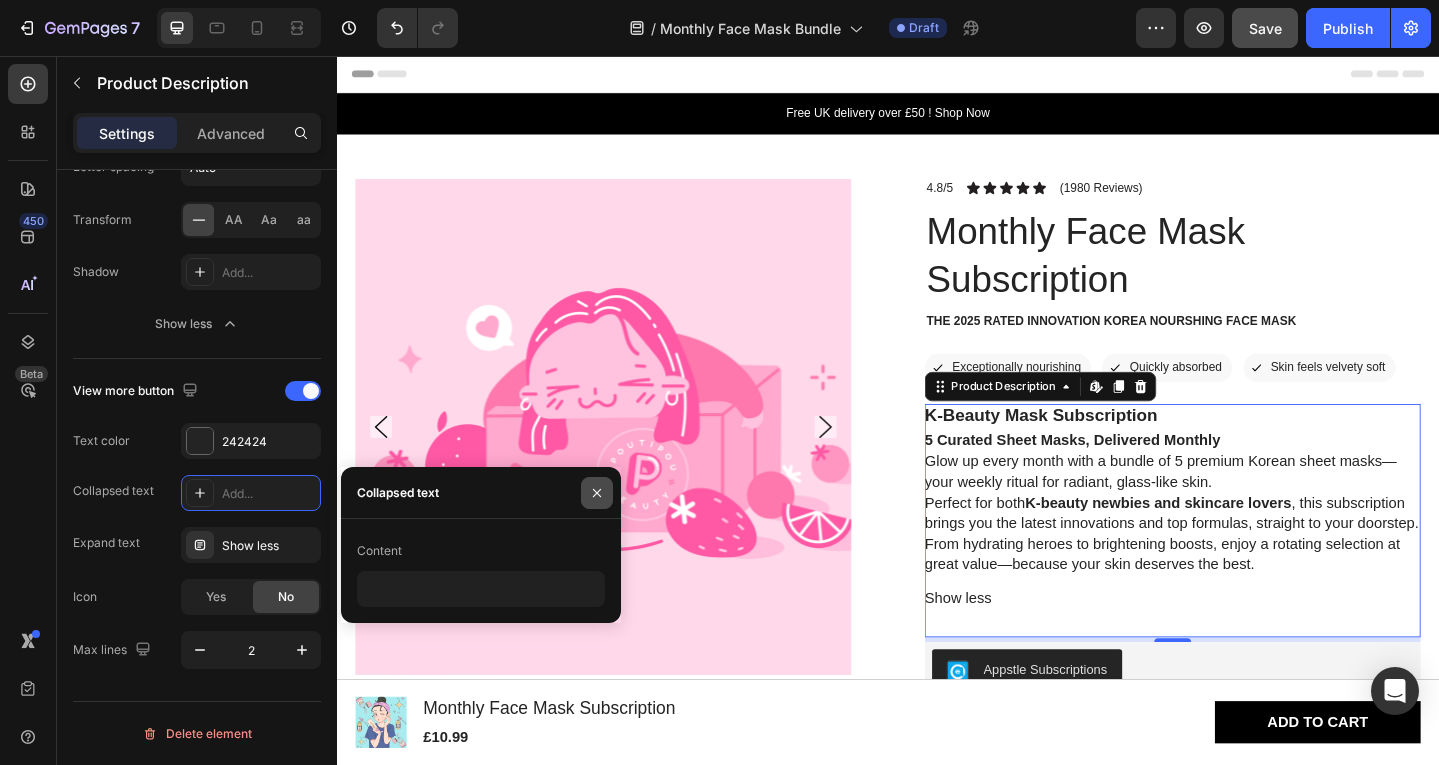 click 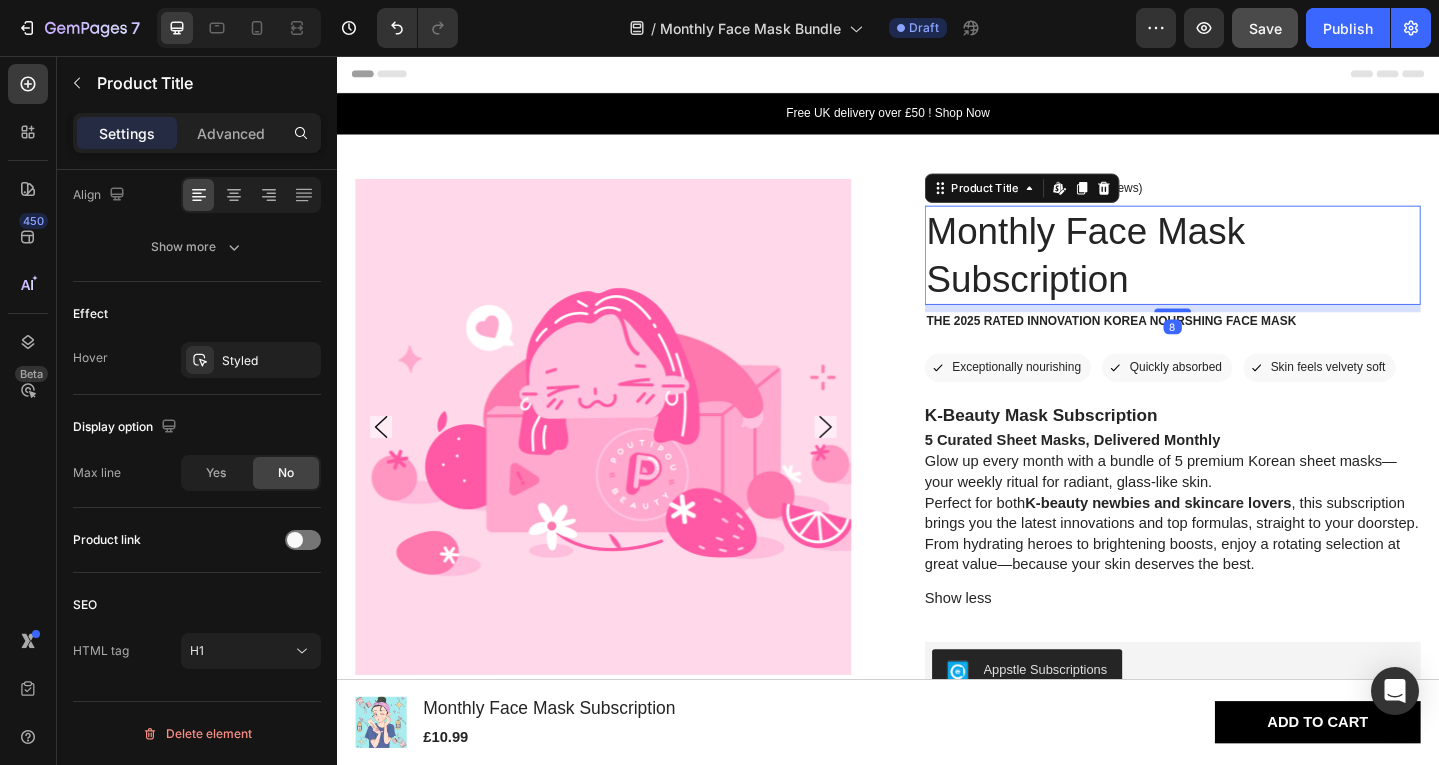 scroll, scrollTop: 0, scrollLeft: 0, axis: both 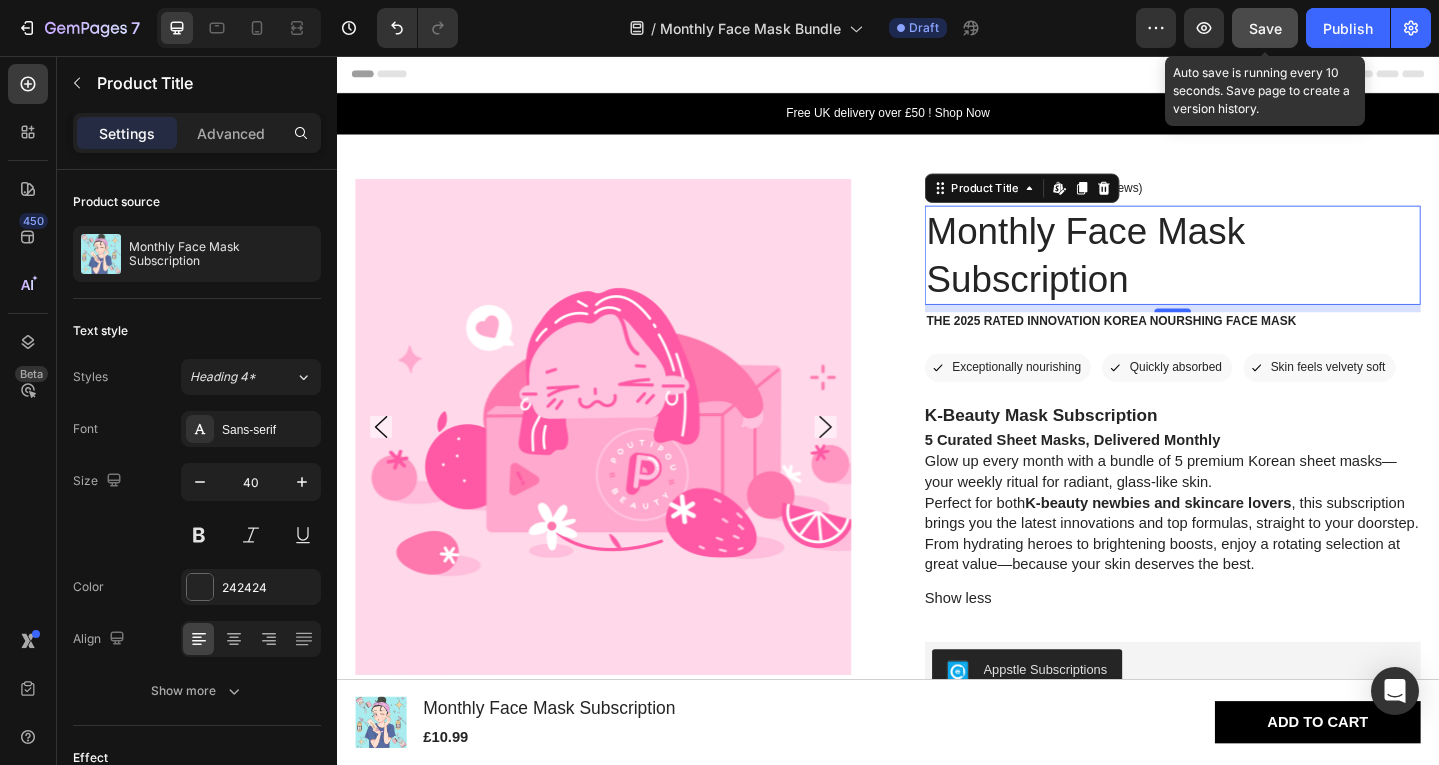 click on "Save" 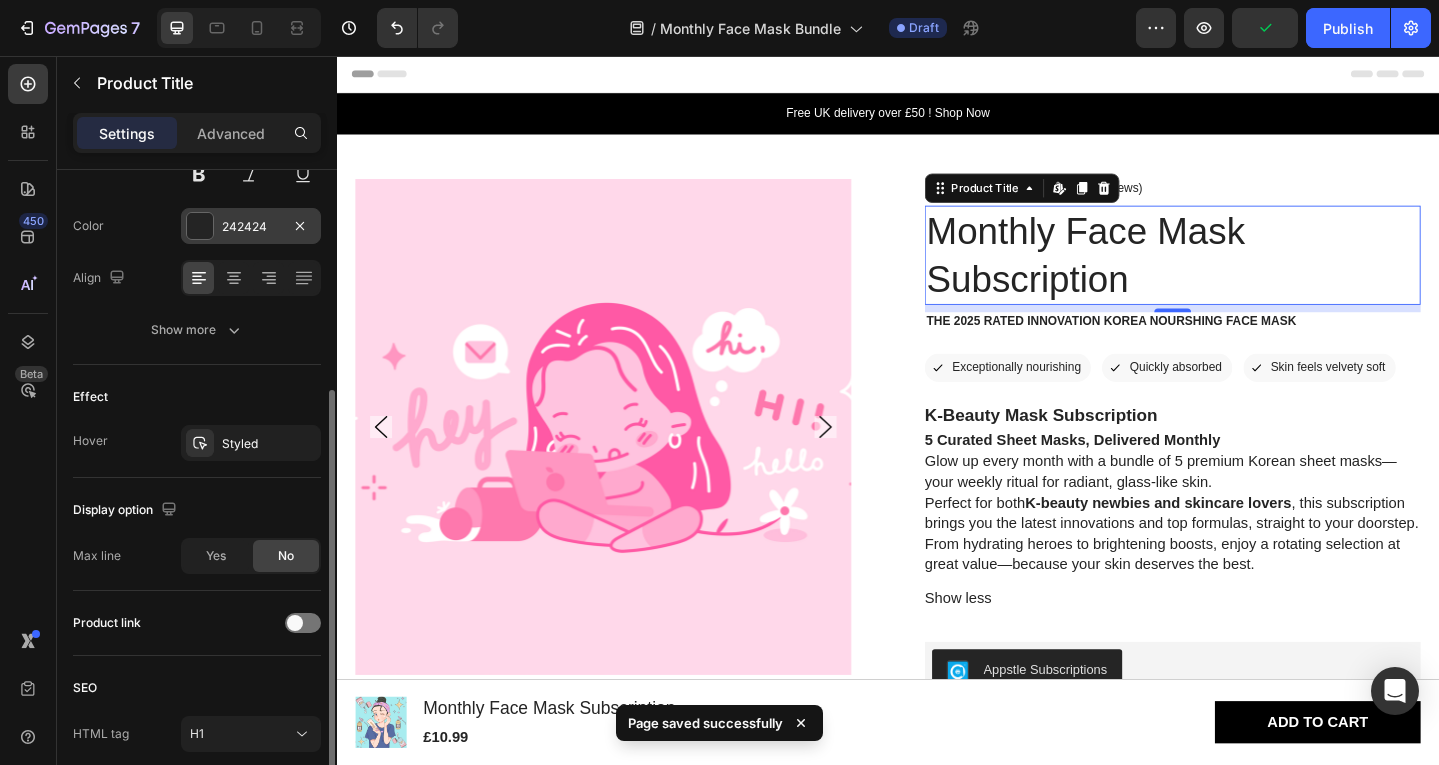 scroll, scrollTop: 364, scrollLeft: 0, axis: vertical 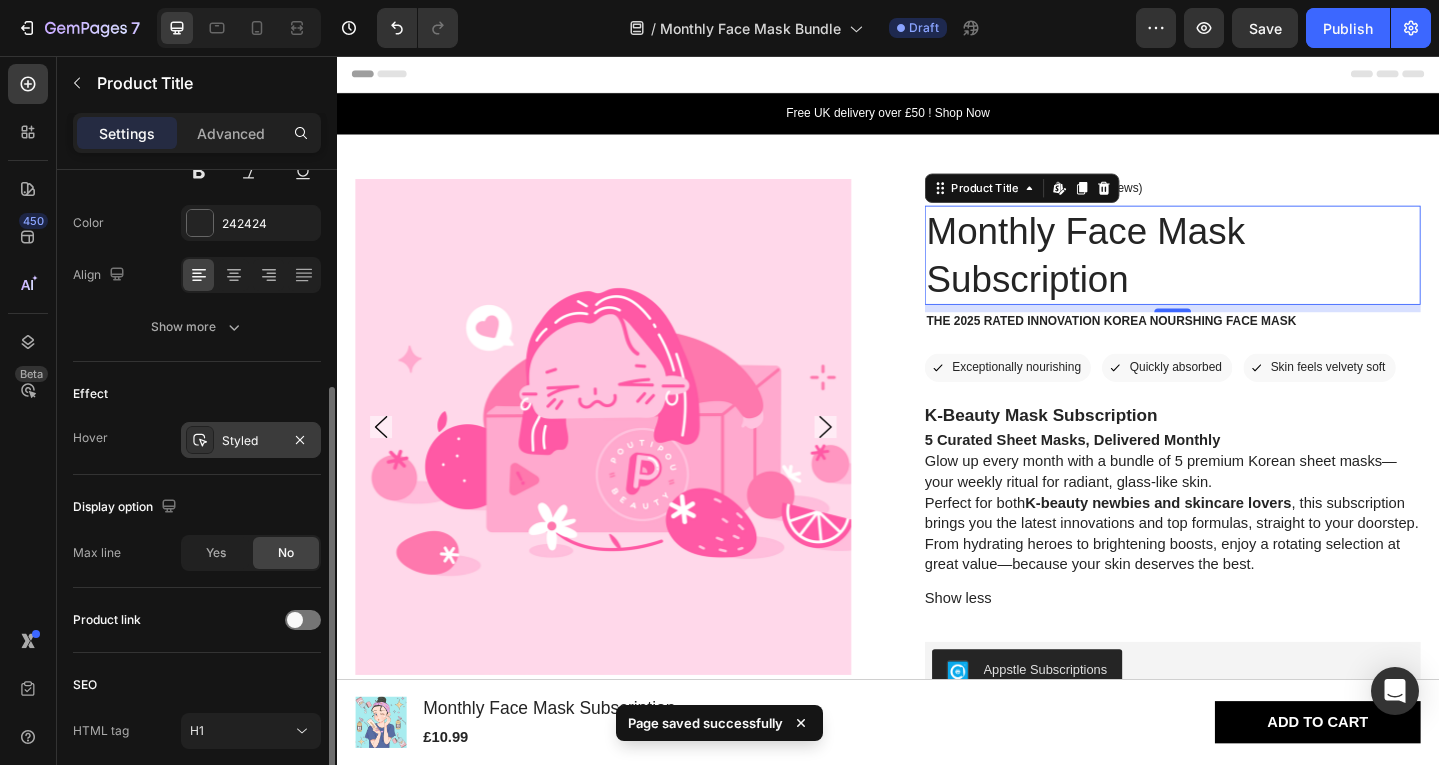 click on "Styled" at bounding box center (251, 441) 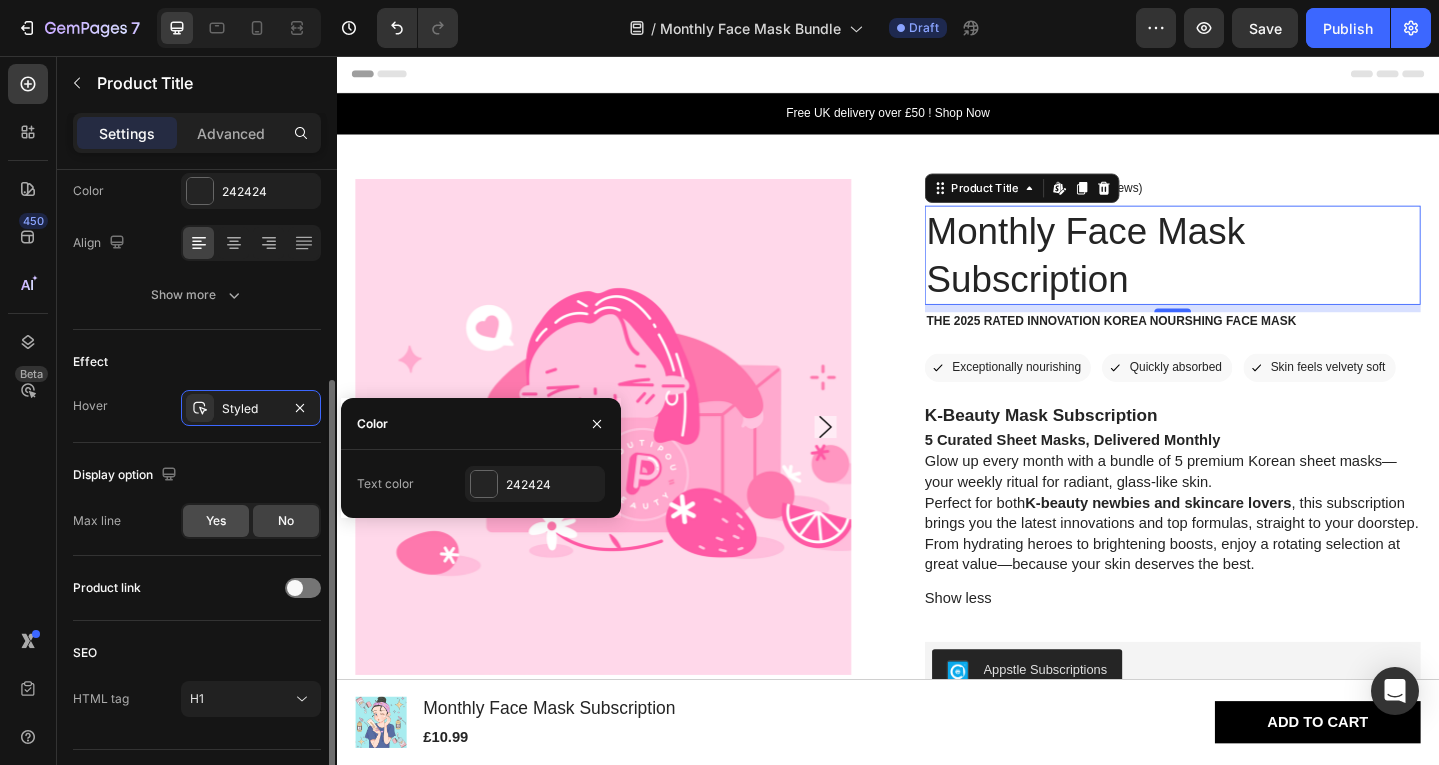 scroll, scrollTop: 0, scrollLeft: 0, axis: both 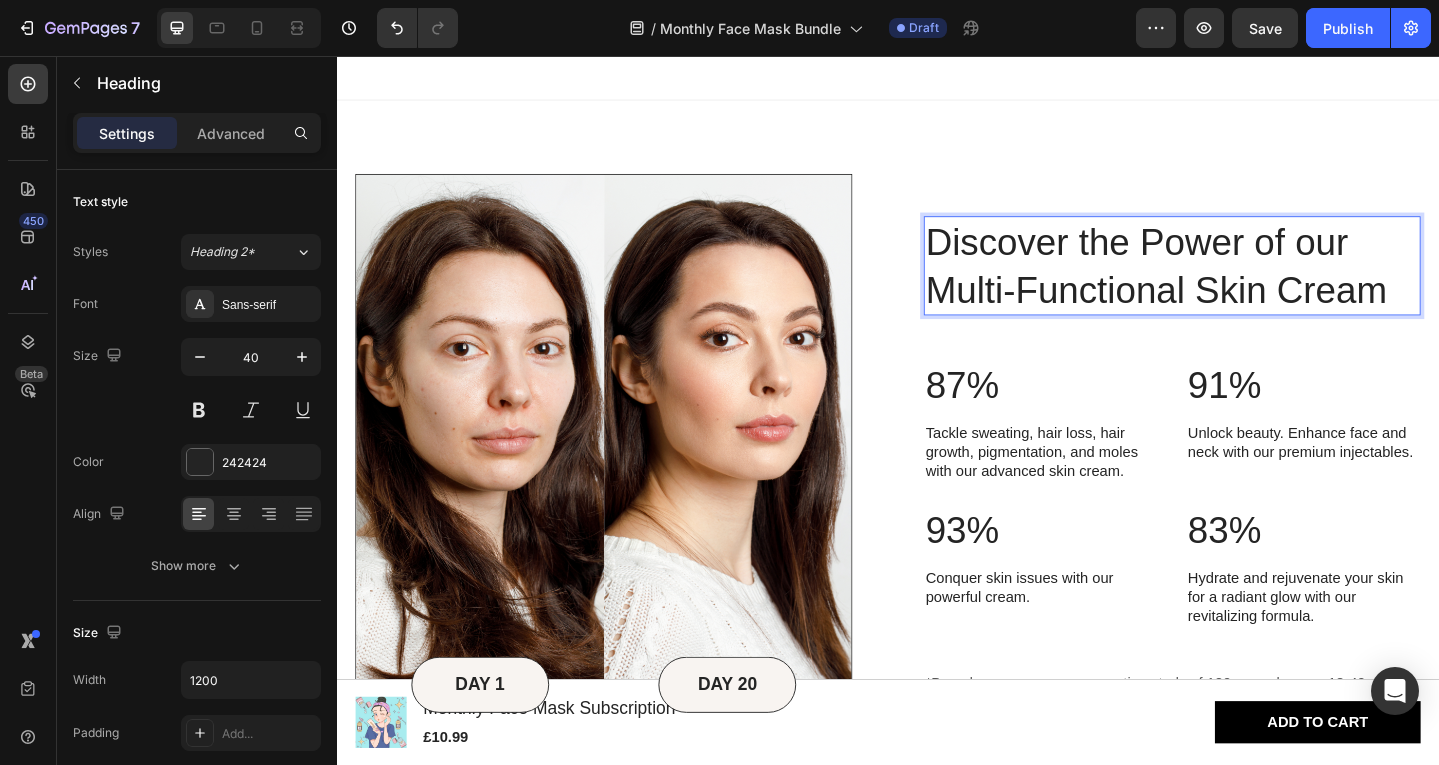 click on "Discover the Power of our Multi-Functional Skin Cream" at bounding box center (1246, 285) 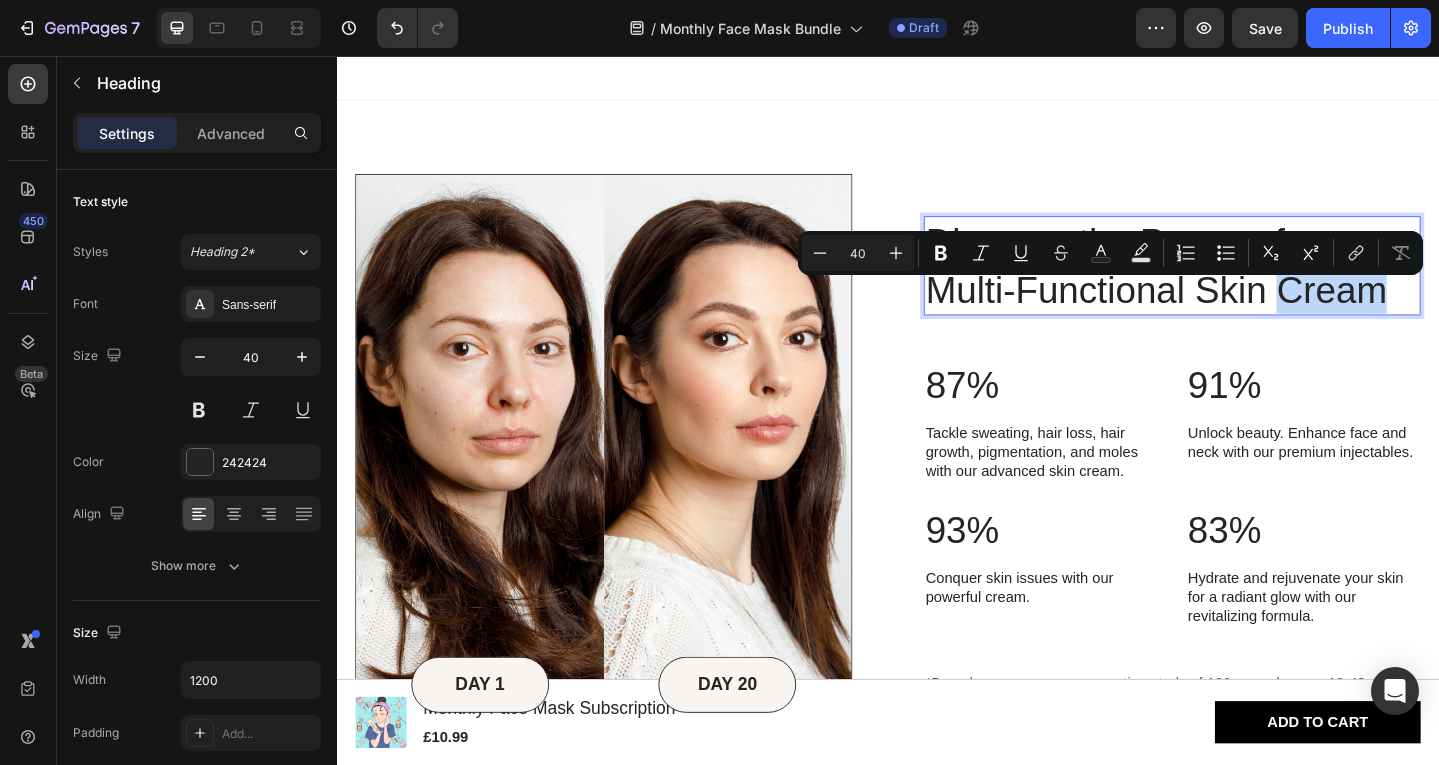 drag, startPoint x: 1441, startPoint y: 340, endPoint x: 1472, endPoint y: 332, distance: 32.01562 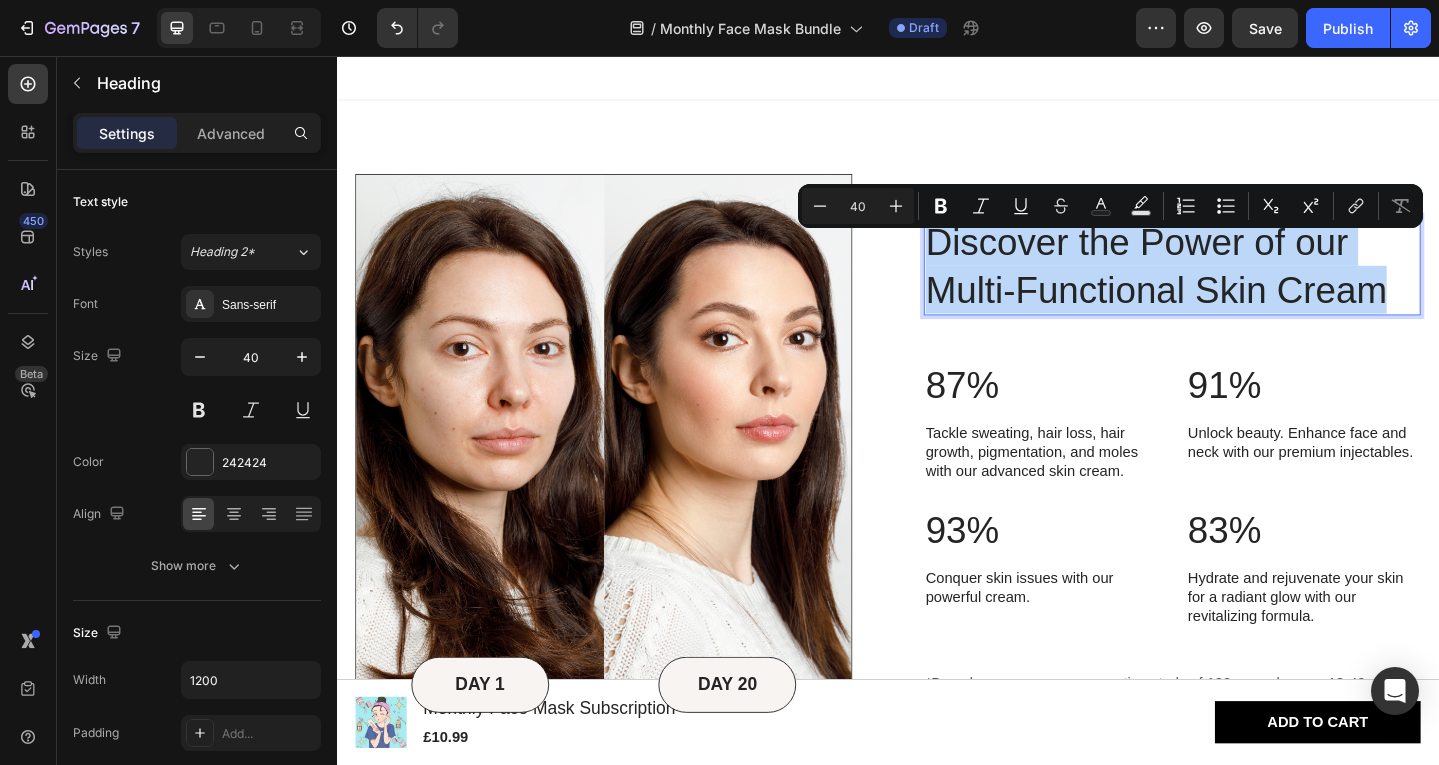 drag, startPoint x: 1472, startPoint y: 332, endPoint x: 976, endPoint y: 269, distance: 499.985 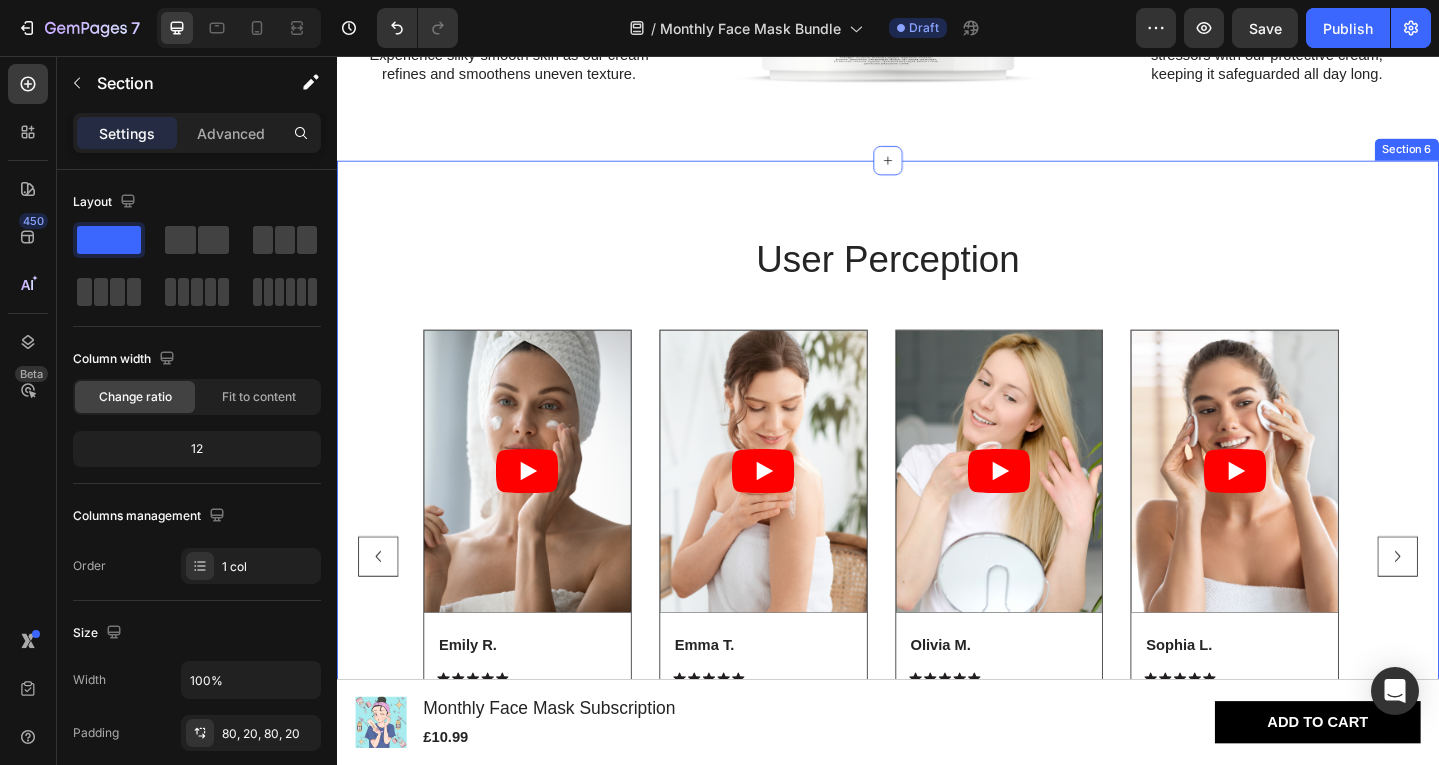 scroll, scrollTop: 2877, scrollLeft: 0, axis: vertical 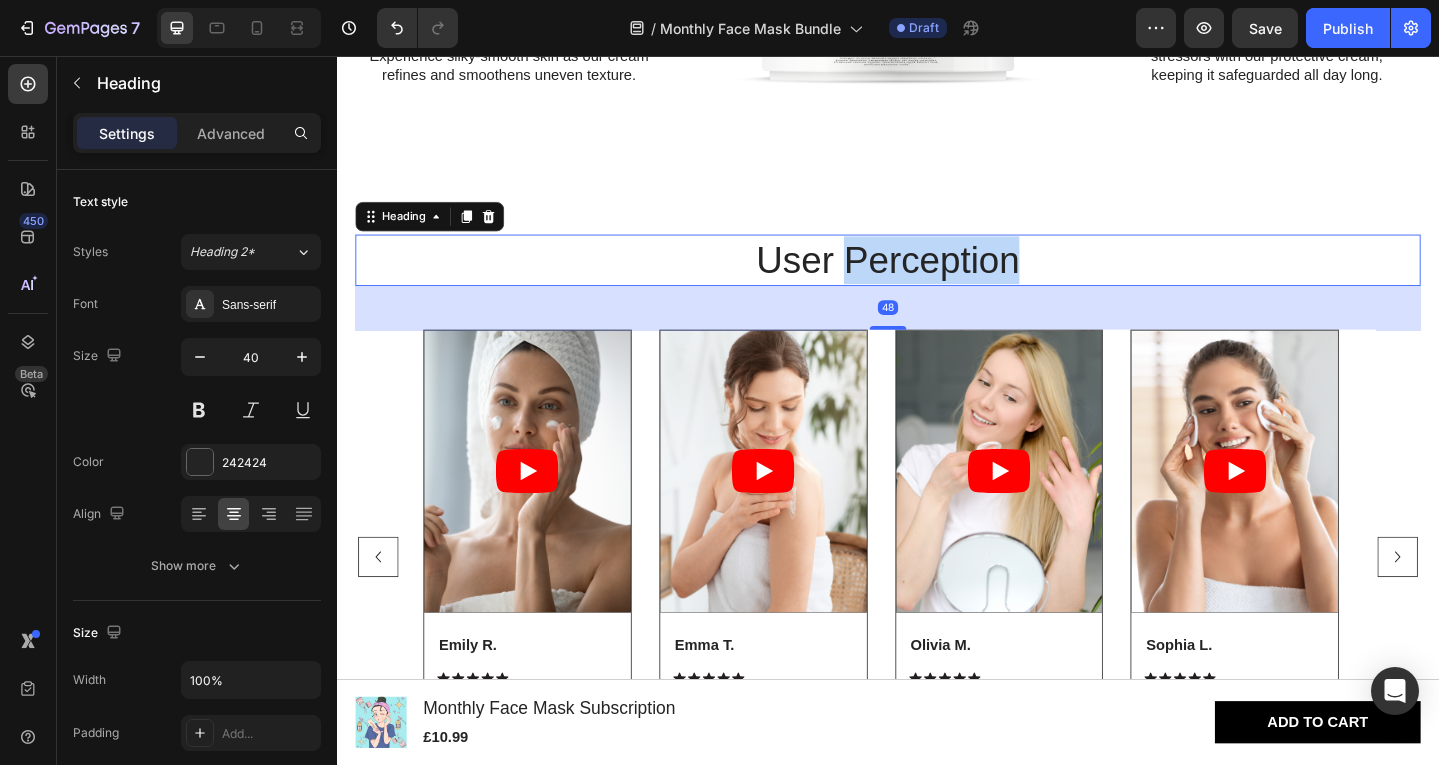 click on "User Perception" at bounding box center [937, 279] 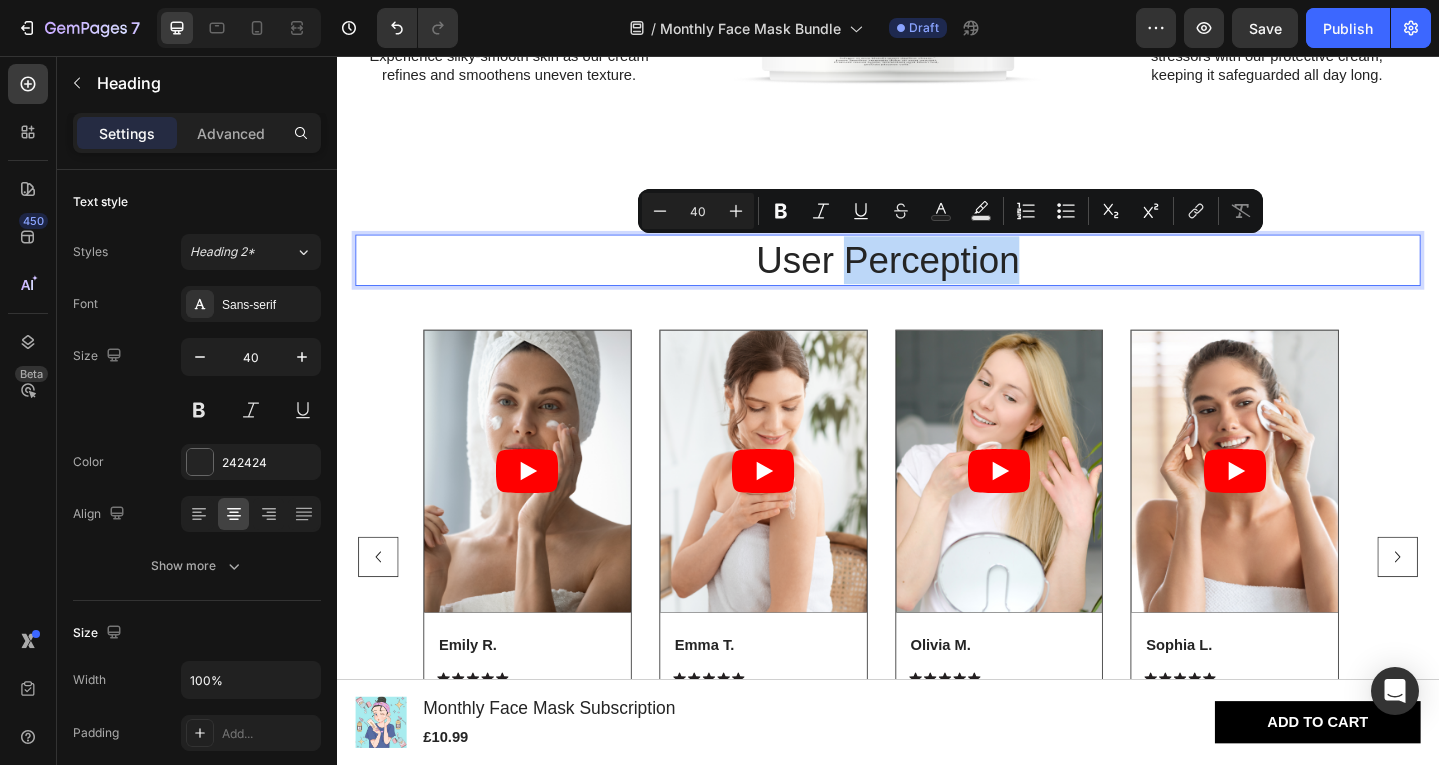 click on "User Perception" at bounding box center (937, 279) 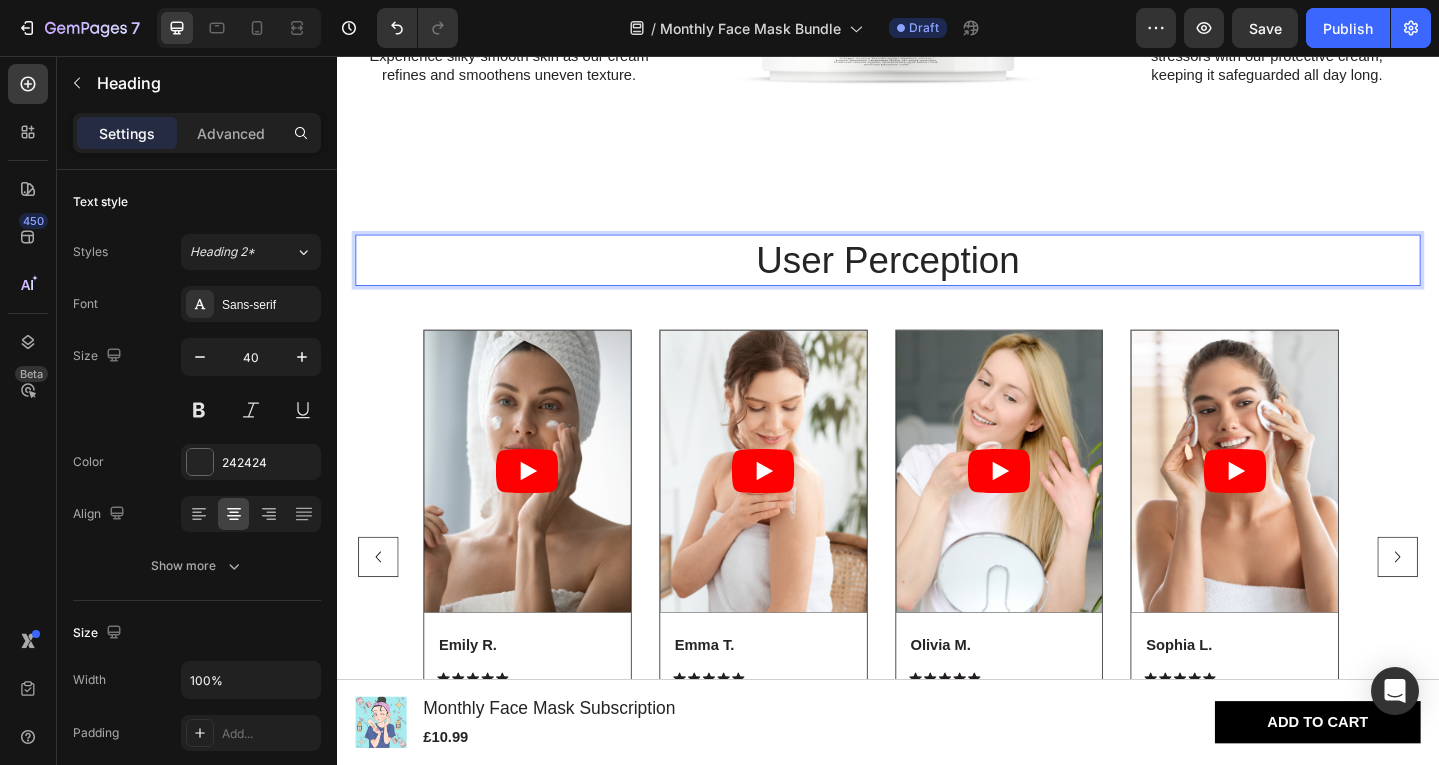 click on "User Perception" at bounding box center (937, 279) 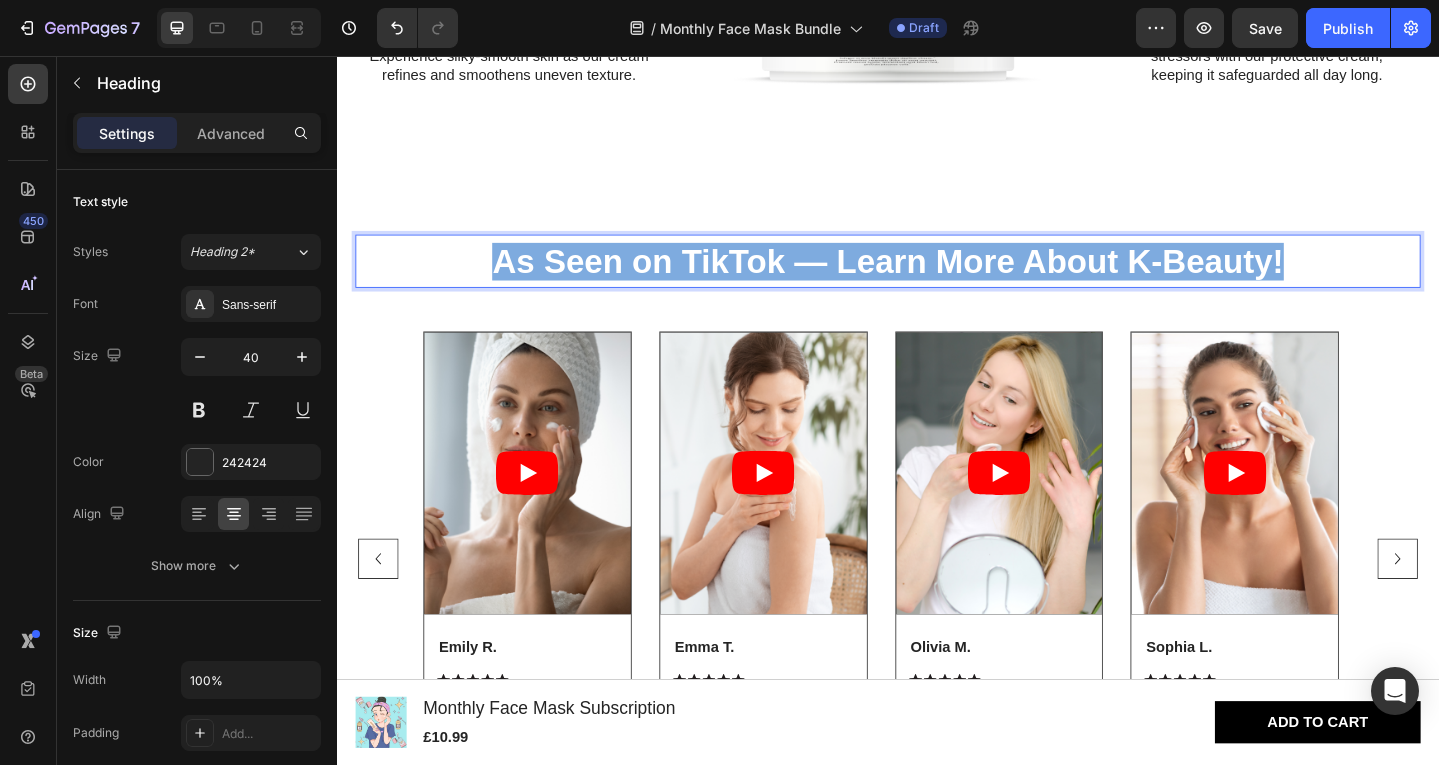 click on "As Seen on TikTok — Learn More About K-Beauty!" at bounding box center (937, 280) 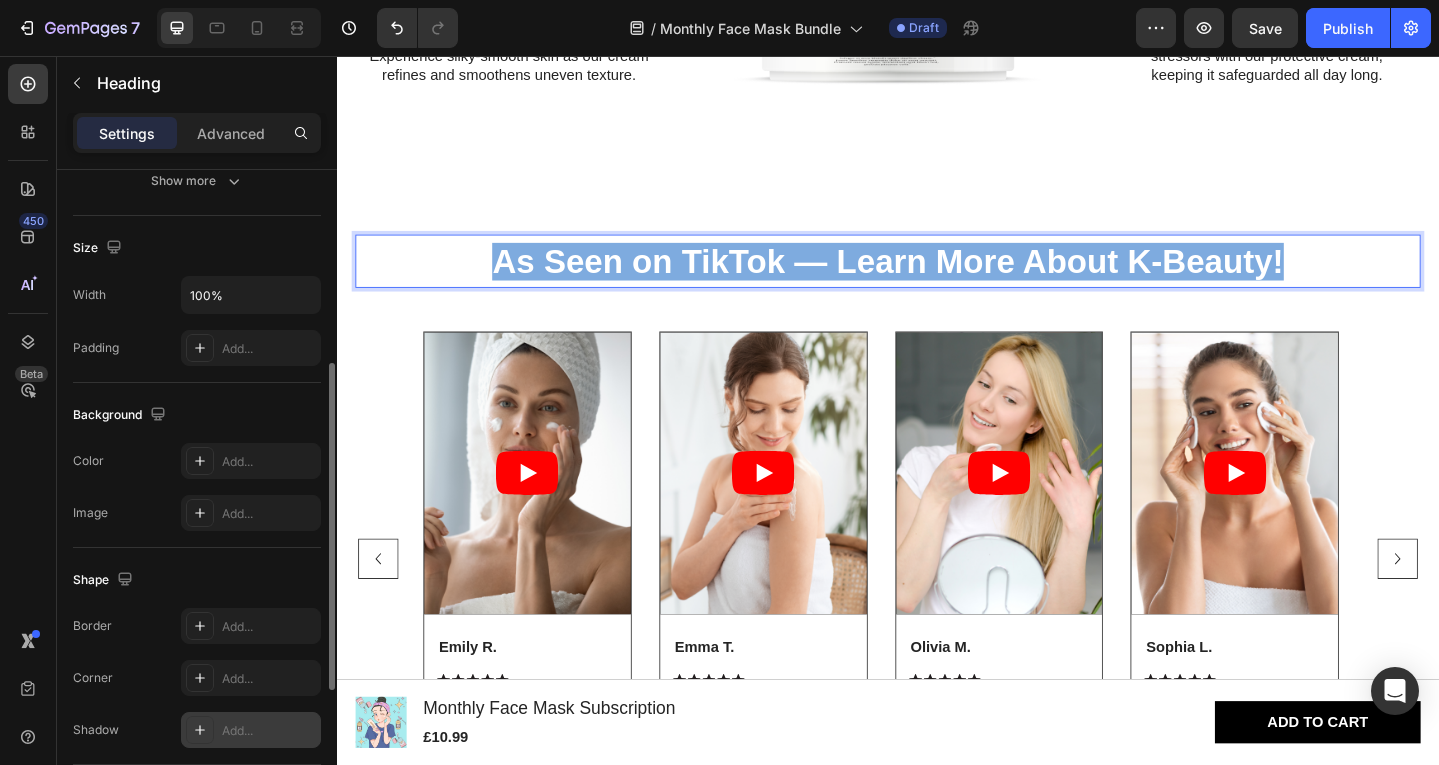 scroll, scrollTop: 384, scrollLeft: 0, axis: vertical 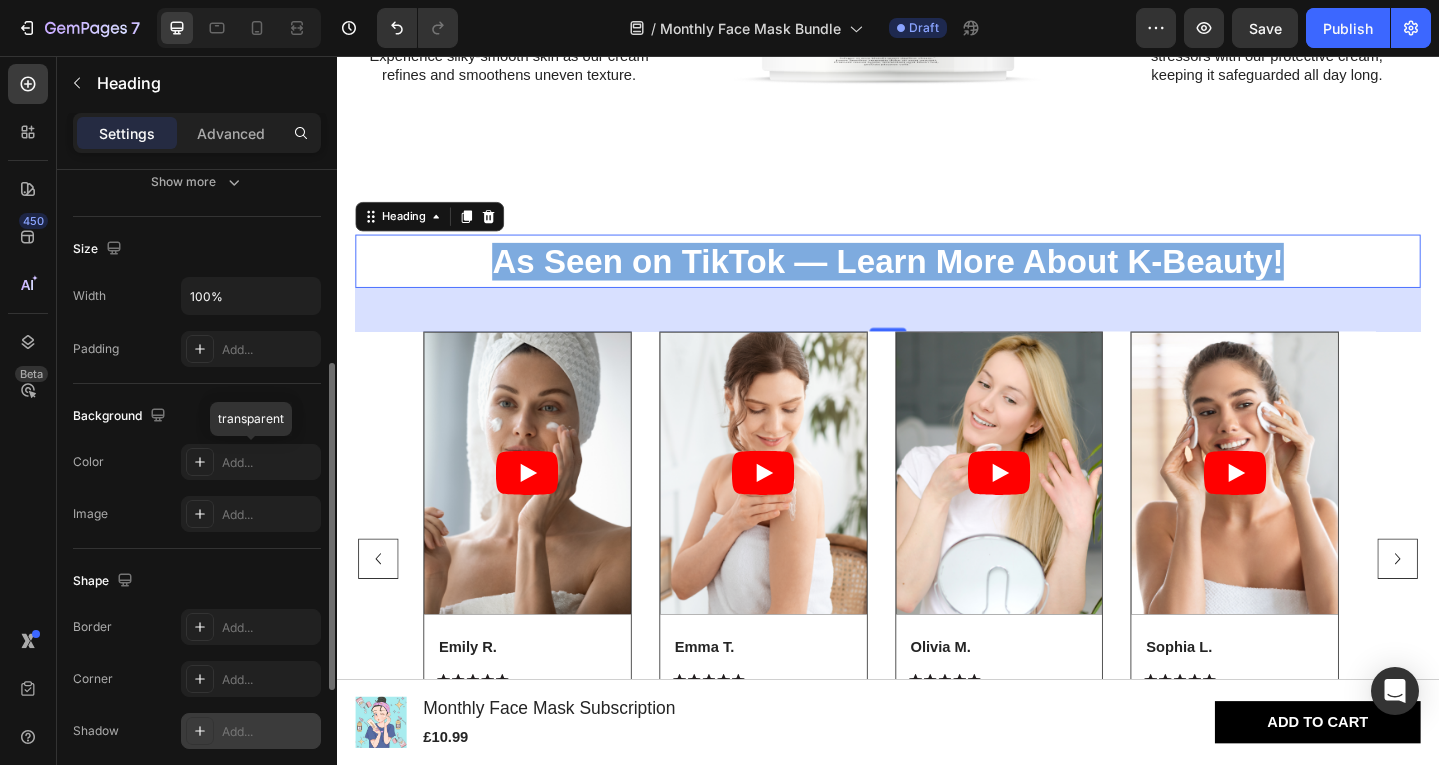 click on "Add..." at bounding box center [269, 463] 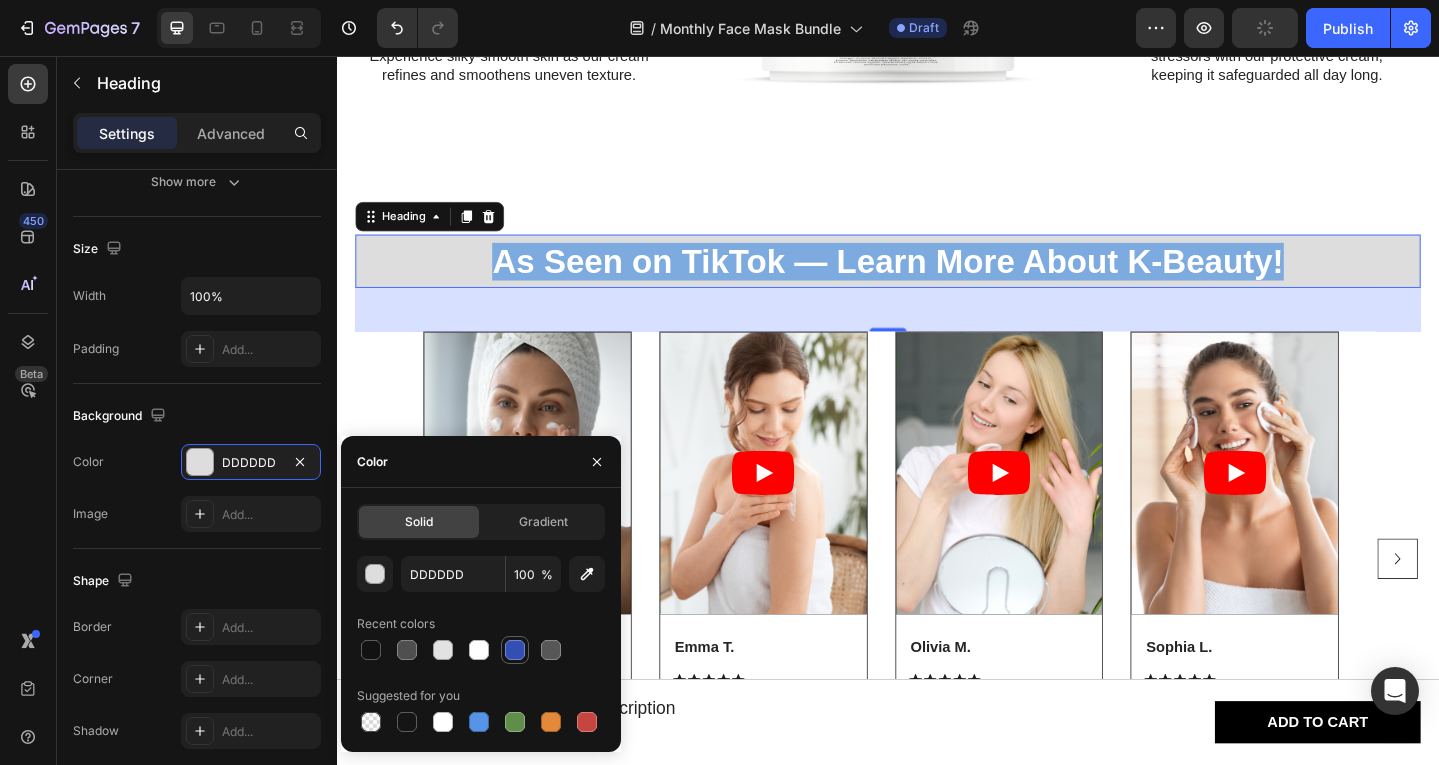 click at bounding box center [515, 650] 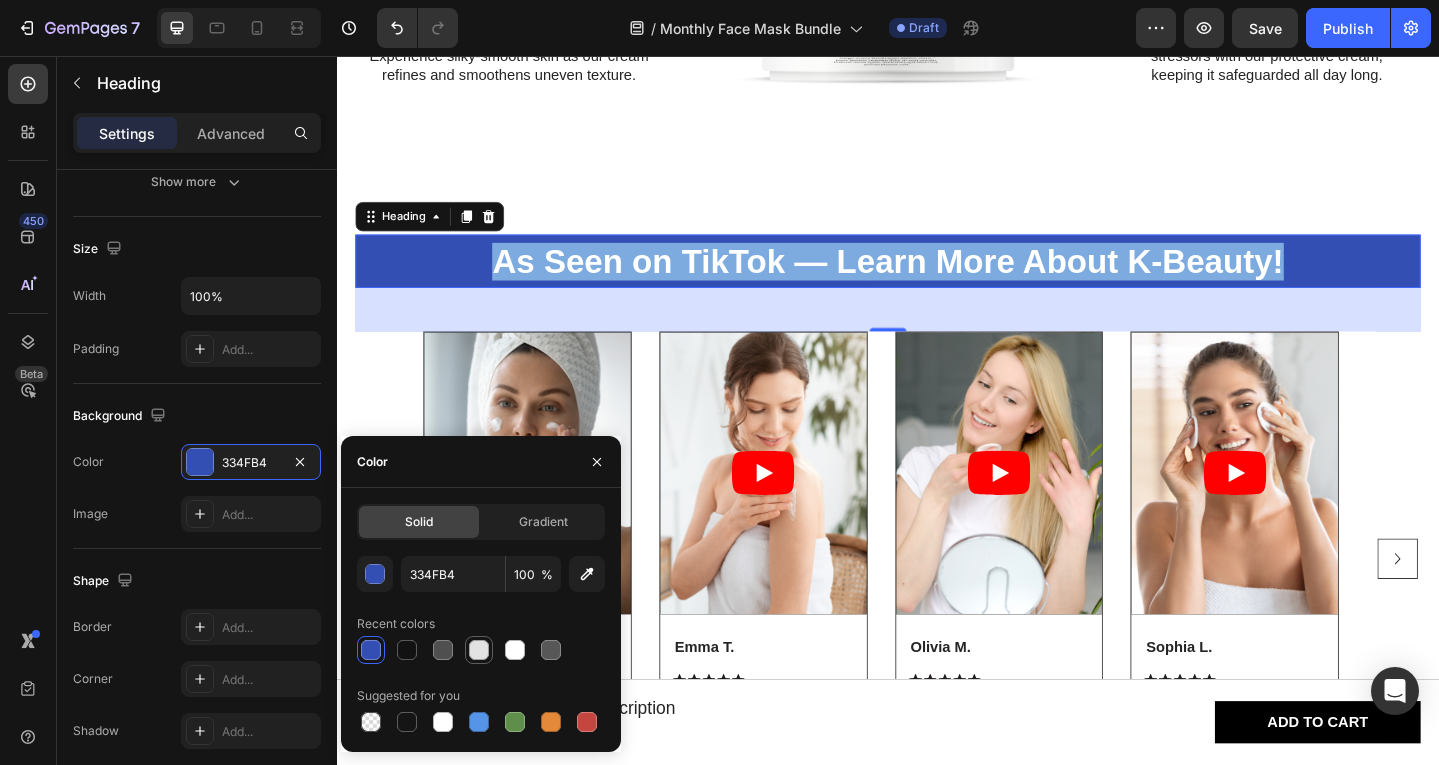 click at bounding box center (479, 650) 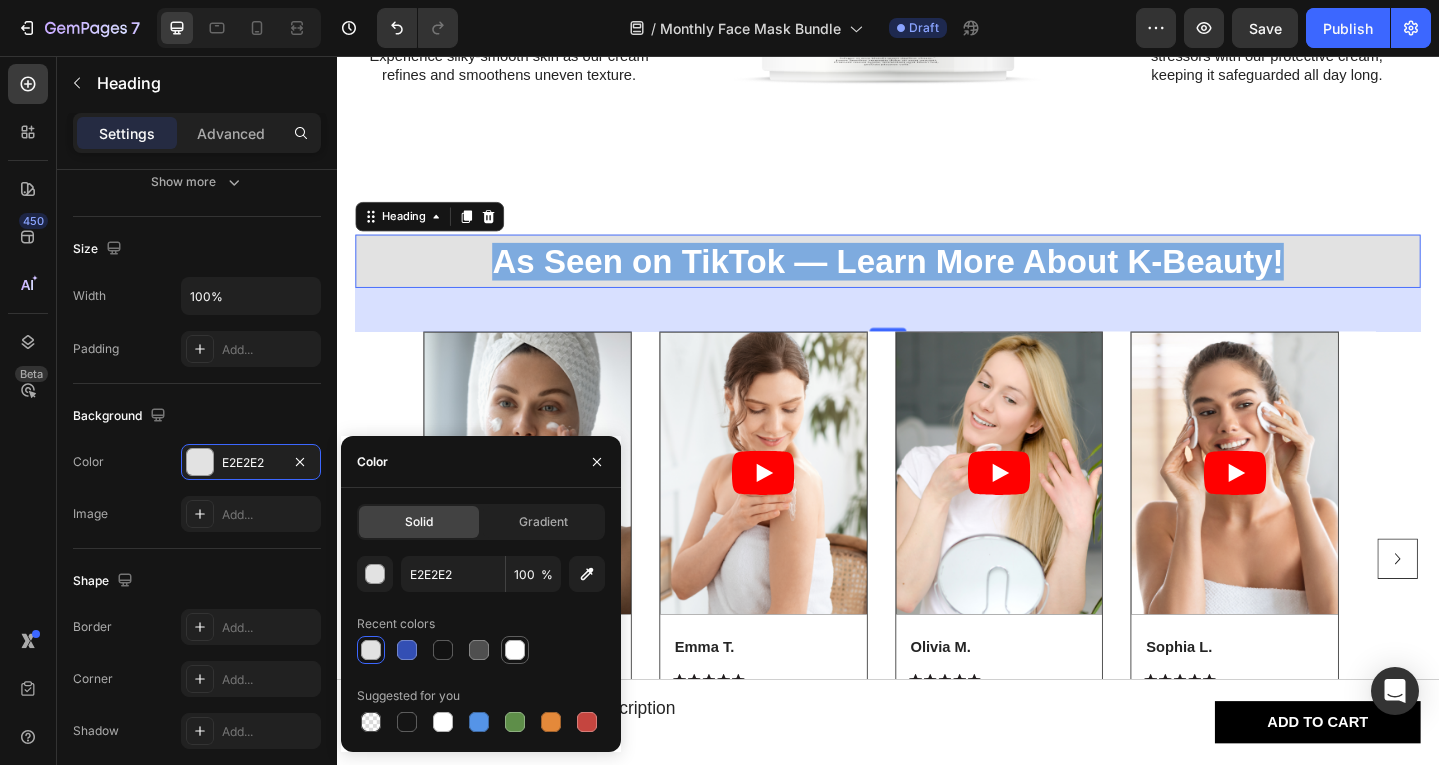 click at bounding box center [515, 650] 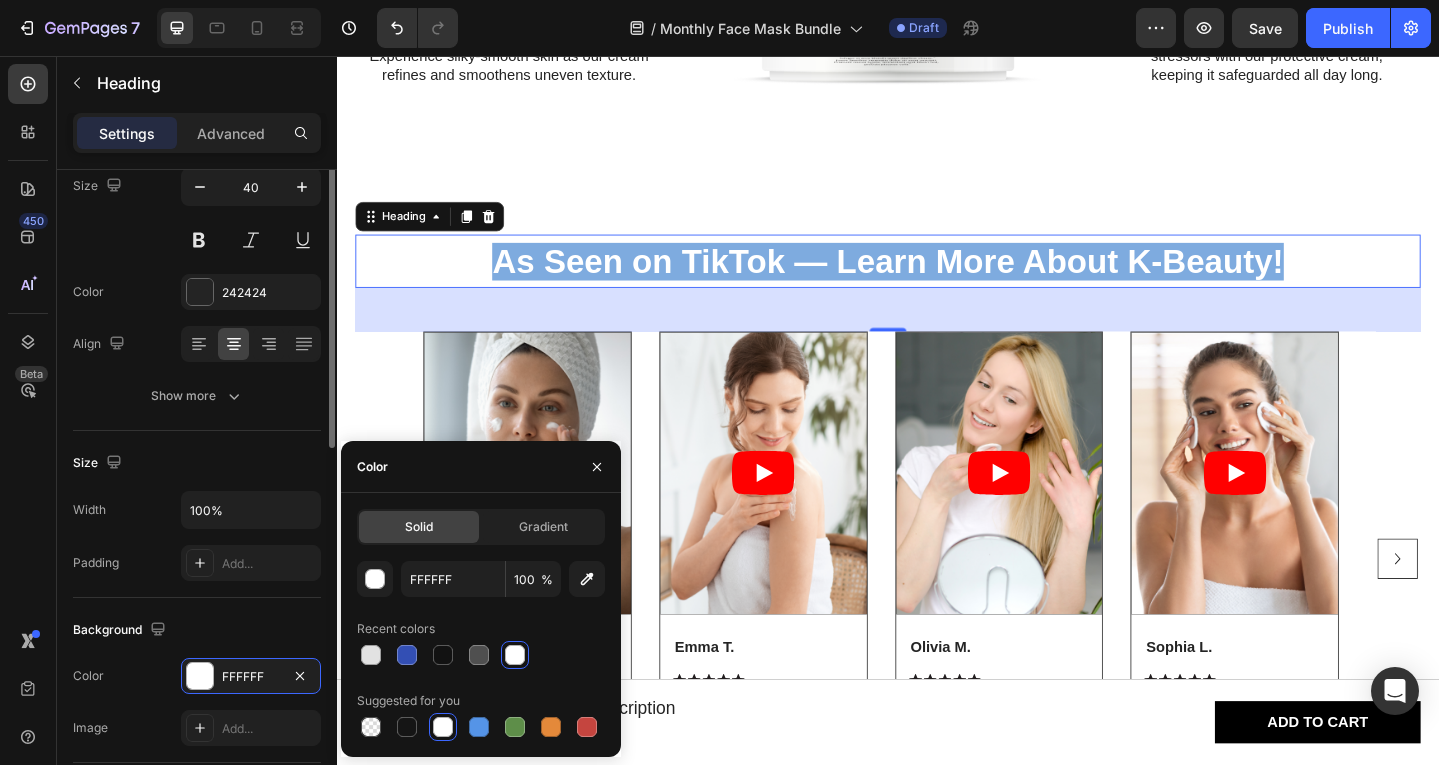 scroll, scrollTop: 0, scrollLeft: 0, axis: both 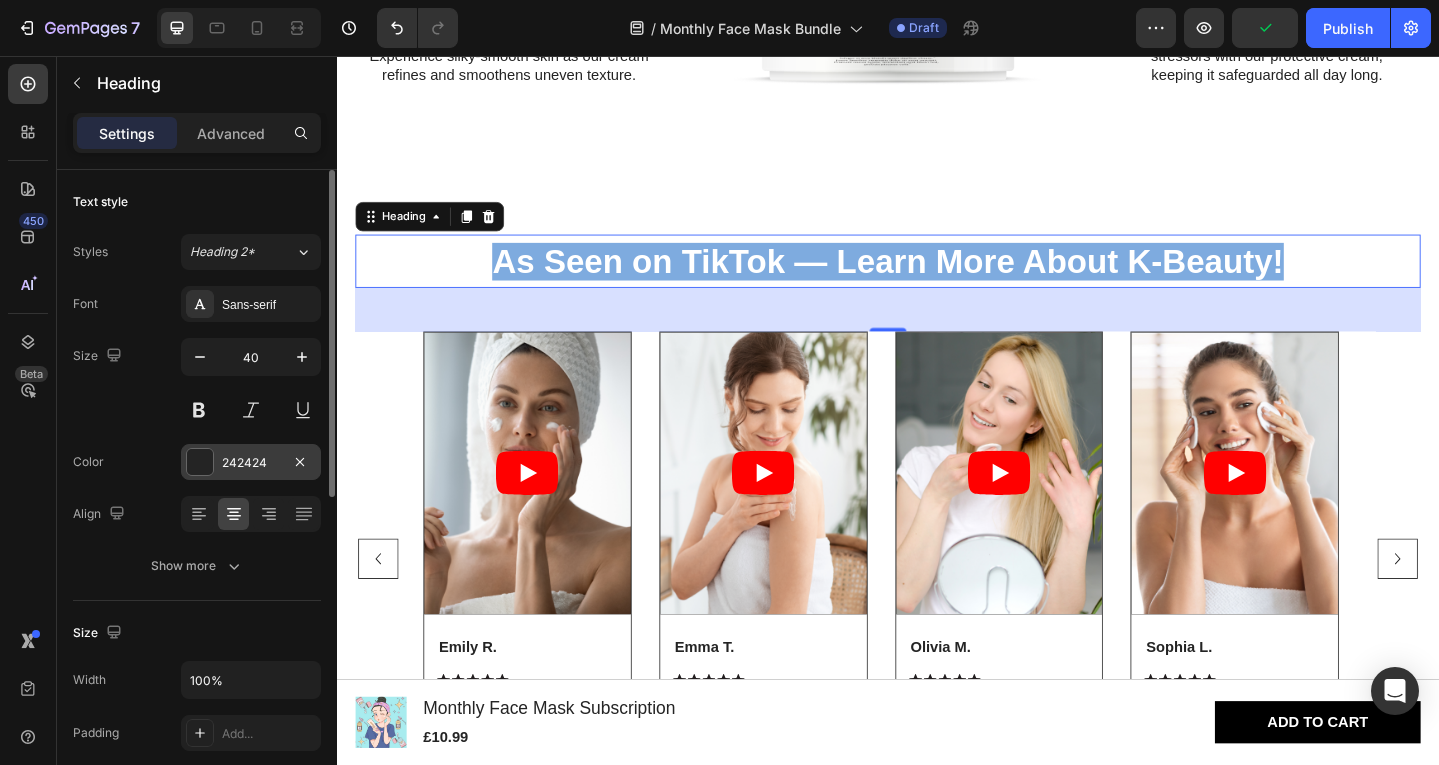 click on "242424" at bounding box center (251, 463) 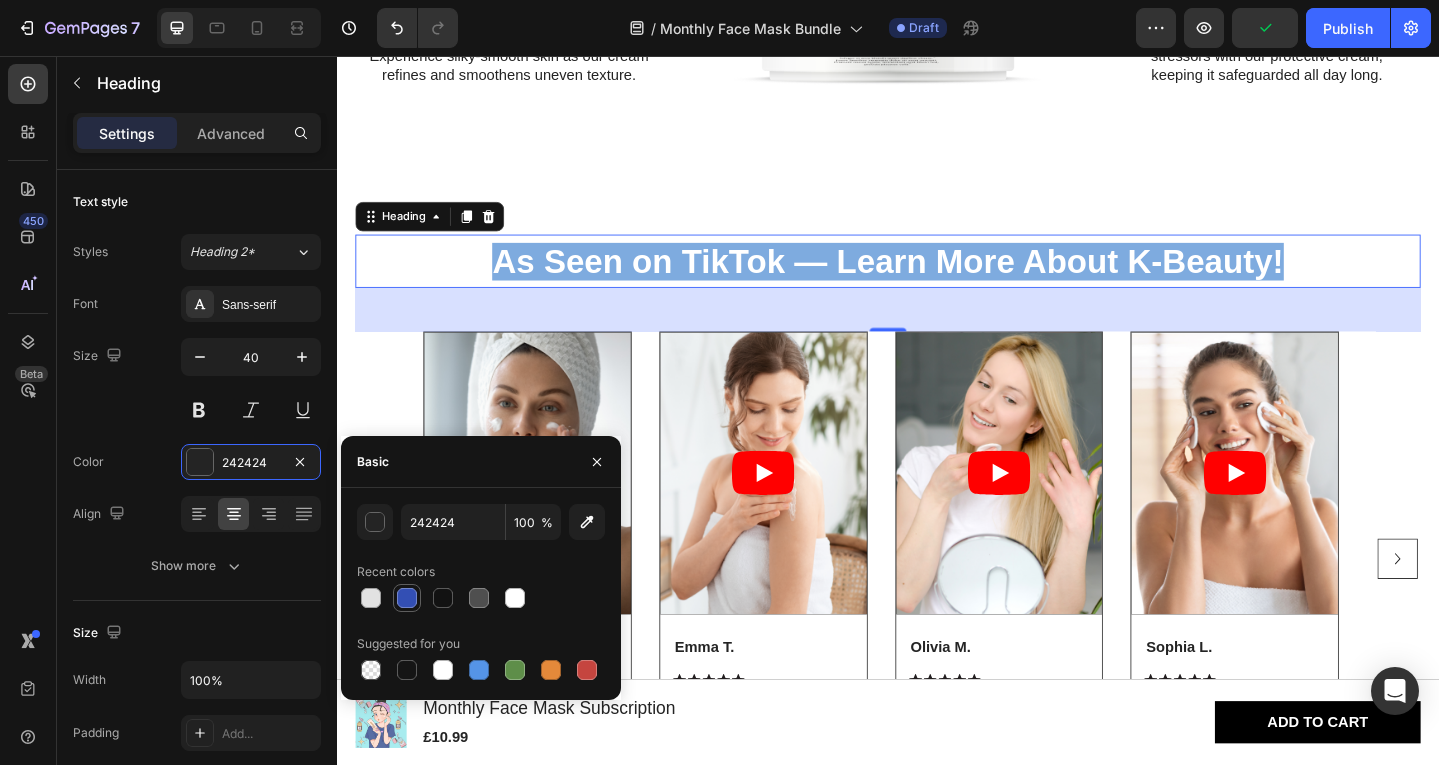 click at bounding box center [407, 598] 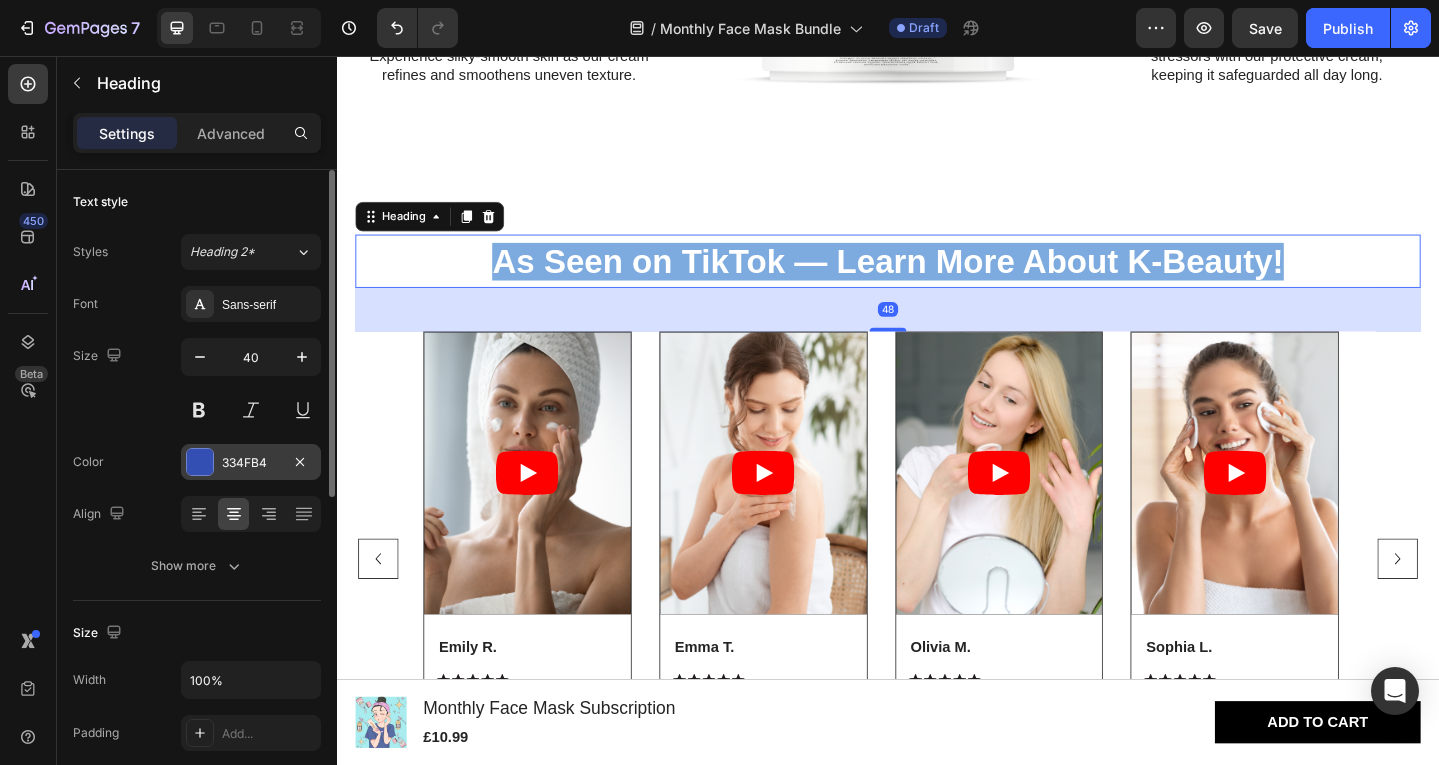 click on "334FB4" at bounding box center (251, 463) 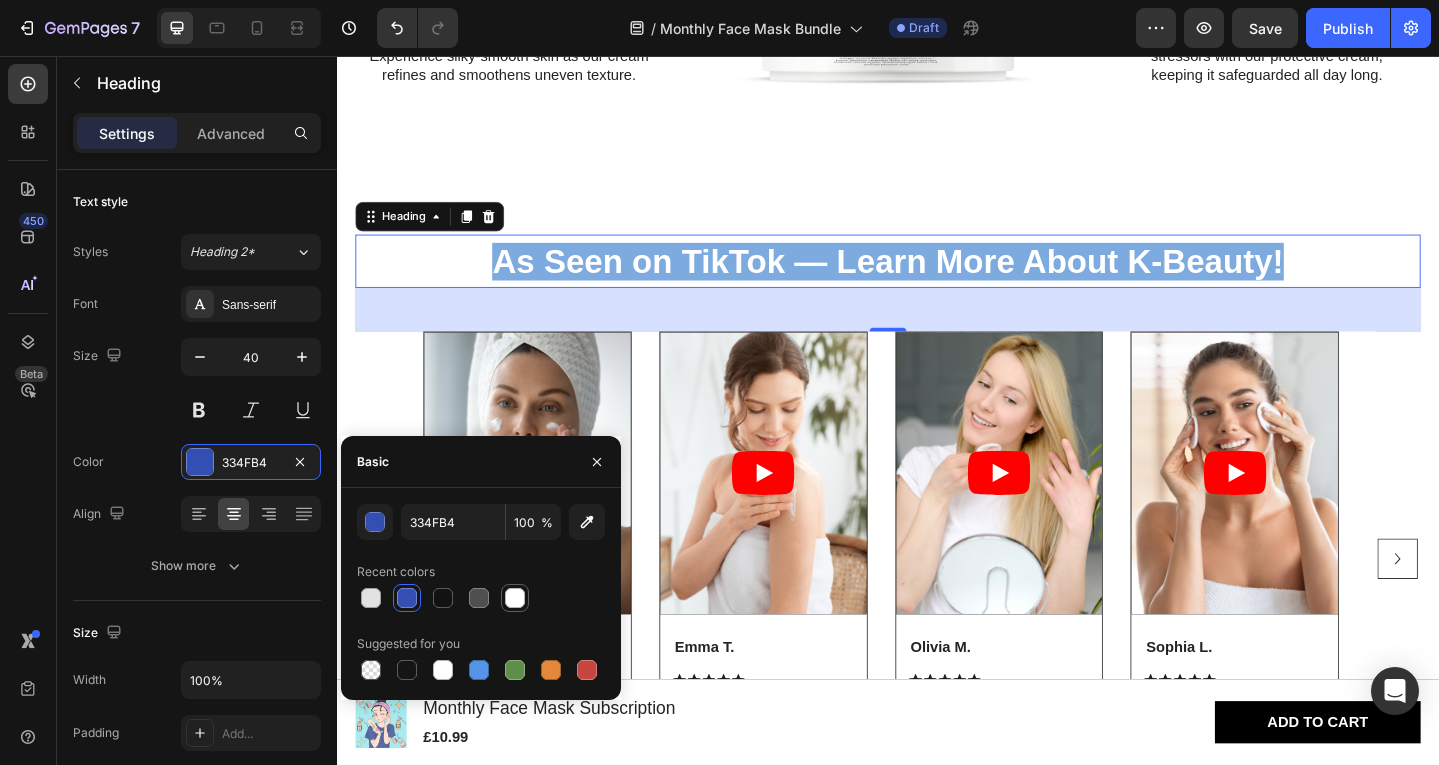 click at bounding box center (515, 598) 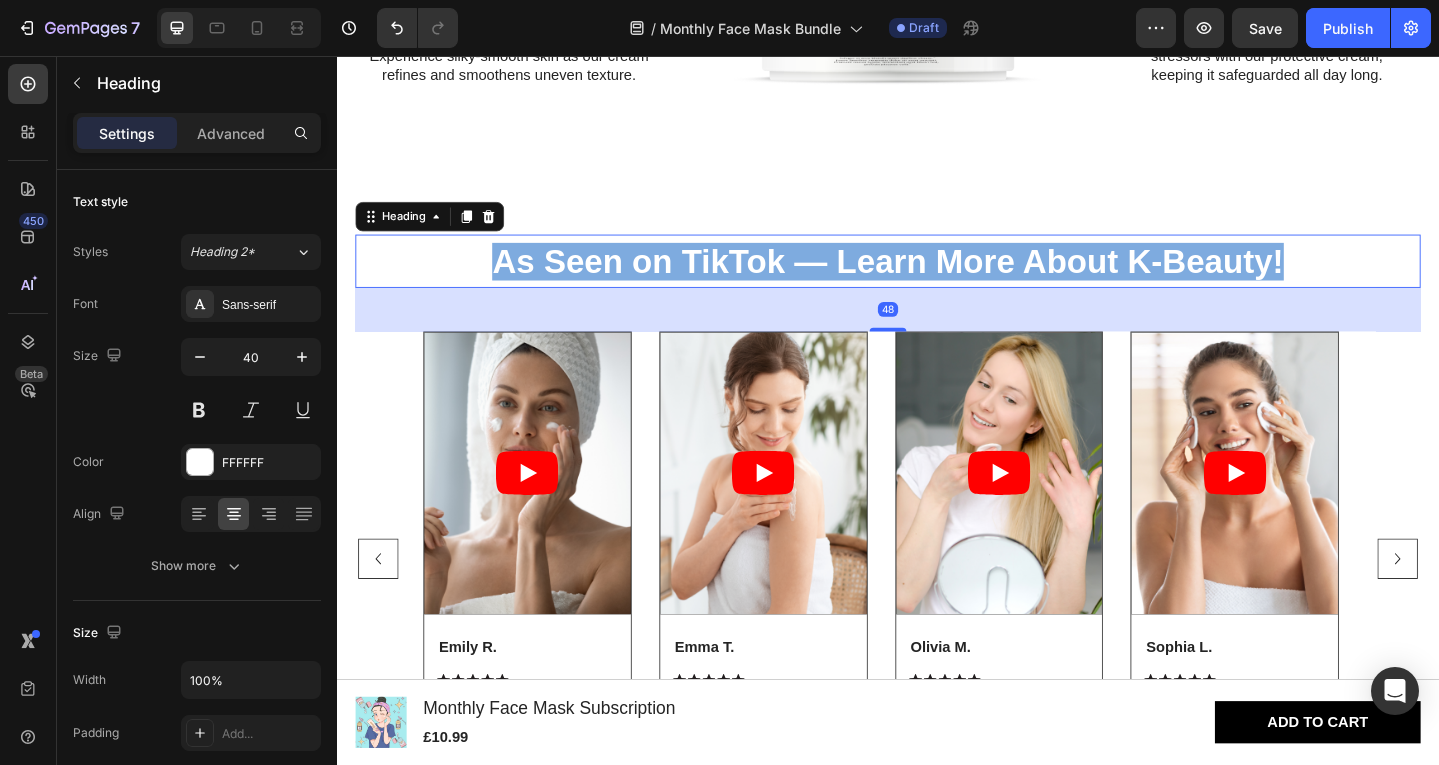 click on "As Seen on TikTok — Learn More About K-Beauty!" at bounding box center (936, 280) 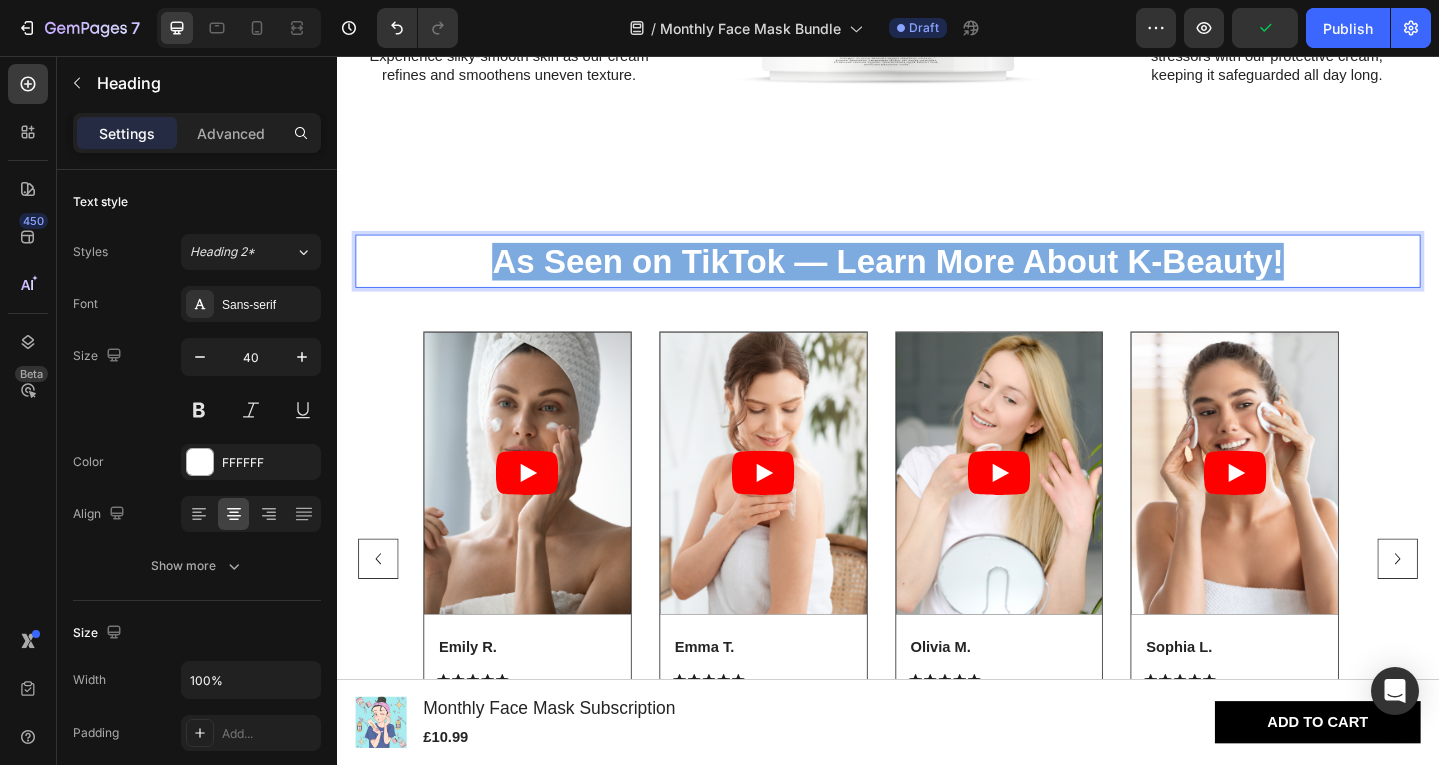 click on "As Seen on TikTok — Learn More About K-Beauty!" at bounding box center (936, 280) 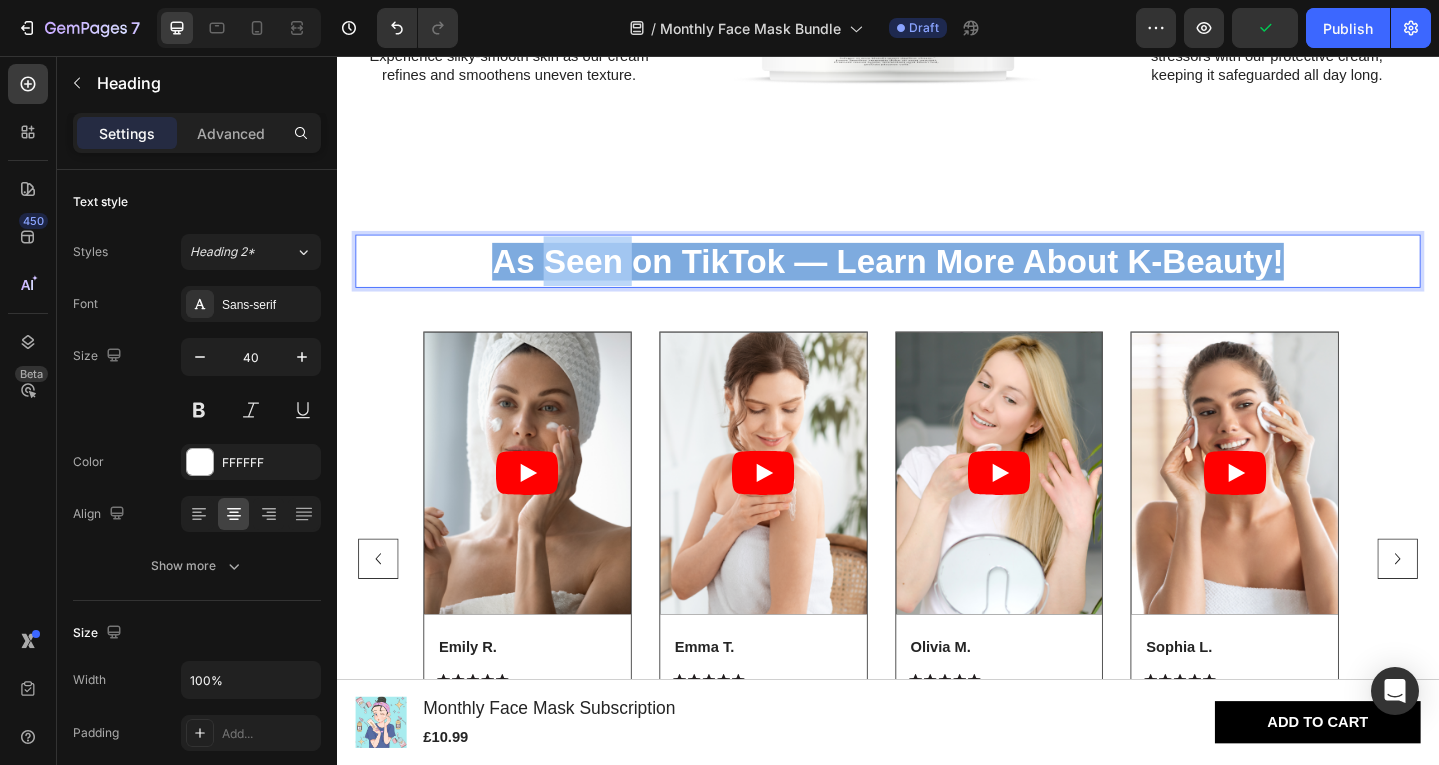 click on "As Seen on TikTok — Learn More About K-Beauty!" at bounding box center (936, 280) 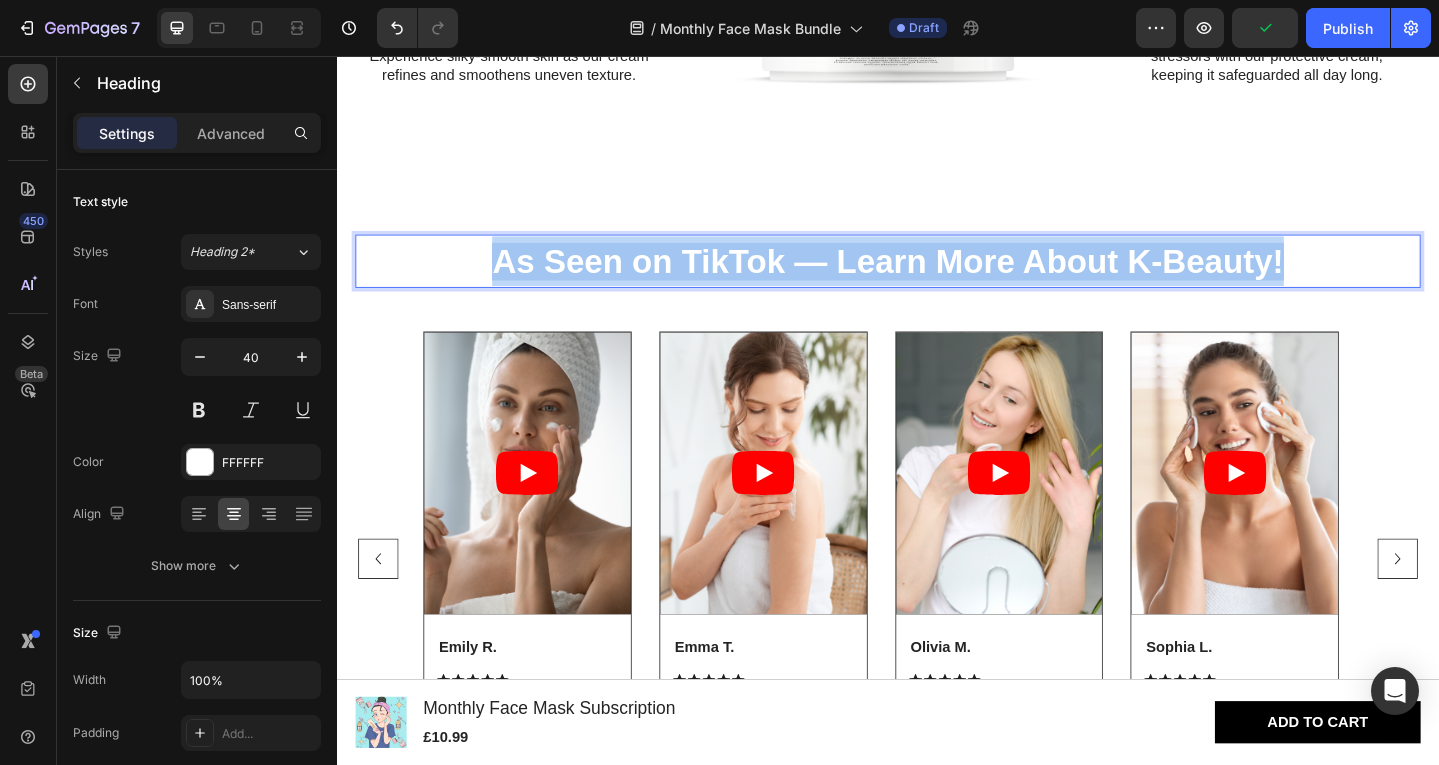 click on "As Seen on TikTok — Learn More About K-Beauty!" at bounding box center [936, 280] 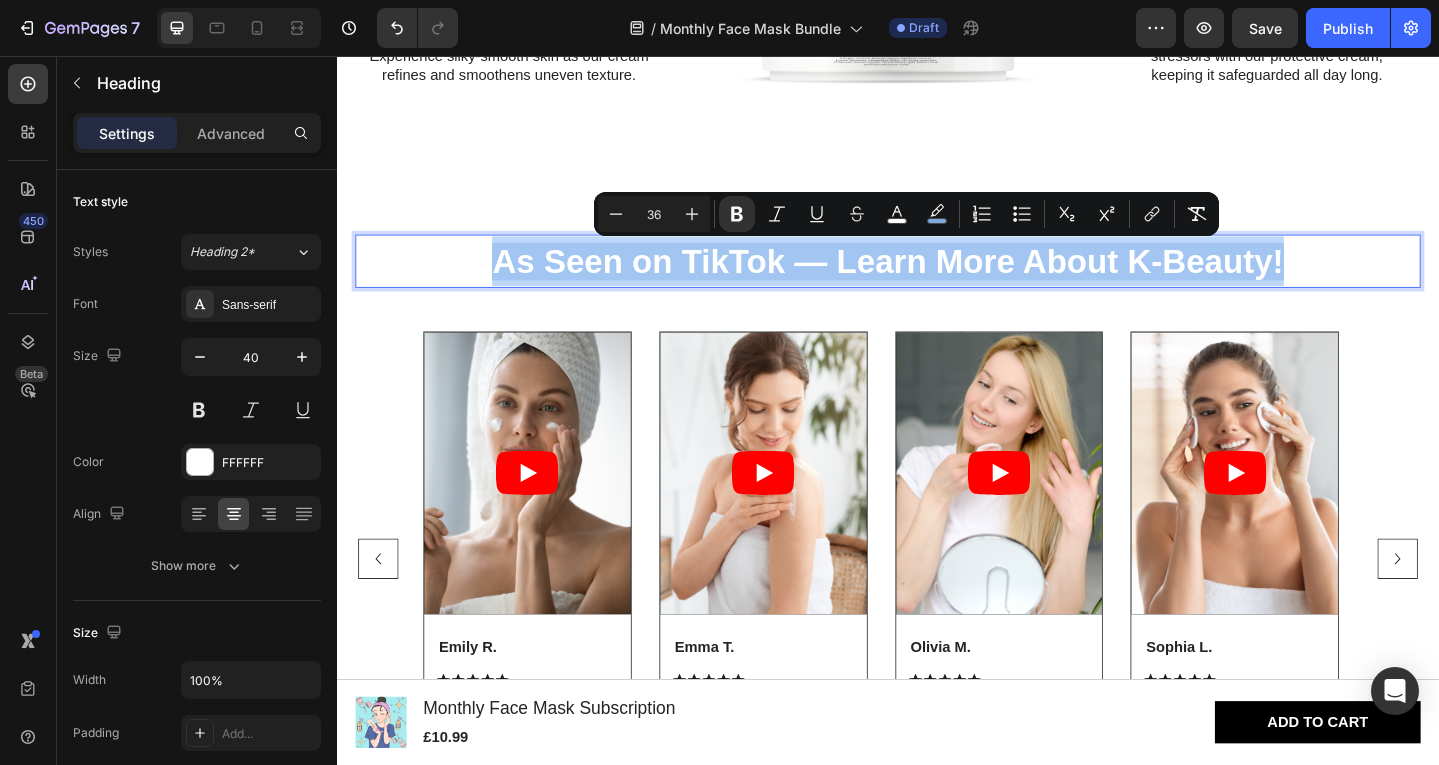 click on "As Seen on TikTok — Learn More About K-Beauty!" at bounding box center (936, 280) 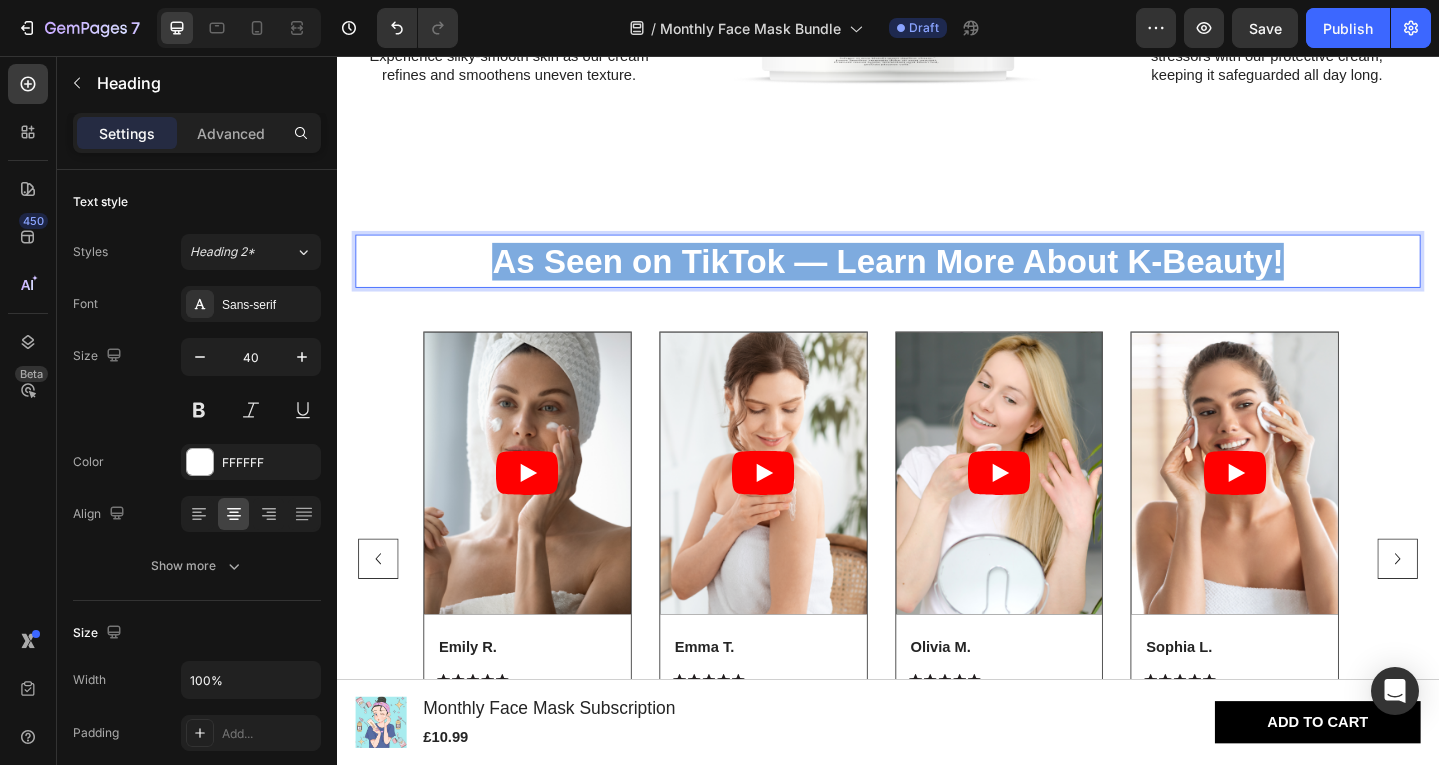 click on "As Seen on TikTok — Learn More About K-Beauty!" at bounding box center [936, 280] 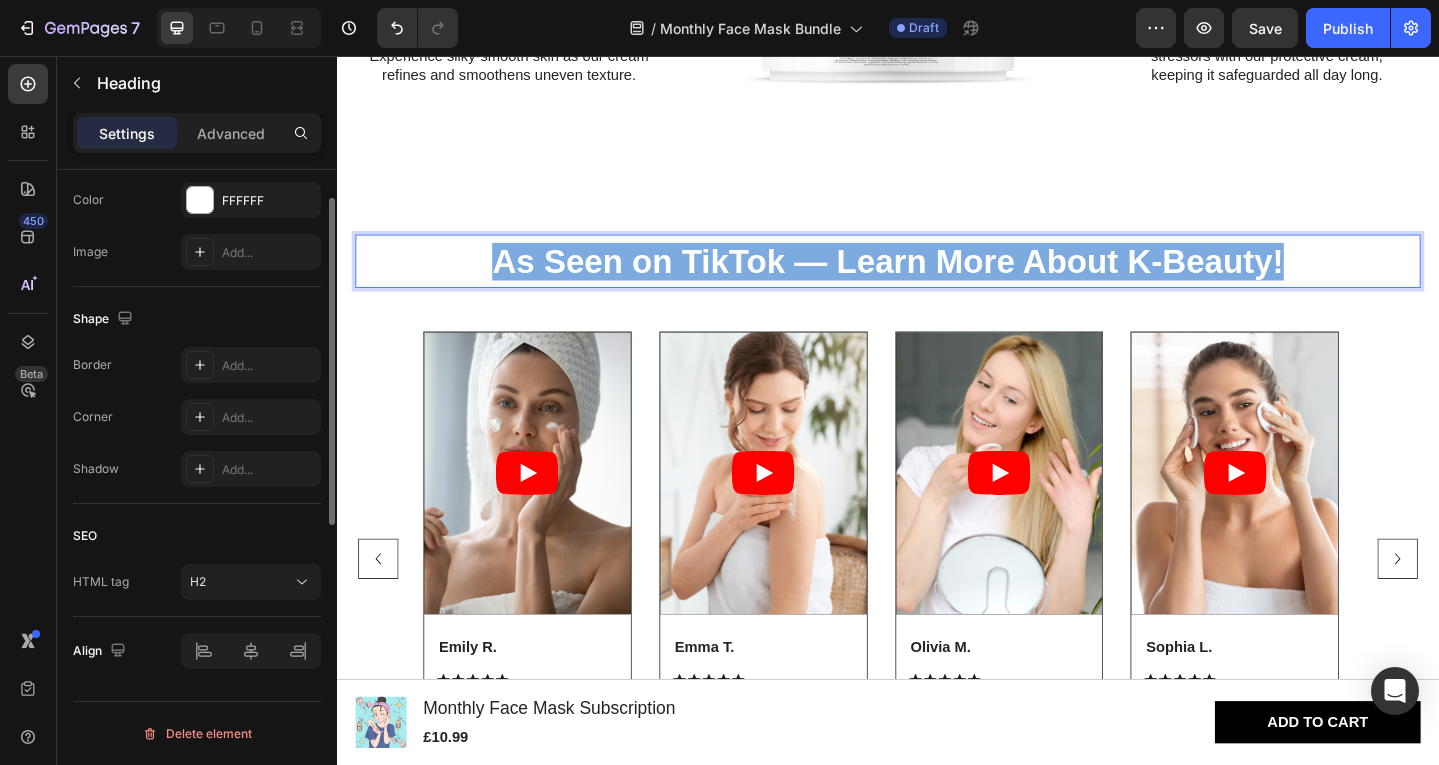 scroll, scrollTop: 0, scrollLeft: 0, axis: both 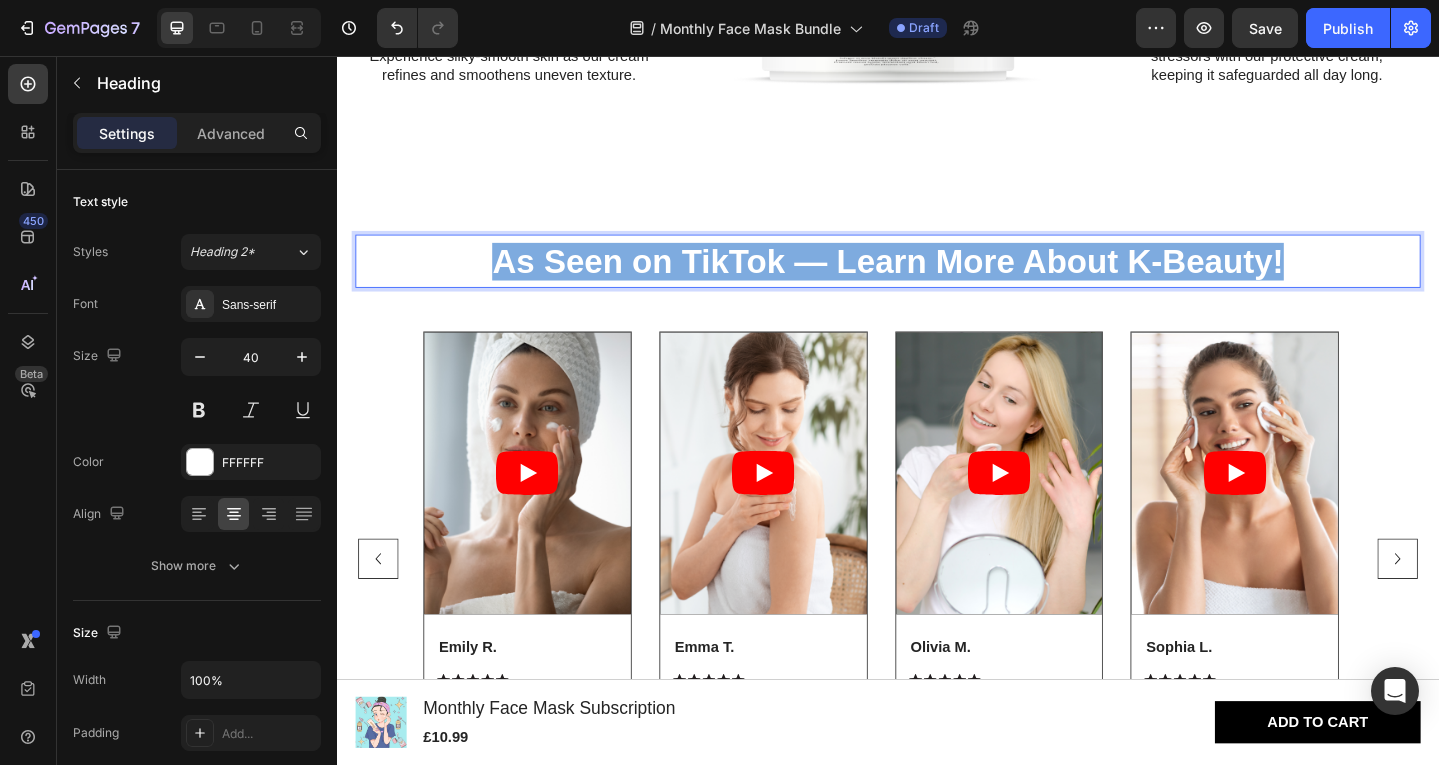 click on "As Seen on TikTok — Learn More About K-Beauty!" at bounding box center (937, 280) 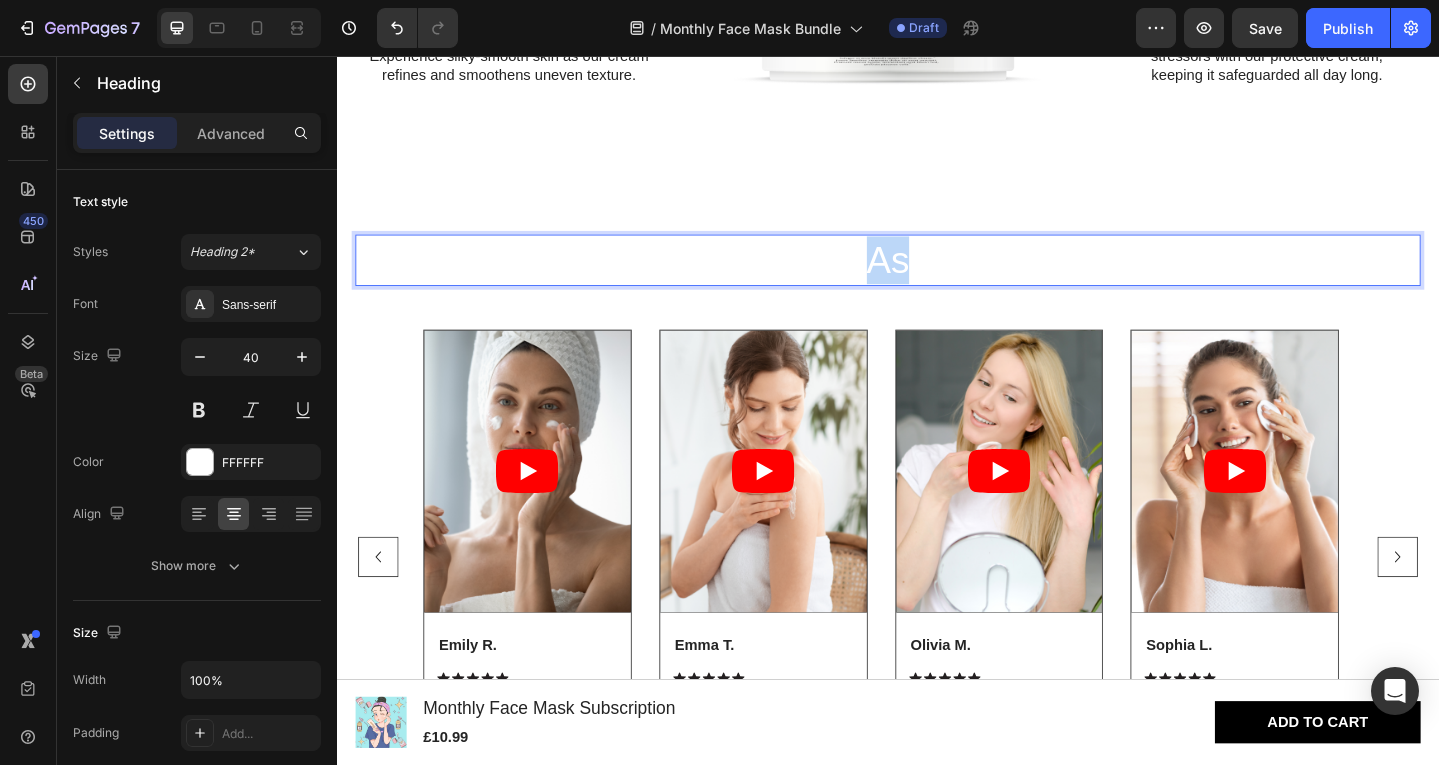 drag, startPoint x: 1057, startPoint y: 279, endPoint x: 773, endPoint y: 295, distance: 284.45035 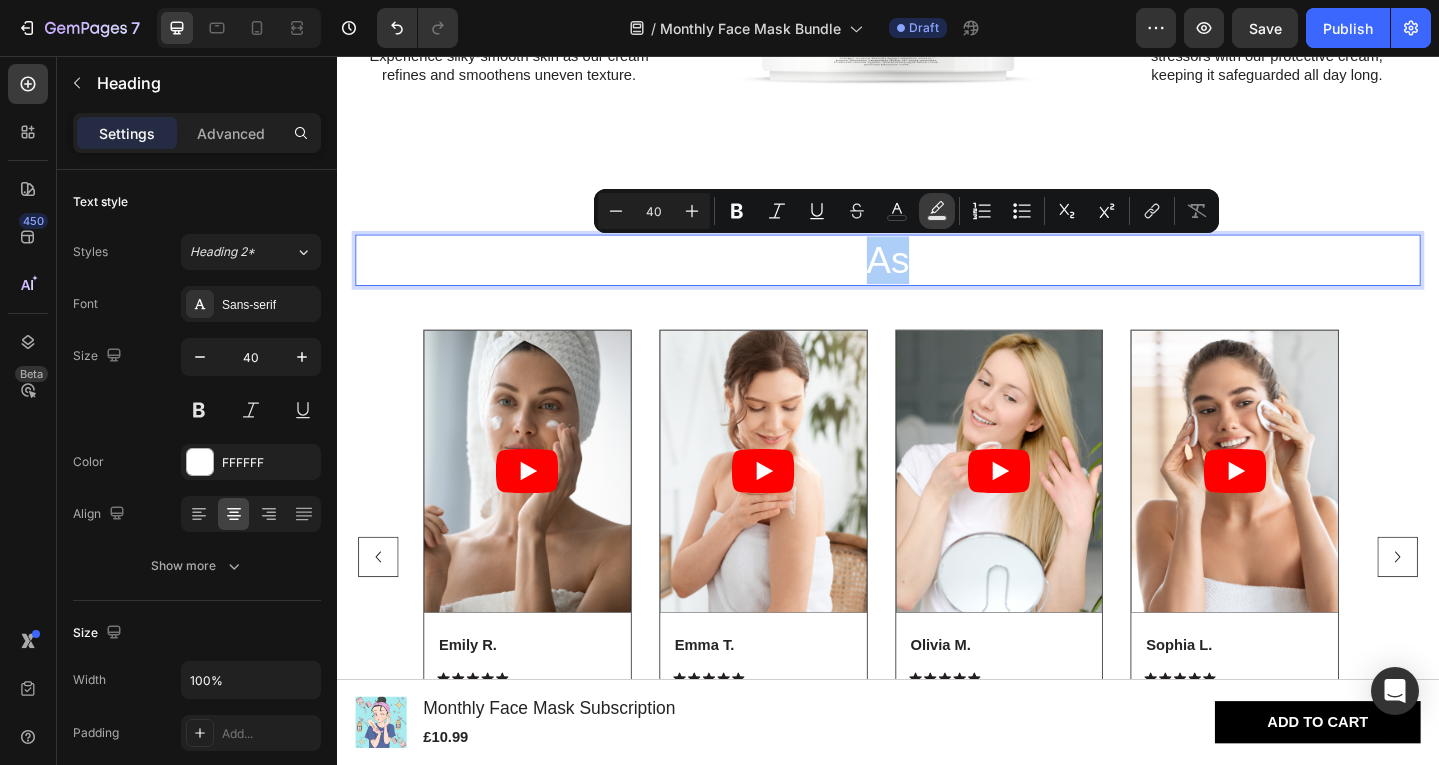 click 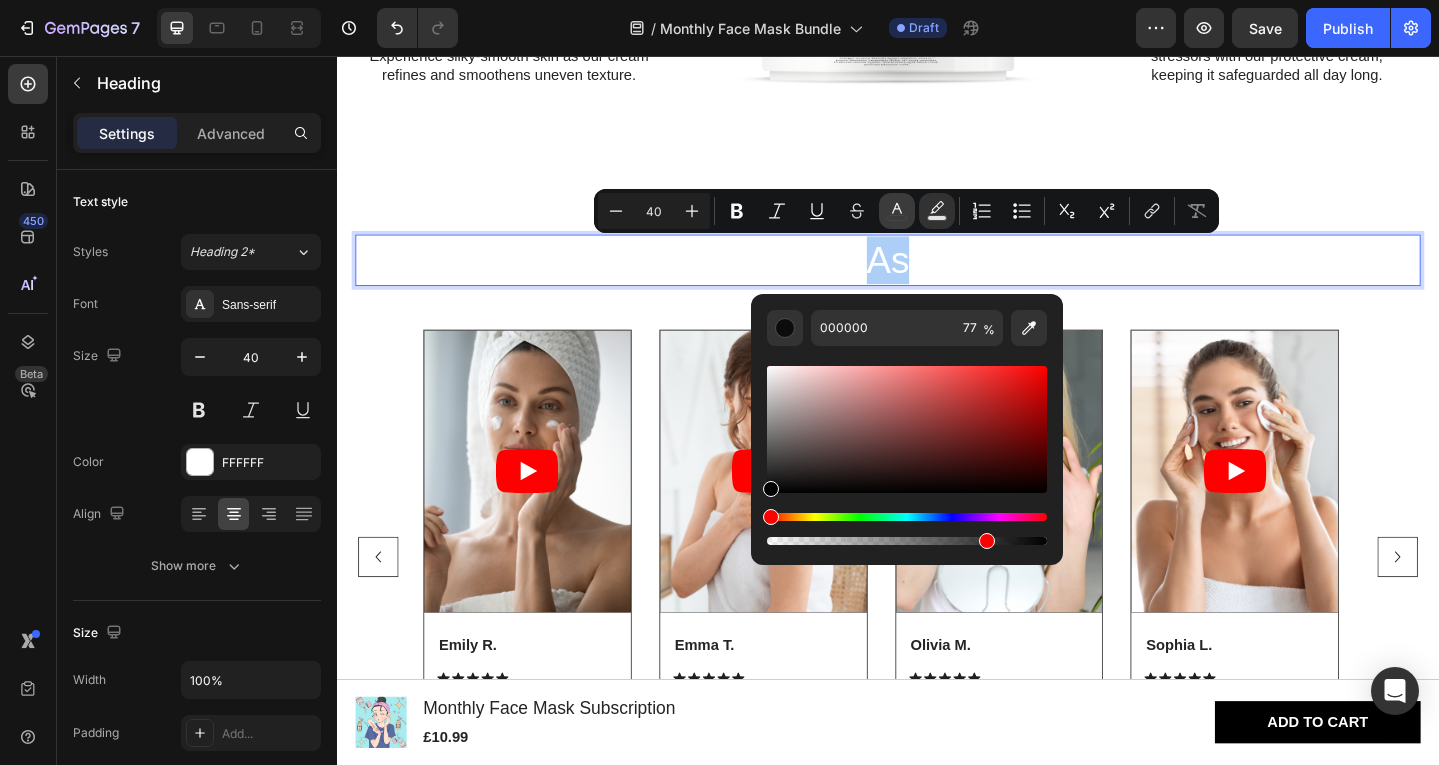 click 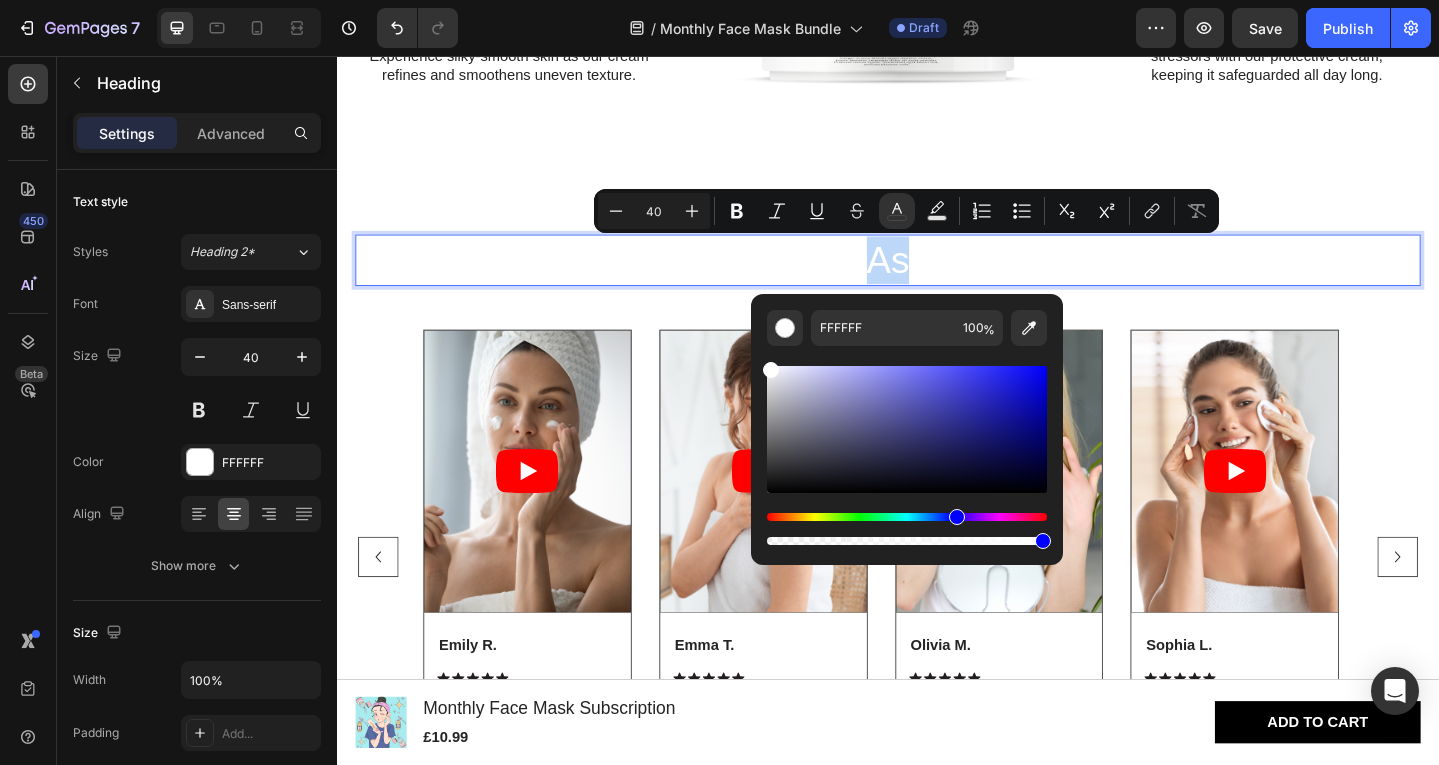 click at bounding box center (907, 517) 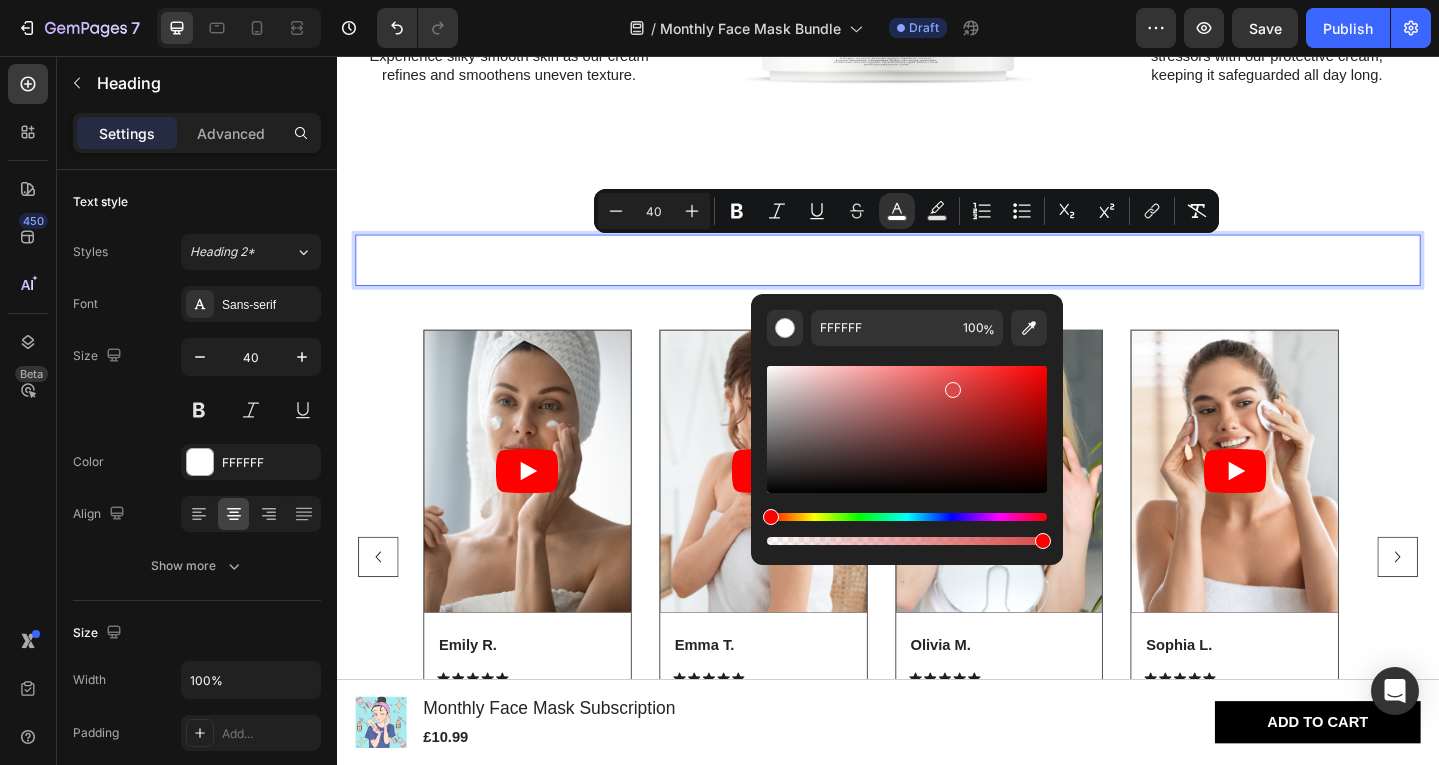 drag, startPoint x: 776, startPoint y: 370, endPoint x: 971, endPoint y: 386, distance: 195.6553 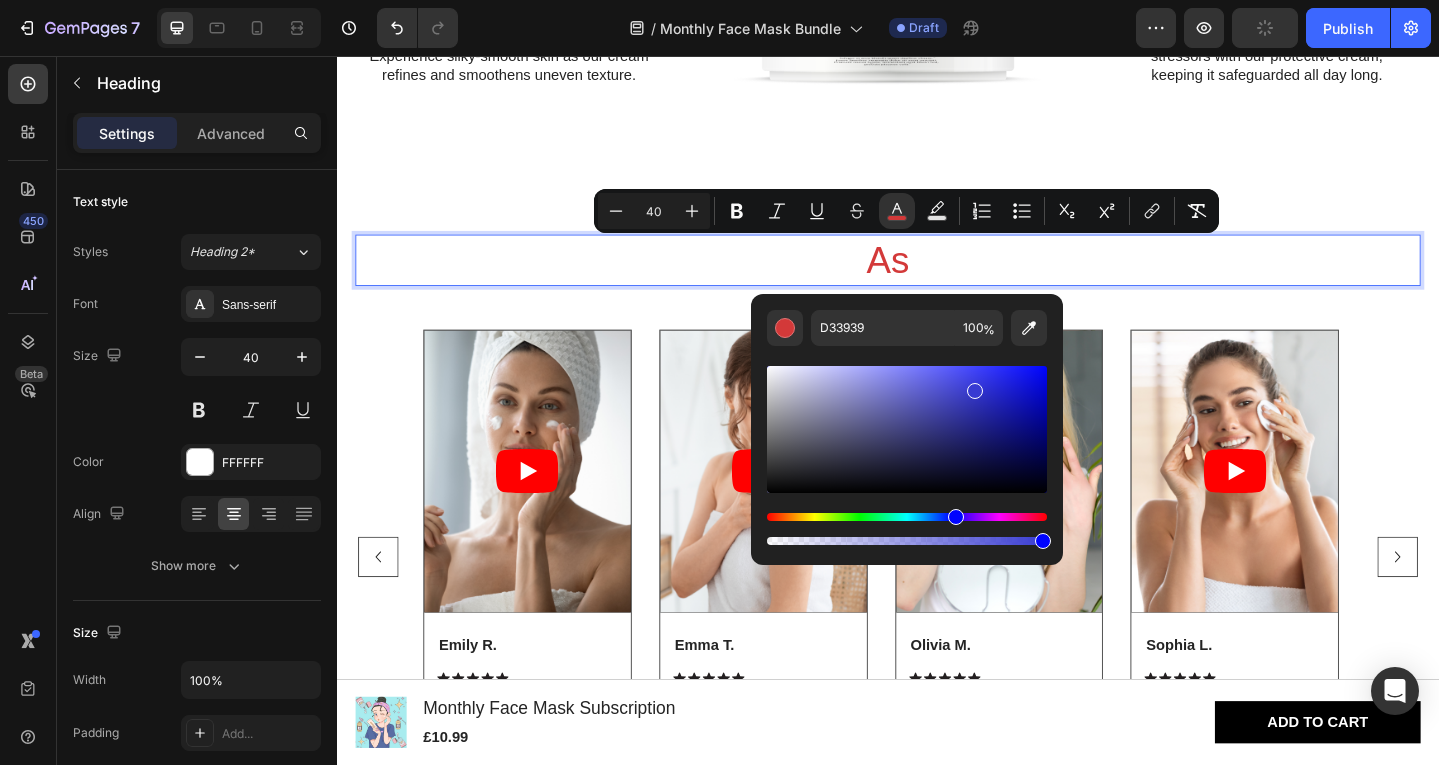 type on "3838D2" 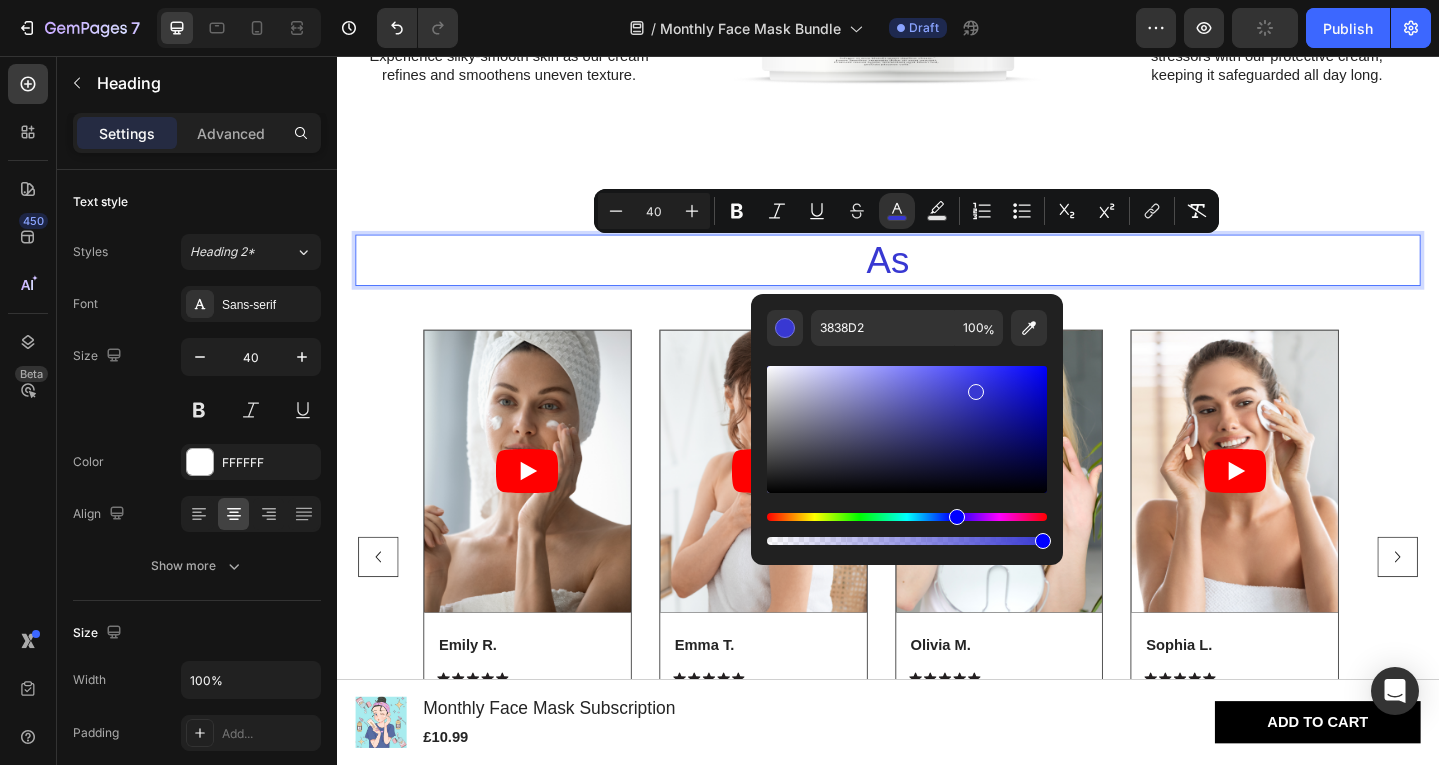 drag, startPoint x: 768, startPoint y: 516, endPoint x: 954, endPoint y: 520, distance: 186.043 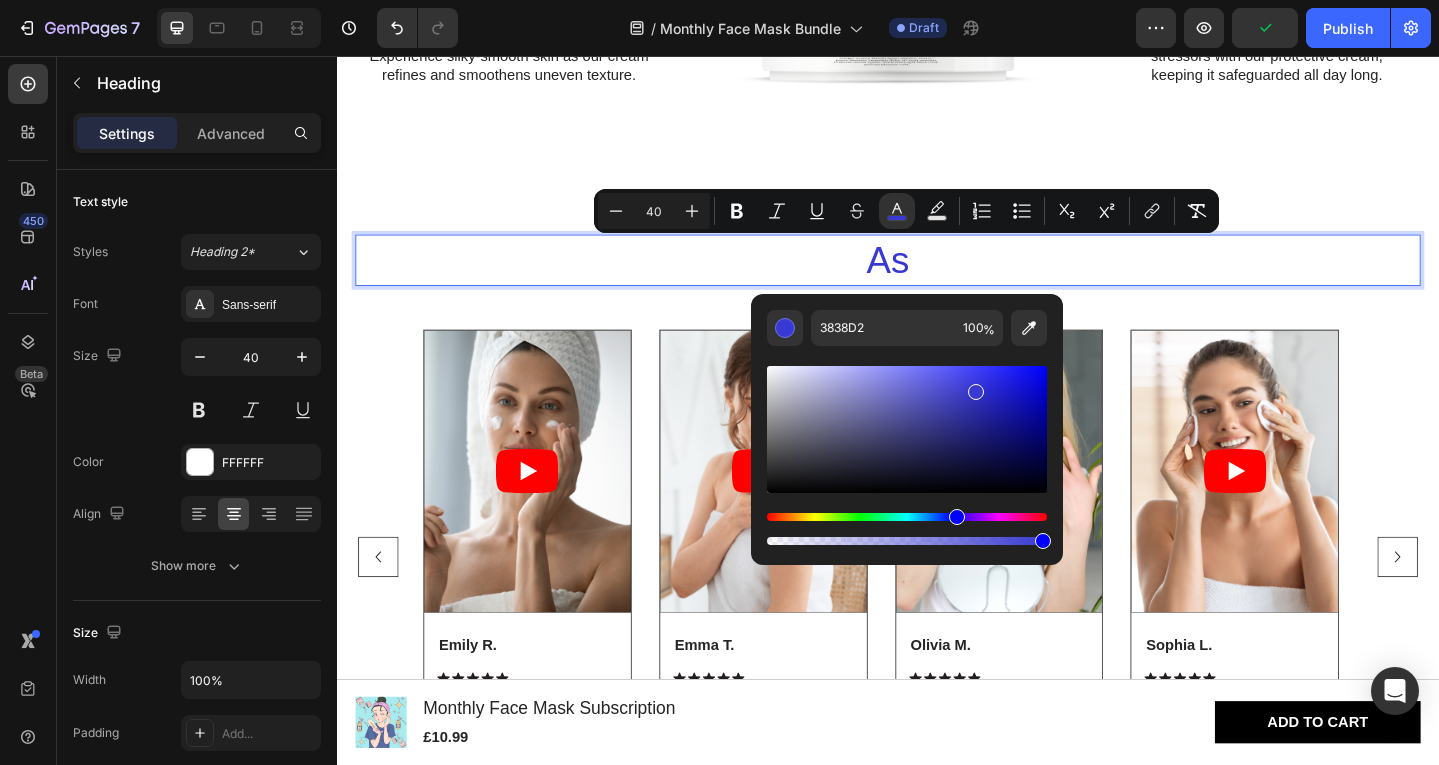 click on "As" at bounding box center (937, 279) 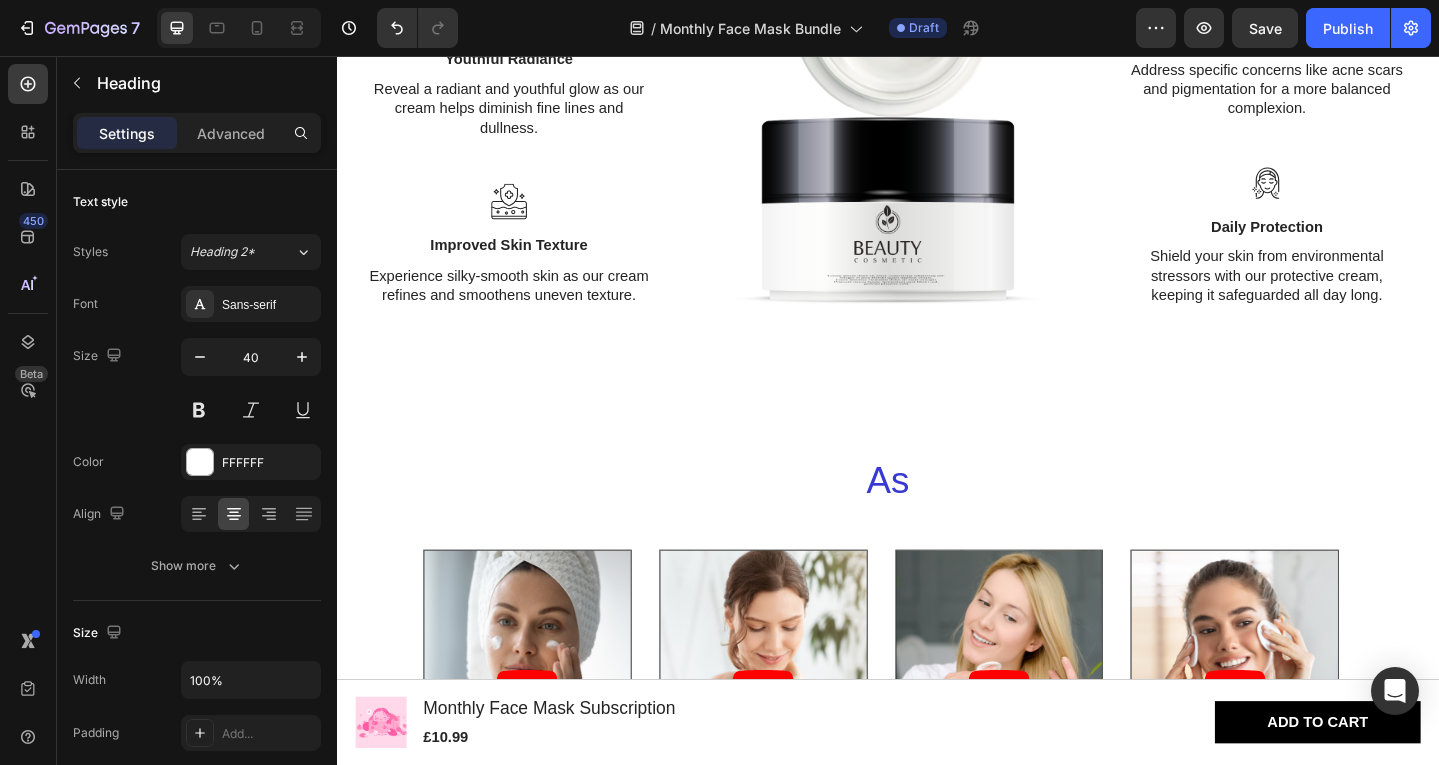 scroll, scrollTop: 2477, scrollLeft: 0, axis: vertical 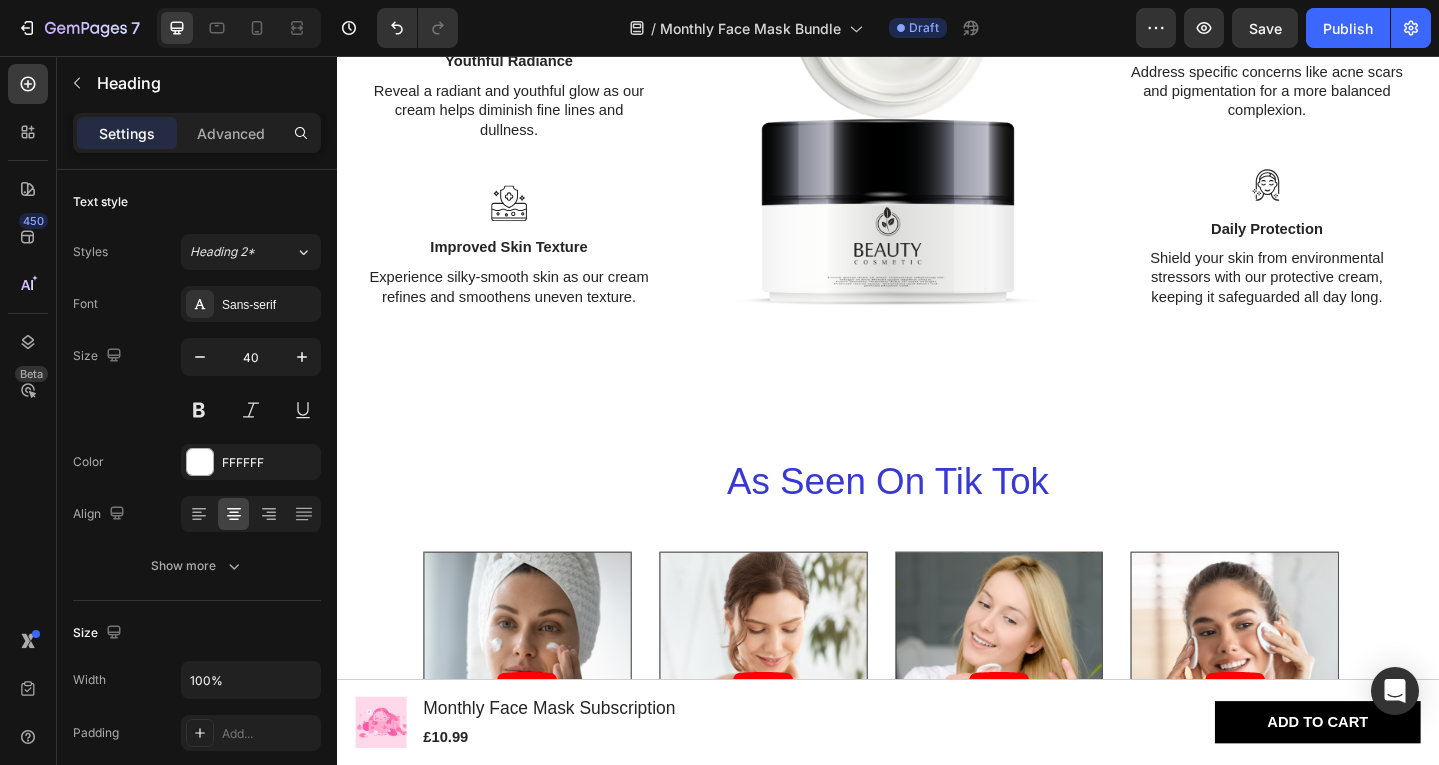 click on "As Seen On Tik Tok" at bounding box center (937, 520) 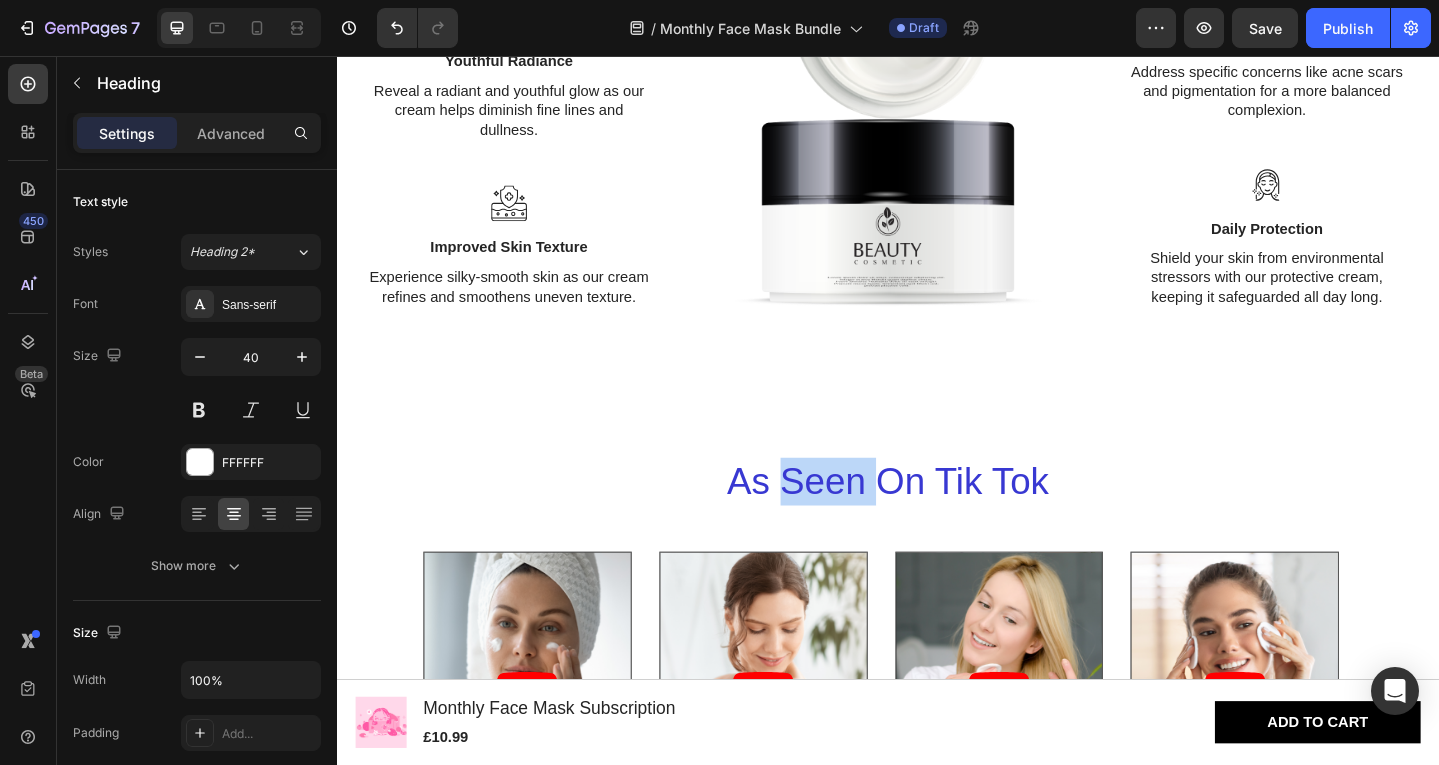 click on "As Seen On Tik Tok" at bounding box center (937, 520) 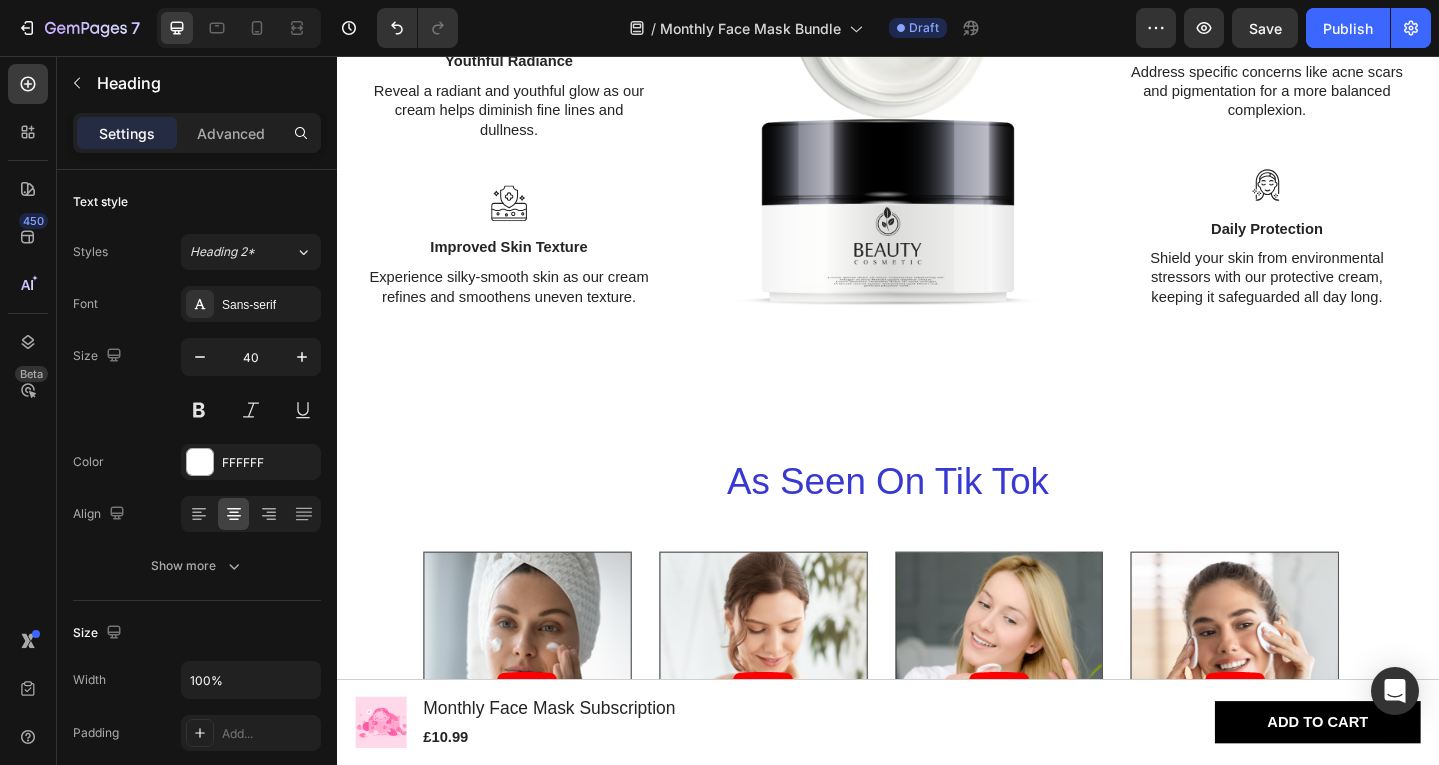 drag, startPoint x: 751, startPoint y: 523, endPoint x: 1121, endPoint y: 531, distance: 370.0865 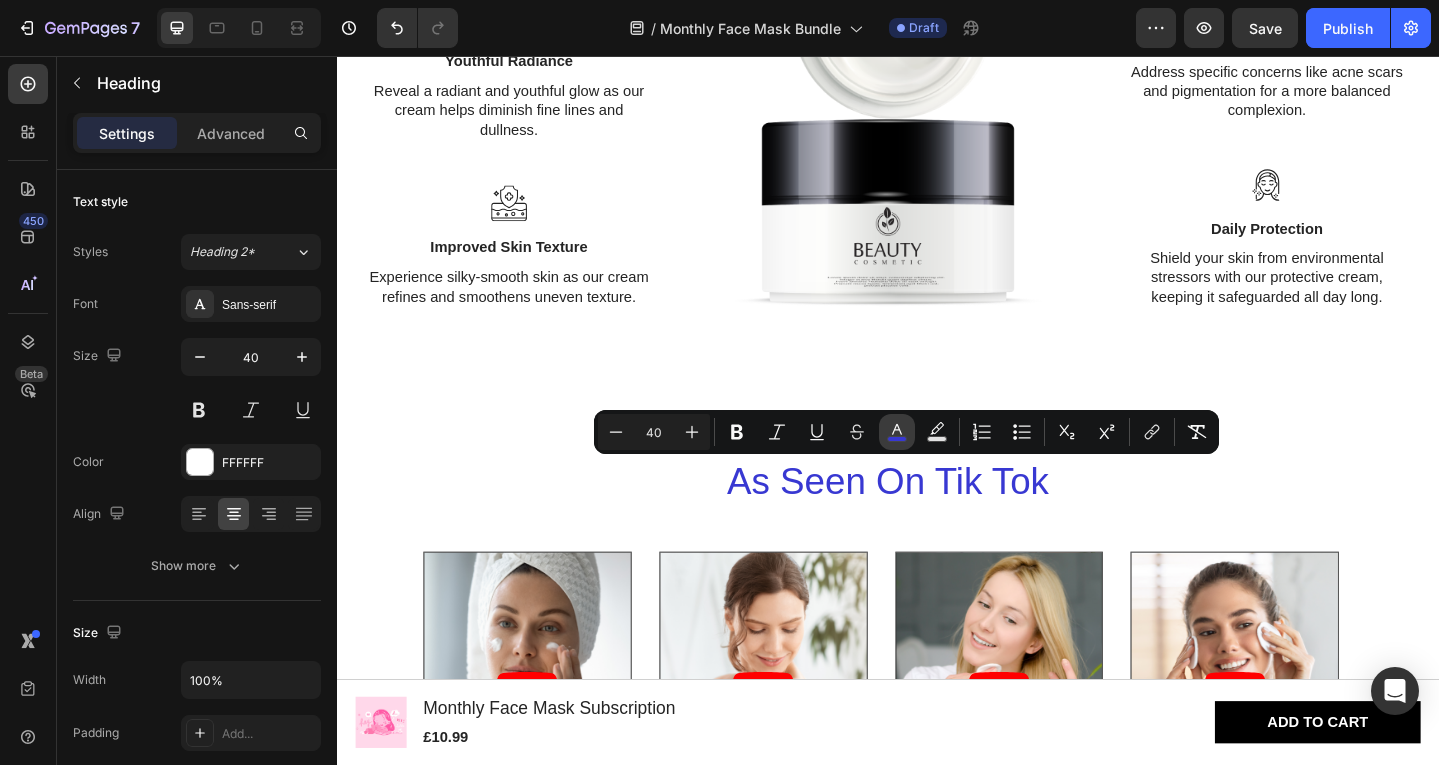 click 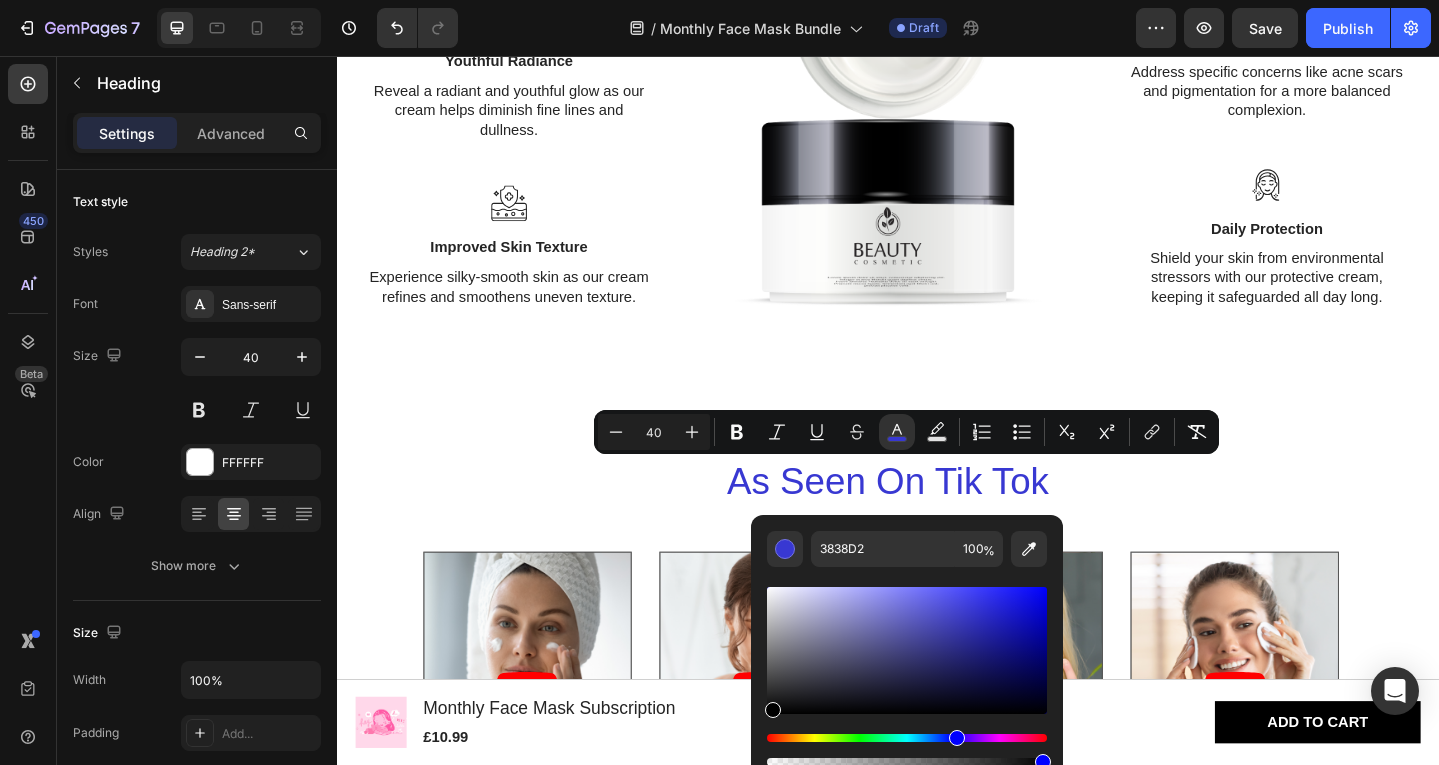 type on "000000" 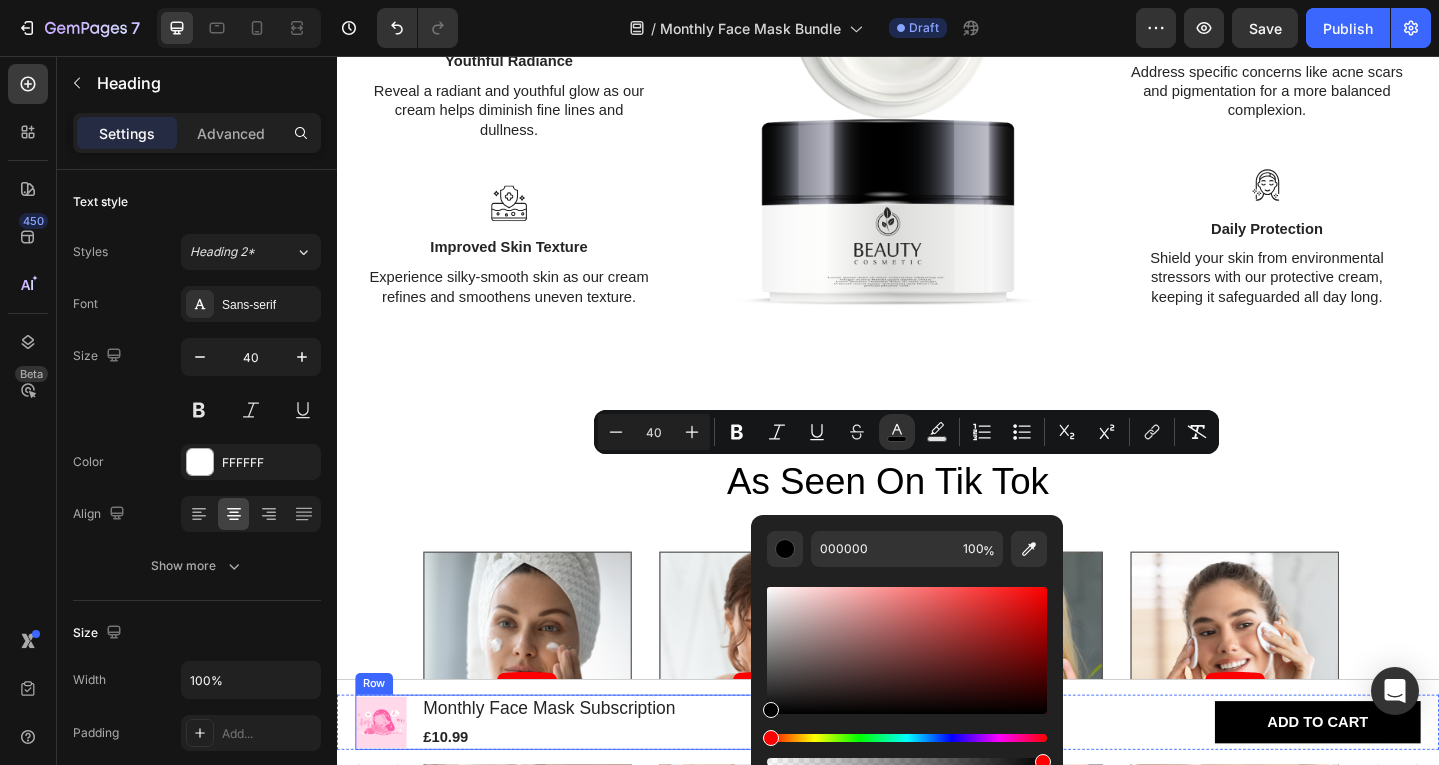 drag, startPoint x: 1312, startPoint y: 669, endPoint x: 737, endPoint y: 799, distance: 589.5125 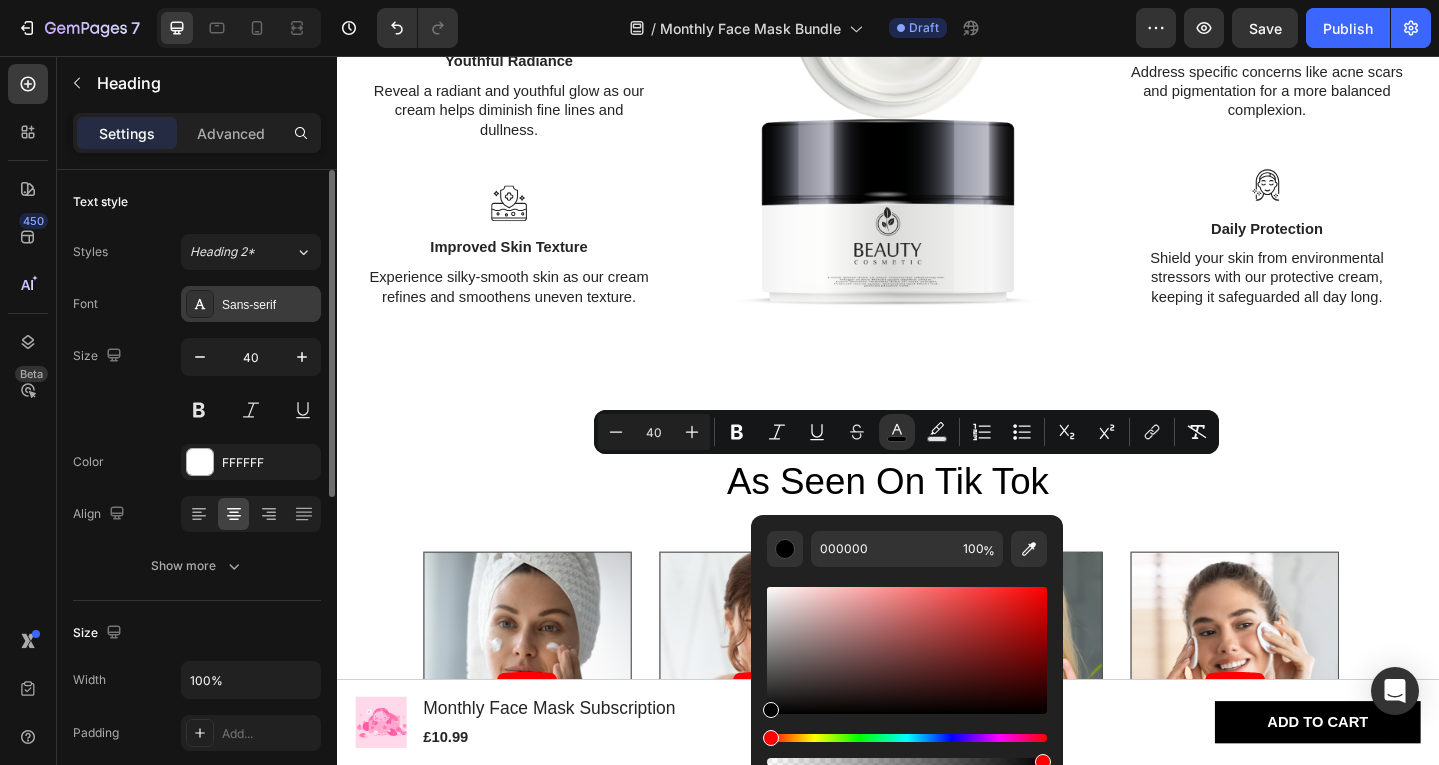 click on "Sans-serif" at bounding box center [269, 305] 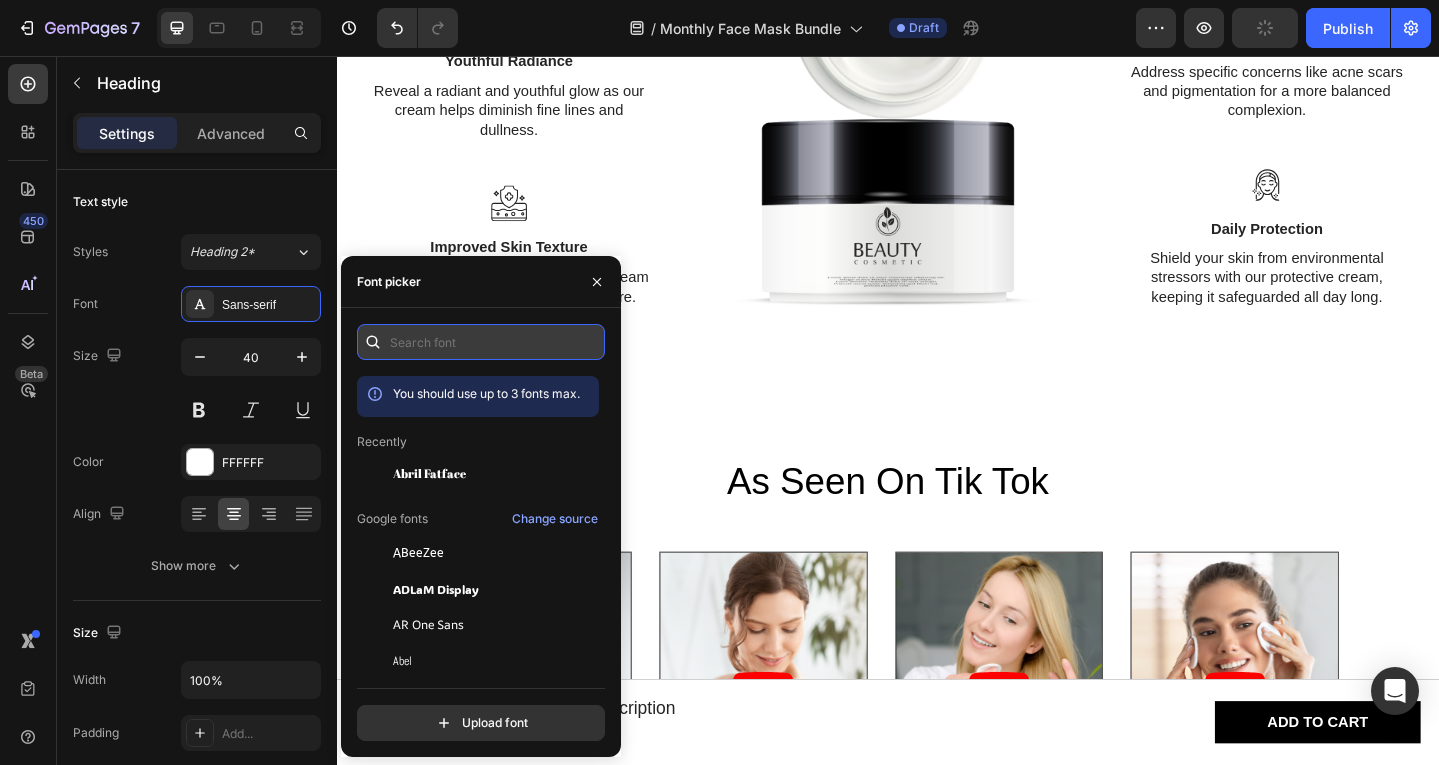 click at bounding box center (481, 342) 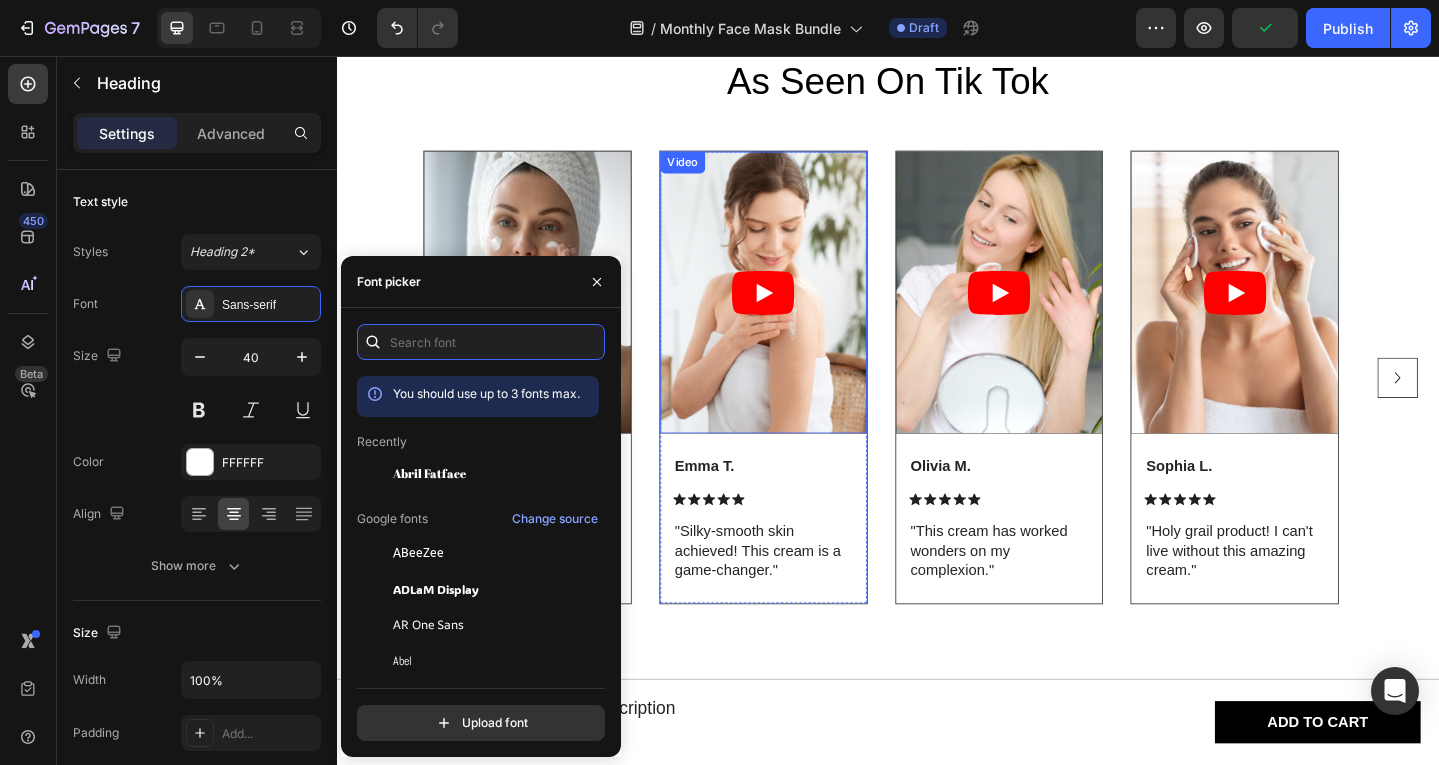 scroll, scrollTop: 2915, scrollLeft: 0, axis: vertical 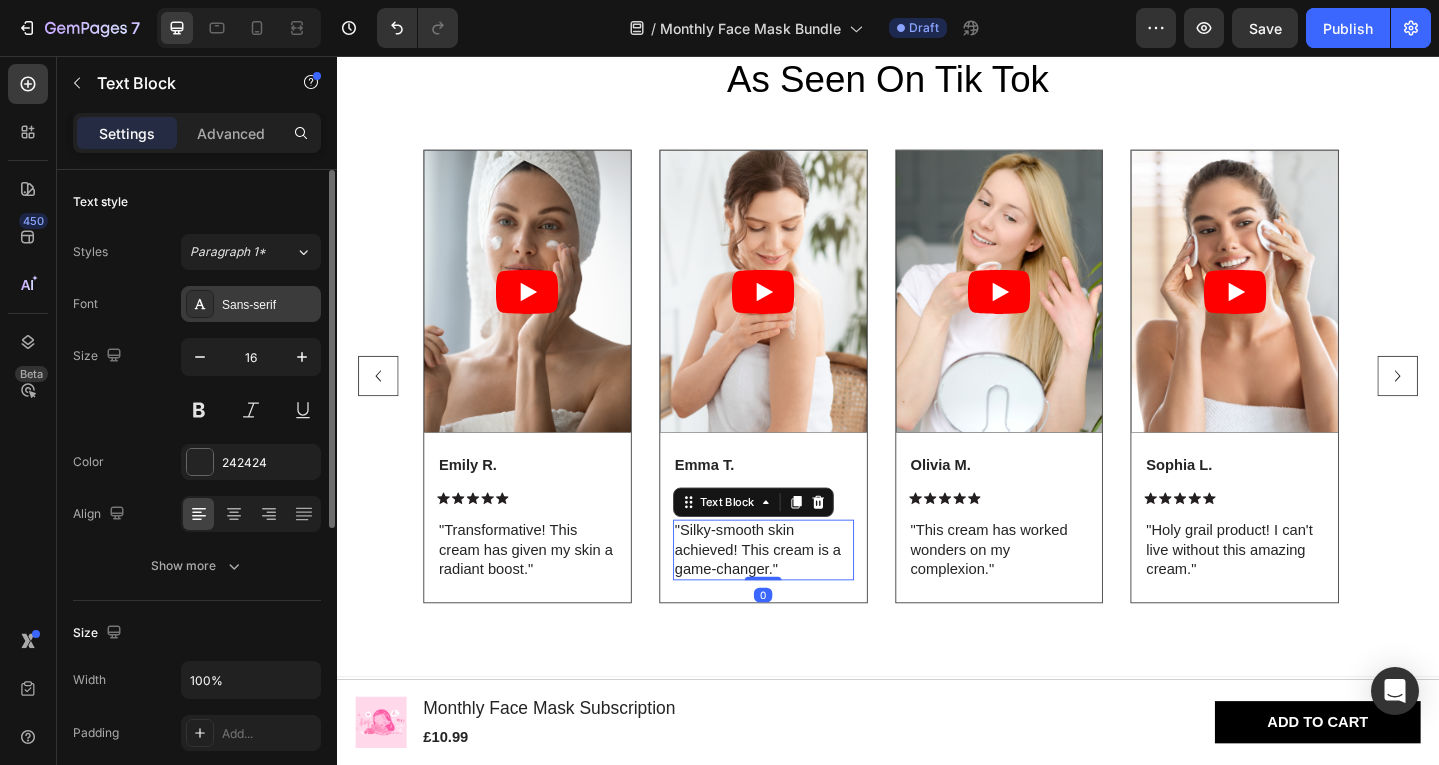 click on "Sans-serif" at bounding box center (251, 304) 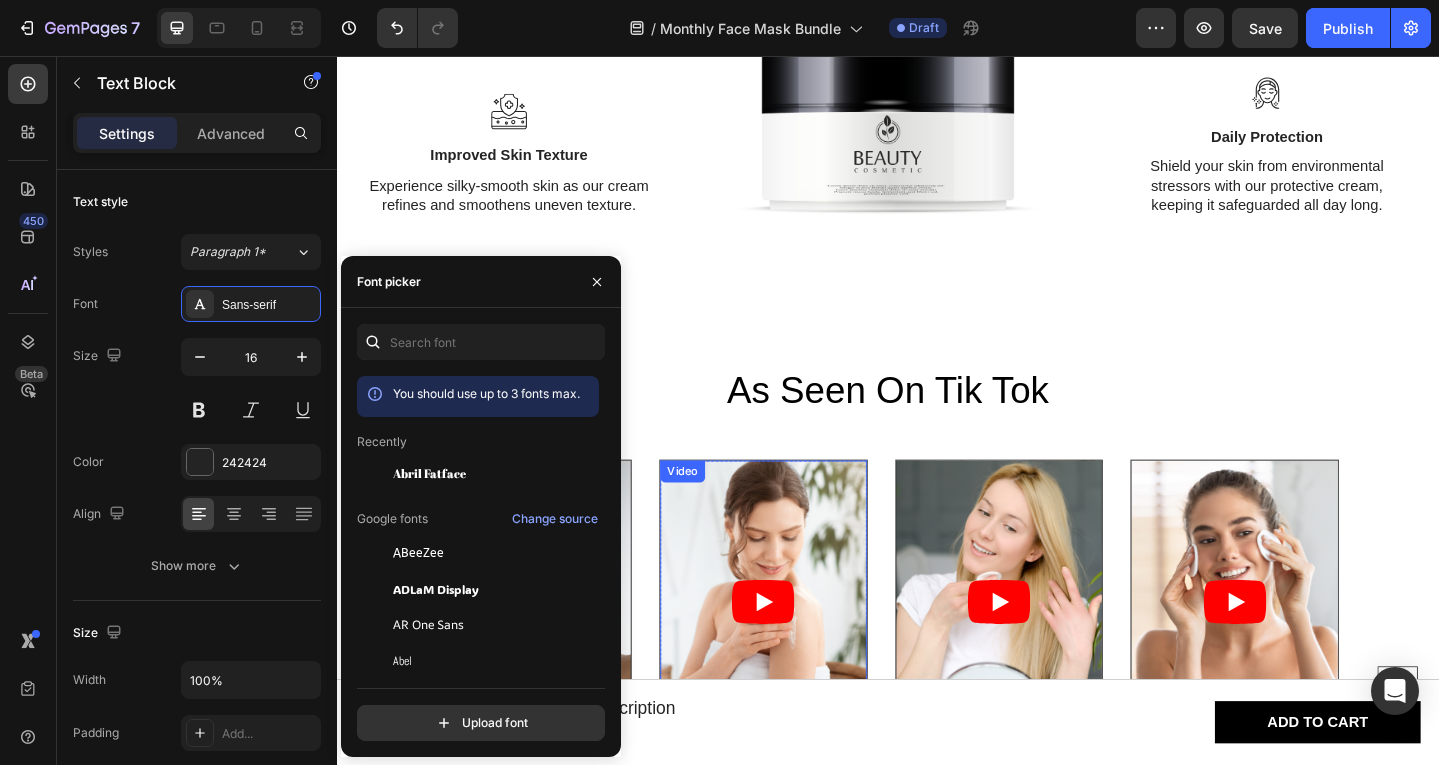 scroll, scrollTop: 2575, scrollLeft: 0, axis: vertical 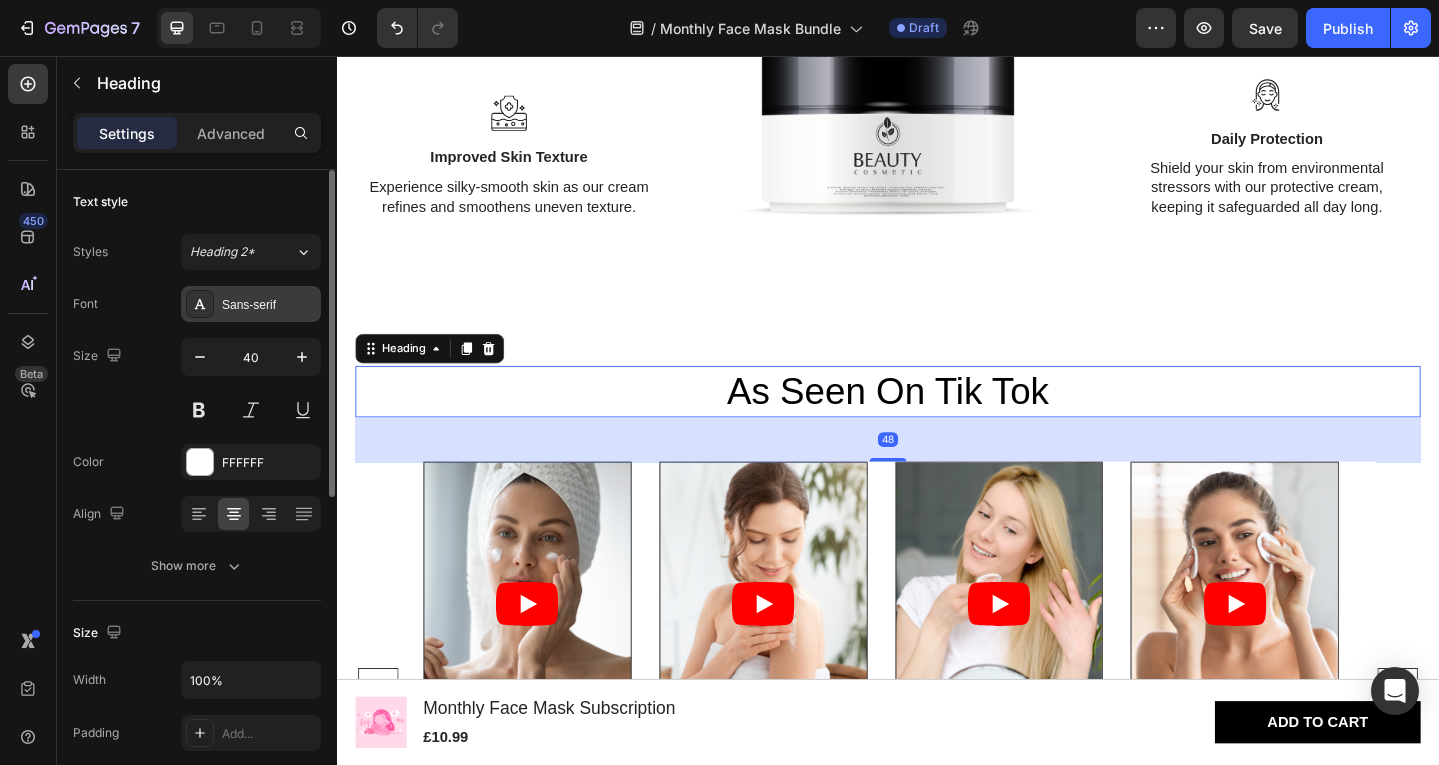 click on "Sans-serif" at bounding box center [251, 304] 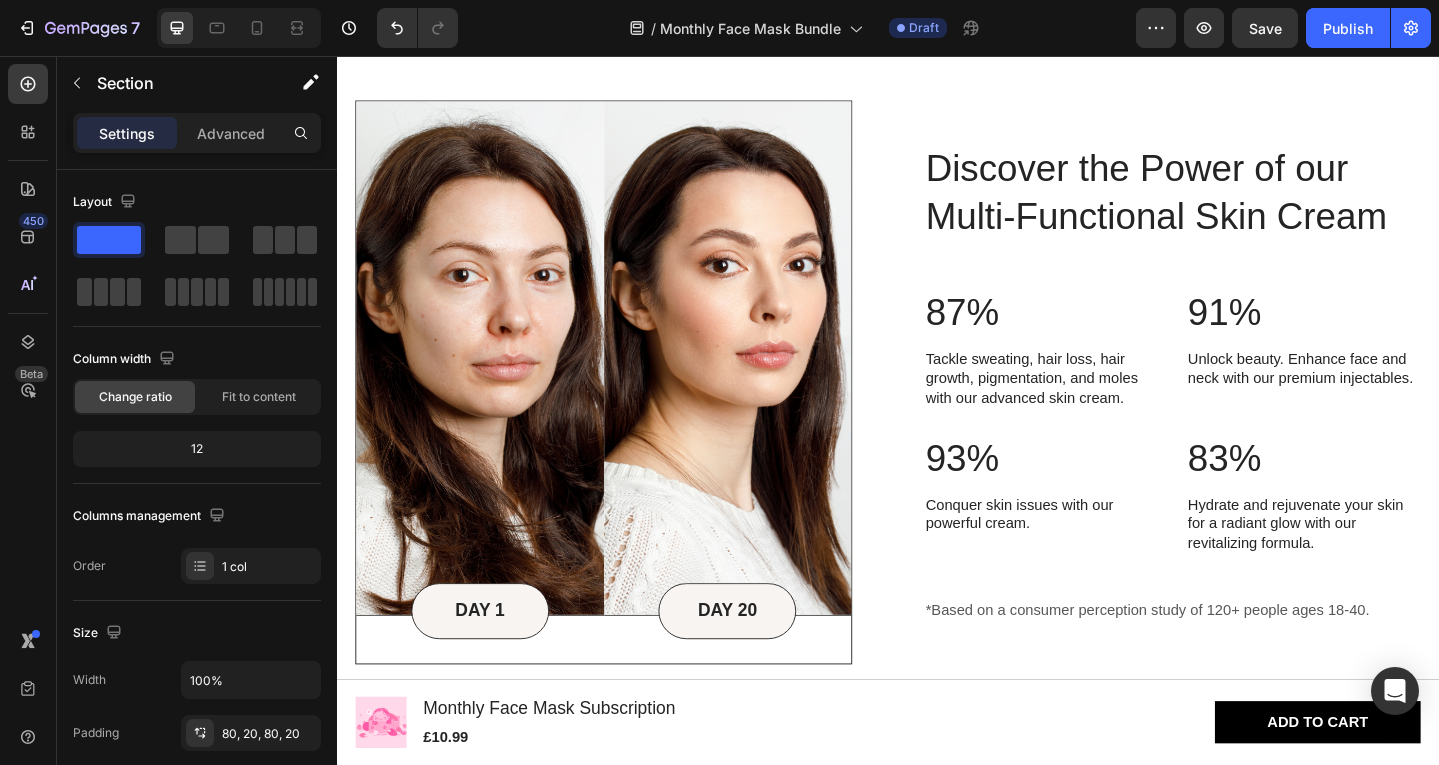 scroll, scrollTop: 1253, scrollLeft: 0, axis: vertical 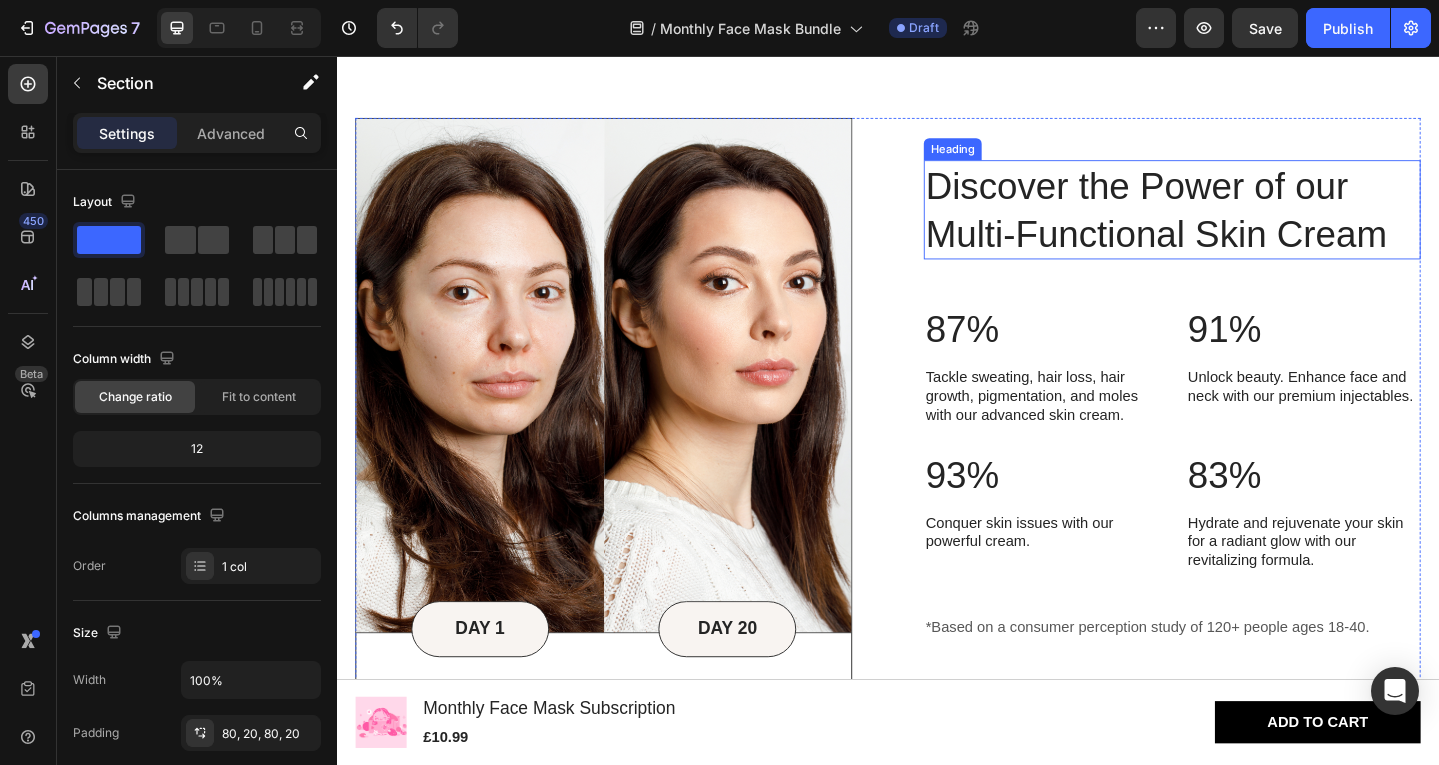 click on "Discover the Power of our Multi-Functional Skin Cream" at bounding box center [1246, 224] 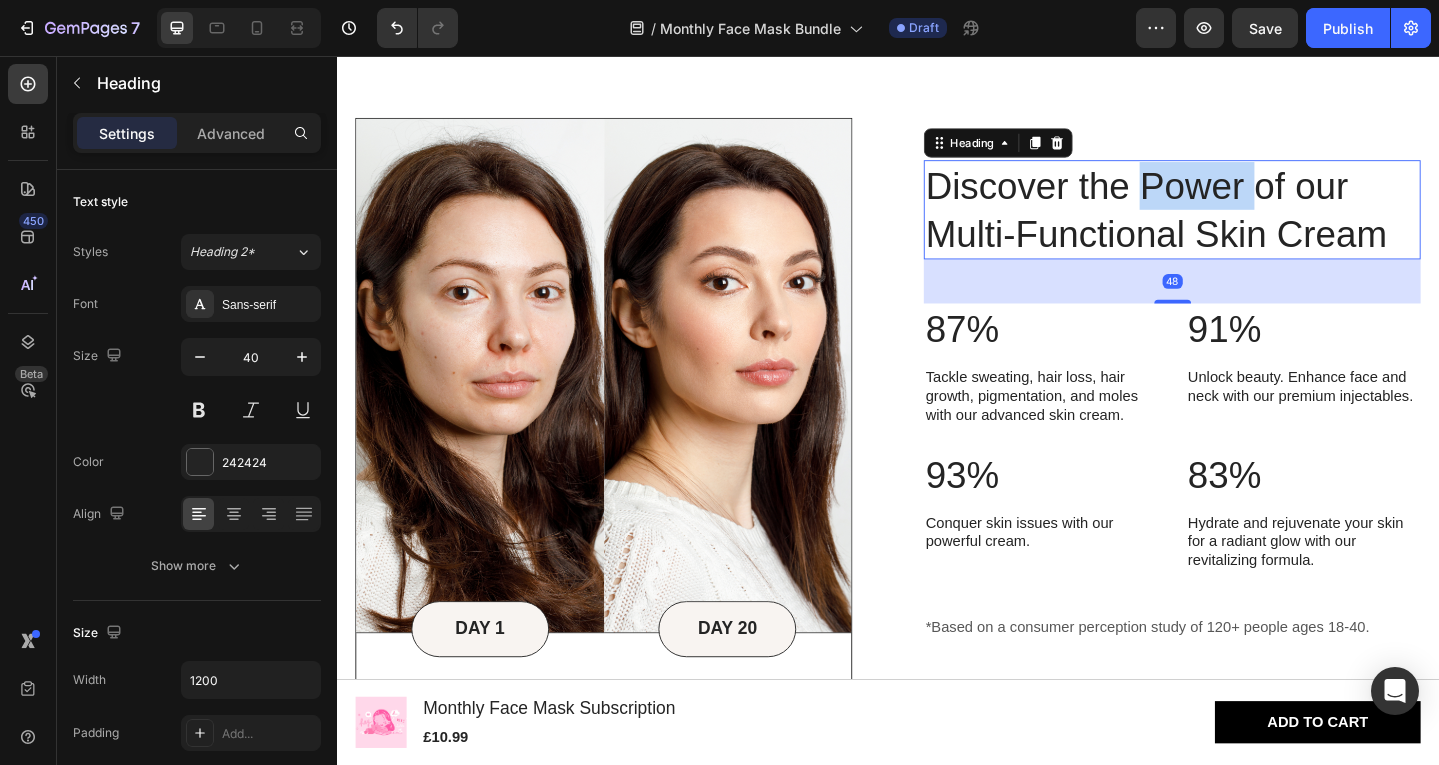 click on "Discover the Power of our Multi-Functional Skin Cream" at bounding box center (1246, 224) 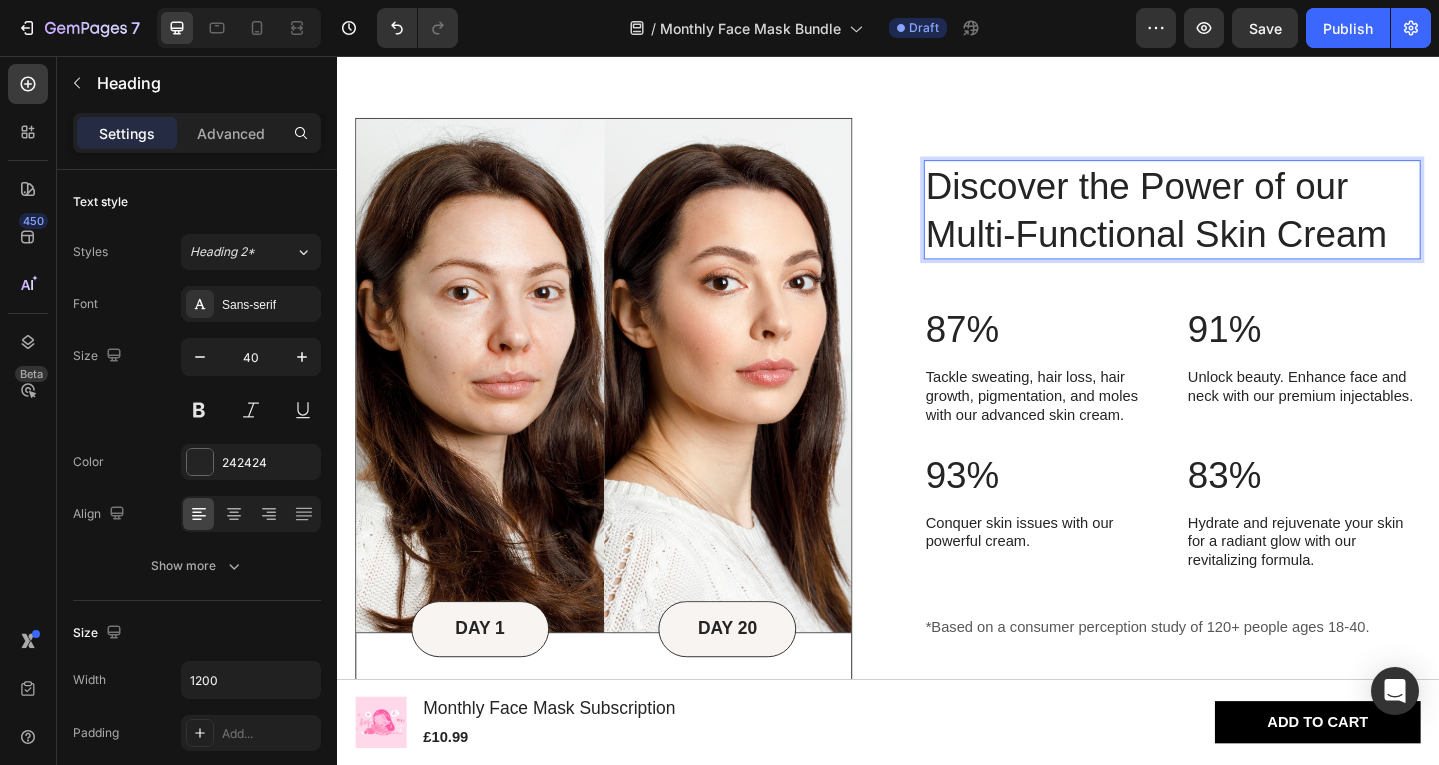 click on "Discover the Power of our Multi-Functional Skin Cream" at bounding box center (1246, 224) 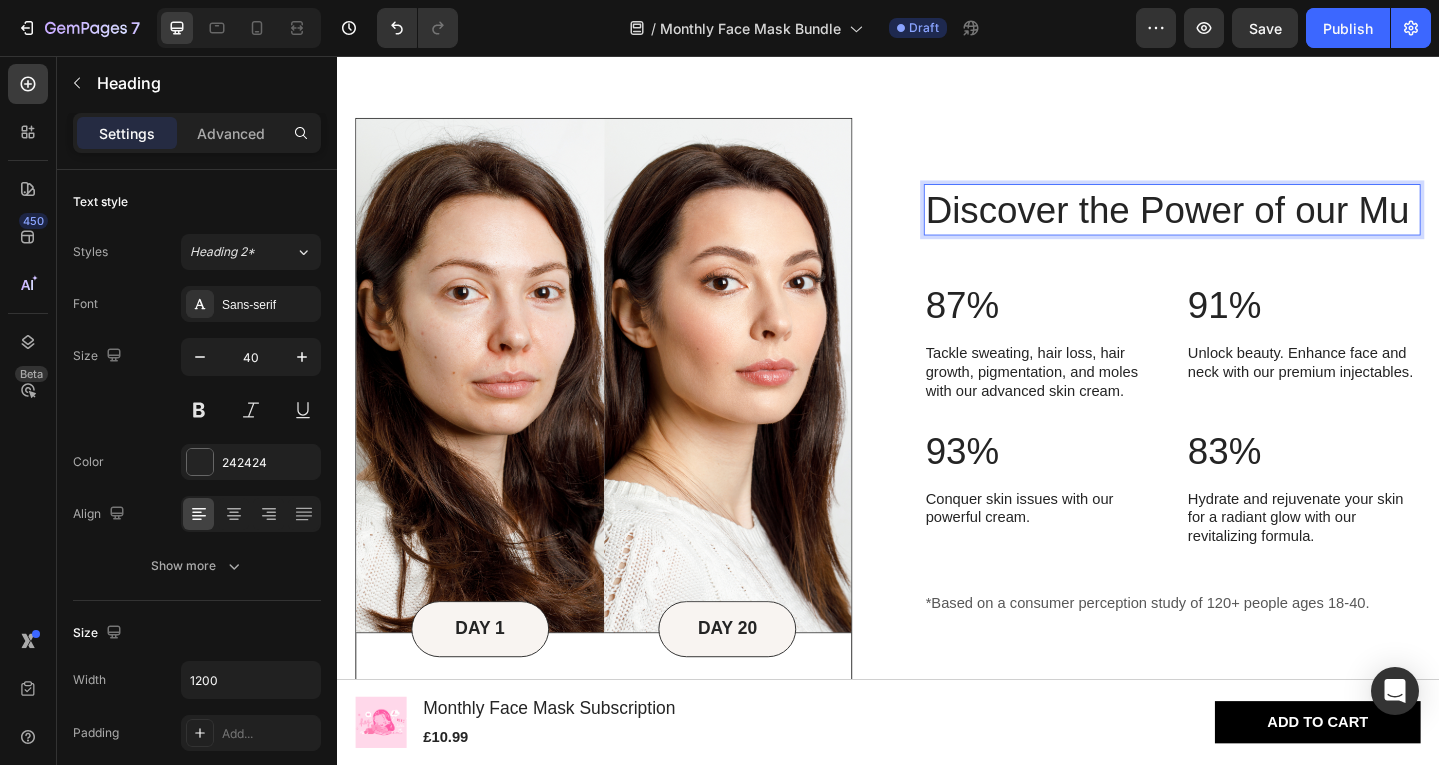scroll, scrollTop: 1279, scrollLeft: 0, axis: vertical 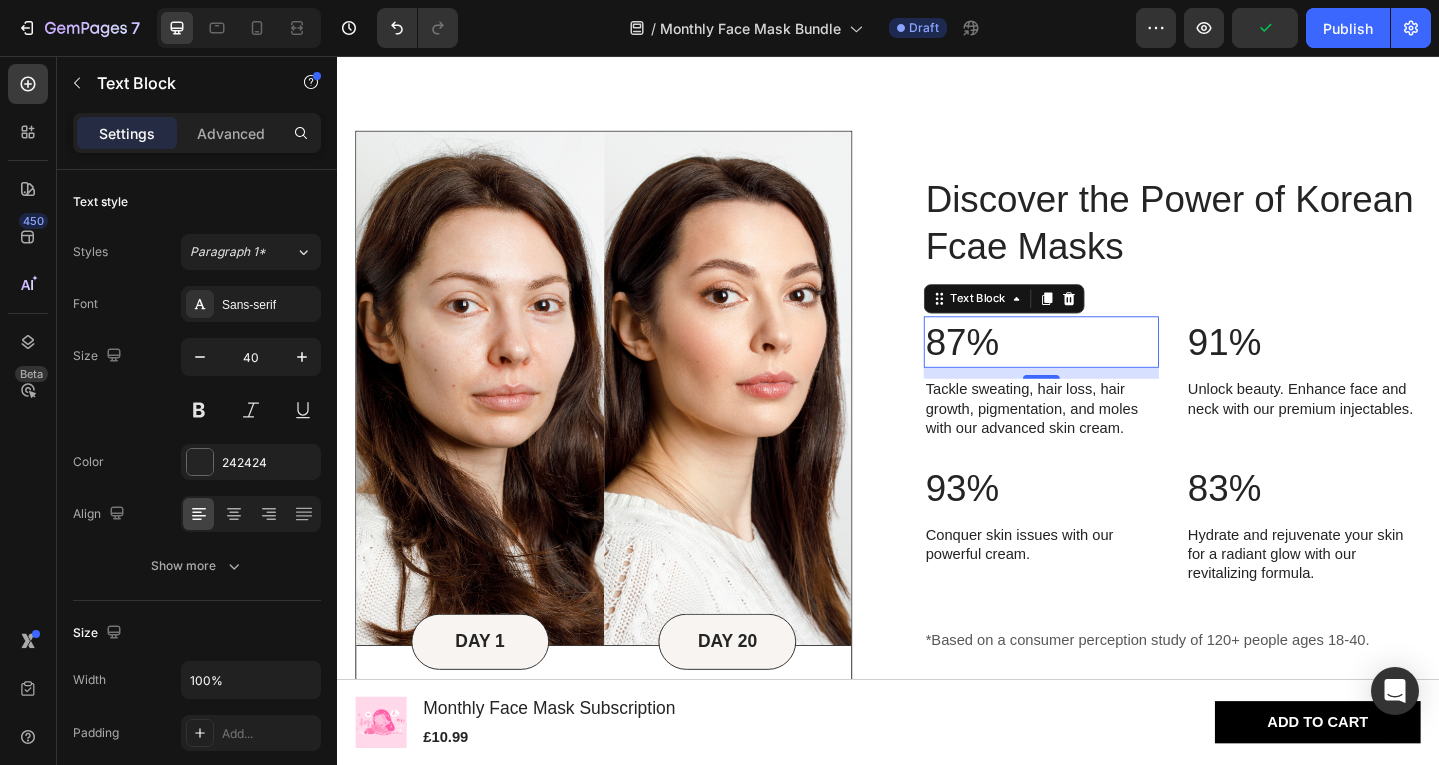 click on "87%" at bounding box center [1104, 368] 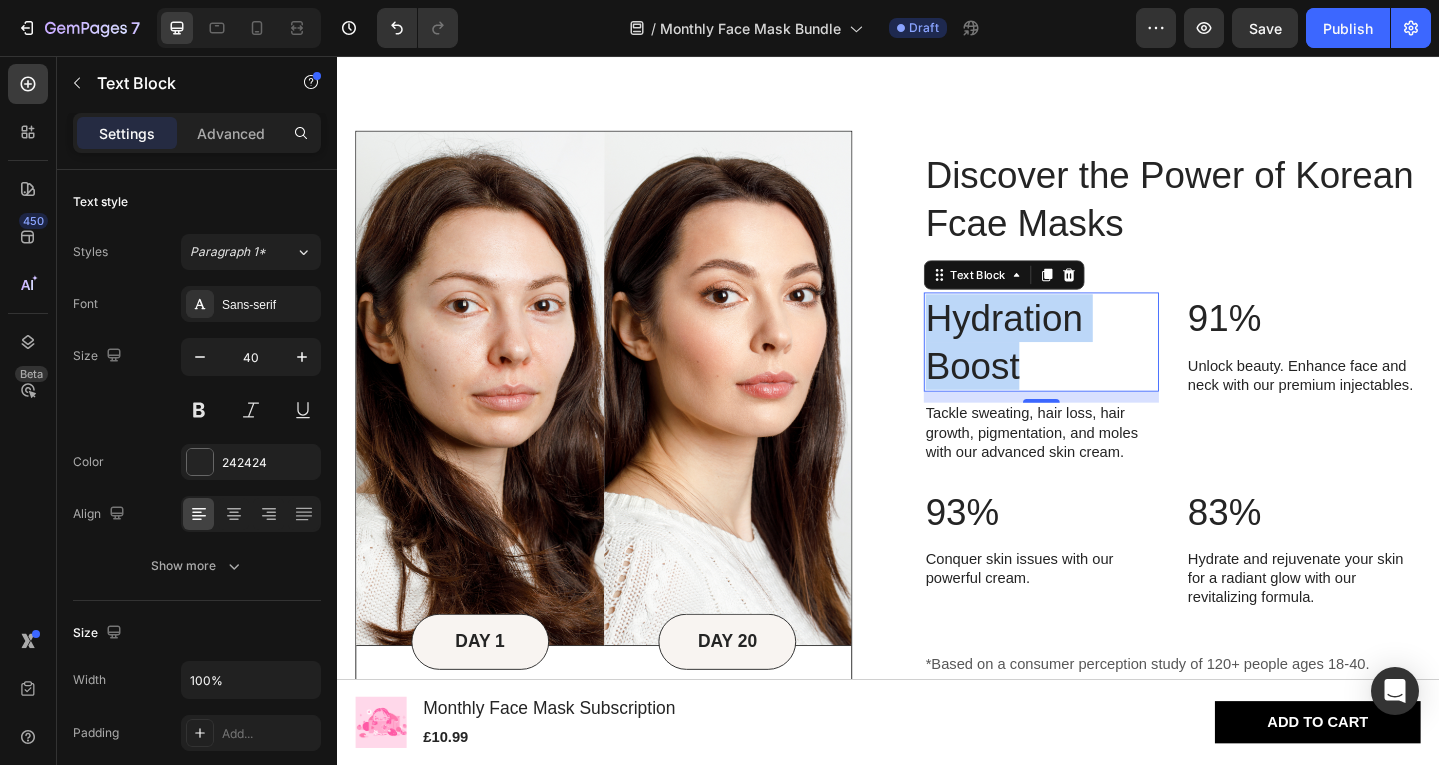 drag, startPoint x: 1090, startPoint y: 406, endPoint x: 981, endPoint y: 354, distance: 120.76837 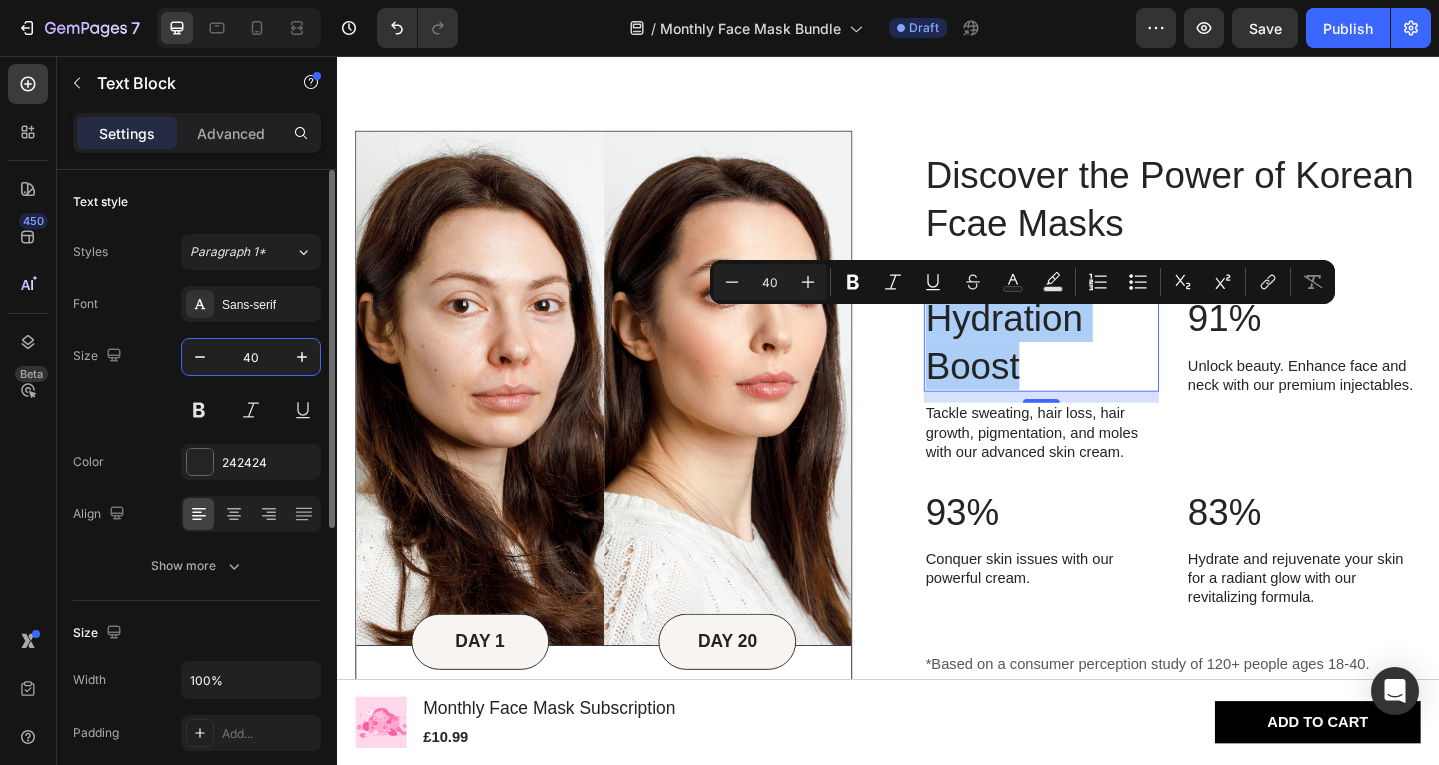 click on "40" at bounding box center [251, 357] 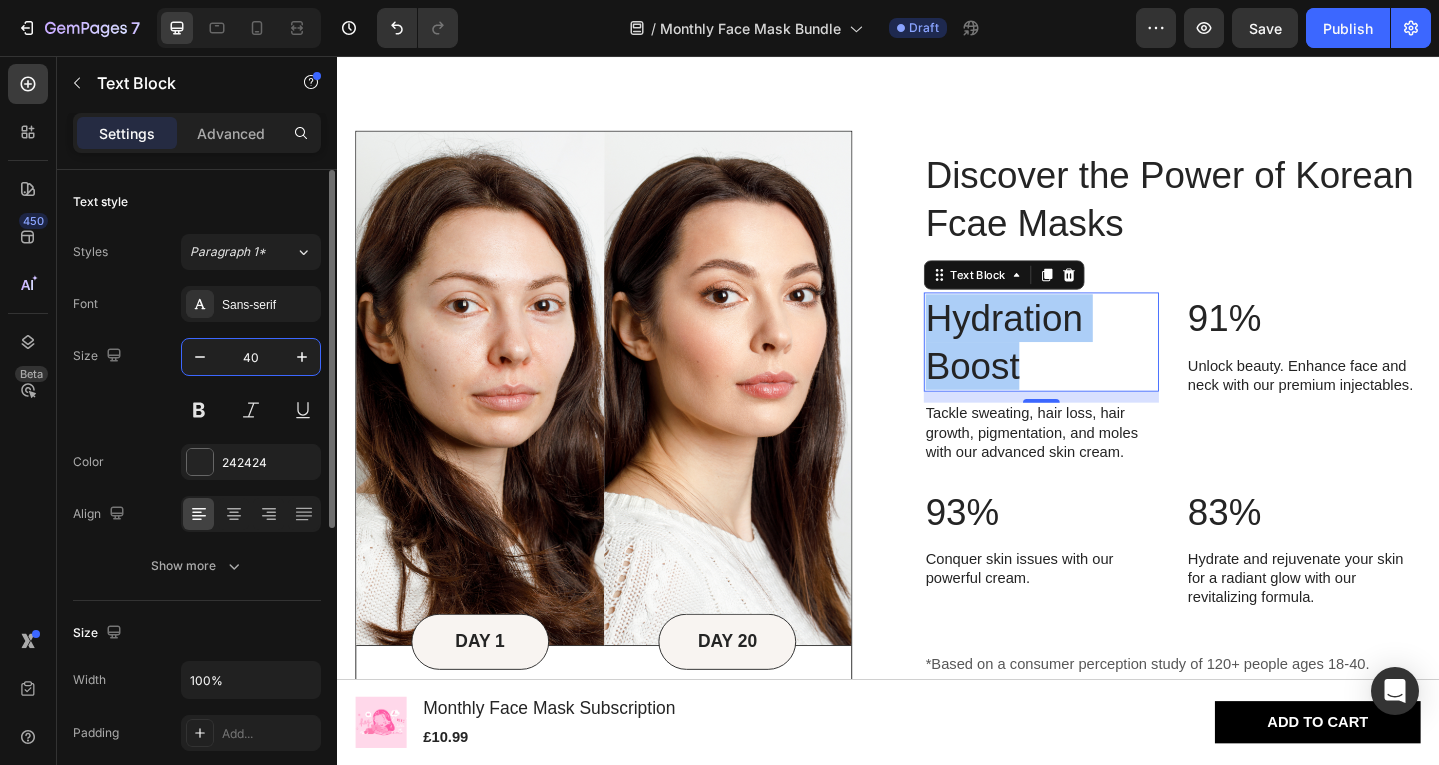 click on "40" at bounding box center (251, 357) 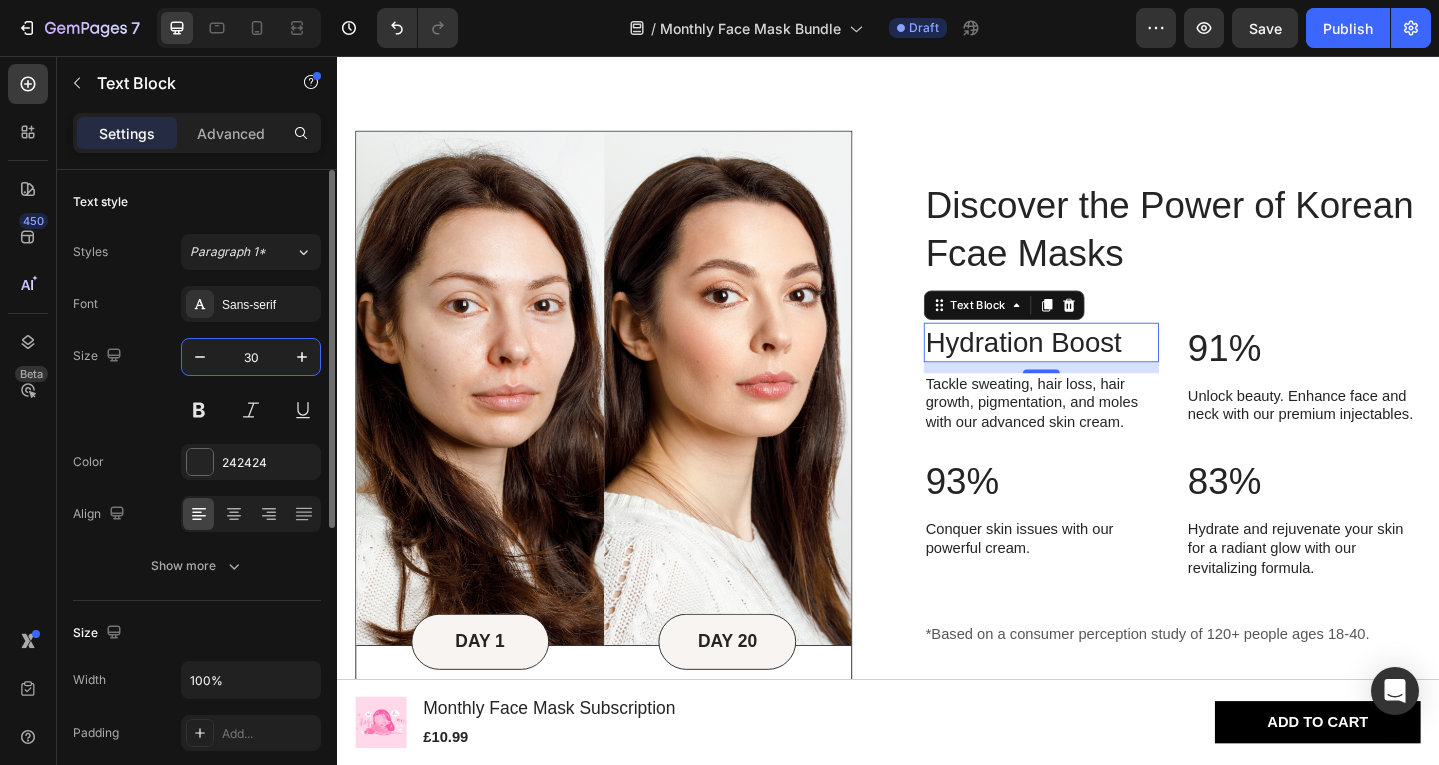 type on "3" 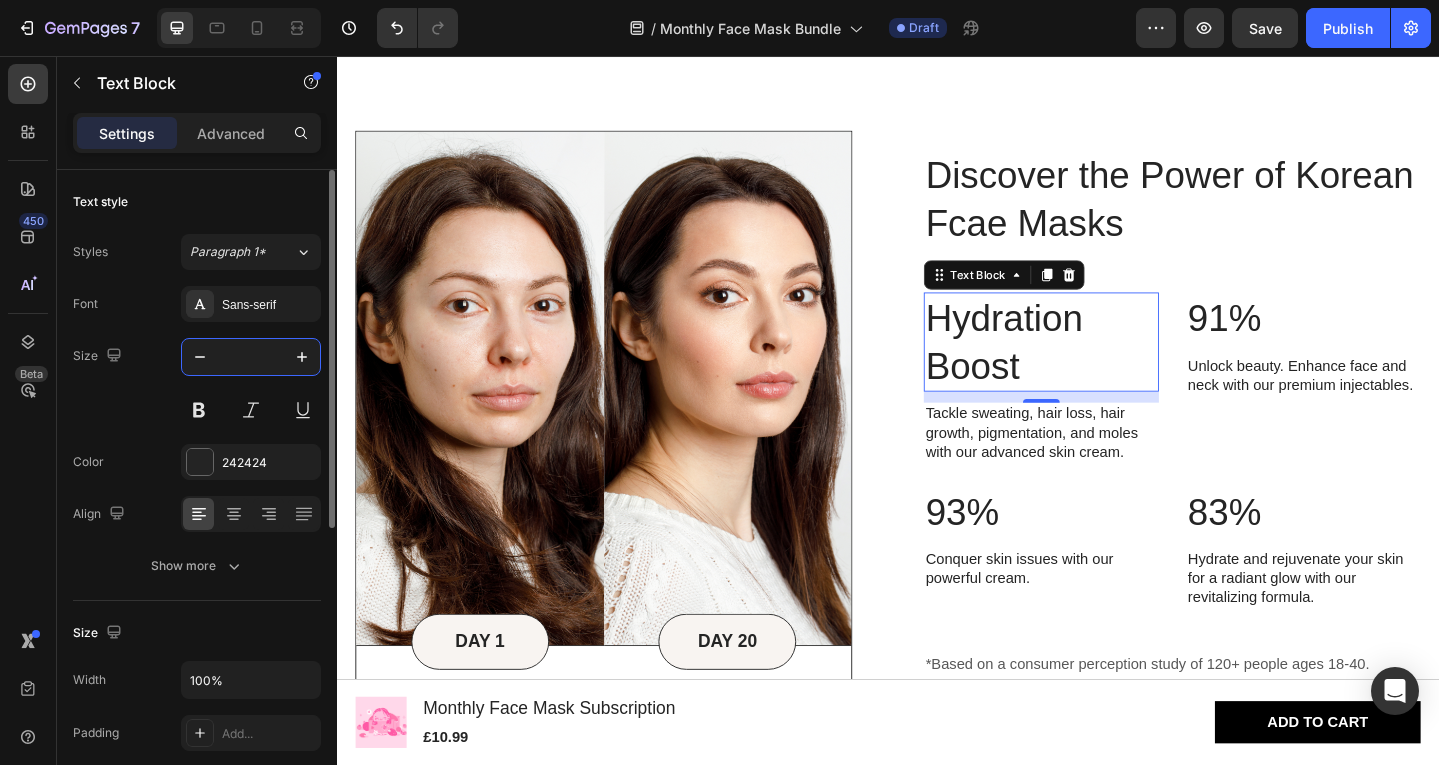 click at bounding box center [251, 357] 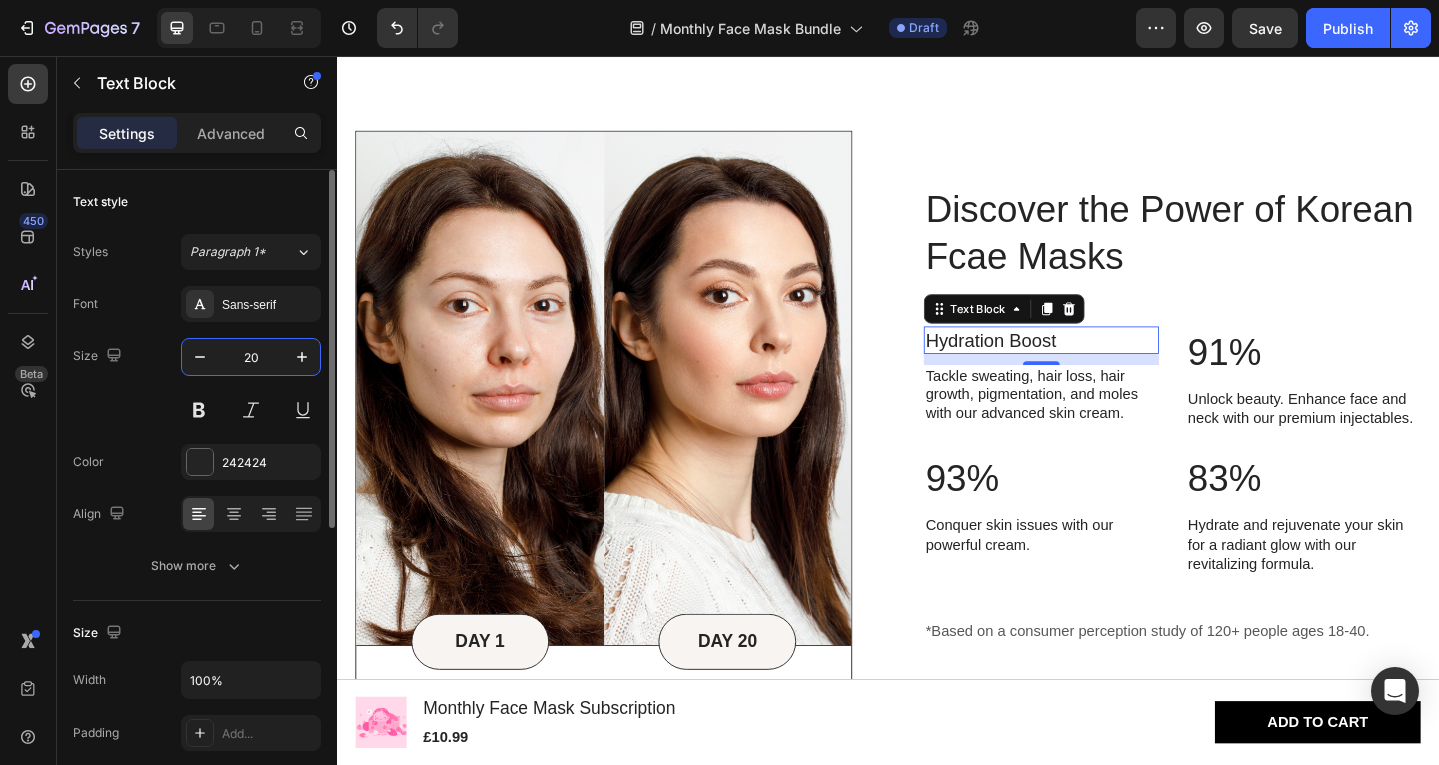 type on "20" 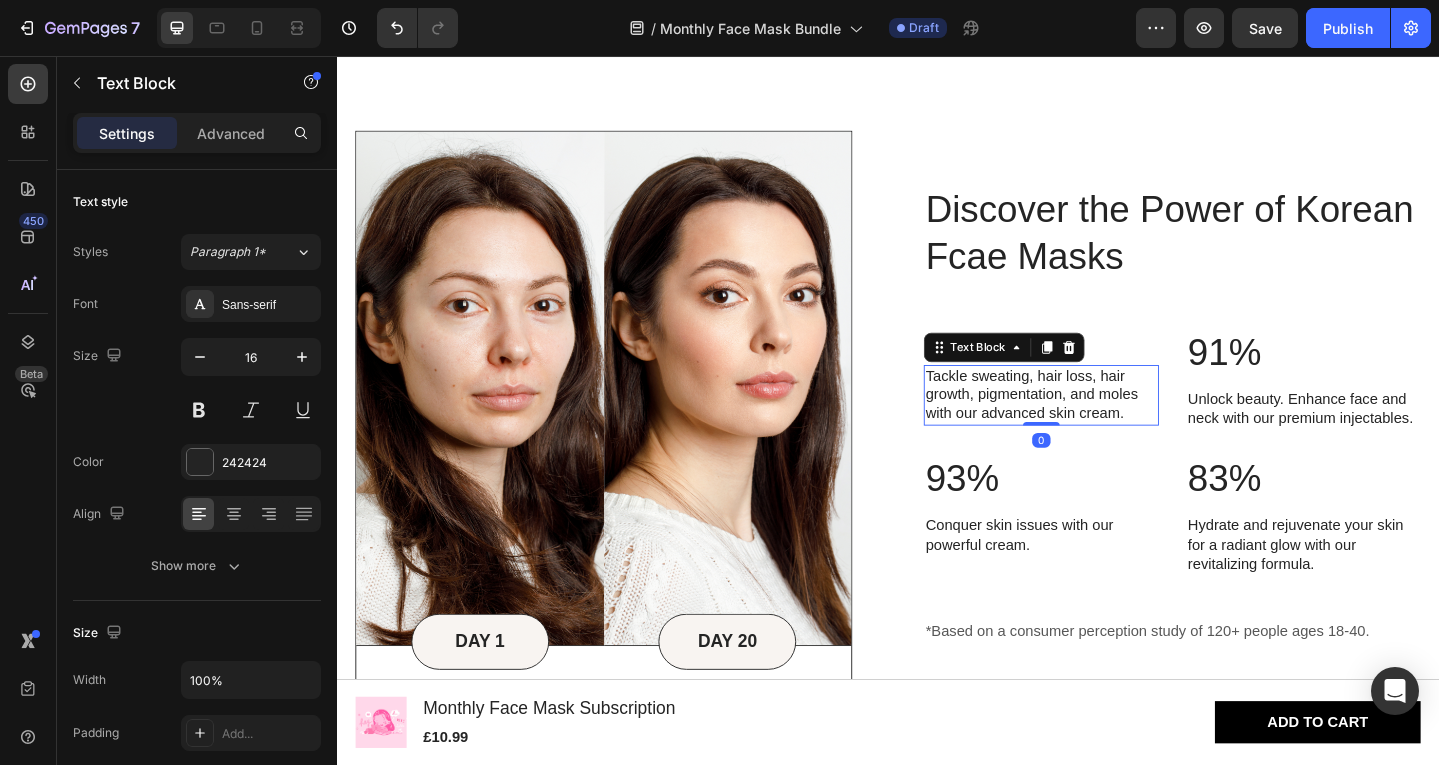 scroll, scrollTop: 1188, scrollLeft: 0, axis: vertical 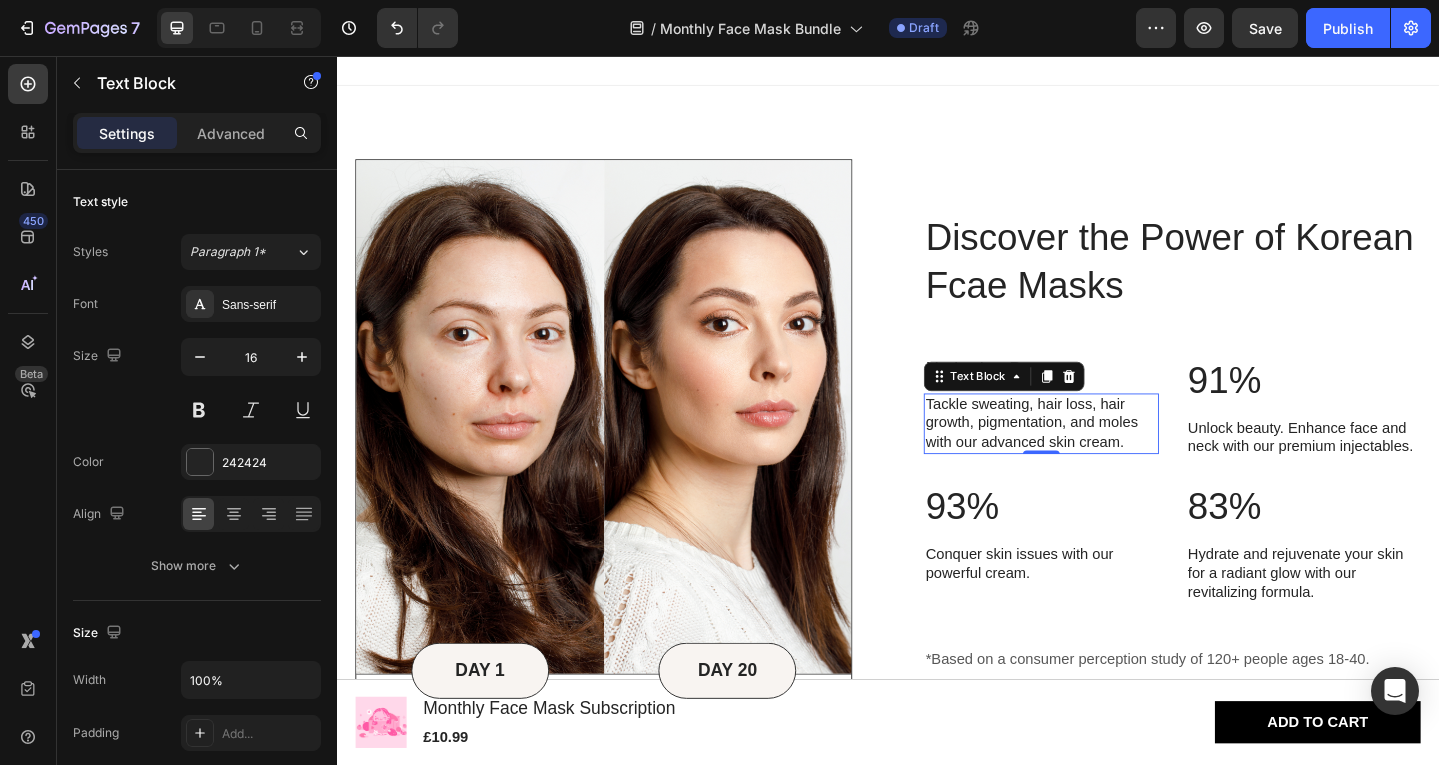 click on "Tackle sweating, hair loss, hair growth, pigmentation, and moles with our advanced skin cream." at bounding box center [1104, 457] 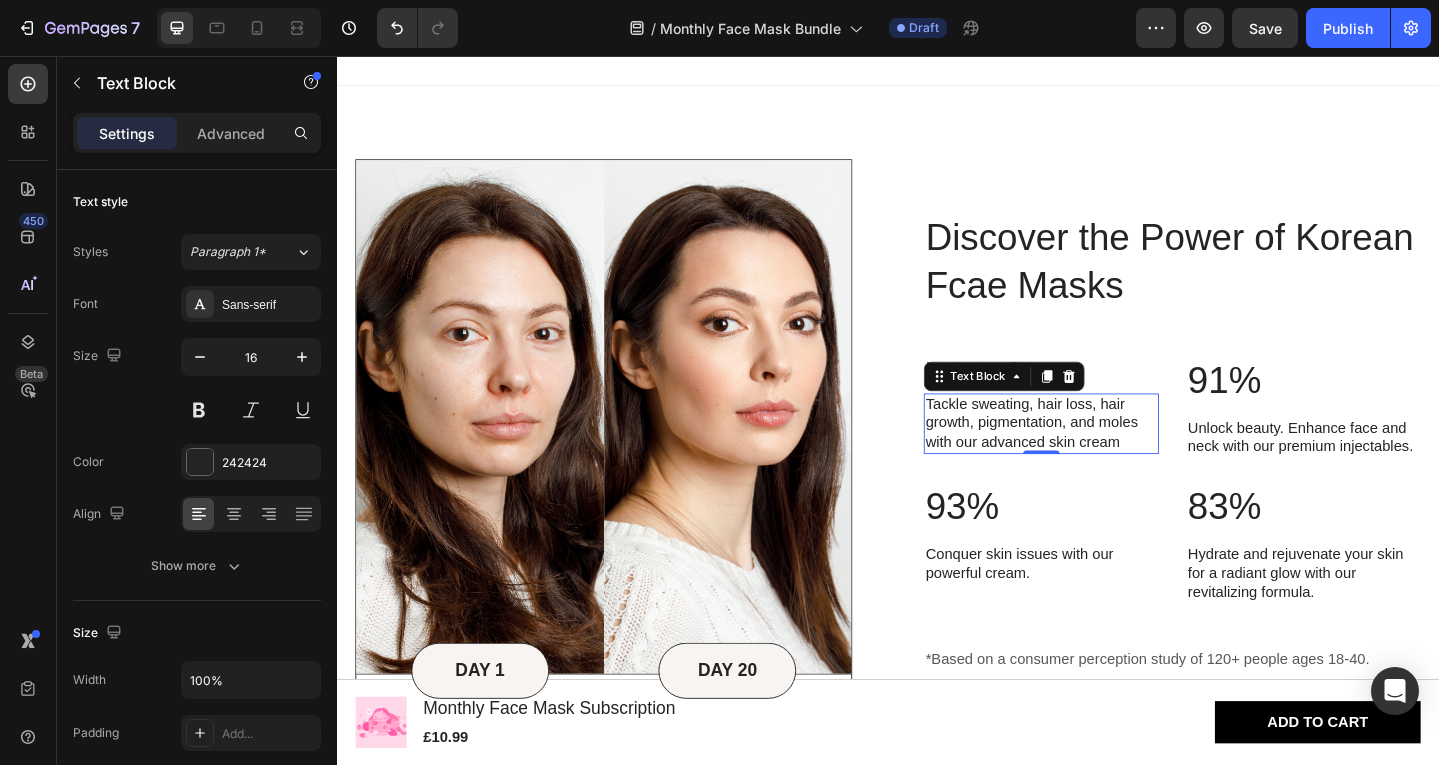 click on "Tackle sweating, hair loss, hair growth, pigmentation, and moles with our advanced skin cream" at bounding box center [1104, 457] 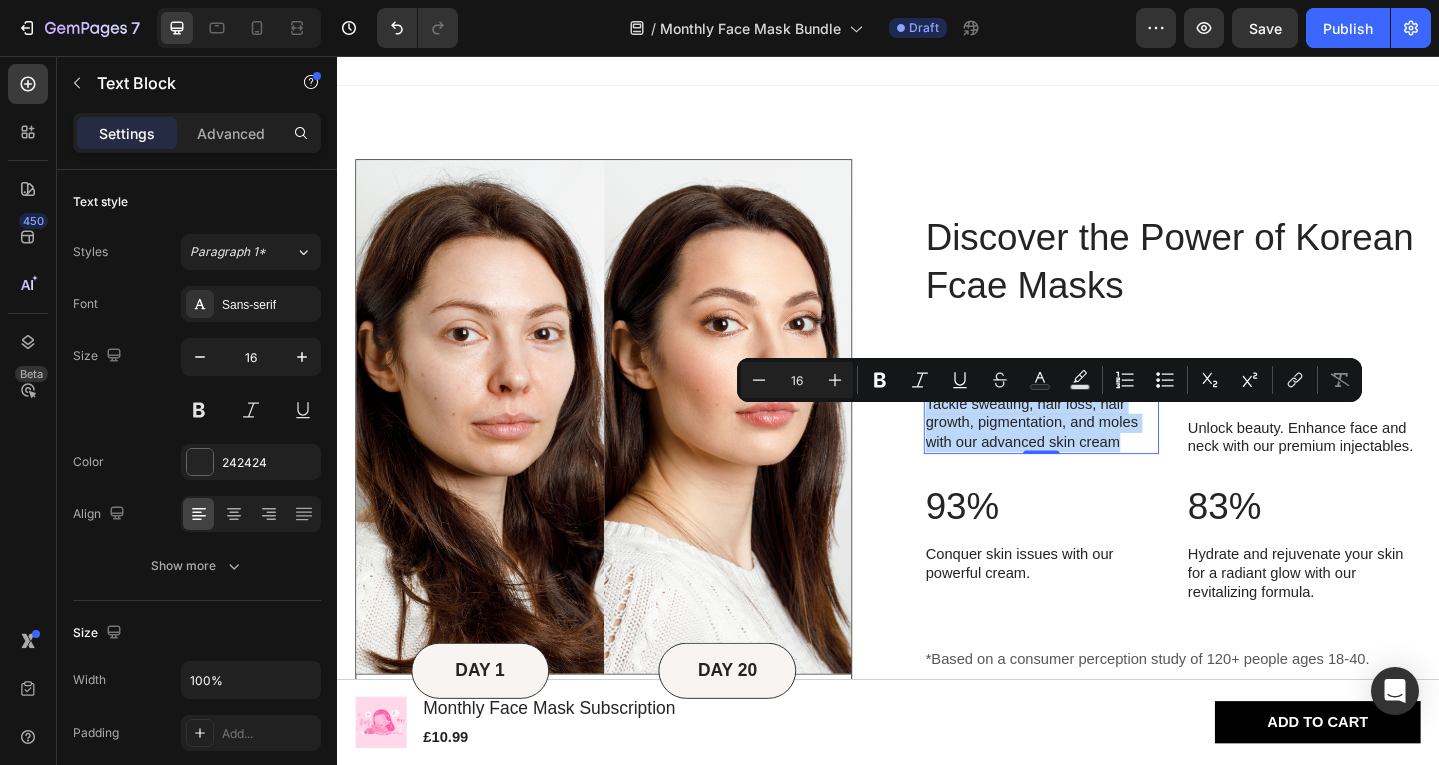 drag, startPoint x: 1190, startPoint y: 487, endPoint x: 971, endPoint y: 446, distance: 222.80484 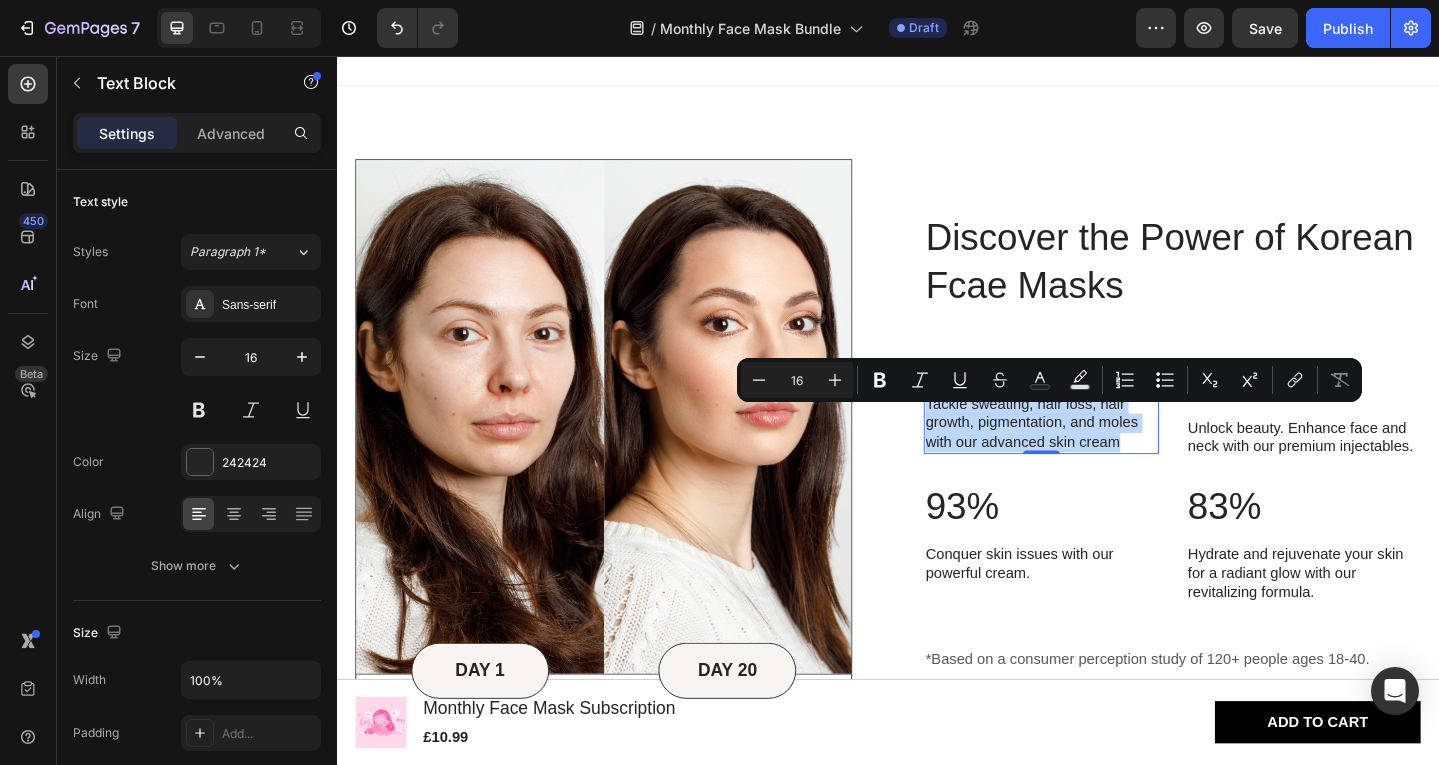 click on "Tackle sweating, hair loss, hair growth, pigmentation, and moles with our advanced skin cream" at bounding box center [1104, 457] 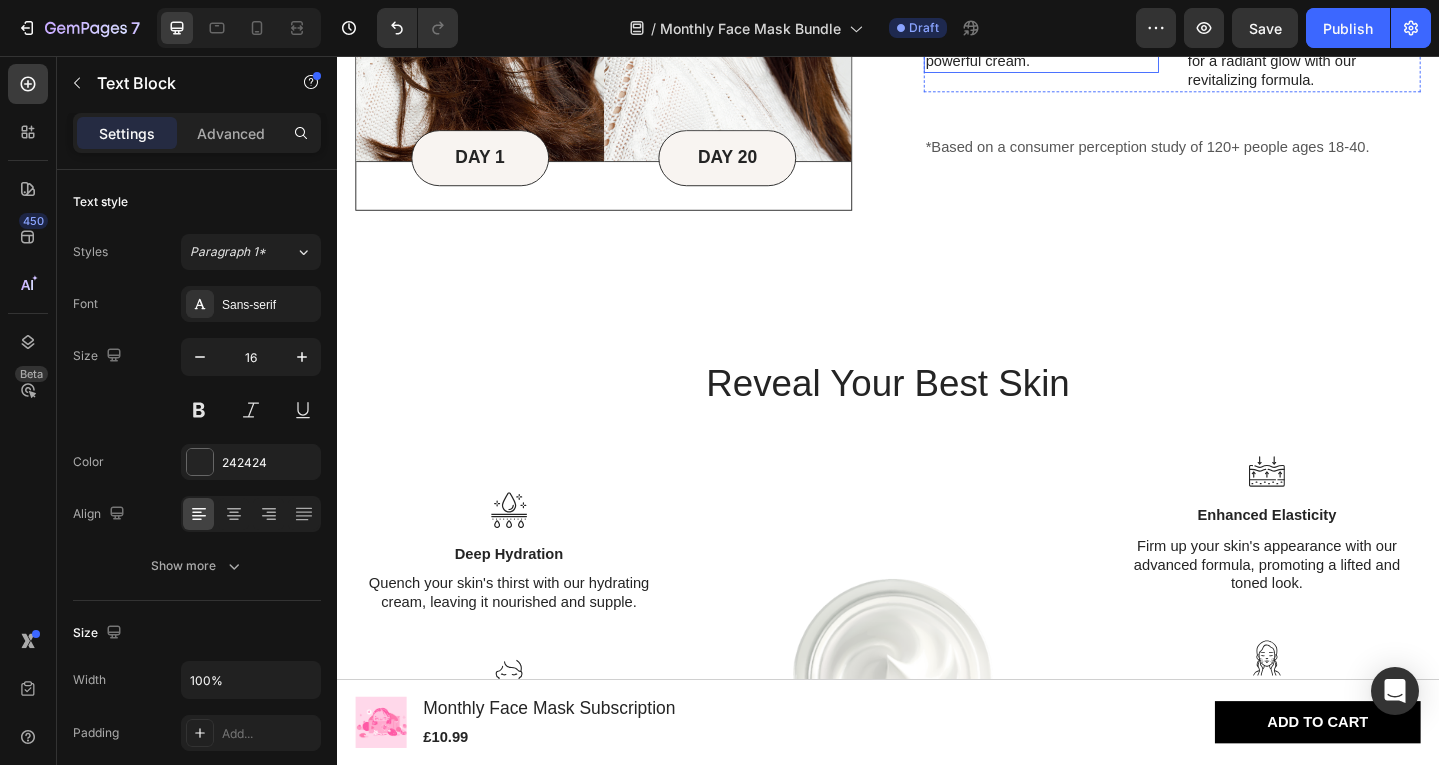 scroll, scrollTop: 1765, scrollLeft: 0, axis: vertical 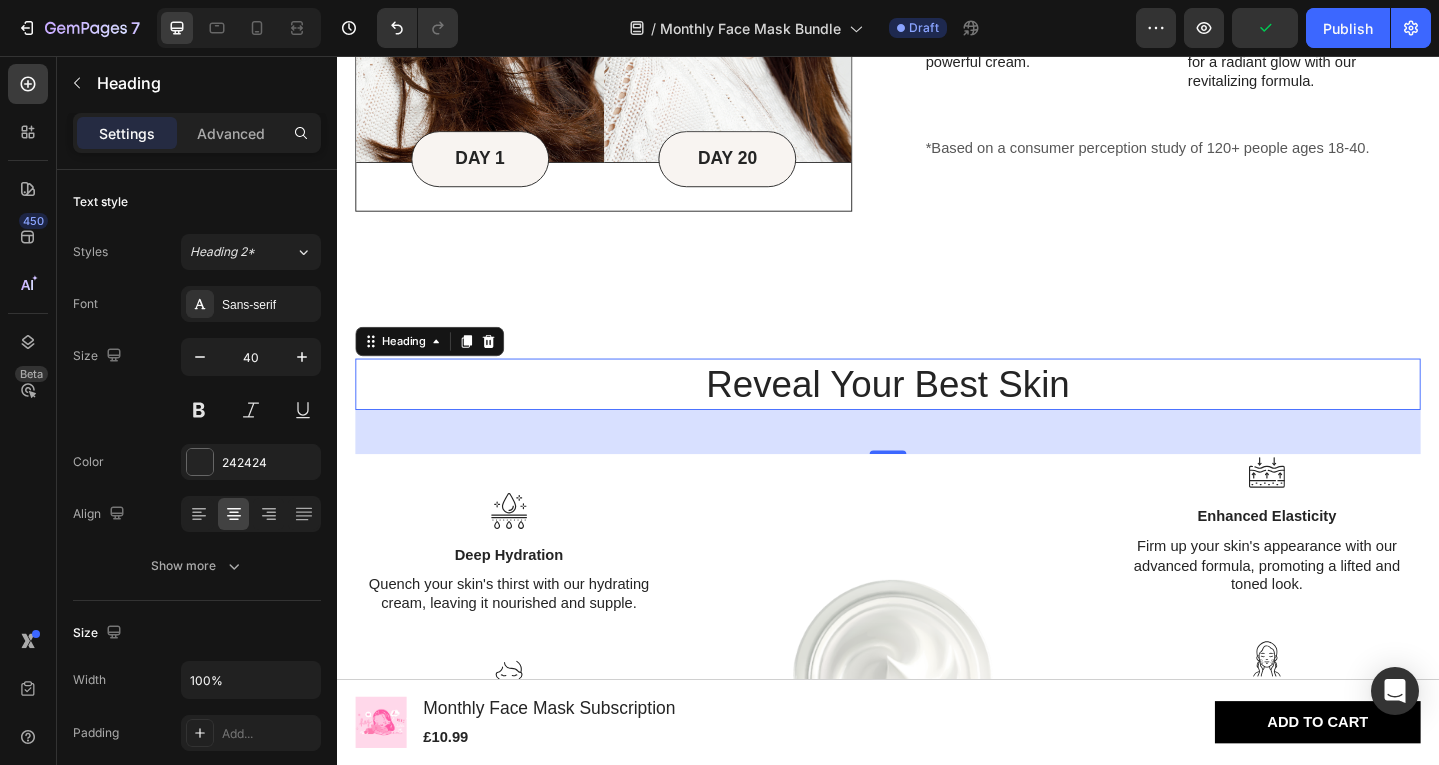 click on "Reveal Your Best Skin" at bounding box center (937, 414) 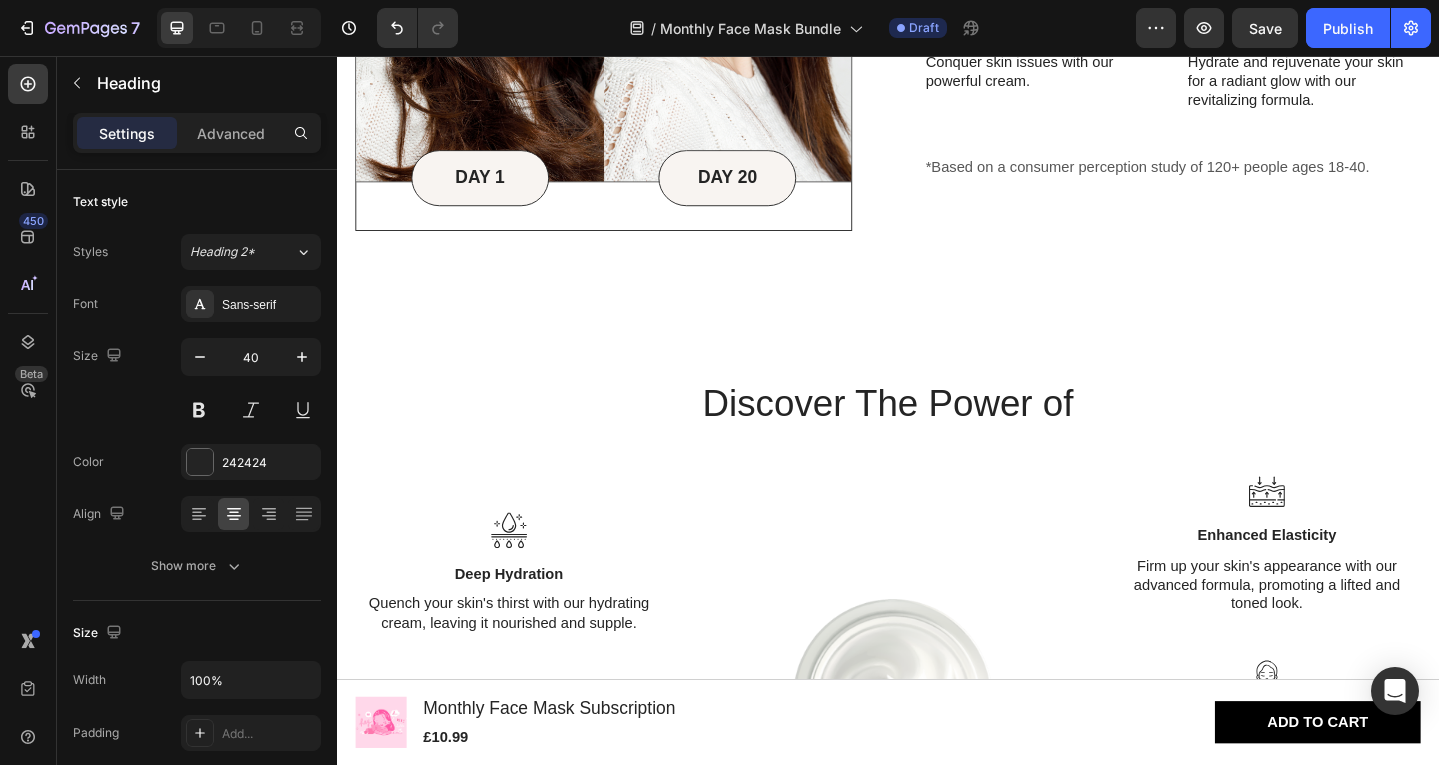 scroll, scrollTop: 1730, scrollLeft: 0, axis: vertical 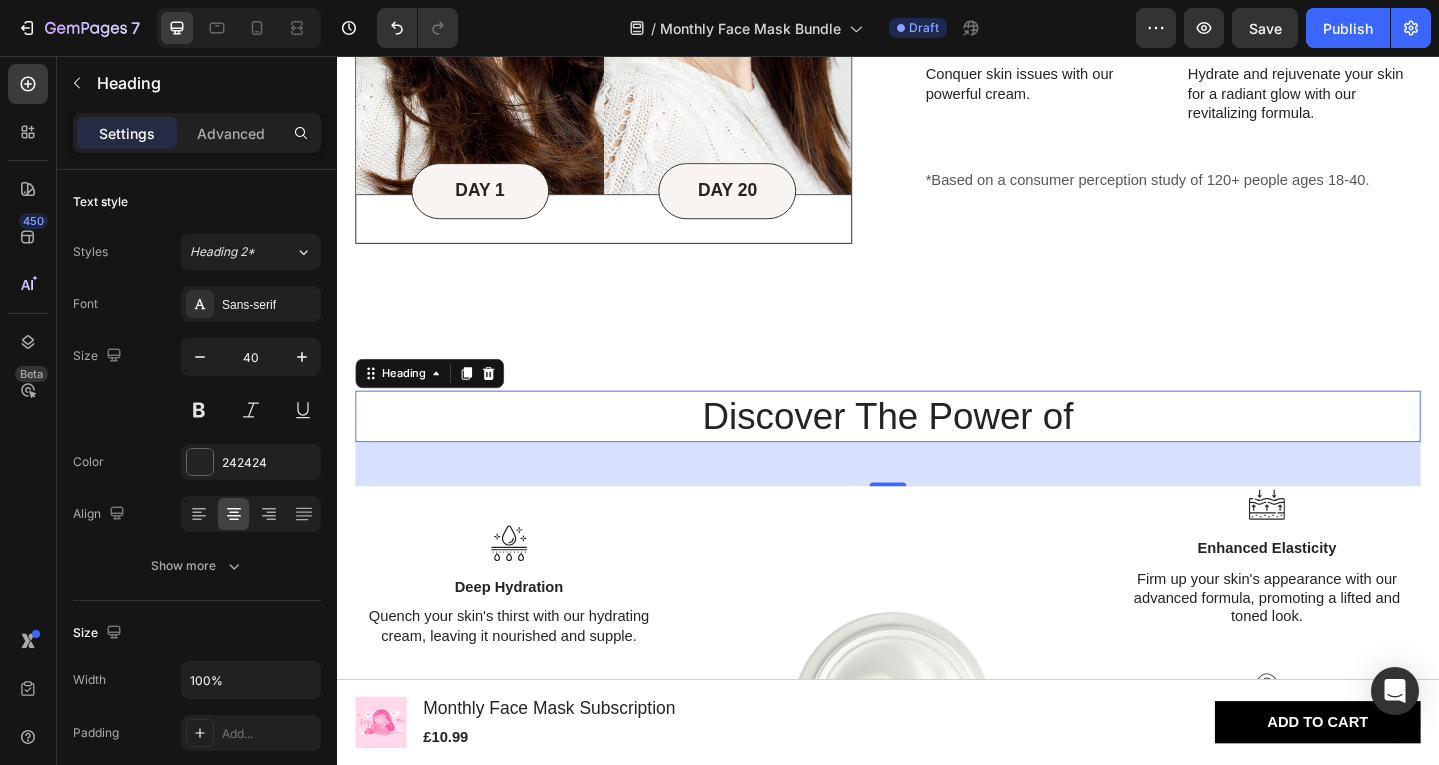 click on "Discover The Power of" at bounding box center (937, 449) 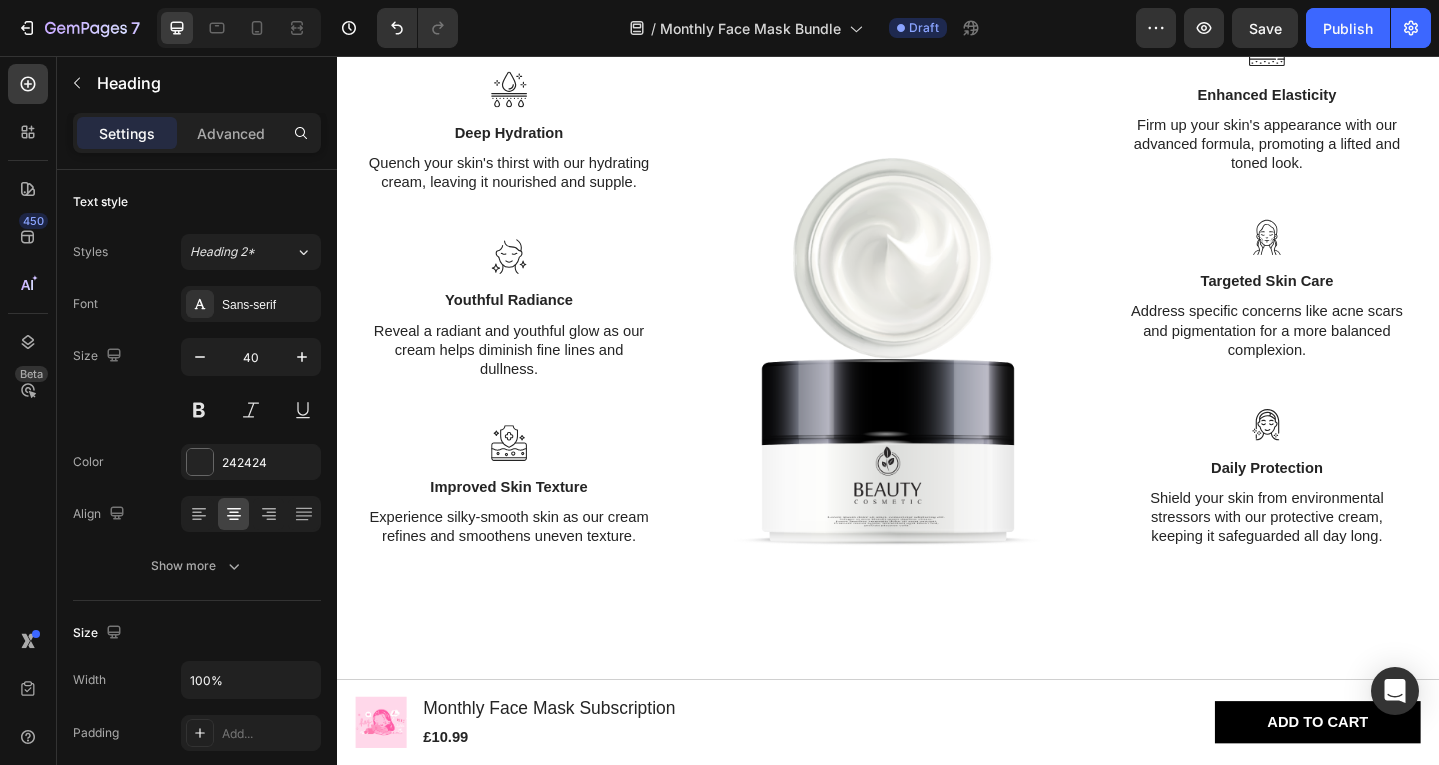 scroll, scrollTop: 2217, scrollLeft: 0, axis: vertical 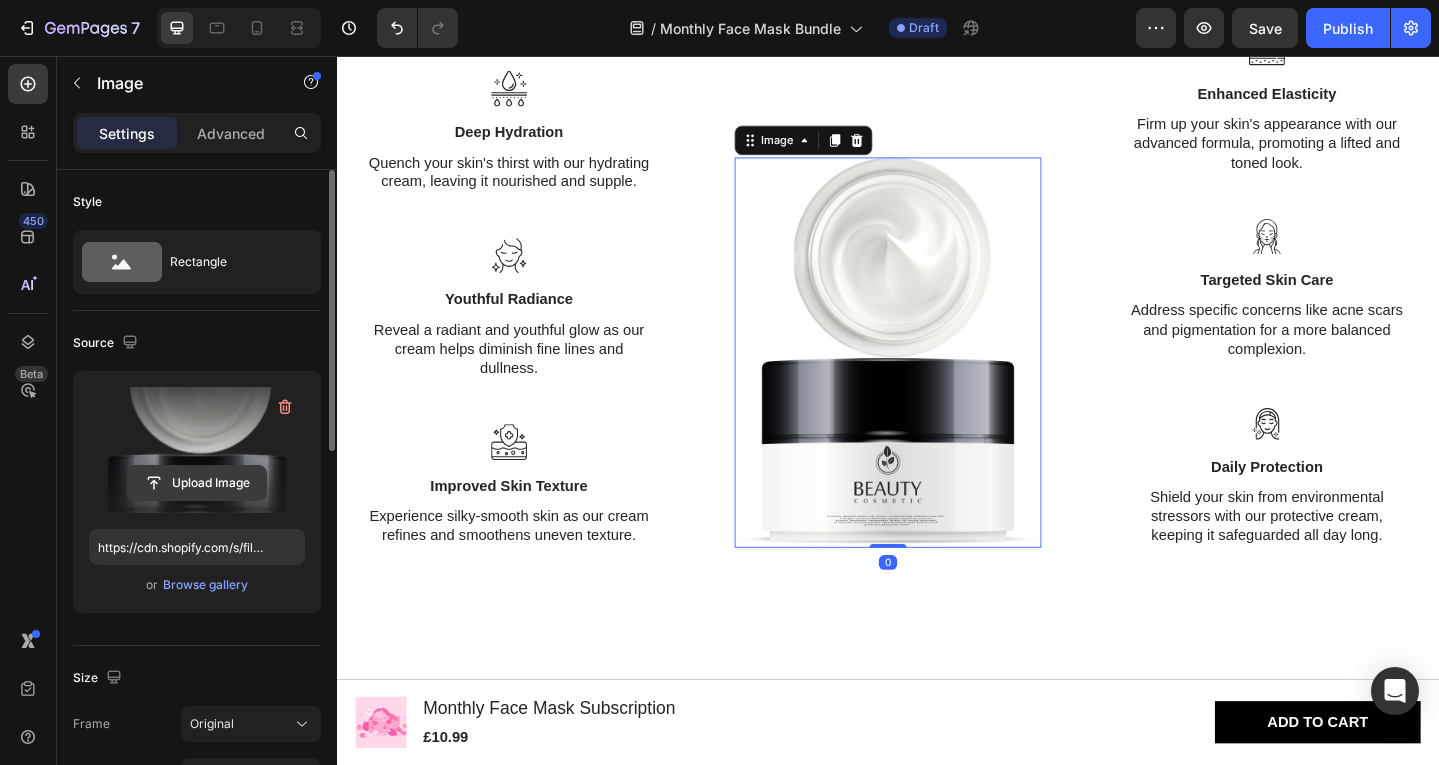 click 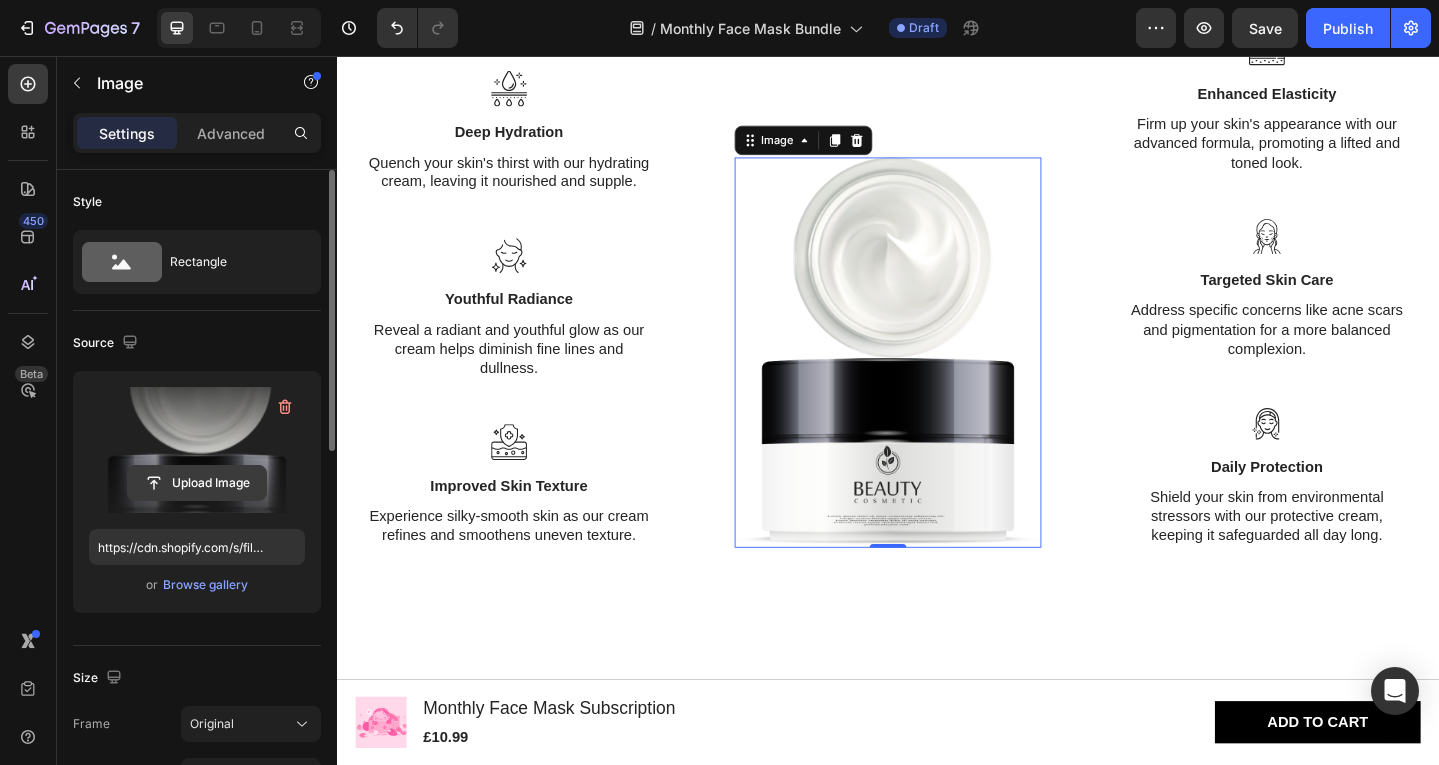 click 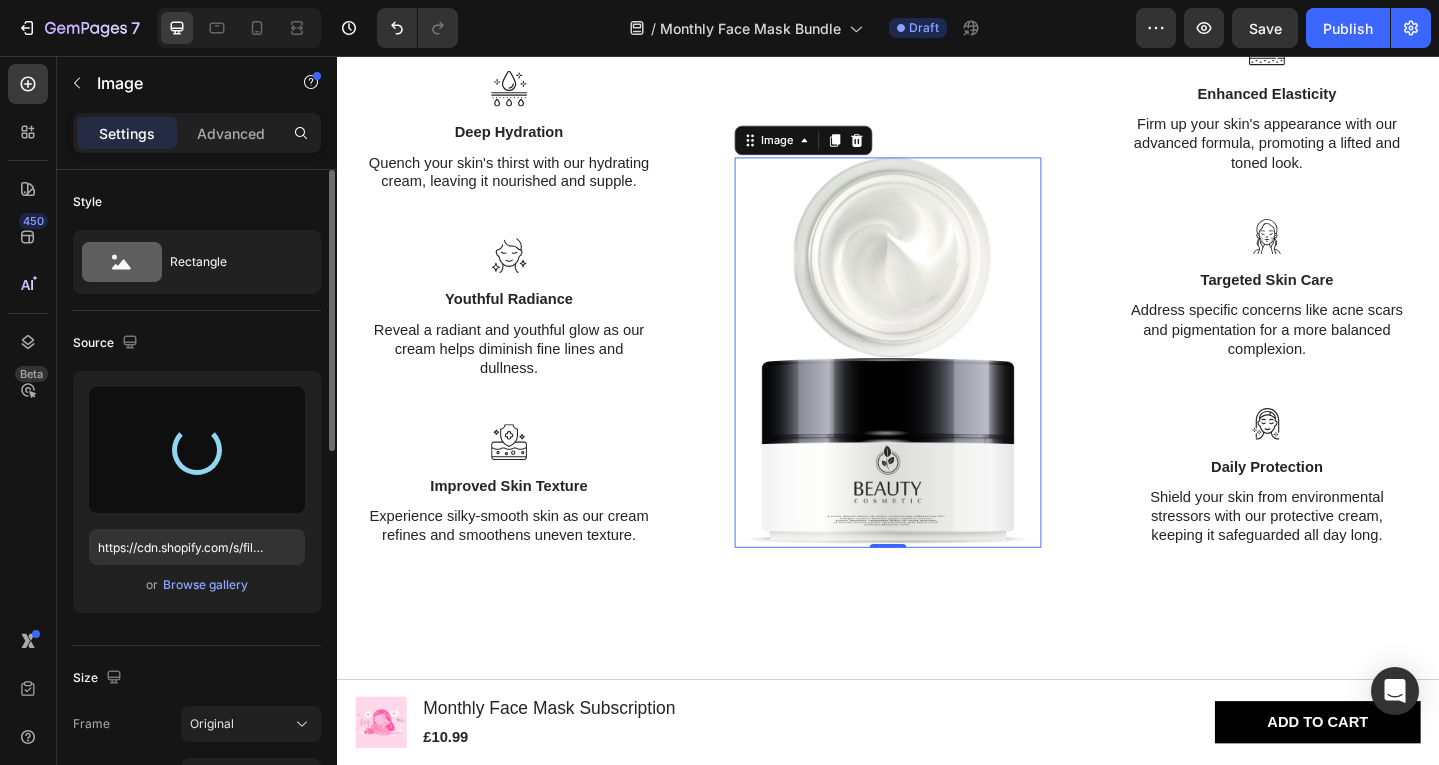type on "https://cdn.shopify.com/s/files/1/0935/7561/0710/files/gempages_578355793779229637-1364aac4-921e-4275-befb-d505ef15cb1f.png" 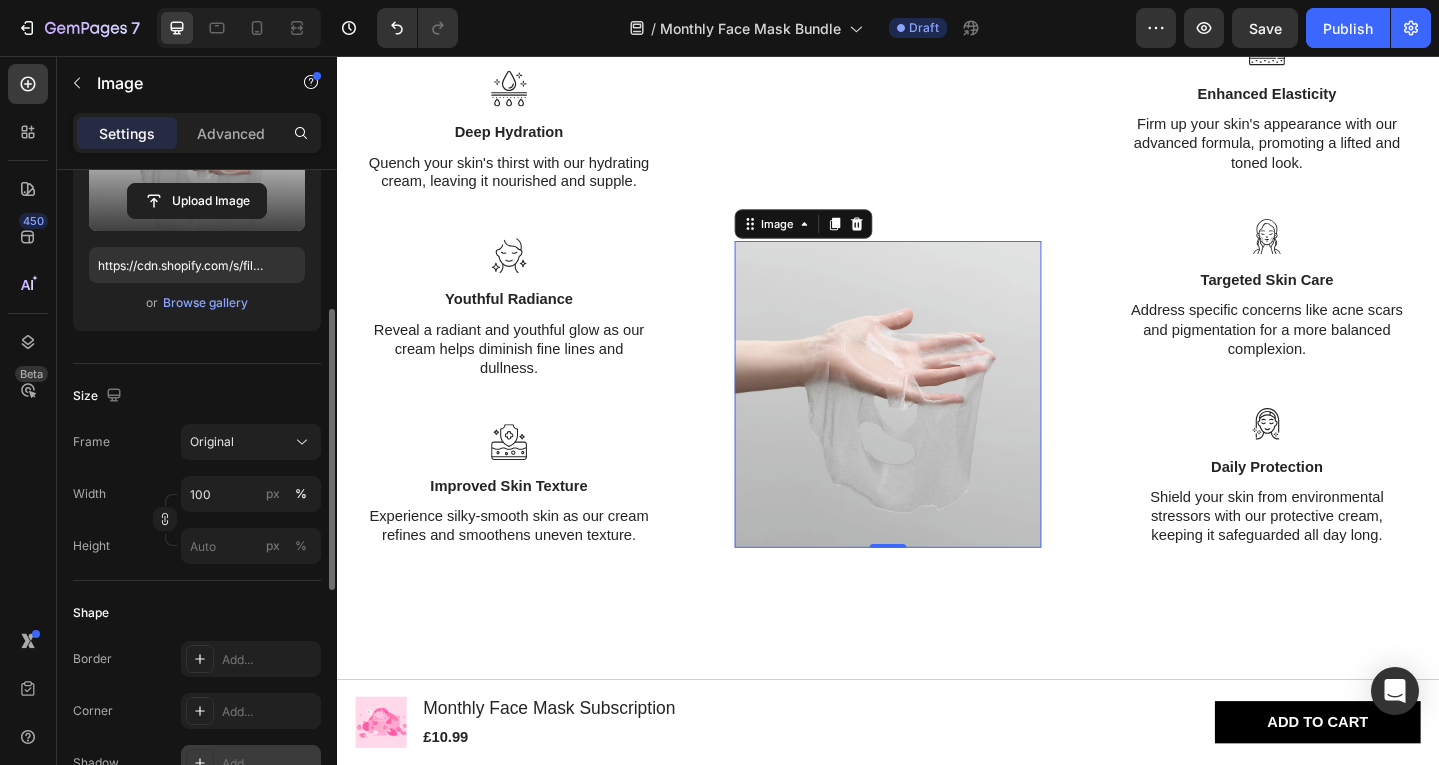 scroll, scrollTop: 280, scrollLeft: 0, axis: vertical 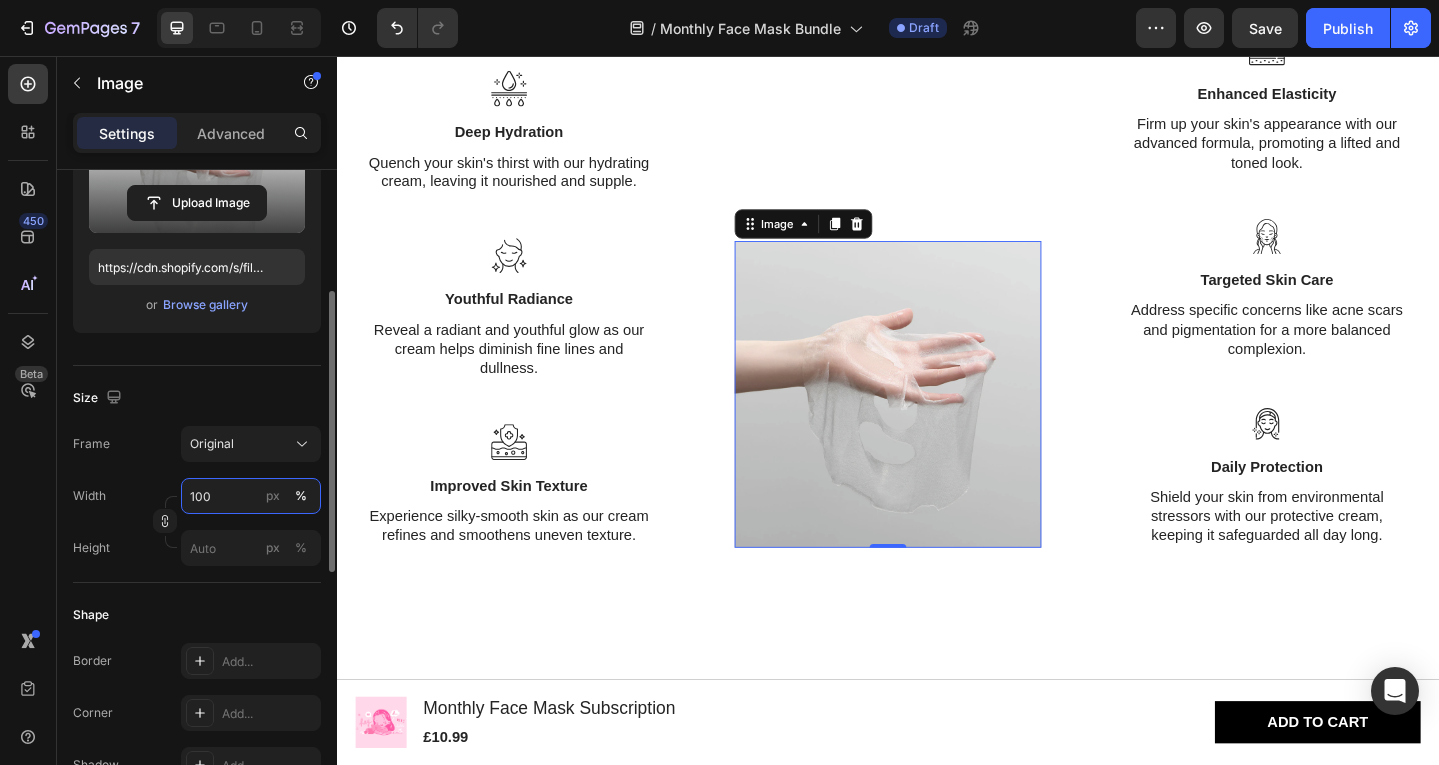click on "100" at bounding box center (251, 496) 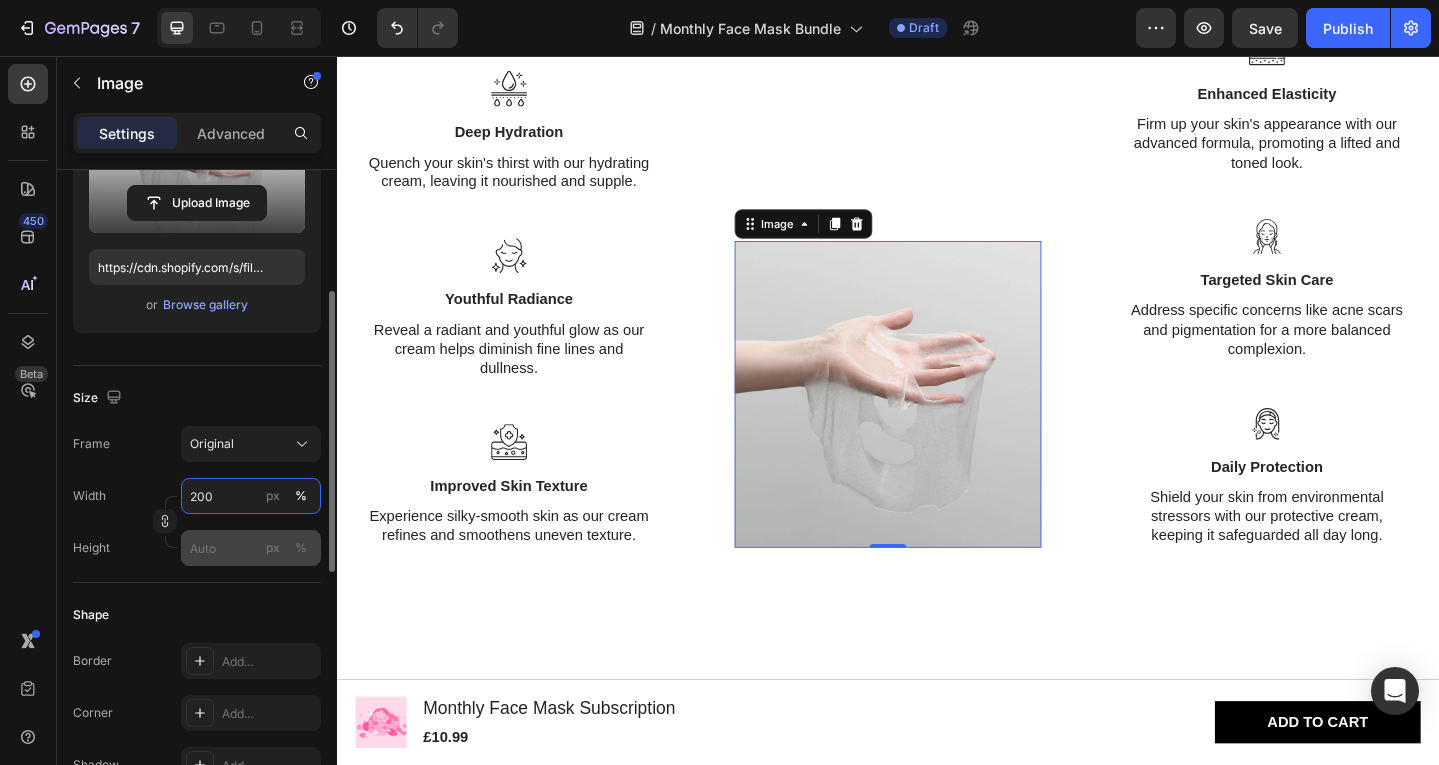 type on "200" 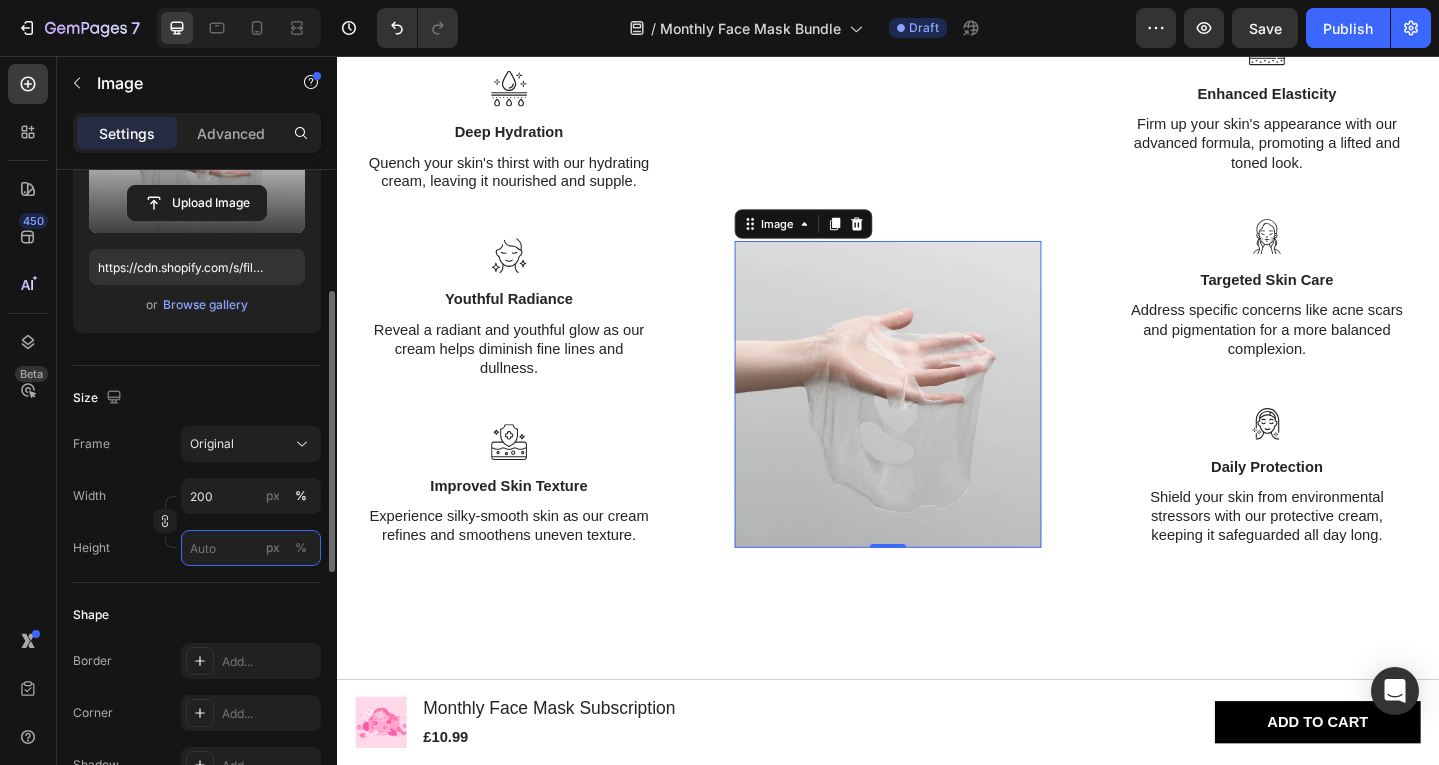 click on "px %" at bounding box center (251, 548) 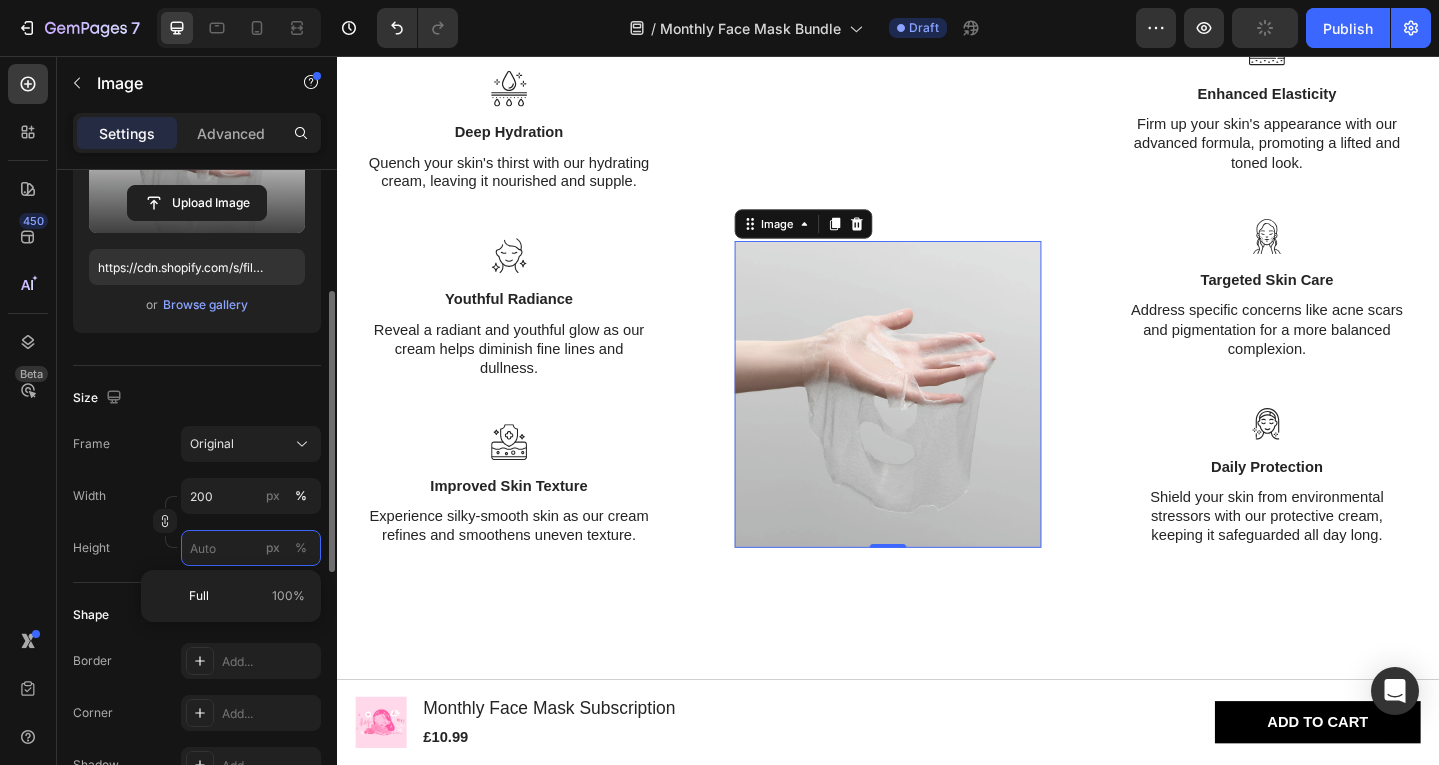 type 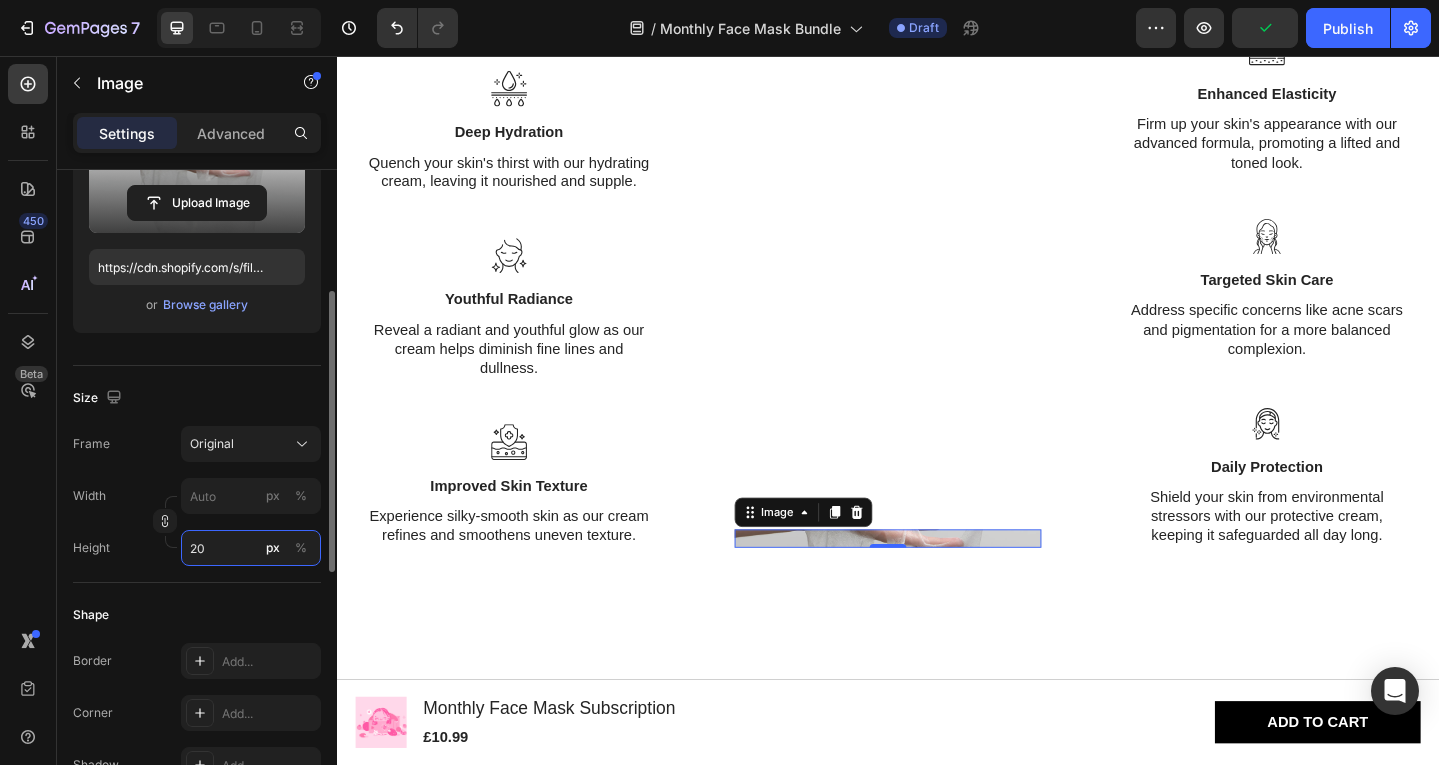 type on "2" 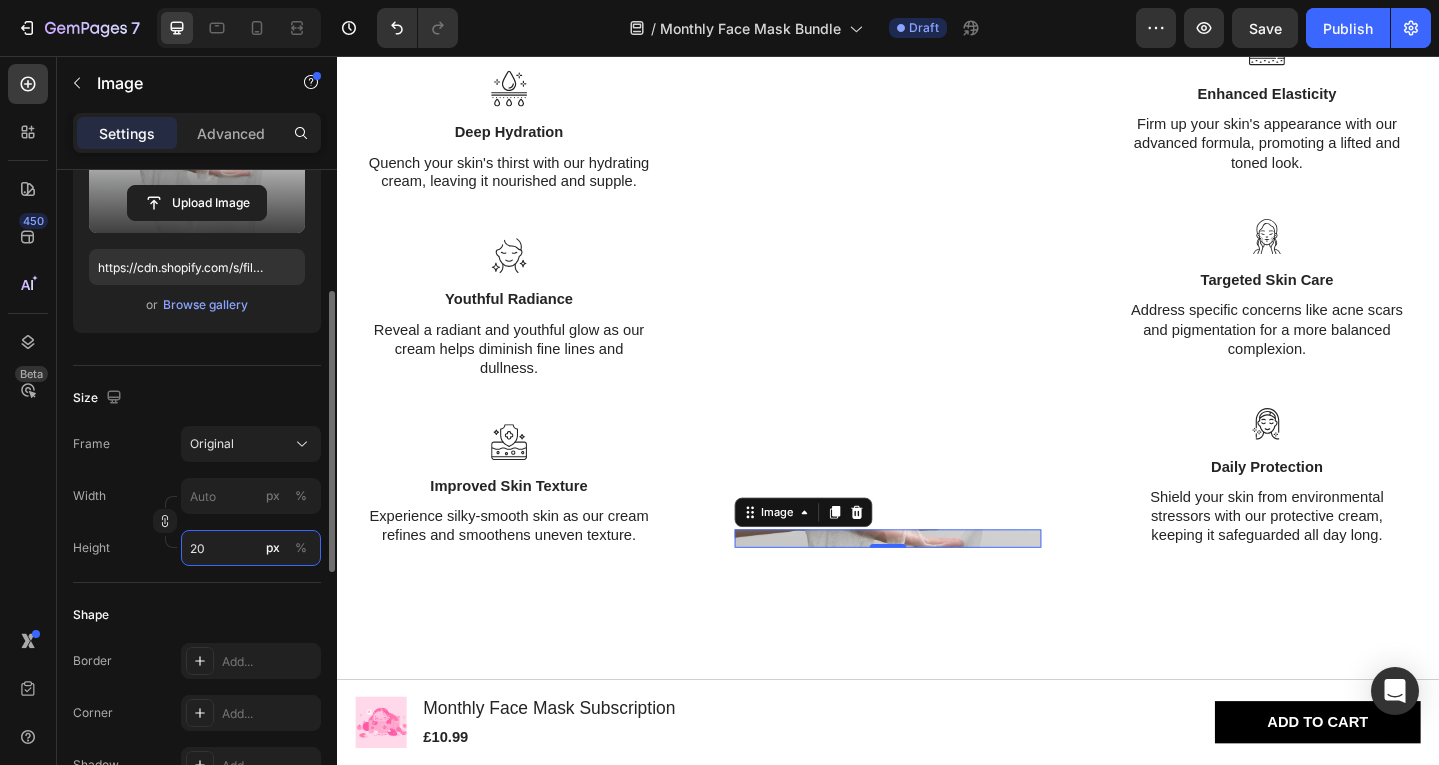 type on "2" 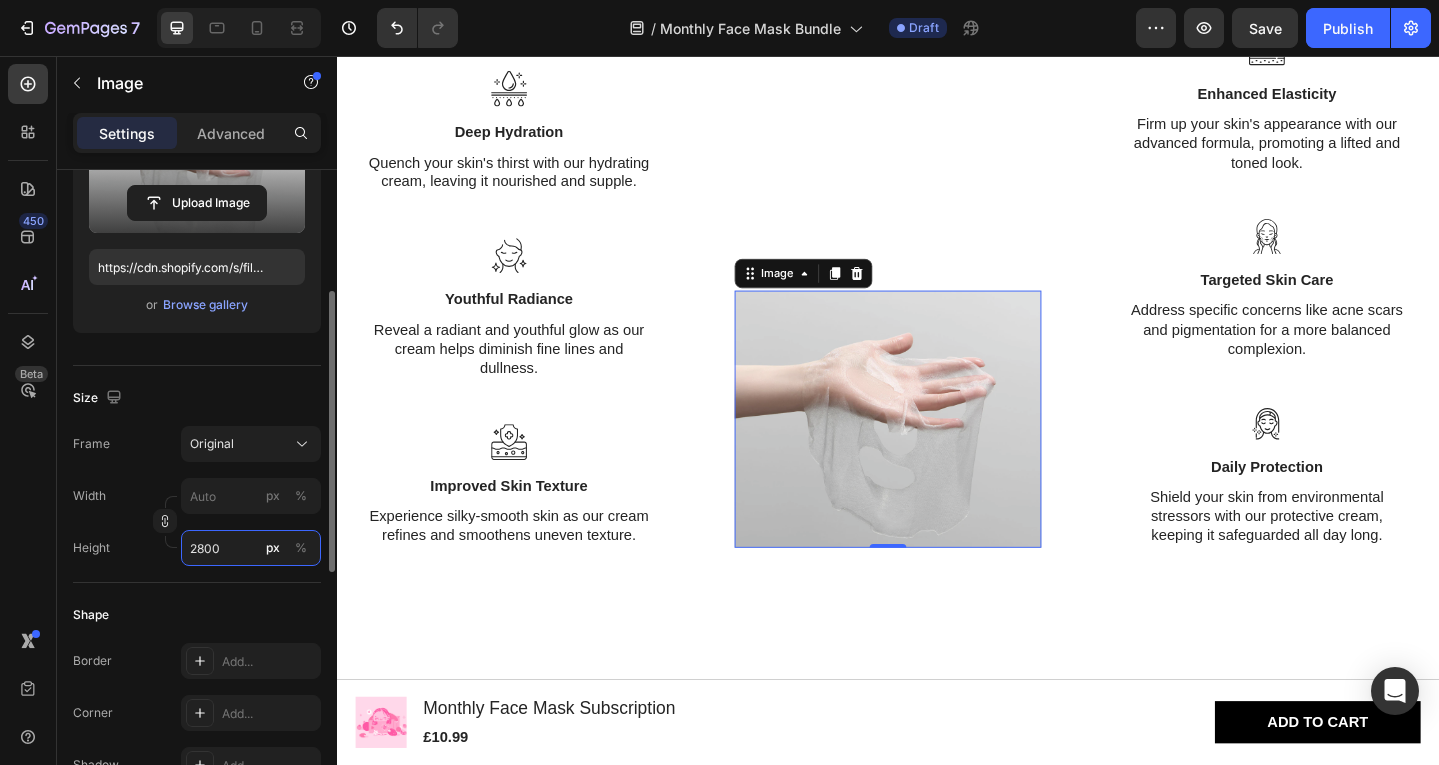 scroll, scrollTop: 4456, scrollLeft: 0, axis: vertical 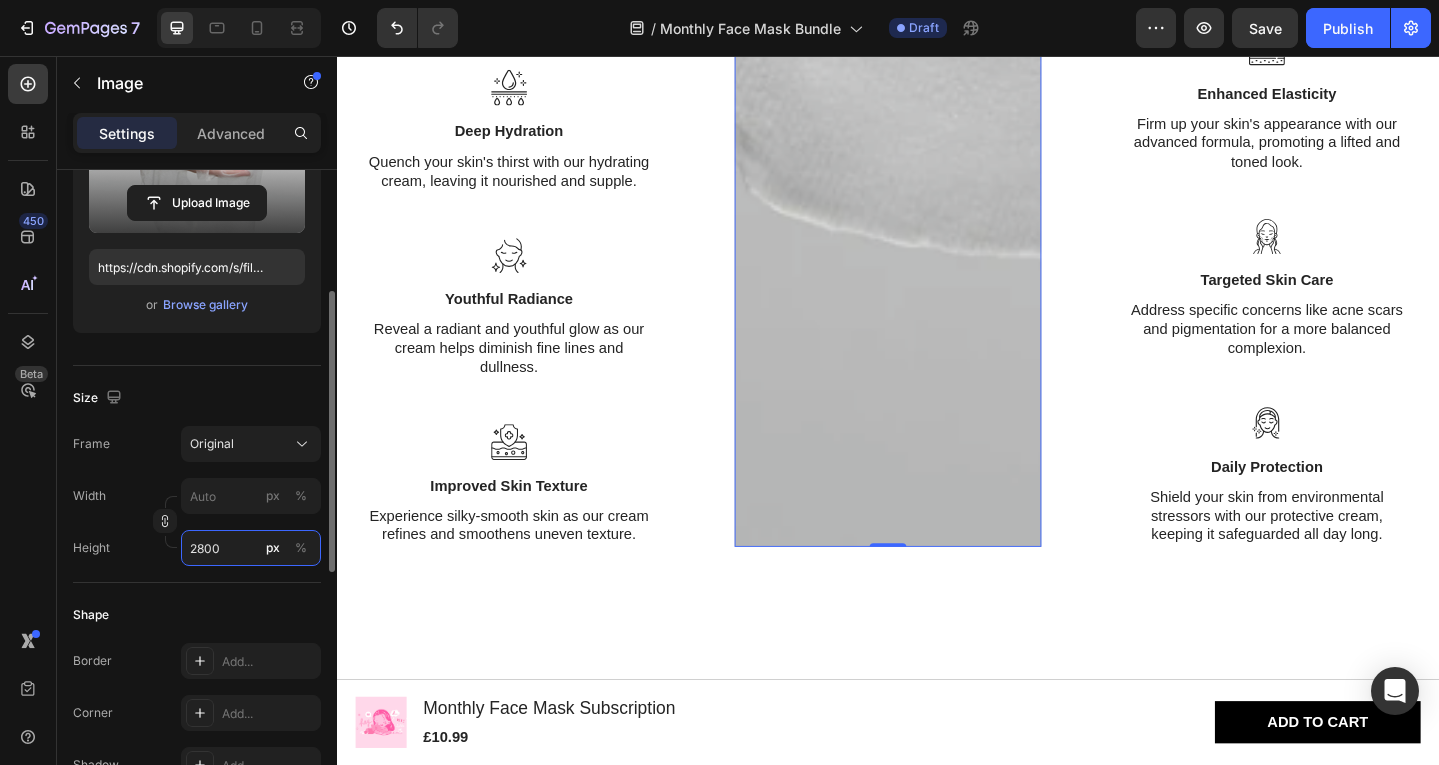 click on "2800" at bounding box center (251, 548) 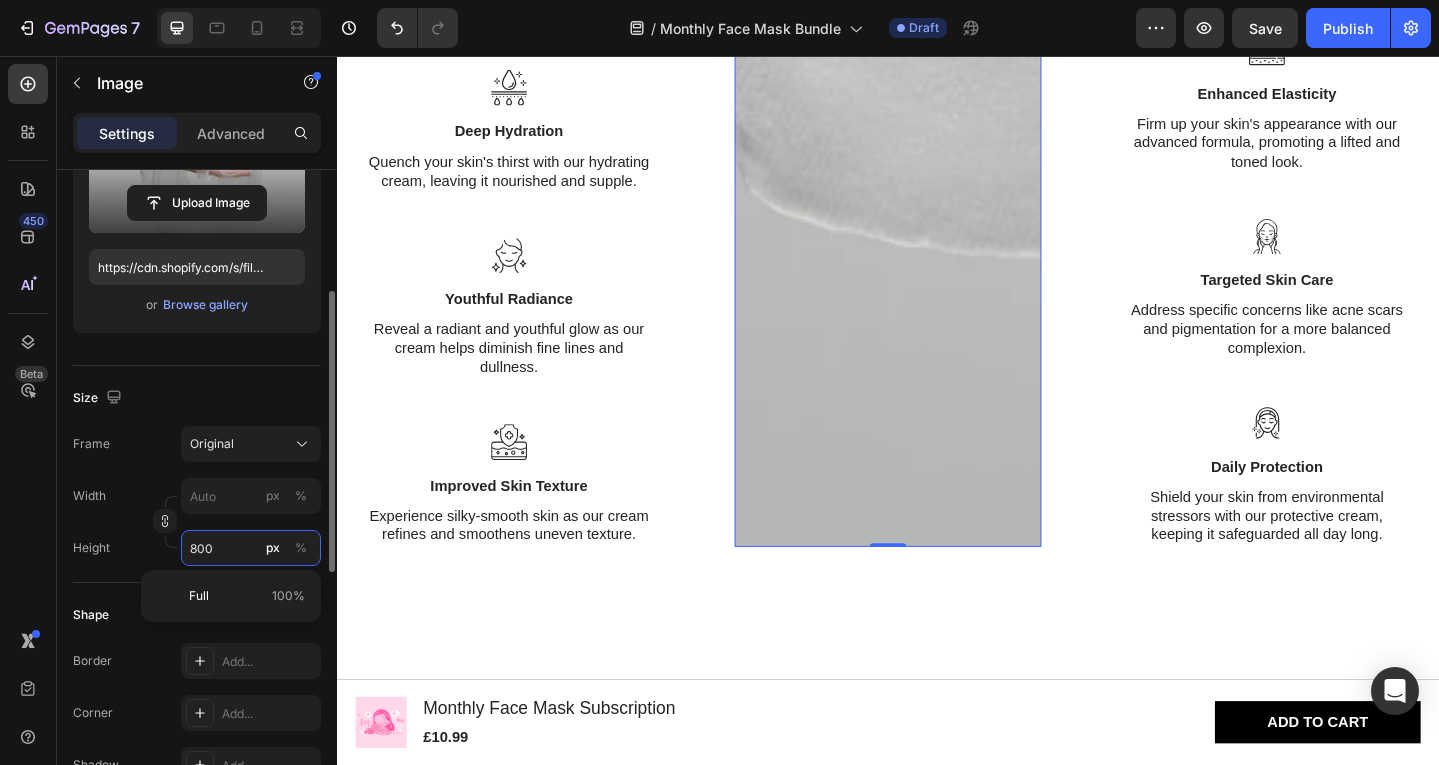 scroll, scrollTop: 2456, scrollLeft: 0, axis: vertical 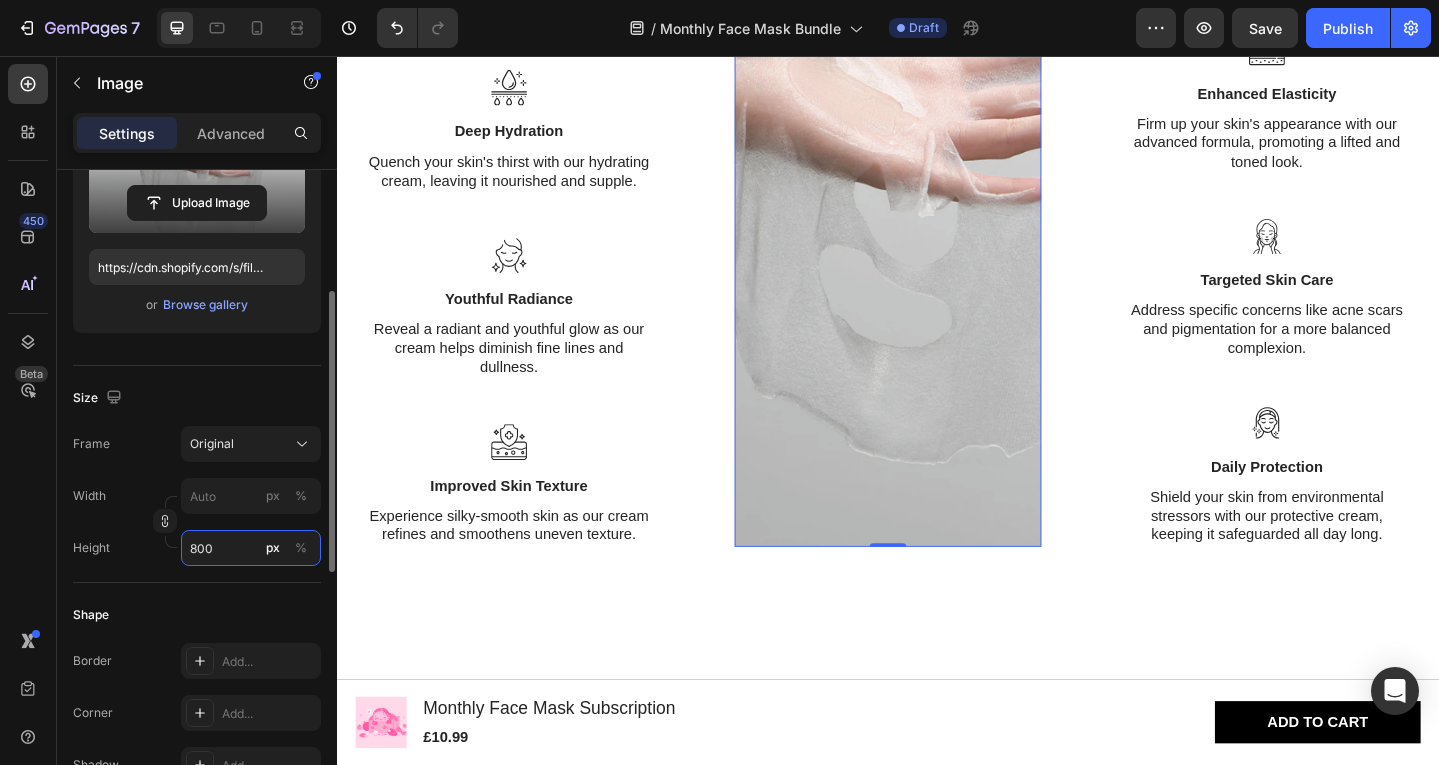 click on "800" at bounding box center (251, 548) 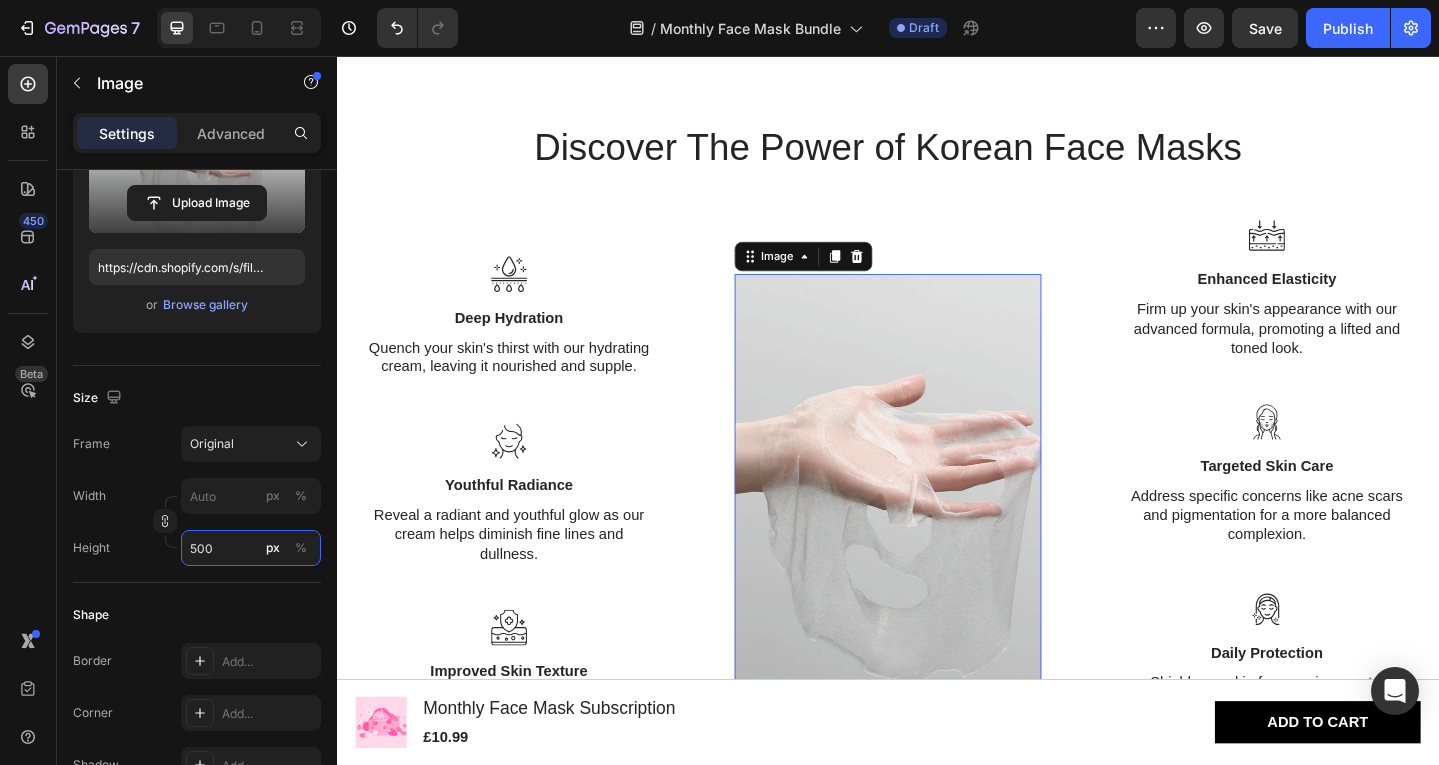 scroll, scrollTop: 2185, scrollLeft: 0, axis: vertical 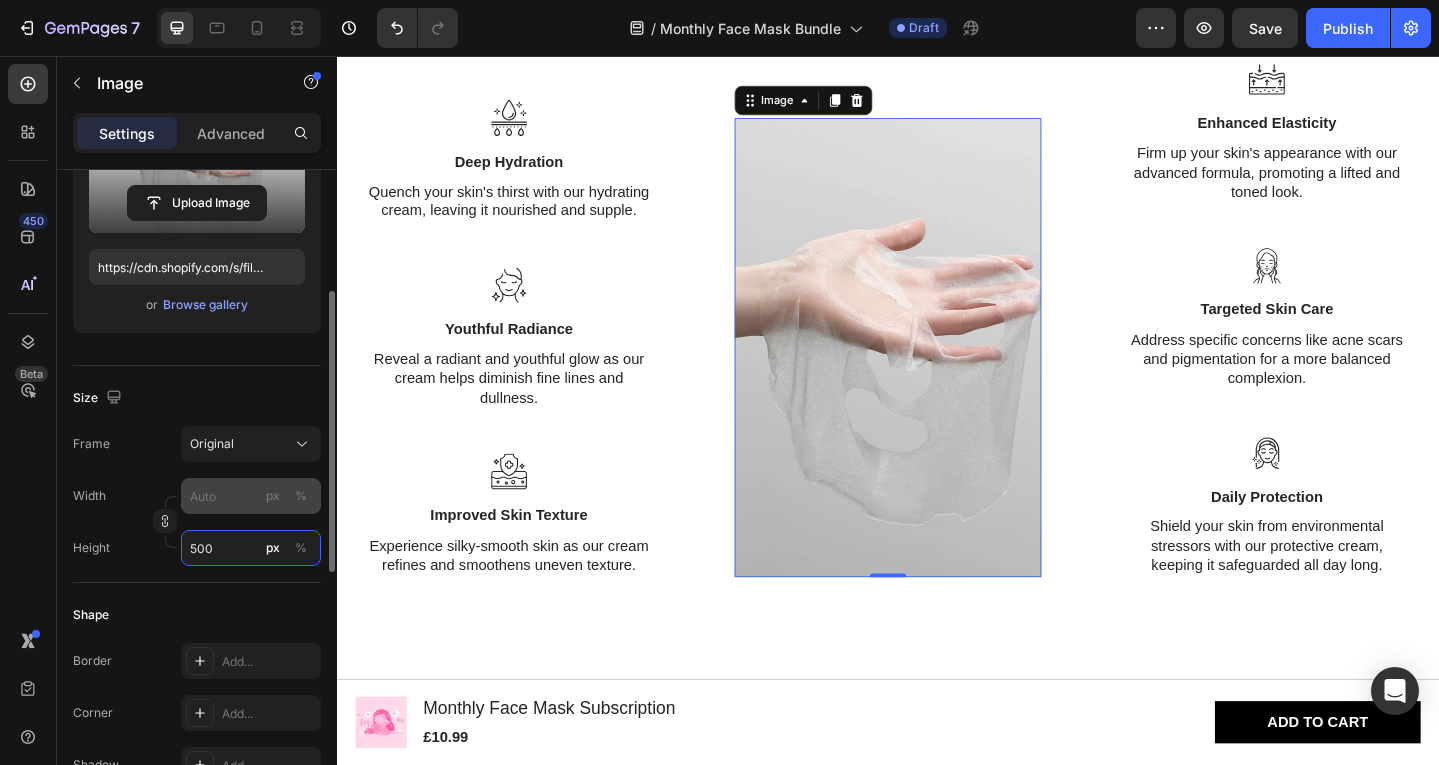 type on "500" 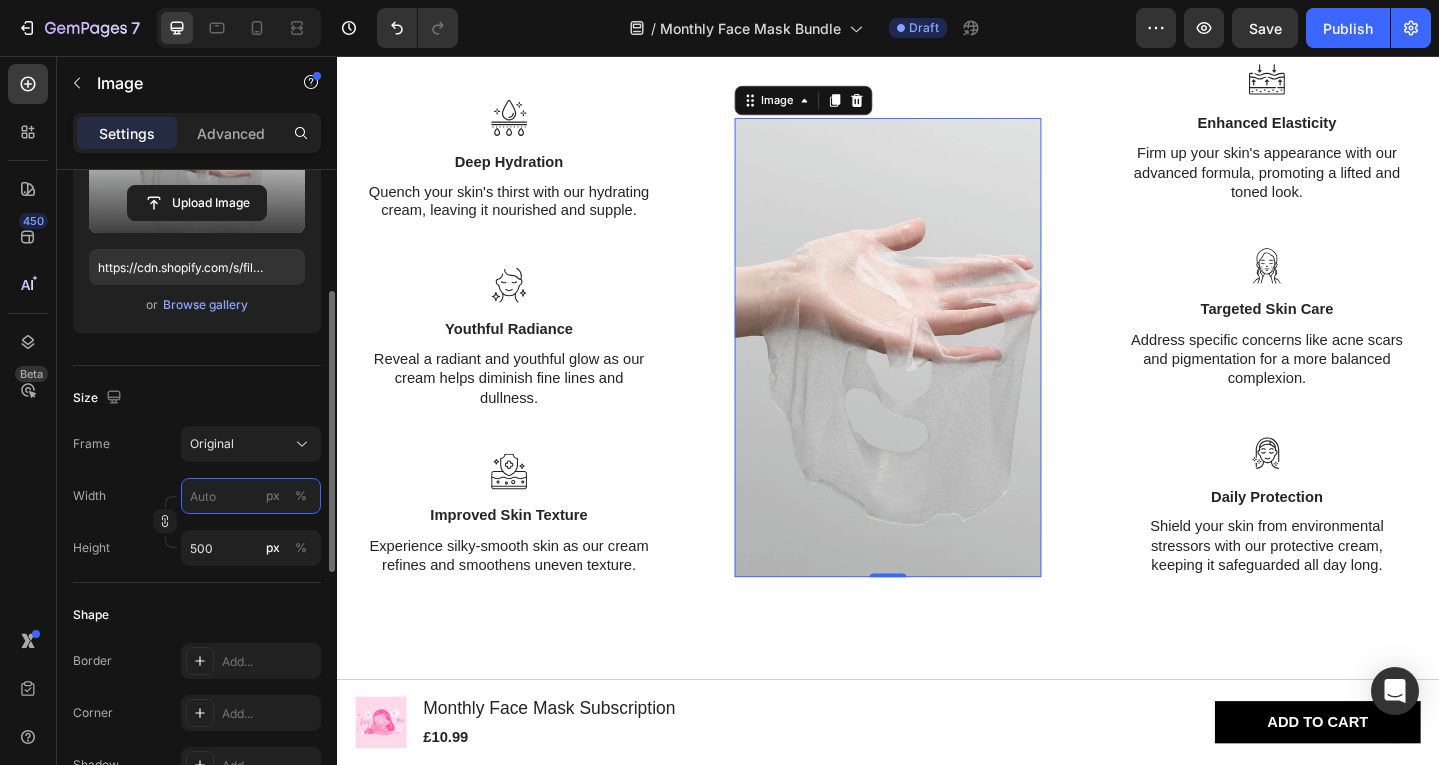 click on "px %" at bounding box center (251, 496) 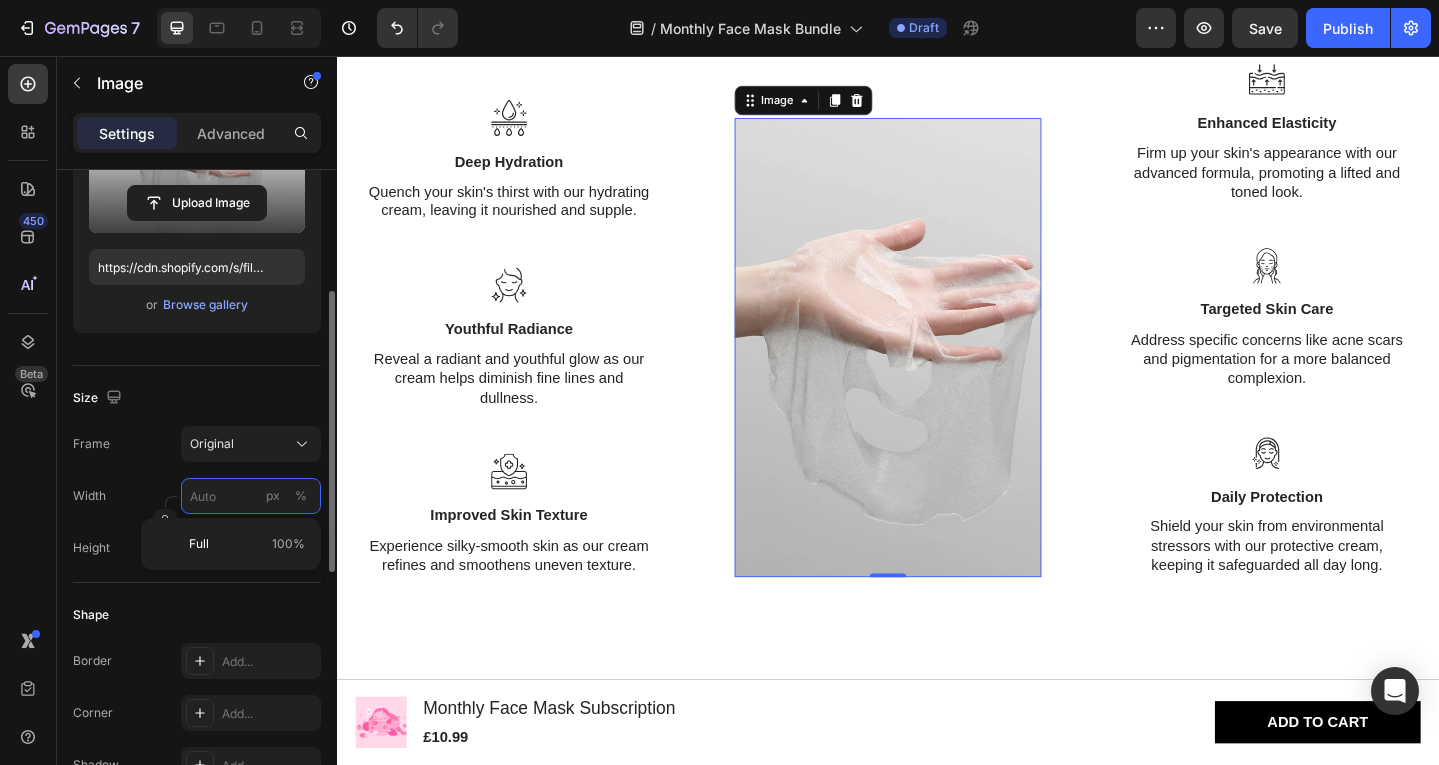 type on "5" 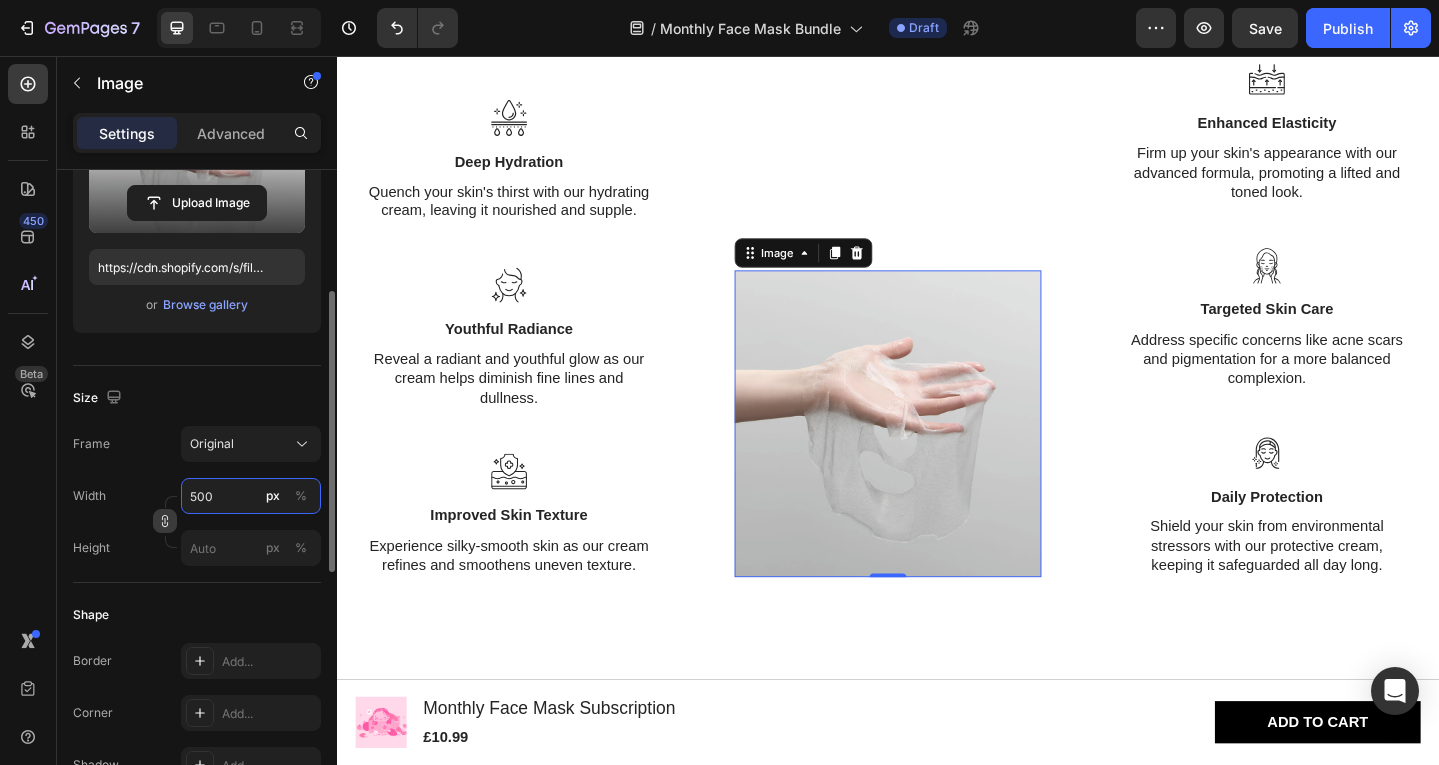 type on "500" 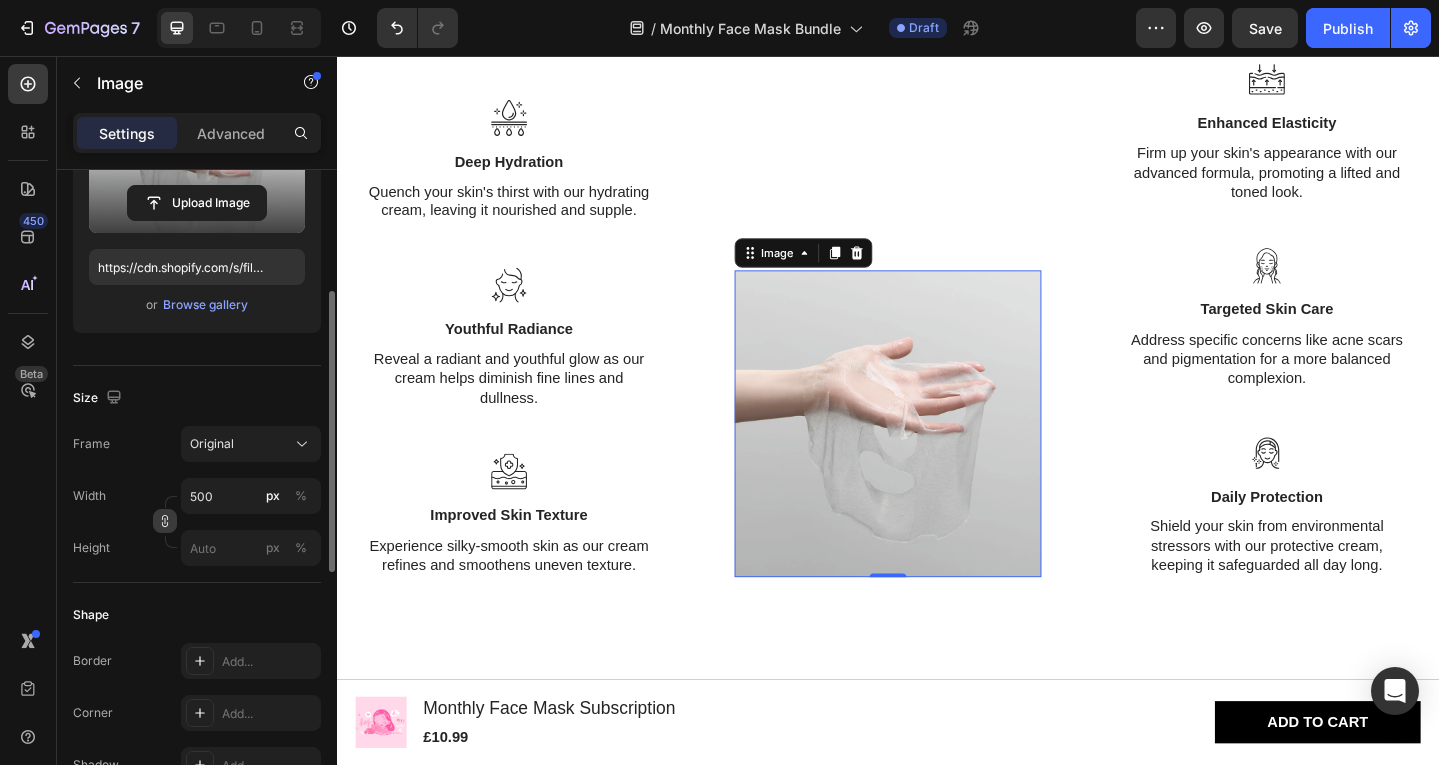 click 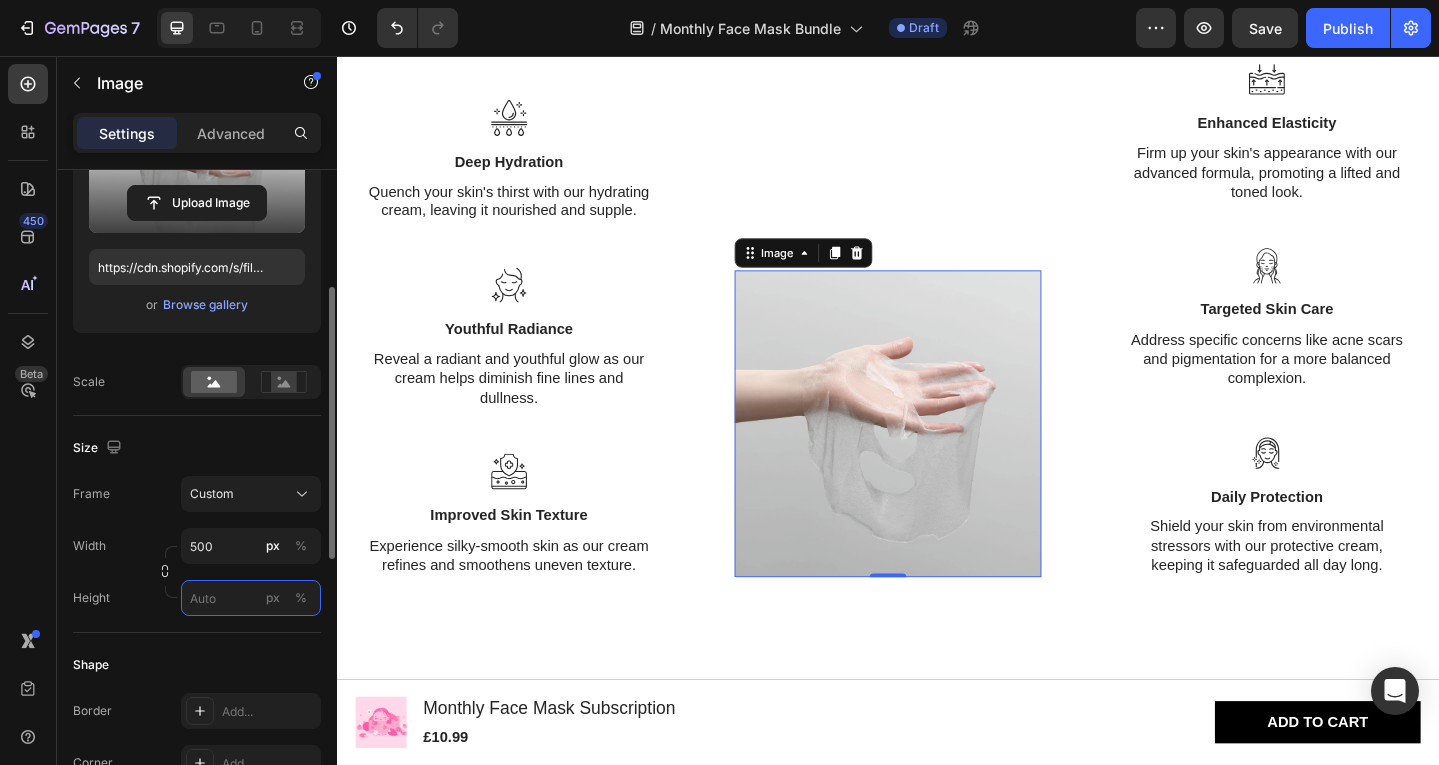 click on "px %" at bounding box center (251, 598) 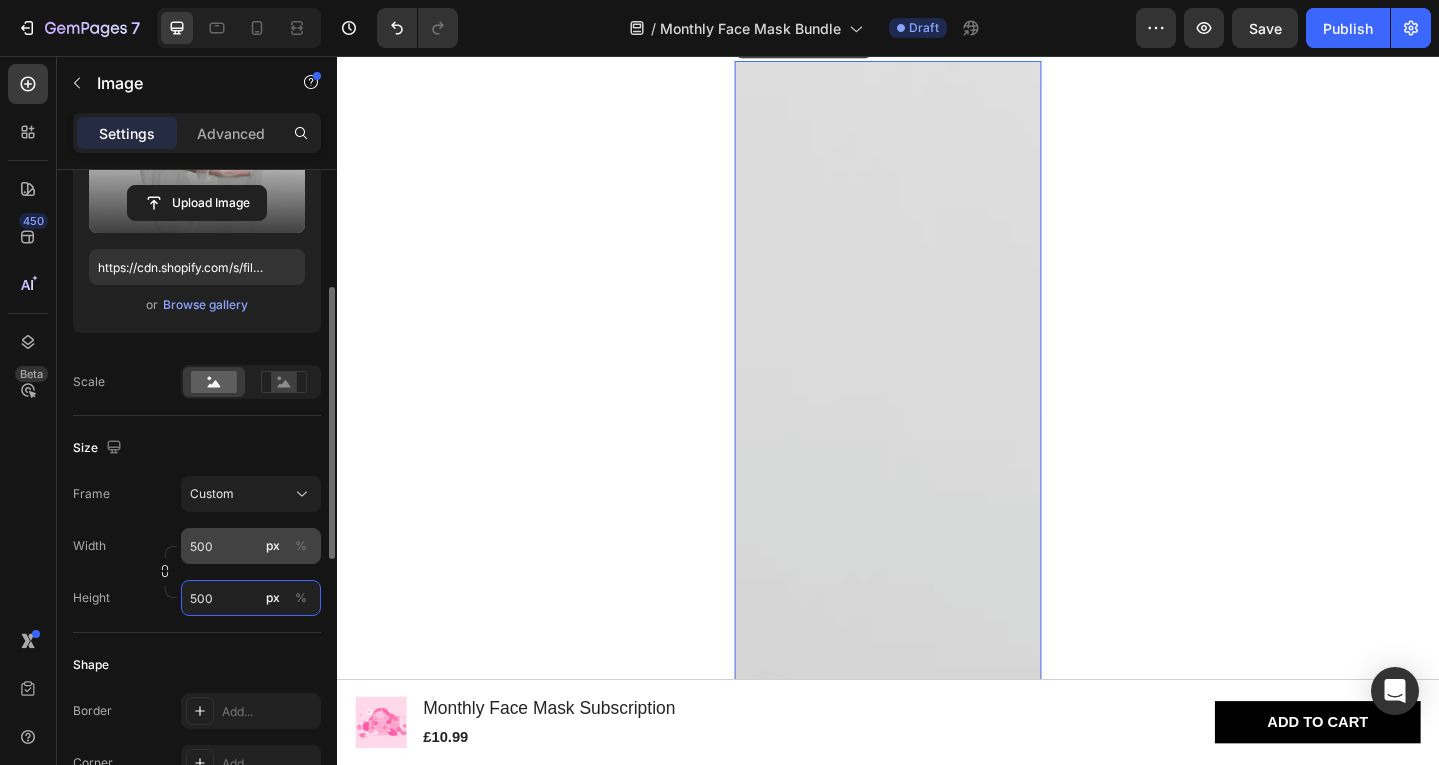 type on "500" 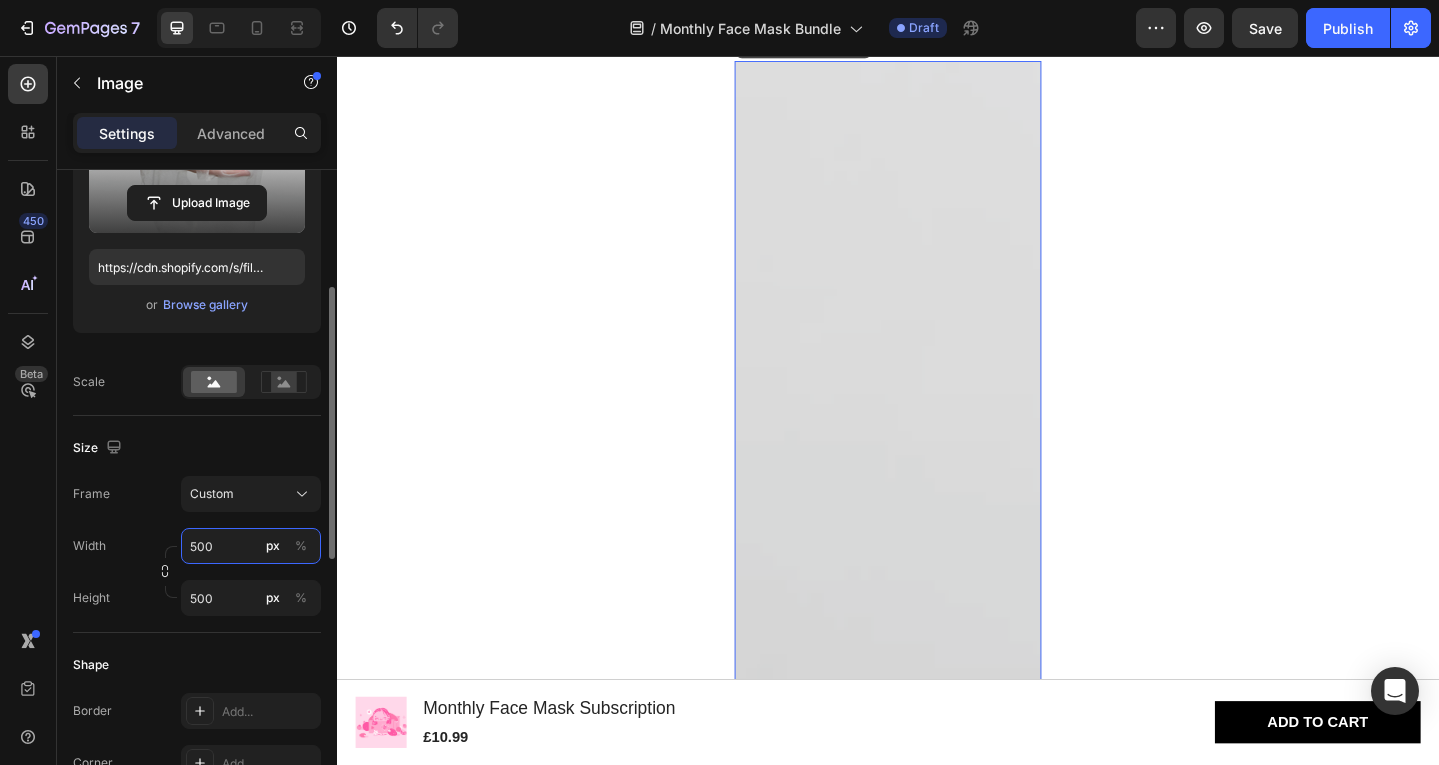 click on "500" at bounding box center [251, 546] 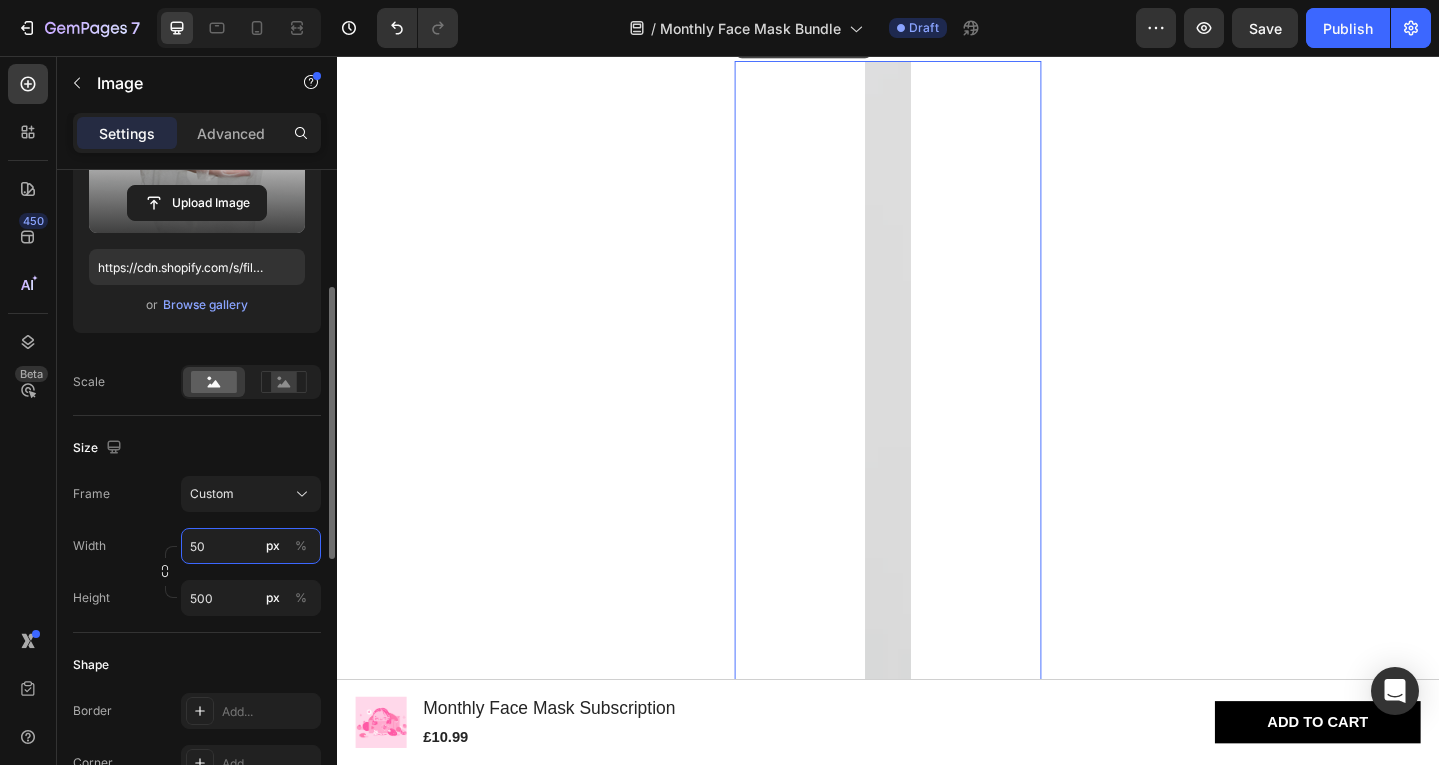type on "5" 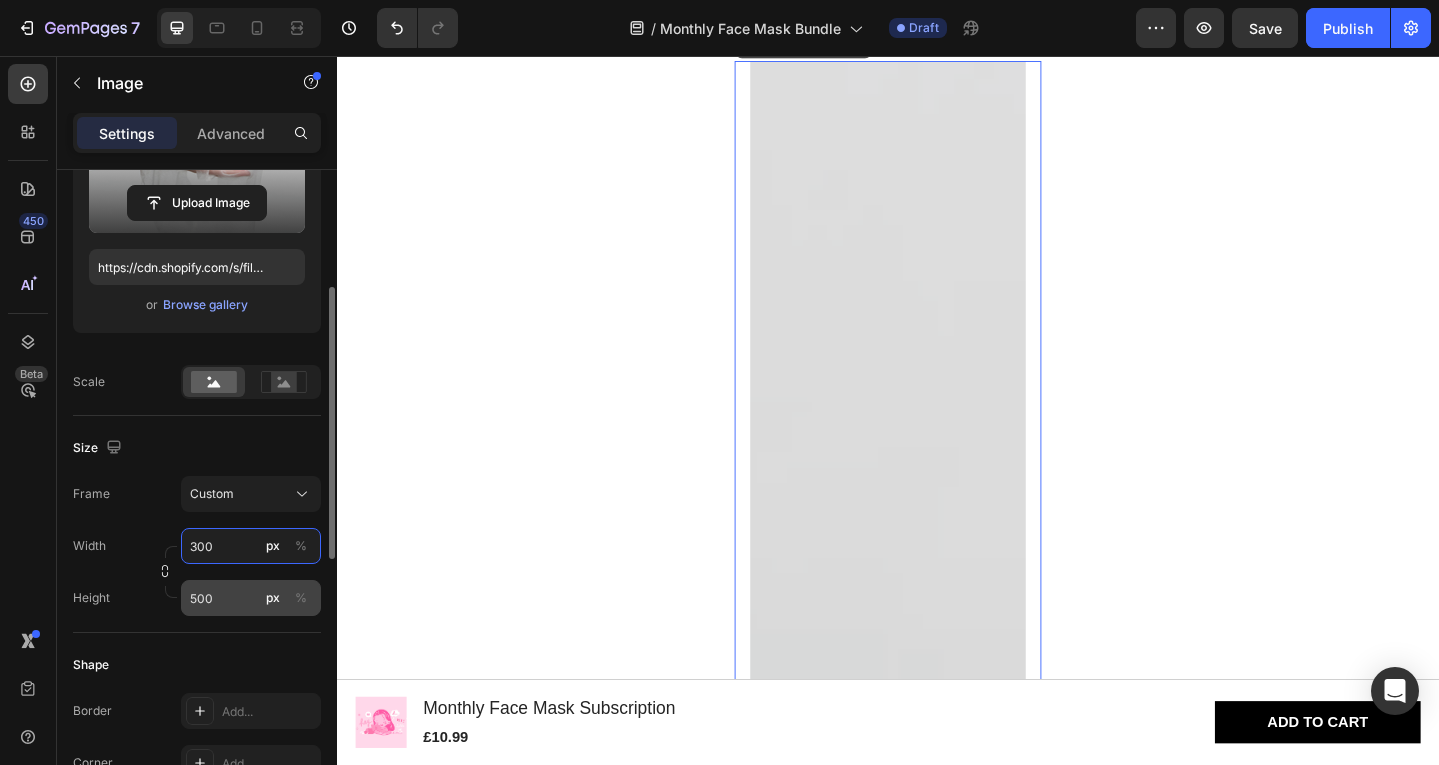 type on "300" 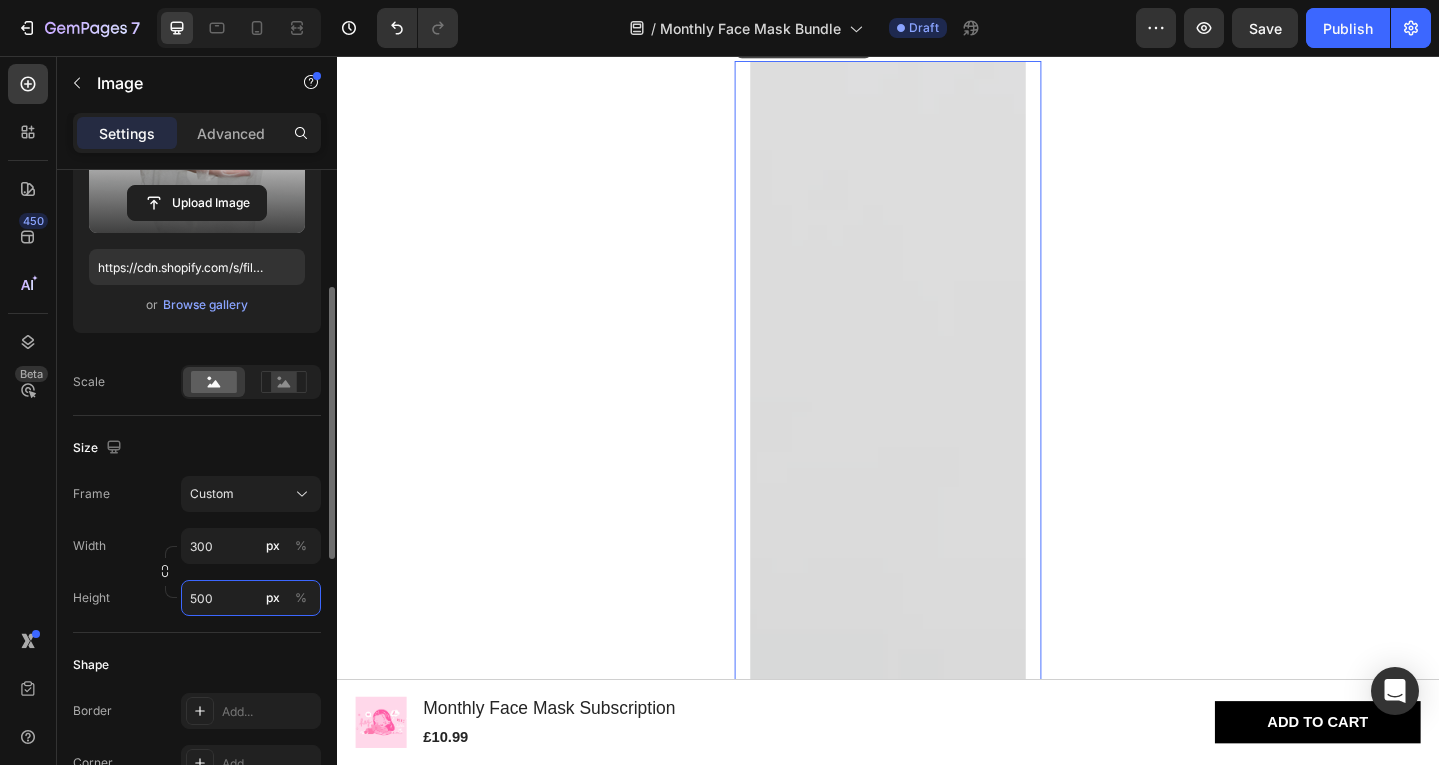 type on "5000" 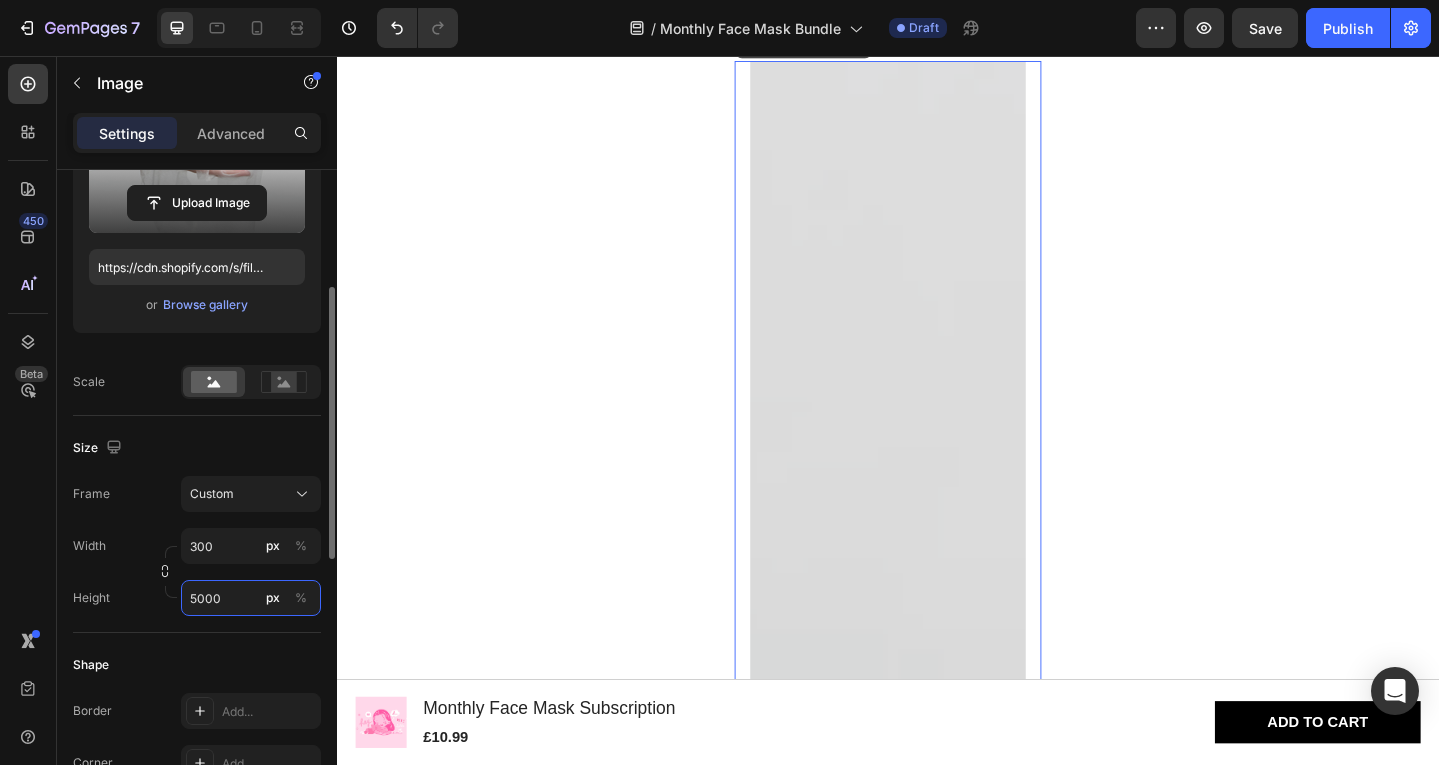 click on "5000" at bounding box center (251, 598) 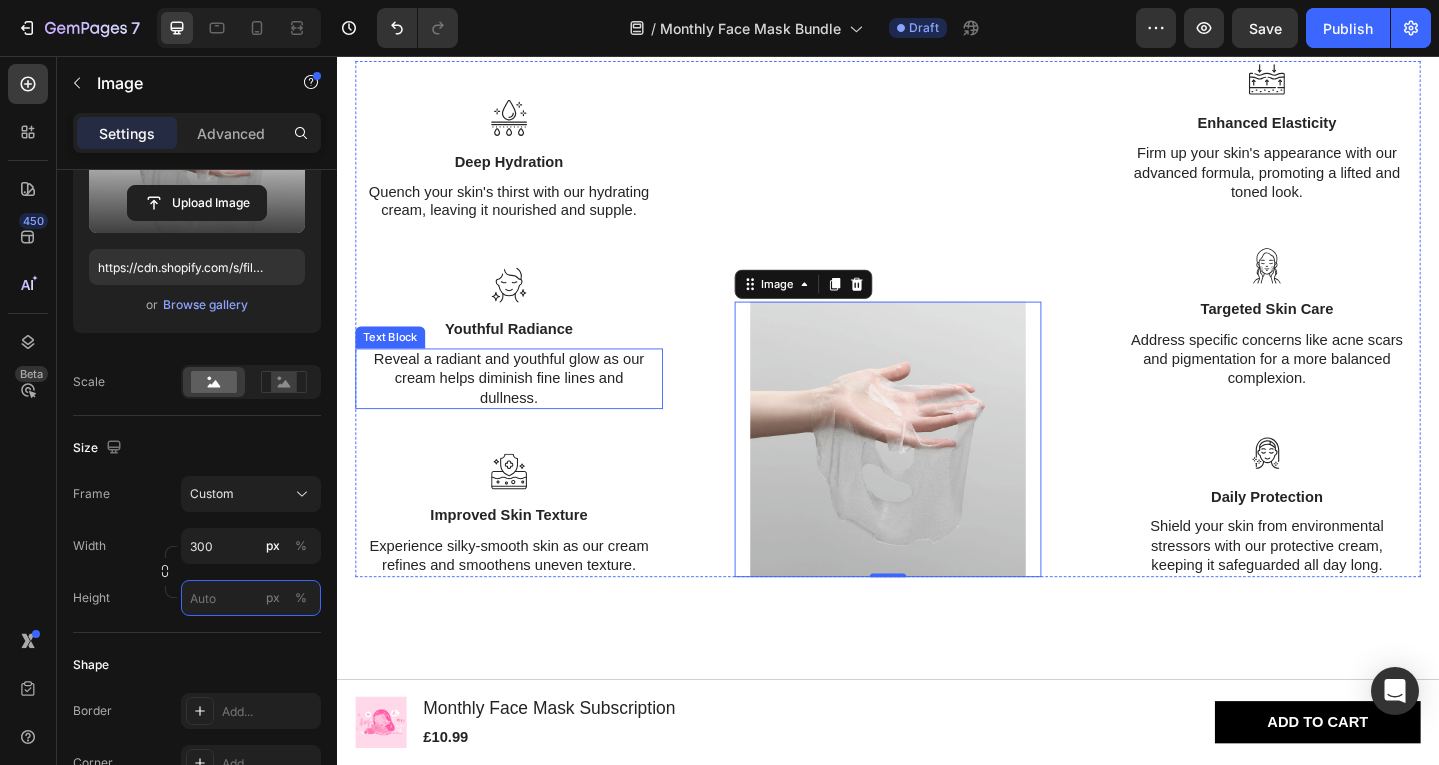scroll, scrollTop: 2107, scrollLeft: 0, axis: vertical 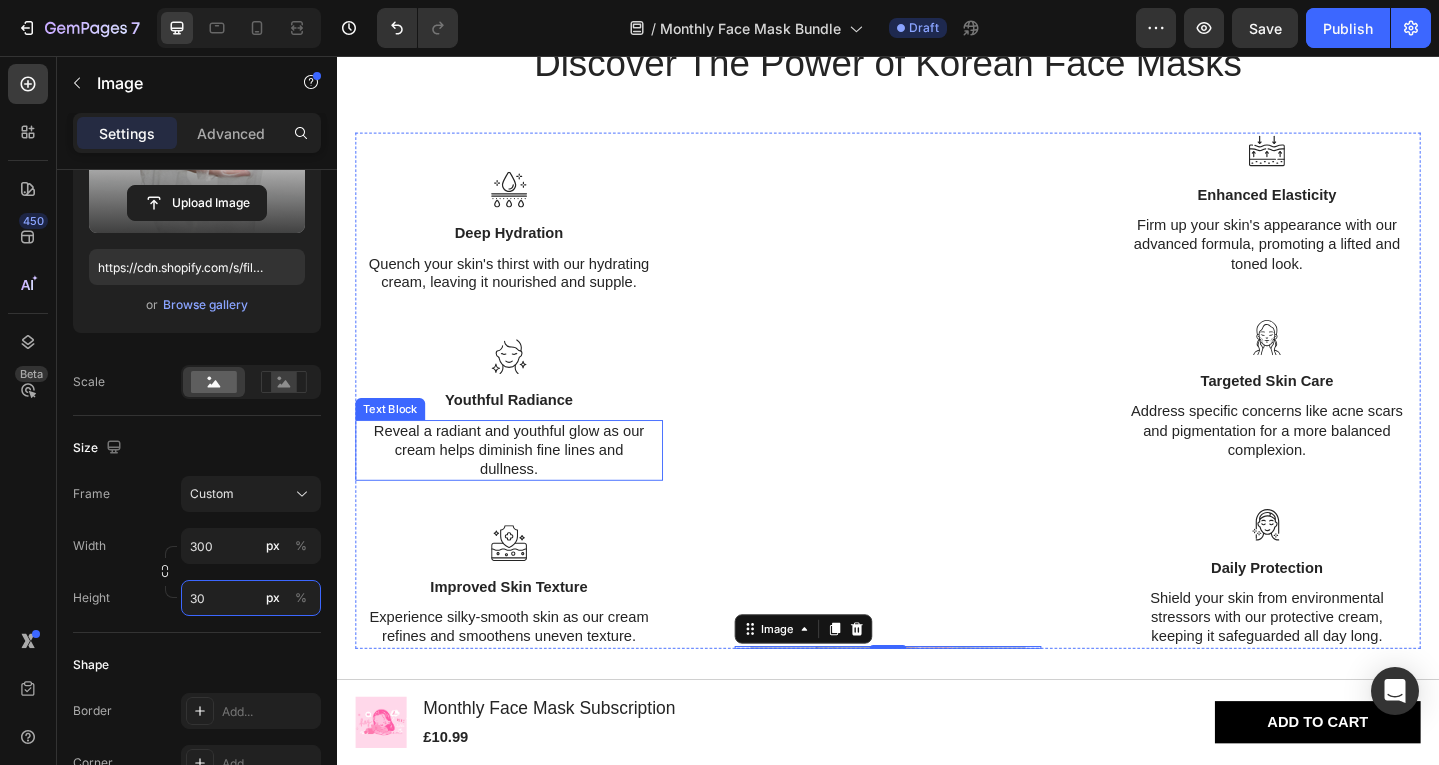 type on "300" 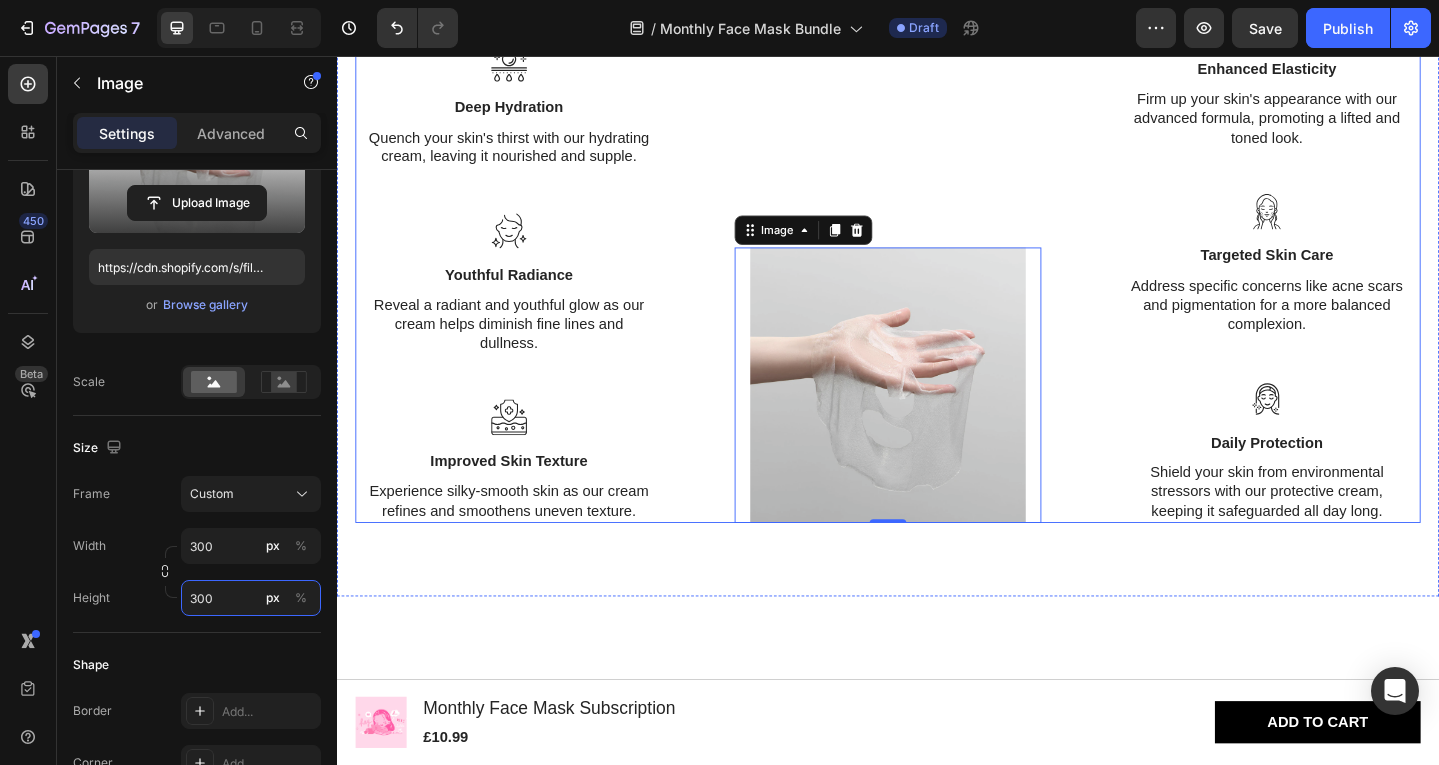 scroll, scrollTop: 2245, scrollLeft: 0, axis: vertical 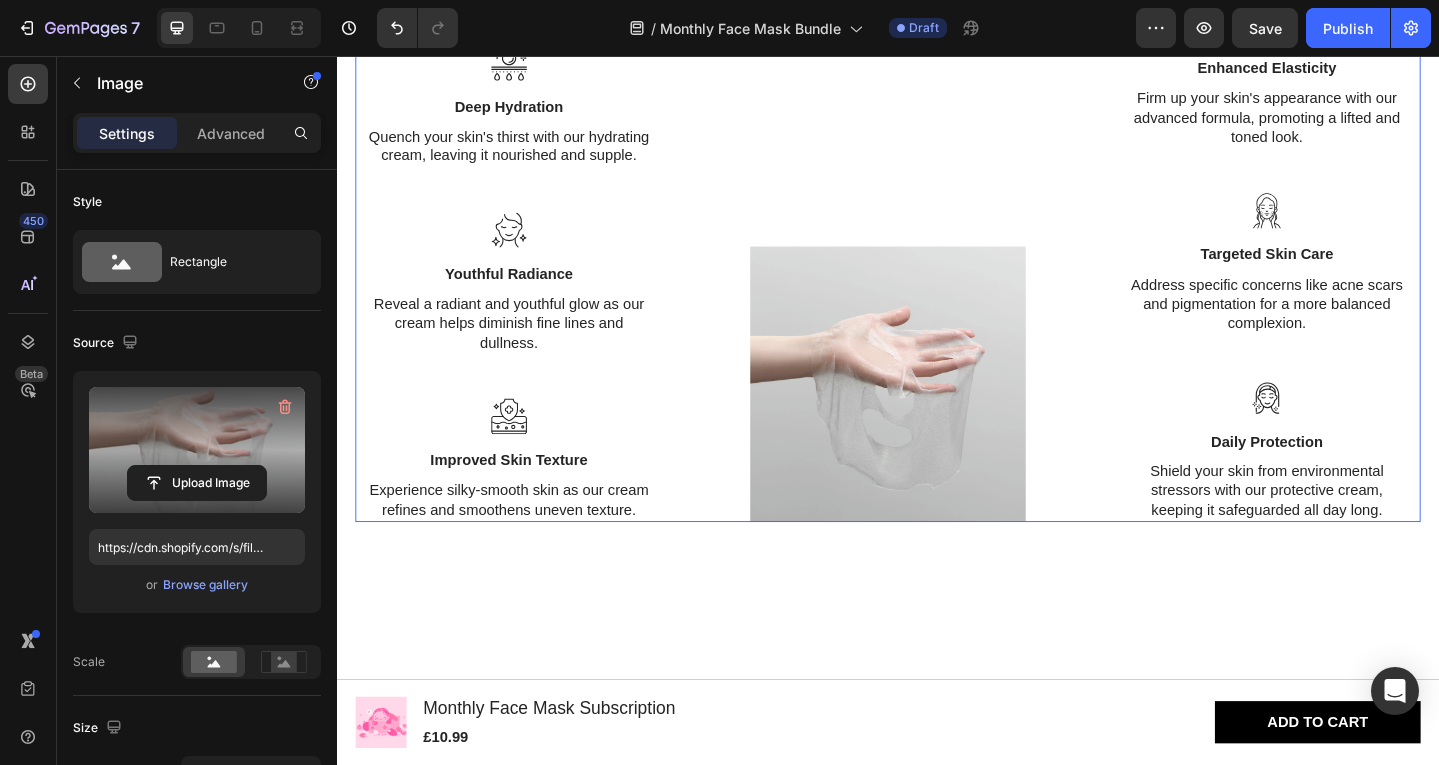 click on "Image" at bounding box center (937, 283) 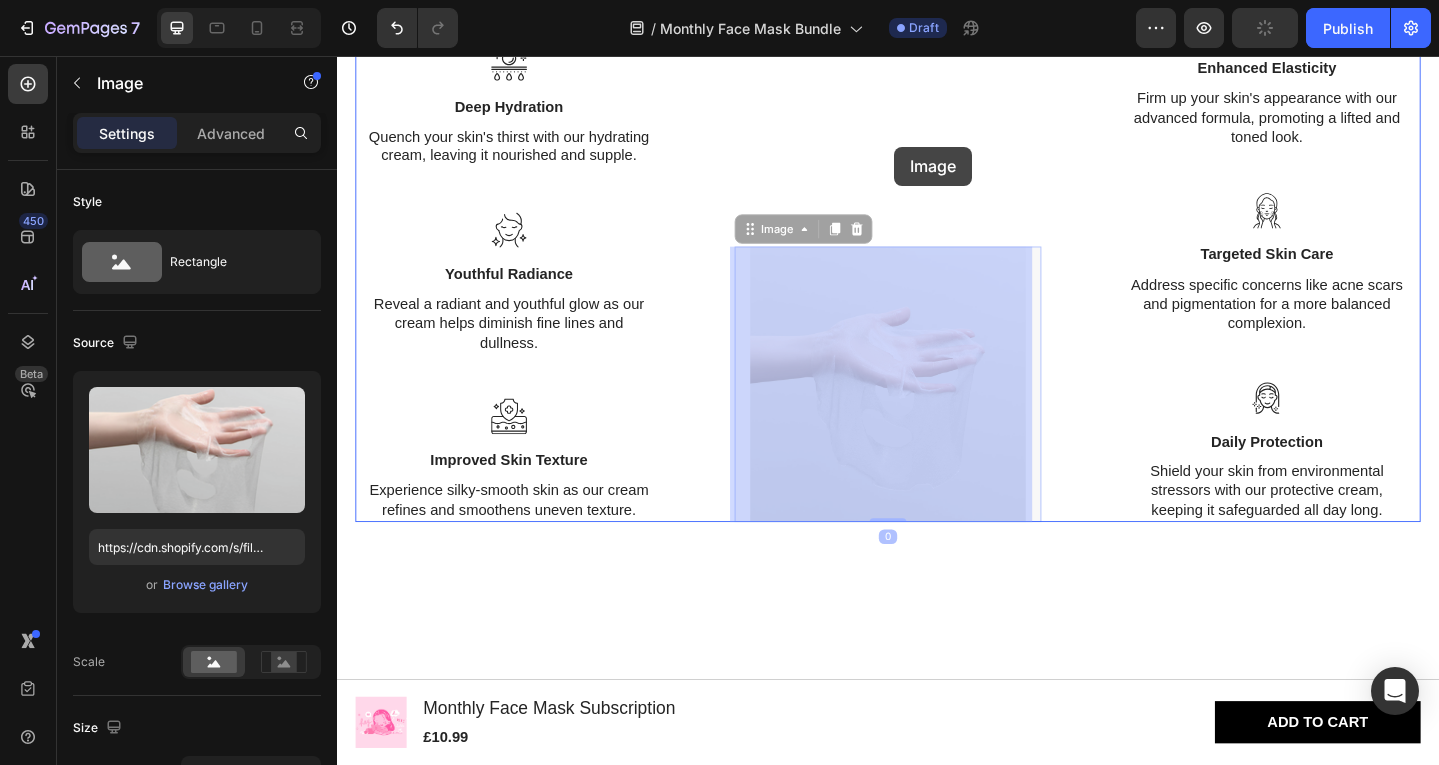 drag, startPoint x: 966, startPoint y: 328, endPoint x: 943, endPoint y: 155, distance: 174.5222 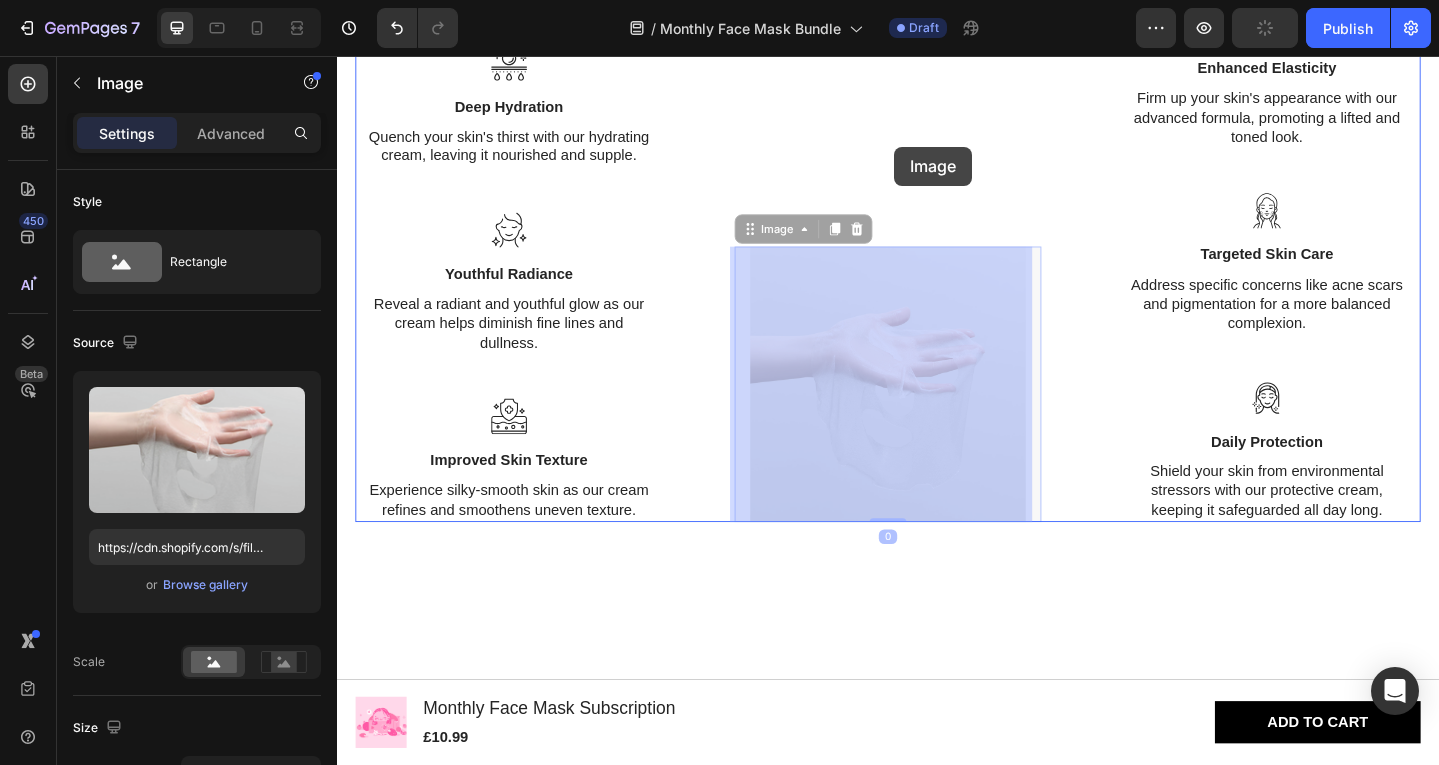 click on "Header Product Images Monthly Face Mask Subscription Product Title £10.99 Product Price Product Price Row Add to cart Button Product Sticky Discover The Power of Korean Face Masks  Heading
Icon Deep Hydration Text Block Quench your skin's thirst with our hydrating cream, leaving it nourished and supple. Text Block
Icon Youthful Radiance Text Block Reveal a radiant and youthful glow as our cream helps diminish fine lines and dullness. Text Block
Icon Improved Skin Texture Text Block Experience silky-smooth skin as our cream refines and smoothens uneven texture. Text Block Image   0 Image   0
Icon Enhanced Elasticity Text Block Firm up your skin's appearance with our advanced formula, promoting a lifted and toned look. Text Block
Icon Targeted Skin Care Text Block" at bounding box center (937, 920) 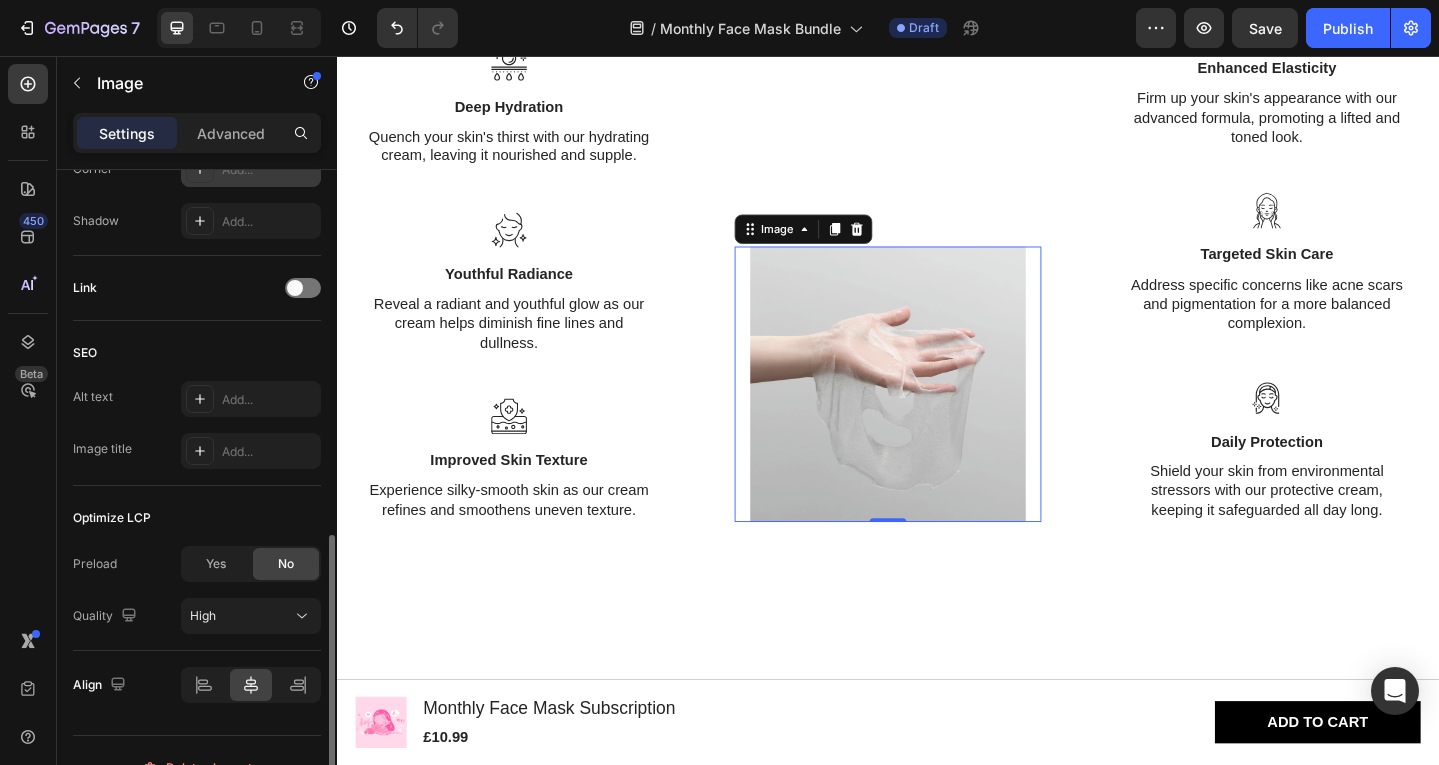 scroll, scrollTop: 908, scrollLeft: 0, axis: vertical 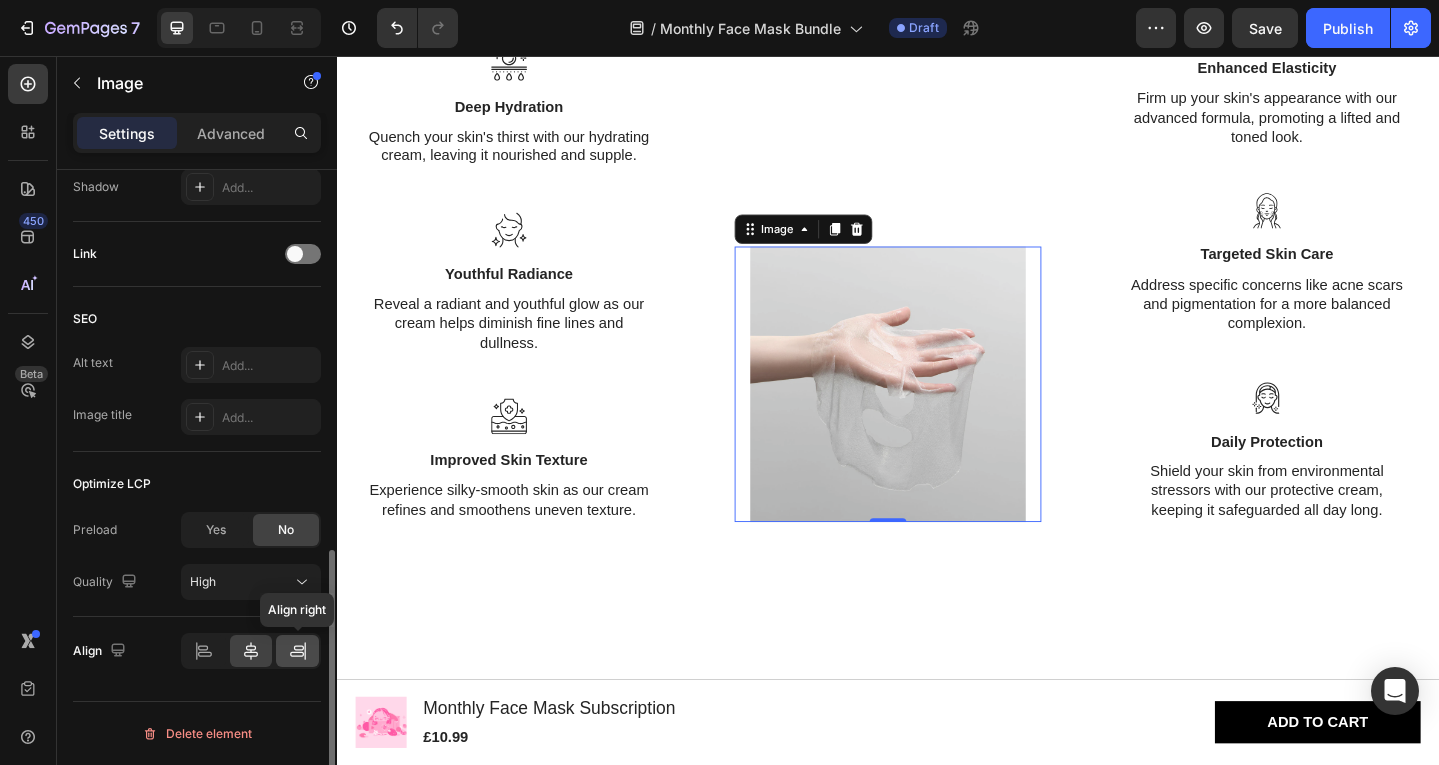 click 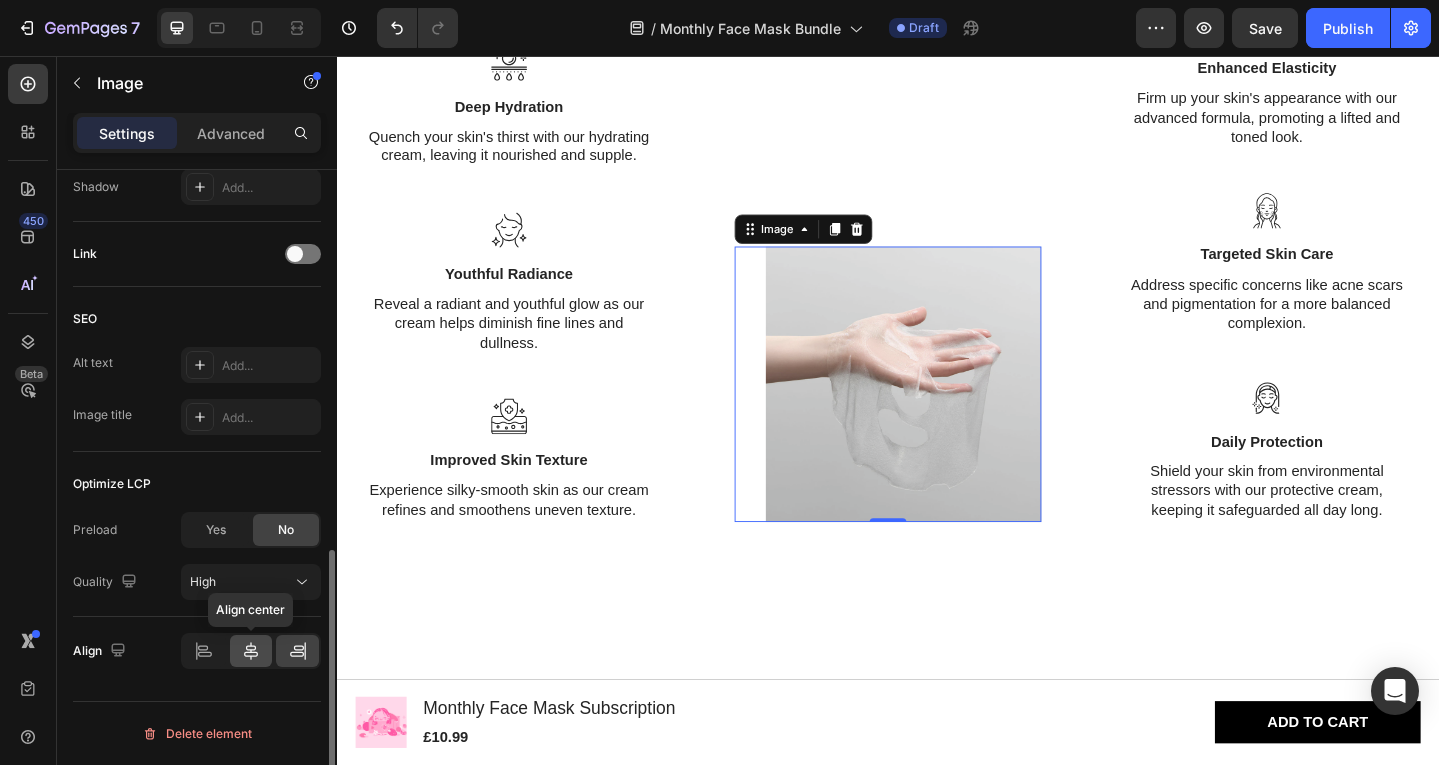 click 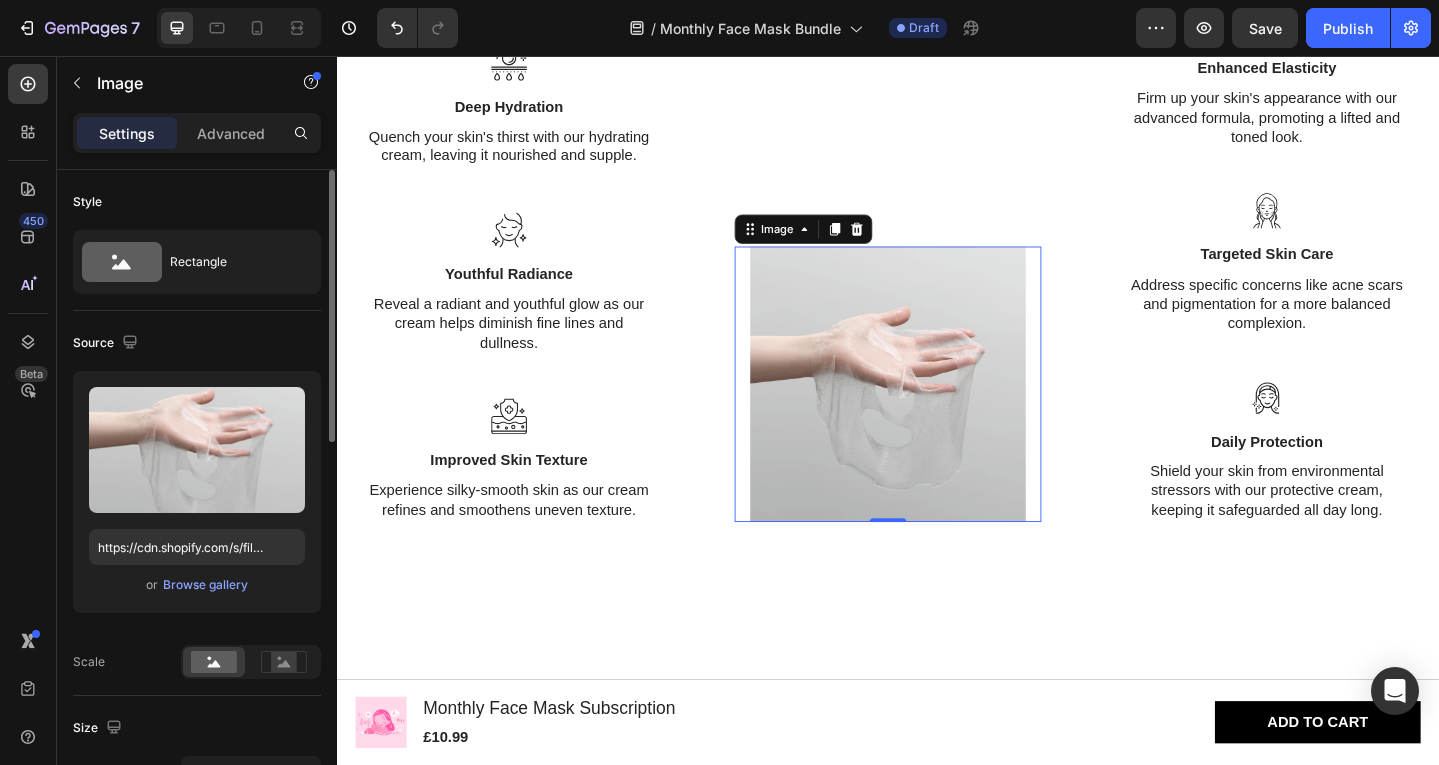 scroll, scrollTop: 153, scrollLeft: 0, axis: vertical 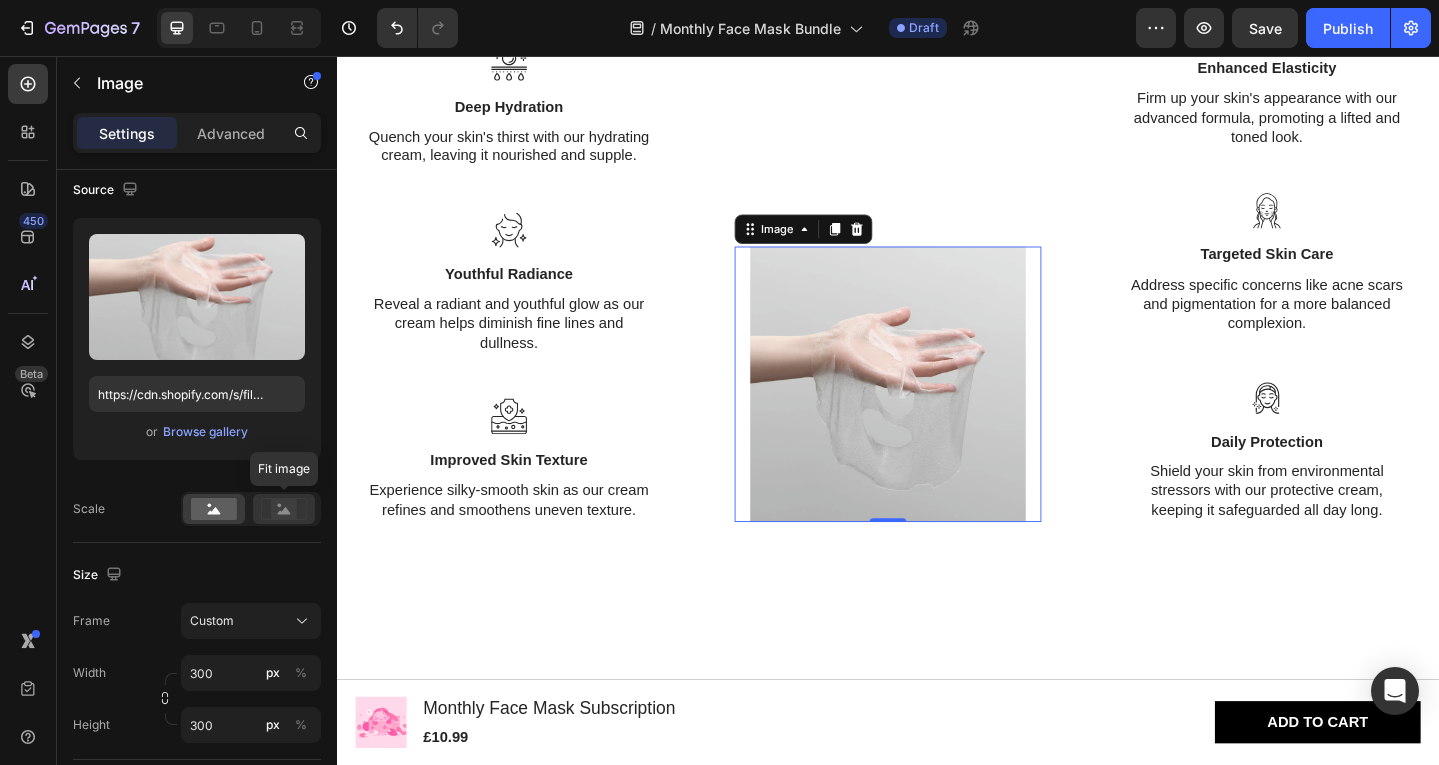 click 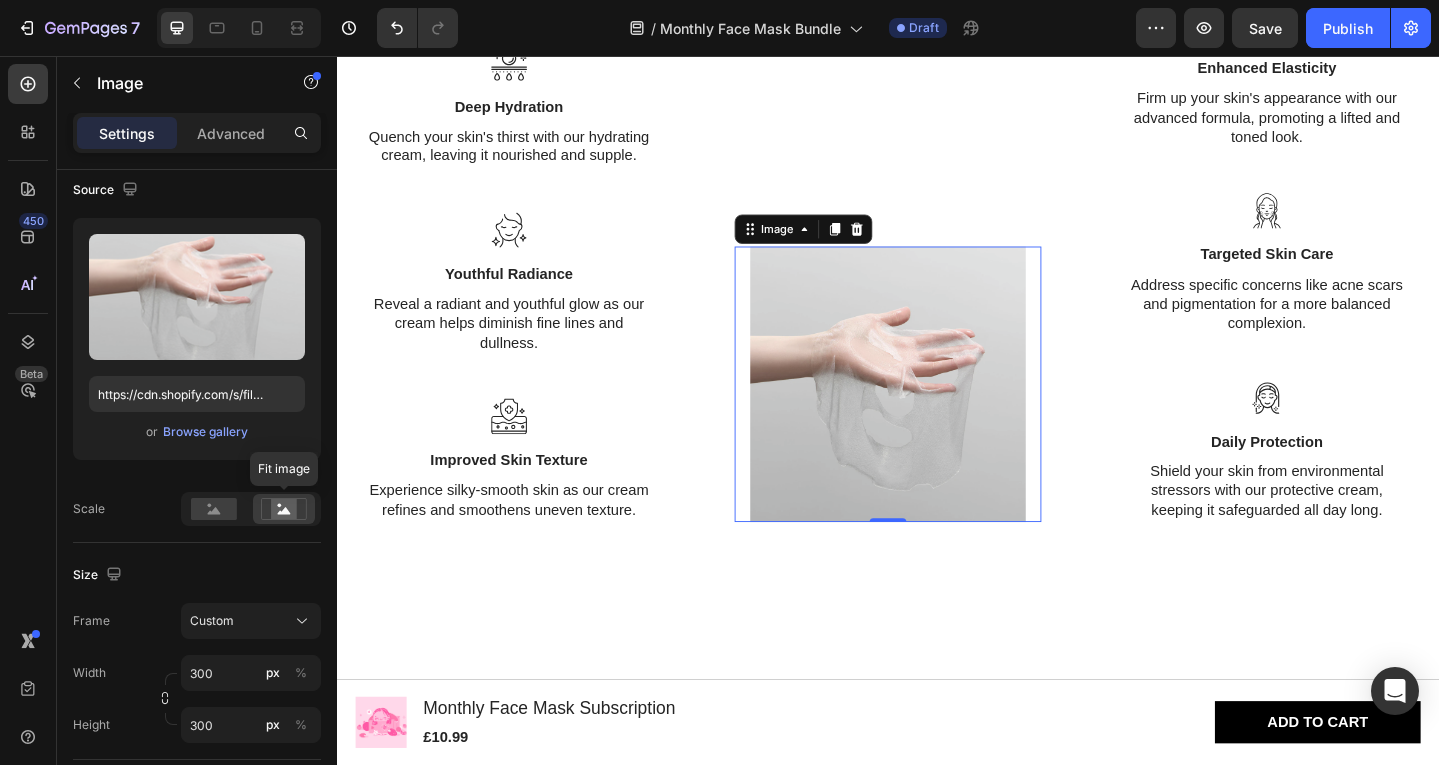 click 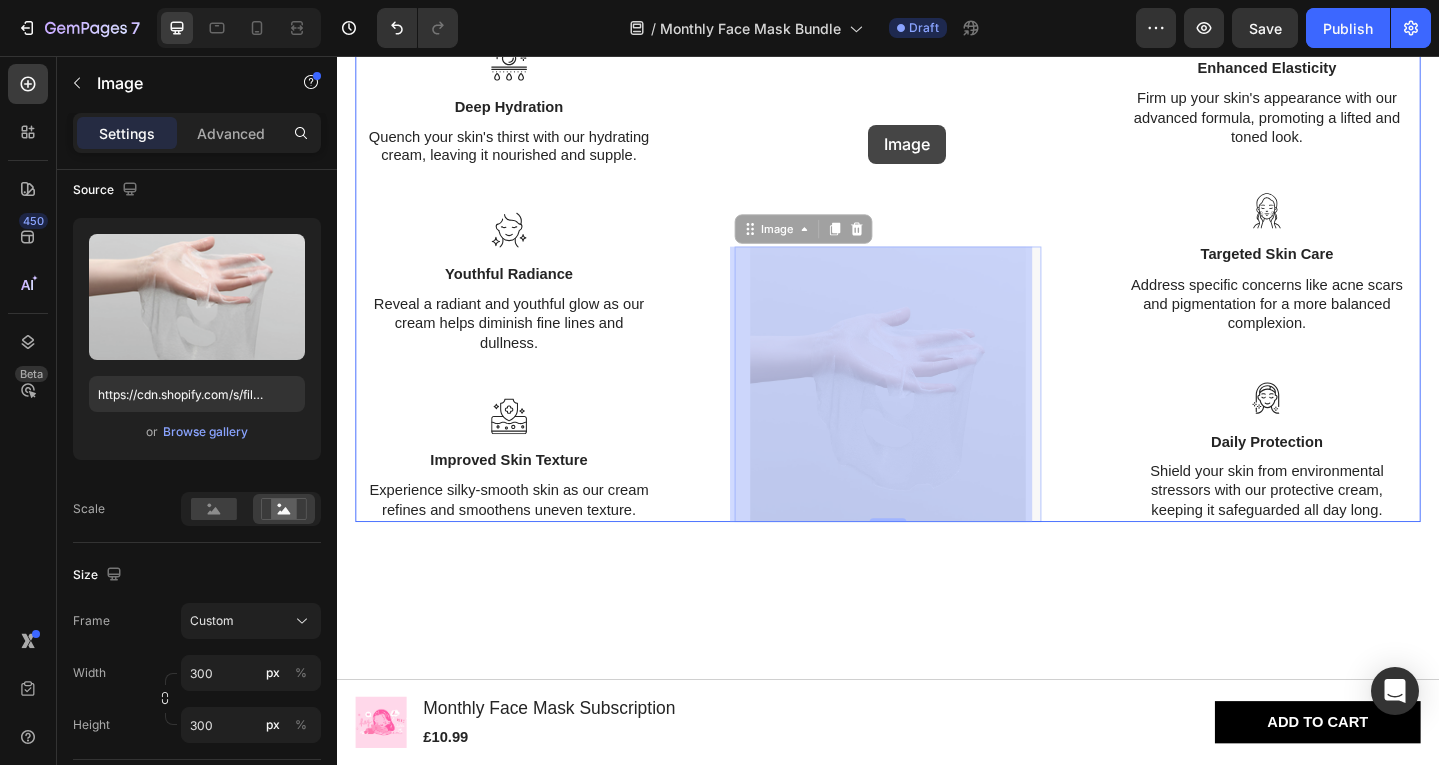 drag, startPoint x: 938, startPoint y: 407, endPoint x: 915, endPoint y: 131, distance: 276.95667 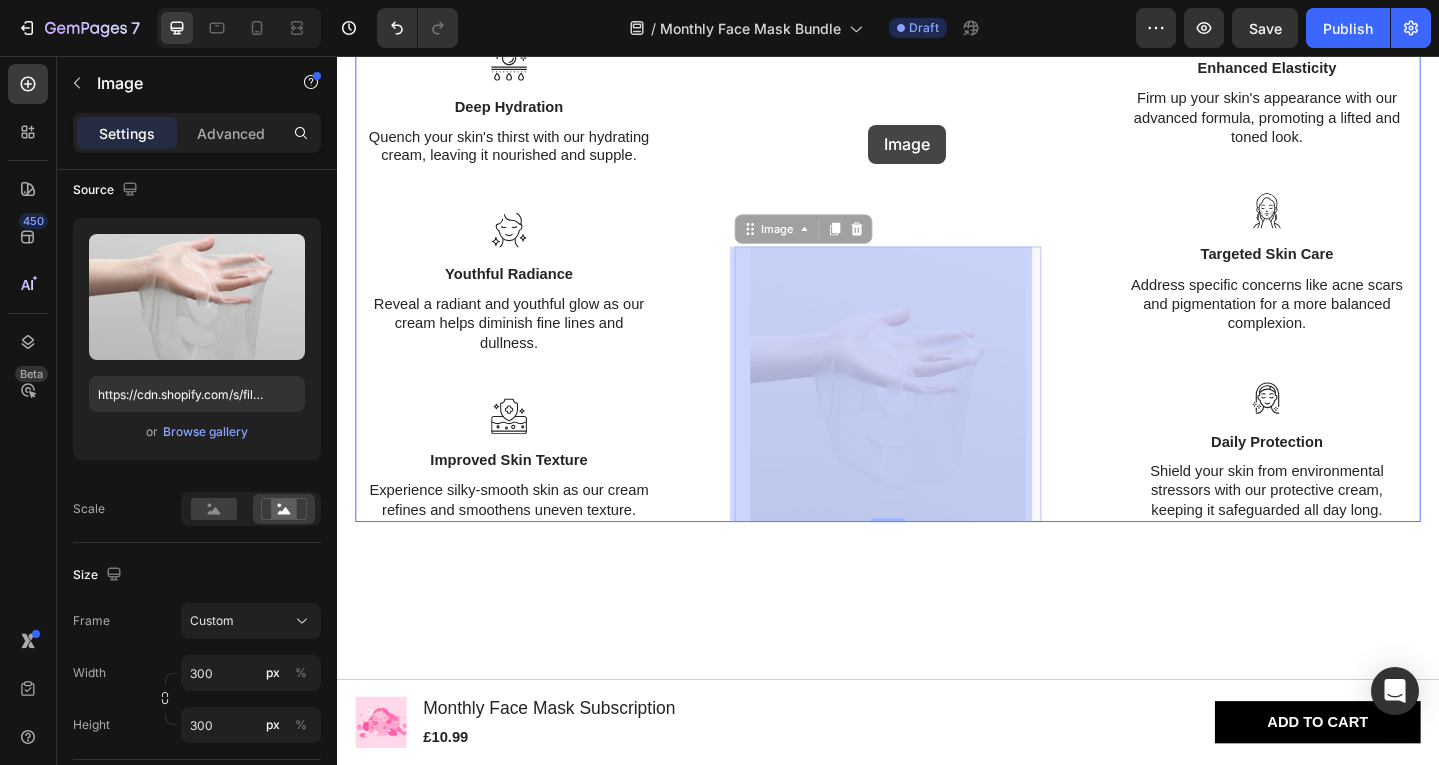 click on "Header Product Images Monthly Face Mask Subscription Product Title £10.99 Product Price Product Price Row Add to cart Button Product Sticky Discover The Power of Korean Face Masks  Heading
Icon Deep Hydration Text Block Quench your skin's thirst with our hydrating cream, leaving it nourished and supple. Text Block
Icon Youthful Radiance Text Block Reveal a radiant and youthful glow as our cream helps diminish fine lines and dullness. Text Block
Icon Improved Skin Texture Text Block Experience silky-smooth skin as our cream refines and smoothens uneven texture. Text Block Image   0 Image   0
Icon Enhanced Elasticity Text Block Firm up your skin's appearance with our advanced formula, promoting a lifted and toned look. Text Block
Icon Targeted Skin Care Text Block" at bounding box center (937, 920) 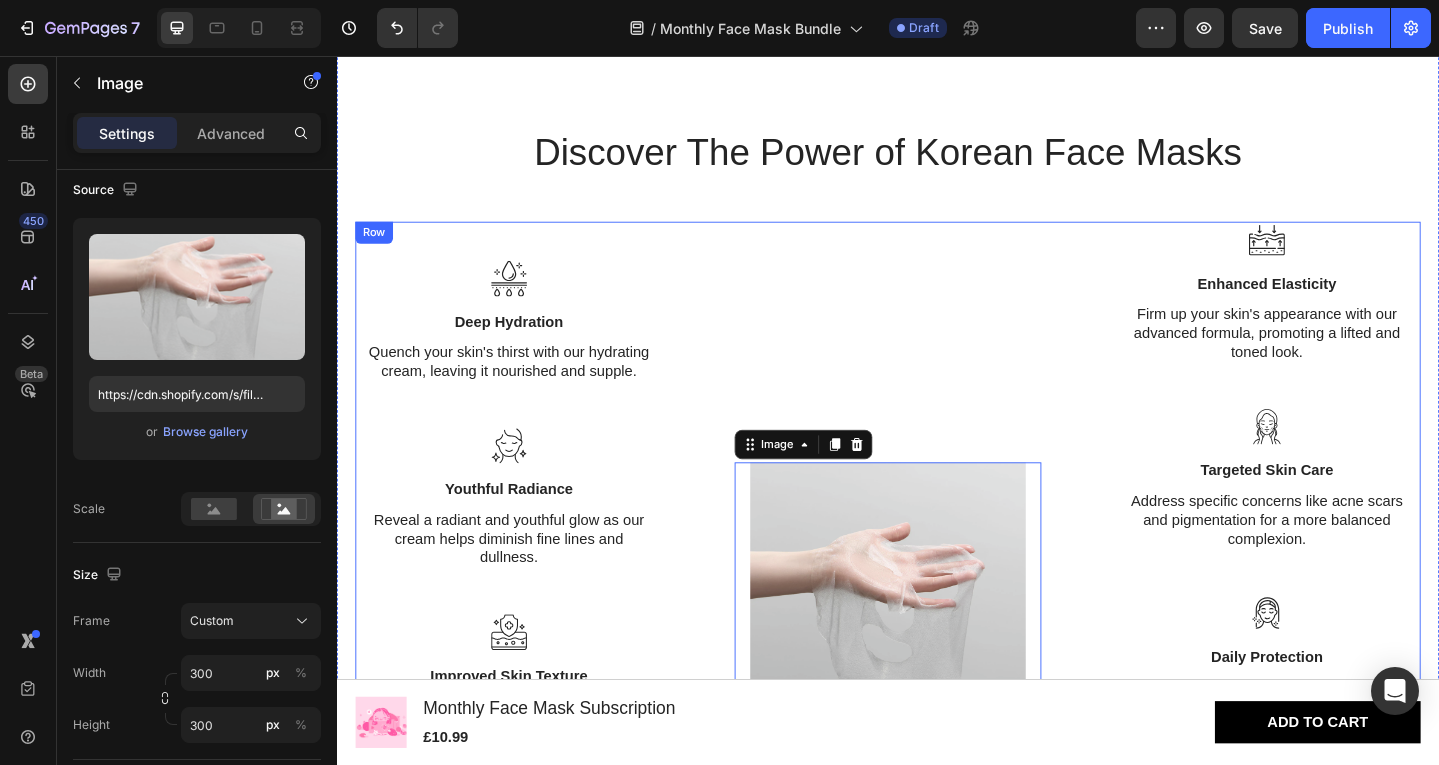 scroll, scrollTop: 2019, scrollLeft: 0, axis: vertical 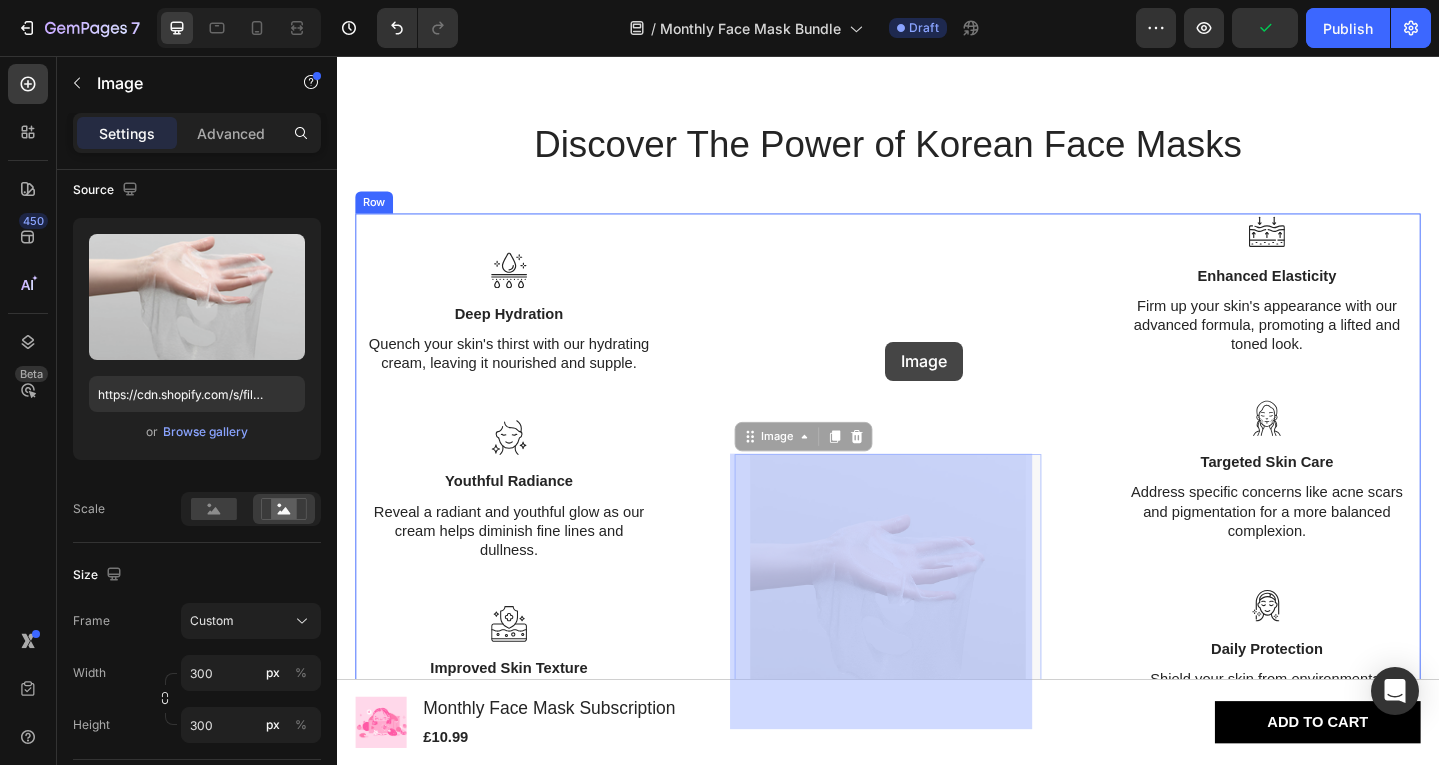 drag, startPoint x: 980, startPoint y: 565, endPoint x: 934, endPoint y: 367, distance: 203.27321 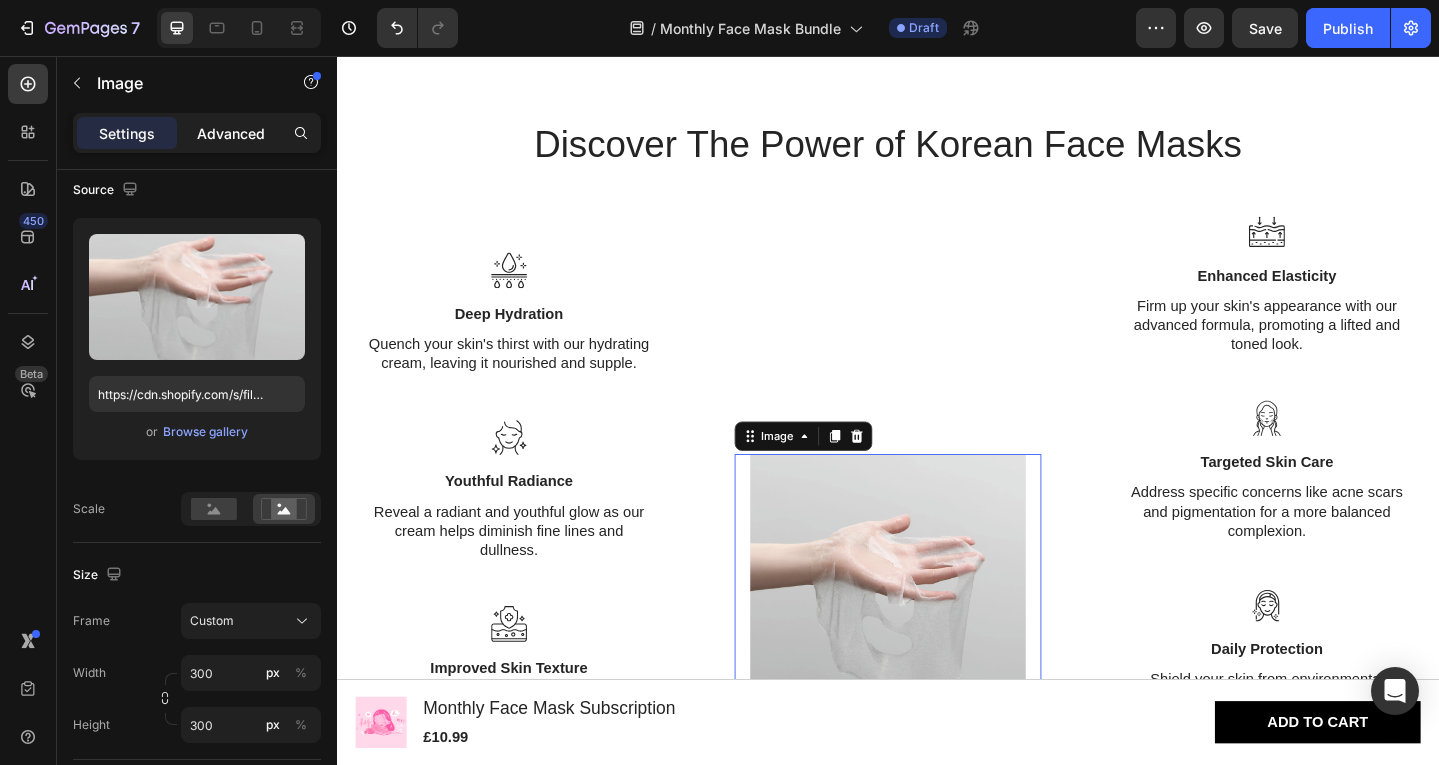 click on "Advanced" at bounding box center [231, 133] 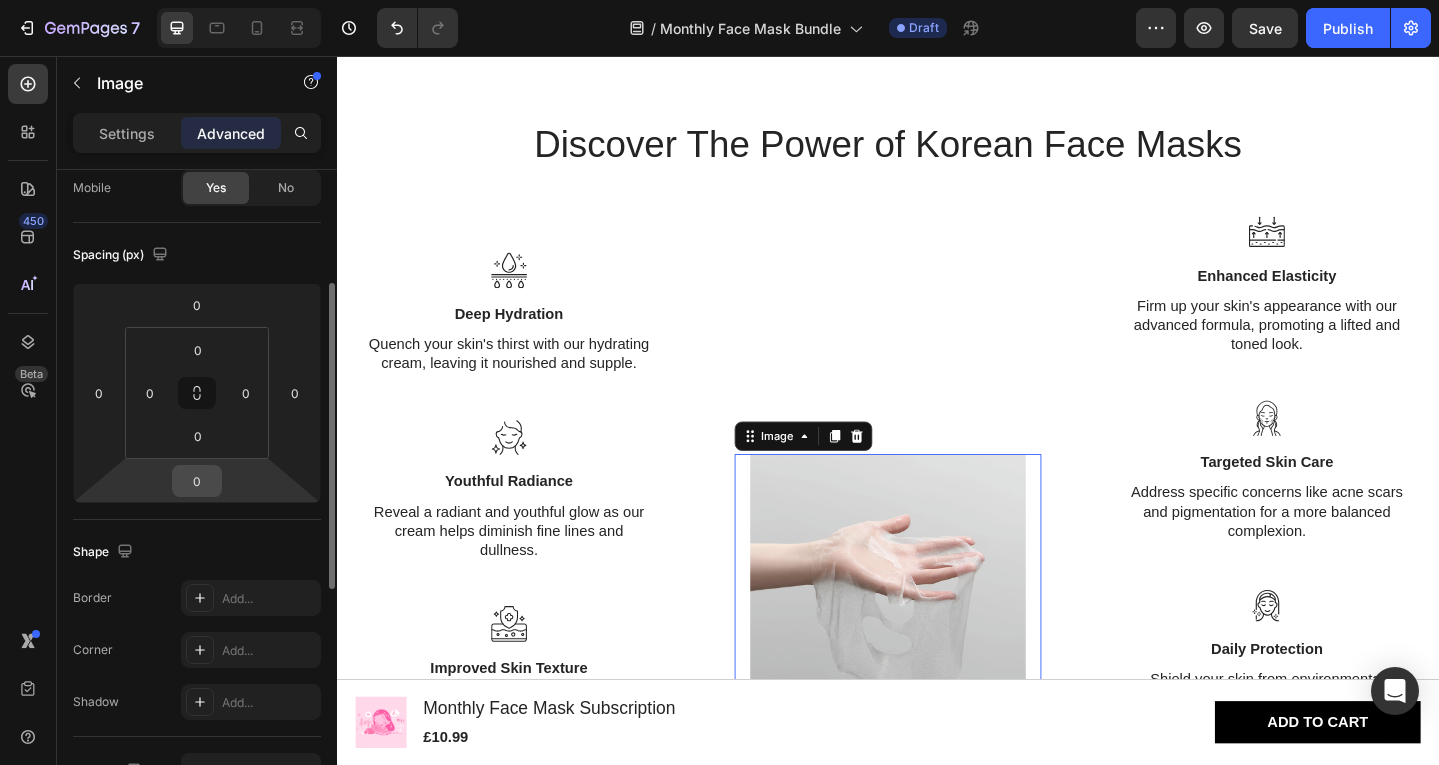 scroll, scrollTop: 157, scrollLeft: 0, axis: vertical 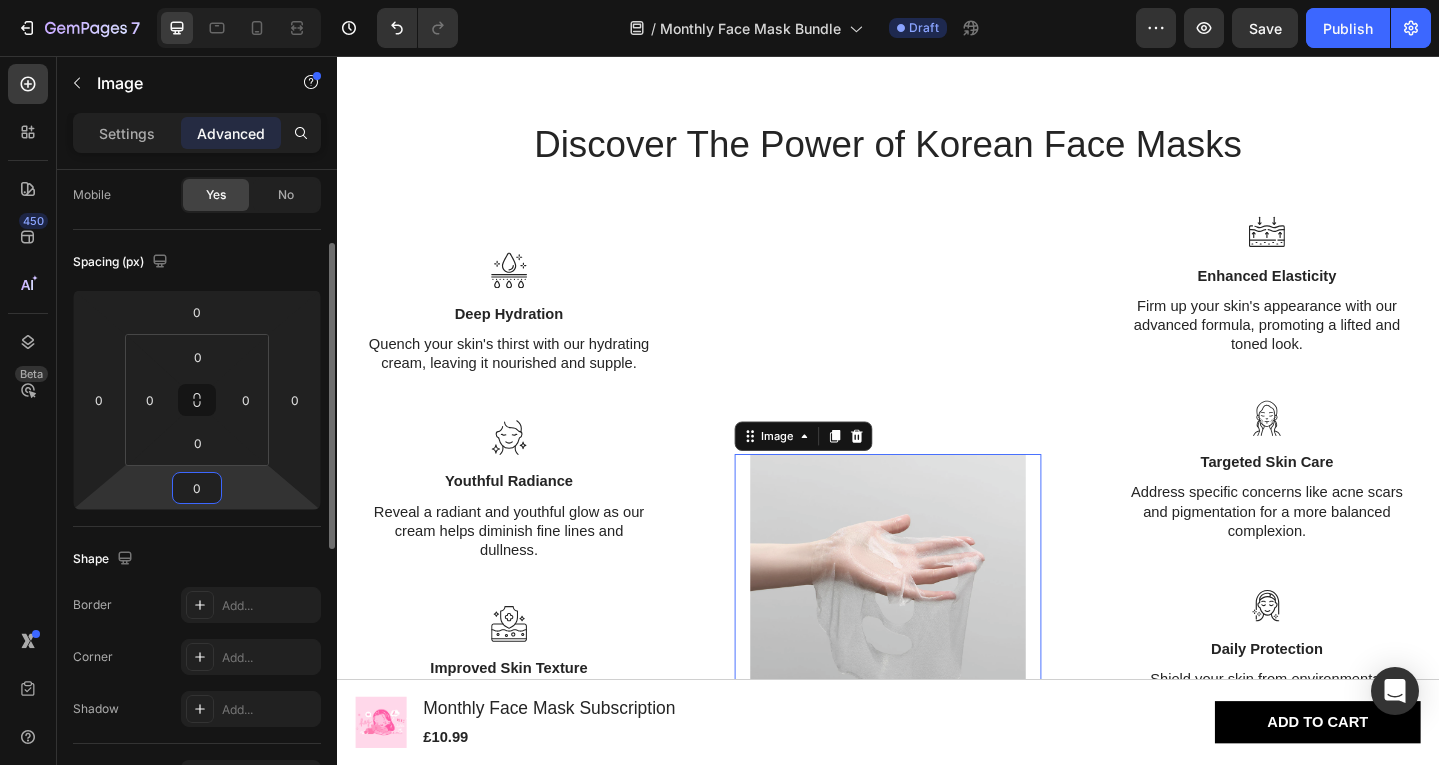 click on "0" at bounding box center [197, 488] 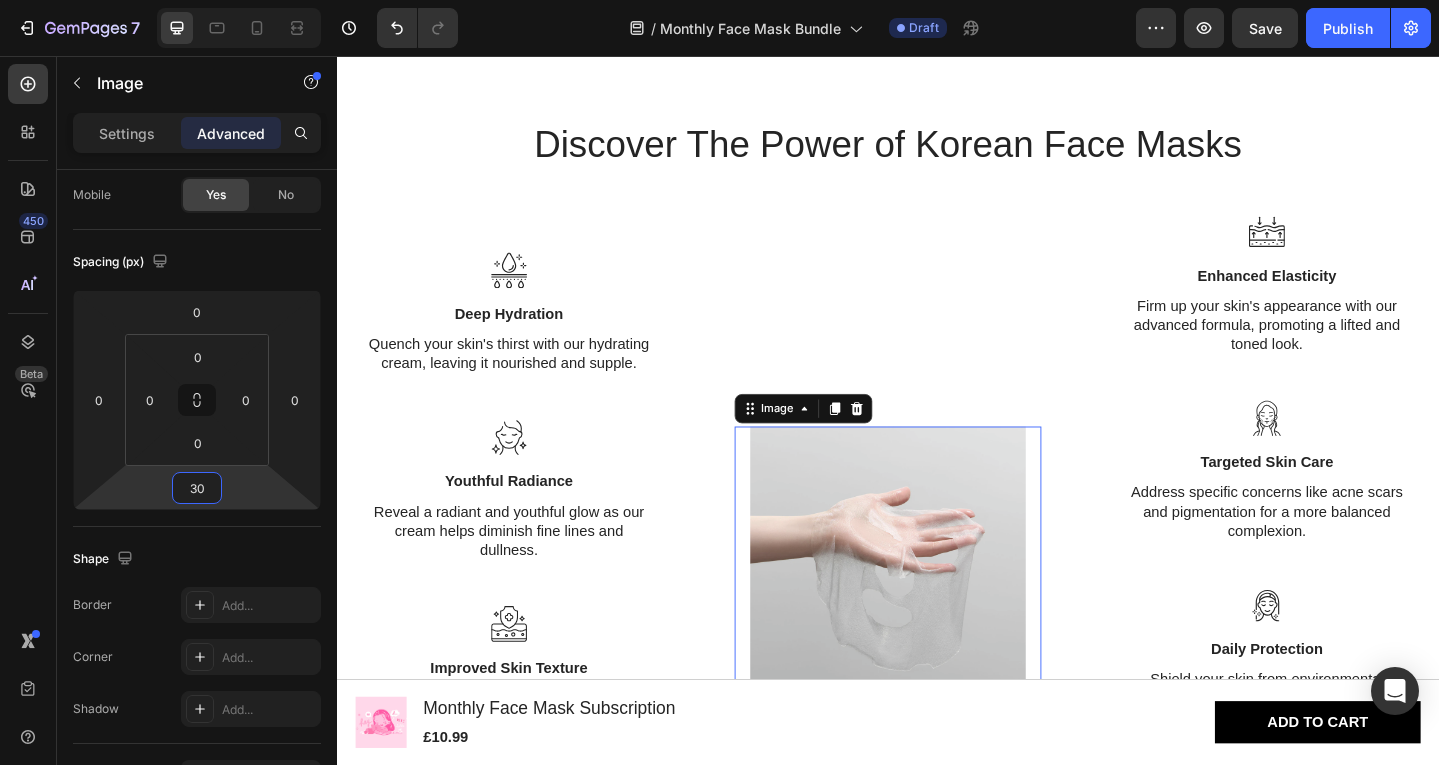 type on "3" 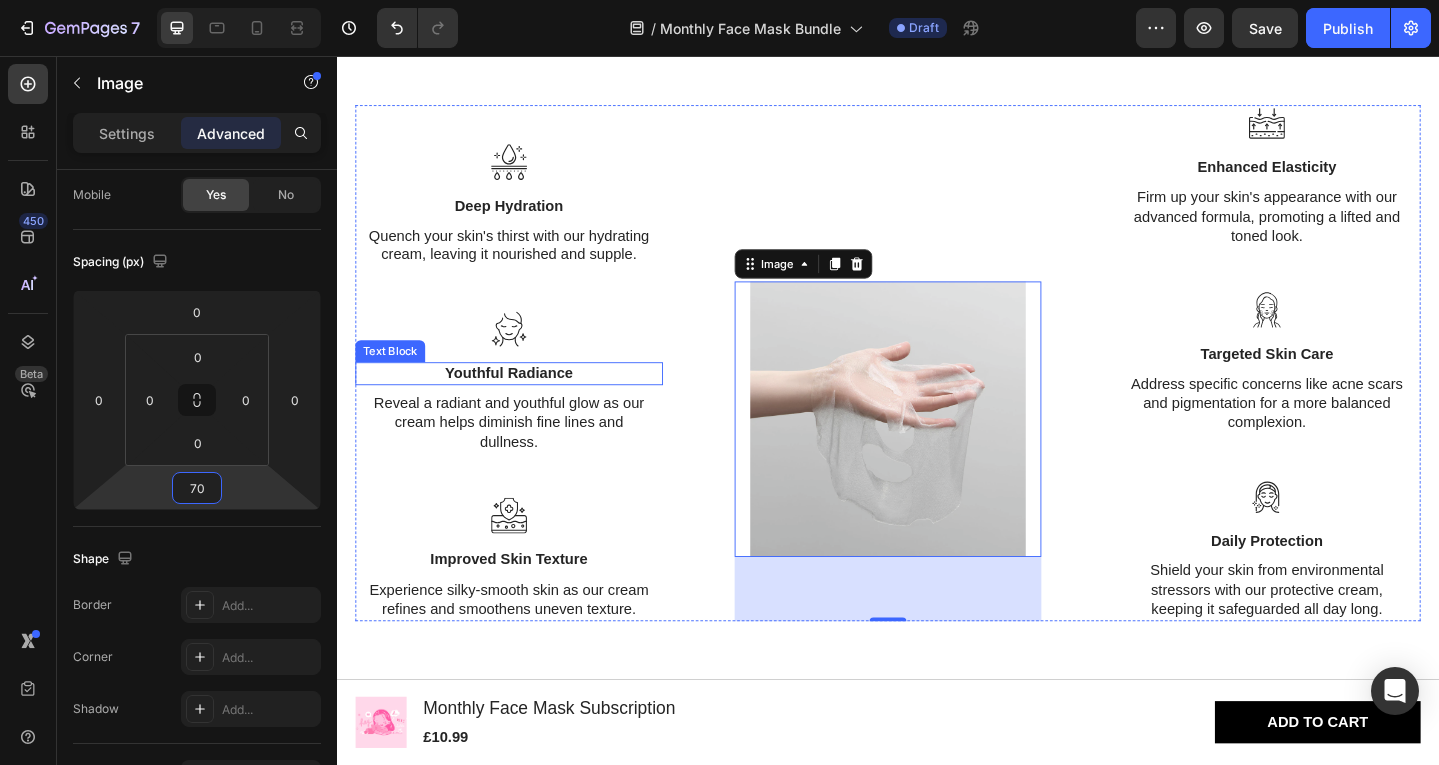 scroll, scrollTop: 2138, scrollLeft: 0, axis: vertical 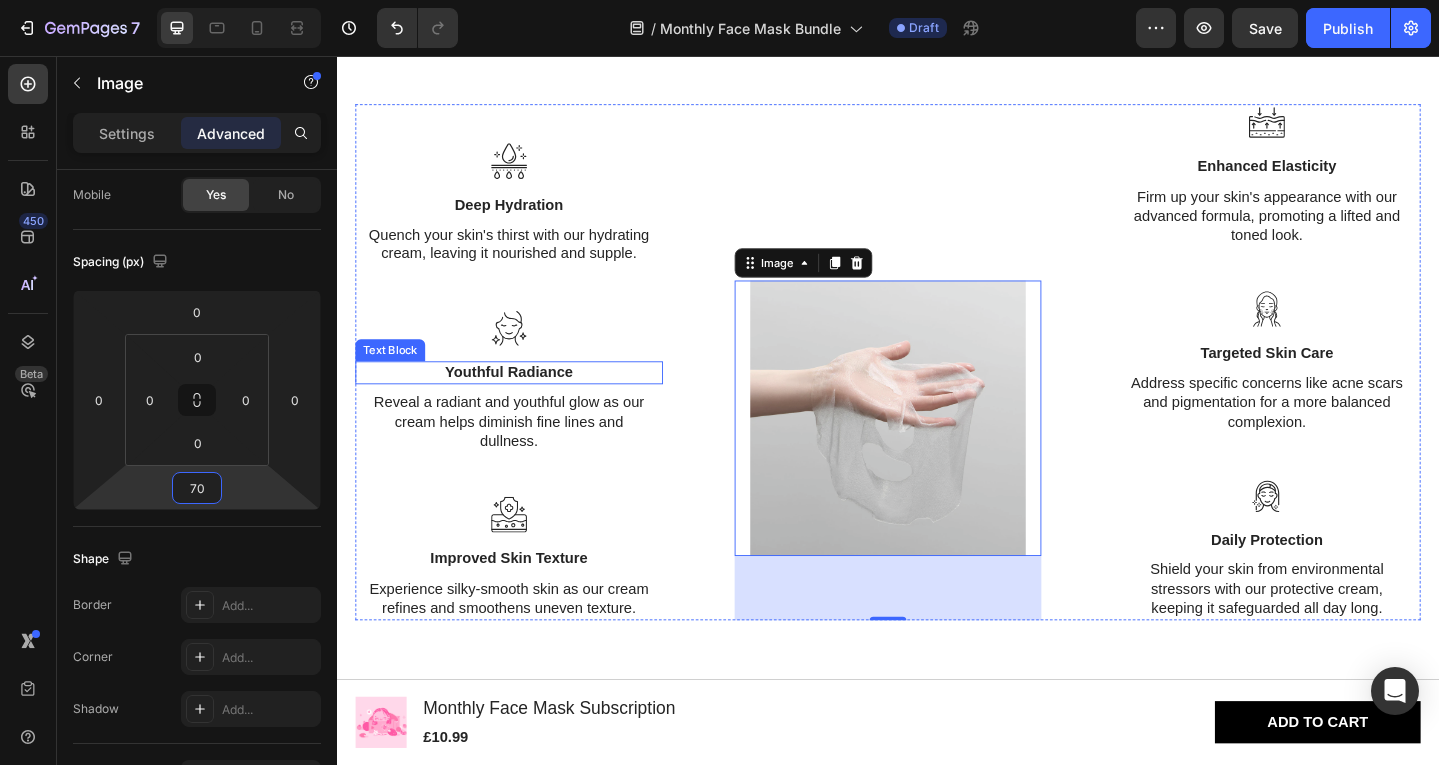 type on "7" 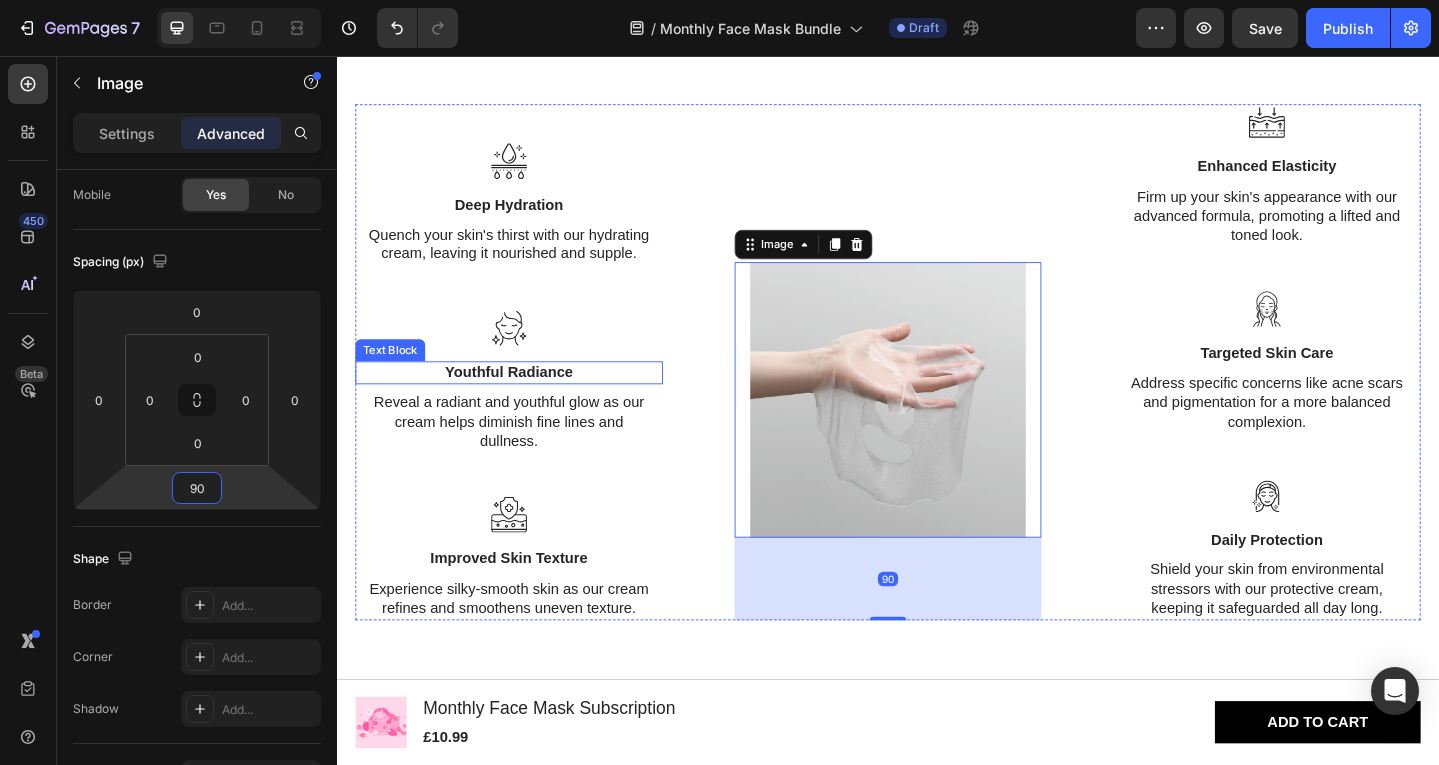 type on "9" 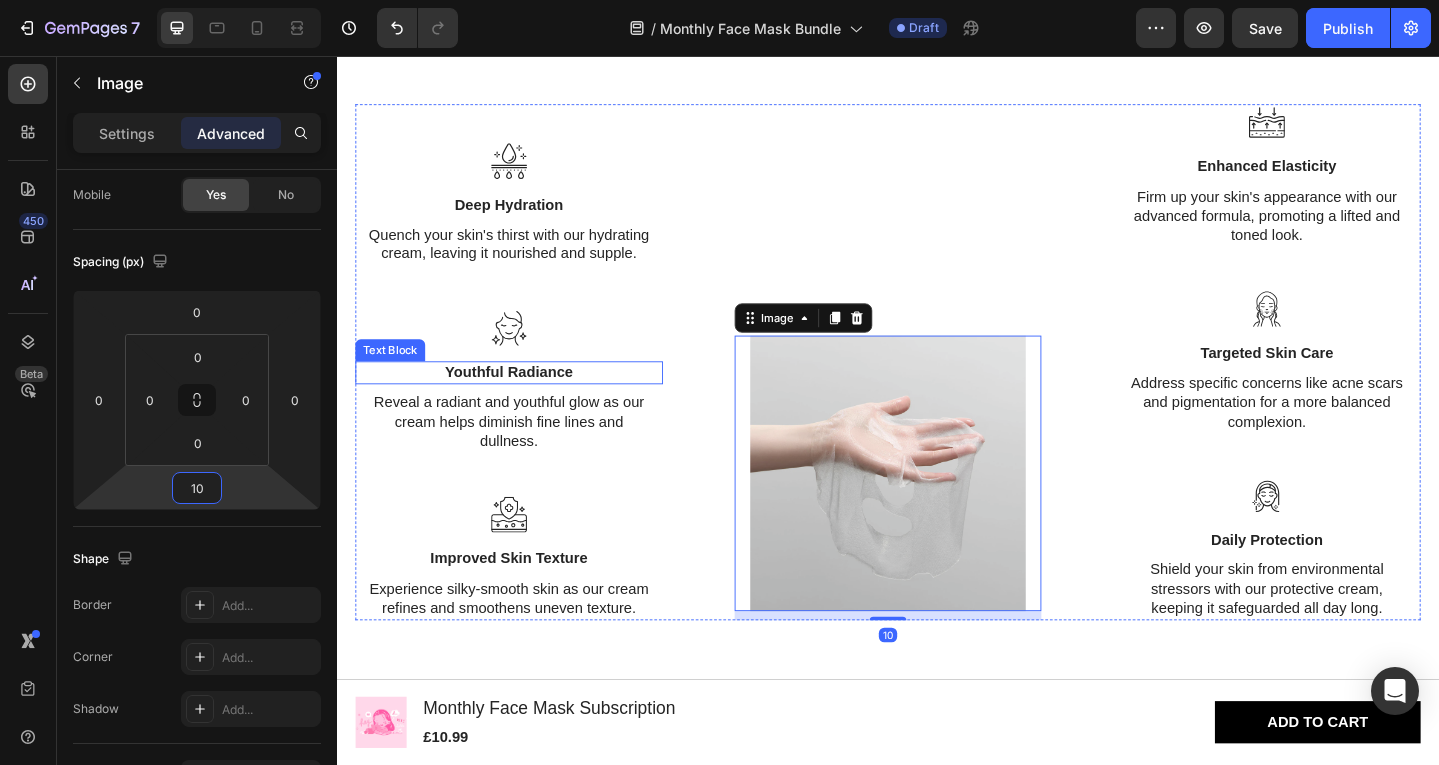 type on "100" 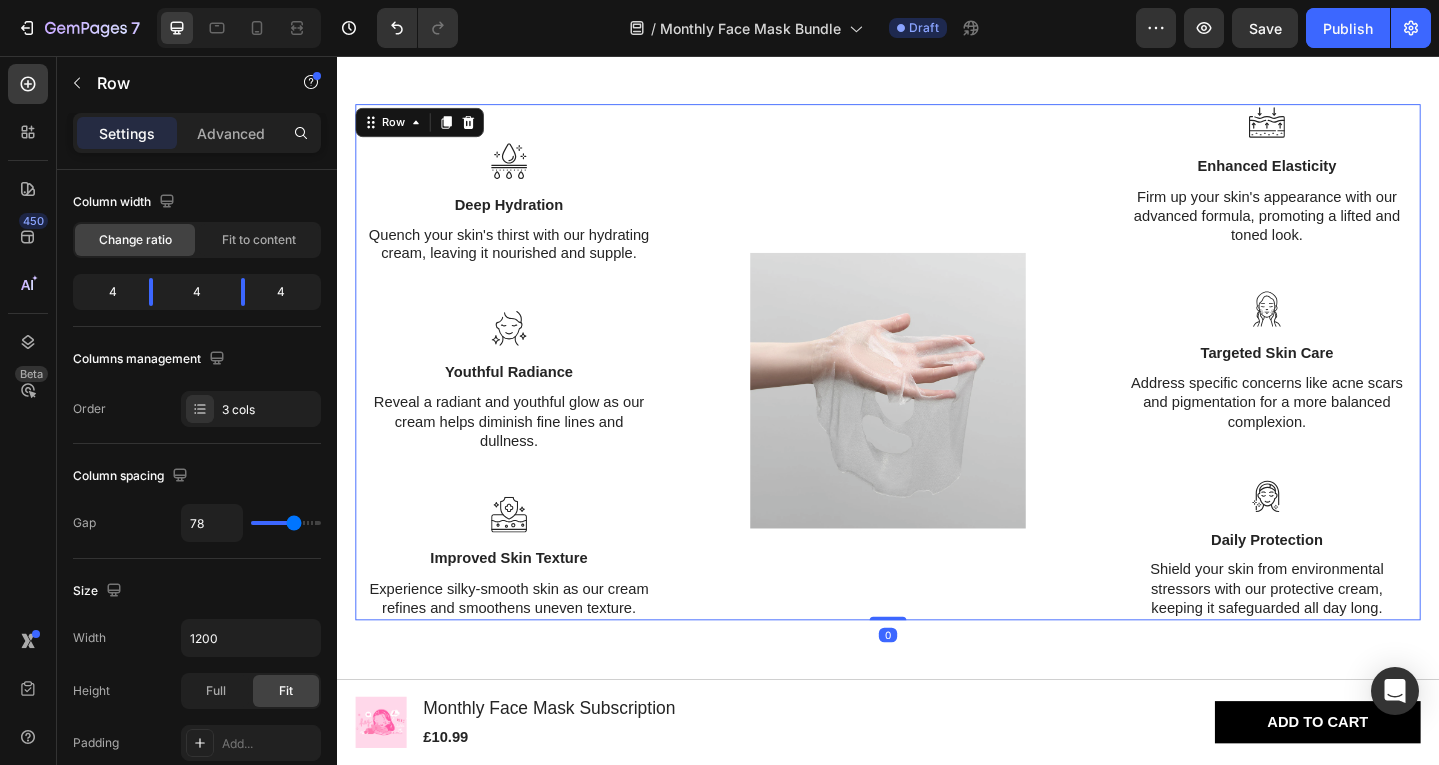 click on "Icon Deep Hydration Text Block Quench your skin's thirst with our hydrating cream, leaving it nourished and supple. Text Block
Icon Youthful Radiance Text Block Reveal a radiant and youthful glow as our cream helps diminish fine lines and dullness. Text Block
Icon Improved Skin Texture Text Block Experience silky-smooth skin as our cream refines and smoothens uneven texture. Text Block Image
Icon Enhanced Elasticity Text Block Firm up your skin's appearance with our advanced formula, promoting a lifted and toned look. Text Block
Icon Targeted Skin Care Text Block Address specific concerns like acne scars and pigmentation for a more balanced complexion. Text Block
Icon Daily Protection Text Block Text Block Row   0" at bounding box center (937, 390) 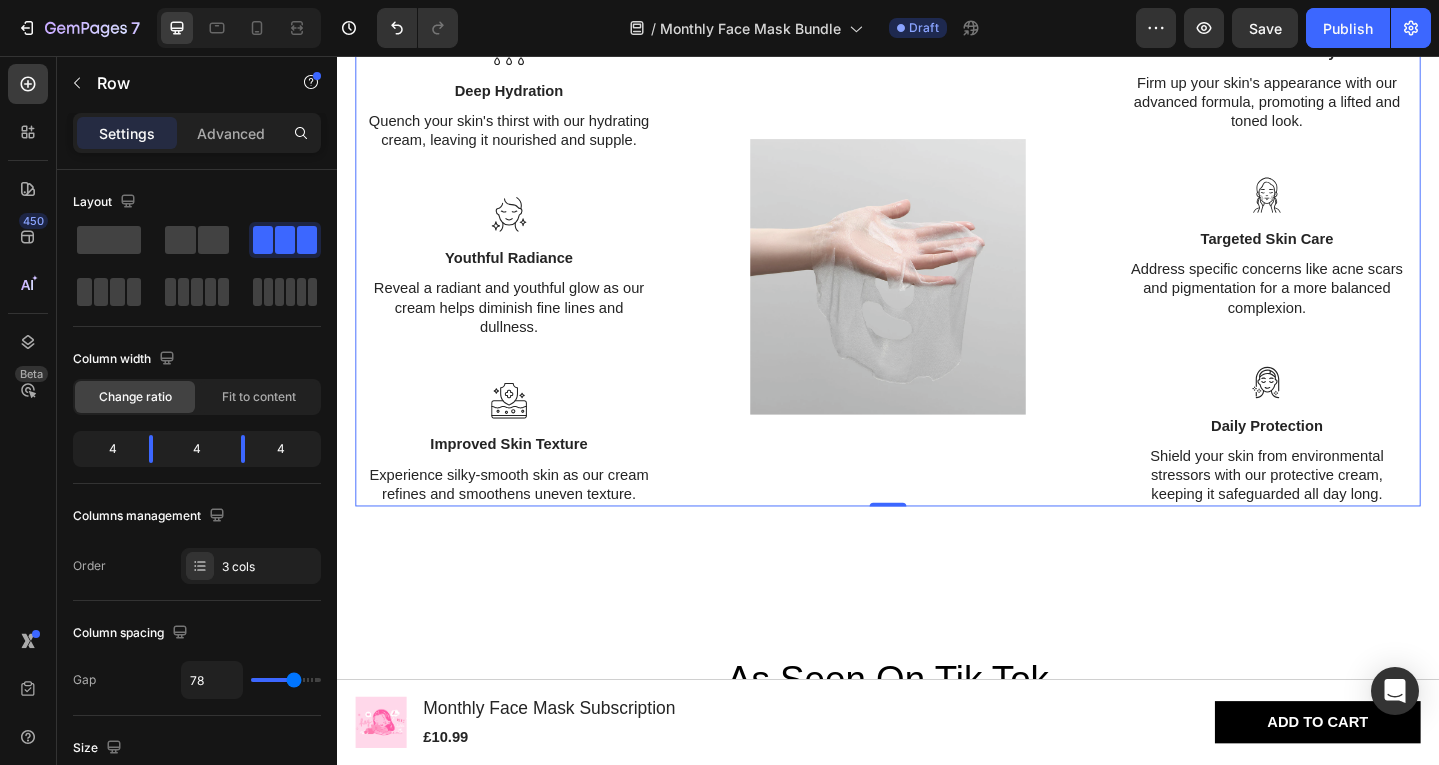 scroll, scrollTop: 2261, scrollLeft: 0, axis: vertical 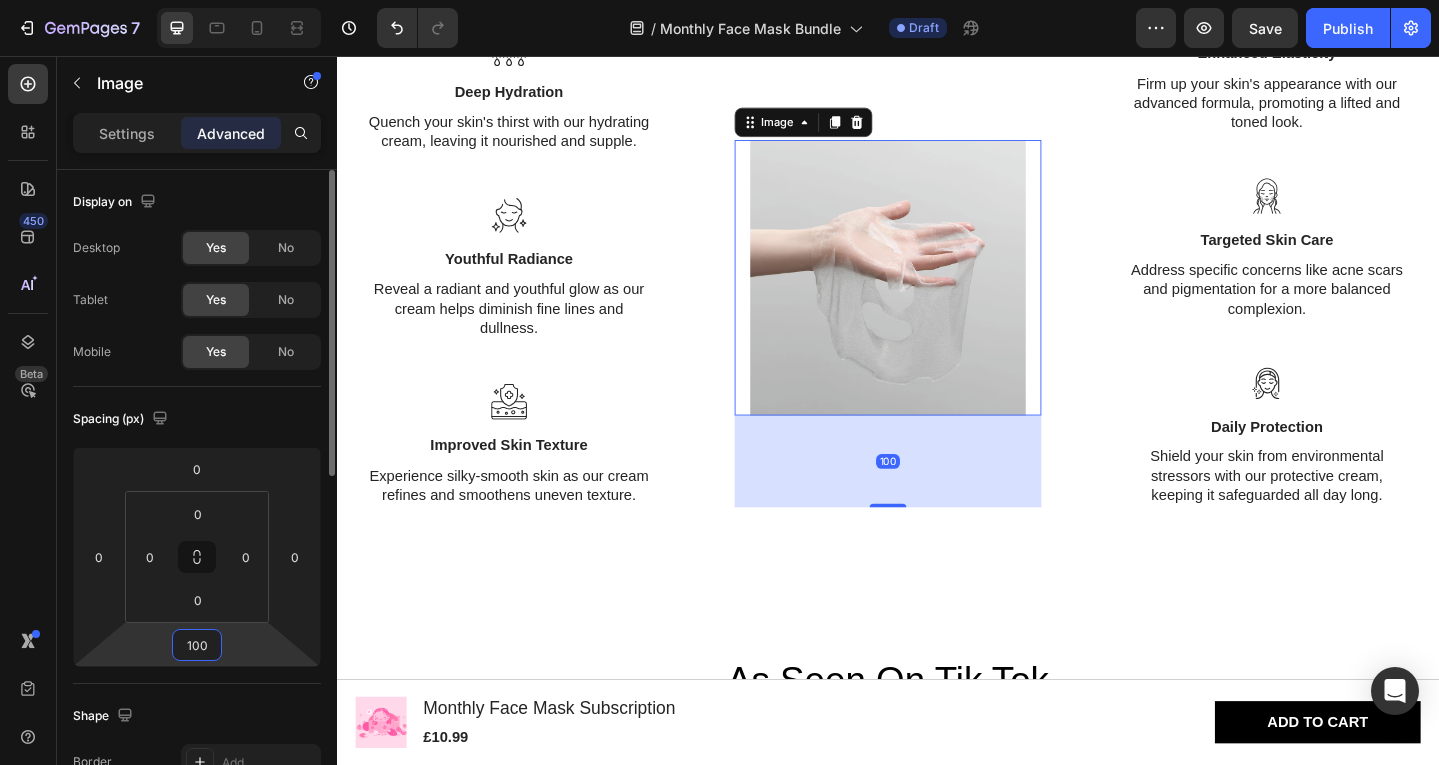 click on "100" at bounding box center [197, 645] 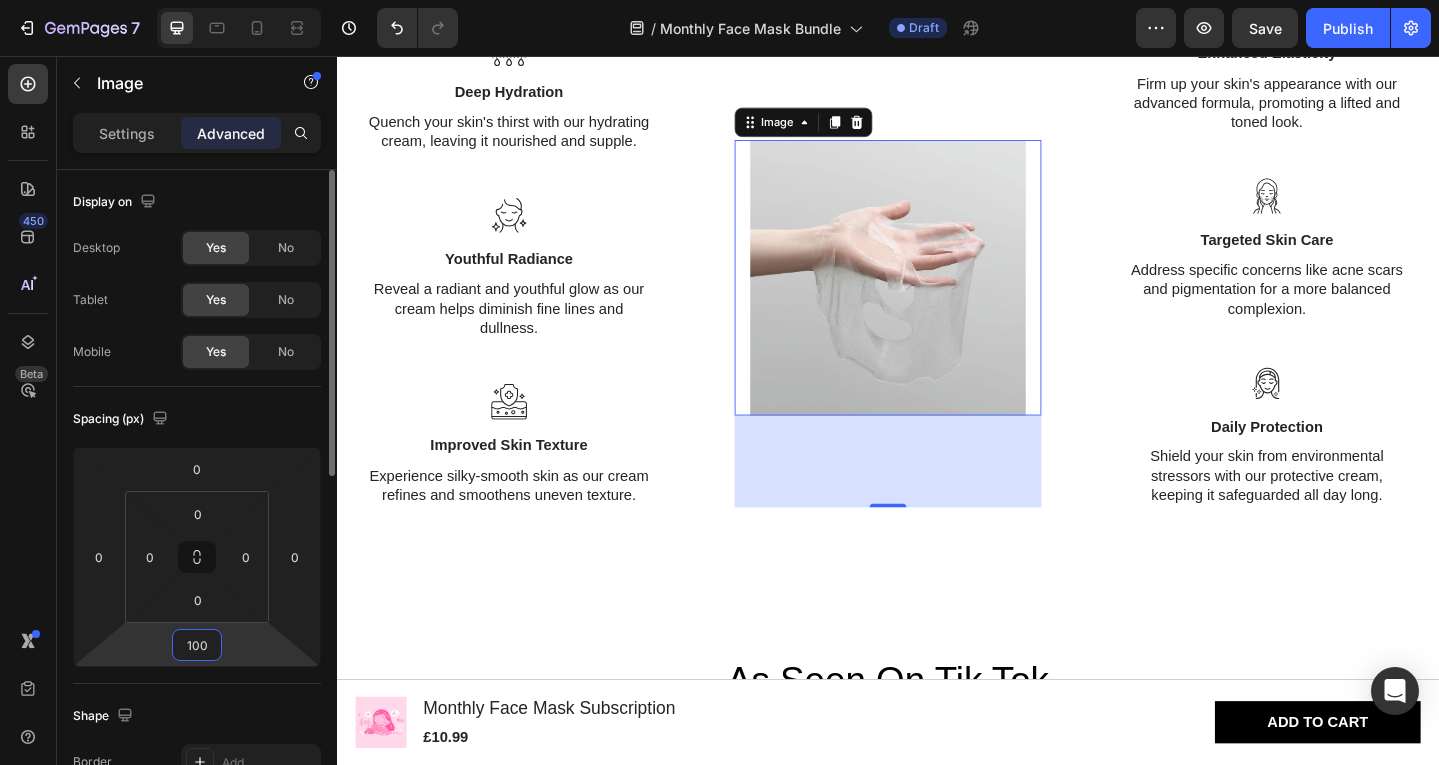 click on "100" at bounding box center [197, 645] 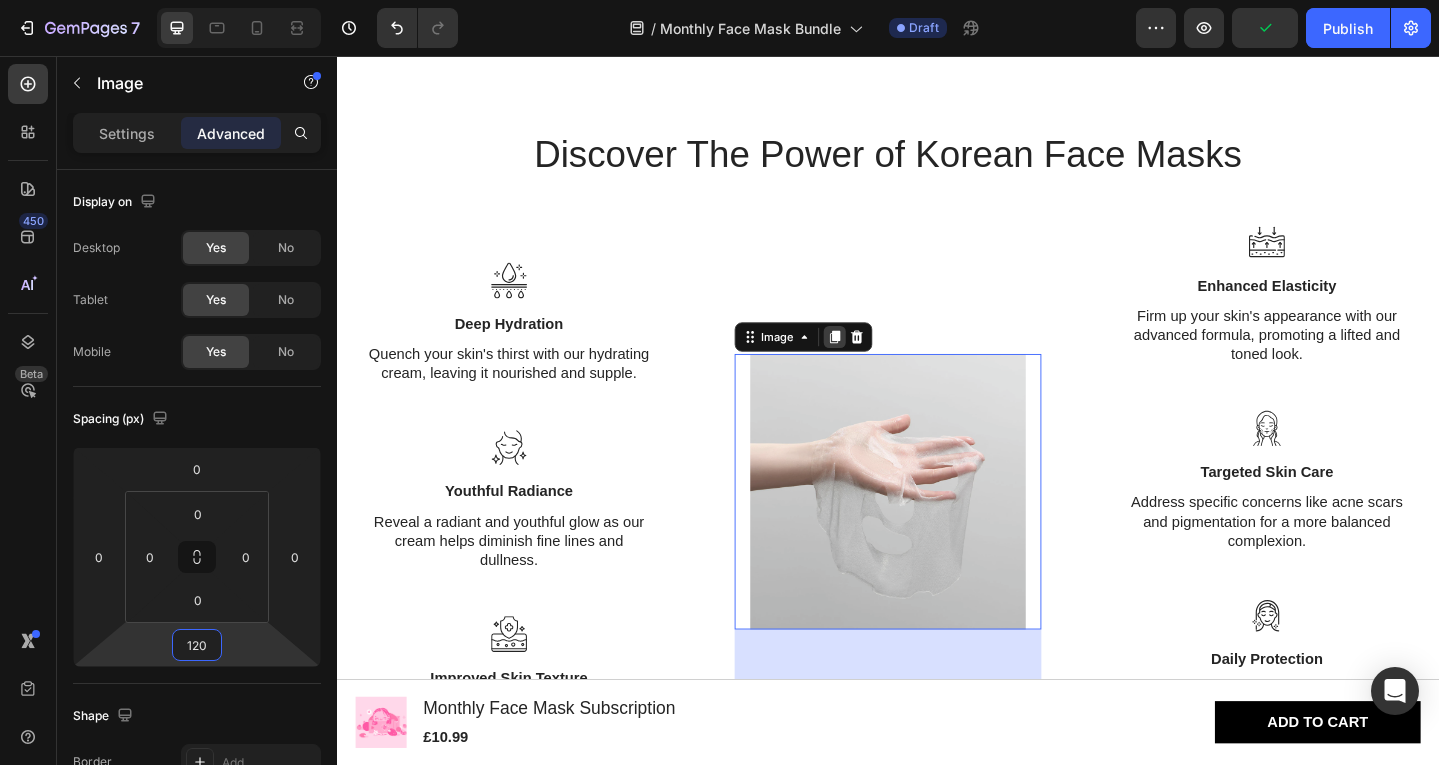 type on "120" 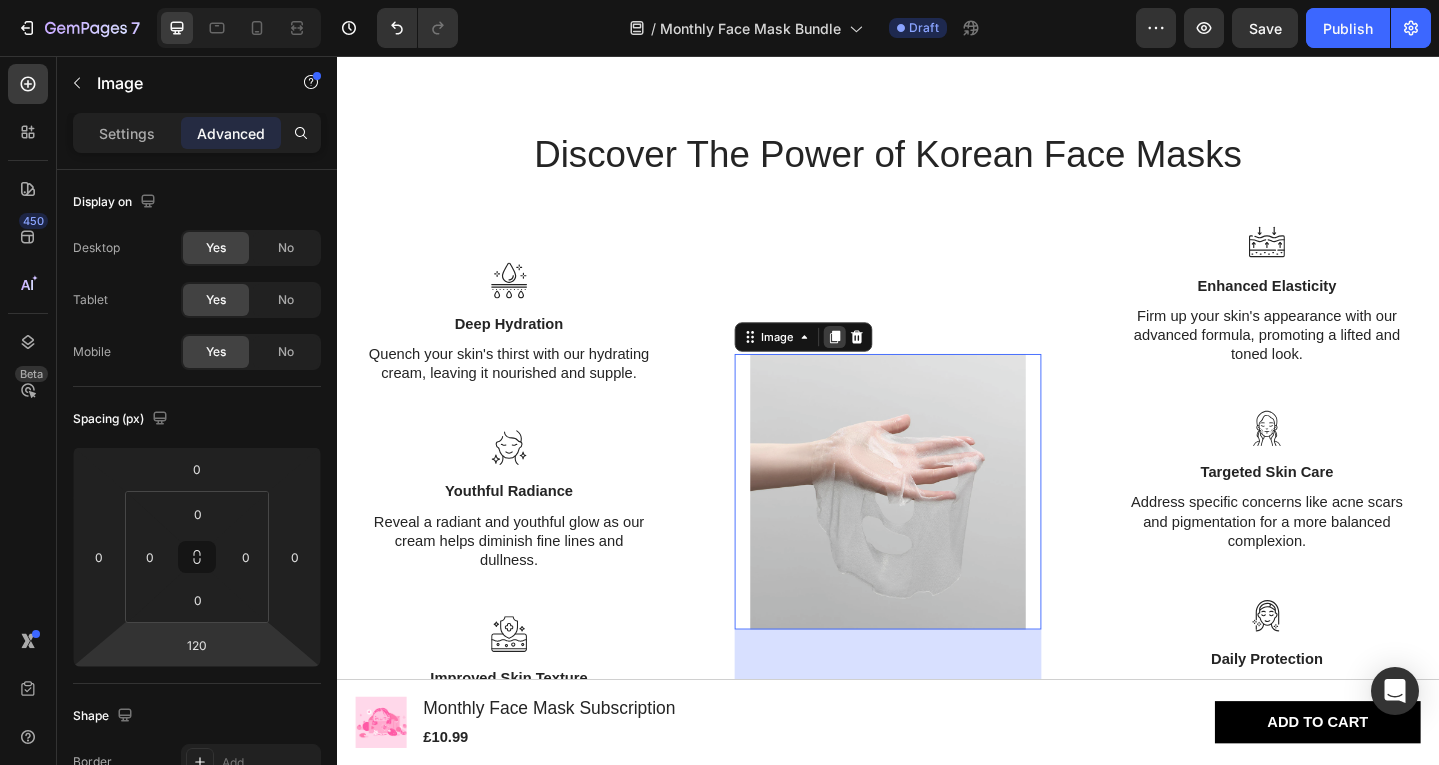 click at bounding box center [879, 362] 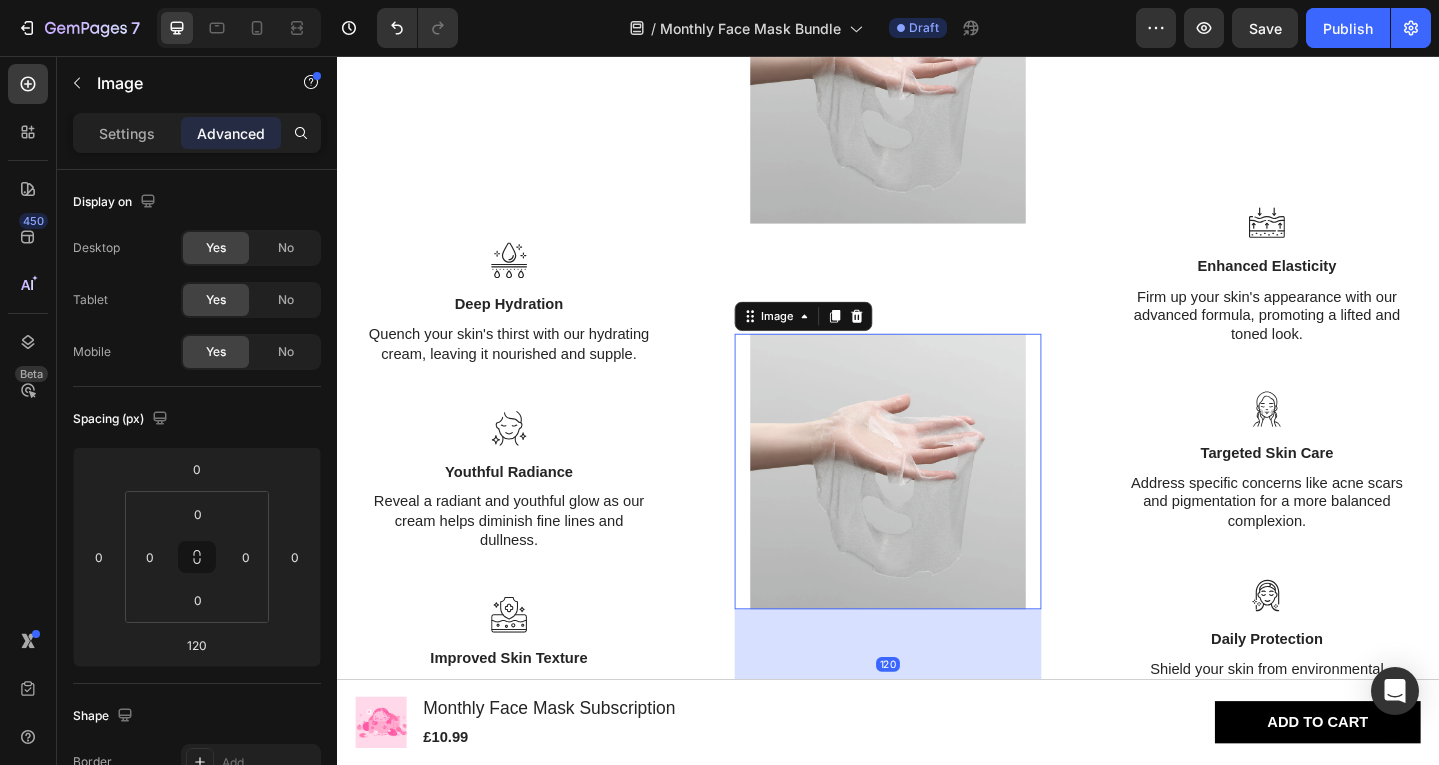 scroll, scrollTop: 2541, scrollLeft: 0, axis: vertical 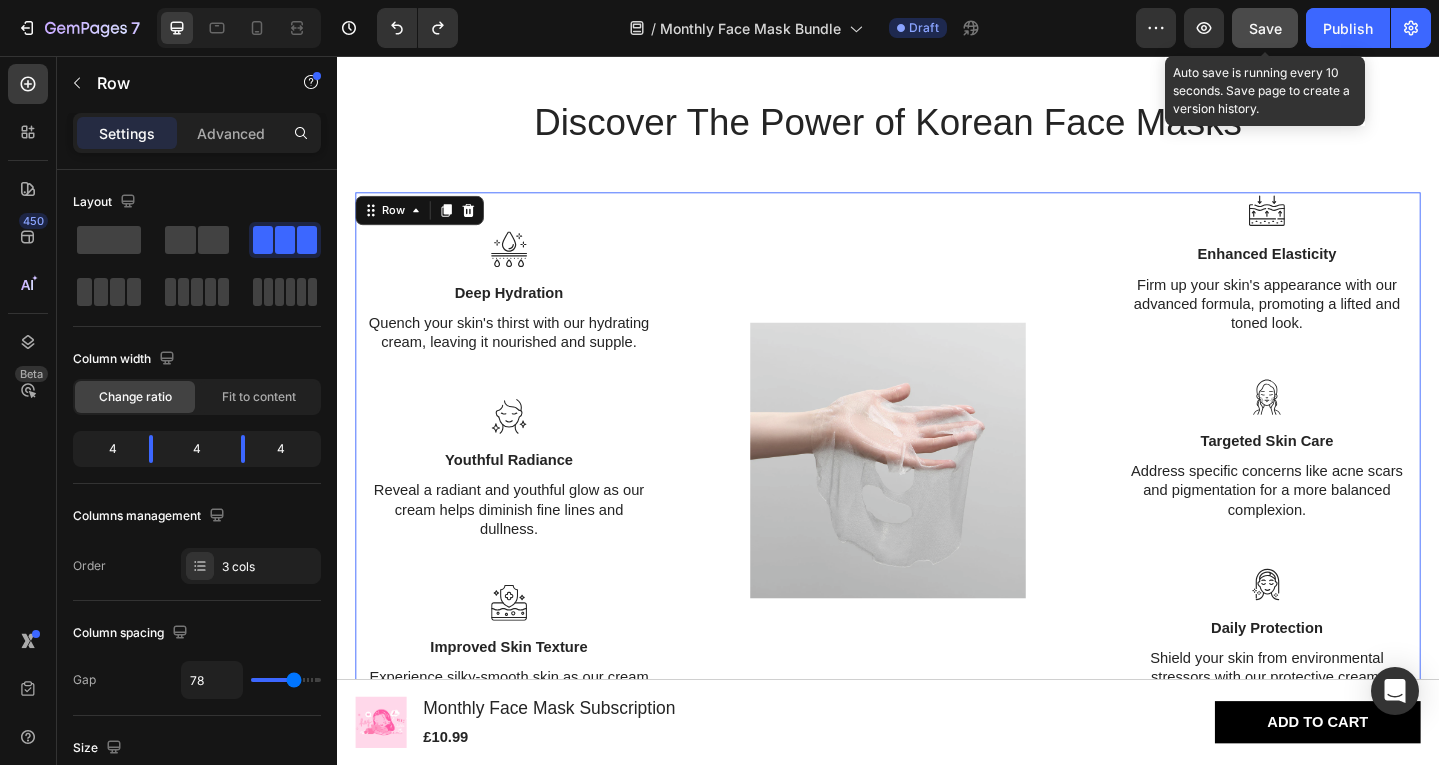 click on "Save" at bounding box center [1265, 28] 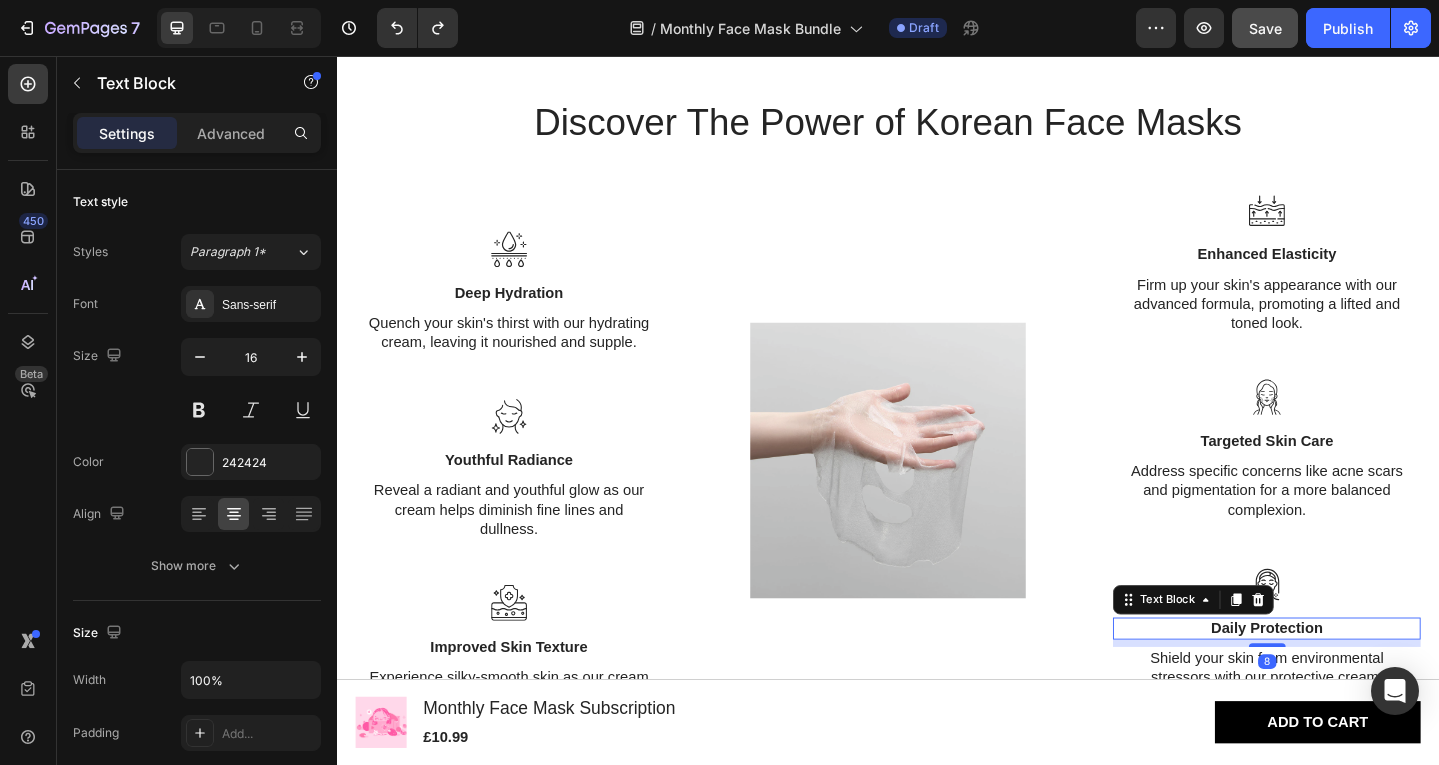 click on "Daily Protection" at bounding box center (1349, 680) 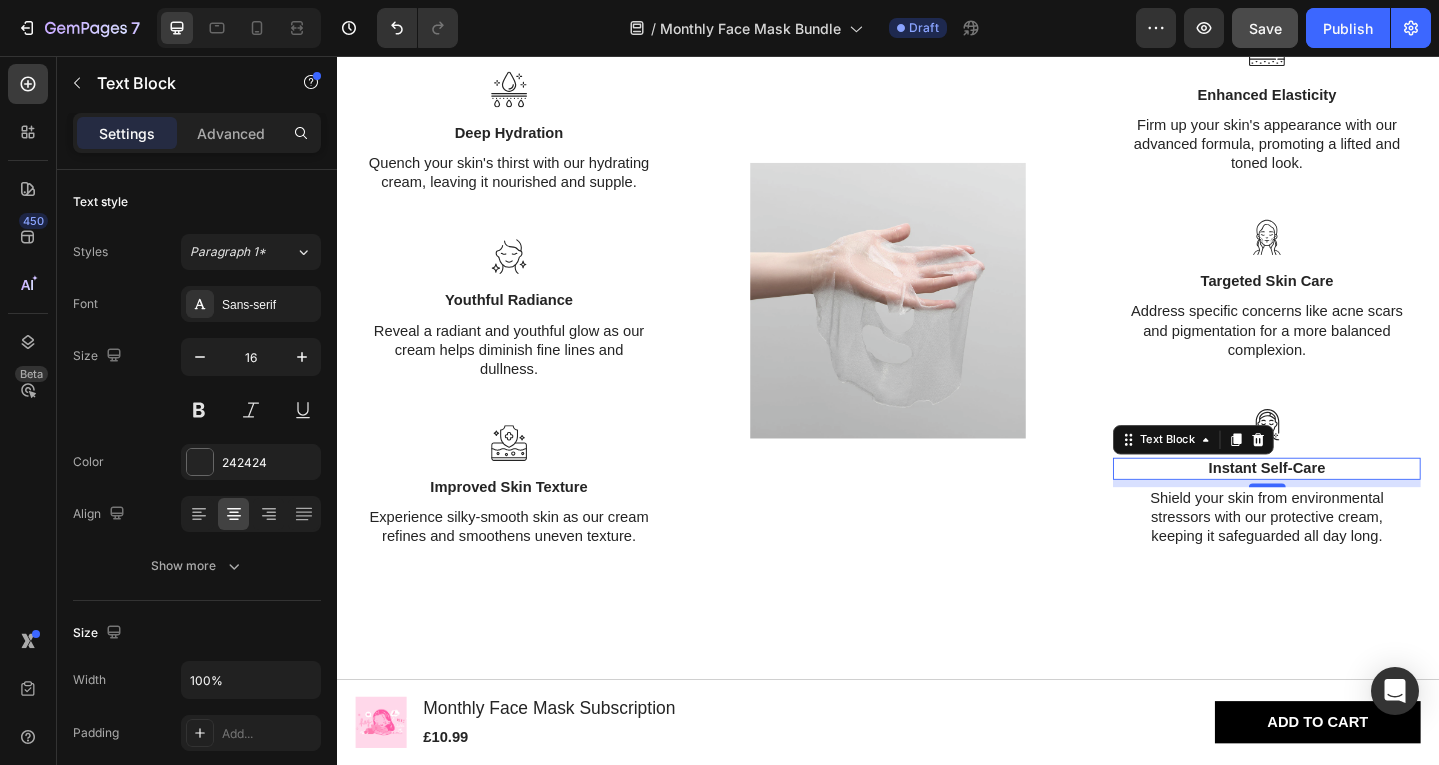 scroll, scrollTop: 2217, scrollLeft: 0, axis: vertical 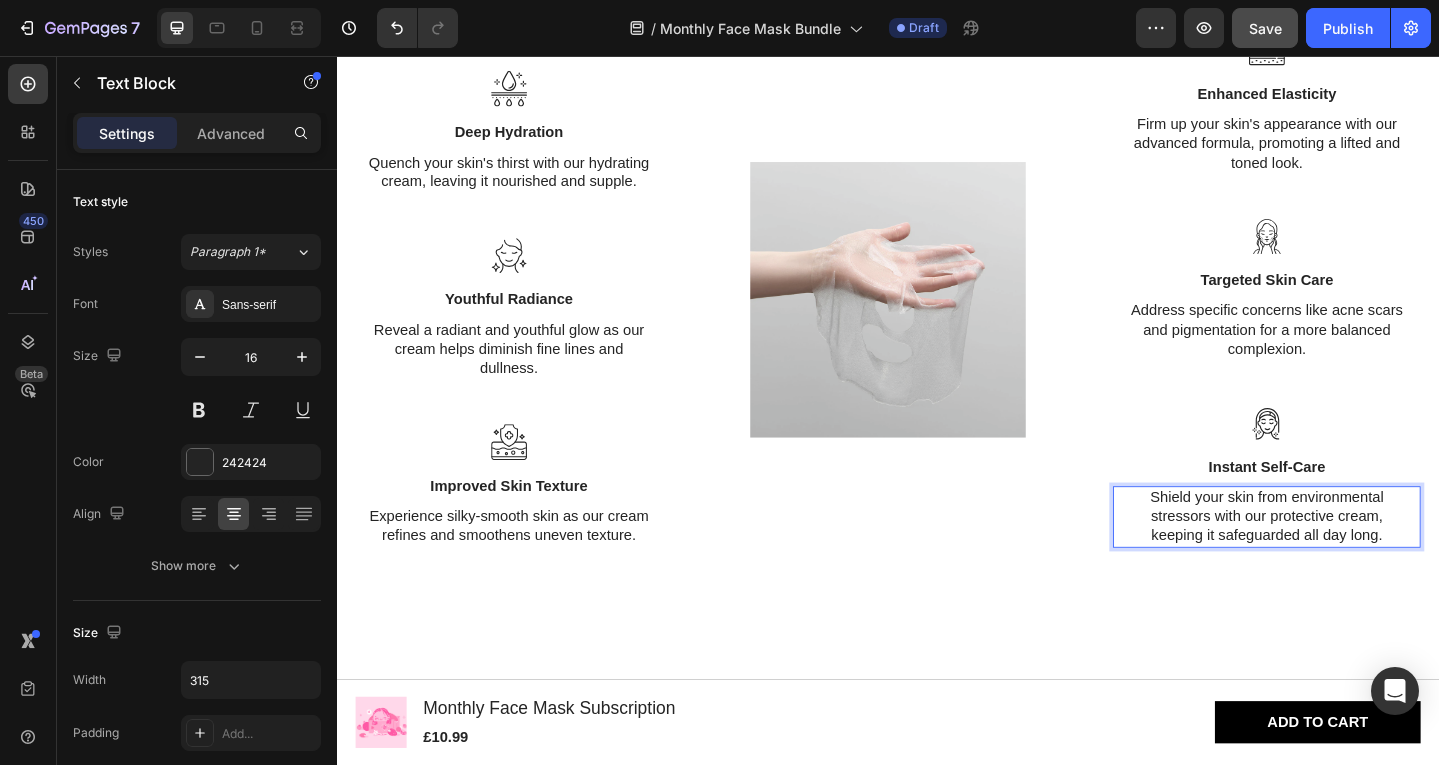 click on "Icon Enhanced Elasticity Text Block Firm up your skin's appearance with our advanced formula, promoting a lifted and toned look. Text Block
Icon Targeted Skin Care Text Block Address specific concerns like acne scars and pigmentation for a more balanced complexion. Text Block
Icon Instant Self-Care Text Block Shield your skin from environmental stressors with our protective cream, keeping it safeguarded all day long. Text Block   0" at bounding box center [1349, 311] 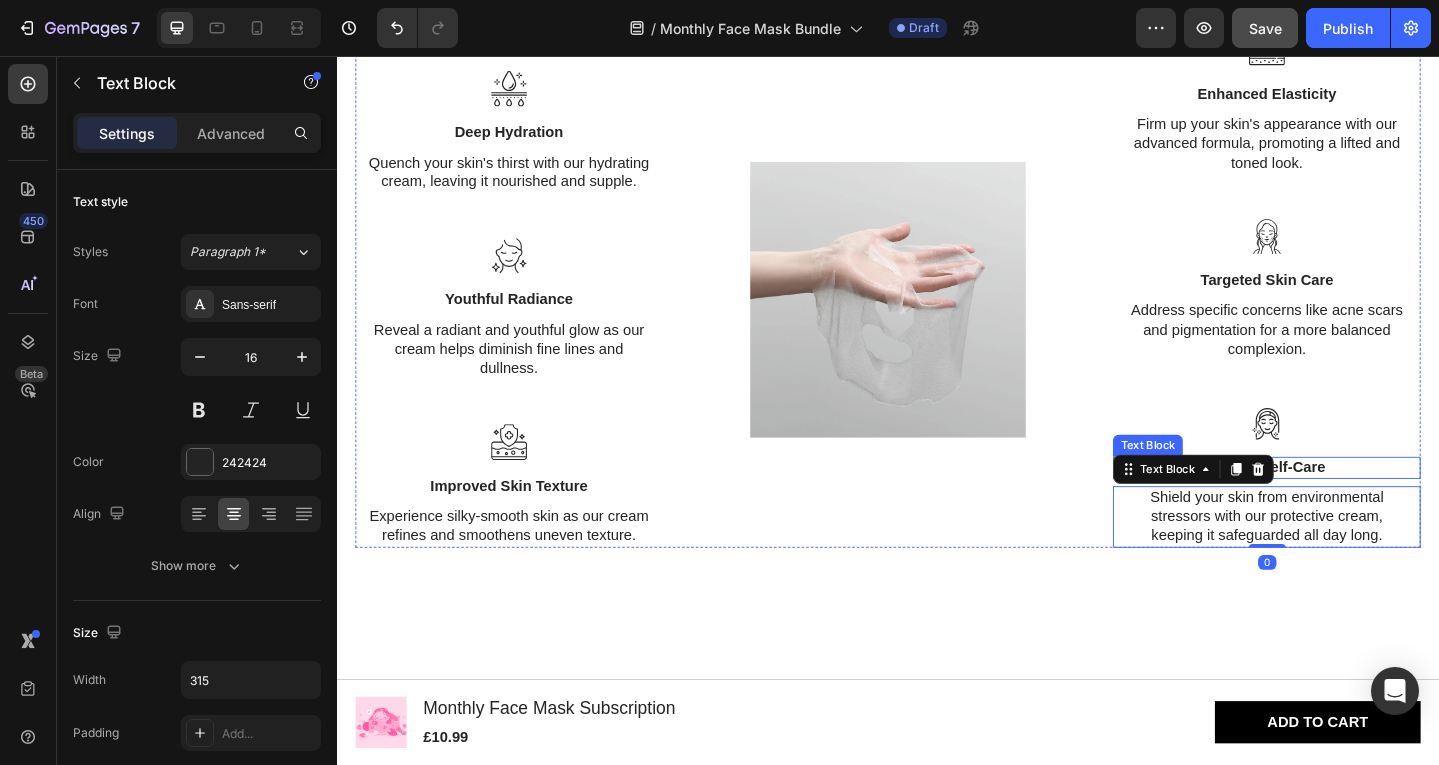 scroll, scrollTop: 2151, scrollLeft: 0, axis: vertical 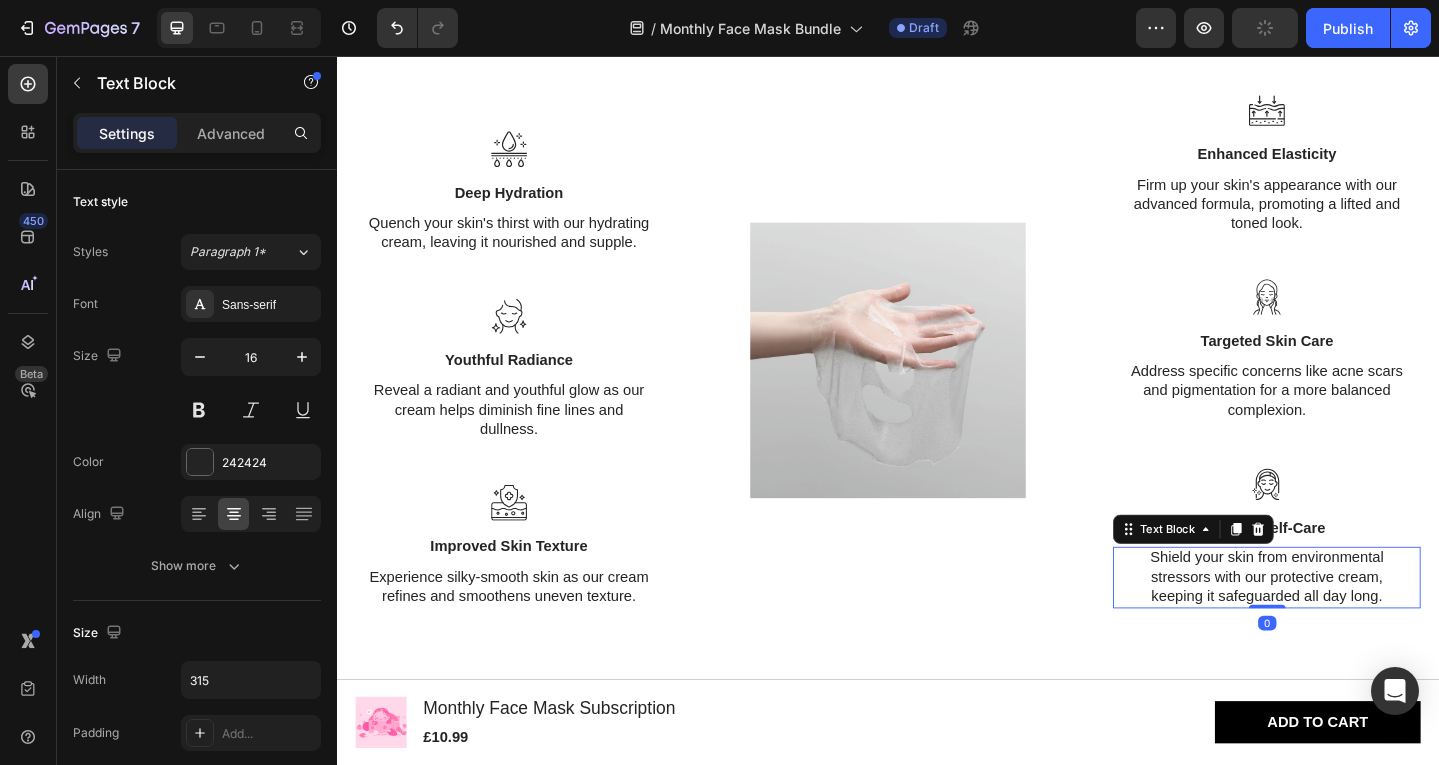 click on "Shield your skin from environmental stressors with our protective cream, keeping it safeguarded all day long." at bounding box center (1349, 624) 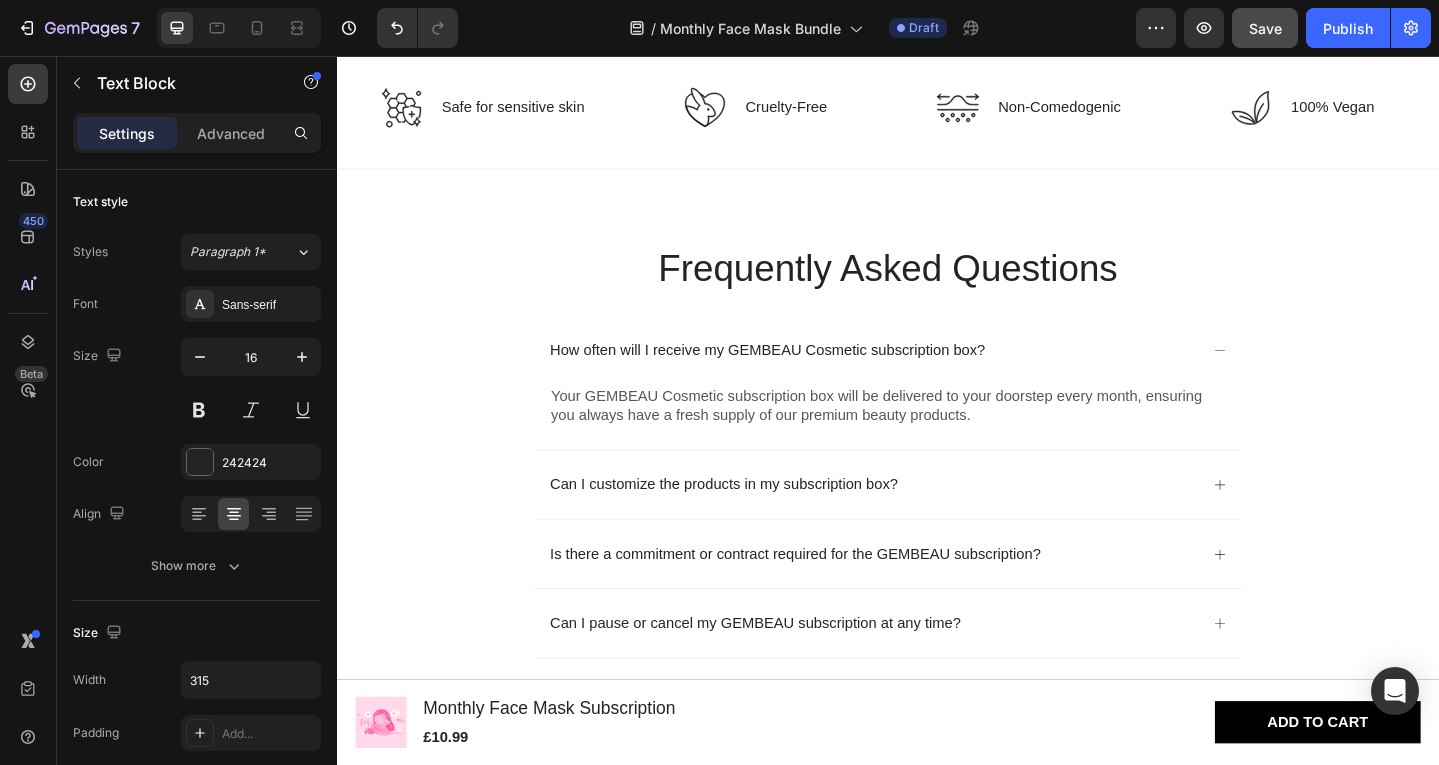 scroll, scrollTop: 3600, scrollLeft: 0, axis: vertical 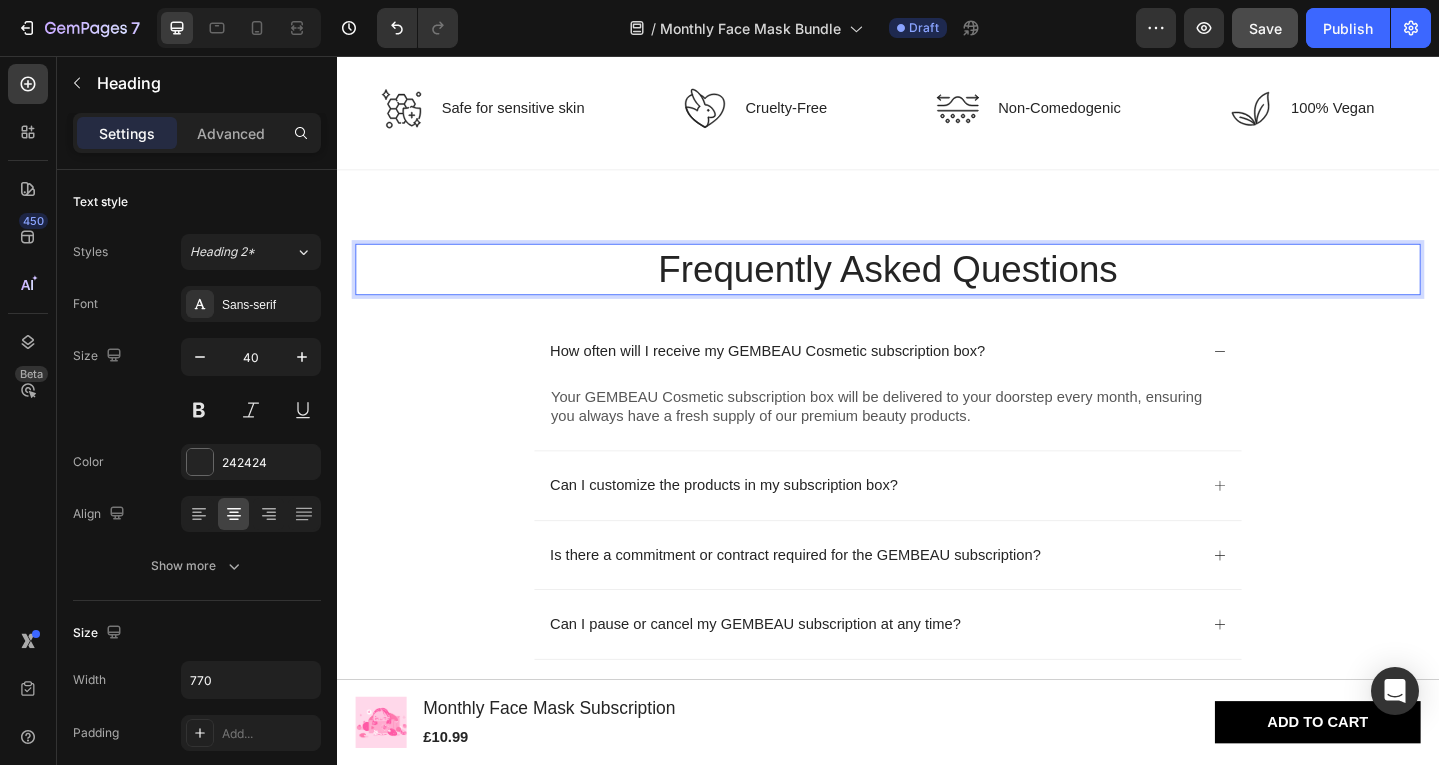 click on "Frequently Asked Questions" at bounding box center (937, 289) 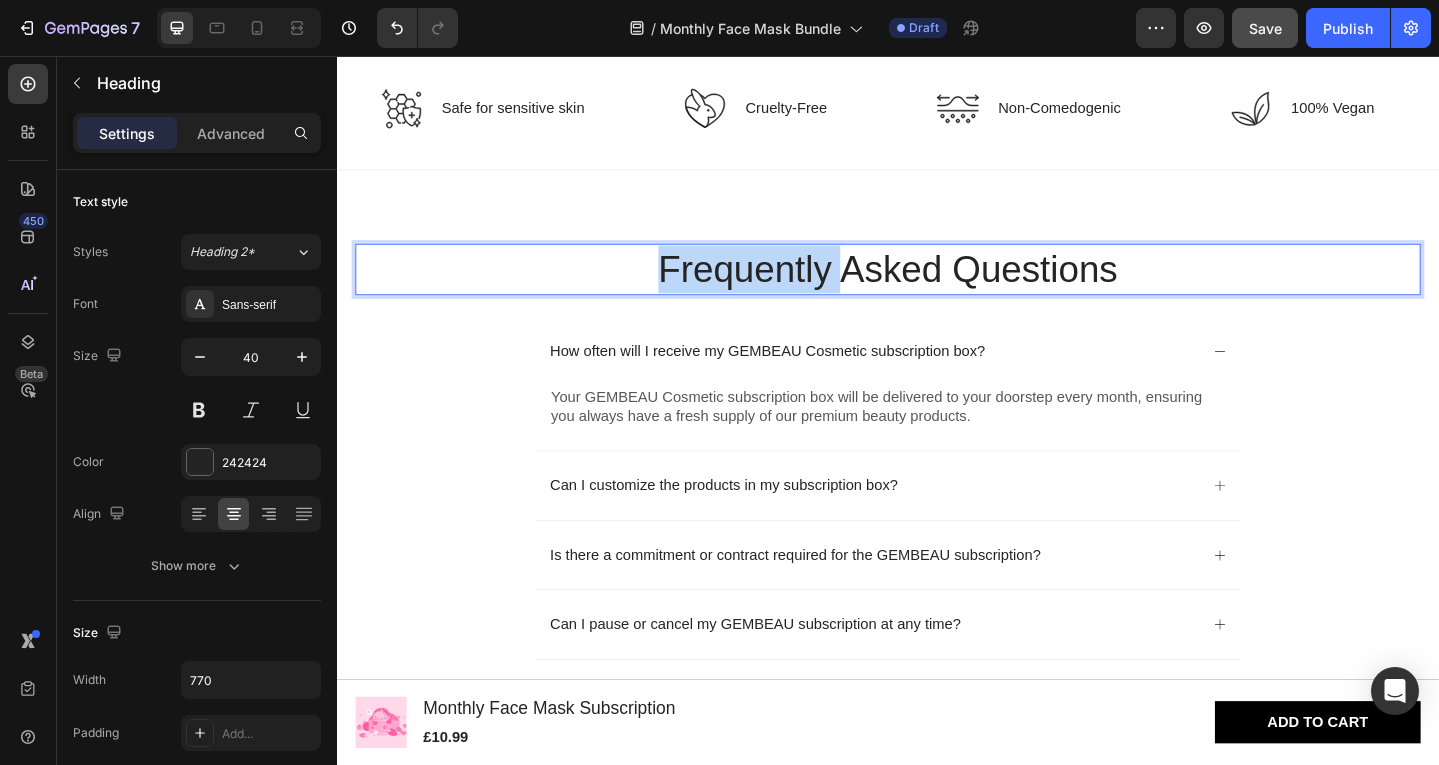 click on "Frequently Asked Questions" at bounding box center (937, 289) 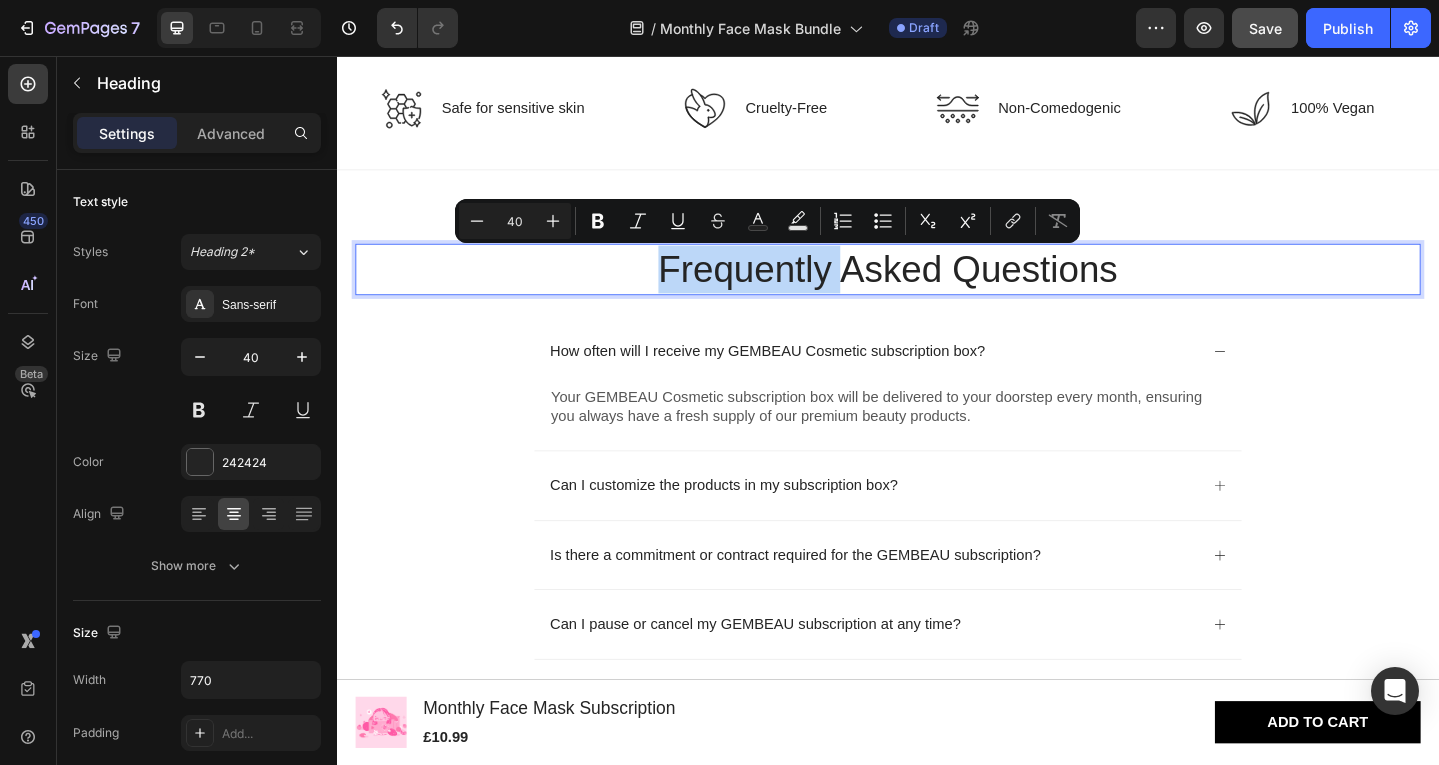 click on "Frequently Asked Questions" at bounding box center (937, 289) 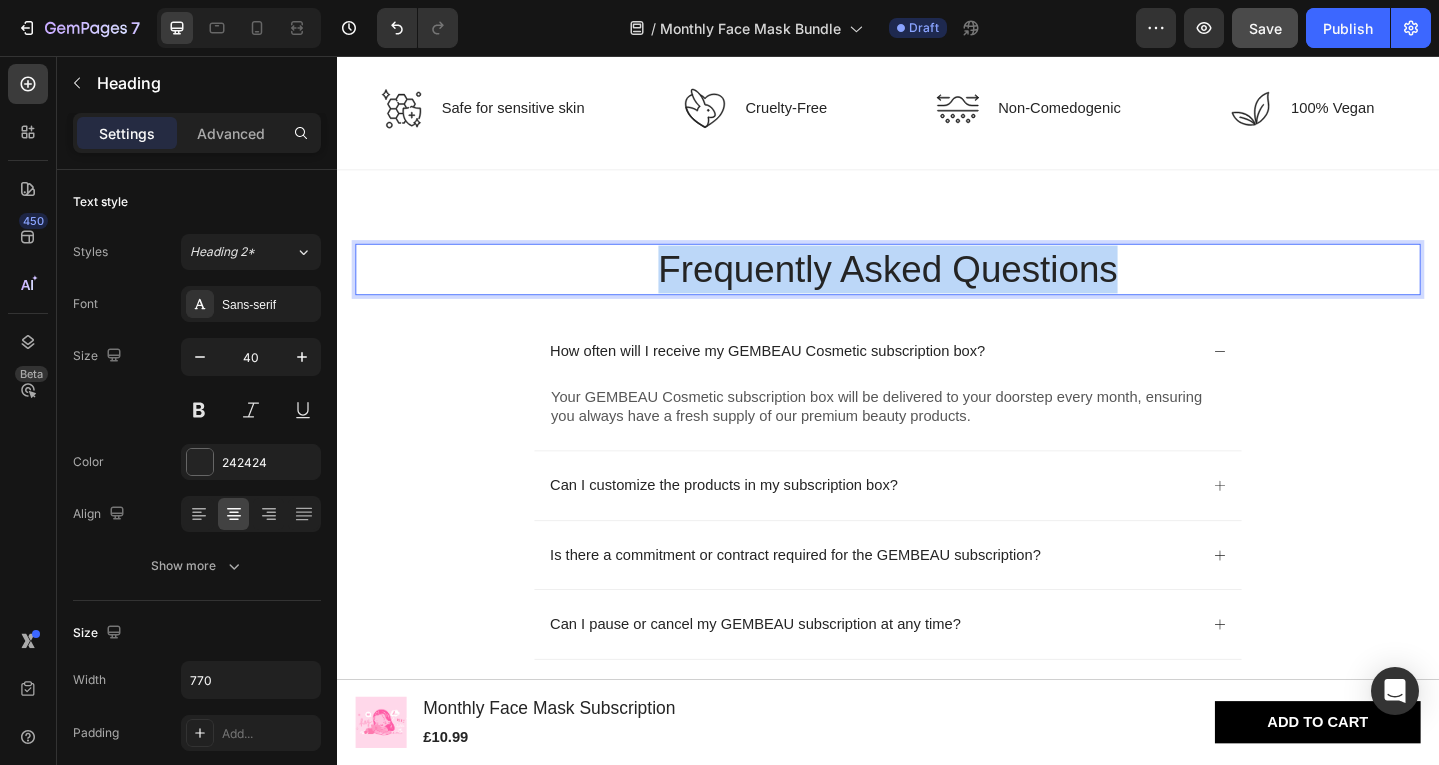 drag, startPoint x: 682, startPoint y: 292, endPoint x: 1181, endPoint y: 299, distance: 499.0491 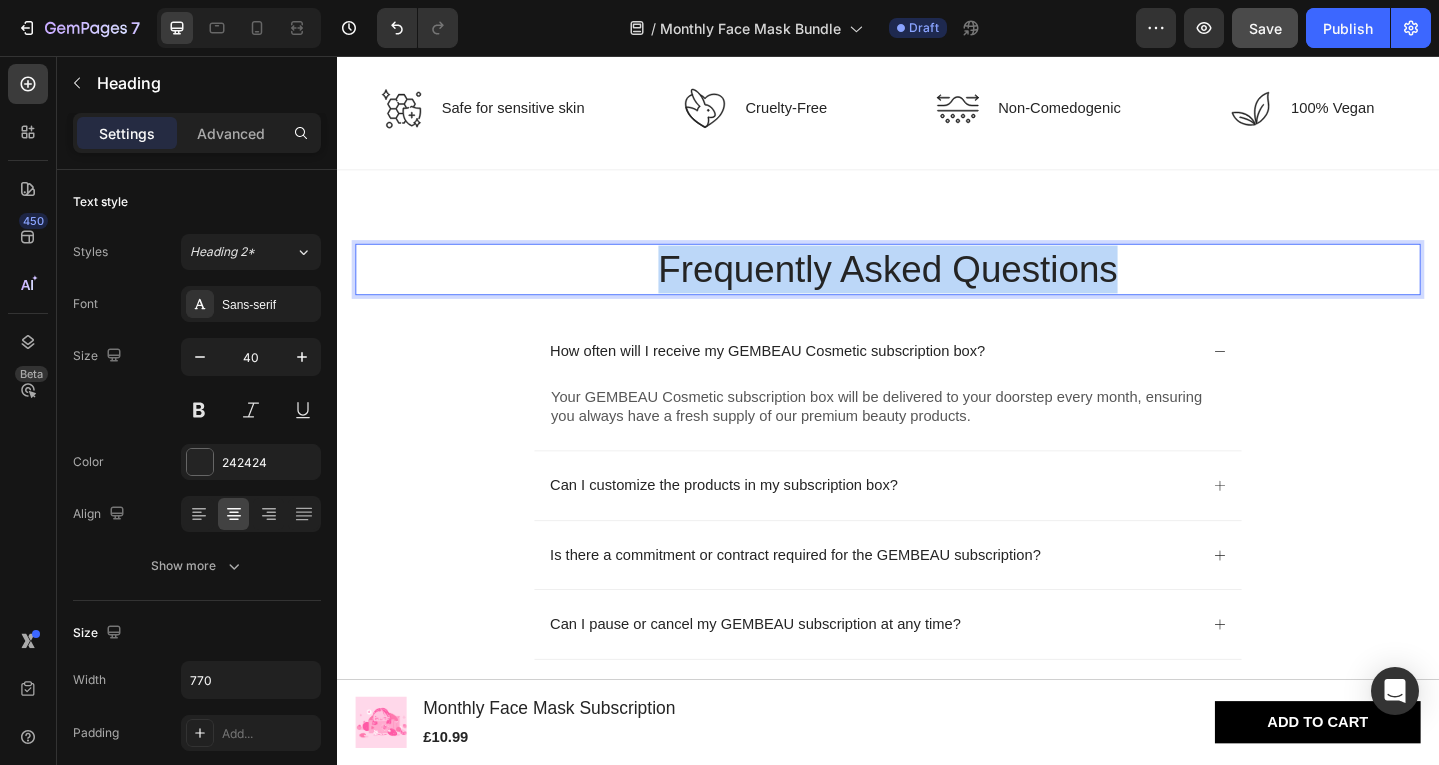 click on "Frequently Asked Questions" at bounding box center [937, 289] 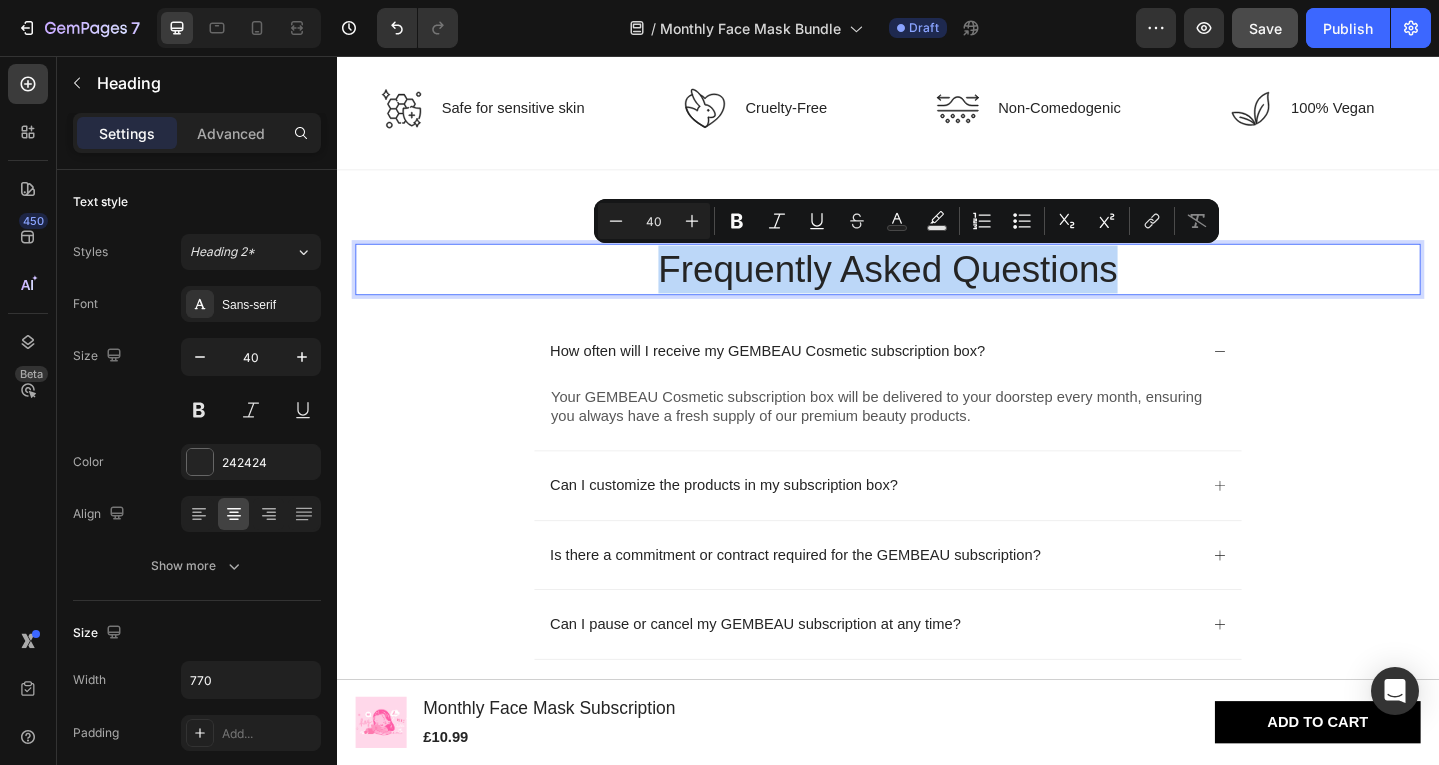 copy on "Frequently Asked Questions" 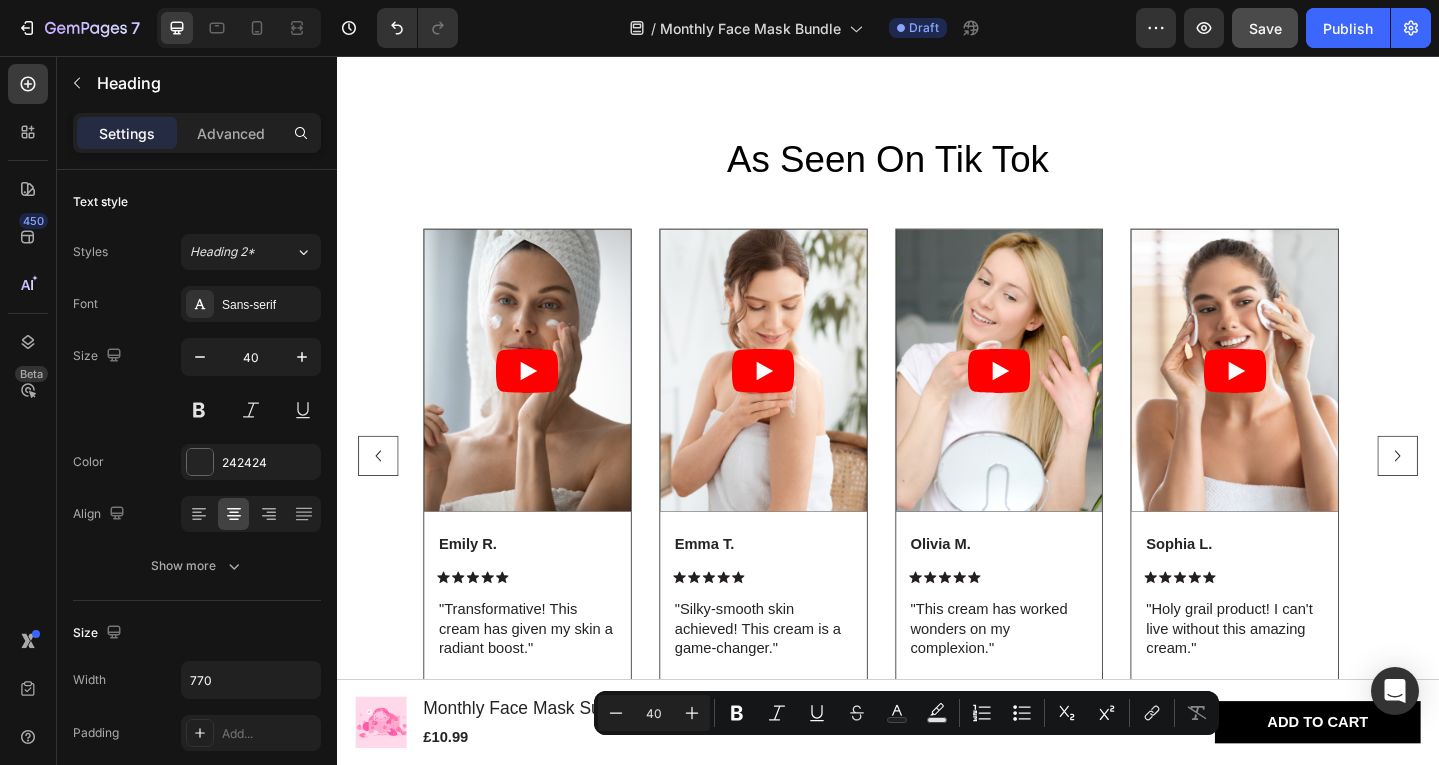 type on "16" 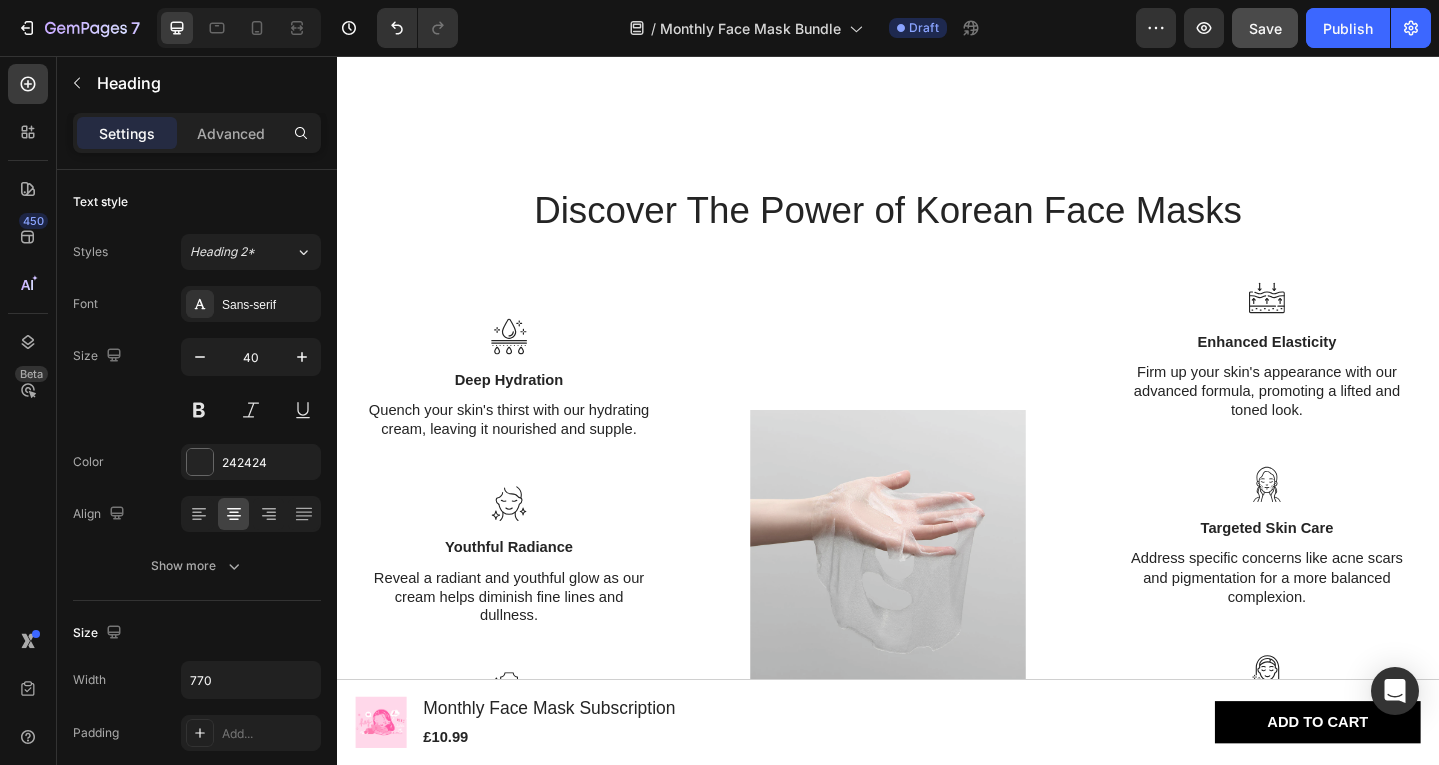 scroll, scrollTop: 2041, scrollLeft: 0, axis: vertical 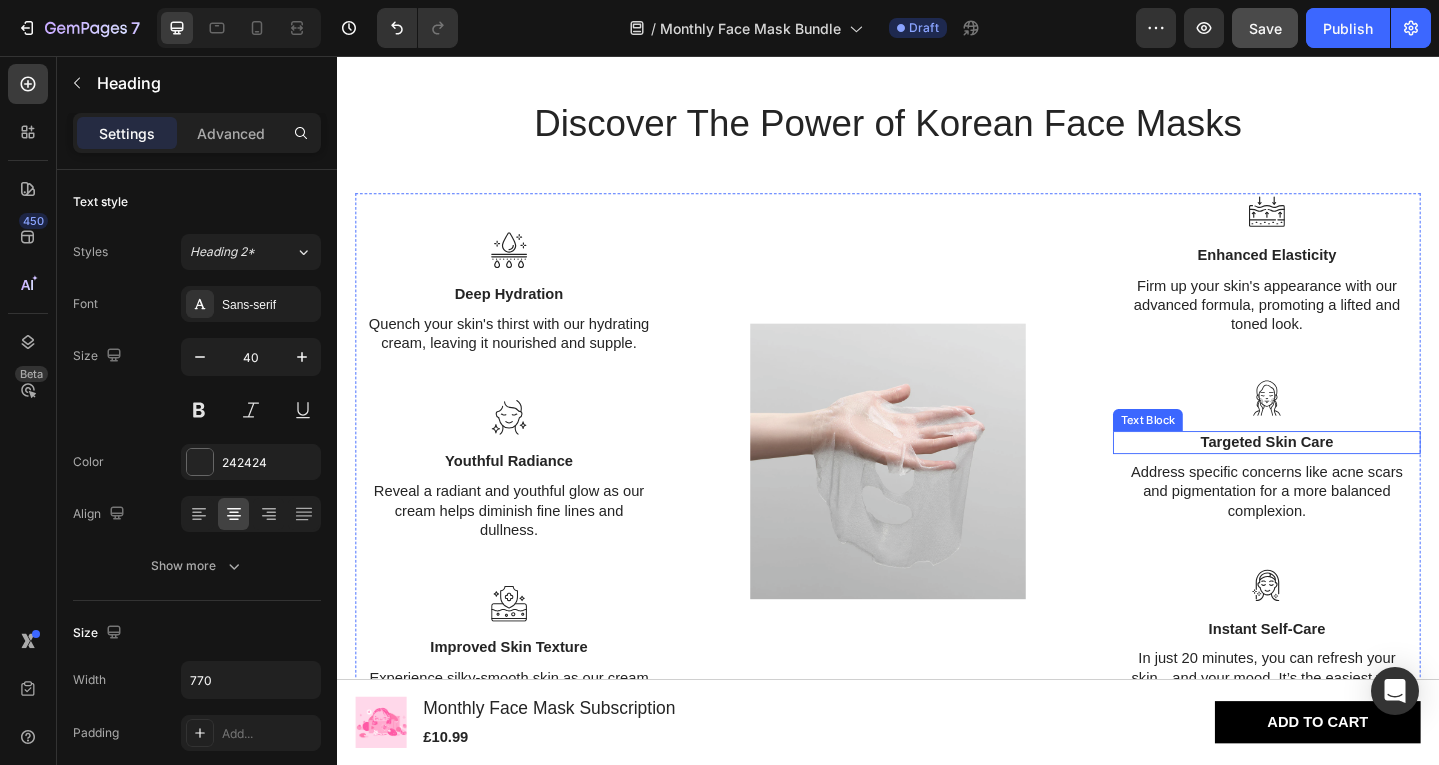 click on "Targeted Skin Care" at bounding box center [1349, 477] 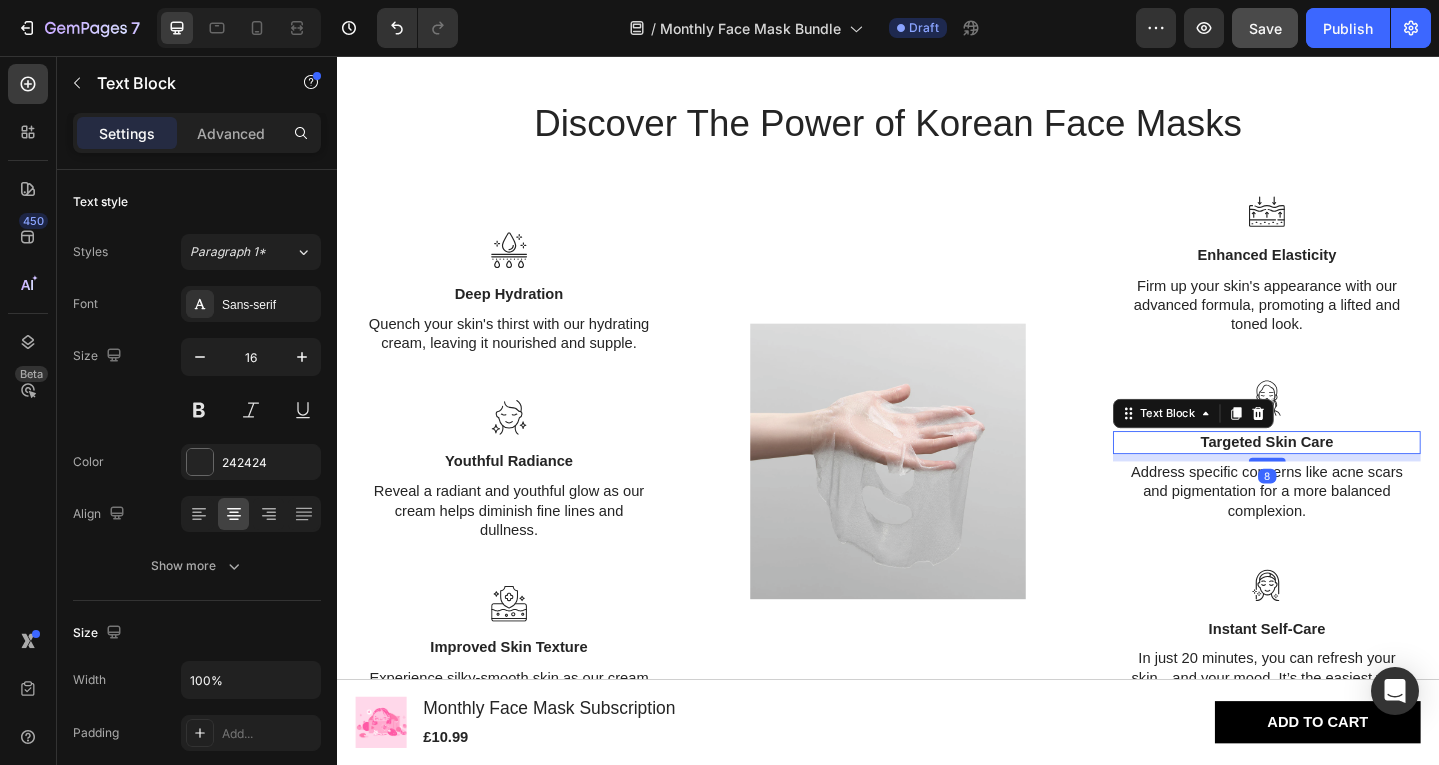 click on "Targeted Skin Care" at bounding box center (1349, 477) 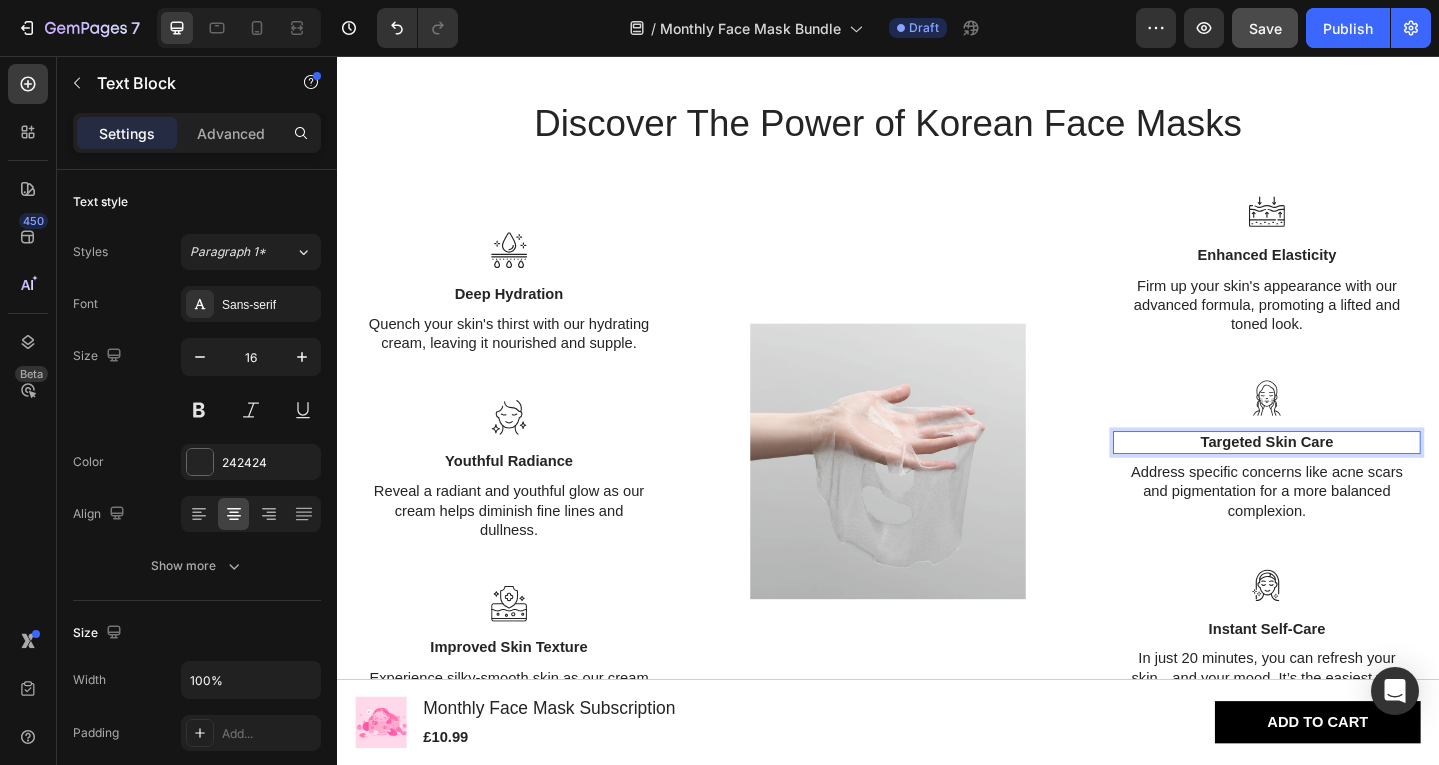 click on "Targeted Skin Care" at bounding box center [1349, 477] 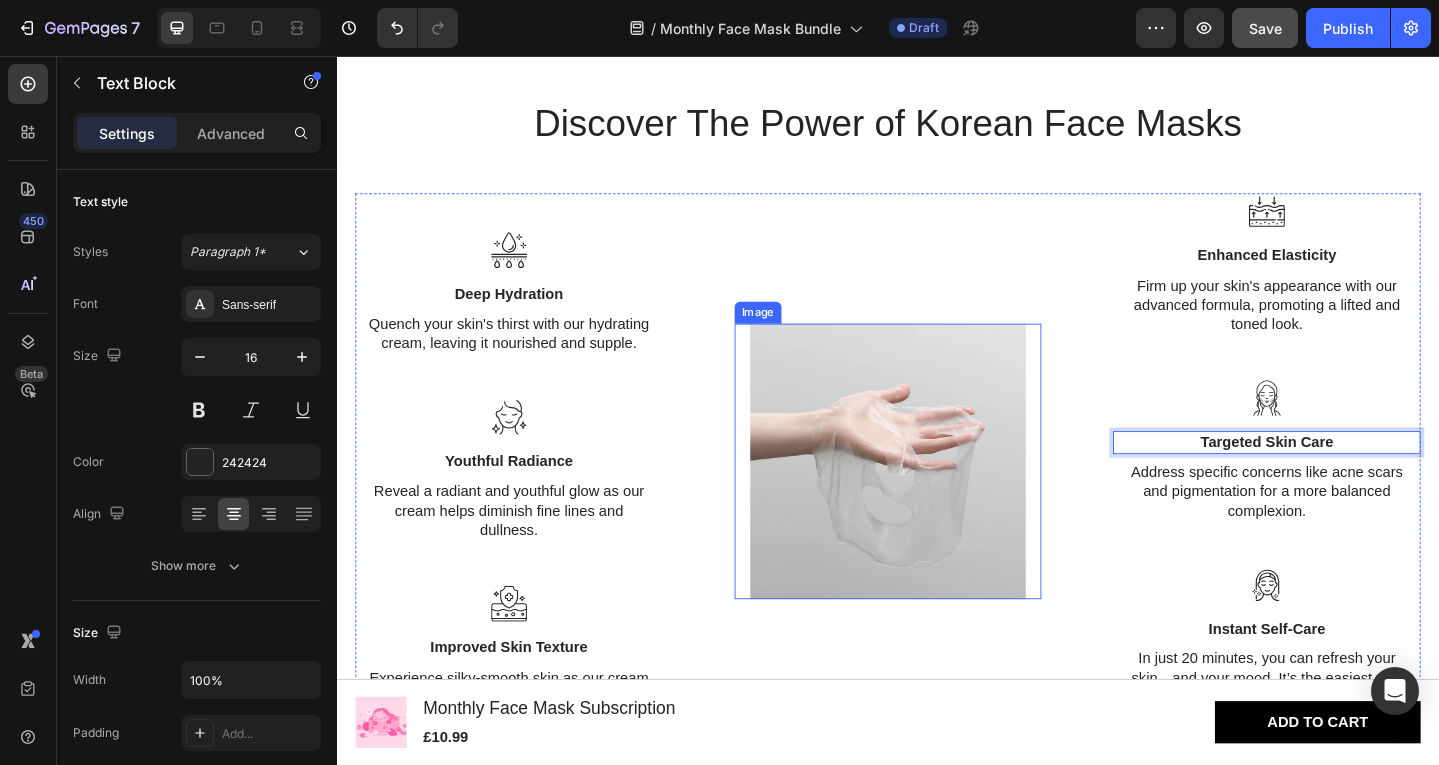scroll, scrollTop: 2199, scrollLeft: 0, axis: vertical 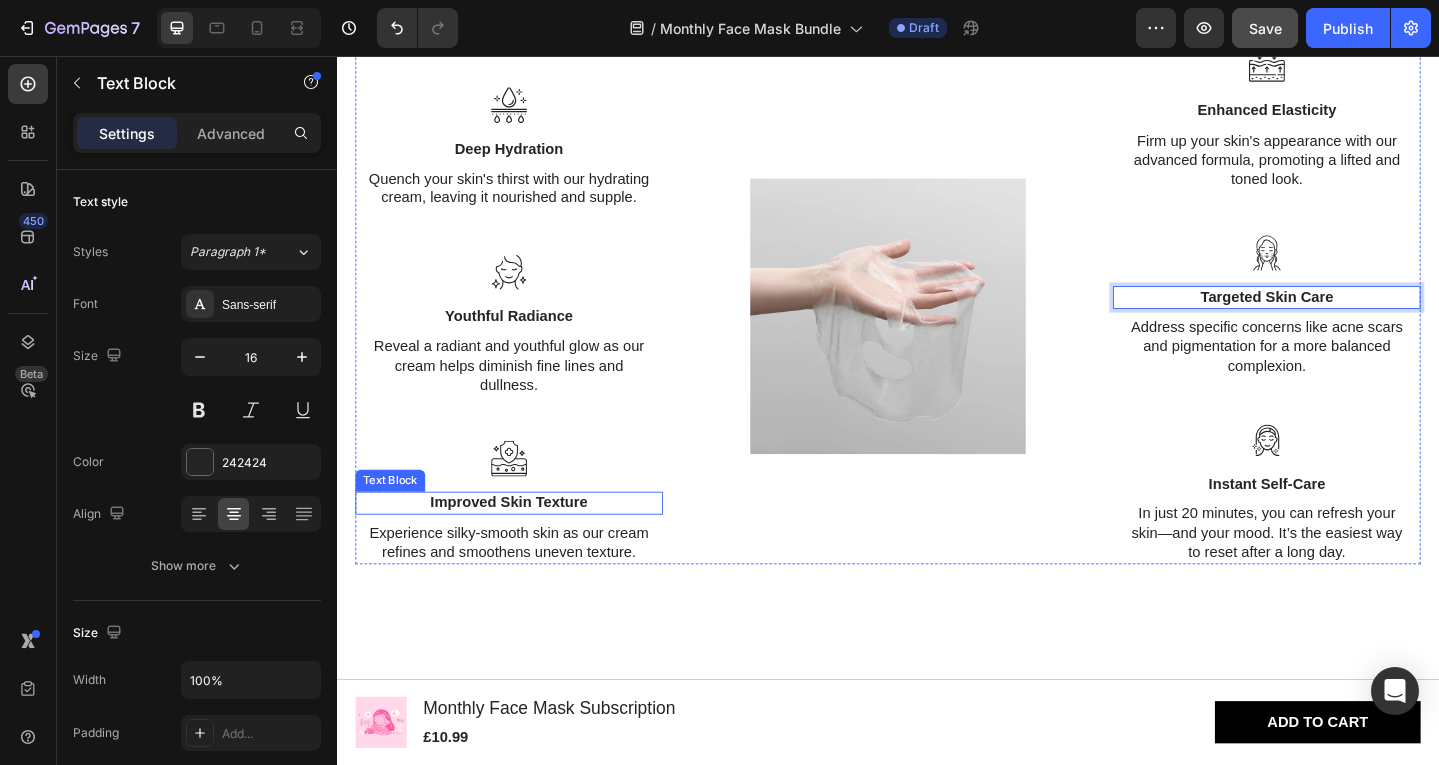 click on "Improved Skin Texture" at bounding box center [524, 543] 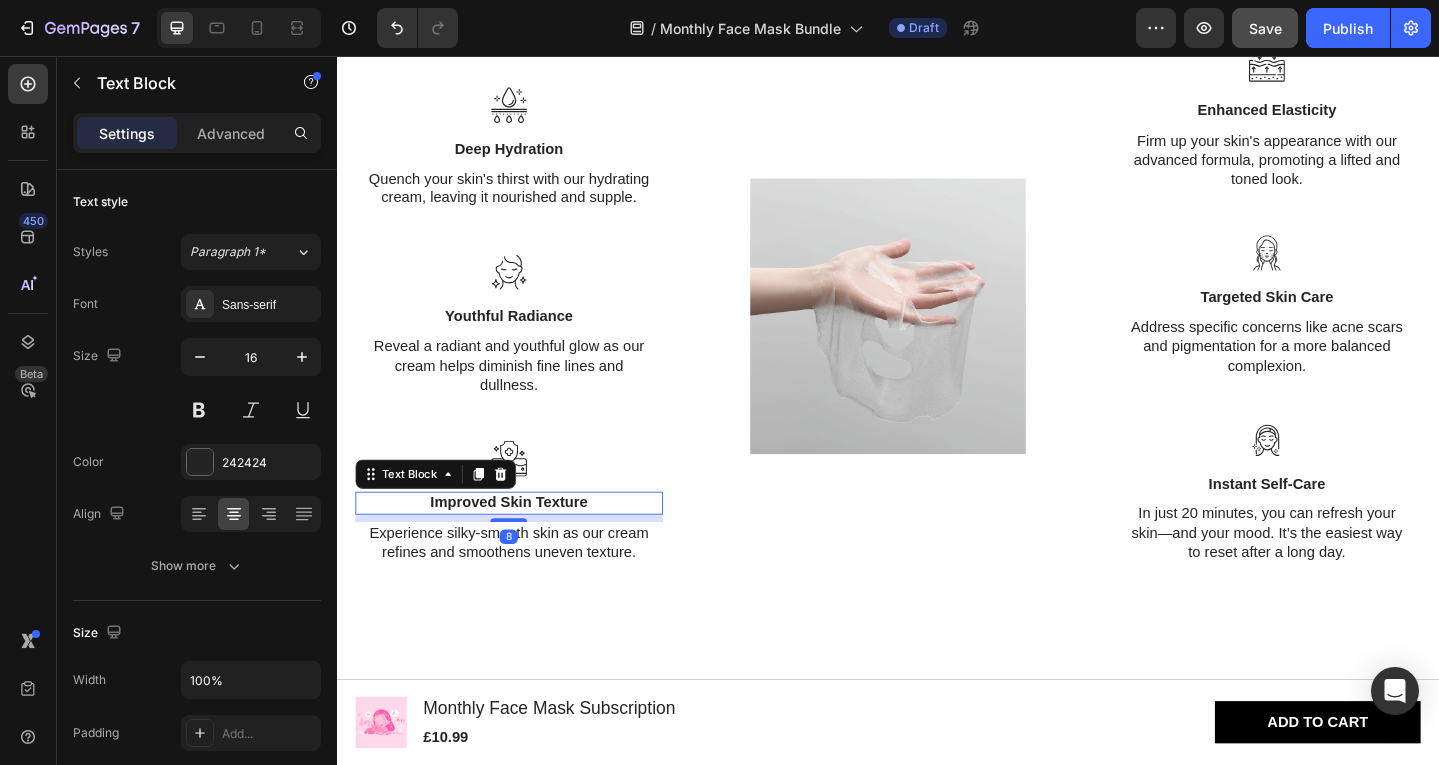 click on "Improved Skin Texture" at bounding box center (524, 543) 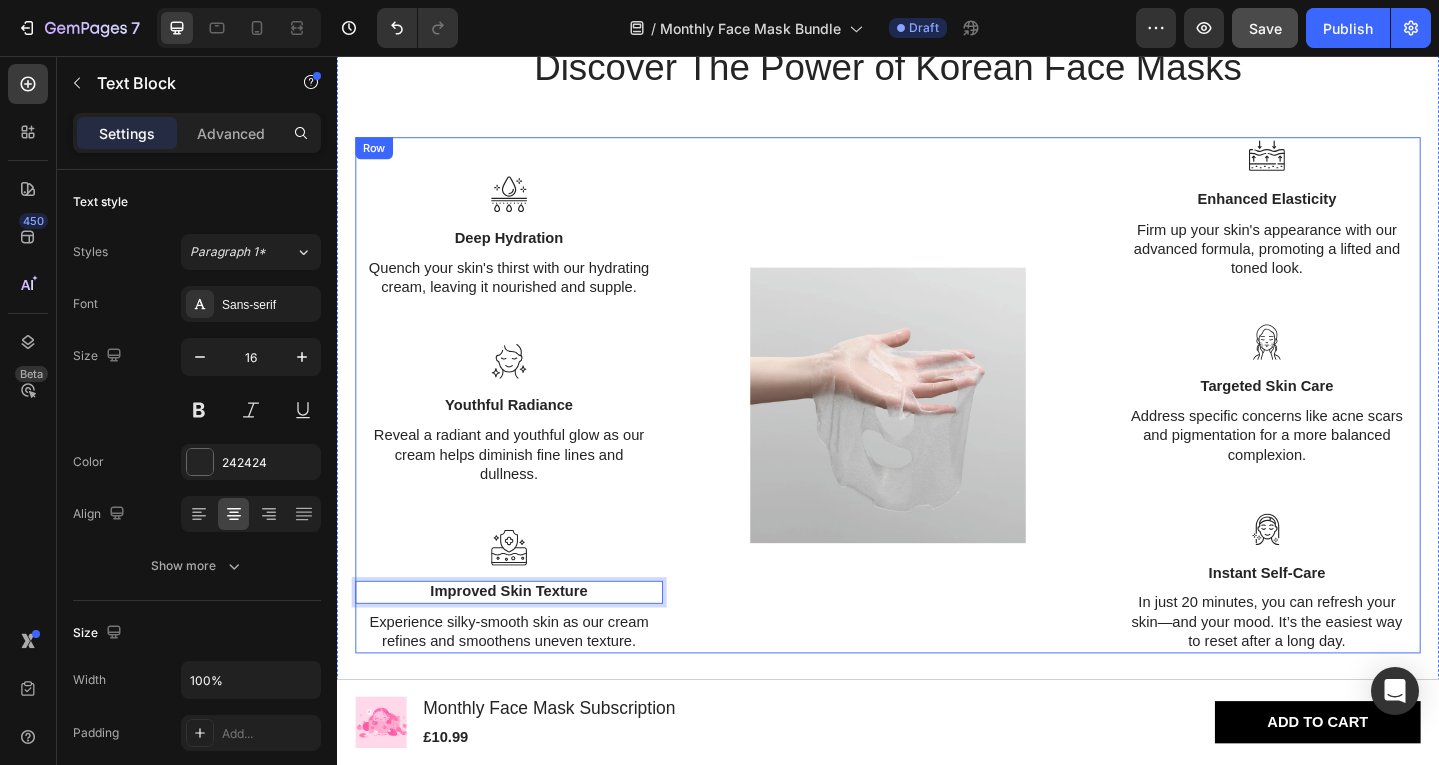 scroll, scrollTop: 2088, scrollLeft: 0, axis: vertical 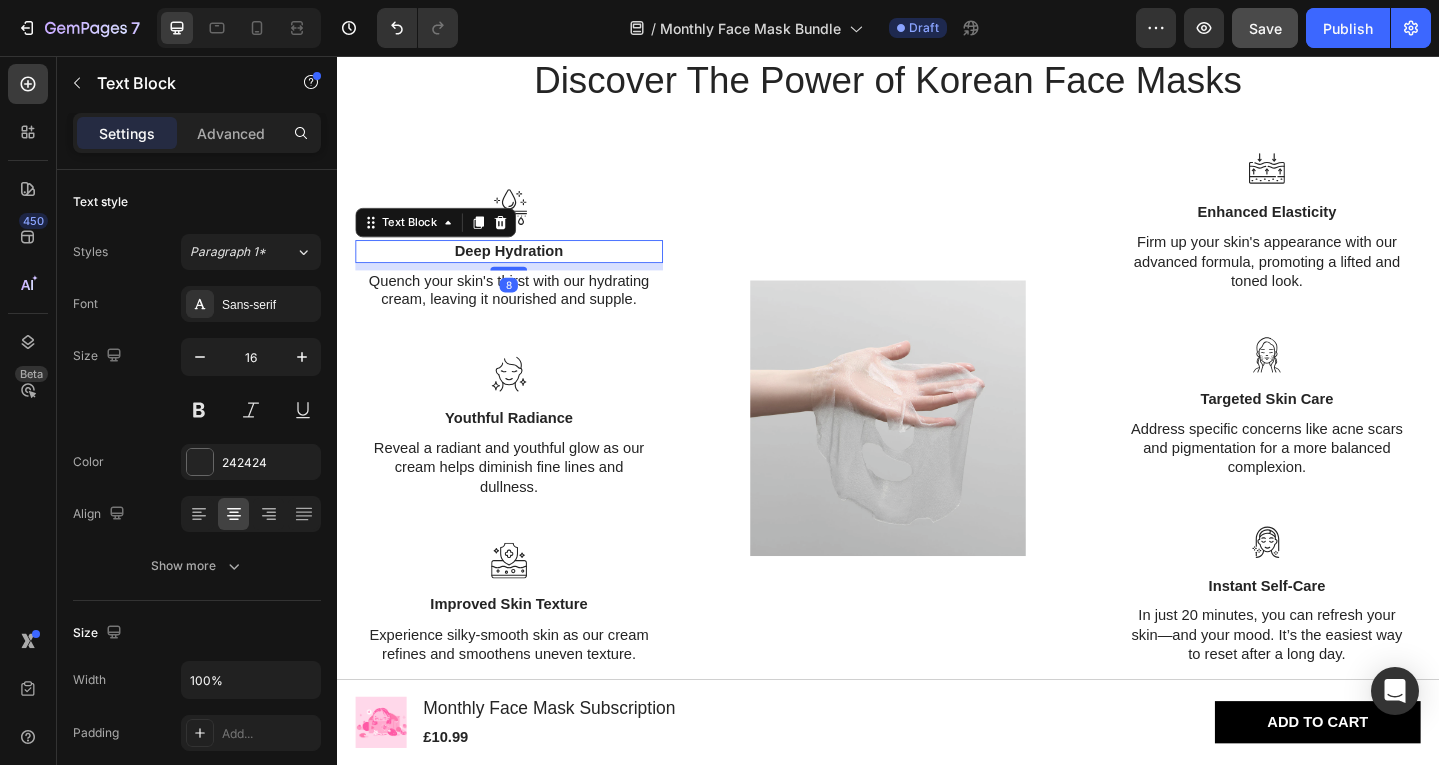 click on "Icon Deep Hydration Text Block   8 Quench your skin's thirst with our hydrating cream, leaving it nourished and supple. Text Block
Icon Youthful Radiance Text Block Reveal a radiant and youthful glow as our cream helps diminish fine lines and dullness. Text Block
Icon Improved Skin Texture Text Block Experience silky-smooth skin as our cream refines and smoothens uneven texture. Text Block" at bounding box center [524, 440] 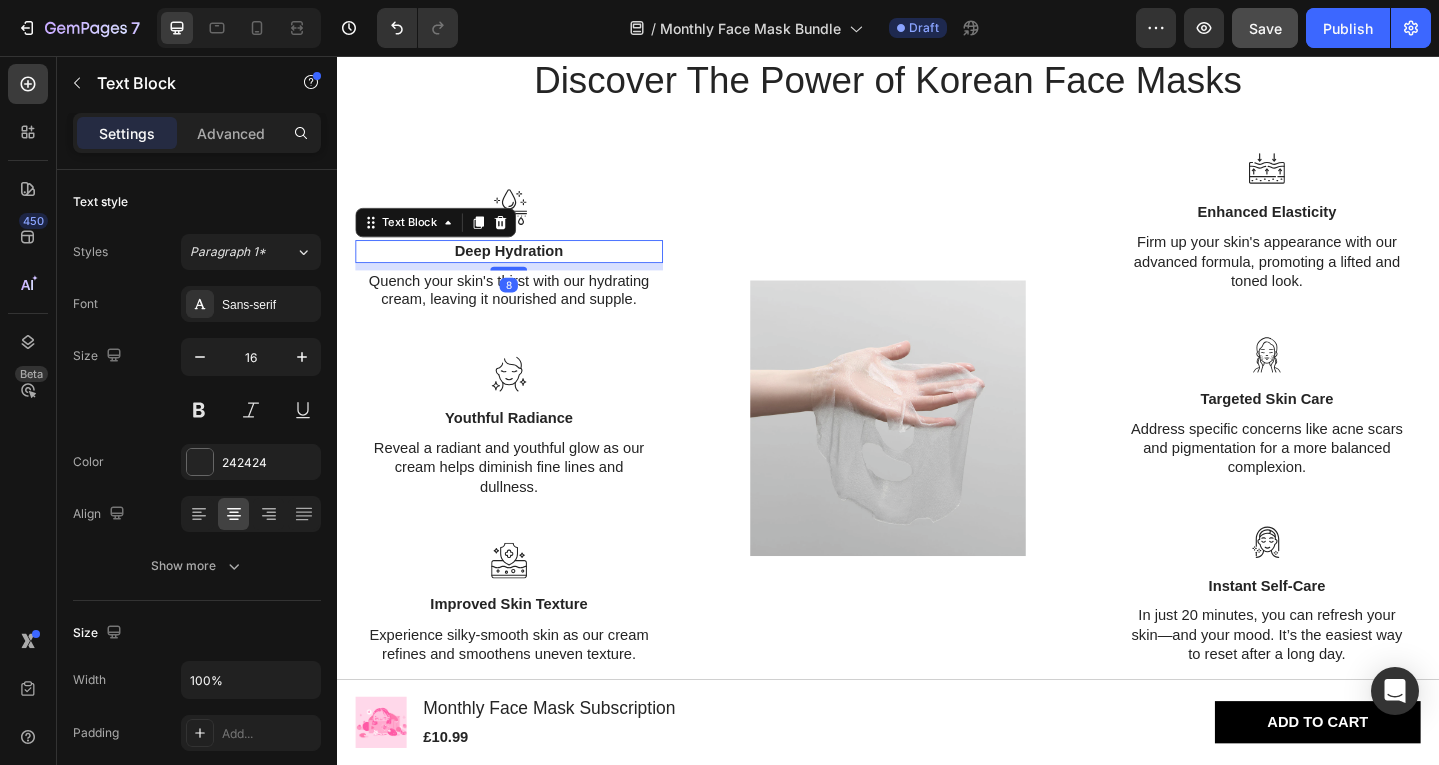 scroll, scrollTop: 2055, scrollLeft: 0, axis: vertical 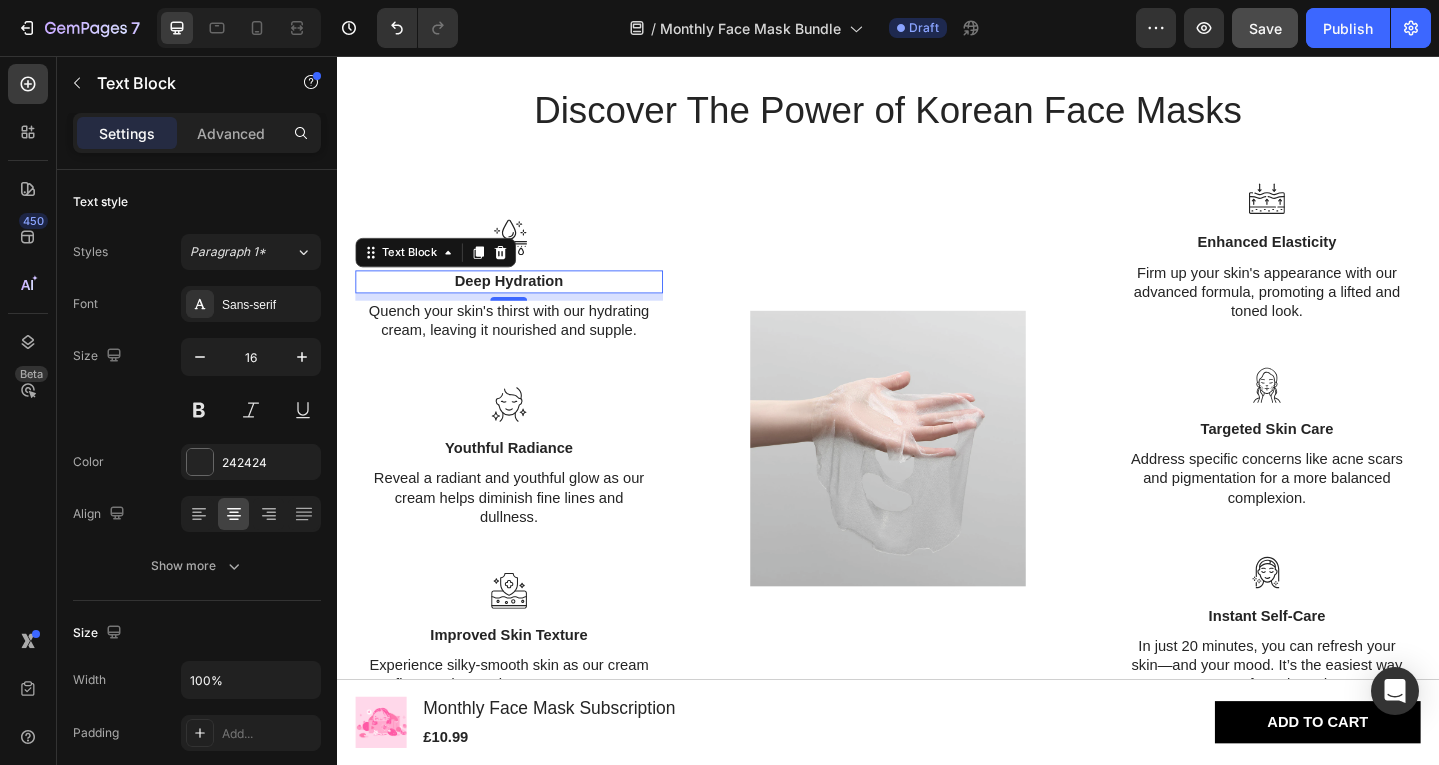 click on "Deep Hydration" at bounding box center (524, 302) 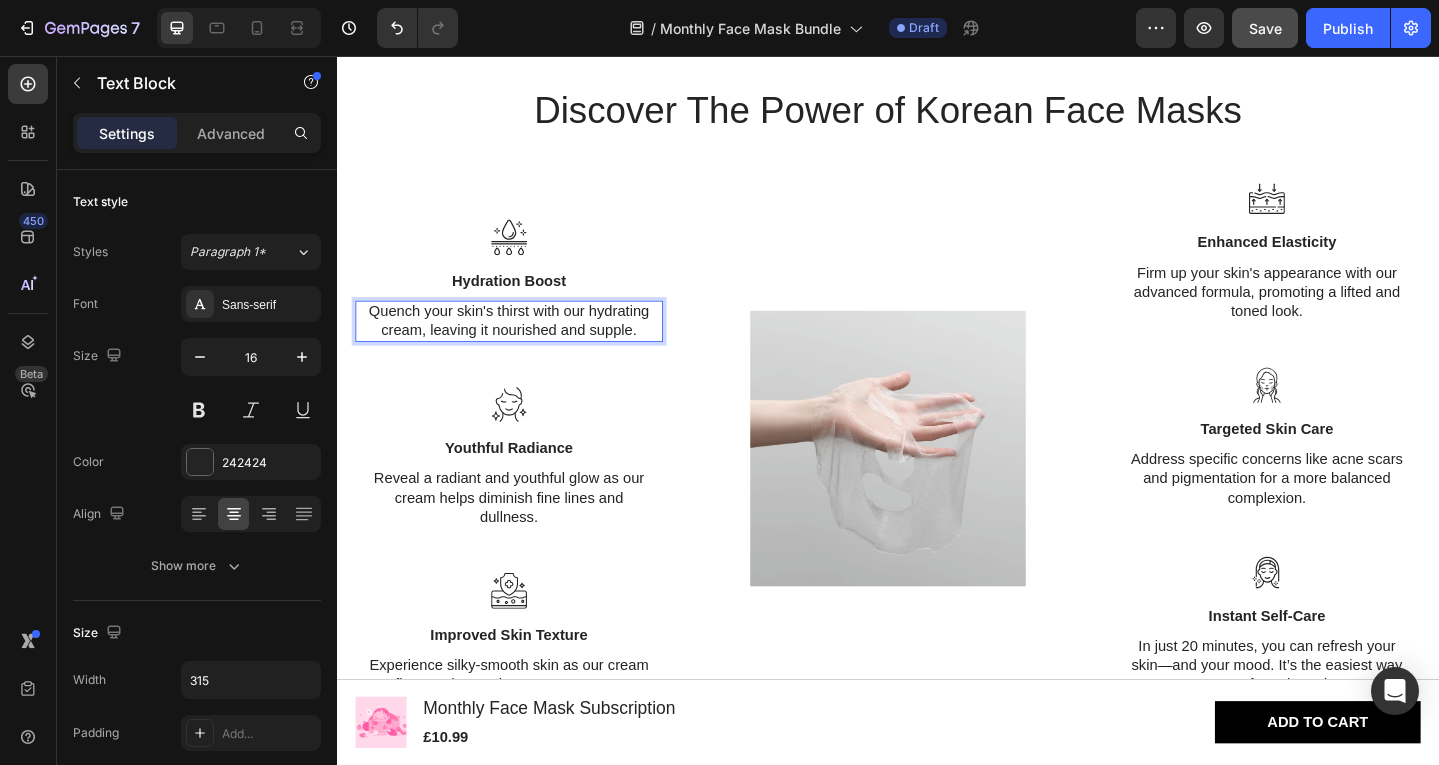 click on "Icon Hydration Boost Text Block Quench your skin's thirst with our hydrating cream, leaving it nourished and supple. Text Block   48
Icon Youthful Radiance Text Block Reveal a radiant and youthful glow as our cream helps diminish fine lines and dullness. Text Block
Icon Improved Skin Texture Text Block Experience silky-smooth skin as our cream refines and smoothens uneven texture. Text Block" at bounding box center [524, 473] 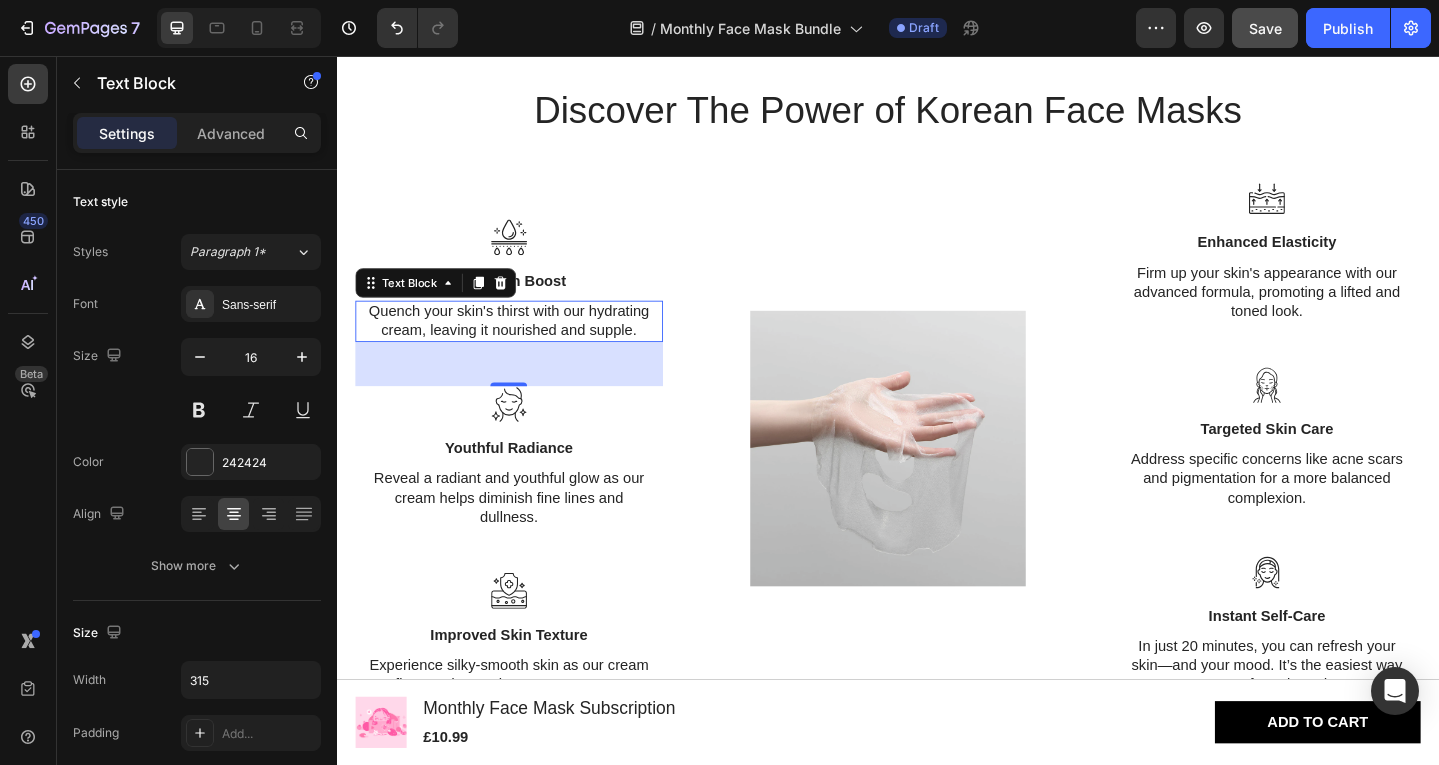 scroll, scrollTop: 2013, scrollLeft: 0, axis: vertical 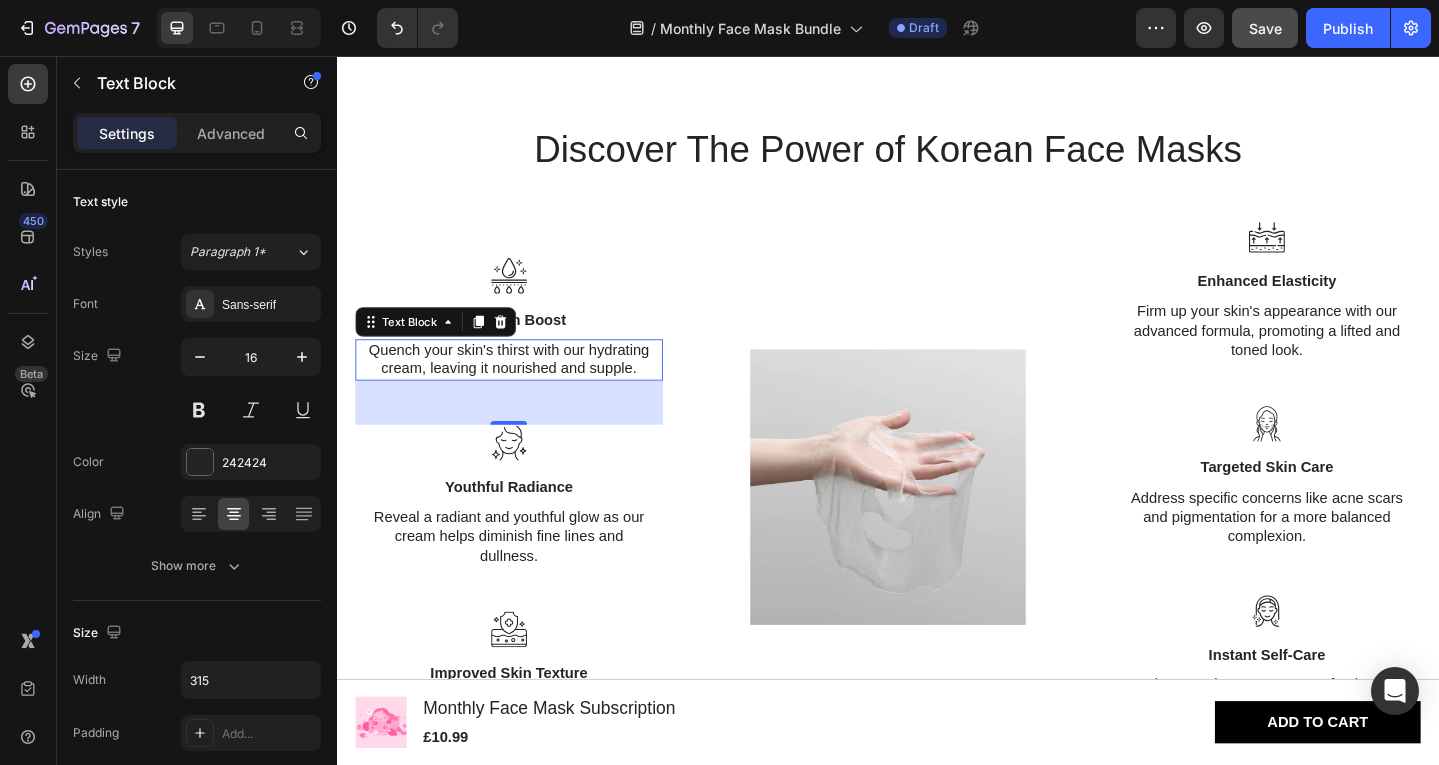 click on "Quench your skin's thirst with our hydrating cream, leaving it nourished and supple." at bounding box center [524, 388] 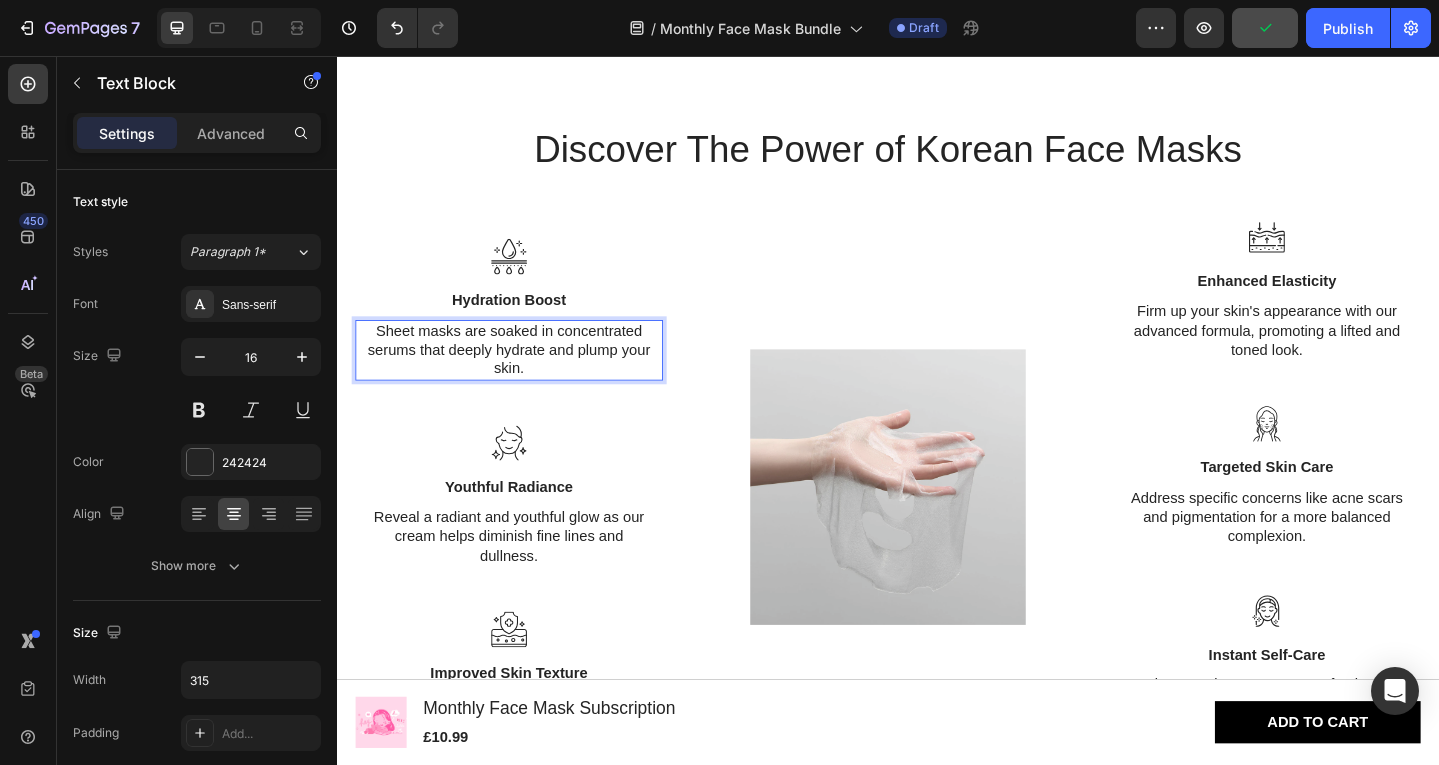scroll, scrollTop: 2101, scrollLeft: 0, axis: vertical 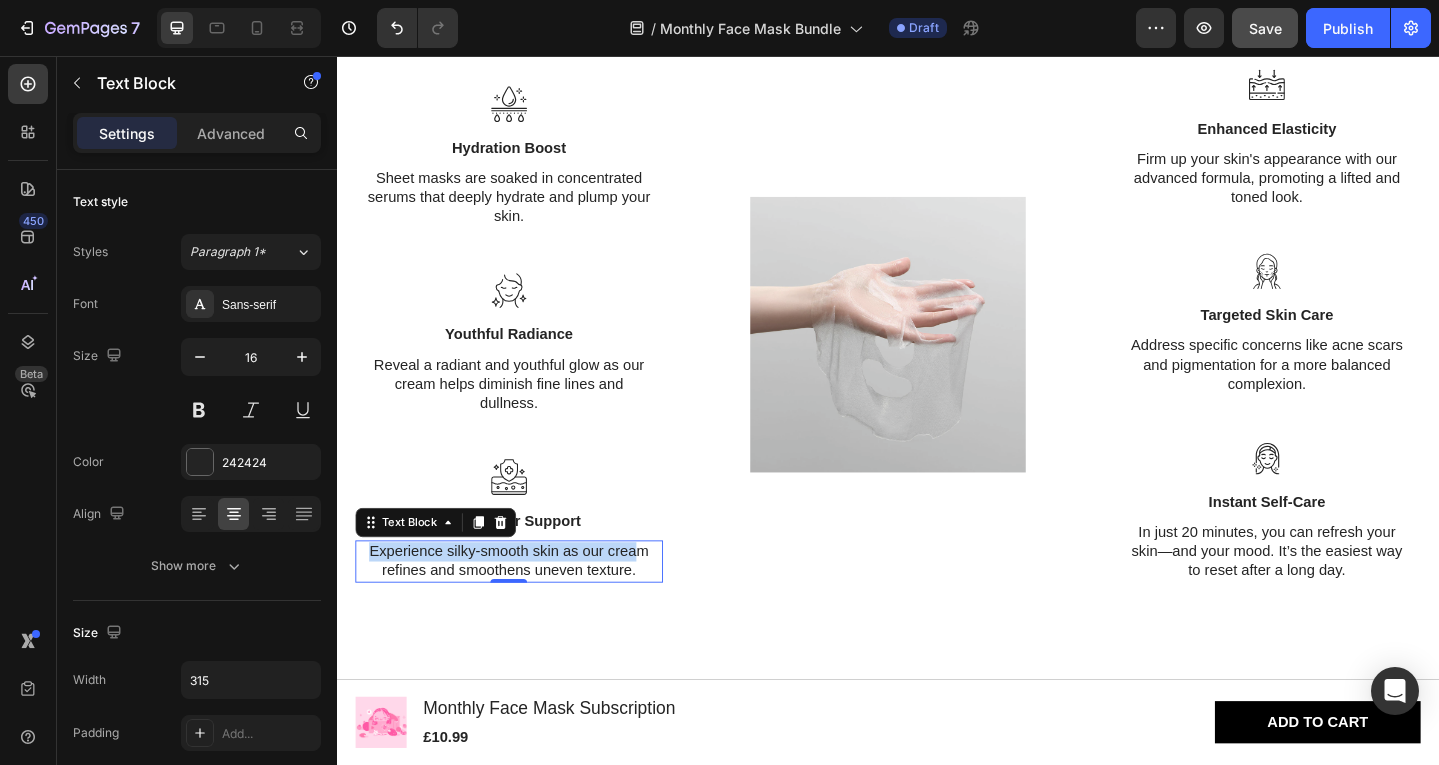 drag, startPoint x: 660, startPoint y: 599, endPoint x: 374, endPoint y: 593, distance: 286.06293 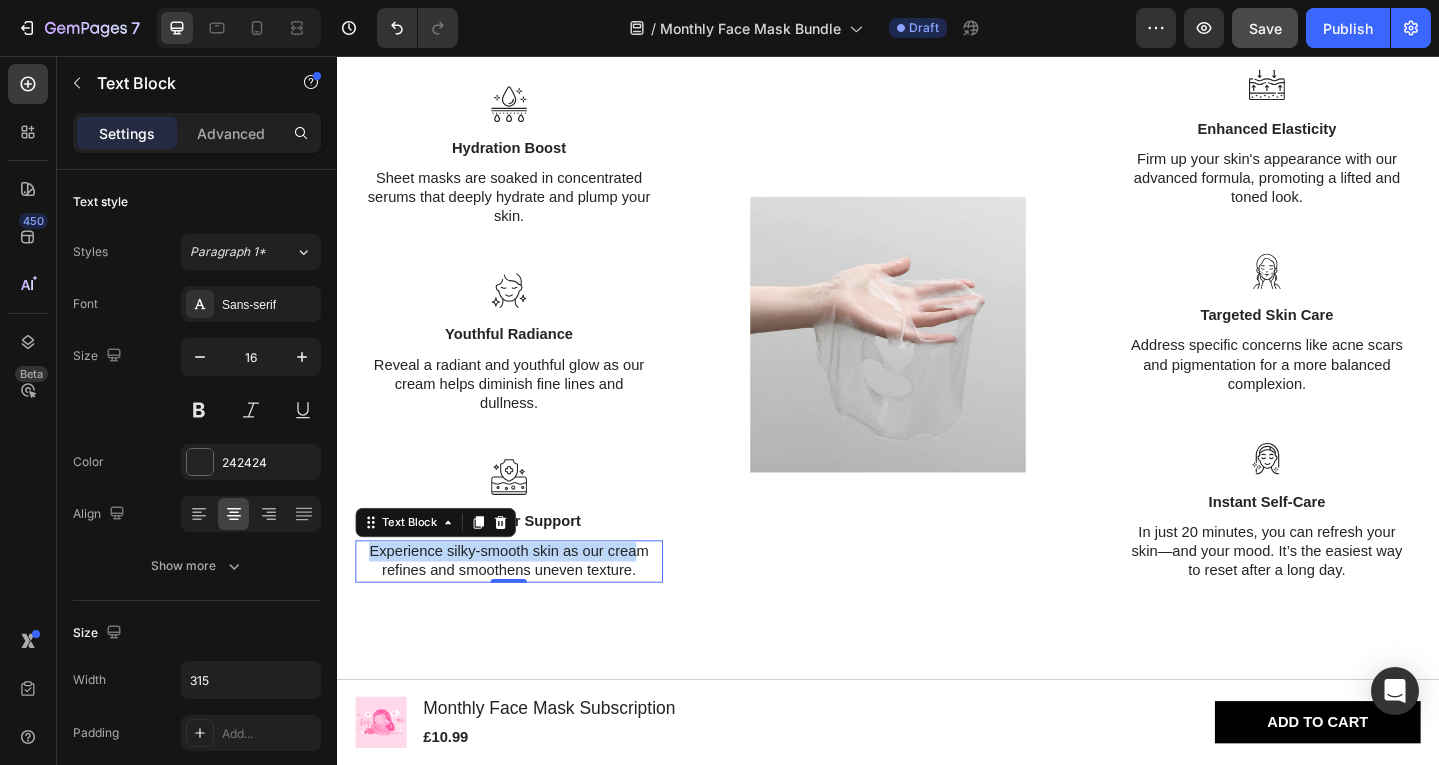 click on "Experience silky-smooth skin as our cream refines and smoothens uneven texture." at bounding box center (524, 607) 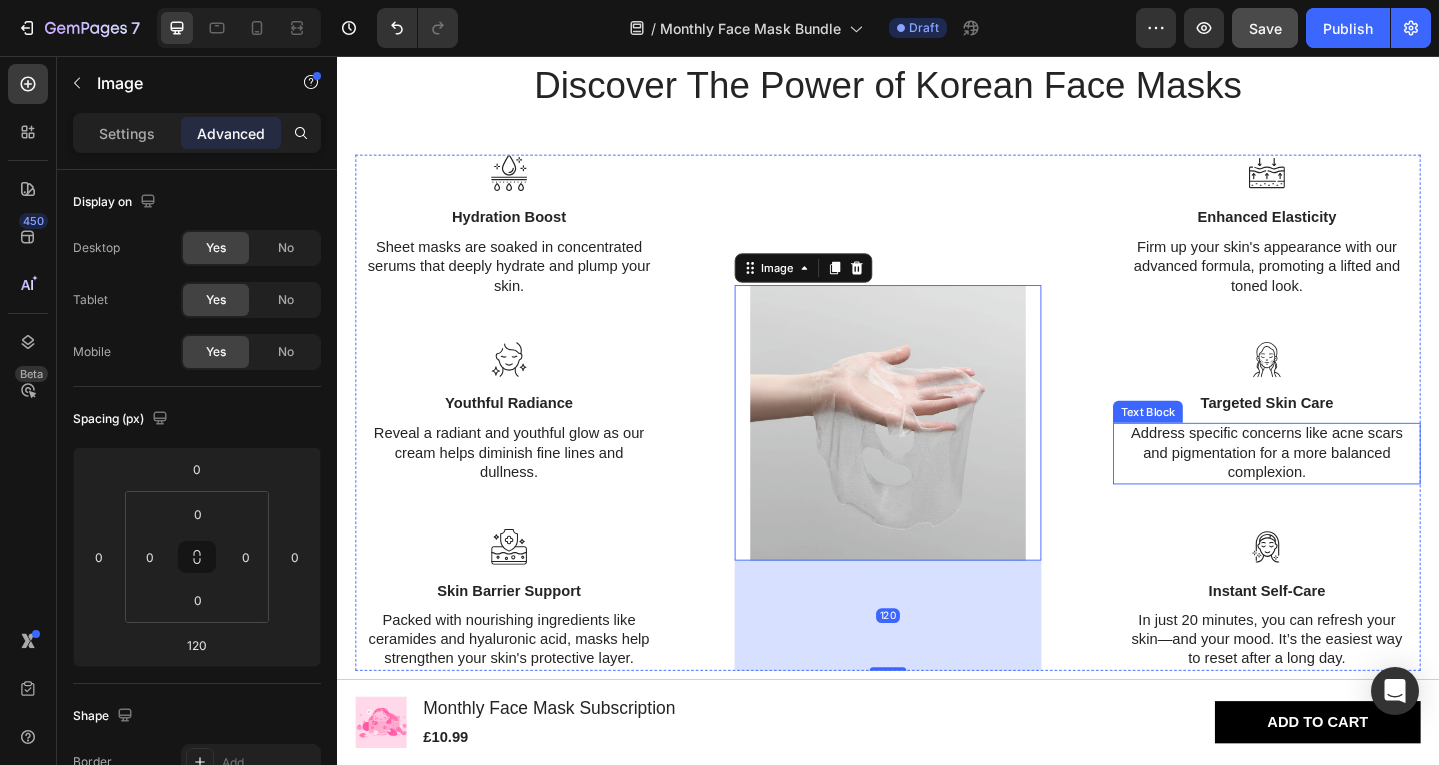 scroll, scrollTop: 2082, scrollLeft: 0, axis: vertical 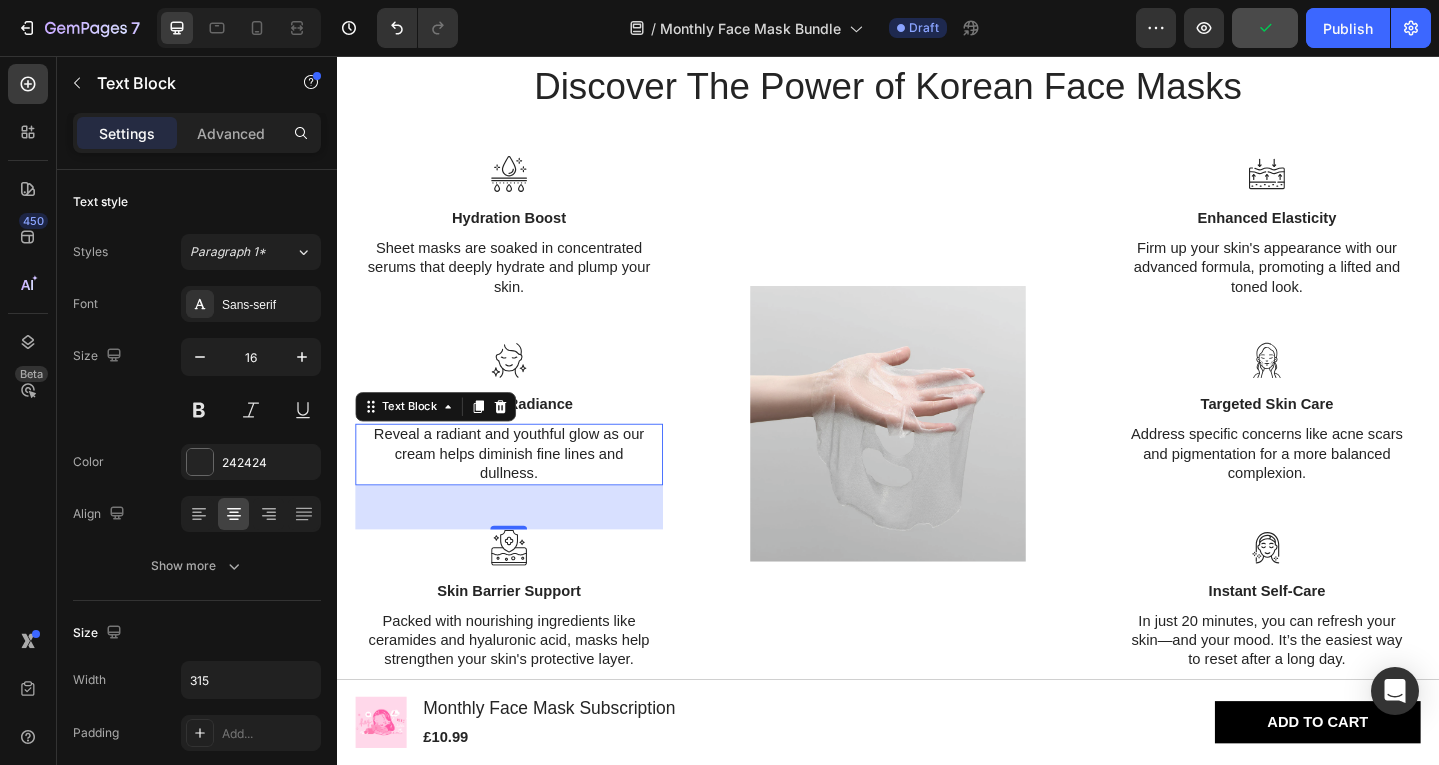 click on "Reveal a radiant and youthful glow as our cream helps diminish fine lines and dullness." at bounding box center (524, 490) 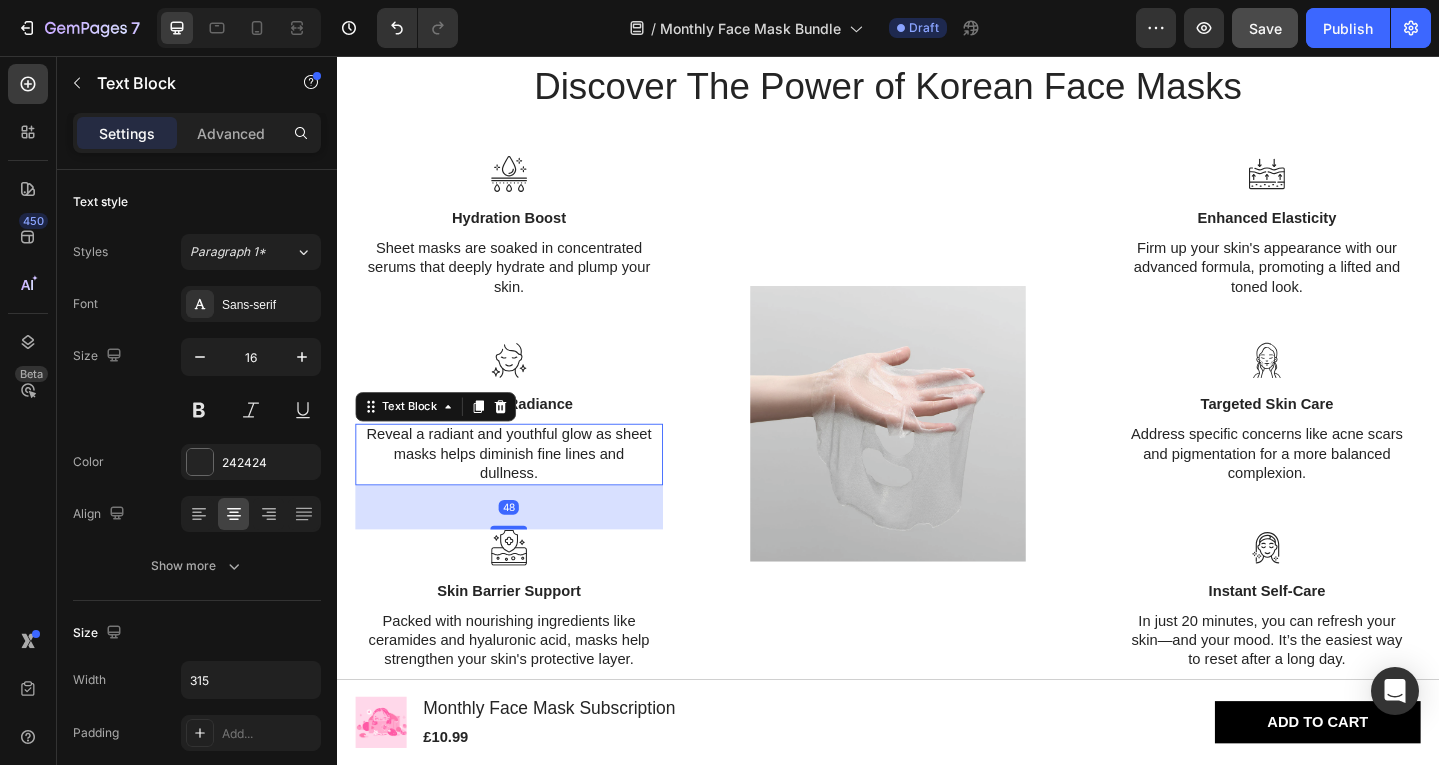 click on "Reveal a radiant and youthful glow as sheet masks helps diminish fine lines and dullness." at bounding box center [524, 490] 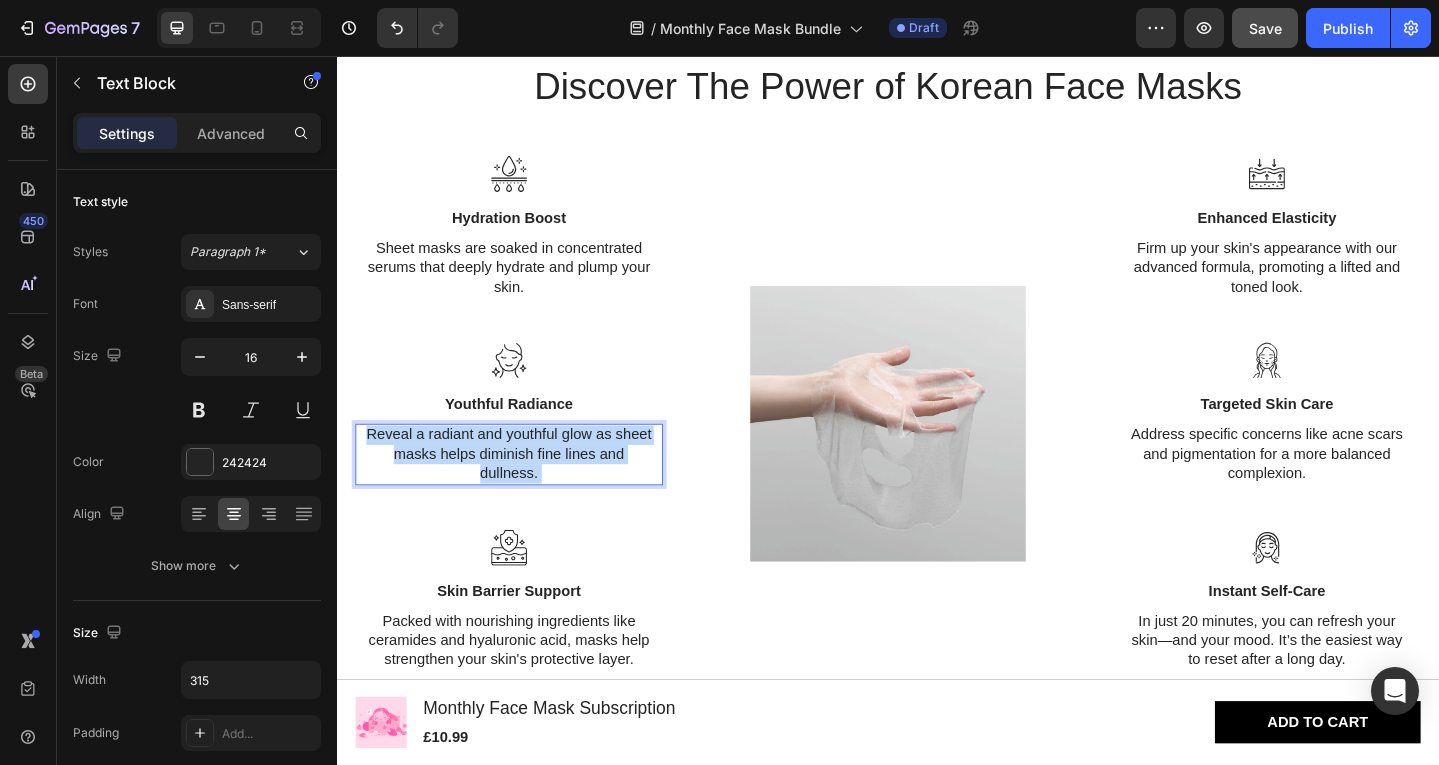 drag, startPoint x: 564, startPoint y: 515, endPoint x: 419, endPoint y: 466, distance: 153.05554 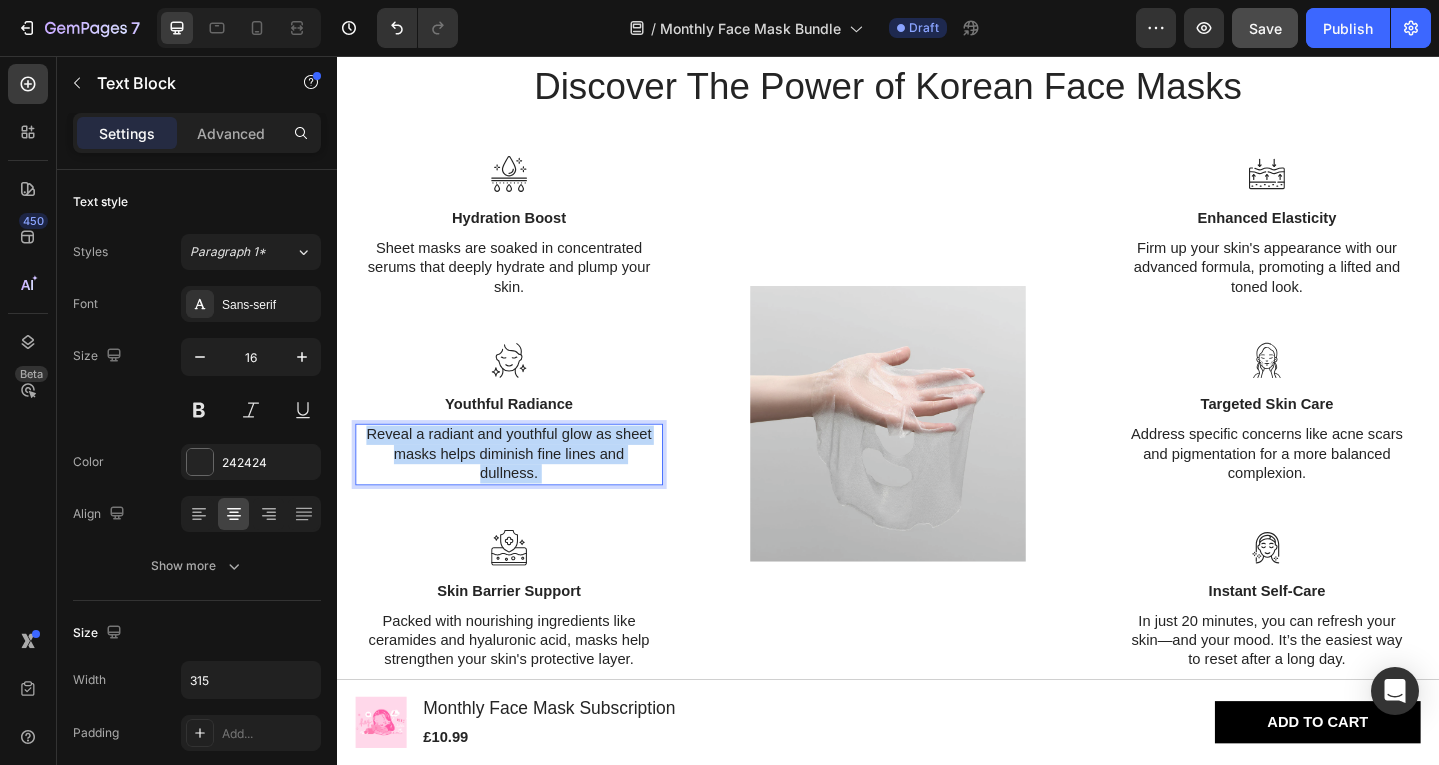 click on "Reveal a radiant and youthful glow as sheet masks helps diminish fine lines and dullness." at bounding box center [524, 490] 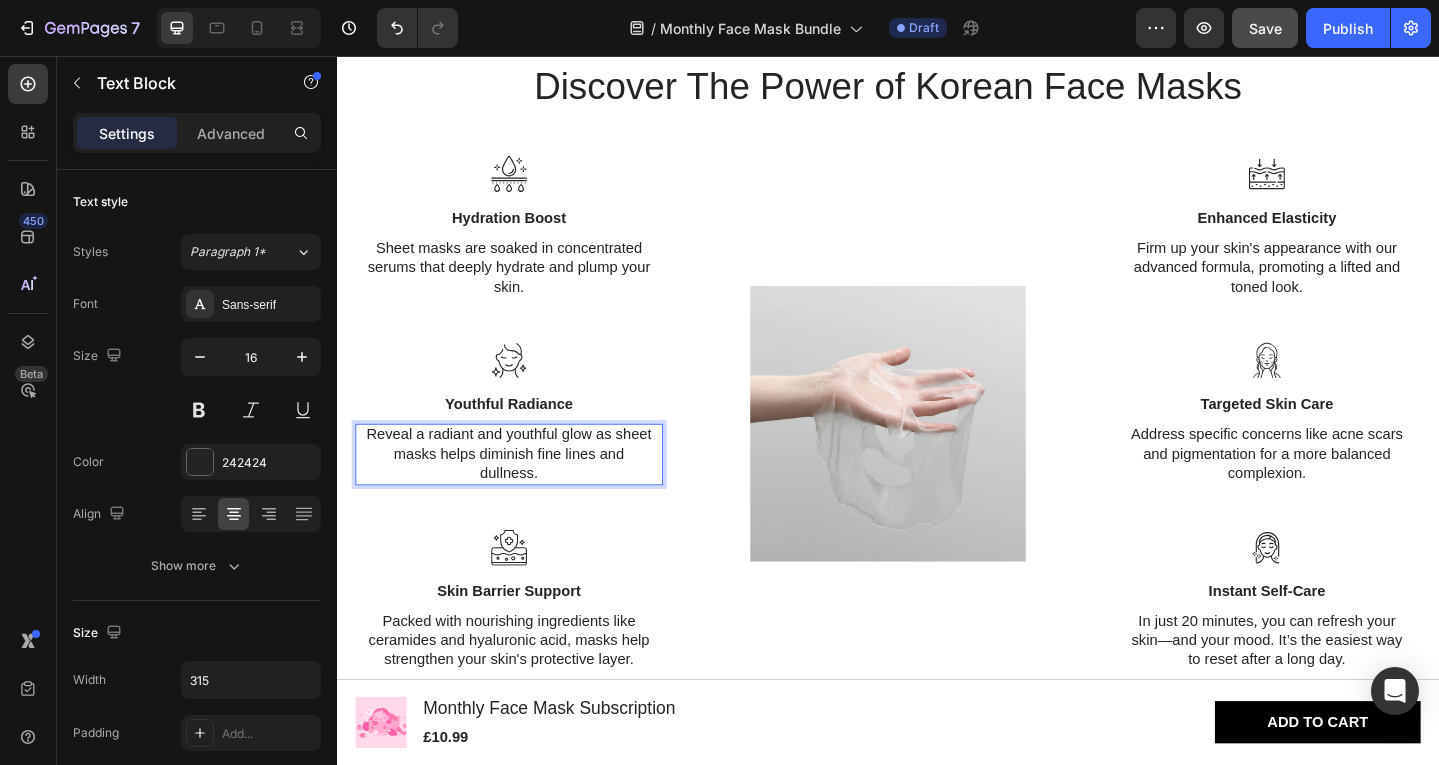 click on "Reveal a radiant and youthful glow as sheet masks helps diminish fine lines and dullness." at bounding box center [524, 490] 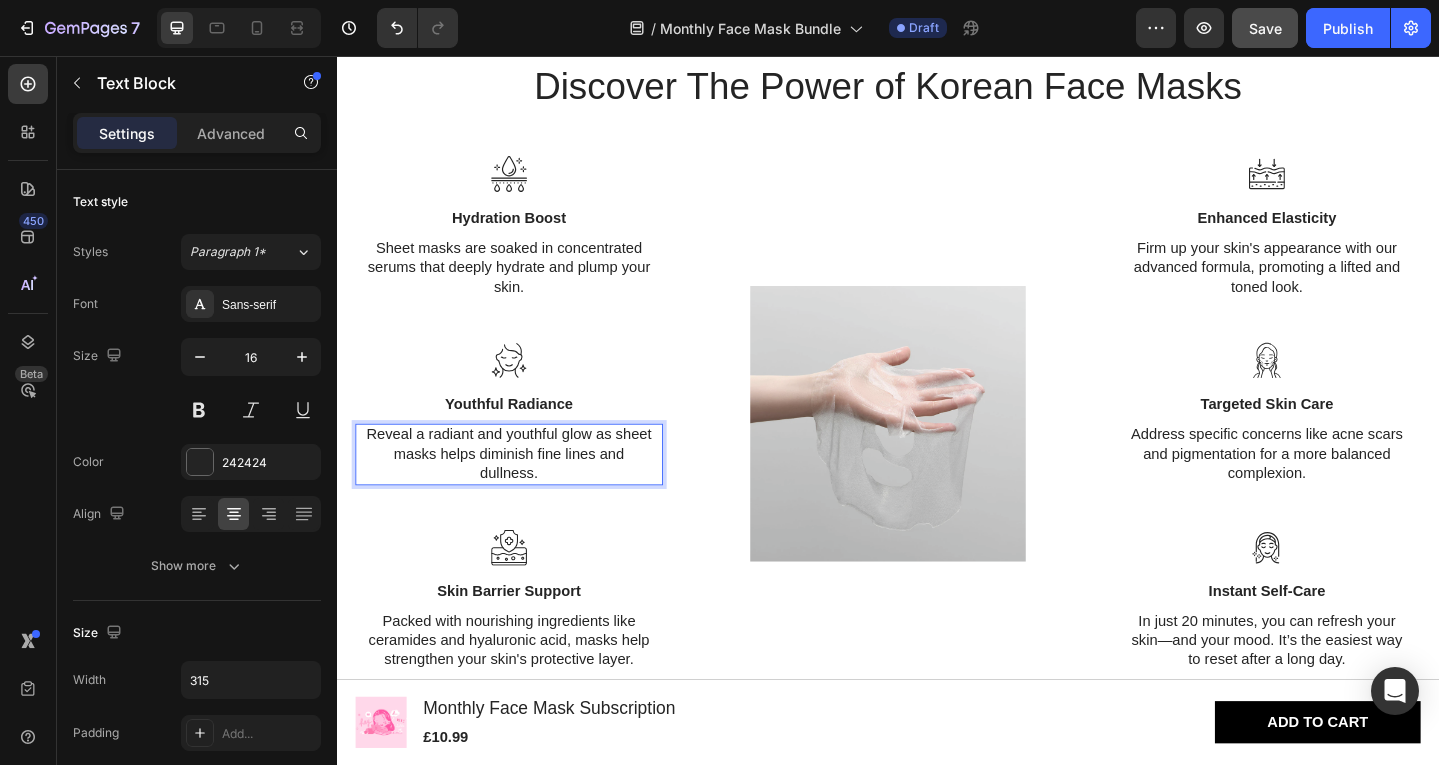 click on "Reveal a radiant and youthful glow as sheet masks helps diminish fine lines and dullness." at bounding box center [524, 490] 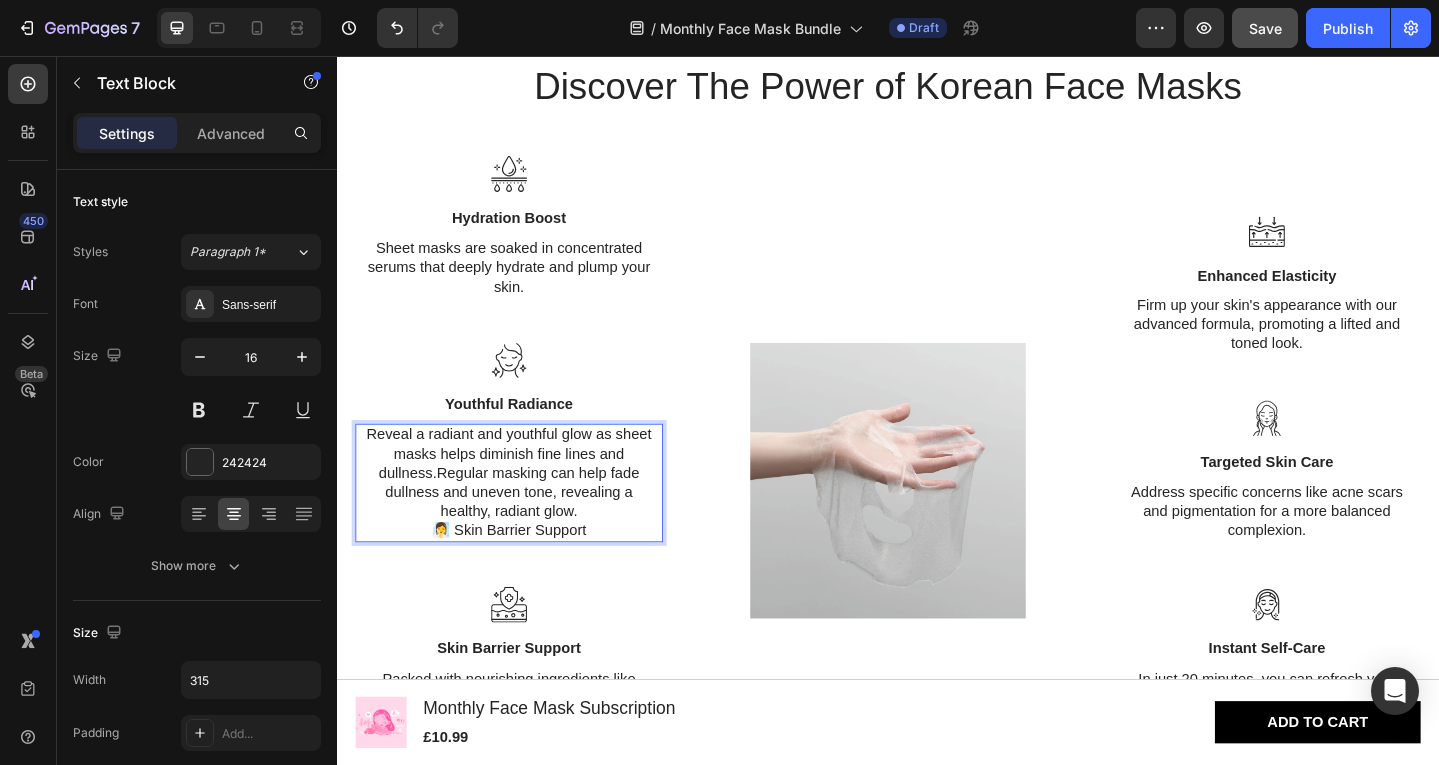 click on "Reveal a radiant and youthful glow as sheet masks helps diminish fine lines and dullness.Regular masking can help fade dullness and uneven tone, revealing a healthy, radiant glow." at bounding box center (524, 511) 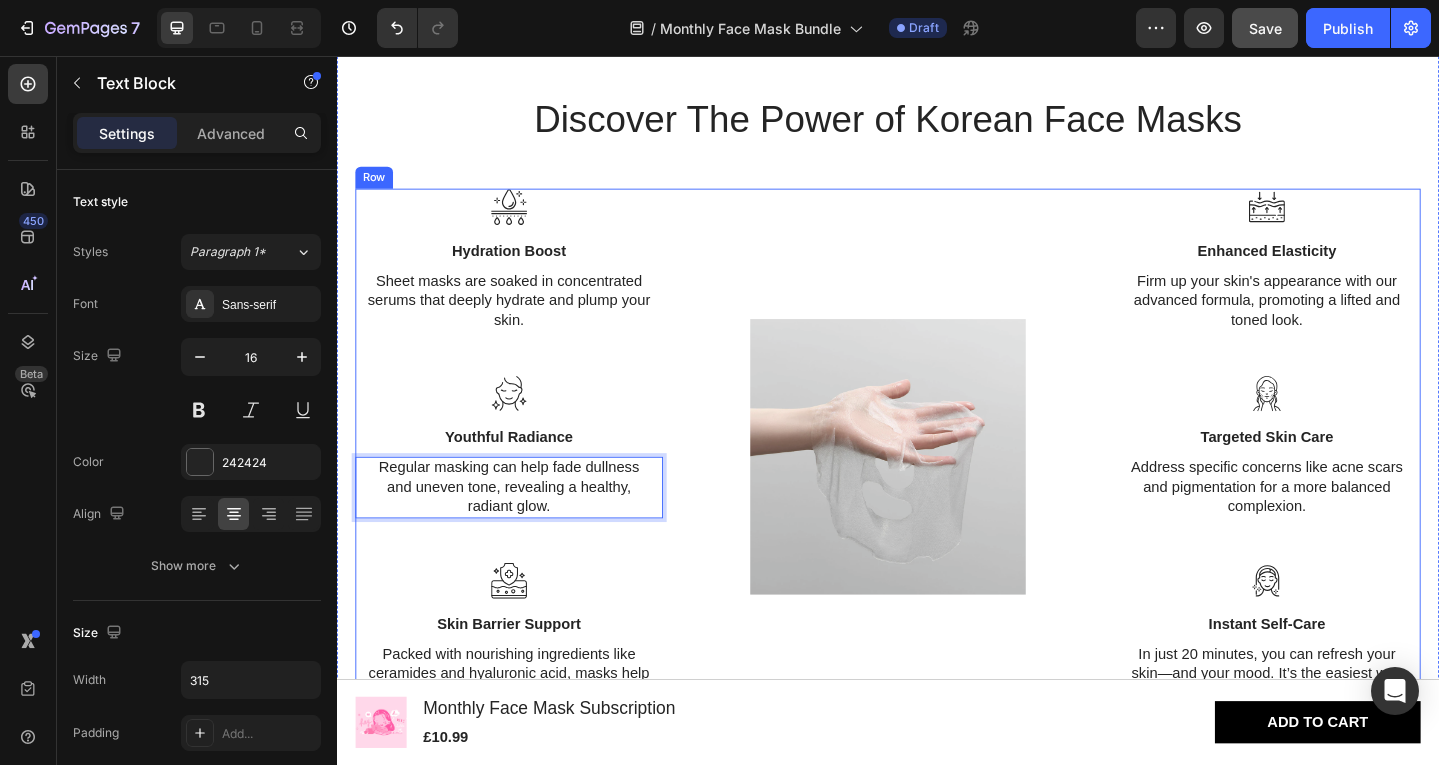 scroll, scrollTop: 2049, scrollLeft: 0, axis: vertical 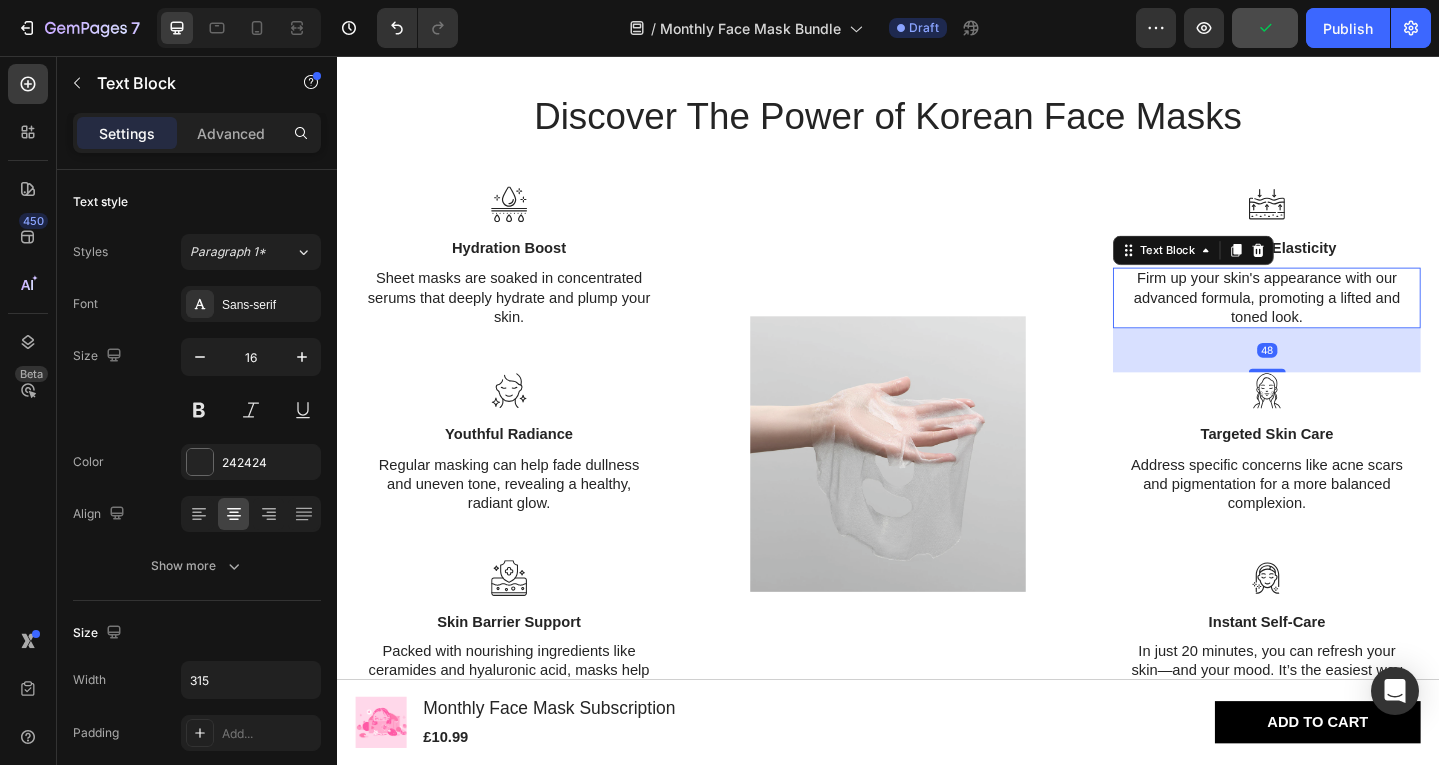 click on "Firm up your skin's appearance with our advanced formula, promoting a lifted and toned look." at bounding box center [1349, 320] 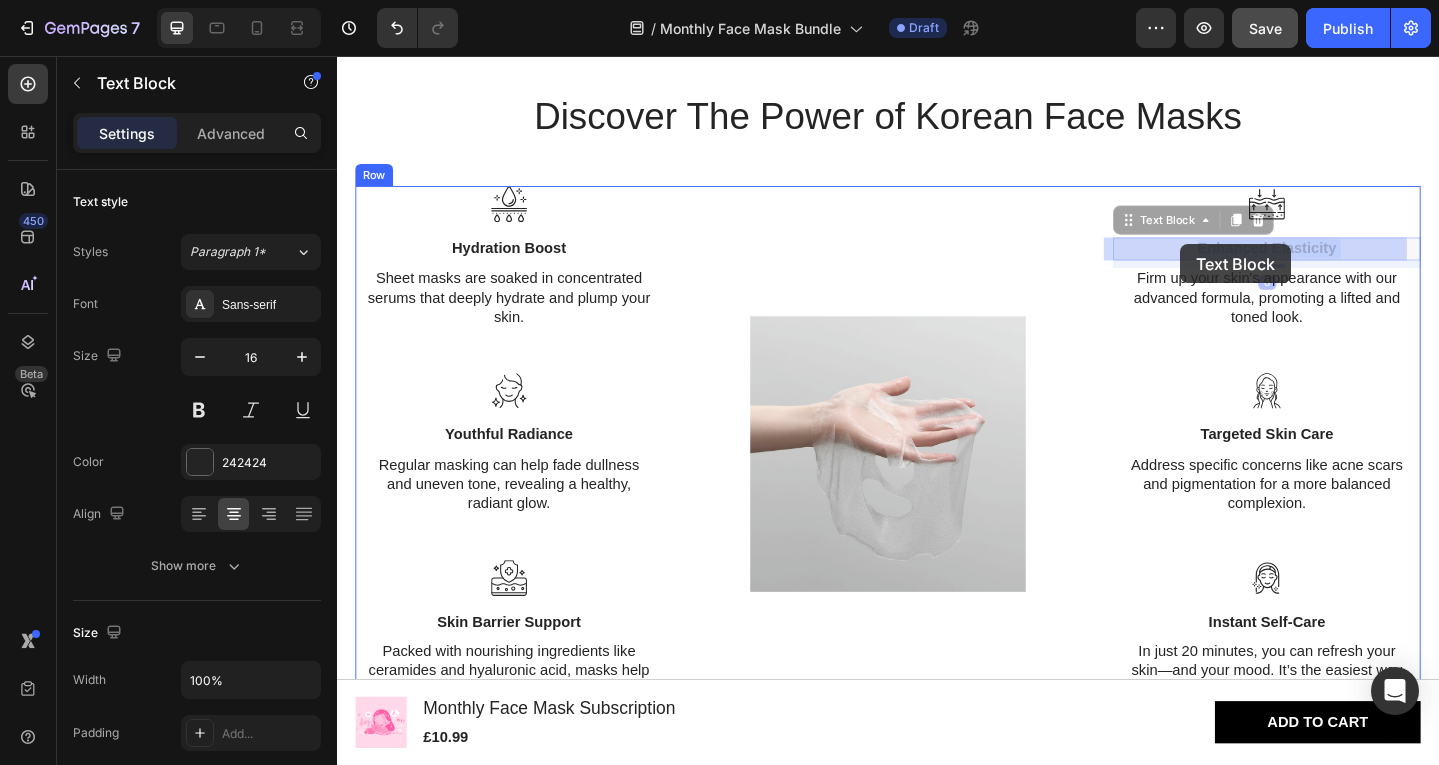drag, startPoint x: 1422, startPoint y: 266, endPoint x: 1255, endPoint y: 261, distance: 167.07483 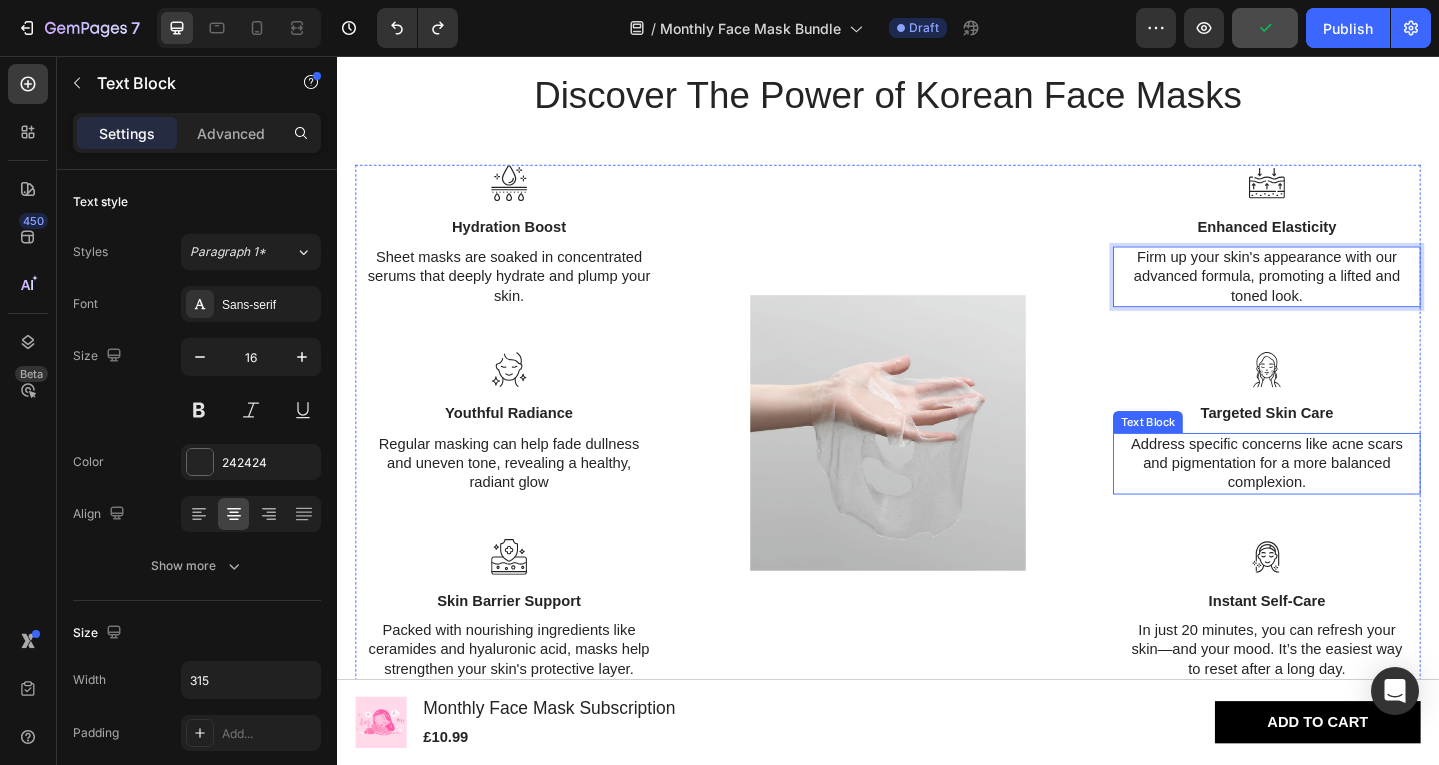 scroll, scrollTop: 2056, scrollLeft: 0, axis: vertical 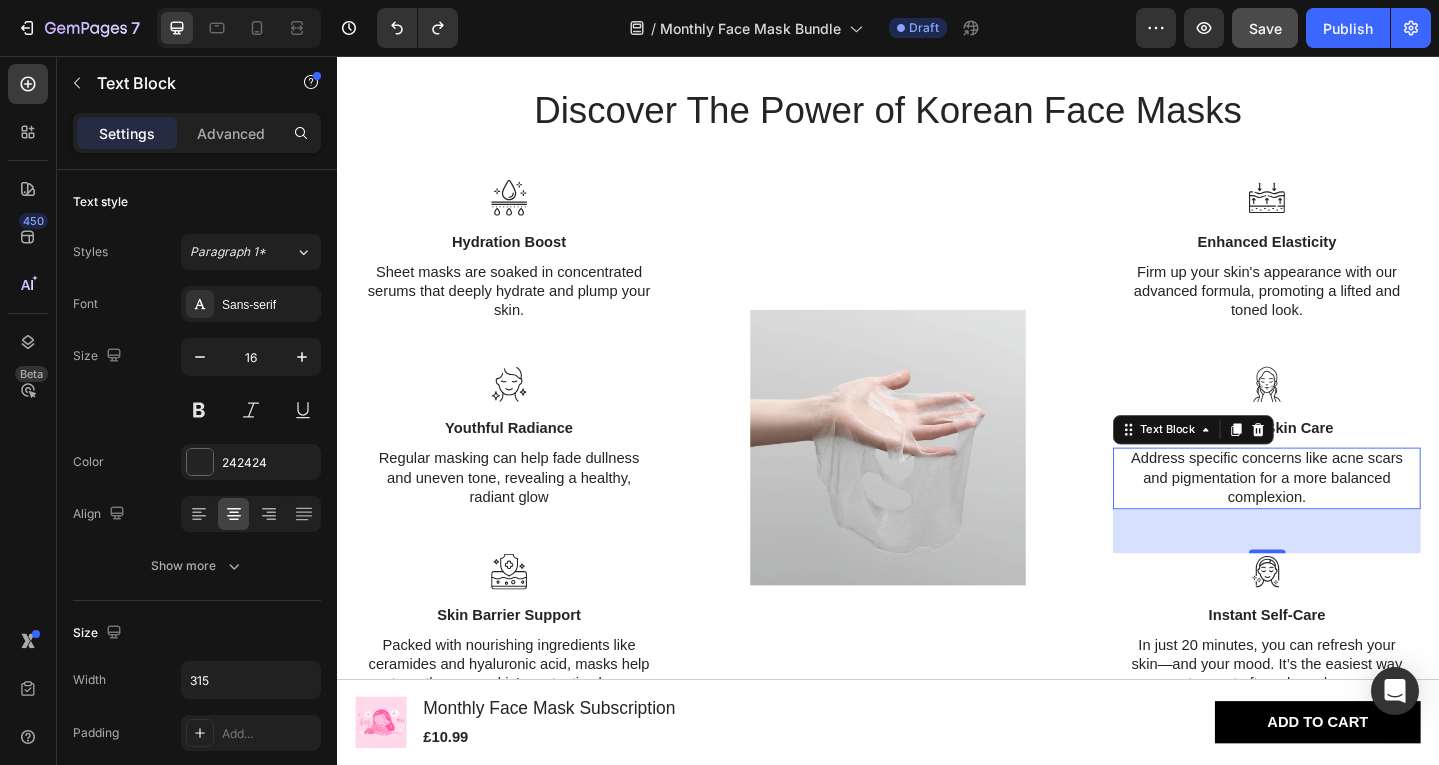 click on "Address specific concerns like acne scars and pigmentation for a more balanced complexion." at bounding box center (1349, 516) 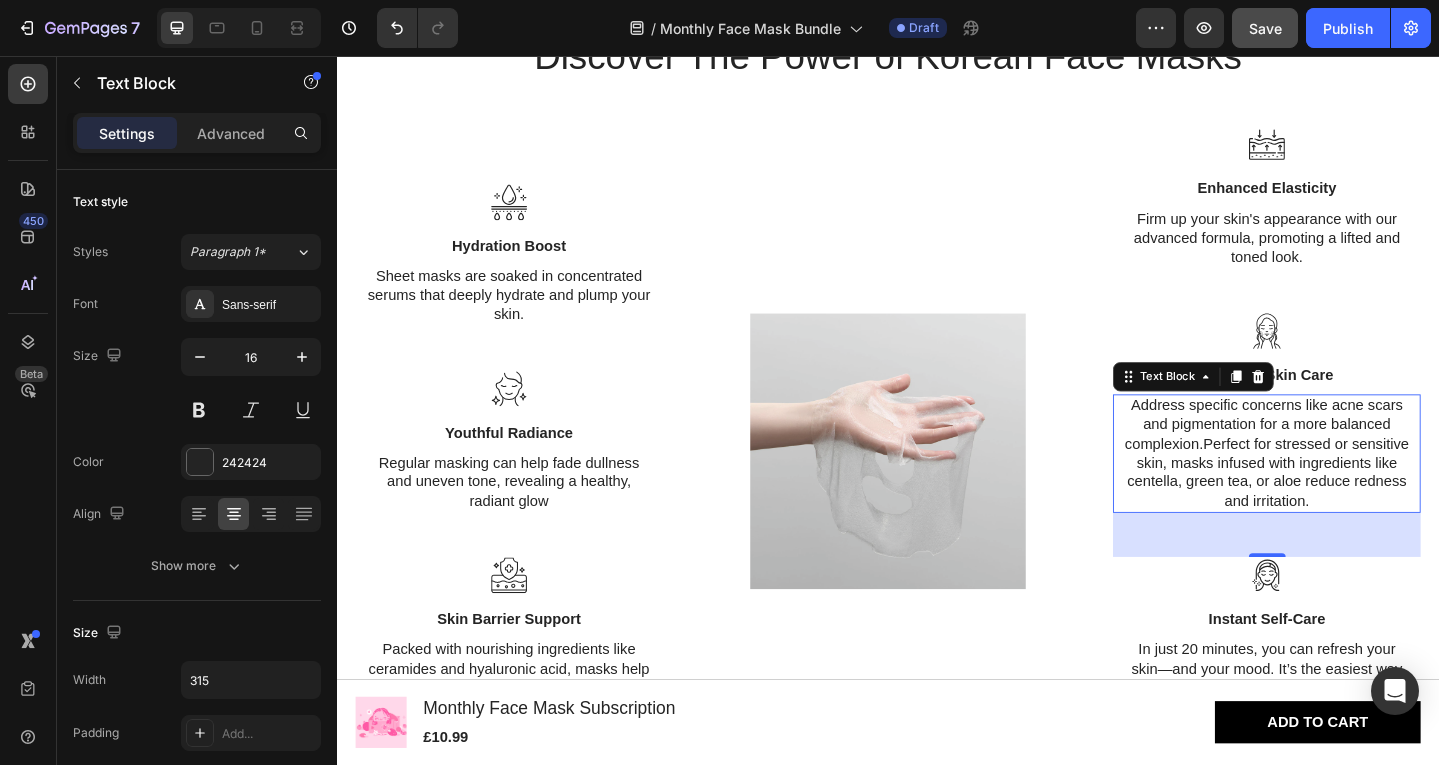 scroll, scrollTop: 2115, scrollLeft: 0, axis: vertical 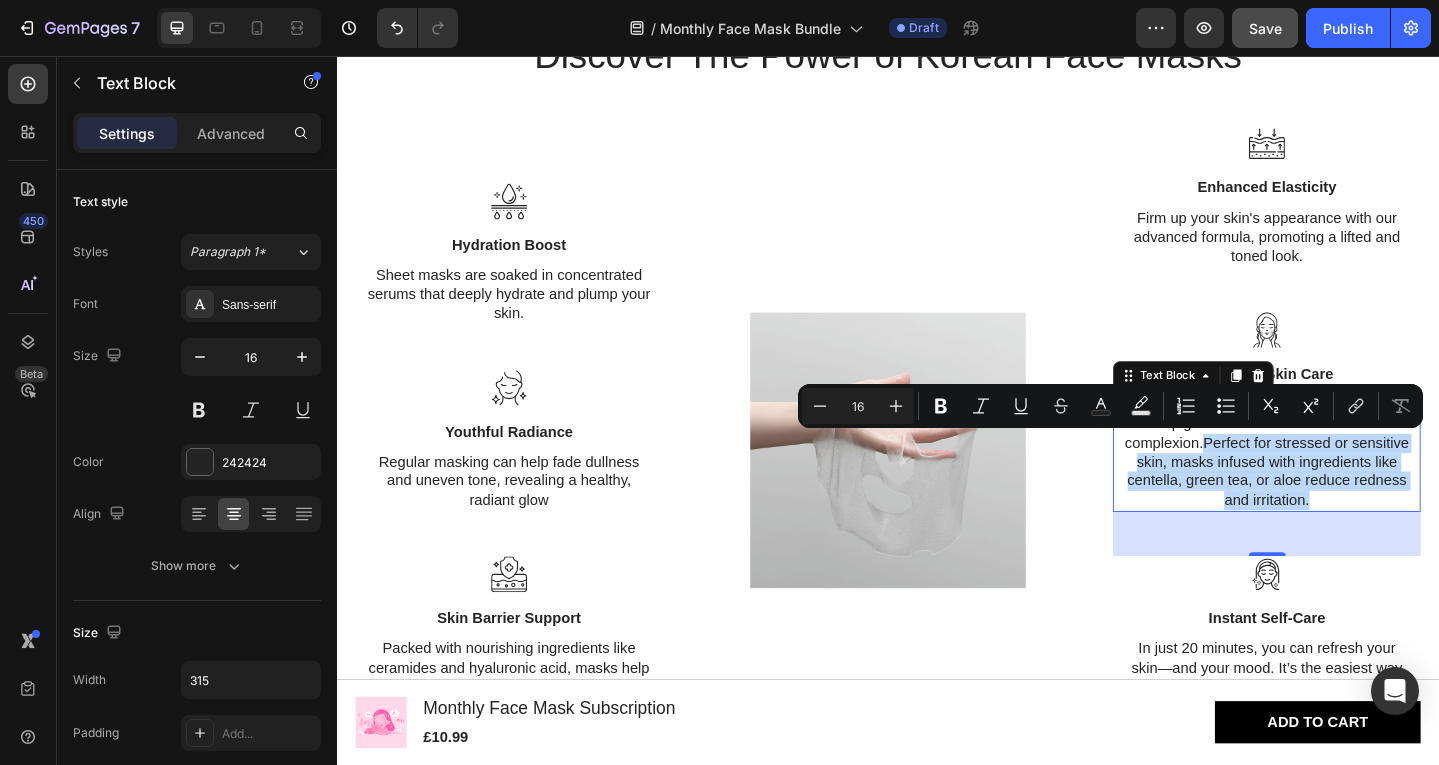 drag, startPoint x: 1403, startPoint y: 540, endPoint x: 1271, endPoint y: 477, distance: 146.26346 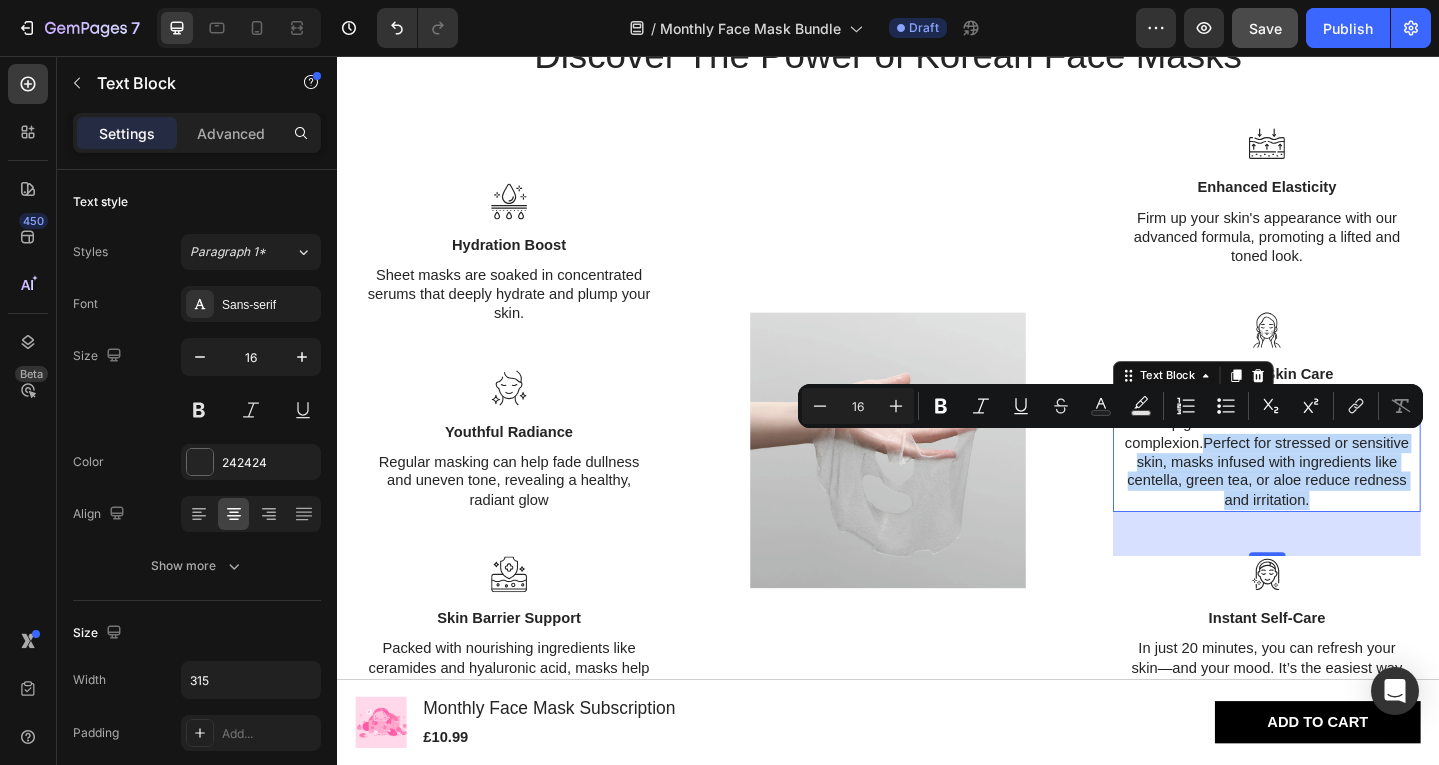 click on "Address specific concerns like acne scars and pigmentation for a more balanced complexion.Perfect for stressed or sensitive skin, masks infused with ingredients like centella, green tea, or aloe reduce redness and irritation." at bounding box center (1349, 488) 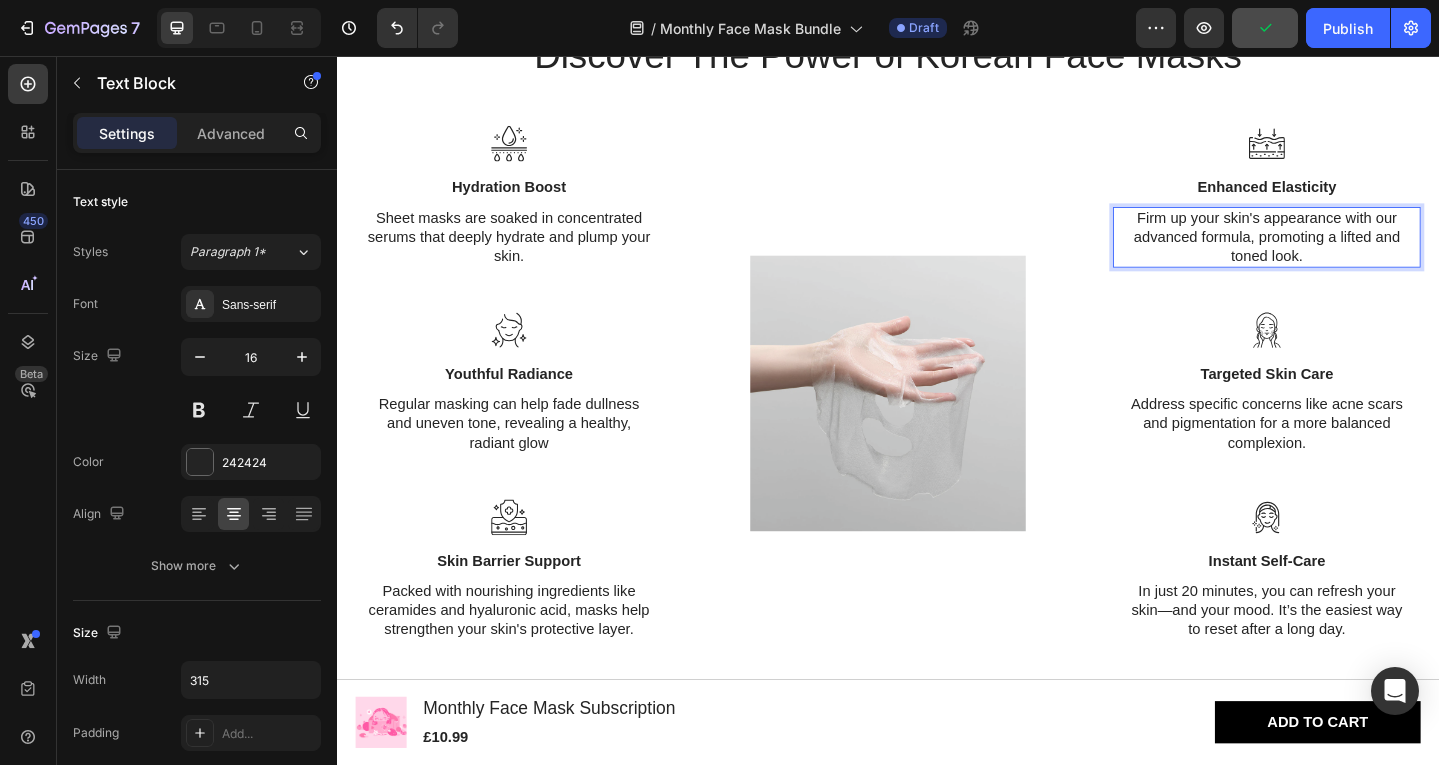 click on "Firm up your skin's appearance with our advanced formula, promoting a lifted and toned look." at bounding box center (1349, 254) 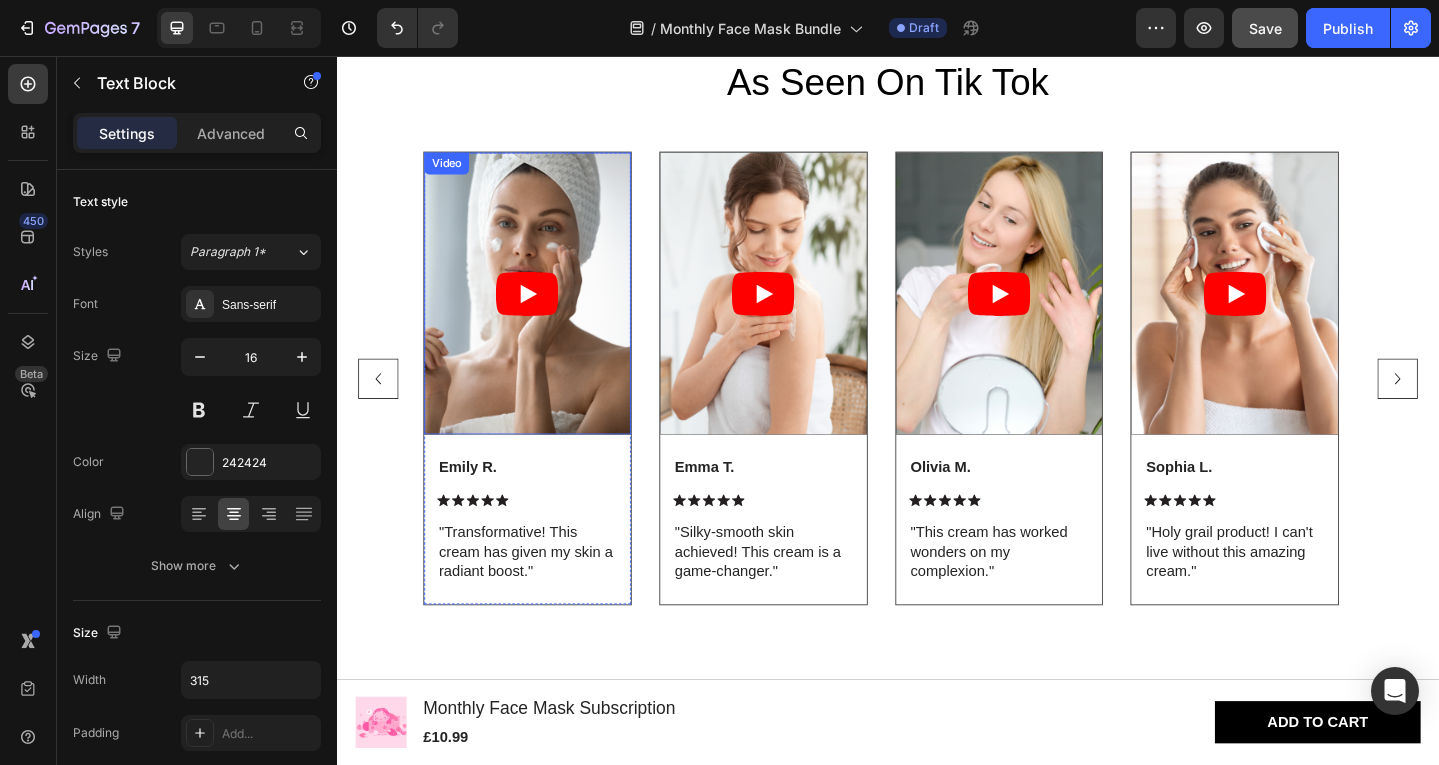 scroll, scrollTop: 2910, scrollLeft: 0, axis: vertical 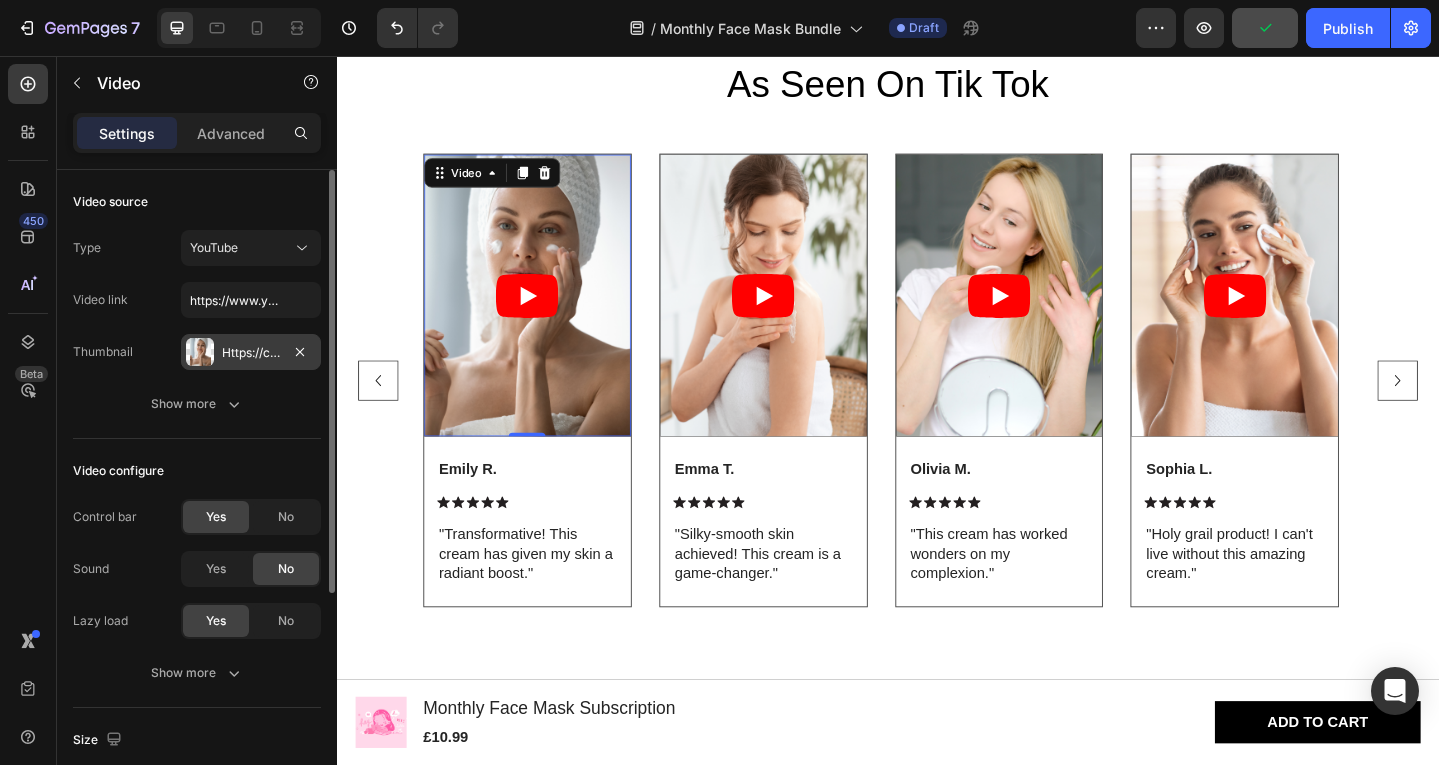 click on "Https://cdn.Shopify.Com/s/files/1/0935/7561/0710/files/gempages_578355793779229637-5bbf062d-b0c7-4fac-ac95-b72caccb7f09.Png" at bounding box center (251, 353) 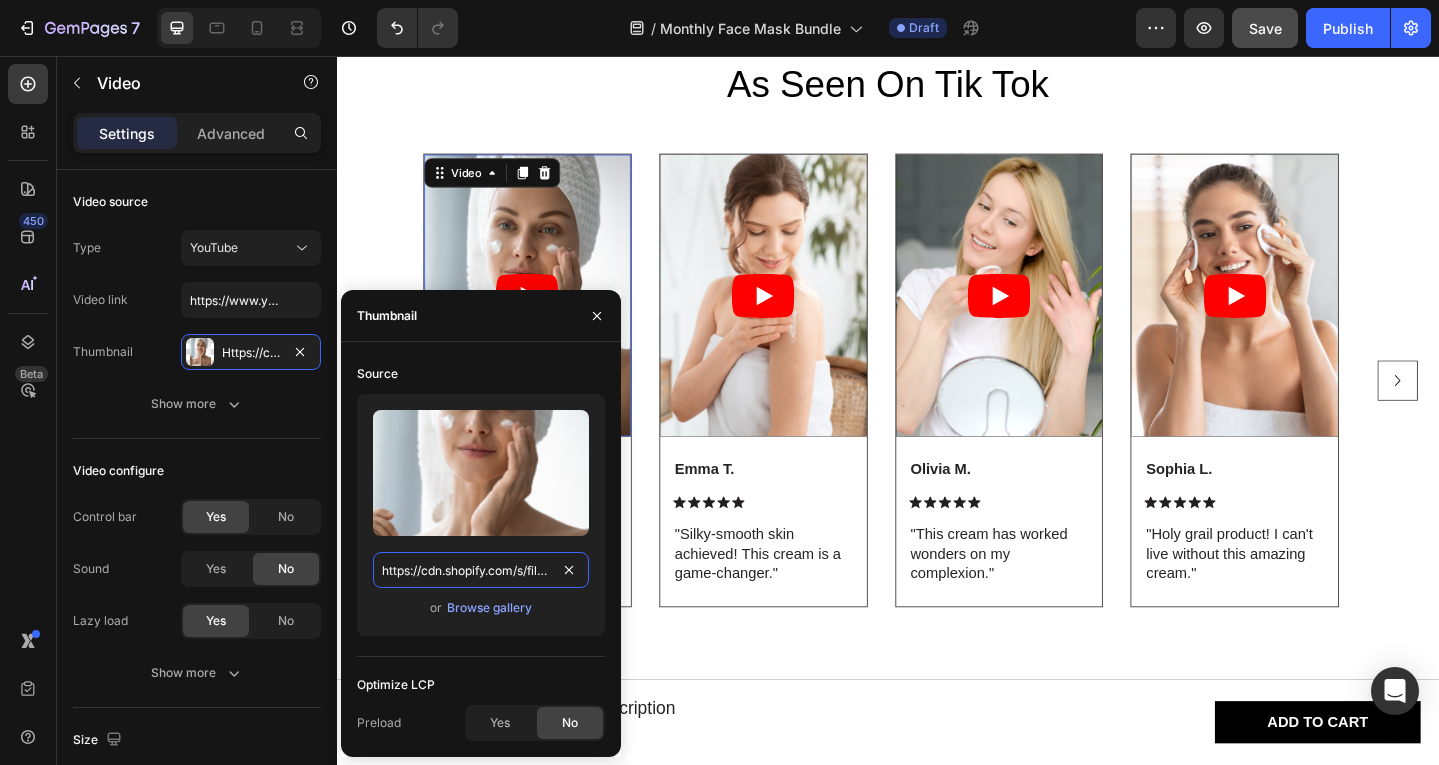 click on "https://cdn.shopify.com/s/files/1/0935/7561/0710/files/gempages_578355793779229637-5bbf062d-b0c7-4fac-ac95-b72caccb7f09.png" at bounding box center (481, 570) 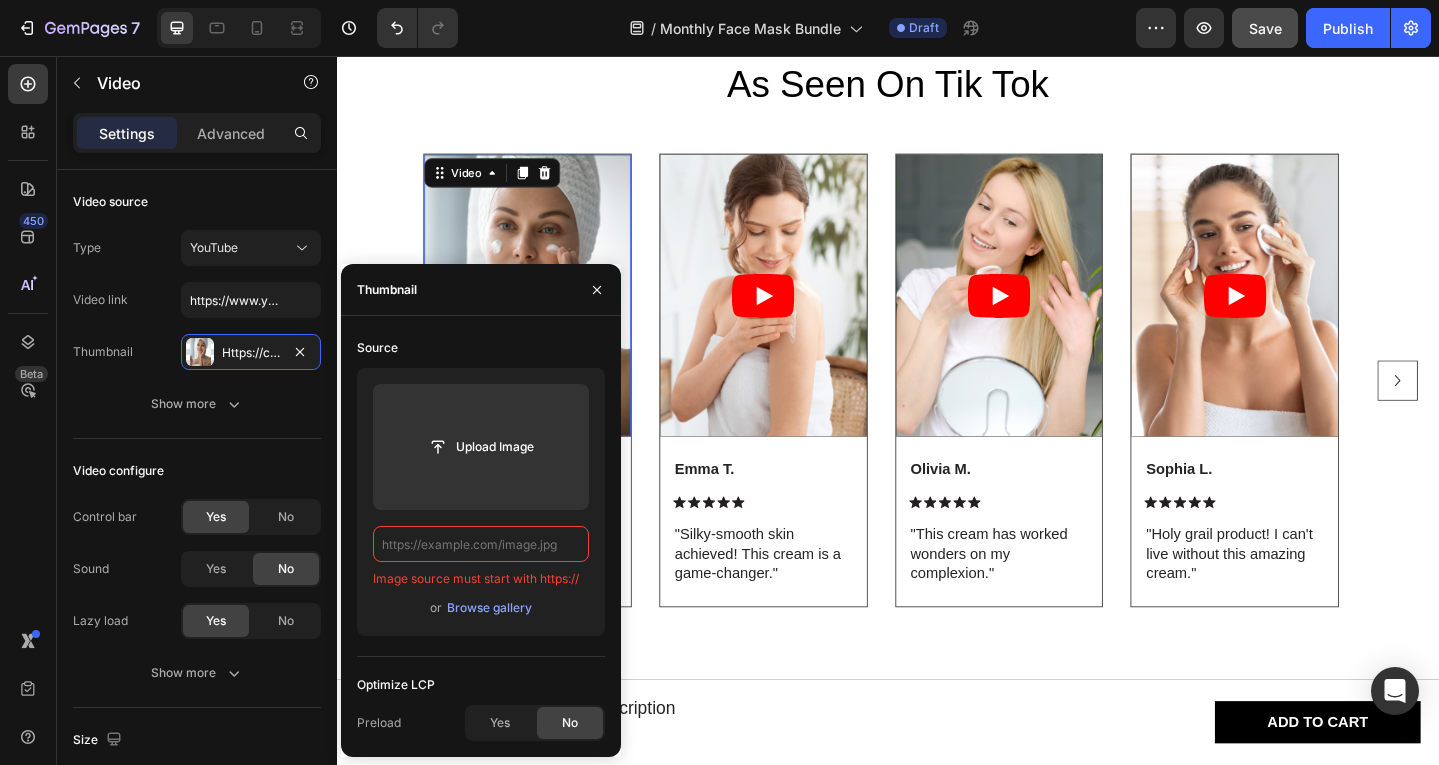 paste on "https://youtu.be/BVbKS6fJQOU?si=AKqLa3hOxa19bk9l" 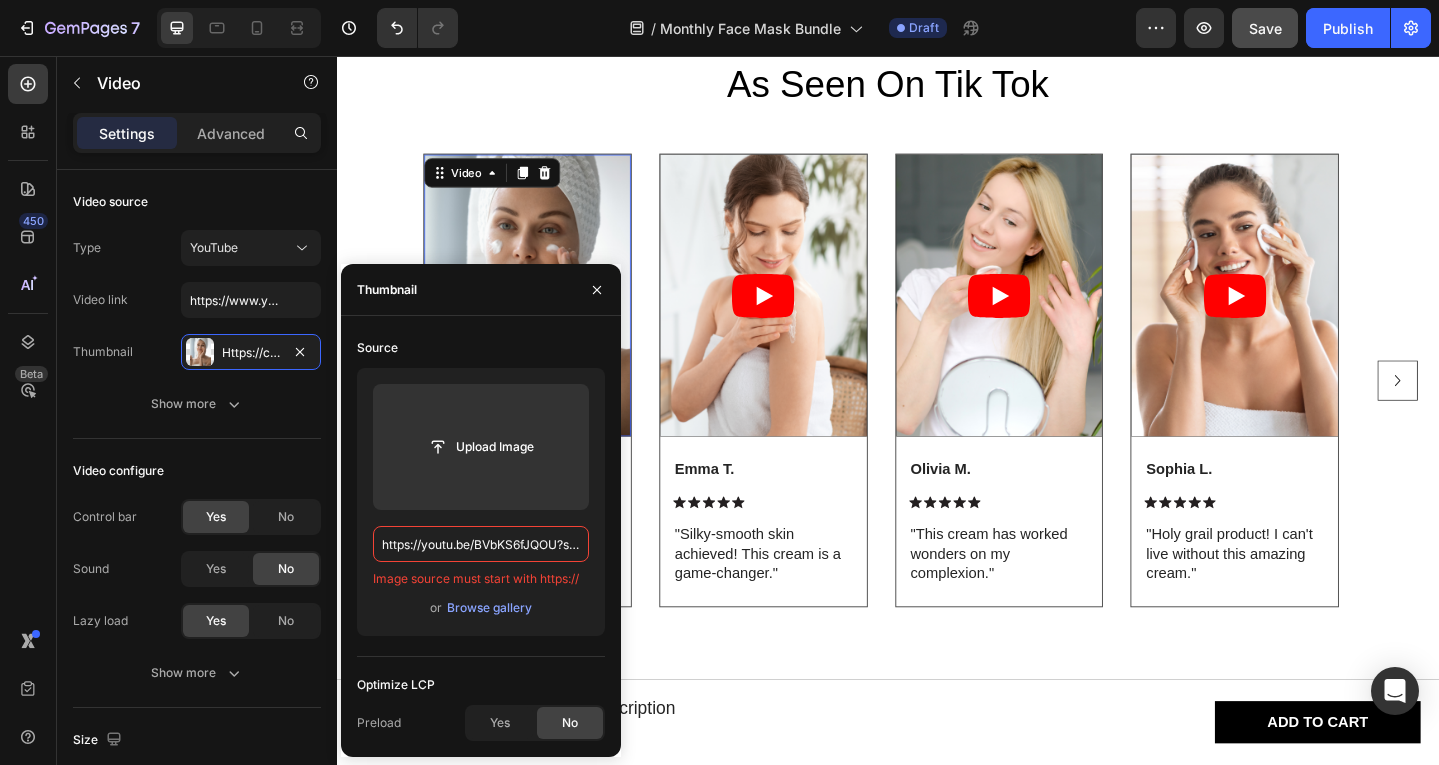 scroll, scrollTop: 0, scrollLeft: 145, axis: horizontal 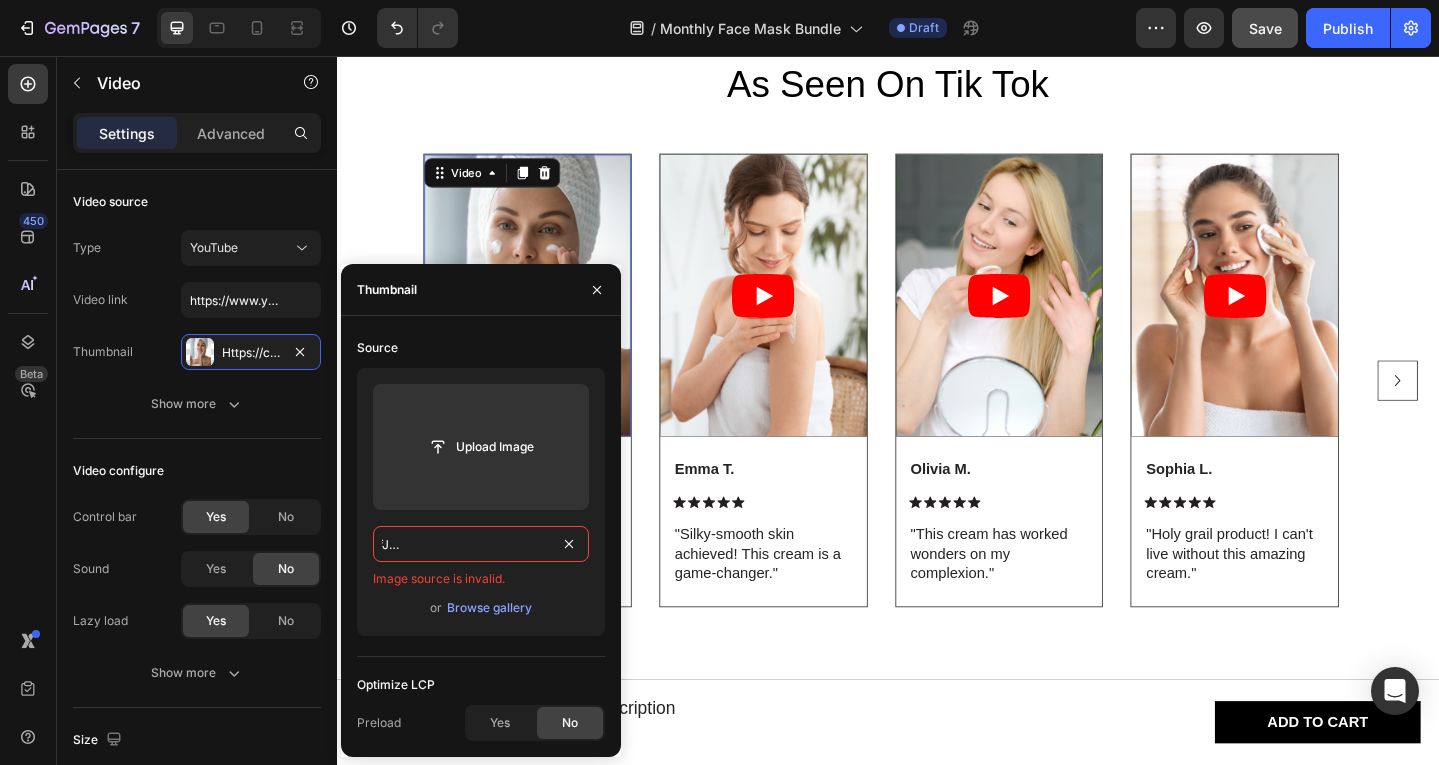 type on "https://youtu.be/BVbKS6fJQOU?si=AKqLa3hOxa19bk9l" 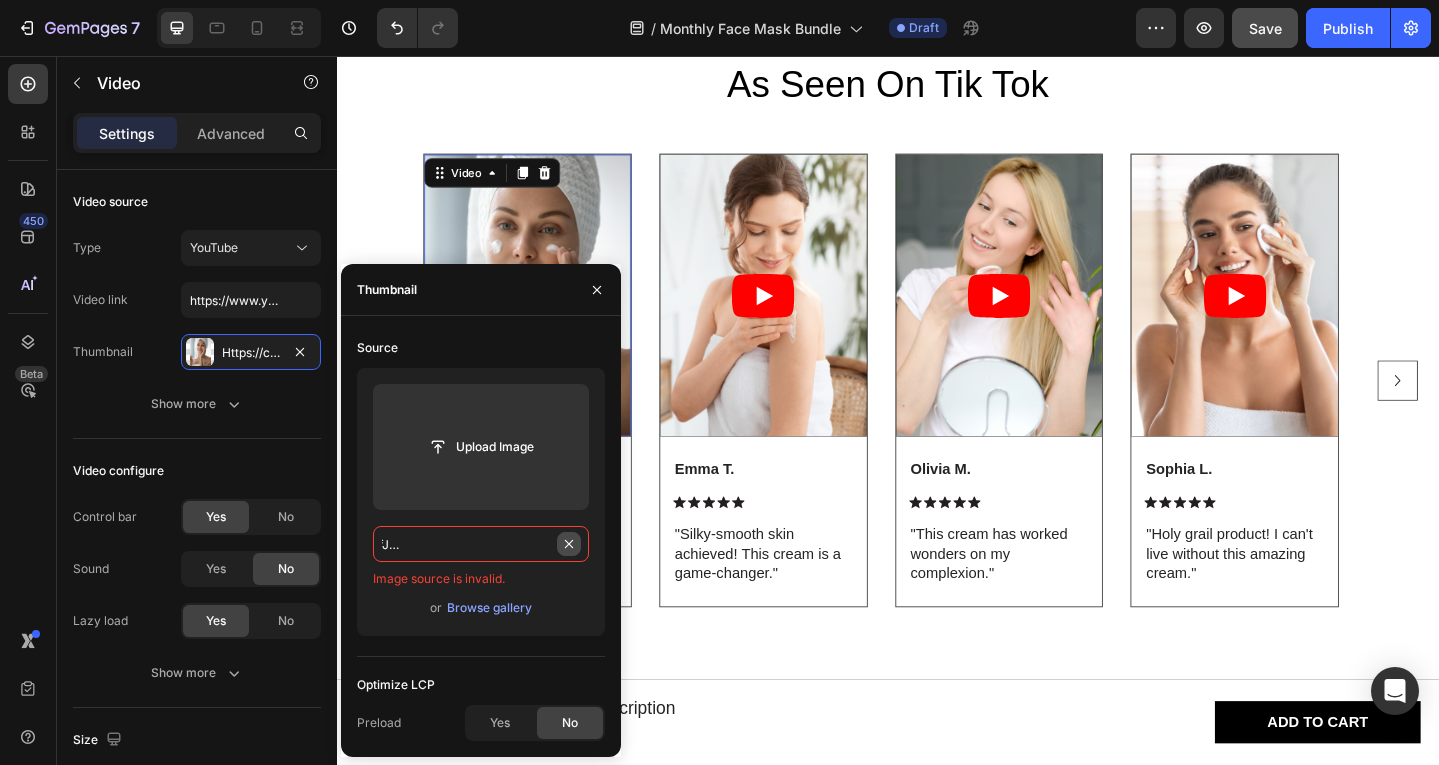 type 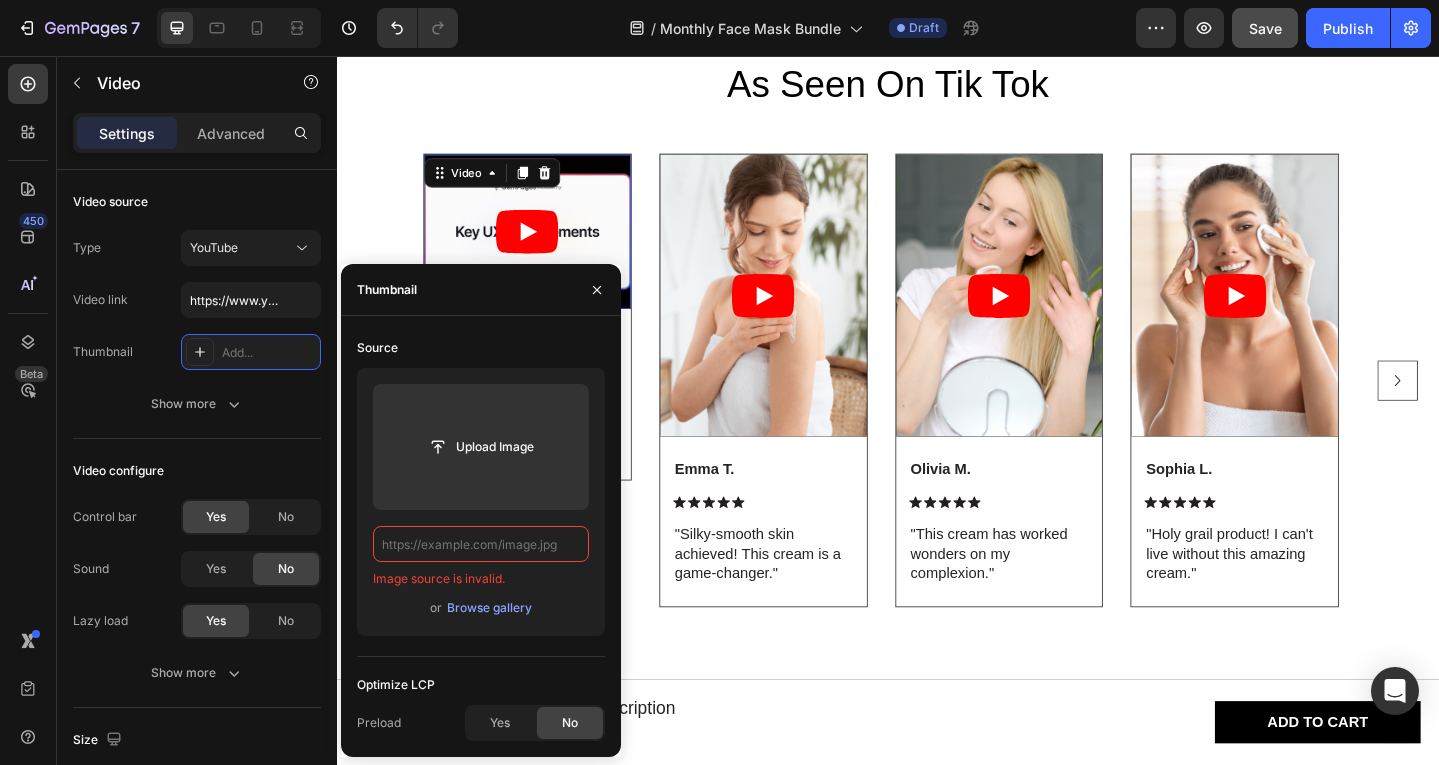 scroll, scrollTop: 0, scrollLeft: 0, axis: both 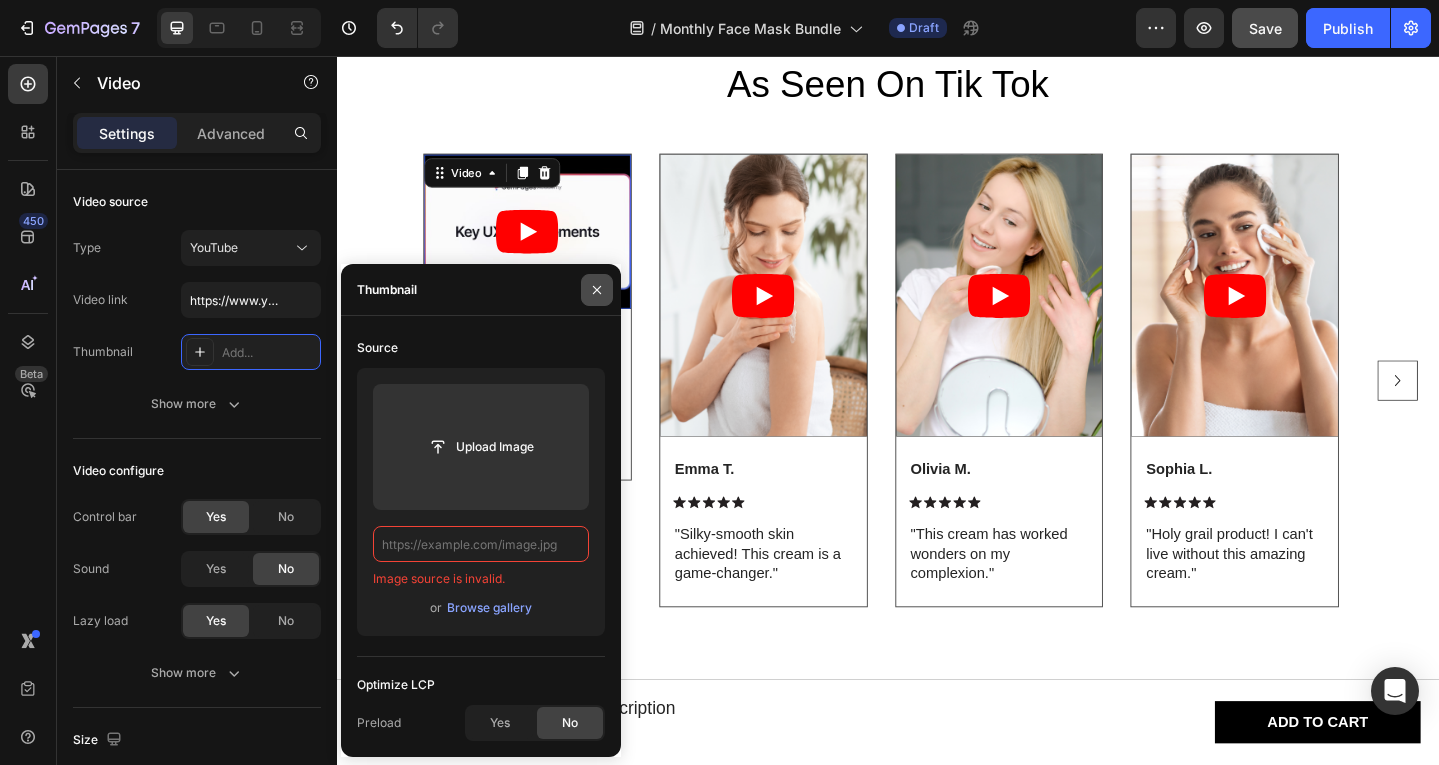 click at bounding box center [597, 290] 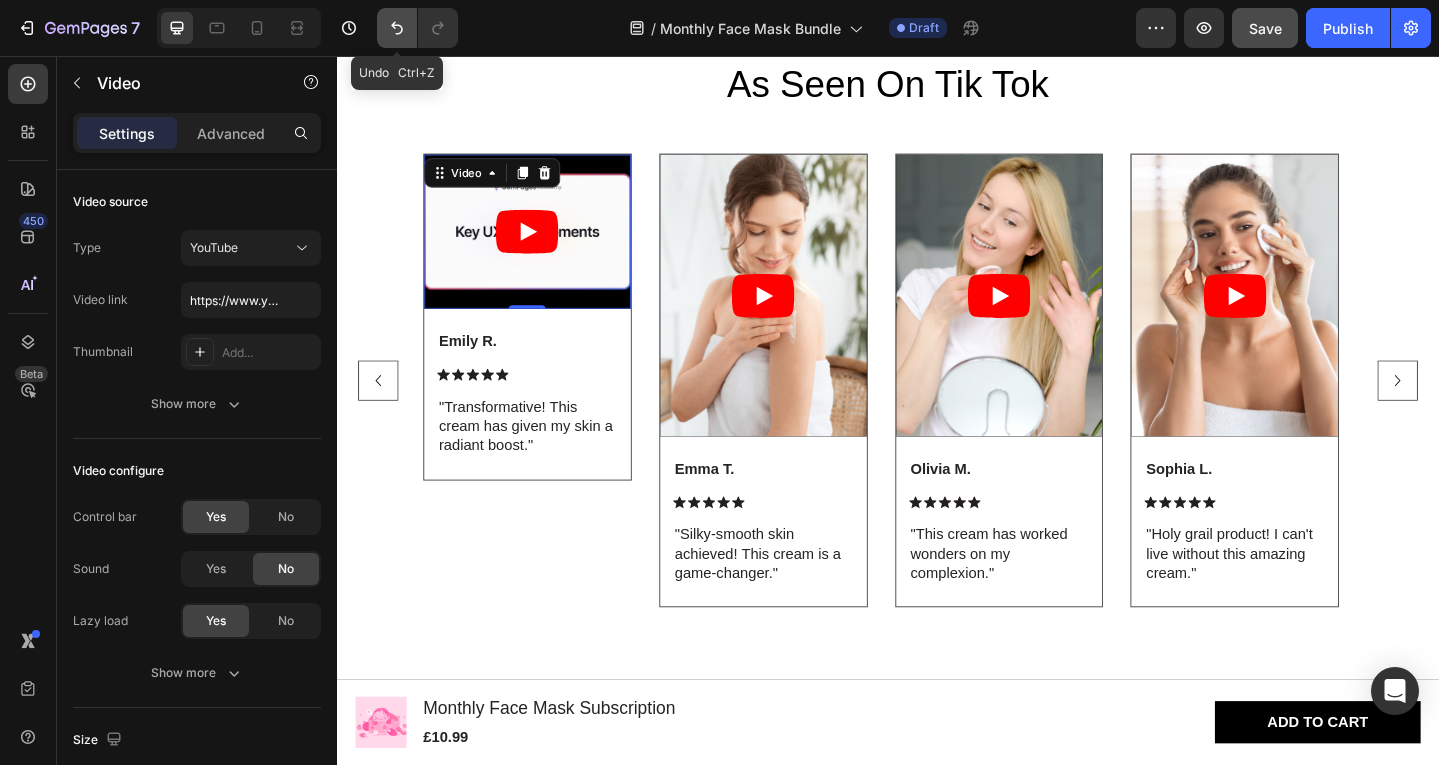 click 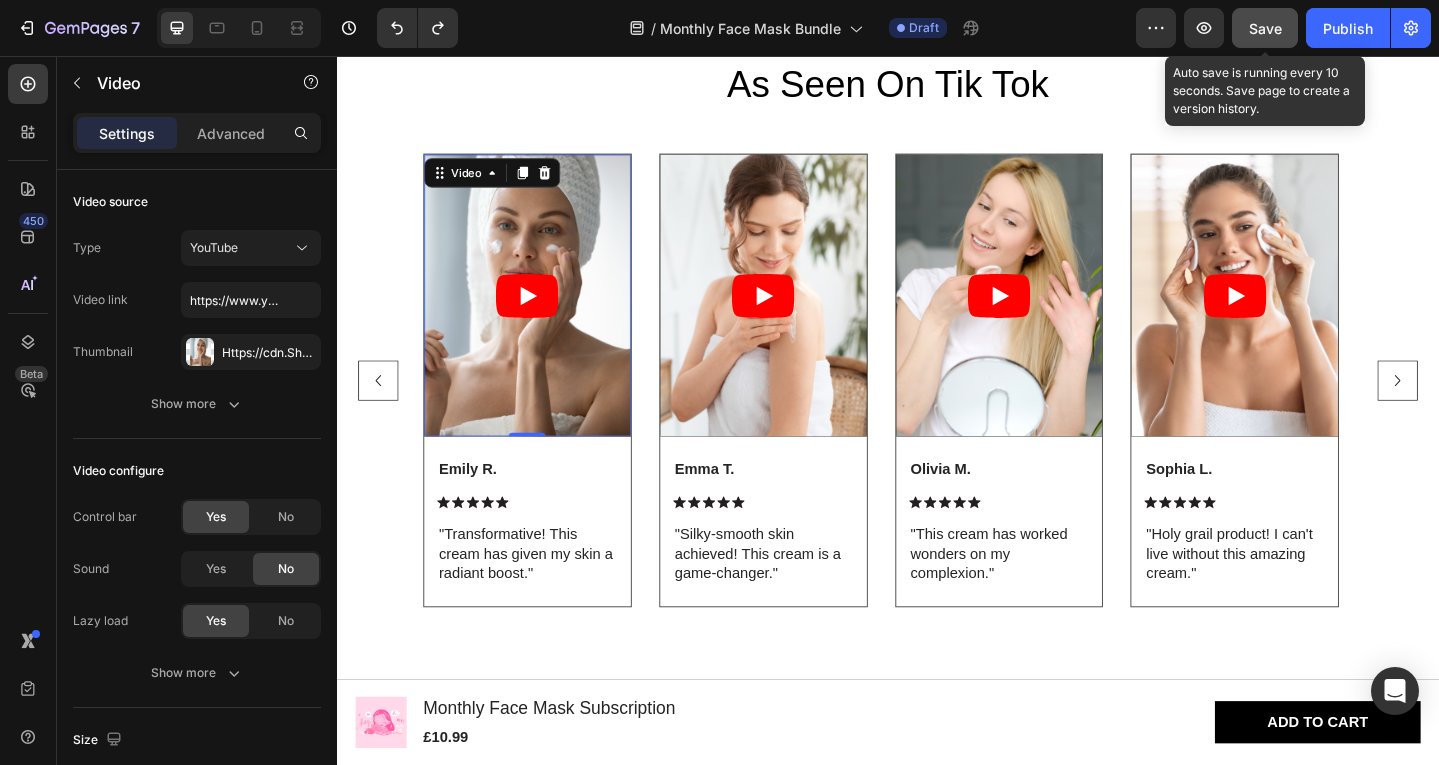 click on "Save" 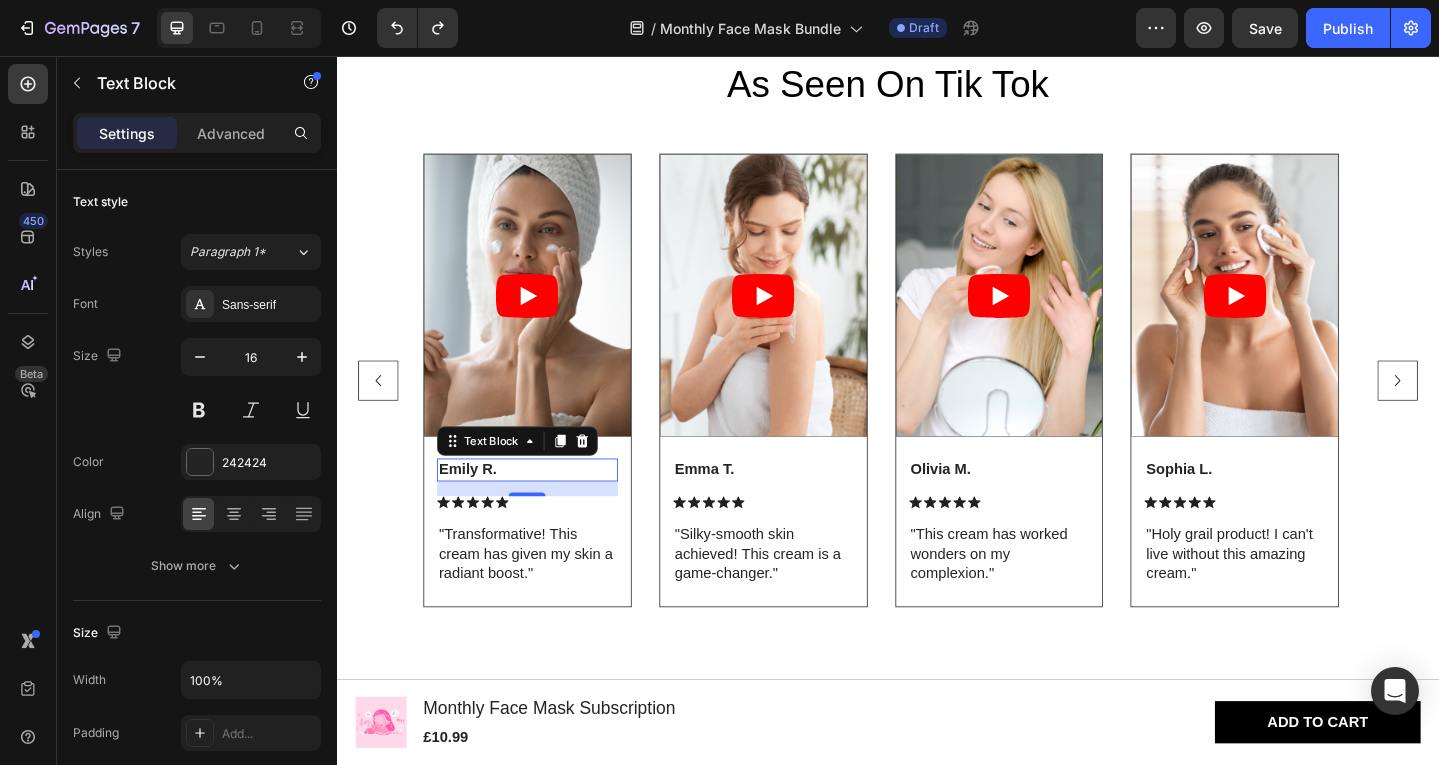 click on "Emily R." at bounding box center [544, 507] 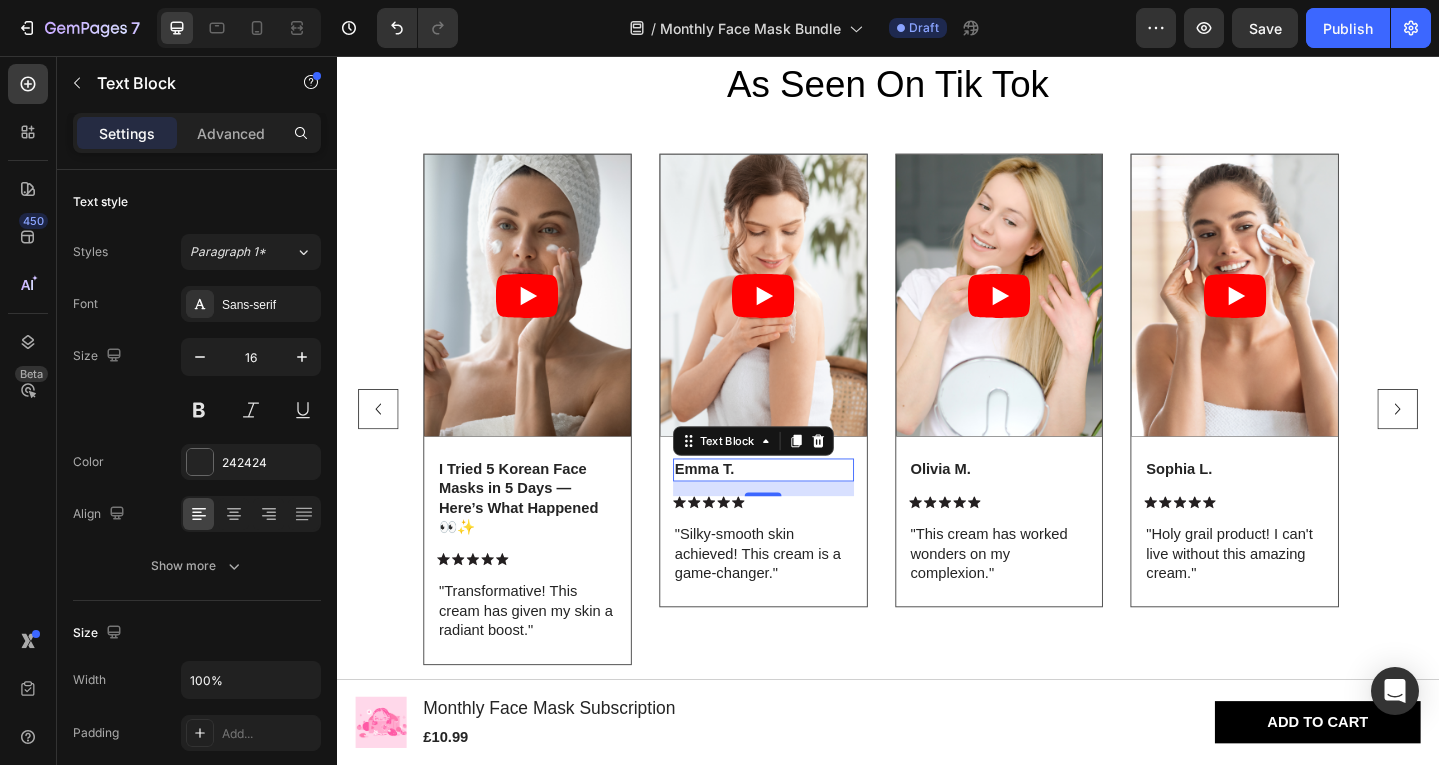 click on "Emma T." at bounding box center [801, 507] 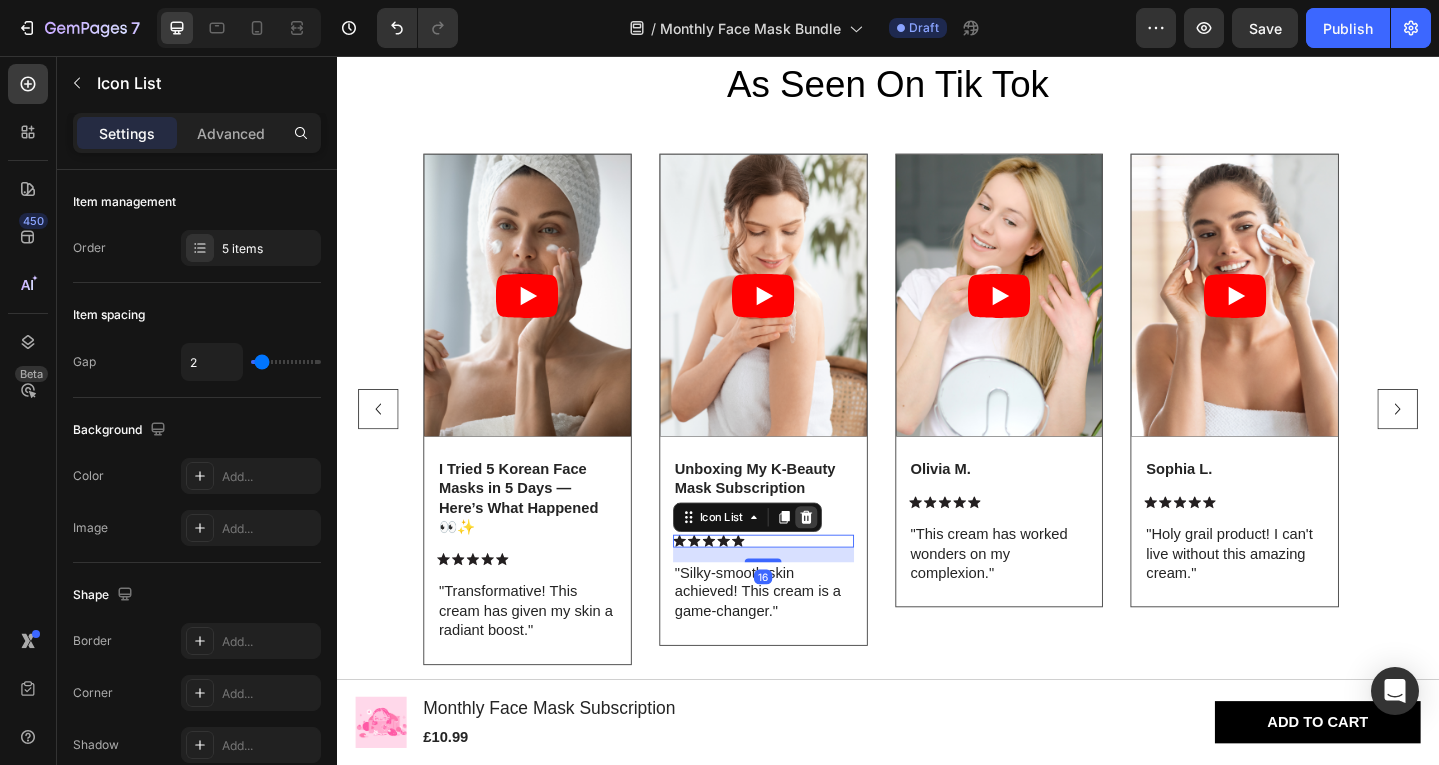 click 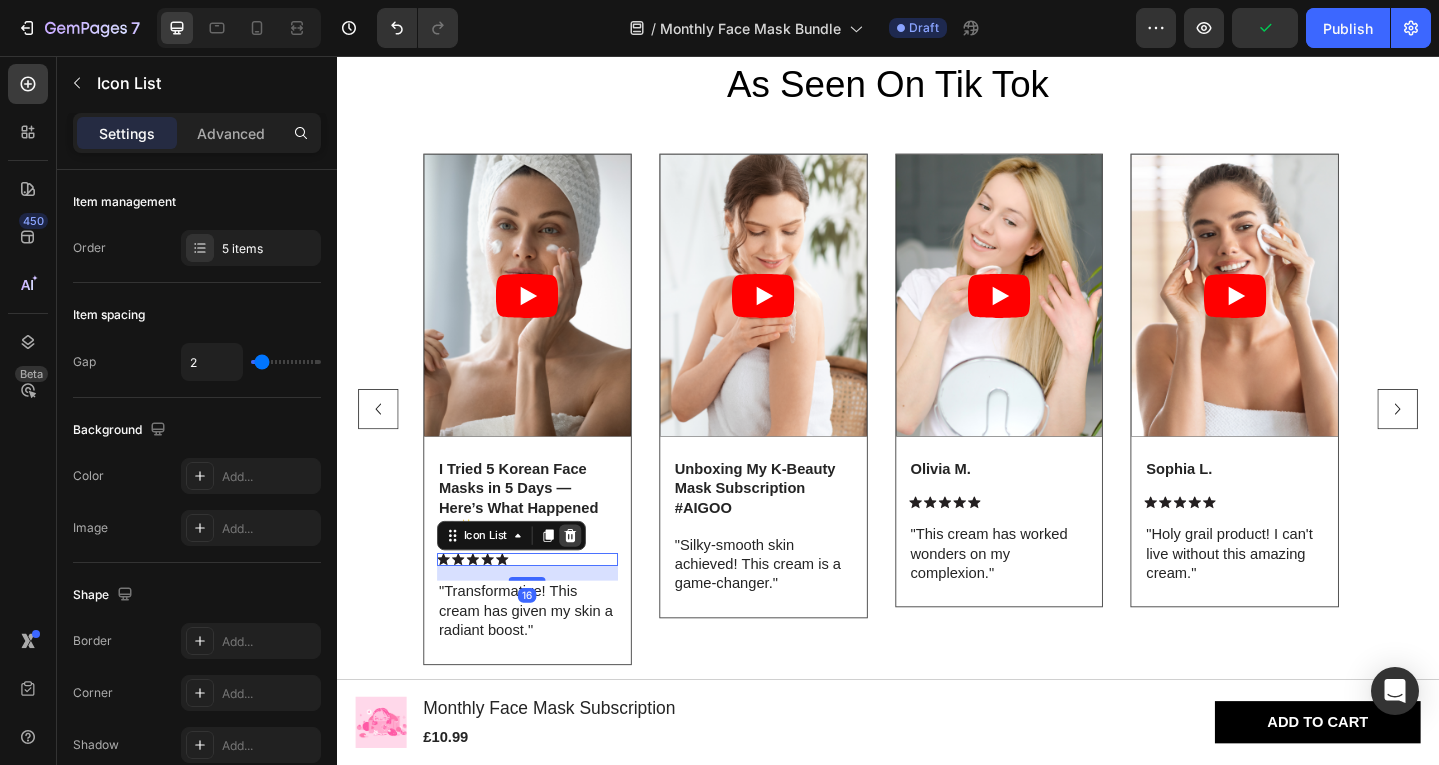 click 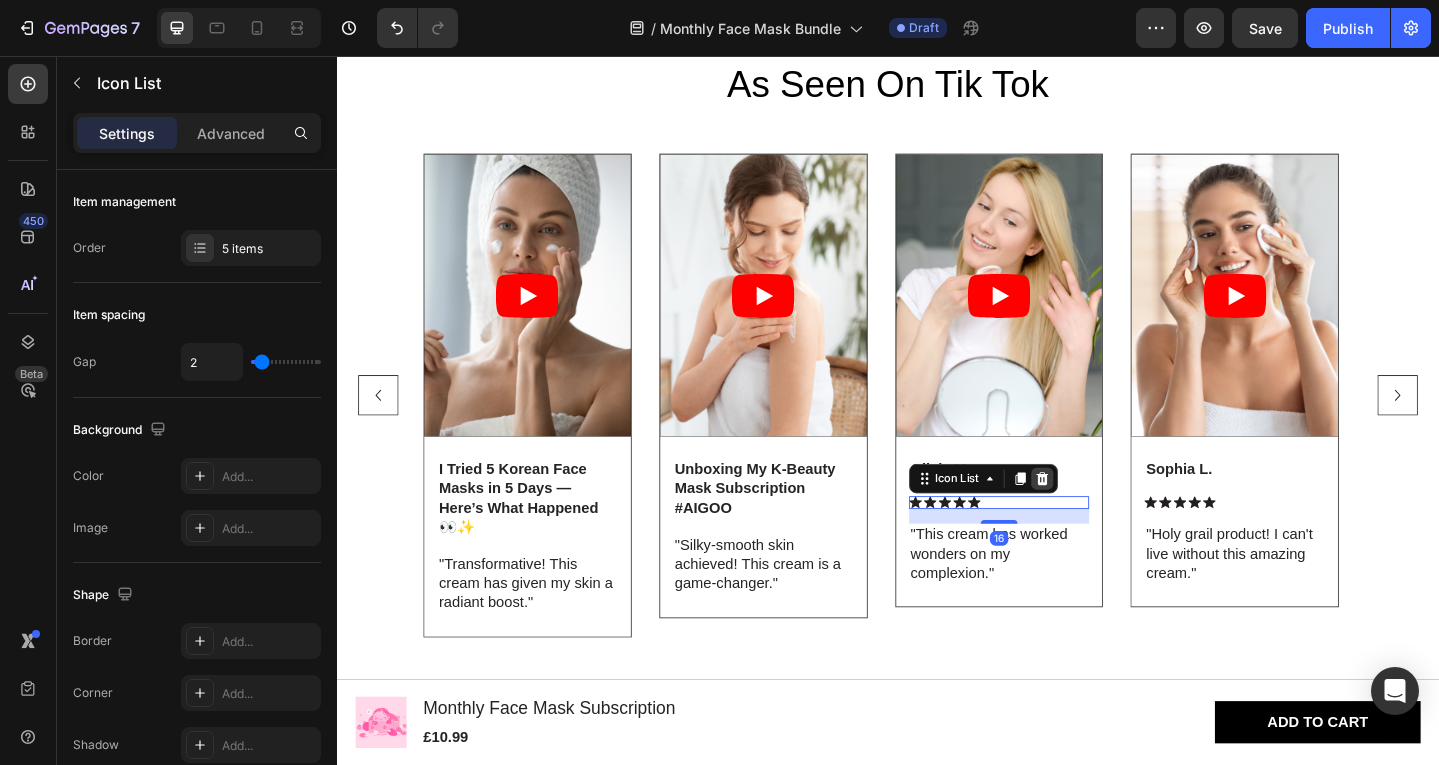 click at bounding box center [1105, 517] 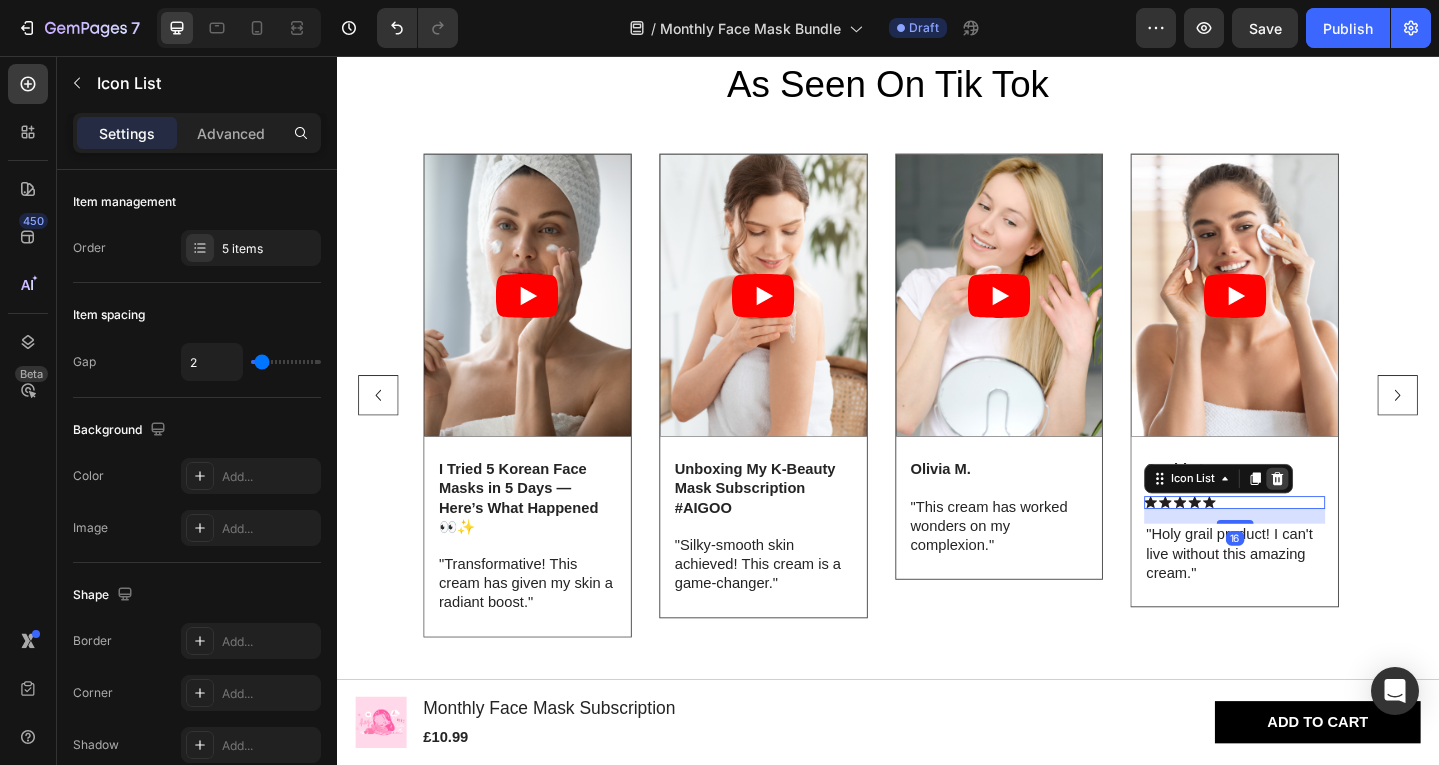 click at bounding box center [1361, 517] 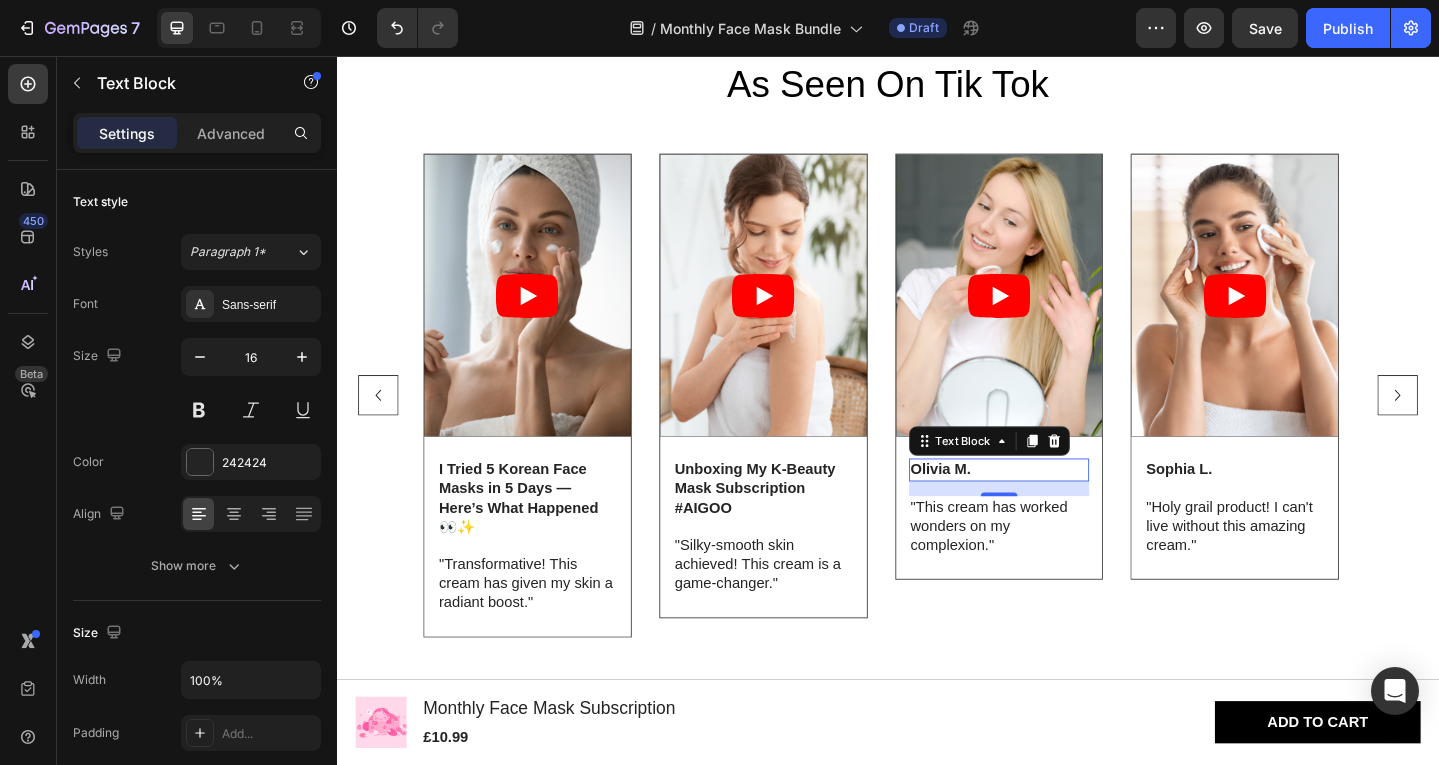 click on "Olivia M." at bounding box center (1058, 507) 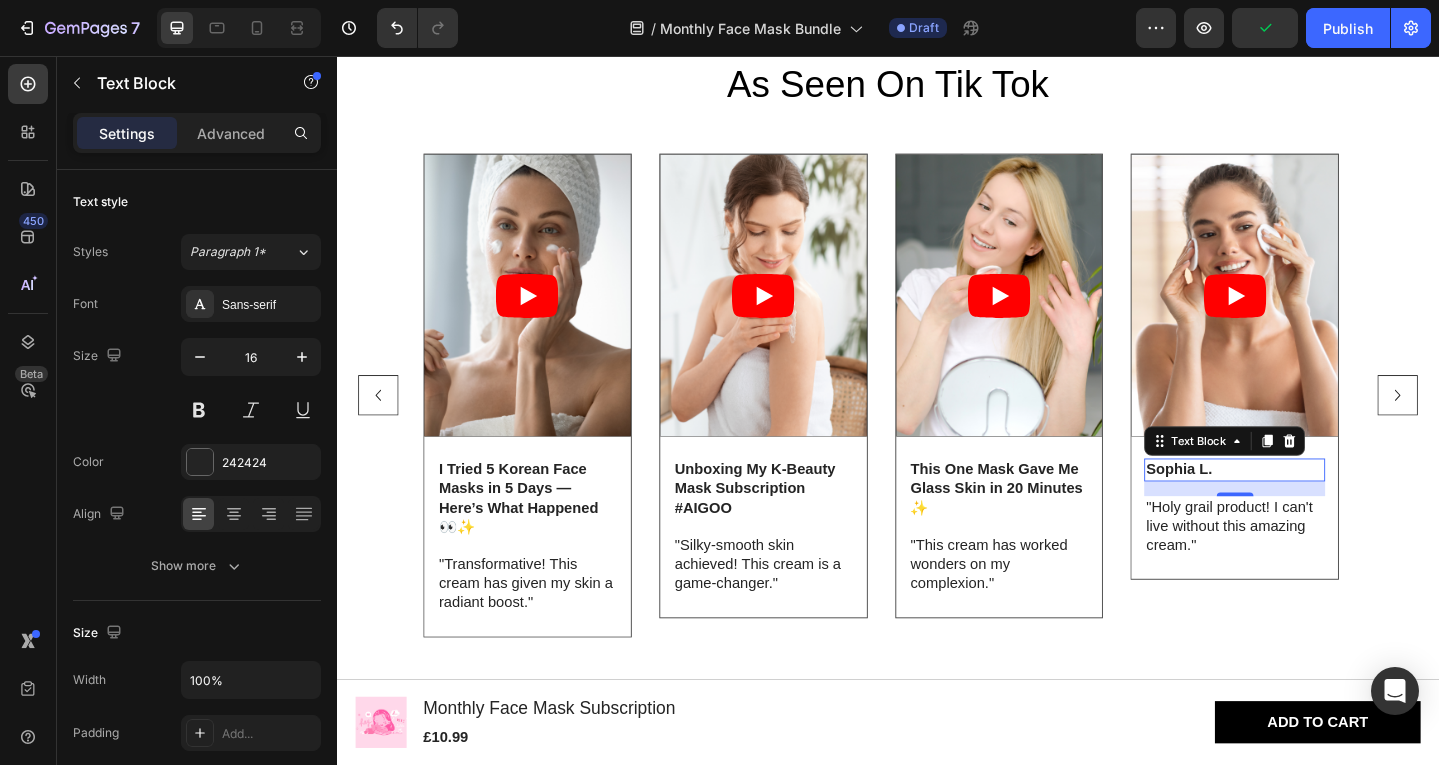 click on "Sophia L." at bounding box center (1314, 507) 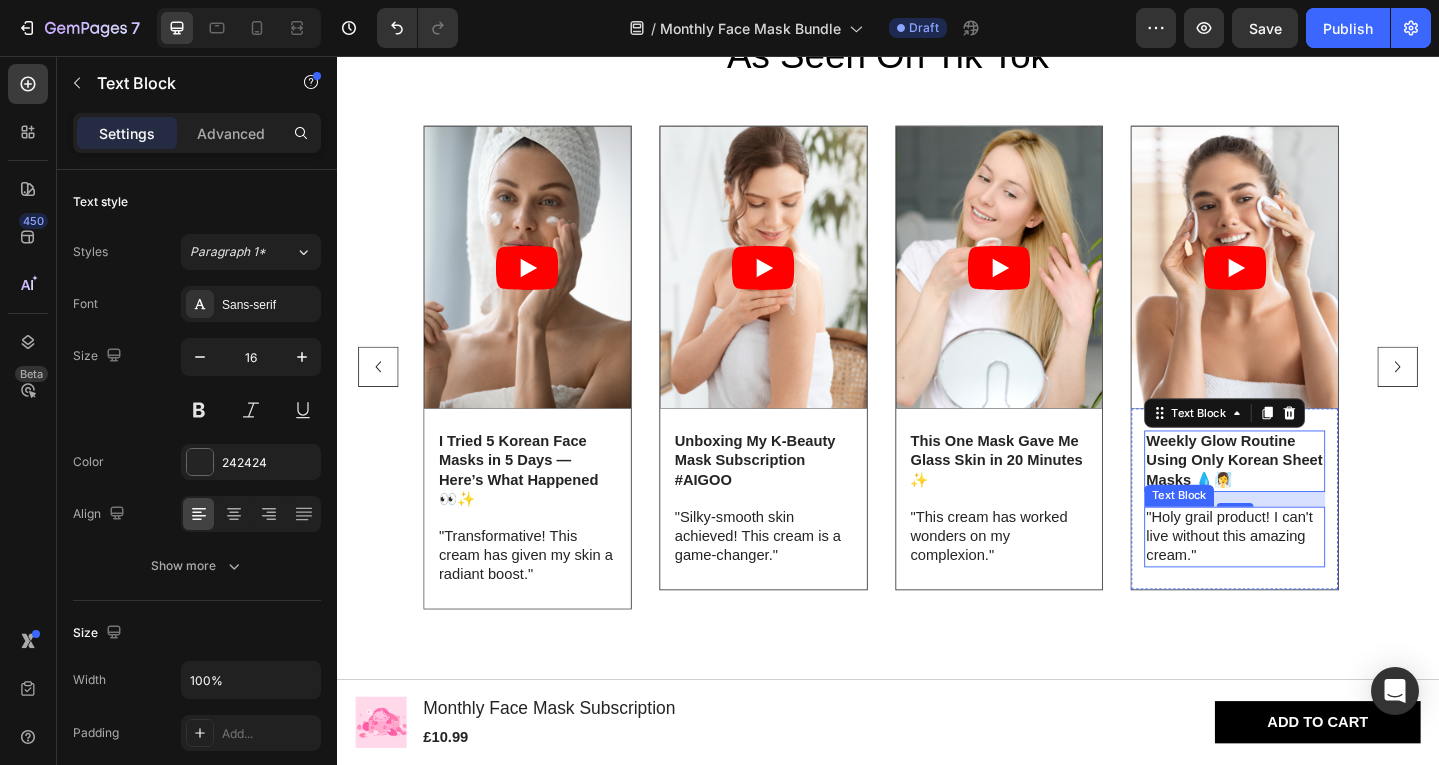 scroll, scrollTop: 2944, scrollLeft: 0, axis: vertical 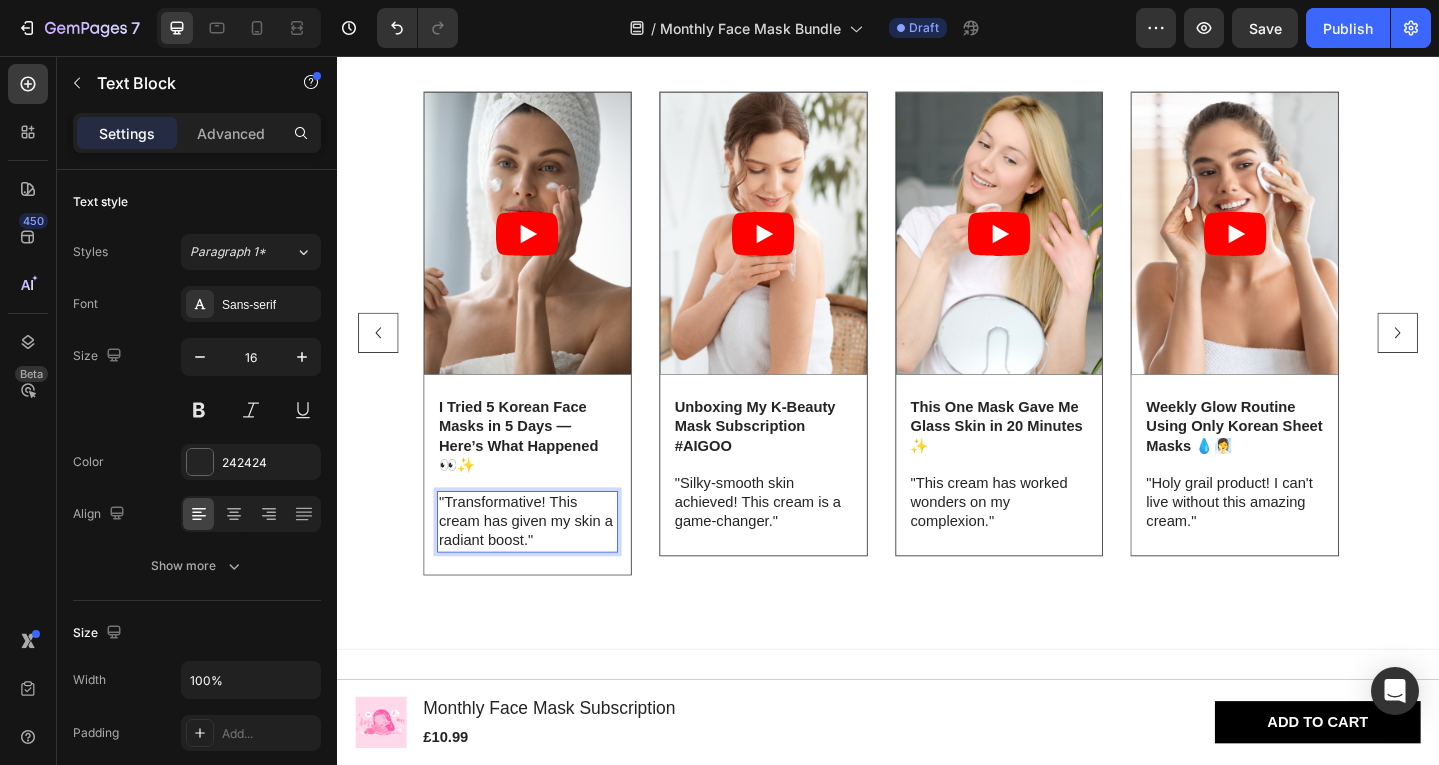 click on ""Transformative! This cream has given my skin a radiant boost."" at bounding box center [544, 563] 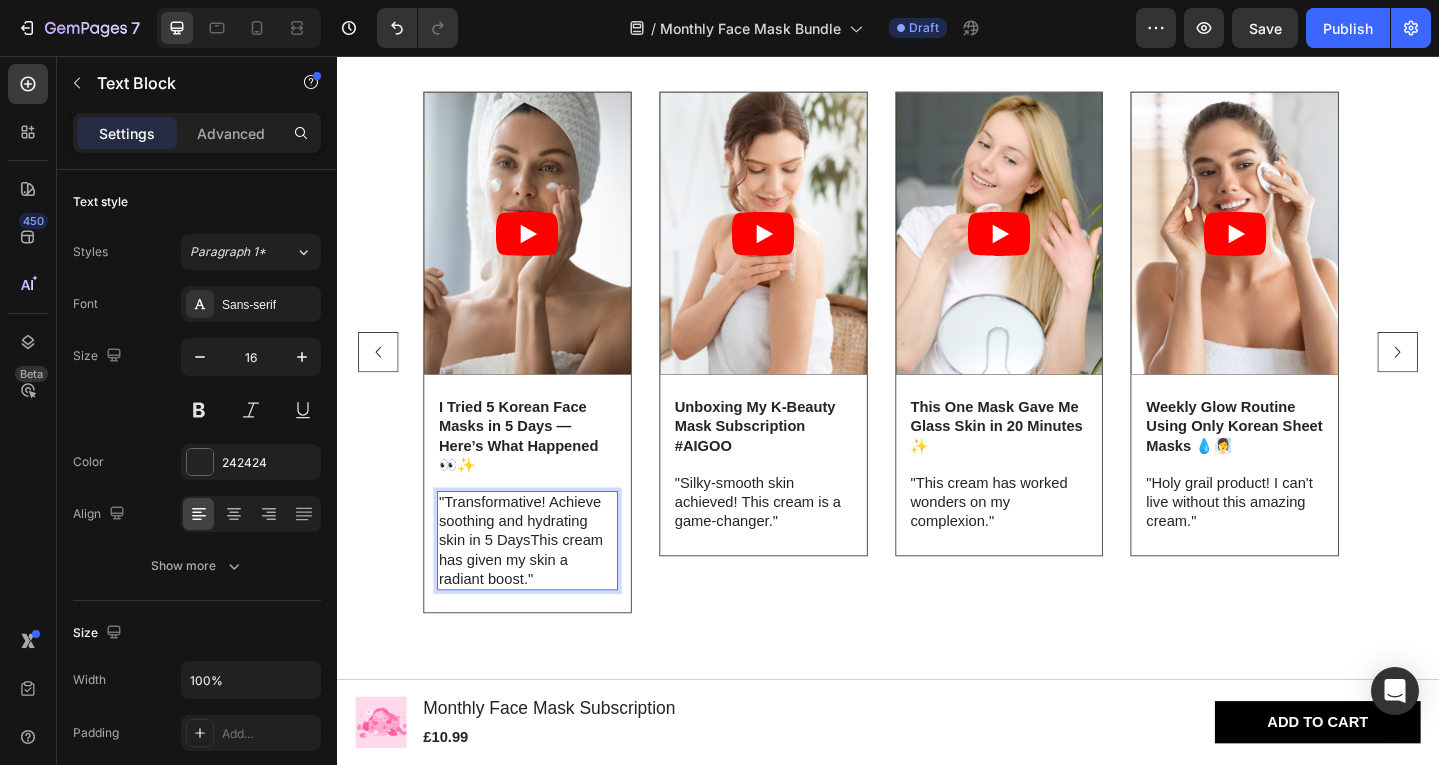 click on ""Transformative! Achieve soothing and hydrating skin in 5 DaysThis cream has given my skin a radiant boost."" at bounding box center [544, 584] 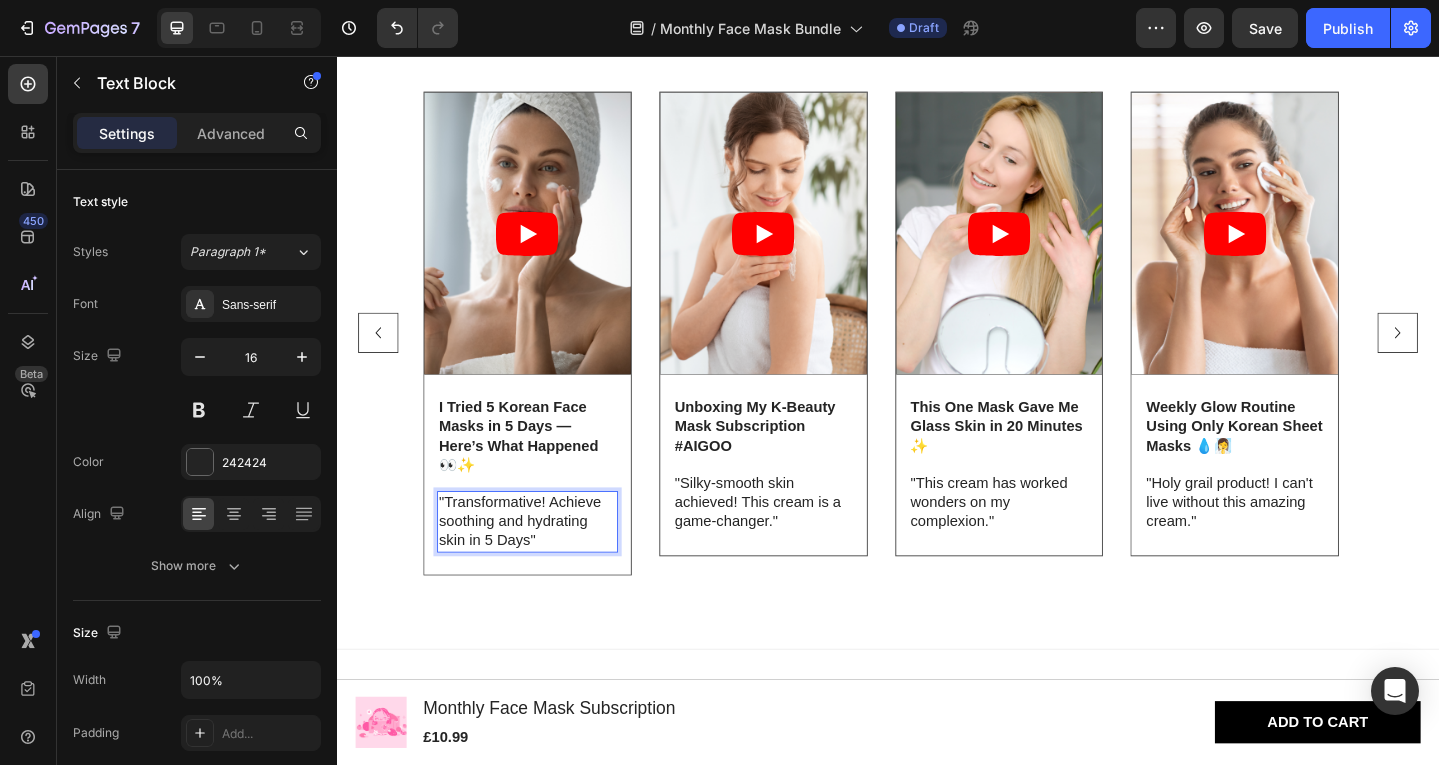 click on ""Transformative! Achieve soothing and hydrating skin in 5 Days"" at bounding box center [544, 563] 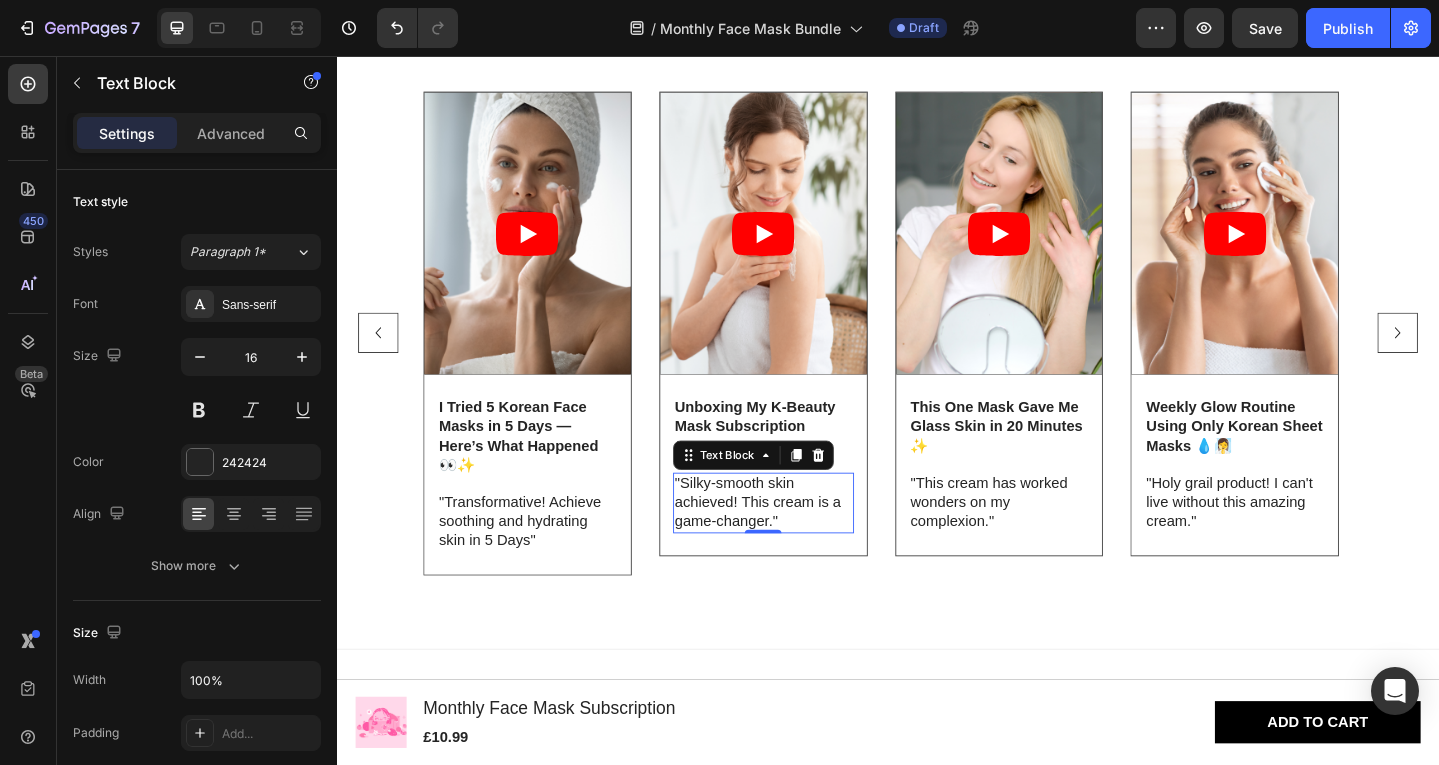 click on ""Silky-smooth skin achieved! This cream is a game-changer."" at bounding box center [801, 543] 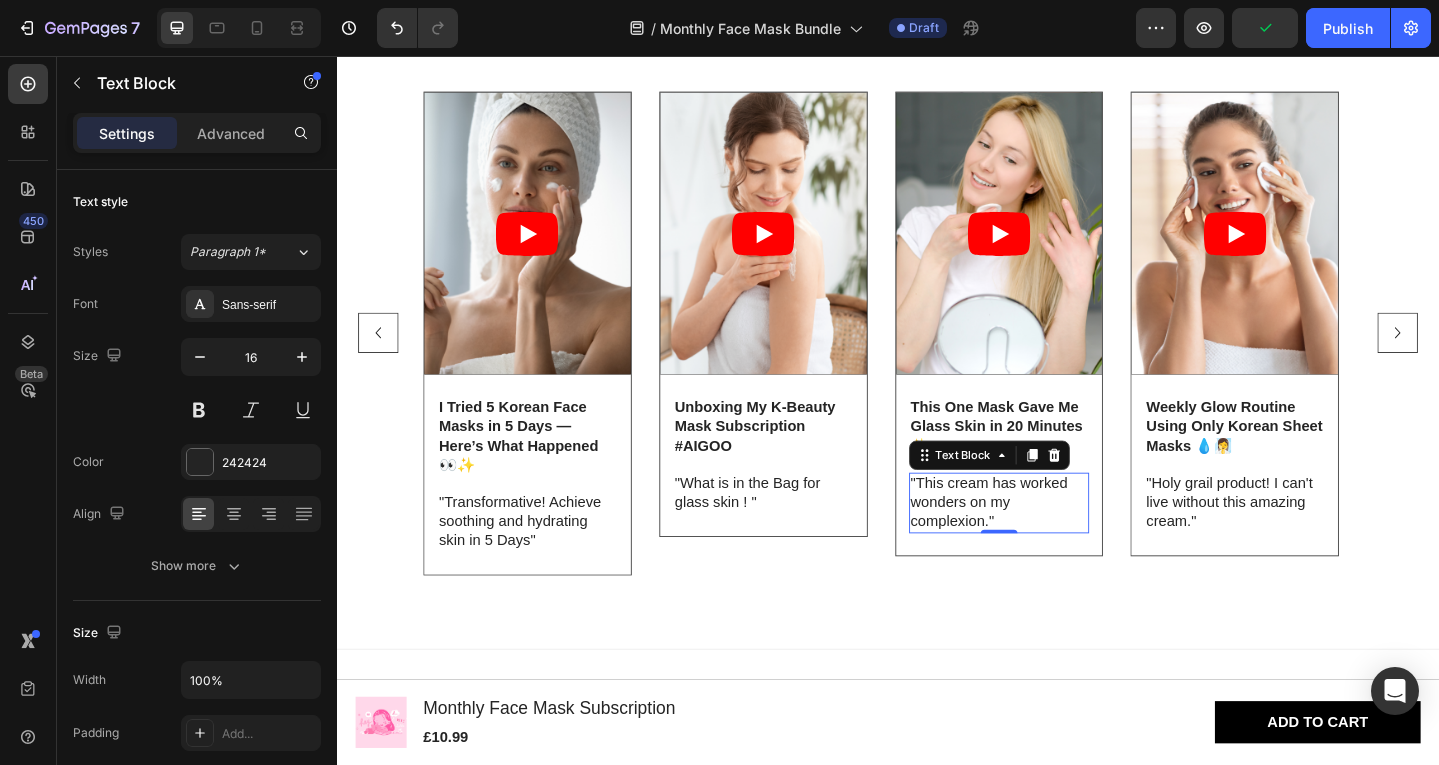 click on ""This cream has worked wonders on my complexion."" at bounding box center [1058, 543] 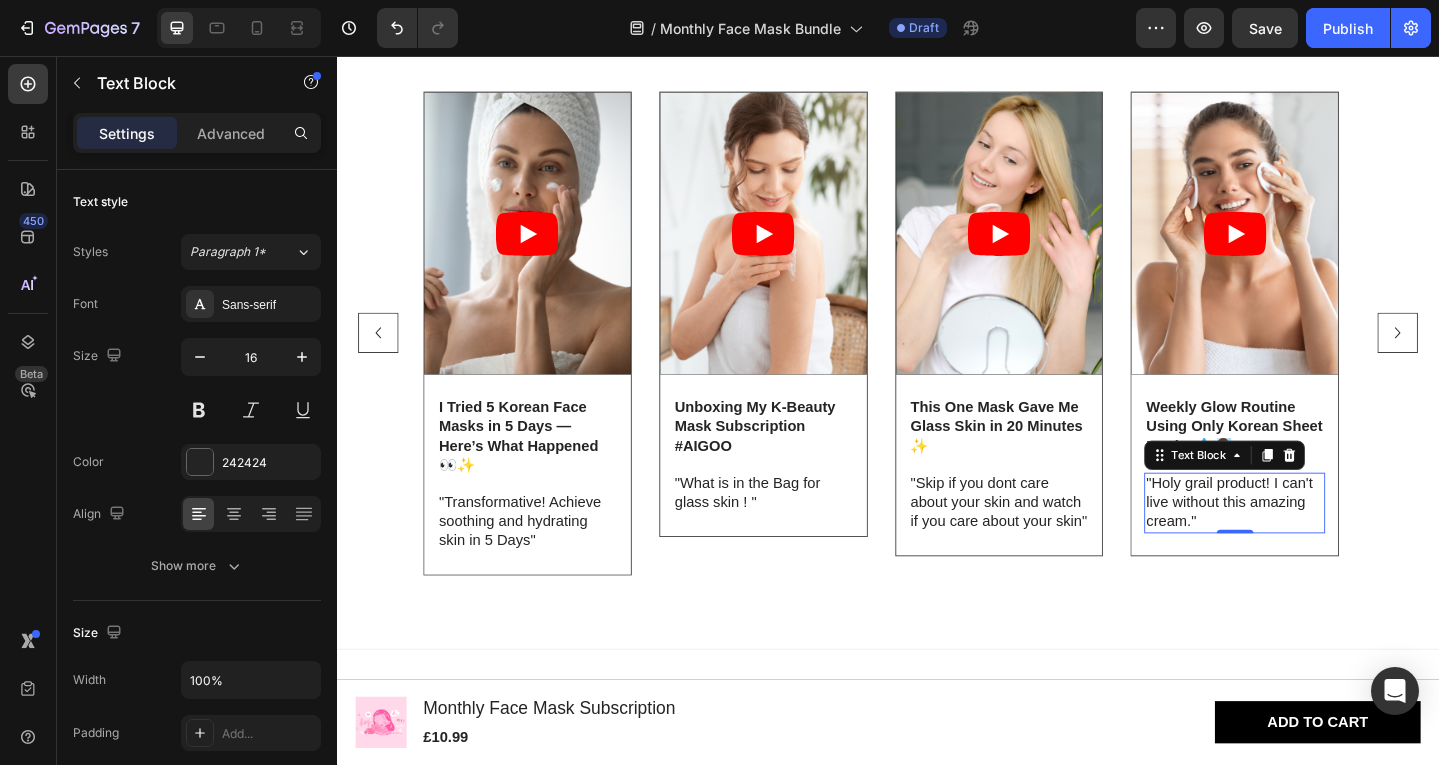 click on ""Holy grail product! I can't live without this amazing cream."" at bounding box center (1314, 543) 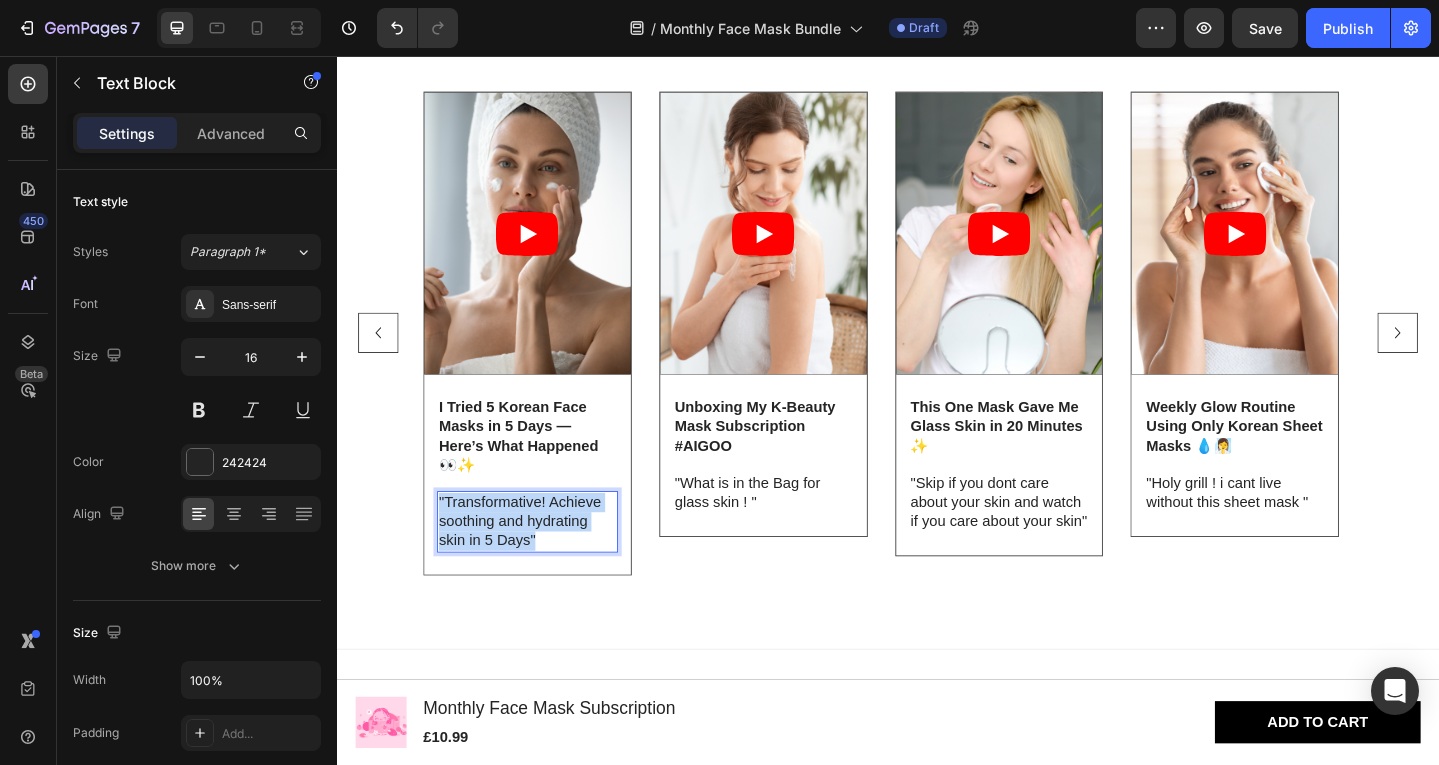 drag, startPoint x: 559, startPoint y: 581, endPoint x: 448, endPoint y: 537, distance: 119.40268 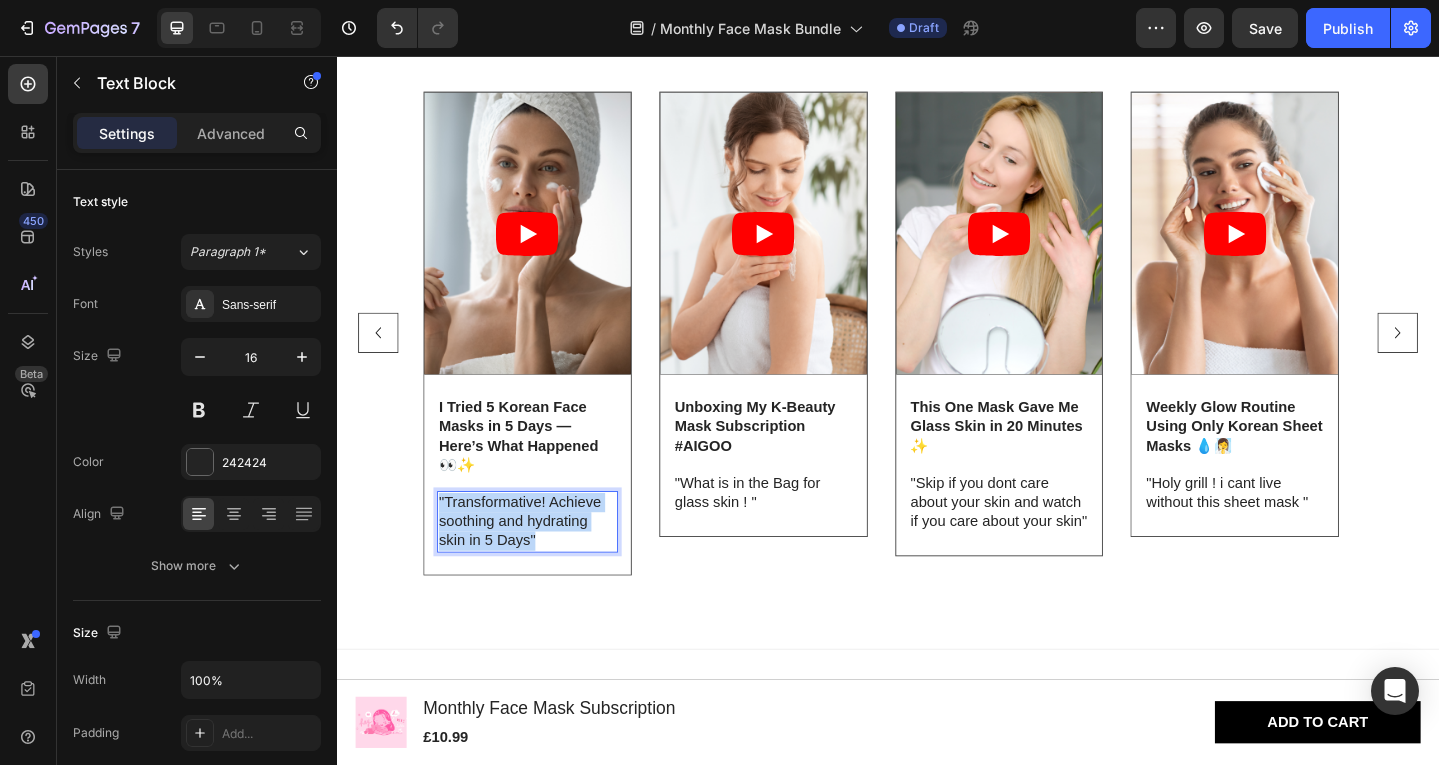 click on ""Transformative! Achieve soothing and hydrating skin in 5 Days"" at bounding box center [544, 563] 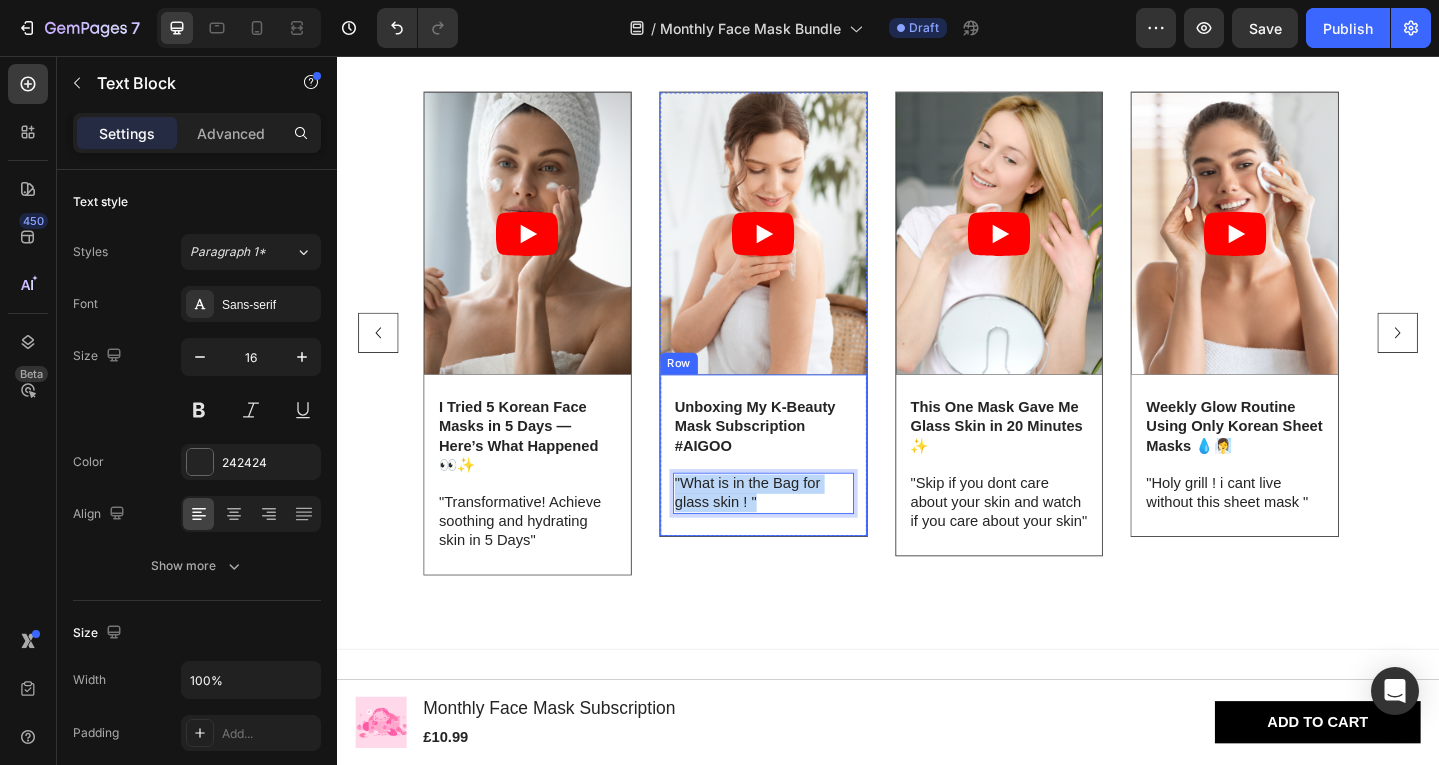 drag, startPoint x: 818, startPoint y: 543, endPoint x: 701, endPoint y: 517, distance: 119.85408 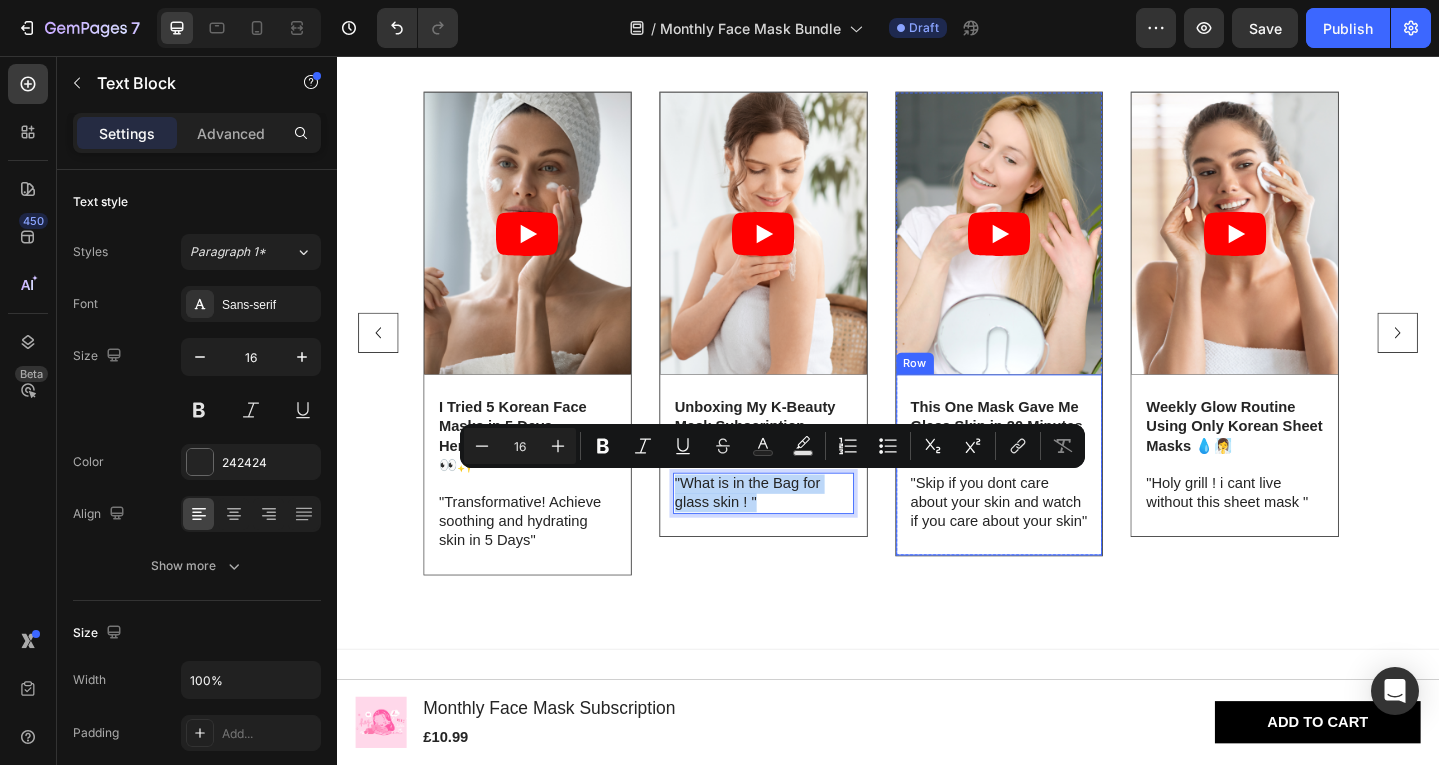 click on "This One Mask Gave Me Glass Skin in 20 Minutes ✨ Text Block "Skip if you dont care about your skin and watch if you care about your skin" Text Block Row" at bounding box center (1058, 501) 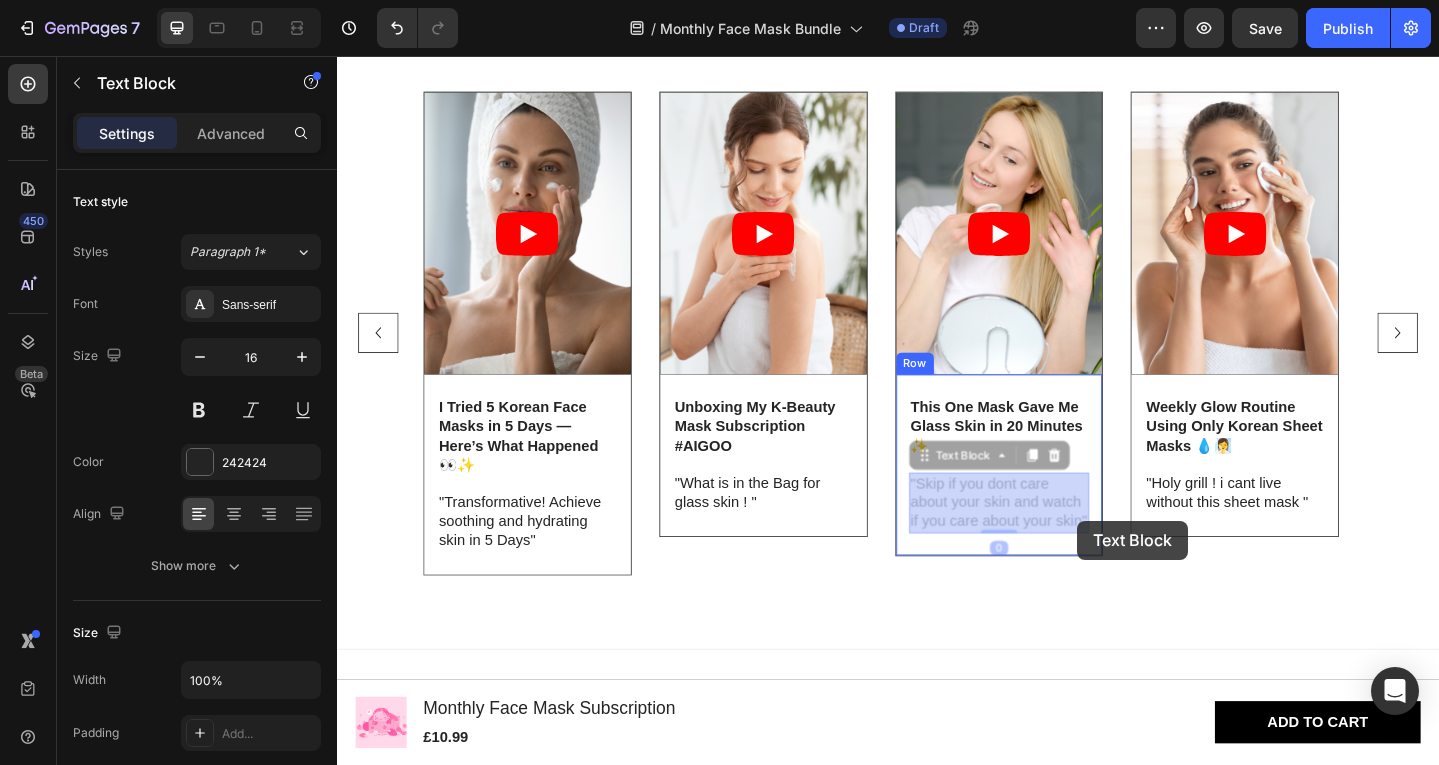 drag, startPoint x: 1032, startPoint y: 555, endPoint x: 1142, endPoint y: 562, distance: 110.2225 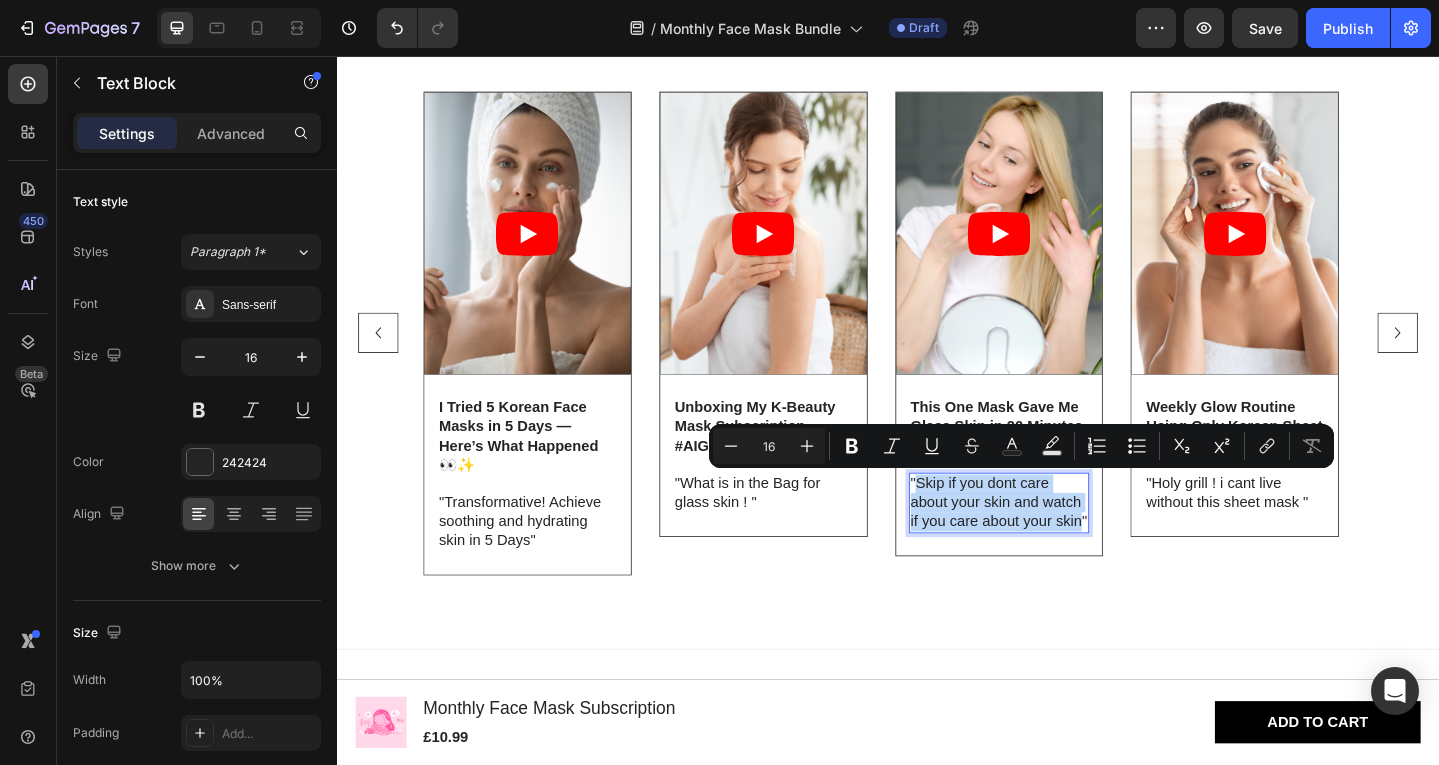 drag, startPoint x: 968, startPoint y: 519, endPoint x: 1144, endPoint y: 566, distance: 182.16751 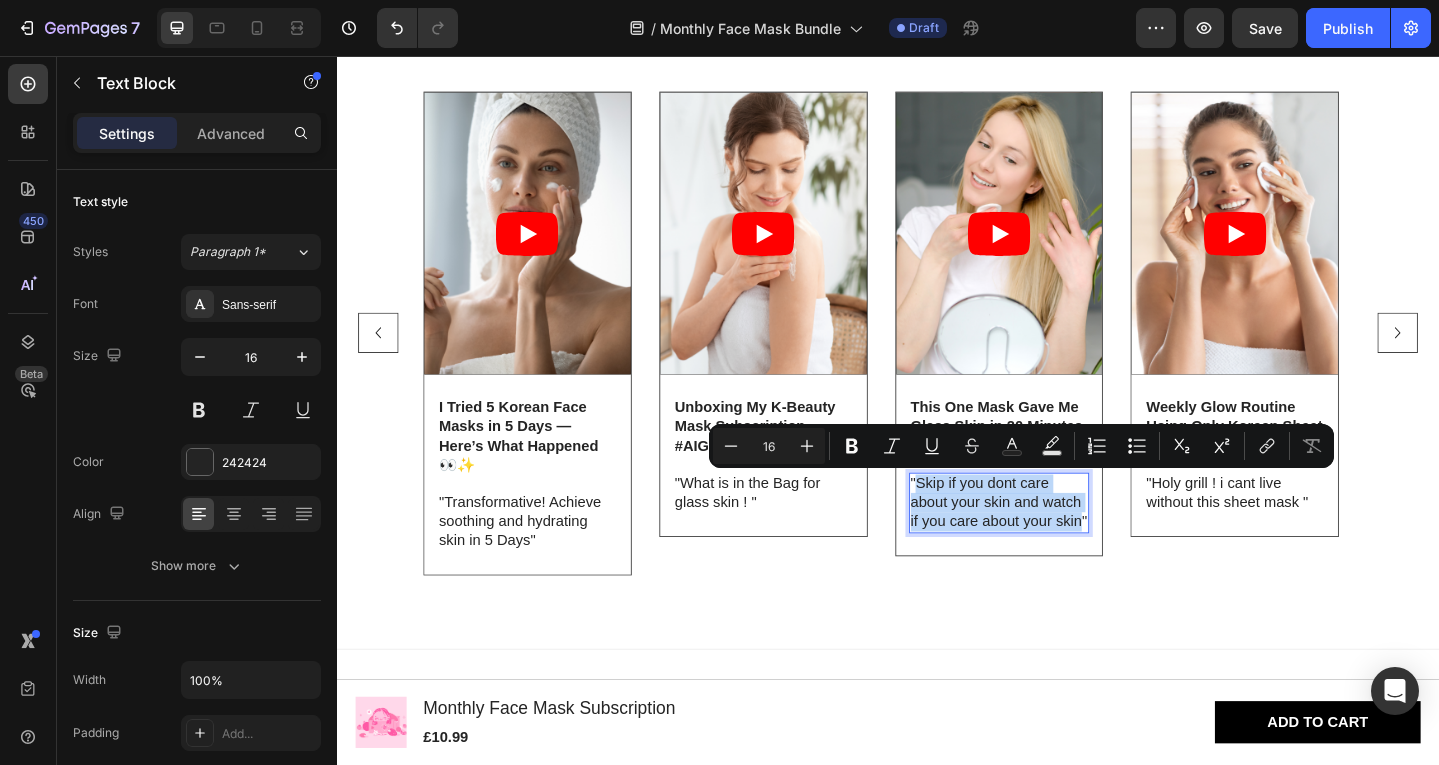 copy on "Skip if you dont care about your skin and watch if you care about your skin" 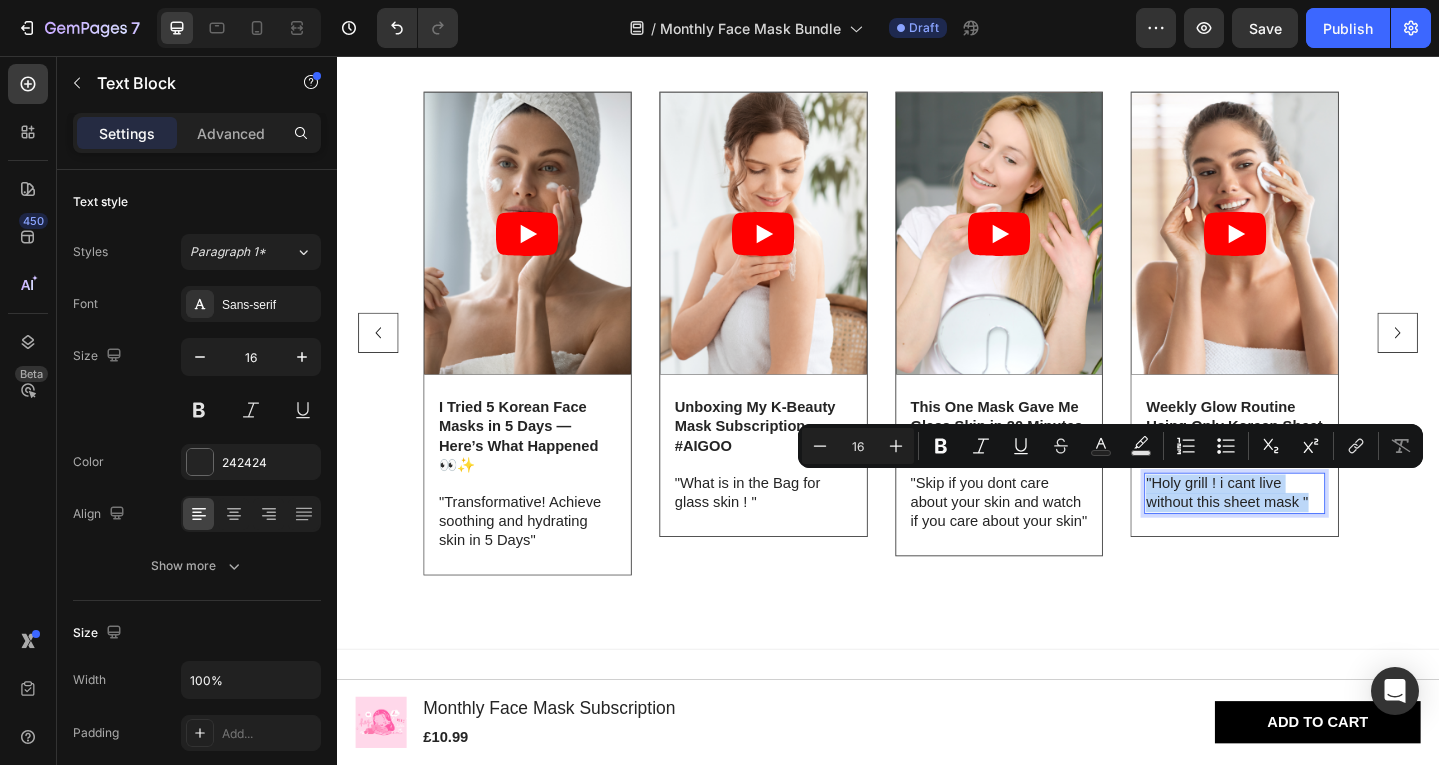 drag, startPoint x: 1405, startPoint y: 540, endPoint x: 1218, endPoint y: 517, distance: 188.40913 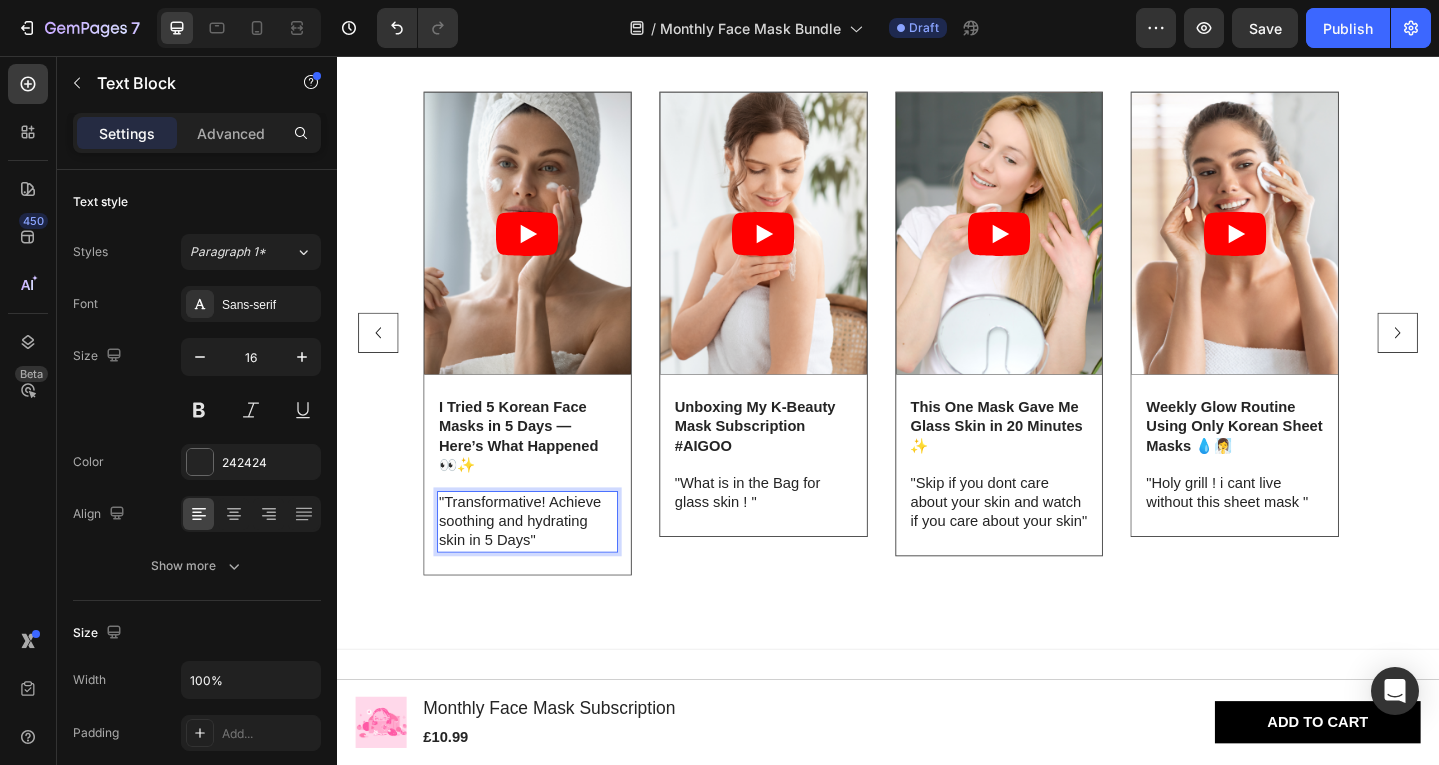 click on ""Transformative! Achieve soothing and hydrating skin in 5 Days"" at bounding box center (544, 563) 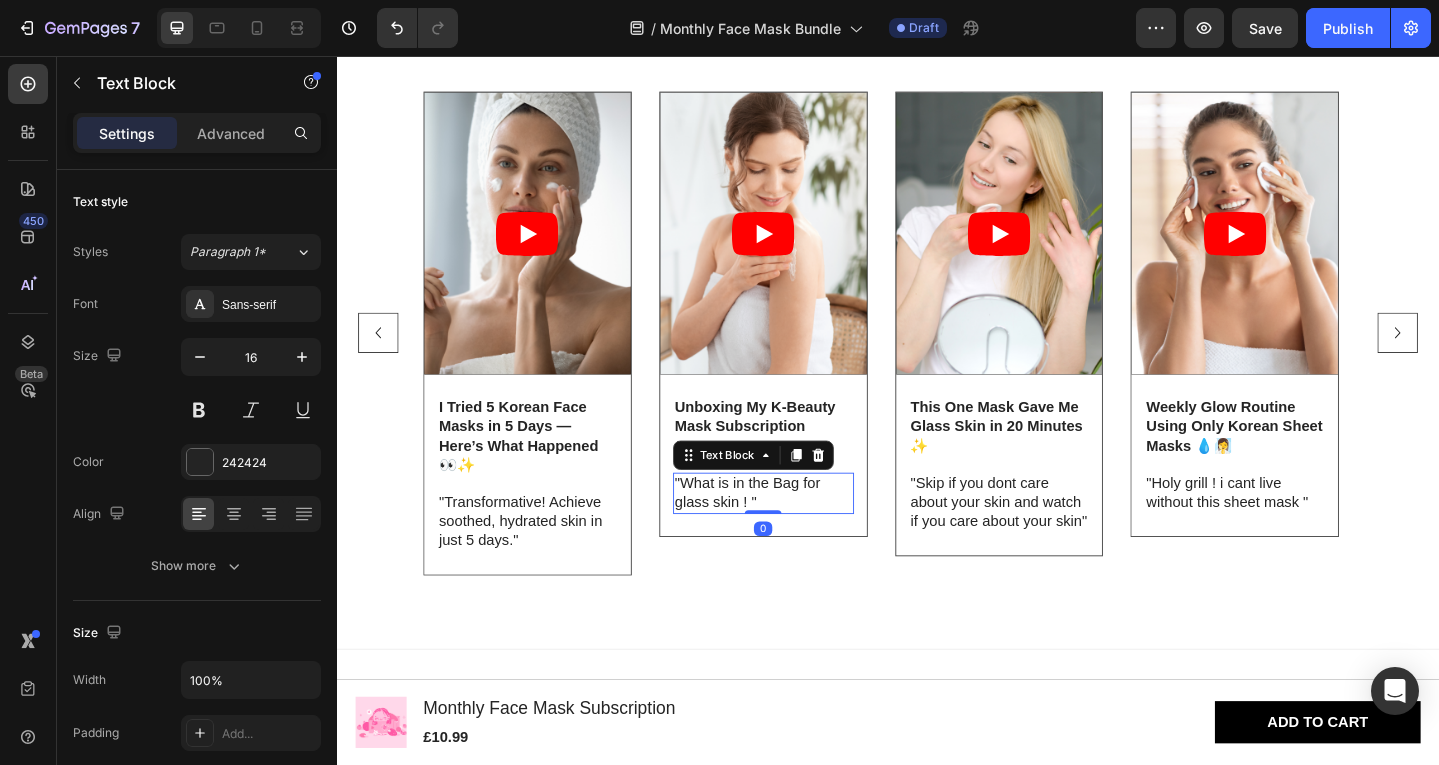 click on ""What is in the Bag for glass skin ! "" at bounding box center [801, 533] 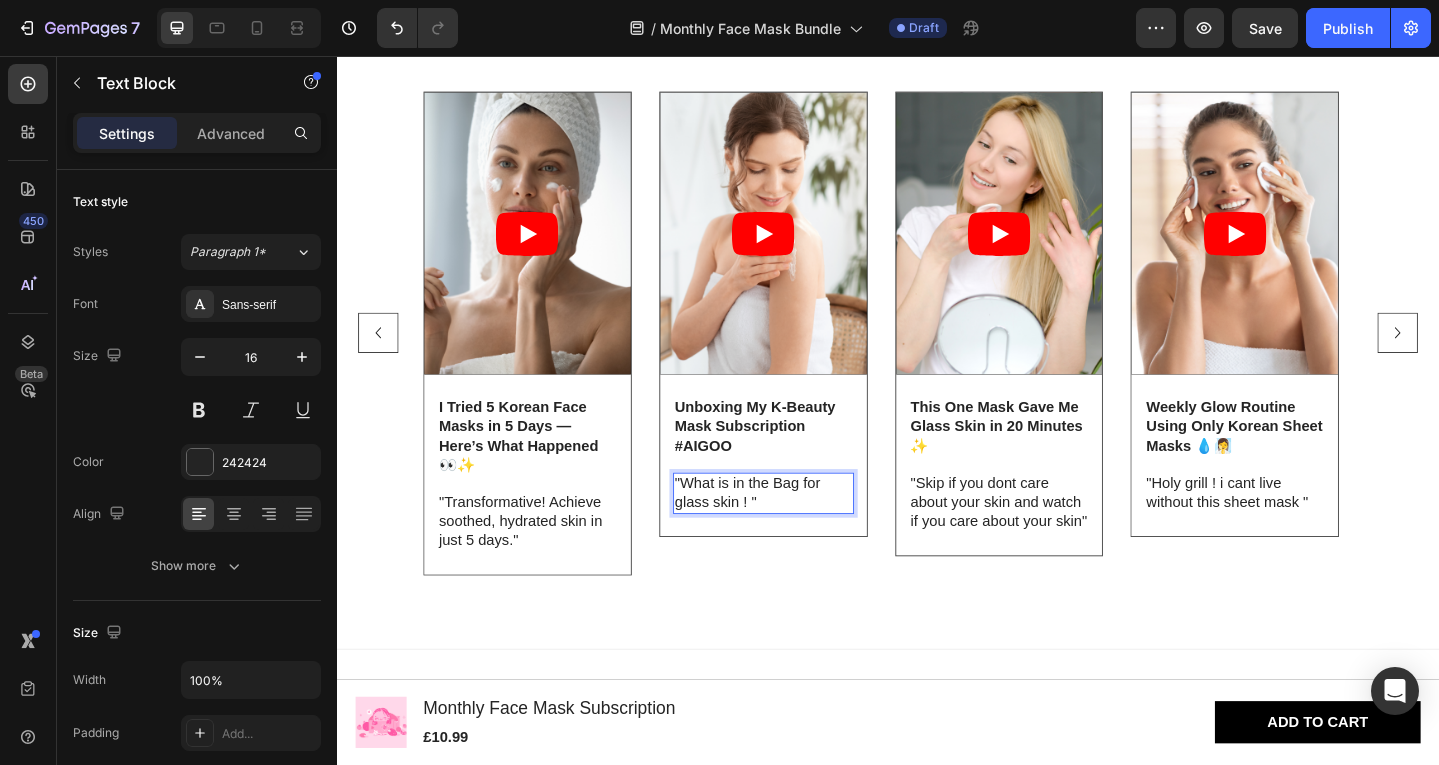 click on ""What is in the Bag for glass skin ! "" at bounding box center [801, 533] 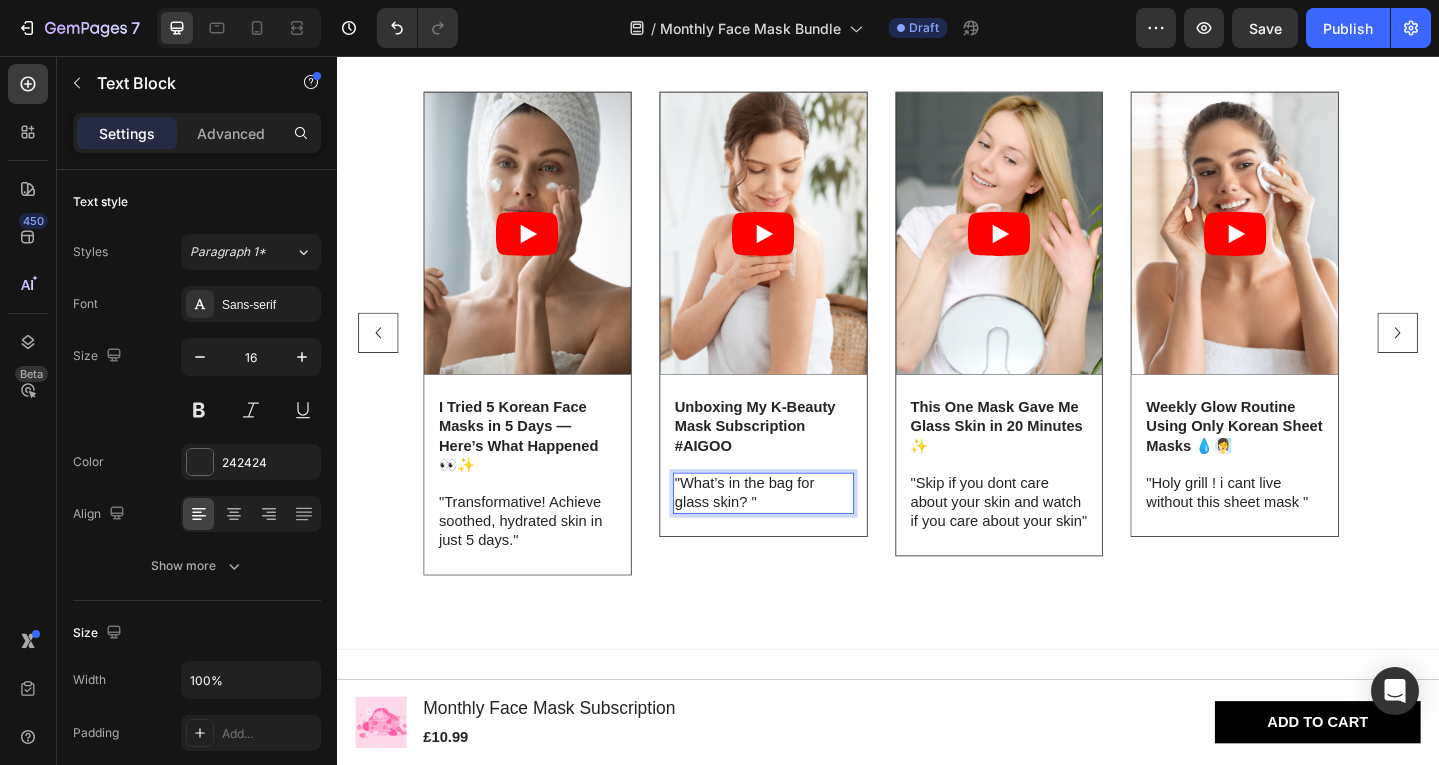 click on ""What’s in the bag for glass skin? "" at bounding box center [801, 533] 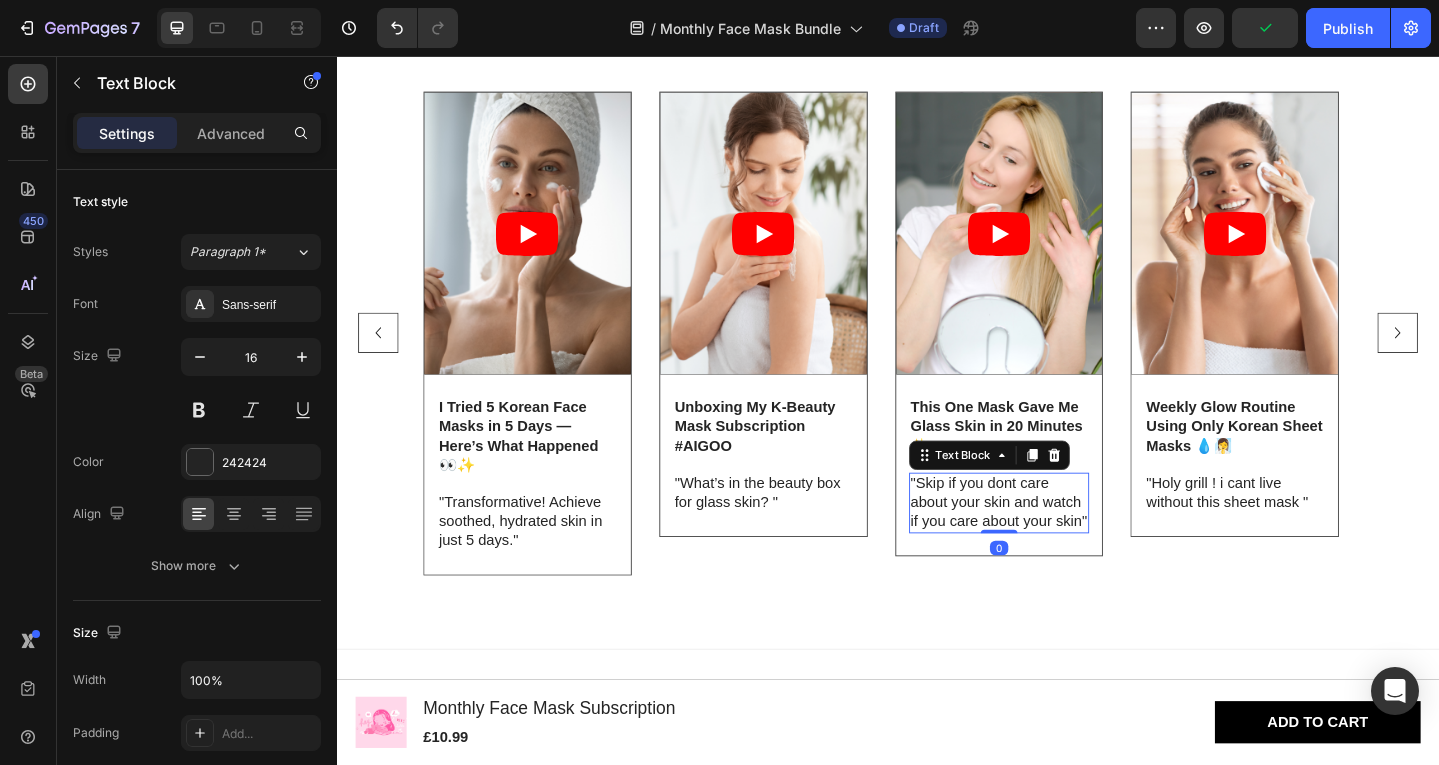click on ""Skip if you dont care about your skin and watch if you care about your skin"" at bounding box center (1058, 543) 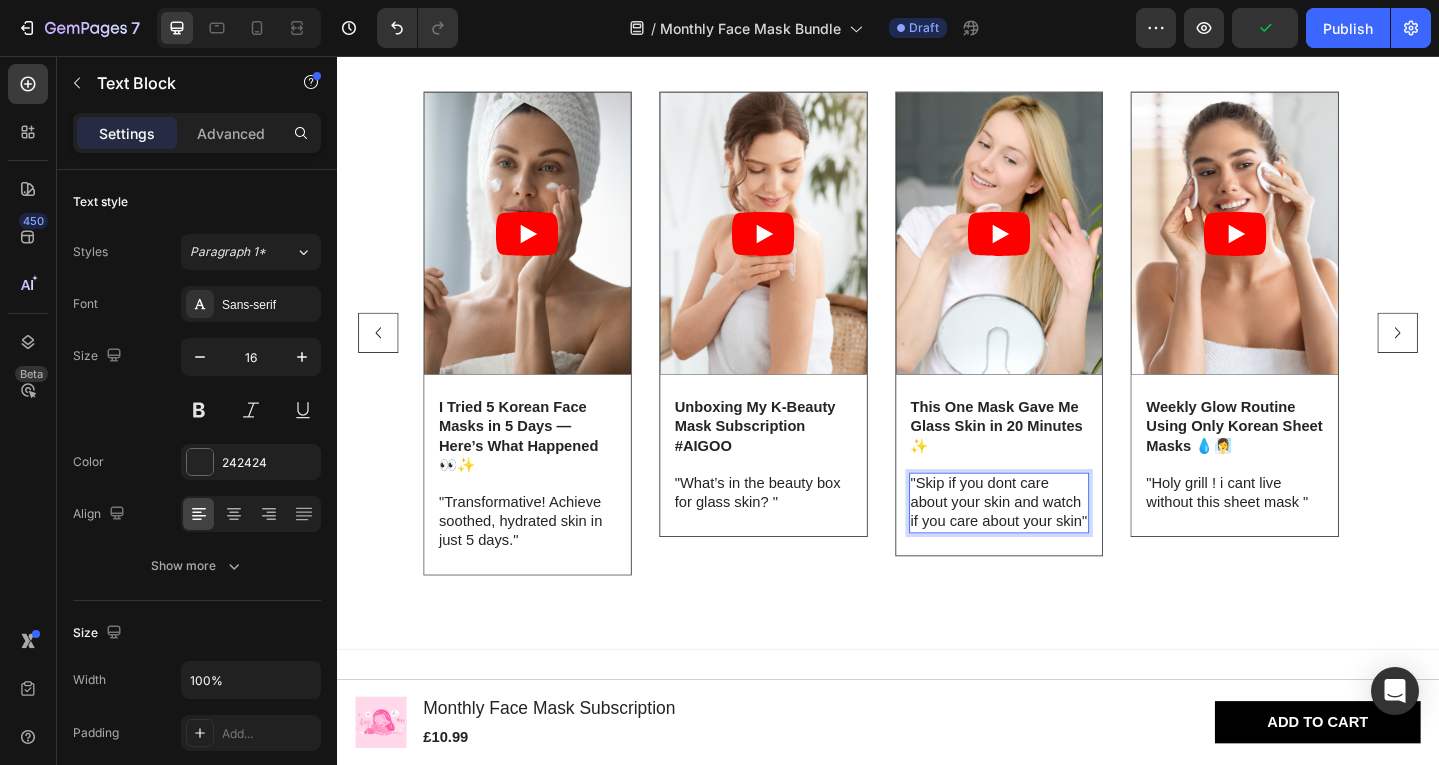 drag, startPoint x: 1112, startPoint y: 563, endPoint x: 1145, endPoint y: 569, distance: 33.54102 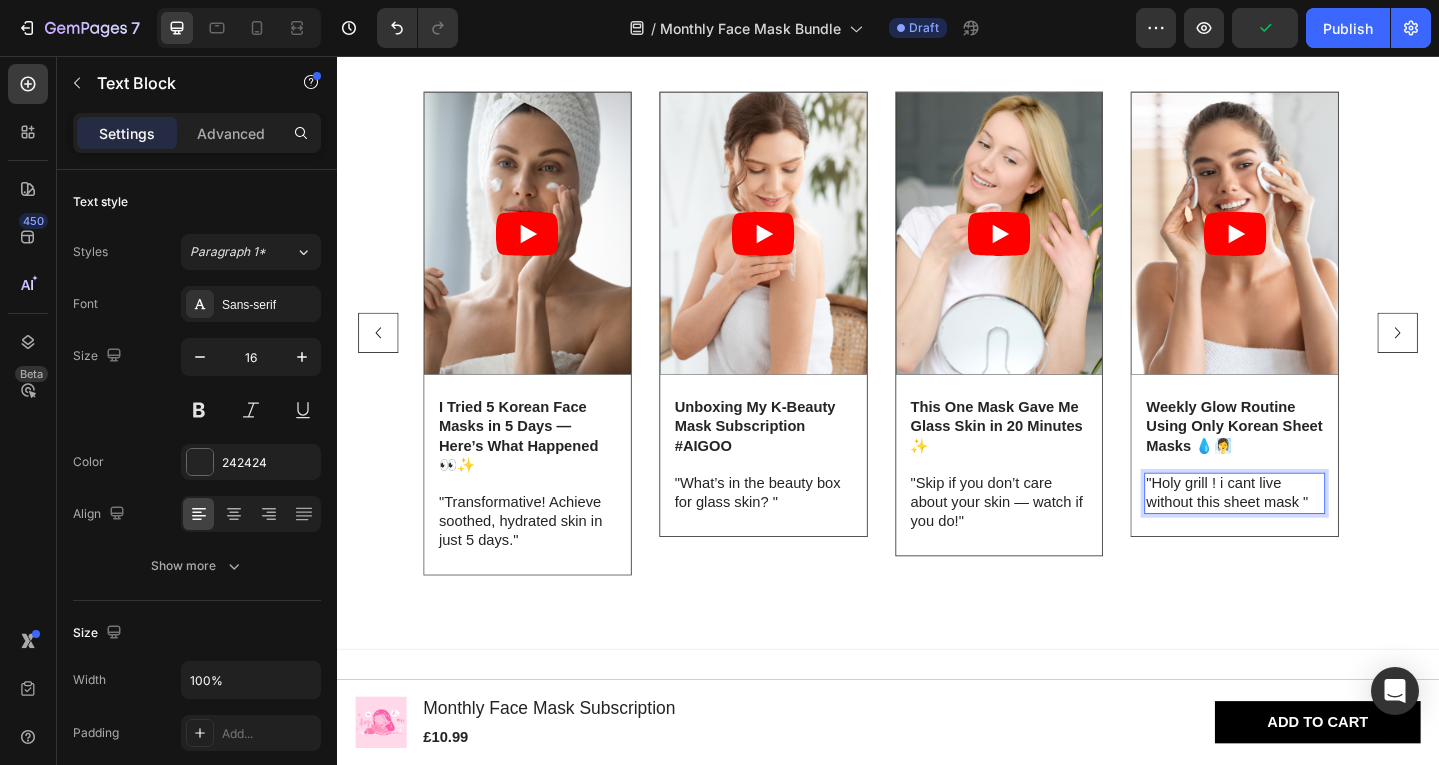 click on ""Holy grill ! i cant live without this sheet mask "" at bounding box center [1314, 533] 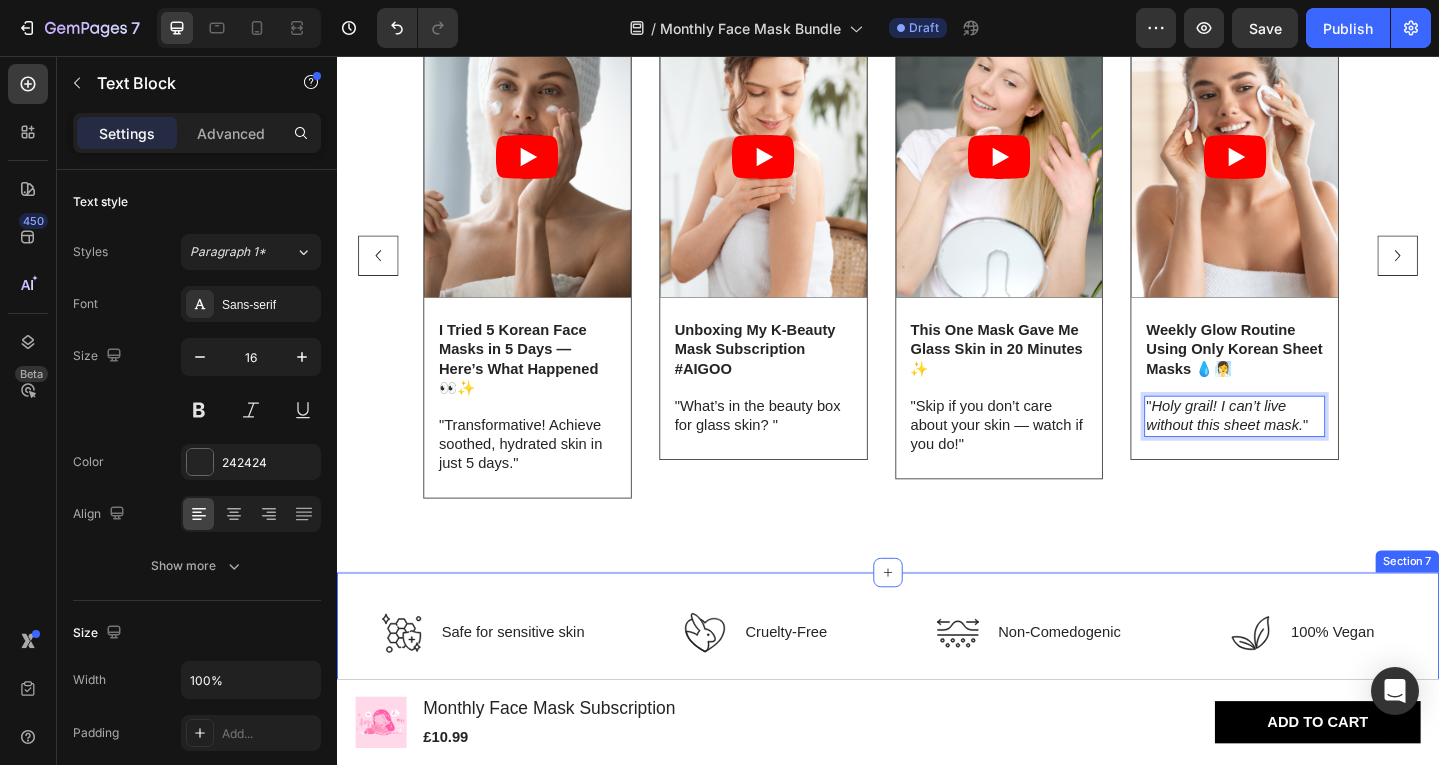scroll, scrollTop: 3063, scrollLeft: 0, axis: vertical 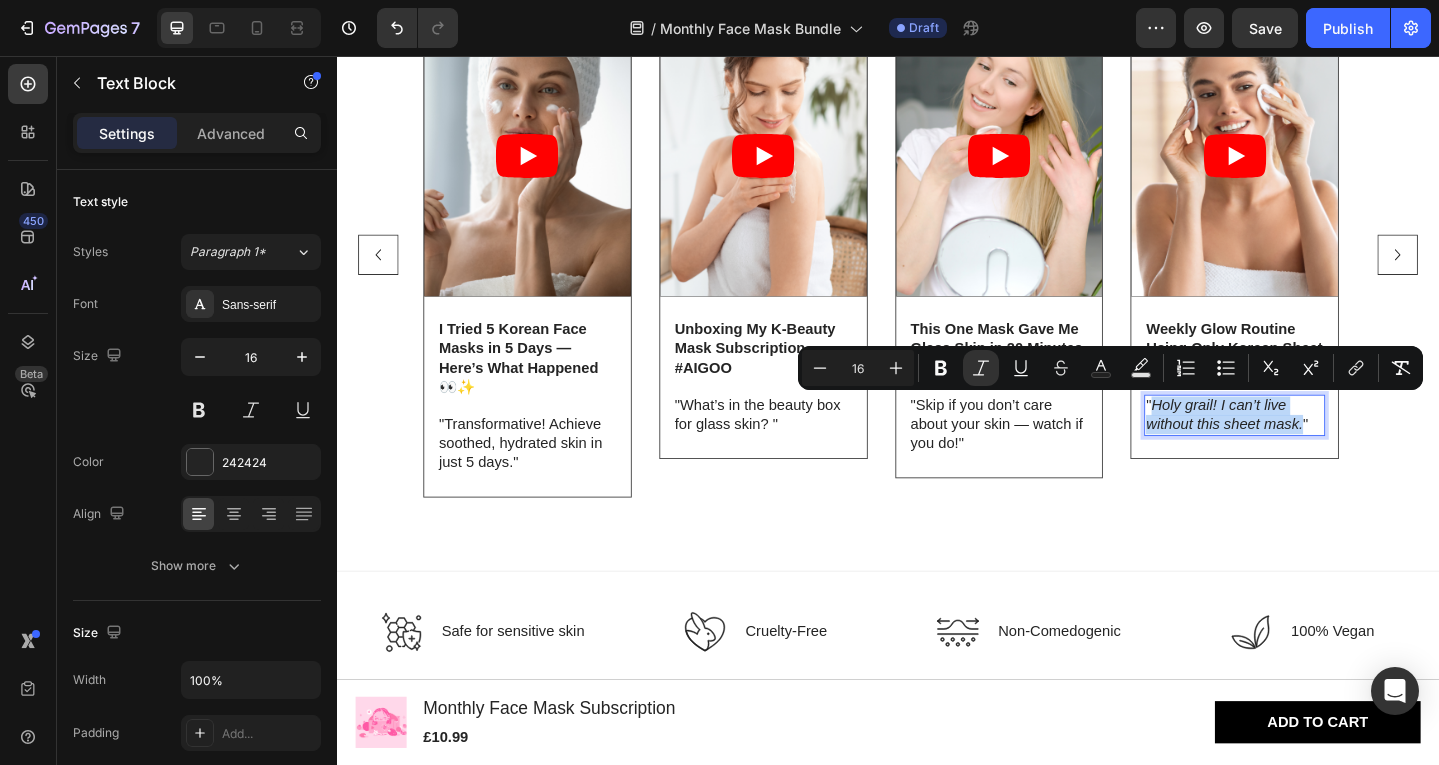 drag, startPoint x: 1390, startPoint y: 455, endPoint x: 1227, endPoint y: 438, distance: 163.88411 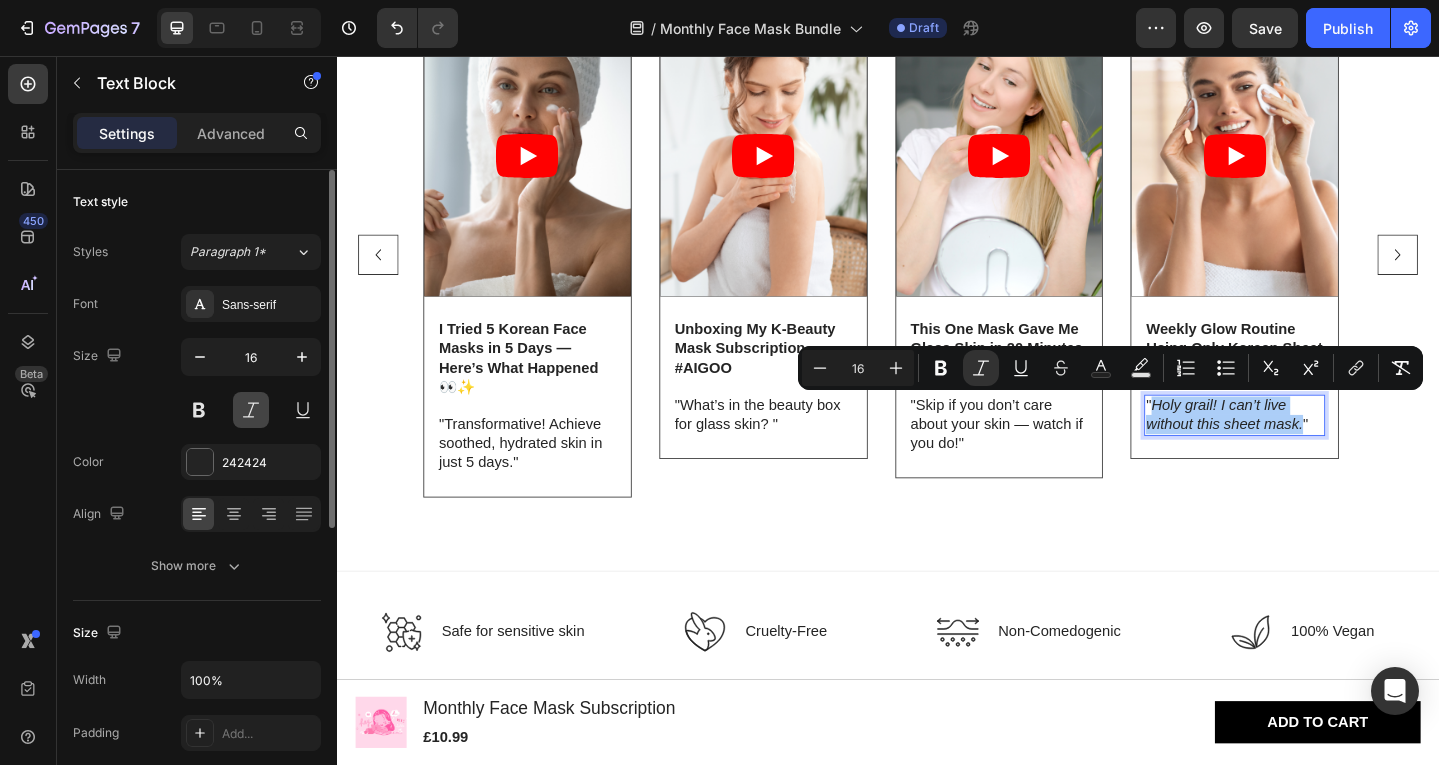 click at bounding box center [251, 410] 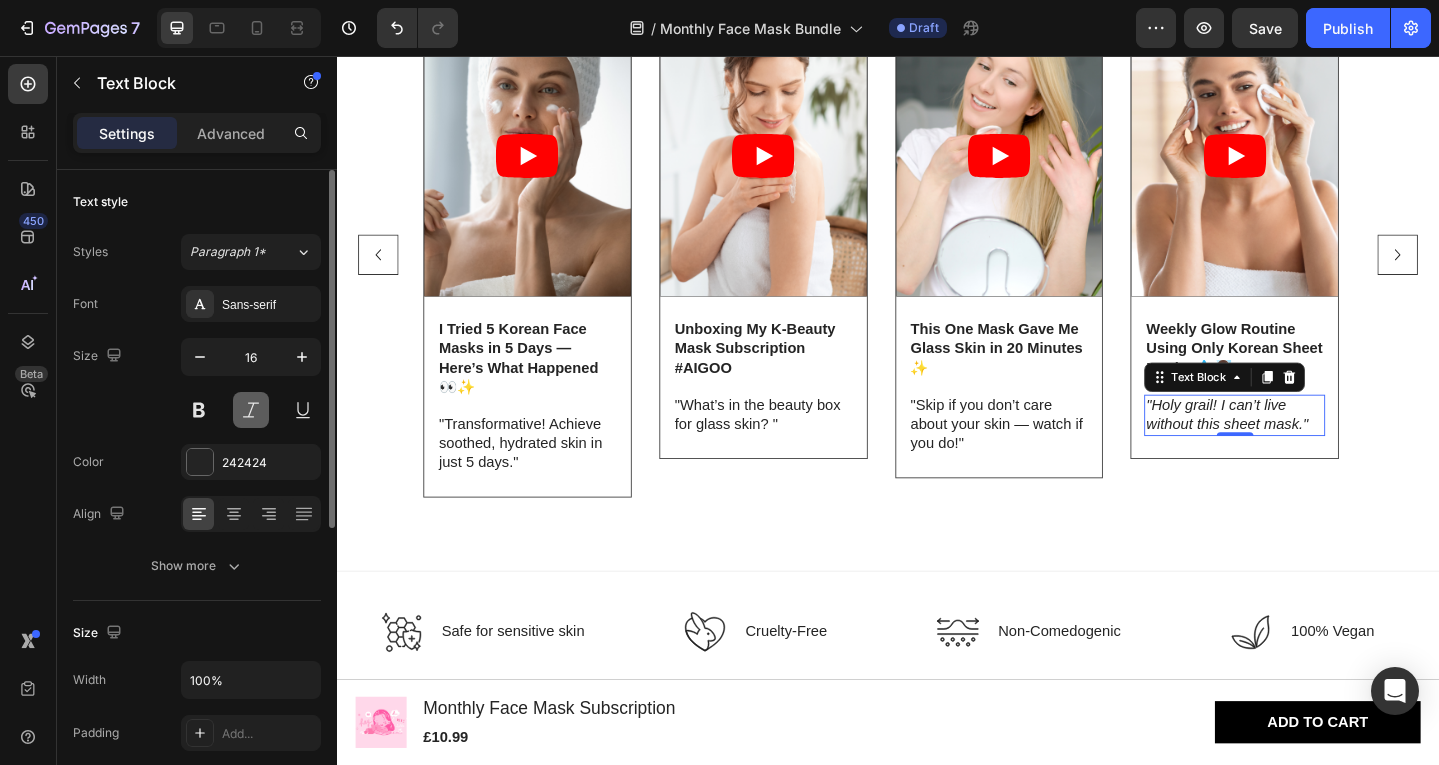 click at bounding box center [251, 410] 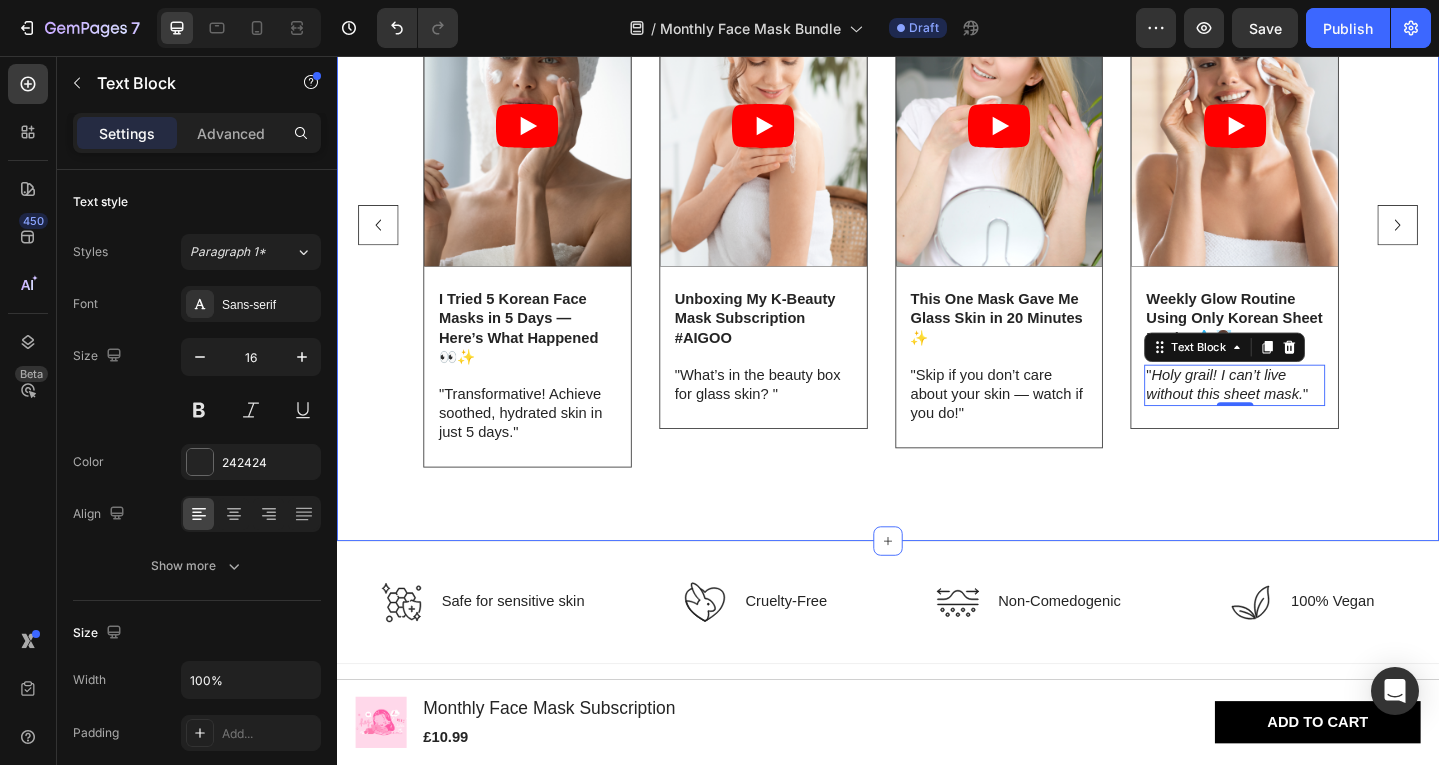 scroll, scrollTop: 3089, scrollLeft: 0, axis: vertical 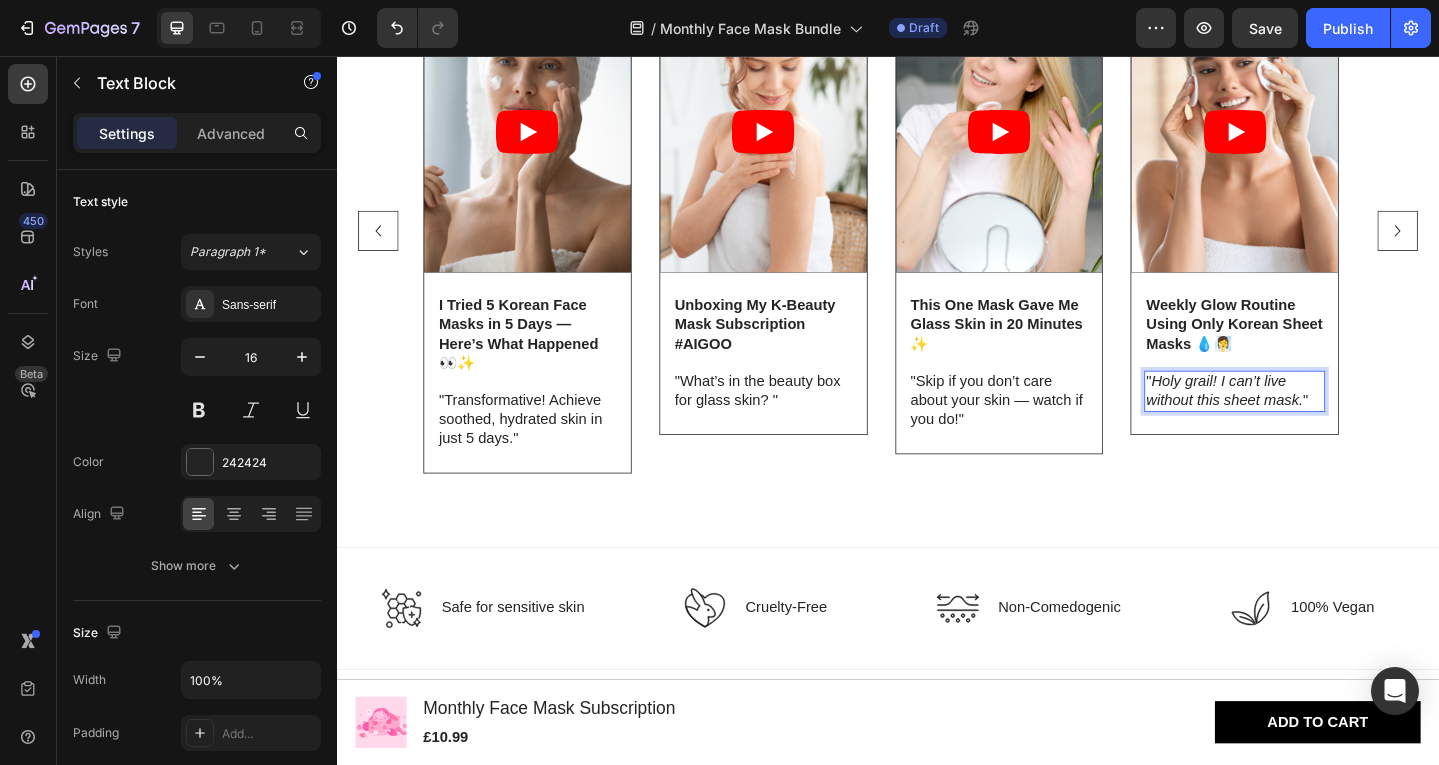click on "Holy grail! I can’t live without this sheet mask." at bounding box center [1303, 421] 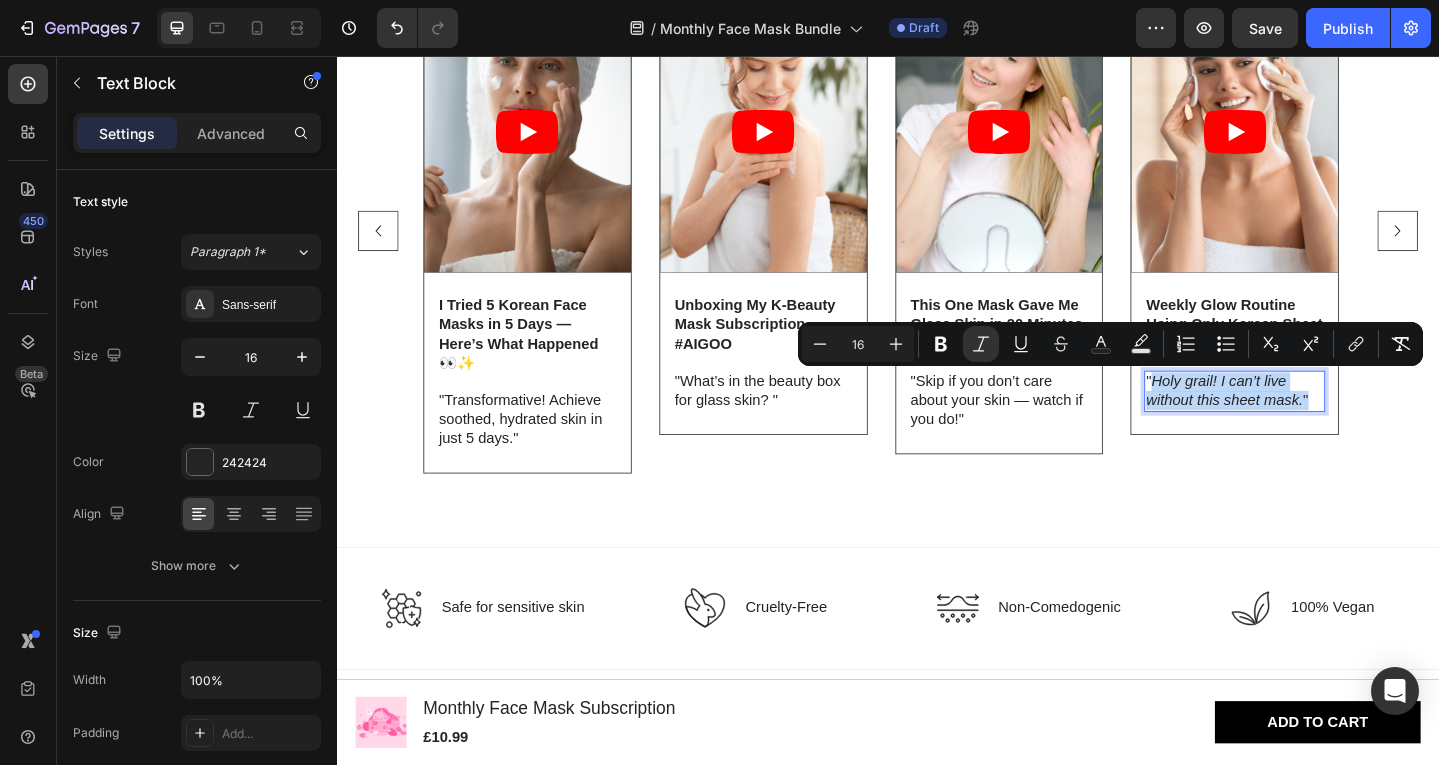 drag, startPoint x: 1393, startPoint y: 430, endPoint x: 1227, endPoint y: 411, distance: 167.08382 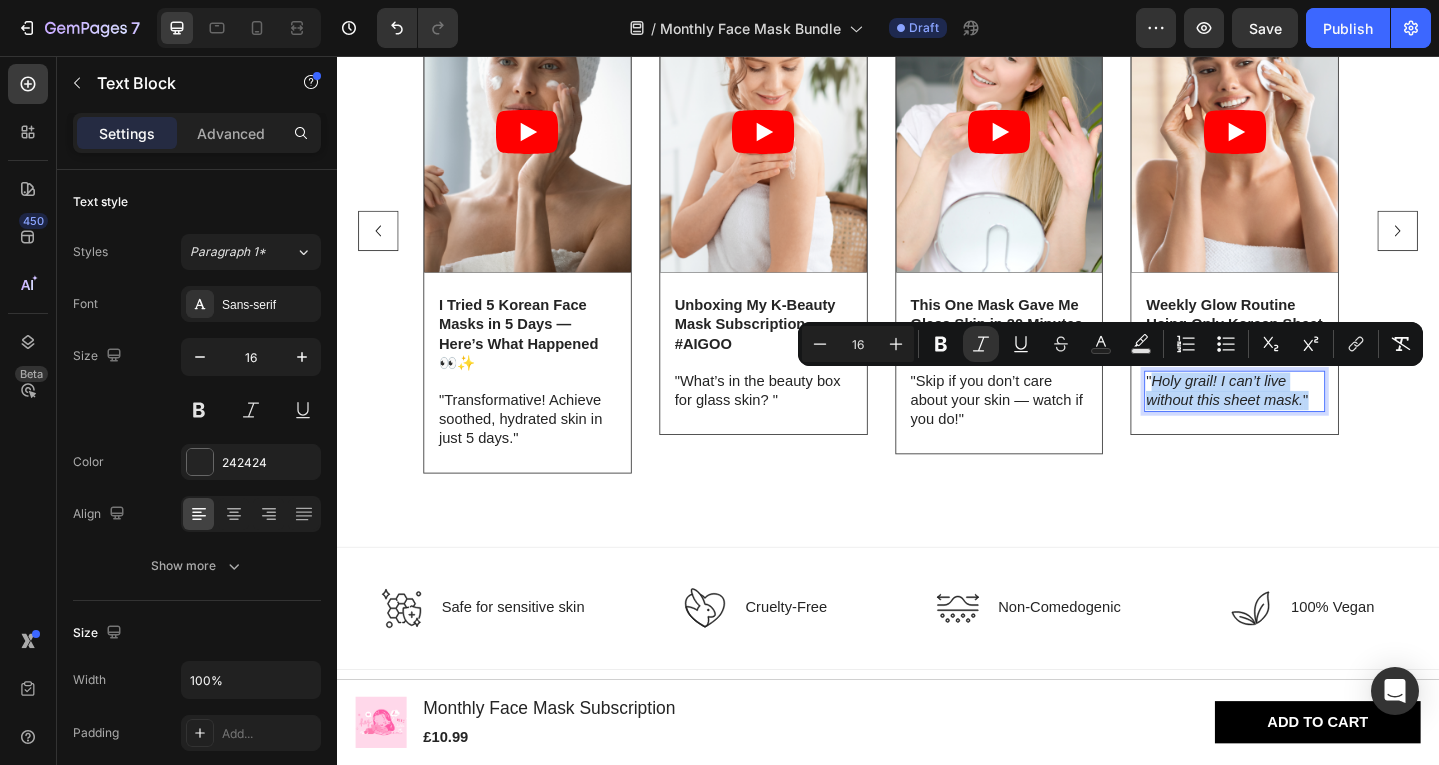 click on "" Holy grail! I can’t live without this sheet mask.  "" at bounding box center [1314, 422] 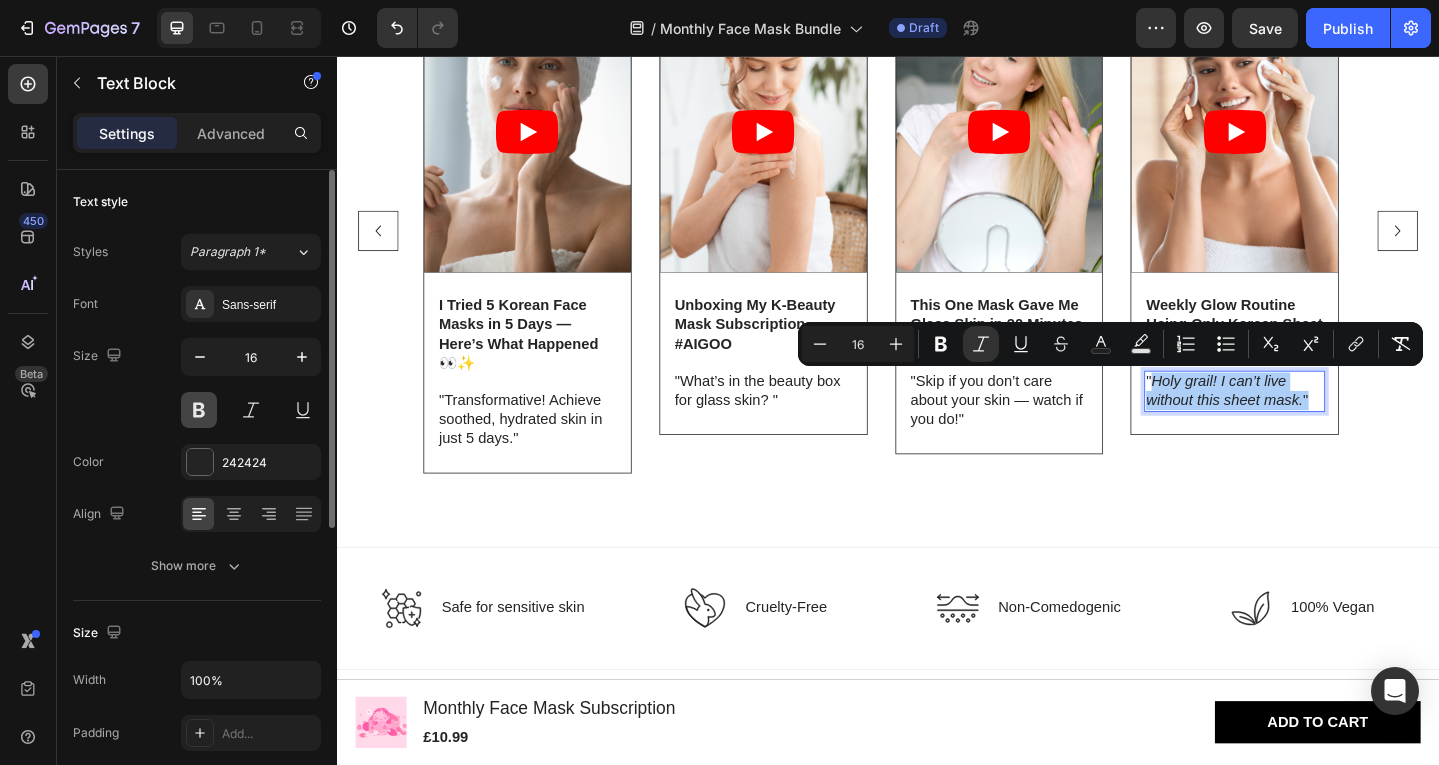 click at bounding box center (199, 410) 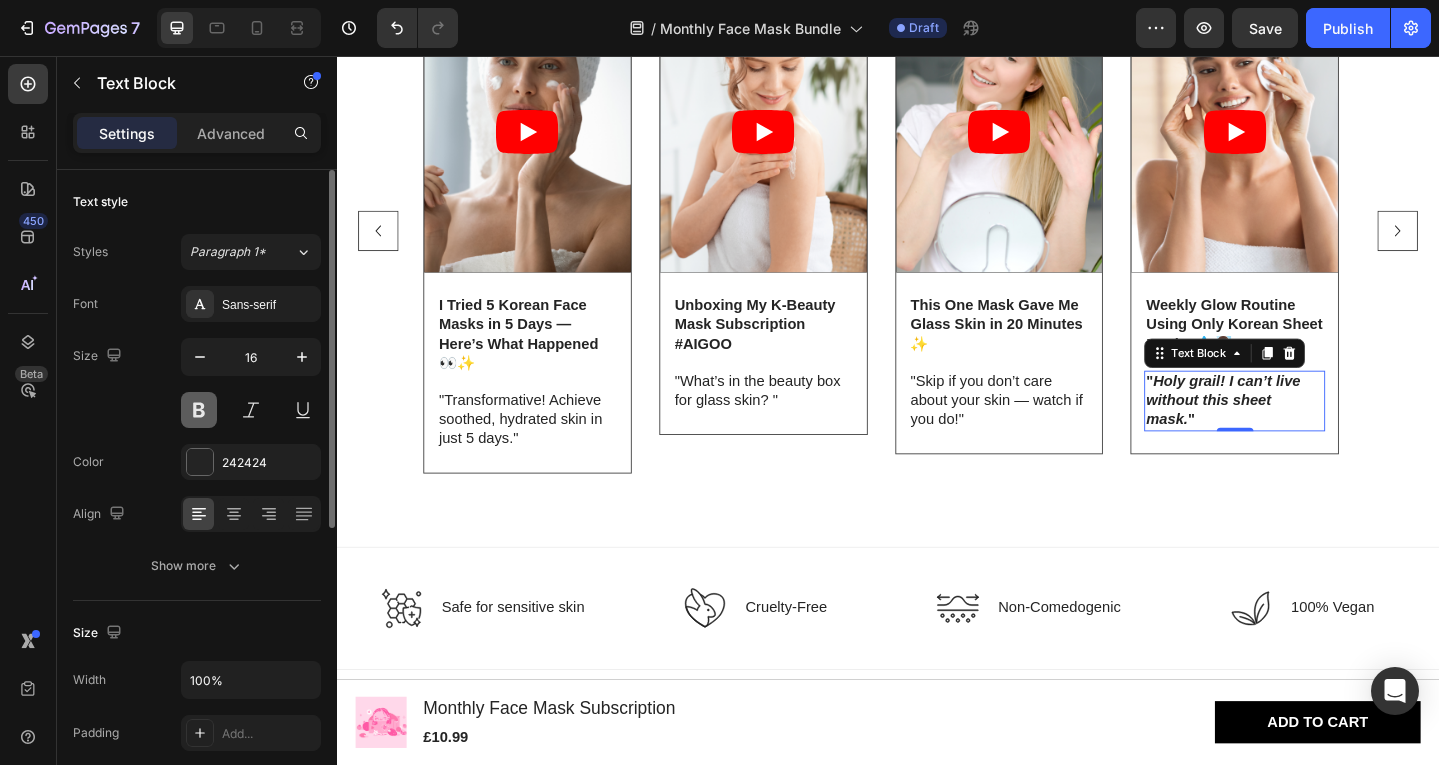 click at bounding box center (199, 410) 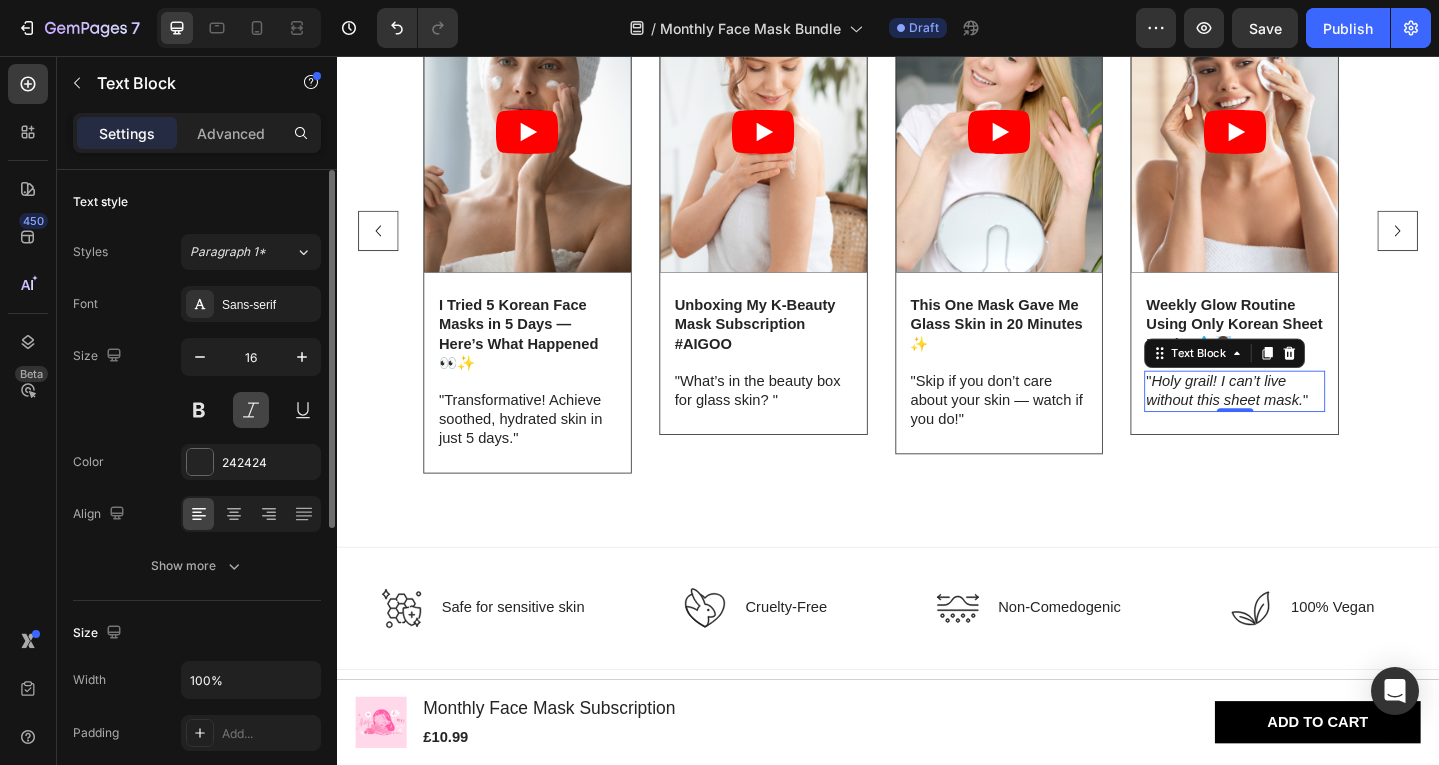 click at bounding box center [251, 410] 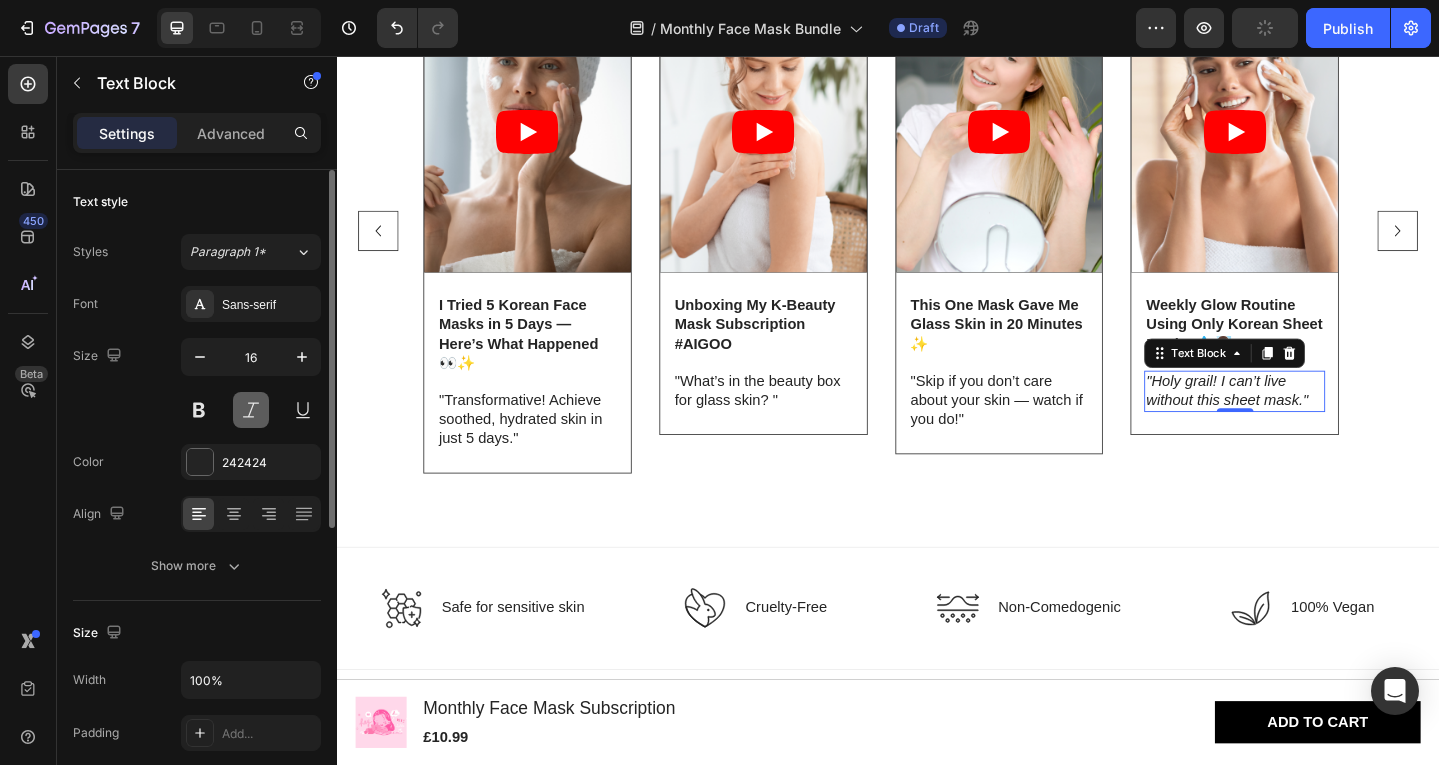 click at bounding box center (251, 410) 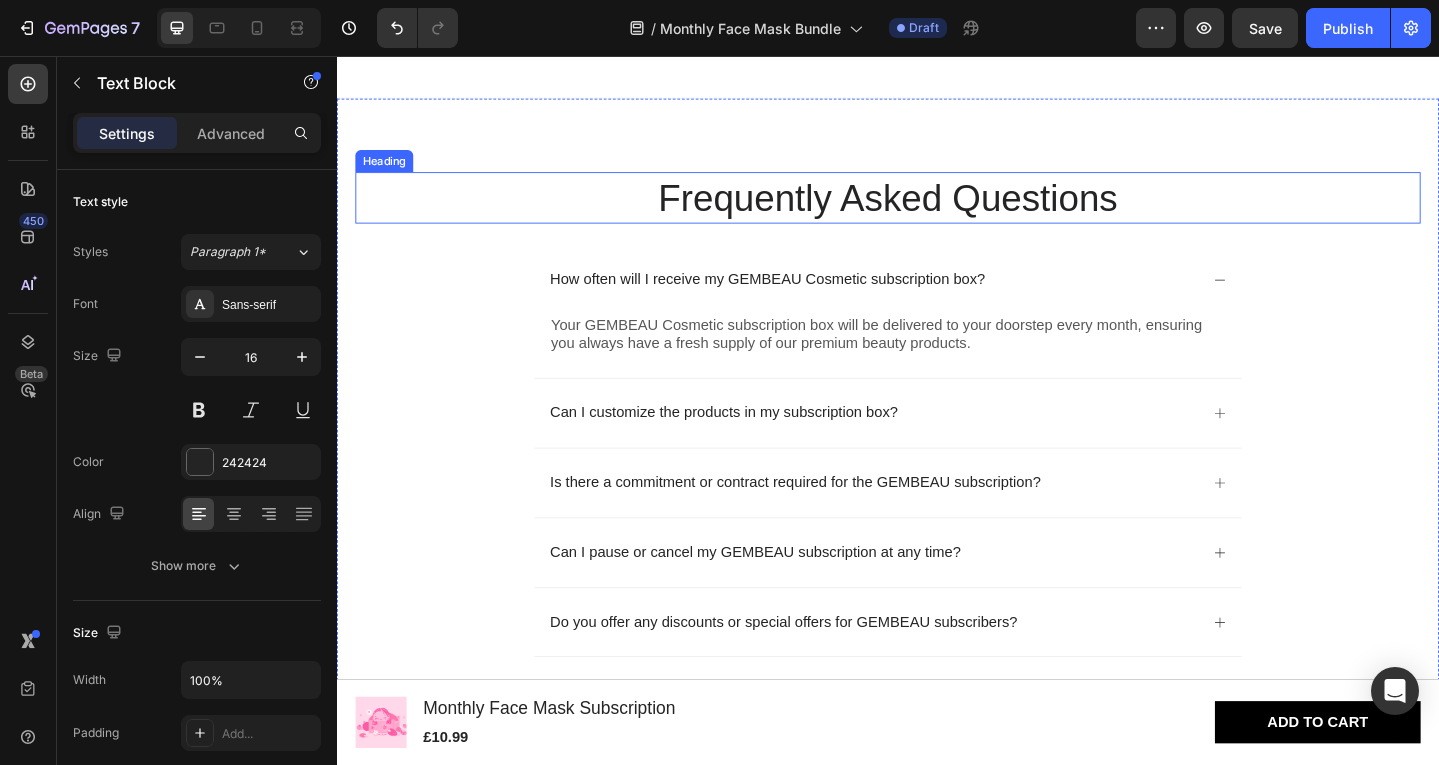scroll, scrollTop: 3805, scrollLeft: 0, axis: vertical 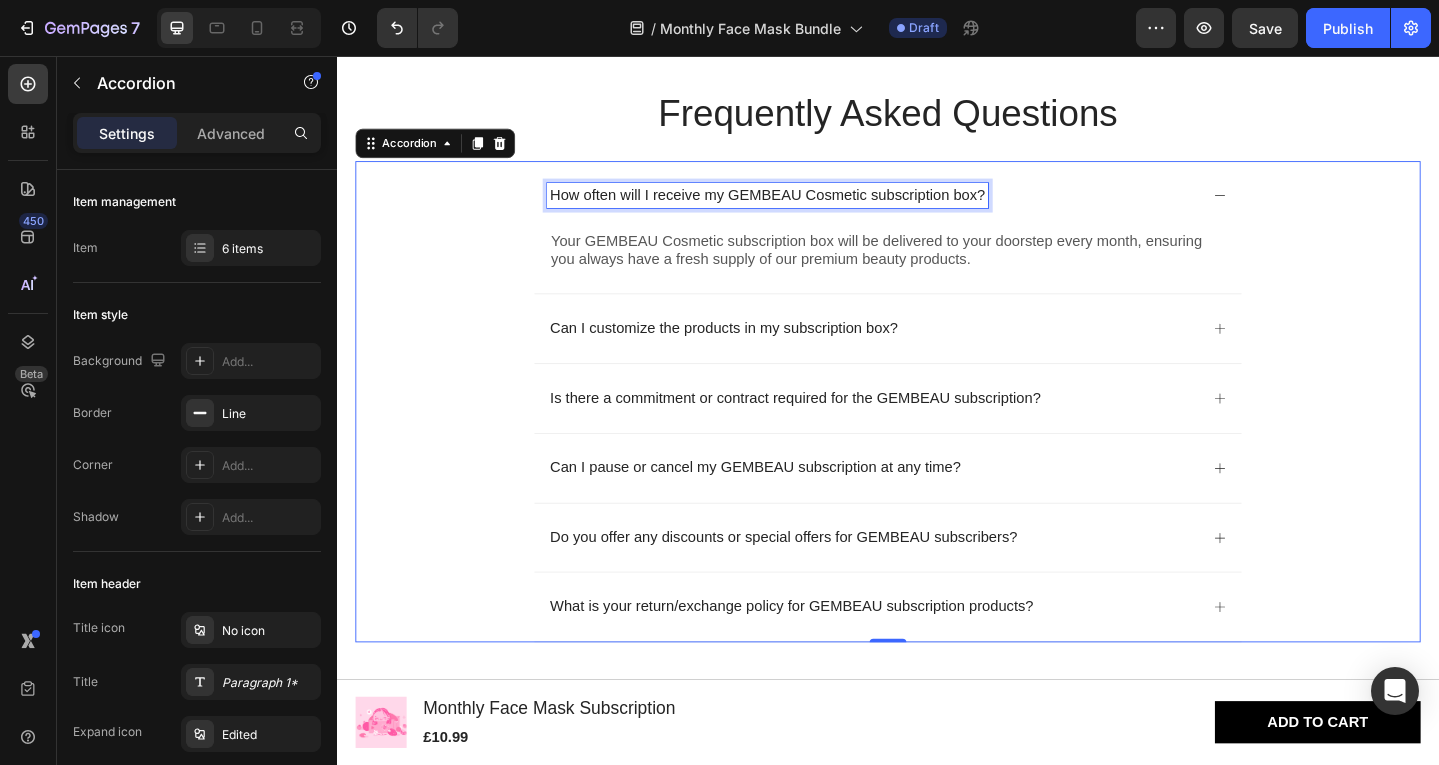 click on "How often will I receive my GEMBEAU Cosmetic subscription box?" at bounding box center (806, 208) 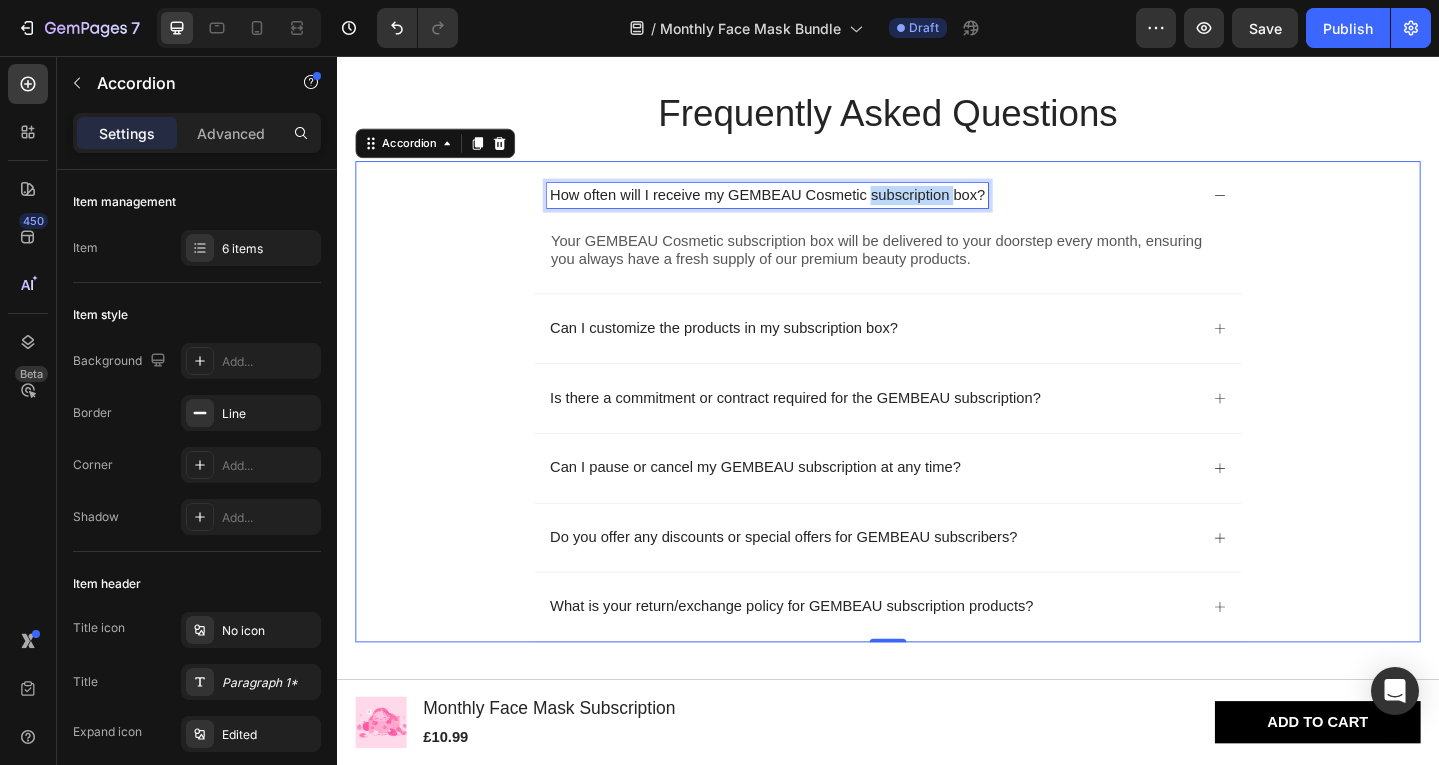 click on "How often will I receive my GEMBEAU Cosmetic subscription box?" at bounding box center (806, 208) 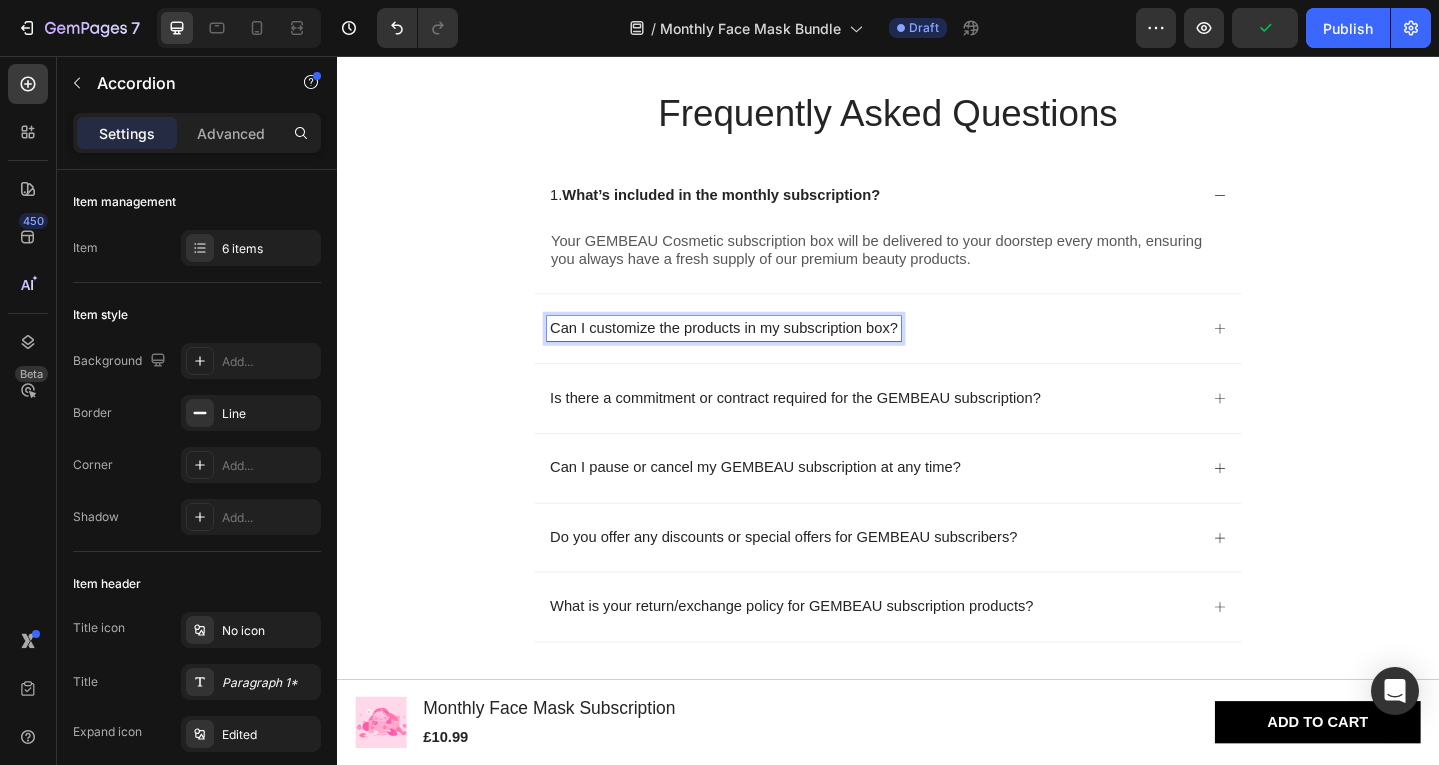 click on "Can I customize the products in my subscription box?" at bounding box center (758, 353) 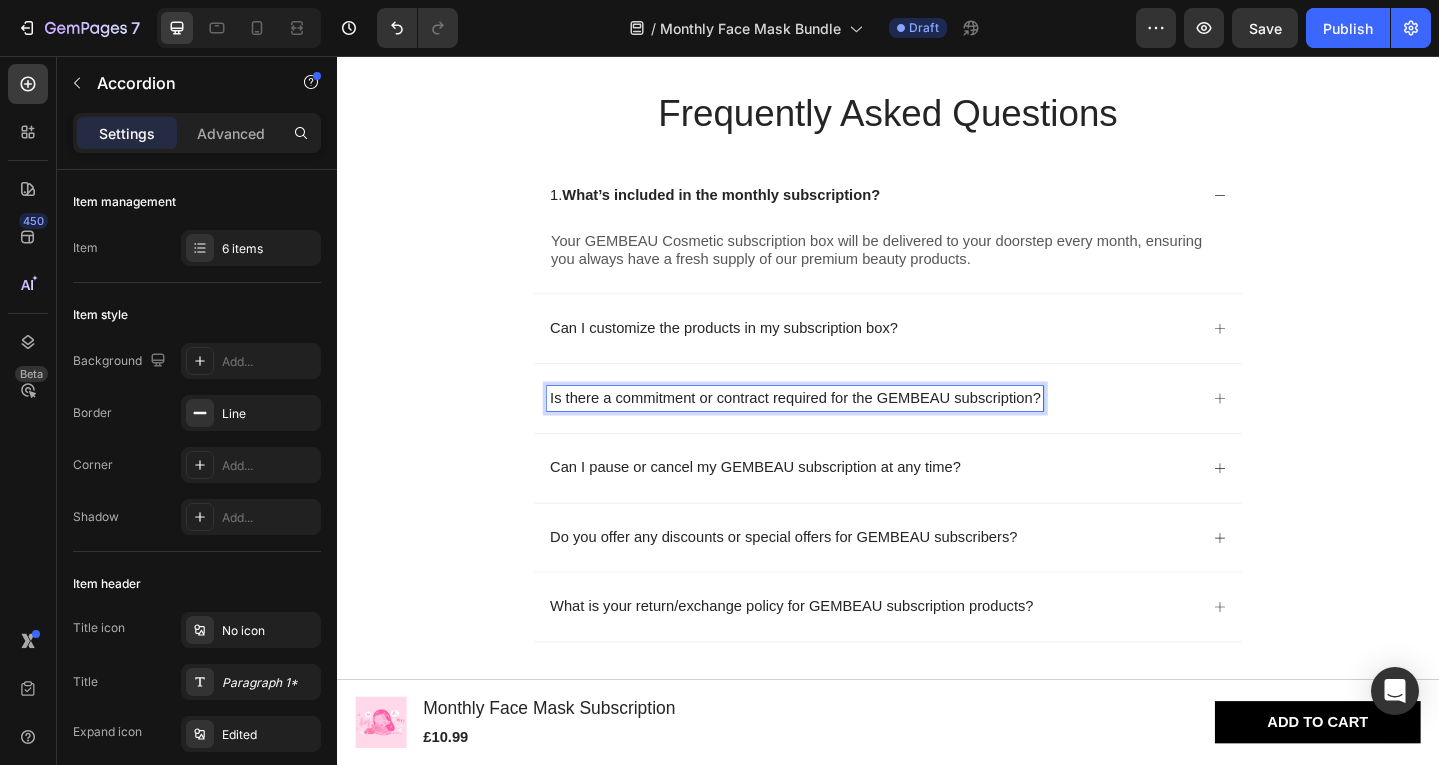 click on "Is there a commitment or contract required for the GEMBEAU subscription?" at bounding box center [836, 429] 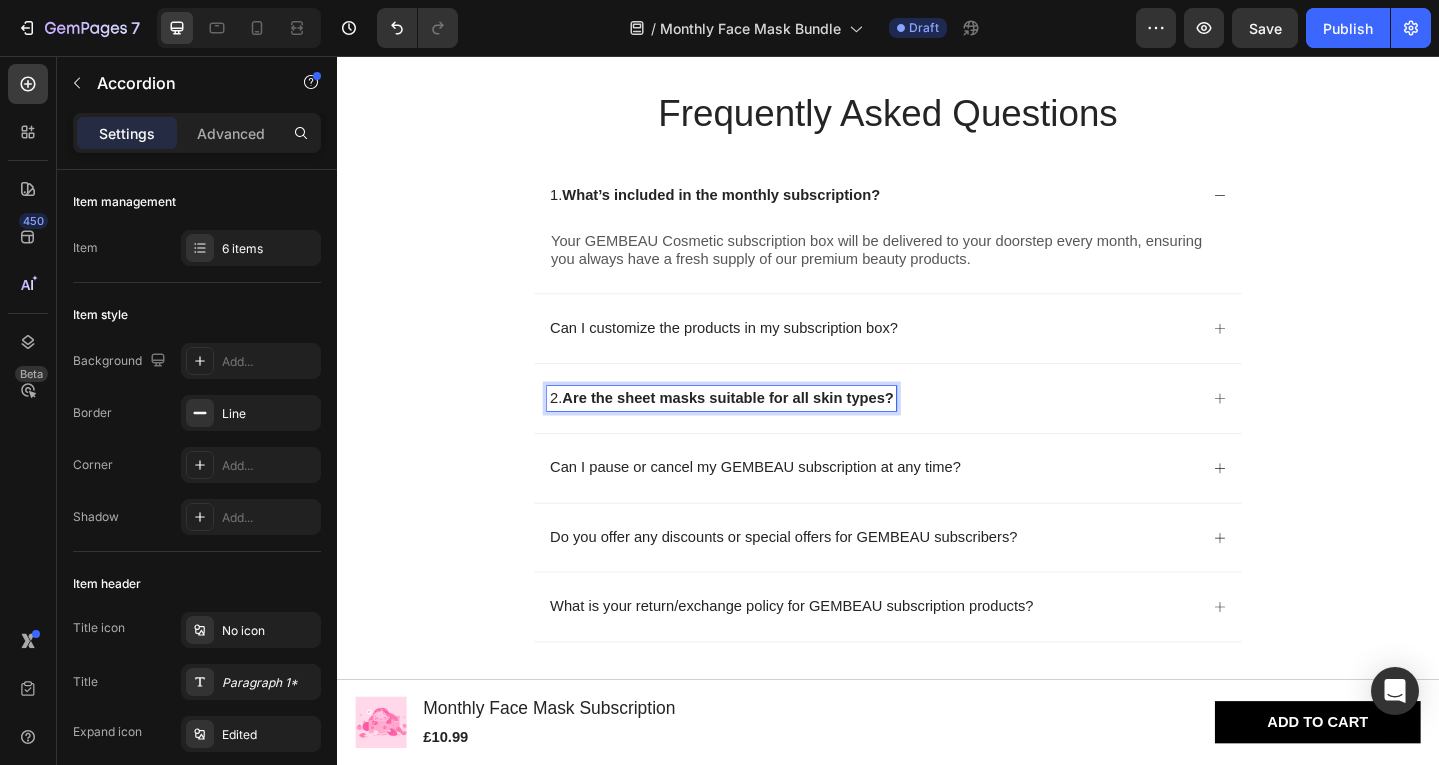 click on "2.  Are the sheet masks suitable for all skin types?" at bounding box center [756, 429] 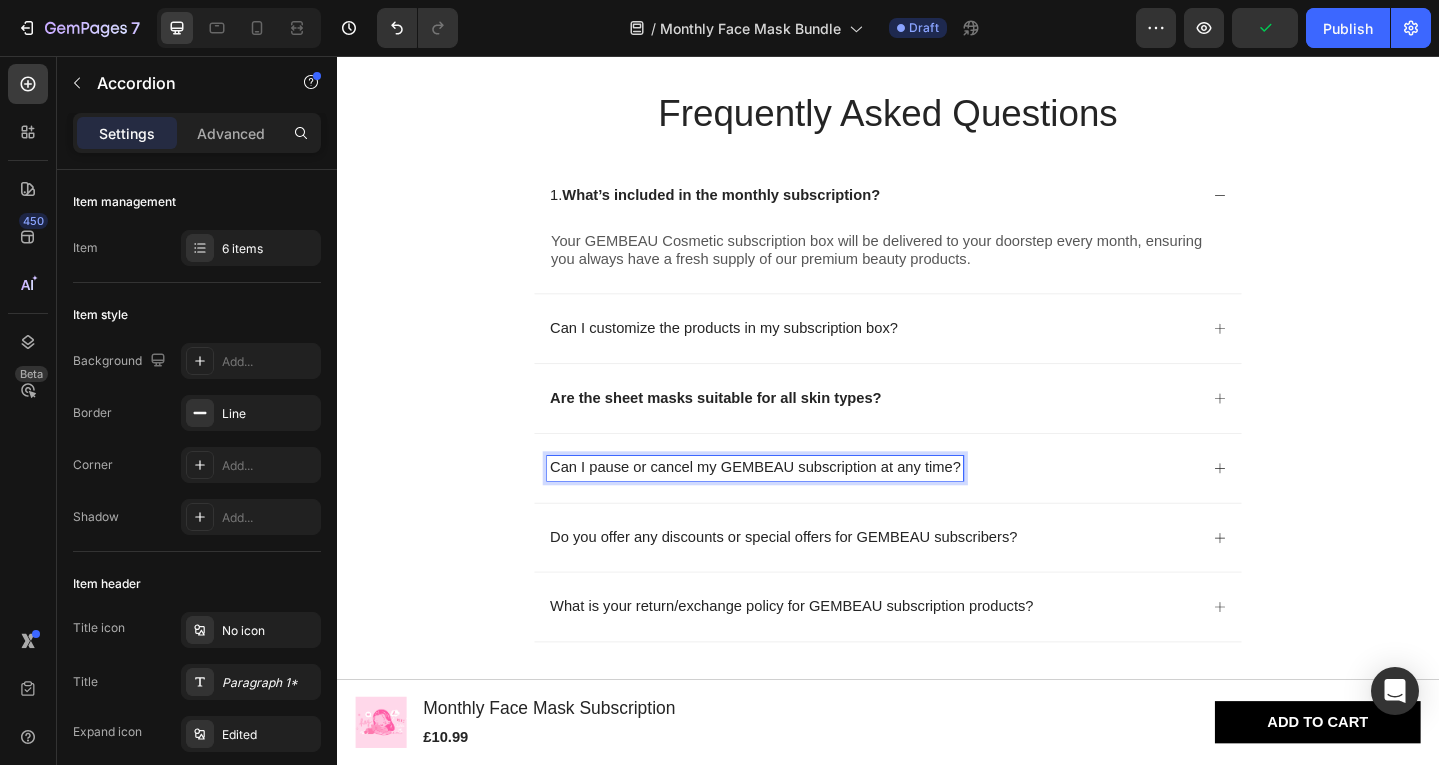click on "Can I pause or cancel my GEMBEAU subscription at any time?" at bounding box center (792, 505) 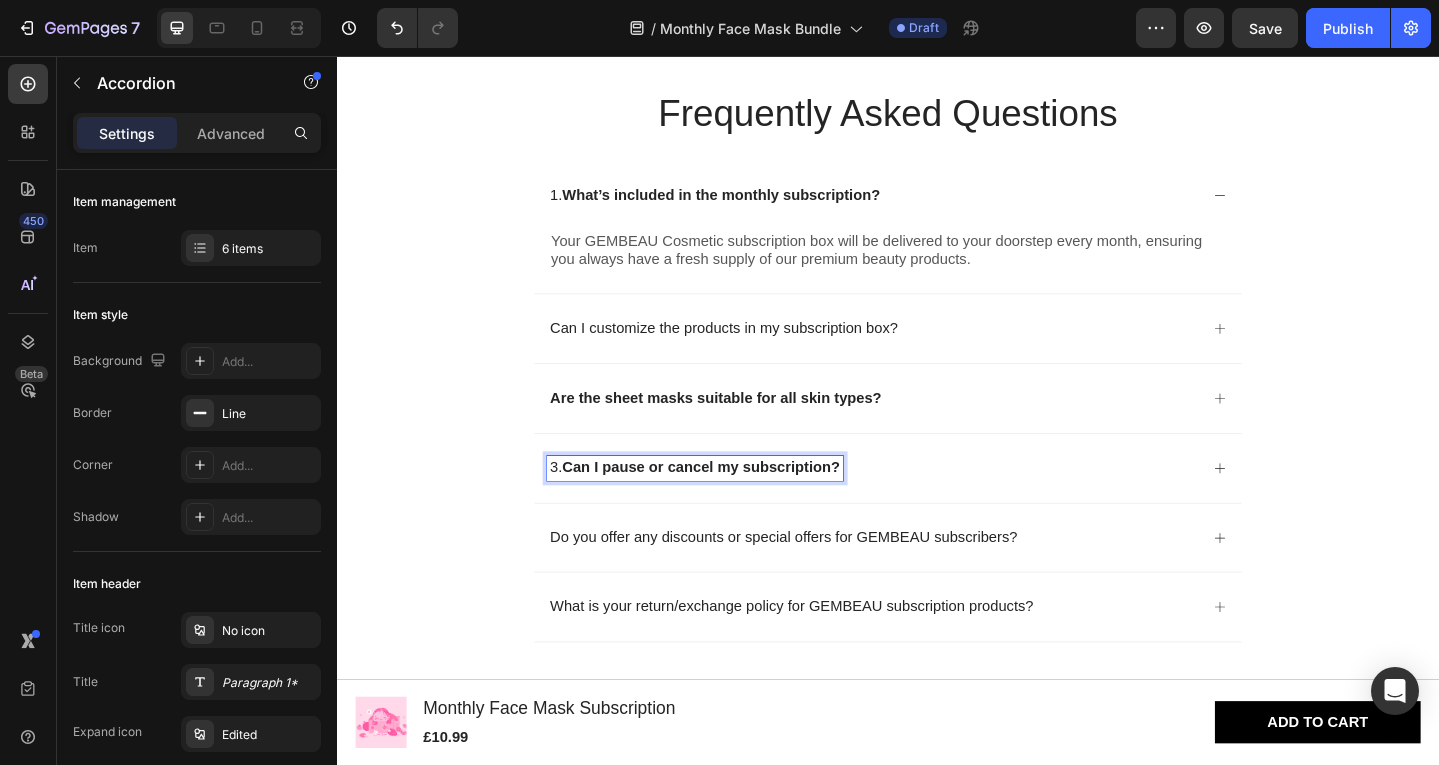 click on "3.  Can I pause or cancel my subscription?" at bounding box center (727, 505) 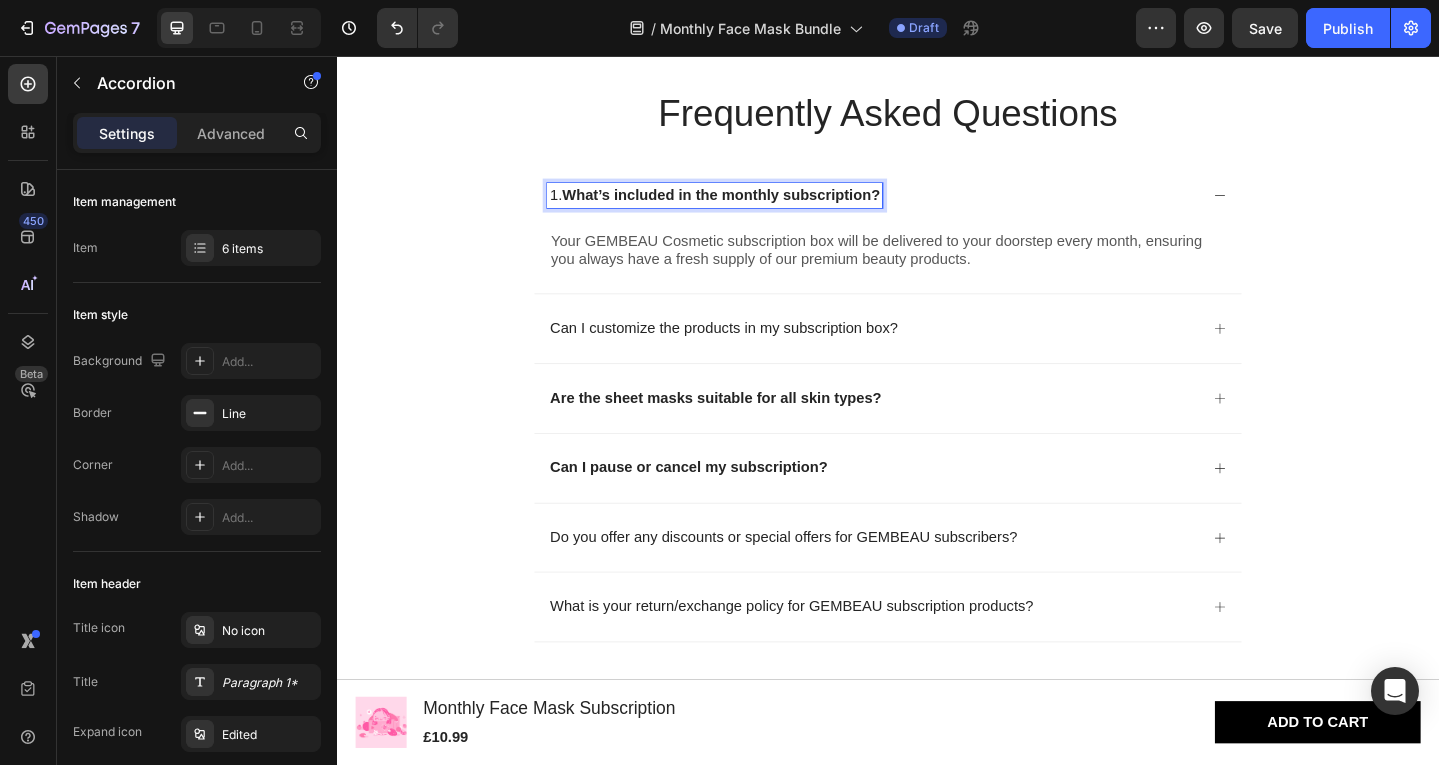 click on "1.  What’s included in the monthly subscription?" at bounding box center [748, 208] 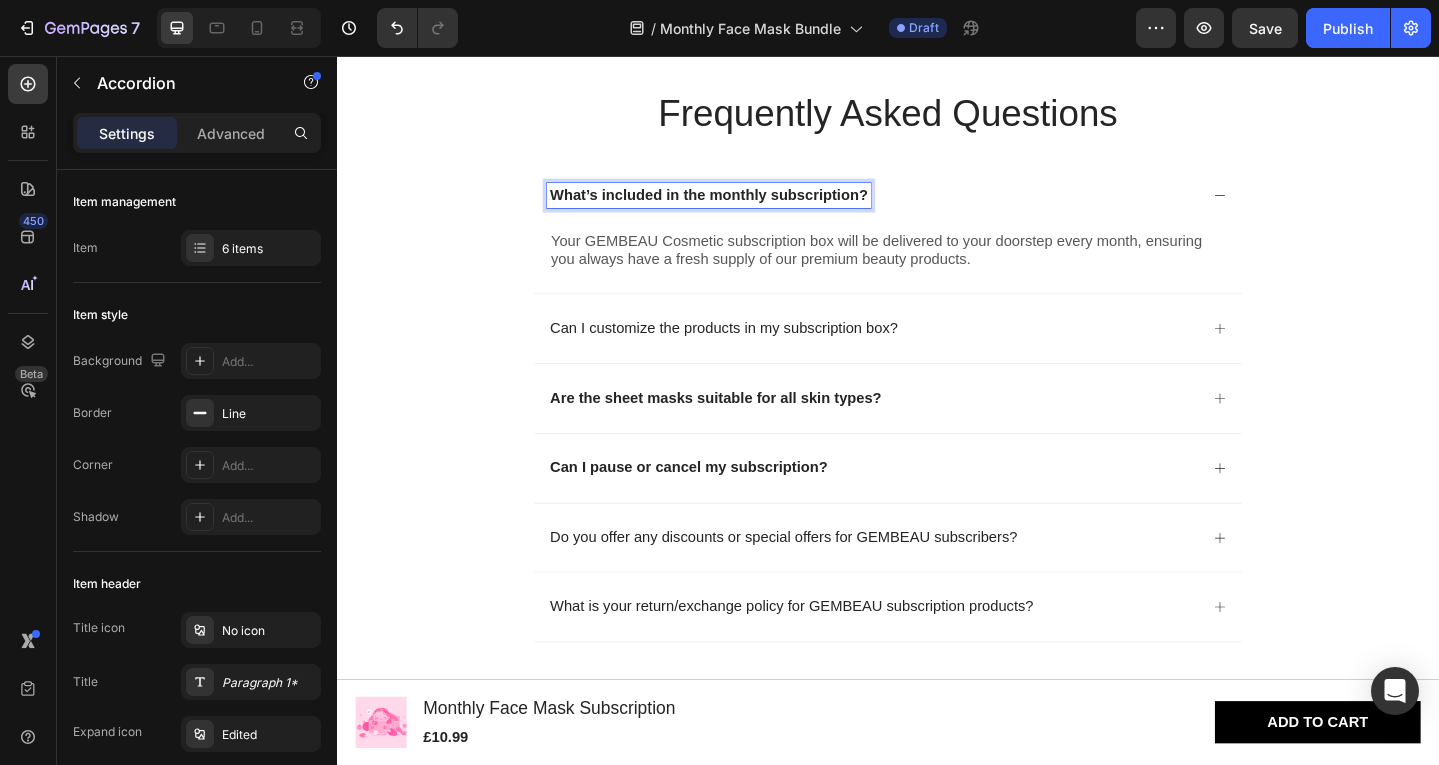click on "What’s included in the monthly subscription?" at bounding box center (742, 207) 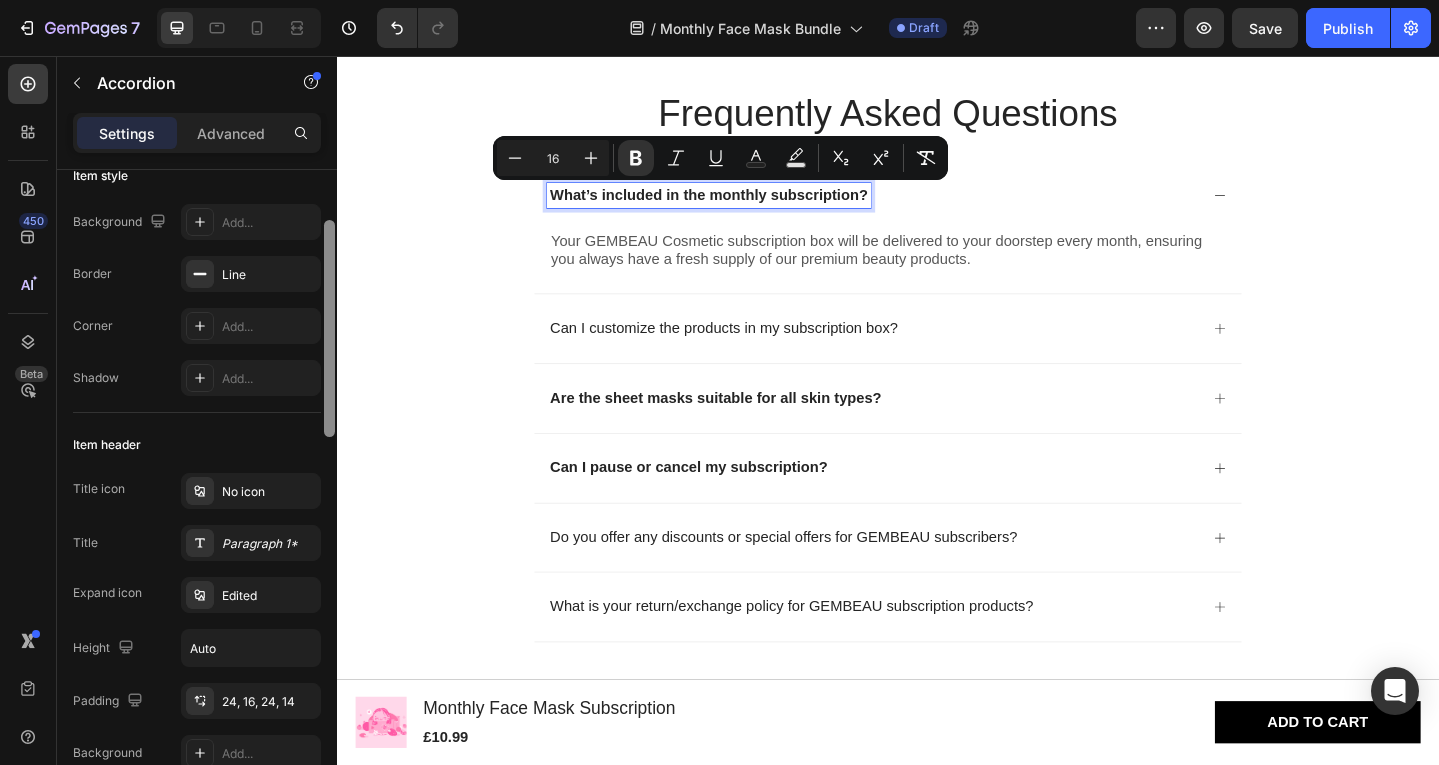 scroll, scrollTop: 130, scrollLeft: 0, axis: vertical 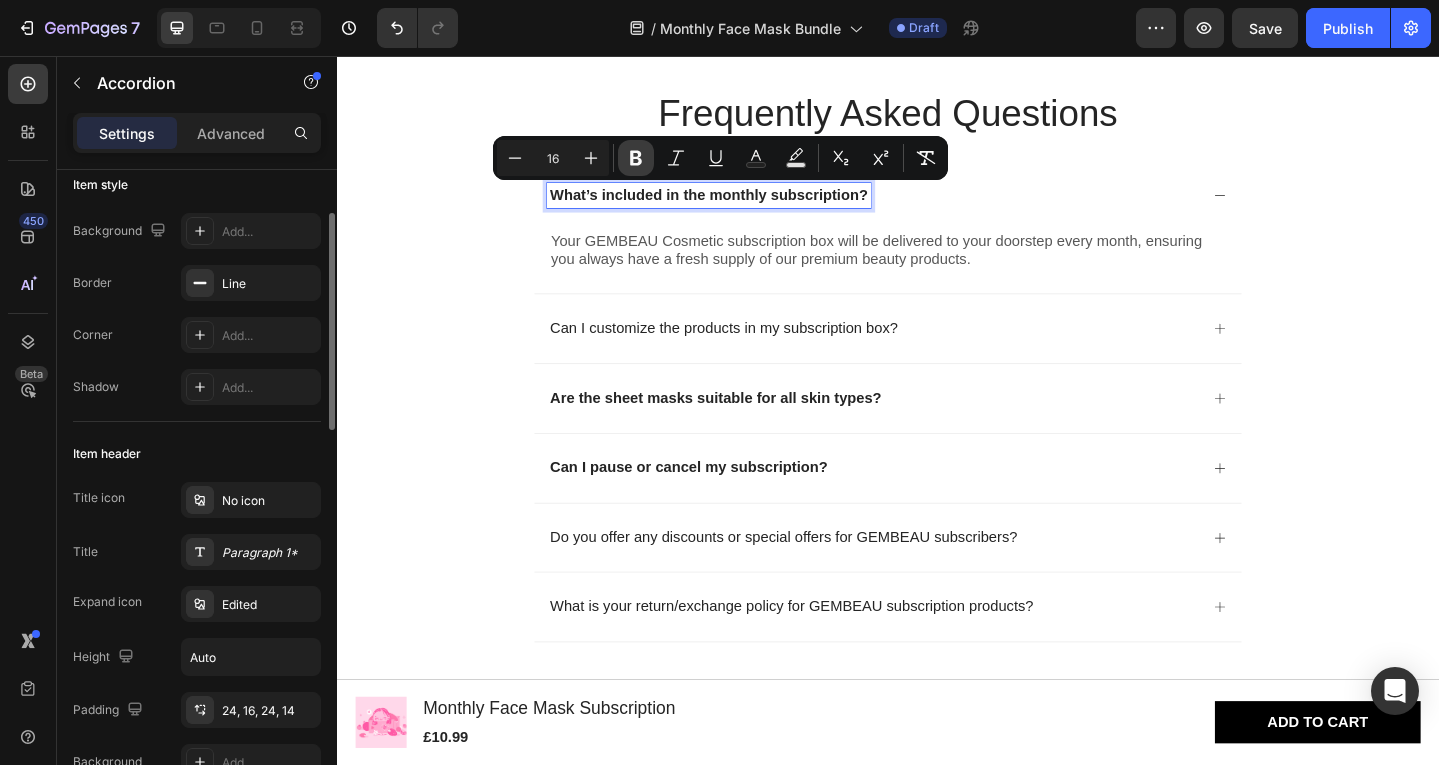 click 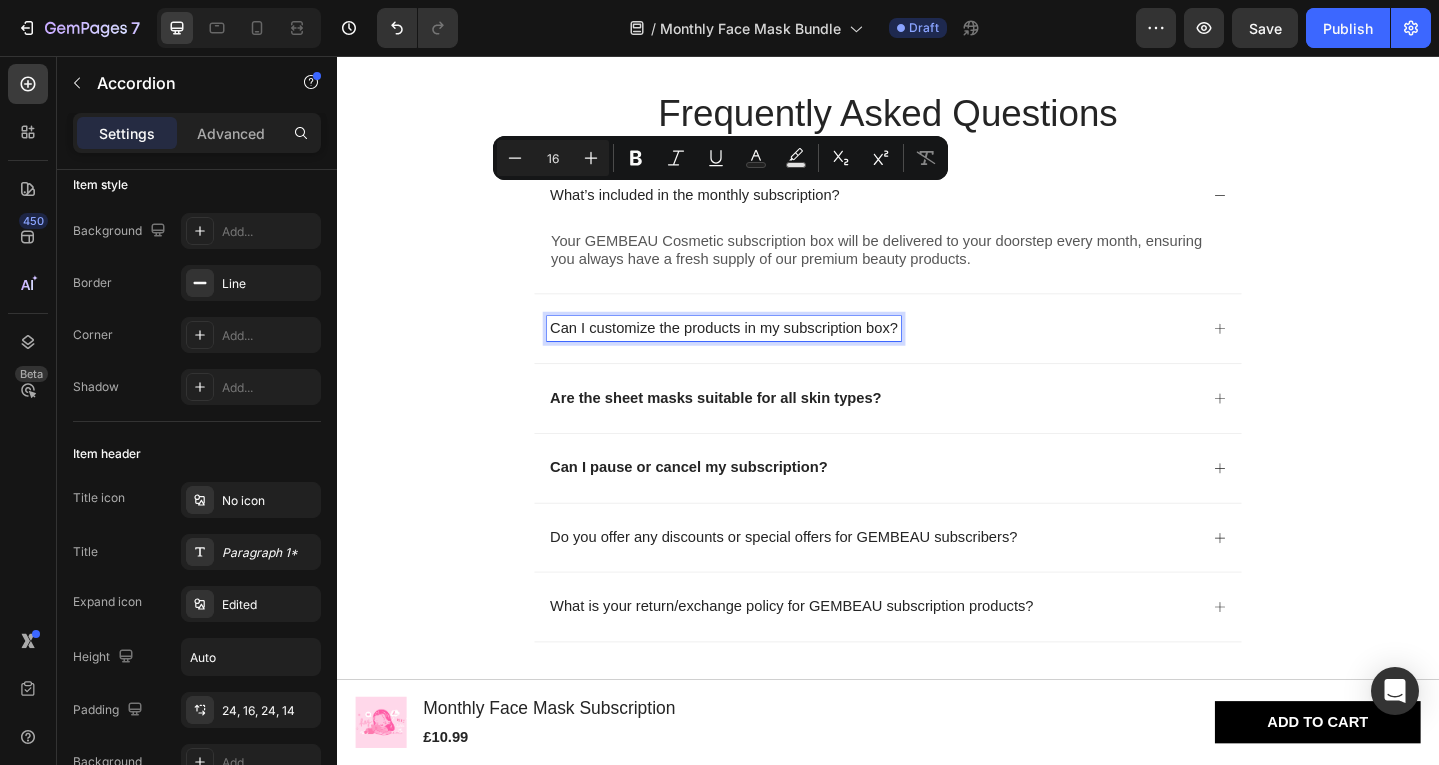 click on "Can I customize the products in my subscription box?" at bounding box center (758, 353) 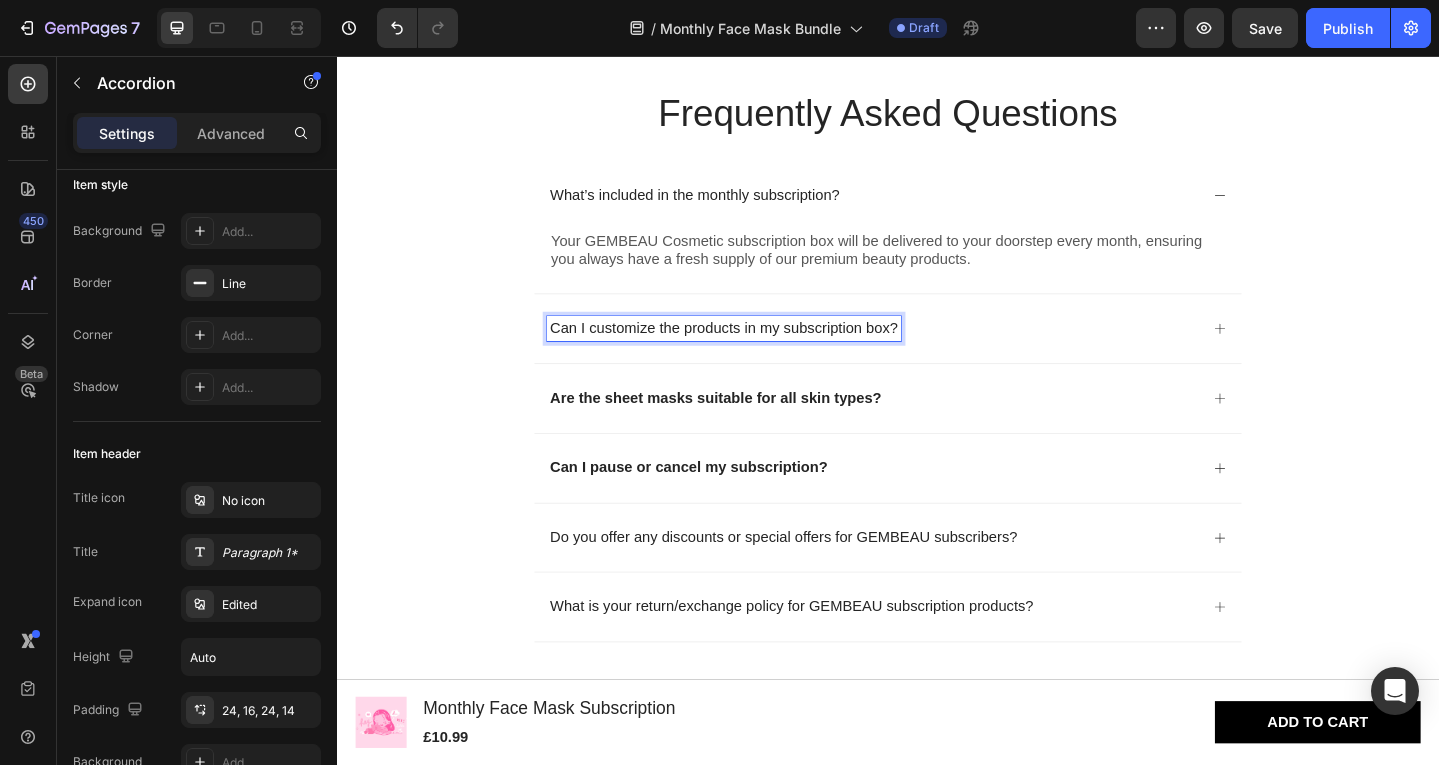 click on "Are the sheet masks suitable for all skin types?" at bounding box center (749, 428) 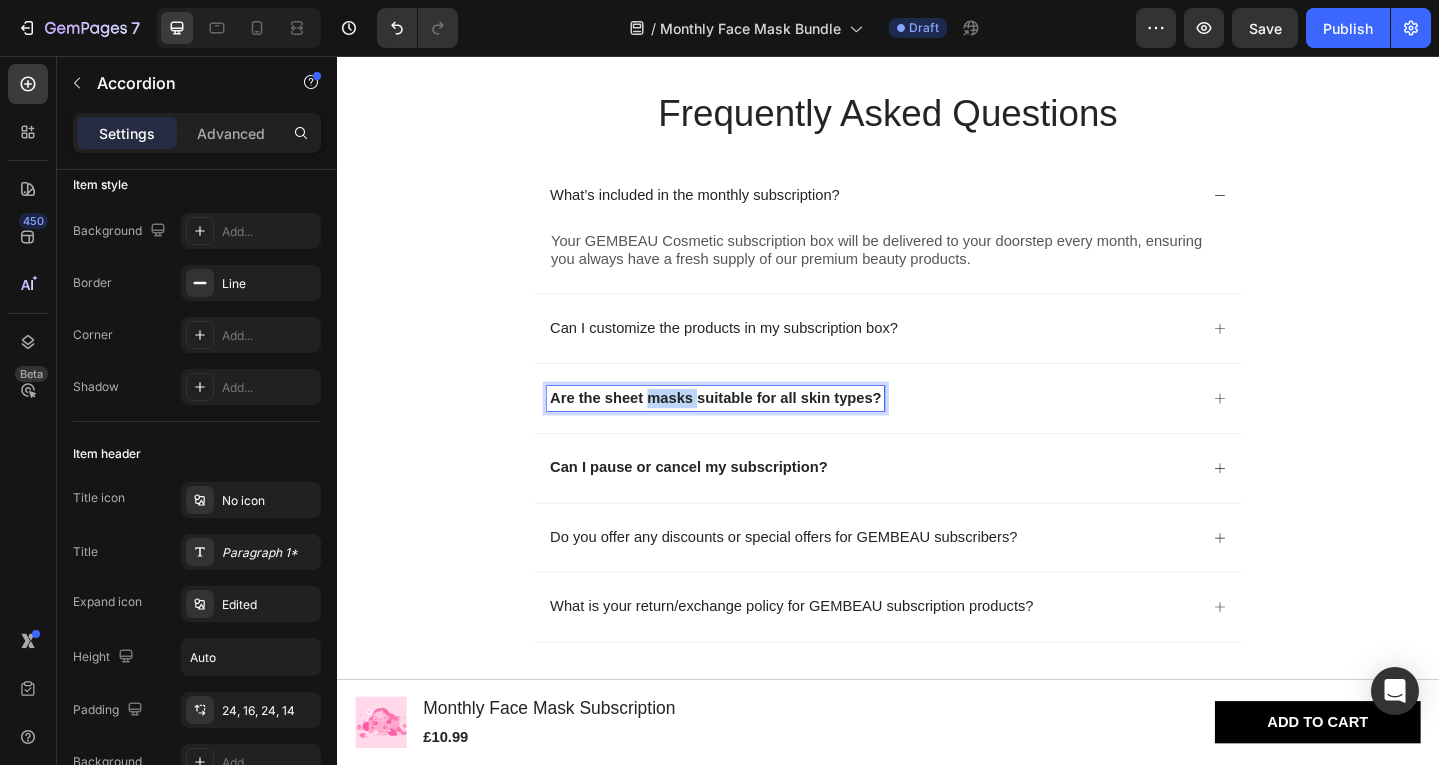 click on "Are the sheet masks suitable for all skin types?" at bounding box center (749, 428) 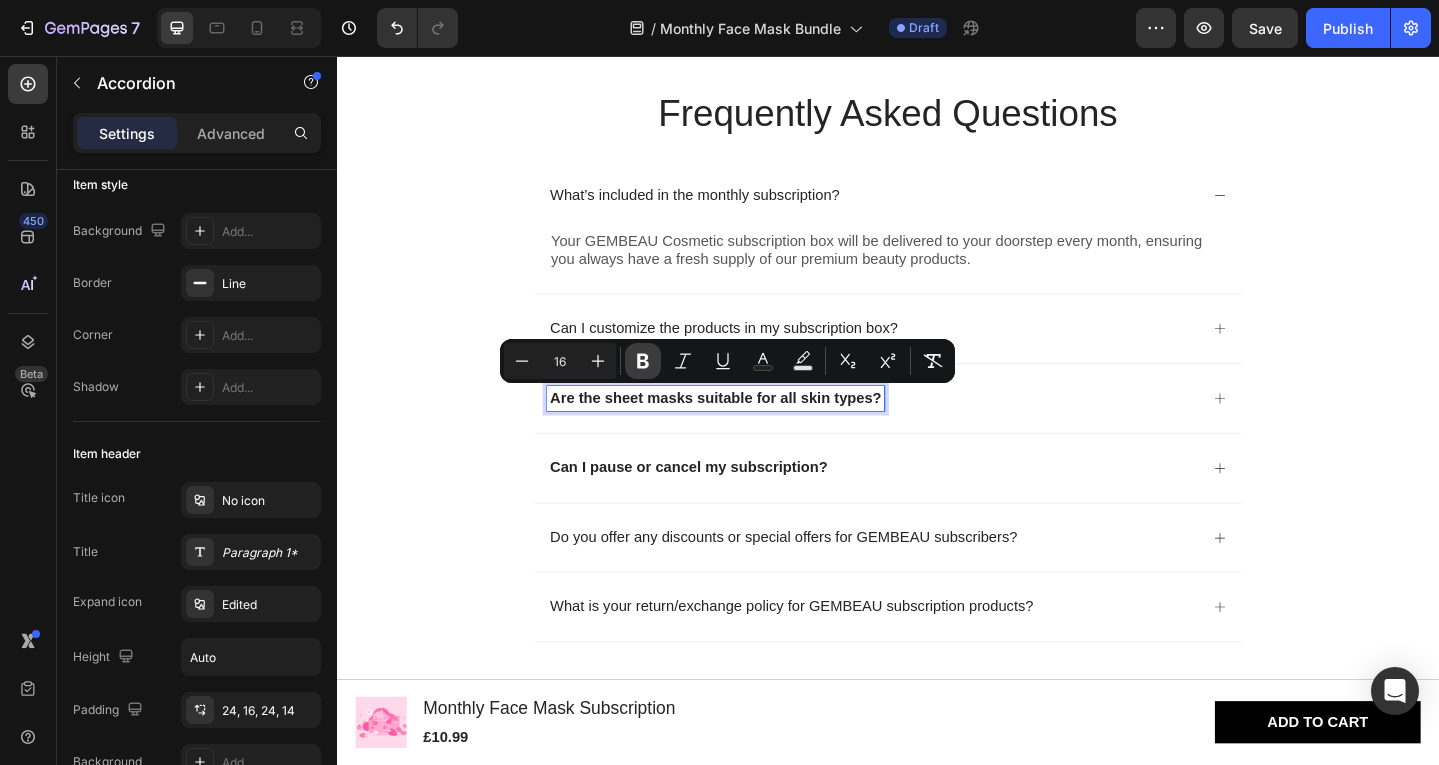 click 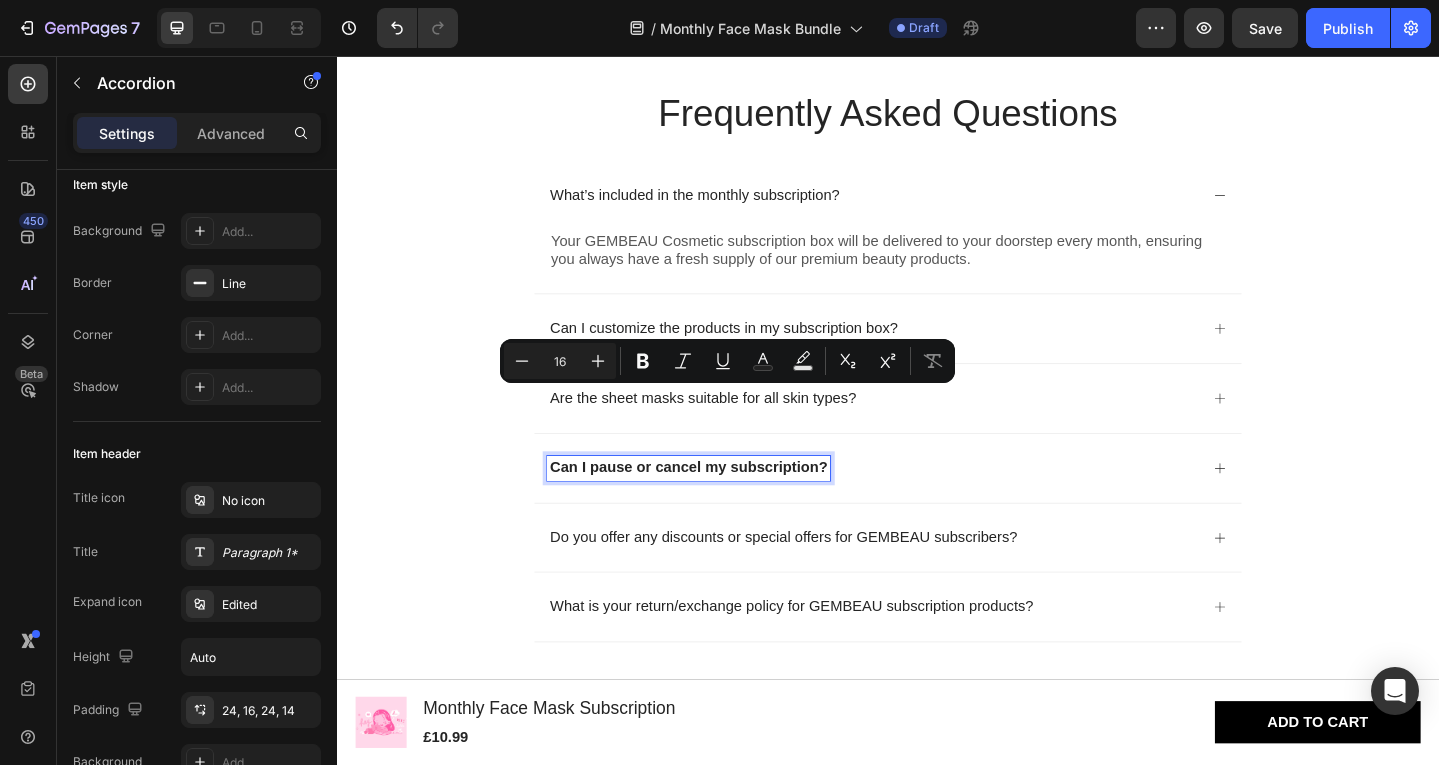 click on "Can I pause or cancel my subscription?" at bounding box center [720, 504] 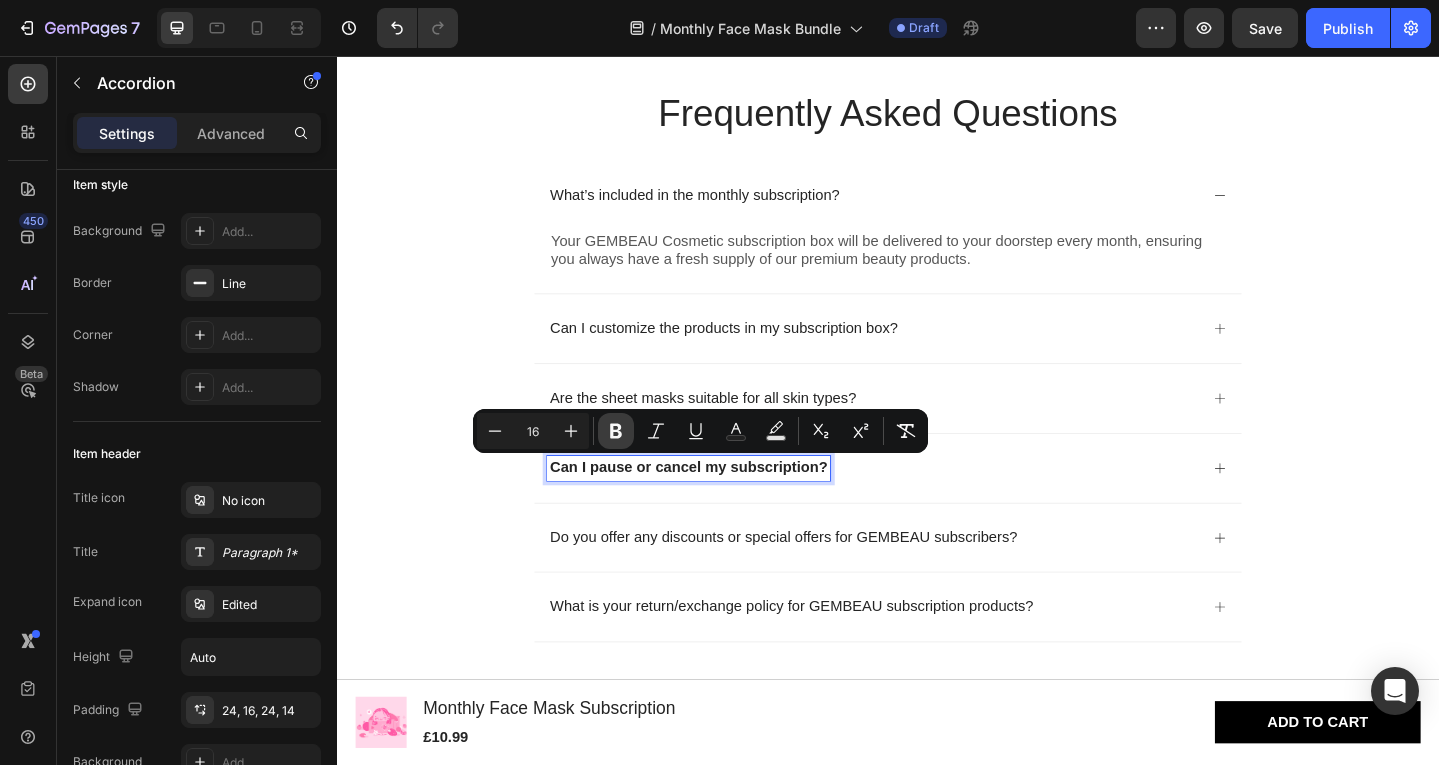 click 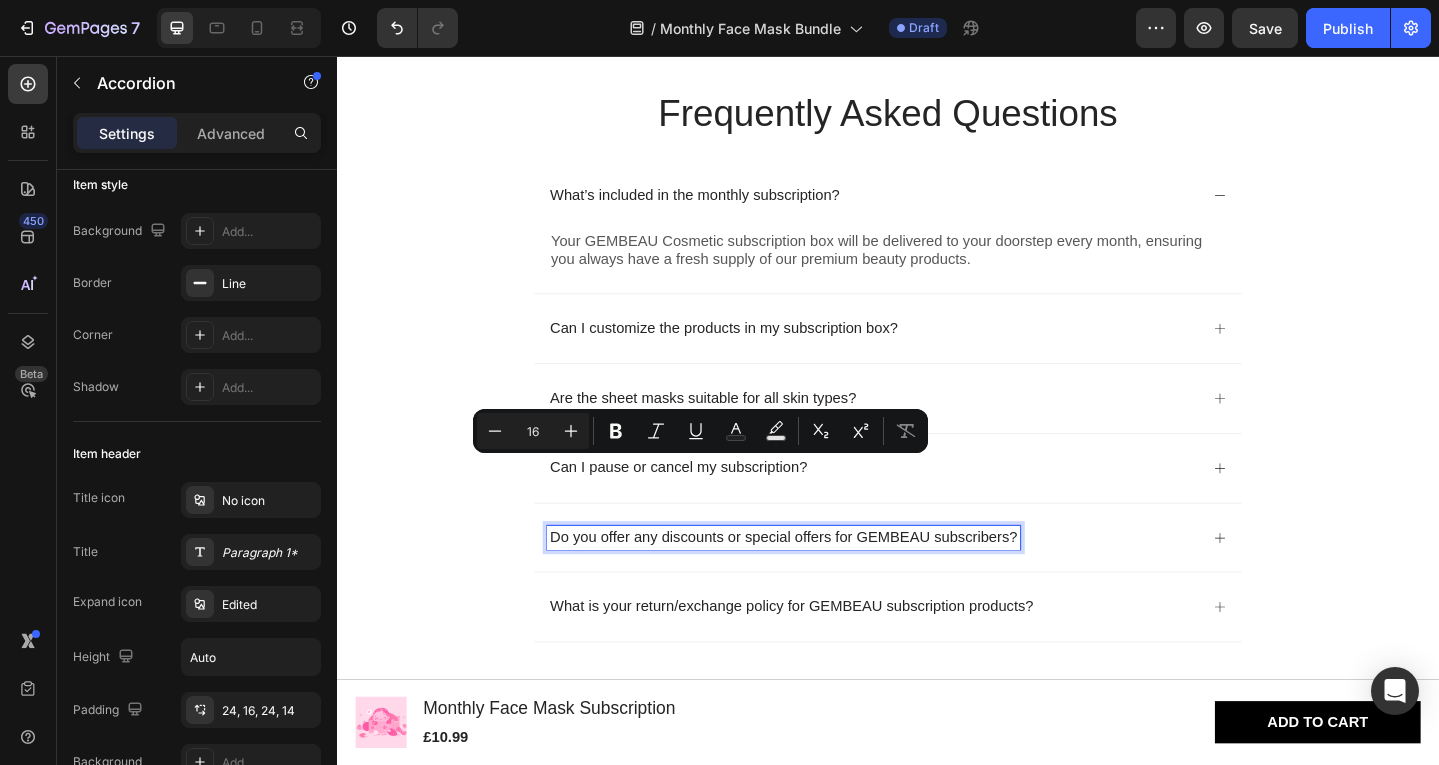 click on "Do you offer any discounts or special offers for GEMBEAU subscribers?" at bounding box center (823, 581) 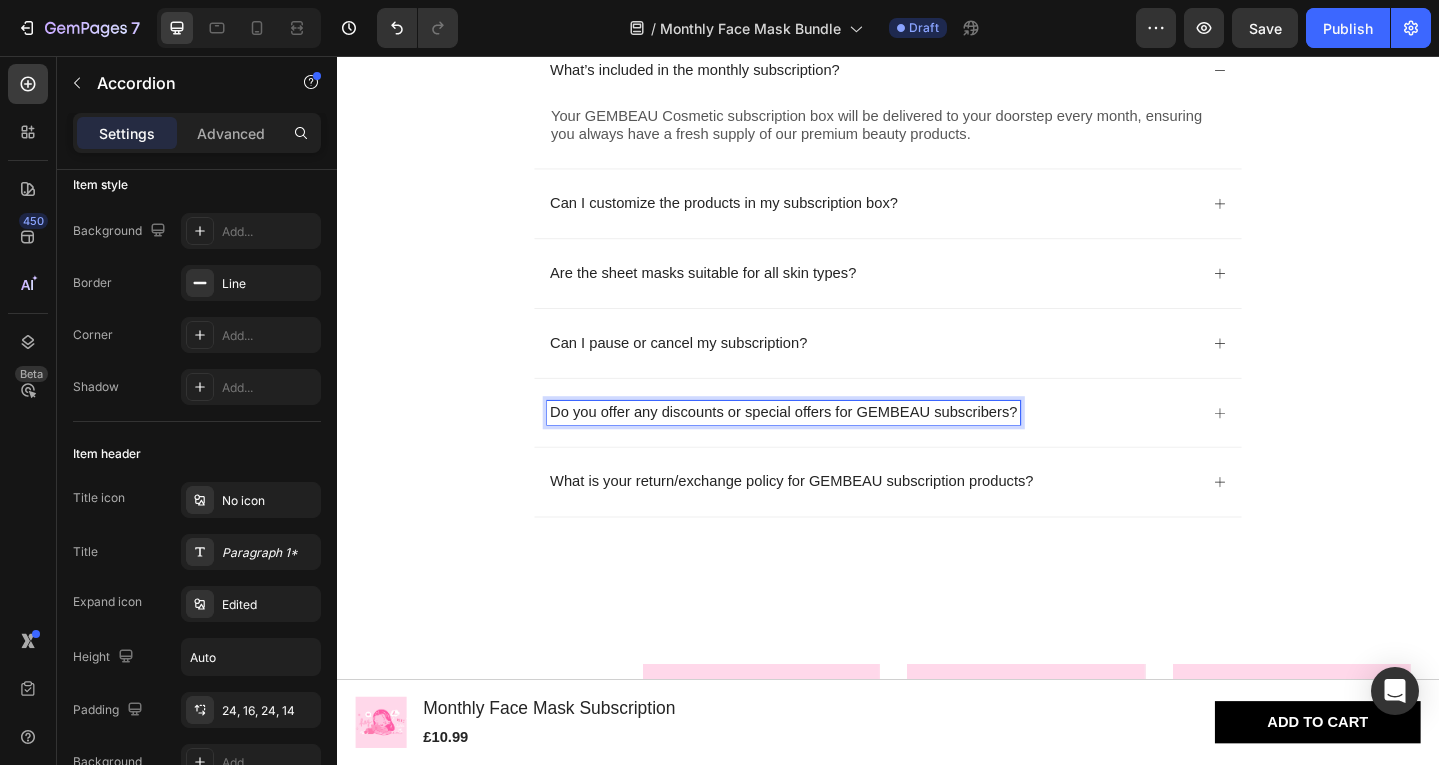 scroll, scrollTop: 3942, scrollLeft: 0, axis: vertical 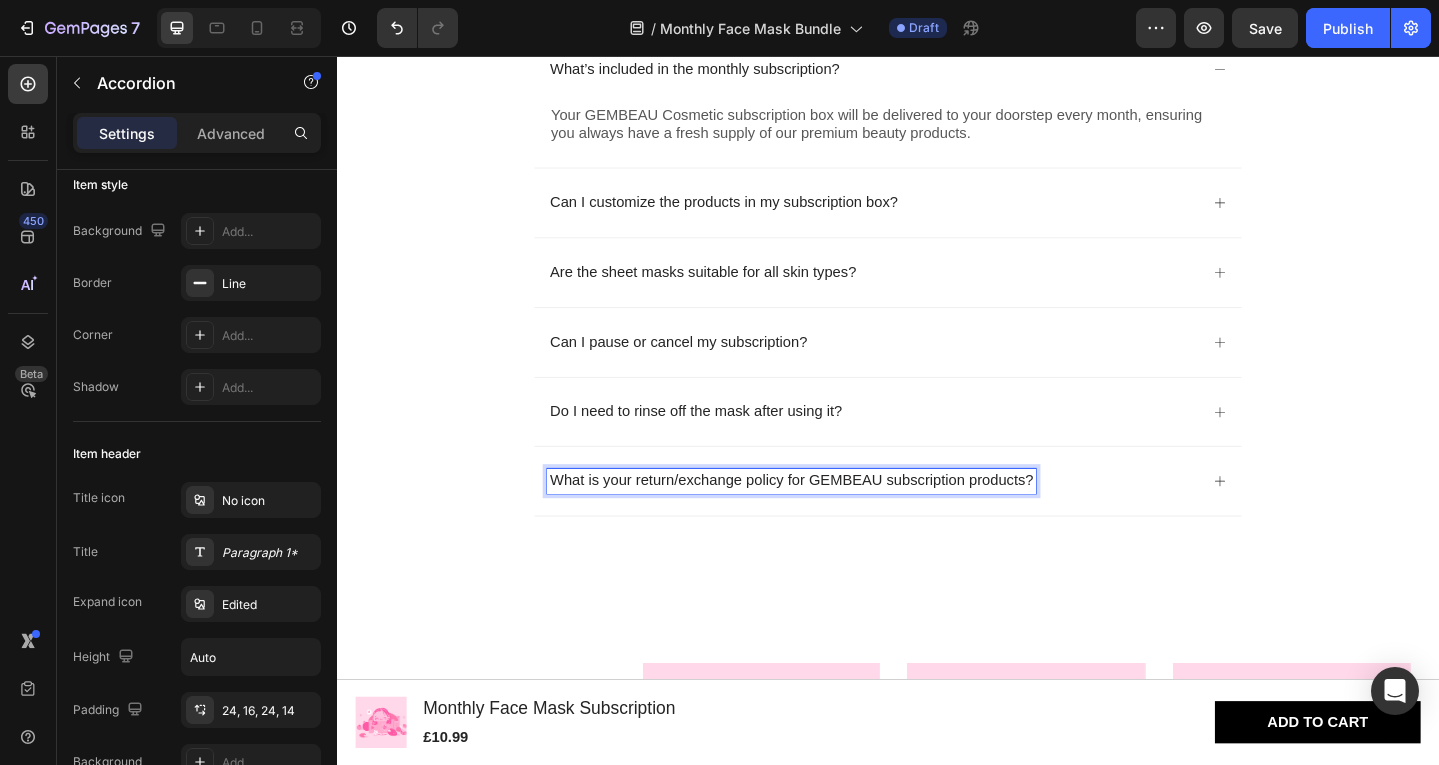 click on "What is your return/exchange policy for GEMBEAU subscription products?" at bounding box center (832, 519) 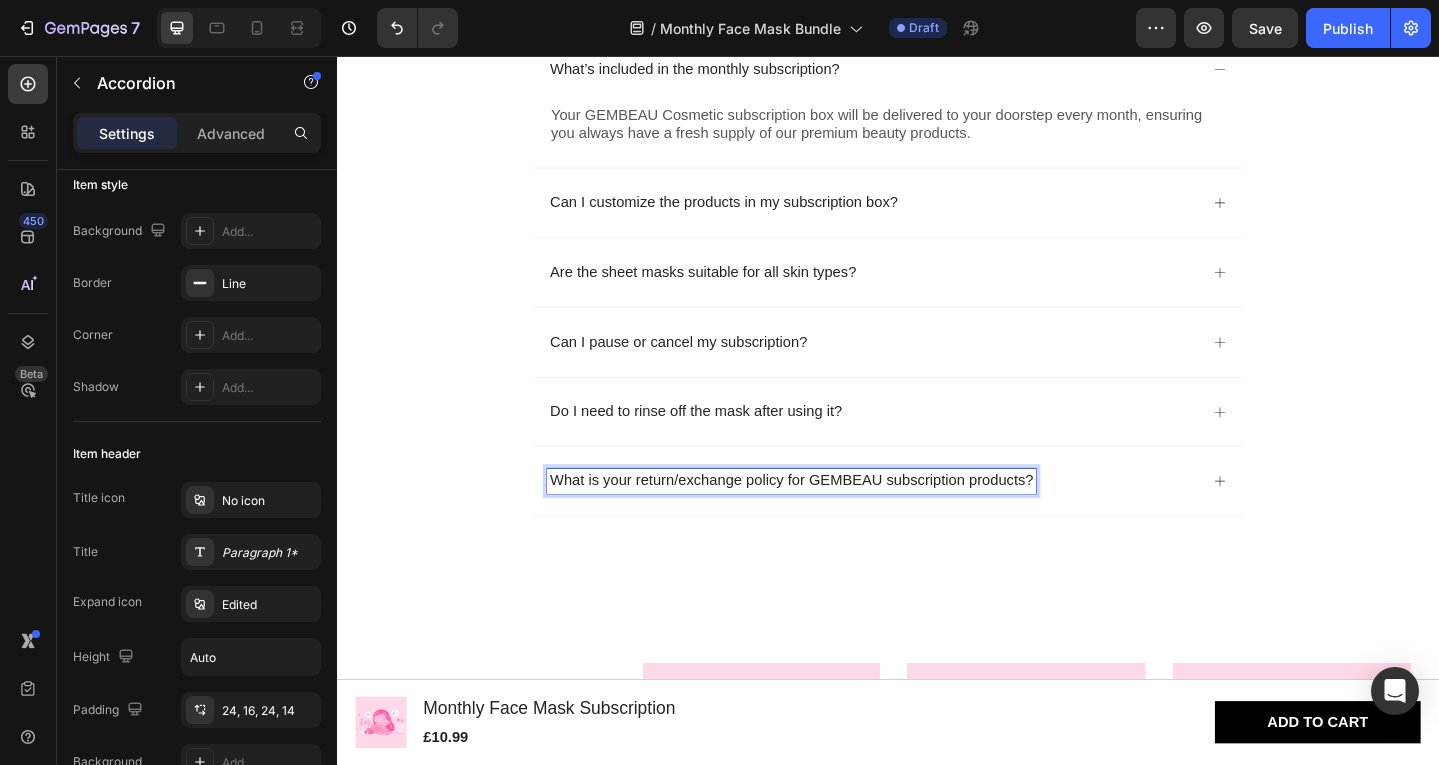 click on "What is your return/exchange policy for GEMBEAU subscription products?" at bounding box center (832, 519) 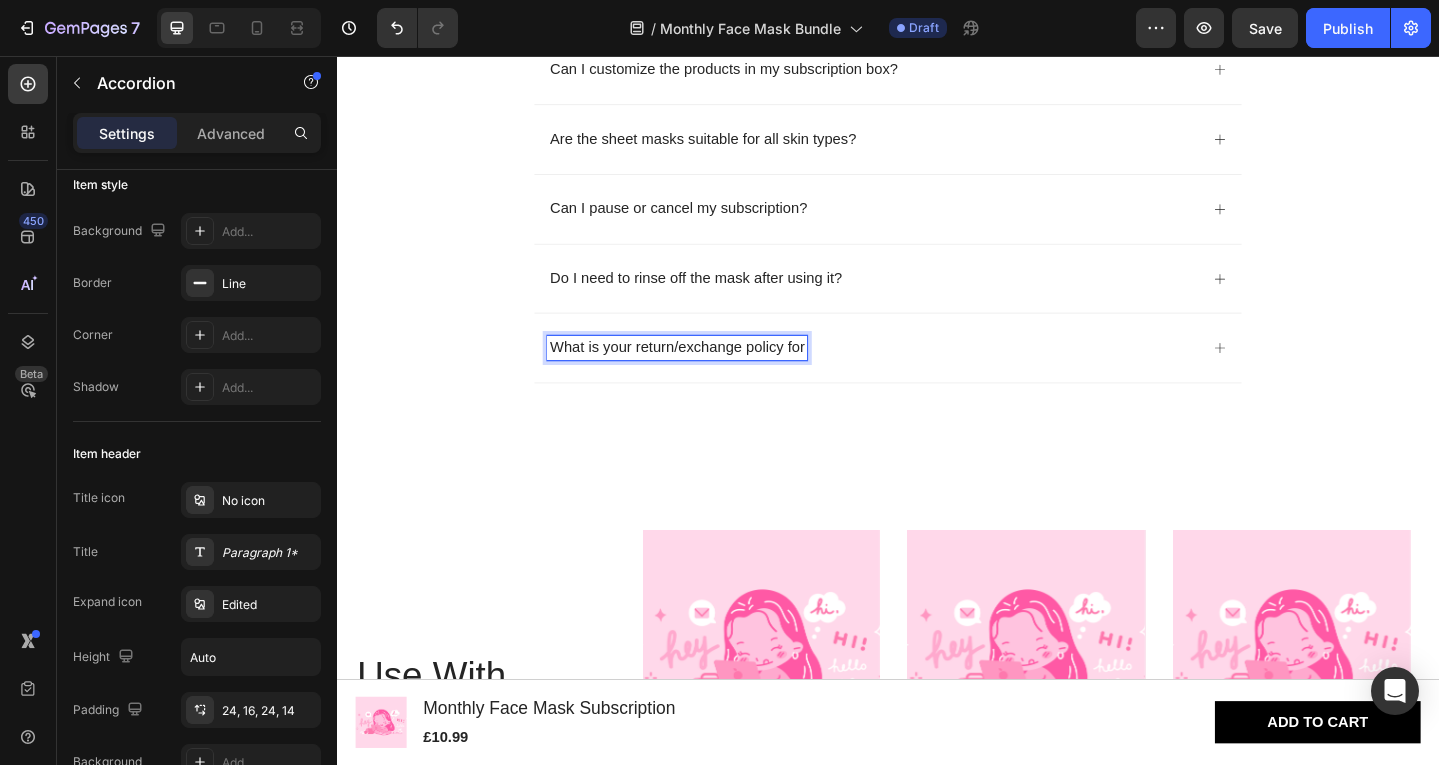 scroll, scrollTop: 4041, scrollLeft: 0, axis: vertical 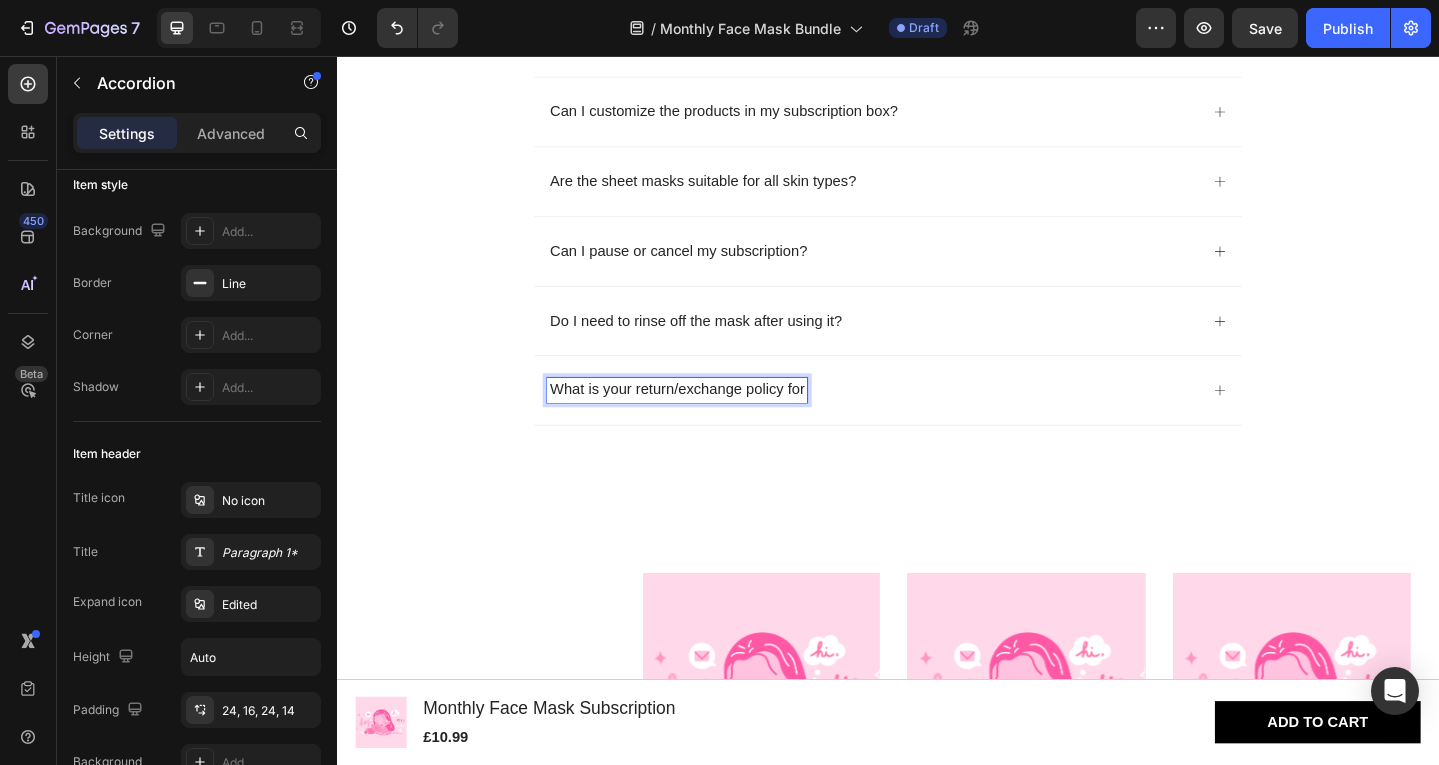 click on "What is your return/exchange policy for" at bounding box center (920, 420) 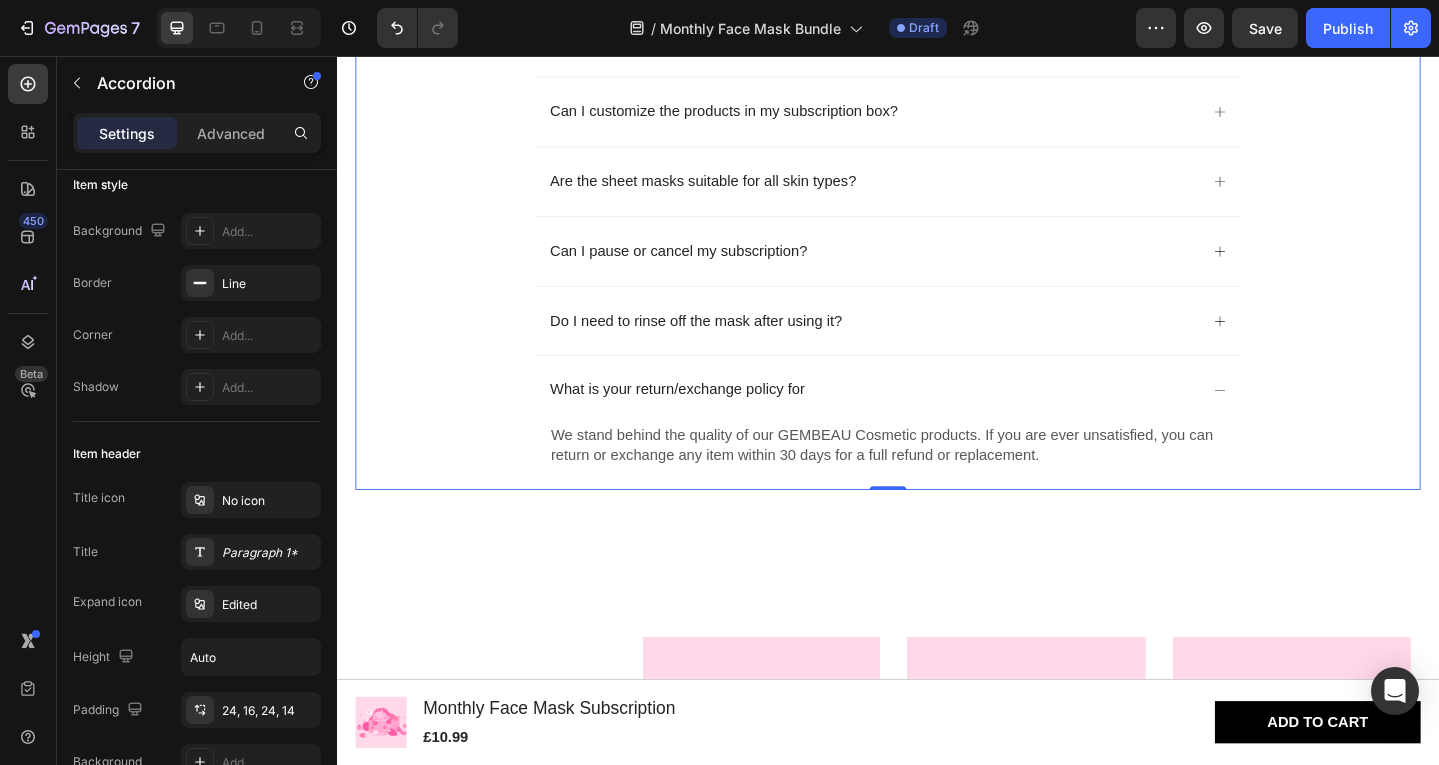 click on "What is your return/exchange policy for" at bounding box center (920, 420) 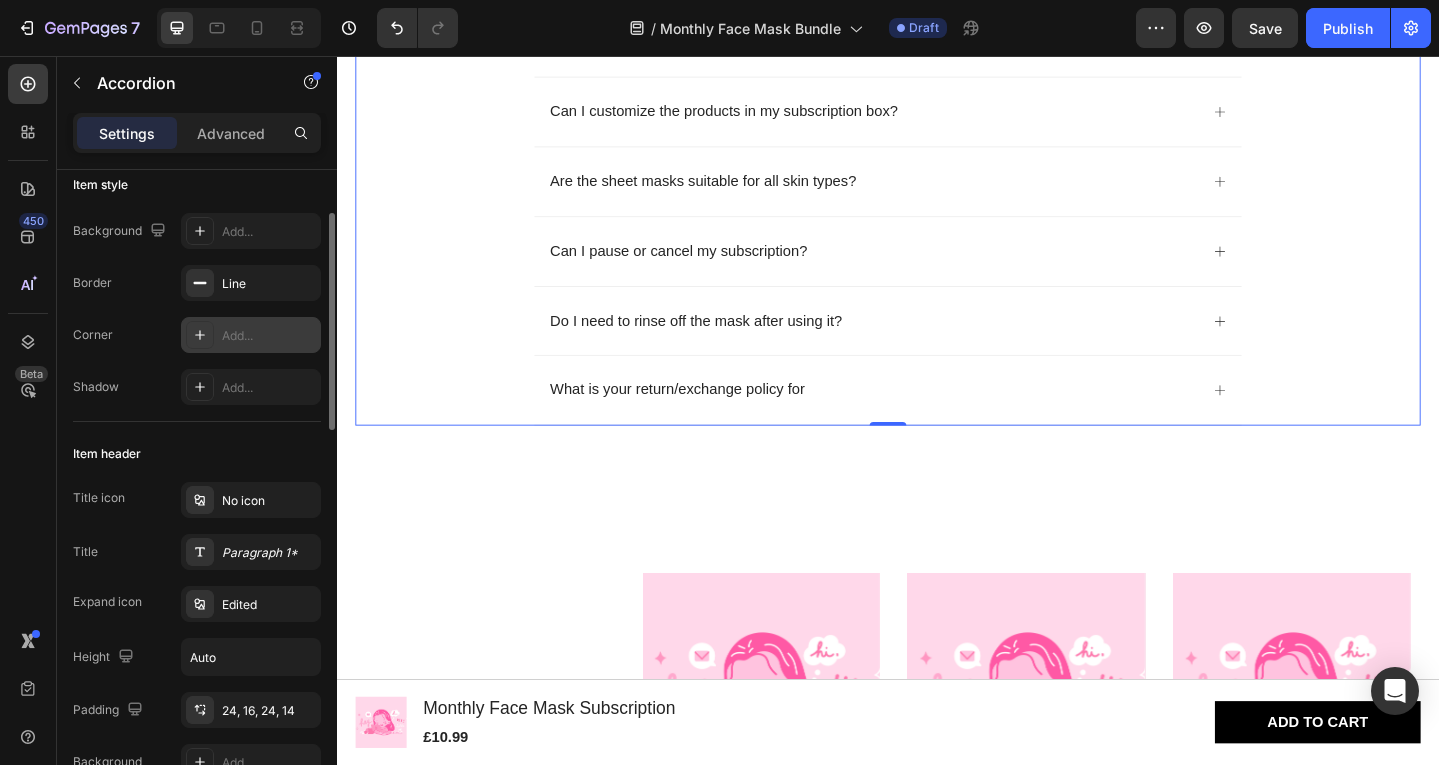 click at bounding box center [200, 335] 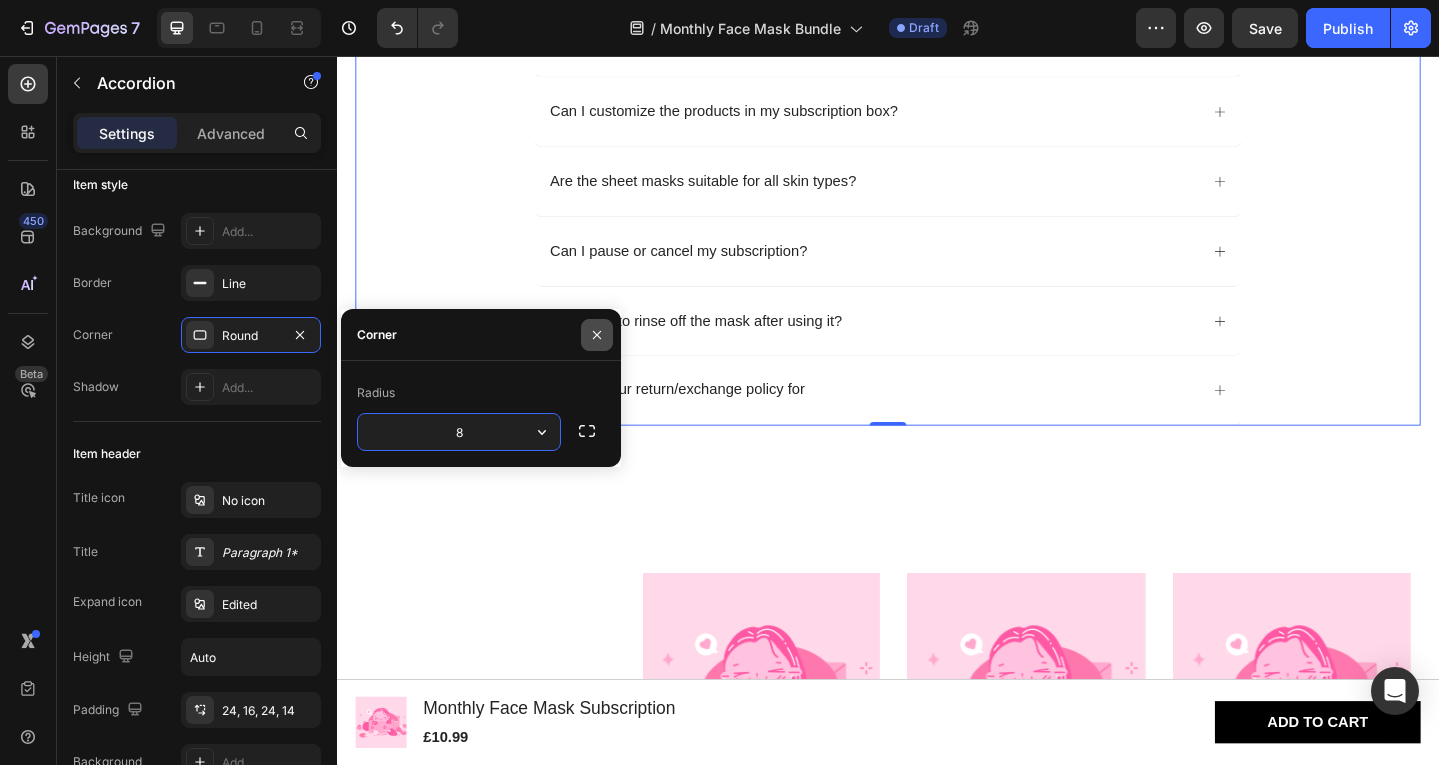 click 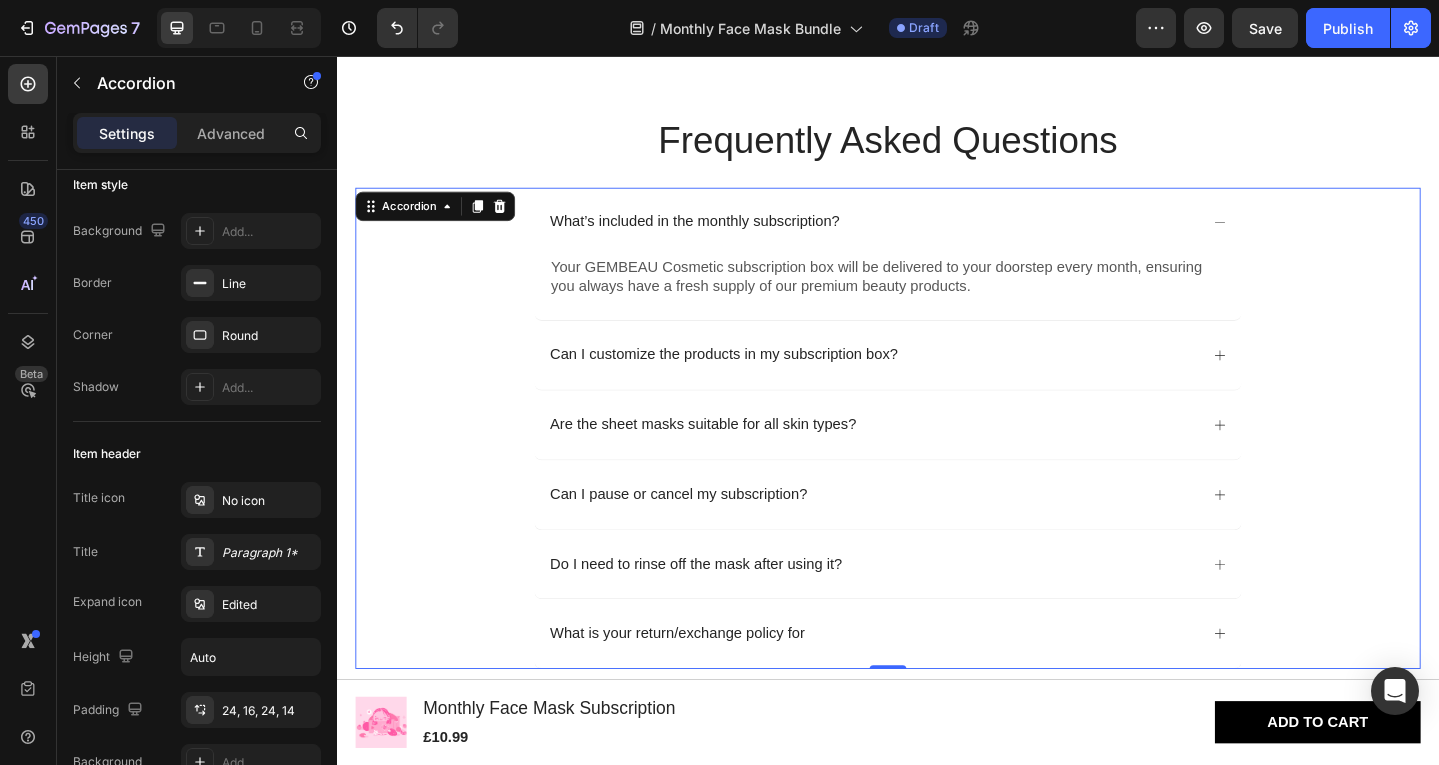 scroll, scrollTop: 3739, scrollLeft: 0, axis: vertical 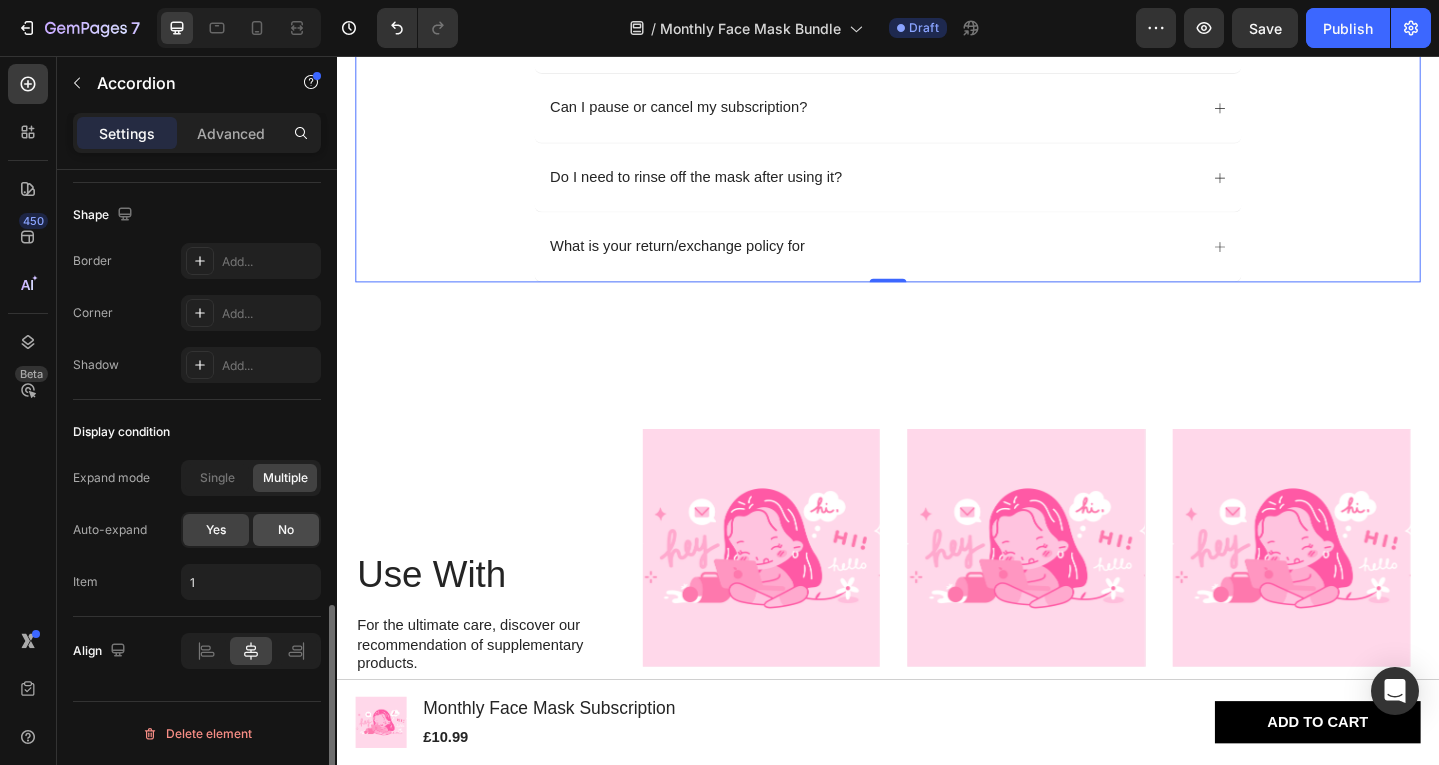 click on "No" 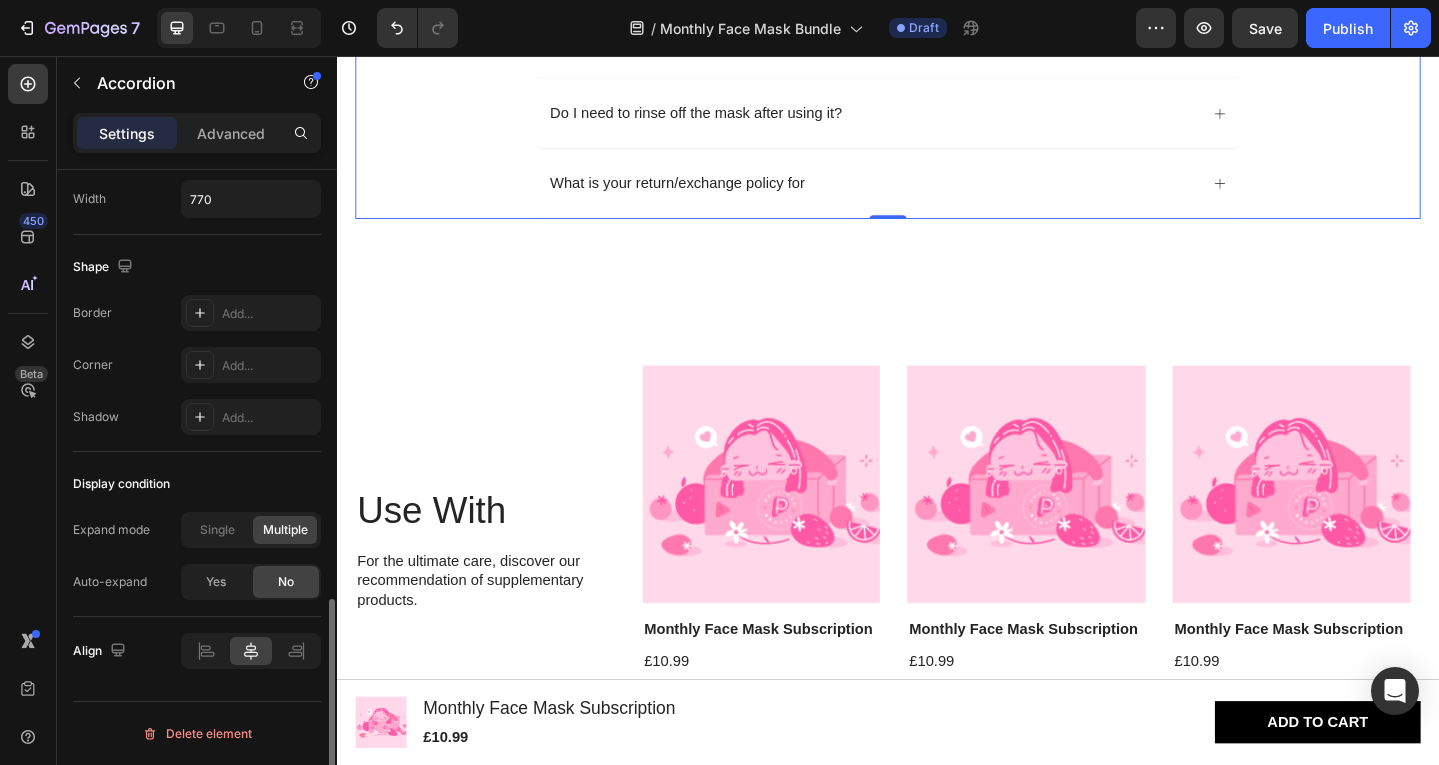 scroll, scrollTop: 1252, scrollLeft: 0, axis: vertical 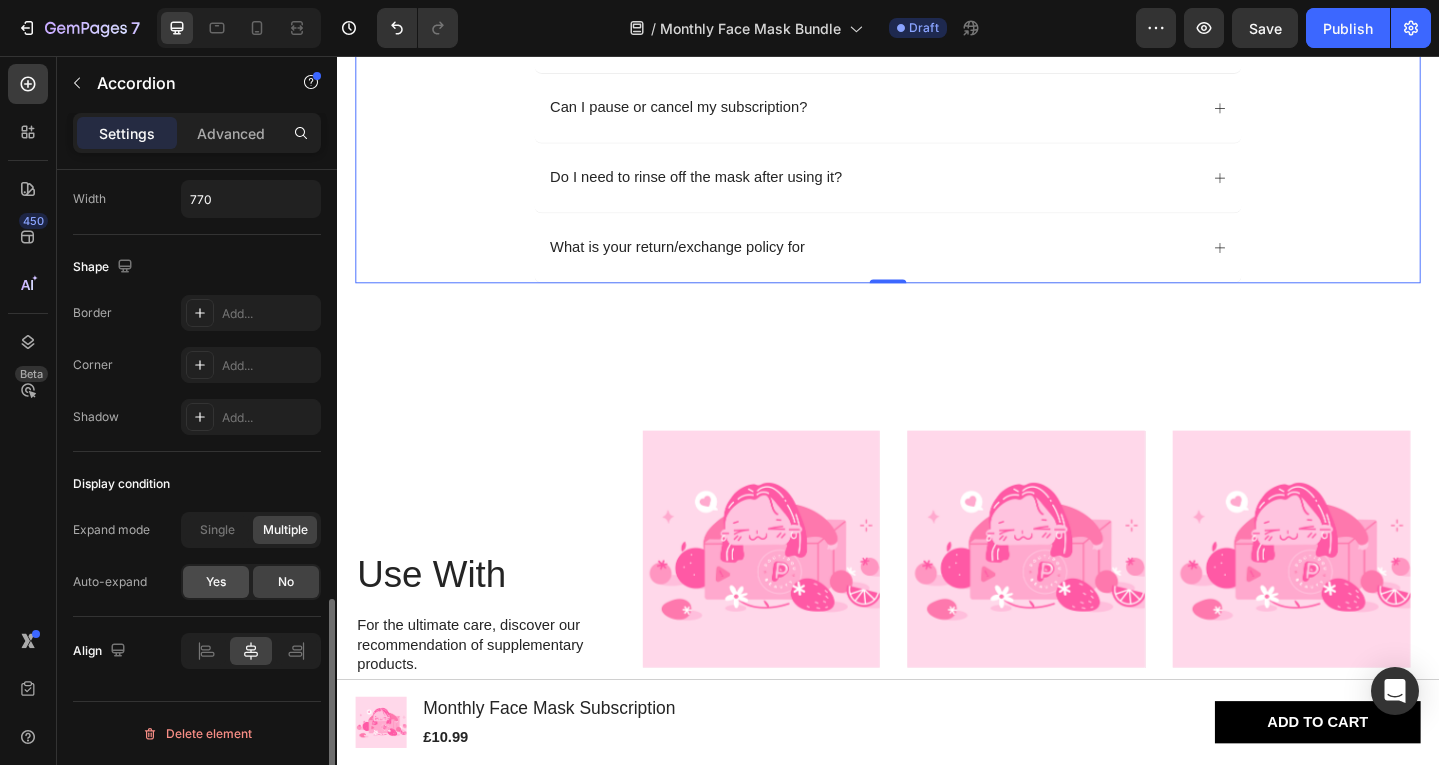 click on "Yes" 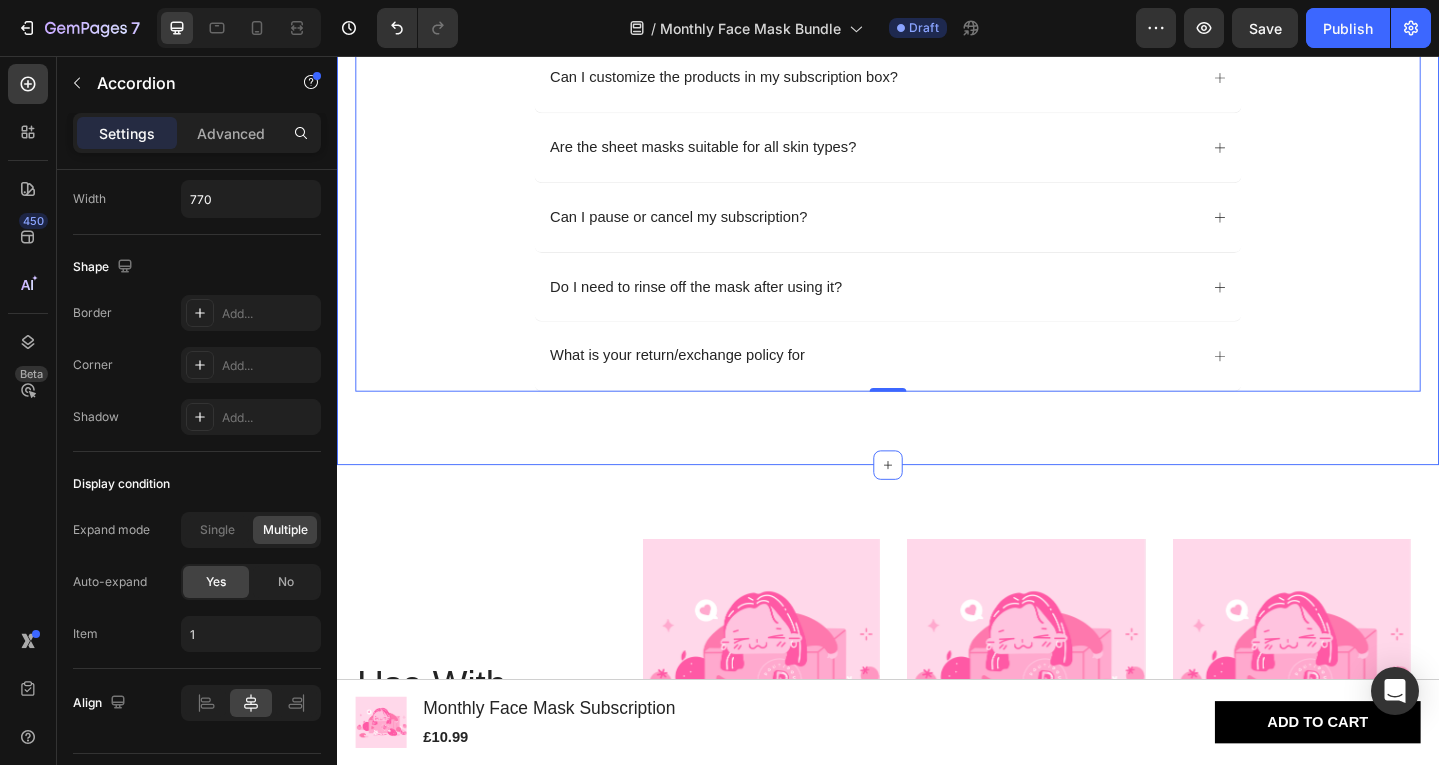 scroll, scrollTop: 4076, scrollLeft: 0, axis: vertical 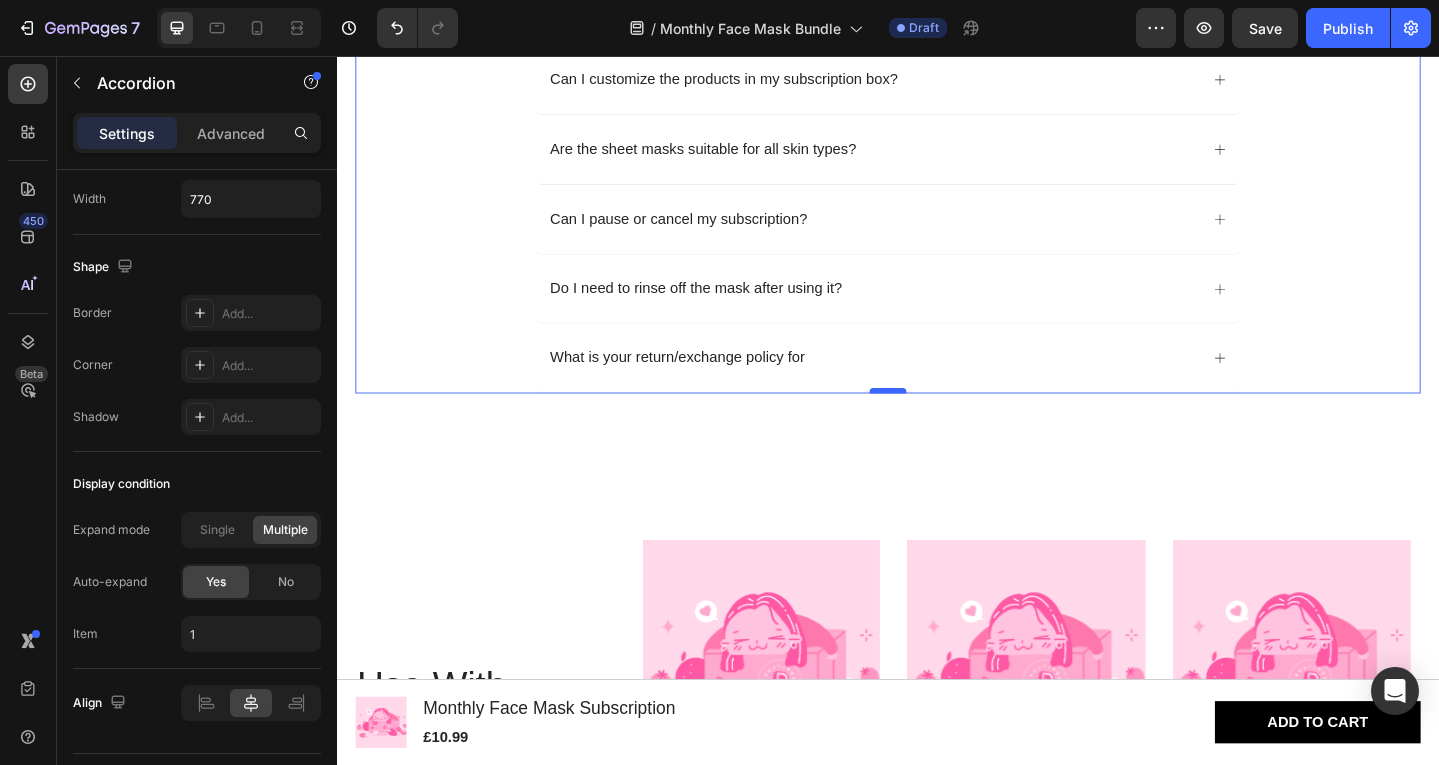 click at bounding box center [937, 421] 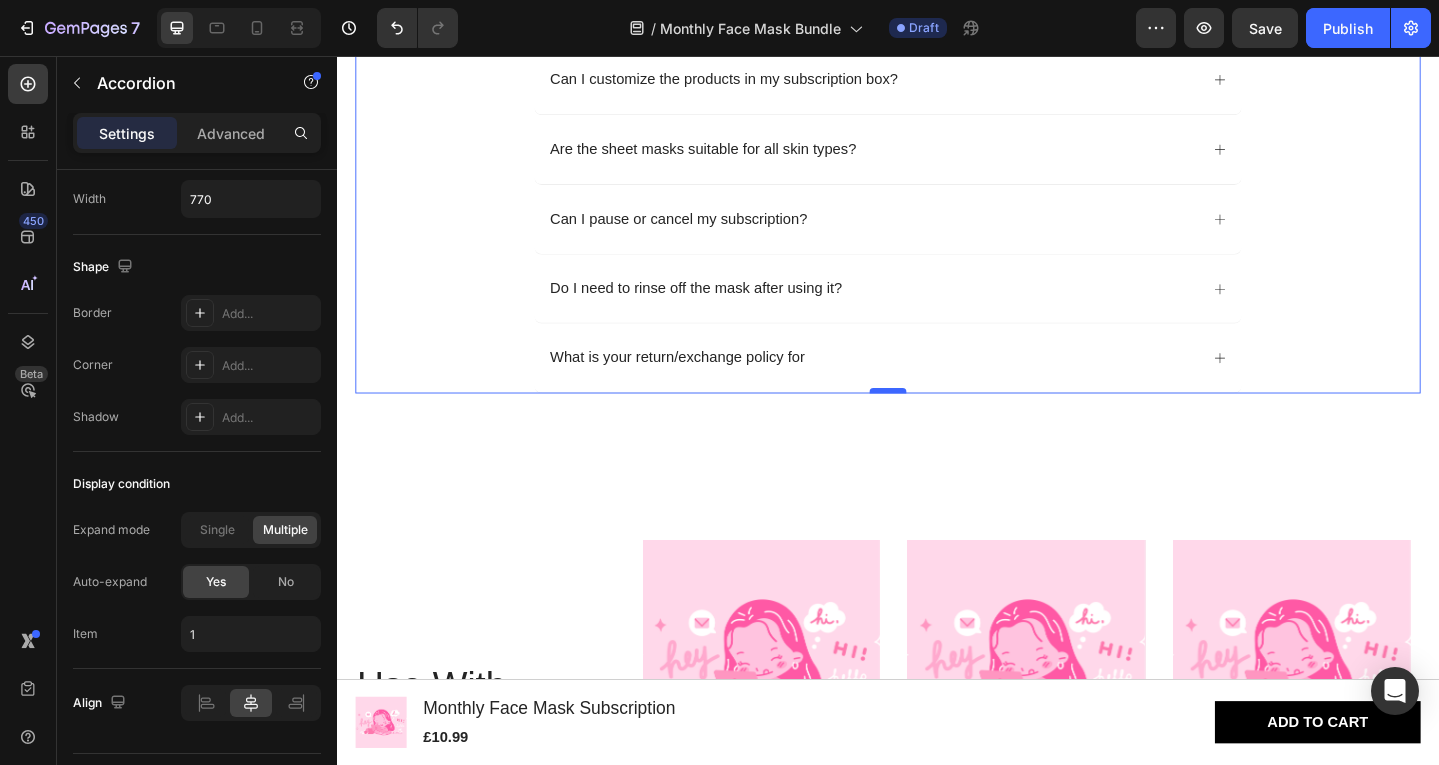 type on "100%" 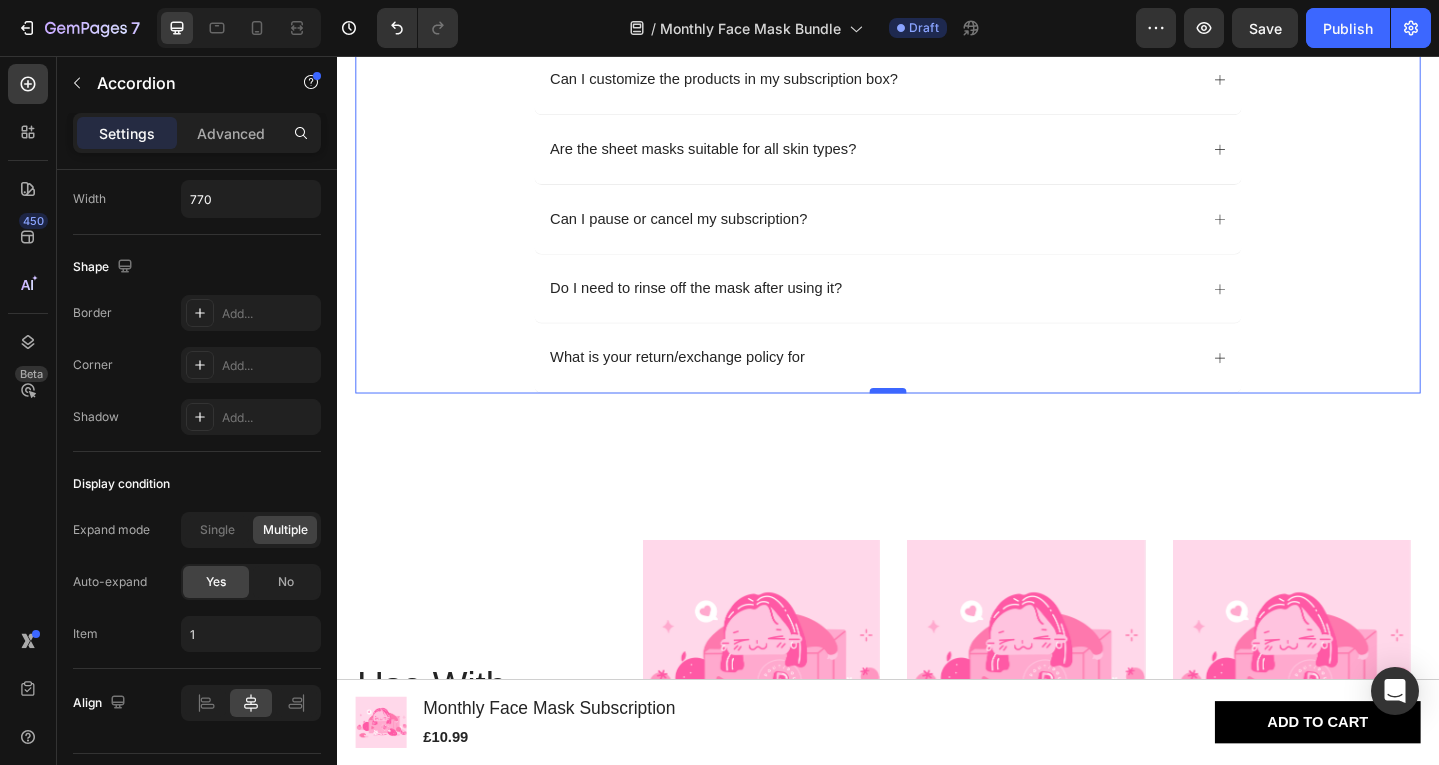 scroll, scrollTop: 736, scrollLeft: 0, axis: vertical 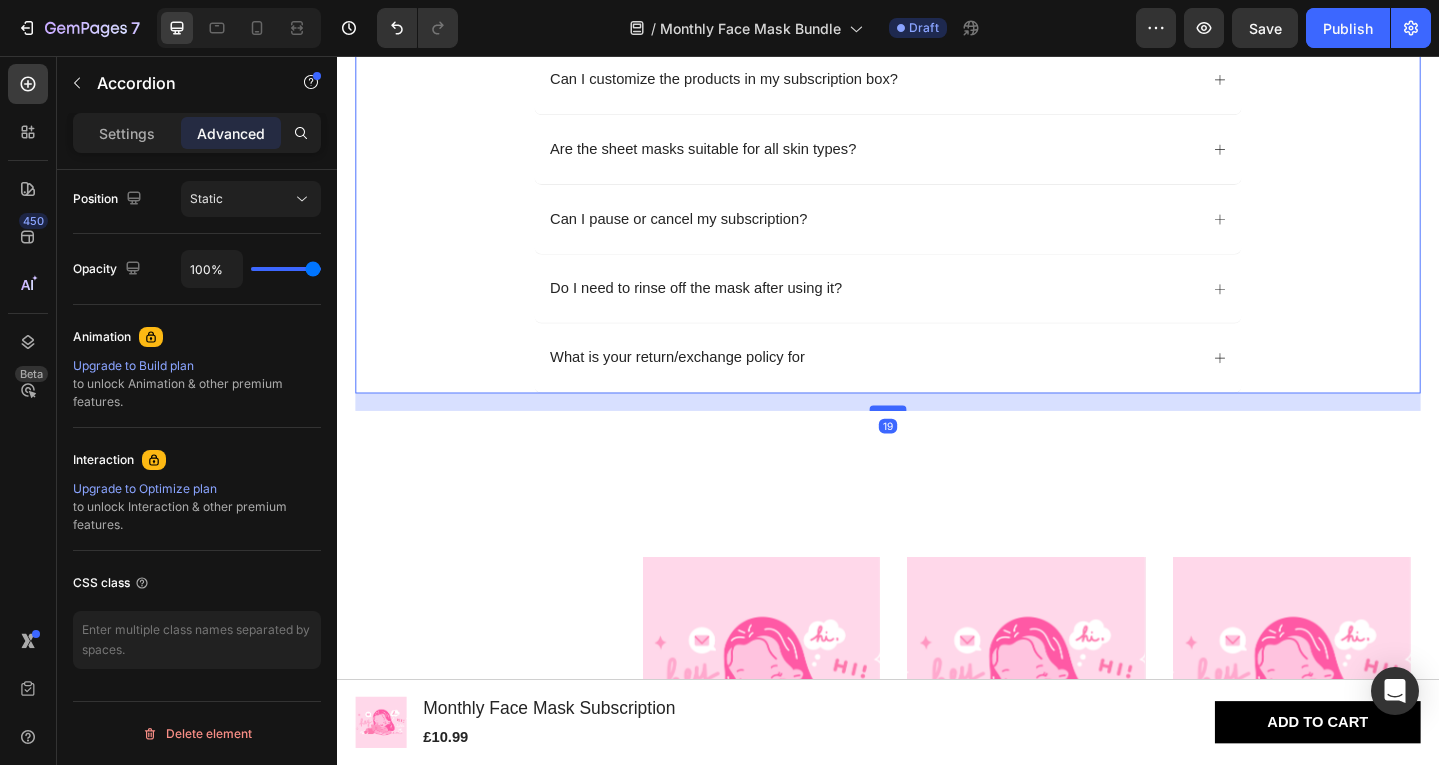drag, startPoint x: 920, startPoint y: 421, endPoint x: 921, endPoint y: 441, distance: 20.024984 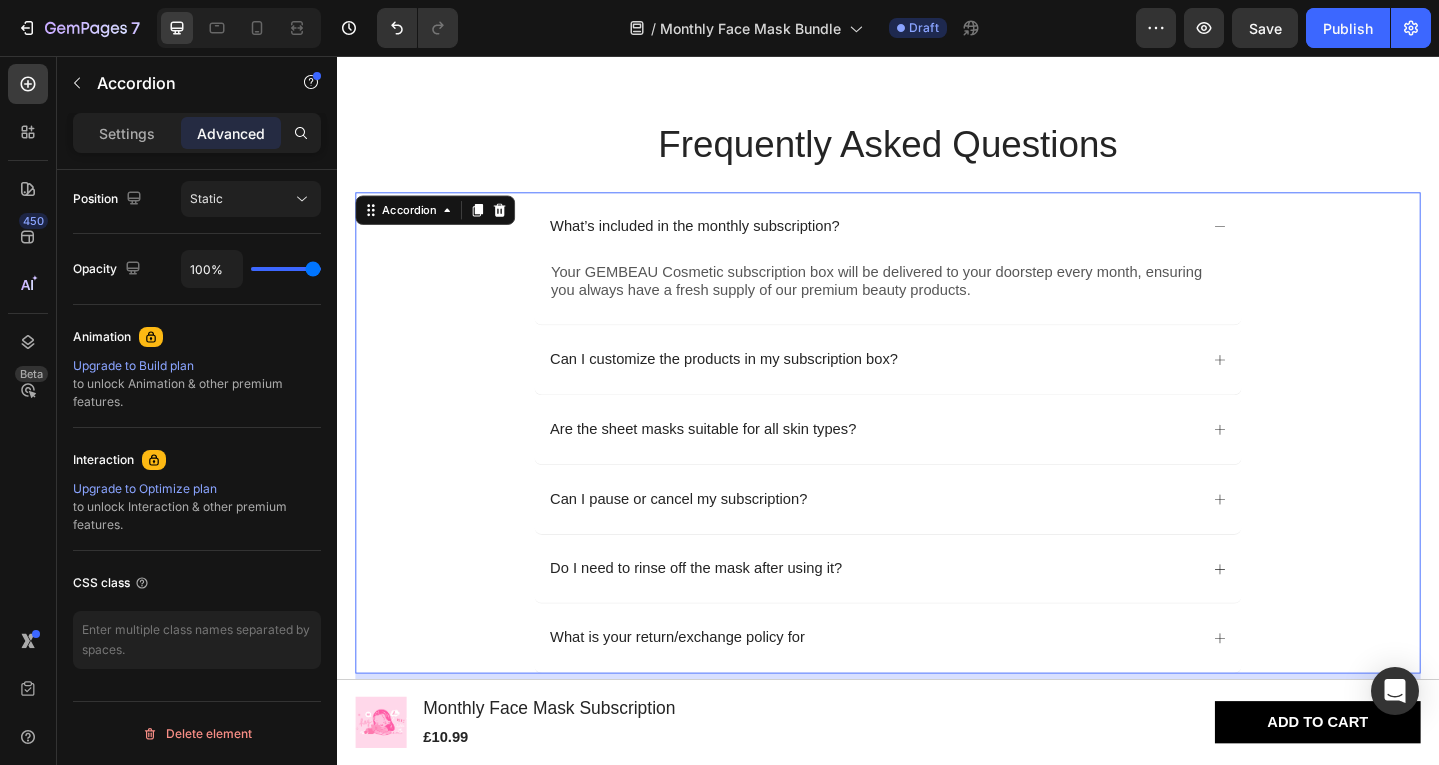 scroll, scrollTop: 3778, scrollLeft: 0, axis: vertical 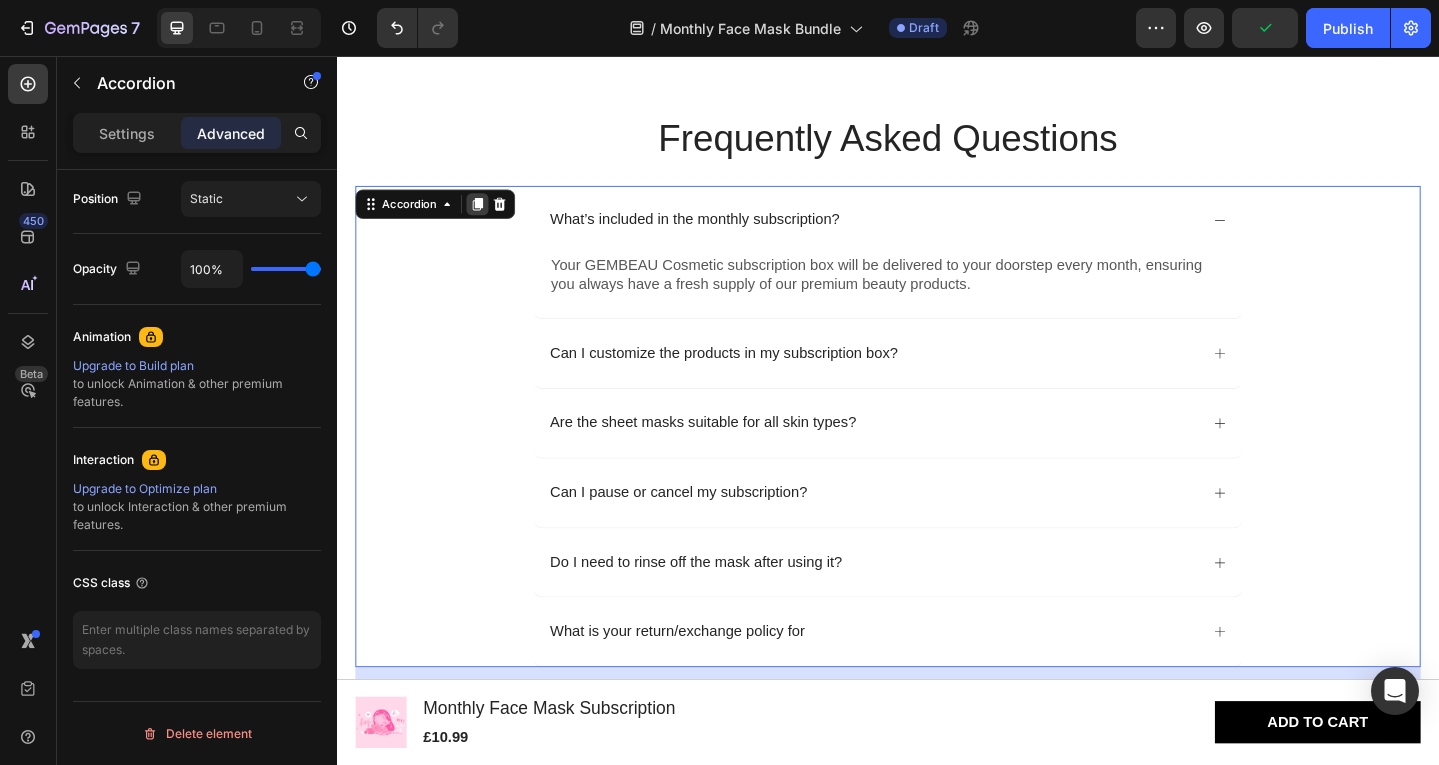 click at bounding box center (490, 218) 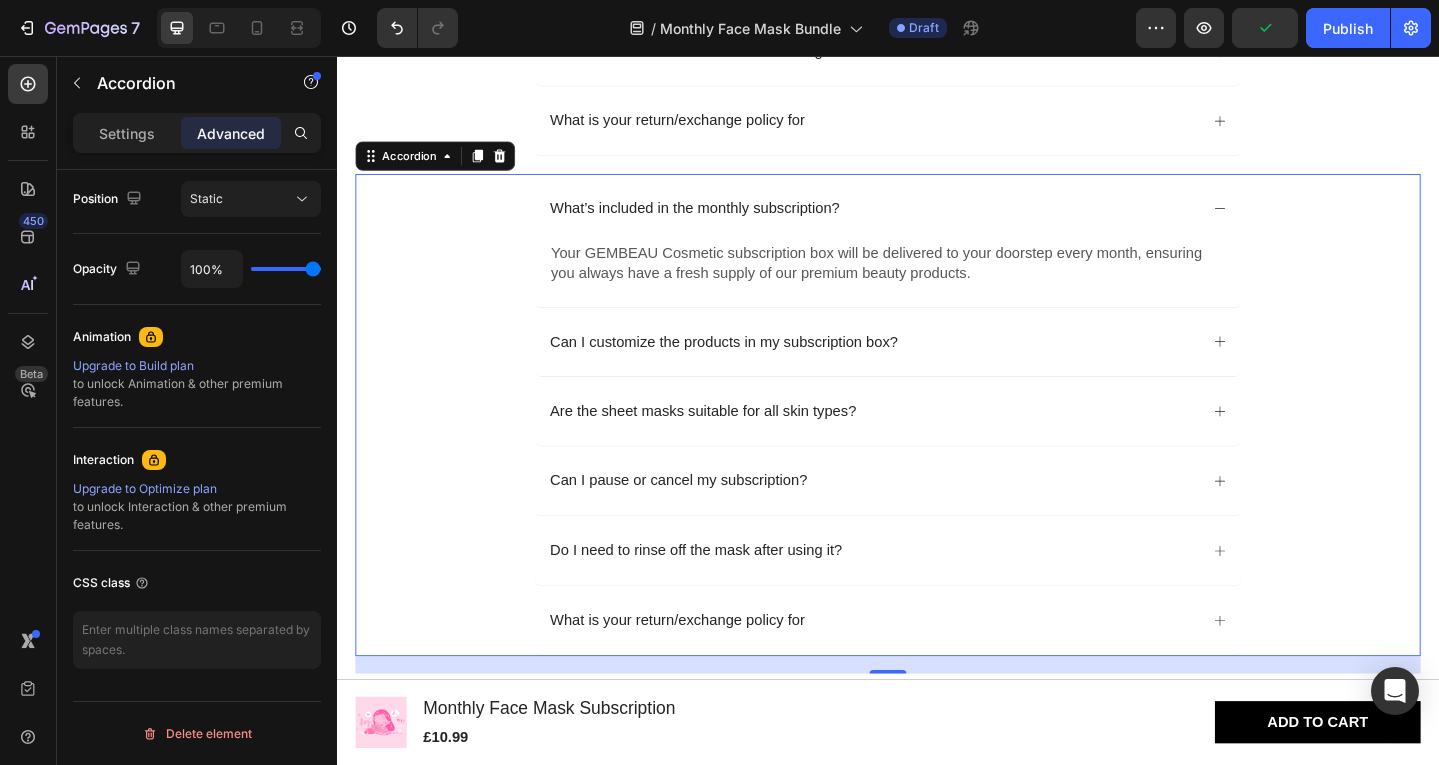 scroll, scrollTop: 4393, scrollLeft: 0, axis: vertical 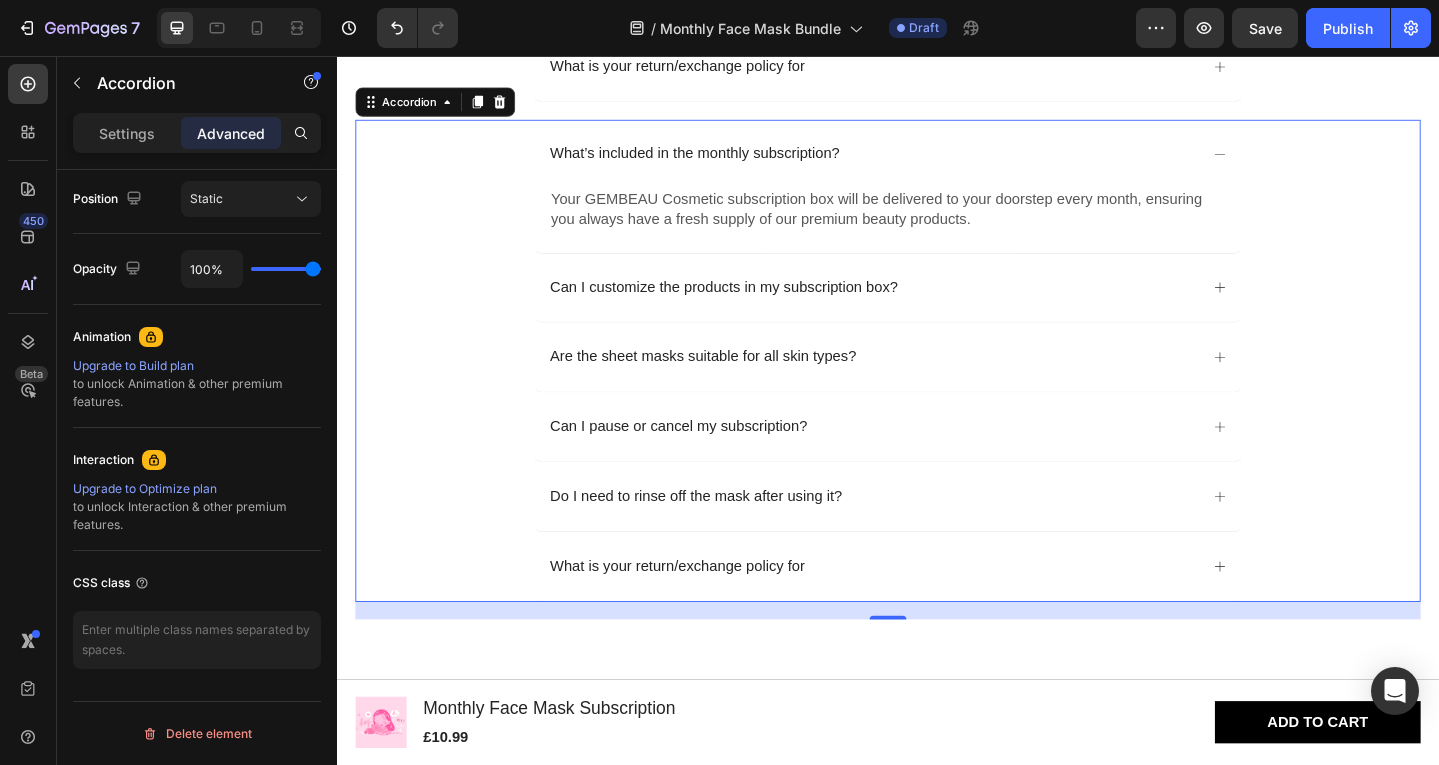 click on "What is your return/exchange policy for" at bounding box center (920, 612) 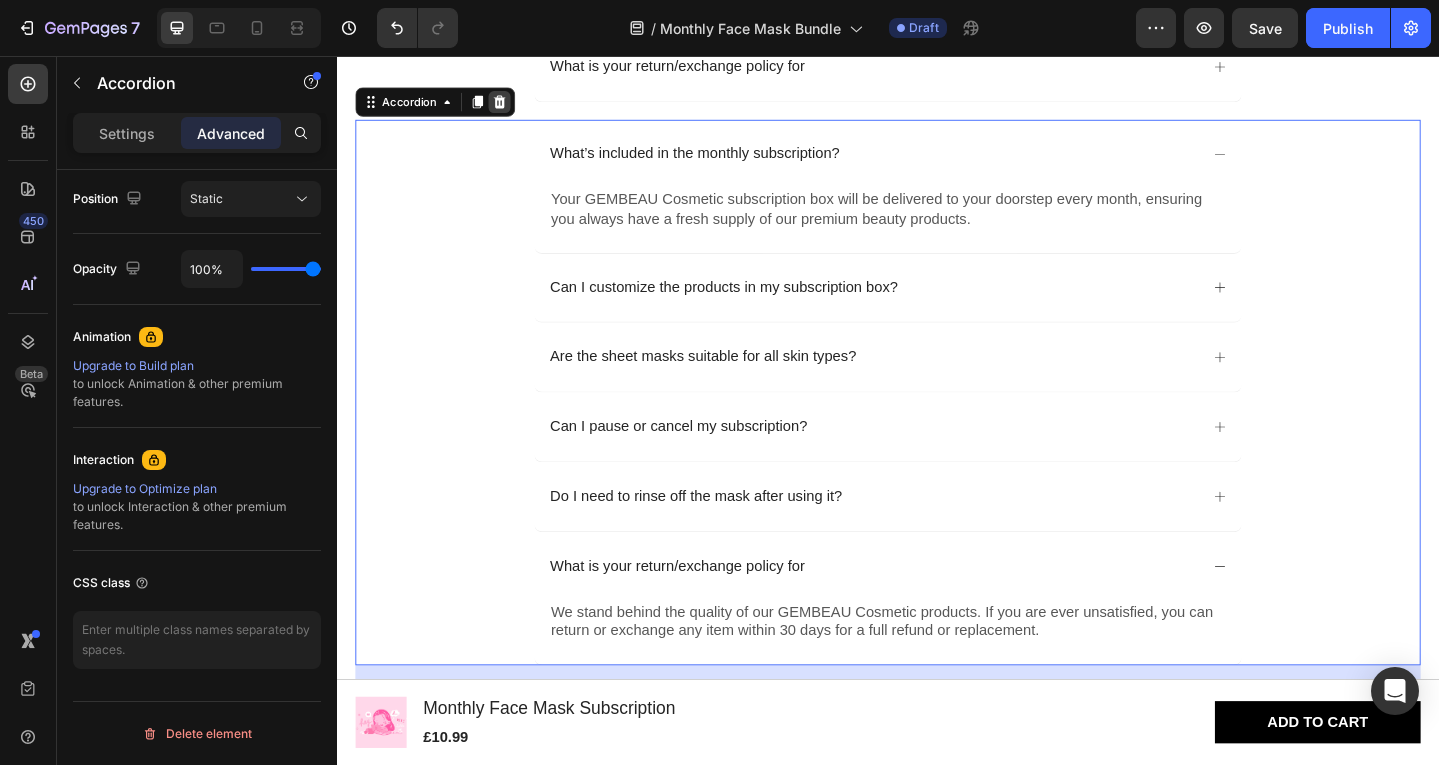 click 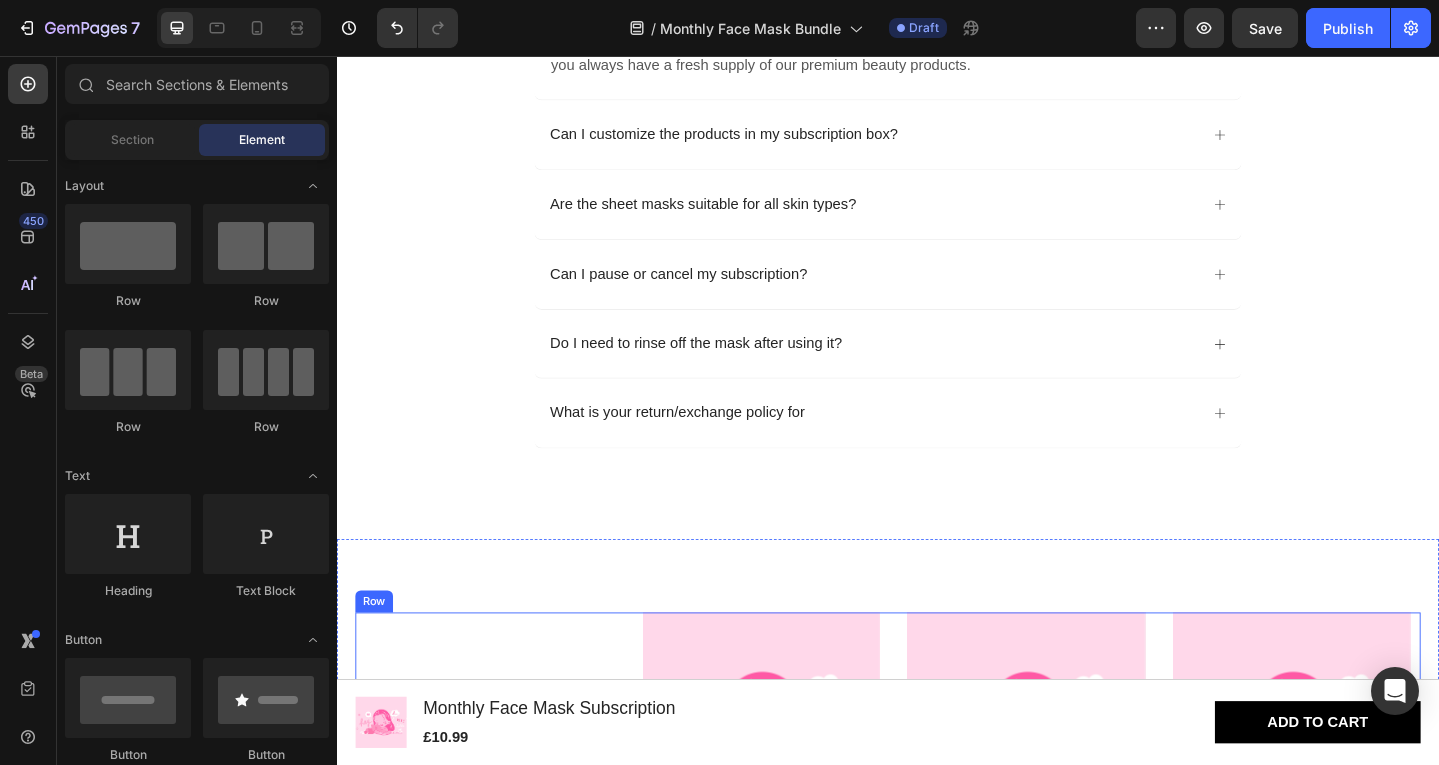 scroll, scrollTop: 4015, scrollLeft: 0, axis: vertical 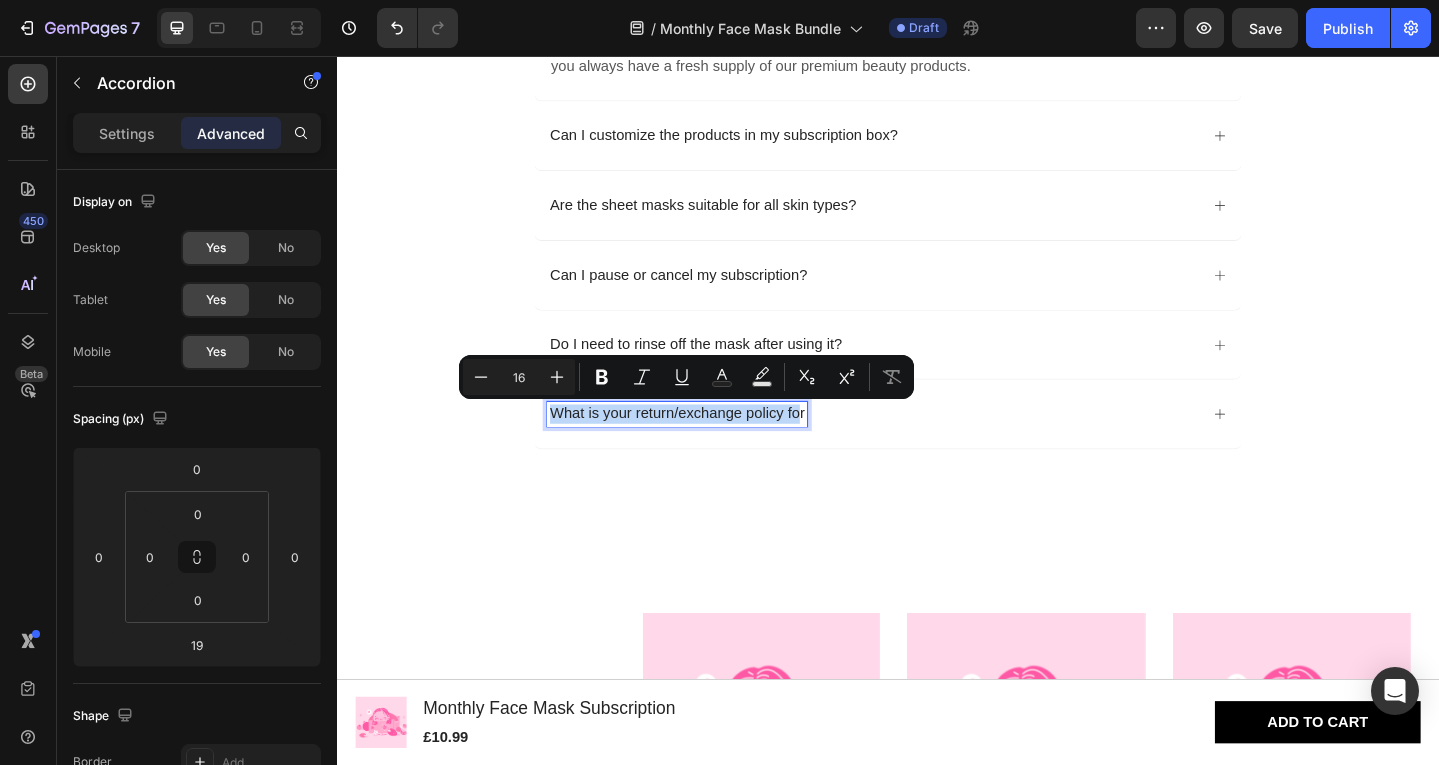drag, startPoint x: 559, startPoint y: 443, endPoint x: 833, endPoint y: 453, distance: 274.18243 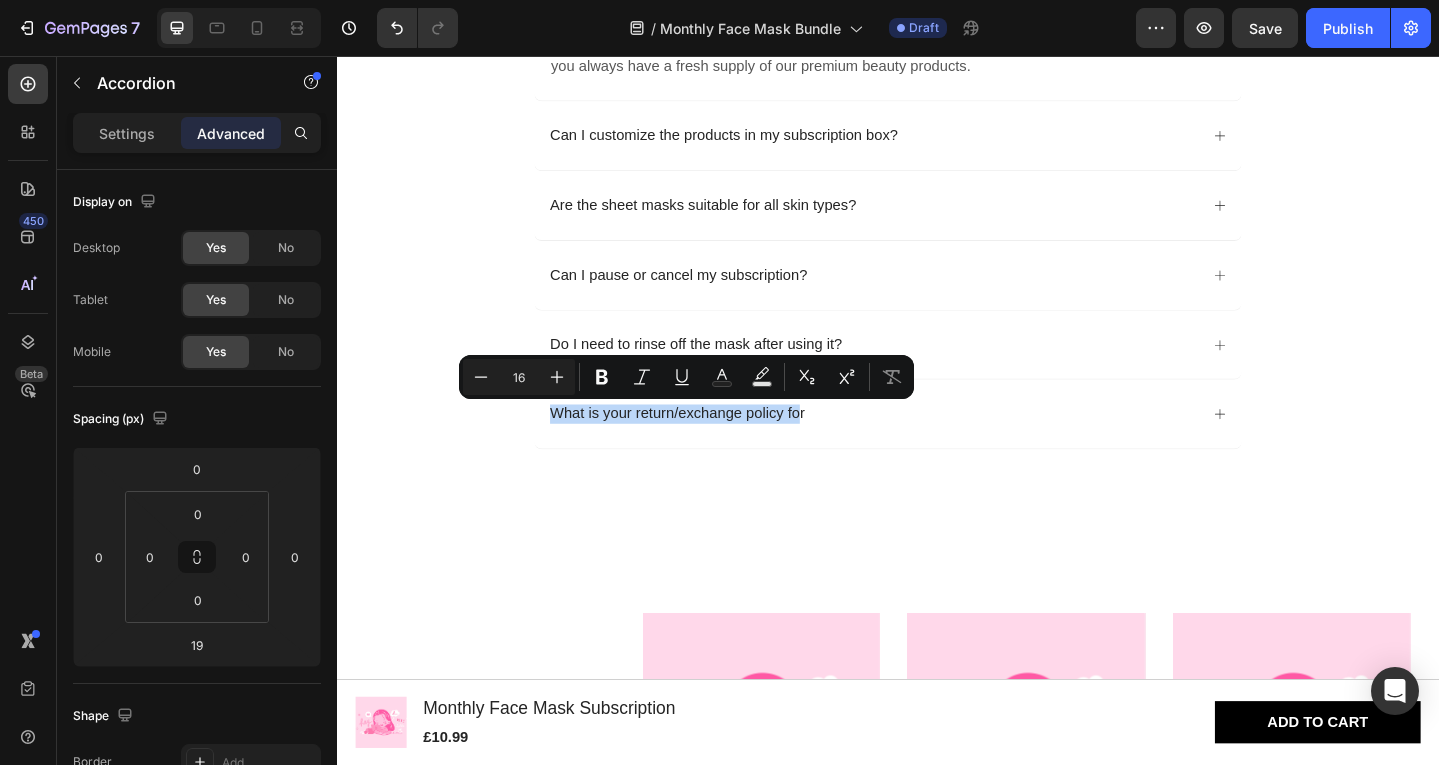 click on "What is your return/exchange policy for" at bounding box center (920, 446) 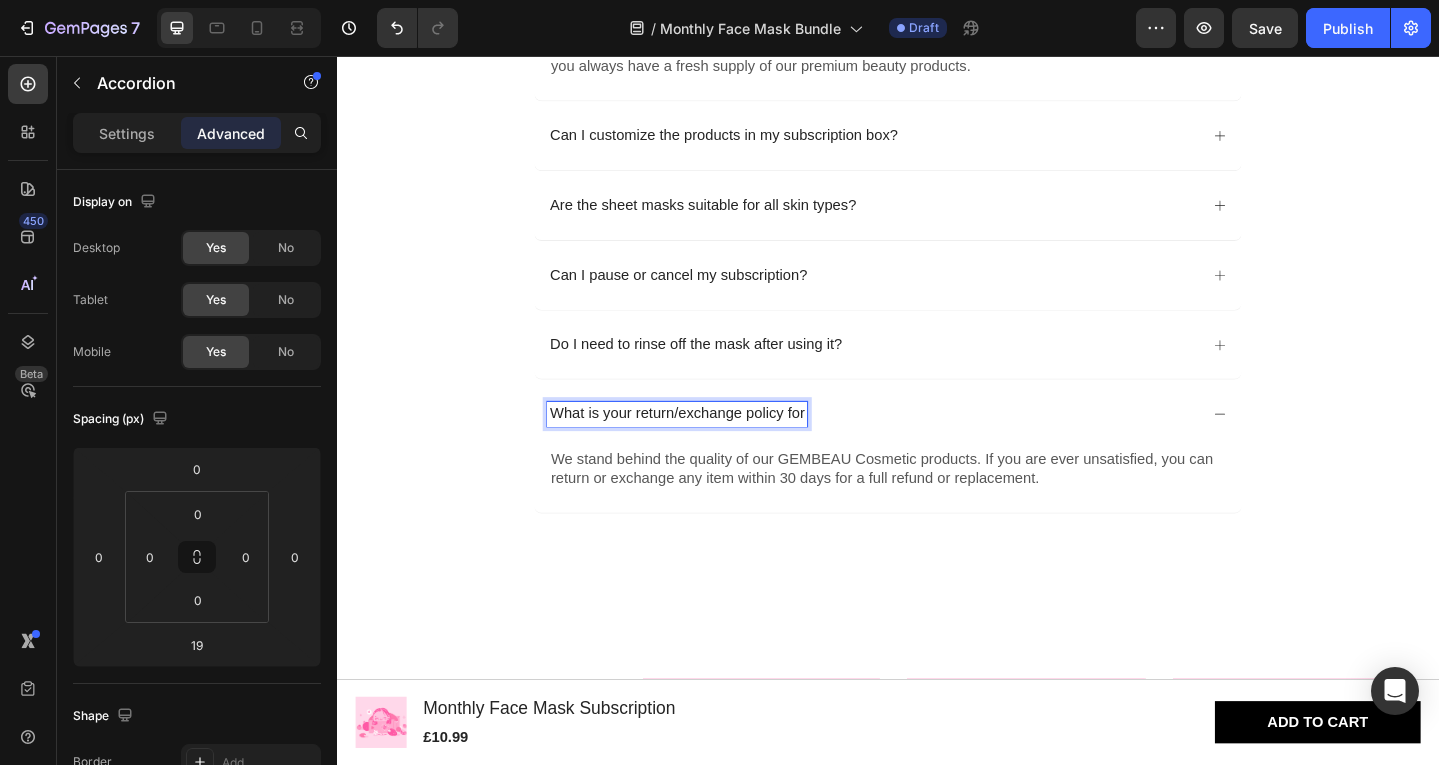 click on "What is your return/exchange policy for" at bounding box center [707, 446] 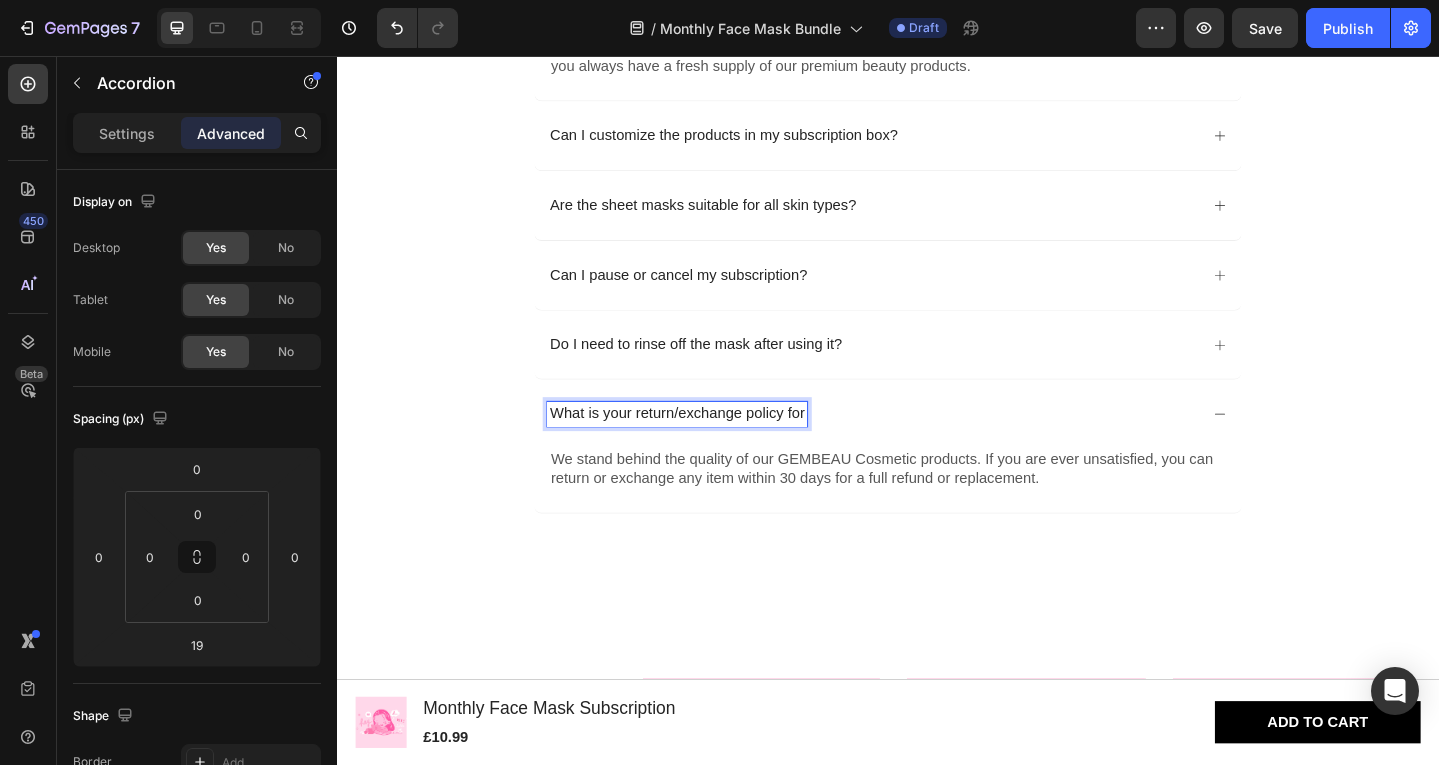click on "What is your return/exchange policy for" at bounding box center [707, 446] 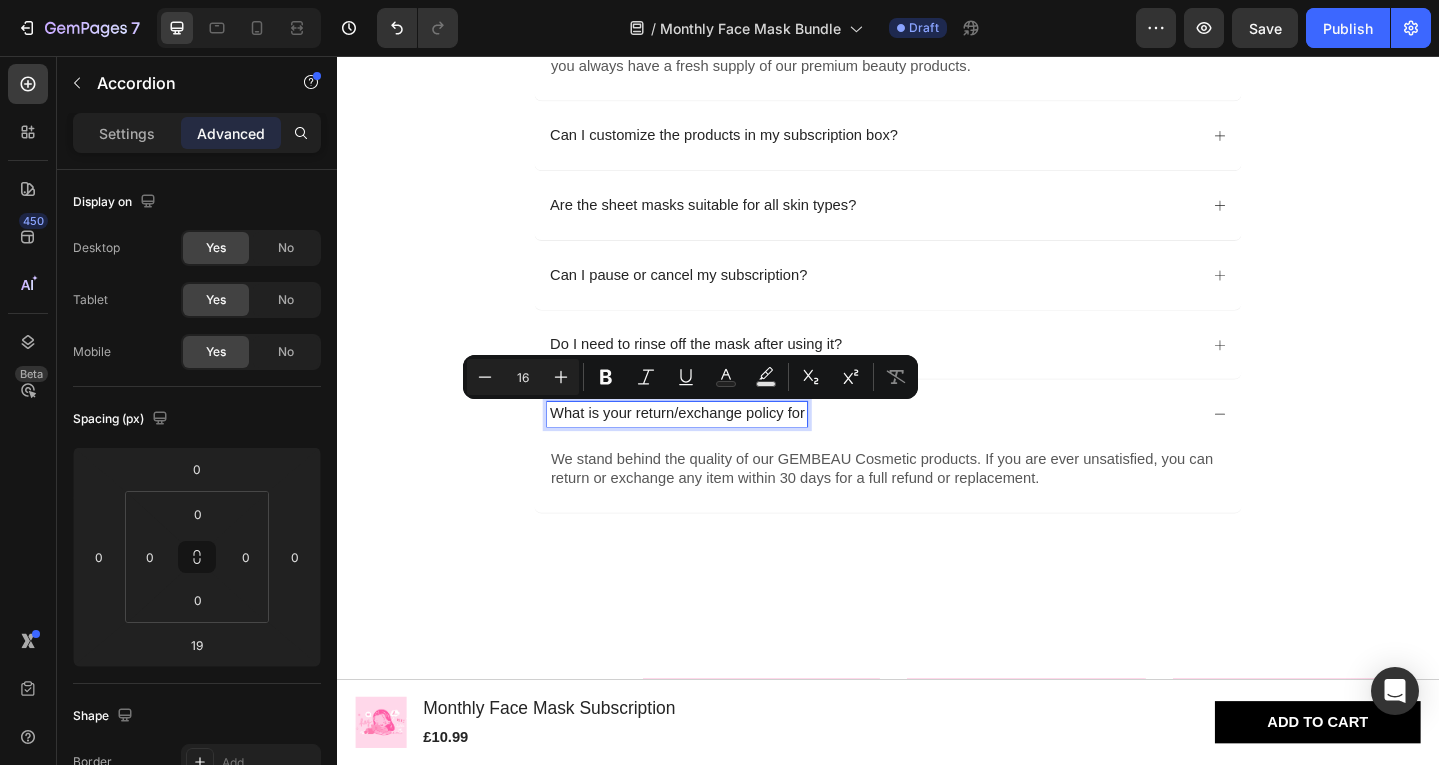 copy on "What is your return/exchange policy for" 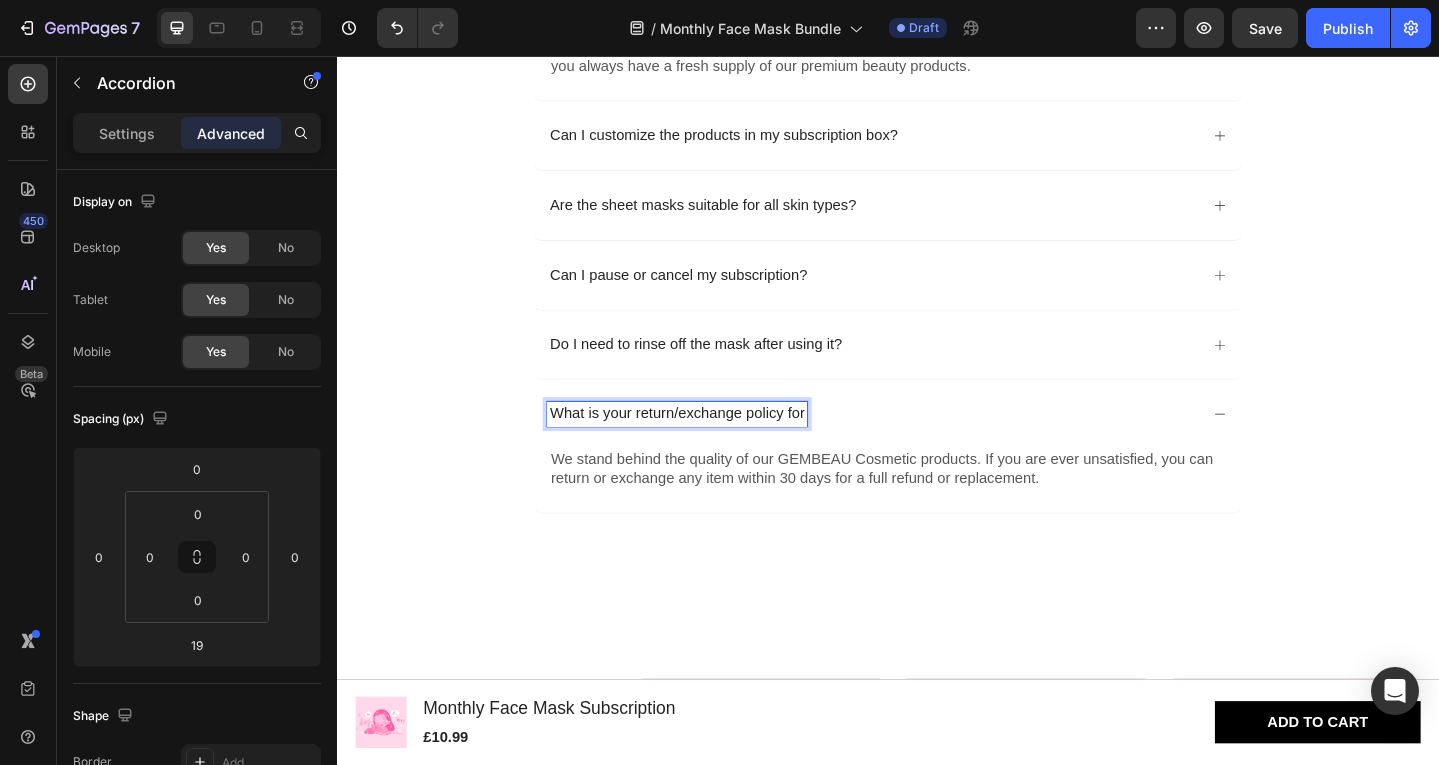 click on "What is your return/exchange policy for" at bounding box center [707, 446] 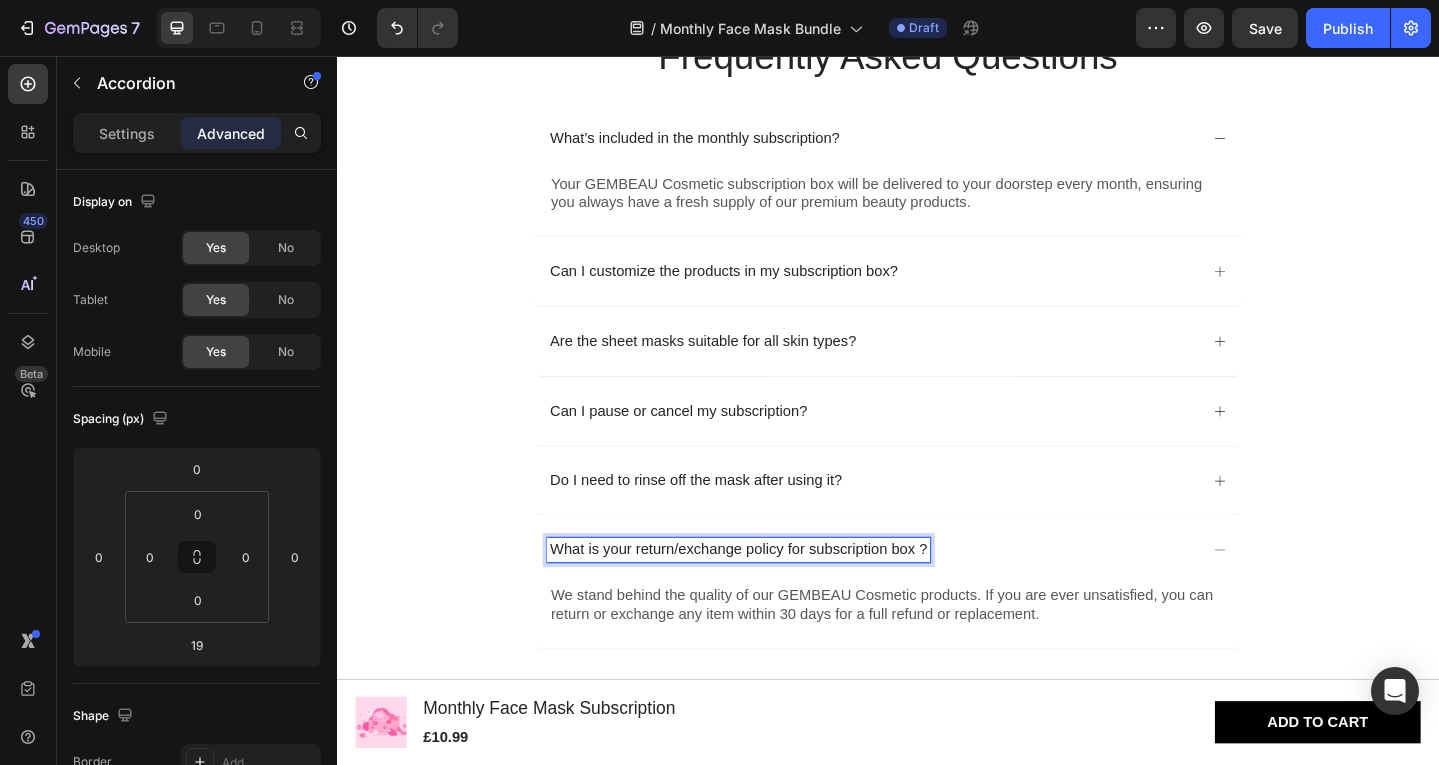 scroll, scrollTop: 3992, scrollLeft: 0, axis: vertical 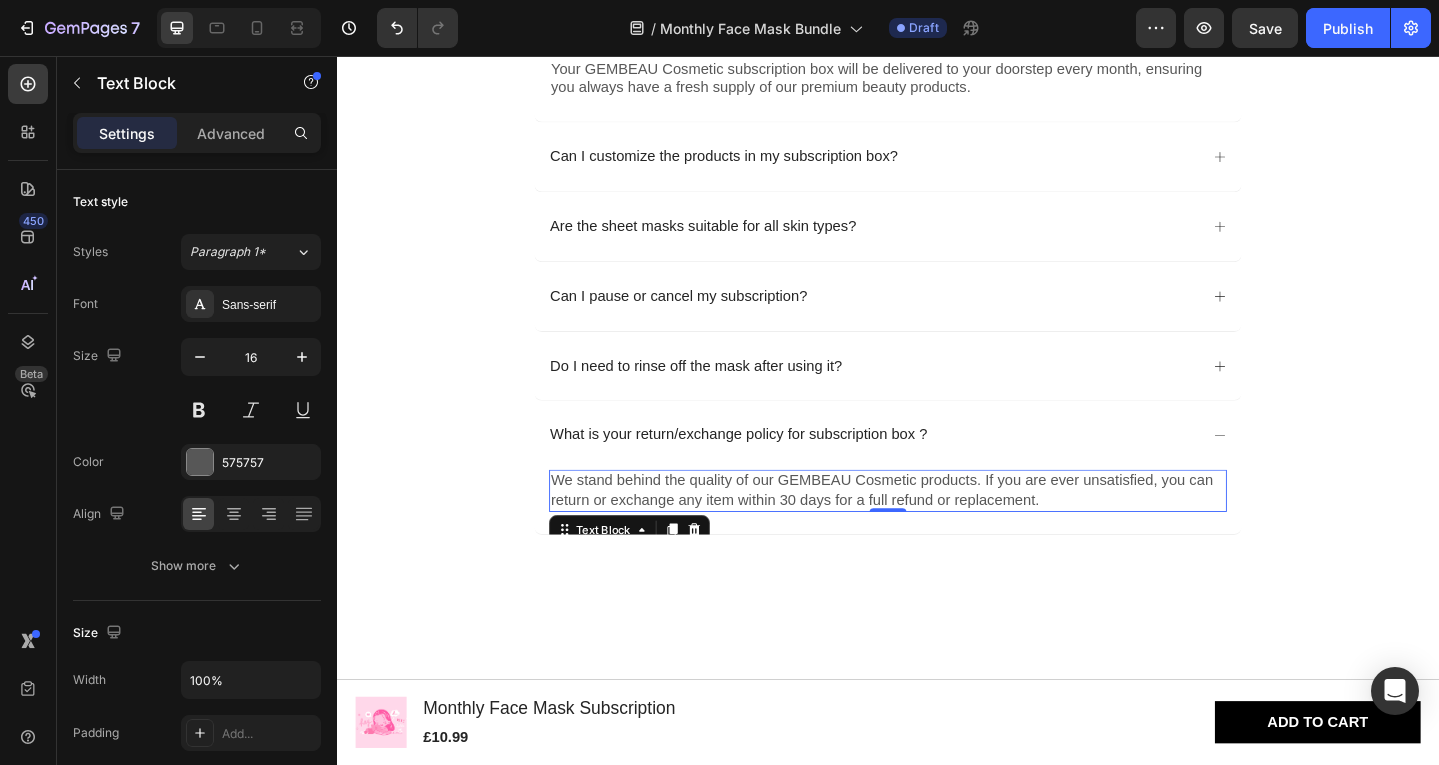 click on "We stand behind the quality of our GEMBEAU Cosmetic products. If you are ever unsatisfied, you can return or exchange any item within 30 days for a full refund or replacement." at bounding box center [937, 530] 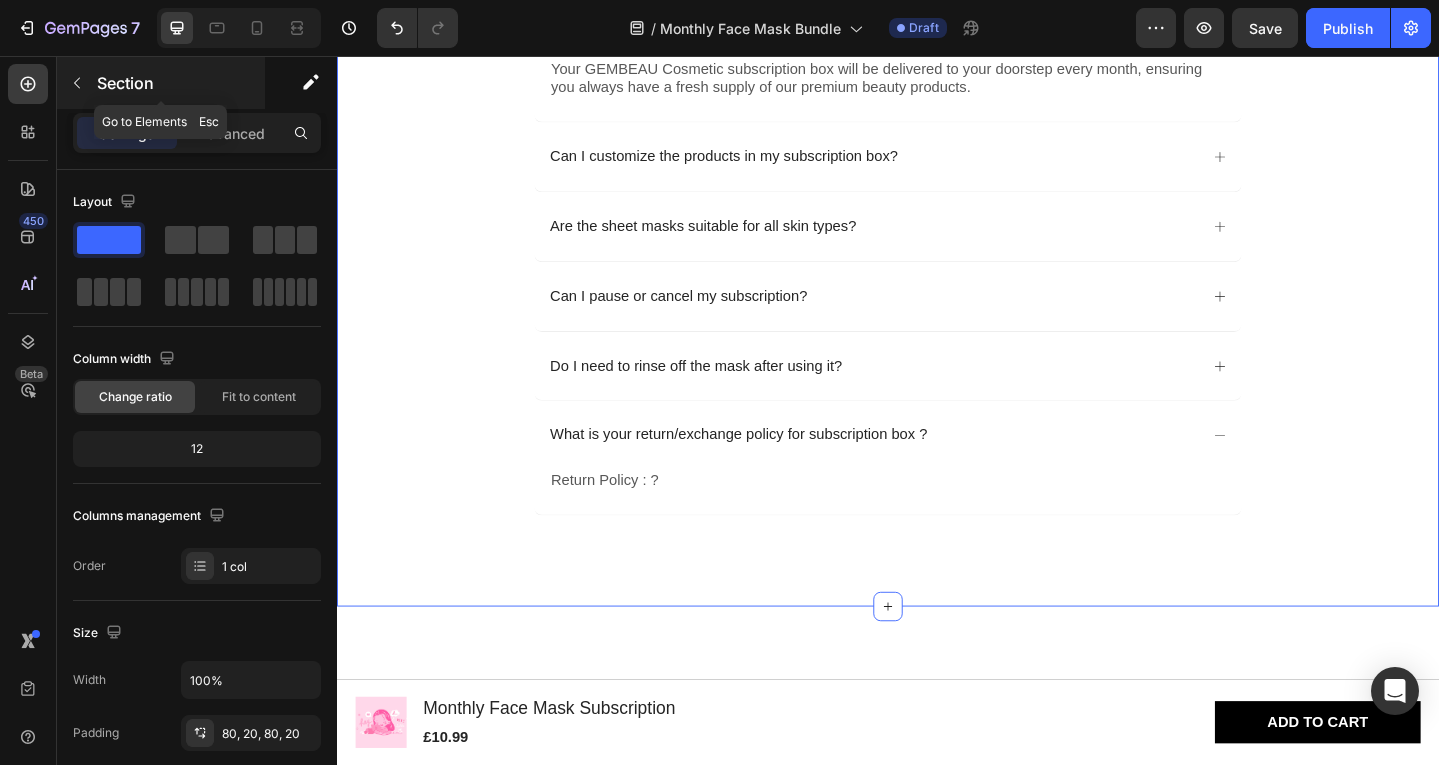 click at bounding box center (77, 83) 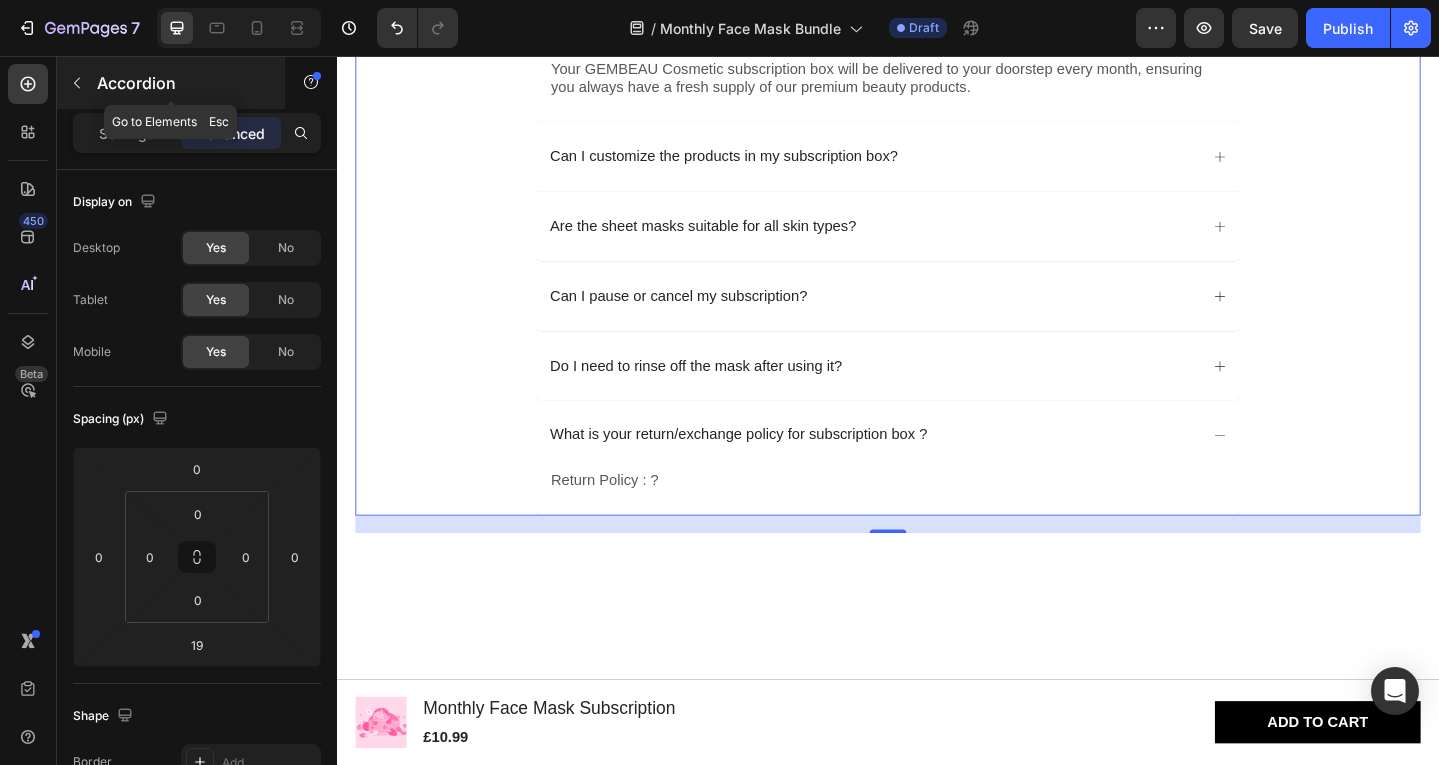 click at bounding box center [77, 83] 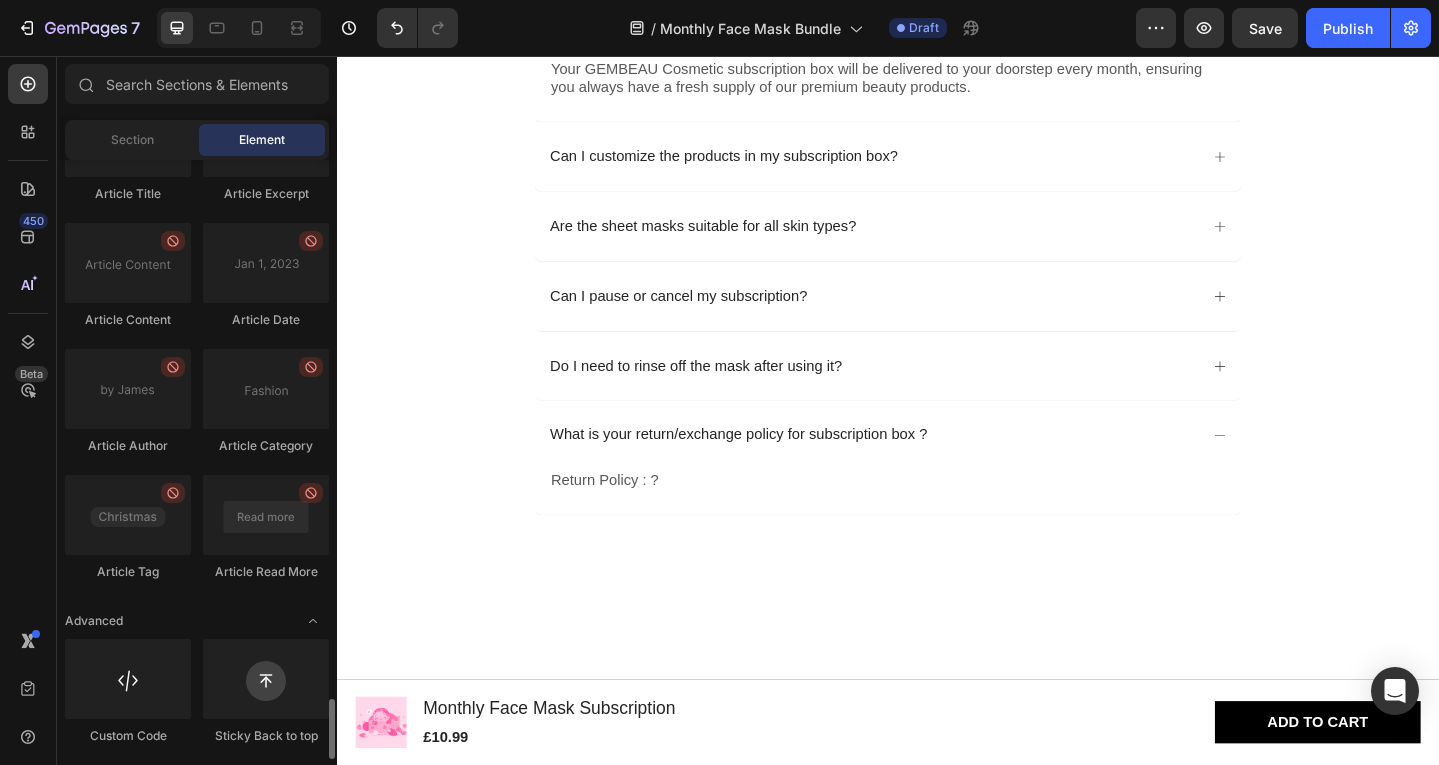 scroll, scrollTop: 5327, scrollLeft: 0, axis: vertical 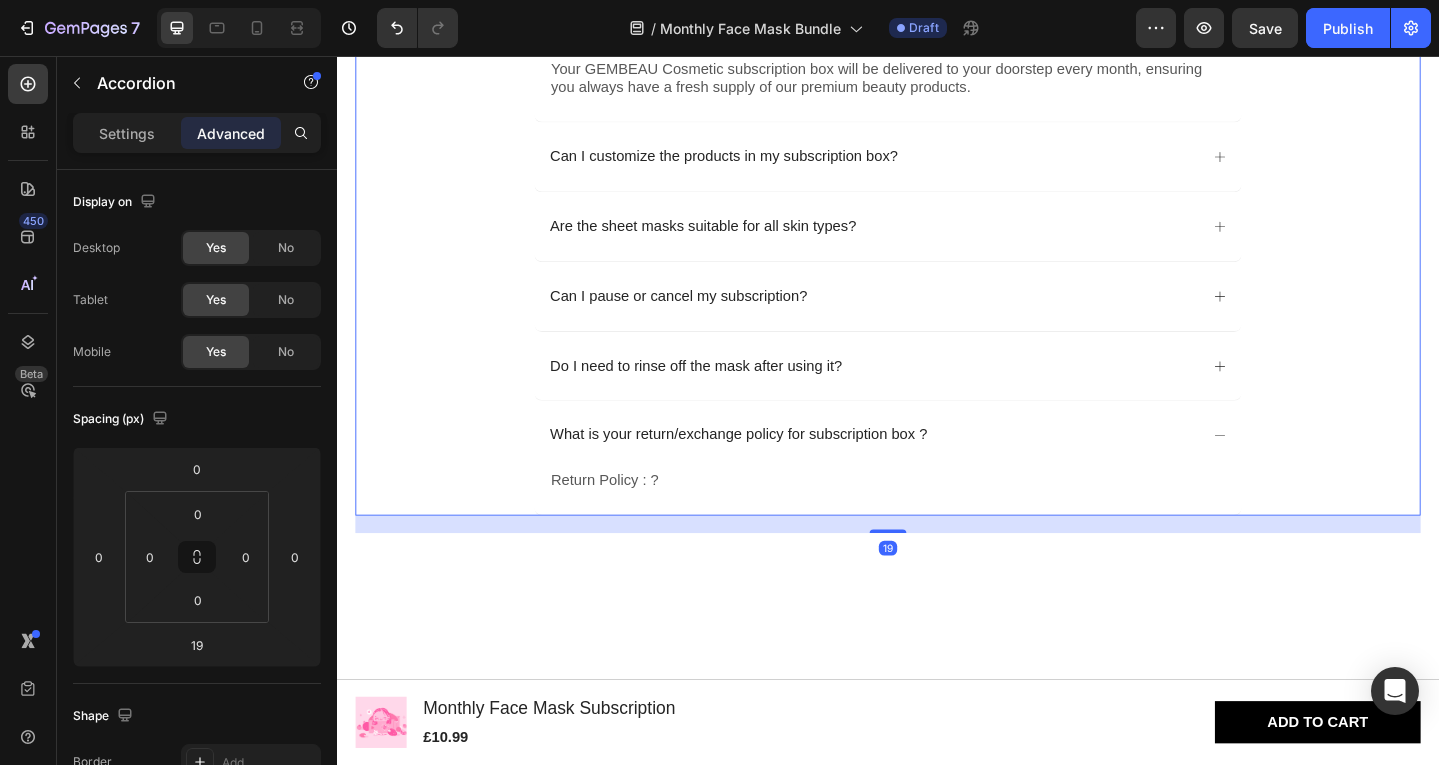 click on "Do I need to rinse off the mask after using it?" at bounding box center (937, 394) 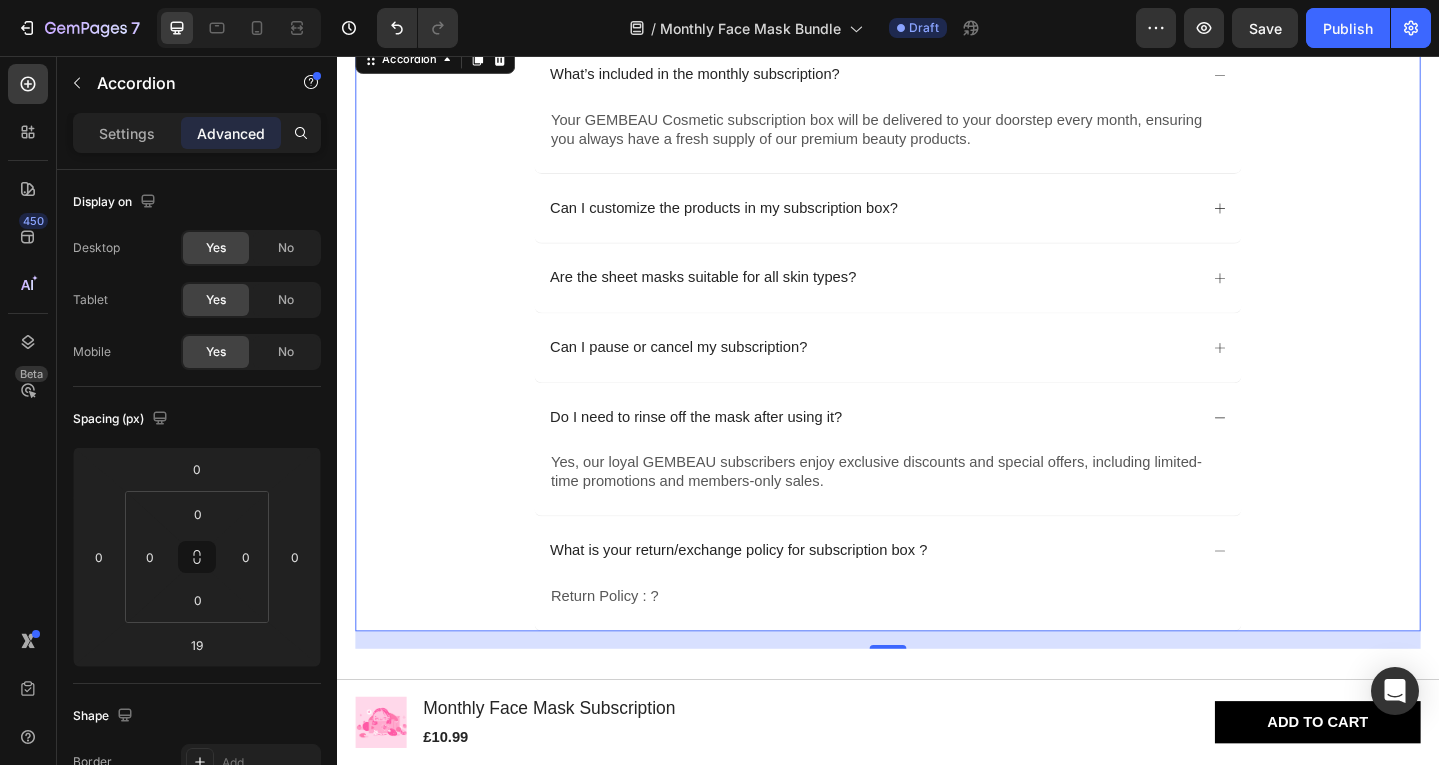 scroll, scrollTop: 3754, scrollLeft: 0, axis: vertical 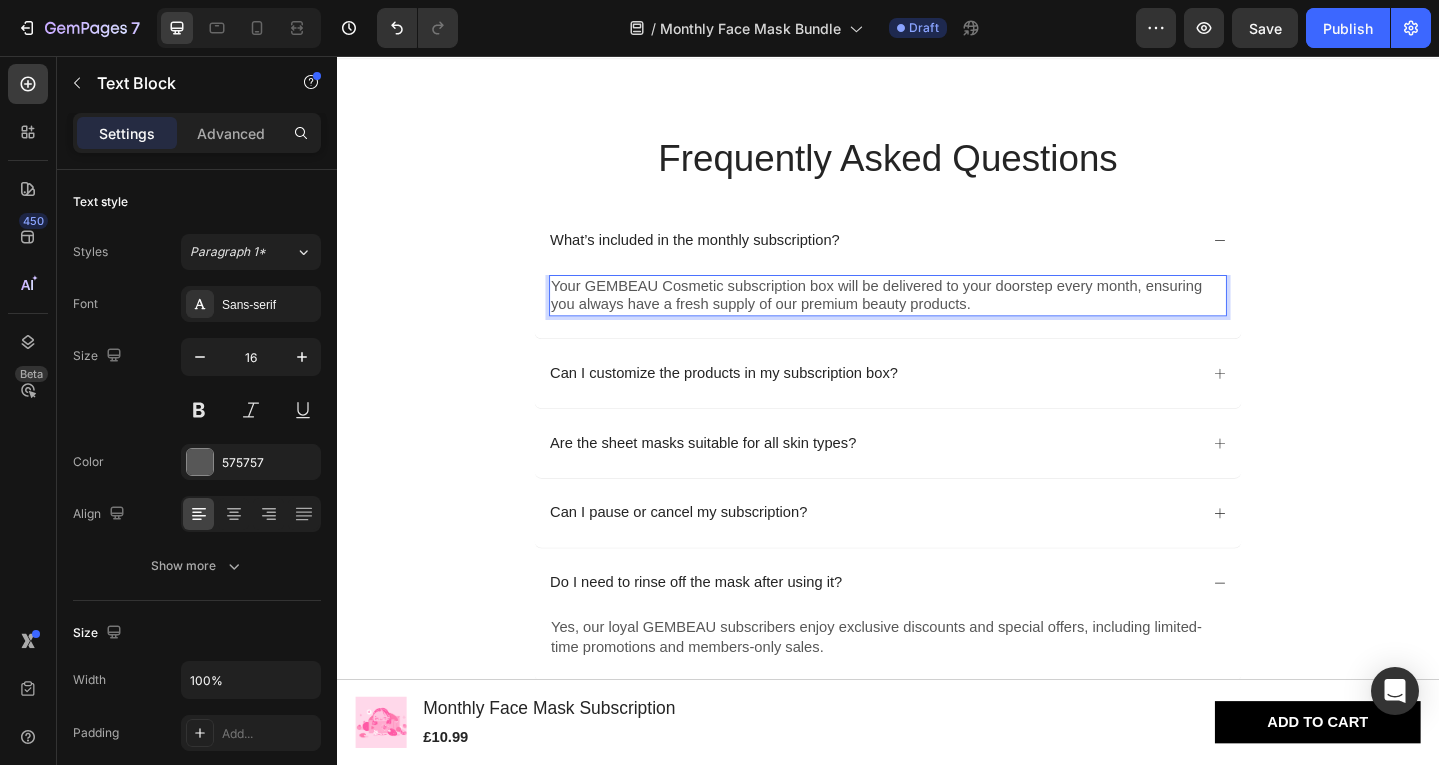 click on "Your GEMBEAU Cosmetic subscription box will be delivered to your doorstep every month, ensuring you always have a fresh supply of our premium beauty products." at bounding box center (937, 318) 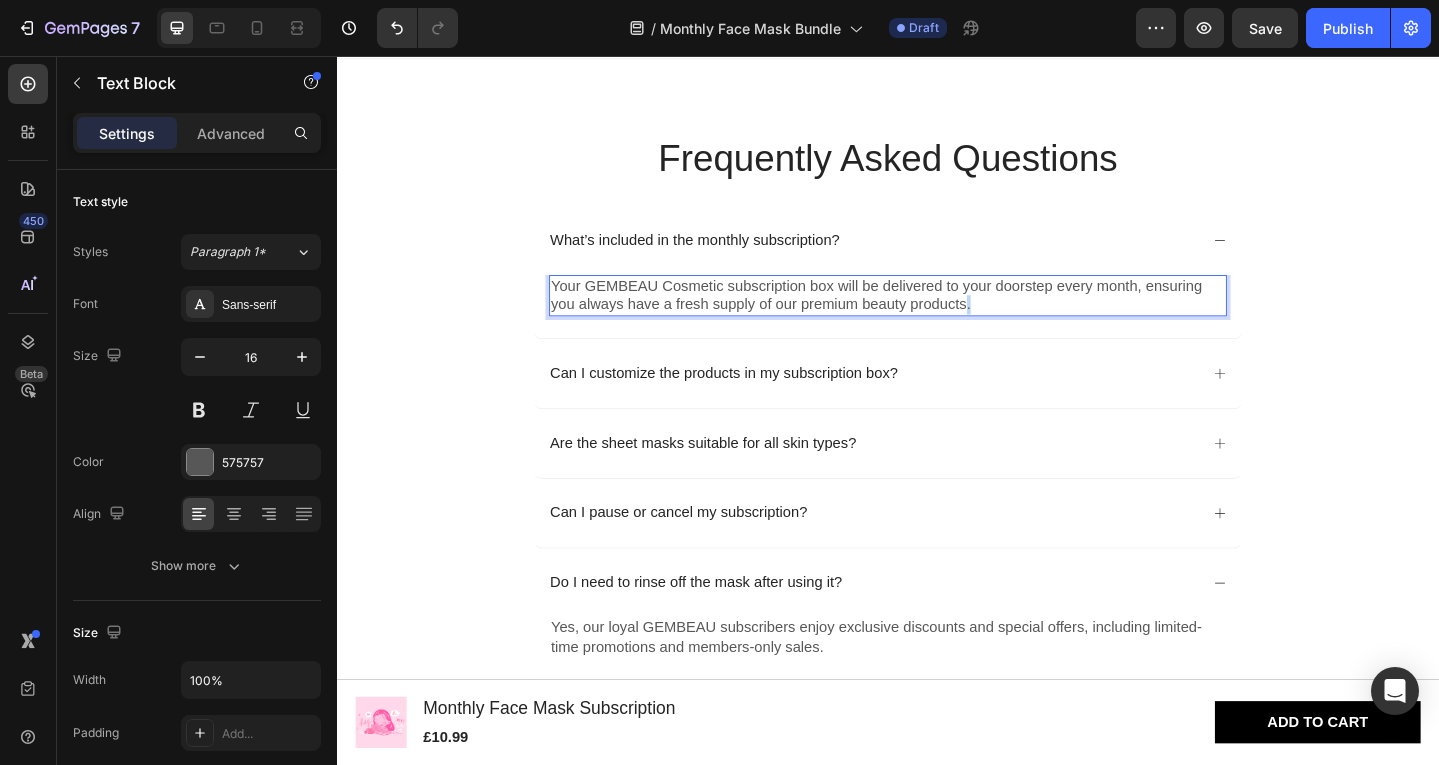 click on "Your GEMBEAU Cosmetic subscription box will be delivered to your doorstep every month, ensuring you always have a fresh supply of our premium beauty products." at bounding box center (937, 318) 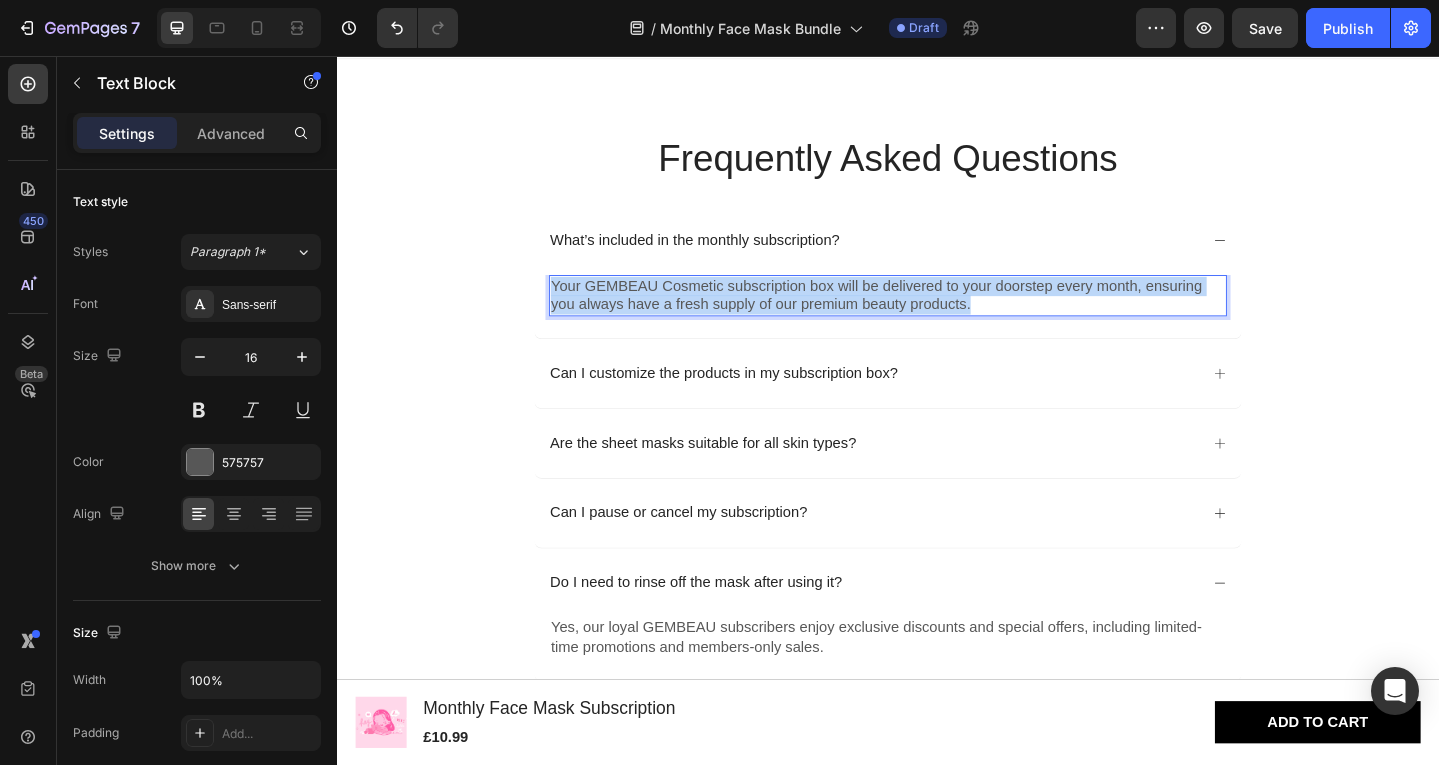 click on "Your GEMBEAU Cosmetic subscription box will be delivered to your doorstep every month, ensuring you always have a fresh supply of our premium beauty products." at bounding box center [937, 318] 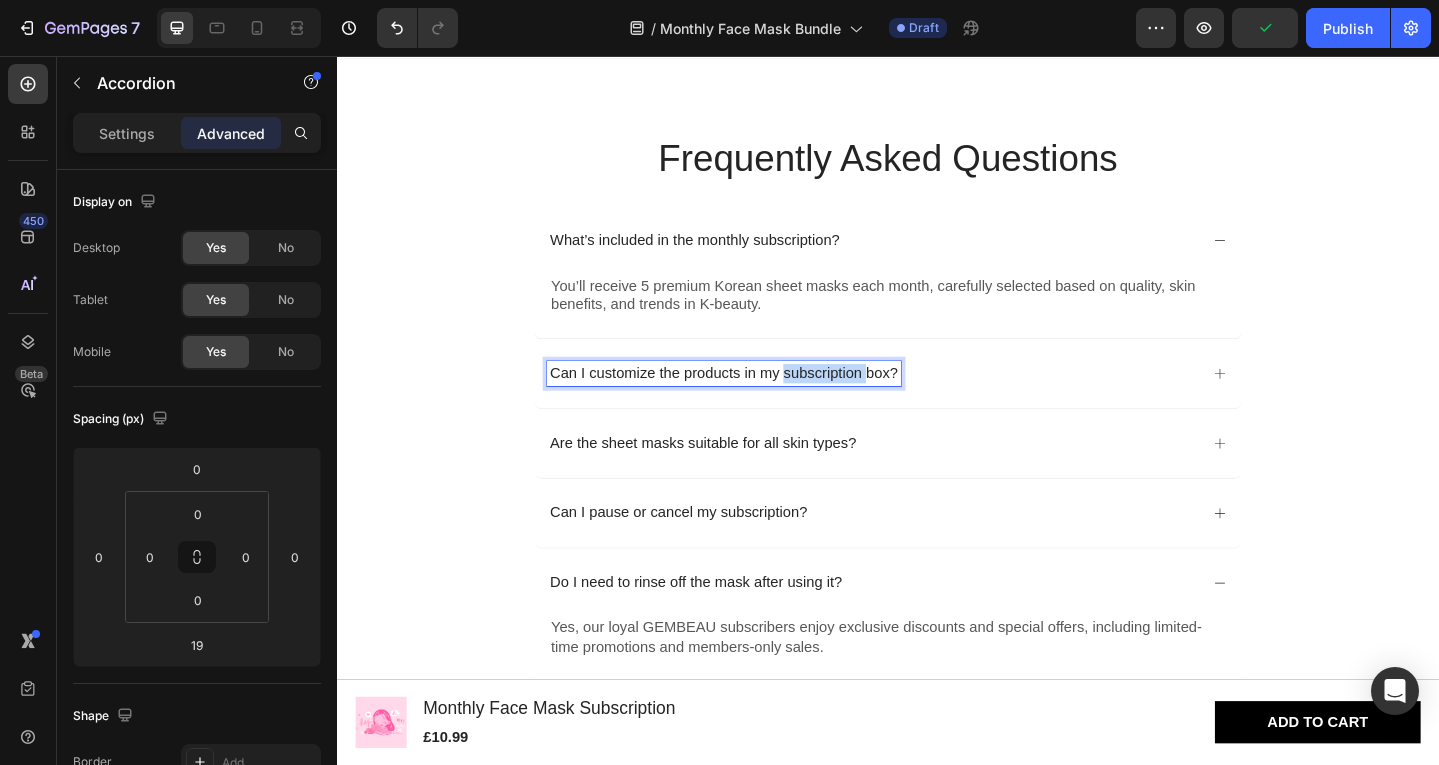 click on "Can I customize the products in my subscription box?" at bounding box center [758, 402] 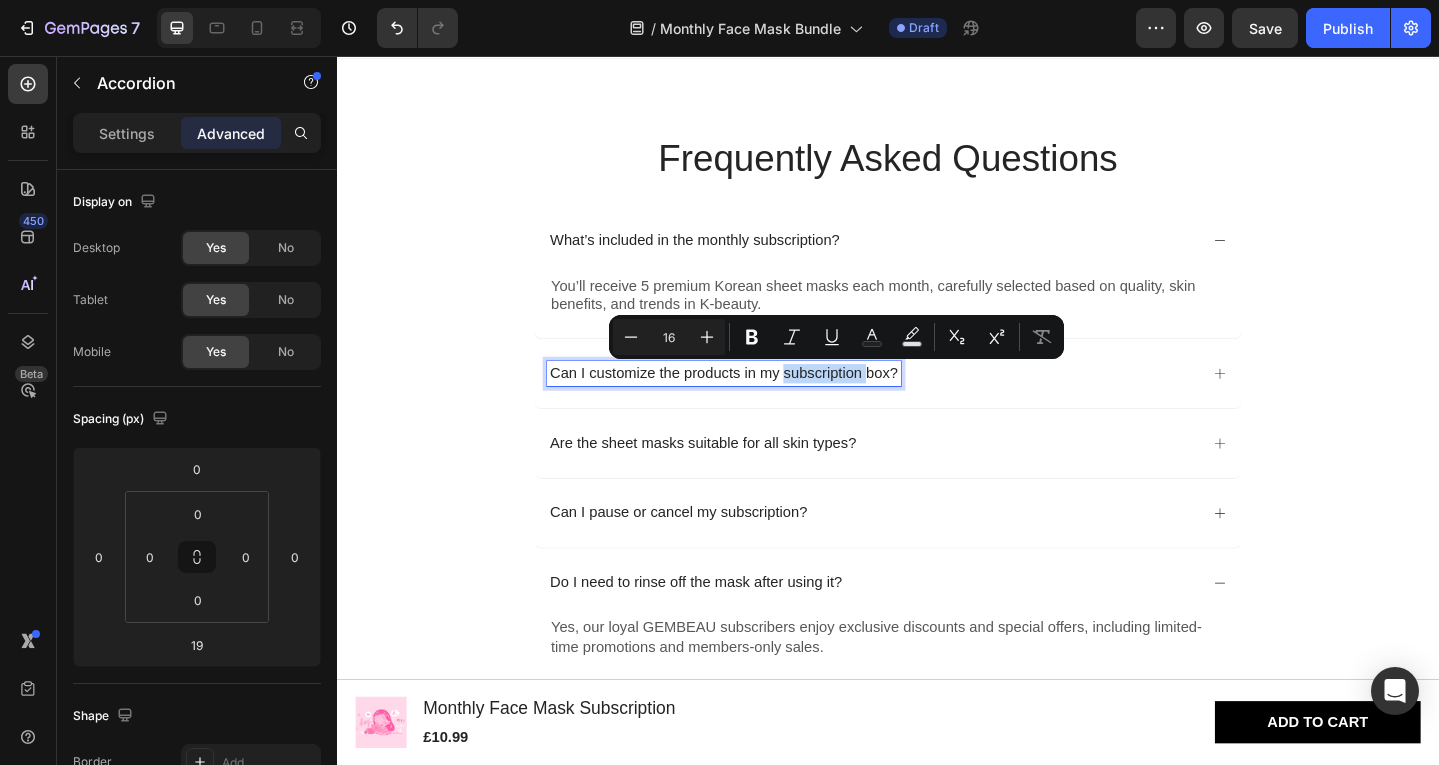 click on "Can I customize the products in my subscription box?" at bounding box center (920, 402) 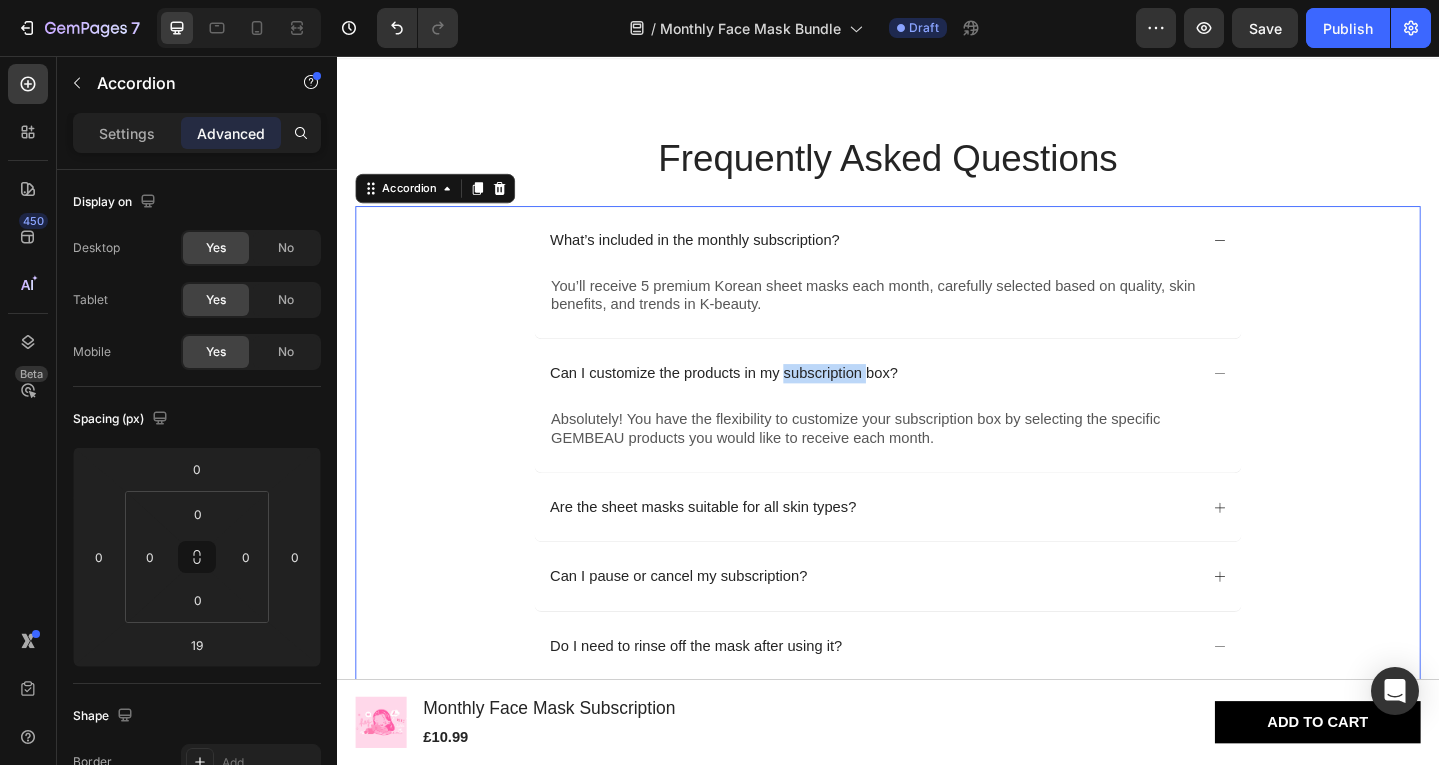 click on "Can I customize the products in my subscription box?" at bounding box center [920, 402] 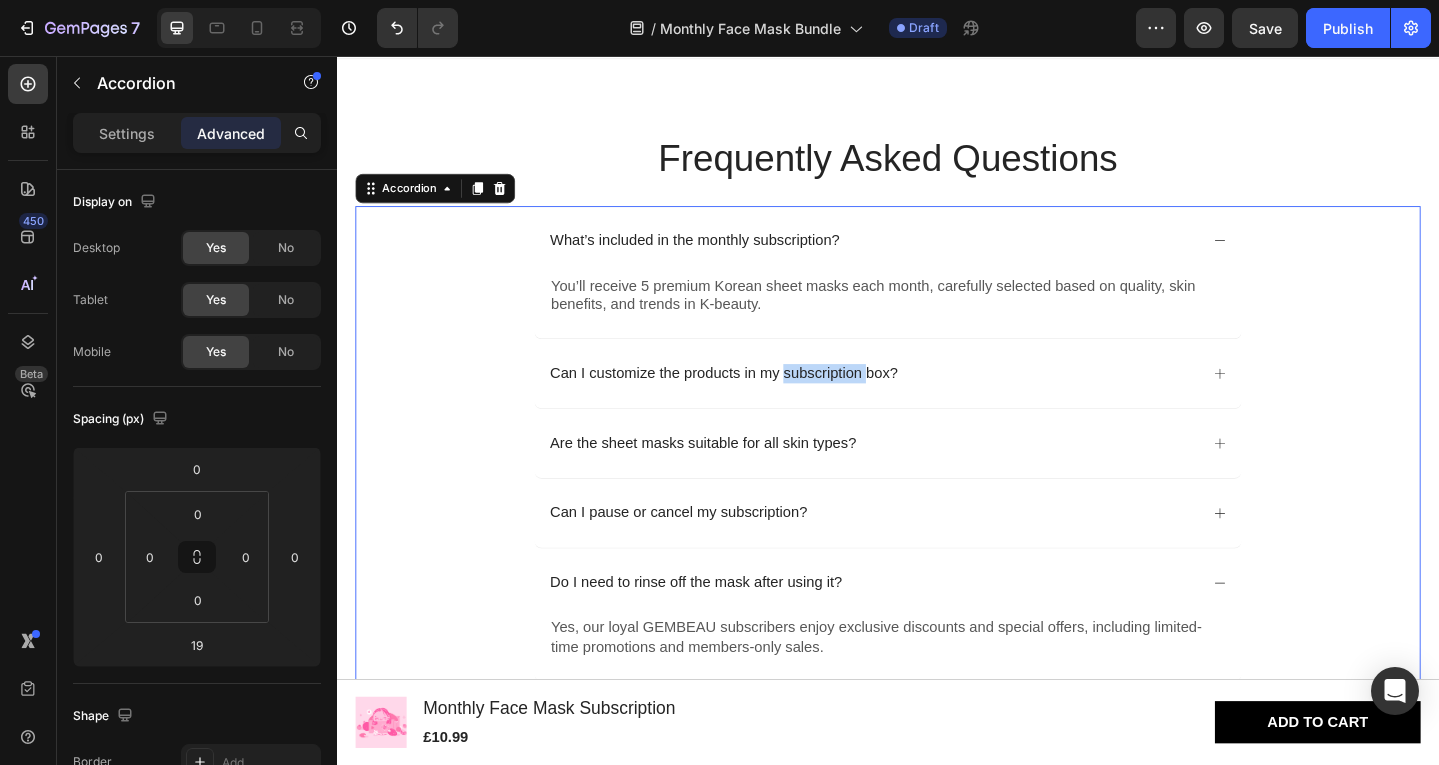 click on "Can I customize the products in my subscription box?" at bounding box center (920, 402) 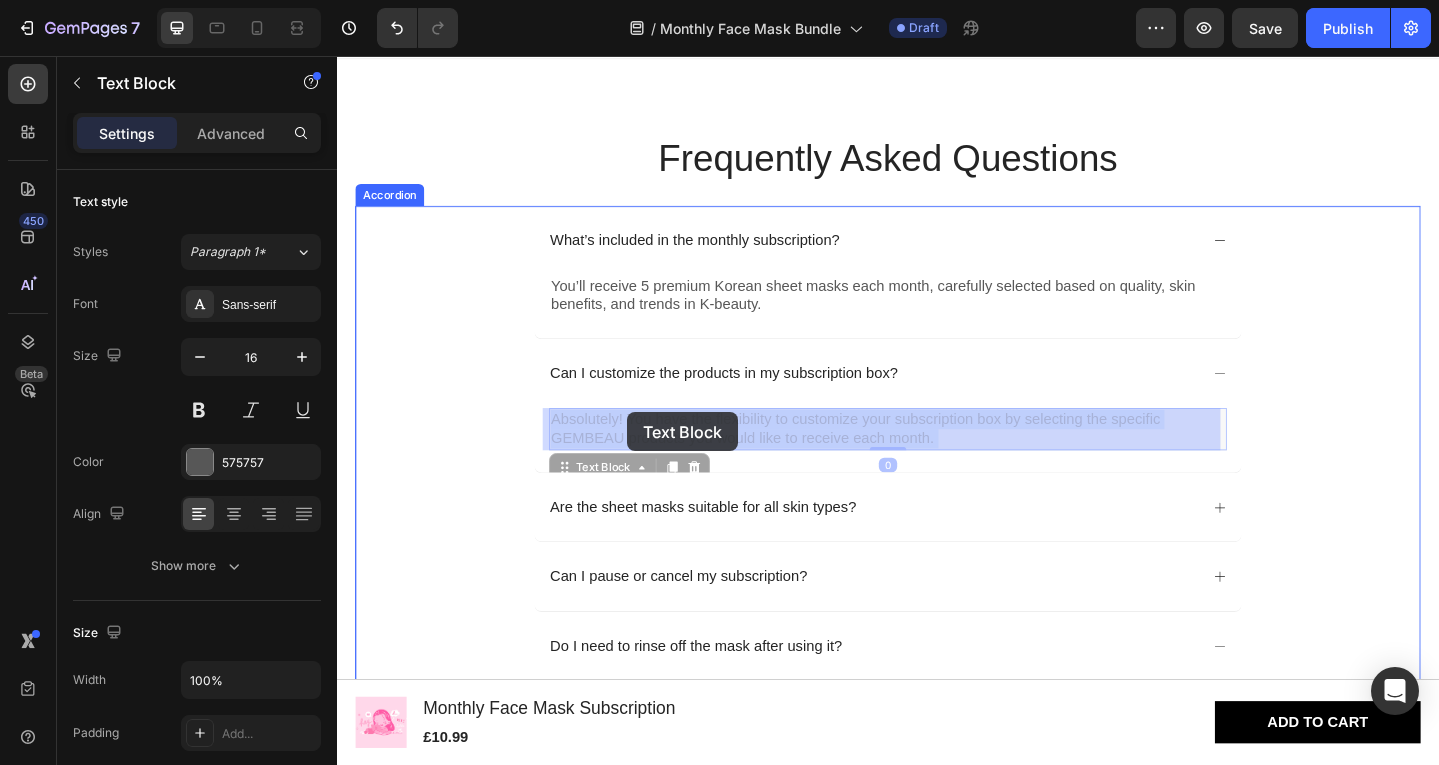 drag, startPoint x: 1031, startPoint y: 470, endPoint x: 653, endPoint y: 444, distance: 378.89313 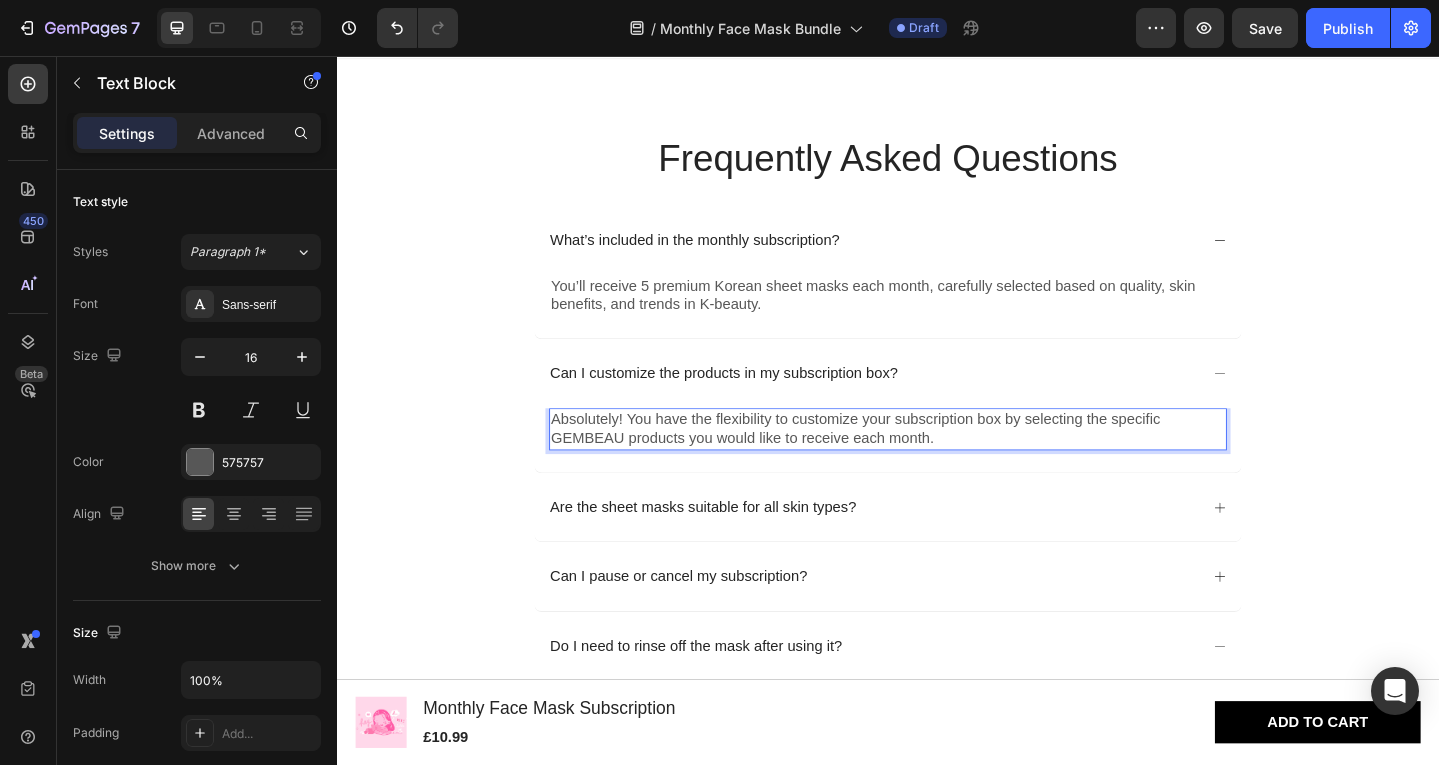 click on "Absolutely! You have the flexibility to customize your subscription box by selecting the specific GEMBEAU products you would like to receive each month." at bounding box center [937, 463] 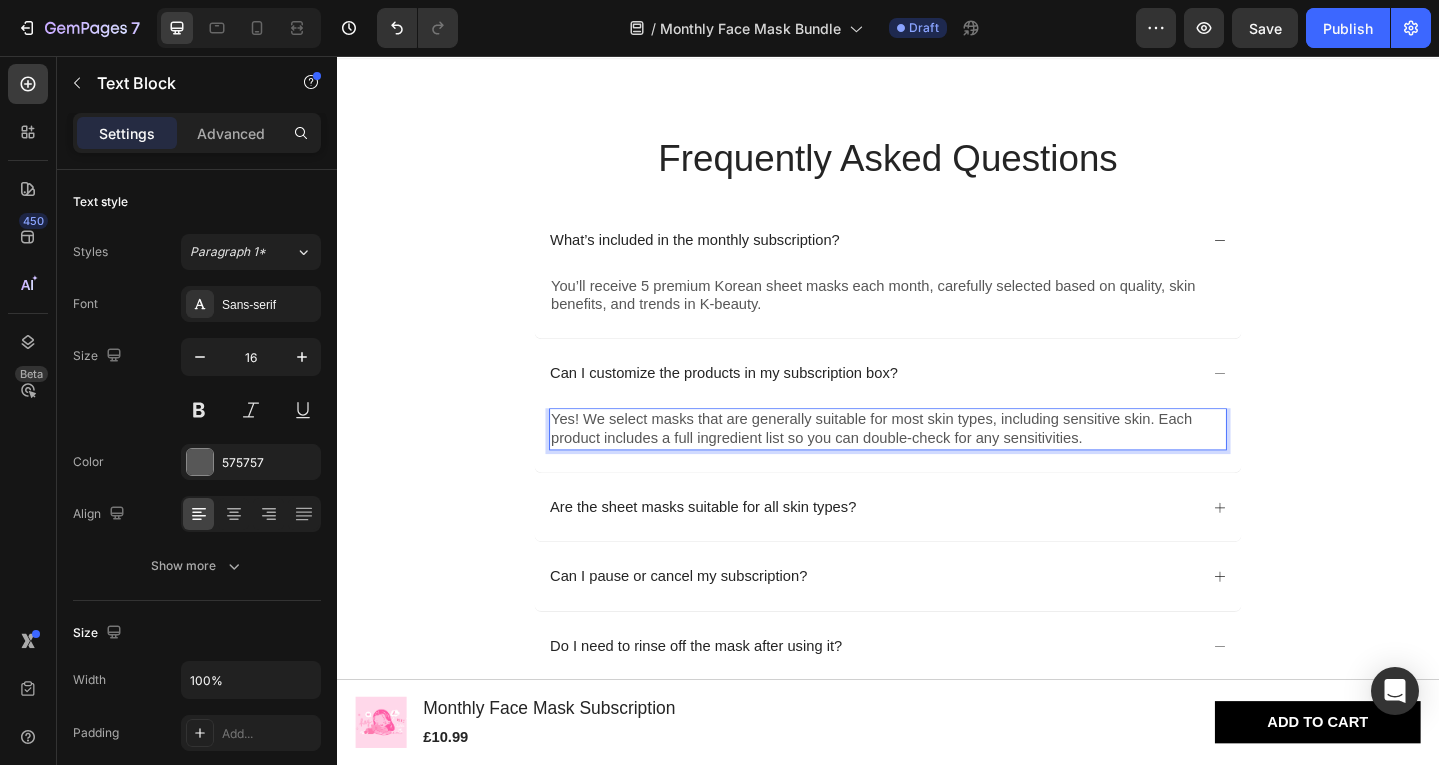click on "Yes! We select masks that are generally suitable for most skin types, including sensitive skin. Each product includes a full ingredient list so you can double-check for any sensitivities." at bounding box center [937, 463] 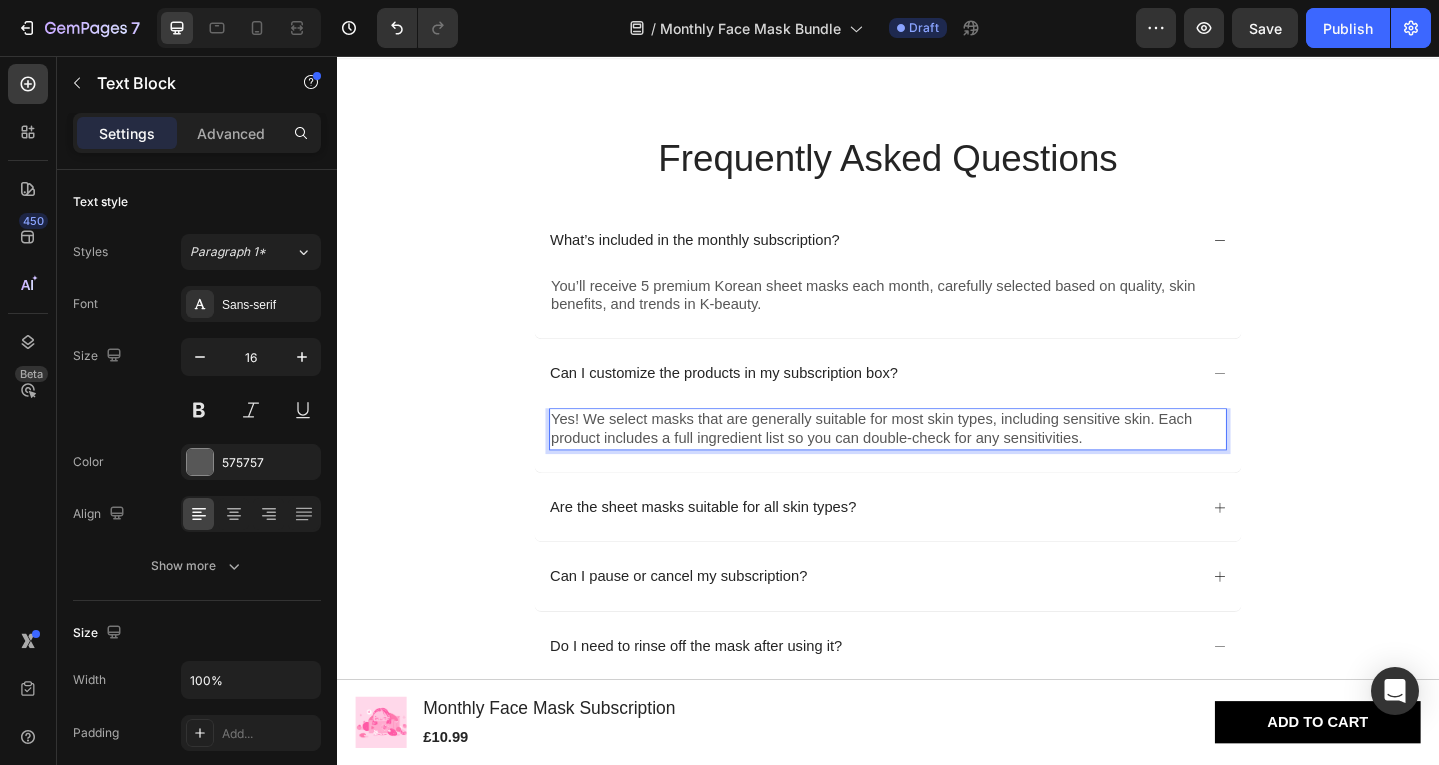 click on "Yes! We select masks that are generally suitable for most skin types, including sensitive skin. Each product includes a full ingredient list so you can double-check for any sensitivities." at bounding box center (937, 463) 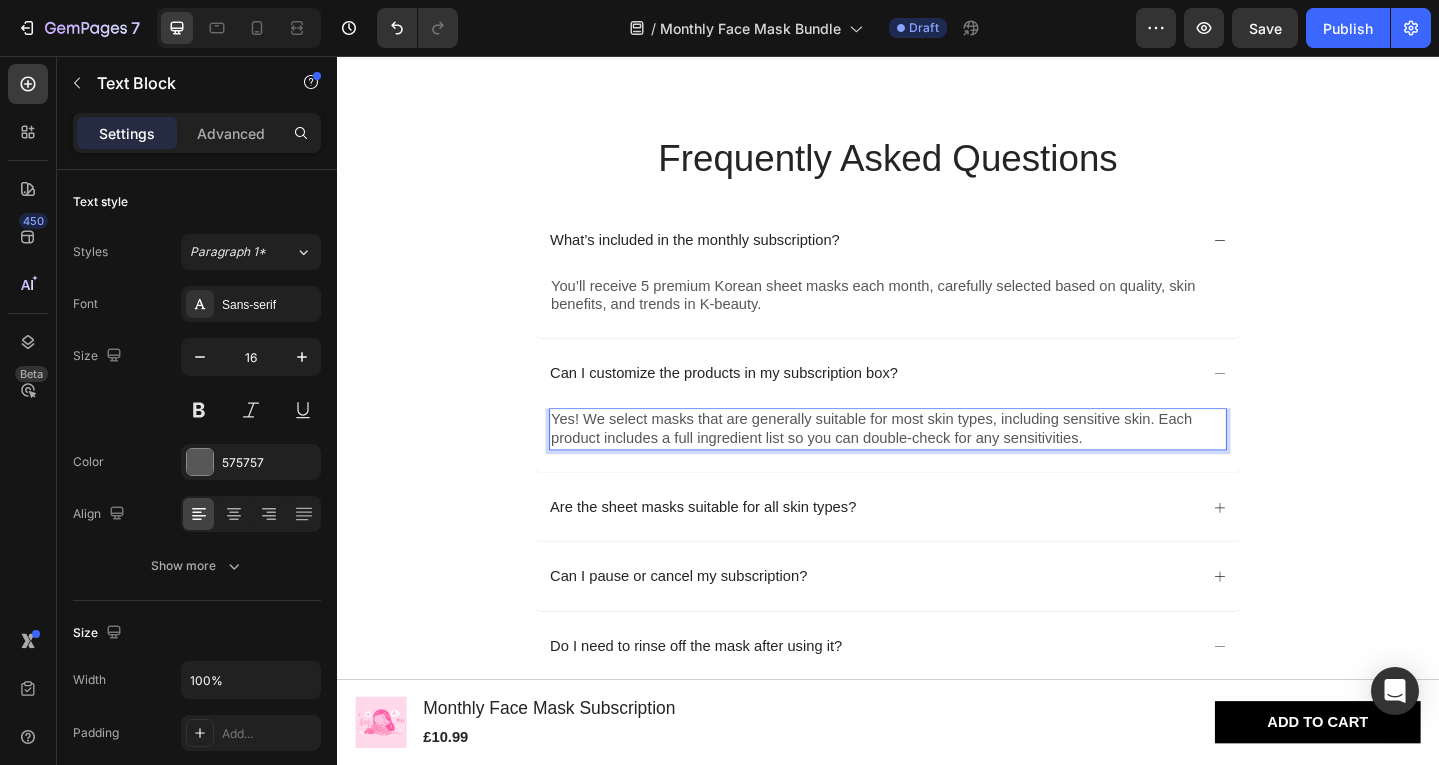 click on "Yes! We select masks that are generally suitable for most skin types, including sensitive skin. Each product includes a full ingredient list so you can double-check for any sensitivities." at bounding box center [937, 463] 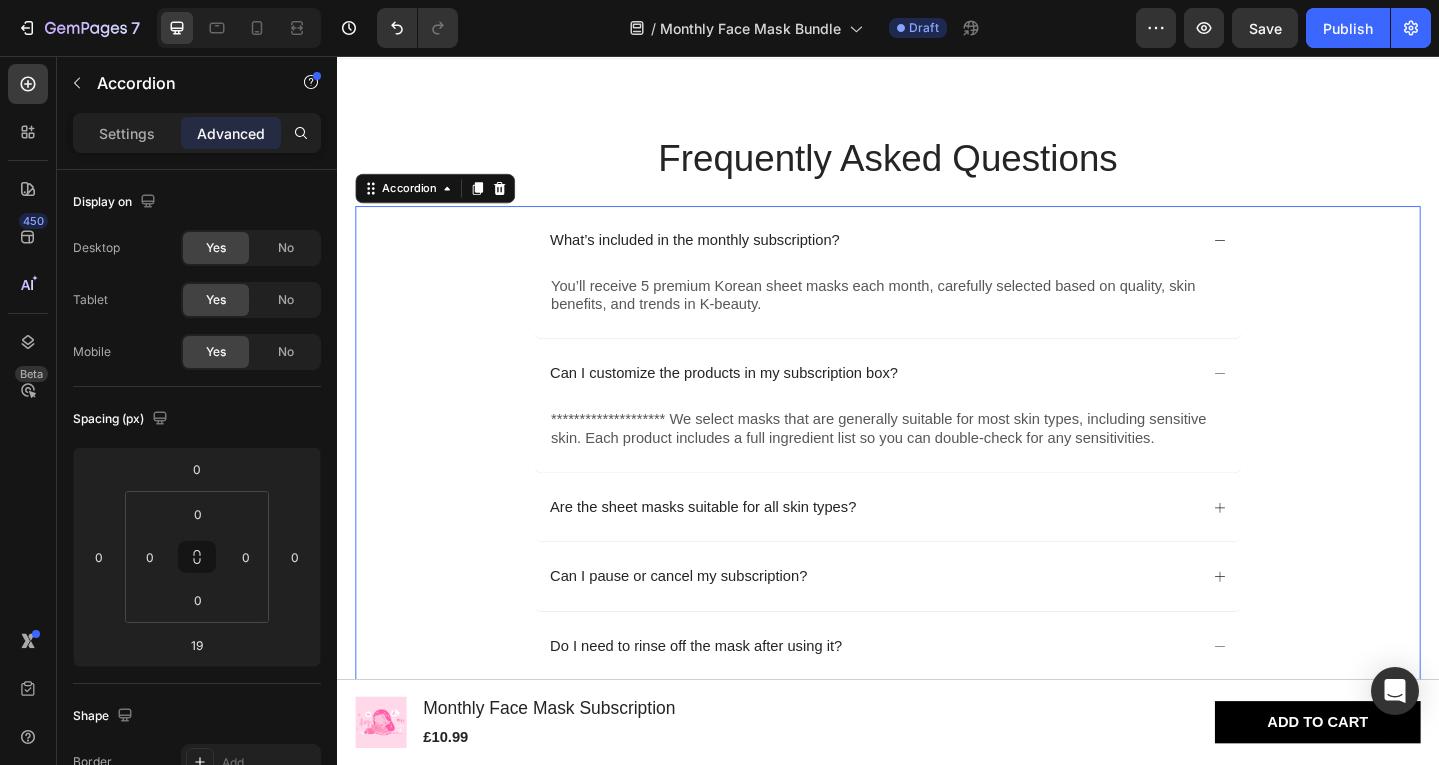click on "Are the sheet masks suitable for all skin types?" at bounding box center (920, 548) 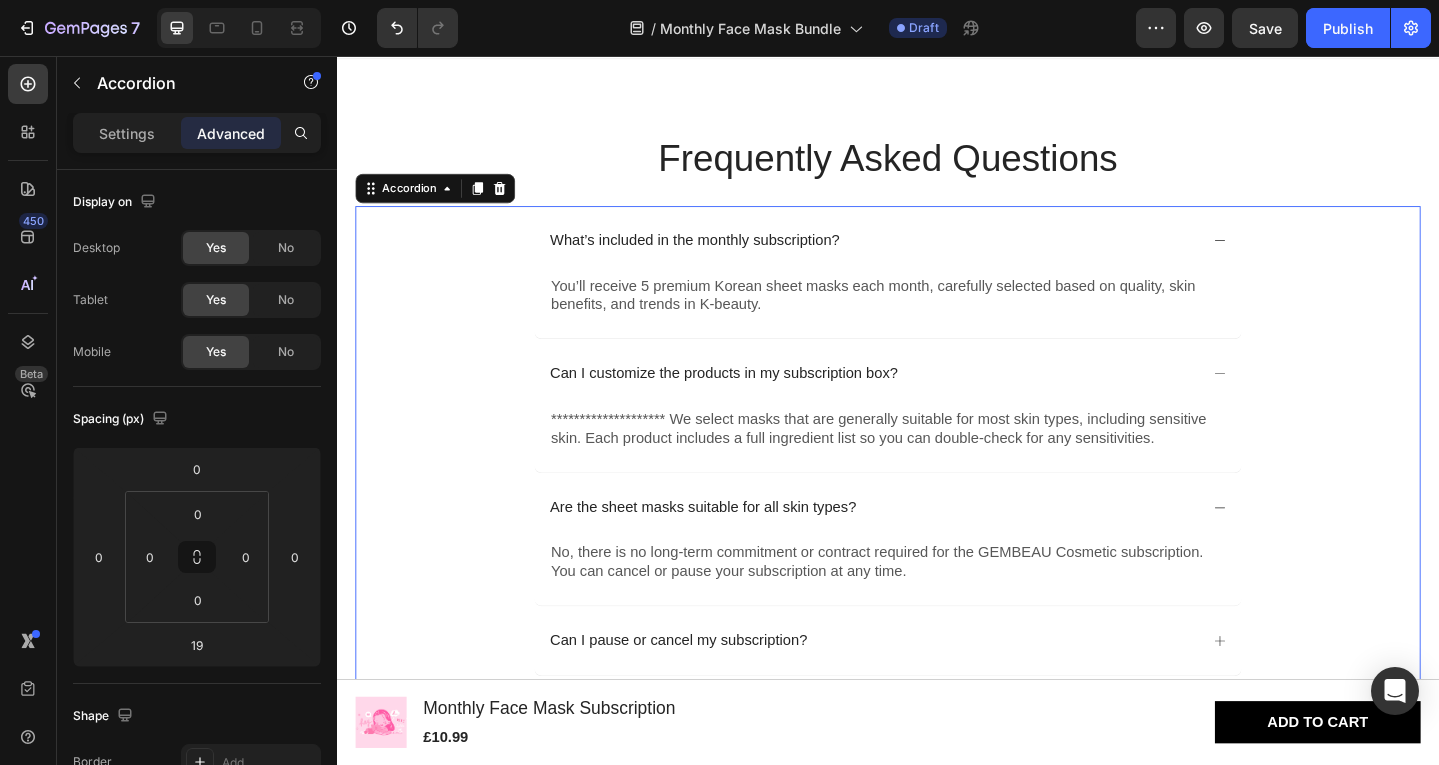 click on "Are the sheet masks suitable for all skin types?" at bounding box center [920, 548] 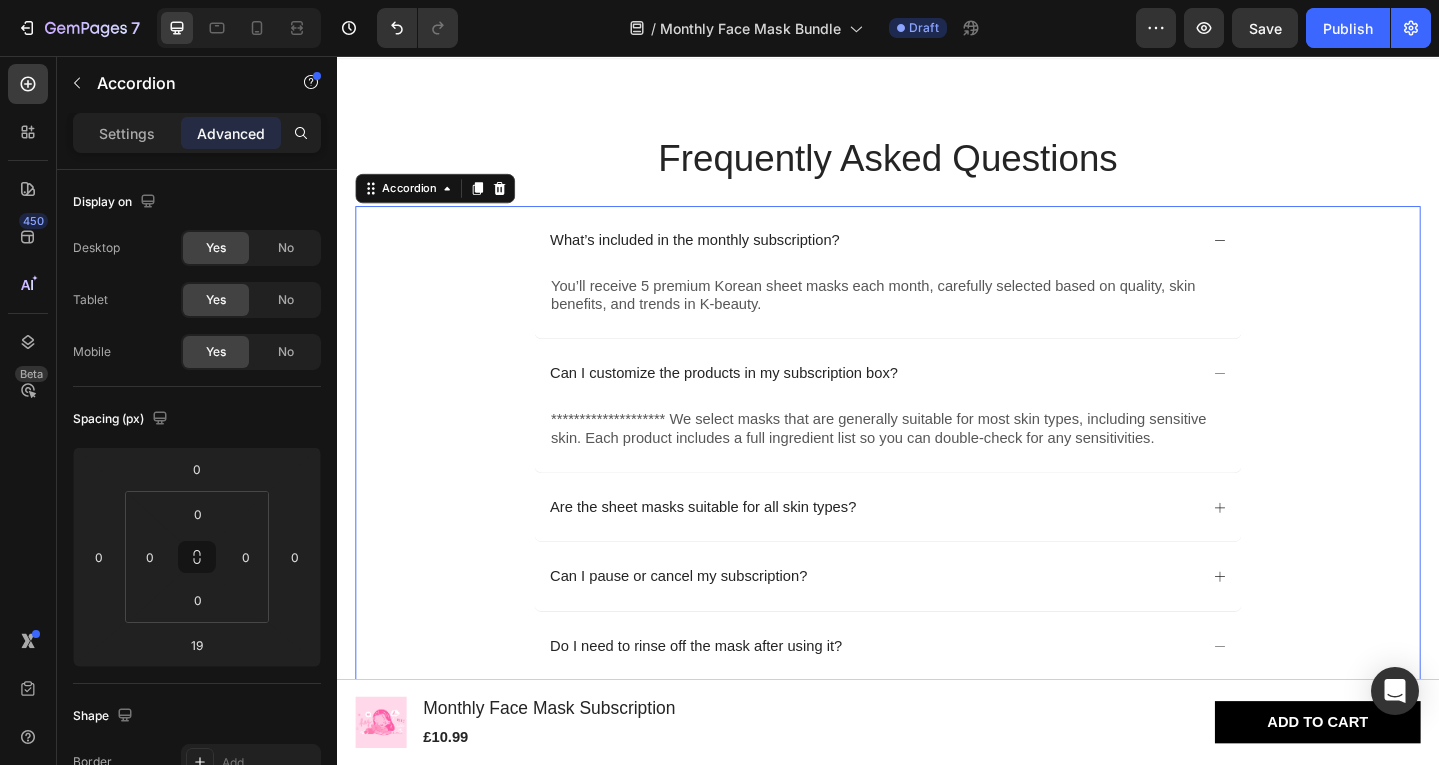 click on "Are the sheet masks suitable for all skin types?" at bounding box center (920, 548) 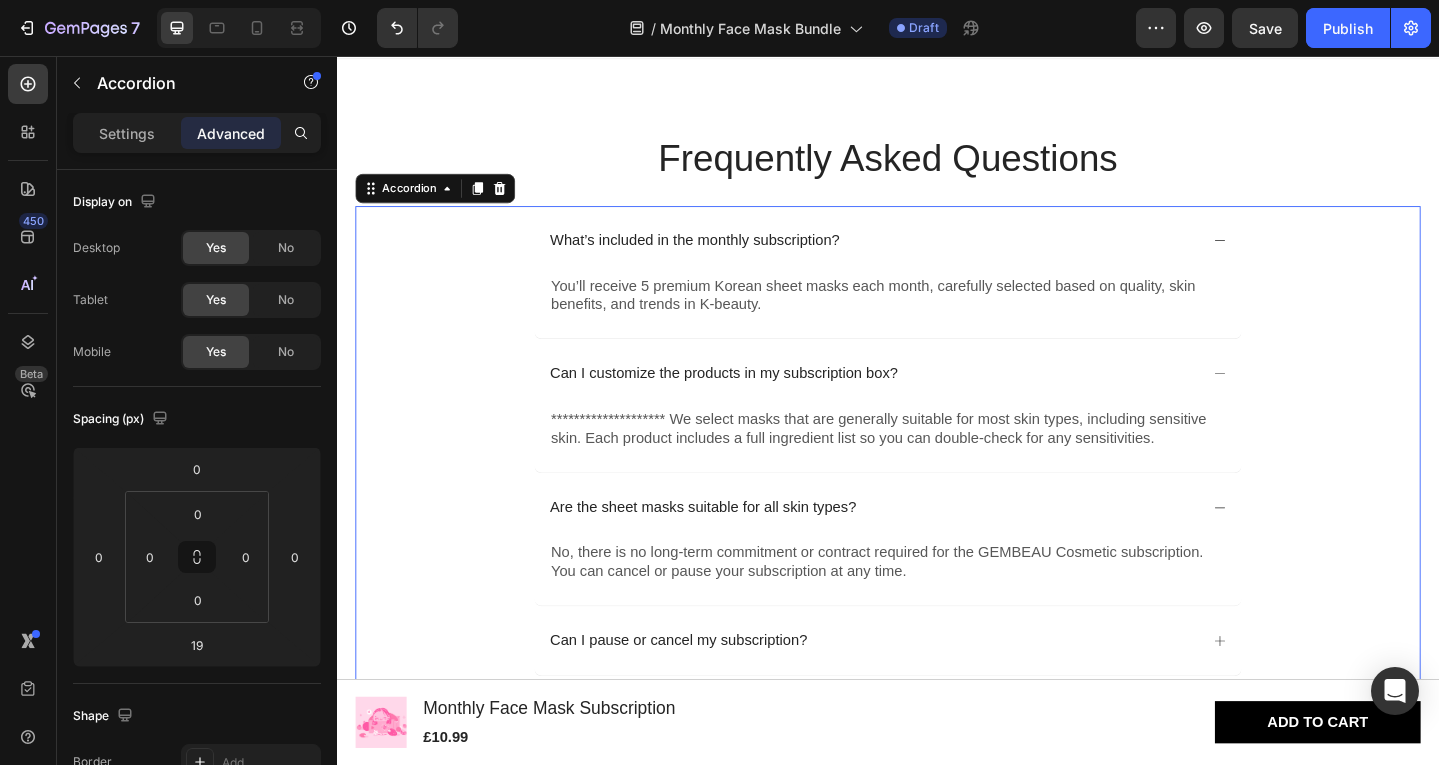 click on "Are the sheet masks suitable for all skin types?" at bounding box center [920, 548] 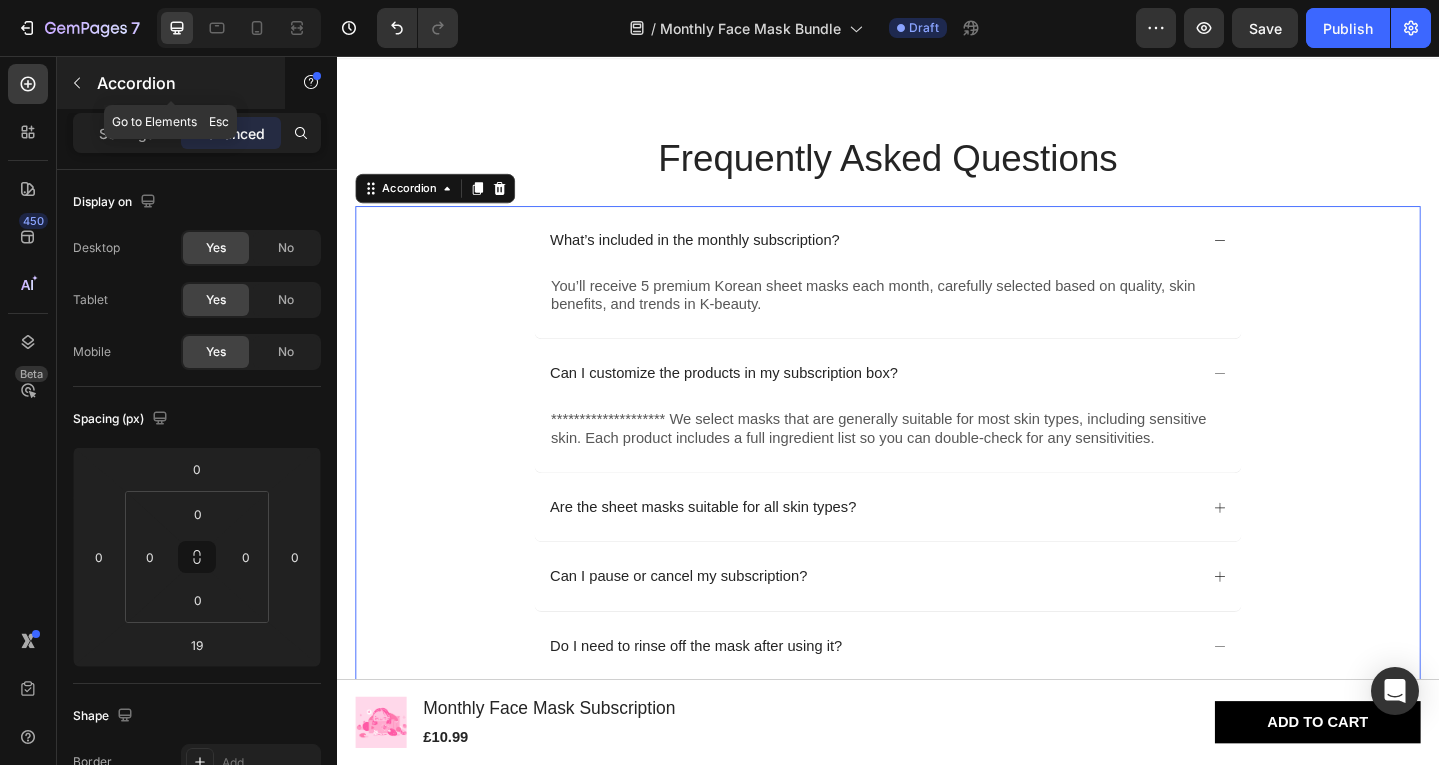 click at bounding box center (77, 83) 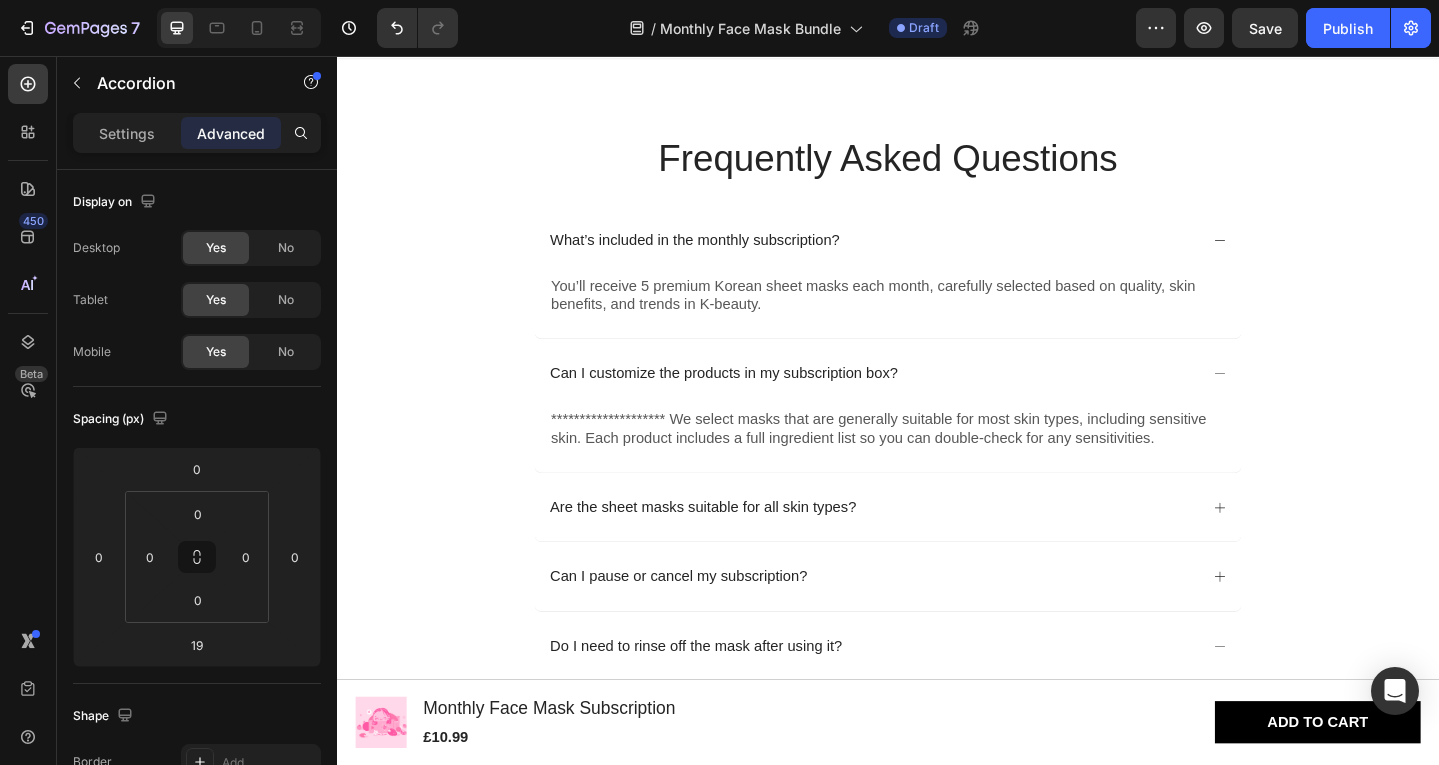 click on "Are the sheet masks suitable for all skin types?" at bounding box center (920, 548) 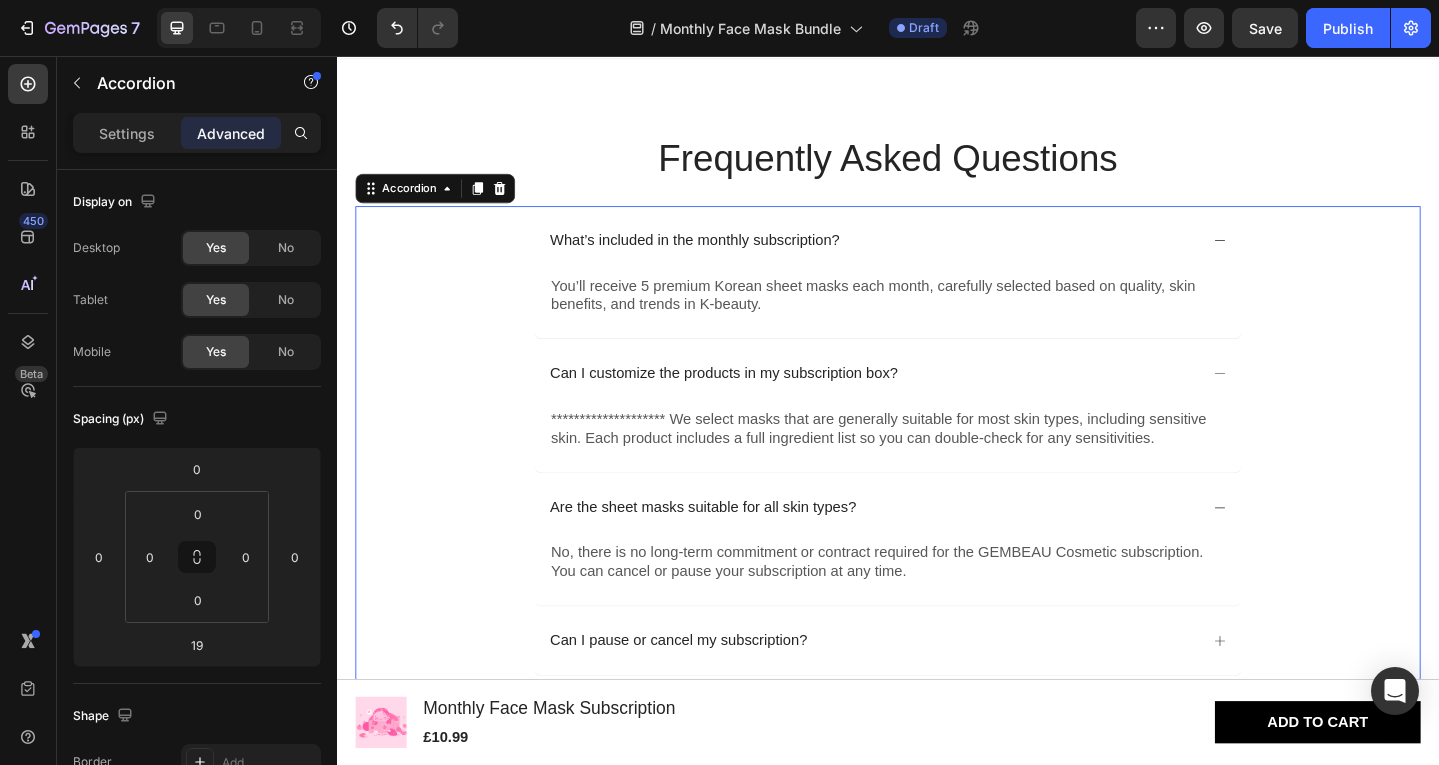 click on "Are the sheet masks suitable for all skin types?" at bounding box center [920, 548] 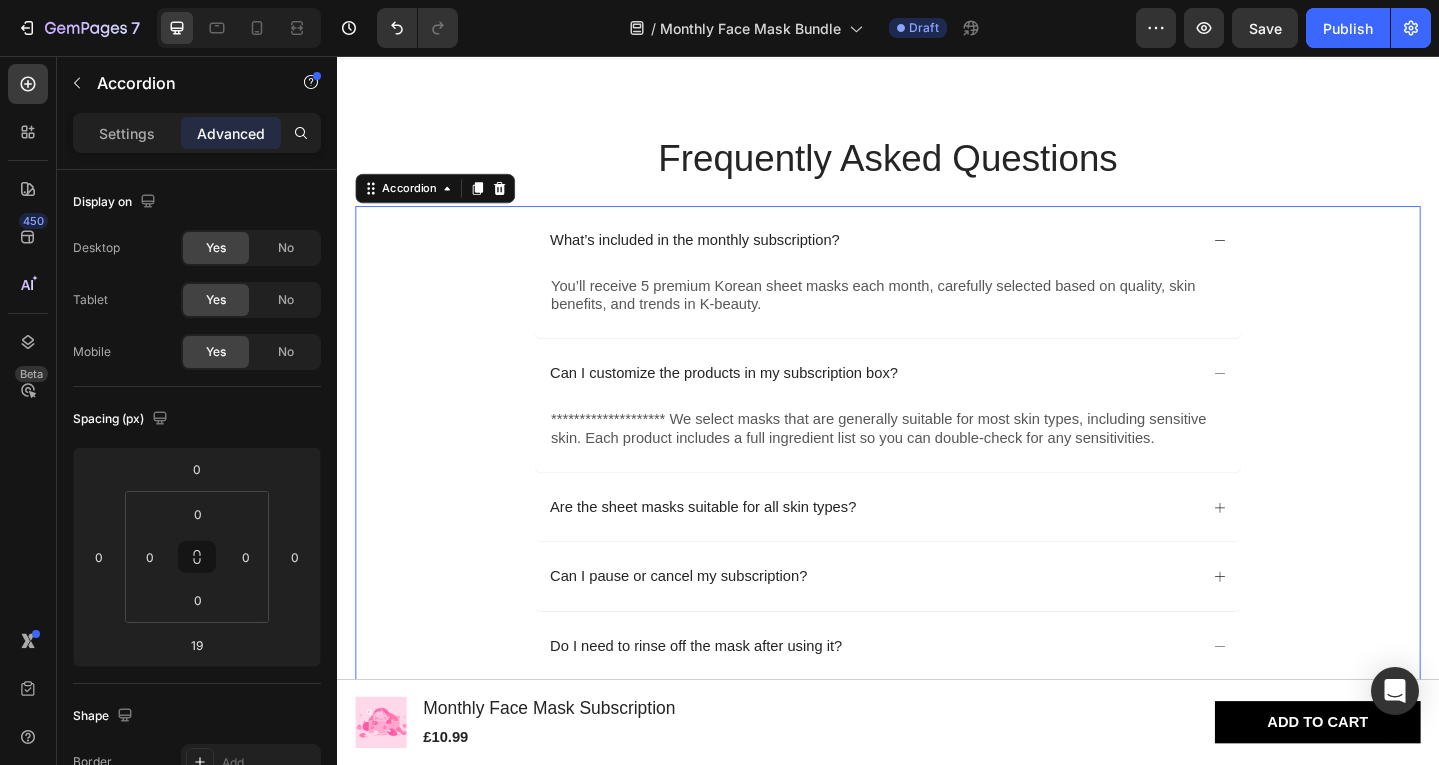 click on "Are the sheet masks suitable for all skin types?" at bounding box center (920, 548) 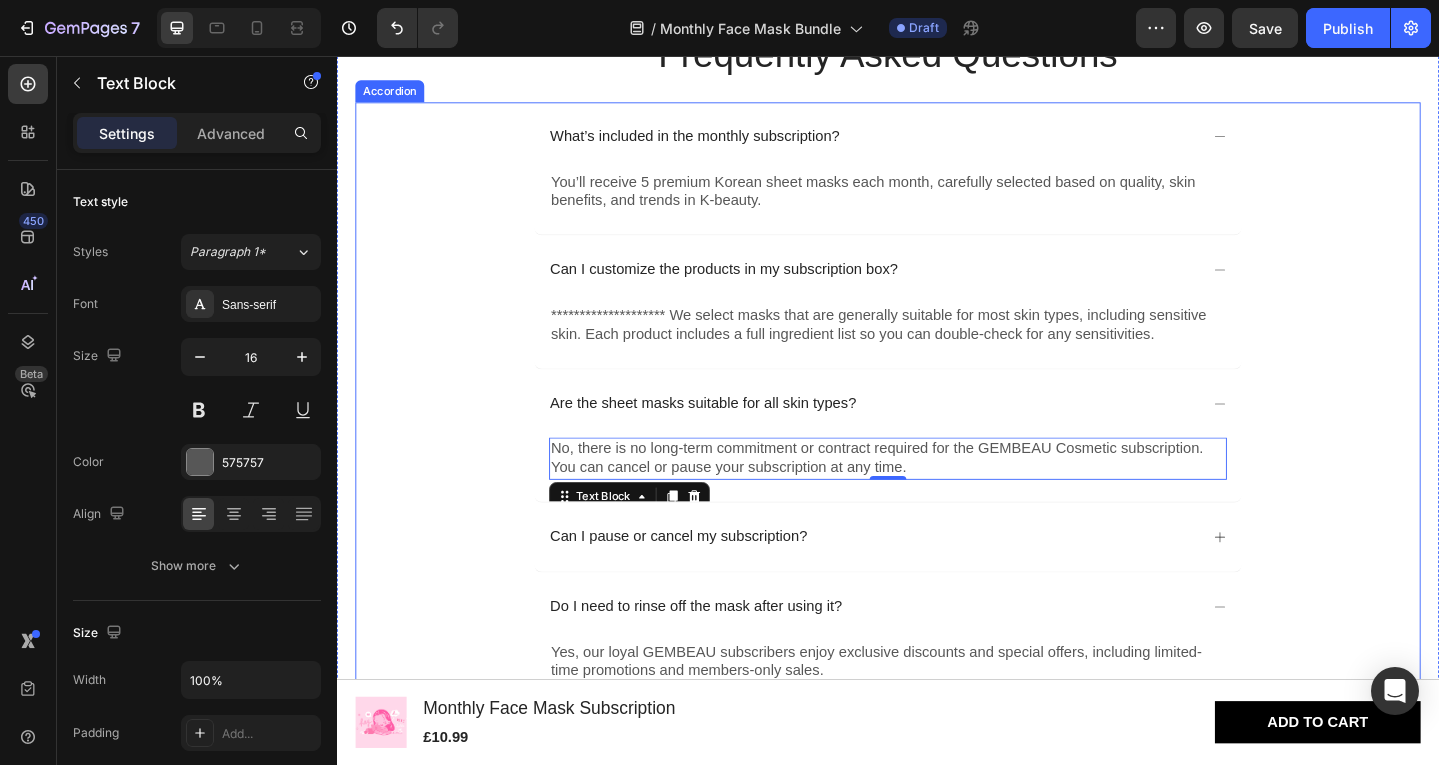 scroll, scrollTop: 3870, scrollLeft: 0, axis: vertical 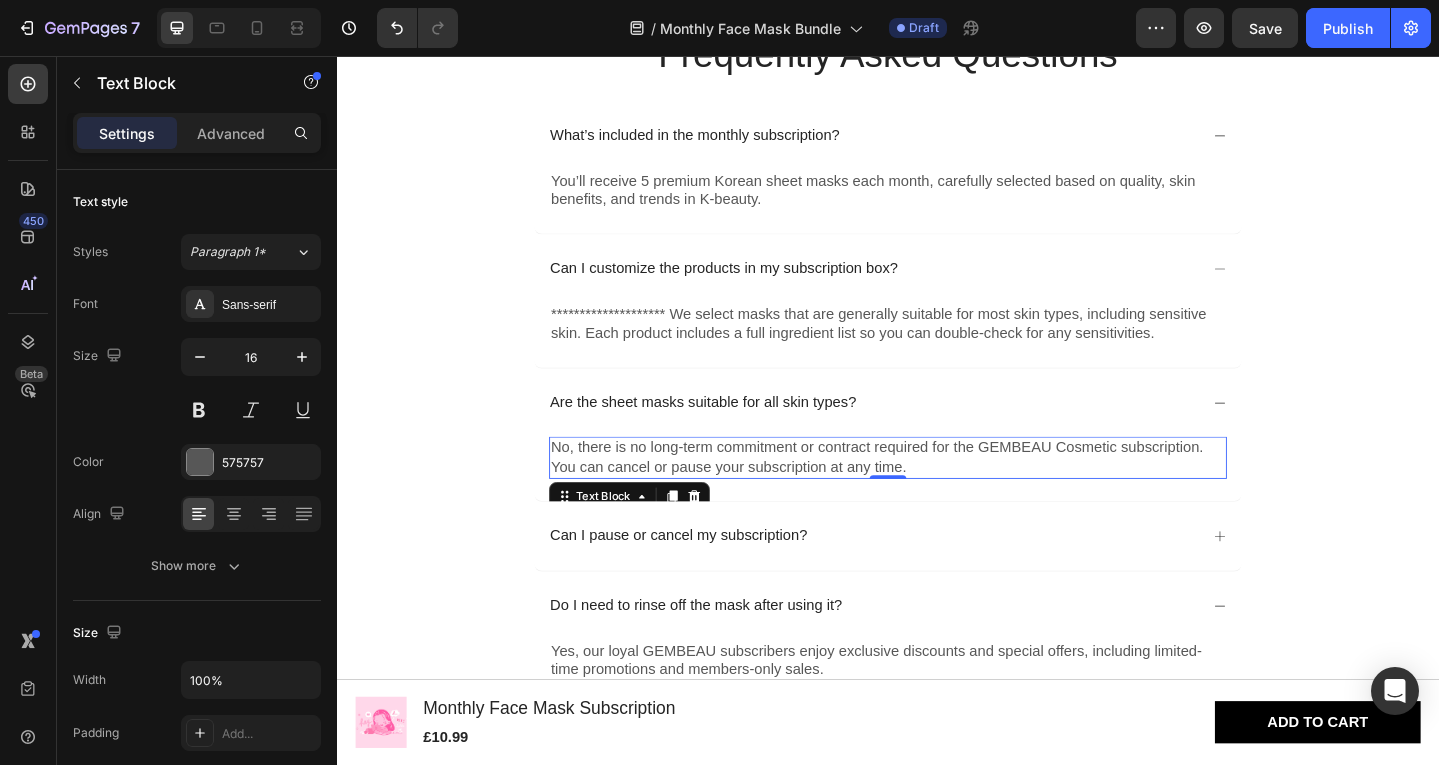 click on "No, there is no long-term commitment or contract required for the GEMBEAU Cosmetic subscription. You can cancel or pause your subscription at any time." at bounding box center [937, 494] 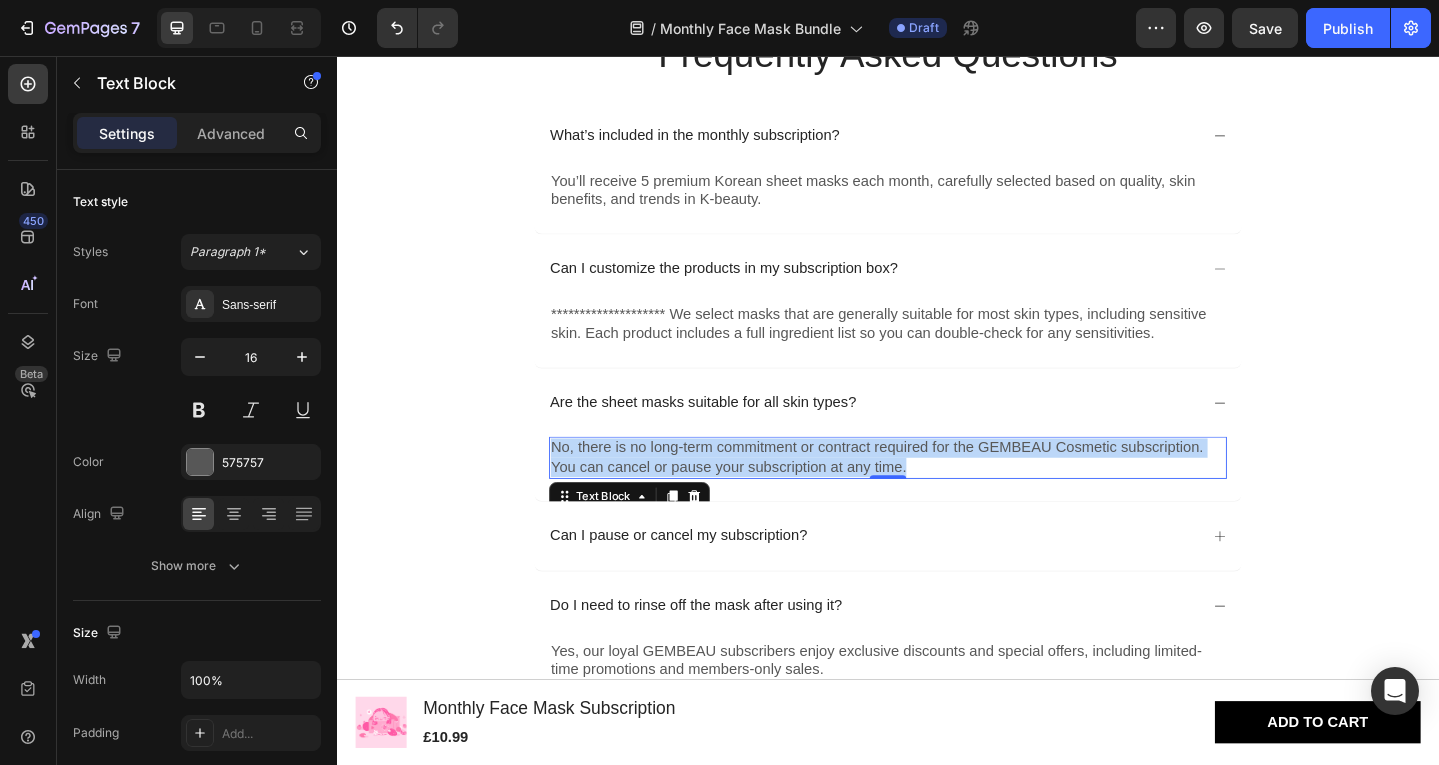 drag, startPoint x: 966, startPoint y: 506, endPoint x: 565, endPoint y: 474, distance: 402.27478 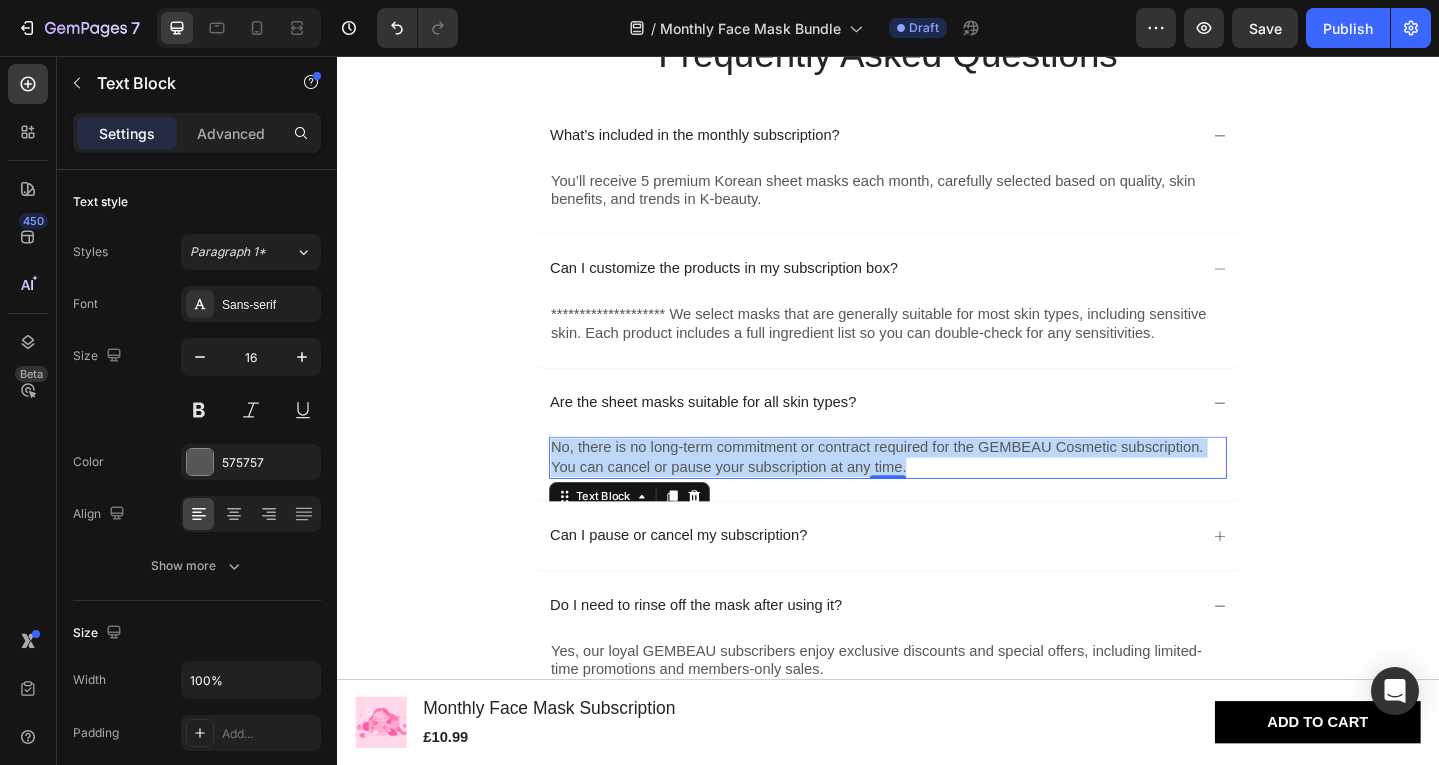 click on "No, there is no long-term commitment or contract required for the GEMBEAU Cosmetic subscription. You can cancel or pause your subscription at any time." at bounding box center [937, 494] 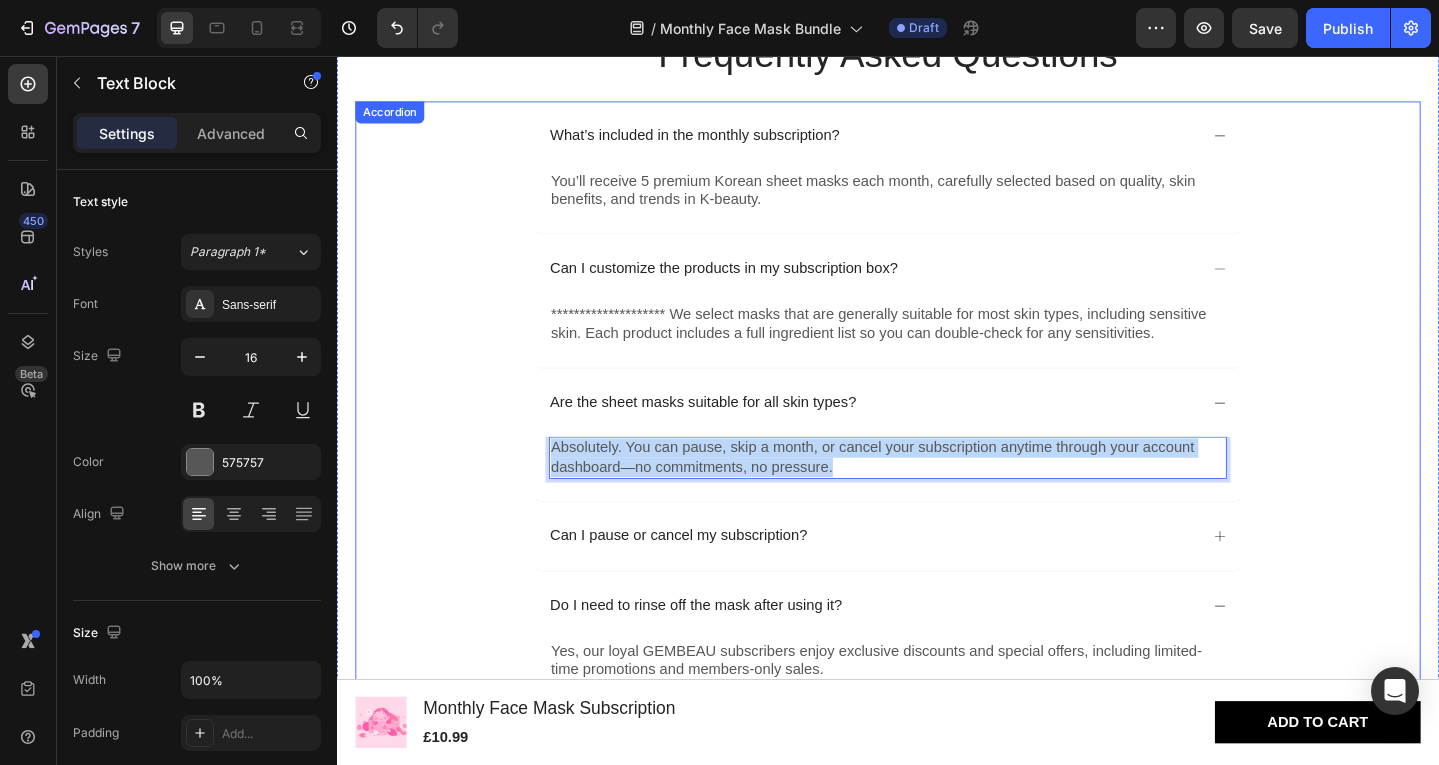 drag, startPoint x: 904, startPoint y: 499, endPoint x: 559, endPoint y: 474, distance: 345.9046 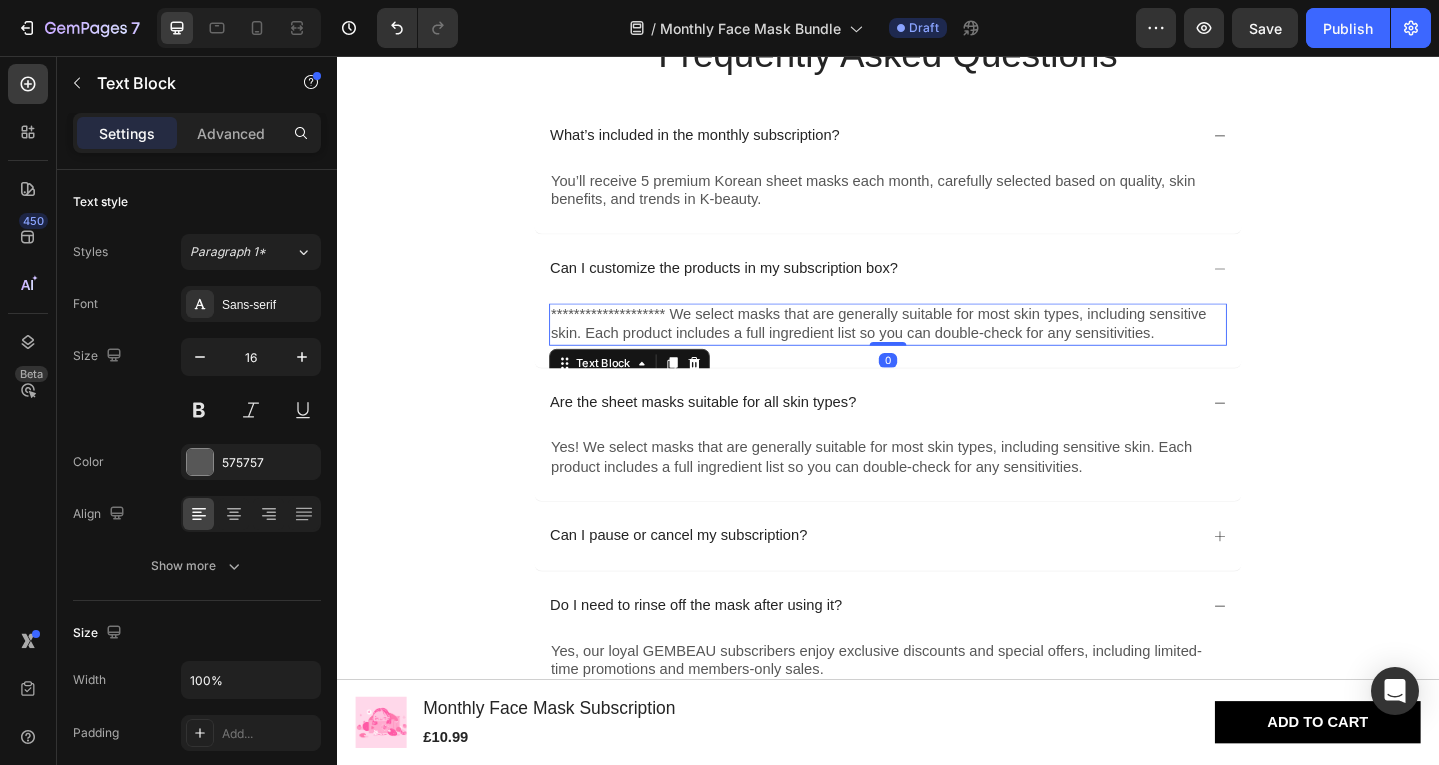 scroll, scrollTop: 533, scrollLeft: 0, axis: vertical 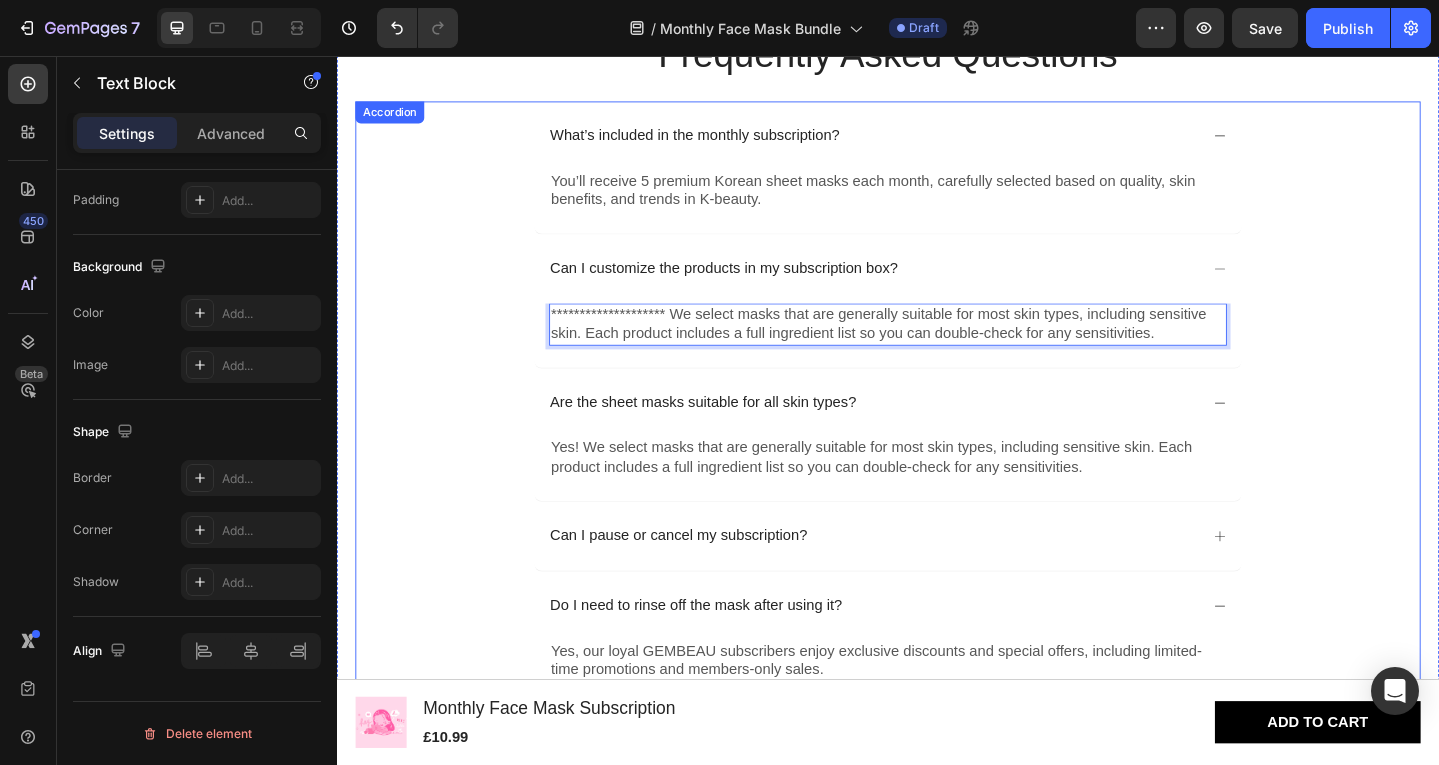 drag, startPoint x: 689, startPoint y: 342, endPoint x: 1117, endPoint y: 363, distance: 428.51486 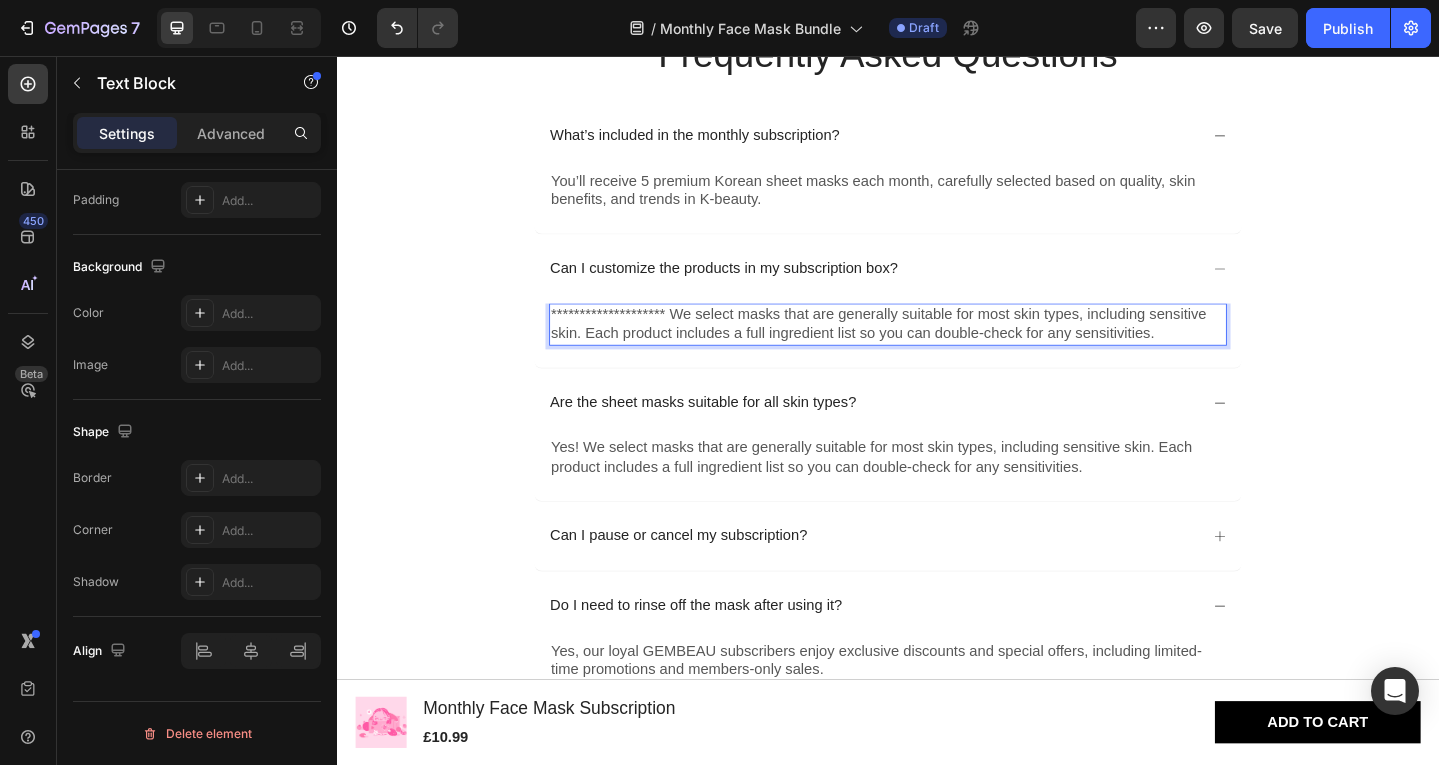click on "**********" at bounding box center (937, 349) 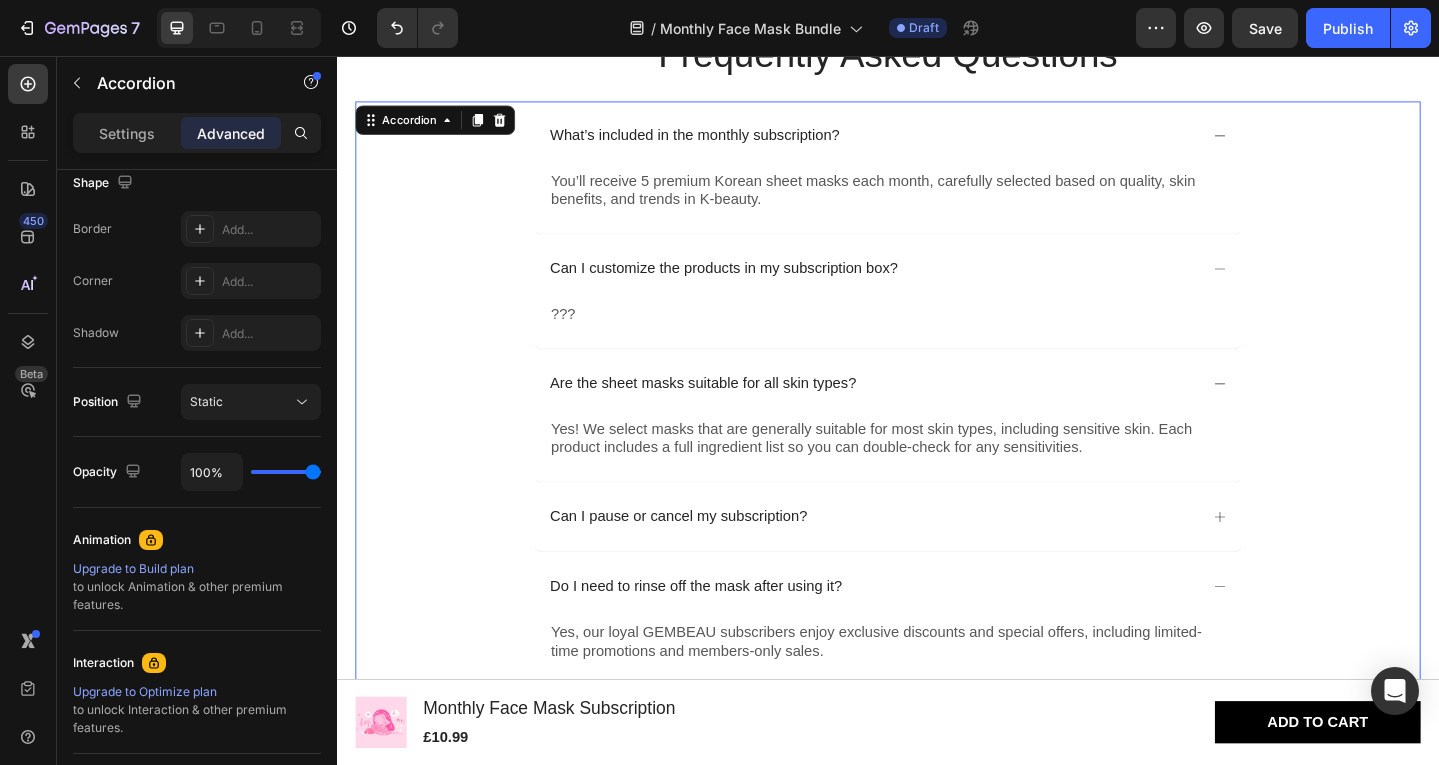 scroll, scrollTop: 0, scrollLeft: 0, axis: both 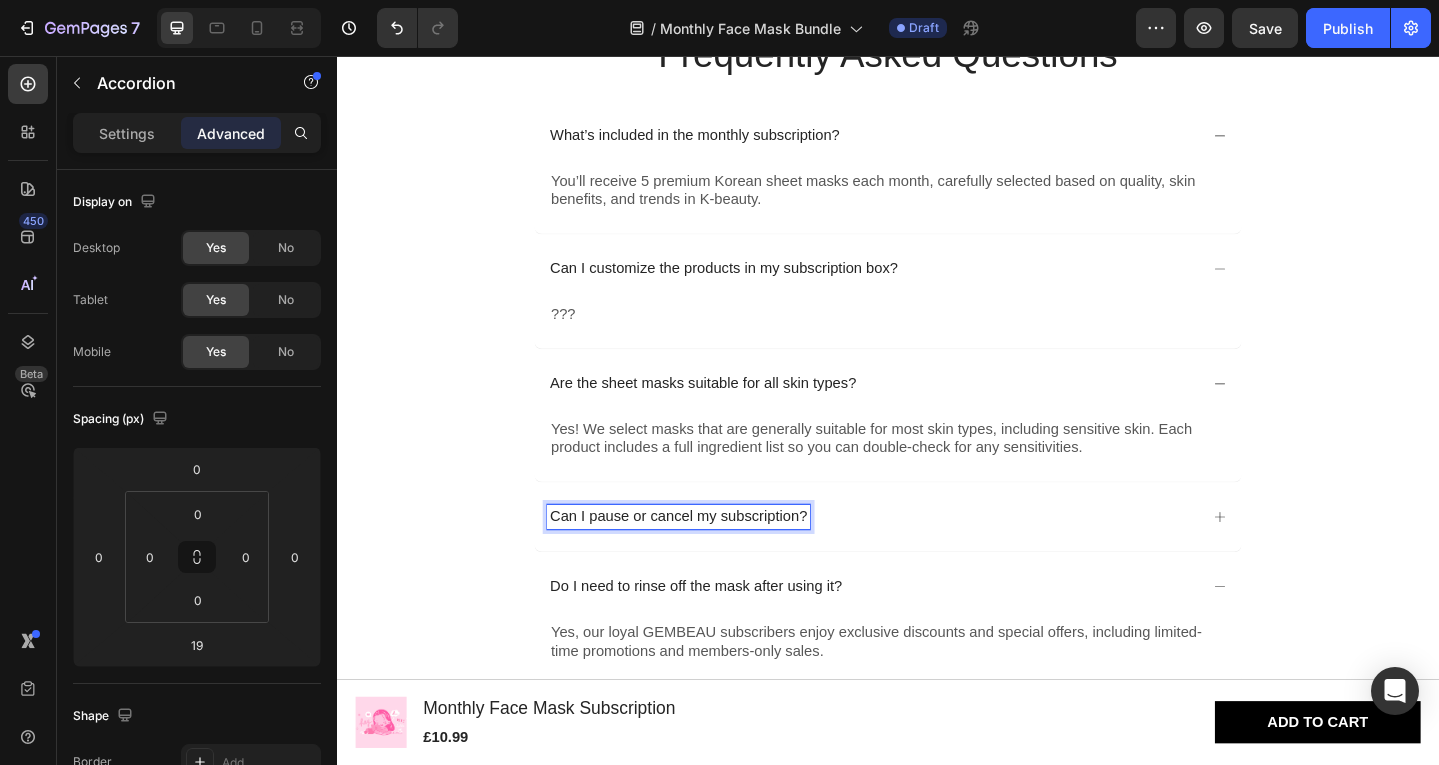 click on "Can I pause or cancel my subscription?" at bounding box center [709, 558] 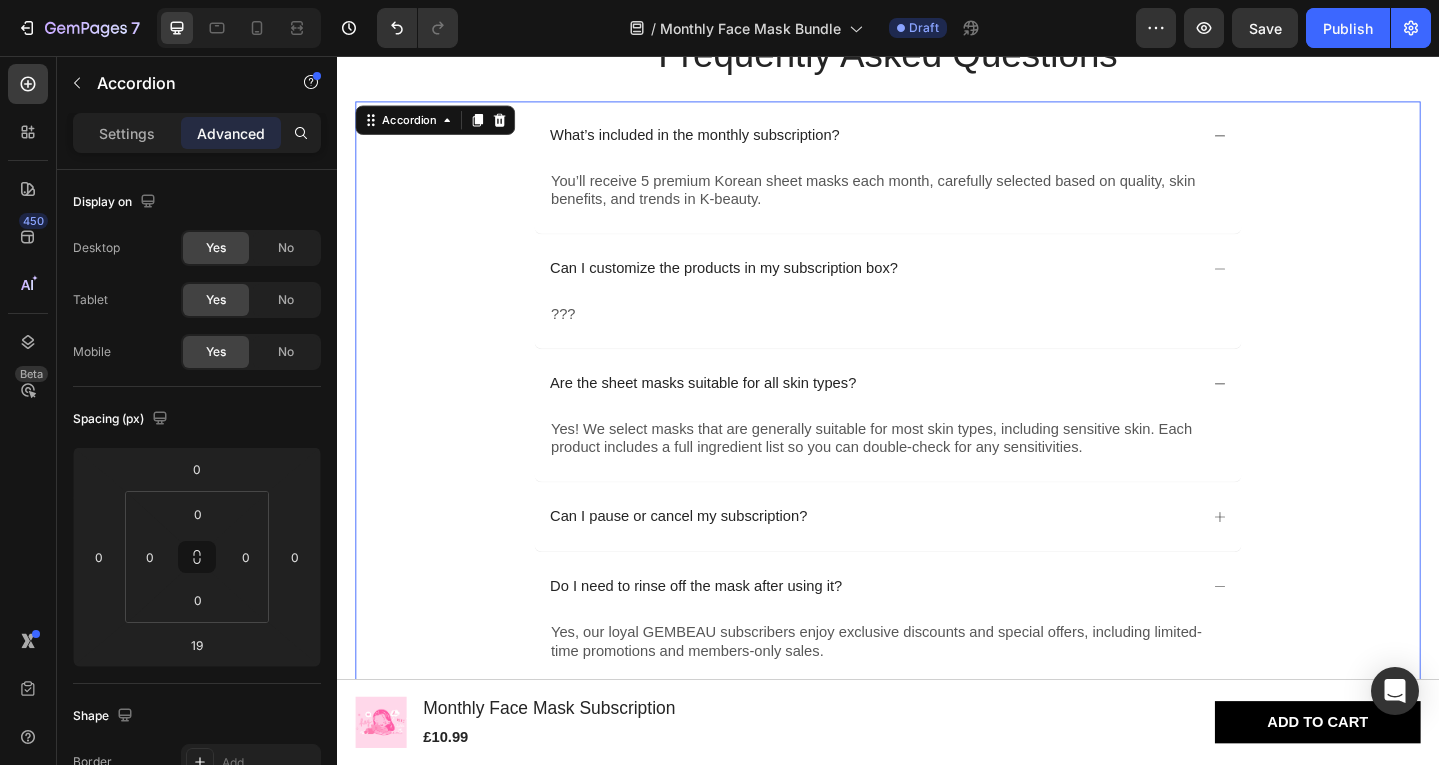 click on "Can I pause or cancel my subscription?" at bounding box center (920, 558) 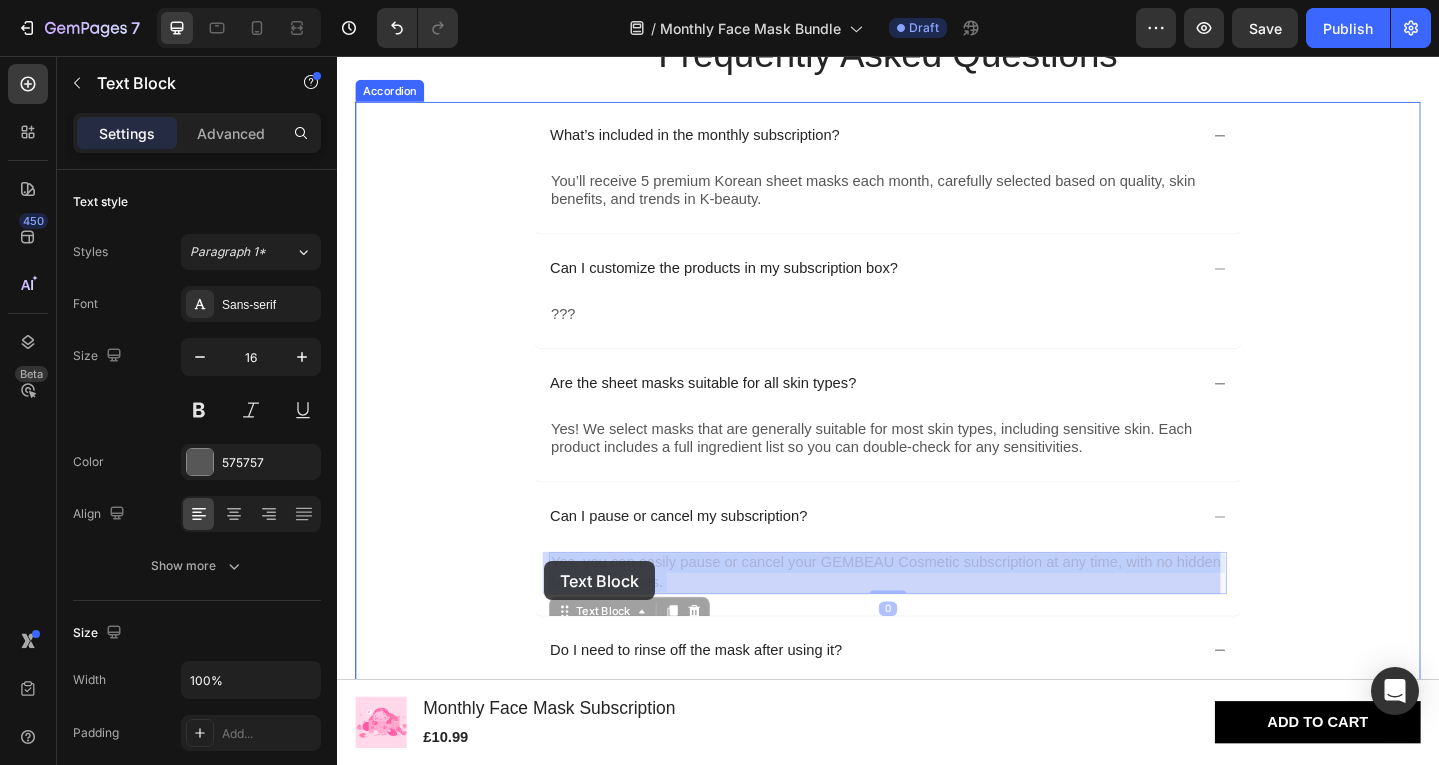 drag, startPoint x: 705, startPoint y: 623, endPoint x: 567, endPoint y: 606, distance: 139.04315 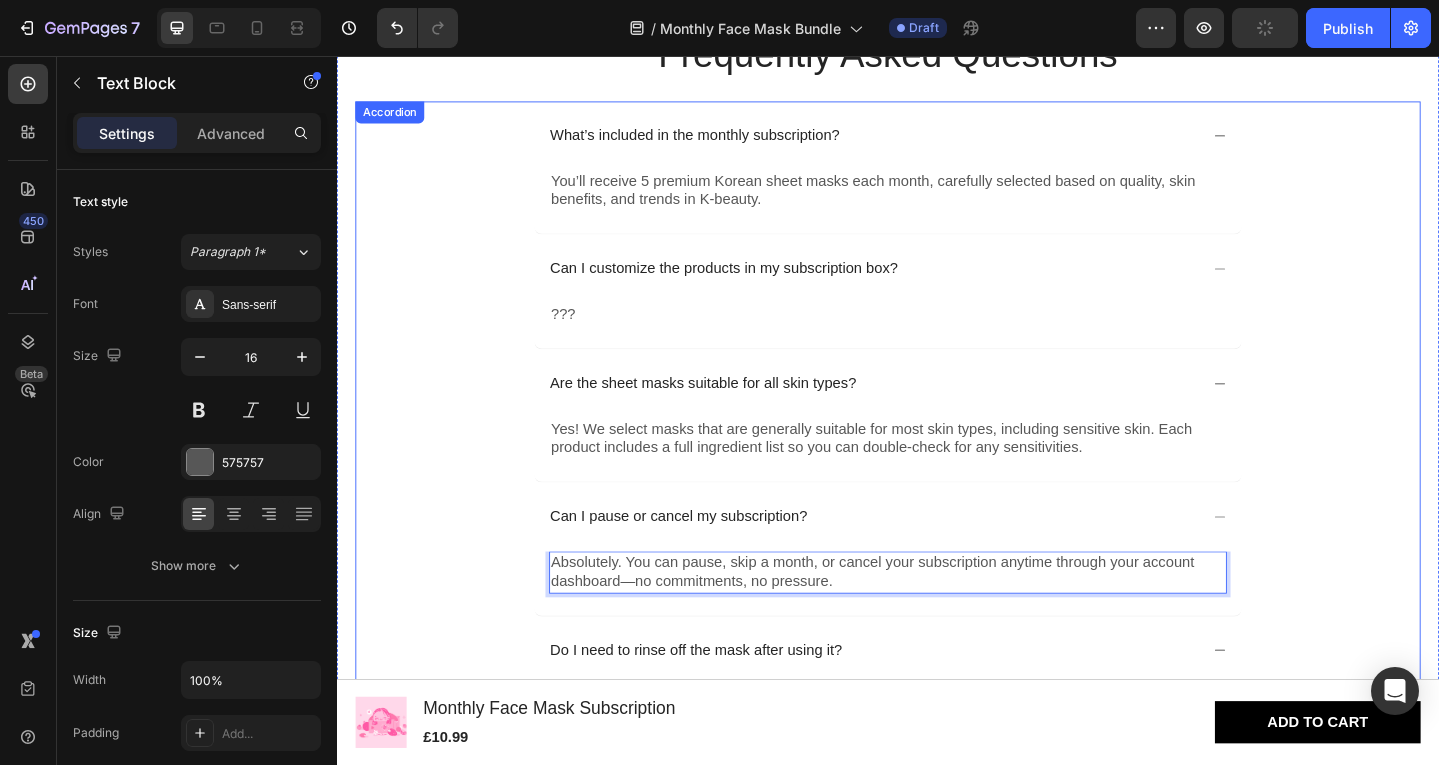 scroll, scrollTop: 4057, scrollLeft: 0, axis: vertical 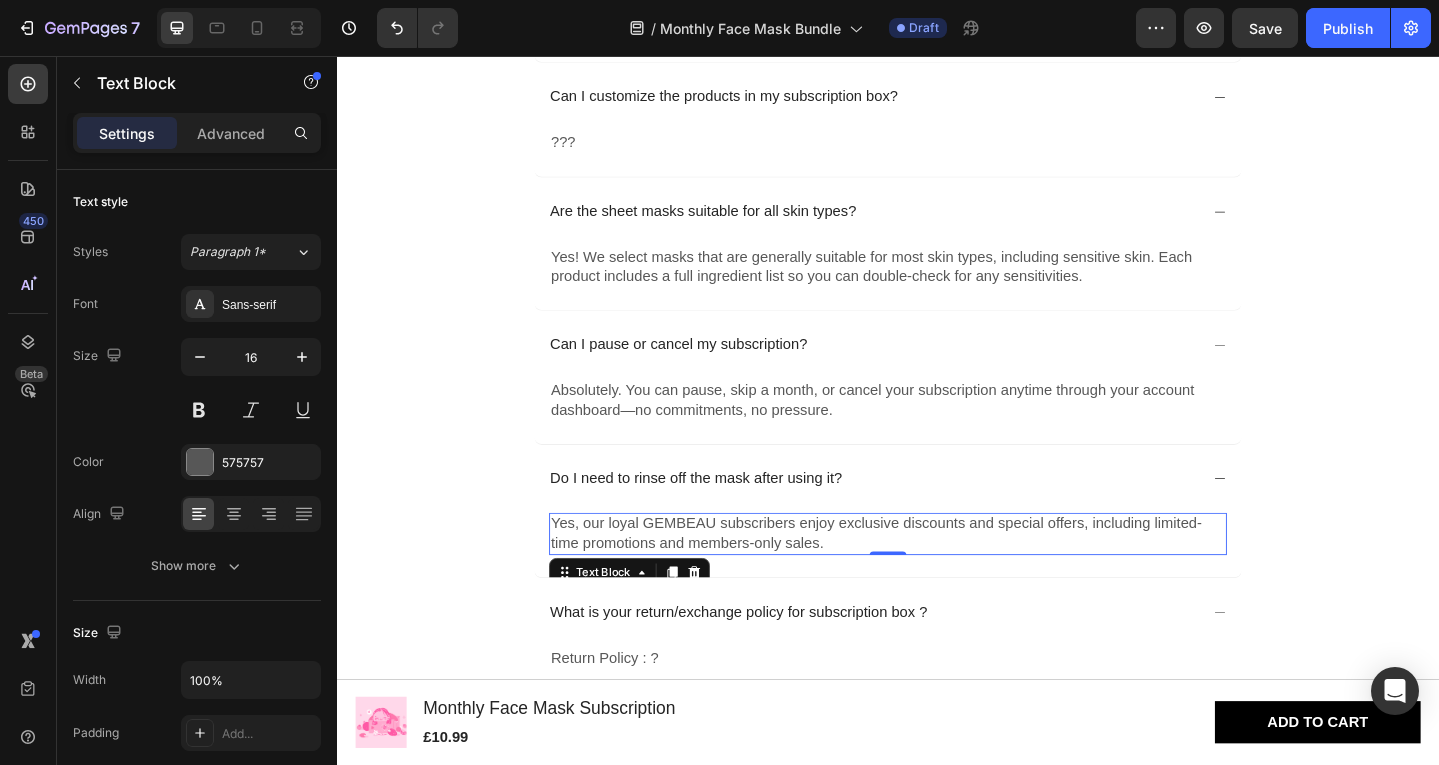 click on "Yes, our loyal GEMBEAU subscribers enjoy exclusive discounts and special offers, including limited-time promotions and members-only sales." at bounding box center [937, 577] 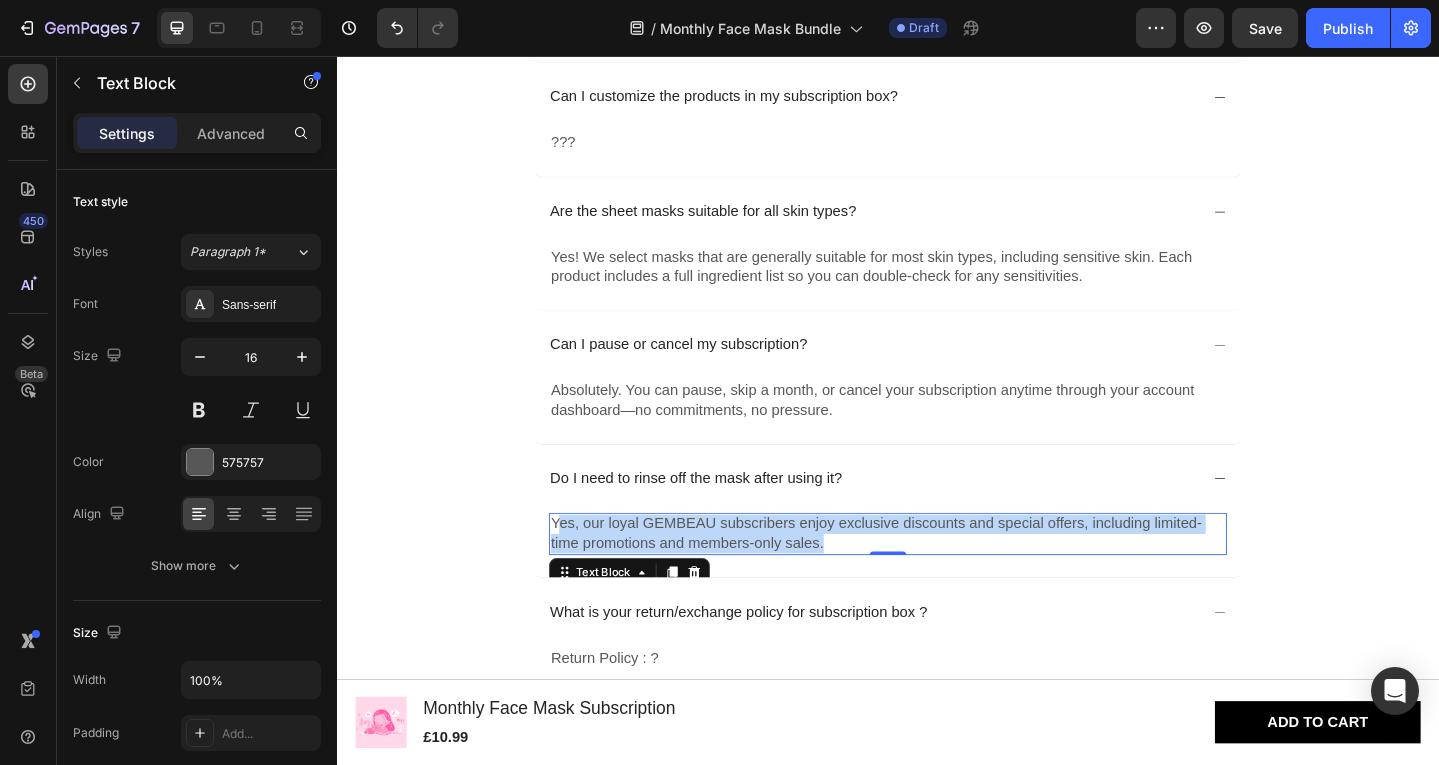 drag, startPoint x: 868, startPoint y: 595, endPoint x: 567, endPoint y: 568, distance: 302.20853 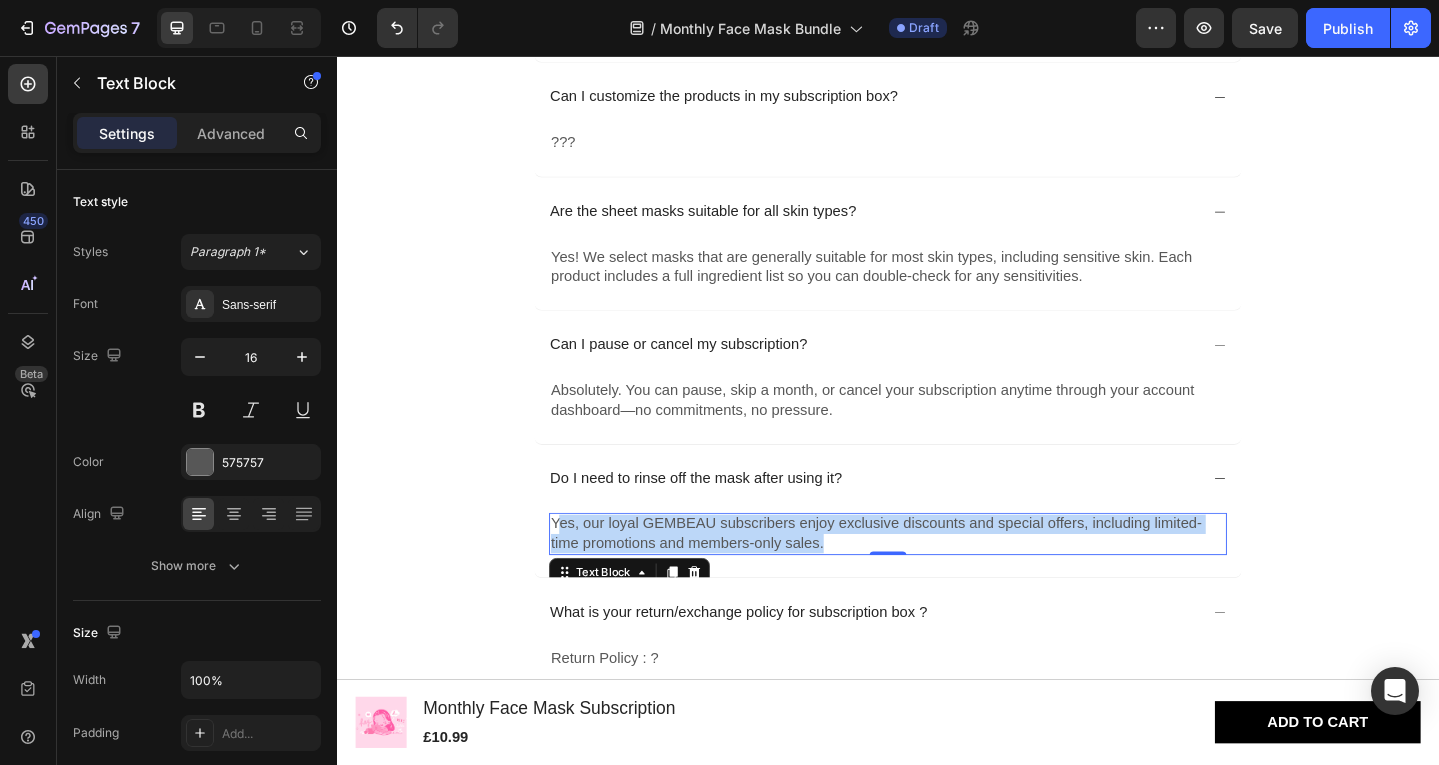 click on "Yes, our loyal GEMBEAU subscribers enjoy exclusive discounts and special offers, including limited-time promotions and members-only sales." at bounding box center [937, 577] 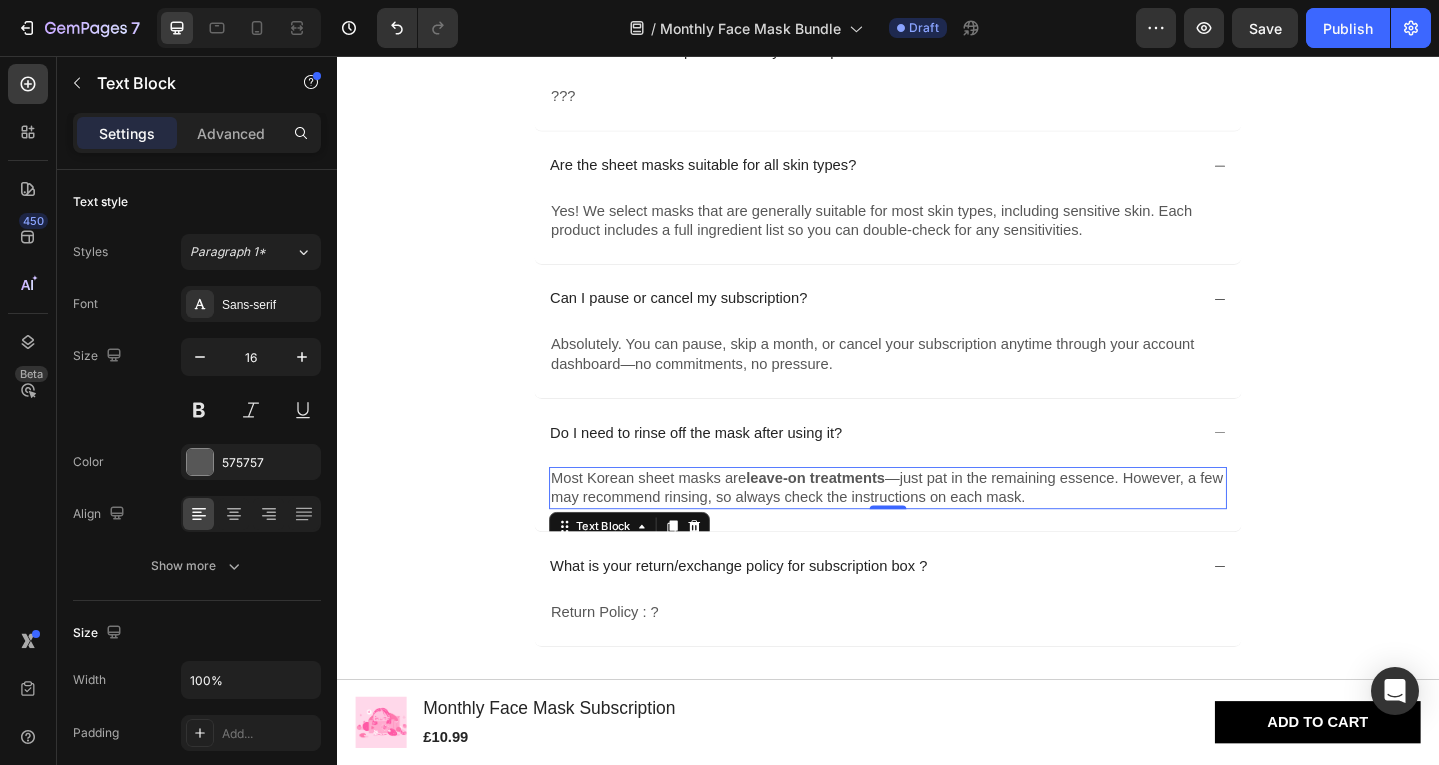 scroll, scrollTop: 4131, scrollLeft: 0, axis: vertical 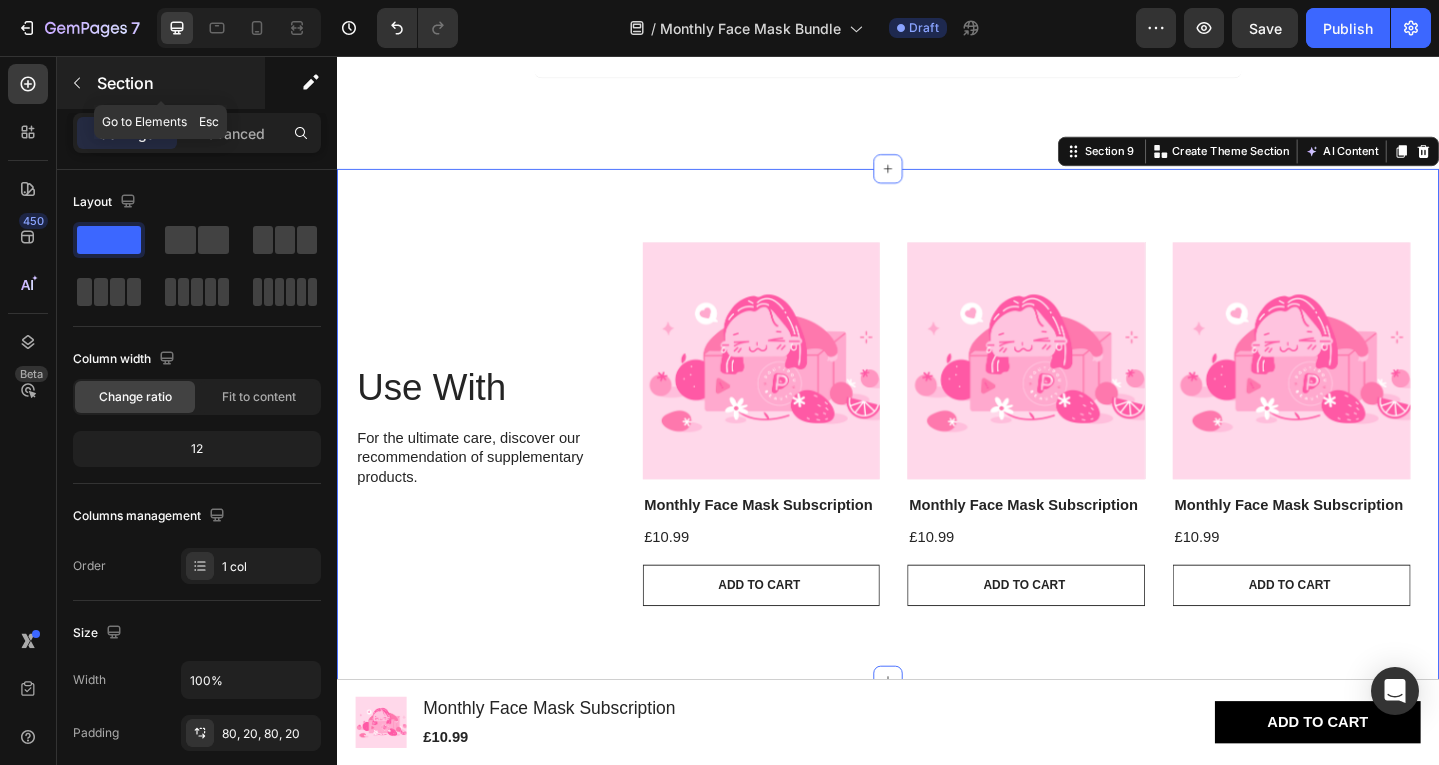 click at bounding box center (77, 83) 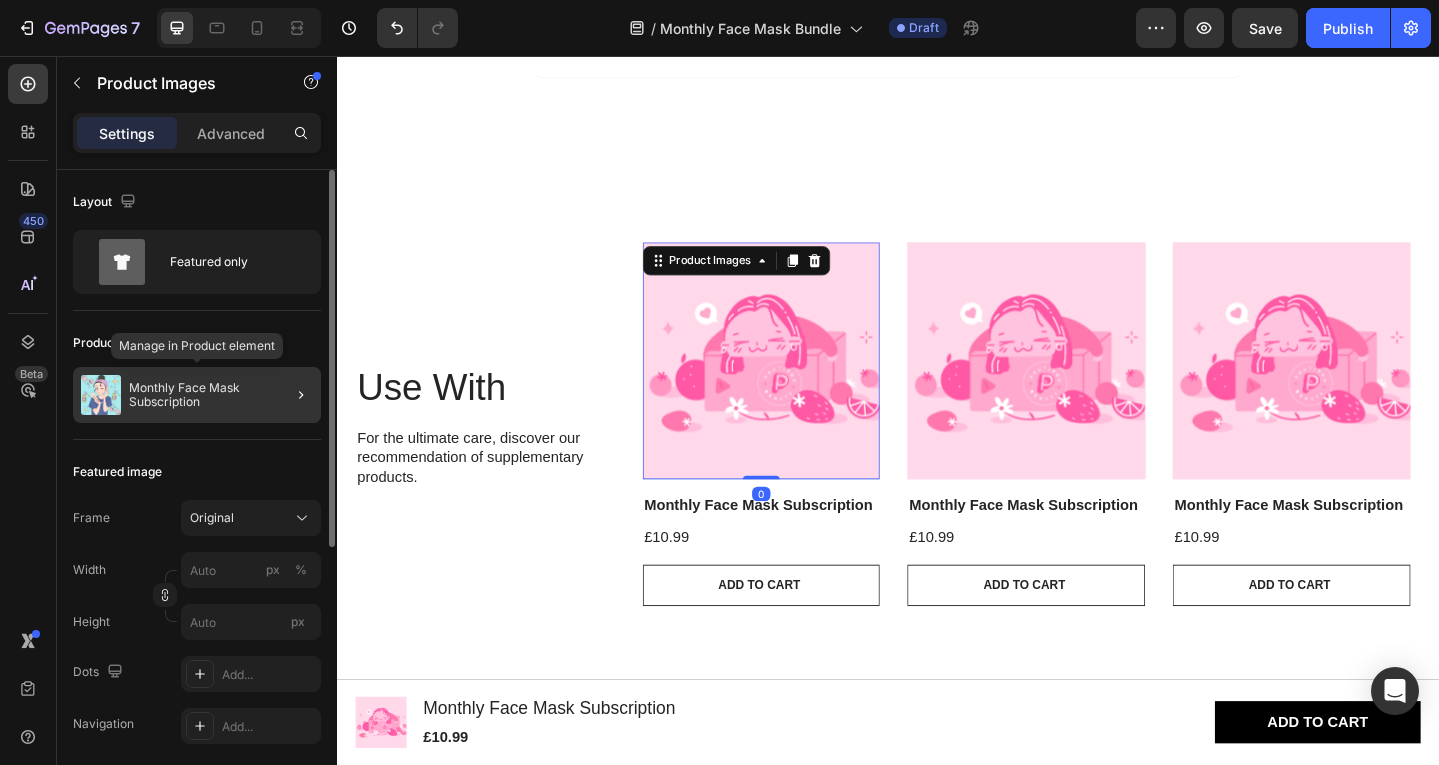 click on "Monthly Face Mask Subscription" at bounding box center (221, 395) 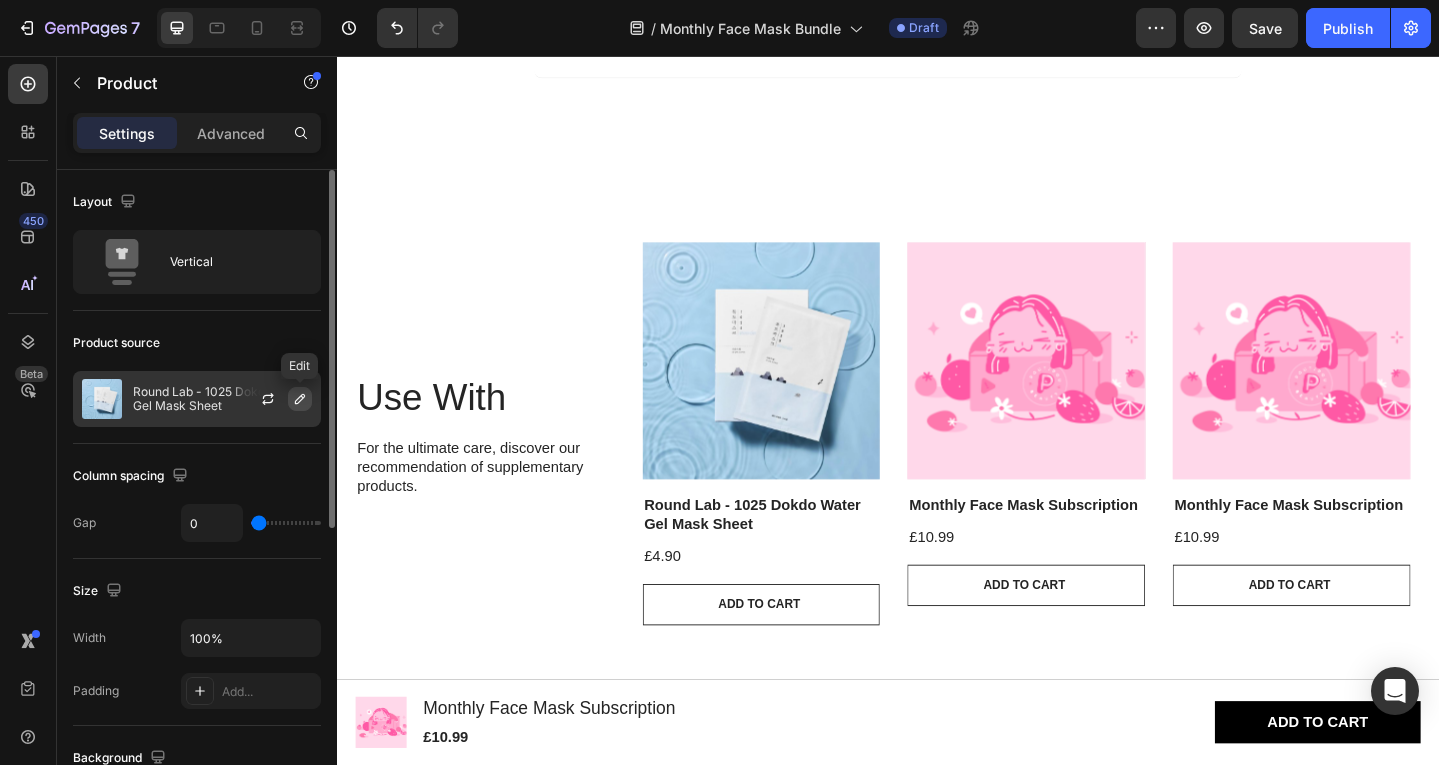 click 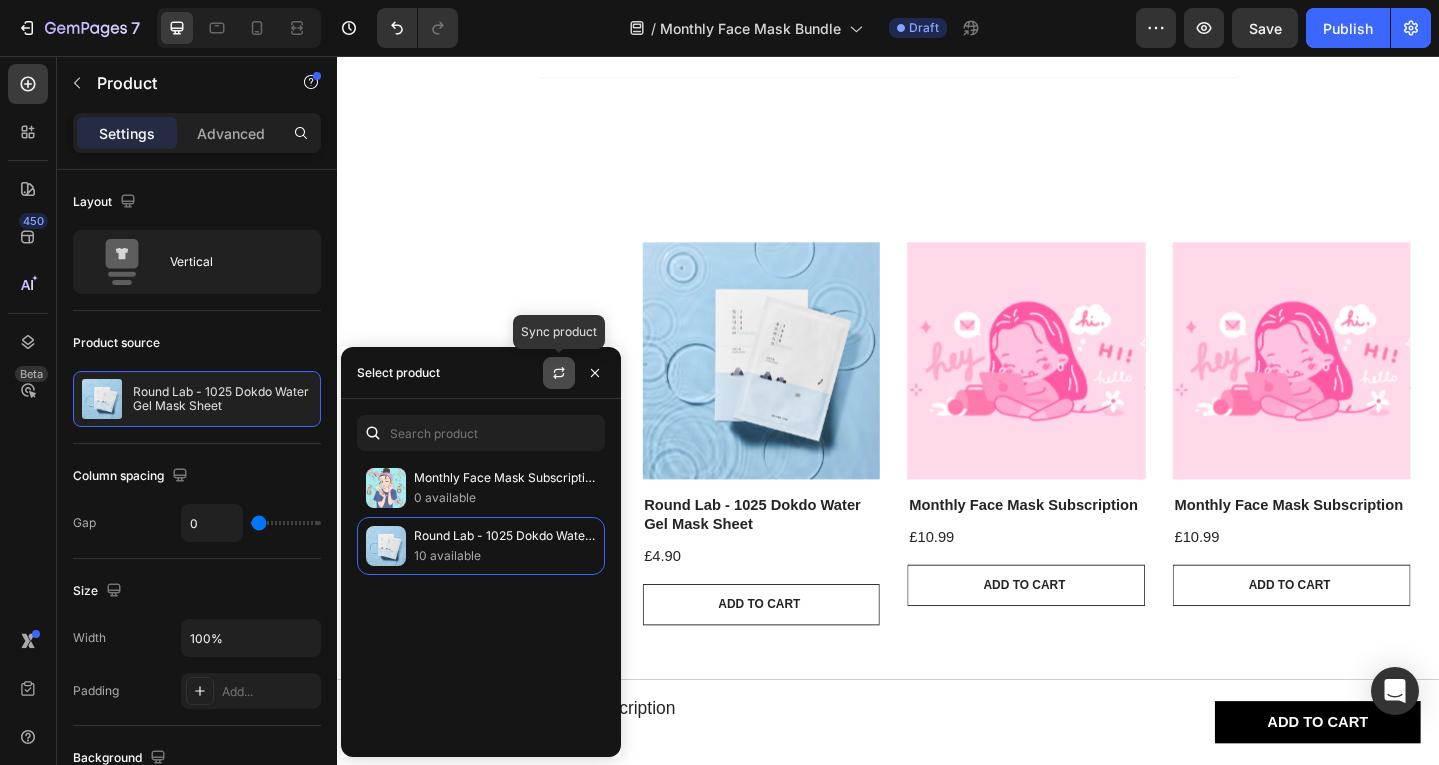 click 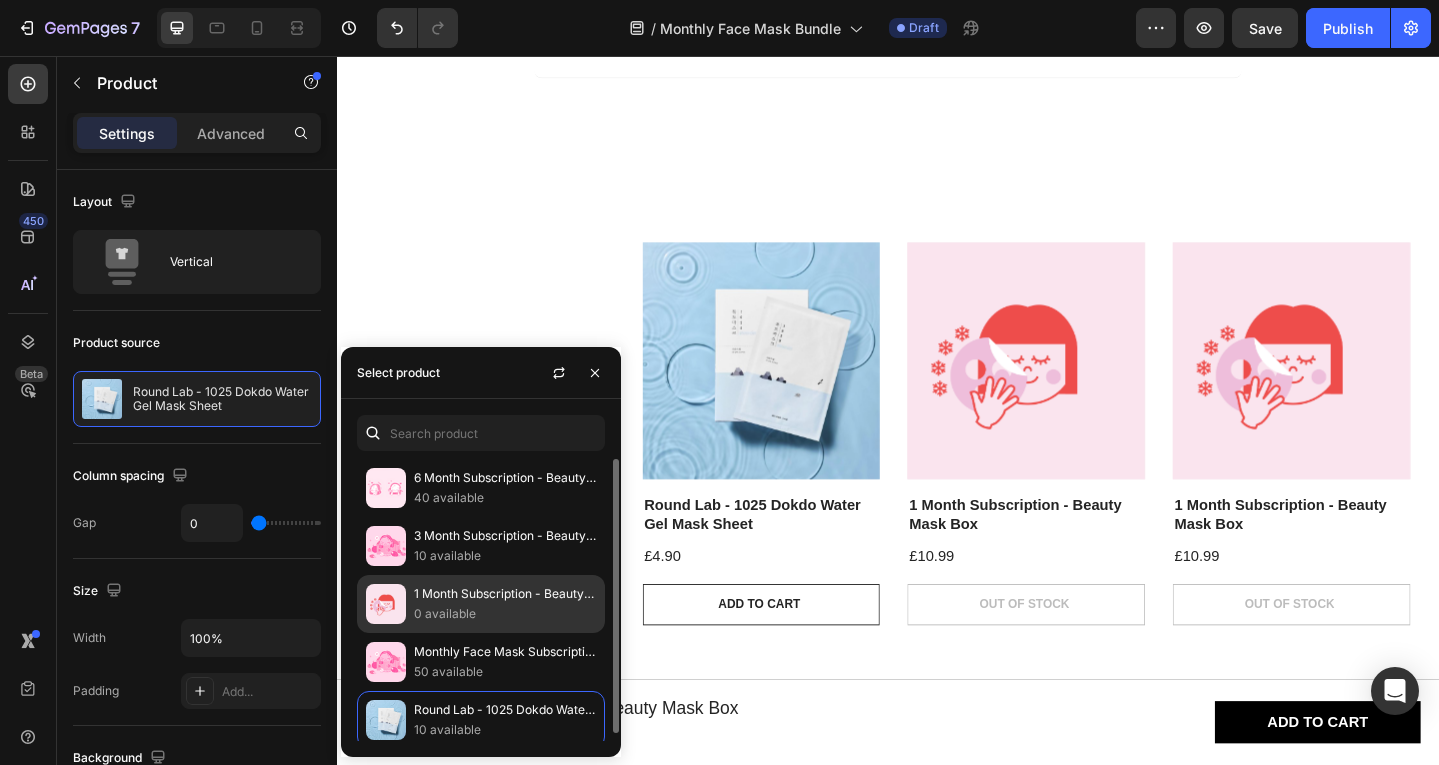 click on "0 available" at bounding box center [505, 614] 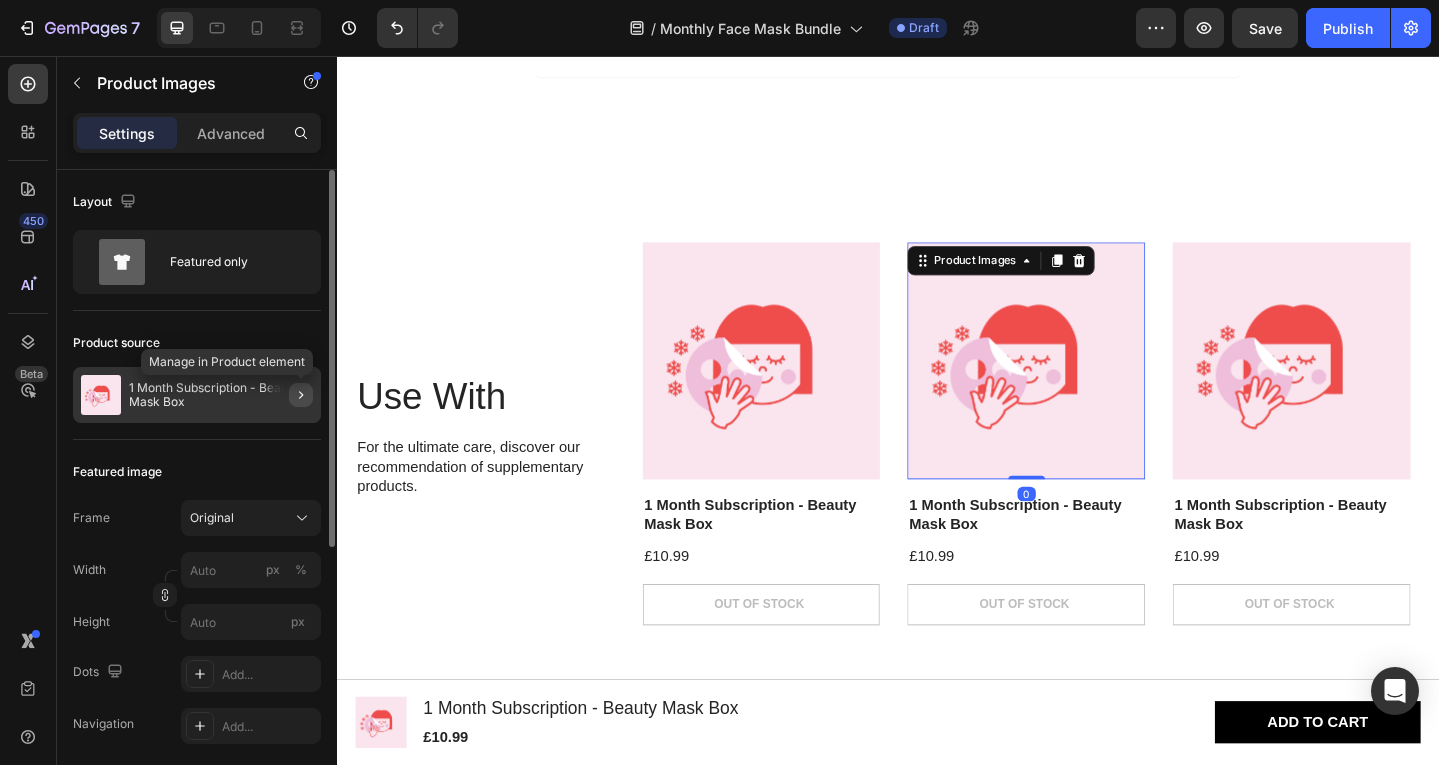 click 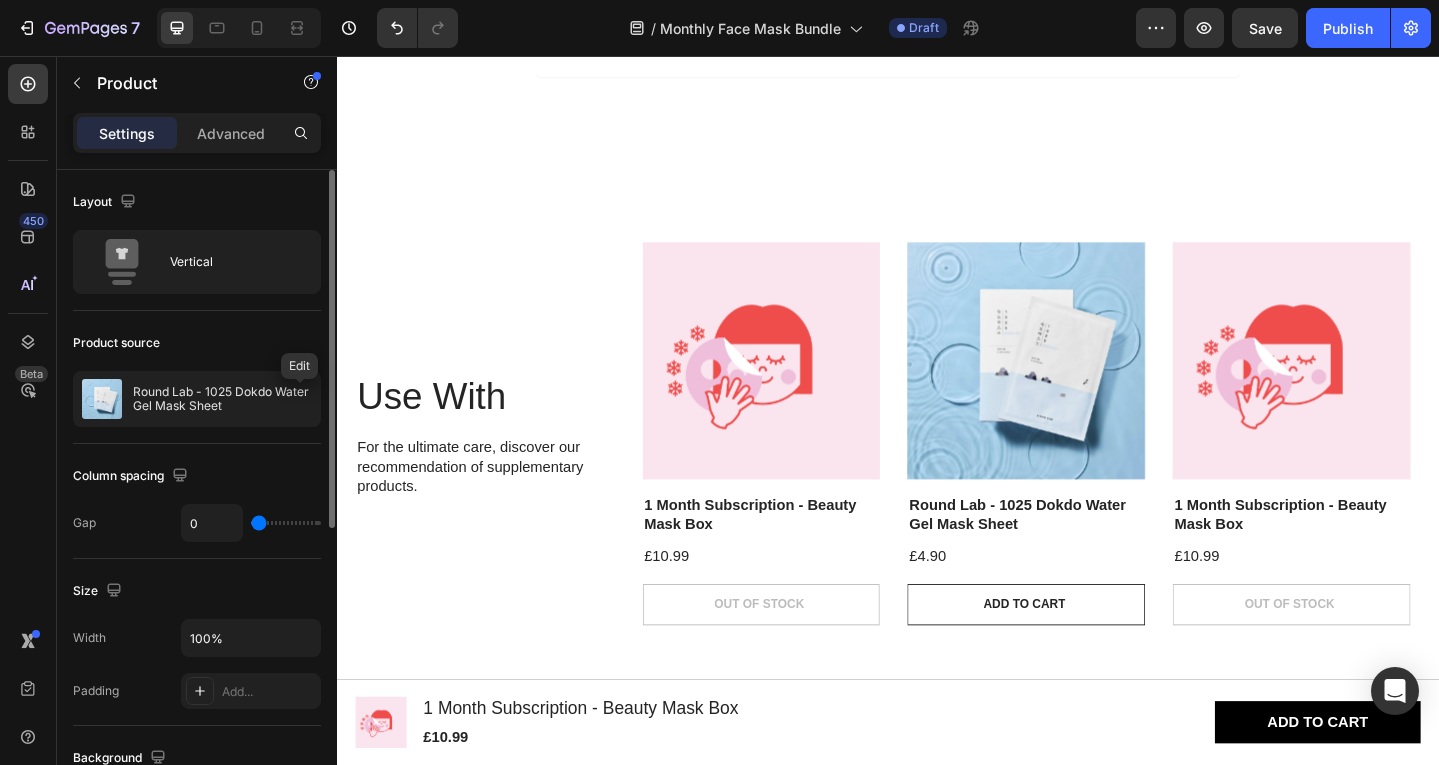 click 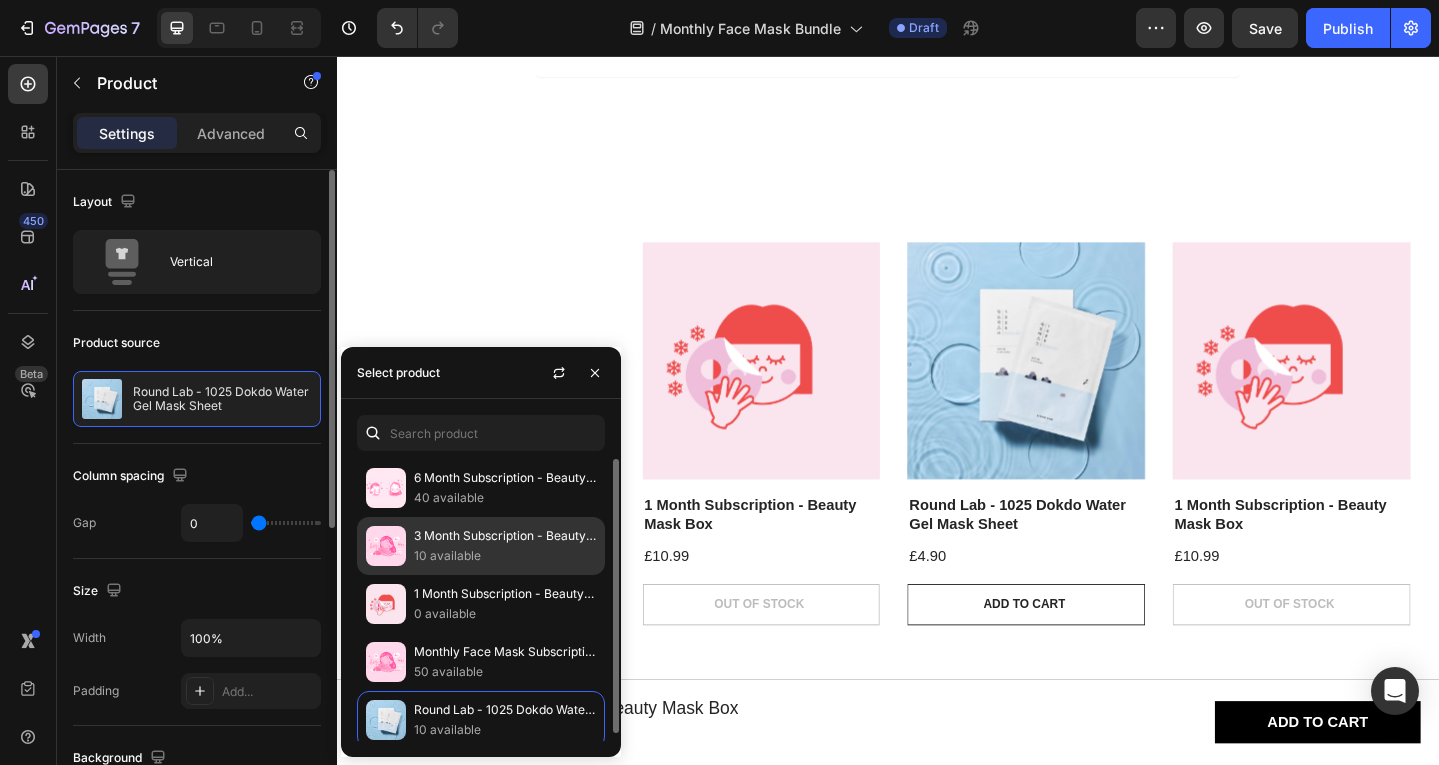 click on "10 available" at bounding box center [505, 556] 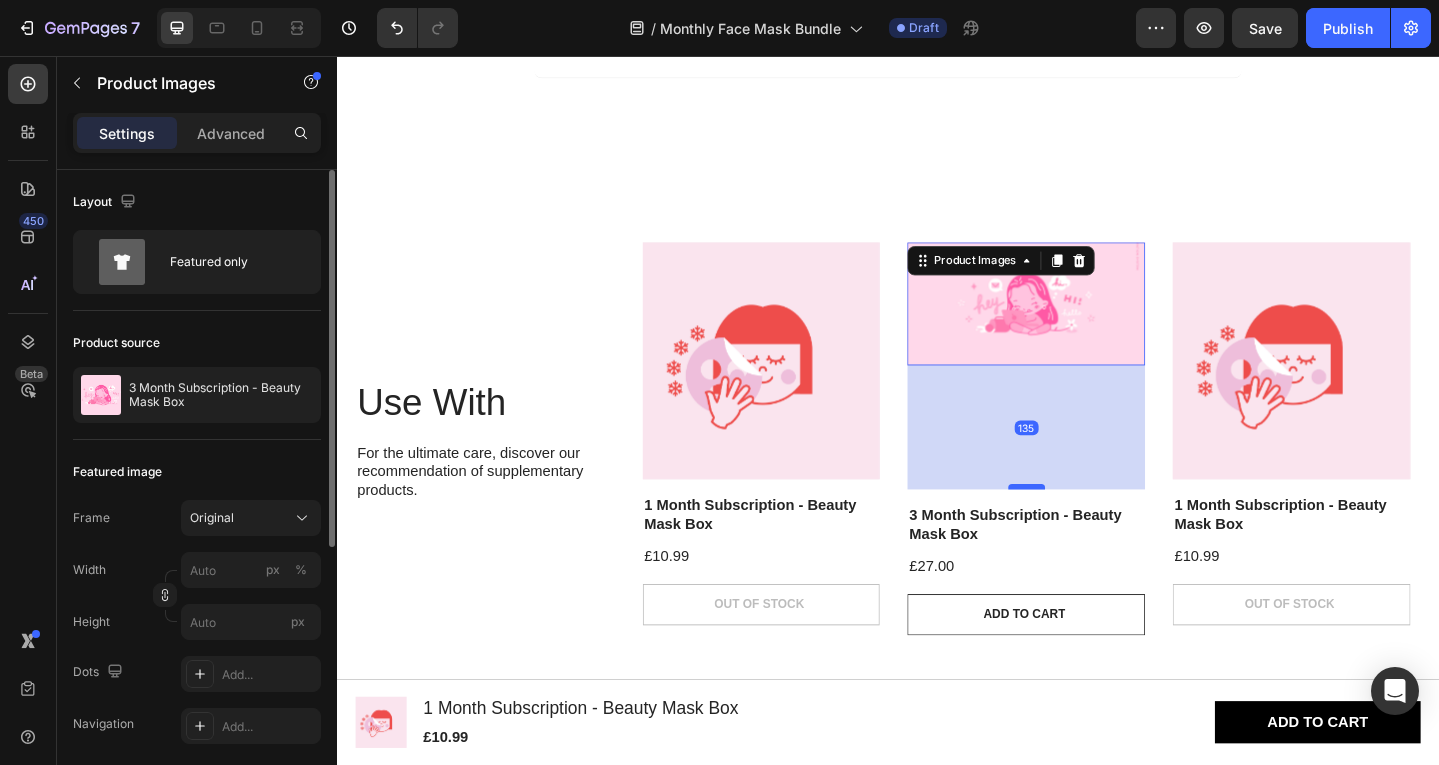 drag, startPoint x: 1085, startPoint y: 389, endPoint x: 1095, endPoint y: 524, distance: 135.36986 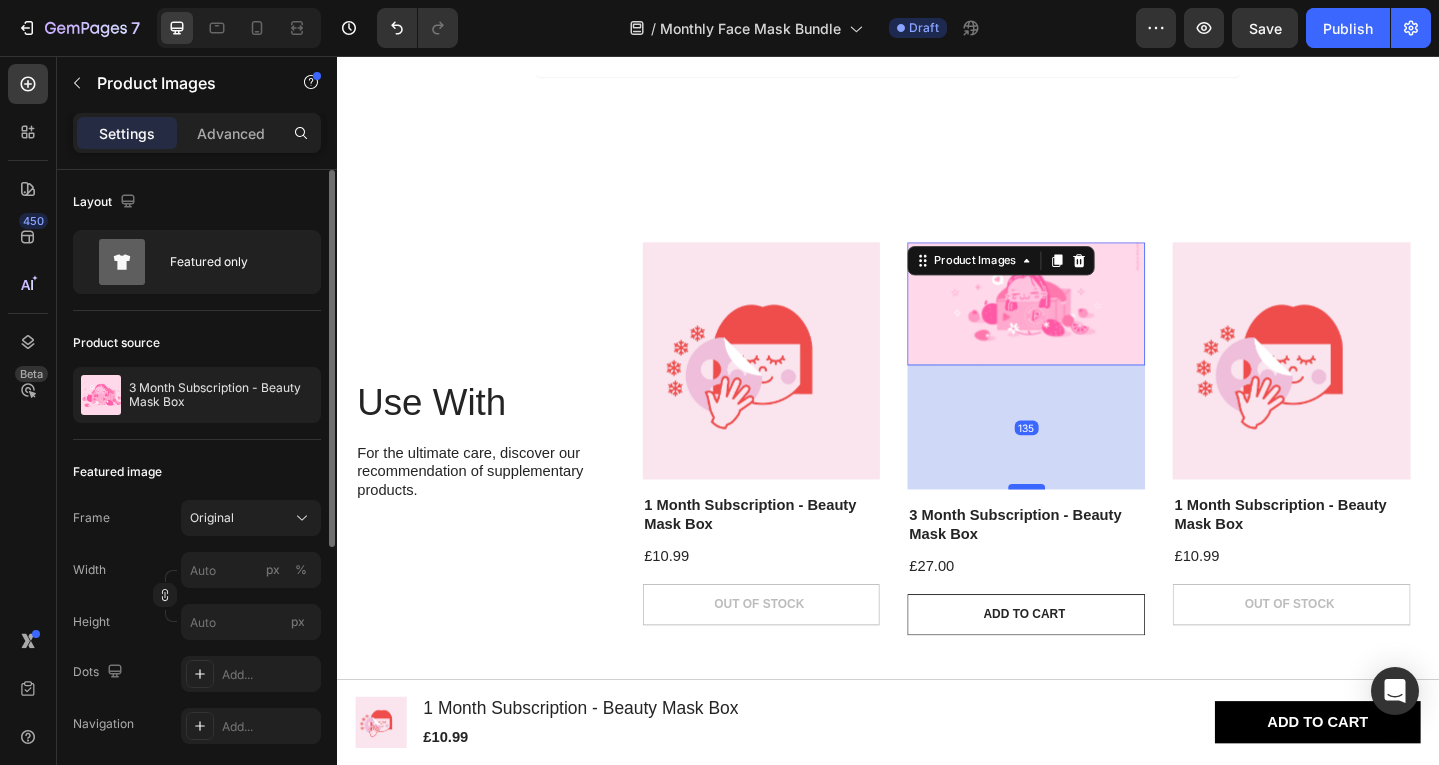 click at bounding box center (1088, 526) 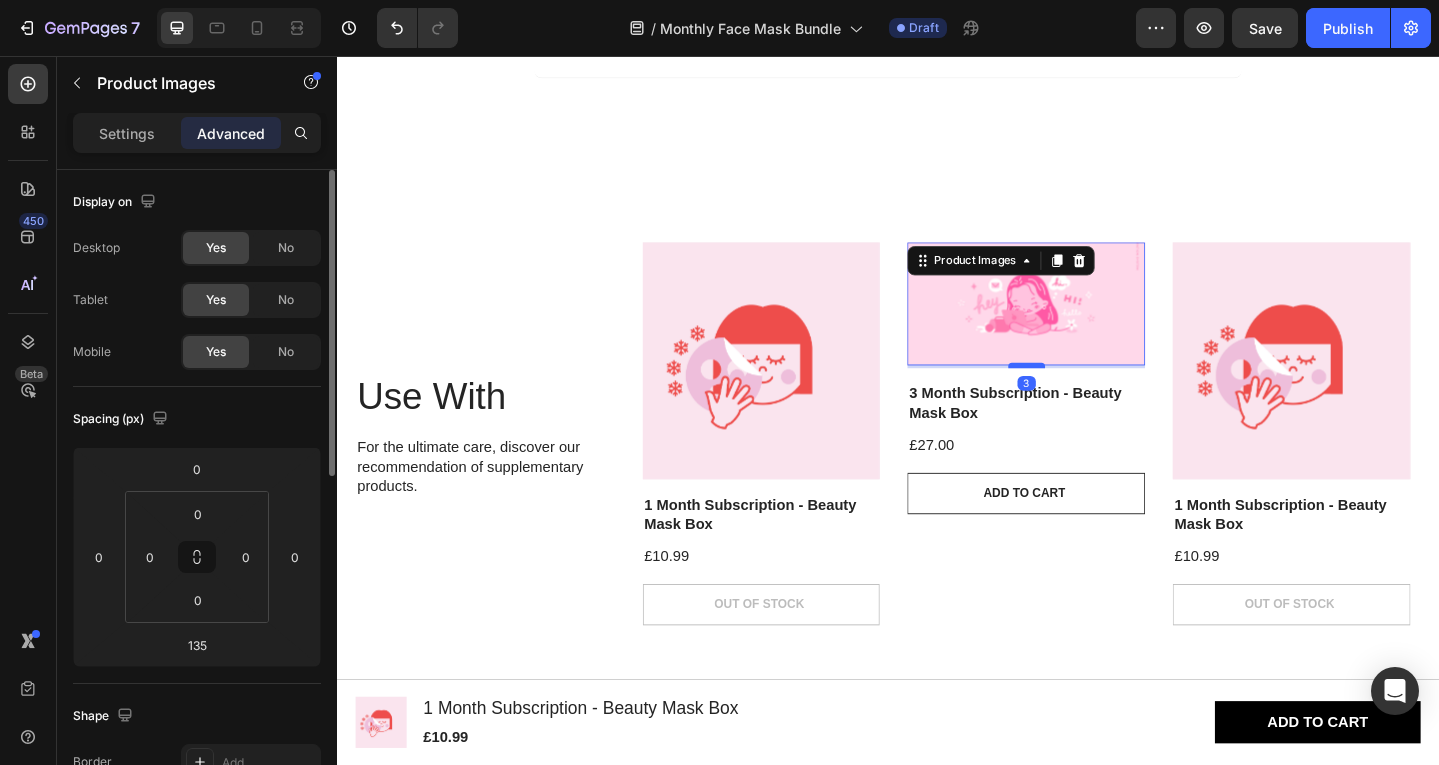 drag, startPoint x: 1075, startPoint y: 526, endPoint x: 1102, endPoint y: 410, distance: 119.1008 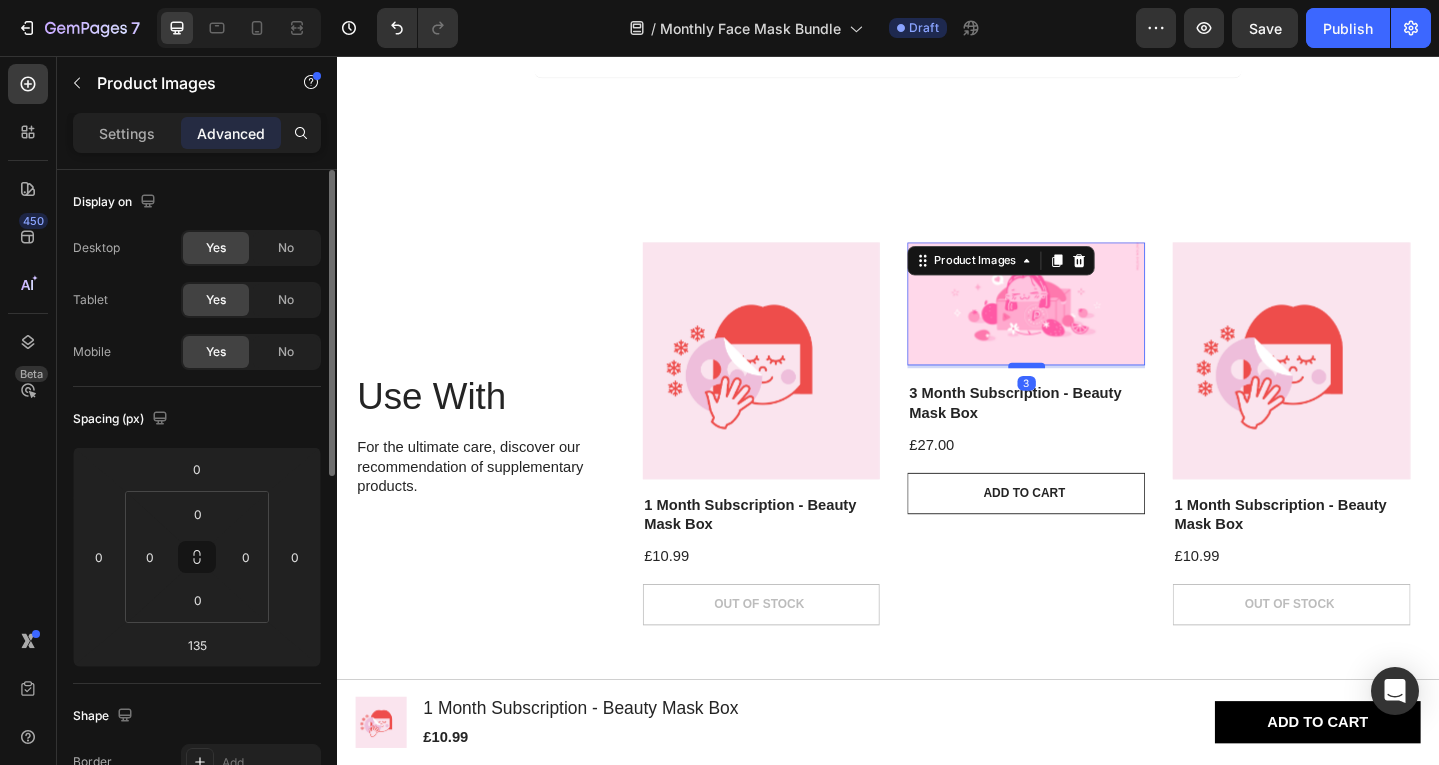 click at bounding box center (1088, 394) 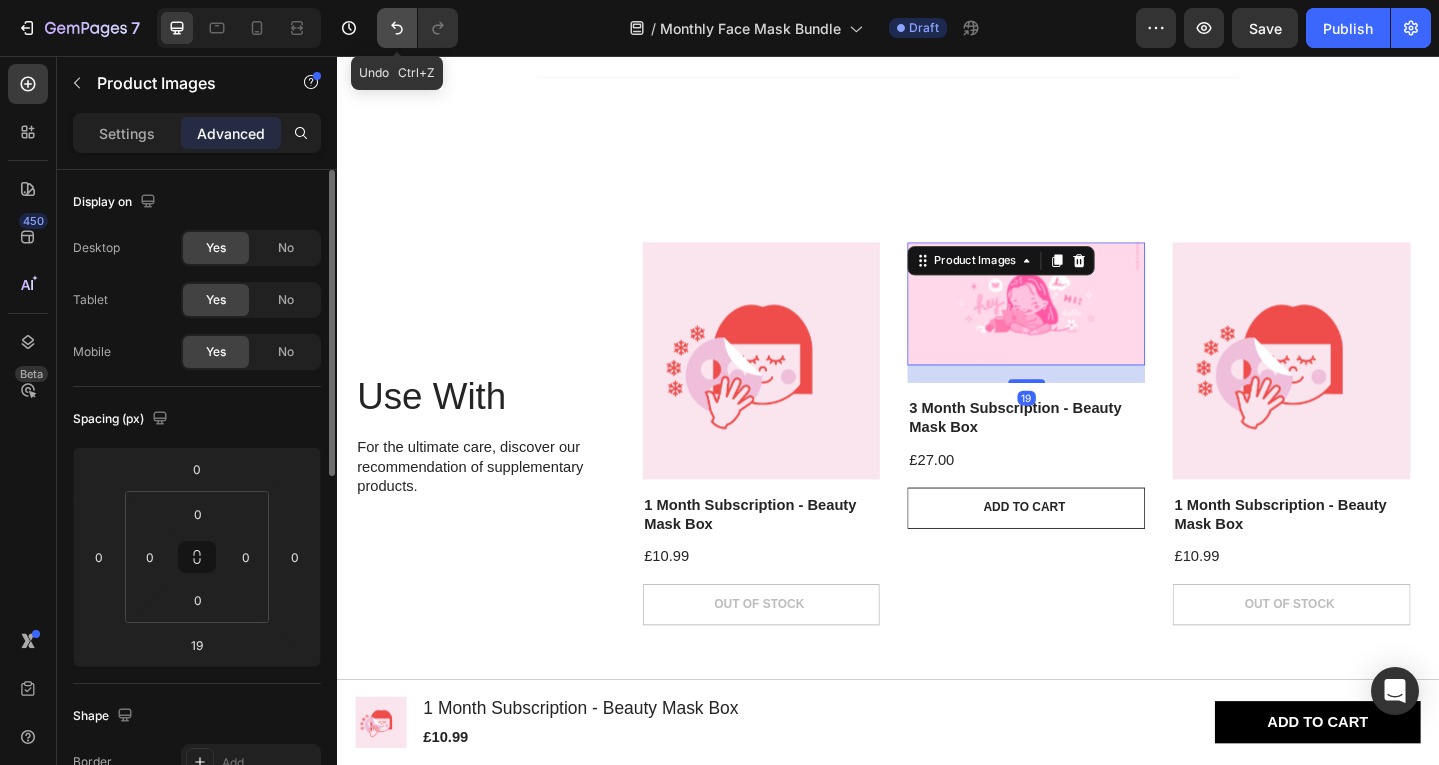 click 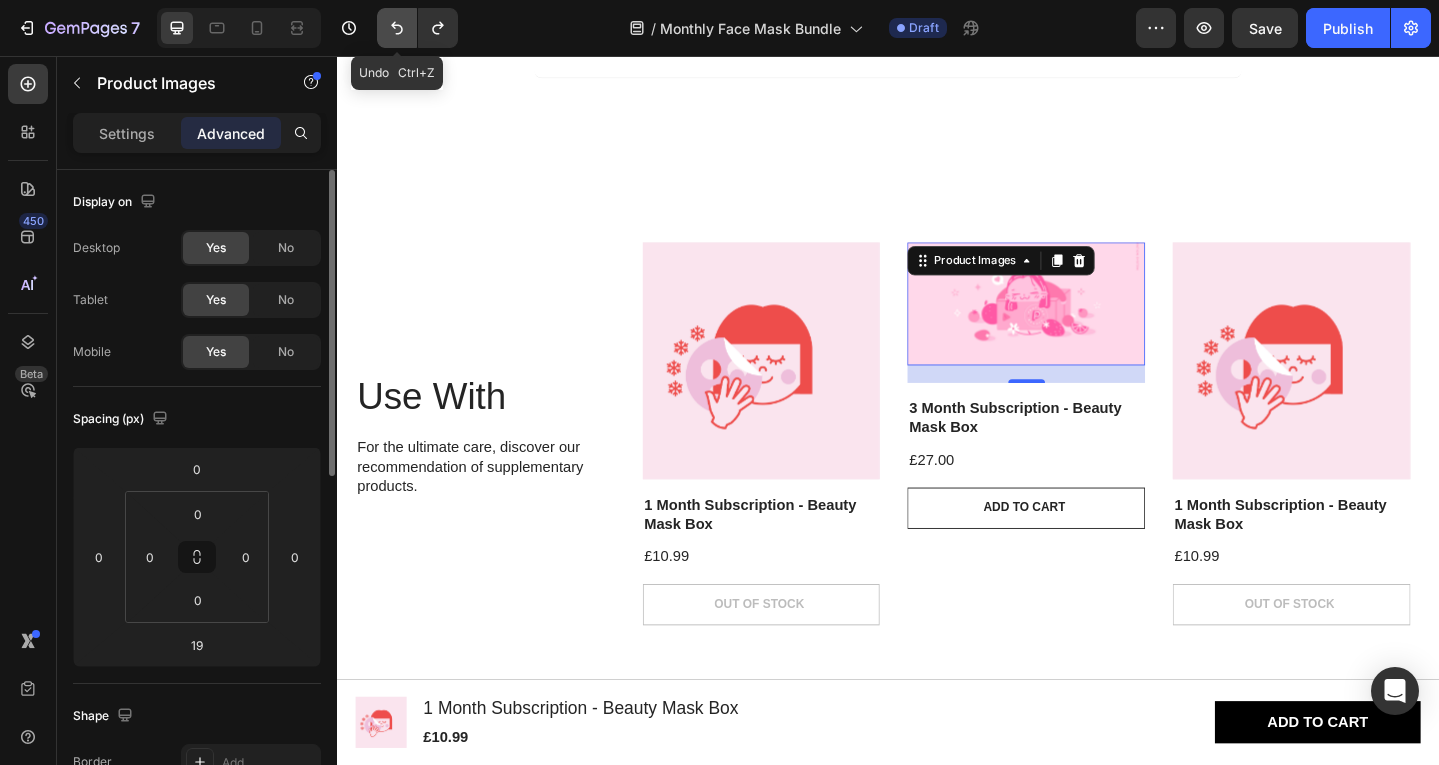 click 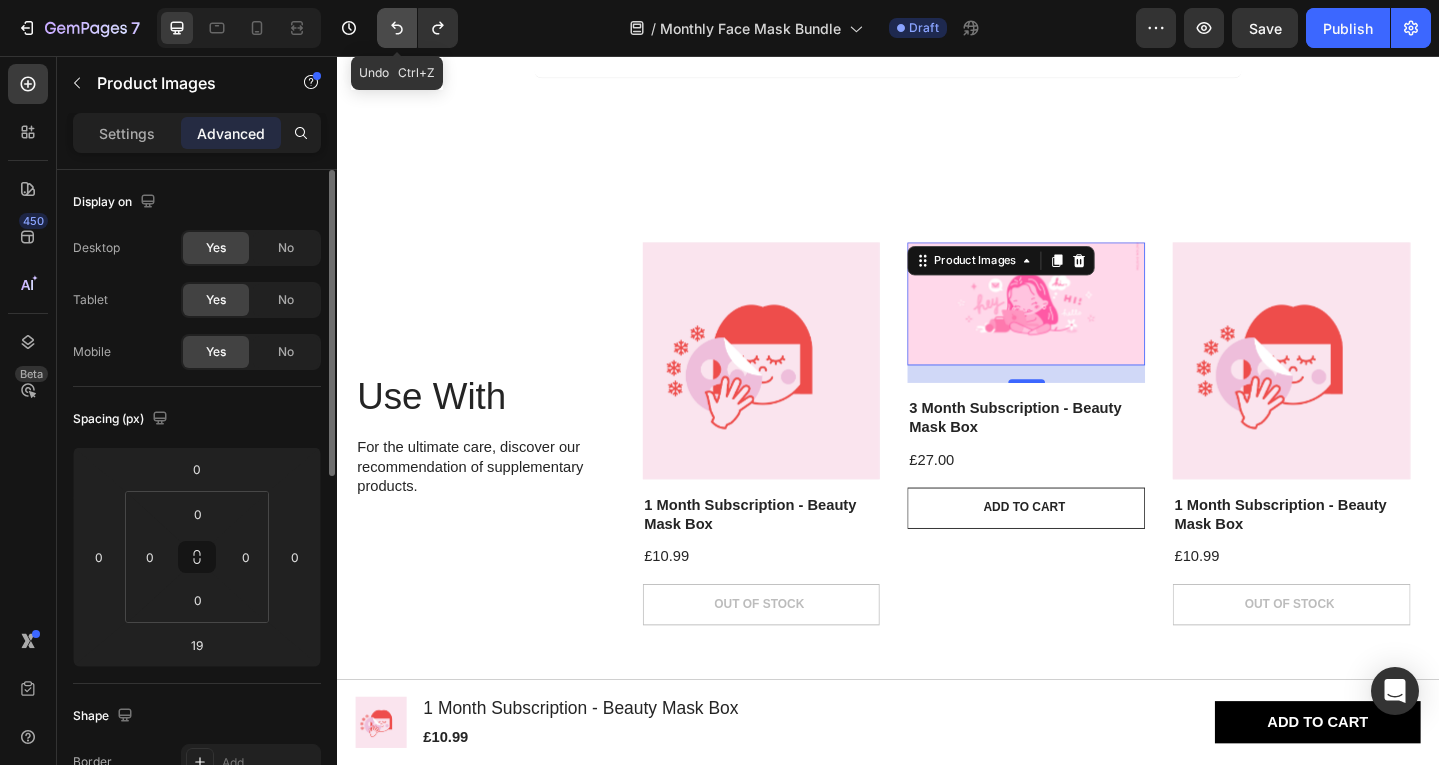 type on "135" 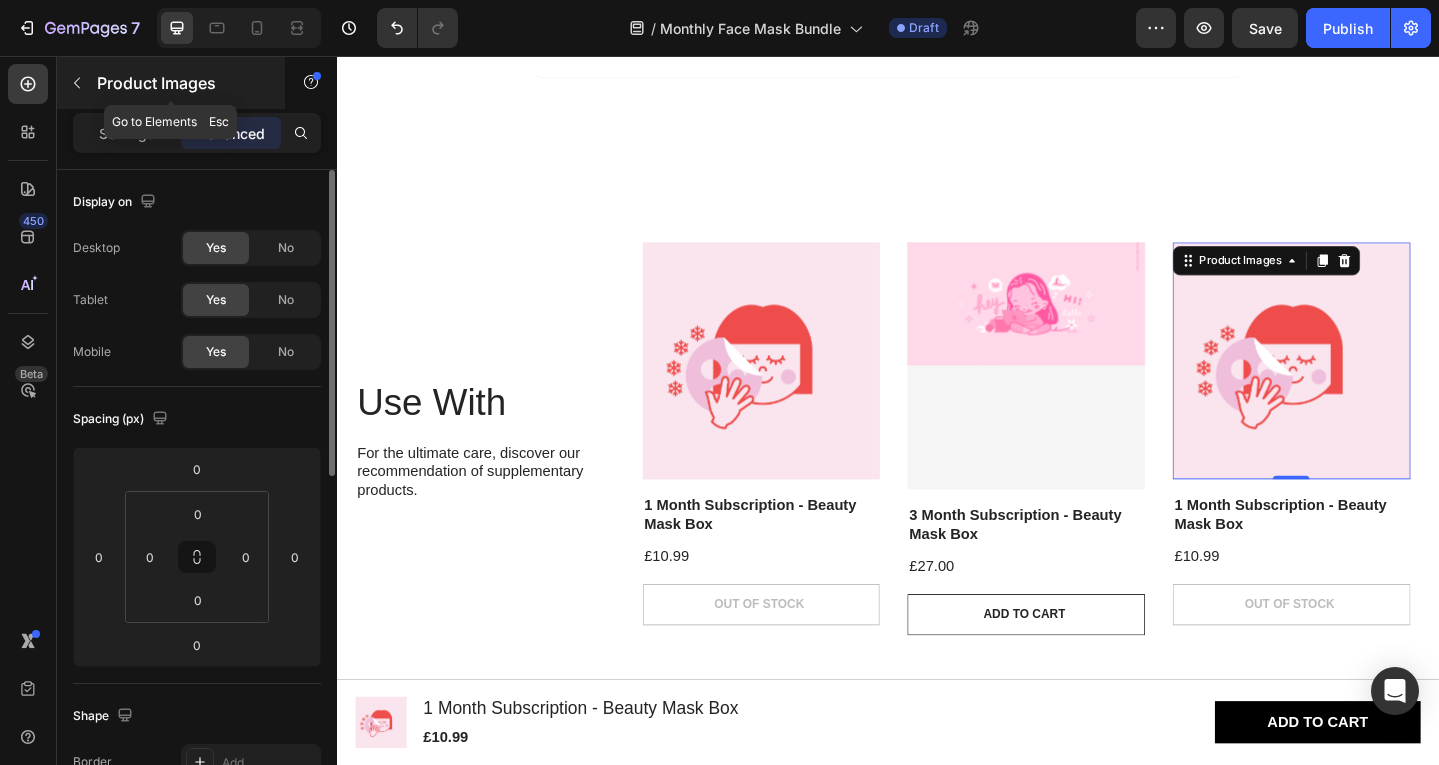 click at bounding box center (77, 83) 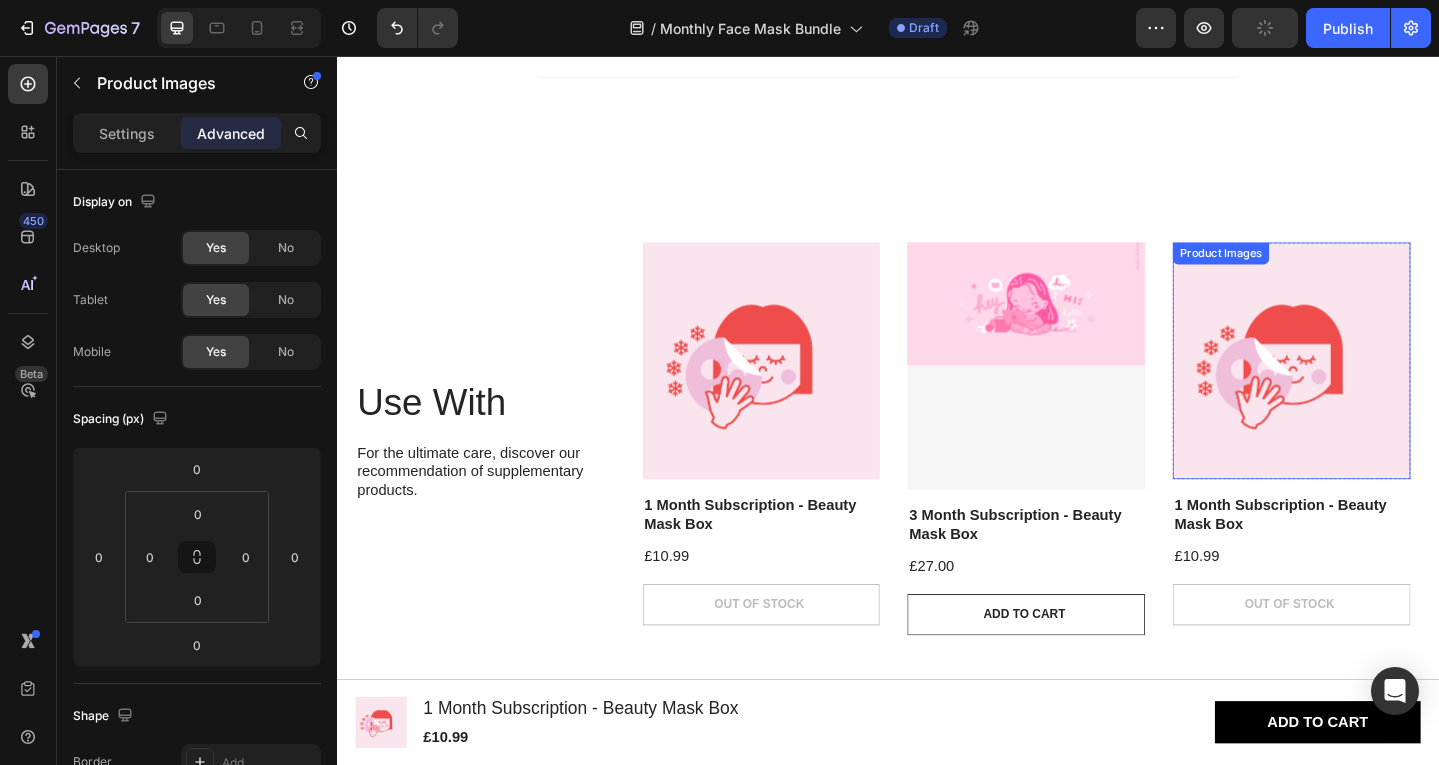 click at bounding box center [1376, 389] 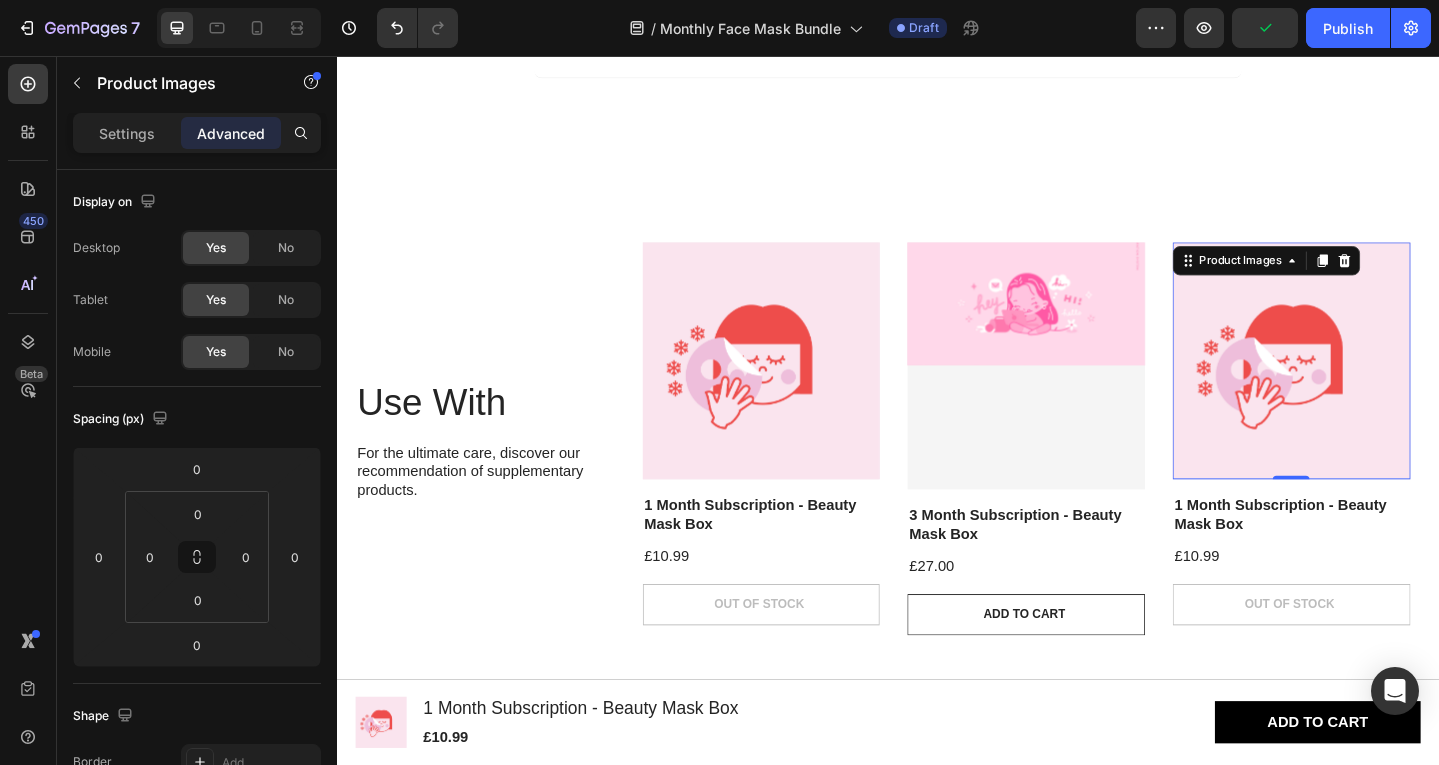 click at bounding box center (1376, 389) 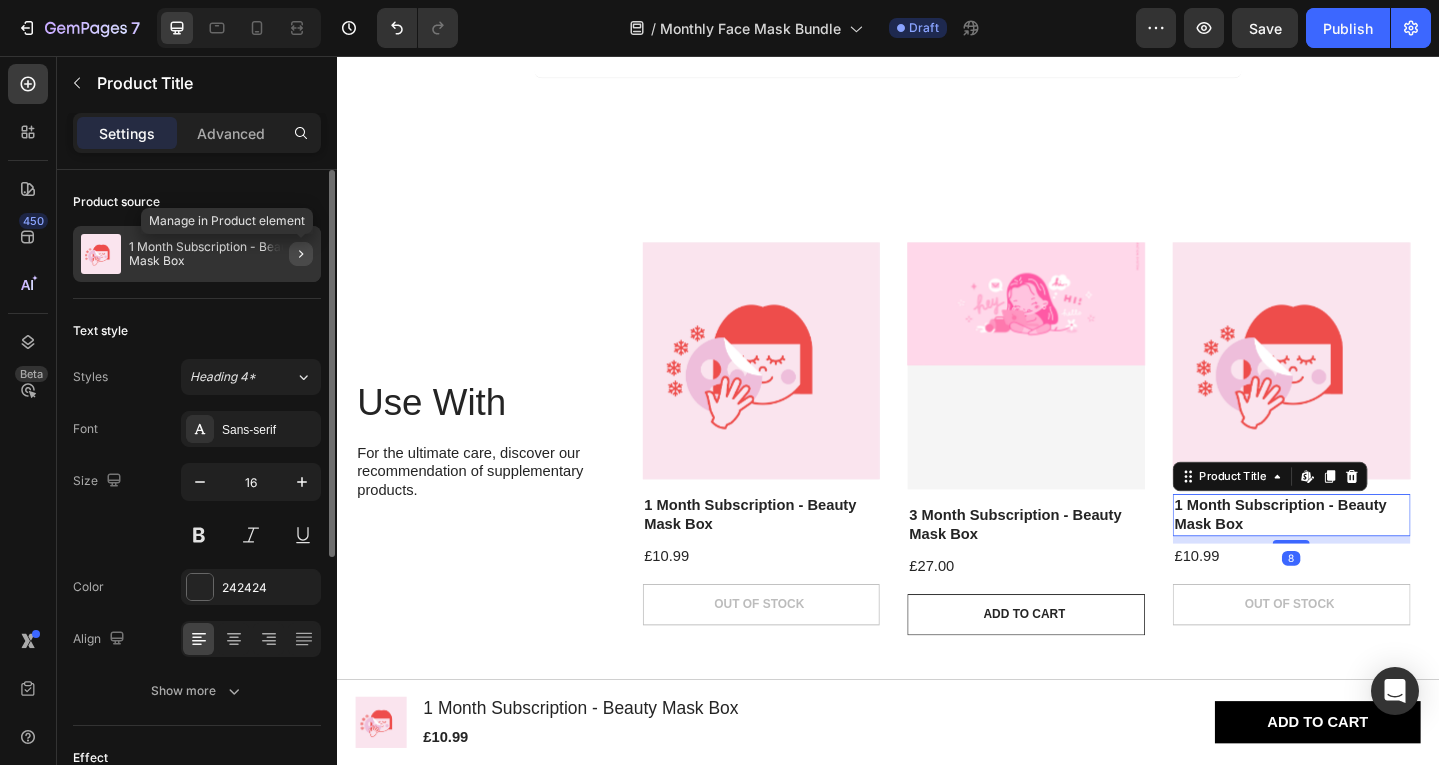 click 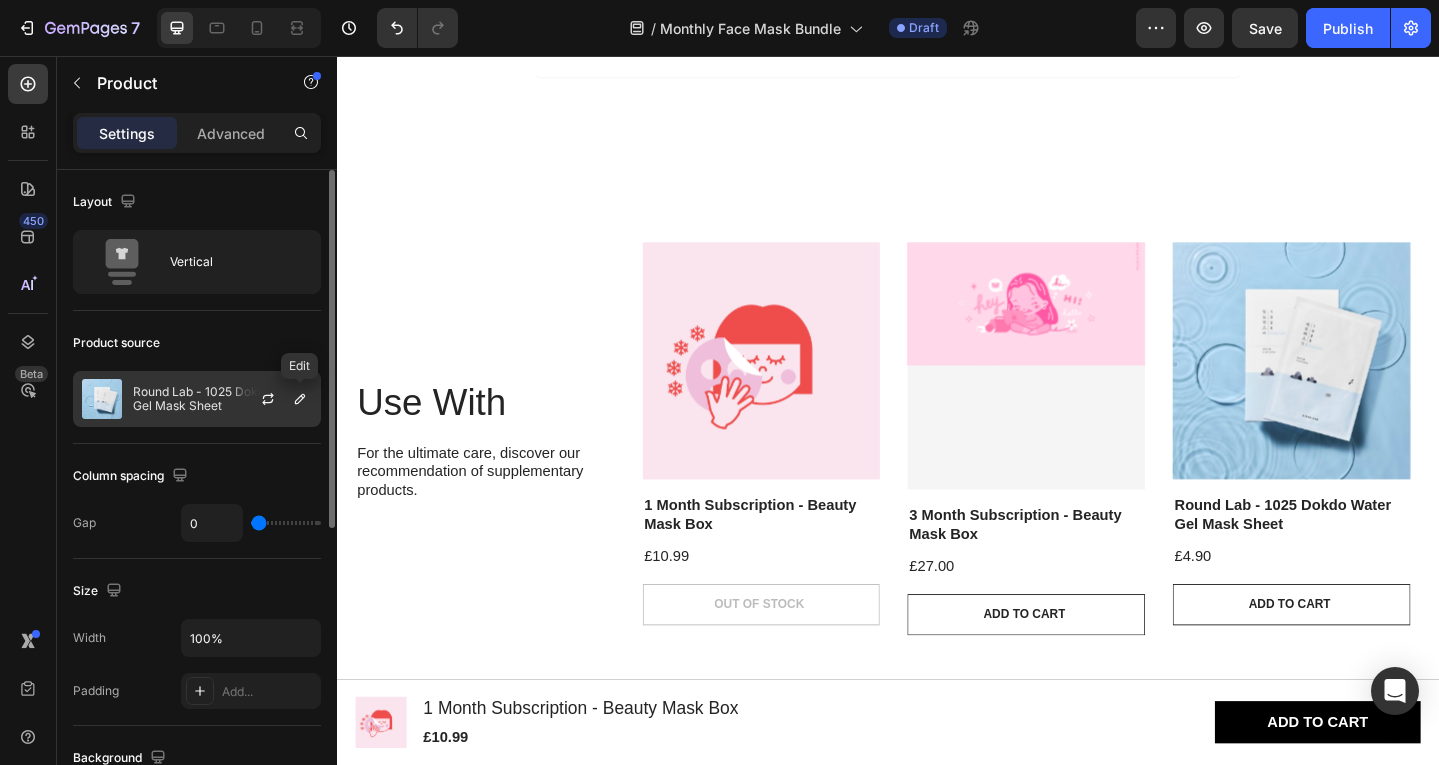click 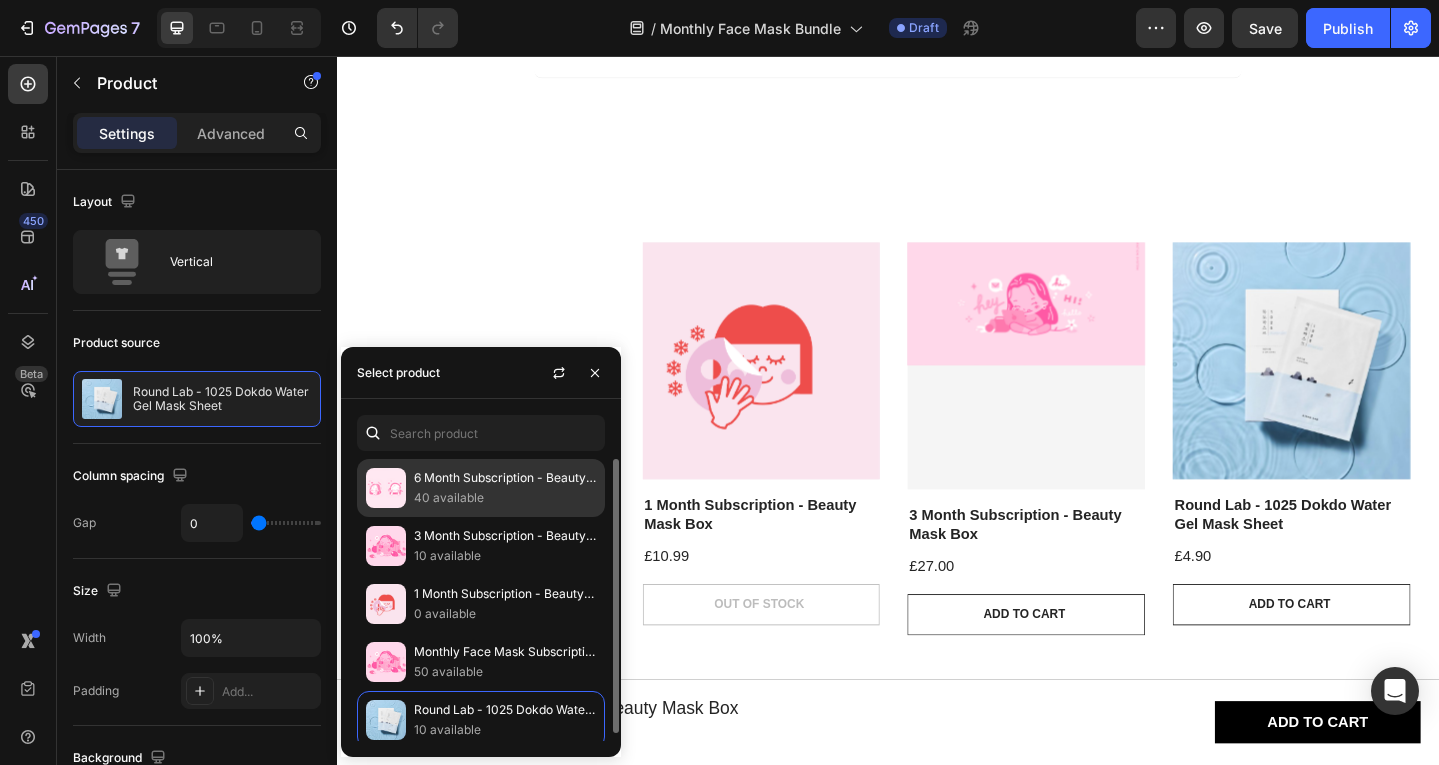click on "40 available" at bounding box center (505, 498) 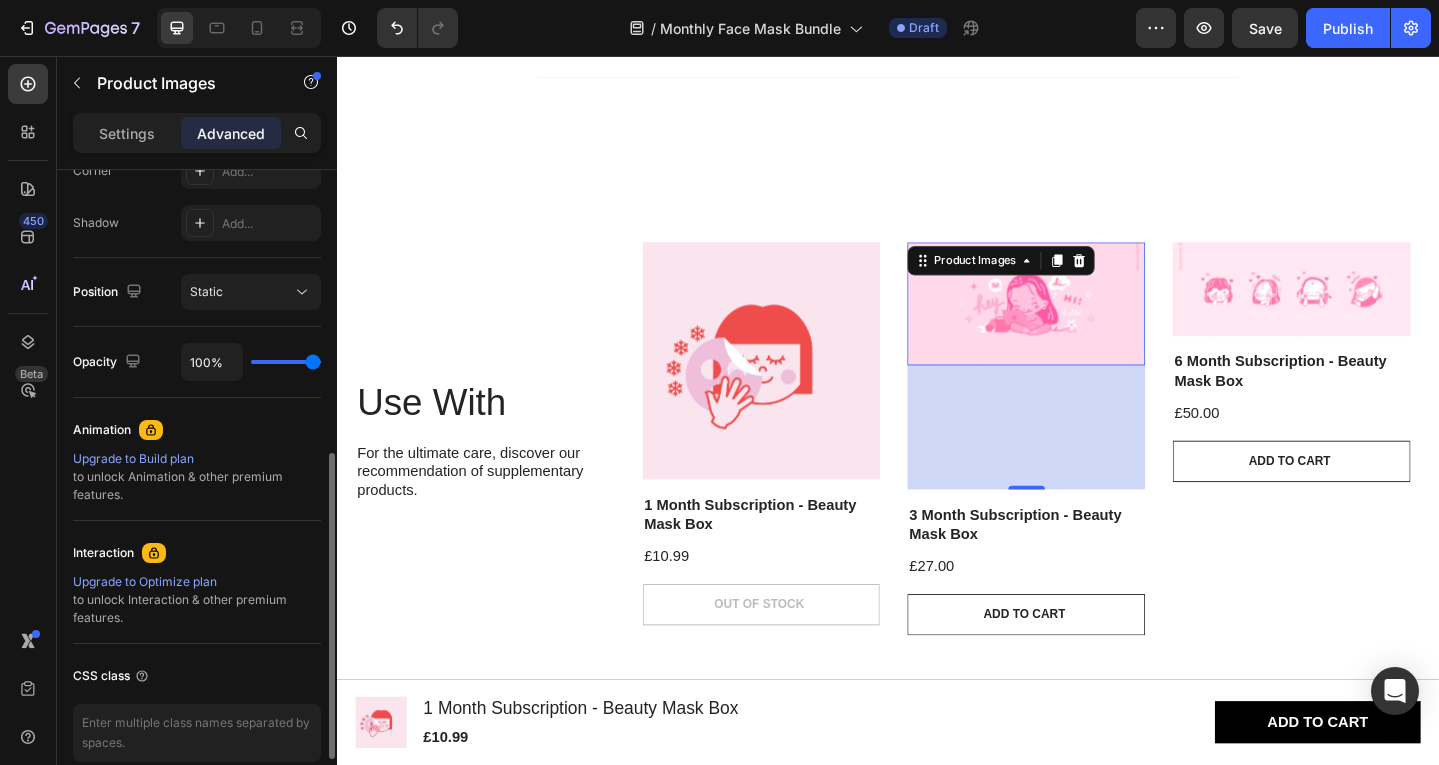 scroll, scrollTop: 648, scrollLeft: 0, axis: vertical 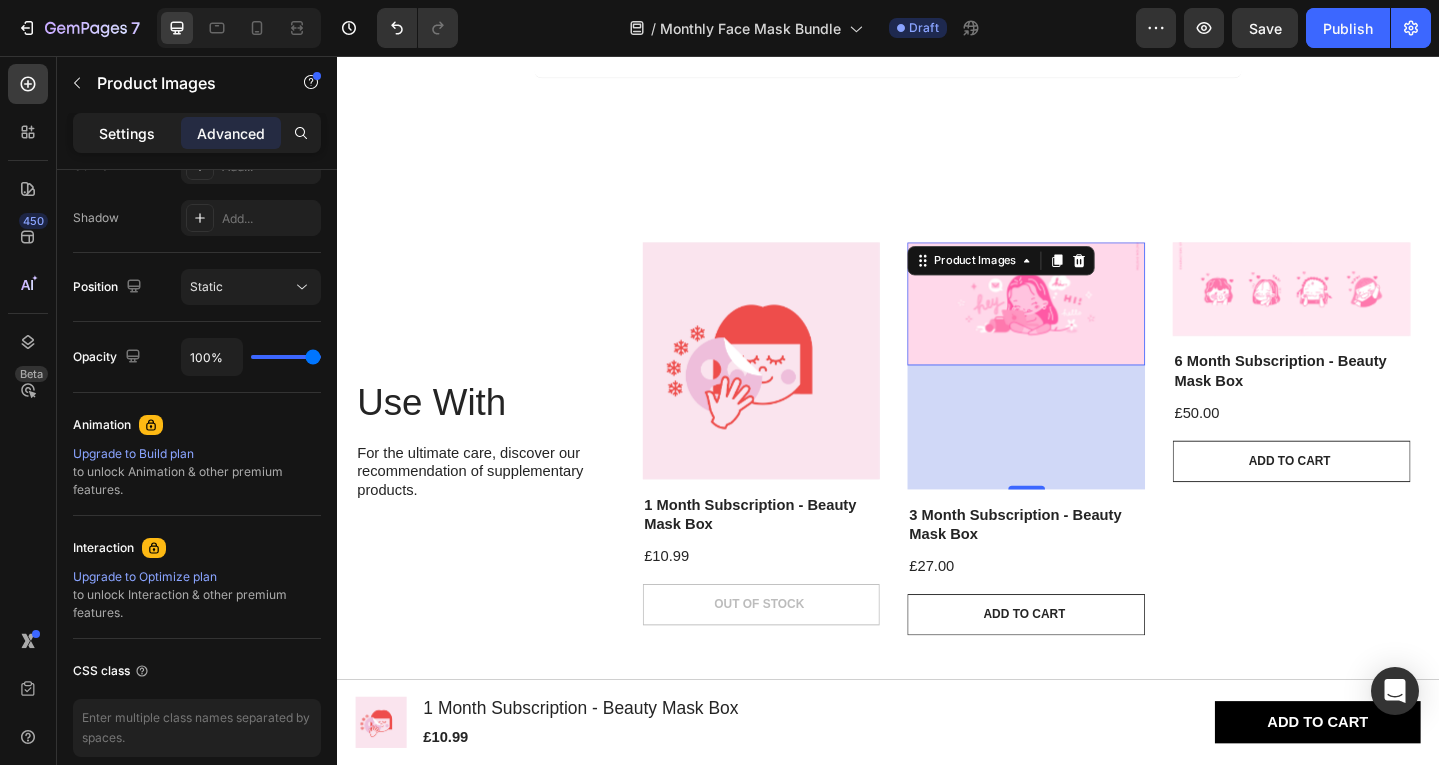 drag, startPoint x: 137, startPoint y: 151, endPoint x: 137, endPoint y: 134, distance: 17 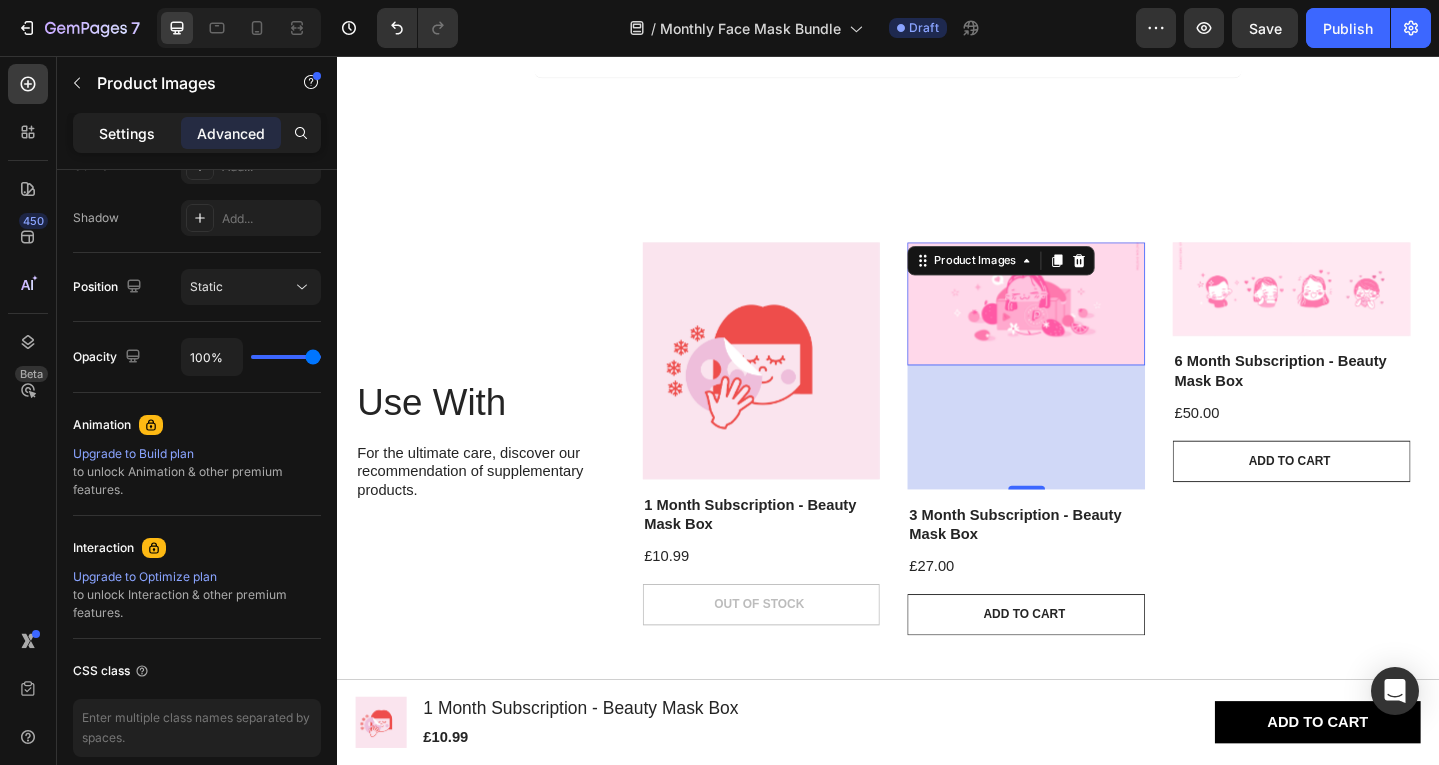 click on "Settings Advanced" at bounding box center (197, 133) 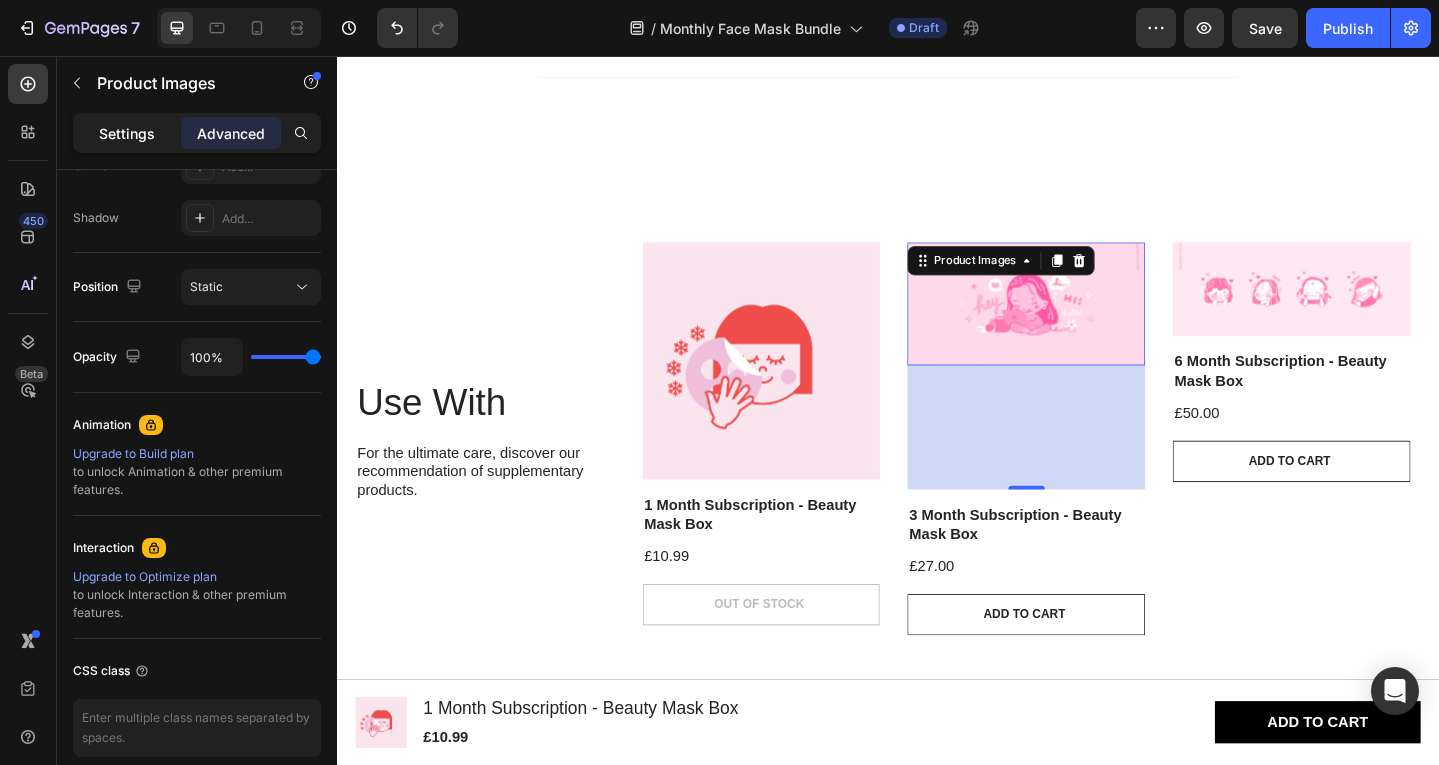 click on "Settings" at bounding box center (127, 133) 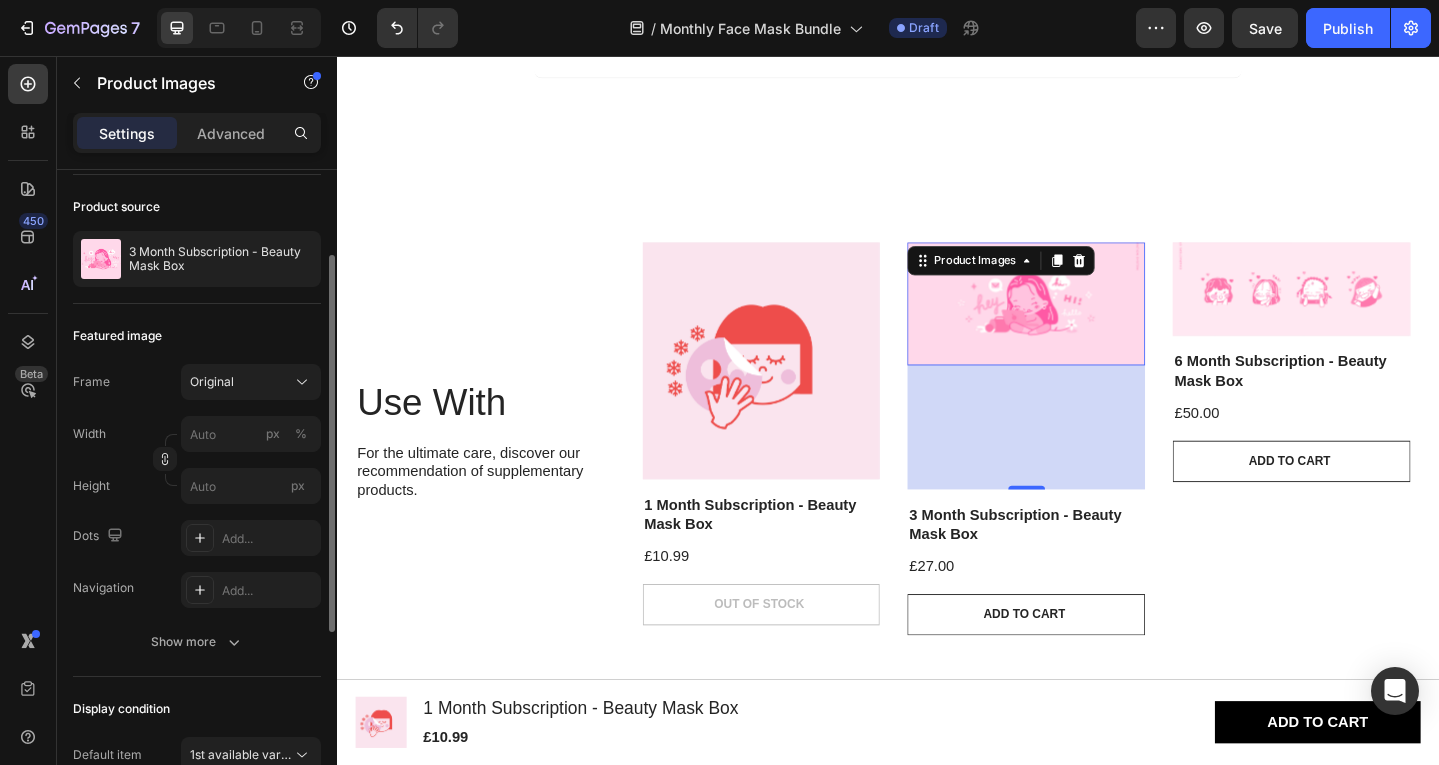 scroll, scrollTop: 102, scrollLeft: 0, axis: vertical 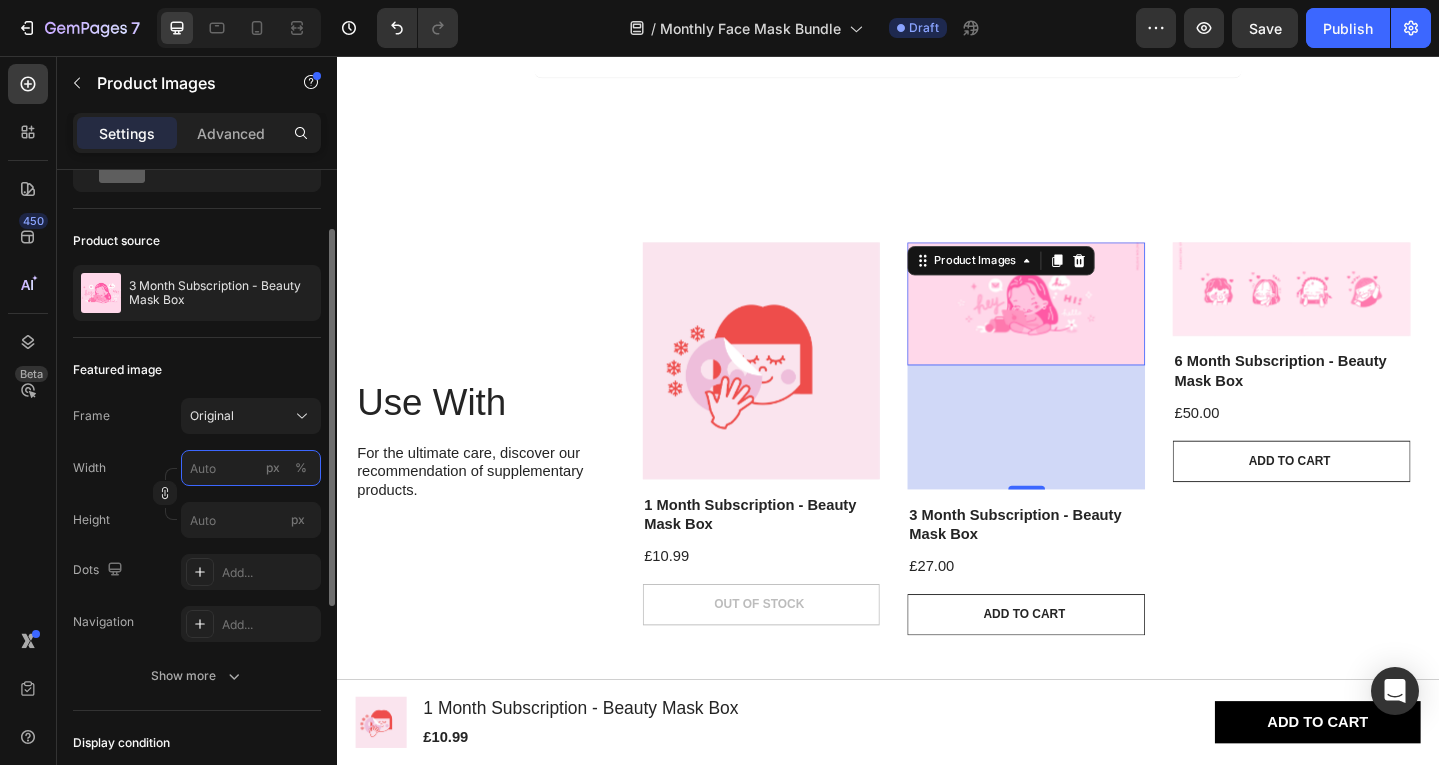 click on "px %" at bounding box center (251, 468) 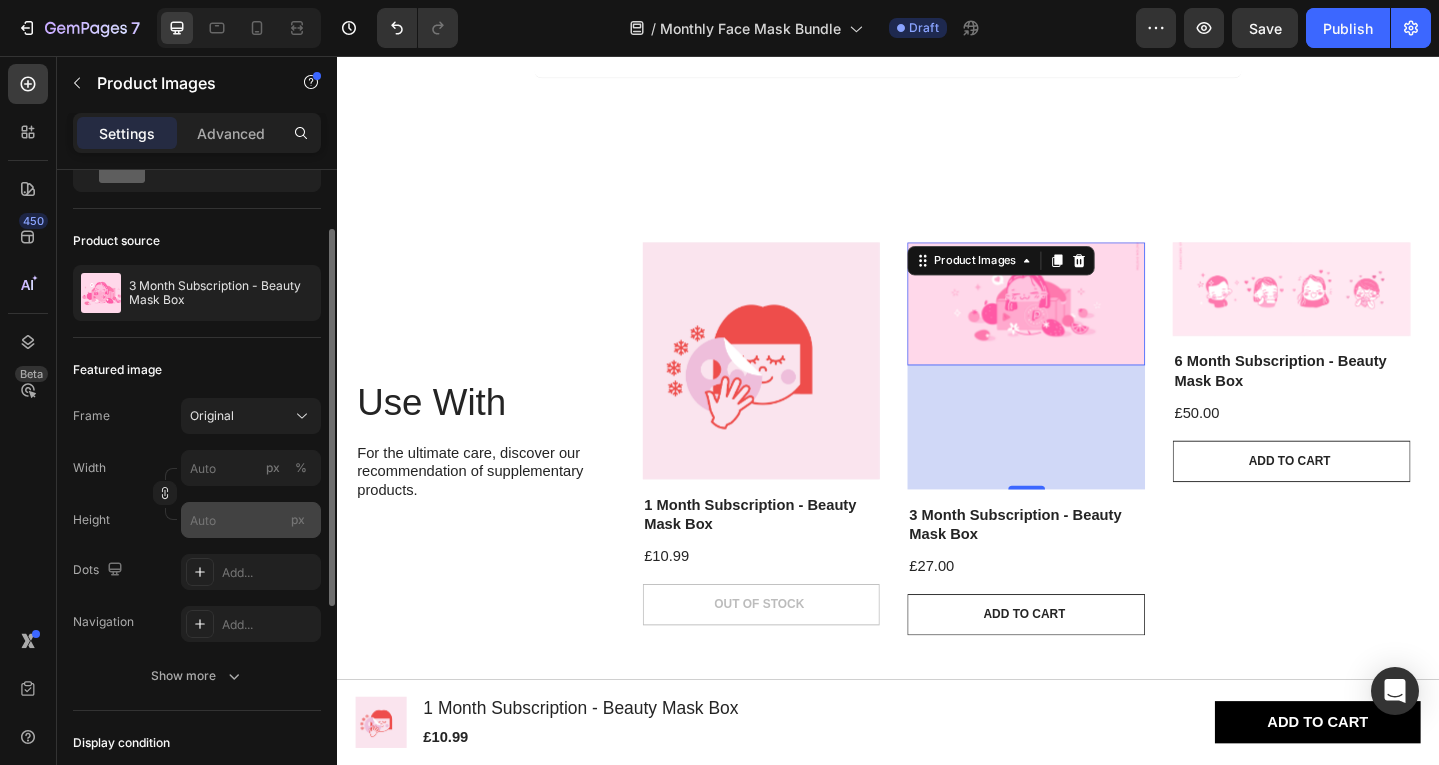 drag, startPoint x: 141, startPoint y: 545, endPoint x: 232, endPoint y: 504, distance: 99.80982 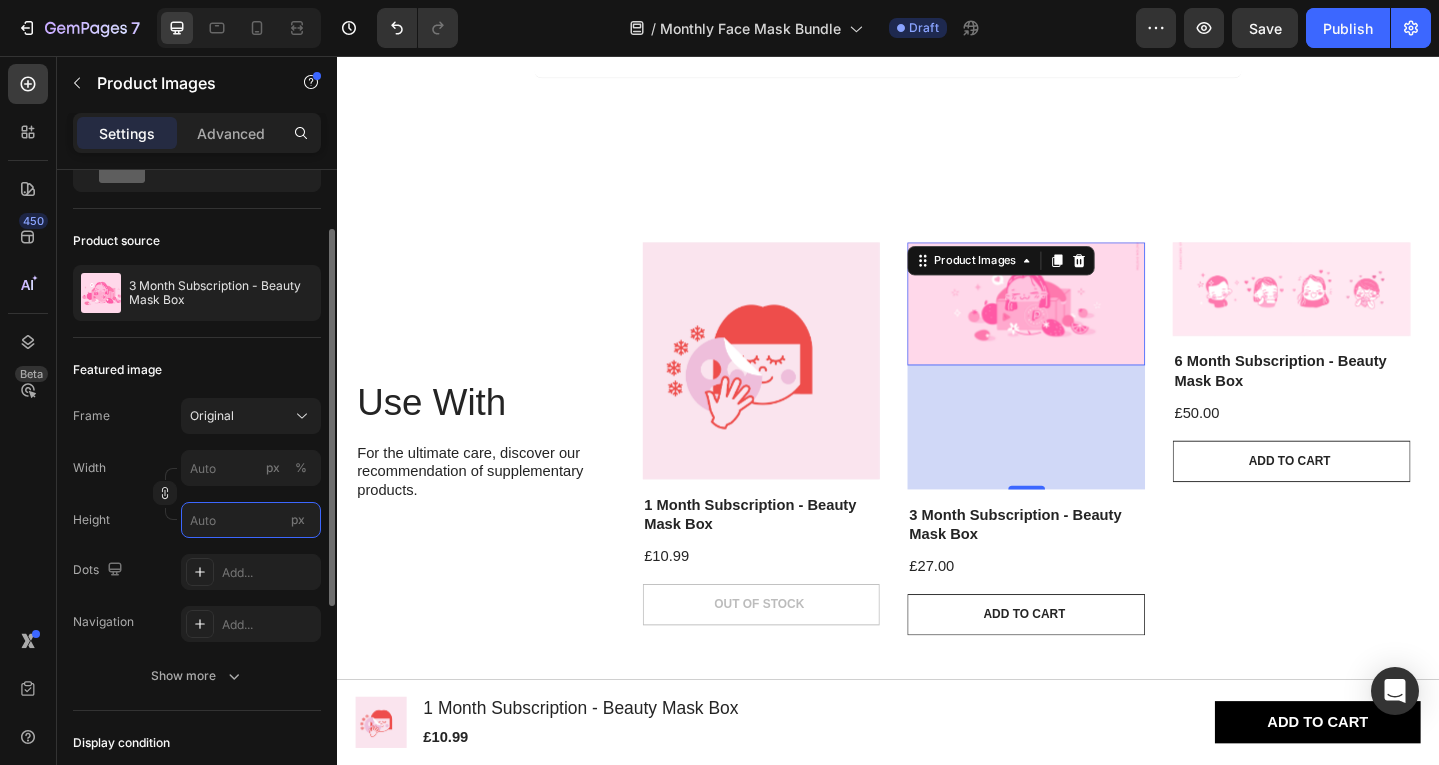 click on "px" at bounding box center (251, 520) 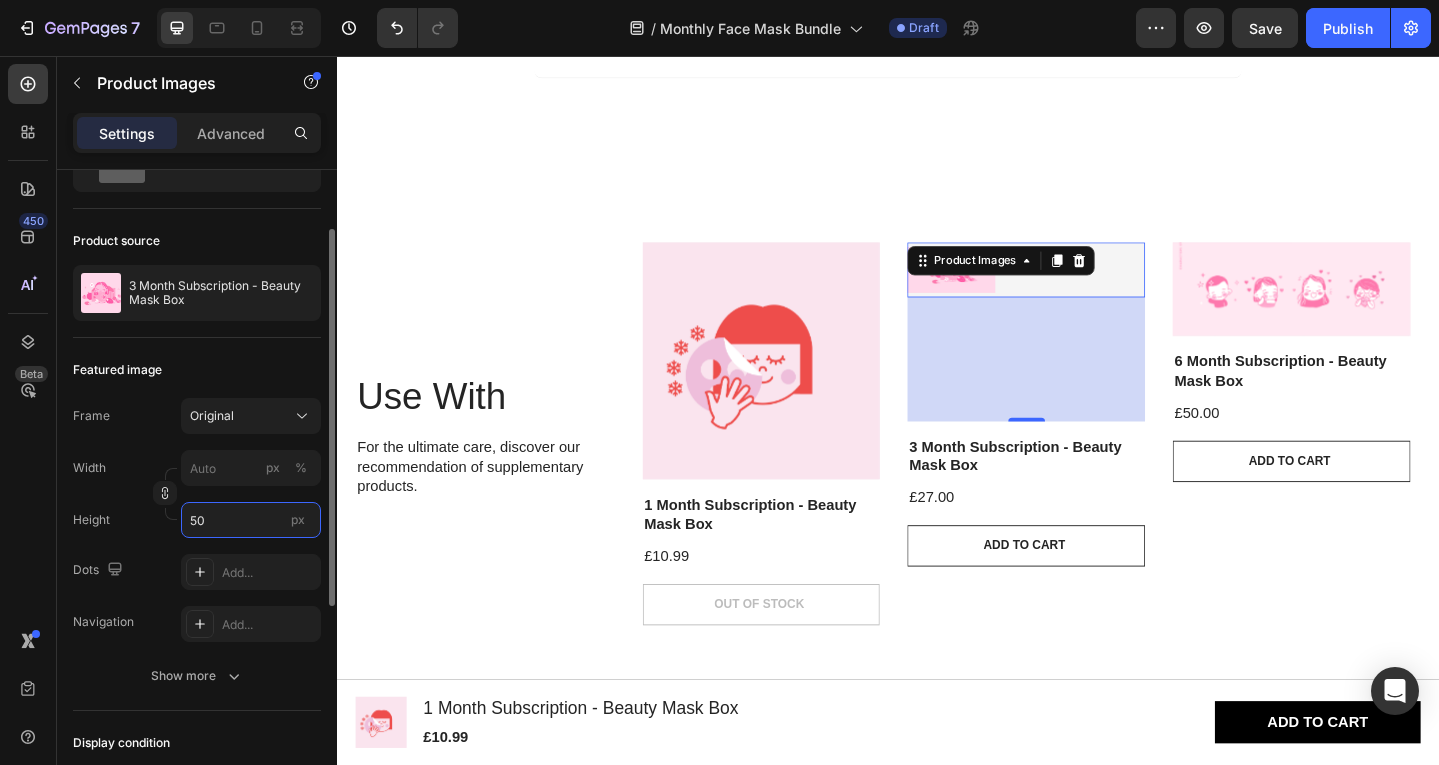 type on "5" 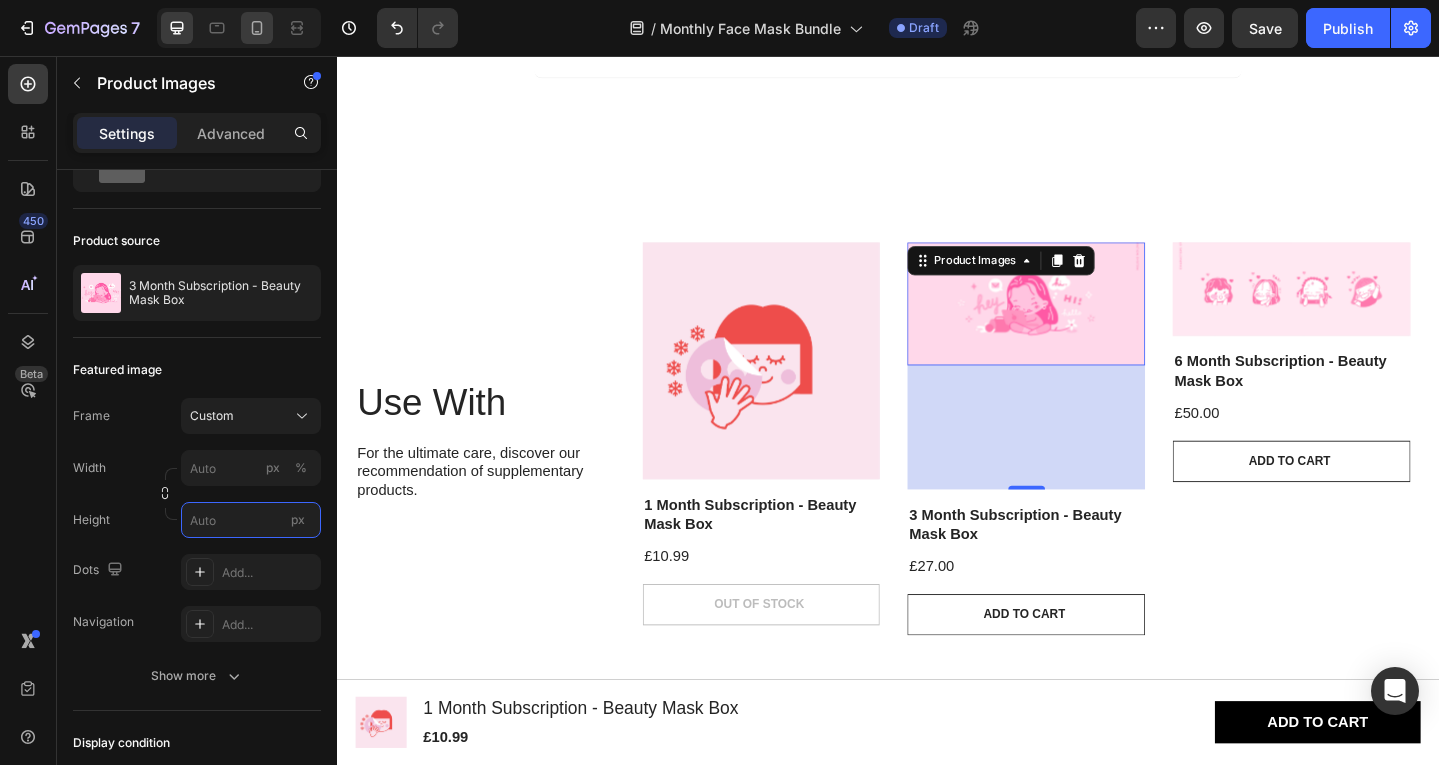 type on "5" 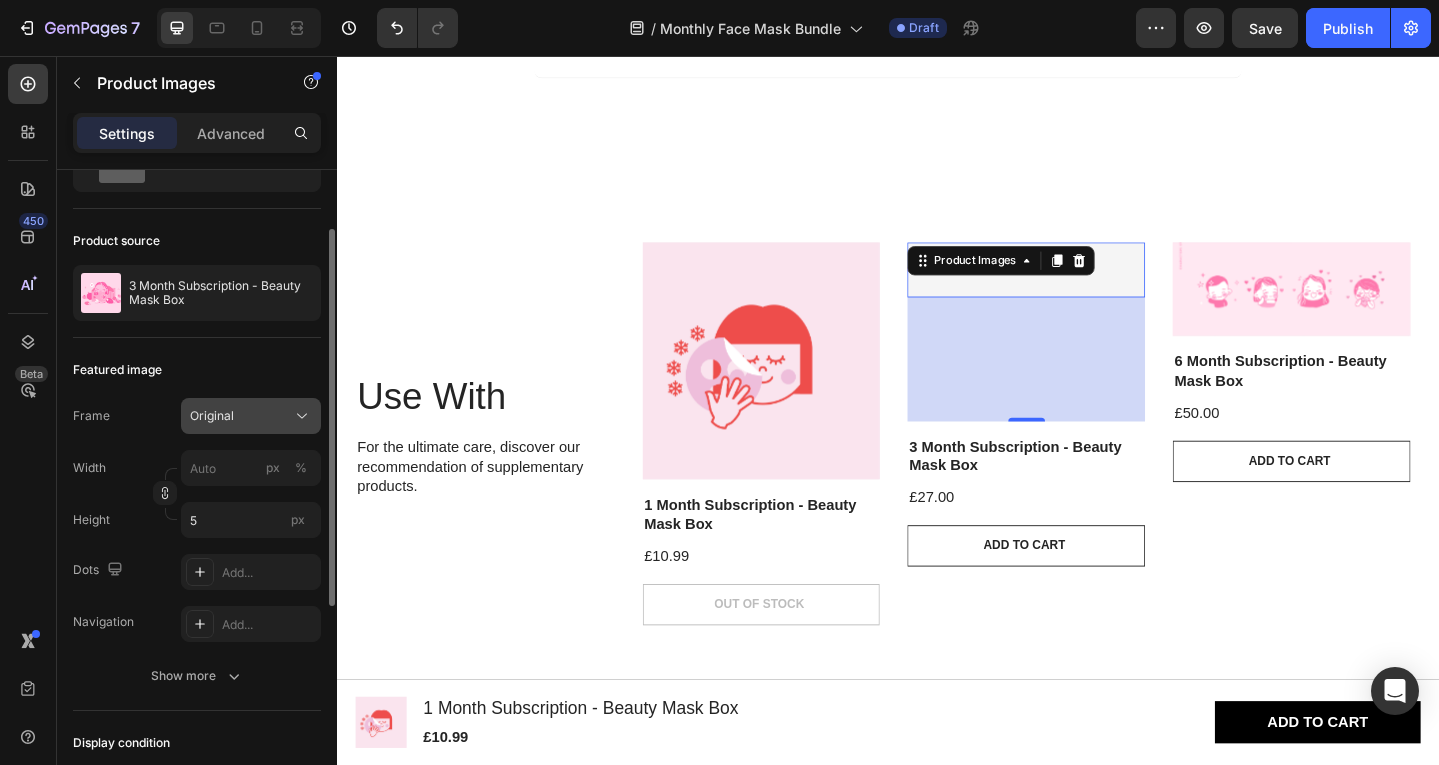 click on "Original" 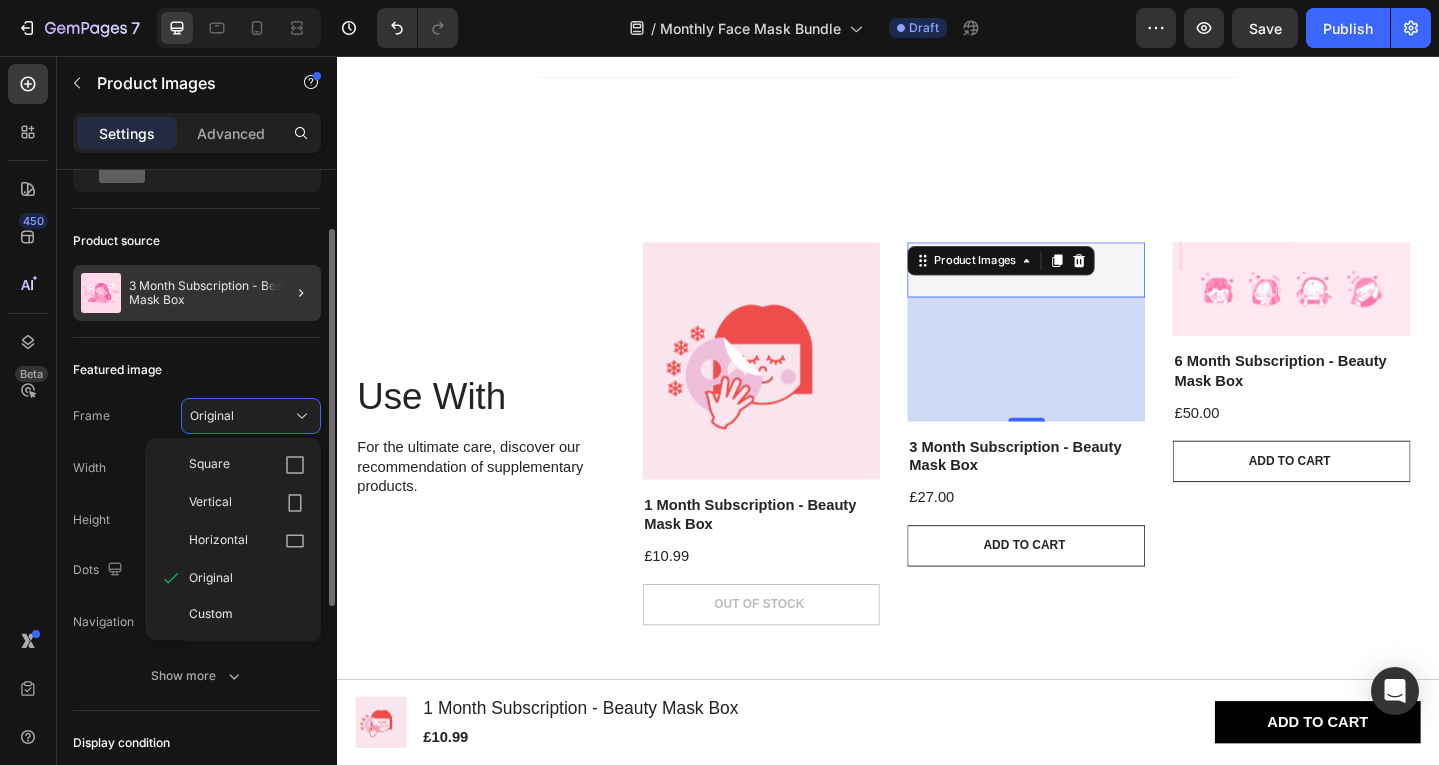 click 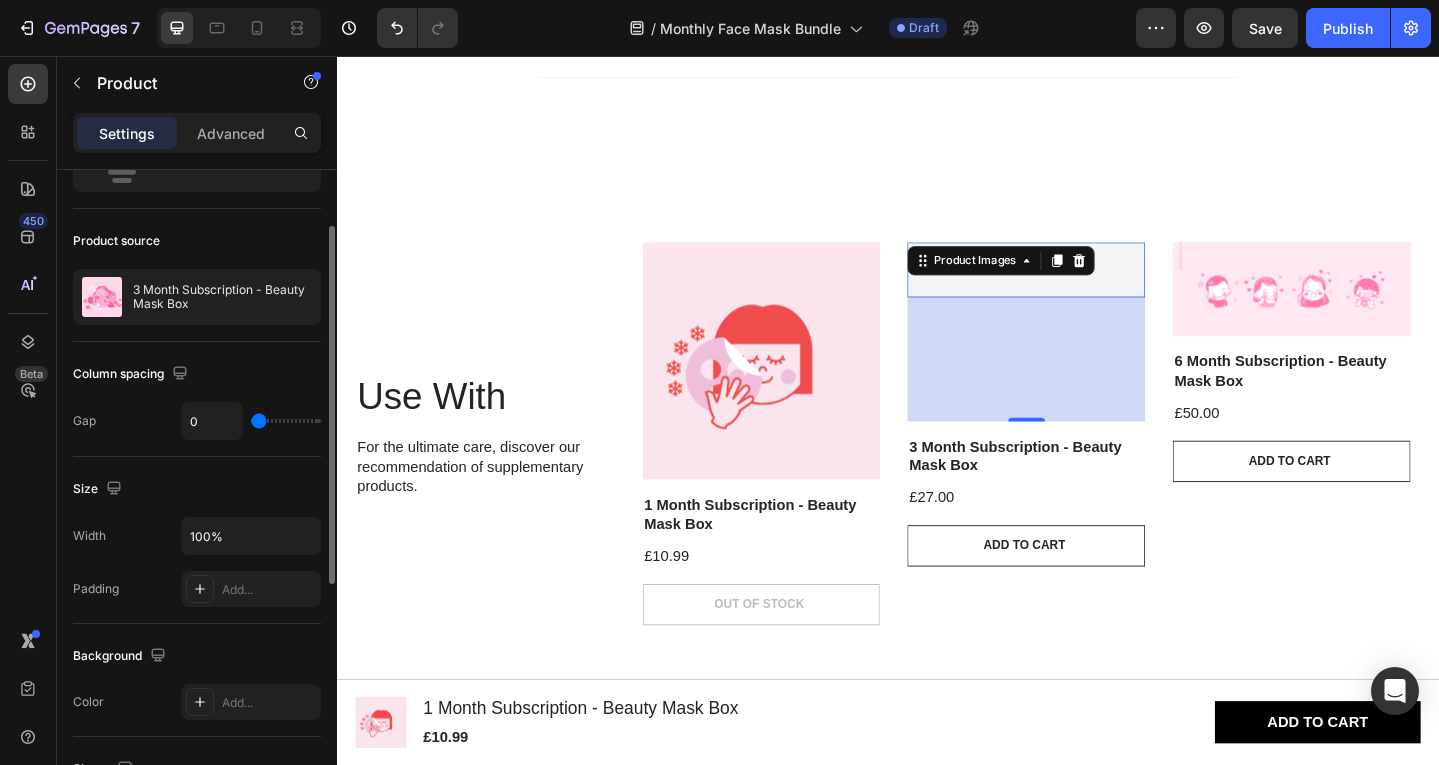 scroll, scrollTop: 0, scrollLeft: 0, axis: both 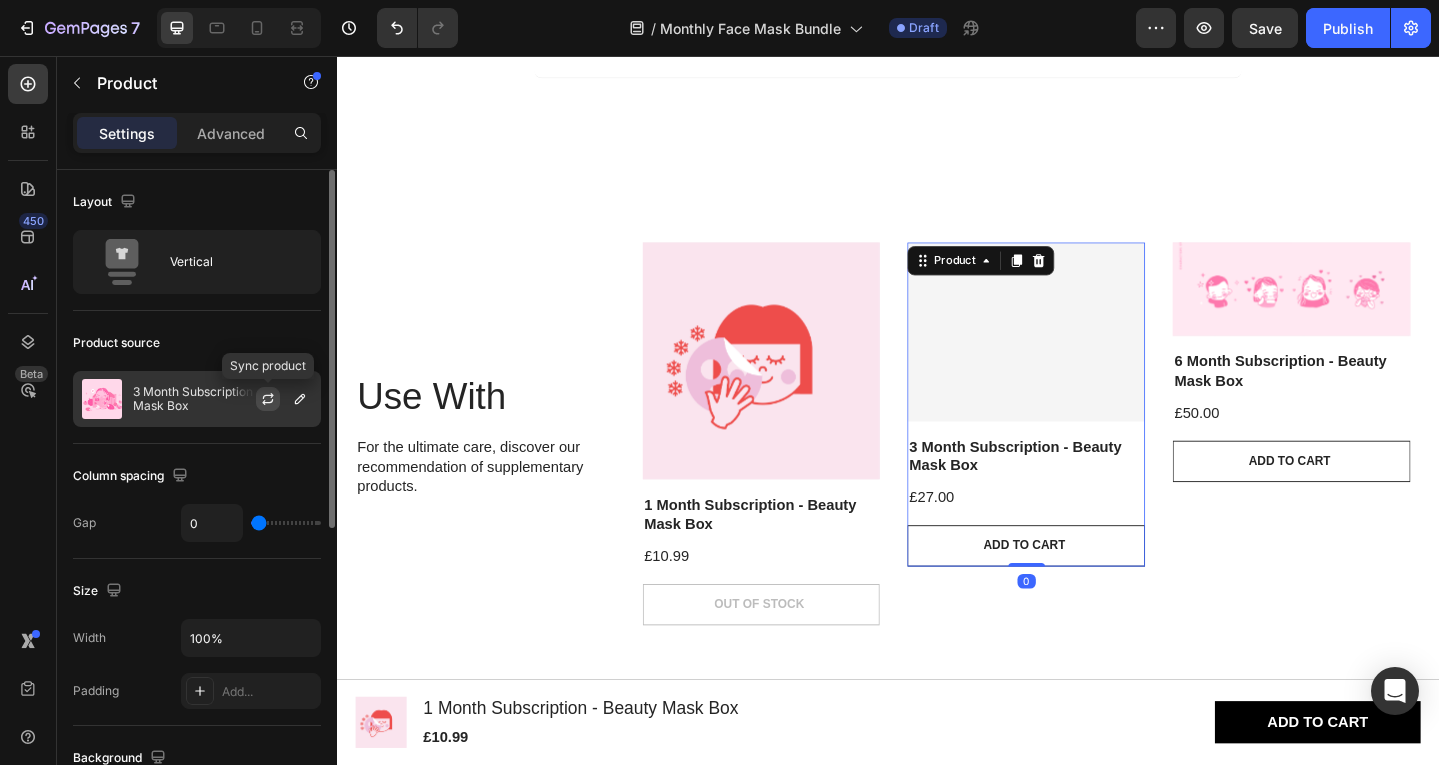 click 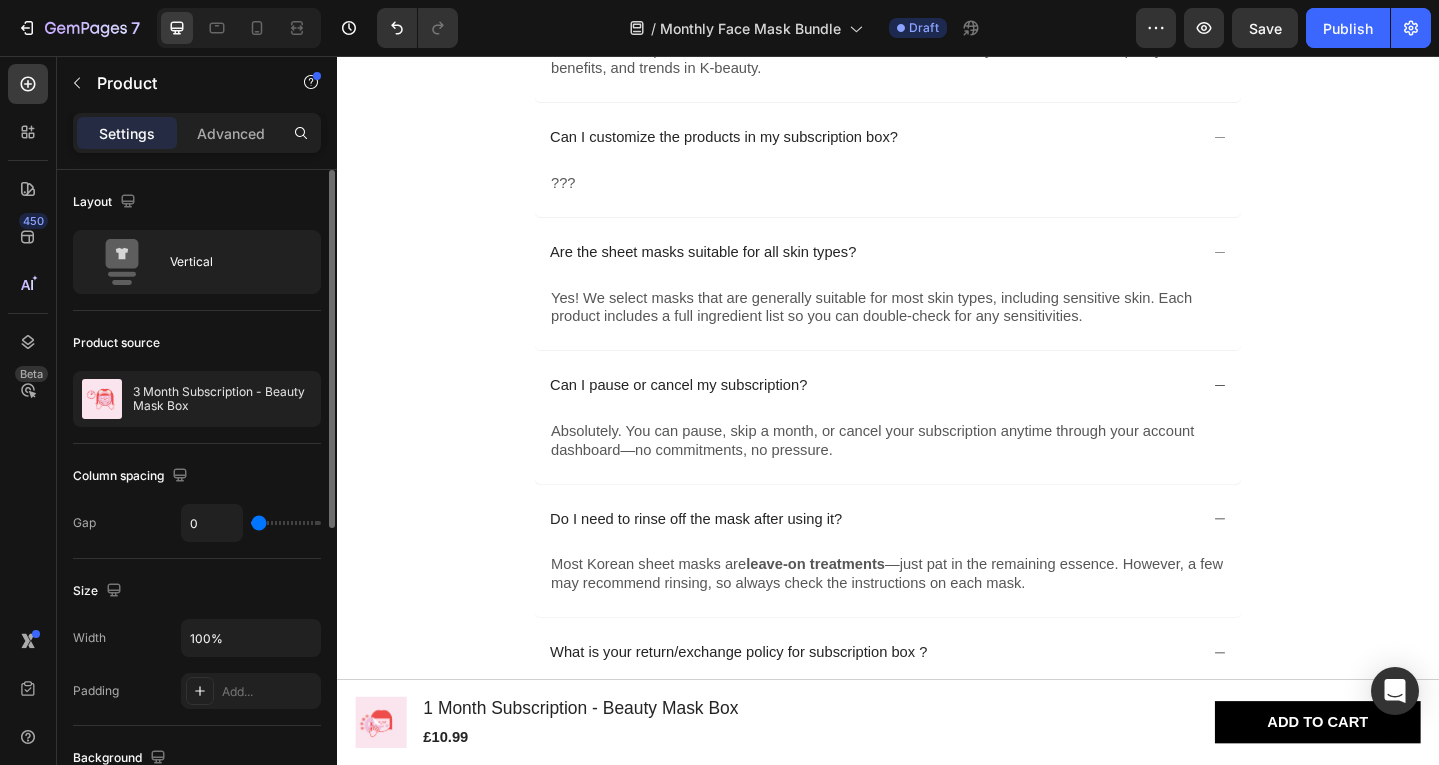 scroll, scrollTop: 3895, scrollLeft: 0, axis: vertical 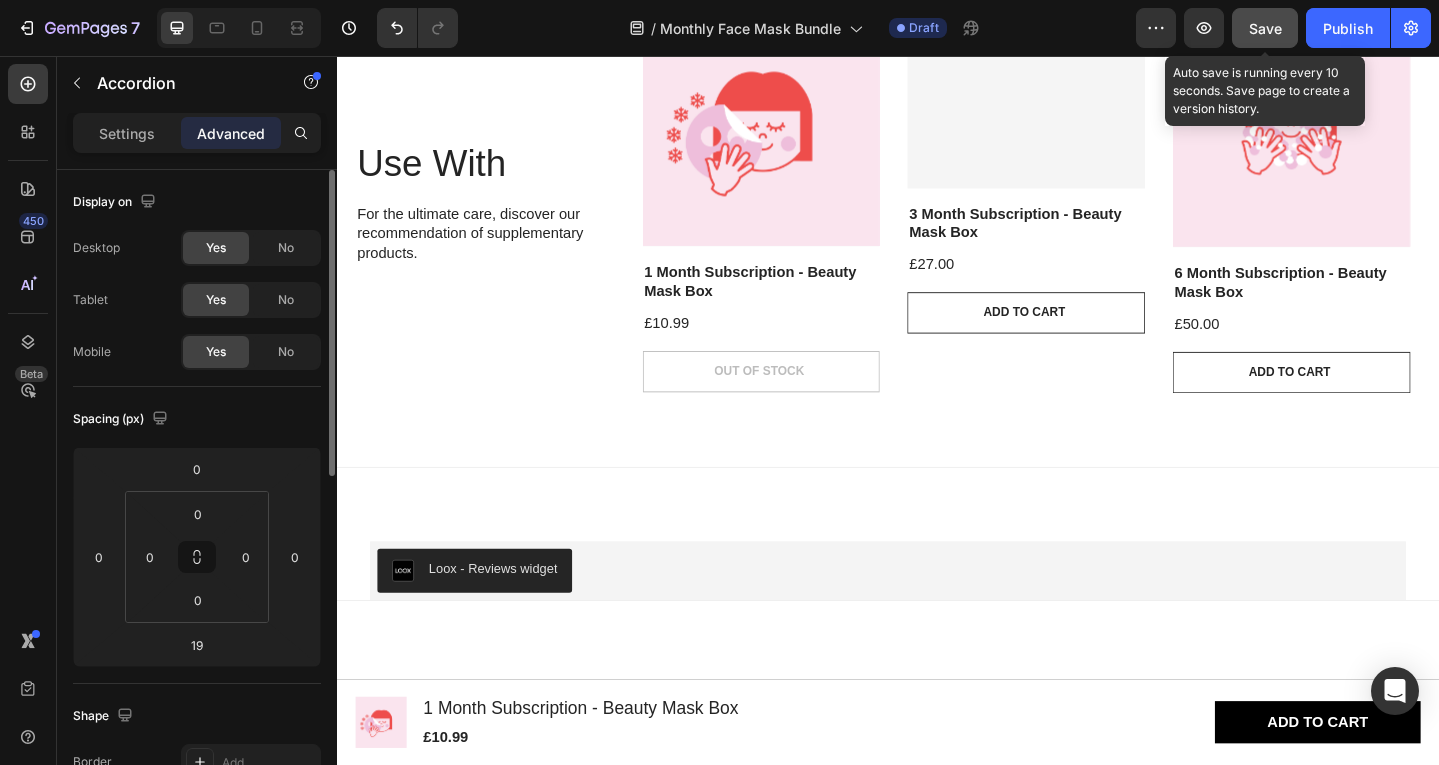 click on "Save" 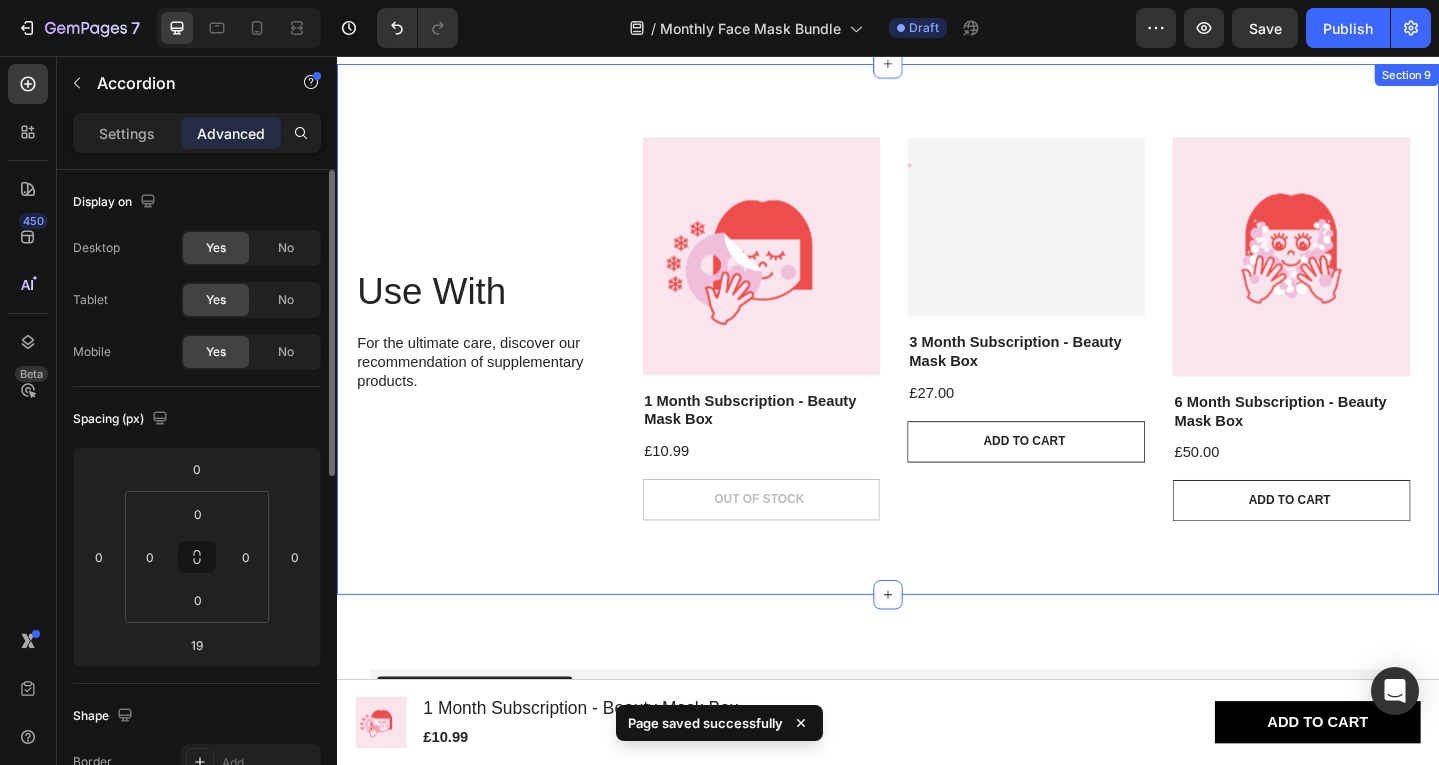 scroll, scrollTop: 4528, scrollLeft: 0, axis: vertical 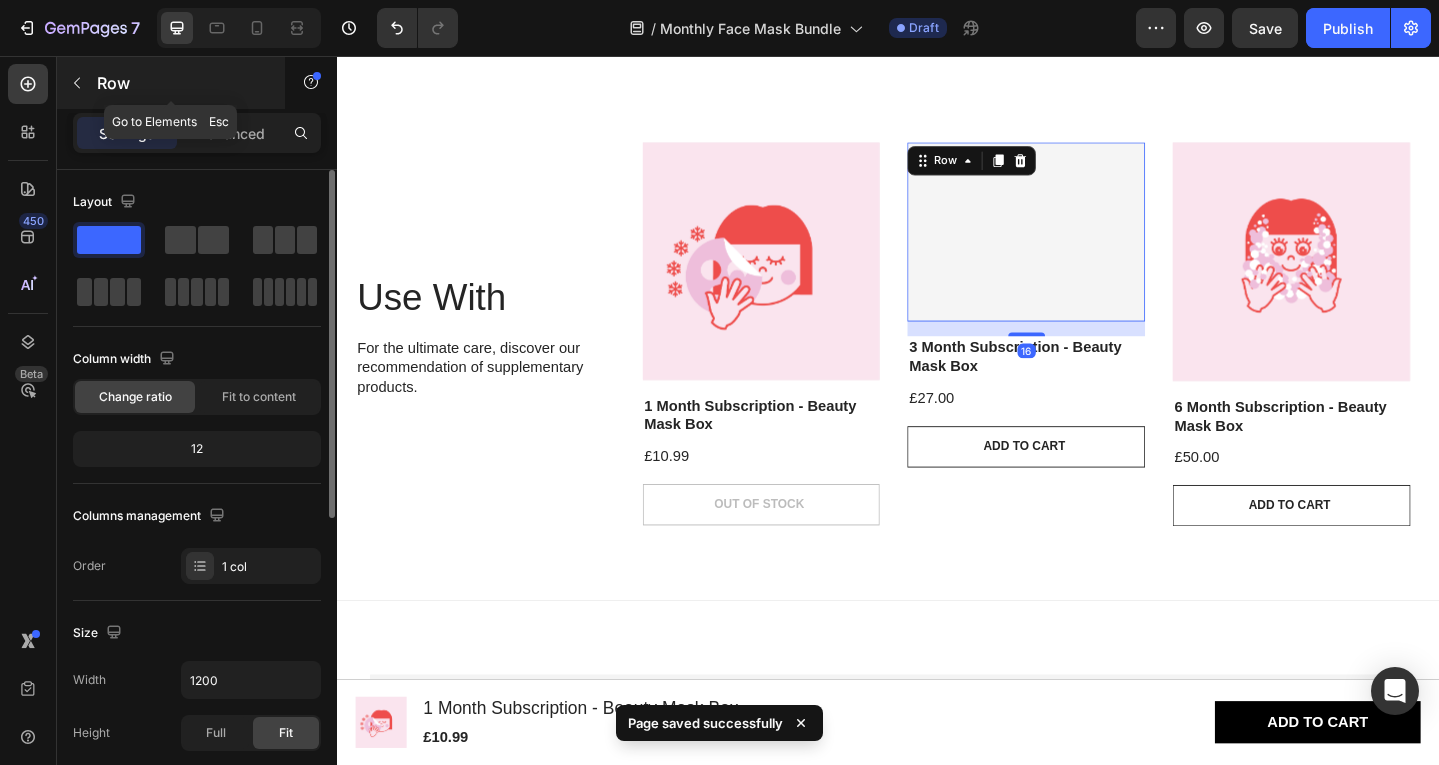 click 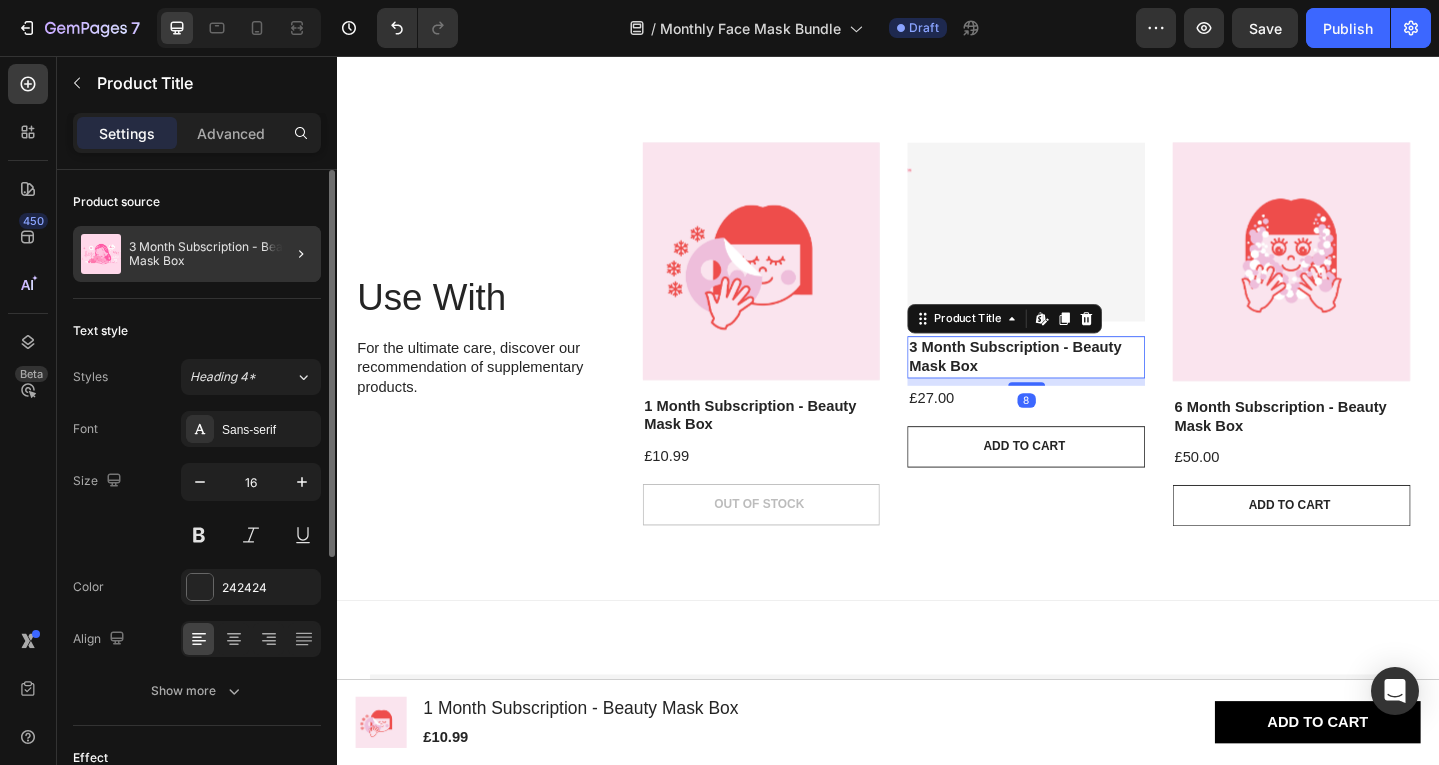 click 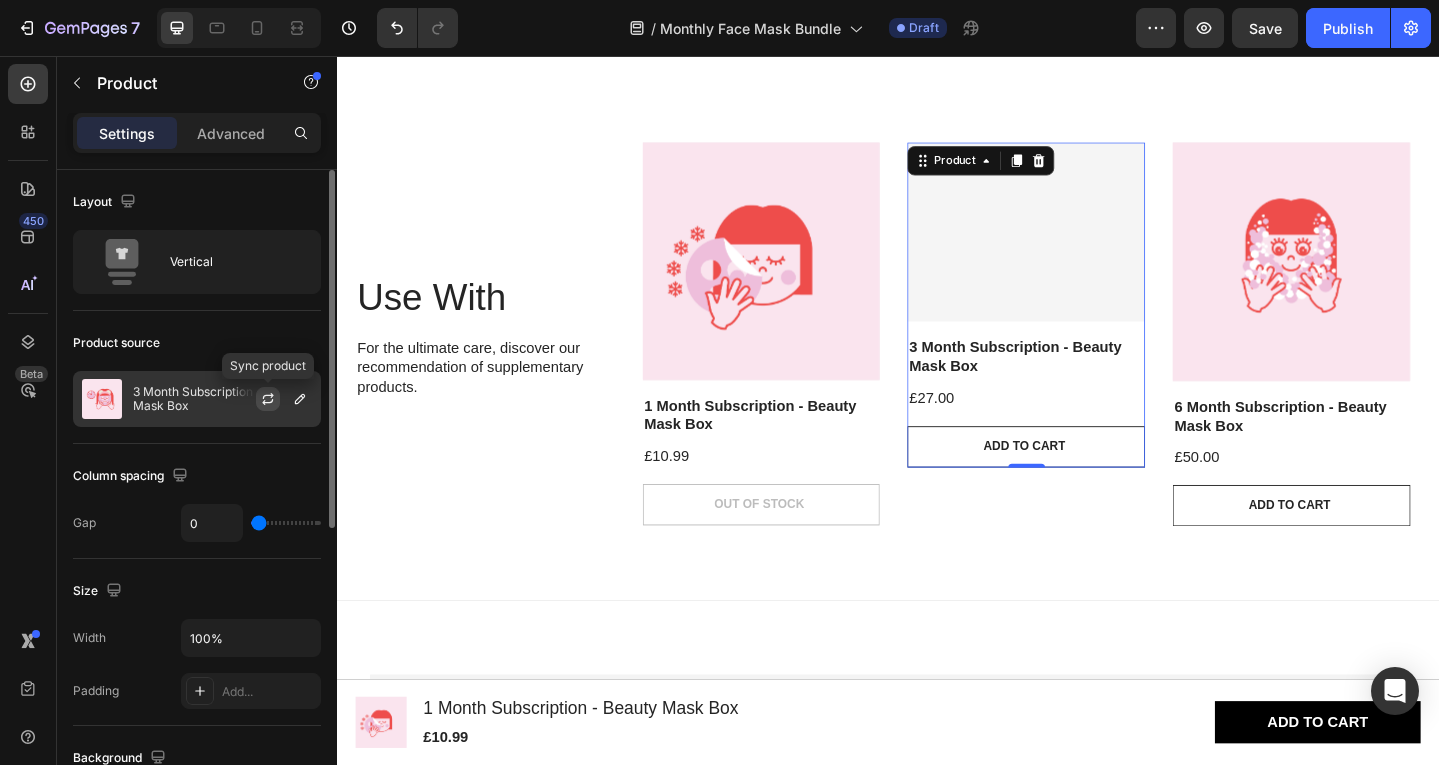 click 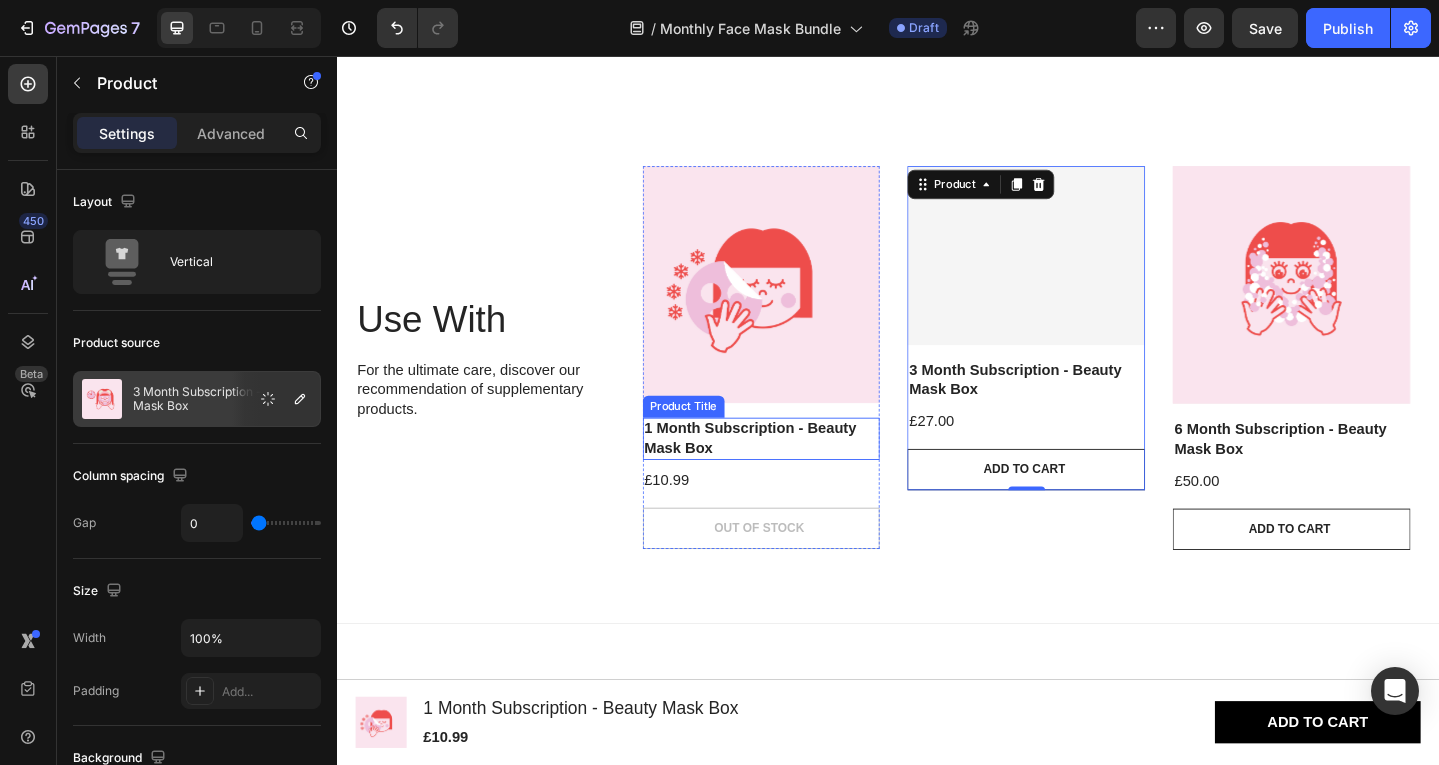 scroll, scrollTop: 4432, scrollLeft: 0, axis: vertical 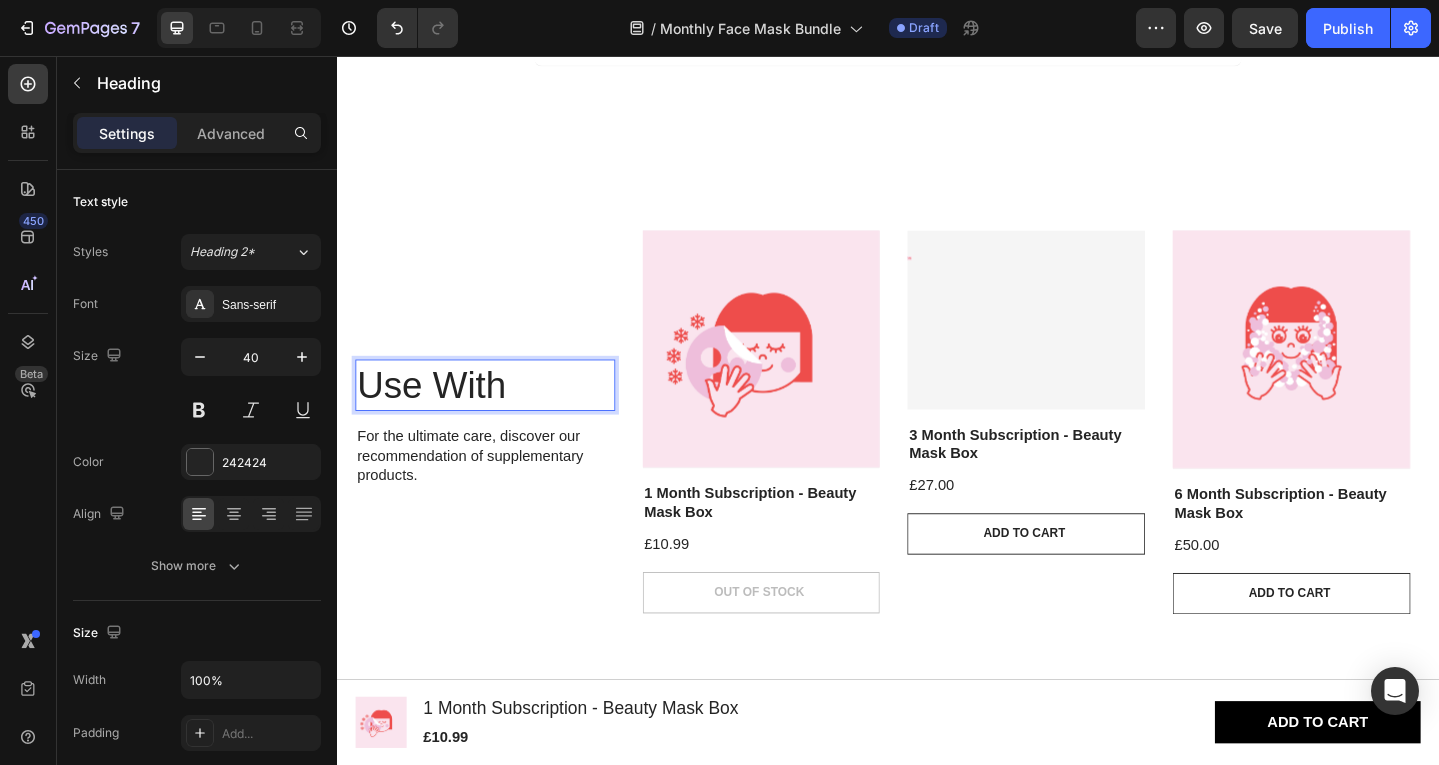 click on "Use With Heading   16 For the ultimate care, discover our recommendation of supplementary products. Text Block" at bounding box center [498, 456] 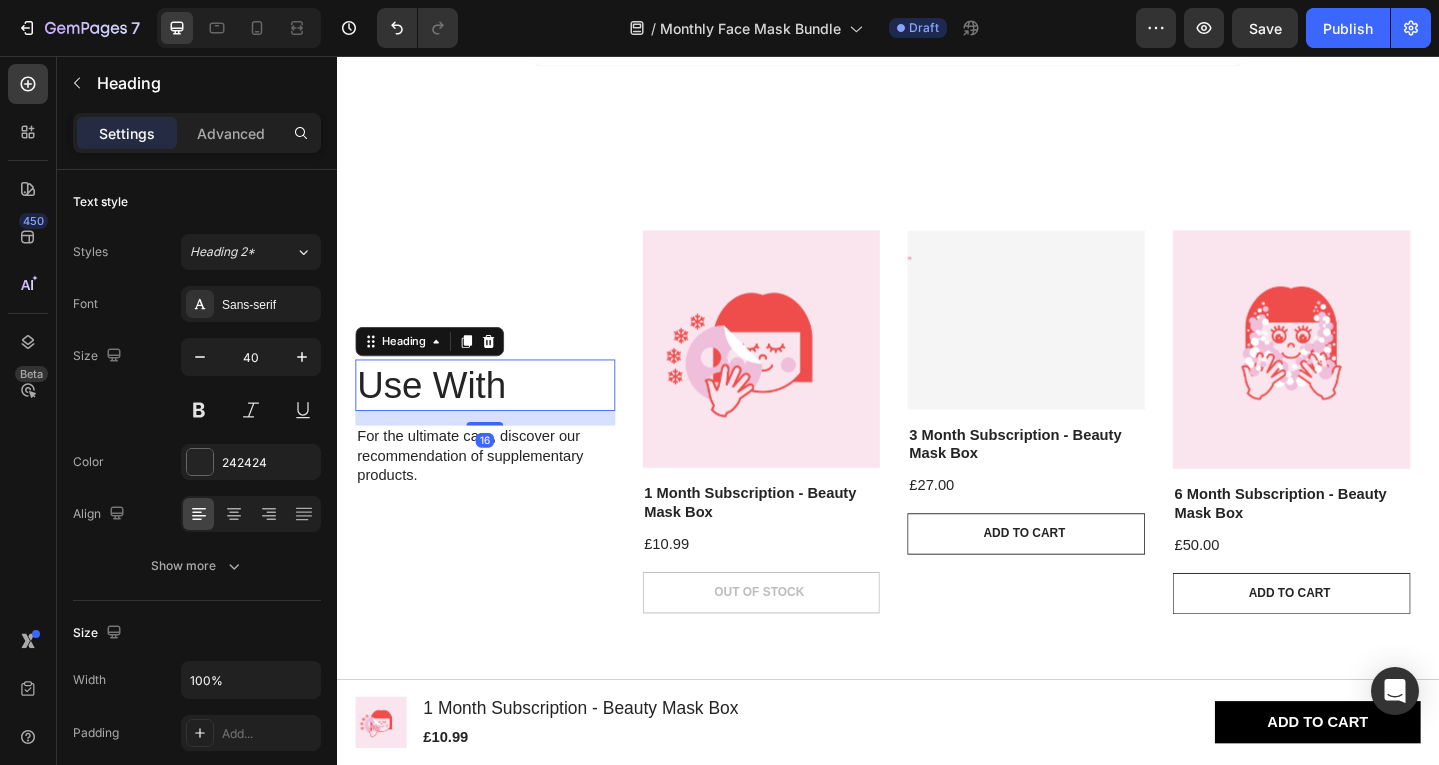 scroll, scrollTop: 4396, scrollLeft: 0, axis: vertical 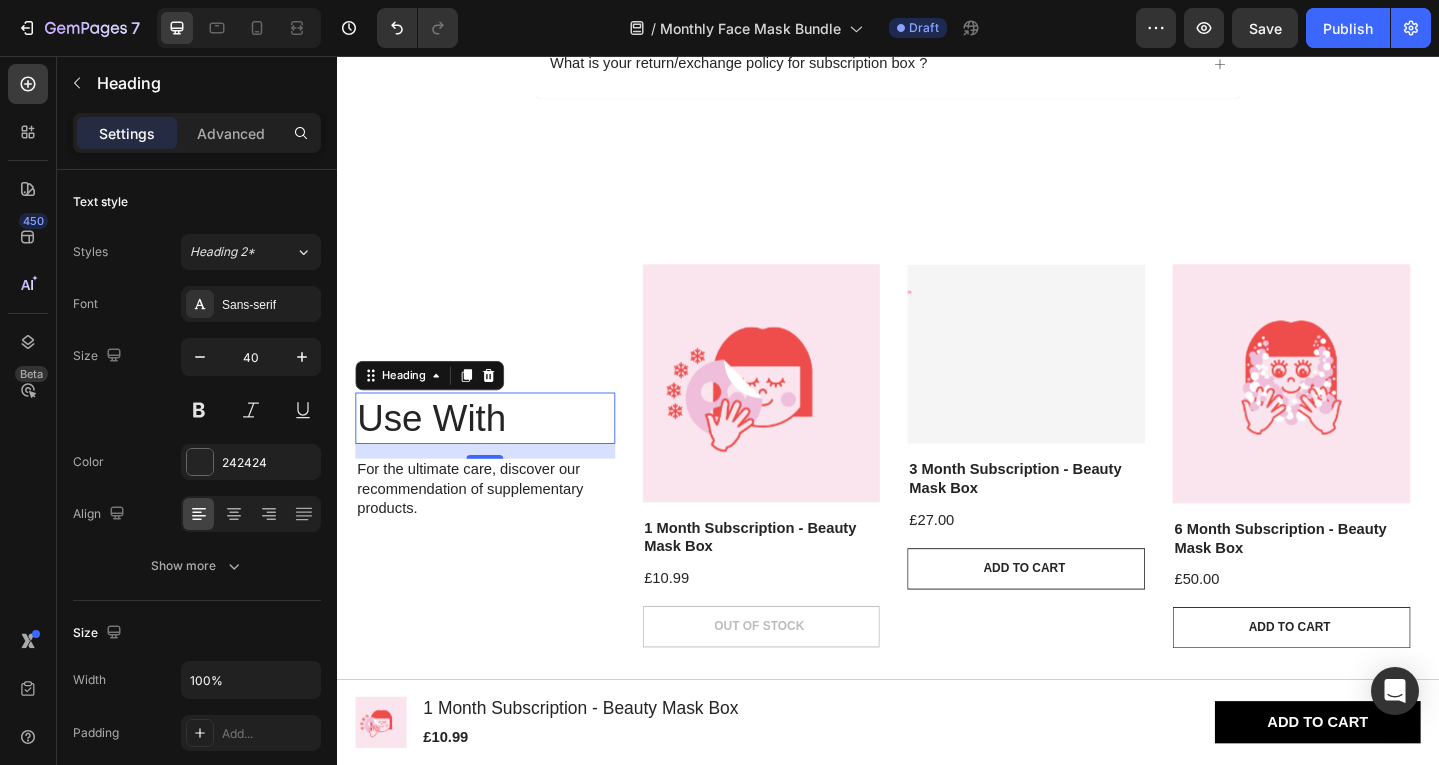 click on "Use With" at bounding box center [498, 451] 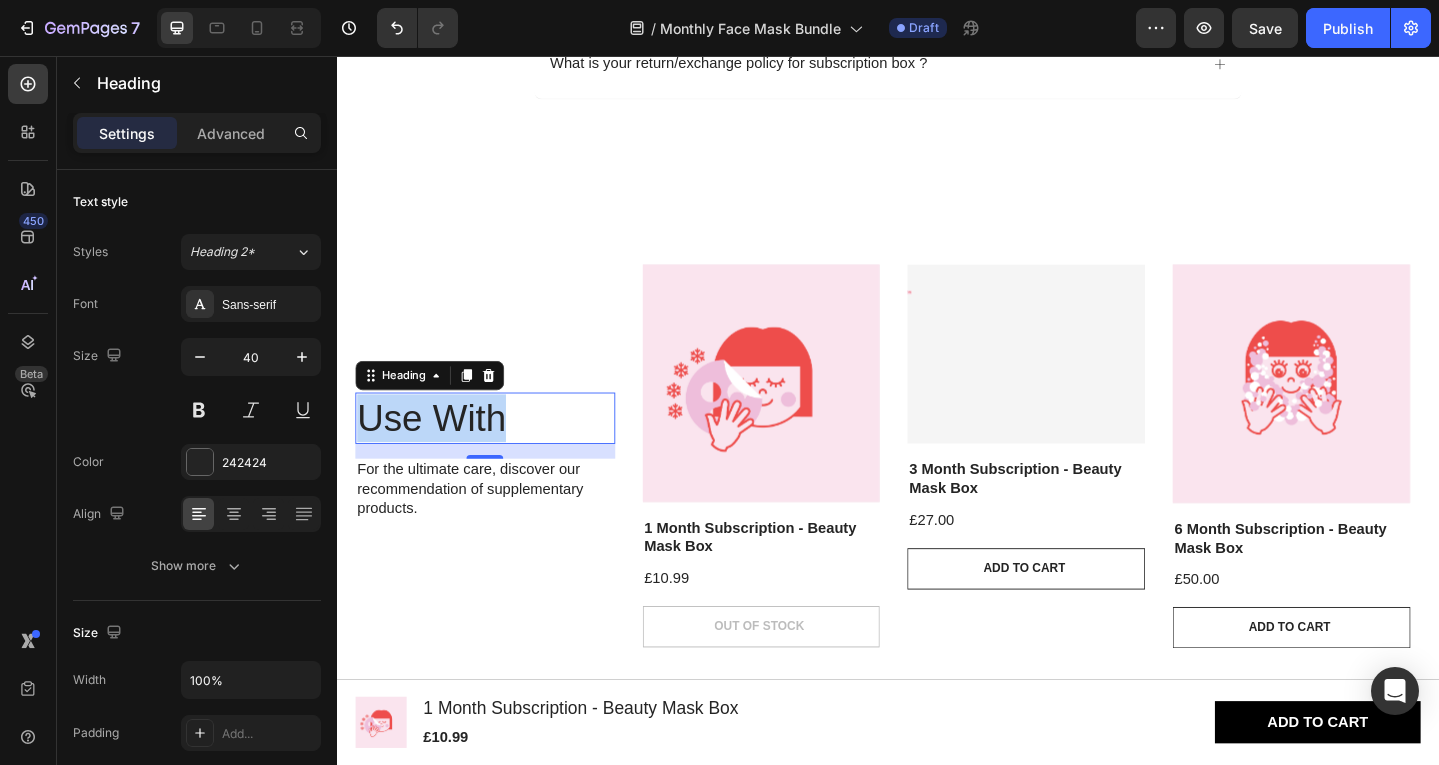 drag, startPoint x: 516, startPoint y: 455, endPoint x: 369, endPoint y: 444, distance: 147.411 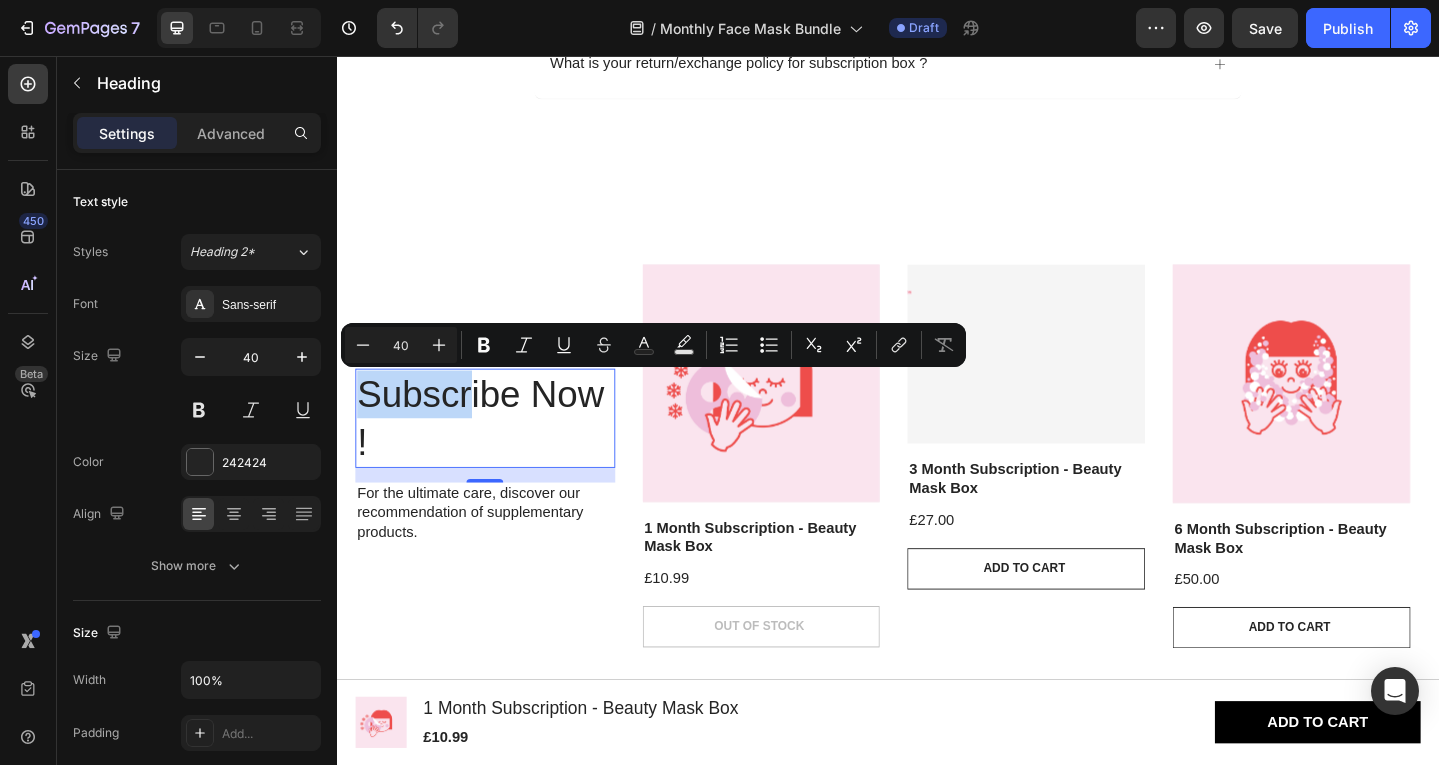 drag, startPoint x: 472, startPoint y: 449, endPoint x: 365, endPoint y: 426, distance: 109.444046 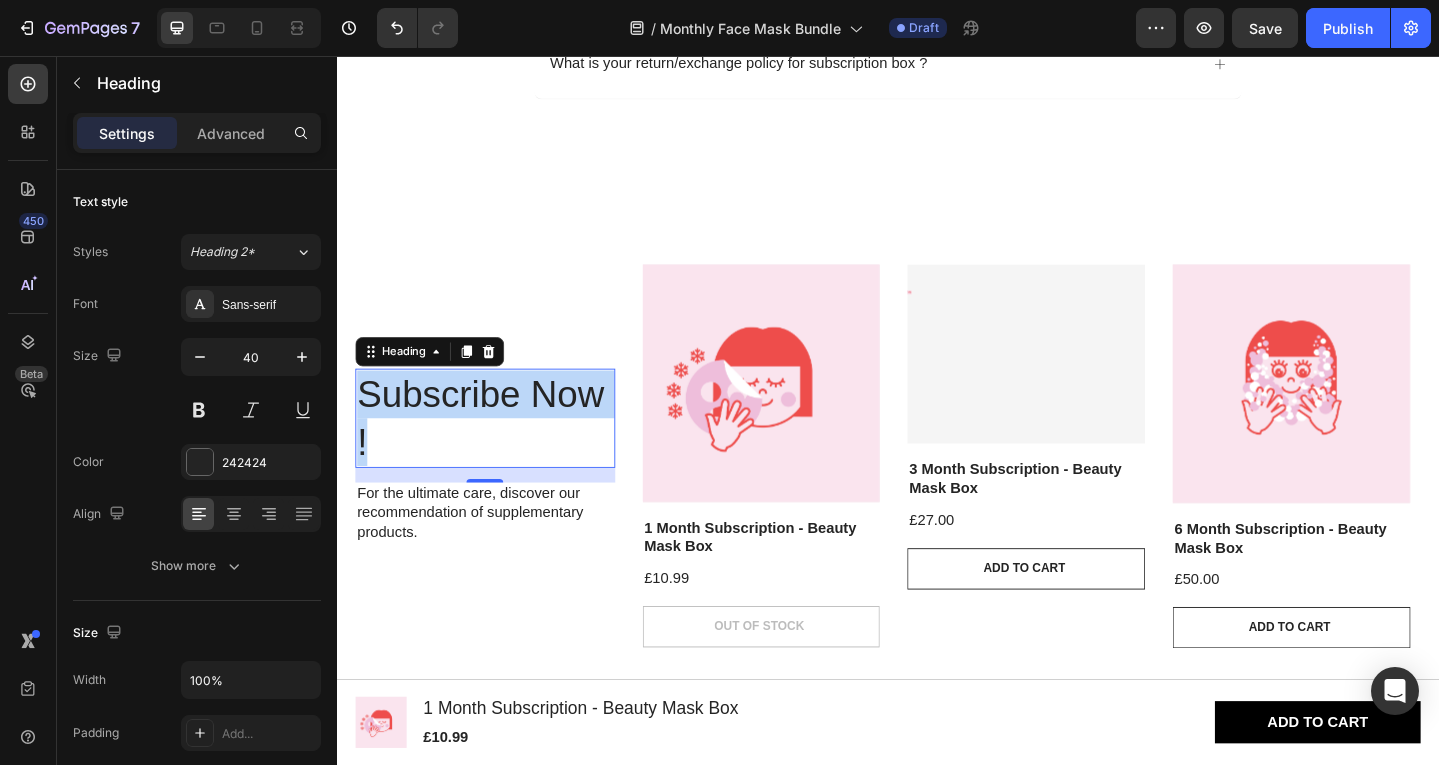 drag, startPoint x: 381, startPoint y: 489, endPoint x: 362, endPoint y: 427, distance: 64.84597 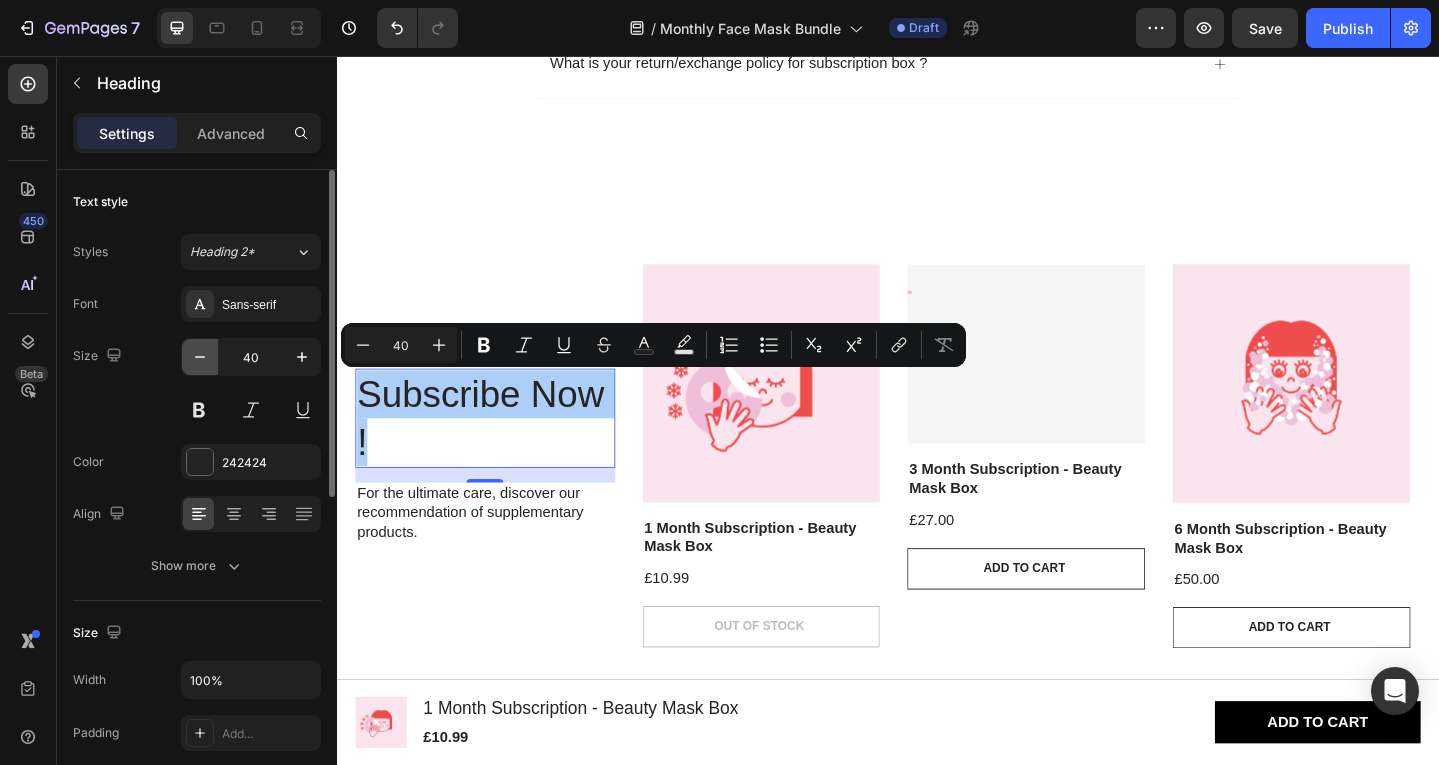 click 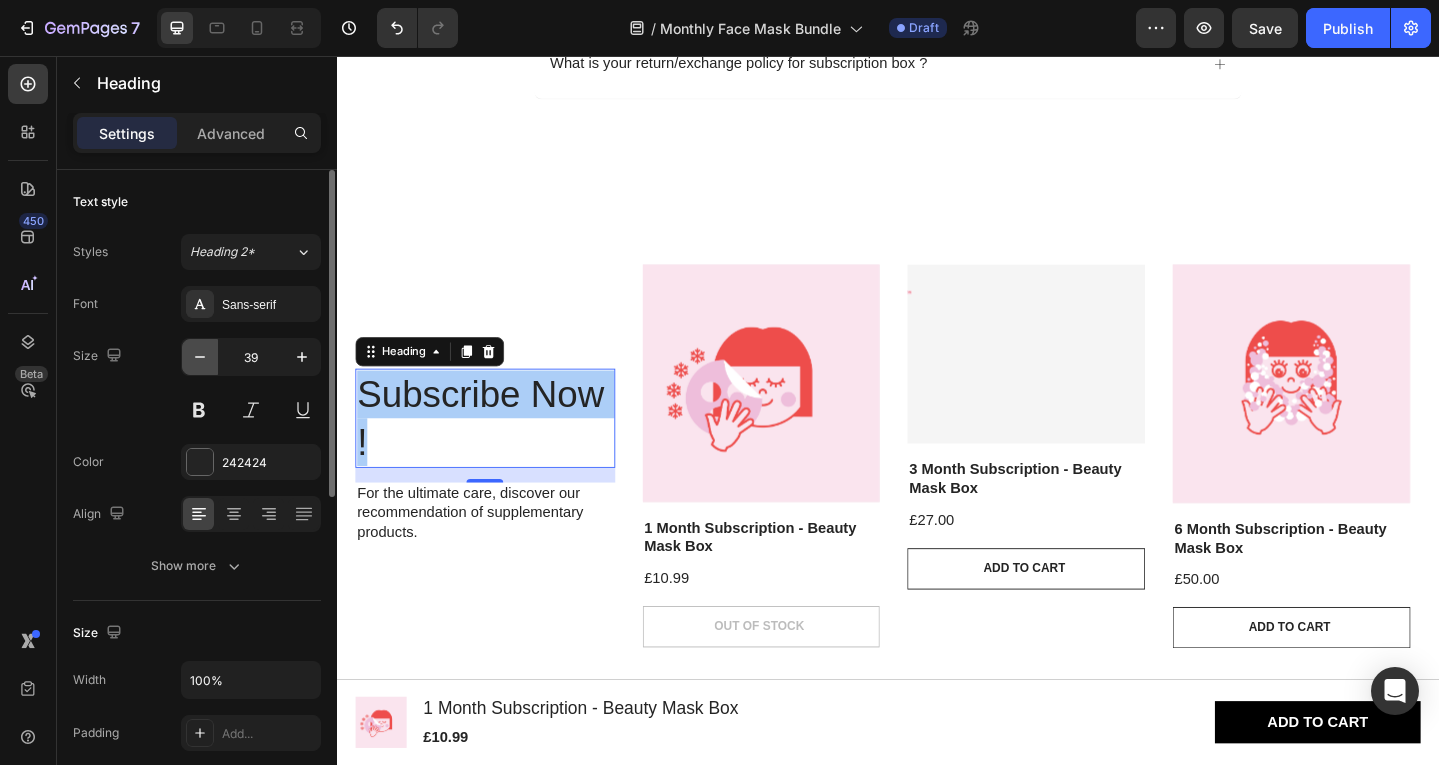 click 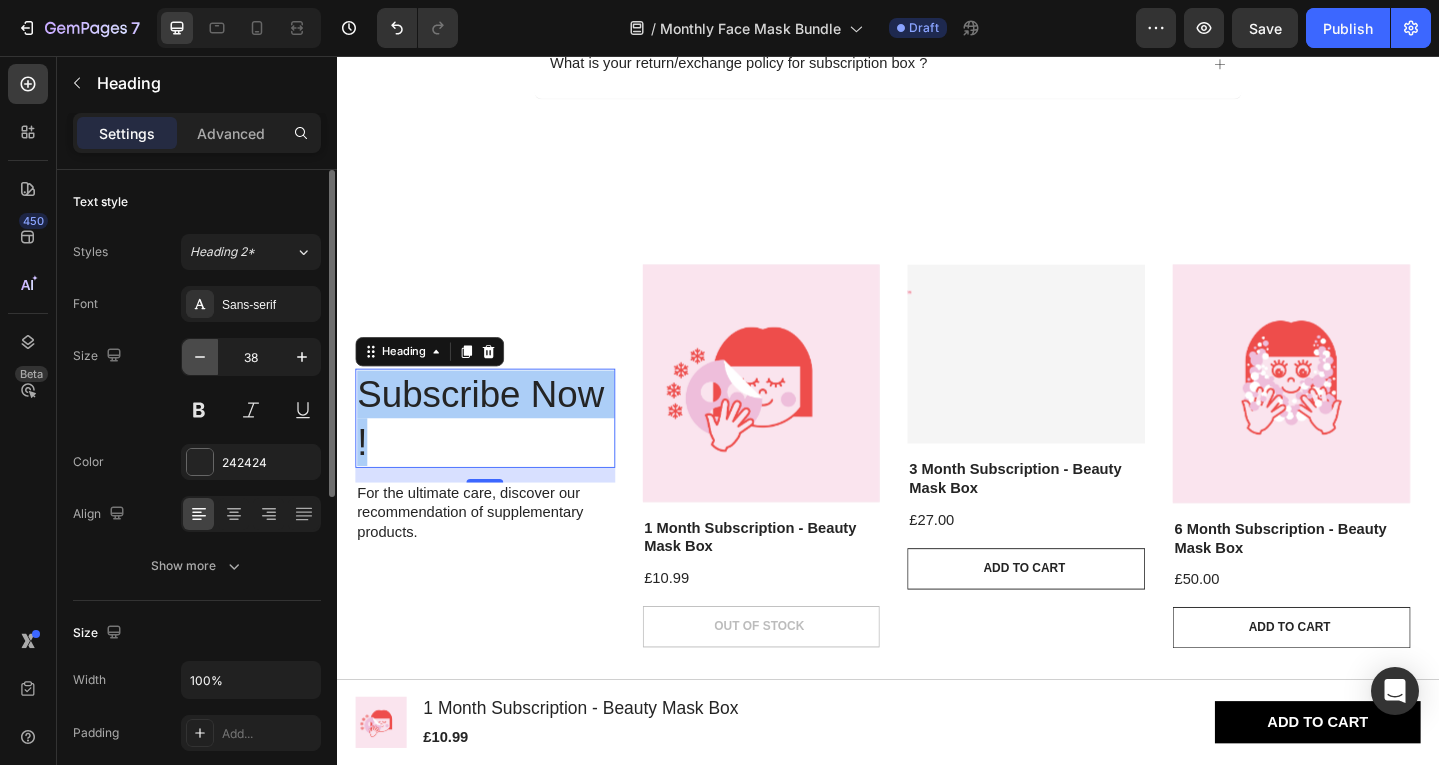 click 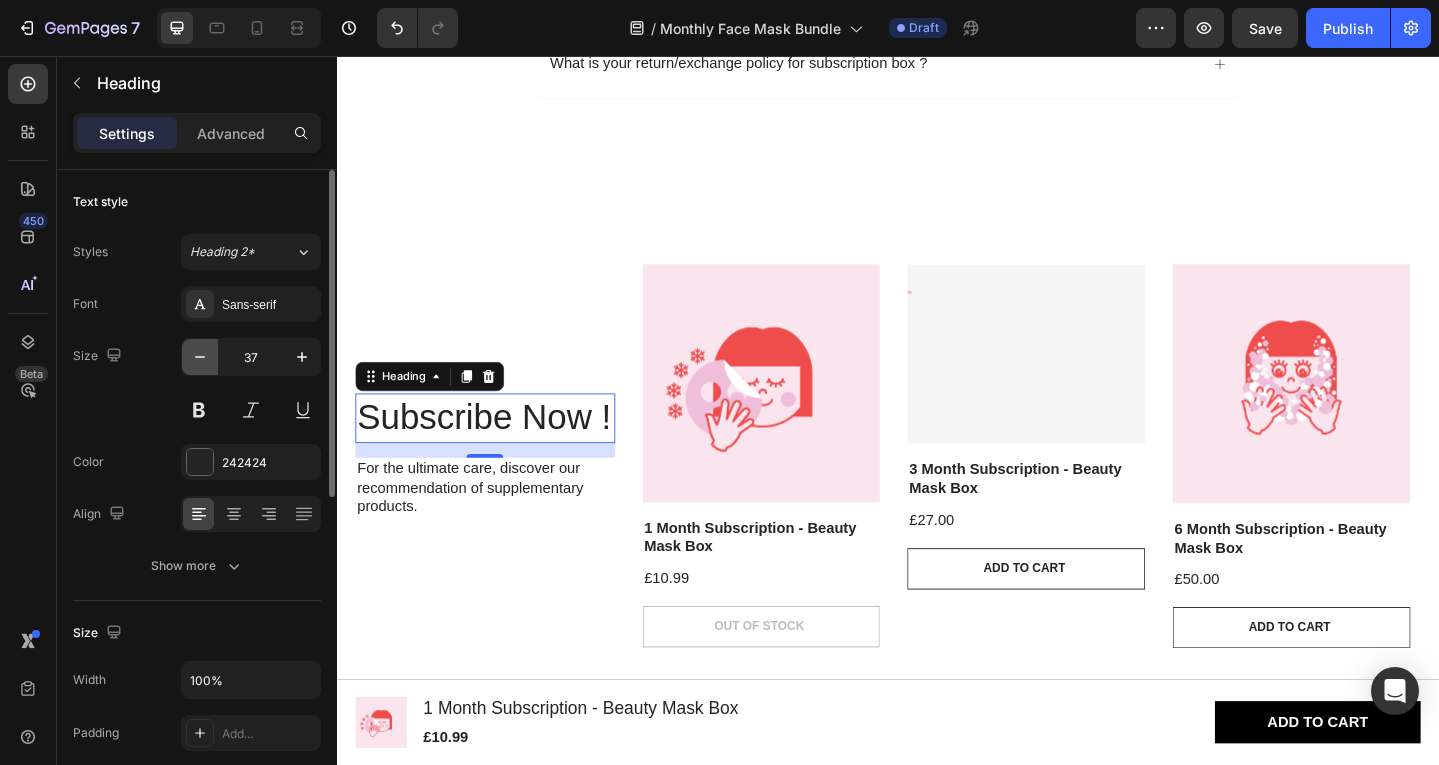click 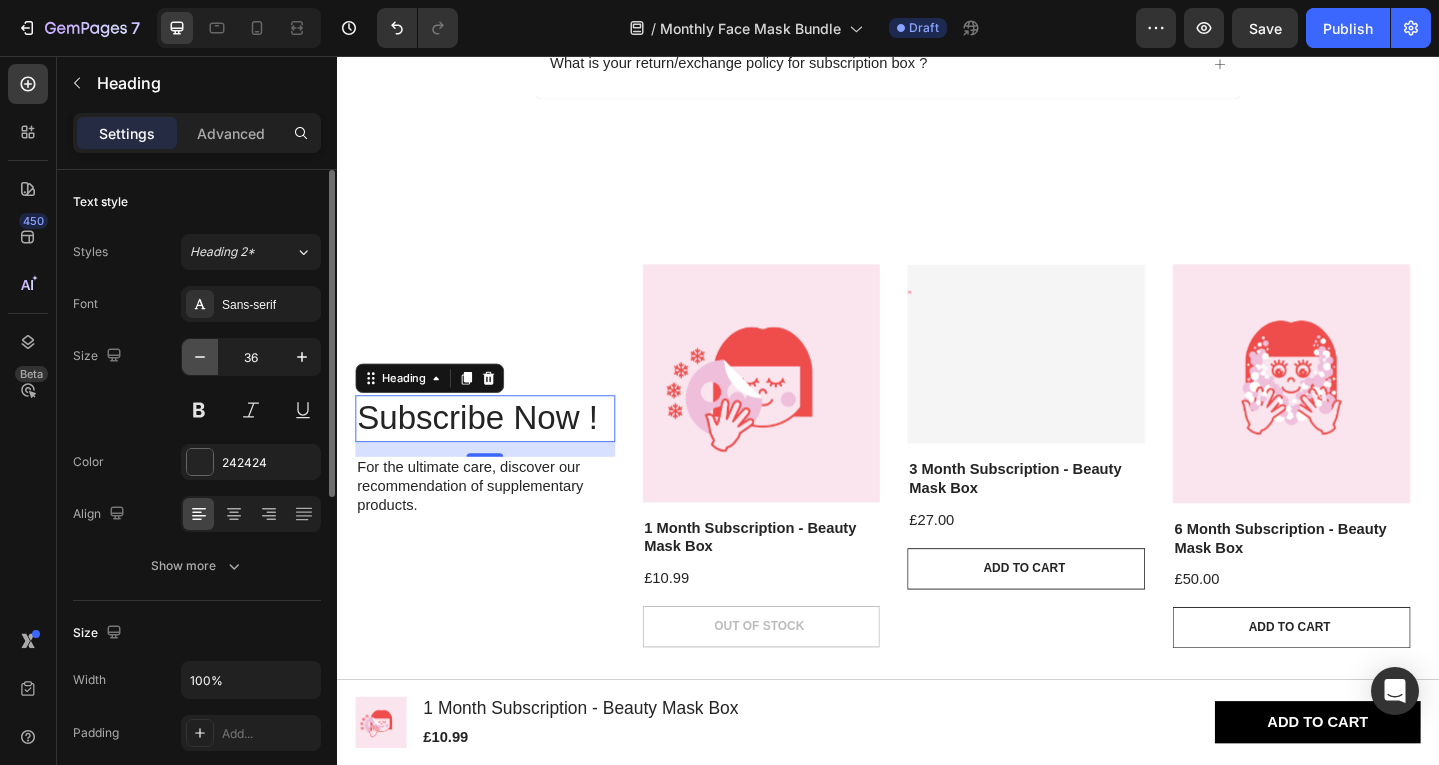 click 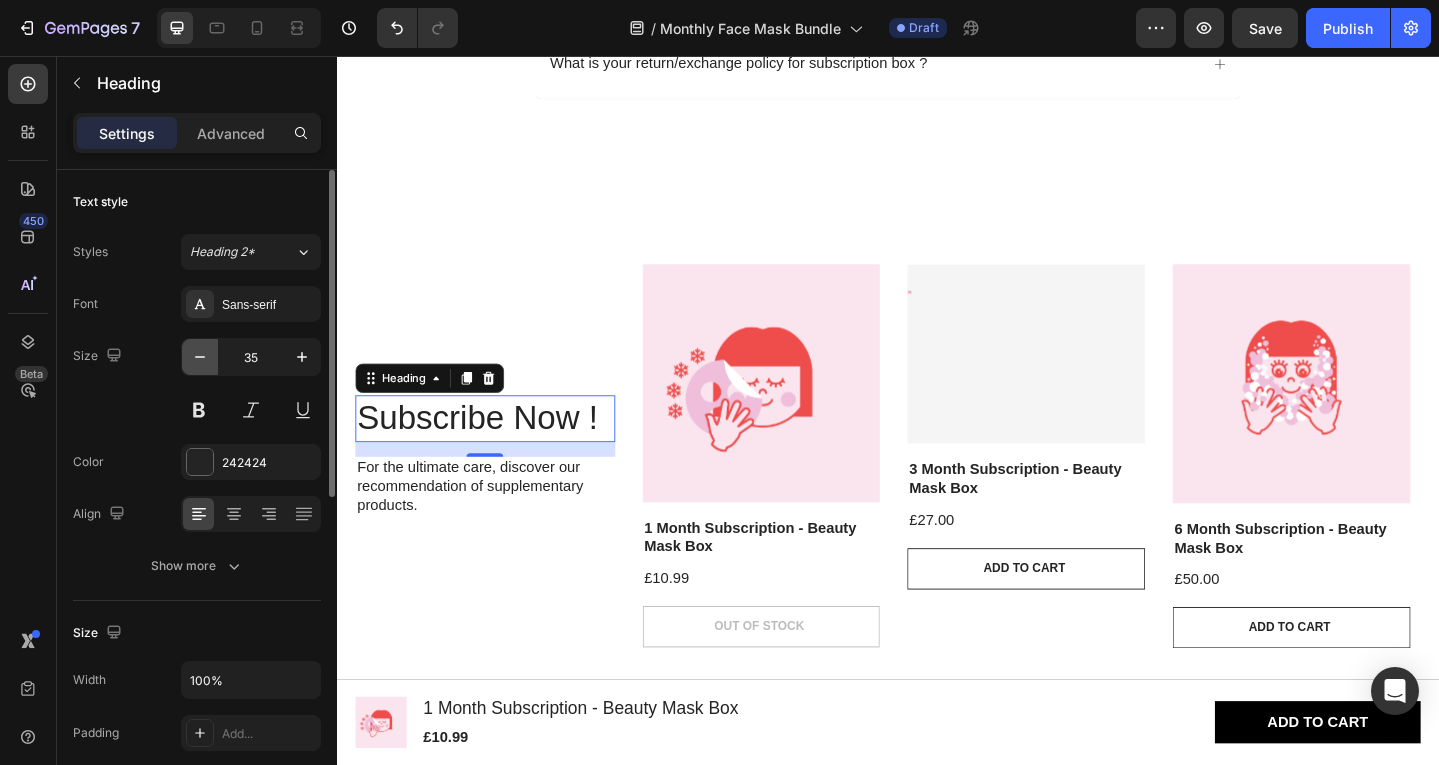 click 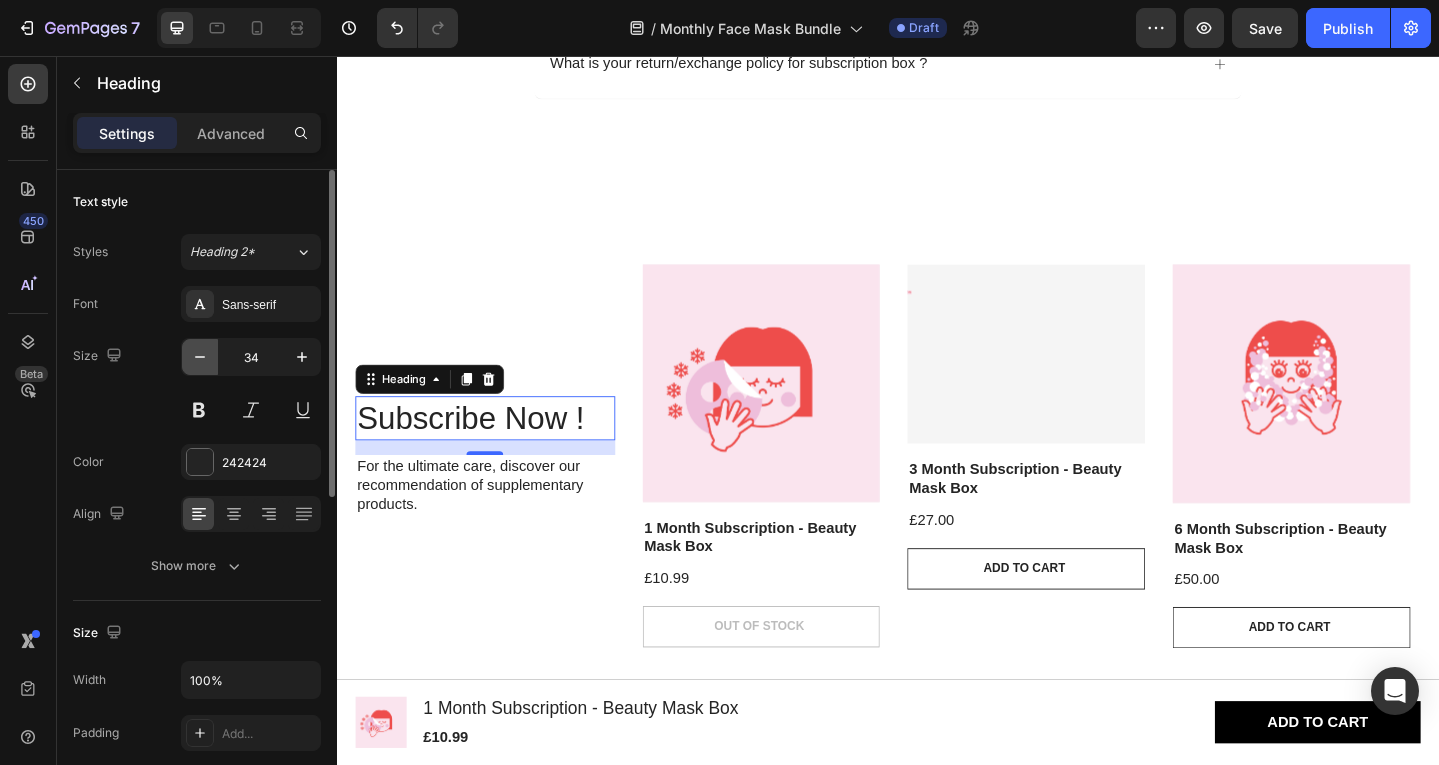 click 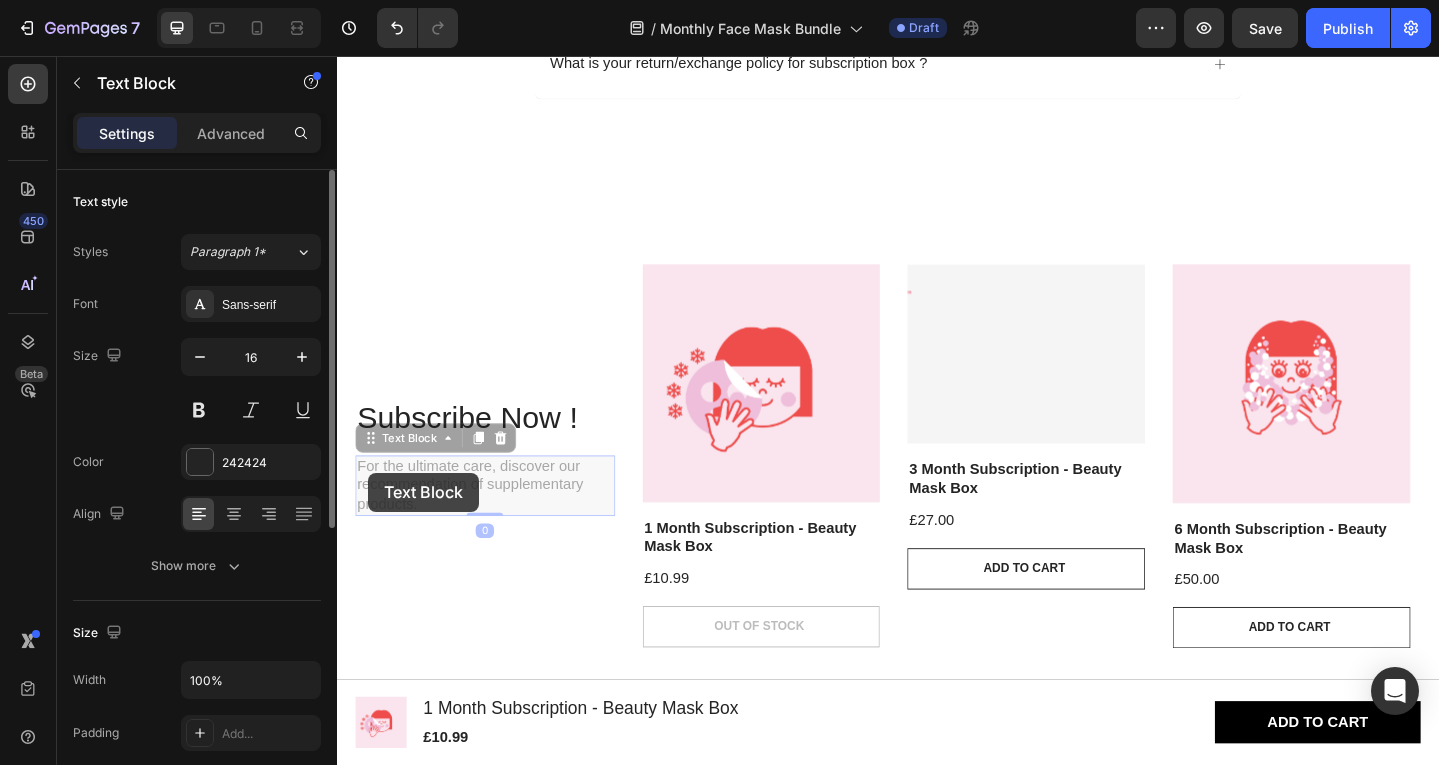 scroll, scrollTop: 4363, scrollLeft: 0, axis: vertical 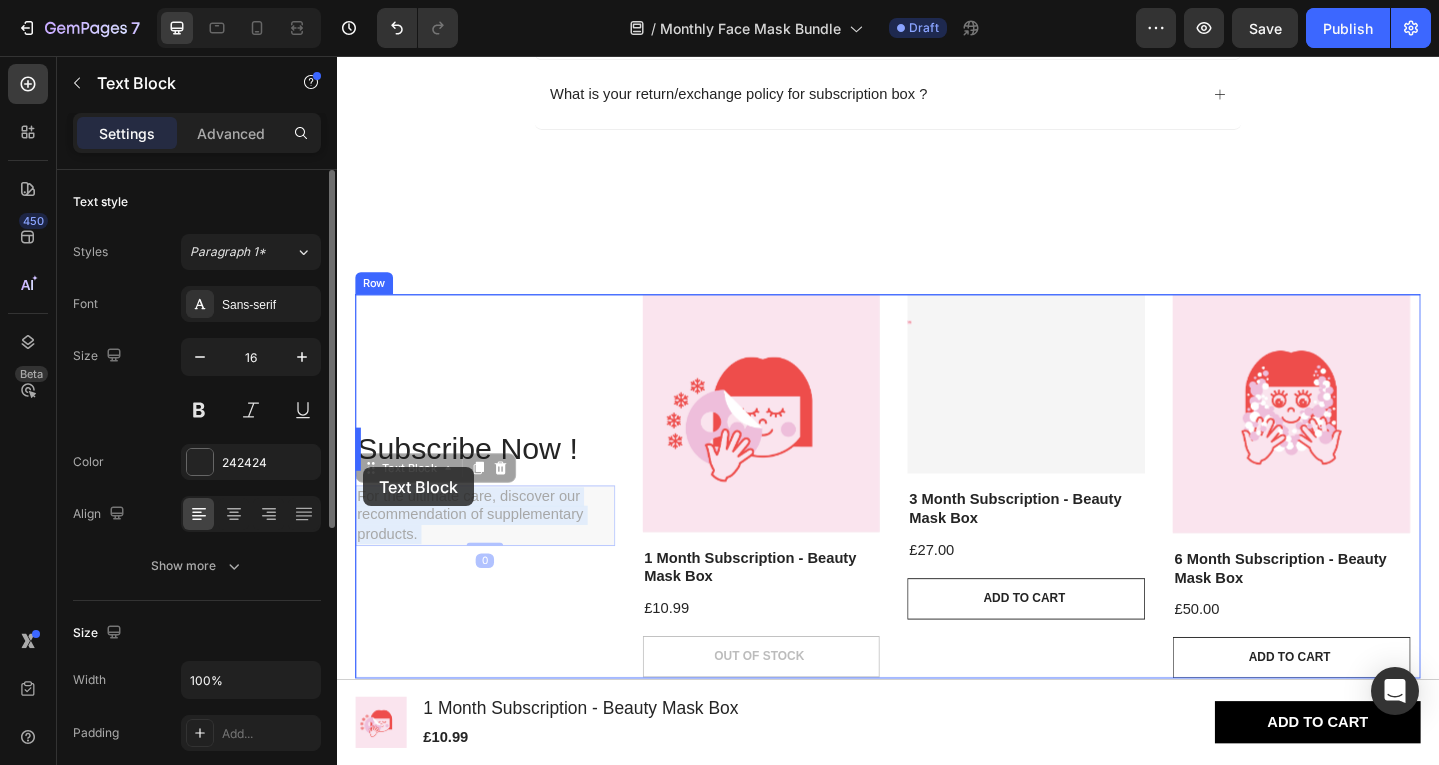 drag, startPoint x: 430, startPoint y: 548, endPoint x: 365, endPoint y: 504, distance: 78.492035 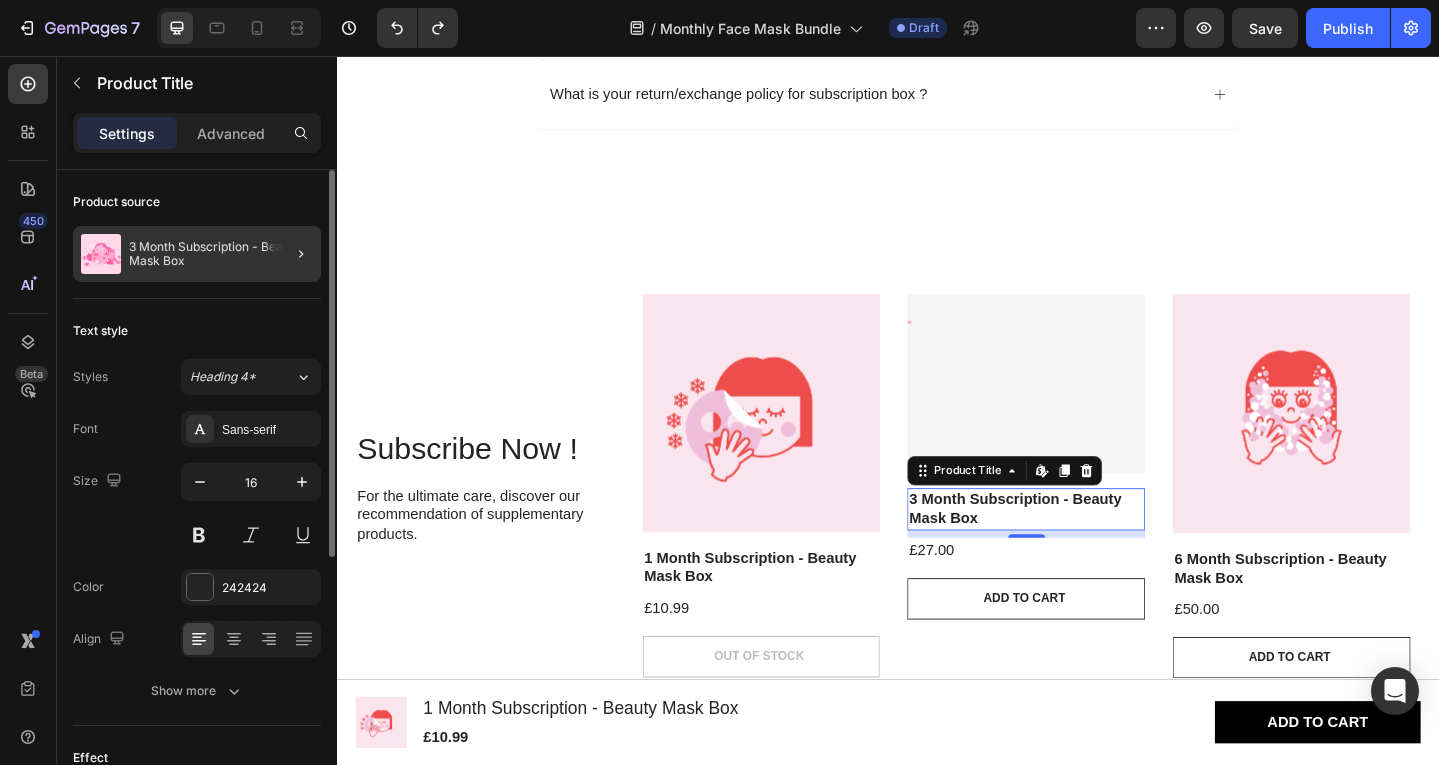 click 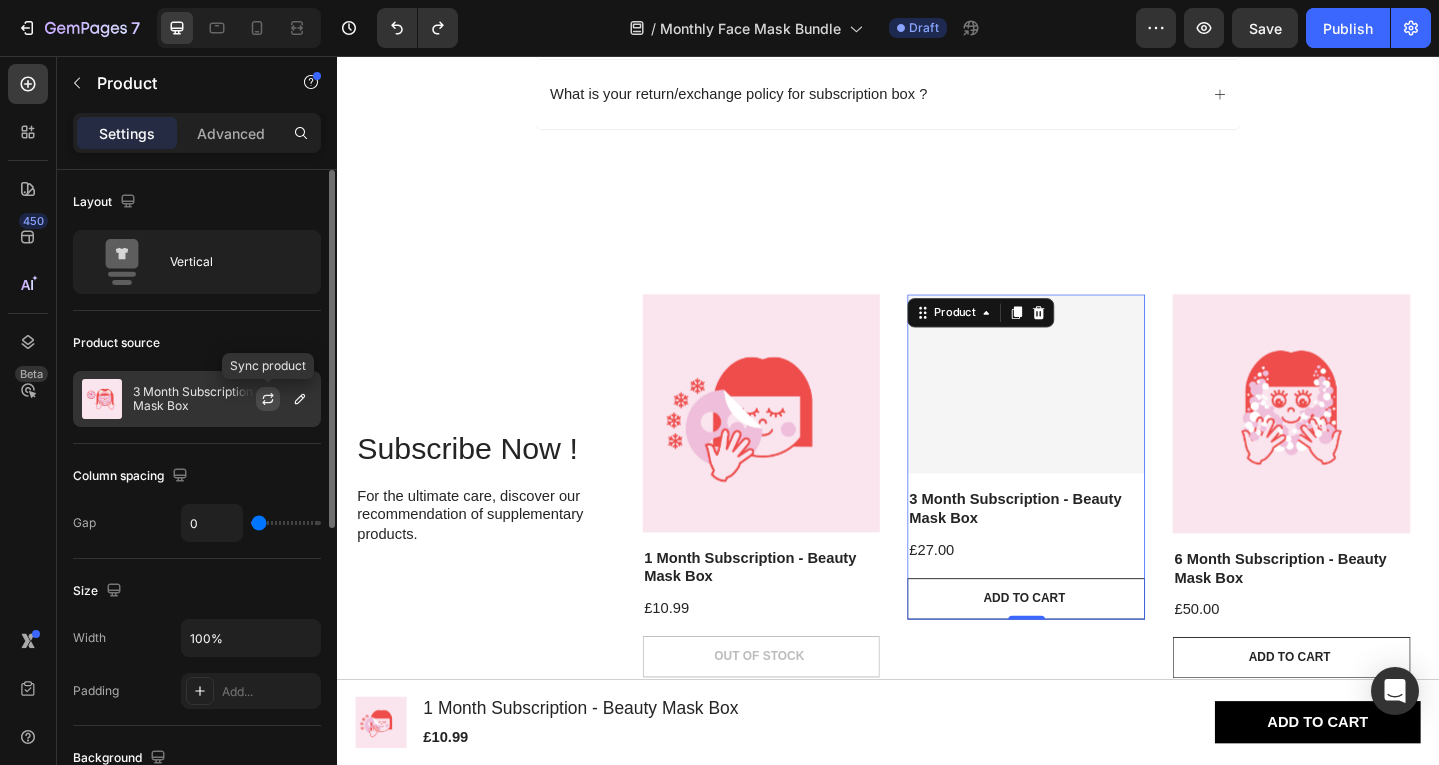 click 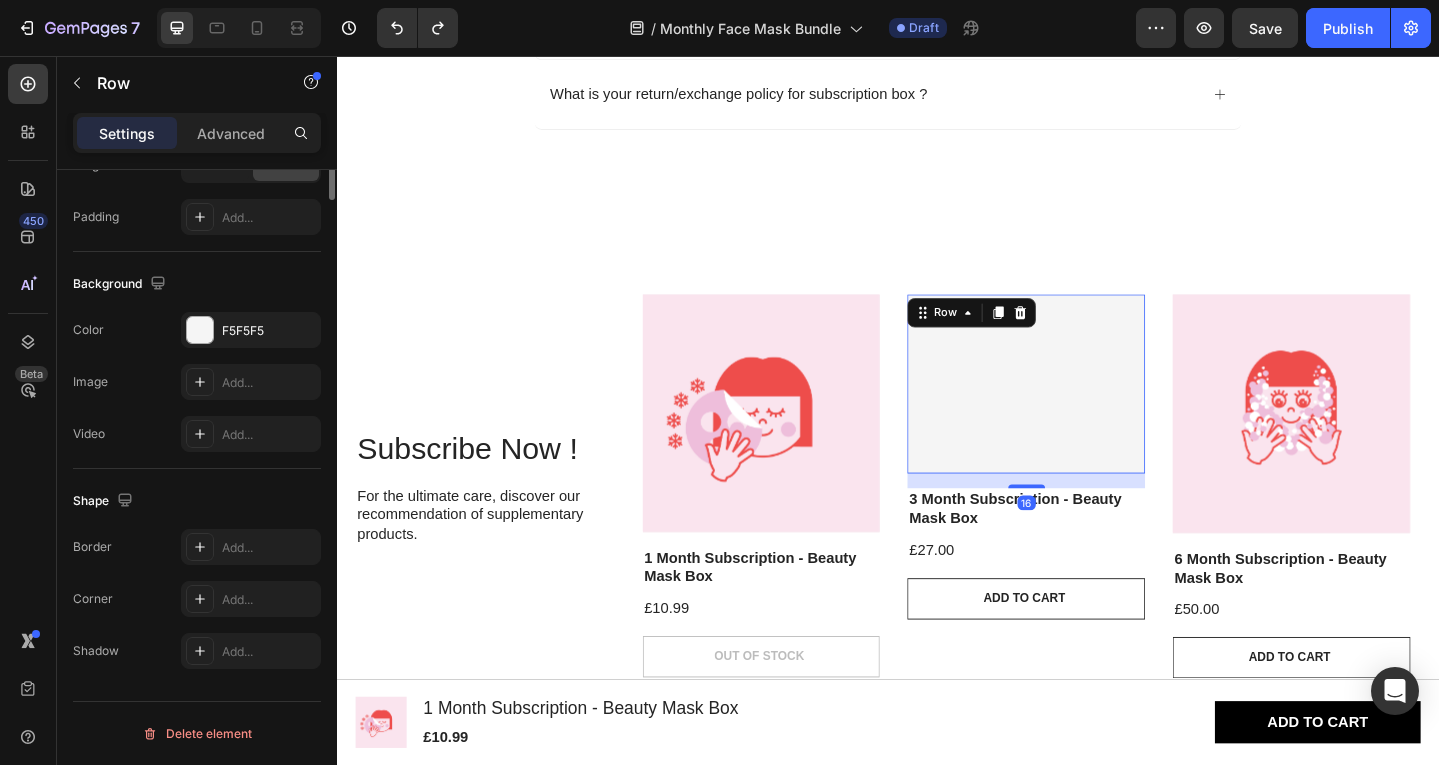 scroll, scrollTop: 0, scrollLeft: 0, axis: both 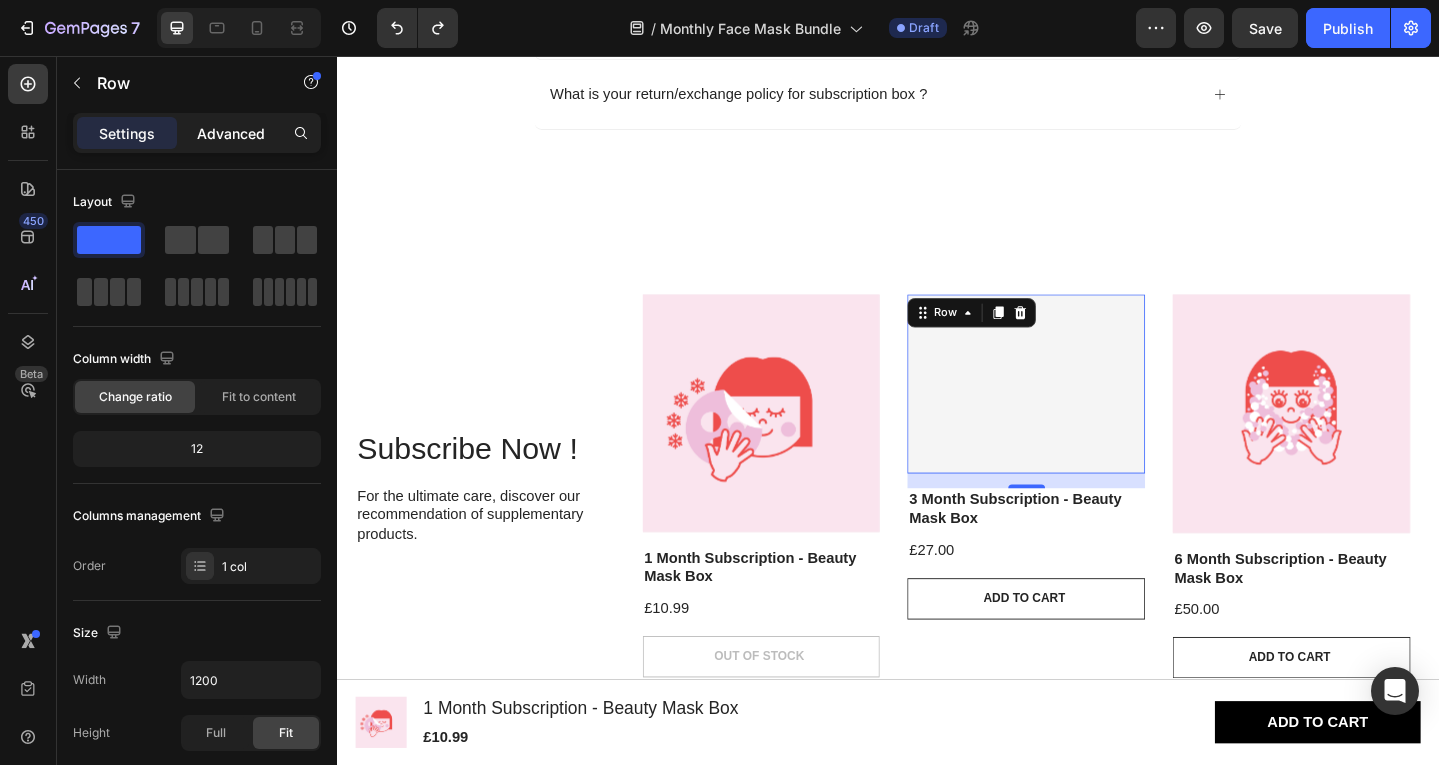 click on "Advanced" at bounding box center [231, 133] 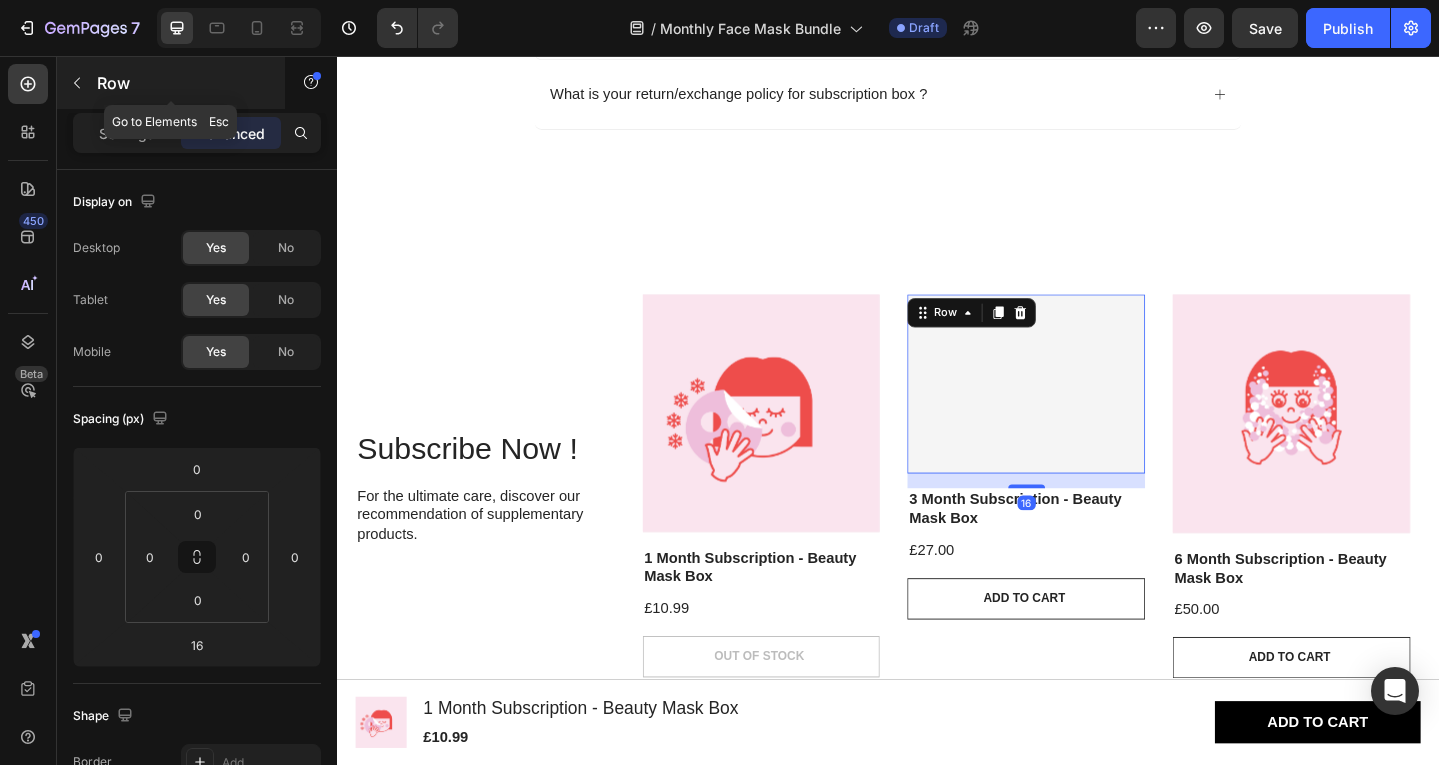click at bounding box center [77, 83] 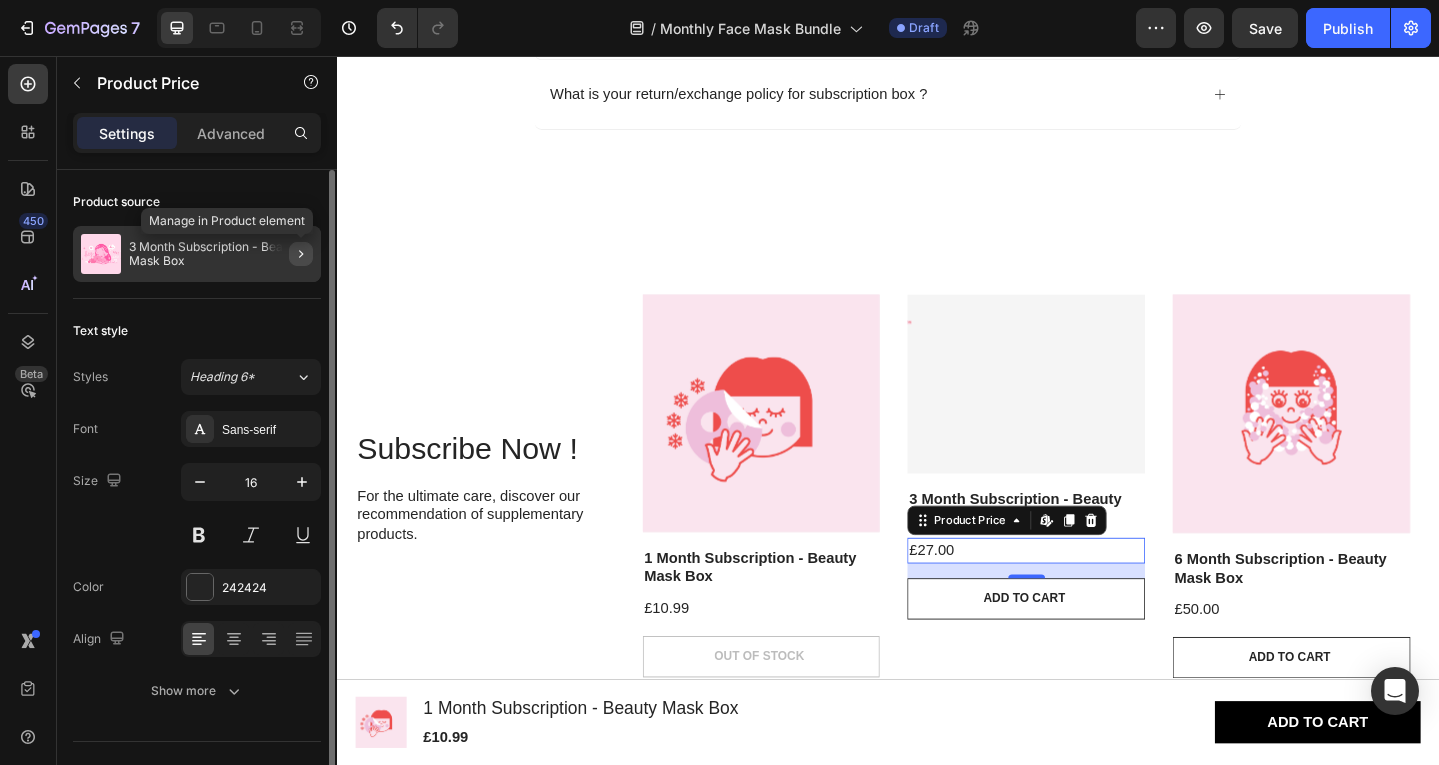 click 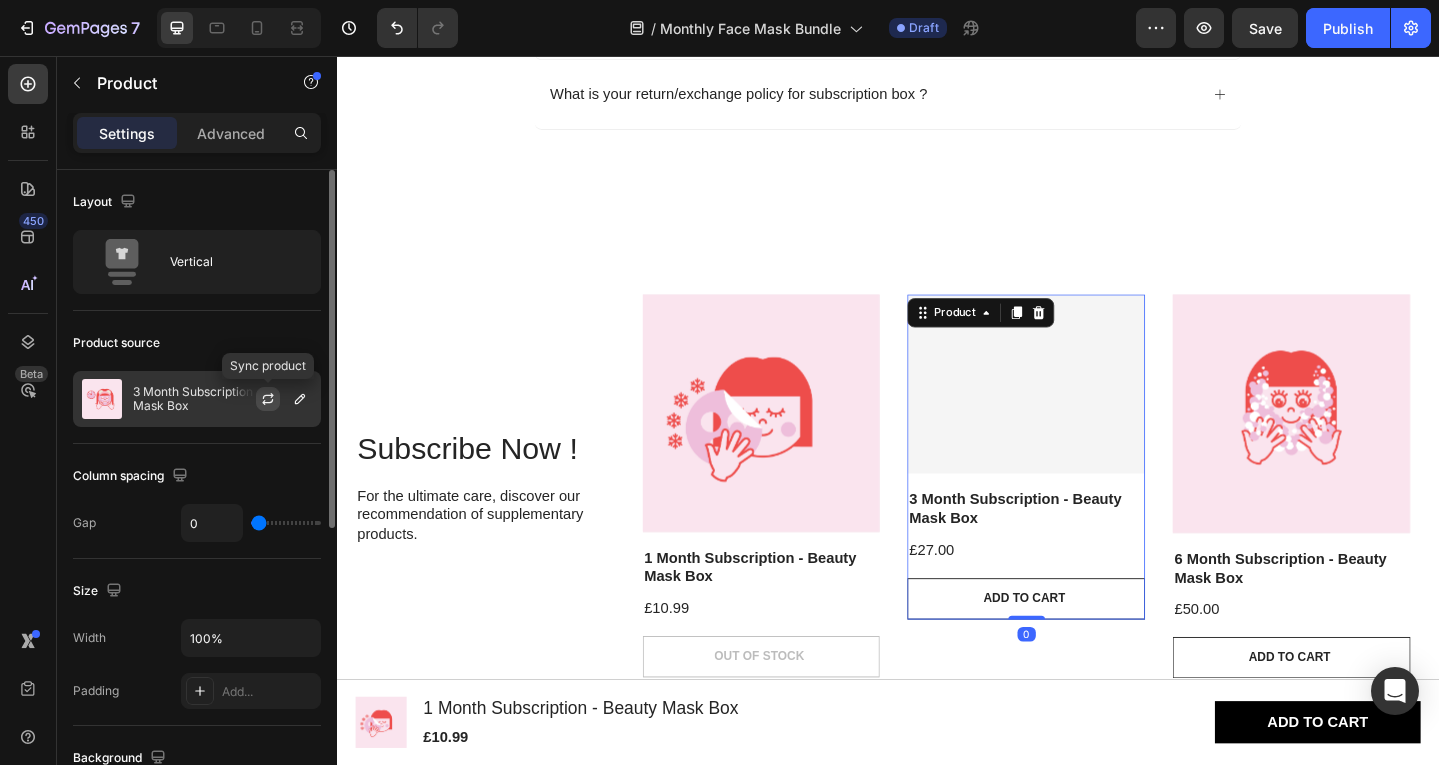 click 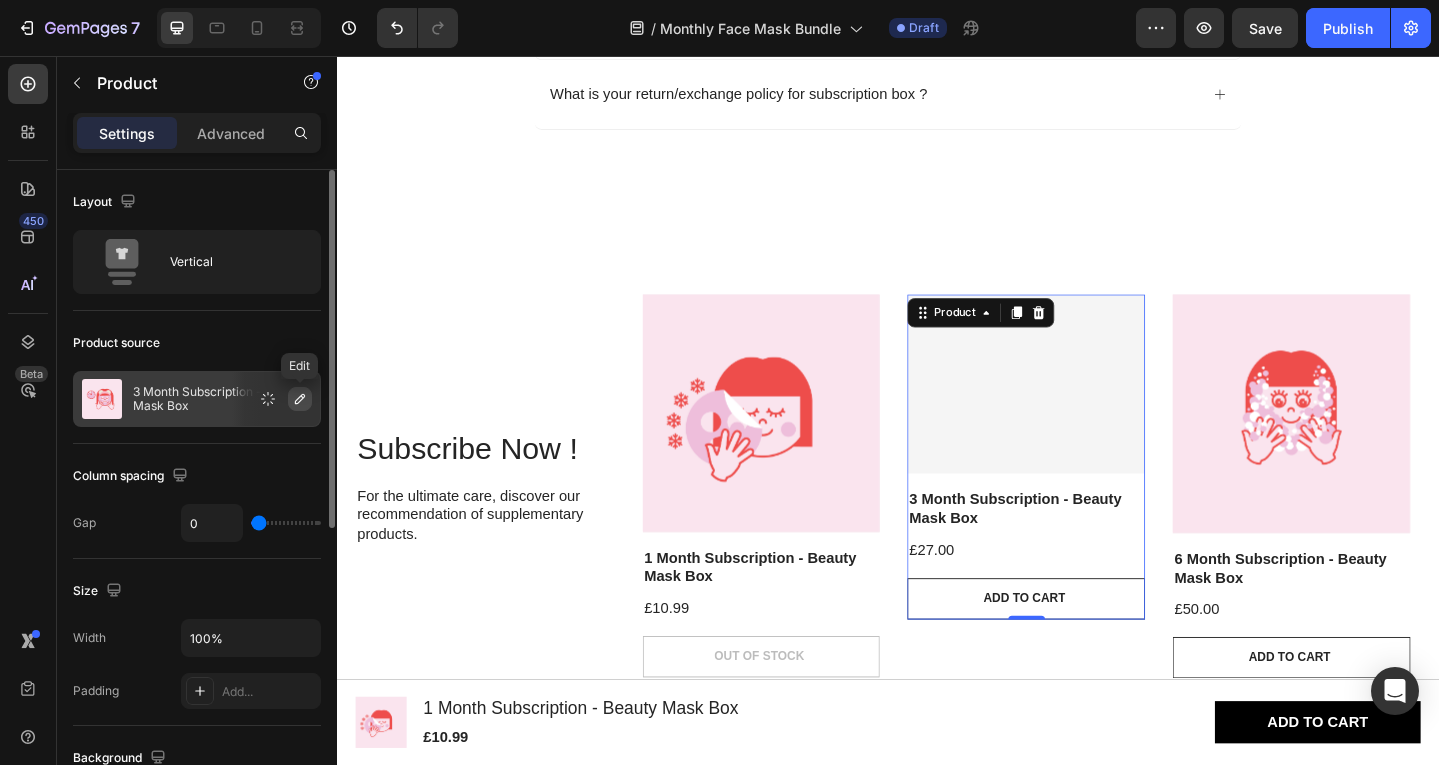 click 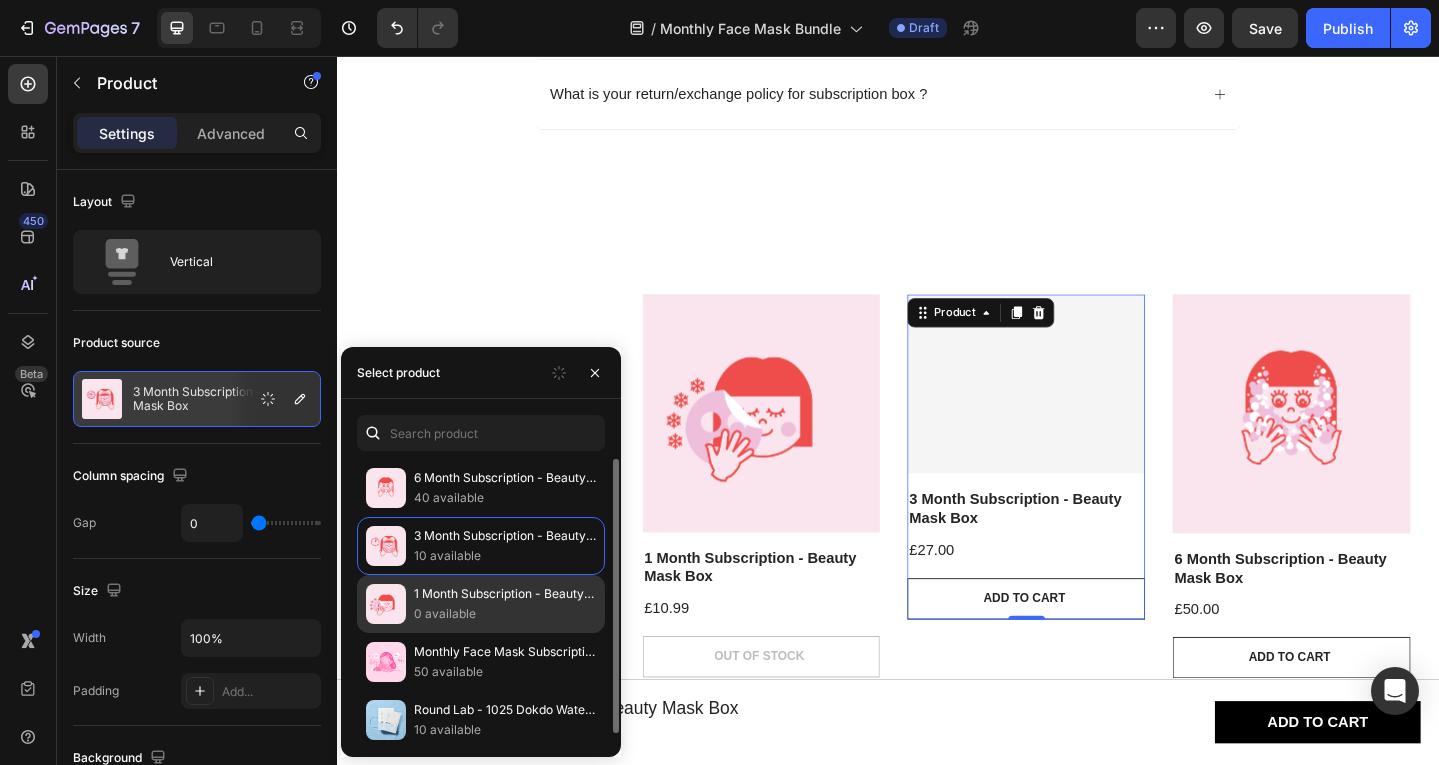 click on "1 Month Subscription - Beauty Mask Box" at bounding box center [505, 594] 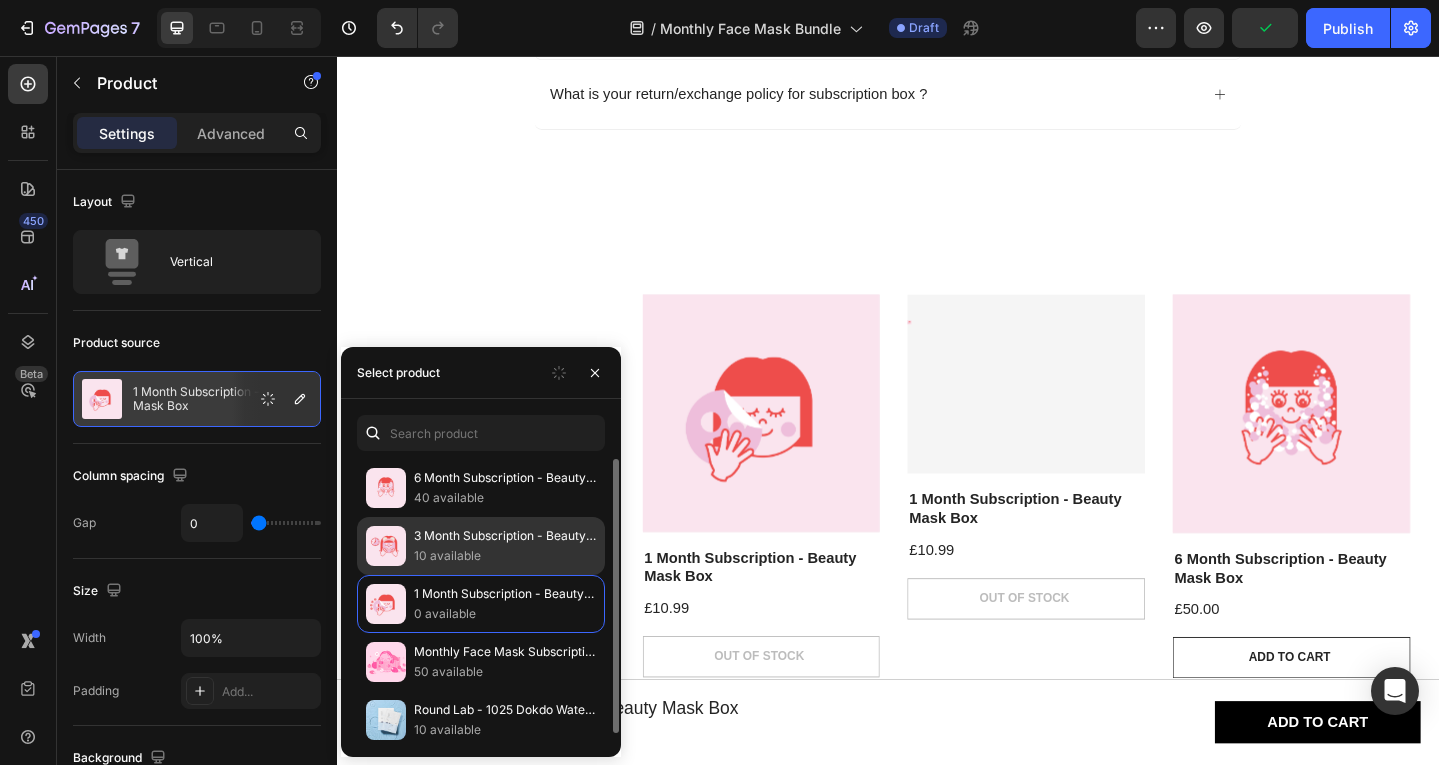 click on "10 available" at bounding box center (505, 556) 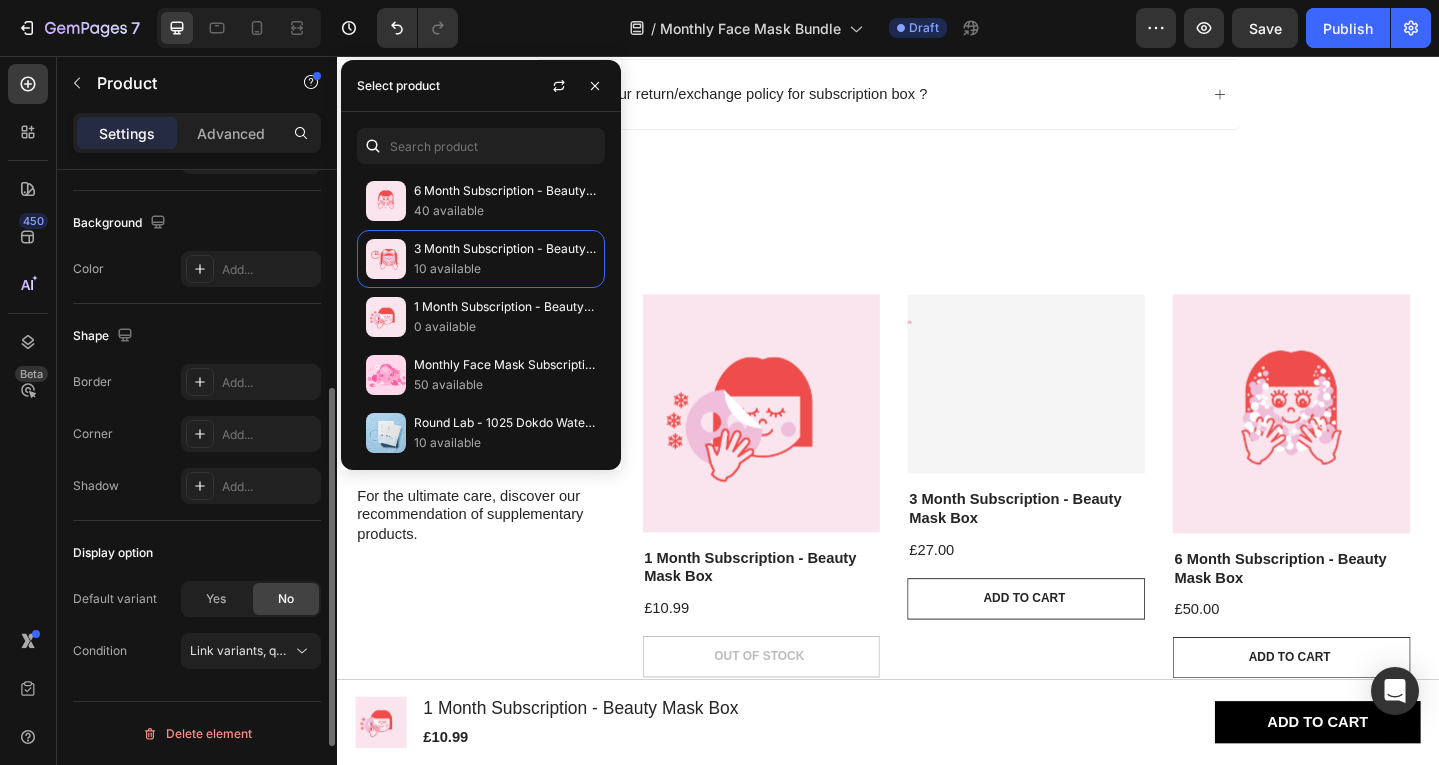 scroll, scrollTop: 0, scrollLeft: 0, axis: both 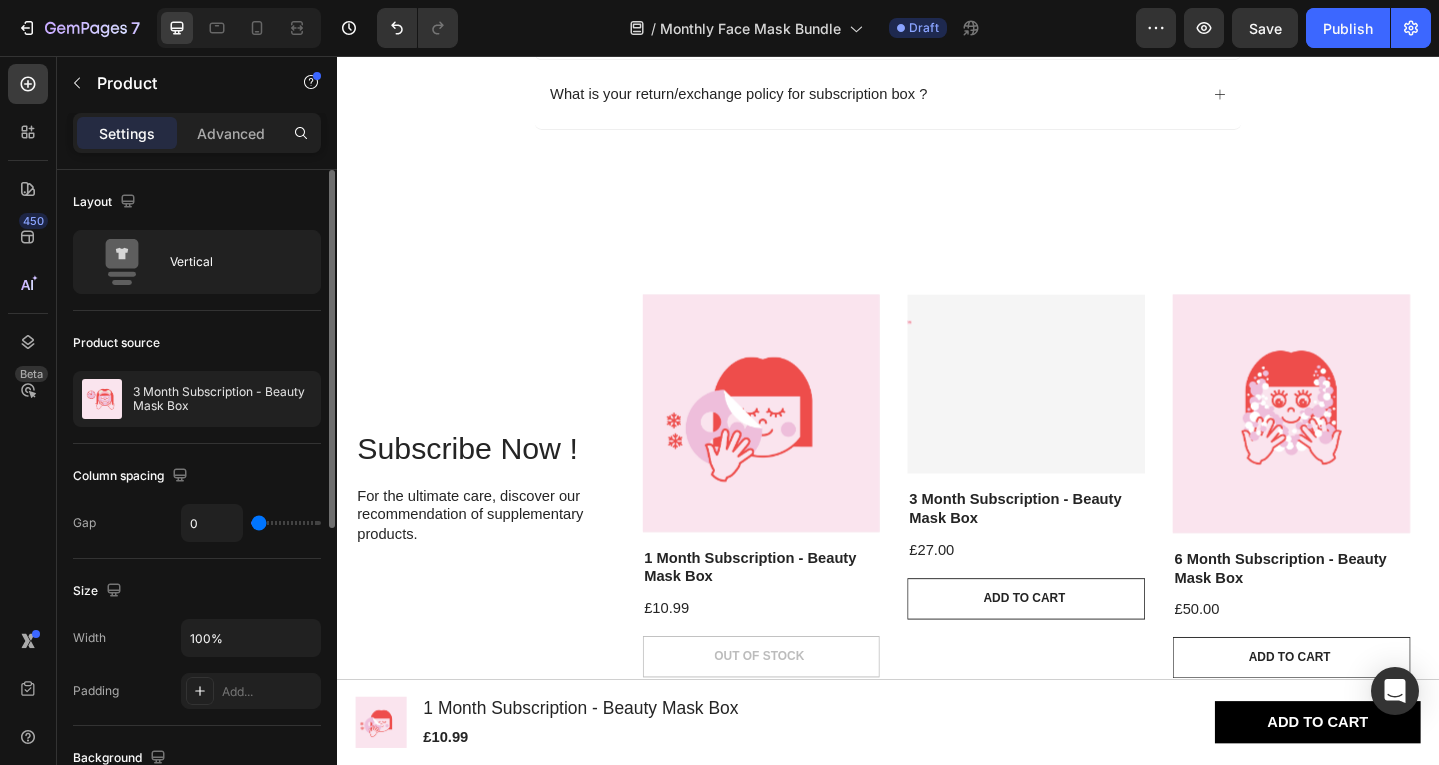 click on "Settings Advanced" at bounding box center (197, 133) 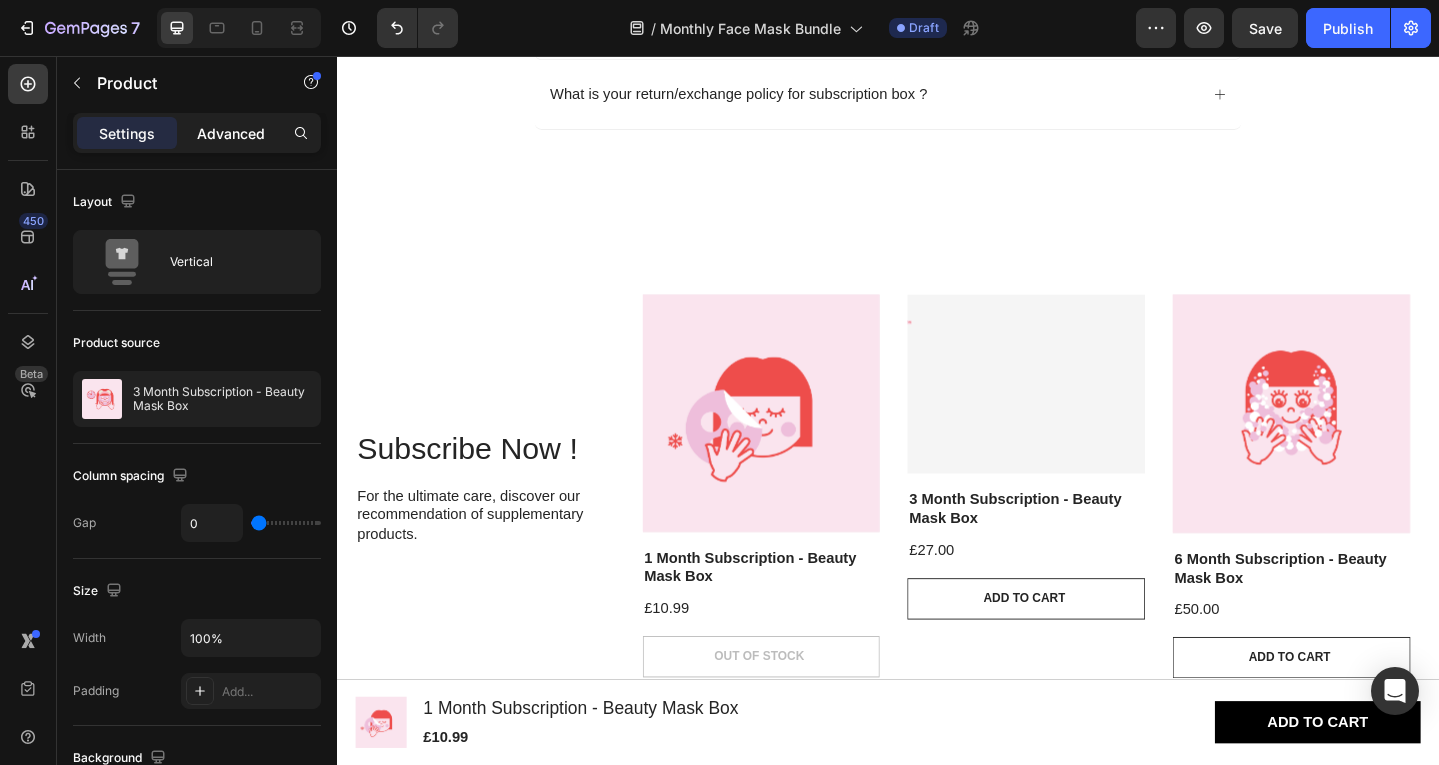 click on "Advanced" at bounding box center (231, 133) 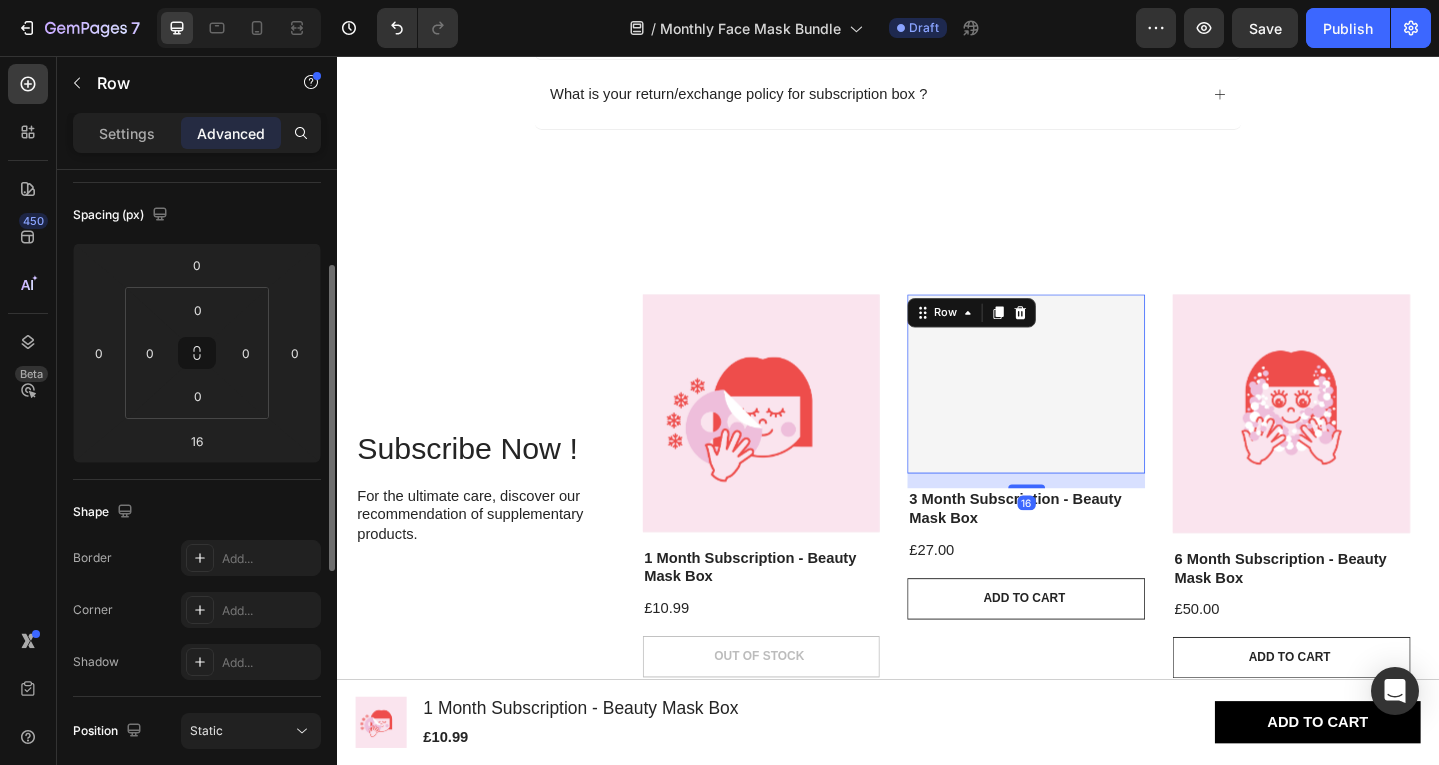 scroll, scrollTop: 0, scrollLeft: 0, axis: both 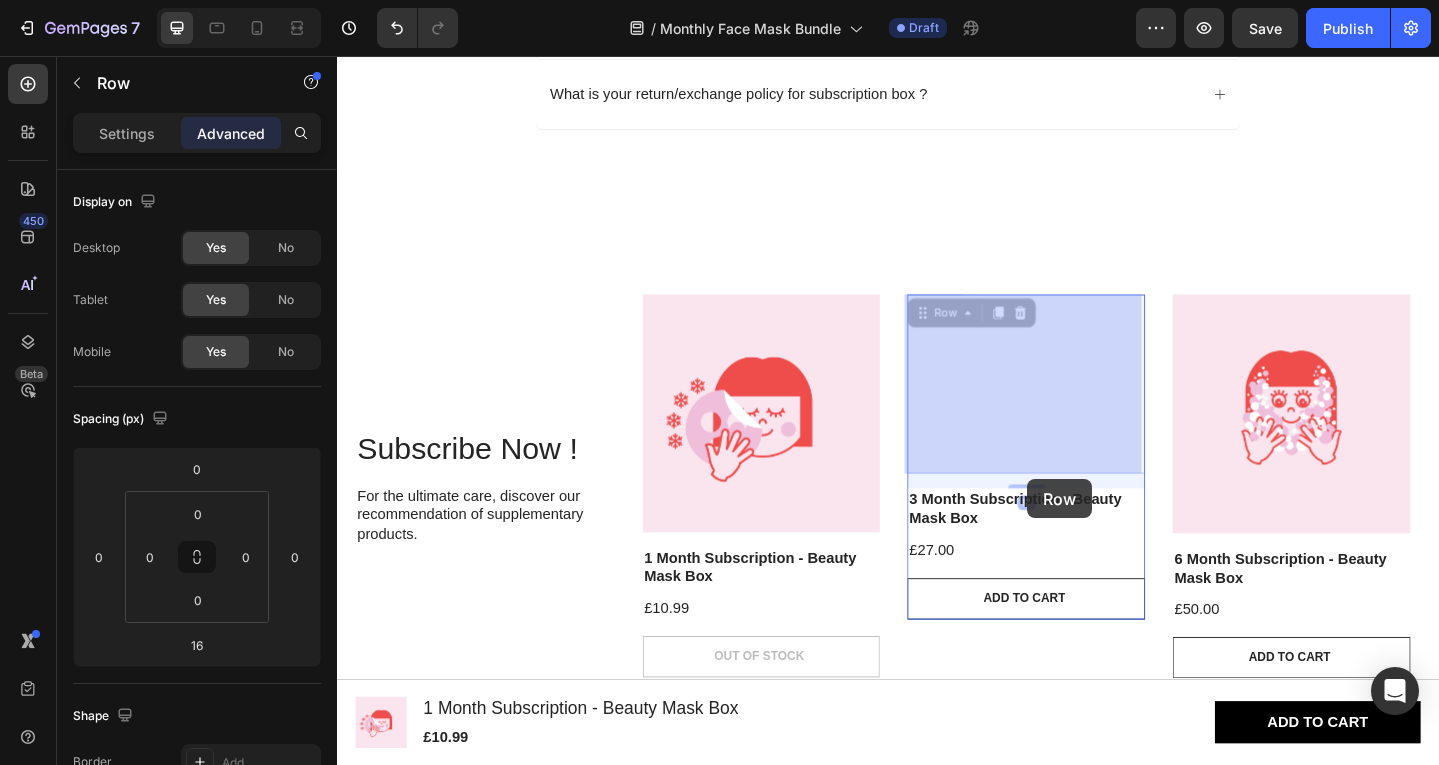 drag, startPoint x: 1088, startPoint y: 501, endPoint x: 1088, endPoint y: 513, distance: 12 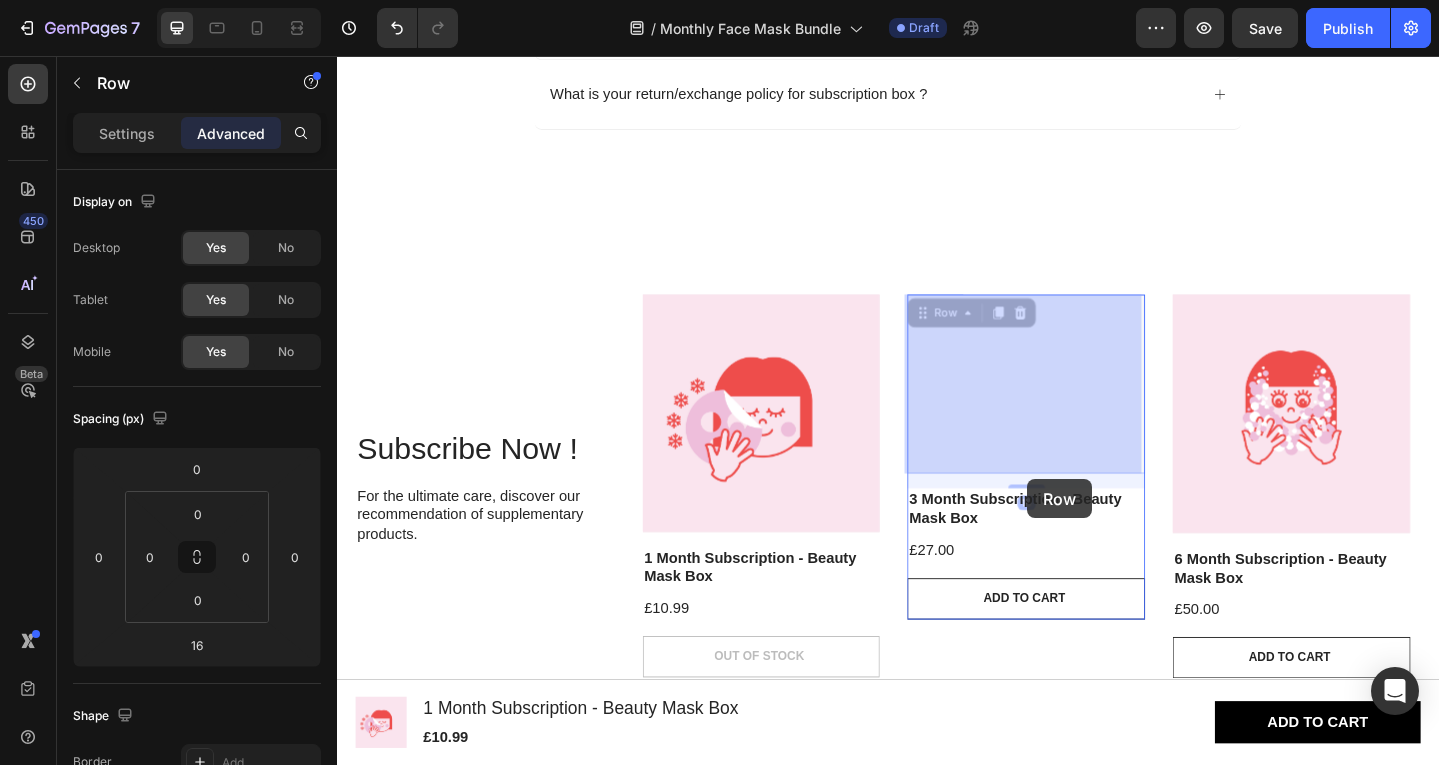 click on "Header Product Images 1 Month Subscription - Beauty Mask Box Product Title £10.99 Product Price Product Price Row Add to cart Button Product Sticky Frequently Asked Questions Heading
What’s included in the monthly subscription? You’ll receive 5 premium Korean sheet masks each month, carefully selected based on quality, skin benefits, and trends in K-beauty. Text Block
Can I customize the products in my subscription box?
Are the sheet masks suitable for all skin types?
Can I pause or cancel my subscription?
Do I need to rinse off the mask after using it?
What is your return/exchange policy for subscription box ?  Accordion Section 8 Subscribe Now ! Heading For the ultimate care, discover our recommendation of supplementary products. Text Block Product Images Row 1 Month Subscription - Beauty Mask Box Product Title £10.99 Product Price Product Price Out of stock Add to Cart Product Hero Banner Product Images" at bounding box center (937, -1162) 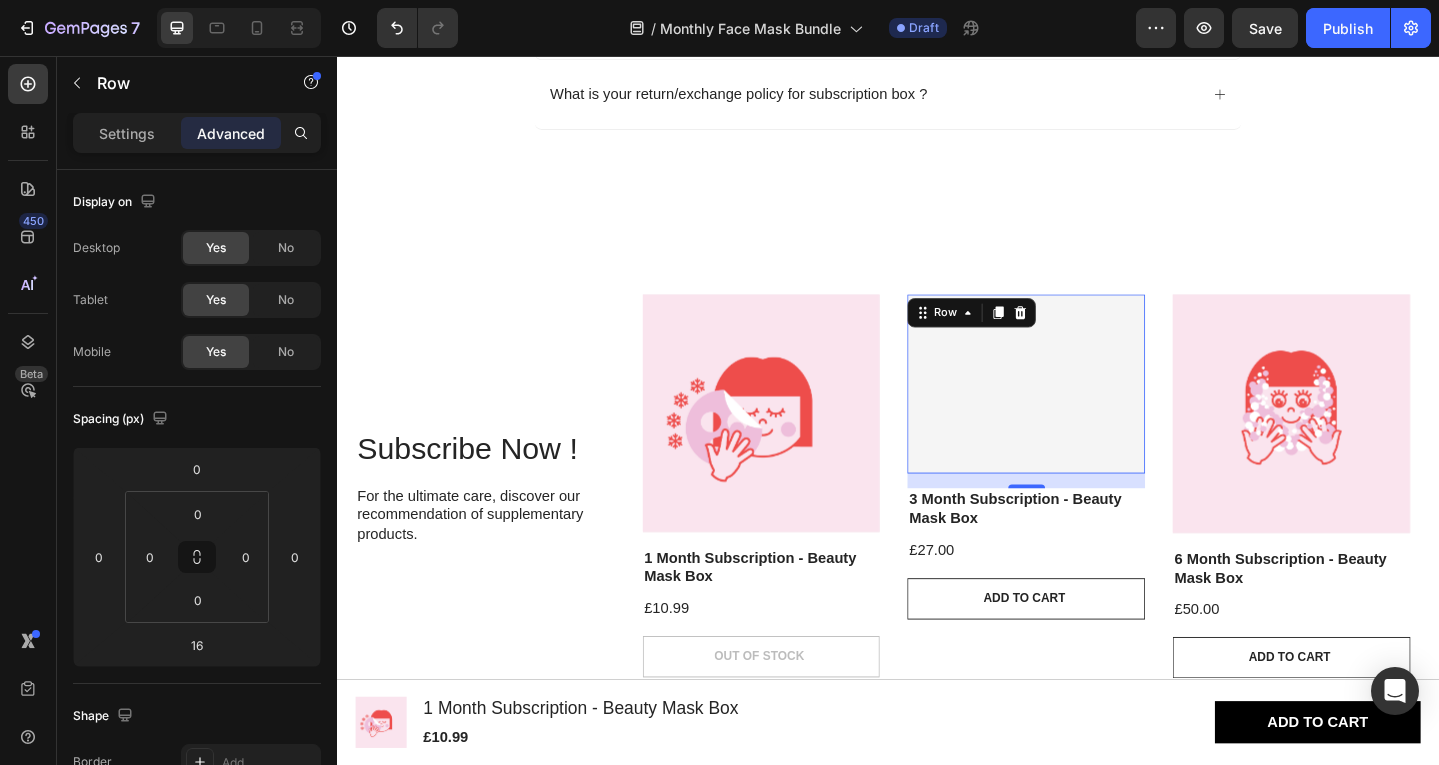 click on "Product Images" at bounding box center [1087, 413] 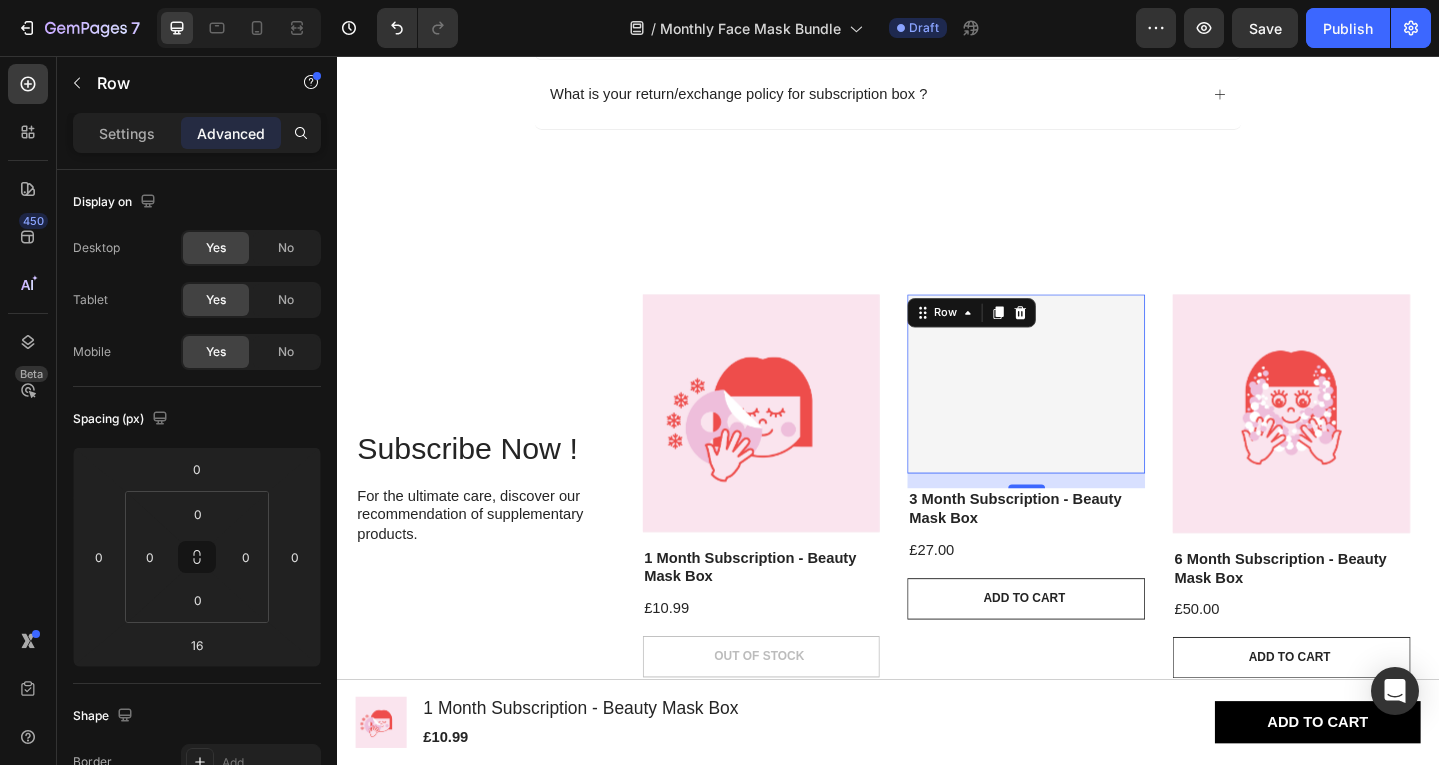 click on "Product Images" at bounding box center (1087, 413) 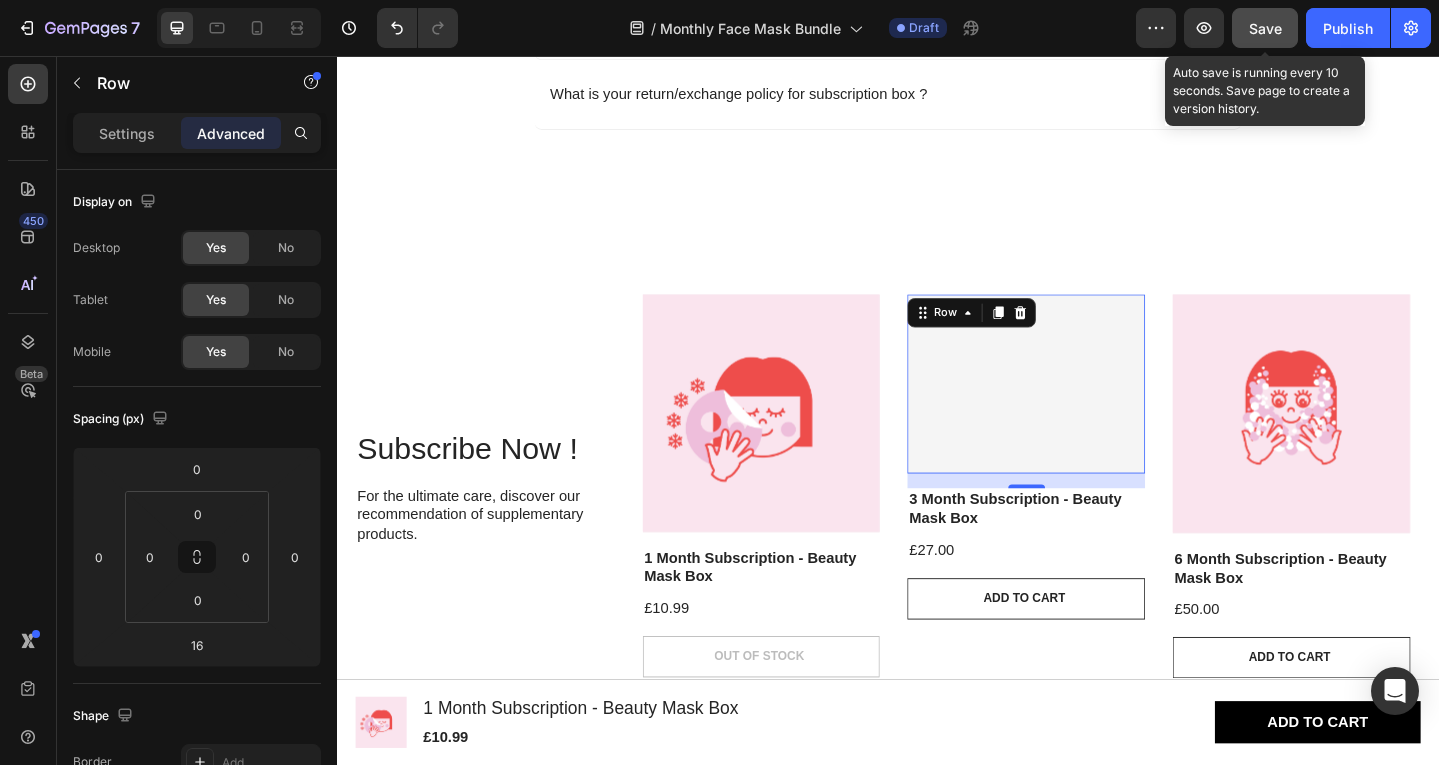 click on "Save" at bounding box center [1265, 28] 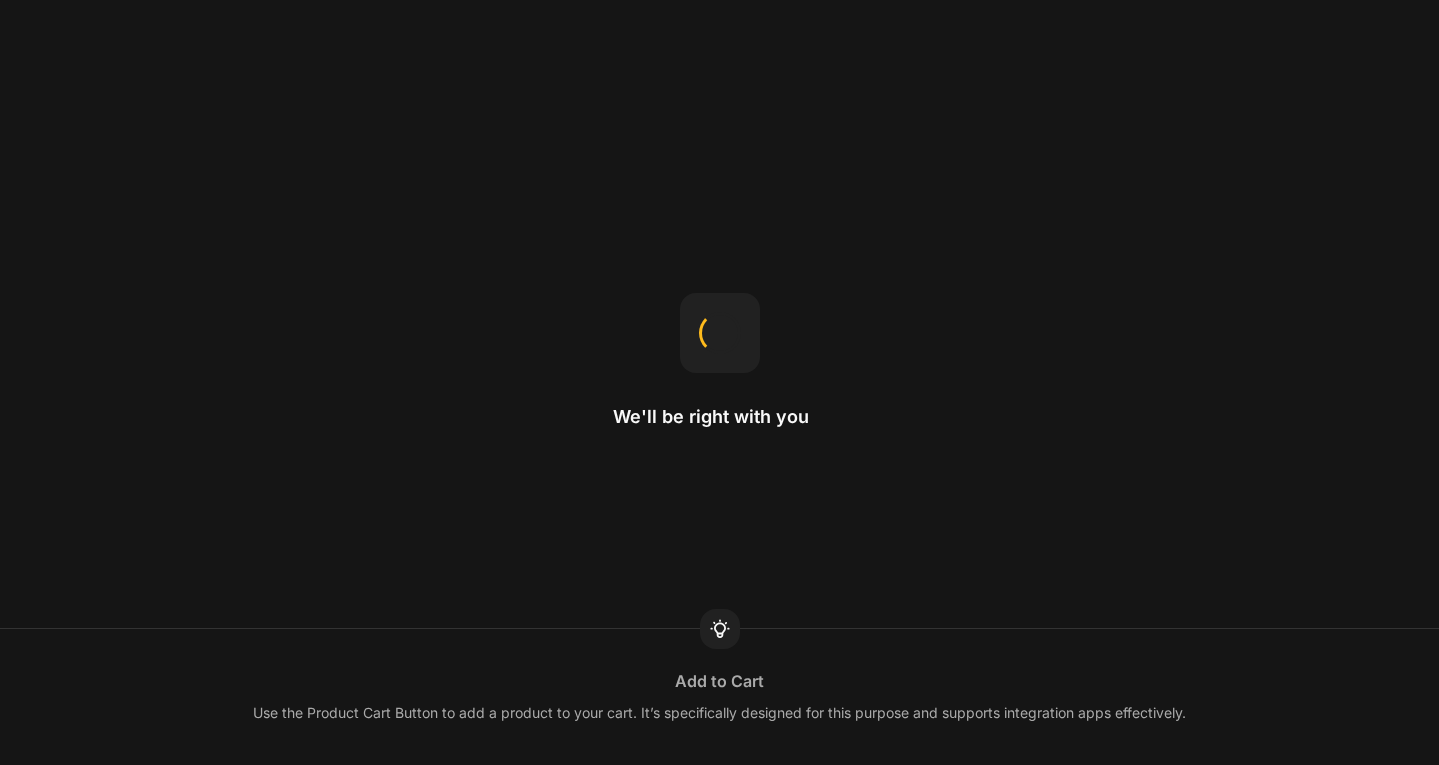scroll, scrollTop: 0, scrollLeft: 0, axis: both 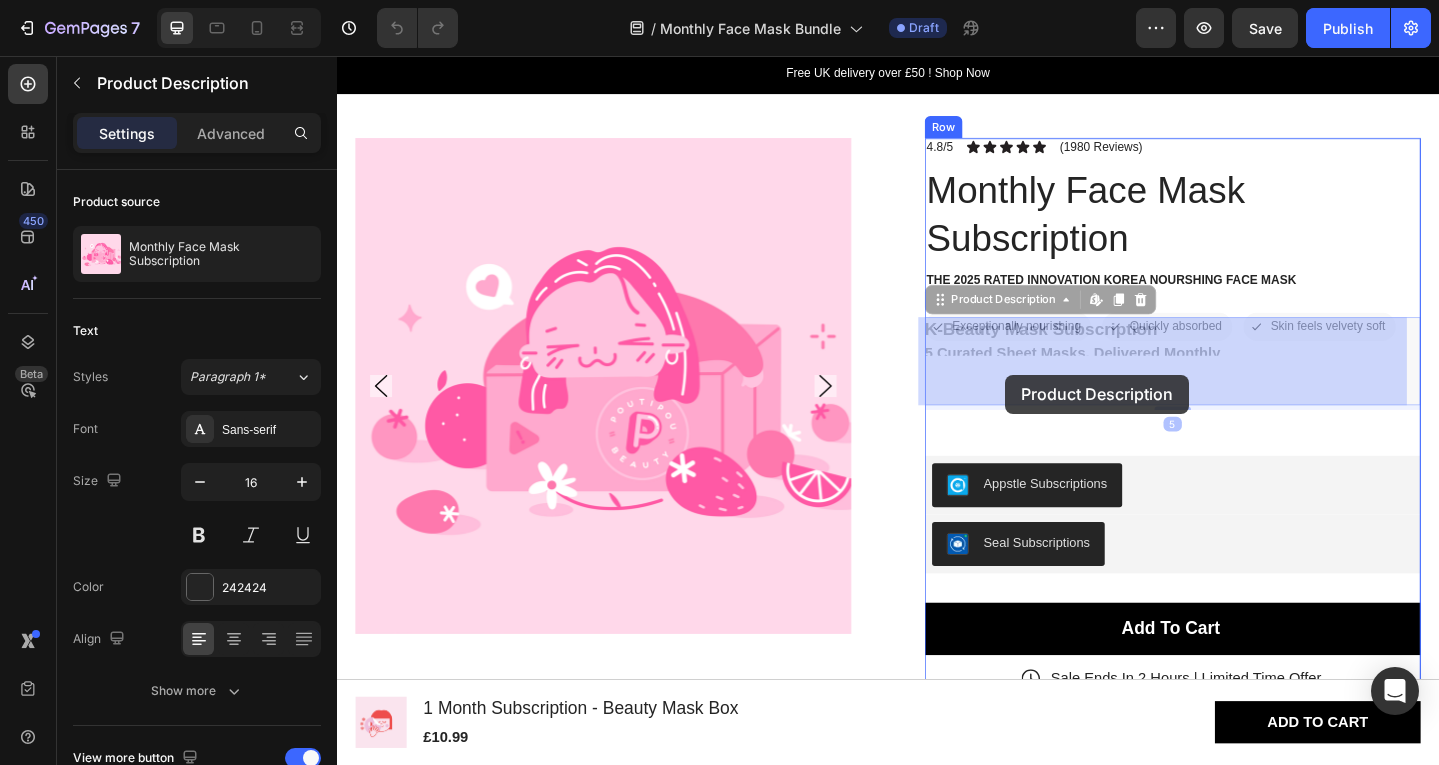 drag, startPoint x: 1061, startPoint y: 365, endPoint x: 1062, endPoint y: 394, distance: 29.017237 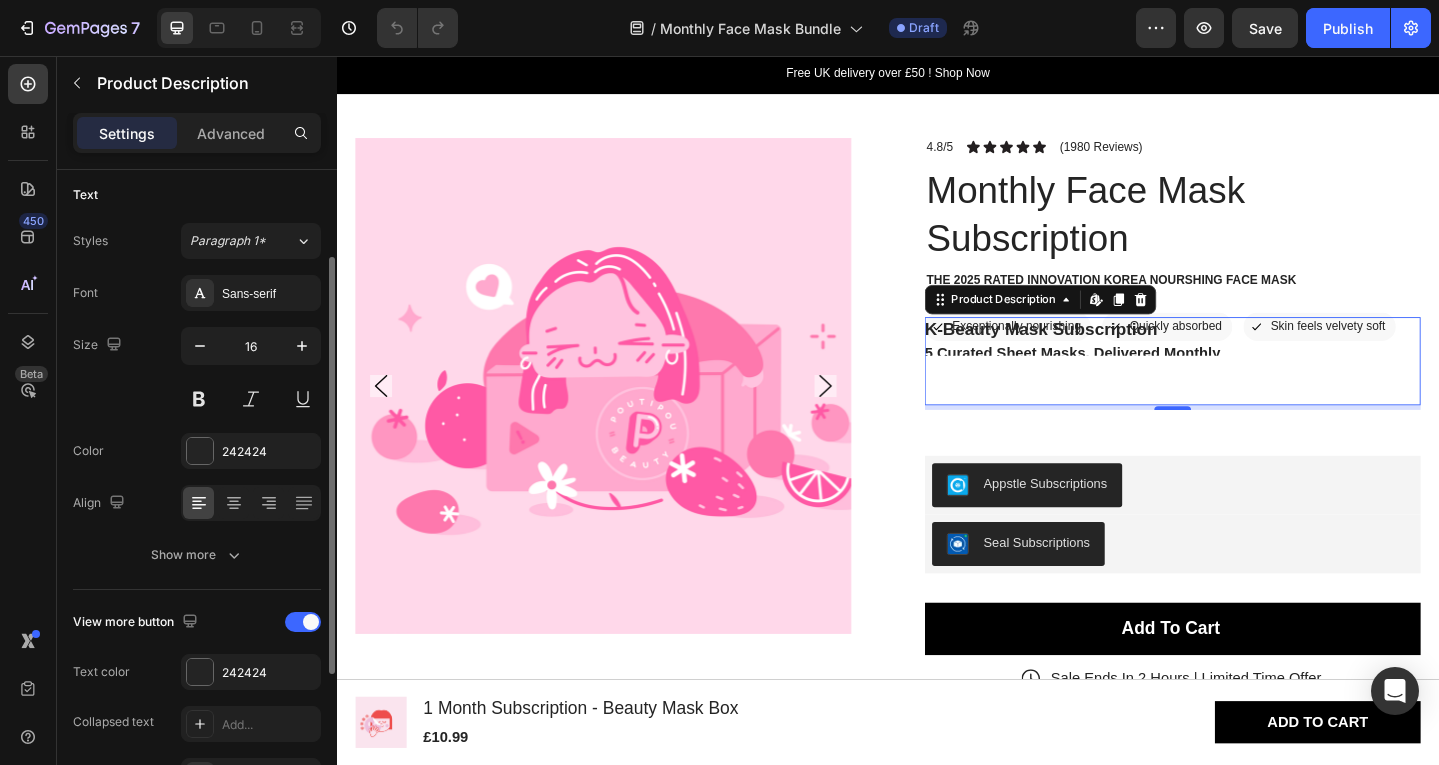 scroll, scrollTop: 0, scrollLeft: 0, axis: both 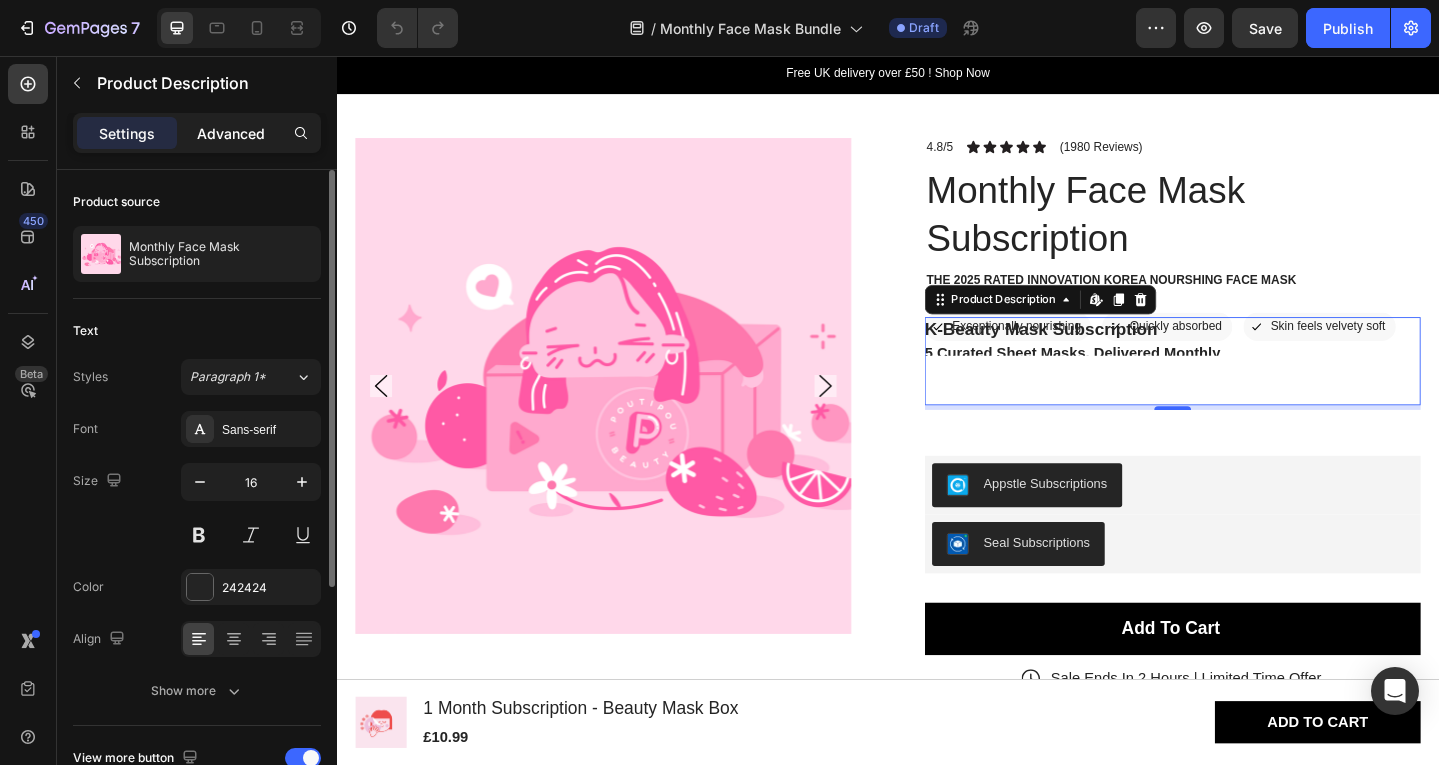 click on "Advanced" at bounding box center (231, 133) 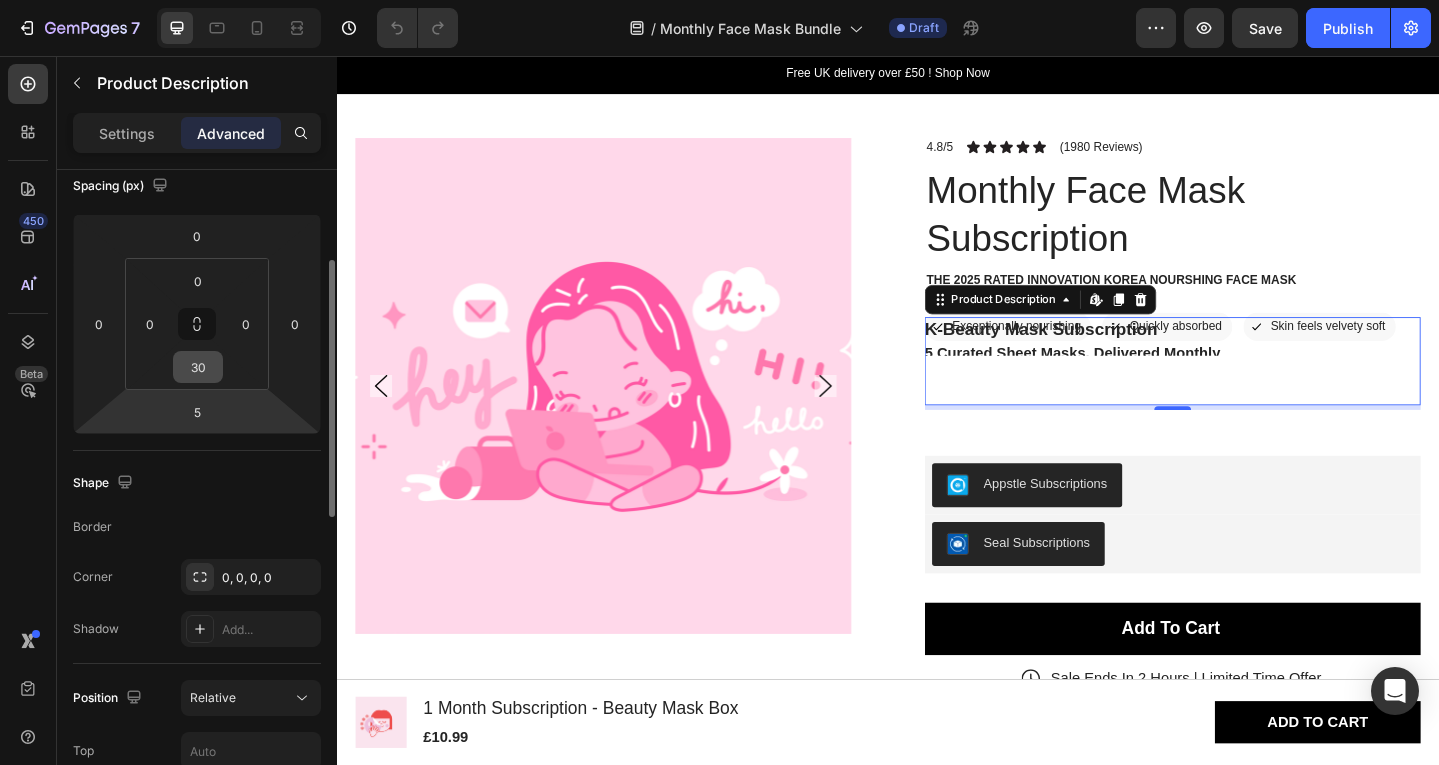 scroll, scrollTop: 232, scrollLeft: 0, axis: vertical 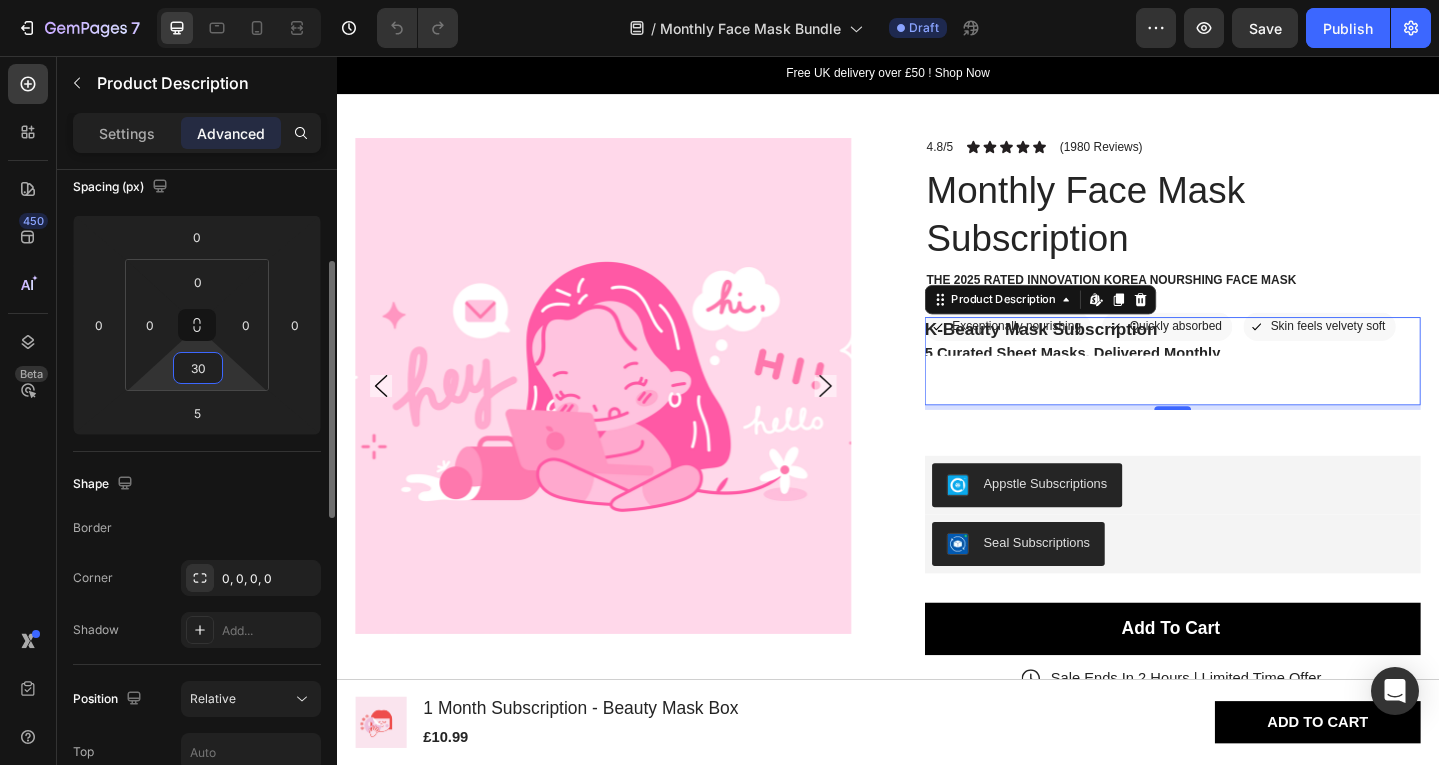 click on "30" at bounding box center [198, 368] 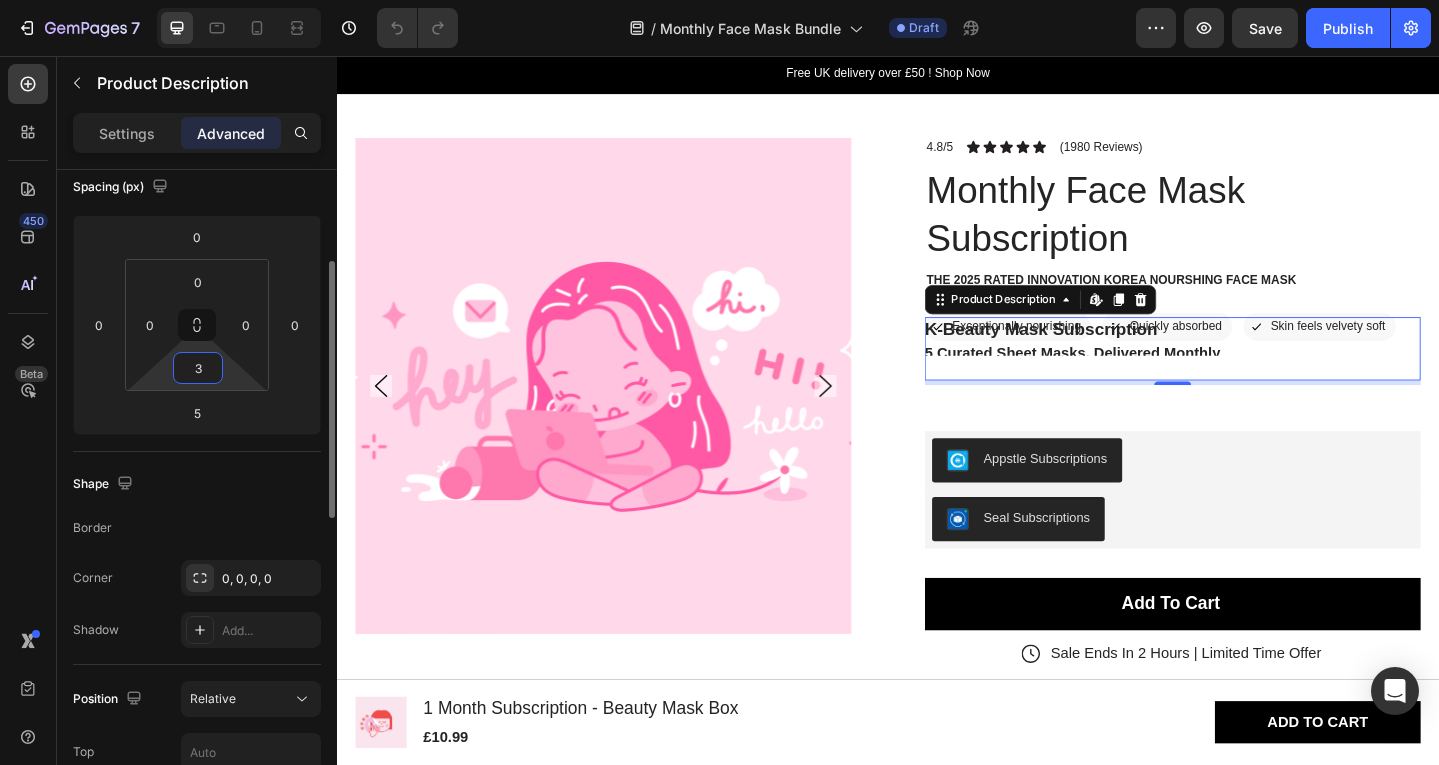 type on "30" 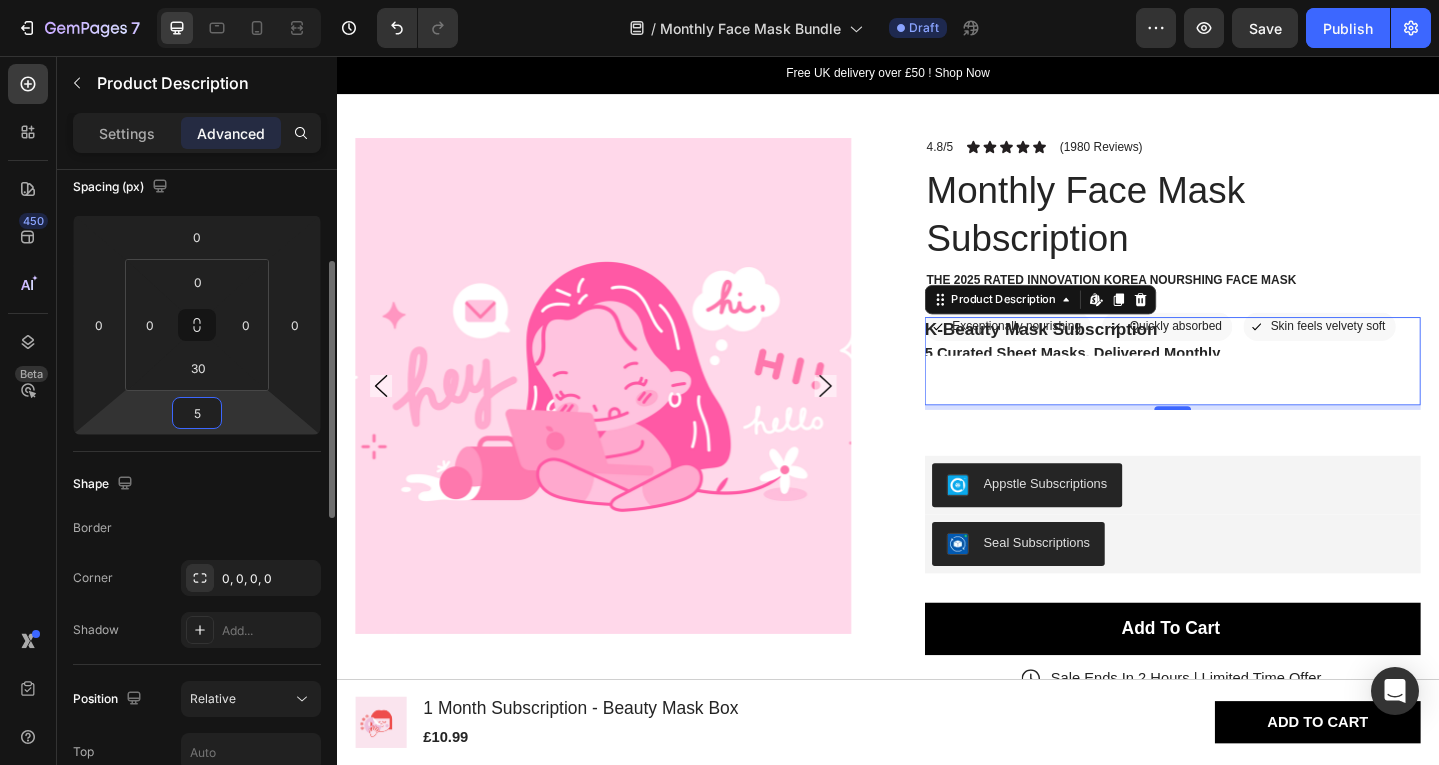 click on "5" at bounding box center [197, 413] 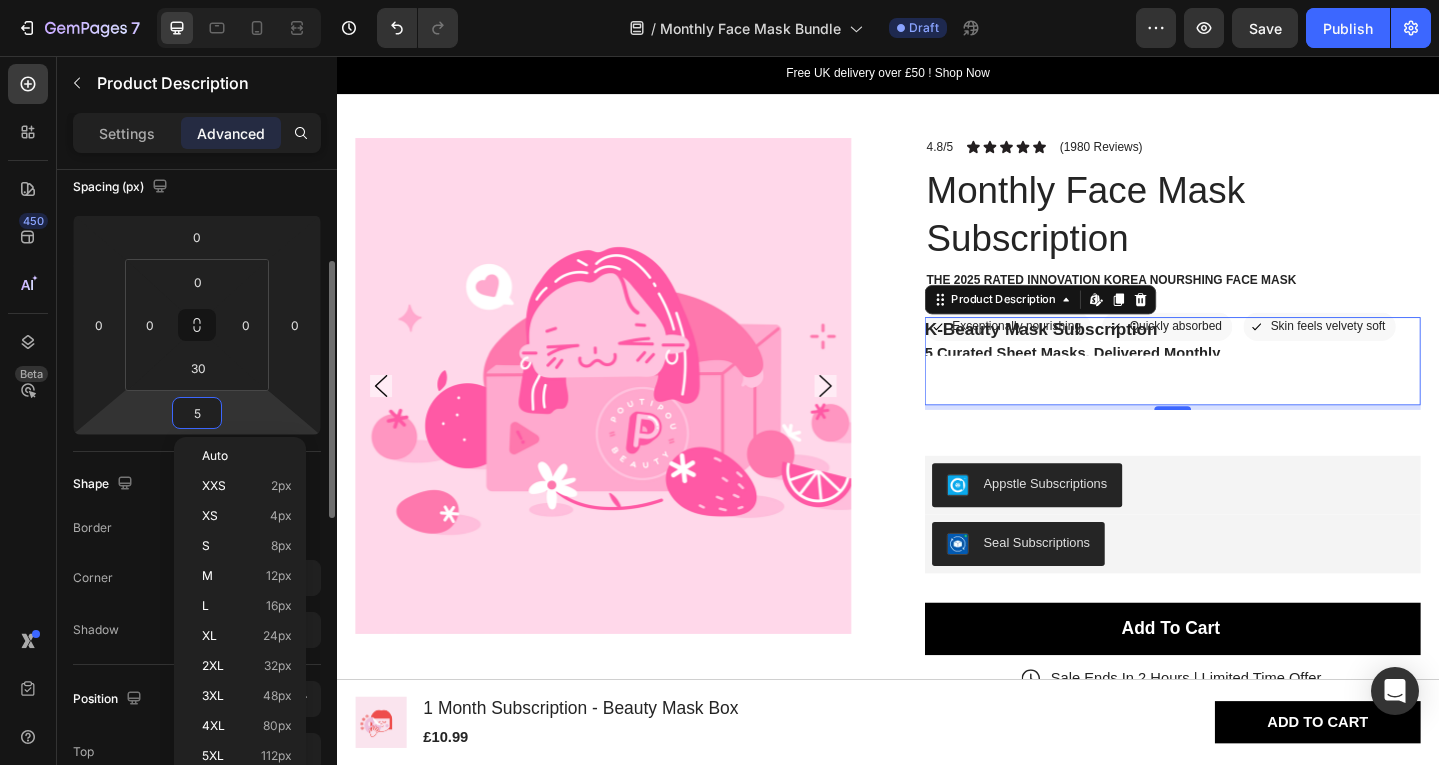 type 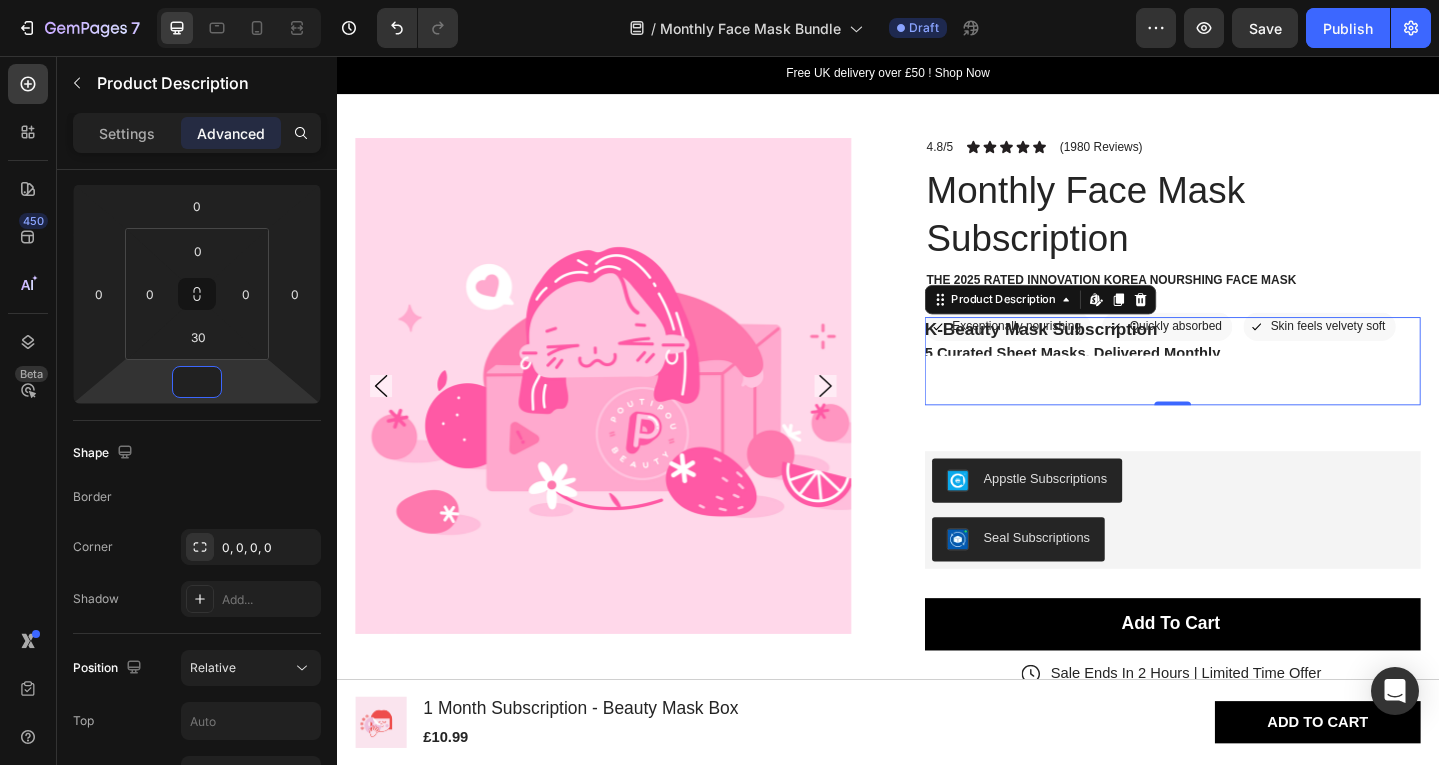 scroll, scrollTop: 0, scrollLeft: 0, axis: both 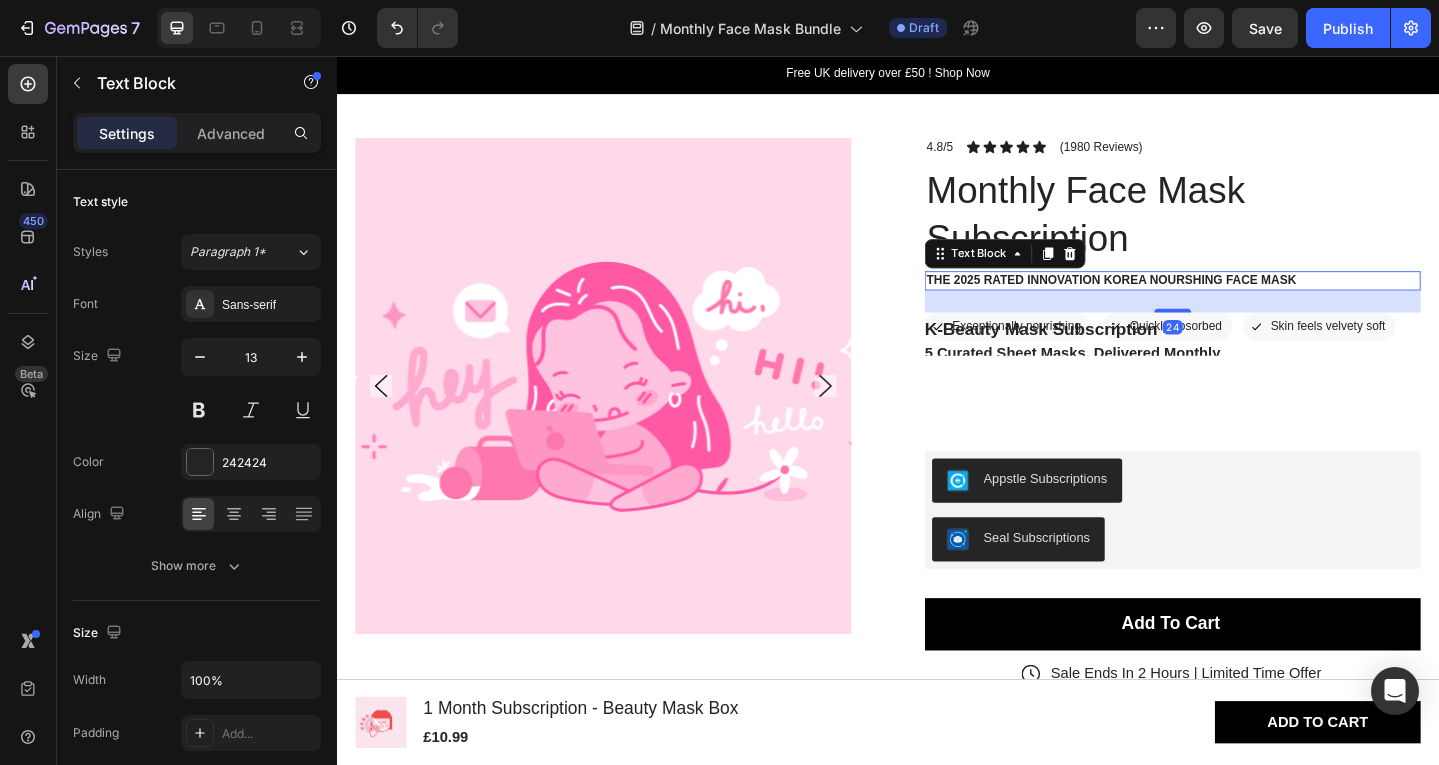 click on "The 2025 Rated Innovation Korea Nourshing Face Mask" at bounding box center [1247, 301] 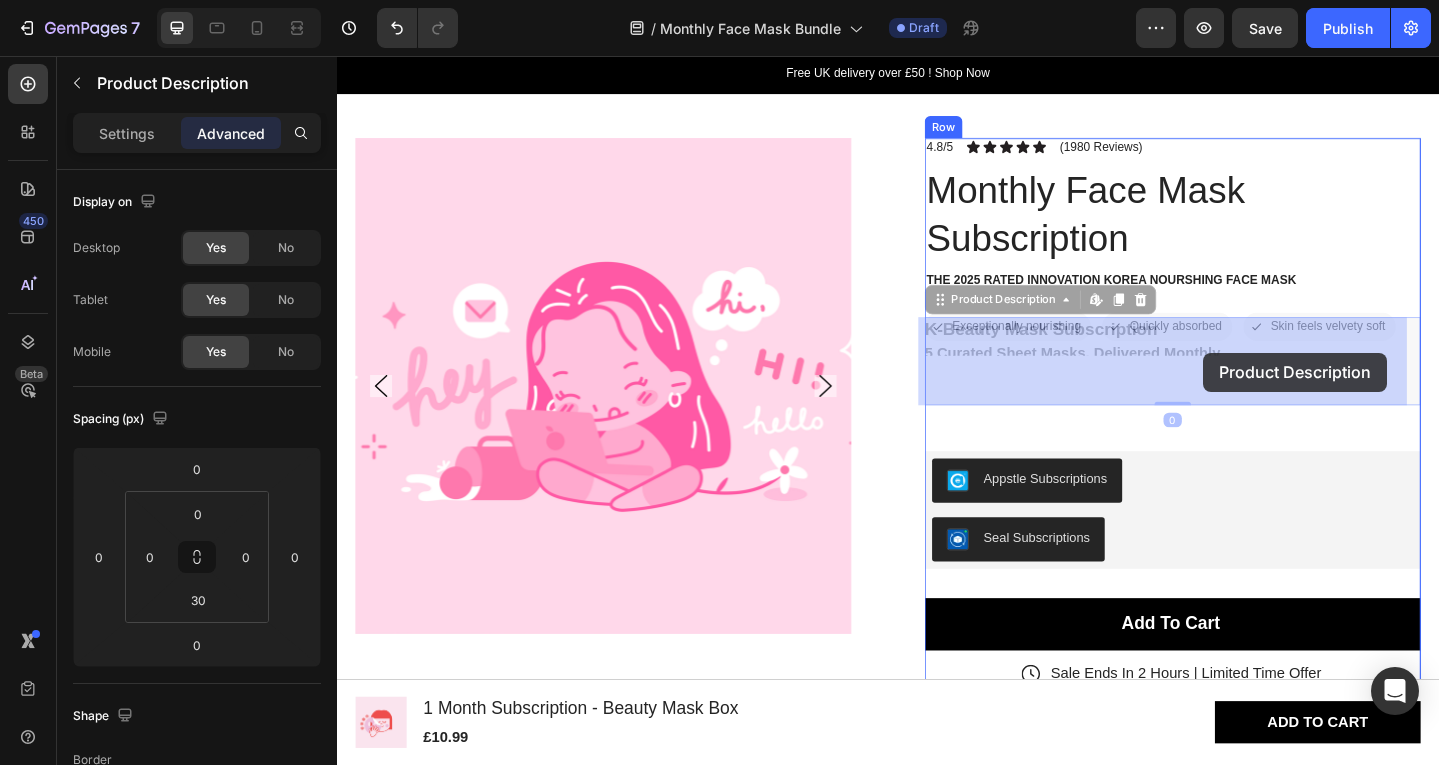drag, startPoint x: 1282, startPoint y: 357, endPoint x: 1280, endPoint y: 378, distance: 21.095022 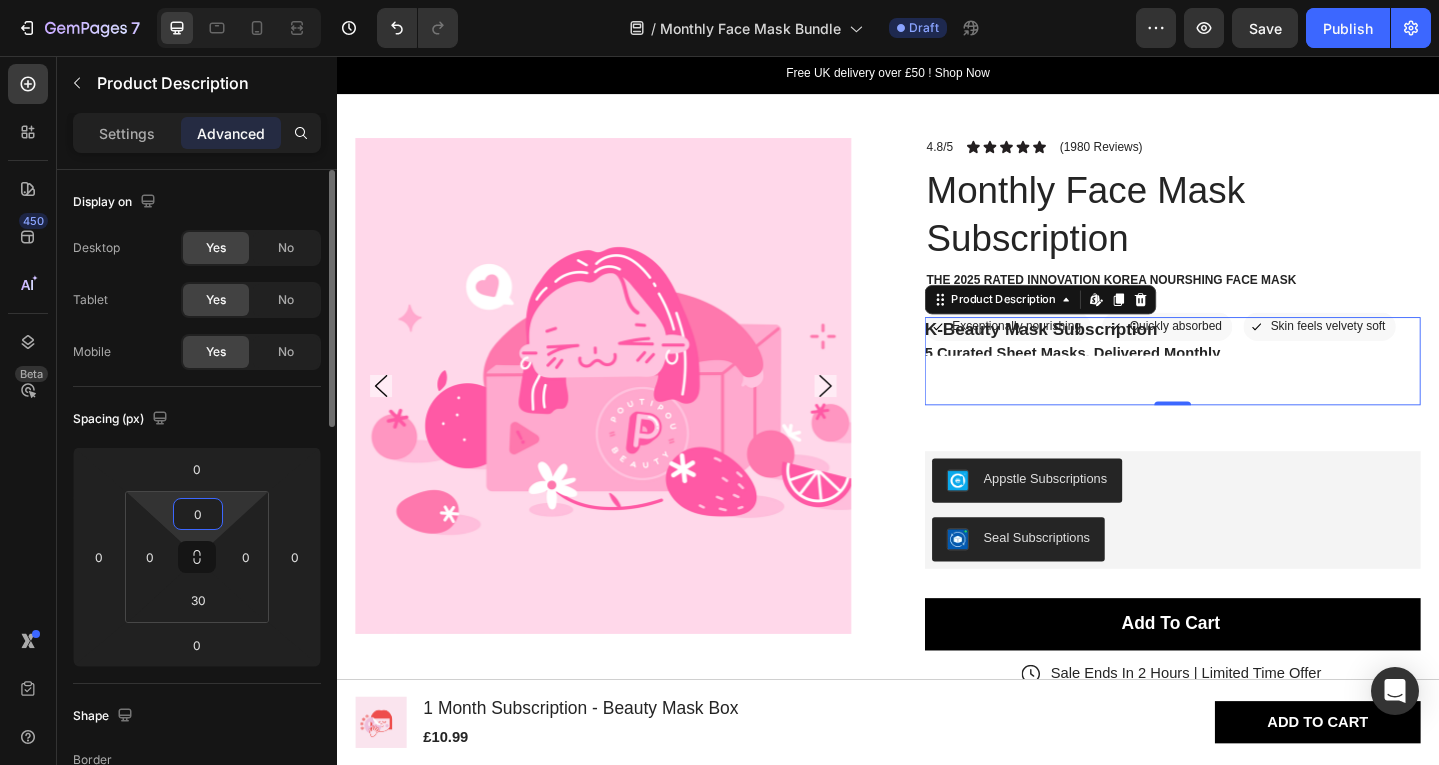 click on "0" at bounding box center [198, 514] 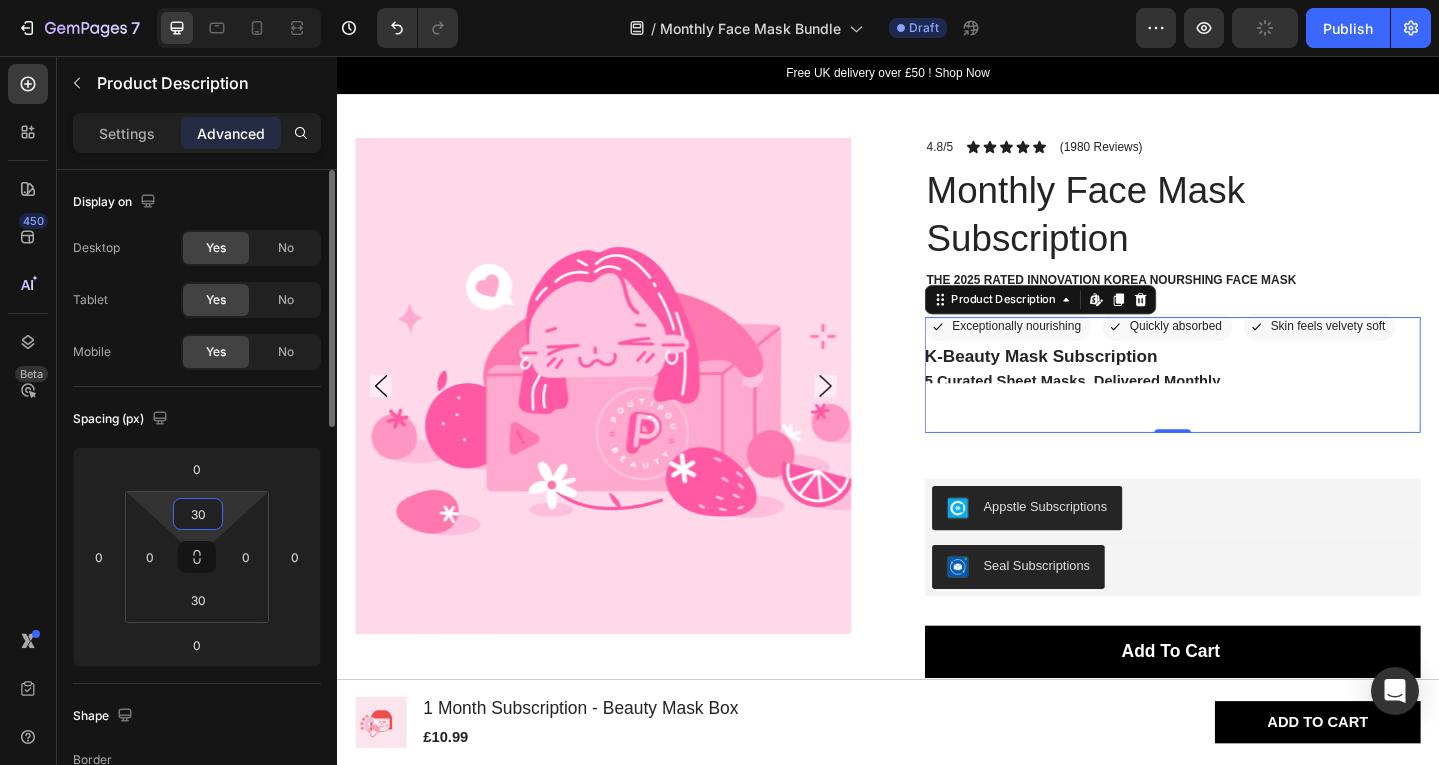 type on "30" 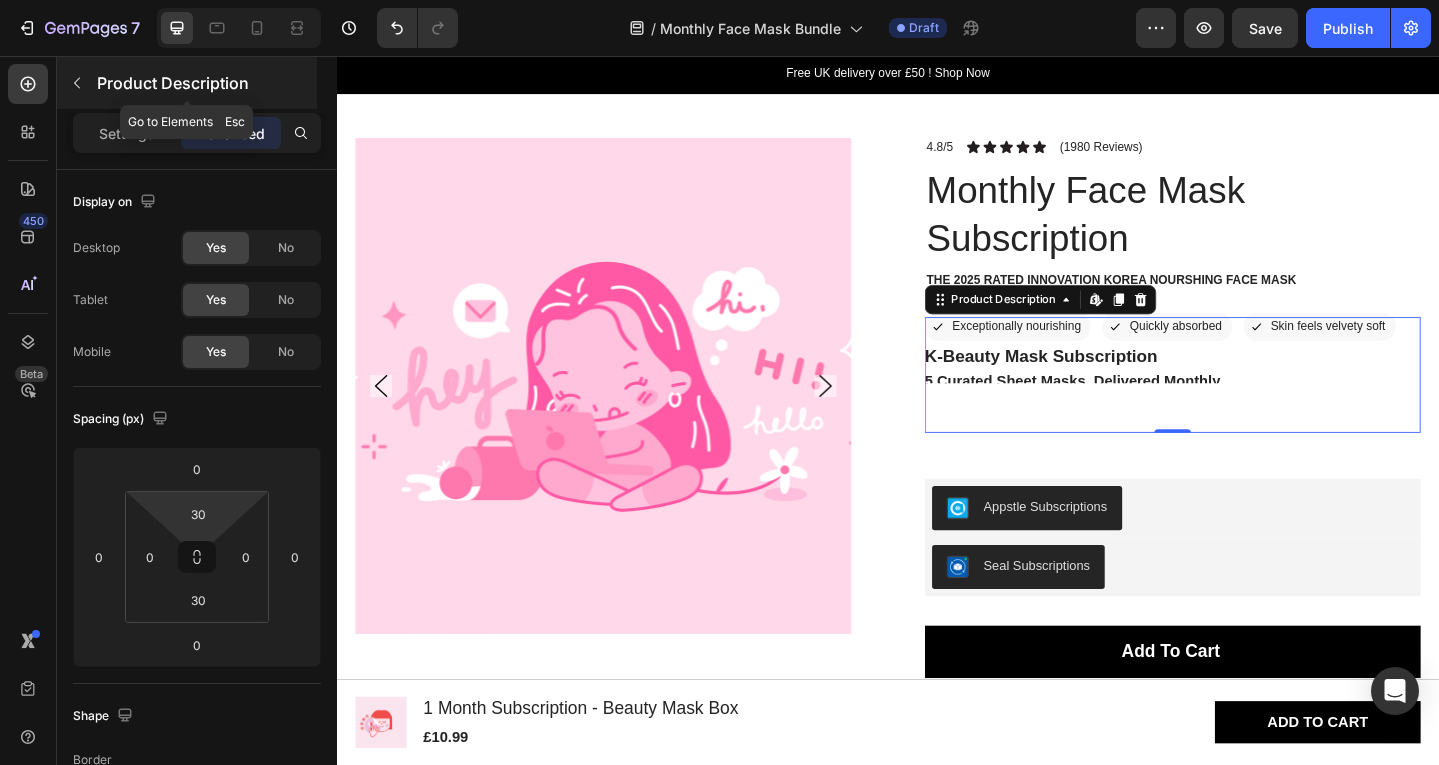 click at bounding box center [77, 83] 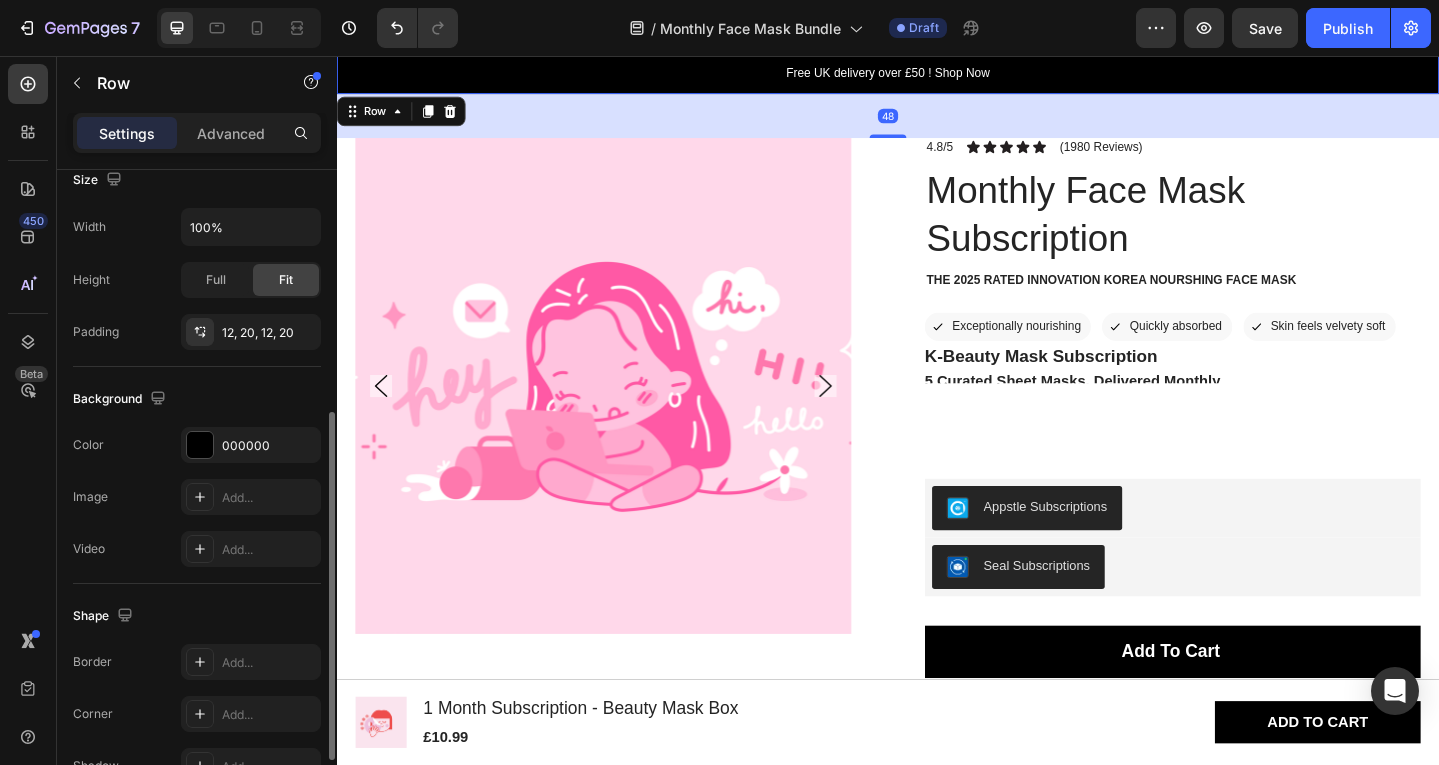 scroll, scrollTop: 455, scrollLeft: 0, axis: vertical 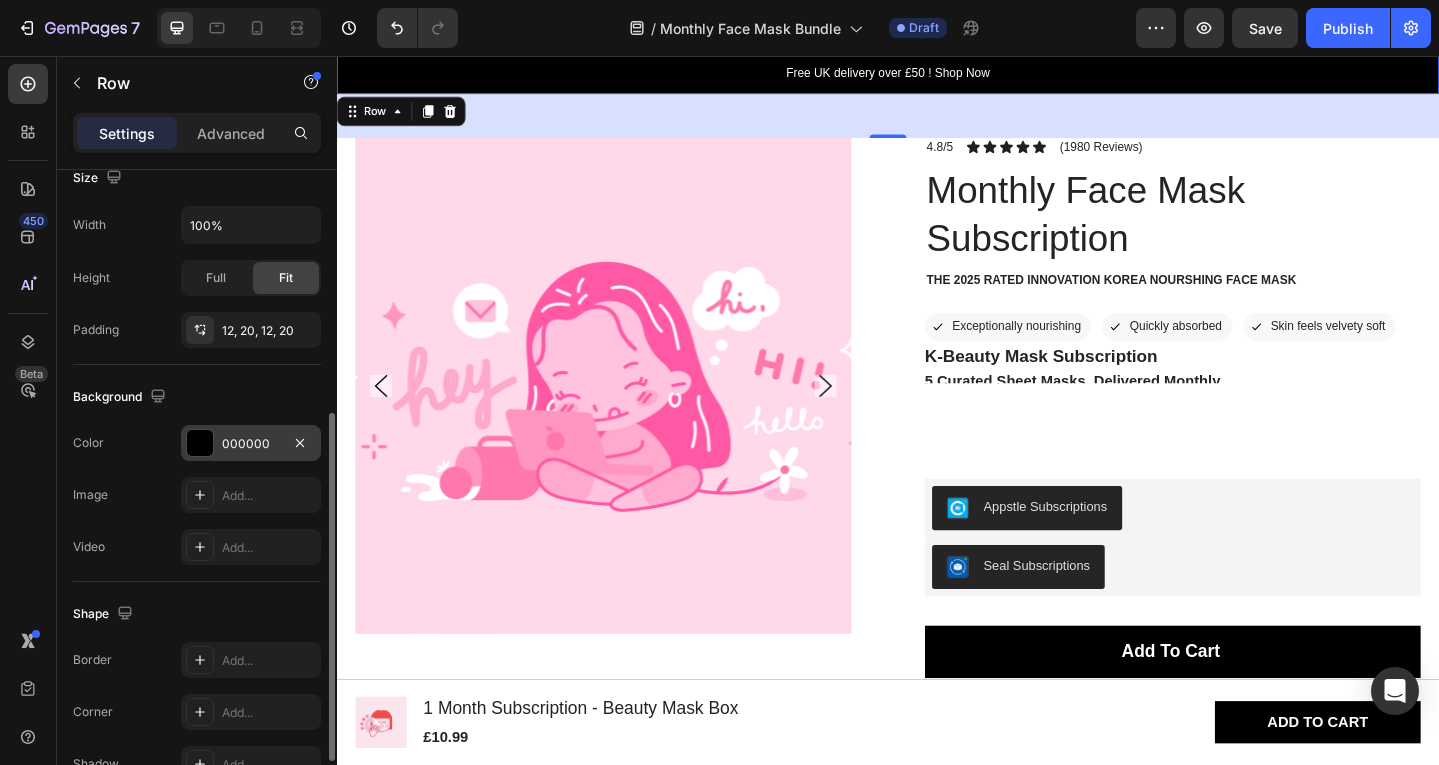 click on "000000" at bounding box center [251, 444] 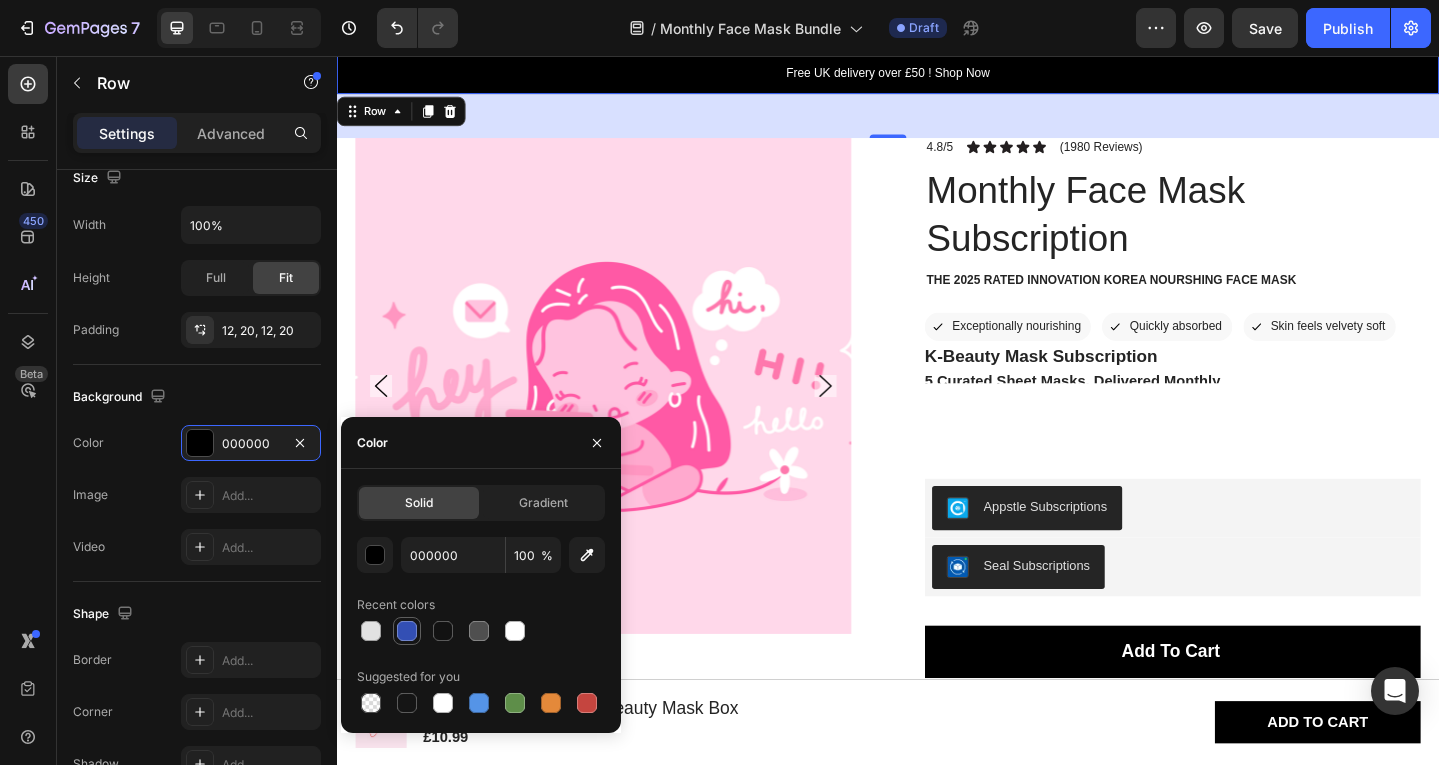 click at bounding box center (407, 631) 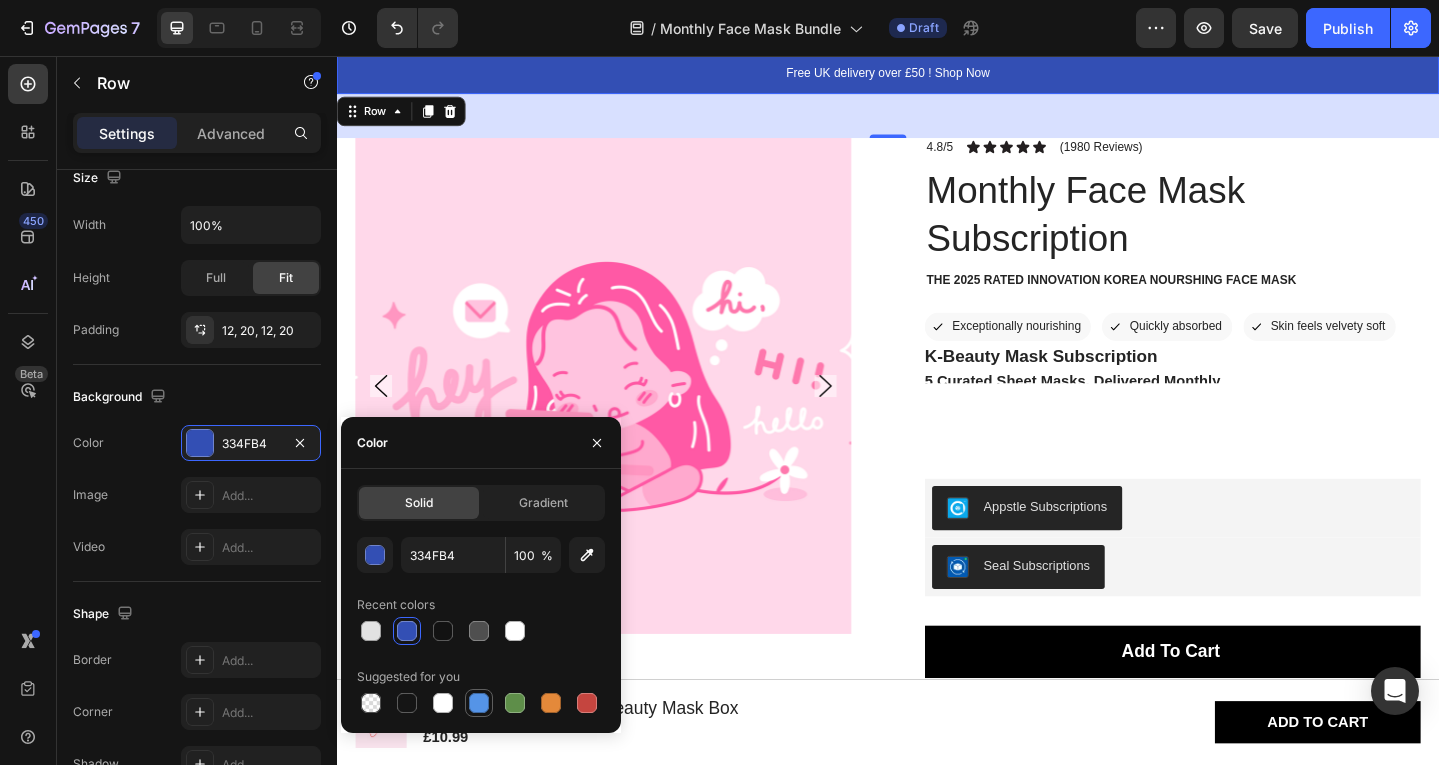 click at bounding box center (479, 703) 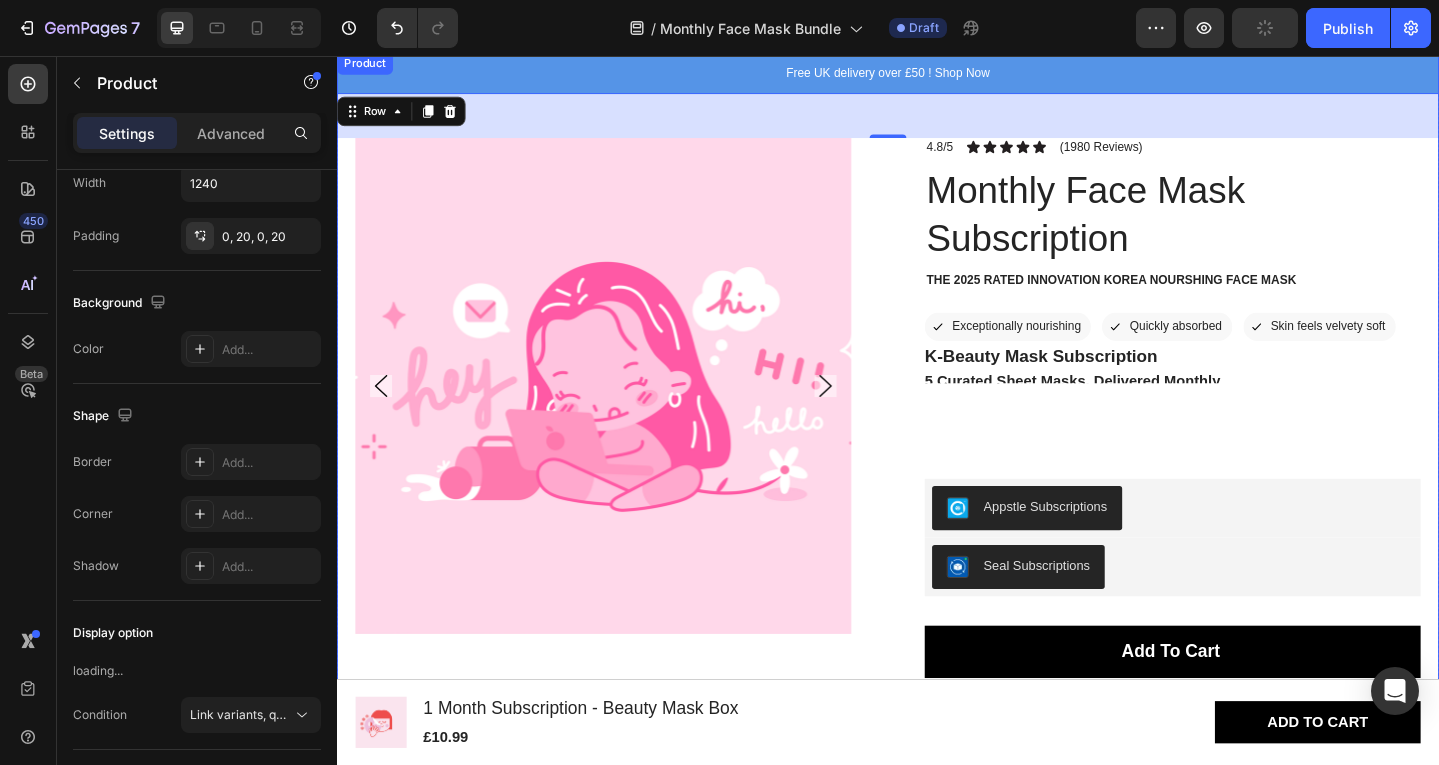 scroll, scrollTop: 0, scrollLeft: 0, axis: both 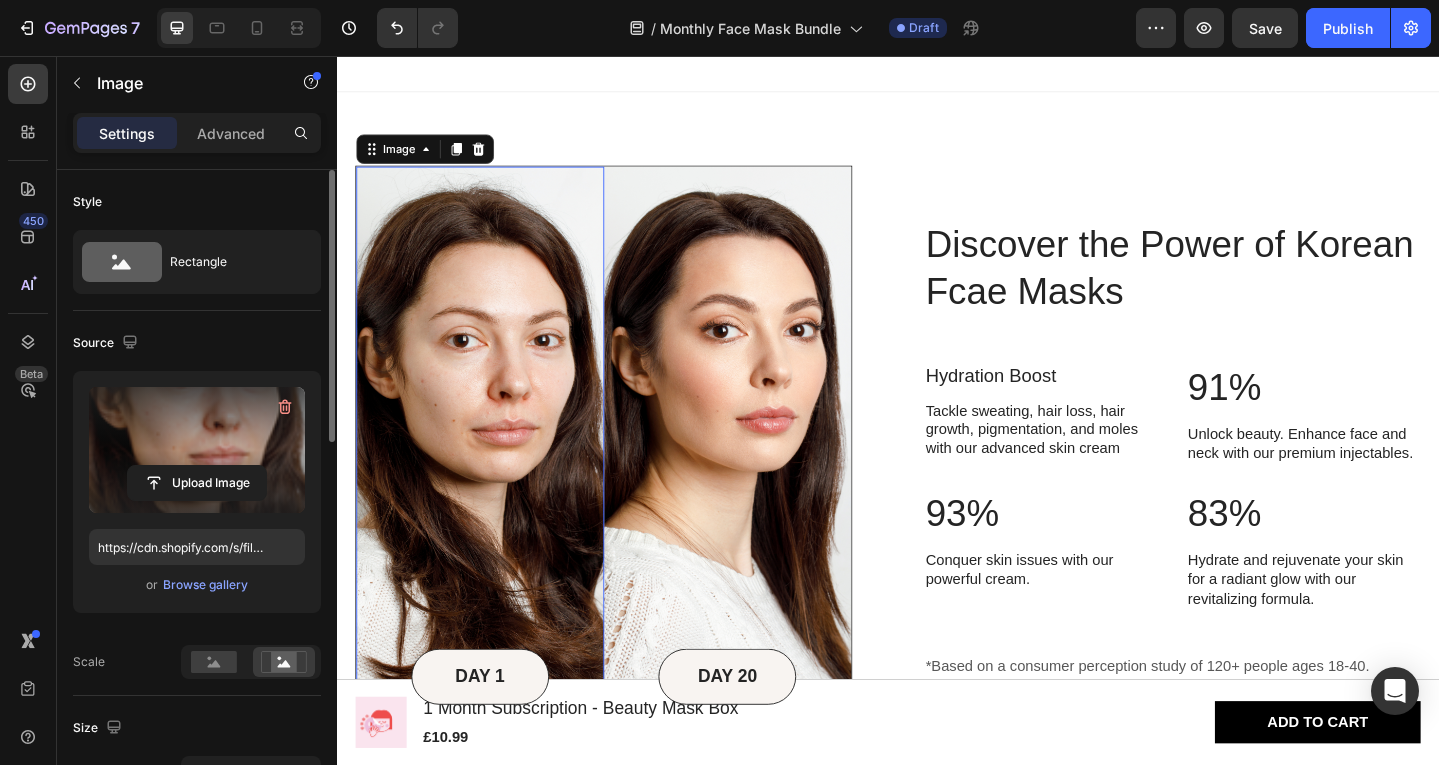 click at bounding box center [197, 450] 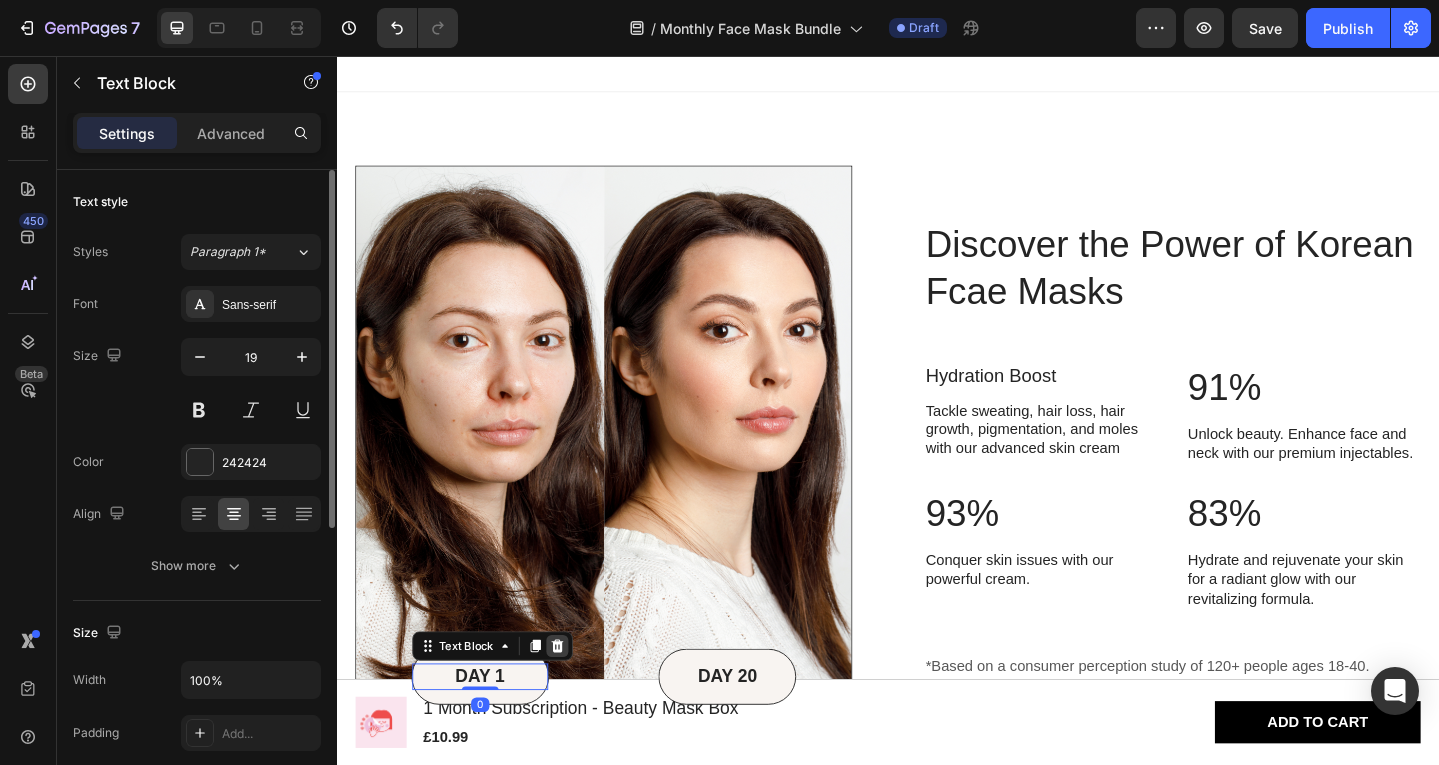 click at bounding box center [577, 699] 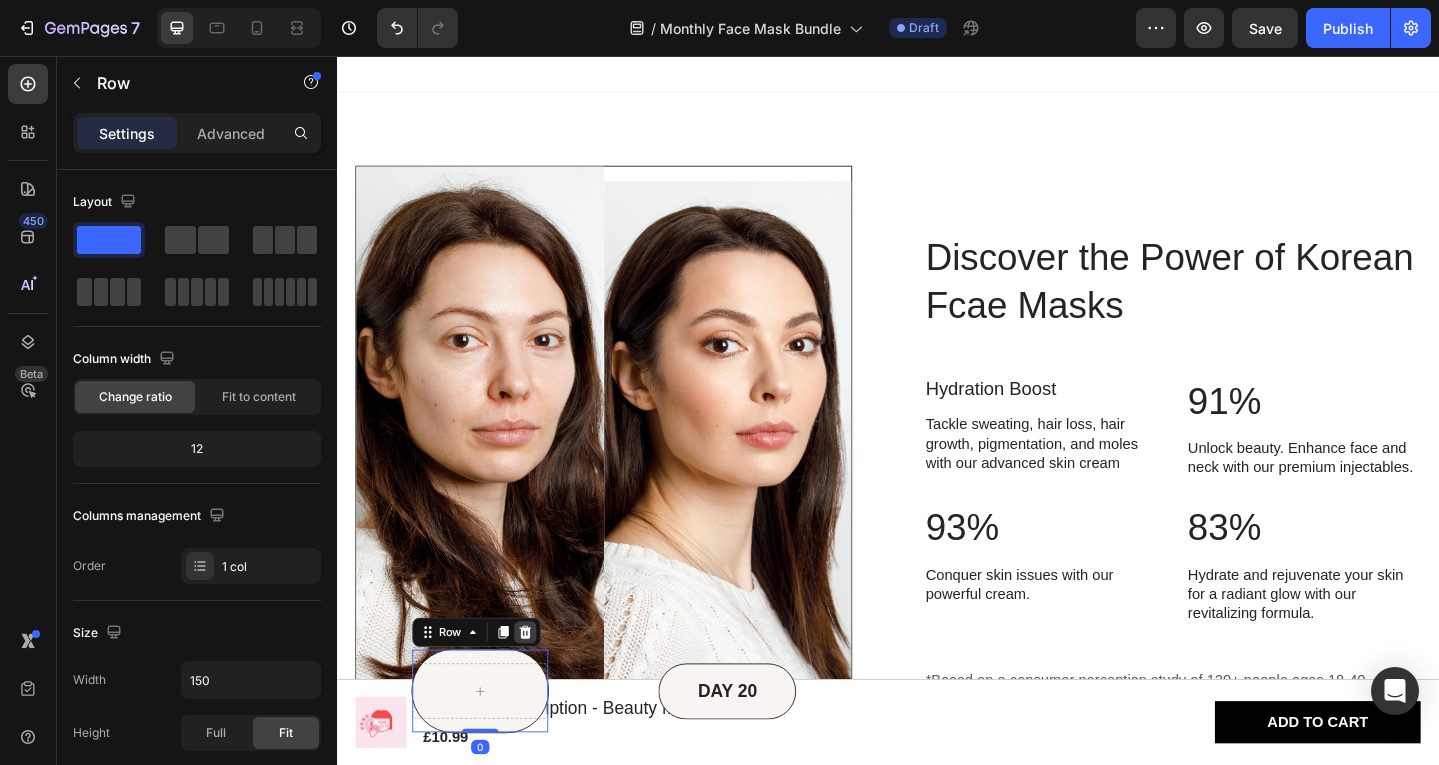 click 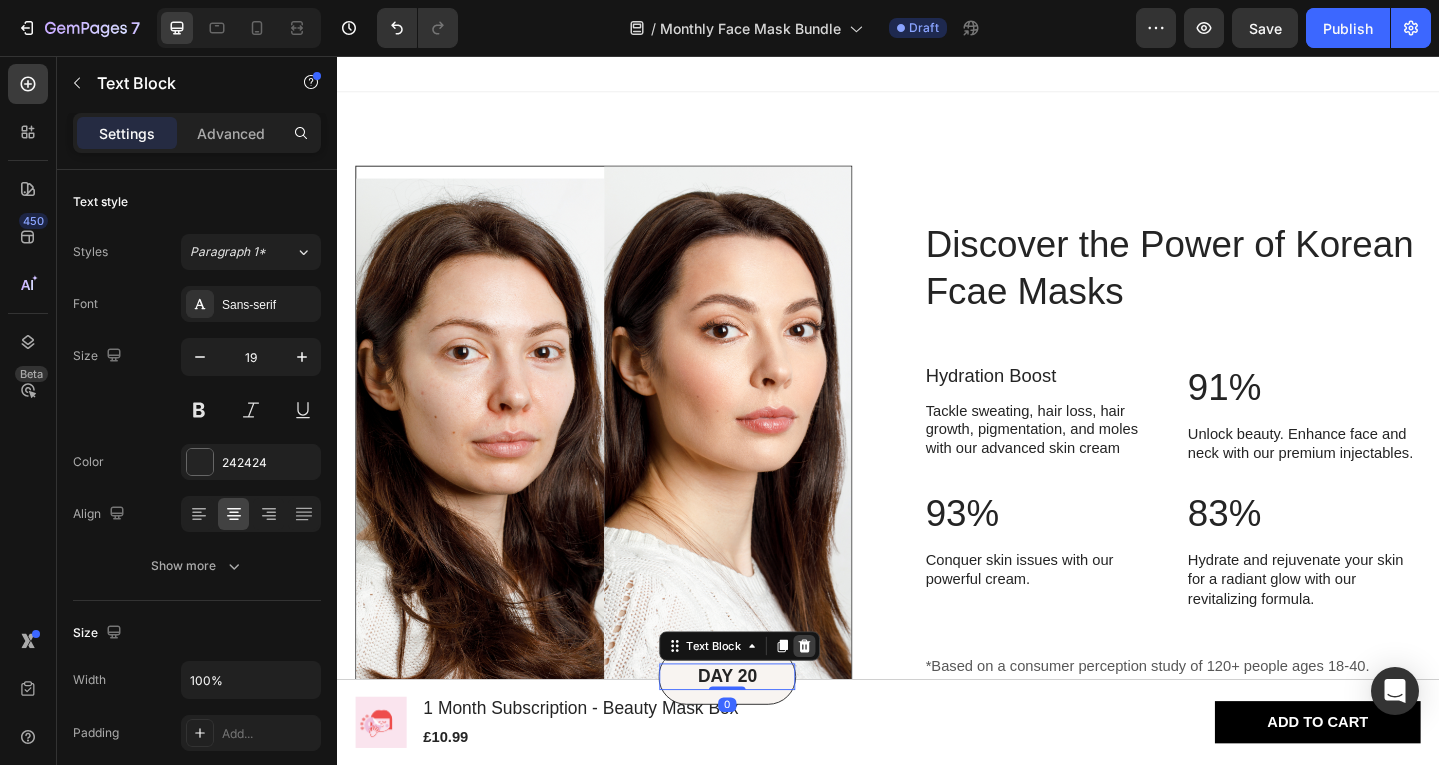 click 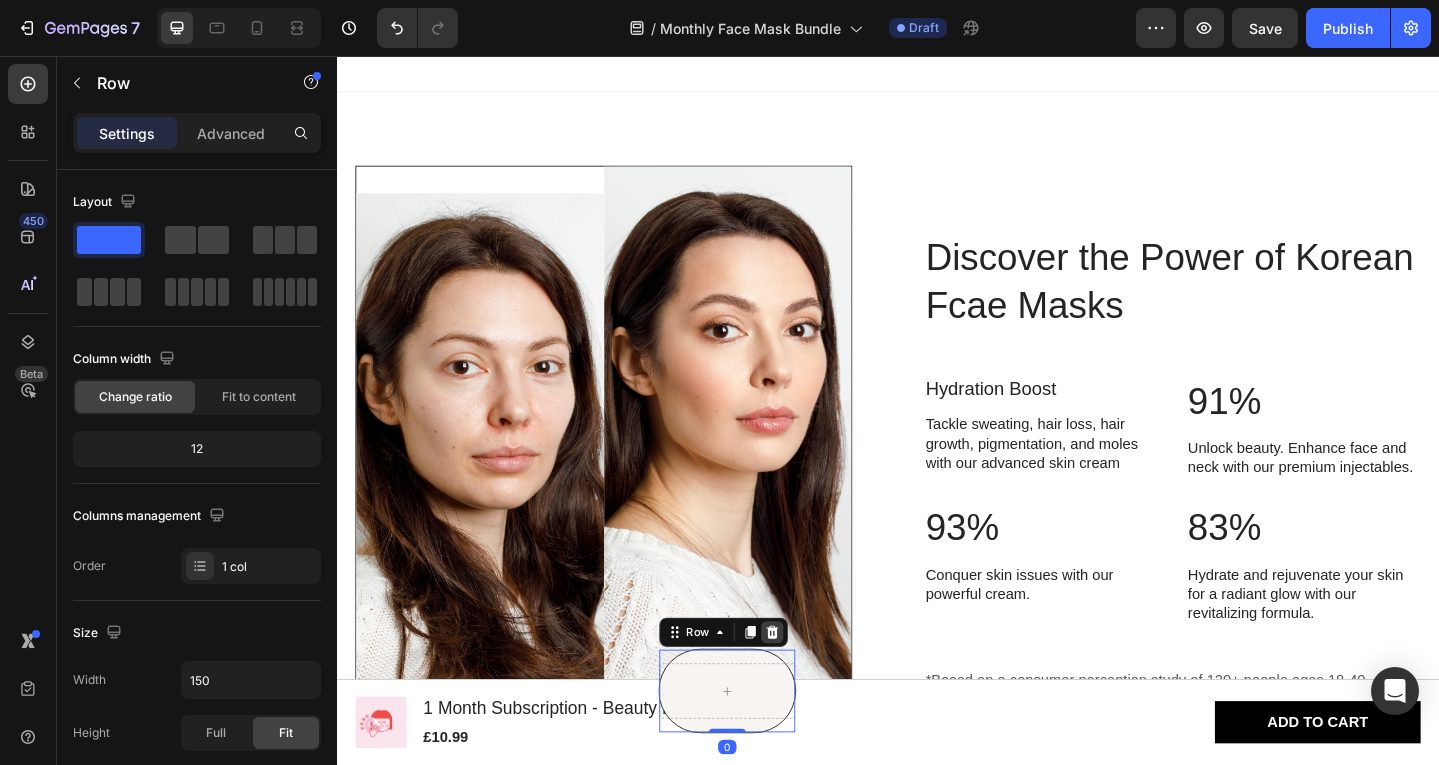 click 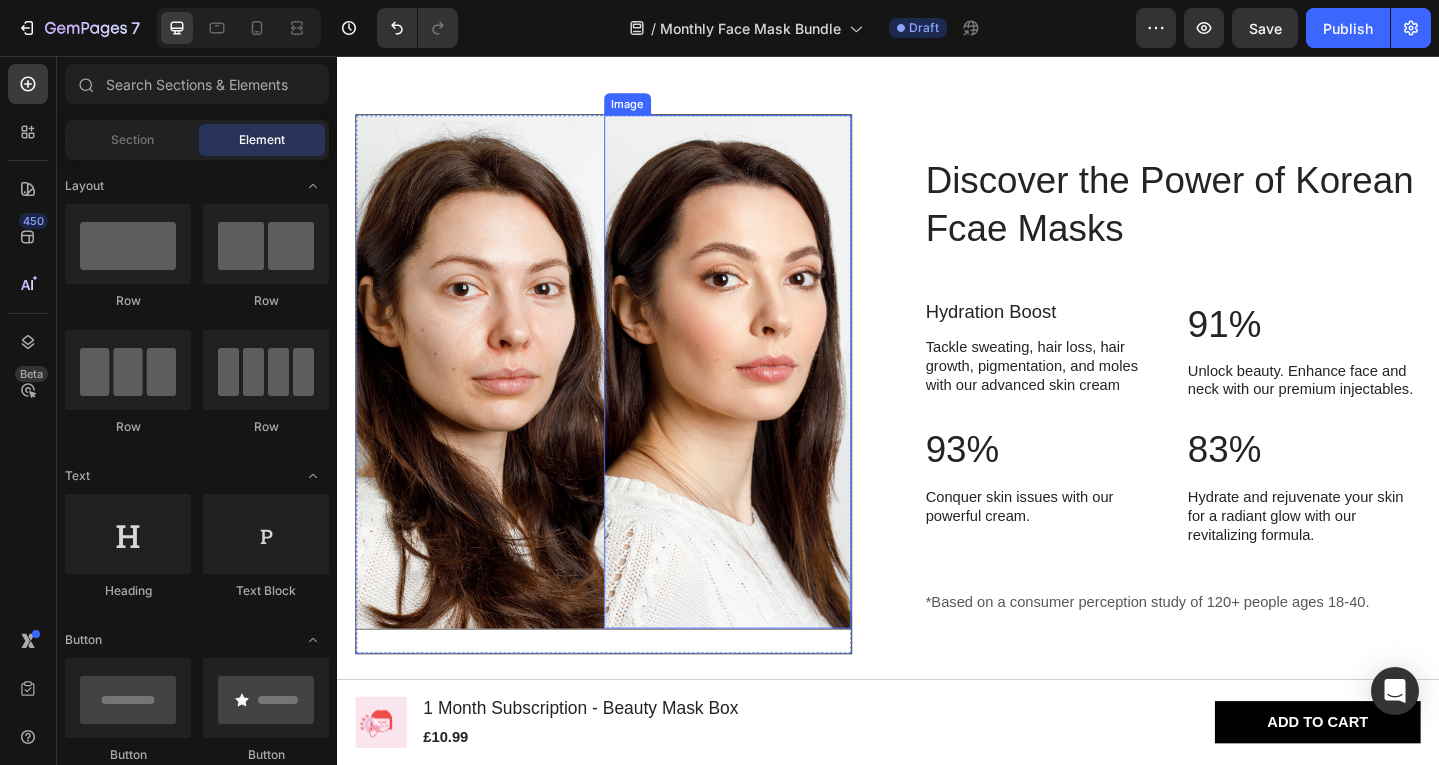 scroll, scrollTop: 1261, scrollLeft: 0, axis: vertical 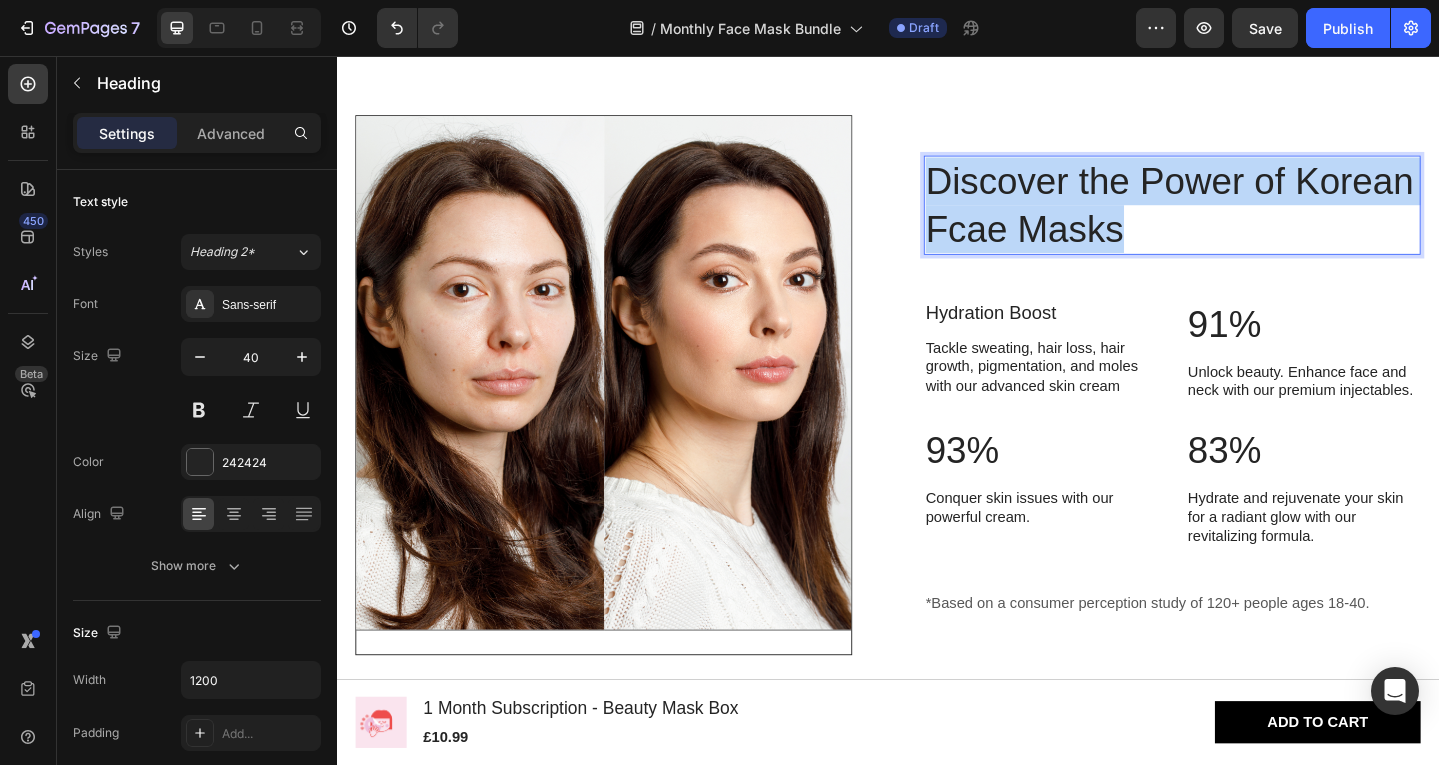 drag, startPoint x: 1388, startPoint y: 272, endPoint x: 977, endPoint y: 197, distance: 417.78702 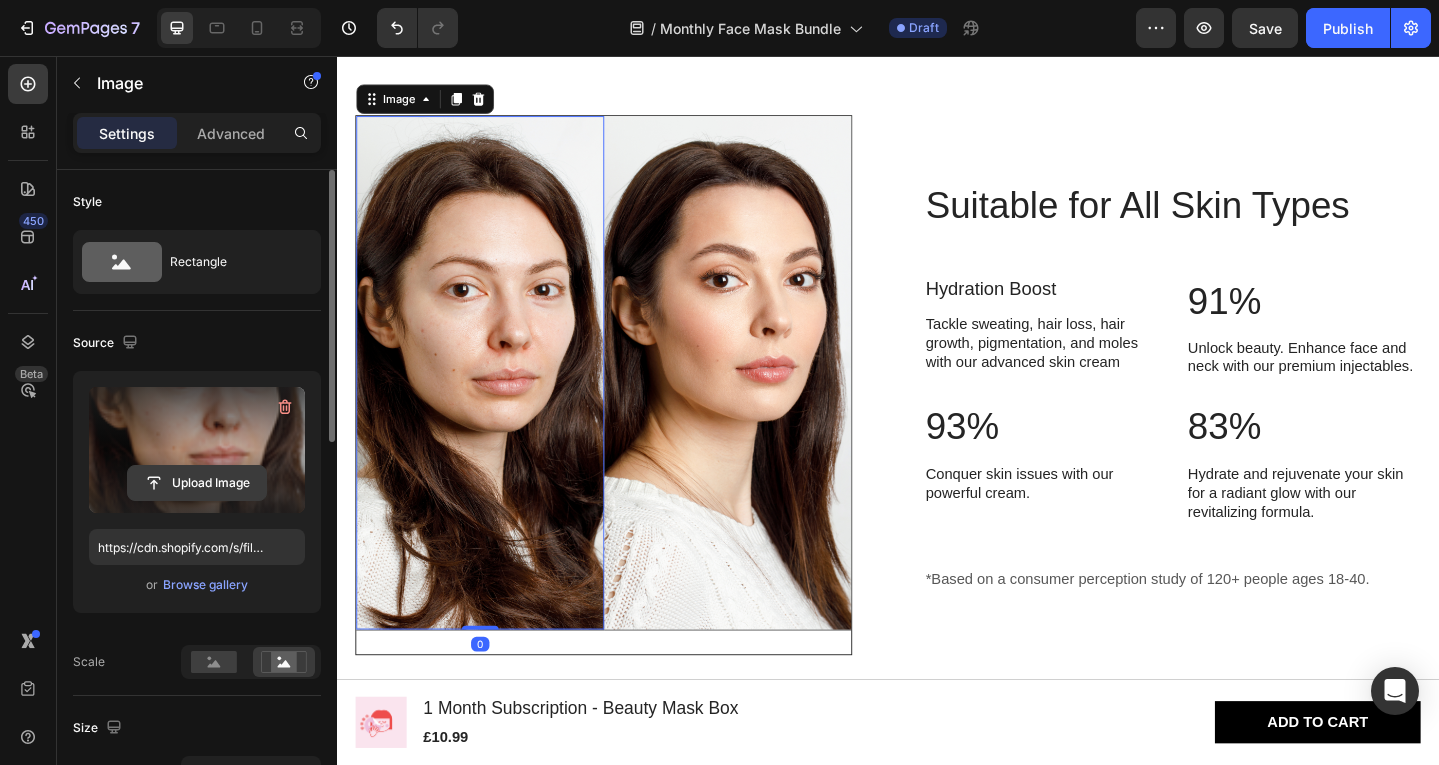 click 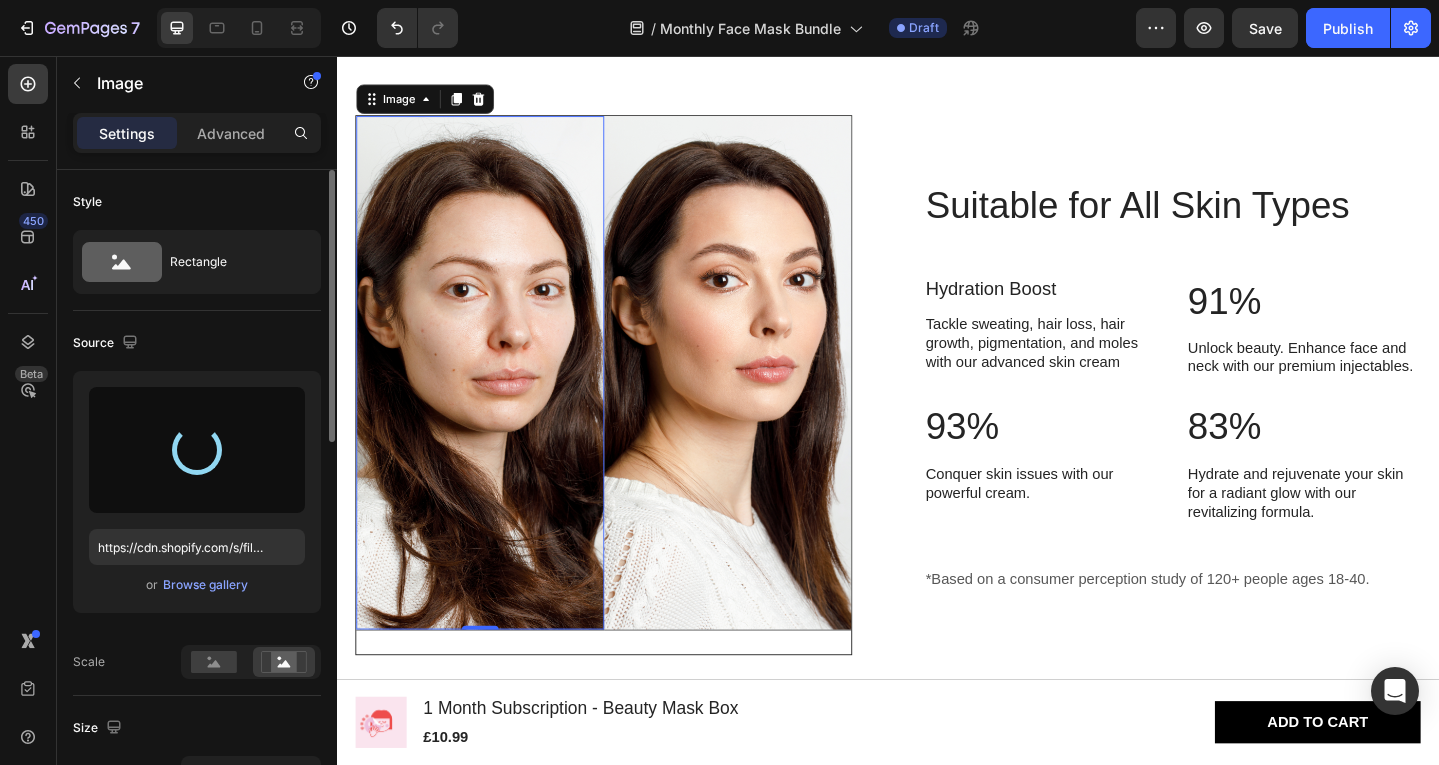 type on "https://cdn.shopify.com/s/files/1/0935/7561/0710/files/gempages_578355793779229637-8b52ed36-2ea5-4689-81f5-1ee578331542.jpg" 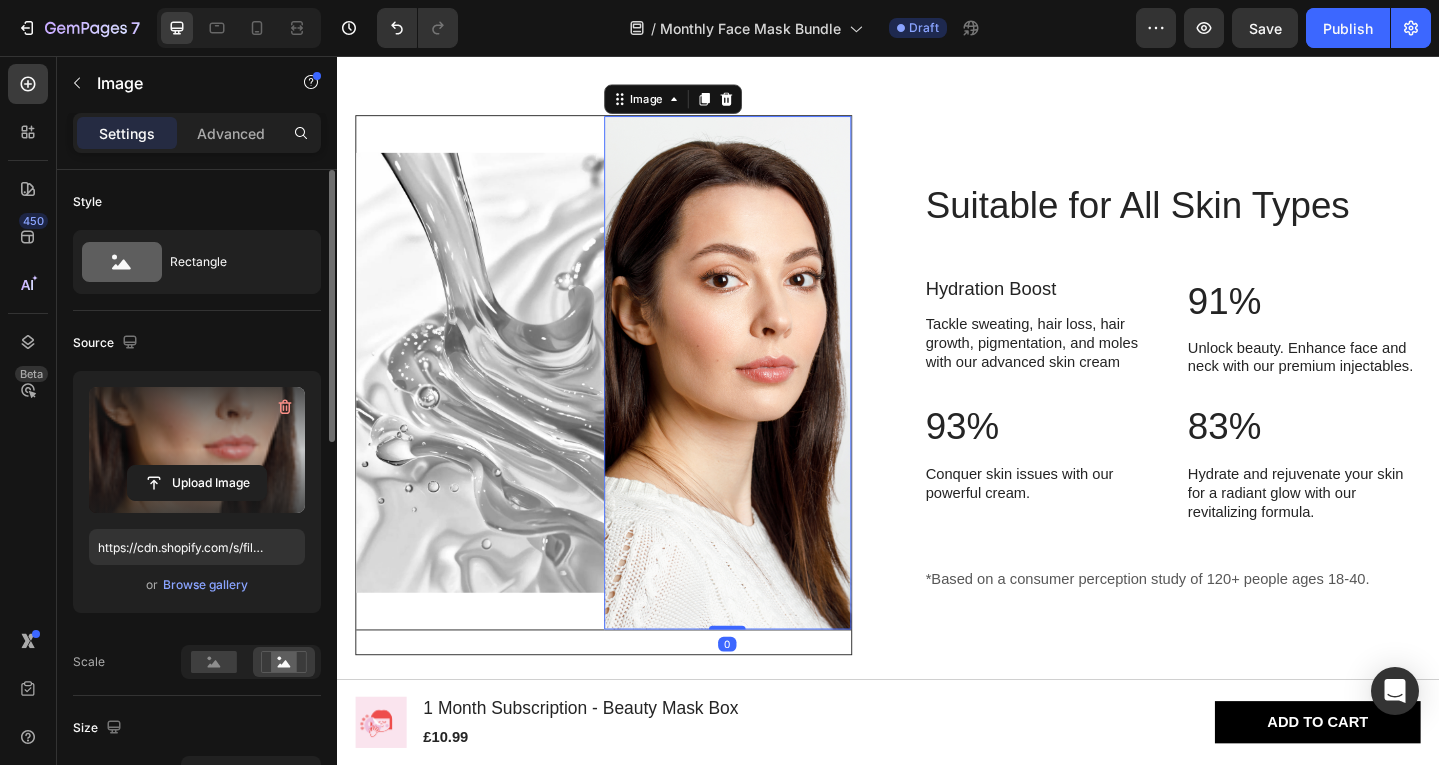 click at bounding box center [197, 450] 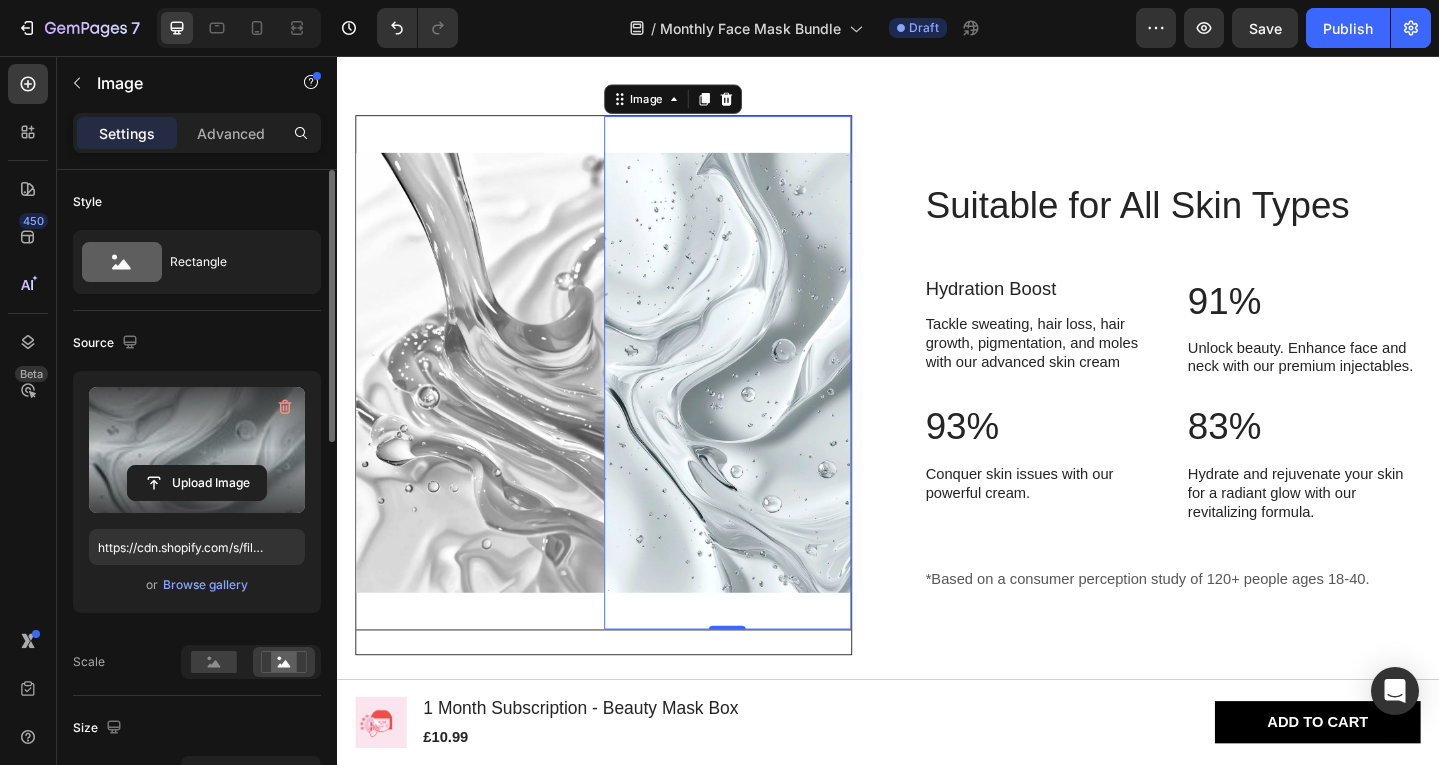 click at bounding box center [197, 450] 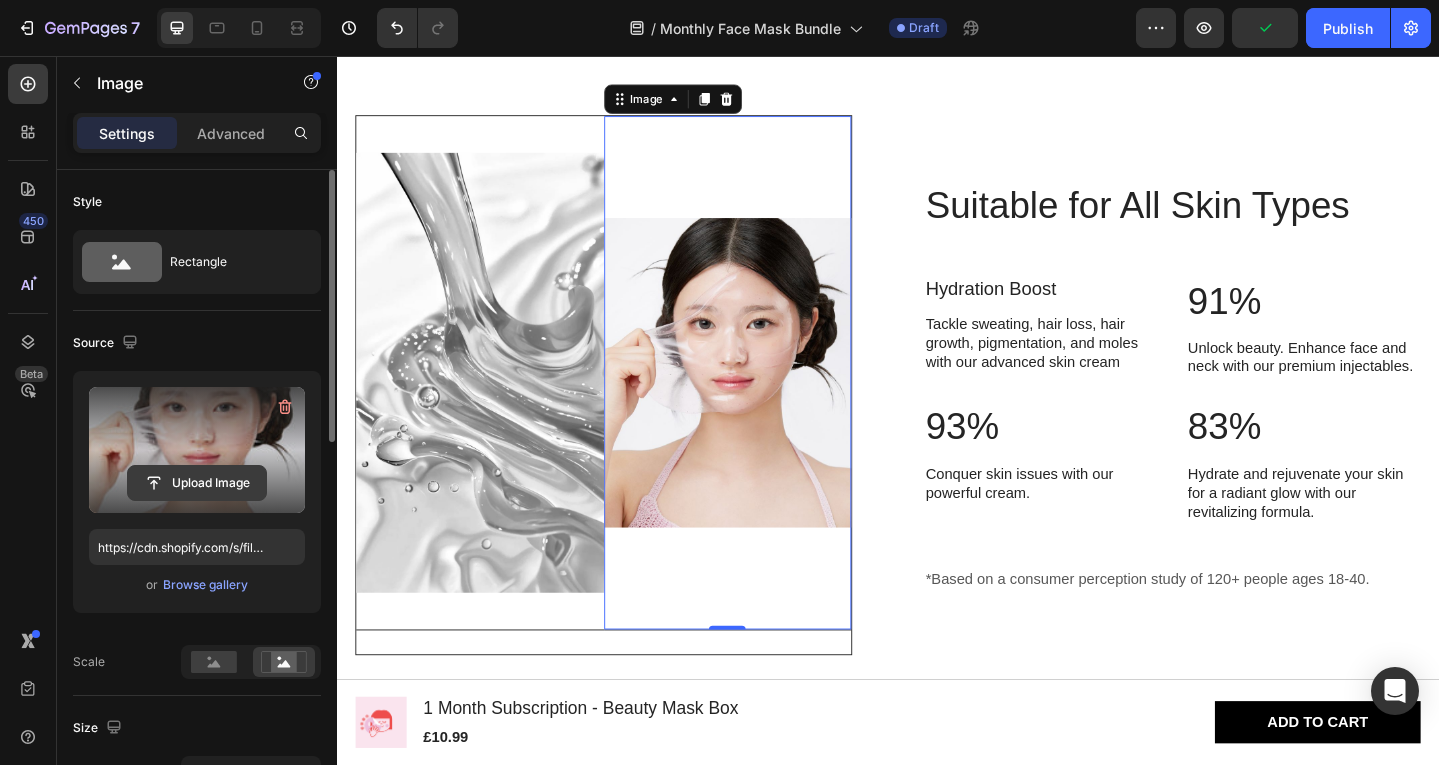 click 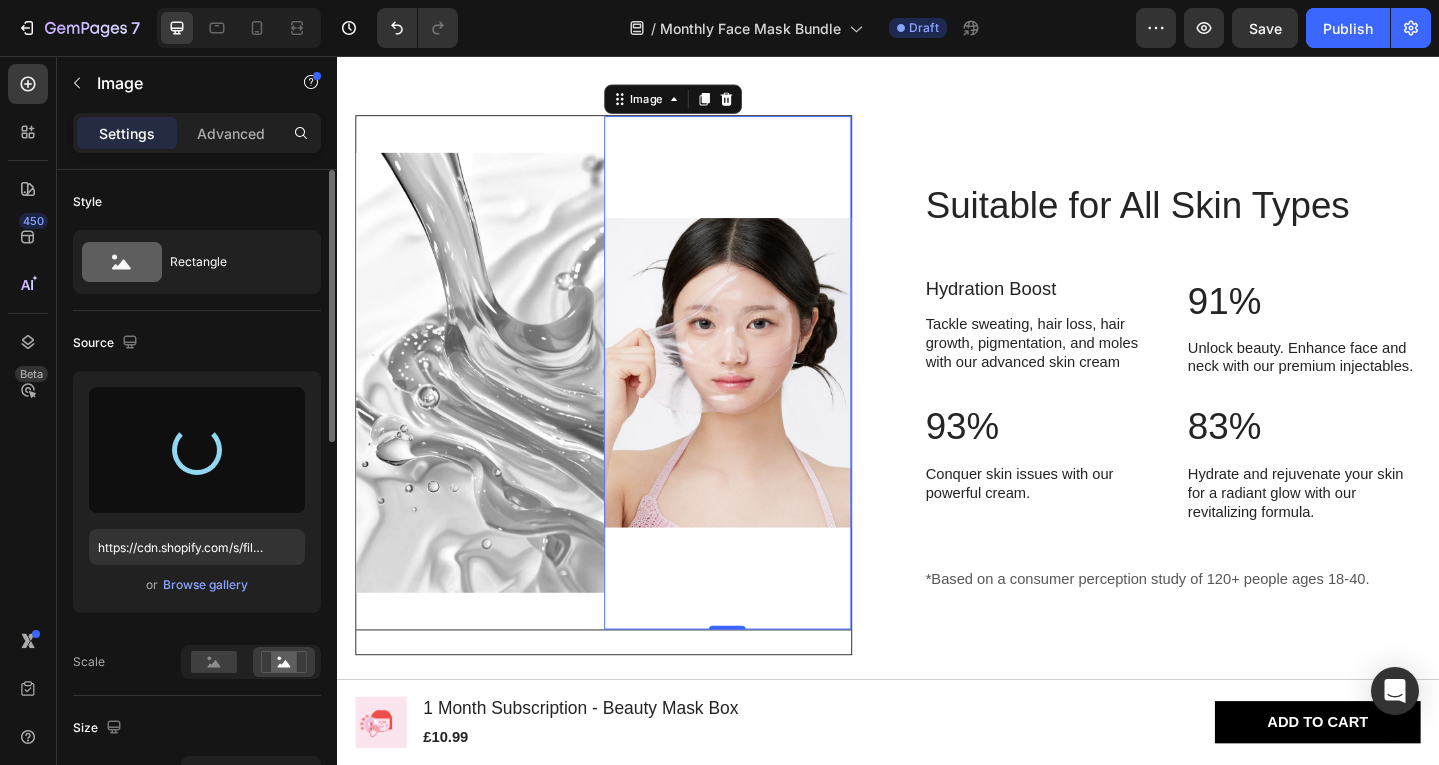 type on "https://cdn.shopify.com/s/files/1/0935/7561/0710/files/gempages_578355793779229637-913a3ca2-bdd4-4d3c-a412-17b70bb1b293.jpg" 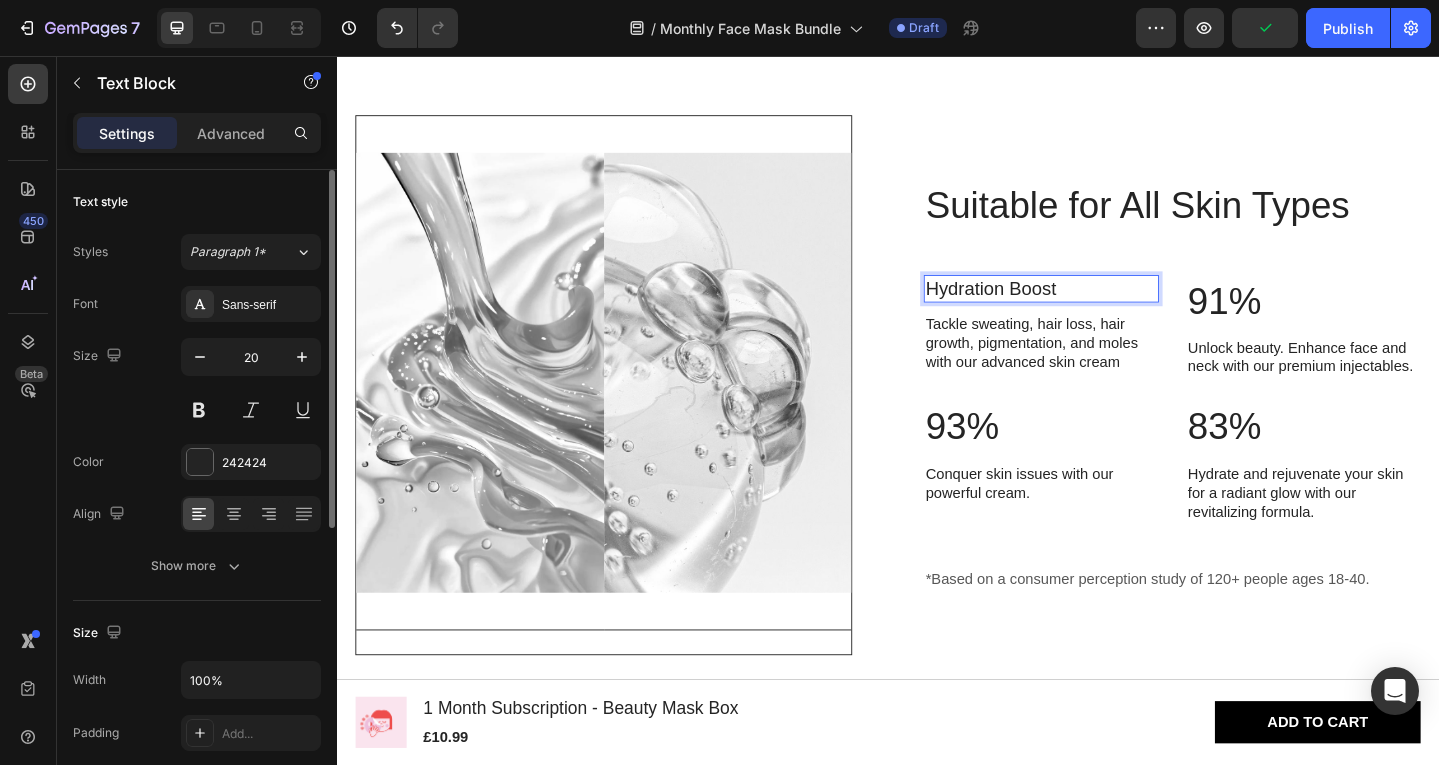 scroll, scrollTop: 1242, scrollLeft: 0, axis: vertical 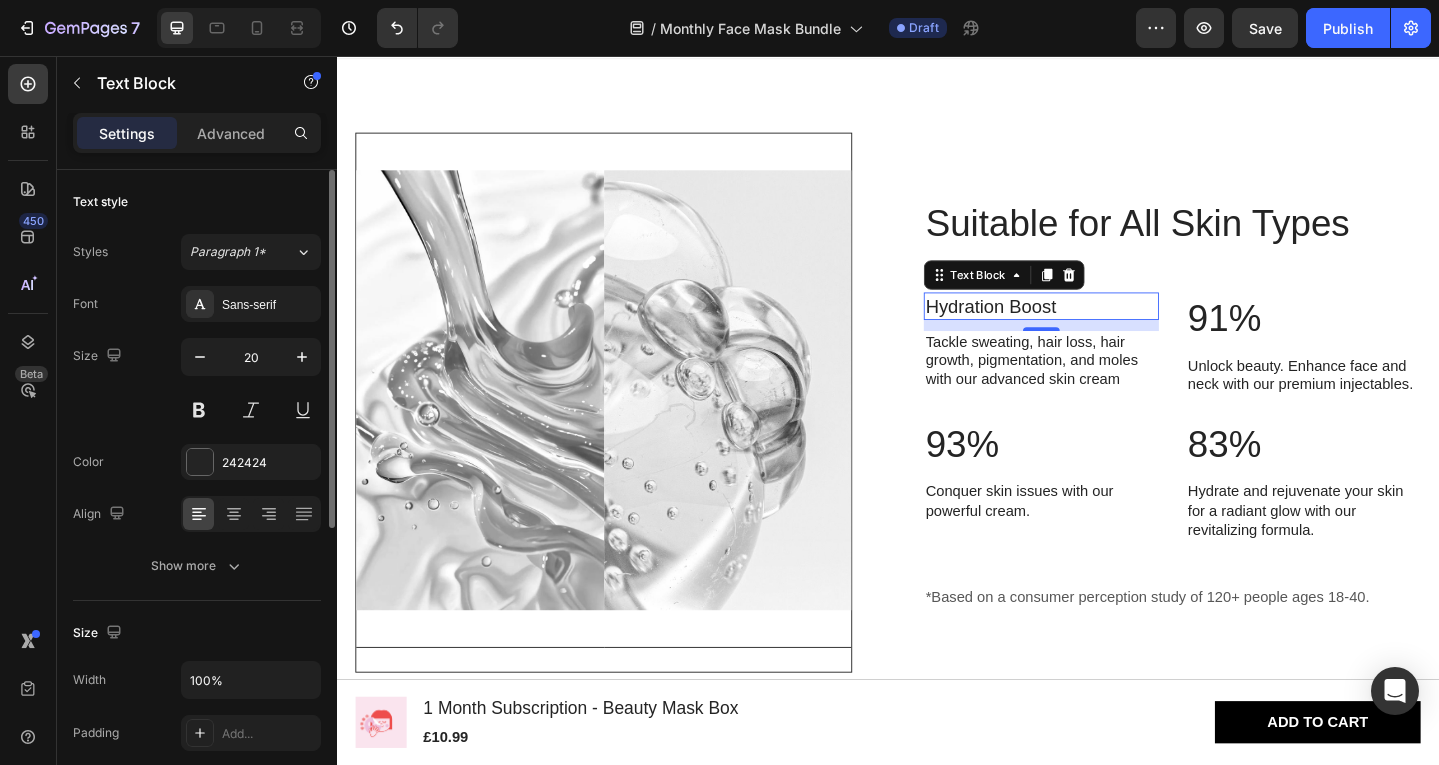 click on "Hydration Boost" at bounding box center (1104, 329) 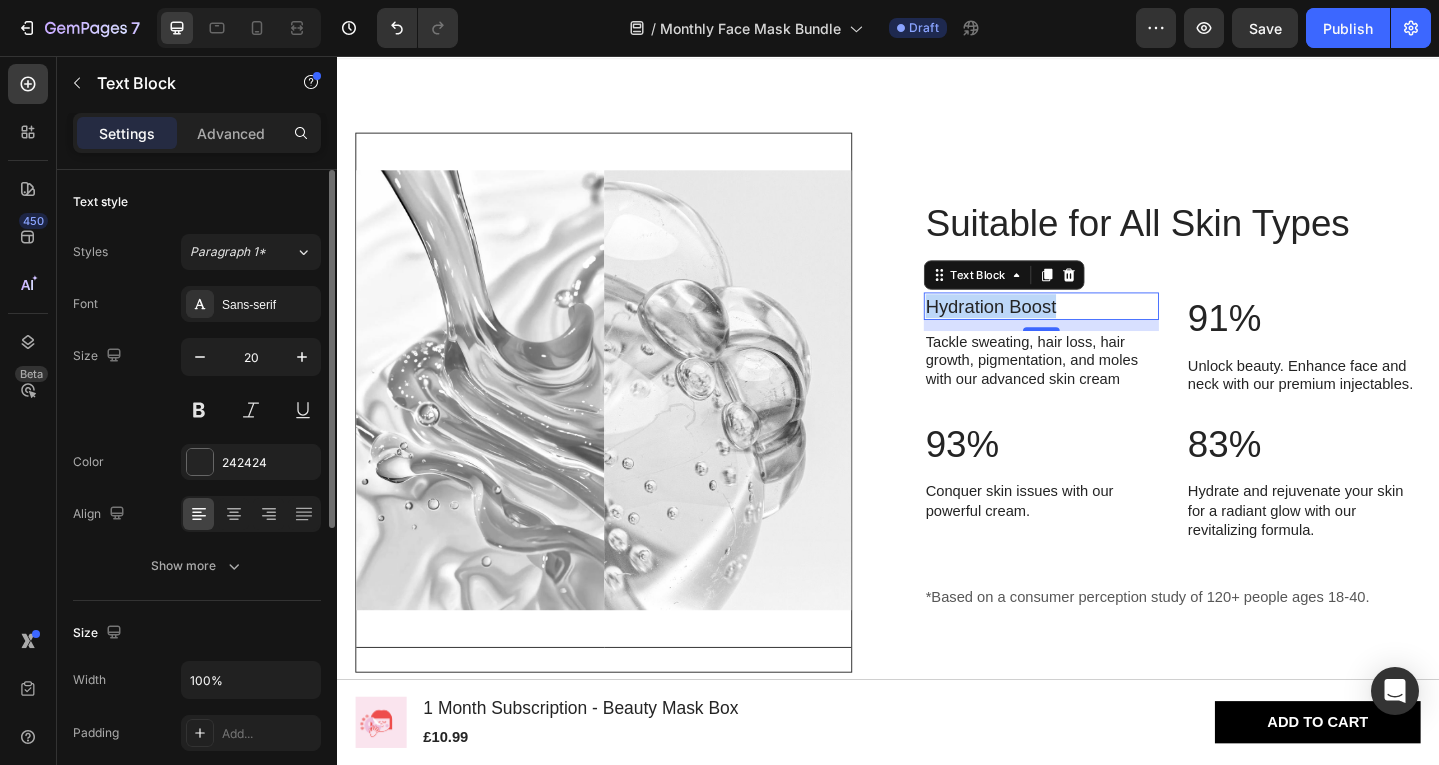 drag, startPoint x: 1117, startPoint y: 341, endPoint x: 975, endPoint y: 350, distance: 142.28493 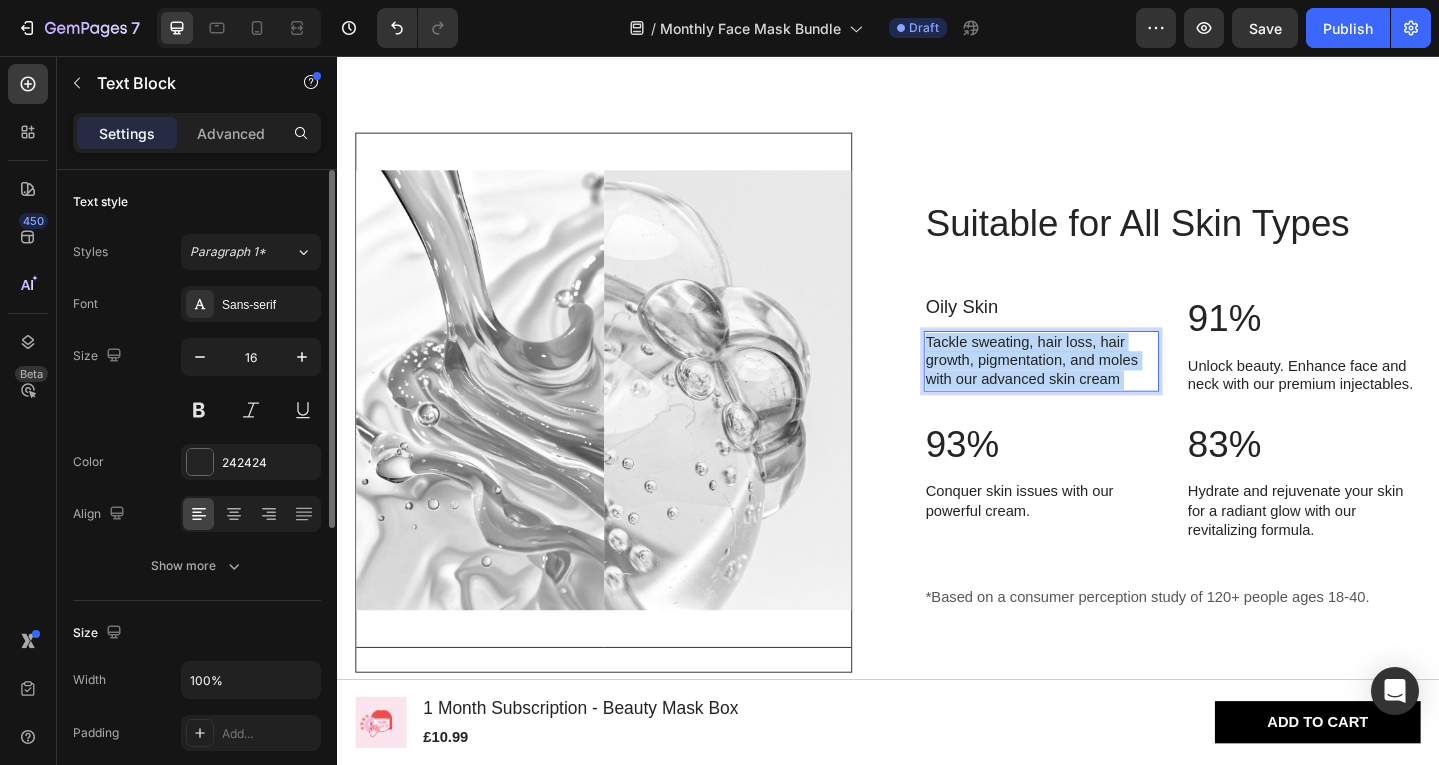 scroll, scrollTop: 1212, scrollLeft: 0, axis: vertical 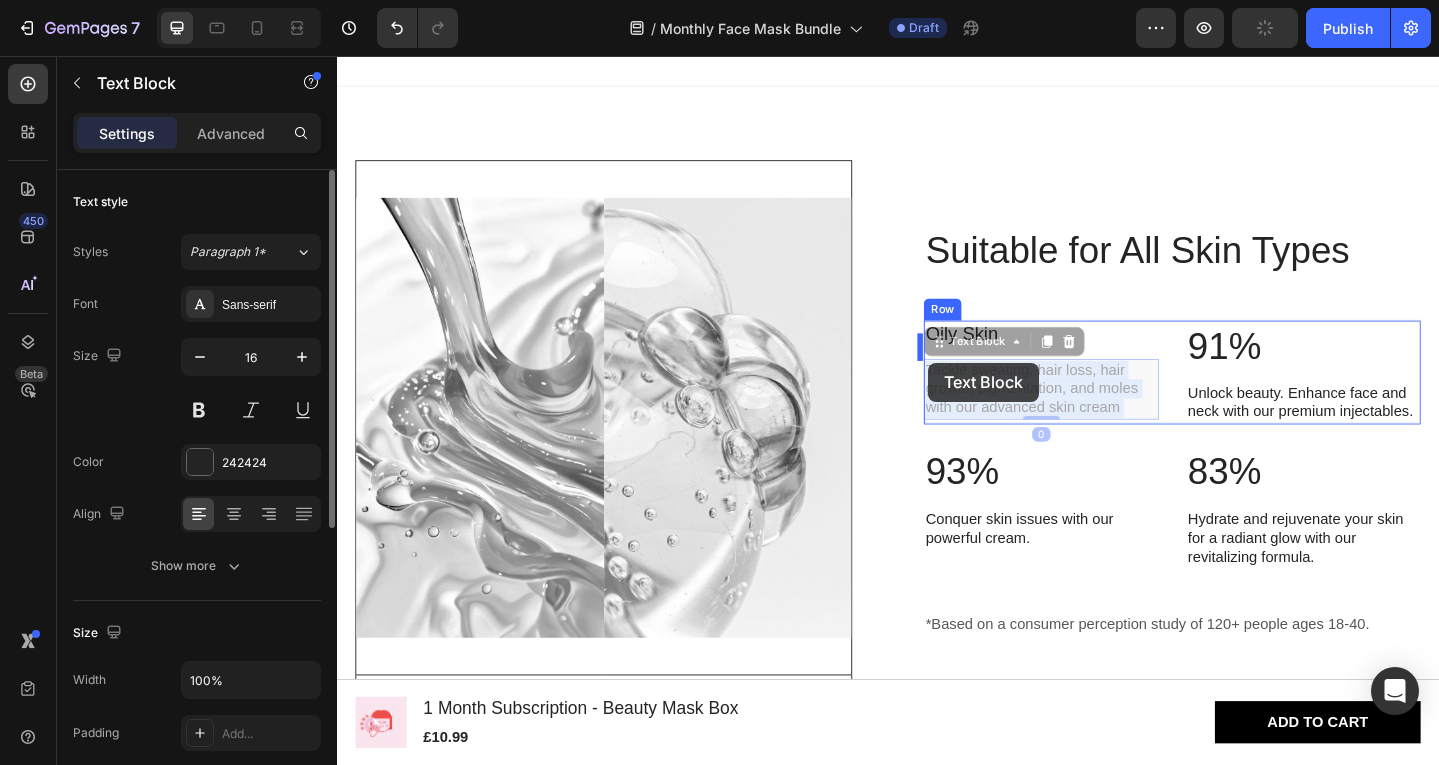 drag, startPoint x: 1185, startPoint y: 424, endPoint x: 985, endPoint y: 394, distance: 202.23749 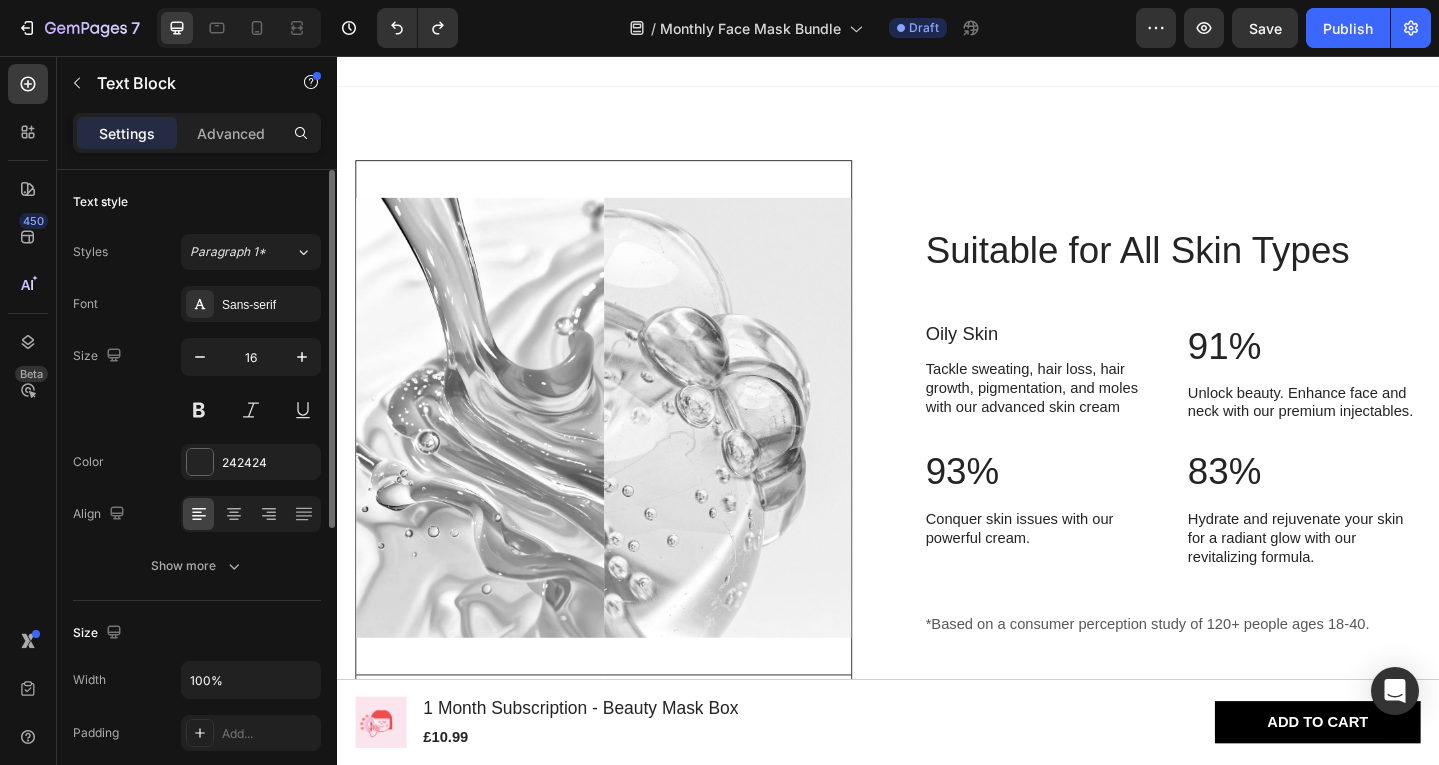 click on "Oily Skin Text Block Tackle sweating, hair loss, hair growth, pigmentation, and moles with our advanced skin cream Text Block" at bounding box center [1104, 401] 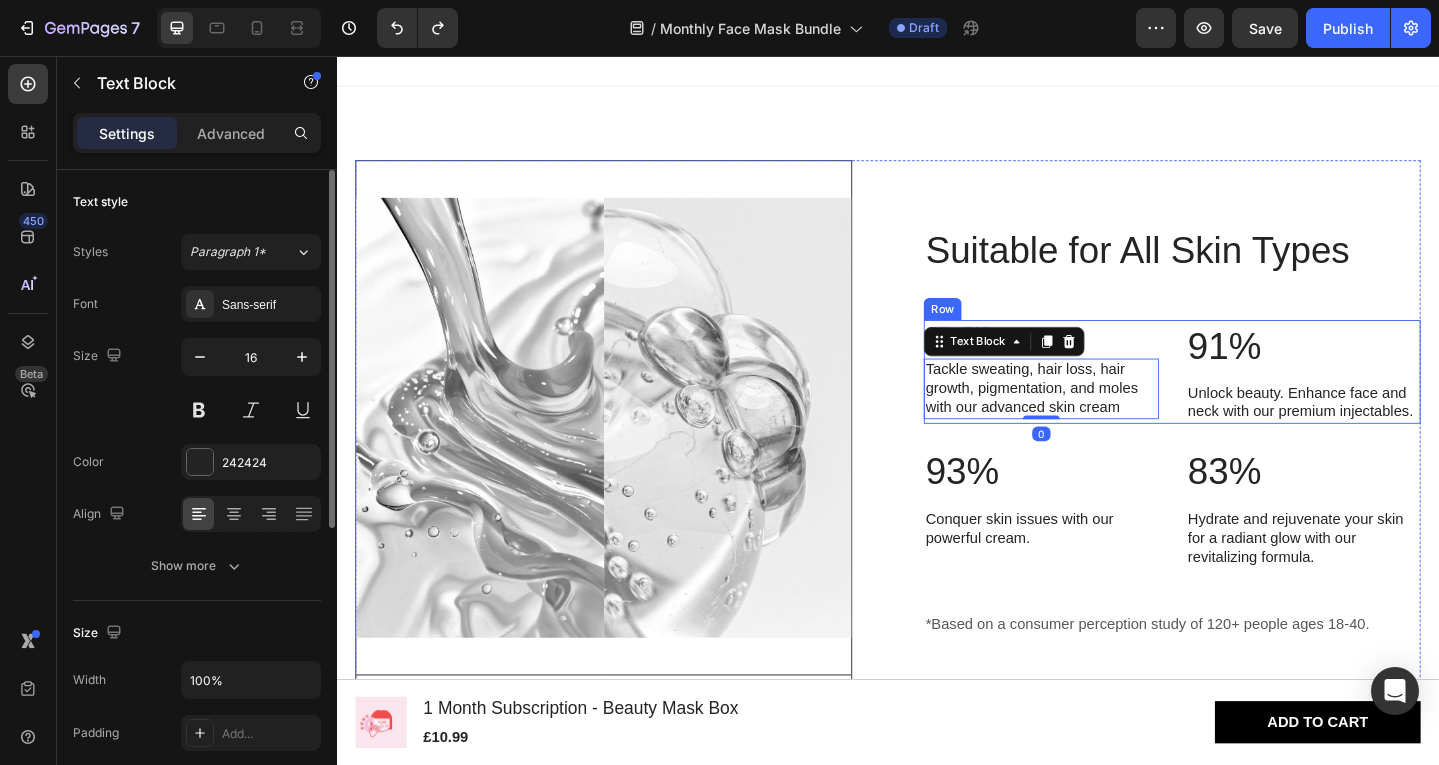 scroll, scrollTop: 1181, scrollLeft: 0, axis: vertical 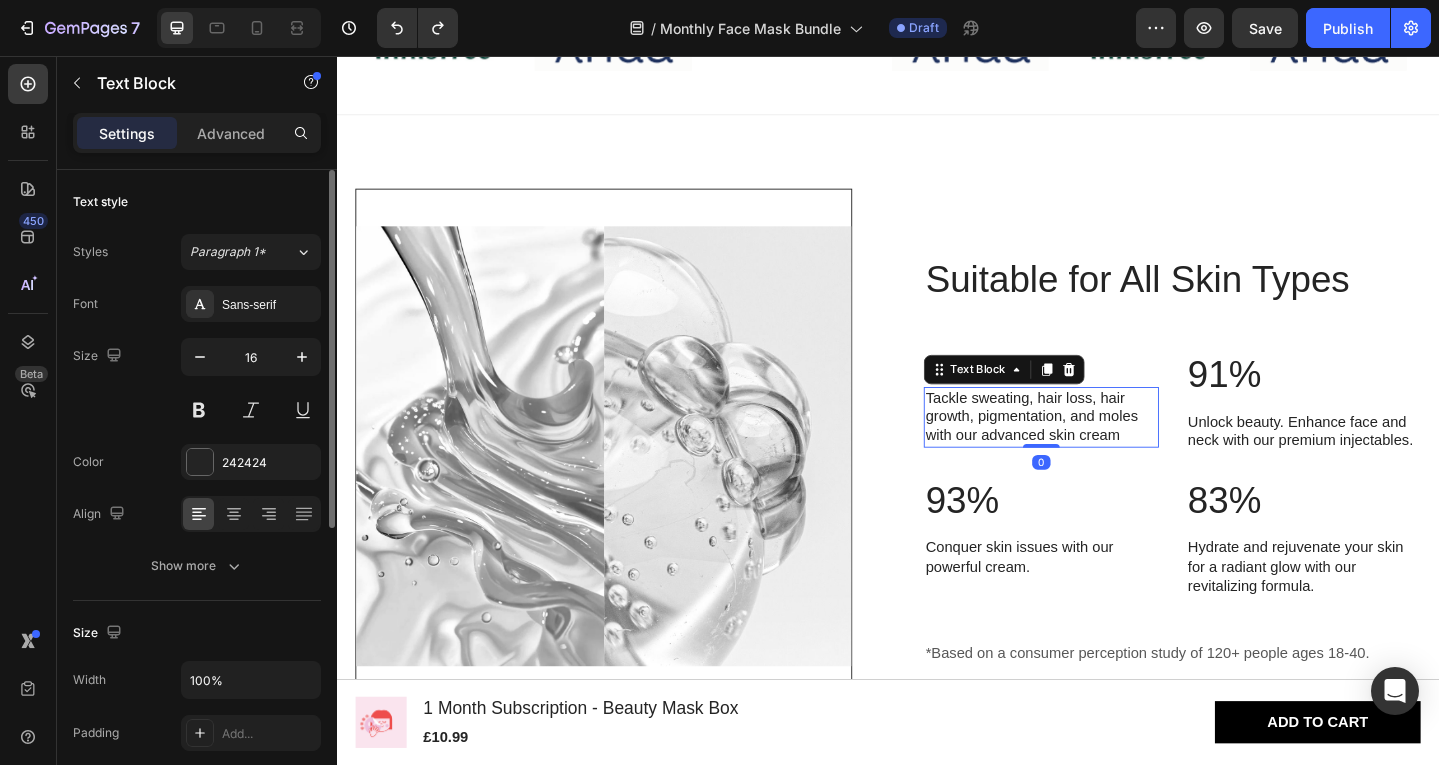 click on "Tackle sweating, hair loss, hair growth, pigmentation, and moles with our advanced skin cream" at bounding box center (1104, 450) 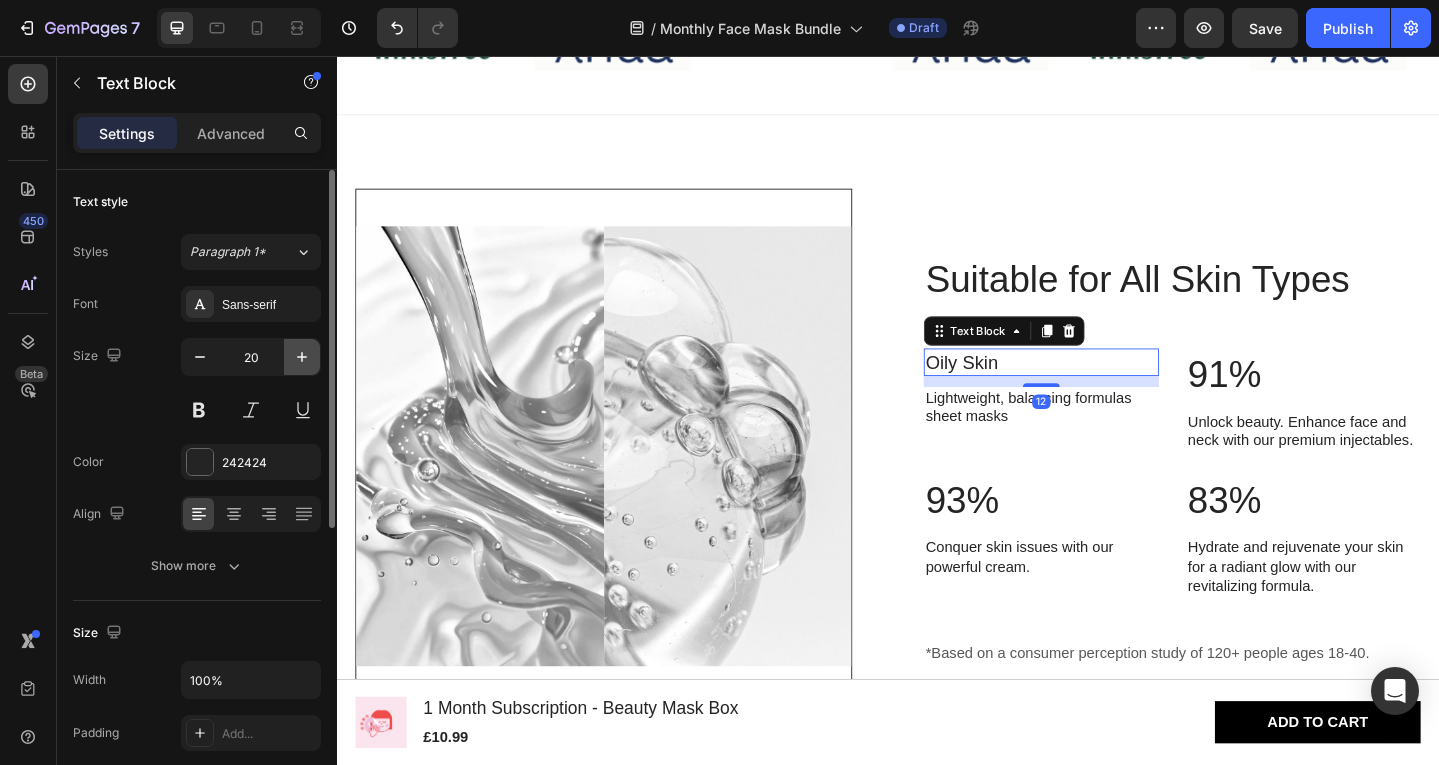 click at bounding box center [302, 357] 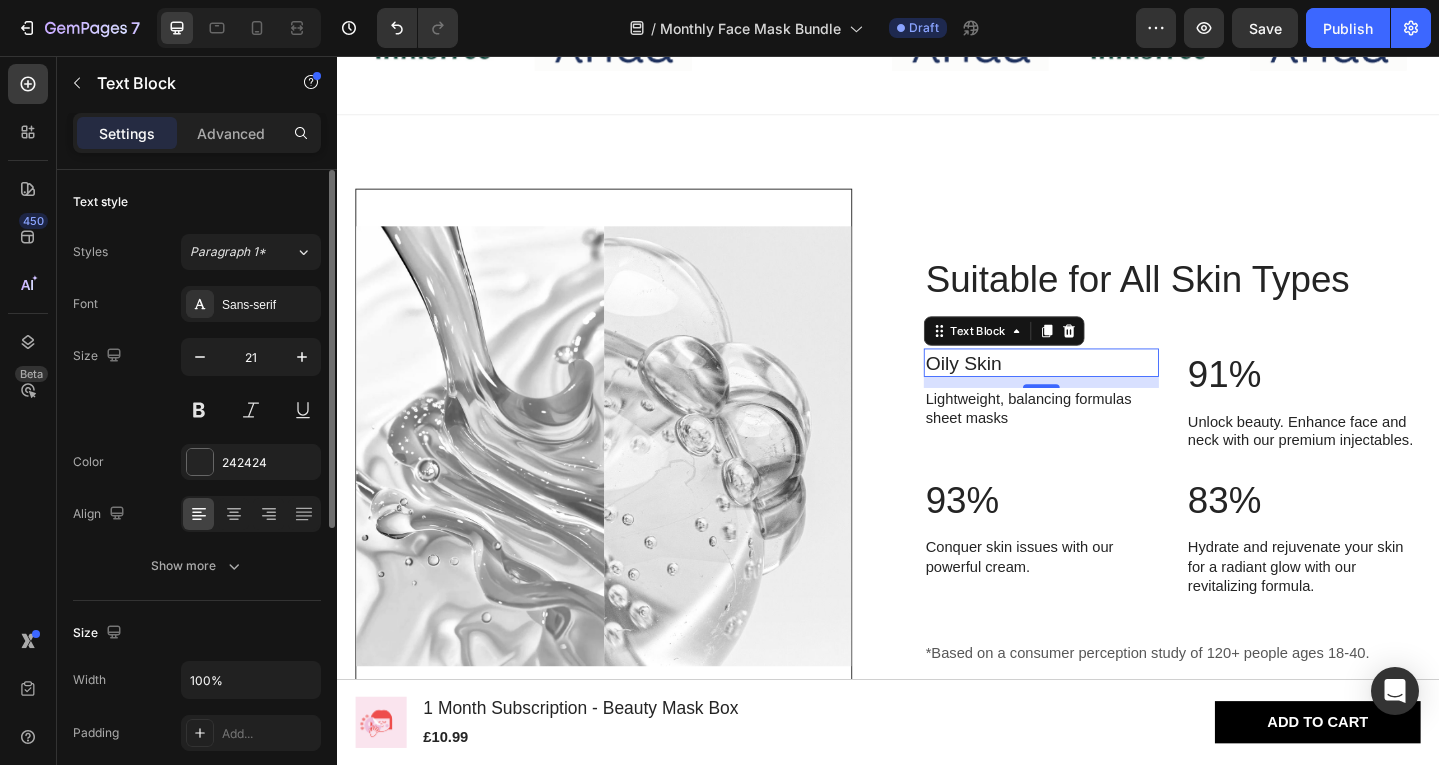 drag, startPoint x: 291, startPoint y: 358, endPoint x: 276, endPoint y: 357, distance: 15.033297 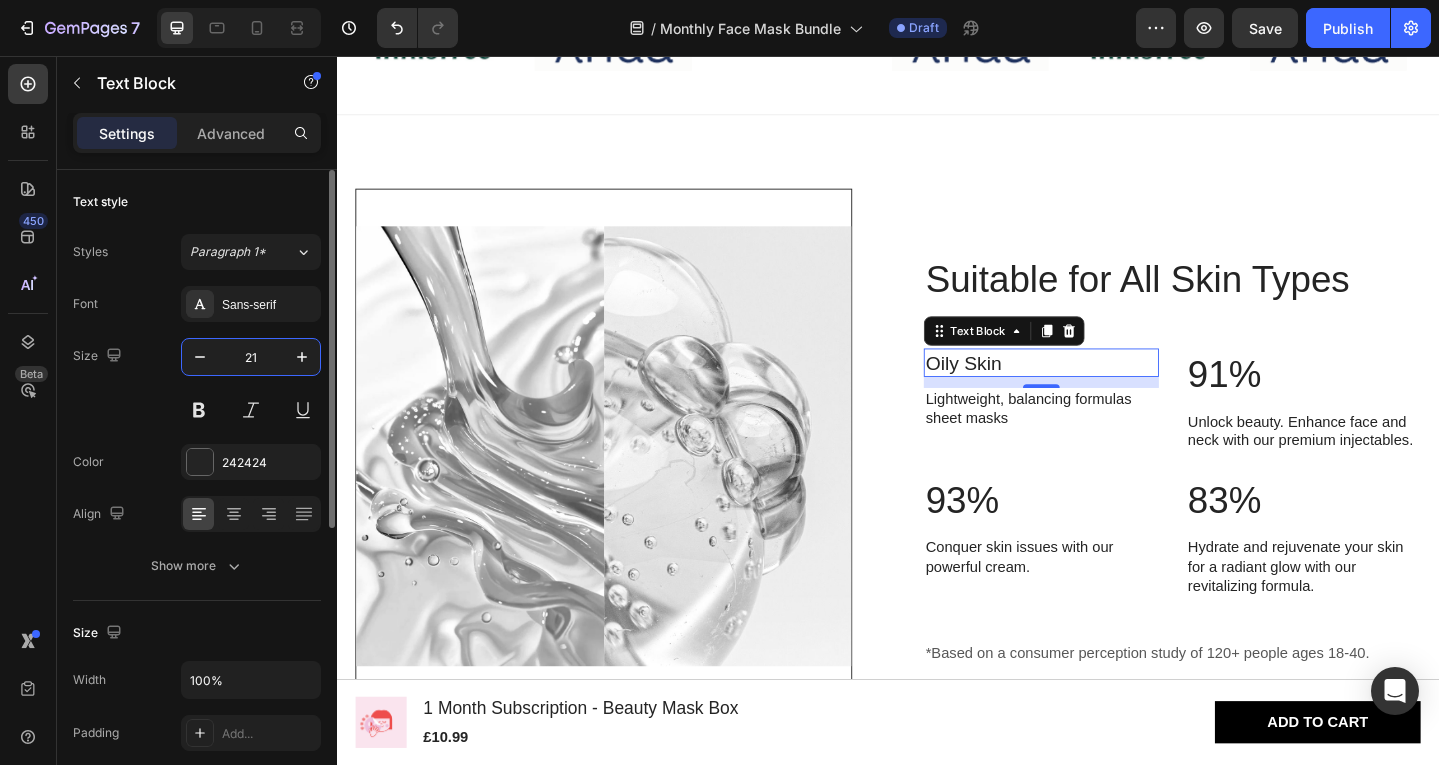 click on "21" at bounding box center (251, 357) 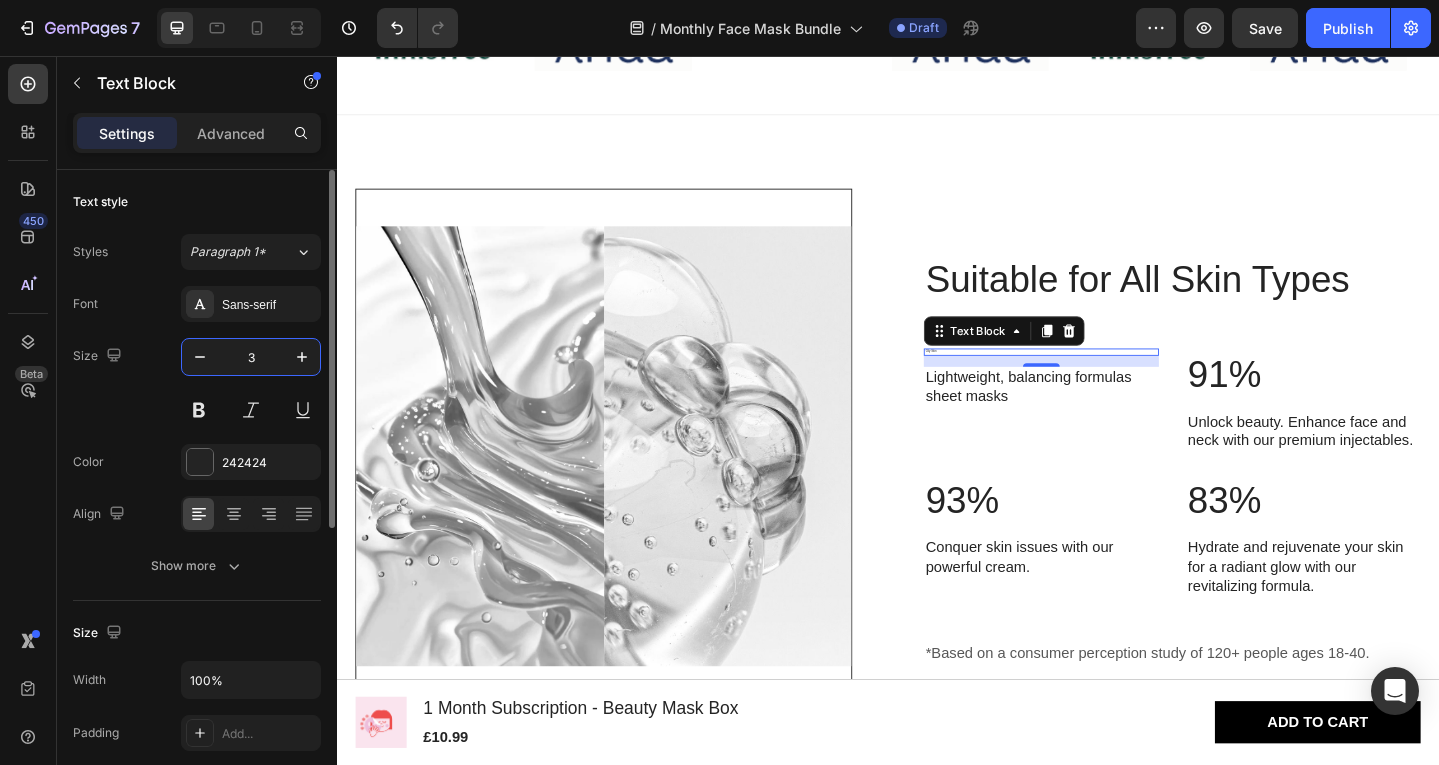 type on "30" 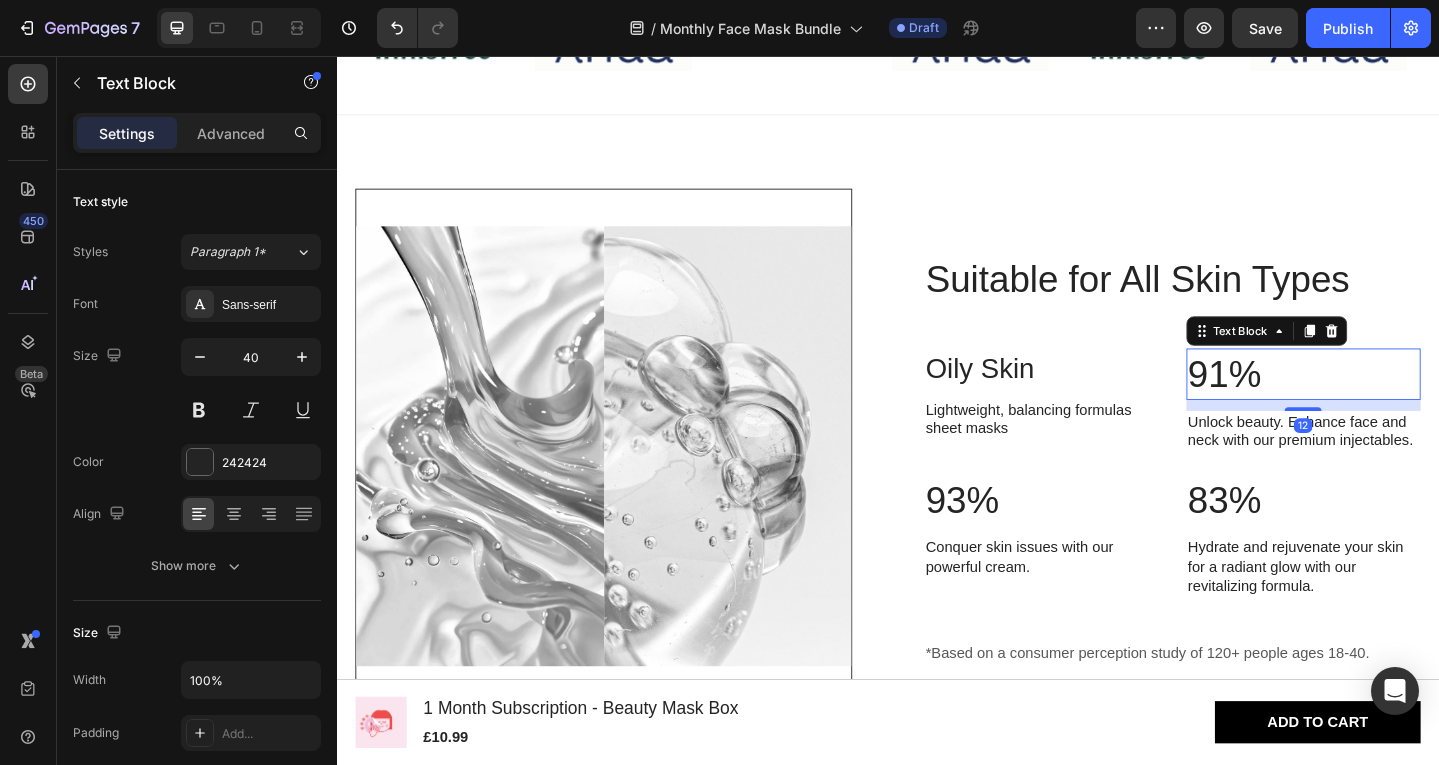 click on "91%" at bounding box center (1390, 403) 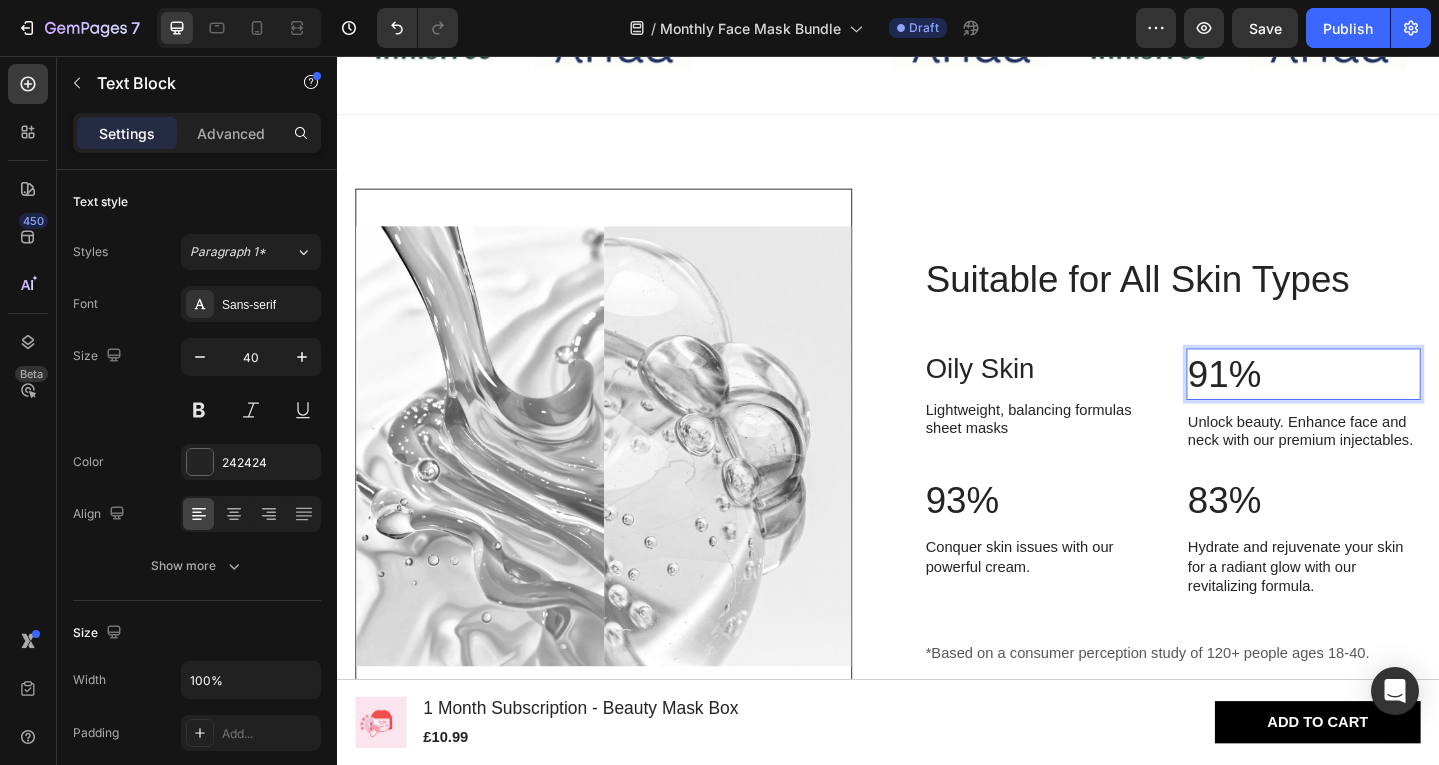 scroll, scrollTop: 1147, scrollLeft: 0, axis: vertical 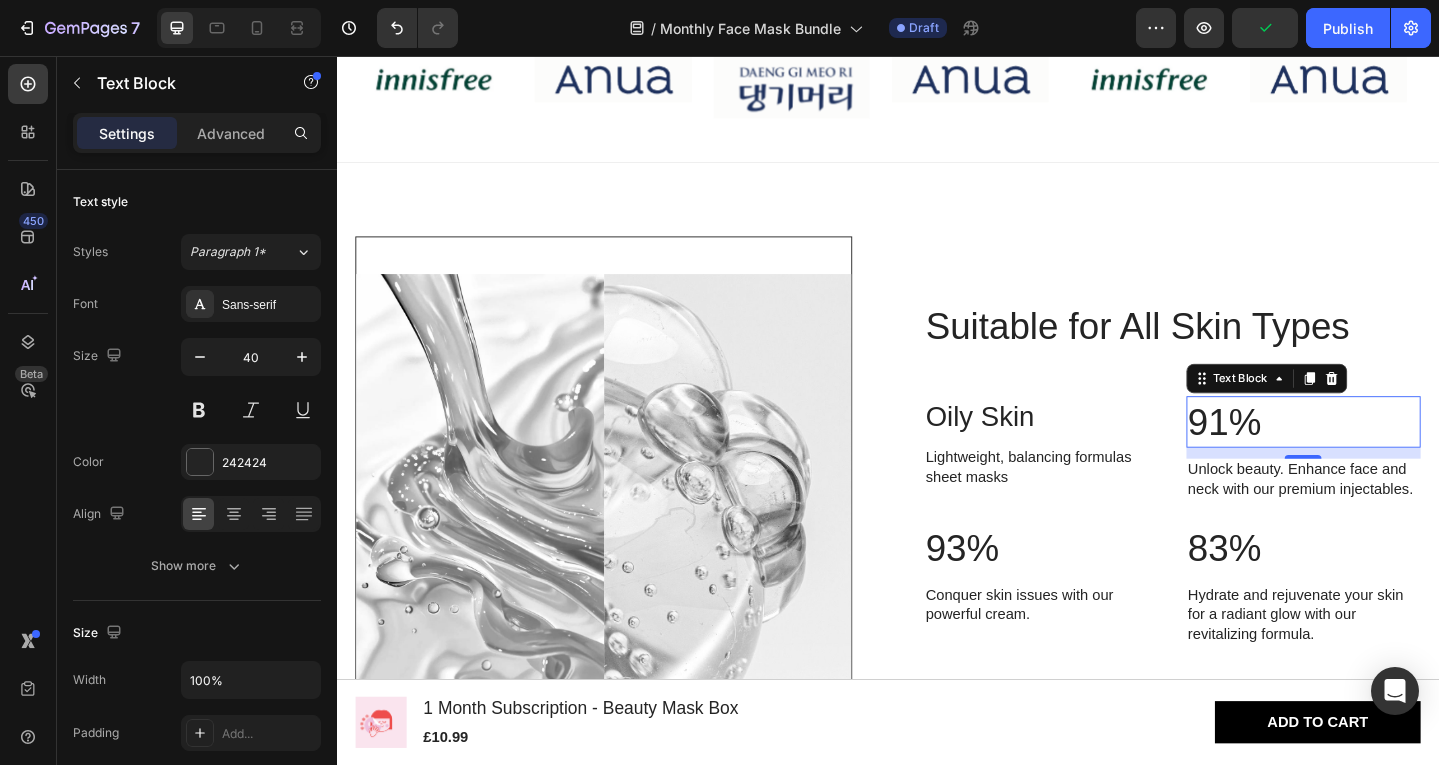 click on "91%" at bounding box center (1390, 455) 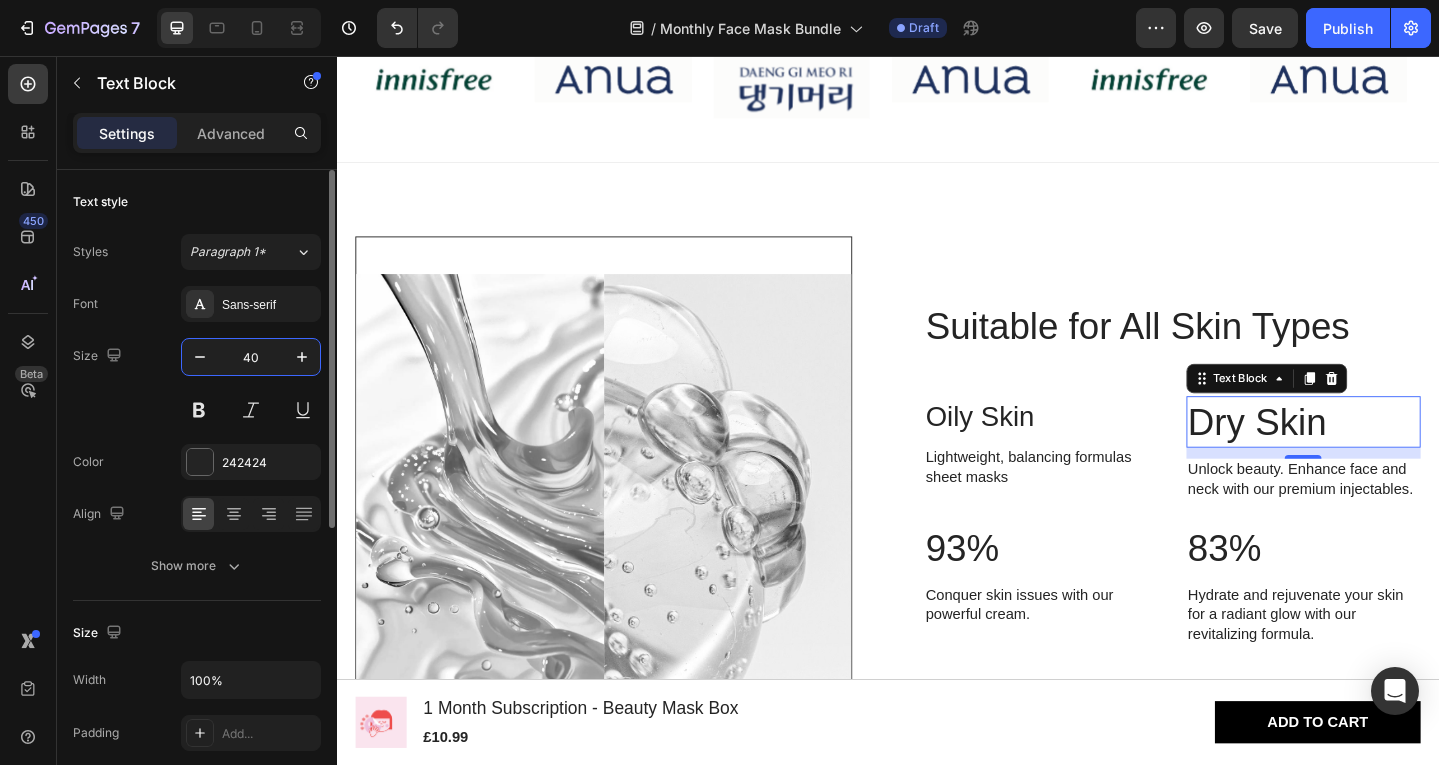 click on "40" at bounding box center [251, 357] 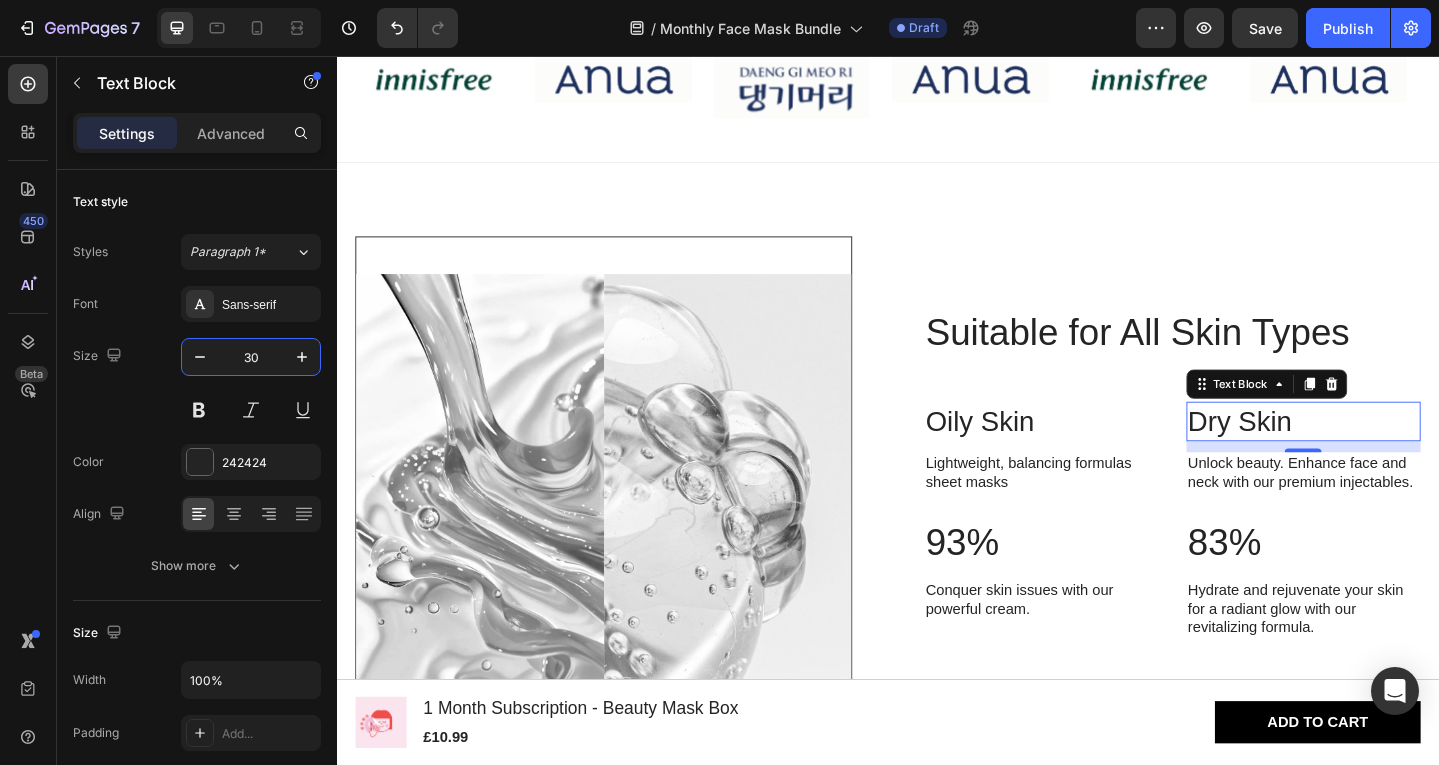 type on "30" 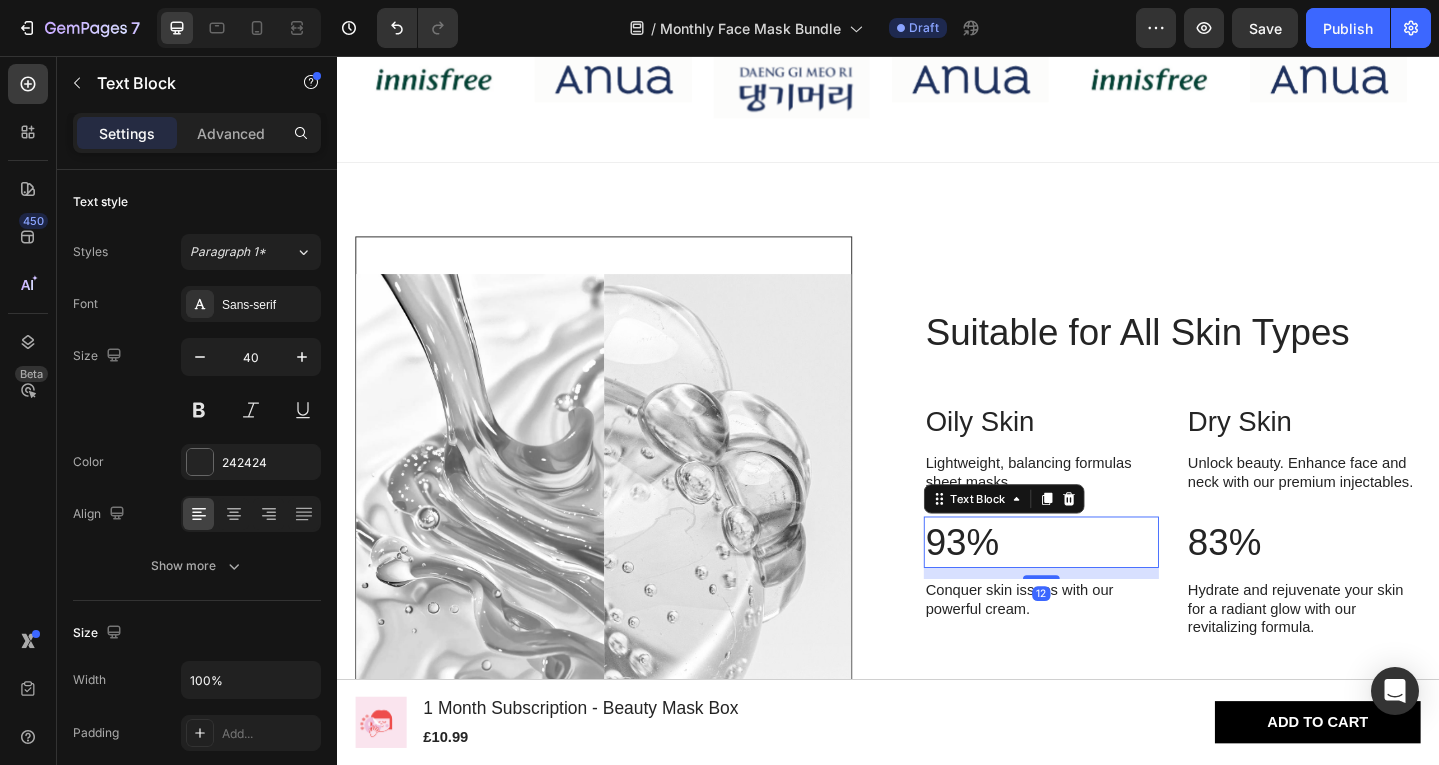 scroll, scrollTop: 1124, scrollLeft: 0, axis: vertical 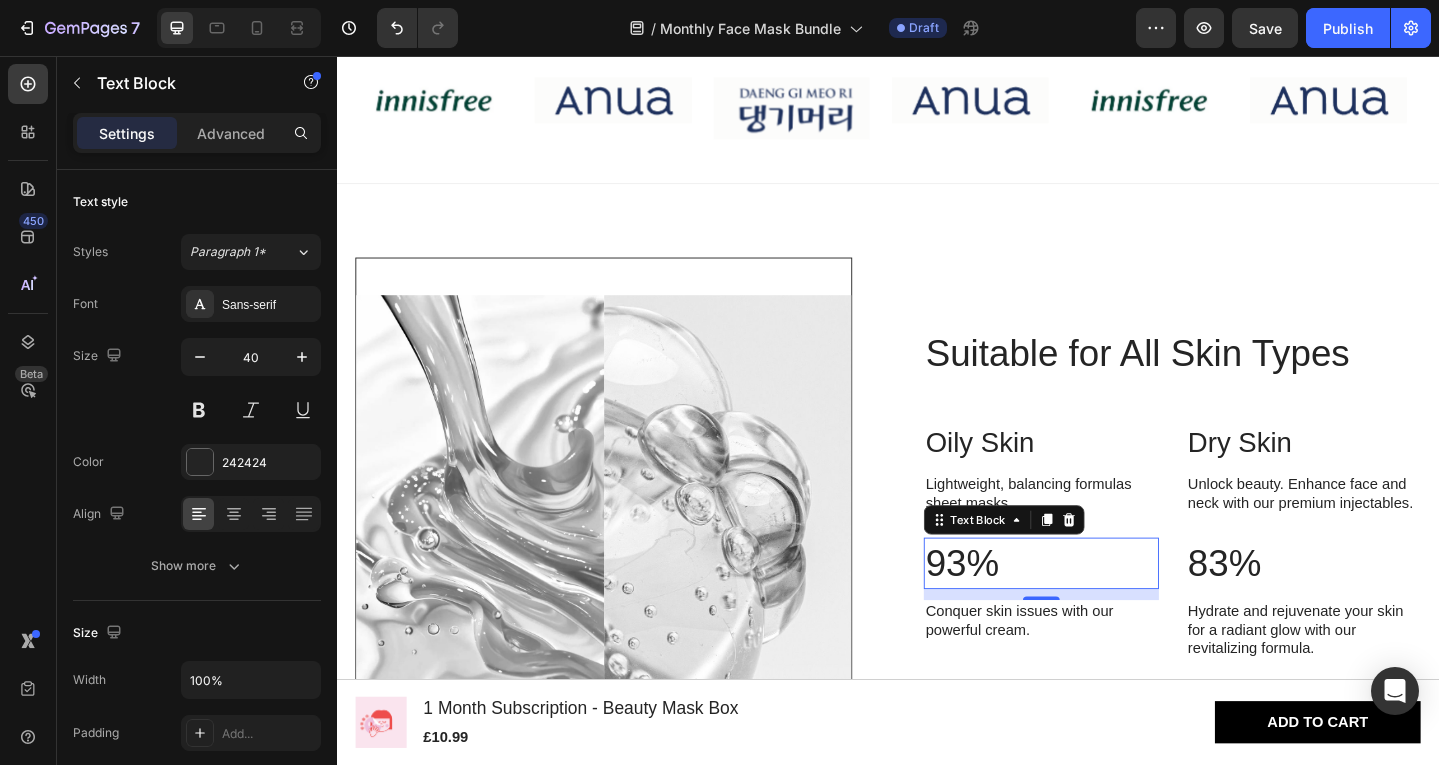 click on "93%" at bounding box center [1104, 609] 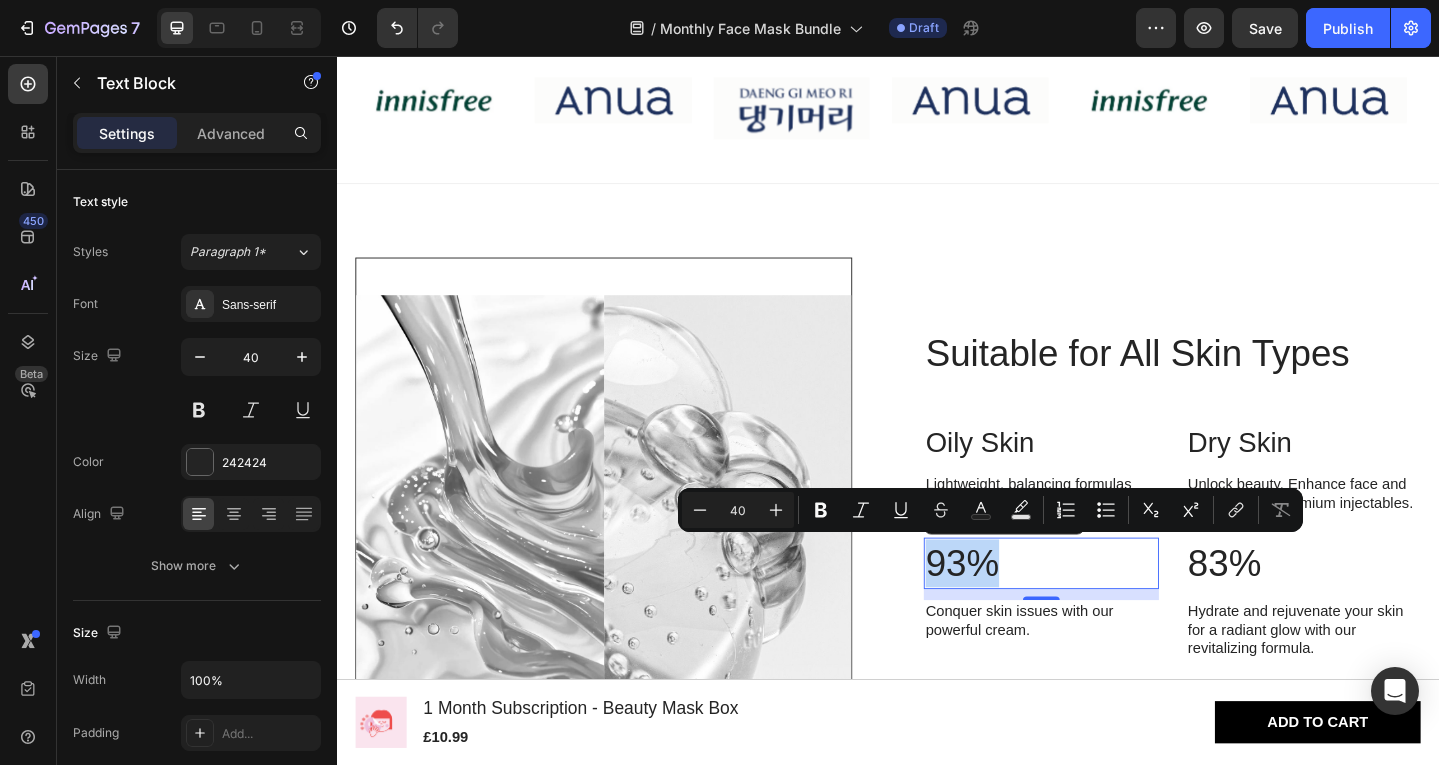 drag, startPoint x: 1061, startPoint y: 597, endPoint x: 978, endPoint y: 591, distance: 83.21658 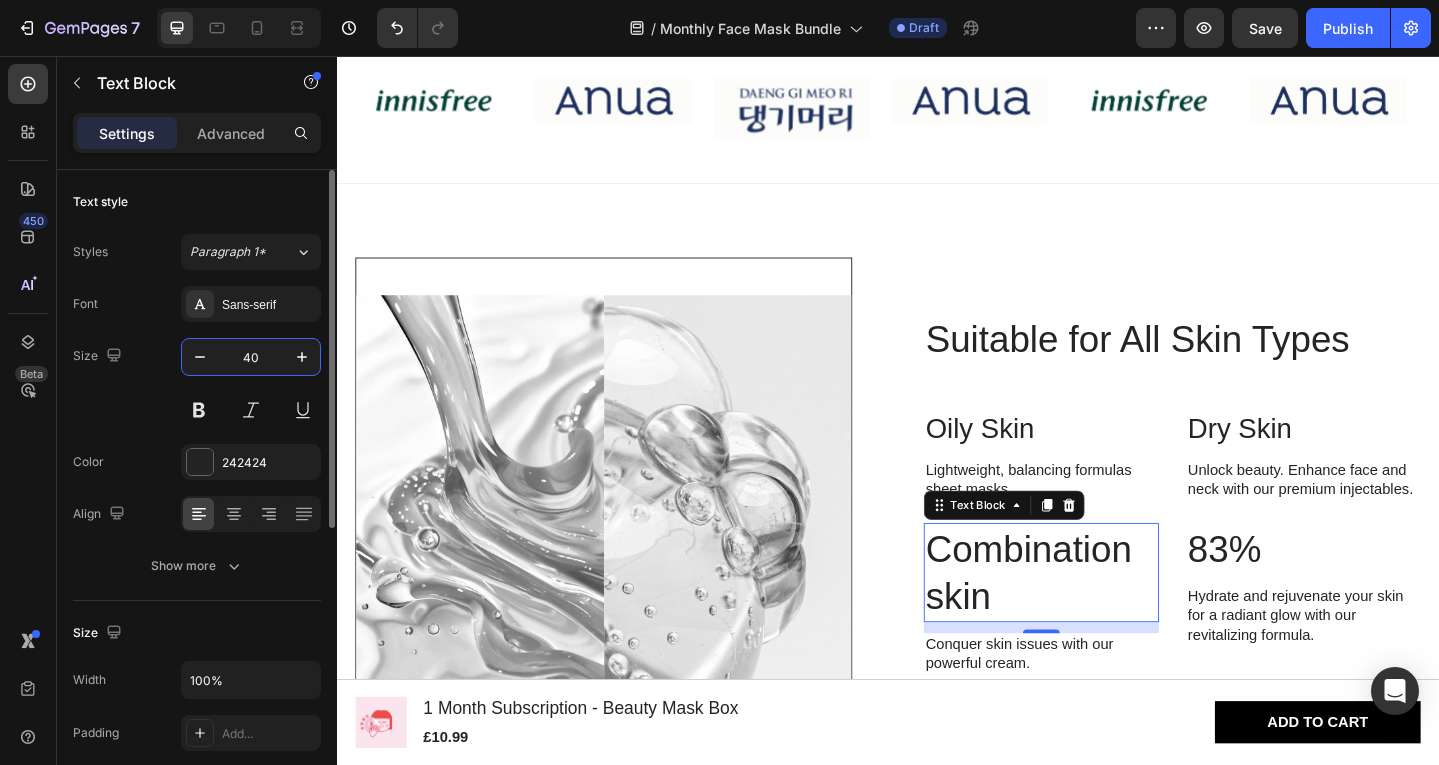 click on "40" at bounding box center (251, 357) 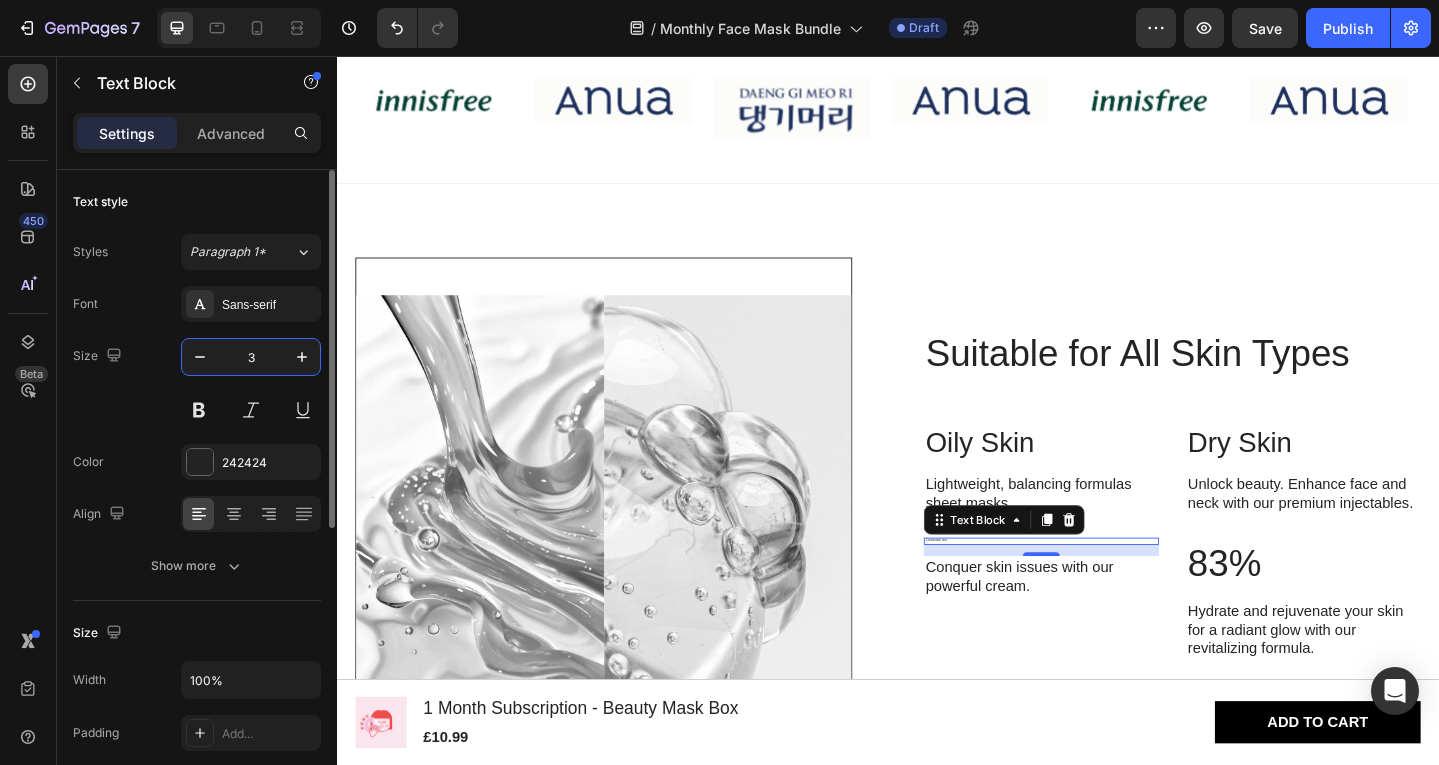 type on "30" 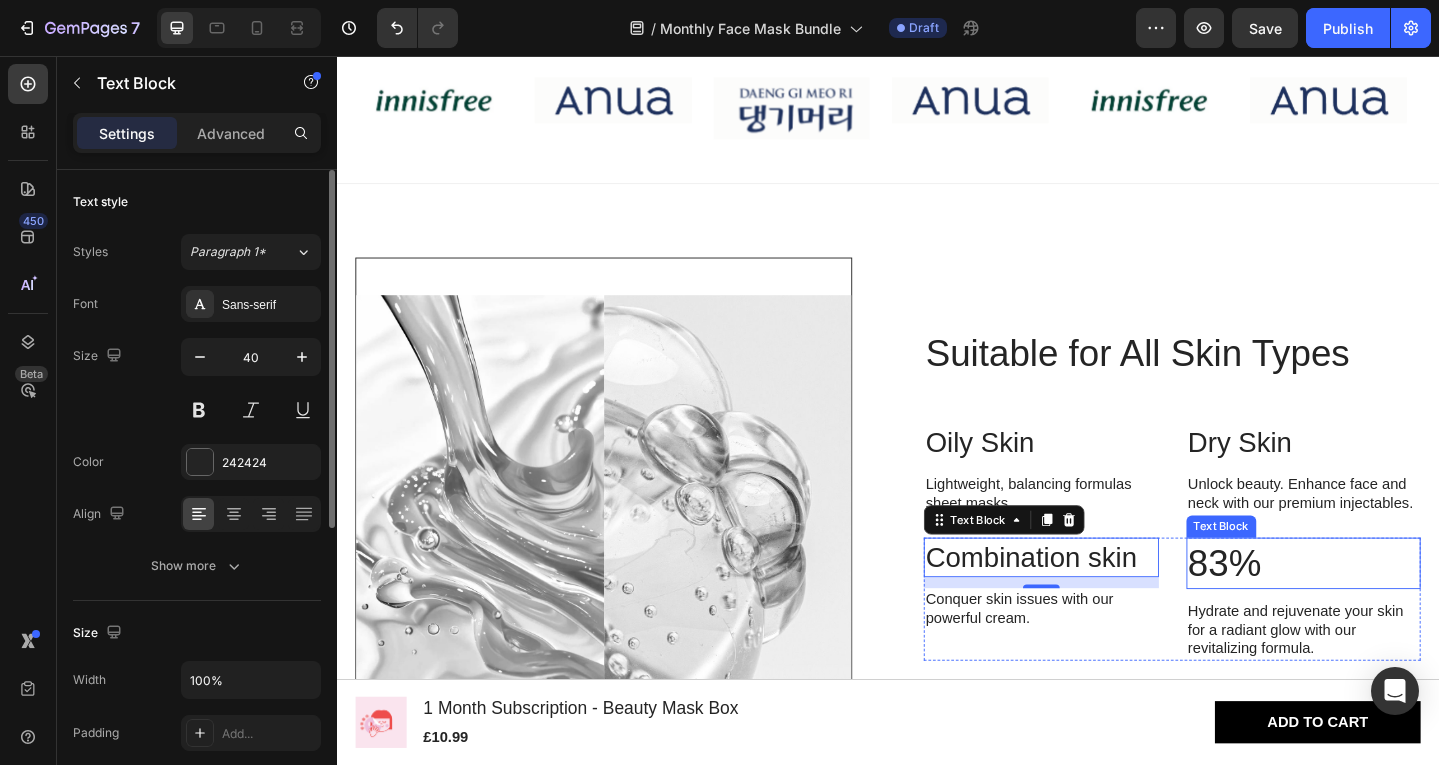click on "83%" at bounding box center [1390, 609] 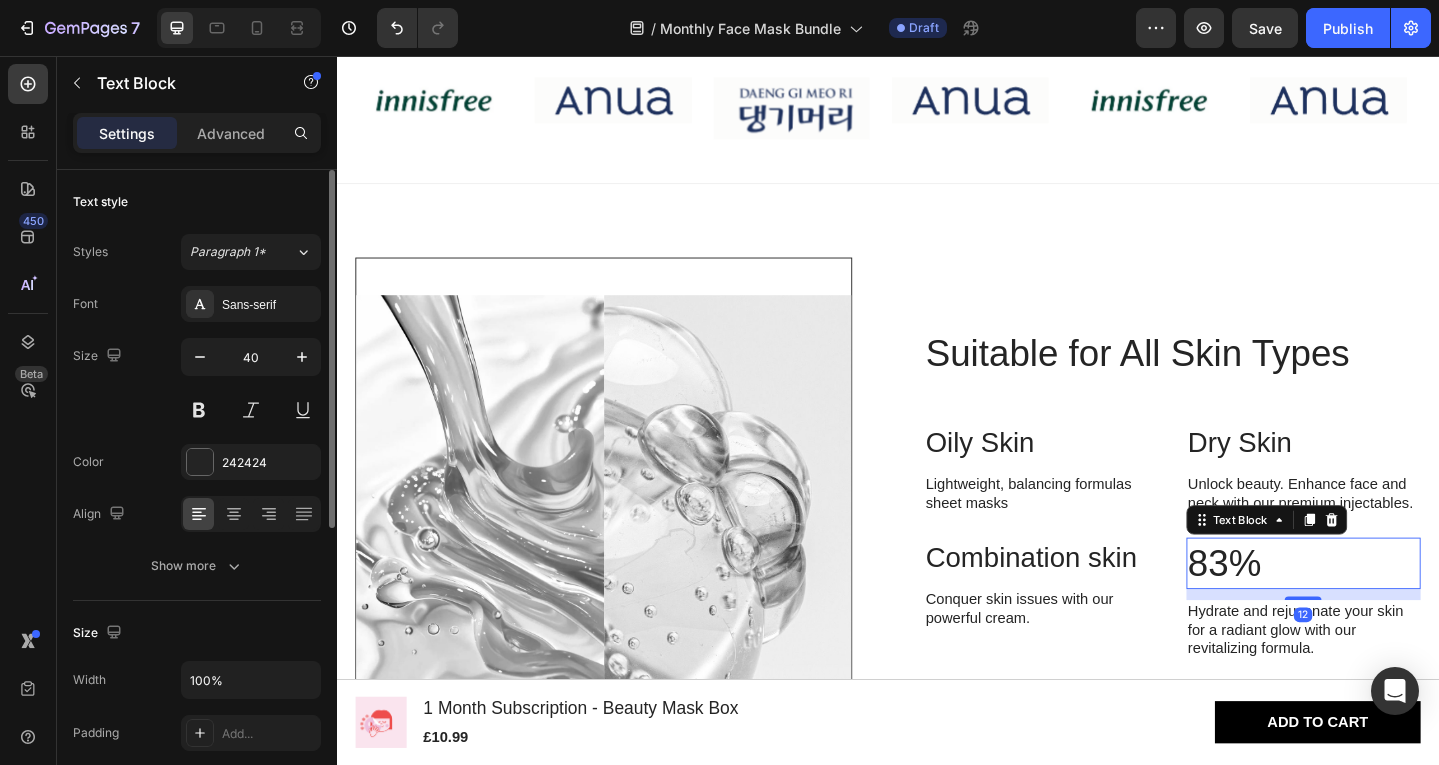scroll, scrollTop: 1090, scrollLeft: 0, axis: vertical 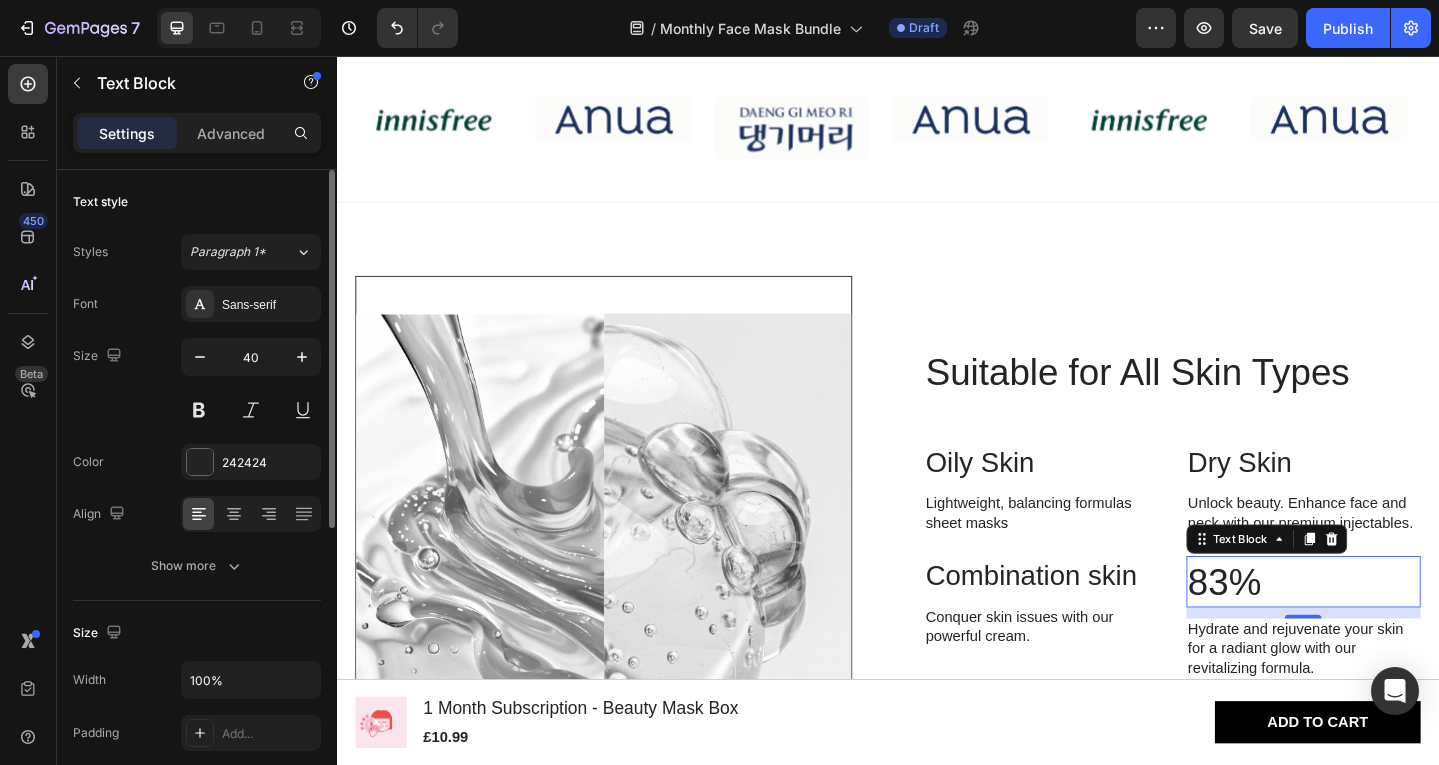click on "83%" at bounding box center (1390, 629) 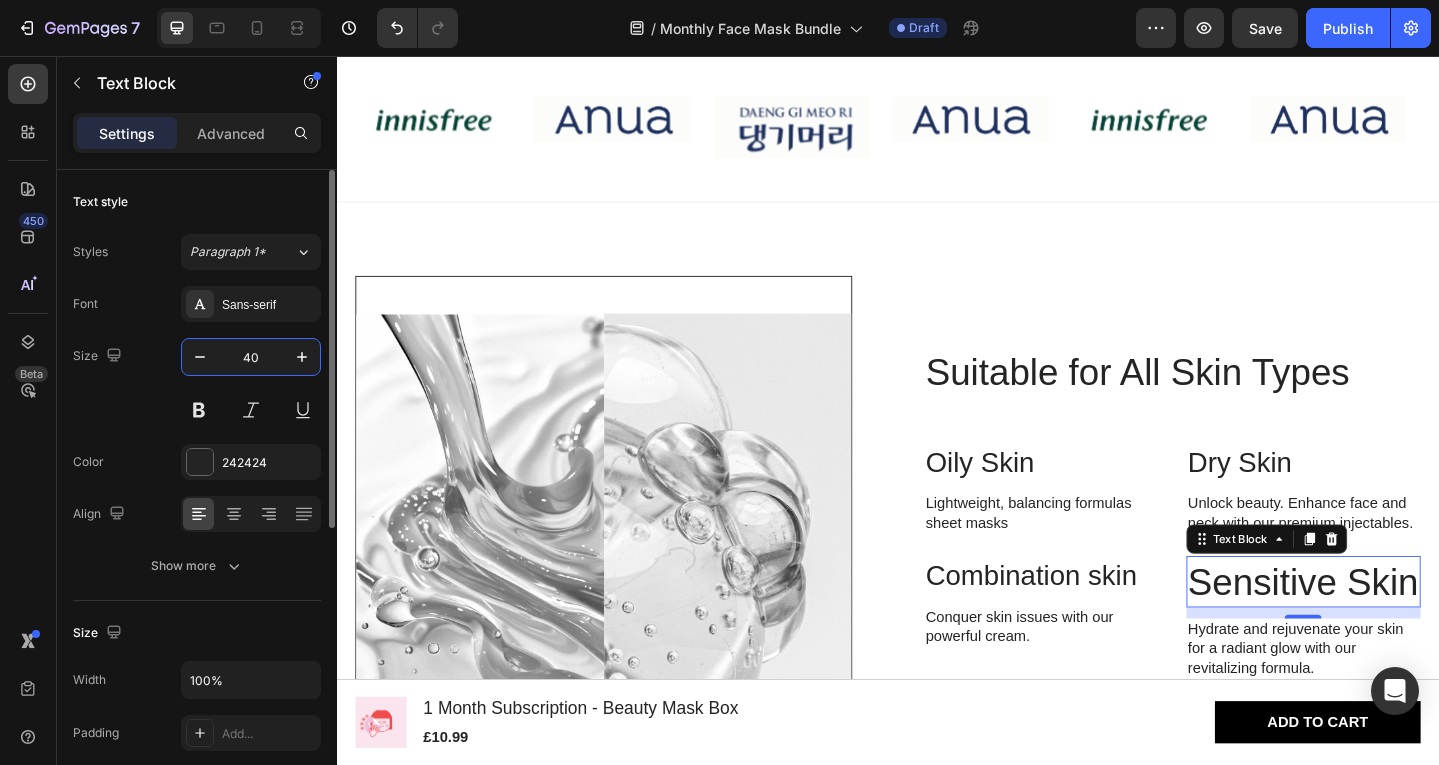 click on "40" at bounding box center [251, 357] 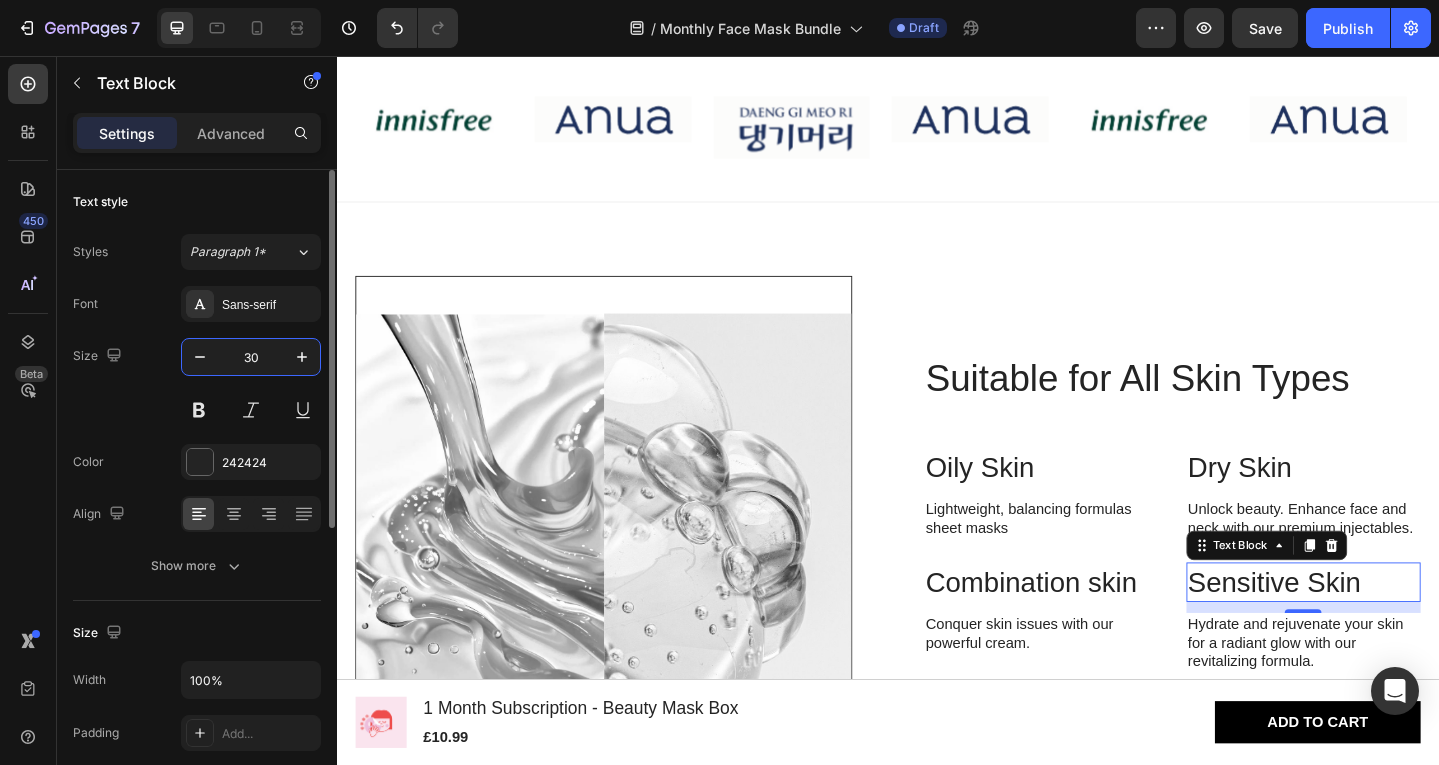 type on "30" 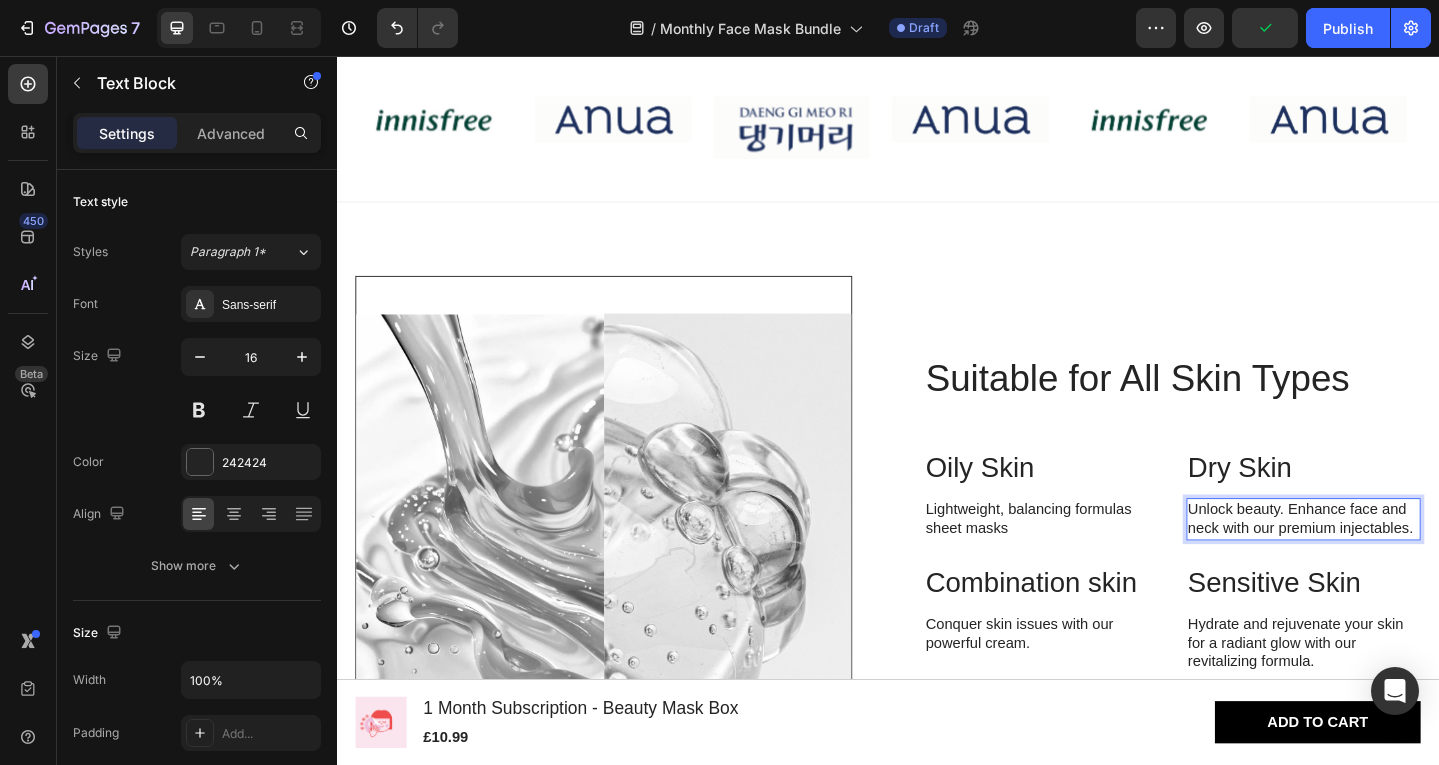 scroll, scrollTop: 1067, scrollLeft: 0, axis: vertical 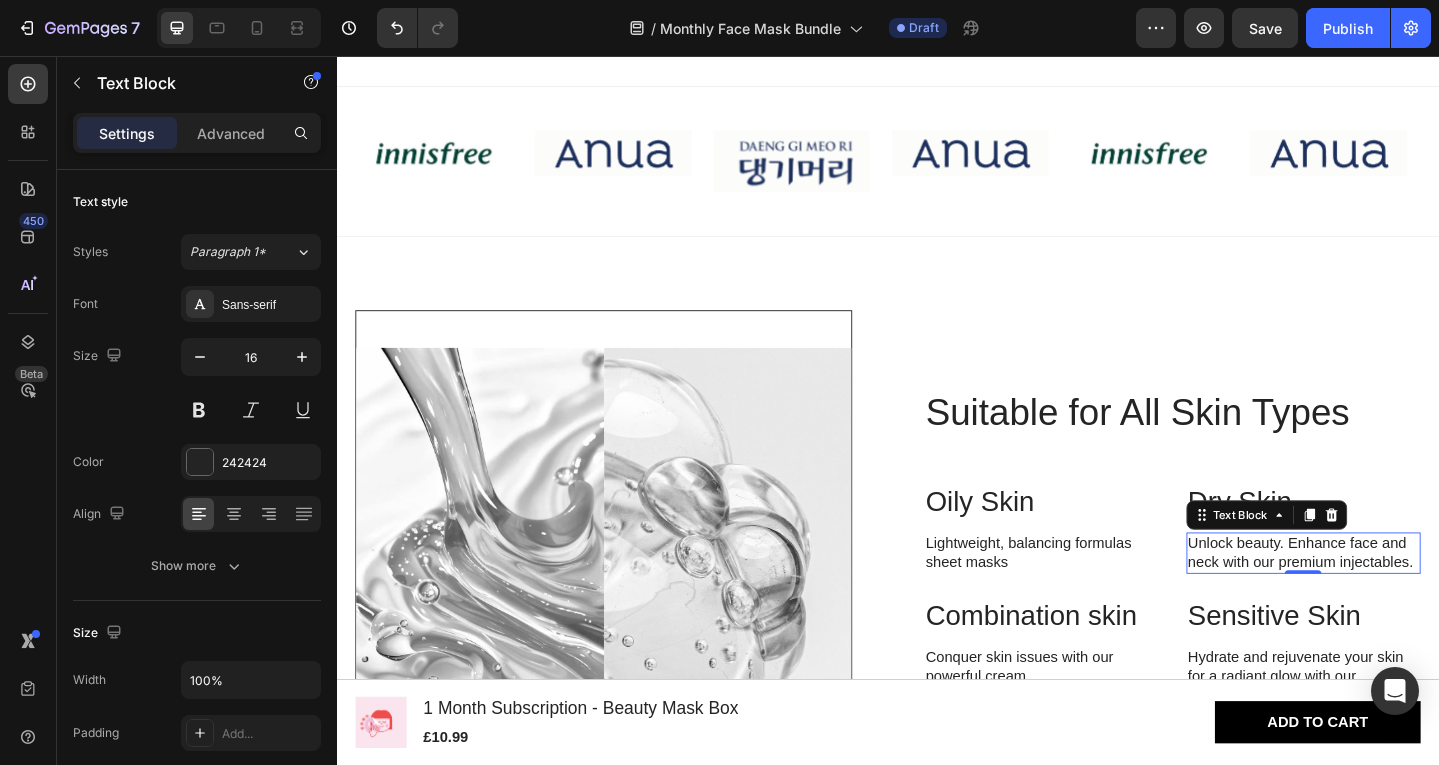 click on "Unlock beauty. Enhance face and neck with our premium injectables." at bounding box center (1390, 598) 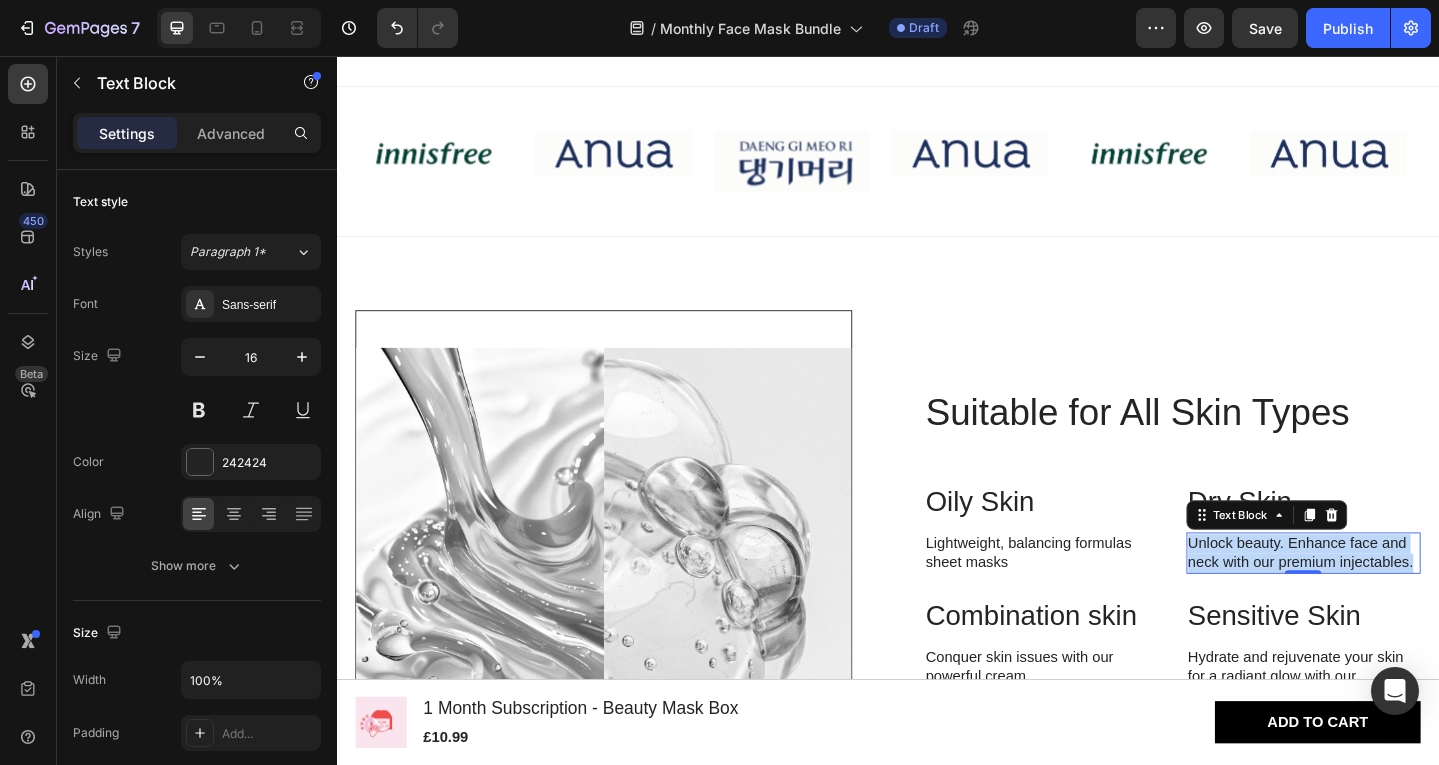 drag, startPoint x: 1495, startPoint y: 604, endPoint x: 1256, endPoint y: 583, distance: 239.92082 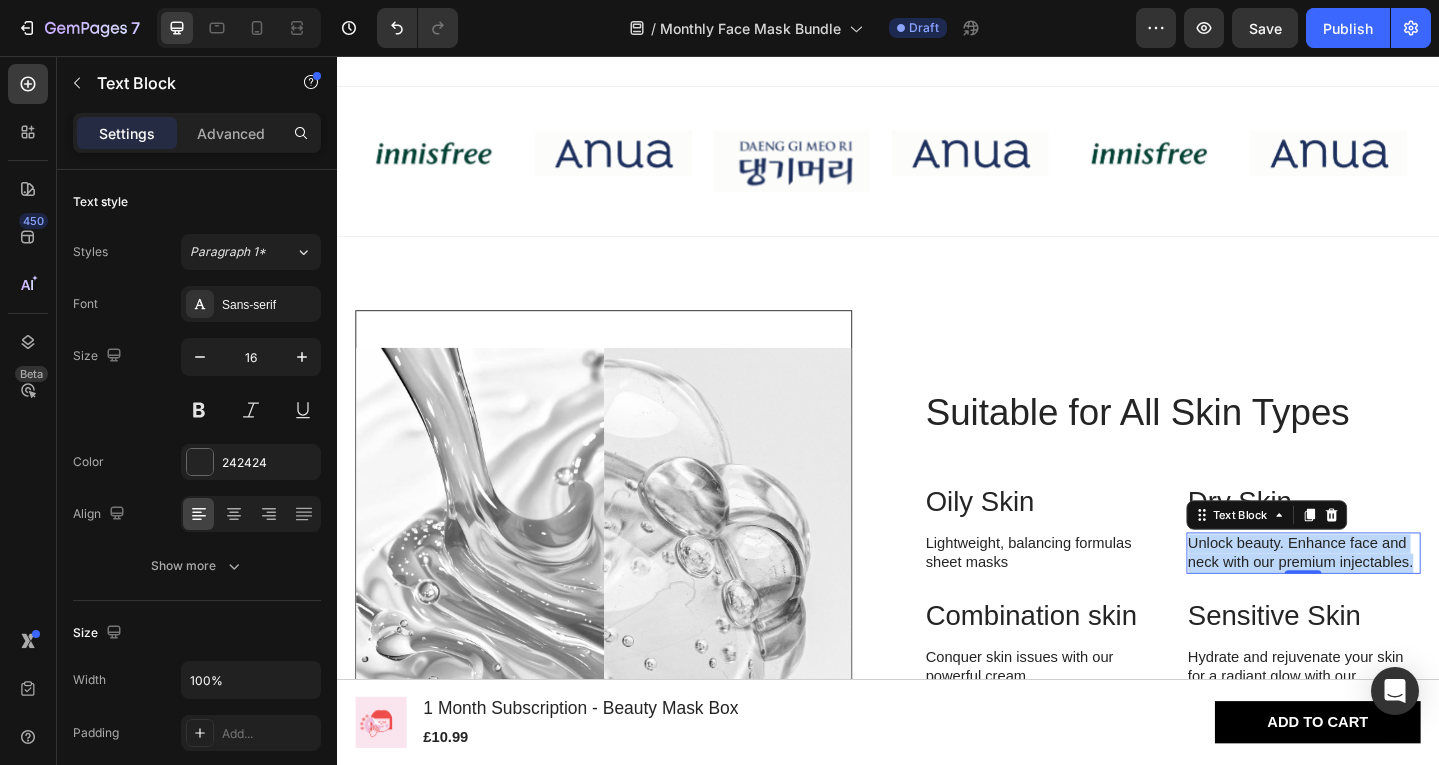 click on "Unlock beauty. Enhance face and neck with our premium injectables." at bounding box center (1390, 598) 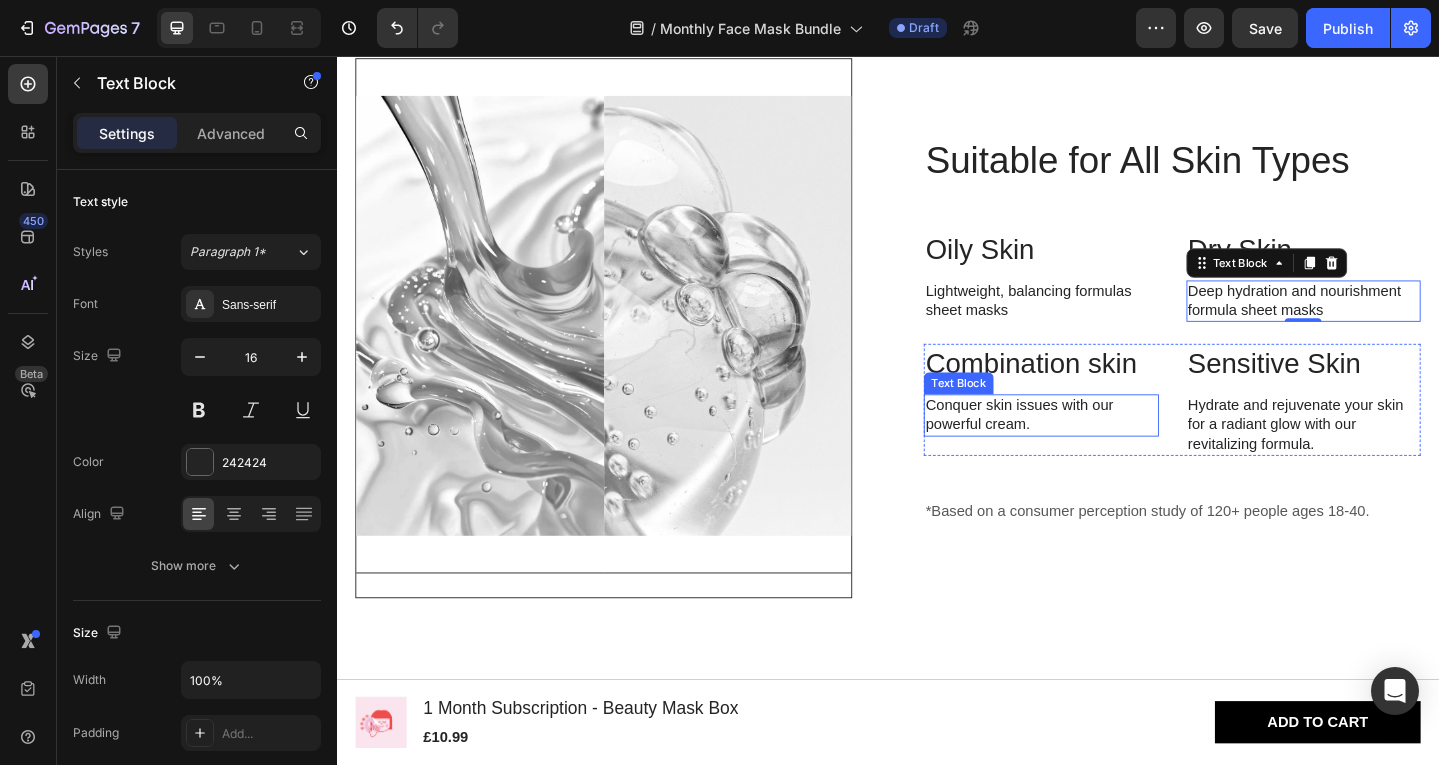 scroll, scrollTop: 1342, scrollLeft: 0, axis: vertical 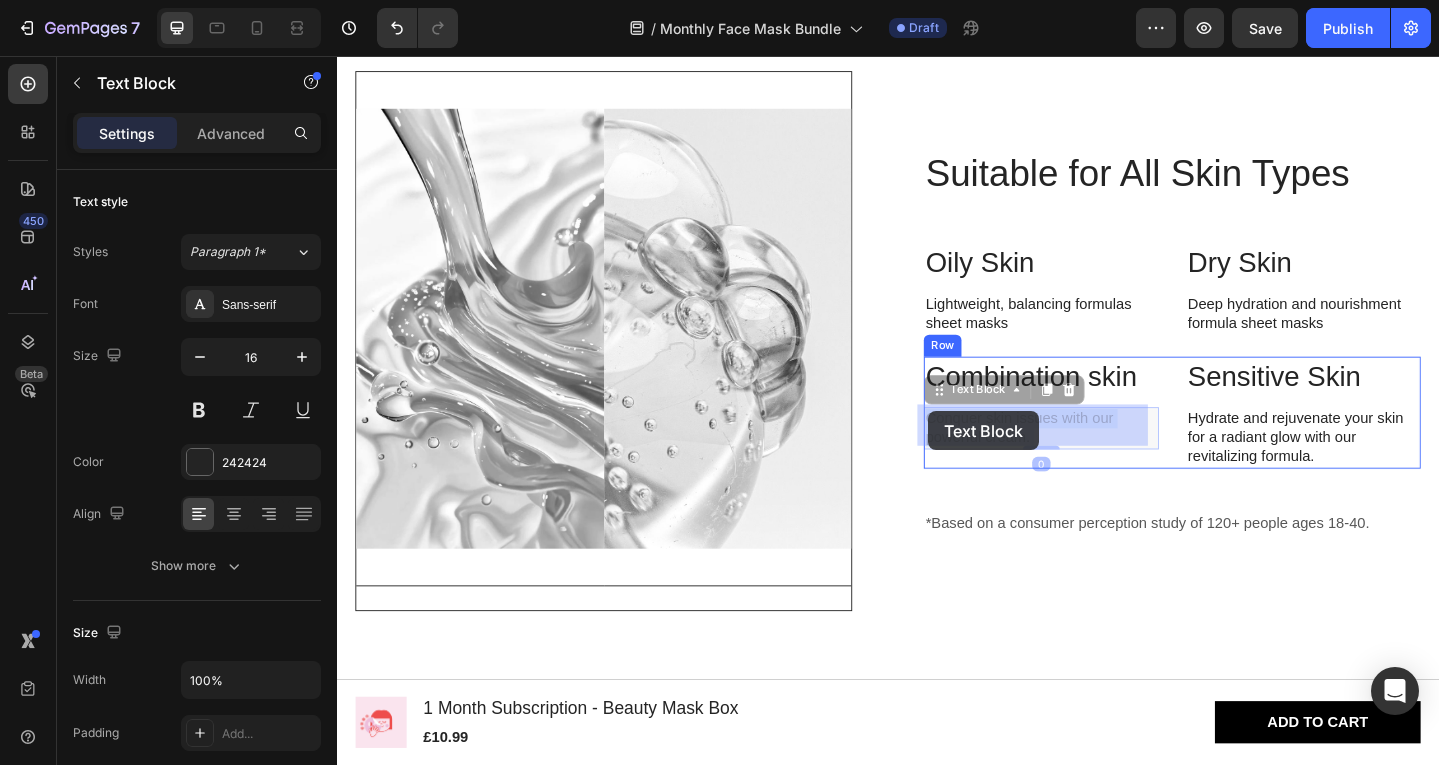 drag, startPoint x: 1099, startPoint y: 461, endPoint x: 981, endPoint y: 443, distance: 119.36499 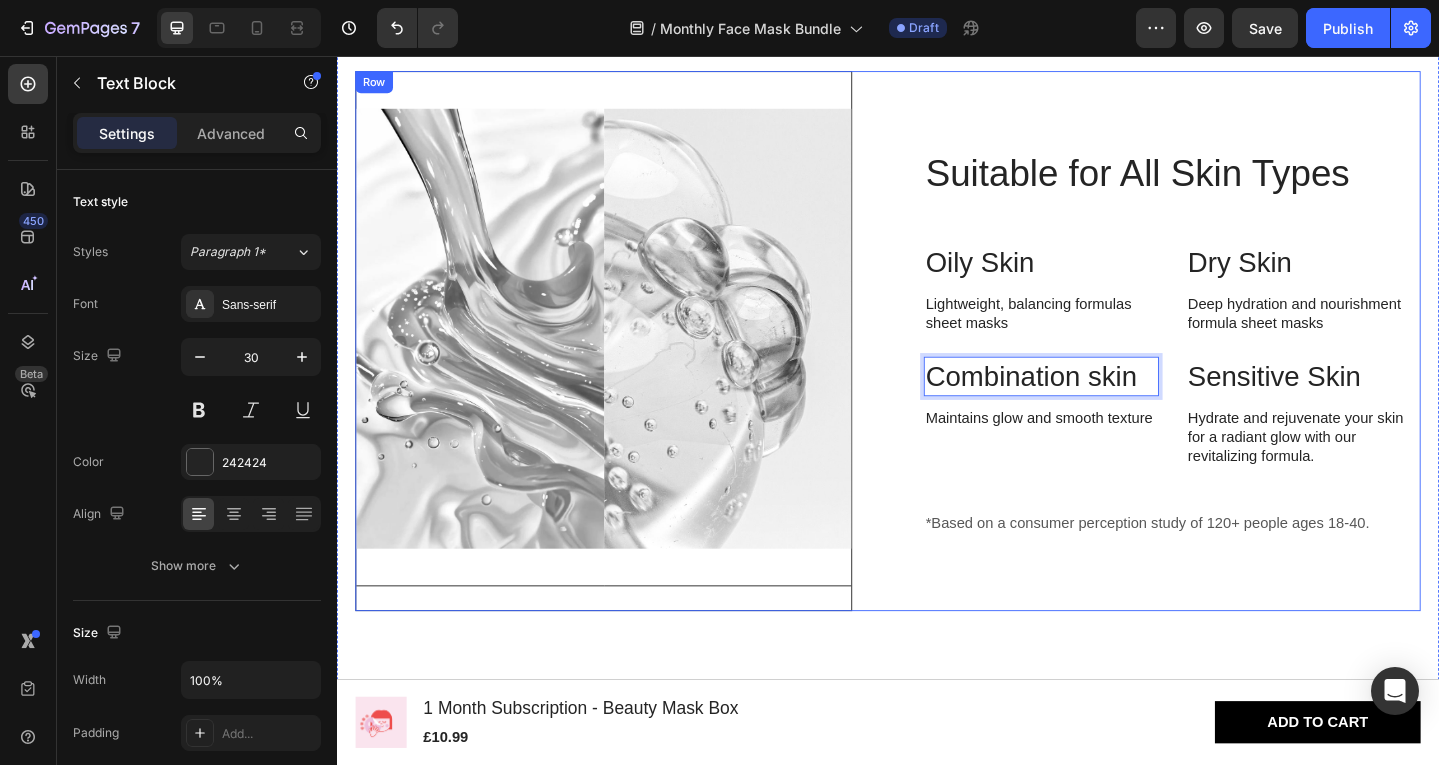 drag, startPoint x: 981, startPoint y: 396, endPoint x: 962, endPoint y: 394, distance: 19.104973 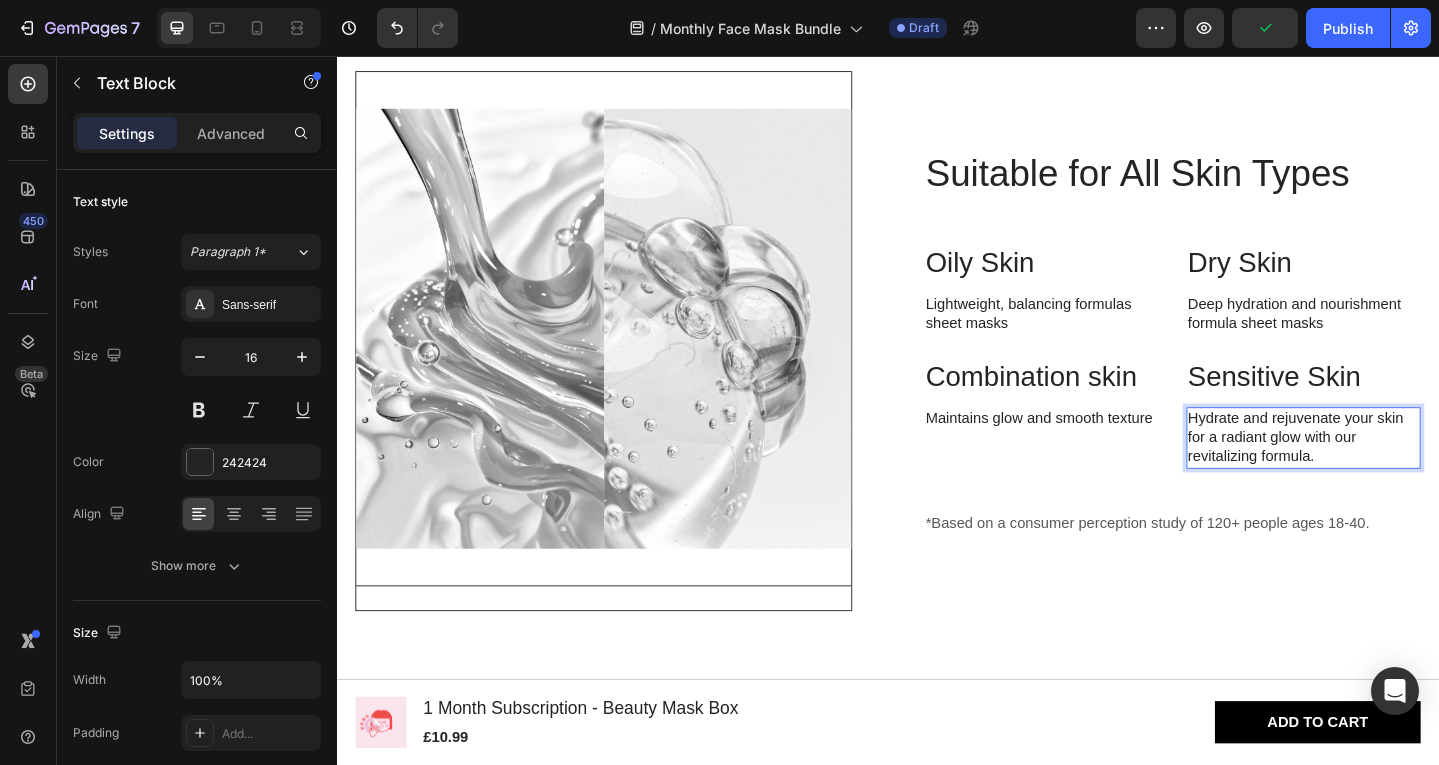 scroll, scrollTop: 1296, scrollLeft: 0, axis: vertical 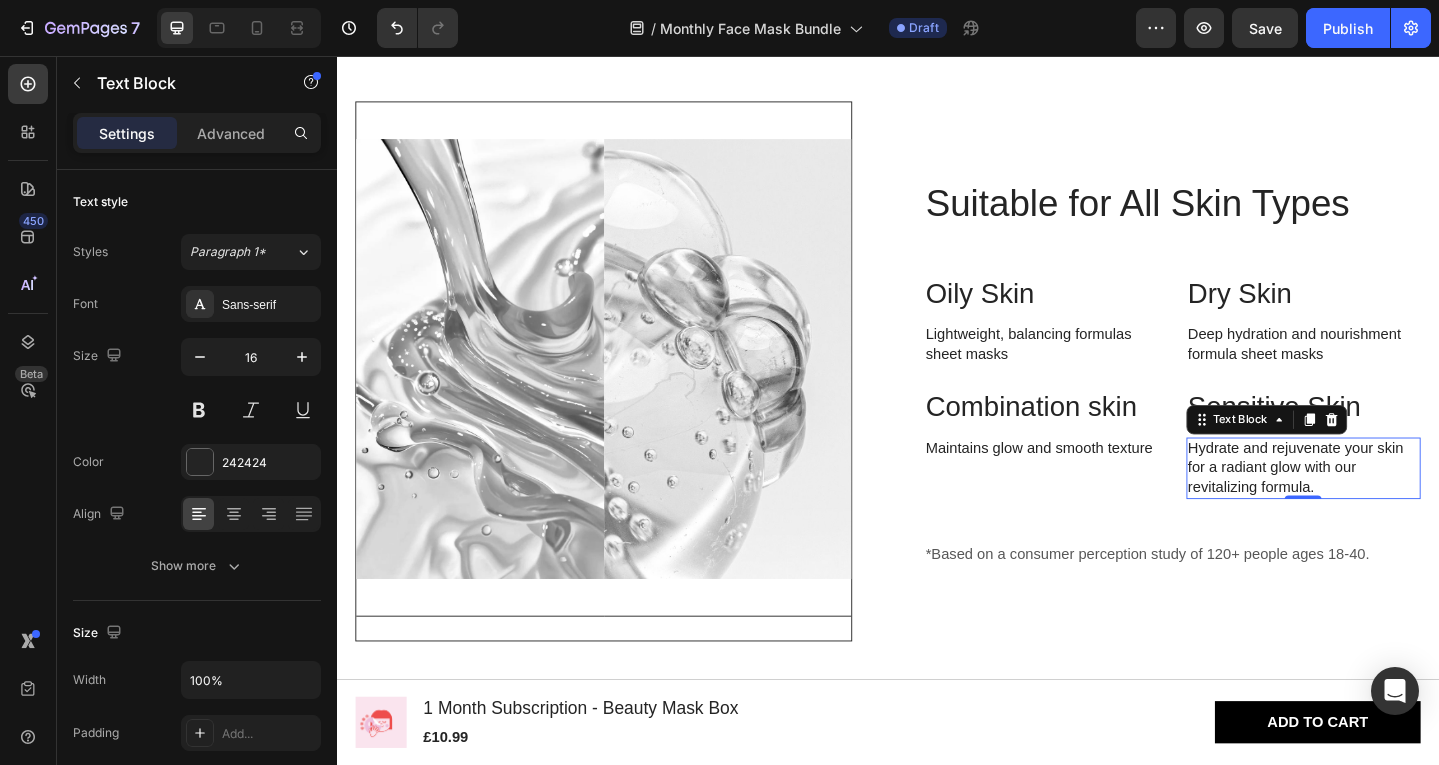 click on "Hydrate and rejuvenate your skin for a radiant glow with our revitalizing formula." at bounding box center [1390, 505] 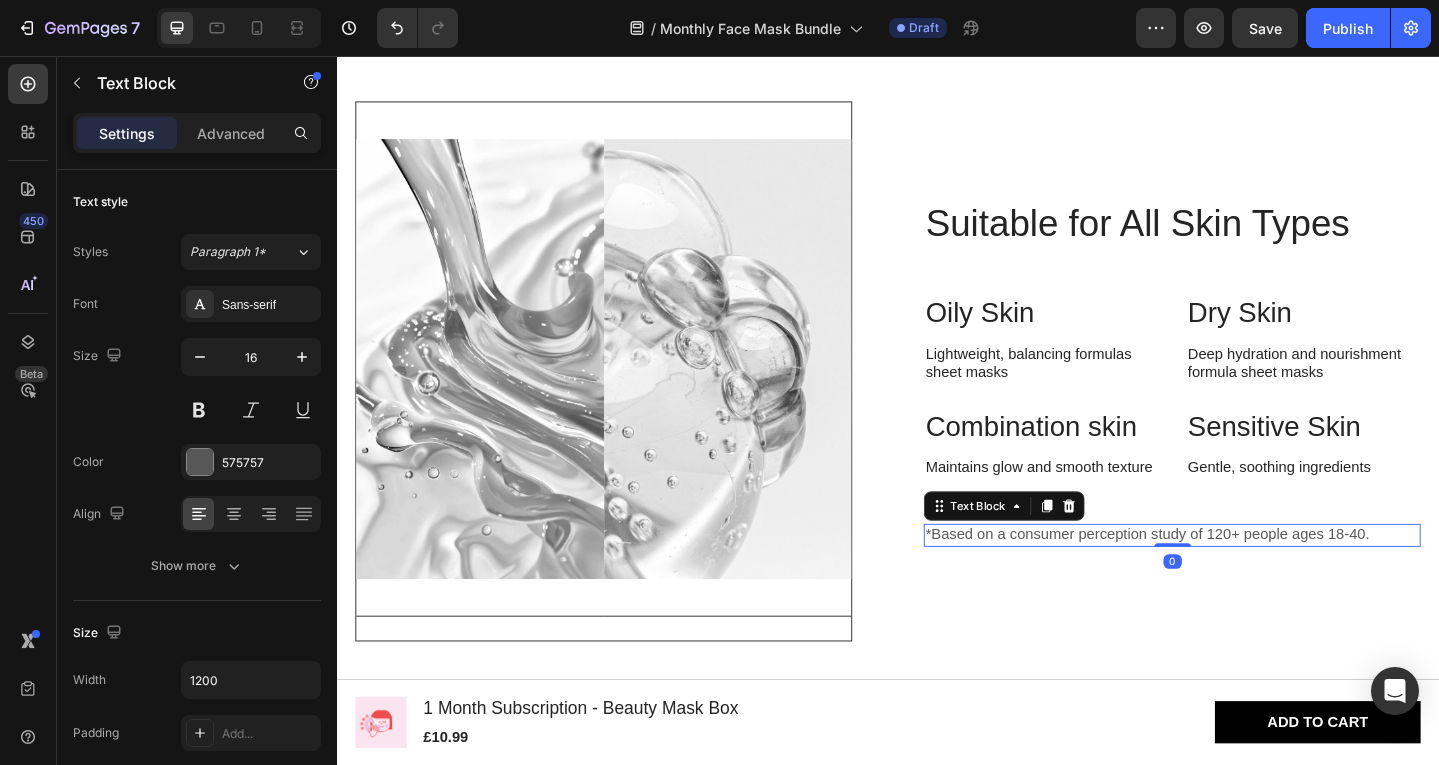 click on "Suitable for All Skin Types Heading Oily Skin Text Block Lightweight, balancing formulas sheet masks Text Block Dry Skin Text Block Deep hydration and nourishment formula sheet masks Text Block Row Combination skin Text Block Maintains glow and smooth texture Text Block Sensitive Skin Text Block Gentle, soothing ingredients Text Block Row *Based on a consumer perception study of 120+ people ages 18-40. Text Block   0" at bounding box center [1246, 400] 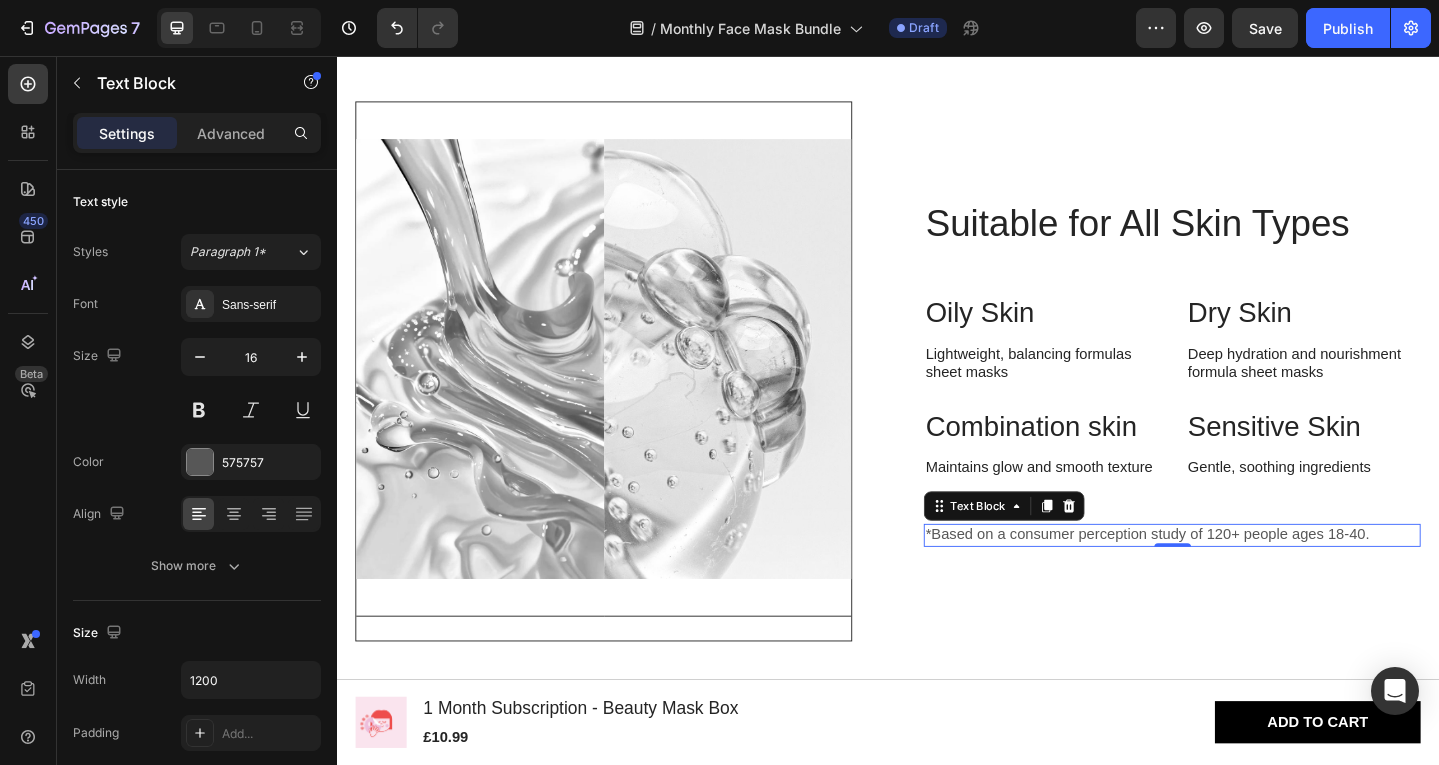 scroll, scrollTop: 1284, scrollLeft: 0, axis: vertical 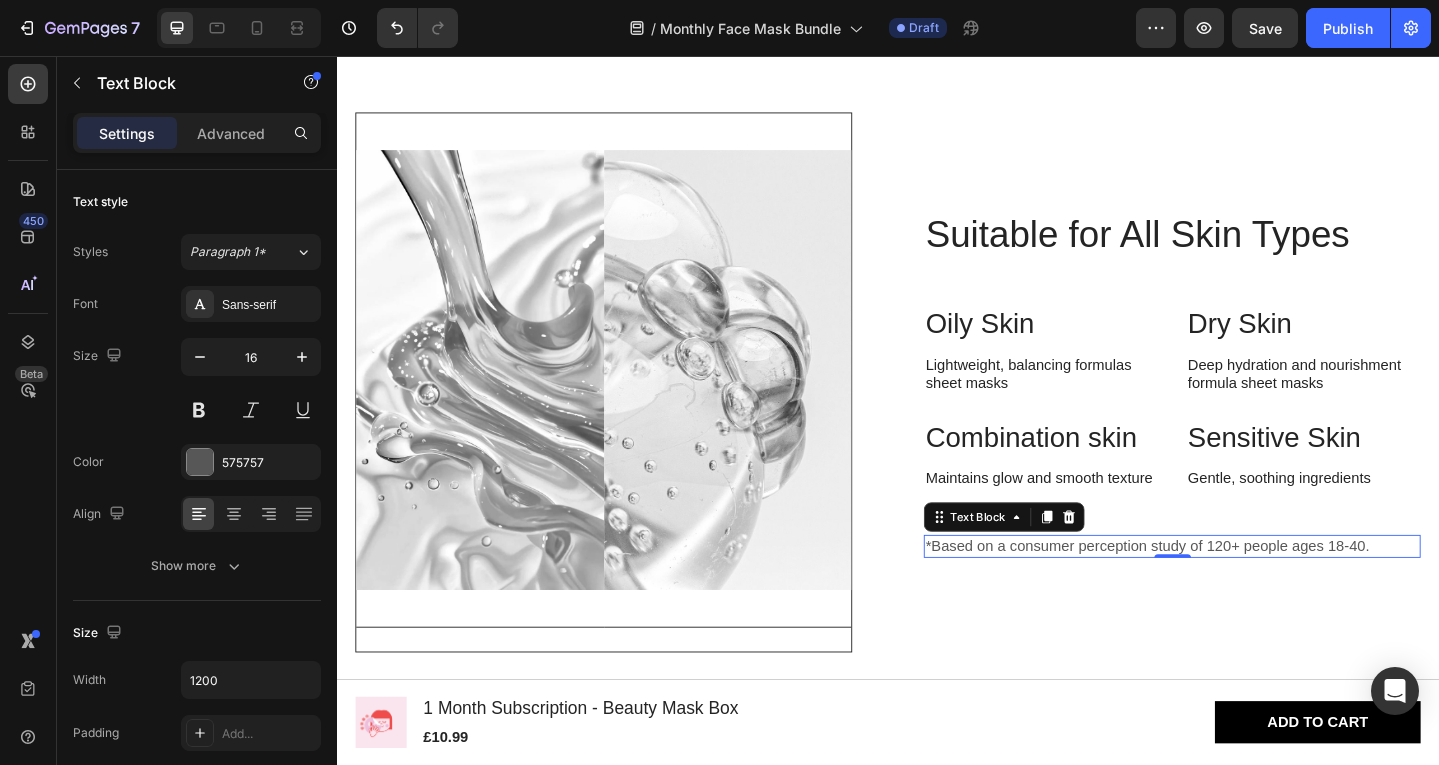 click on "*Based on a consumer perception study of 120+ people ages 18-40." at bounding box center [1246, 590] 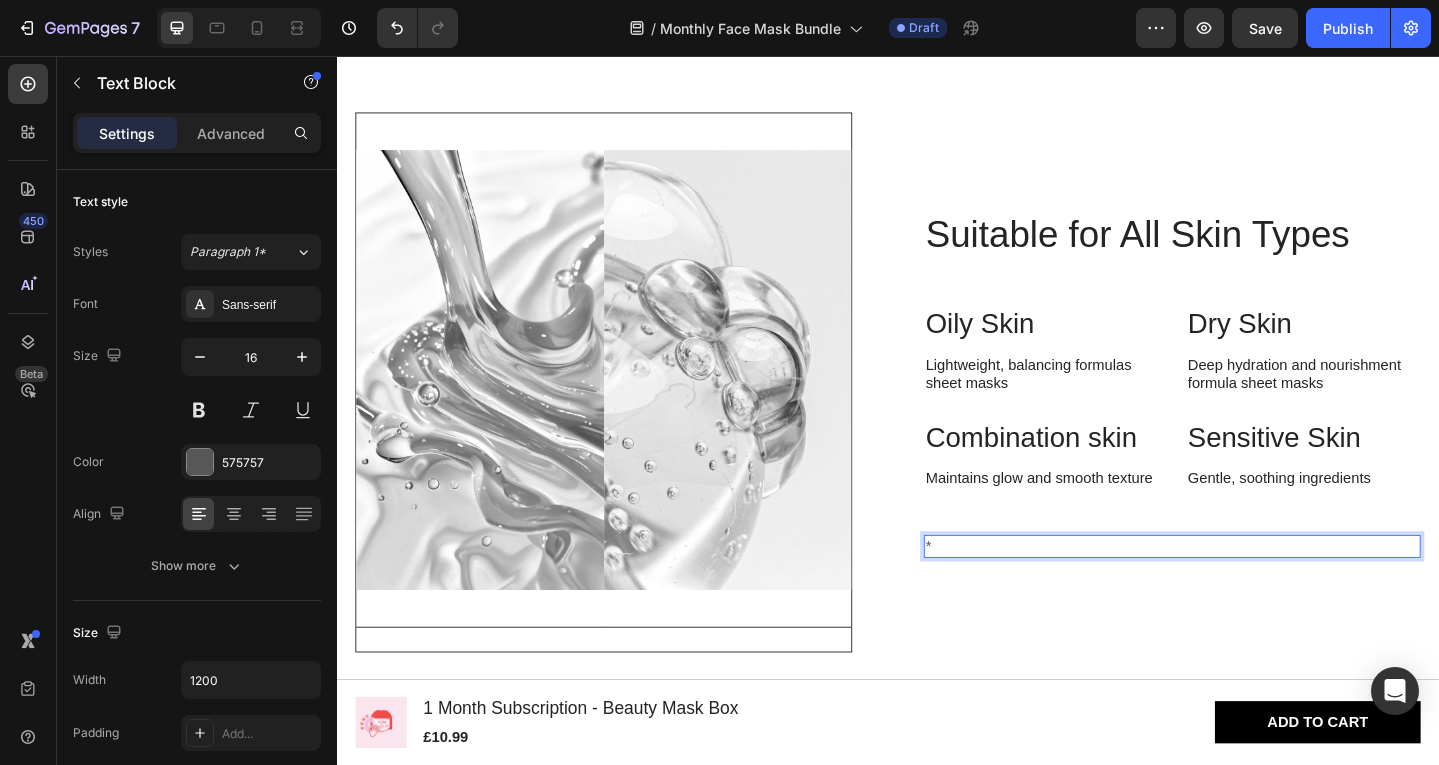 click on "*" at bounding box center (1246, 590) 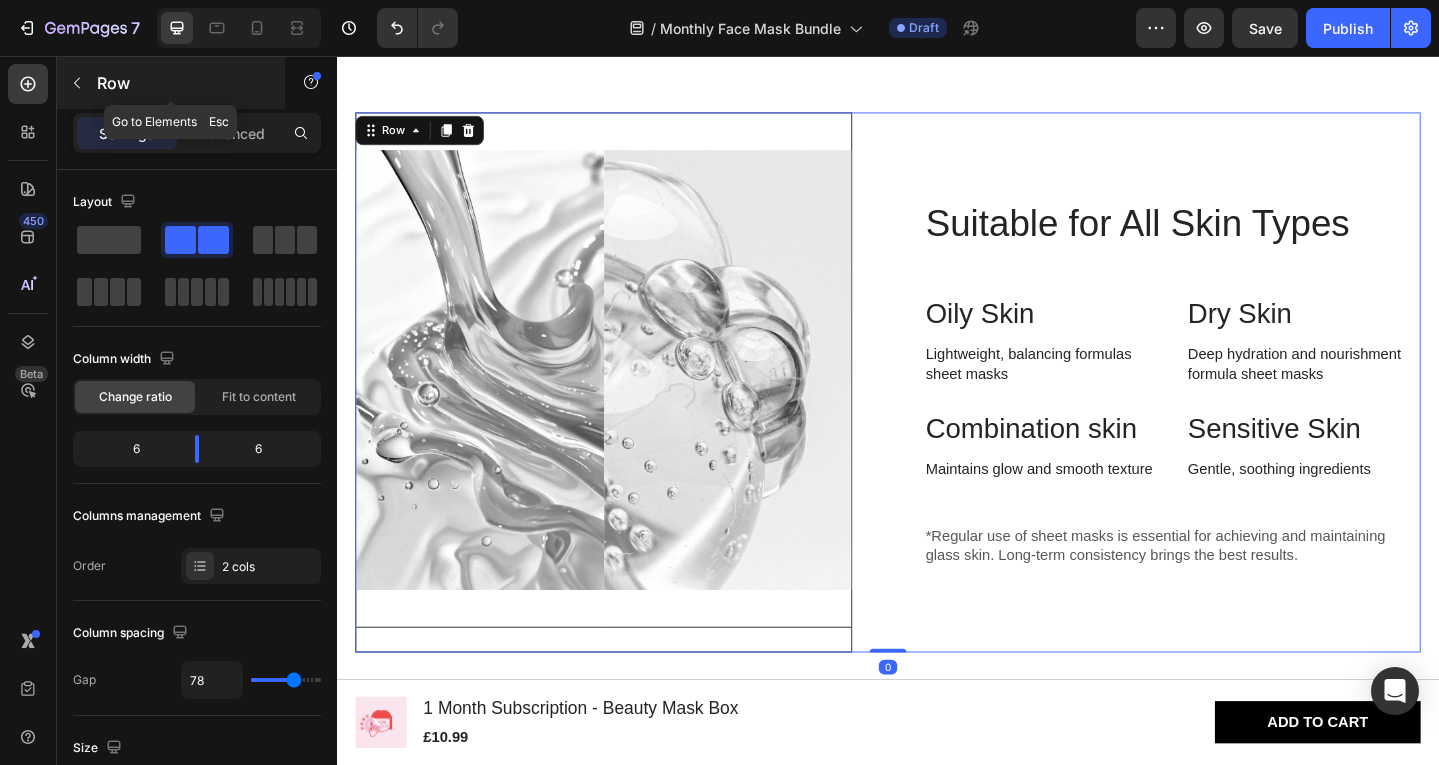 click 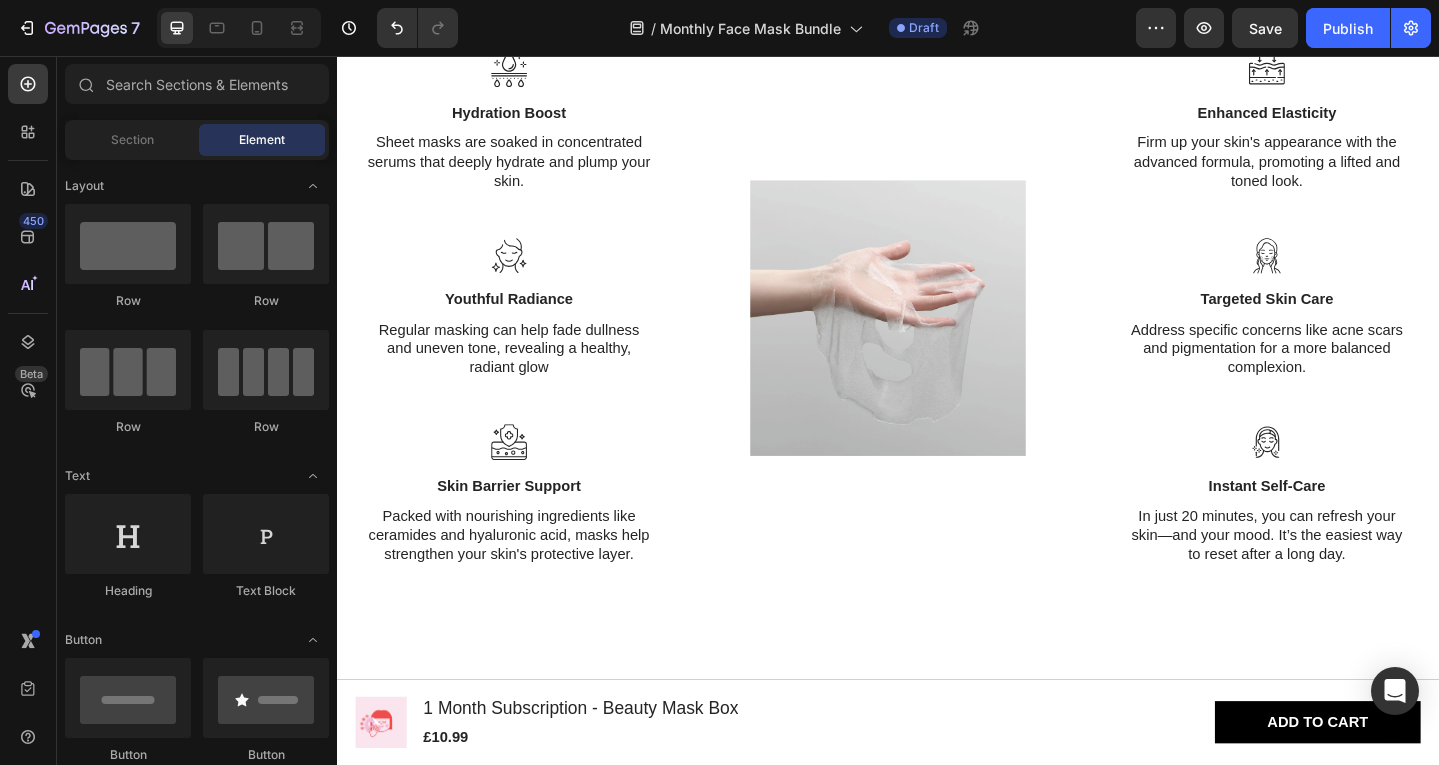 scroll, scrollTop: 2200, scrollLeft: 0, axis: vertical 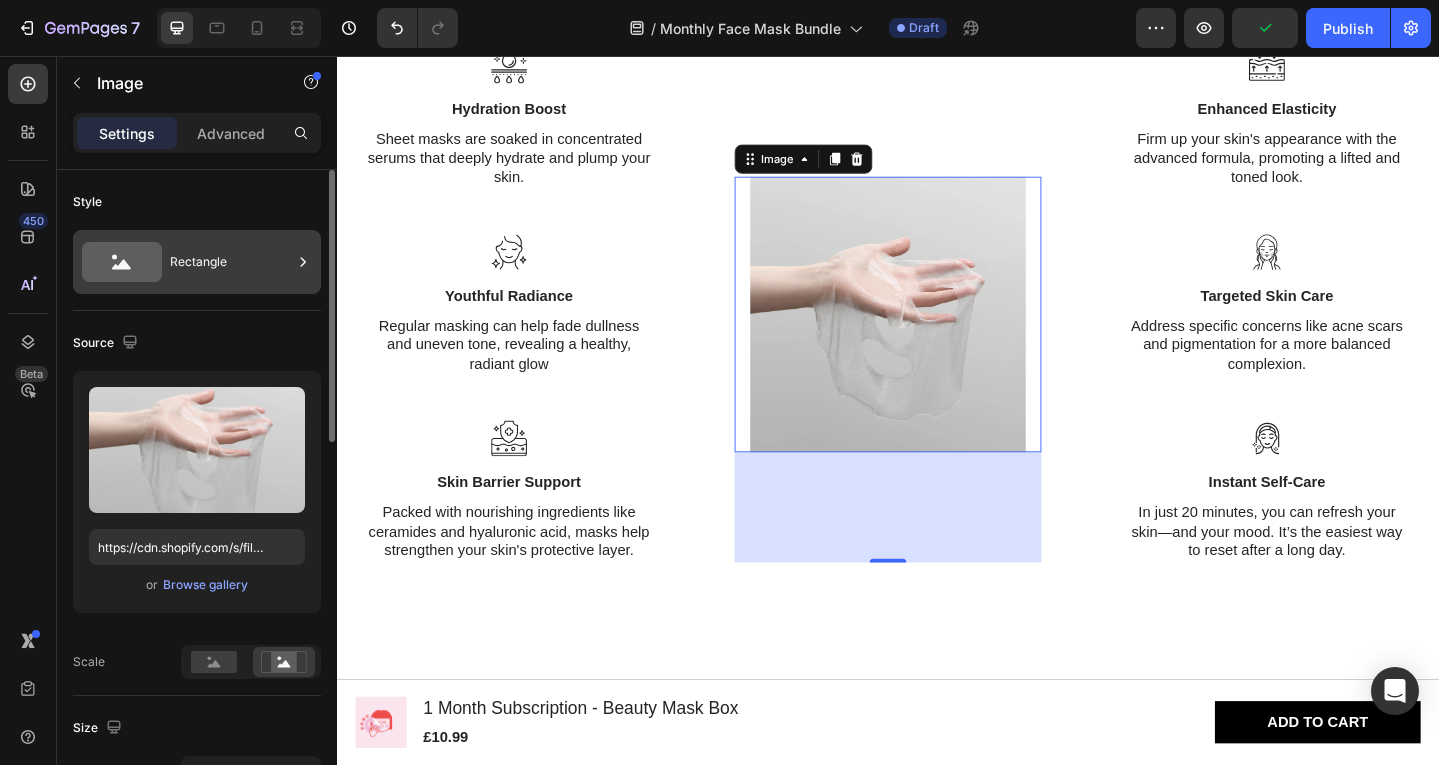 click on "Rectangle" at bounding box center [231, 262] 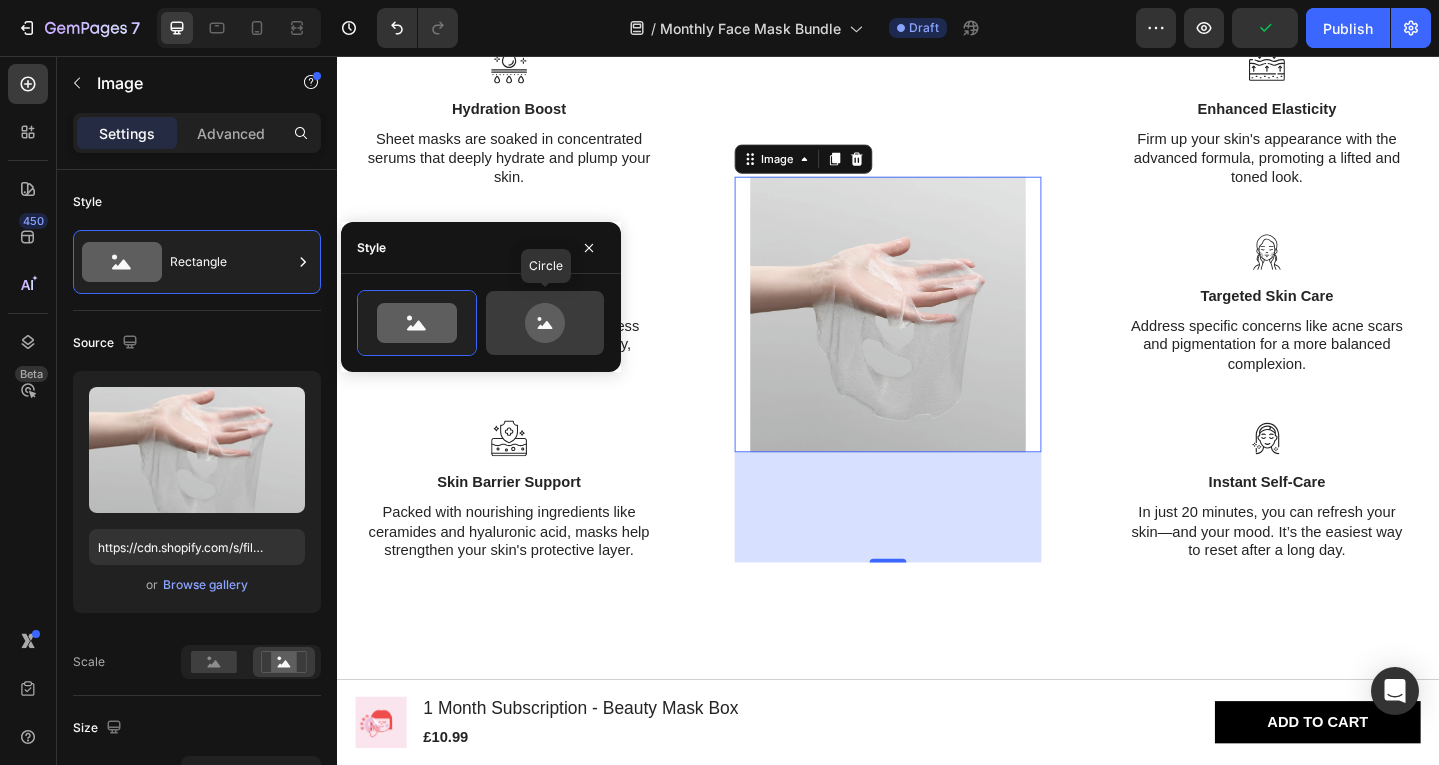 click 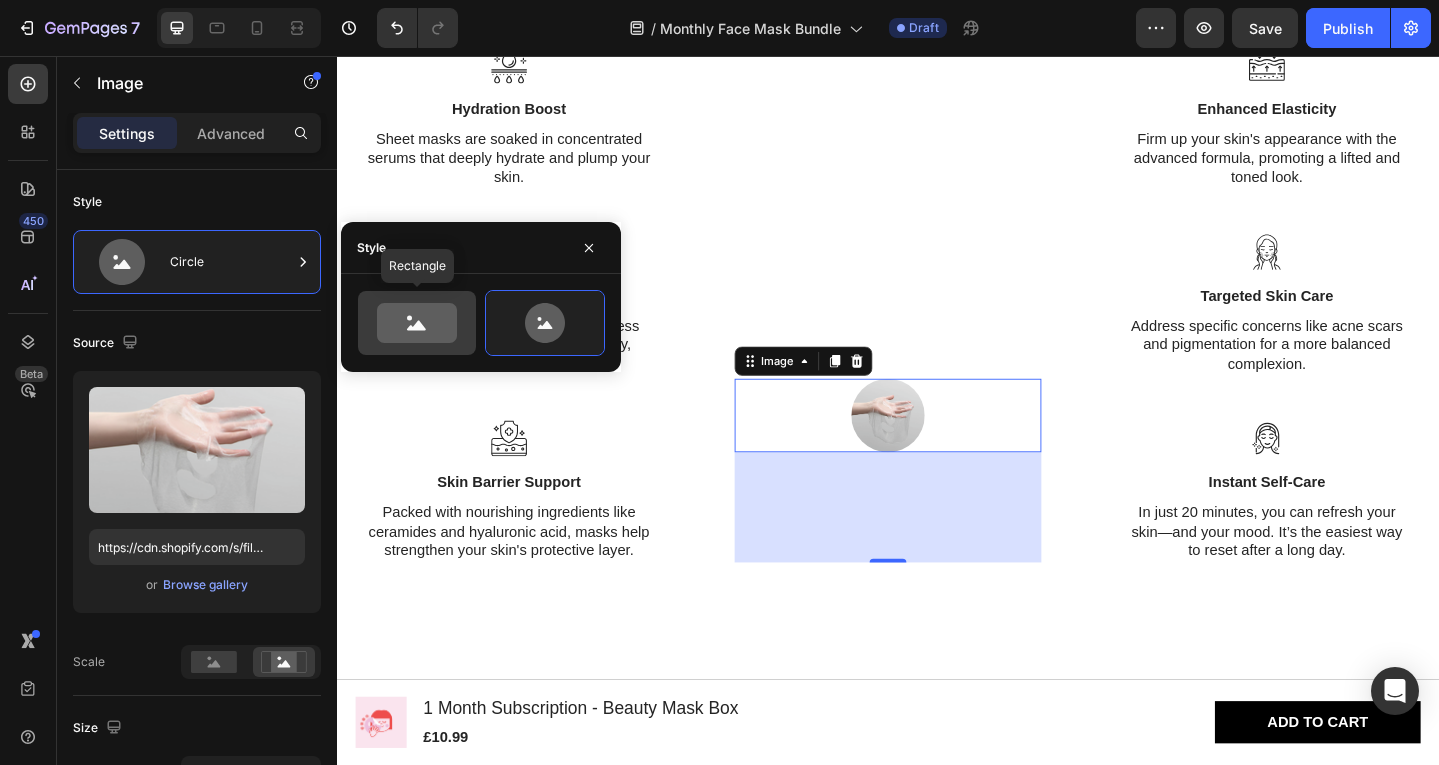 click 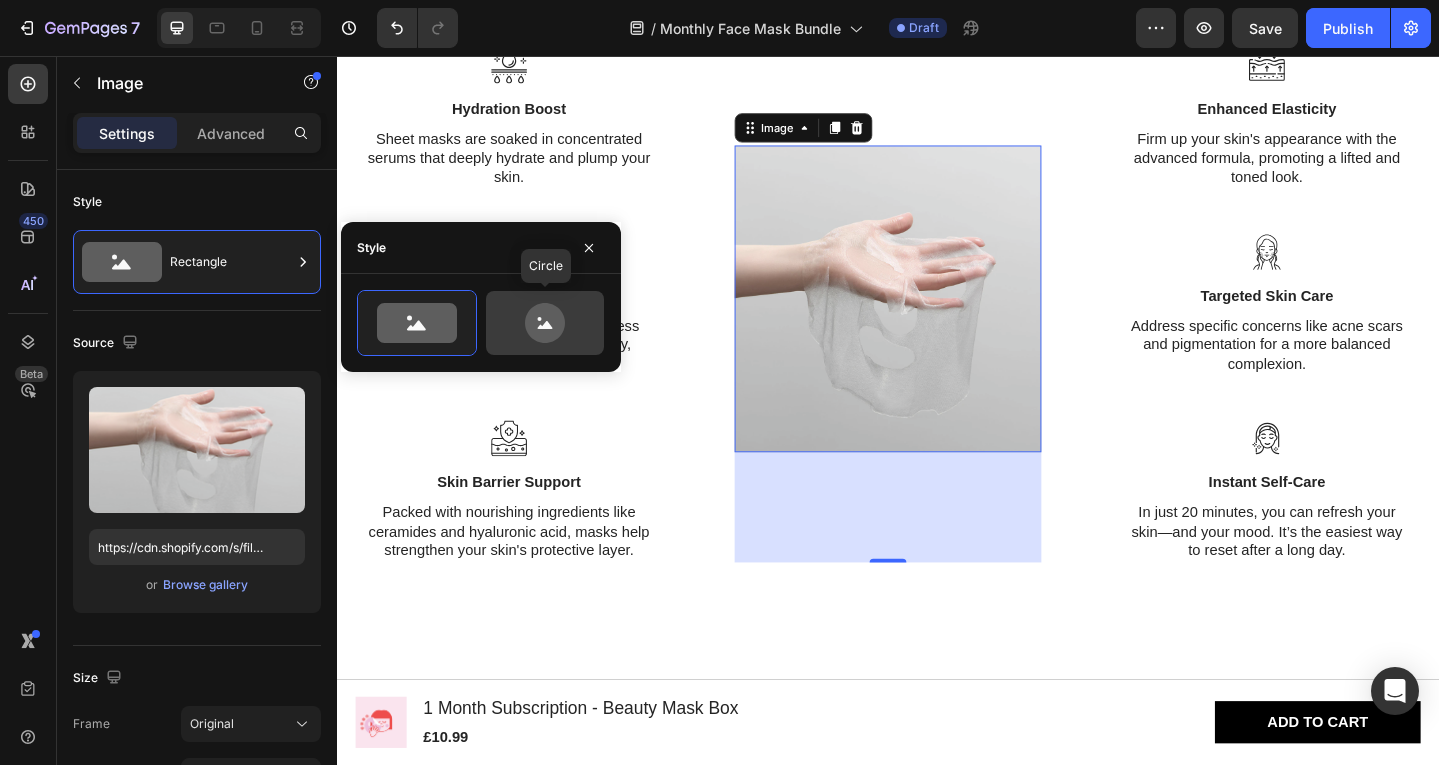 click 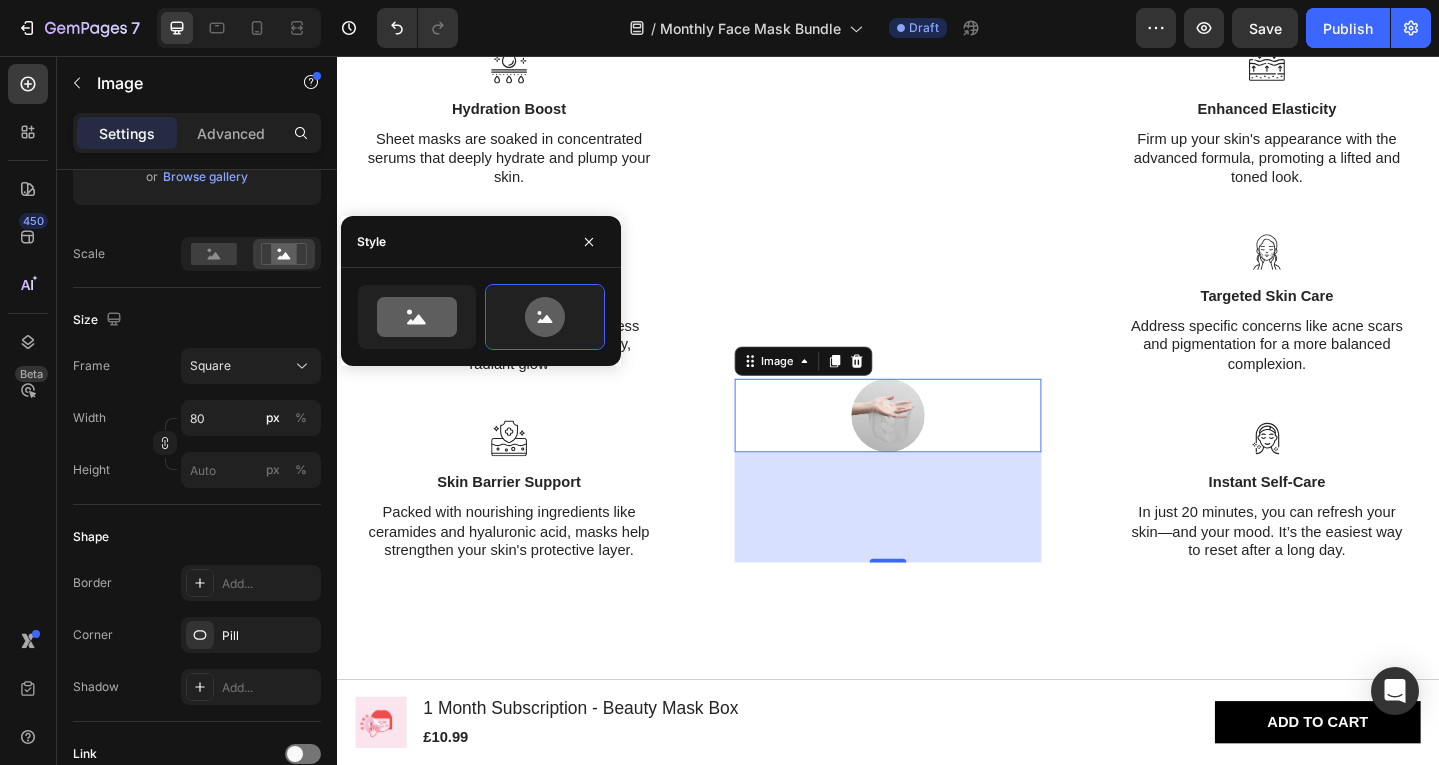 scroll, scrollTop: 410, scrollLeft: 0, axis: vertical 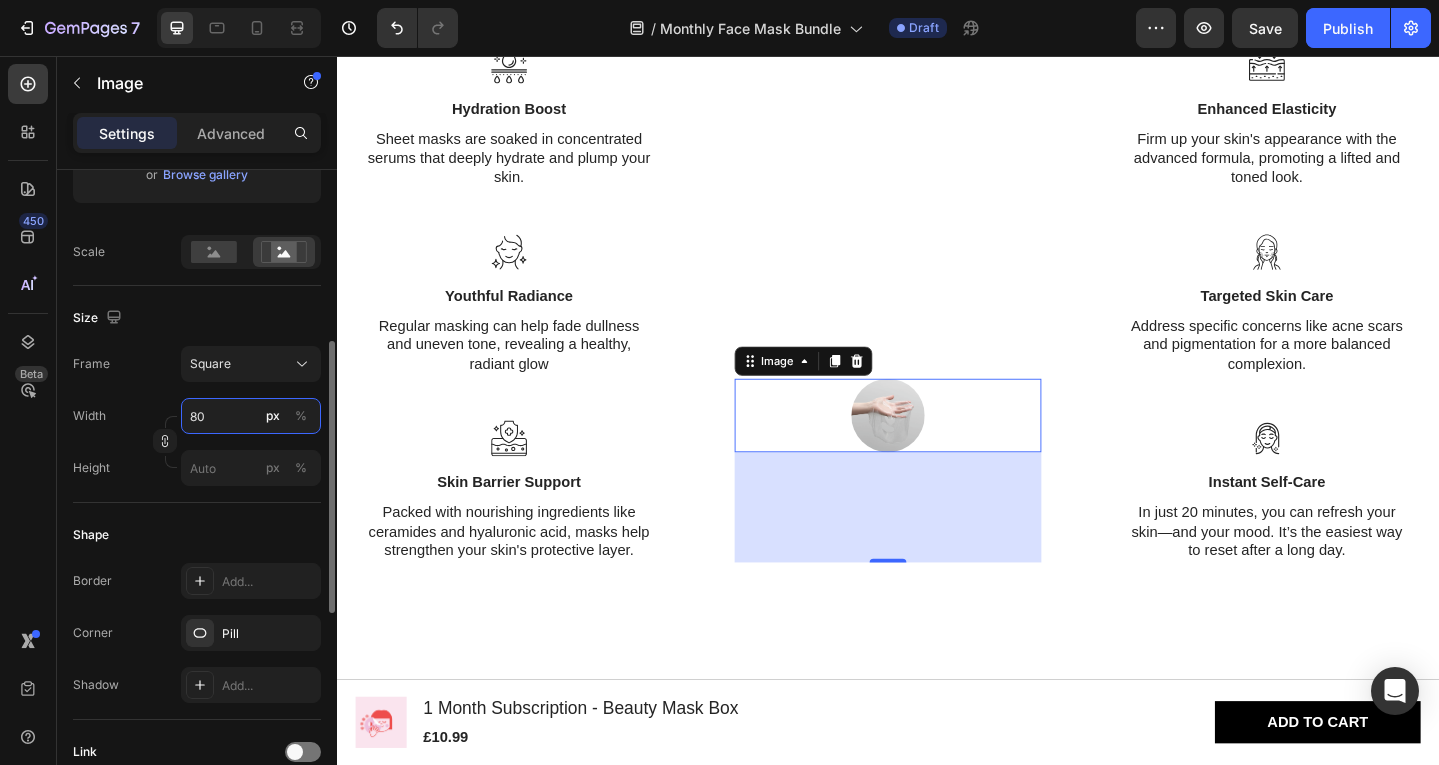 click on "80" at bounding box center [251, 416] 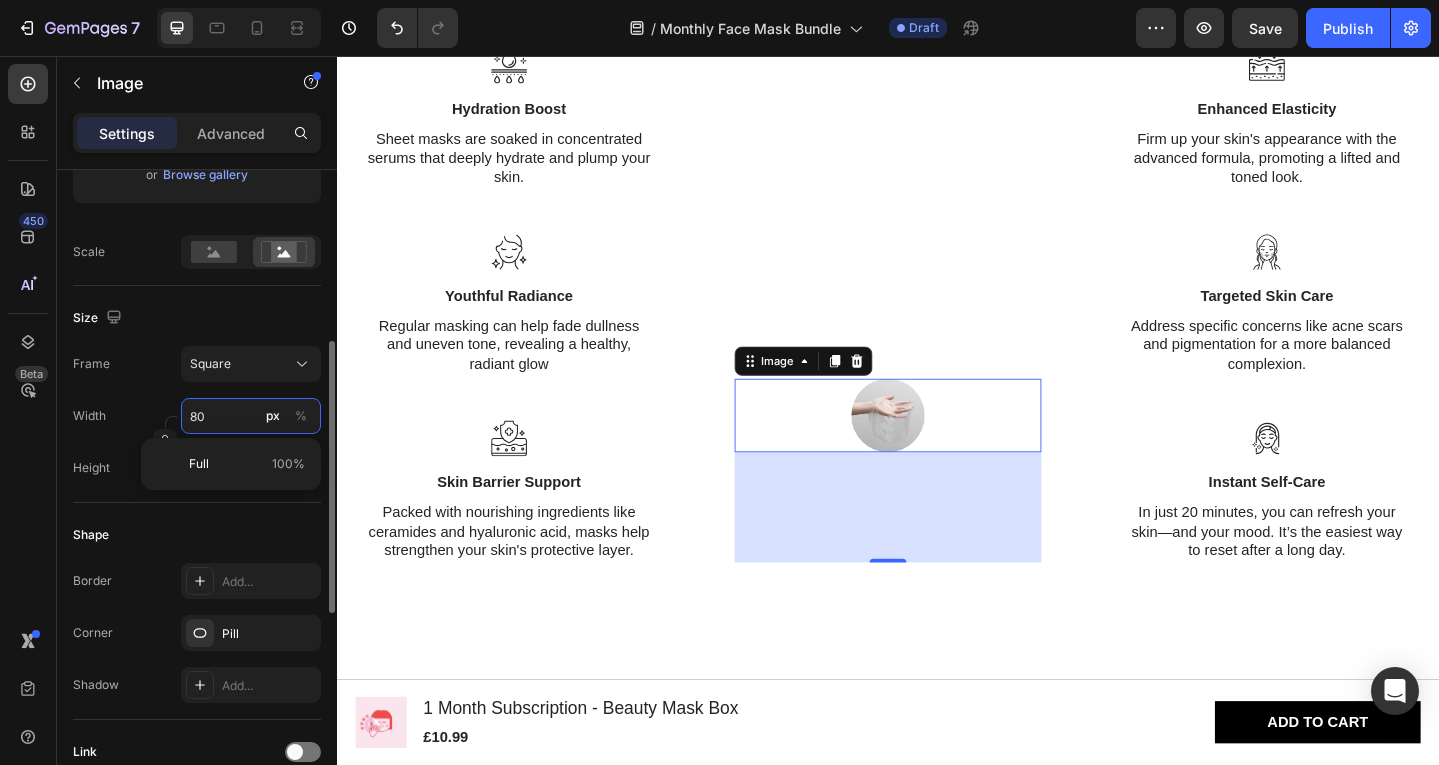 type on "3" 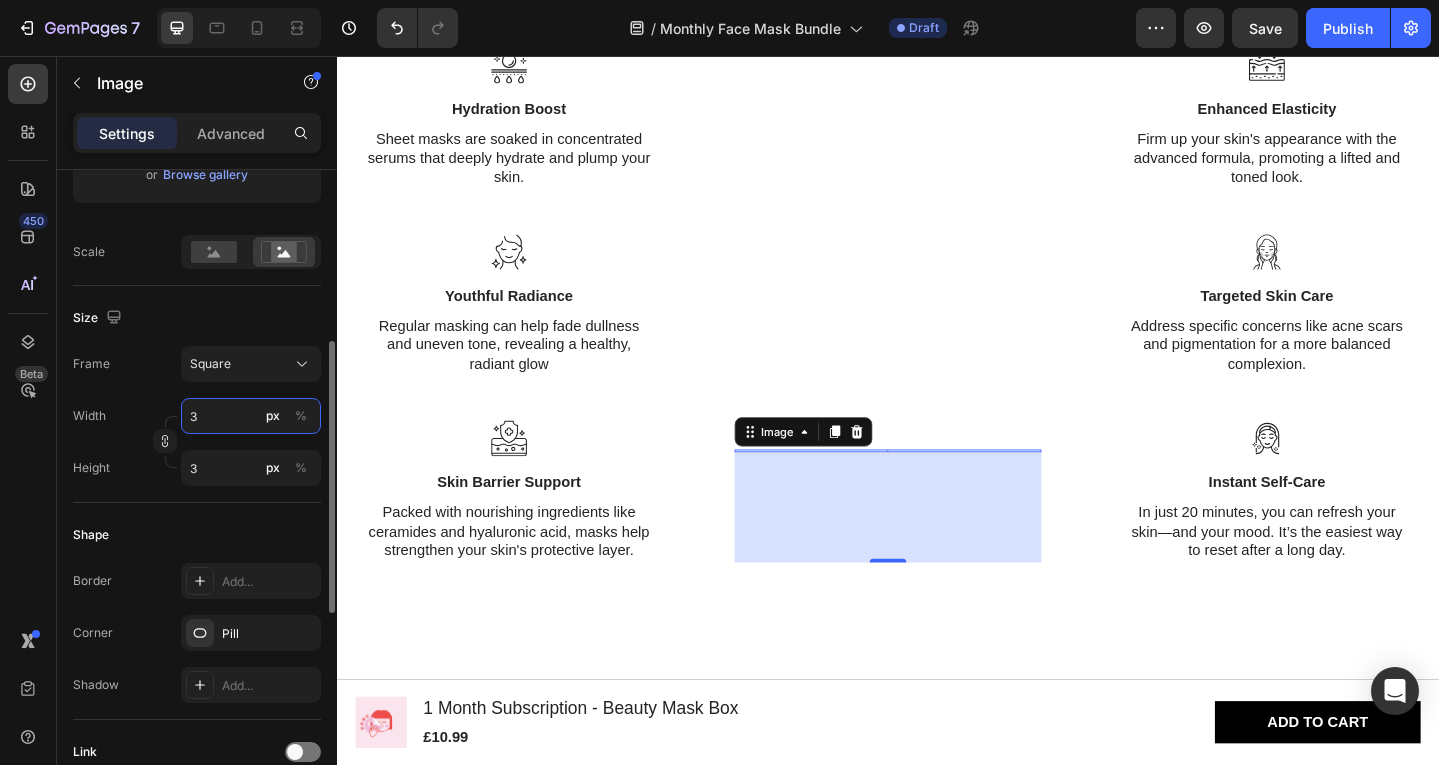 type on "30" 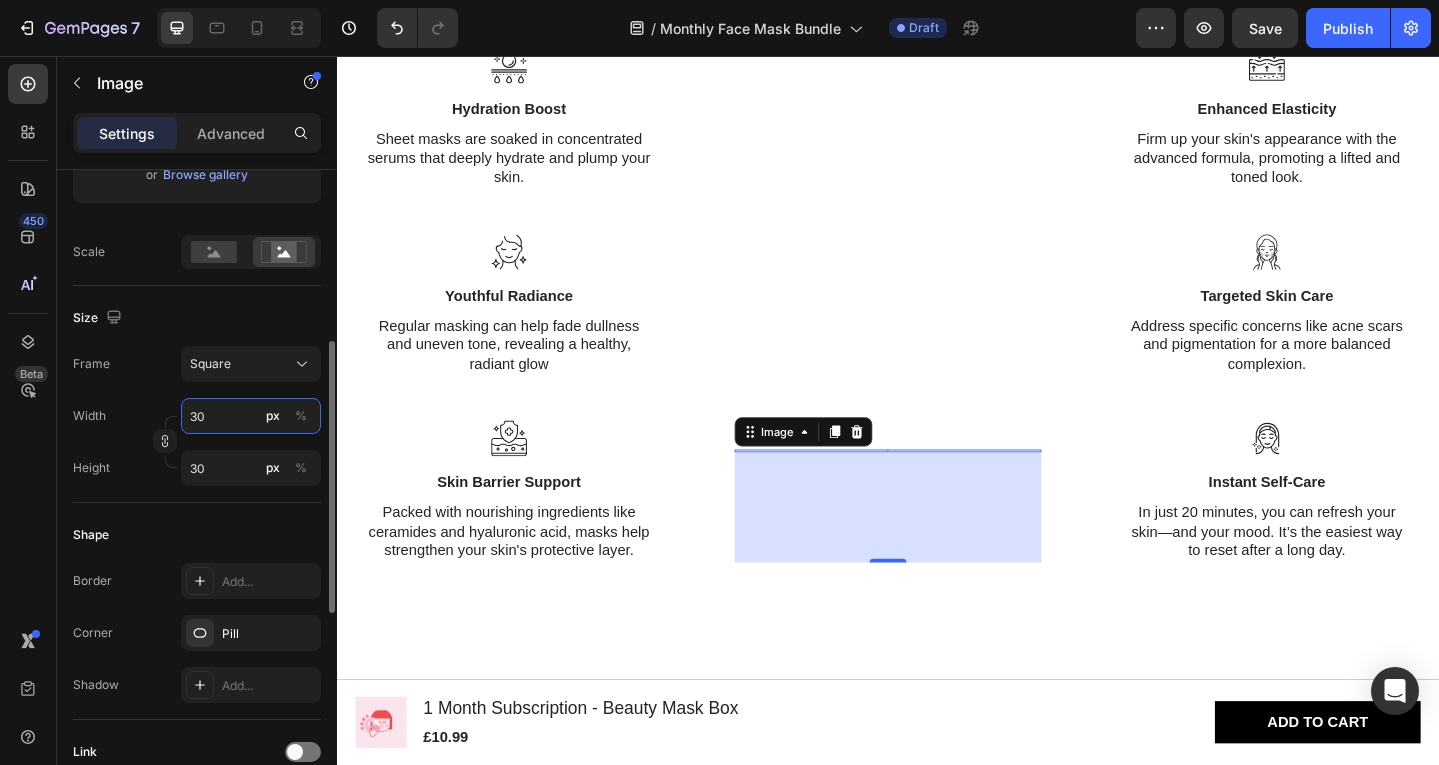 type on "300" 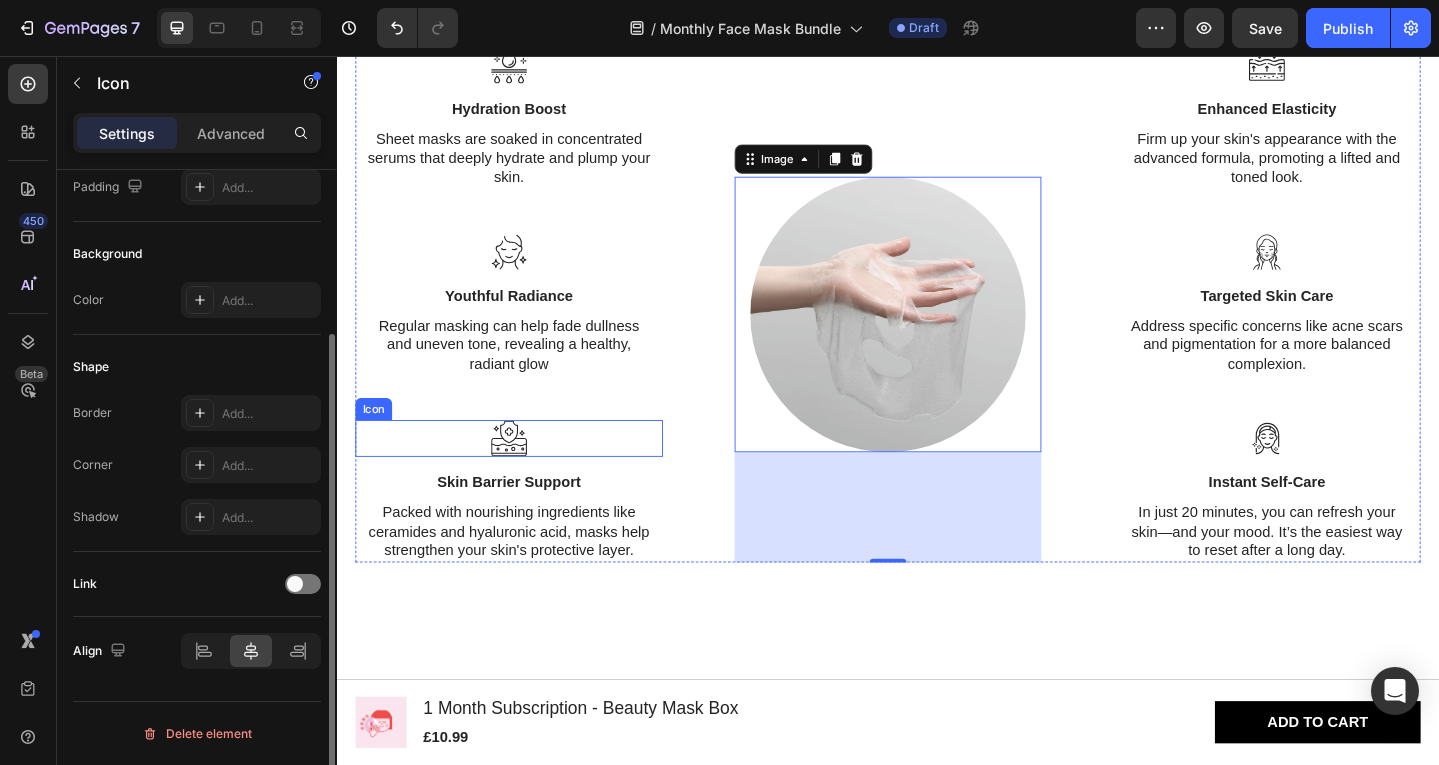 scroll, scrollTop: 0, scrollLeft: 0, axis: both 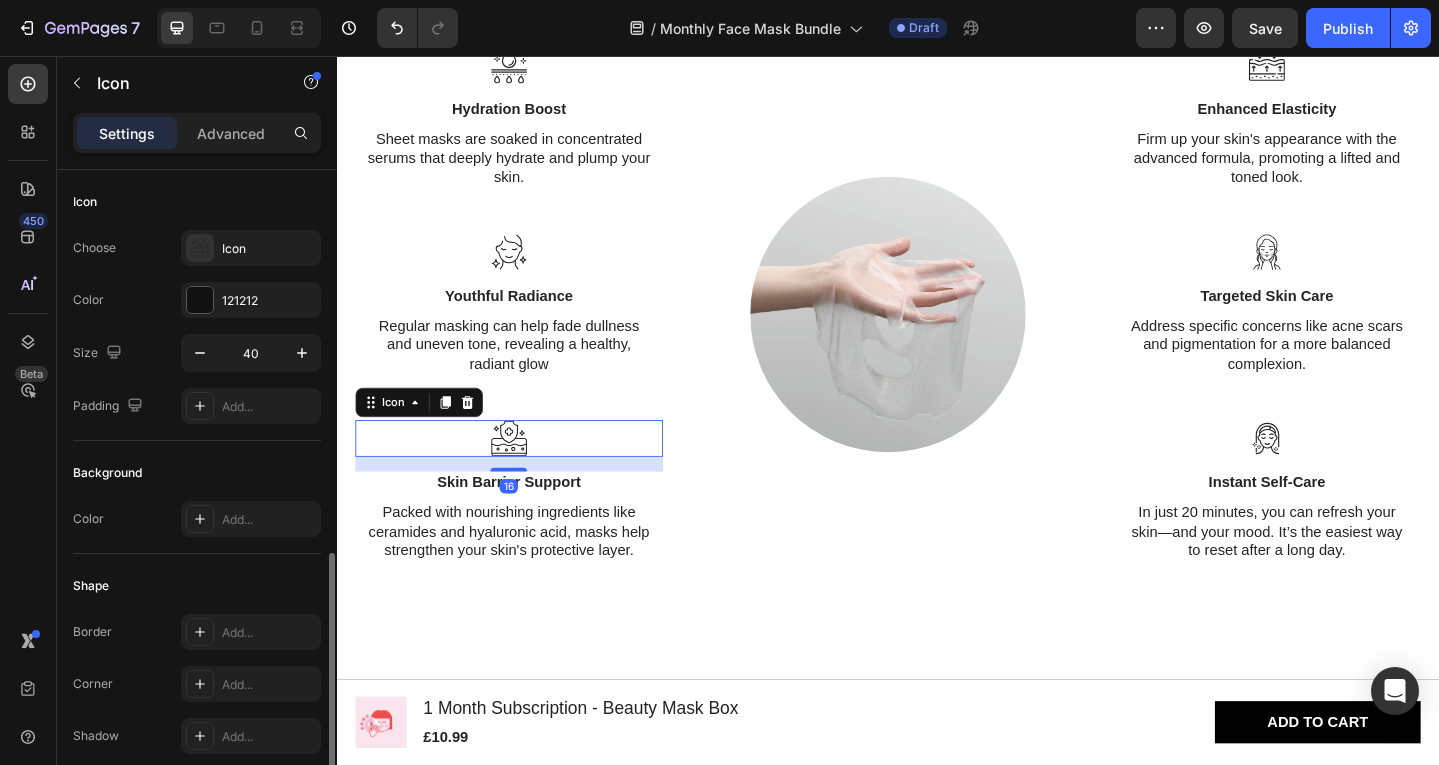 click 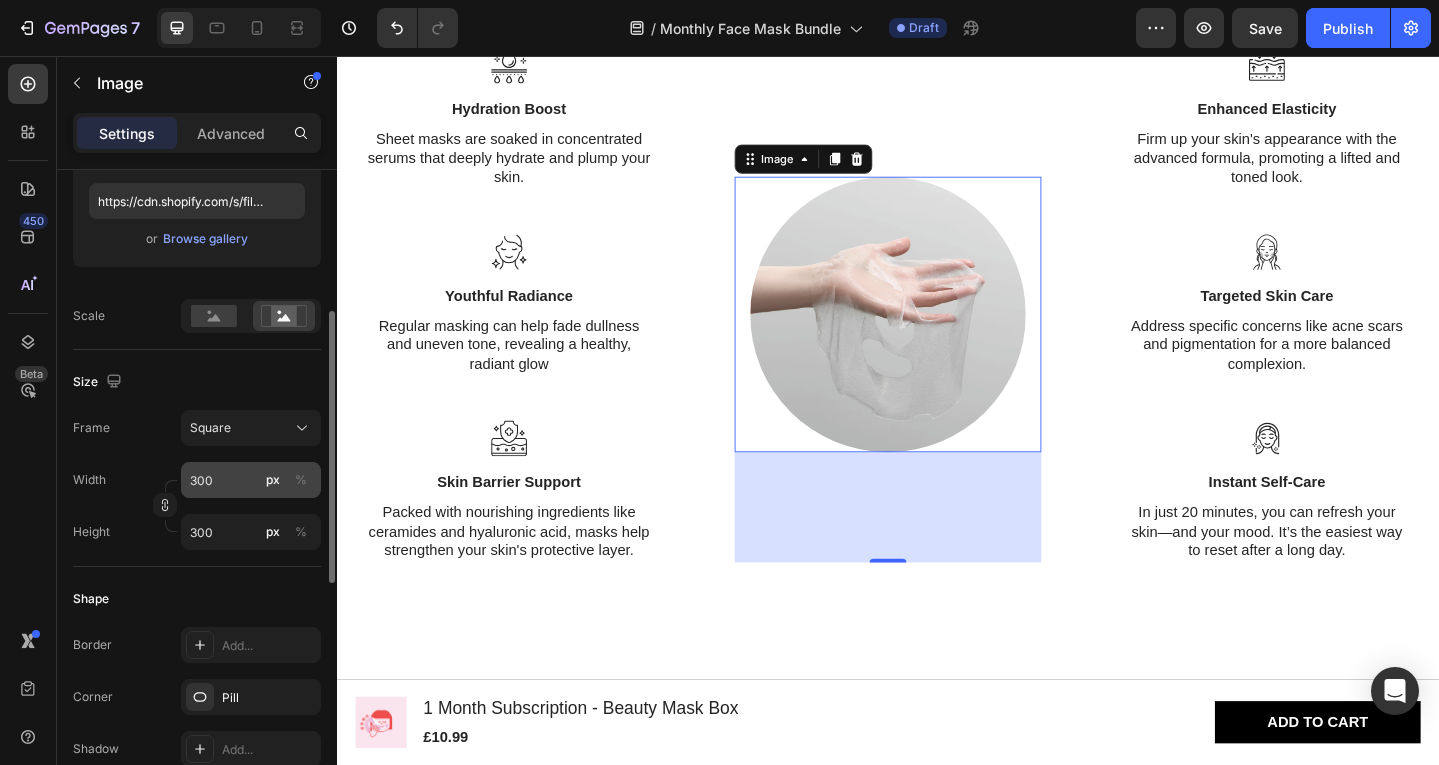 scroll, scrollTop: 344, scrollLeft: 0, axis: vertical 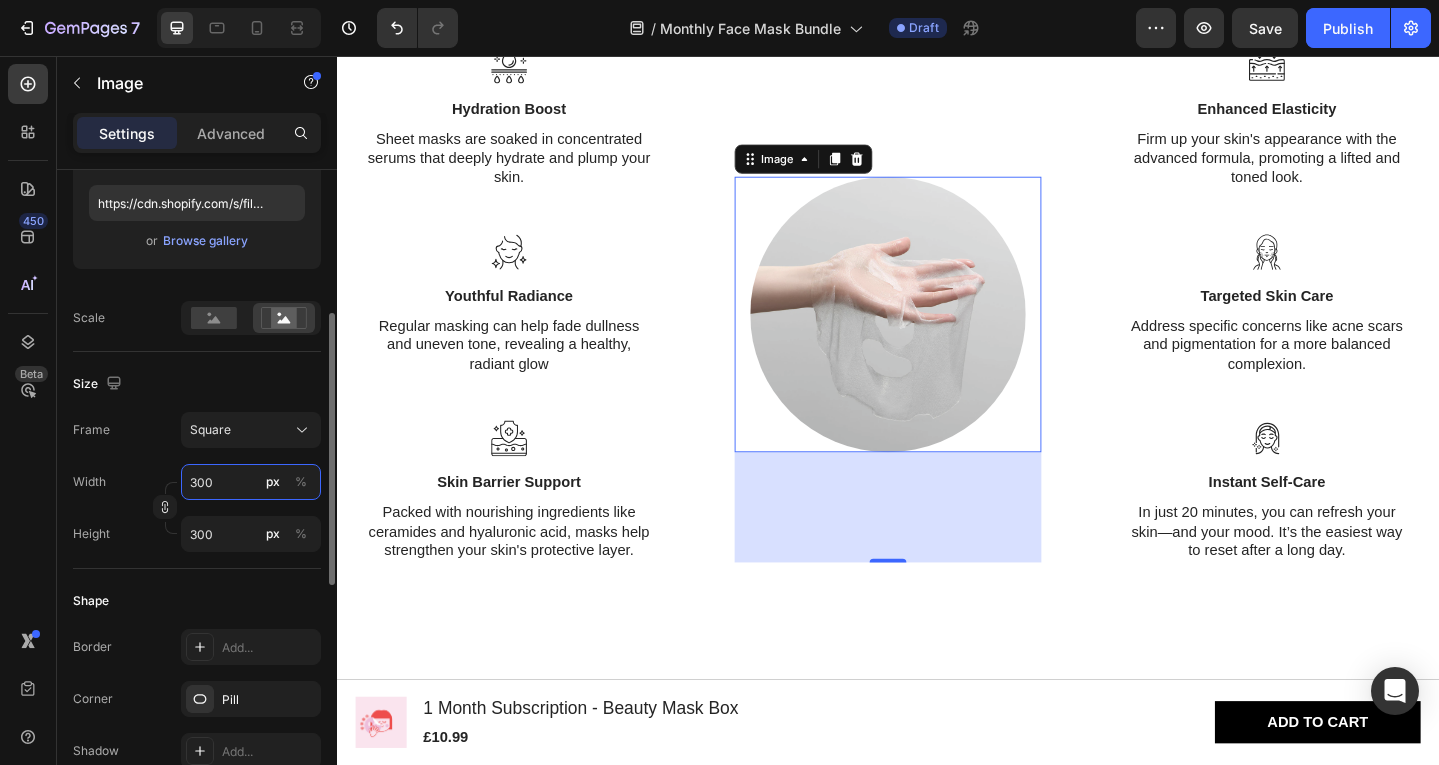 click on "300" at bounding box center [251, 482] 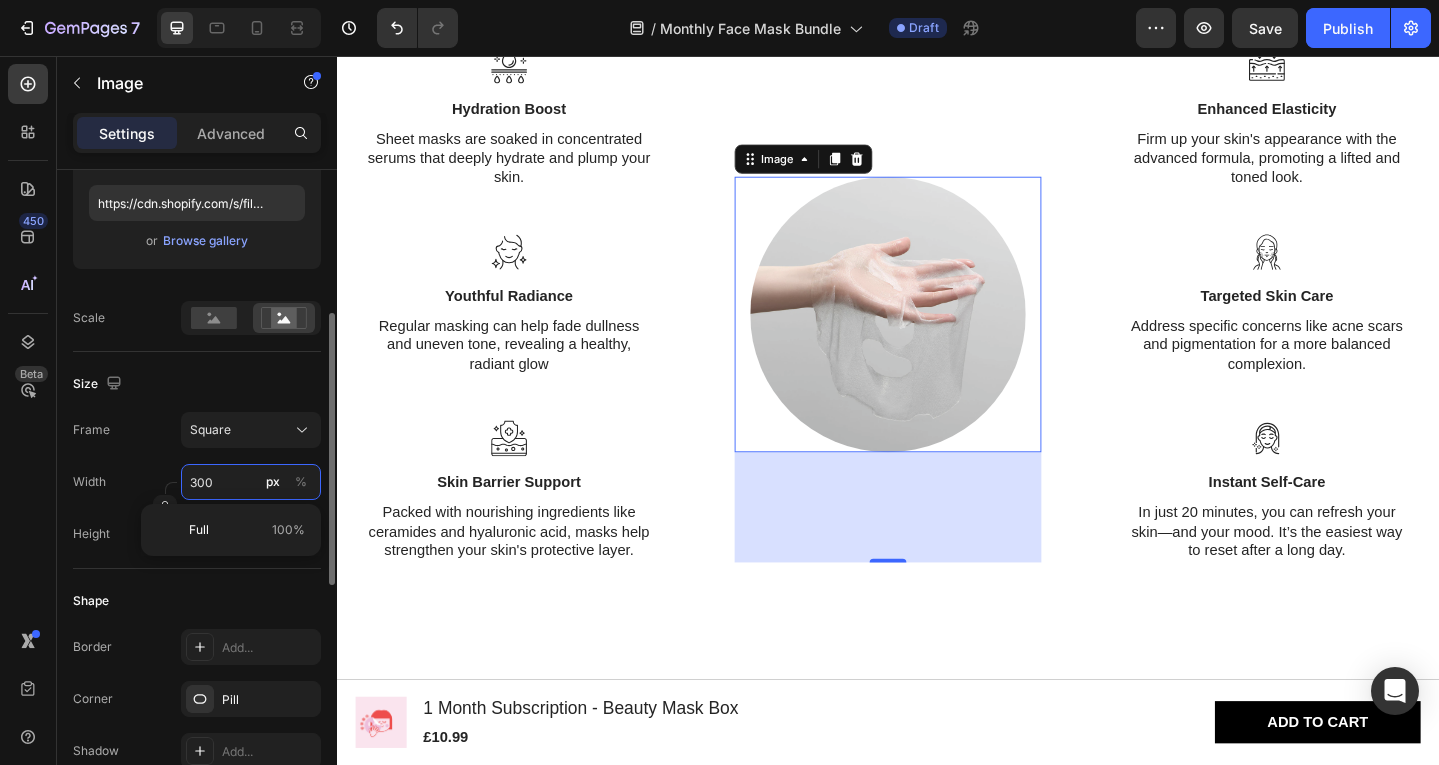 type on "5" 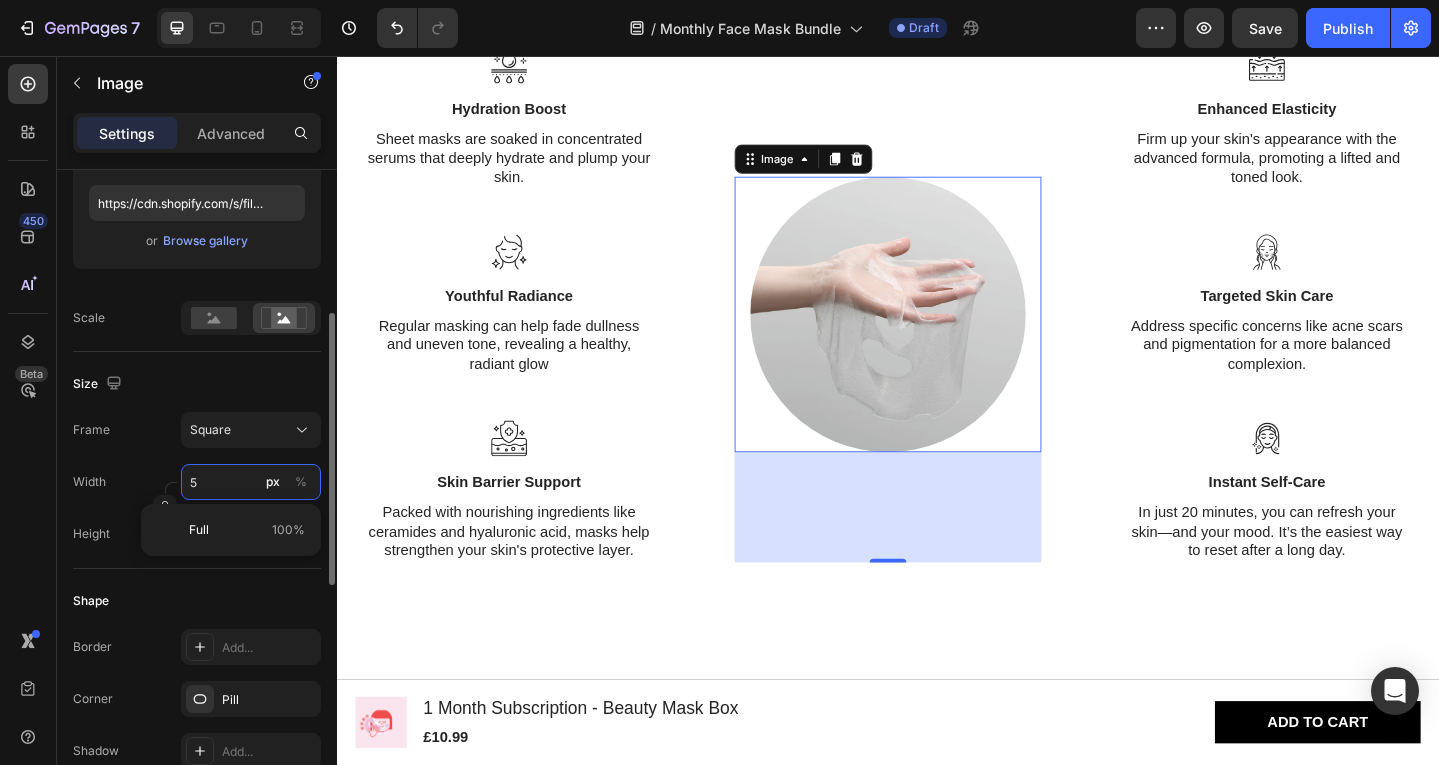 type on "5" 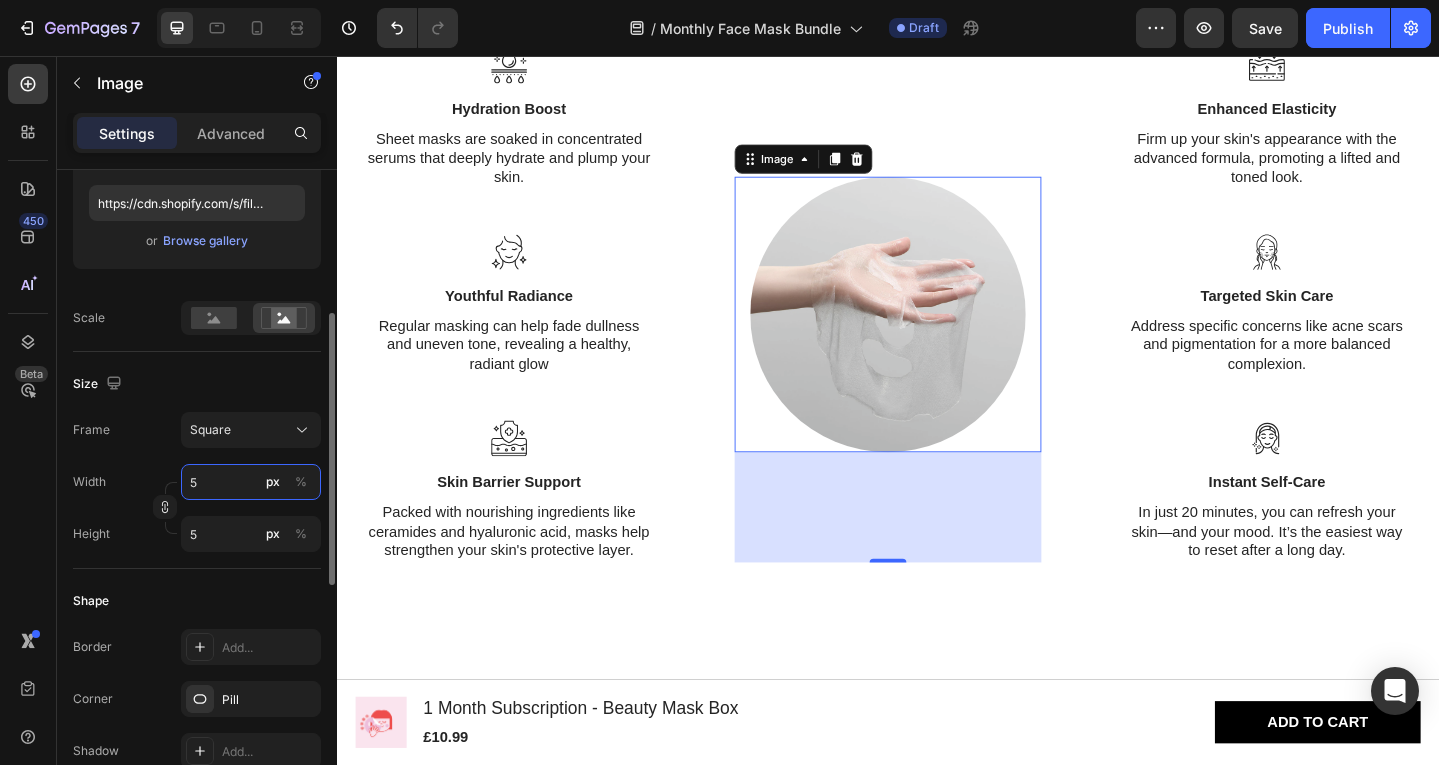 type on "50" 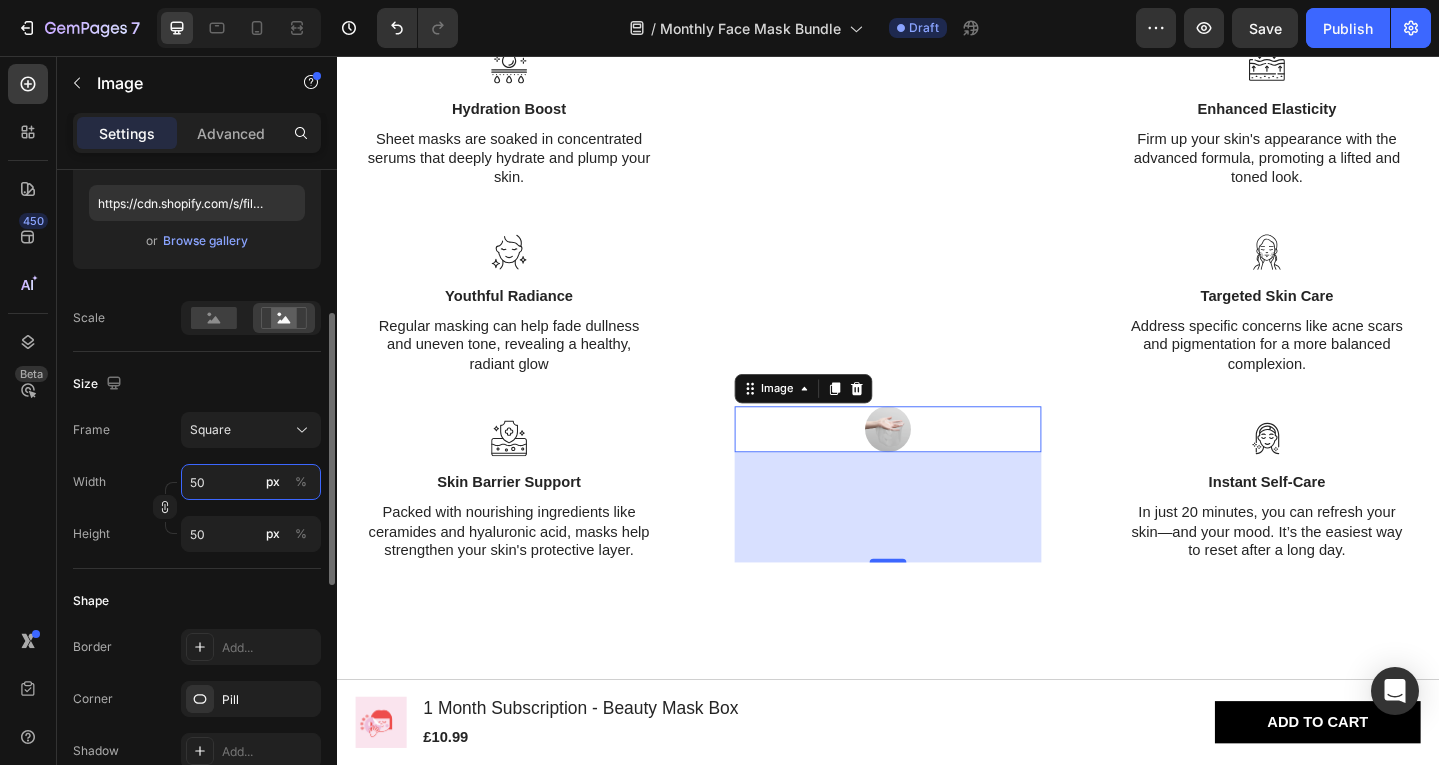 type on "500" 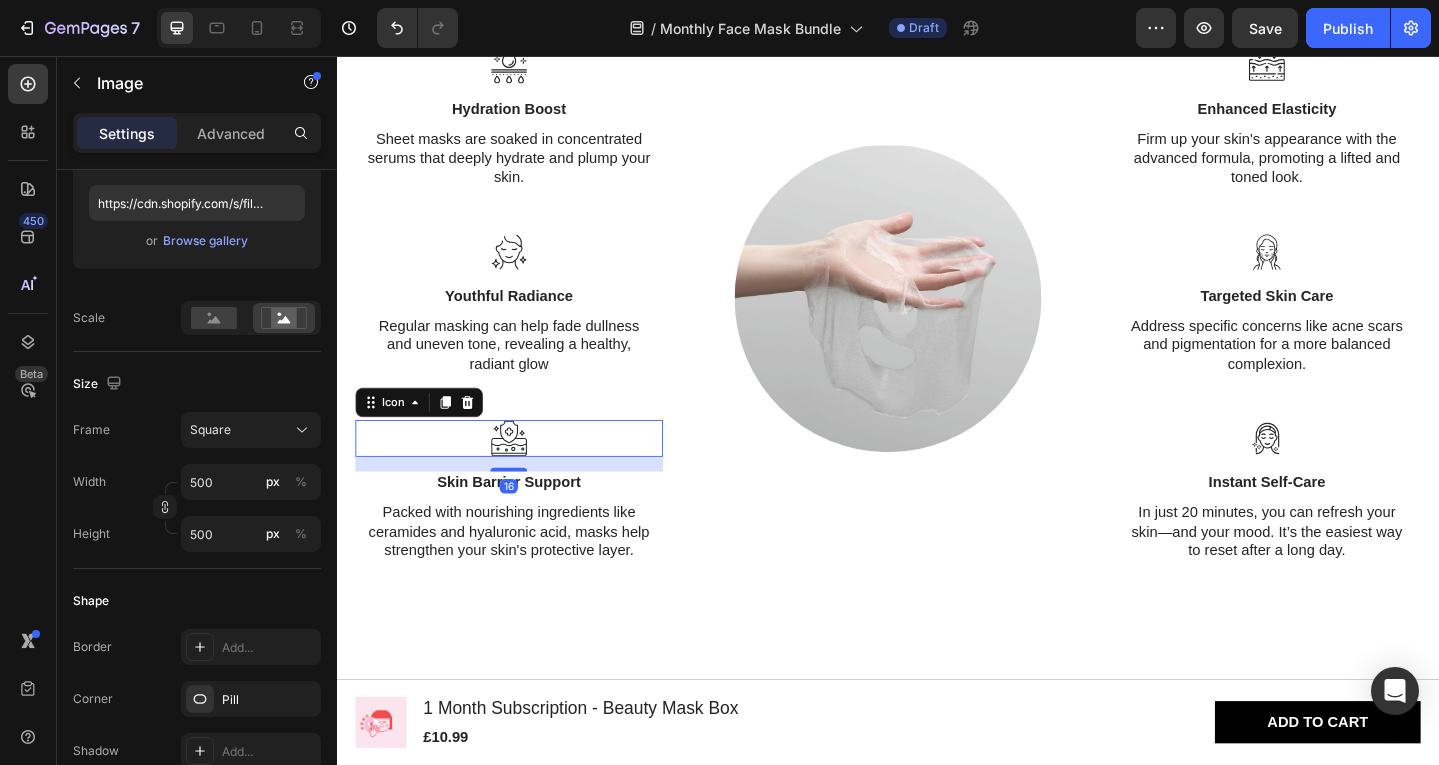 scroll, scrollTop: 219, scrollLeft: 0, axis: vertical 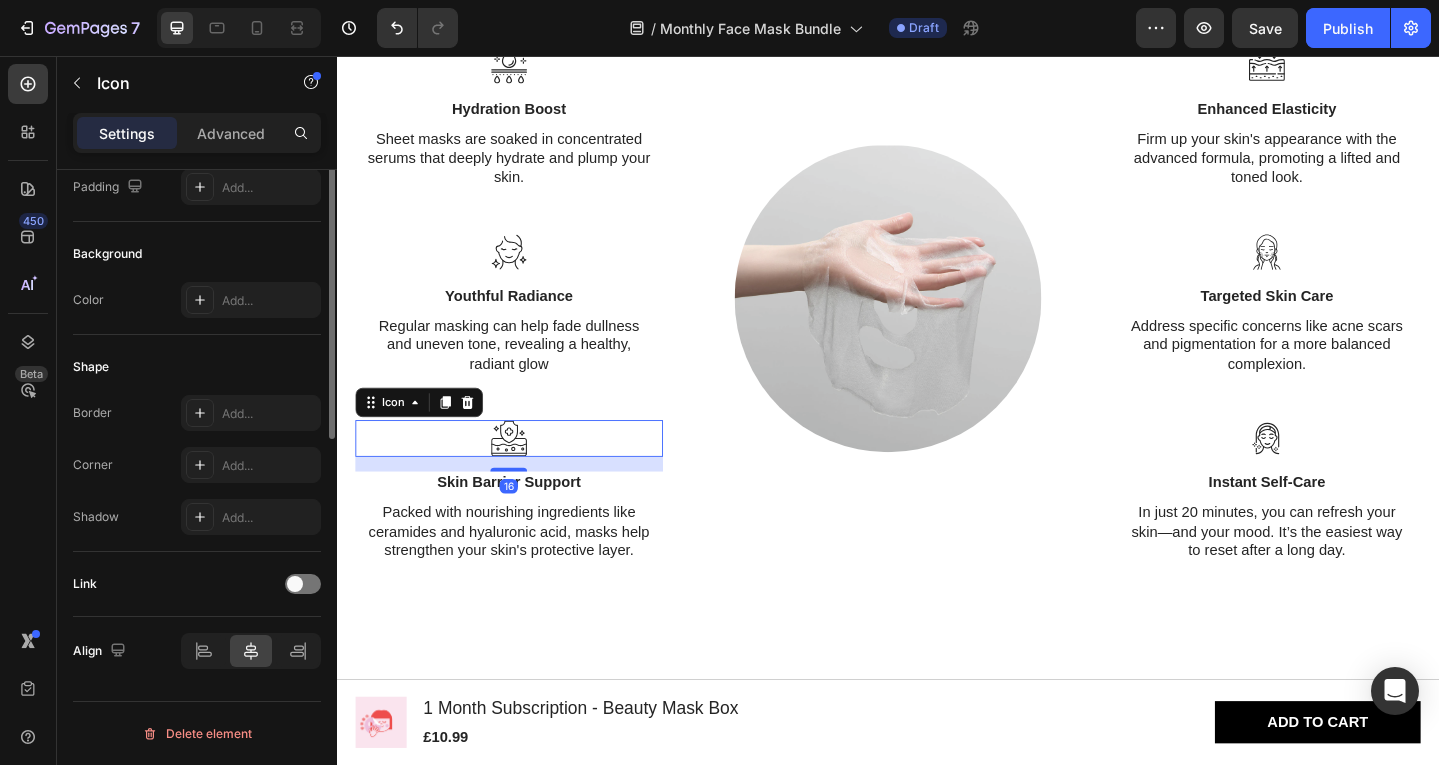 click 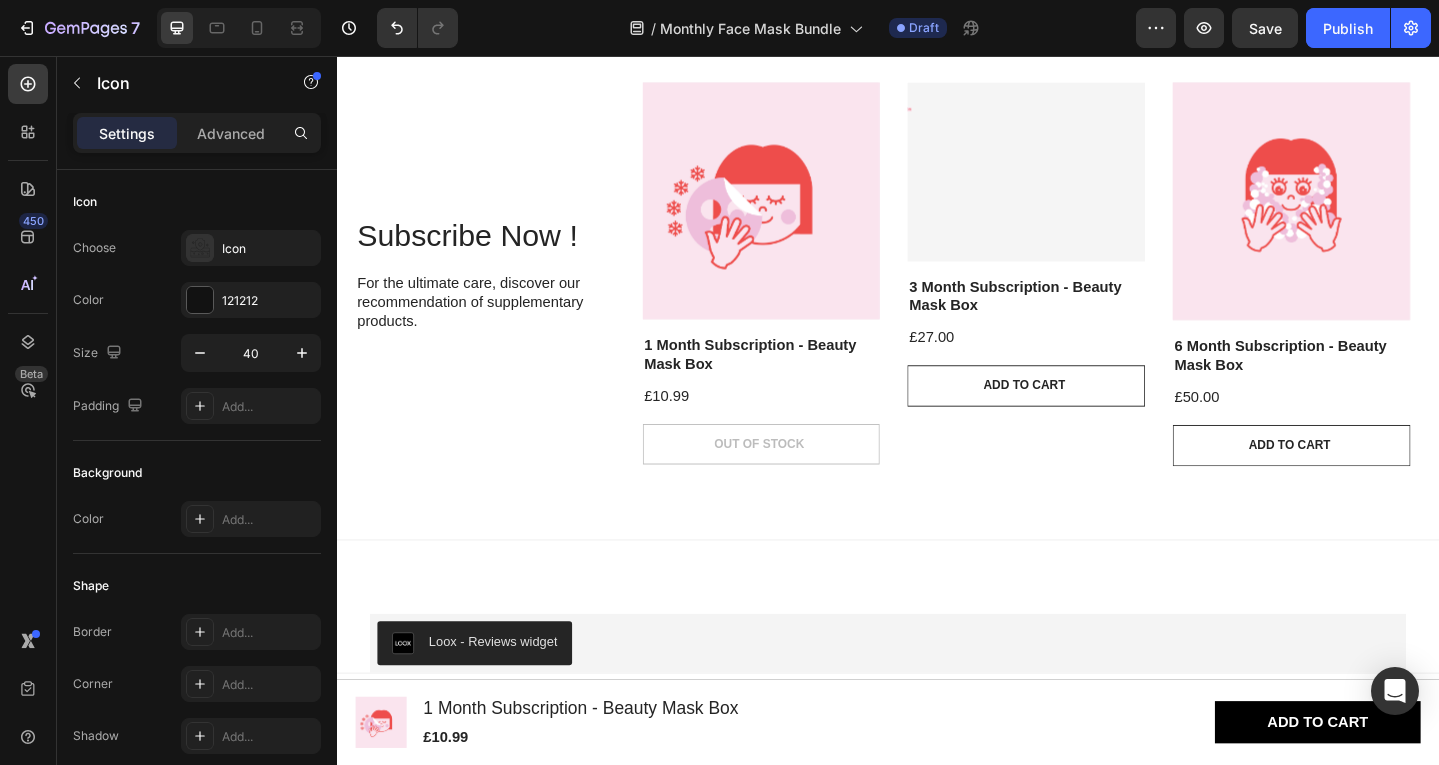 scroll, scrollTop: 4595, scrollLeft: 0, axis: vertical 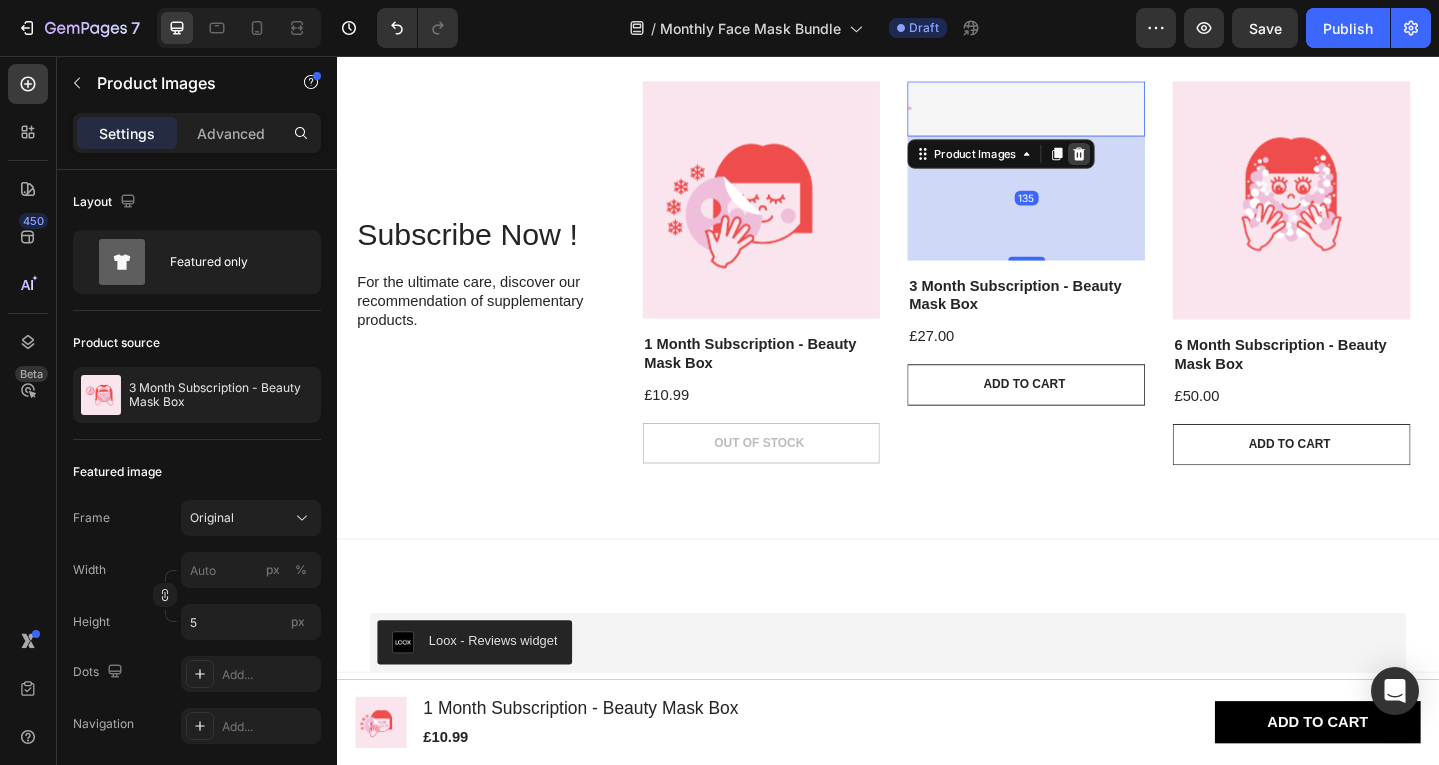 click 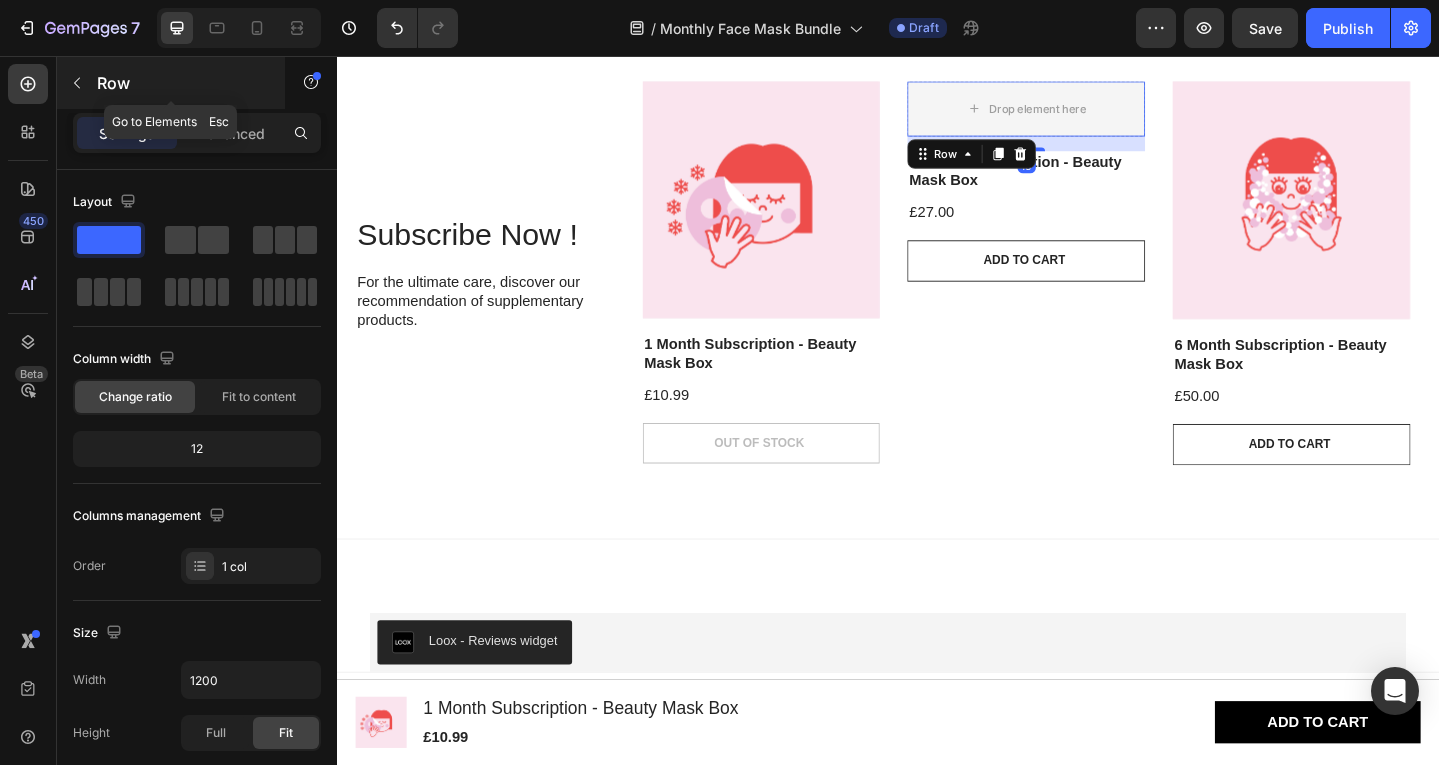 click 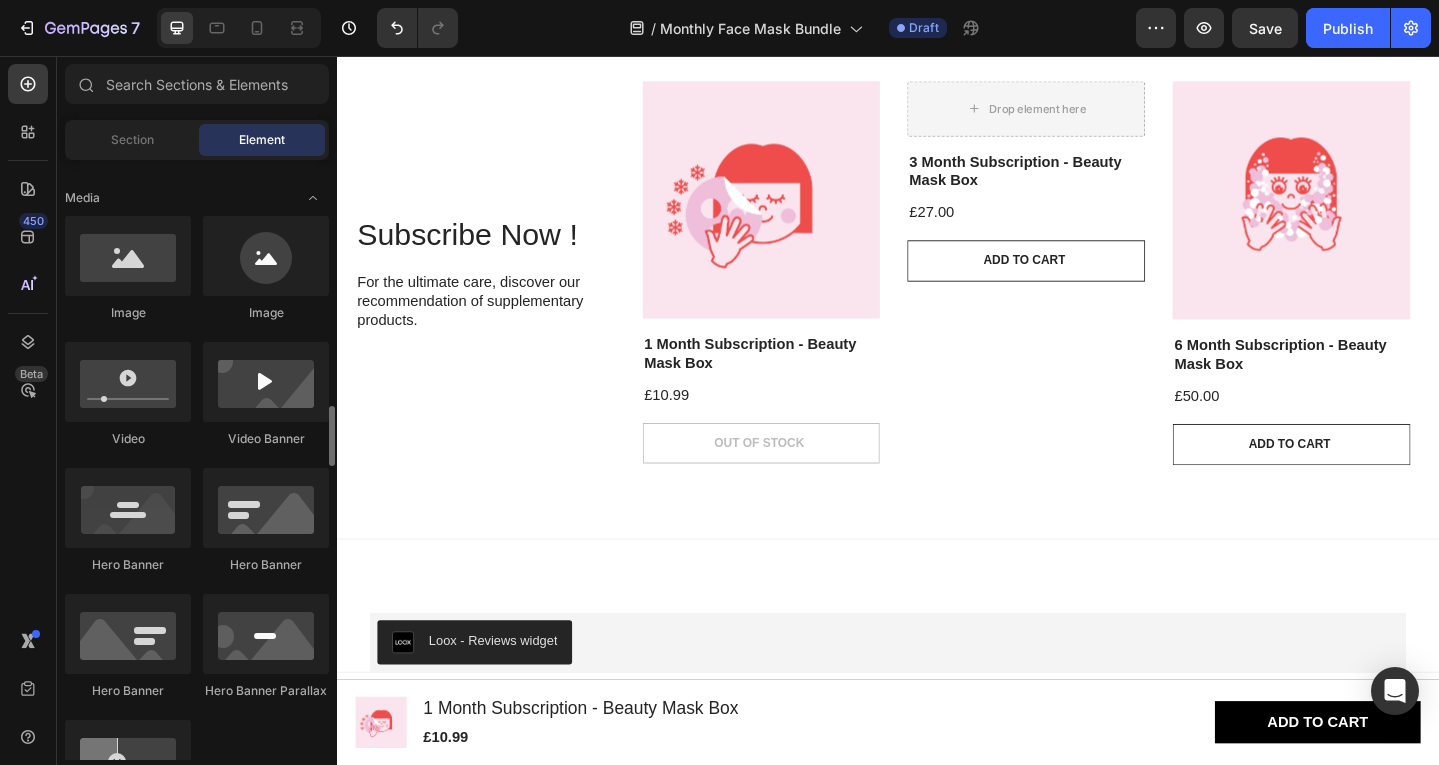 scroll, scrollTop: 601, scrollLeft: 0, axis: vertical 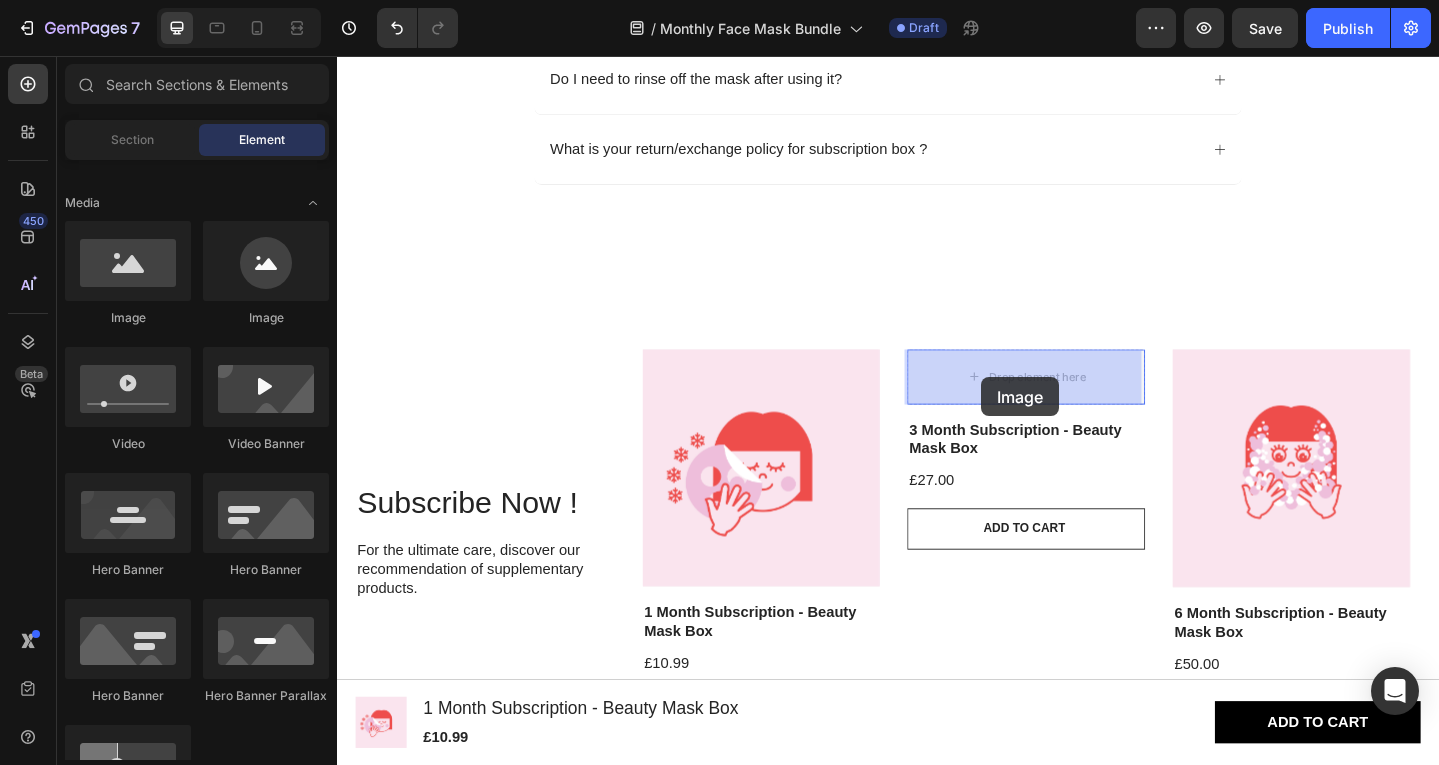 drag, startPoint x: 510, startPoint y: 346, endPoint x: 1038, endPoint y: 406, distance: 531.39813 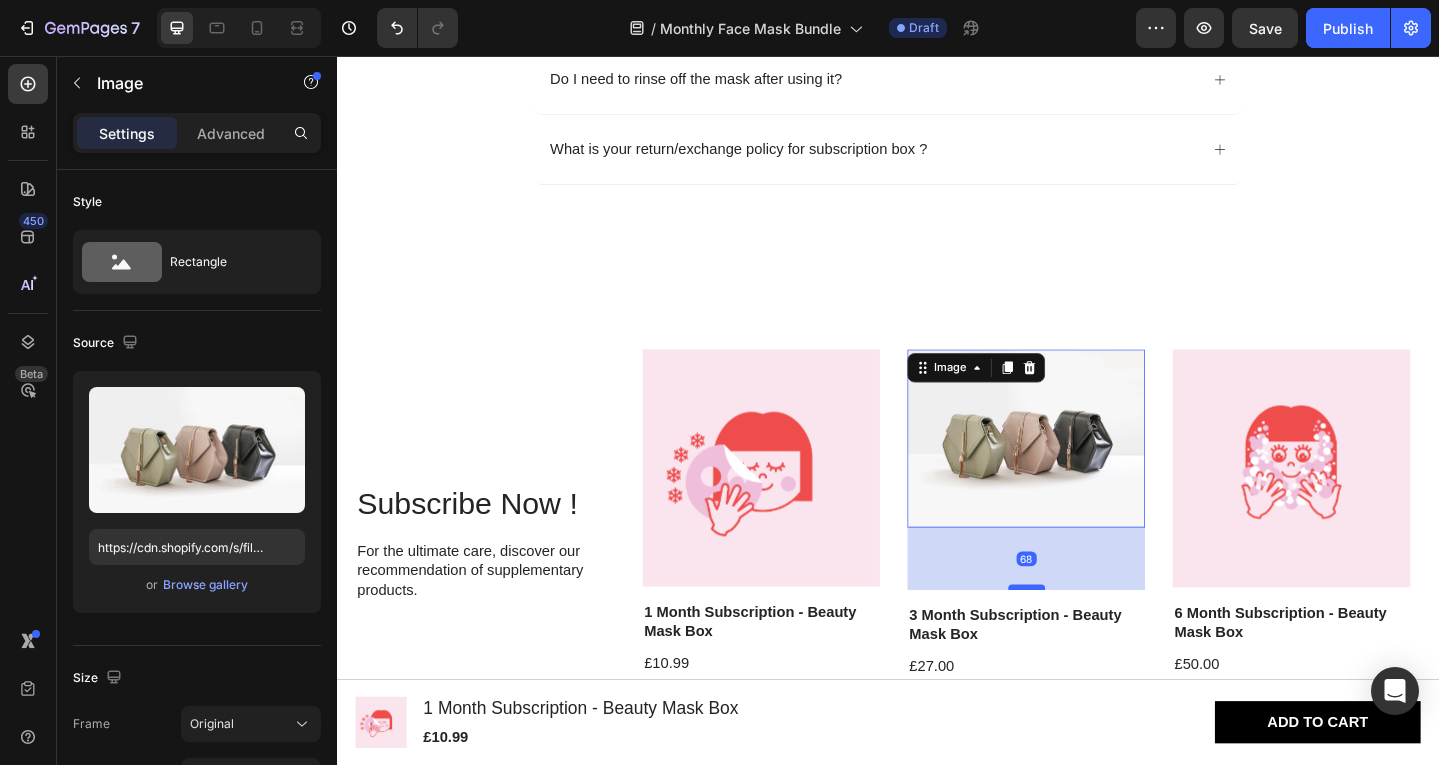 drag, startPoint x: 1070, startPoint y: 565, endPoint x: 1074, endPoint y: 633, distance: 68.117546 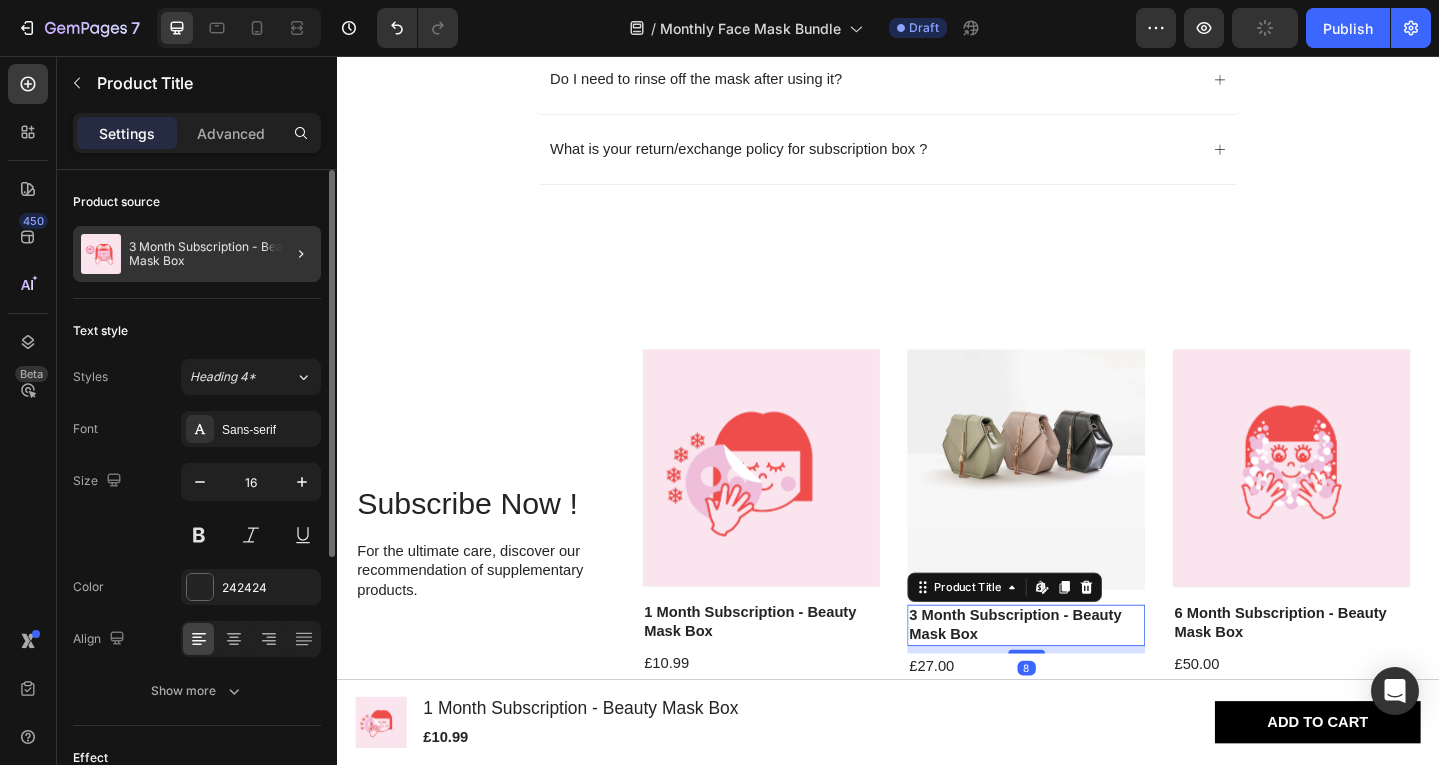 click 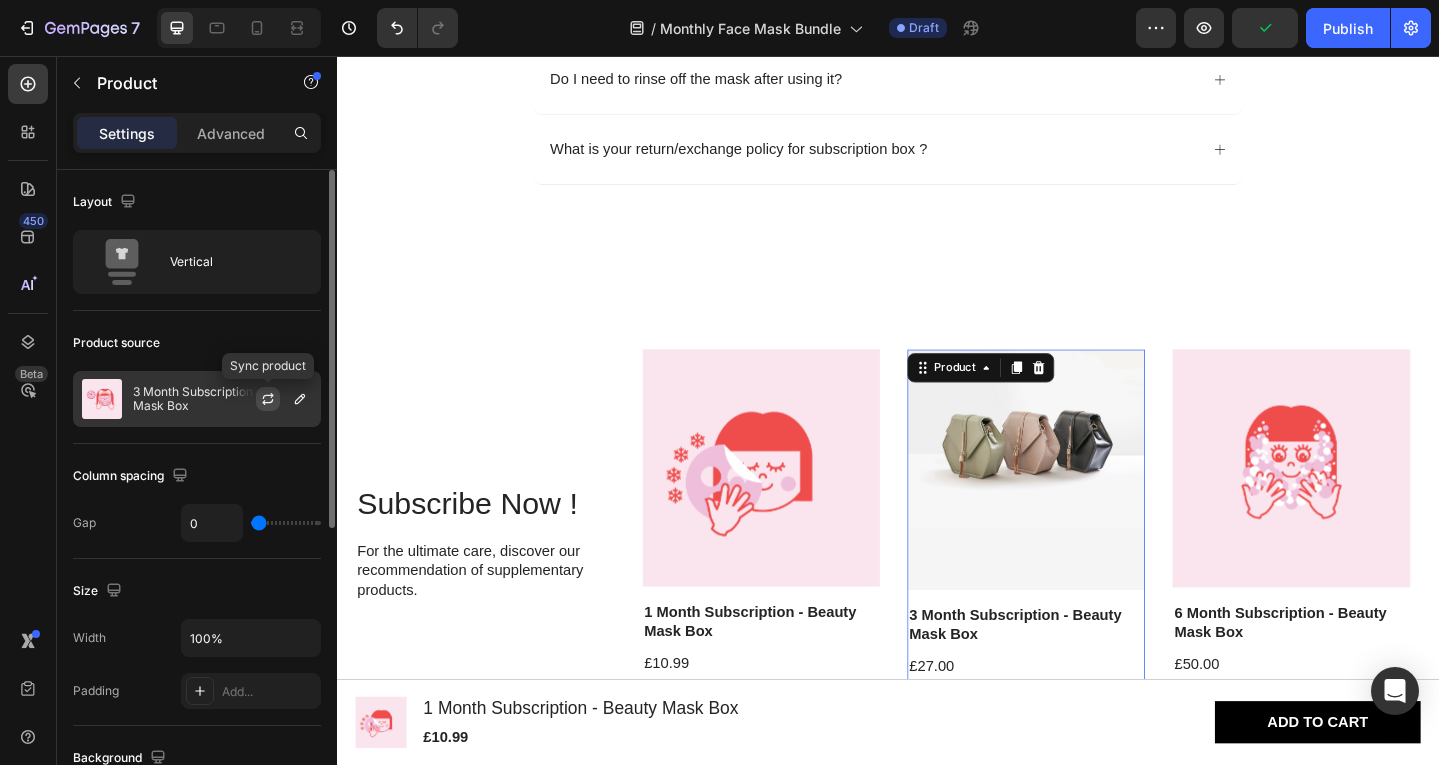 click 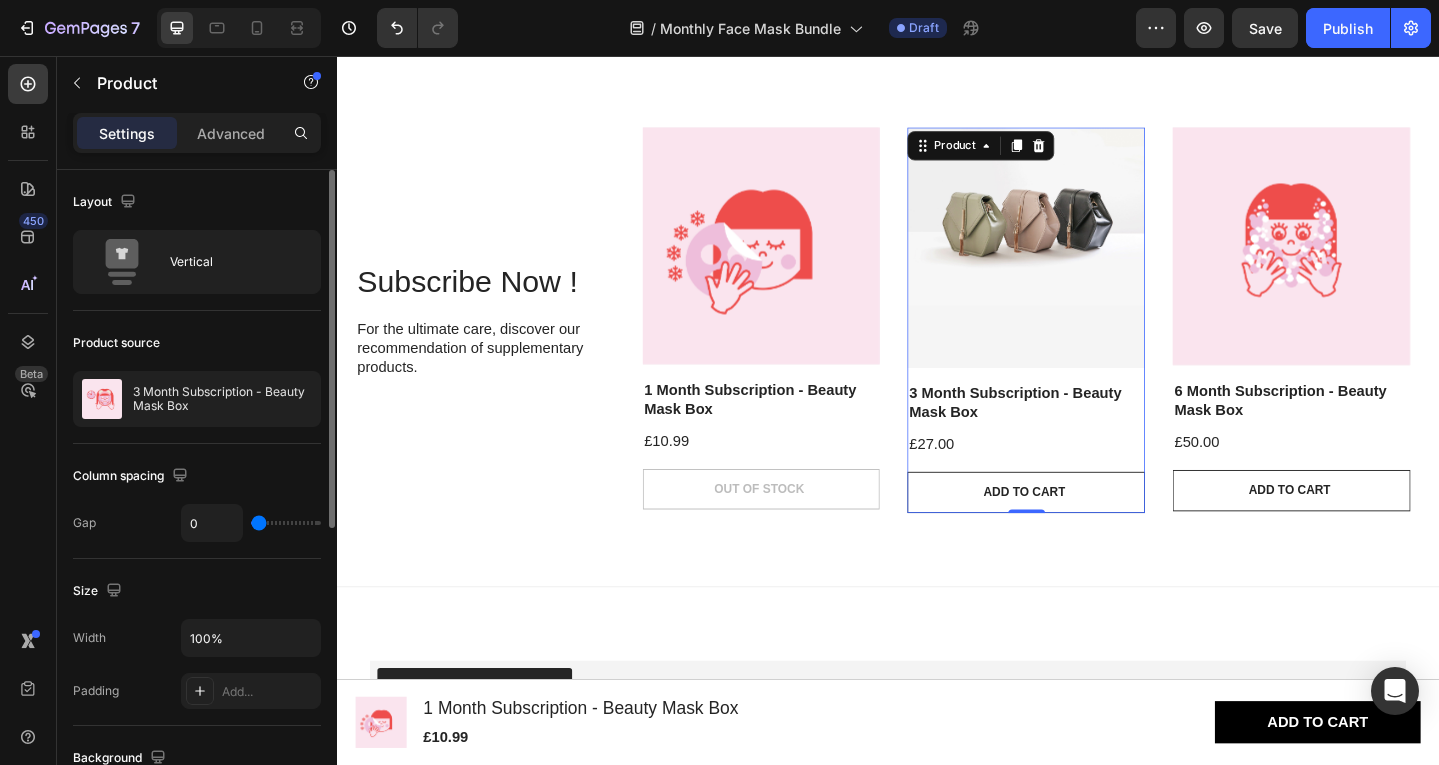 scroll, scrollTop: 4539, scrollLeft: 0, axis: vertical 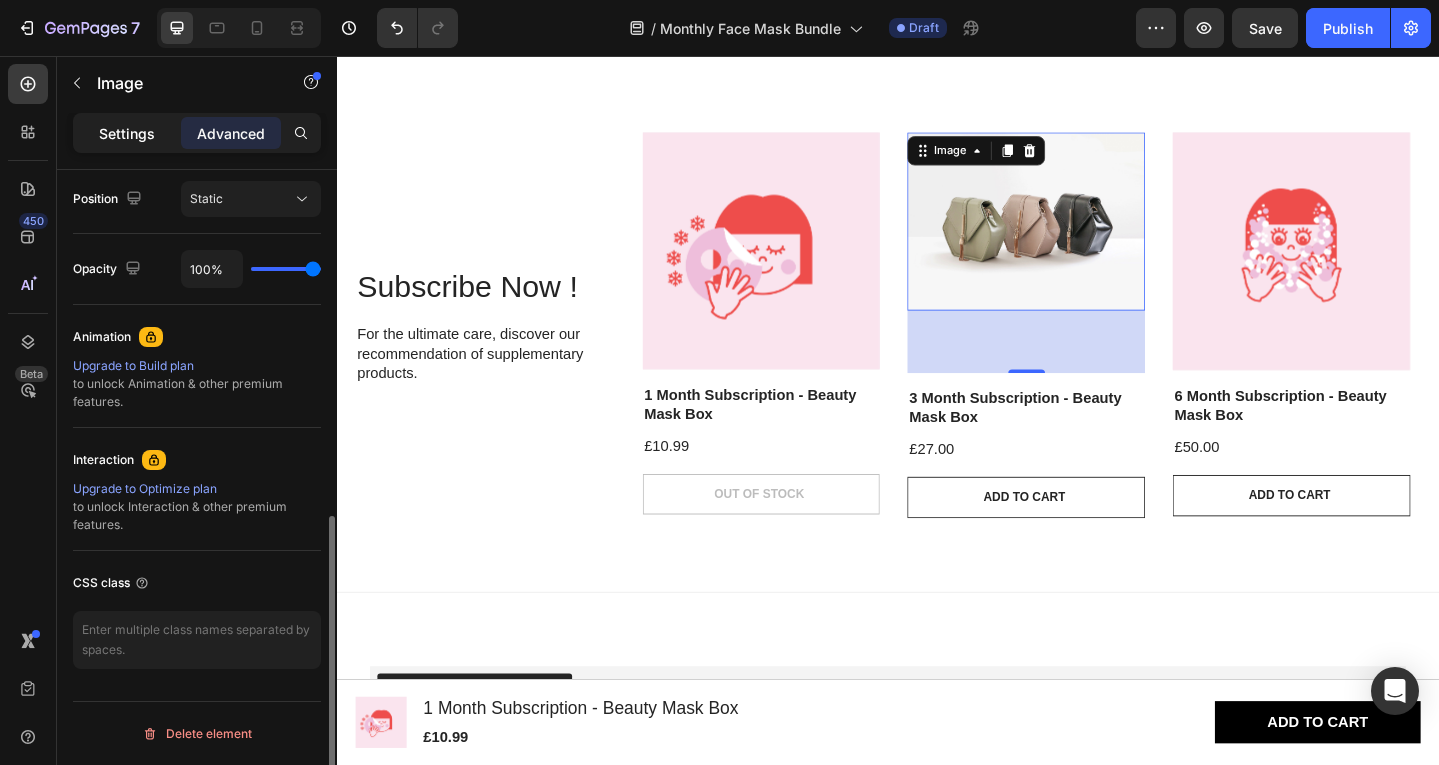 click on "Settings" at bounding box center [127, 133] 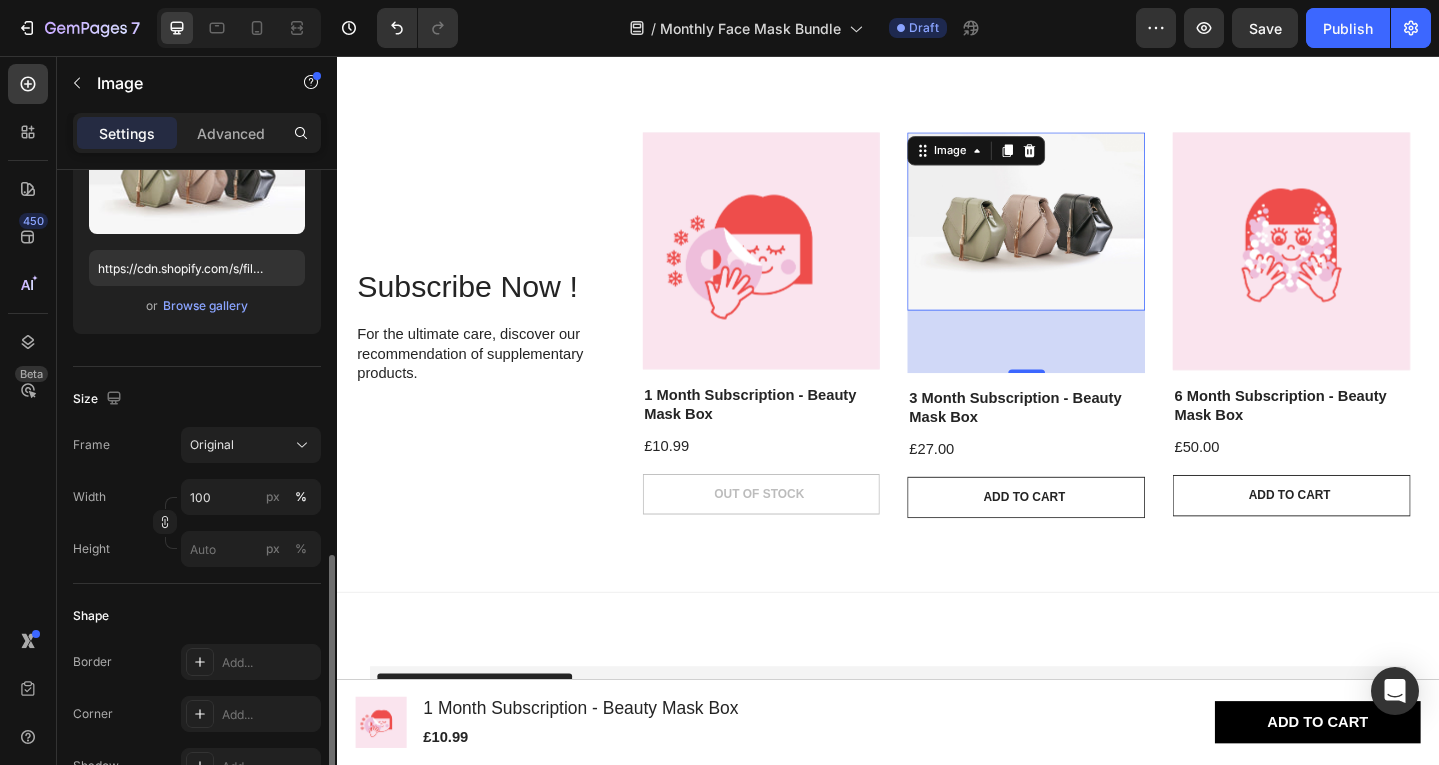 scroll, scrollTop: 0, scrollLeft: 0, axis: both 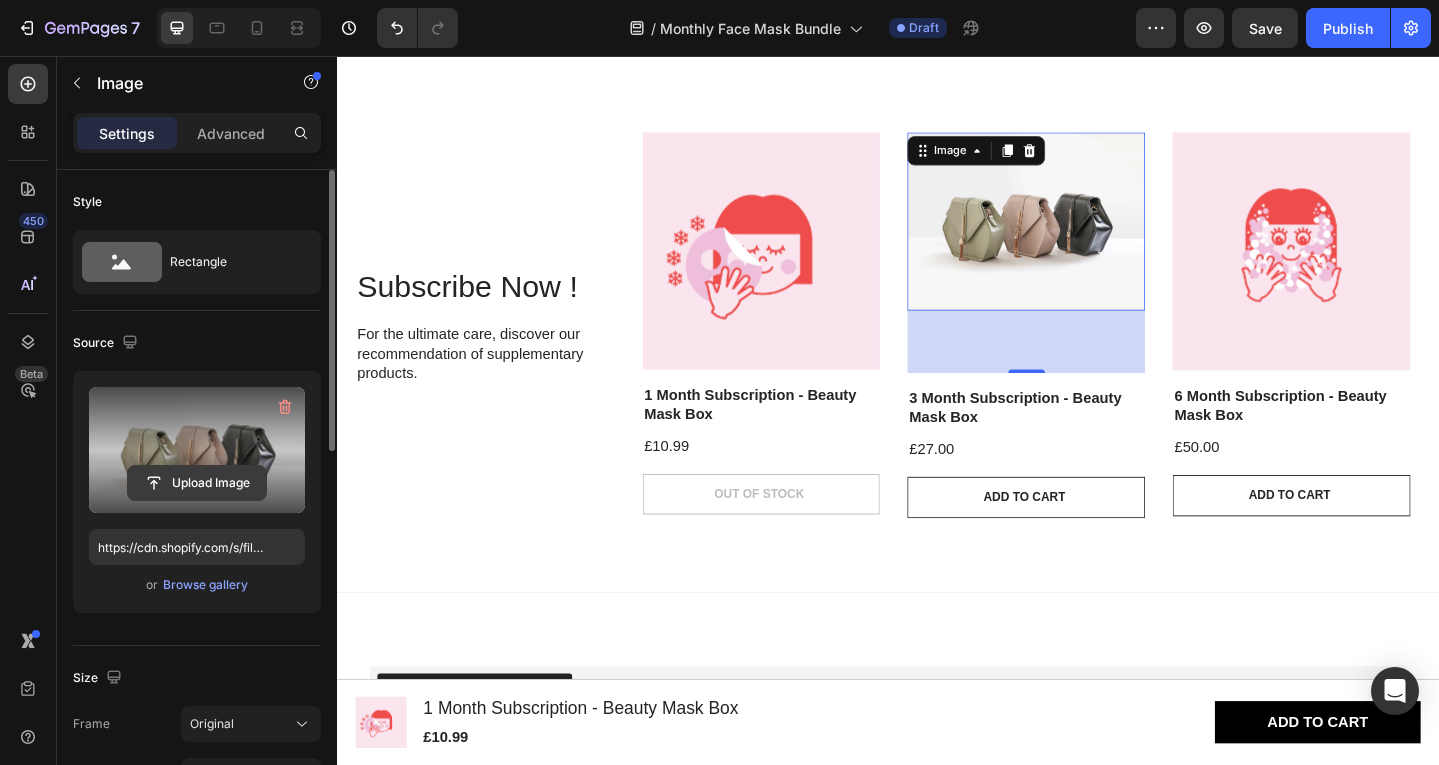 click 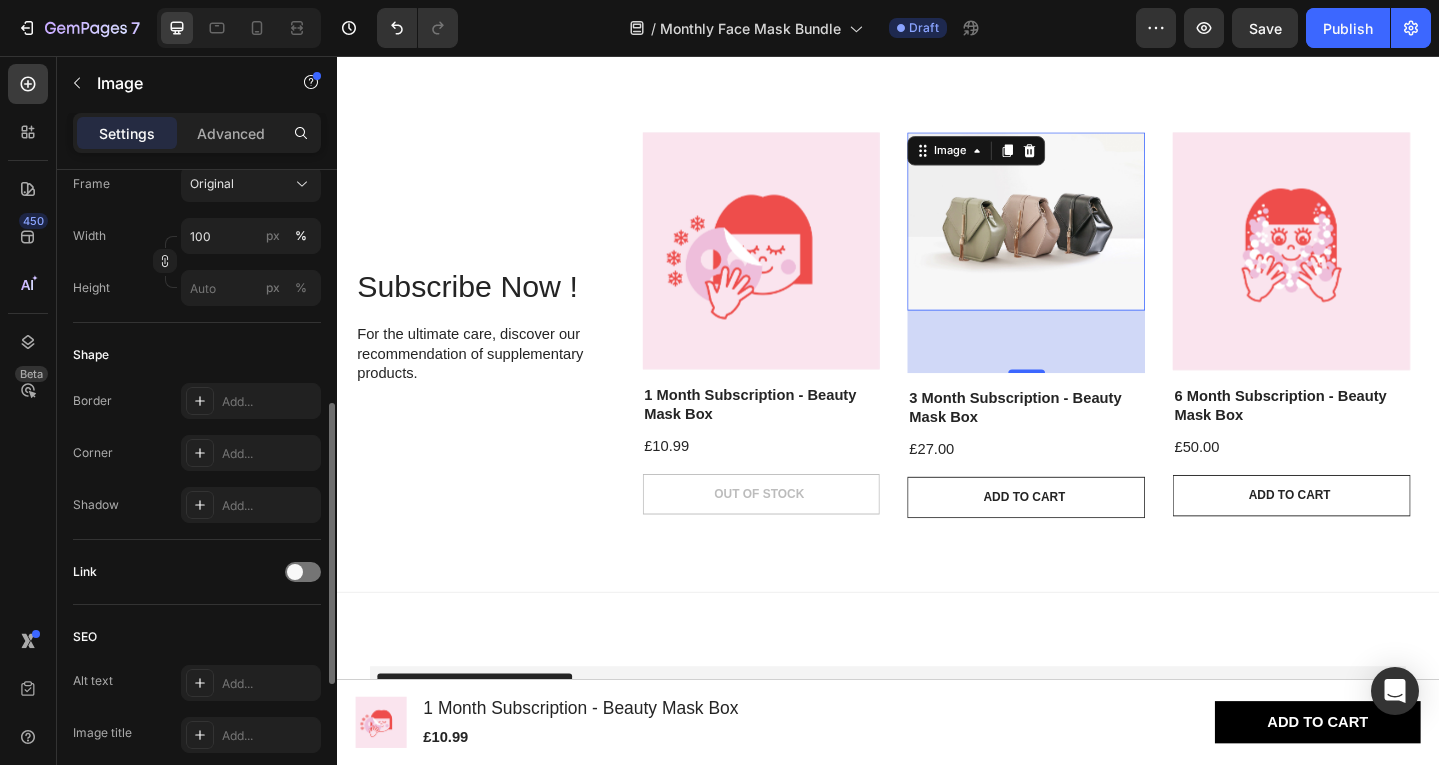 type on "https://cdn.shopify.com/s/files/1/0935/7561/0710/files/gempages_578355793779229637-8d214aed-821b-46e5-9363-5a6ee321b435.gif" 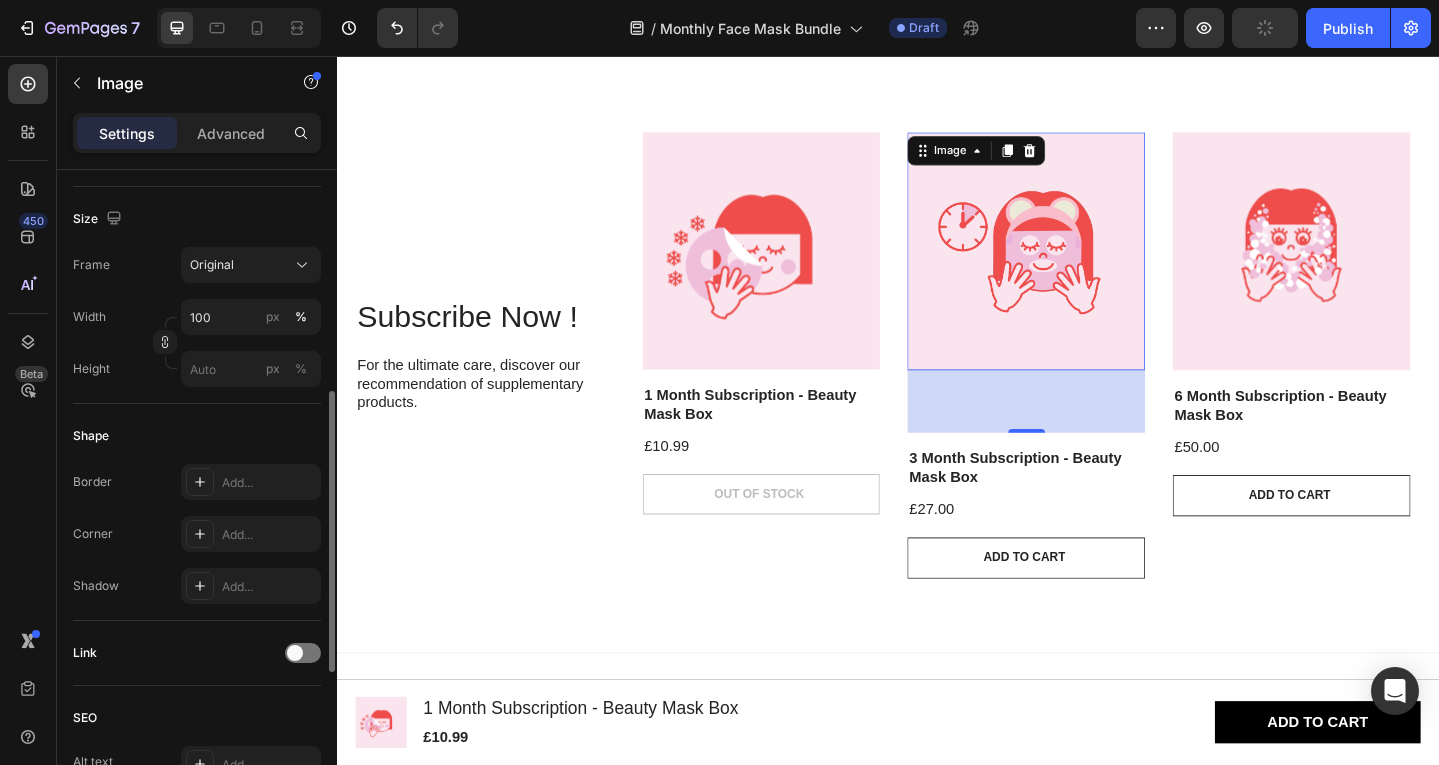 scroll, scrollTop: 455, scrollLeft: 0, axis: vertical 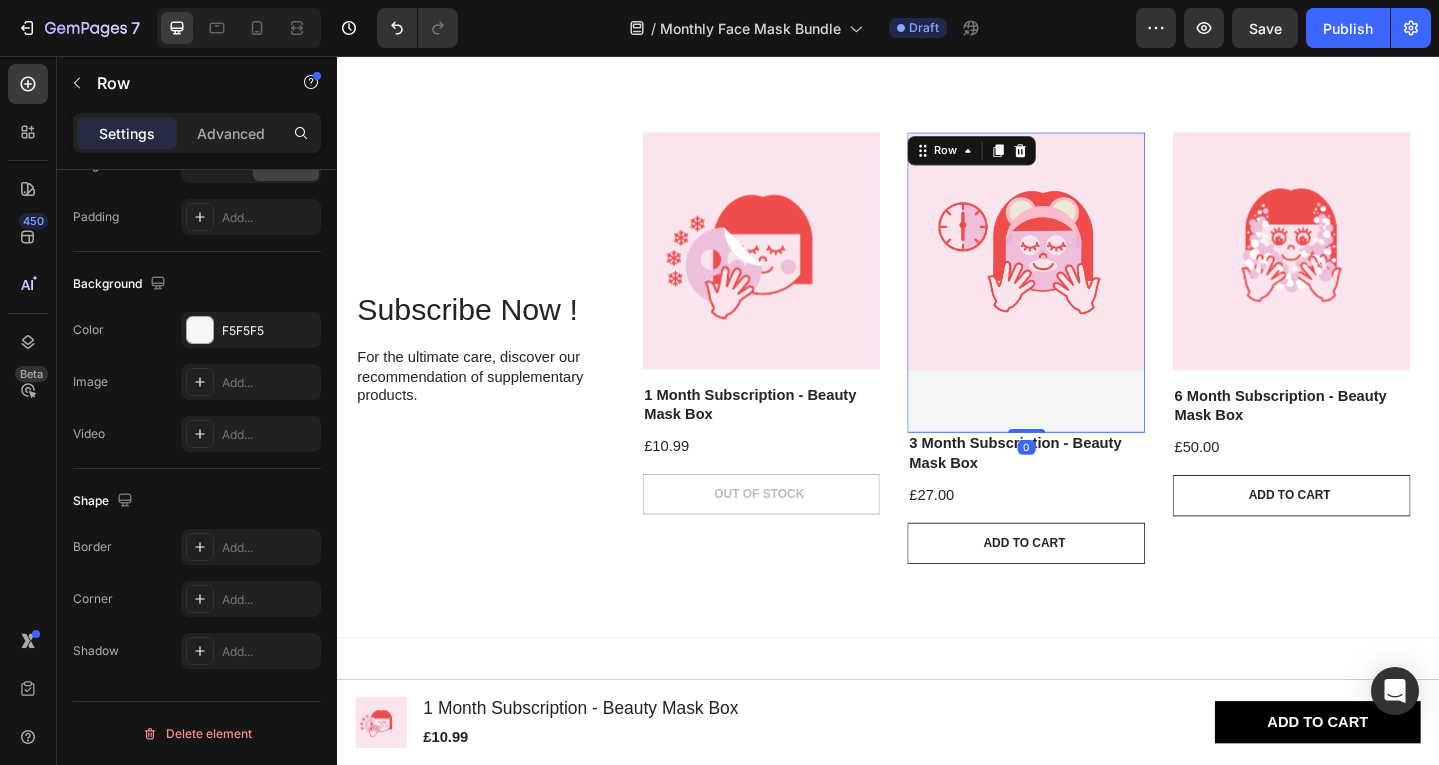 drag, startPoint x: 1088, startPoint y: 481, endPoint x: 1089, endPoint y: 400, distance: 81.00617 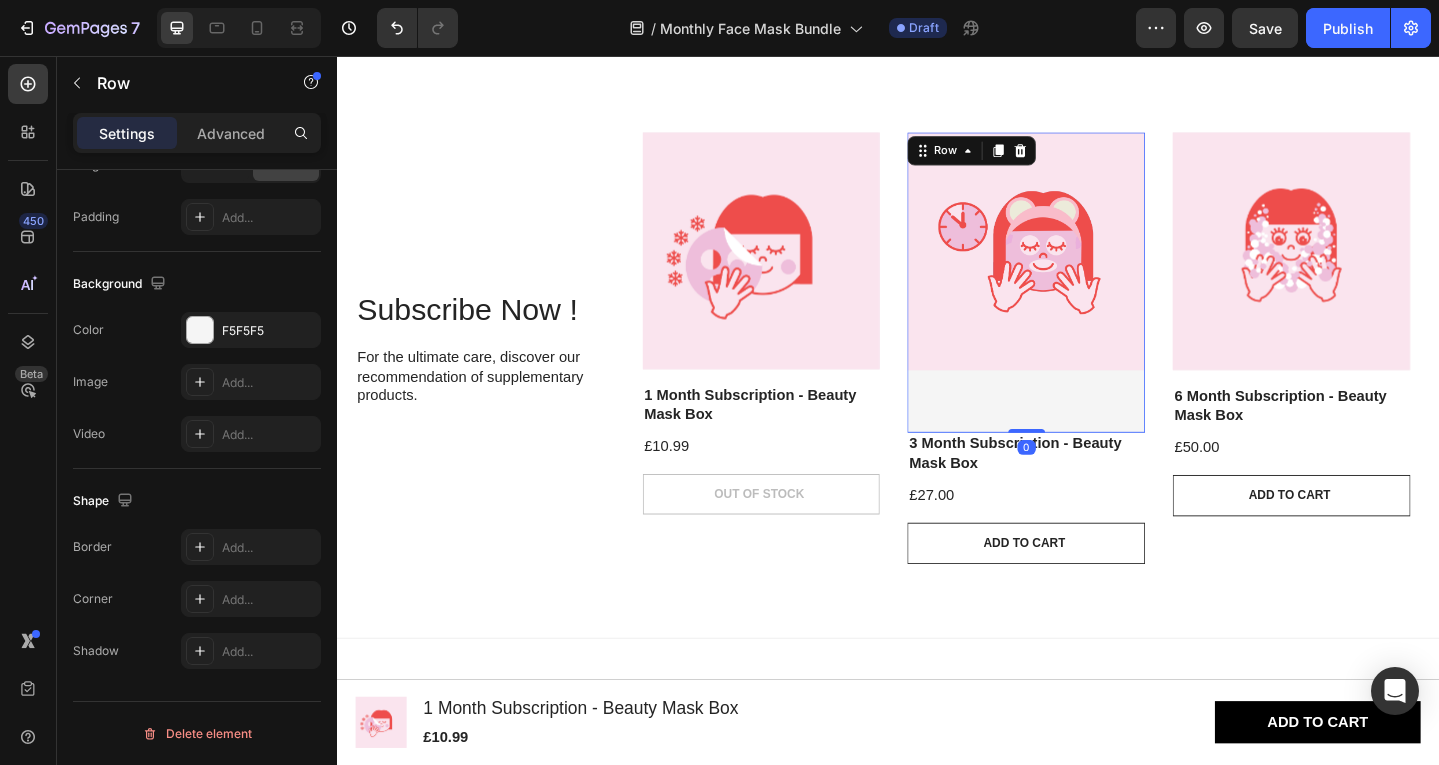 click on "Image Row   0" at bounding box center [1087, 304] 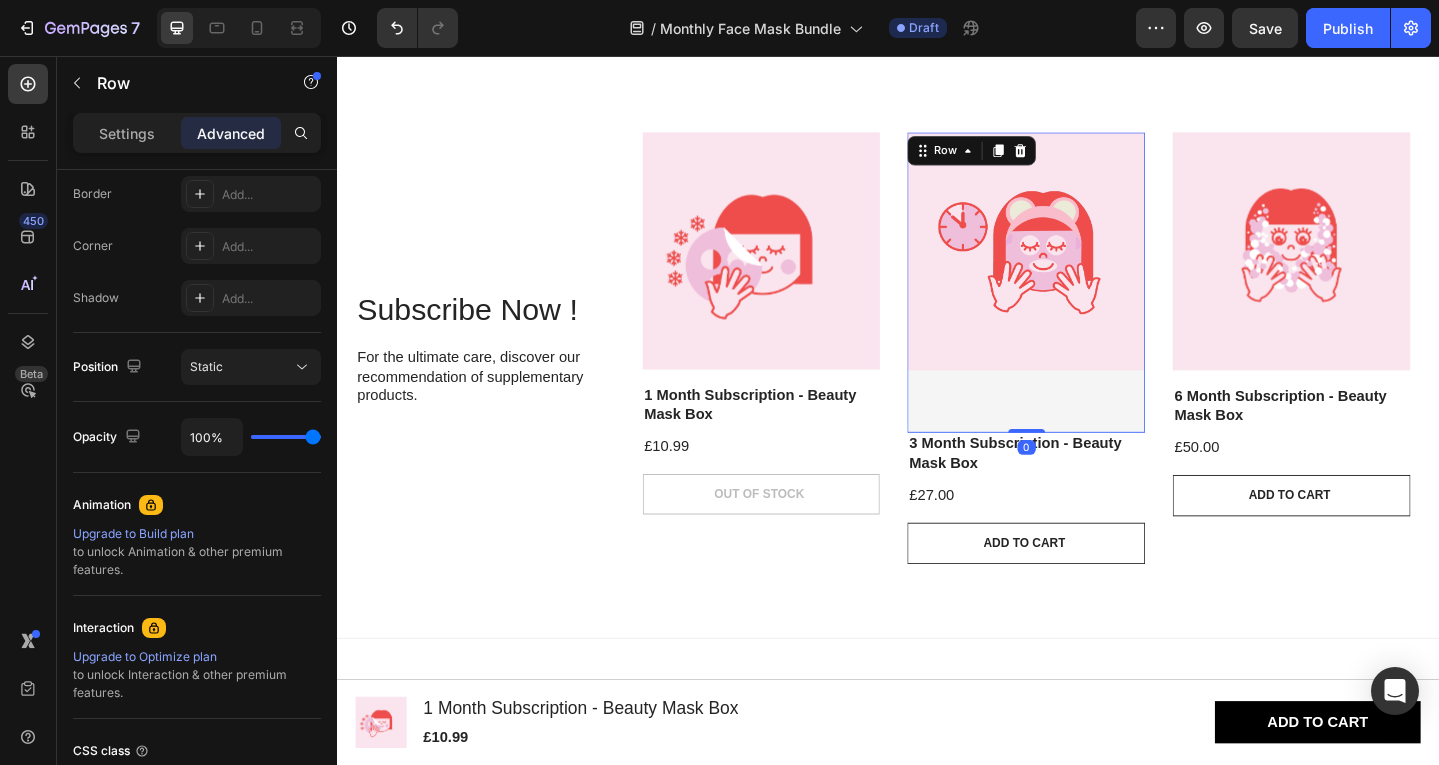 drag, startPoint x: 1077, startPoint y: 461, endPoint x: 1073, endPoint y: 407, distance: 54.147945 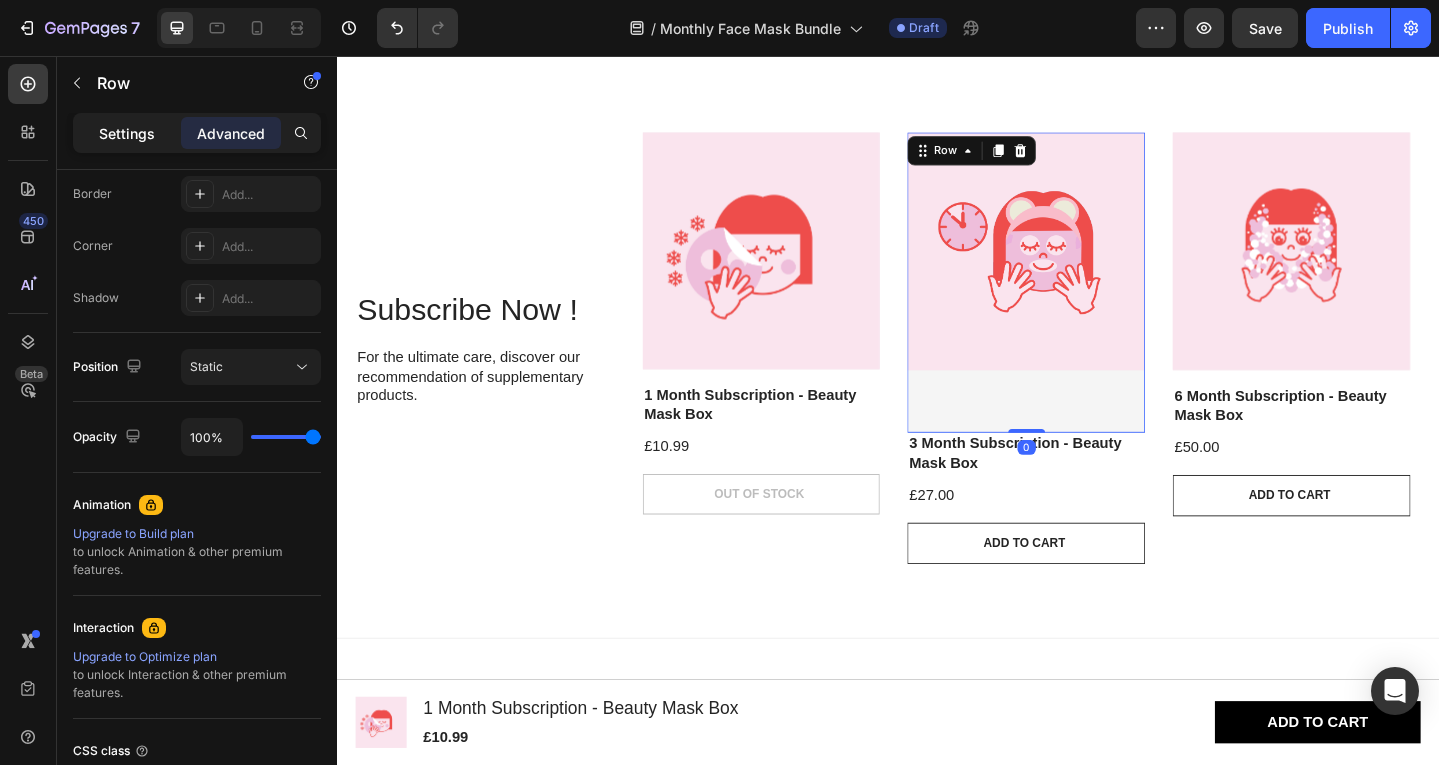 click on "Settings" 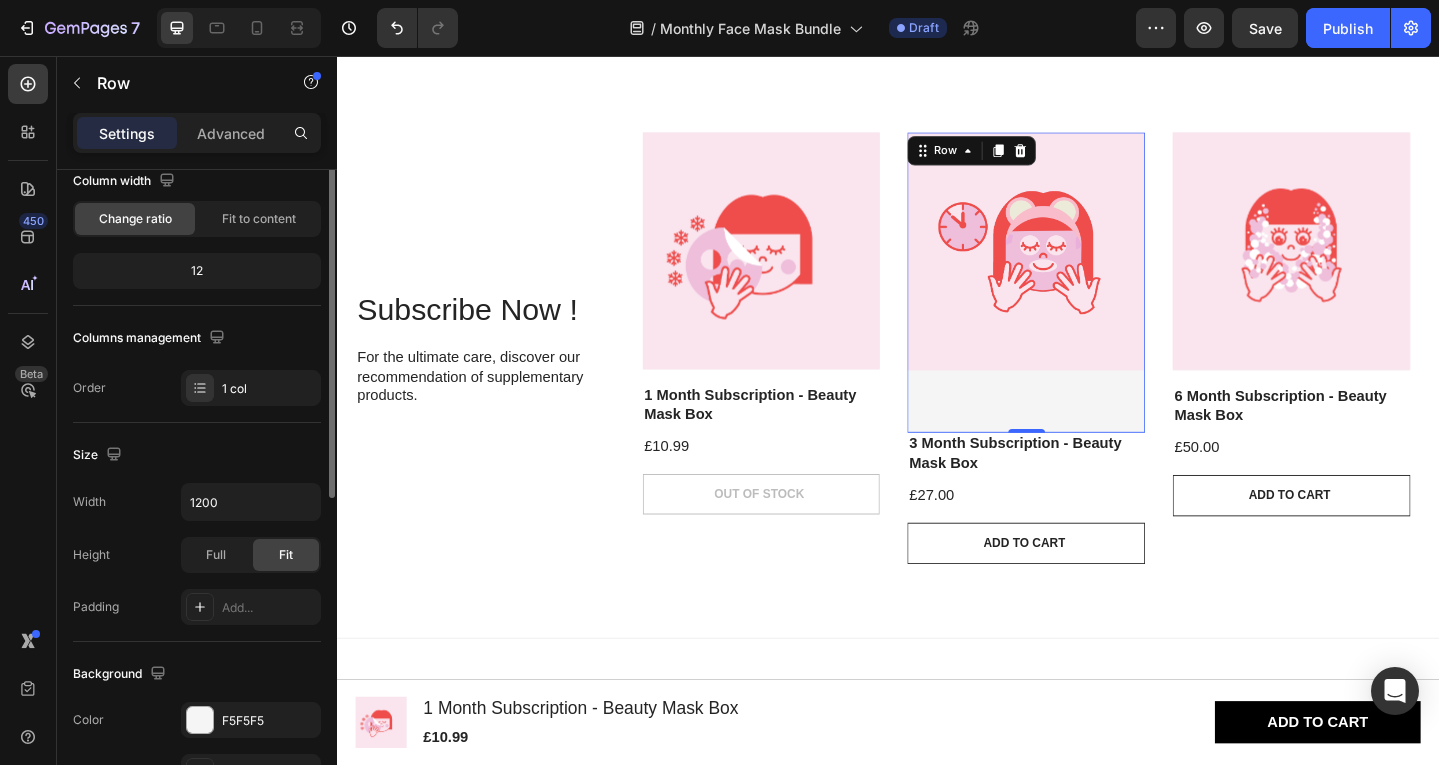 scroll, scrollTop: 0, scrollLeft: 0, axis: both 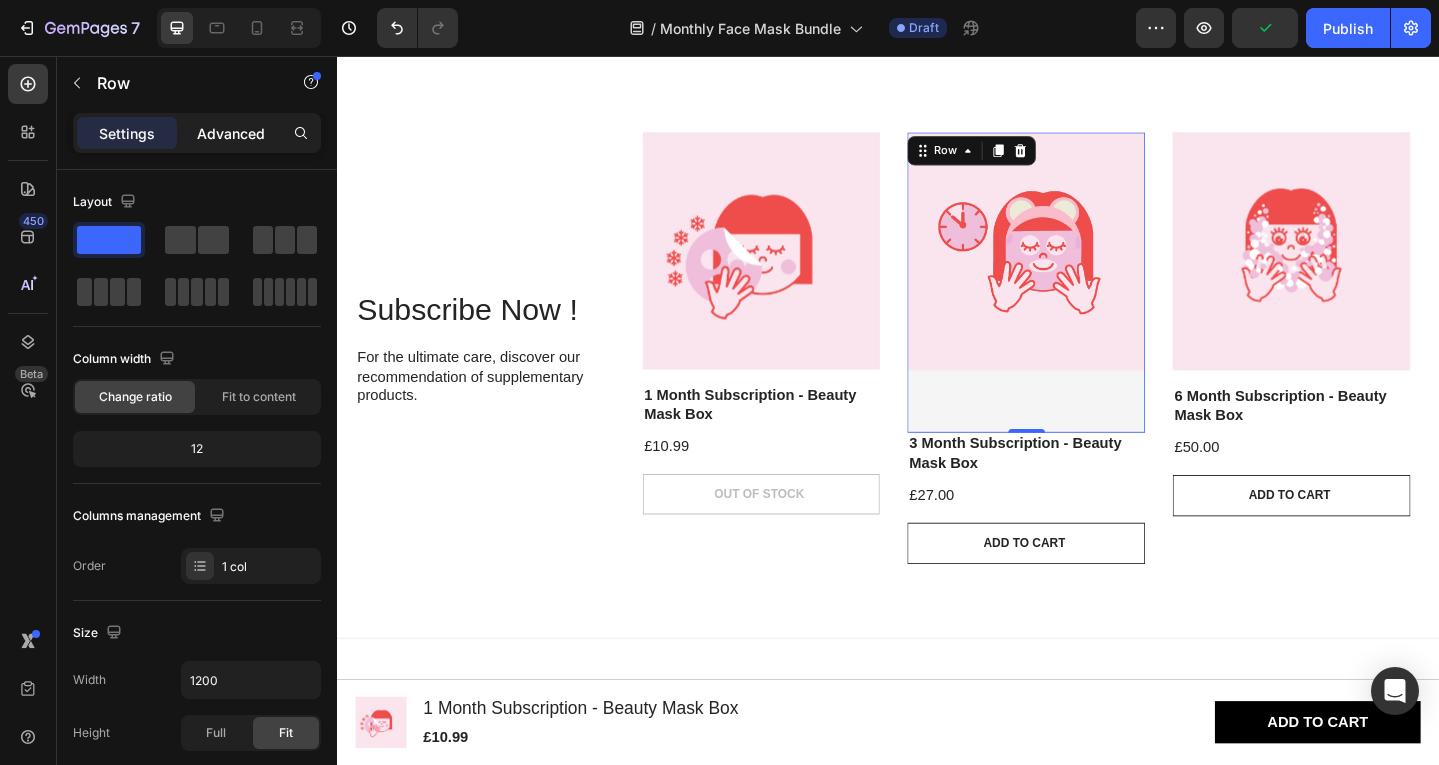click on "Advanced" at bounding box center (231, 133) 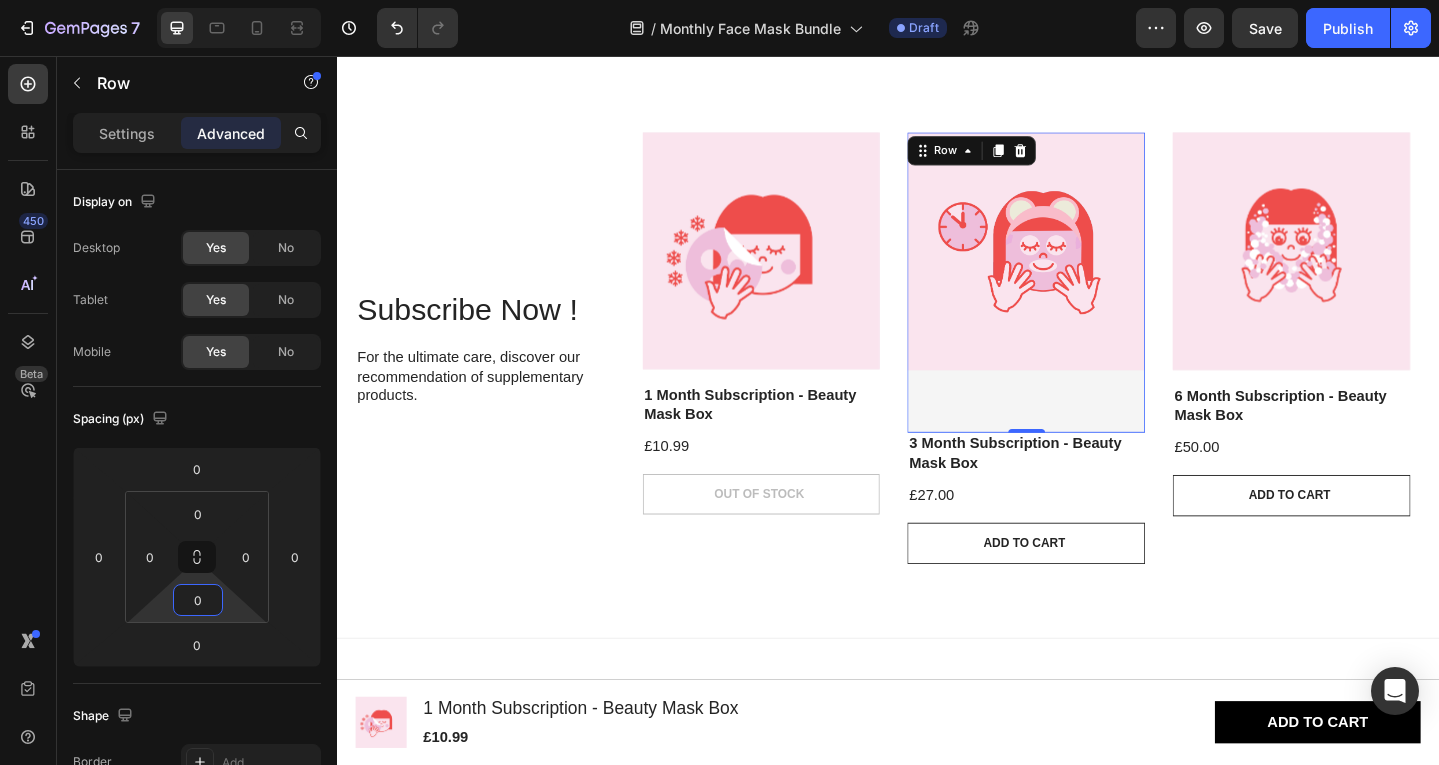 click on "0" at bounding box center [198, 600] 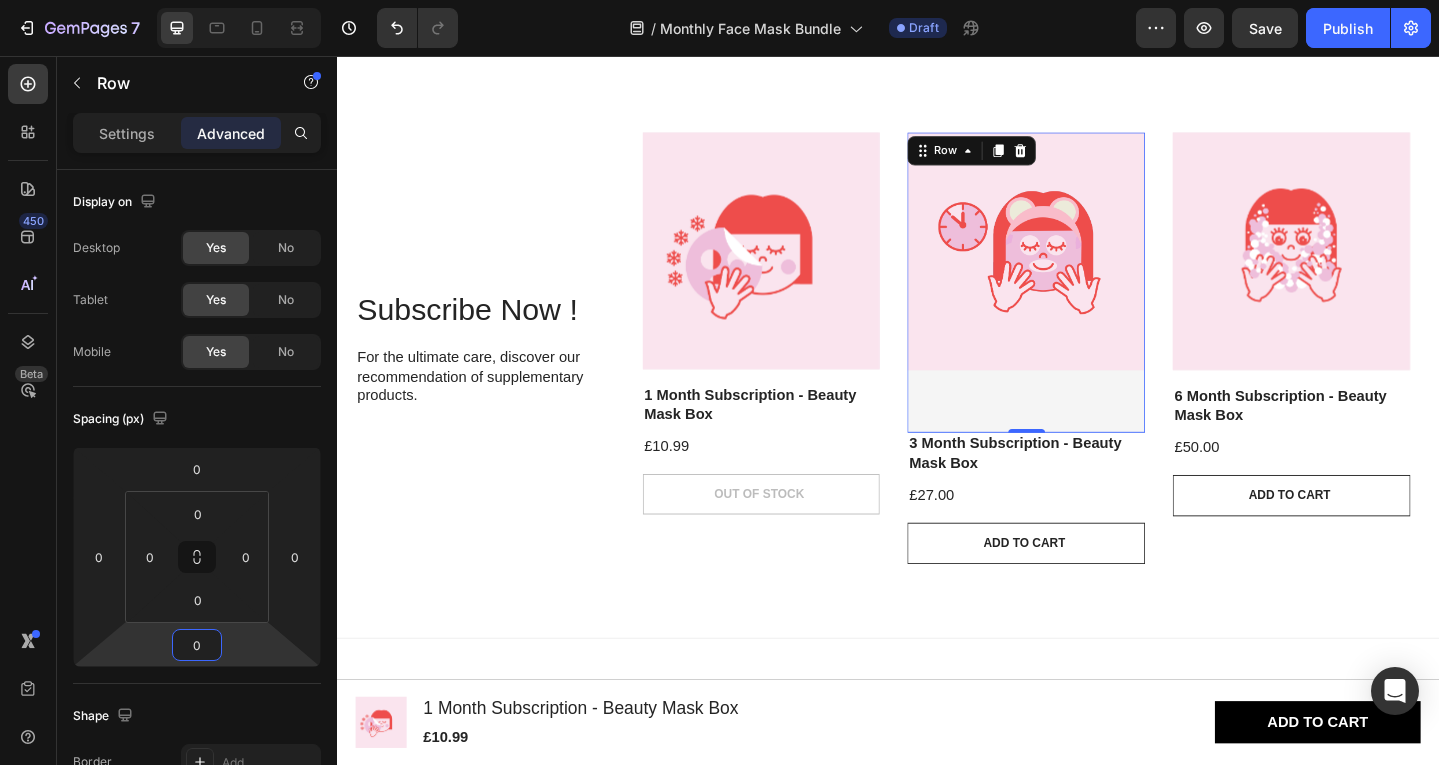 click on "0" at bounding box center [197, 645] 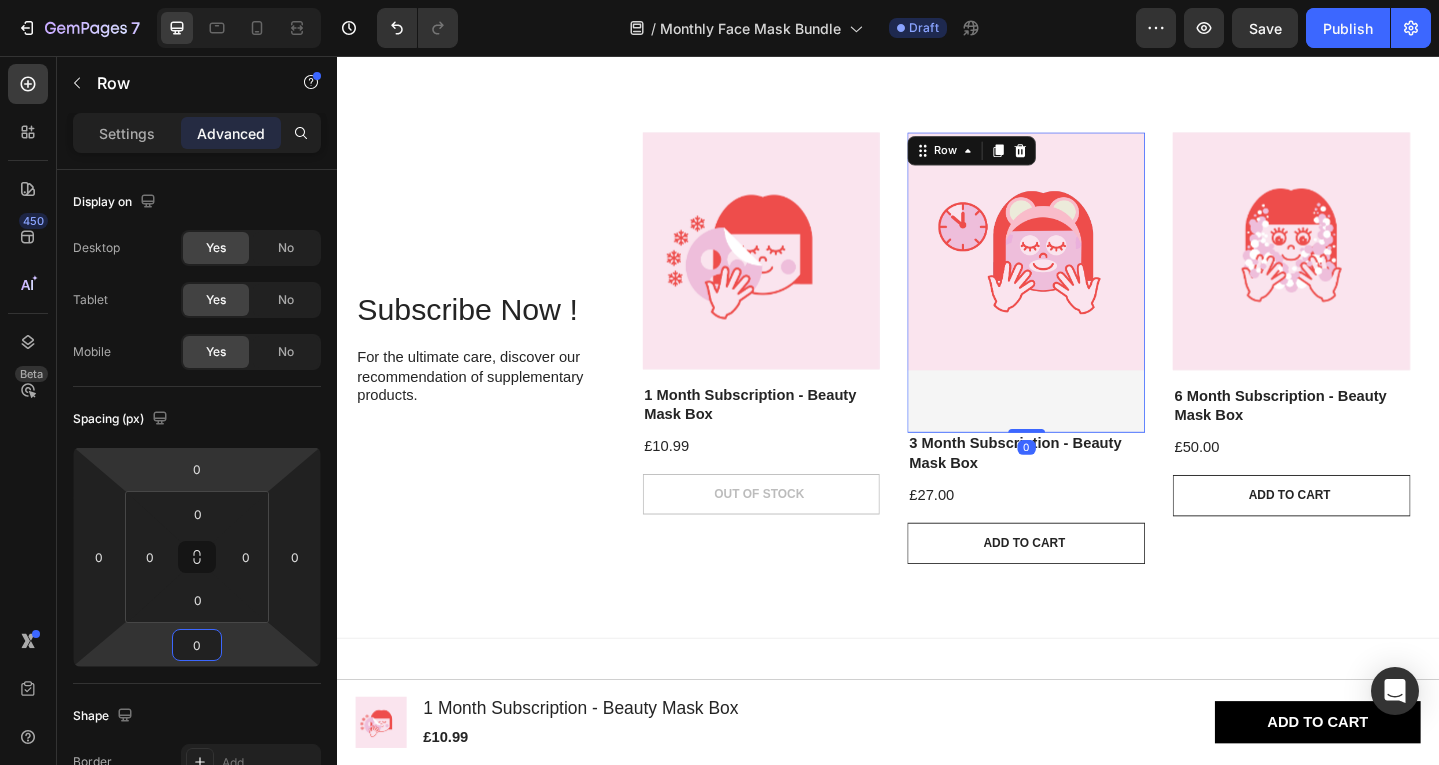 type on "0" 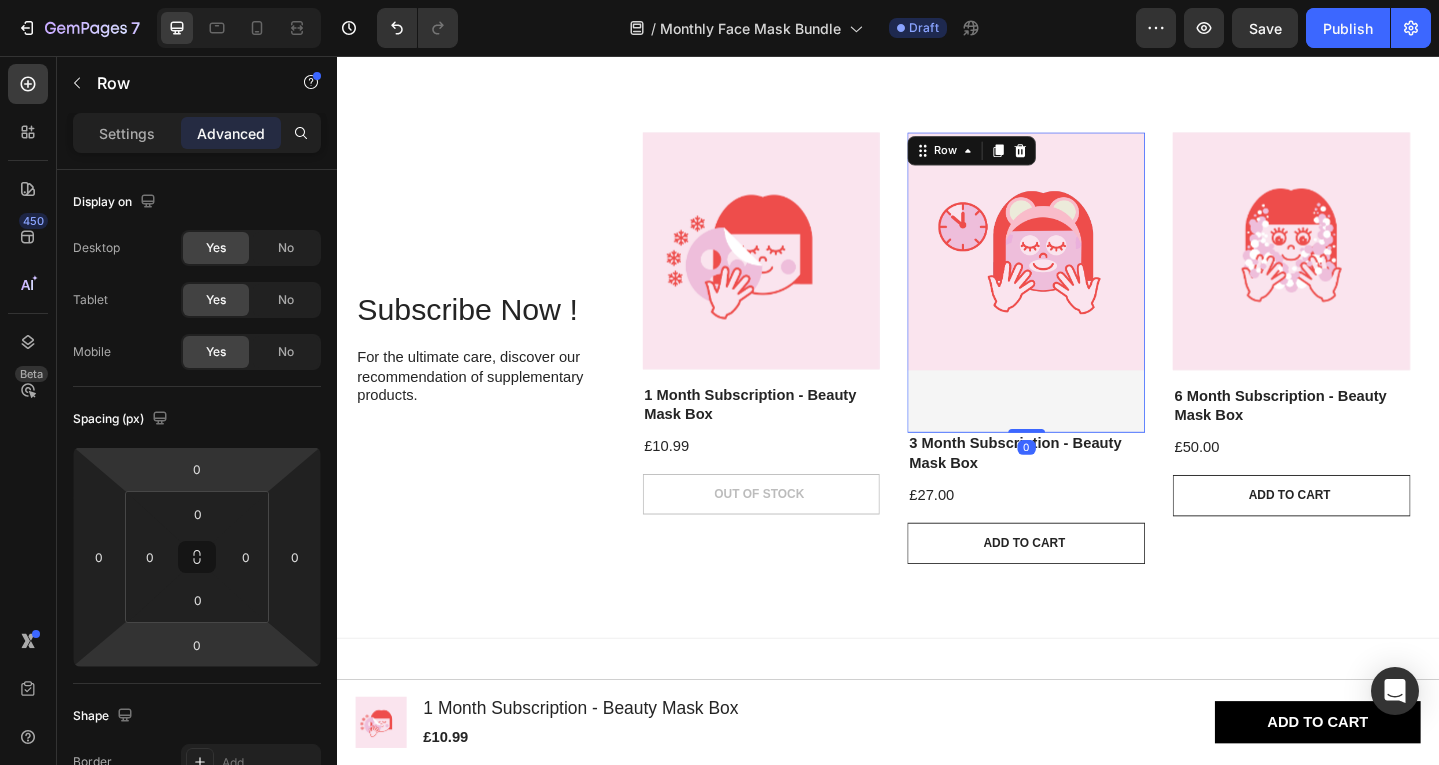 click on "Image" at bounding box center [1087, 304] 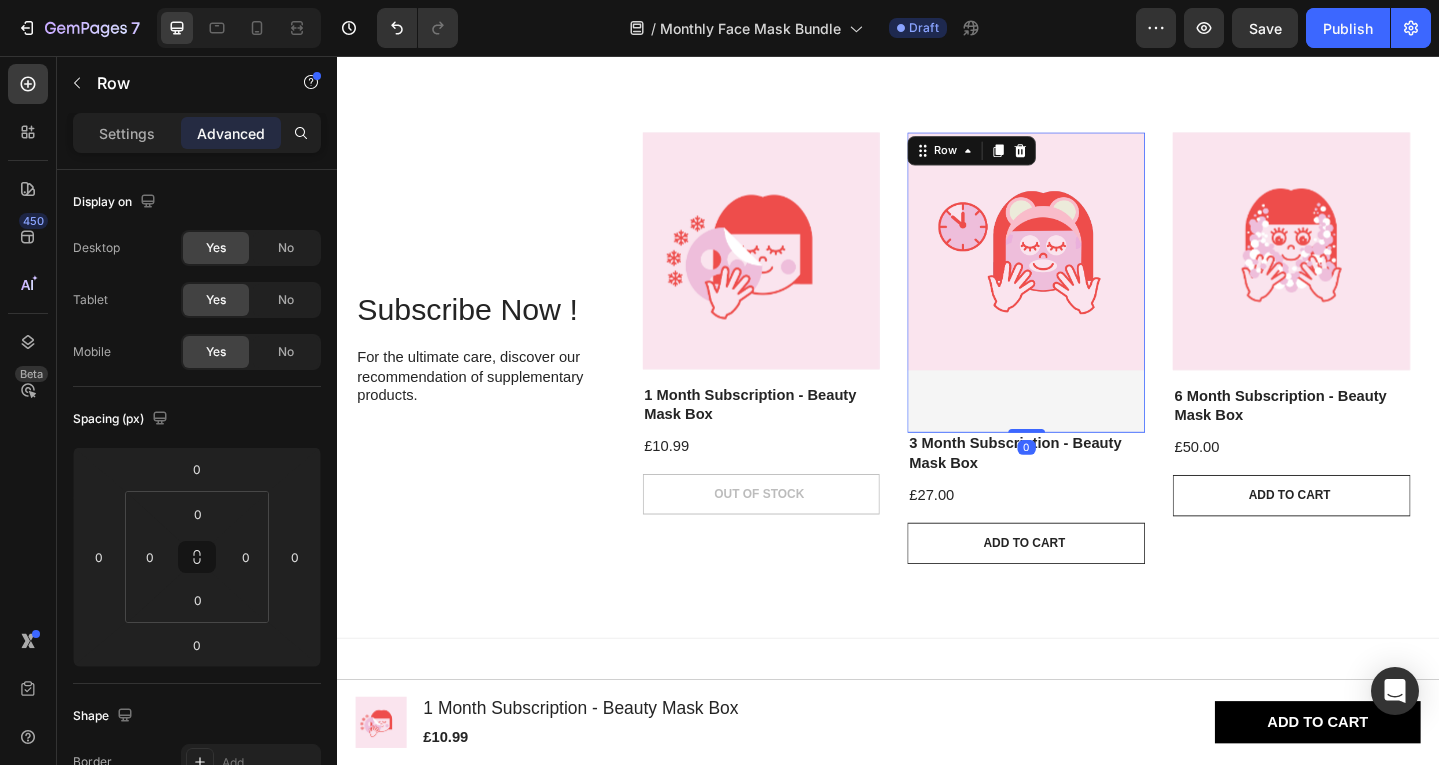 drag, startPoint x: 1085, startPoint y: 465, endPoint x: 1065, endPoint y: 370, distance: 97.082436 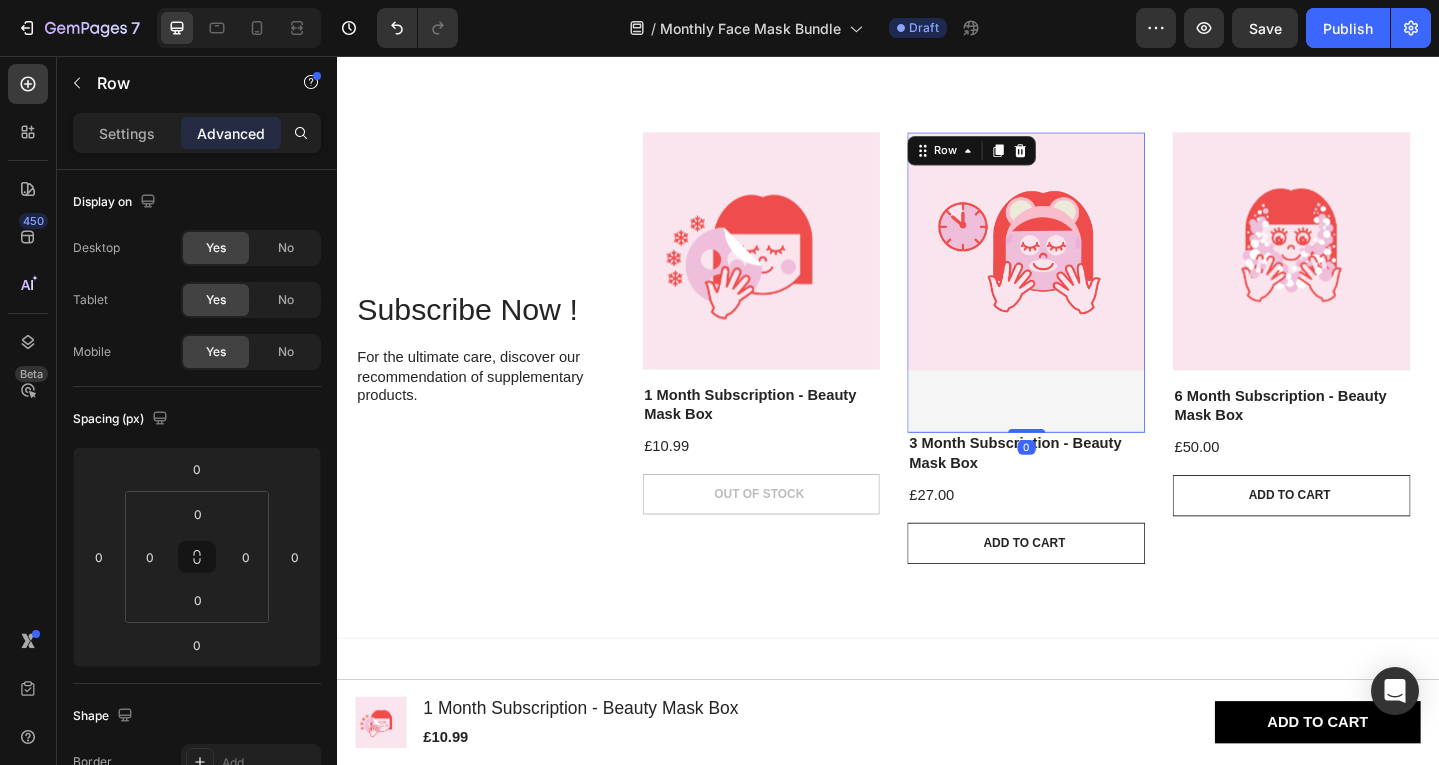 click on "Image Row   0" at bounding box center [1087, 304] 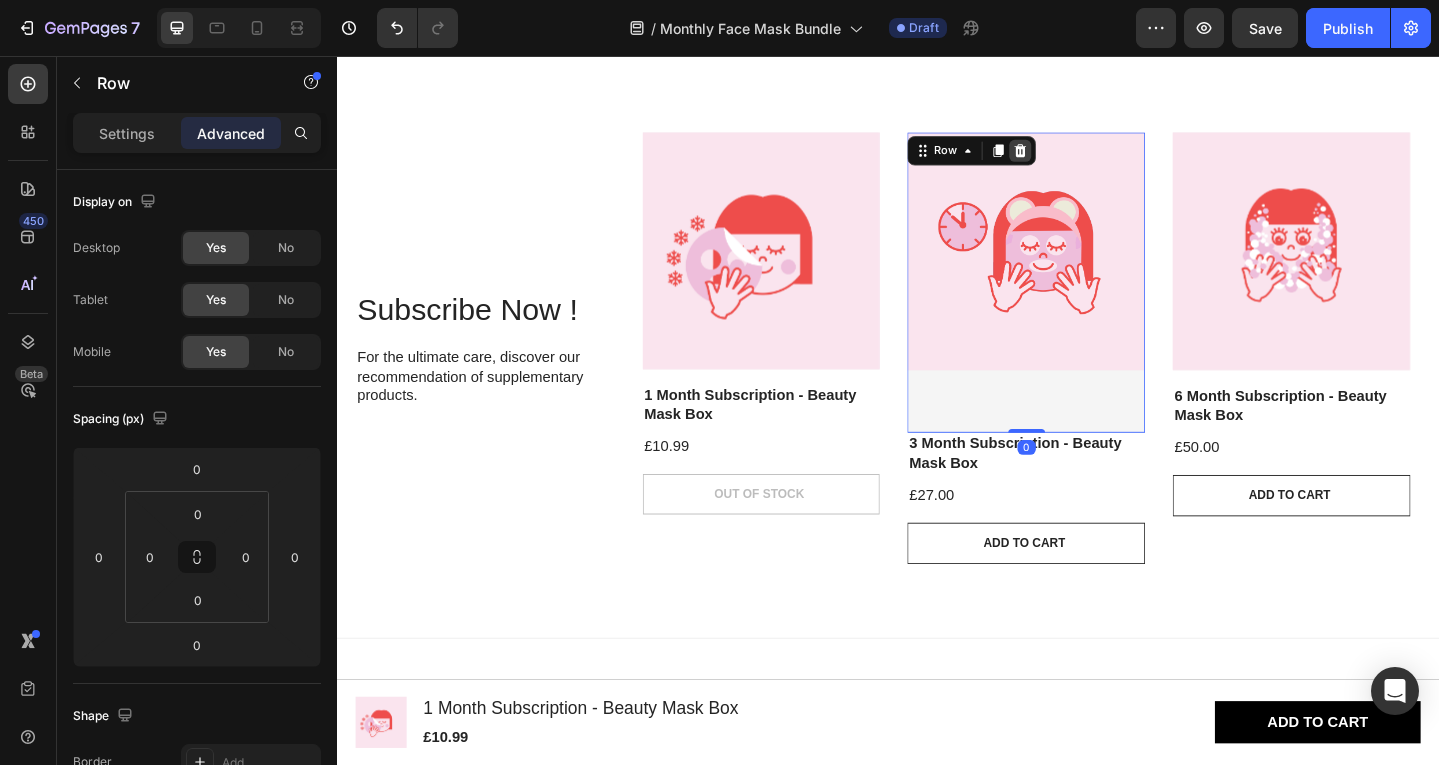 click 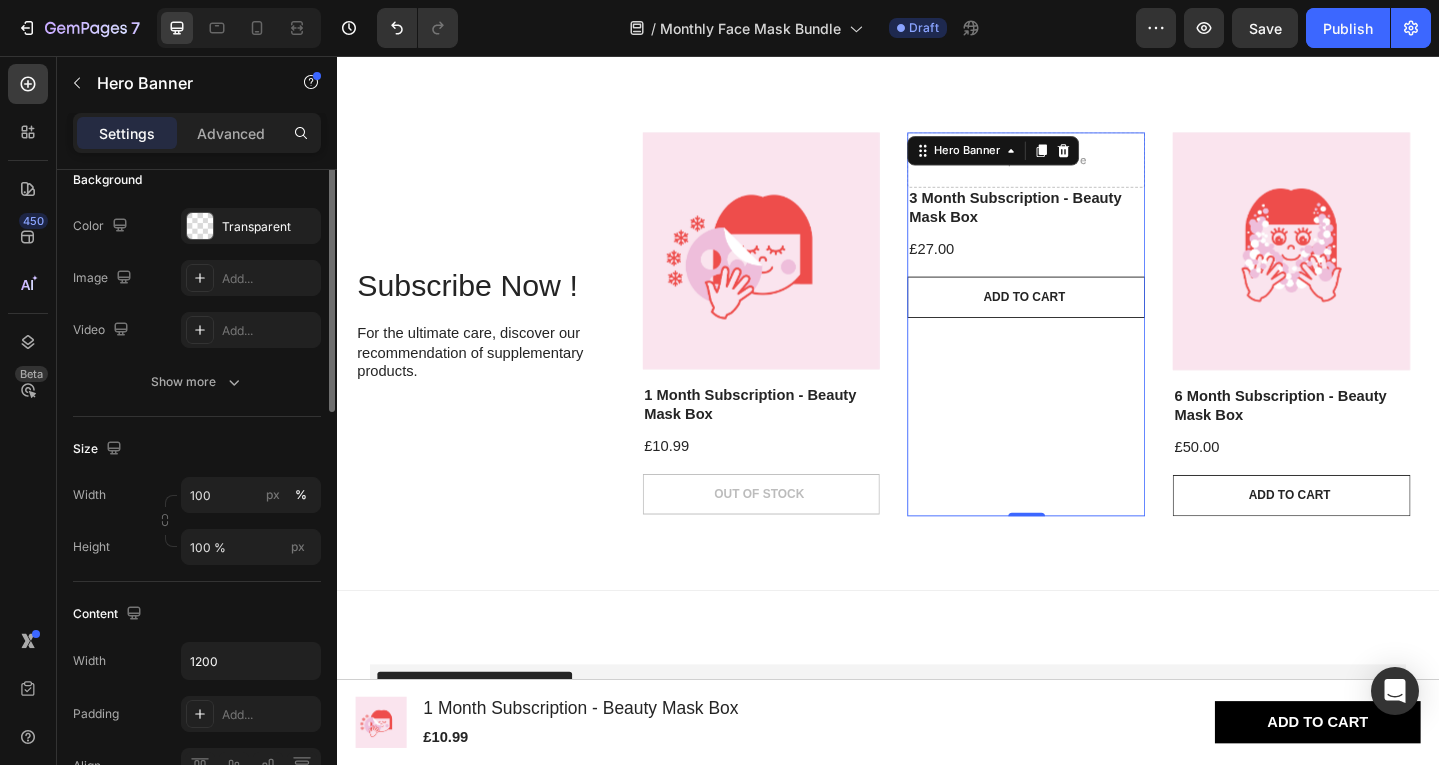 scroll, scrollTop: 0, scrollLeft: 0, axis: both 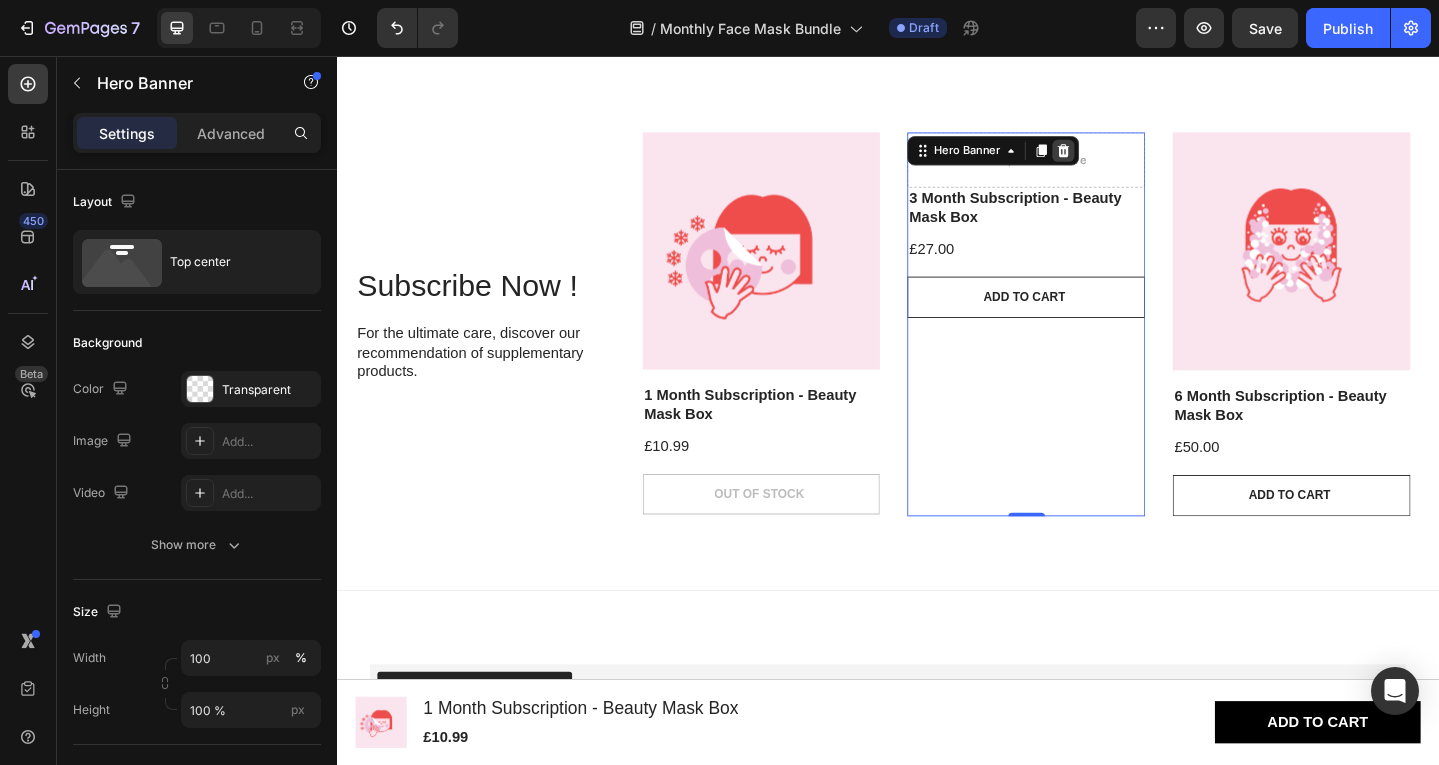 click 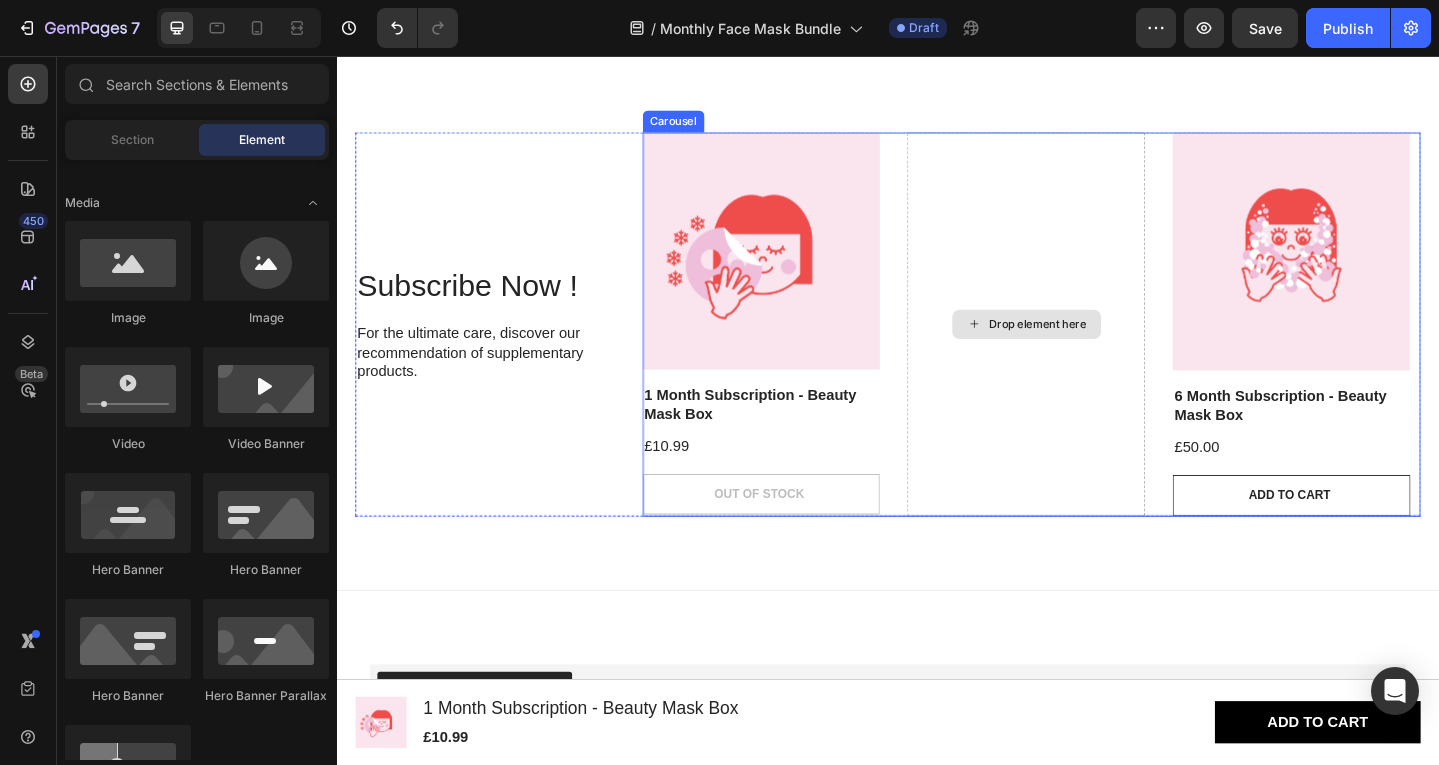 click on "Drop element here" at bounding box center (1088, 349) 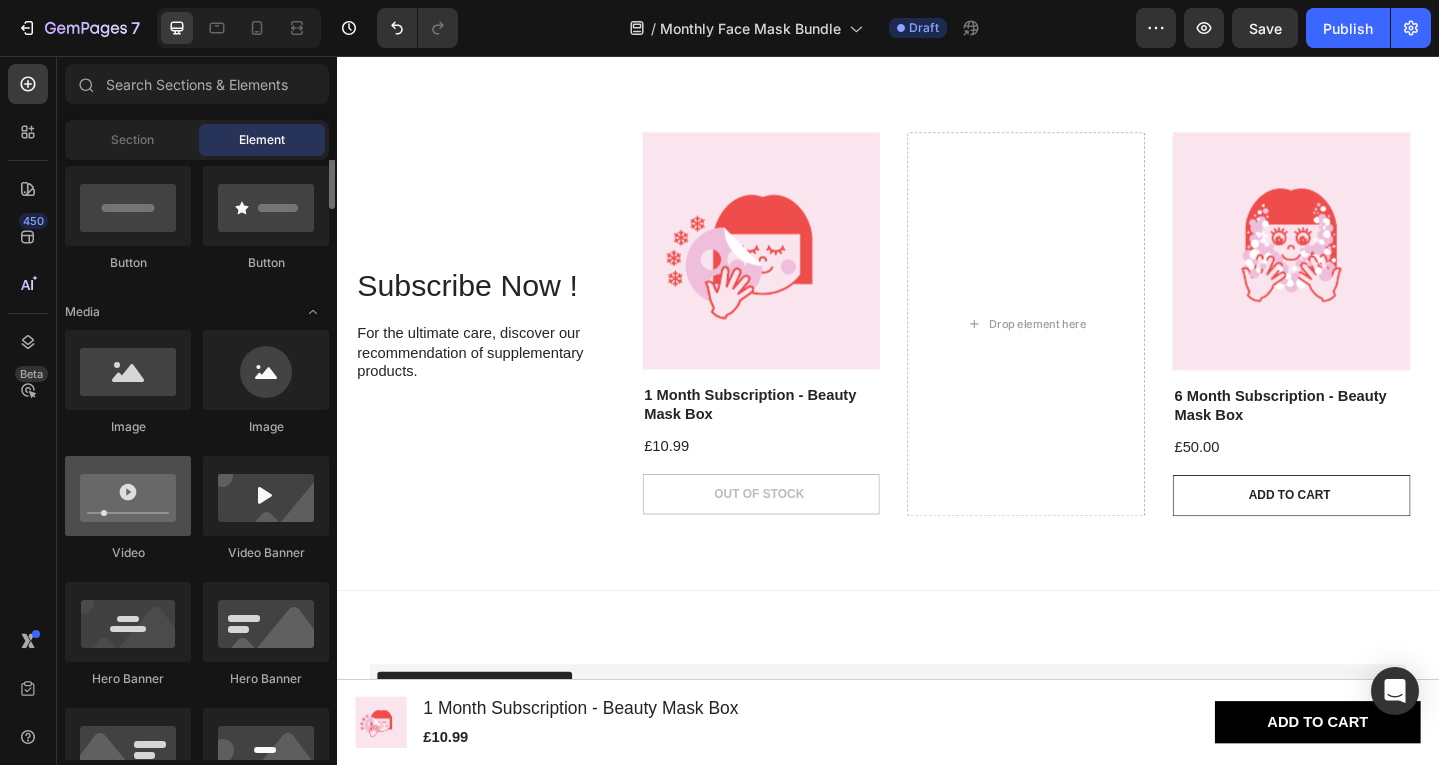 scroll, scrollTop: 184, scrollLeft: 0, axis: vertical 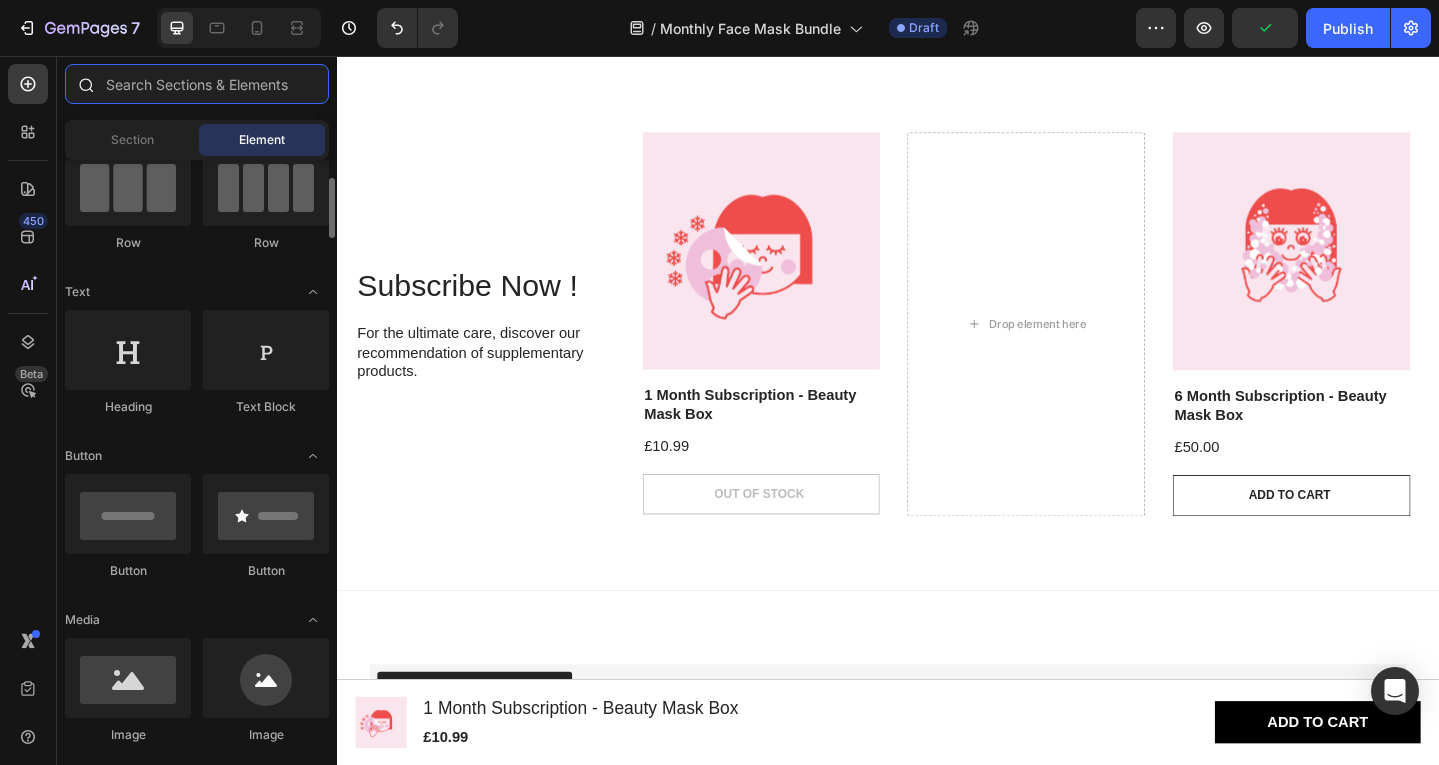 click at bounding box center (197, 84) 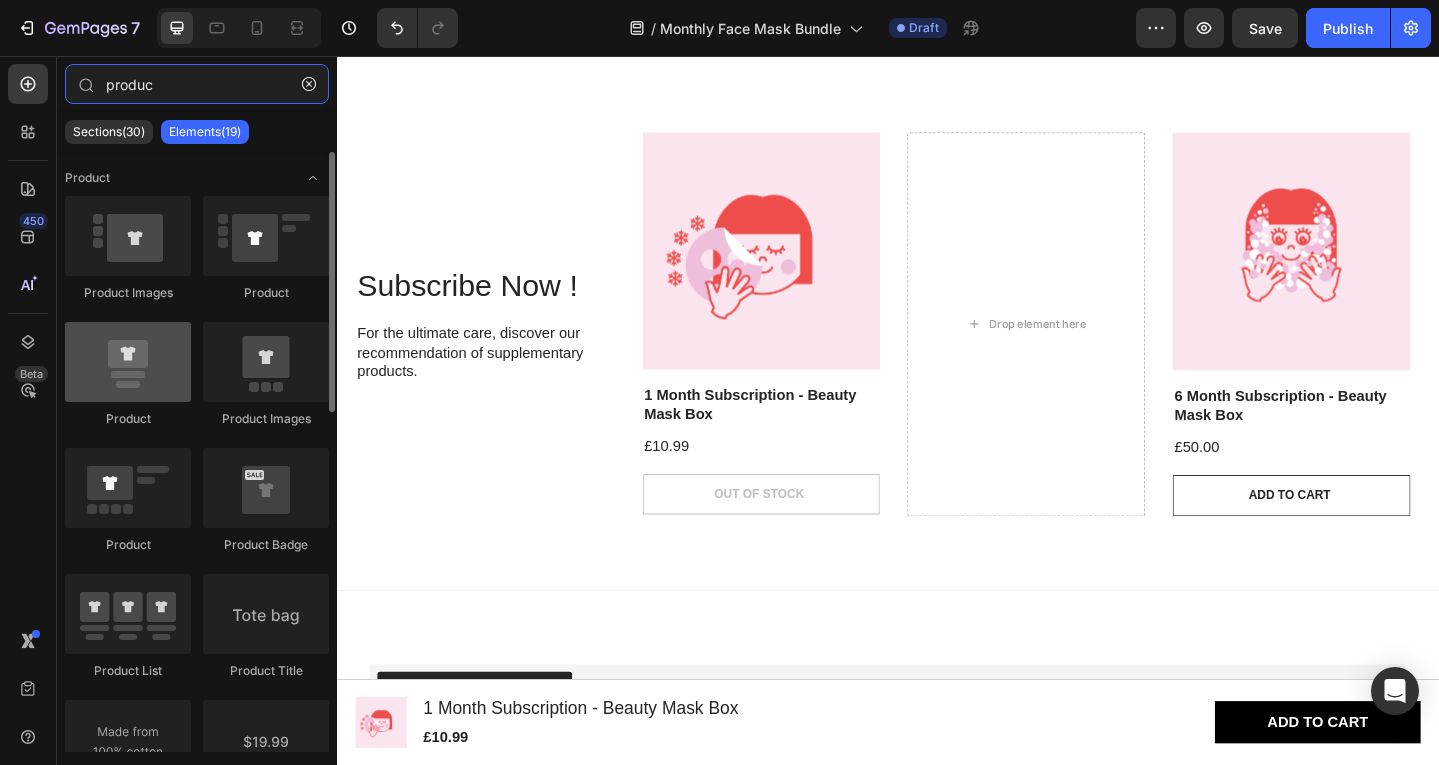 type on "produc" 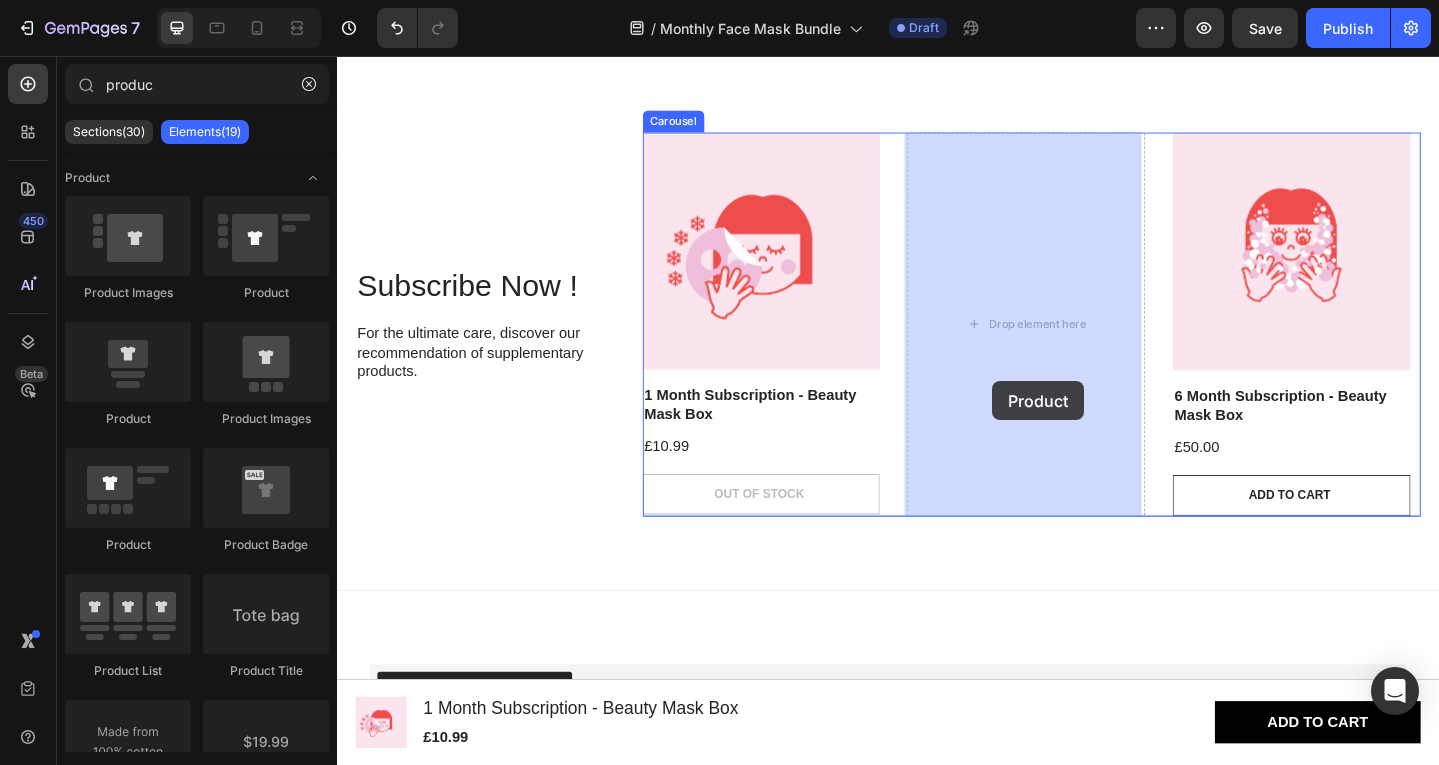 drag, startPoint x: 525, startPoint y: 431, endPoint x: 1049, endPoint y: 392, distance: 525.44934 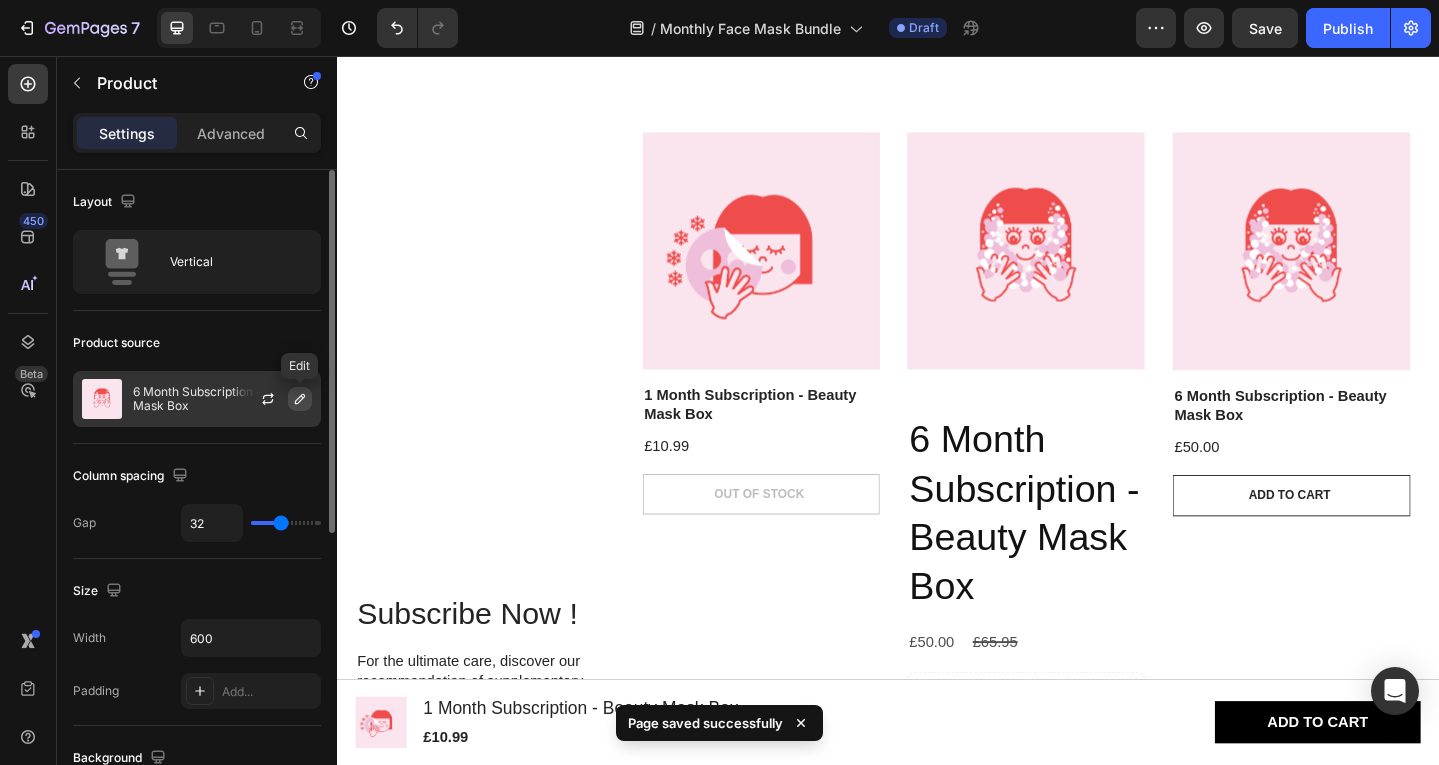 click 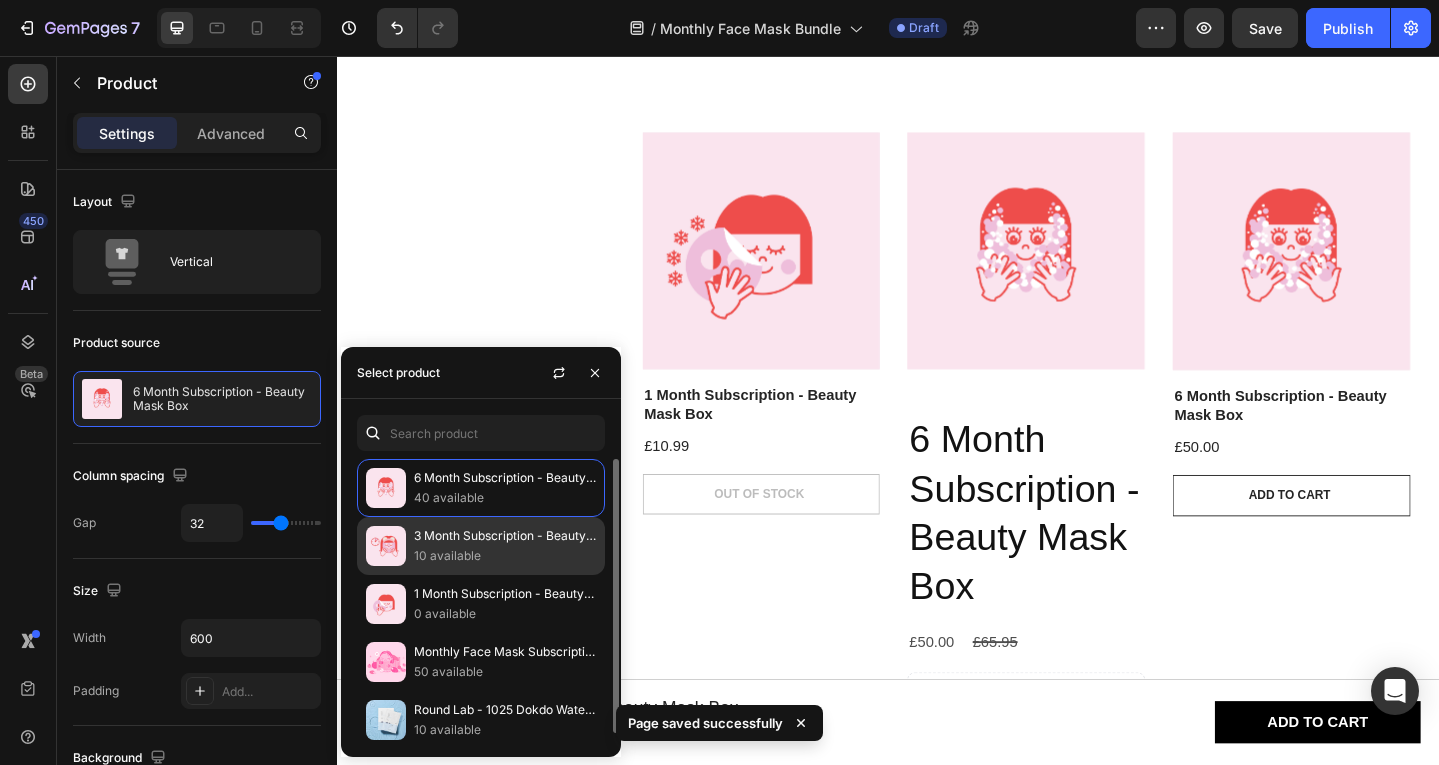 click on "3 Month Subscription - Beauty Mask Box 10 available" 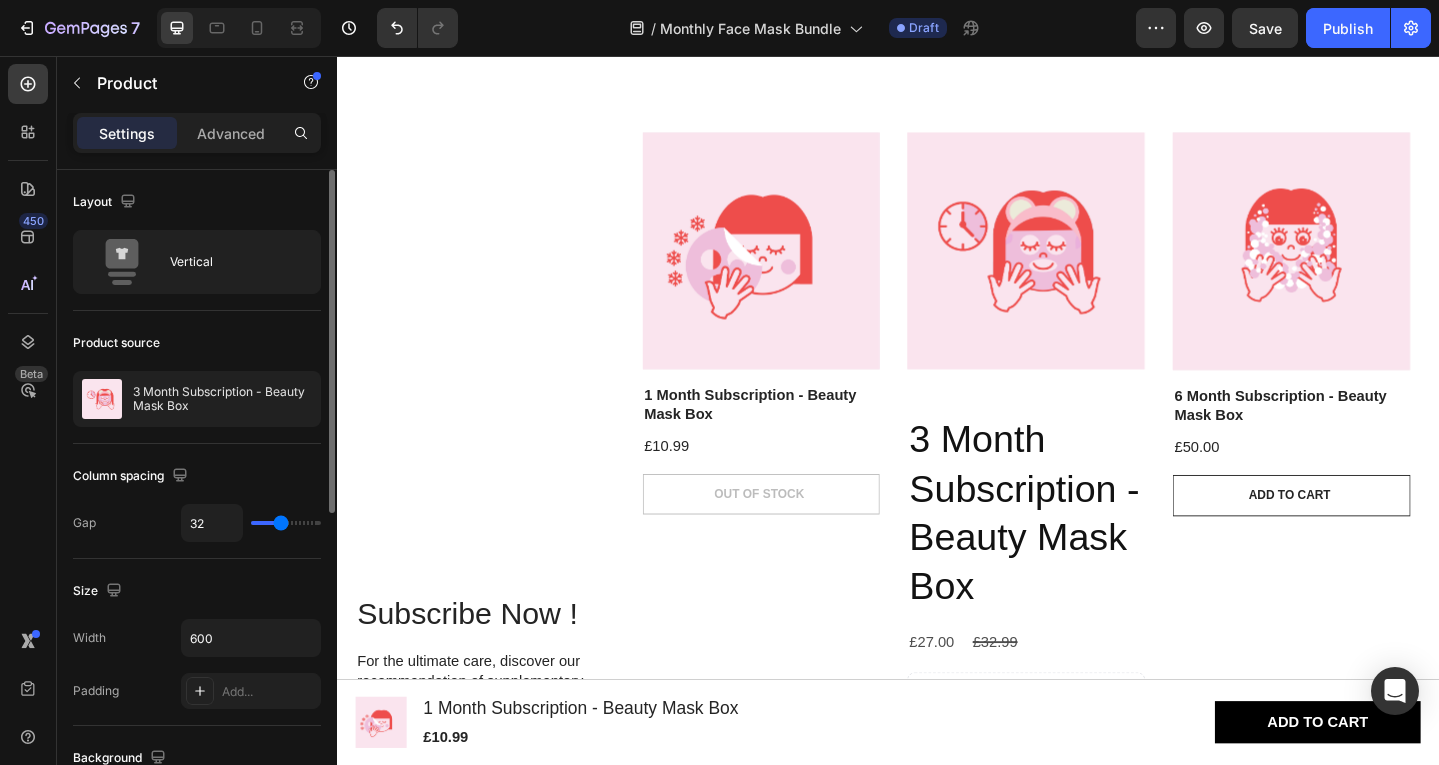 type on "13" 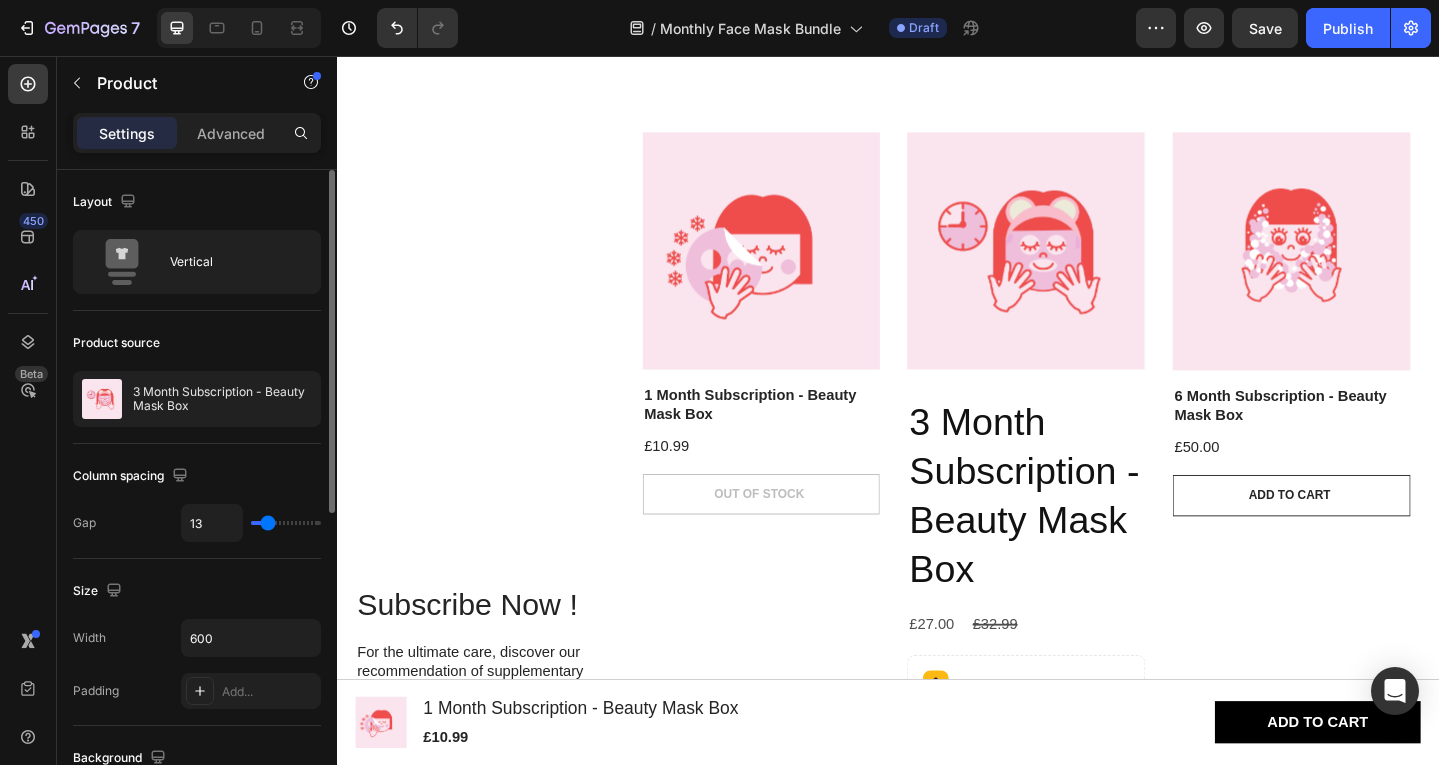 type on "13" 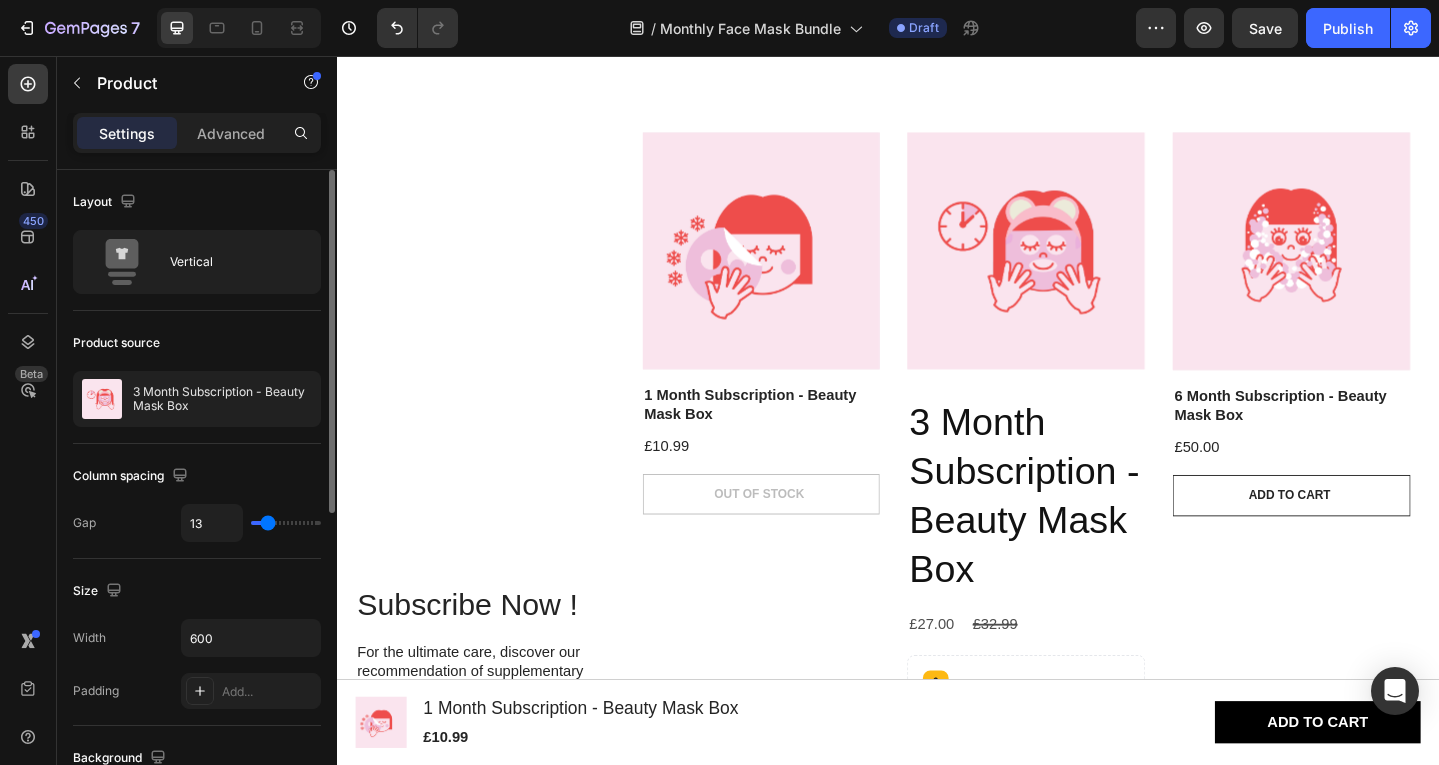 click at bounding box center (286, 523) 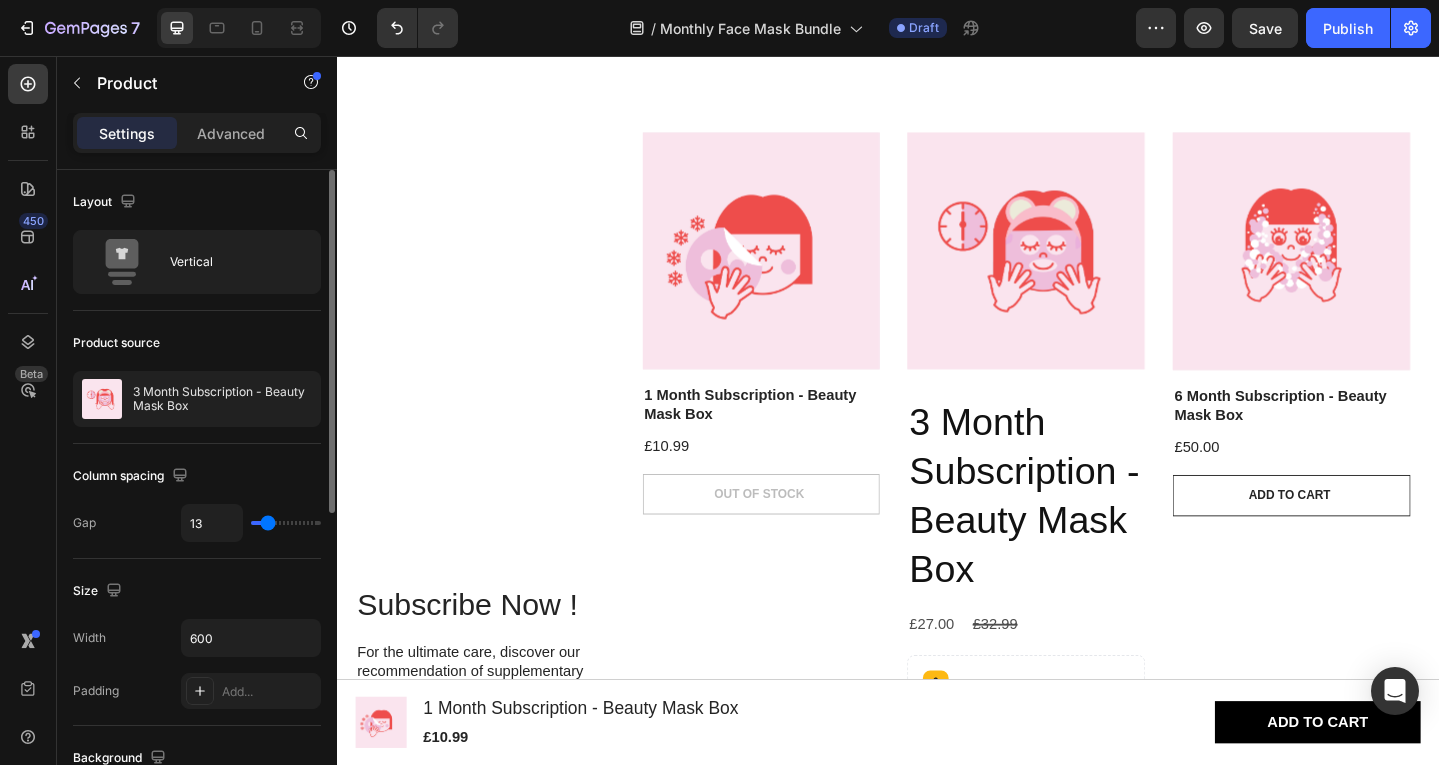 type on "0" 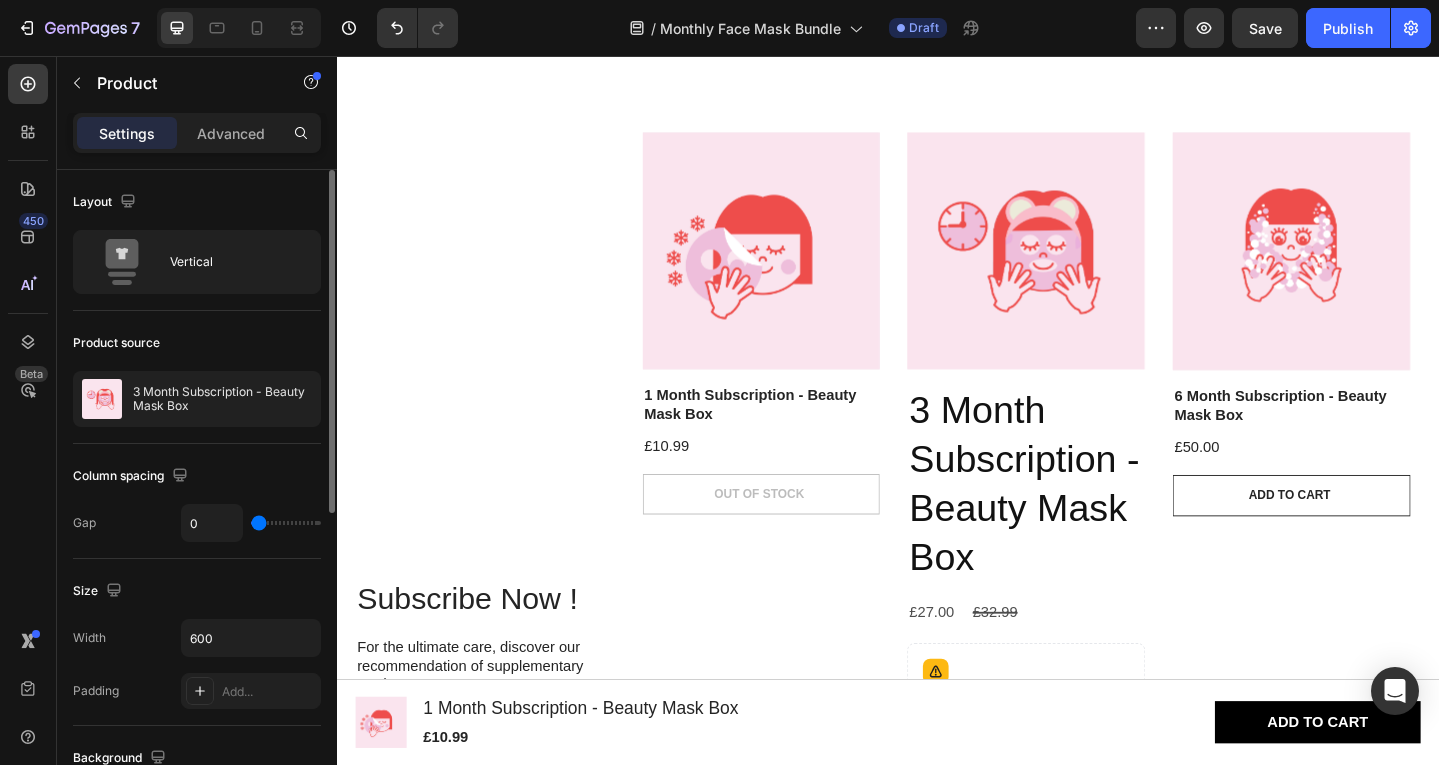 drag, startPoint x: 267, startPoint y: 529, endPoint x: 247, endPoint y: 523, distance: 20.880613 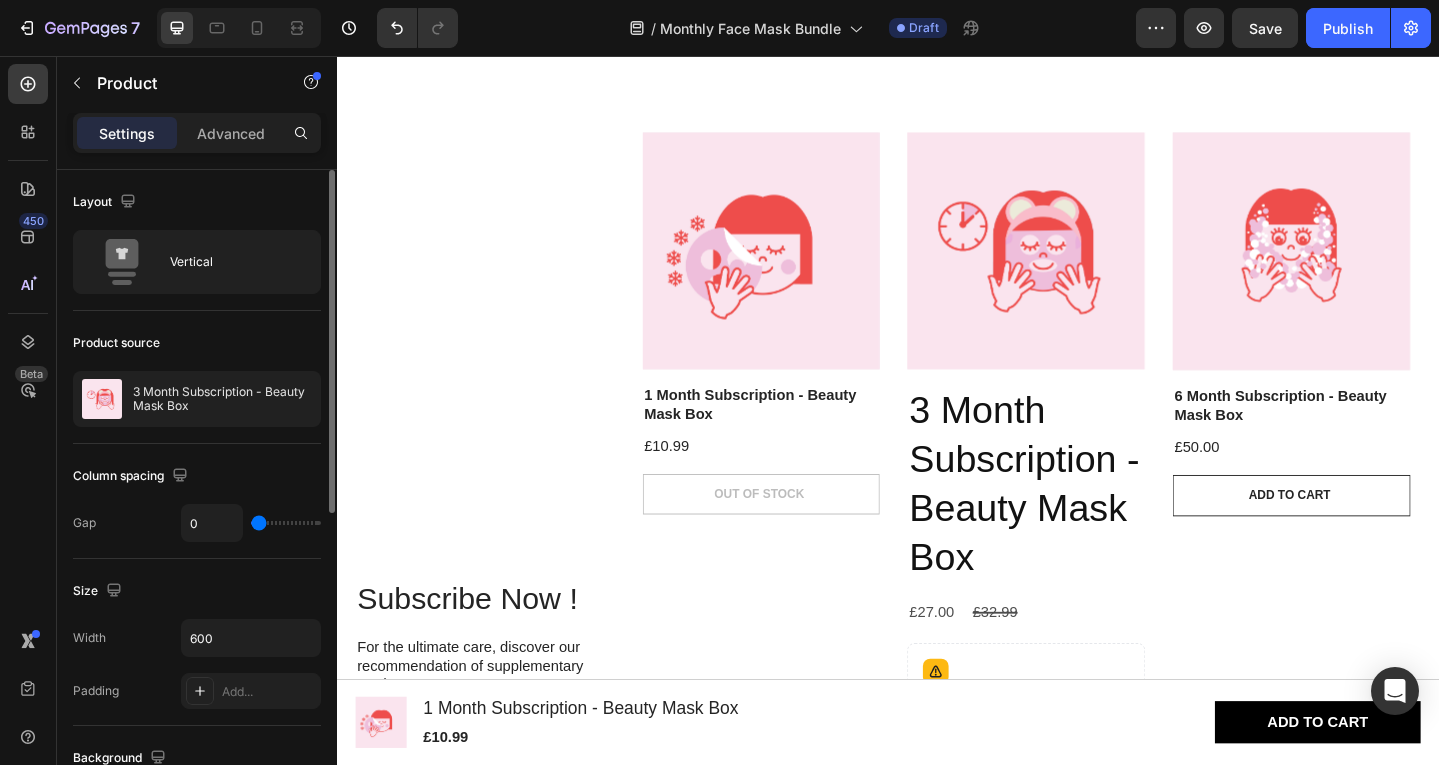 type on "0" 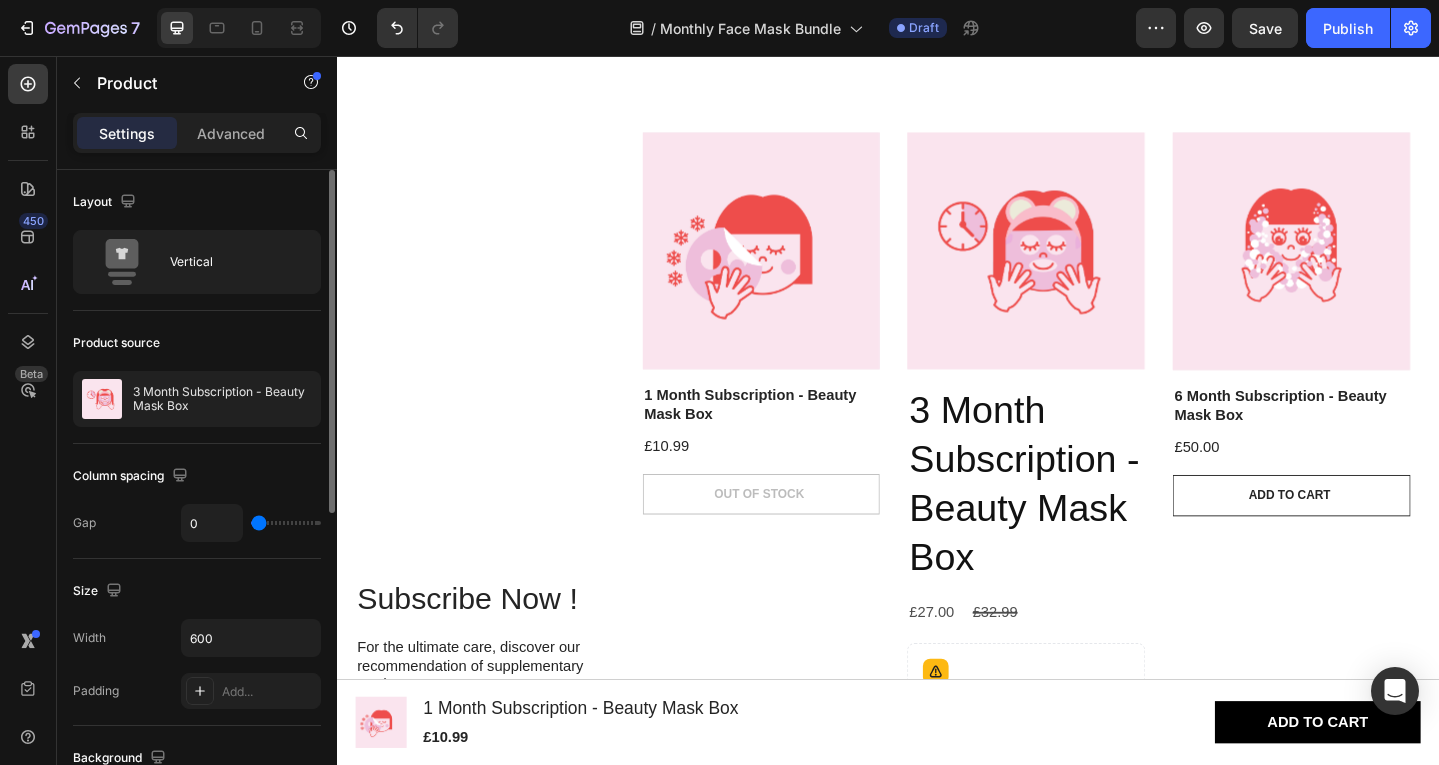click at bounding box center (286, 523) 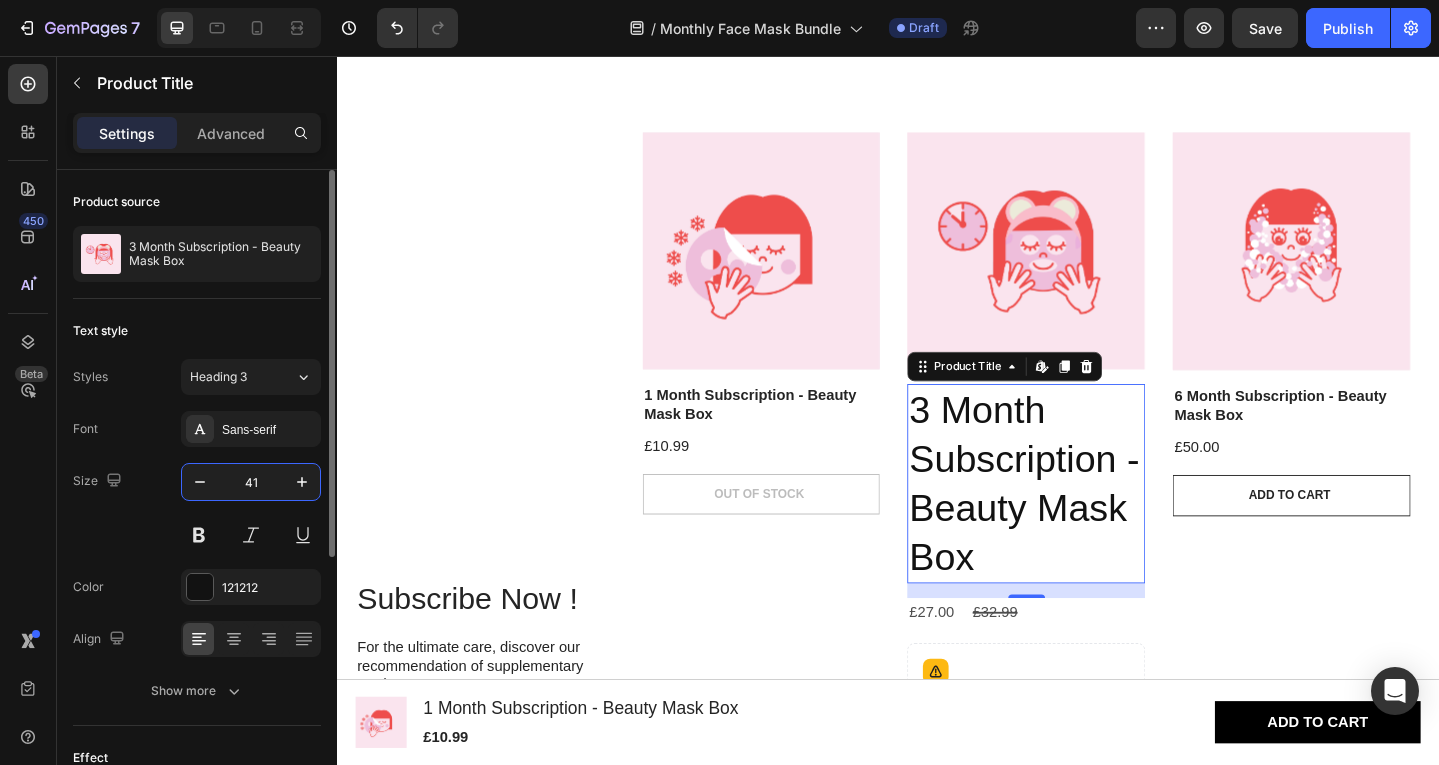 click on "41" at bounding box center (251, 482) 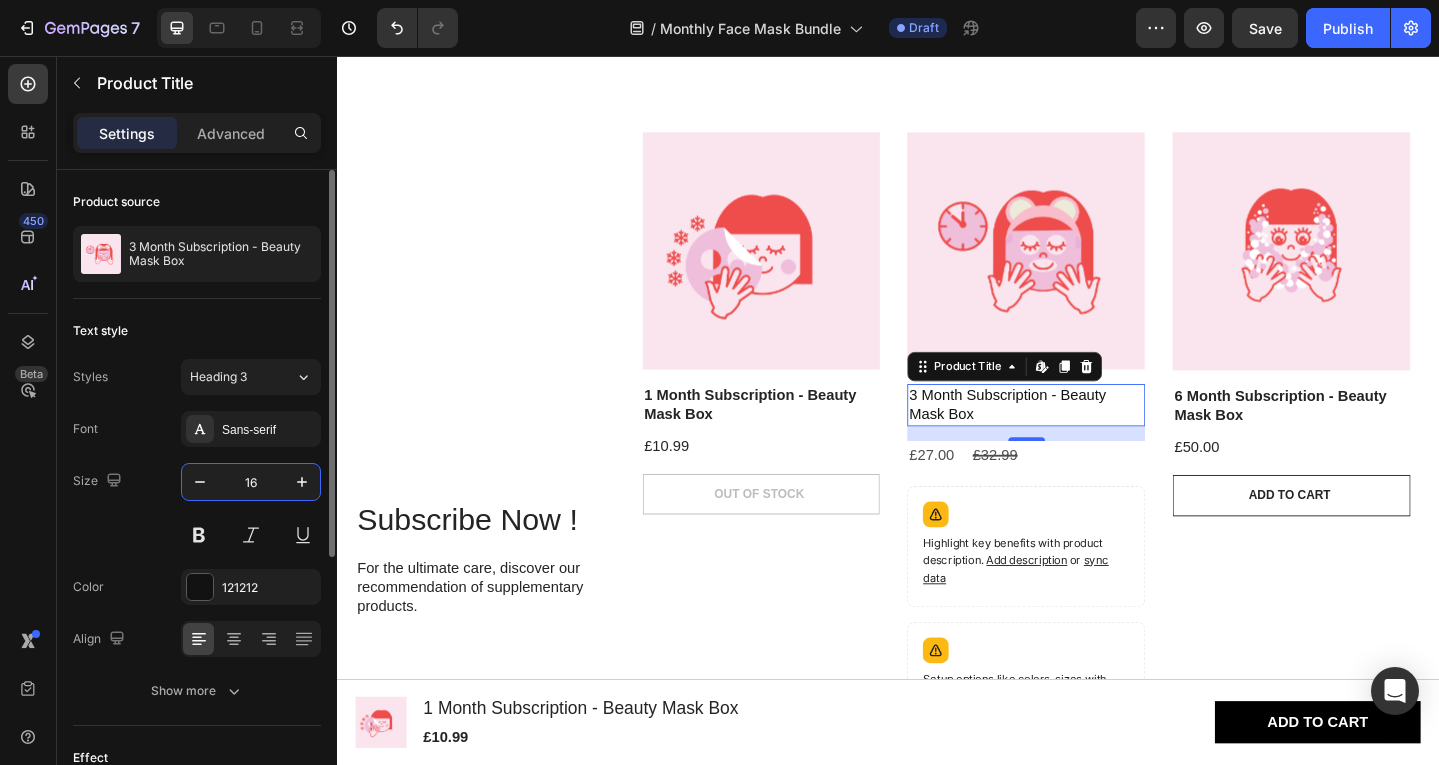 type on "16" 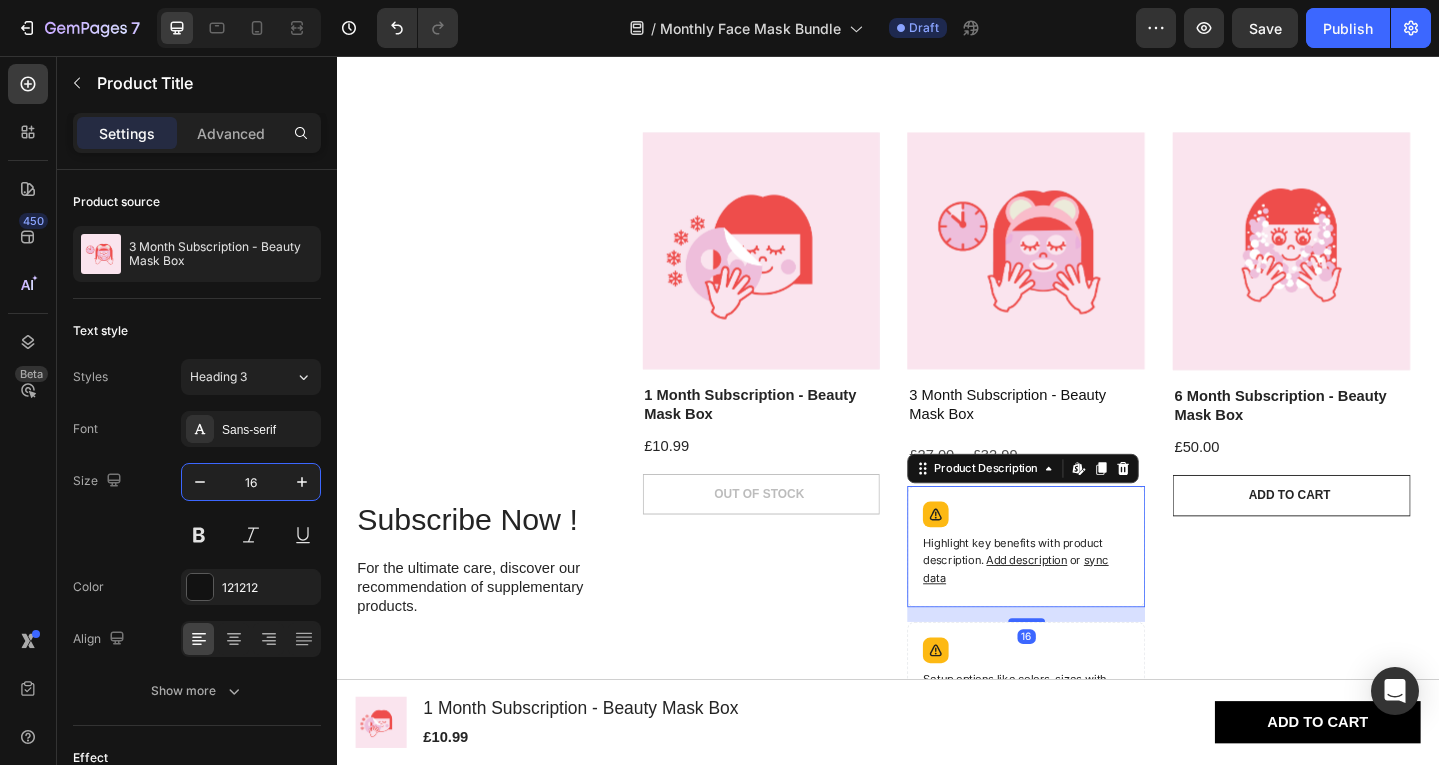 click on "Highlight key benefits with product description.       Add description   or   sync data" at bounding box center [1087, 607] 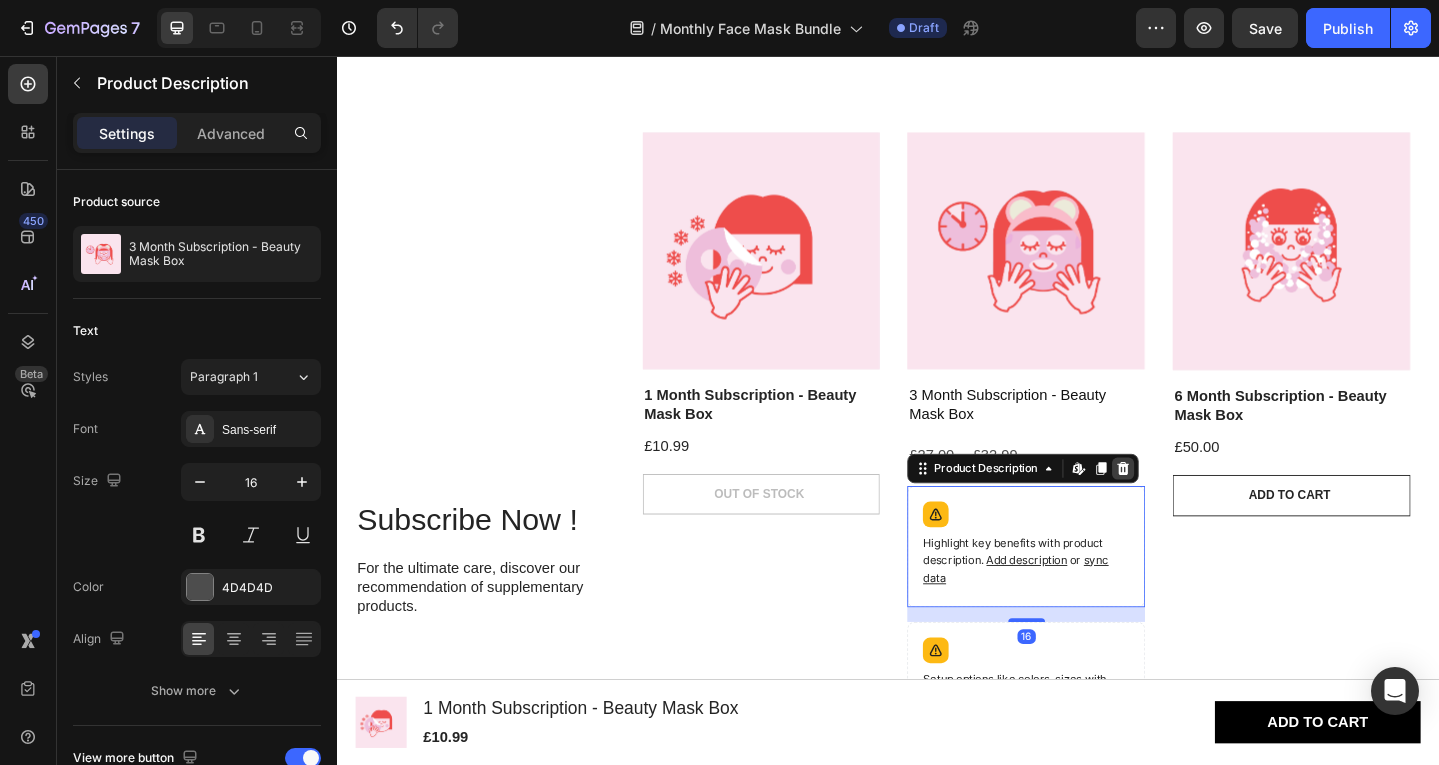 click 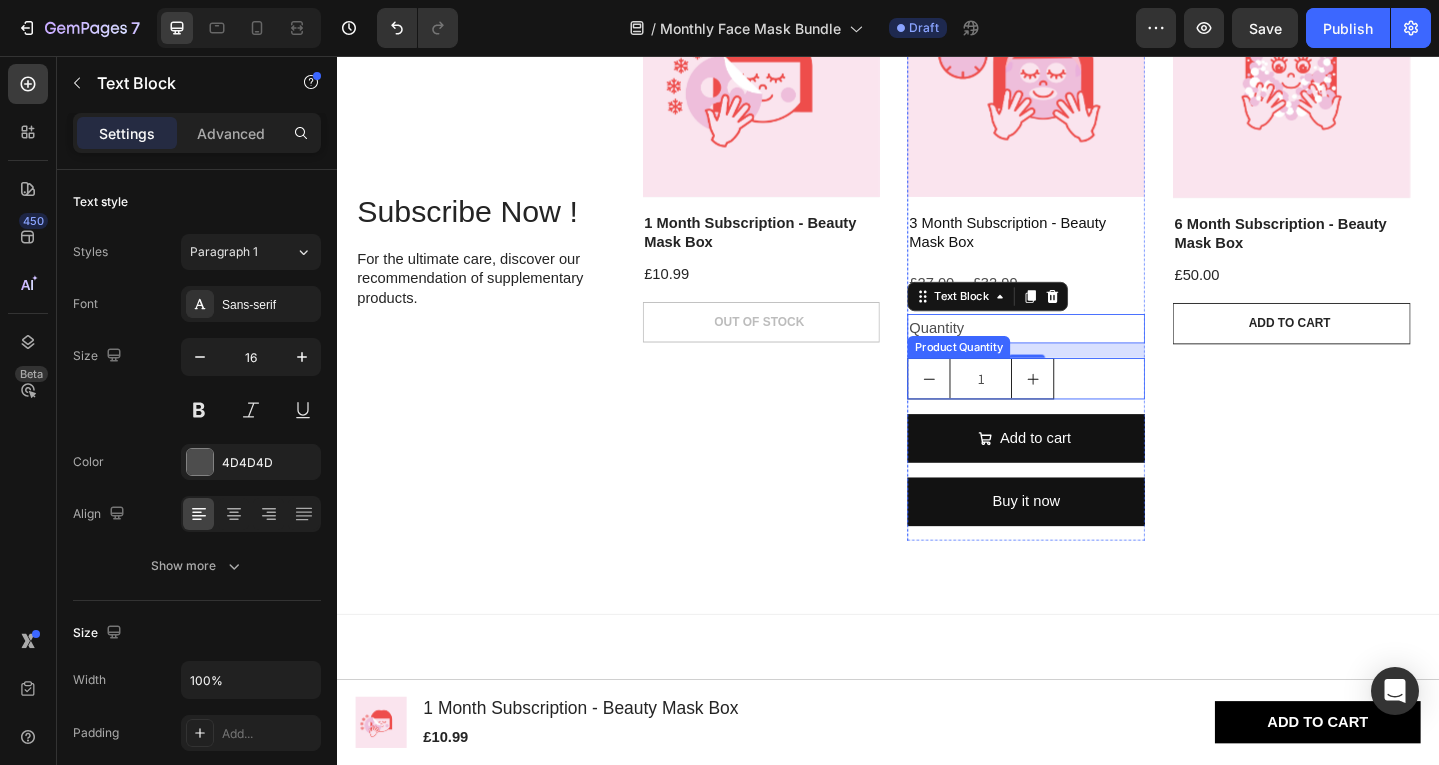 scroll, scrollTop: 4643, scrollLeft: 0, axis: vertical 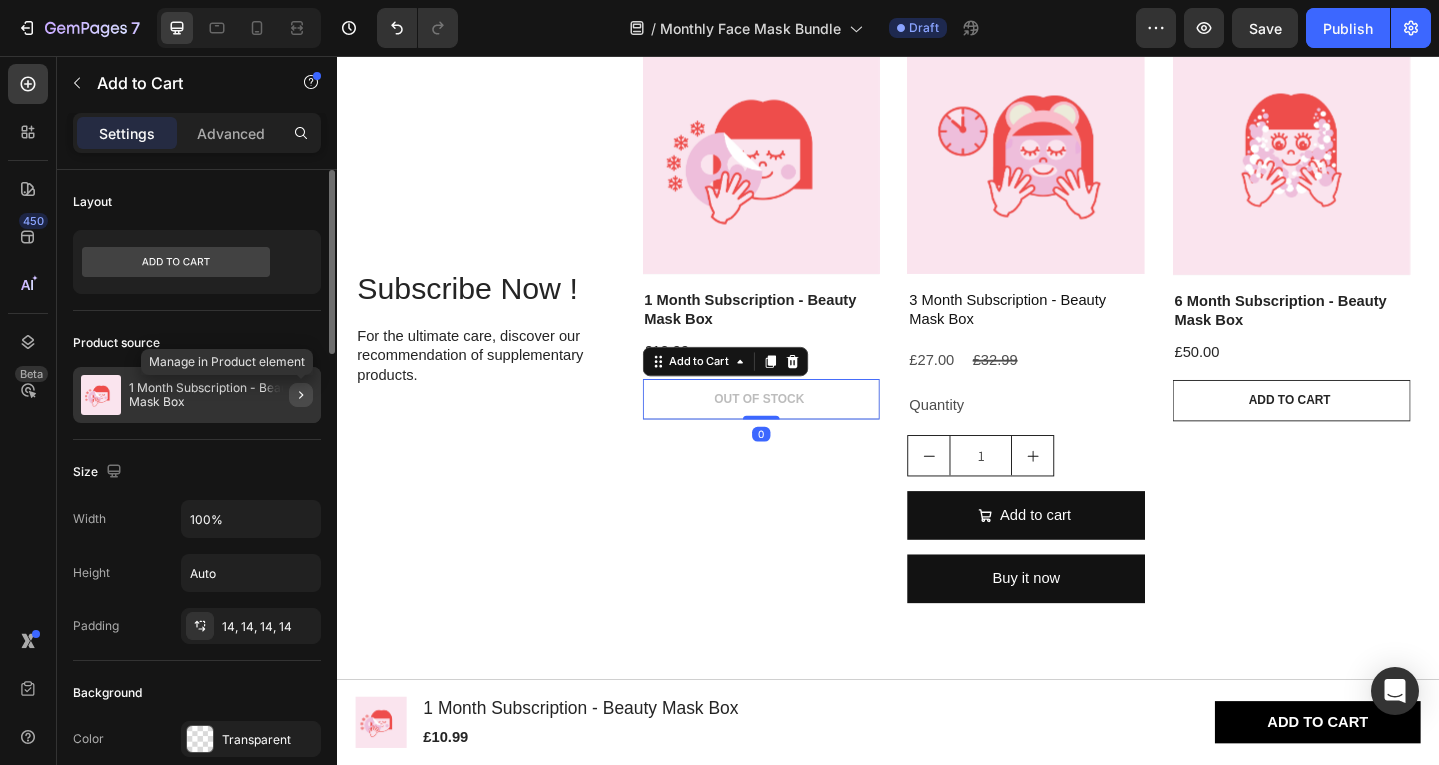 click 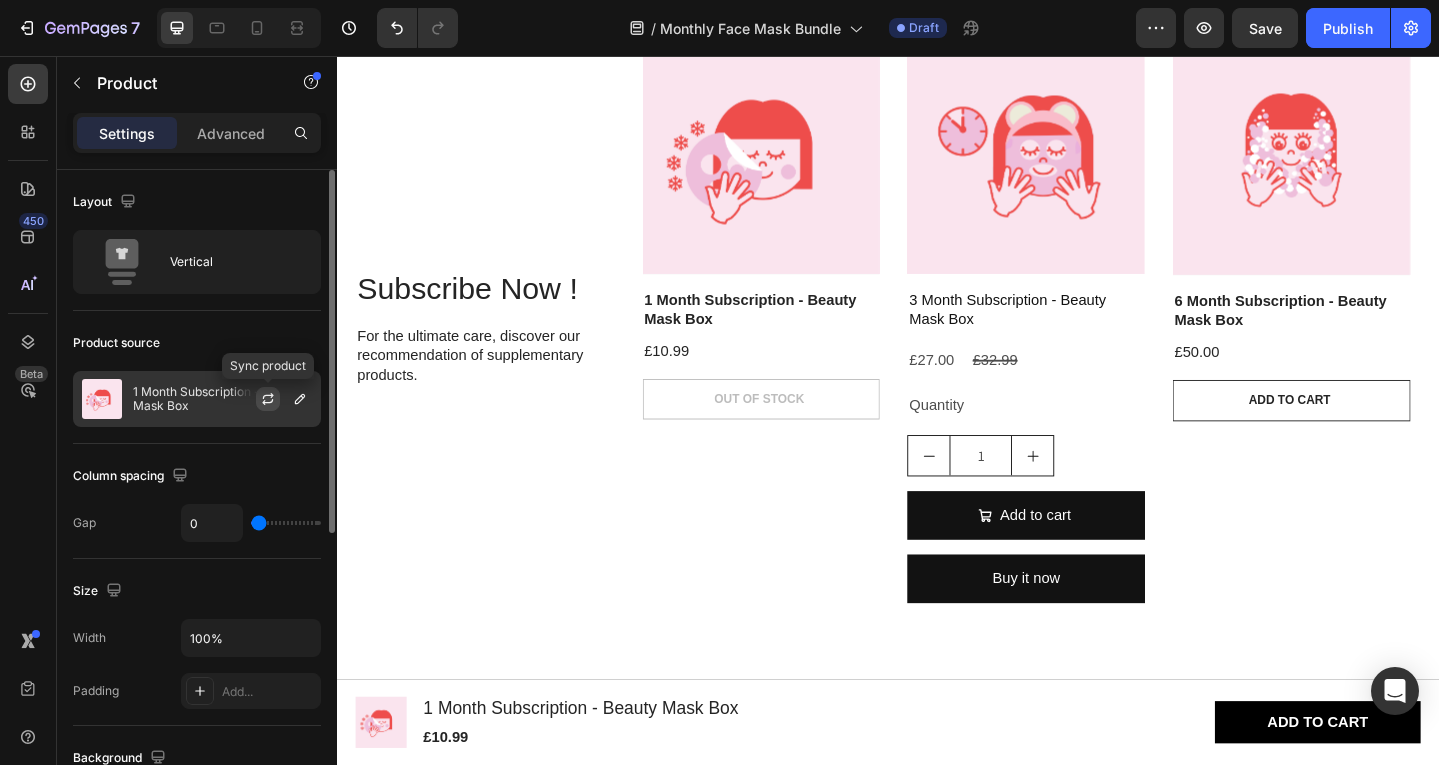 click 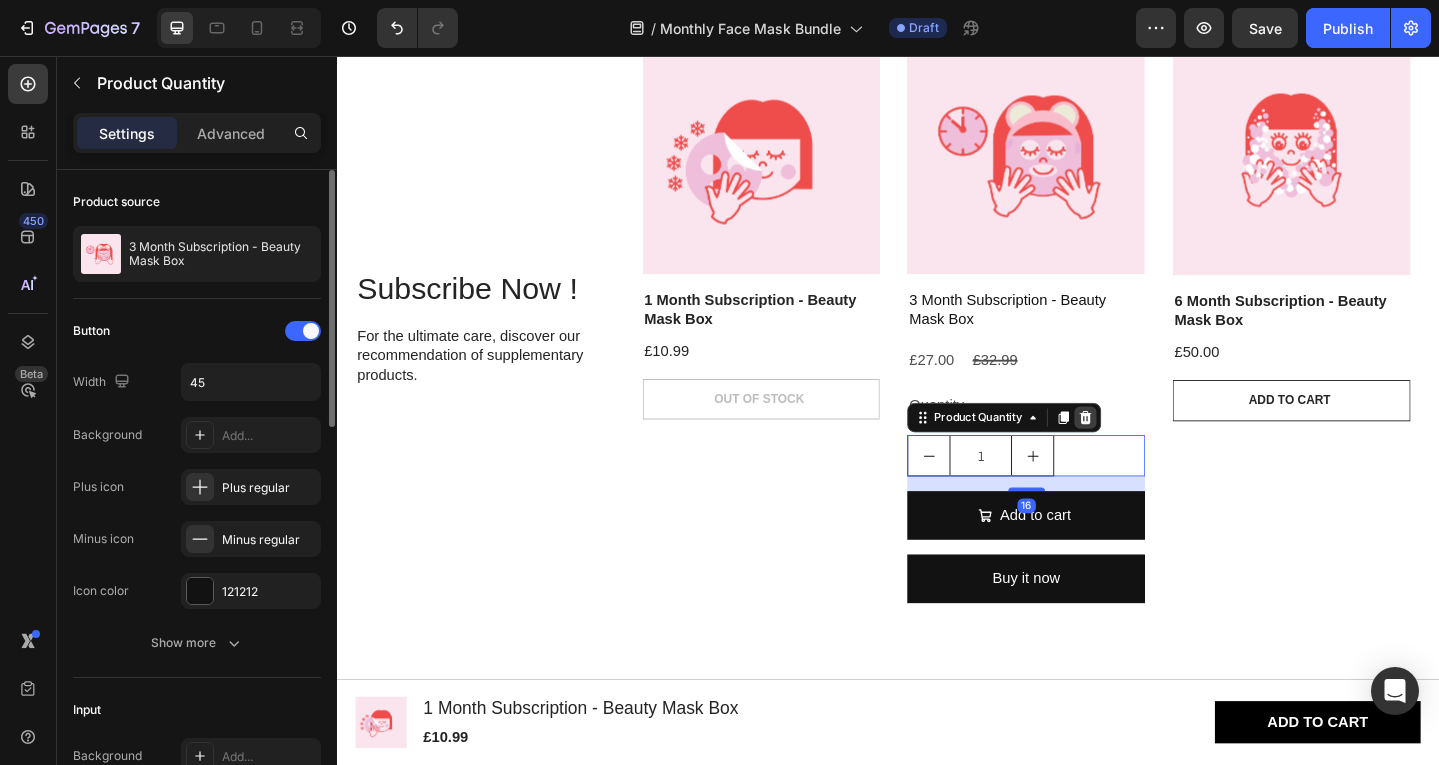 click 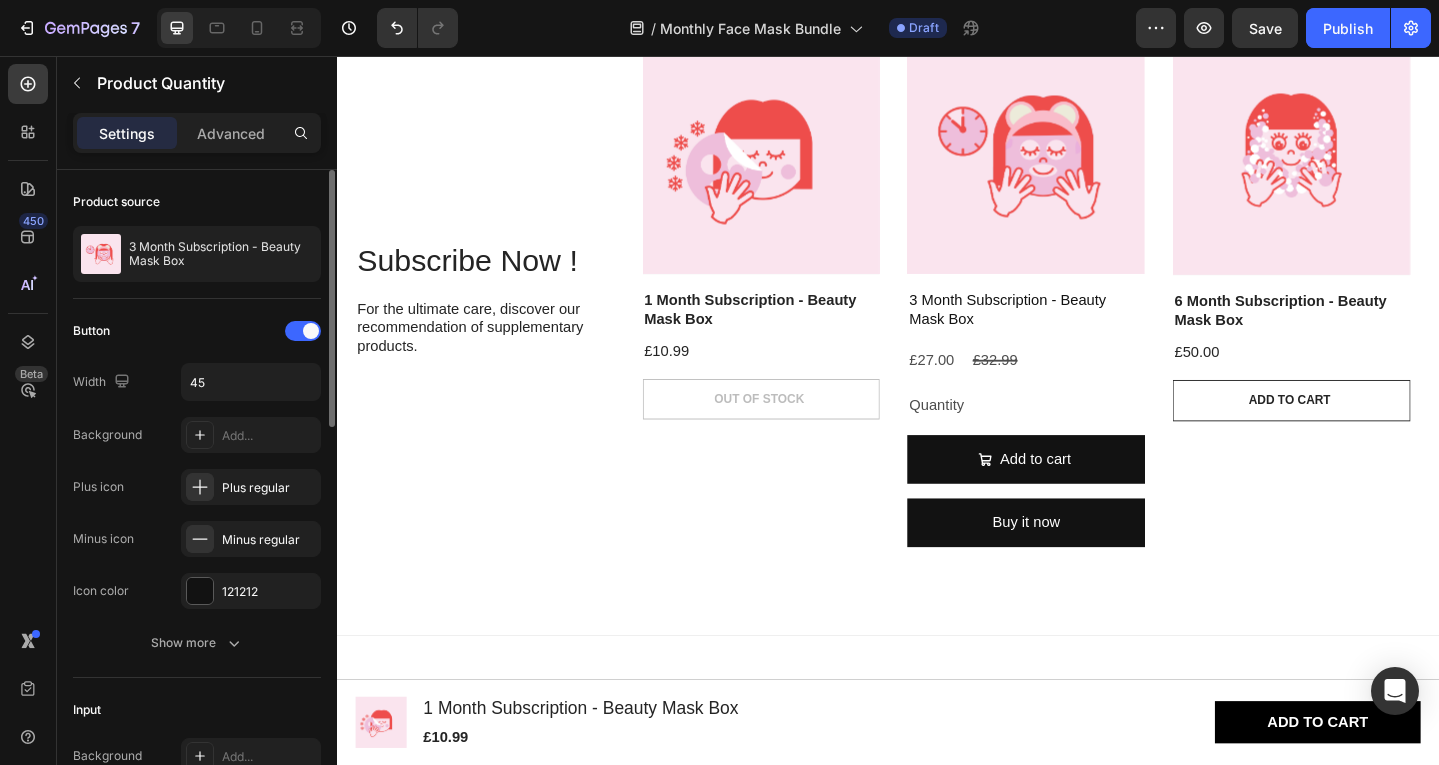 scroll, scrollTop: 4612, scrollLeft: 0, axis: vertical 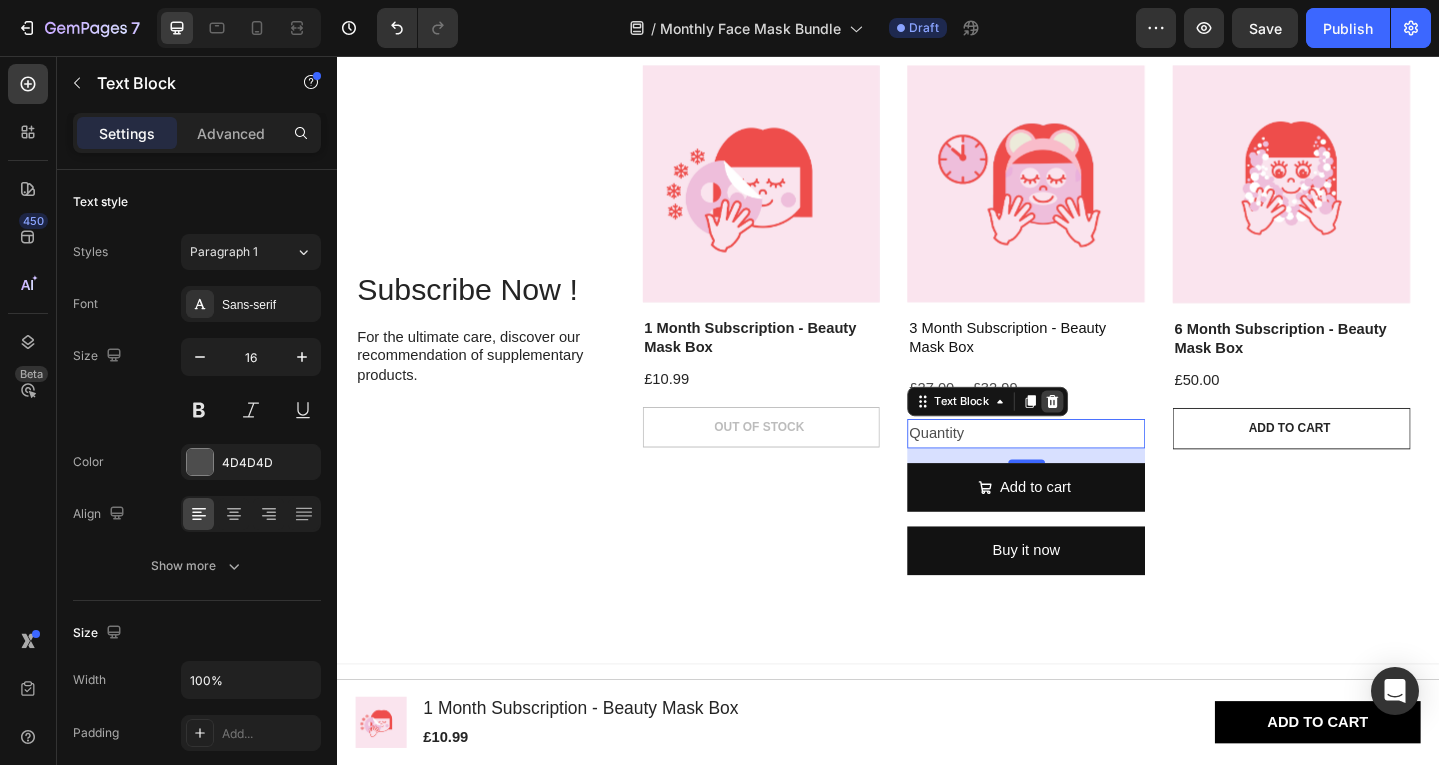 click 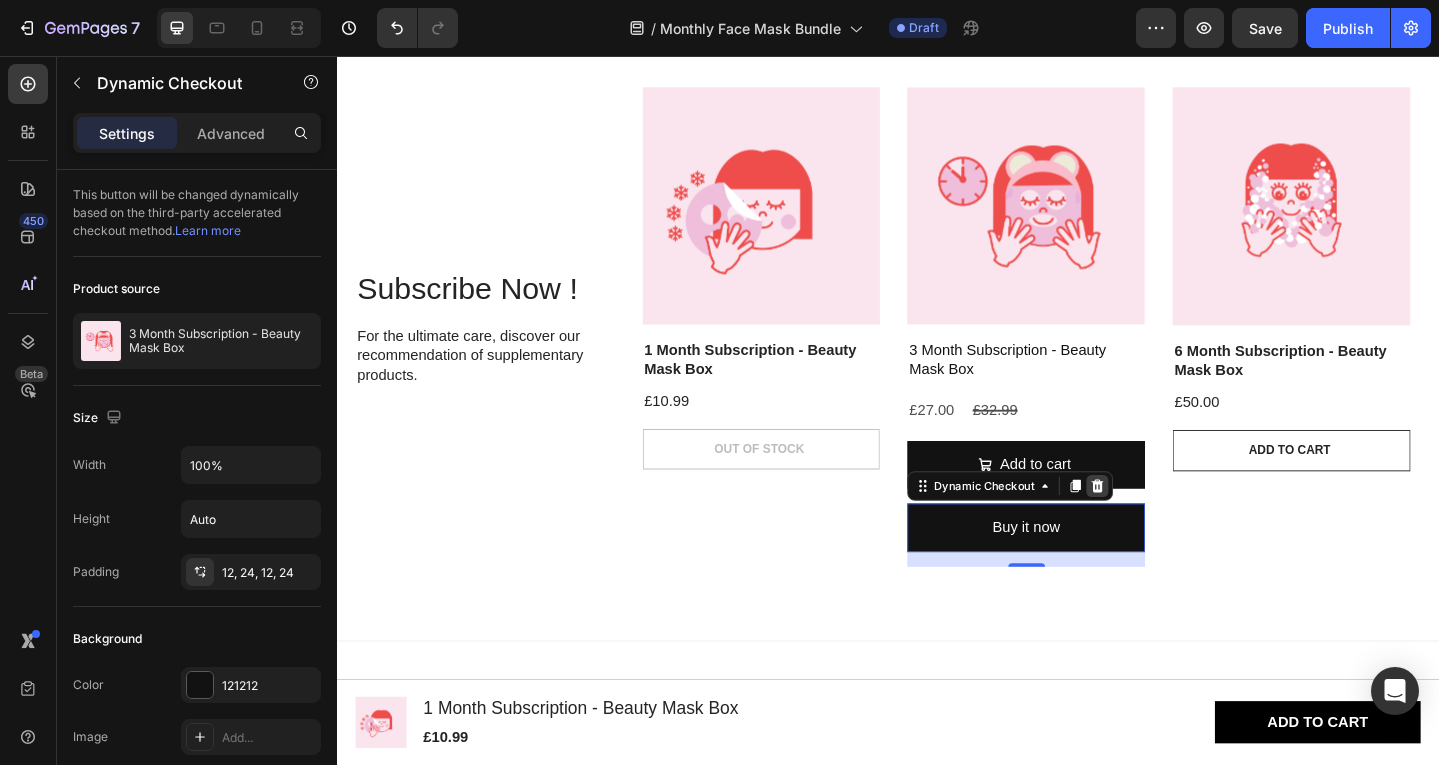 click 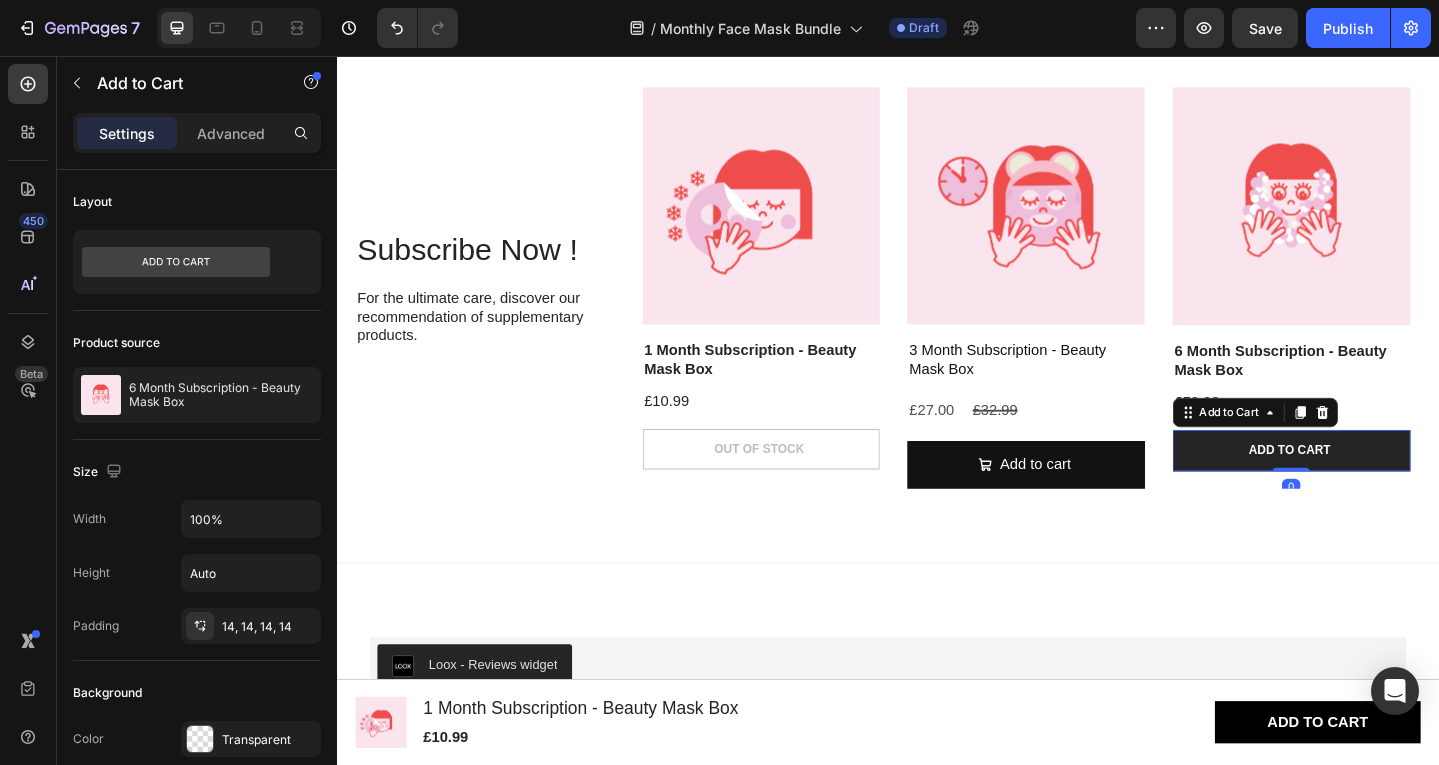 type 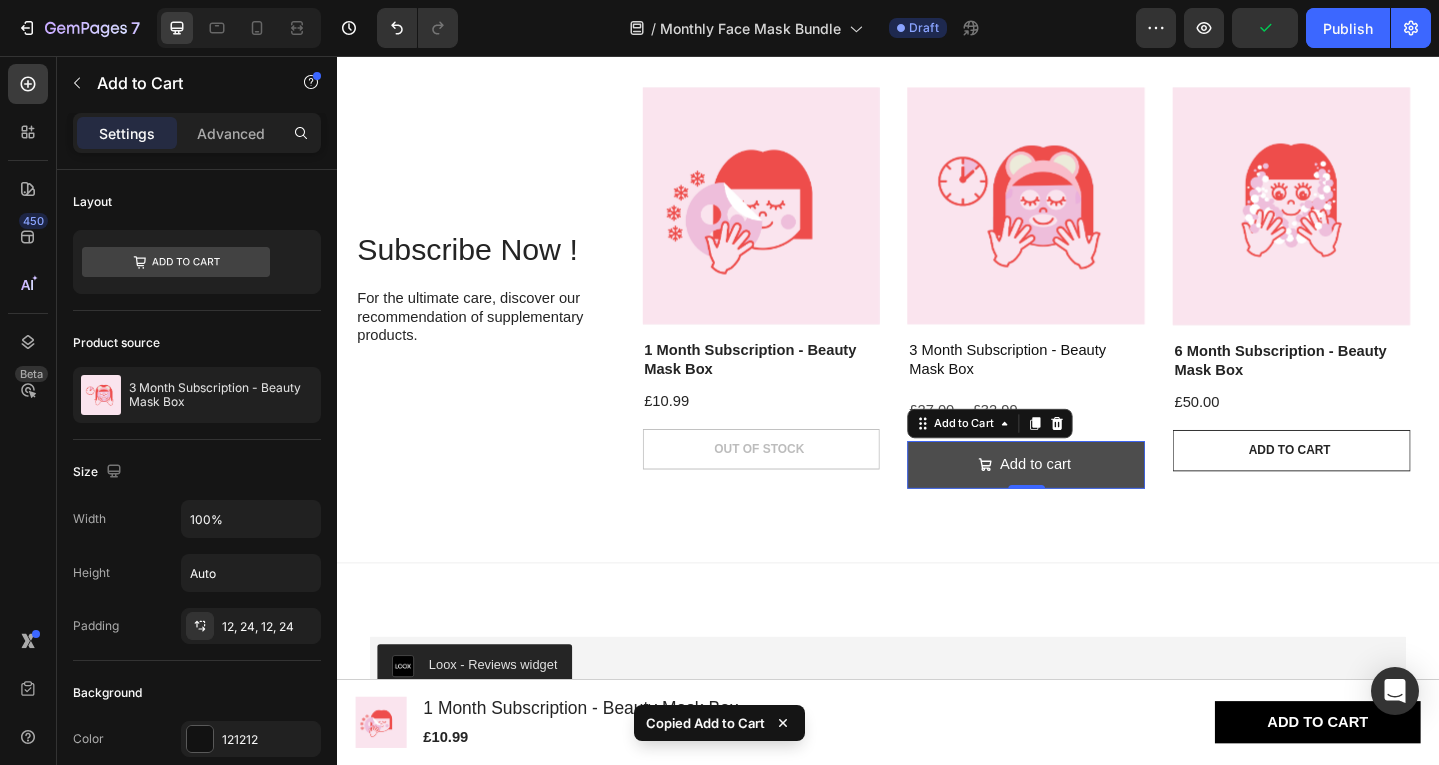 type 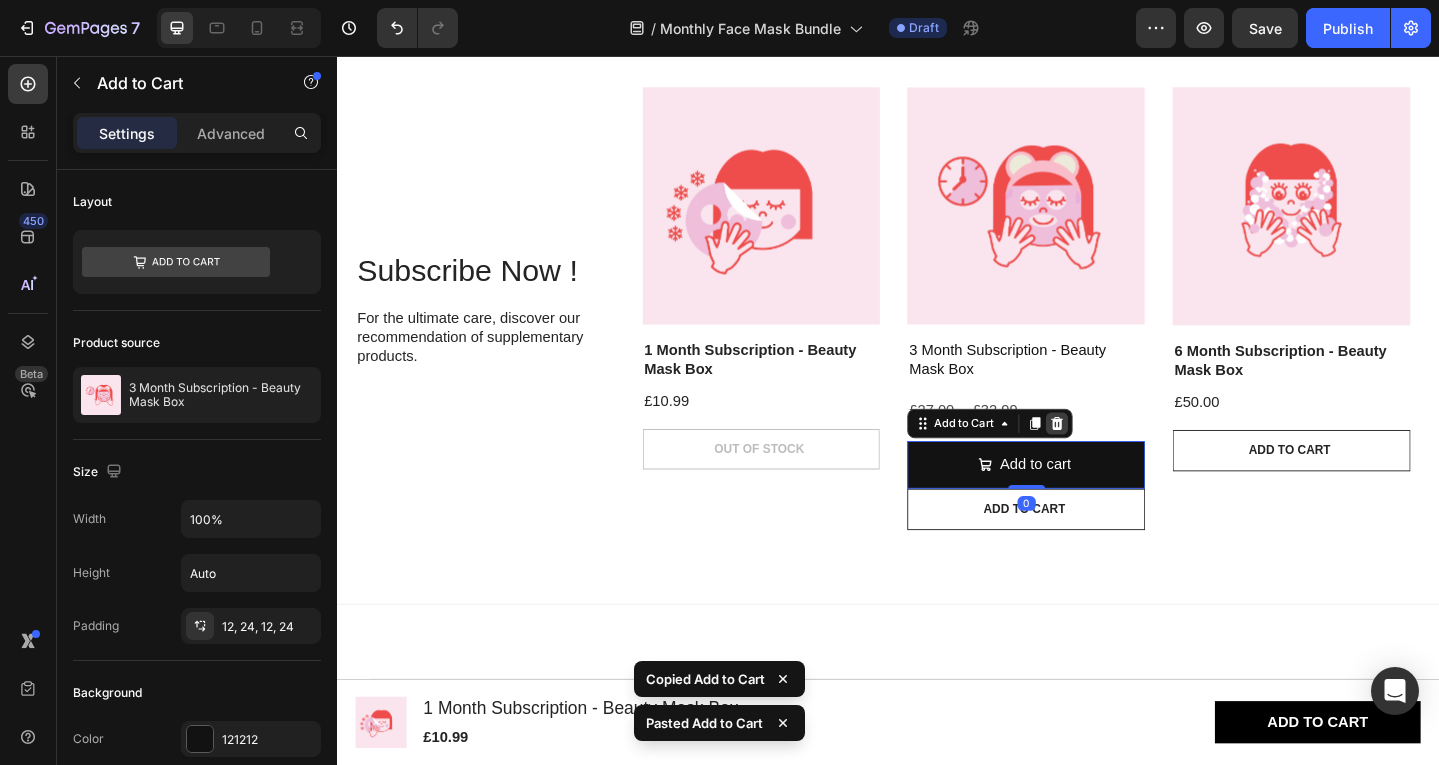 click 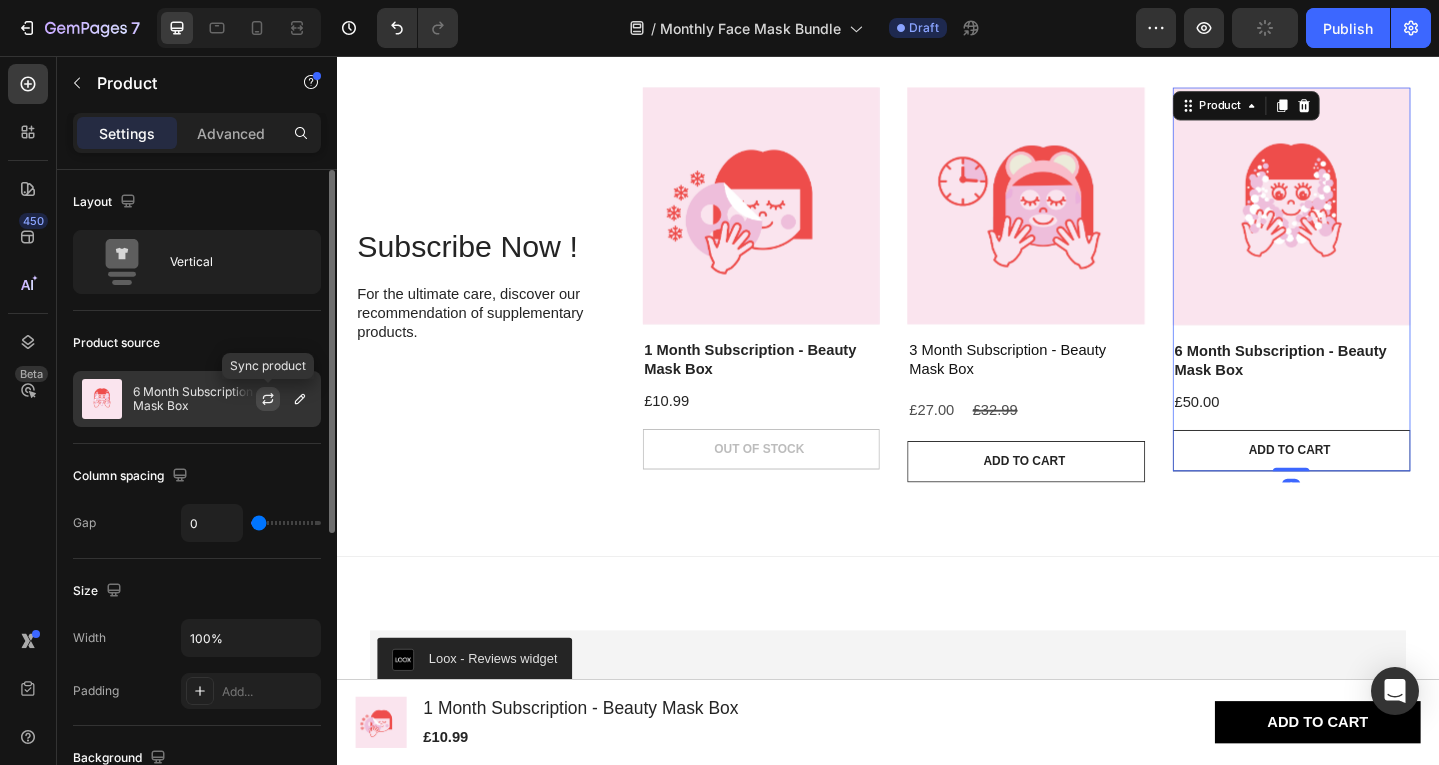 click 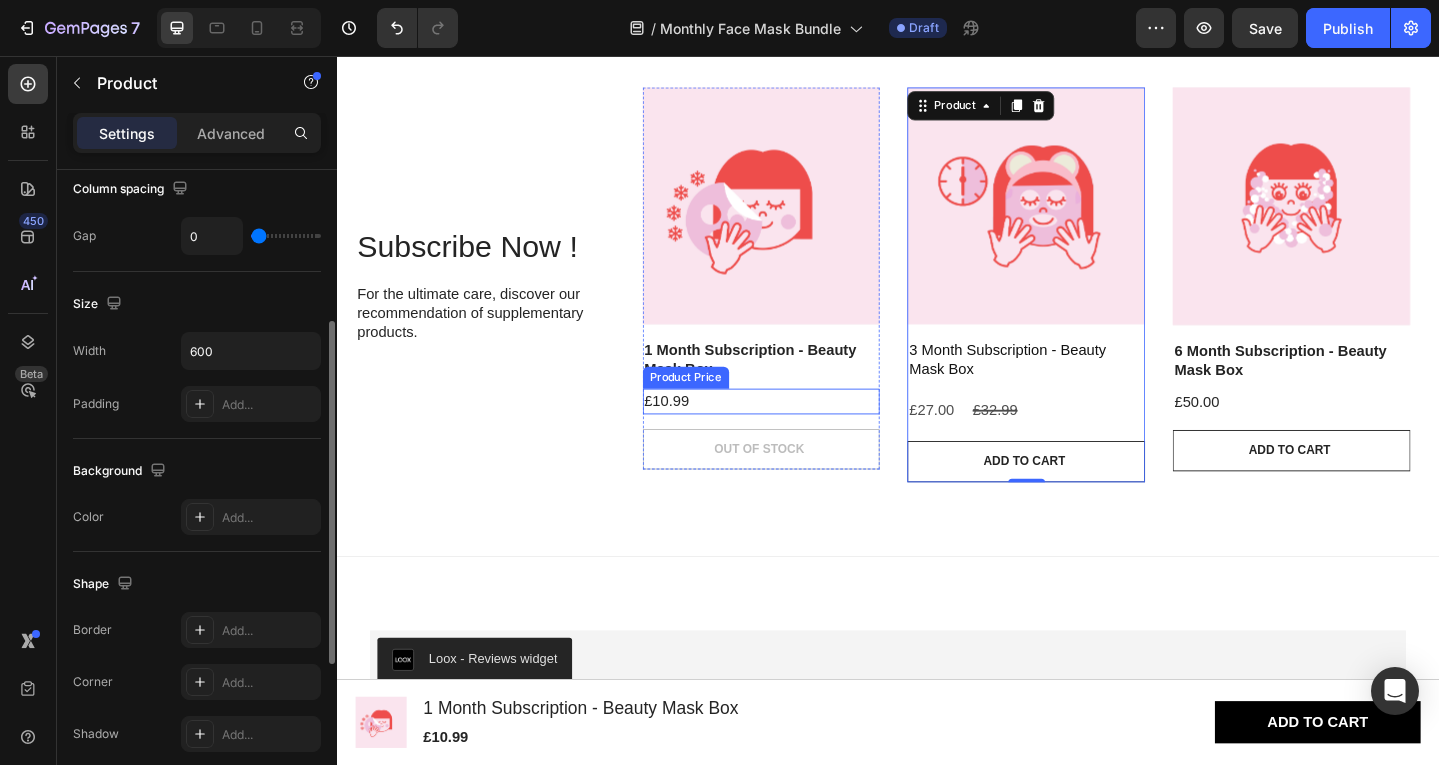 scroll, scrollTop: 0, scrollLeft: 0, axis: both 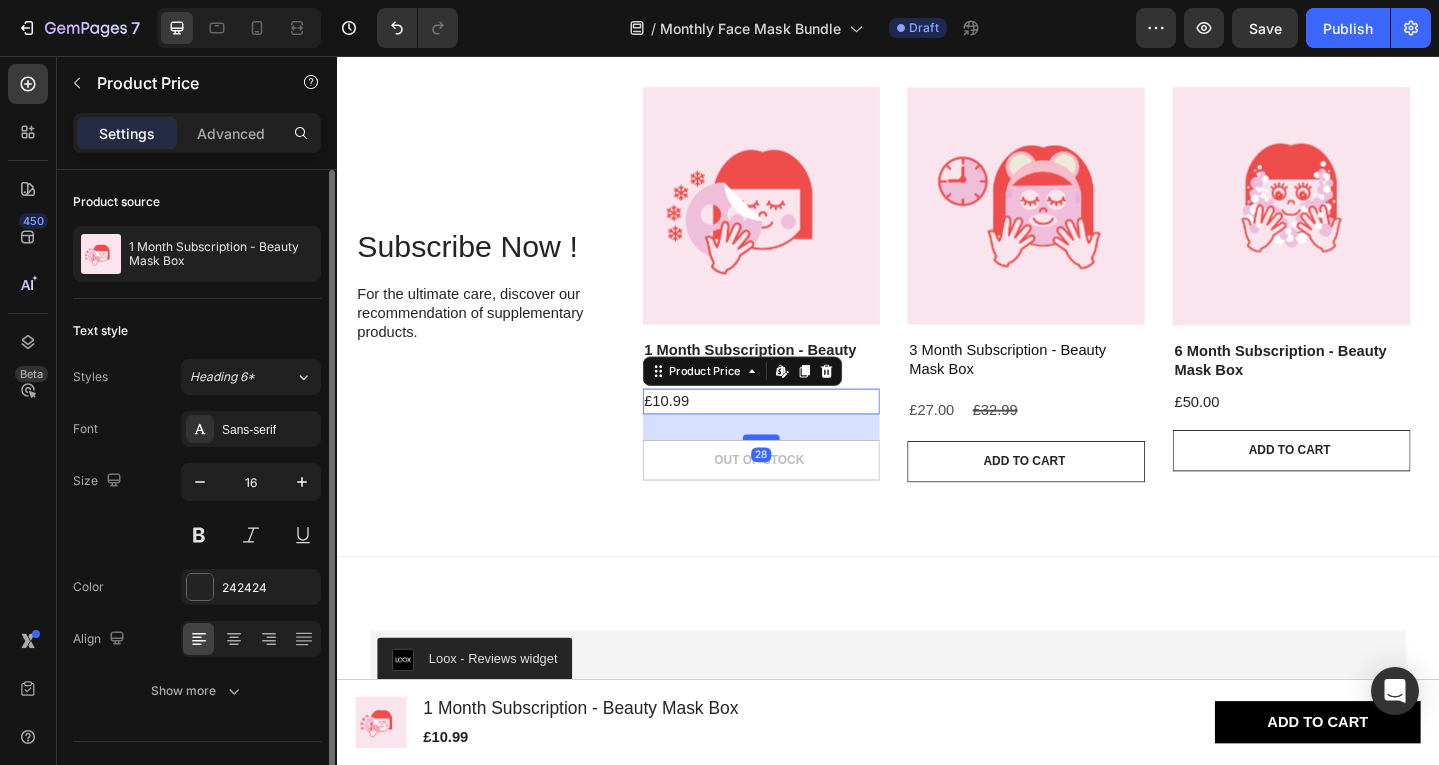 drag, startPoint x: 803, startPoint y: 460, endPoint x: 804, endPoint y: 472, distance: 12.0415945 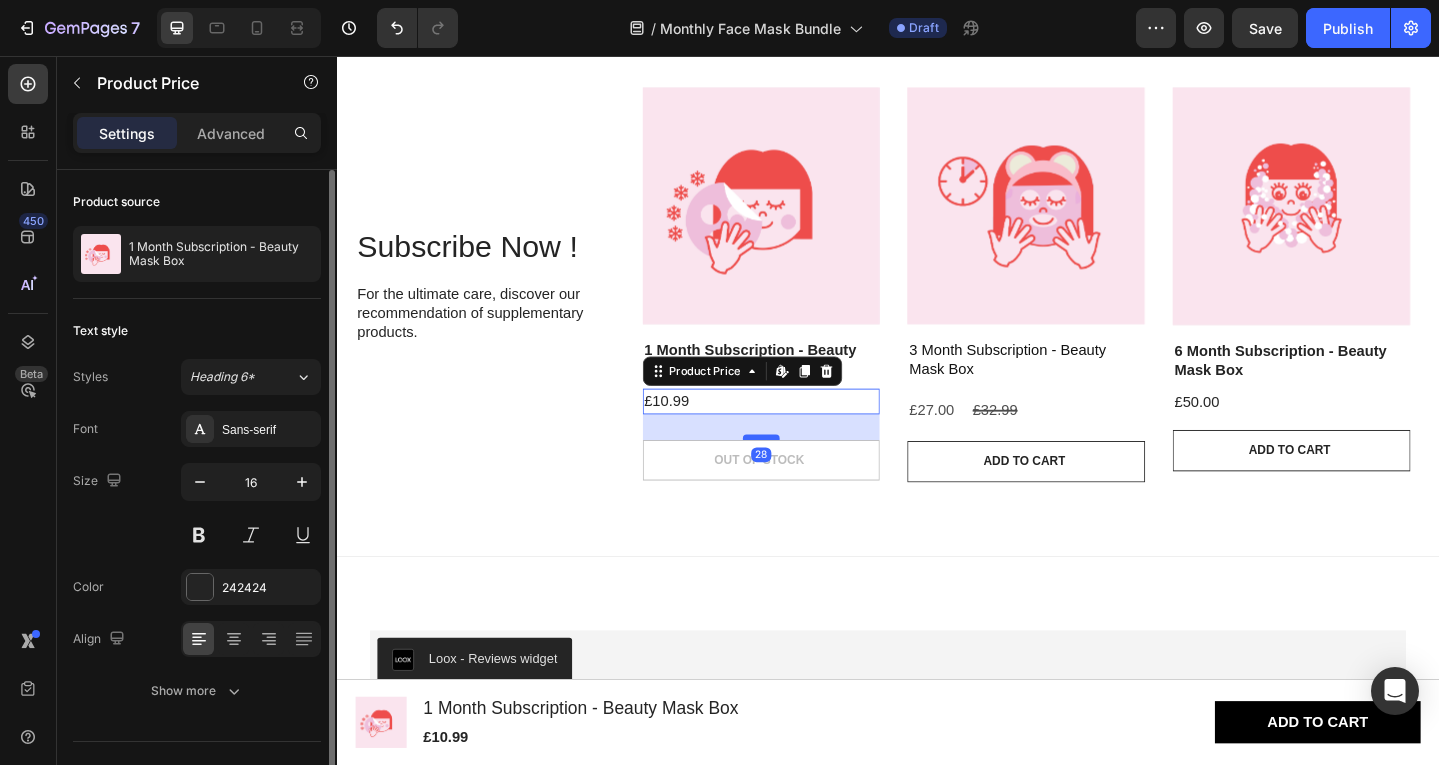 click at bounding box center (799, 472) 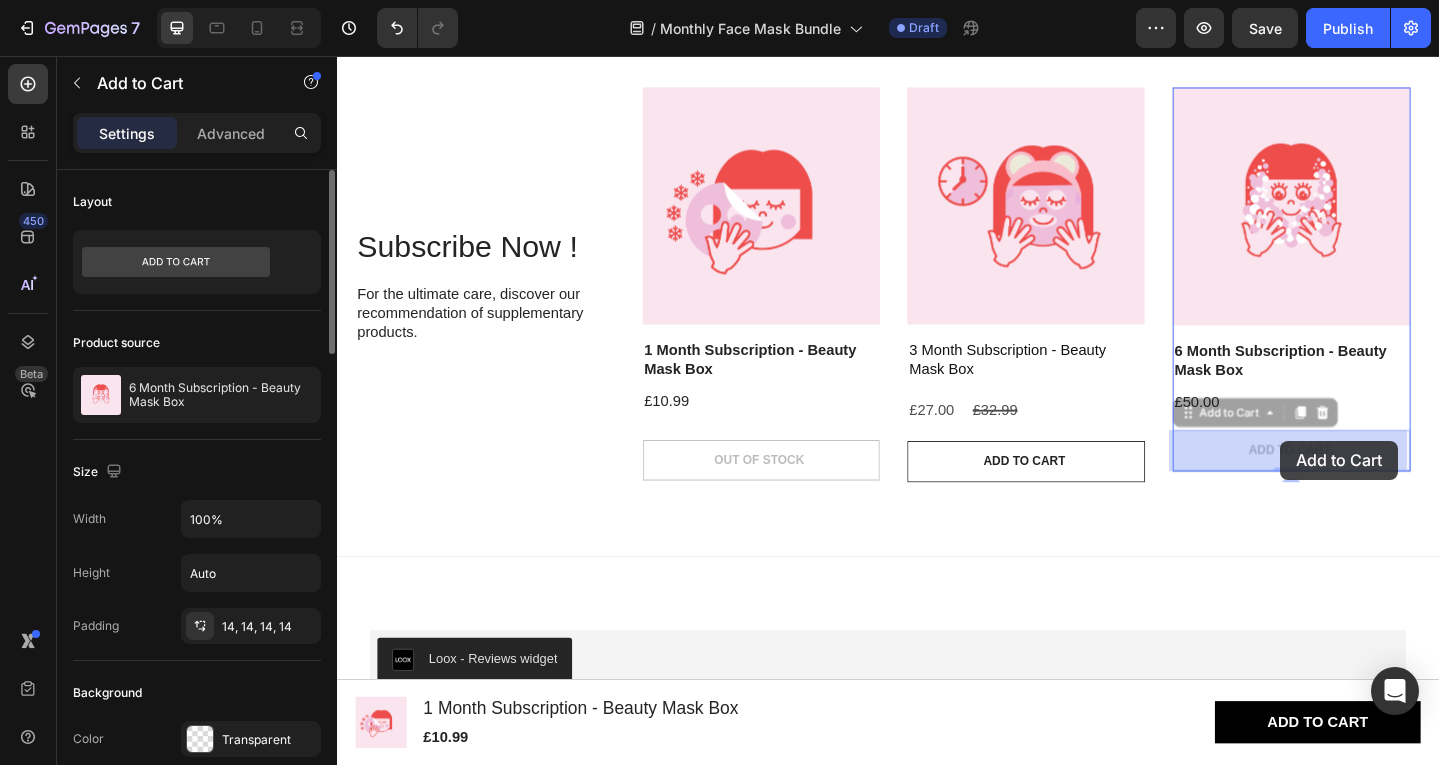 drag, startPoint x: 1363, startPoint y: 463, endPoint x: 1364, endPoint y: 475, distance: 12.0415945 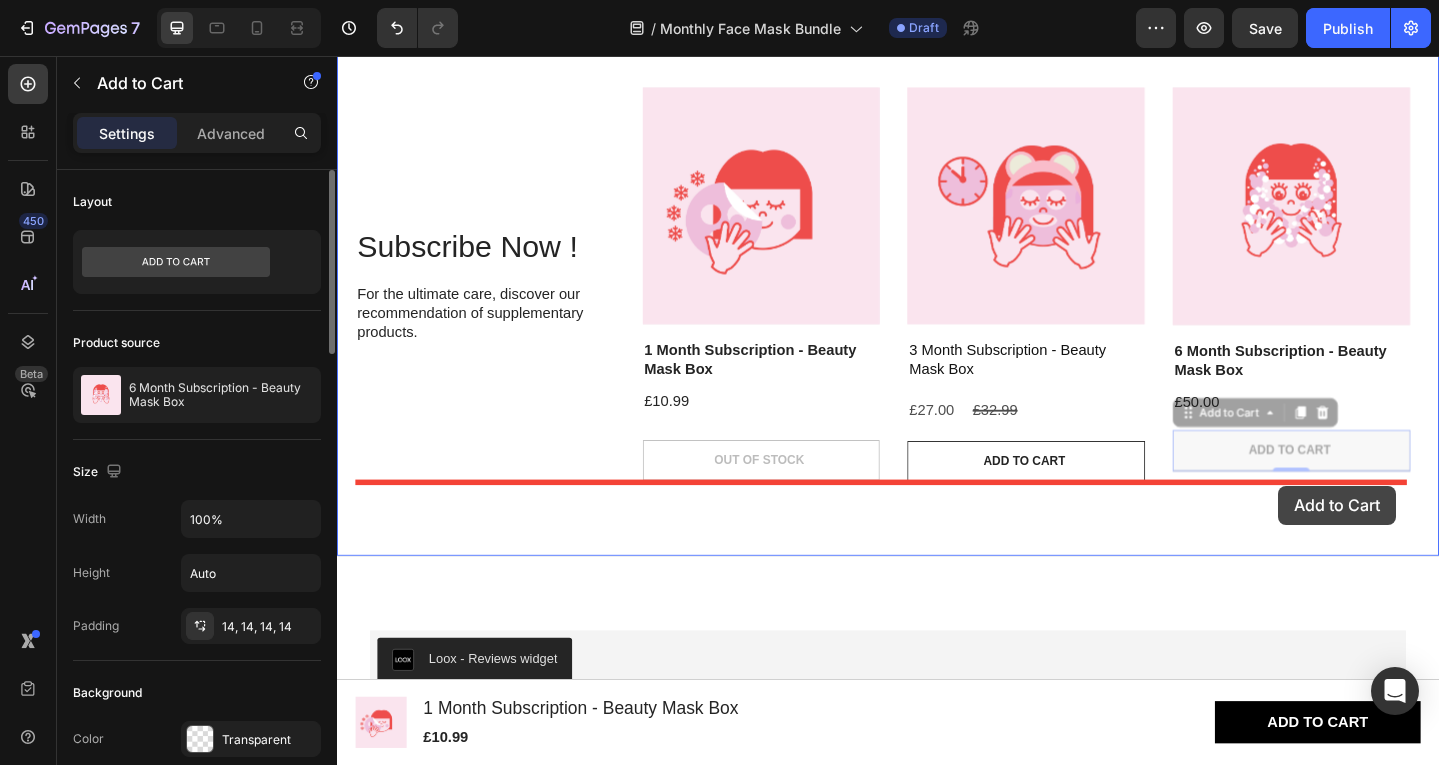 drag, startPoint x: 1360, startPoint y: 501, endPoint x: 1362, endPoint y: 524, distance: 23.086792 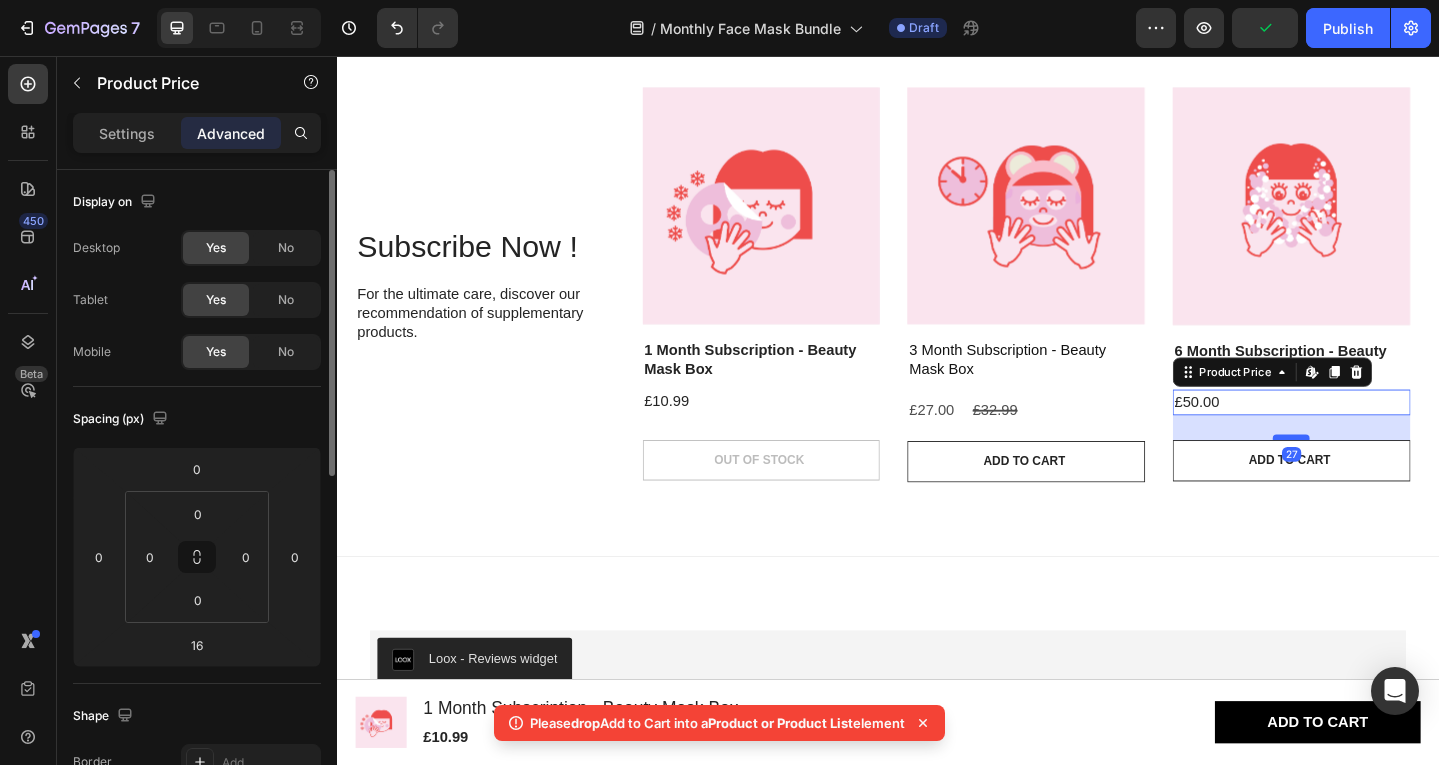 drag, startPoint x: 1387, startPoint y: 460, endPoint x: 1387, endPoint y: 471, distance: 11 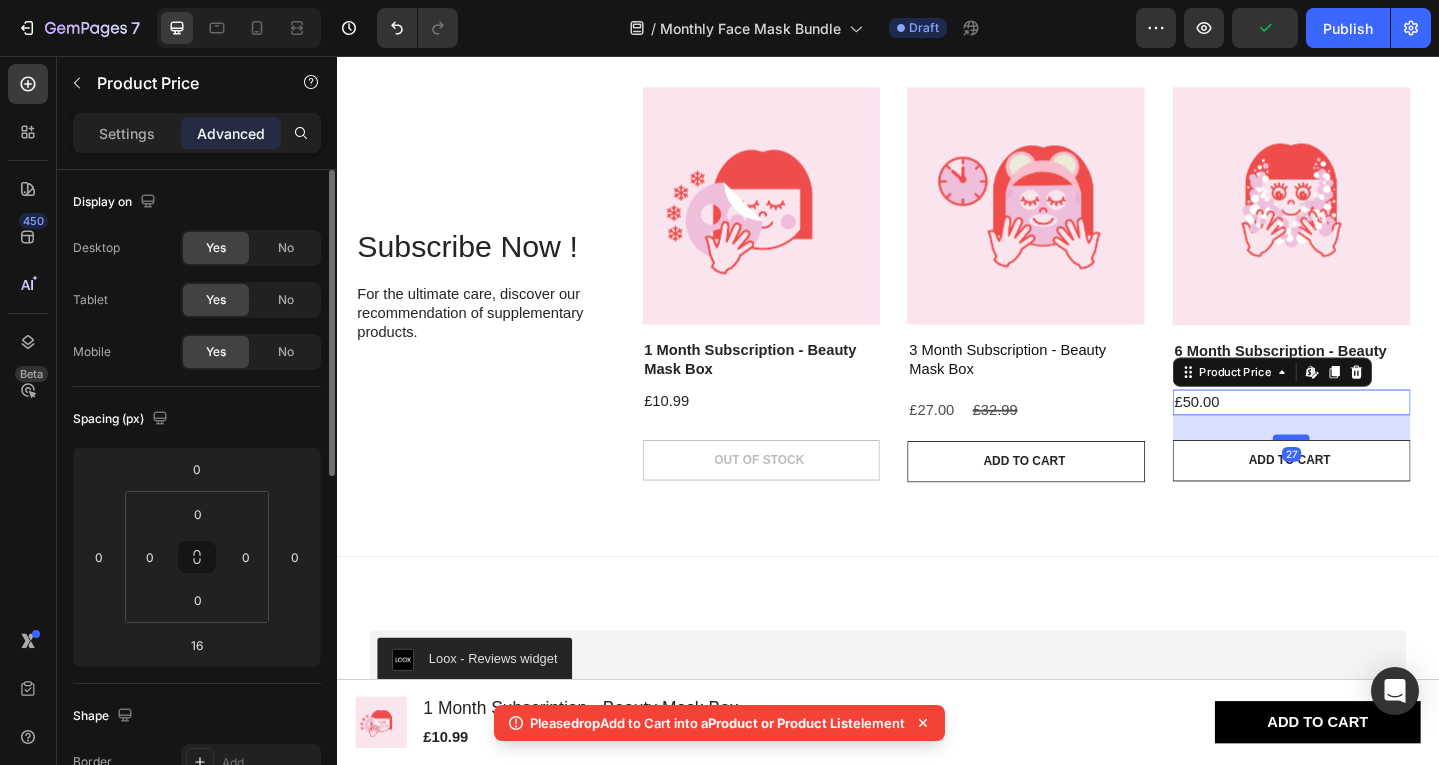 click at bounding box center [1376, 472] 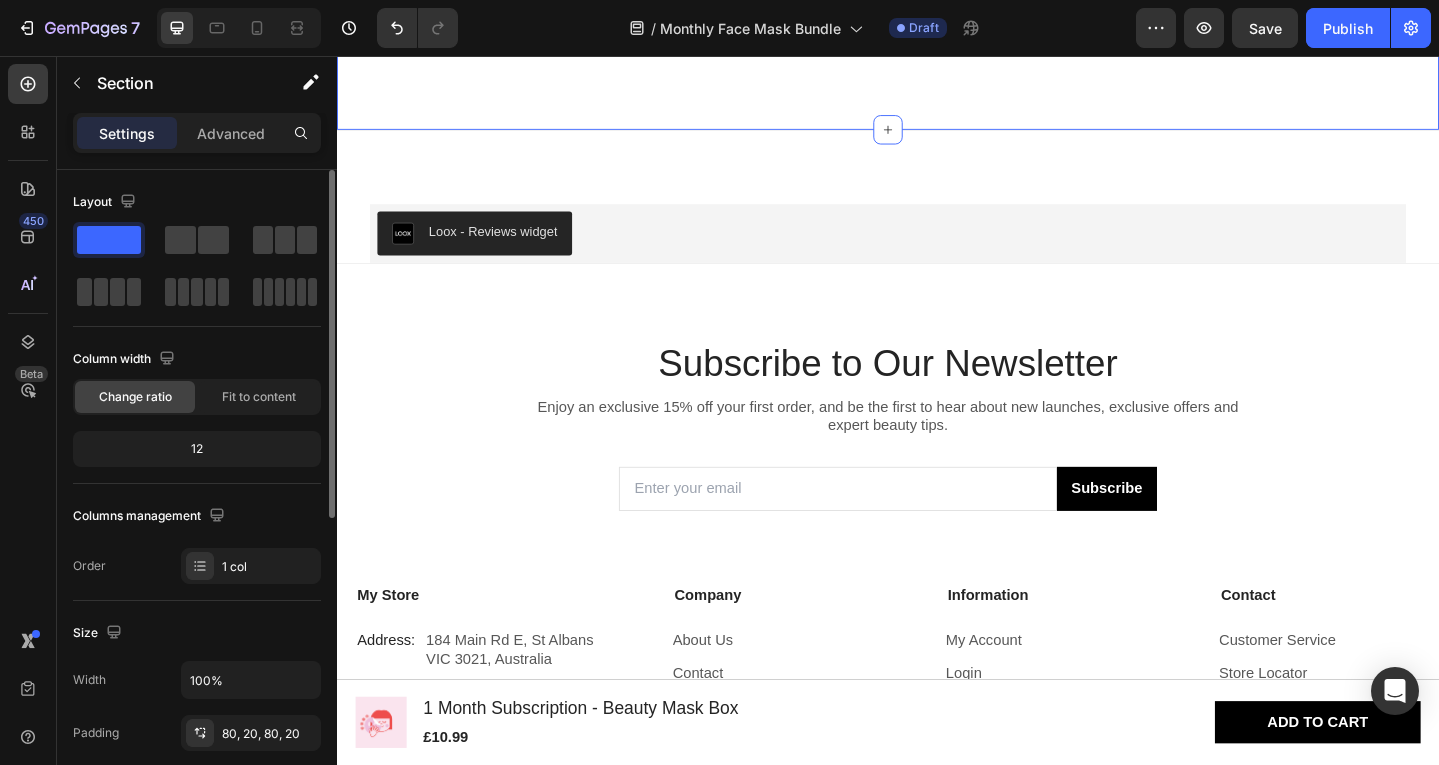 scroll, scrollTop: 5055, scrollLeft: 0, axis: vertical 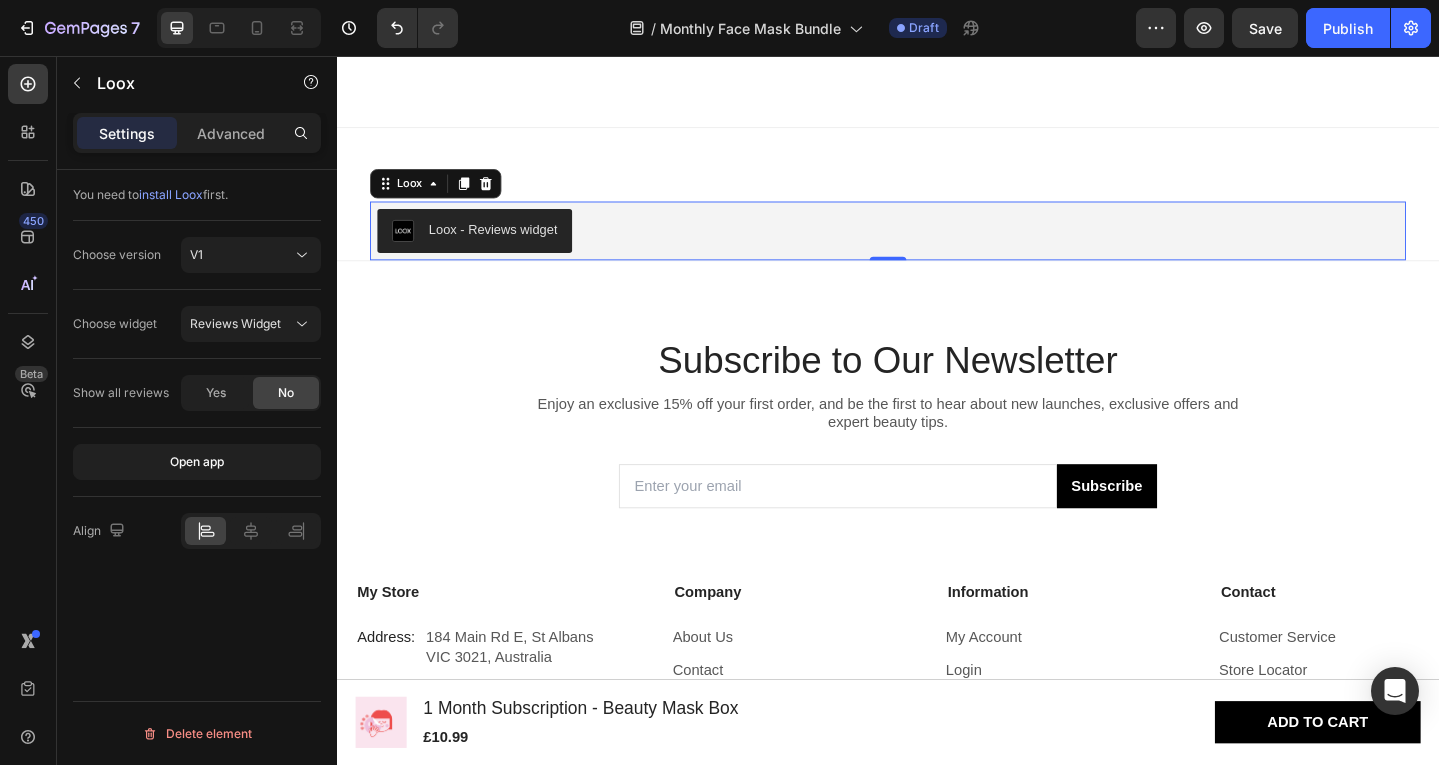 click on "Loox - Reviews widget" at bounding box center (937, 247) 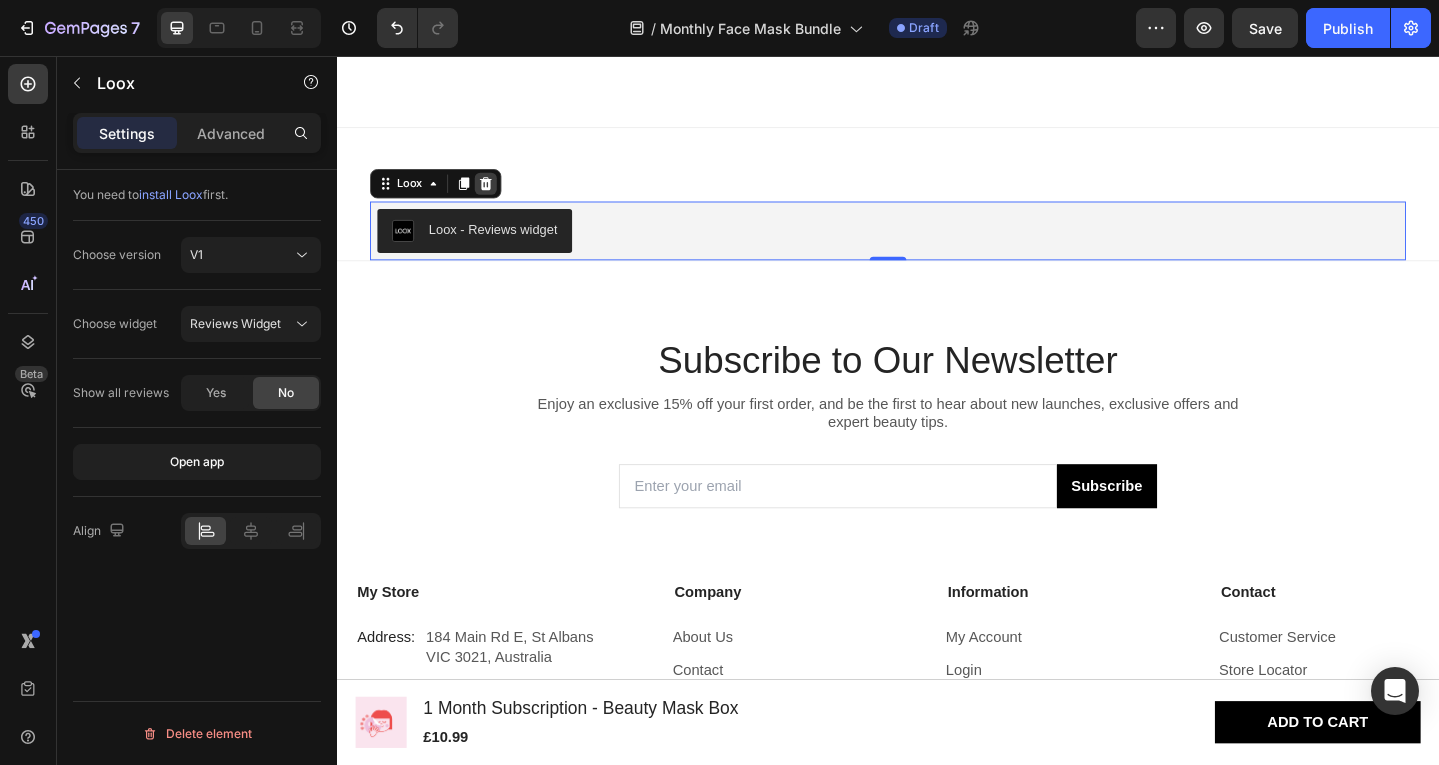 click 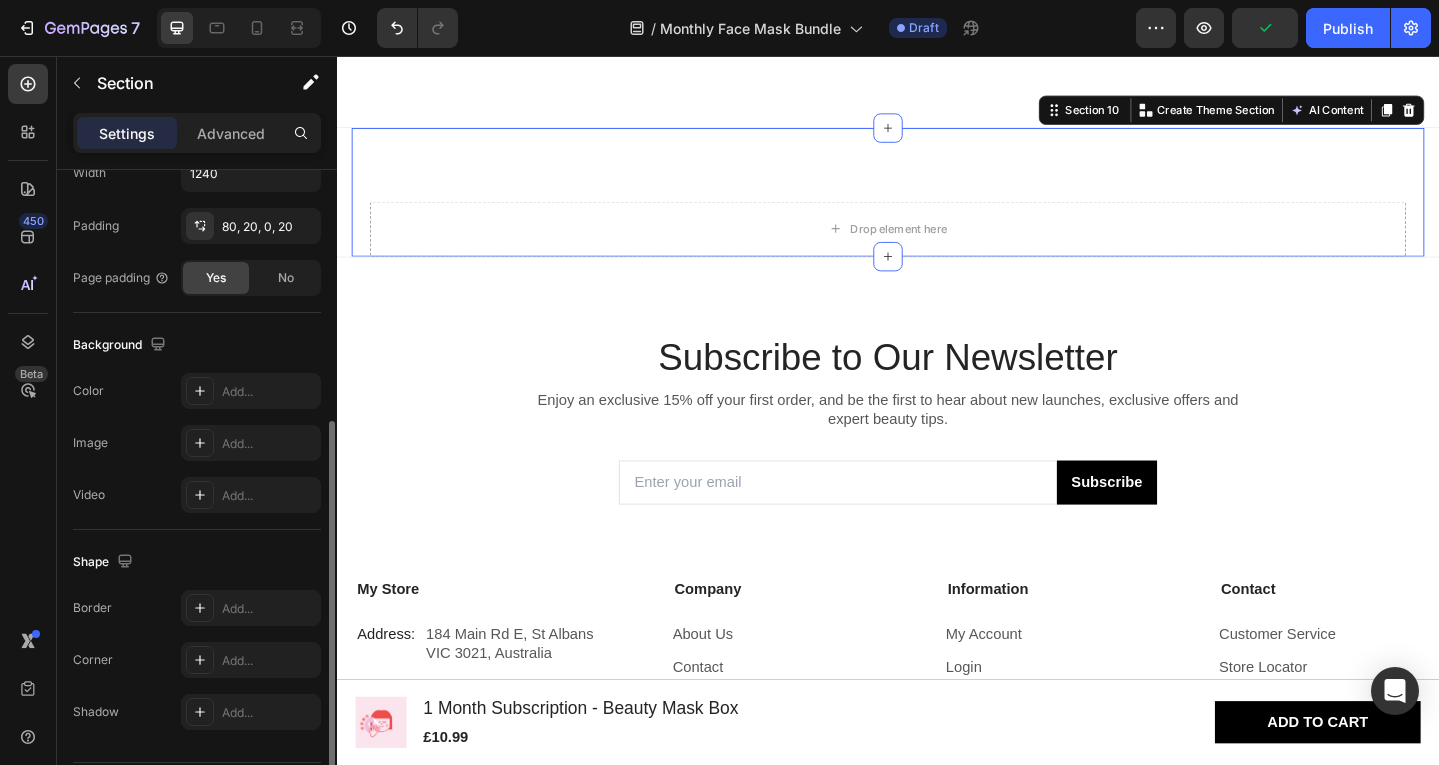 scroll, scrollTop: 510, scrollLeft: 0, axis: vertical 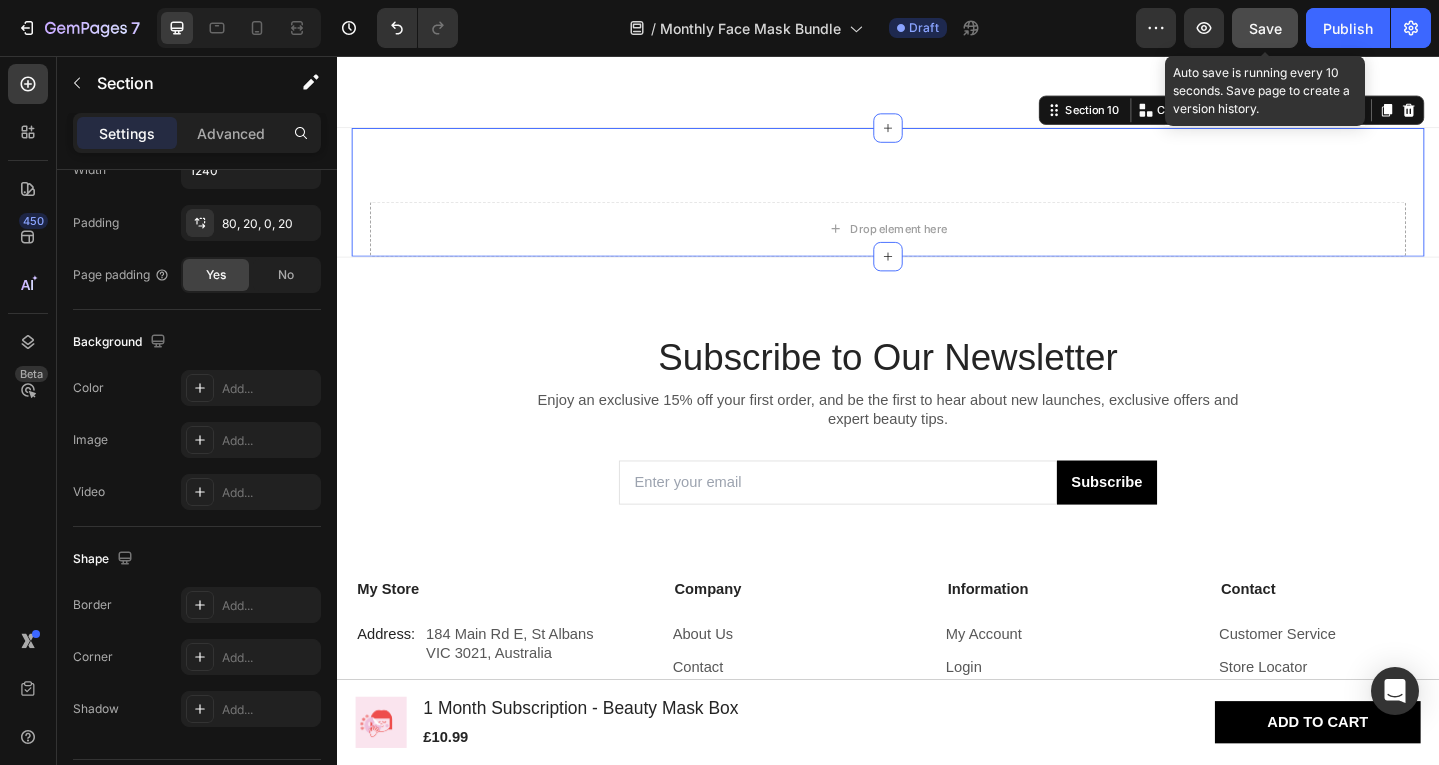 click on "Save" at bounding box center [1265, 28] 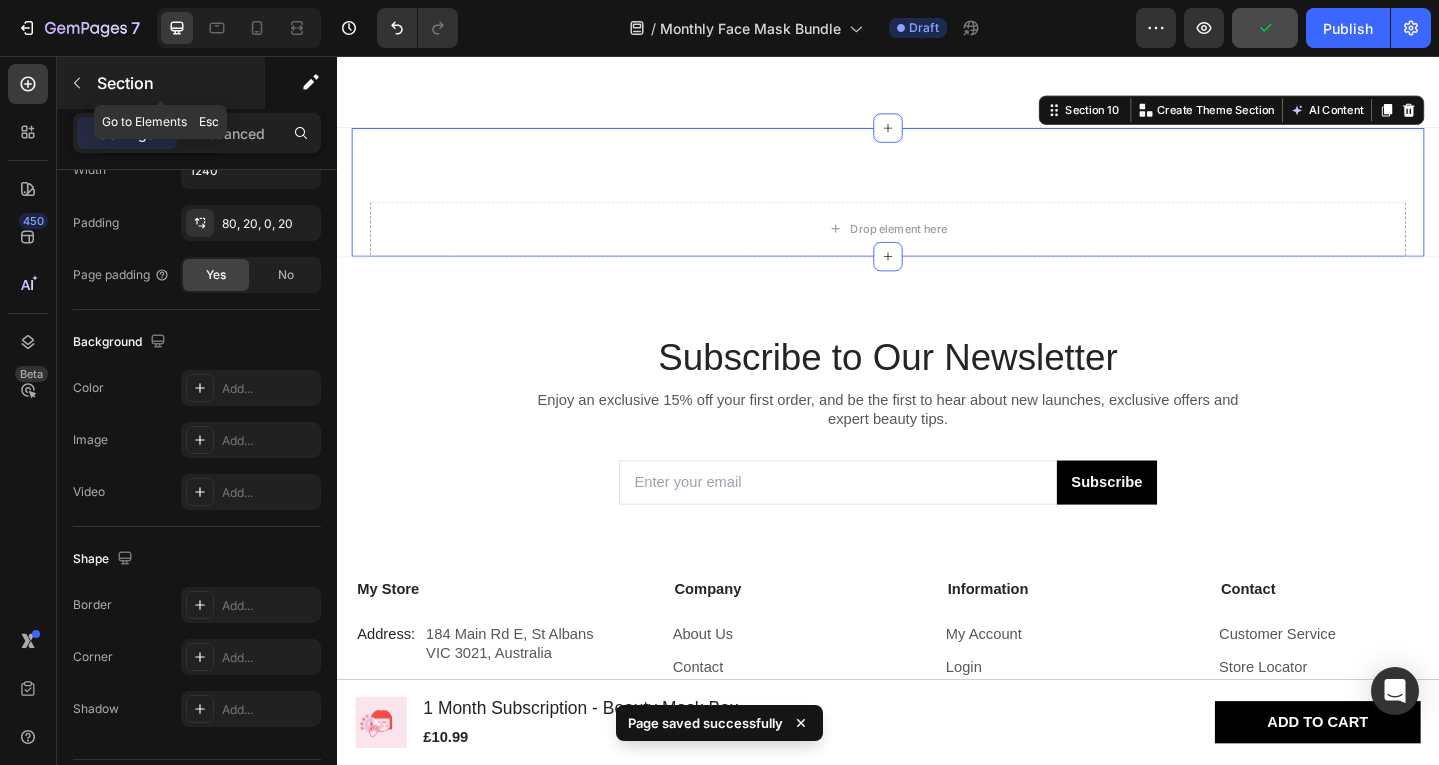 click 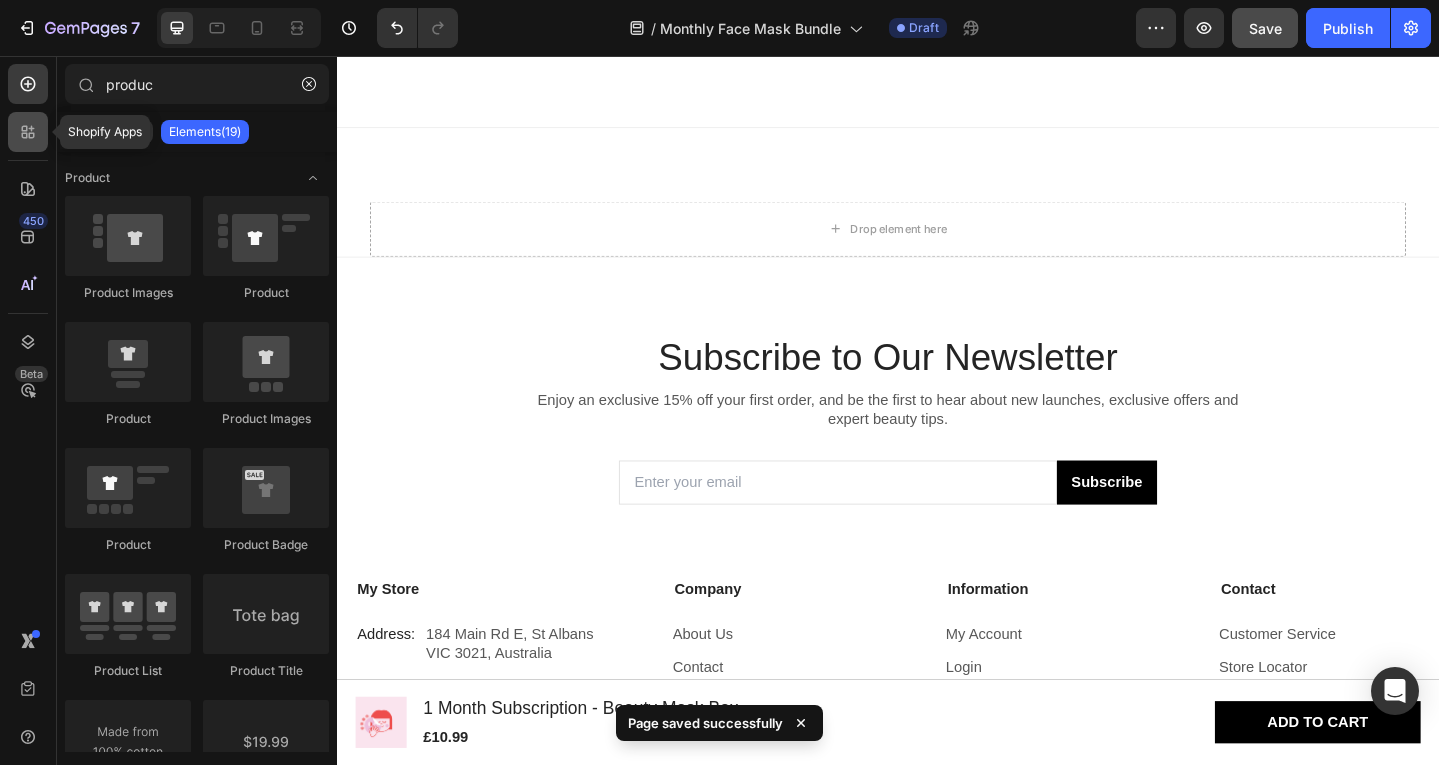 click 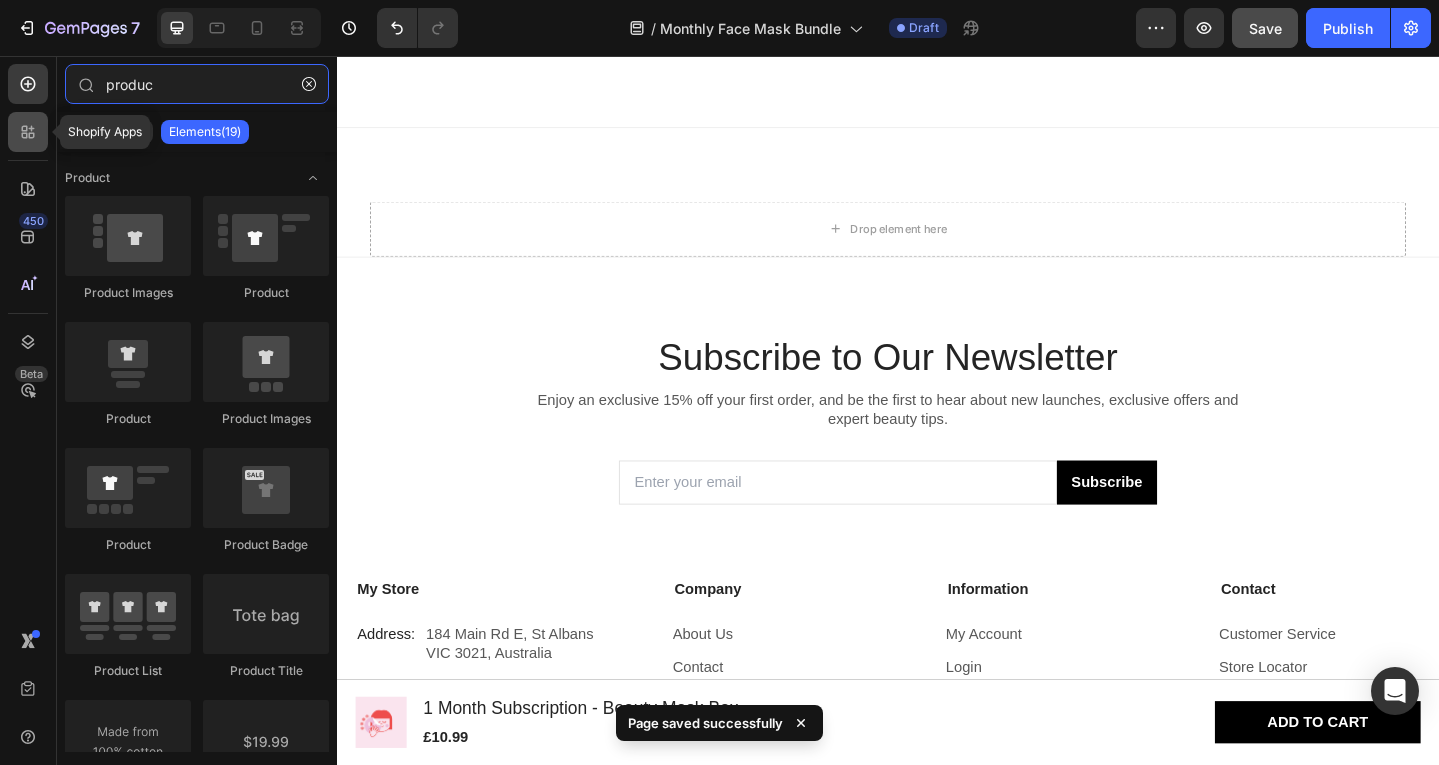 type 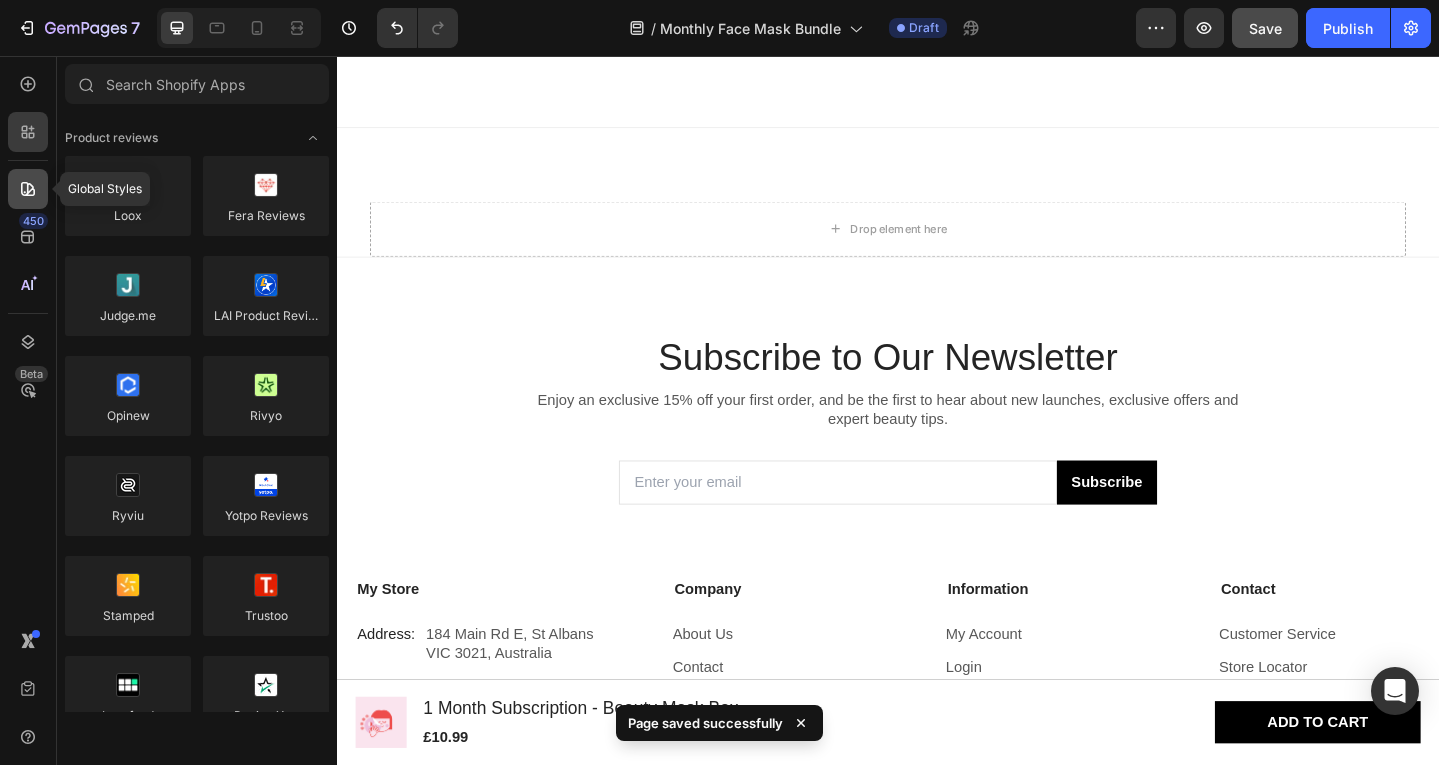 click 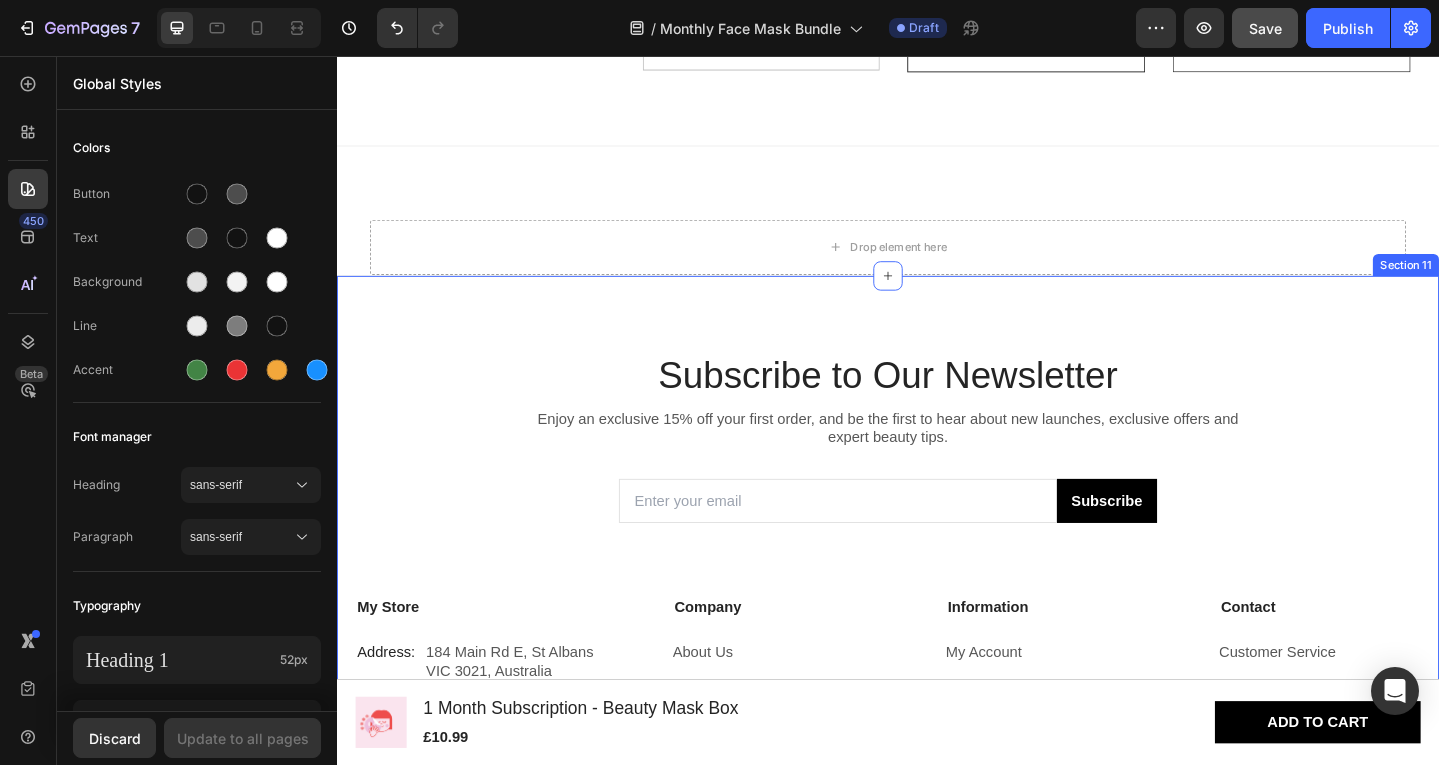 scroll, scrollTop: 5031, scrollLeft: 0, axis: vertical 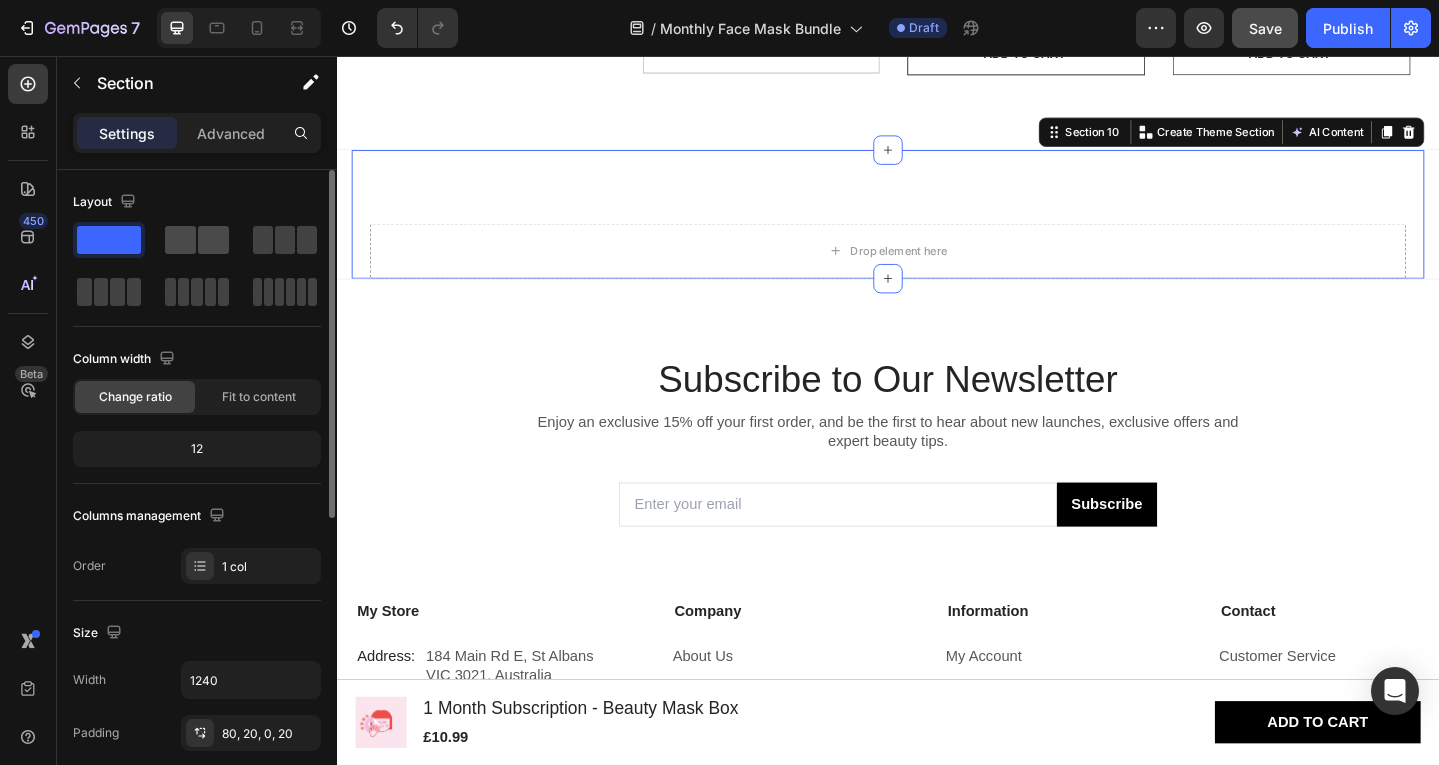 click 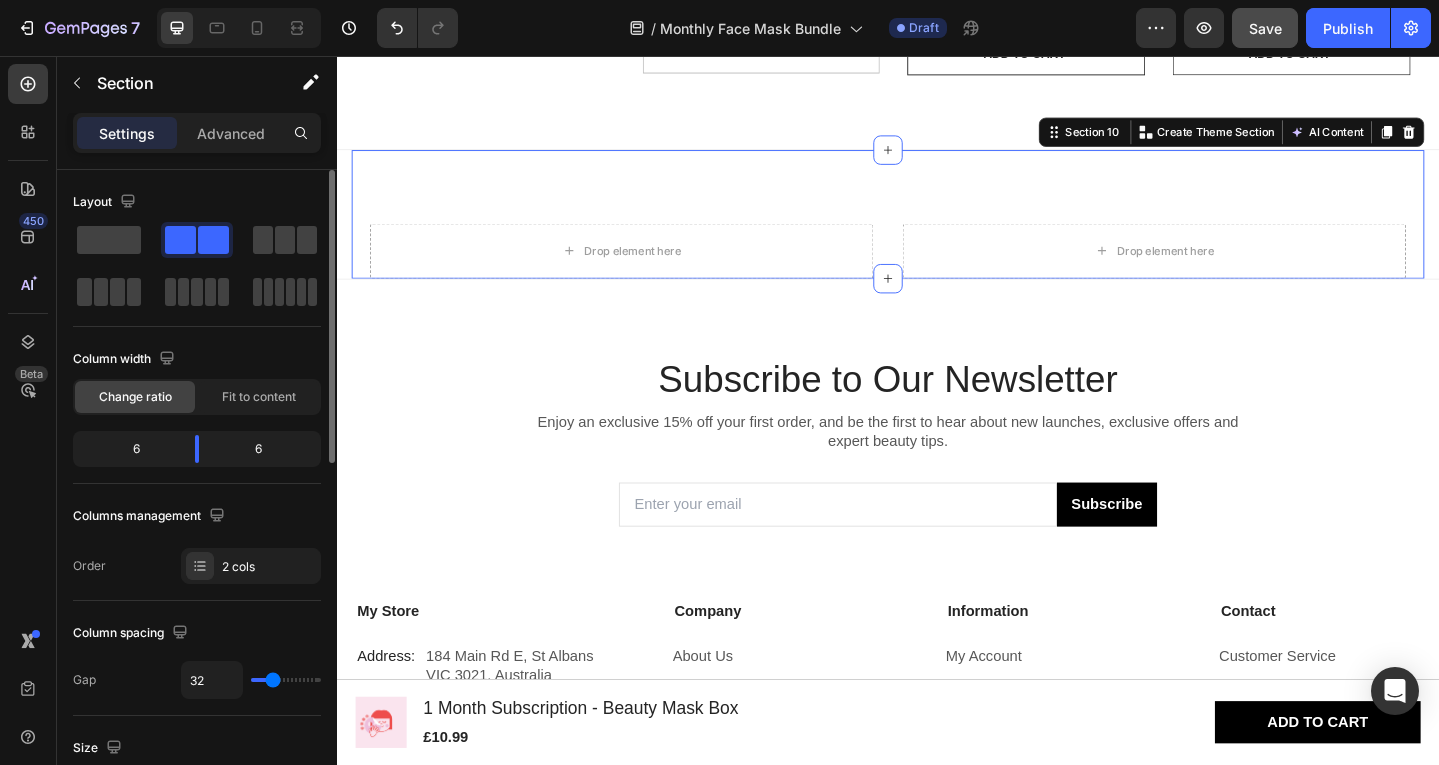 click 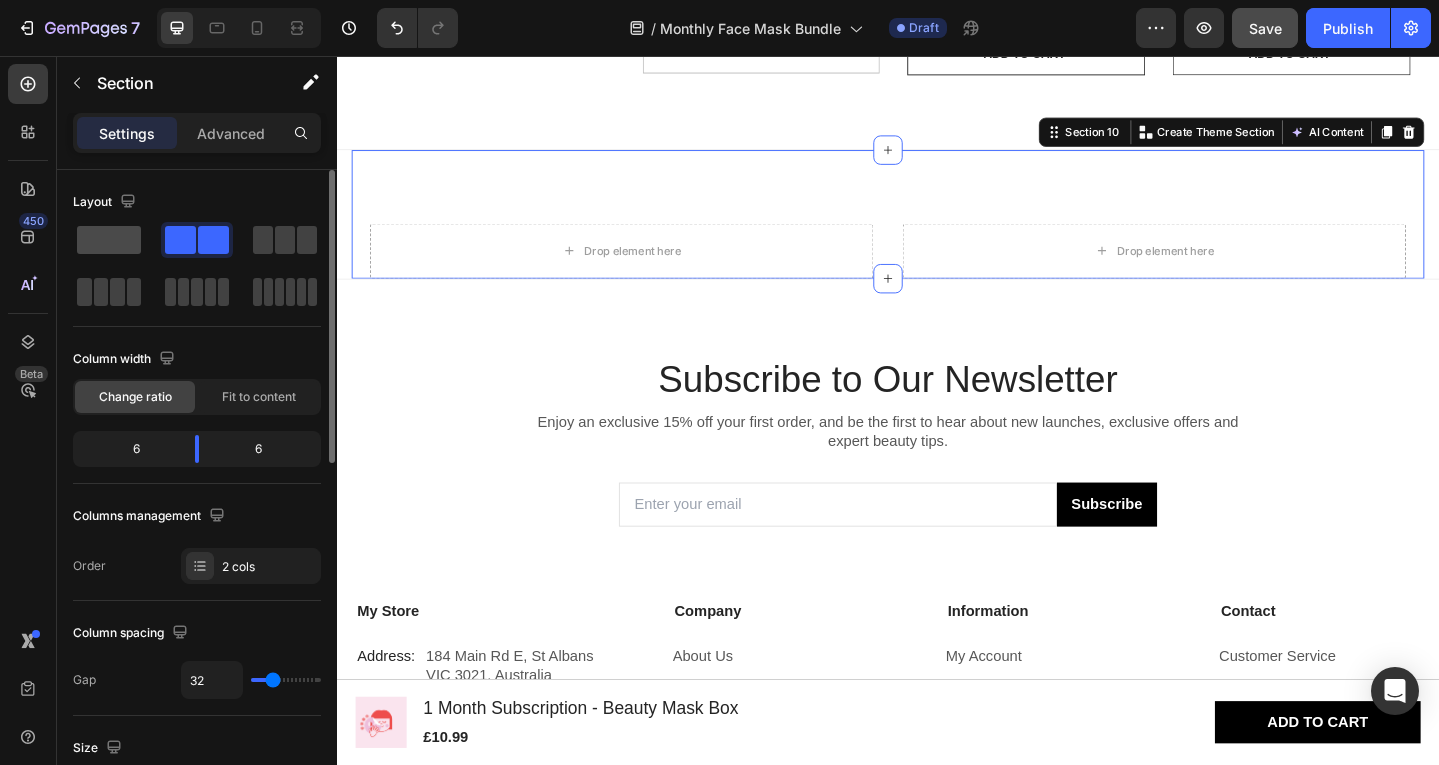 click 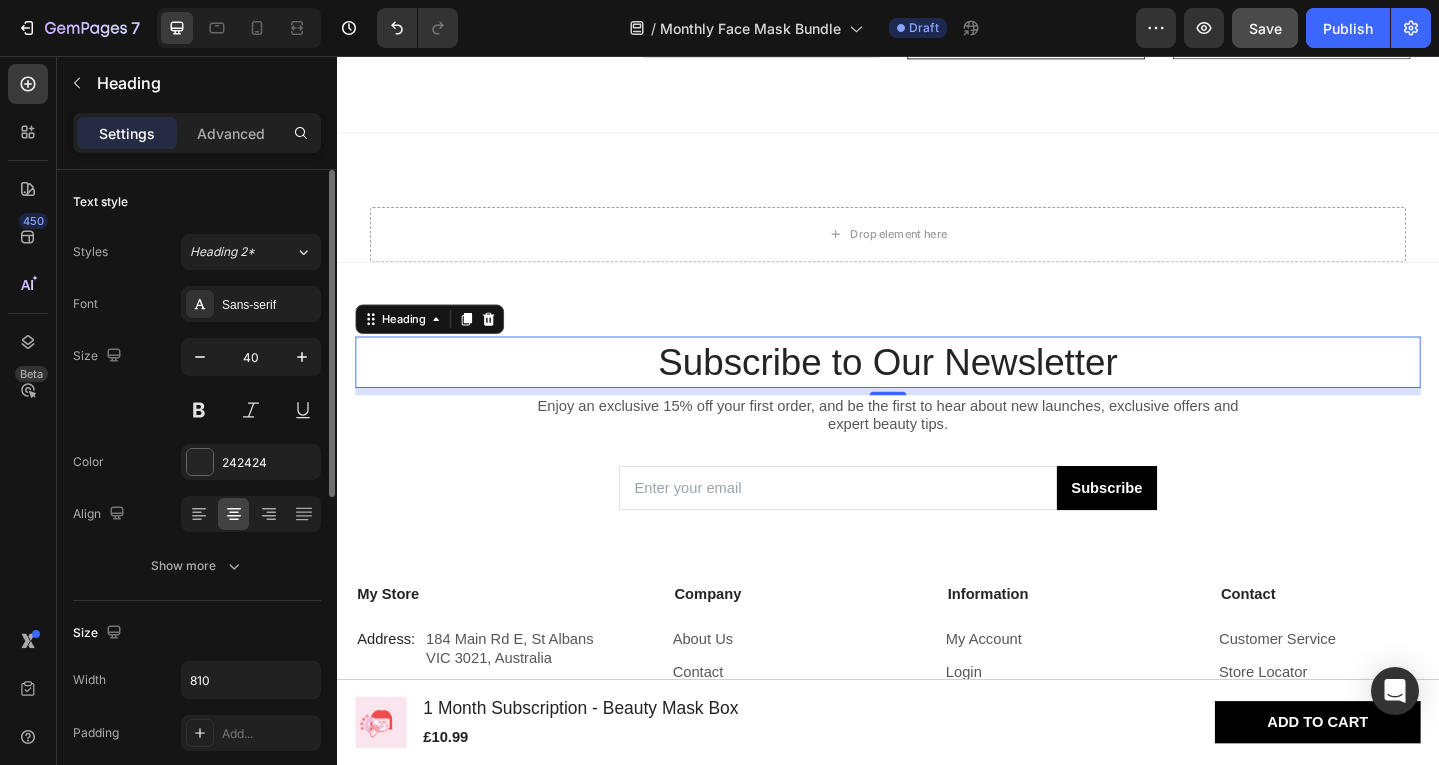 scroll, scrollTop: 5054, scrollLeft: 0, axis: vertical 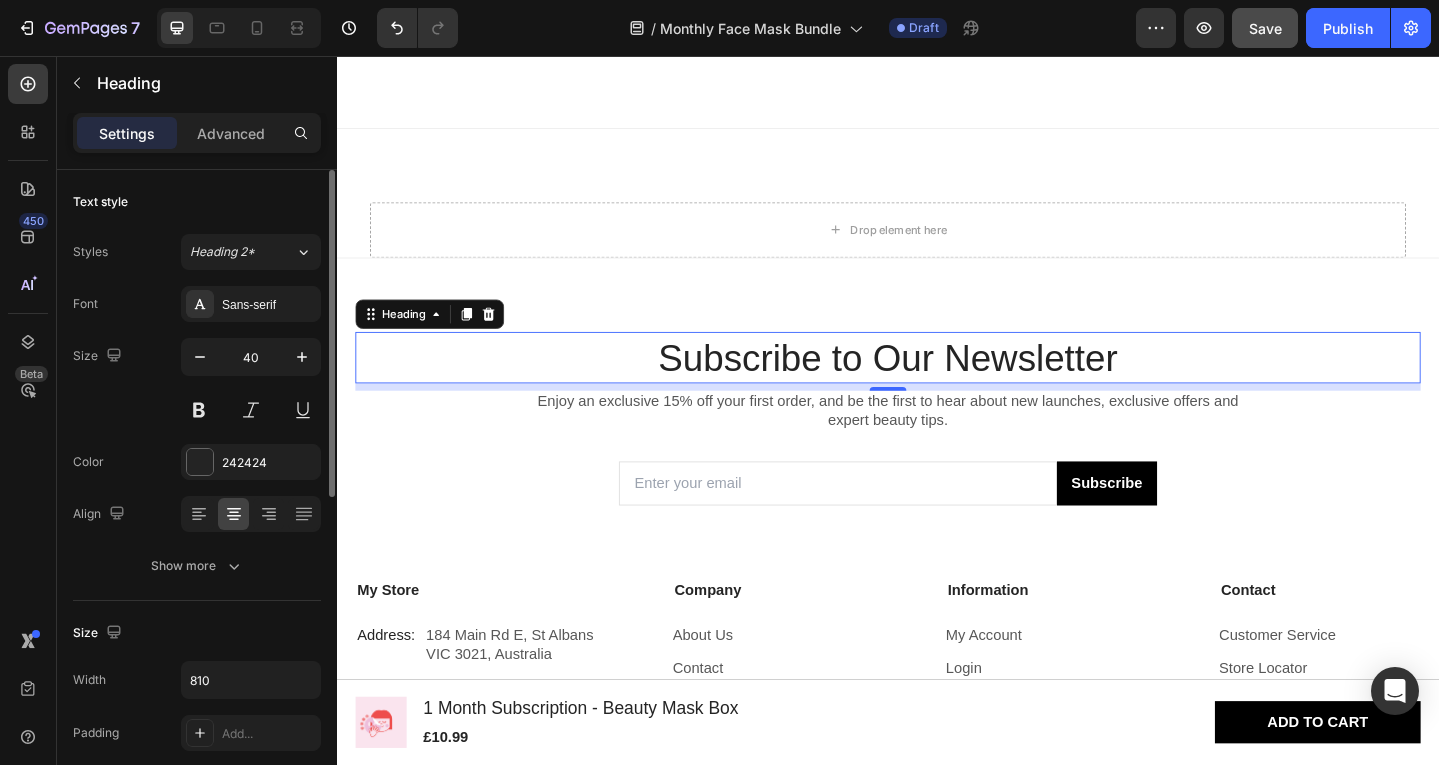 click on "Subscribe to Our Newsletter" at bounding box center (937, 385) 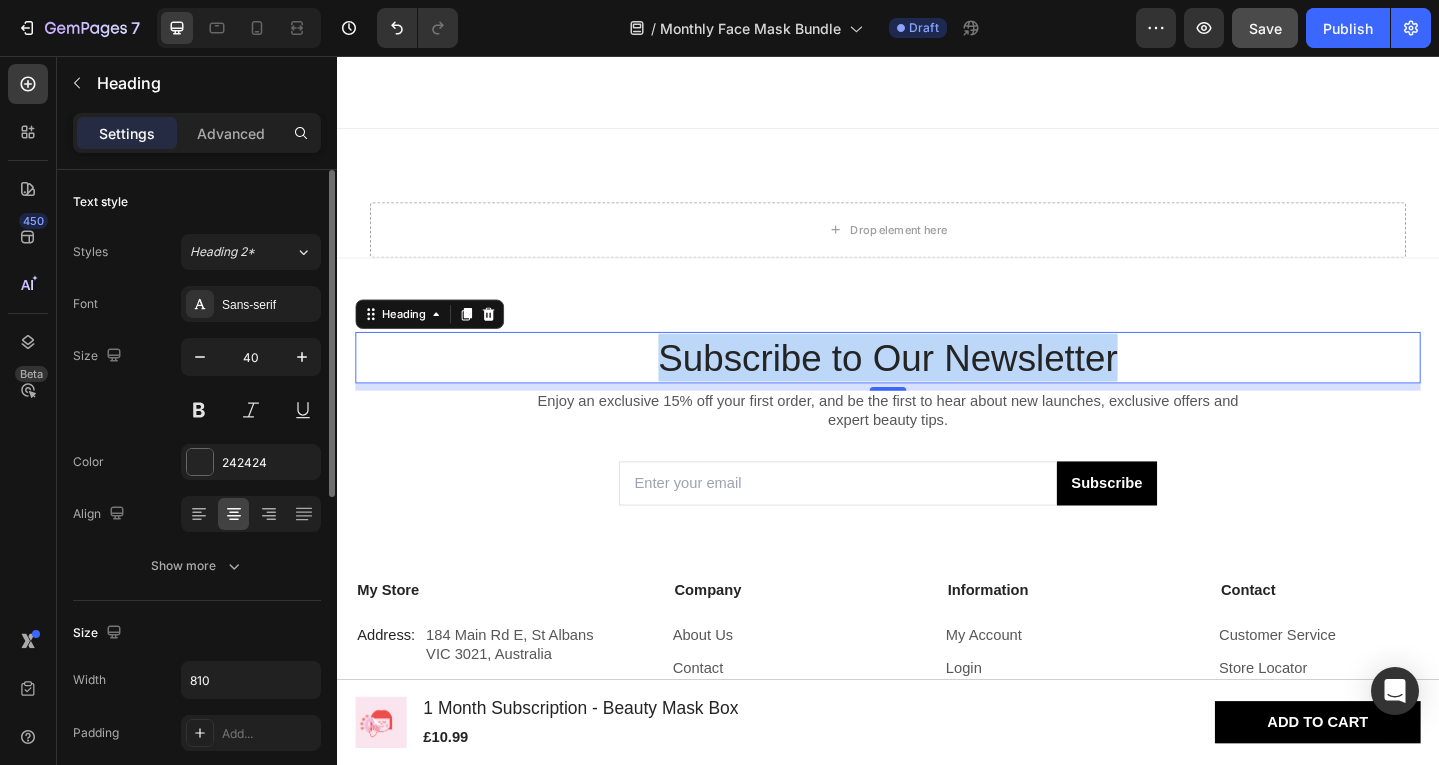 drag, startPoint x: 1185, startPoint y: 369, endPoint x: 671, endPoint y: 359, distance: 514.0973 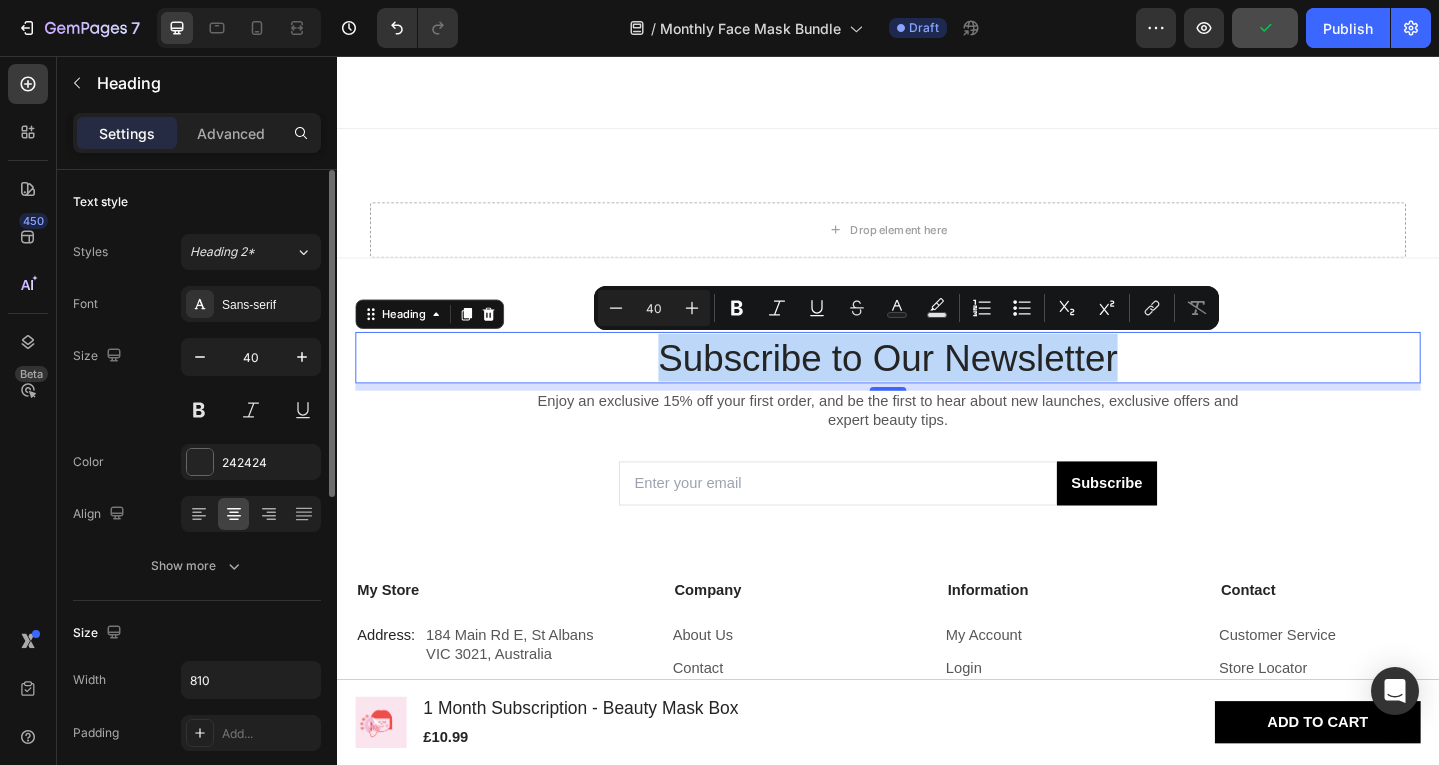 copy on "Subscribe to Our Newsletter" 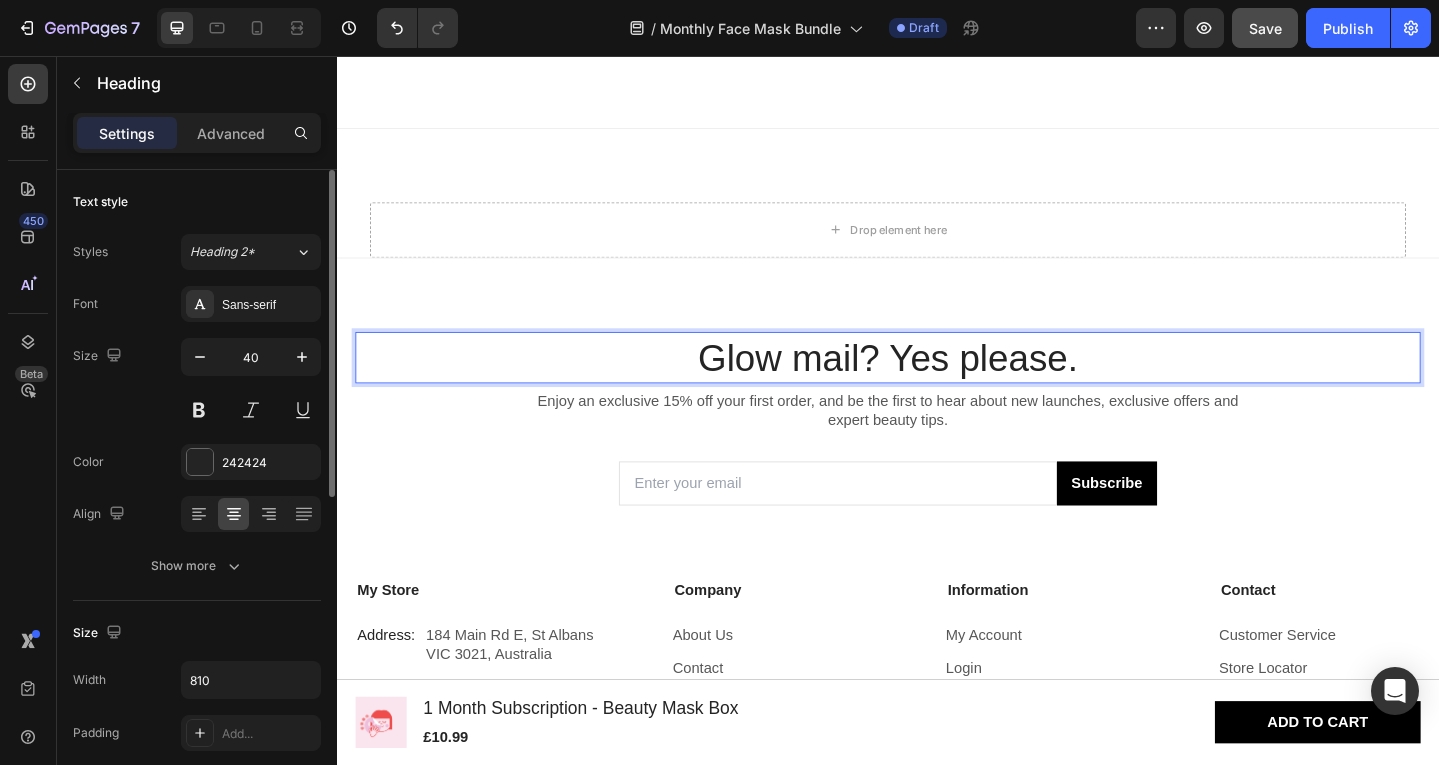 click on "Glow mail? Yes please." at bounding box center (937, 385) 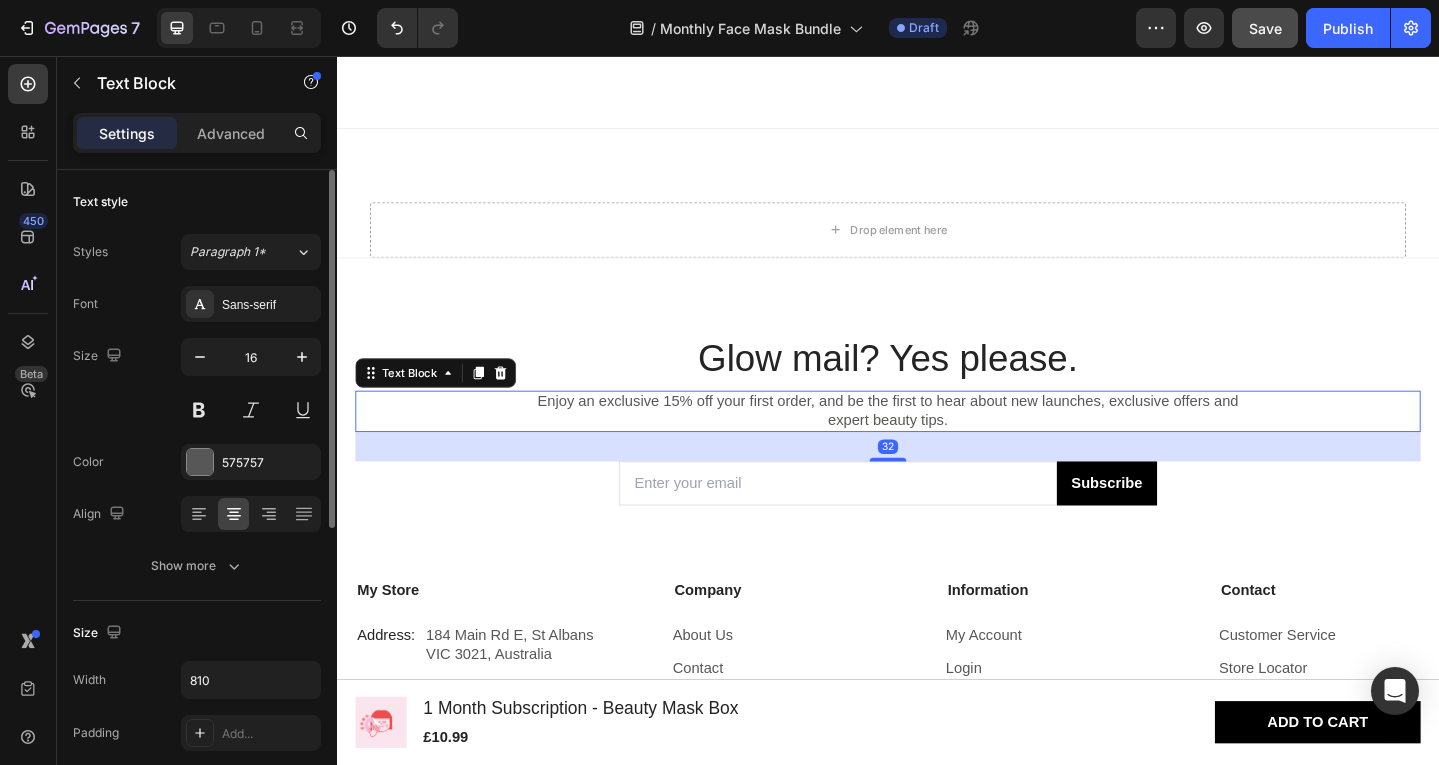 click on "Enjoy an exclusive 15% off your first order, and be the first to hear about new launches, exclusive offers and expert beauty tips." at bounding box center (937, 444) 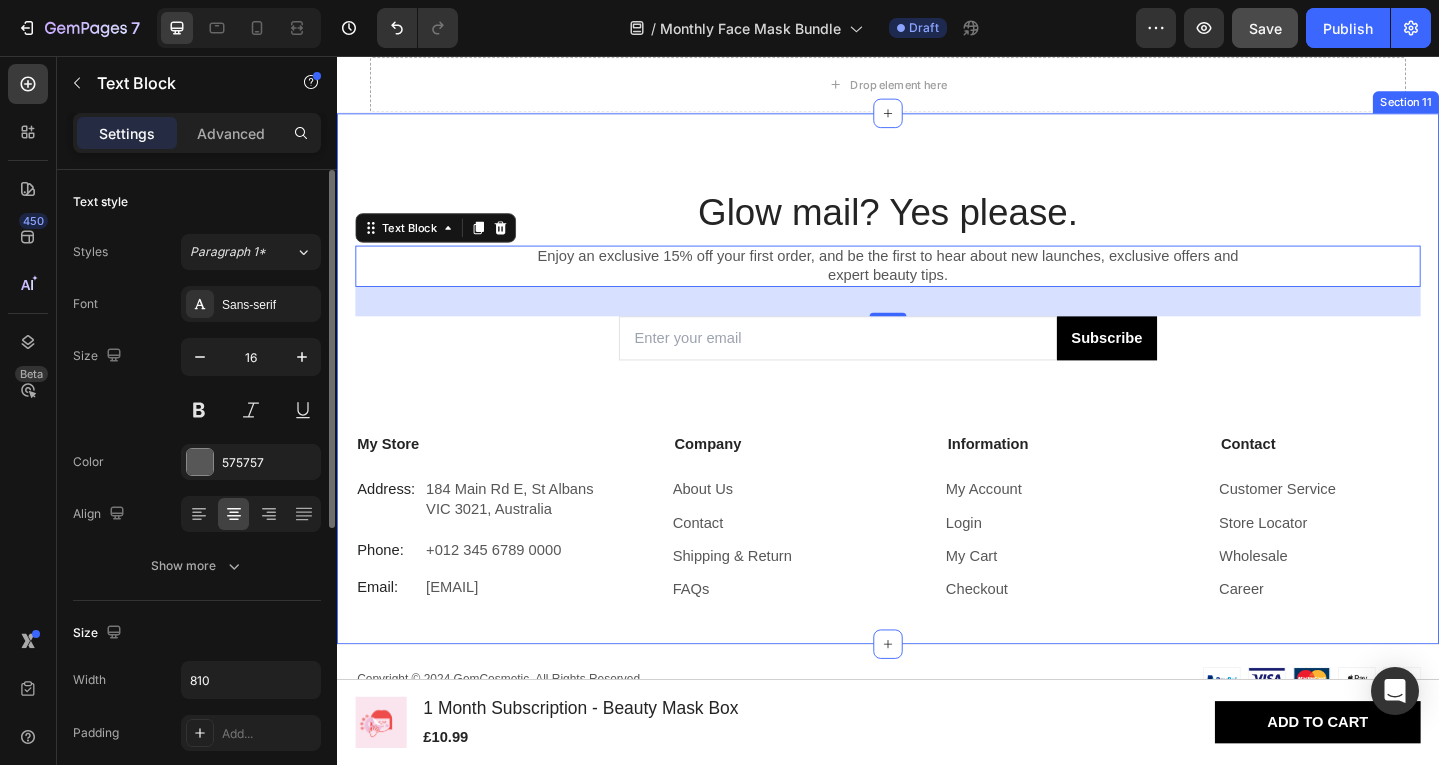 scroll, scrollTop: 5214, scrollLeft: 0, axis: vertical 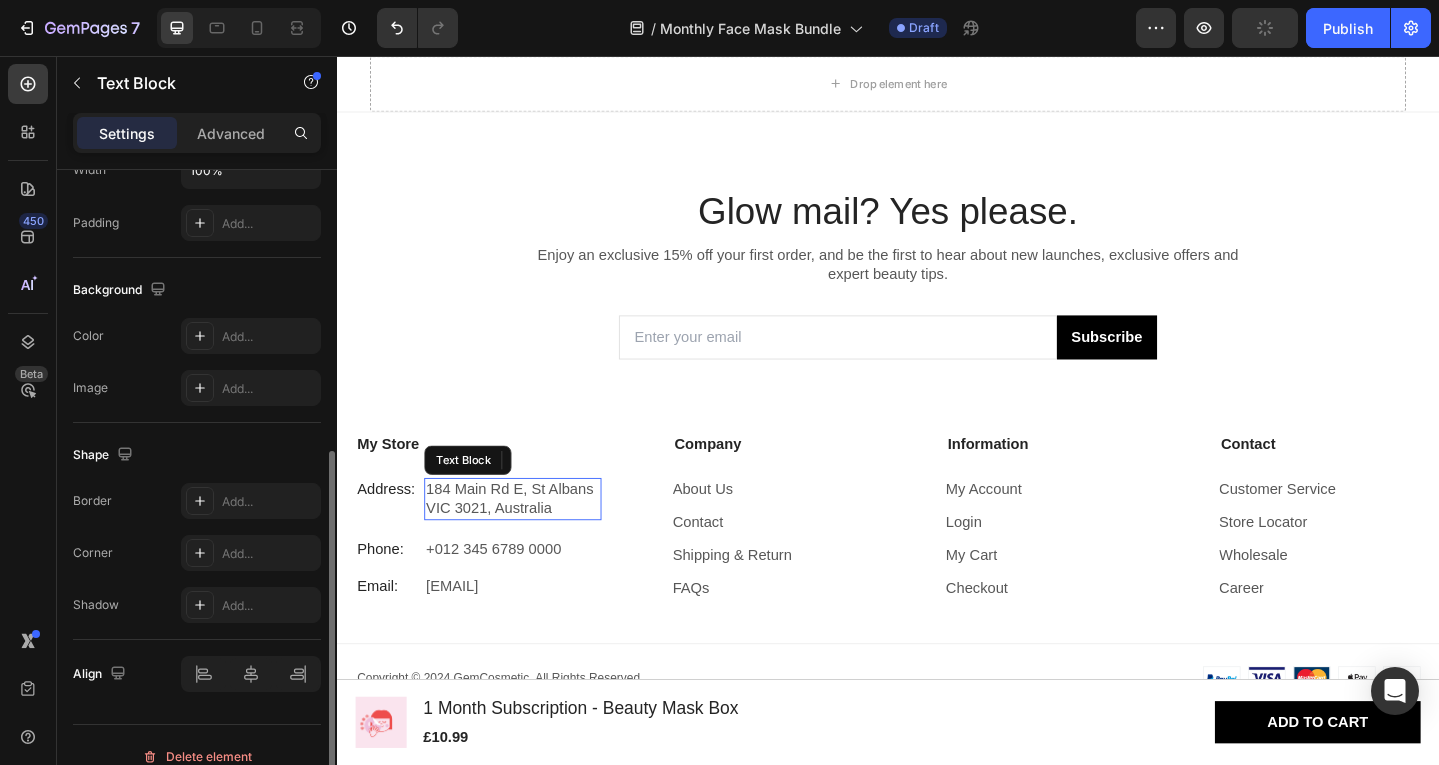 click on "184 Main Rd E, St Albans VIC 3021, Australia" at bounding box center [528, 539] 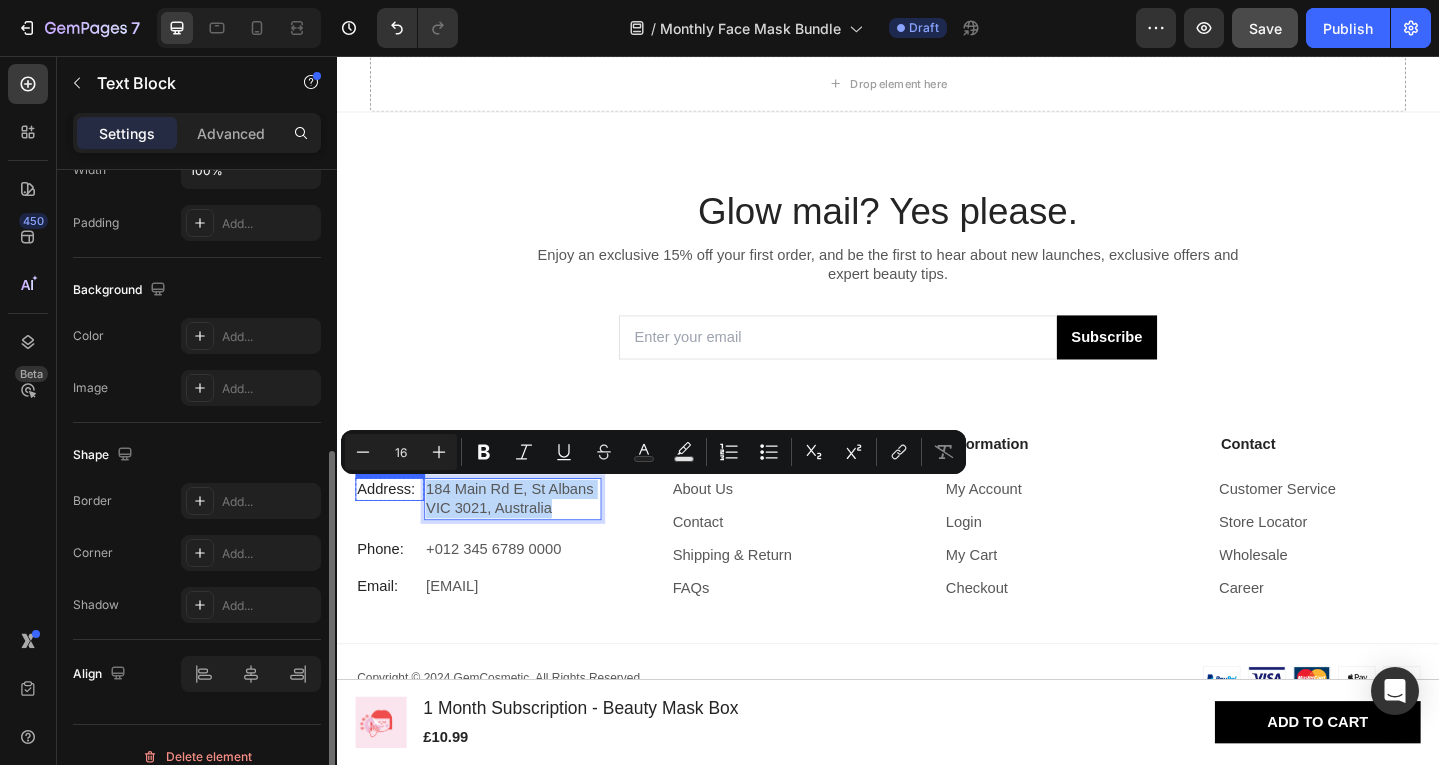 drag, startPoint x: 574, startPoint y: 549, endPoint x: 429, endPoint y: 523, distance: 147.31259 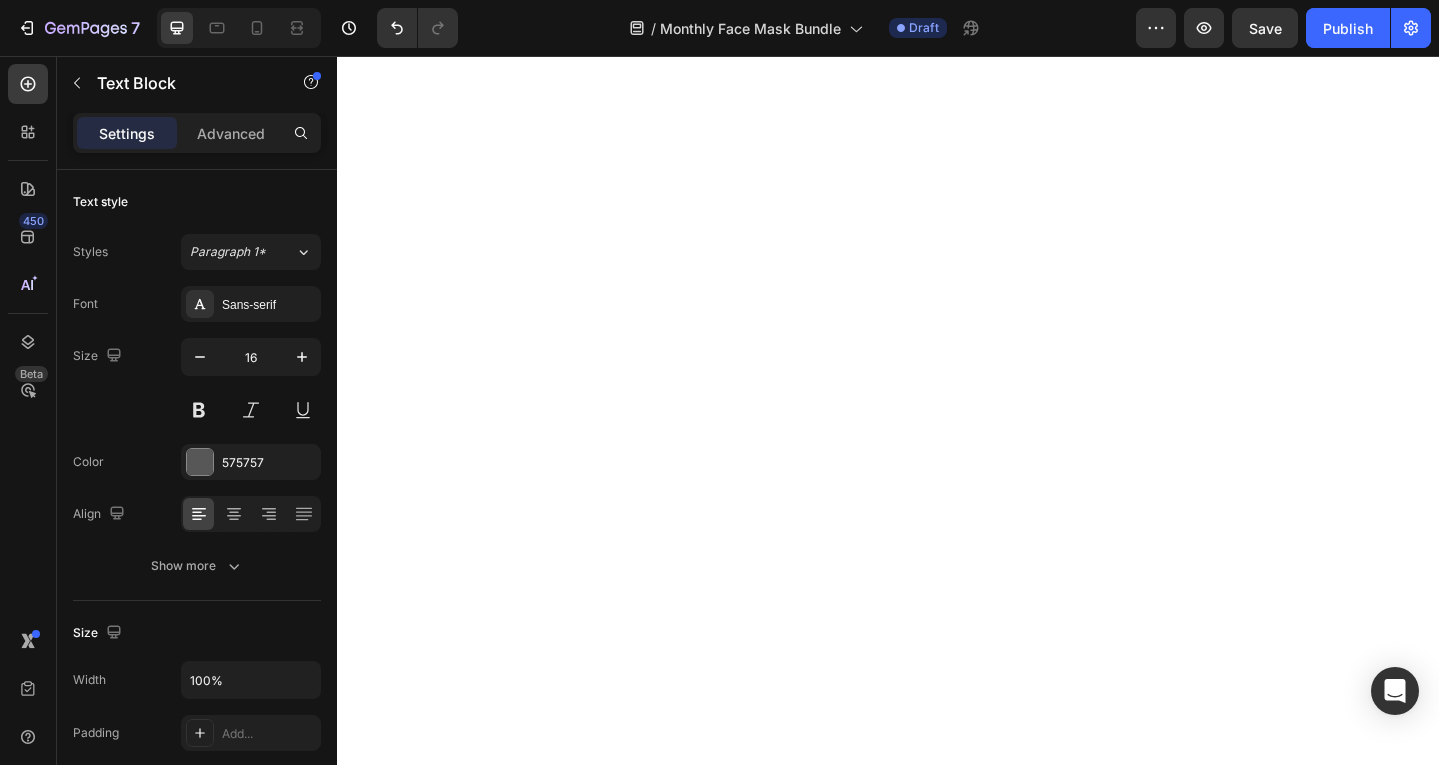 scroll, scrollTop: 0, scrollLeft: 0, axis: both 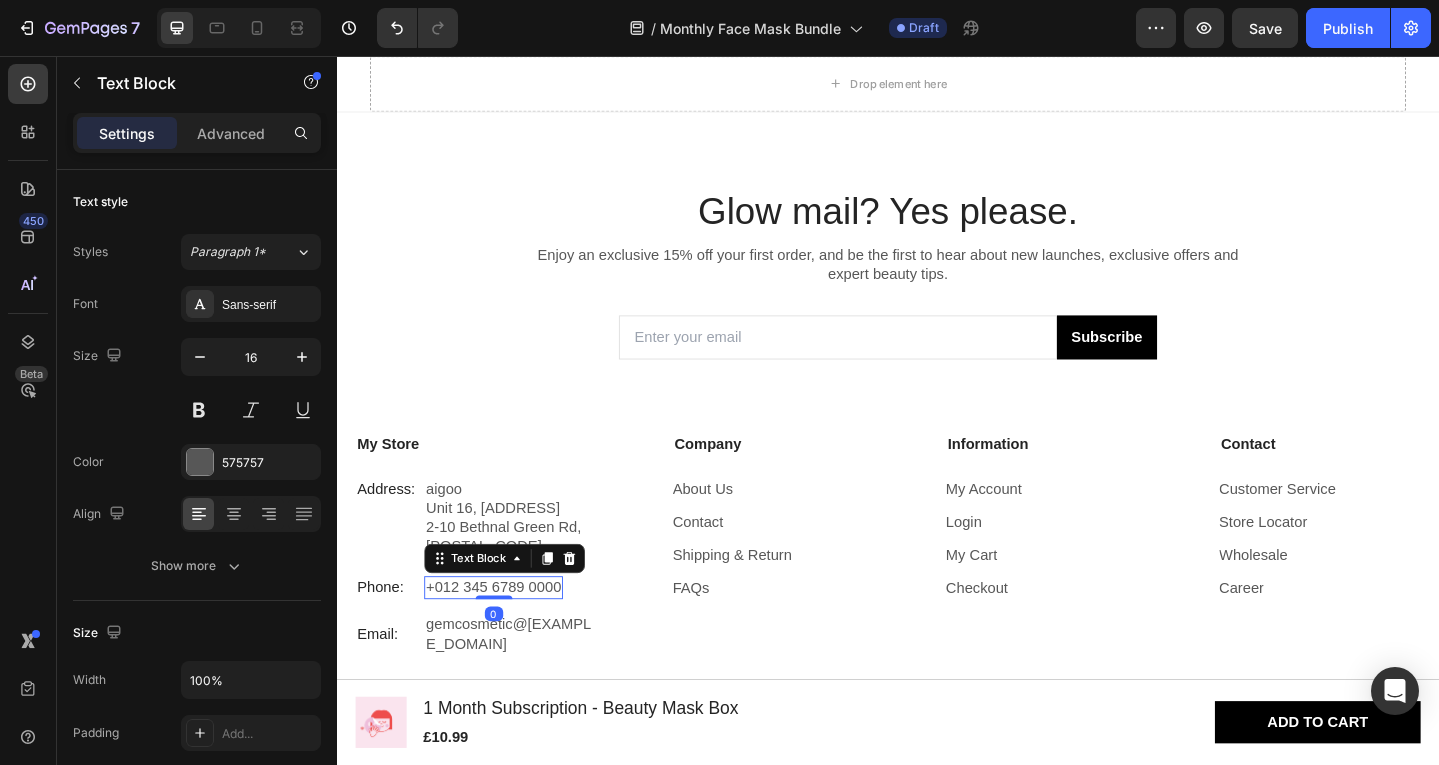 click on "+012 345 6789 0000" at bounding box center (507, 635) 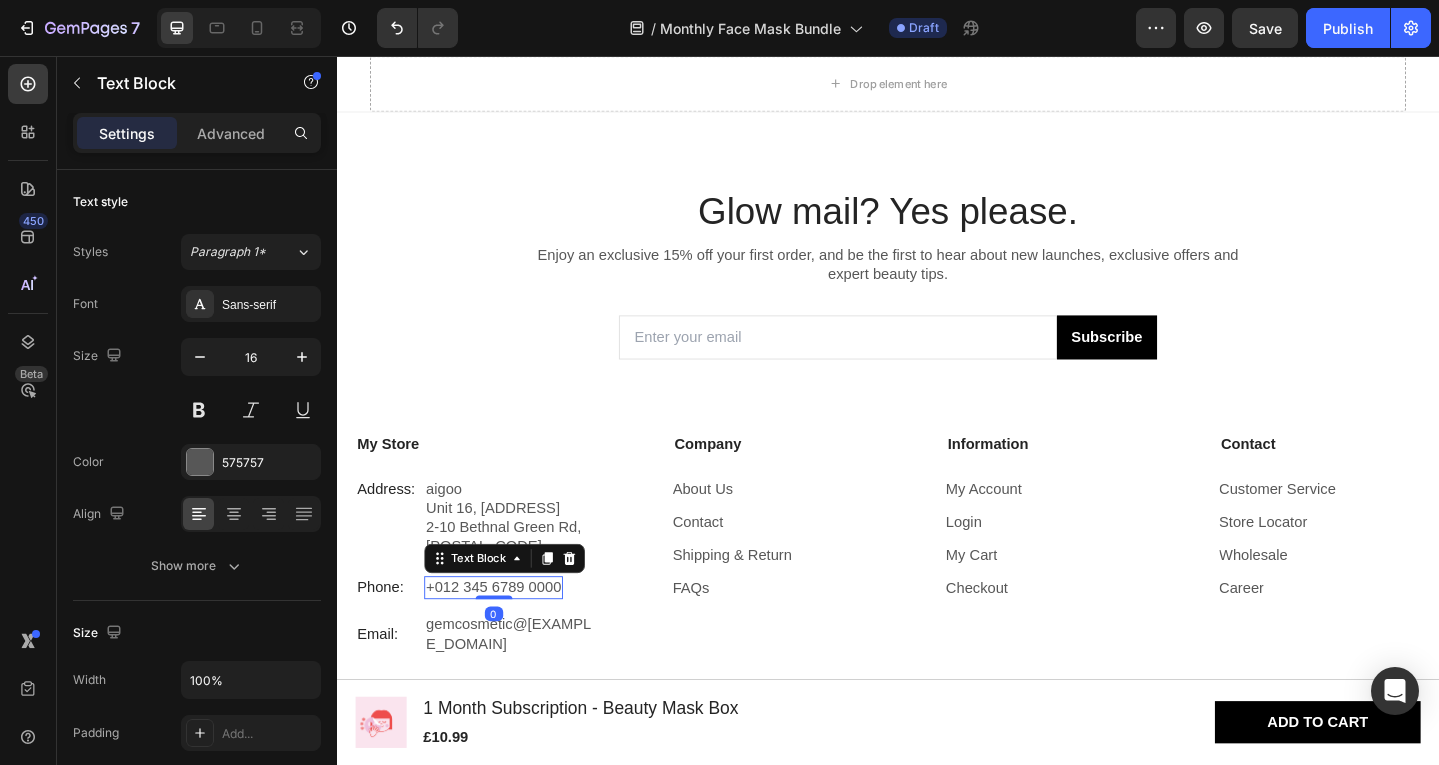 scroll, scrollTop: 510, scrollLeft: 0, axis: vertical 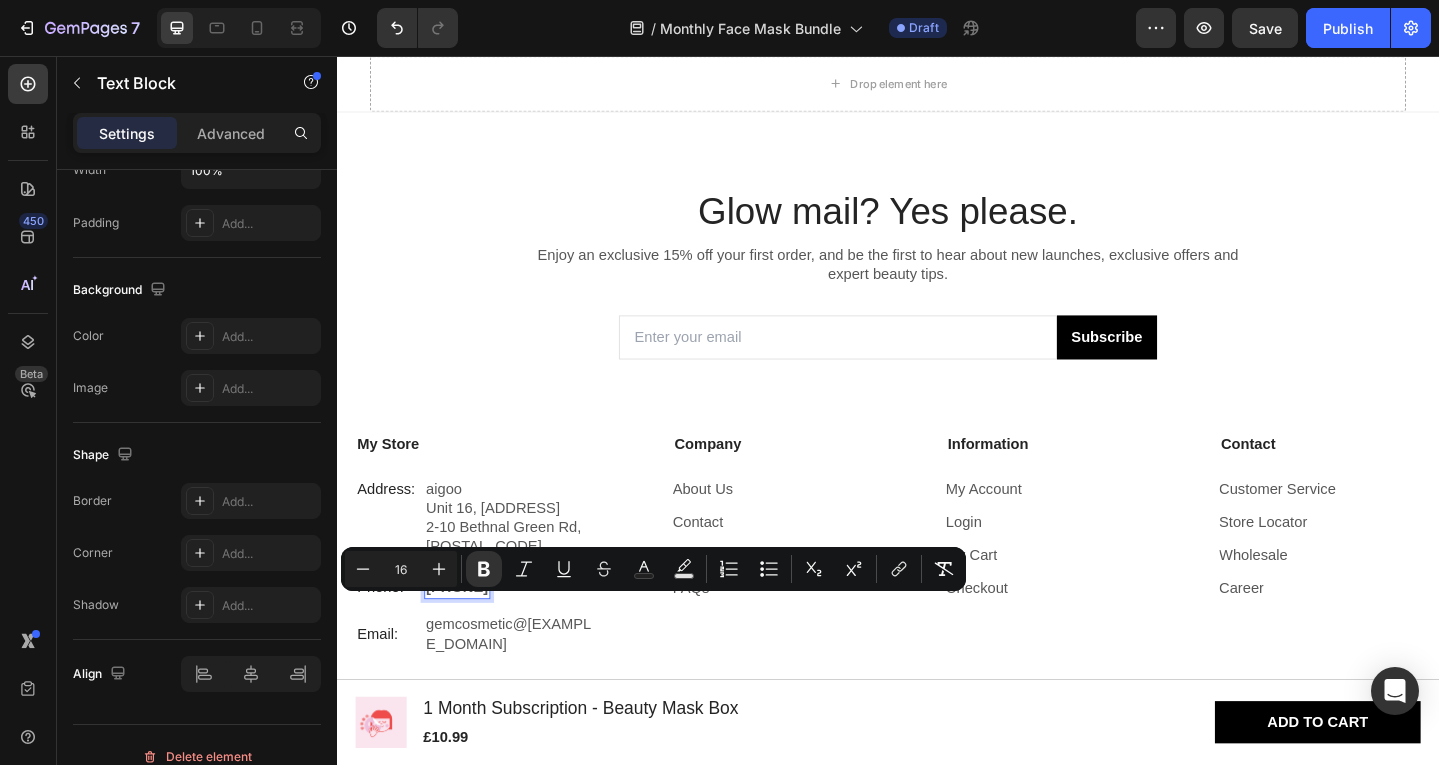 click on "[PHONE]" at bounding box center (468, 634) 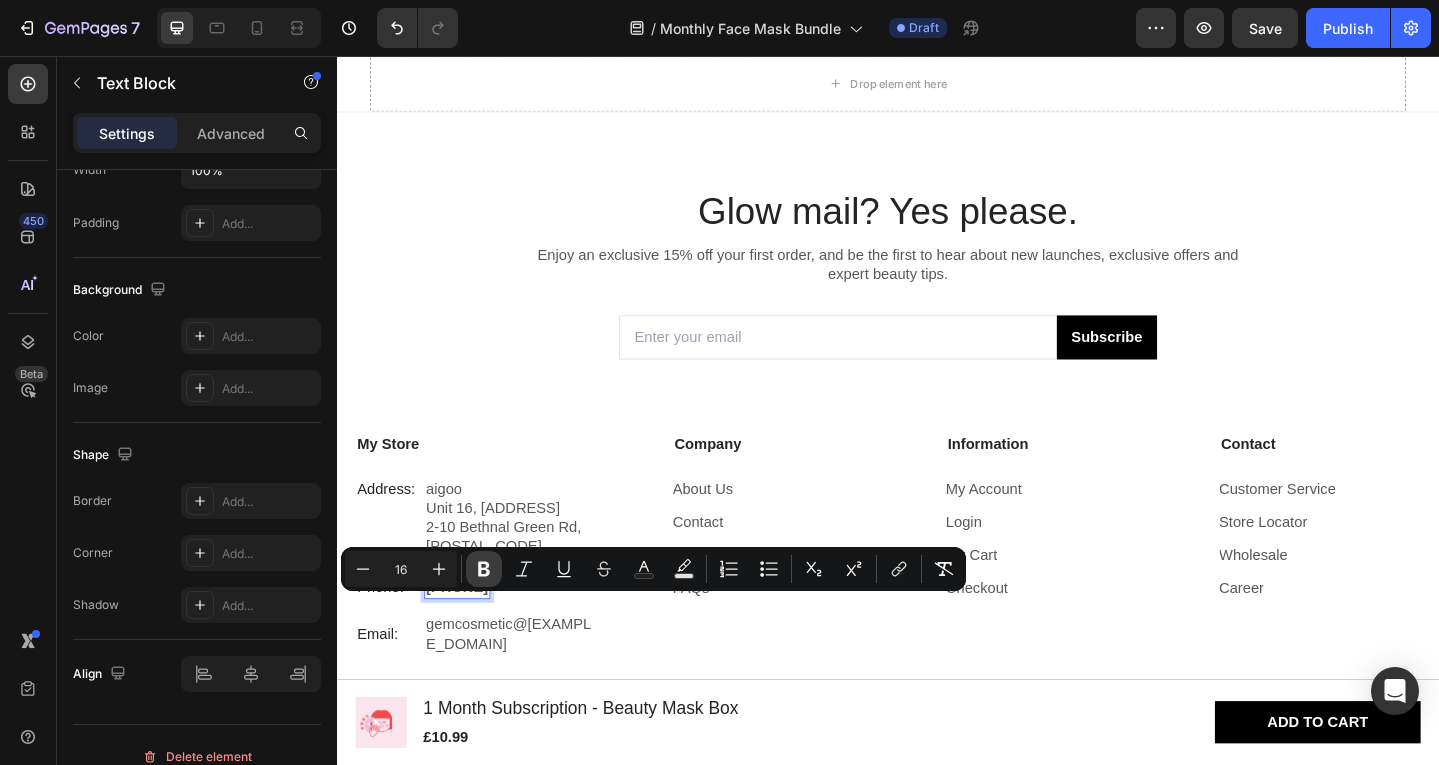 click on "Bold" at bounding box center [484, 569] 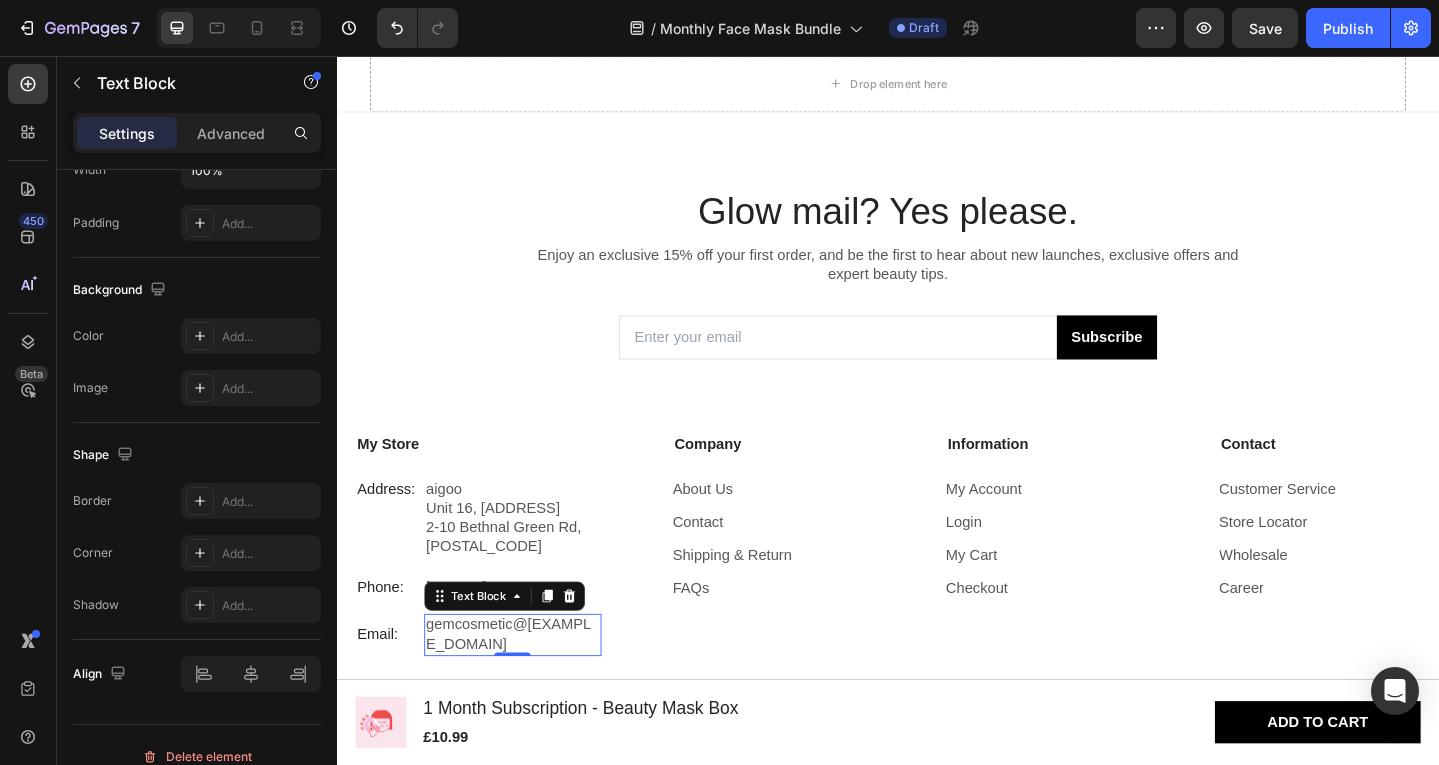 click on "gemcosmetic@[EXAMPLE_DOMAIN]" at bounding box center [528, 687] 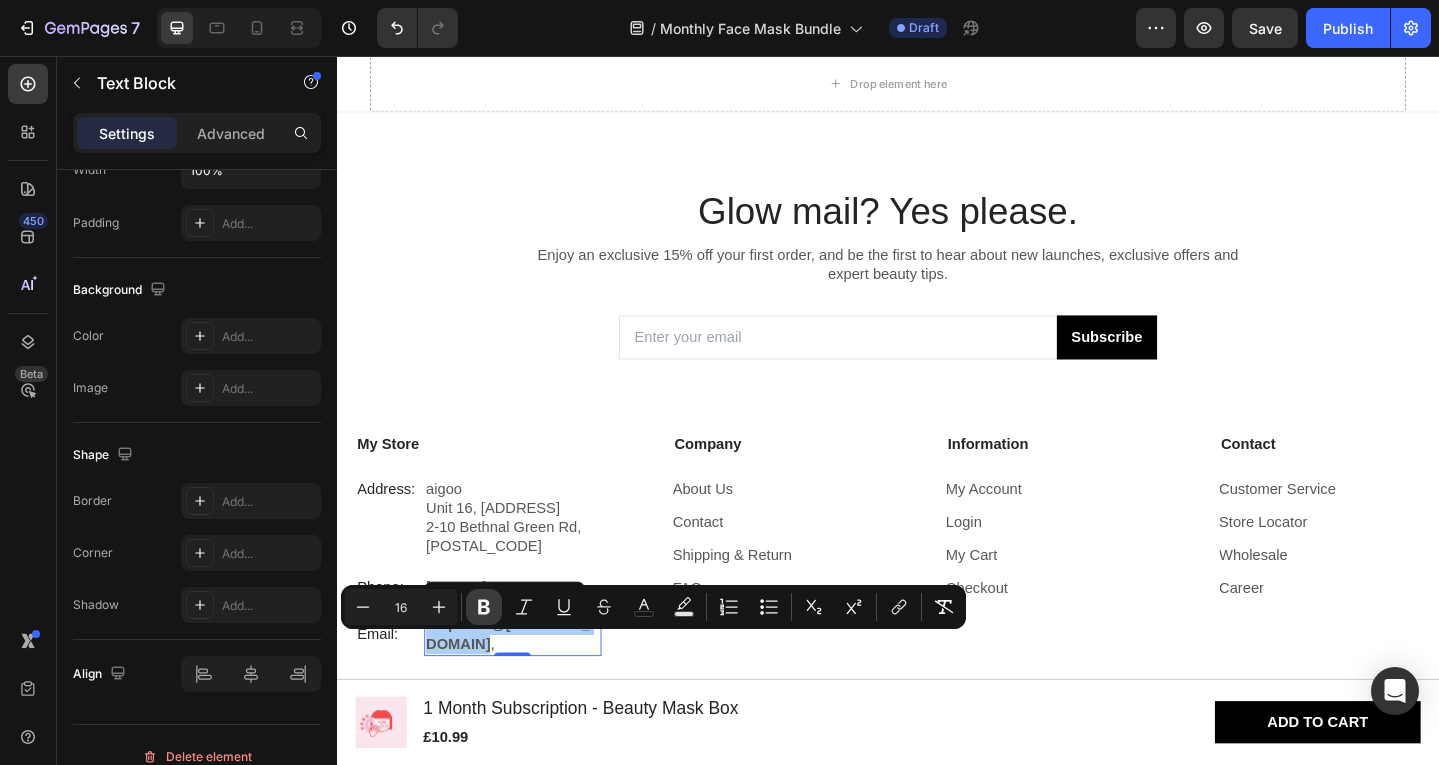 click on "Bold" at bounding box center [484, 607] 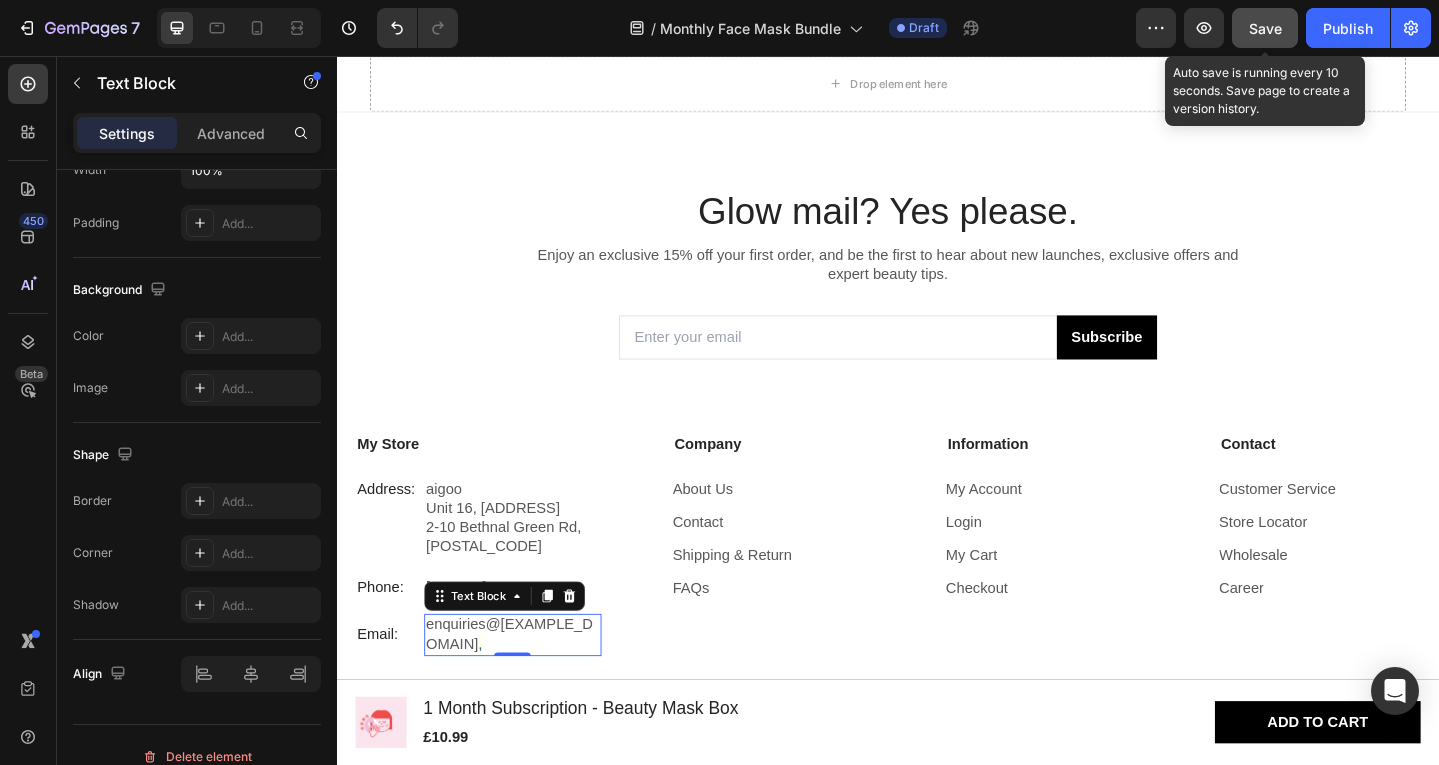 click on "Save" at bounding box center (1265, 28) 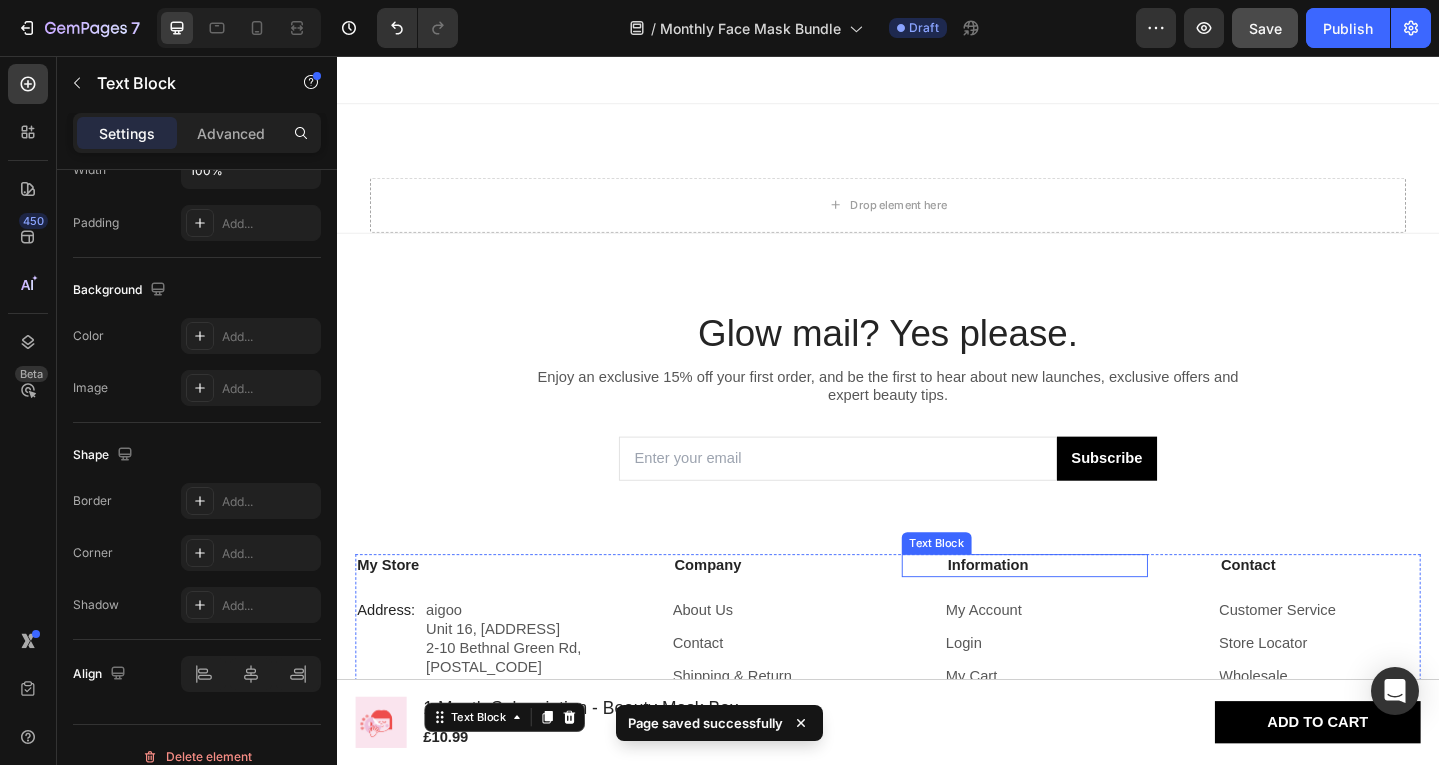 scroll, scrollTop: 5077, scrollLeft: 0, axis: vertical 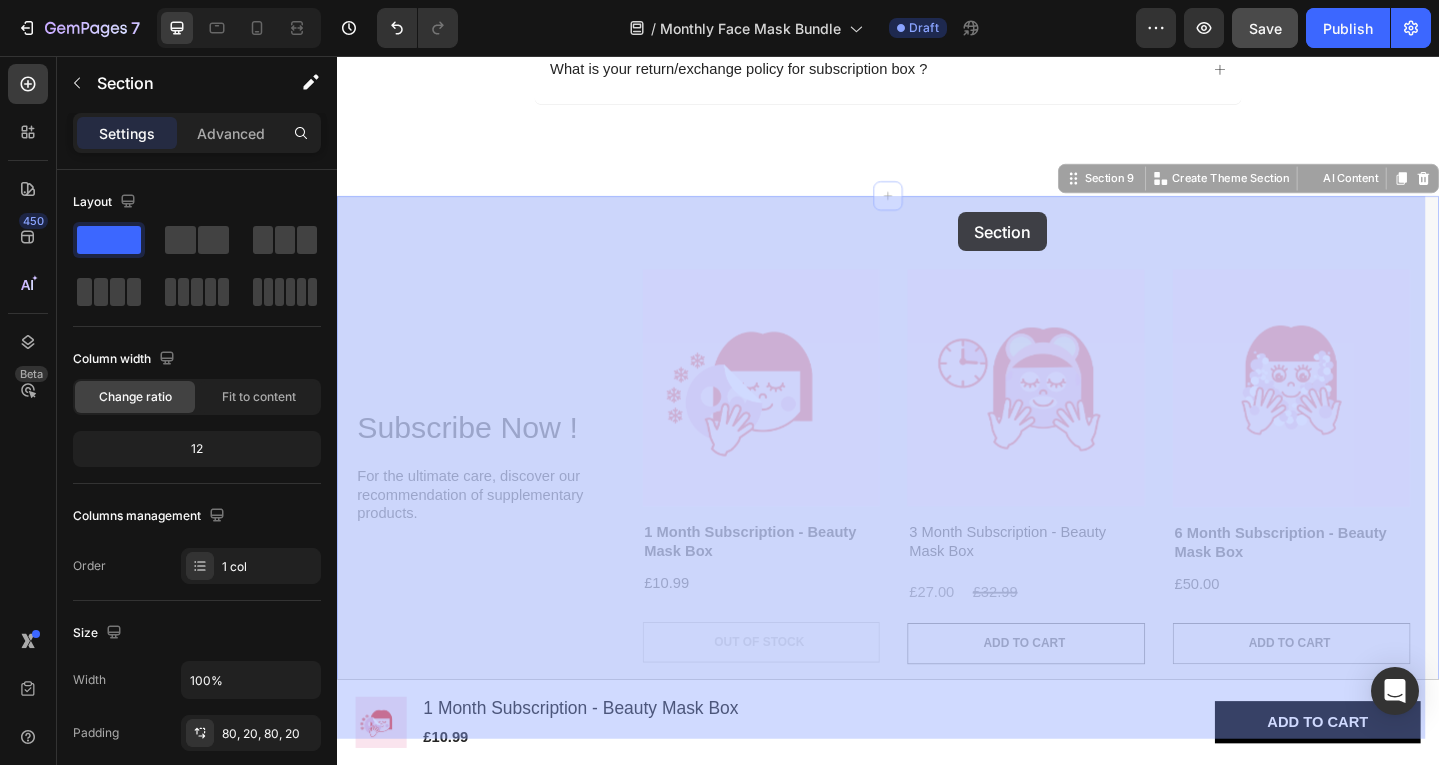 drag, startPoint x: 1017, startPoint y: 256, endPoint x: 1017, endPoint y: 241, distance: 15 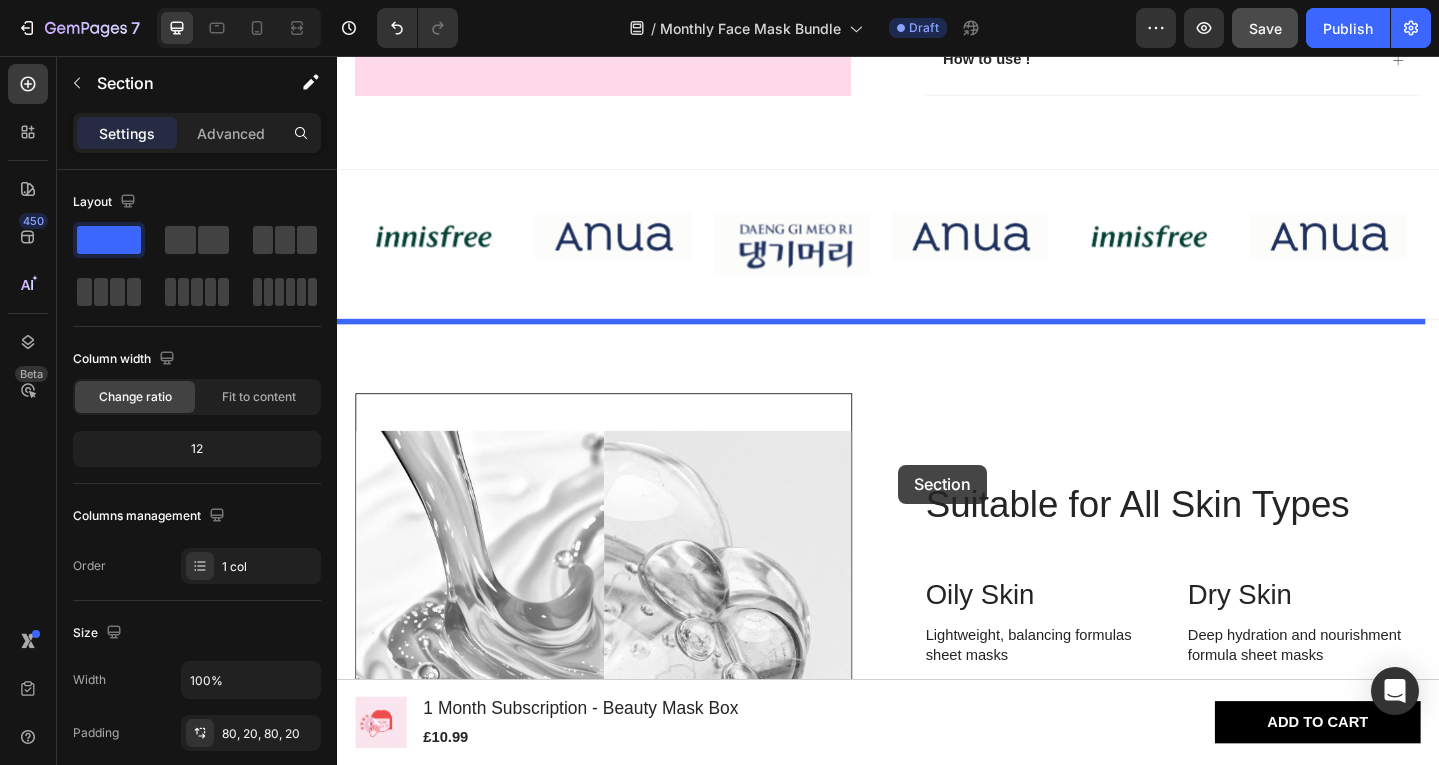 scroll, scrollTop: 780, scrollLeft: 0, axis: vertical 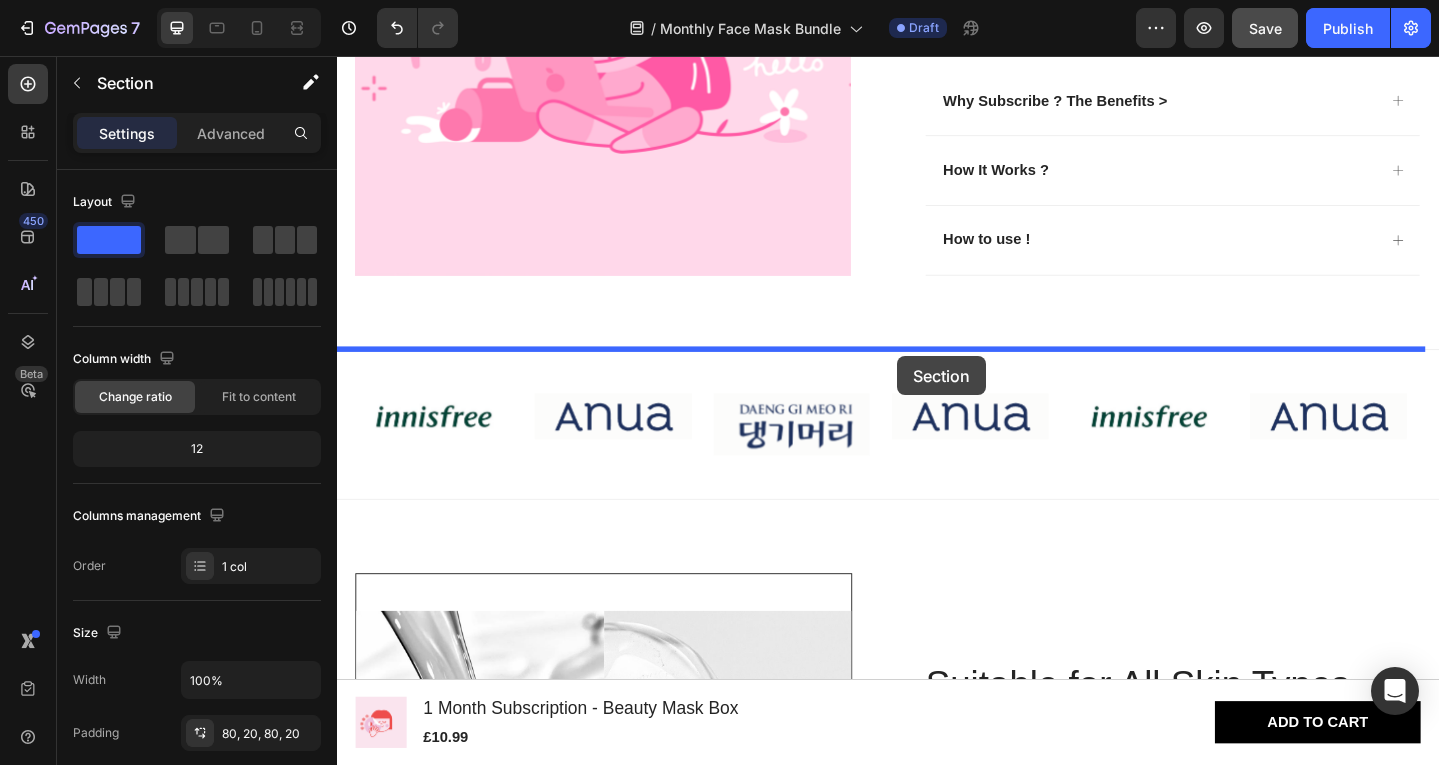 drag, startPoint x: 1108, startPoint y: 242, endPoint x: 947, endPoint y: 383, distance: 214.01402 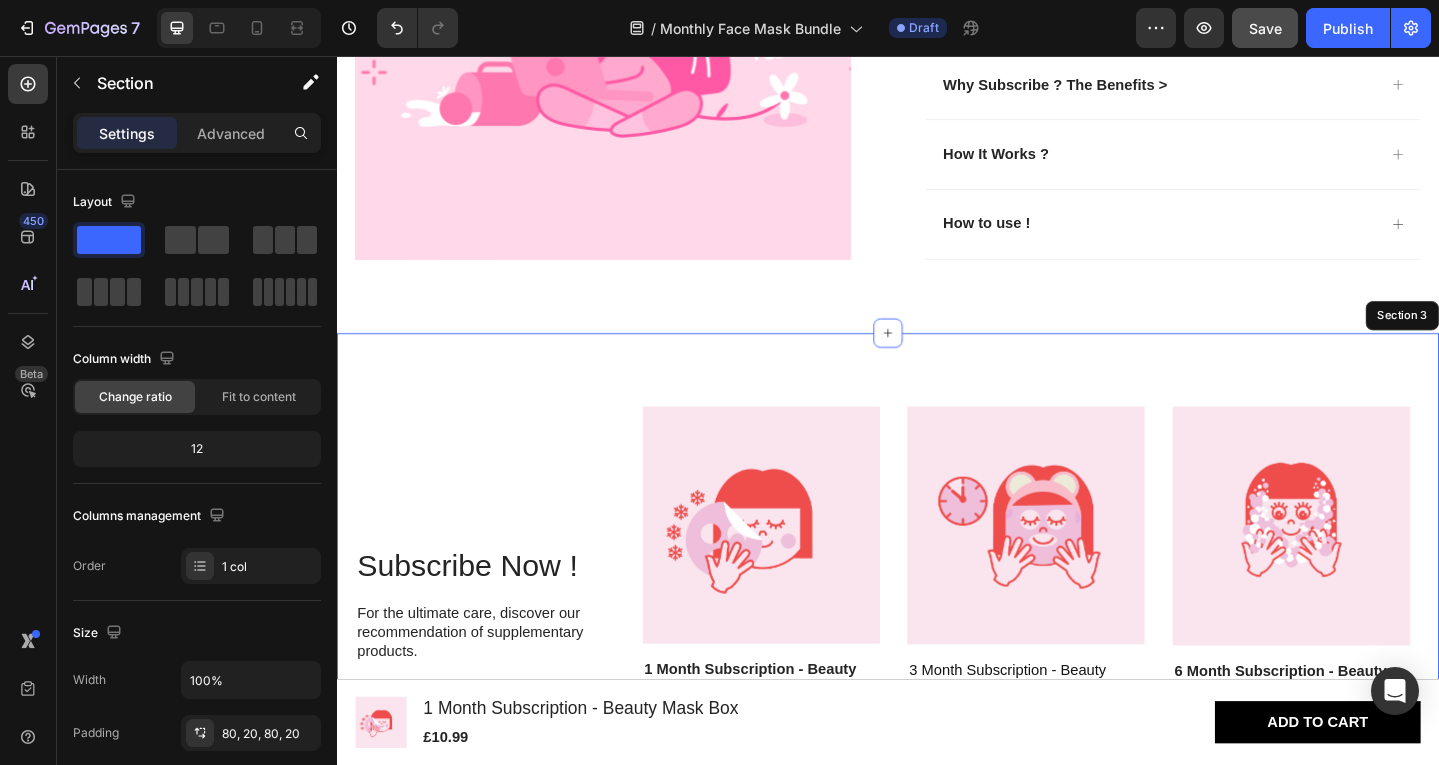 scroll, scrollTop: 795, scrollLeft: 0, axis: vertical 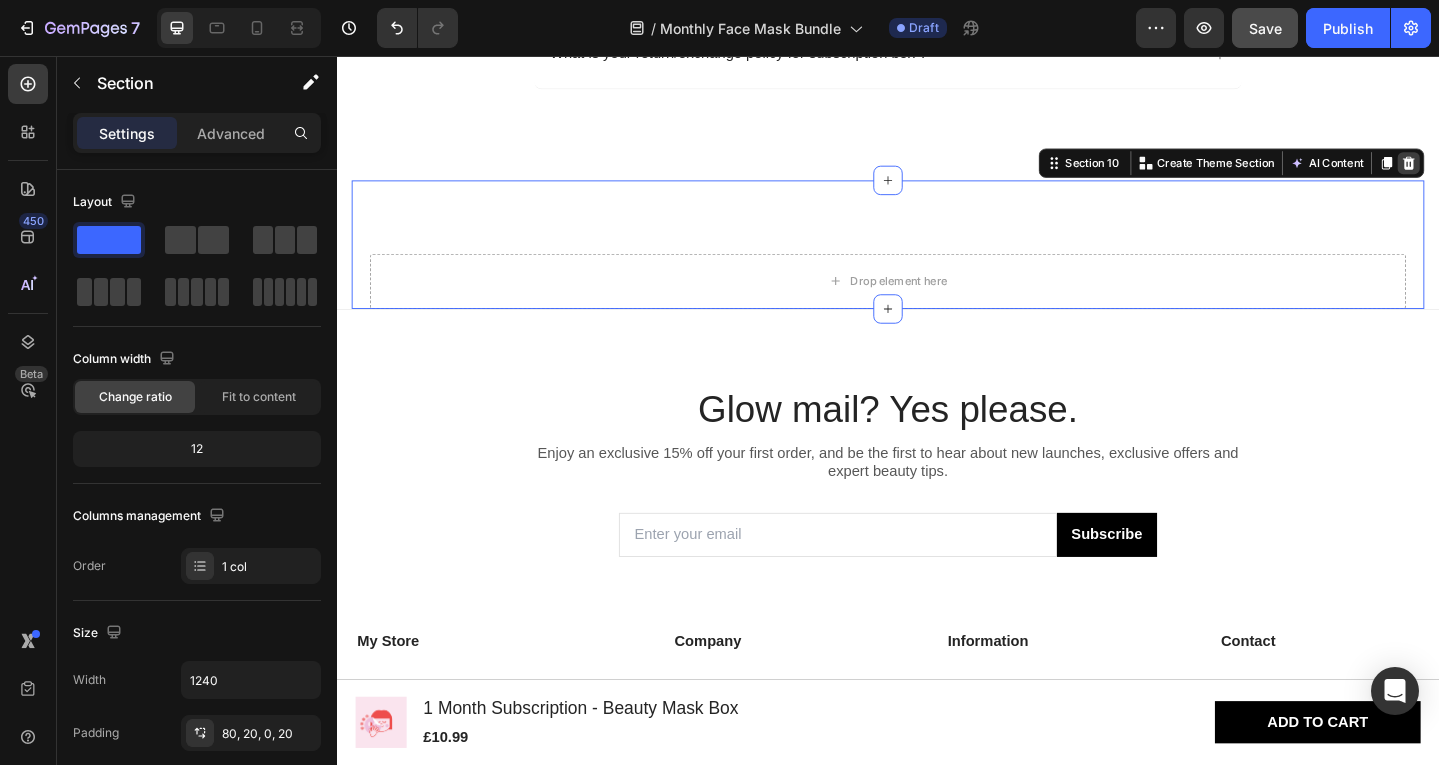 click 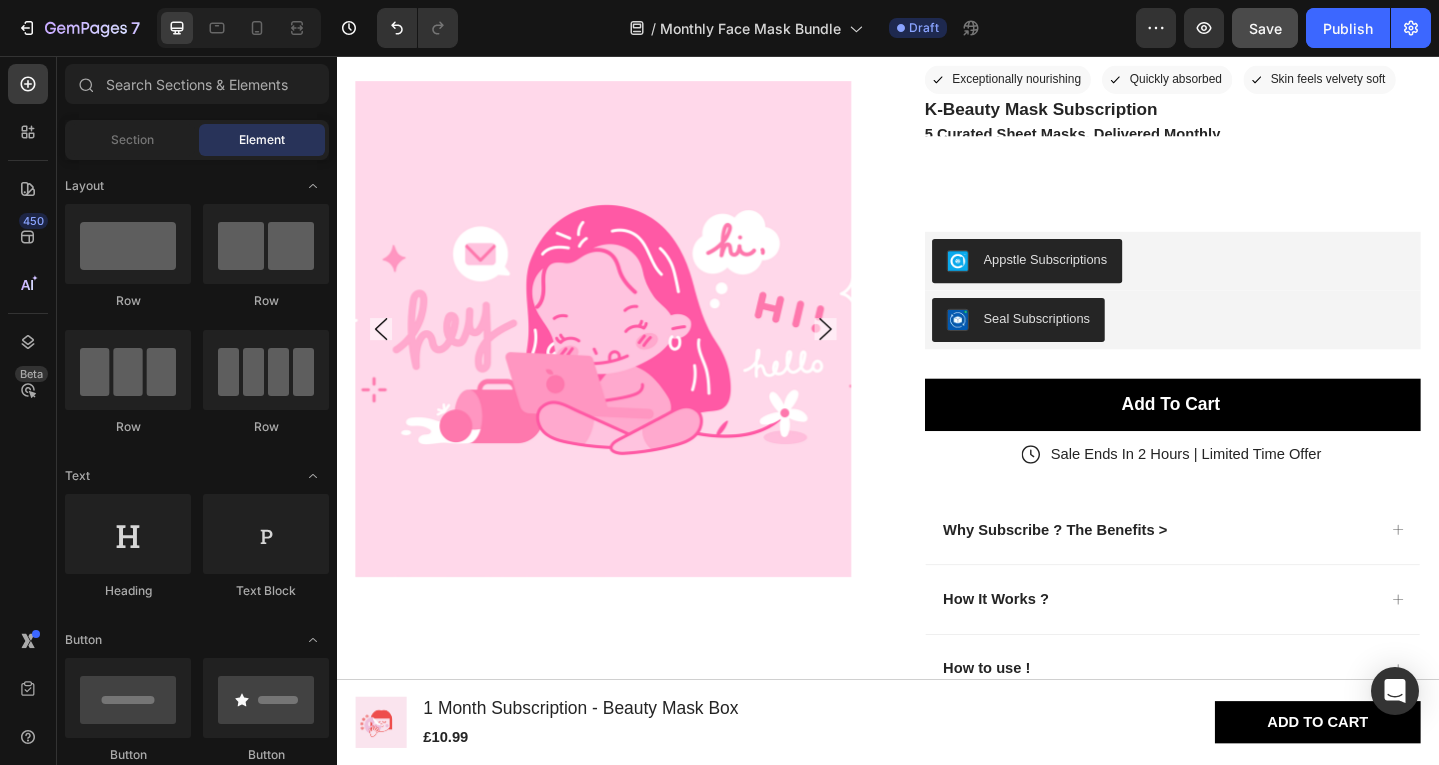 scroll, scrollTop: 0, scrollLeft: 0, axis: both 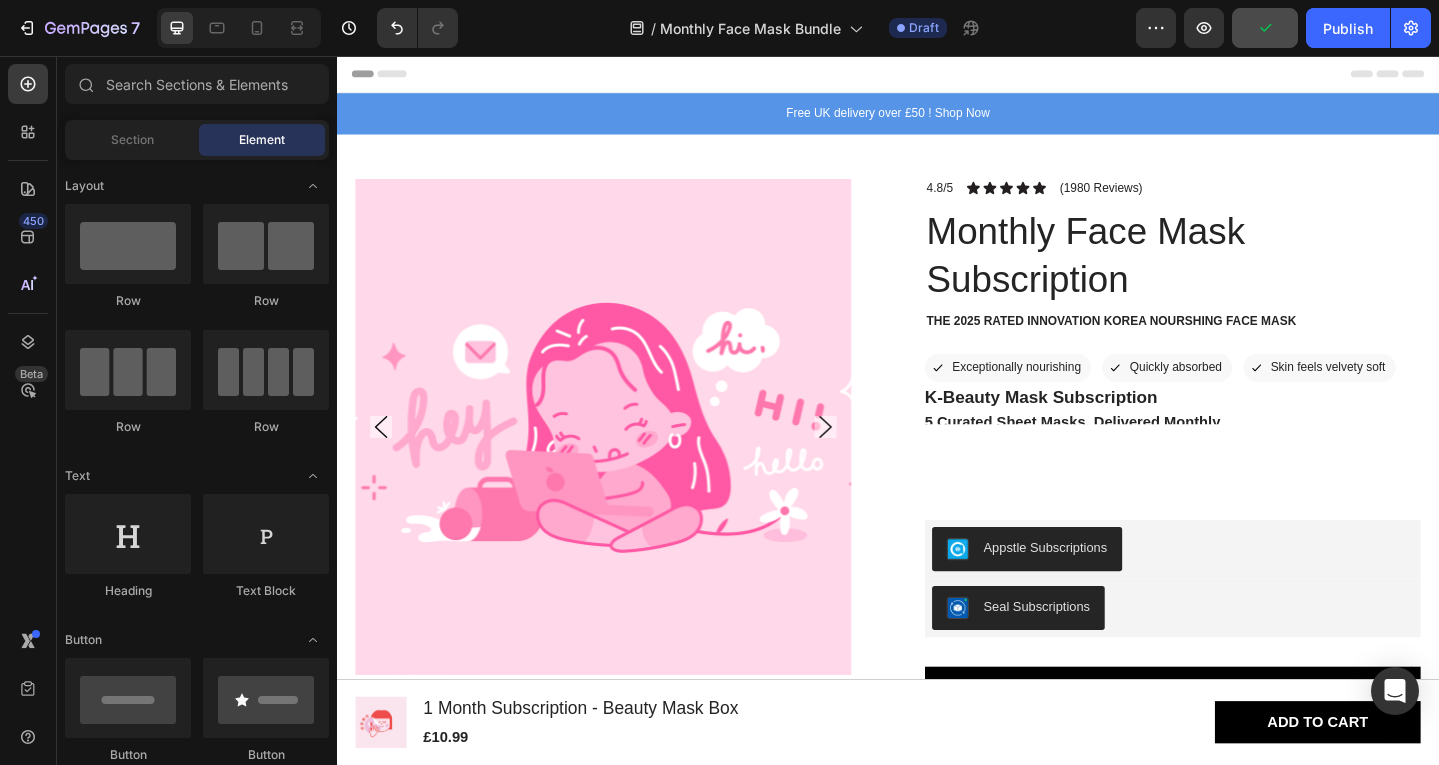 click on "Header" at bounding box center [937, 76] 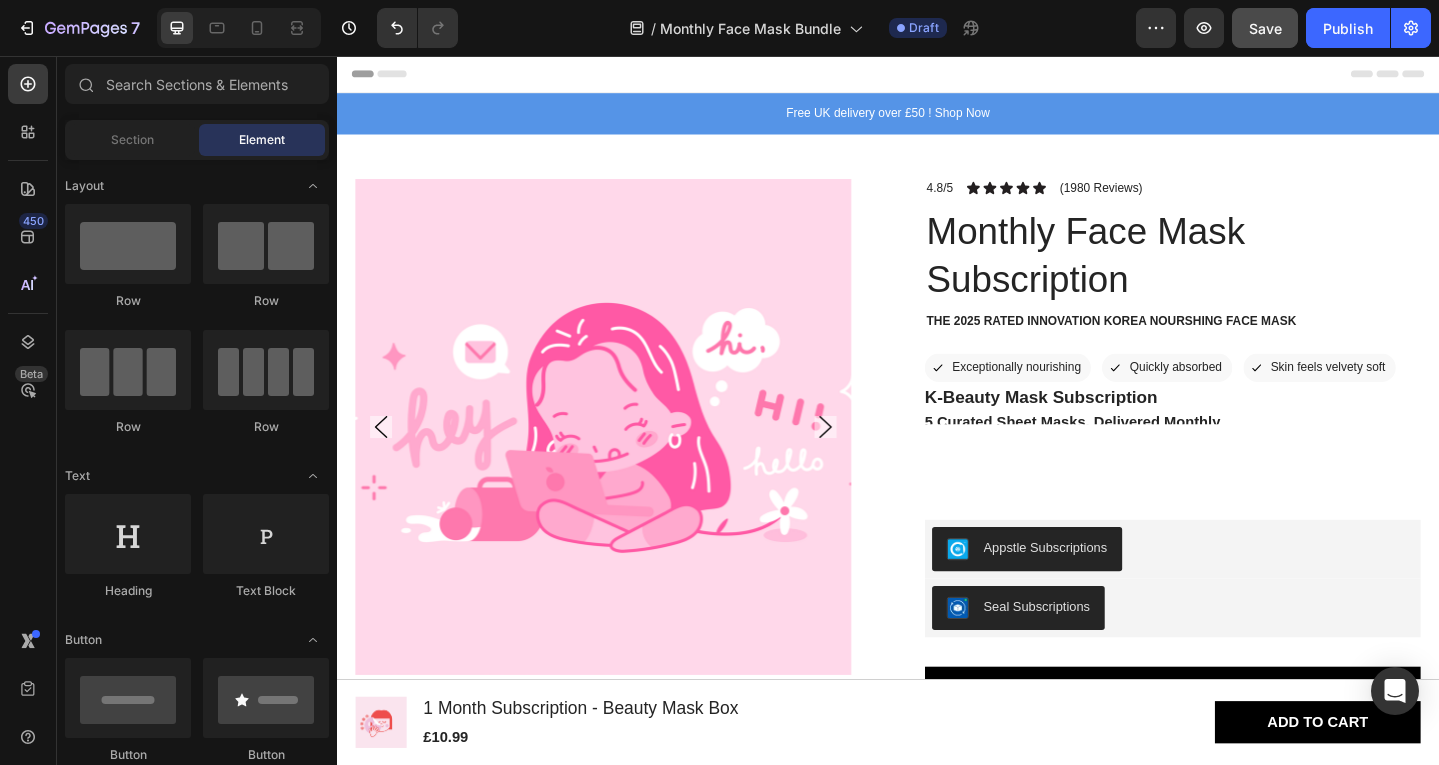 click on "Header" at bounding box center [937, 76] 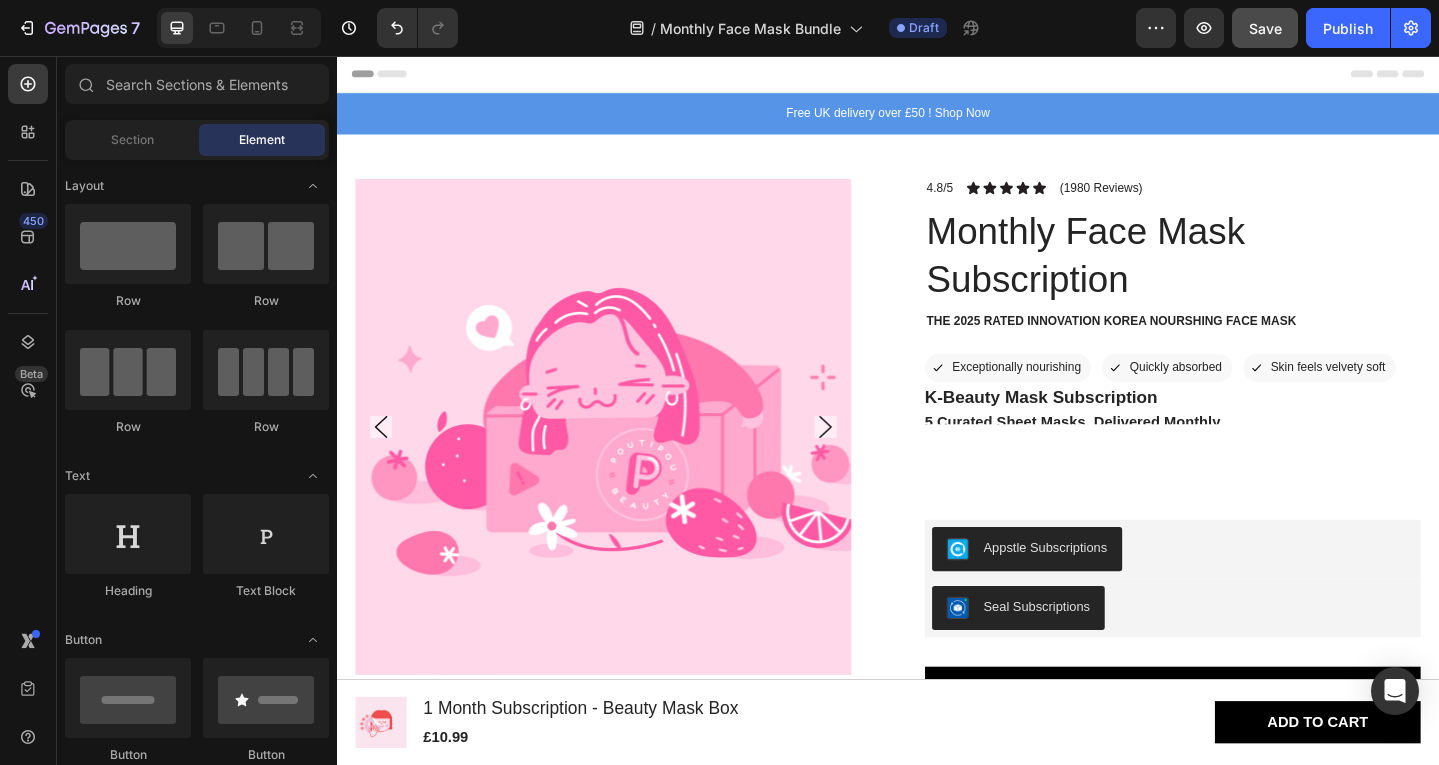 click on "Header" at bounding box center (937, 76) 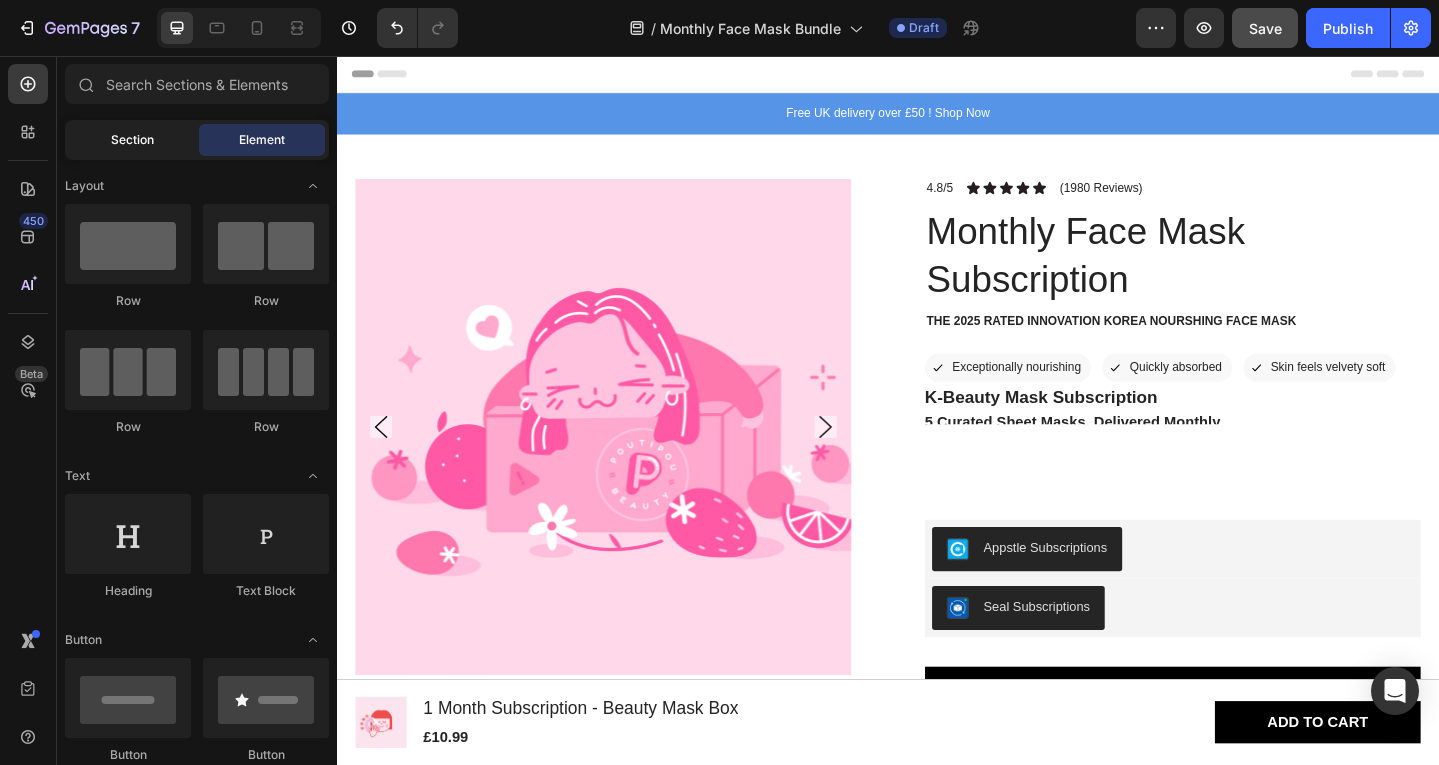 click on "Section" 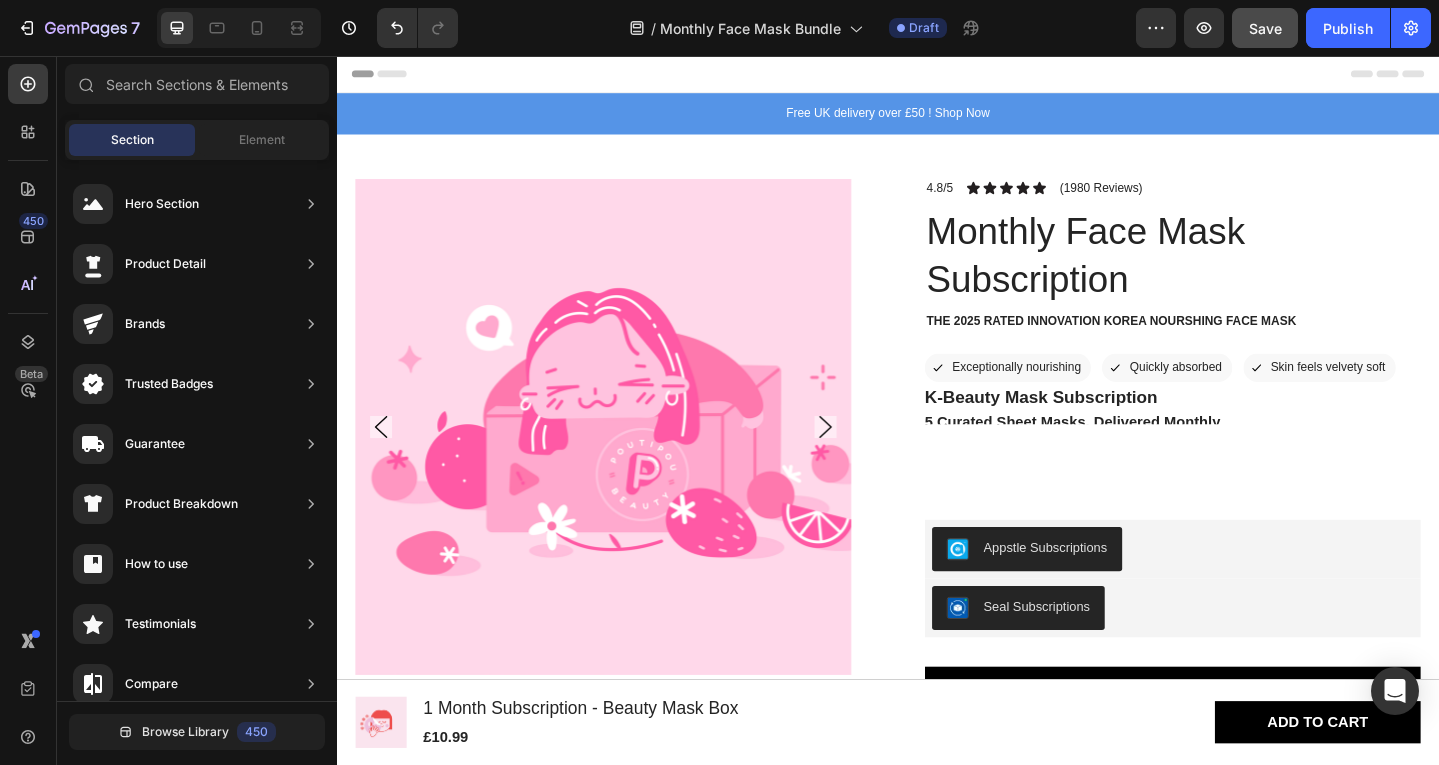 click on "Header" at bounding box center [937, 76] 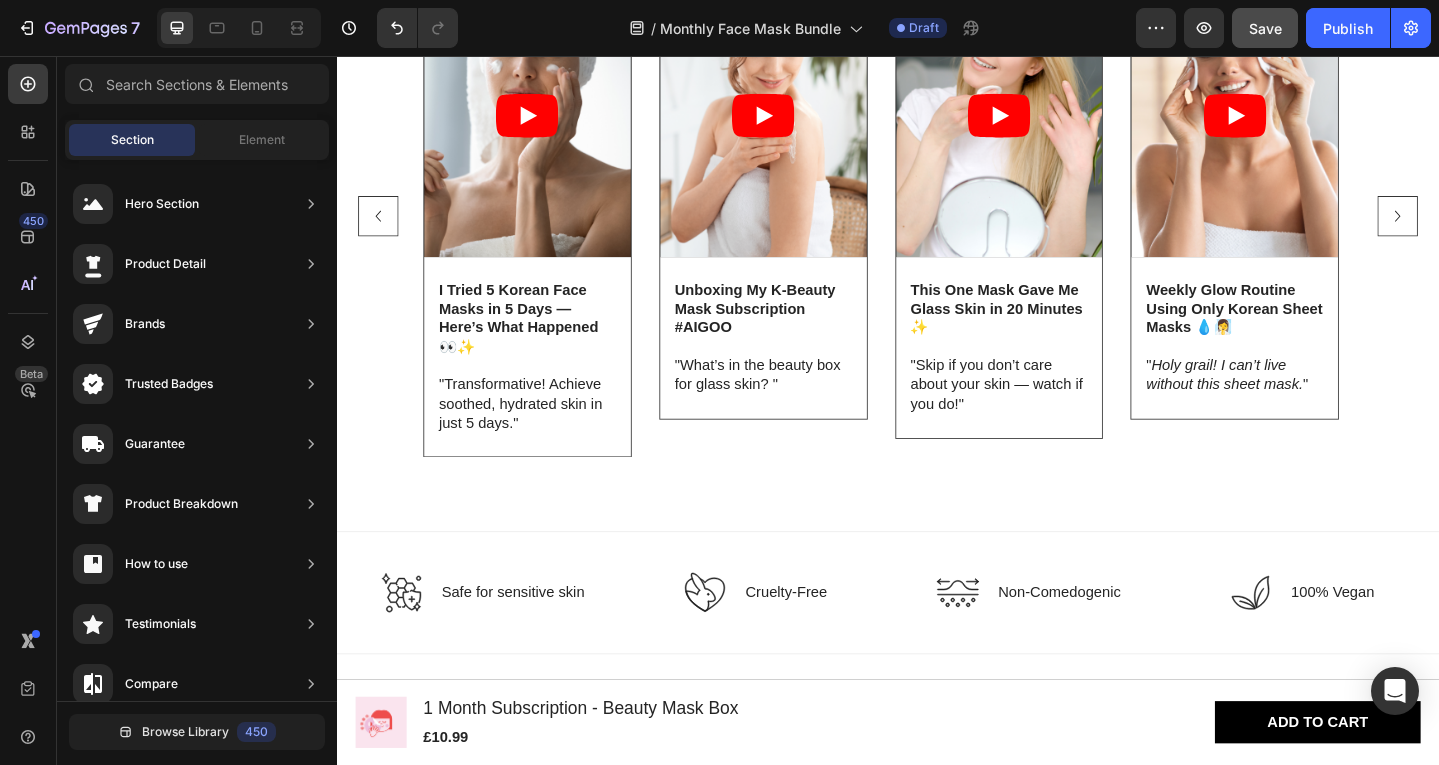 scroll, scrollTop: 3631, scrollLeft: 0, axis: vertical 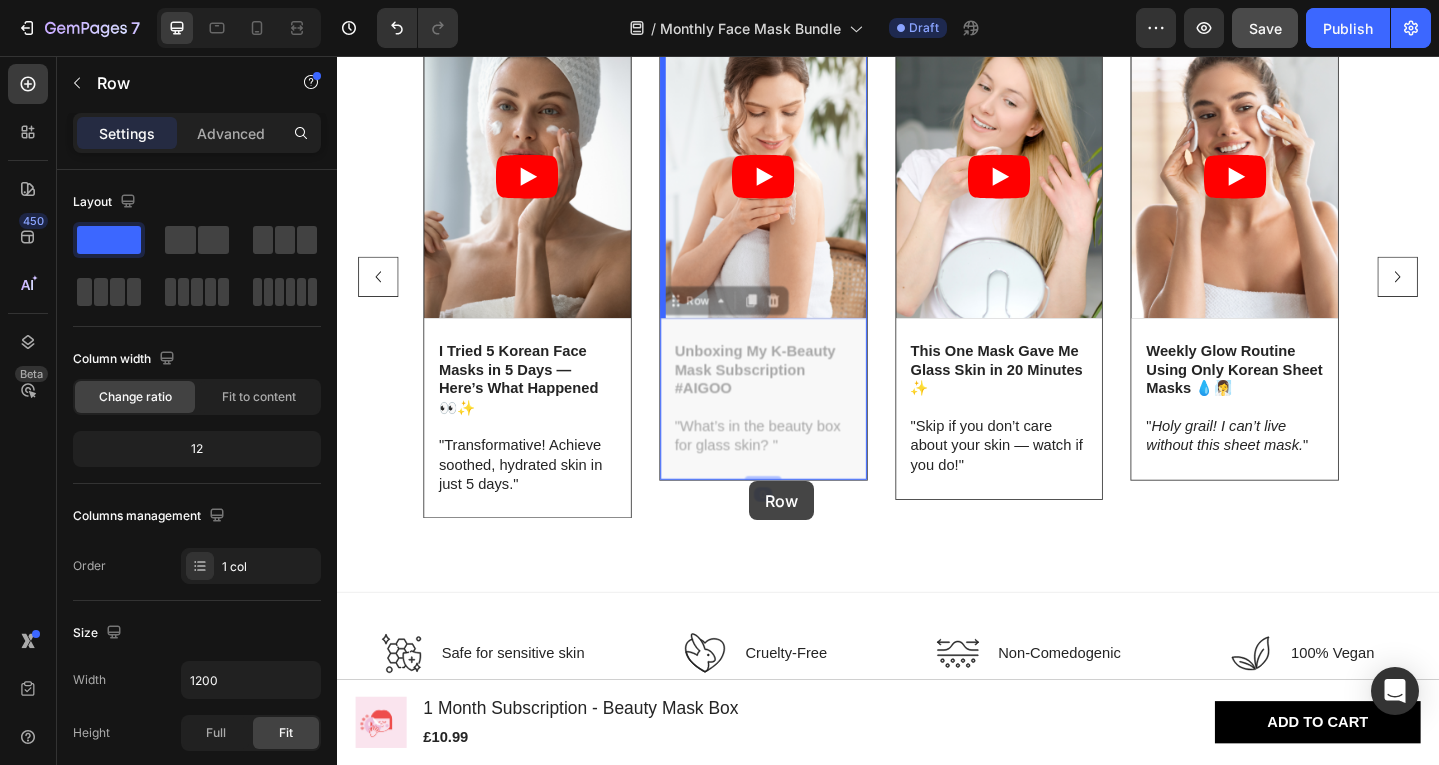 drag, startPoint x: 778, startPoint y: 509, endPoint x: 788, endPoint y: 518, distance: 13.453624 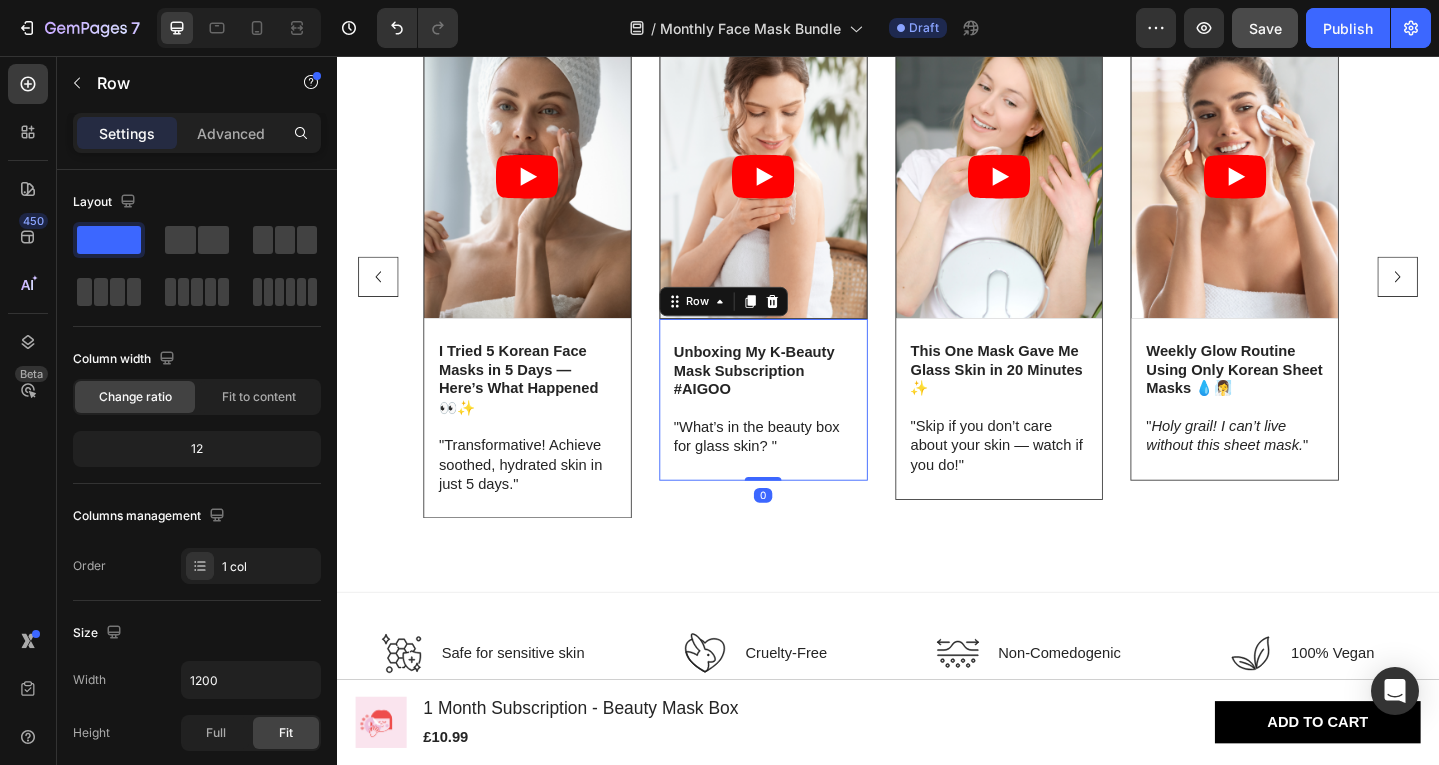 click at bounding box center [801, 517] 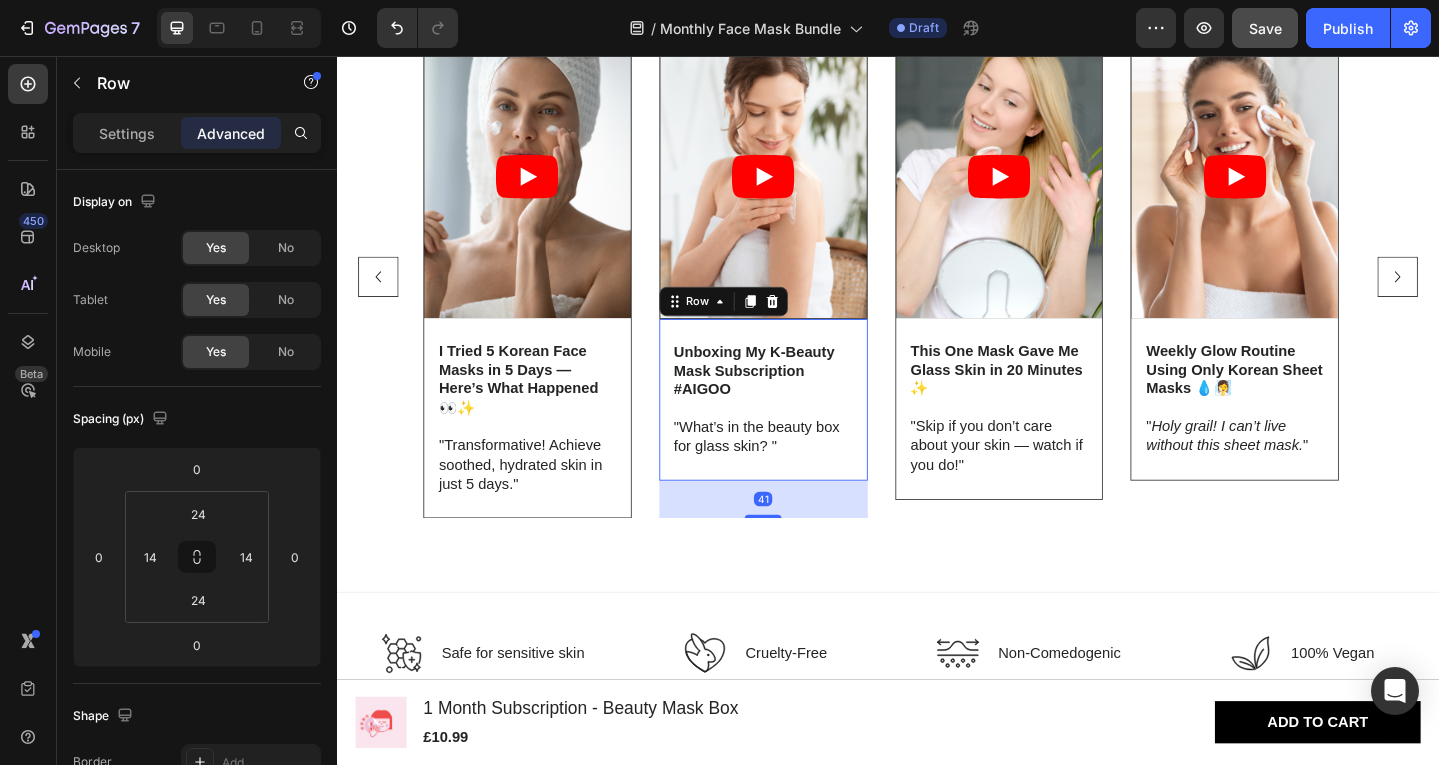 scroll, scrollTop: 3631, scrollLeft: 0, axis: vertical 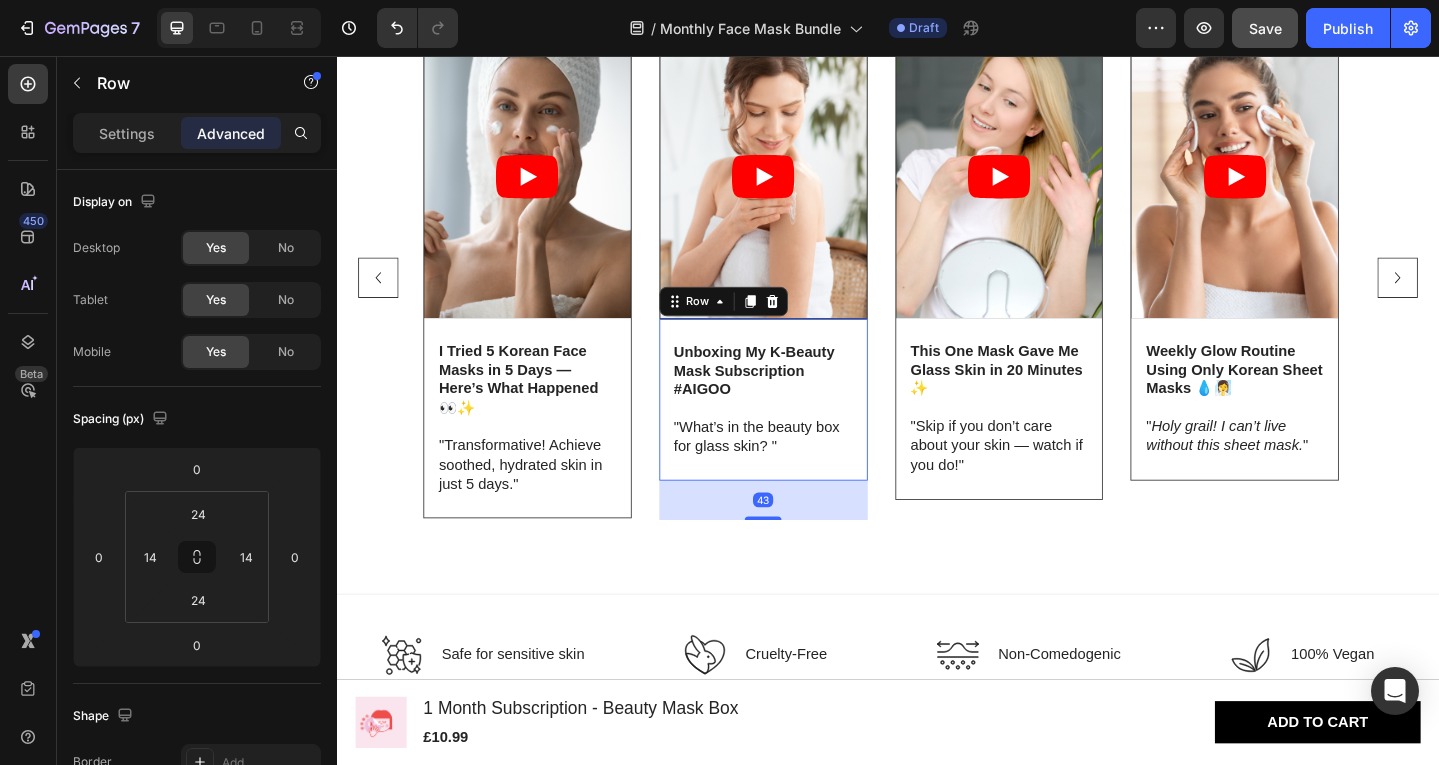 drag, startPoint x: 793, startPoint y: 518, endPoint x: 787, endPoint y: 561, distance: 43.416588 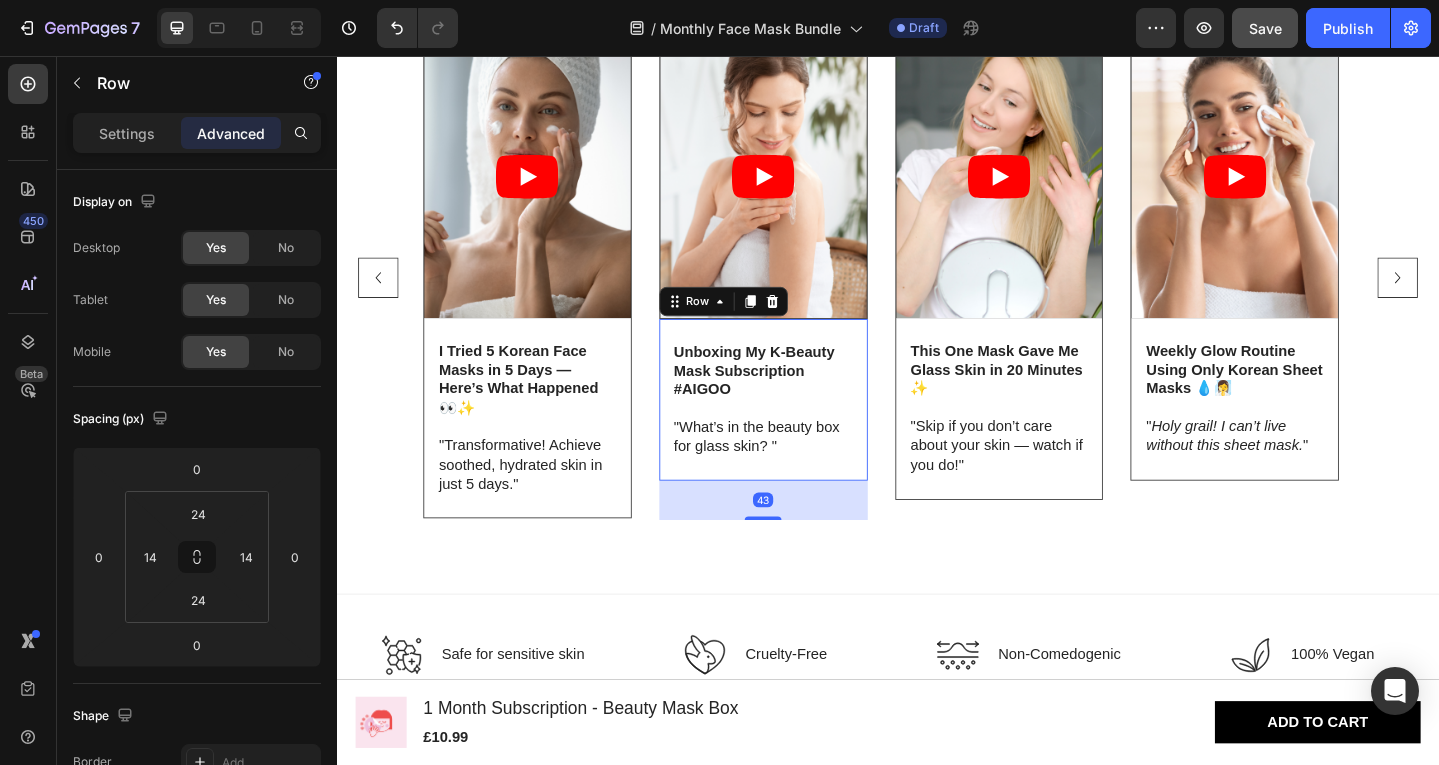 click on "As Seen On Tik Tok  Heading
Video I Tried 5 Korean Face Masks in 5 Days — Here’s What Happened 👀✨ Text Block "Transformative! Achieve soothed, hydrated skin in just 5 days." Text Block Row Row Video Row Unboxing My K-Beauty Mask Subscription #AIGOO Text Block "What’s in the beauty box for glass skin? " Text Block Row   43 Video This One Mask Gave Me Glass Skin in 20 Minutes ✨ Text Block "Skip if you don’t care about your skin — watch if you do!" Text Block Row Row Video Weekly Glow Routine Using Only Korean Sheet Masks 💧🧖‍♀️ Text Block " Holy grail! I can’t live without this sheet mask.  " Text Block Row Row
Carousel Section 7" at bounding box center [937, 245] 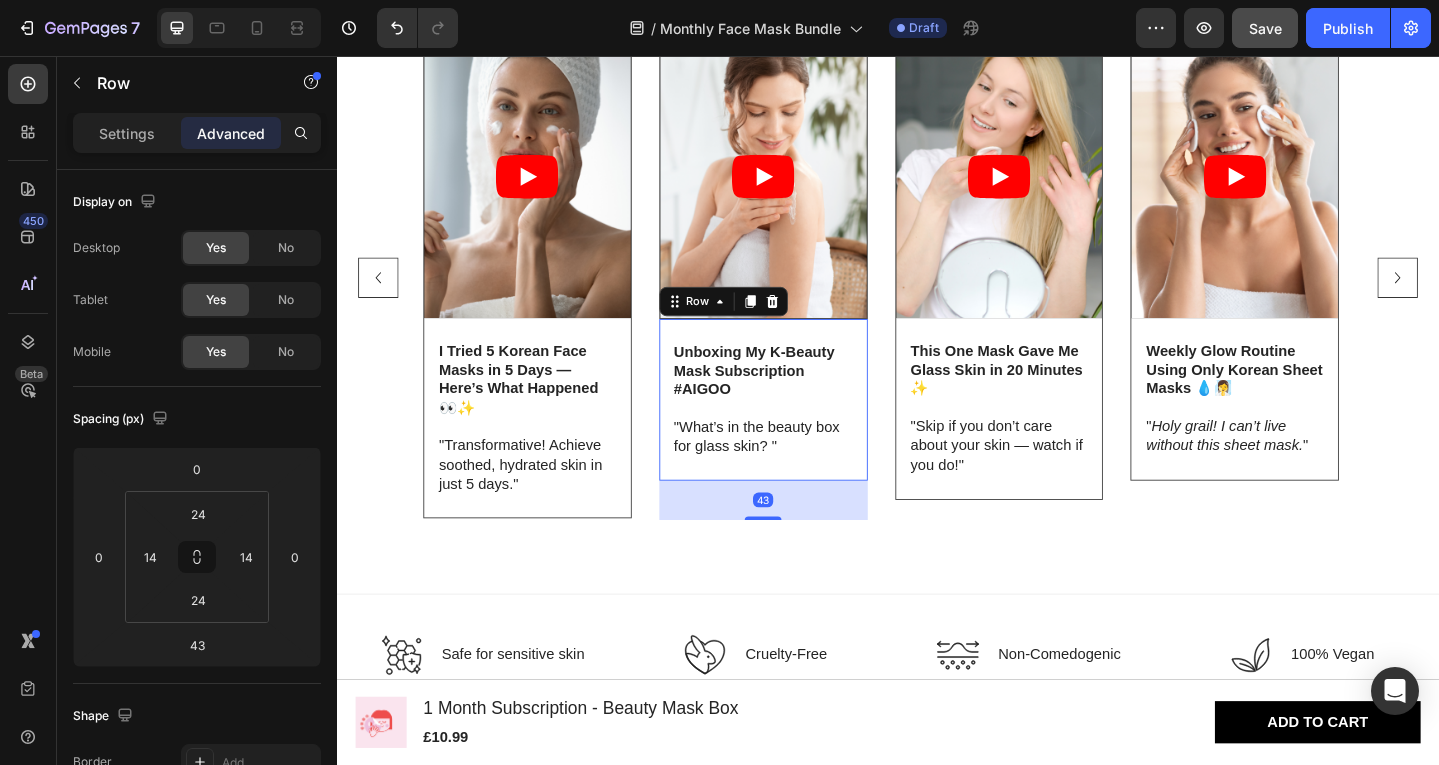 type on "0" 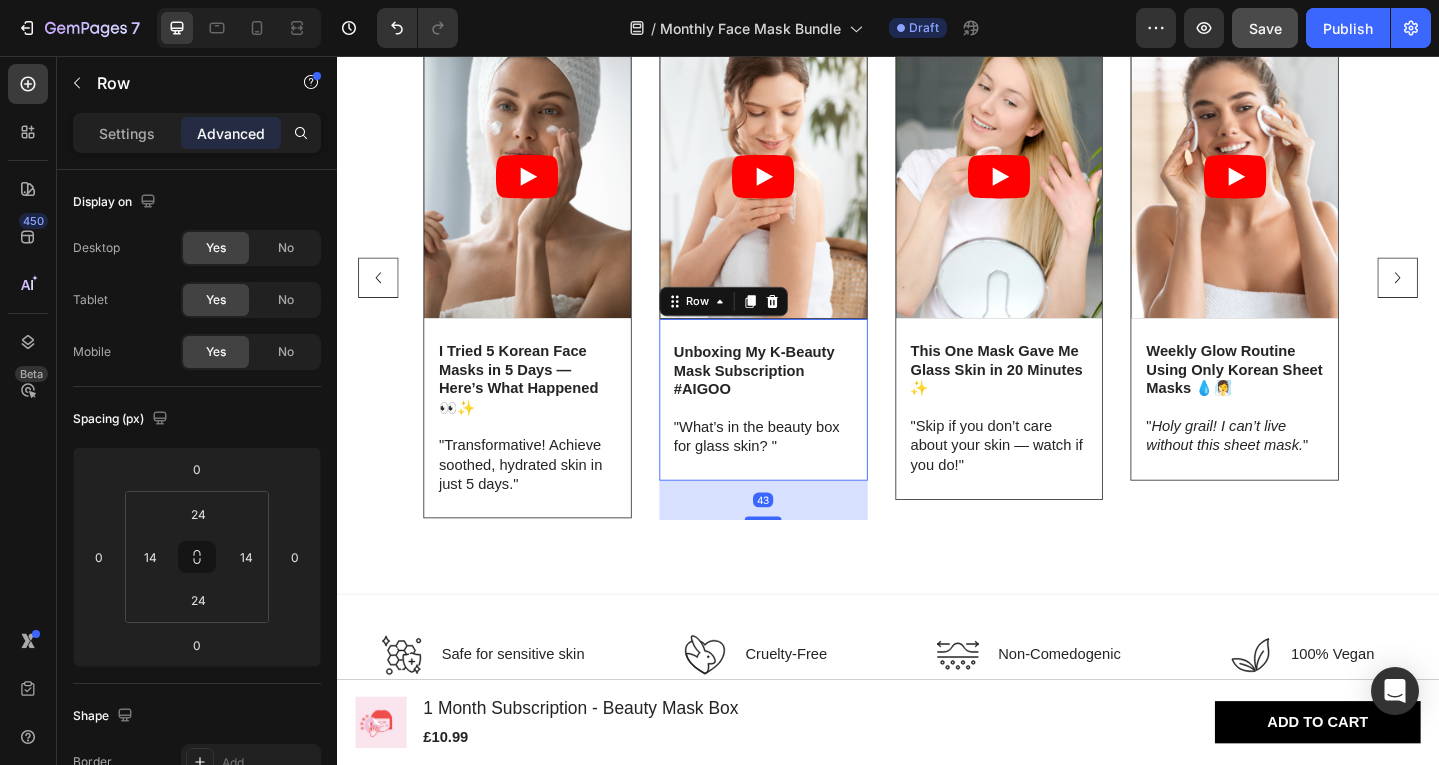 scroll, scrollTop: 3631, scrollLeft: 0, axis: vertical 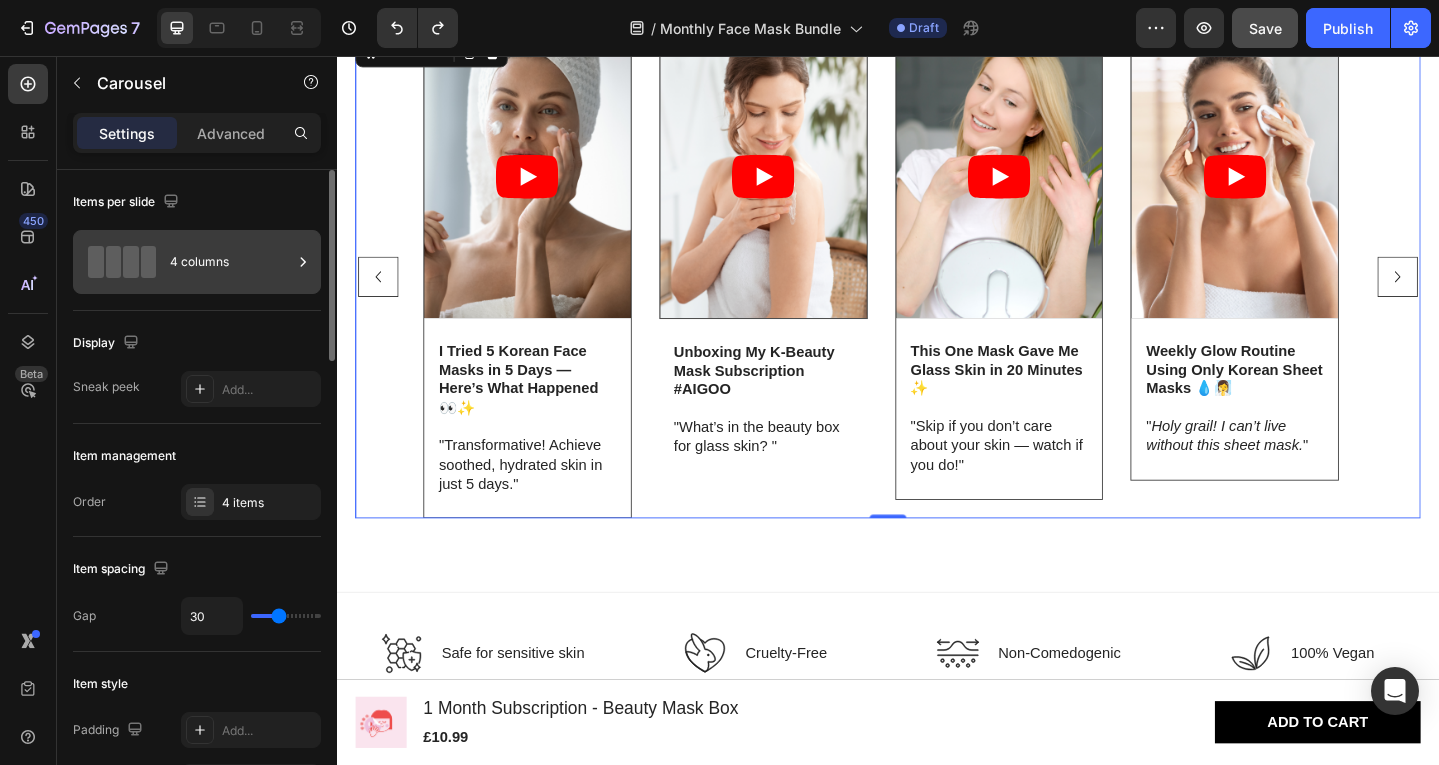 click on "4 columns" at bounding box center (231, 262) 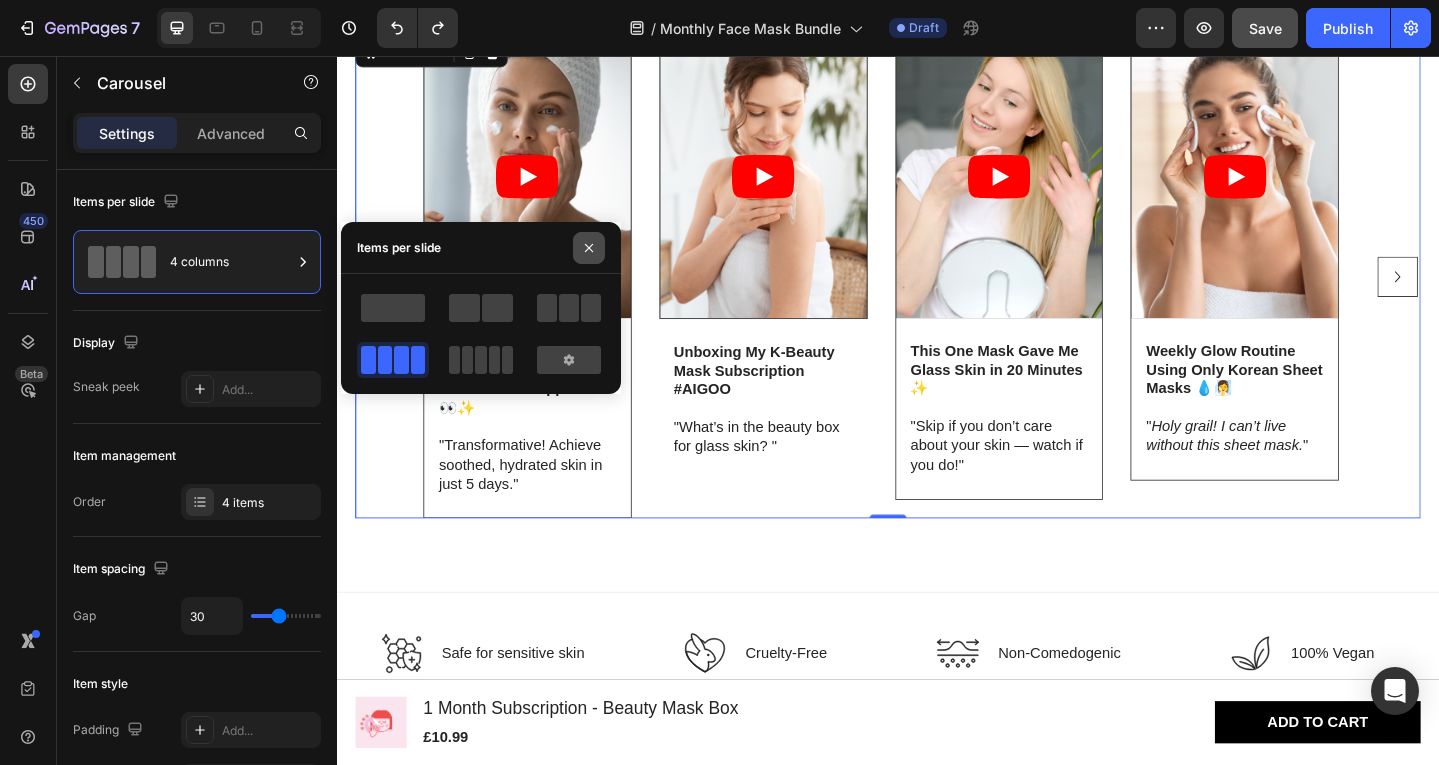 click 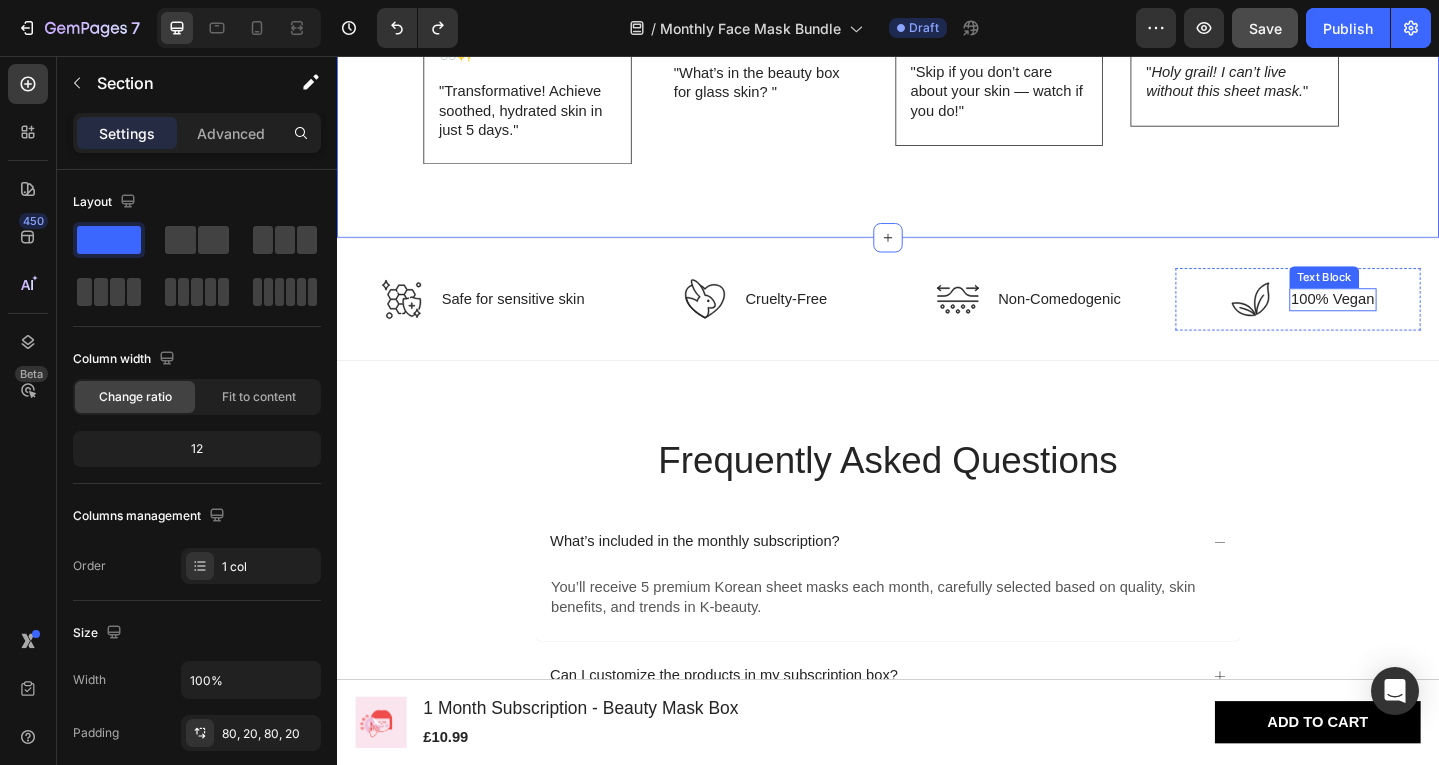 scroll, scrollTop: 3887, scrollLeft: 0, axis: vertical 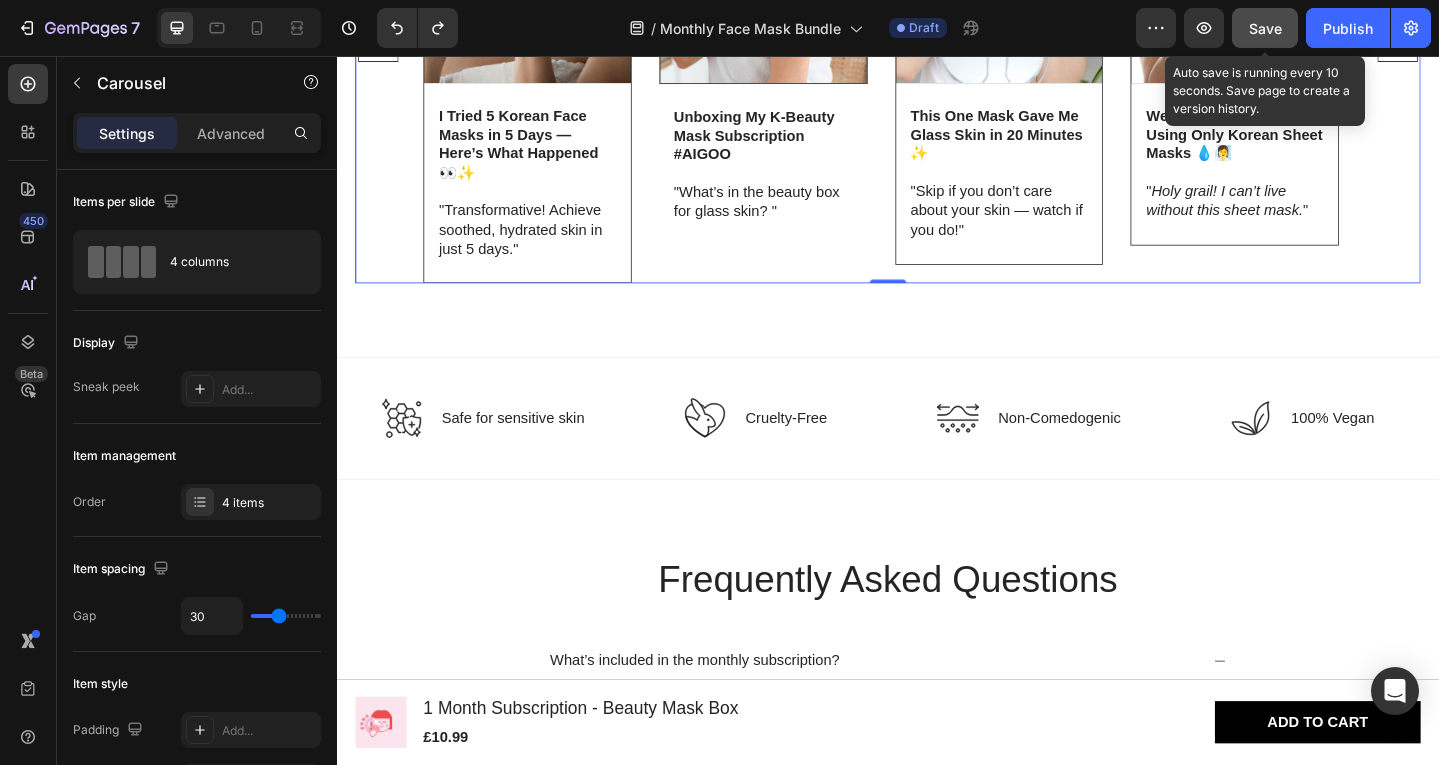 click on "Save" 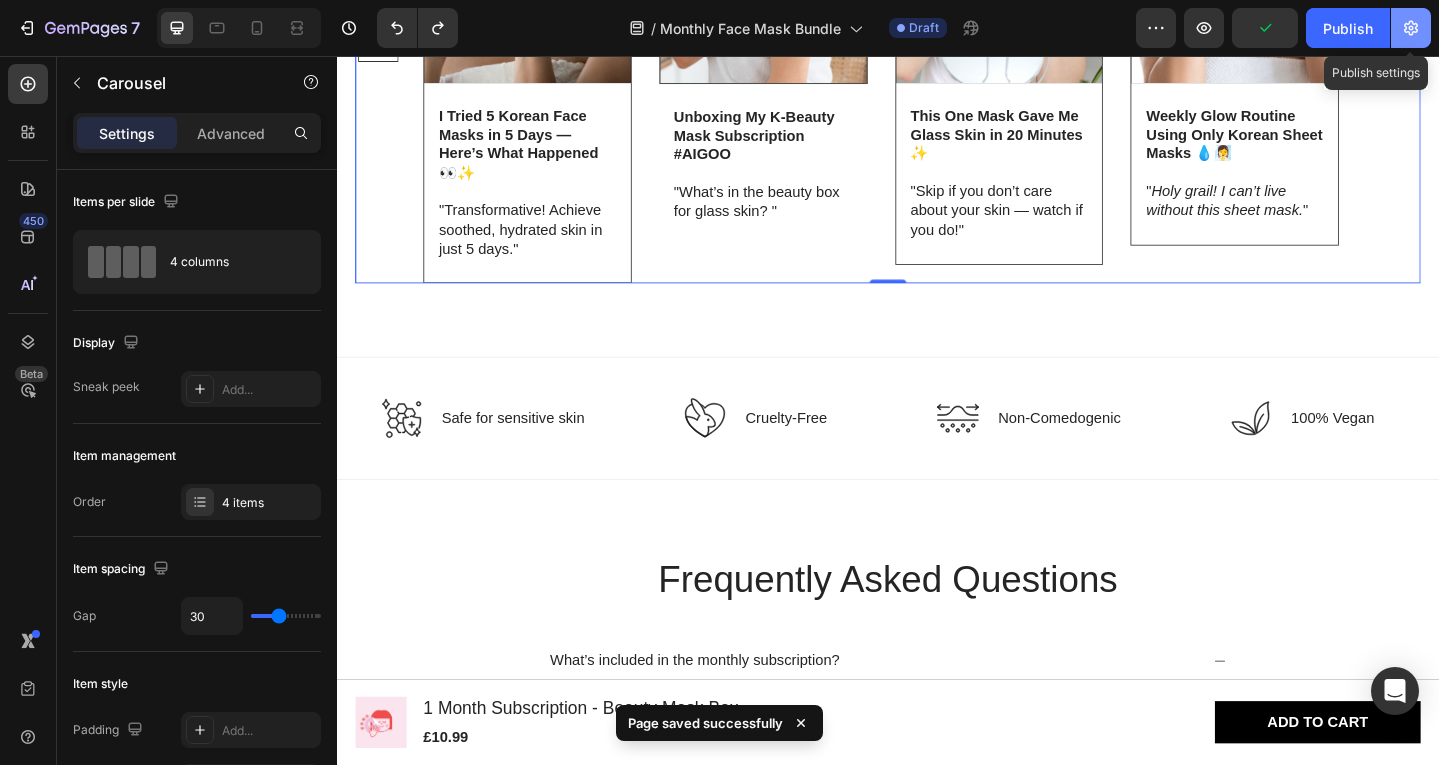 click 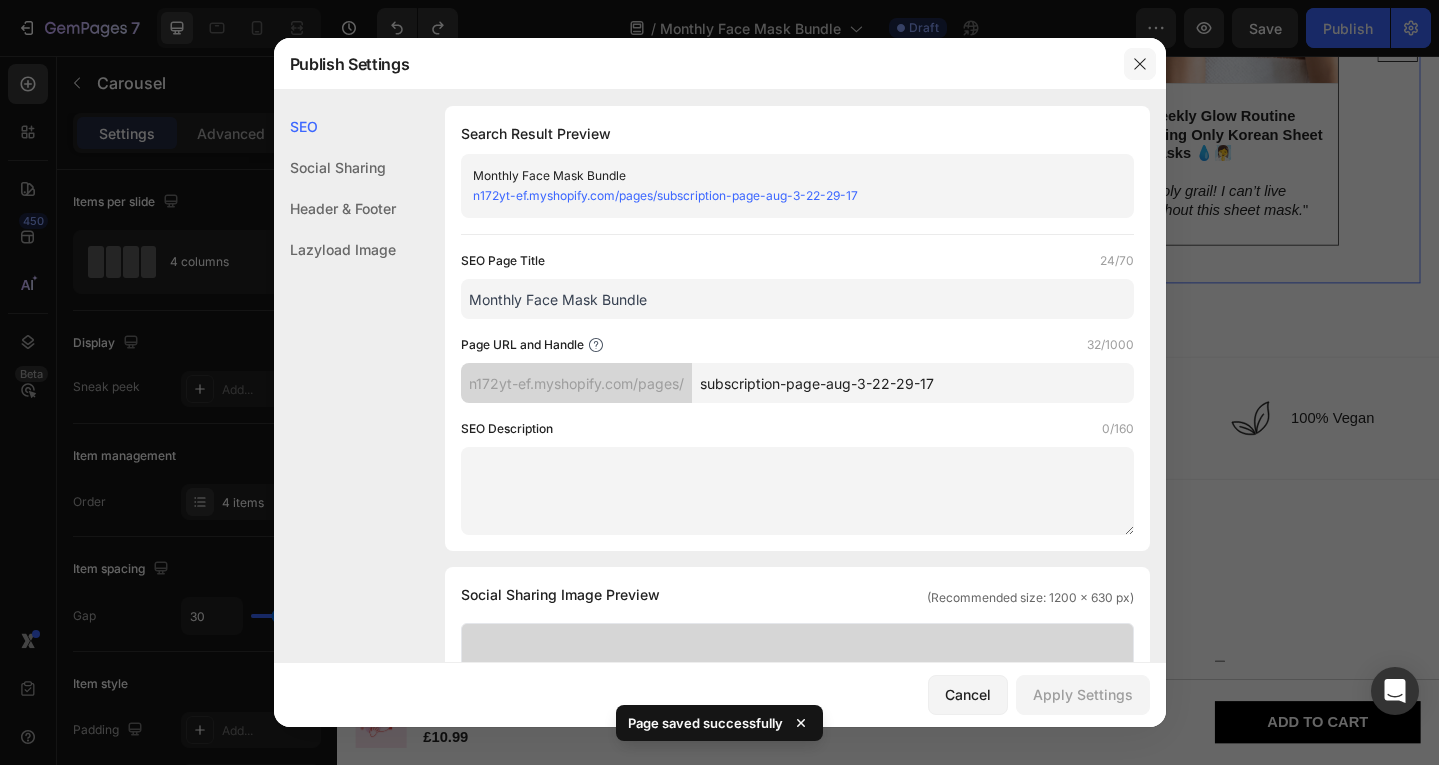 click at bounding box center [1140, 64] 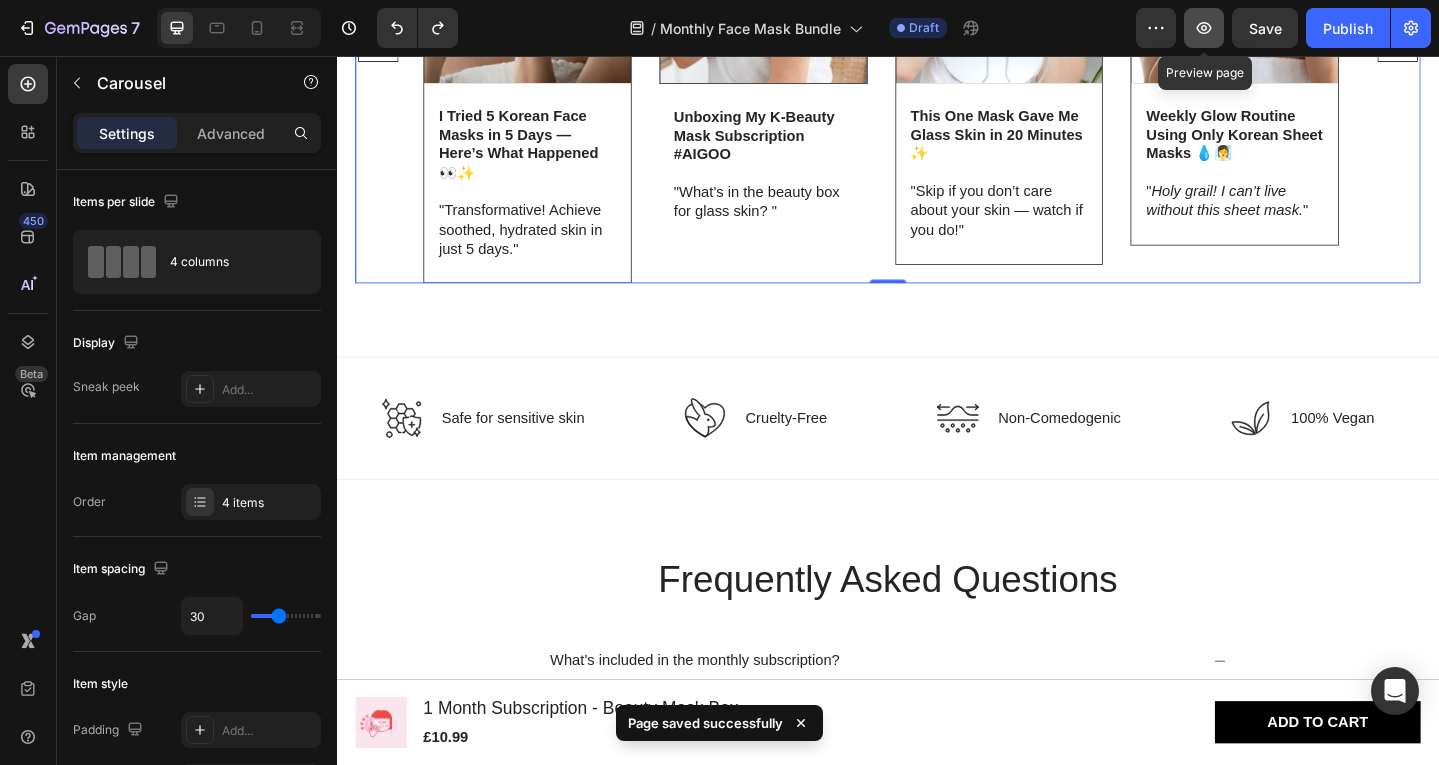 click 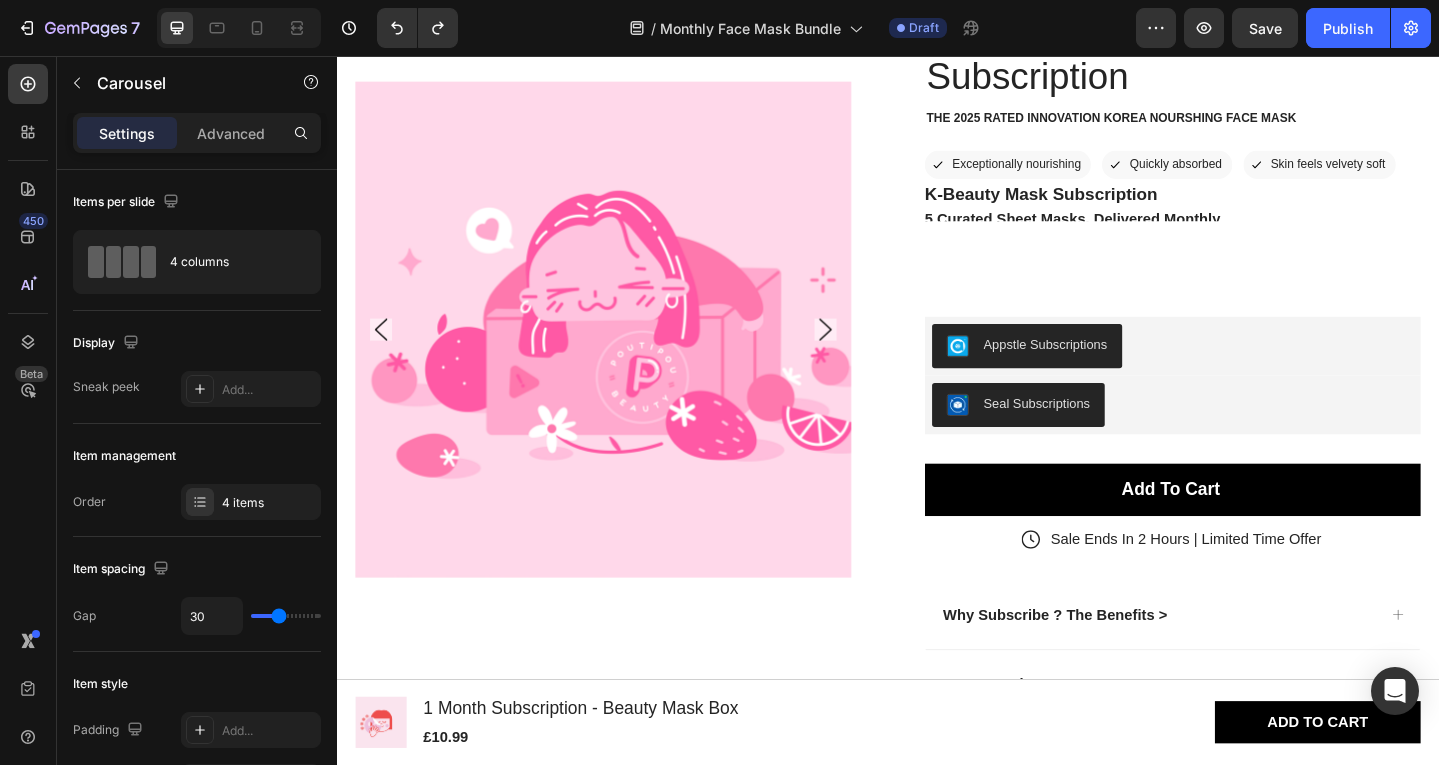 scroll, scrollTop: 0, scrollLeft: 0, axis: both 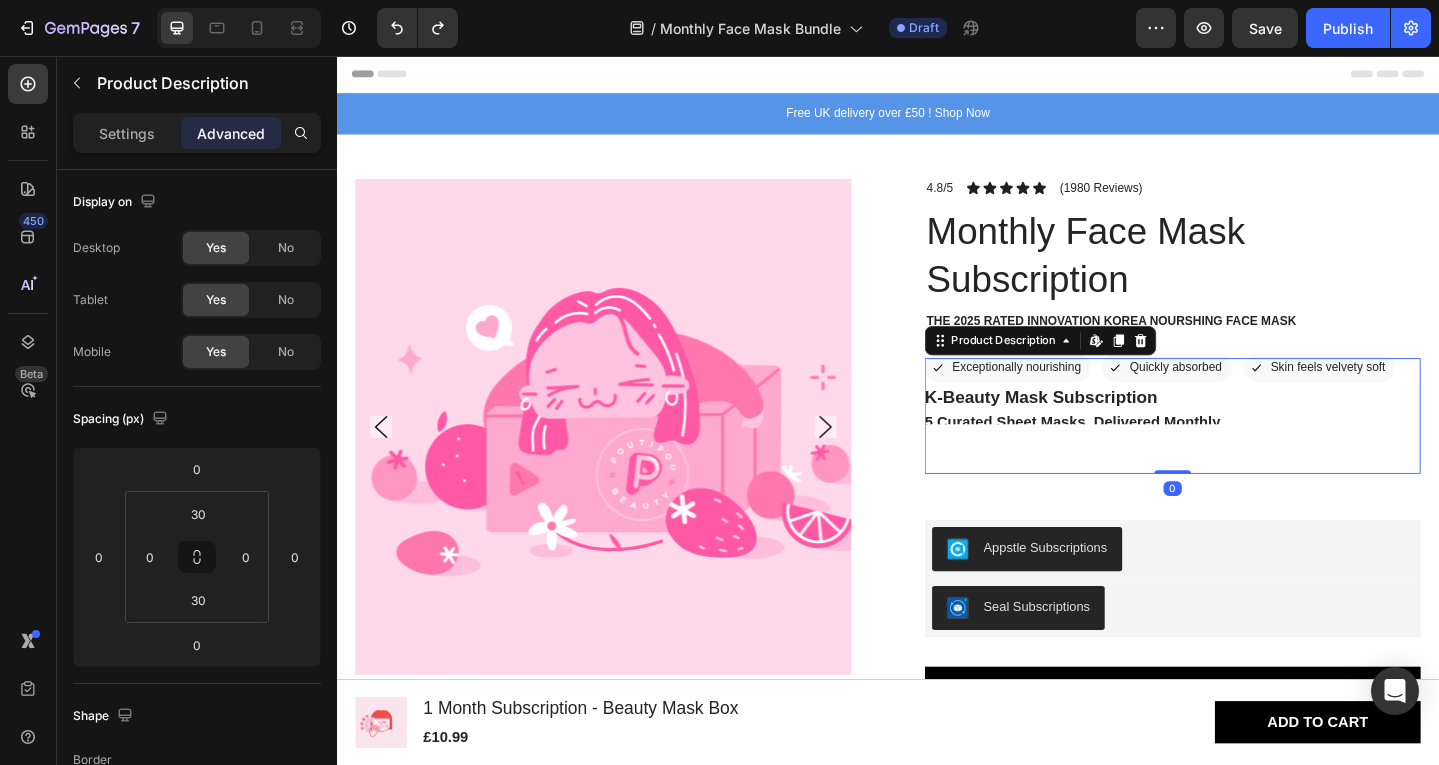 click on "K-Beauty Mask Subscription
5 Curated Sheet Masks, Delivered Monthly
Glow up every month with a bundle of 5 premium Korean sheet masks—your weekly ritual for radiant, glass-like skin.
Perfect for both  K-beauty newbies and skincare lovers , this subscription brings you the latest innovations and top formulas, straight to your doorstep. From hydrating heroes to brightening boosts, enjoy a rotating selection at great value—because your skin deserves the best." at bounding box center (1247, 436) 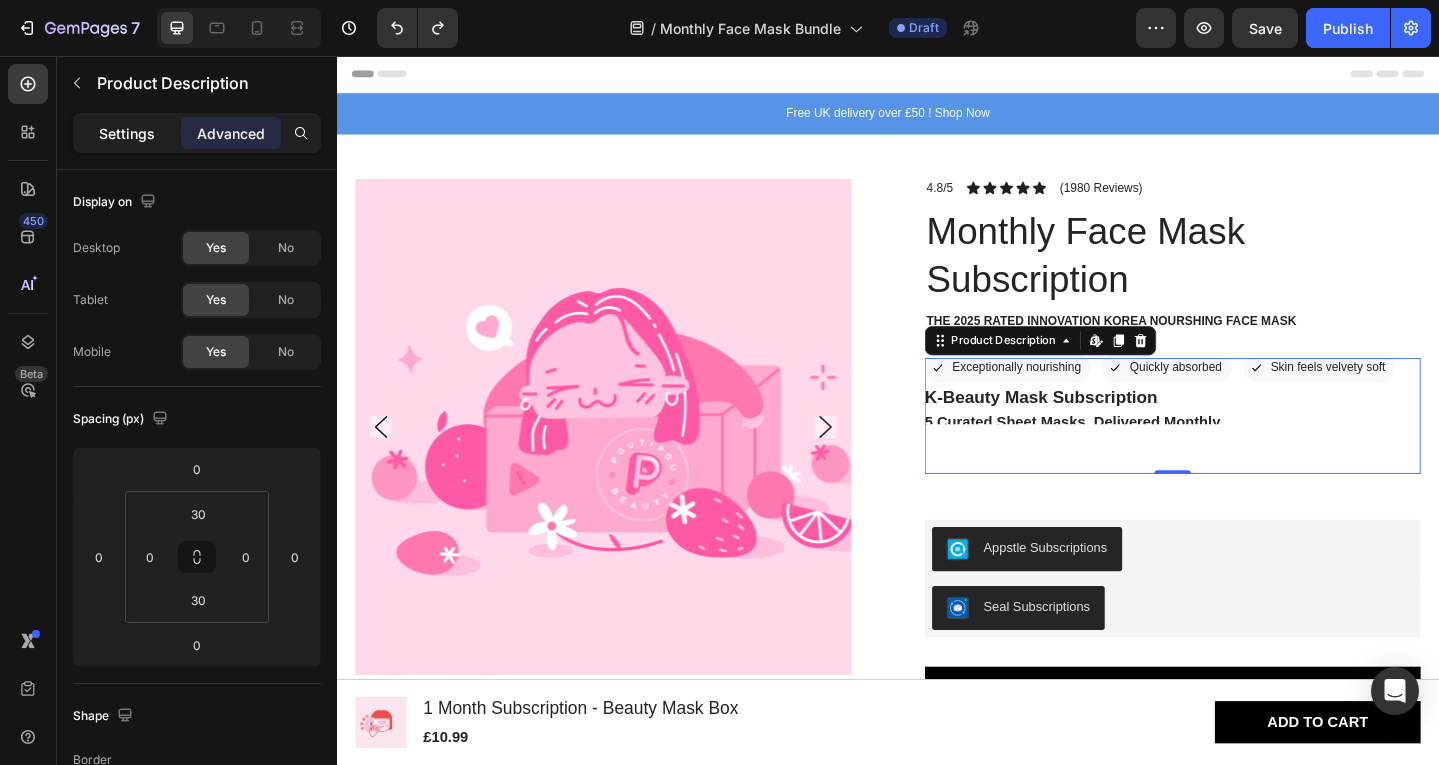 click on "Settings" 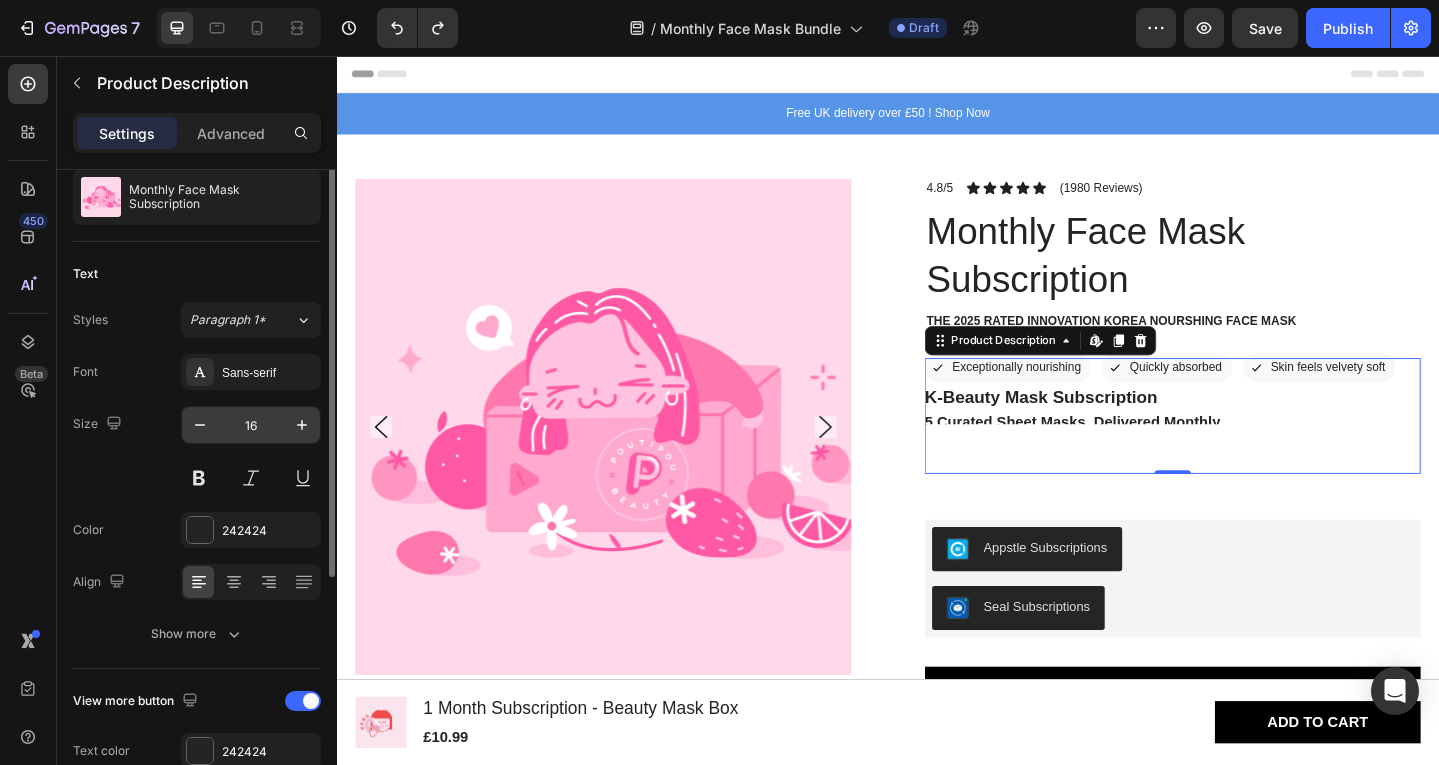 scroll, scrollTop: 58, scrollLeft: 0, axis: vertical 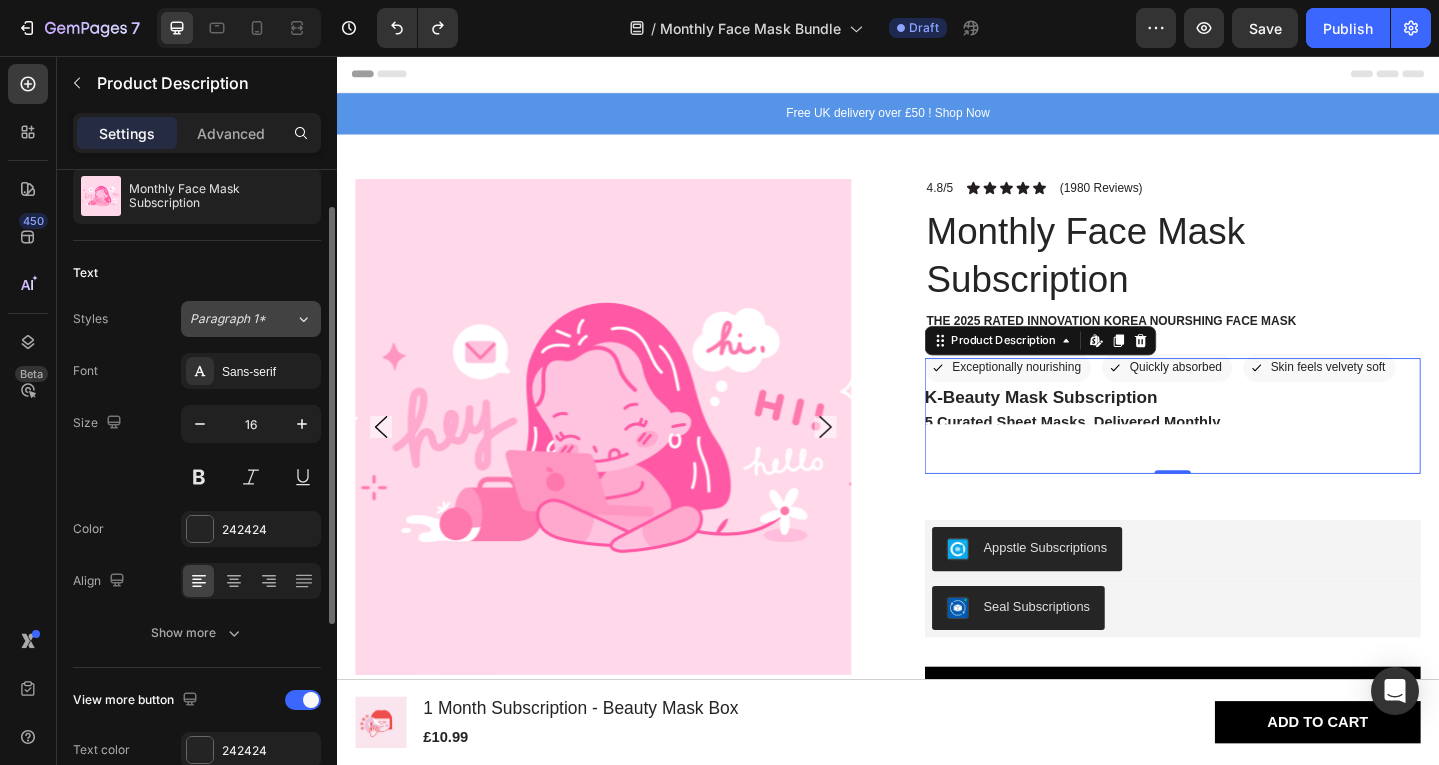 click on "Paragraph 1*" at bounding box center [242, 319] 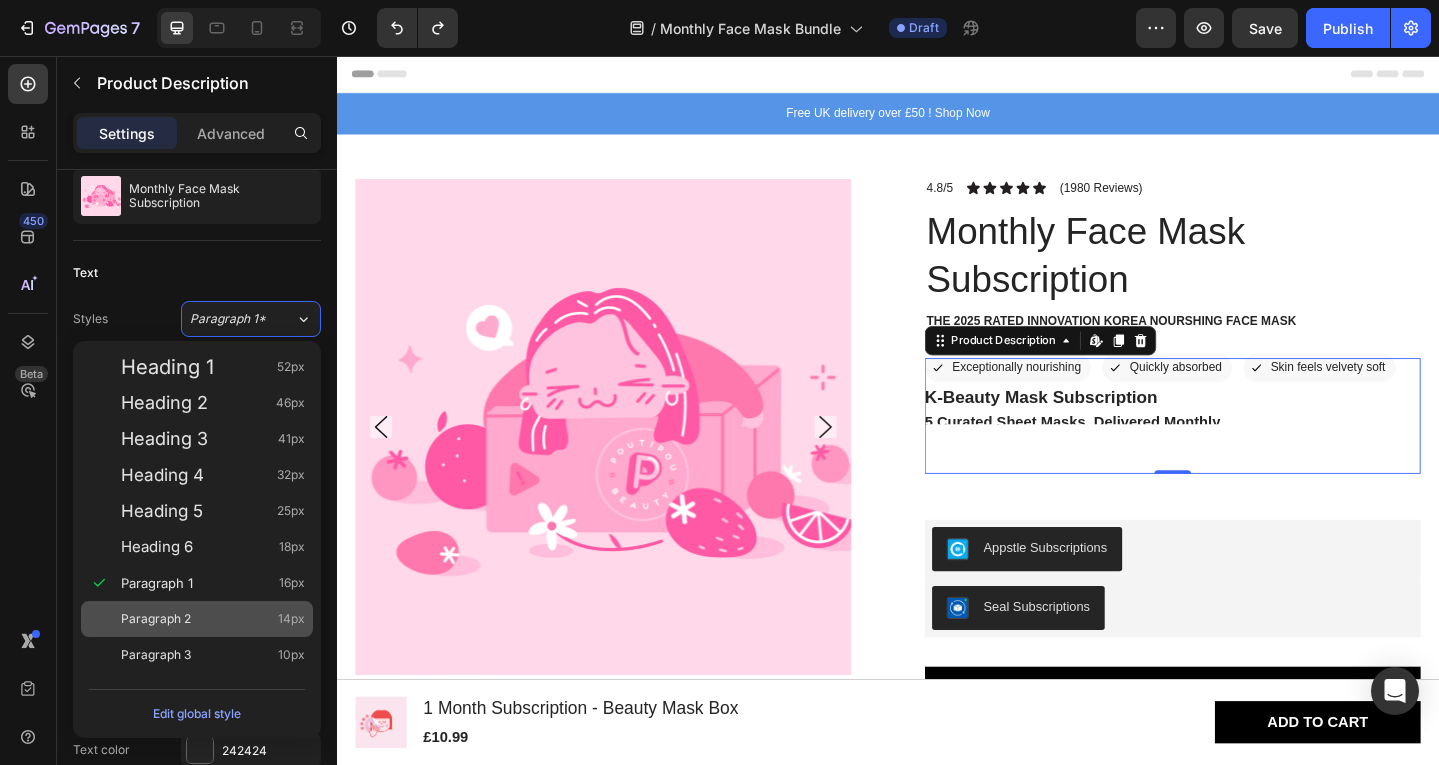 click on "Paragraph 2 14px" at bounding box center [197, 619] 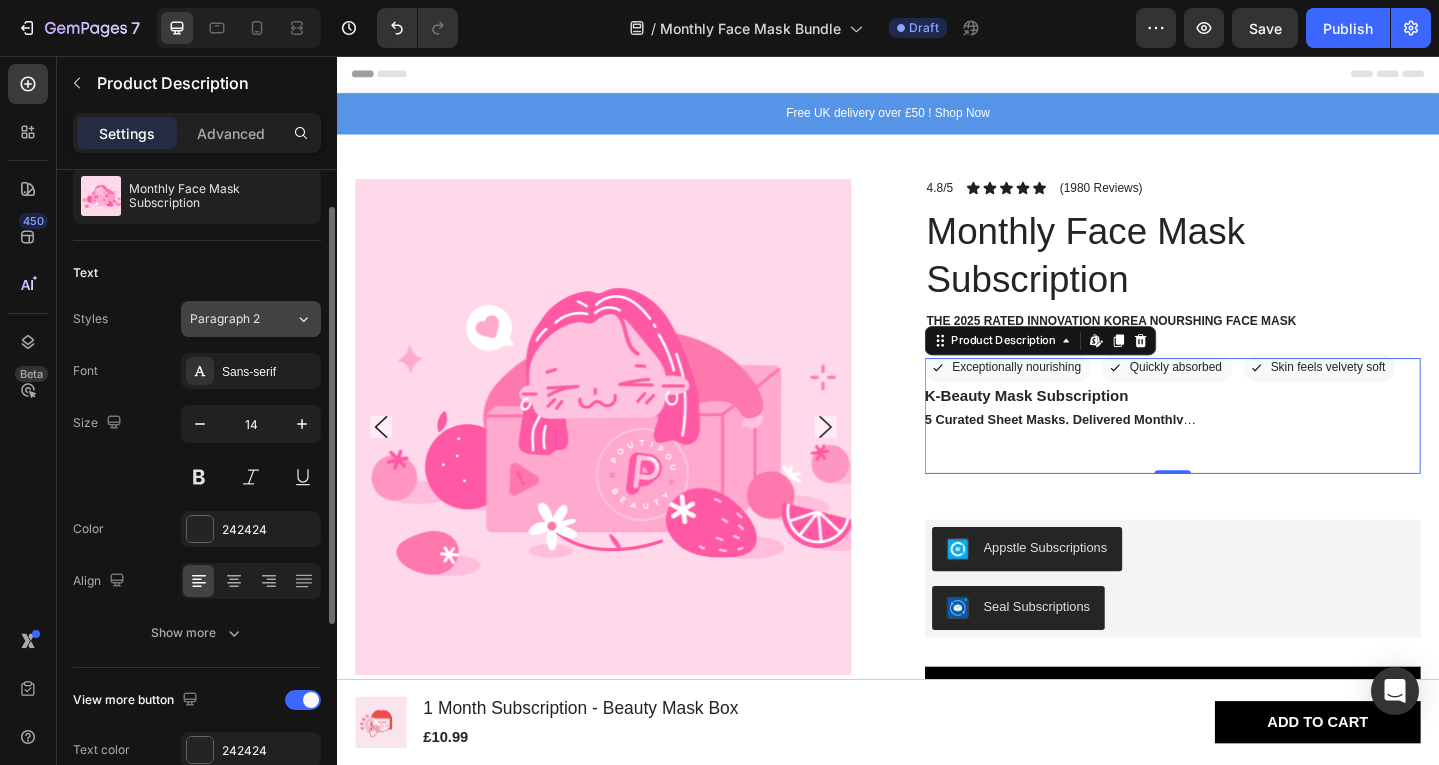 click on "Paragraph 2" at bounding box center (230, 319) 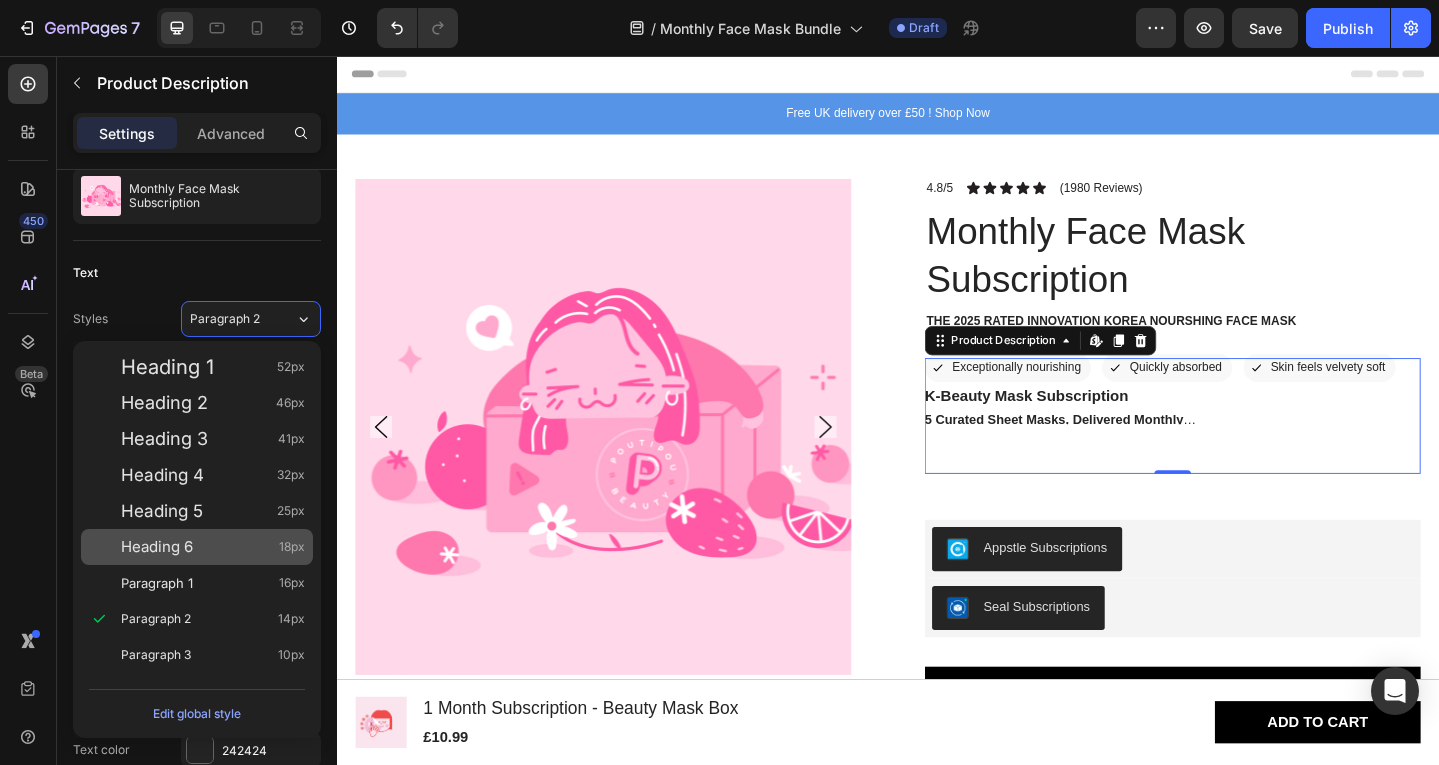 click on "Heading 6 18px" at bounding box center (213, 547) 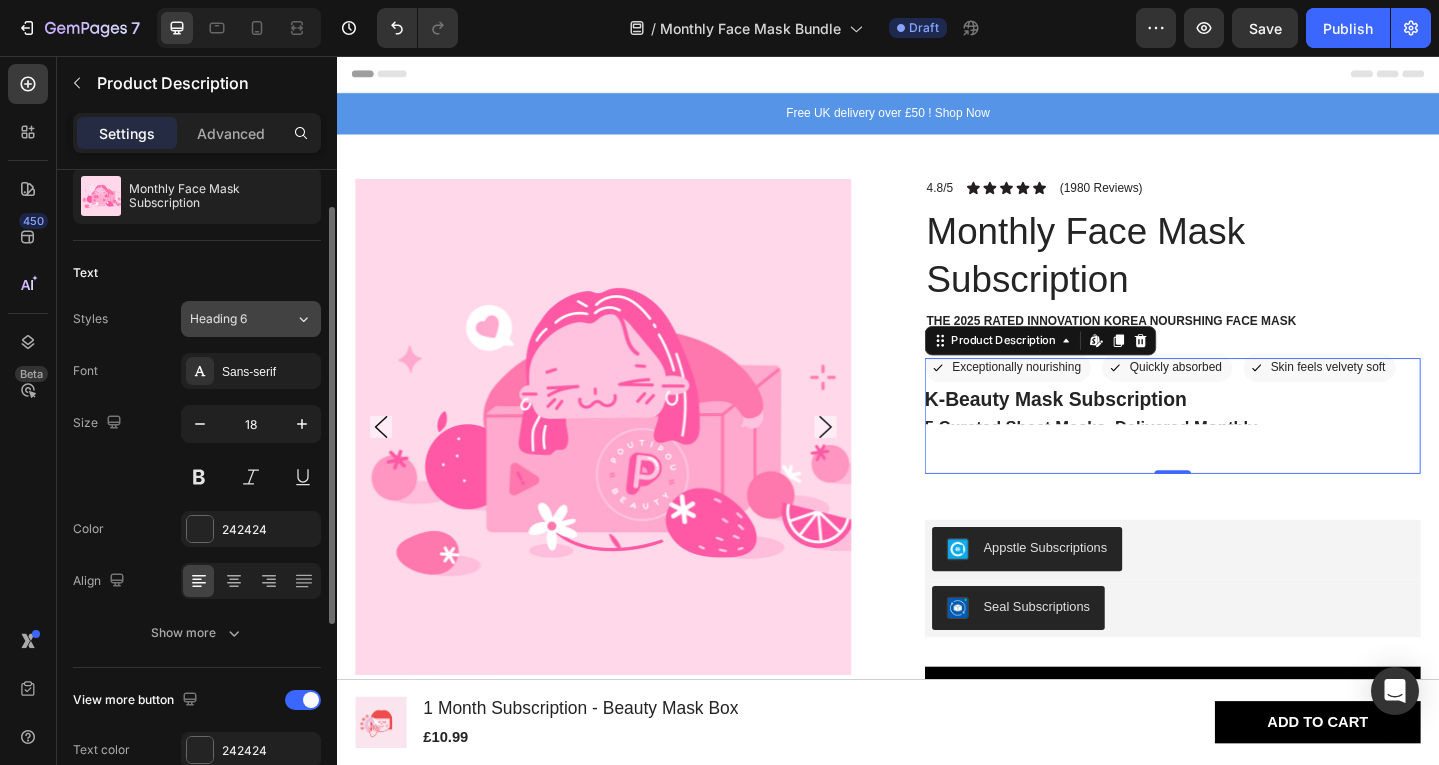 click on "Heading 6" at bounding box center [242, 319] 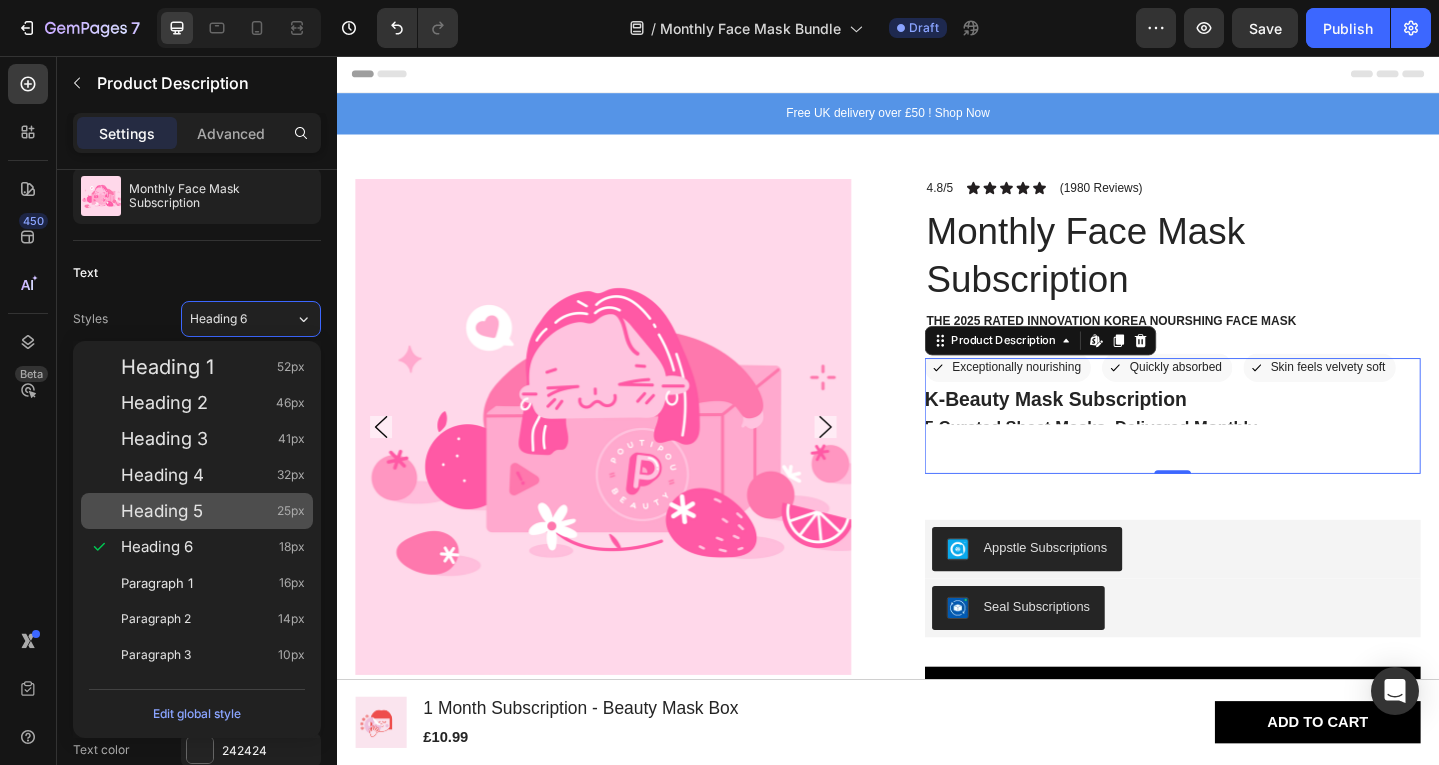 click on "Heading 5 25px" at bounding box center [213, 511] 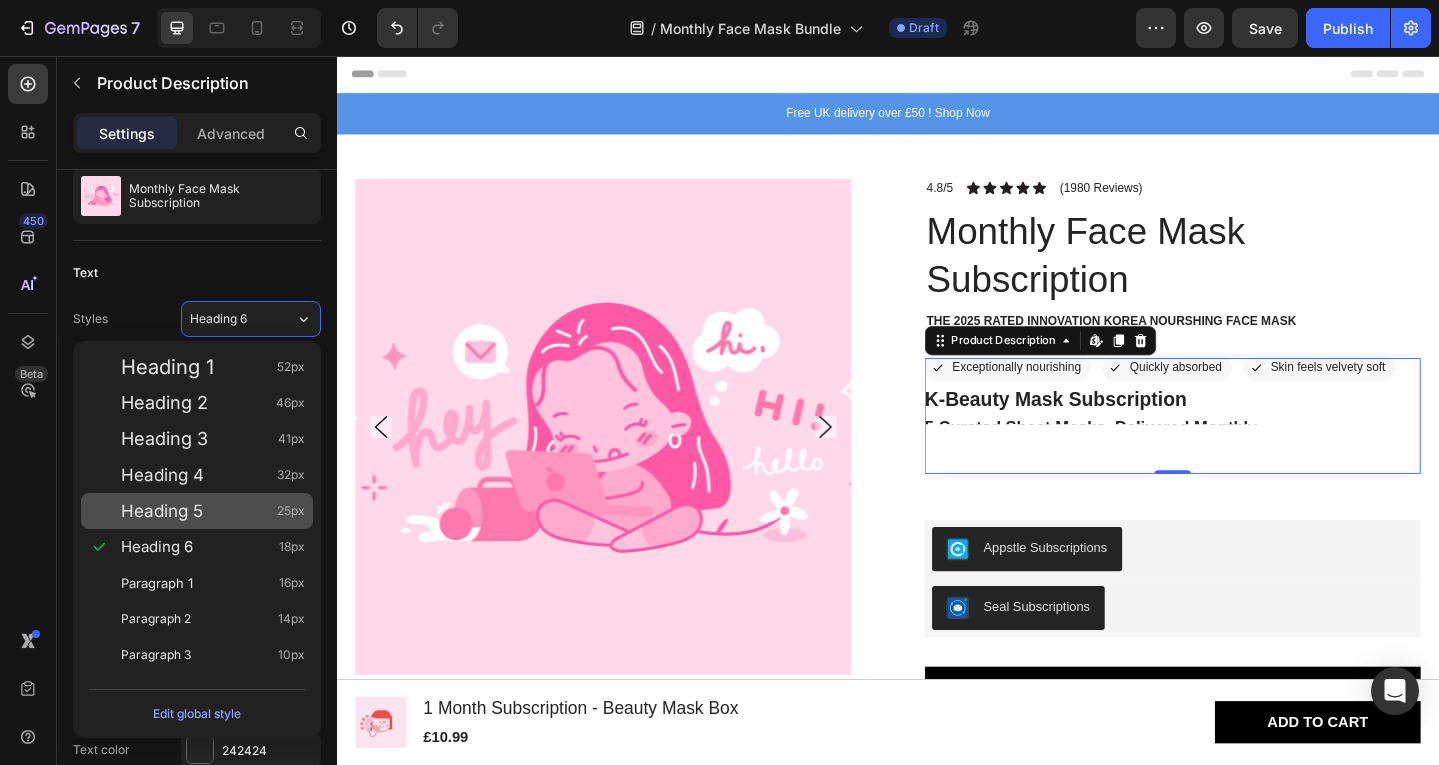 type on "25" 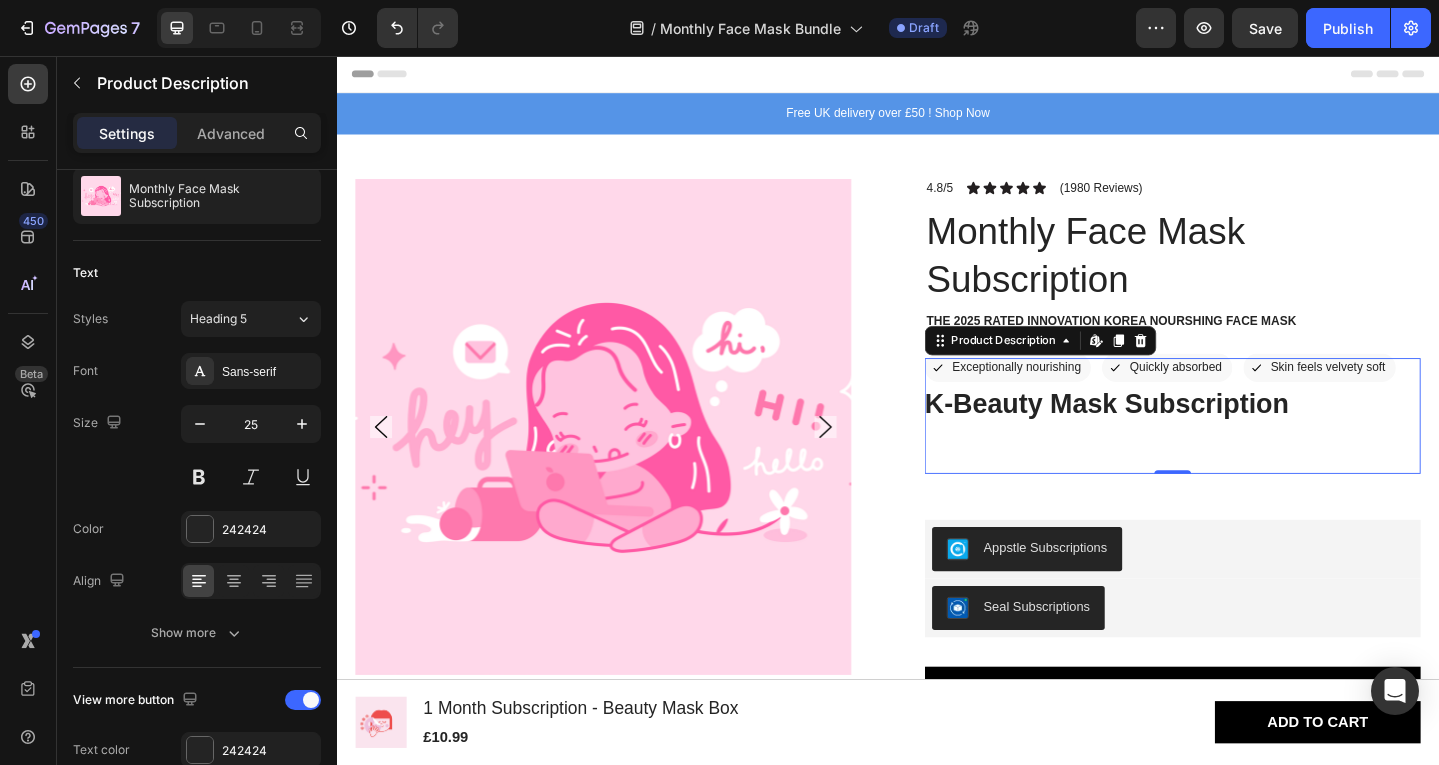 scroll, scrollTop: 367, scrollLeft: 0, axis: vertical 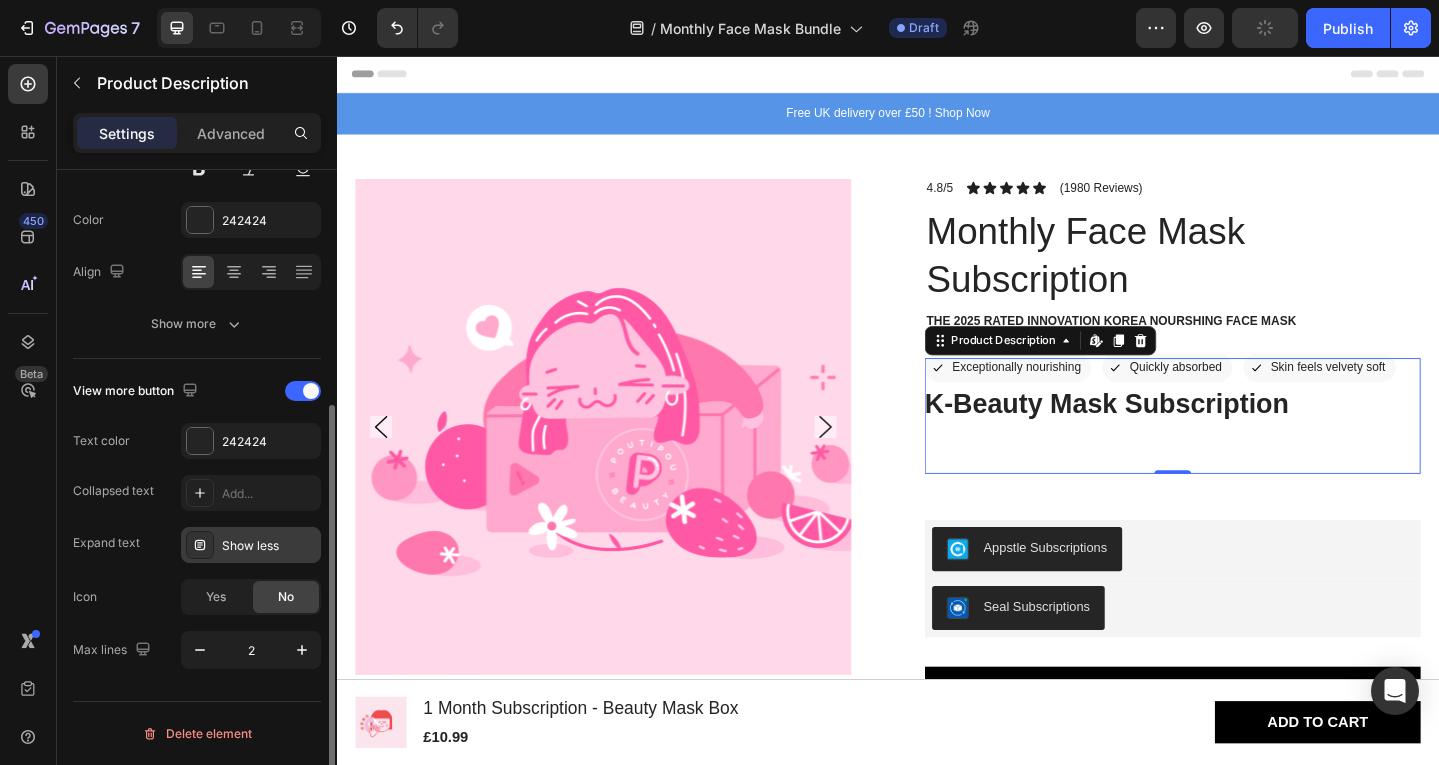 click on "Show less" at bounding box center (269, 546) 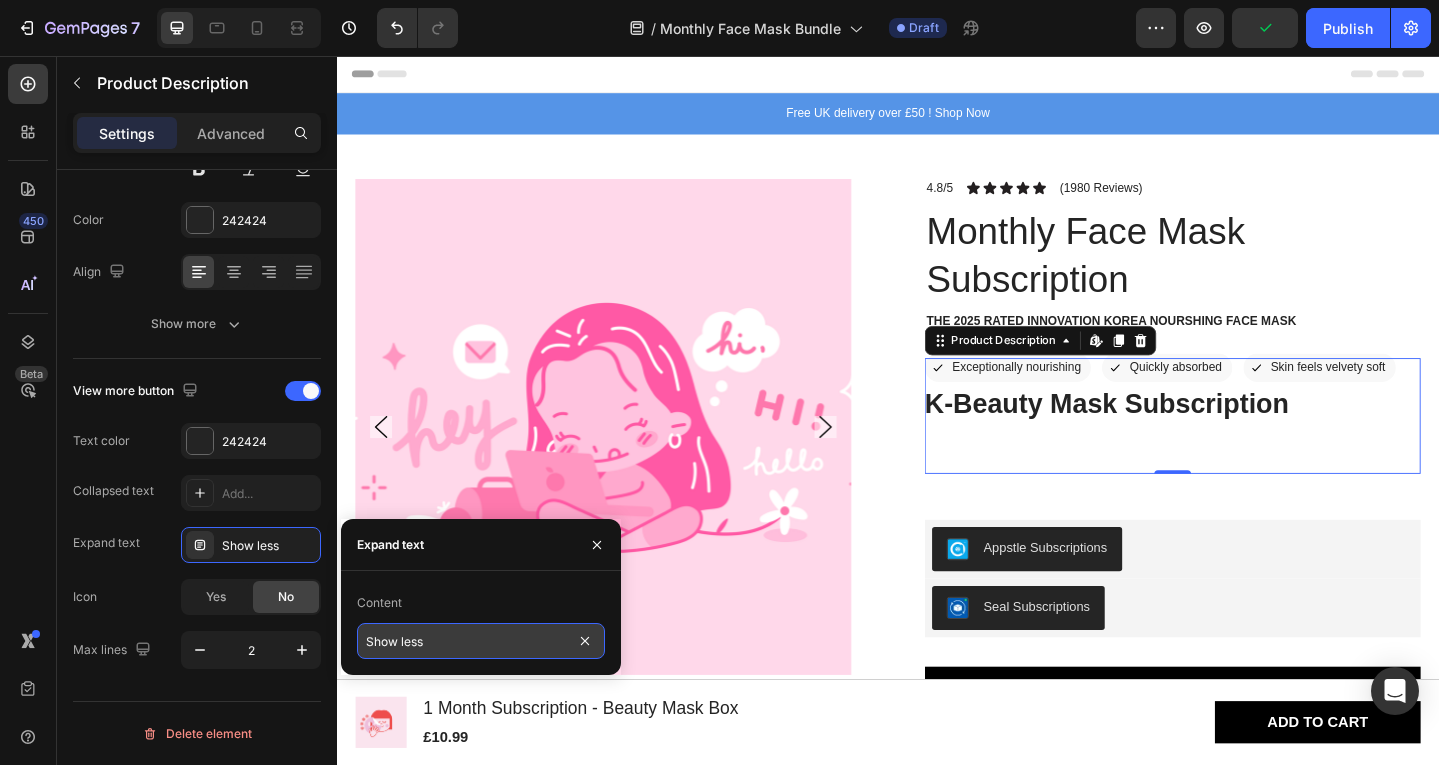 click on "Show less" at bounding box center (481, 641) 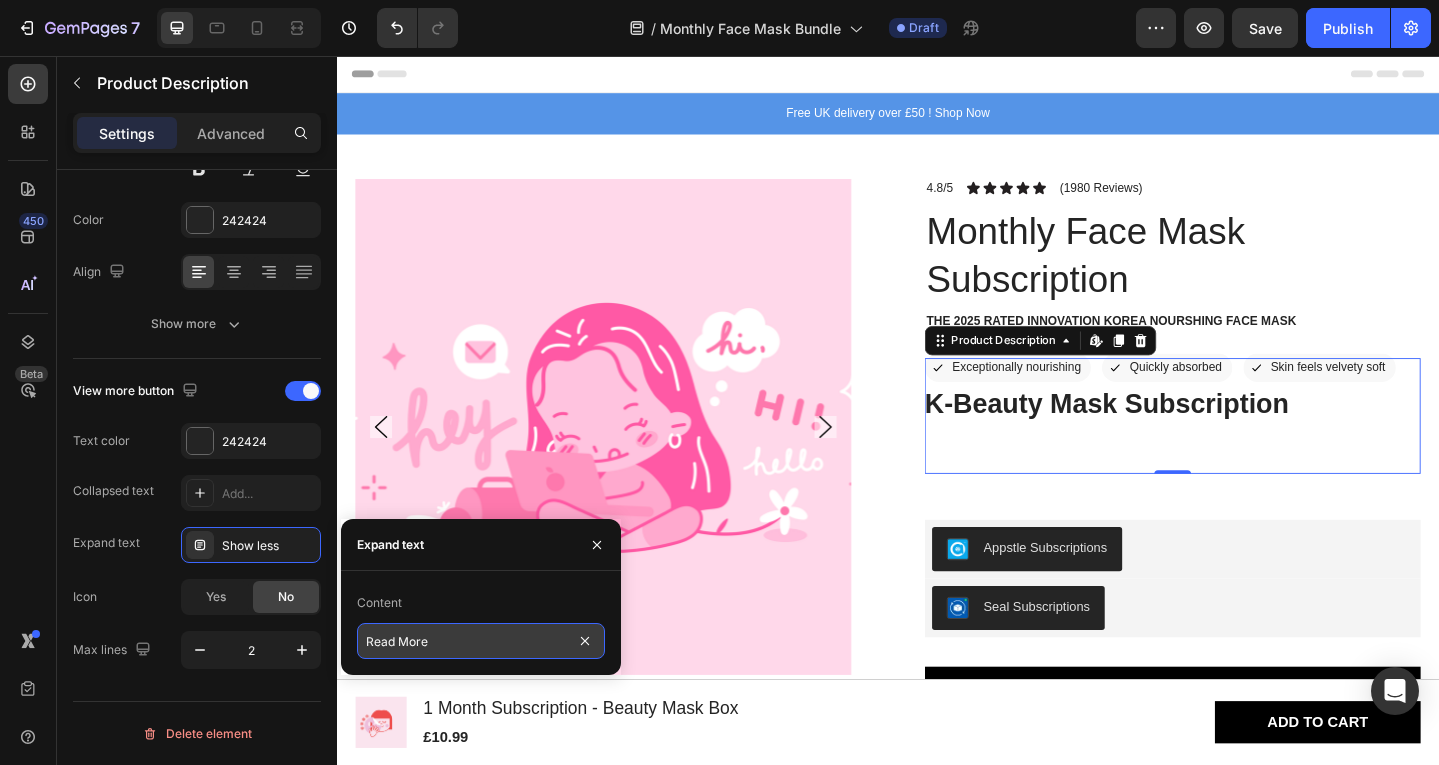 type on "Read More" 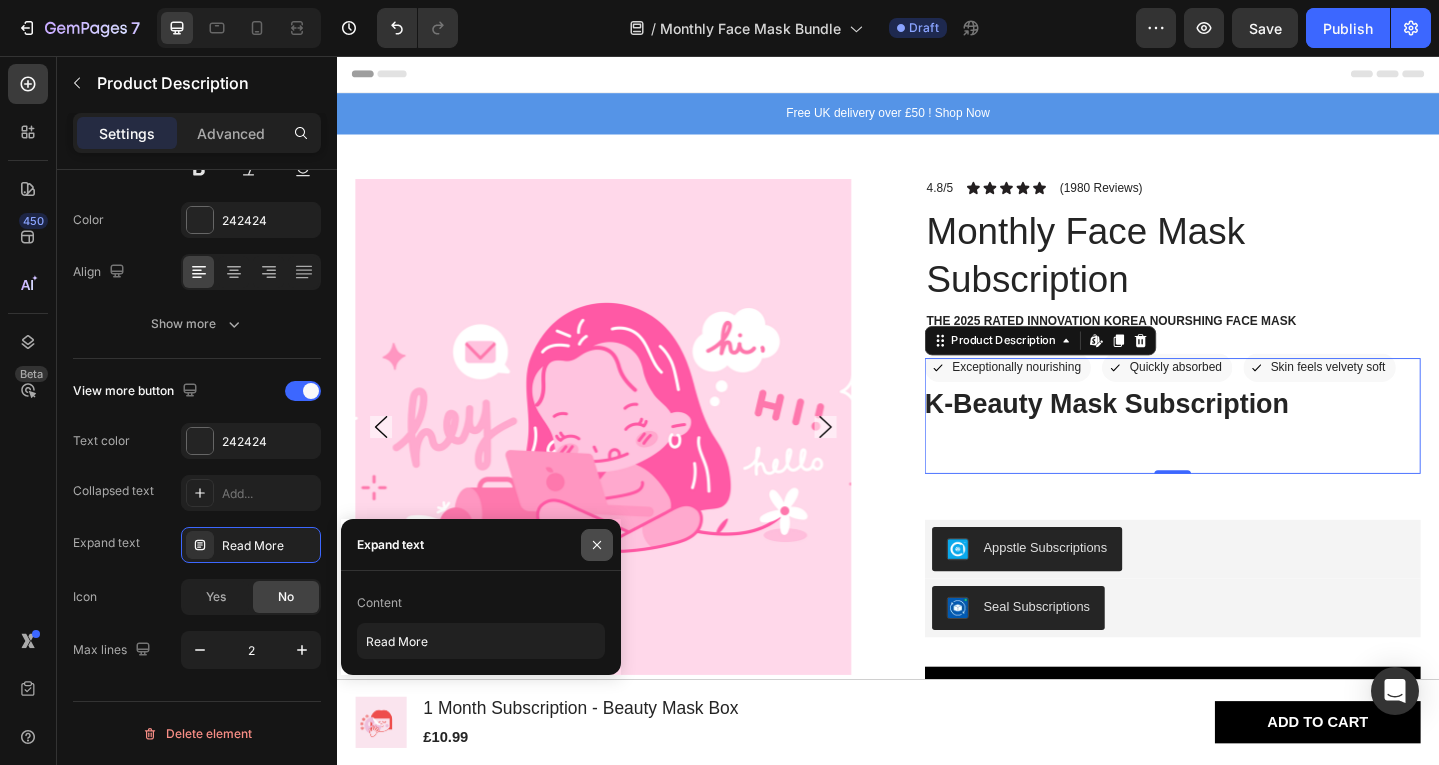 click 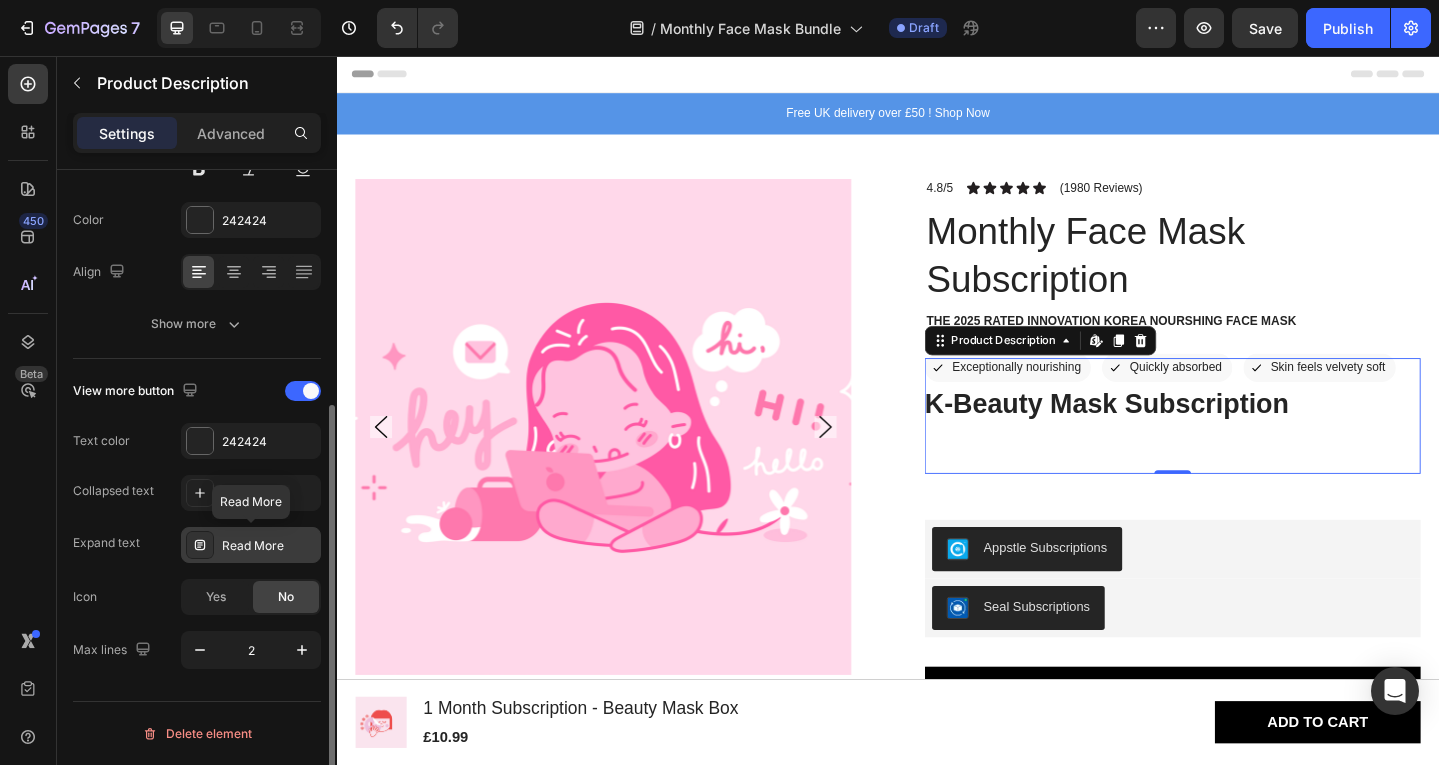click on "Read More" at bounding box center [269, 546] 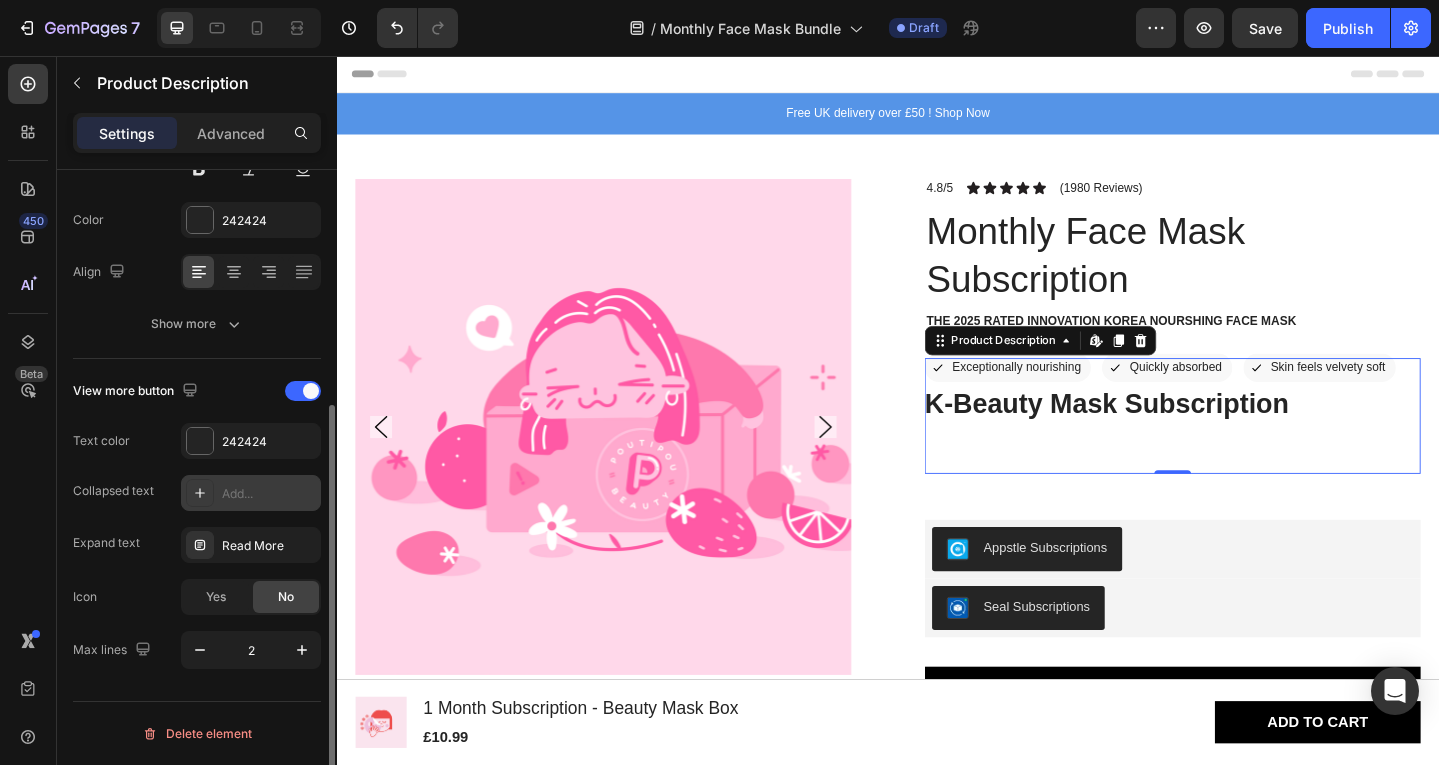 click on "Add..." at bounding box center (269, 494) 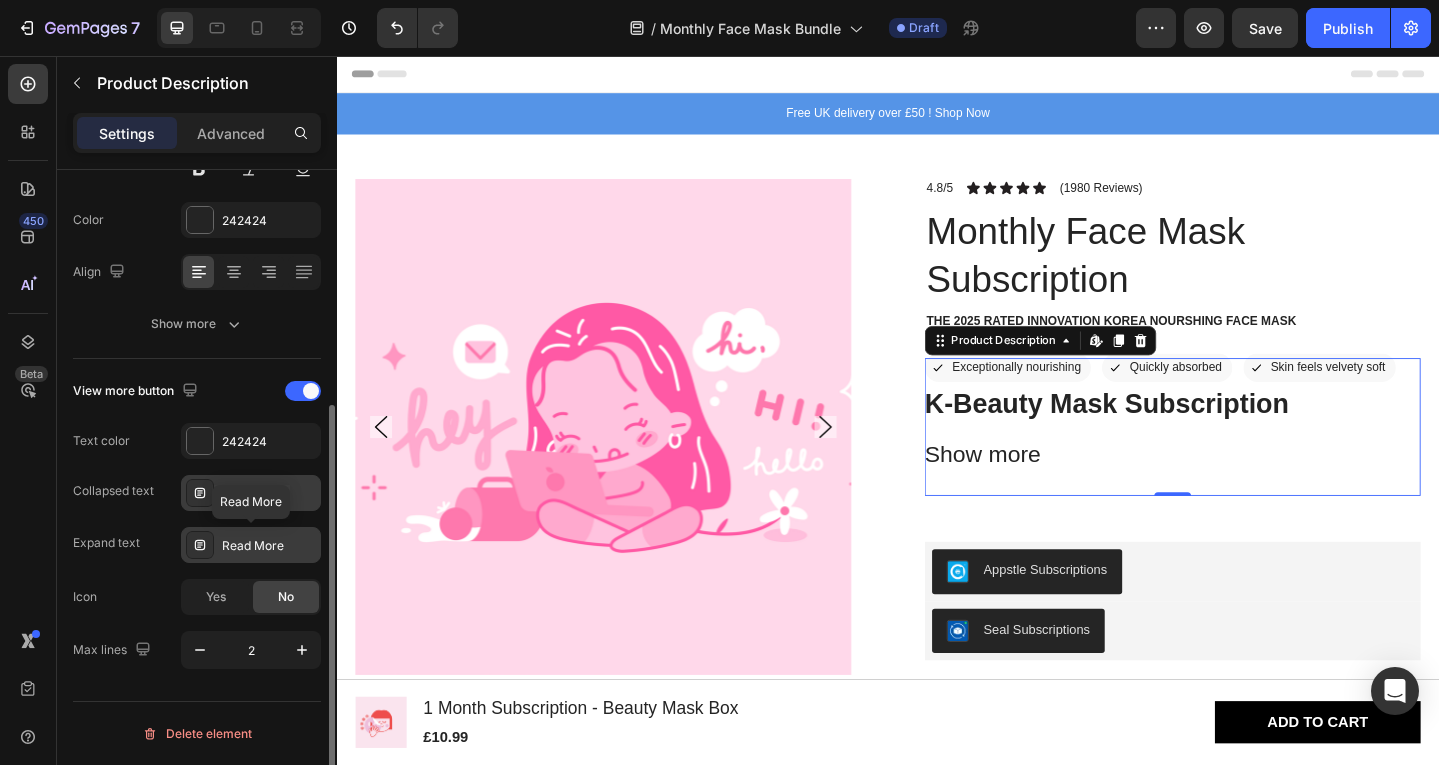 click on "Read More" at bounding box center (251, 545) 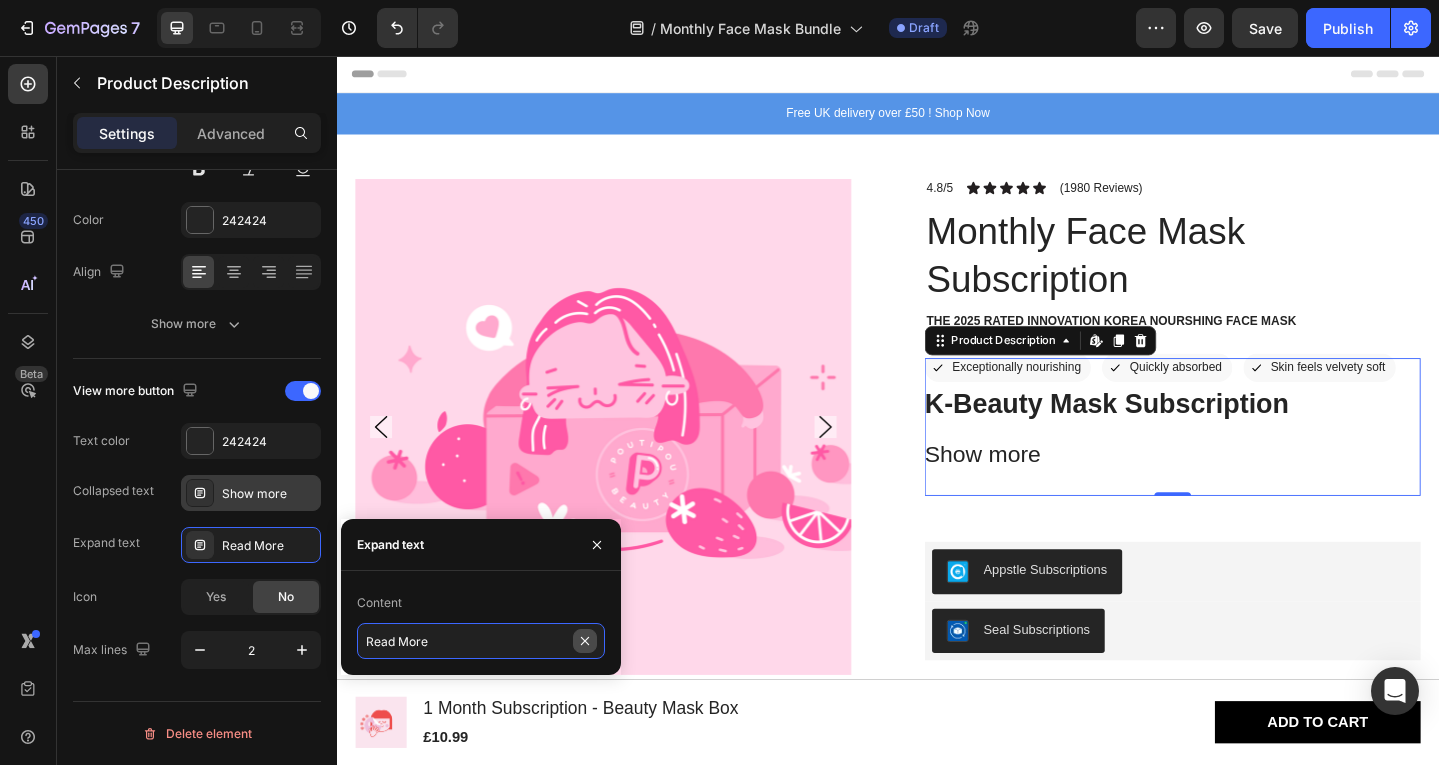 type 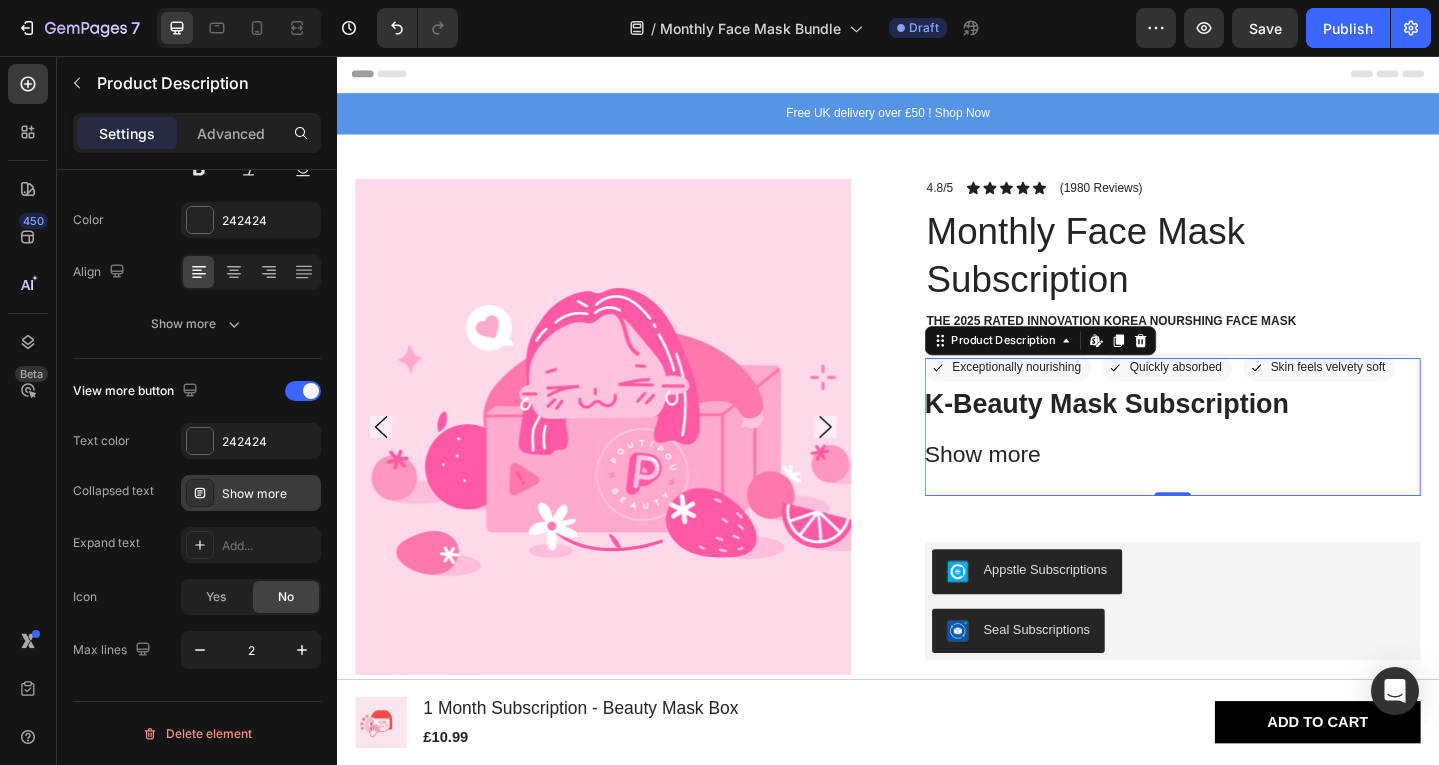 click on "Show more" at bounding box center [269, 494] 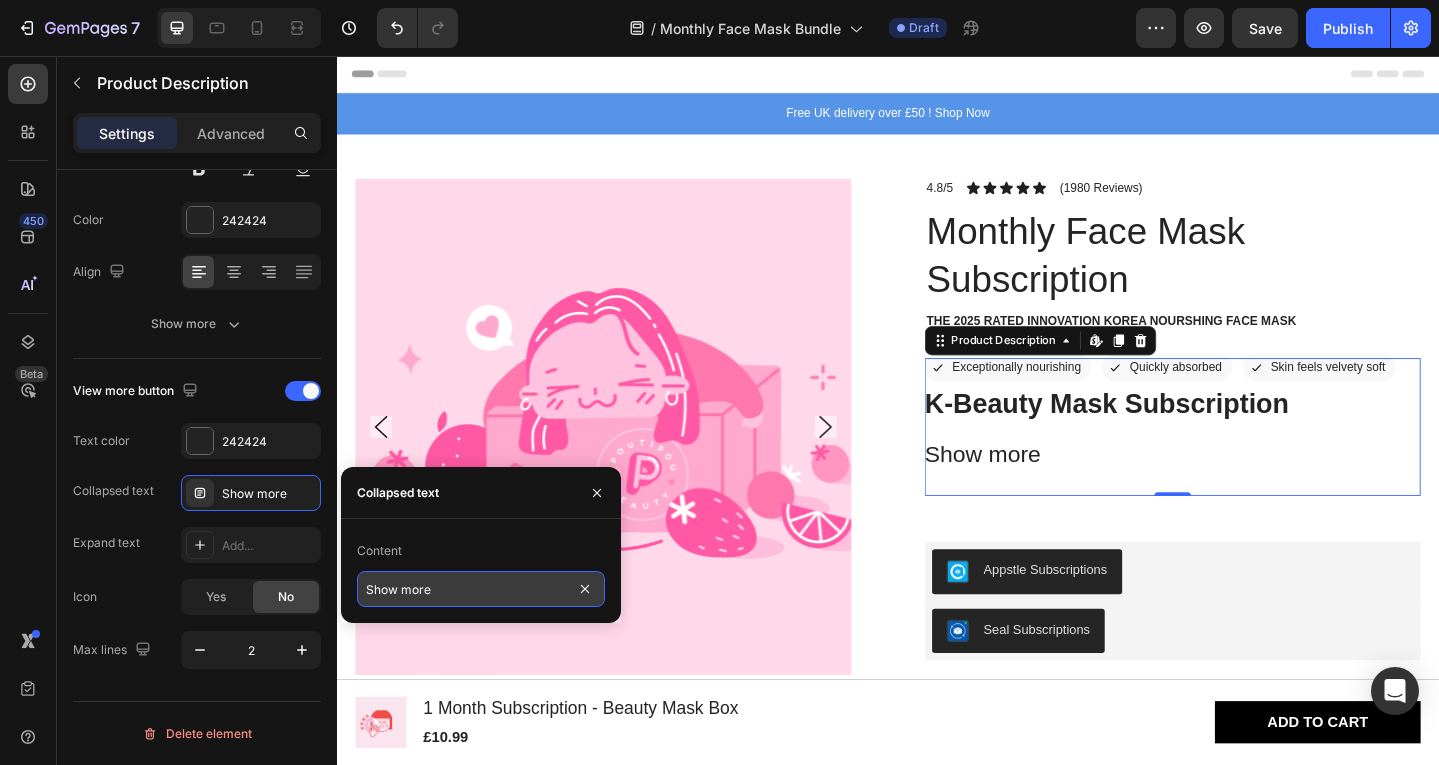 click on "Show more" at bounding box center (481, 589) 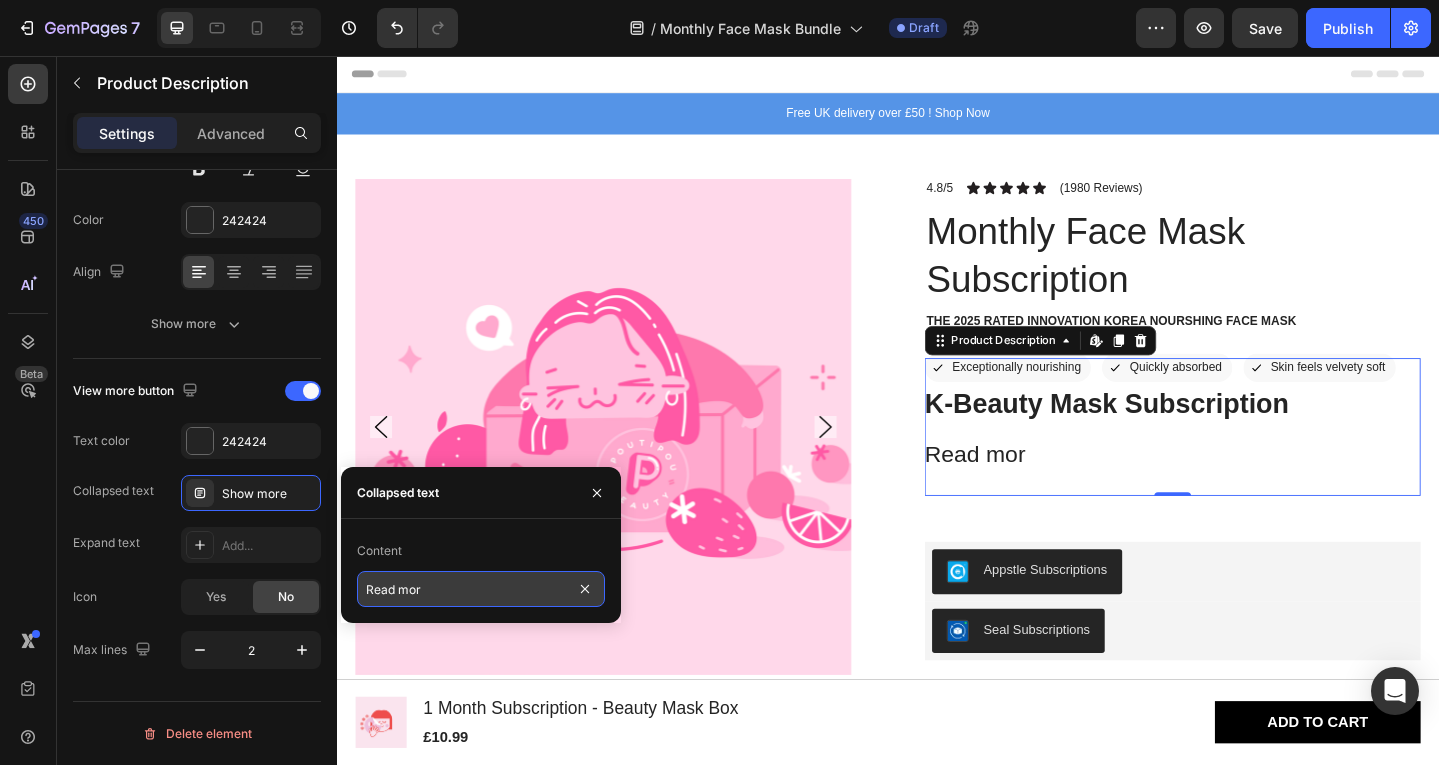 type on "Read more" 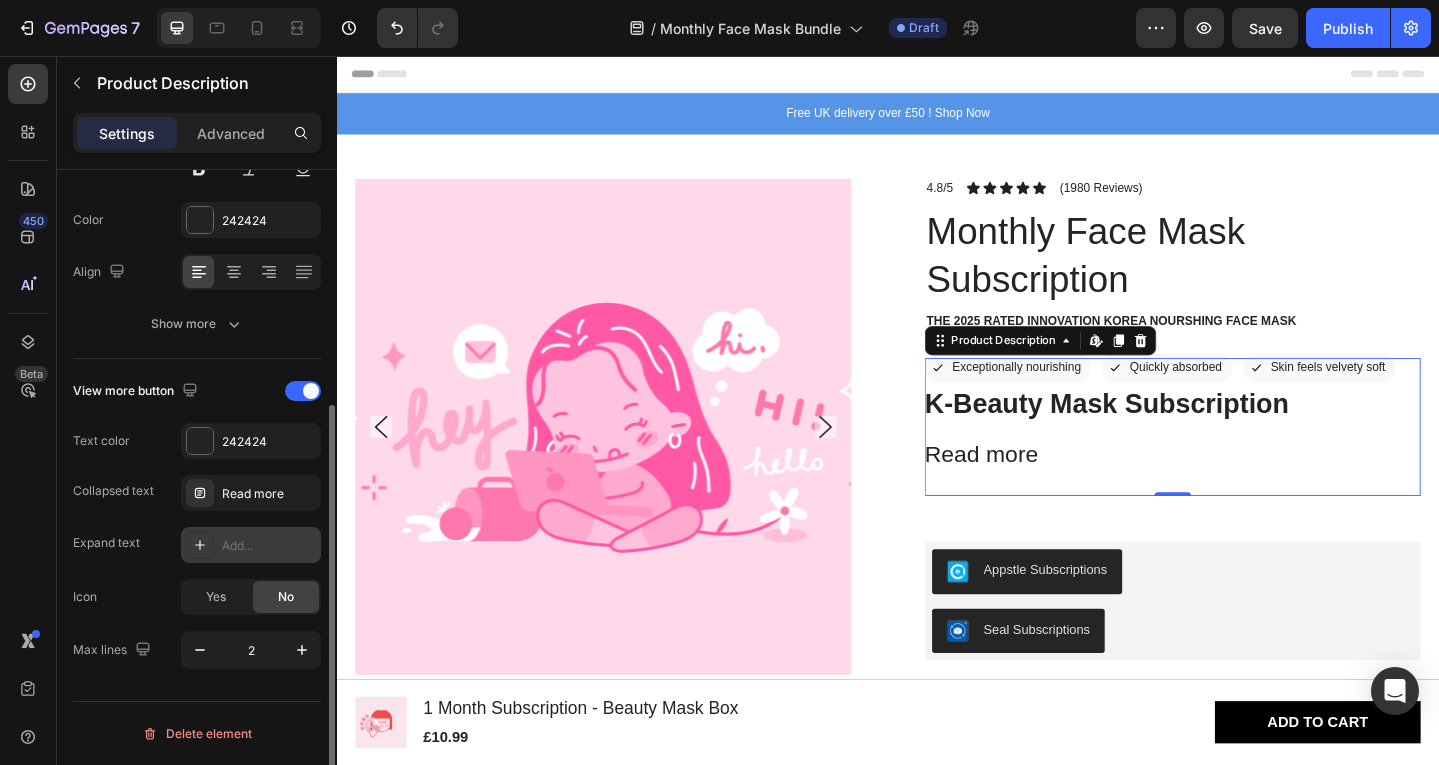 click on "Add..." at bounding box center (269, 546) 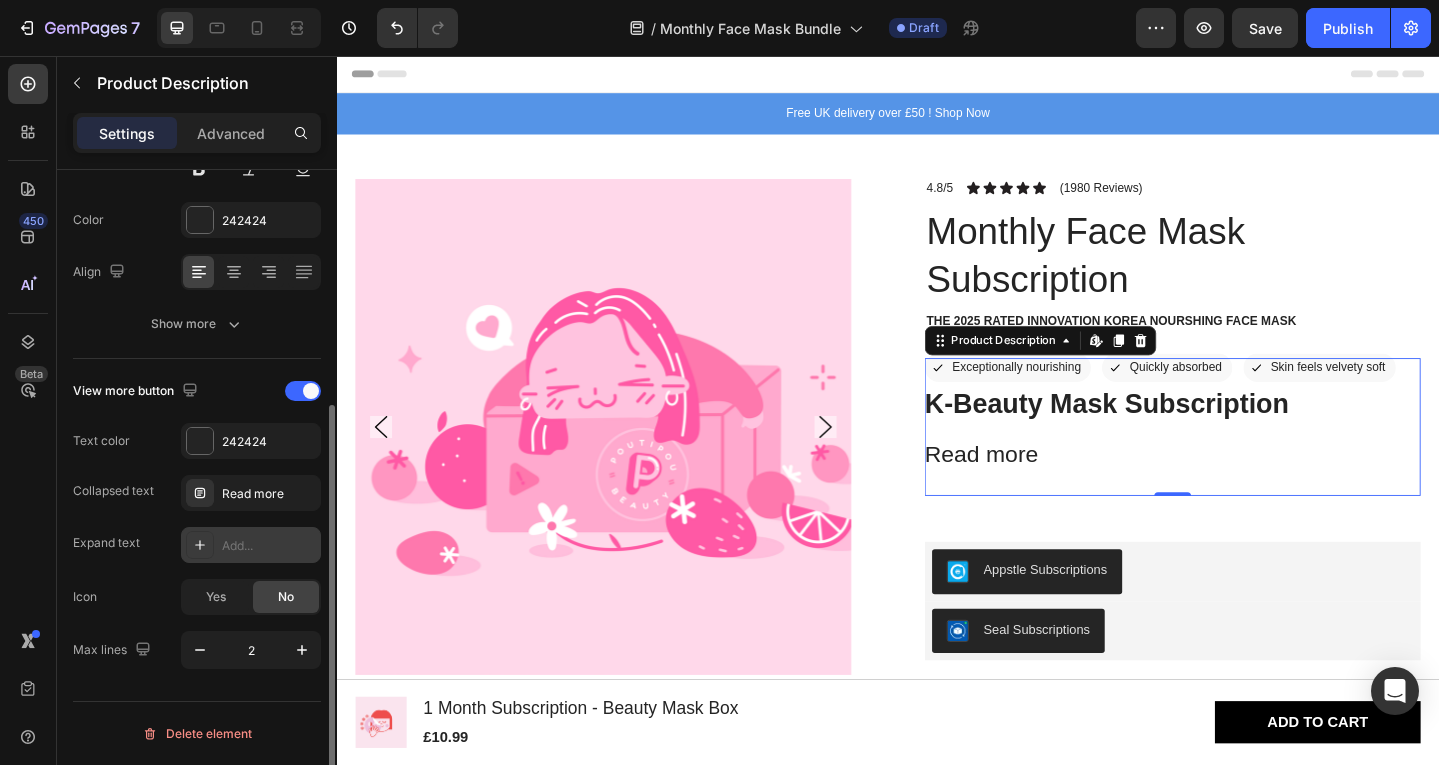 type on "Show less" 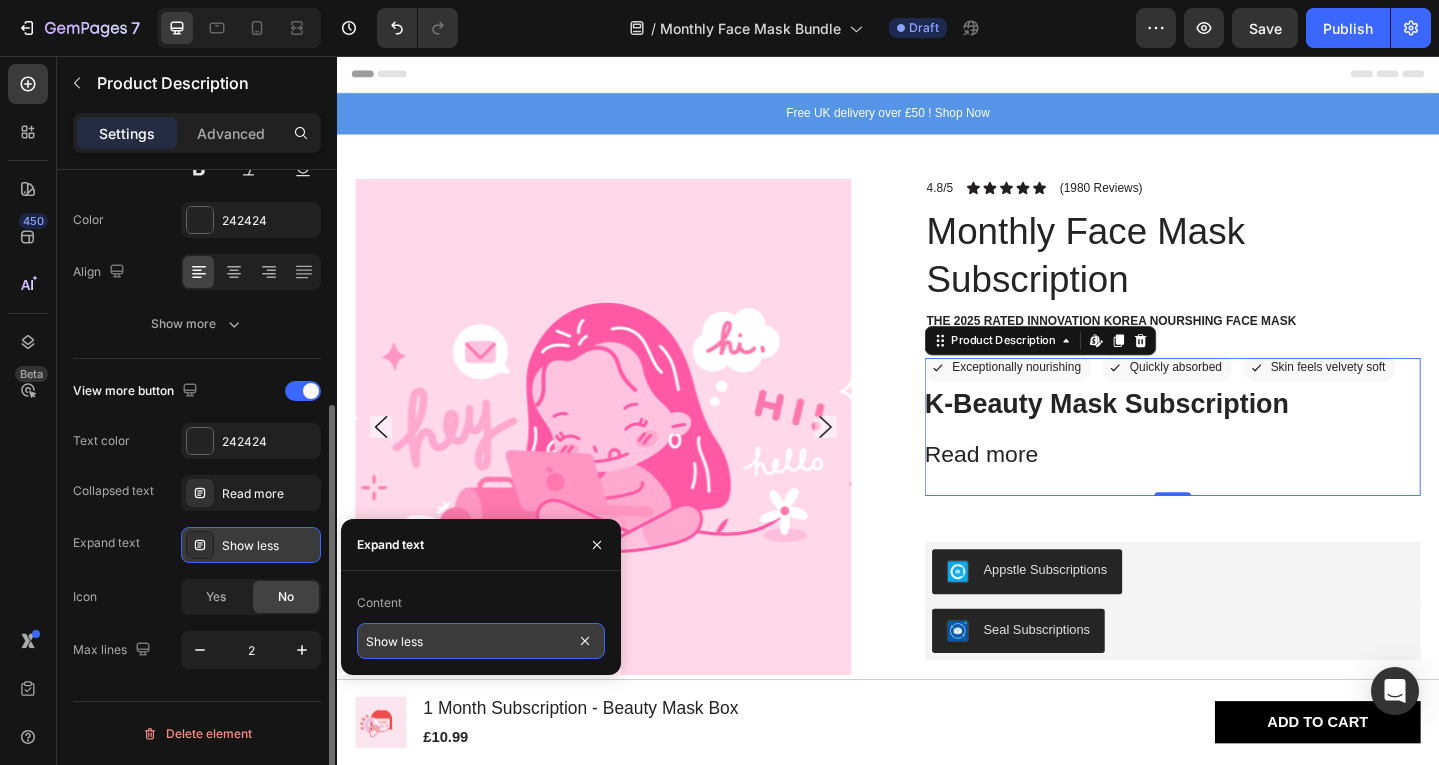 click on "Show less" at bounding box center [481, 641] 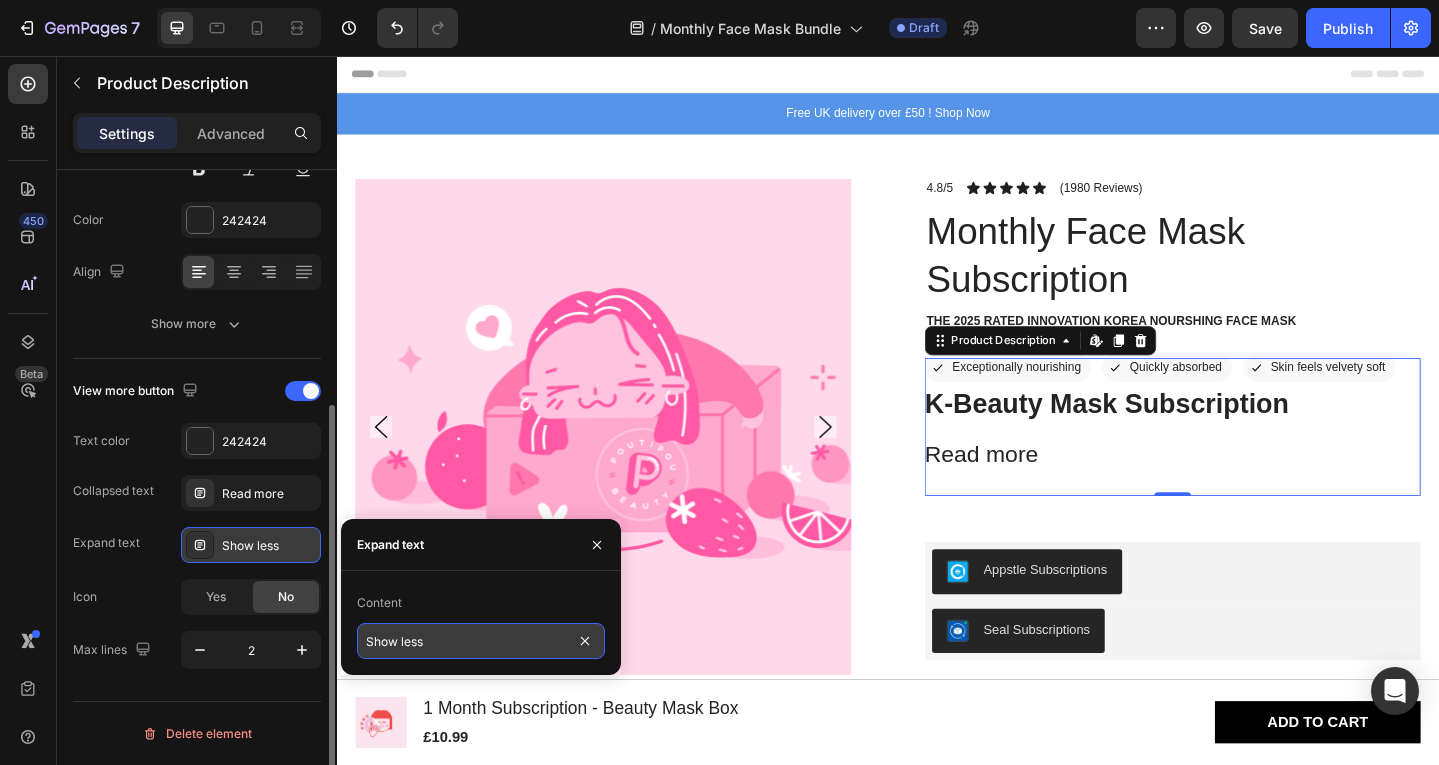 click on "Show less" at bounding box center (481, 641) 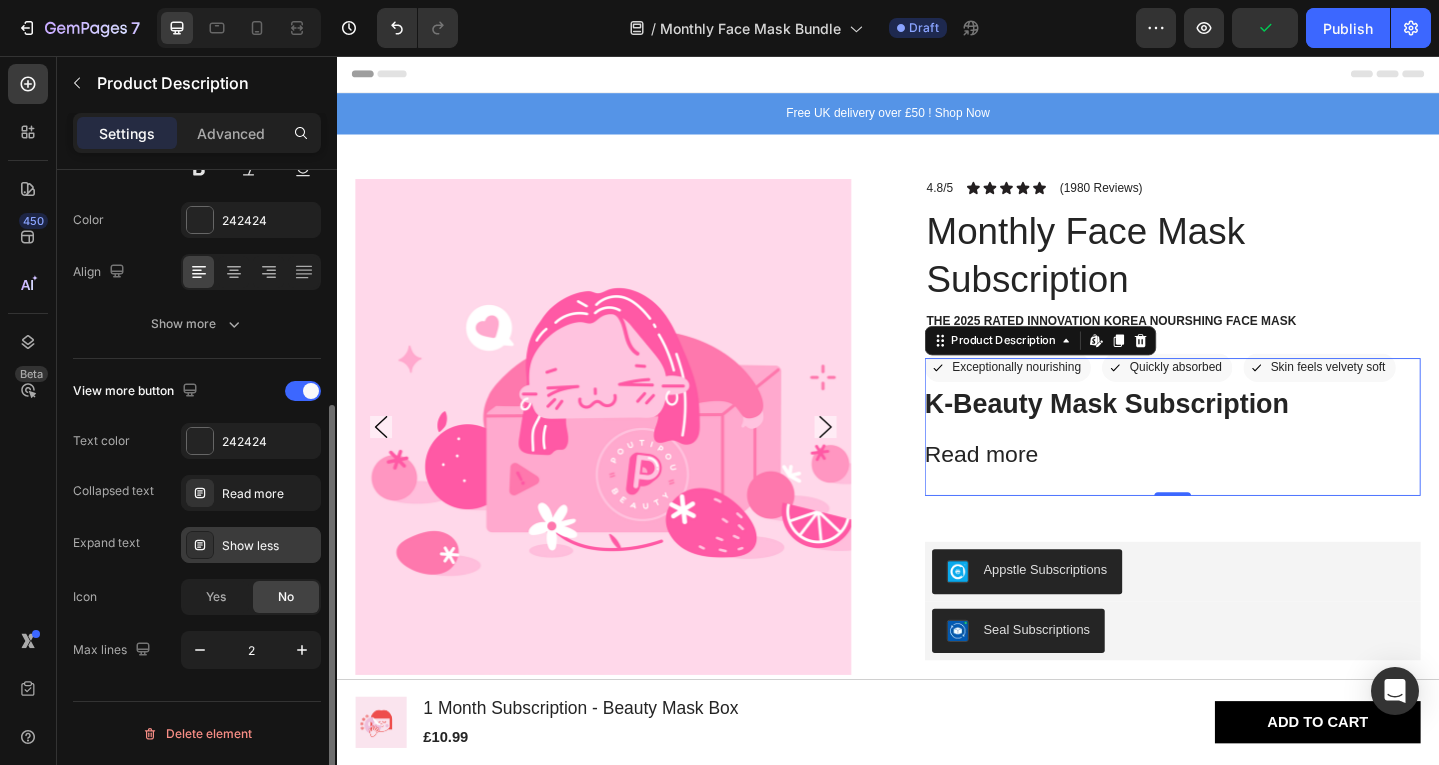 click on "Text Styles Heading 5 Font Sans-serif Size 25 Color 242424 Align Show more" 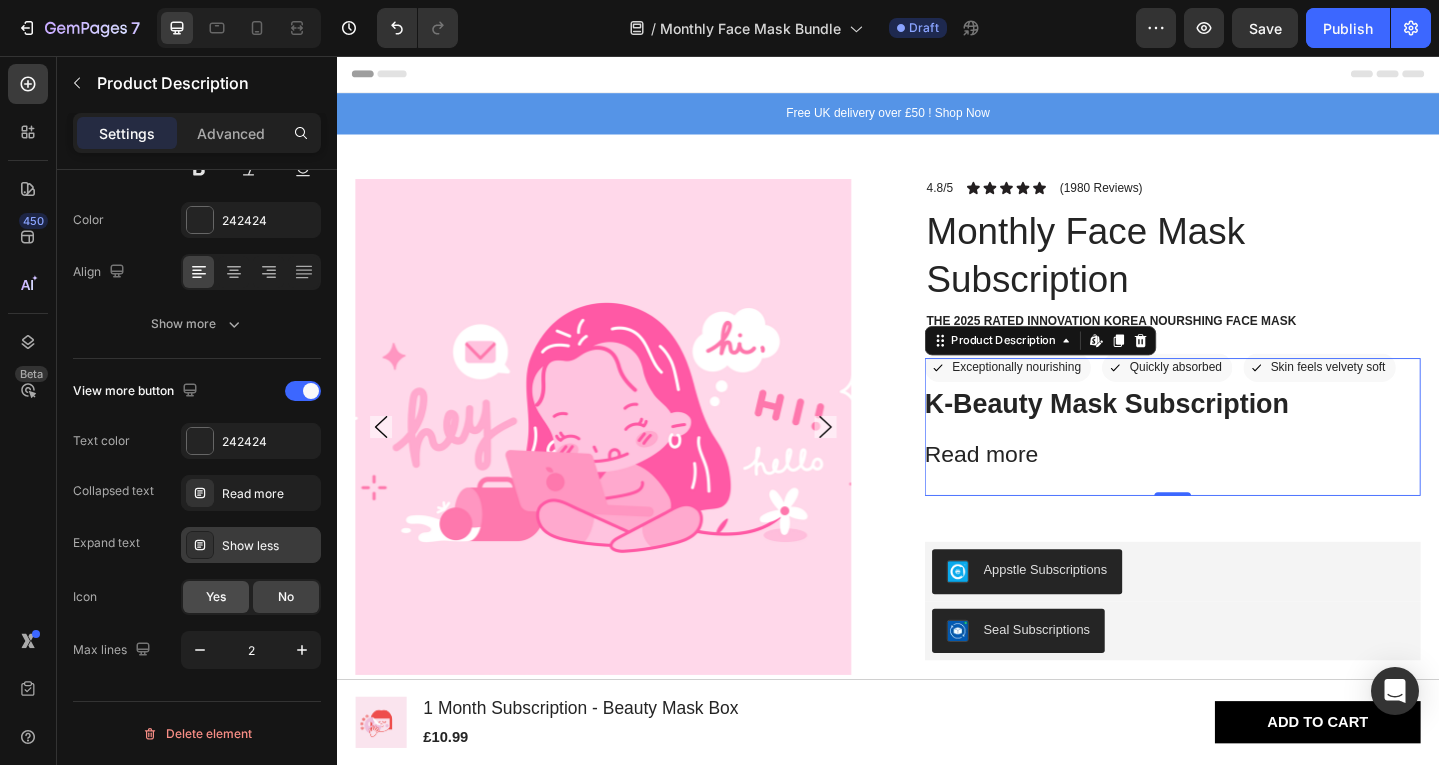 click on "Yes" 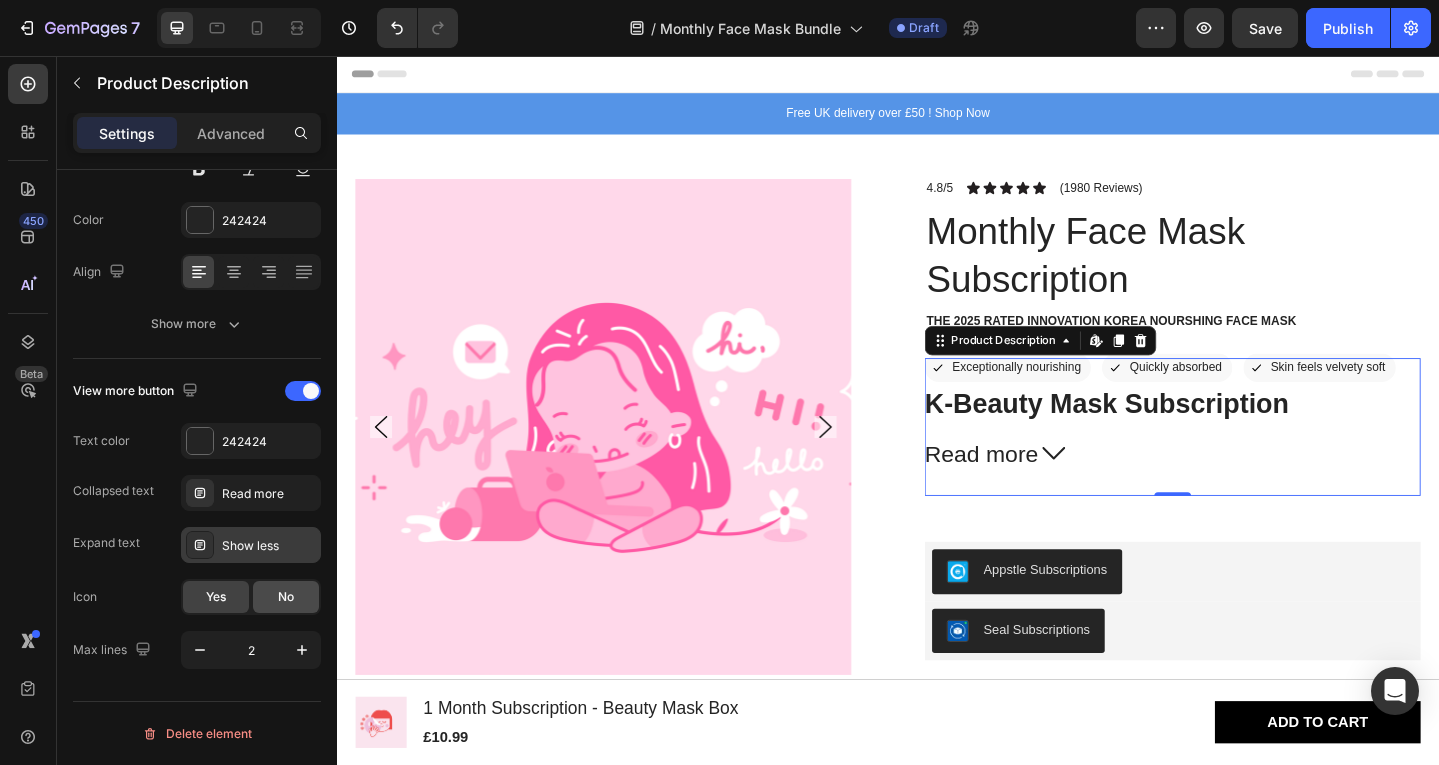 click on "No" 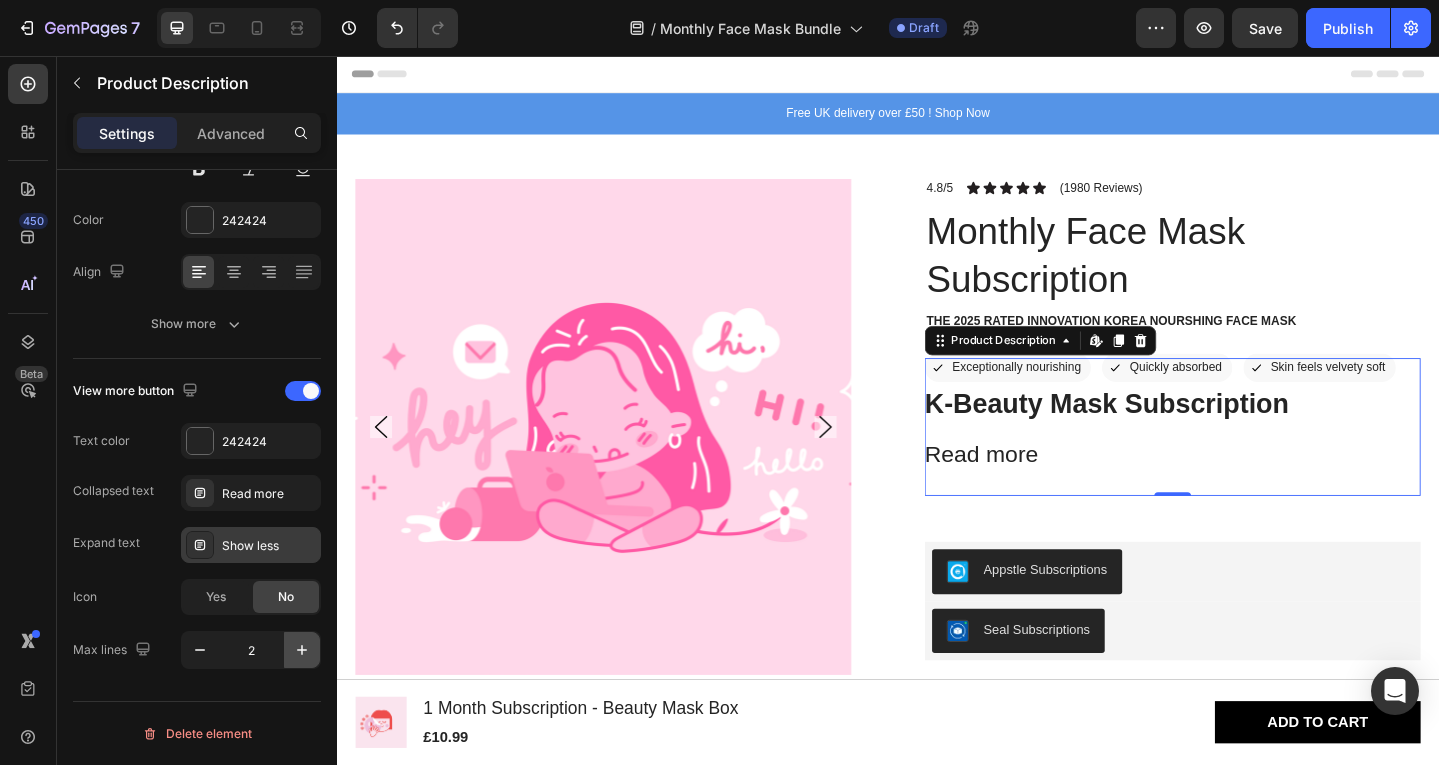 click 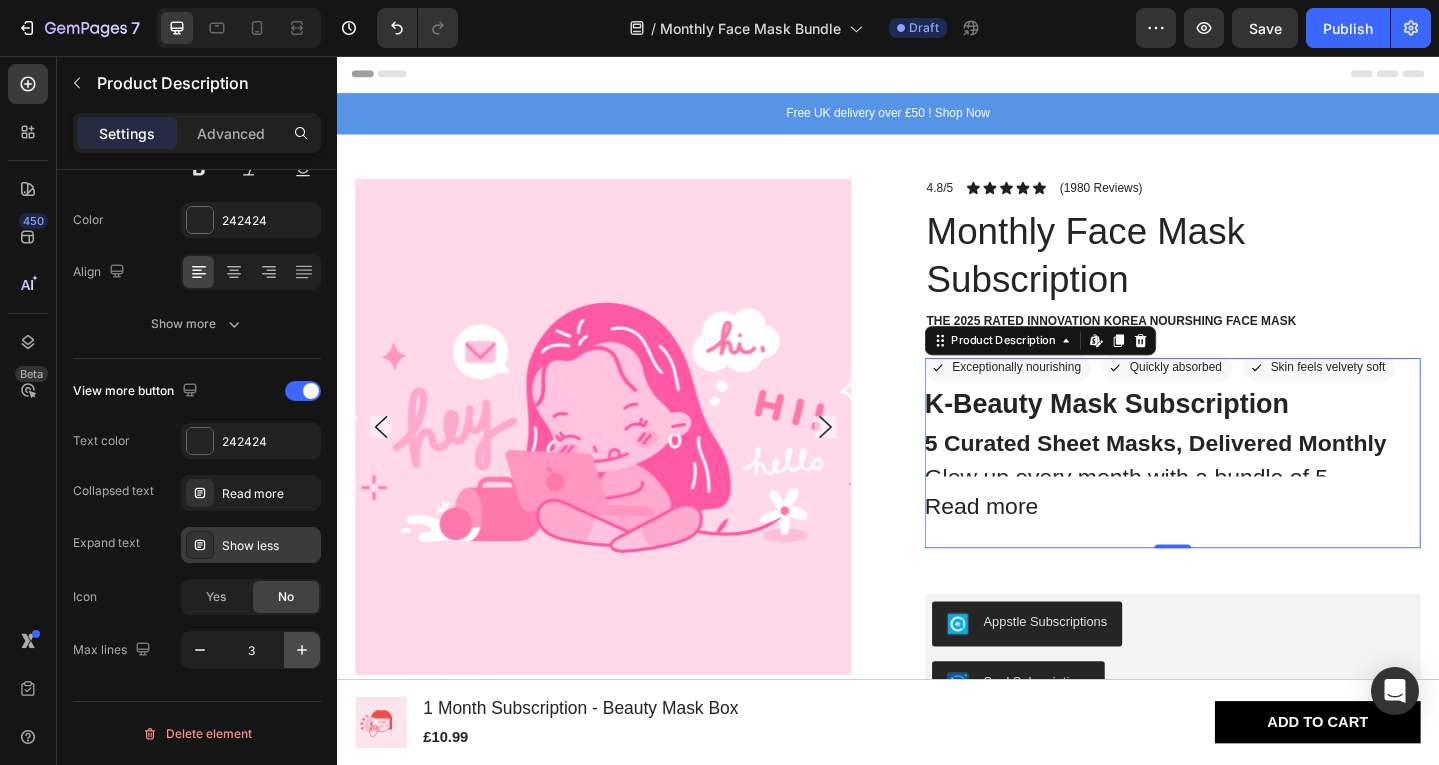 click 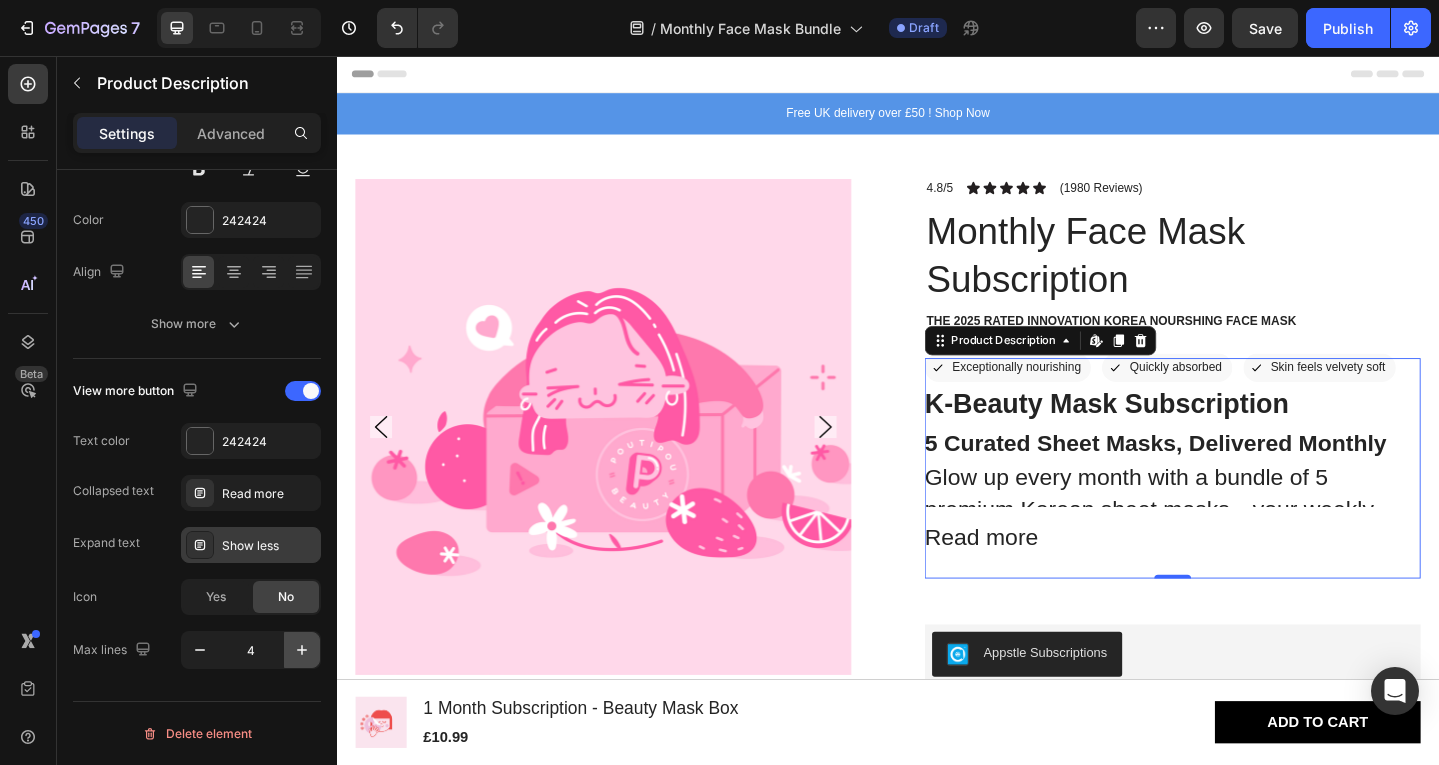 click 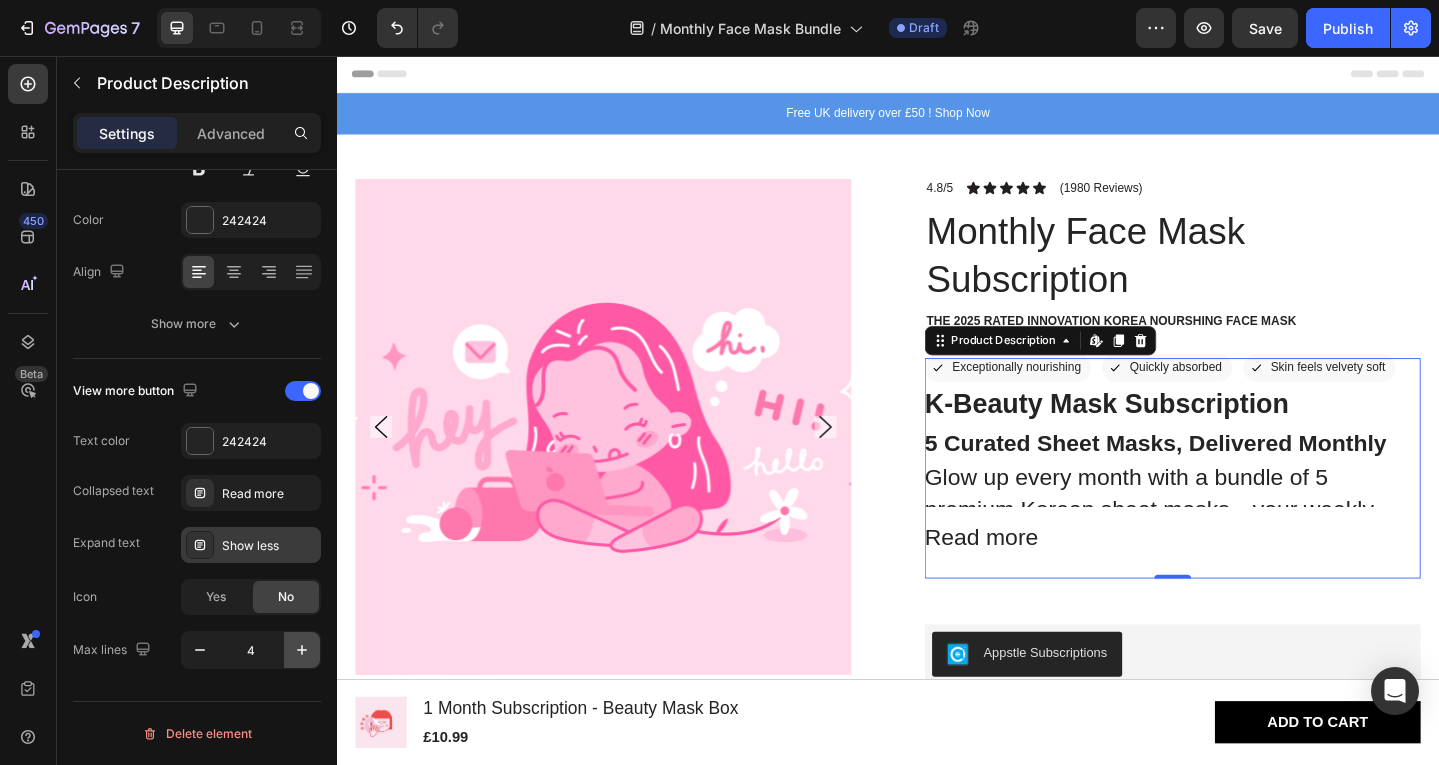 type on "5" 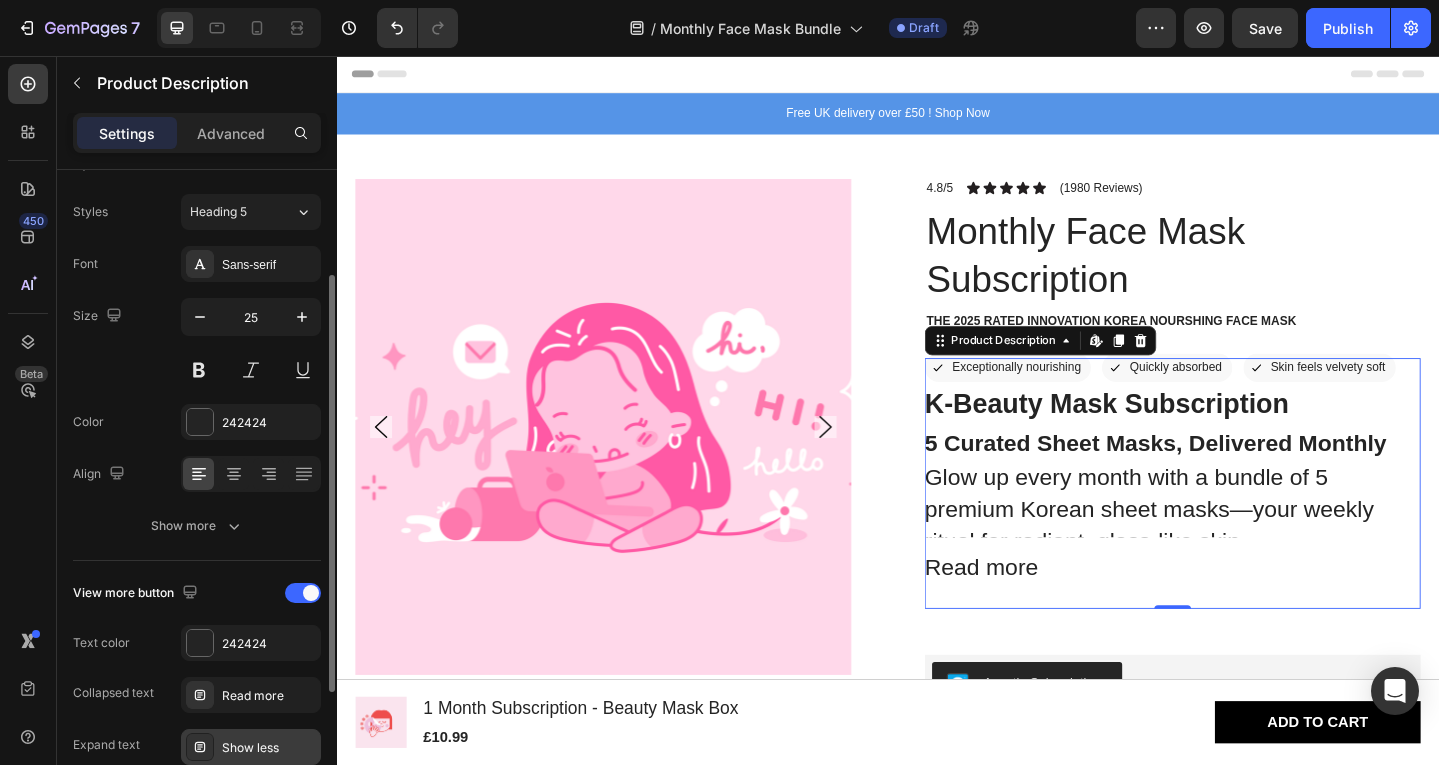 scroll, scrollTop: 0, scrollLeft: 0, axis: both 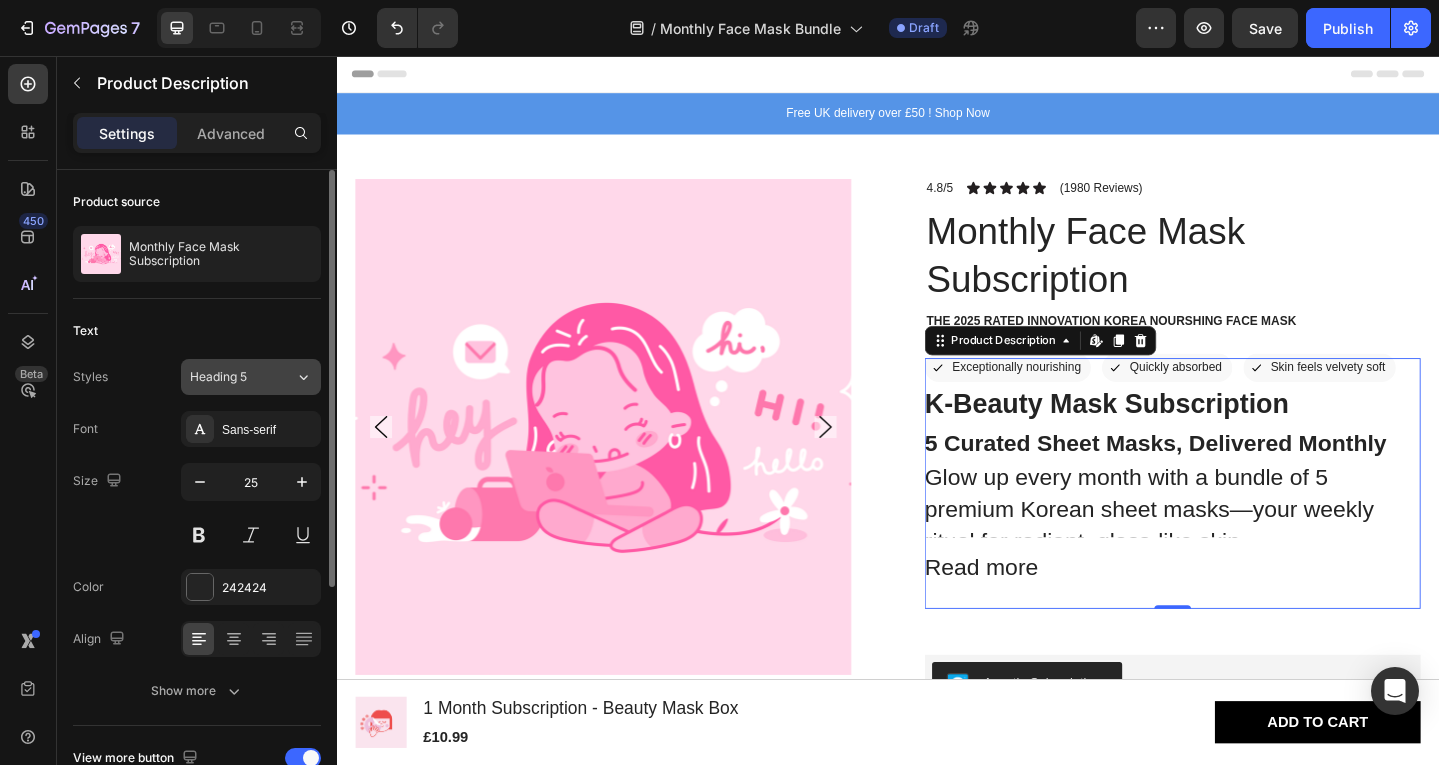 click on "Heading 5" at bounding box center (242, 377) 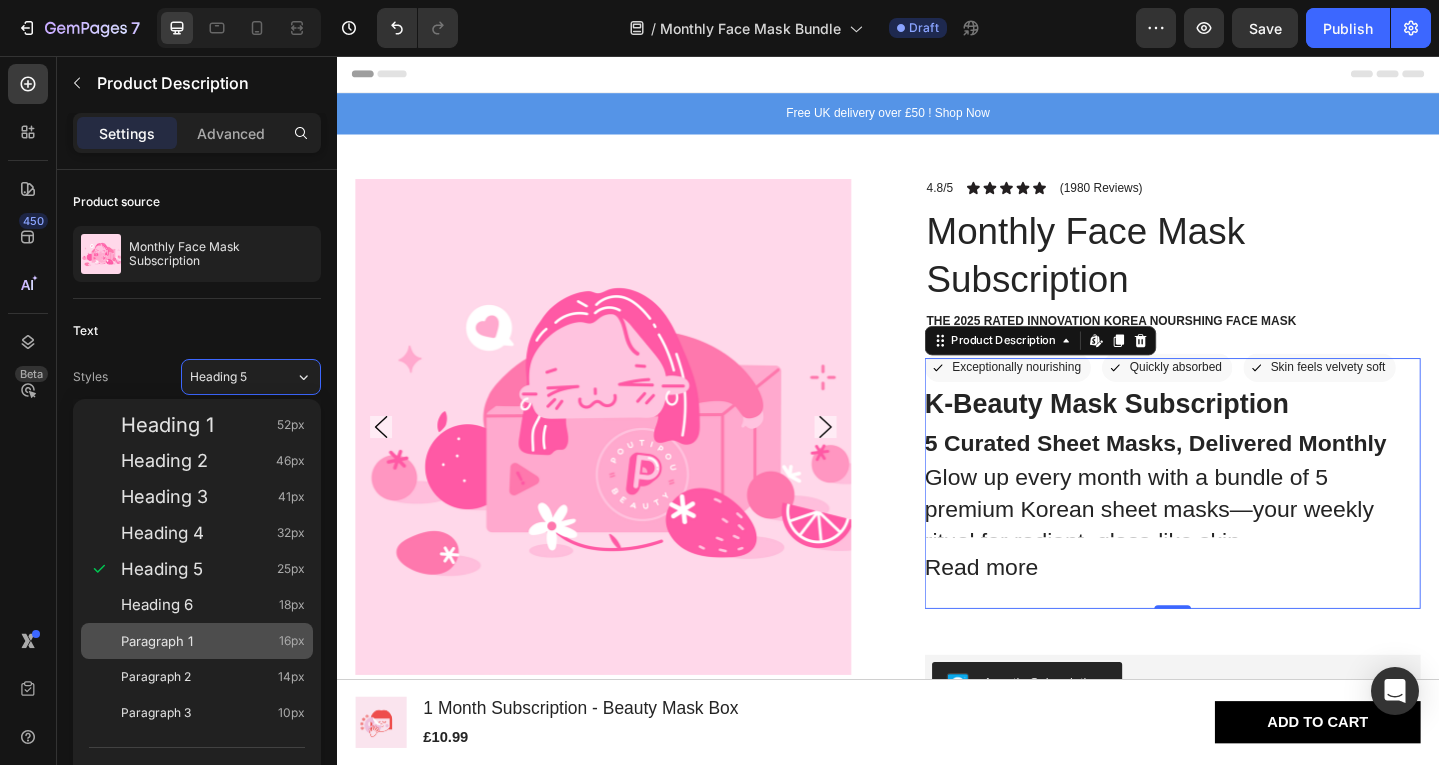 click on "Paragraph 1 16px" at bounding box center [197, 641] 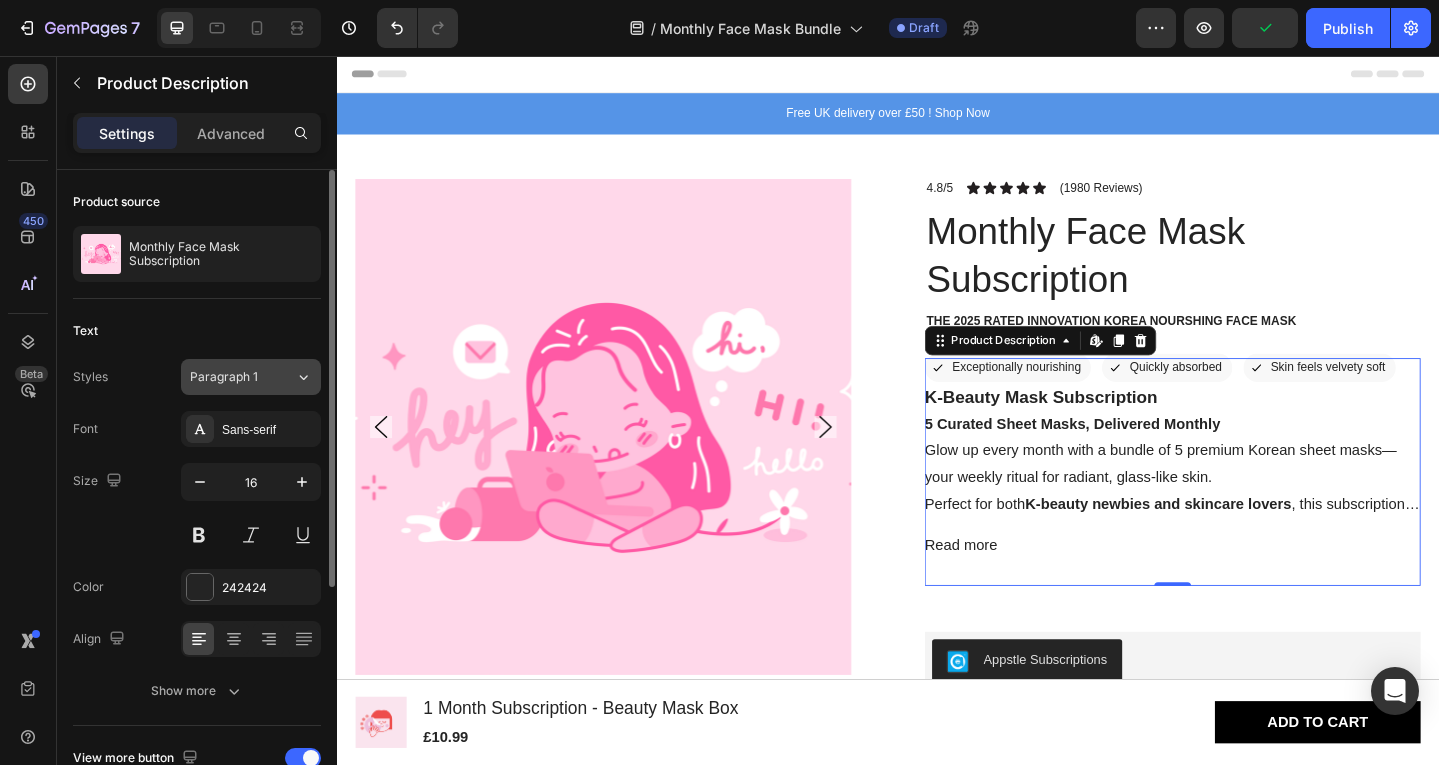 click on "Paragraph 1" at bounding box center (242, 377) 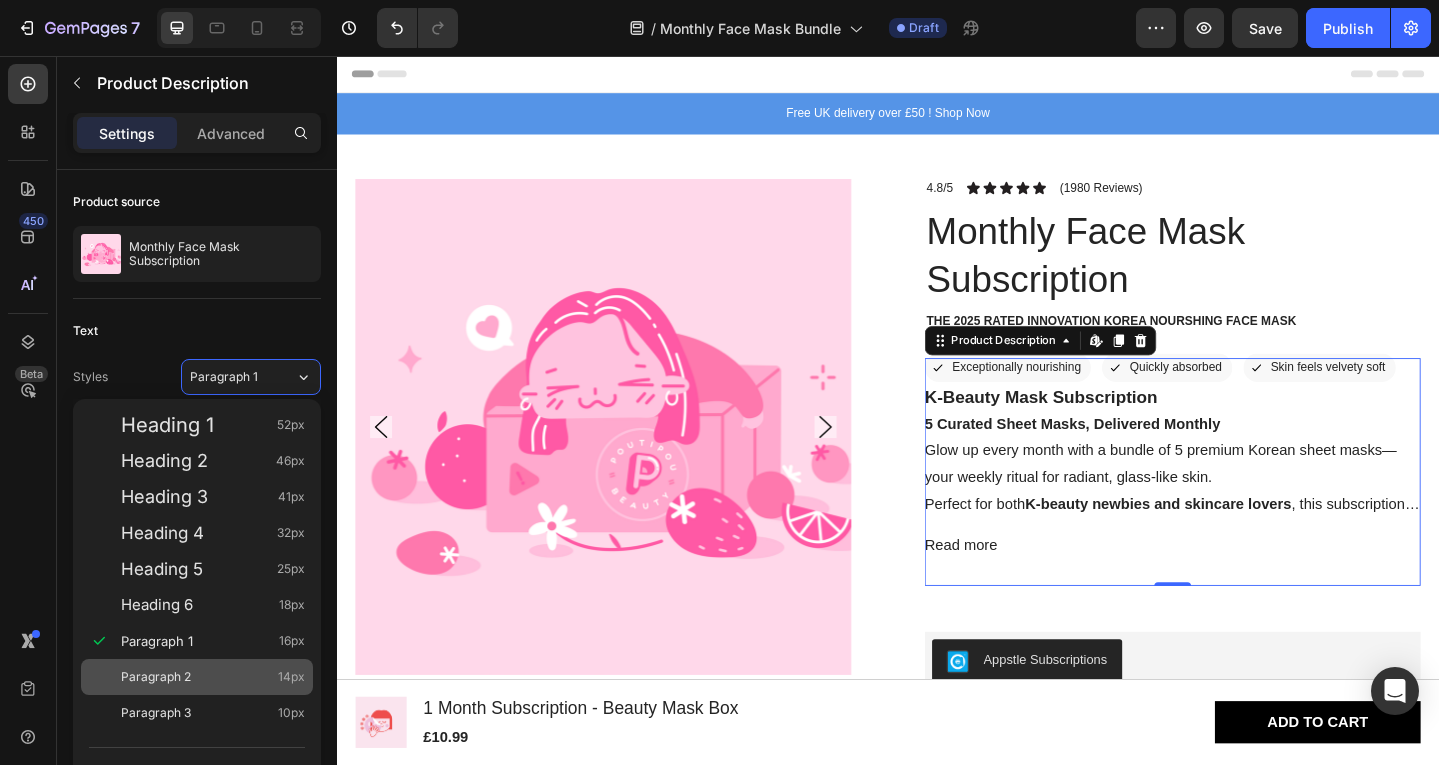 click on "Paragraph 2 14px" at bounding box center [213, 677] 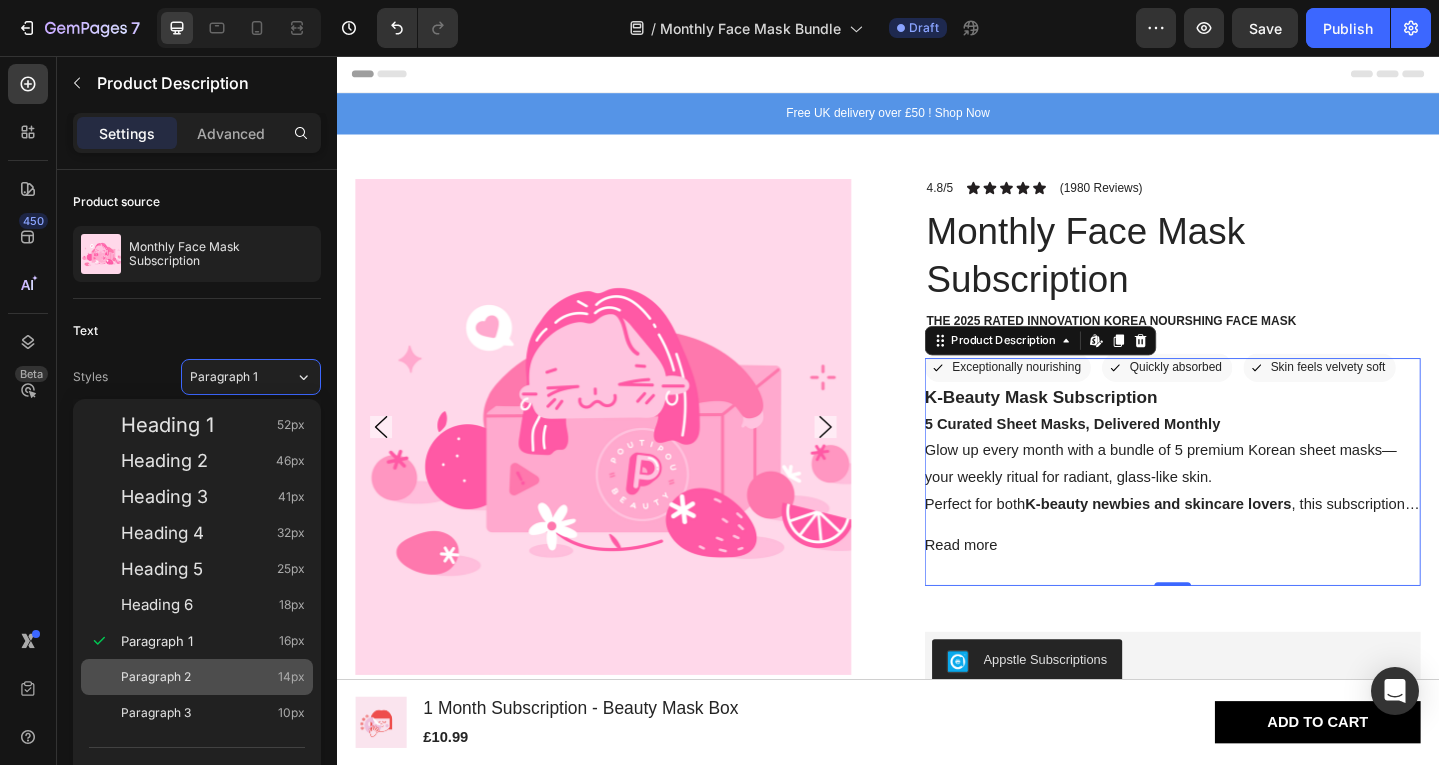 type on "14" 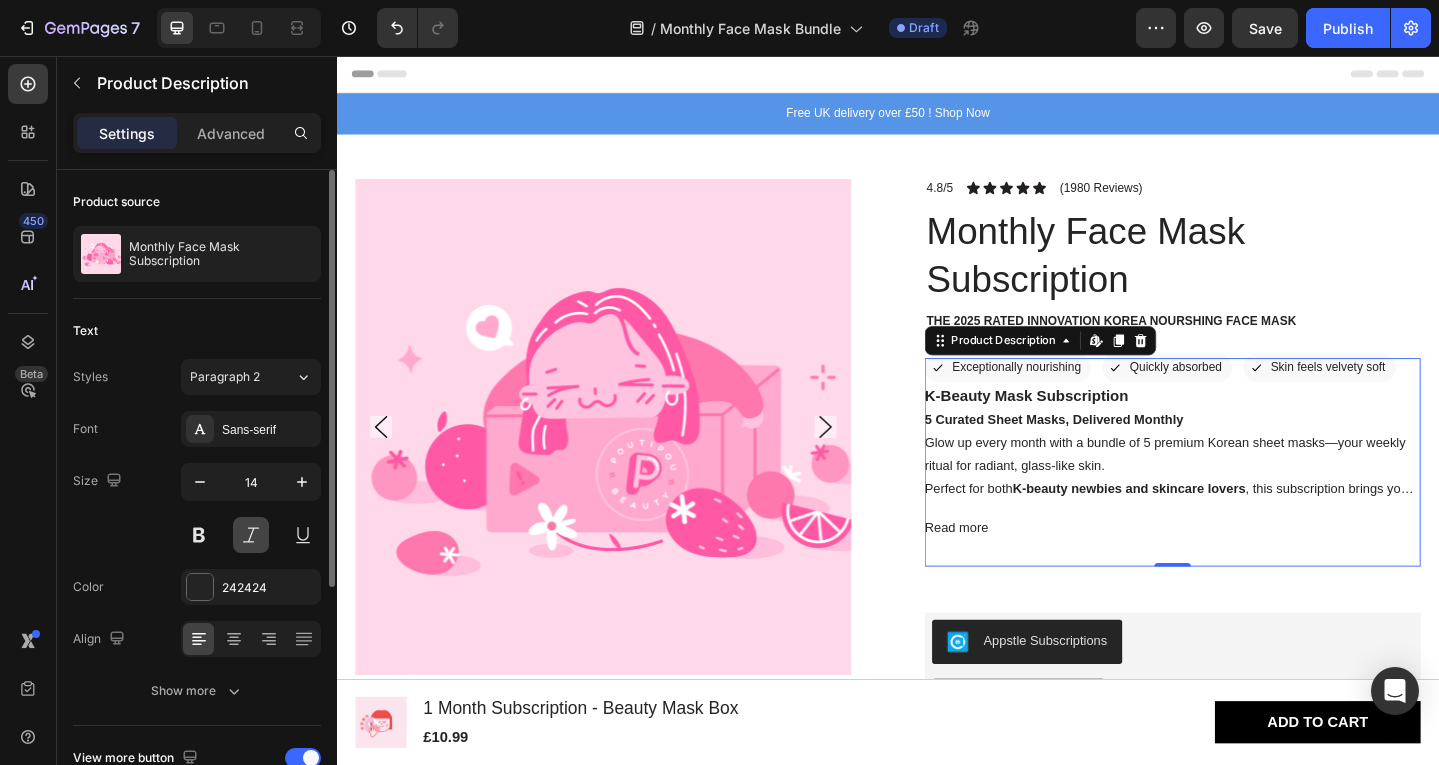 scroll, scrollTop: 367, scrollLeft: 0, axis: vertical 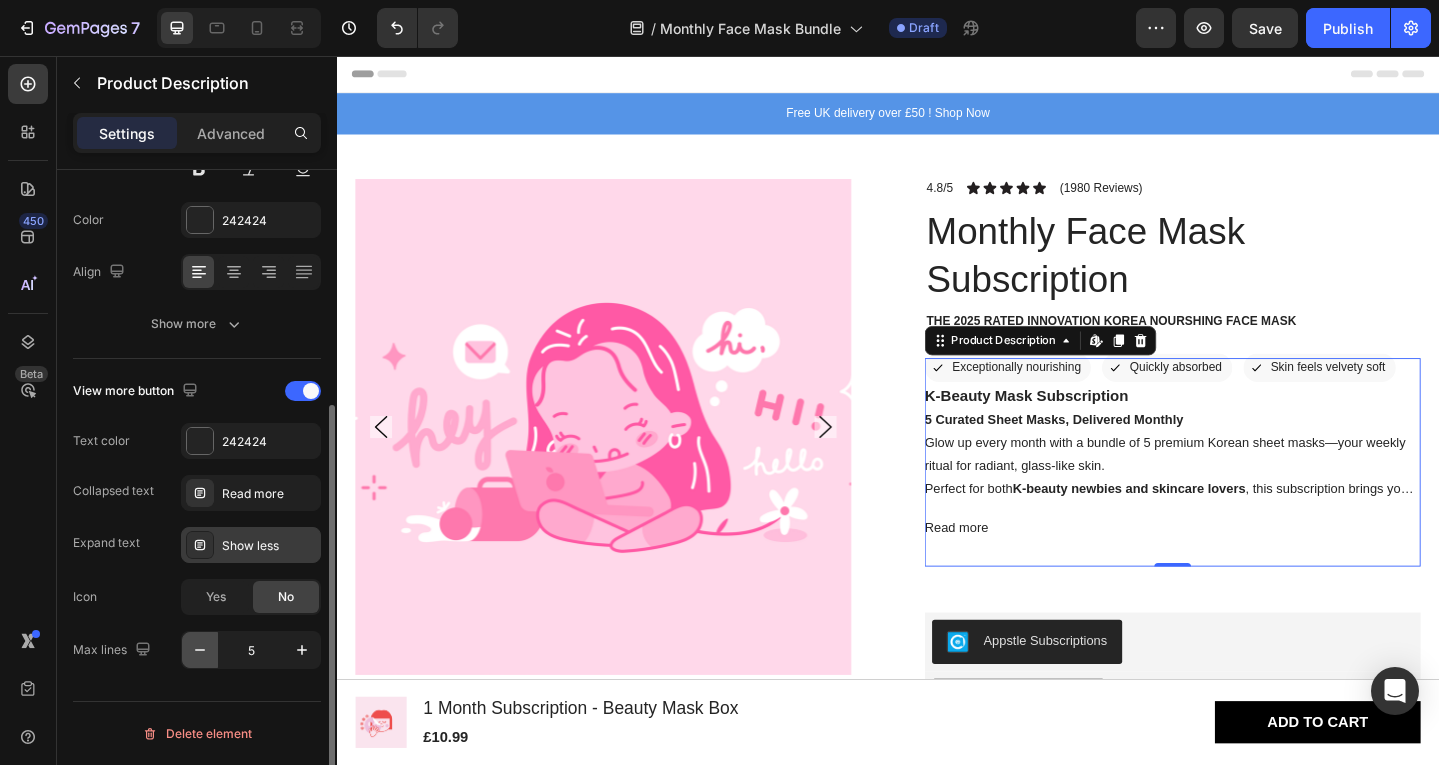 click 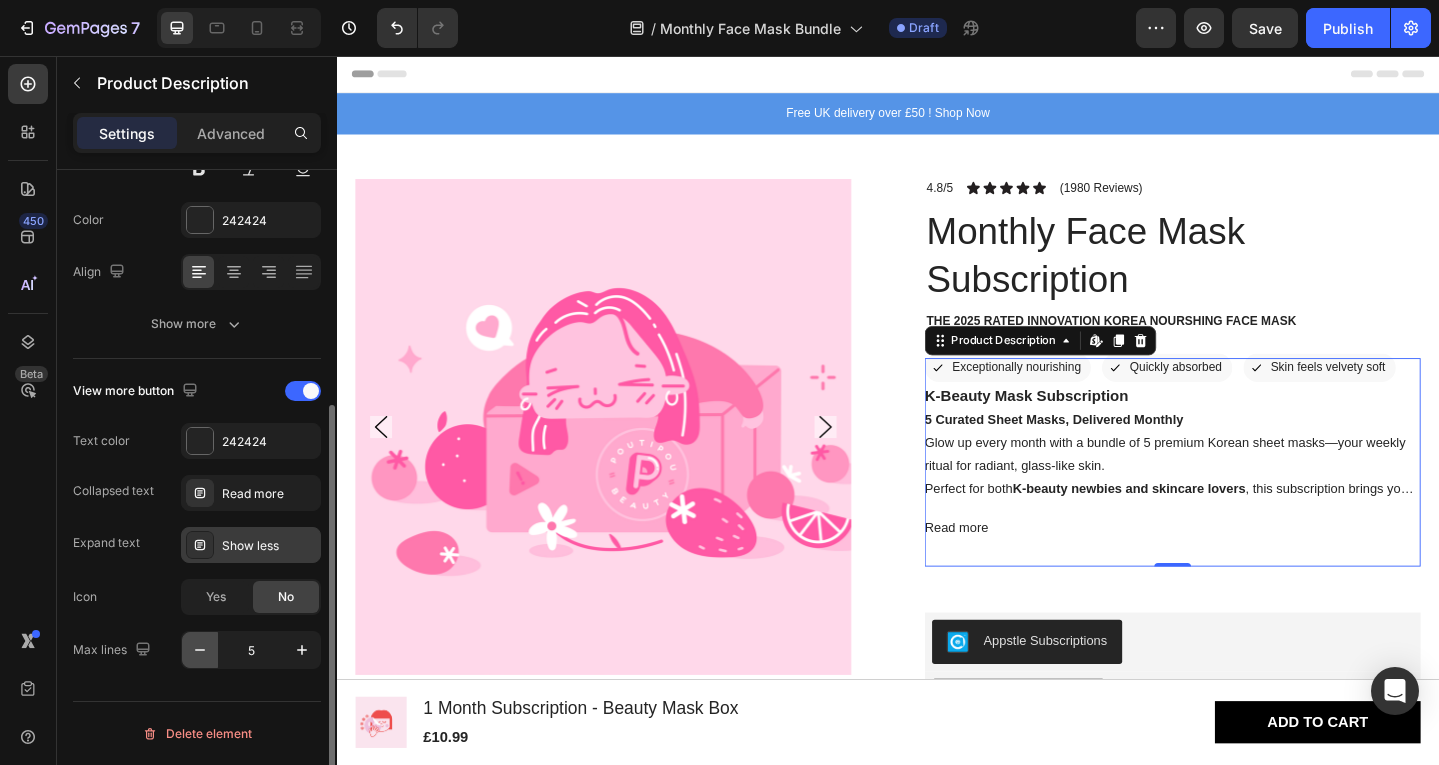 type on "4" 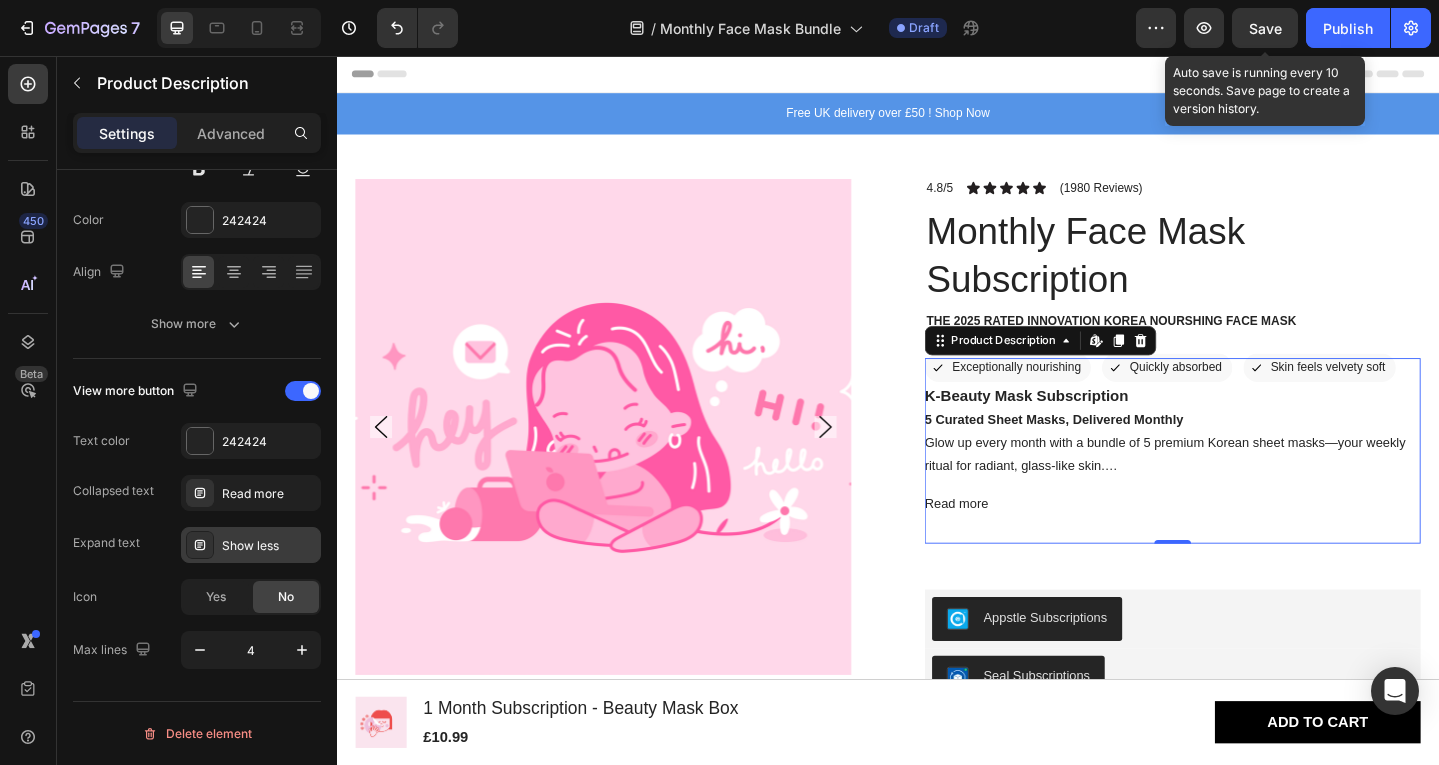 click on "Save" 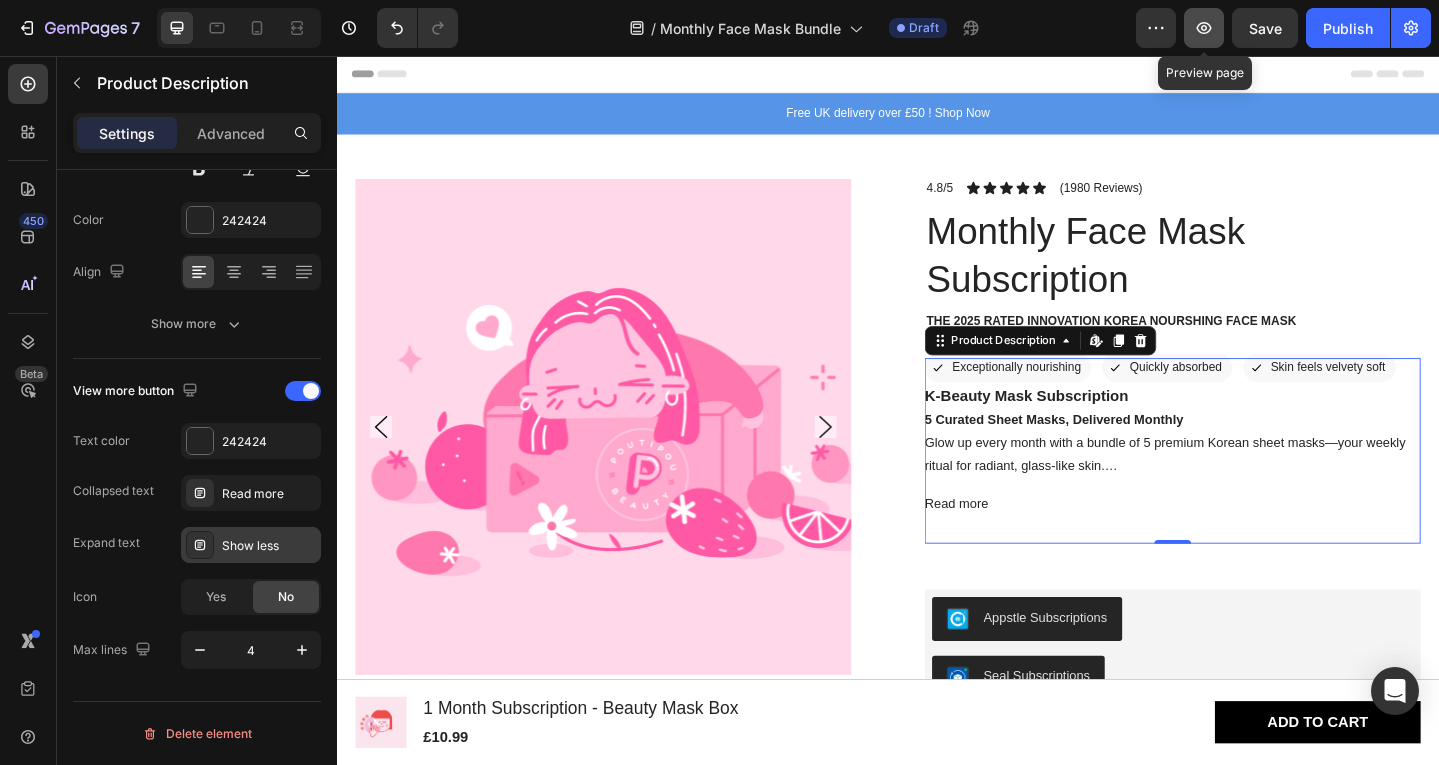 click 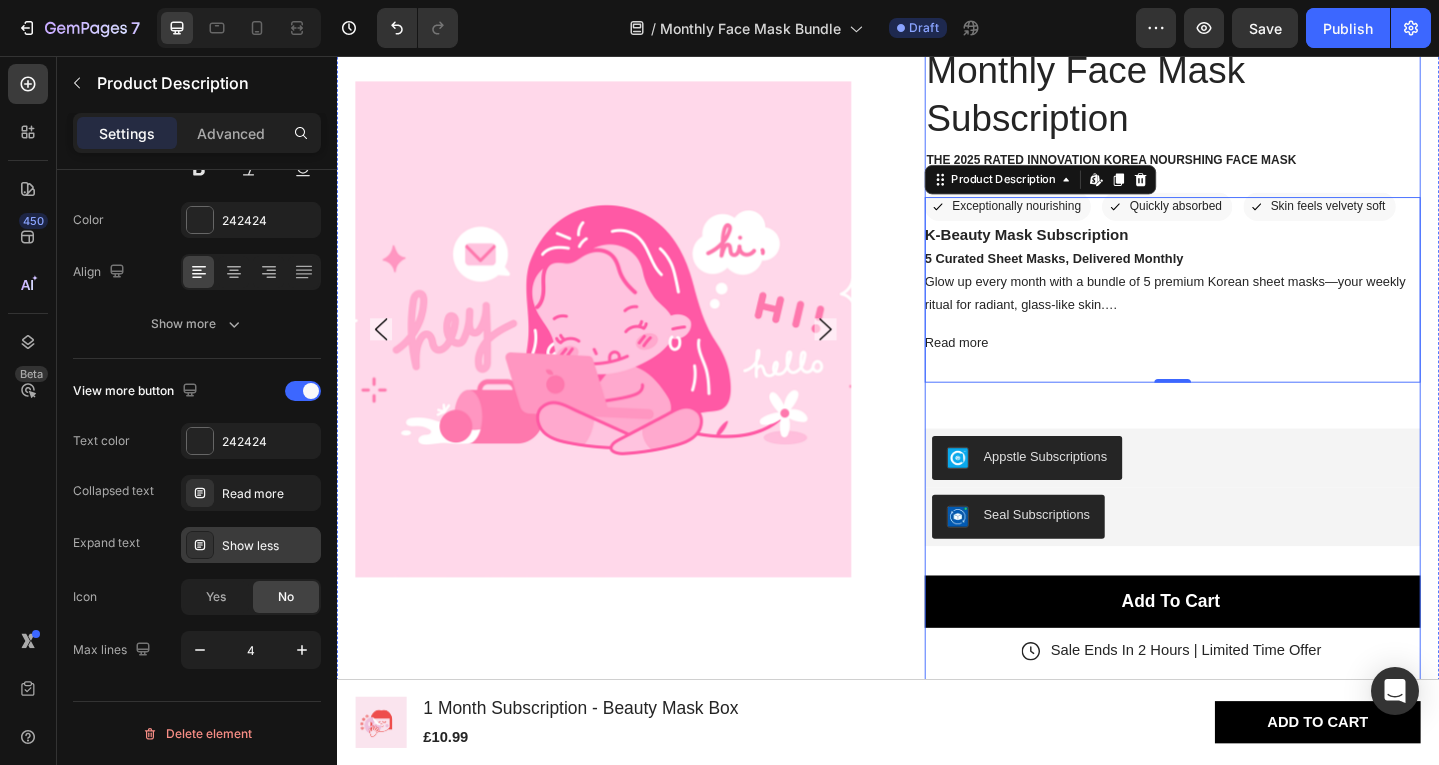 scroll, scrollTop: 361, scrollLeft: 0, axis: vertical 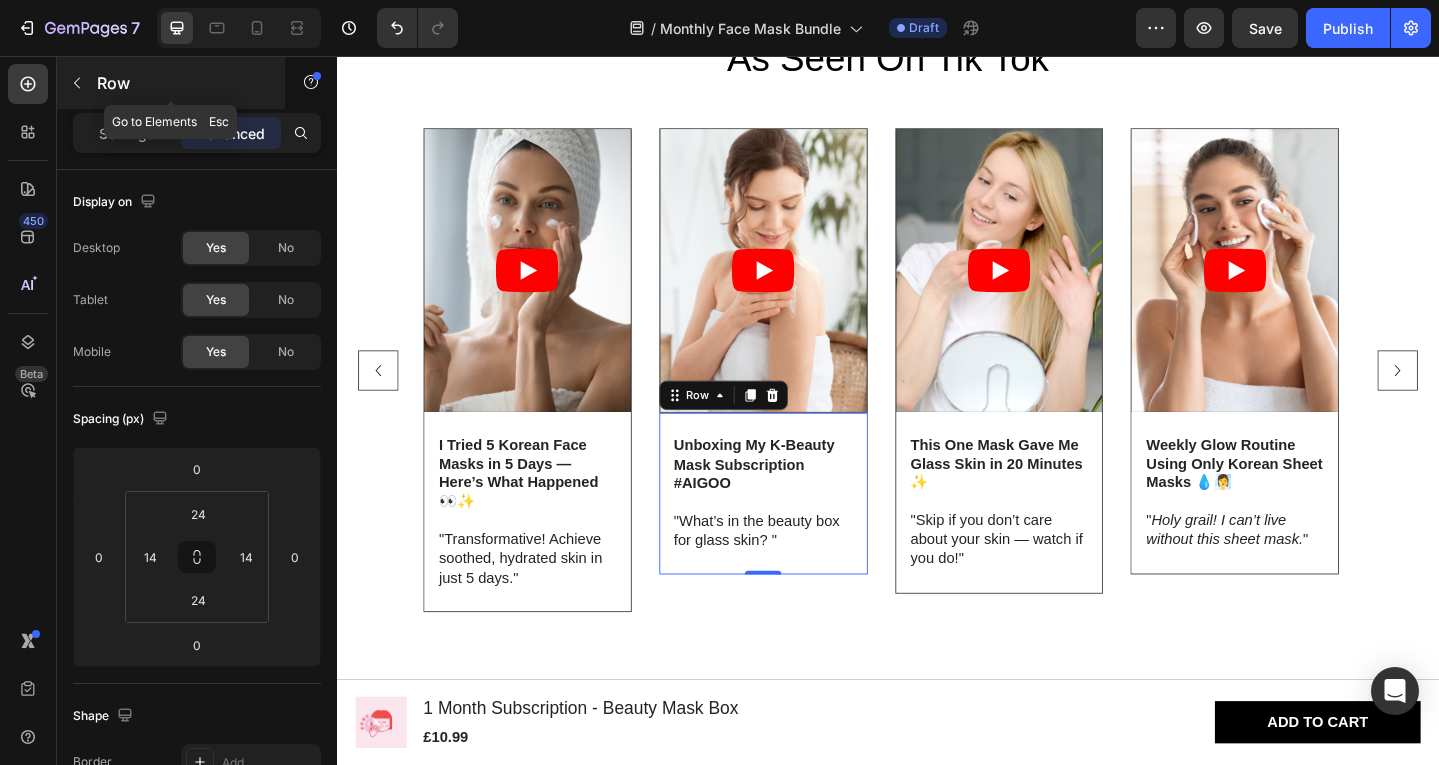 click at bounding box center (77, 83) 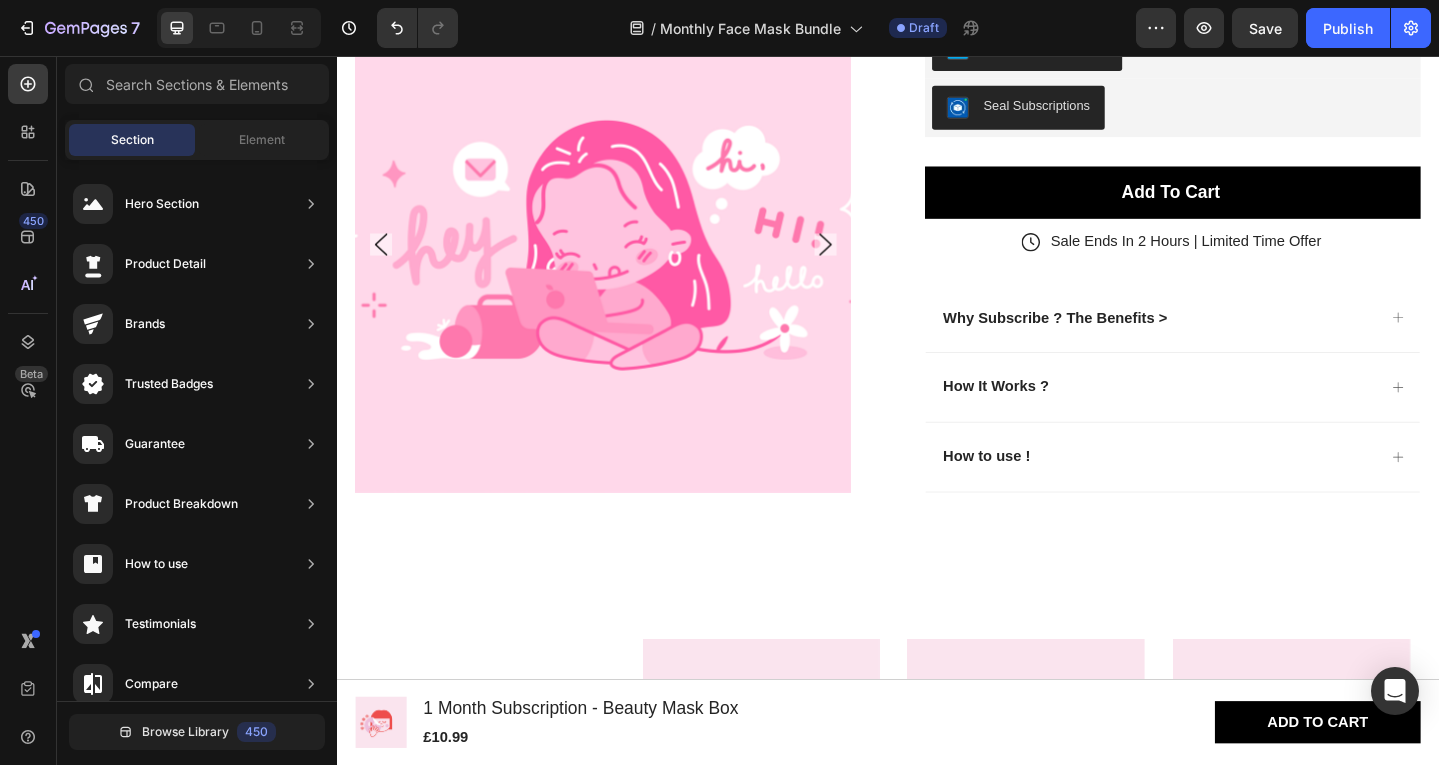 scroll, scrollTop: 619, scrollLeft: 0, axis: vertical 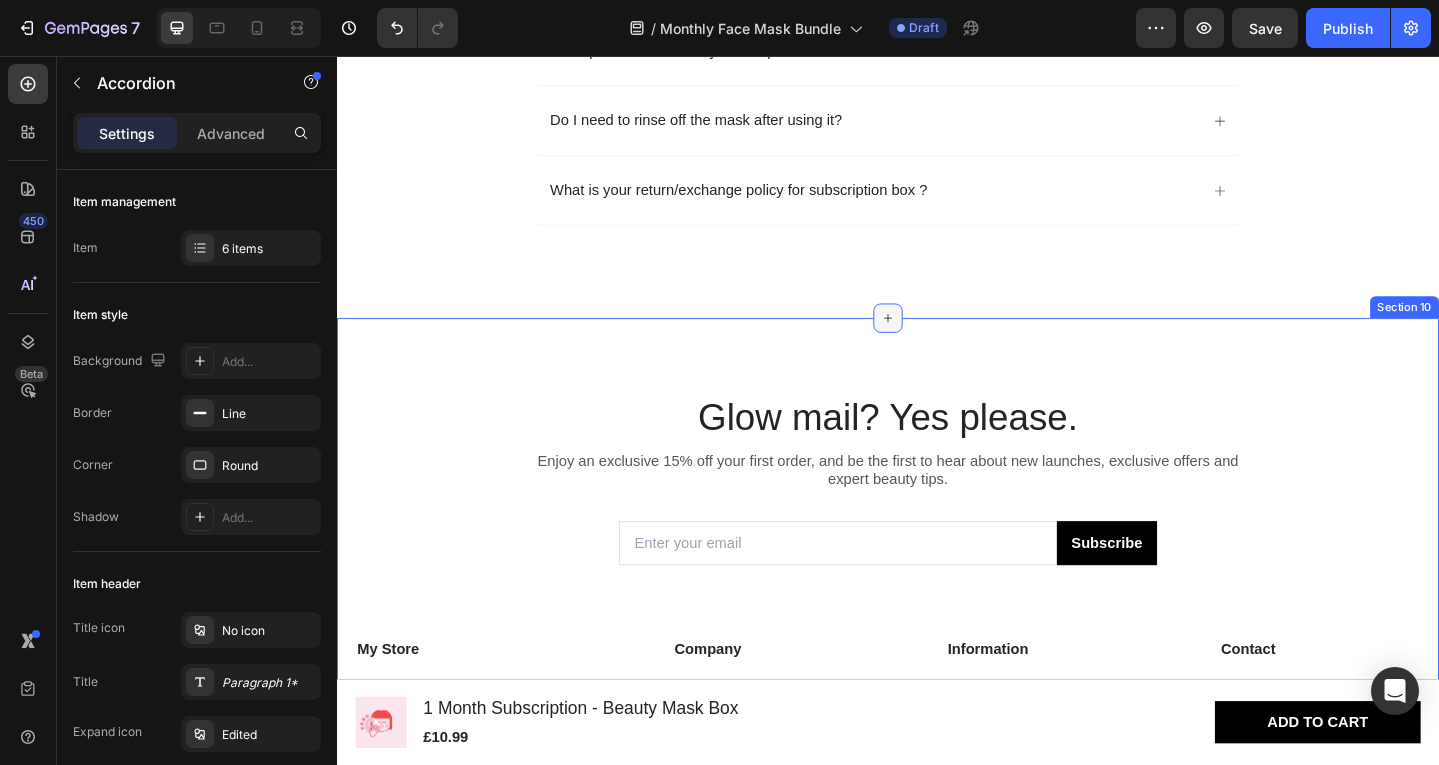 click at bounding box center (937, 342) 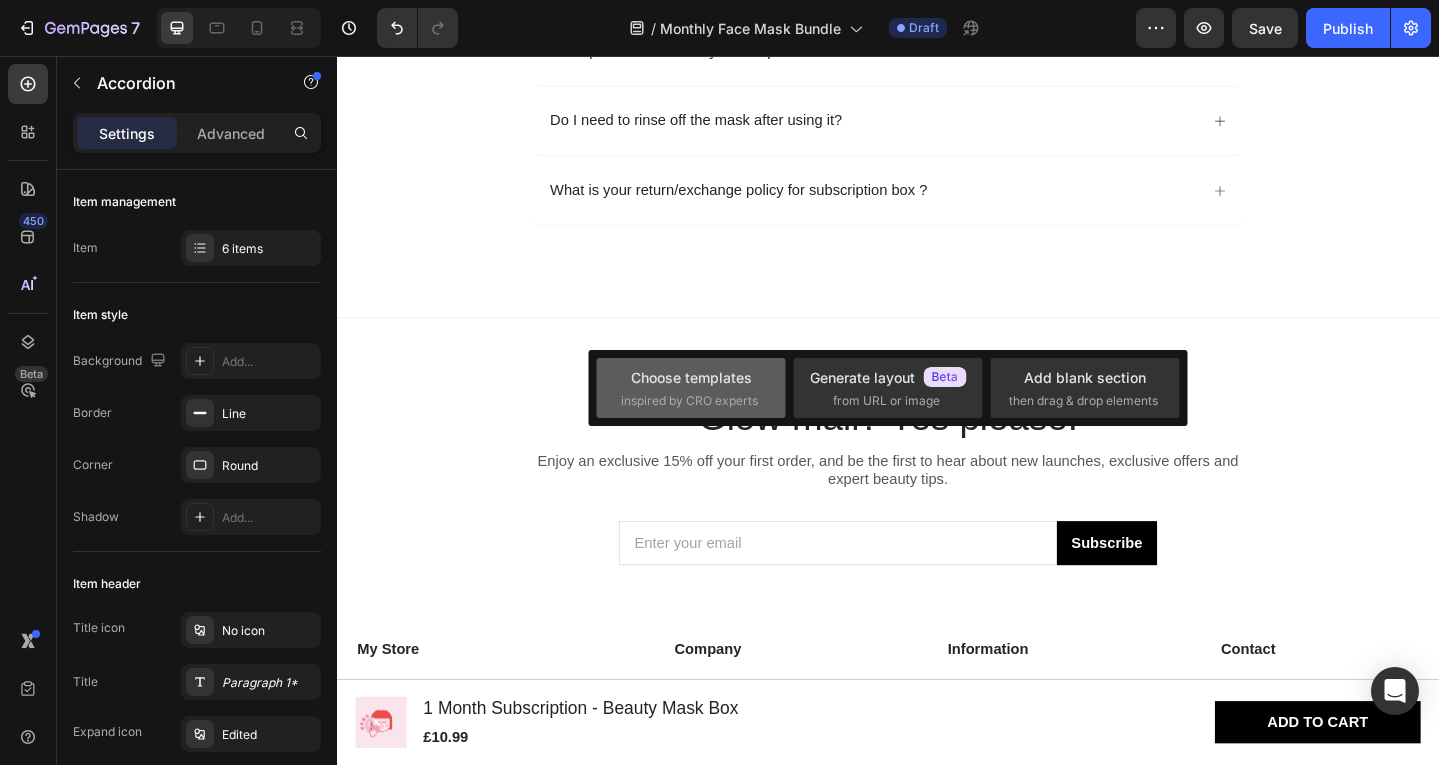 click on "Choose templates" at bounding box center [691, 377] 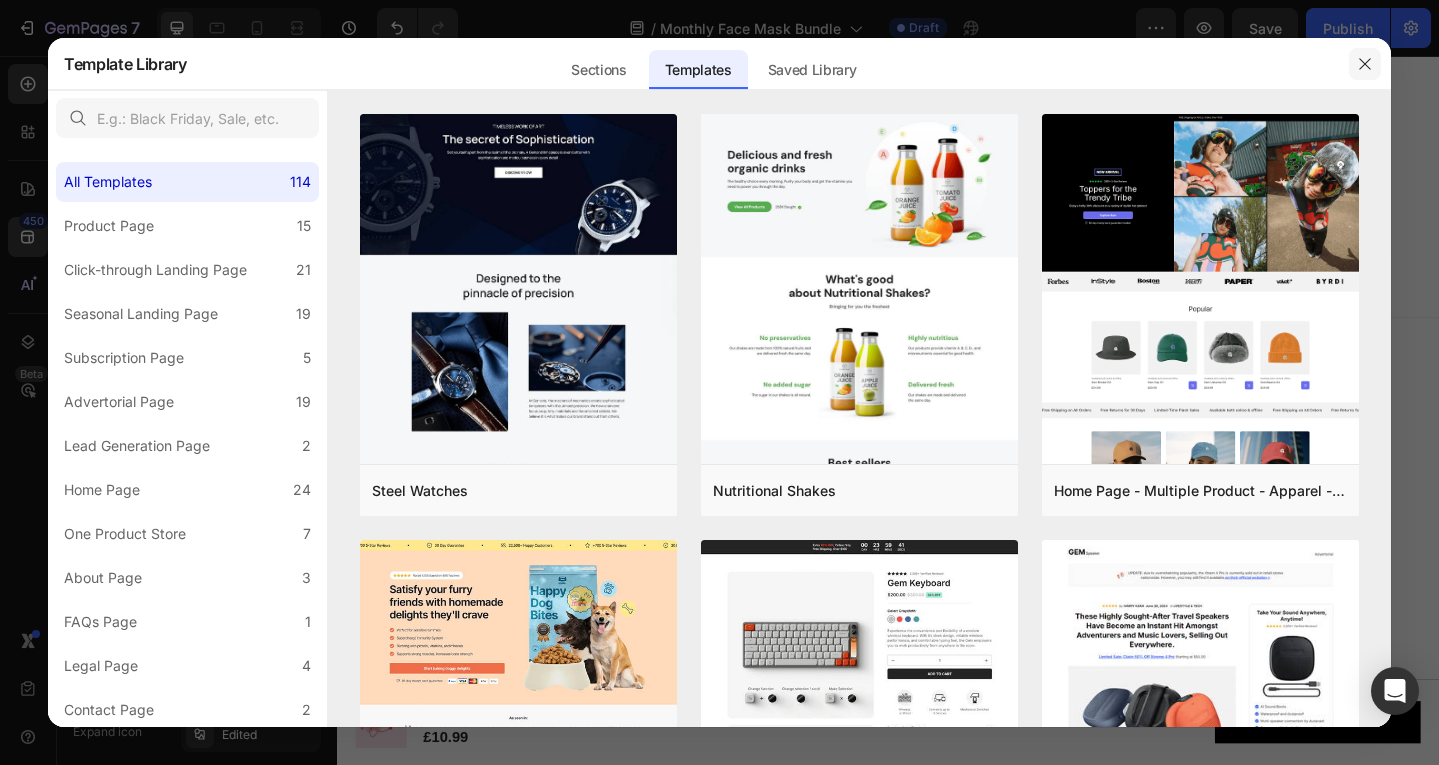 click 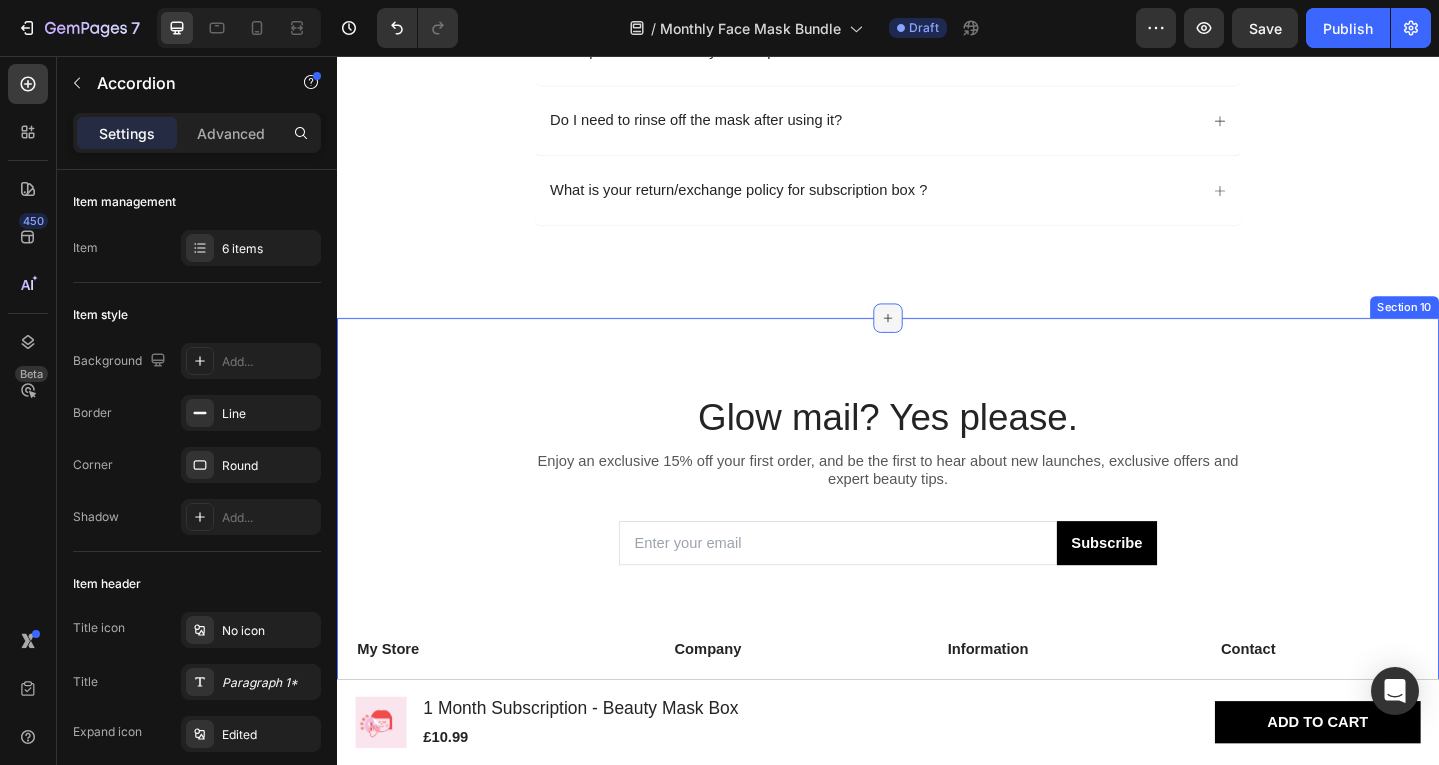 click at bounding box center [937, 342] 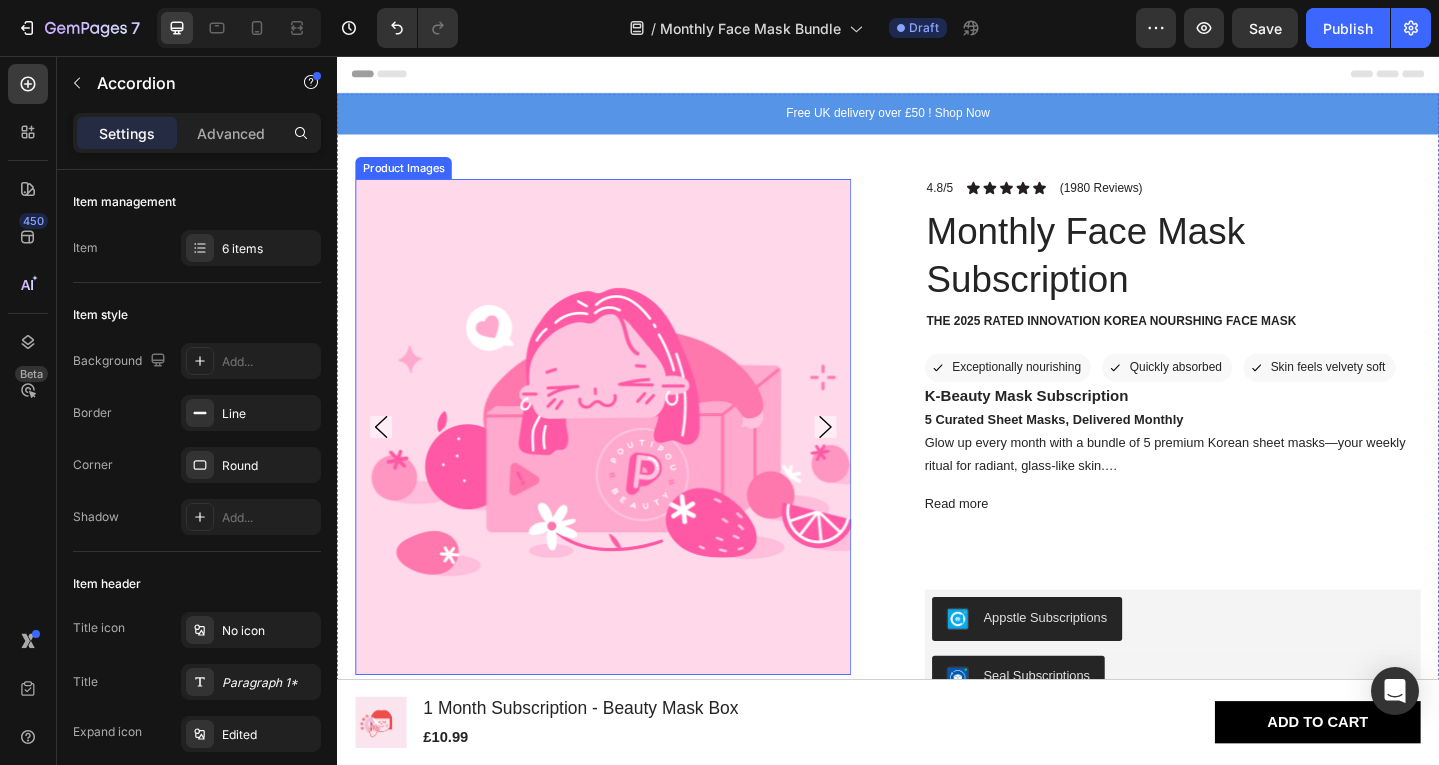 scroll, scrollTop: 159, scrollLeft: 0, axis: vertical 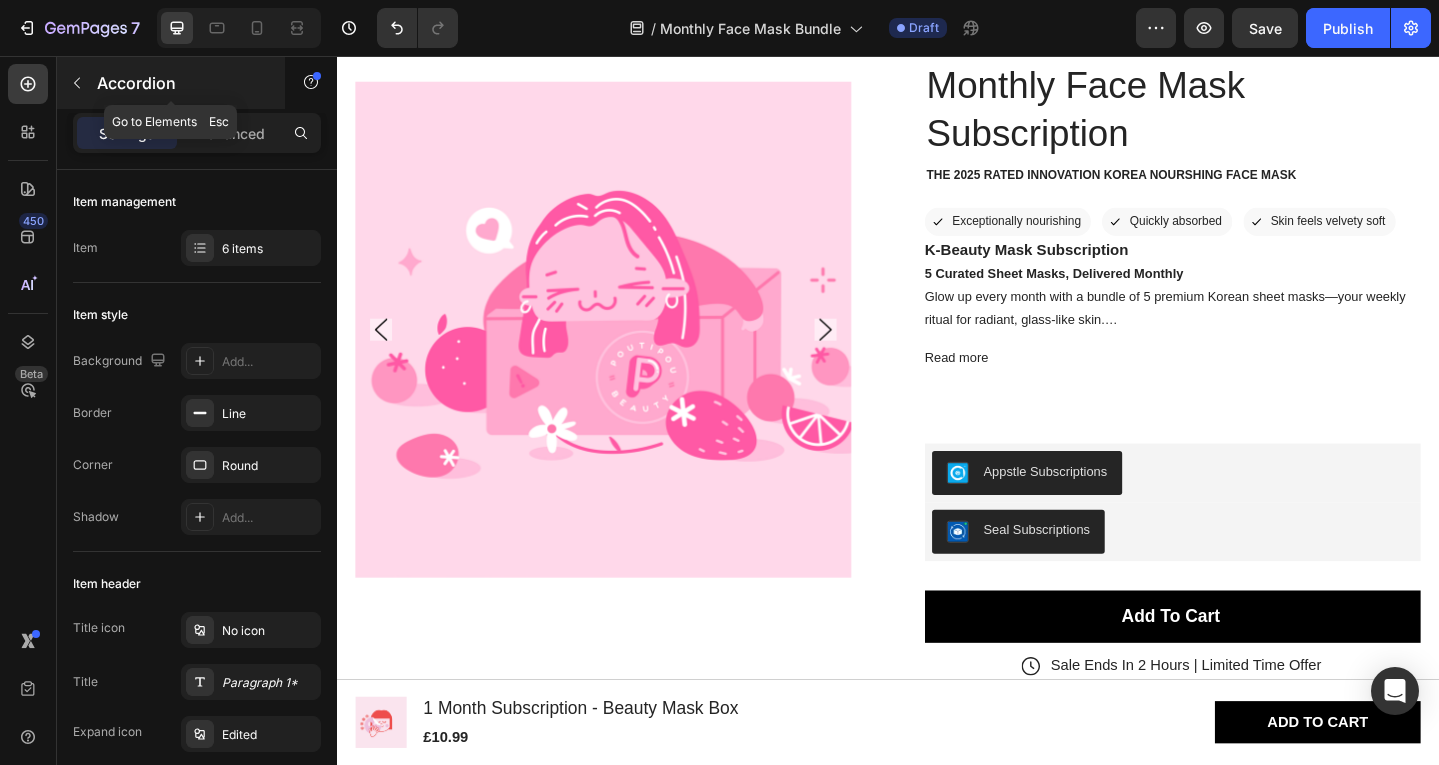 click 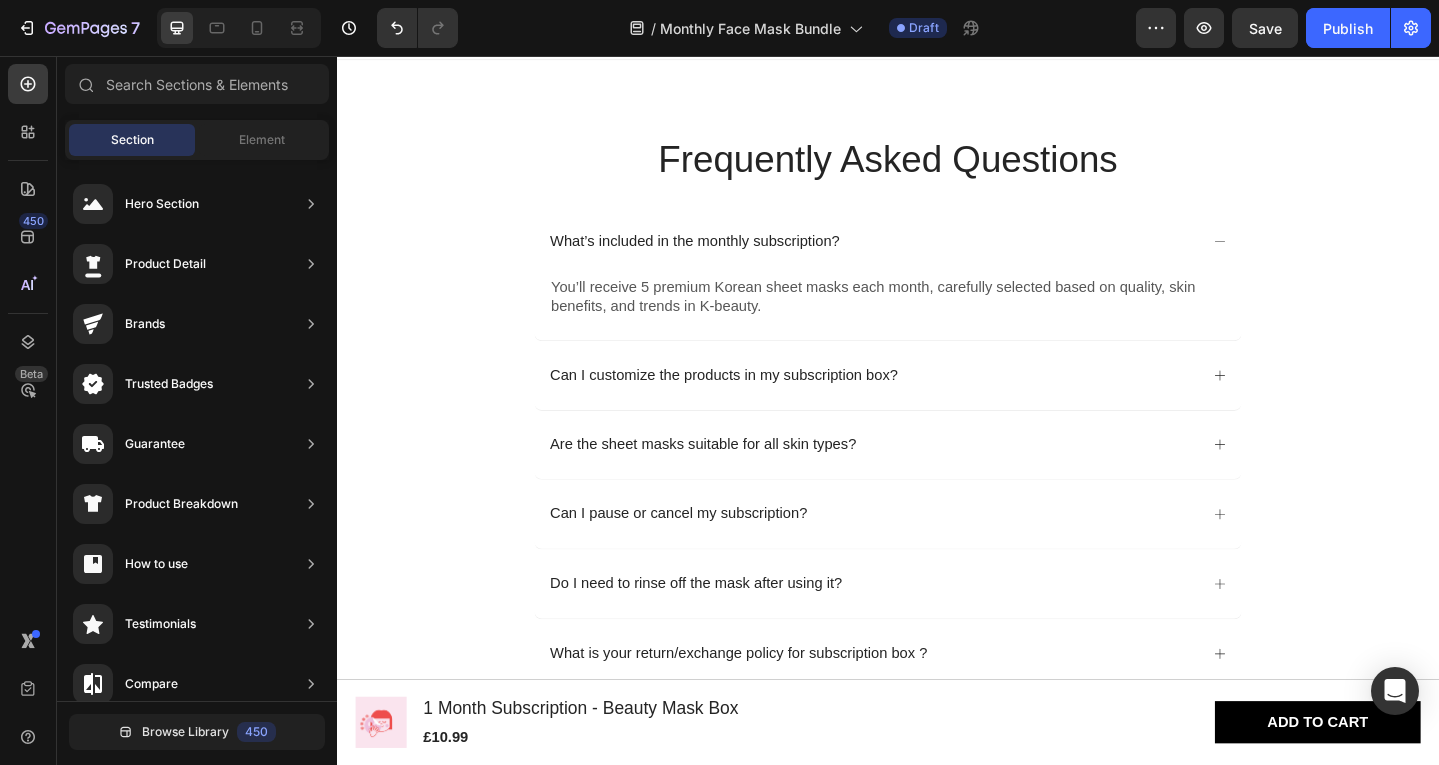 scroll, scrollTop: 4910, scrollLeft: 0, axis: vertical 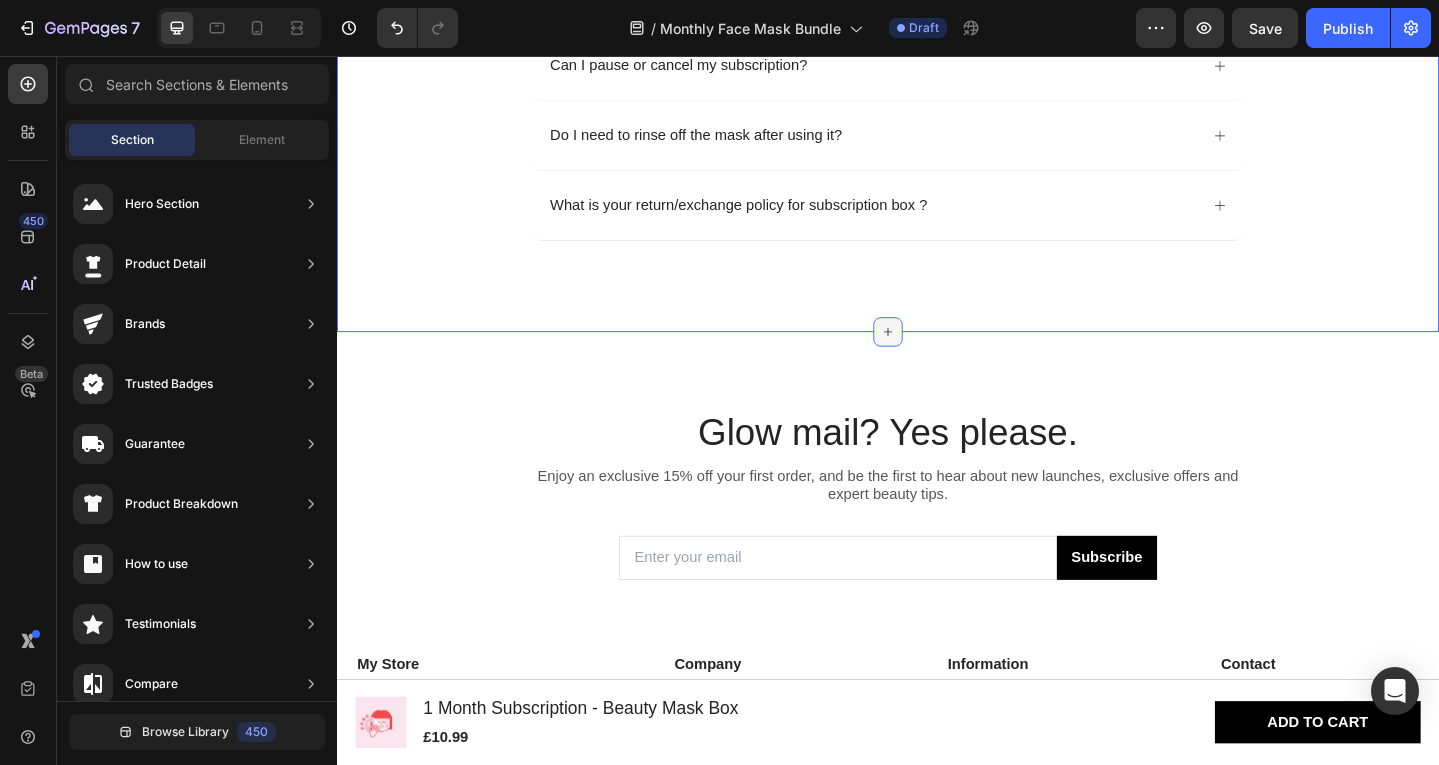 click 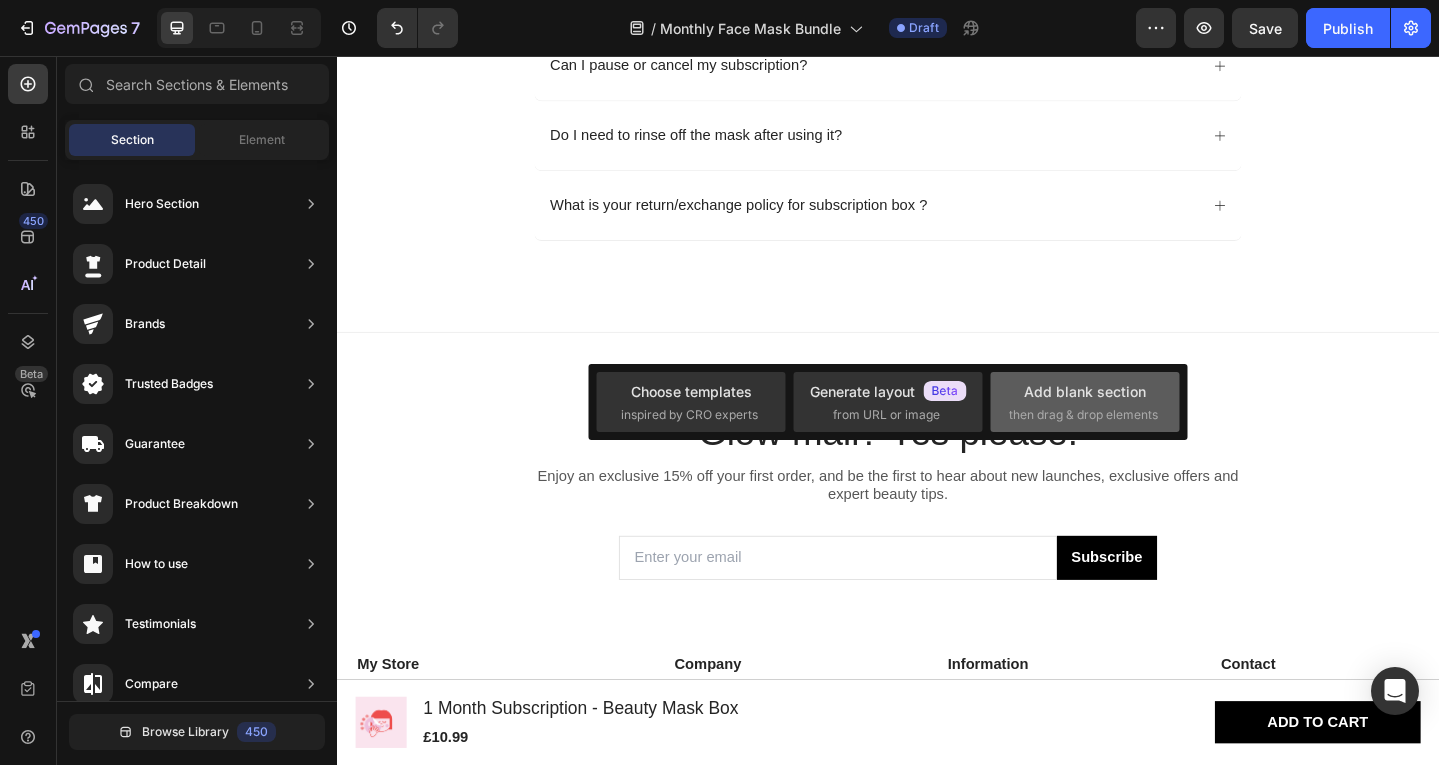 click on "then drag & drop elements" at bounding box center [1083, 415] 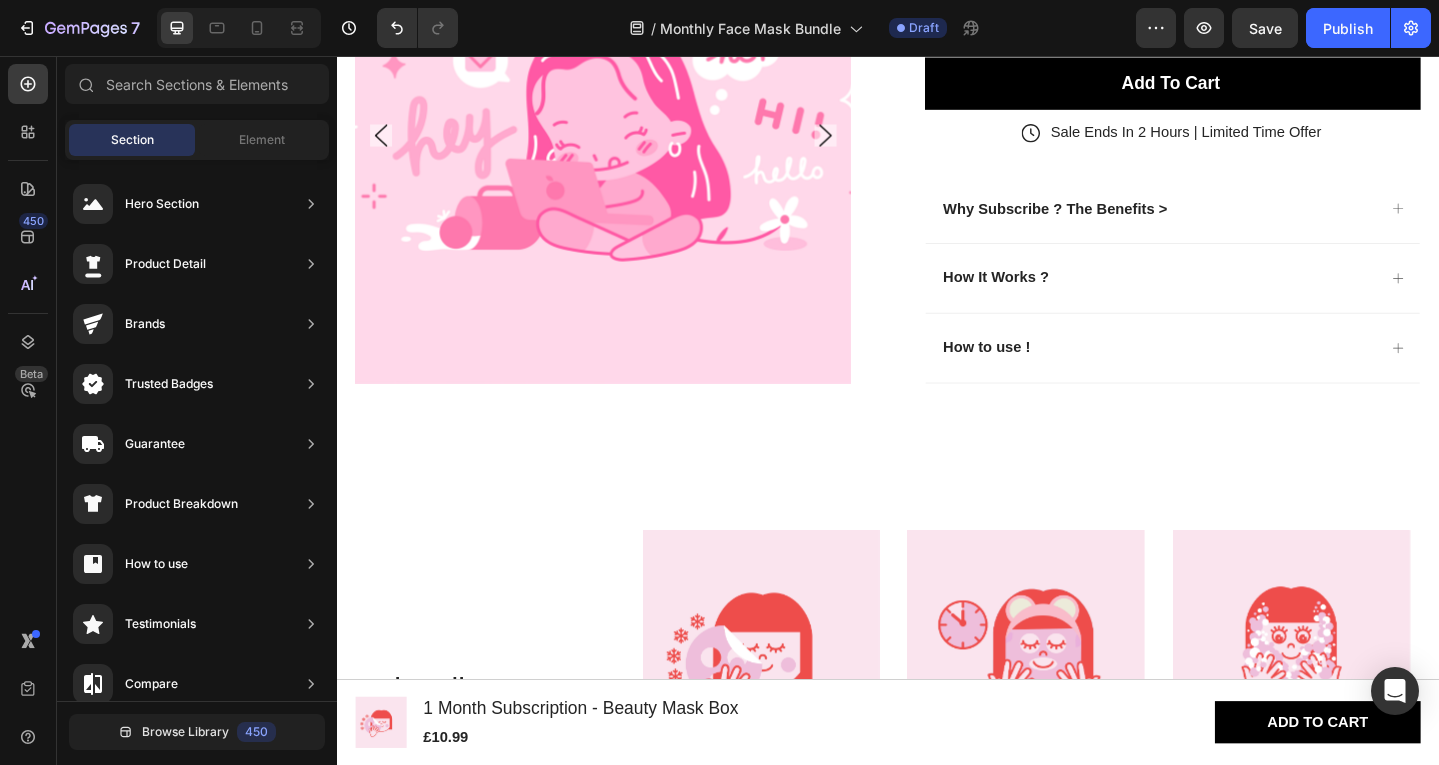 scroll, scrollTop: 740, scrollLeft: 0, axis: vertical 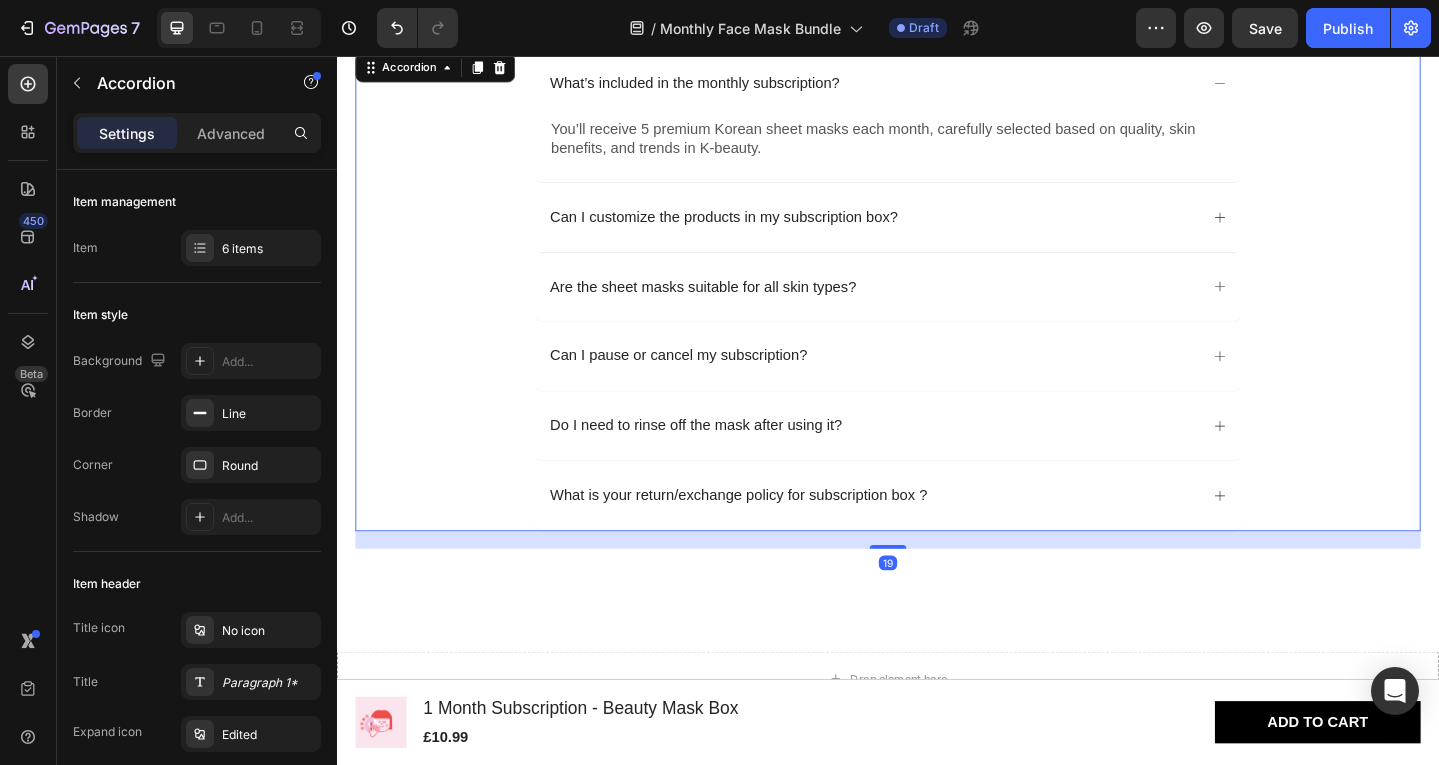 click on "What is your return/exchange policy for subscription box ?" at bounding box center (920, 535) 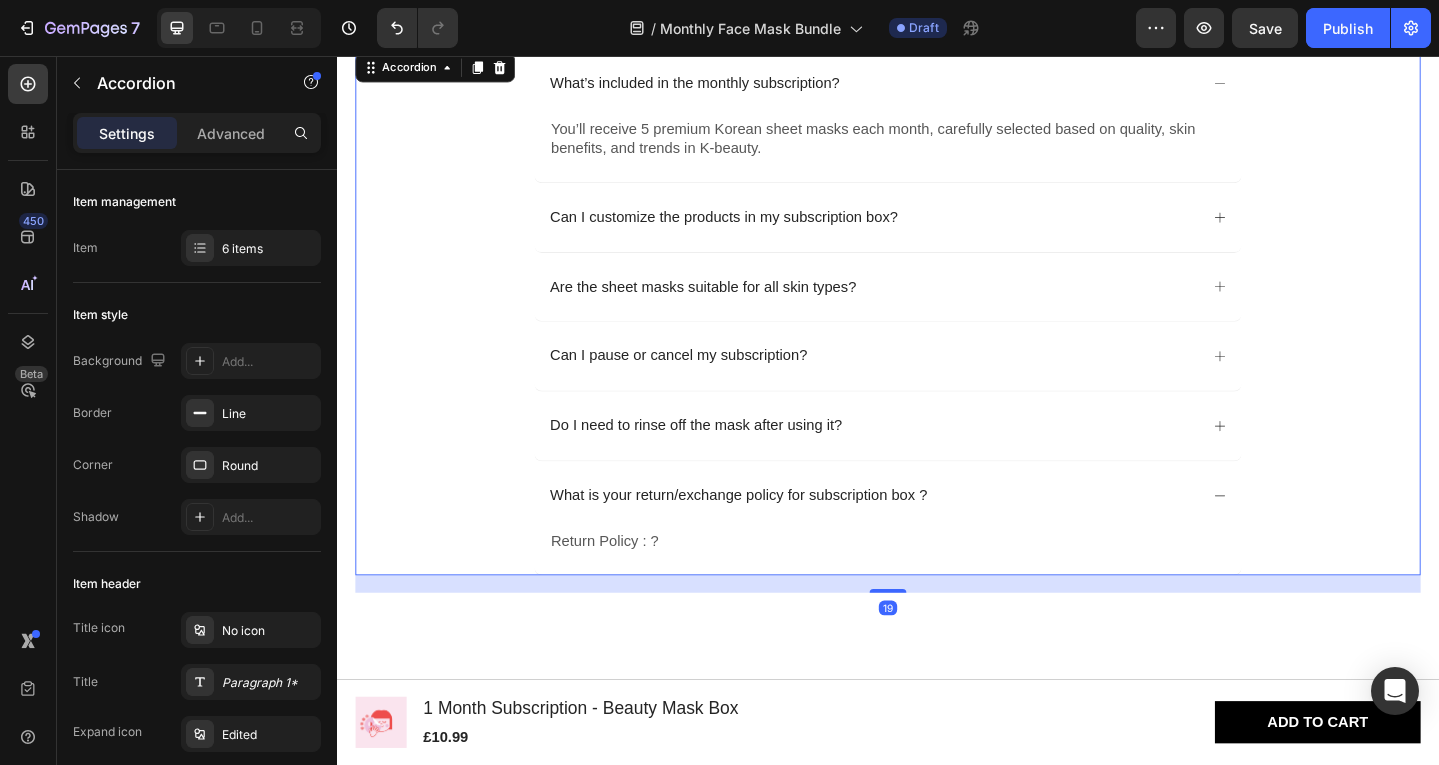 click on "What is your return/exchange policy for subscription box ?" at bounding box center [920, 535] 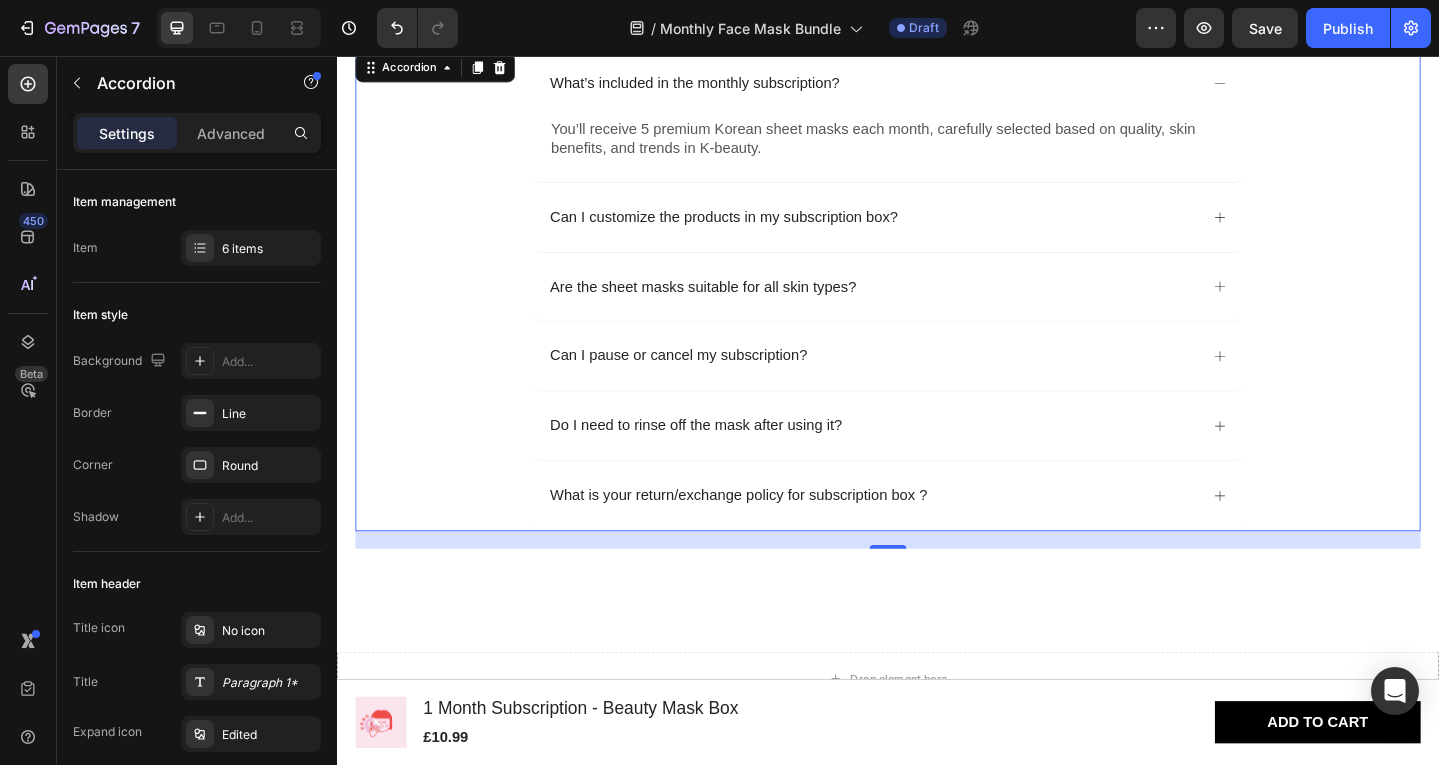 click on "Do I need to rinse off the mask after using it?" at bounding box center (920, 459) 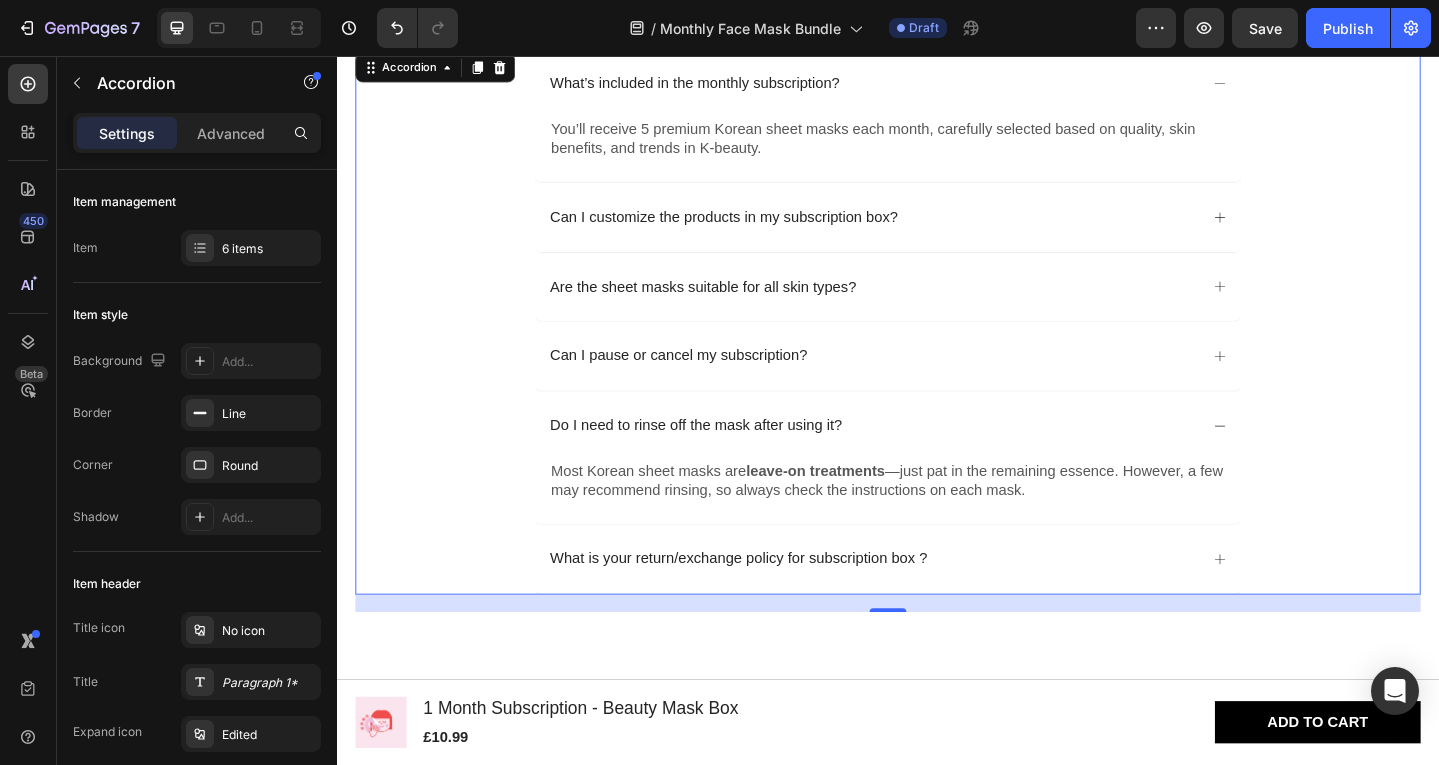 click on "Do I need to rinse off the mask after using it?" at bounding box center (920, 459) 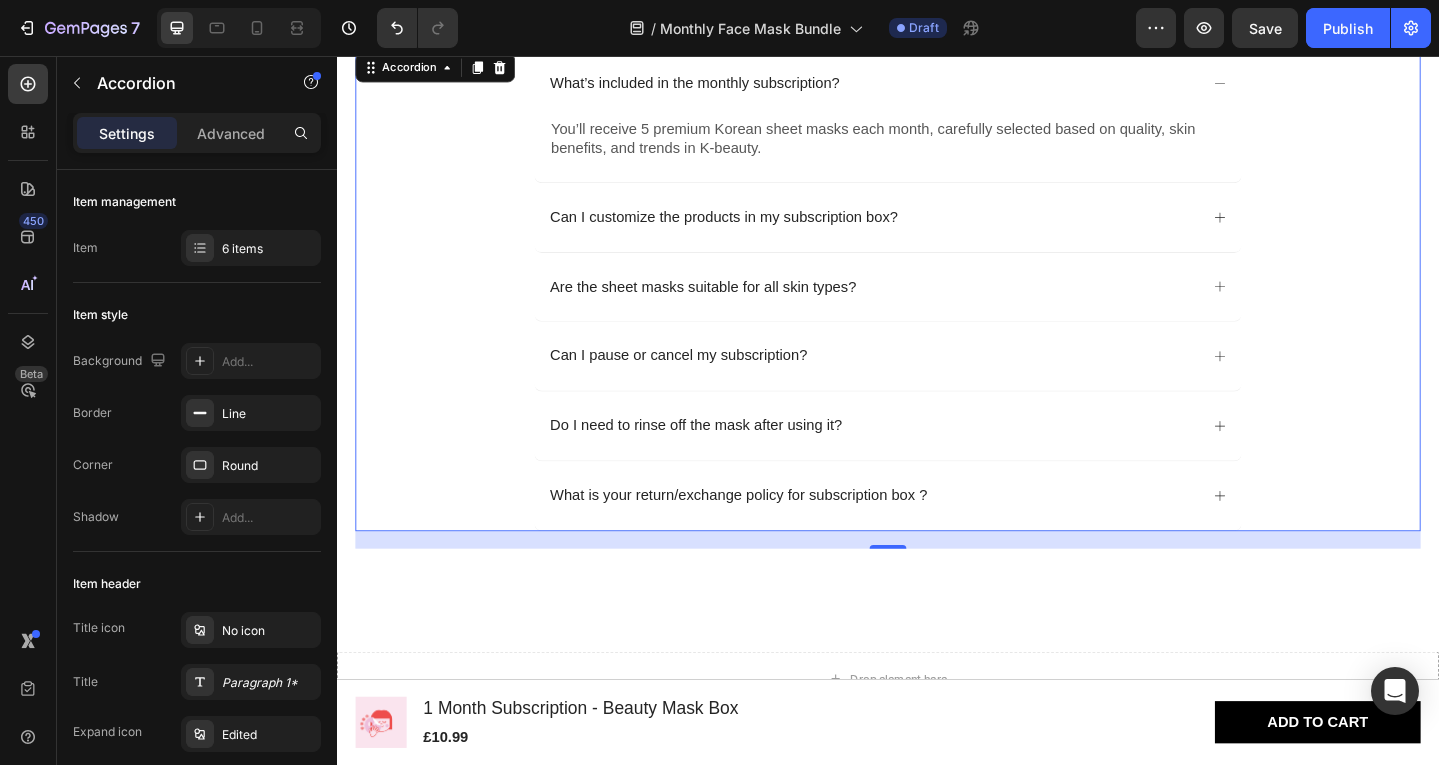 click on "What is your return/exchange policy for subscription box ?" at bounding box center (920, 535) 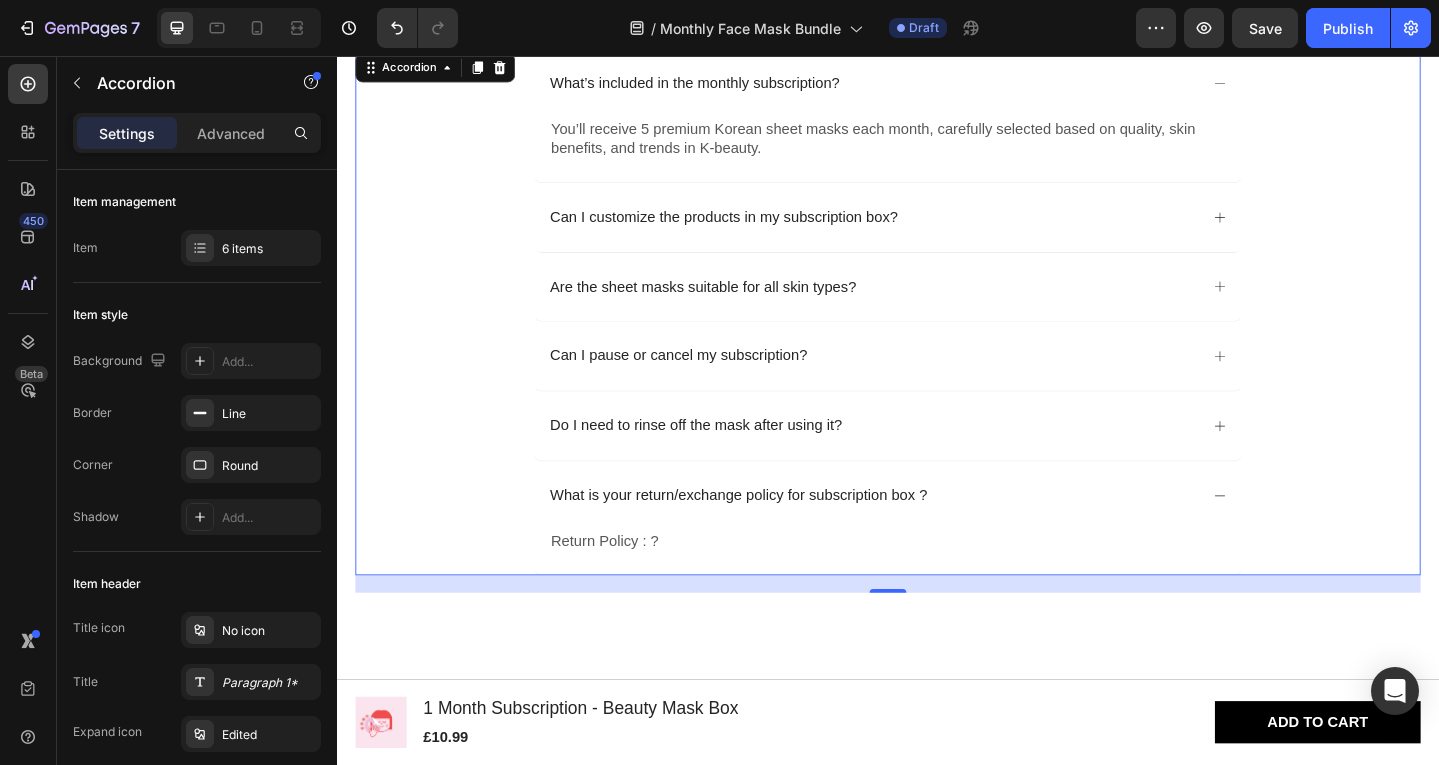 click on "What is your return/exchange policy for subscription box ?" at bounding box center [920, 535] 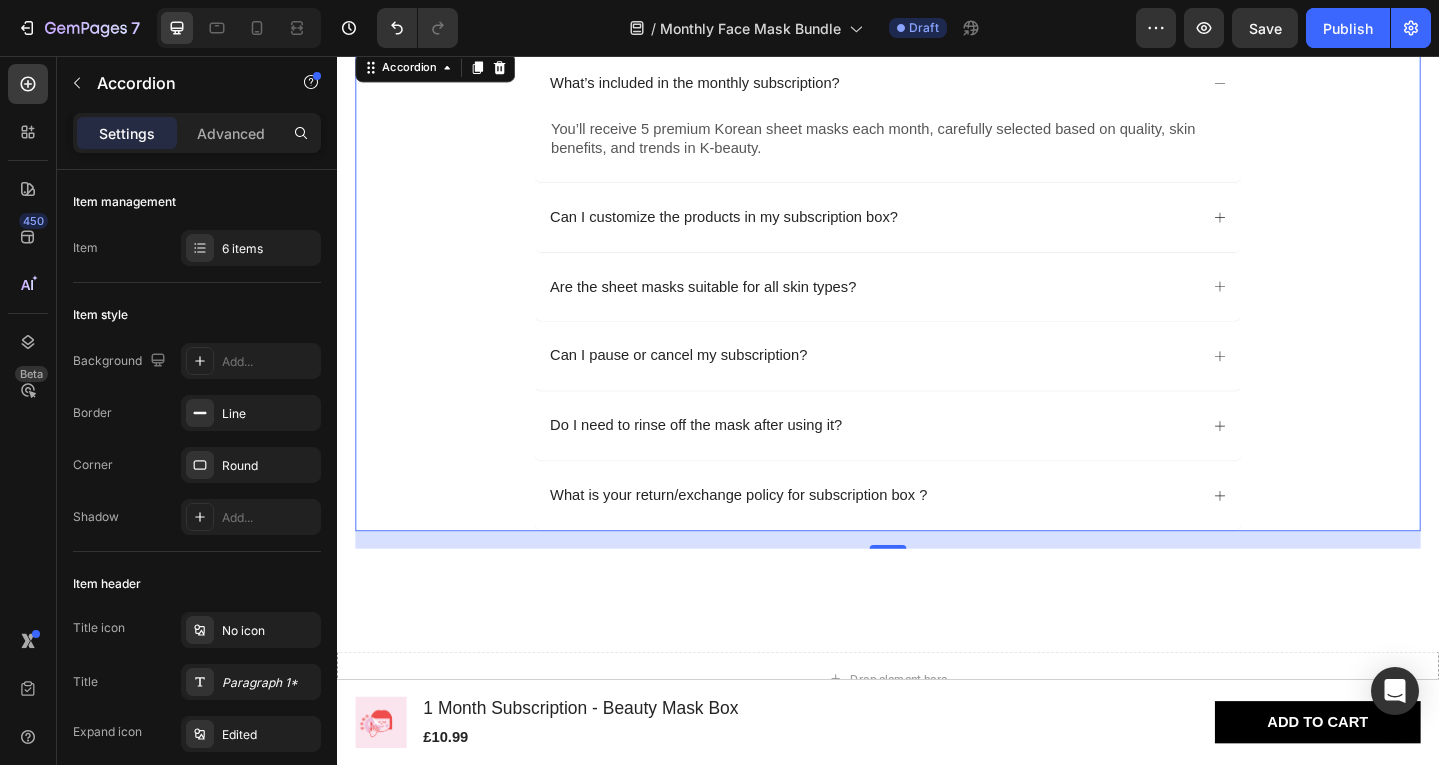 click on "Do I need to rinse off the mask after using it?" at bounding box center [937, 459] 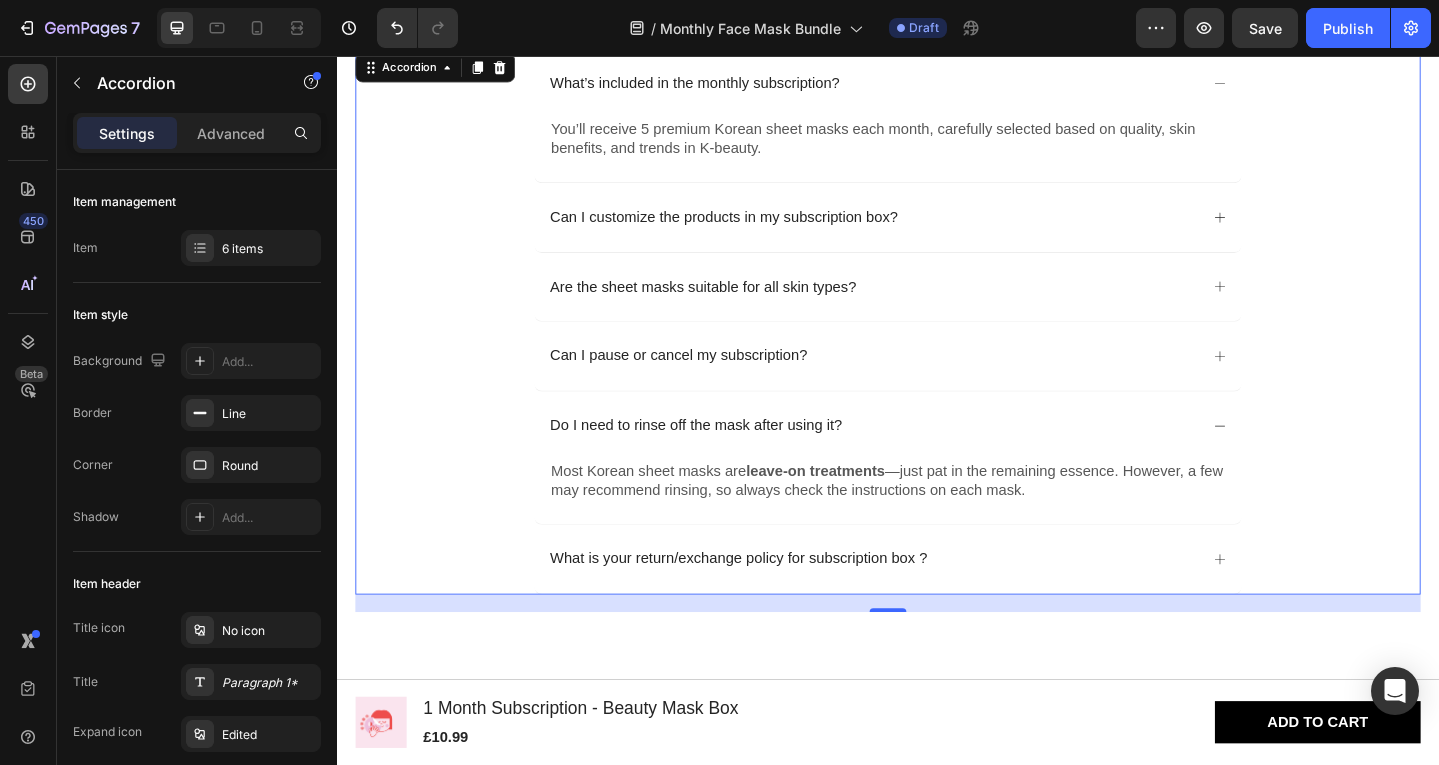 click on "Do I need to rinse off the mask after using it?" at bounding box center (937, 459) 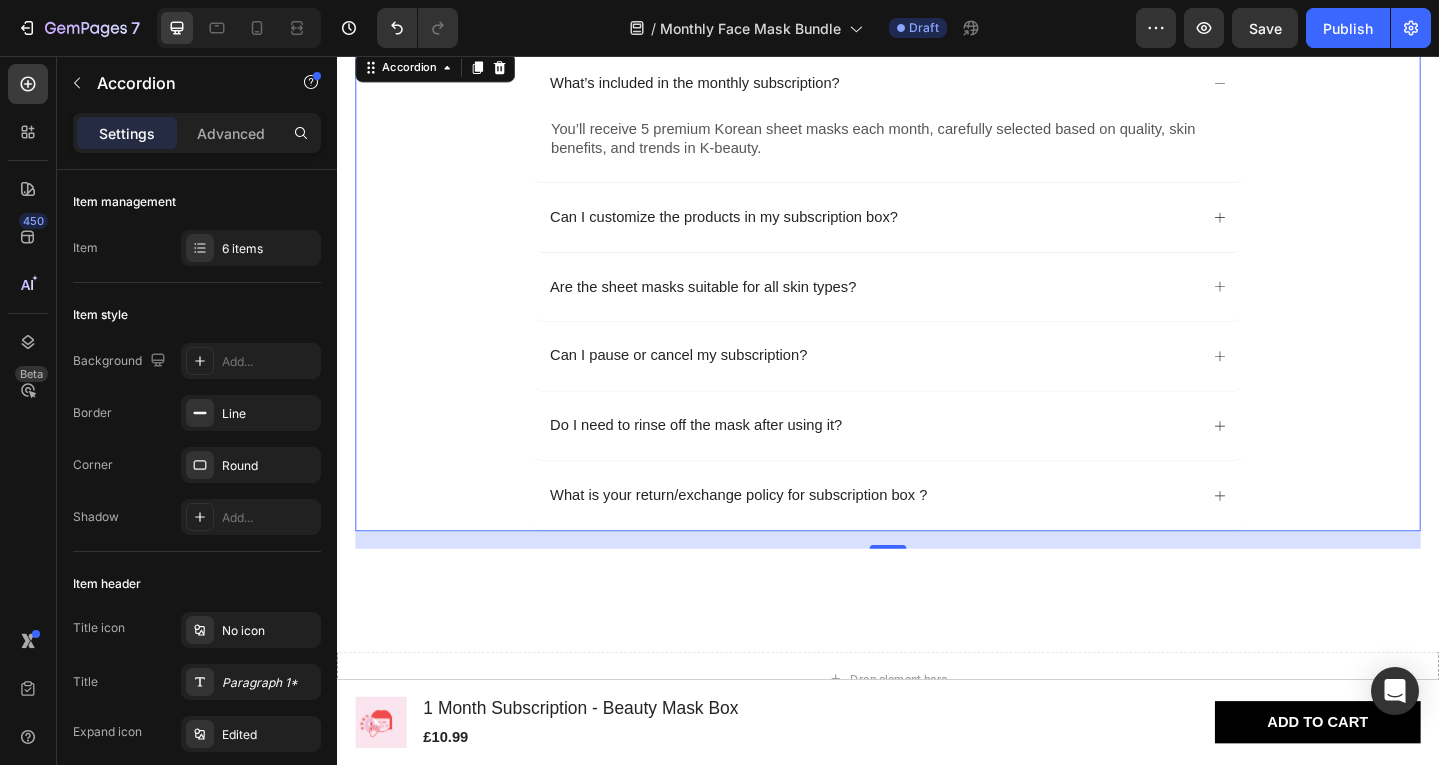 click on "Can I pause or cancel my subscription?" at bounding box center (920, 383) 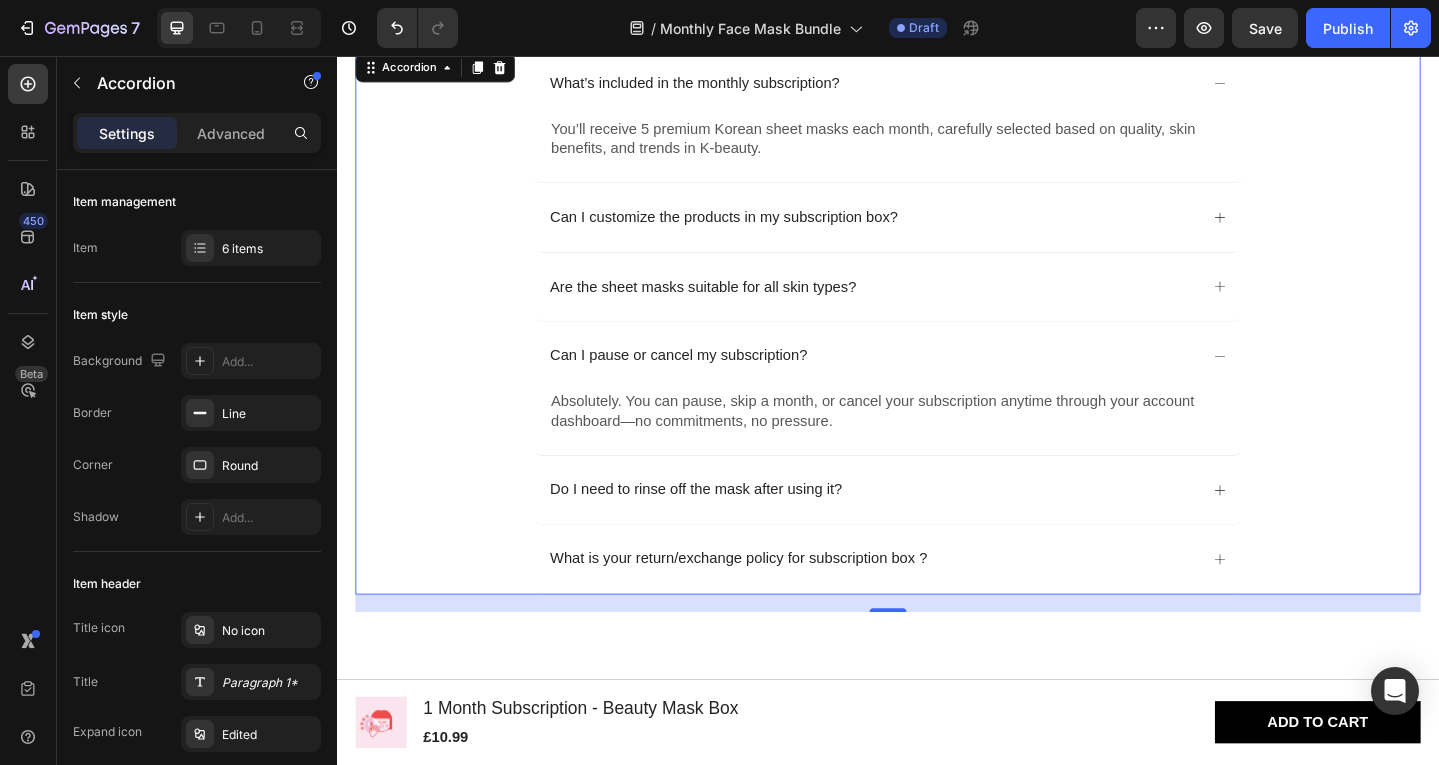 click on "Can I pause or cancel my subscription?" at bounding box center (920, 383) 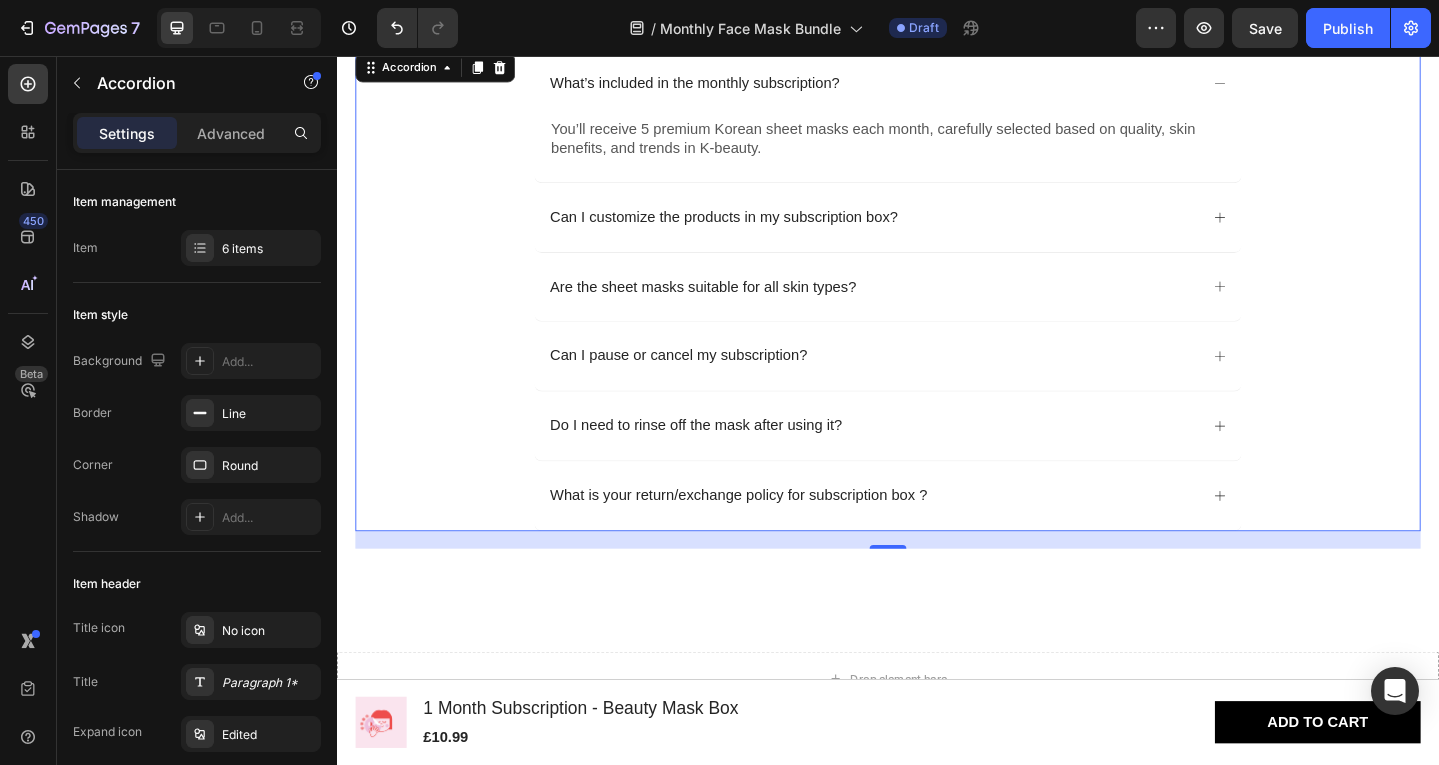 click on "Can I pause or cancel my subscription?" at bounding box center [920, 383] 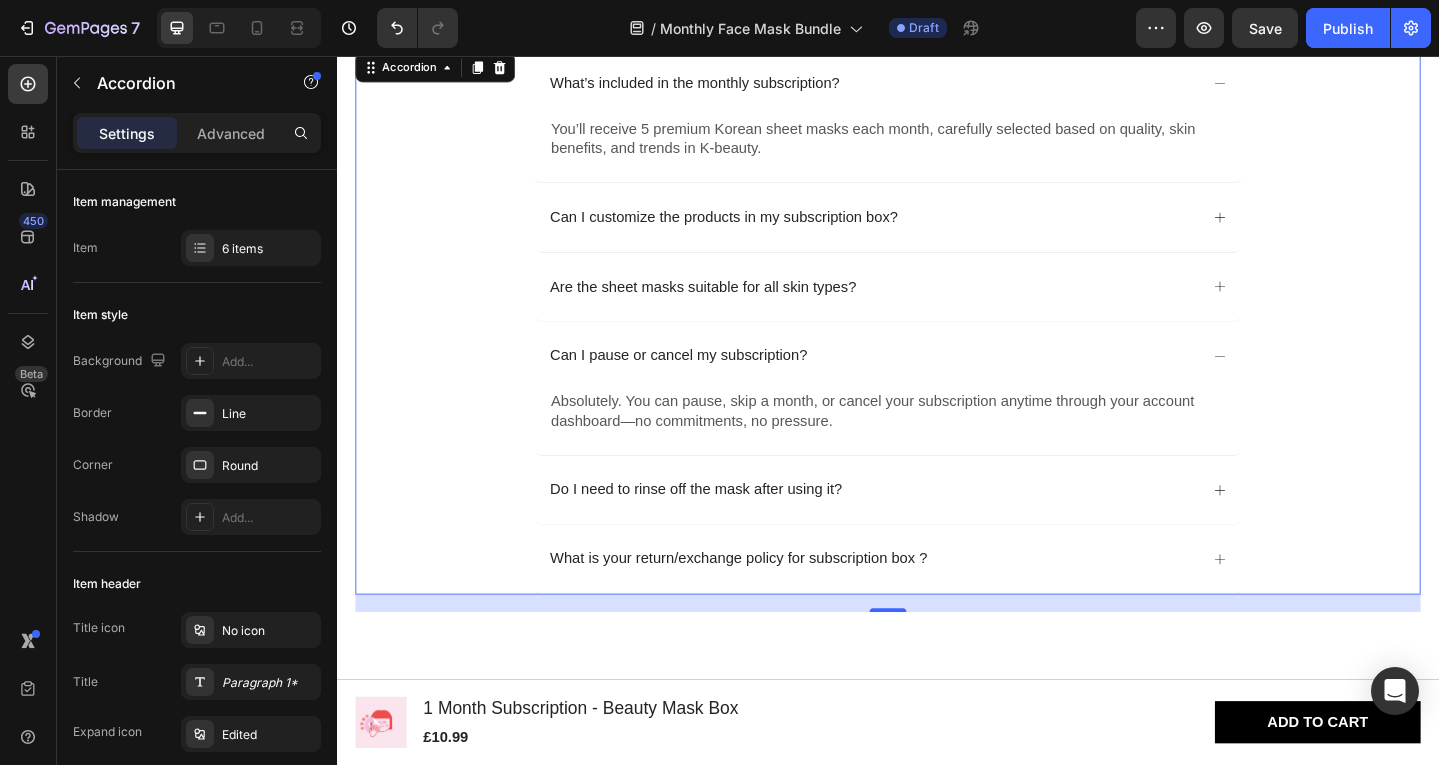 click on "Can I pause or cancel my subscription?" at bounding box center (920, 383) 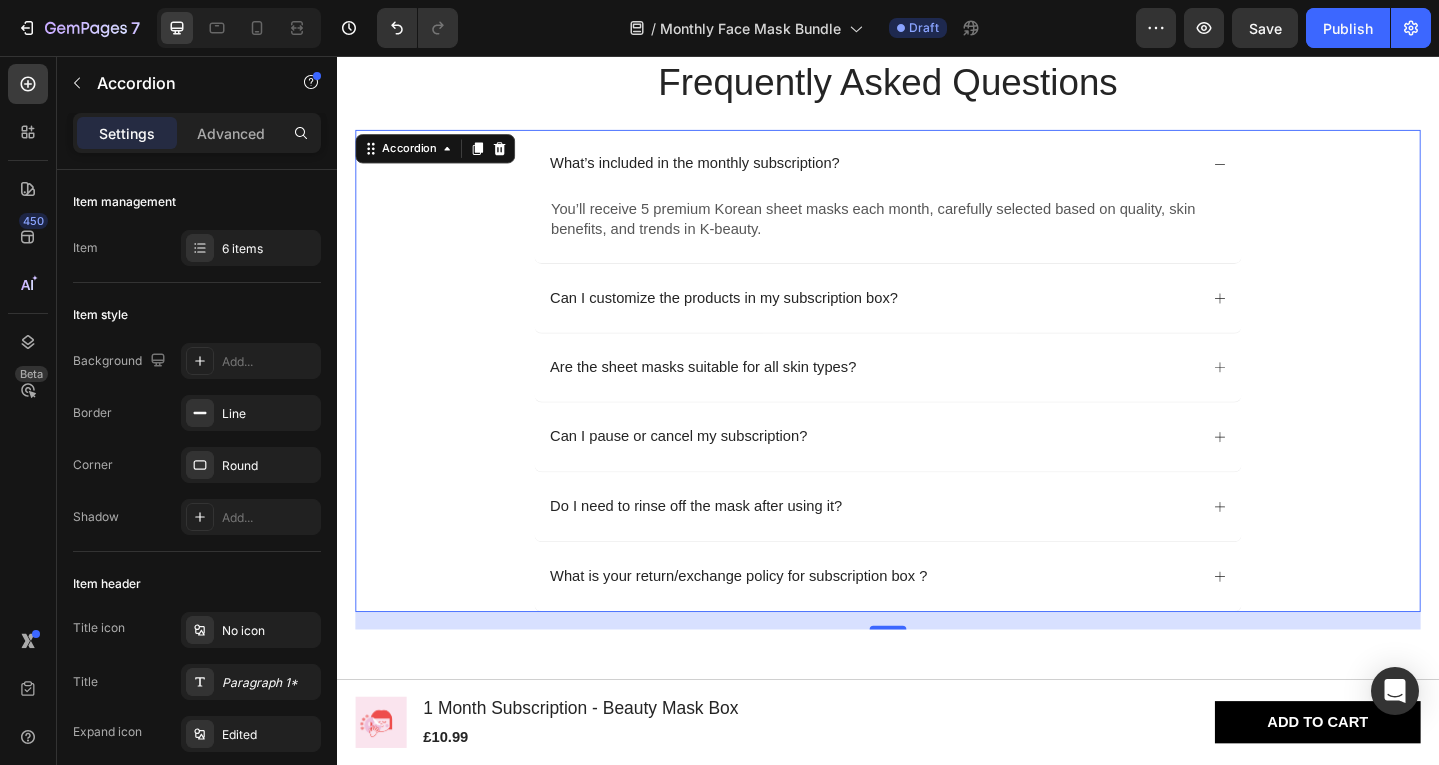 scroll, scrollTop: 4505, scrollLeft: 0, axis: vertical 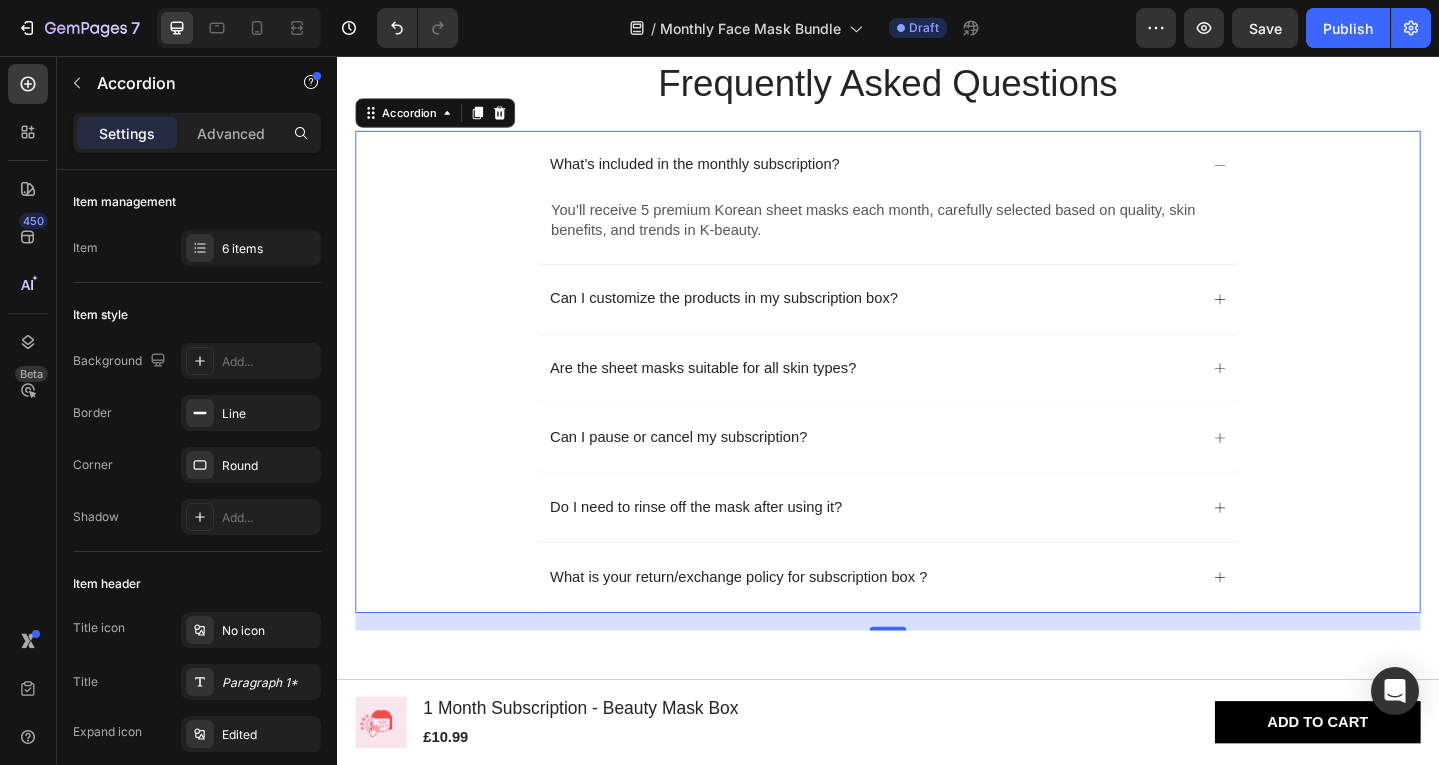 click on "Can I customize the products in my subscription box?" at bounding box center (920, 321) 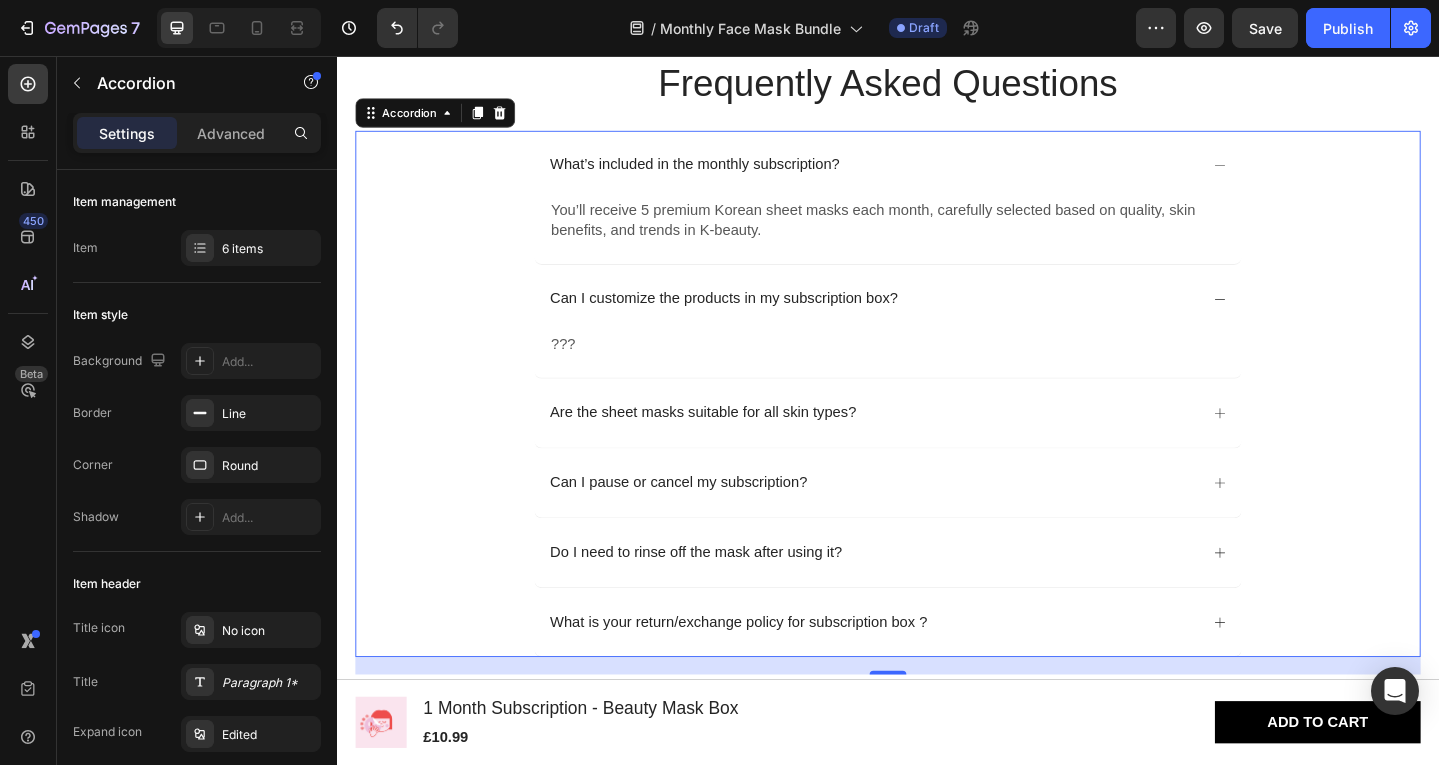 click on "Can I customize the products in my subscription box?" at bounding box center [920, 321] 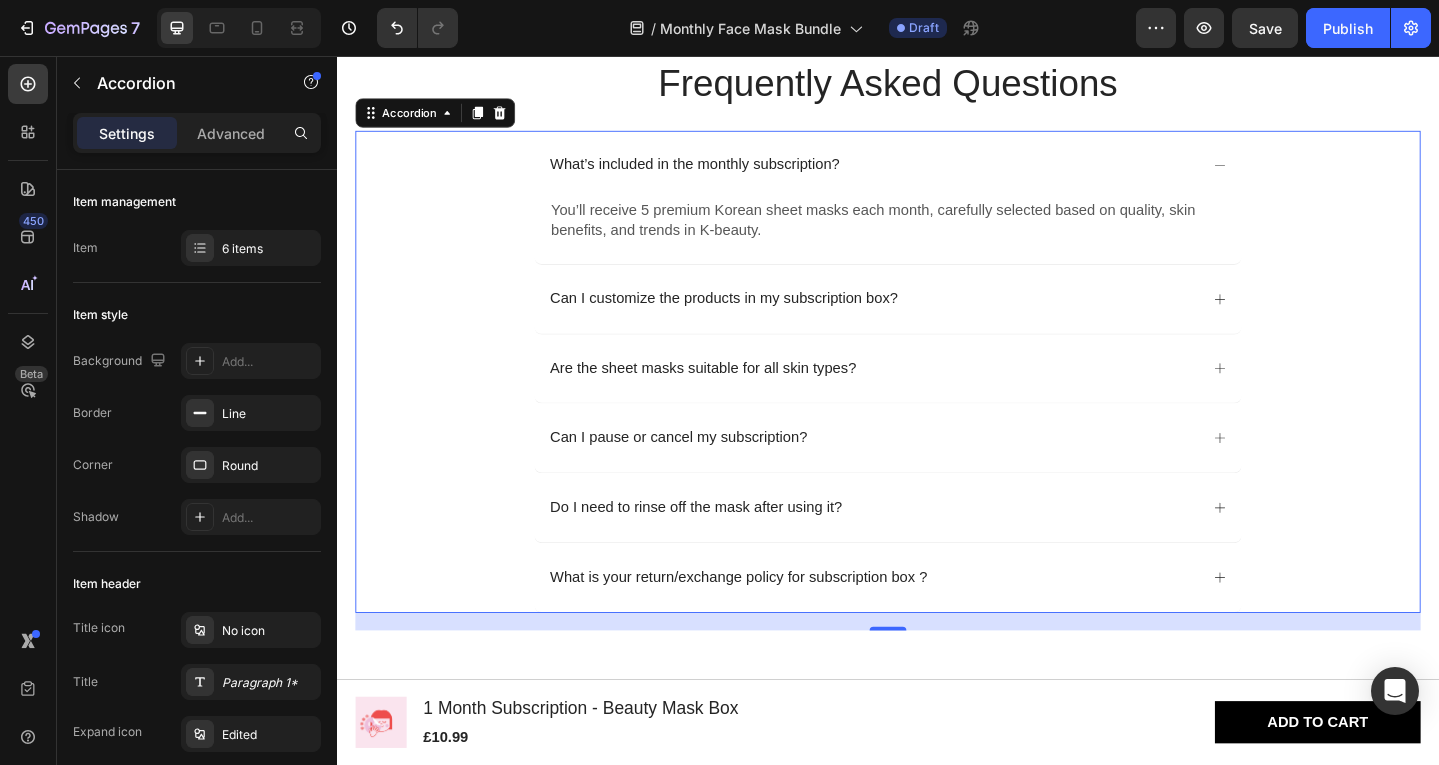 click on "Can I customize the products in my subscription box?" at bounding box center [920, 321] 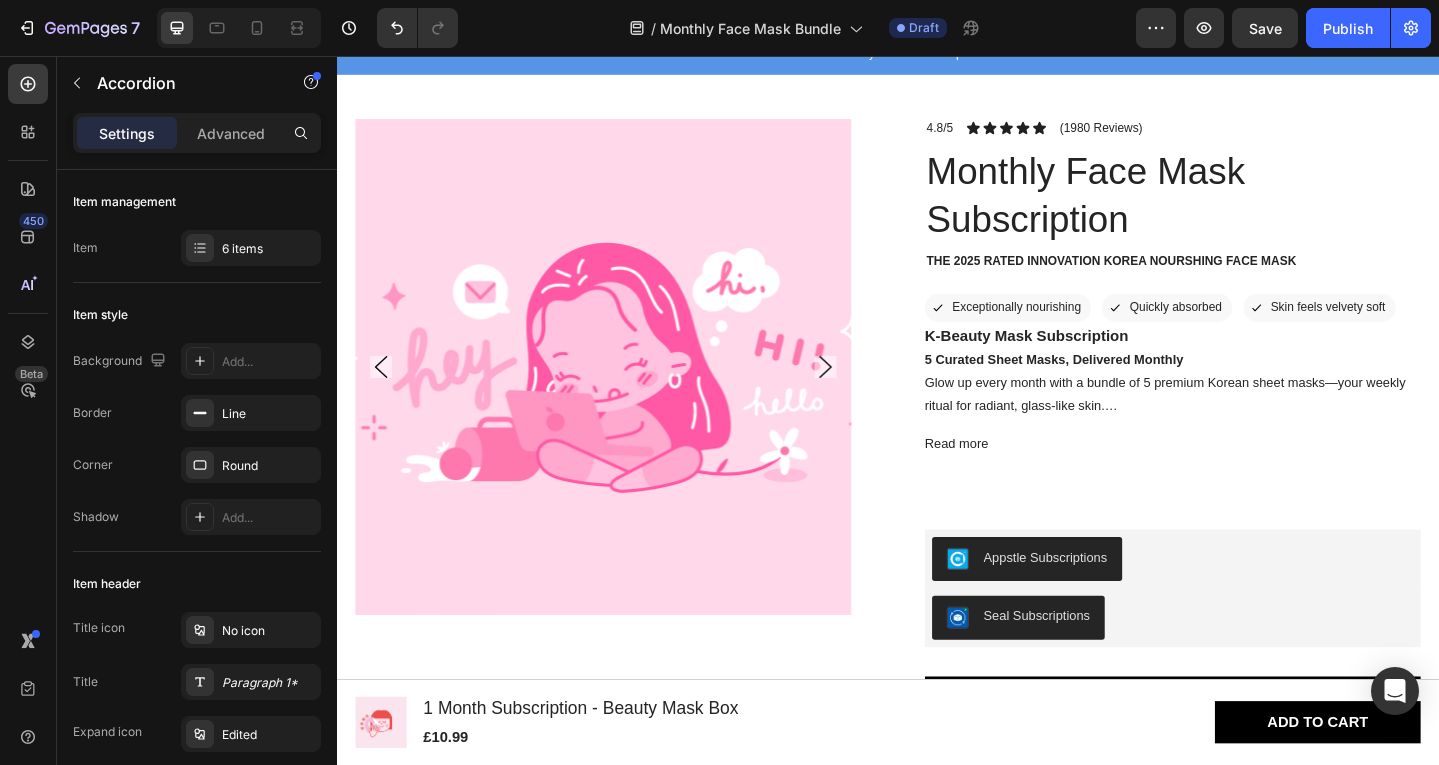 scroll, scrollTop: 0, scrollLeft: 0, axis: both 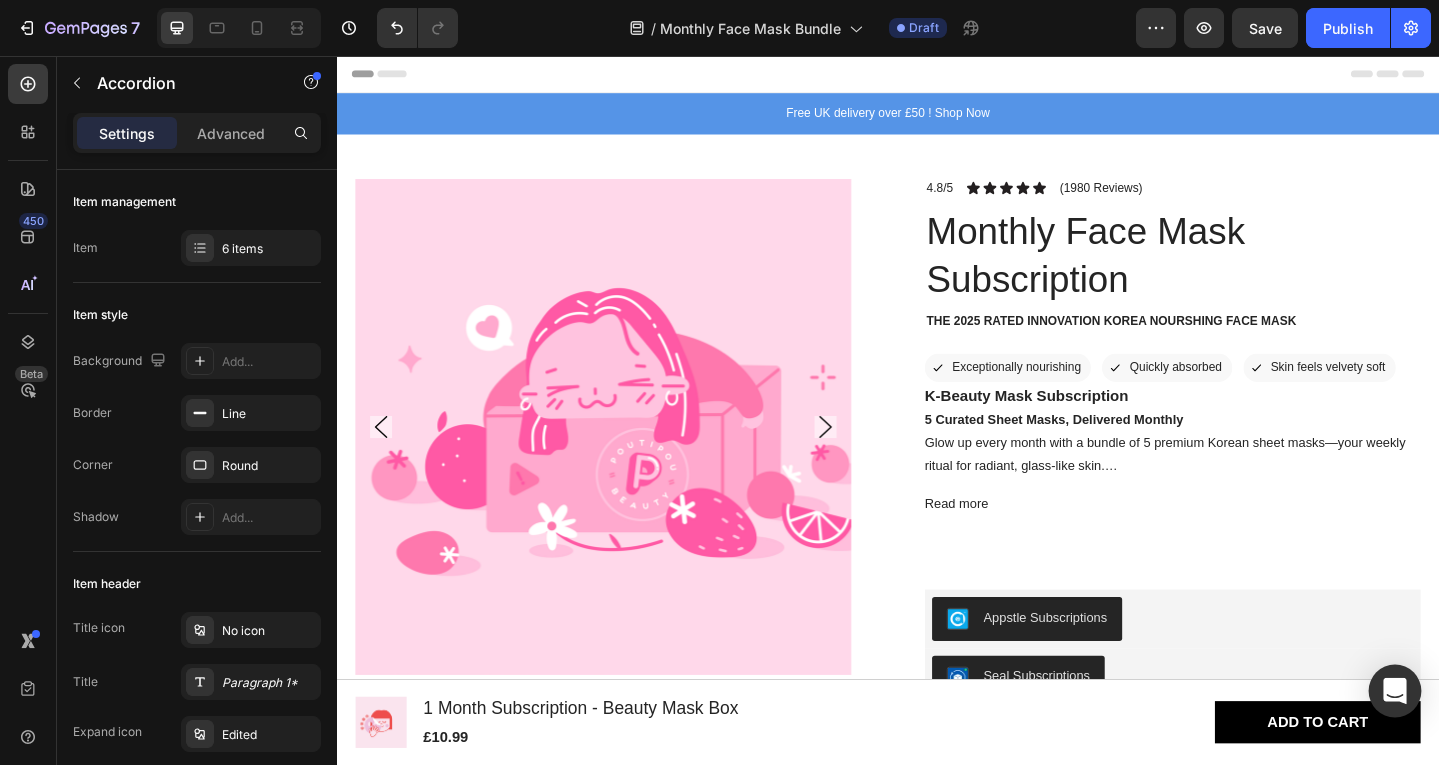 click at bounding box center (1395, 691) 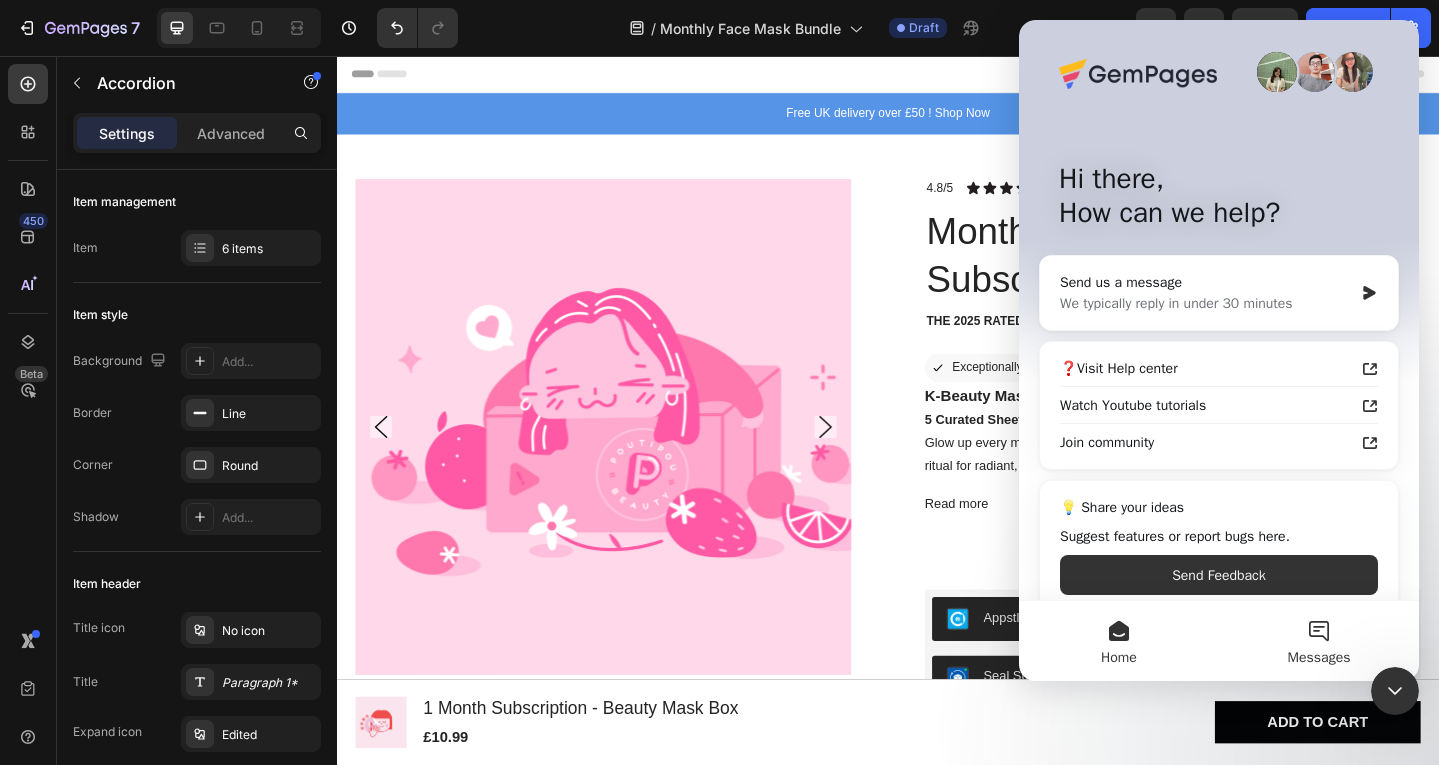 scroll, scrollTop: 0, scrollLeft: 0, axis: both 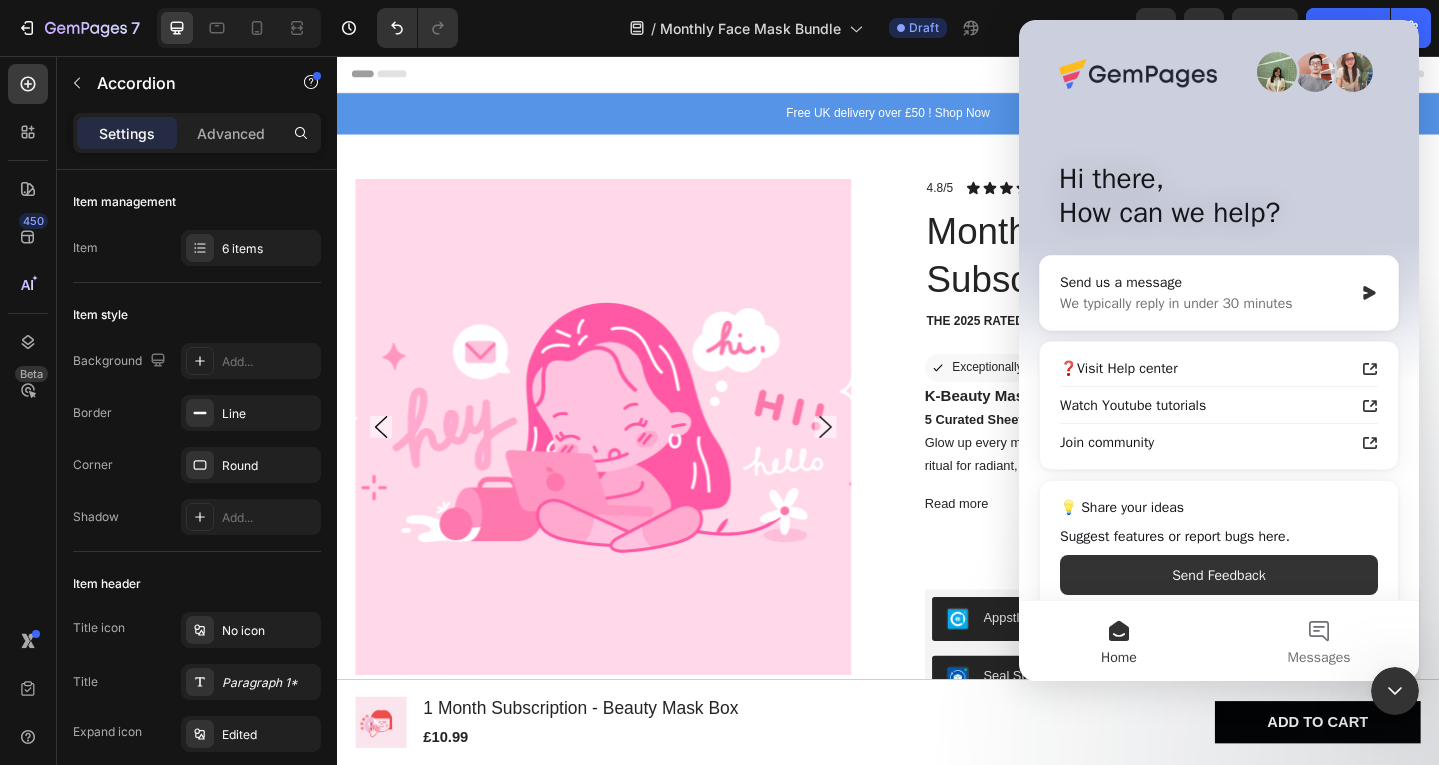 click 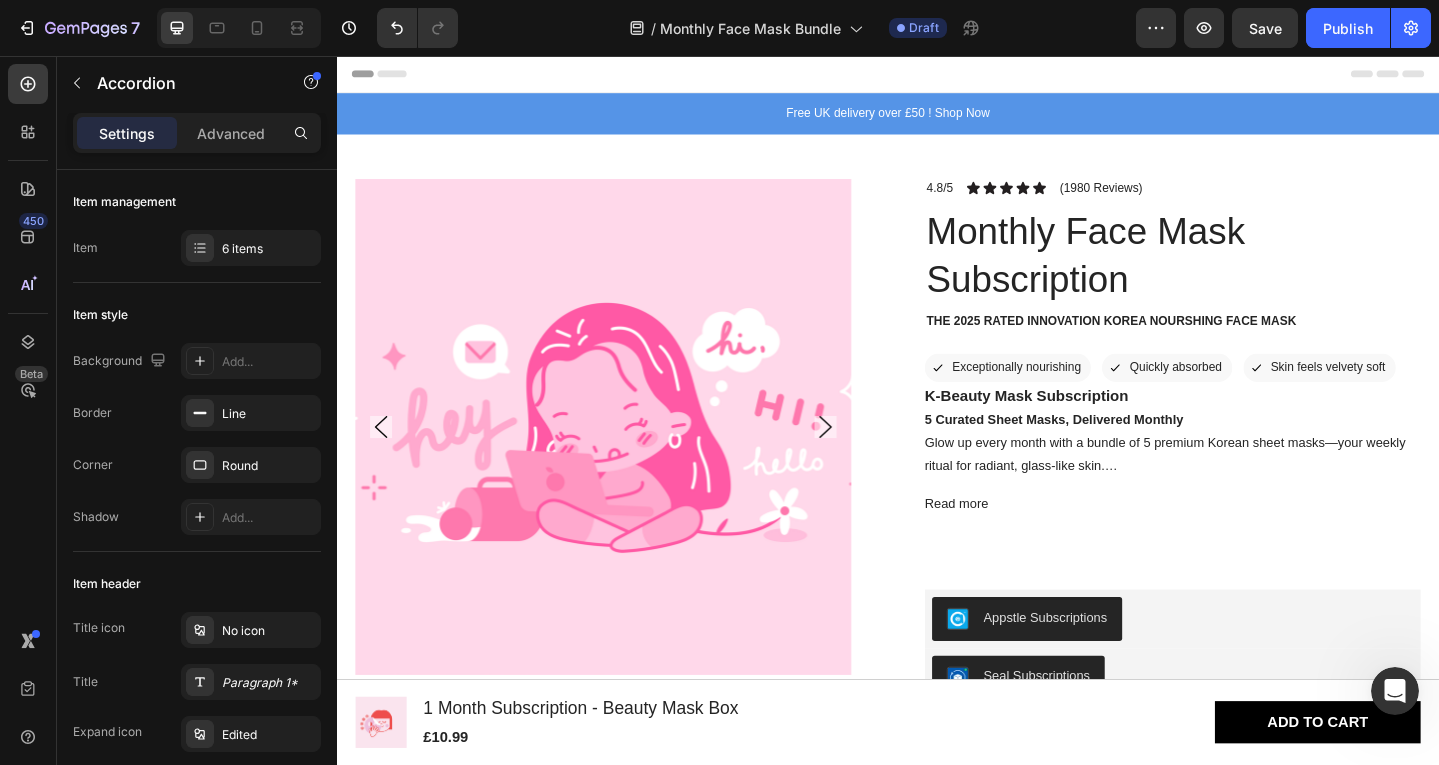scroll, scrollTop: 0, scrollLeft: 0, axis: both 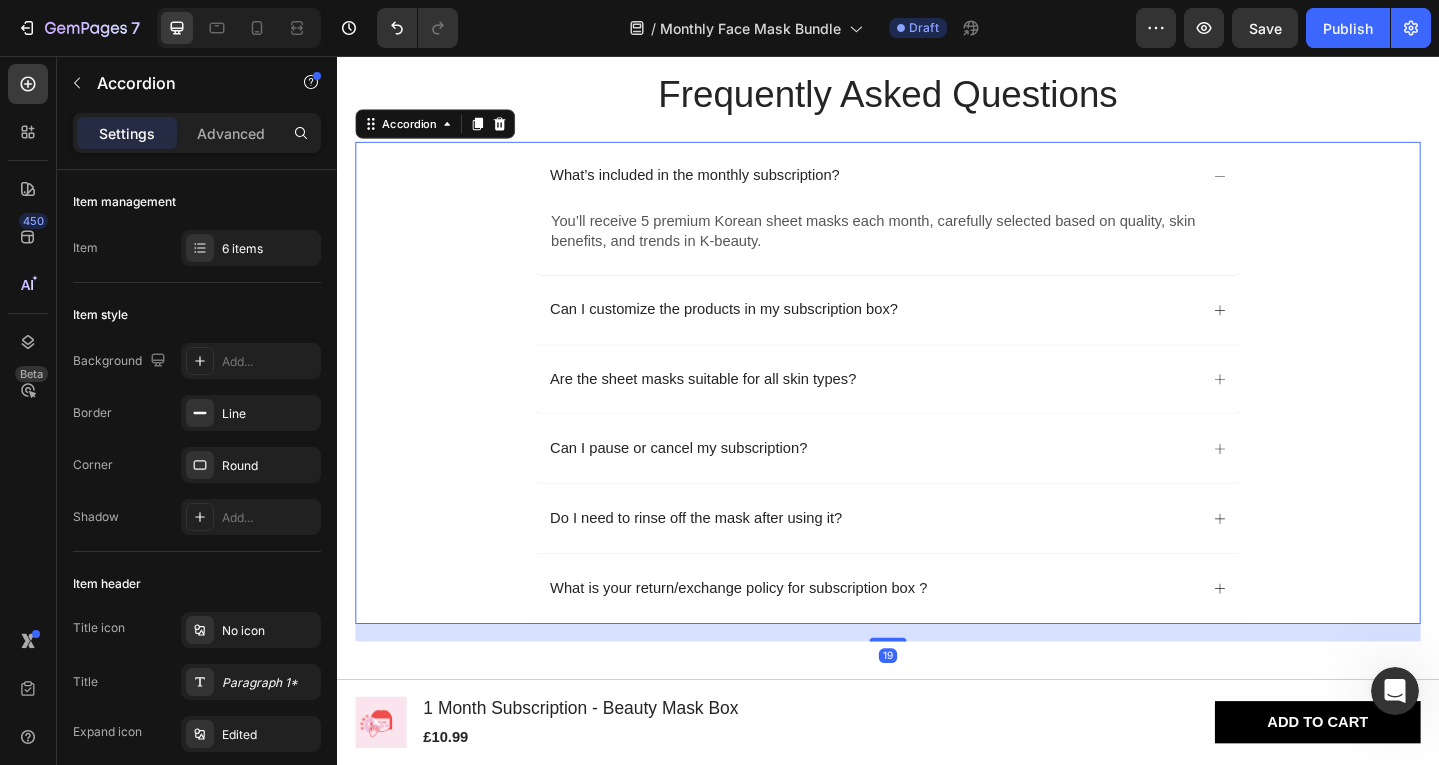 click on "Can I customize the products in my subscription box?" at bounding box center [920, 333] 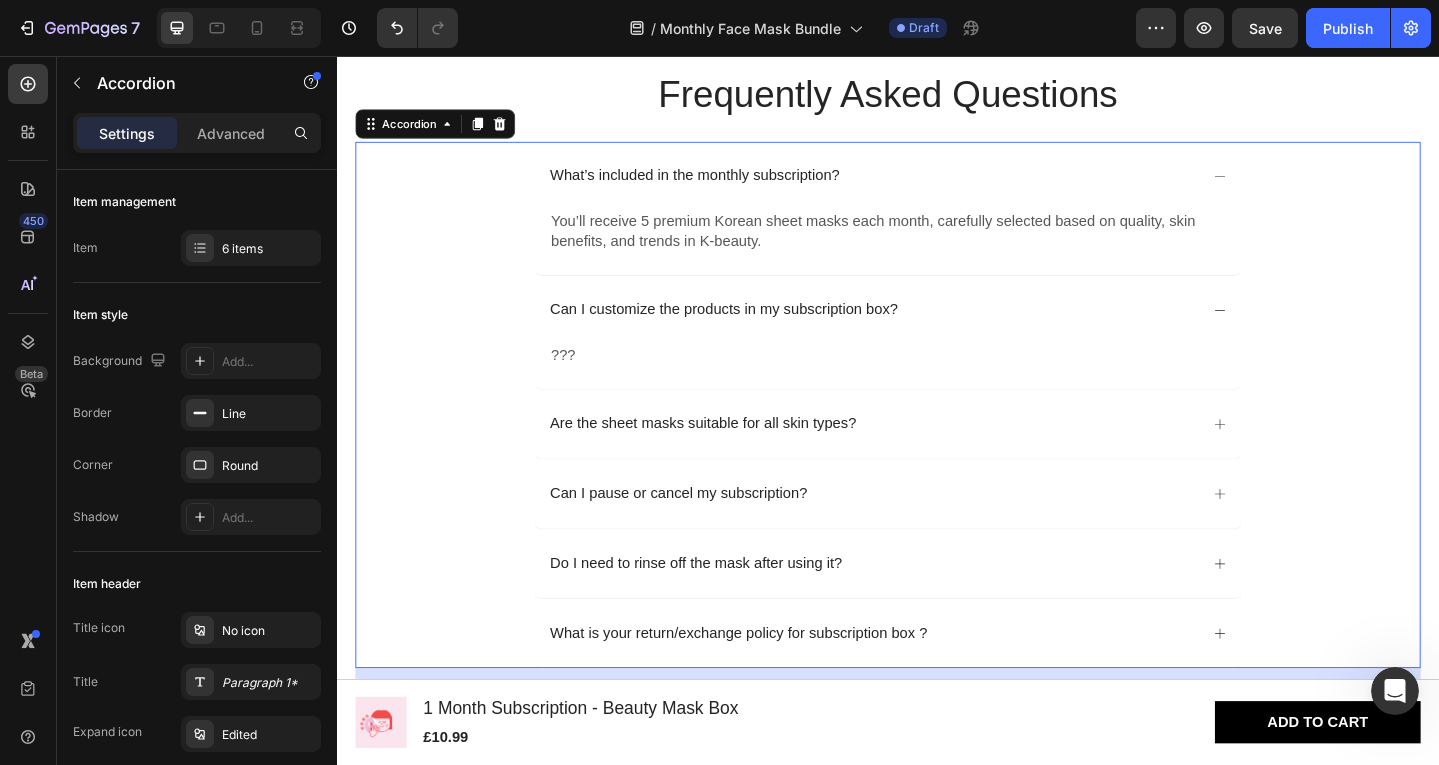 click on "Can I customize the products in my subscription box?" at bounding box center (920, 333) 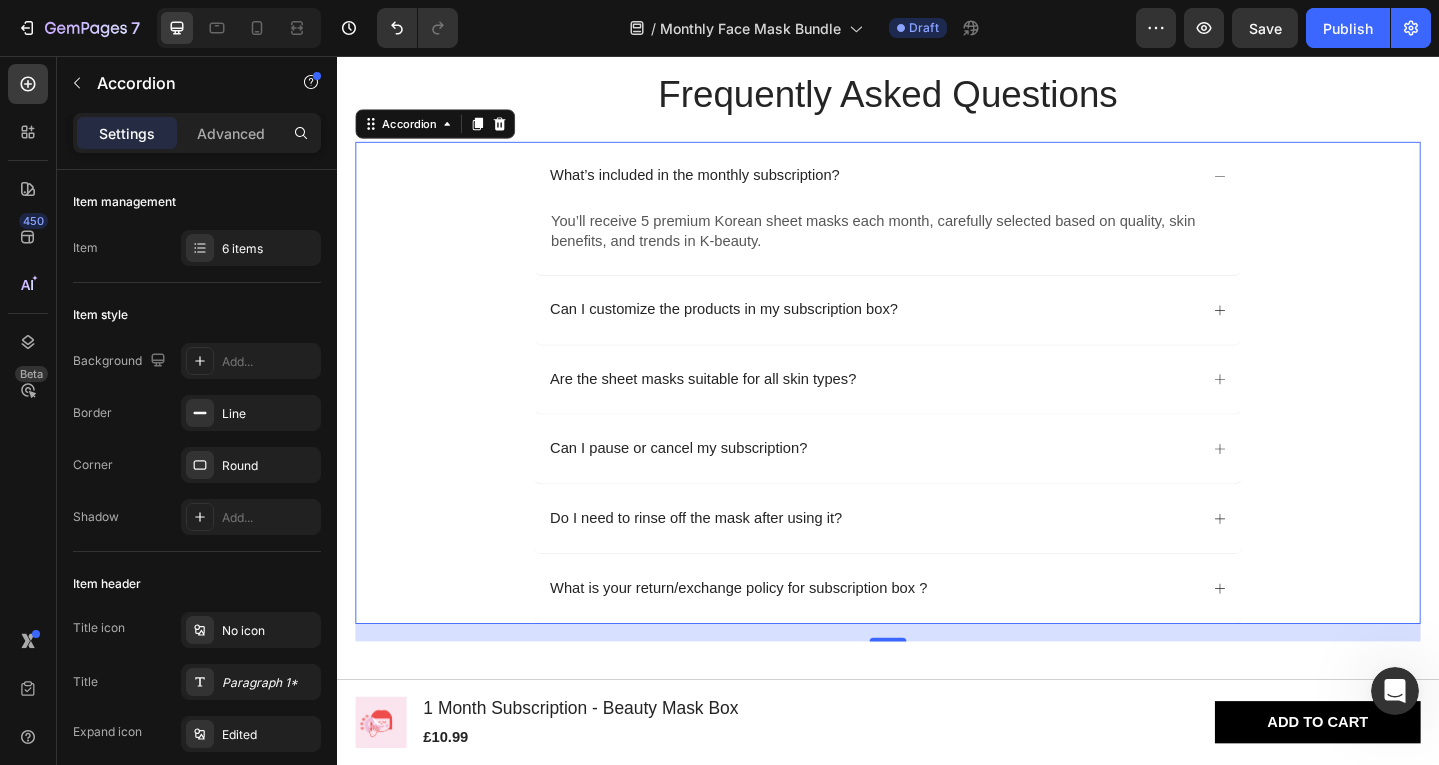 click on "Can I customize the products in my subscription box?" at bounding box center (920, 333) 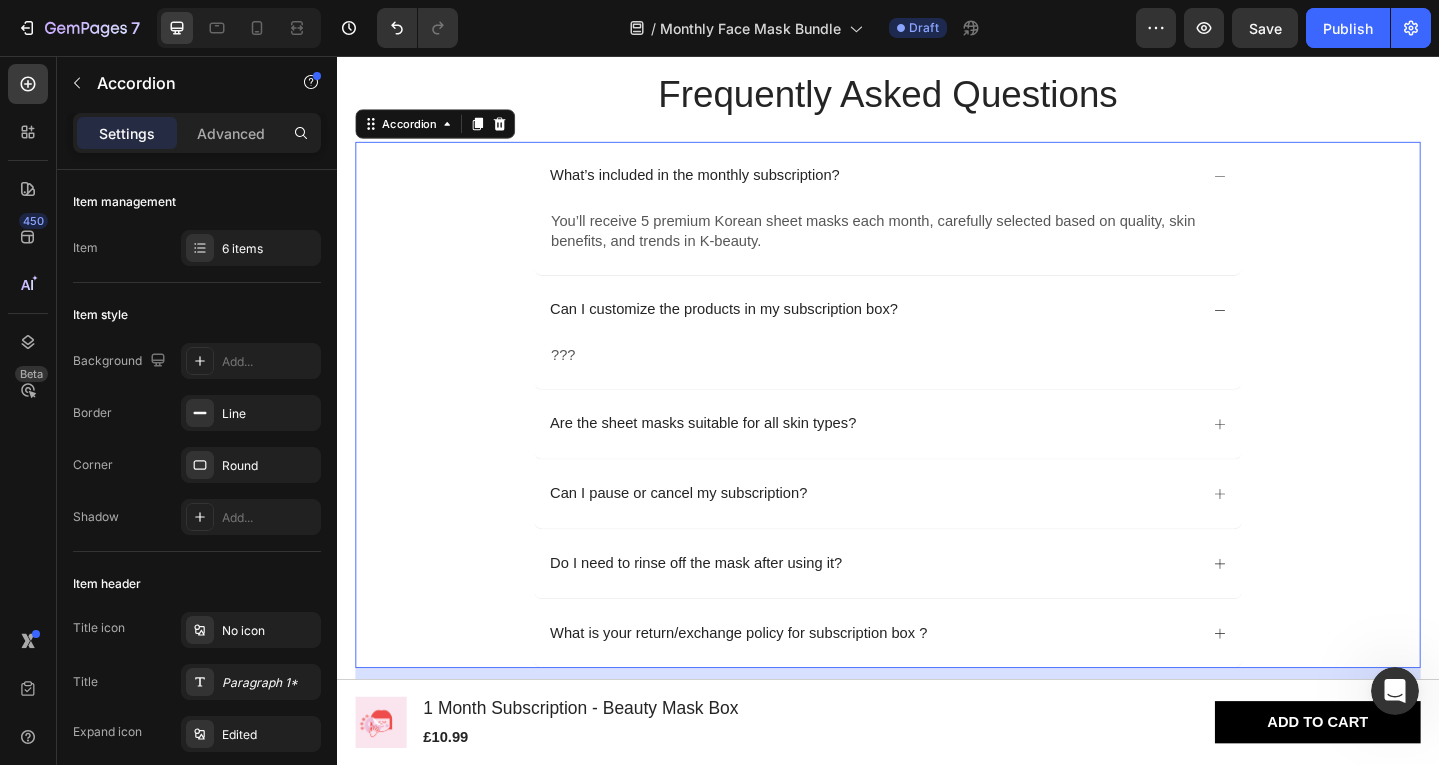 click on "Can I customize the products in my subscription box?" at bounding box center [920, 333] 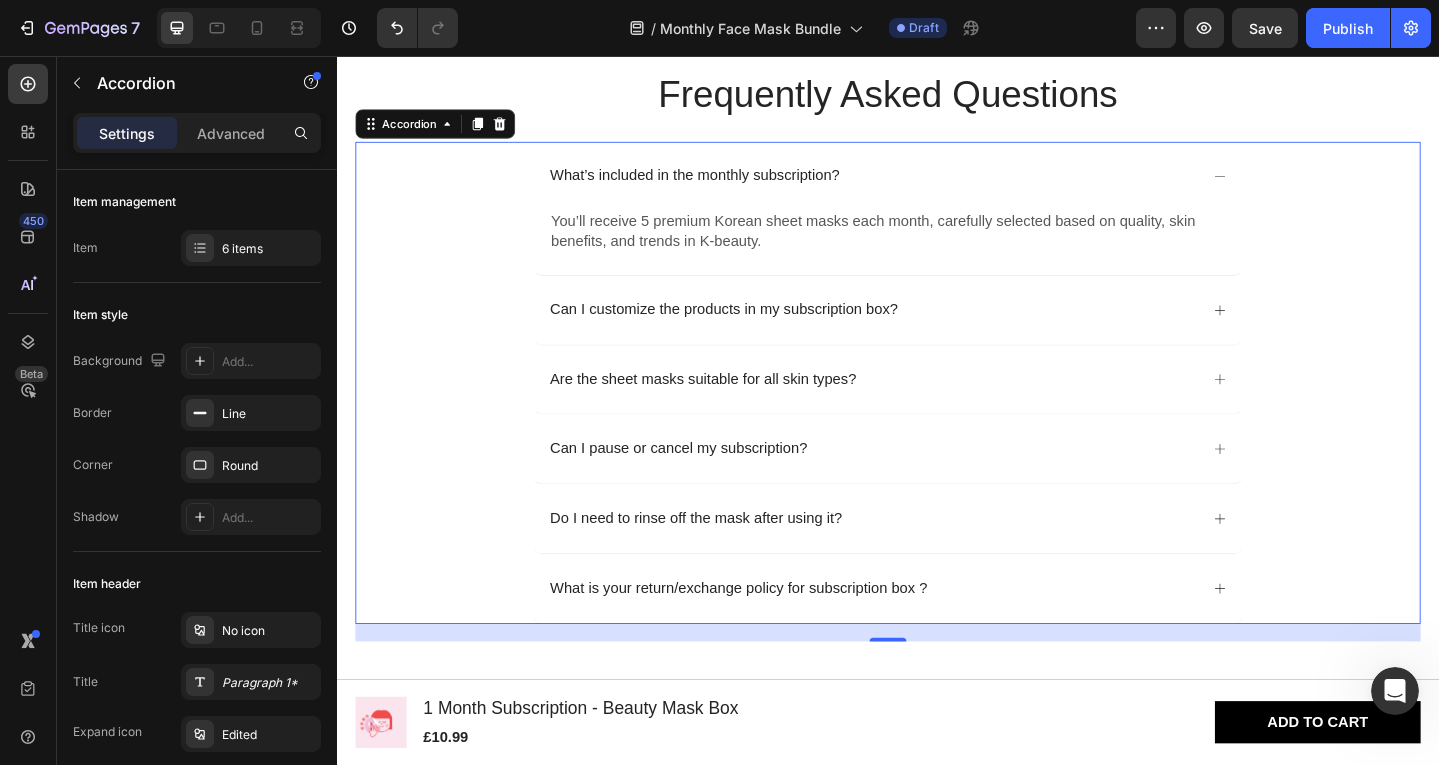 click on "Are the sheet masks suitable for all skin types?" at bounding box center [920, 409] 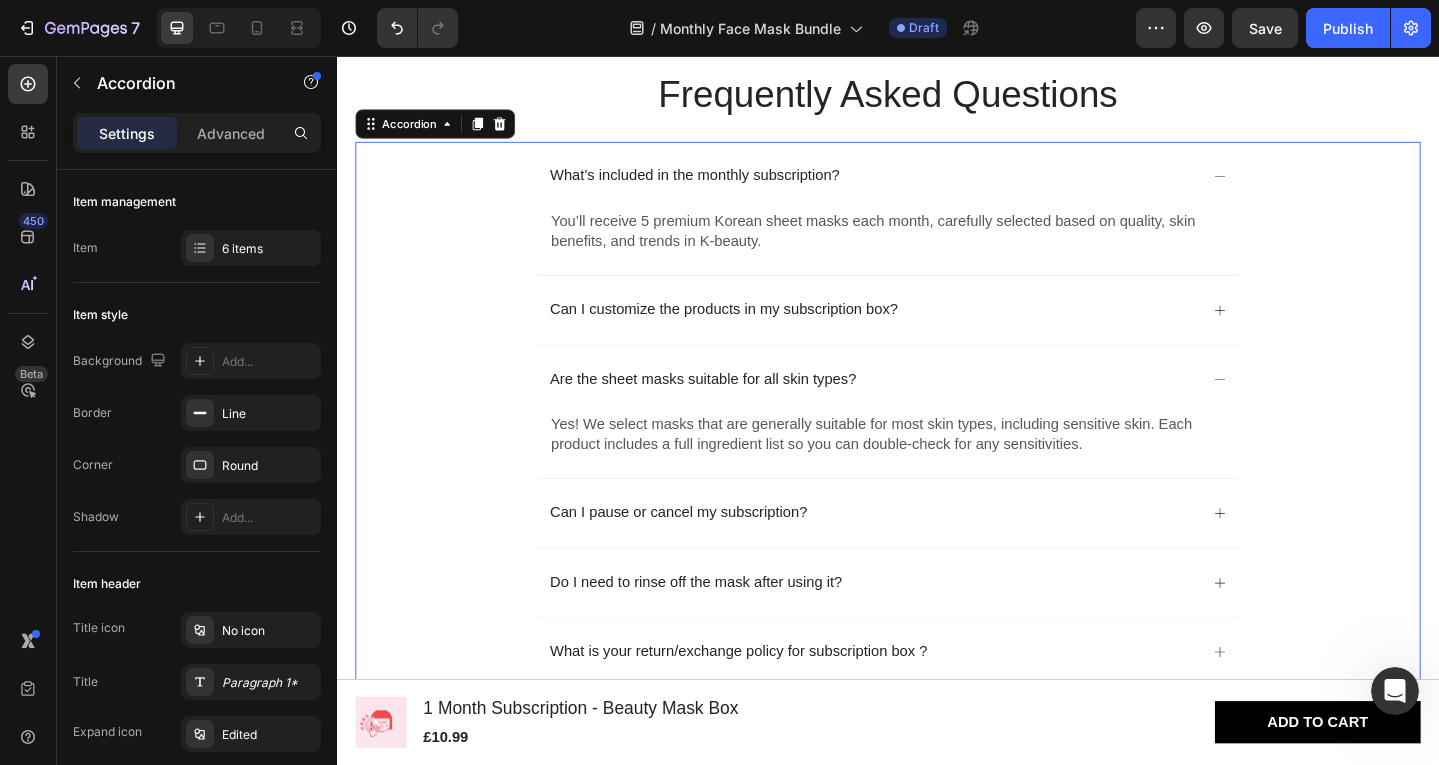 click on "Are the sheet masks suitable for all skin types?" at bounding box center [920, 409] 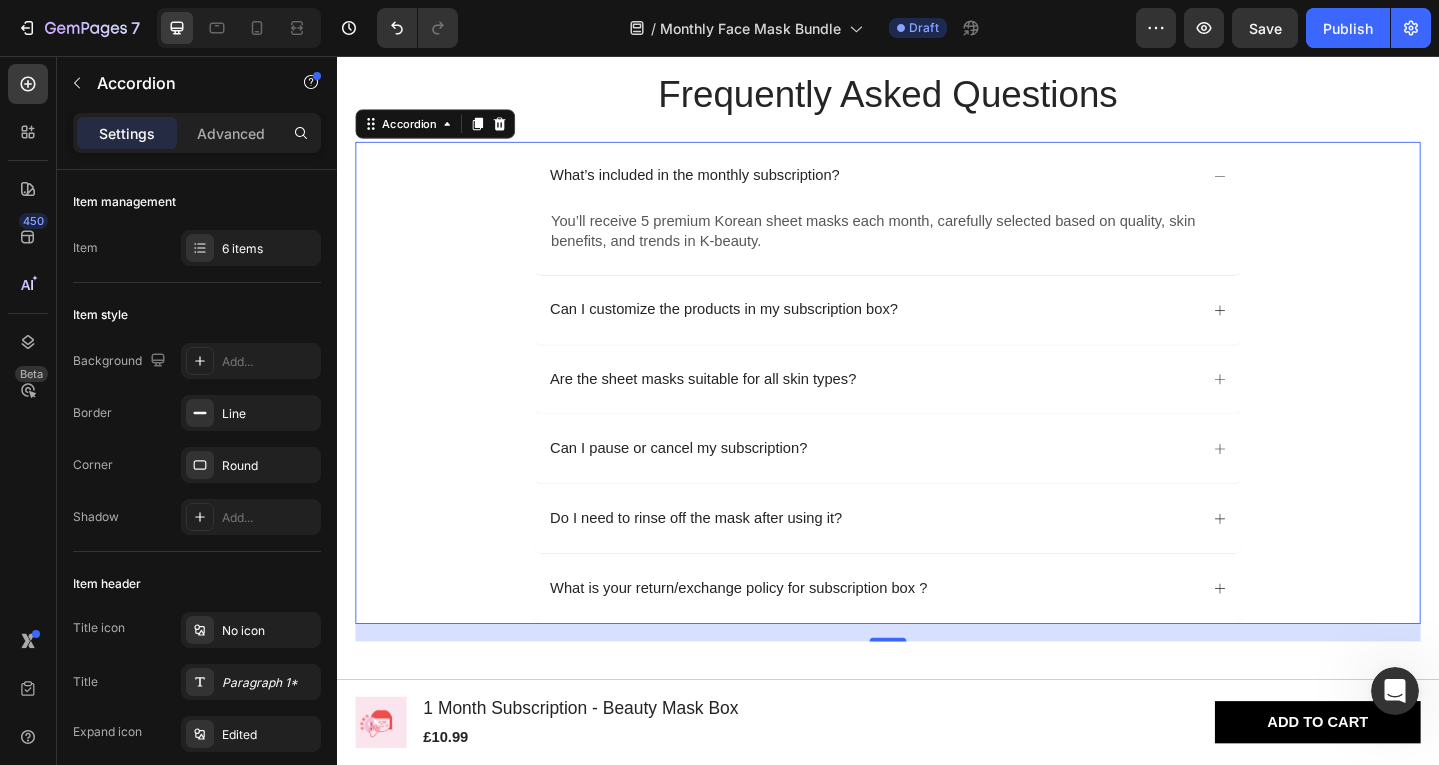 click on "Are the sheet masks suitable for all skin types?" at bounding box center [920, 409] 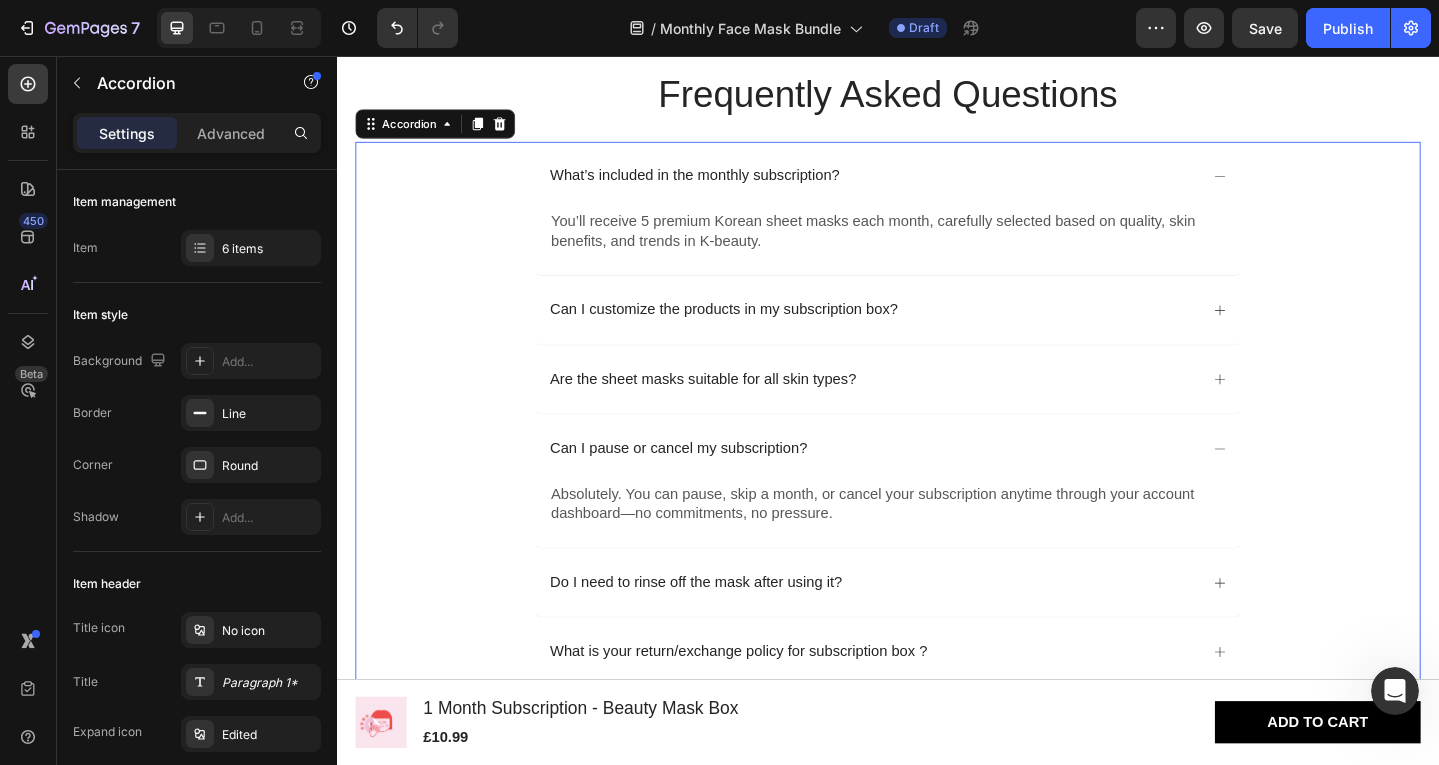 click on "Can I pause or cancel my subscription?" at bounding box center [920, 484] 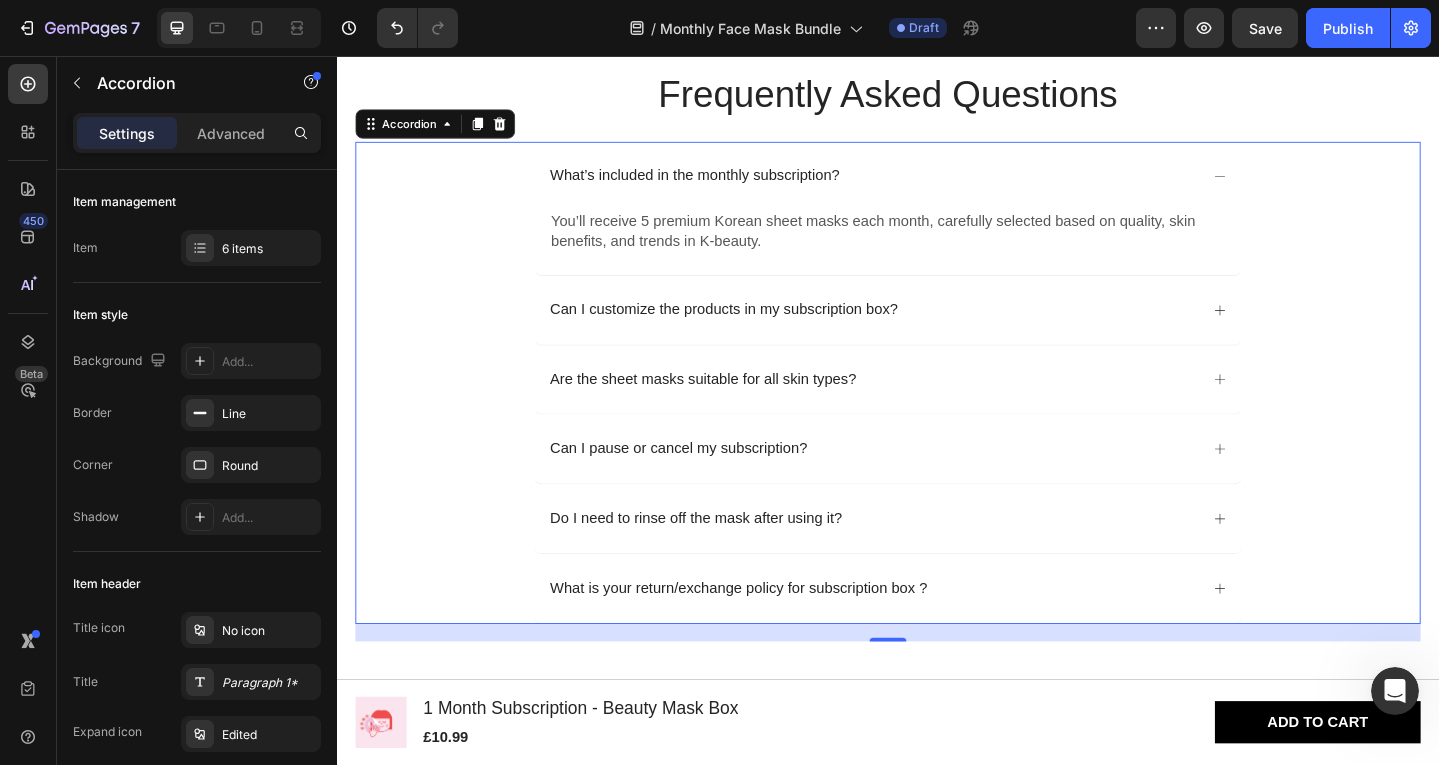 click on "Can I pause or cancel my subscription?" at bounding box center [920, 484] 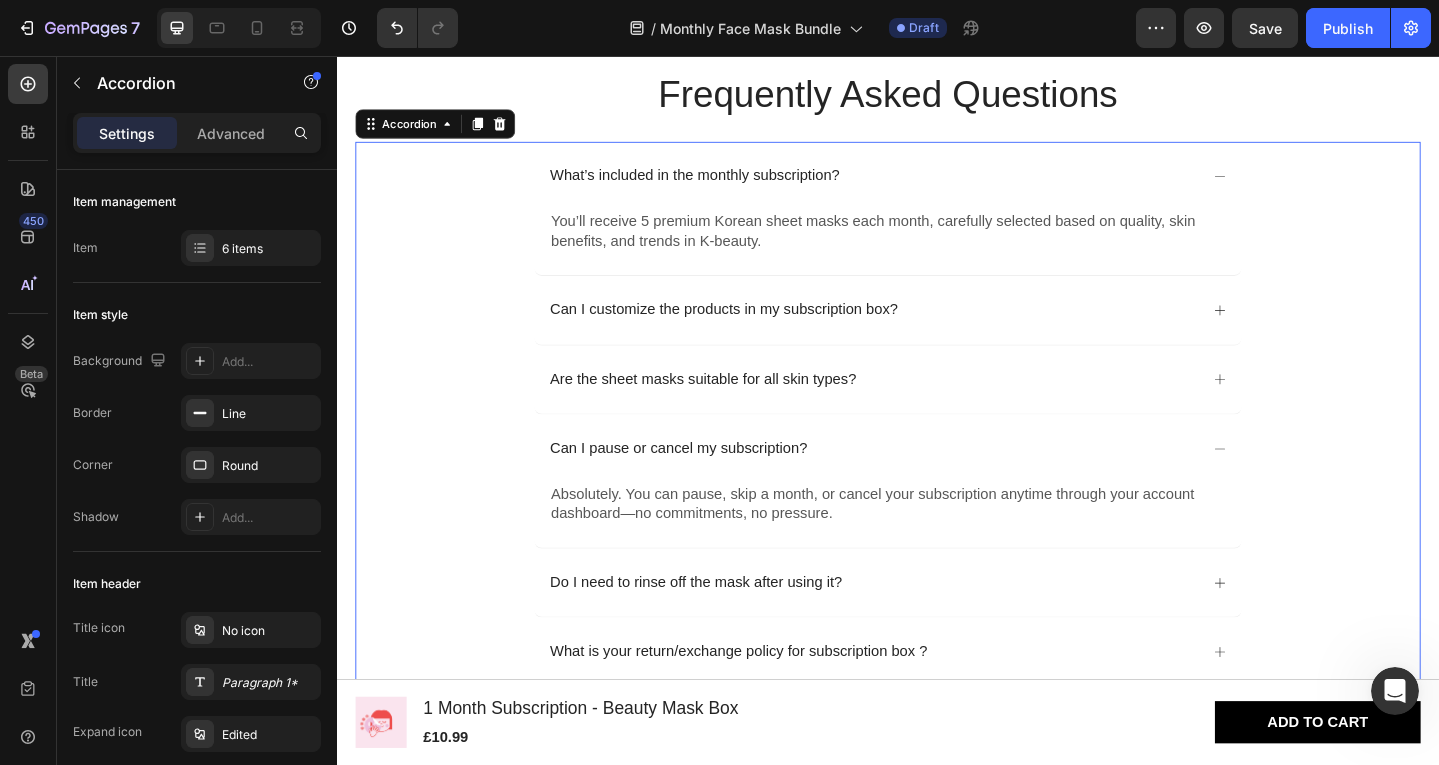 click on "Can I pause or cancel my subscription?" at bounding box center [920, 484] 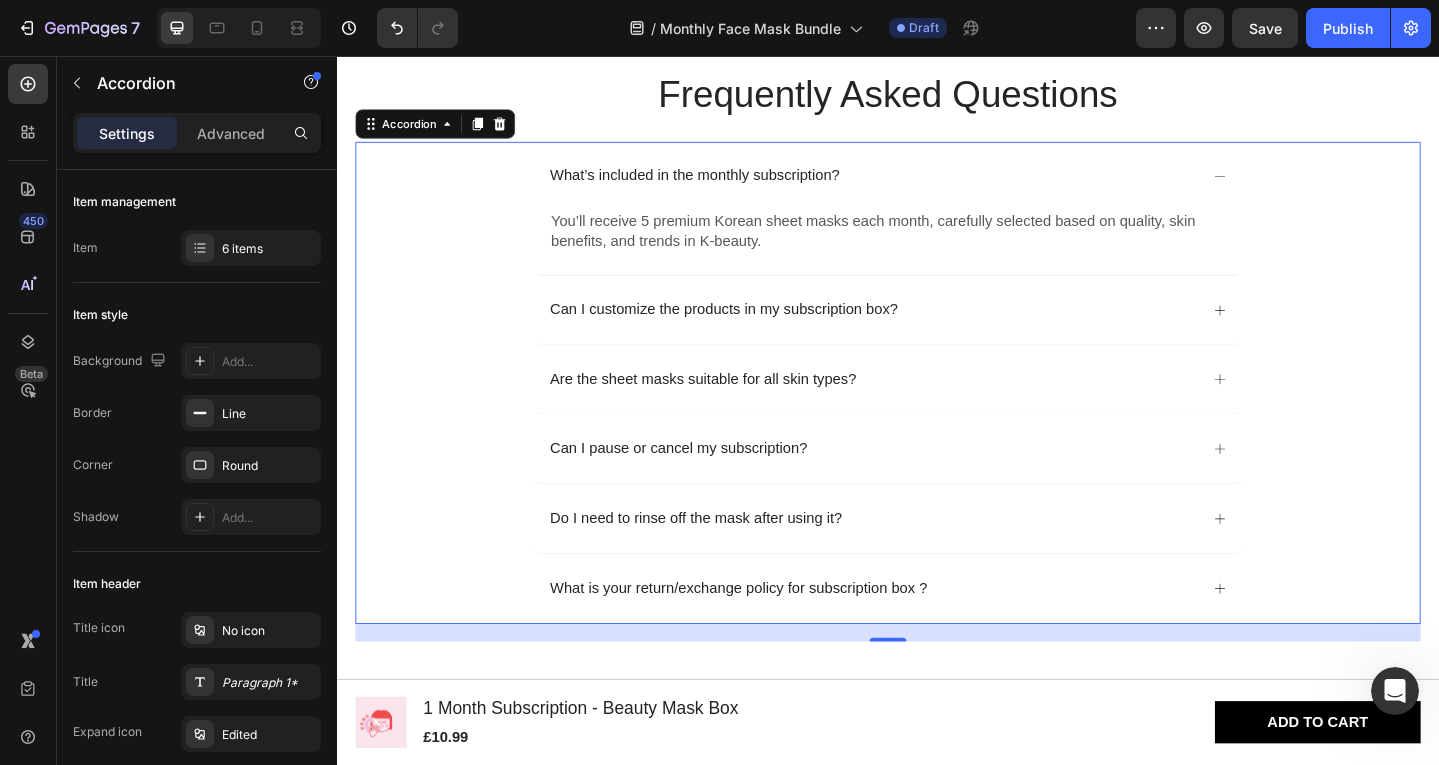 click on "Can I pause or cancel my subscription?" at bounding box center [920, 484] 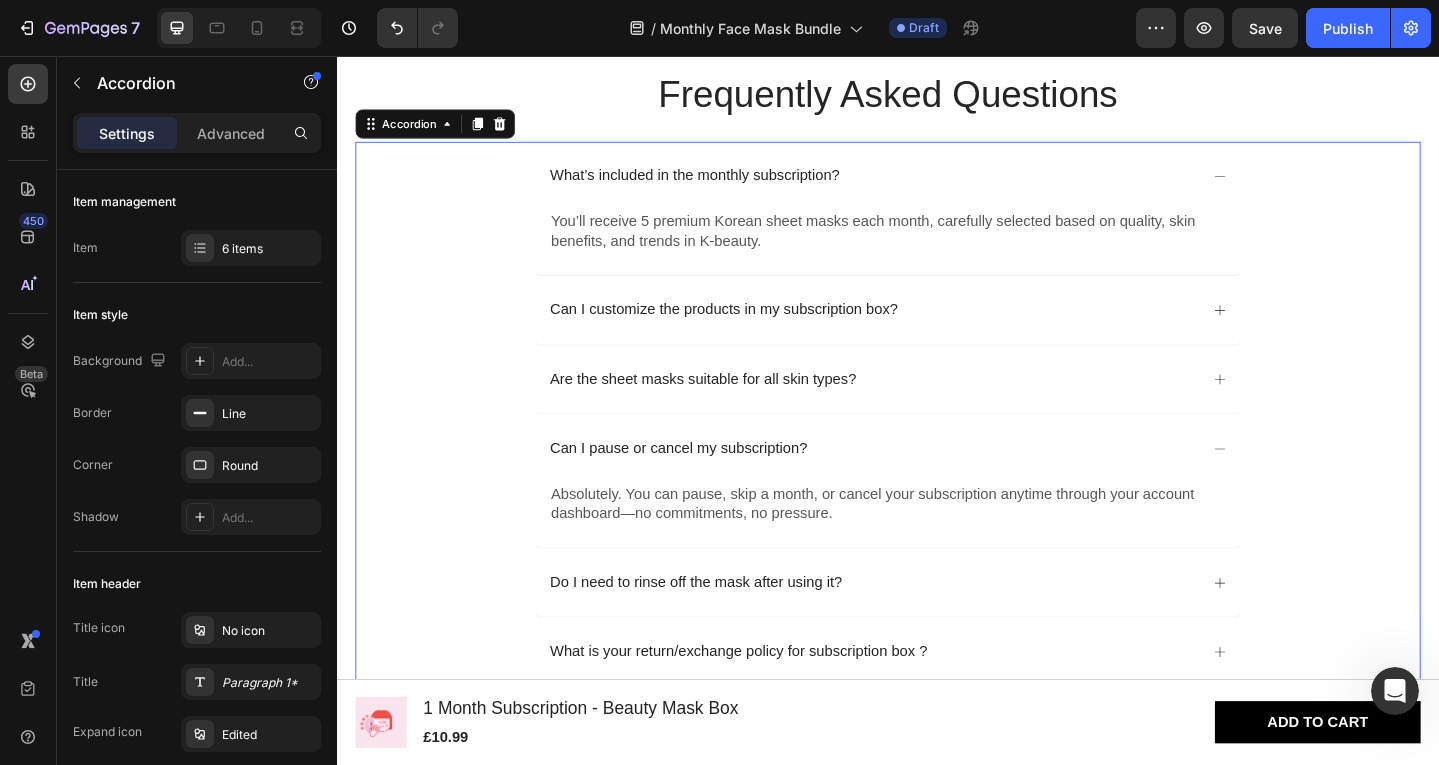 click on "Can I pause or cancel my subscription?" at bounding box center [920, 484] 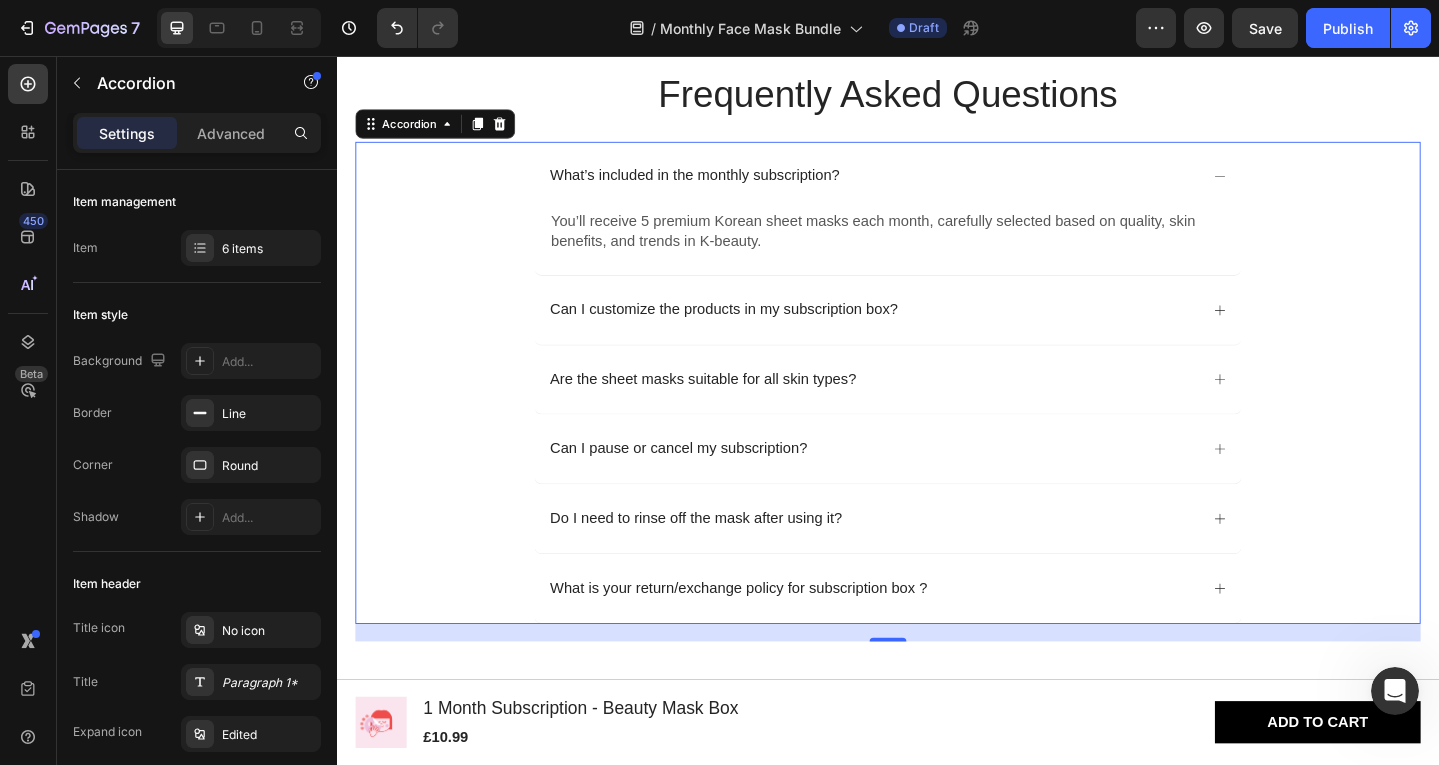 click on "Can I pause or cancel my subscription?" at bounding box center (920, 484) 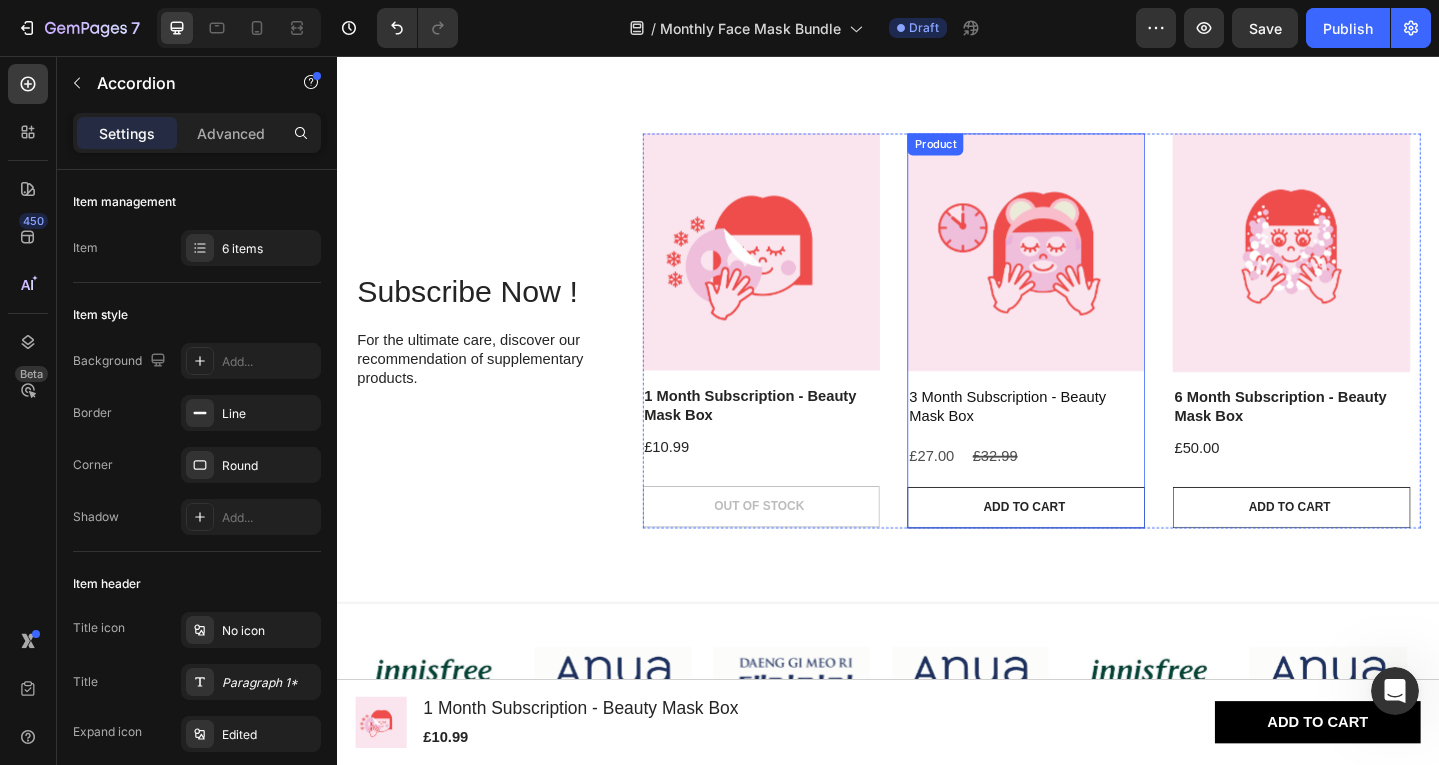 scroll, scrollTop: 1181, scrollLeft: 0, axis: vertical 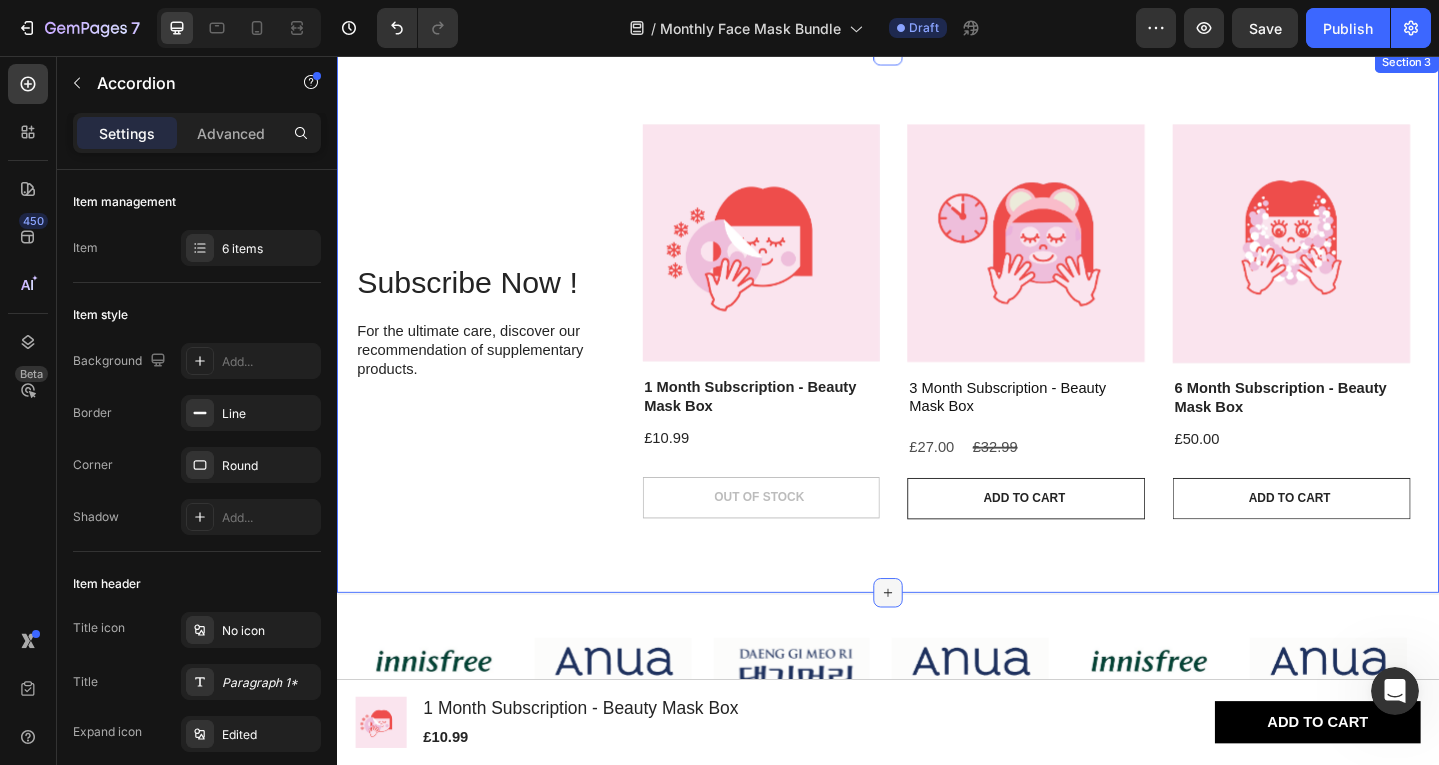 click 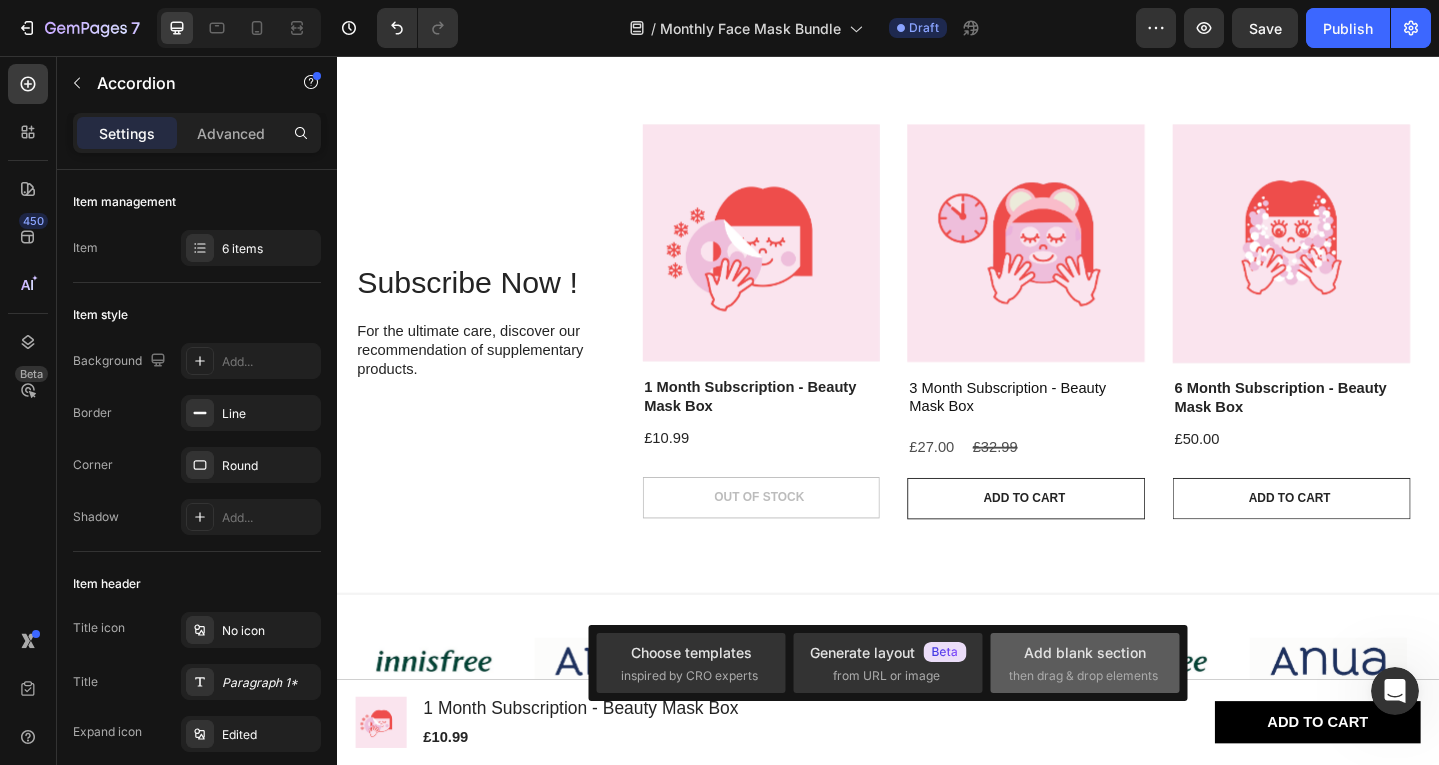 click on "then drag & drop elements" at bounding box center [1083, 676] 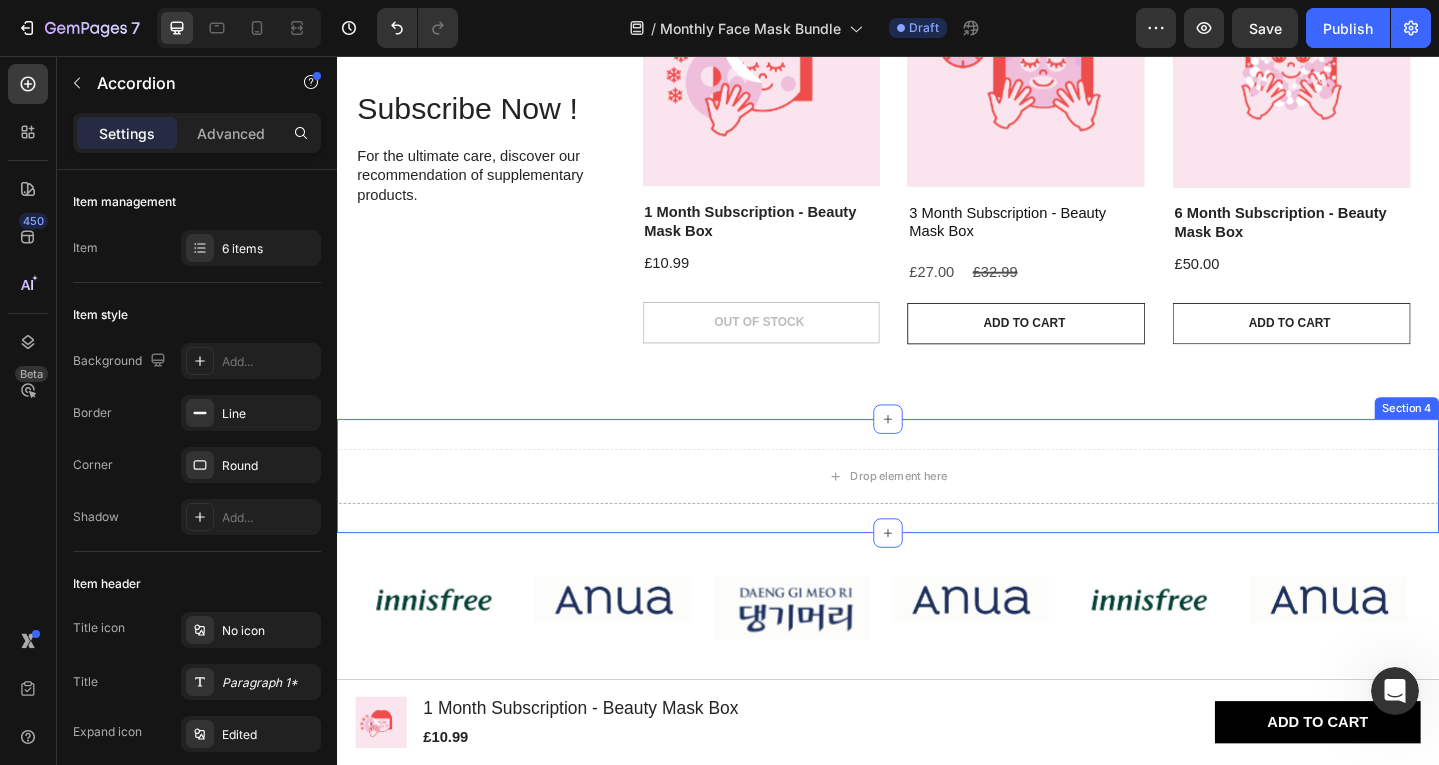 scroll, scrollTop: 1373, scrollLeft: 0, axis: vertical 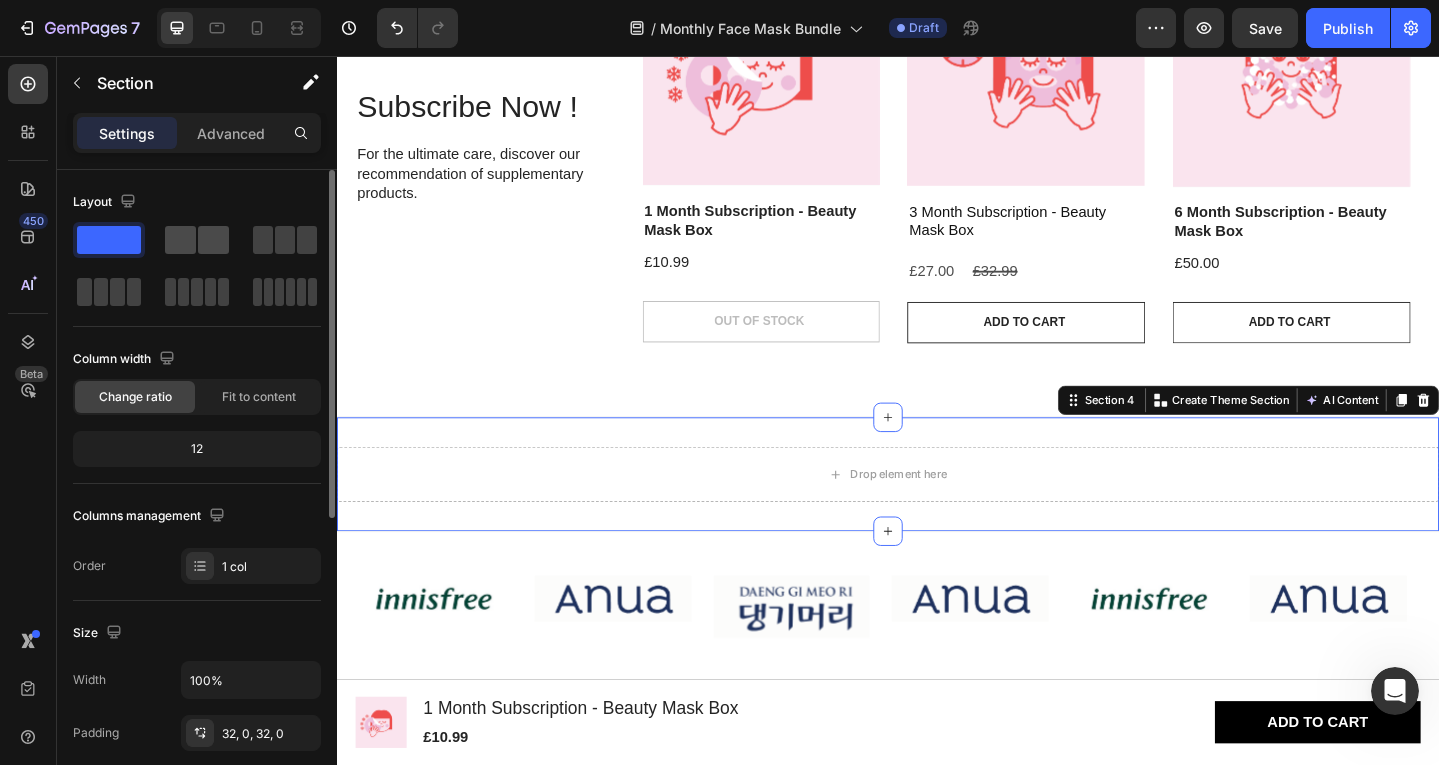 click 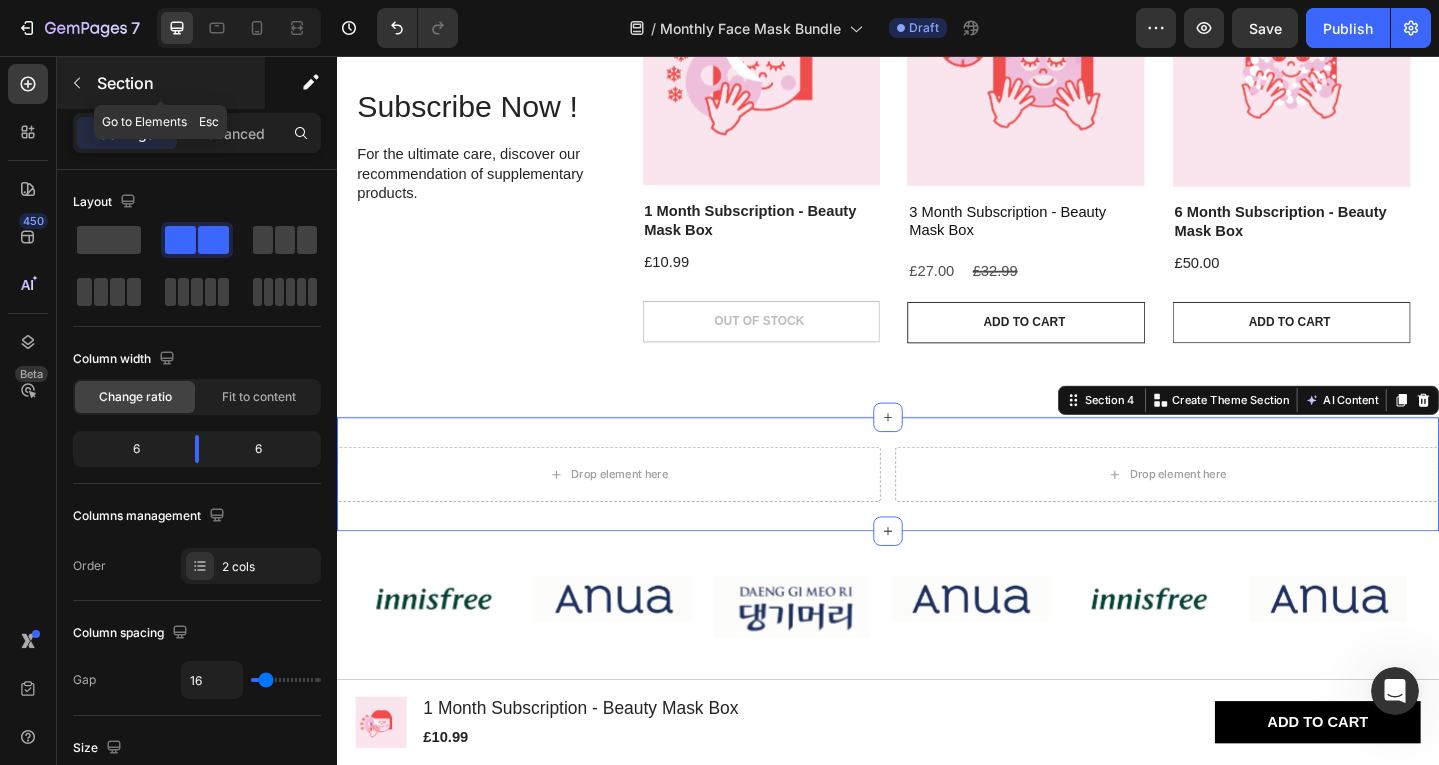 click 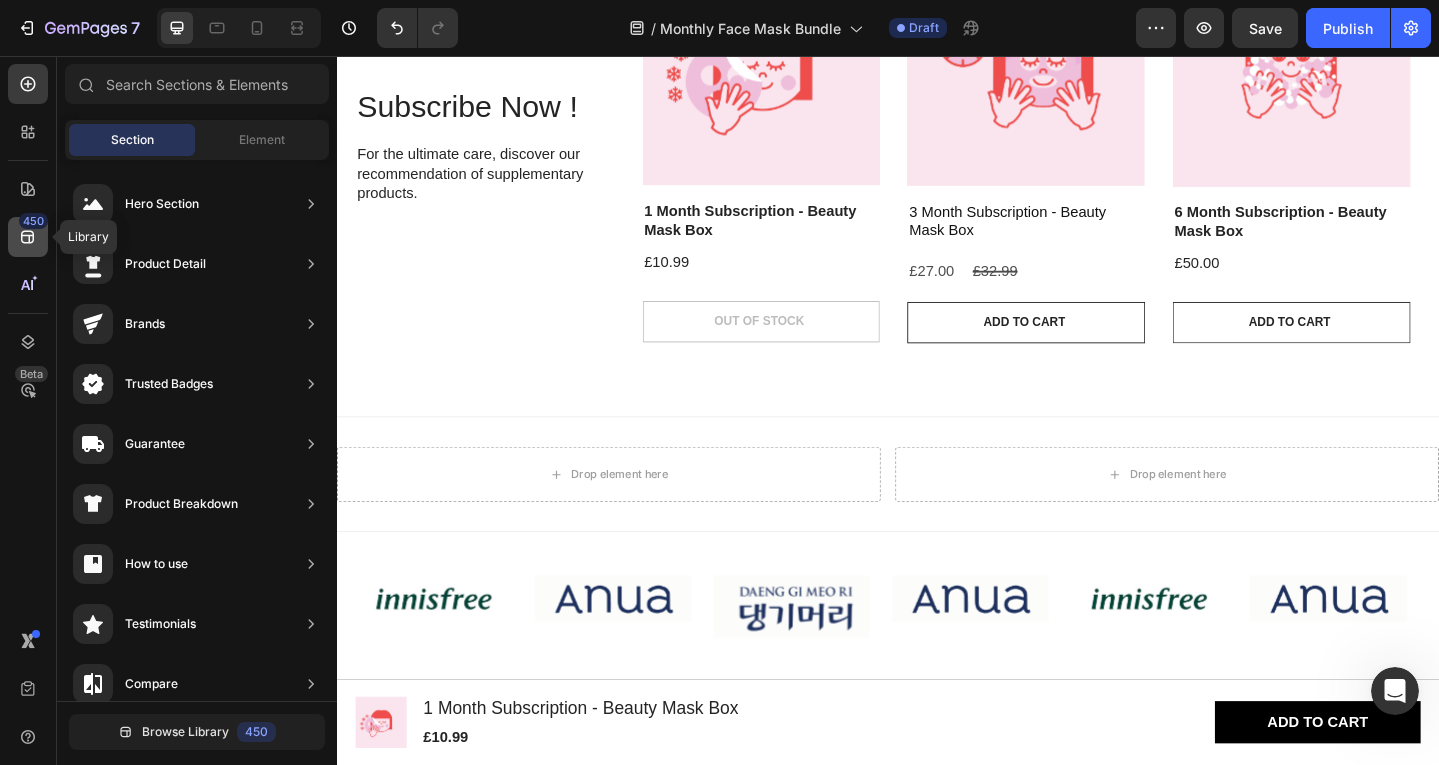 click on "450" 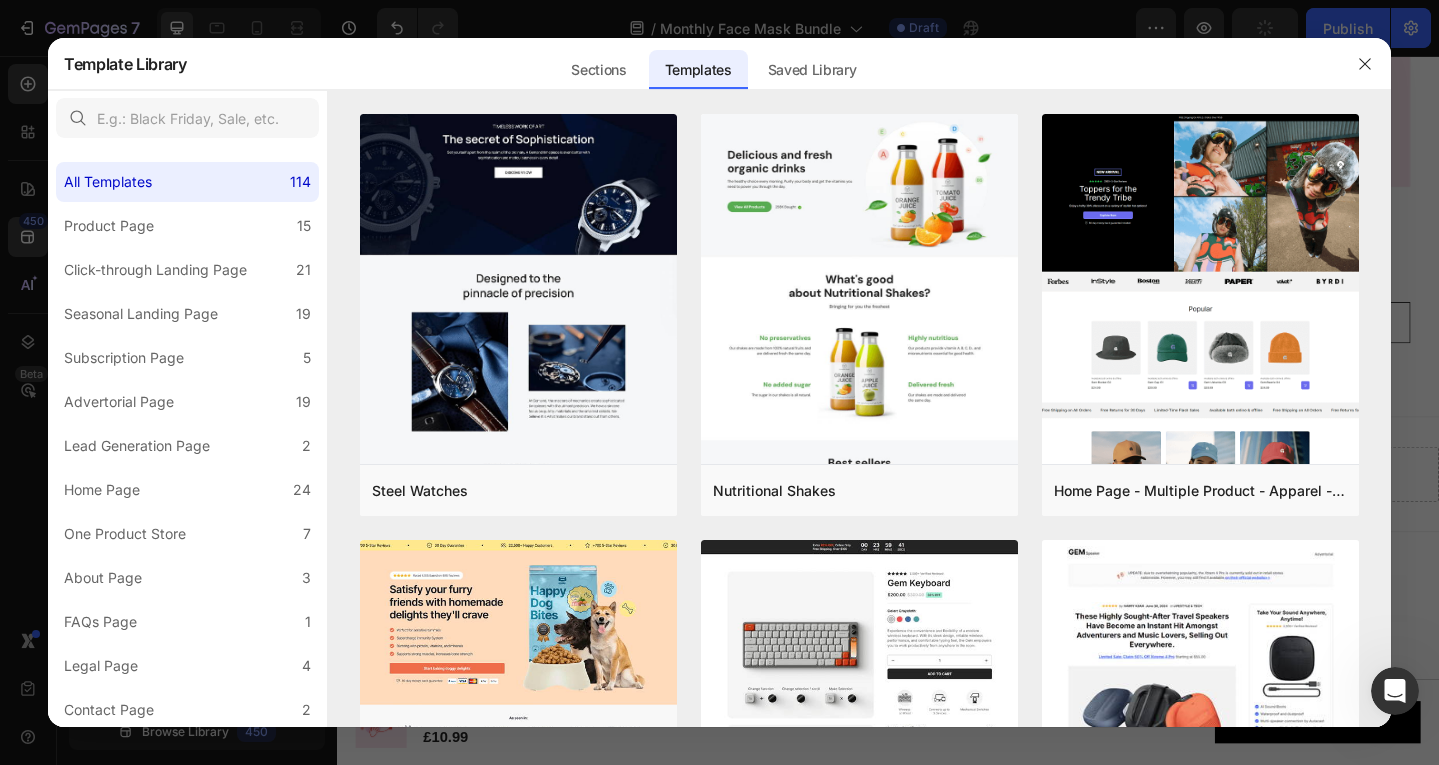click on "Sections Templates Existing pages Saved Library Templates Saved Library" at bounding box center (713, 64) 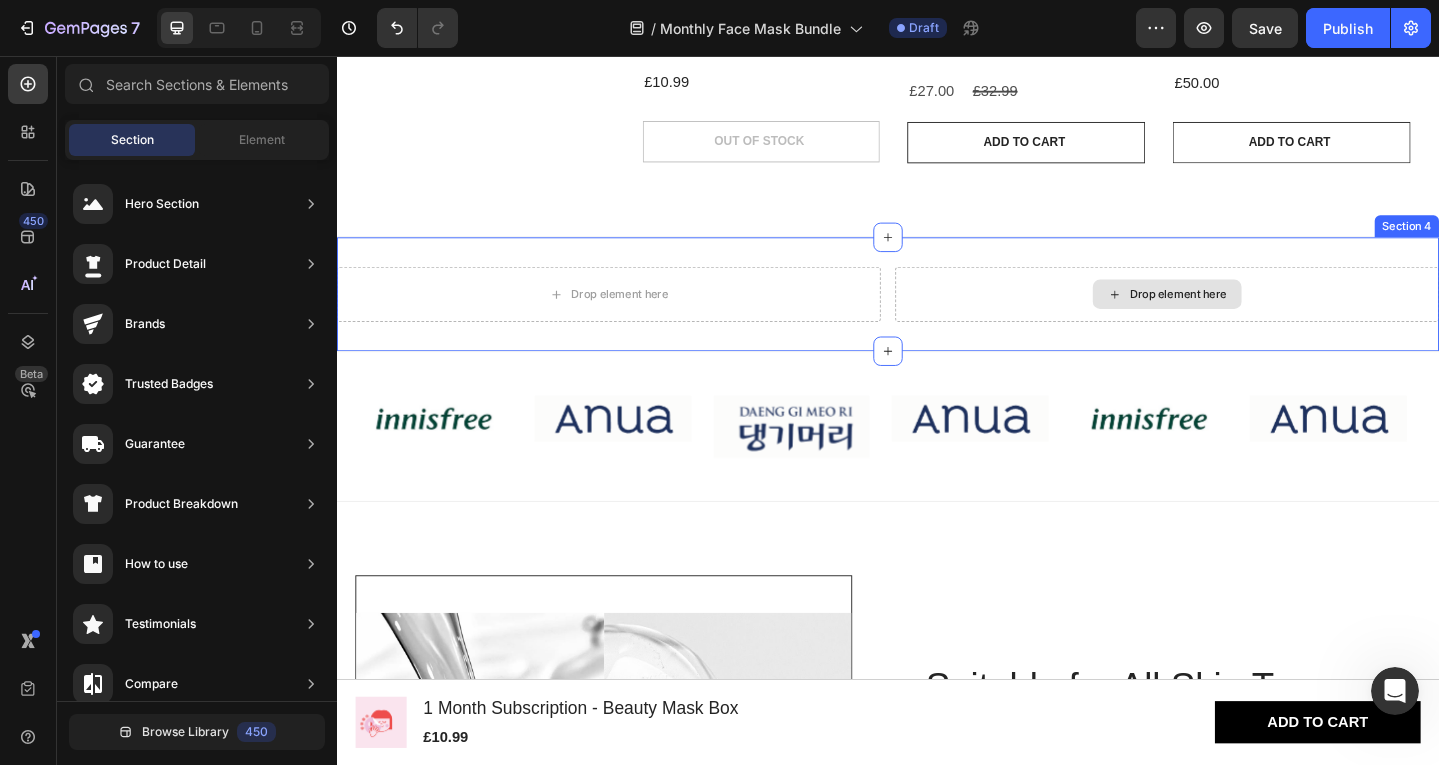 scroll, scrollTop: 1557, scrollLeft: 0, axis: vertical 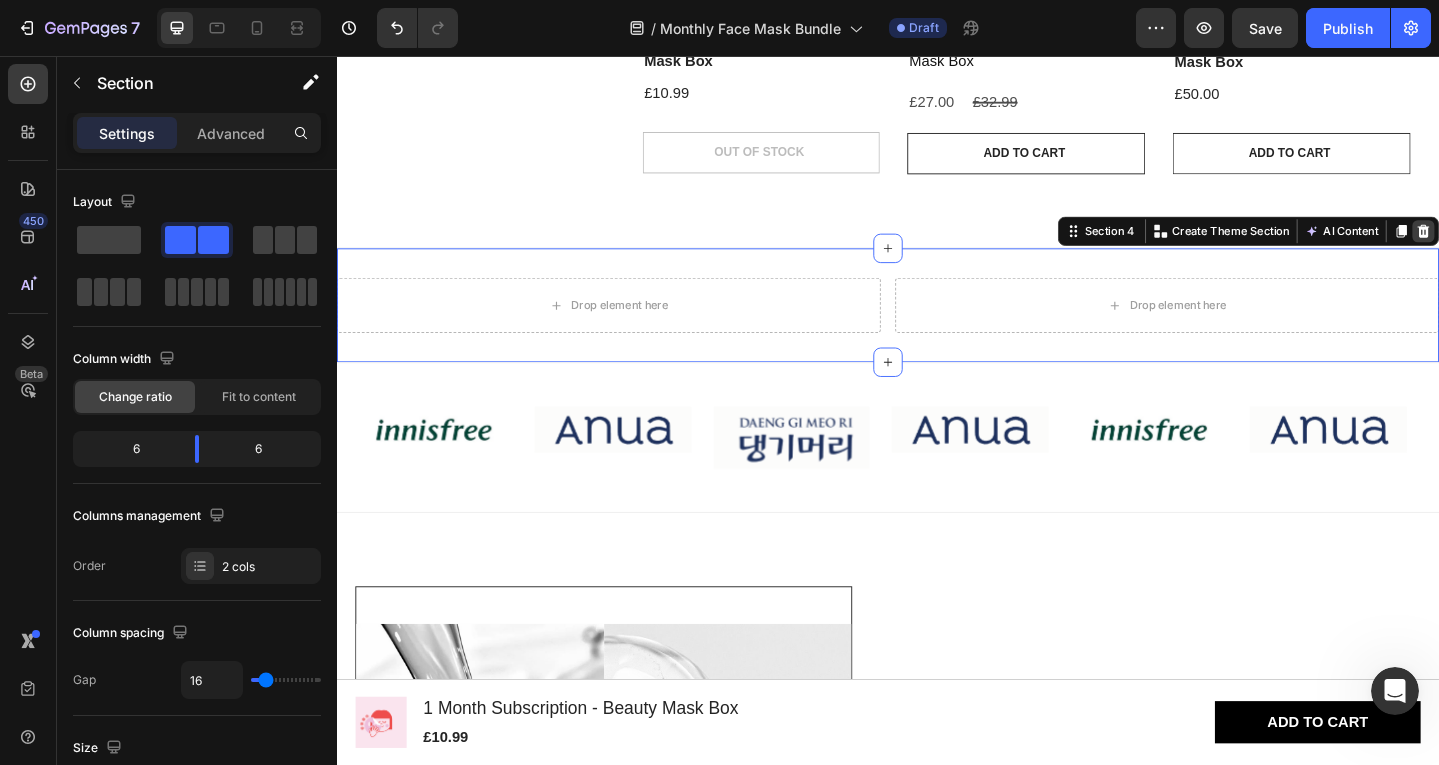 click 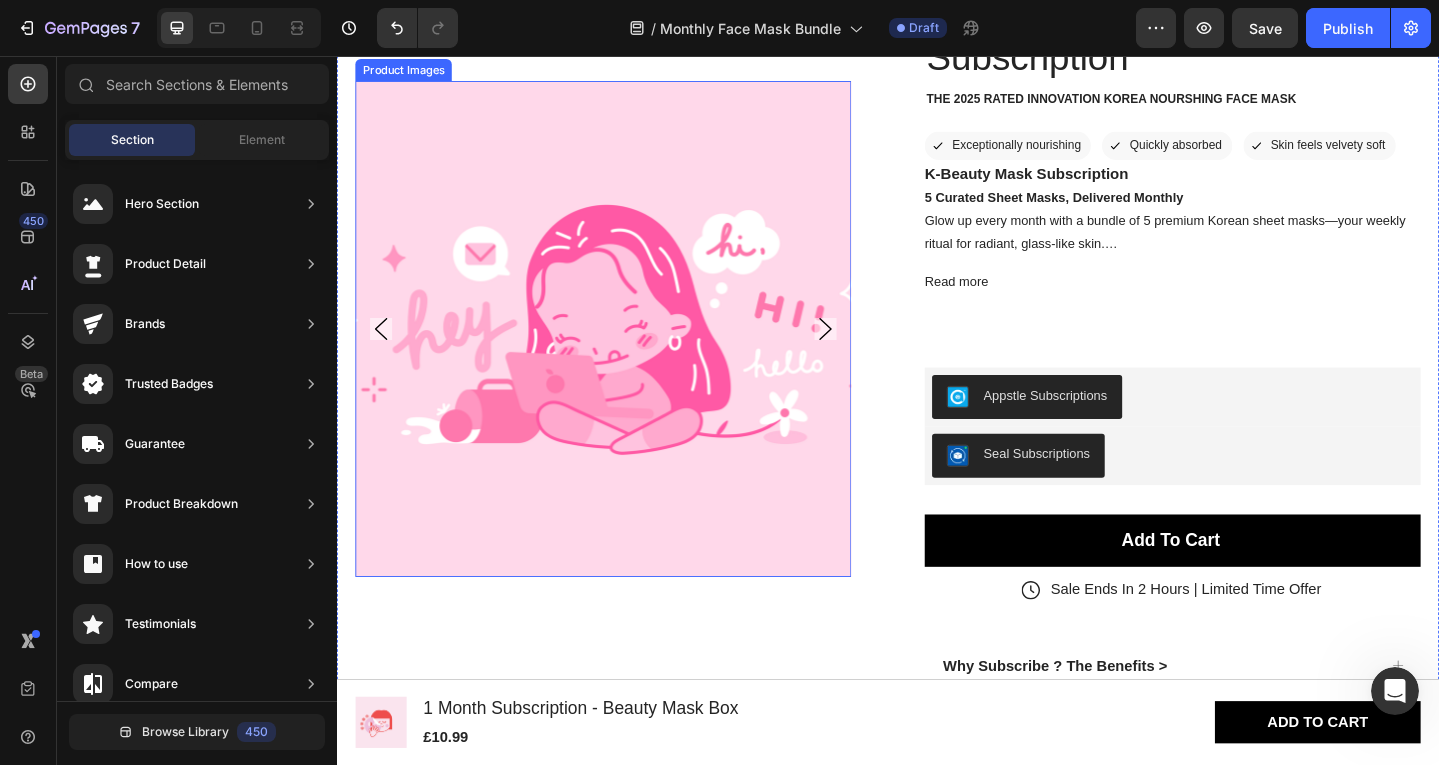 scroll, scrollTop: 242, scrollLeft: 0, axis: vertical 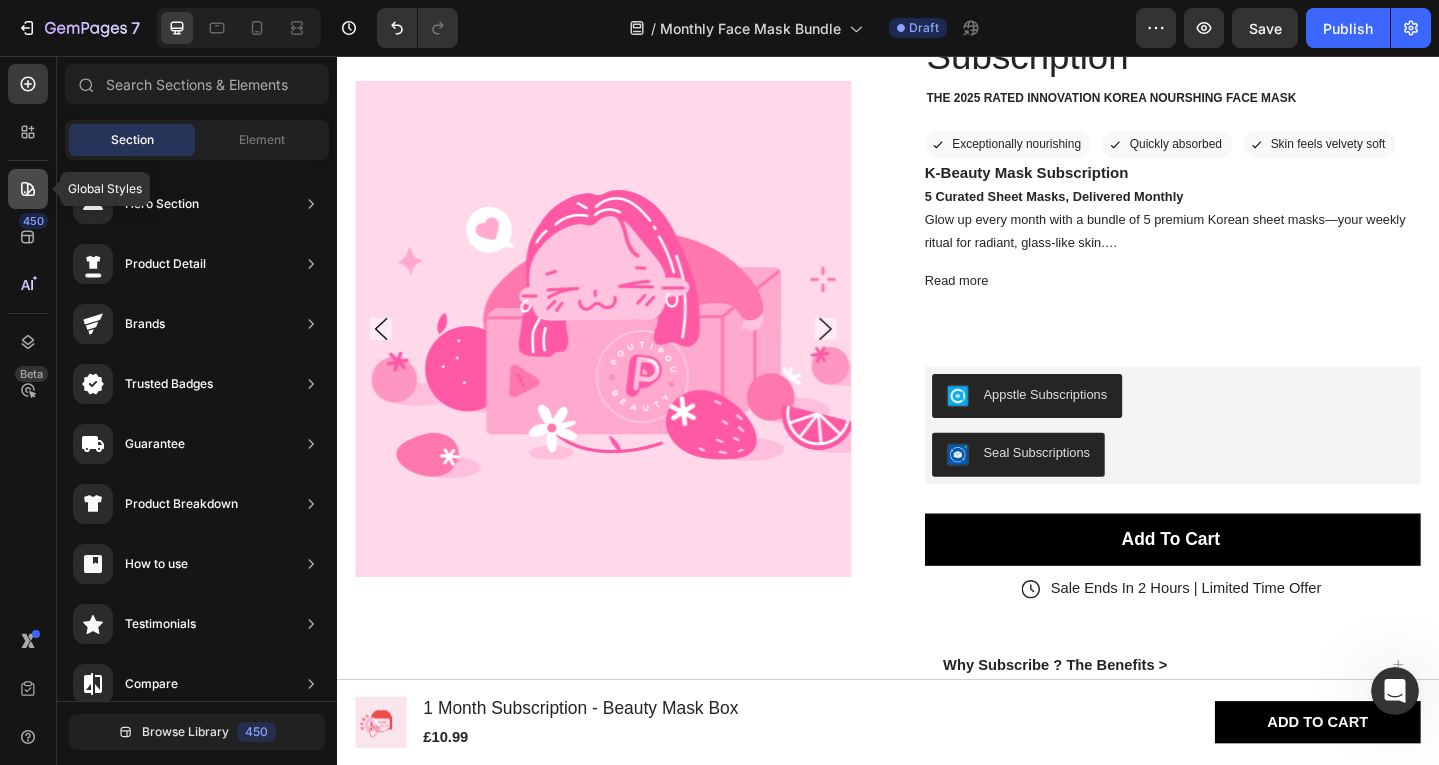 click 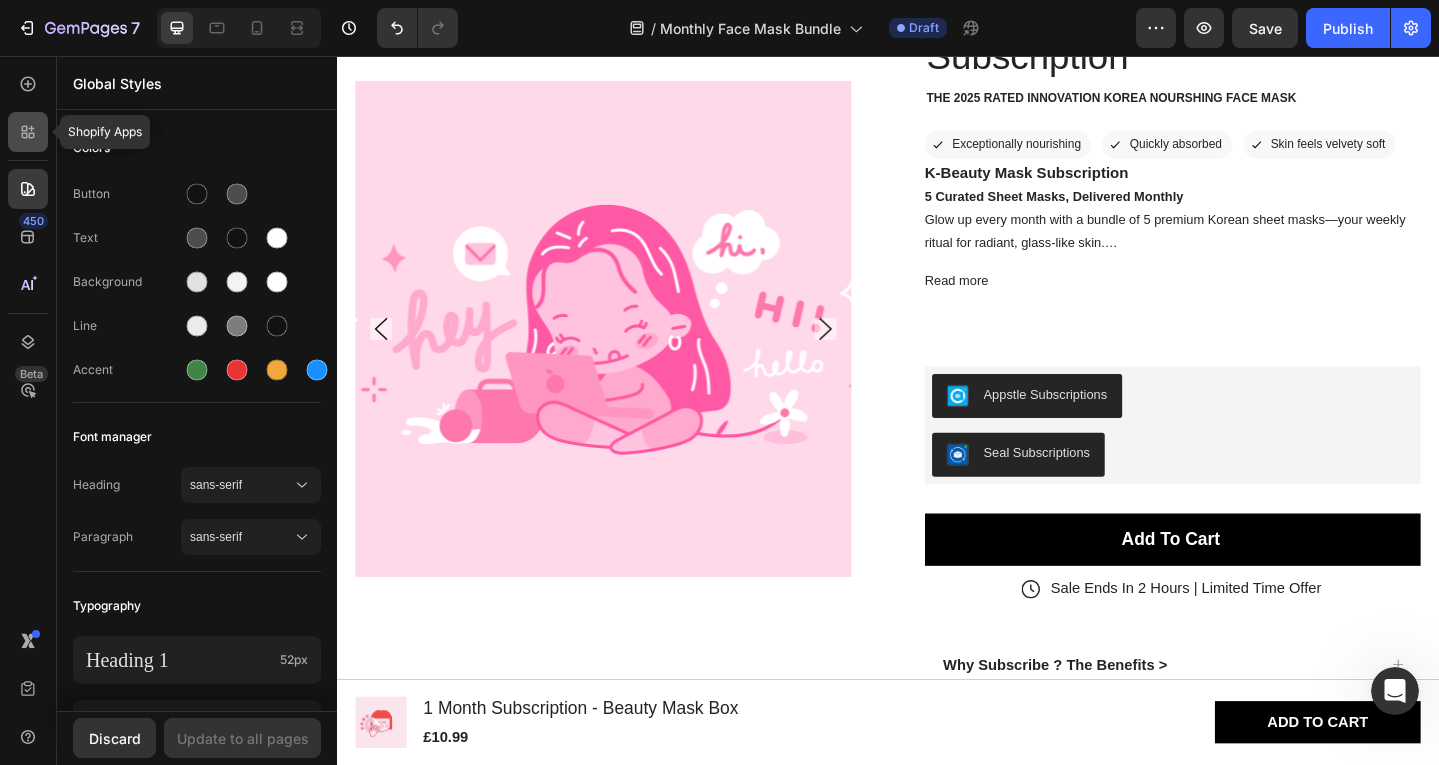 click 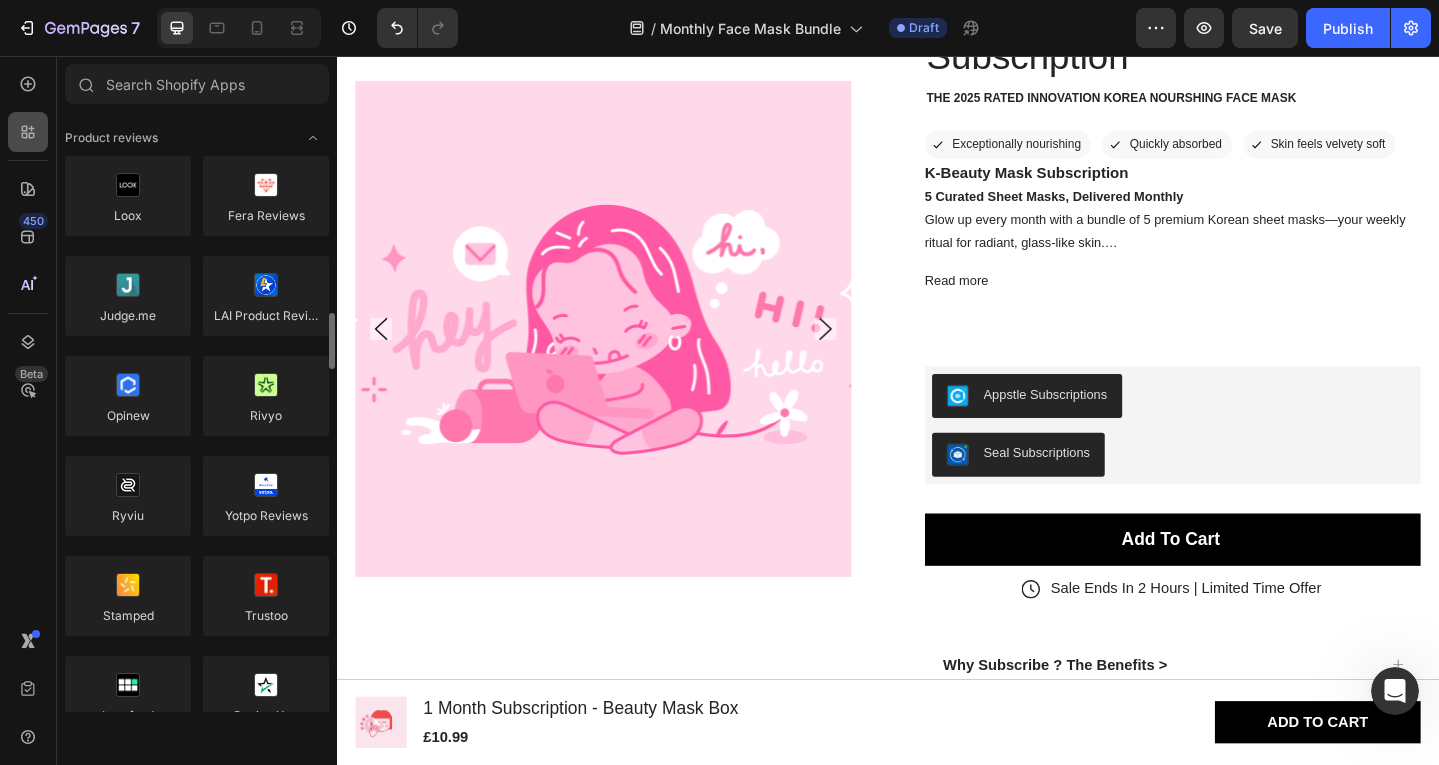 scroll, scrollTop: 184, scrollLeft: 0, axis: vertical 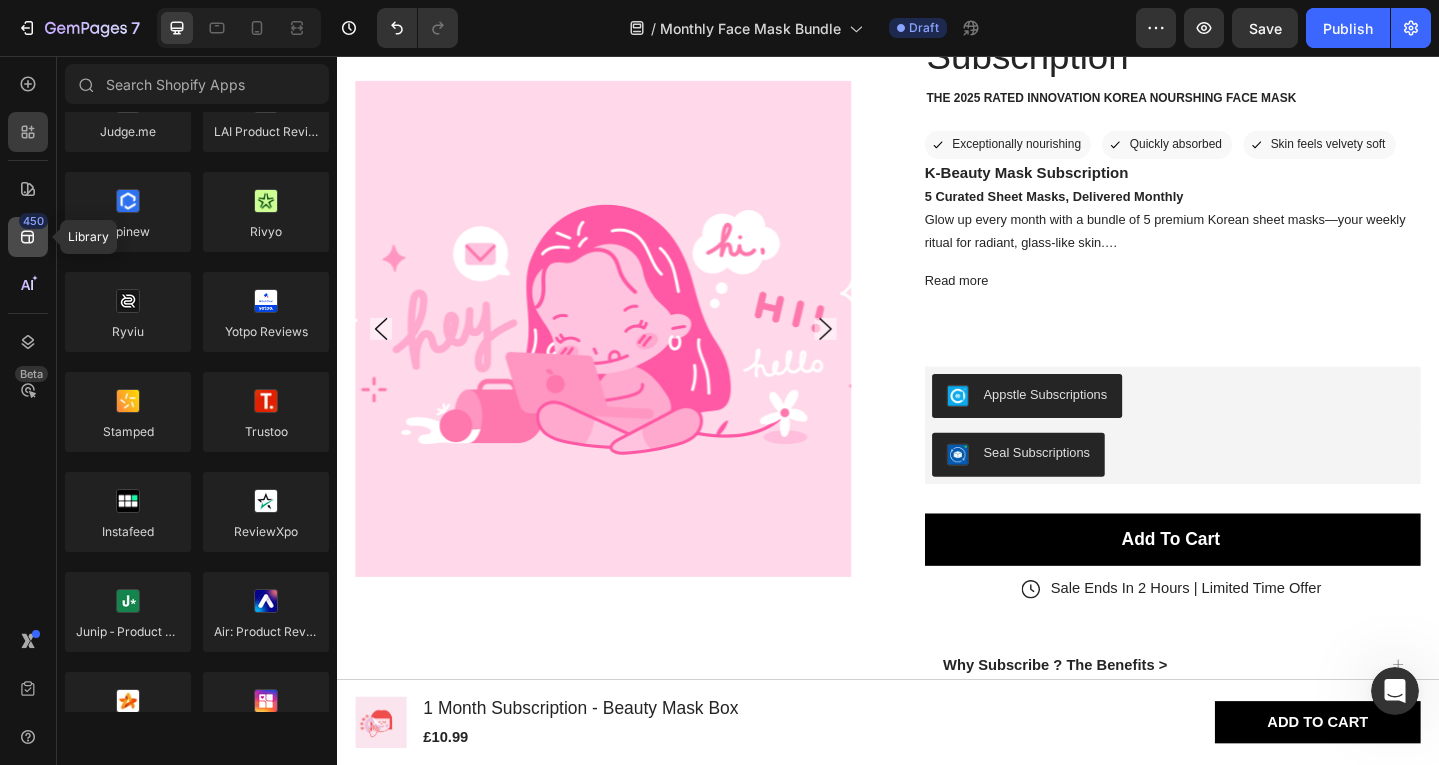 click 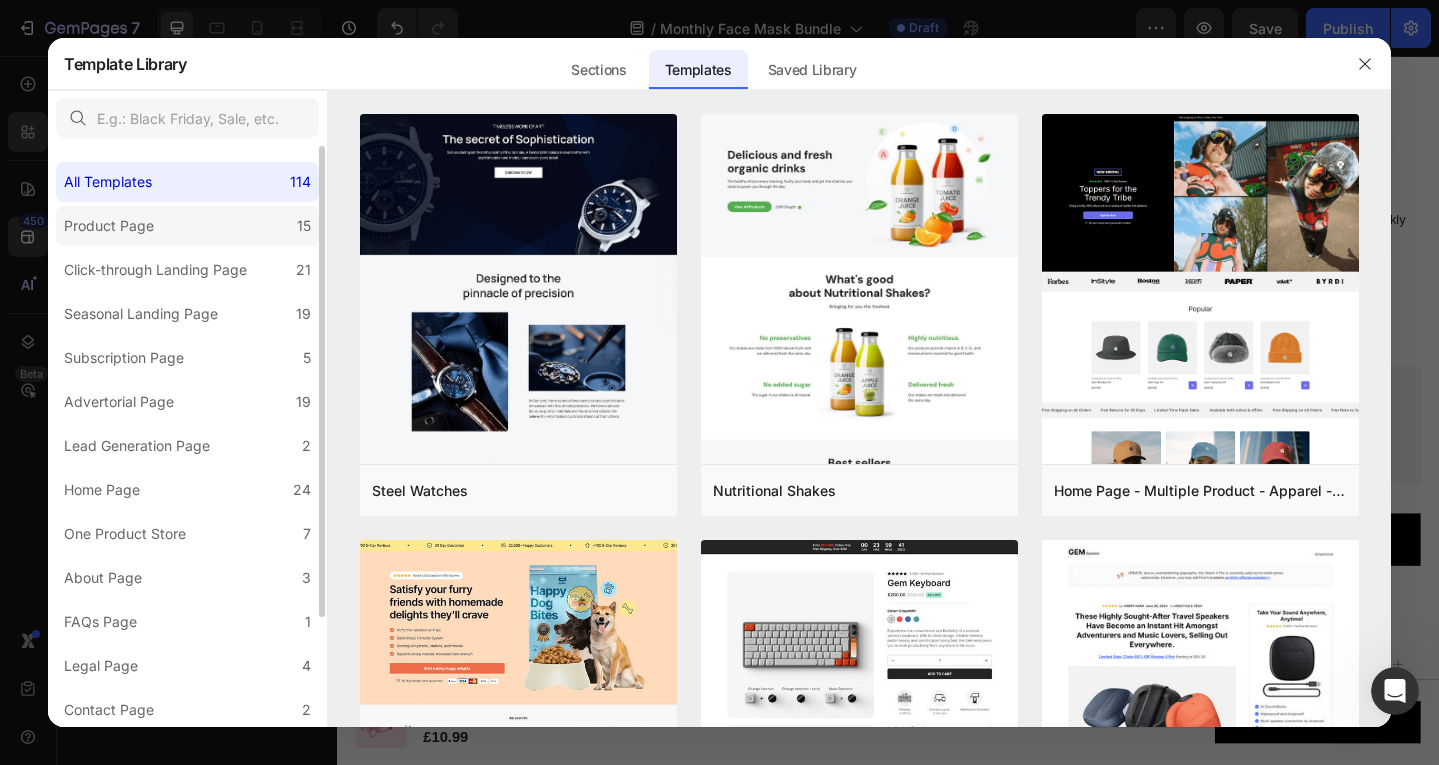 click on "Product Page 15" 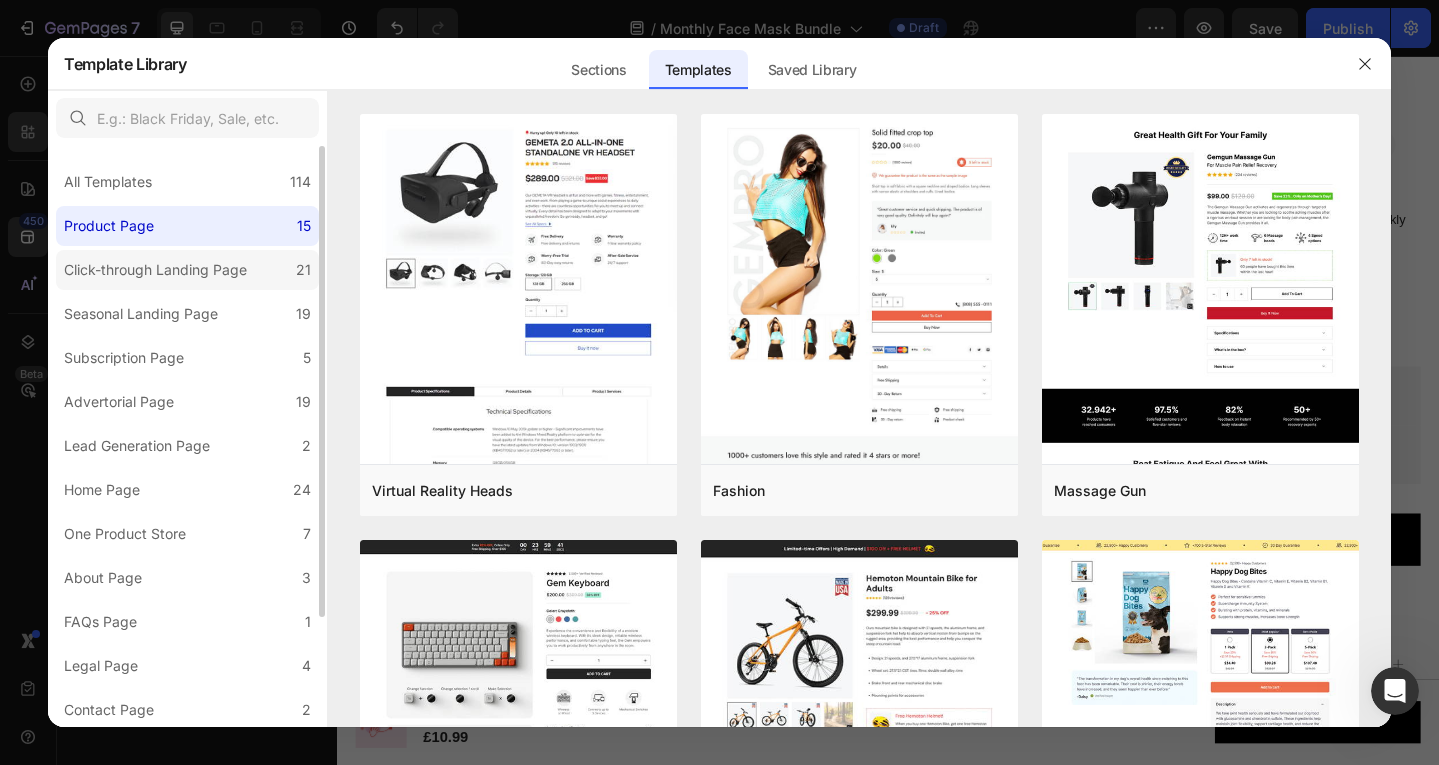 click on "Click-through Landing Page" at bounding box center (155, 270) 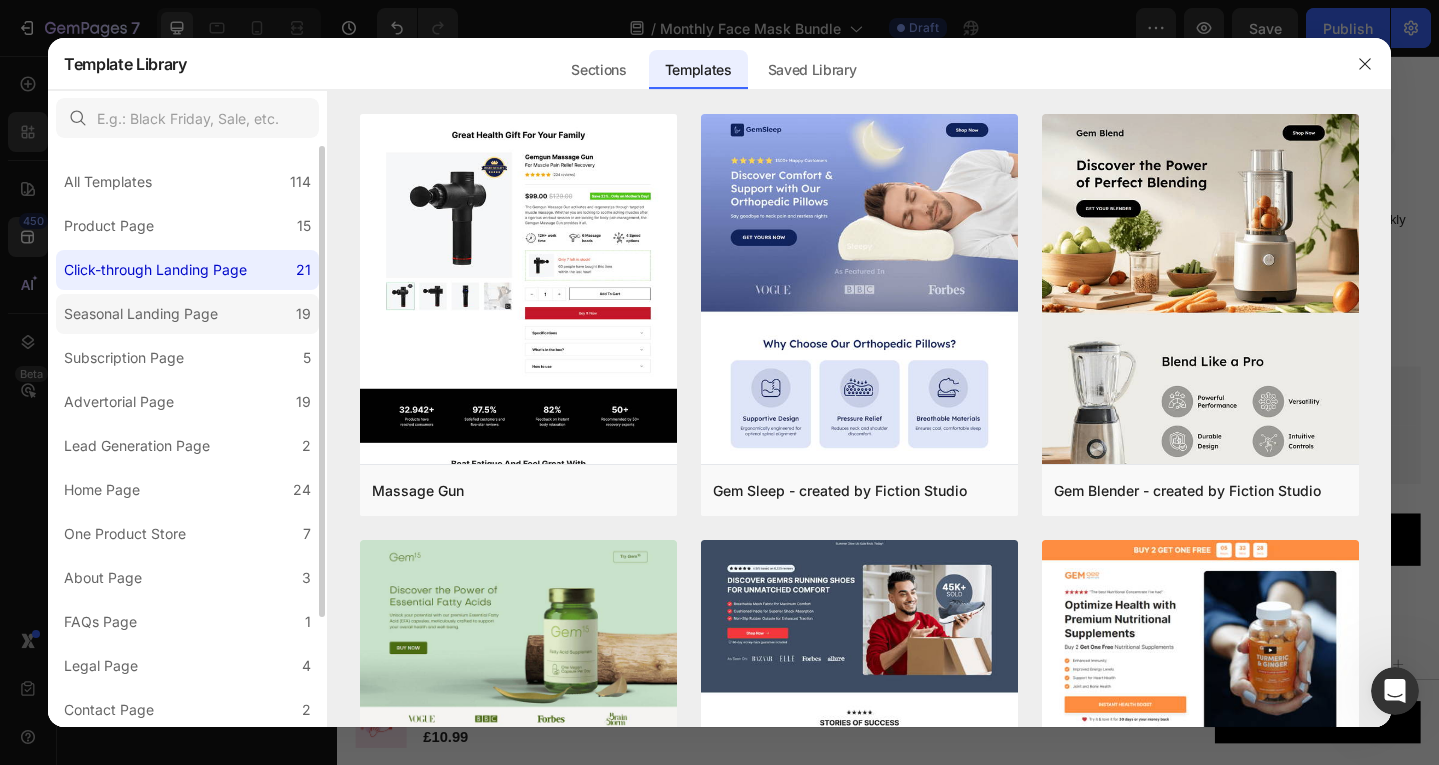 click on "Seasonal Landing Page" at bounding box center [141, 314] 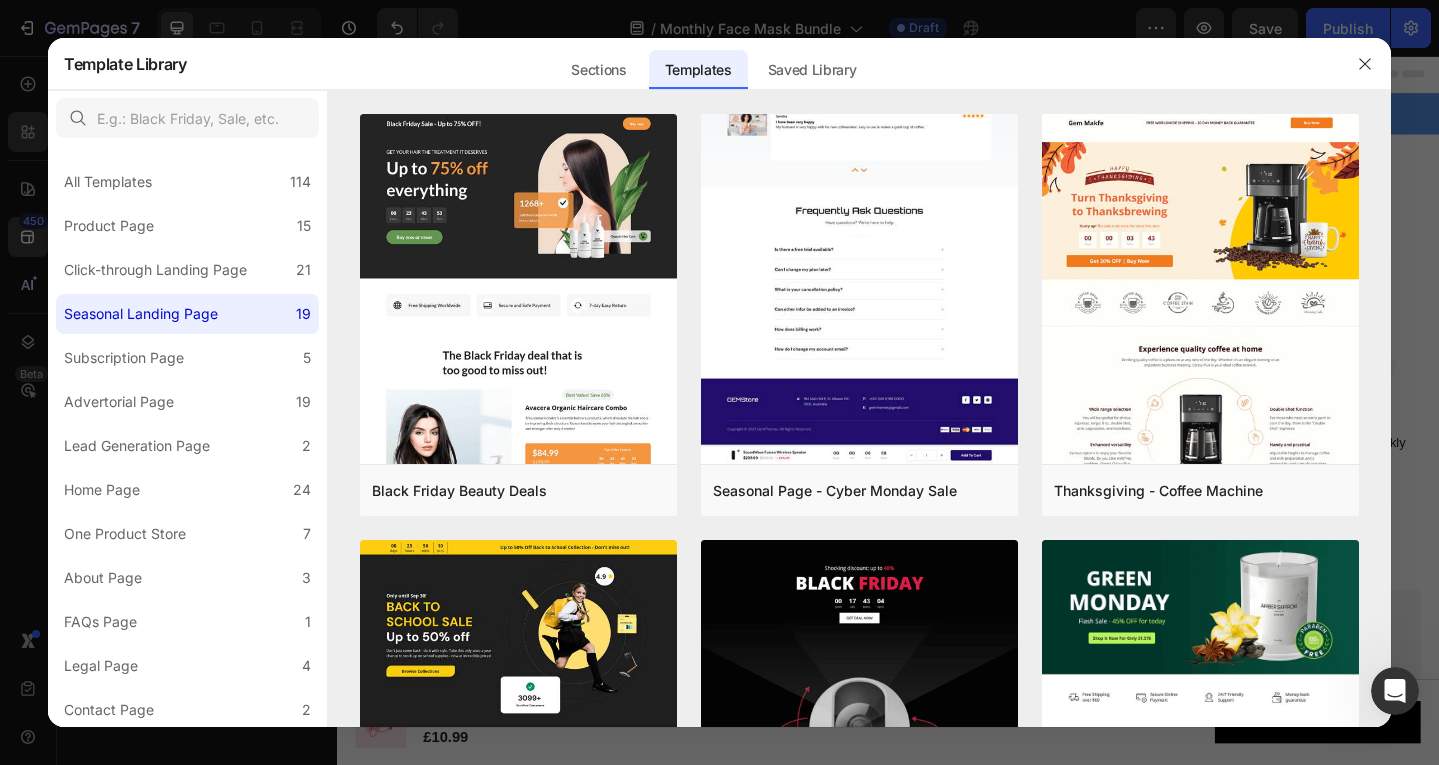 scroll, scrollTop: 242, scrollLeft: 0, axis: vertical 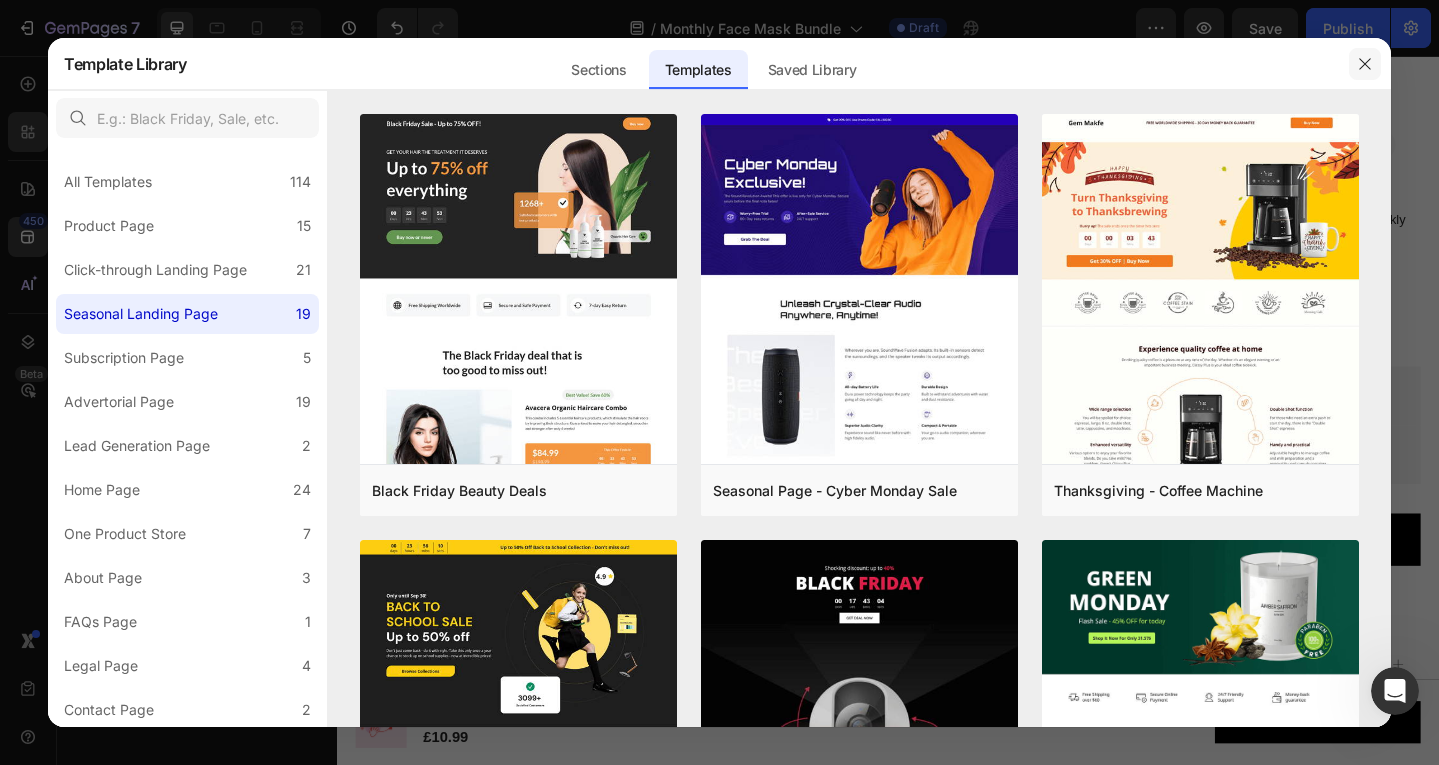 click at bounding box center [1365, 64] 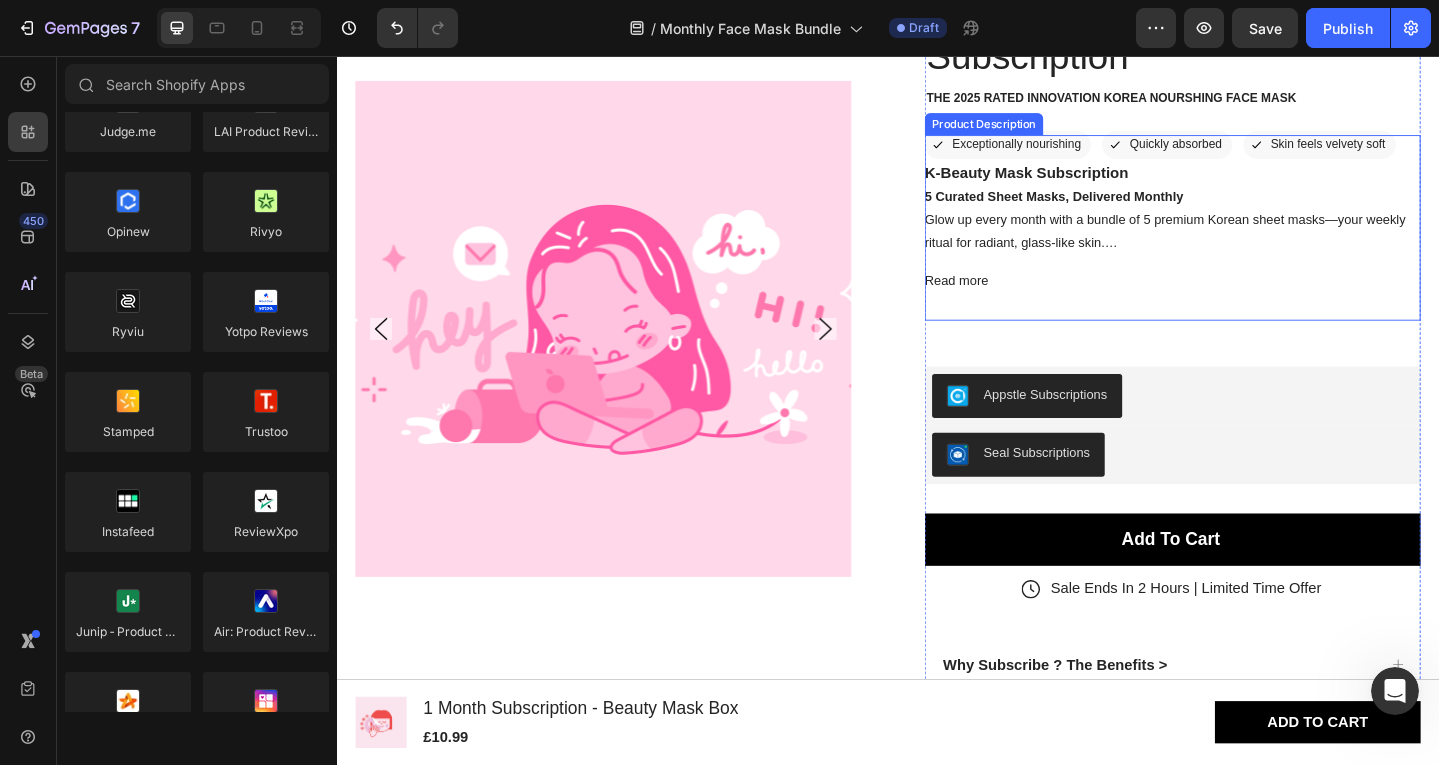scroll, scrollTop: 0, scrollLeft: 0, axis: both 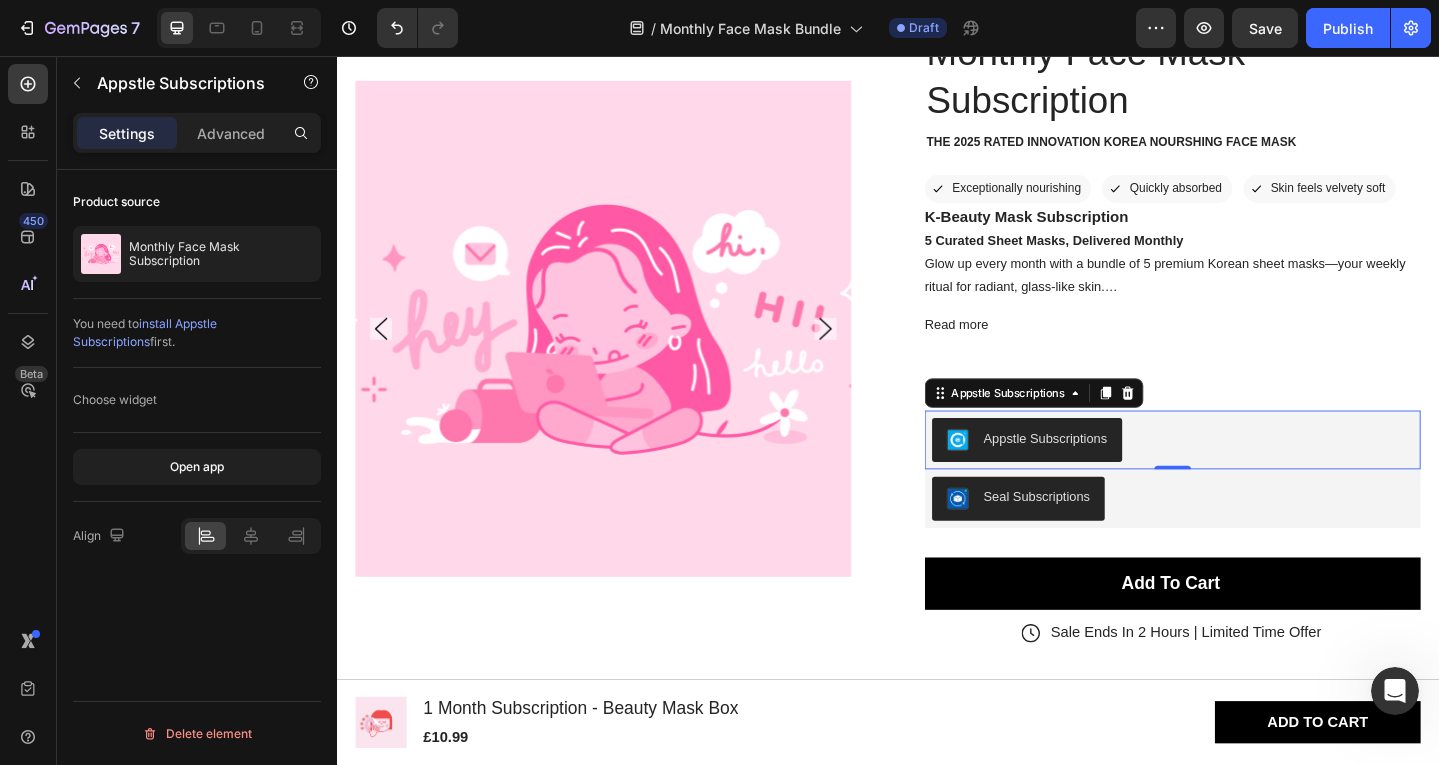 click on "install Appstle Subscriptions" at bounding box center (145, 332) 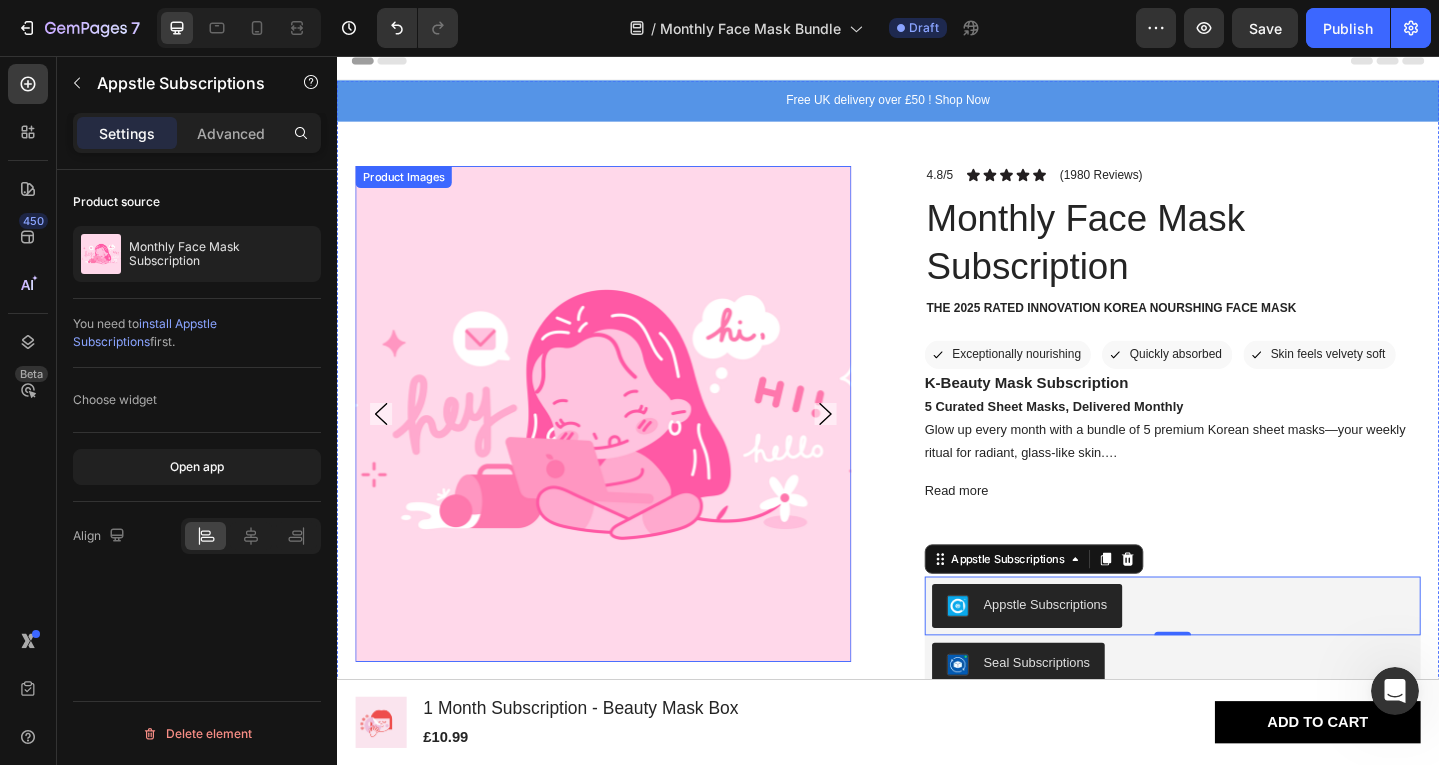 scroll, scrollTop: 0, scrollLeft: 0, axis: both 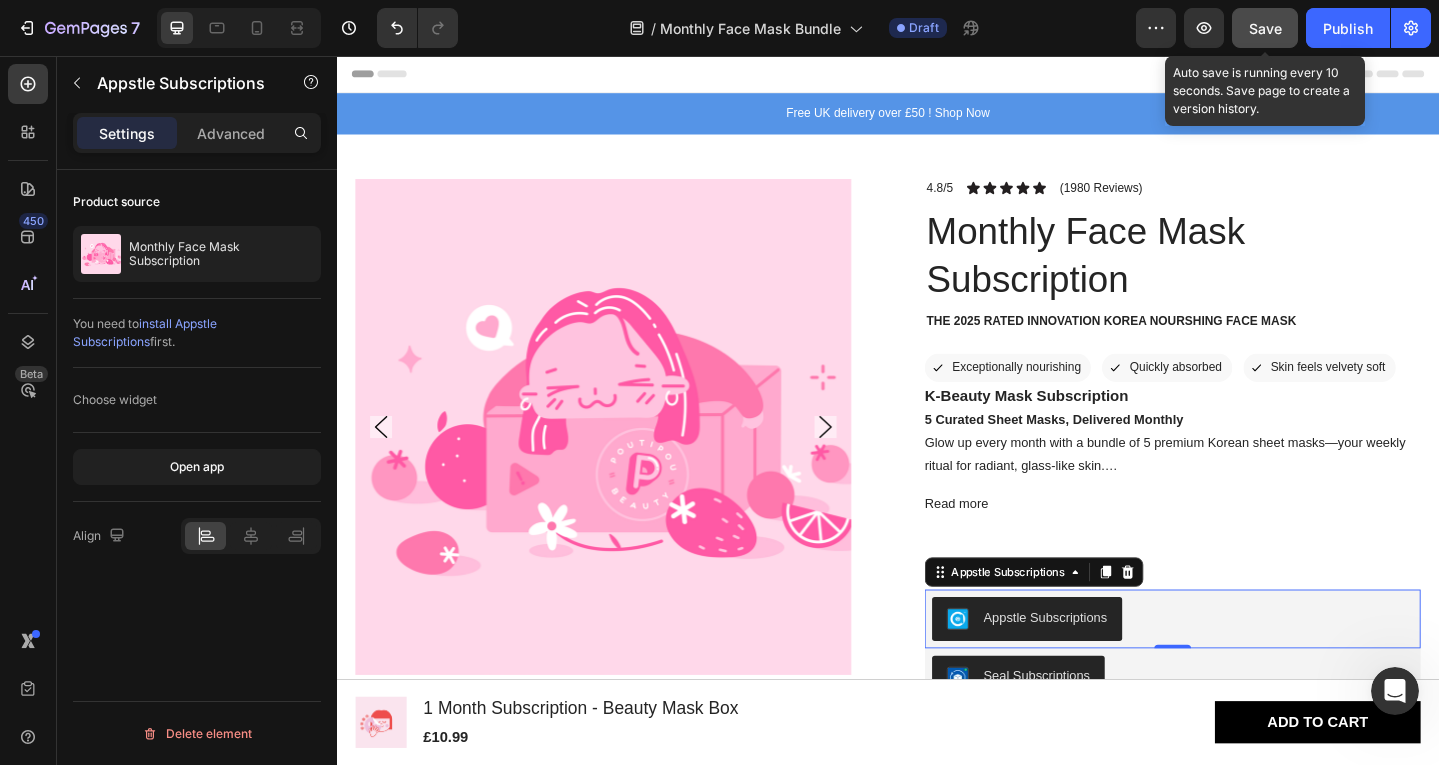 click on "Save" 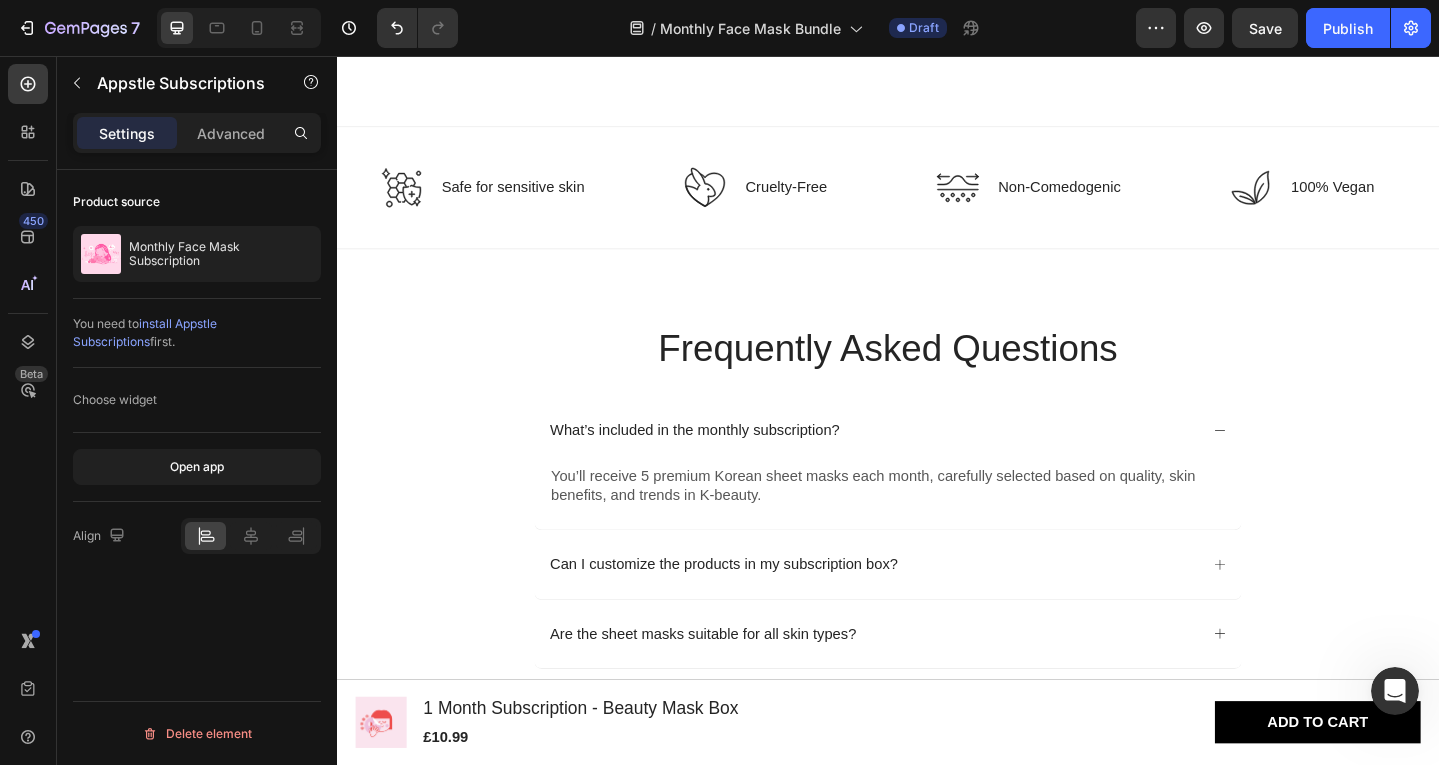 scroll, scrollTop: 4215, scrollLeft: 0, axis: vertical 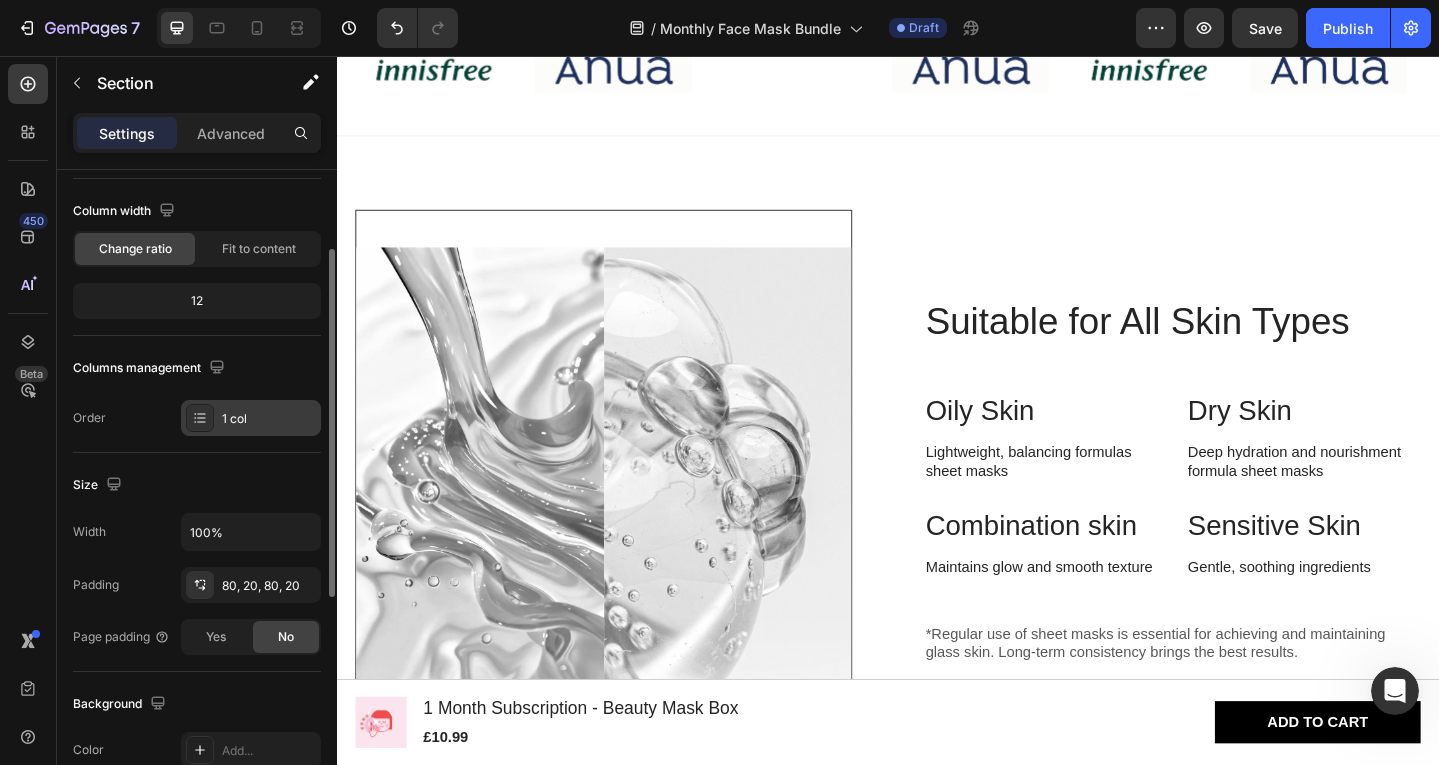 click on "1 col" at bounding box center (269, 419) 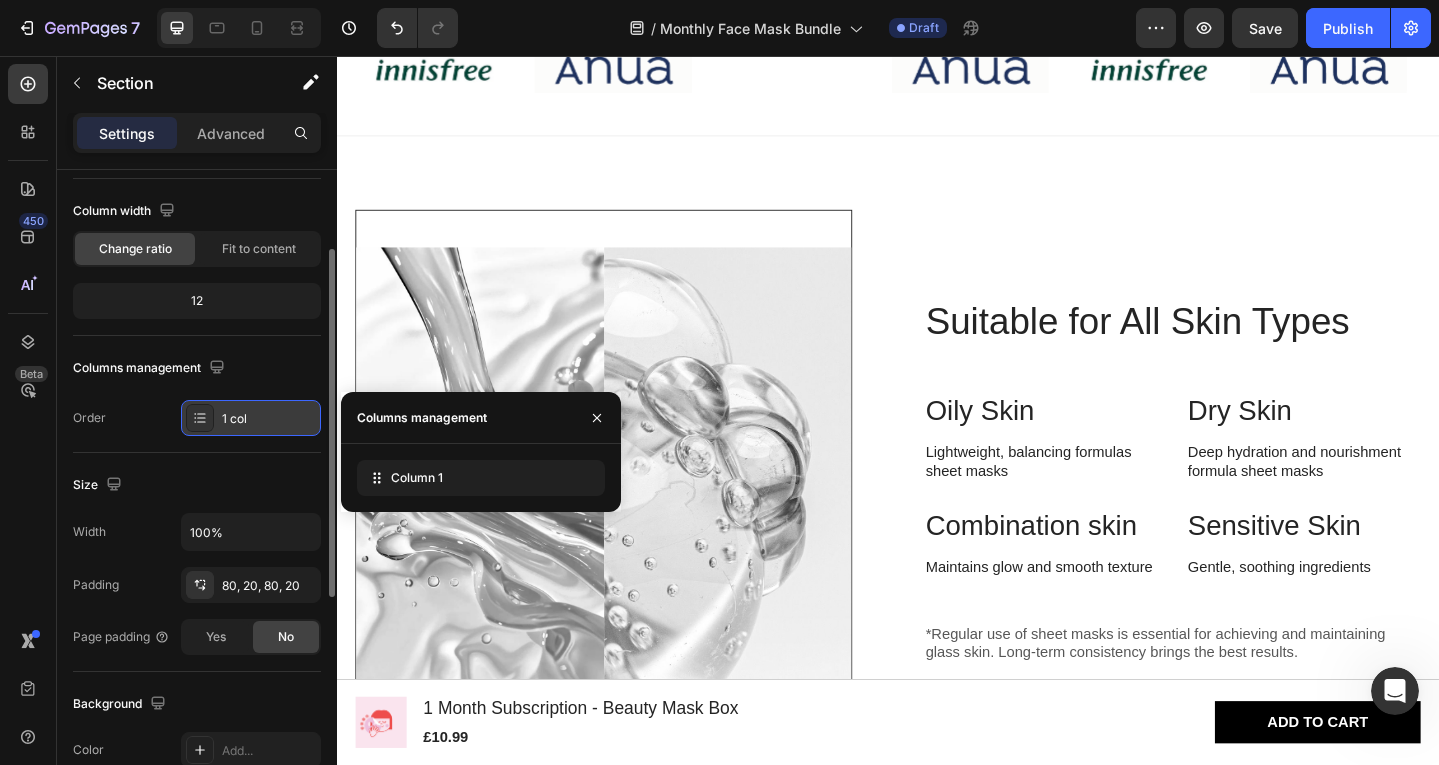 click on "1 col" at bounding box center [269, 419] 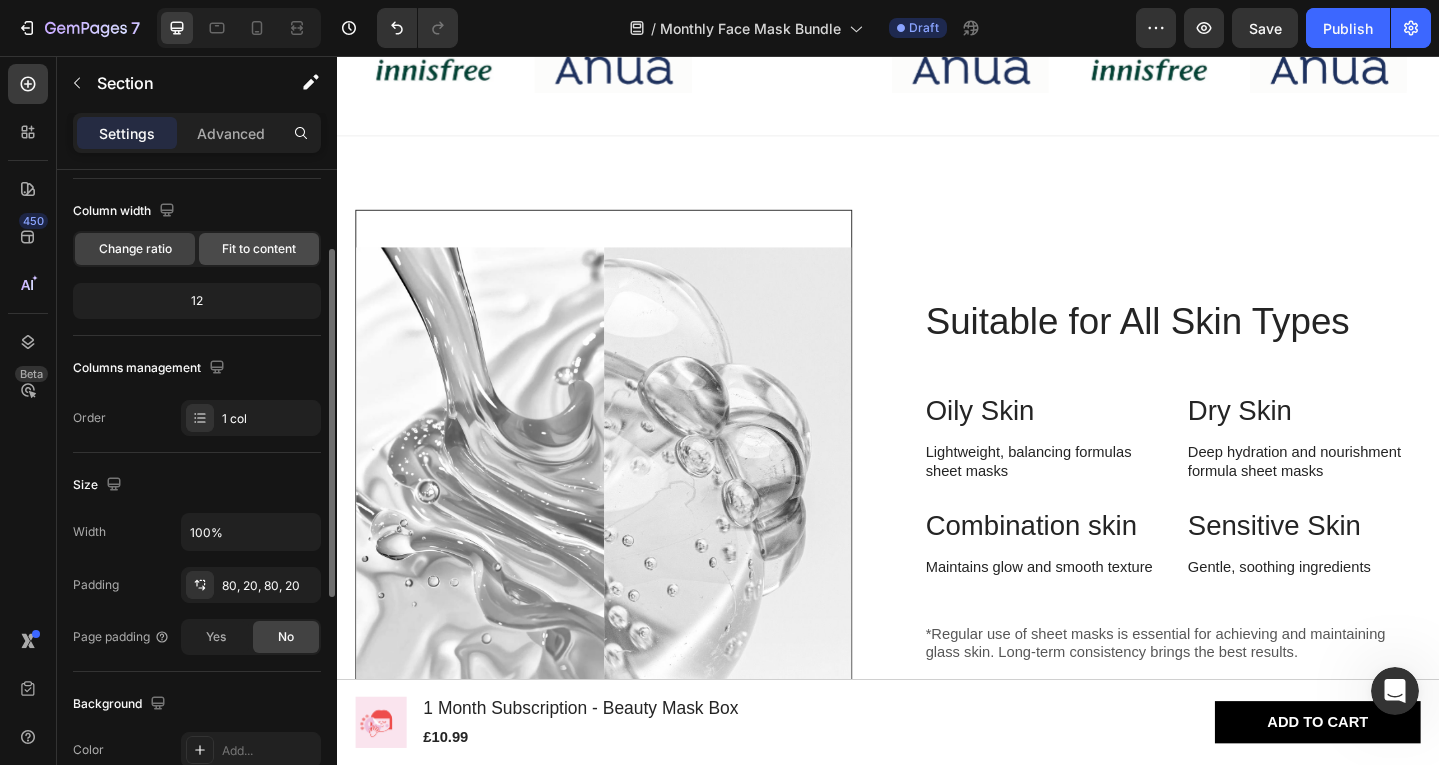click on "Fit to content" 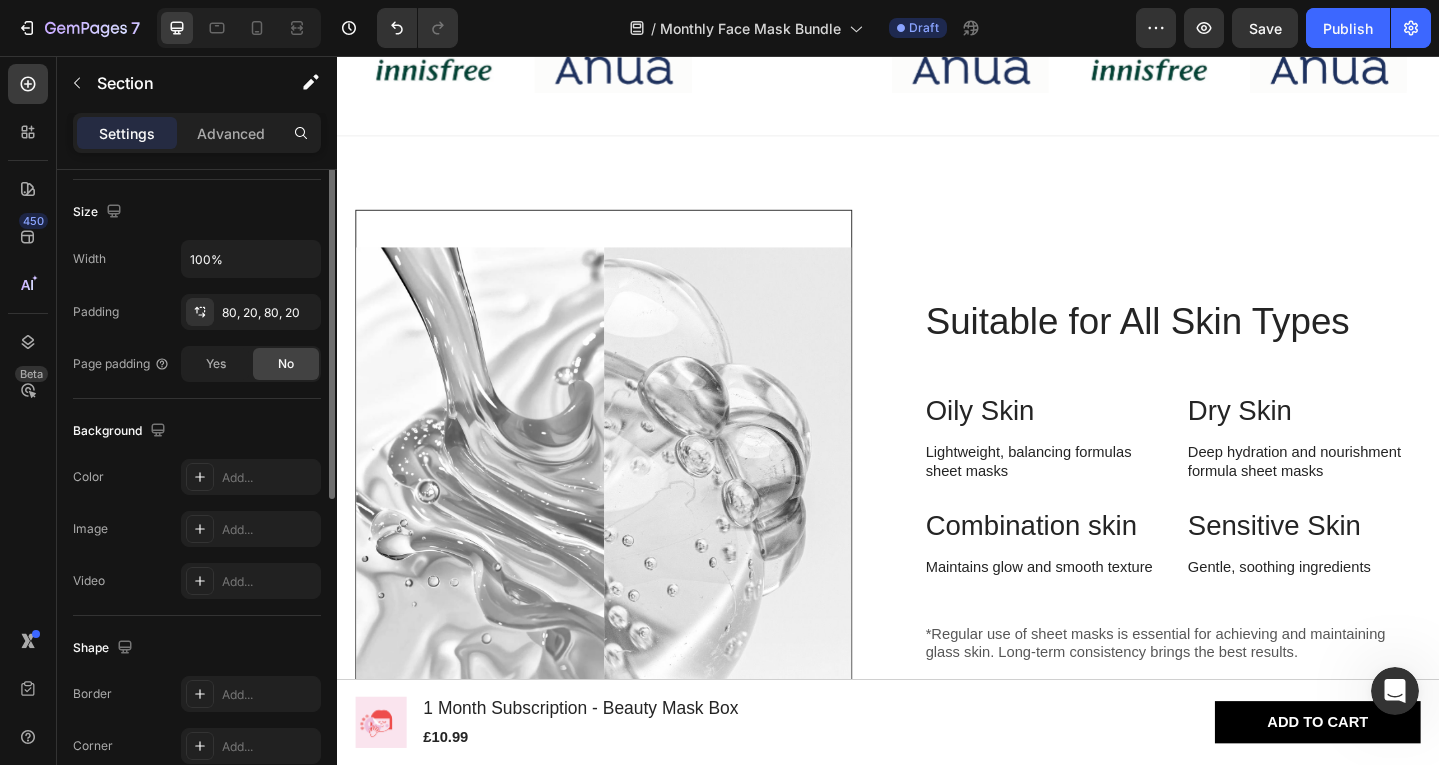 scroll, scrollTop: 0, scrollLeft: 0, axis: both 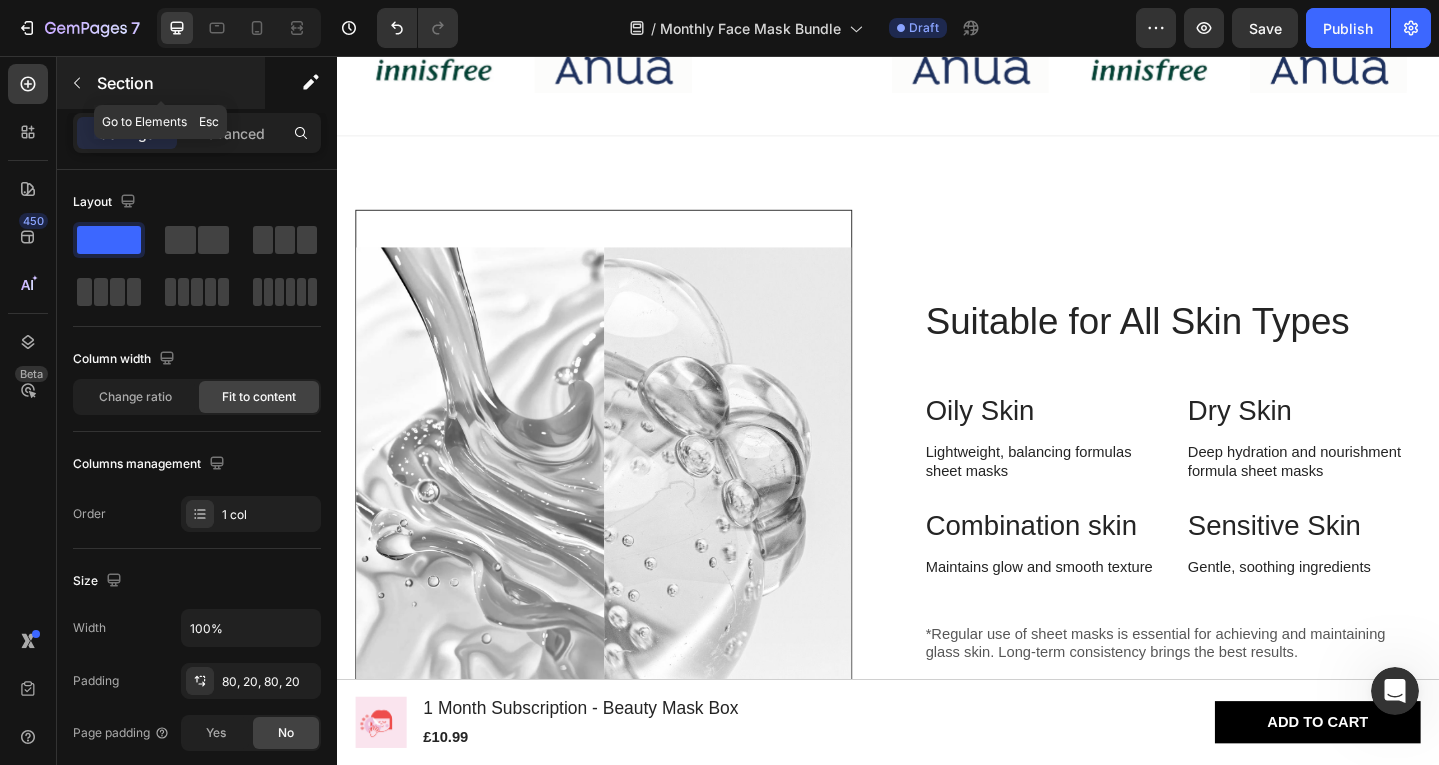 click at bounding box center [77, 83] 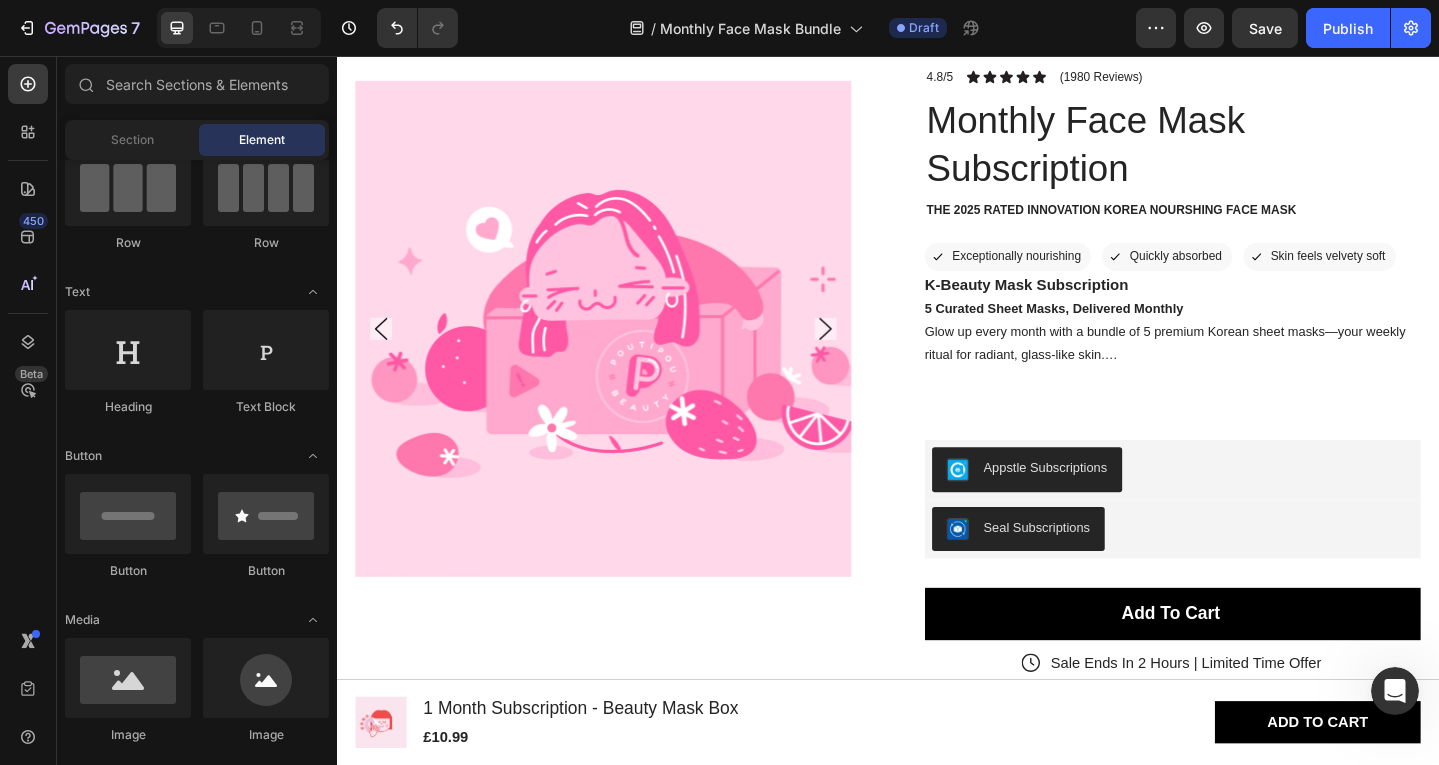 scroll, scrollTop: 0, scrollLeft: 0, axis: both 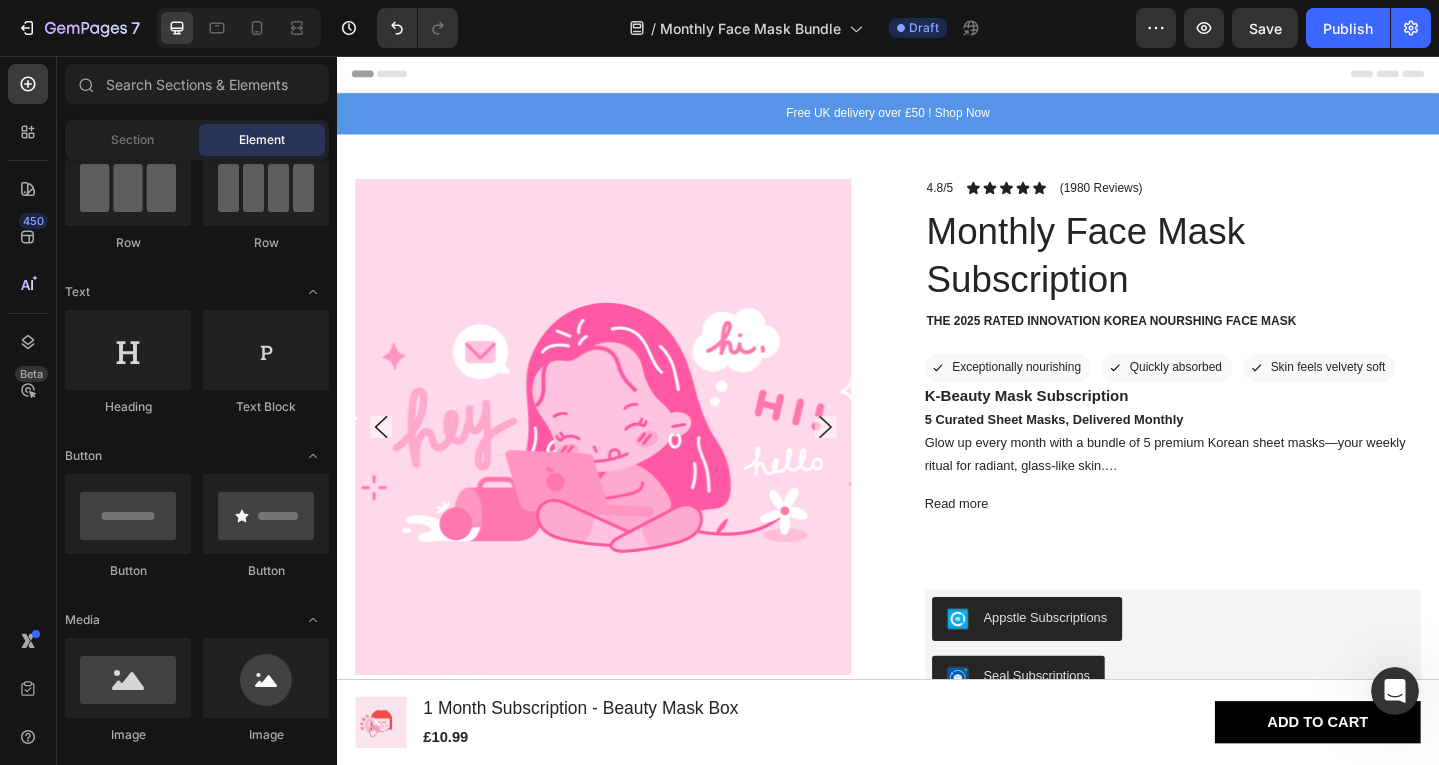 click on "Header" at bounding box center [937, 76] 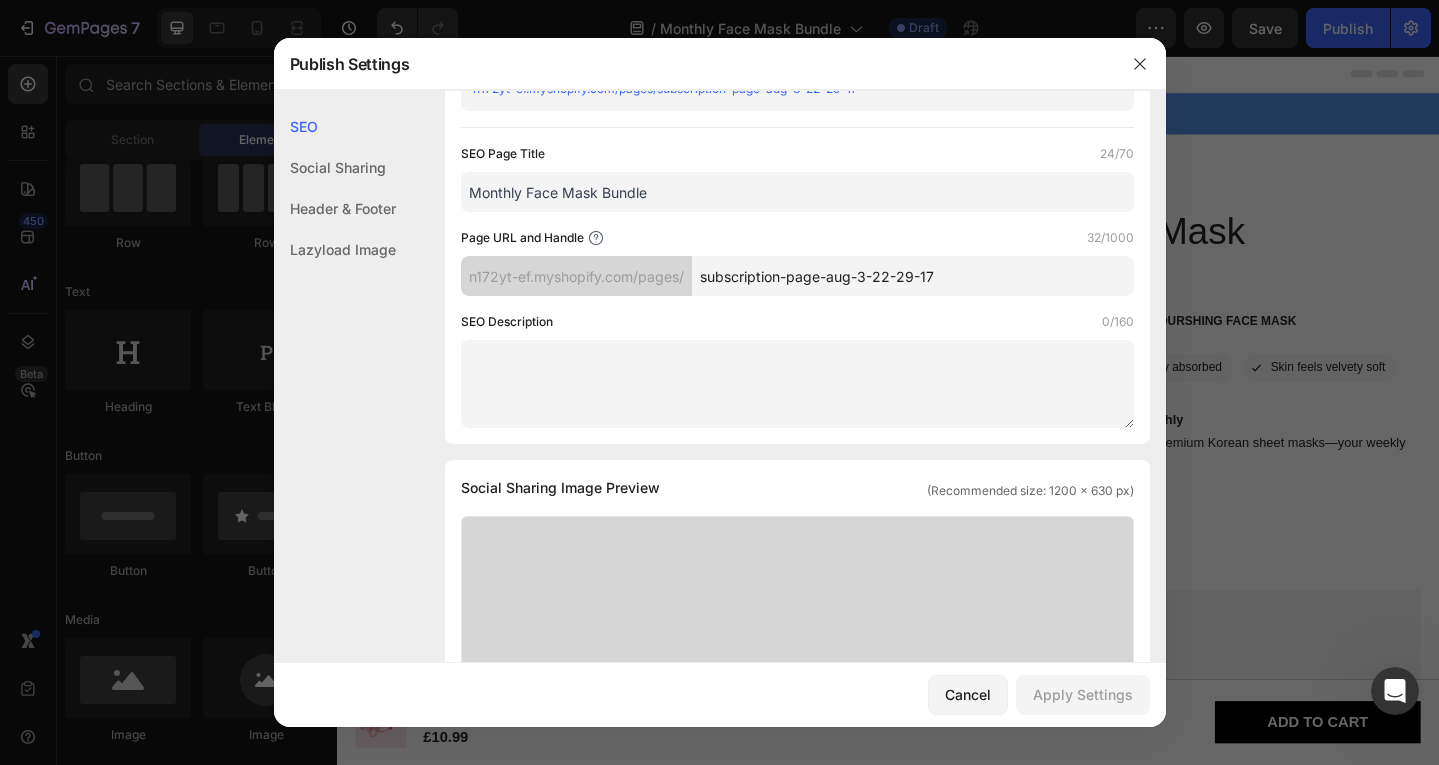 scroll, scrollTop: 0, scrollLeft: 0, axis: both 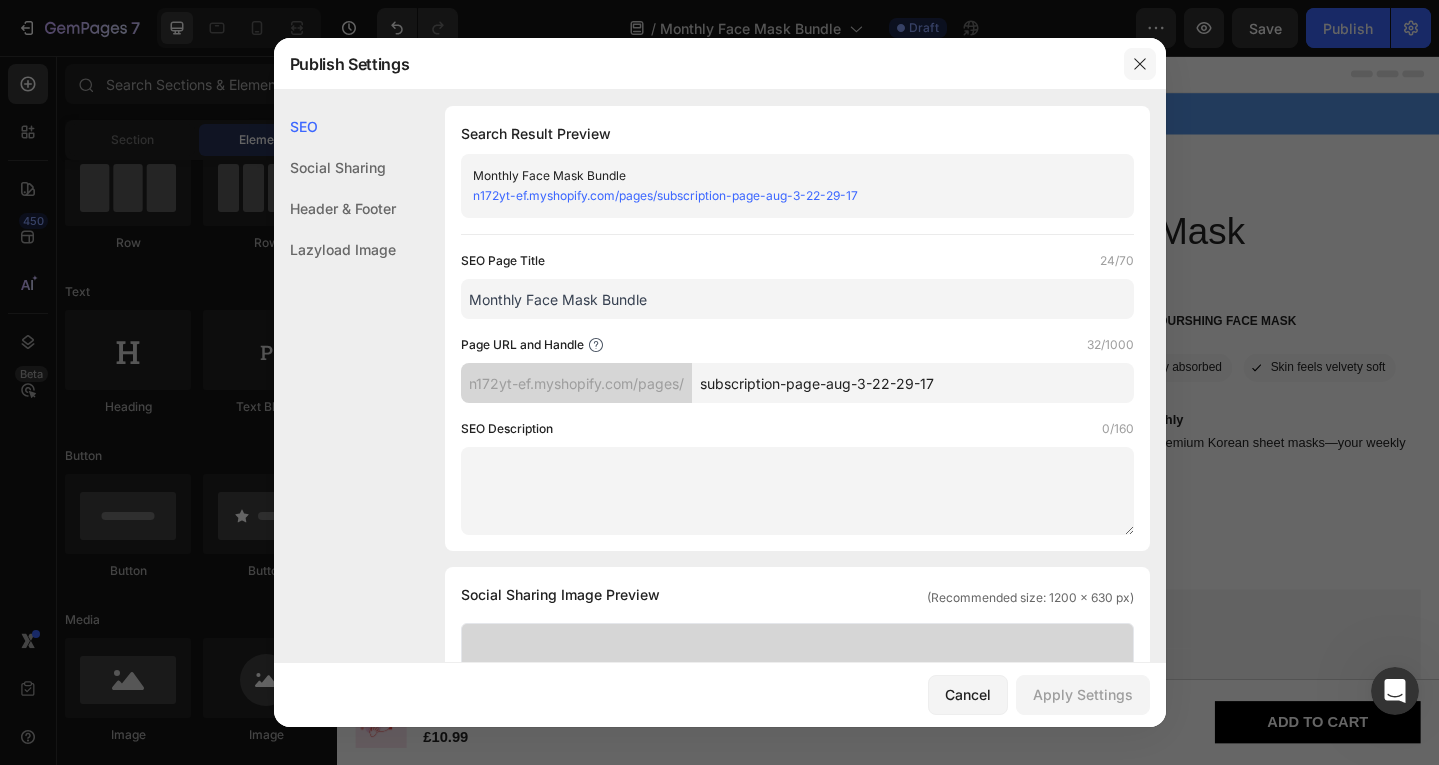 click at bounding box center [1140, 64] 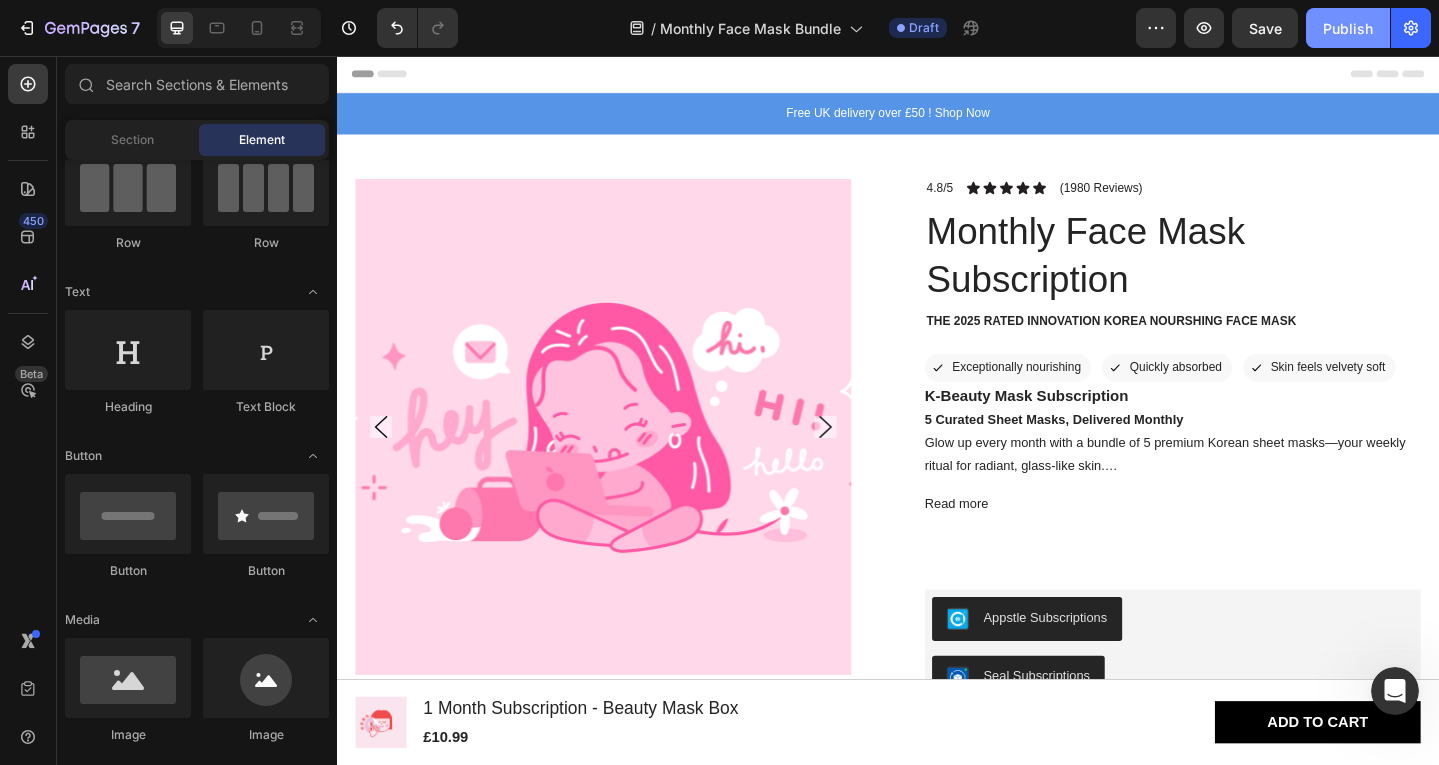 click on "Publish" 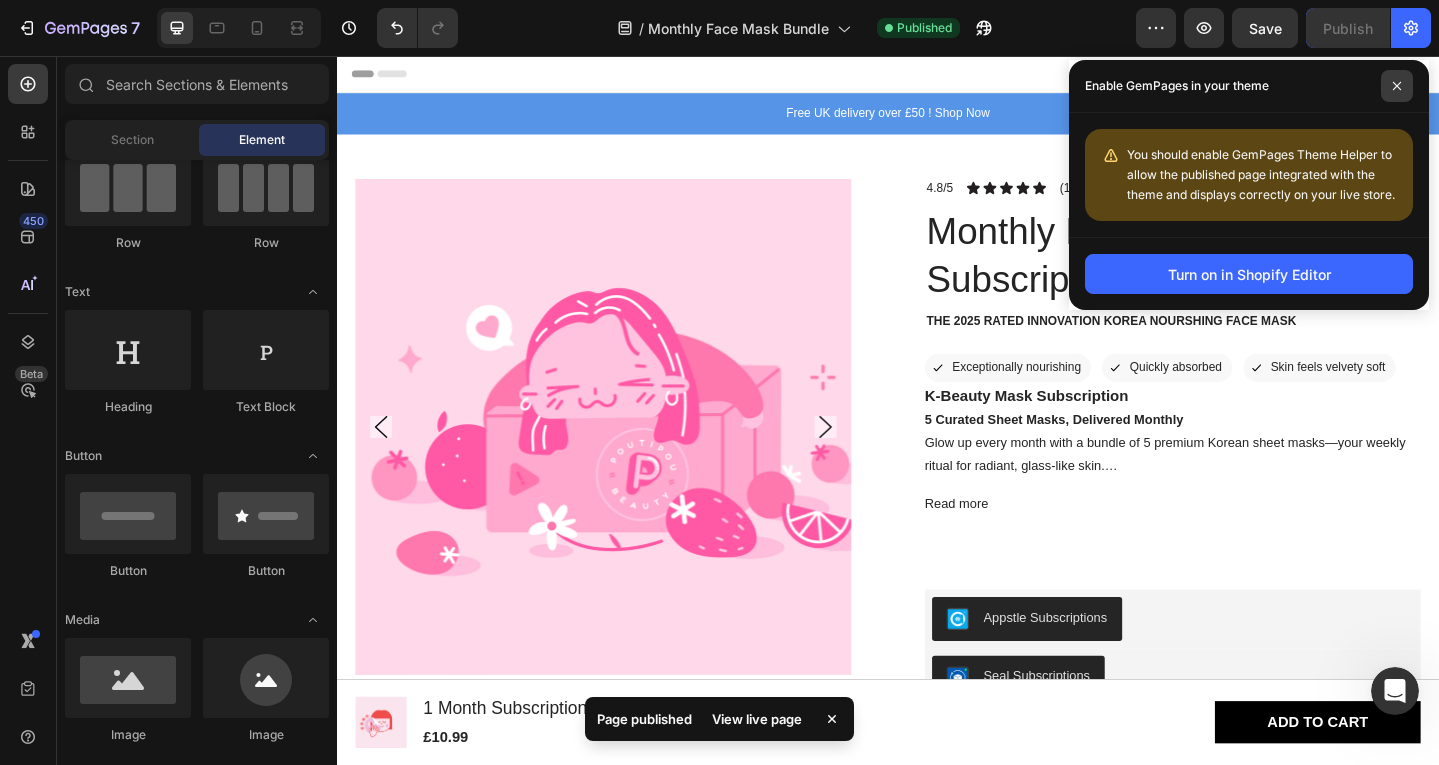 click at bounding box center [1397, 86] 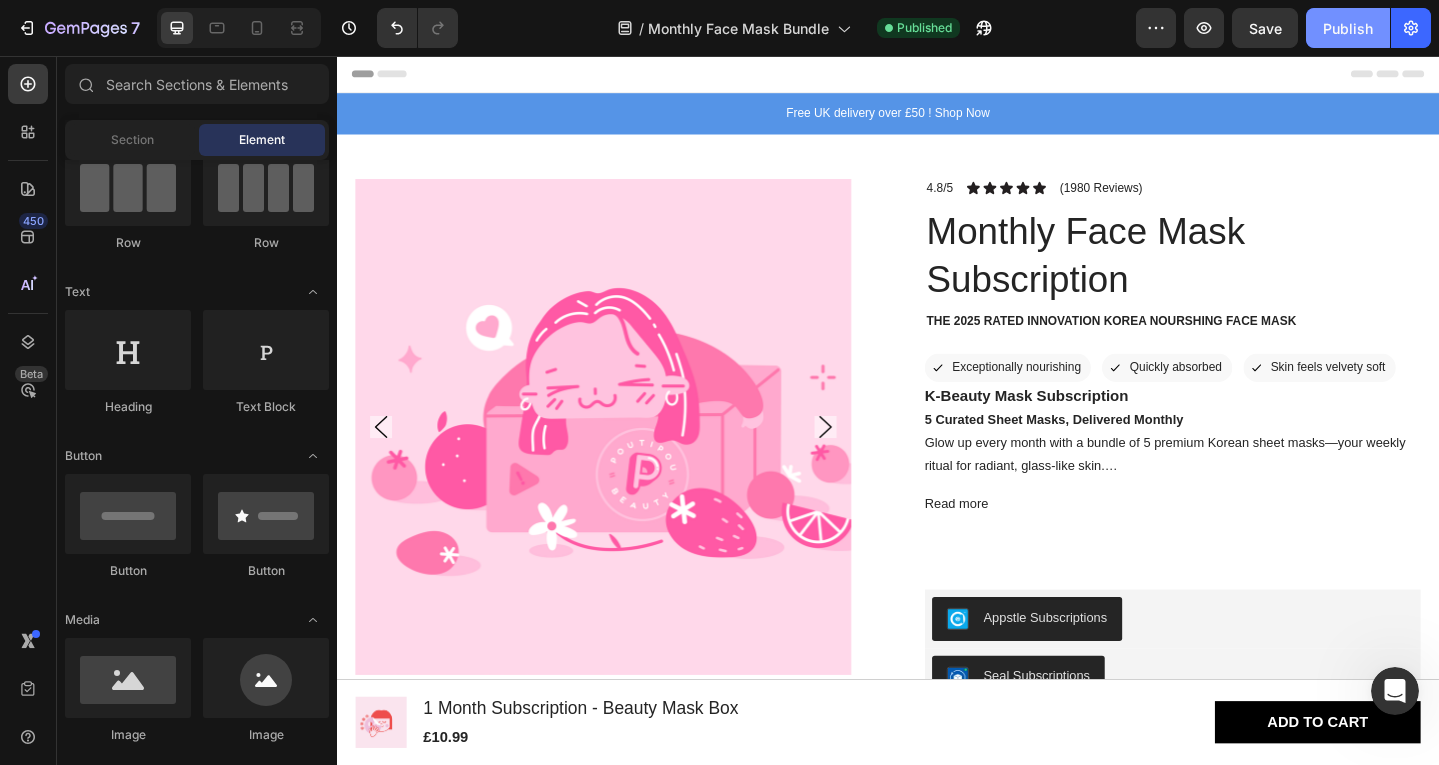 click on "Publish" at bounding box center (1348, 28) 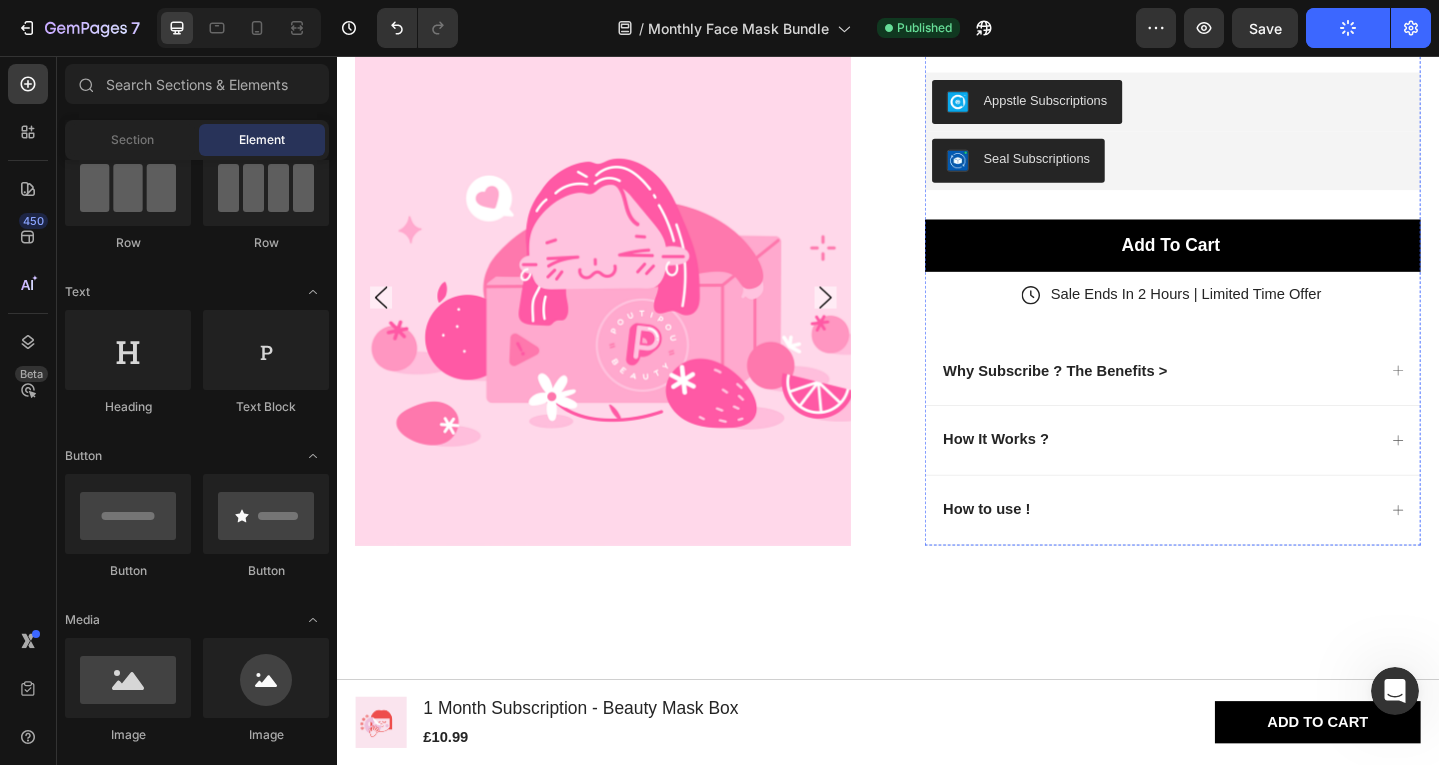 scroll, scrollTop: 559, scrollLeft: 0, axis: vertical 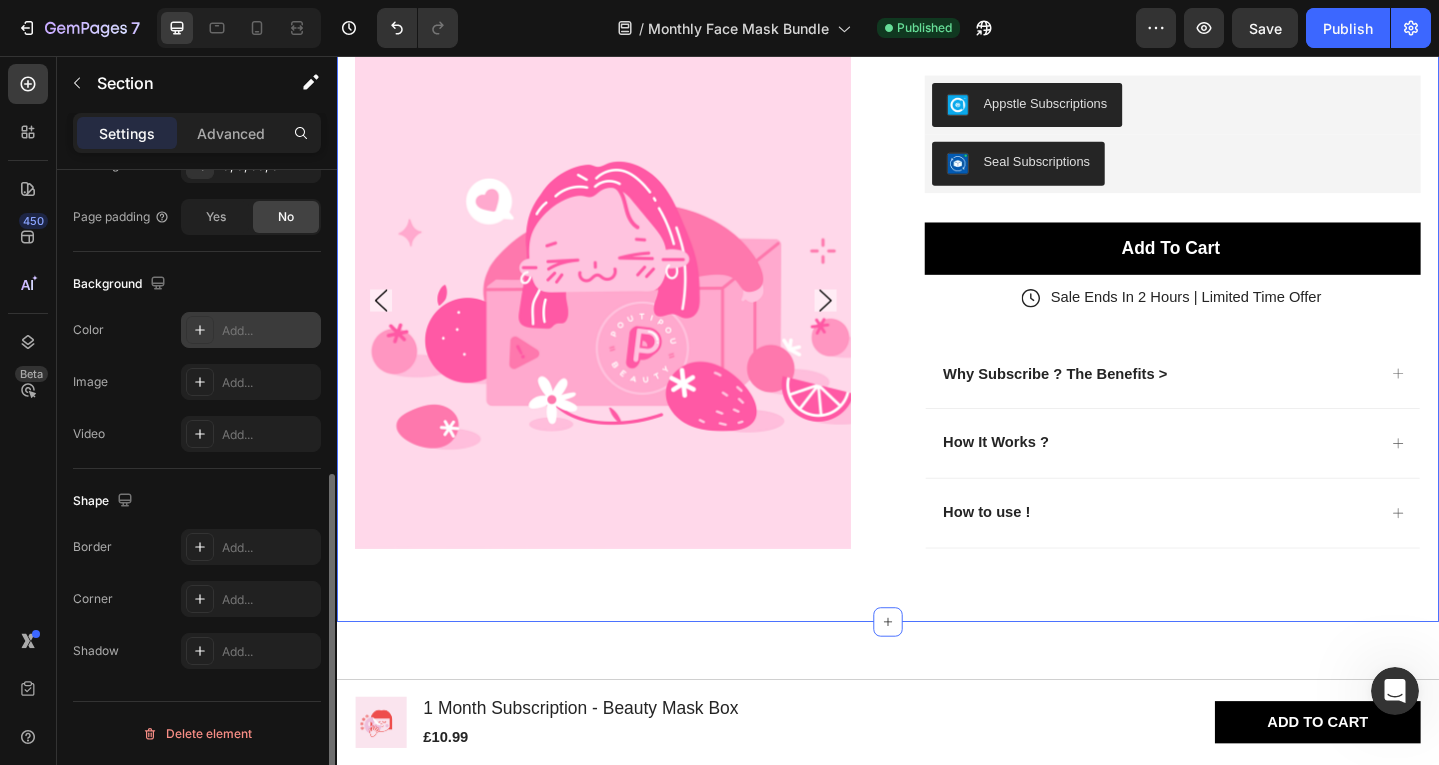 click on "Add..." at bounding box center [251, 330] 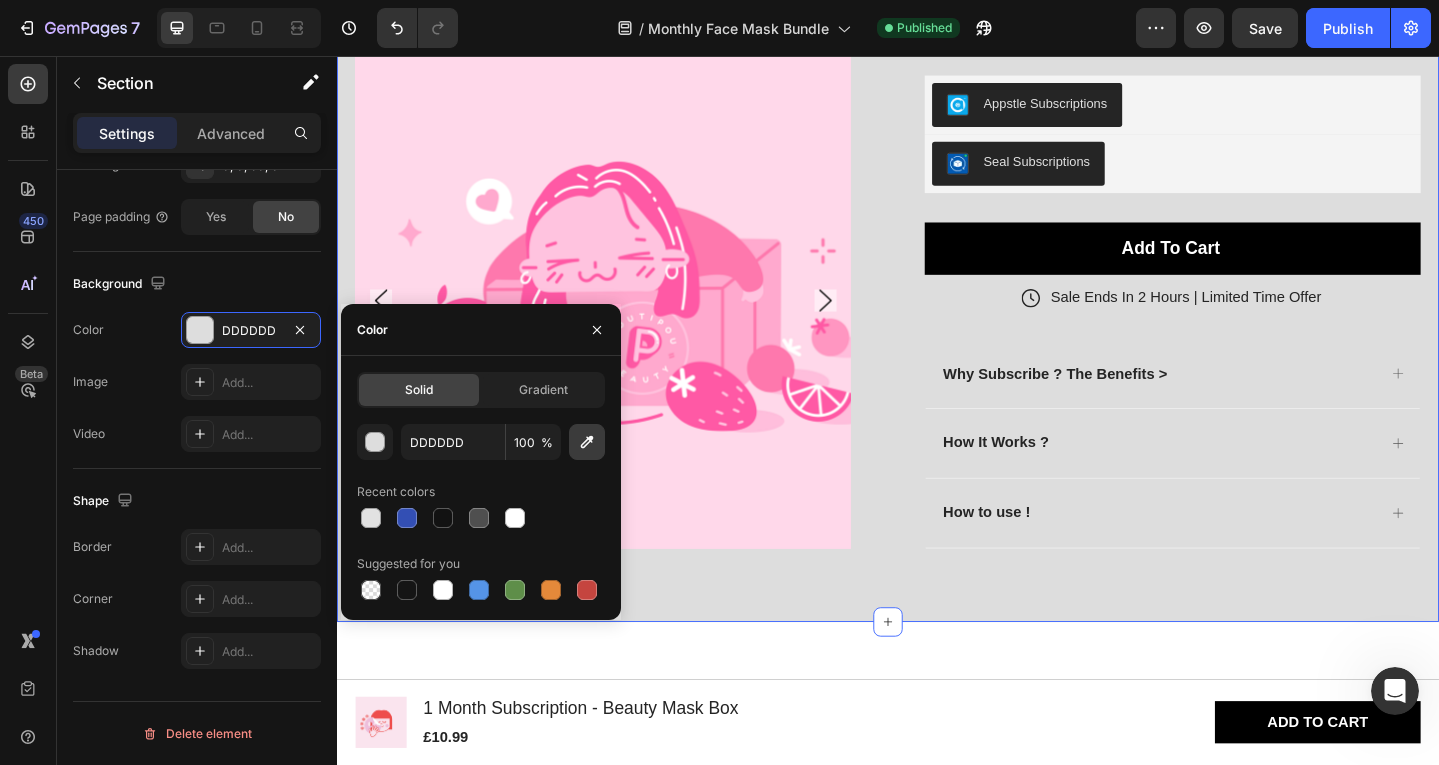 click at bounding box center [587, 442] 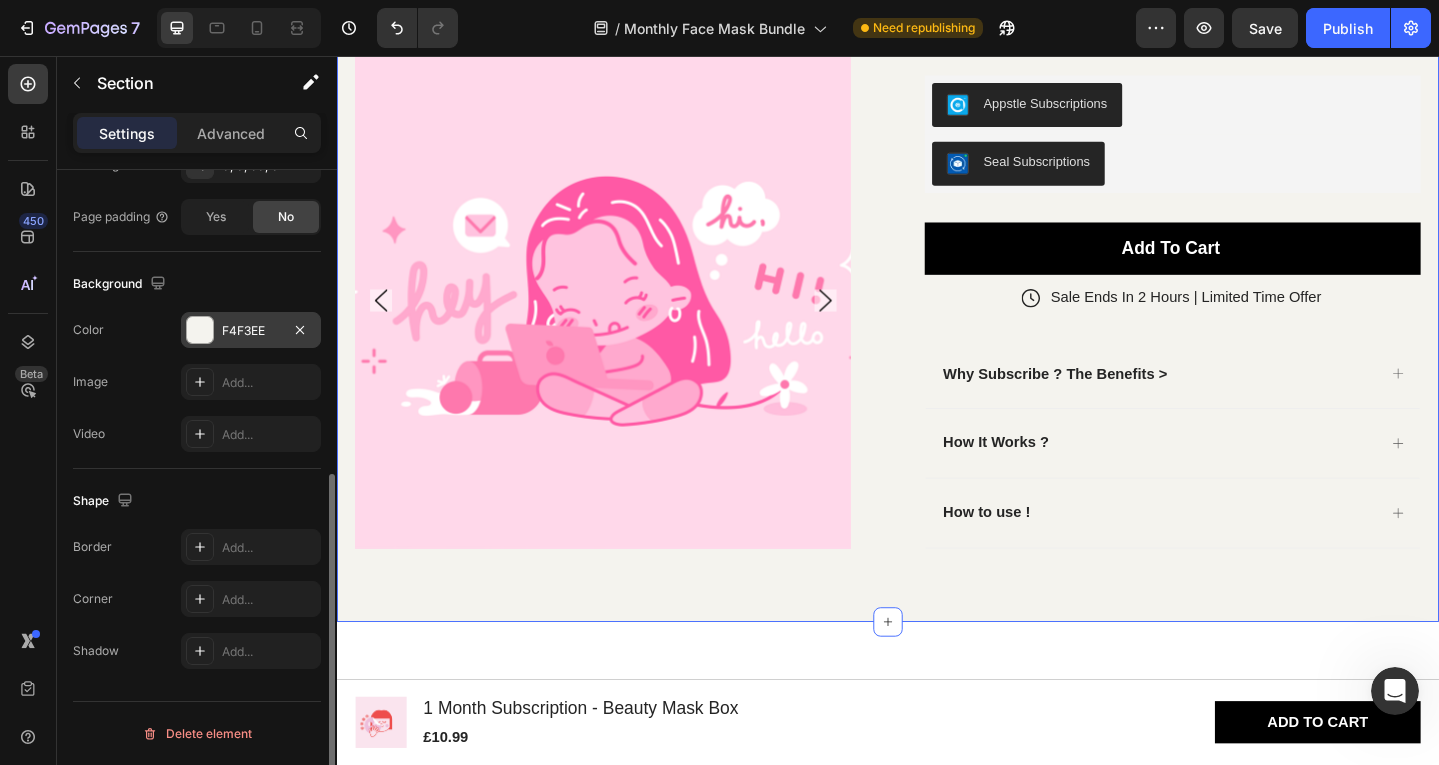 click on "F4F3EE" at bounding box center [251, 330] 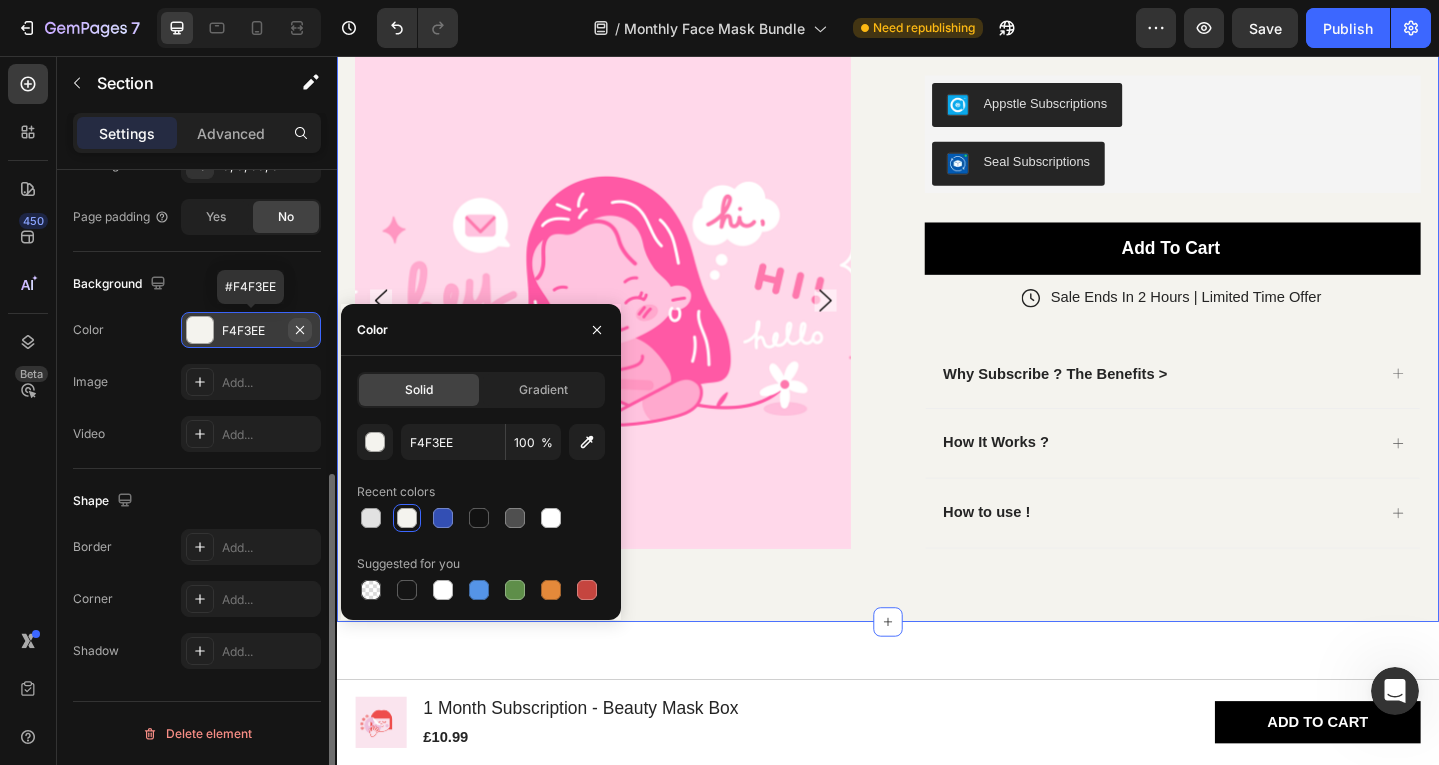 click 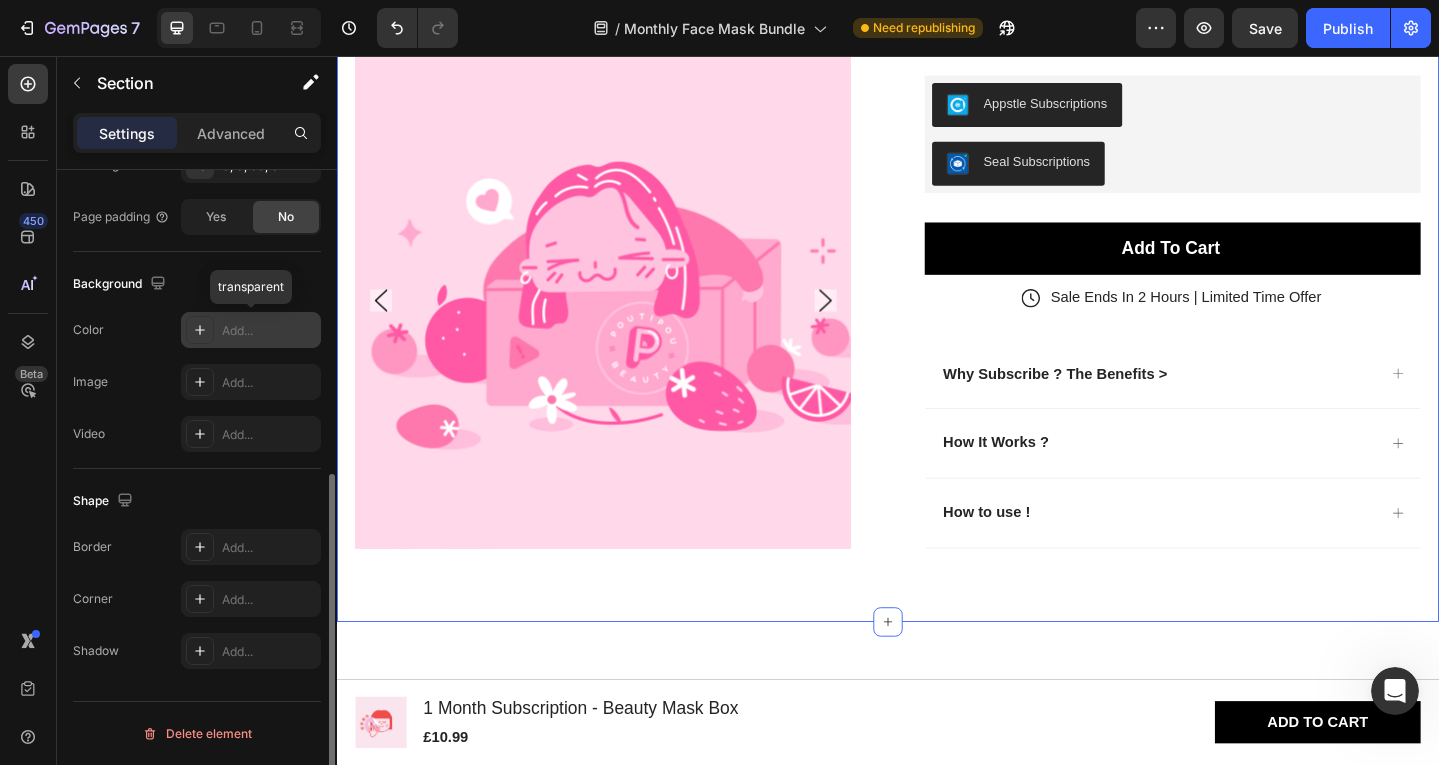 click on "Add..." at bounding box center [269, 331] 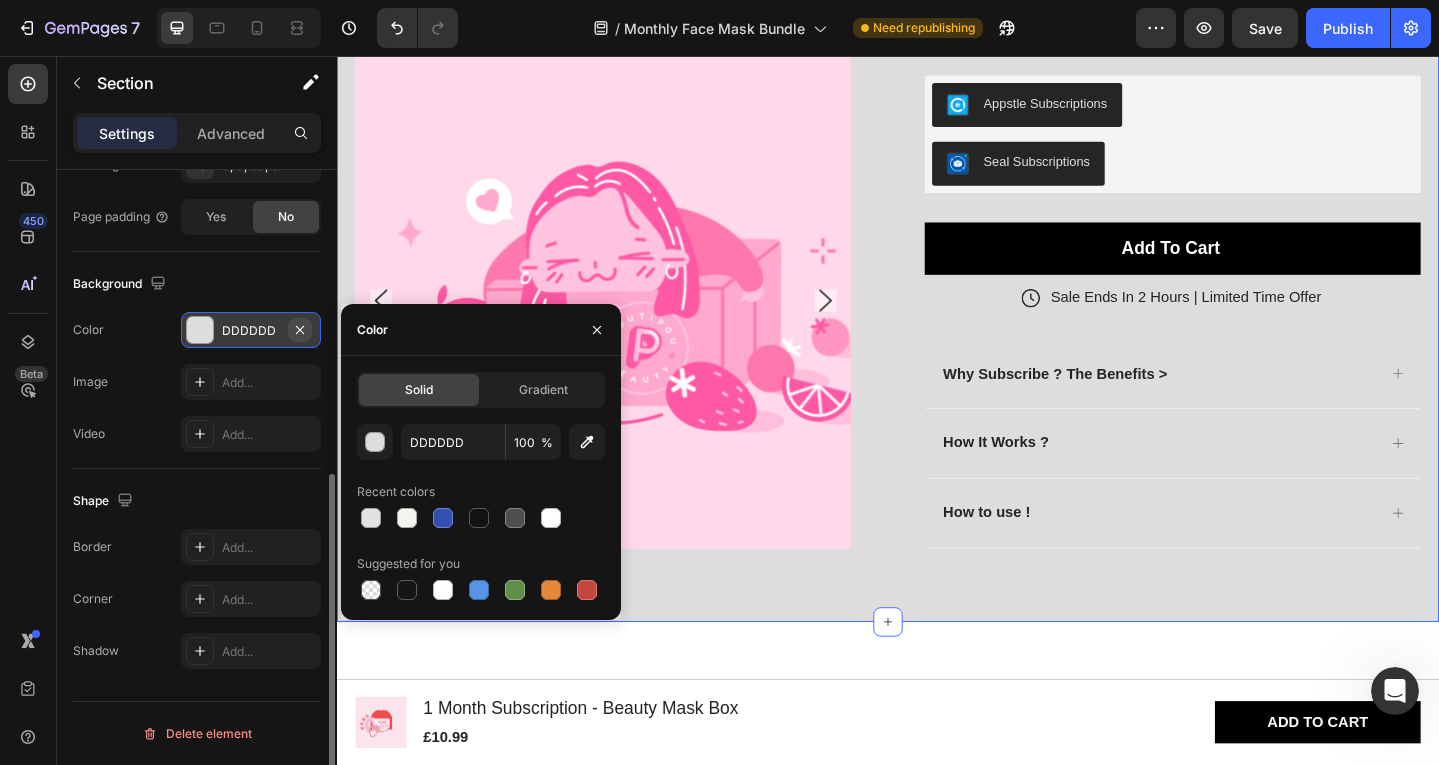 click 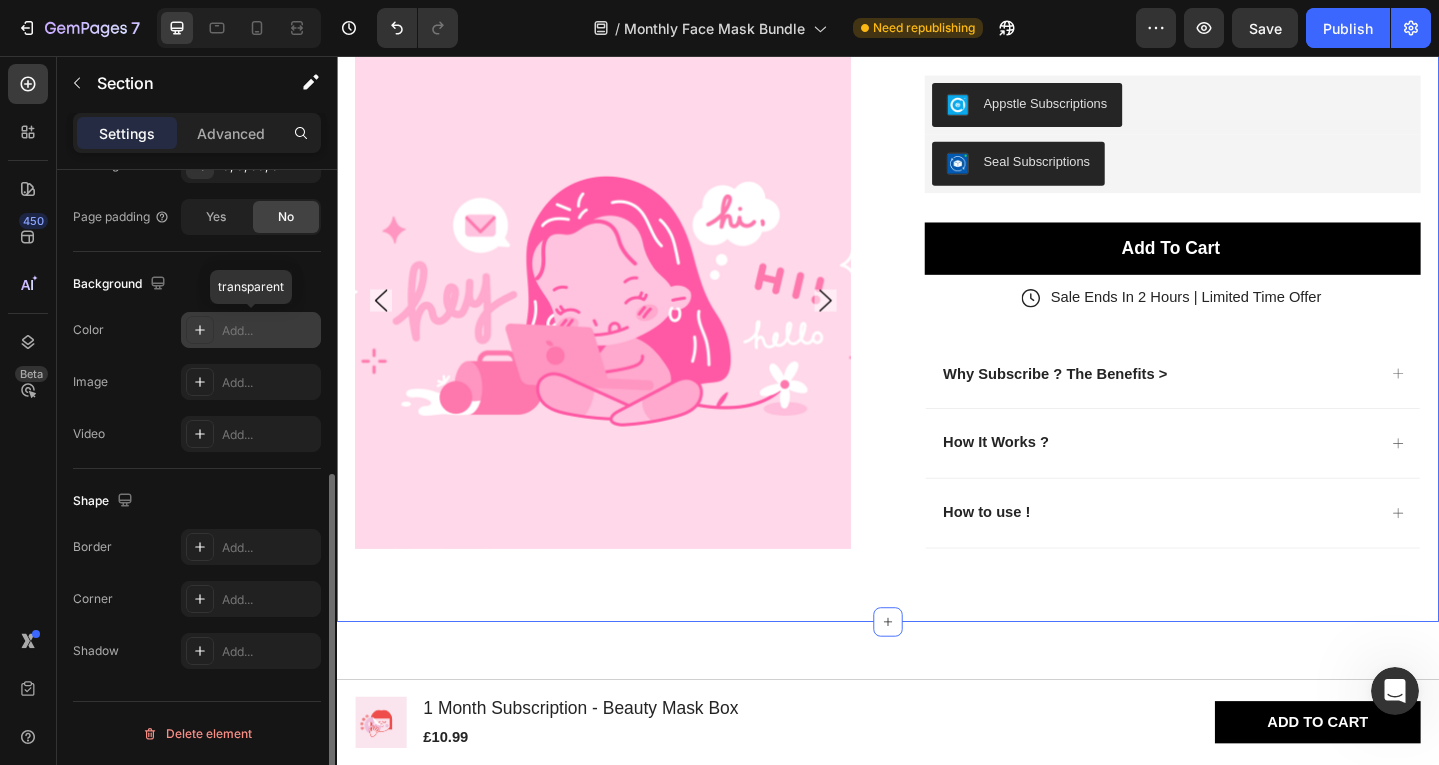 click on "Add..." at bounding box center (269, 331) 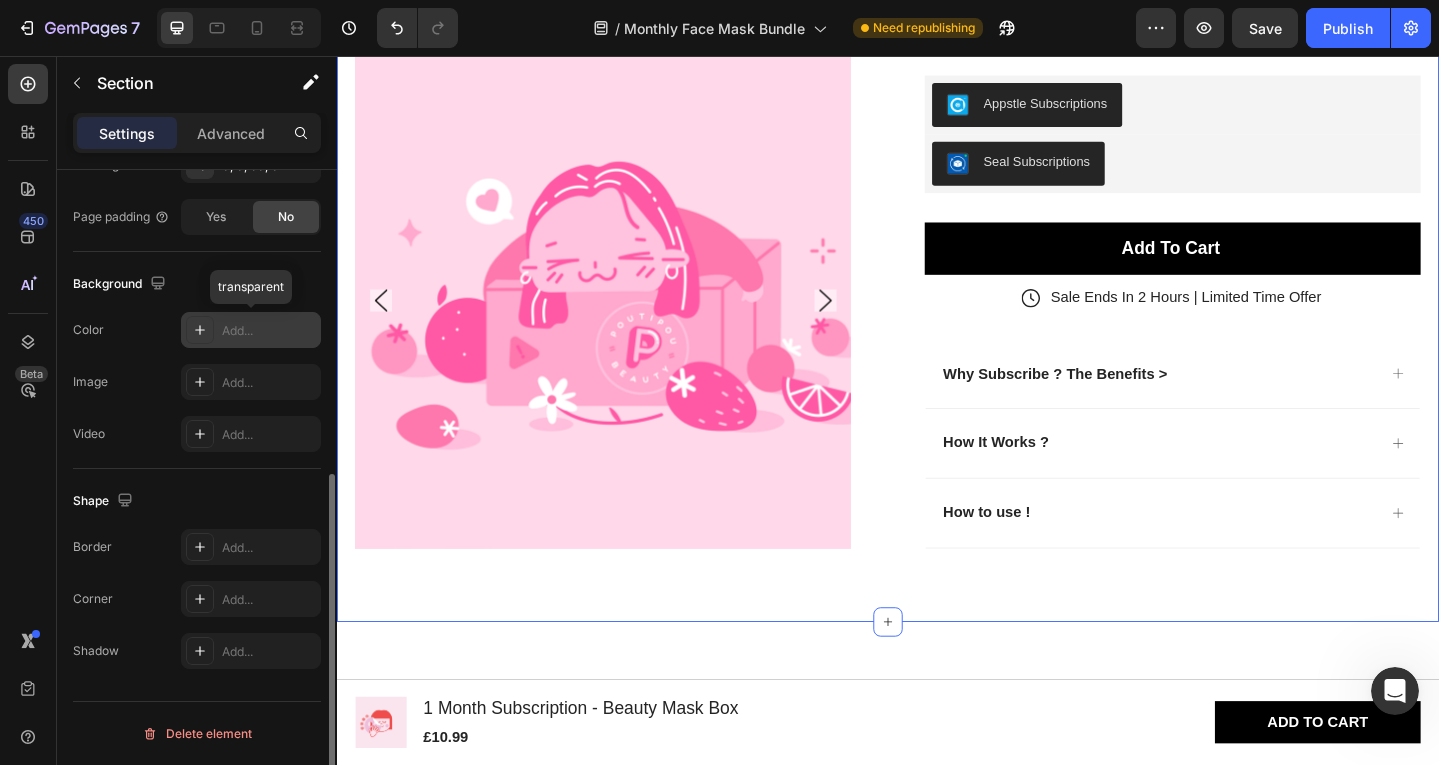 type on "DDDDDD" 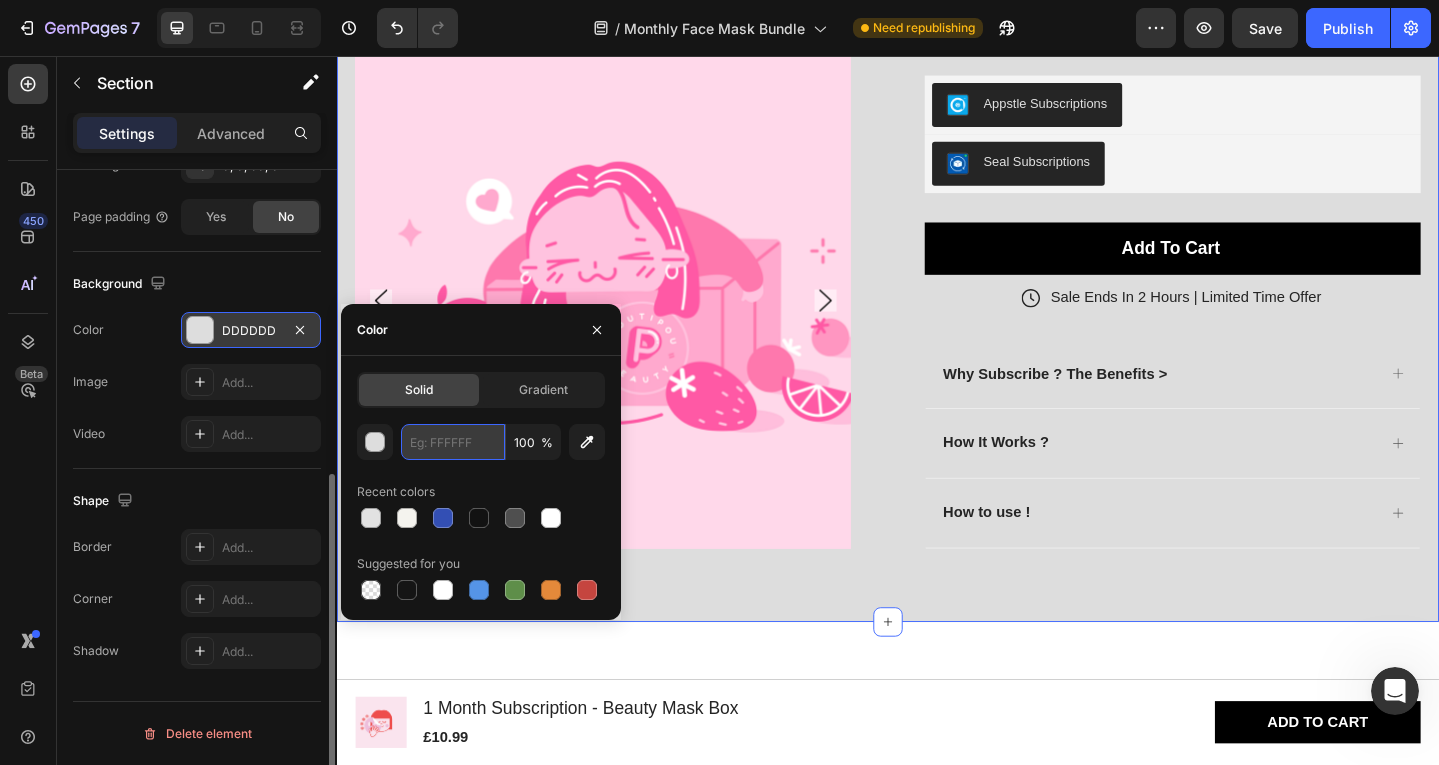 paste on "#fffff8" 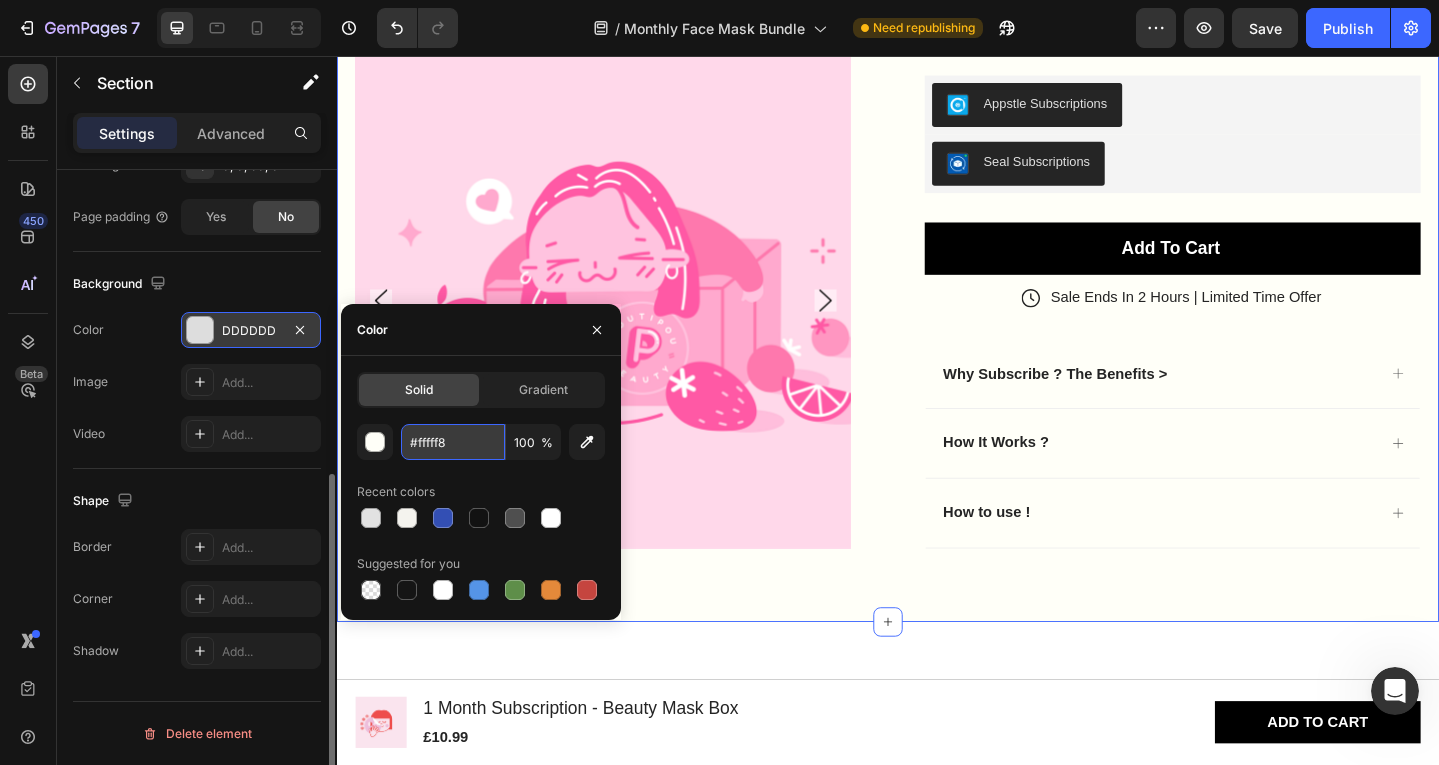 type on "FFFFF8" 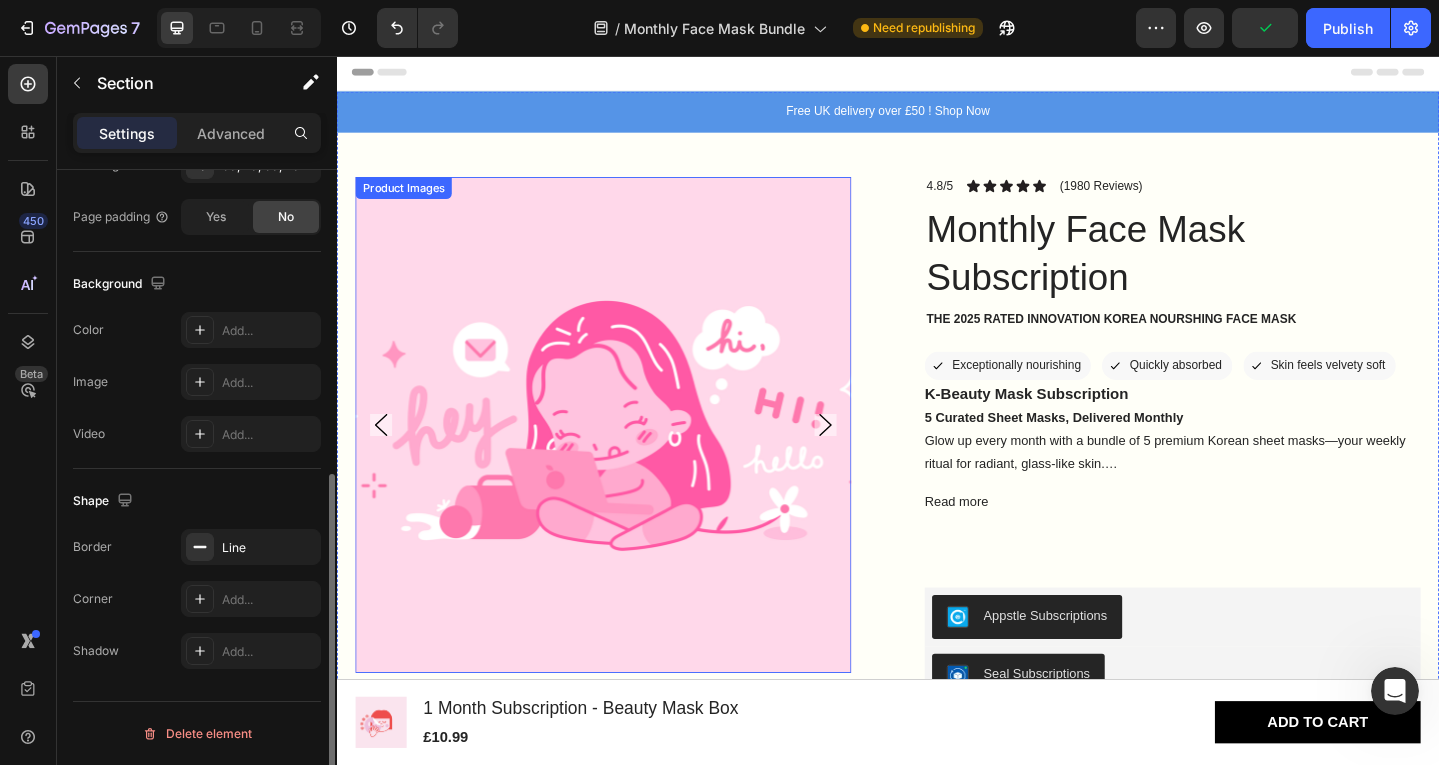 scroll, scrollTop: 0, scrollLeft: 0, axis: both 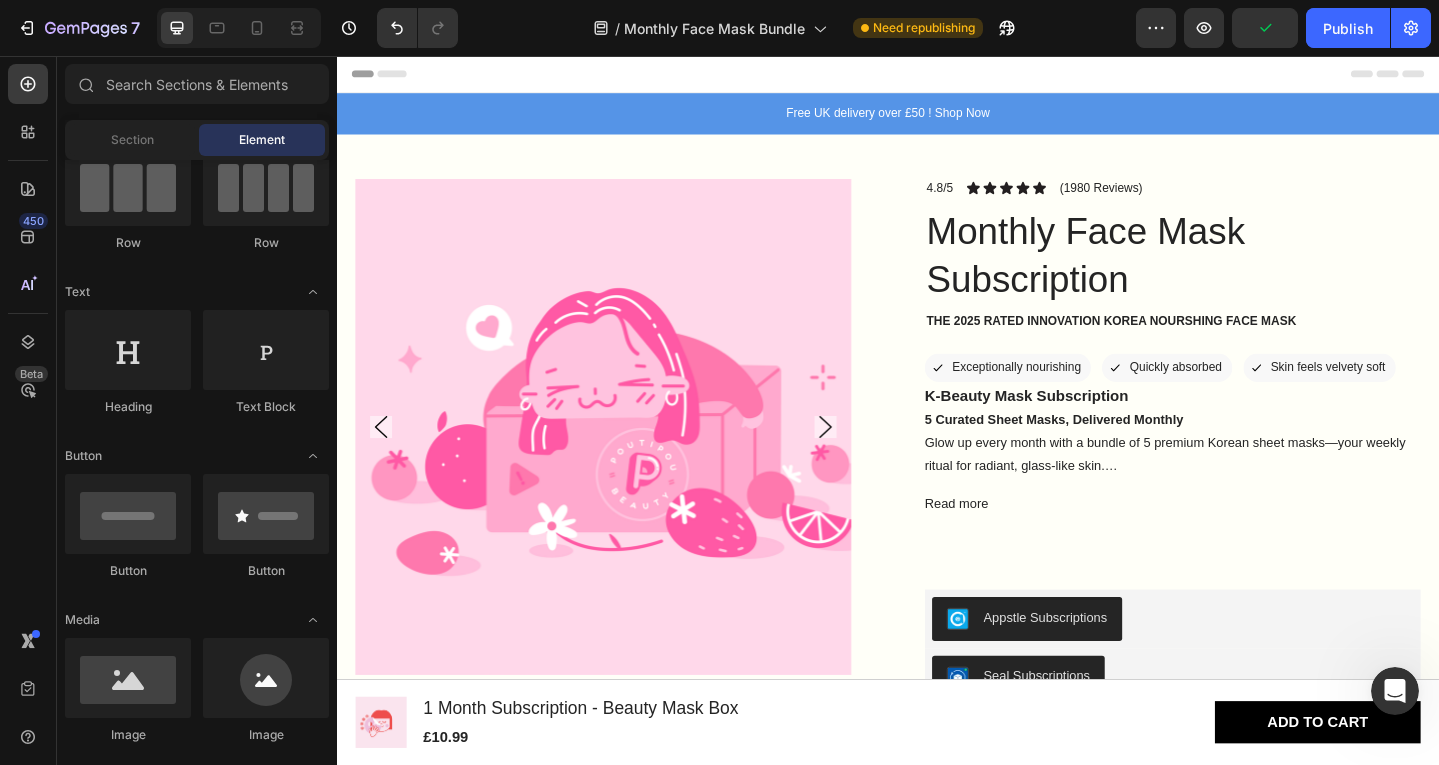 click on "Header" at bounding box center (937, 76) 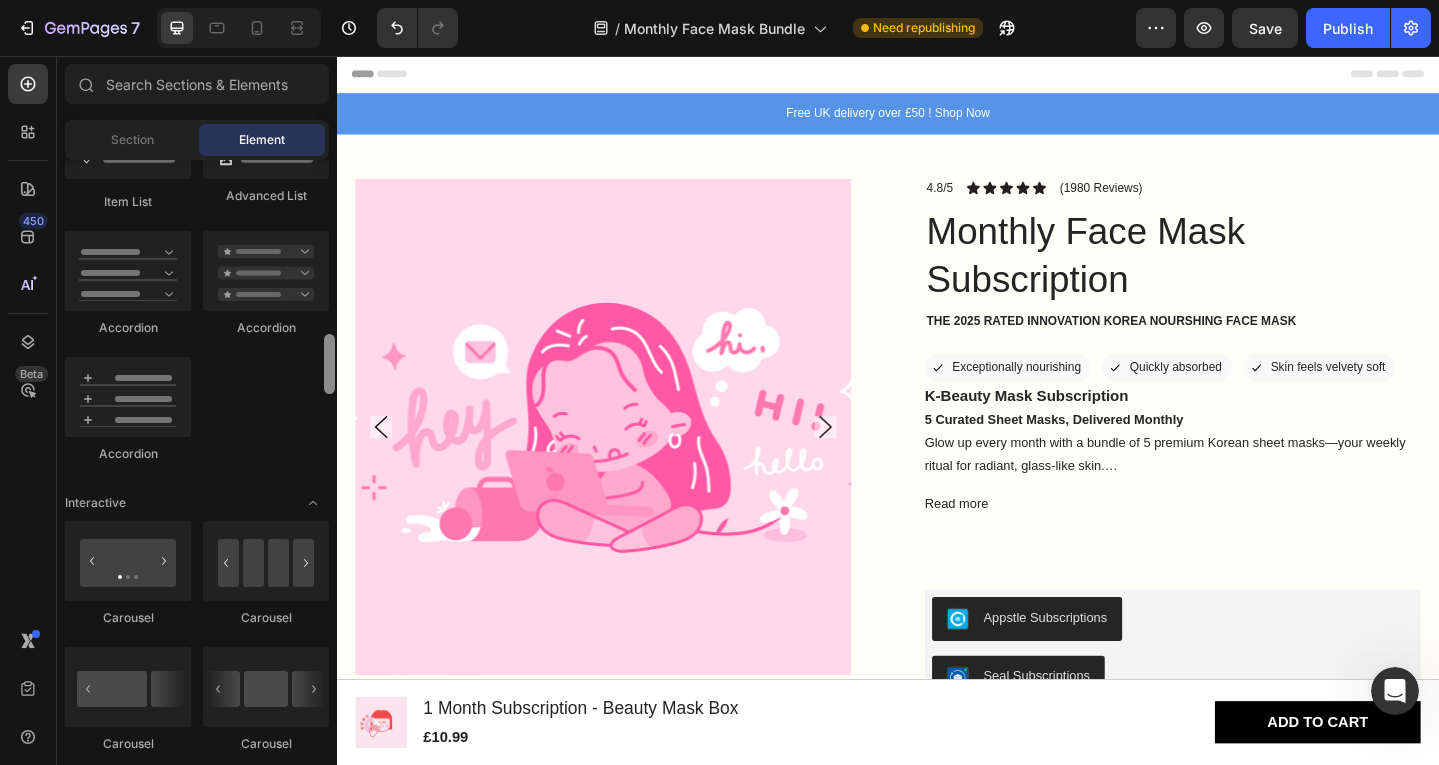 scroll, scrollTop: 1694, scrollLeft: 0, axis: vertical 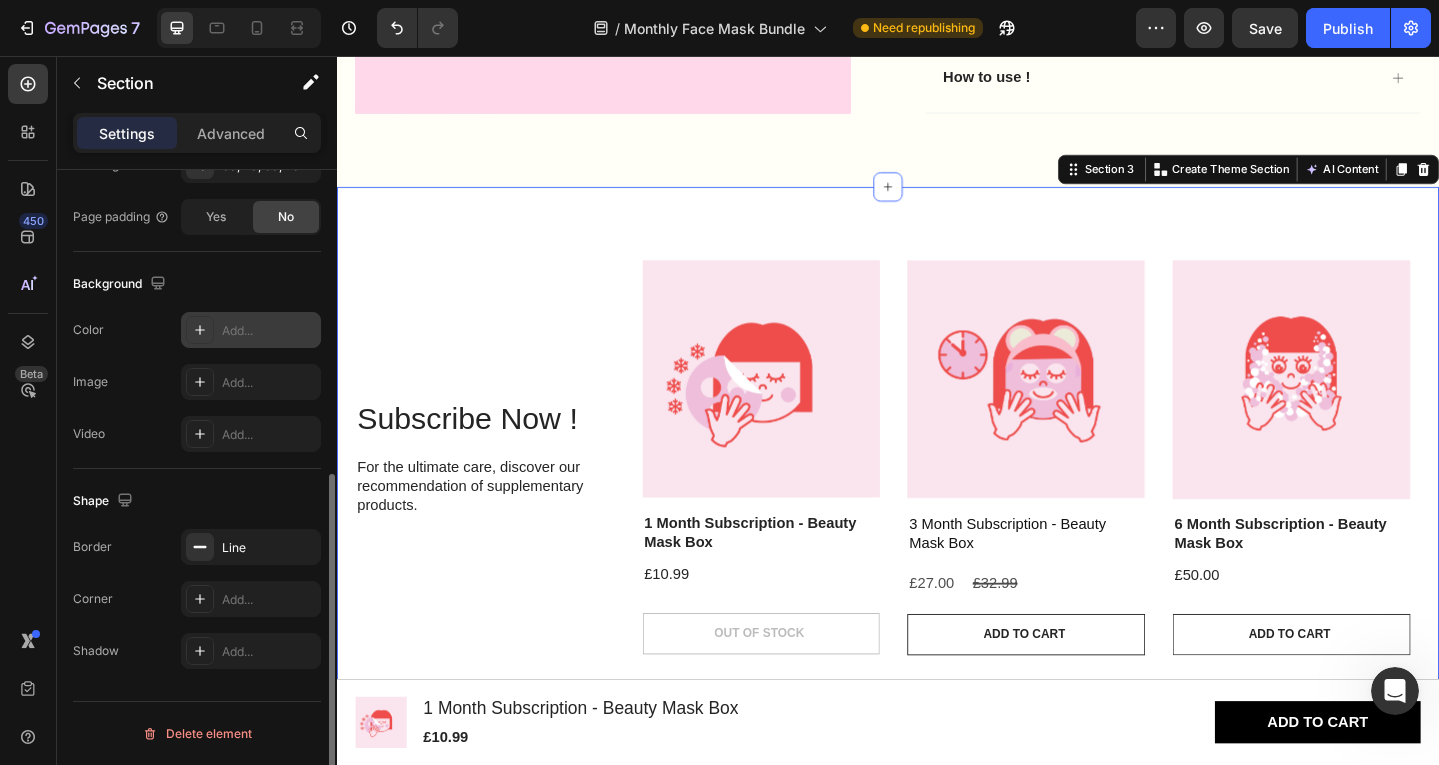 click on "Add..." at bounding box center [251, 330] 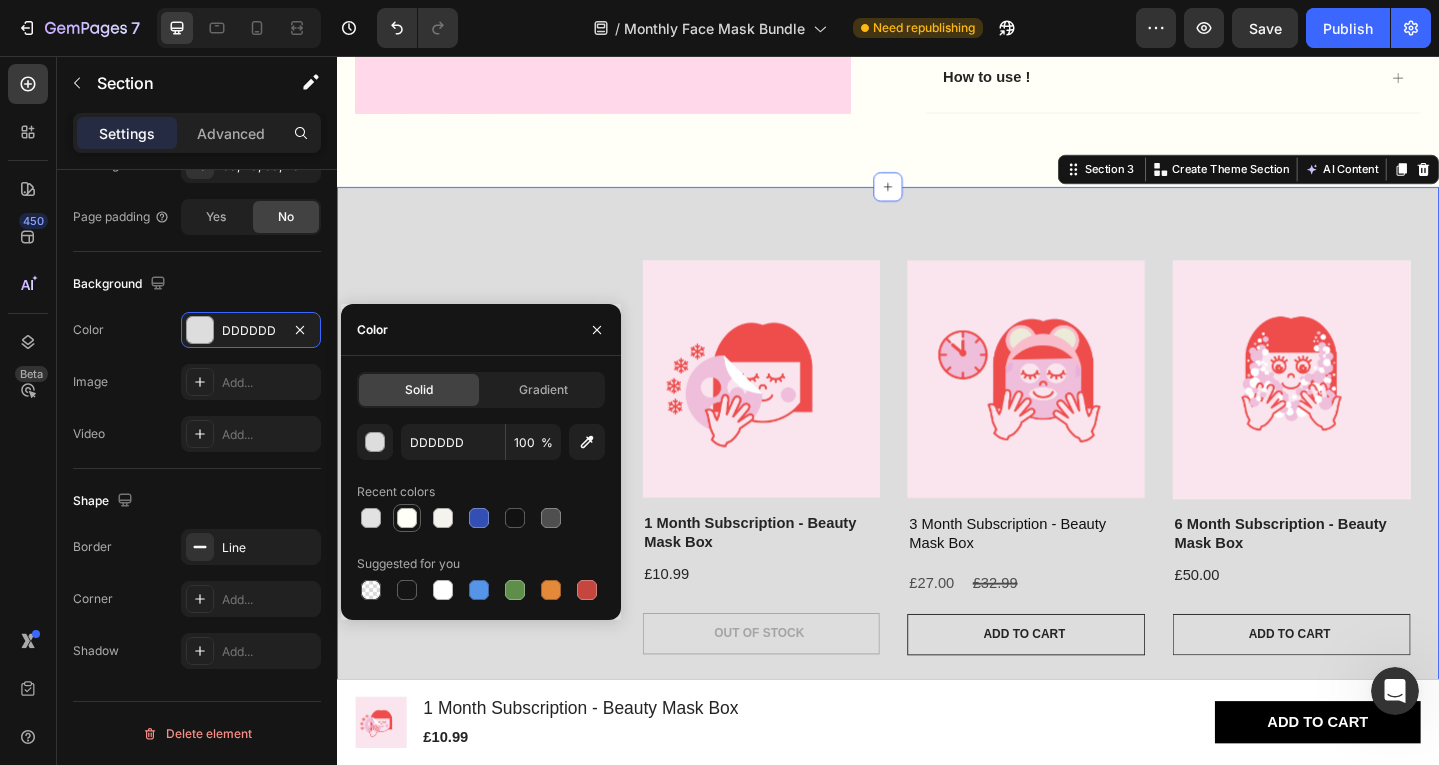 click at bounding box center (407, 518) 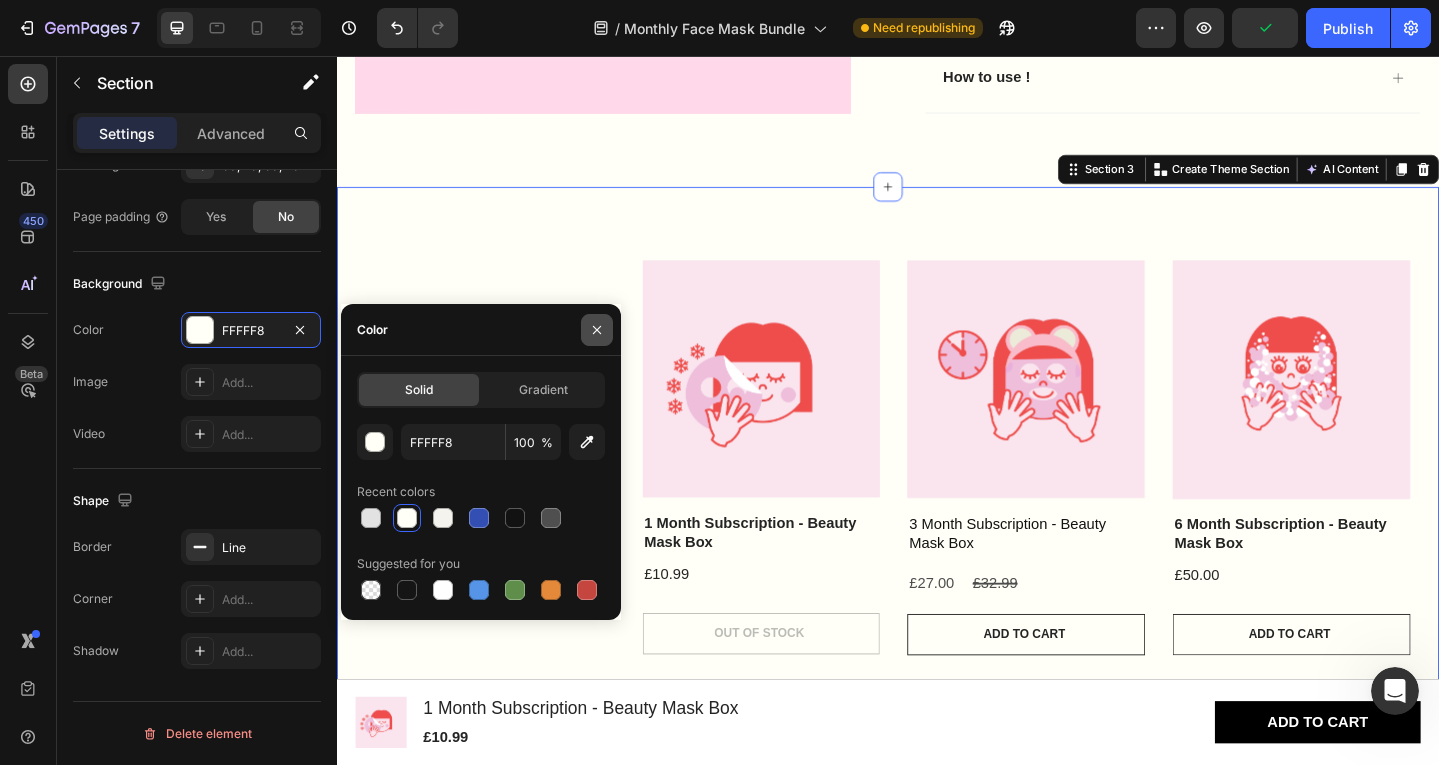 click 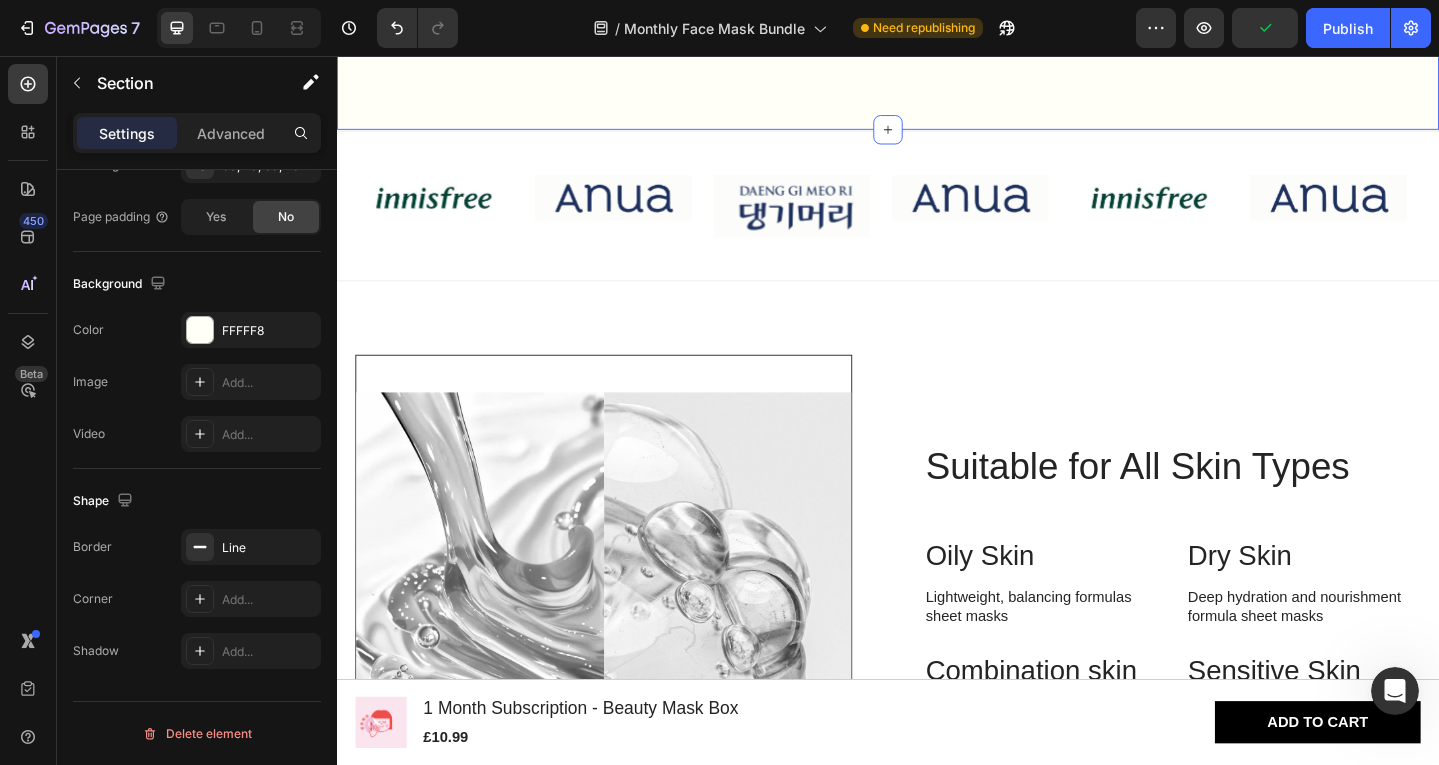 scroll, scrollTop: 1686, scrollLeft: 0, axis: vertical 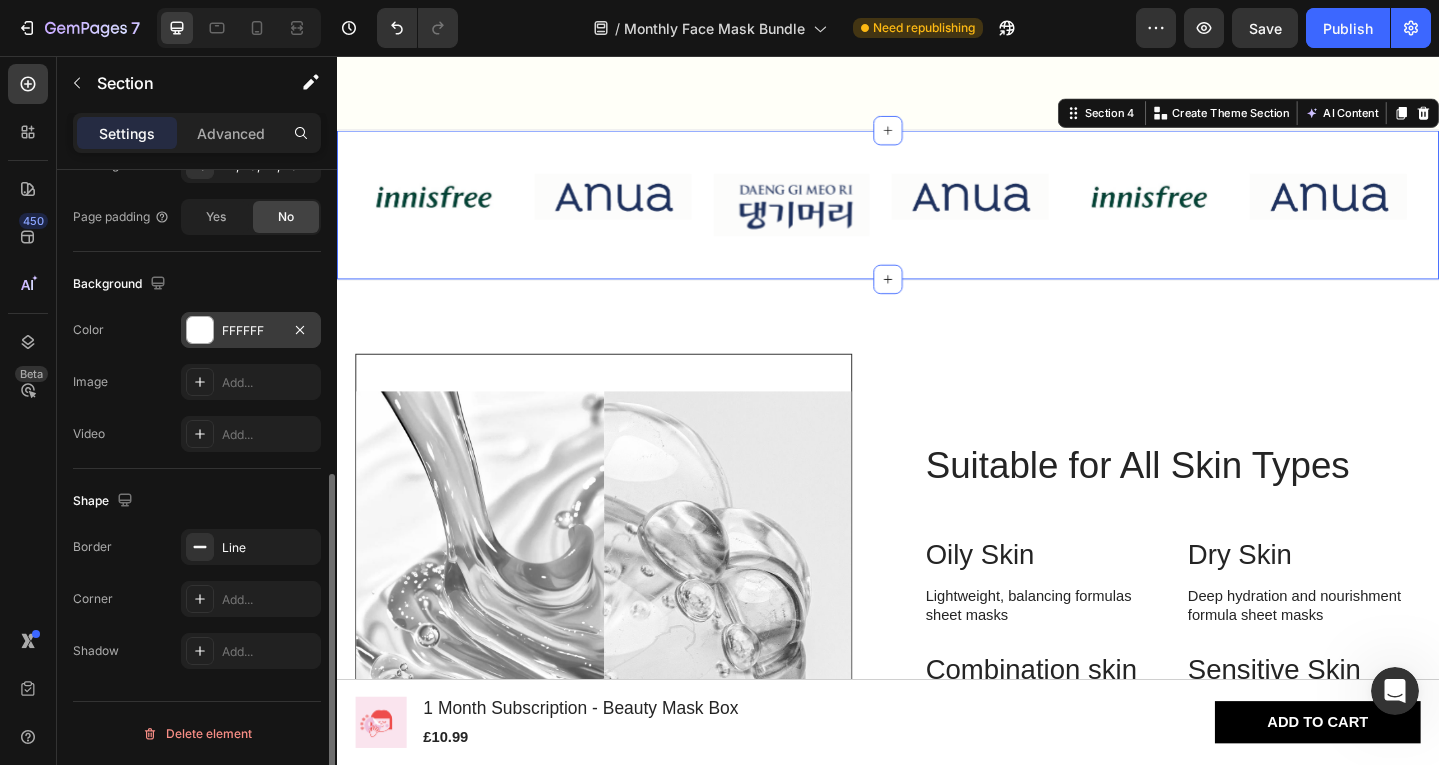 click on "FFFFFF" at bounding box center (251, 330) 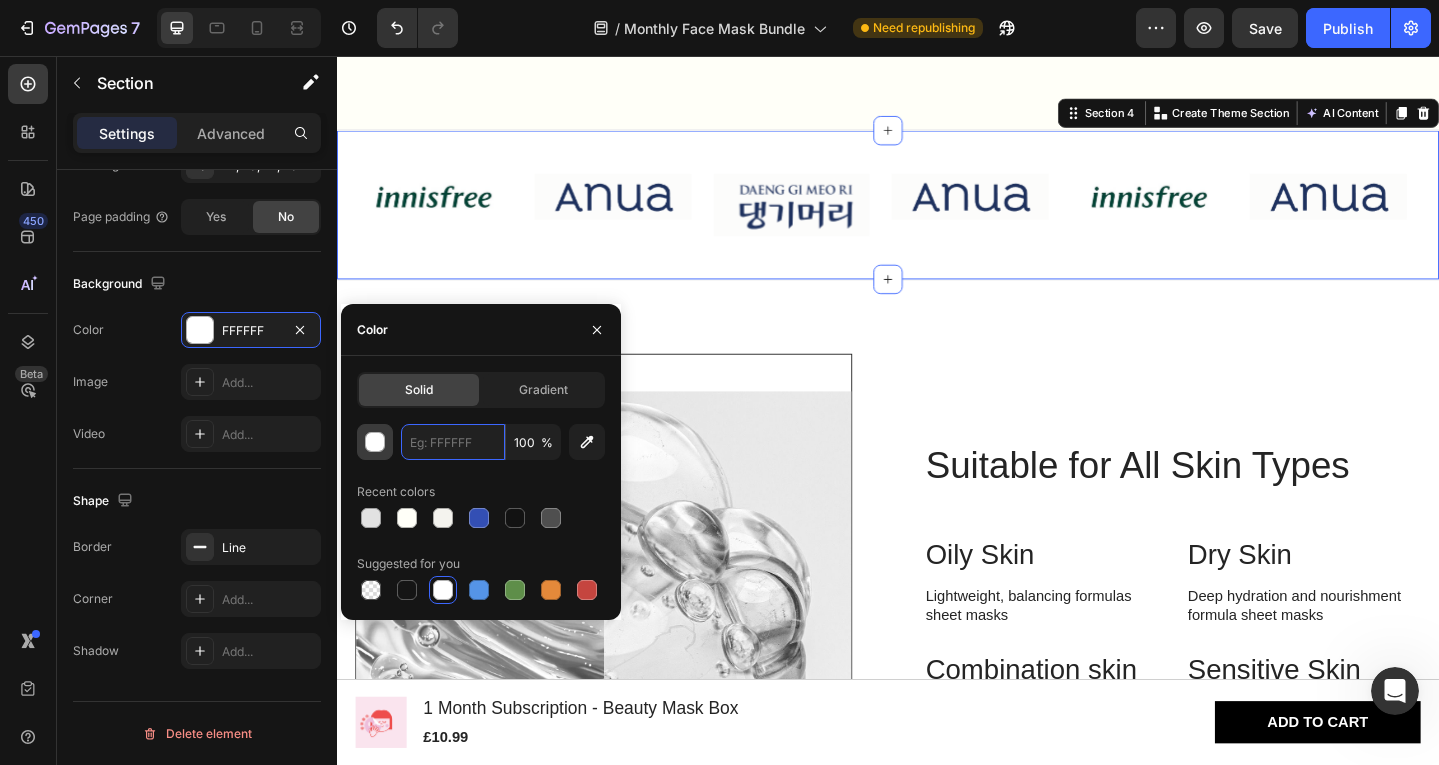paste on "#fffff8" 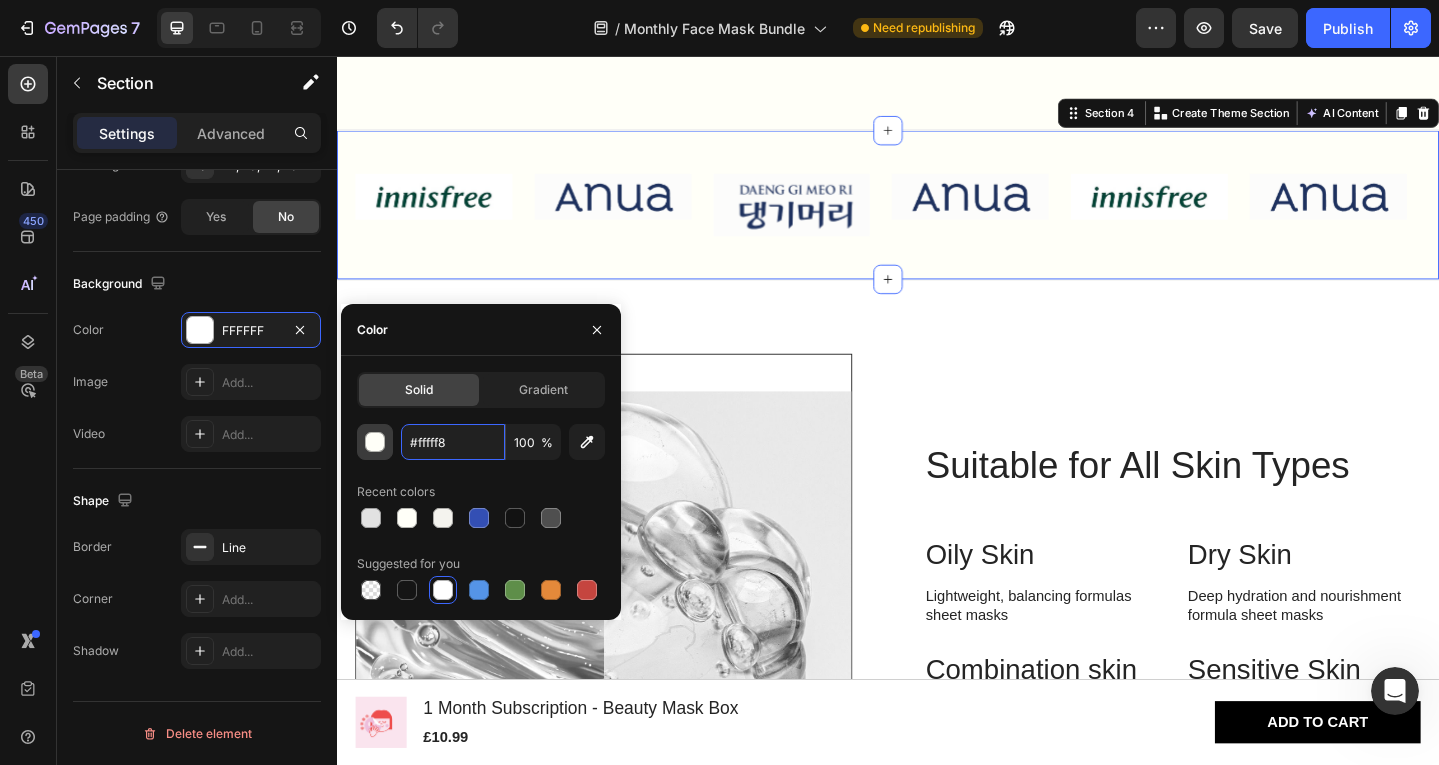 type on "FFFFF8" 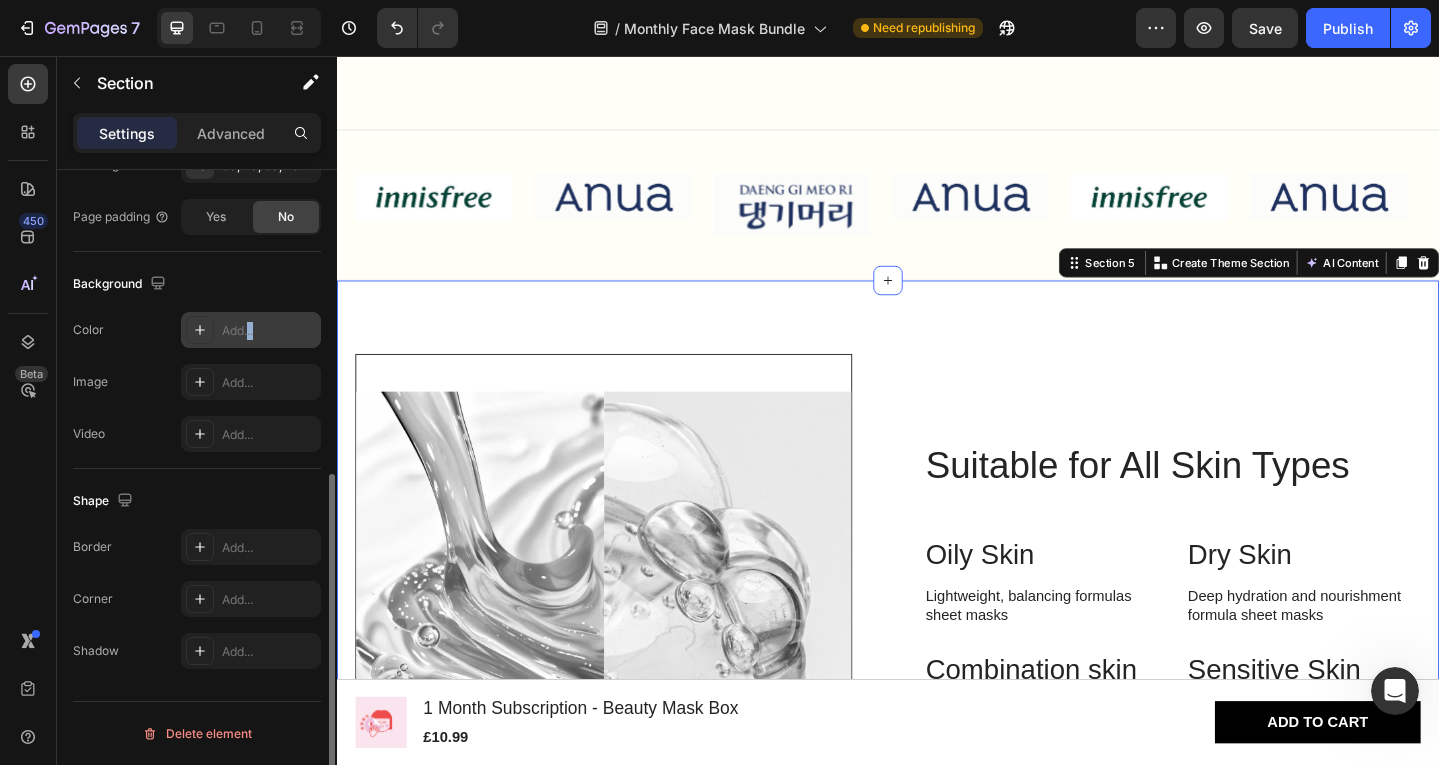 drag, startPoint x: 235, startPoint y: 348, endPoint x: 248, endPoint y: 338, distance: 16.40122 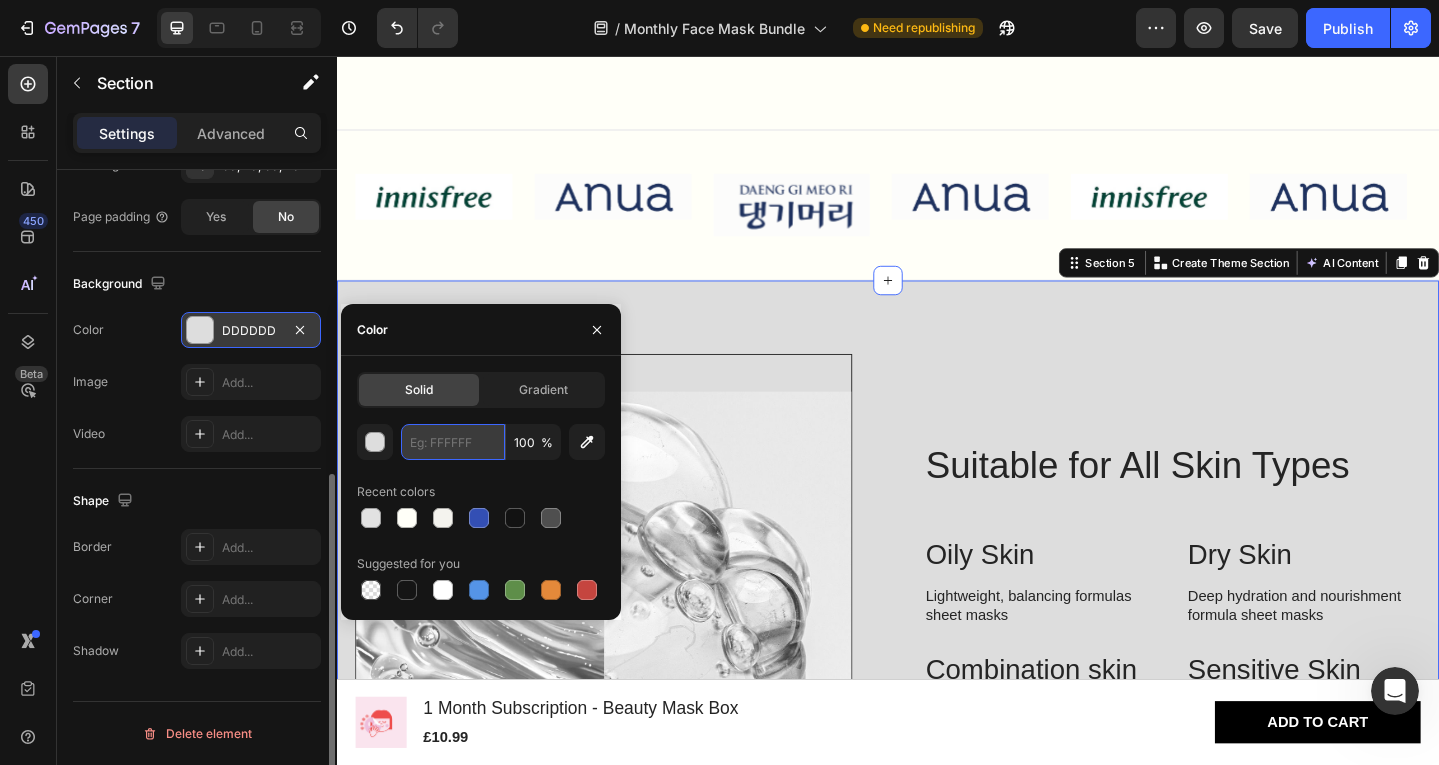 paste on "#fffff8" 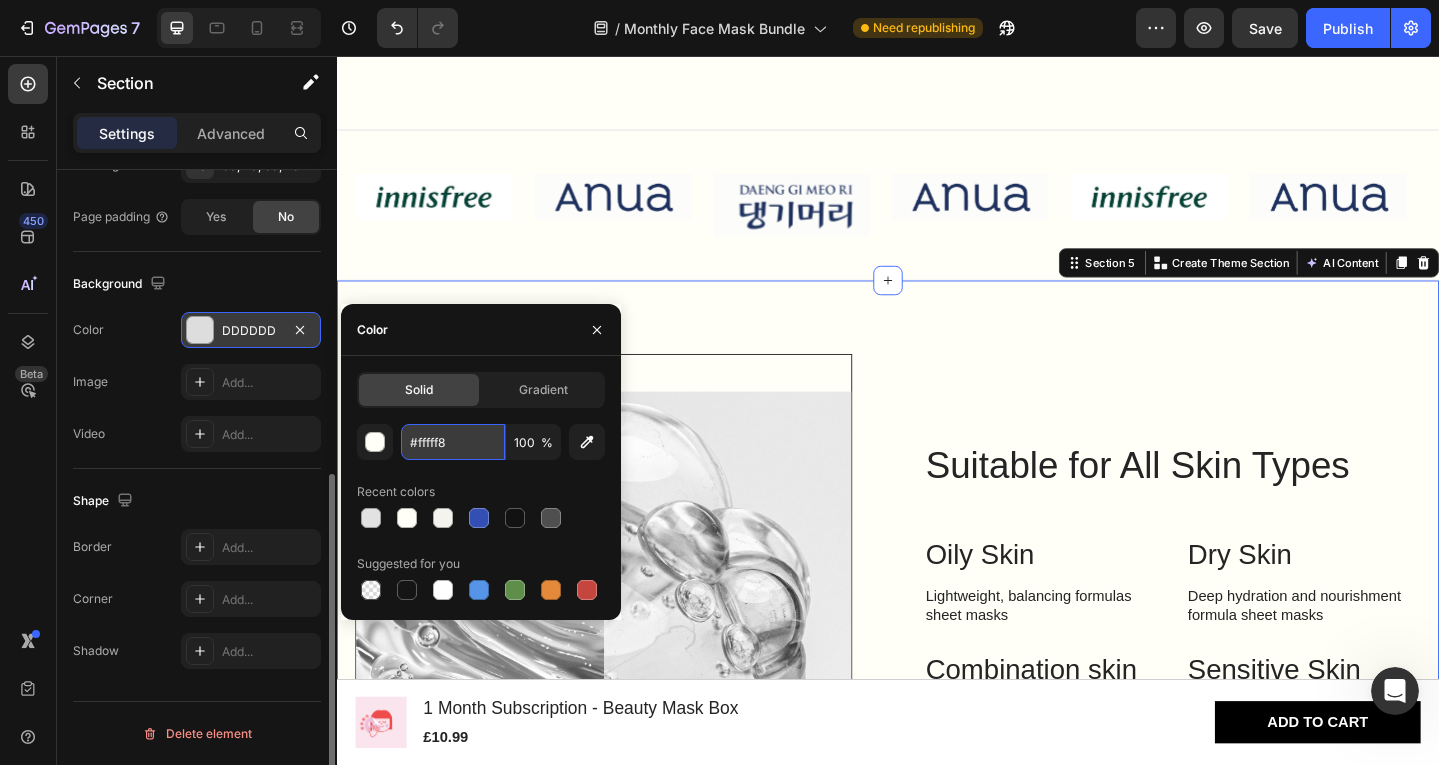 type on "FFFFF8" 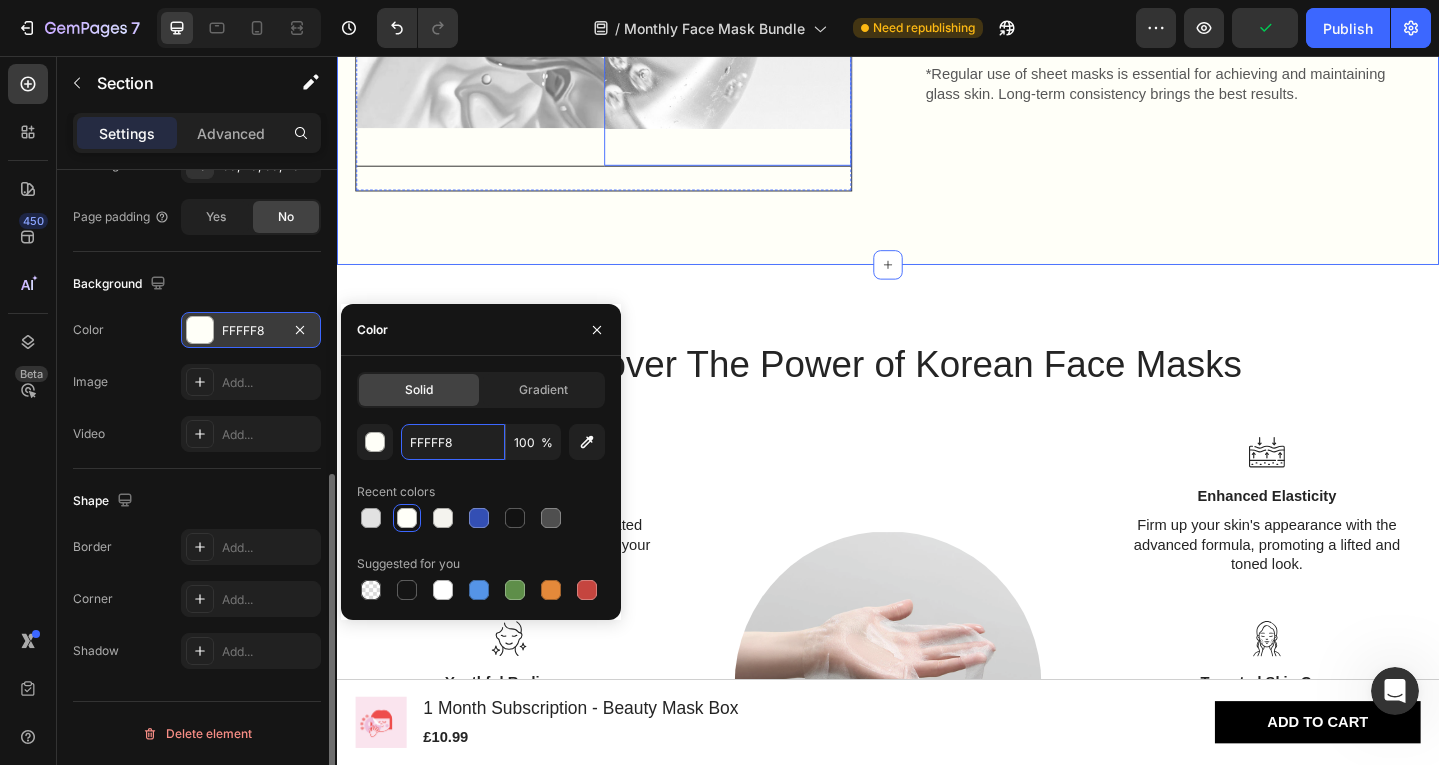 scroll, scrollTop: 2458, scrollLeft: 0, axis: vertical 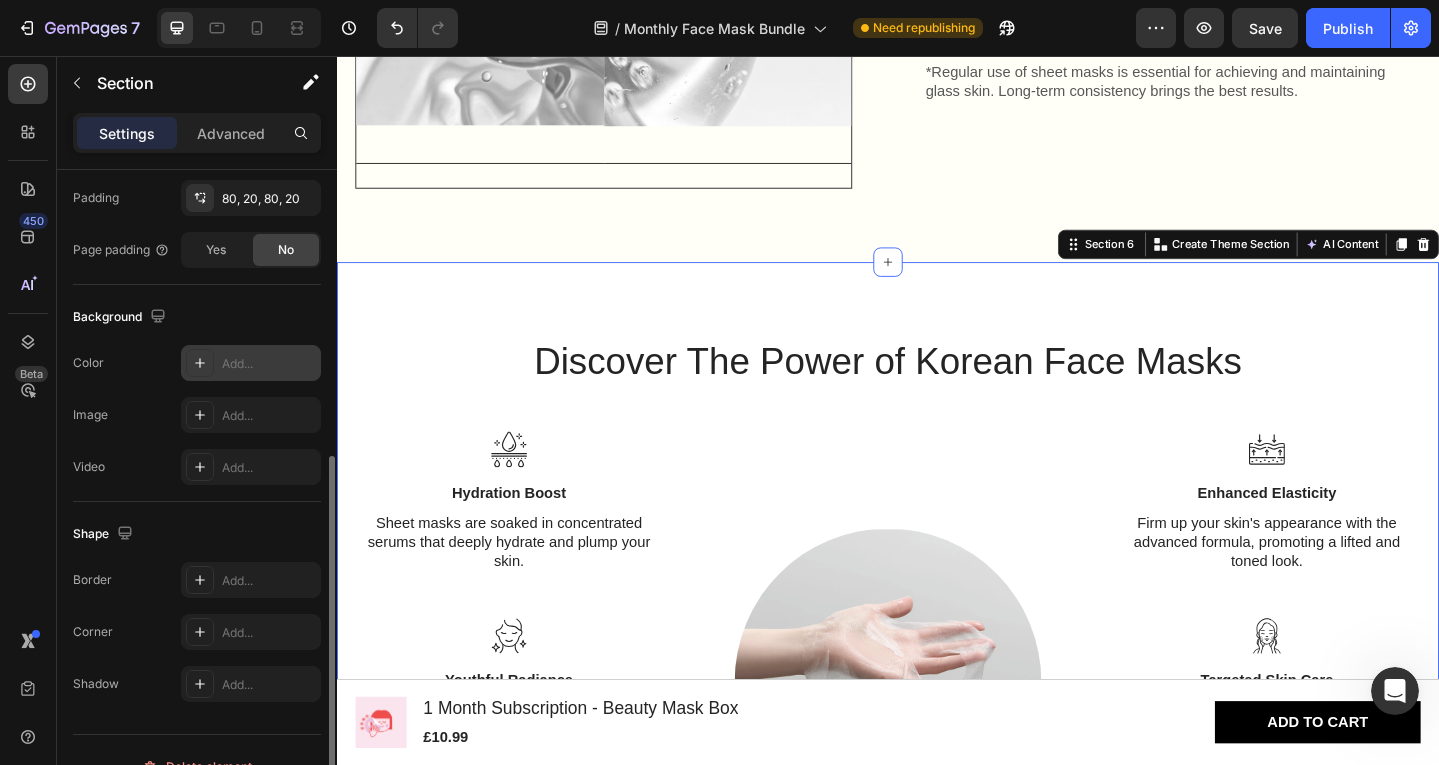 click on "Add..." at bounding box center [251, 363] 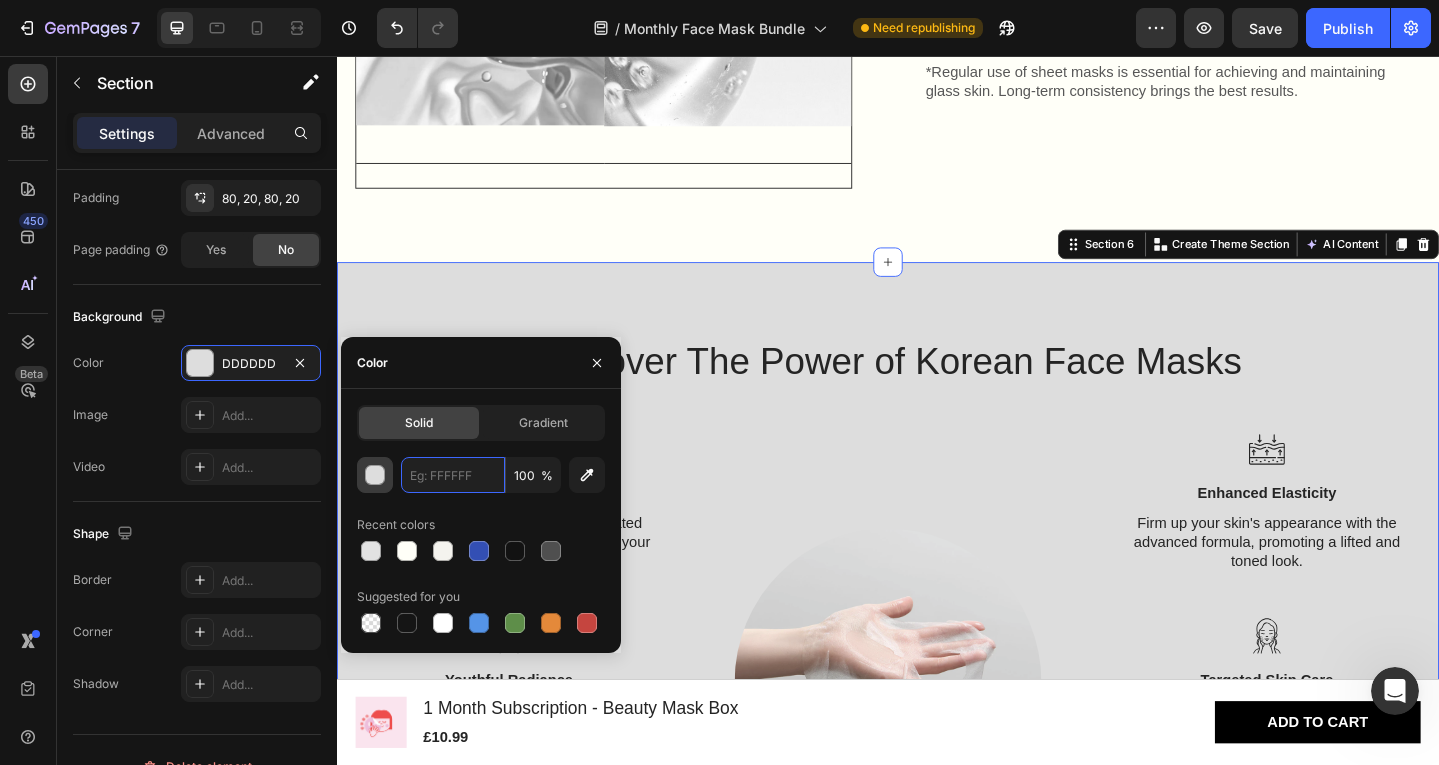 paste on "#fffff8" 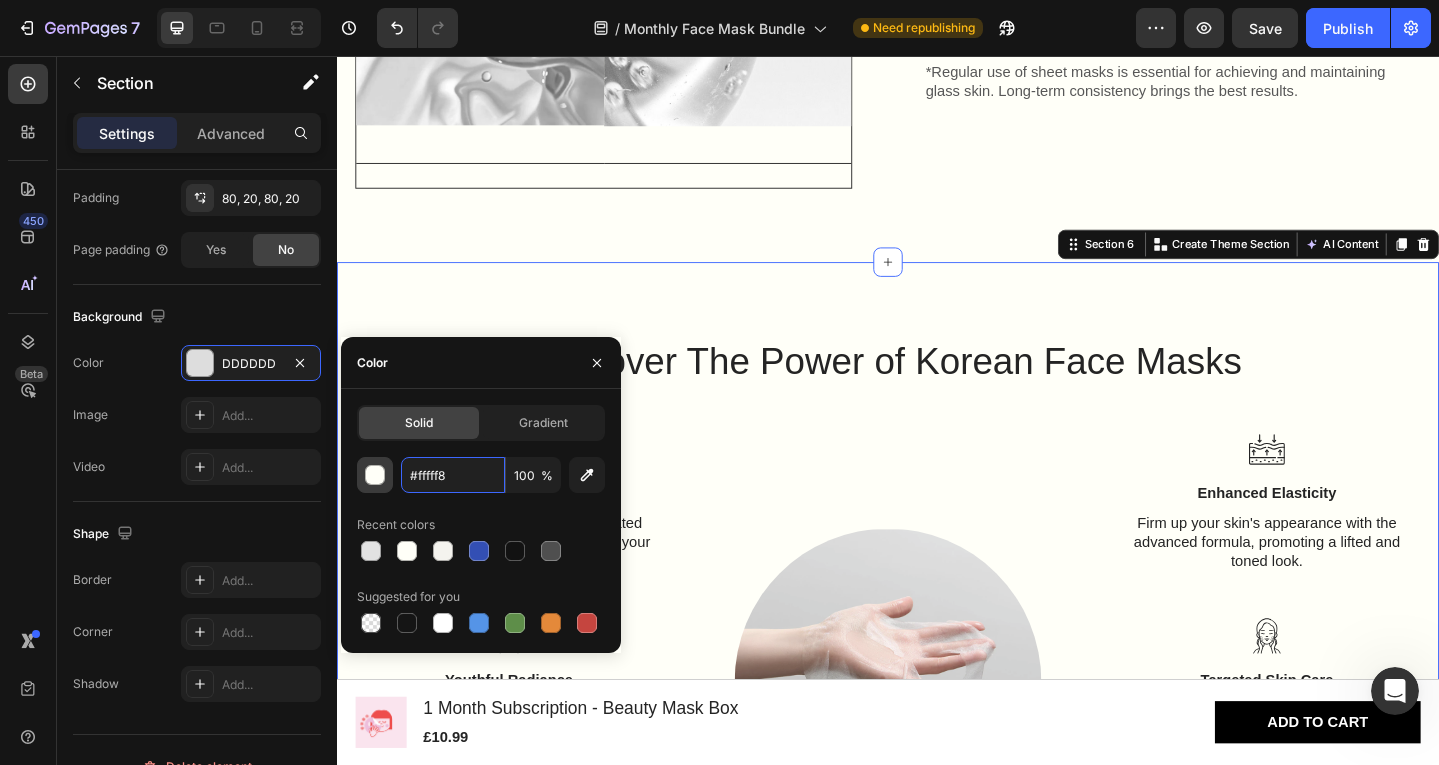 type on "FFFFF8" 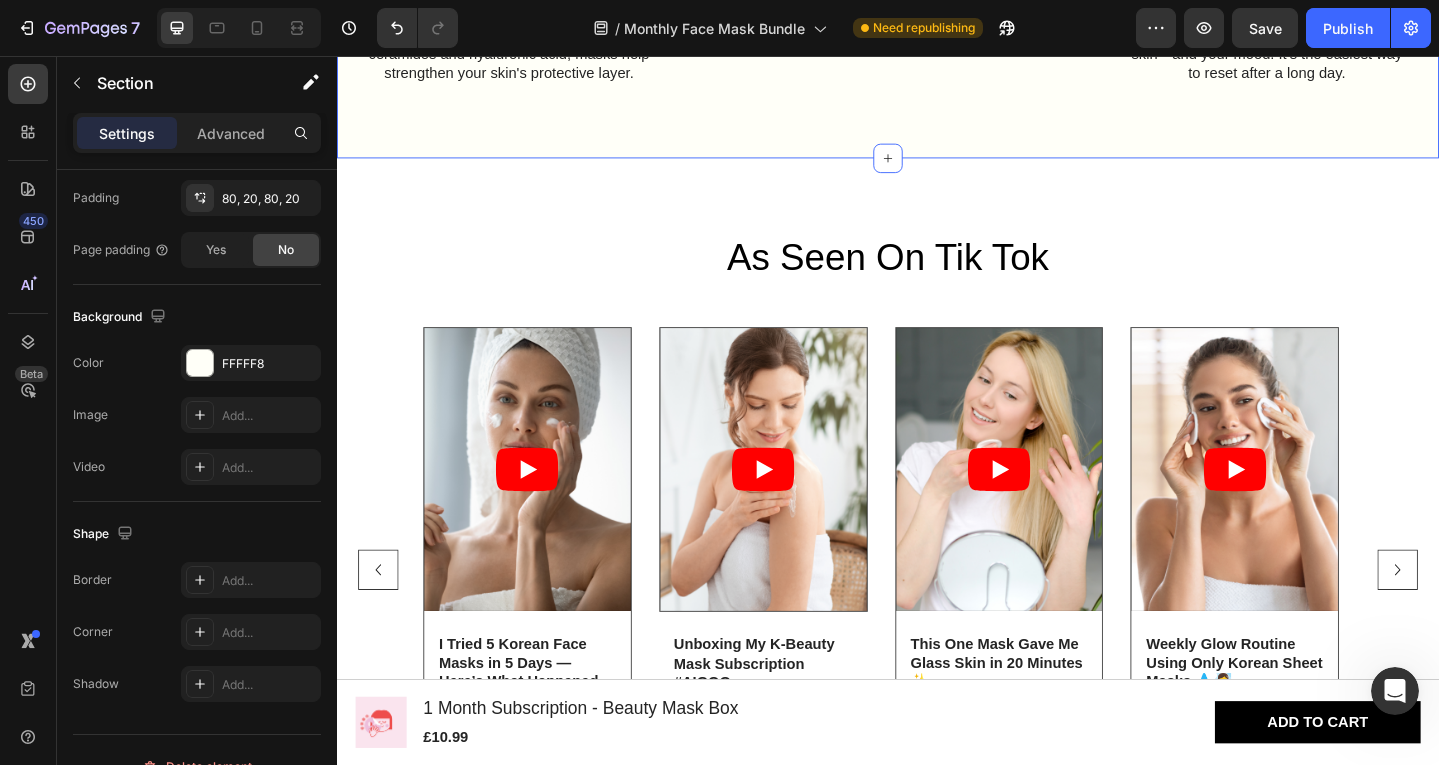 scroll, scrollTop: 3389, scrollLeft: 0, axis: vertical 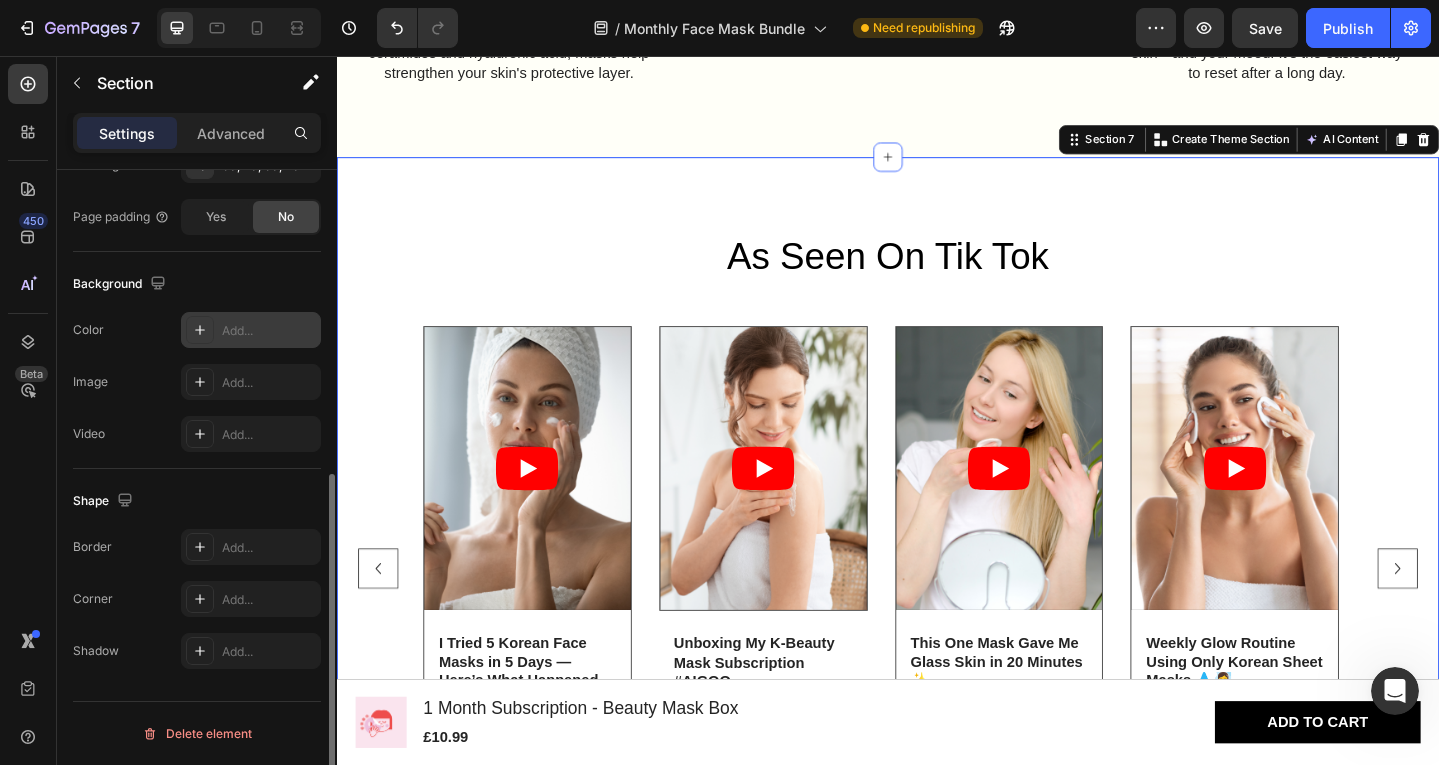 click on "Add..." at bounding box center (269, 331) 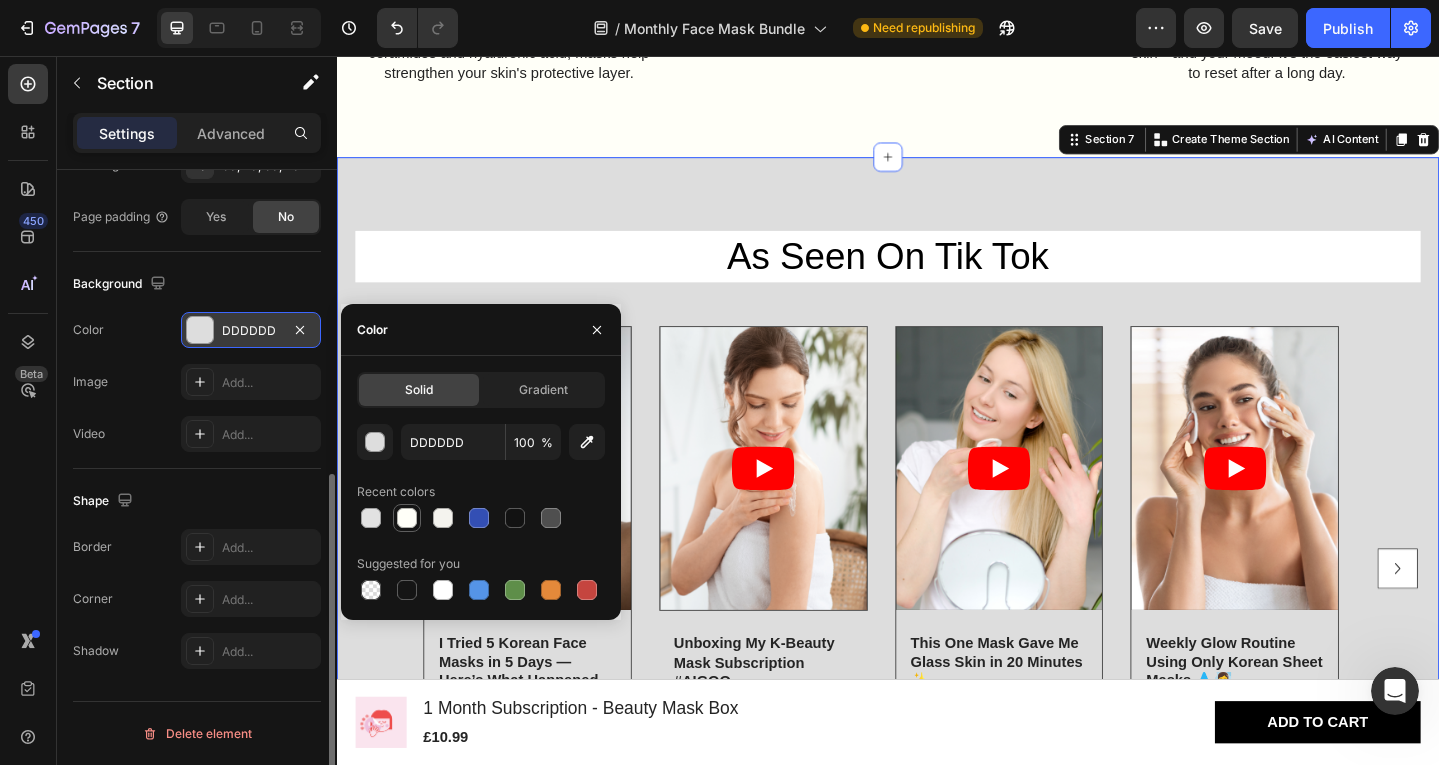 click at bounding box center (407, 518) 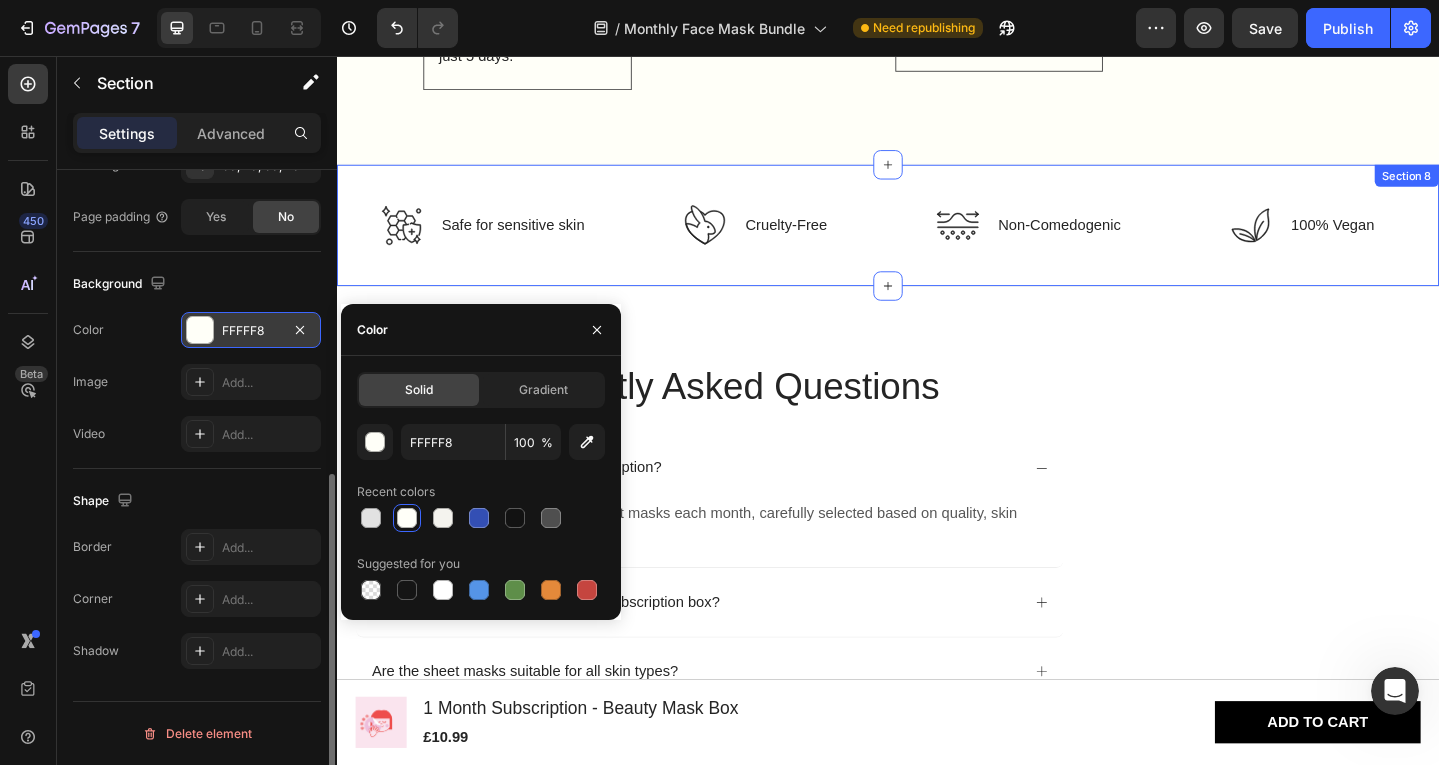 scroll, scrollTop: 4172, scrollLeft: 0, axis: vertical 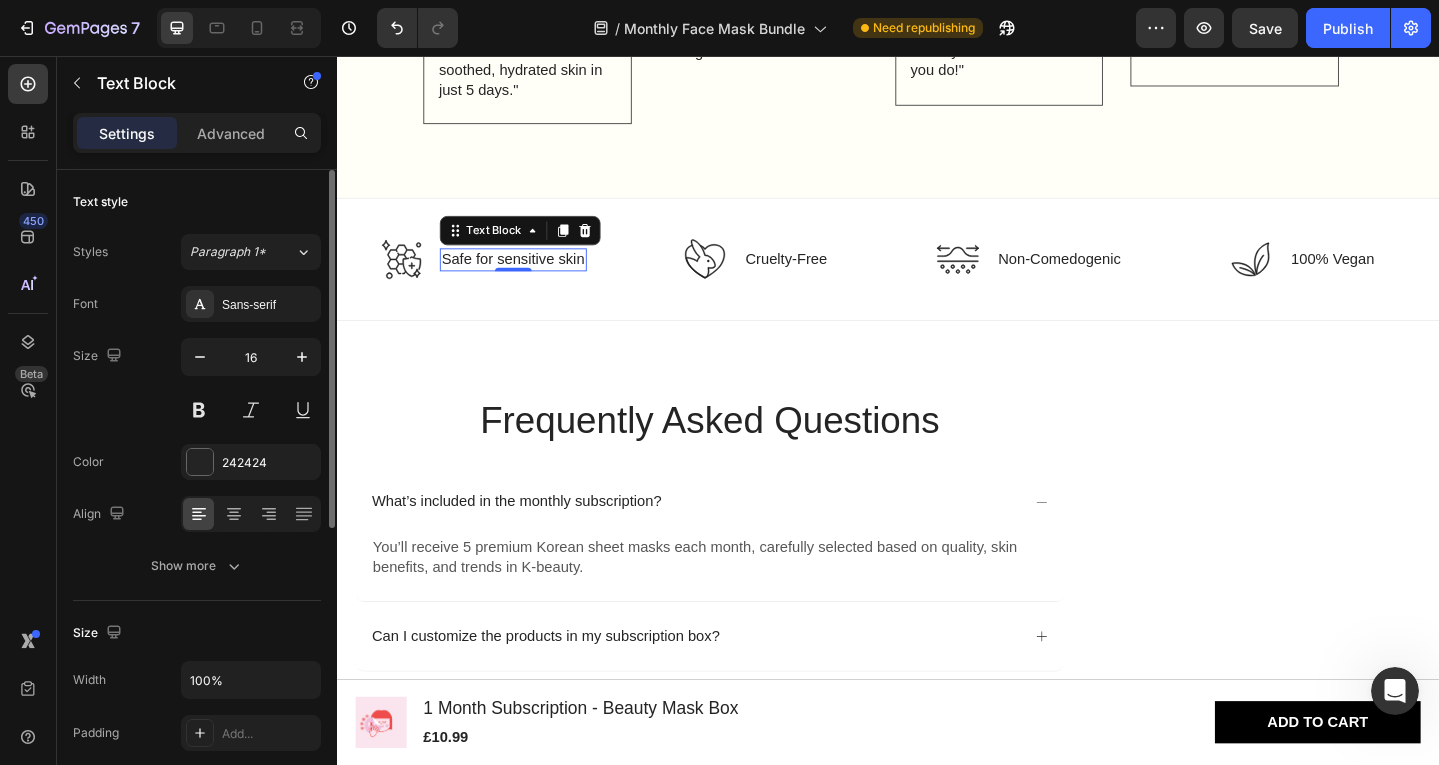 click on "Safe for sensitive skin" at bounding box center [529, 278] 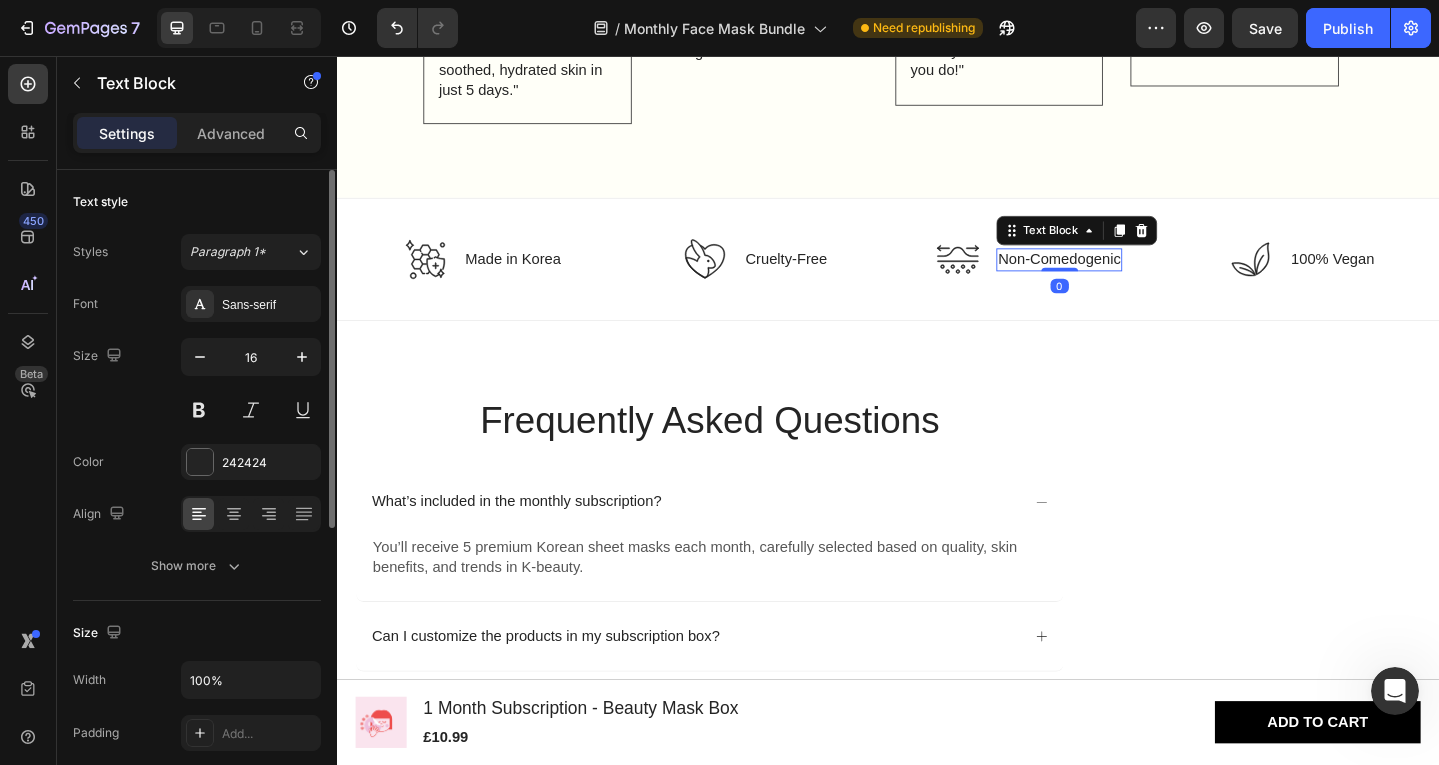 scroll, scrollTop: 4124, scrollLeft: 0, axis: vertical 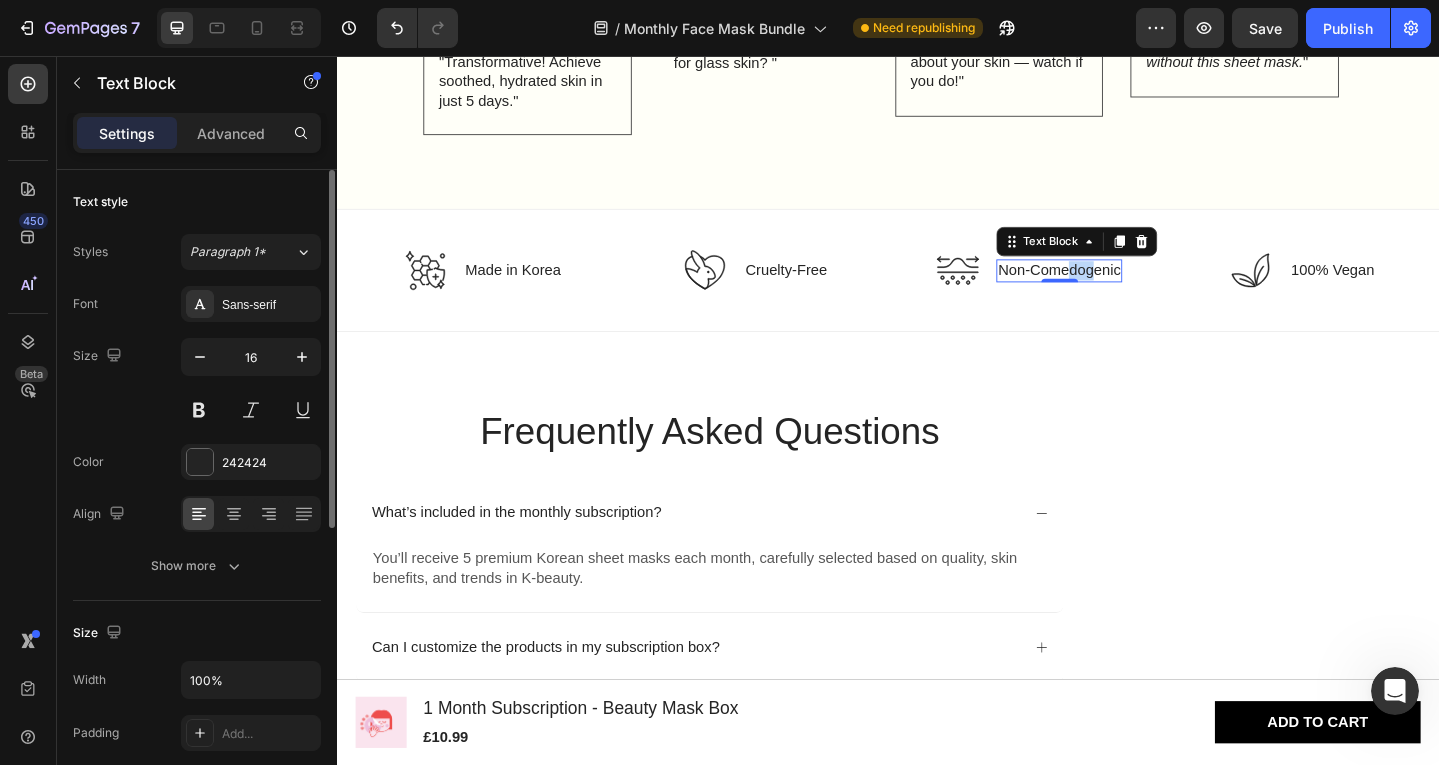drag, startPoint x: 1127, startPoint y: 278, endPoint x: 1155, endPoint y: 289, distance: 30.083218 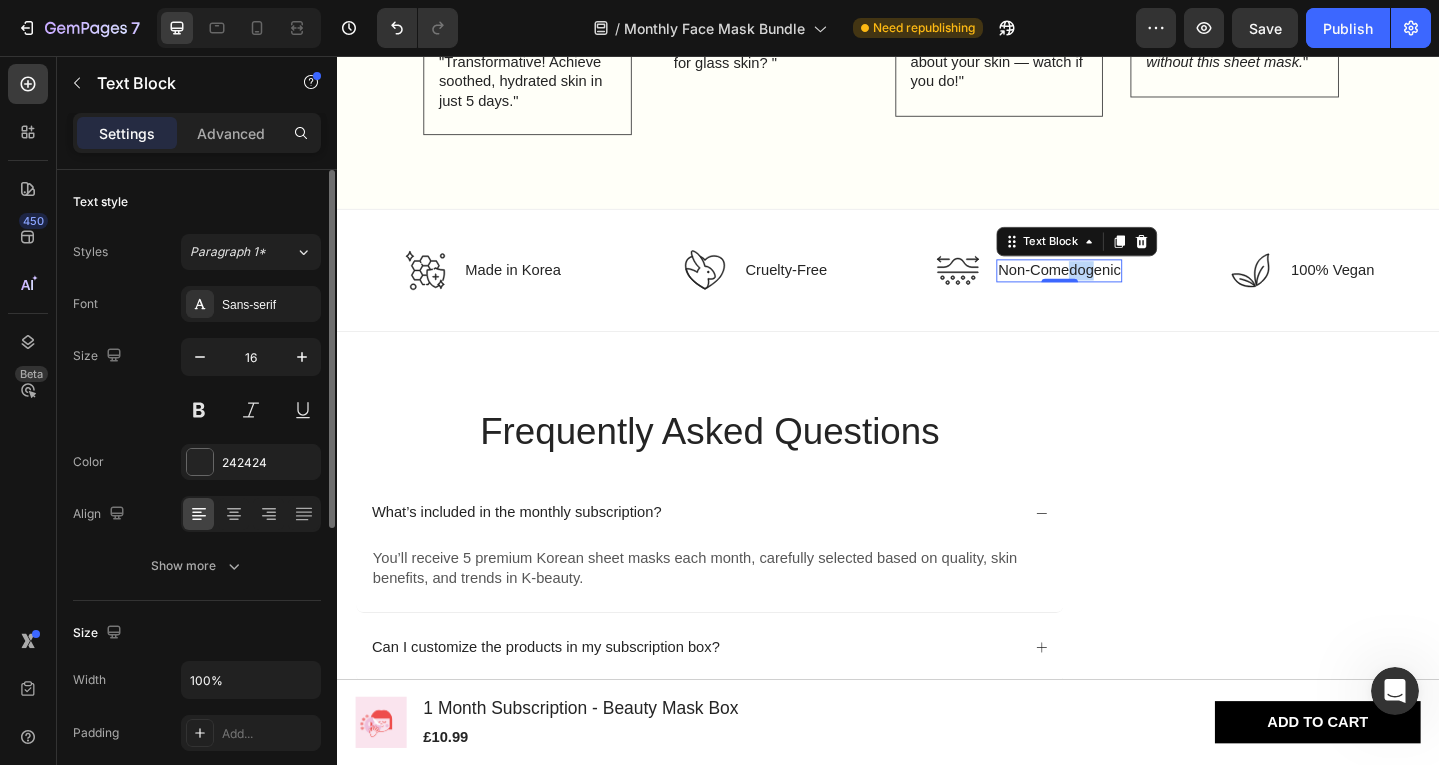 click on "Non-Comedogenic" at bounding box center [1123, 290] 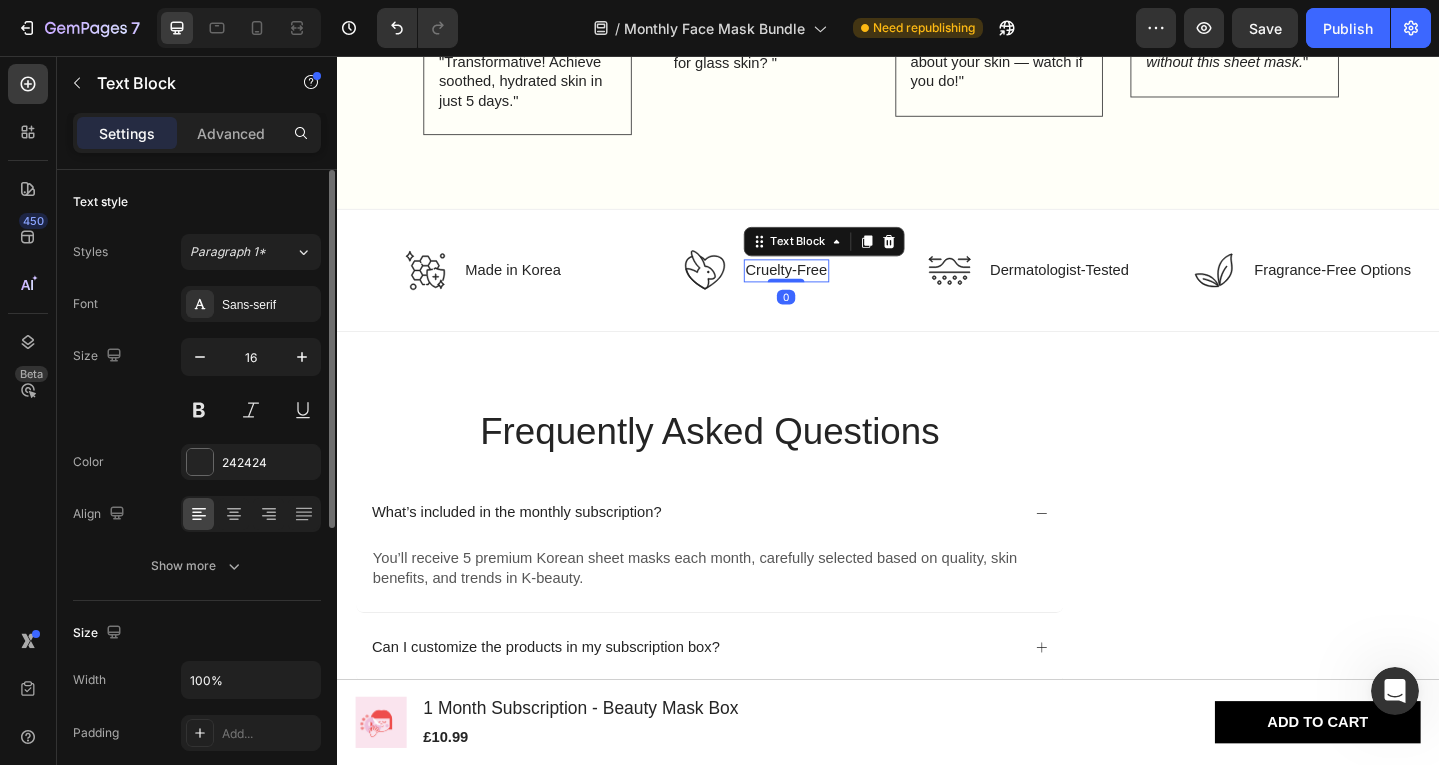 click on "Cruelty-Free Text Block   0" at bounding box center (826, 290) 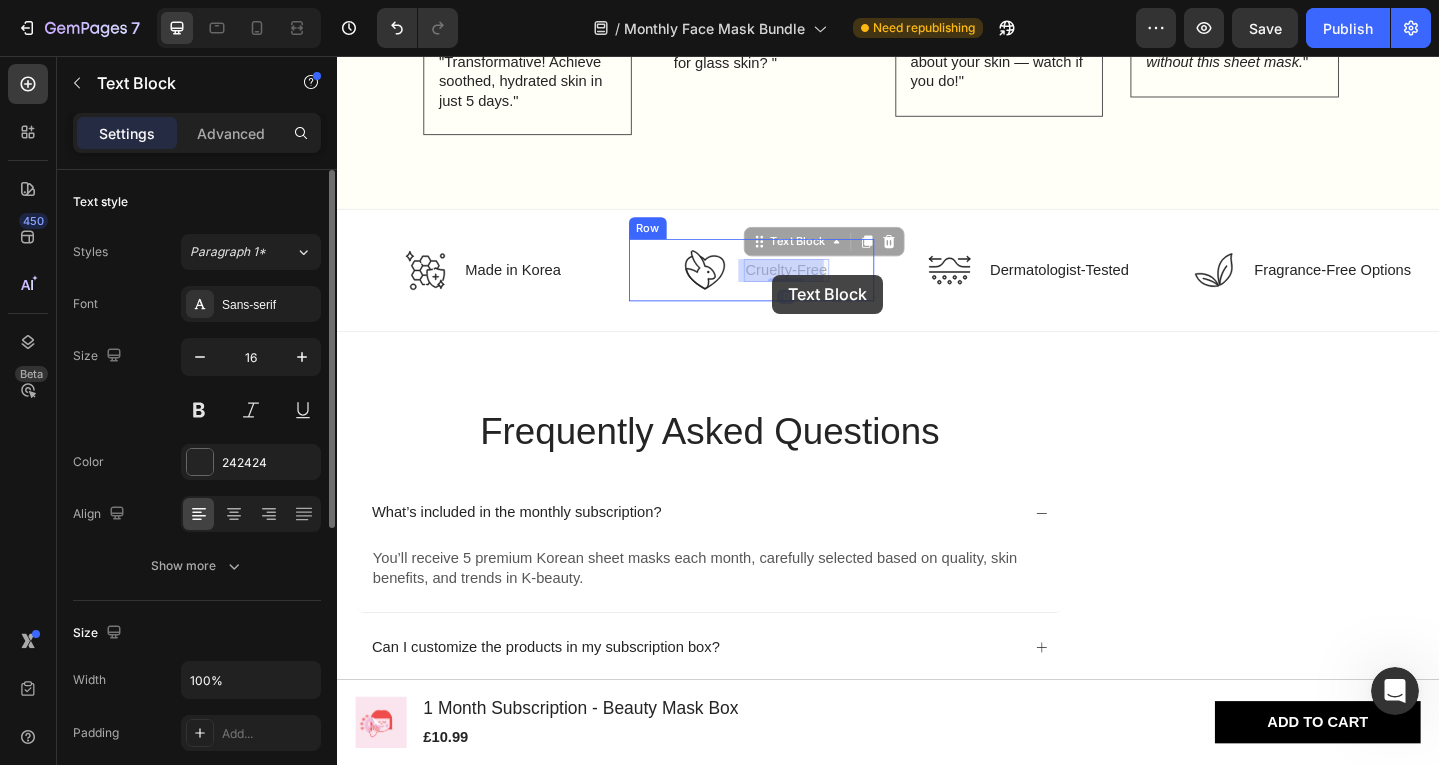 scroll, scrollTop: 4111, scrollLeft: 0, axis: vertical 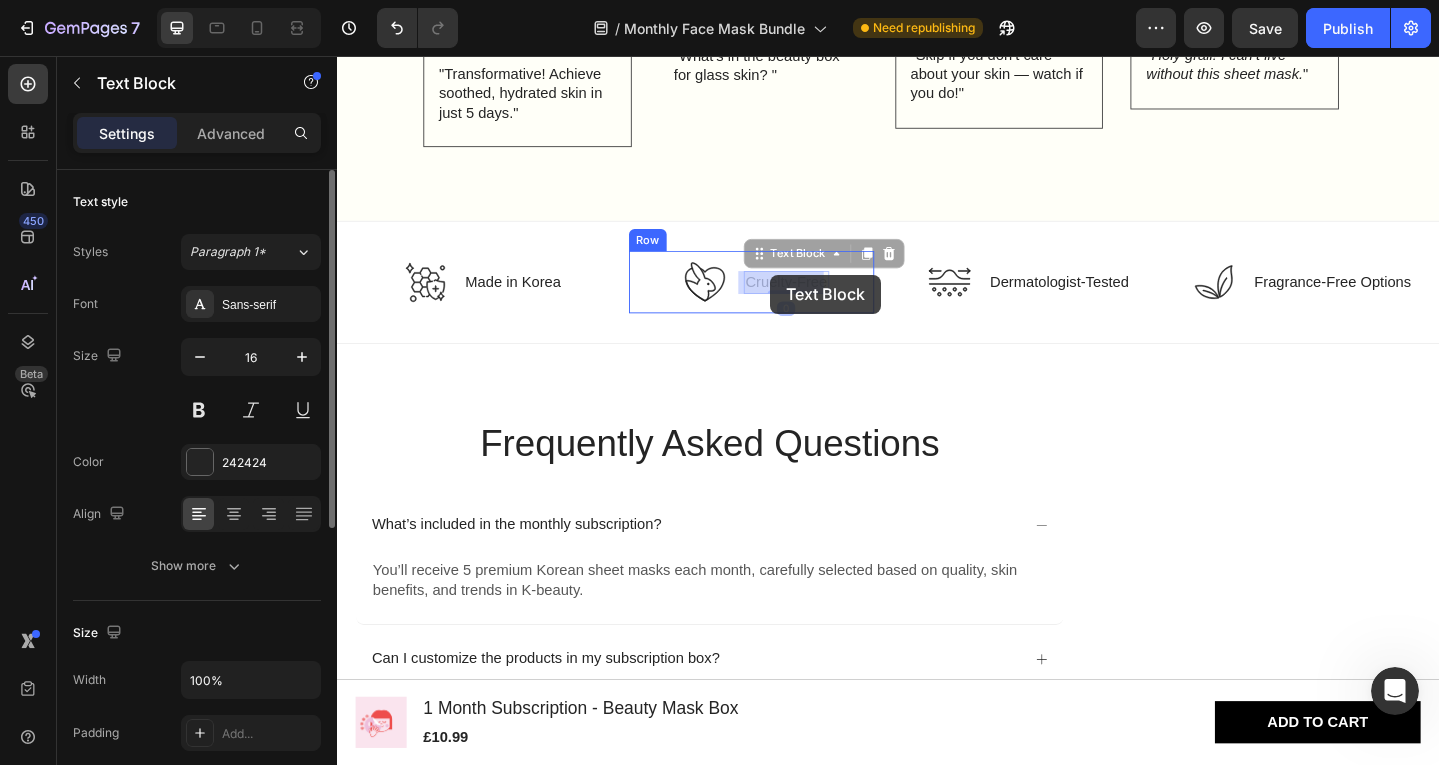 drag, startPoint x: 860, startPoint y: 292, endPoint x: 808, endPoint y: 294, distance: 52.03845 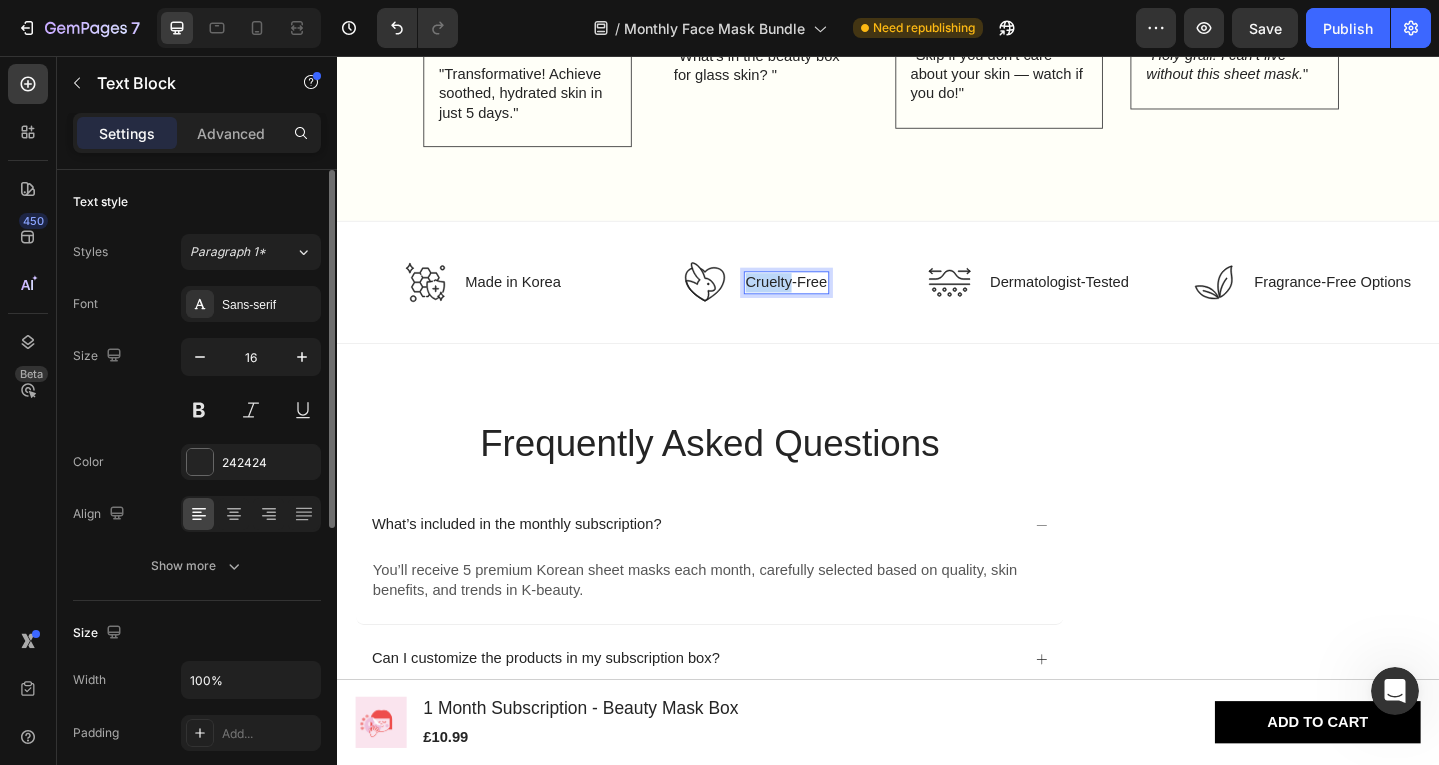 click on "Cruelty-Free" at bounding box center [826, 303] 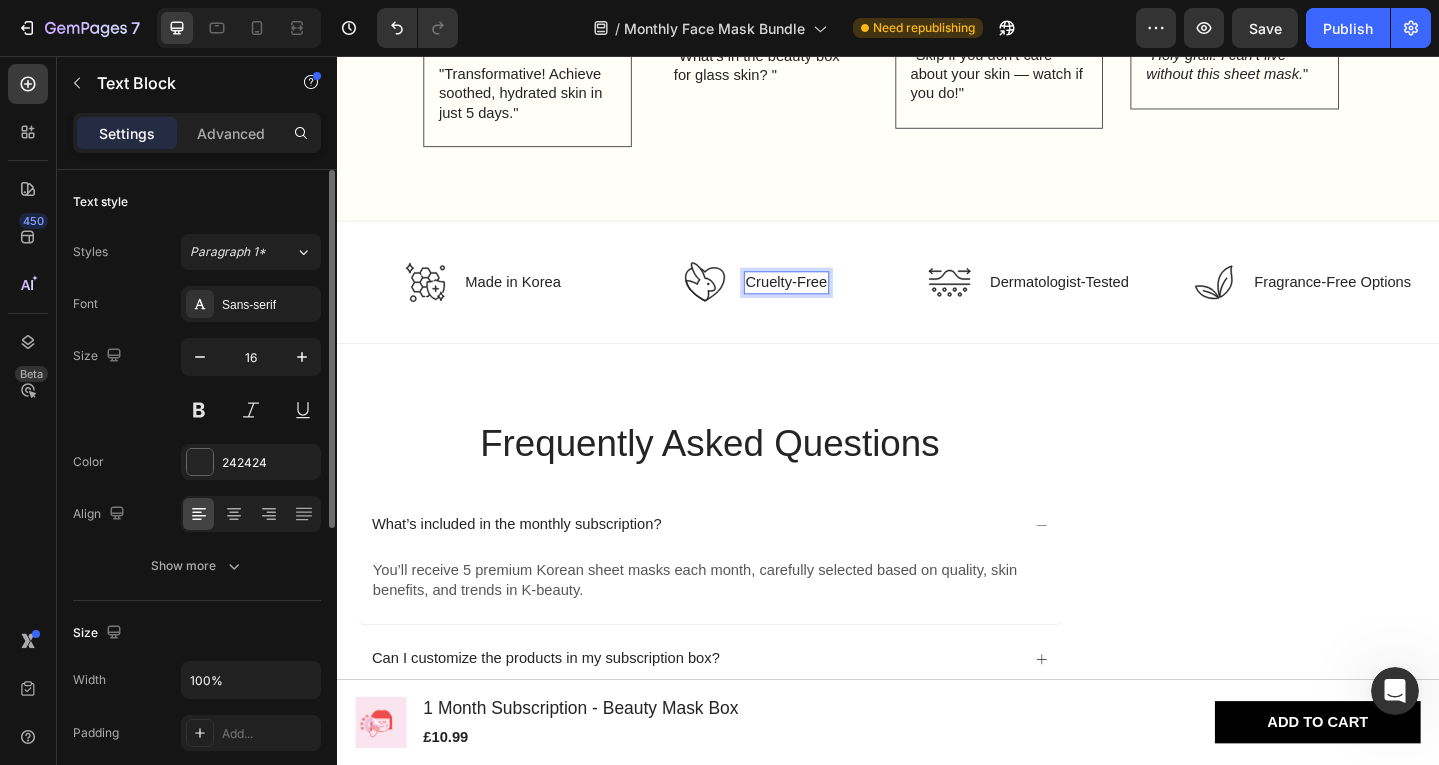 click on "Cruelty-Free" at bounding box center (826, 303) 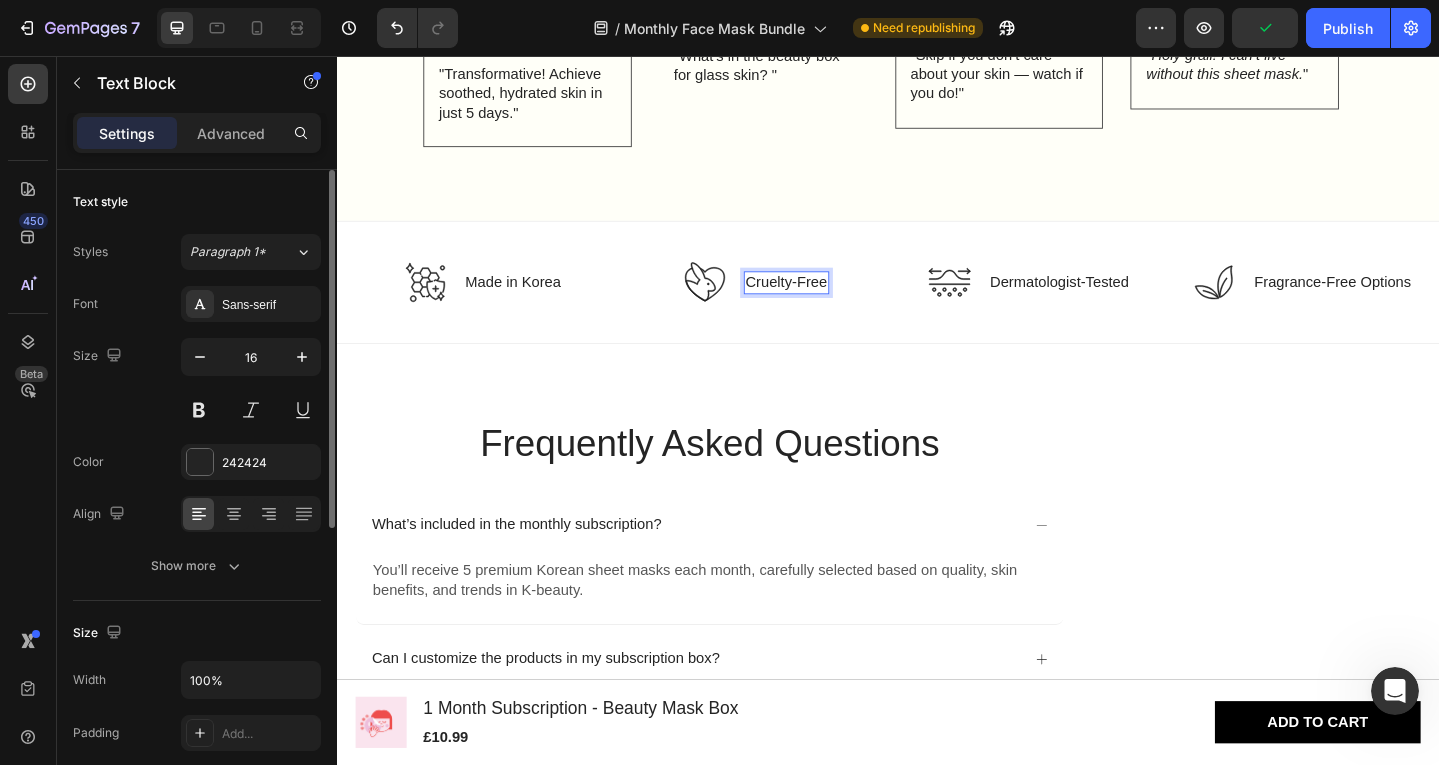 click on "Cruelty-Free" at bounding box center (826, 303) 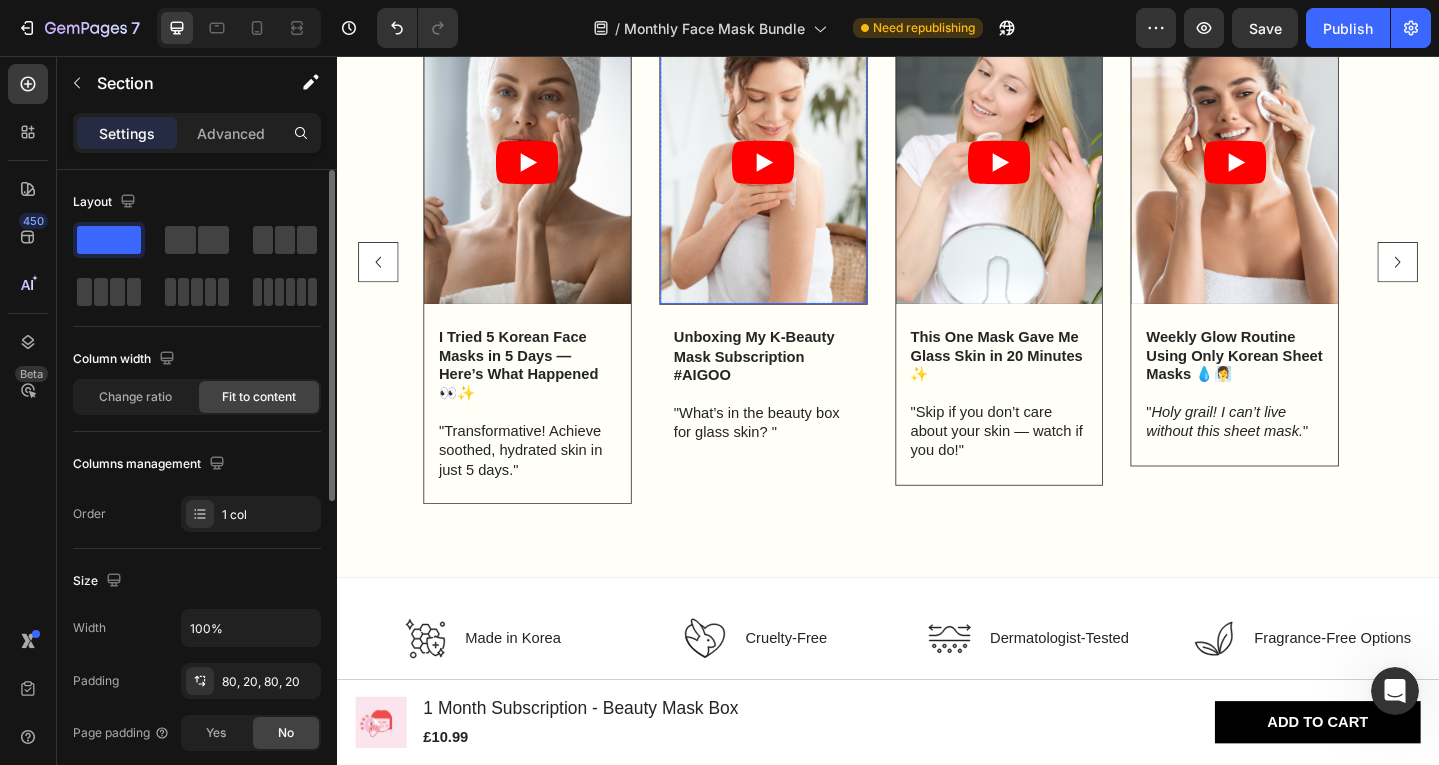 scroll, scrollTop: 3724, scrollLeft: 0, axis: vertical 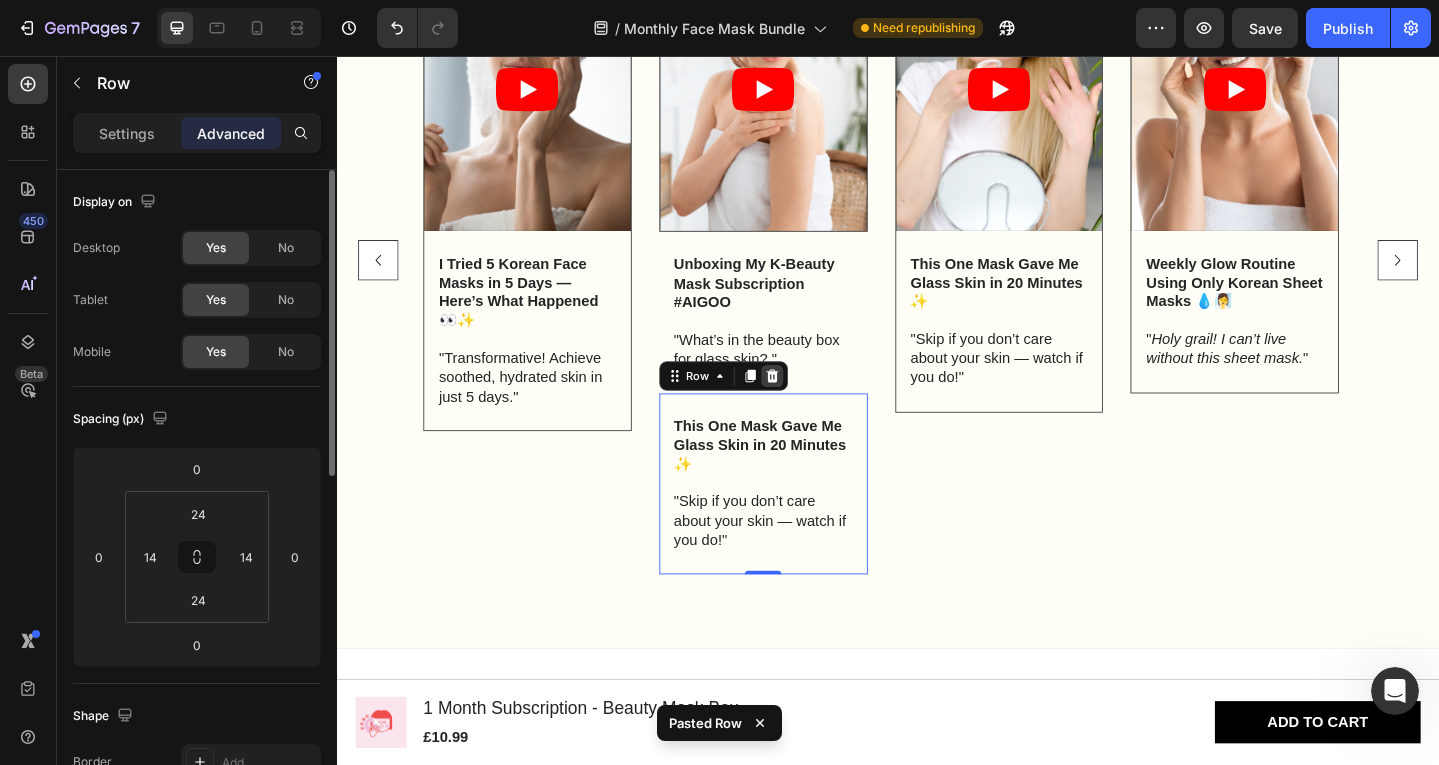 click 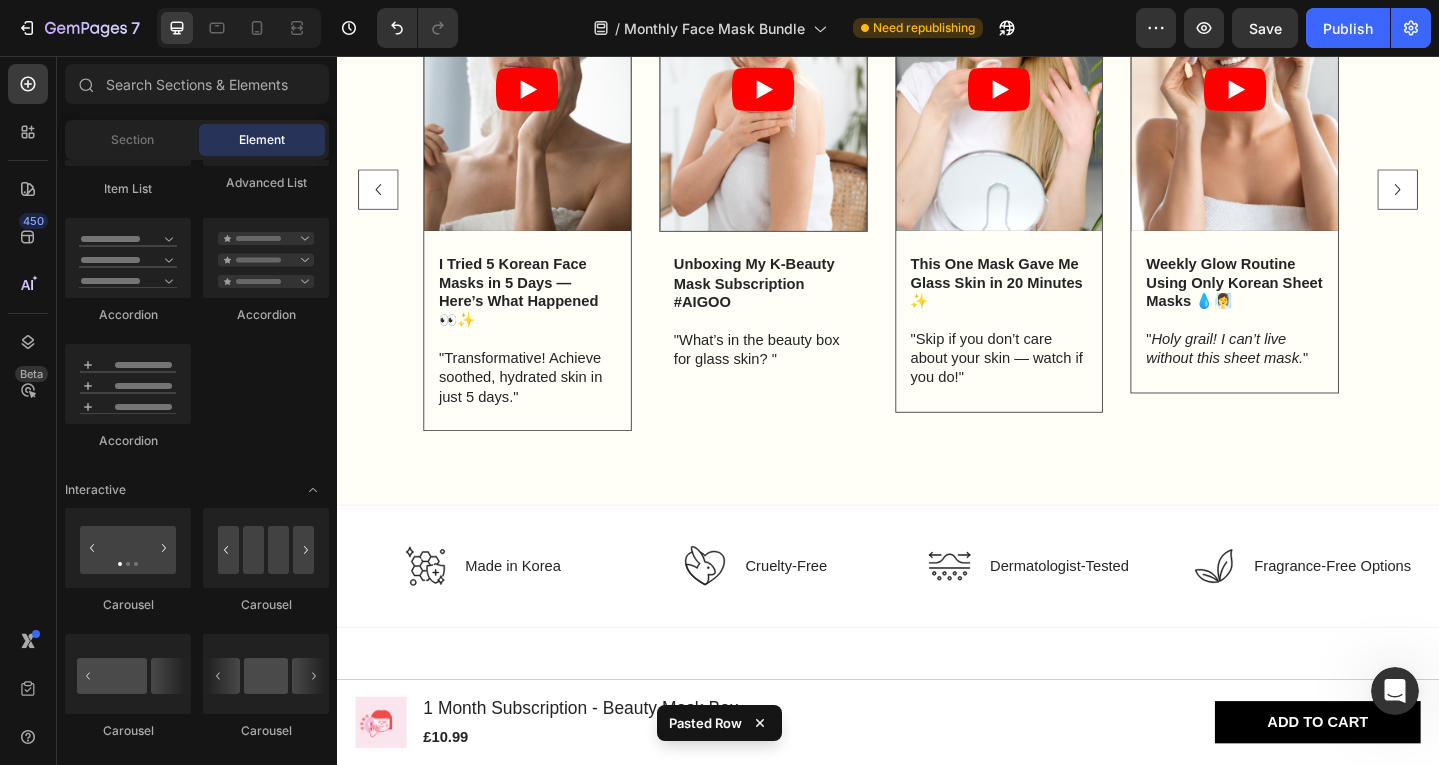 scroll, scrollTop: 3724, scrollLeft: 0, axis: vertical 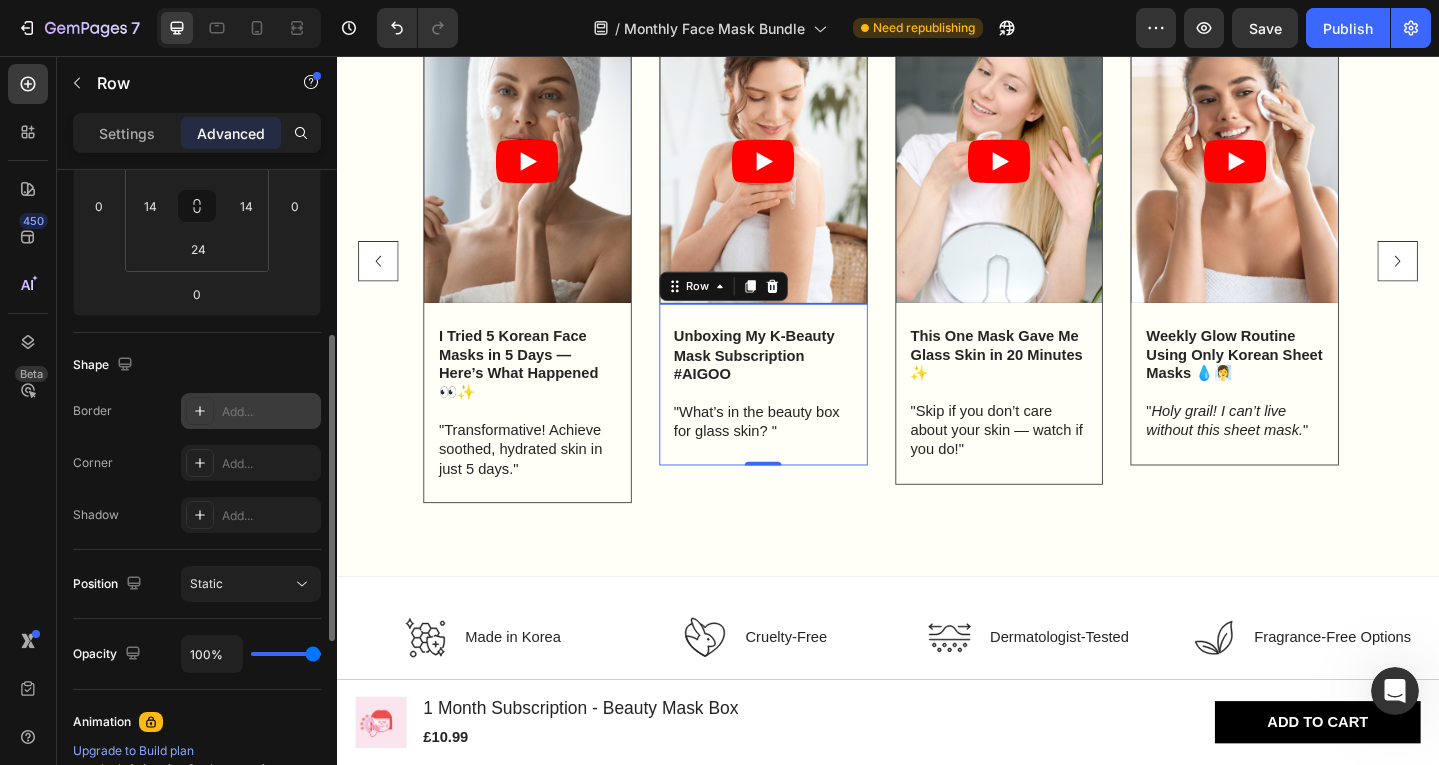 click 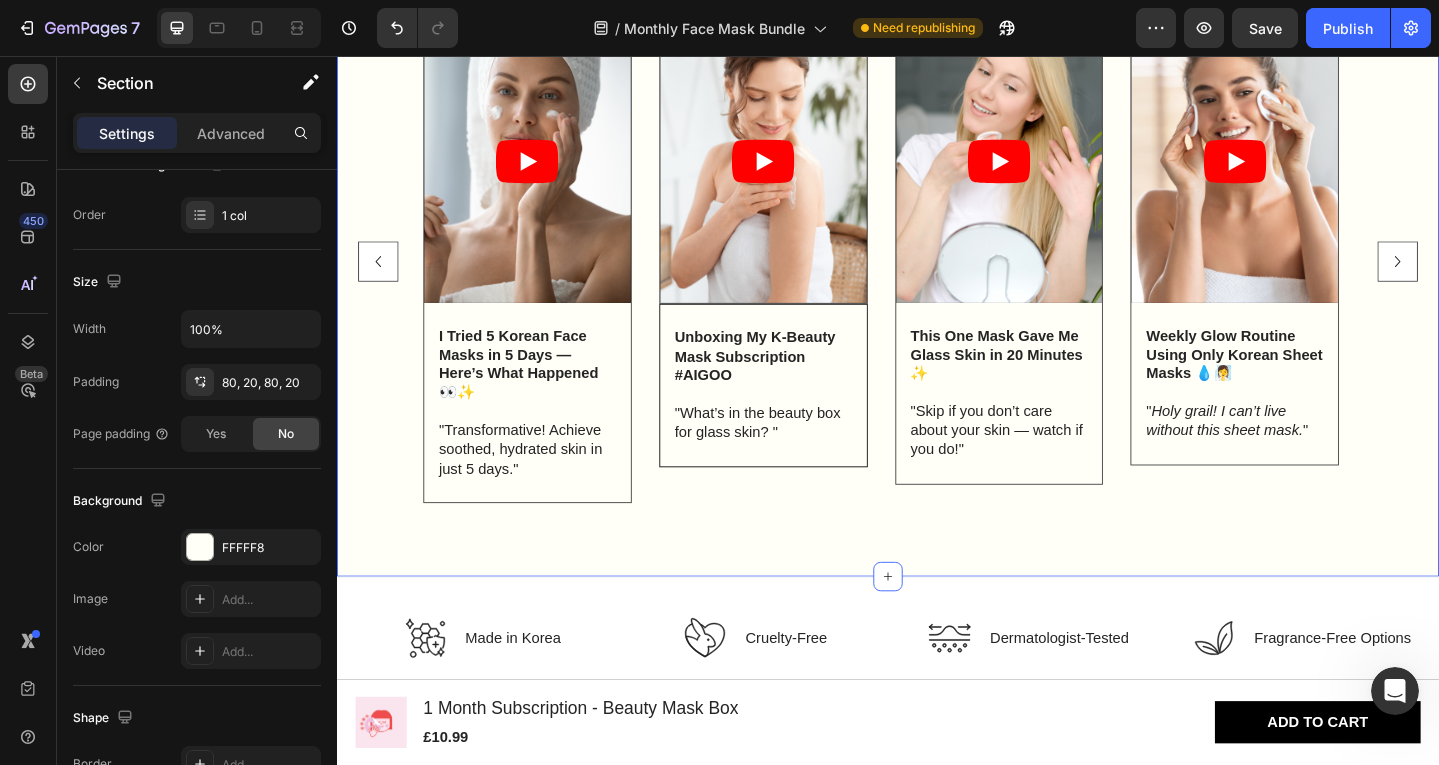 scroll, scrollTop: 0, scrollLeft: 0, axis: both 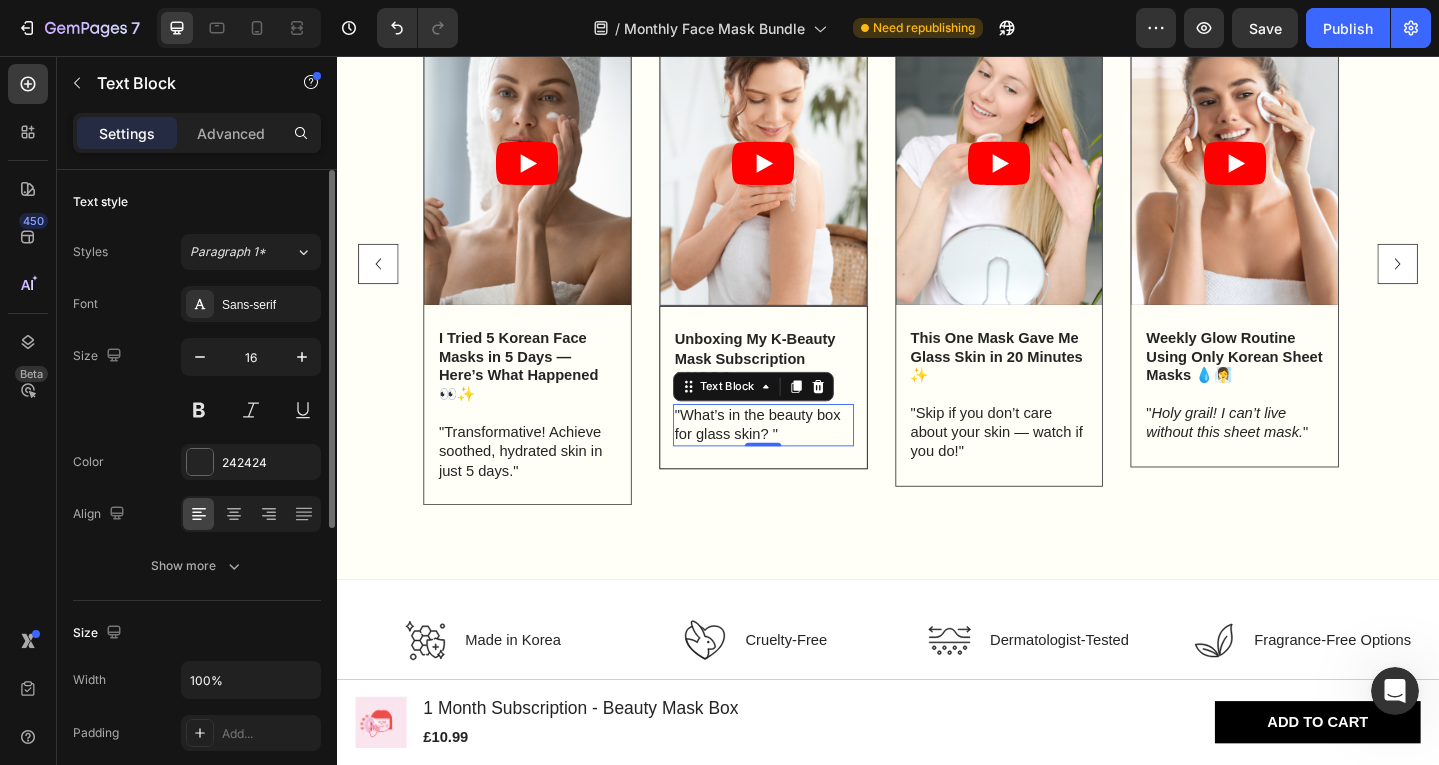 click on ""What’s in the beauty box for glass skin? "" at bounding box center (801, 459) 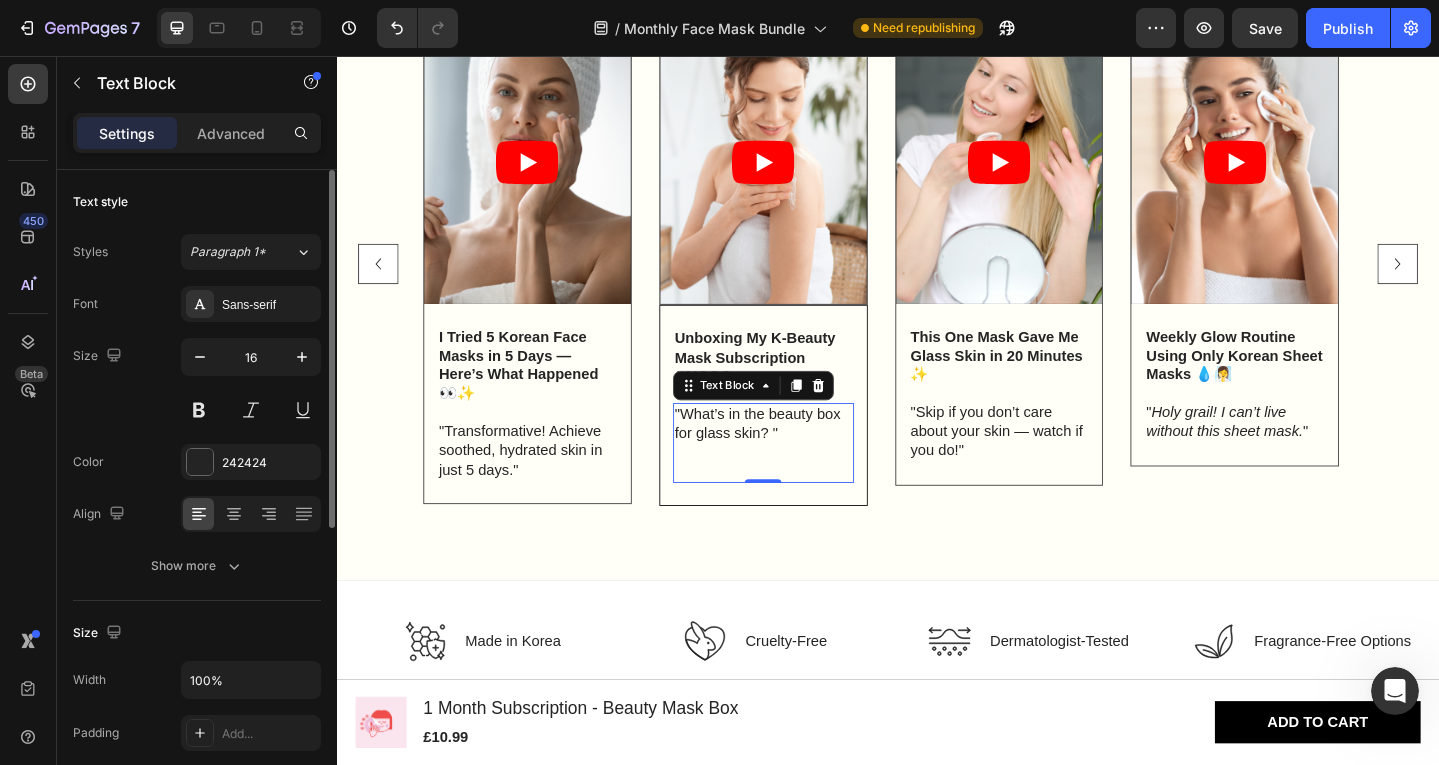scroll, scrollTop: 3721, scrollLeft: 0, axis: vertical 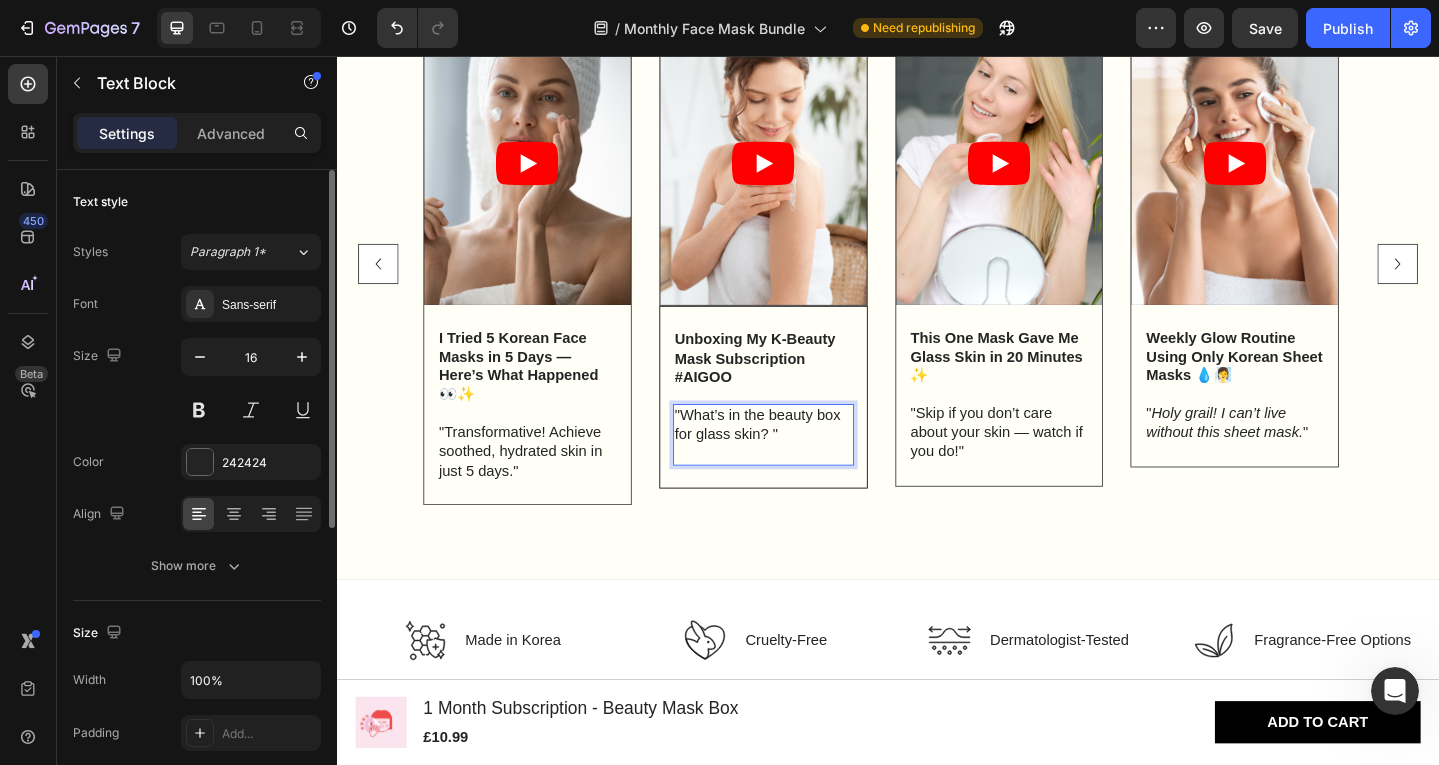 click on ""What’s in the beauty box for glass skin? "" at bounding box center [801, 459] 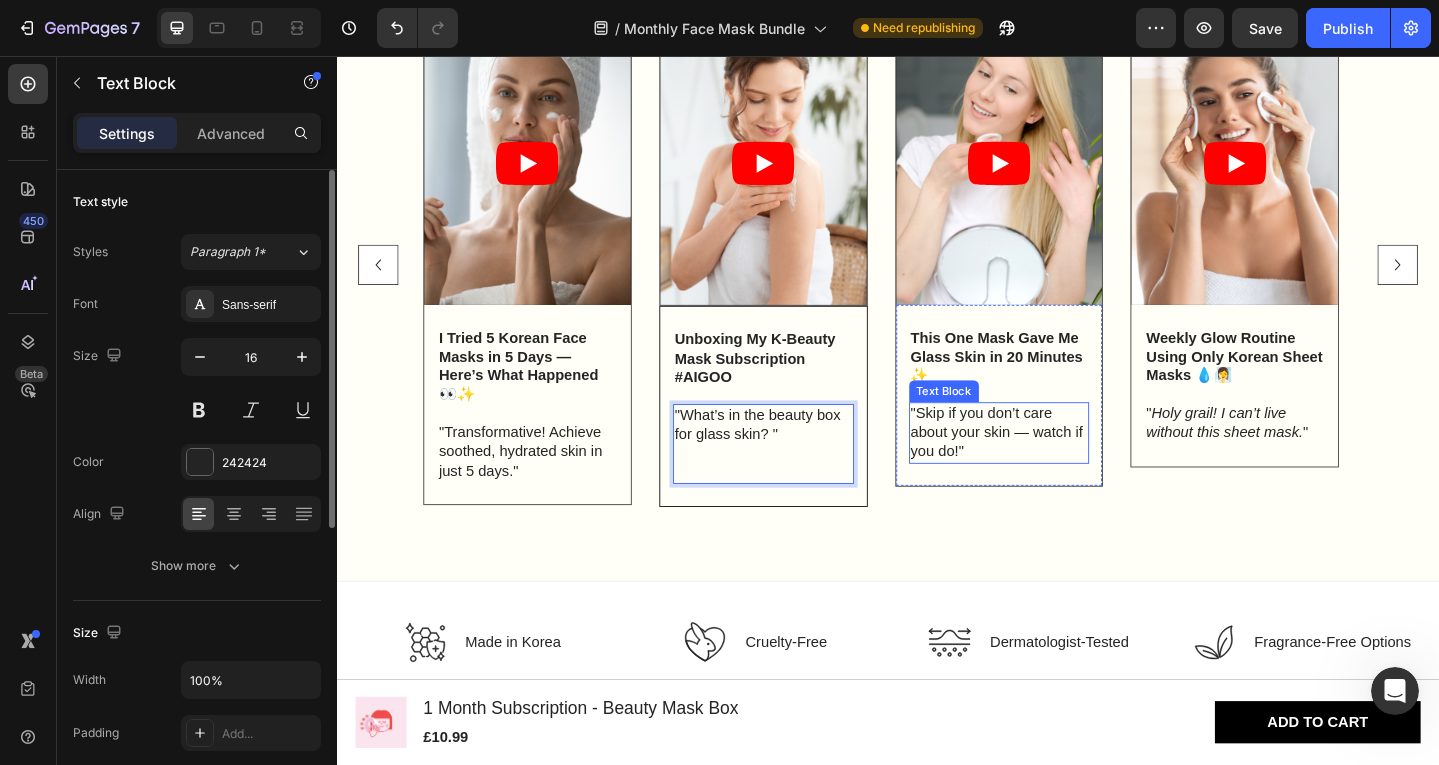 click on ""Skip if you don’t care about your skin — watch if you do!"" at bounding box center (1058, 467) 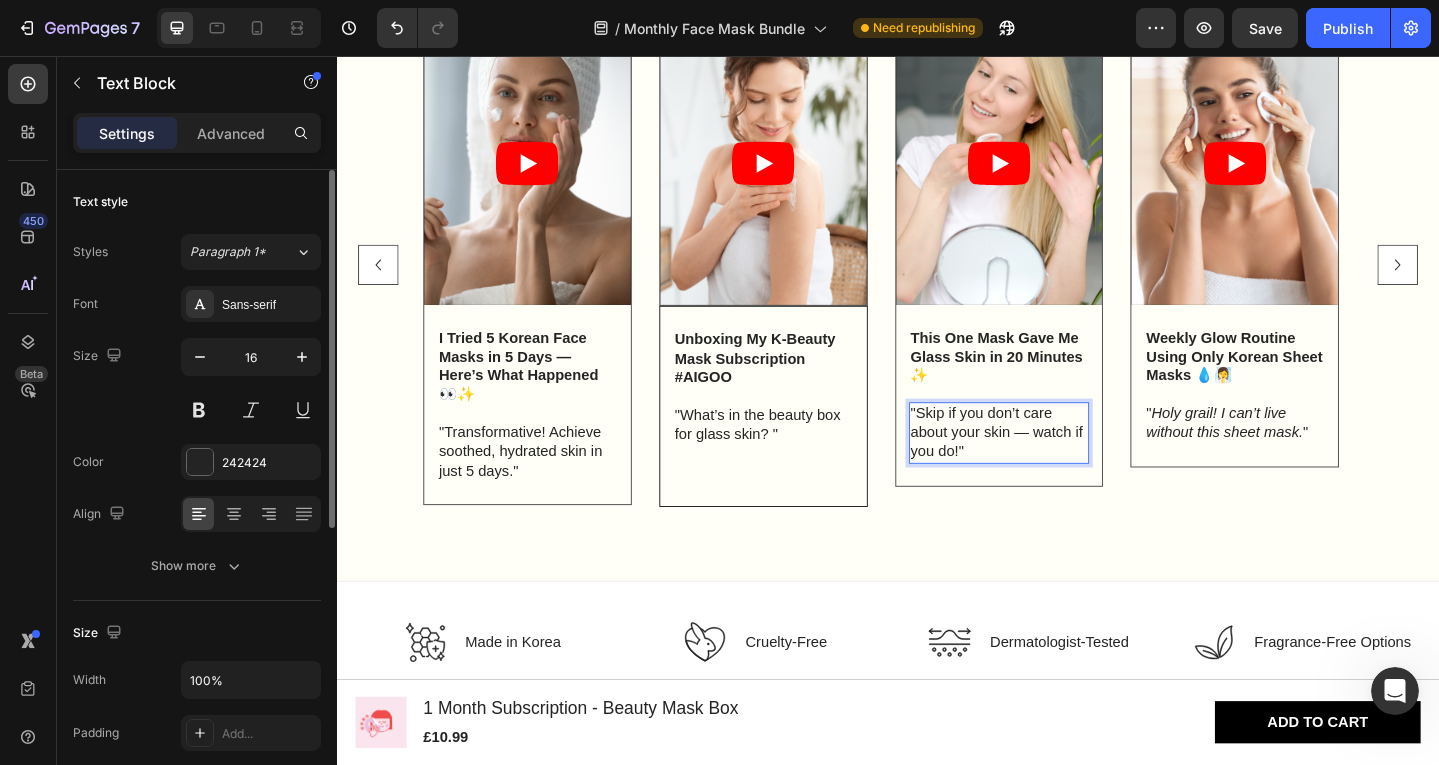 click on ""Skip if you don’t care about your skin — watch if you do!"" at bounding box center (1058, 467) 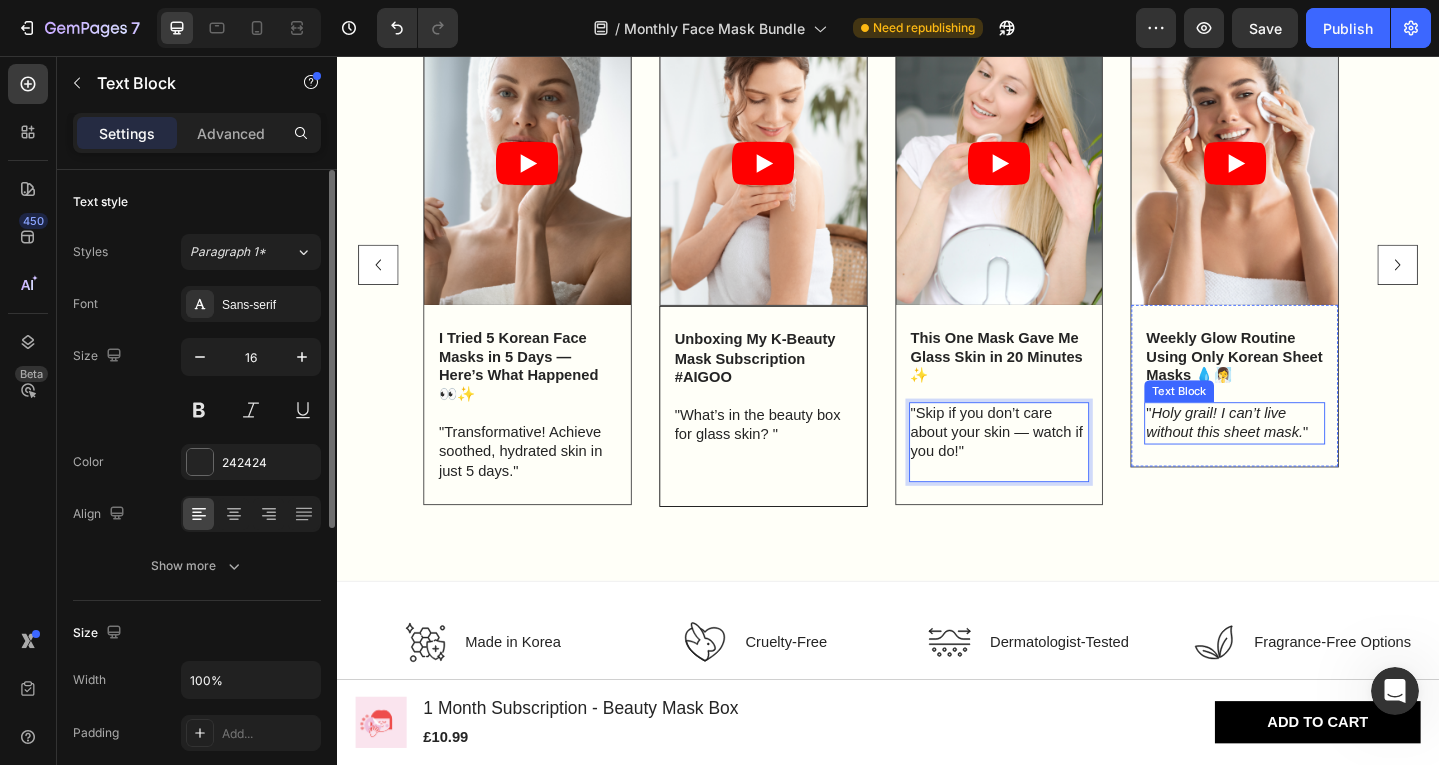 click on "Holy grail! I can’t live without this sheet mask." at bounding box center (1303, 456) 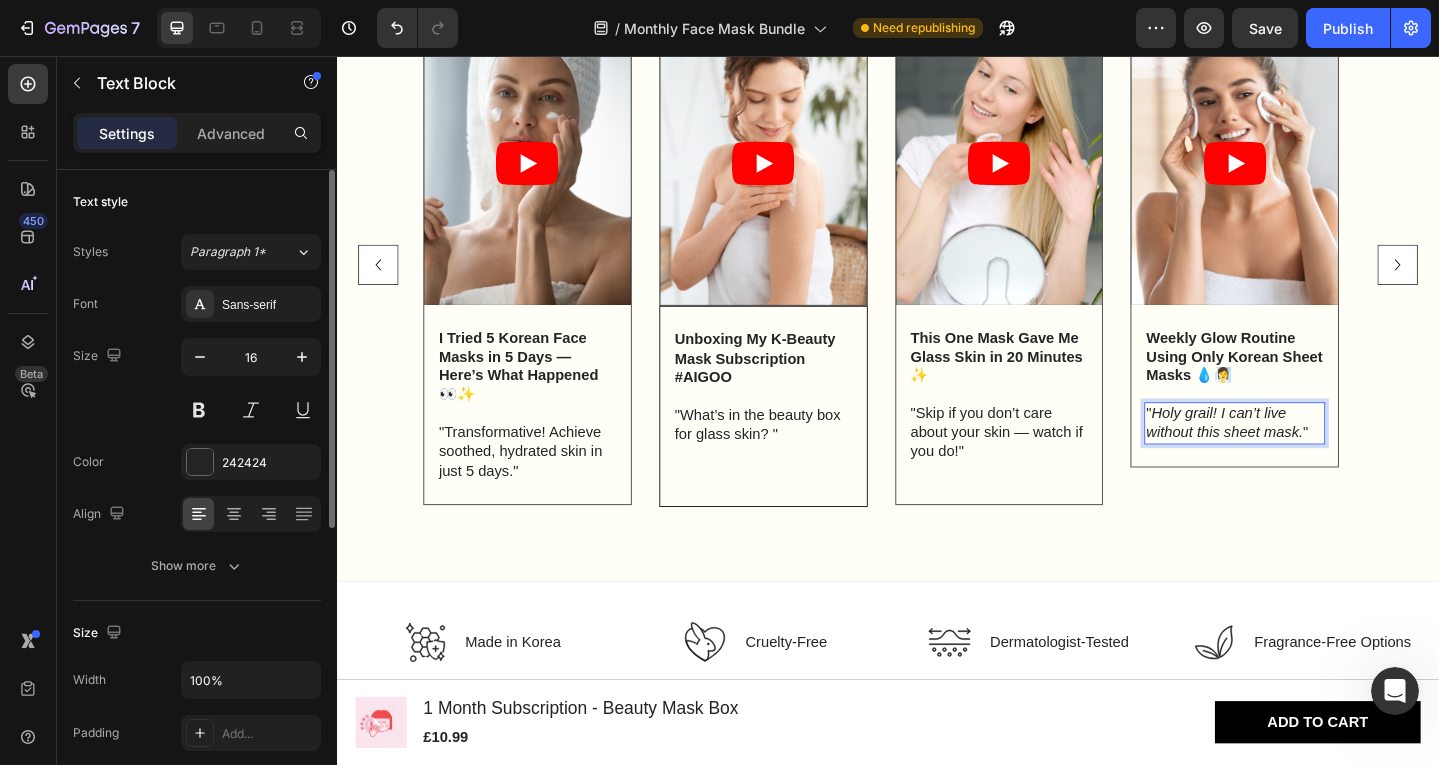 click on "" Holy grail! I can’t live without this sheet mask.  "" at bounding box center (1314, 457) 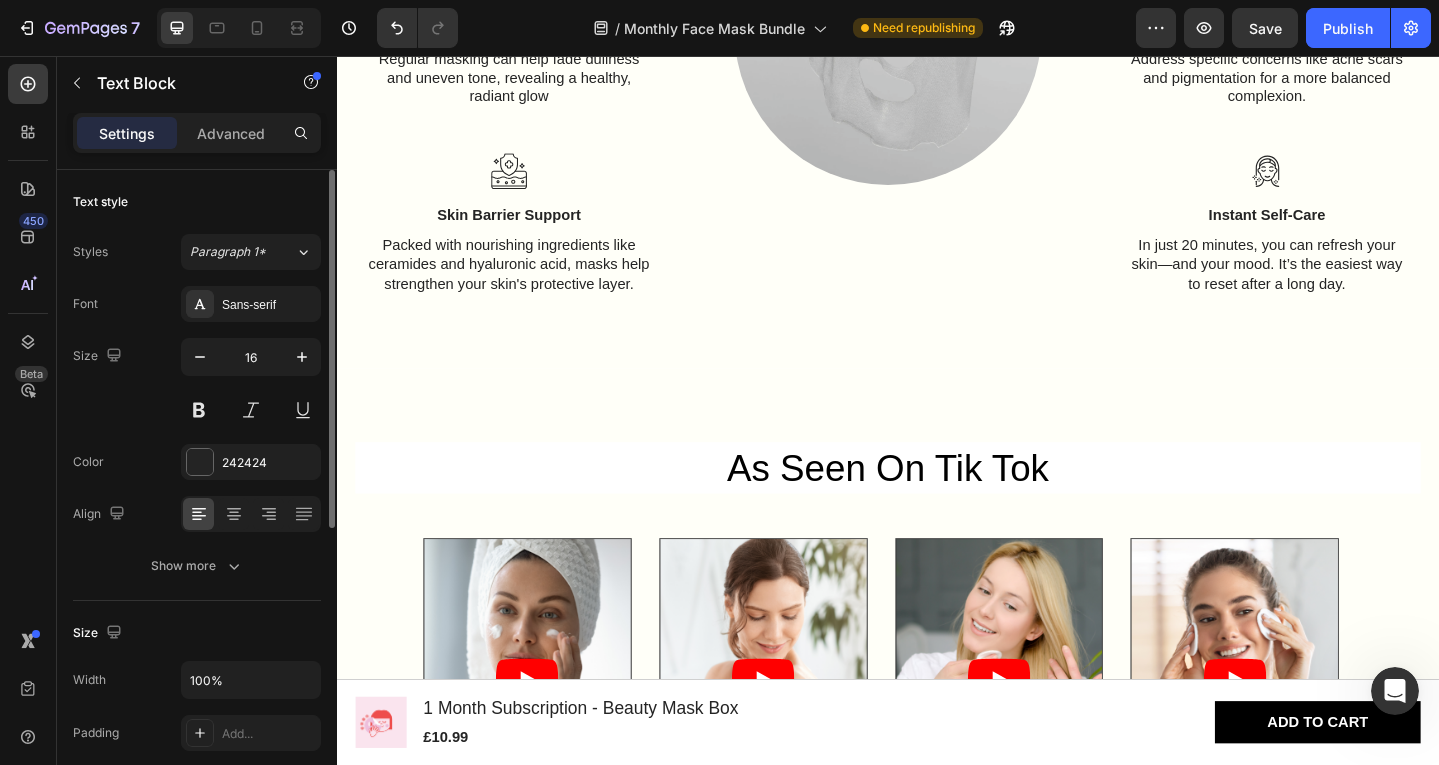 scroll, scrollTop: 3221, scrollLeft: 0, axis: vertical 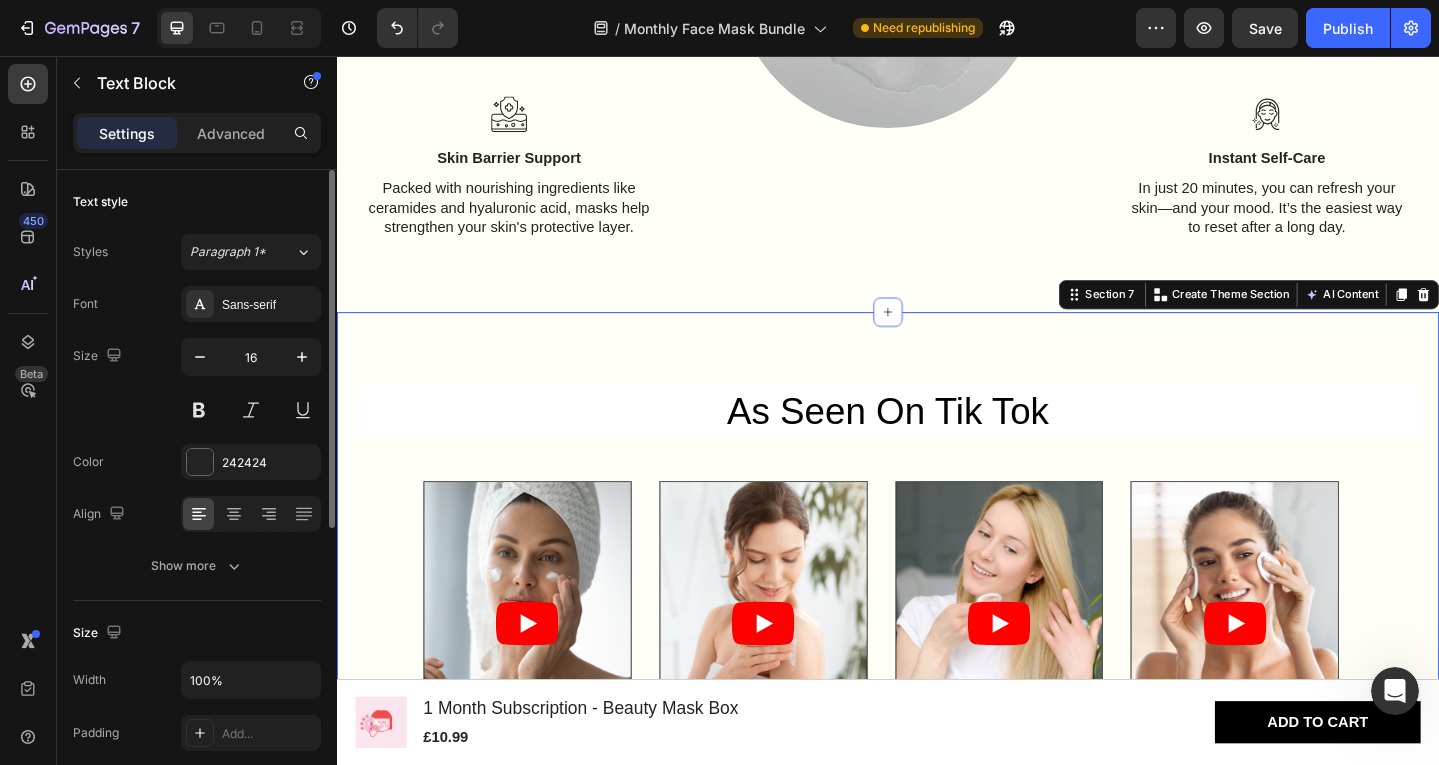 click on "As Seen On Tik Tok  Heading
Video I Tried 5 Korean Face Masks in 5 Days — Here’s What Happened 👀✨ Text Block "Transformative! Achieve soothed, hydrated skin in just 5 days." Text Block Row Row Video Row Unboxing My K-Beauty Mask Subscription #AIGOO Text Block "What’s in the beauty box for glass skin? " Text Block Row Video This One Mask Gave Me Glass Skin in 20 Minutes ✨ Text Block "Skip if you don’t care about your skin — watch if you do!" Text Block Row Row Video Weekly Glow Routine Using Only Korean Sheet Masks 💧🧖‍♀️ Text Block " Holy grail! I can’t live without this sheet mask.  " Text Block Row Row
Carousel Section 7   You can create reusable sections Create Theme Section AI Content Write with GemAI What would you like to describe here? Tone and Voice Persuasive Product 6 Month Subscription - Beauty Mask Box Show more Generate" at bounding box center [937, 731] 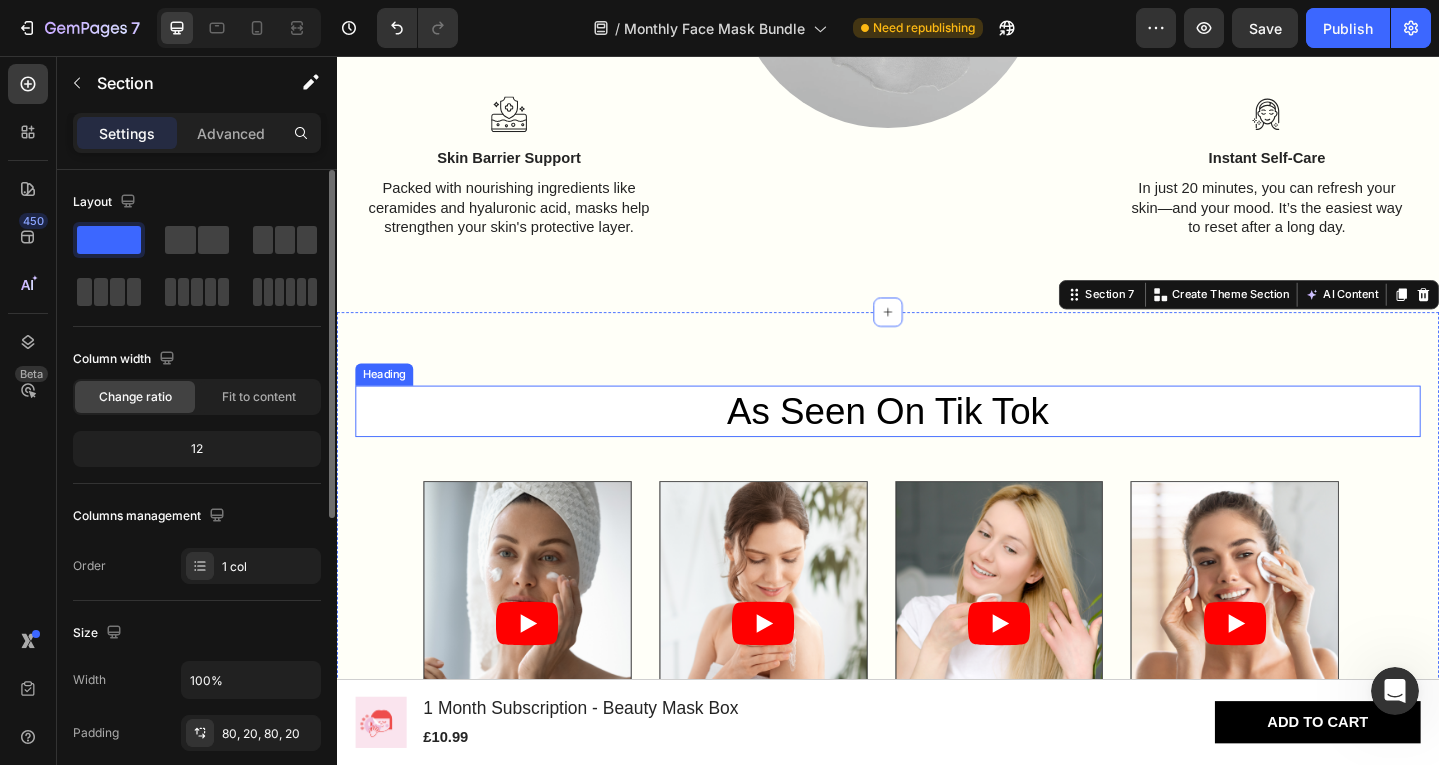 click on "As Seen On Tik Tok" at bounding box center [937, 443] 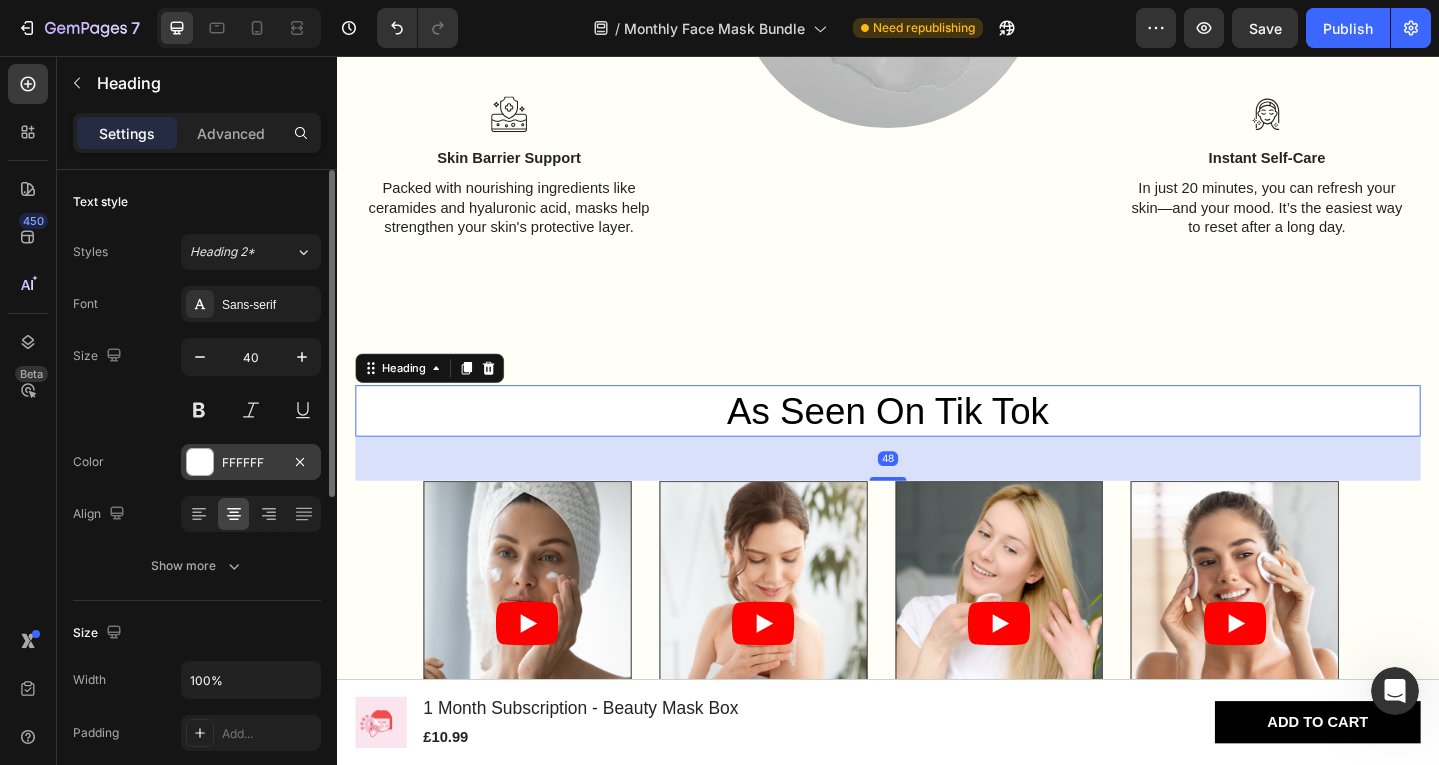 click on "FFFFFF" at bounding box center [251, 463] 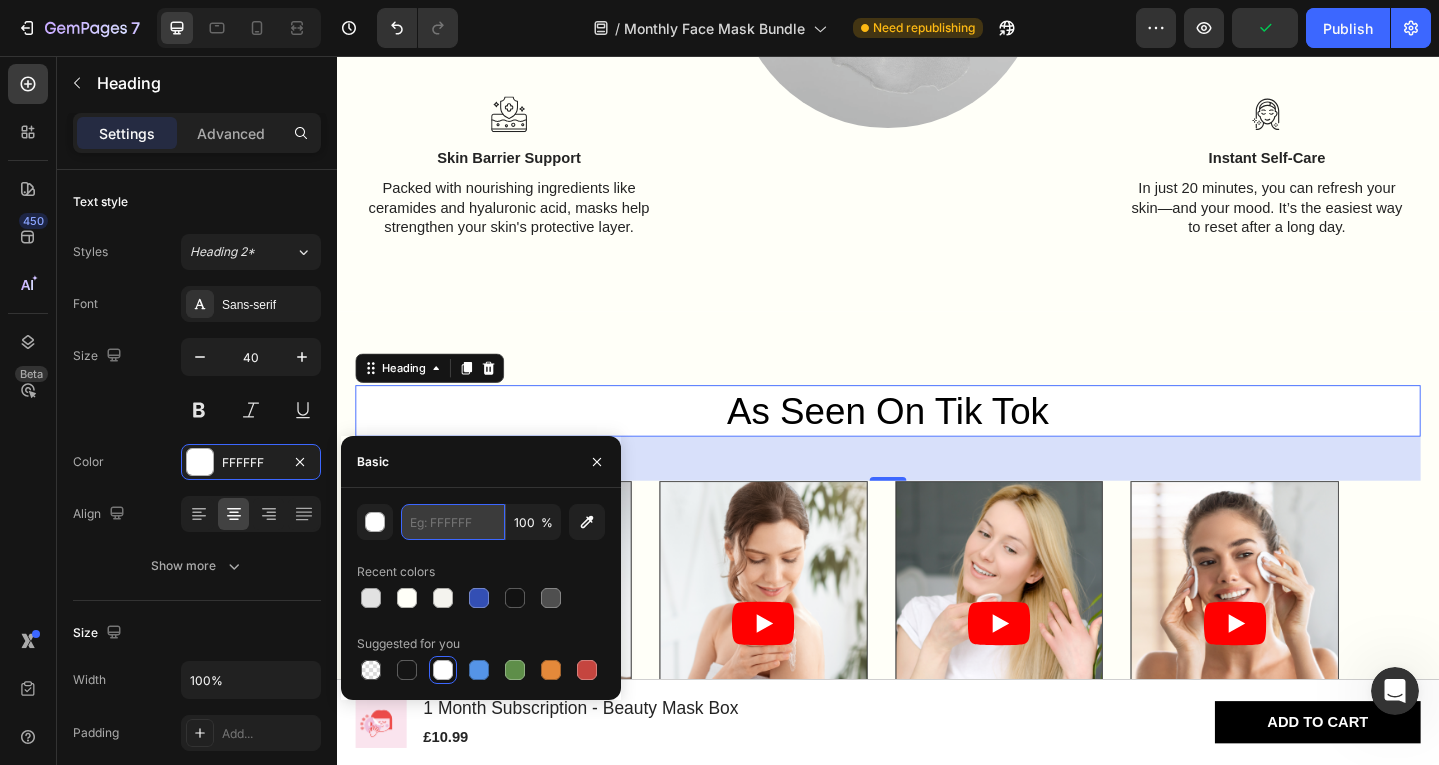 paste on "Copy element from Gempages!" 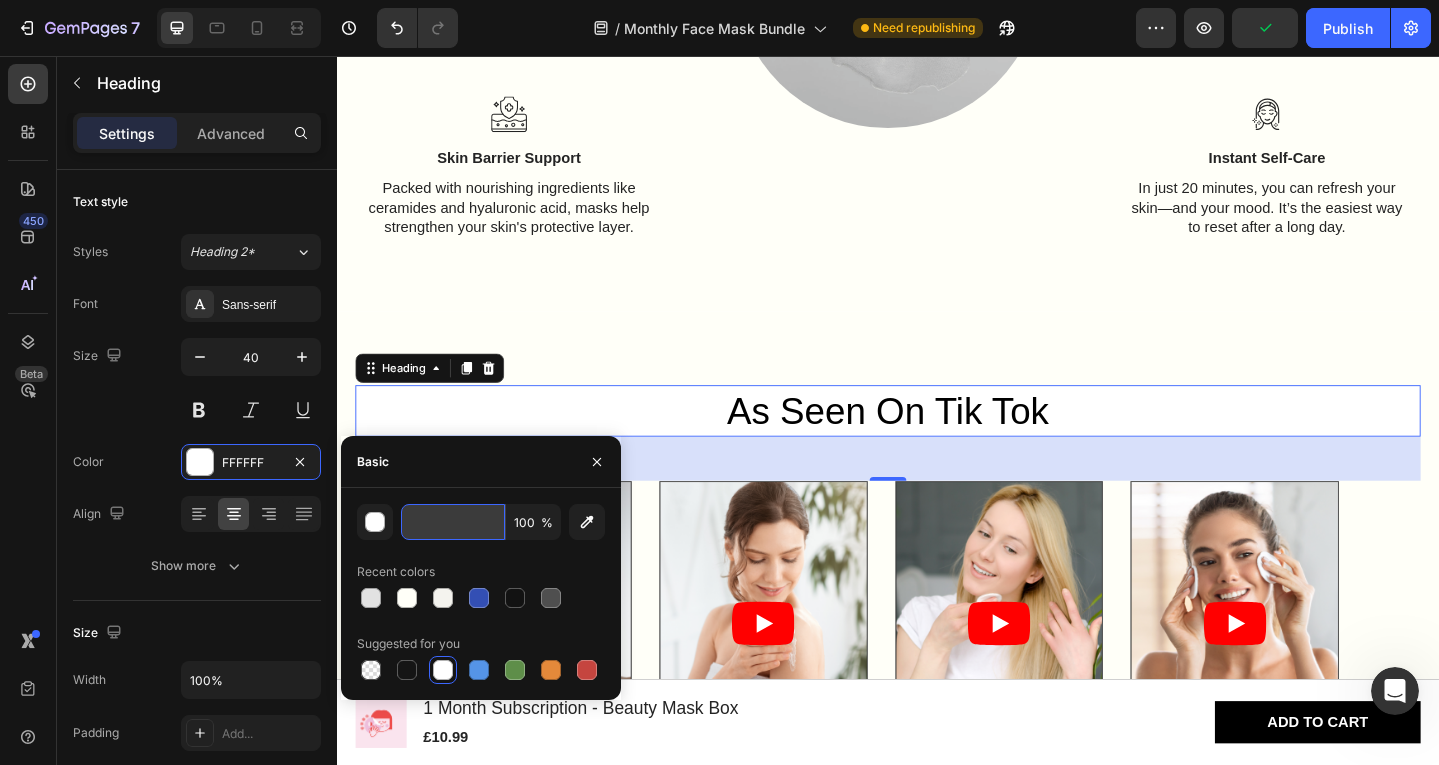 scroll, scrollTop: 0, scrollLeft: 87, axis: horizontal 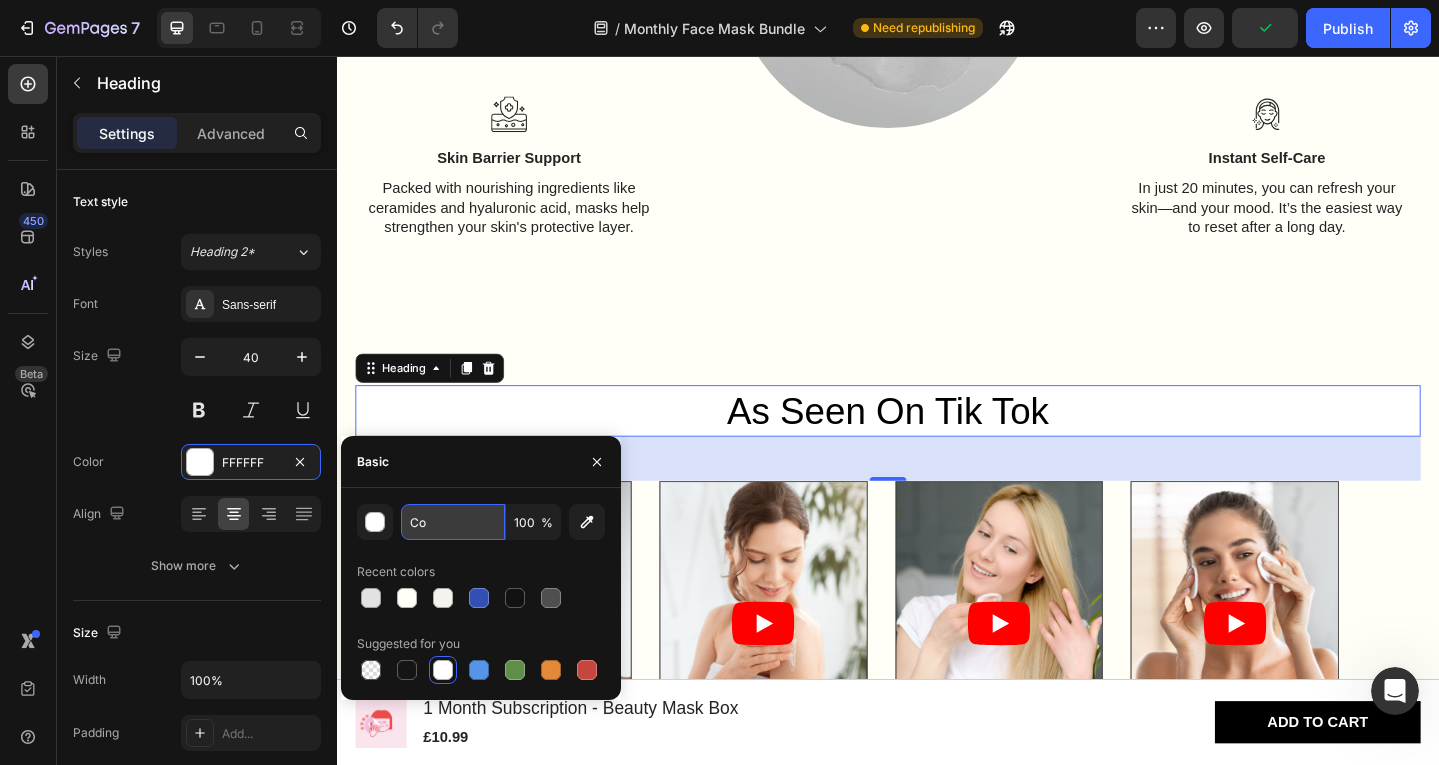 type on "C" 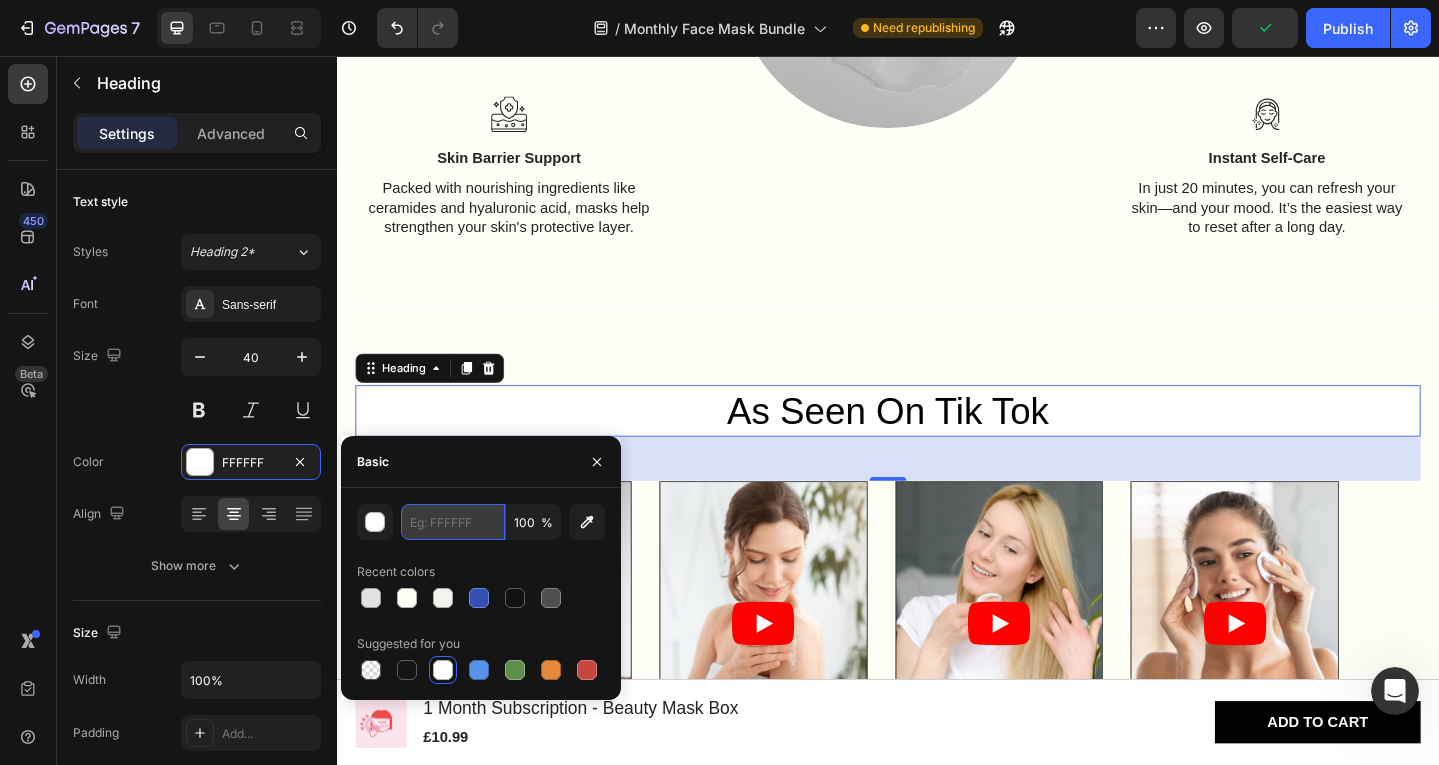 scroll, scrollTop: 0, scrollLeft: 0, axis: both 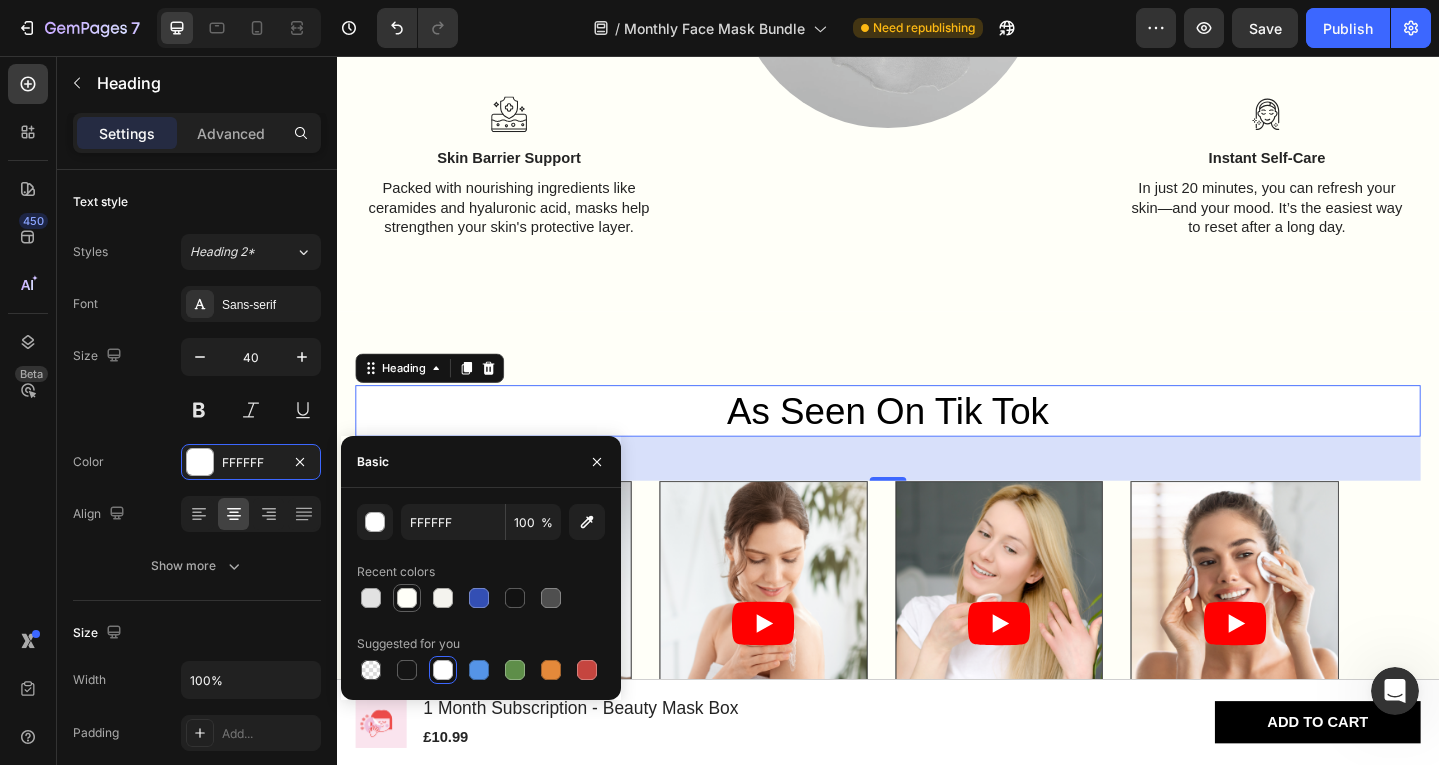 click at bounding box center [407, 598] 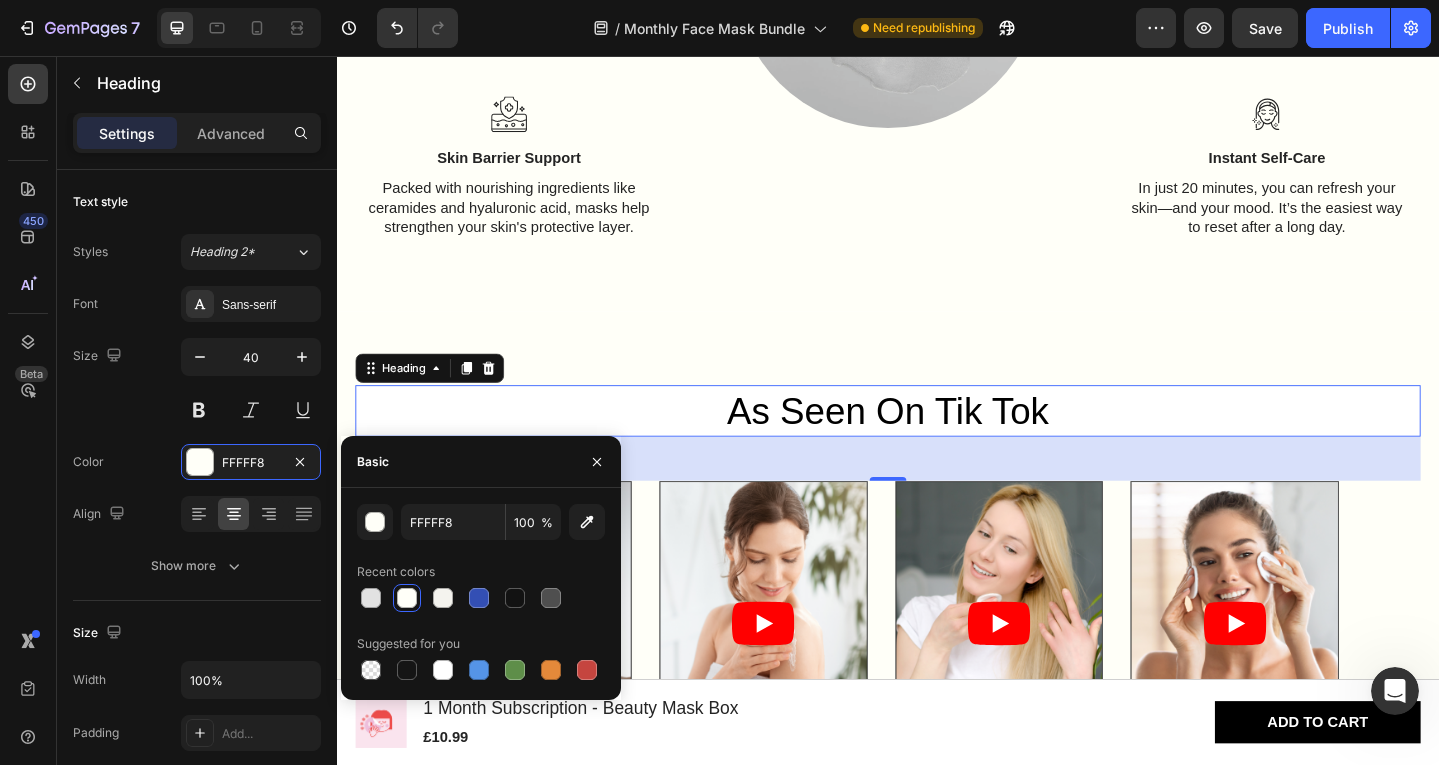 click on "48" at bounding box center (937, 495) 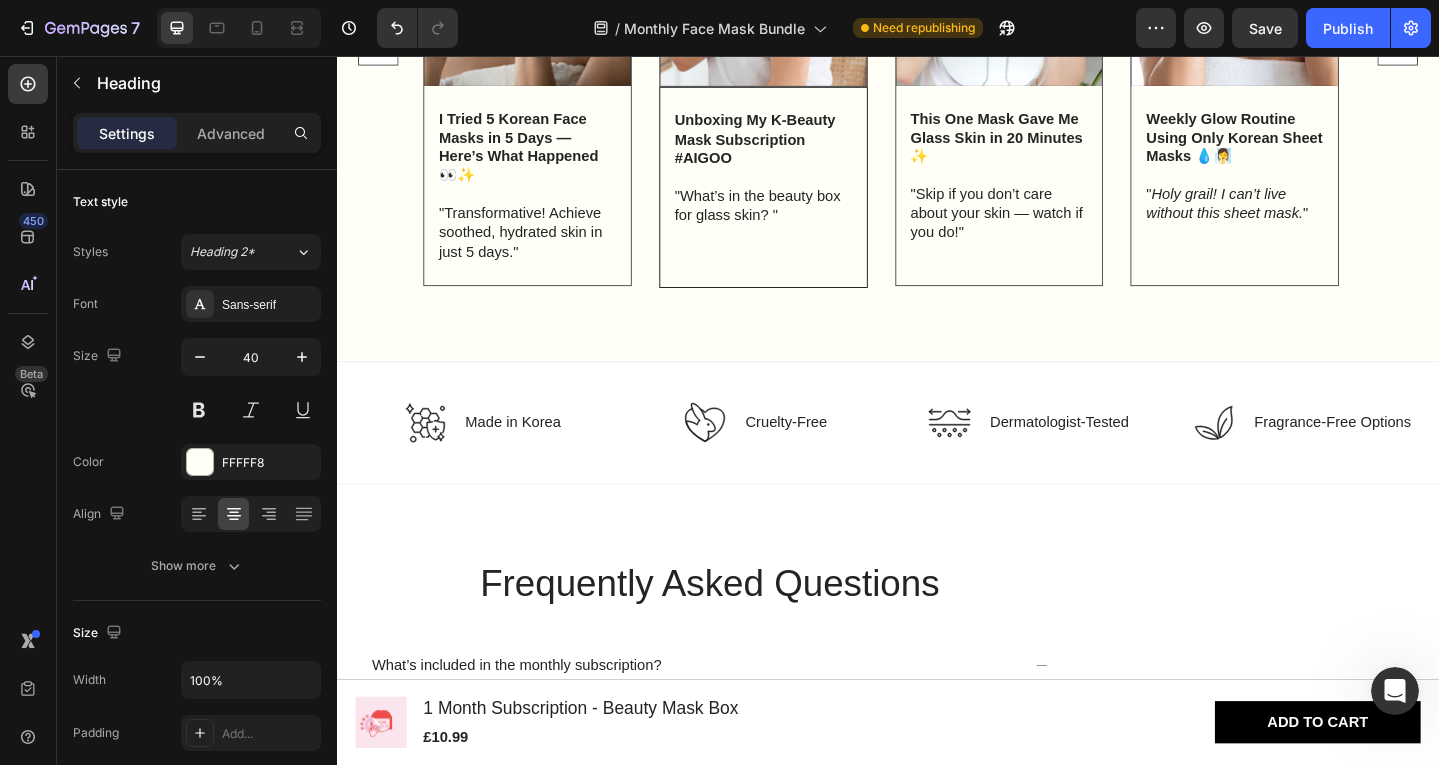 scroll, scrollTop: 4221, scrollLeft: 0, axis: vertical 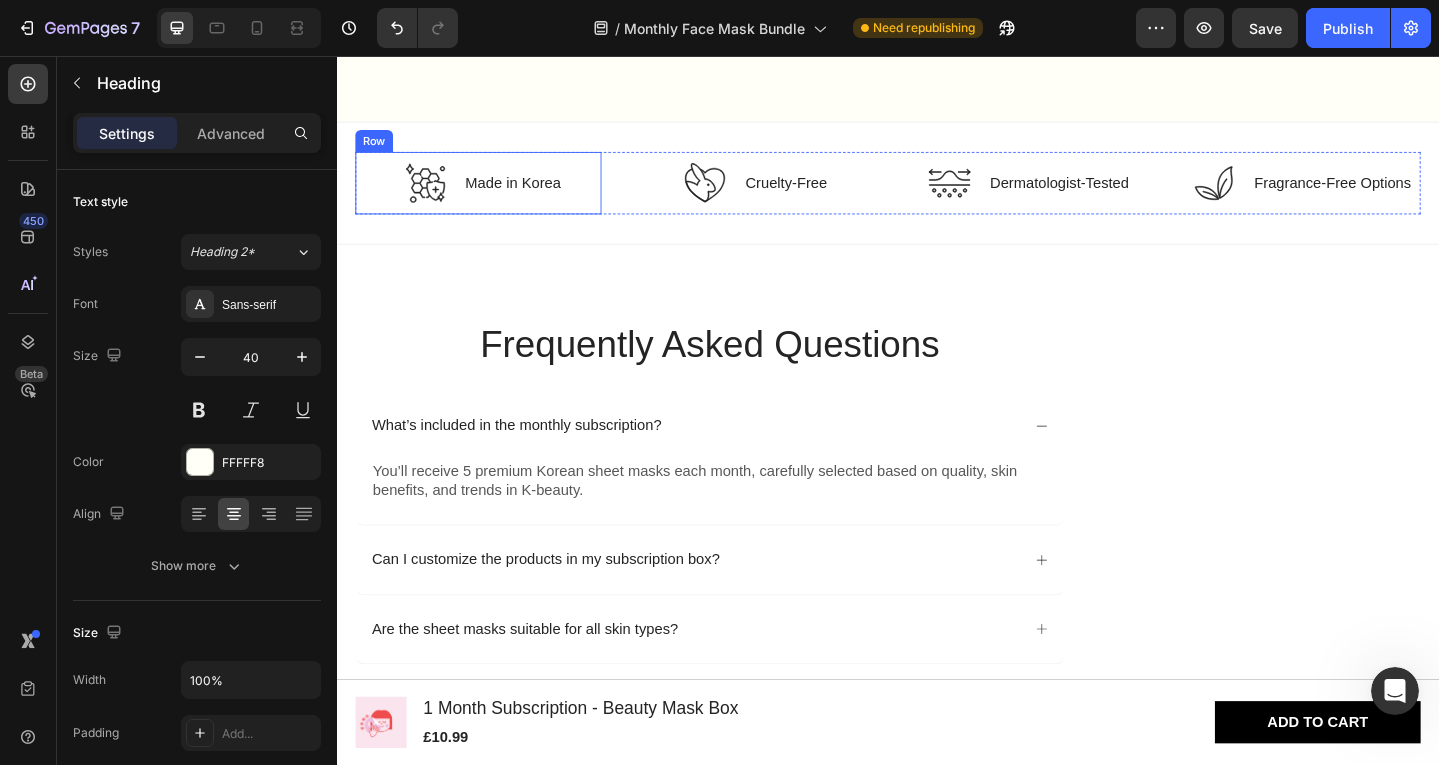 click on "Icon Made in Korea Text Block Row" at bounding box center (491, 195) 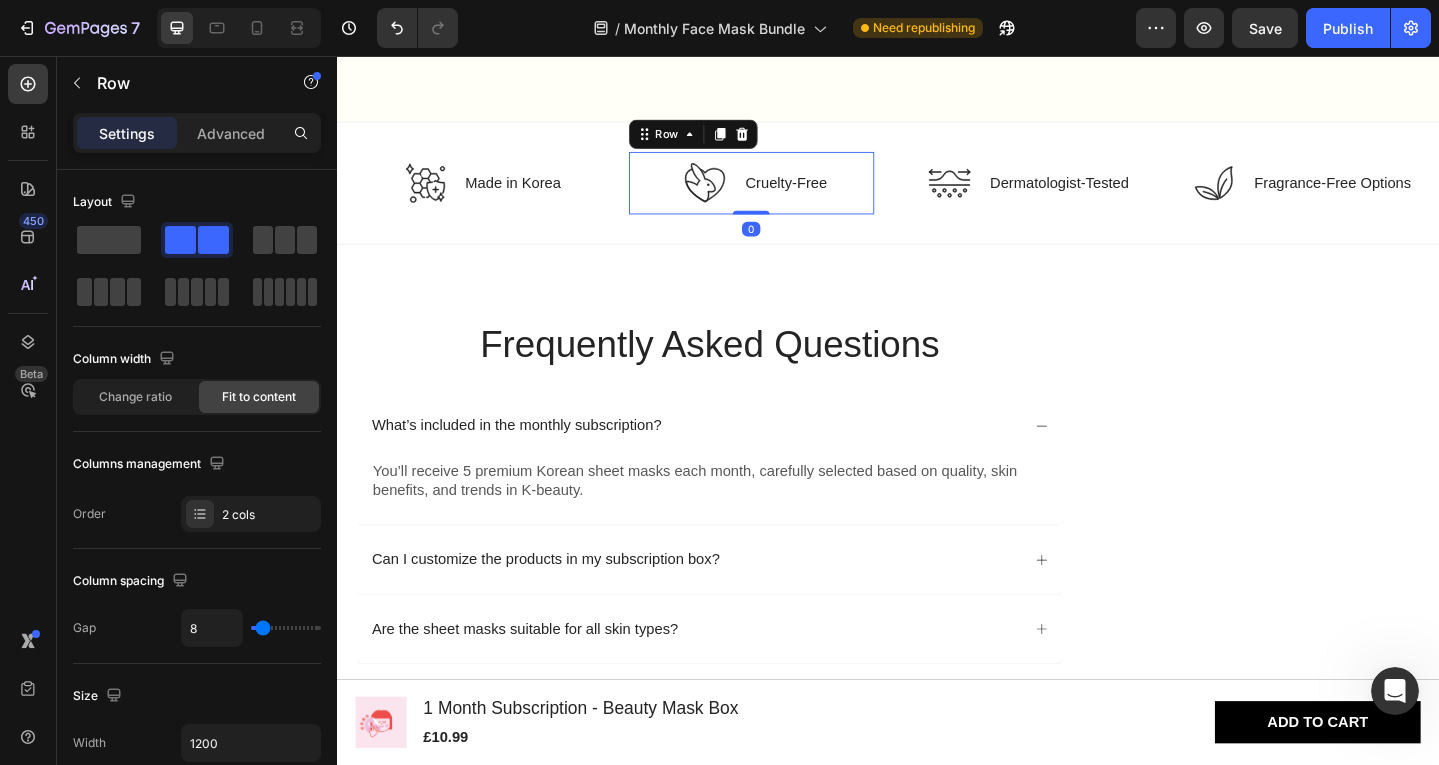 click on "Icon Cruelty-Free Text Block Row   0" at bounding box center (789, 195) 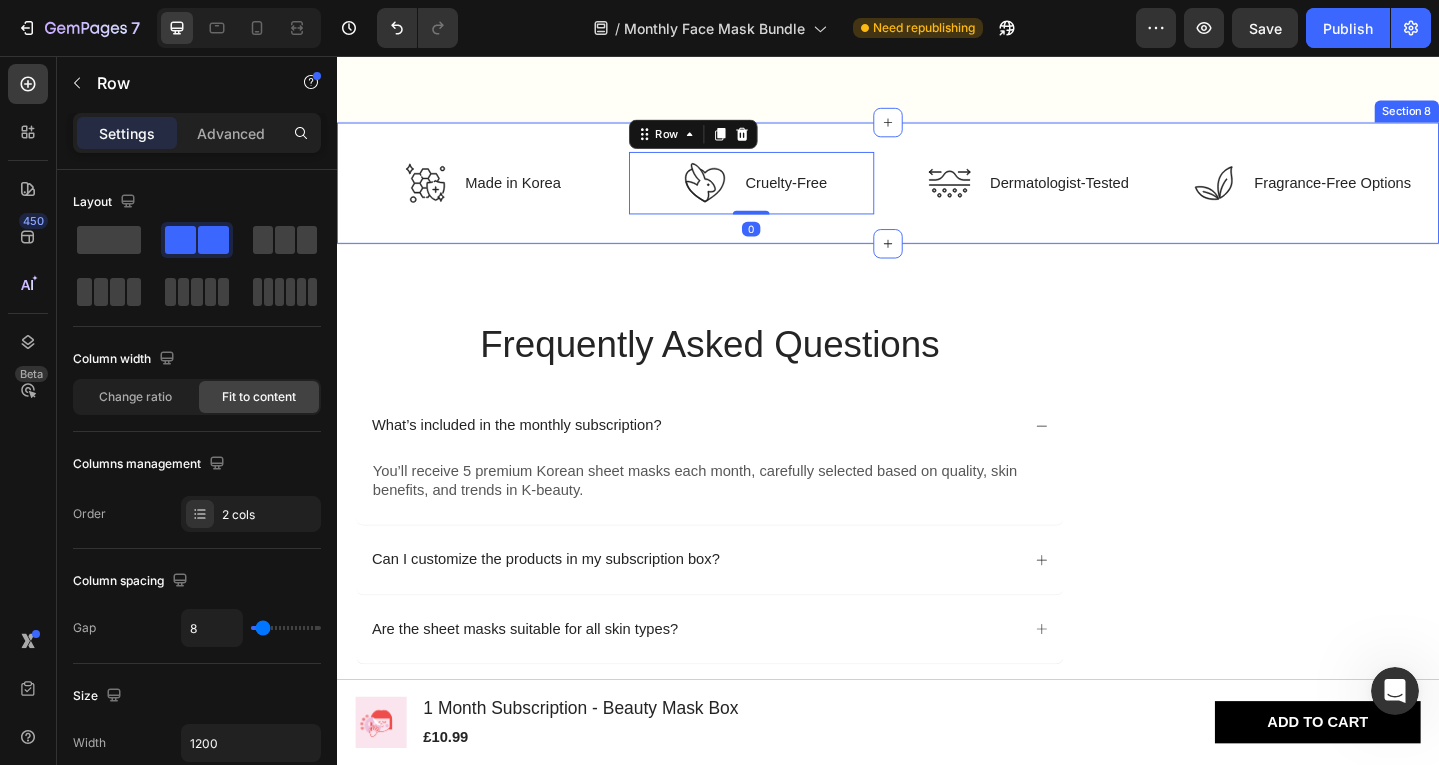 click on "Icon Made in Korea Text Block Row
Icon Cruelty-Free Text Block Row   0
Icon Dermatologist-Tested Text Block Row
Icon Fragrance-Free Options Text Block Row Row Section 8" at bounding box center (937, 195) 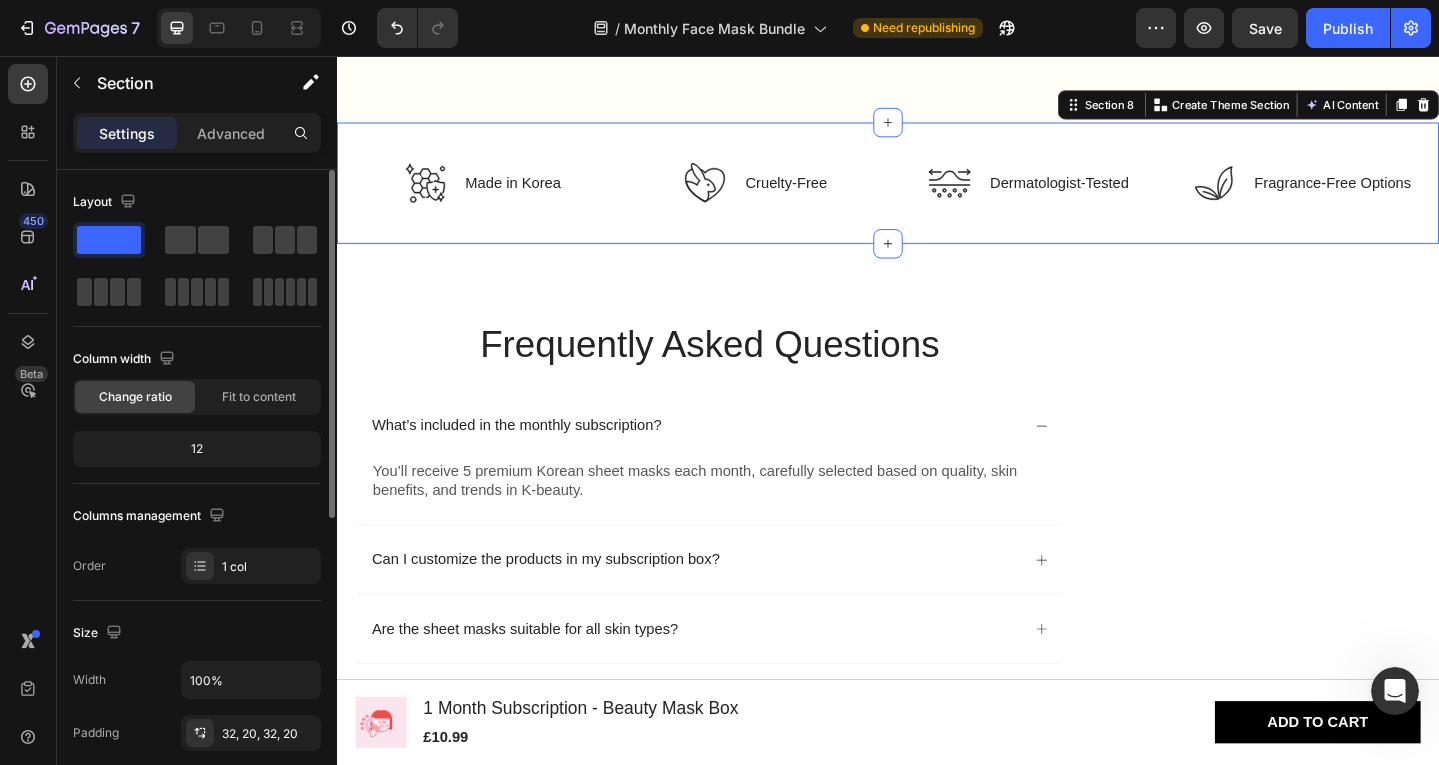 scroll, scrollTop: 300, scrollLeft: 0, axis: vertical 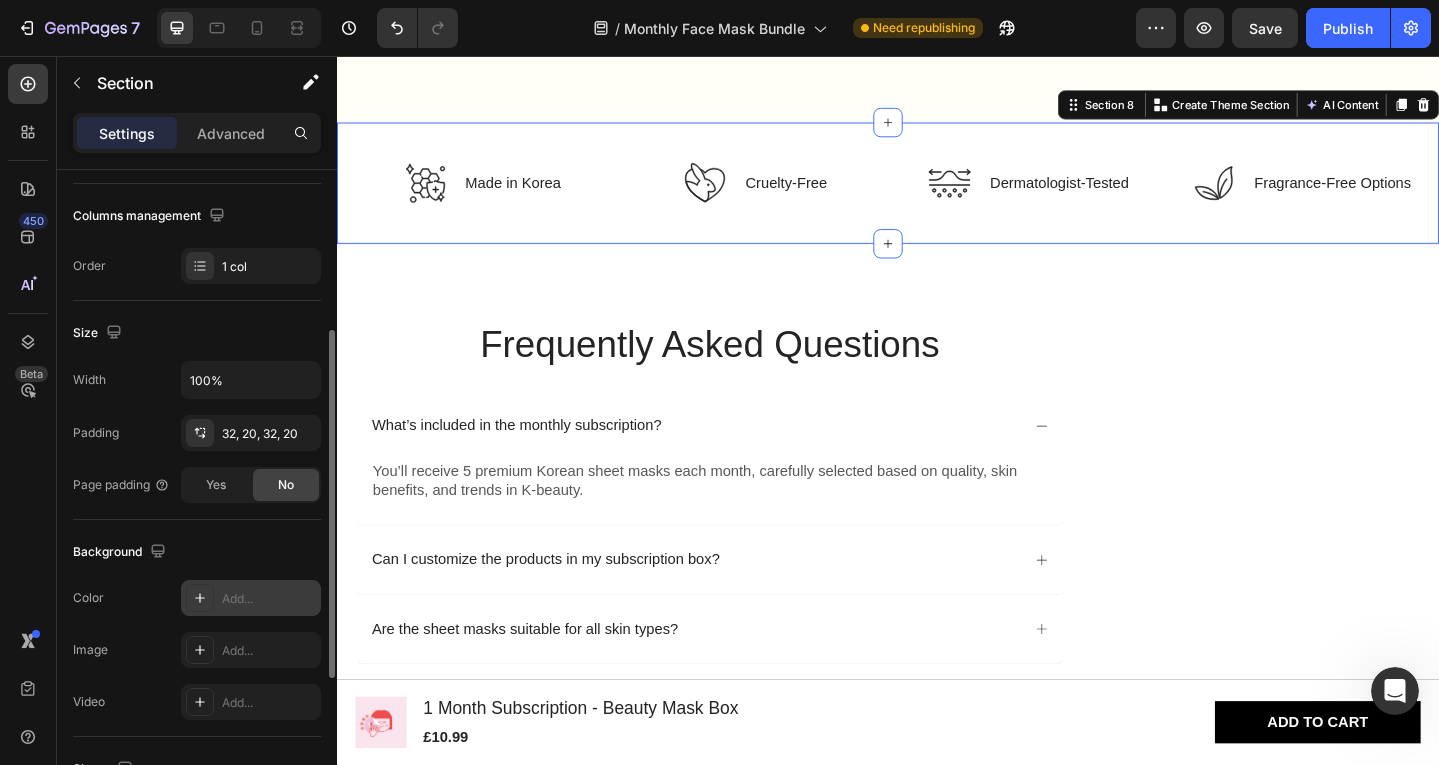 click on "Add..." at bounding box center (251, 598) 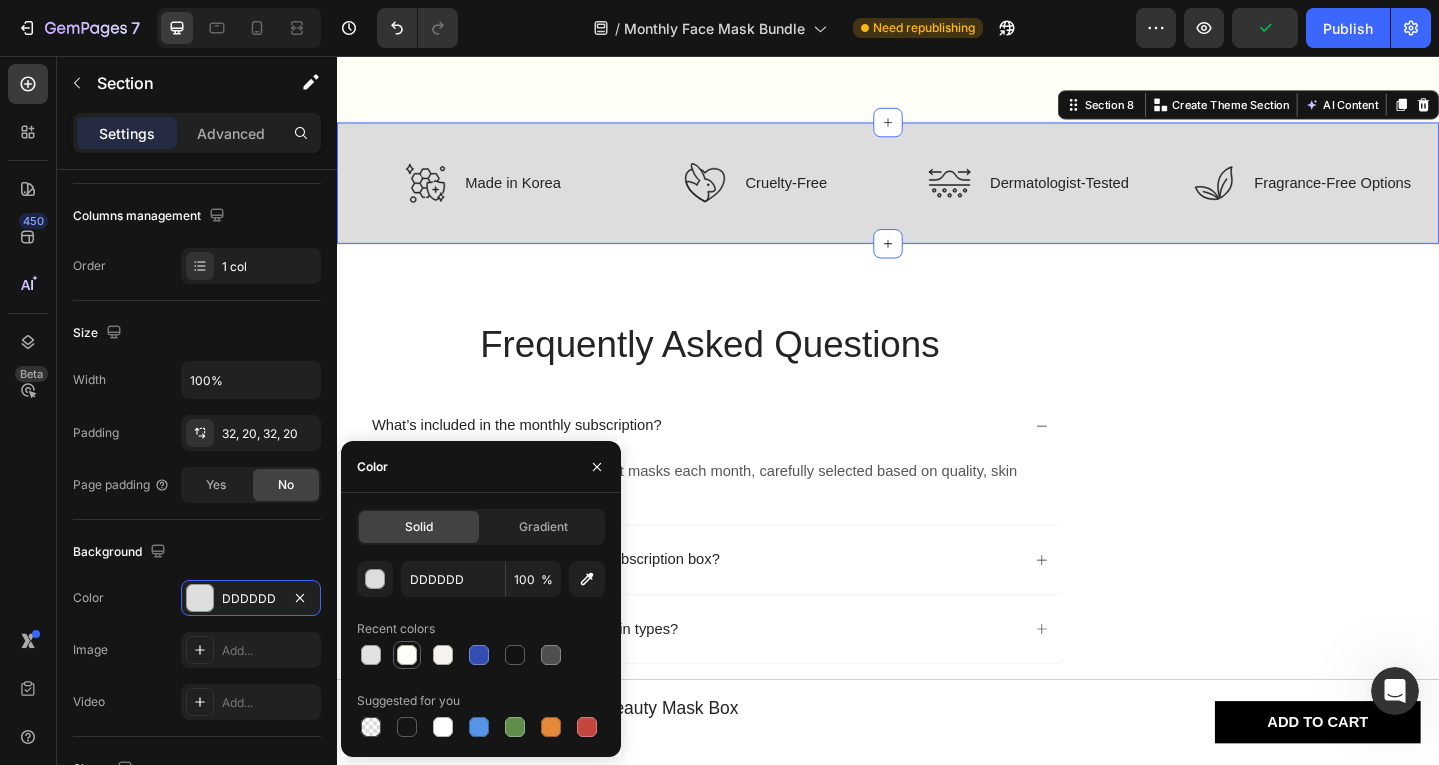 click at bounding box center (407, 655) 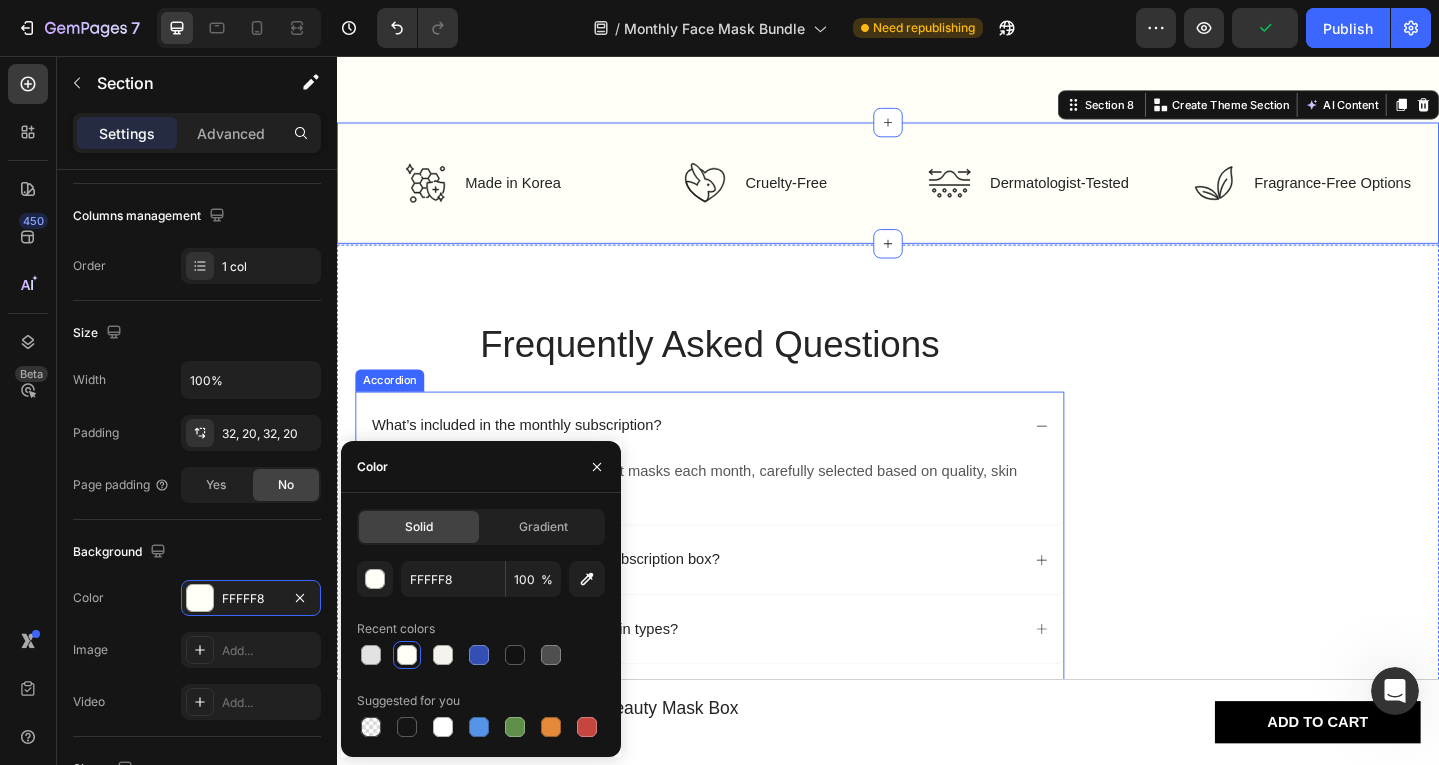 scroll, scrollTop: 4321, scrollLeft: 0, axis: vertical 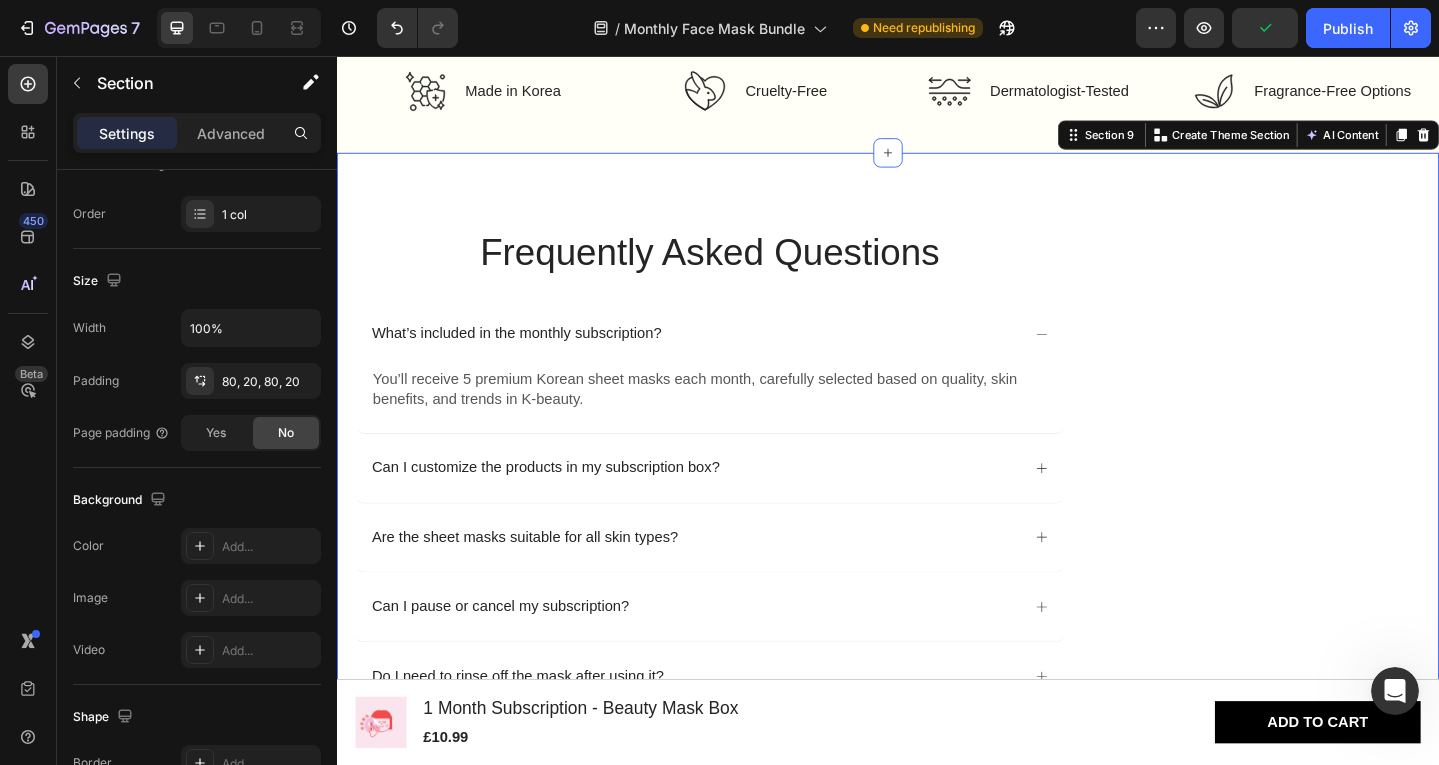 click on "Frequently Asked Questions Heading
What’s included in the monthly subscription? You’ll receive 5 premium Korean sheet masks each month, carefully selected based on quality, skin benefits, and trends in K-beauty. Text Block
Can I customize the products in my subscription box?
Are the sheet masks suitable for all skin types?
Can I pause or cancel my subscription?
Do I need to rinse off the mask after using it?
What is your return/exchange policy for subscription box ?  Accordion Section 9   You can create reusable sections Create Theme Section AI Content Write with GemAI What would you like to describe here? Tone and Voice Persuasive Product 6 Month Subscription - Beauty Mask Box Show more Generate" at bounding box center (937, 553) 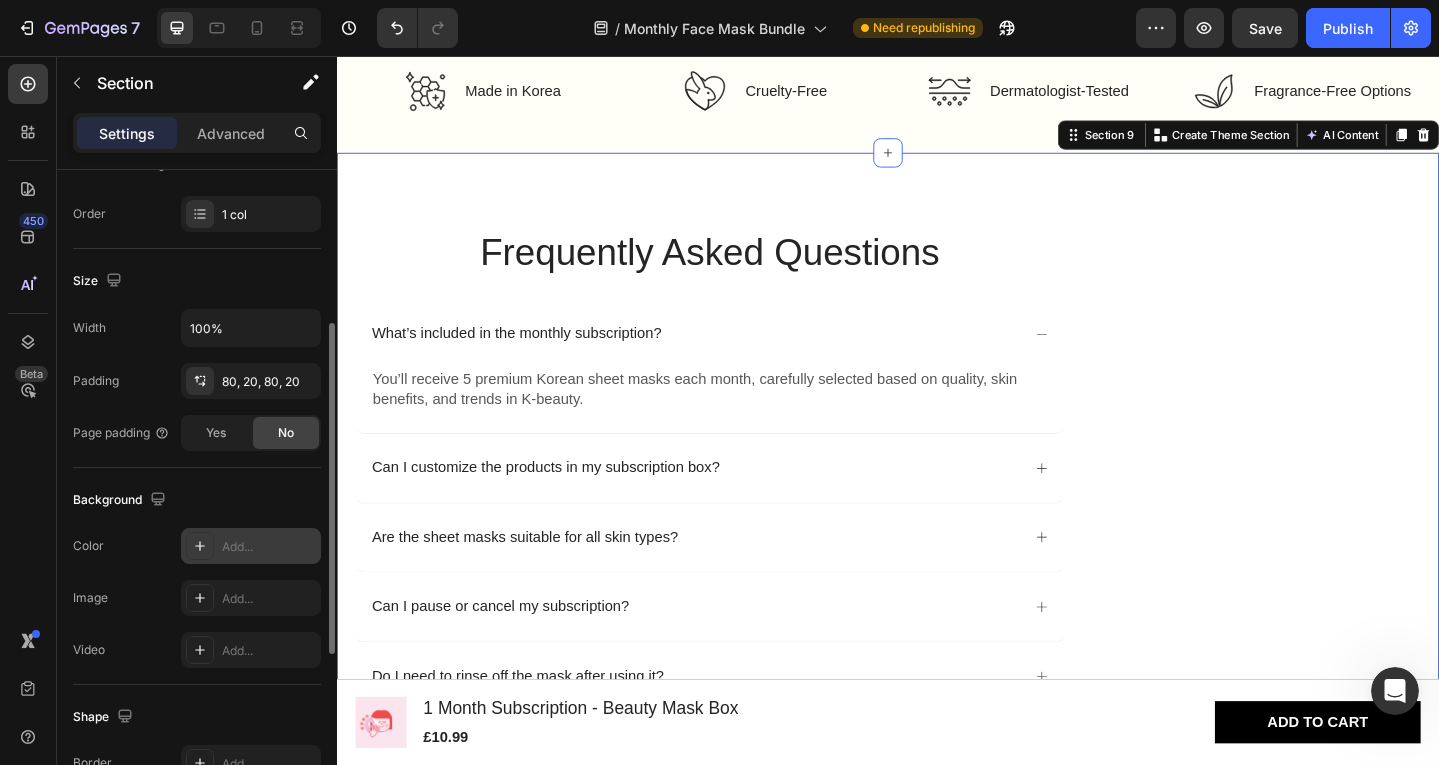 click on "Add..." at bounding box center [251, 546] 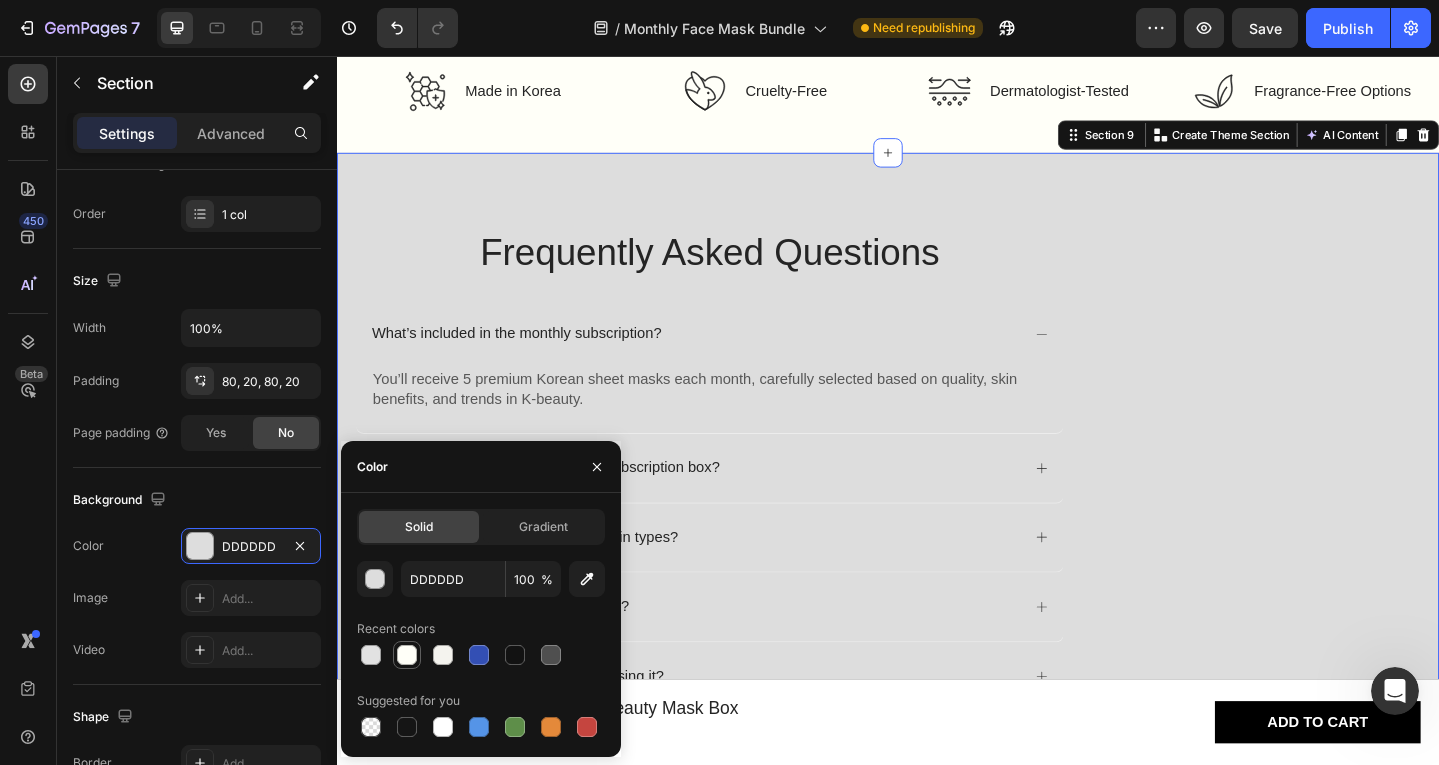 click at bounding box center [407, 655] 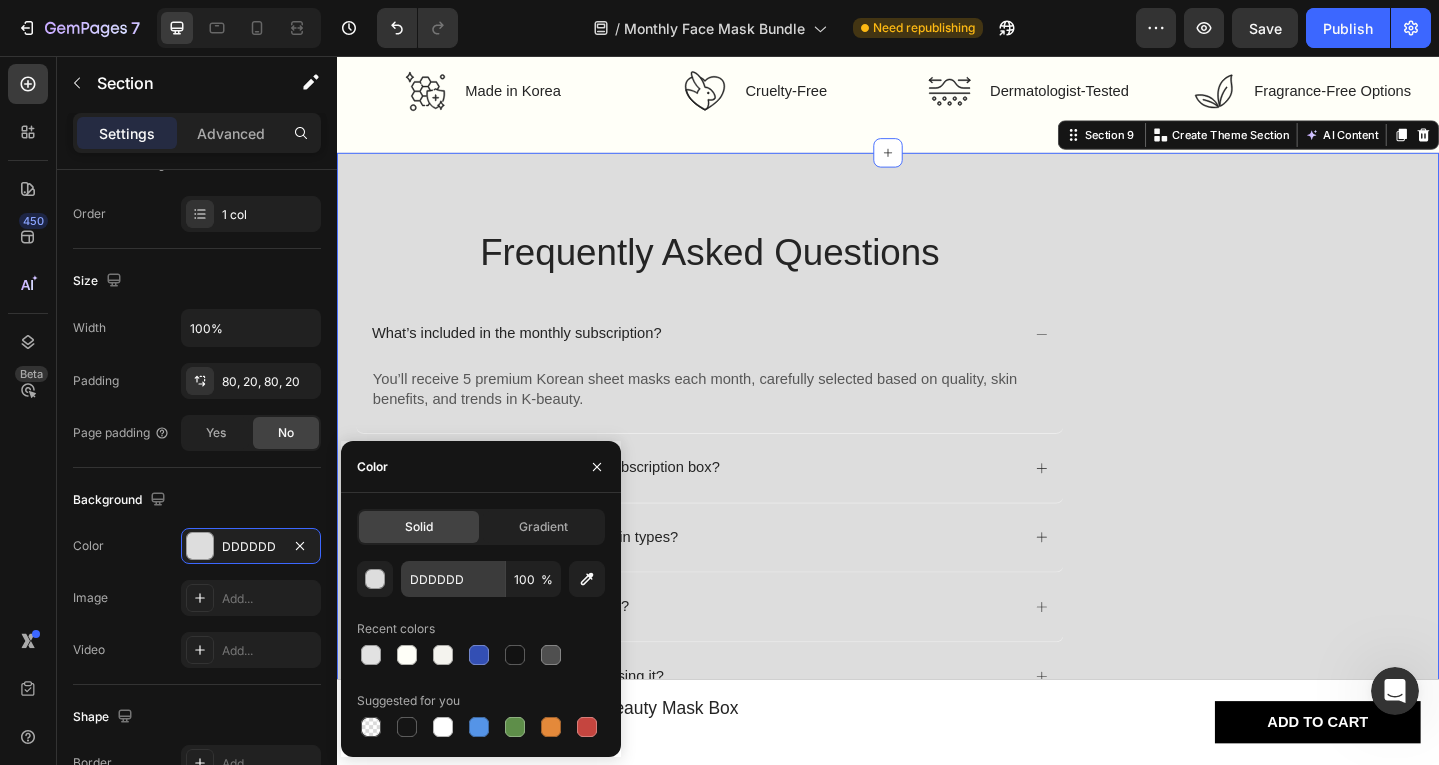 type on "FFFFF8" 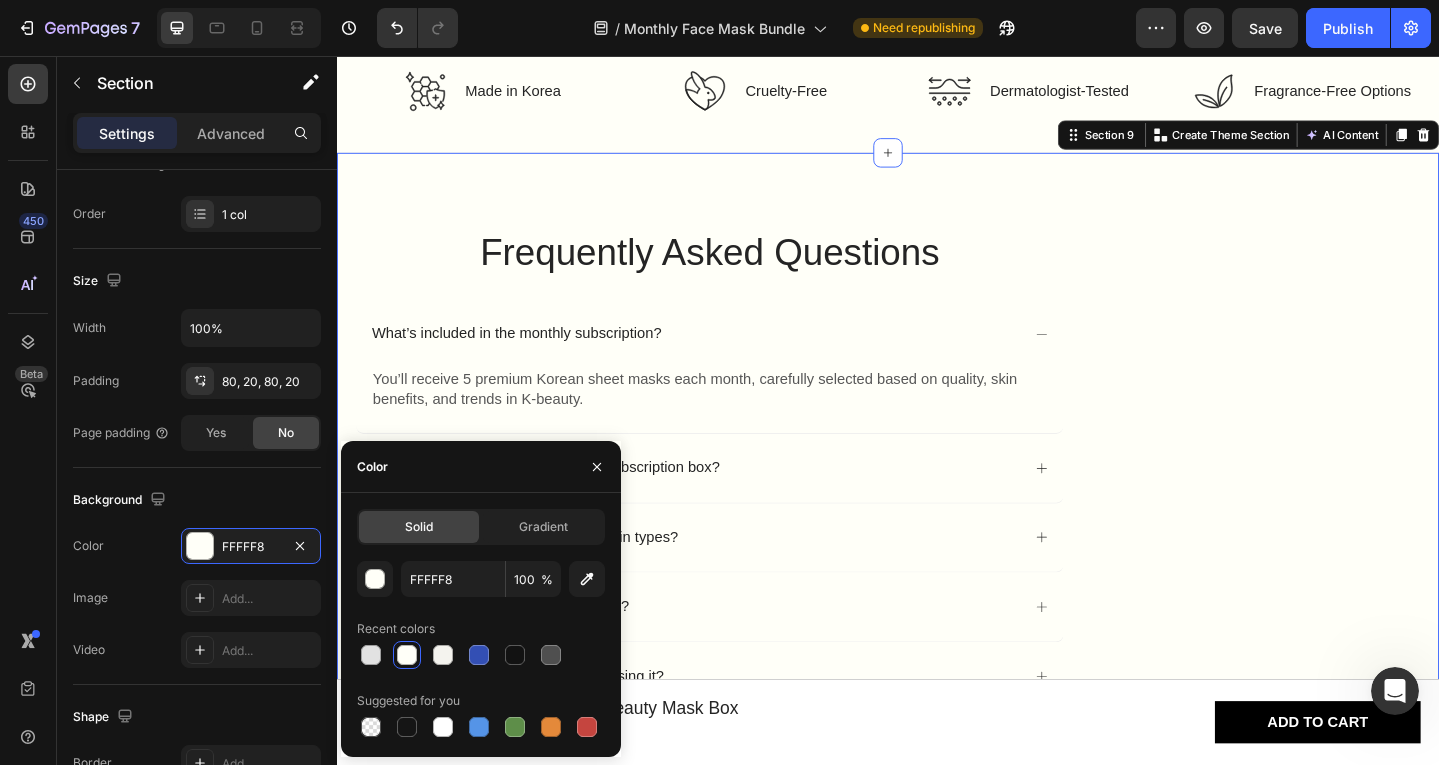 click on "Frequently Asked Questions Heading
What’s included in the monthly subscription? You’ll receive 5 premium Korean sheet masks each month, carefully selected based on quality, skin benefits, and trends in K-beauty. Text Block
Can I customize the products in my subscription box?
Are the sheet masks suitable for all skin types?
Can I pause or cancel my subscription?
Do I need to rinse off the mask after using it?
What is your return/exchange policy for subscription box ?  Accordion Section 9   You can create reusable sections Create Theme Section AI Content Write with GemAI What would you like to describe here? Tone and Voice Persuasive Product 6 Month Subscription - Beauty Mask Box Show more Generate" at bounding box center (937, 553) 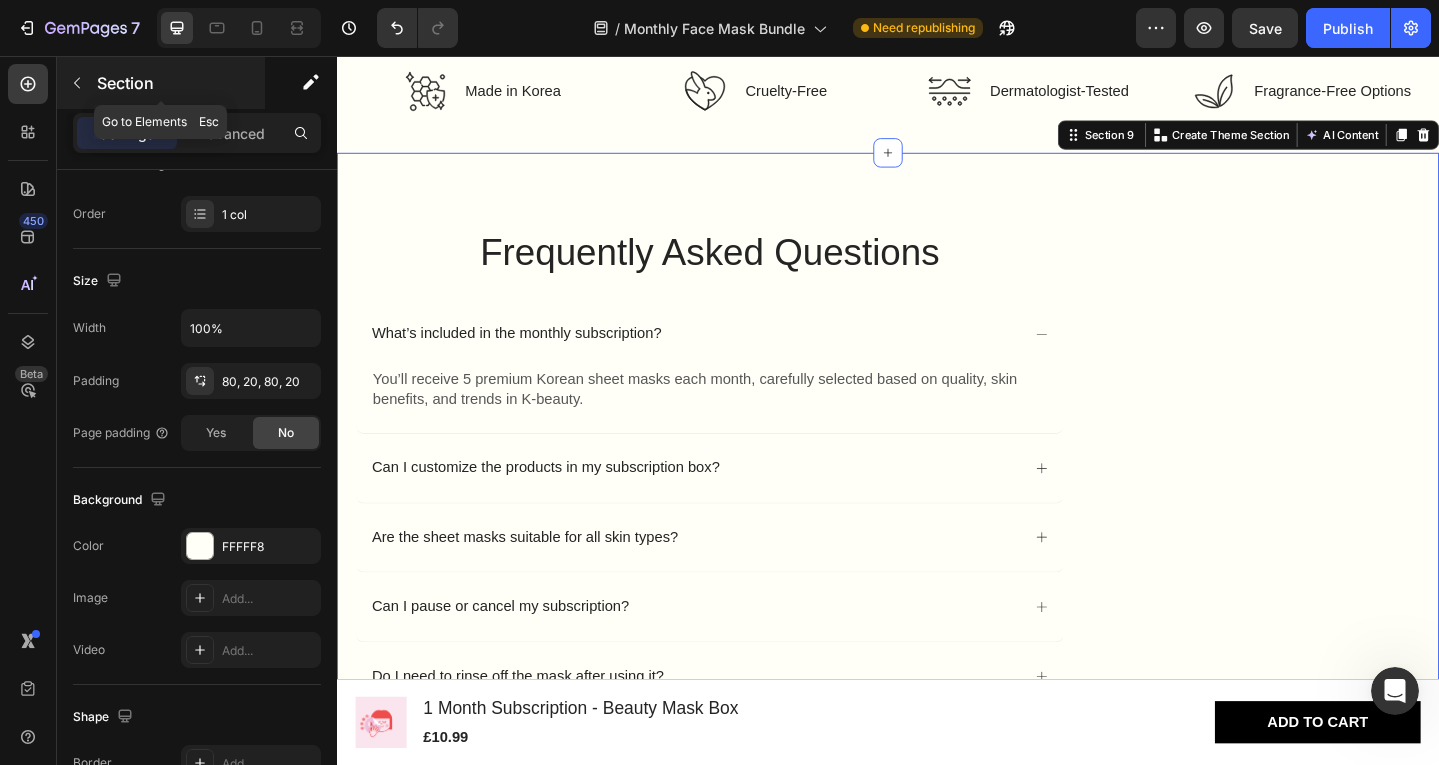 click 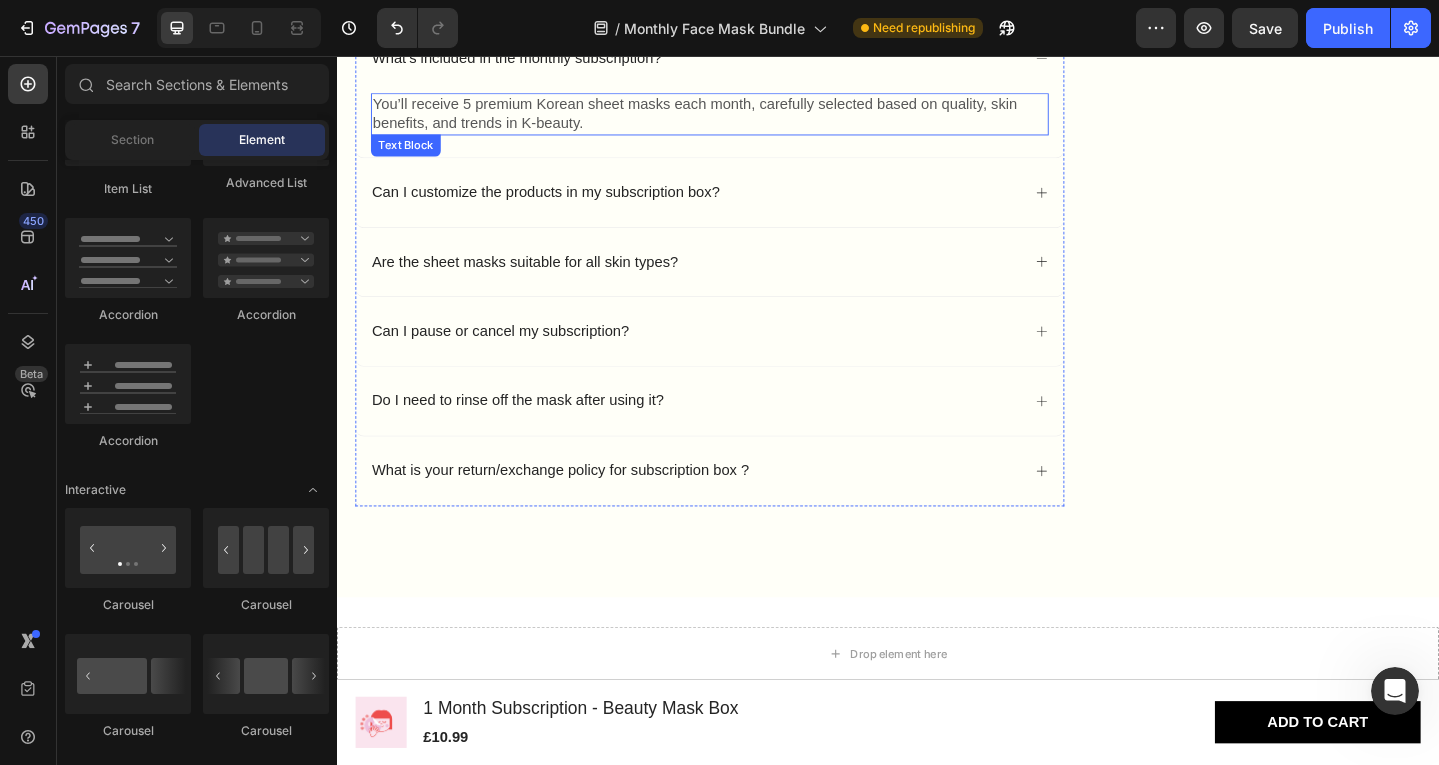 scroll, scrollTop: 4323, scrollLeft: 0, axis: vertical 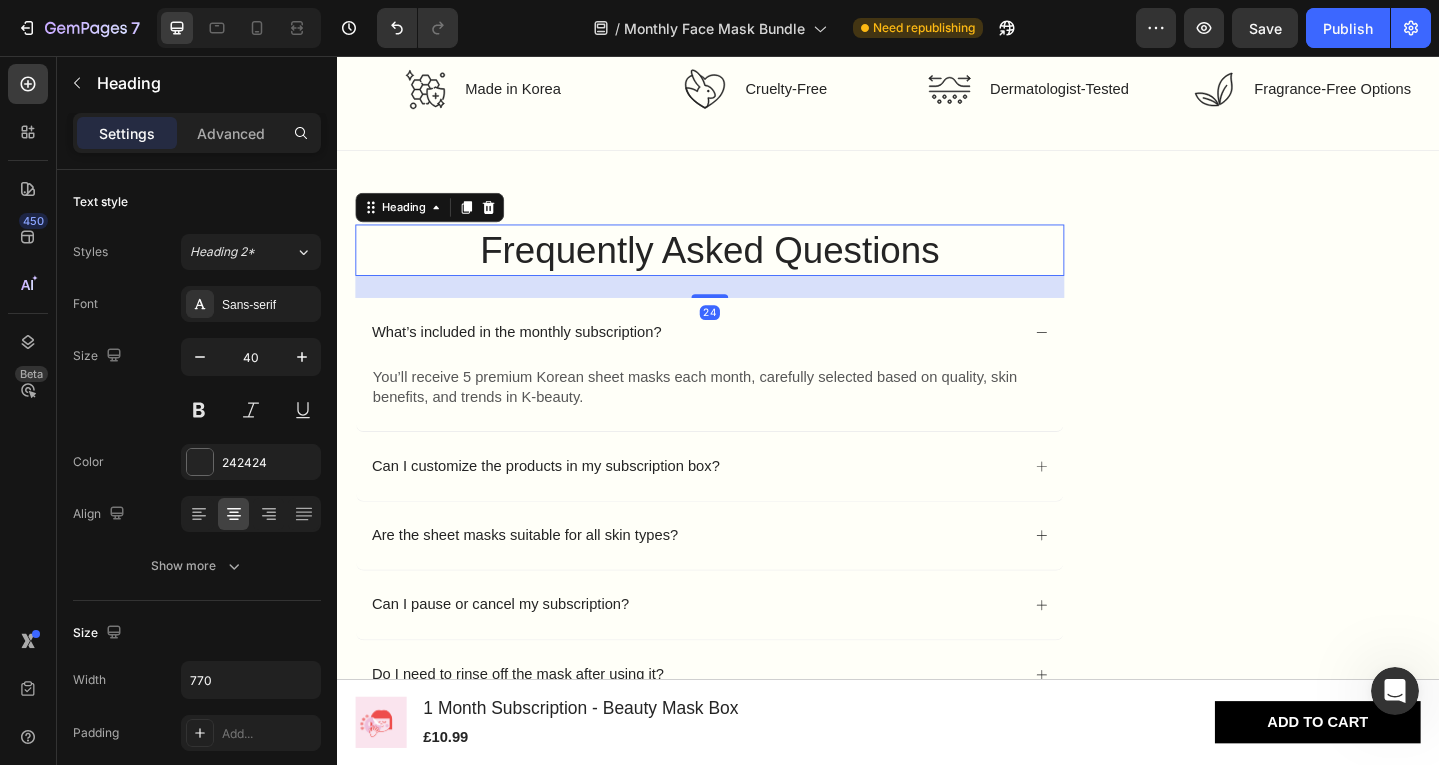 click on "Frequently Asked Questions" at bounding box center [743, 268] 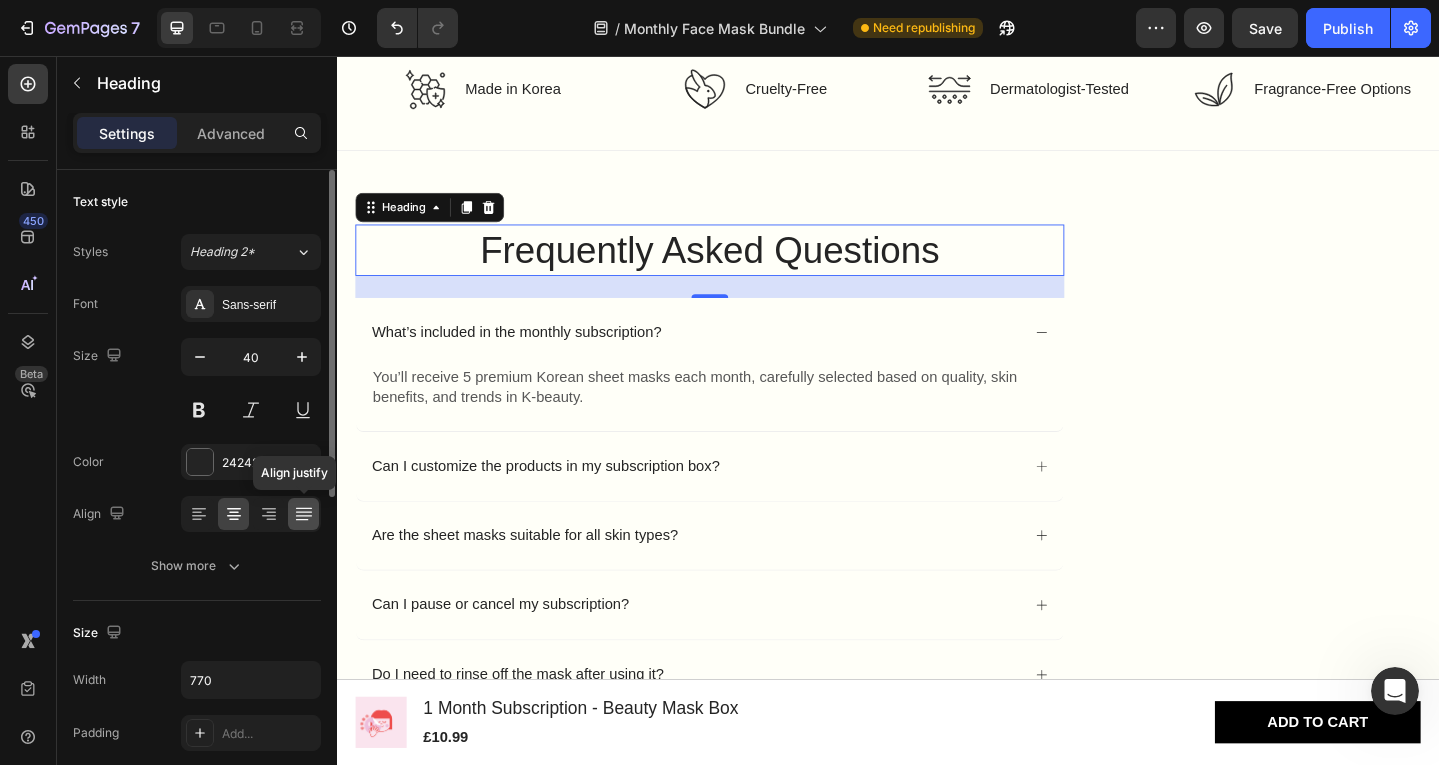 click 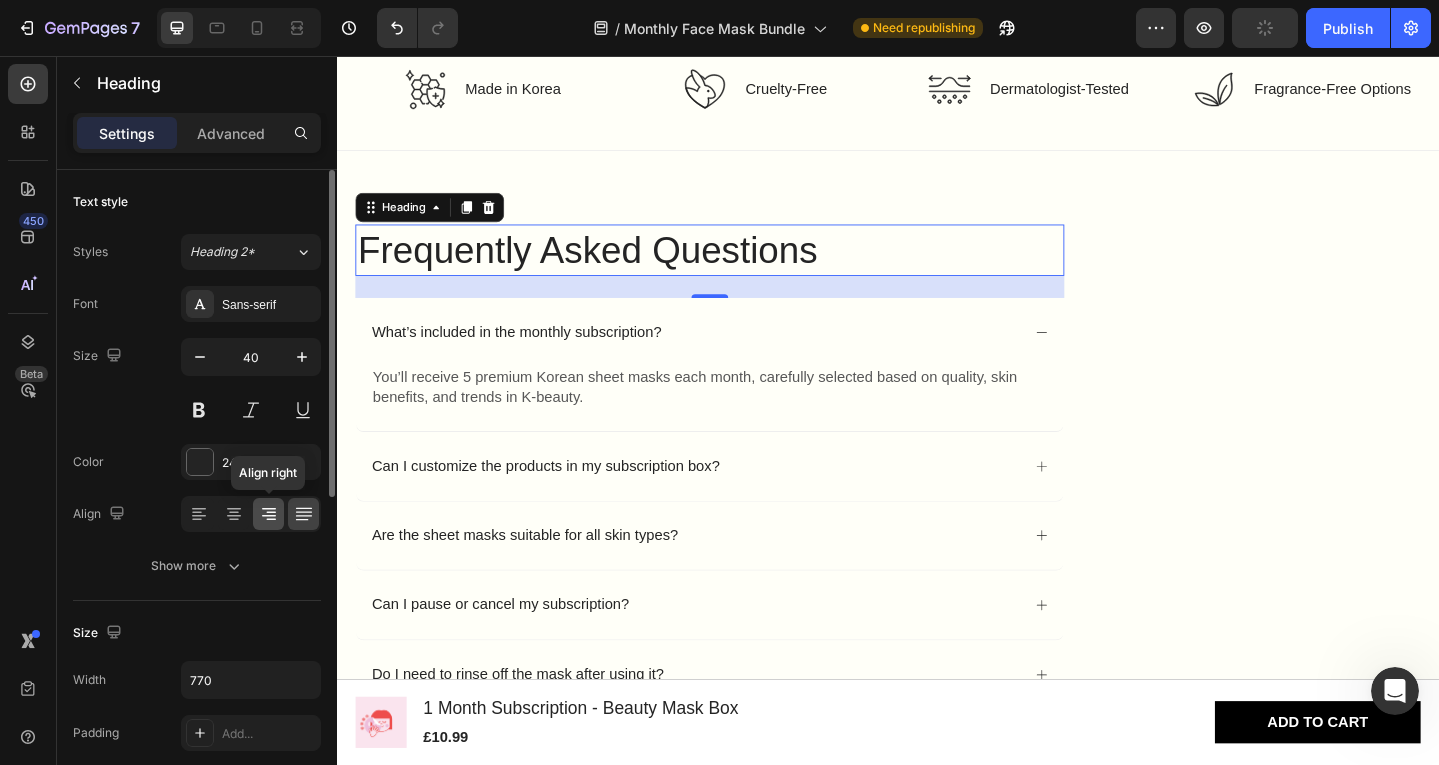 click 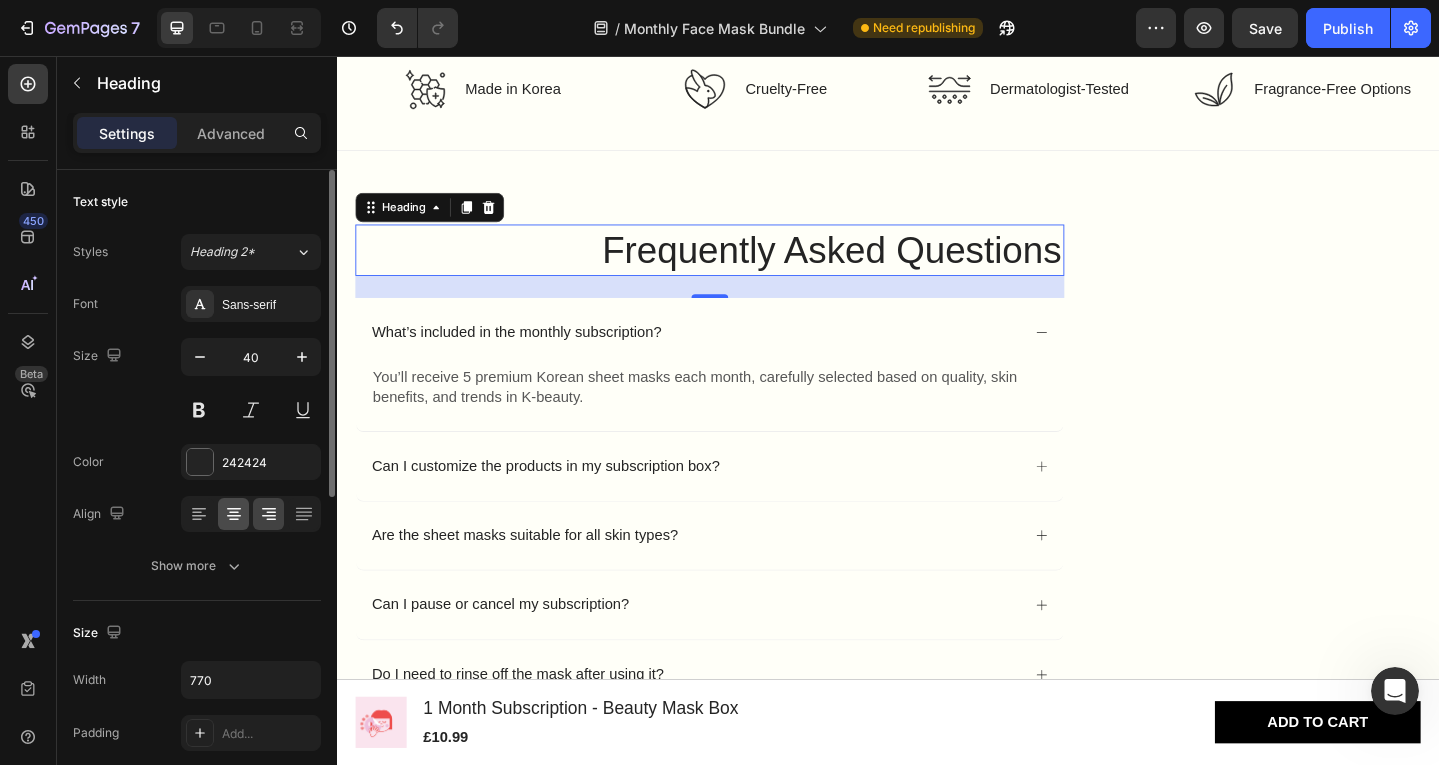 click 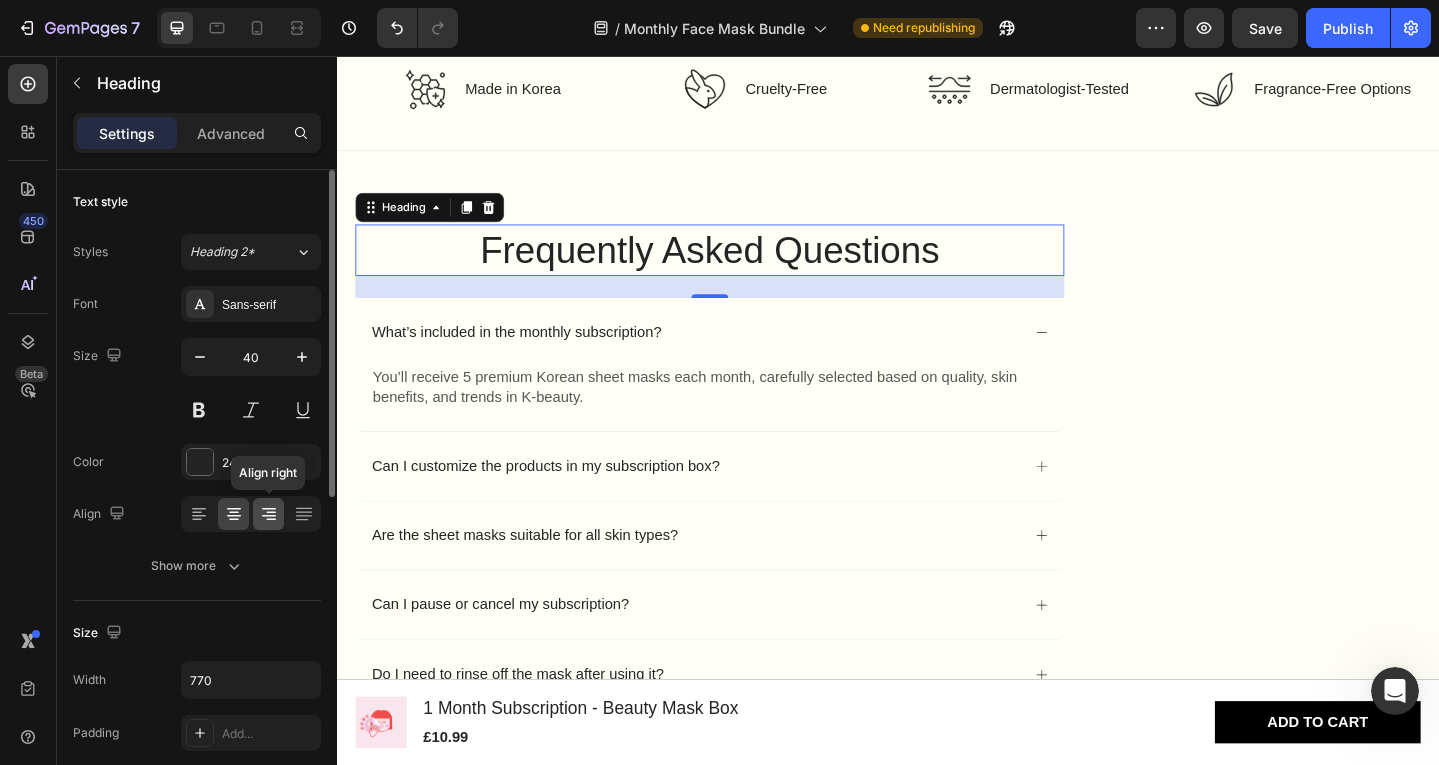 click 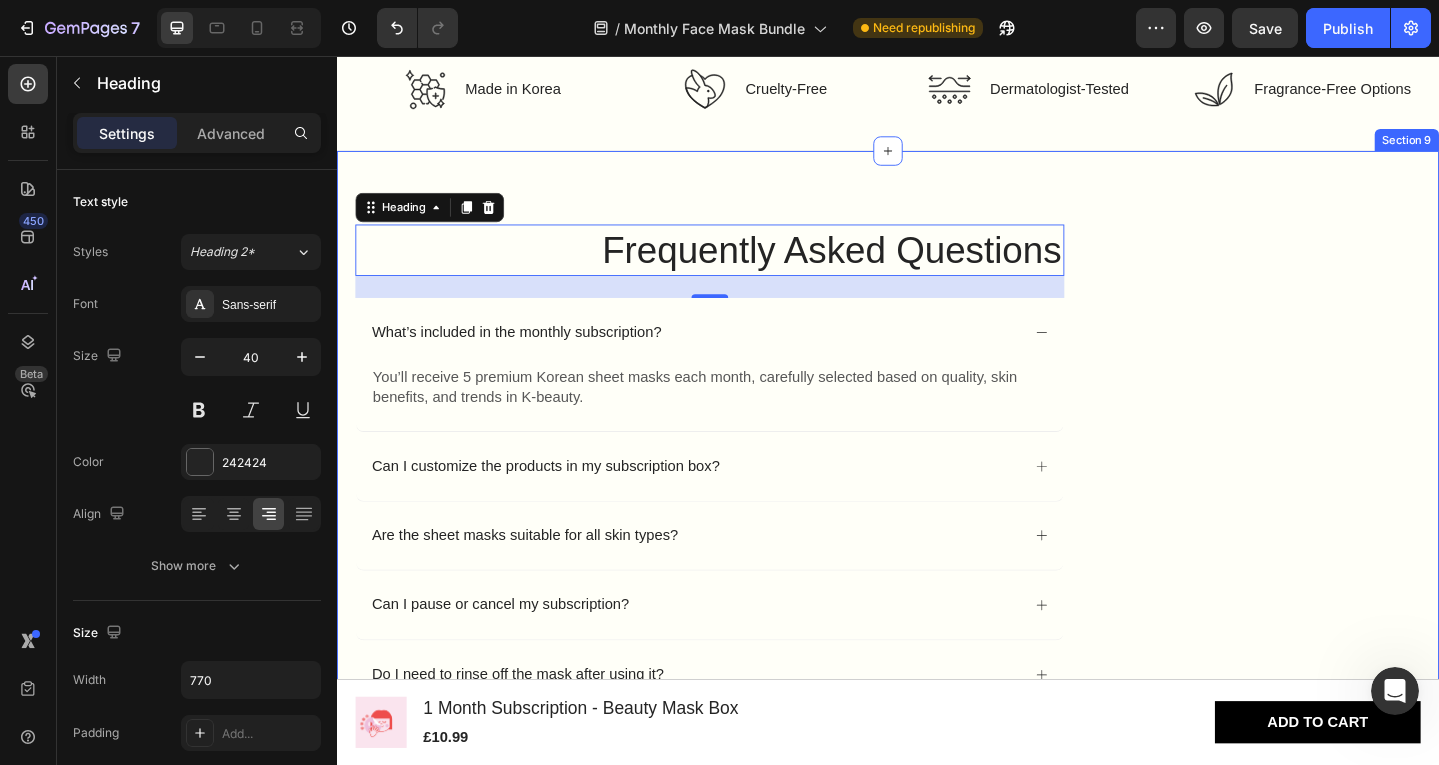 click on "Frequently Asked Questions Heading   24
What’s included in the monthly subscription? You’ll receive 5 premium Korean sheet masks each month, carefully selected based on quality, skin benefits, and trends in K-beauty. Text Block
Can I customize the products in my subscription box?
Are the sheet masks suitable for all skin types?
Can I pause or cancel my subscription?
Do I need to rinse off the mask after using it?
What is your return/exchange policy for subscription box ?  Accordion Section 9" at bounding box center [937, 551] 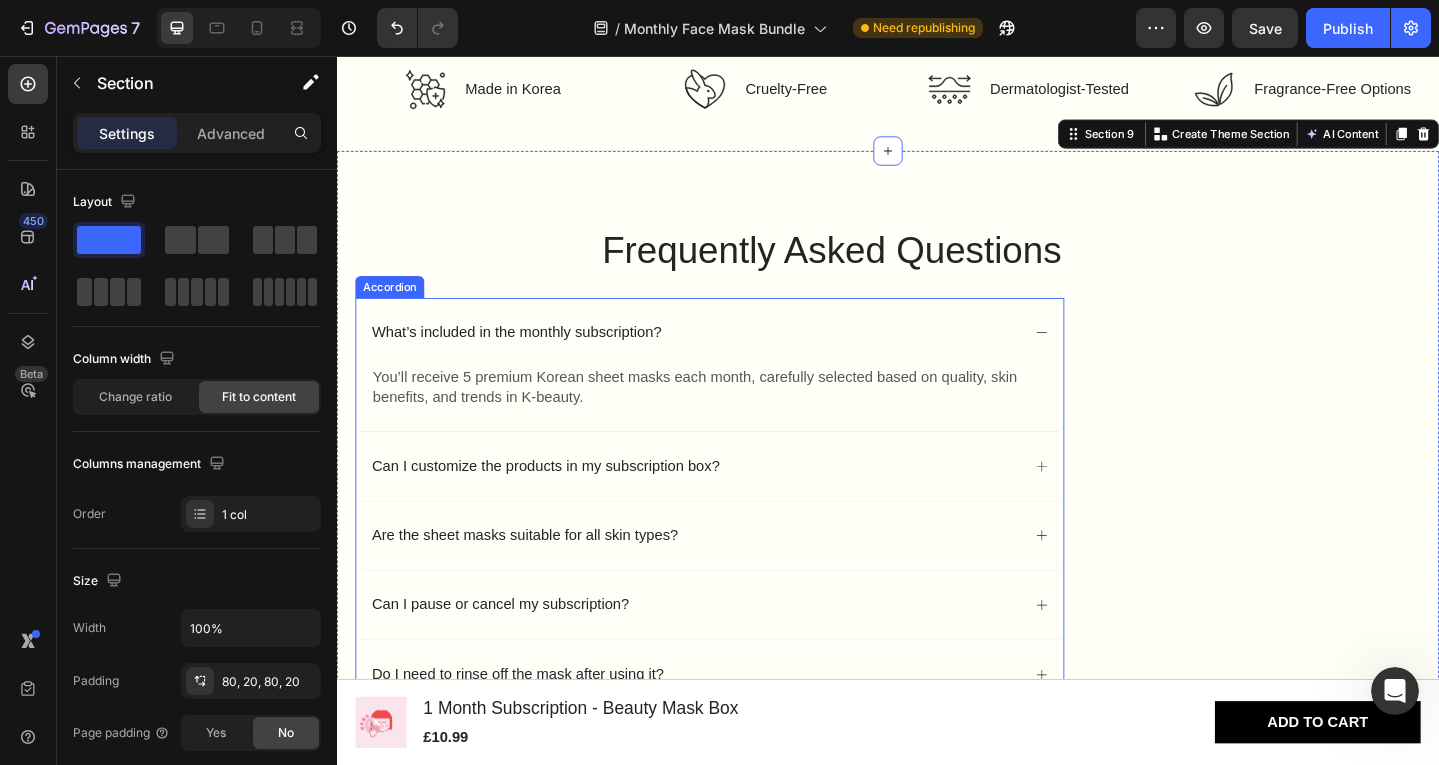click on "What’s included in the monthly subscription?" at bounding box center (532, 357) 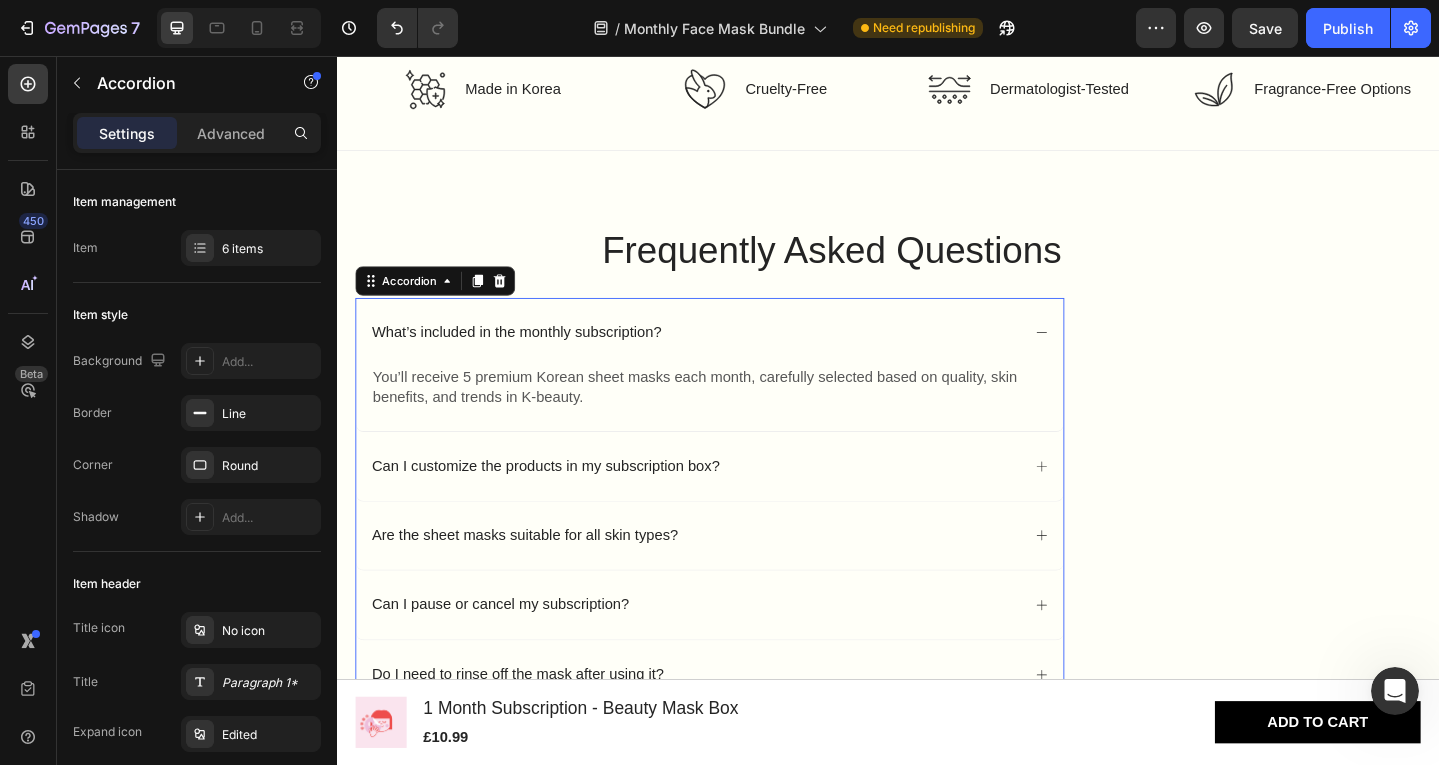 click on "What’s included in the monthly subscription?" at bounding box center [743, 357] 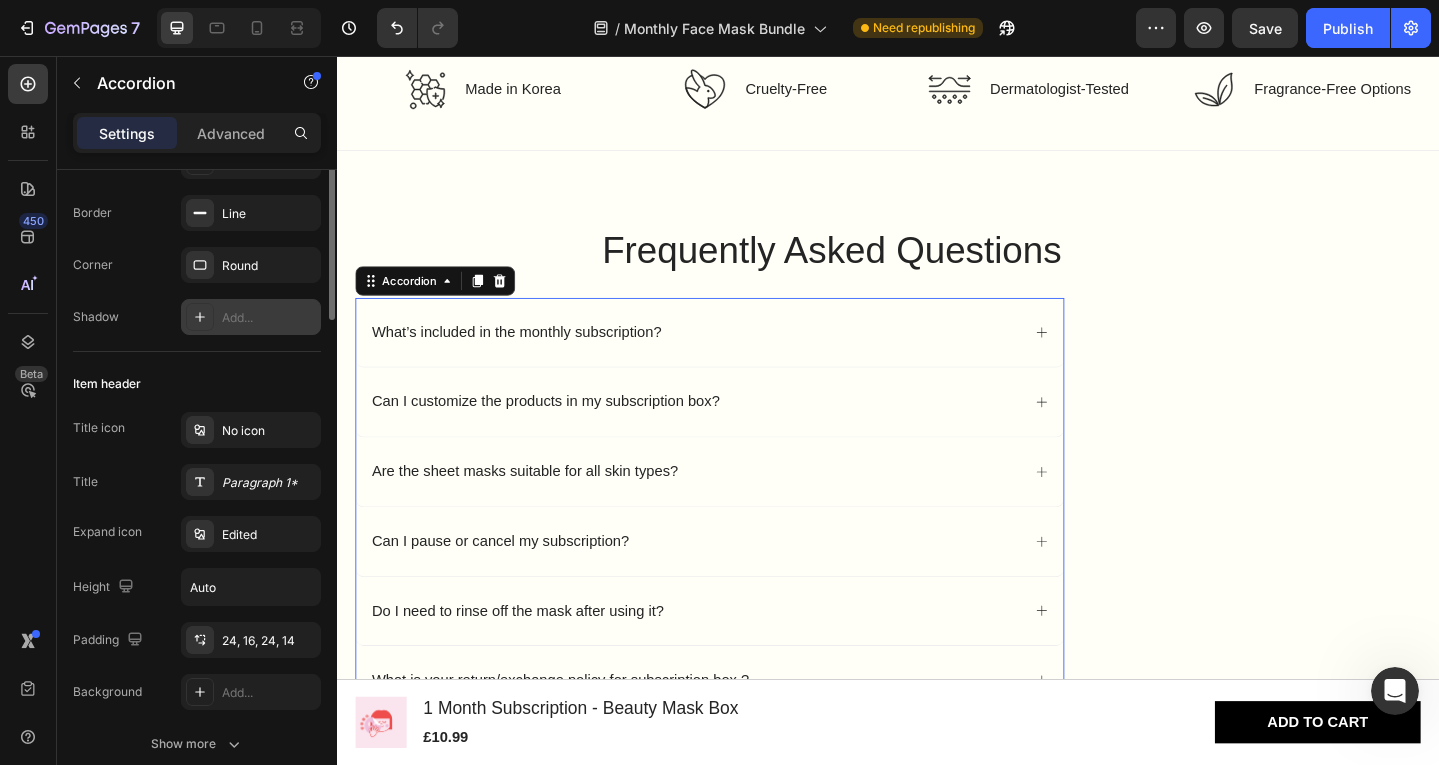 scroll, scrollTop: 0, scrollLeft: 0, axis: both 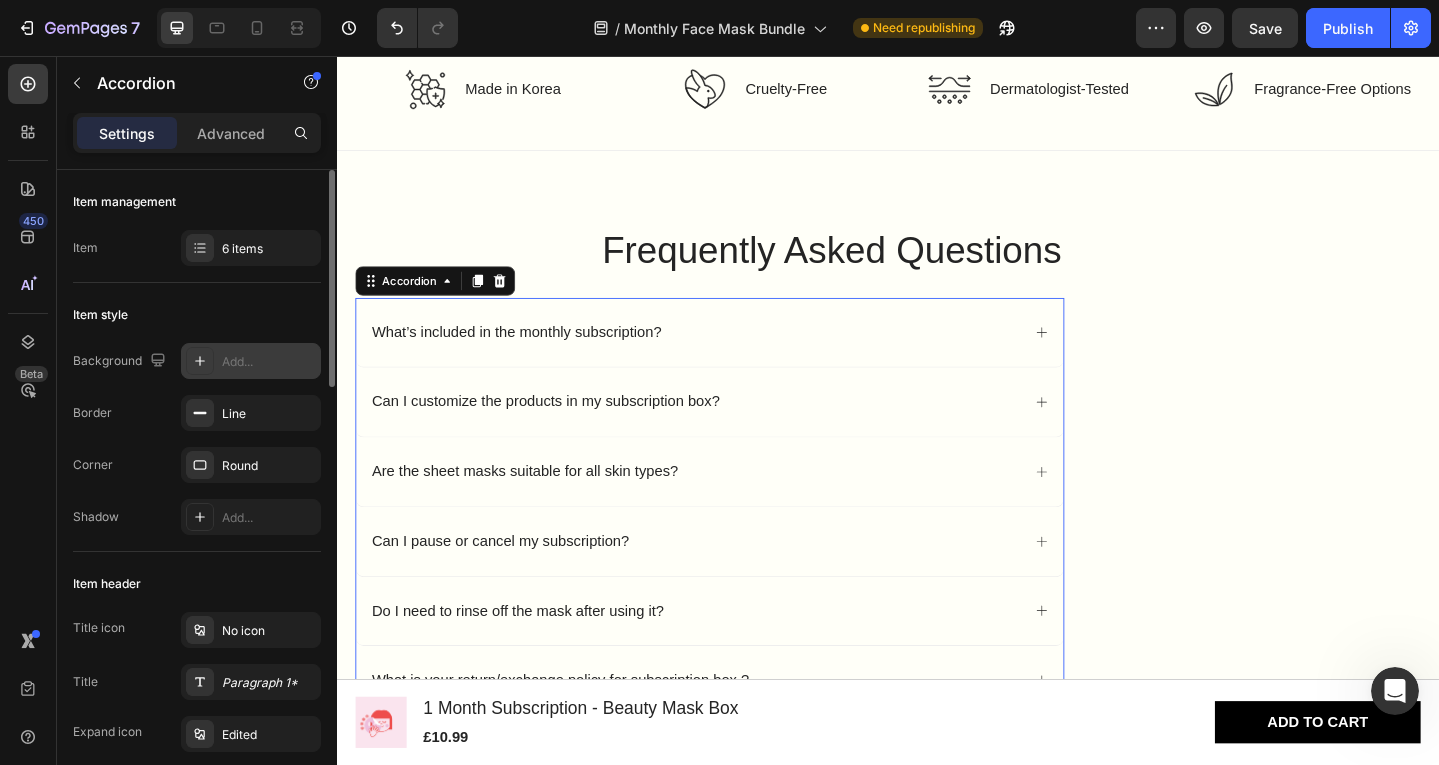 click on "Add..." at bounding box center (269, 362) 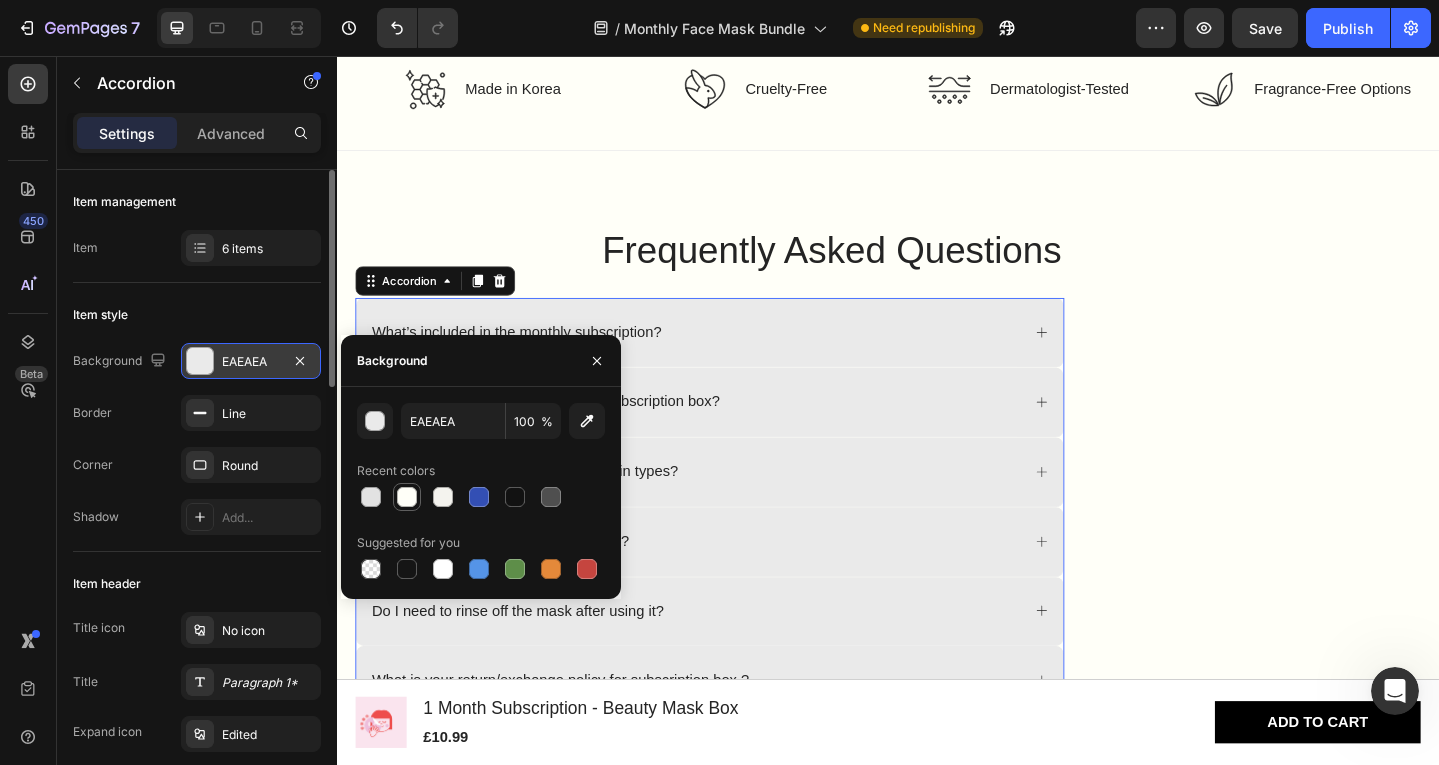 click at bounding box center (407, 497) 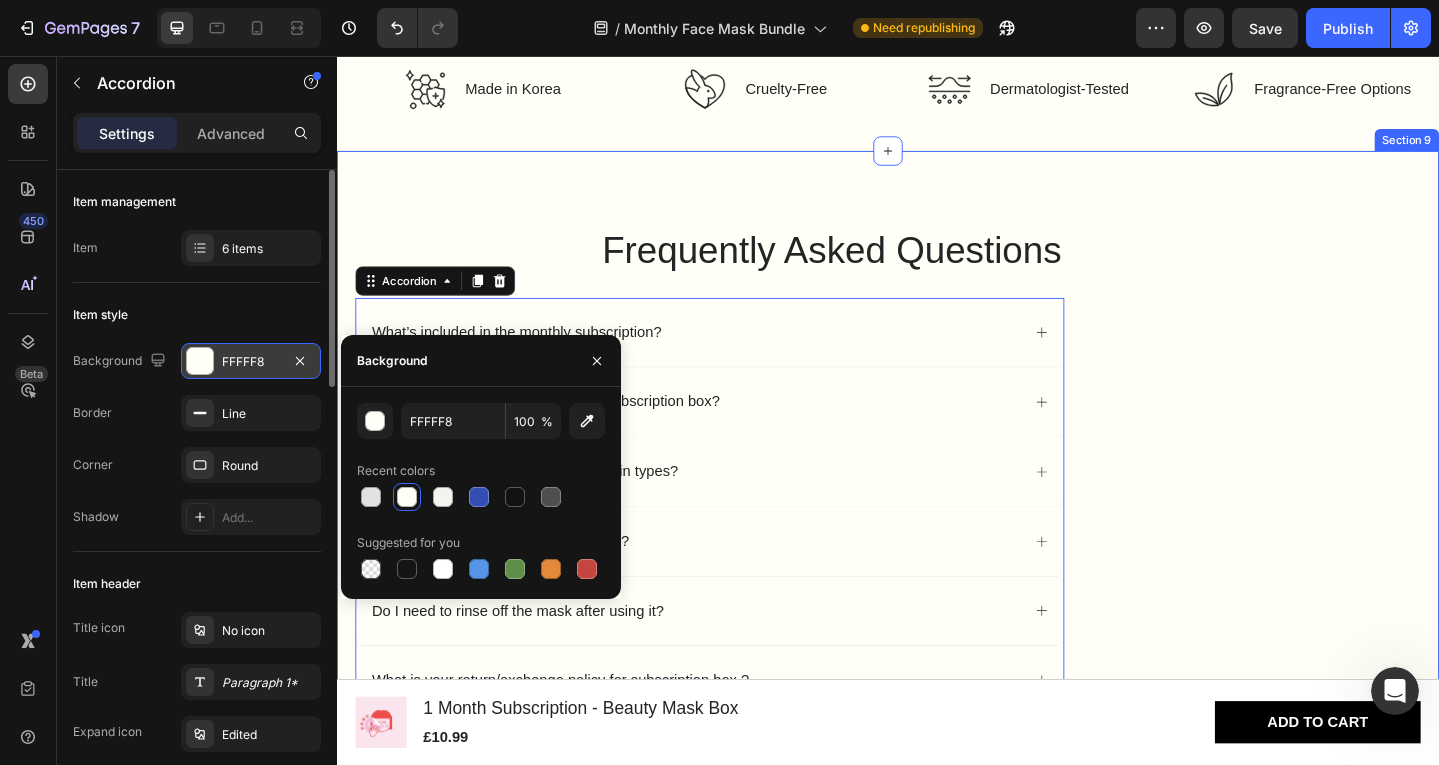 click on "Frequently Asked Questions Heading
What’s included in the monthly subscription?
Can I customize the products in my subscription box?
Are the sheet masks suitable for all skin types?
Can I pause or cancel my subscription?
Do I need to rinse off the mask after using it?
What is your return/exchange policy for subscription box ?  Accordion   19 Section 9" at bounding box center (937, 517) 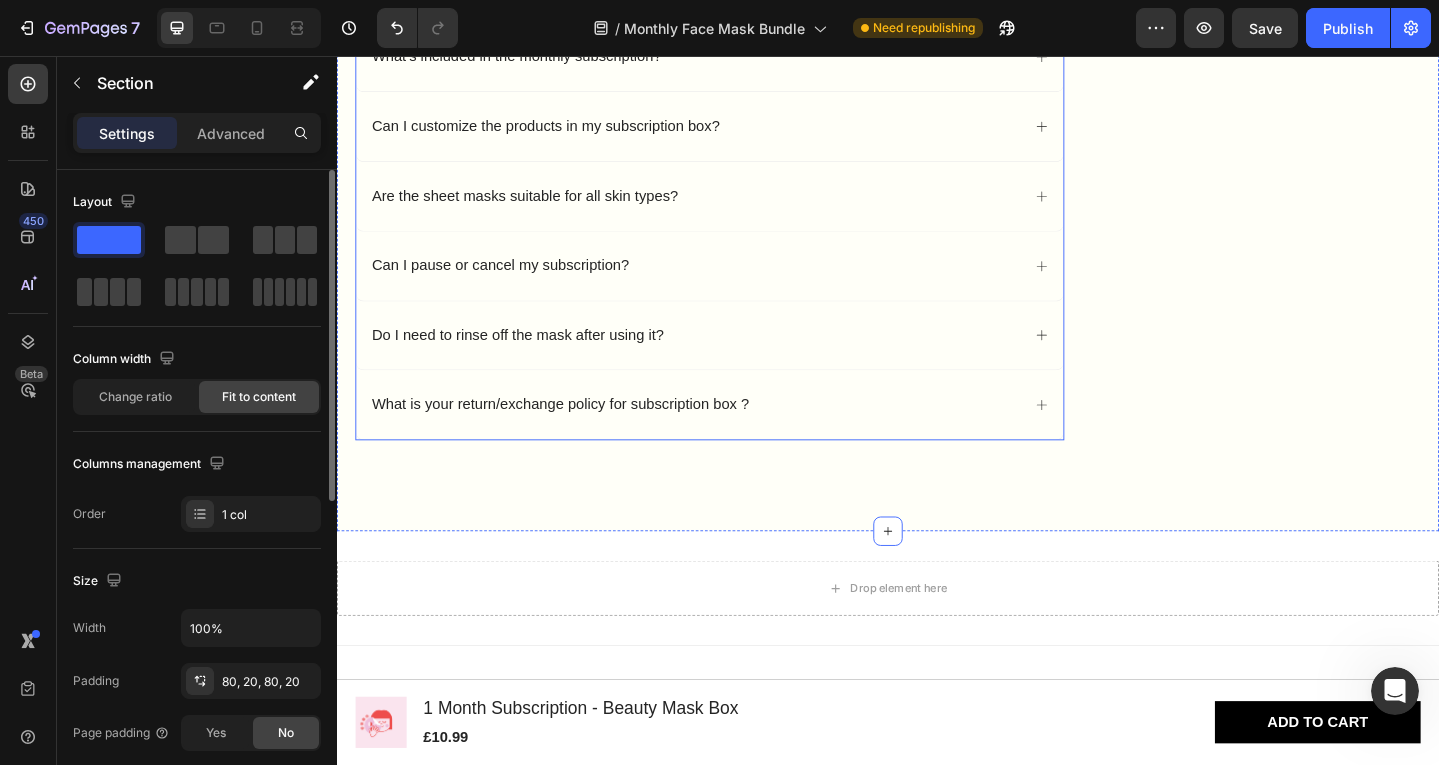scroll, scrollTop: 4625, scrollLeft: 0, axis: vertical 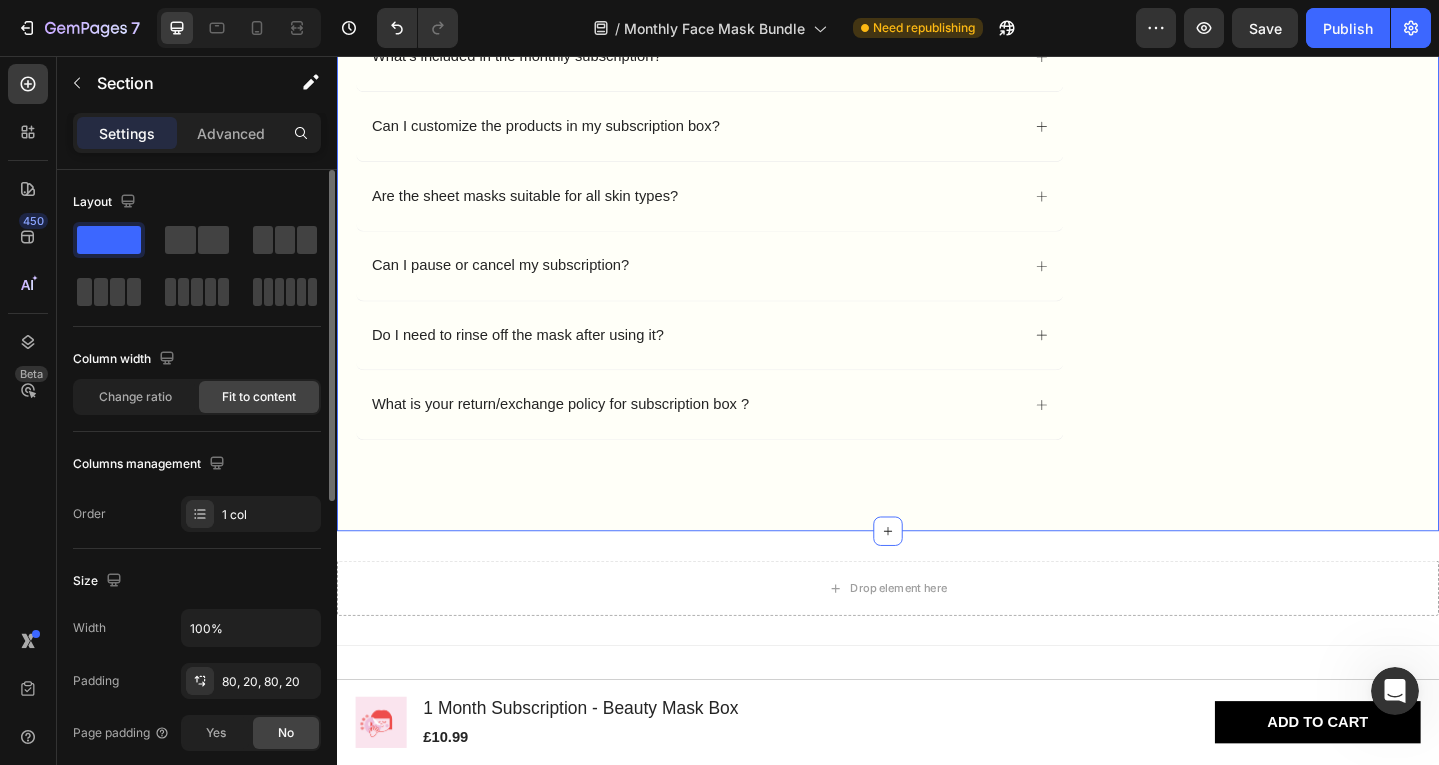 click on "Frequently Asked Questions Heading
What’s included in the monthly subscription?
Can I customize the products in my subscription box?
Are the sheet masks suitable for all skin types?
Can I pause or cancel my subscription?
Do I need to rinse off the mask after using it?
What is your return/exchange policy for subscription box ?  Accordion Section 9   You can create reusable sections Create Theme Section AI Content Write with GemAI What would you like to describe here? Tone and Voice Persuasive Product 6 Month Subscription - Beauty Mask Box Show more Generate" at bounding box center (937, 217) 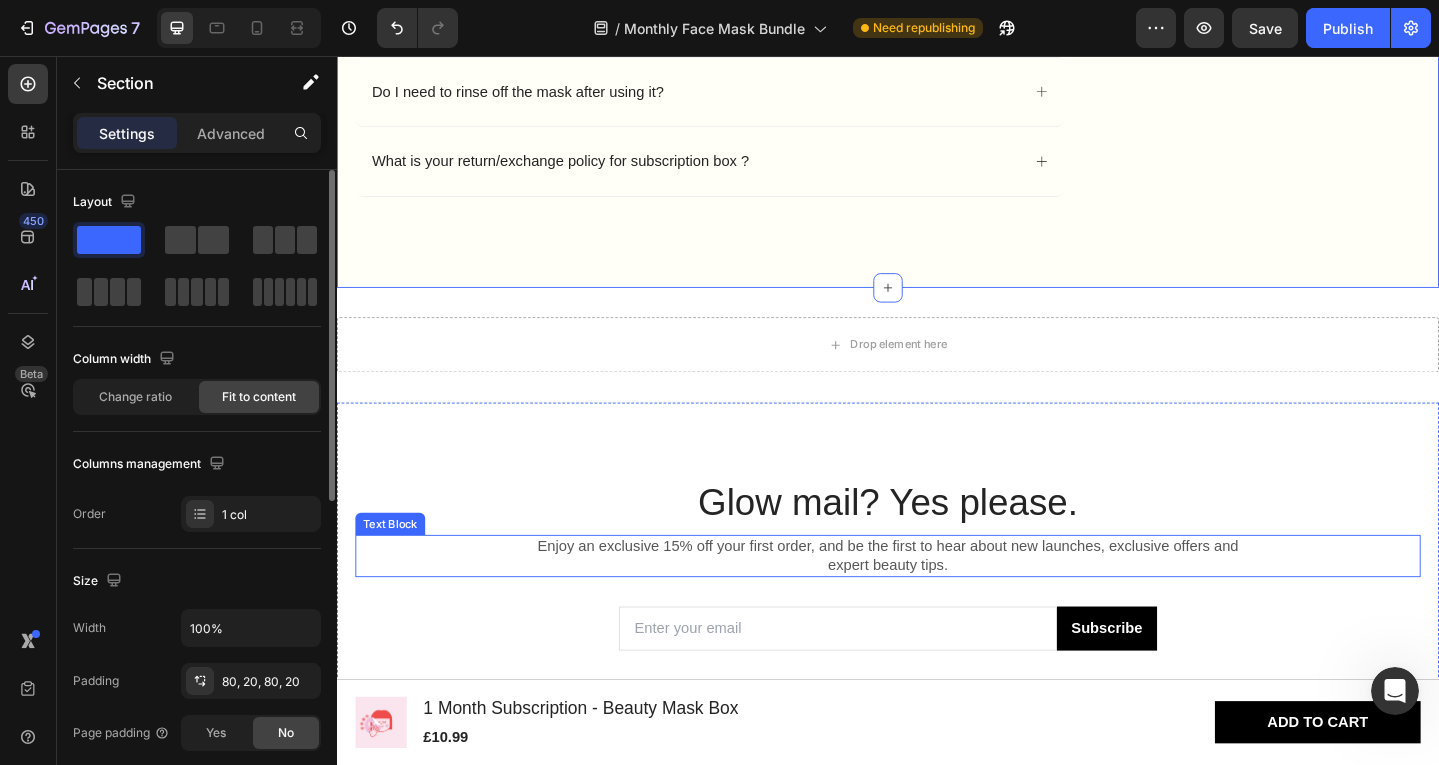 scroll, scrollTop: 5025, scrollLeft: 0, axis: vertical 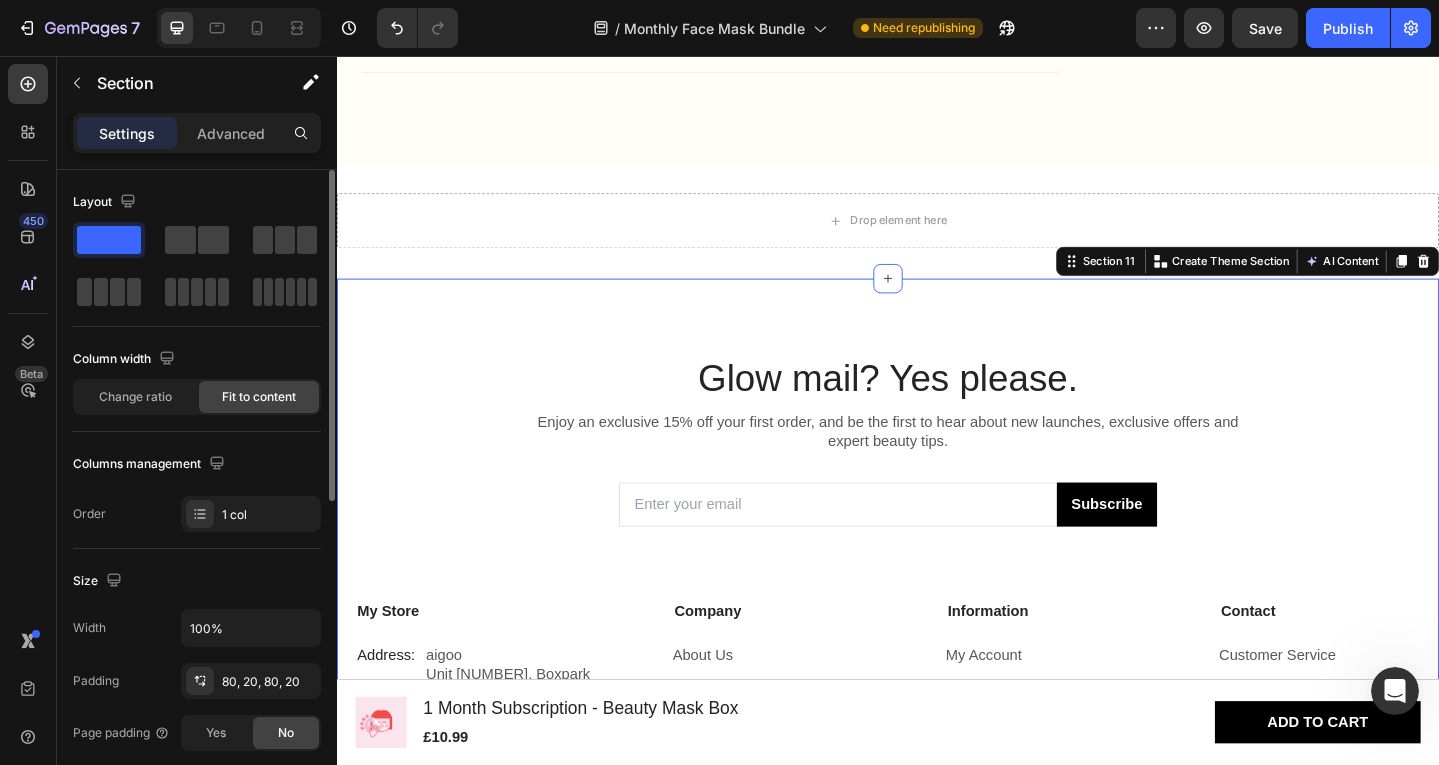 click on "Glow mail? Yes please. Heading Enjoy an exclusive 15% off your first order, and be the first to hear about new launches, exclusive offers and expert beauty tips. Text Block Email Field Subscribe Submit Button Row Contact Form My Store Text Block Address:  Text Block Row aigoo Unit 16, Boxpark Shoreditch, 2-10 Bethnal Green Rd, London E1 6GY Text Block Row Phone:  Text Block Row 07498421791 Text Block Row Email:  Text Block Row enquiries@aigoo.co.uk , Text Block Row Company Text Block About Us Button Contact Button Shipping   & Return Button FAQs Button Information Text Block My Account Button Login Button My Cart Button Checkout Button Contact Text Block Customer Service Button Store Locator Button Wholesale Button Career Button Row Section 11   You can create reusable sections Create Theme Section AI Content Write with GemAI What would you like to describe here? Tone and Voice Persuasive Product 6 Month Subscription - Beauty Mask Box Show more Generate" at bounding box center (937, 618) 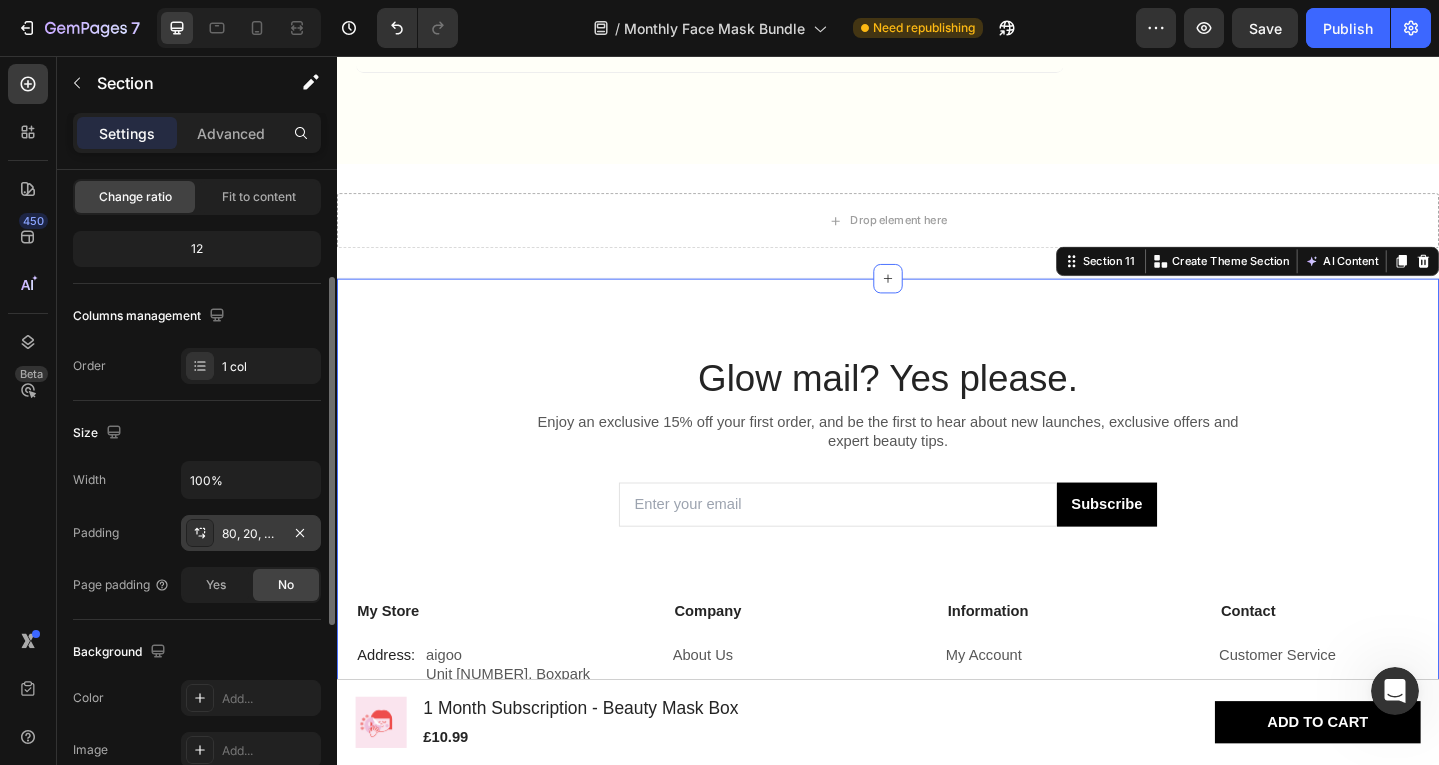 scroll, scrollTop: 400, scrollLeft: 0, axis: vertical 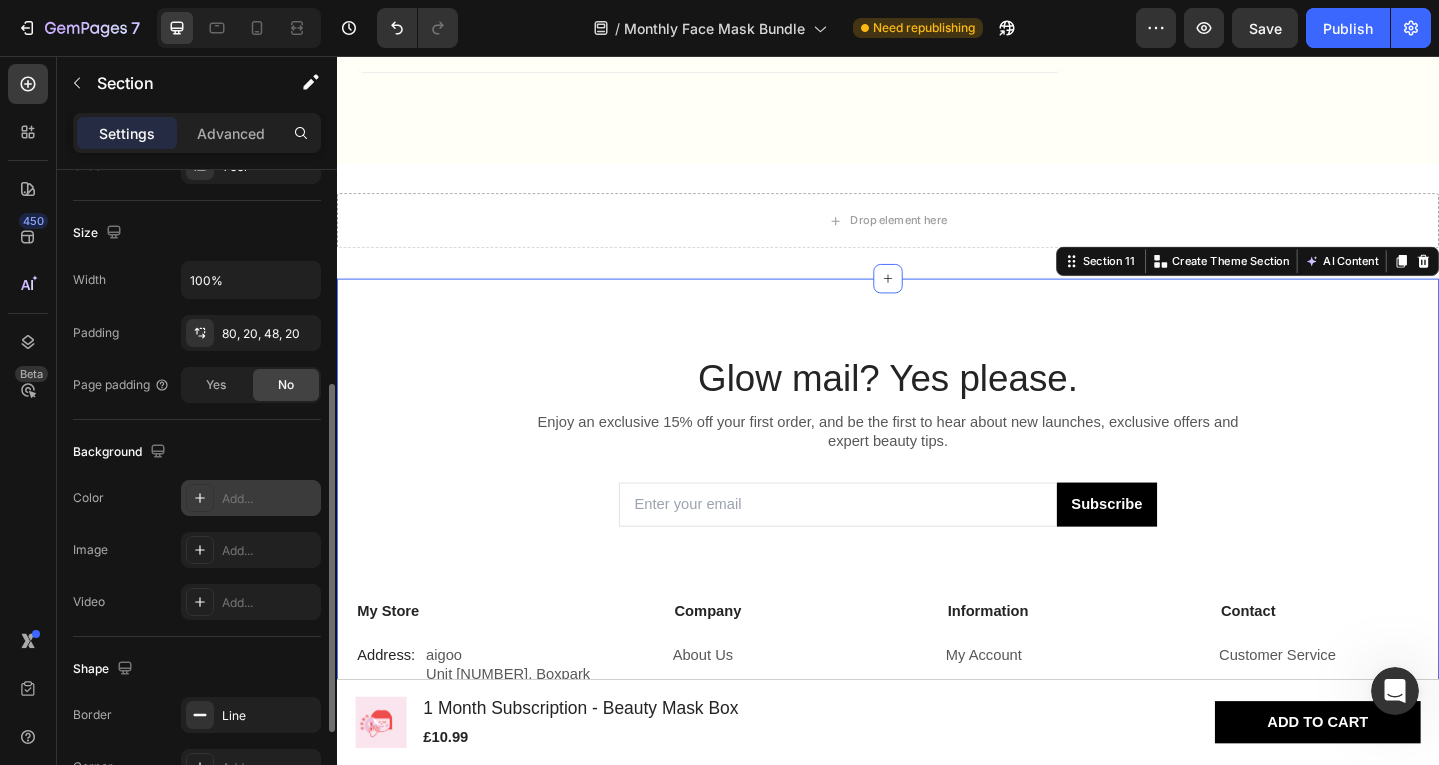 click on "Add..." at bounding box center (269, 499) 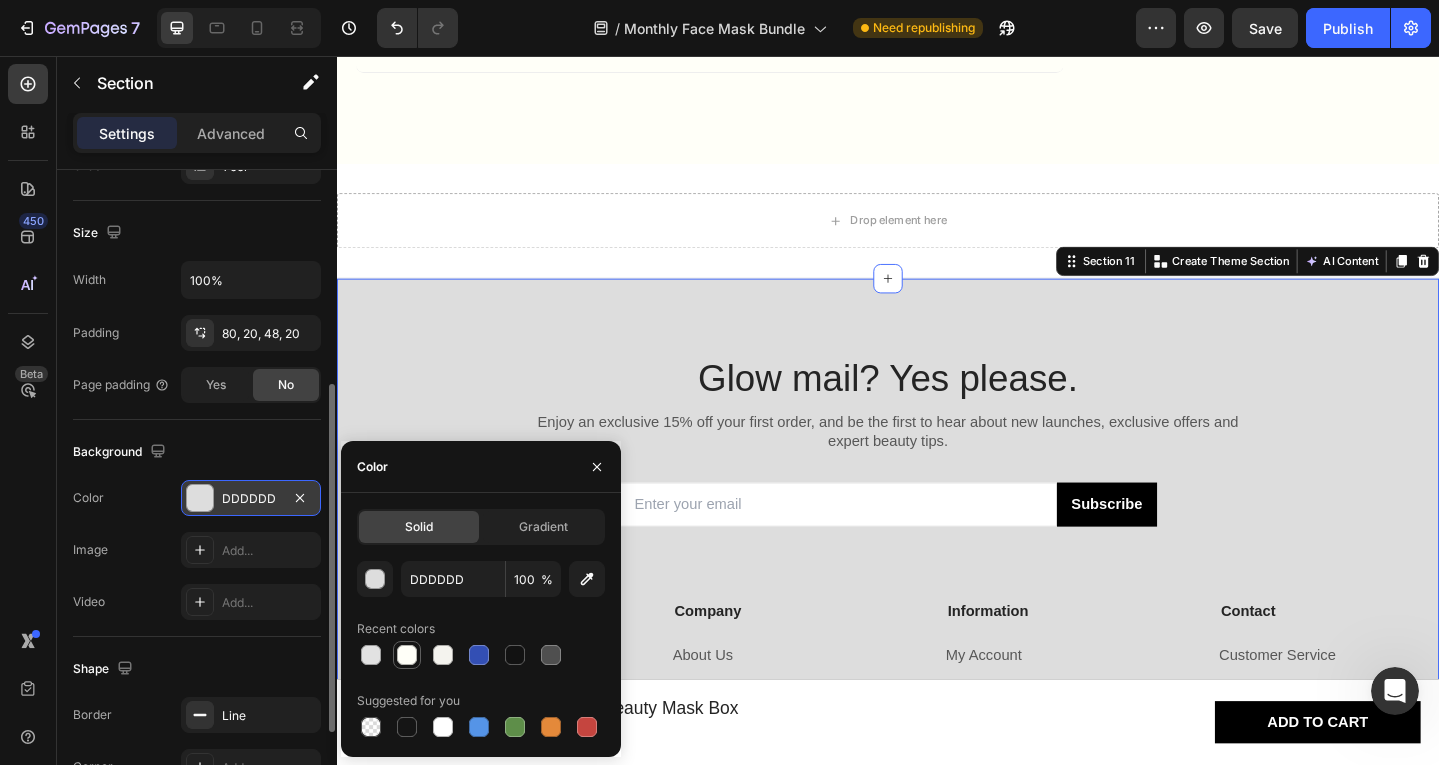 click at bounding box center (407, 655) 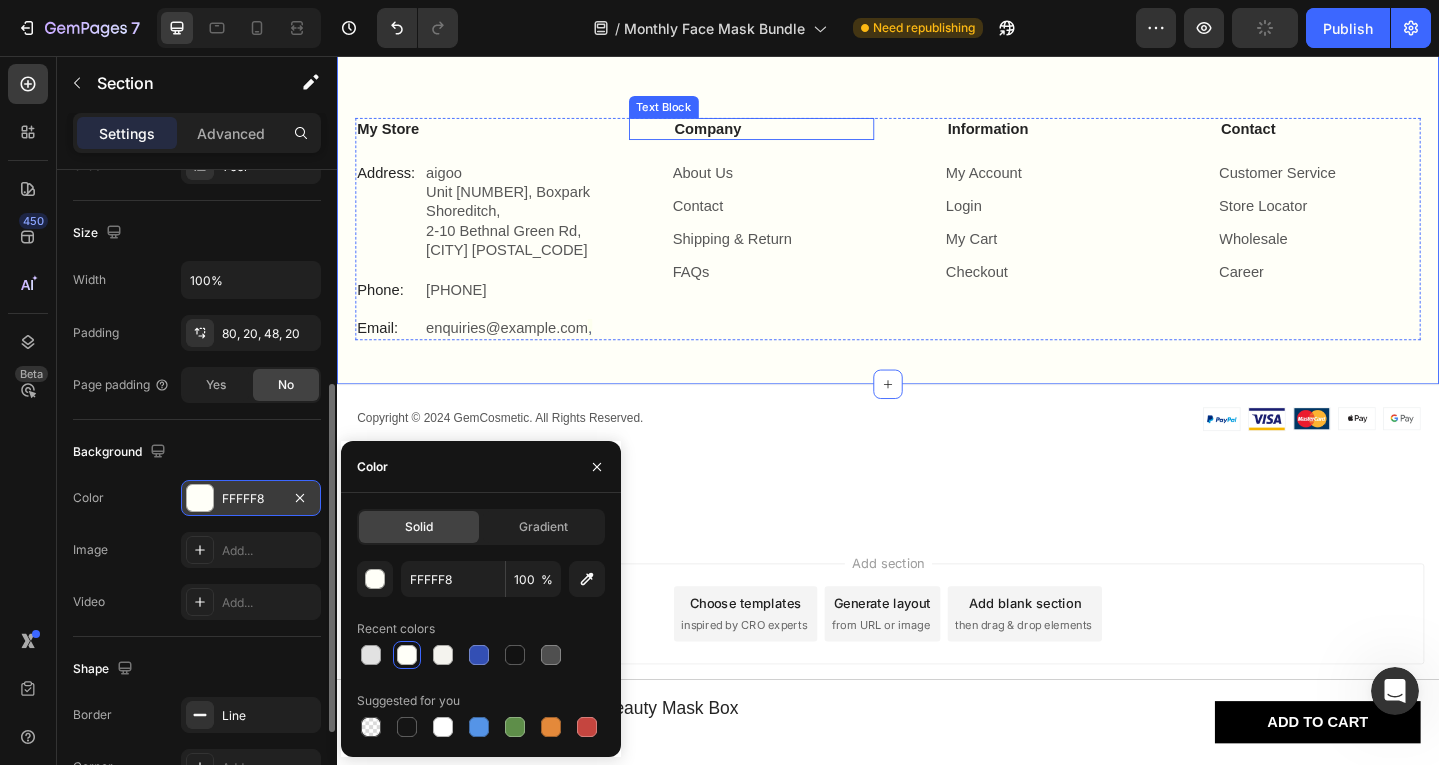 scroll, scrollTop: 5579, scrollLeft: 0, axis: vertical 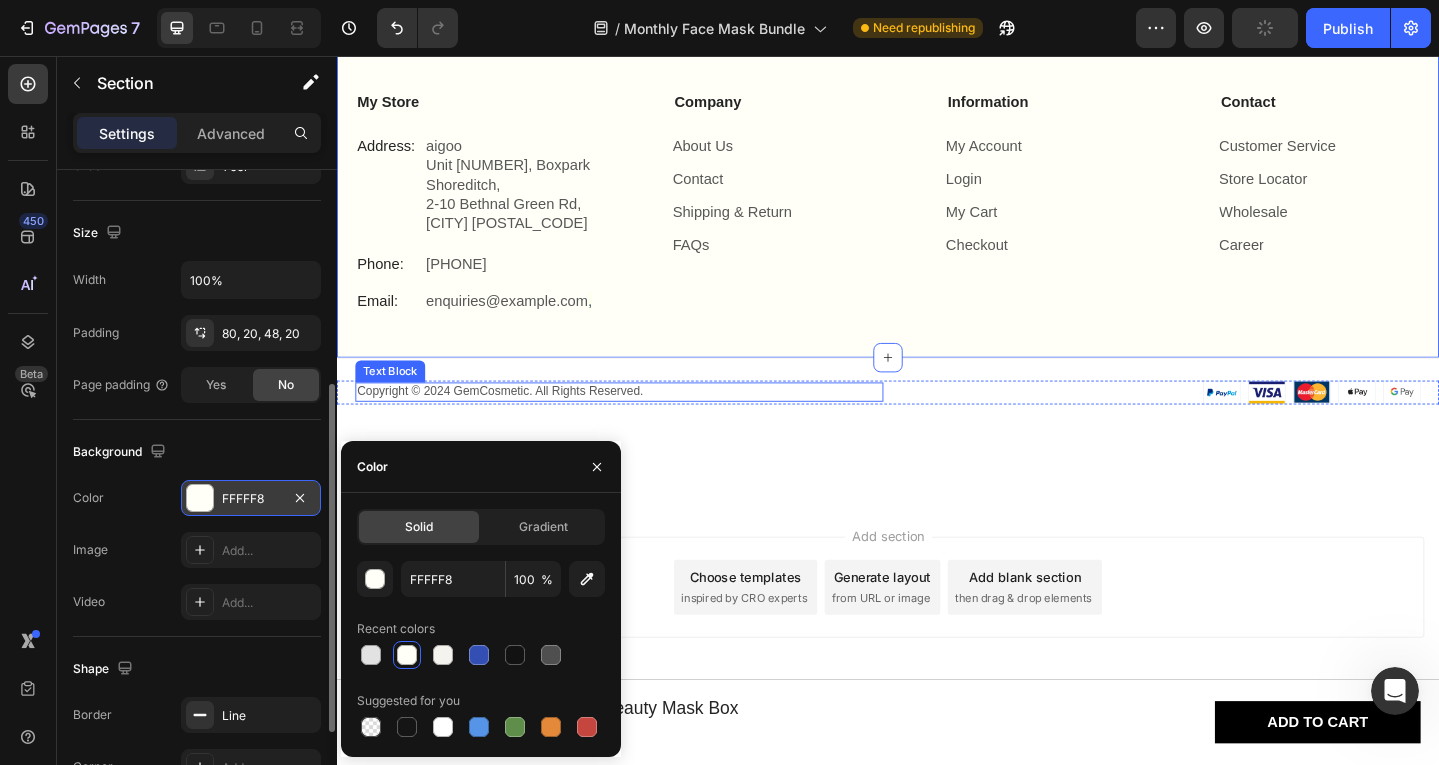 click on "Copyright © 2024 GemCosmetic. All Rights Reserved." at bounding box center (644, 422) 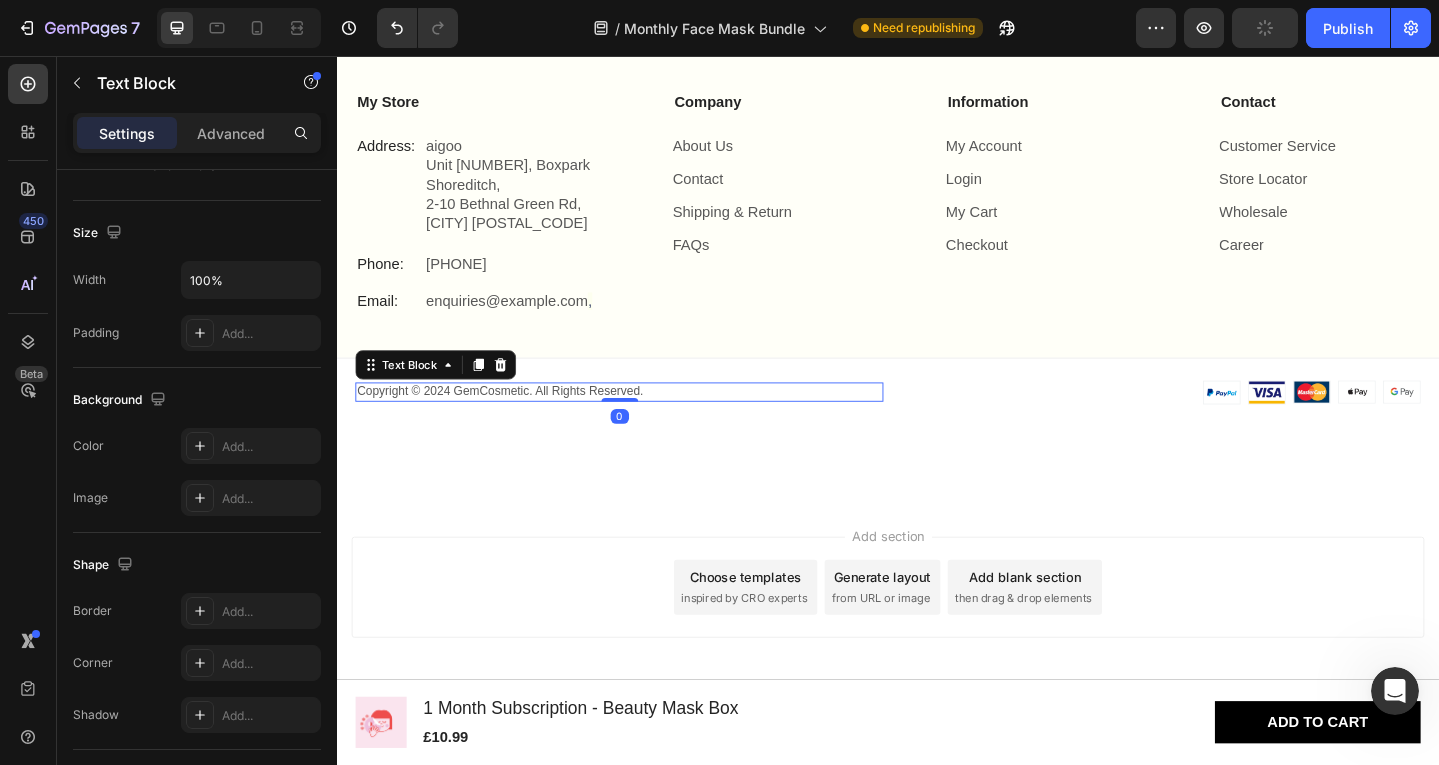 scroll, scrollTop: 0, scrollLeft: 0, axis: both 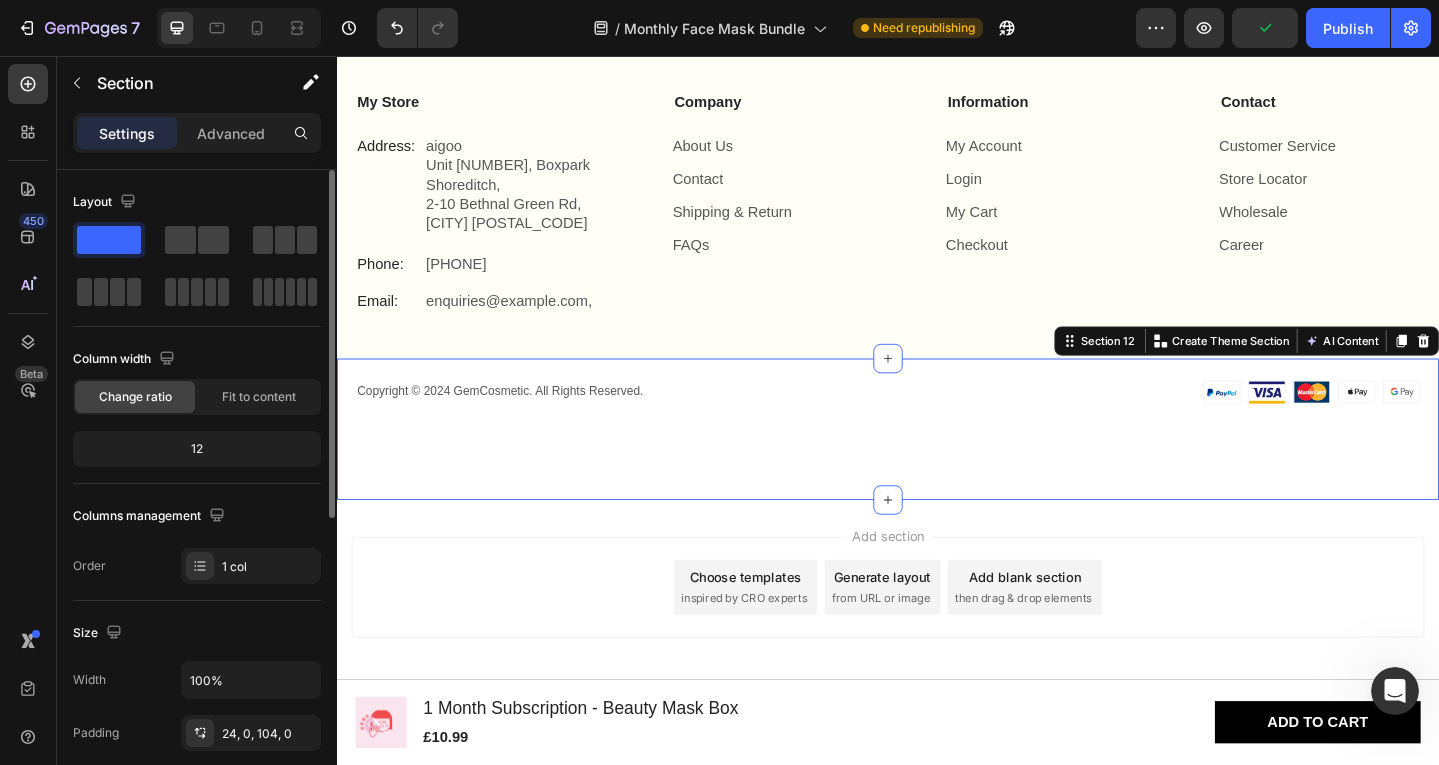 click on "Copyright © 2024 GemCosmetic. All Rights Reserved. Text Block Image Image Image Image Image Row Row Section 12   You can create reusable sections Create Theme Section AI Content Write with GemAI What would you like to describe here? Tone and Voice Persuasive Product 6 Month Subscription - Beauty Mask Box Show more Generate" at bounding box center [937, 462] 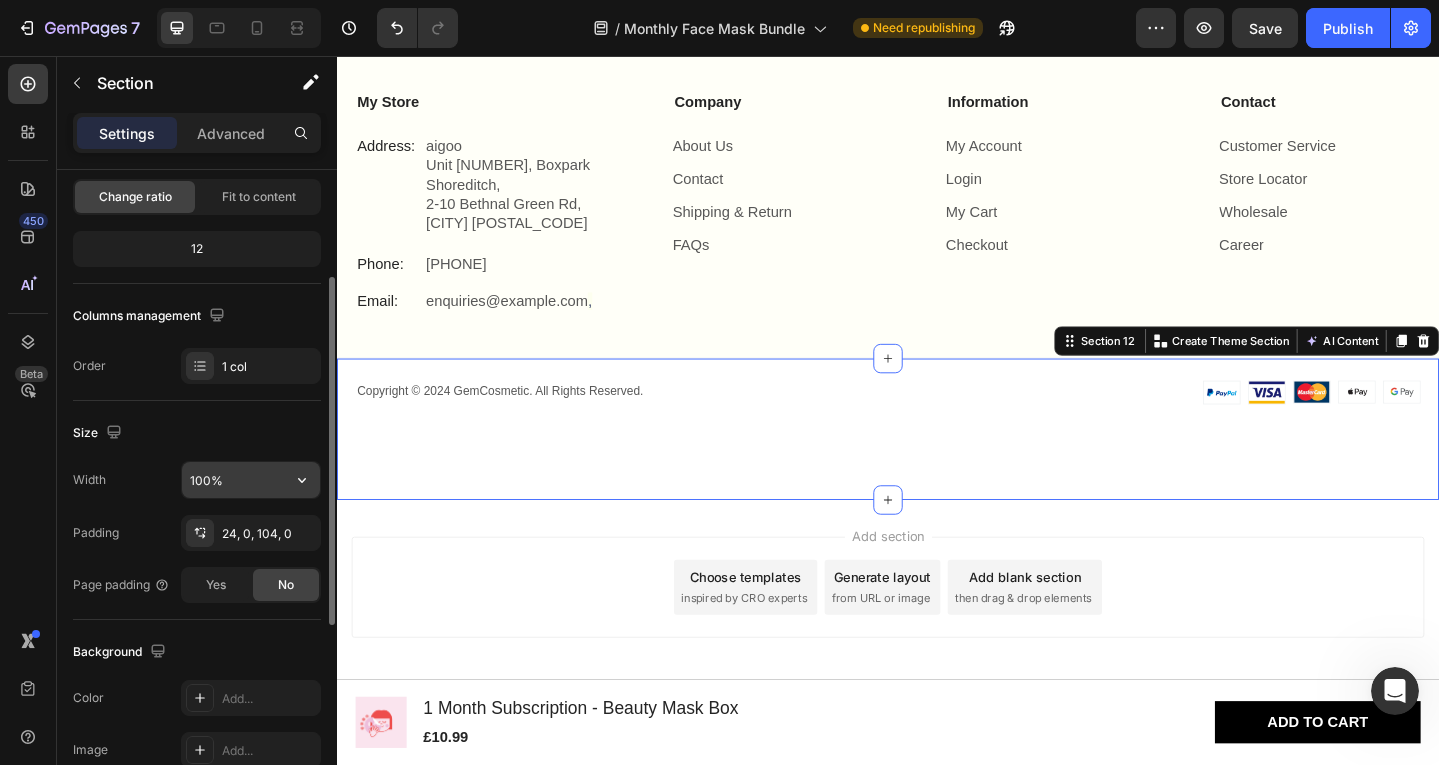 scroll, scrollTop: 400, scrollLeft: 0, axis: vertical 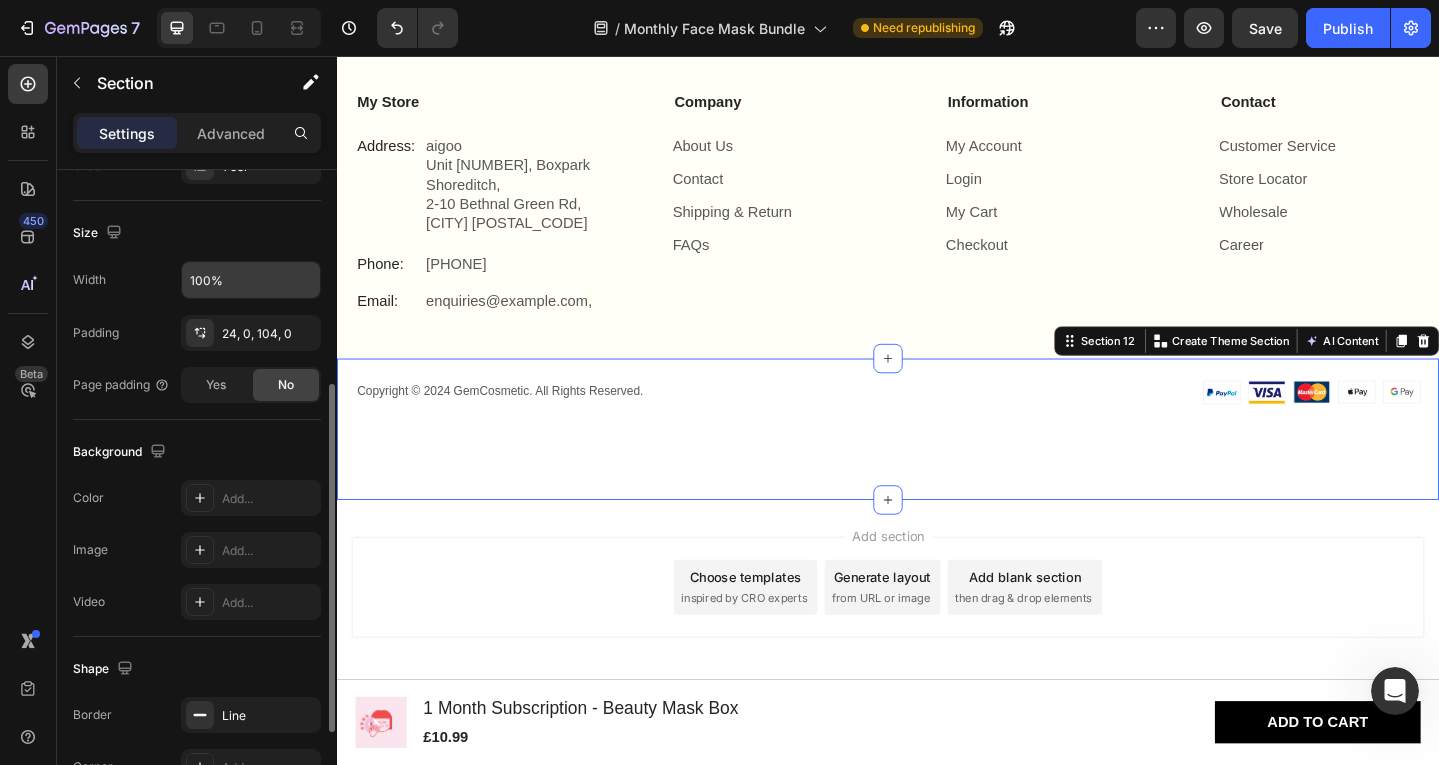click on "Add..." at bounding box center (251, 498) 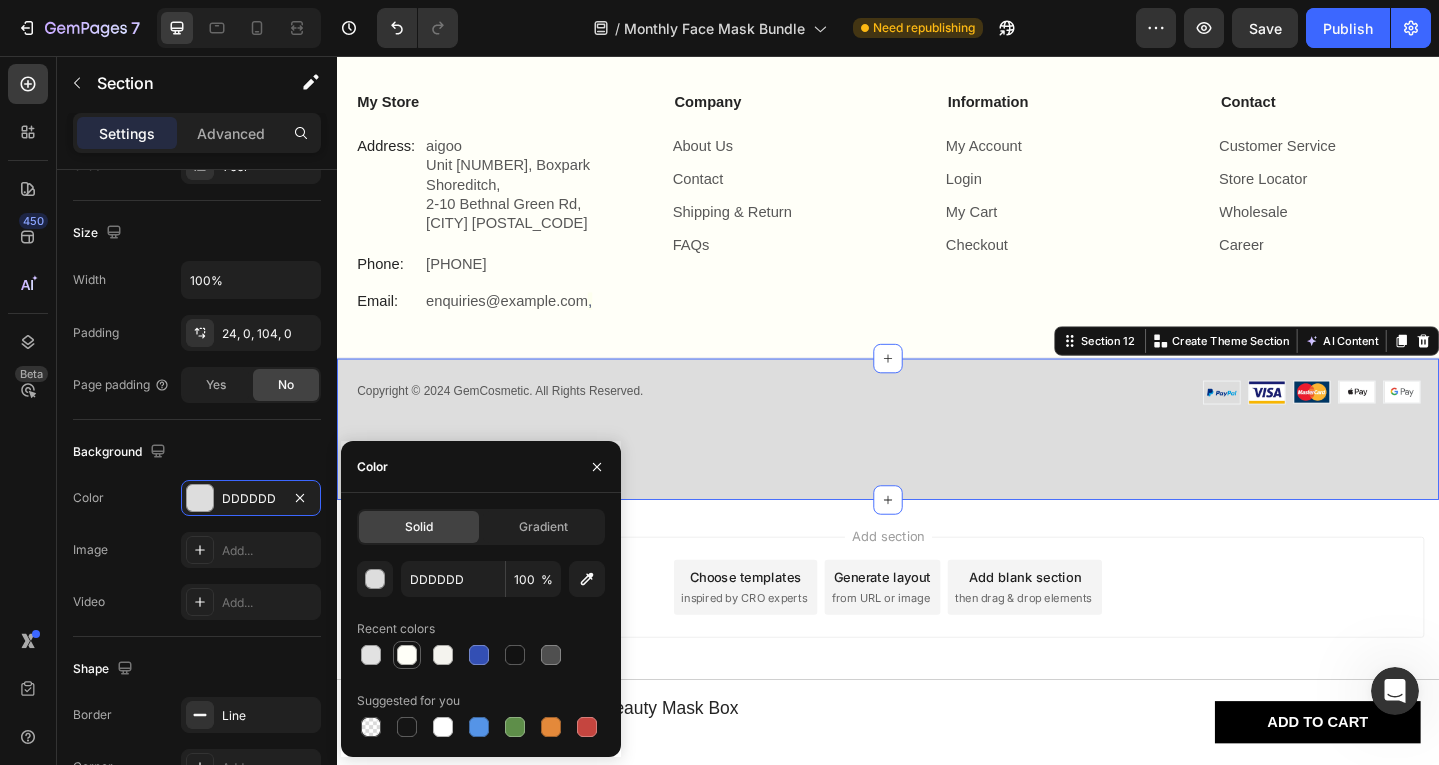 click at bounding box center (407, 655) 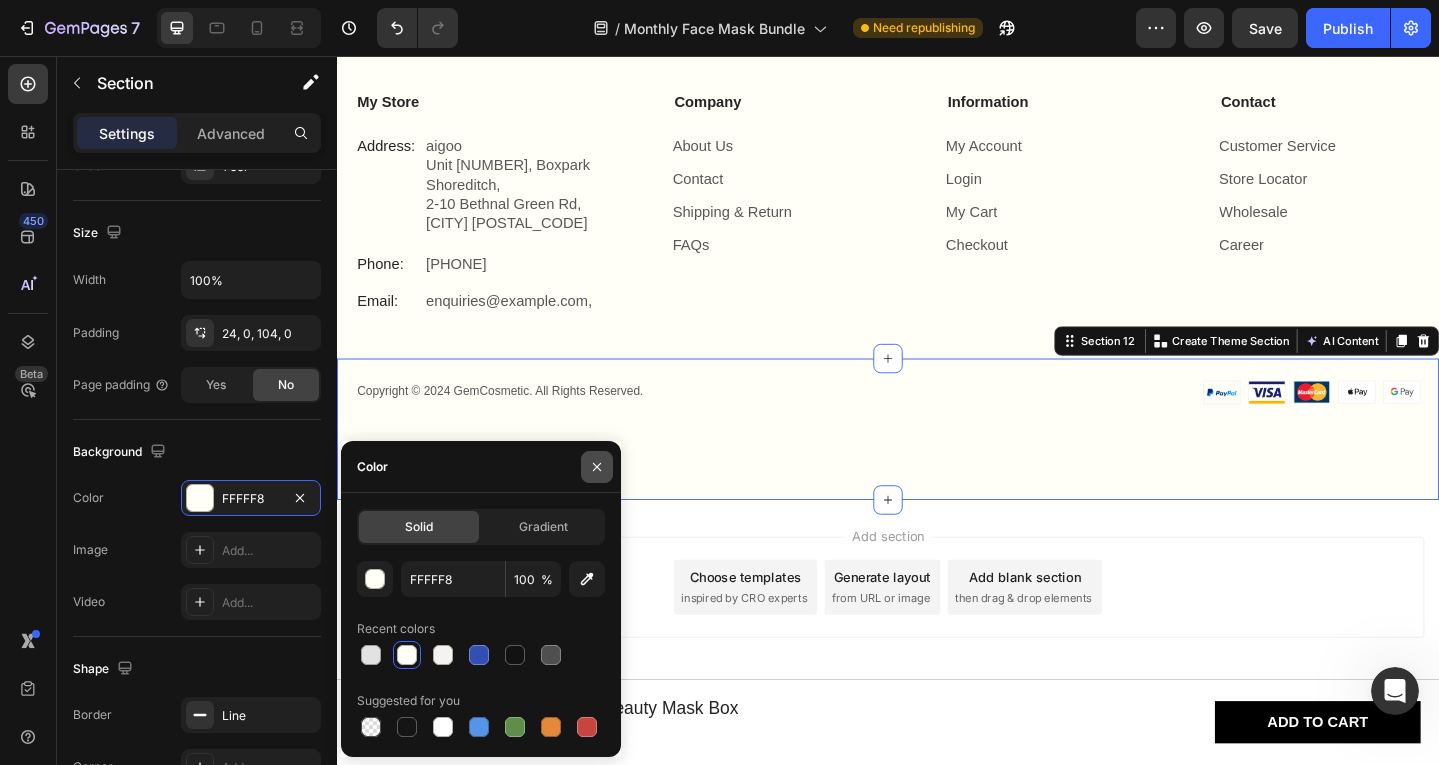 click 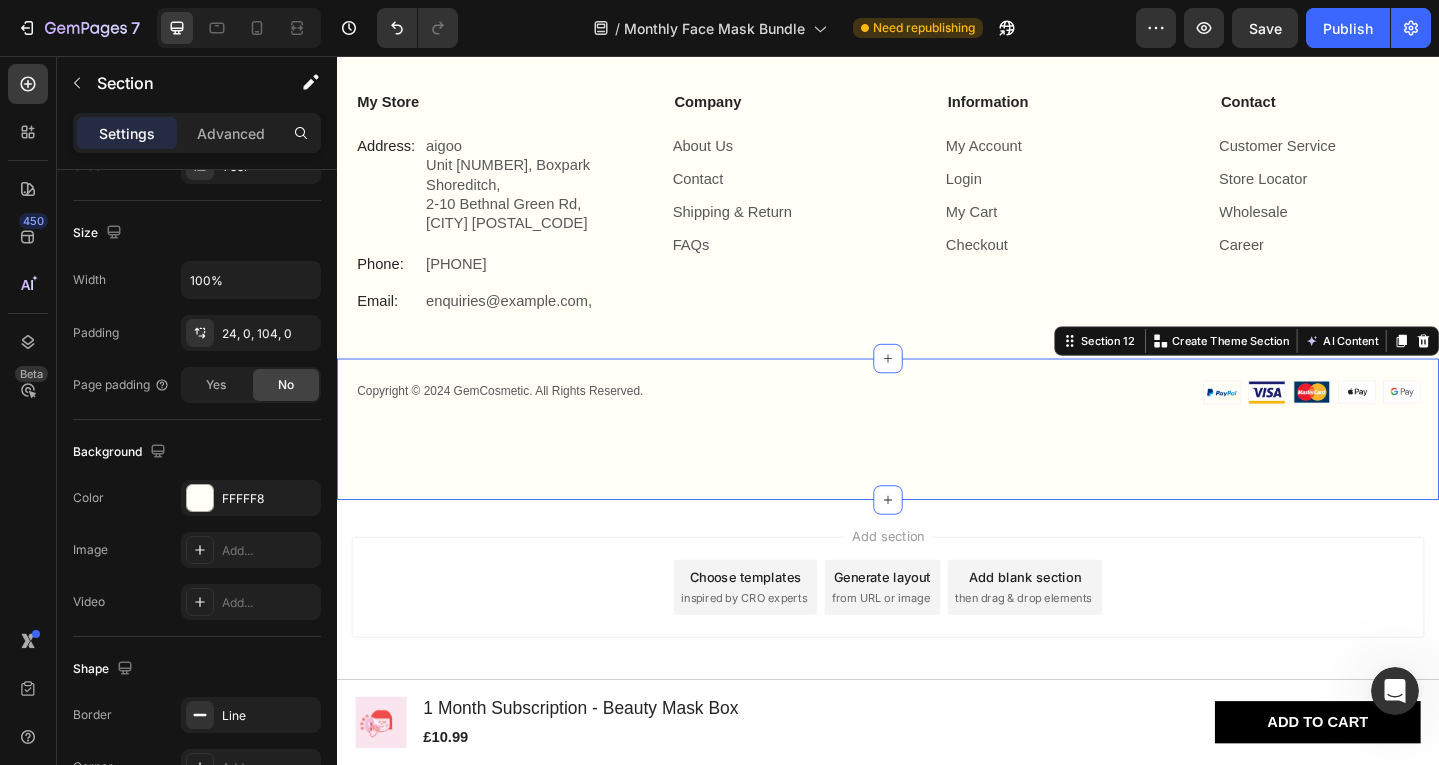 click on "Add section Choose templates inspired by CRO experts Generate layout from URL or image Add blank section then drag & drop elements" at bounding box center [937, 663] 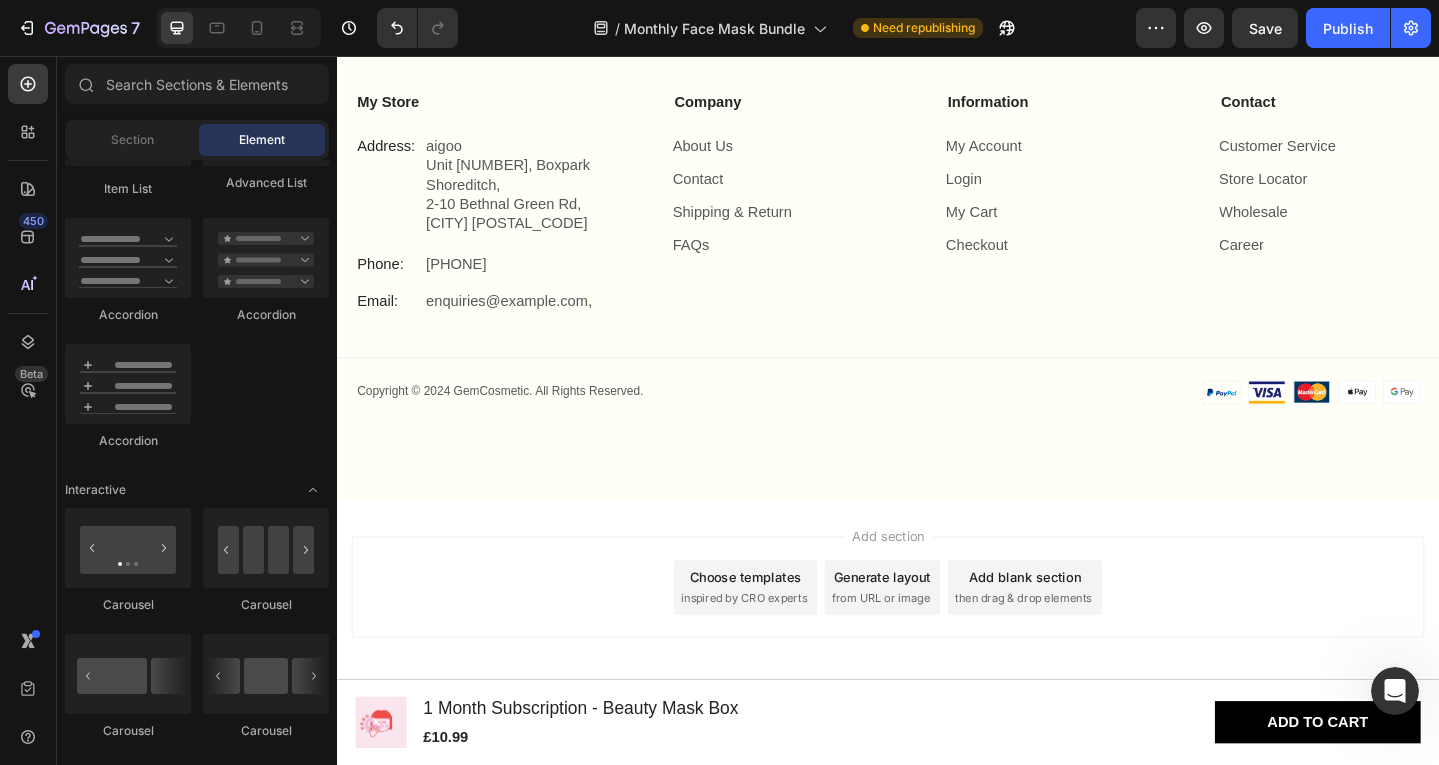 click on "Add section Choose templates inspired by CRO experts Generate layout from URL or image Add blank section then drag & drop elements" at bounding box center (937, 663) 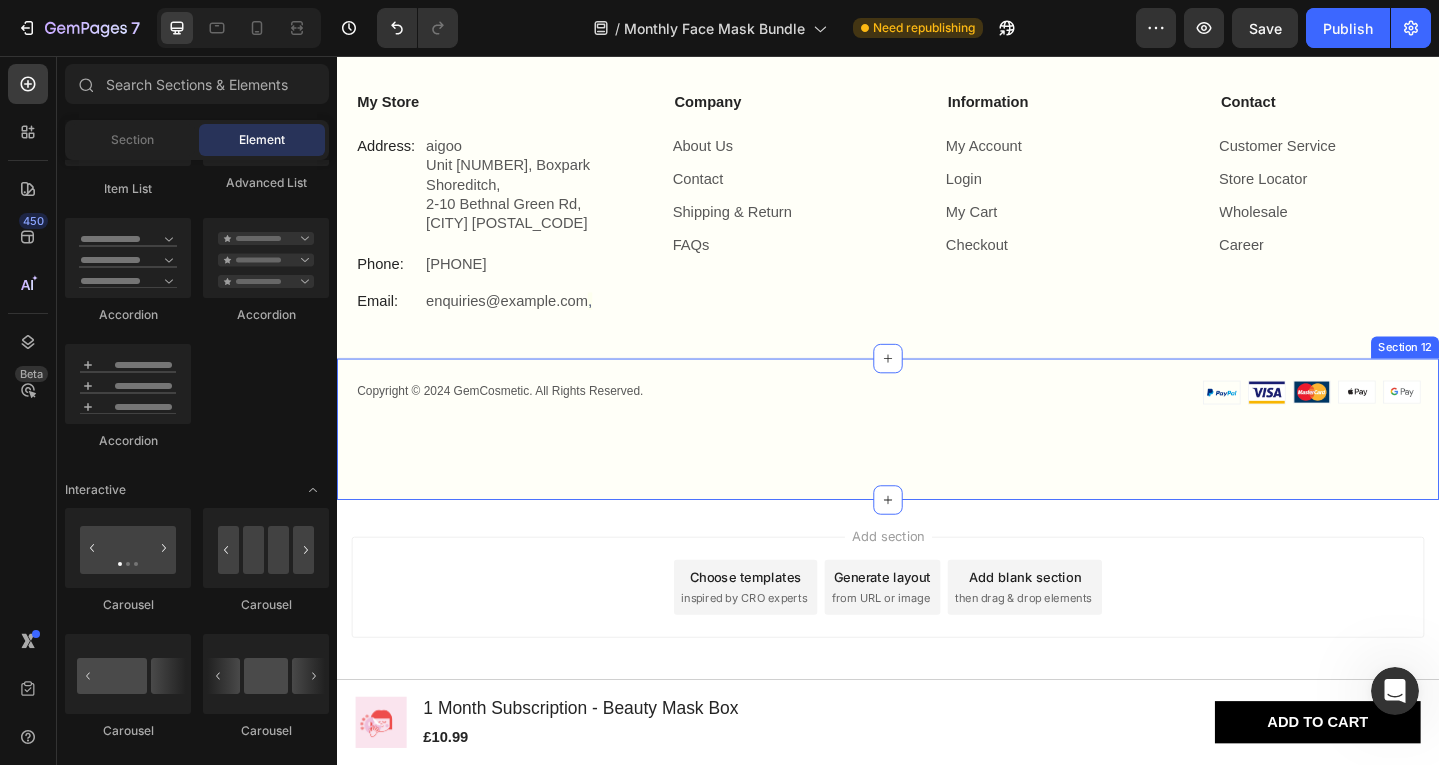 click on "Add section Choose templates inspired by CRO experts Generate layout from URL or image Add blank section then drag & drop elements" at bounding box center [937, 663] 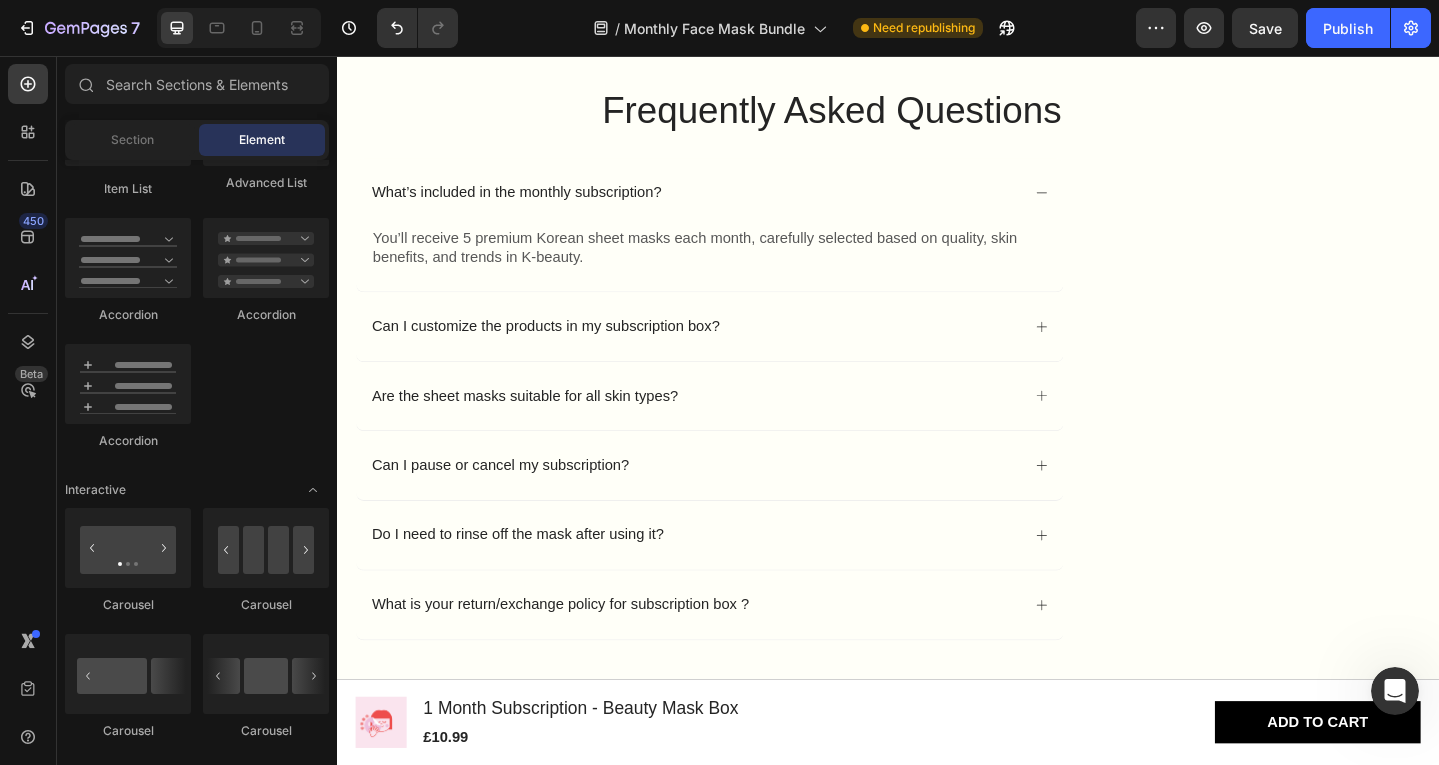 scroll, scrollTop: 4449, scrollLeft: 0, axis: vertical 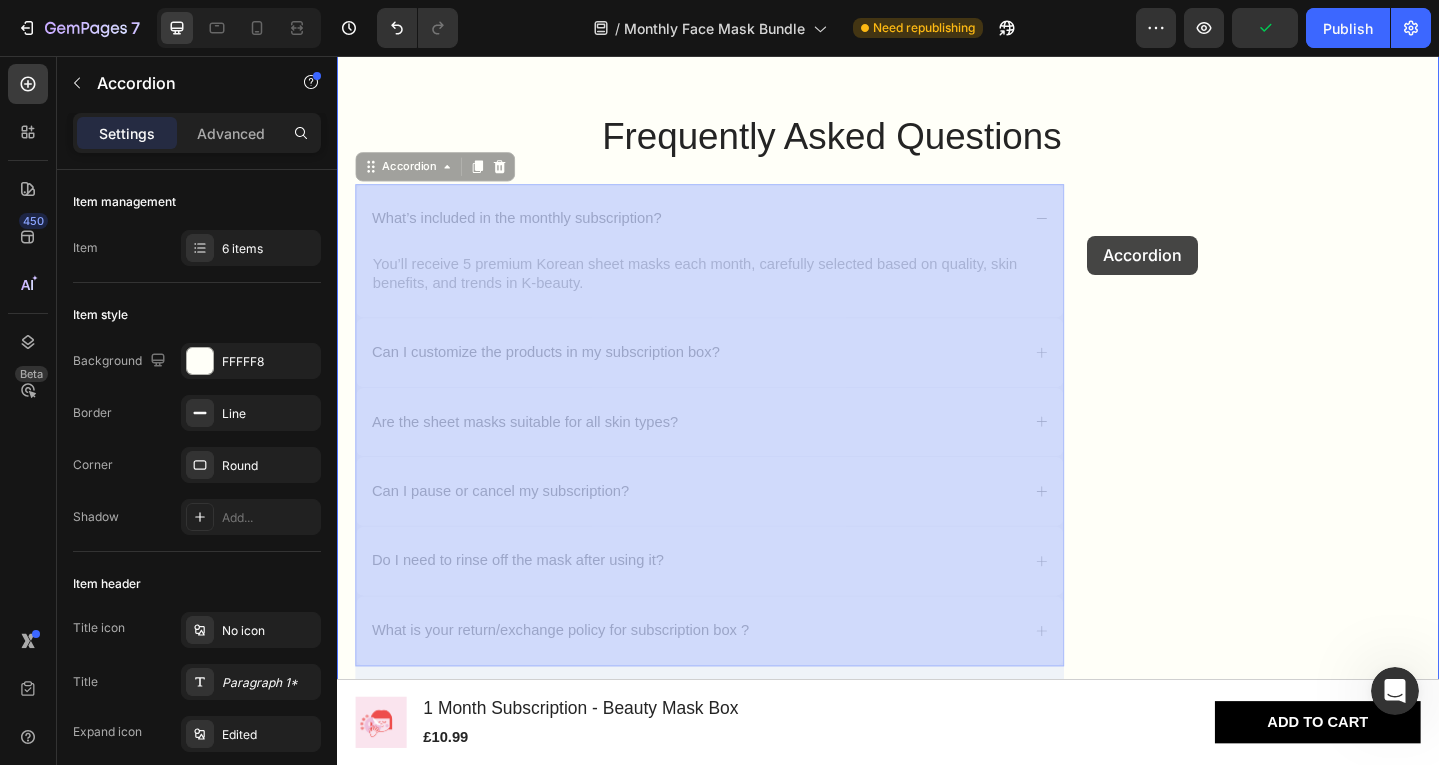 drag, startPoint x: 766, startPoint y: 247, endPoint x: 1154, endPoint y: 252, distance: 388.03223 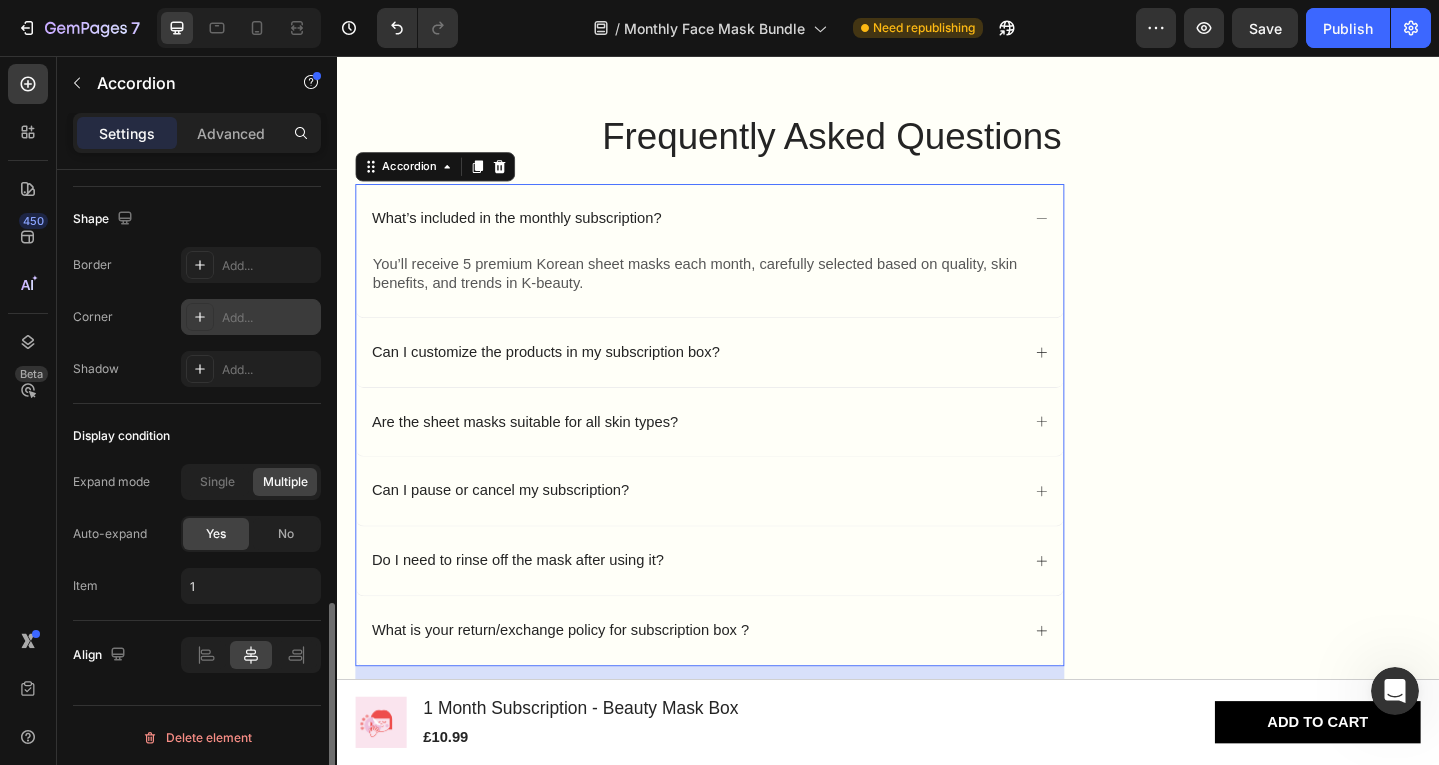 scroll, scrollTop: 1304, scrollLeft: 0, axis: vertical 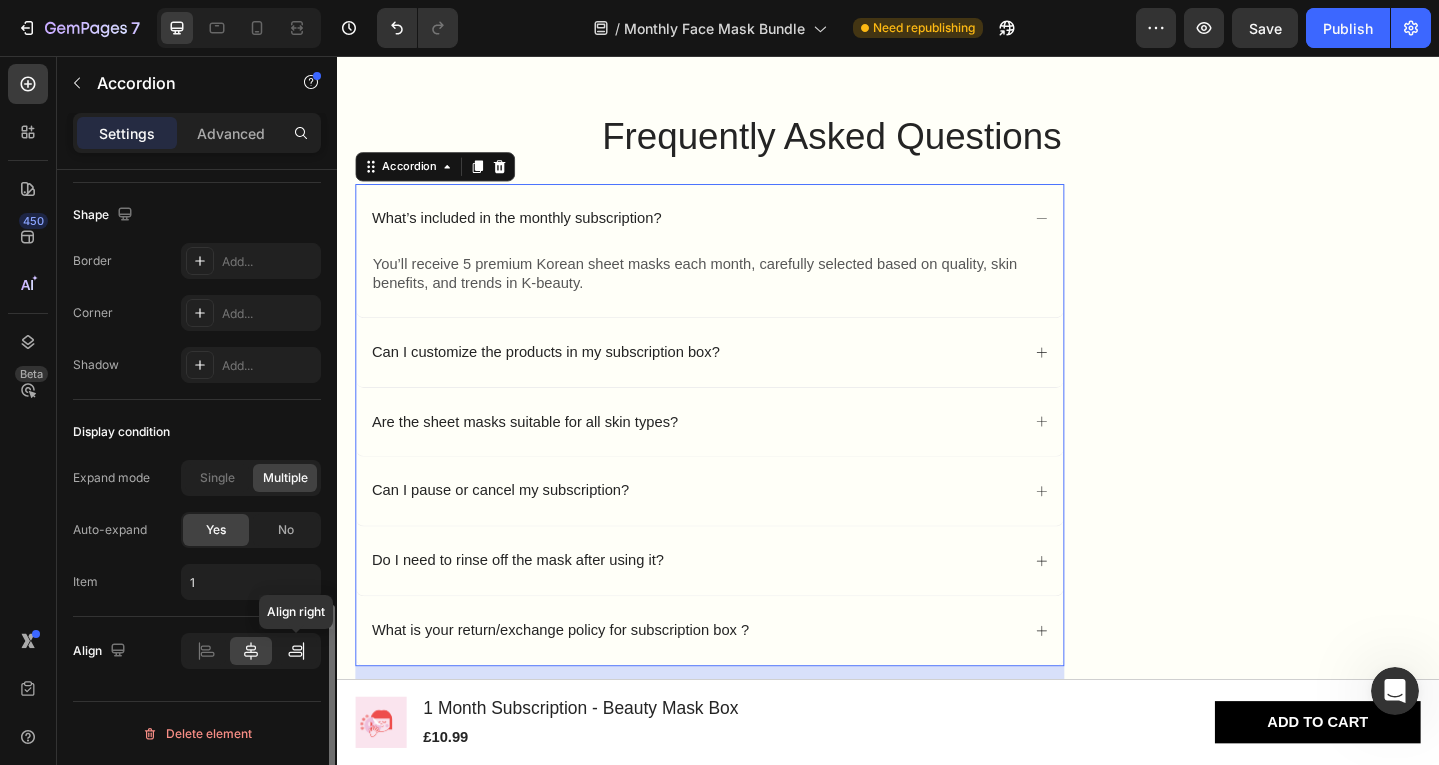 click 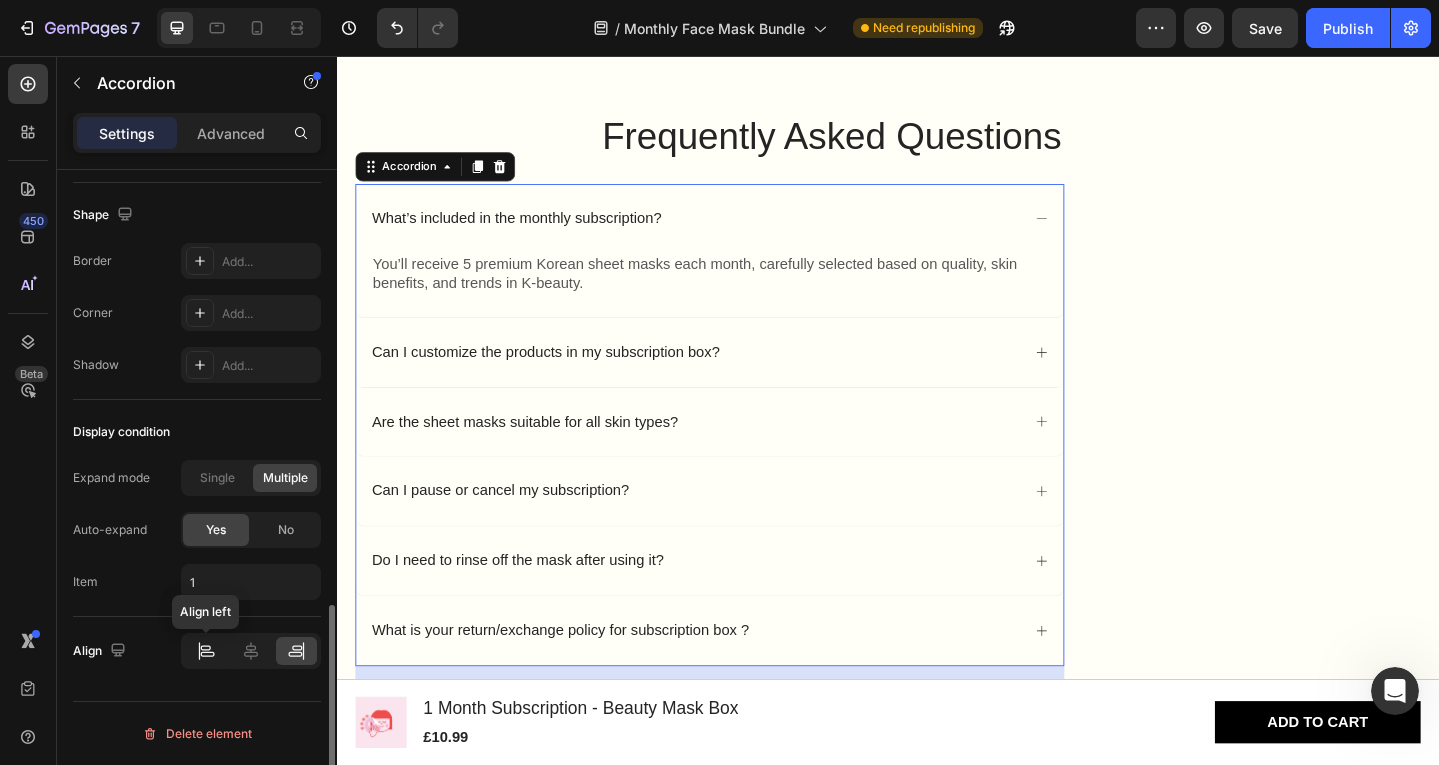 click 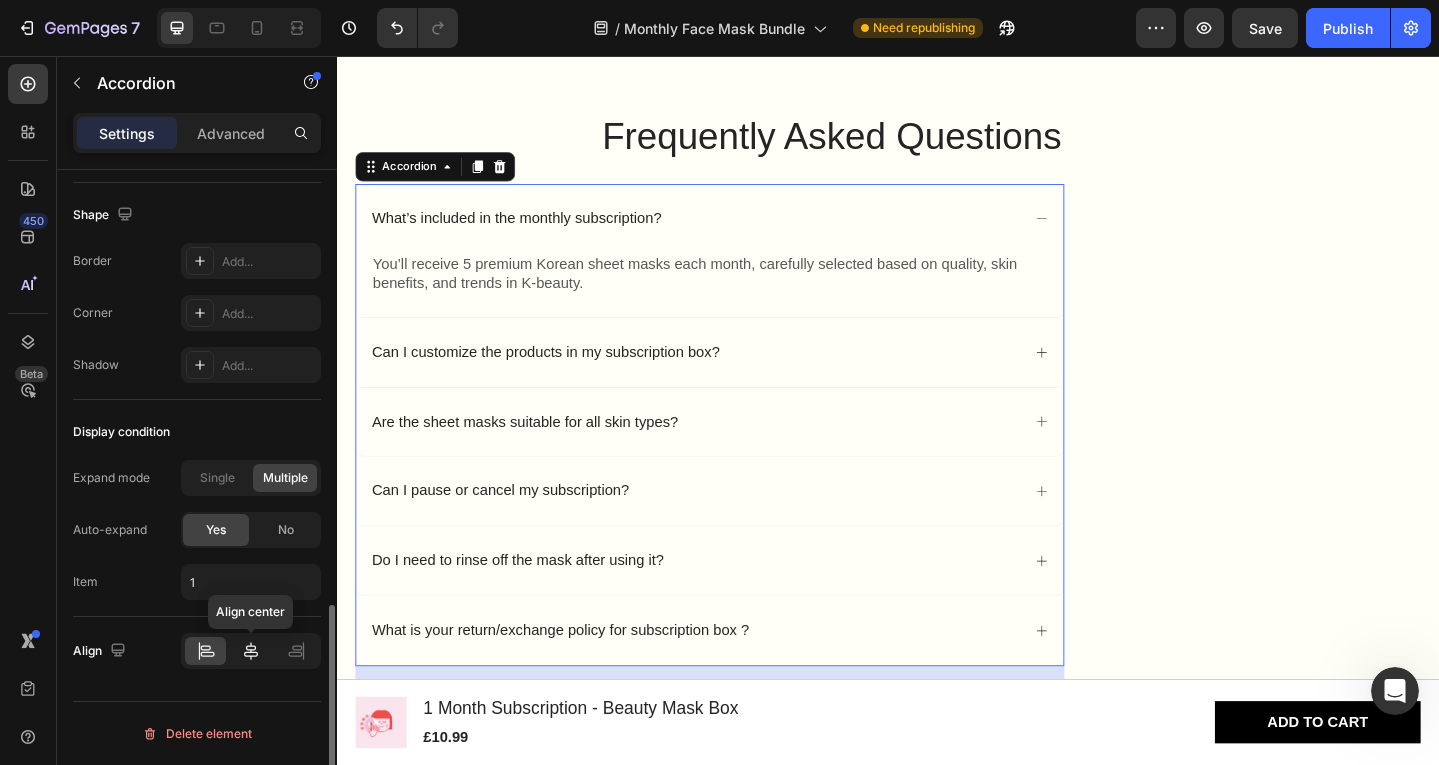 click 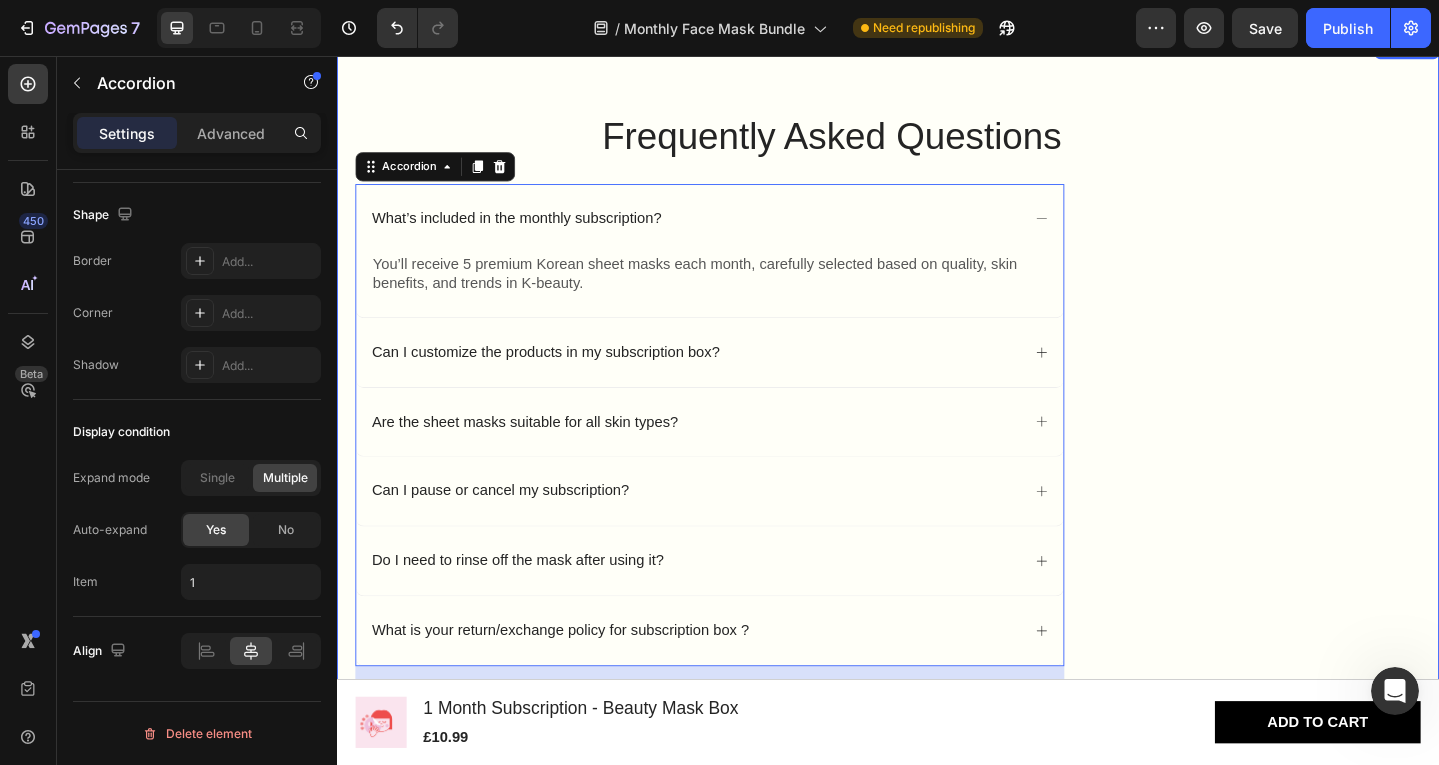 click on "Frequently Asked Questions Heading
What’s included in the monthly subscription? You’ll receive 5 premium Korean sheet masks each month, carefully selected based on quality, skin benefits, and trends in K-beauty. Text Block
Can I customize the products in my subscription box?
Are the sheet masks suitable for all skin types?
Can I pause or cancel my subscription?
Do I need to rinse off the mask after using it?
What is your return/exchange policy for subscription box ?  Accordion   19 Section 9" at bounding box center [937, 427] 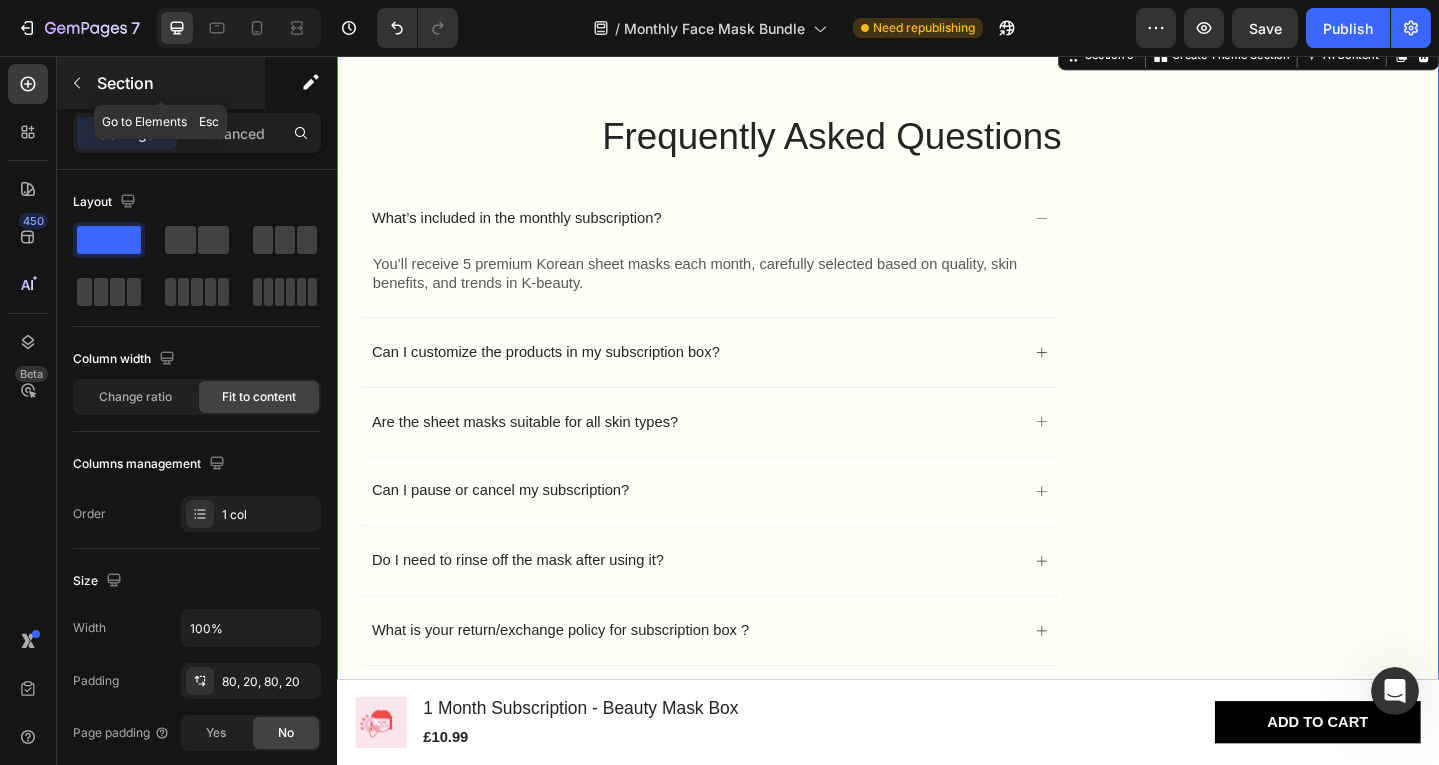 click 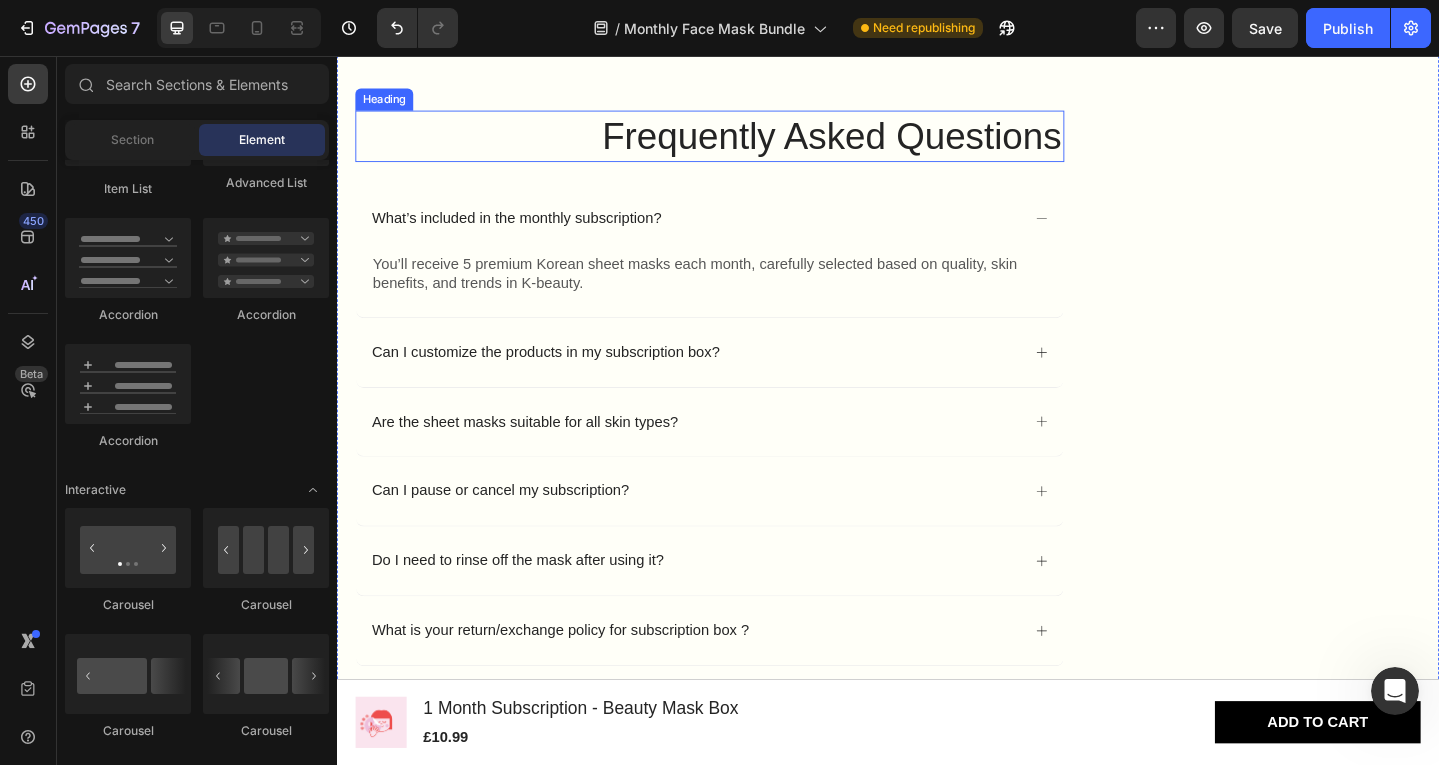 click on "Frequently Asked Questions" at bounding box center [743, 144] 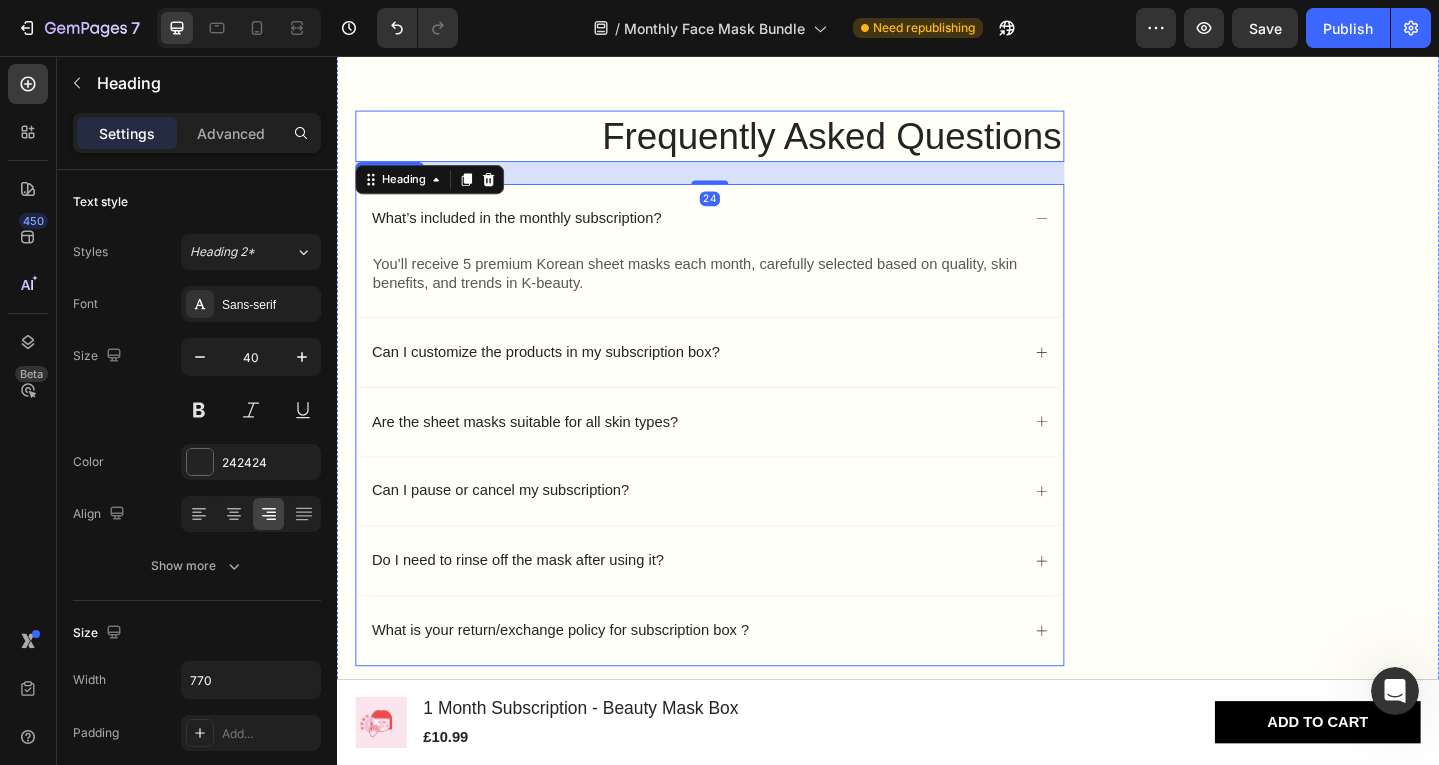 click on "What’s included in the monthly subscription?" at bounding box center (743, 233) 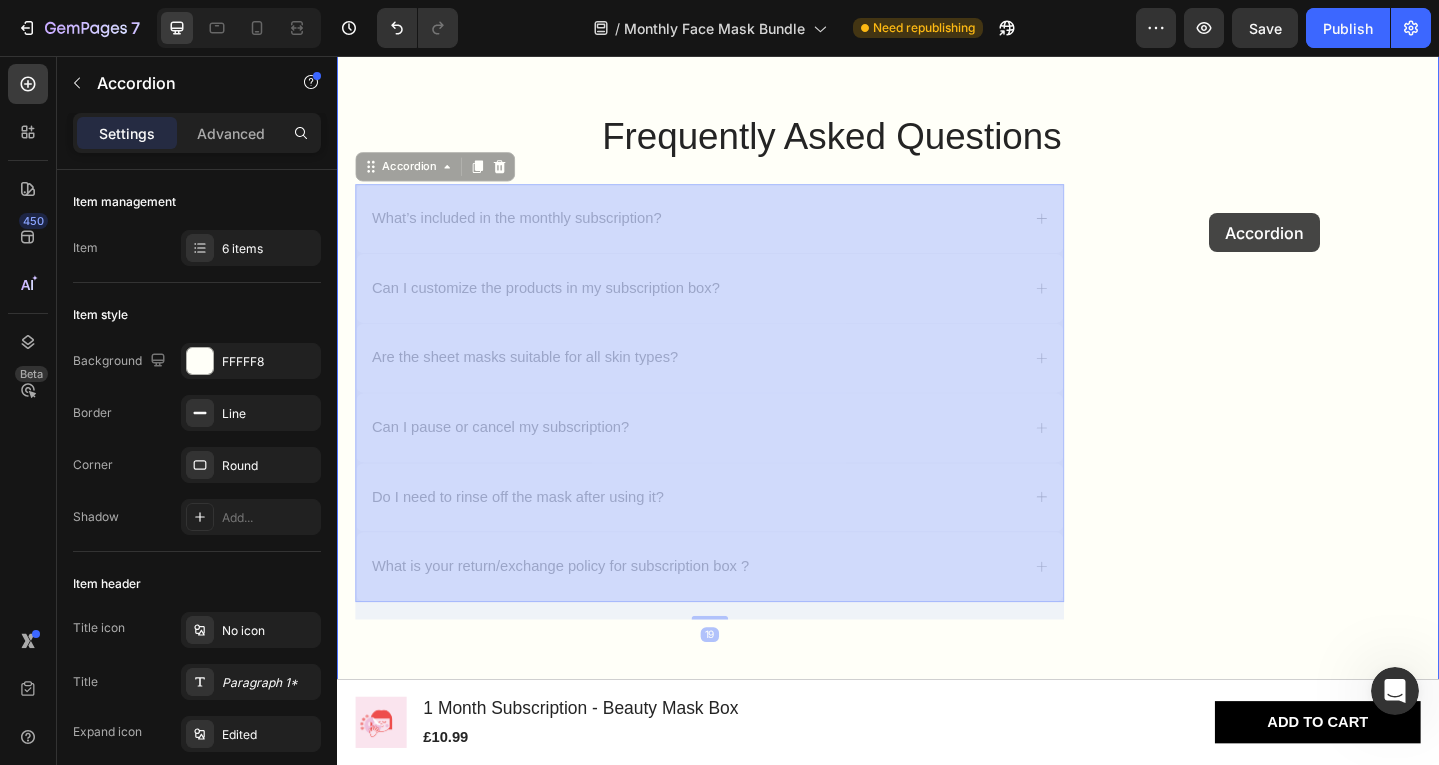 drag, startPoint x: 740, startPoint y: 219, endPoint x: 1287, endPoint y: 227, distance: 547.0585 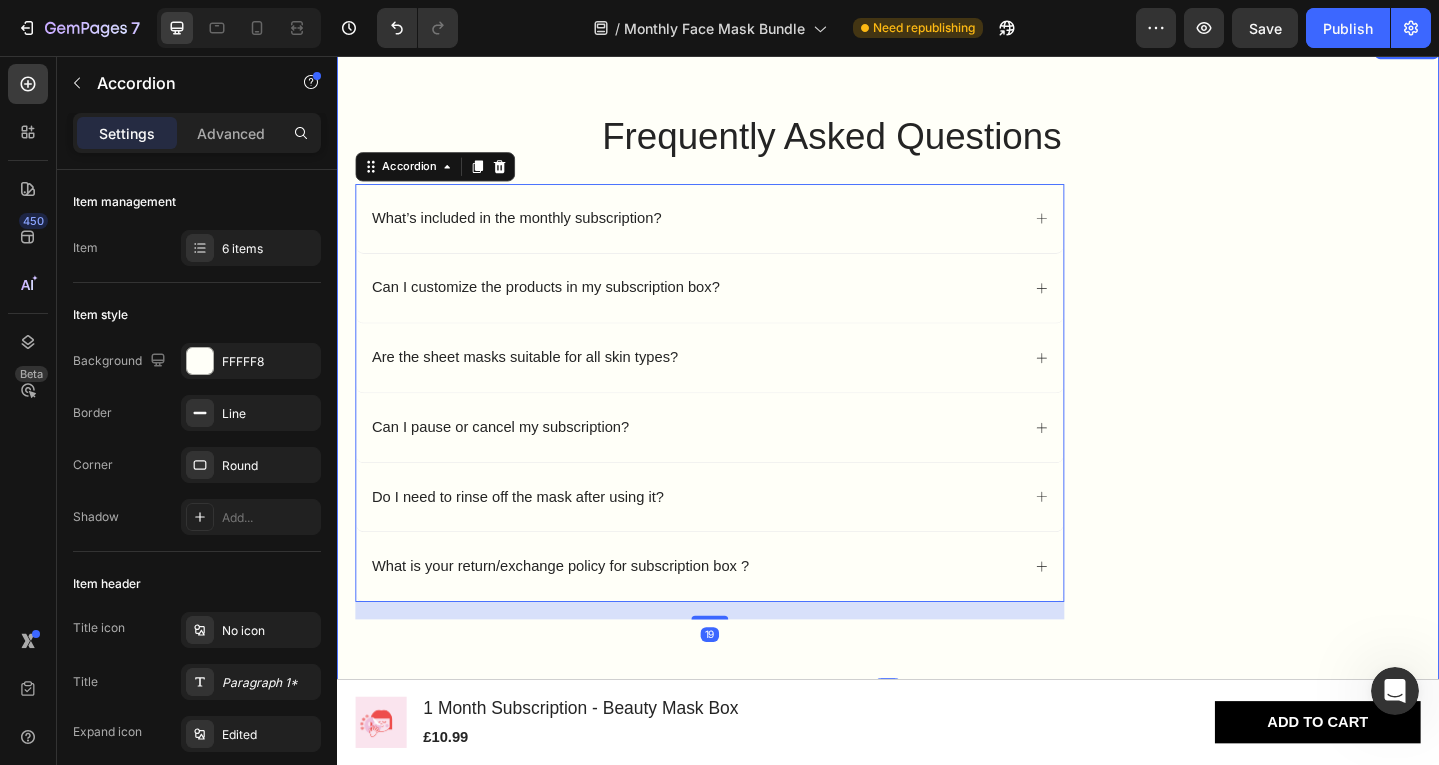 click on "Frequently Asked Questions Heading
What’s included in the monthly subscription?
Can I customize the products in my subscription box?
Are the sheet masks suitable for all skin types?
Can I pause or cancel my subscription?
Do I need to rinse off the mask after using it?
What is your return/exchange policy for subscription box ?  Accordion   19 Section 9" at bounding box center [937, 393] 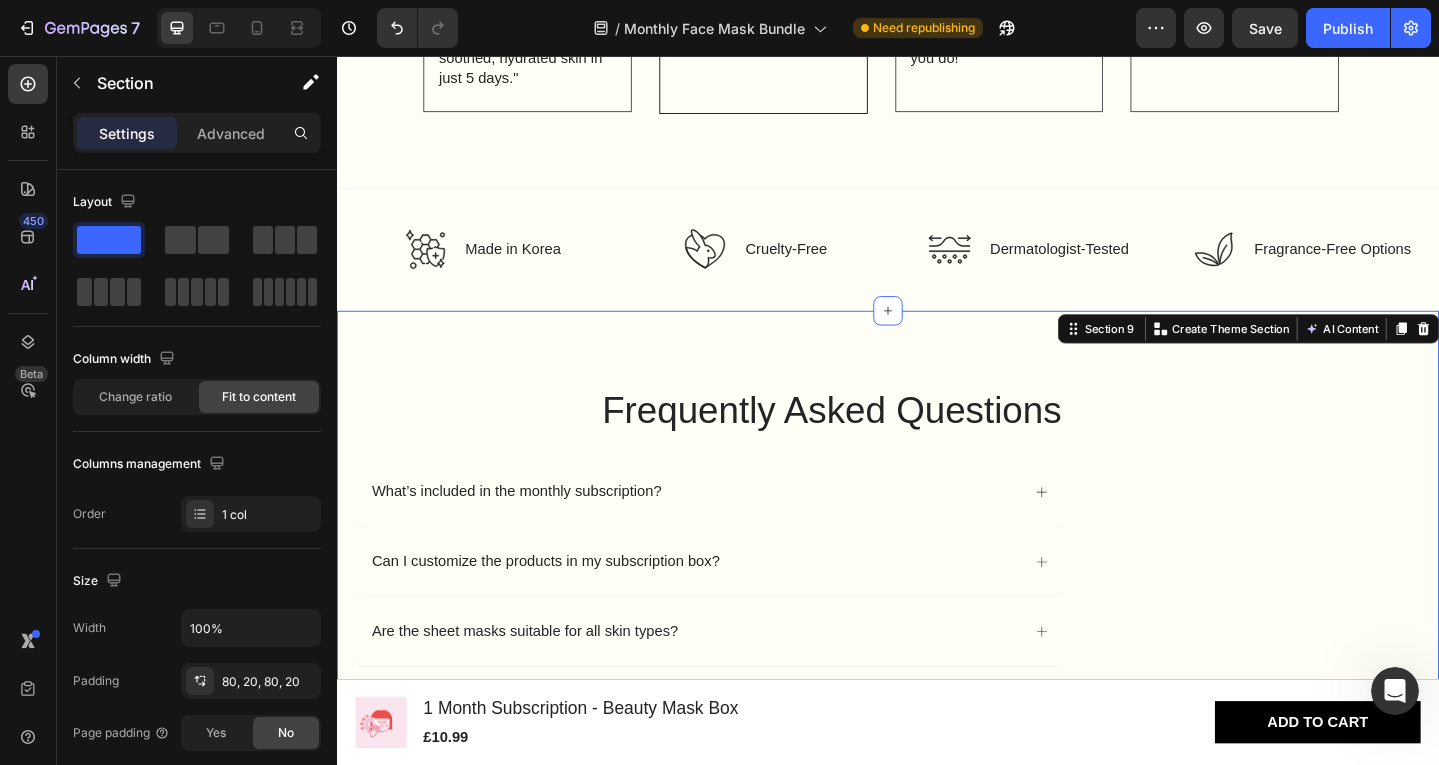 scroll, scrollTop: 4449, scrollLeft: 0, axis: vertical 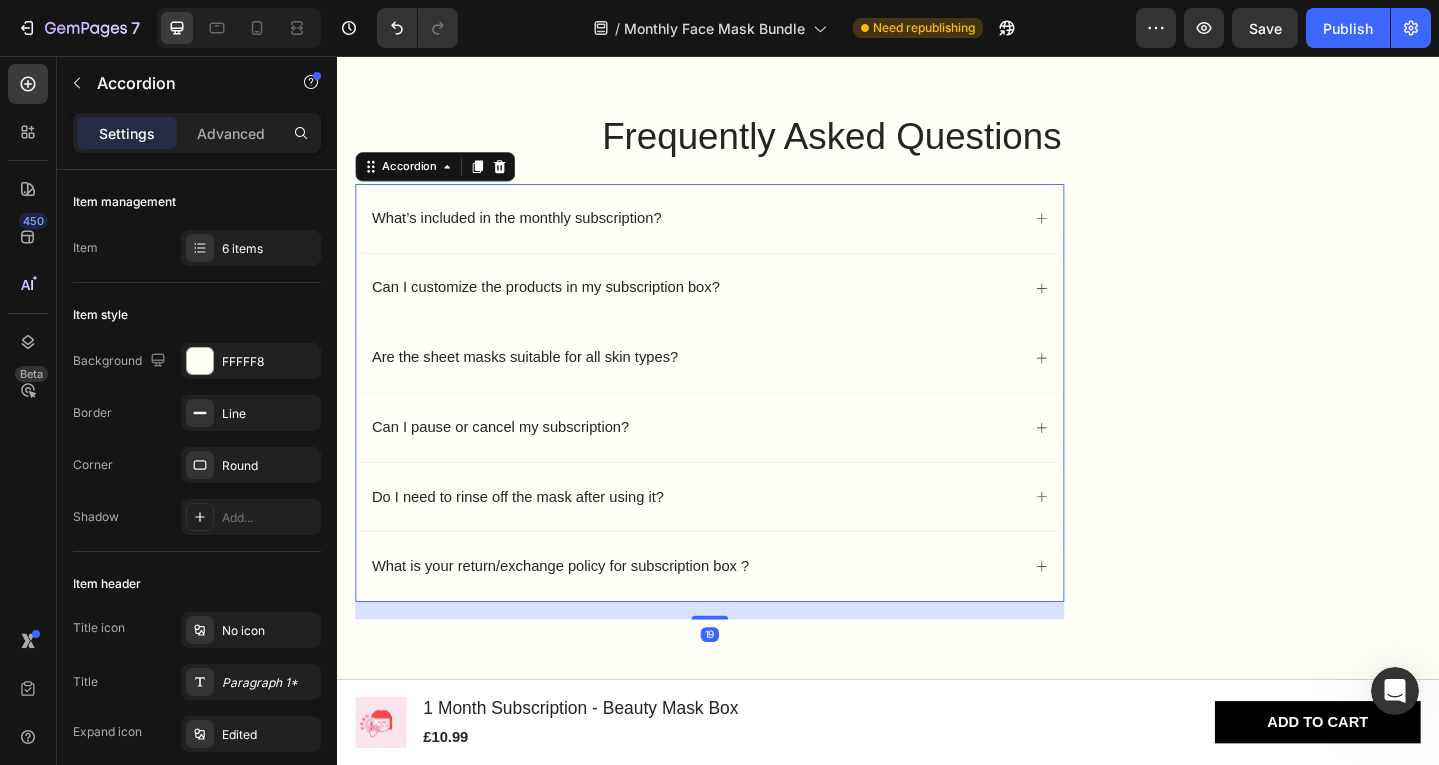 click on "Can I customize the products in my subscription box?" at bounding box center [726, 309] 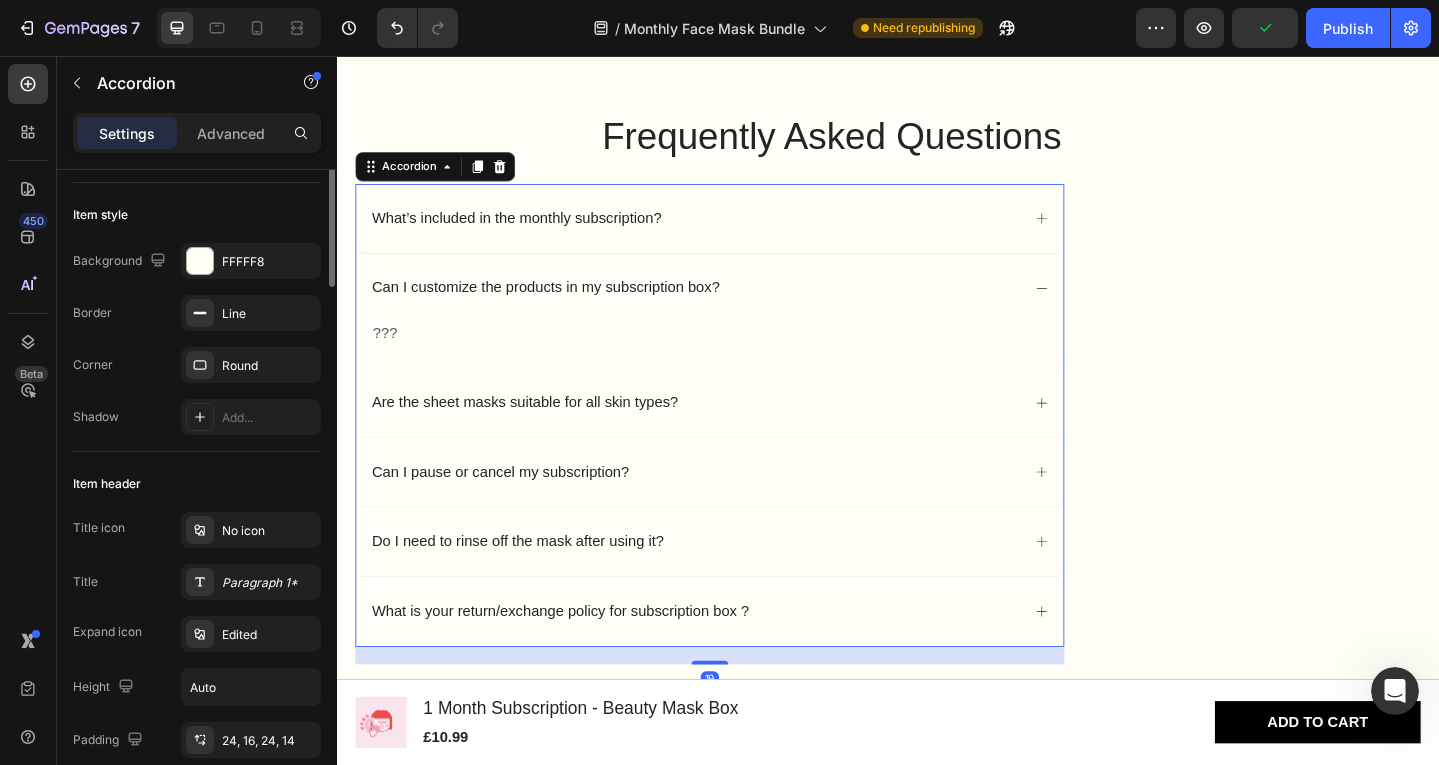 scroll, scrollTop: 0, scrollLeft: 0, axis: both 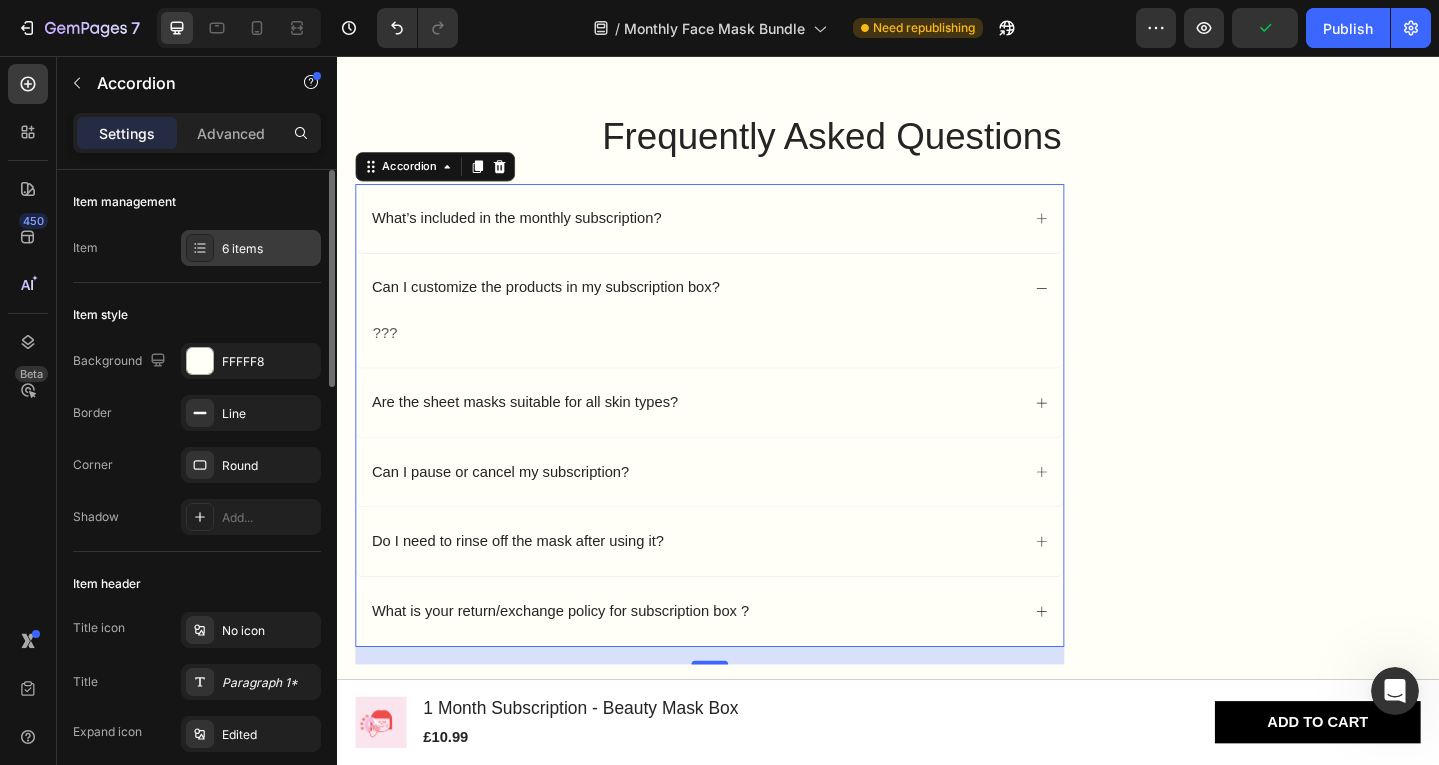 click on "6 items" at bounding box center (269, 249) 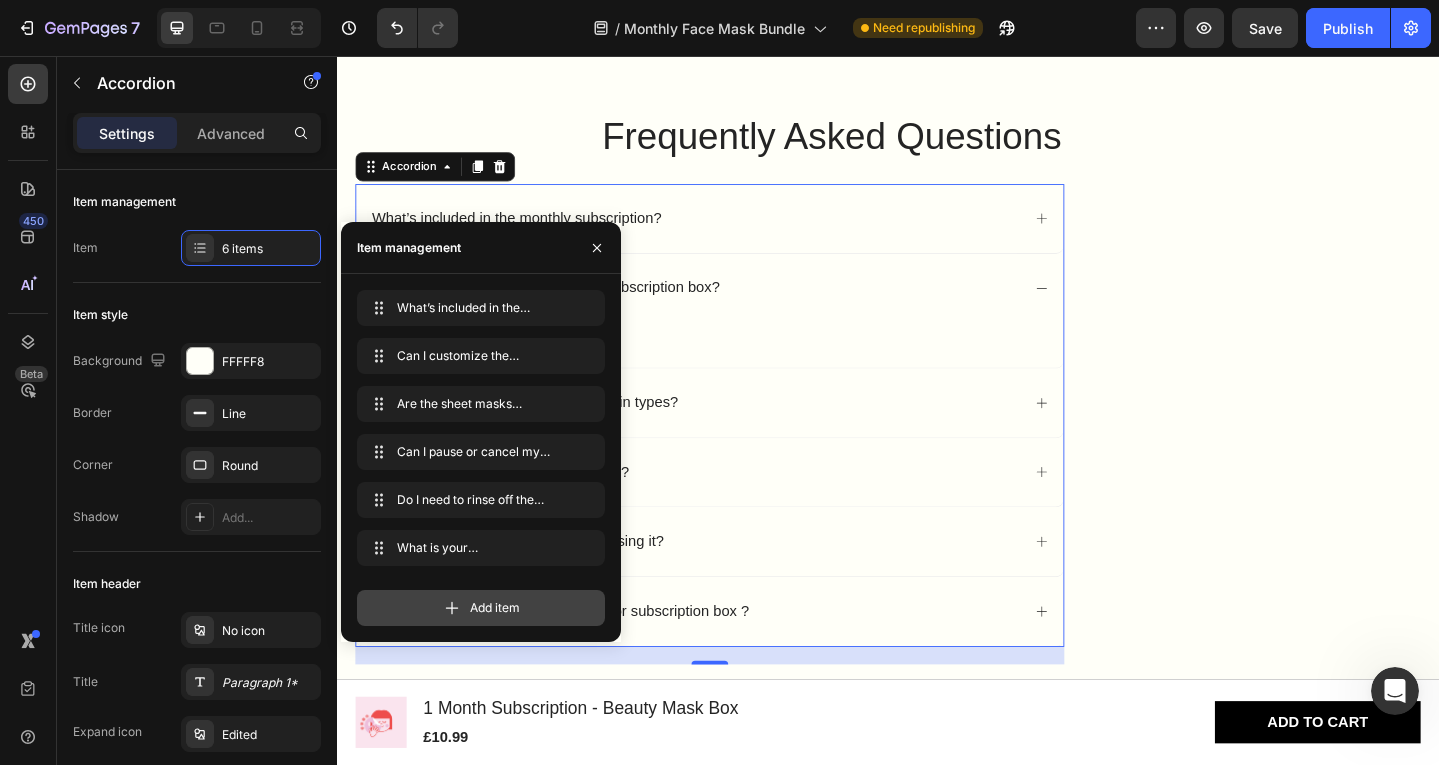 click on "Add item" at bounding box center [481, 608] 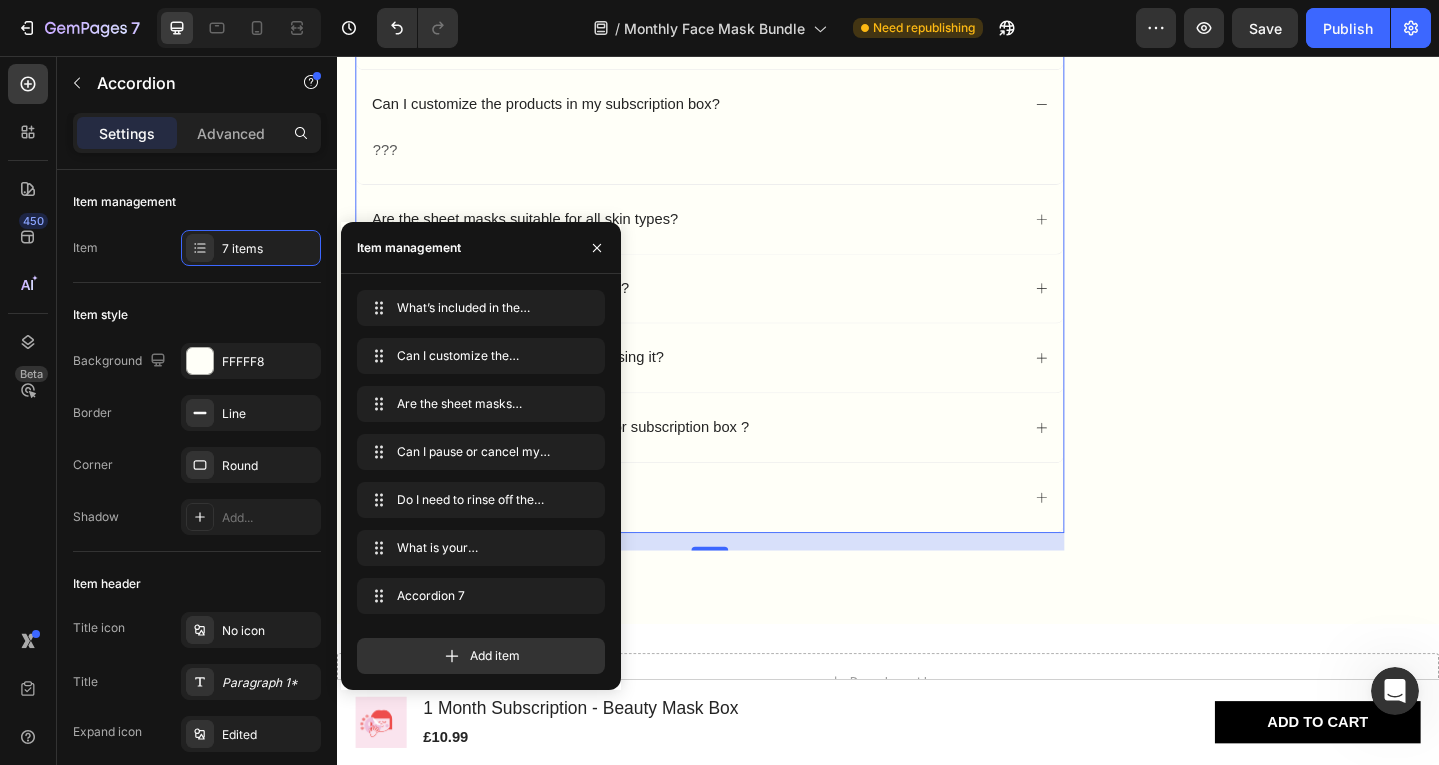 scroll, scrollTop: 4449, scrollLeft: 0, axis: vertical 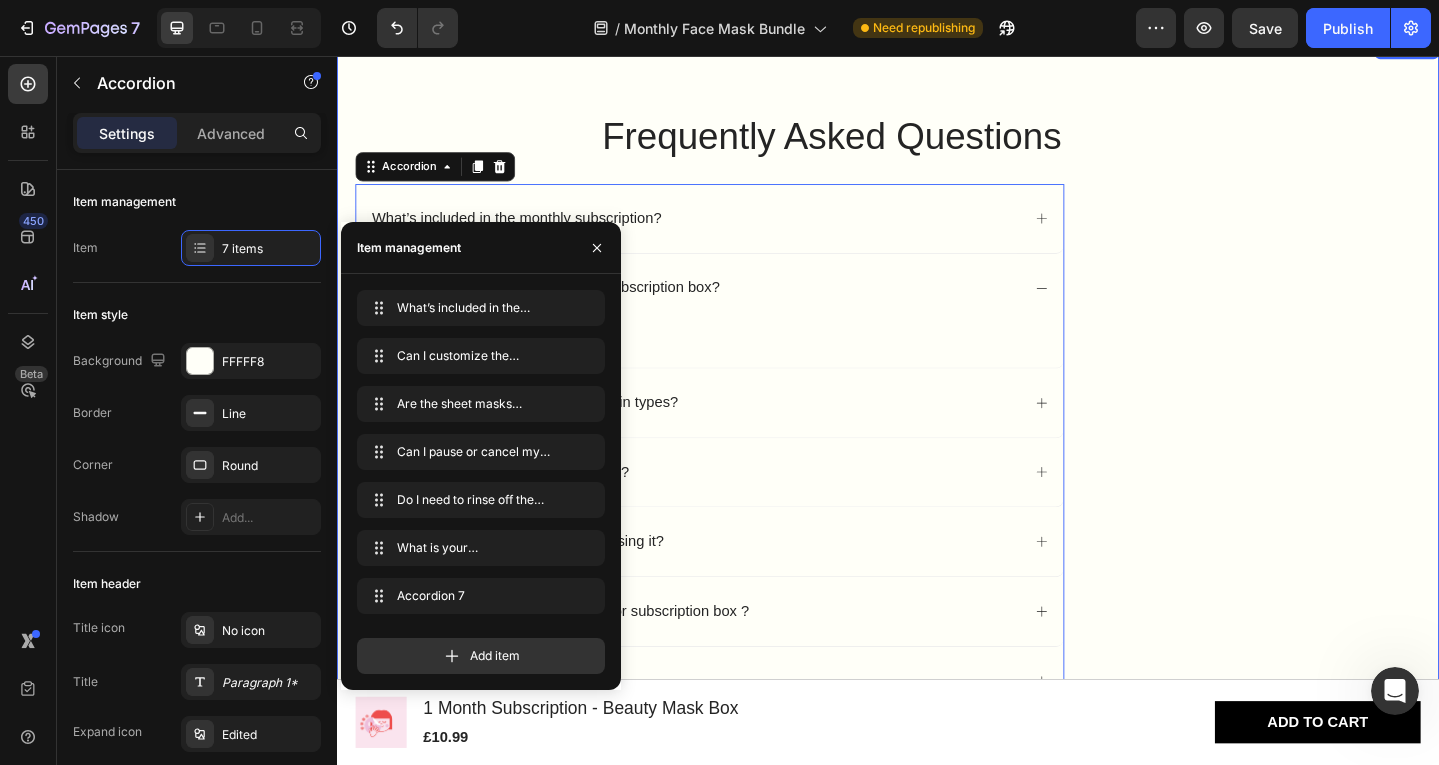 click on "Frequently Asked Questions Heading
What’s included in the monthly subscription?
Can I customize the products in my subscription box? ??? Text Block
Are the sheet masks suitable for all skin types?
Can I pause or cancel my subscription?
Do I need to rinse off the mask after using it?
What is your return/exchange policy for subscription box ?
Accordion 7 Accordion   19 Section 9" at bounding box center [937, 455] 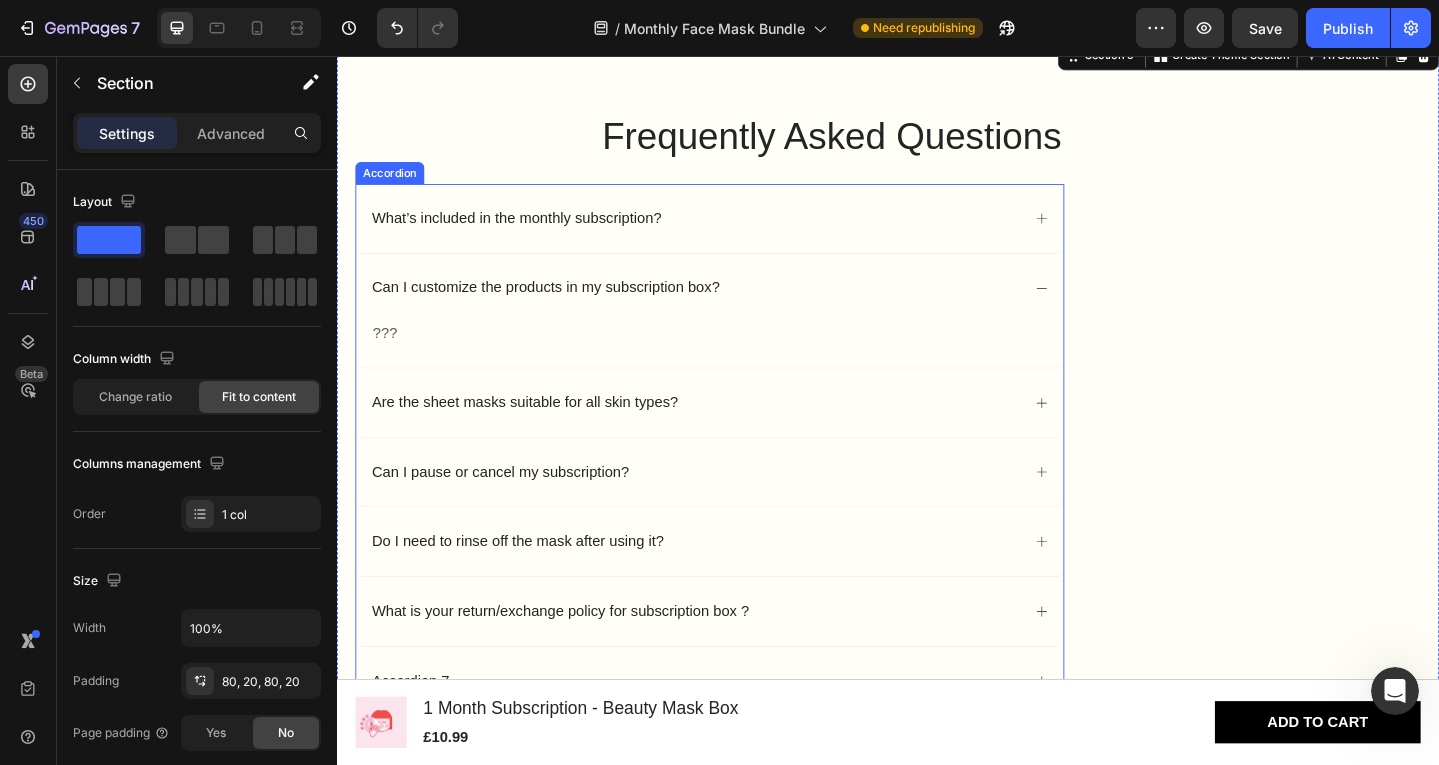 click on "What’s included in the monthly subscription?" at bounding box center (532, 233) 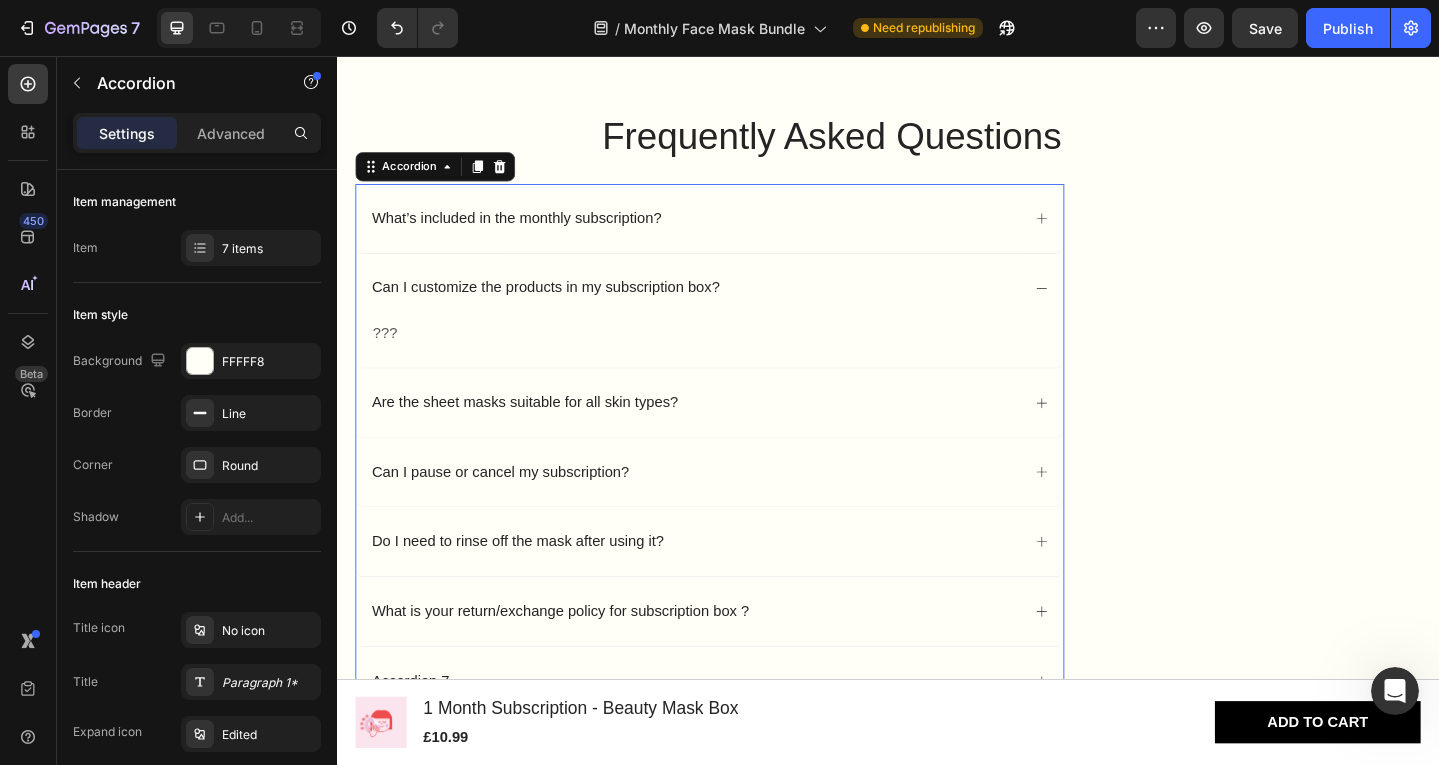 click on "What’s included in the monthly subscription?" at bounding box center (532, 233) 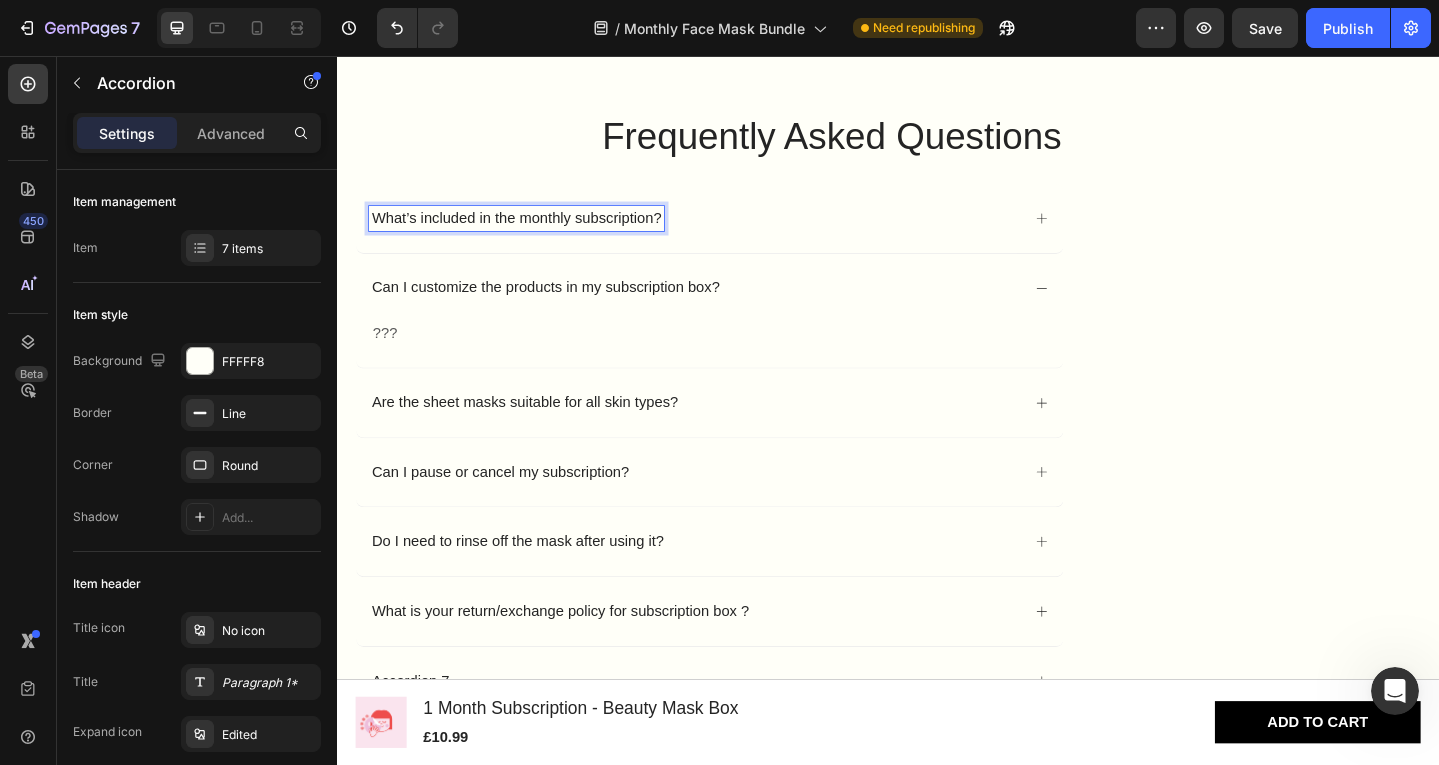 click on "What’s included in the monthly subscription?" at bounding box center [532, 233] 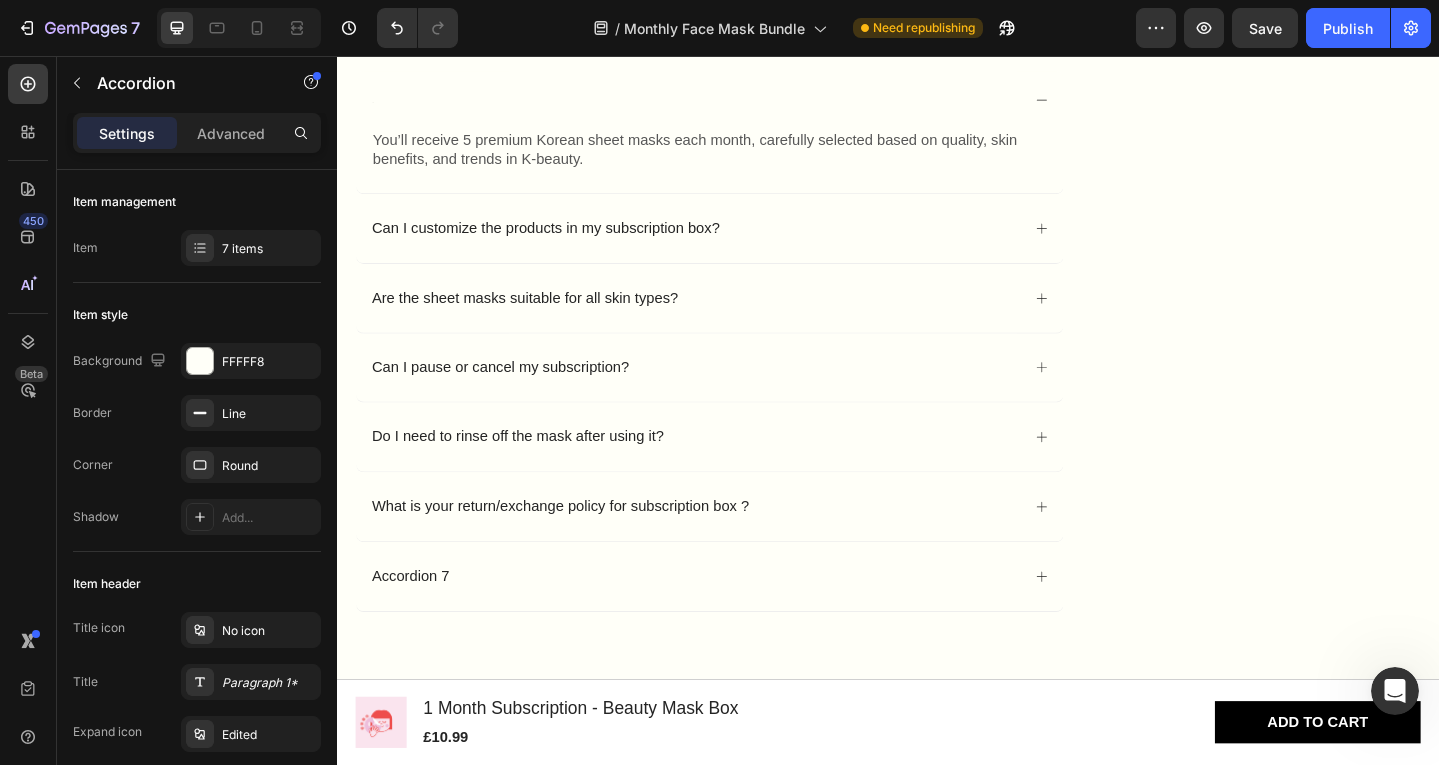 scroll, scrollTop: 4706, scrollLeft: 0, axis: vertical 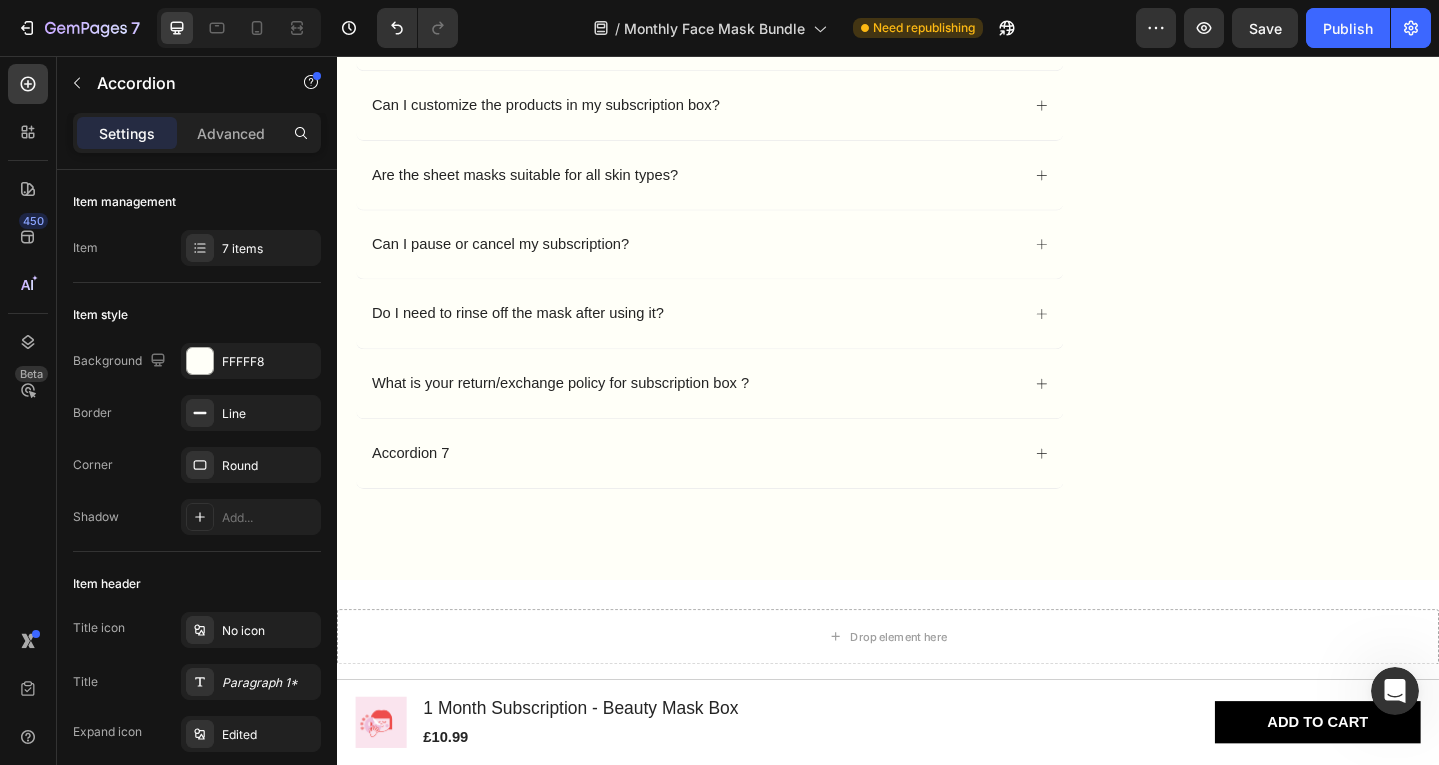 click on "Accordion 7" at bounding box center [743, 489] 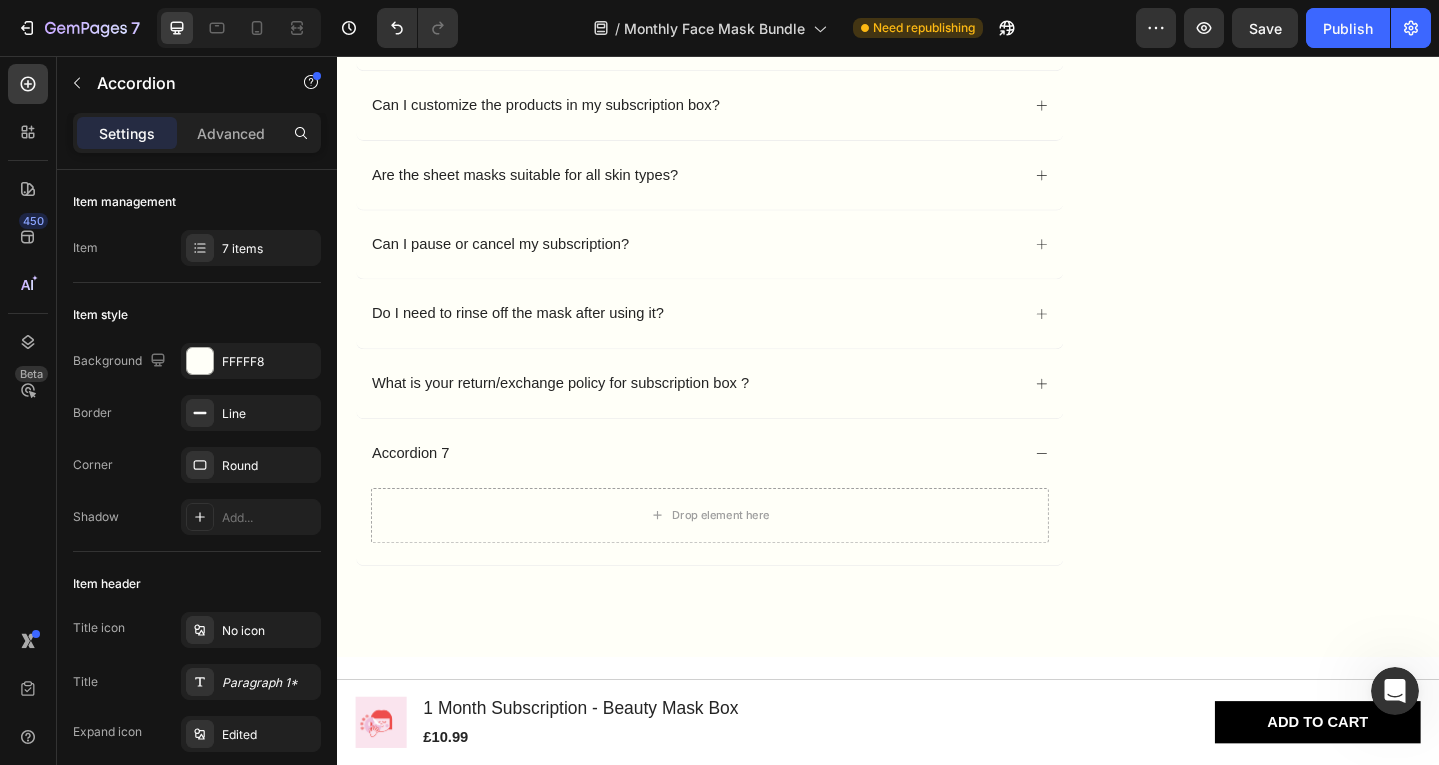 click on "Accordion 7" at bounding box center [726, 489] 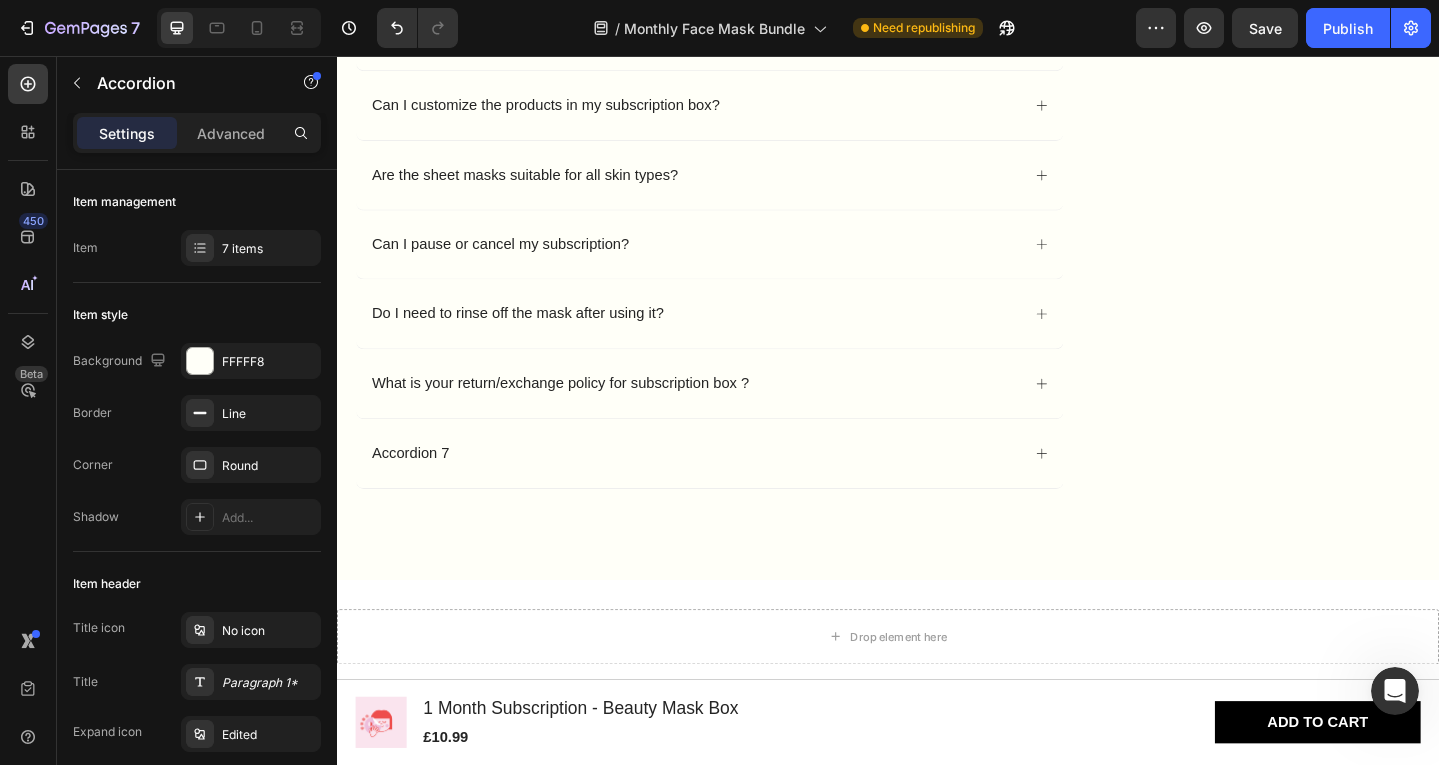 click on "Accordion 7" at bounding box center (726, 489) 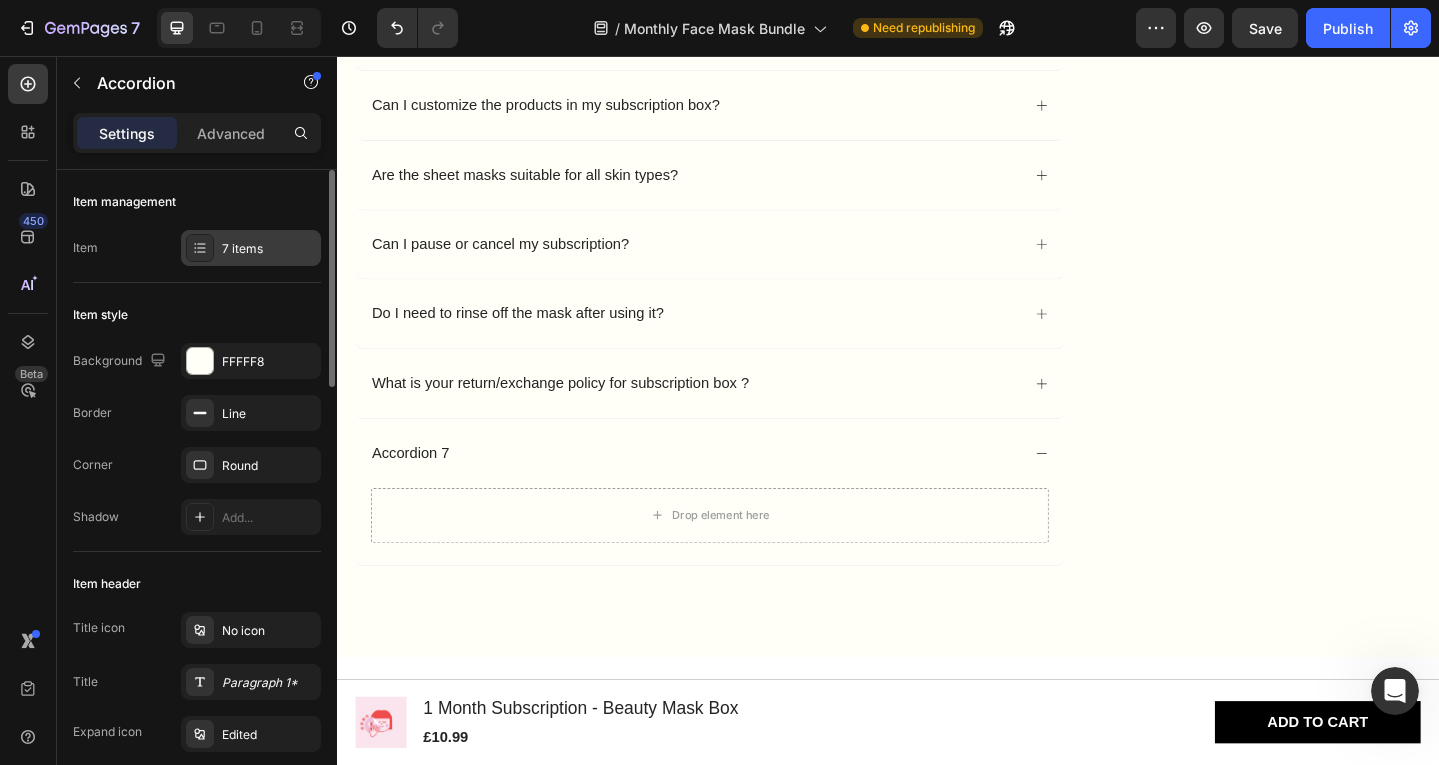 click on "7 items" at bounding box center [269, 249] 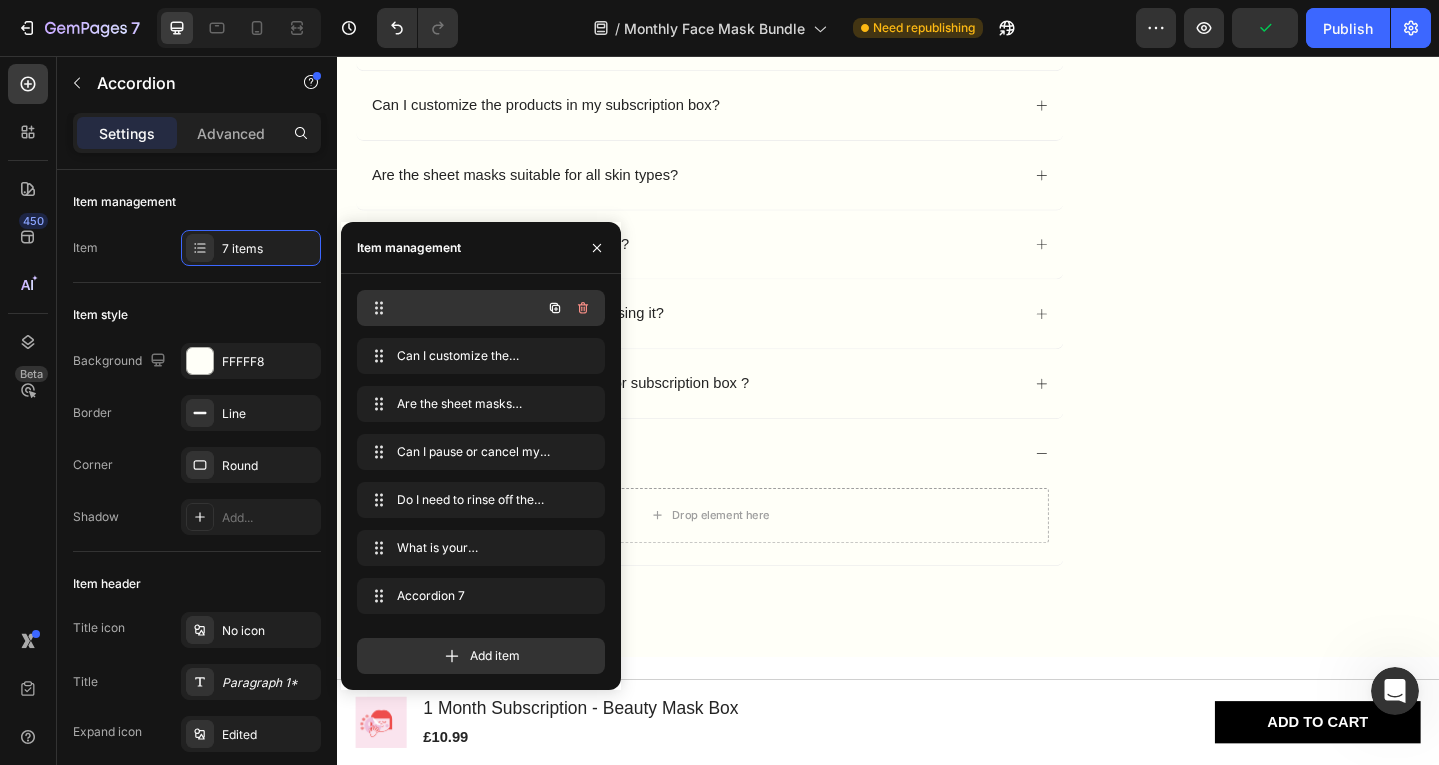 click at bounding box center (453, 308) 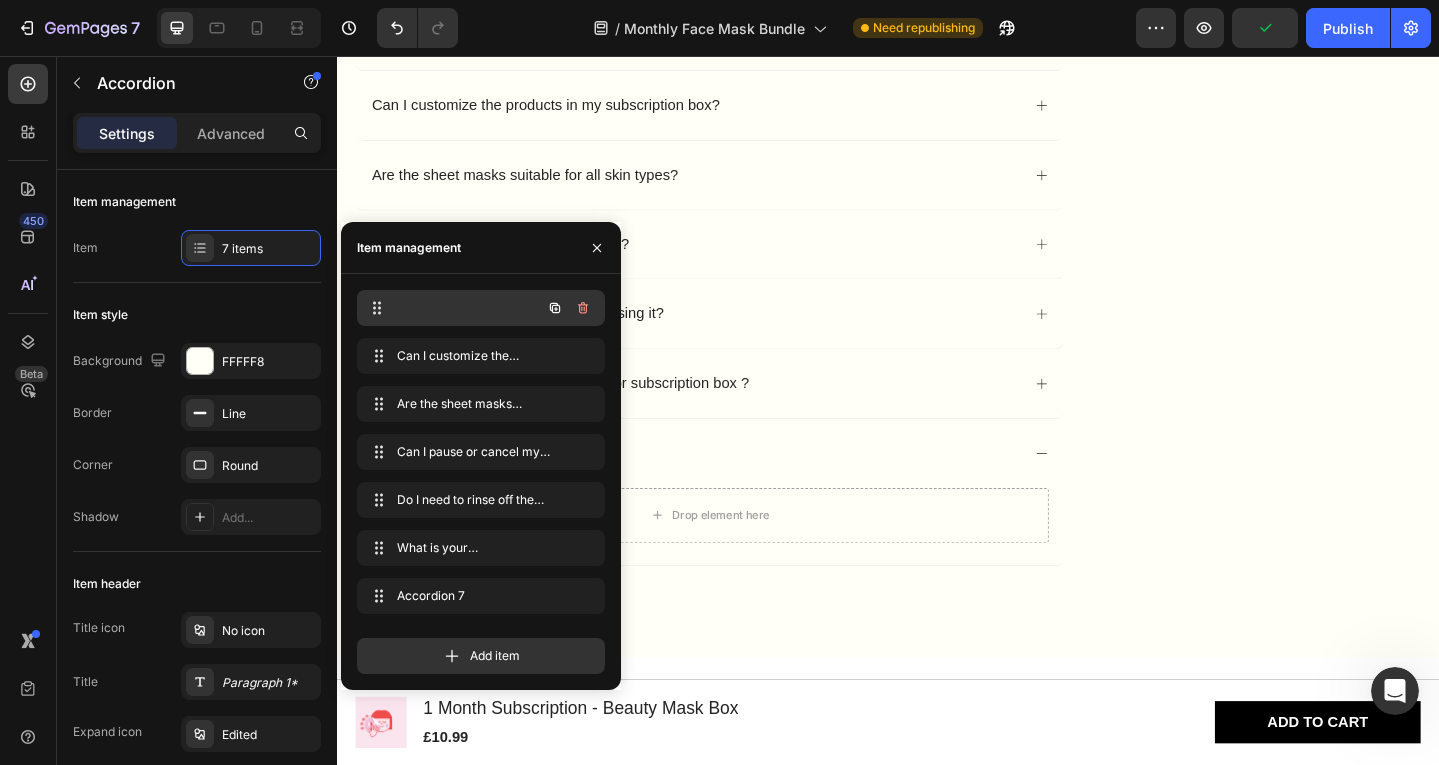 click at bounding box center [453, 308] 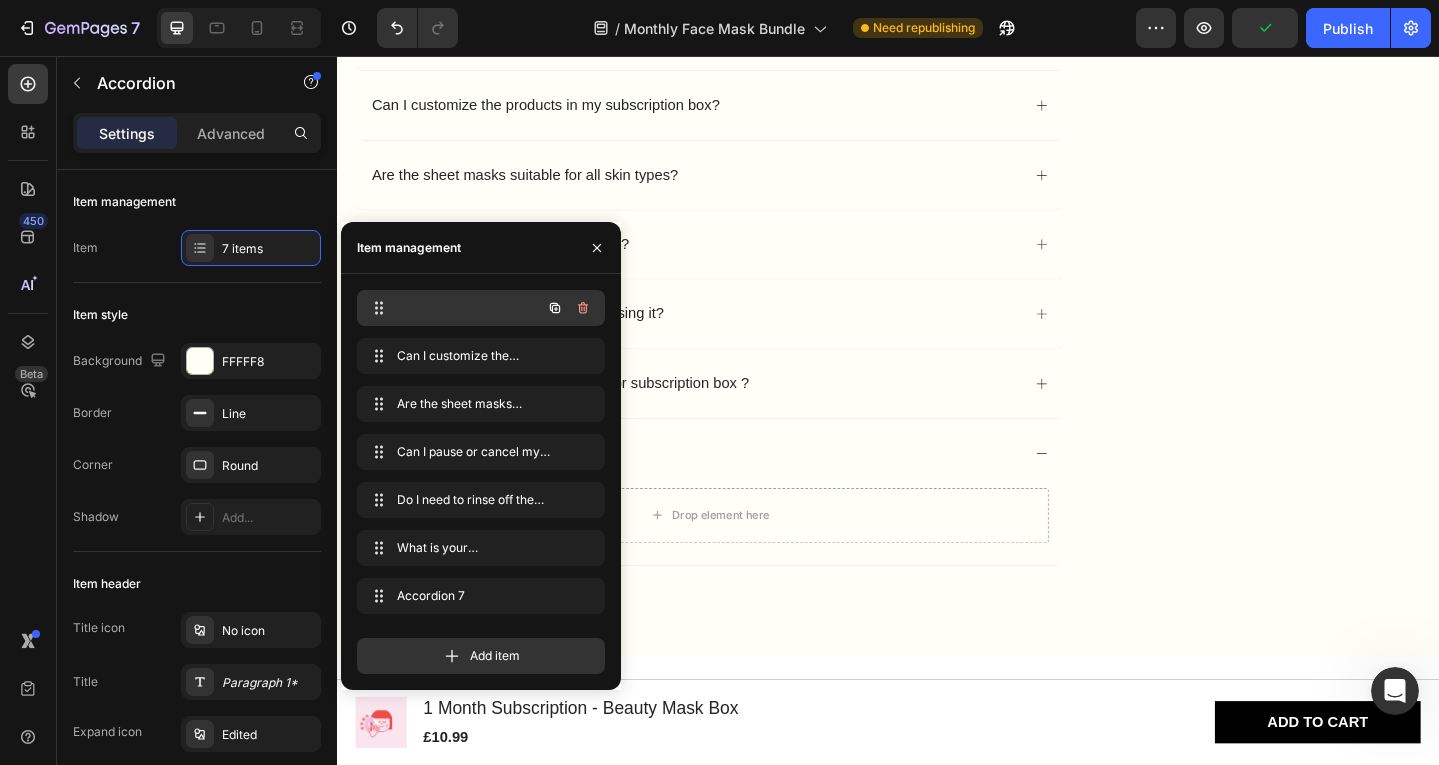 click at bounding box center [453, 308] 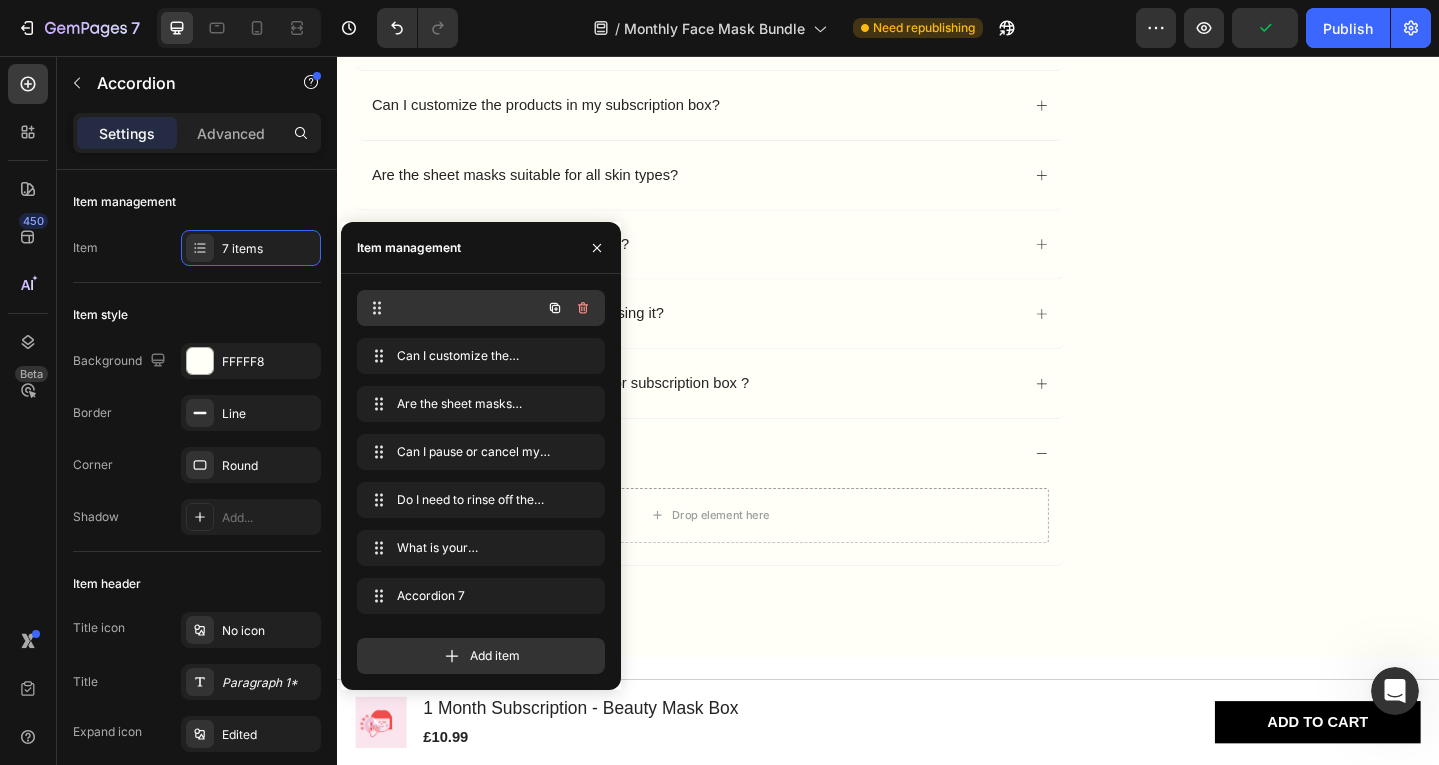 click at bounding box center (453, 308) 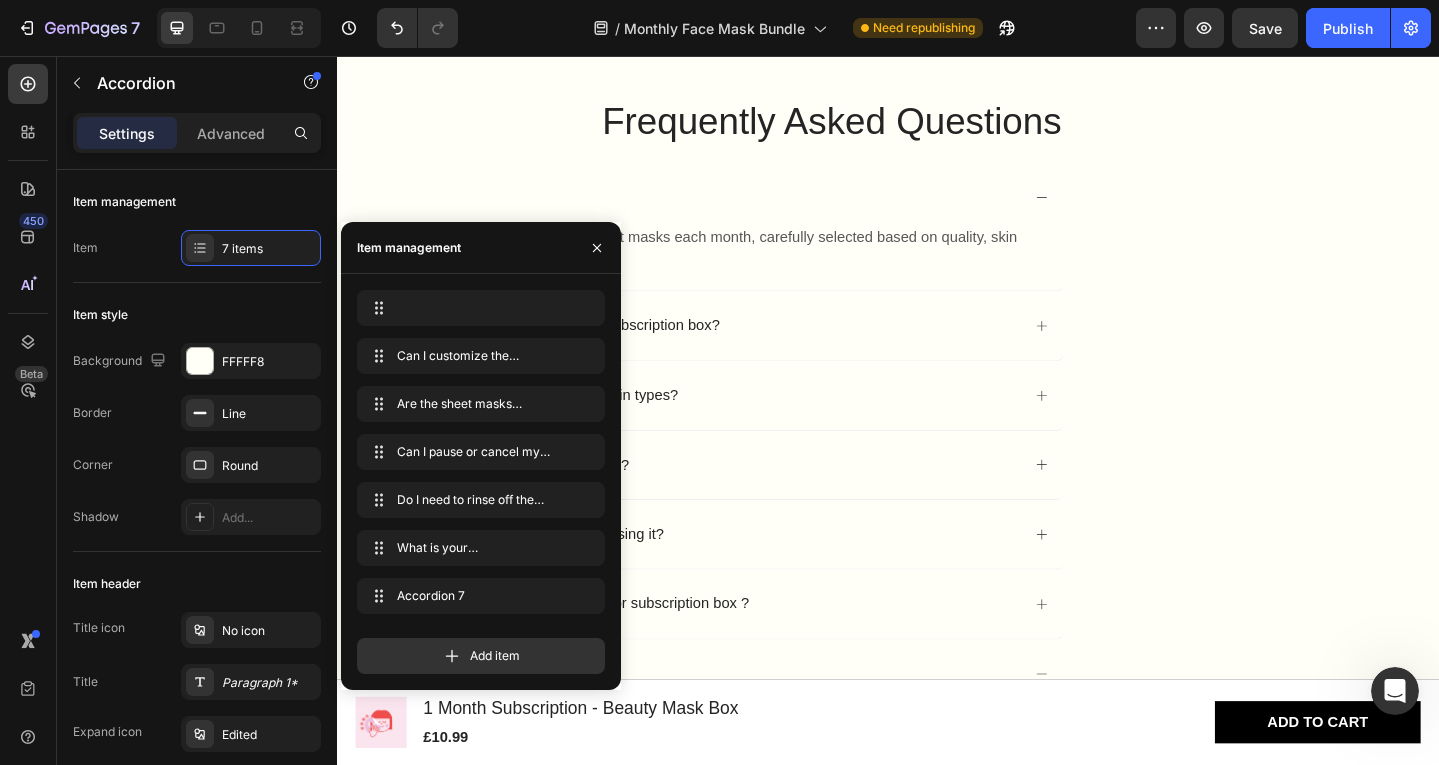 scroll, scrollTop: 4506, scrollLeft: 0, axis: vertical 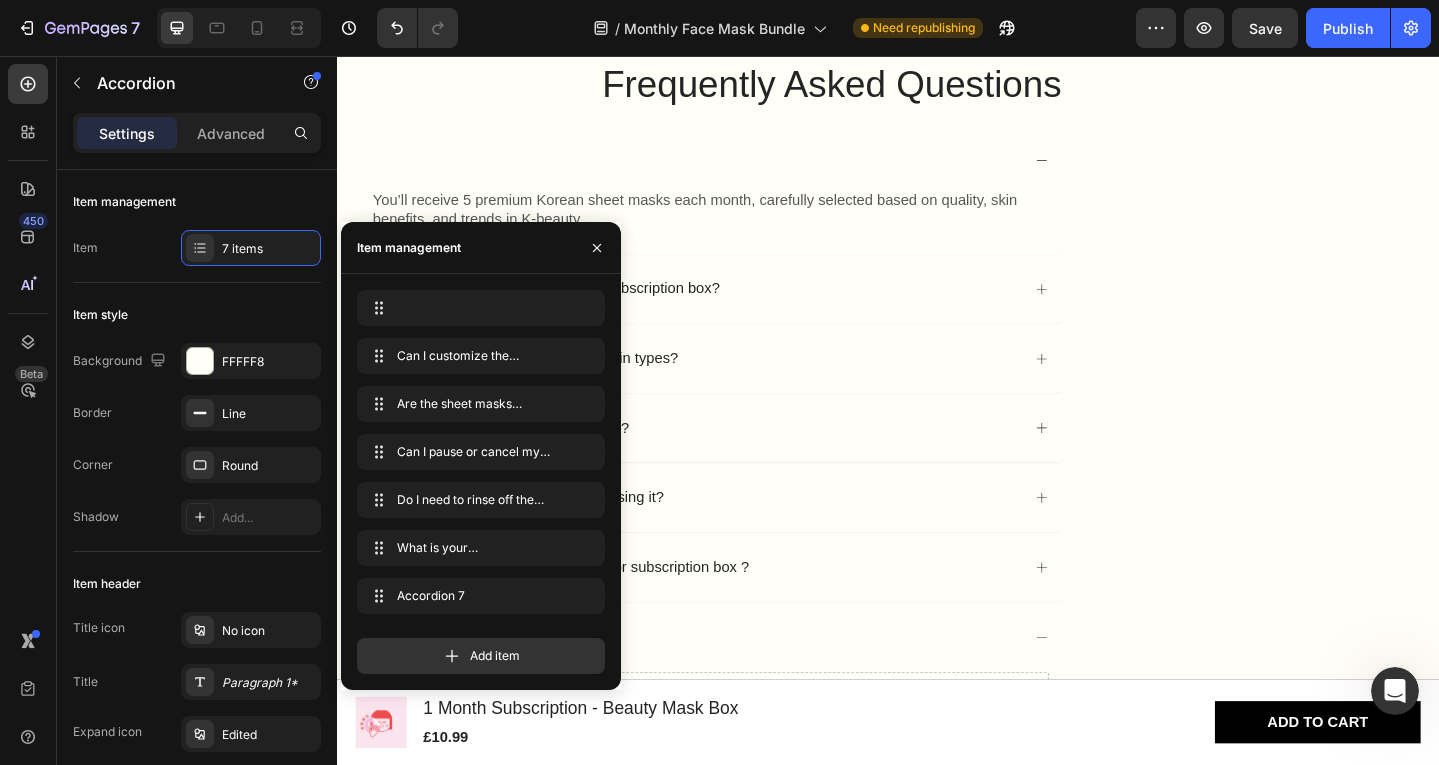 click on "Can I customize the products in my subscription box?" at bounding box center (726, 310) 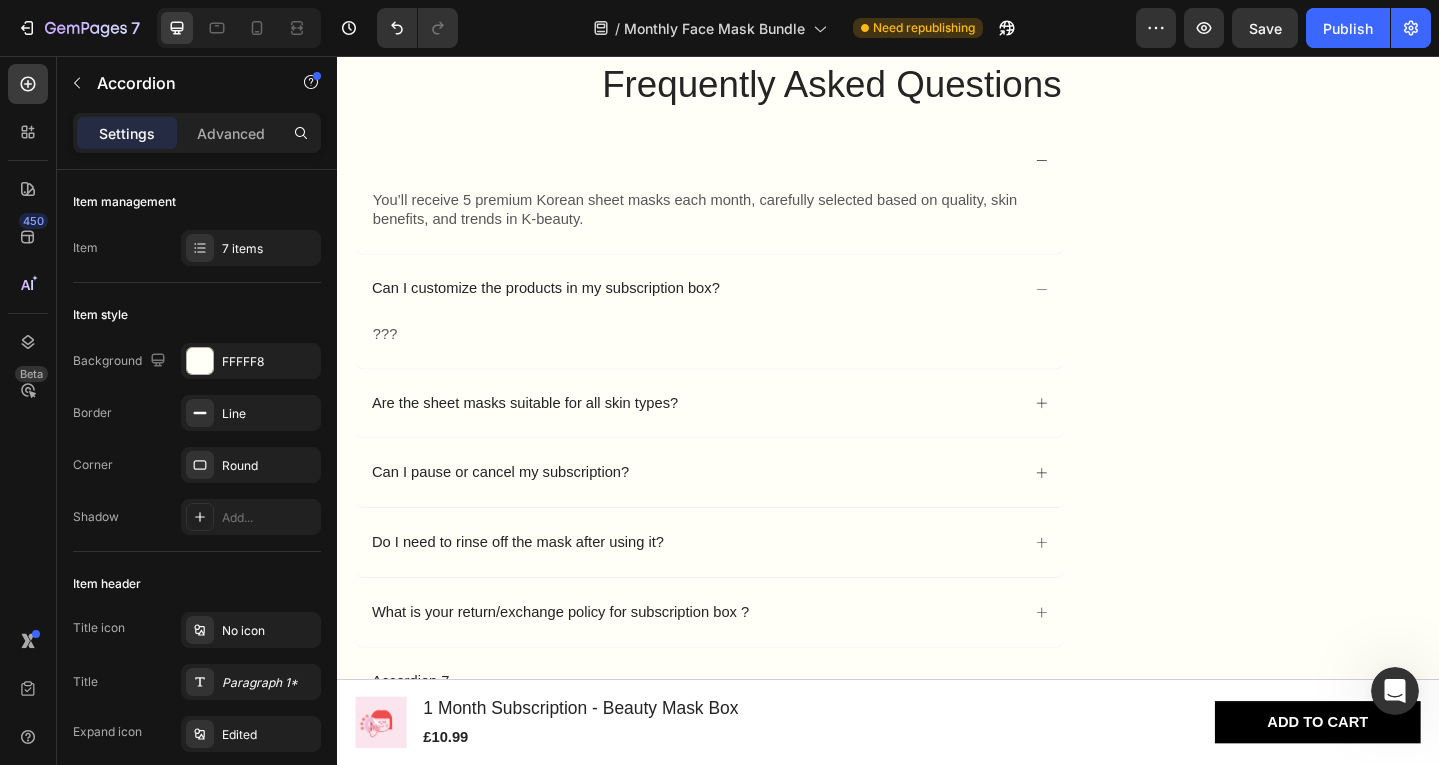 click on "You’ll receive 5 premium Korean sheet masks each month, carefully selected based on quality, skin benefits, and trends in K-beauty. Text Block" at bounding box center [743, 237] 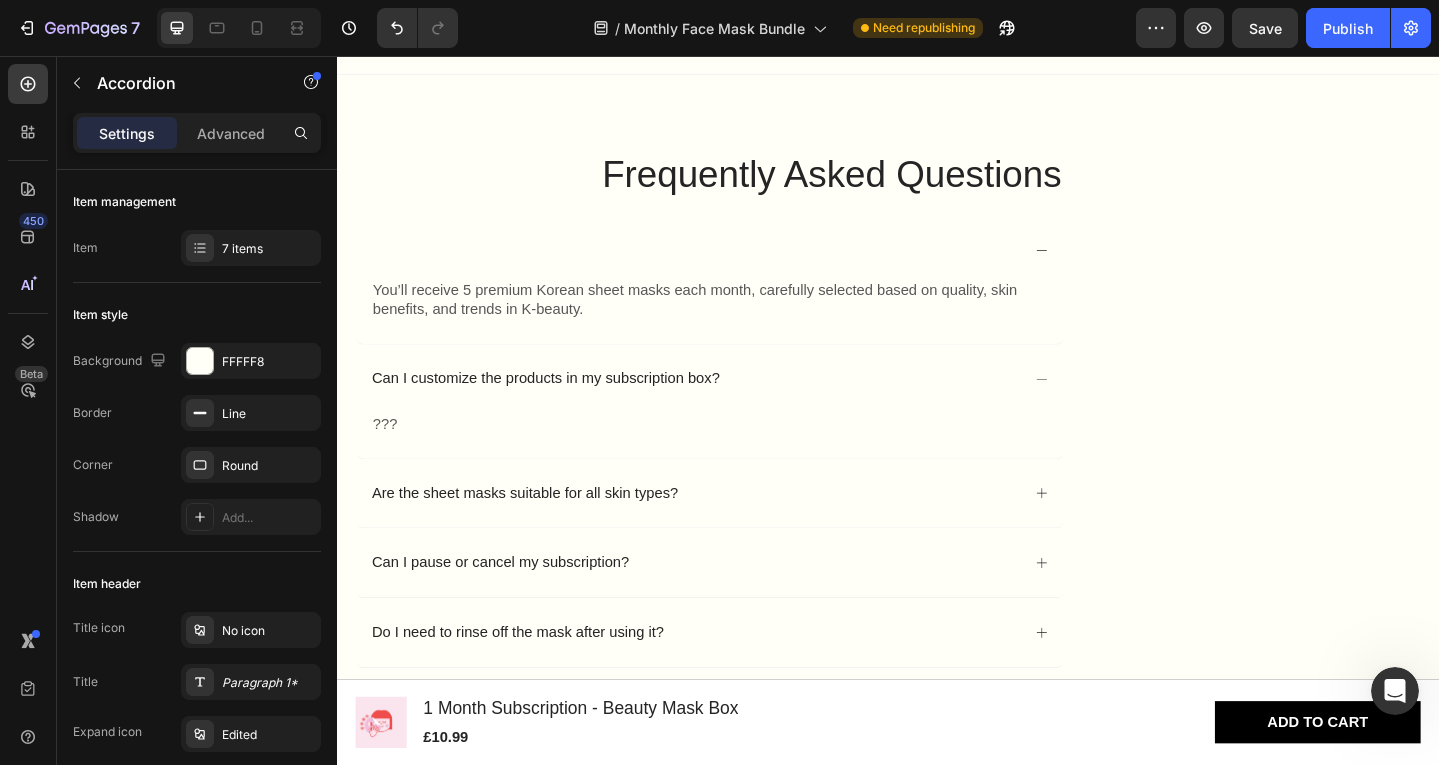click at bounding box center [743, 268] 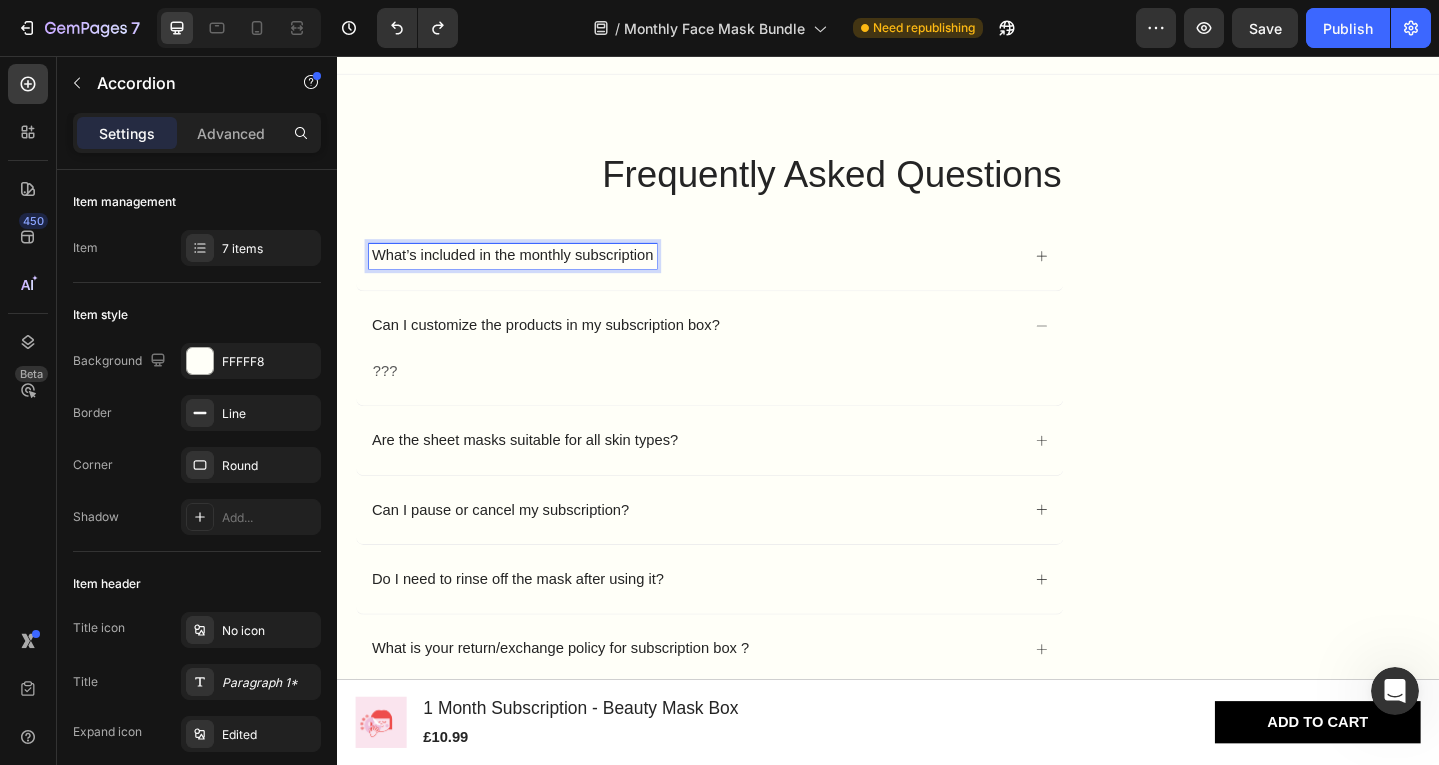 click on "What’s included in the monthly subscription" at bounding box center (743, 274) 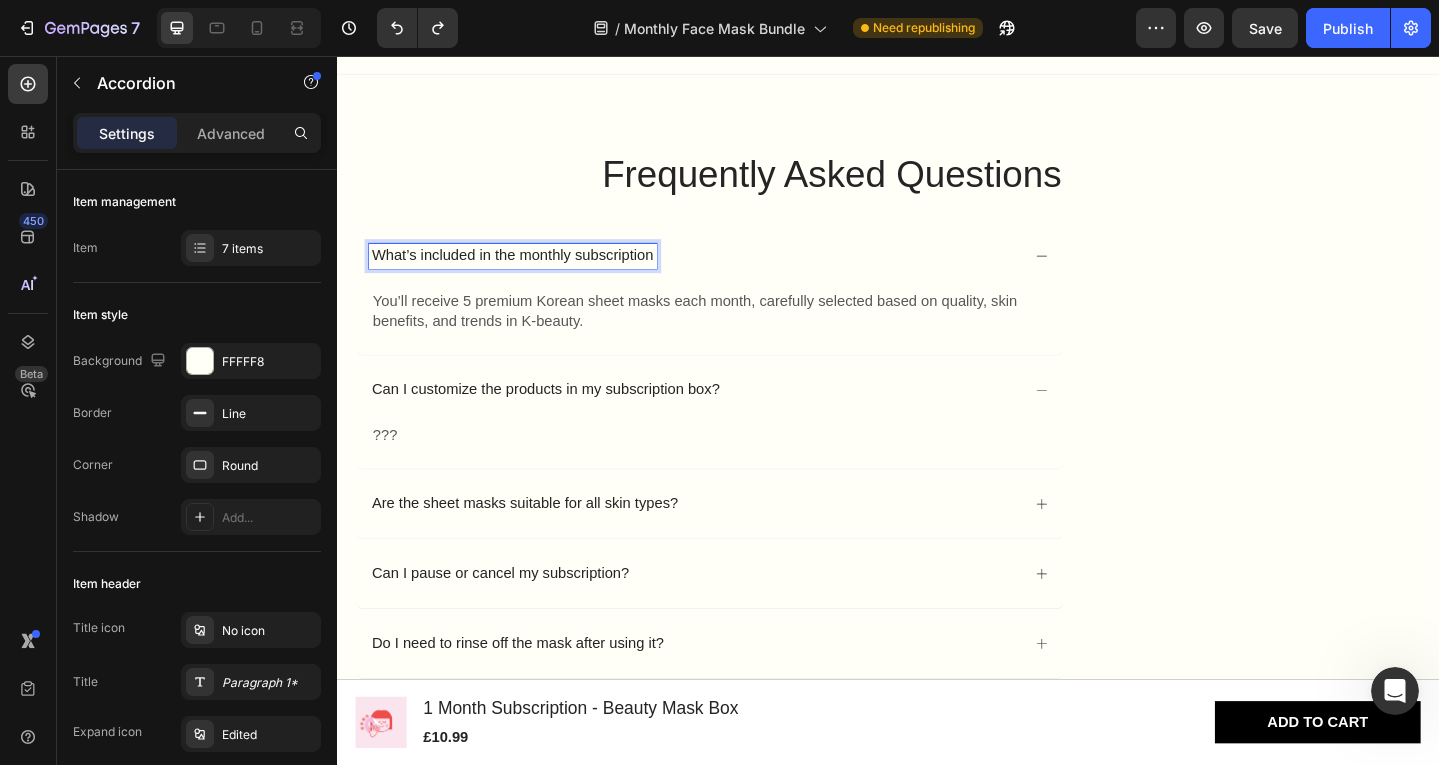 click on "What’s included in the monthly subscription" at bounding box center (528, 274) 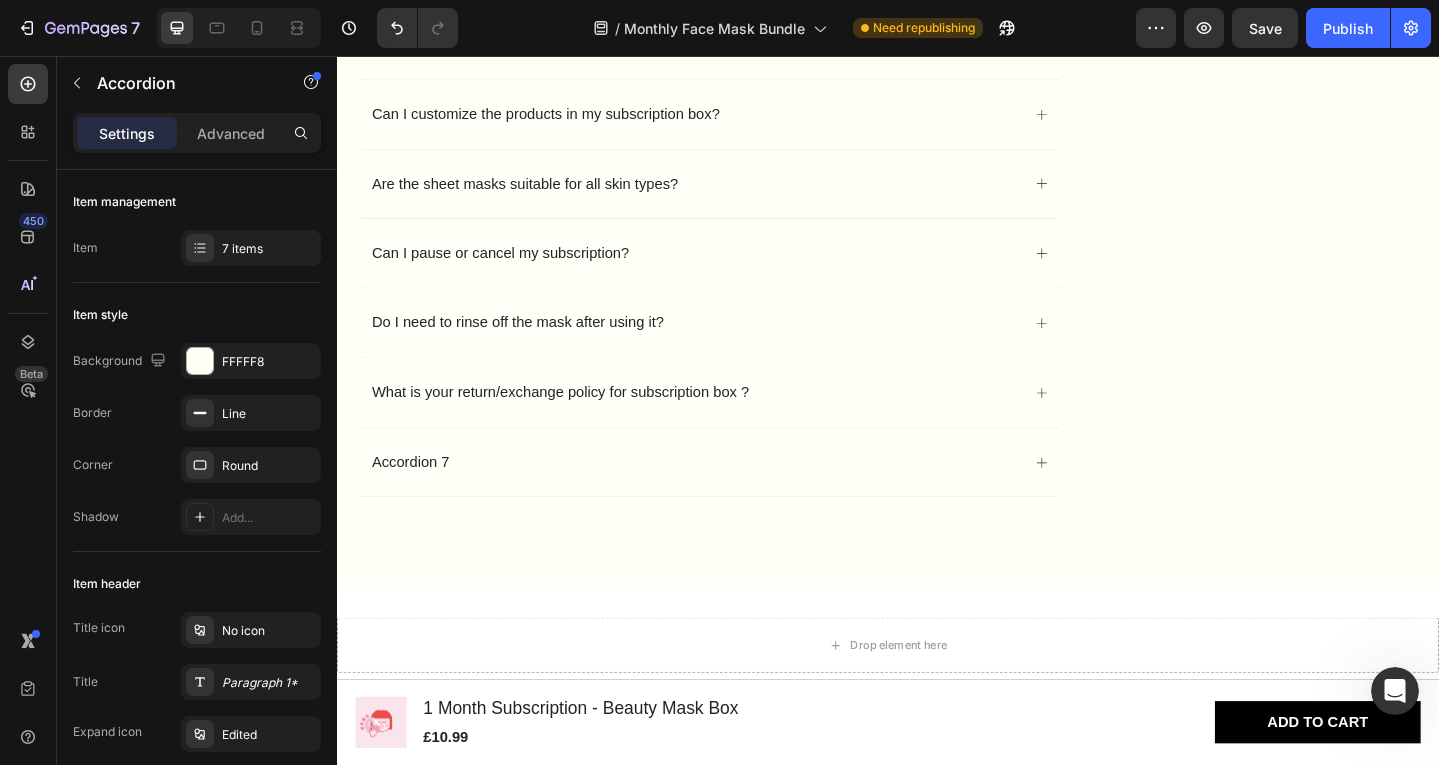 scroll, scrollTop: 4908, scrollLeft: 0, axis: vertical 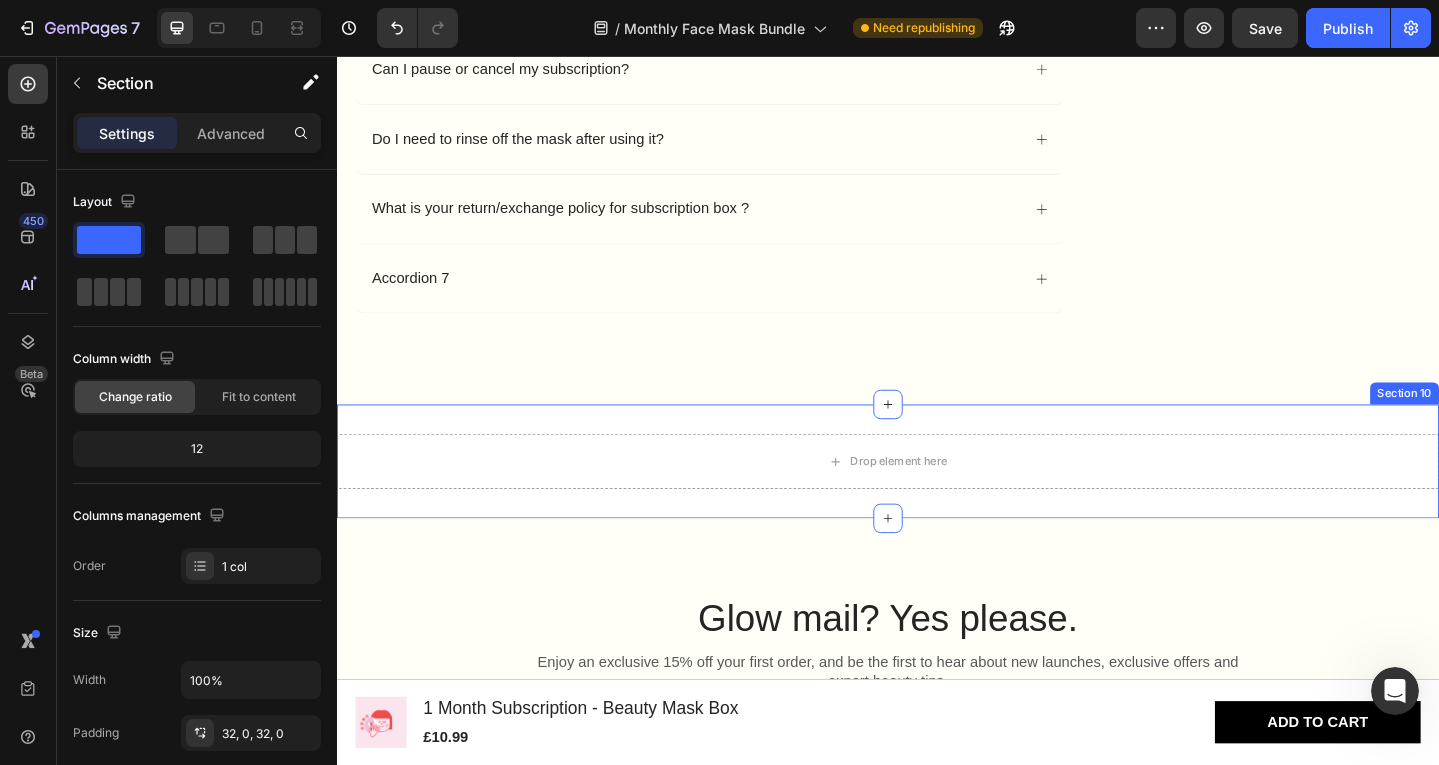 click on "Drop element here Section 10" at bounding box center [937, 498] 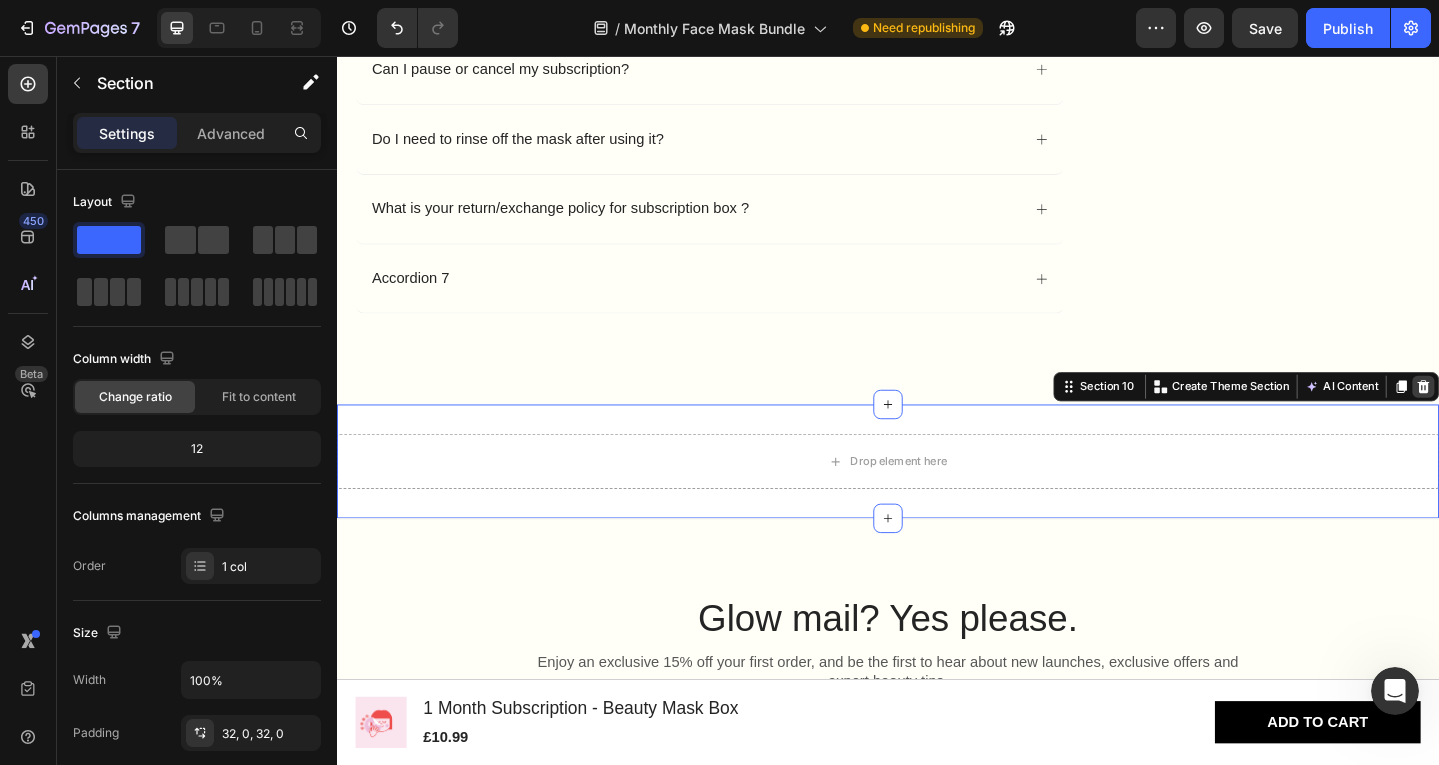 click 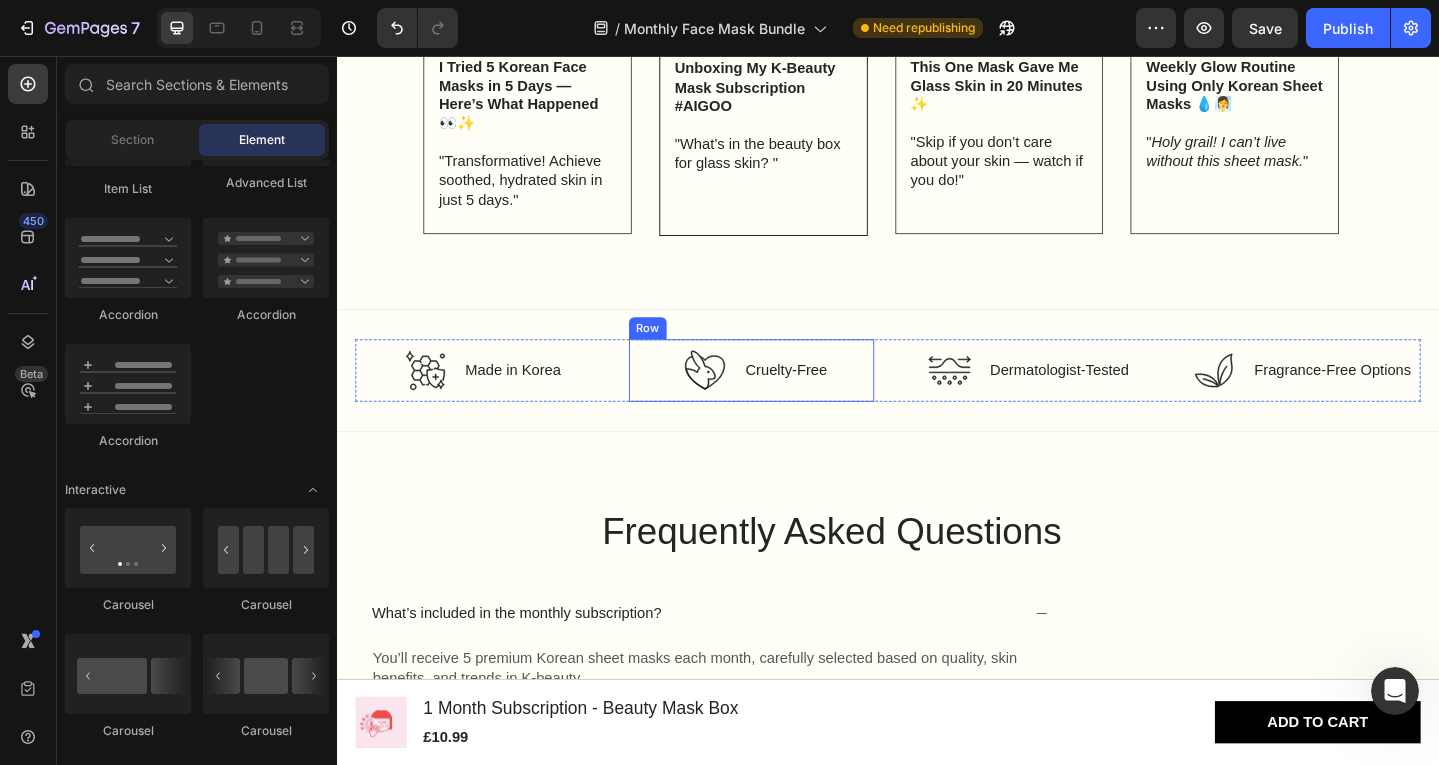 scroll, scrollTop: 4154, scrollLeft: 0, axis: vertical 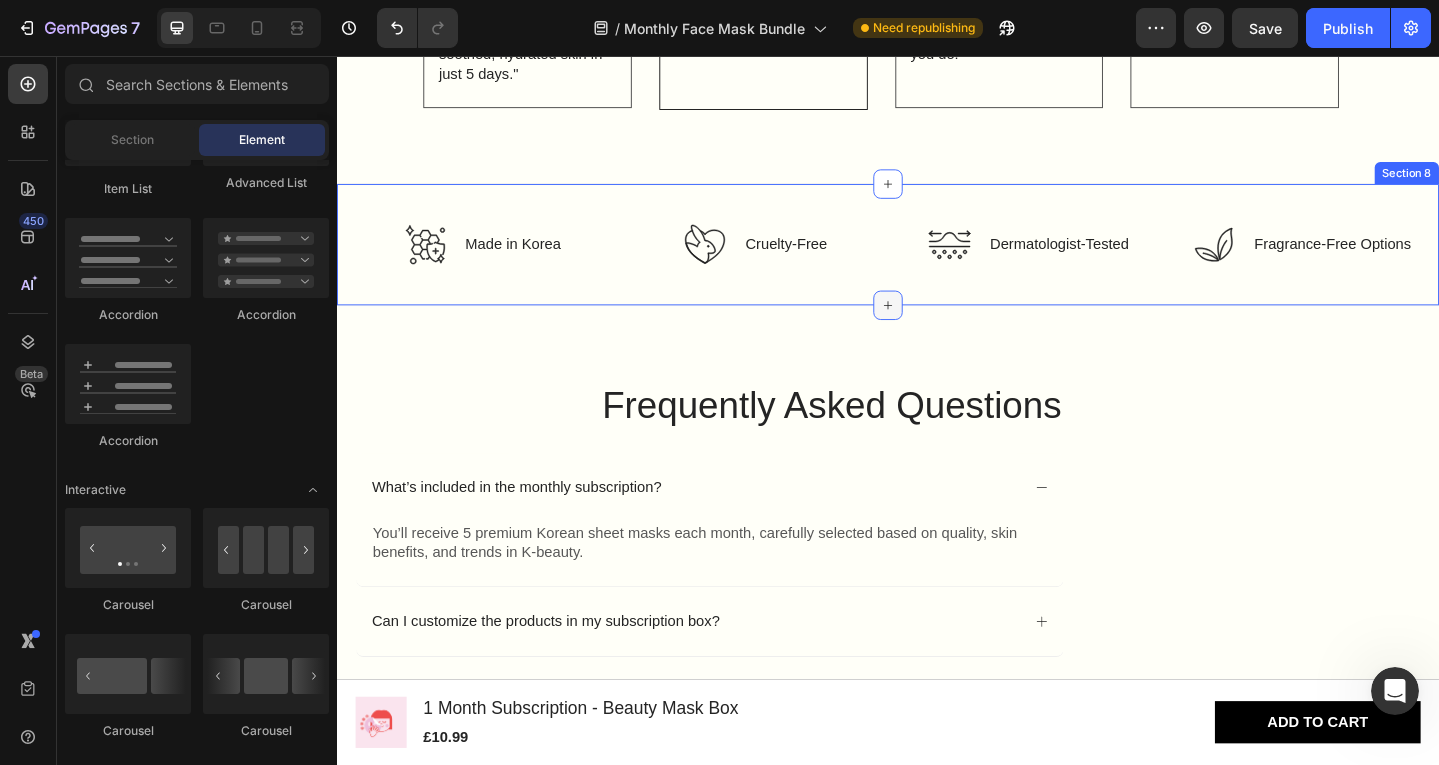click at bounding box center (937, 328) 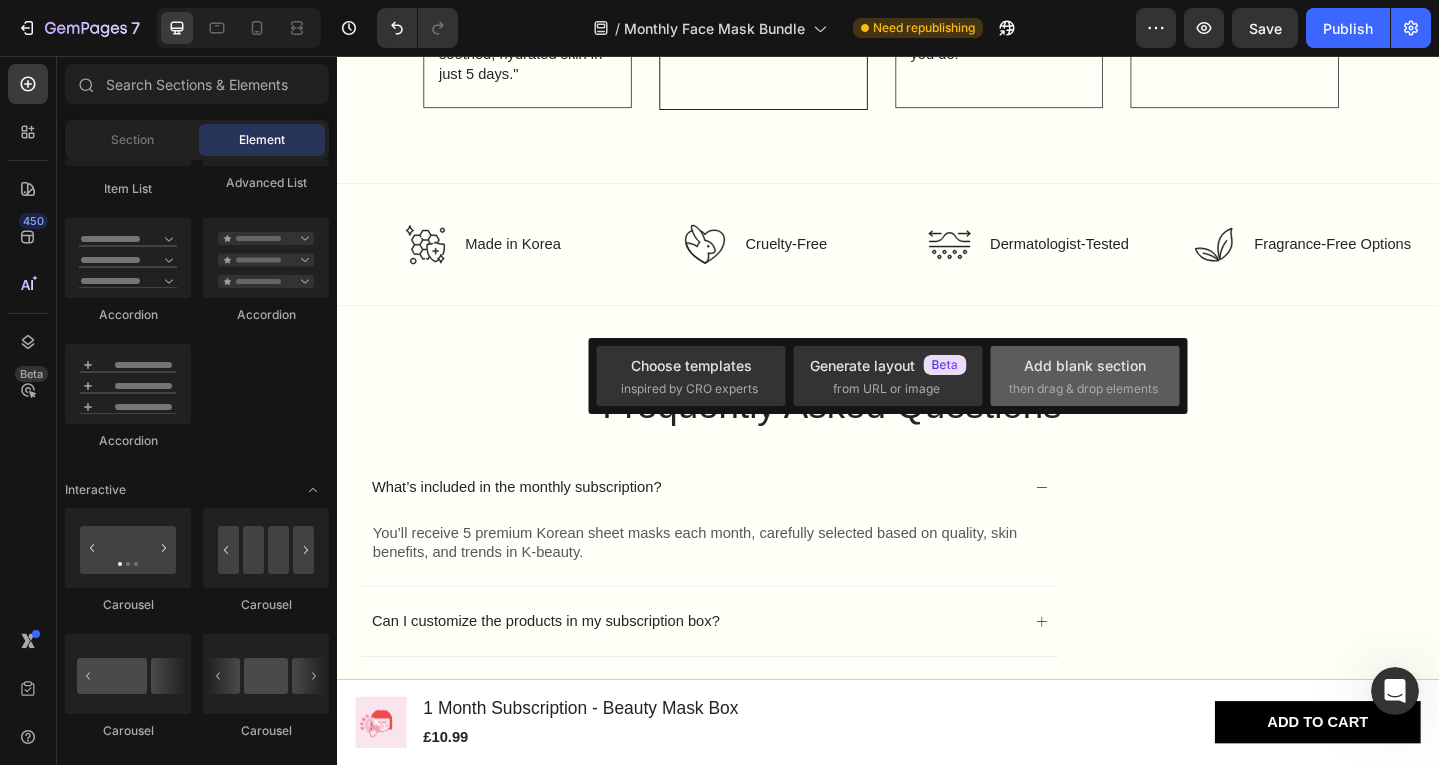 click on "Add blank section" at bounding box center (1085, 365) 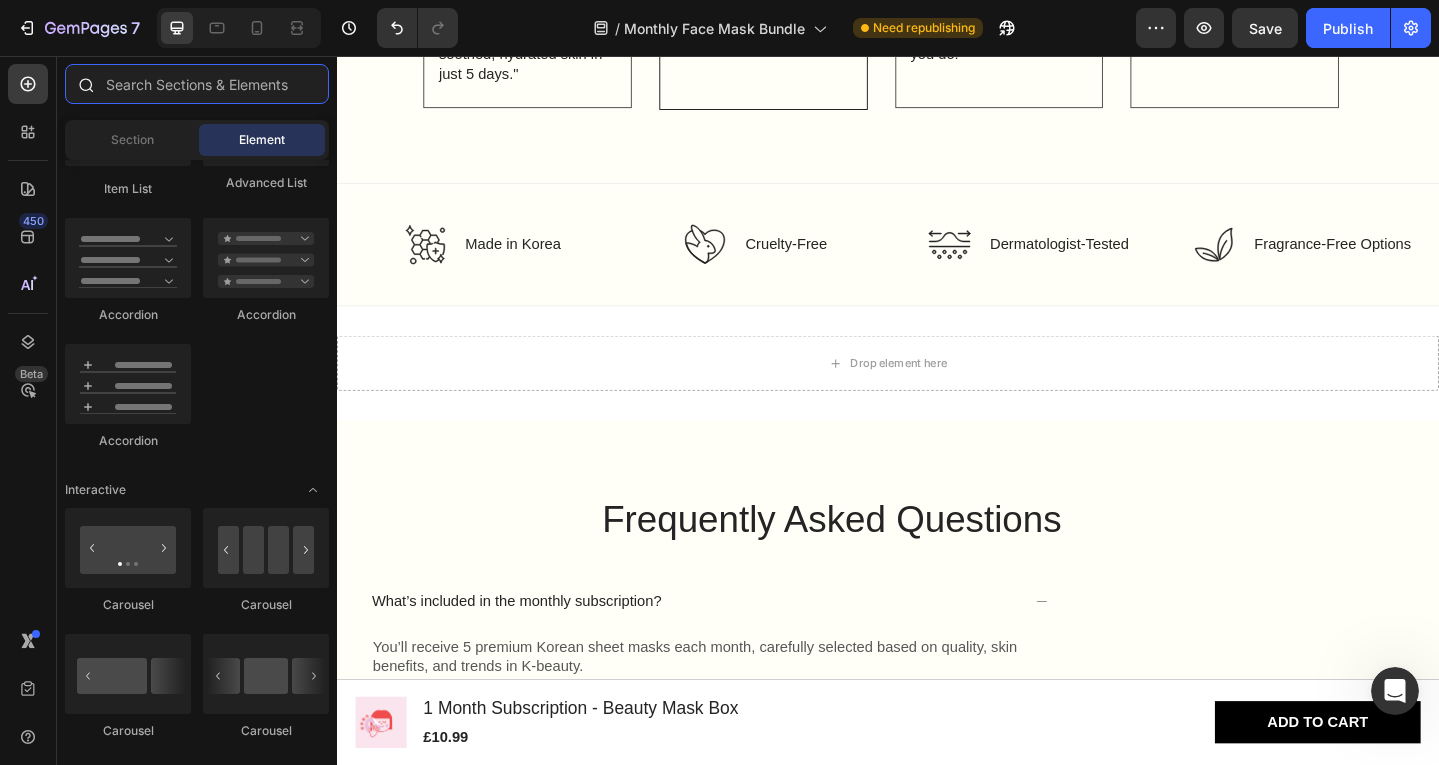 click at bounding box center (197, 84) 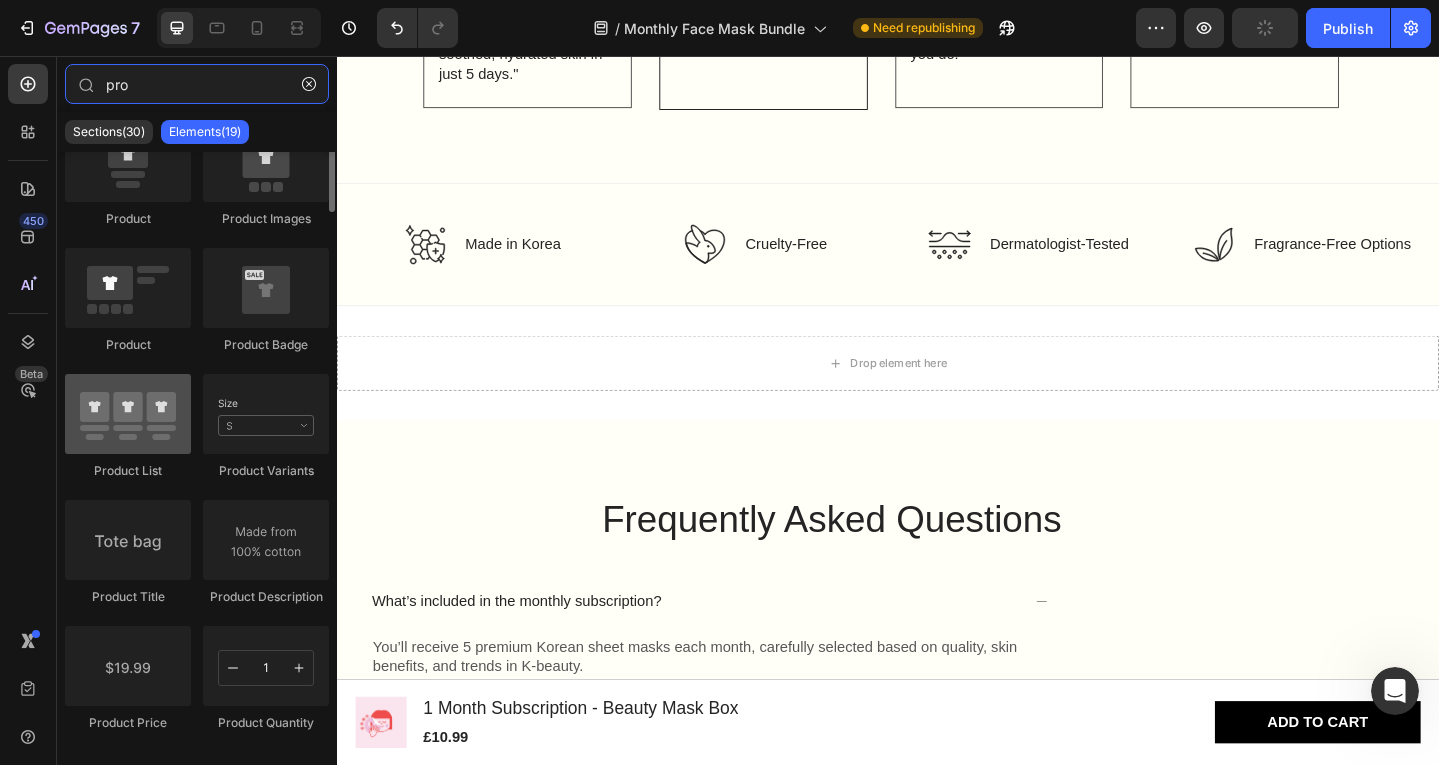 scroll, scrollTop: 0, scrollLeft: 0, axis: both 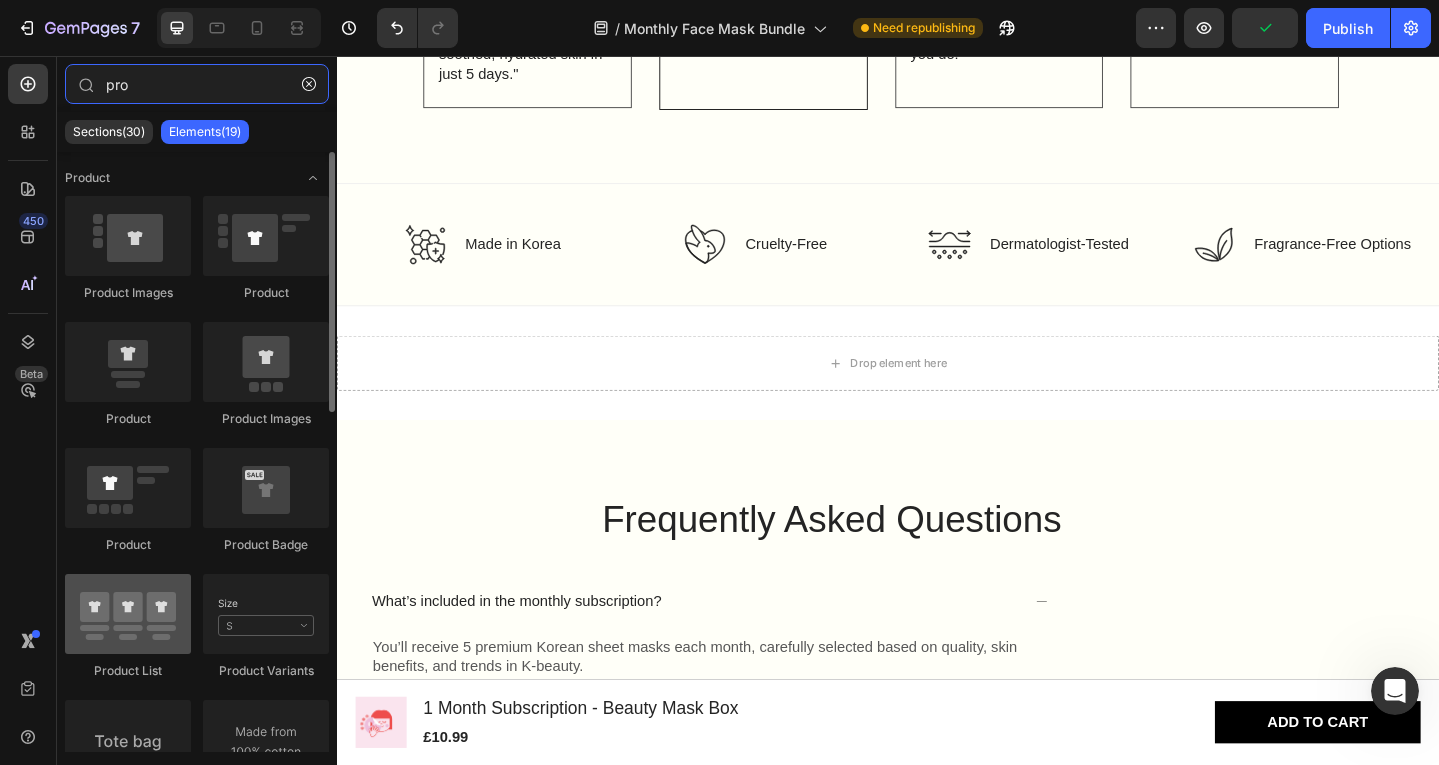 type on "pro" 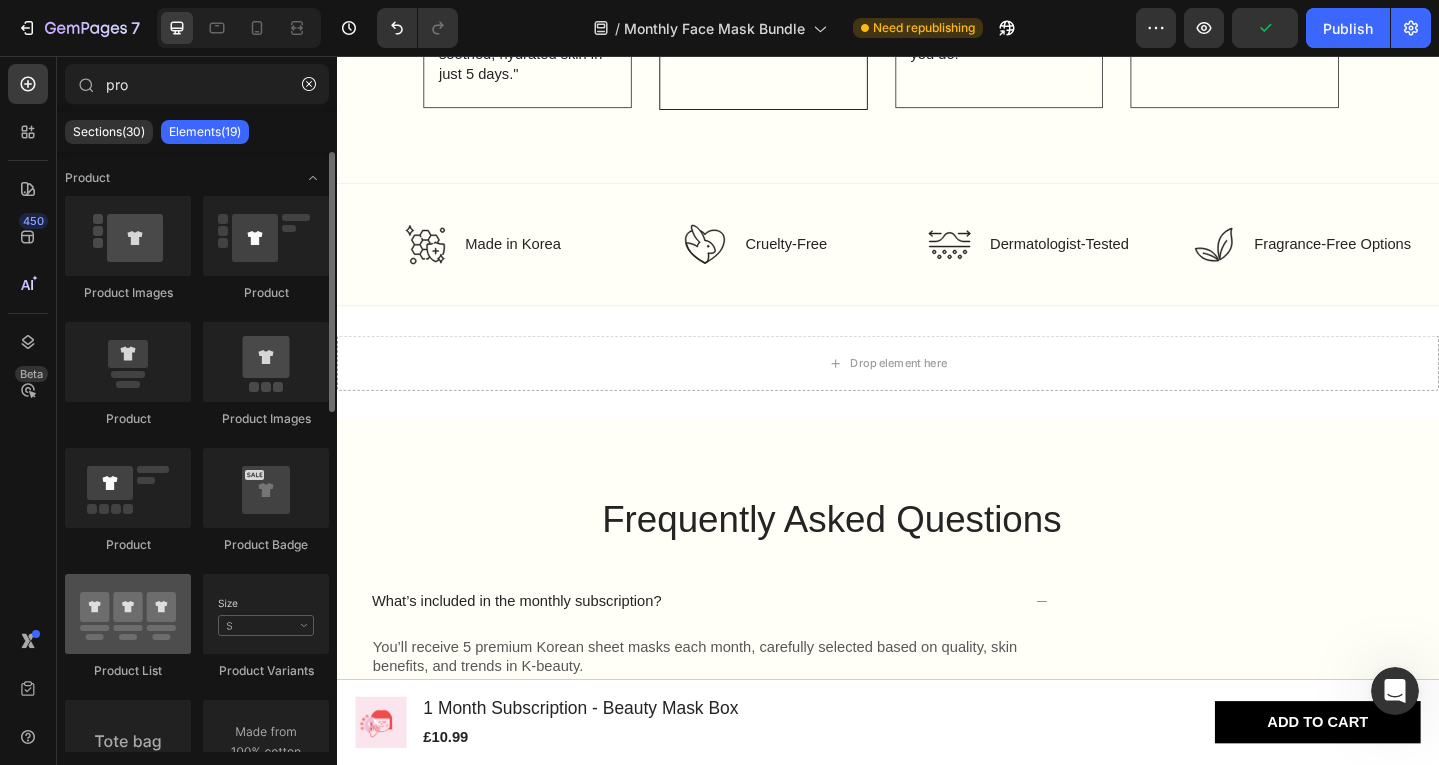 click at bounding box center (128, 614) 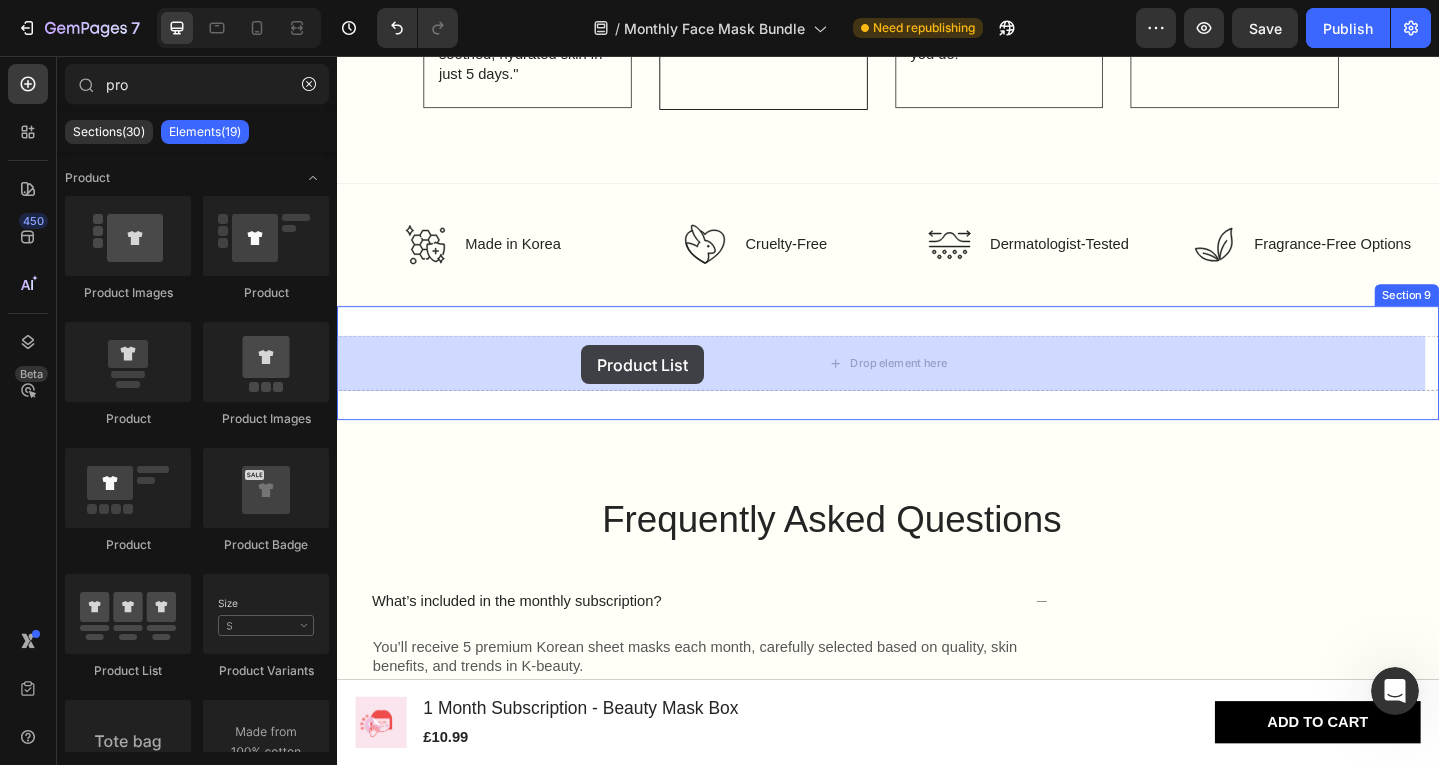 drag, startPoint x: 464, startPoint y: 688, endPoint x: 586, endPoint y: 373, distance: 337.80023 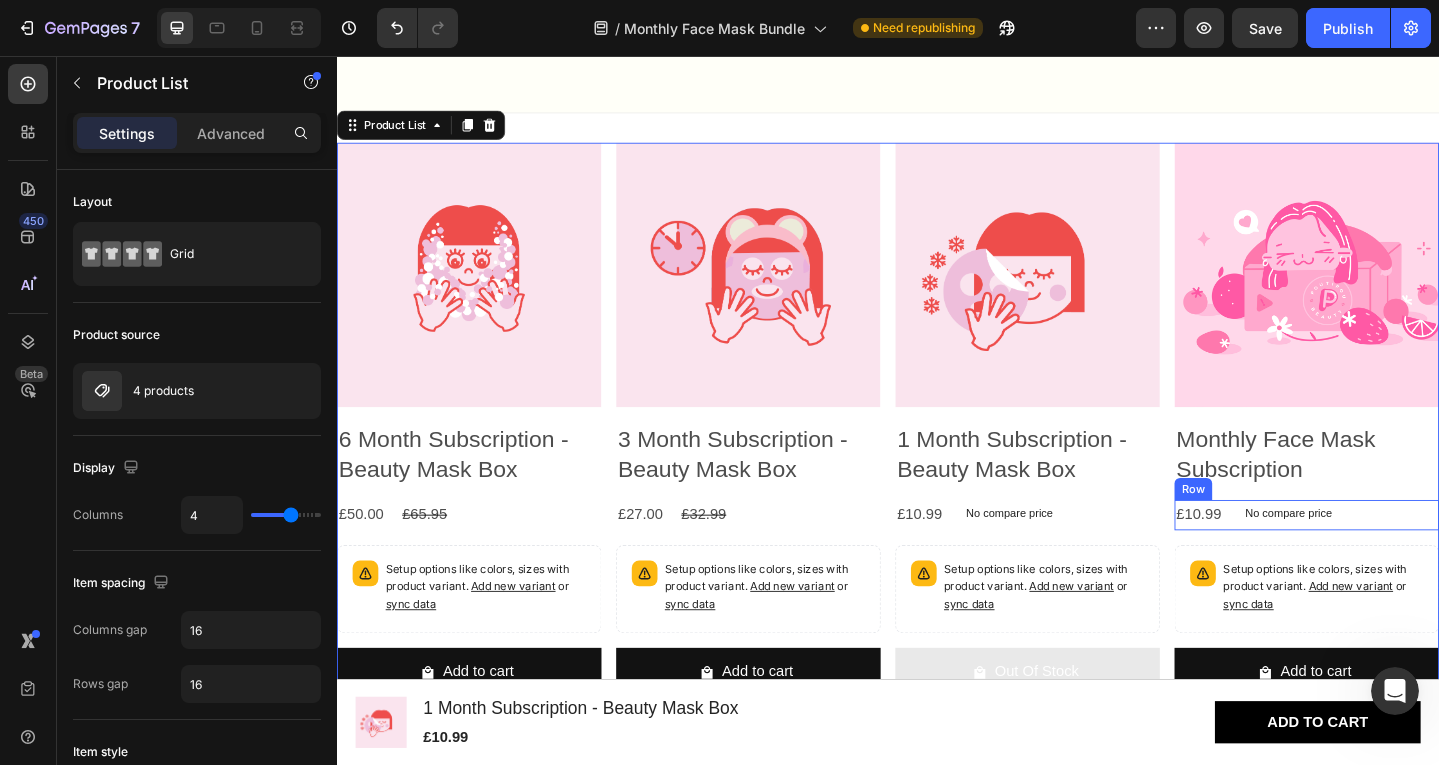 scroll, scrollTop: 4356, scrollLeft: 0, axis: vertical 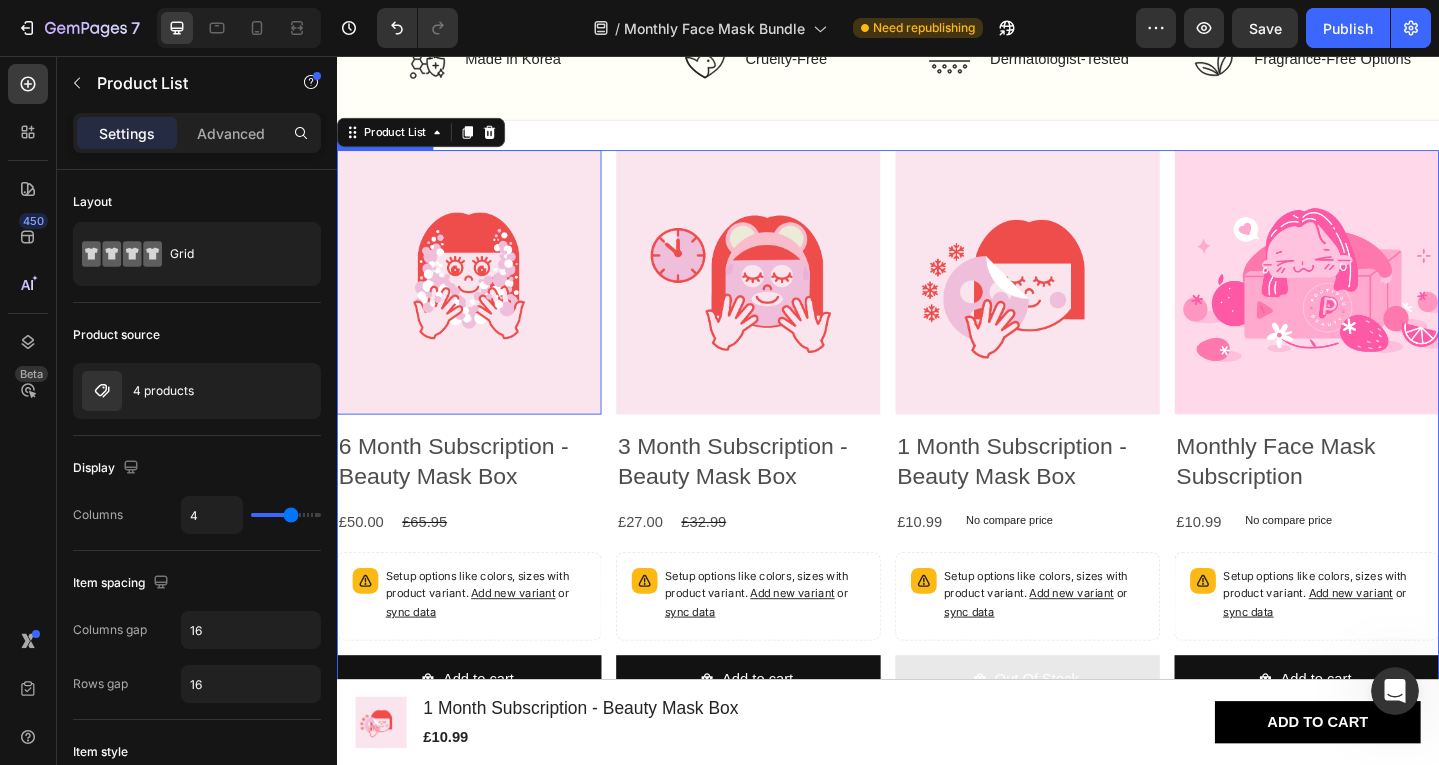 click at bounding box center [481, 303] 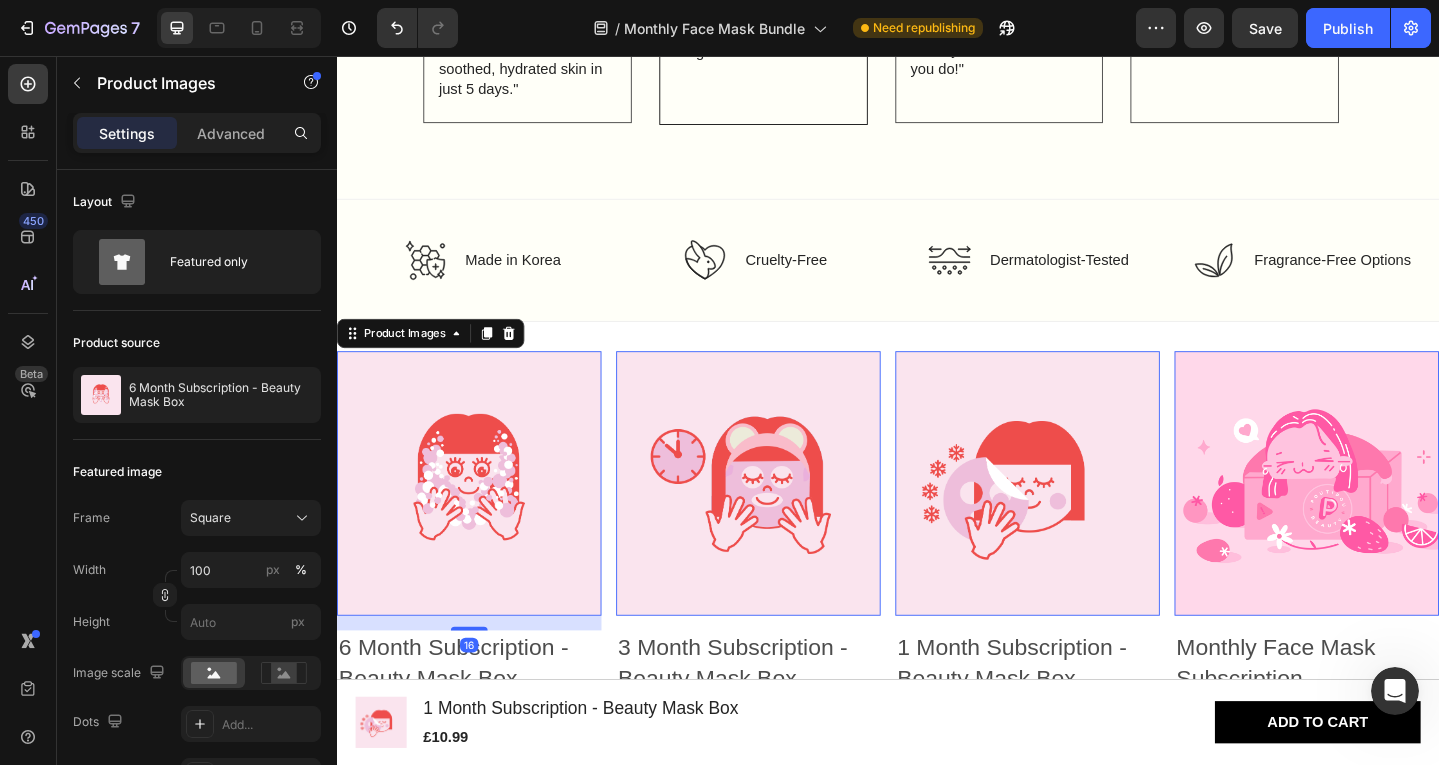 scroll, scrollTop: 4256, scrollLeft: 0, axis: vertical 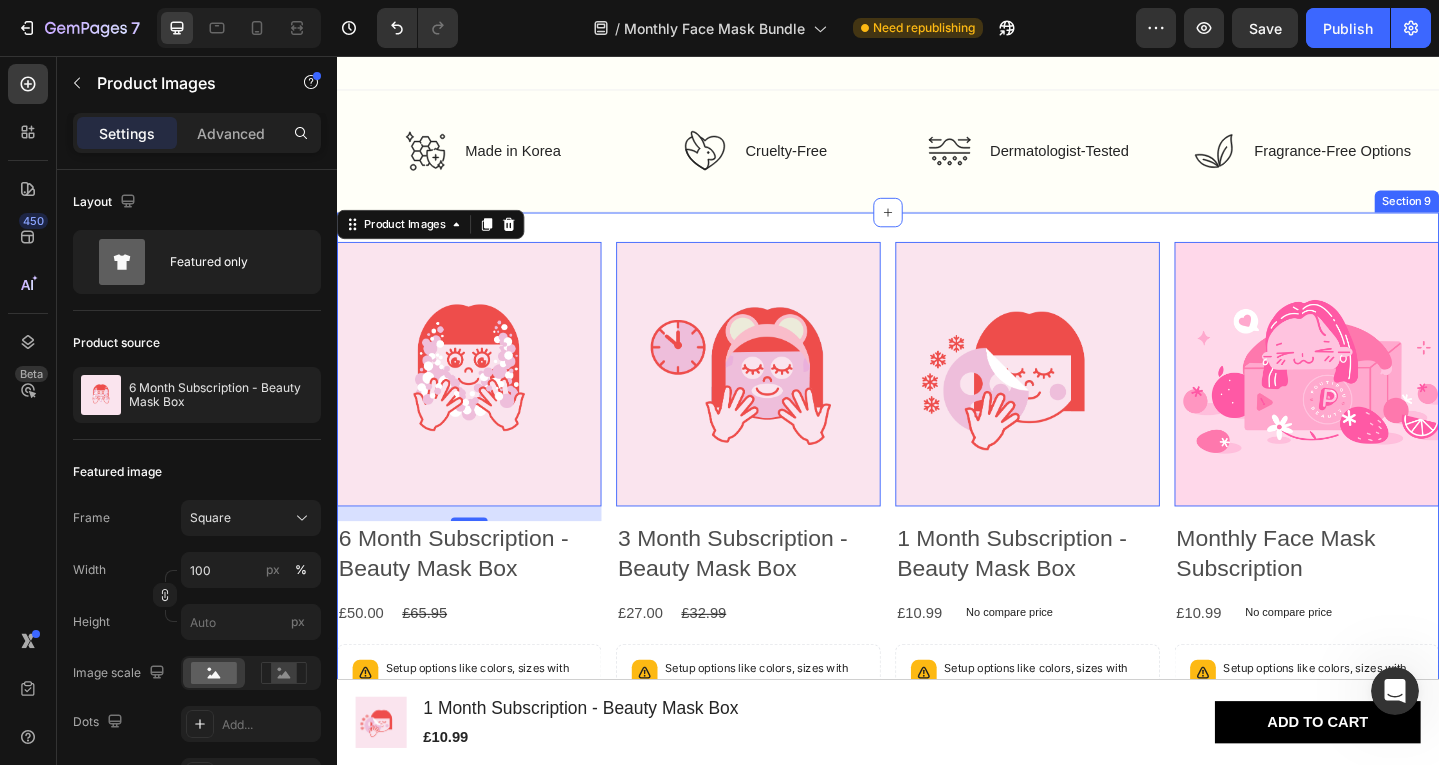click on "Product Images   16 6 Month Subscription - Beauty Mask Box Product Title £50.00 Product Price Product Price £65.95 Product Price Product Price Row Setup options like colors, sizes with product variant.       Add new variant   or   sync data Product Variants & Swatches Add to cart Add to Cart Row Product List Product Images   0 3 Month Subscription - Beauty Mask Box Product Title £27.00 Product Price Product Price £32.99 Product Price Product Price Row Setup options like colors, sizes with product variant.       Add new variant   or   sync data Product Variants & Swatches Add to cart Add to Cart Row Product List Product Images   0 1 Month Subscription - Beauty Mask Box Product Title £10.99 Product Price Product Price No compare price Product Price Row Setup options like colors, sizes with product variant.       Add new variant   or   sync data Product Variants & Swatches Out Of Stock Add to Cart Row Product List Product Images   0 Monthly Face Mask Subscription Product Title £10.99 Product Price Row" at bounding box center [937, 568] 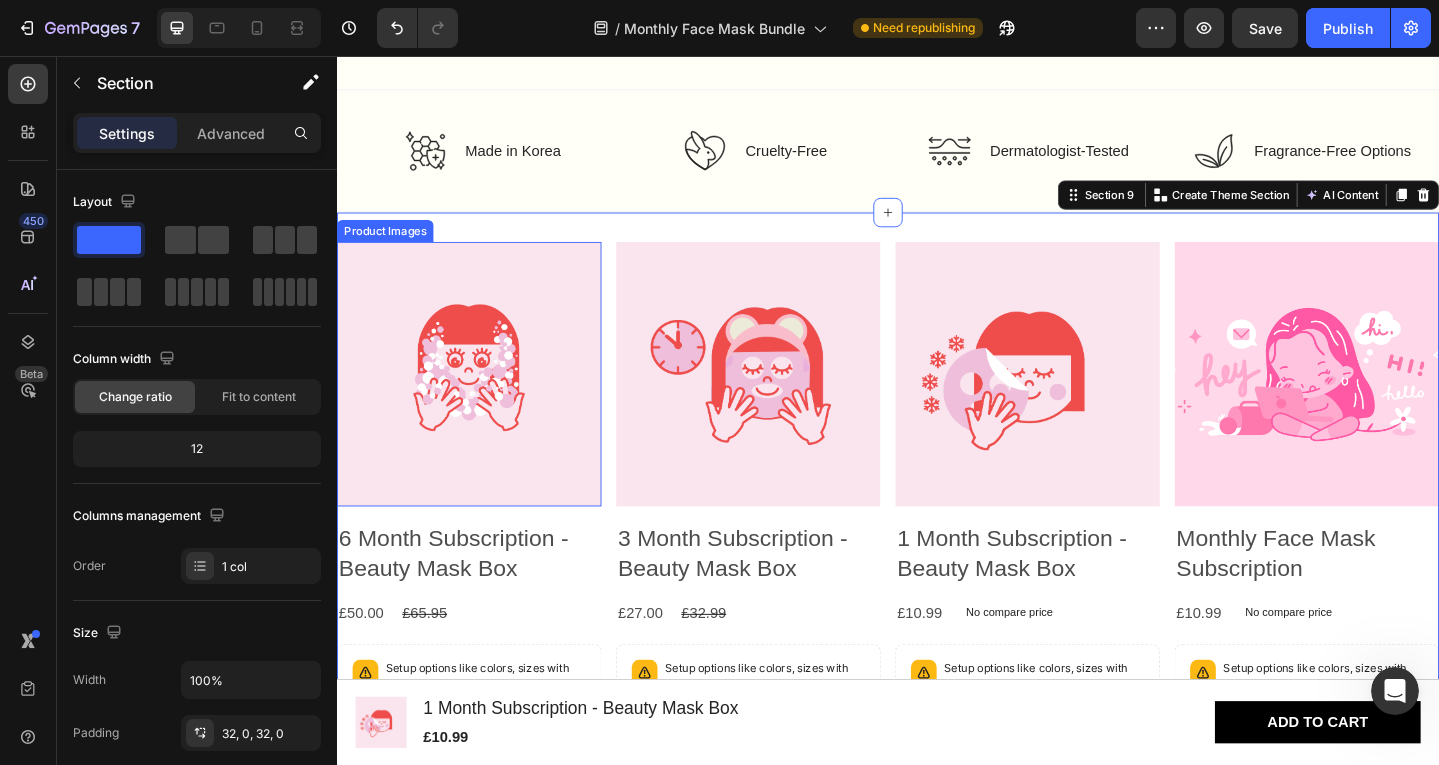 click at bounding box center (481, 403) 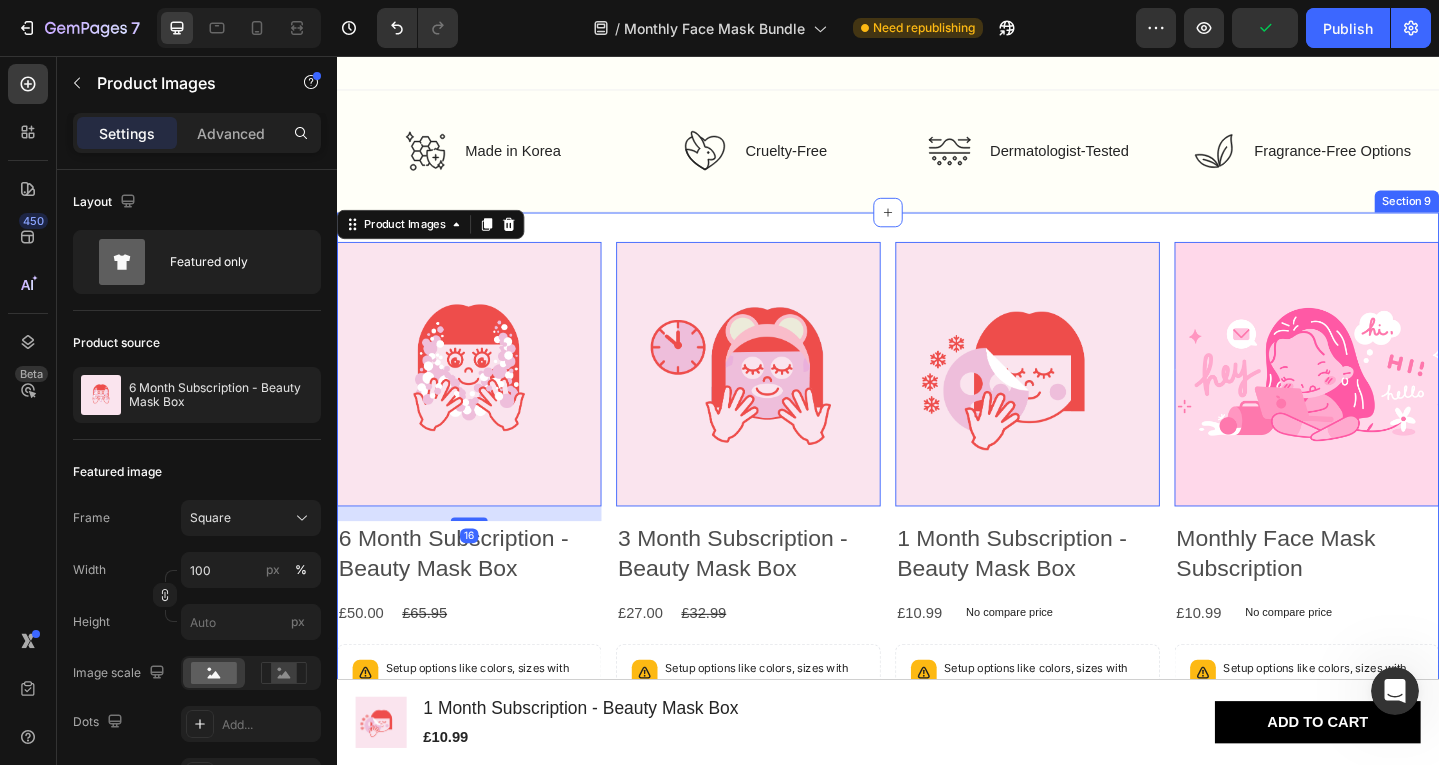 click on "Product Images   16 6 Month Subscription - Beauty Mask Box Product Title £50.00 Product Price Product Price £65.95 Product Price Product Price Row Setup options like colors, sizes with product variant.       Add new variant   or   sync data Product Variants & Swatches Add to cart Add to Cart Row Product List Product Images   0 3 Month Subscription - Beauty Mask Box Product Title £27.00 Product Price Product Price £32.99 Product Price Product Price Row Setup options like colors, sizes with product variant.       Add new variant   or   sync data Product Variants & Swatches Add to cart Add to Cart Row Product List Product Images   0 1 Month Subscription - Beauty Mask Box Product Title £10.99 Product Price Product Price No compare price Product Price Row Setup options like colors, sizes with product variant.       Add new variant   or   sync data Product Variants & Swatches Out Of Stock Add to Cart Row Product List Product Images   0 Monthly Face Mask Subscription Product Title £10.99 Product Price Row" at bounding box center (937, 568) 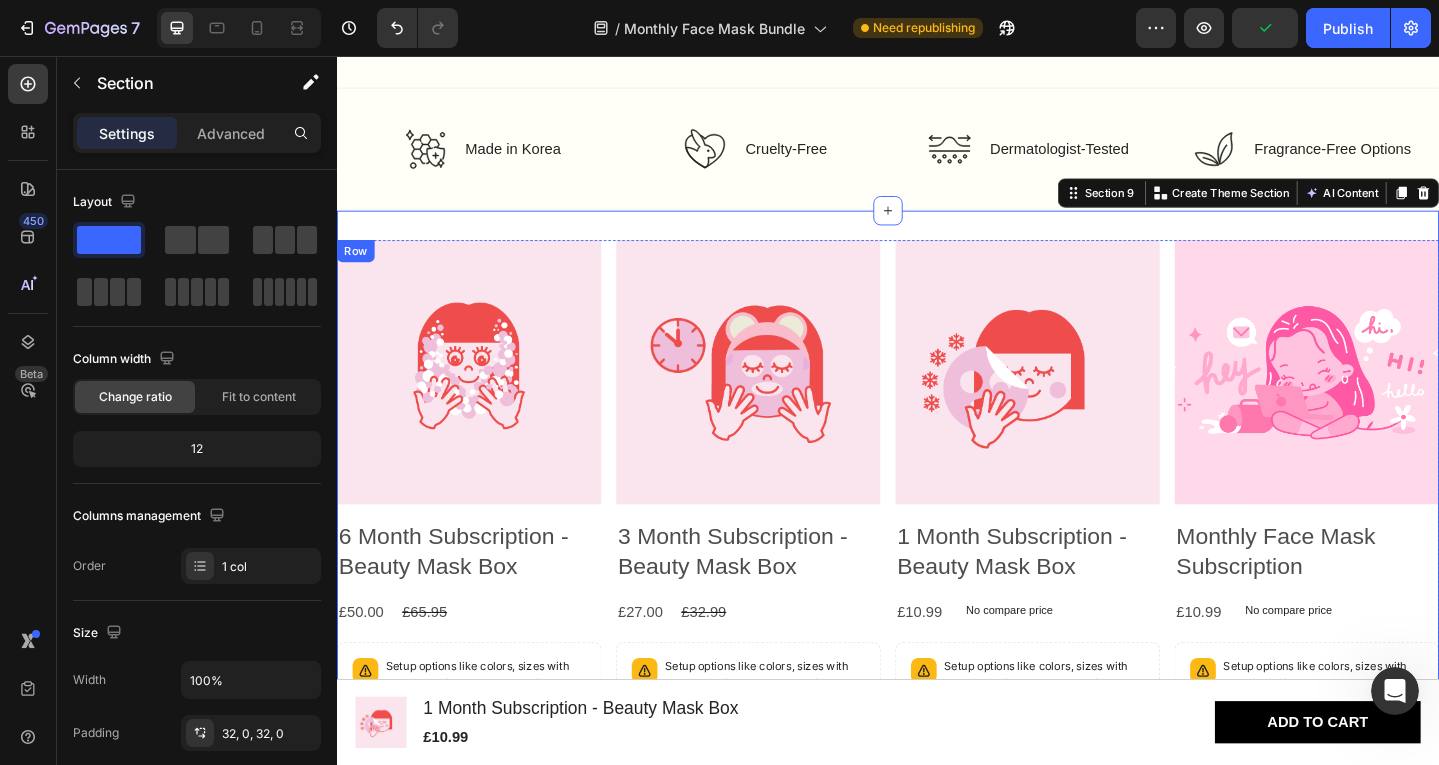 scroll, scrollTop: 4358, scrollLeft: 0, axis: vertical 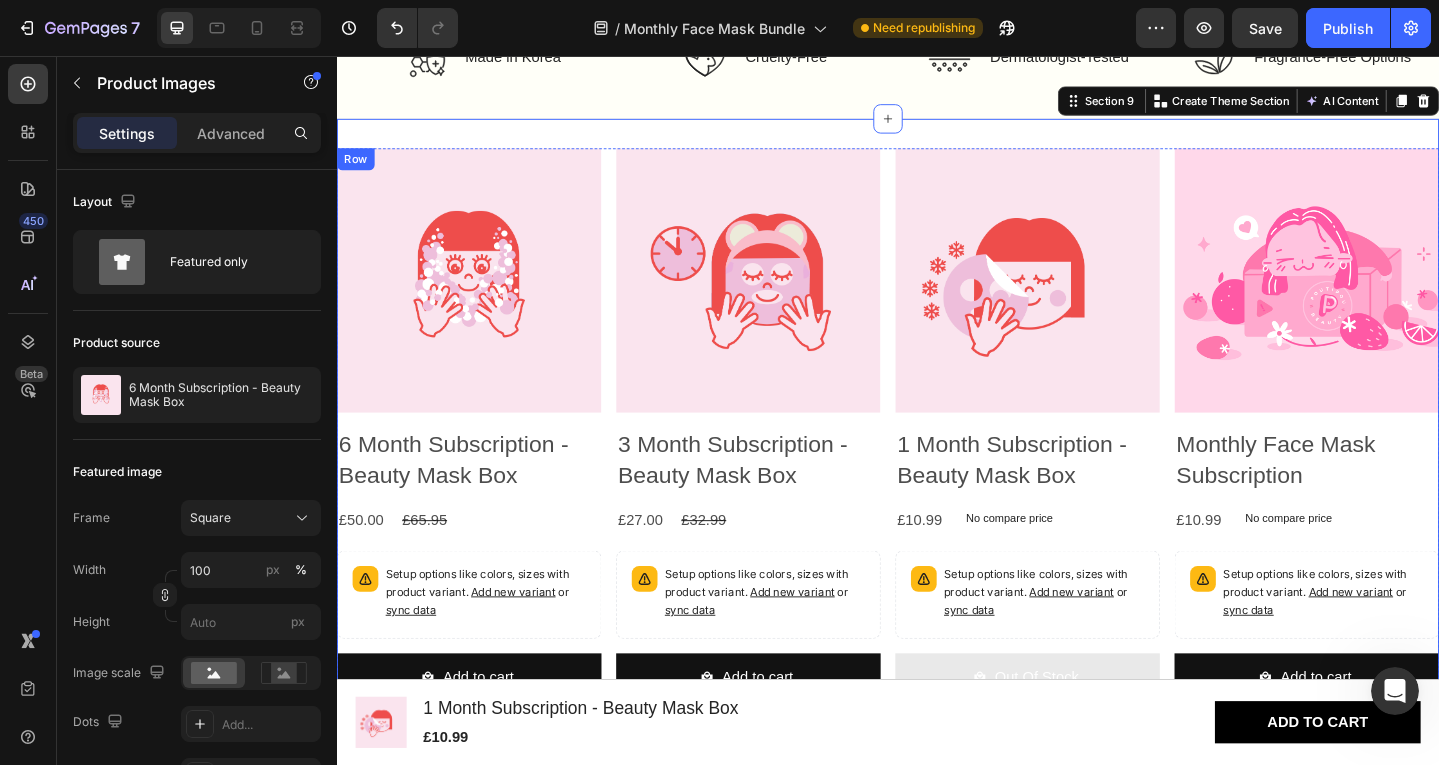 click at bounding box center [481, 301] 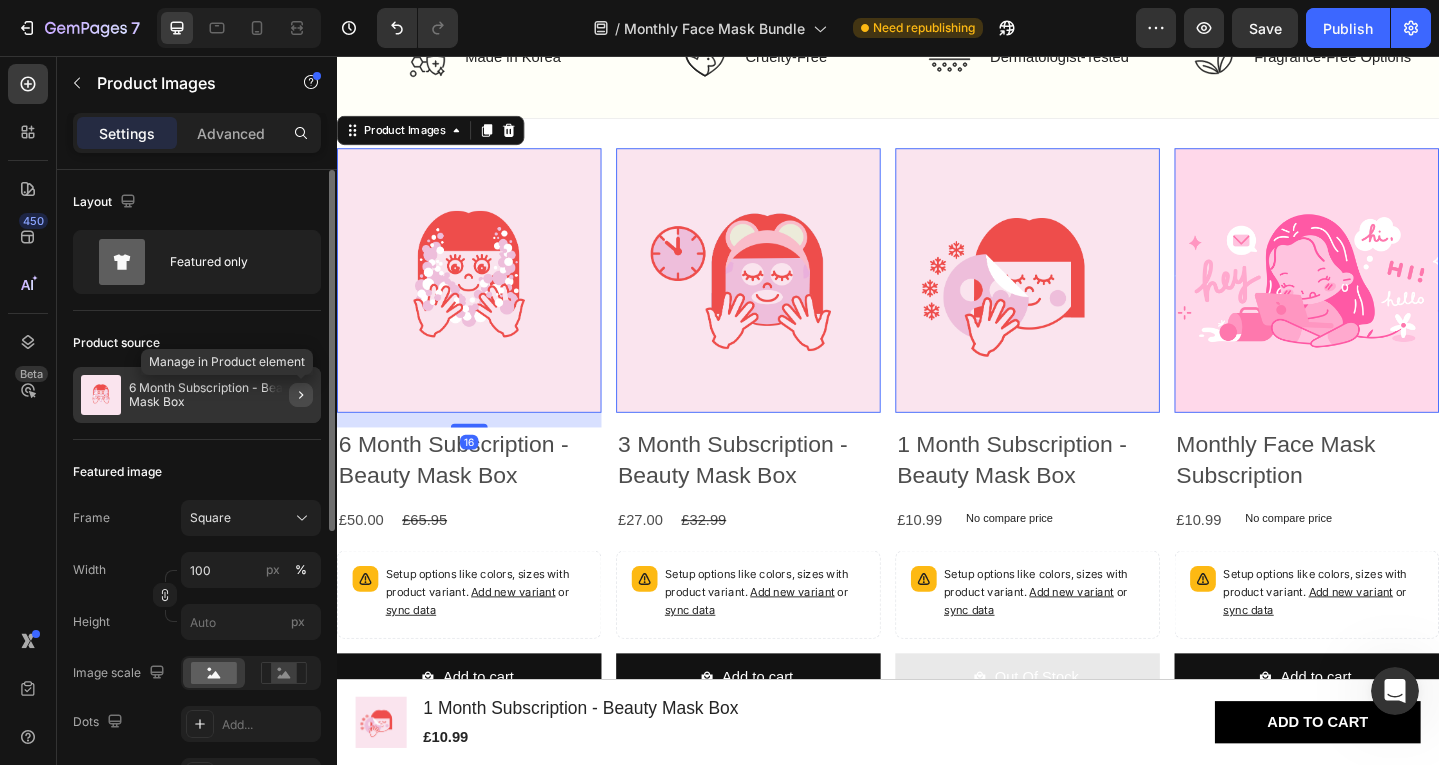click 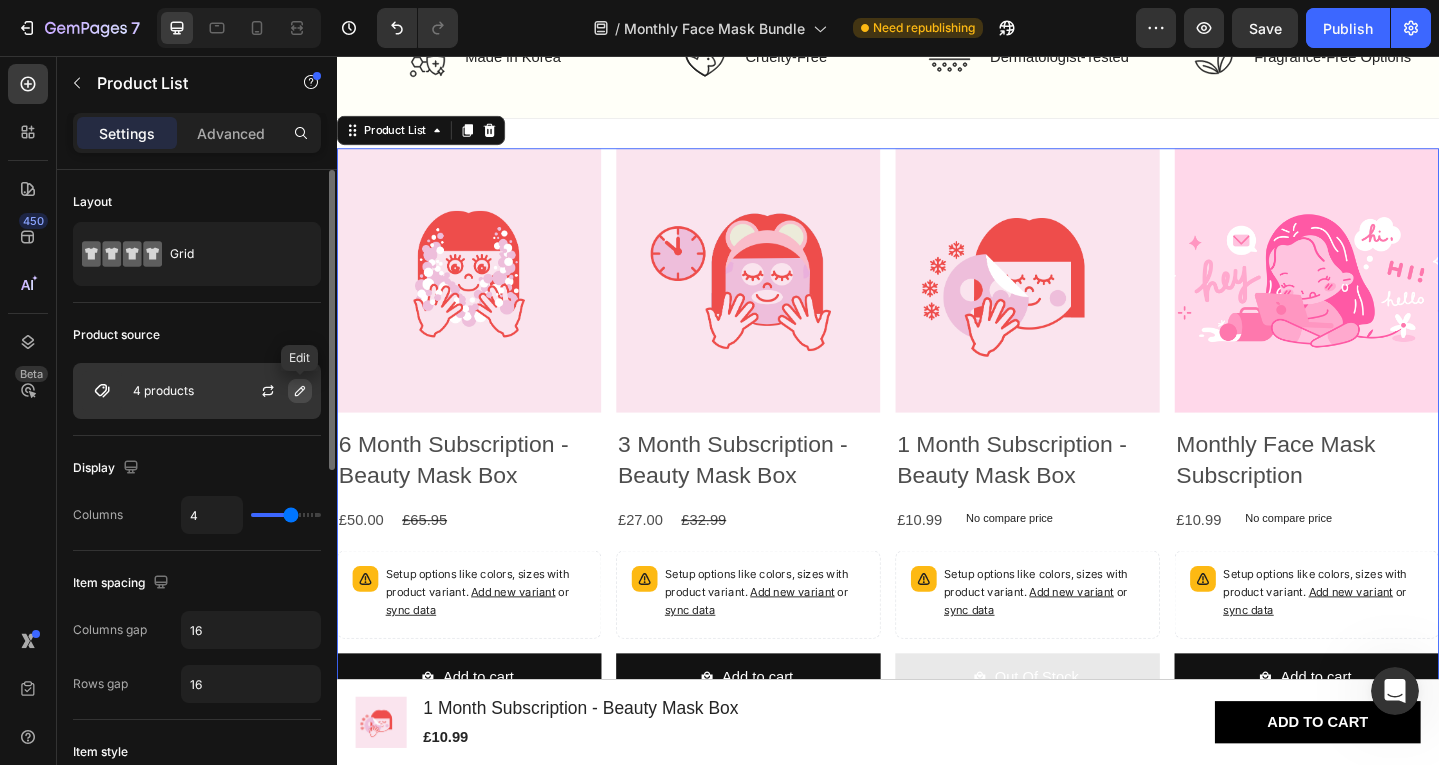 click 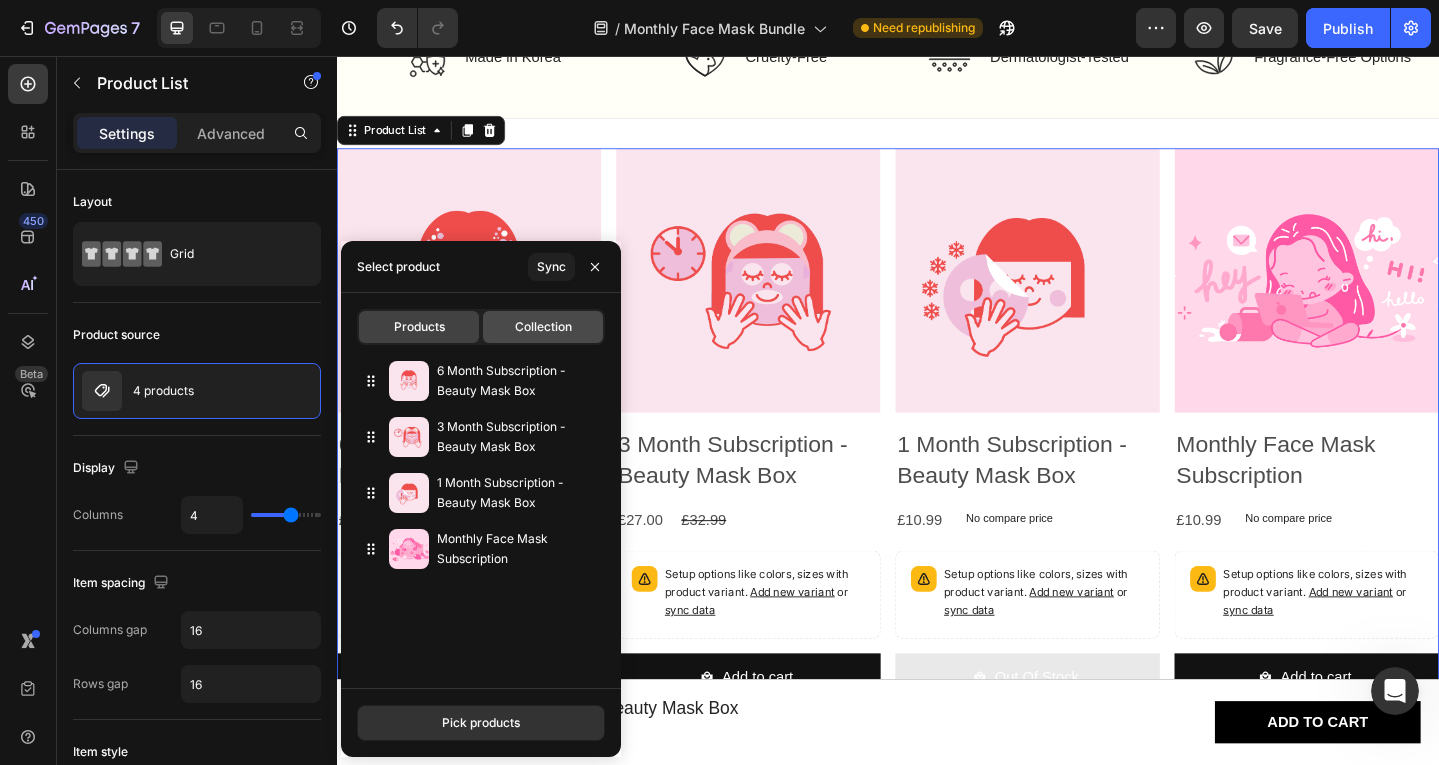 click on "Collection" 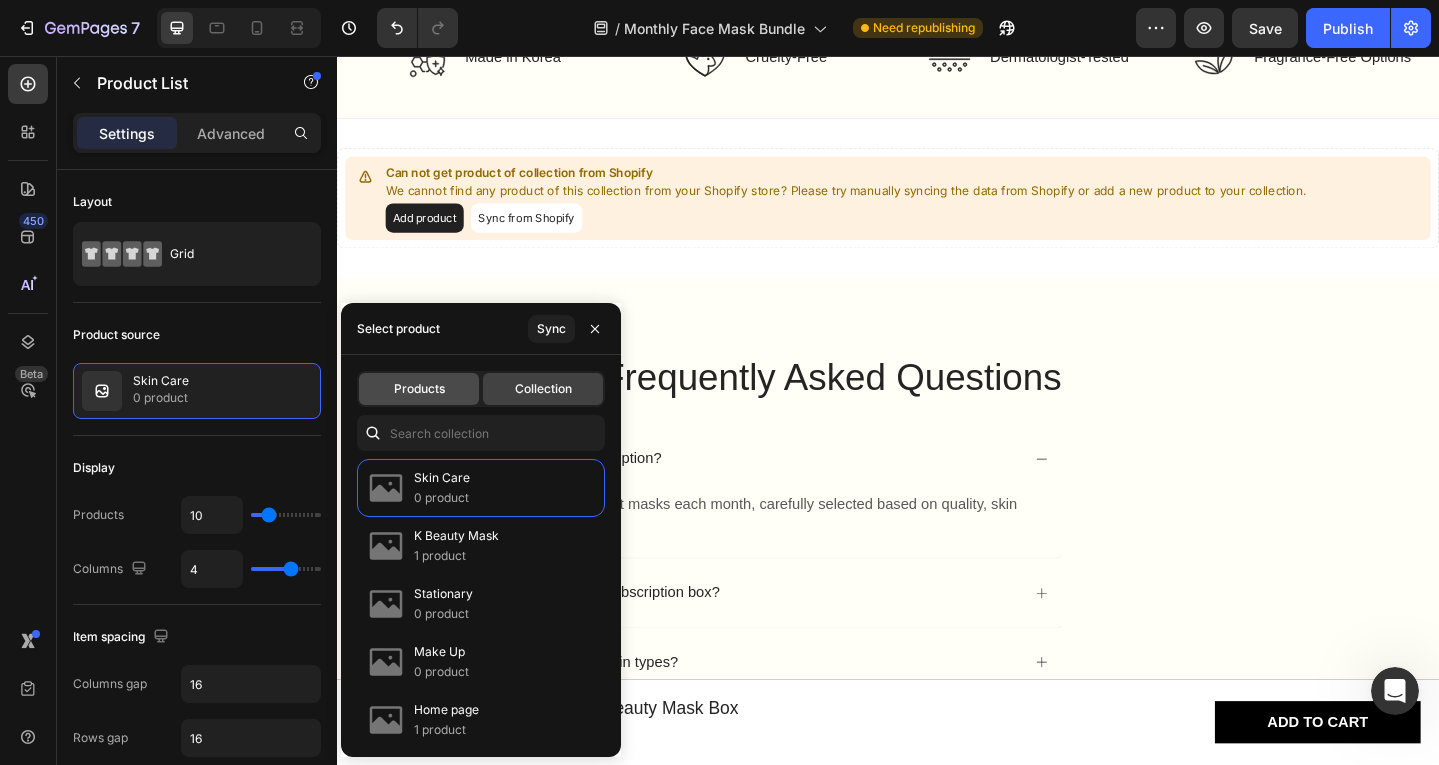 click on "Products" 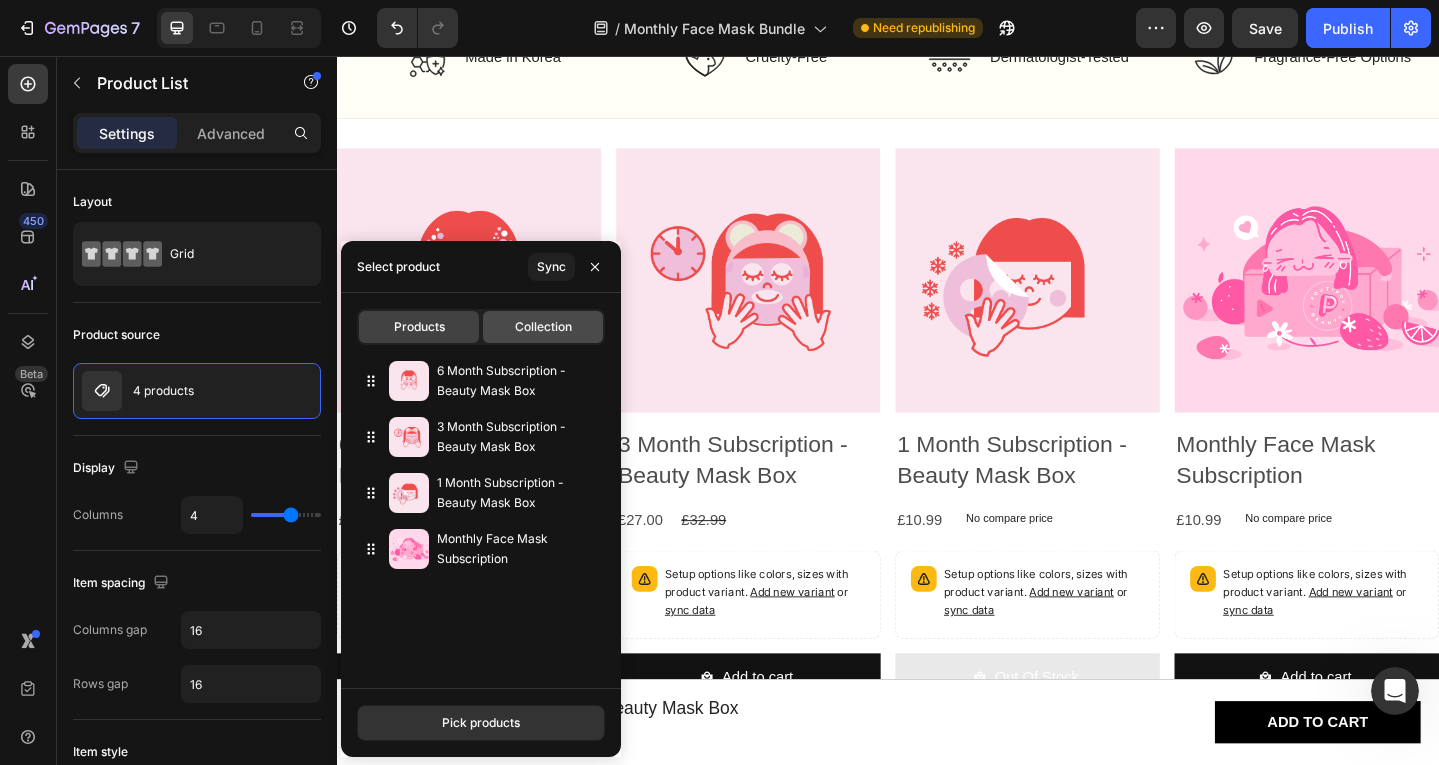 click on "Collection" 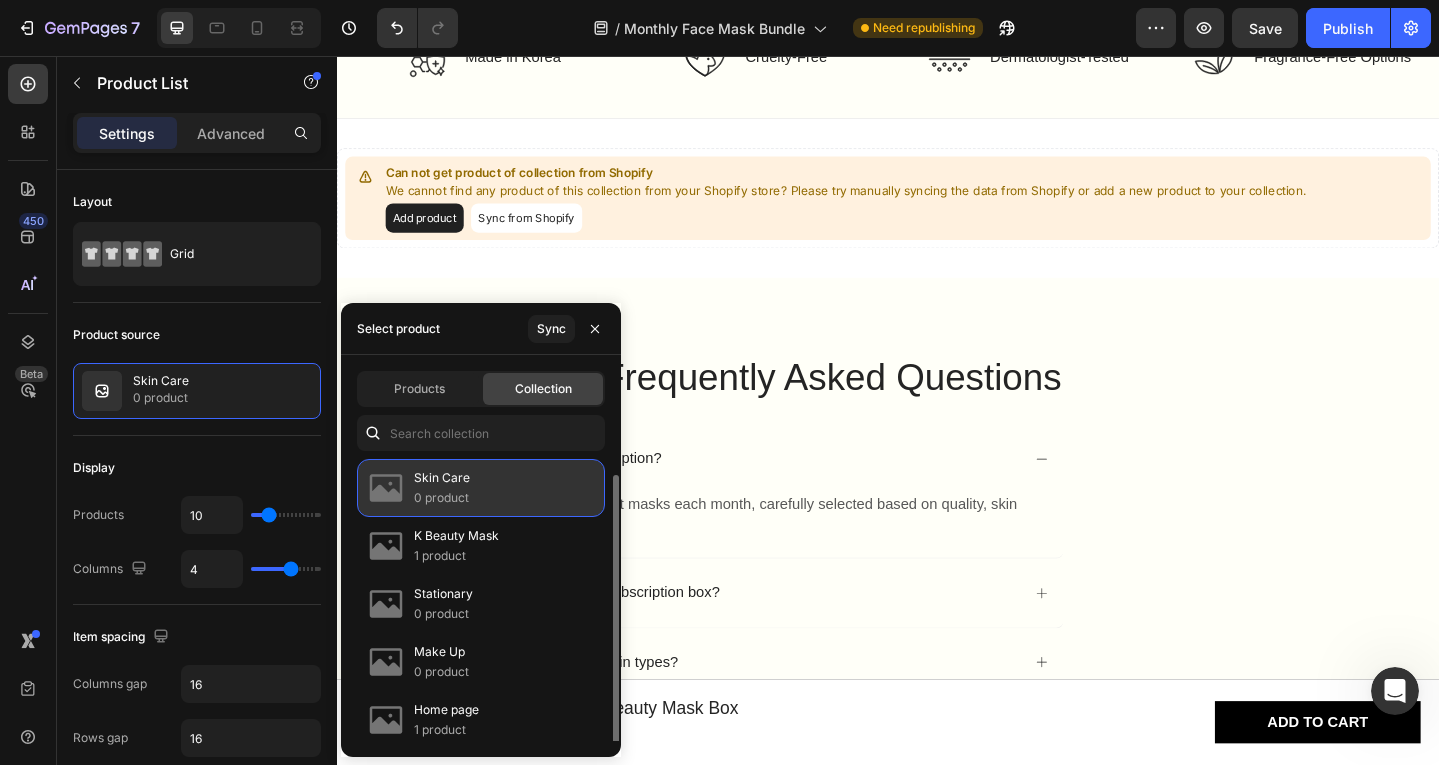 scroll, scrollTop: 8, scrollLeft: 0, axis: vertical 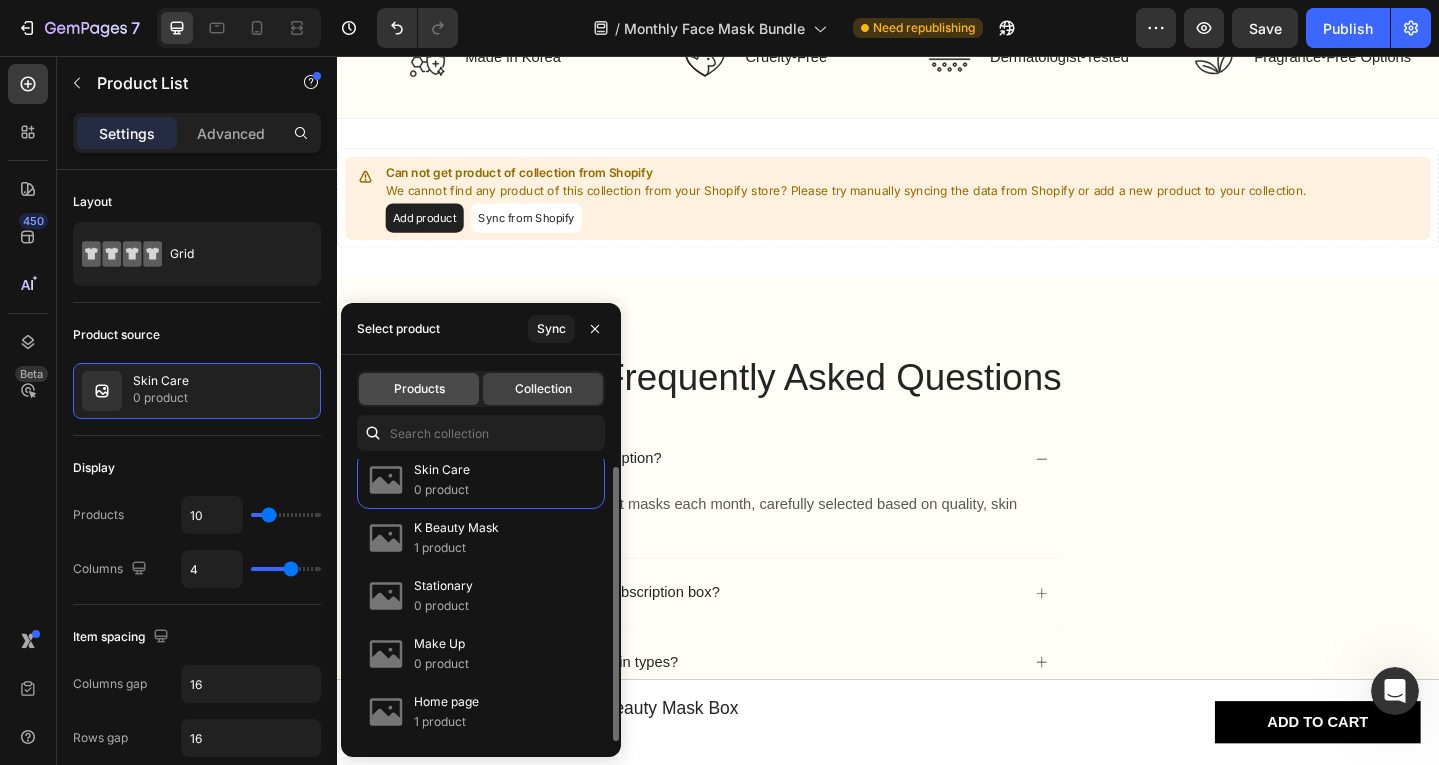 click on "Products" 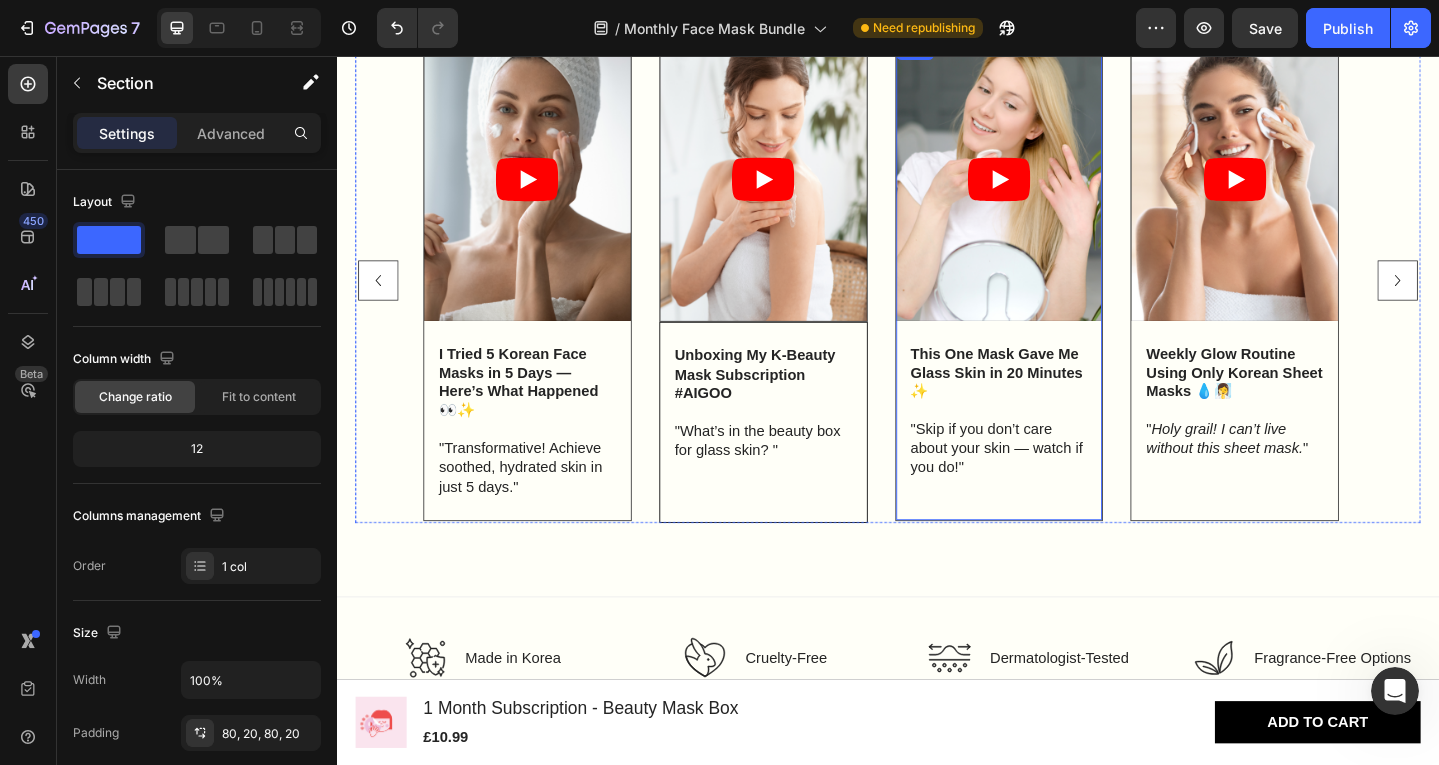 click on "As Seen On Tik Tok  Heading
Video I Tried 5 Korean Face Masks in 5 Days — Here’s What Happened 👀✨ Text Block "Transformative! Achieve soothed, hydrated skin in just 5 days." Text Block Row Row Video Row Unboxing My K-Beauty Mask Subscription #AIGOO Text Block "What’s in the beauty box for glass skin? "     Text Block Row Video This One Mask Gave Me Glass Skin in 20 Minutes ✨ Text Block "Skip if you don’t care about your skin — watch if you do!"   Text Block Row Row Video Weekly Glow Routine Using Only Korean Sheet Masks 💧🧖‍♀️ Text Block " Holy grail! I can’t live without this sheet mask.  "     Text Block Row Row
Carousel Section 7" at bounding box center (937, 248) 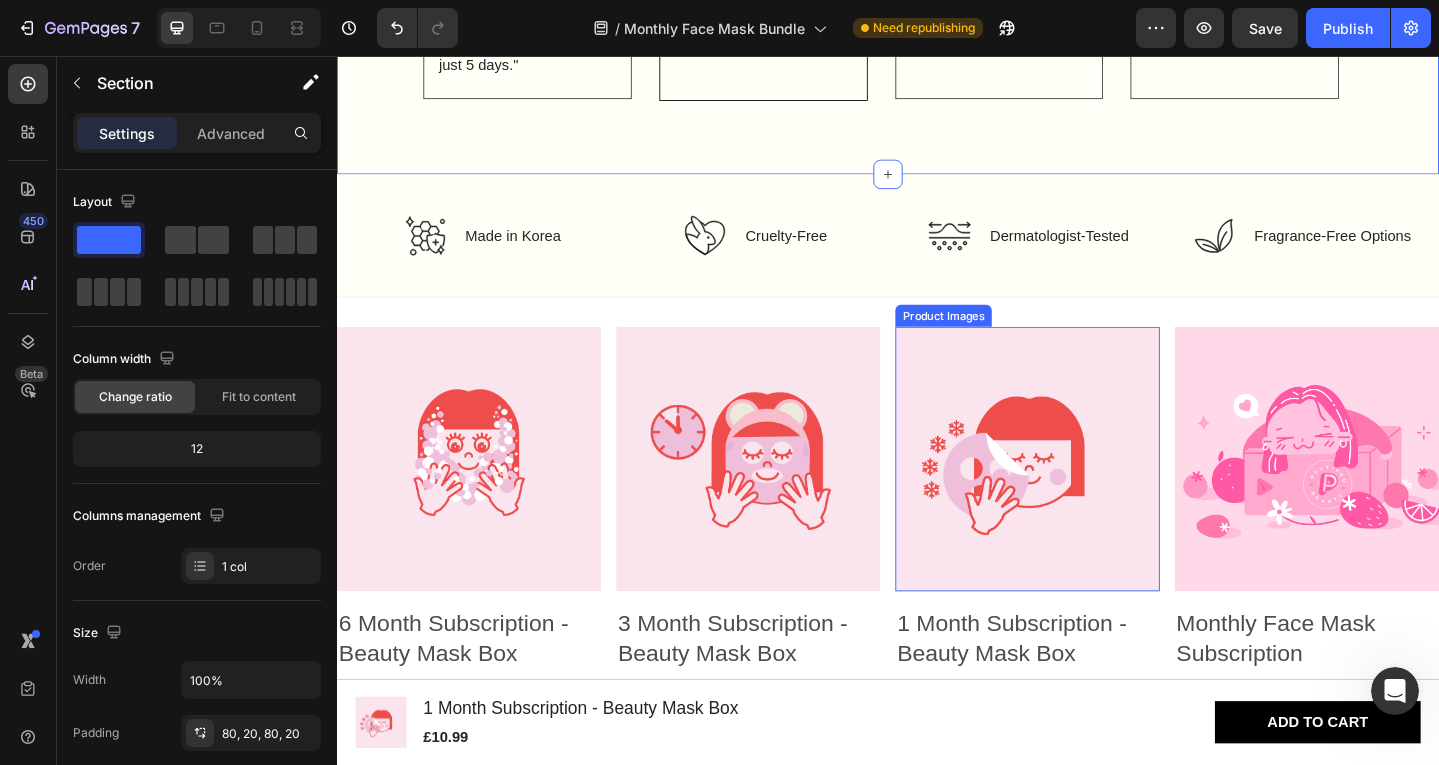 scroll, scrollTop: 4304, scrollLeft: 0, axis: vertical 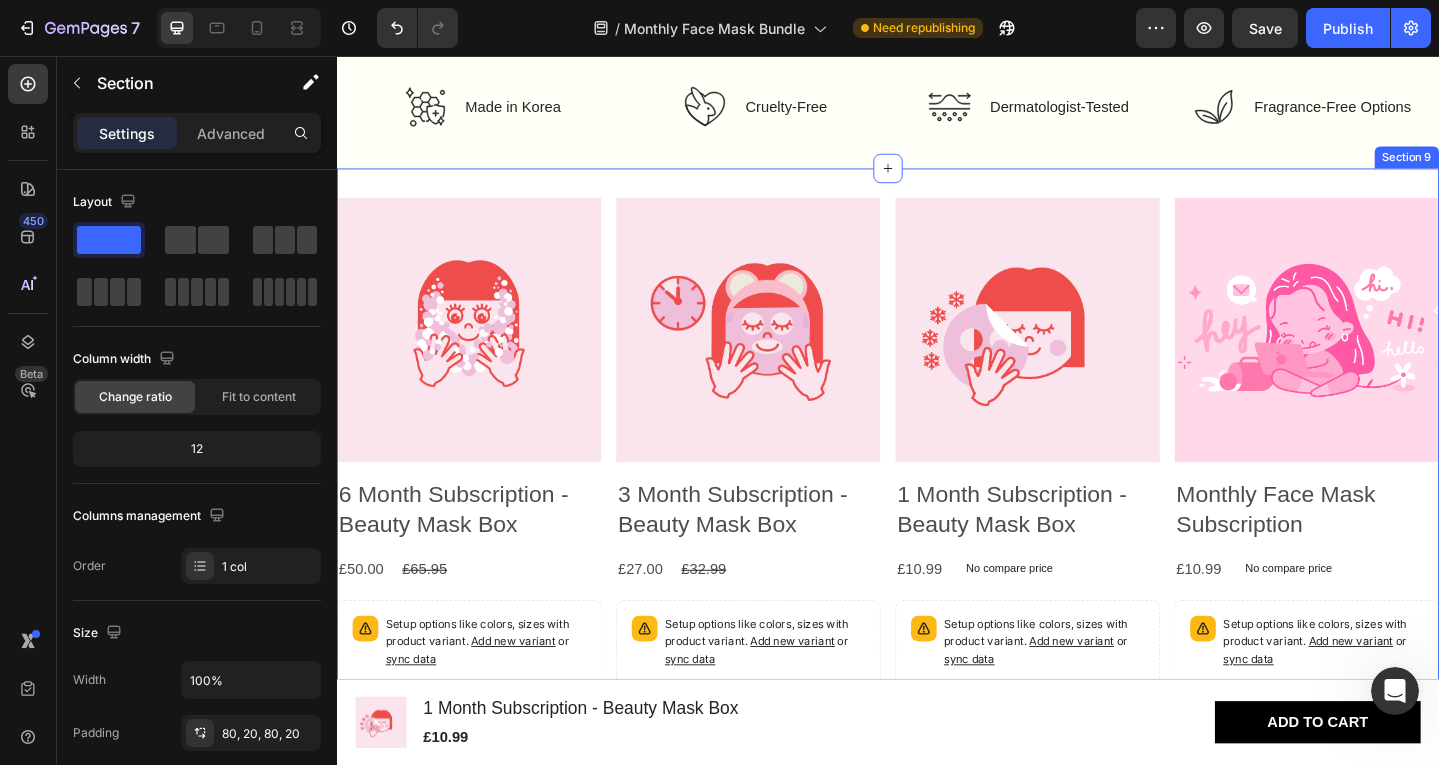 click on "Product Images 6 Month Subscription - Beauty Mask Box Product Title £50.00 Product Price Product Price £65.95 Product Price Product Price Row Setup options like colors, sizes with product variant.       Add new variant   or   sync data Product Variants & Swatches Add to cart Add to Cart Row Product List Product Images 3 Month Subscription - Beauty Mask Box Product Title £27.00 Product Price Product Price £32.99 Product Price Product Price Row Setup options like colors, sizes with product variant.       Add new variant   or   sync data Product Variants & Swatches Add to cart Add to Cart Row Product List Product Images 1 Month Subscription - Beauty Mask Box Product Title £10.99 Product Price Product Price No compare price Product Price Row Setup options like colors, sizes with product variant.       Add new variant   or   sync data Product Variants & Swatches Out Of Stock Add to Cart Row Product List Product Images Monthly Face Mask Subscription Product Title £10.99 Product Price Product Price Row" at bounding box center (937, 520) 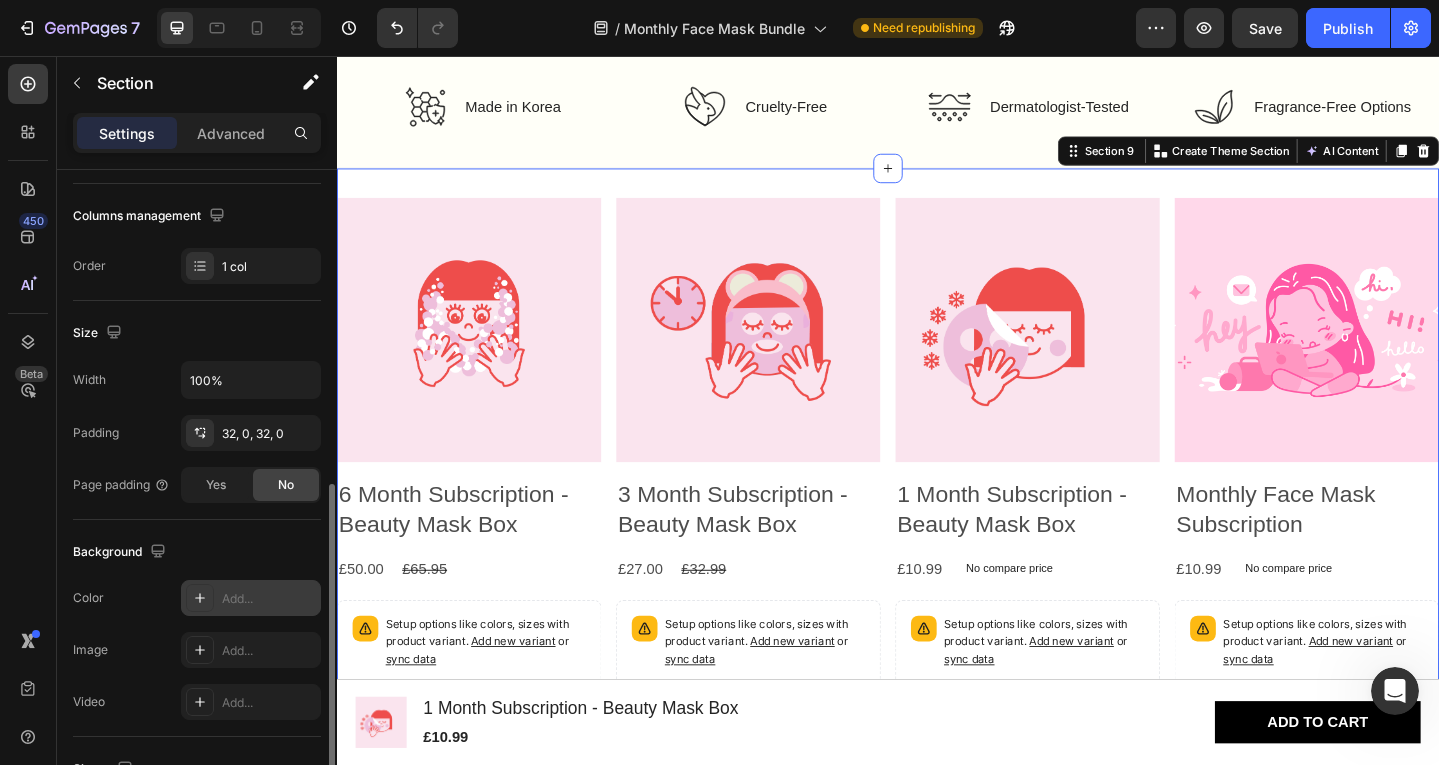 scroll, scrollTop: 500, scrollLeft: 0, axis: vertical 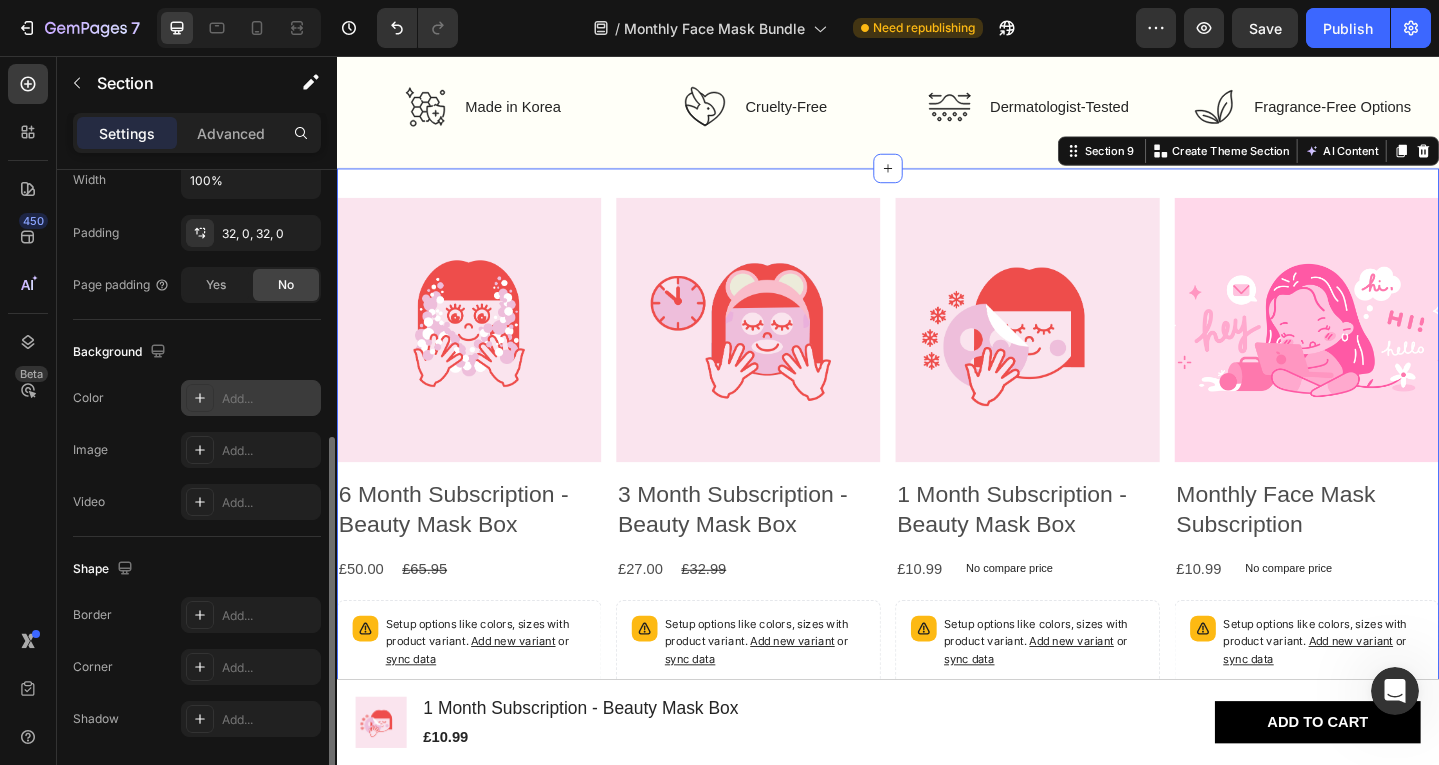 click on "Add..." at bounding box center [269, 399] 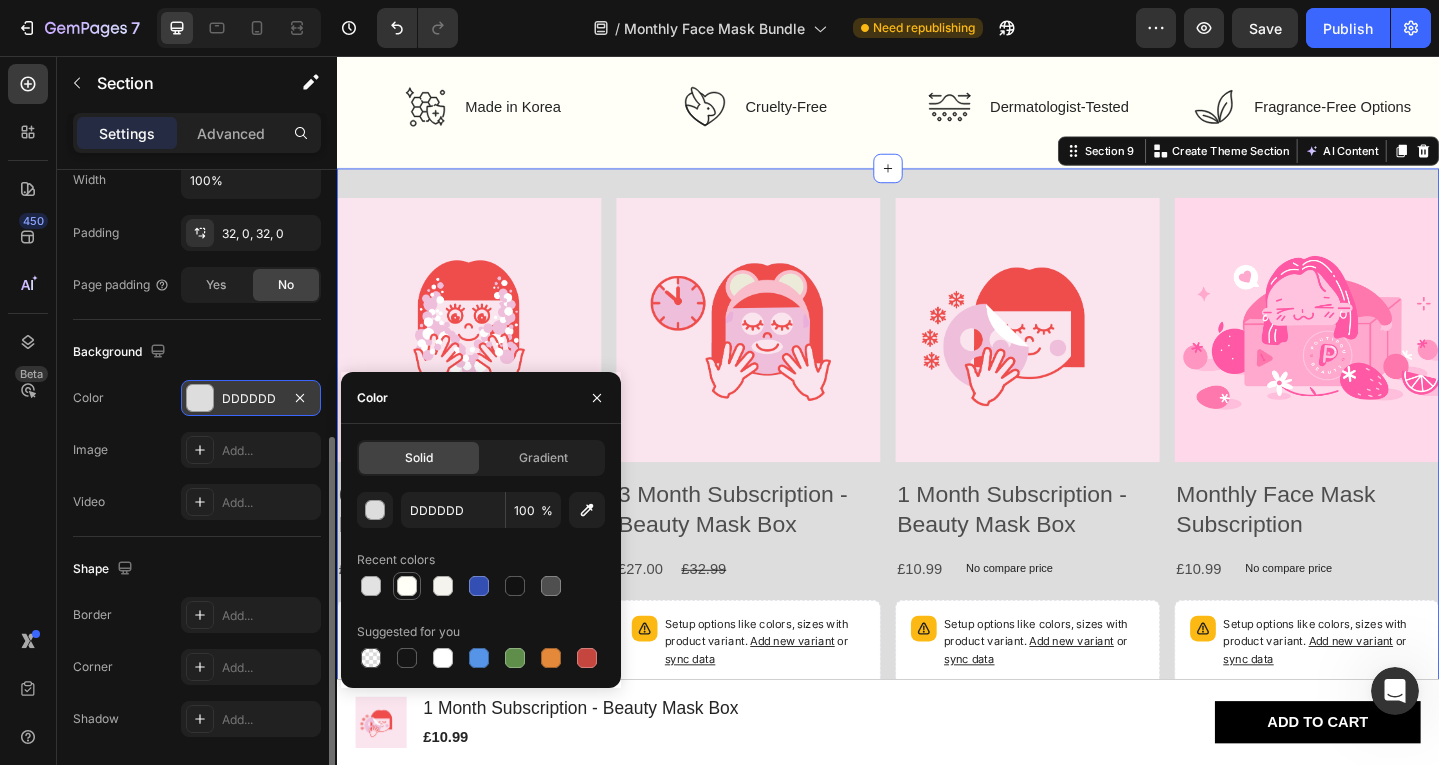 click at bounding box center (407, 586) 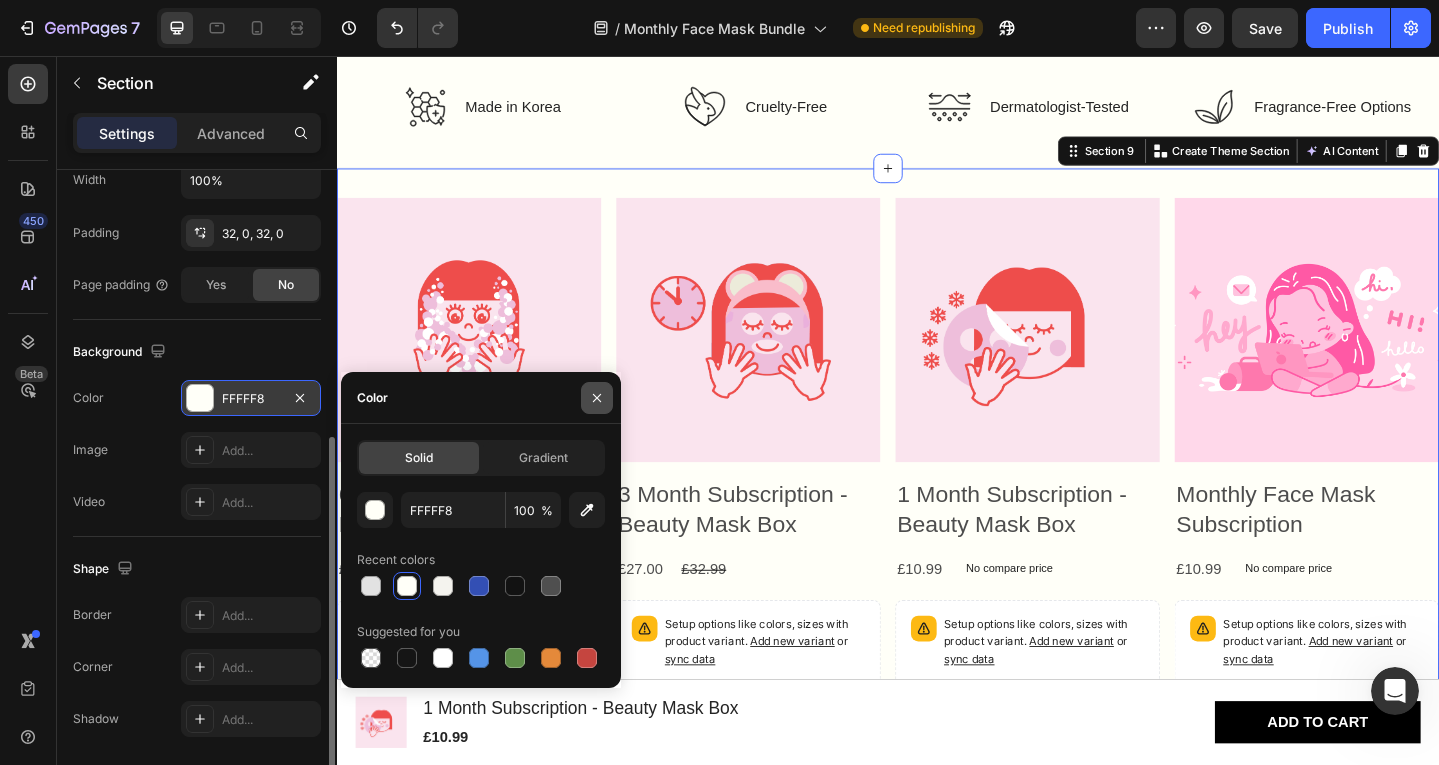 click 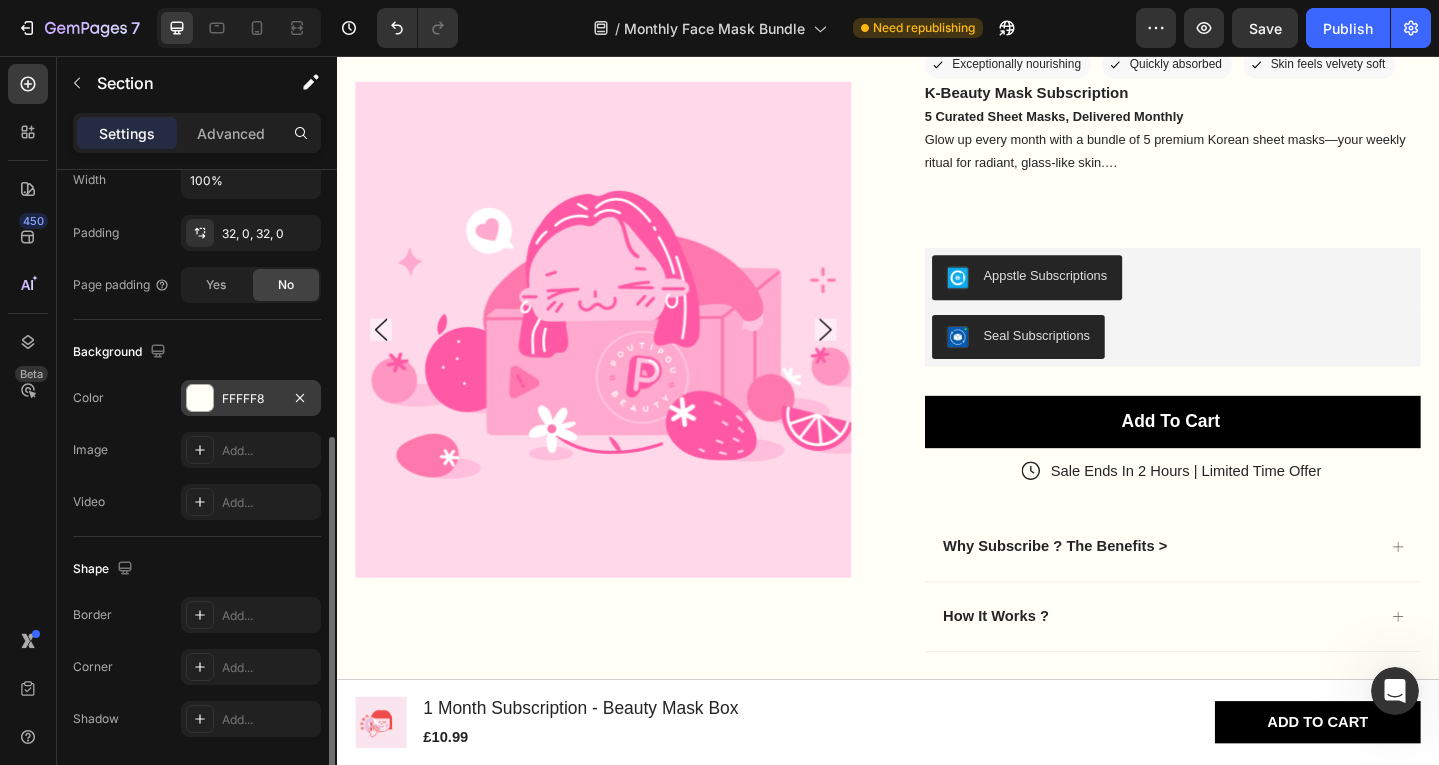 scroll, scrollTop: 0, scrollLeft: 0, axis: both 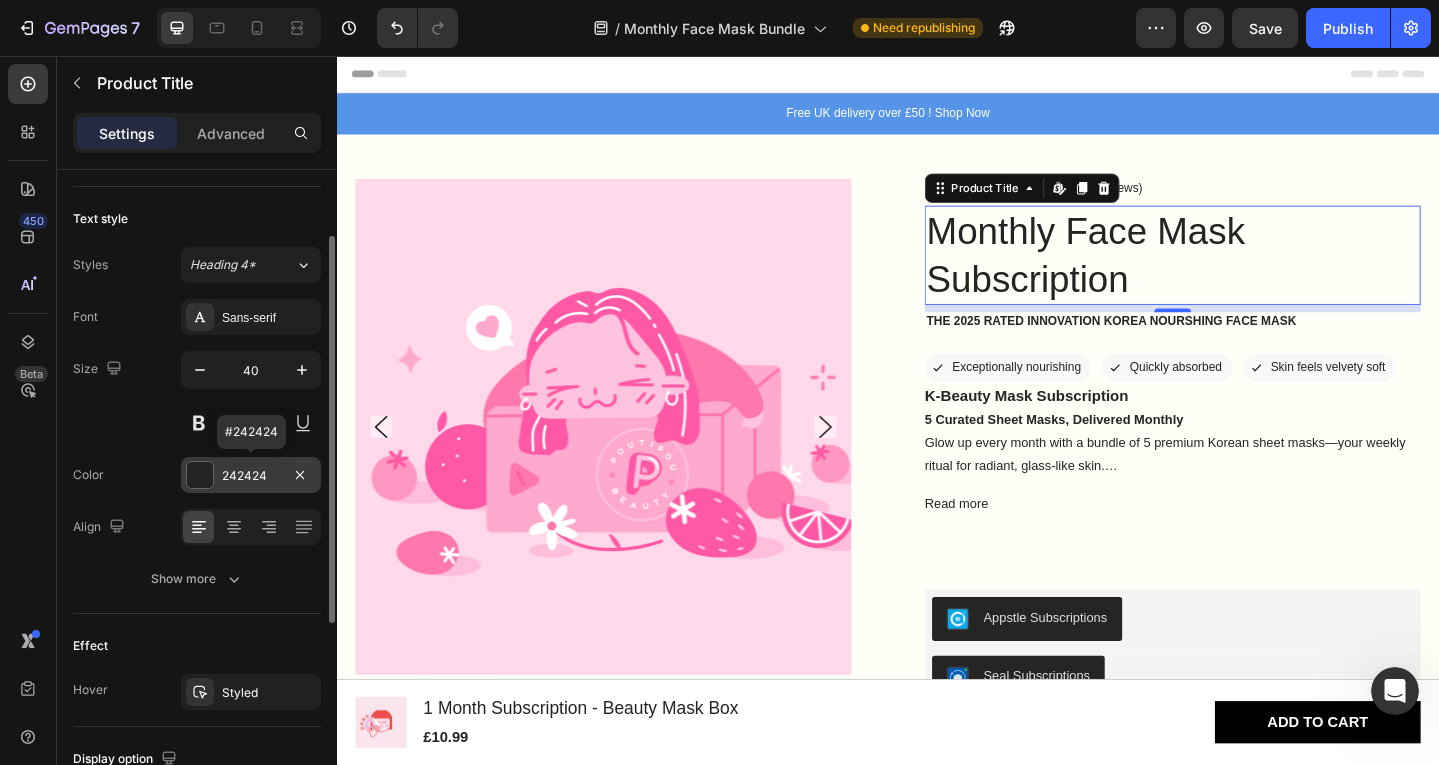 click on "242424" at bounding box center (251, 476) 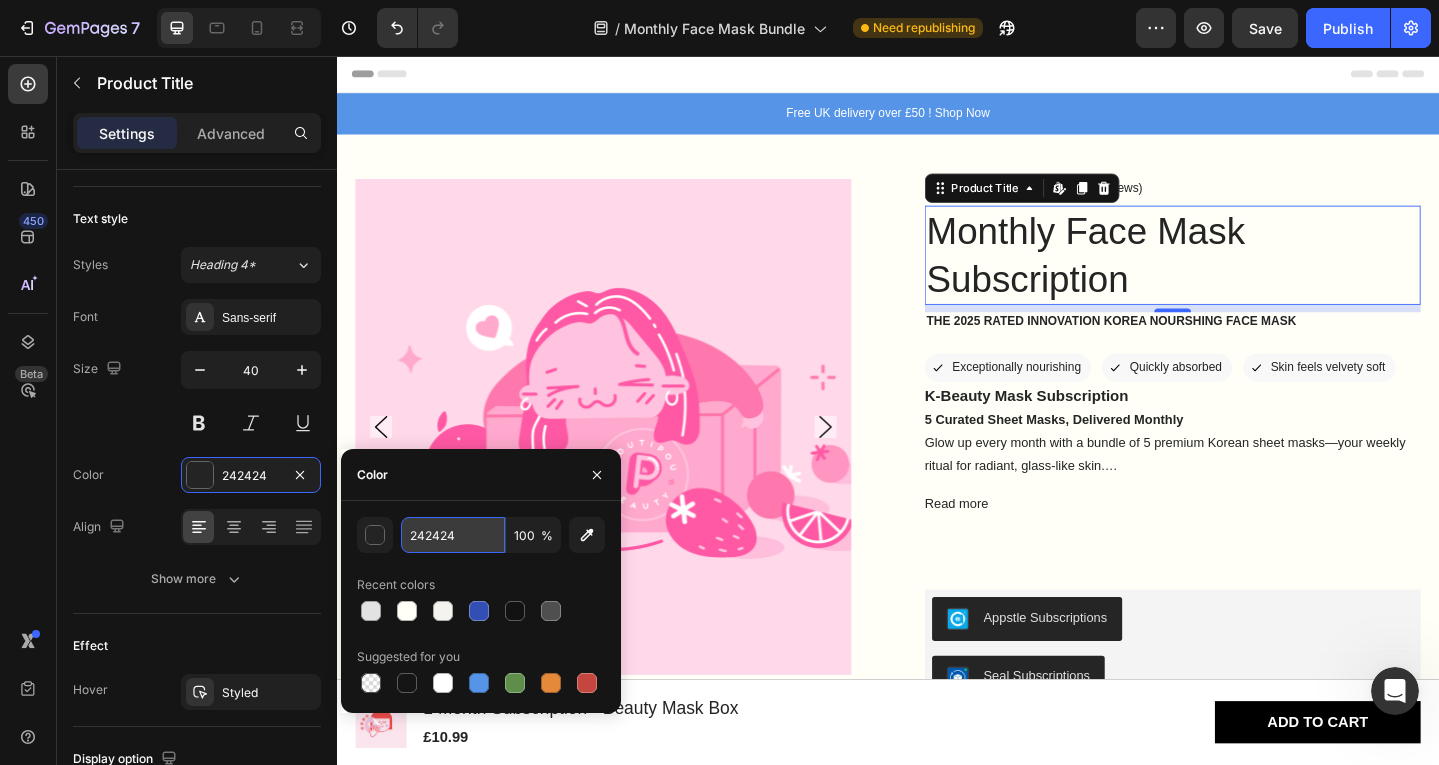 click on "242424" at bounding box center [453, 535] 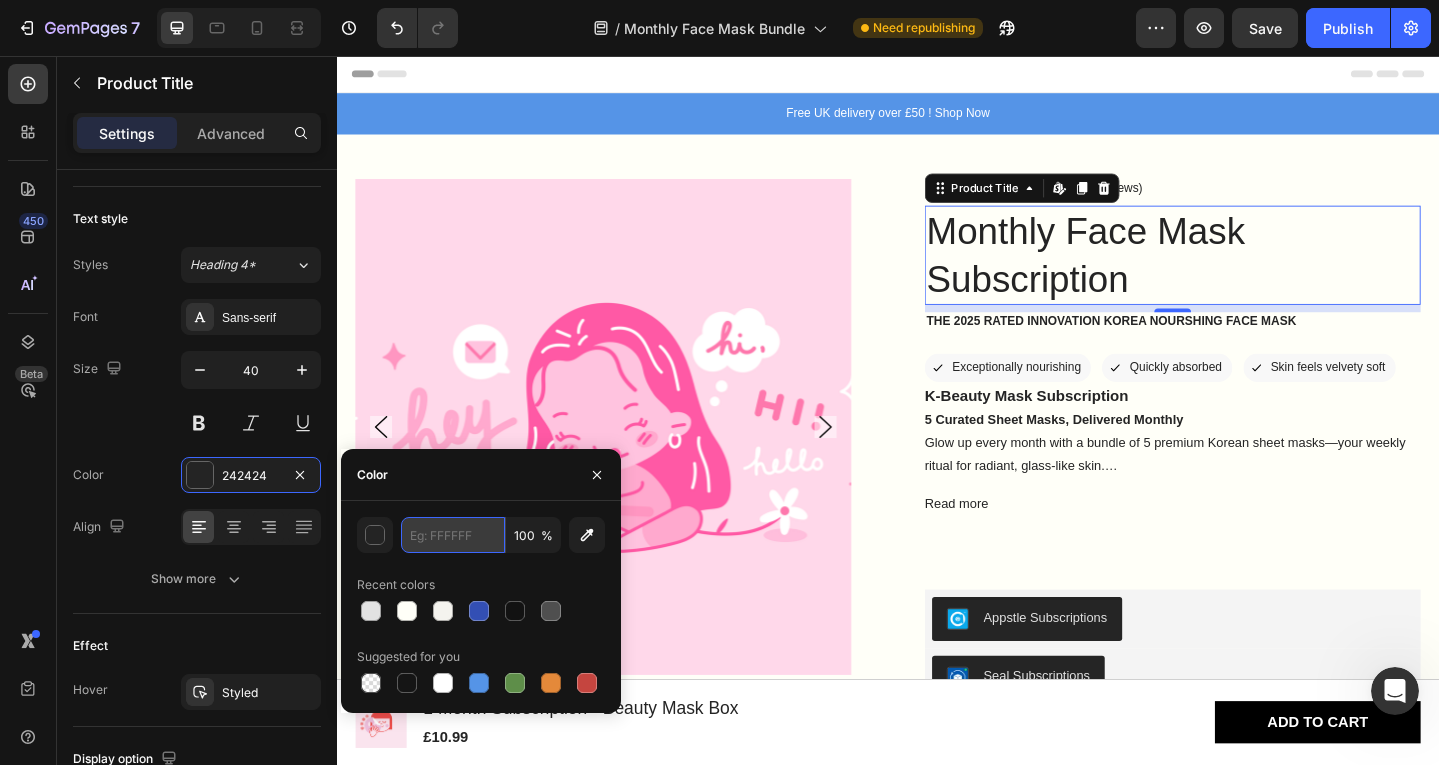 paste on "191F47" 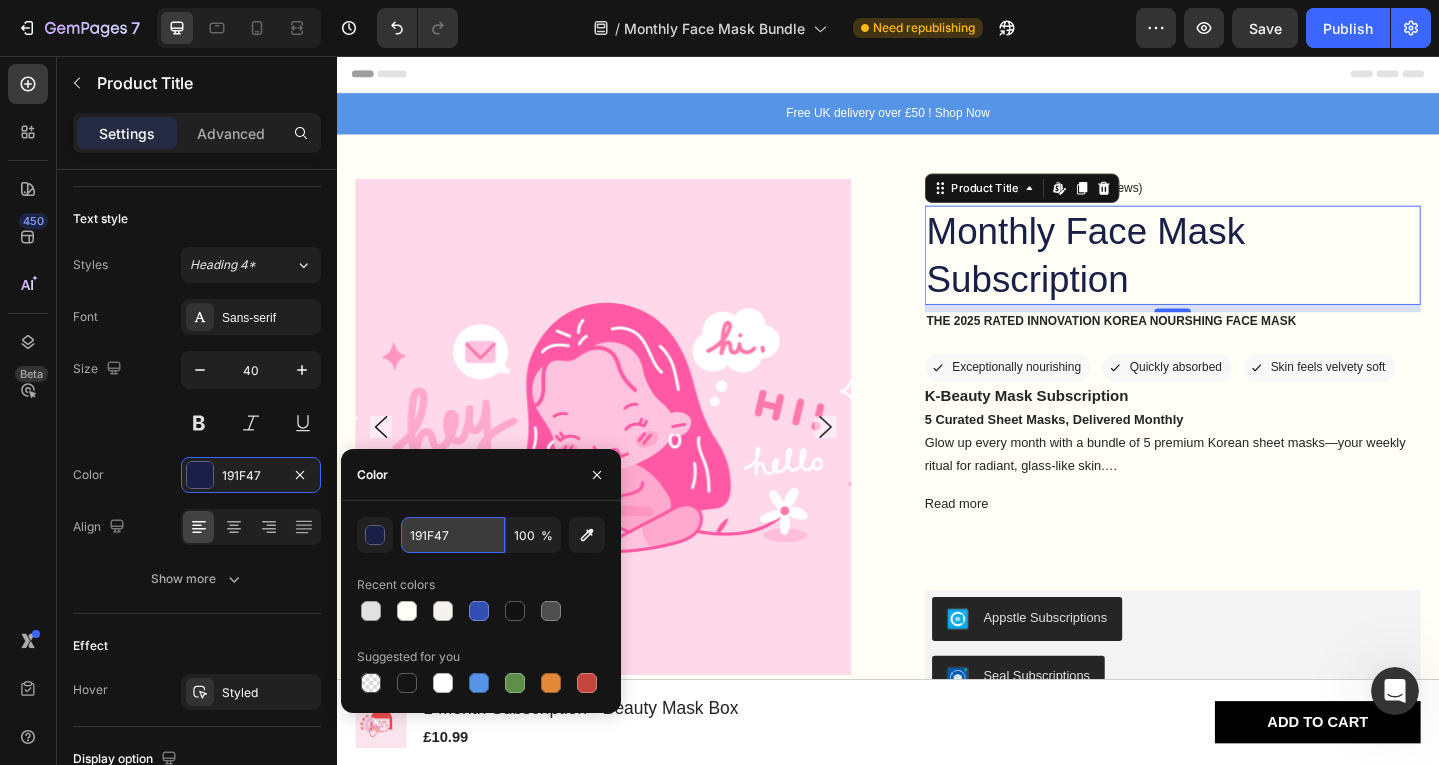 type on "191F47" 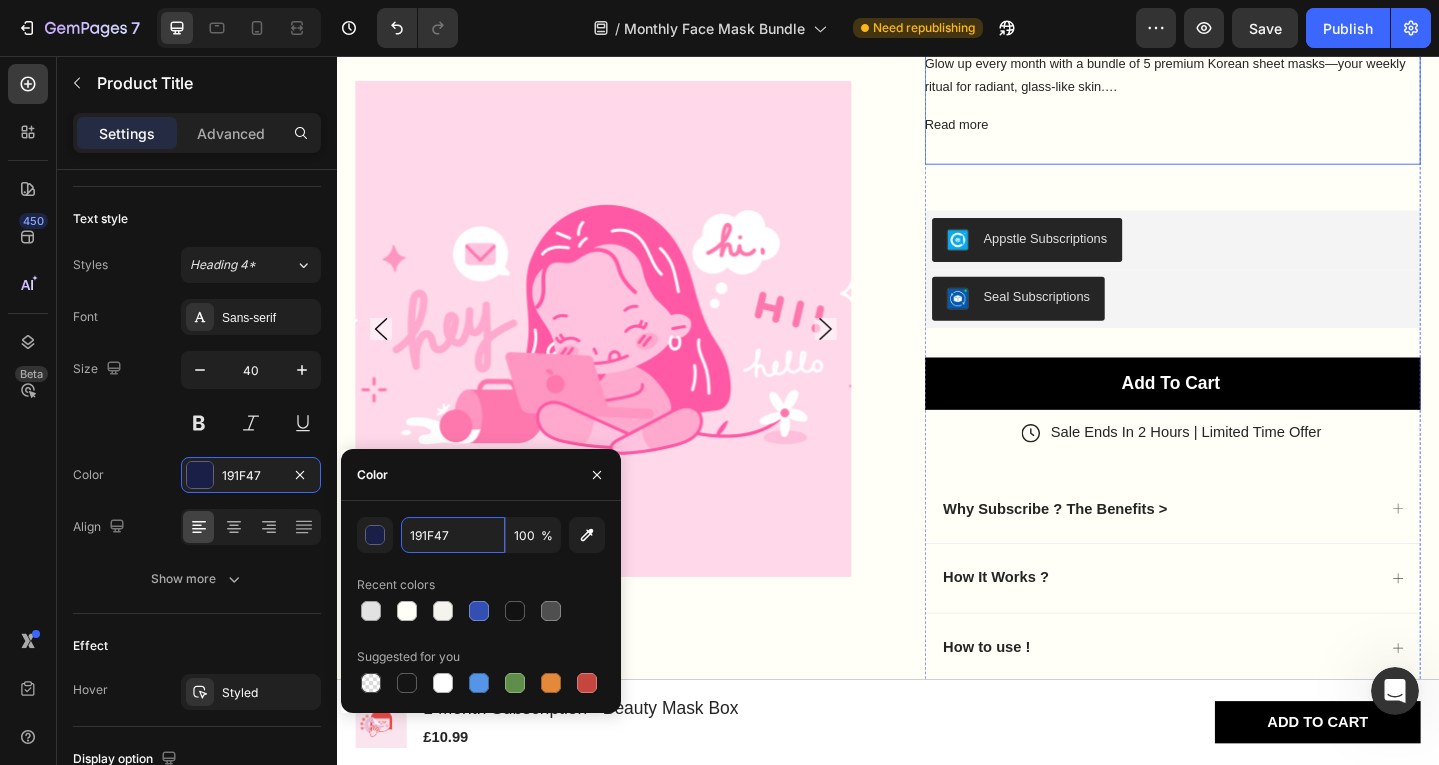 scroll, scrollTop: 381, scrollLeft: 0, axis: vertical 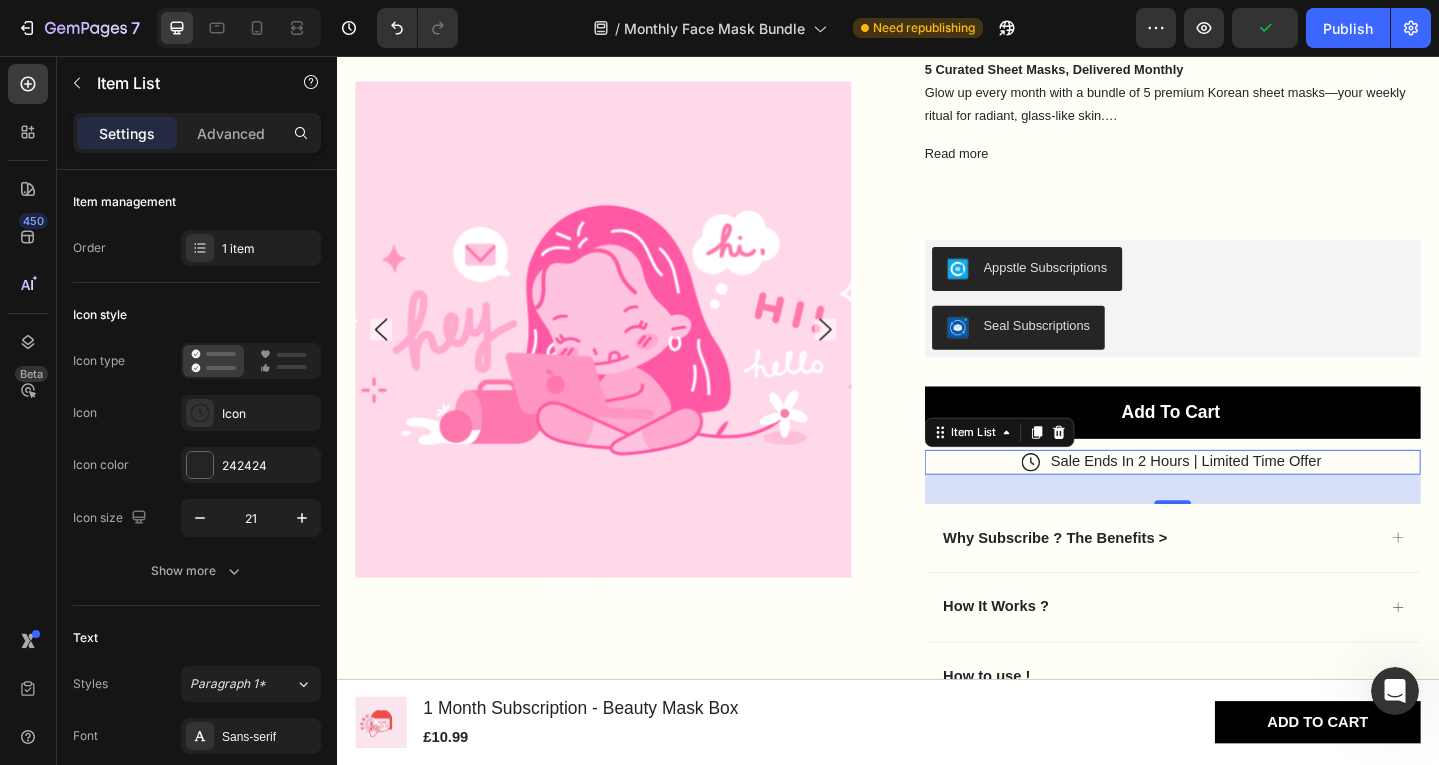 click at bounding box center [1123, 466] 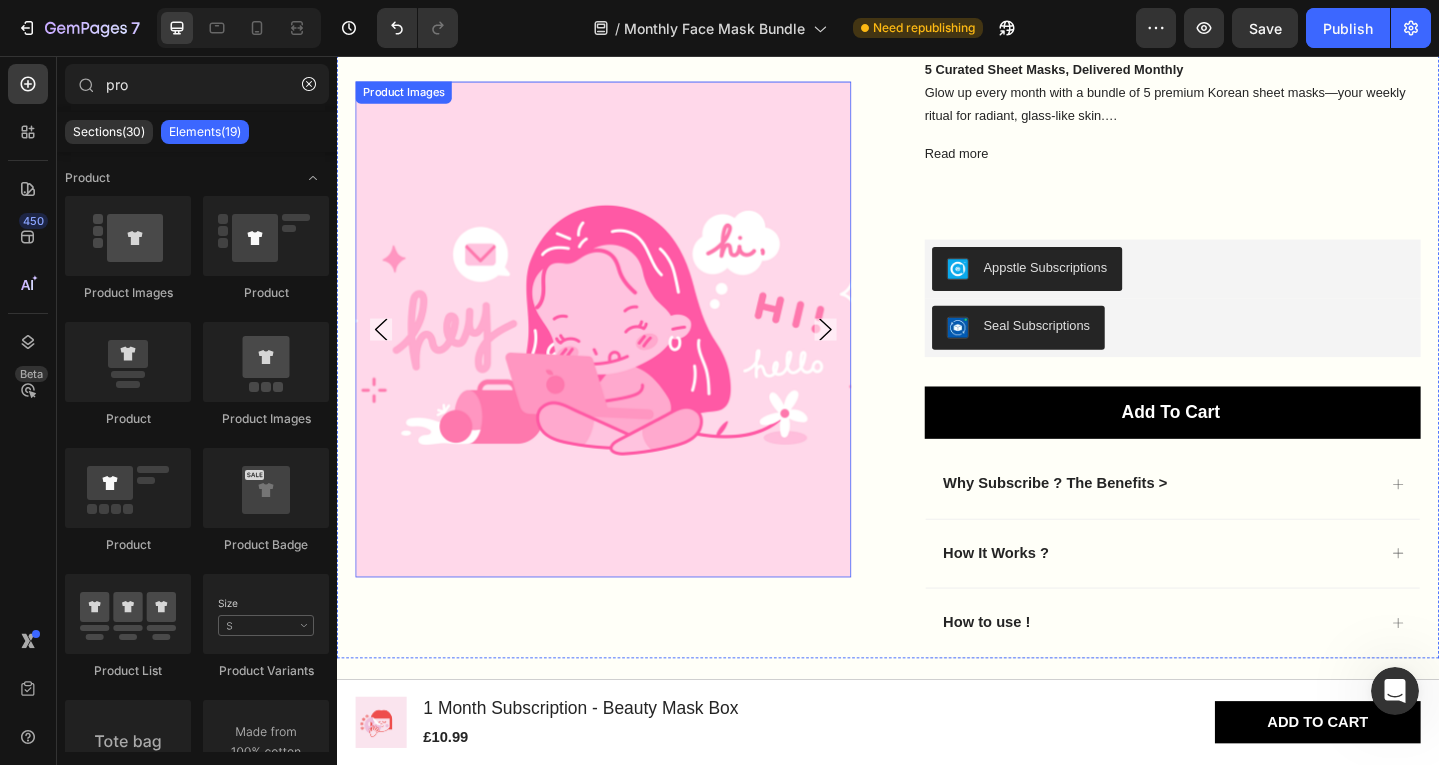 scroll, scrollTop: 156, scrollLeft: 0, axis: vertical 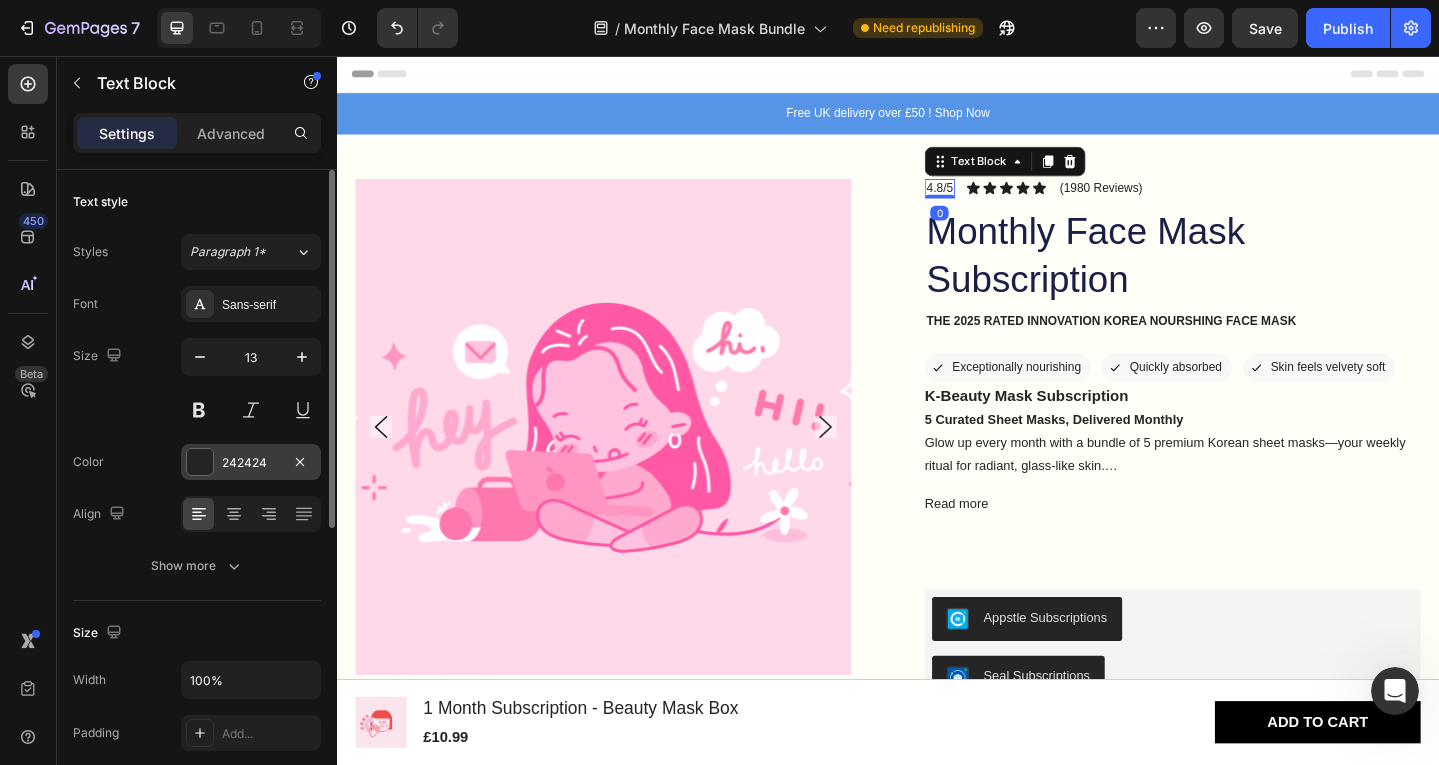 click on "242424" at bounding box center (251, 463) 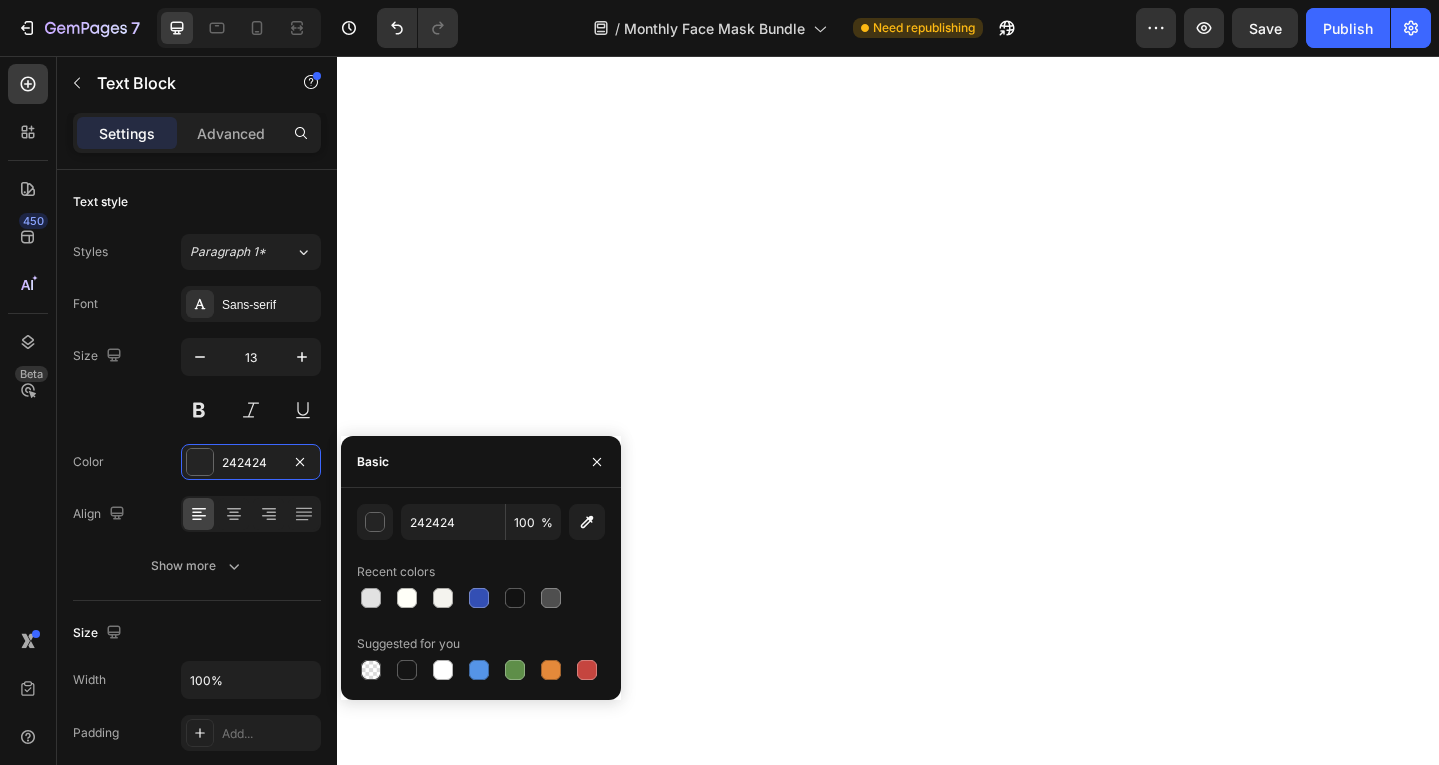 scroll, scrollTop: 0, scrollLeft: 0, axis: both 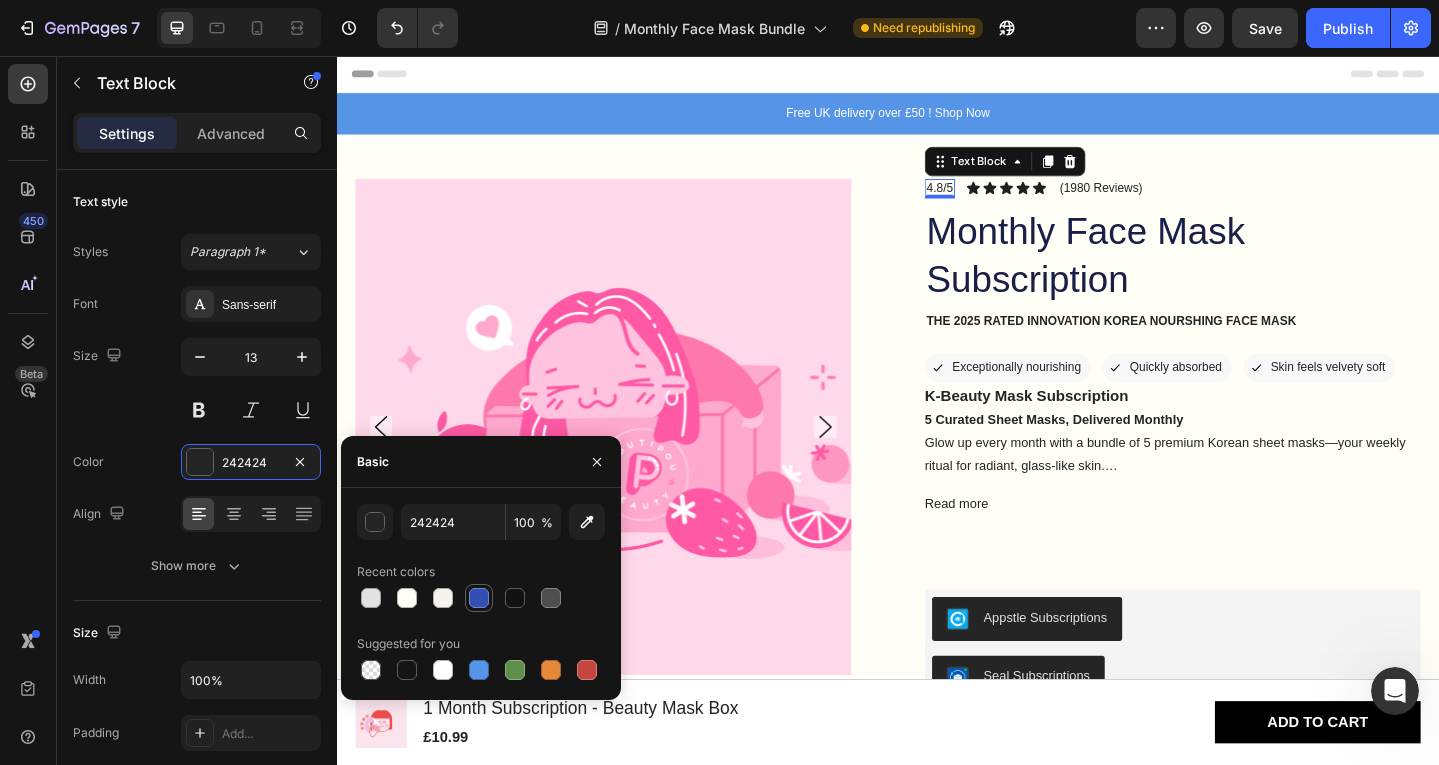 click at bounding box center [479, 598] 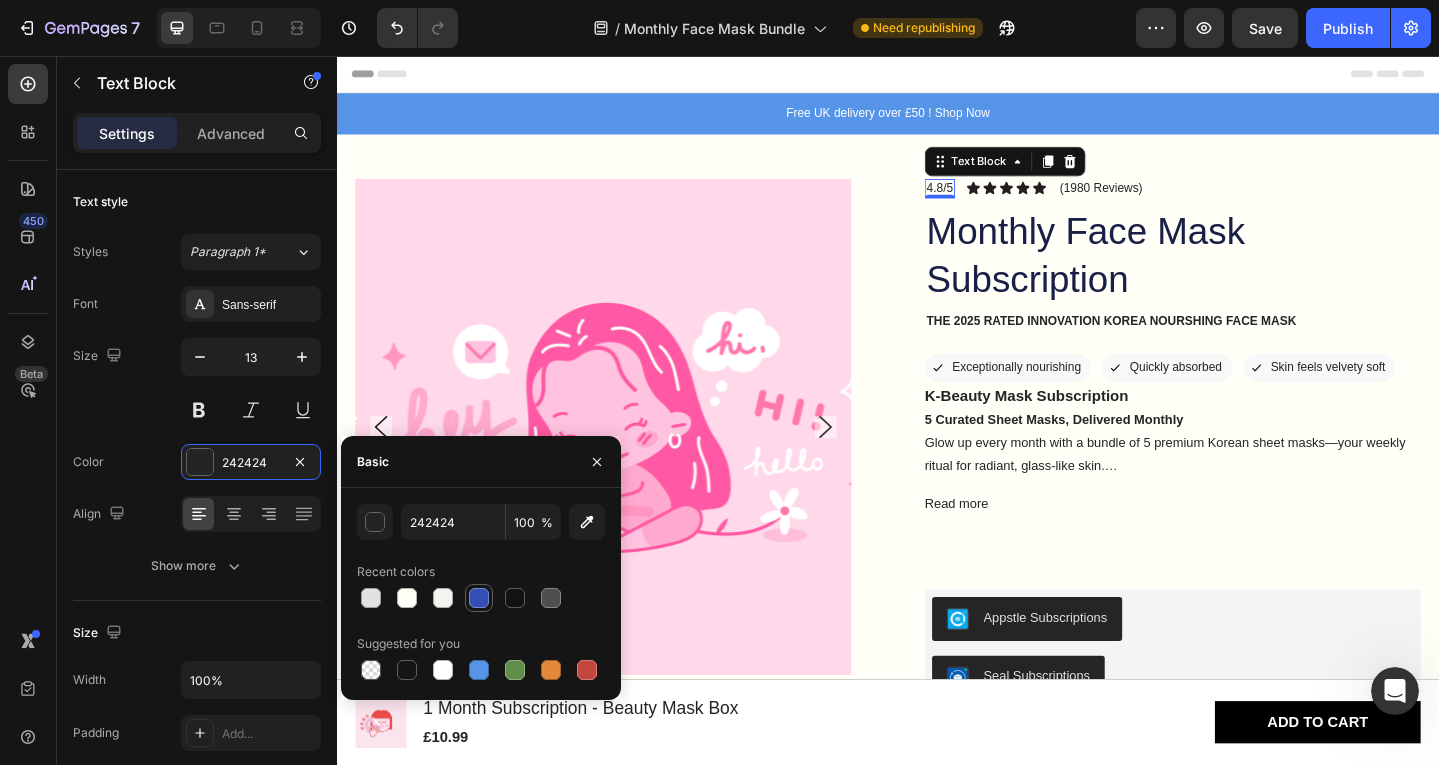 type on "334FB4" 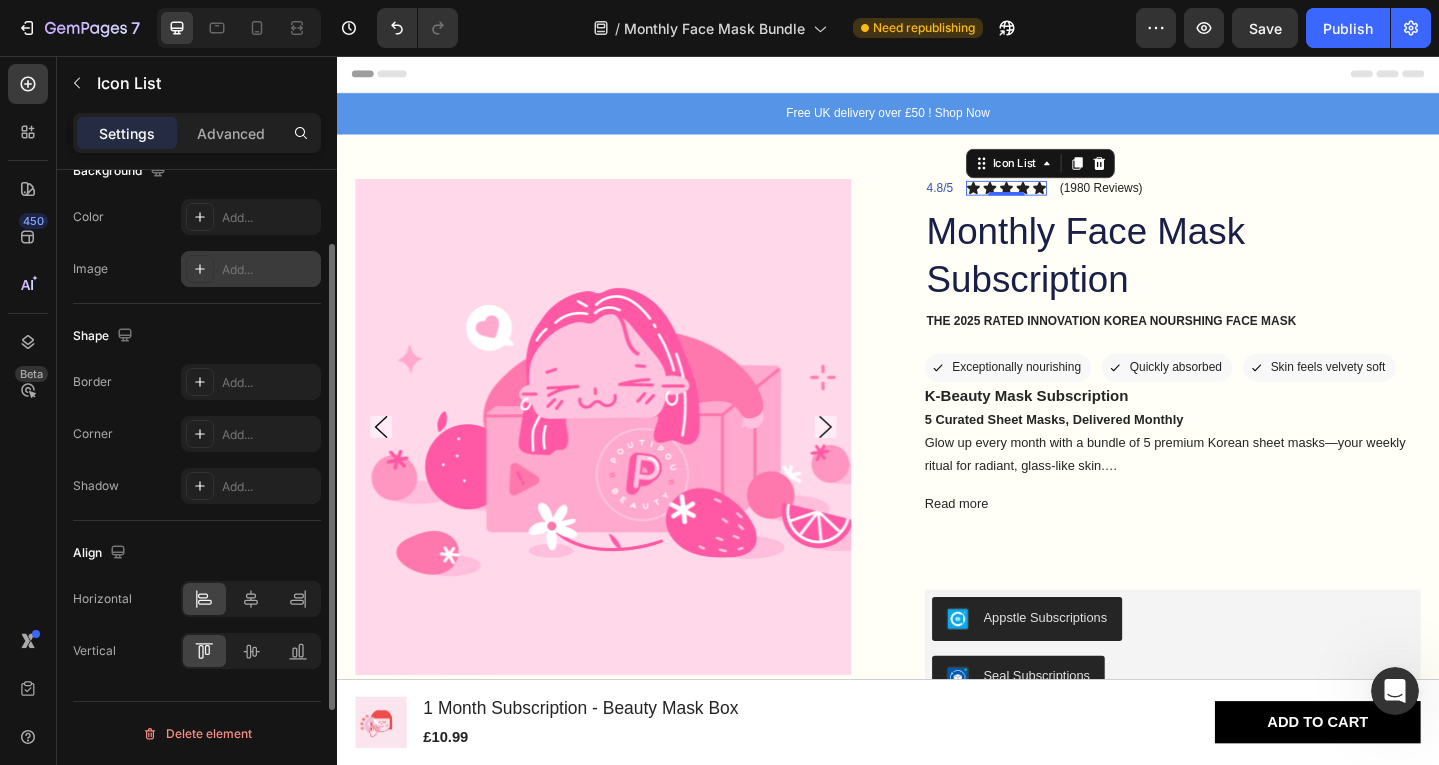 scroll, scrollTop: 0, scrollLeft: 0, axis: both 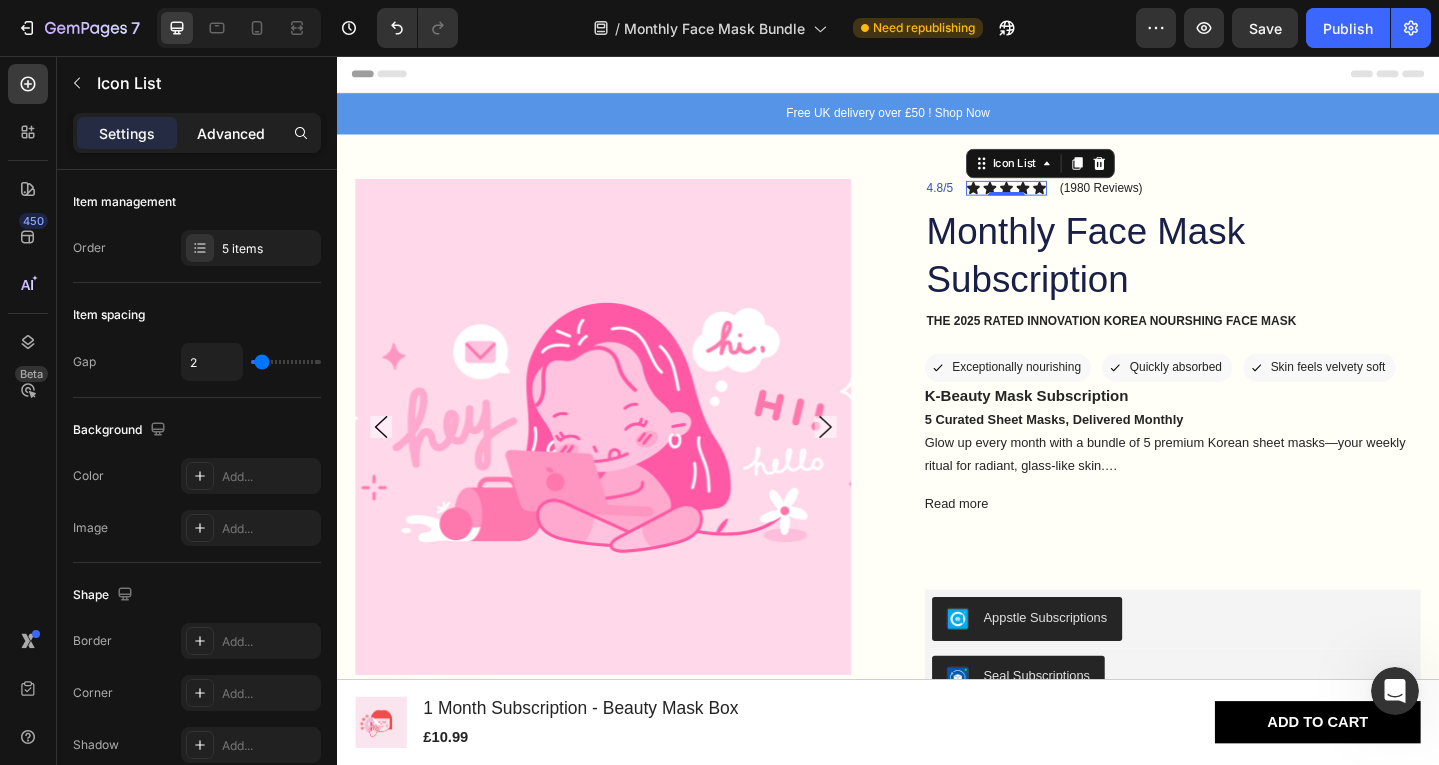 click on "Advanced" at bounding box center [231, 133] 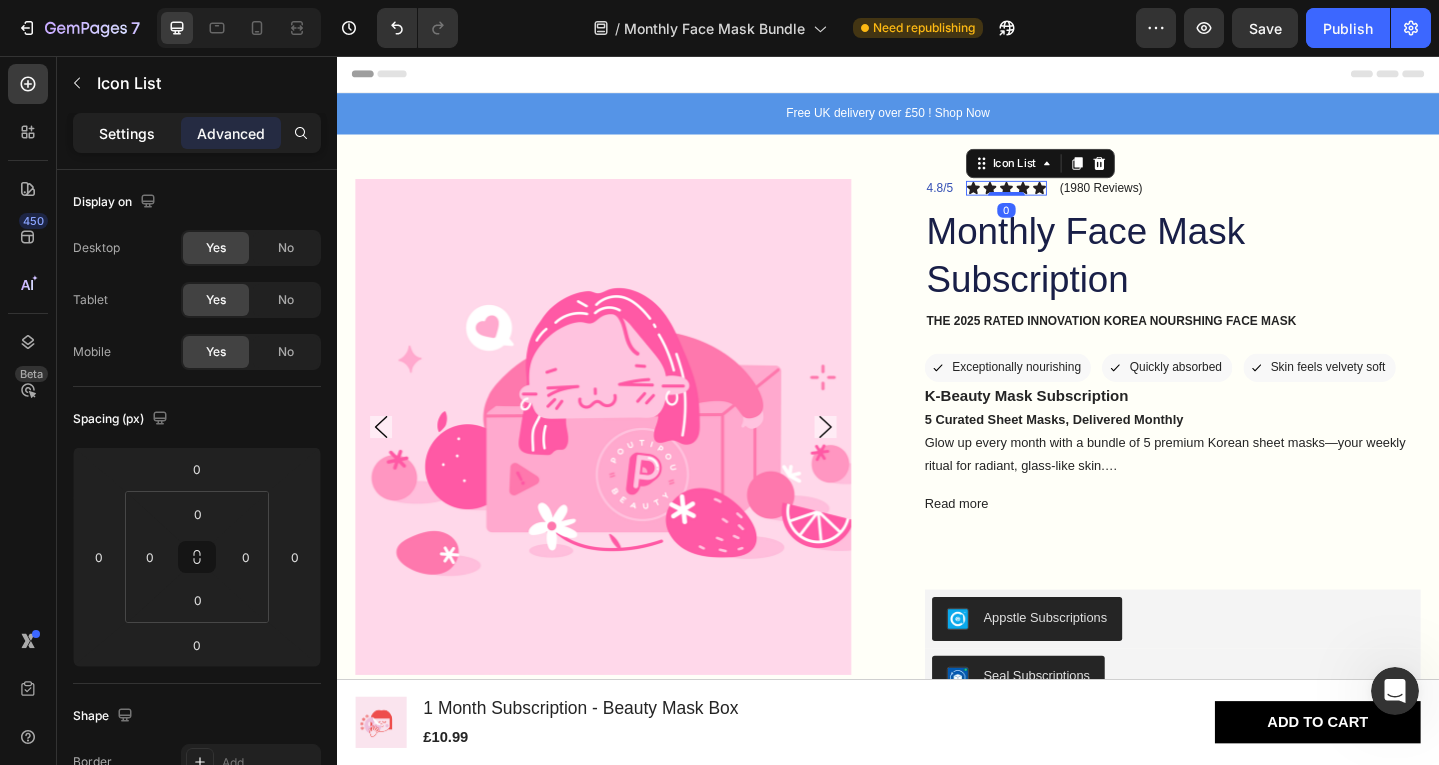 click on "Settings" at bounding box center (127, 133) 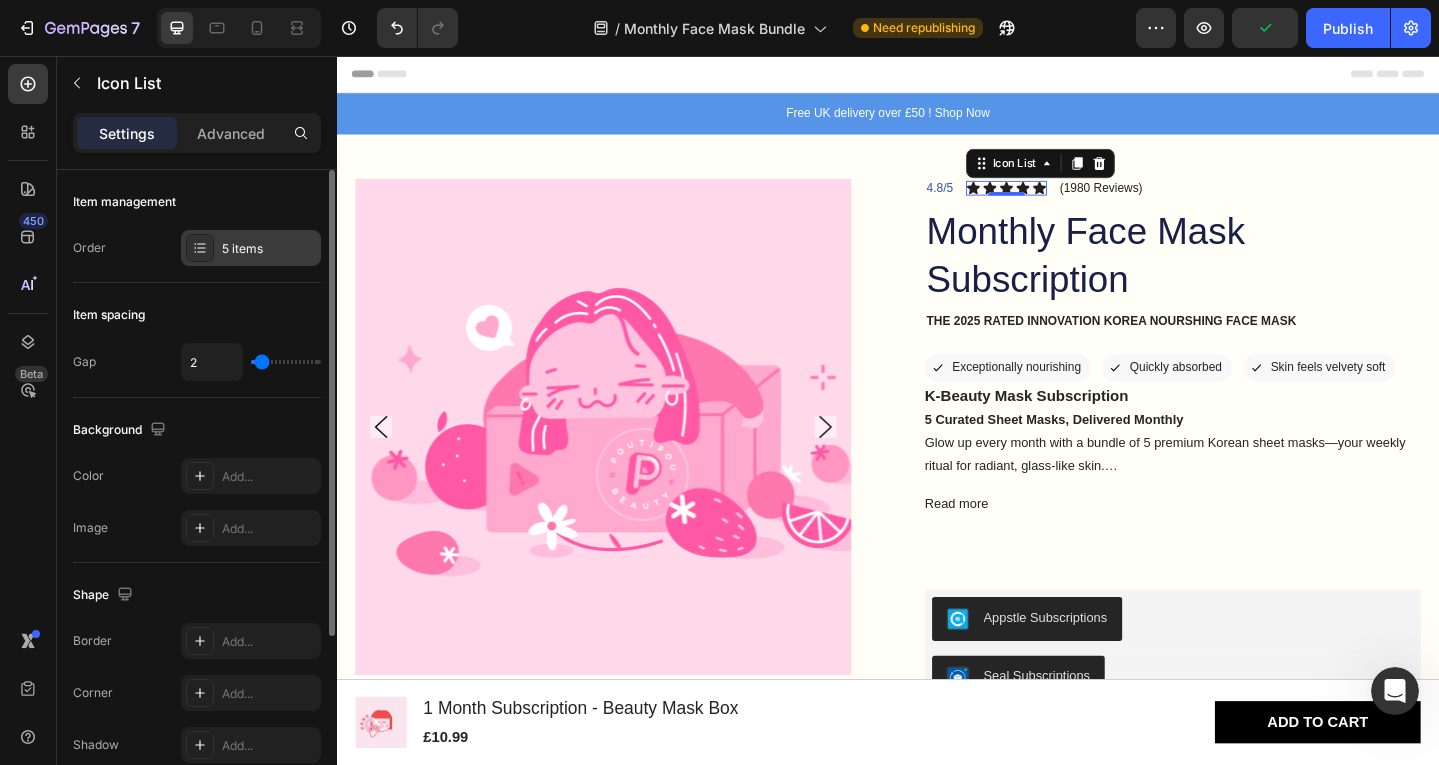 click on "5 items" at bounding box center (269, 249) 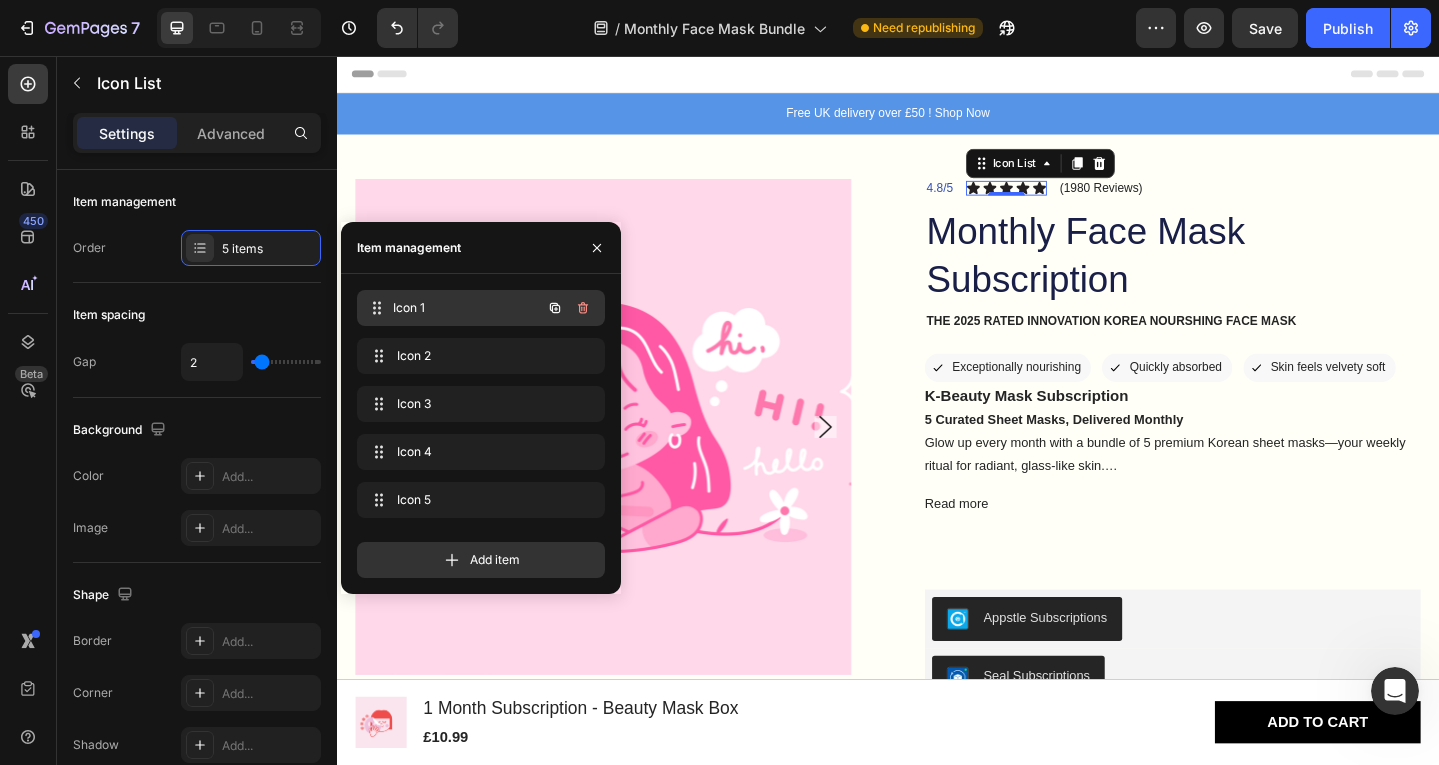 click on "Icon 1 Icon 1" at bounding box center (453, 308) 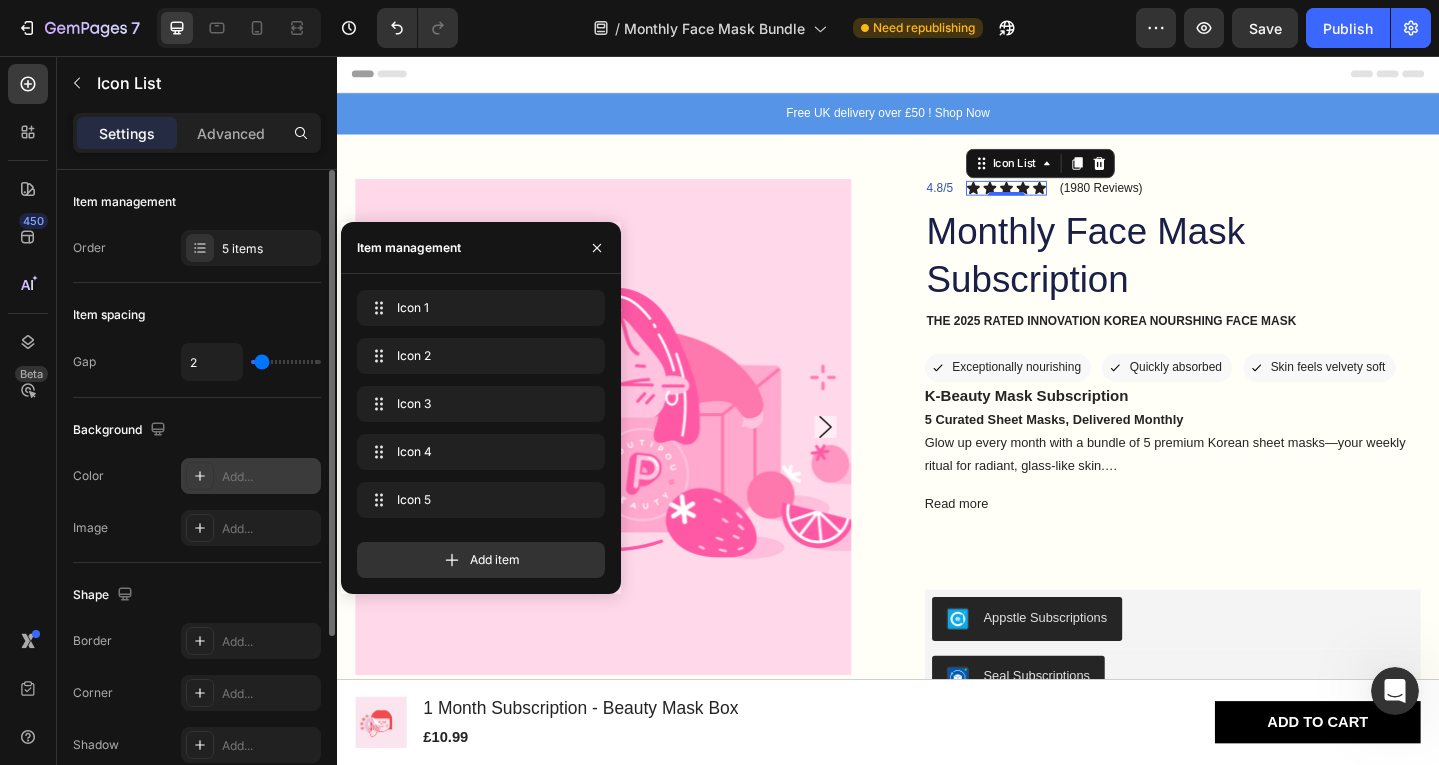 click on "Add..." at bounding box center (269, 477) 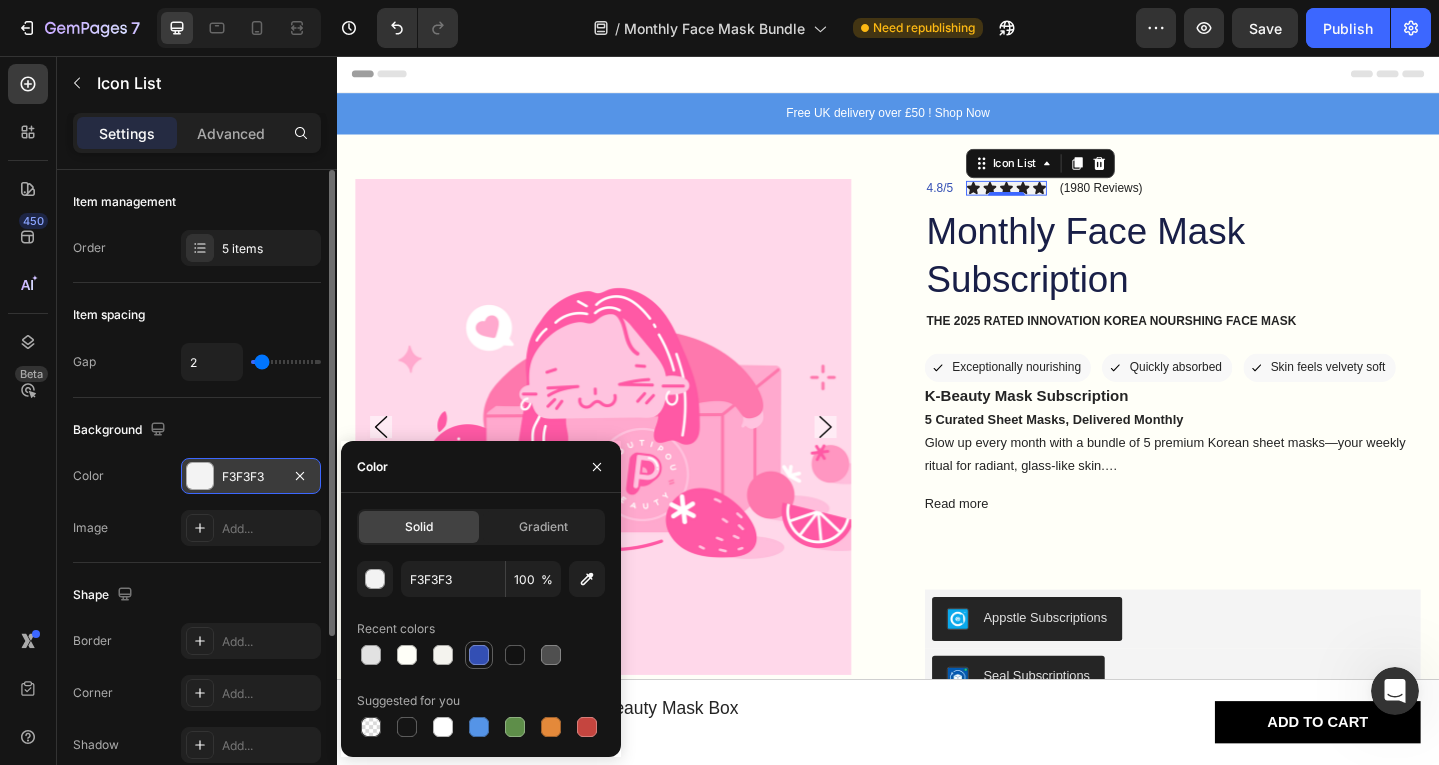 click at bounding box center (479, 655) 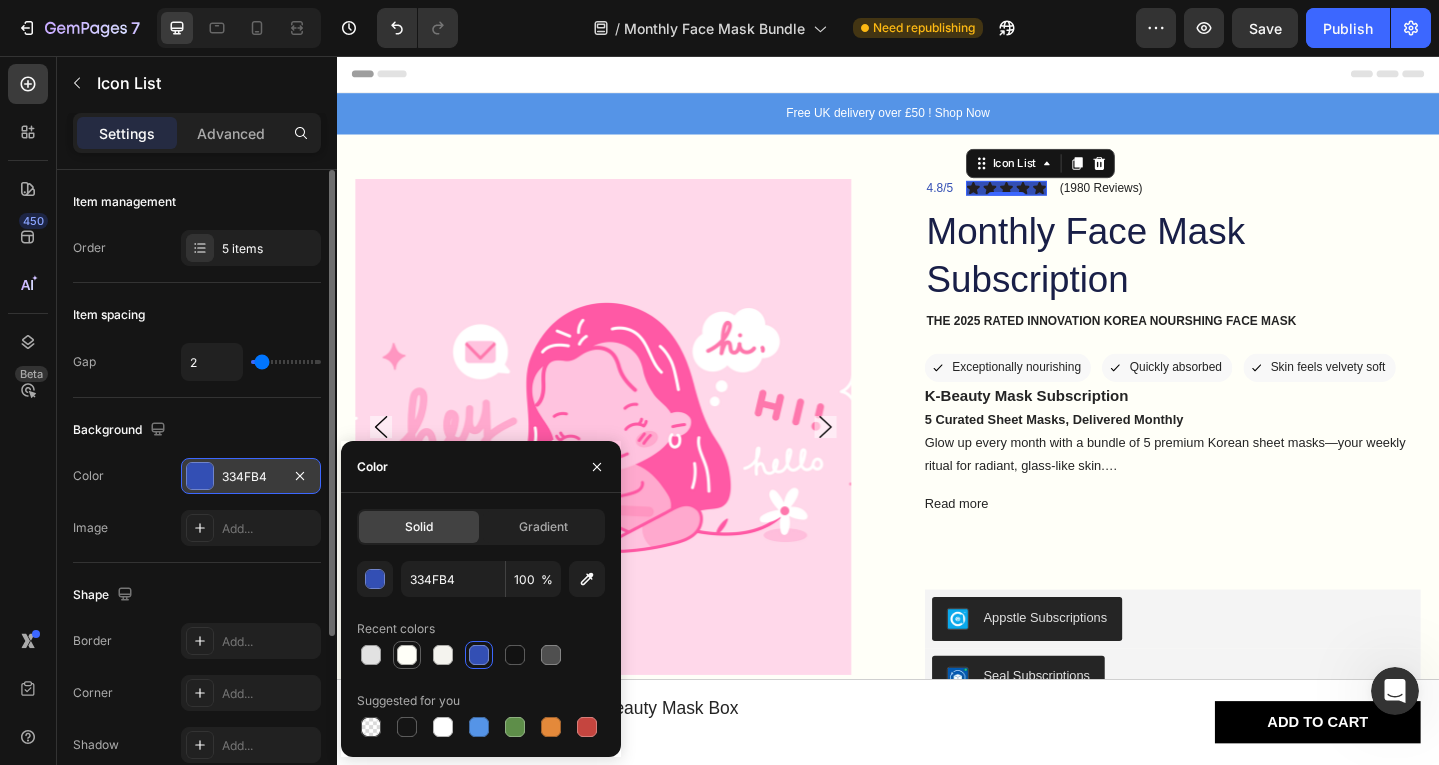 click at bounding box center (407, 655) 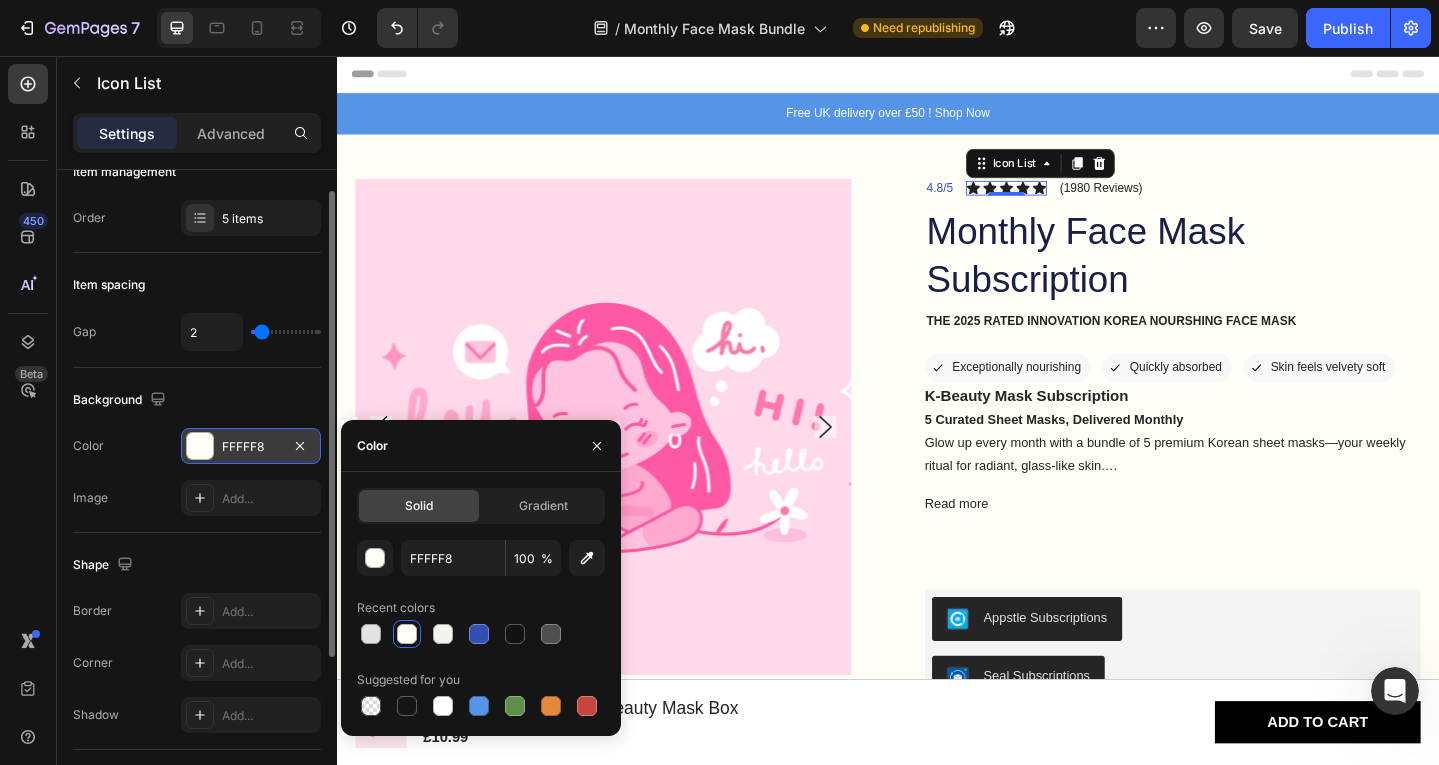 scroll, scrollTop: 19, scrollLeft: 0, axis: vertical 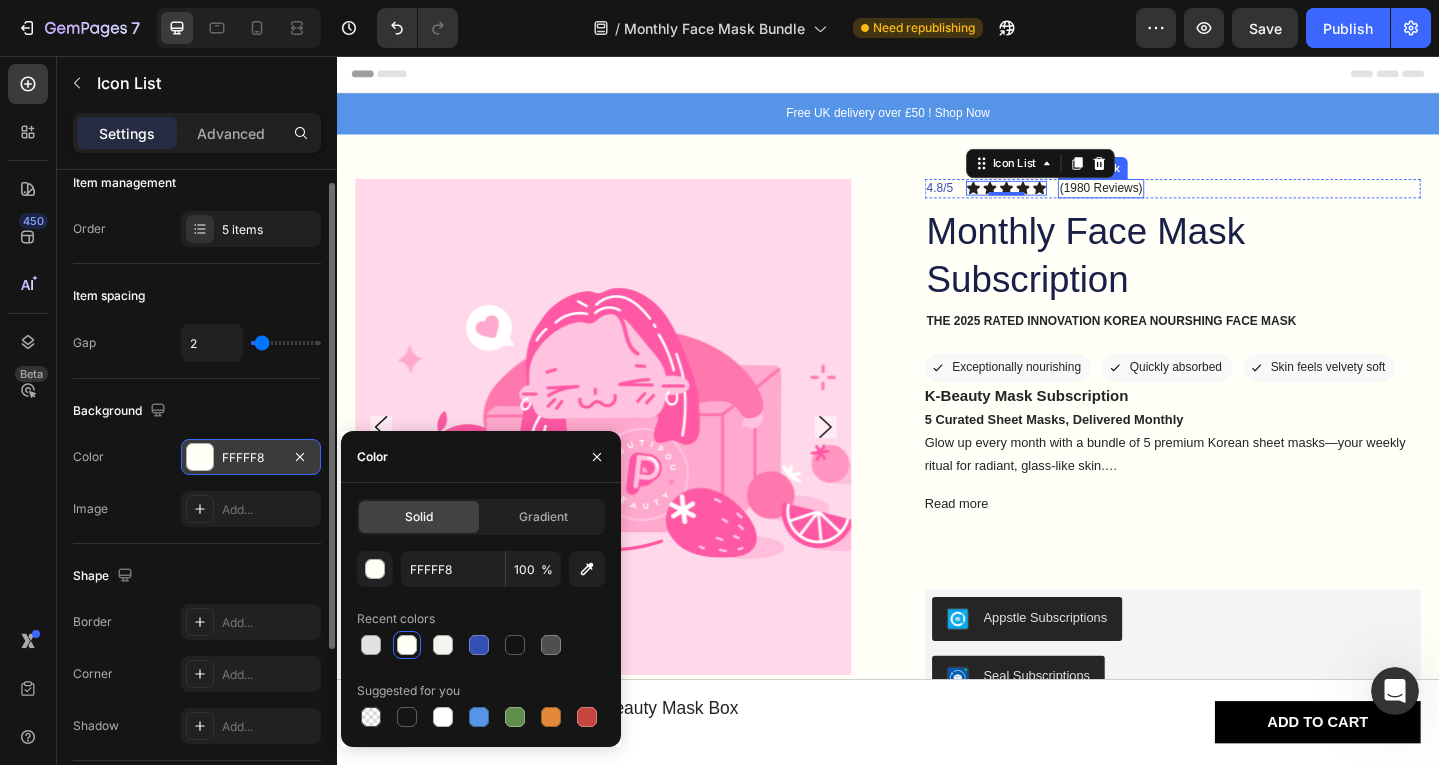 click on "(1980 Reviews)" at bounding box center [1169, 200] 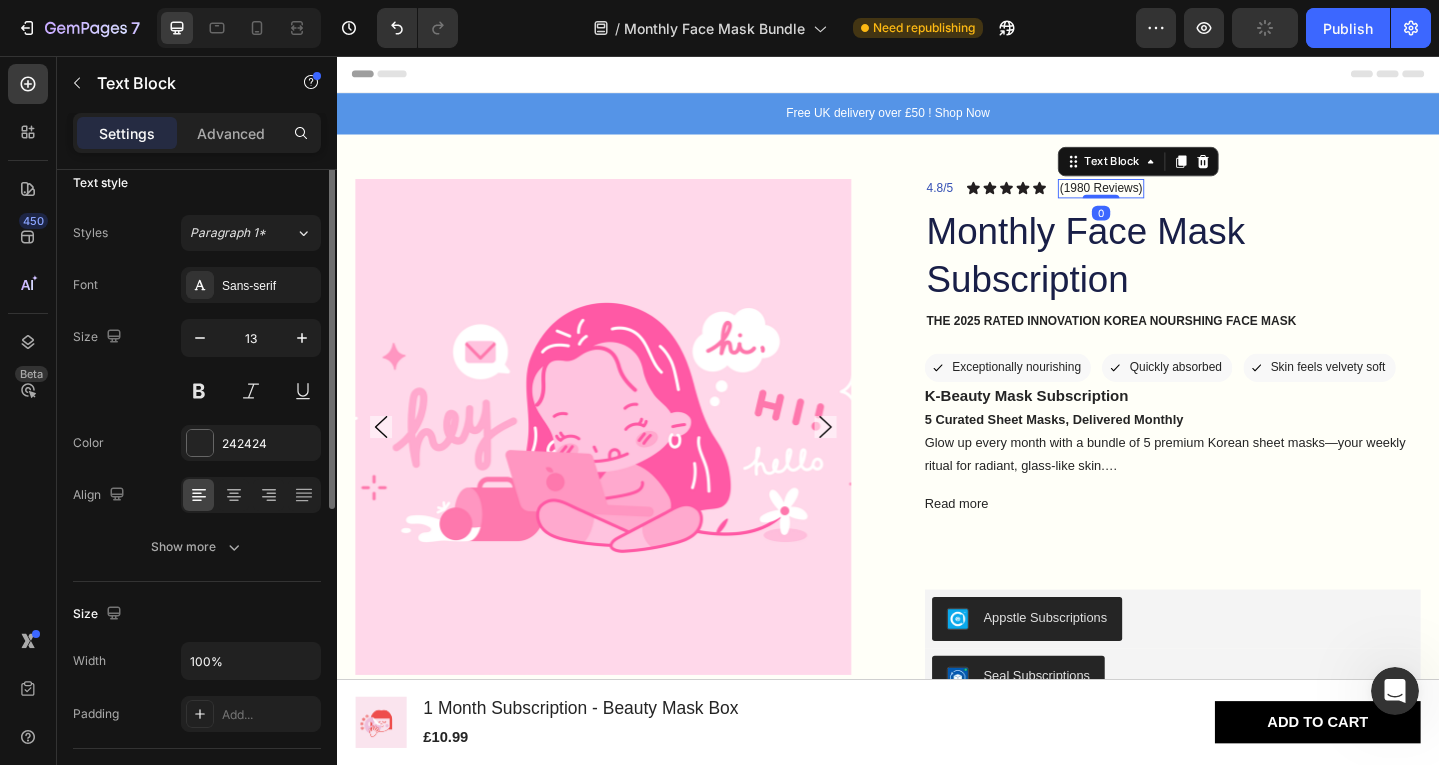 scroll, scrollTop: 0, scrollLeft: 0, axis: both 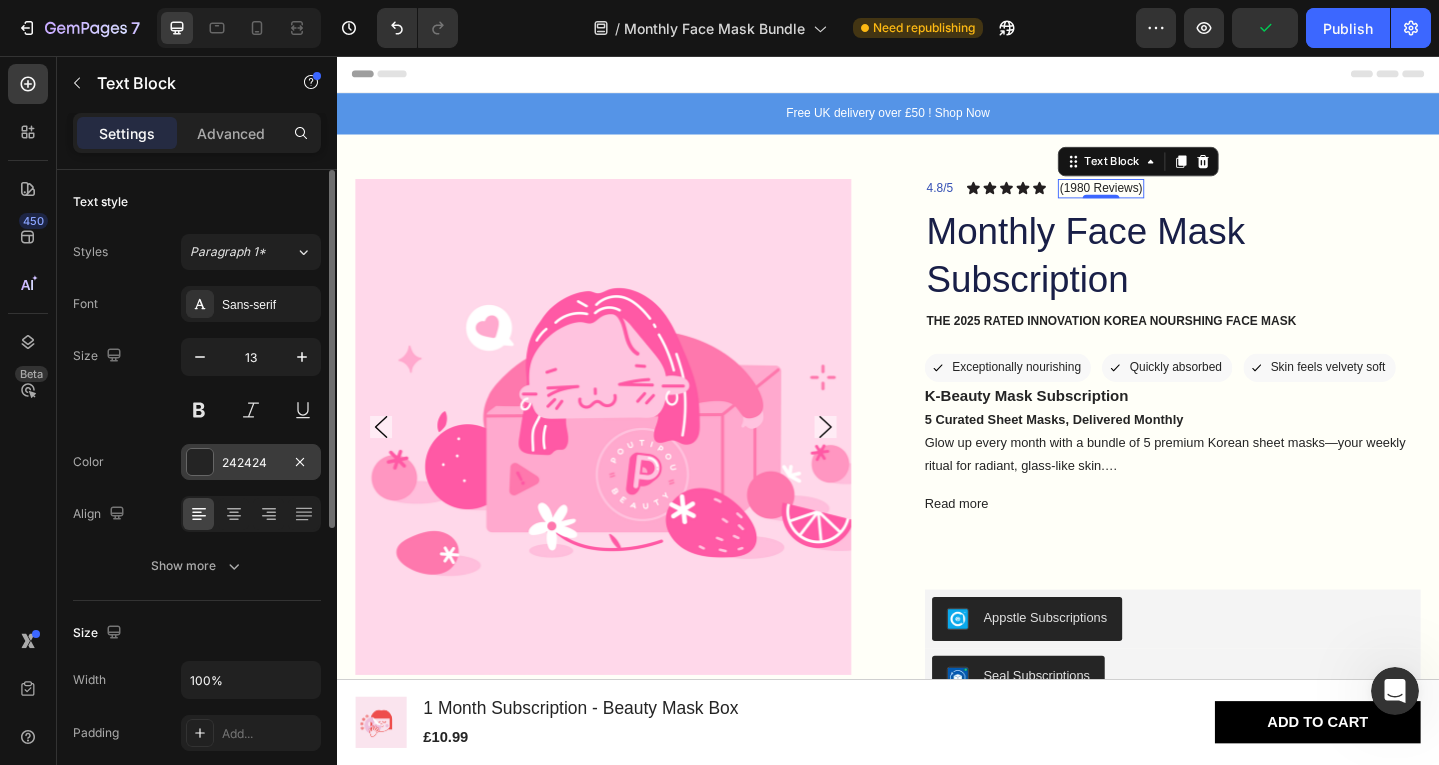 click on "242424" at bounding box center [251, 463] 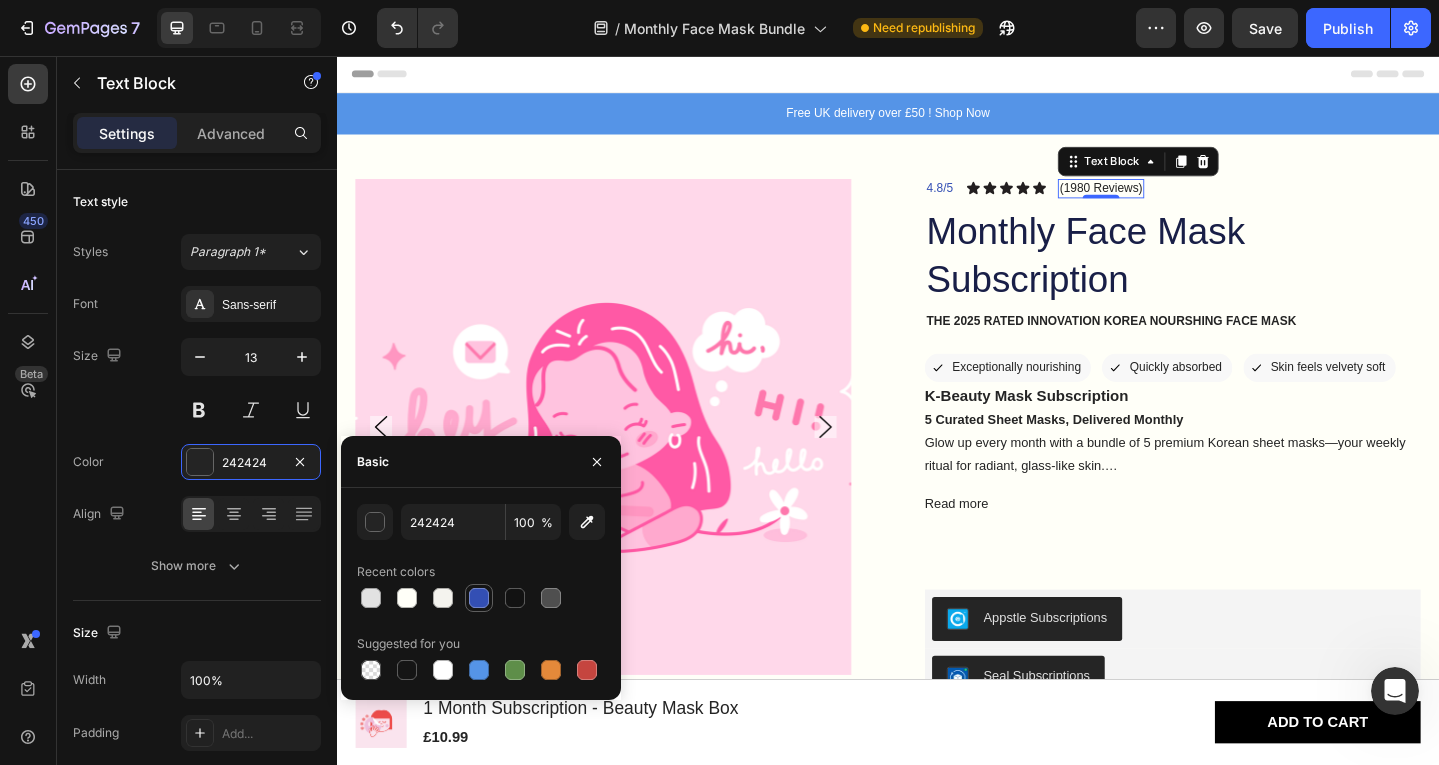 click at bounding box center (479, 598) 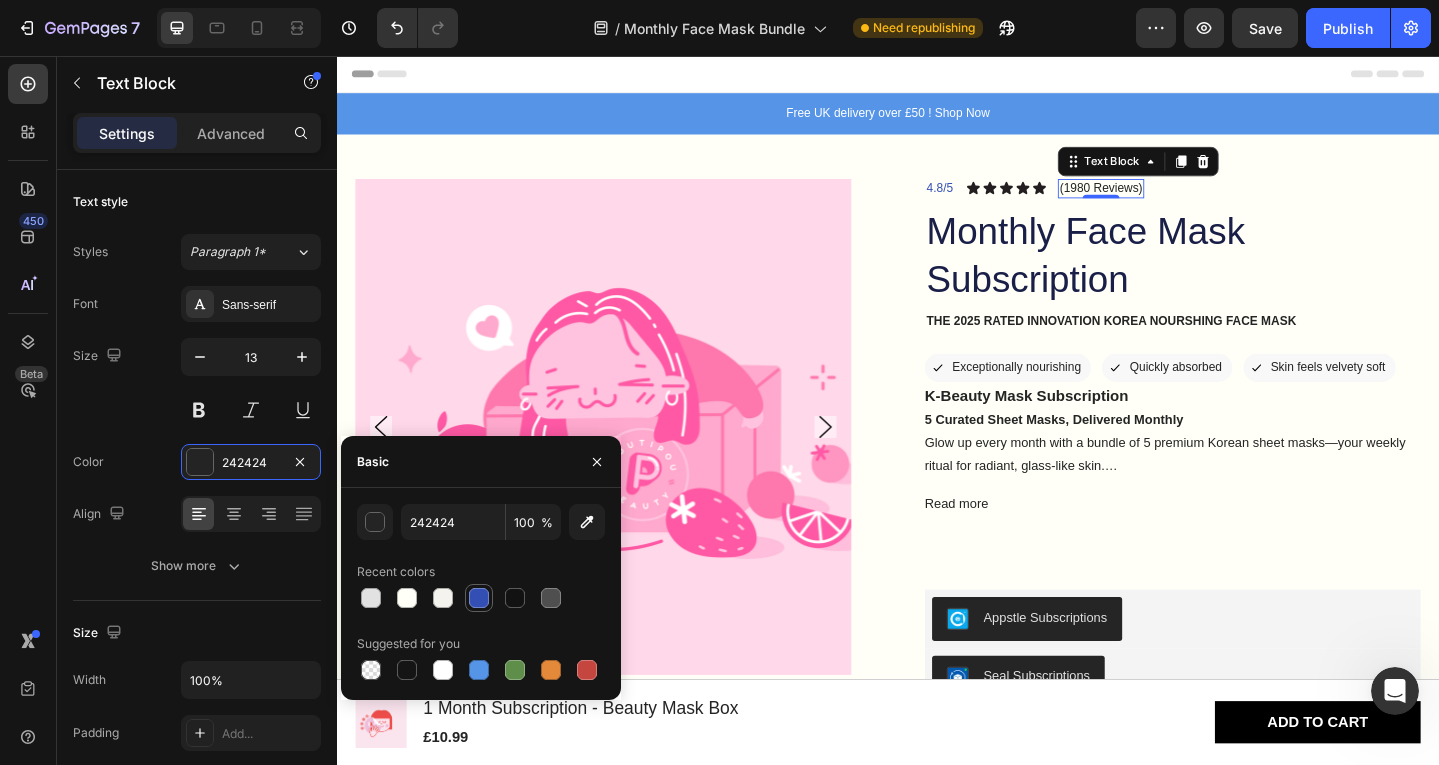 type on "334FB4" 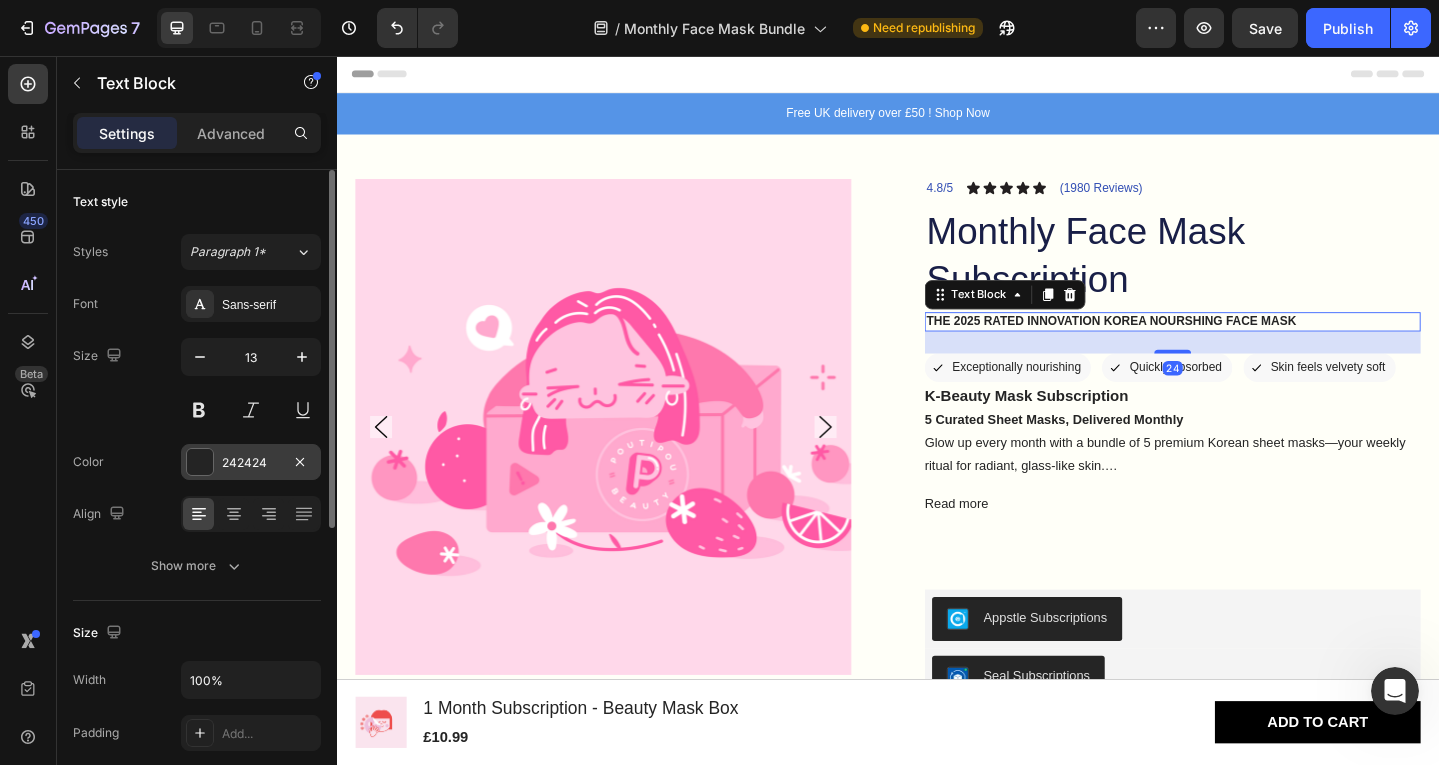click on "242424" at bounding box center (251, 463) 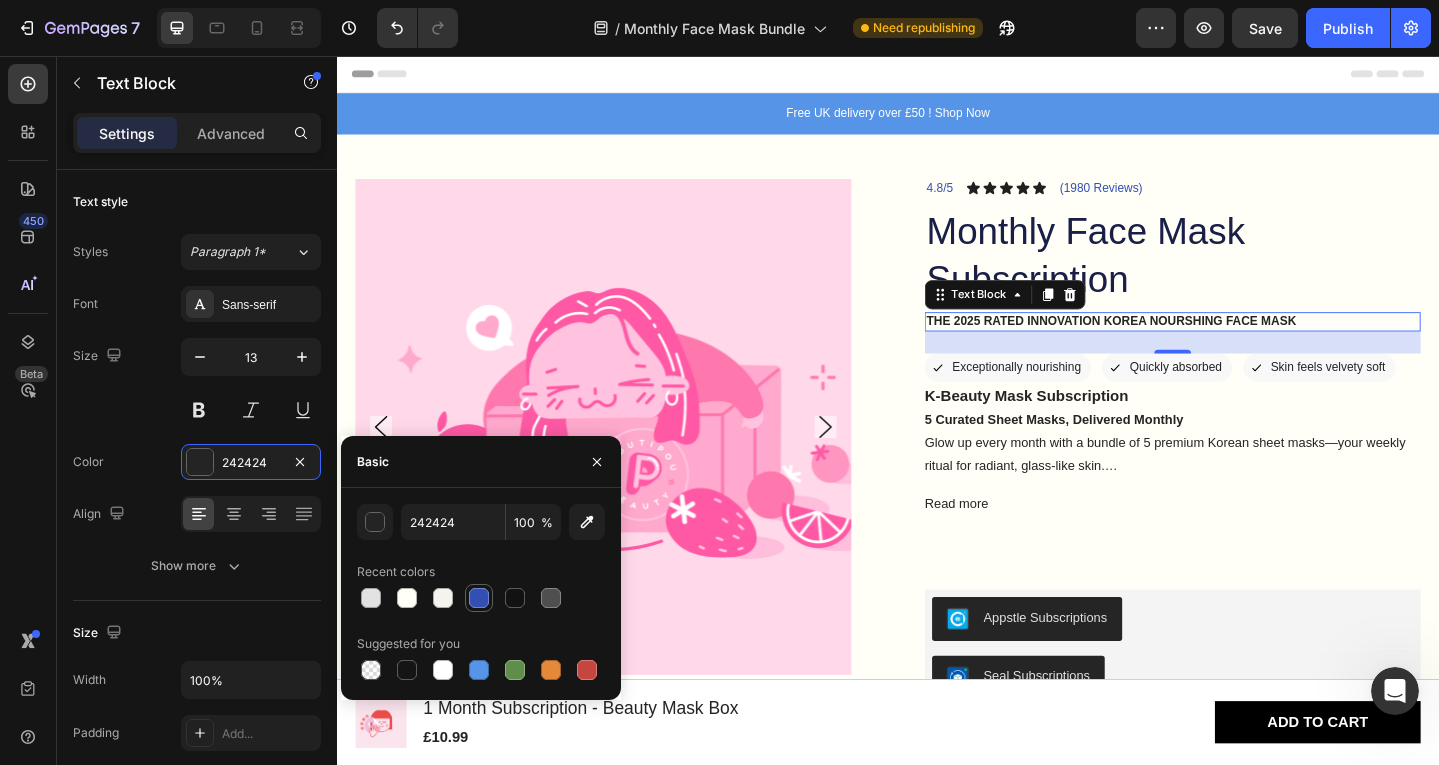 click at bounding box center [479, 598] 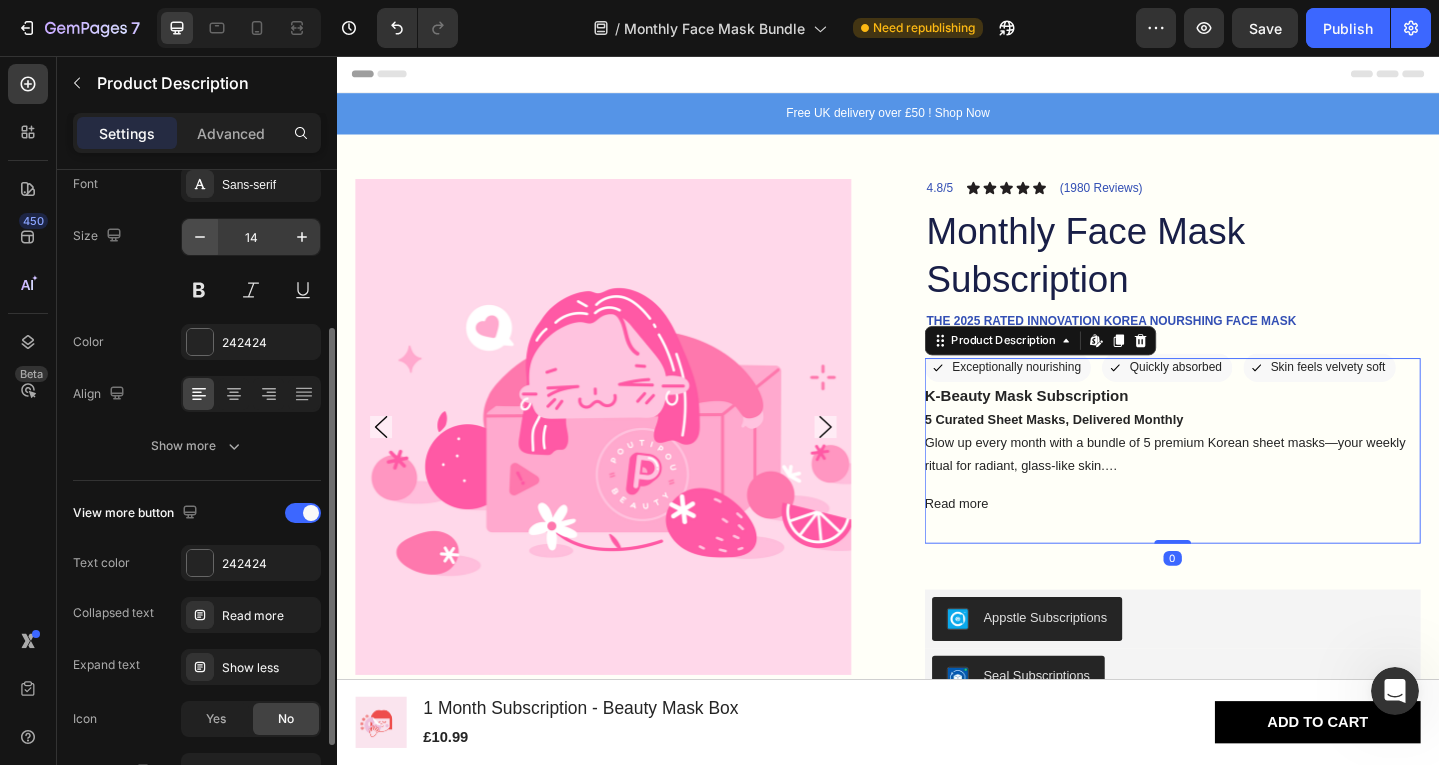 scroll, scrollTop: 246, scrollLeft: 0, axis: vertical 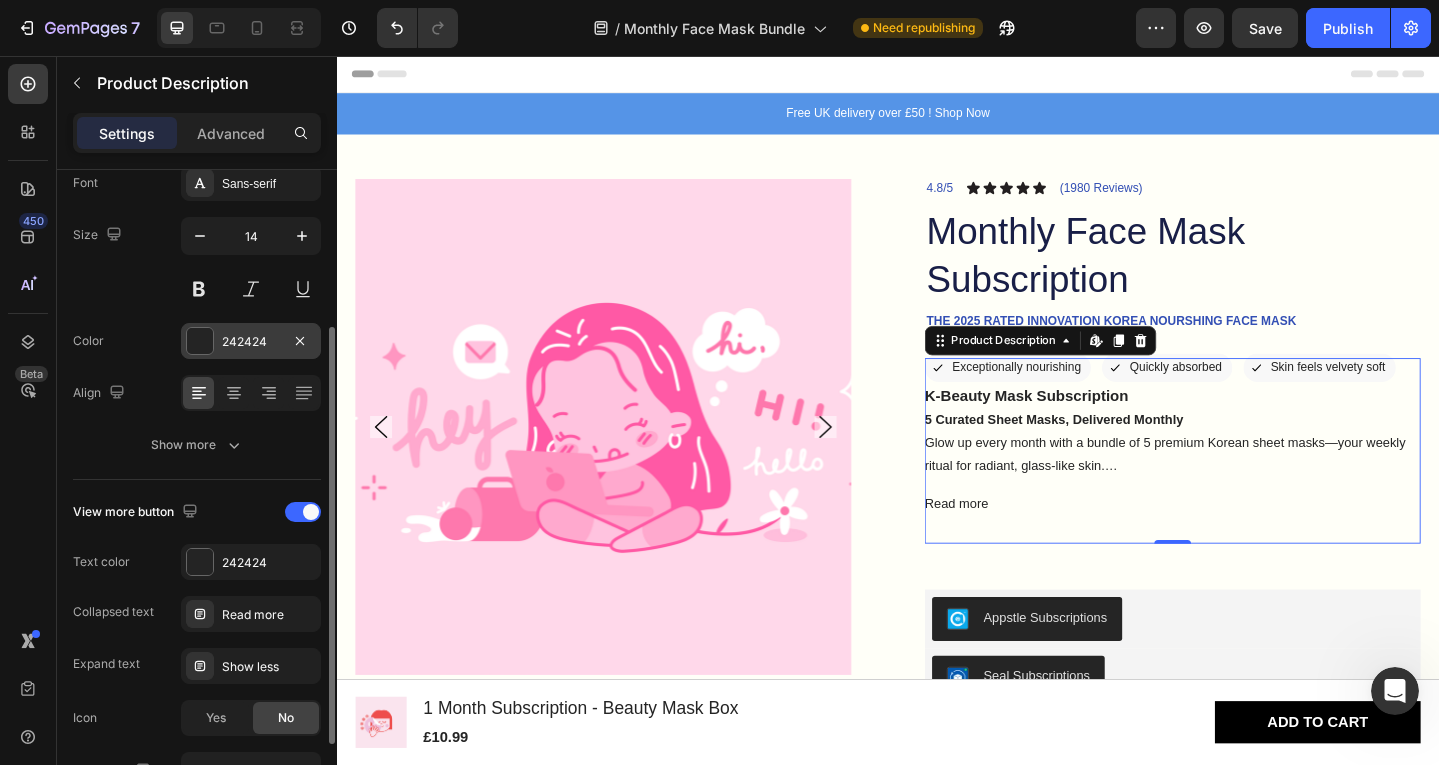 click on "242424" at bounding box center [251, 342] 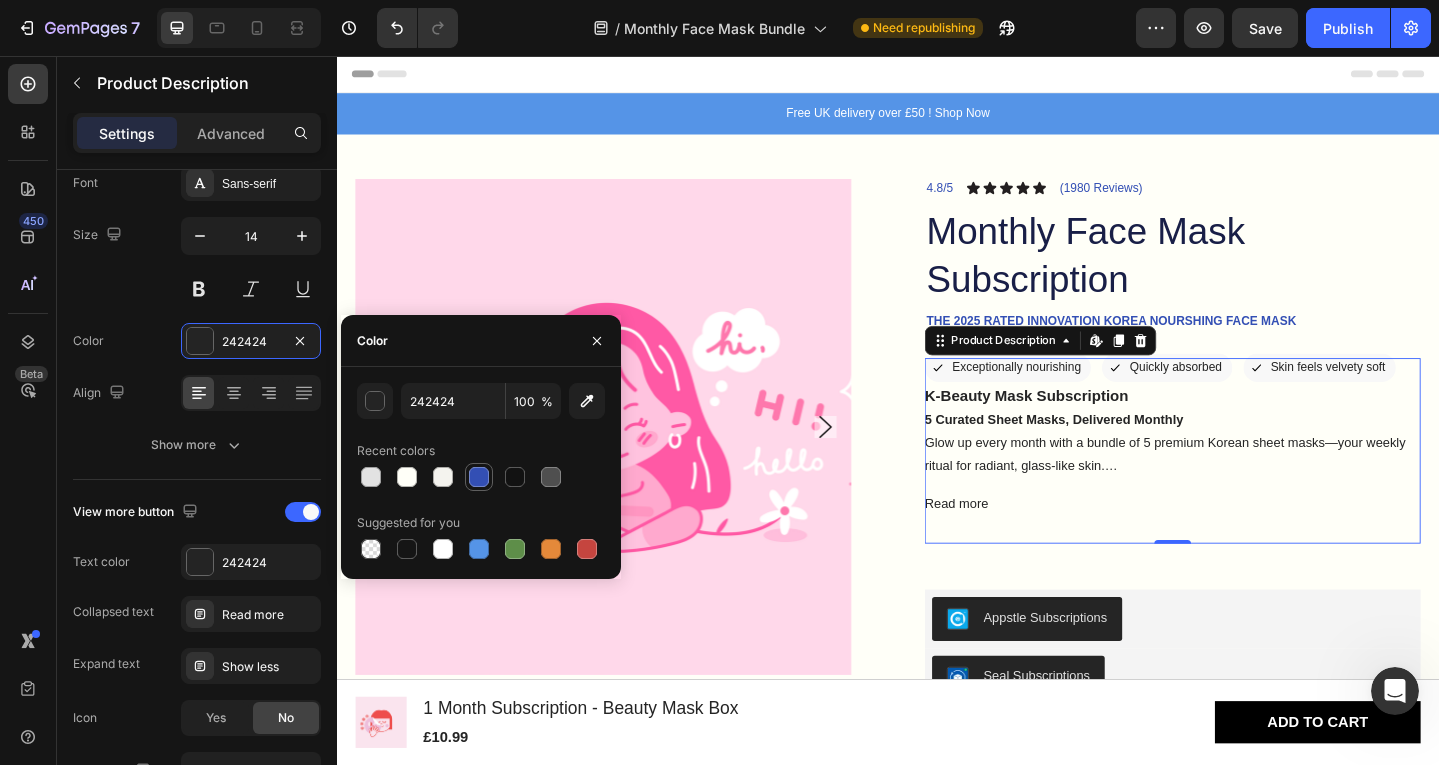 click at bounding box center [479, 477] 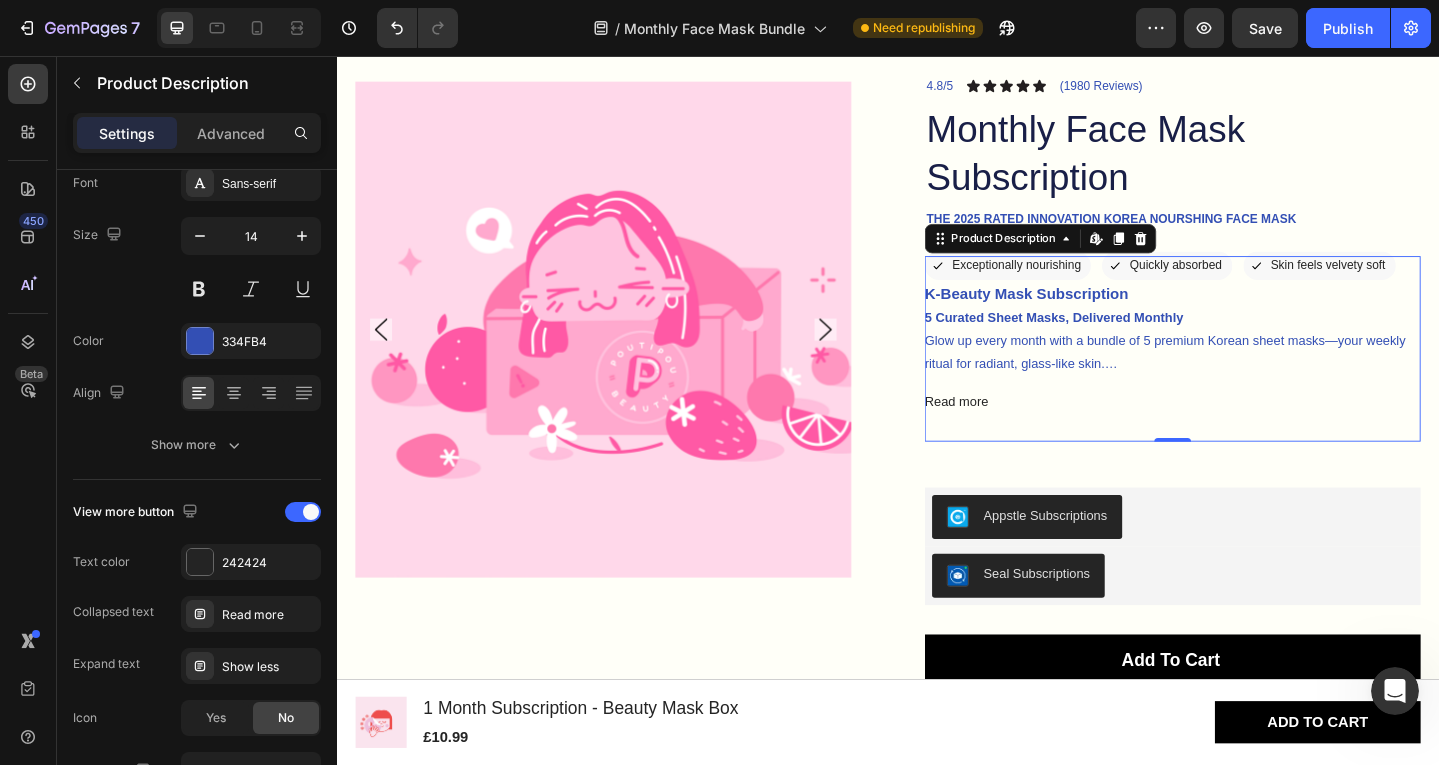 scroll, scrollTop: 200, scrollLeft: 0, axis: vertical 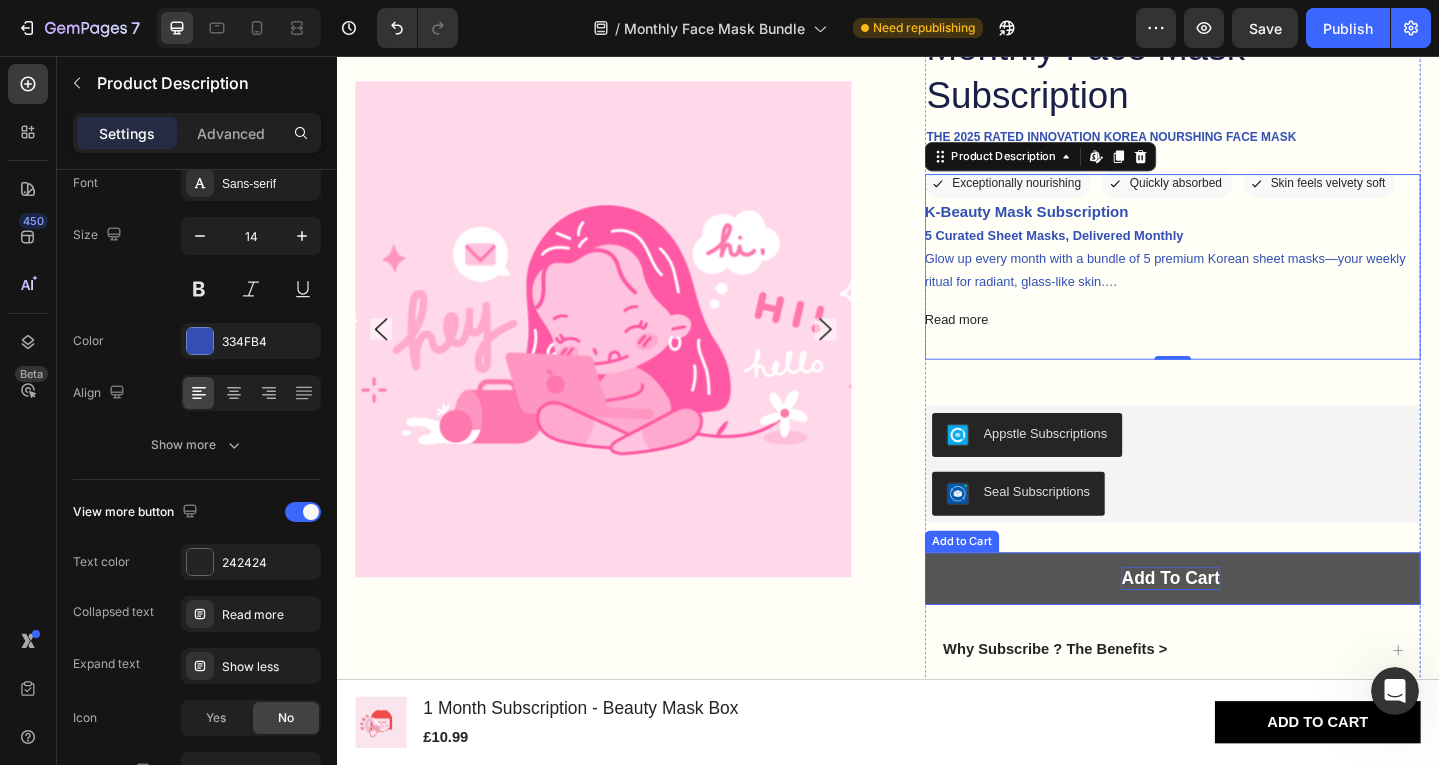 click on "Add To Cart" at bounding box center (1244, 625) 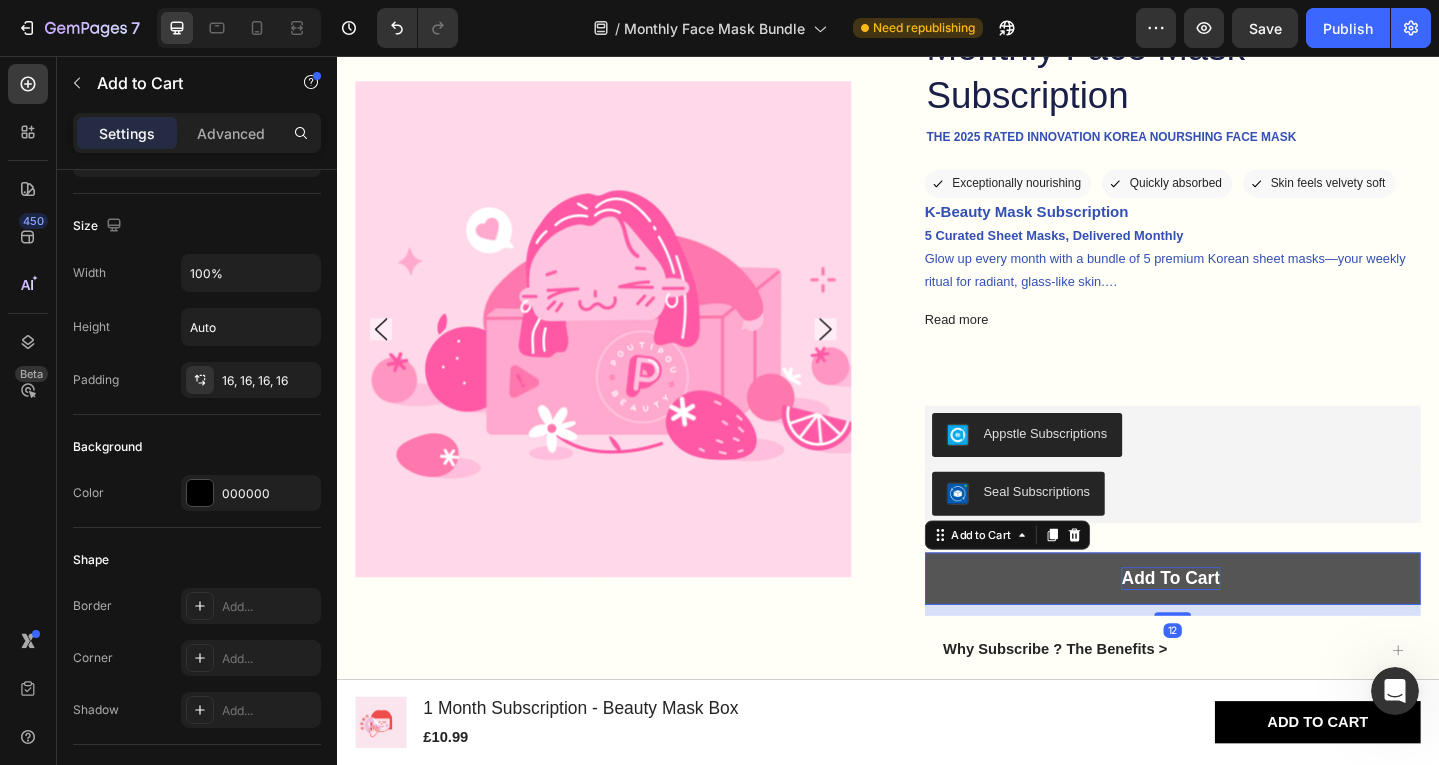 scroll, scrollTop: 0, scrollLeft: 0, axis: both 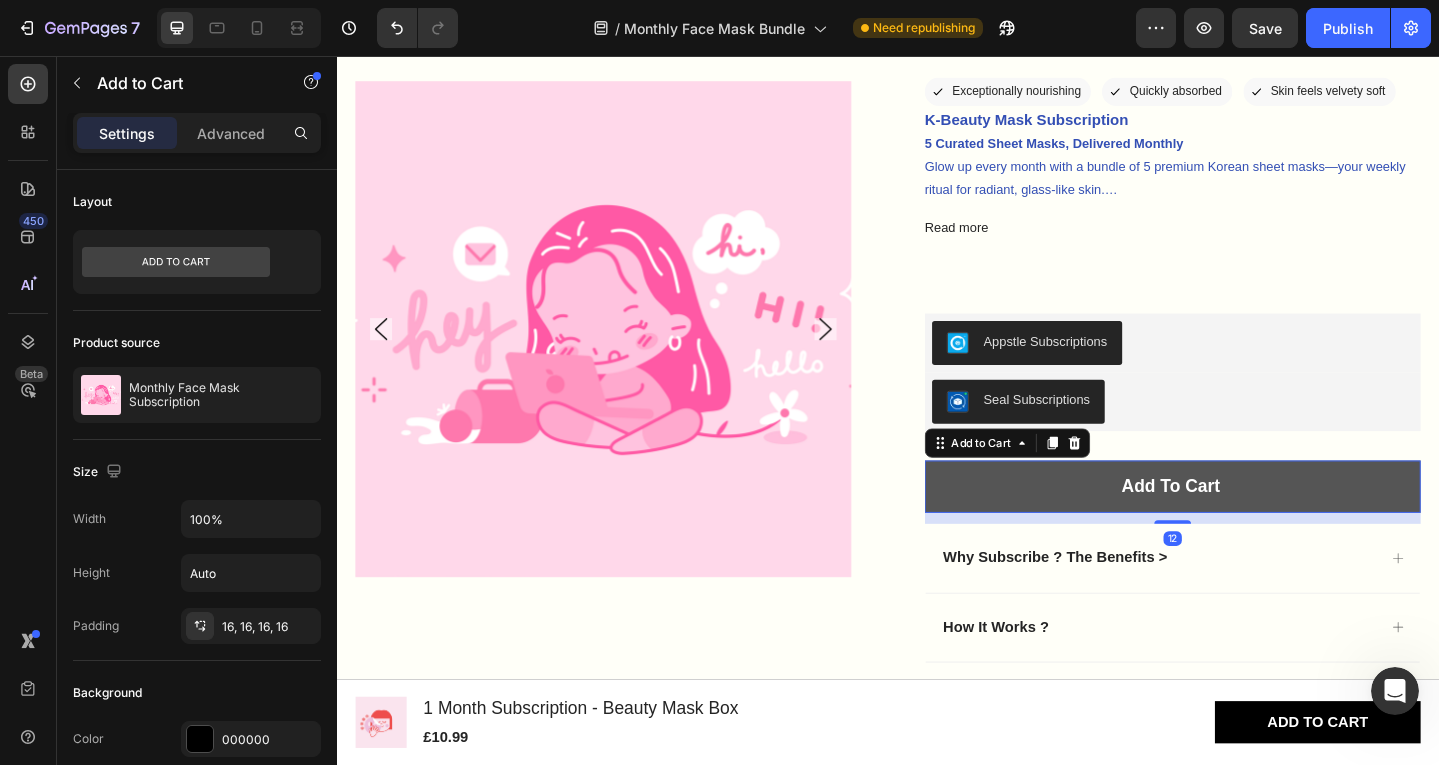 click on "Add To Cart" at bounding box center (1247, 525) 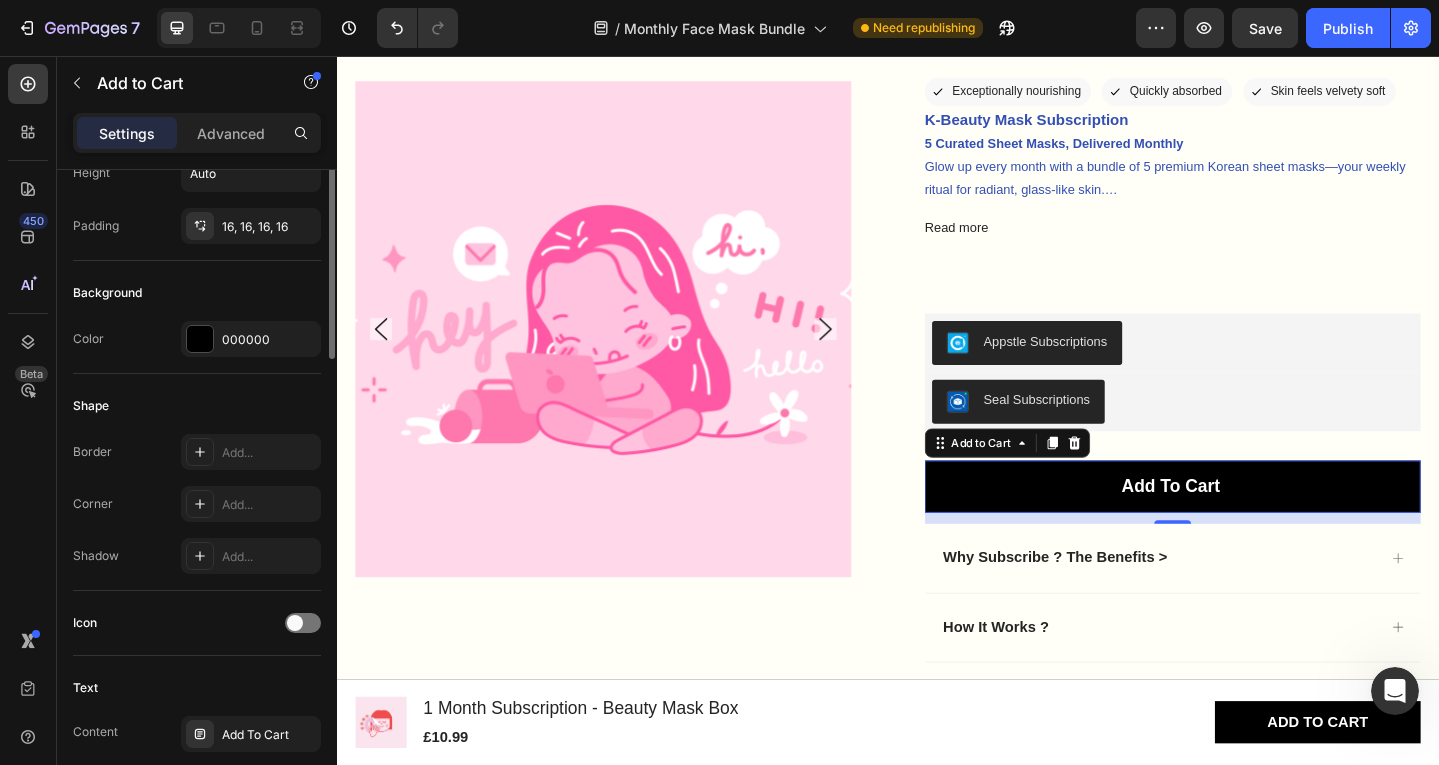 scroll, scrollTop: 300, scrollLeft: 0, axis: vertical 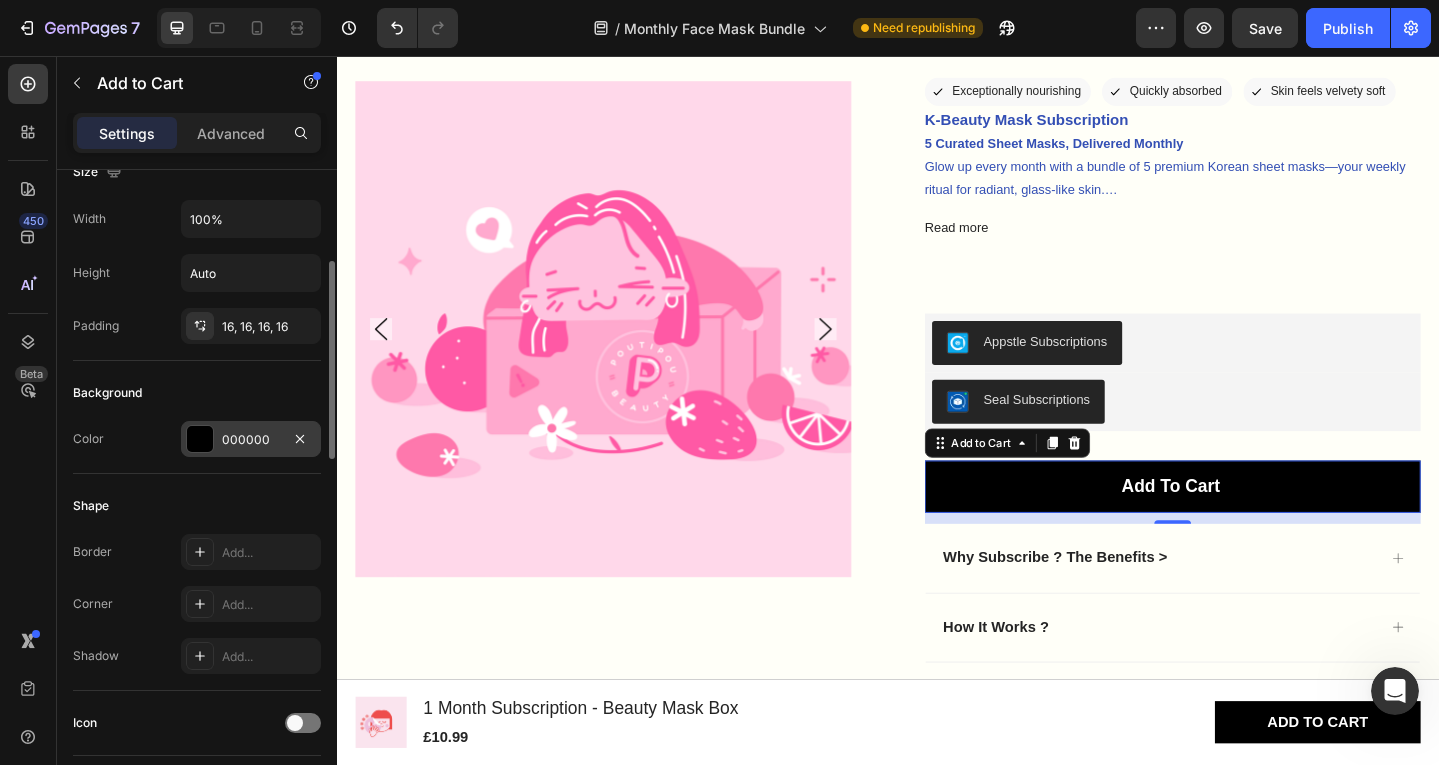 click on "000000" at bounding box center [251, 440] 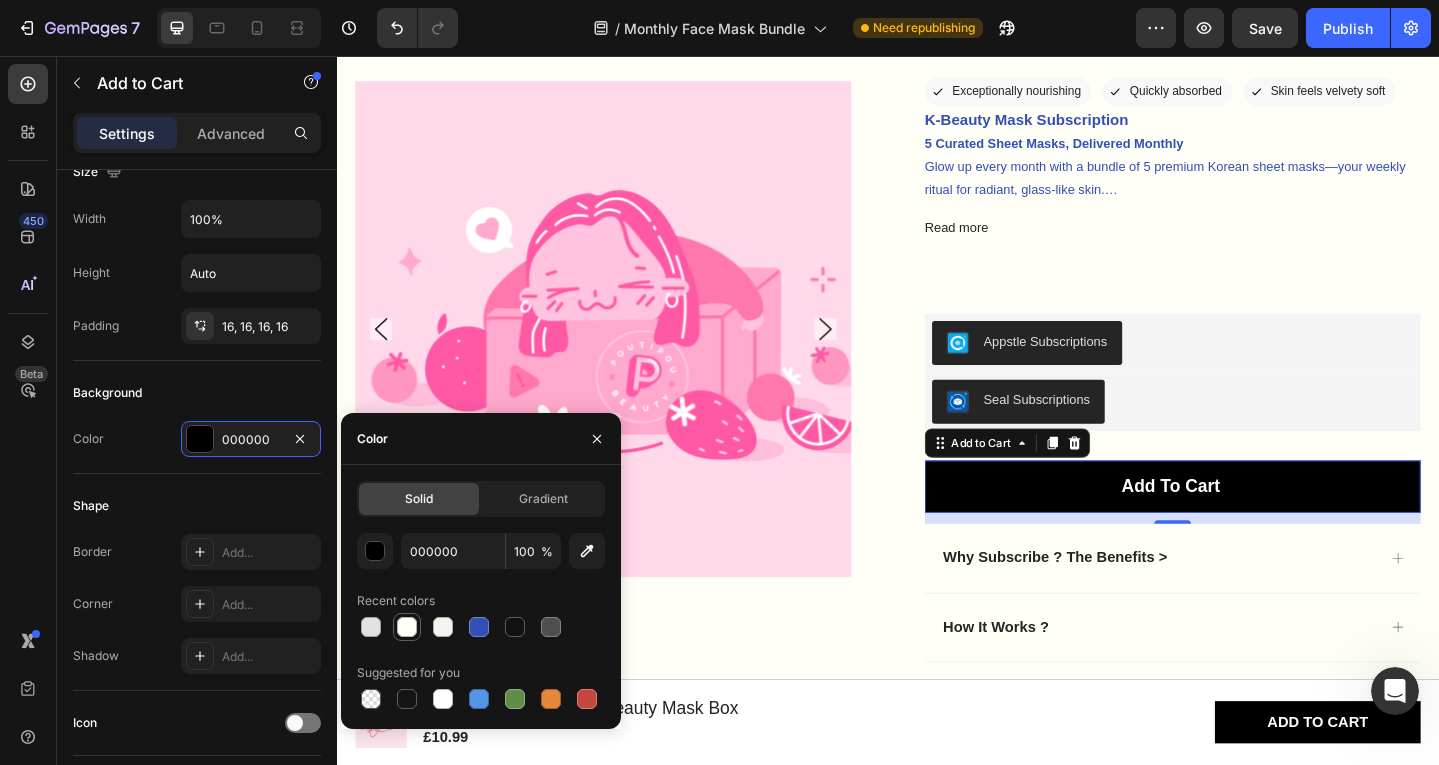 click at bounding box center [407, 627] 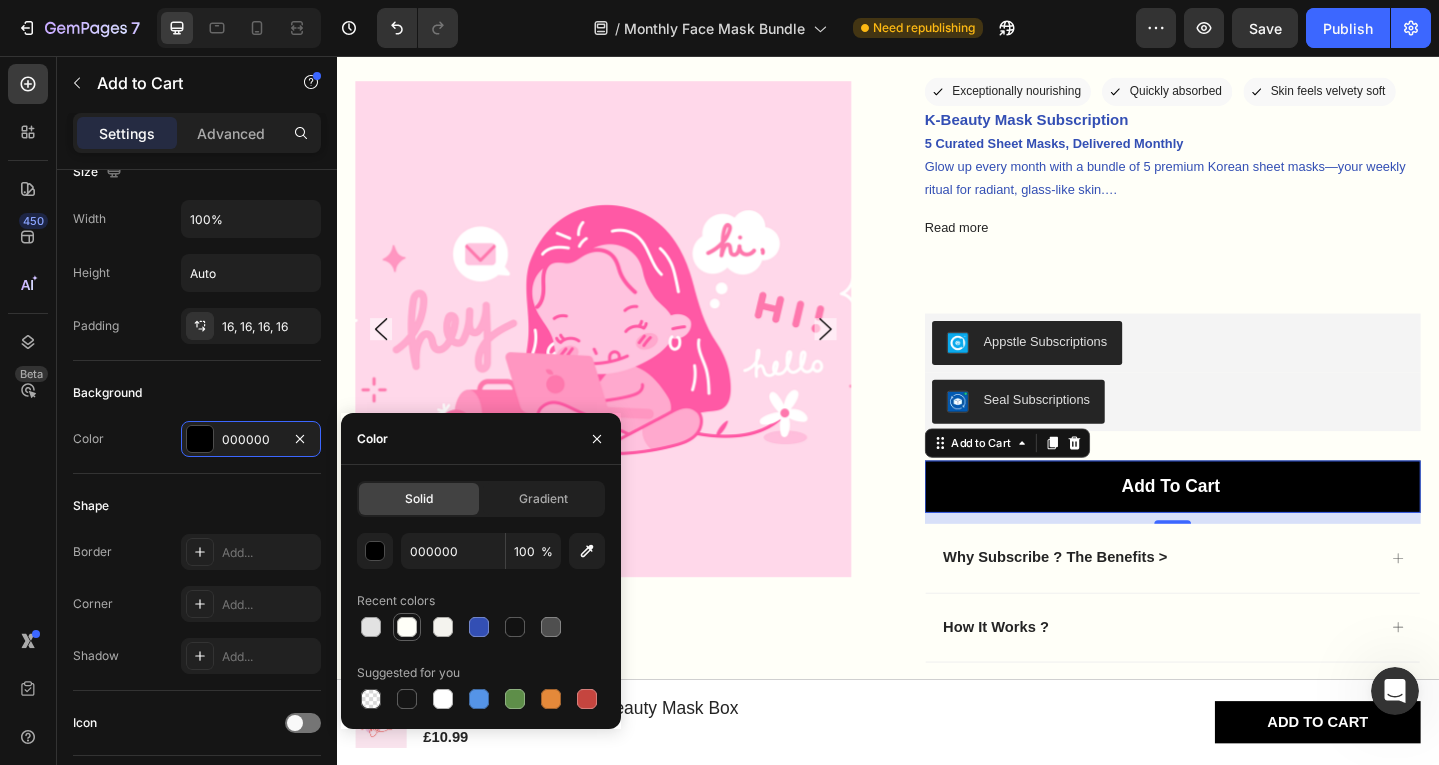 type on "FFFFF8" 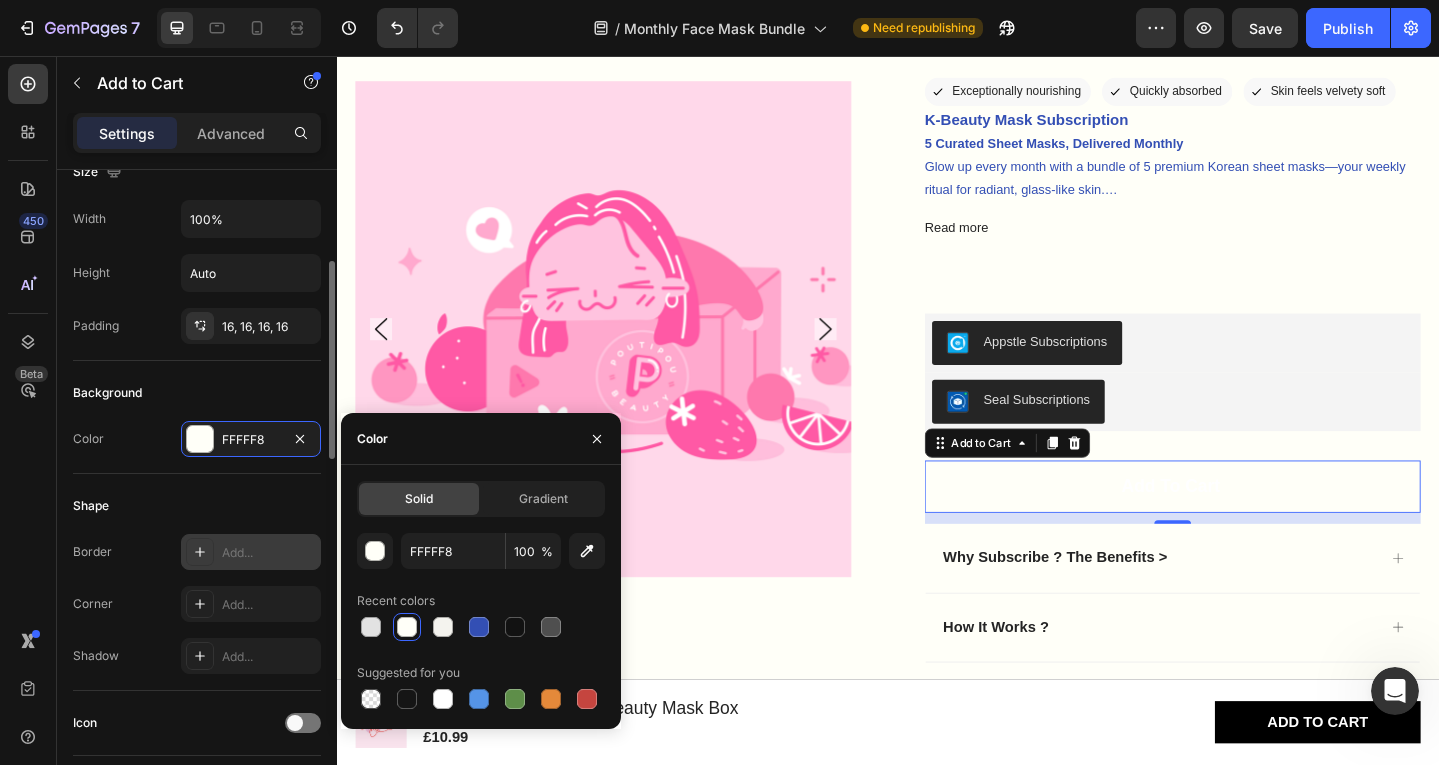 click on "Add..." at bounding box center [251, 552] 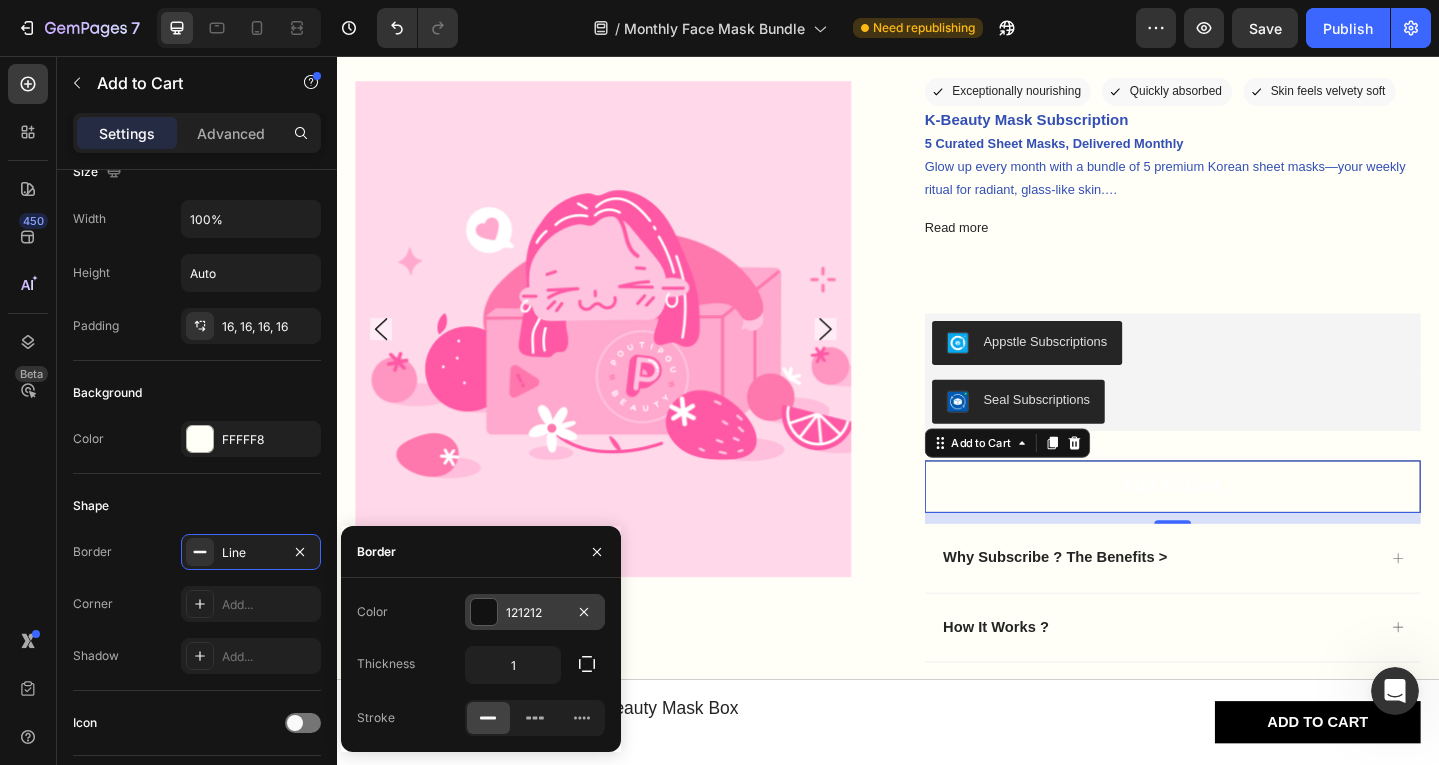 click on "121212" at bounding box center [535, 613] 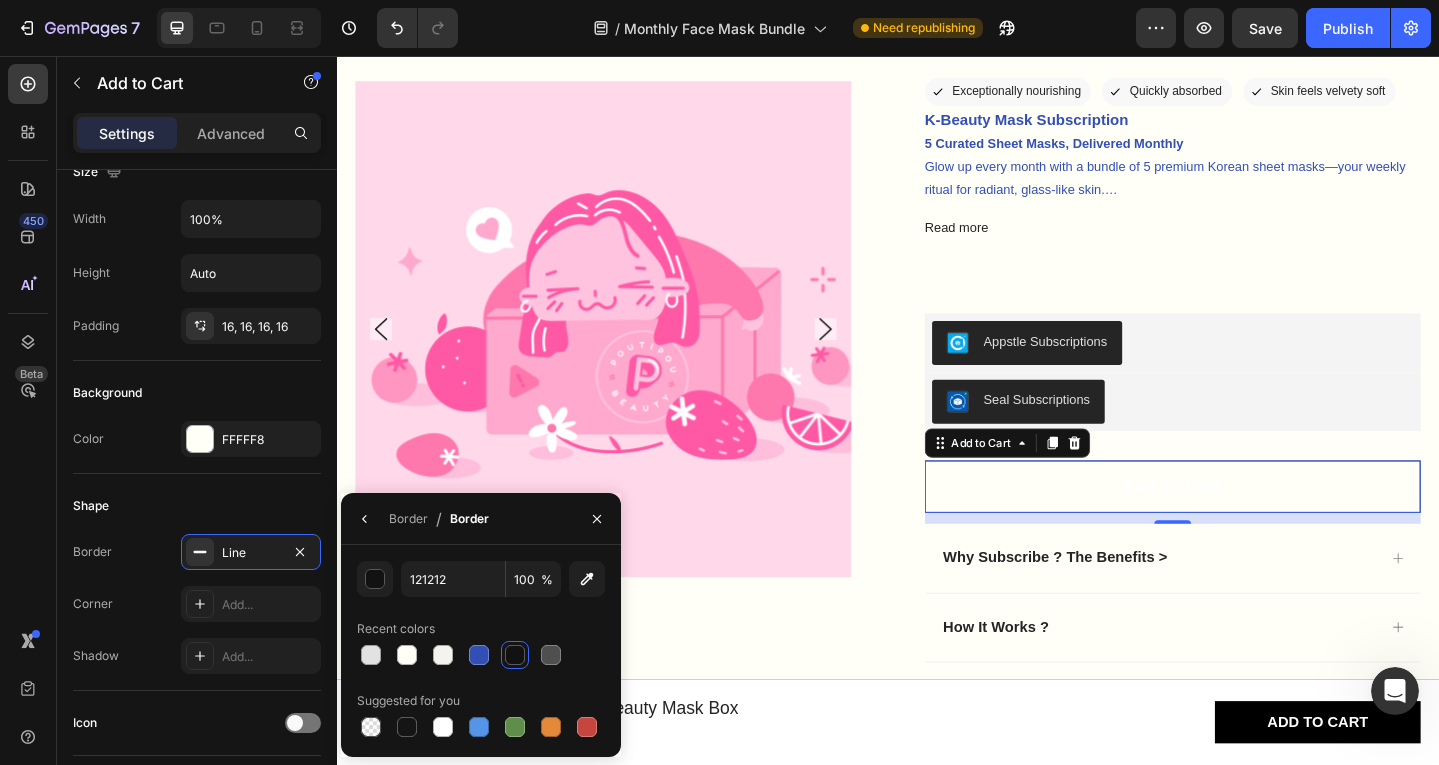 click at bounding box center (515, 655) 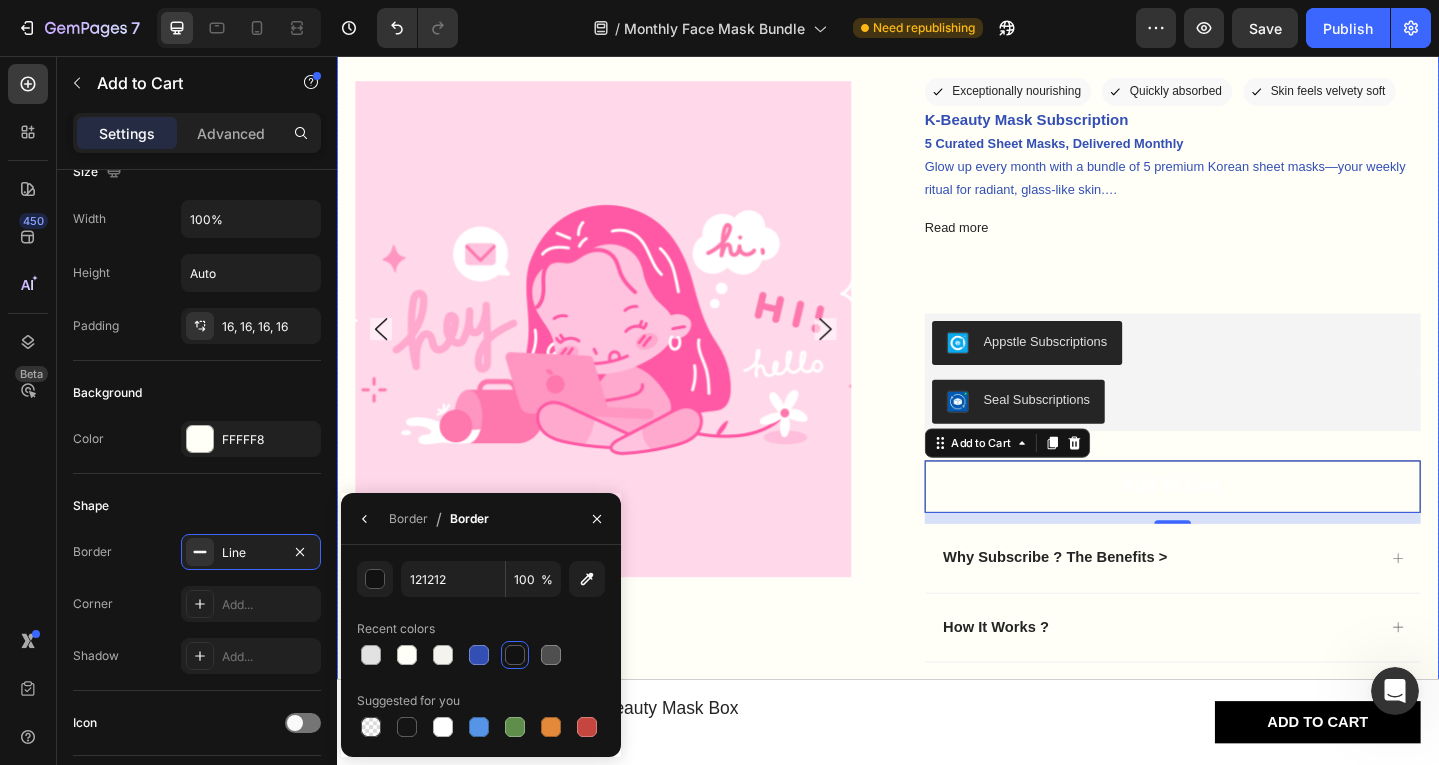 scroll, scrollTop: 400, scrollLeft: 0, axis: vertical 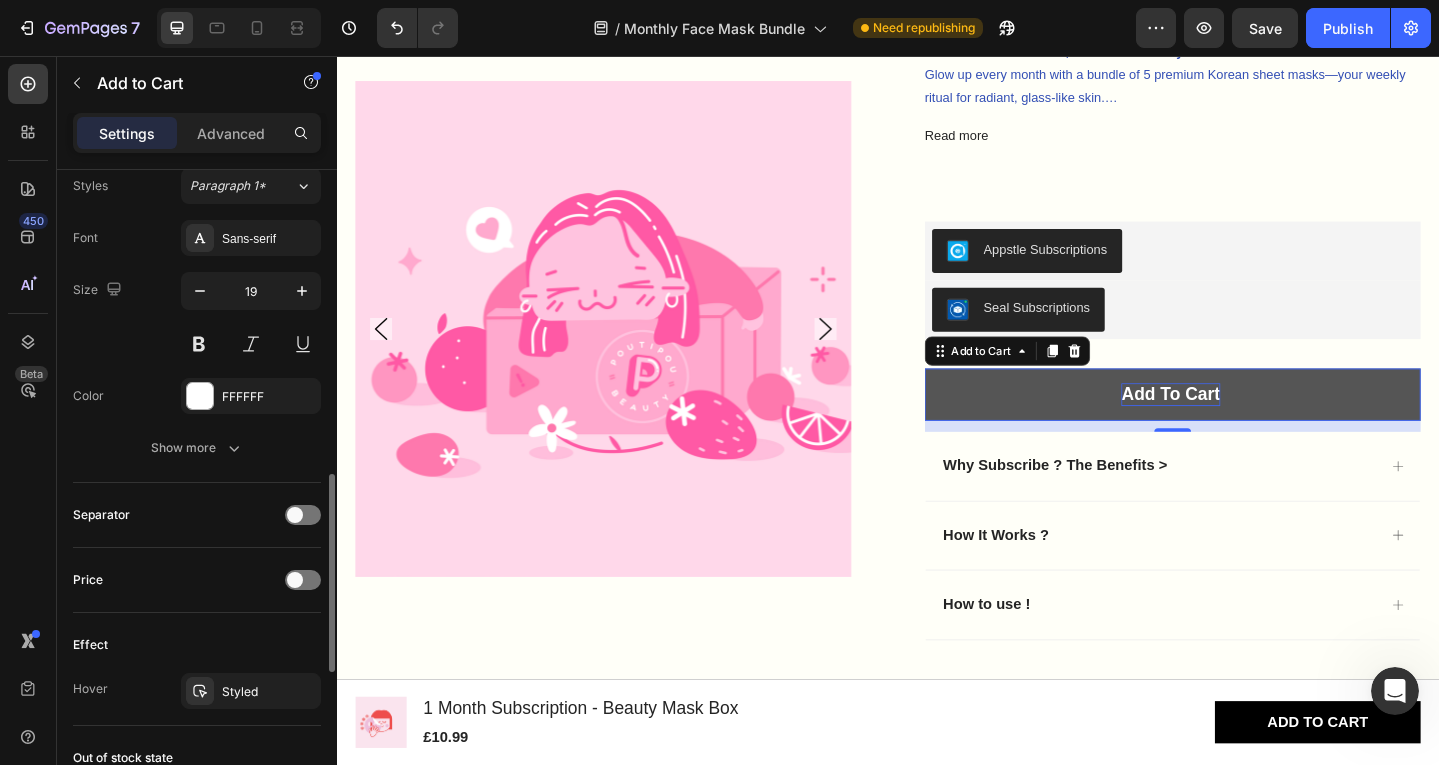 click on "Add To Cart" at bounding box center [1244, 425] 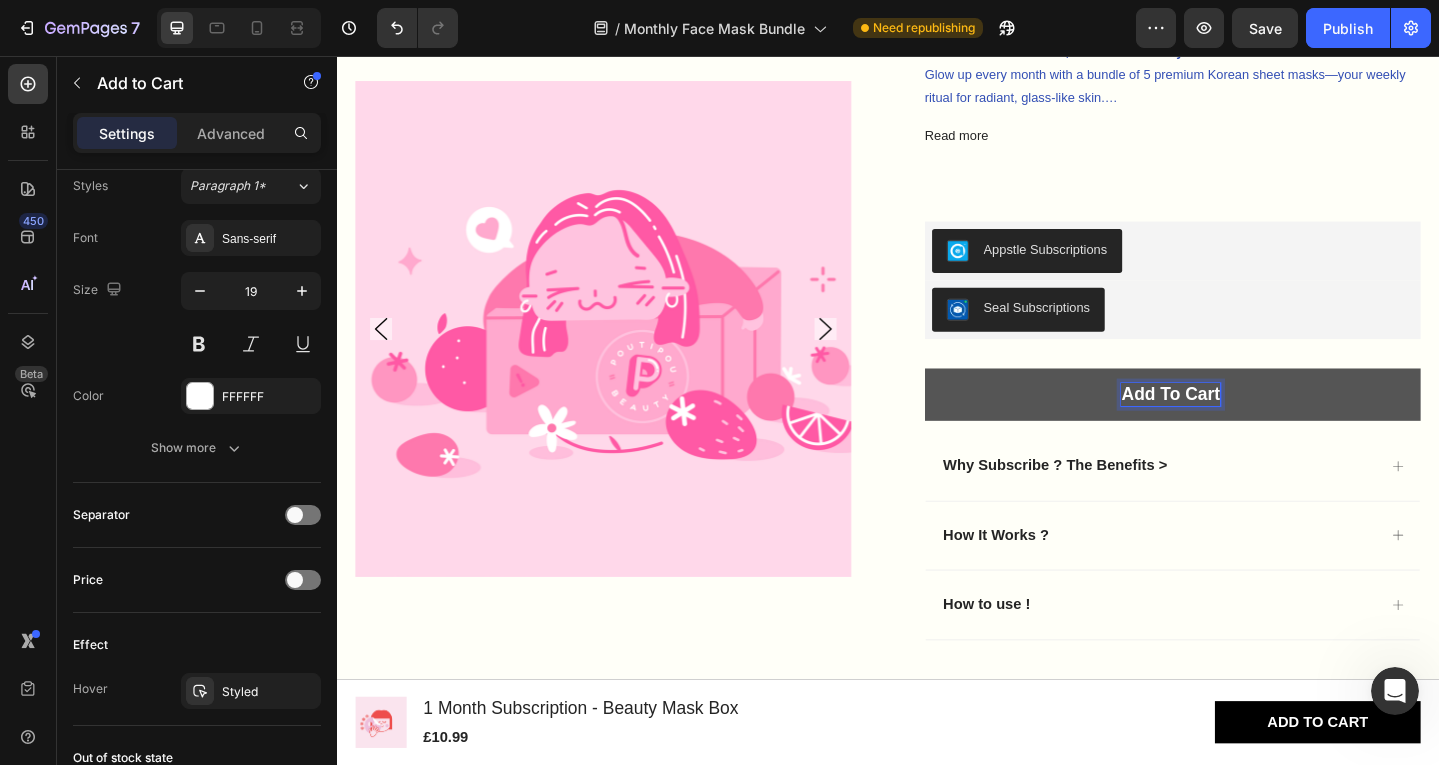 click on "Add To Cart" at bounding box center (1244, 425) 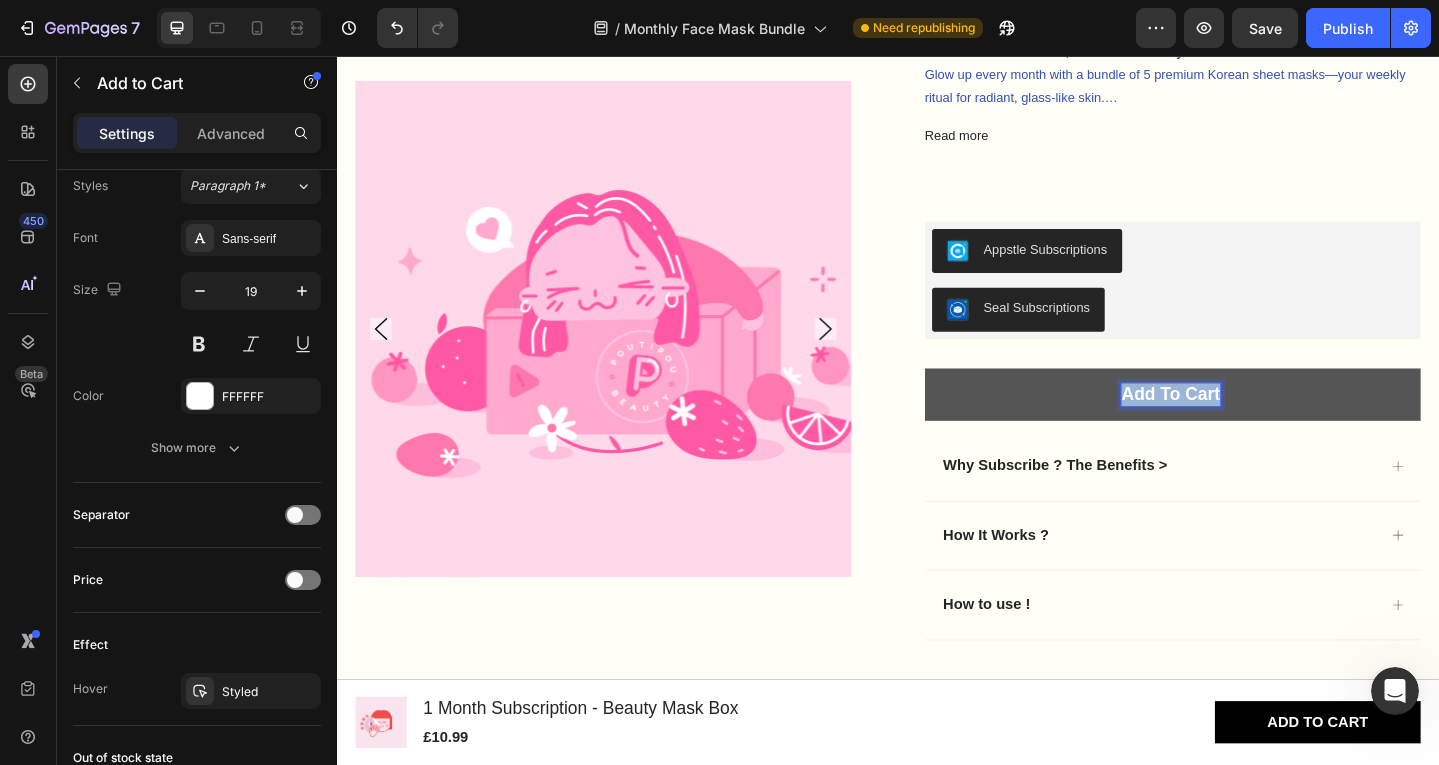 drag, startPoint x: 1183, startPoint y: 420, endPoint x: 1305, endPoint y: 411, distance: 122.33152 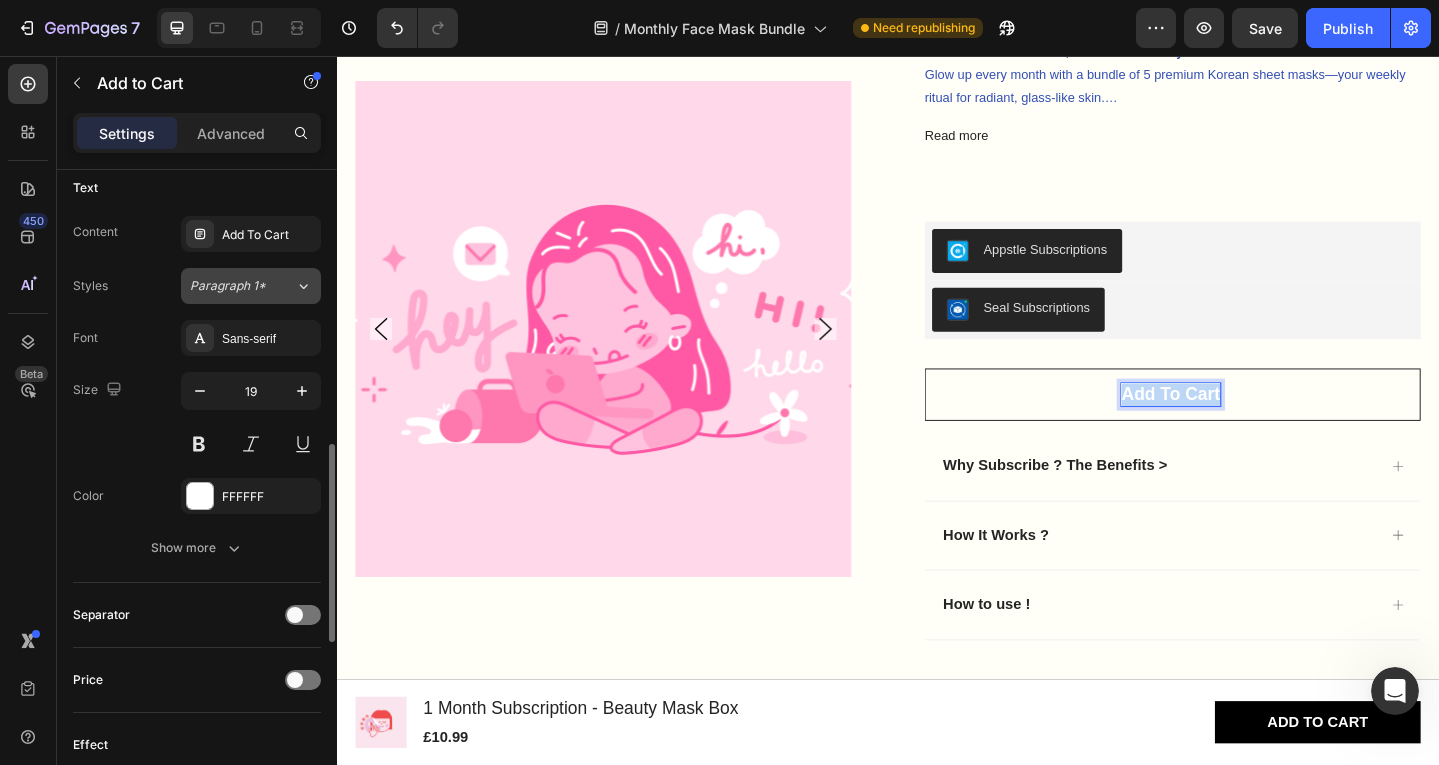 scroll, scrollTop: 800, scrollLeft: 0, axis: vertical 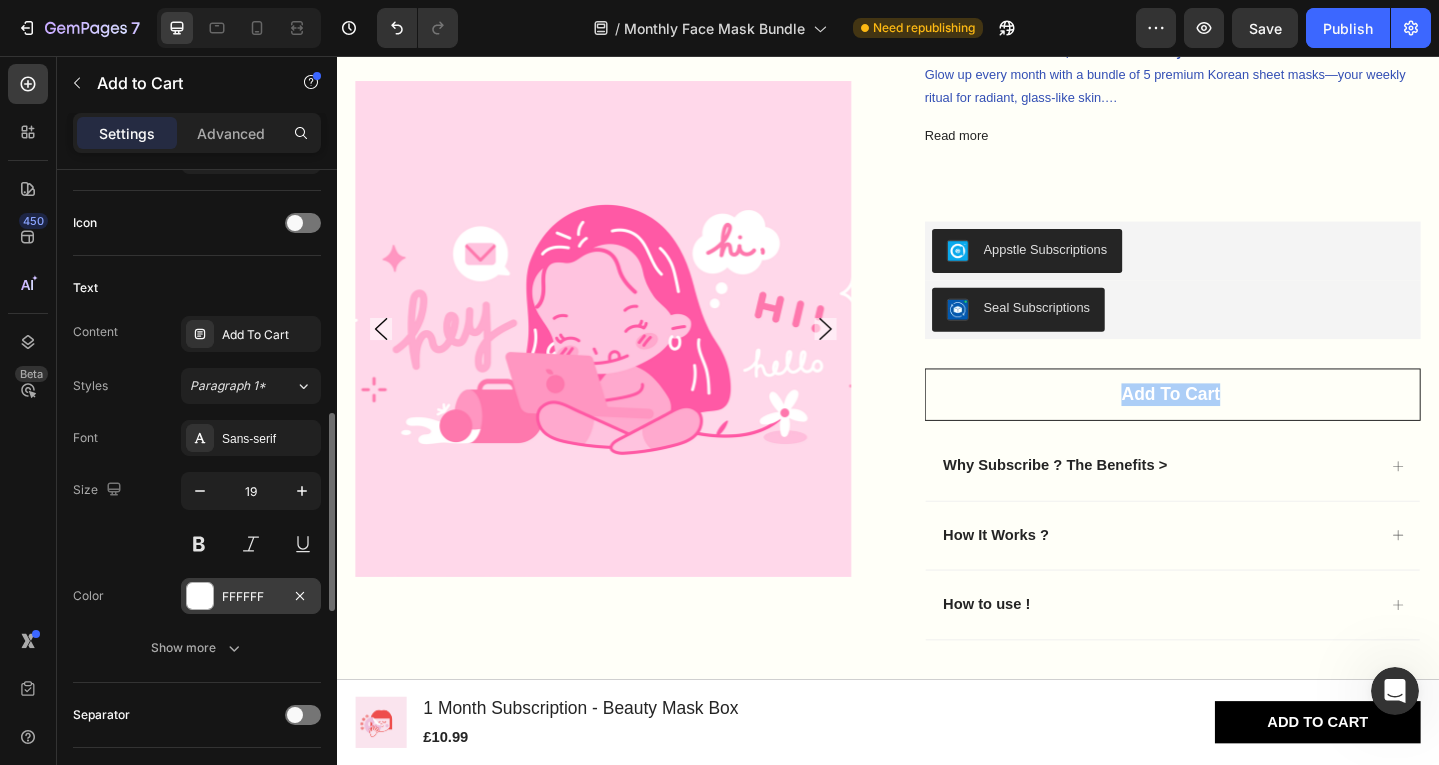 click on "FFFFFF" at bounding box center (251, 596) 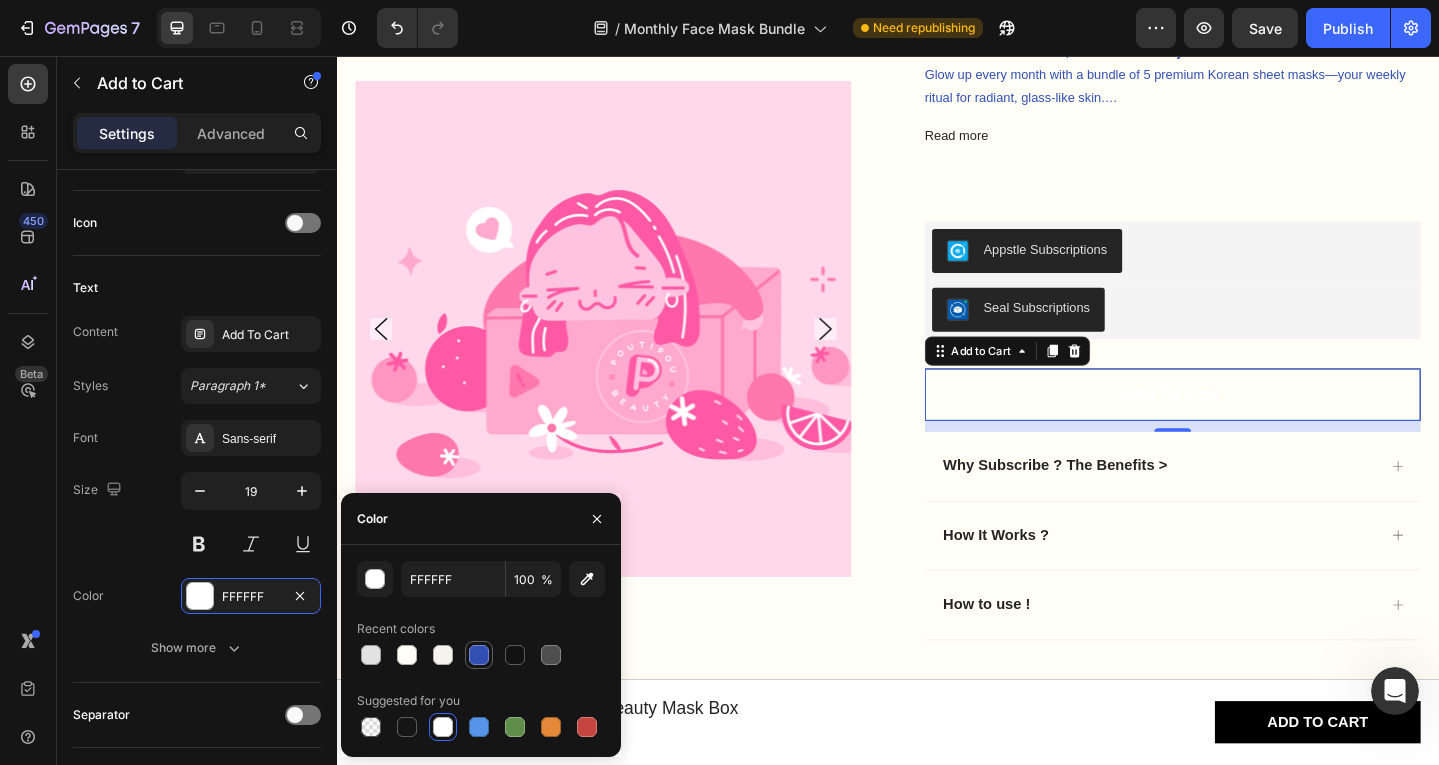 click at bounding box center [479, 655] 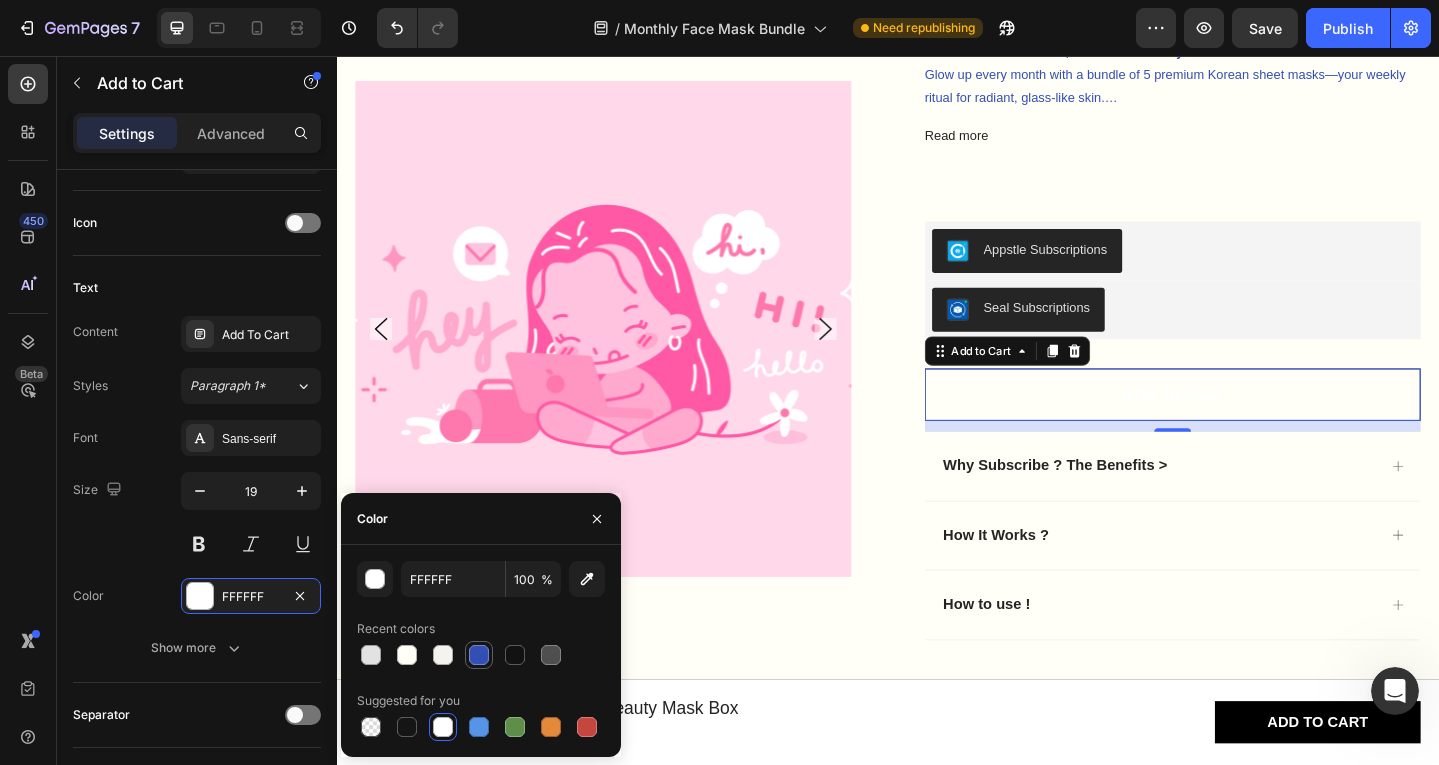 type on "334FB4" 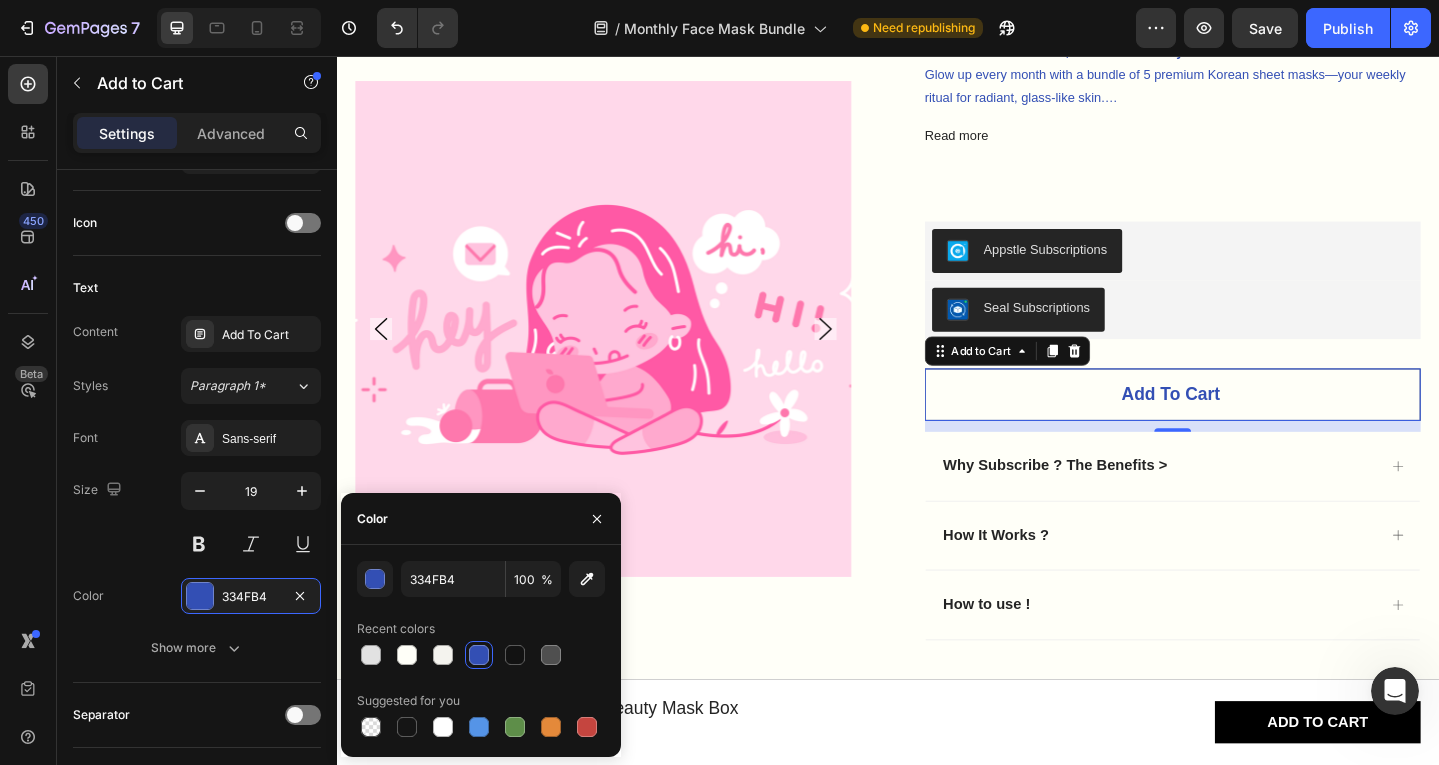 click on "4.8/5 Text Block Icon Icon Icon Icon Icon Icon List (1980 Reviews) Text Block Row Monthly Face Mask Subscription Product Title The 2025 Rated Innovation Korea Nourshing Face Mask Text Block
Icon Exceptionally nourishing Text Block Row
Icon Quickly absorbed Text Block Row Row
Icon Skin feels velvety soft Text Block Row Row K-Beauty Mask Subscription
5 Curated Sheet Masks, Delivered Monthly
Glow up every month with a bundle of 5 premium Korean sheet masks—your weekly ritual for radiant, glass-like skin.
Perfect for both  K-beauty newbies and skincare lovers , this subscription brings you the latest innovations and top formulas, straight to your doorstep. From hydrating heroes to brightening boosts, enjoy a rotating selection at great value—because your skin deserves the best. Read more Product Description Appstle Subscriptions Appstle Subscriptions Seal Subscriptions Seal Subscriptions Add To Cart Add to Cart   12
Why Subscribe ? The Benefits >
Accordion" at bounding box center [1247, 241] 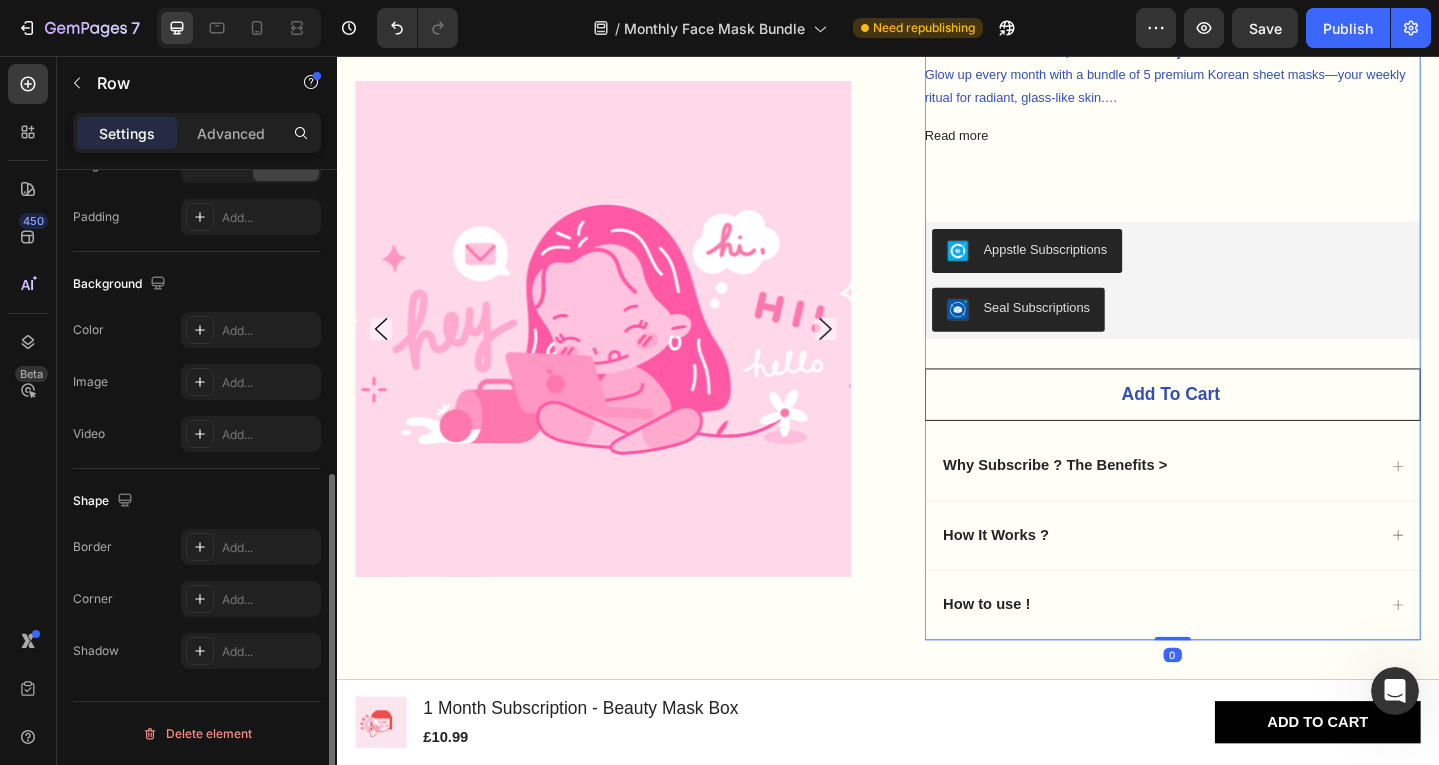 scroll, scrollTop: 0, scrollLeft: 0, axis: both 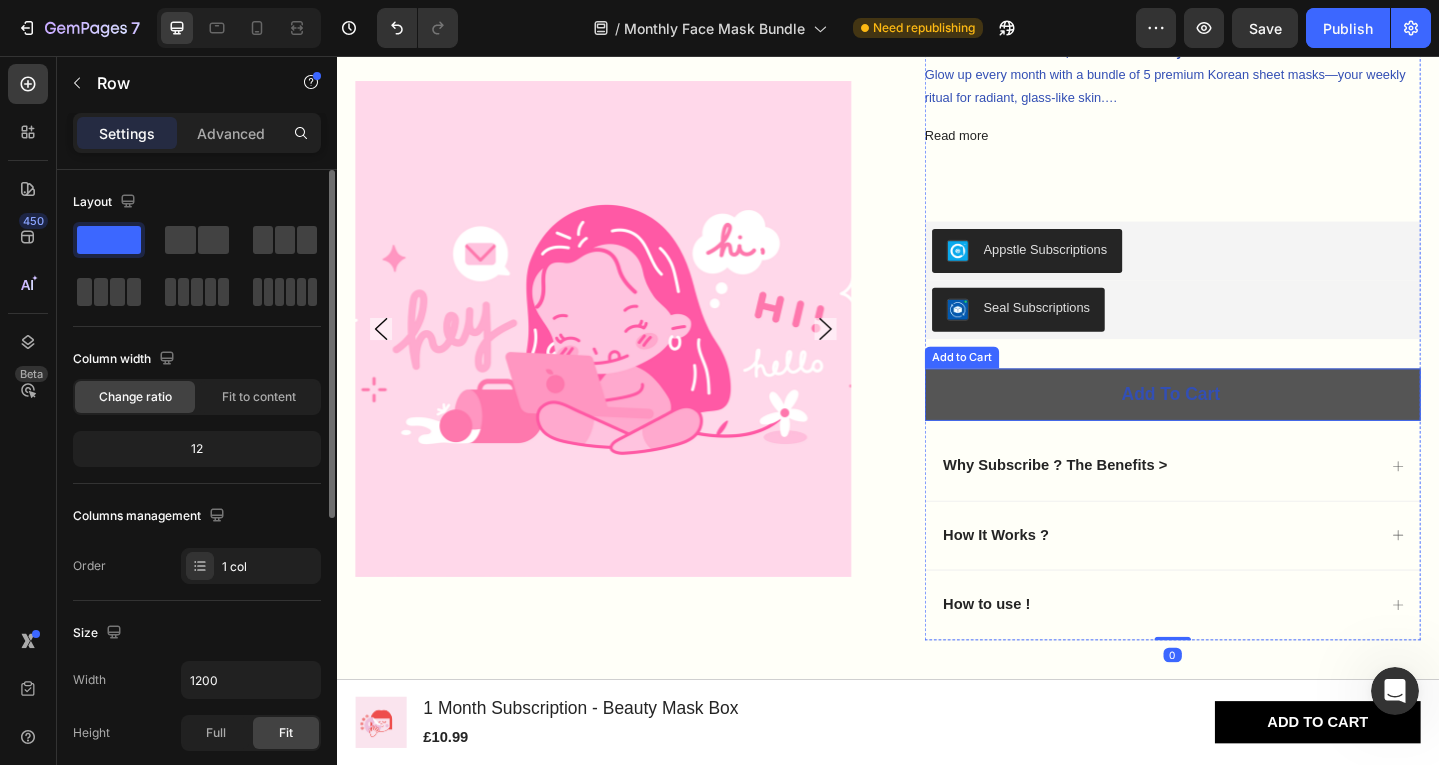 click on "Add To Cart" at bounding box center (1247, 425) 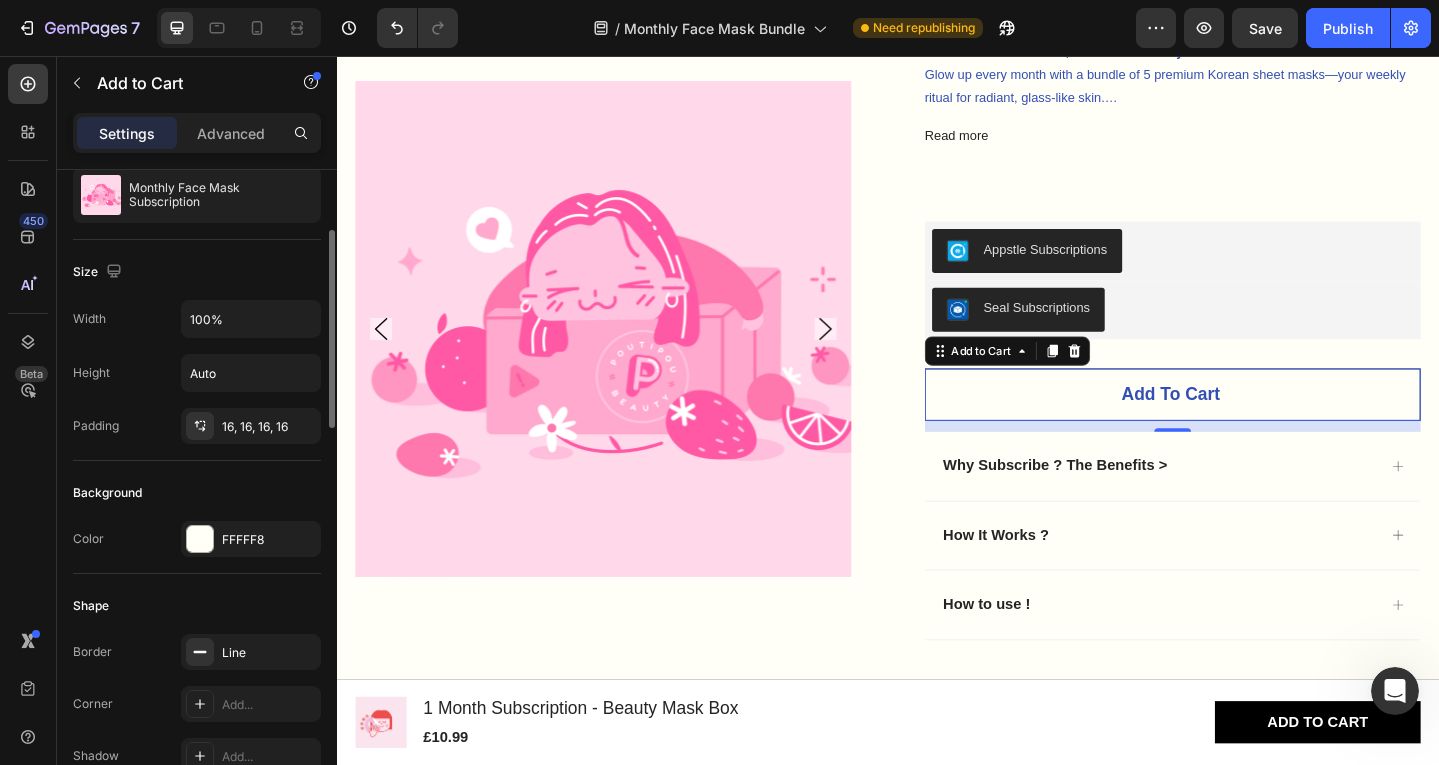 scroll, scrollTop: 400, scrollLeft: 0, axis: vertical 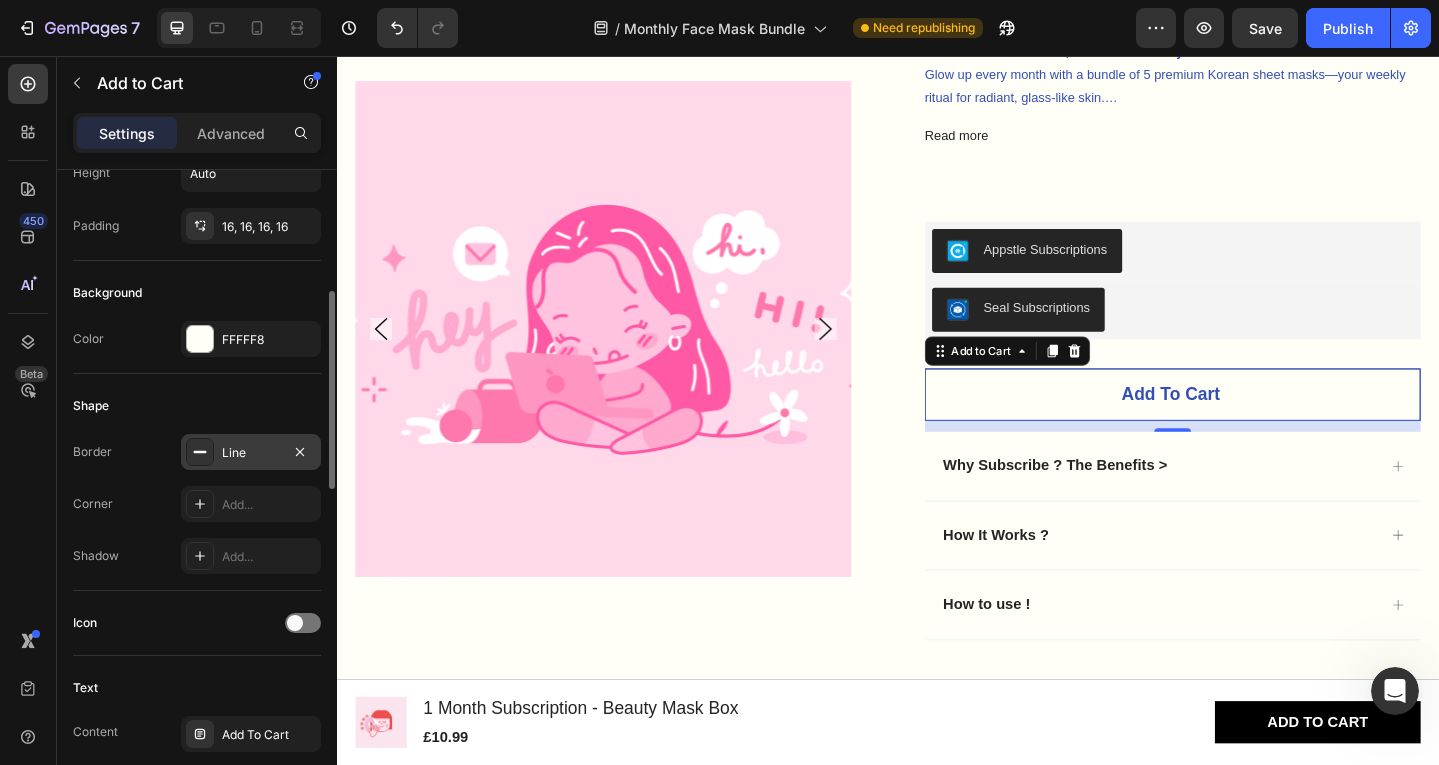 click on "Line" at bounding box center (251, 453) 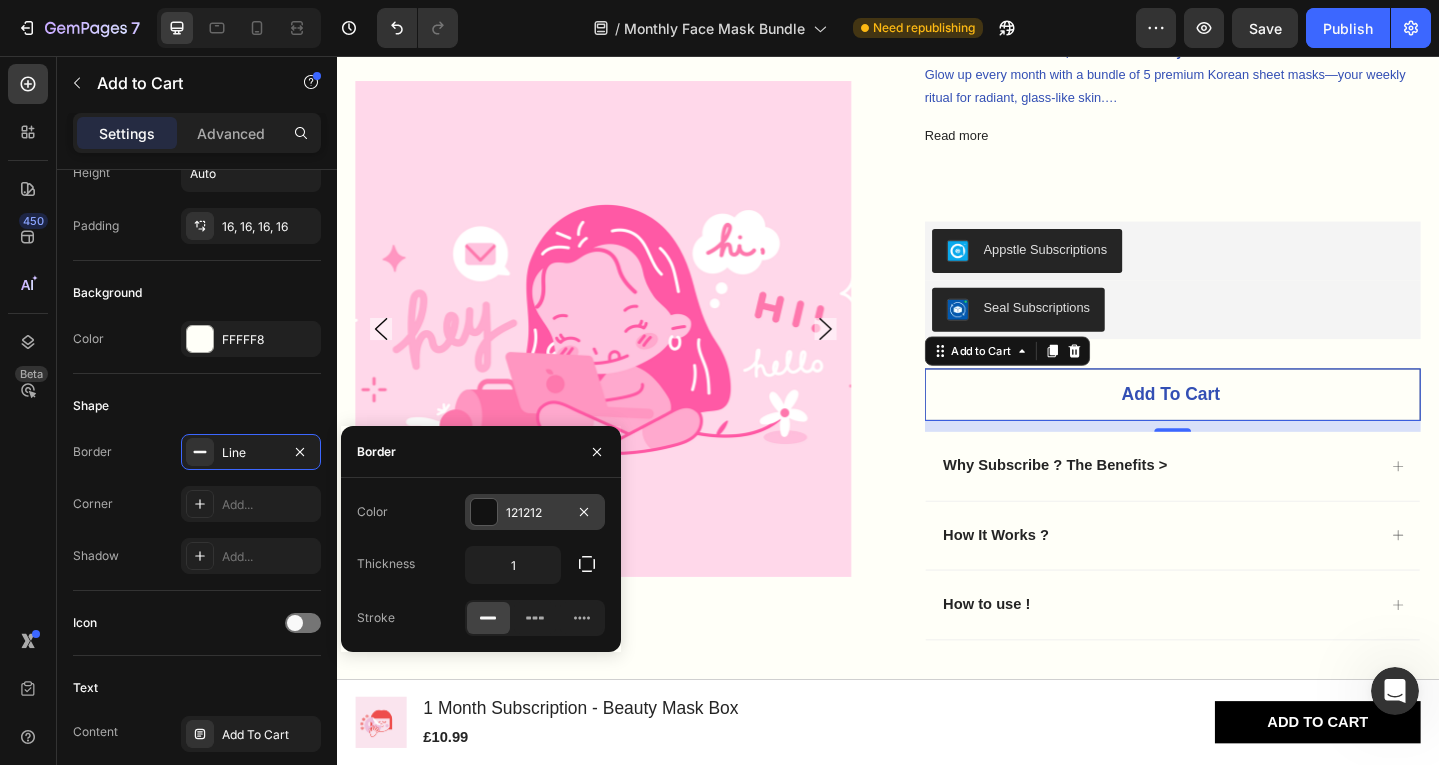 click on "121212" at bounding box center [535, 513] 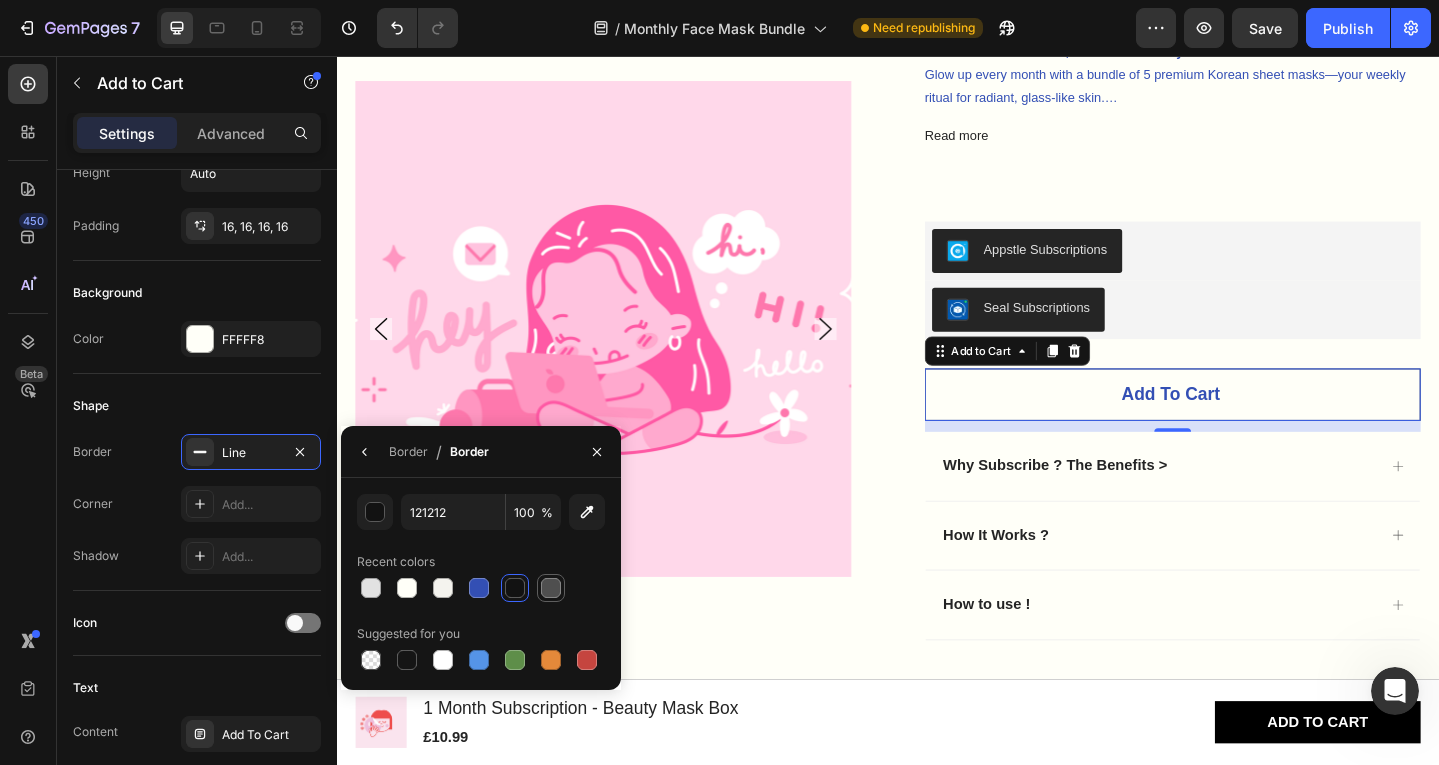 click at bounding box center [551, 588] 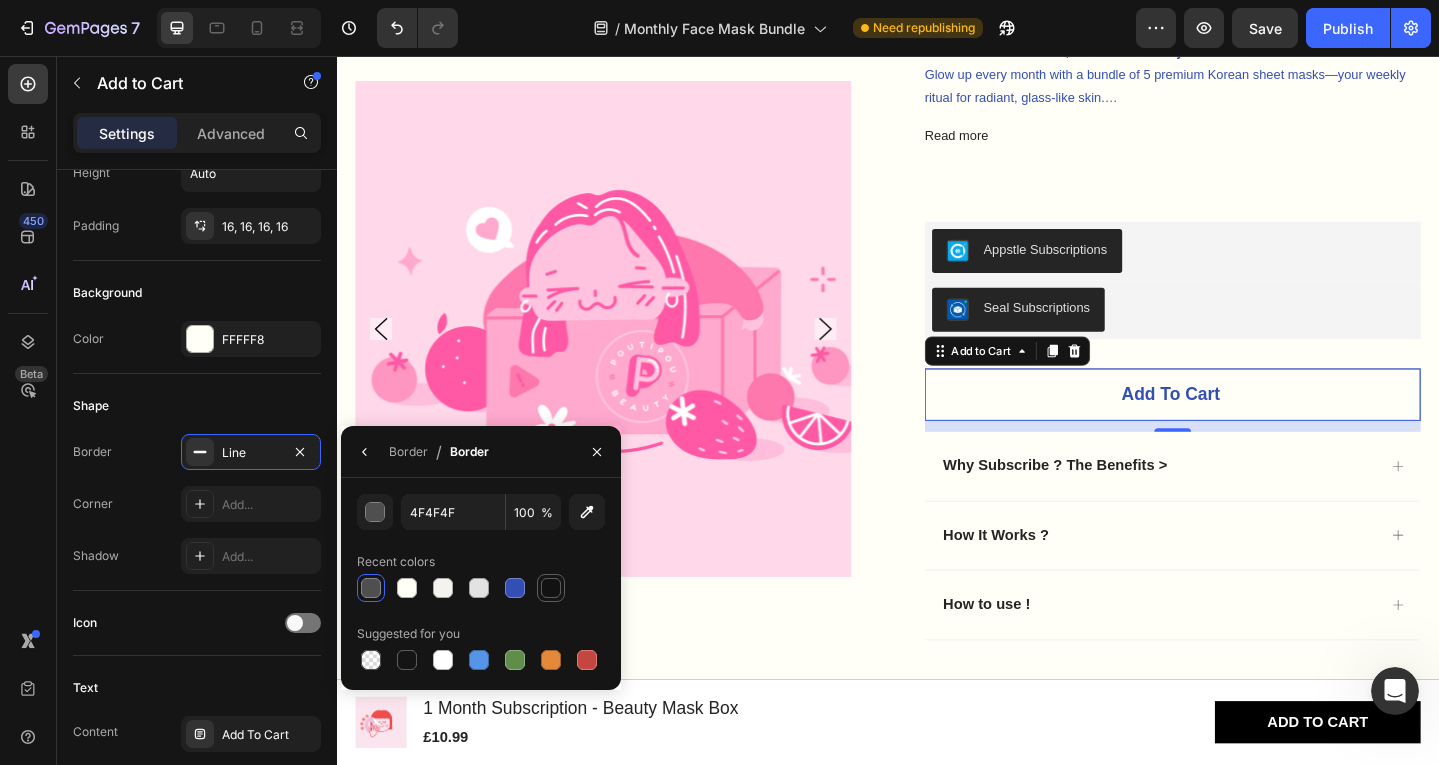 click at bounding box center (551, 588) 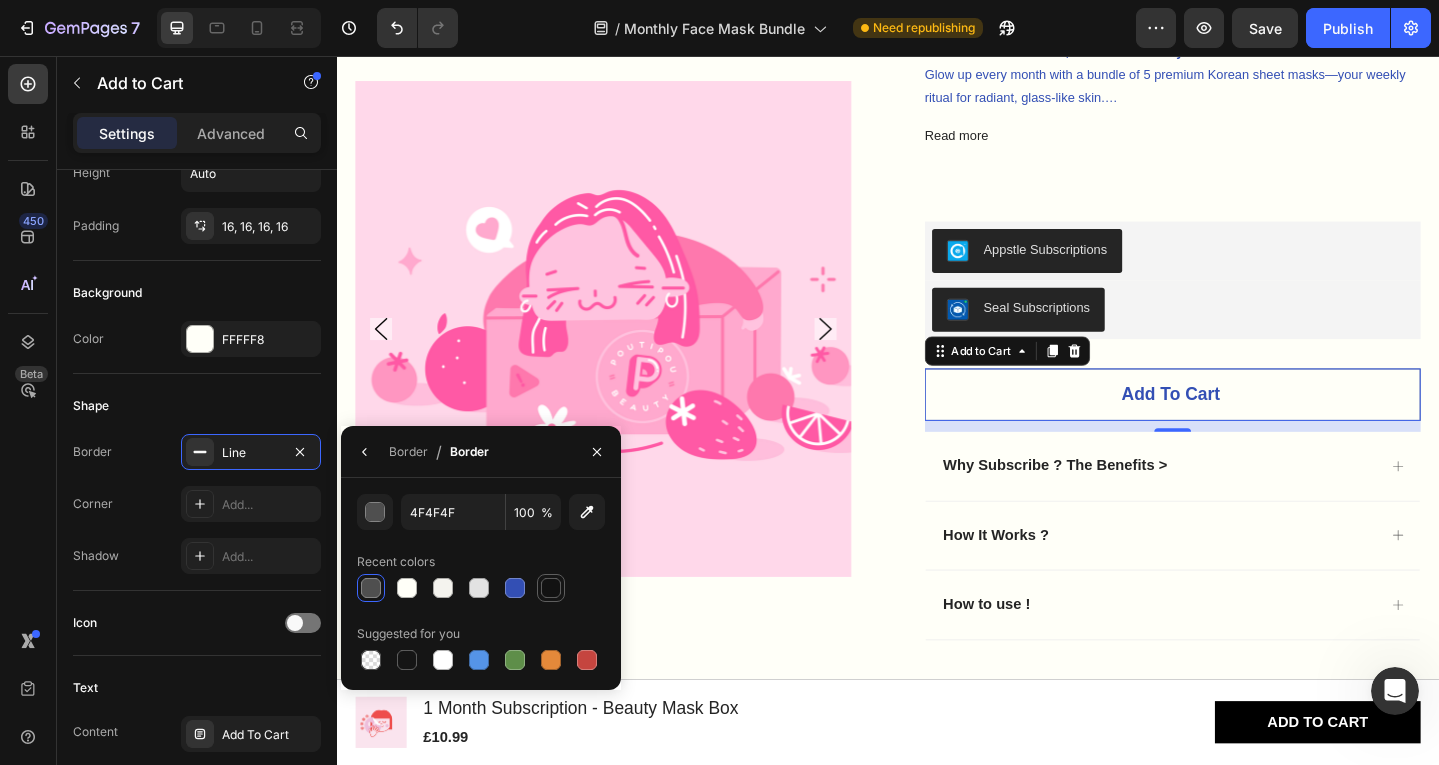 type on "121212" 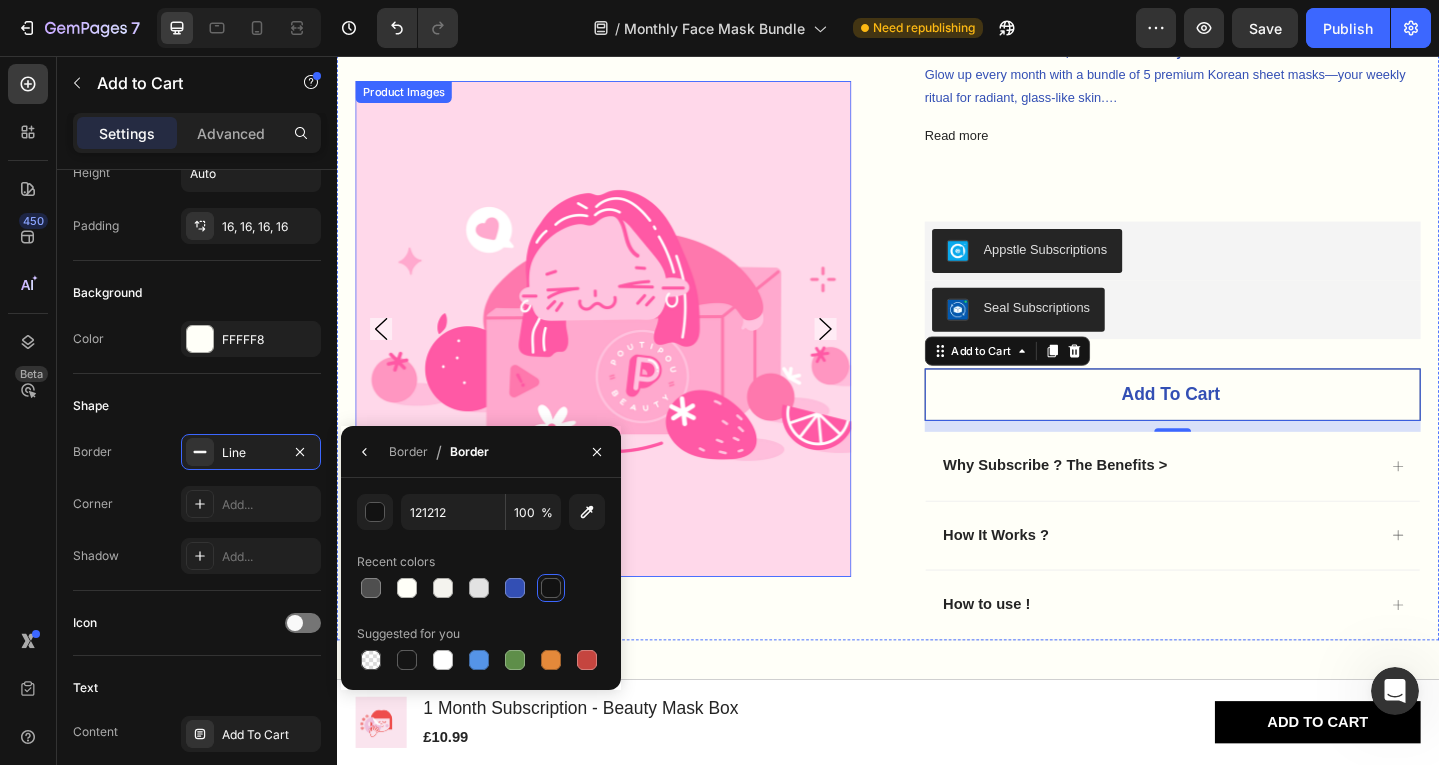 click on "Product Images 4.8/5 Text Block Icon Icon Icon Icon Icon Icon List (1980 Reviews) Text Block Row Monthly Face Mask Subscription Product Title The 2025 Rated Innovation Korea Nourshing Face Mask Text Block
Icon Exceptionally nourishing Text Block Row
Icon Quickly absorbed Text Block Row Row
Icon Skin feels velvety soft Text Block Row Row K-Beauty Mask Subscription
5 Curated Sheet Masks, Delivered Monthly
Glow up every month with a bundle of 5 premium Korean sheet masks—your weekly ritual for radiant, glass-like skin.
Perfect for both  K-beauty newbies and skincare lovers , this subscription brings you the latest innovations and top formulas, straight to your doorstep. From hydrating heroes to brightening boosts, enjoy a rotating selection at great value—because your skin deserves the best. Read more Product Description Appstle Subscriptions Appstle Subscriptions Seal Subscriptions Seal Subscriptions Add To Cart Add to Cart   12
Why Subscribe ? The Benefits > Row" at bounding box center (937, 241) 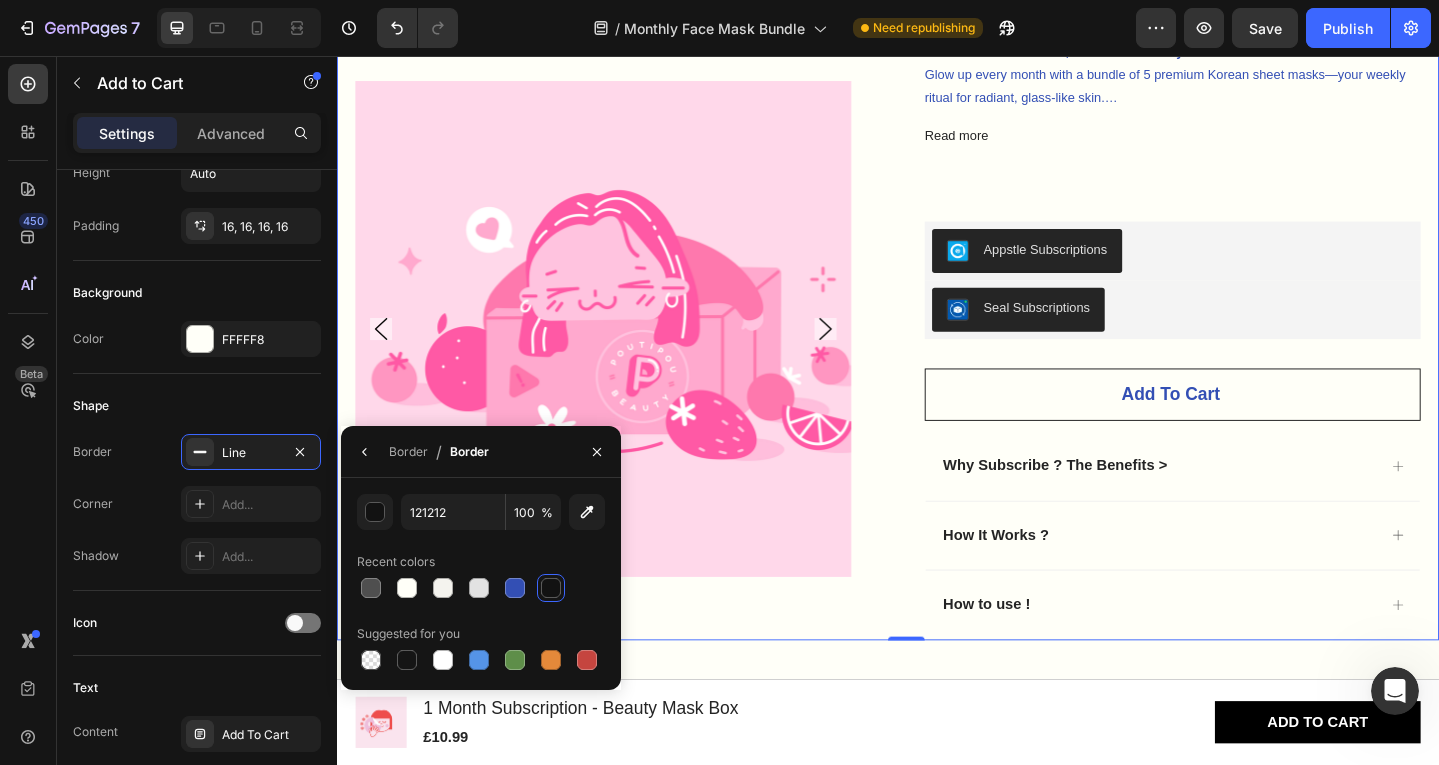 scroll, scrollTop: 0, scrollLeft: 0, axis: both 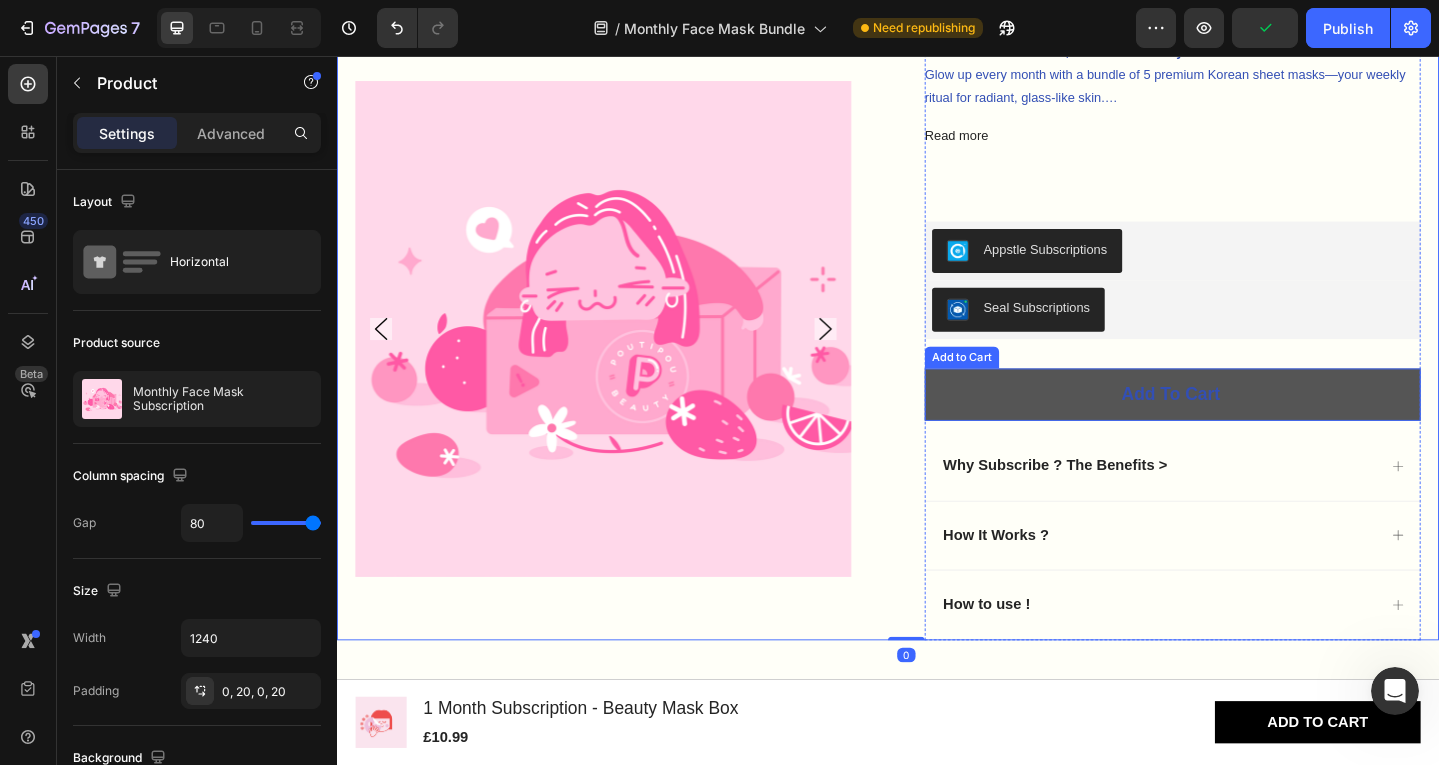 click on "Add To Cart" at bounding box center (1247, 425) 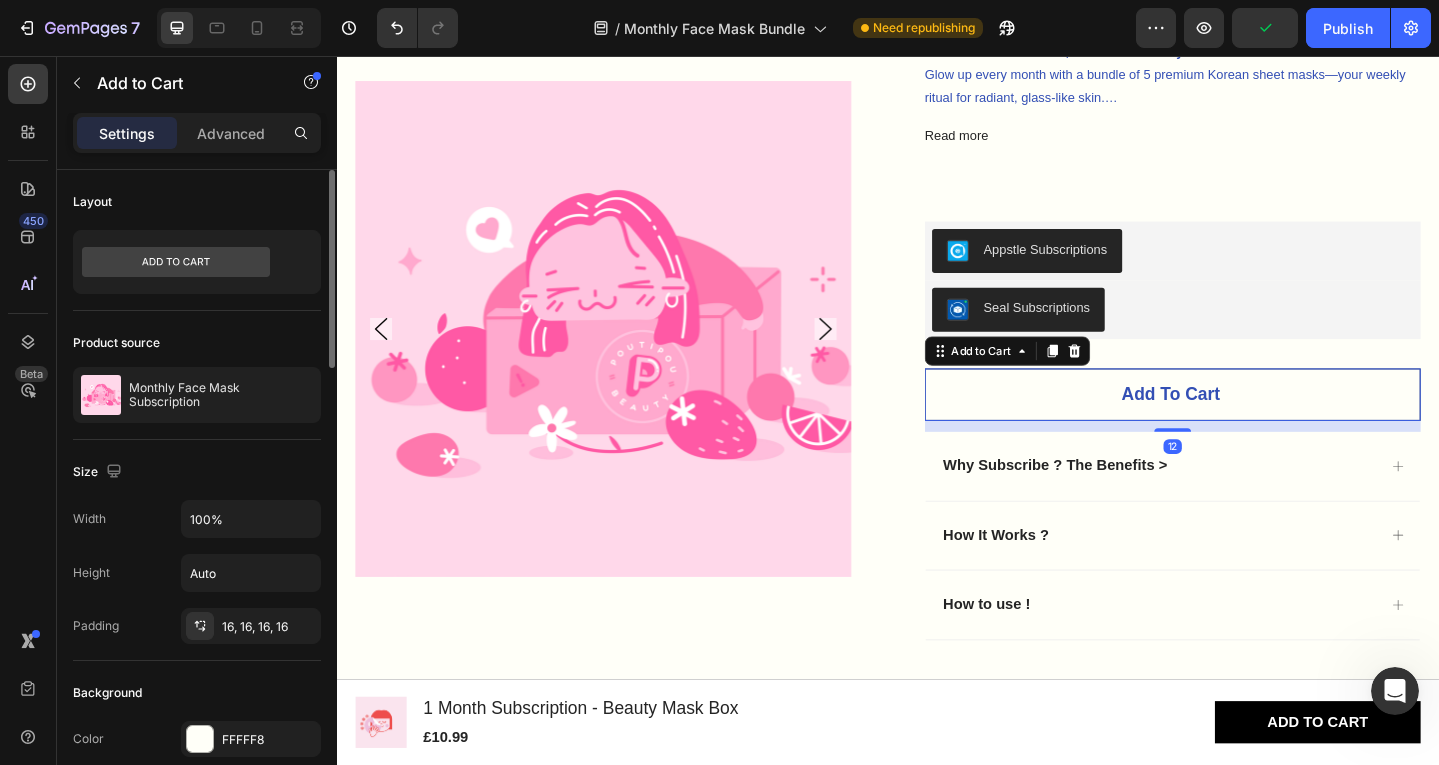 scroll, scrollTop: 100, scrollLeft: 0, axis: vertical 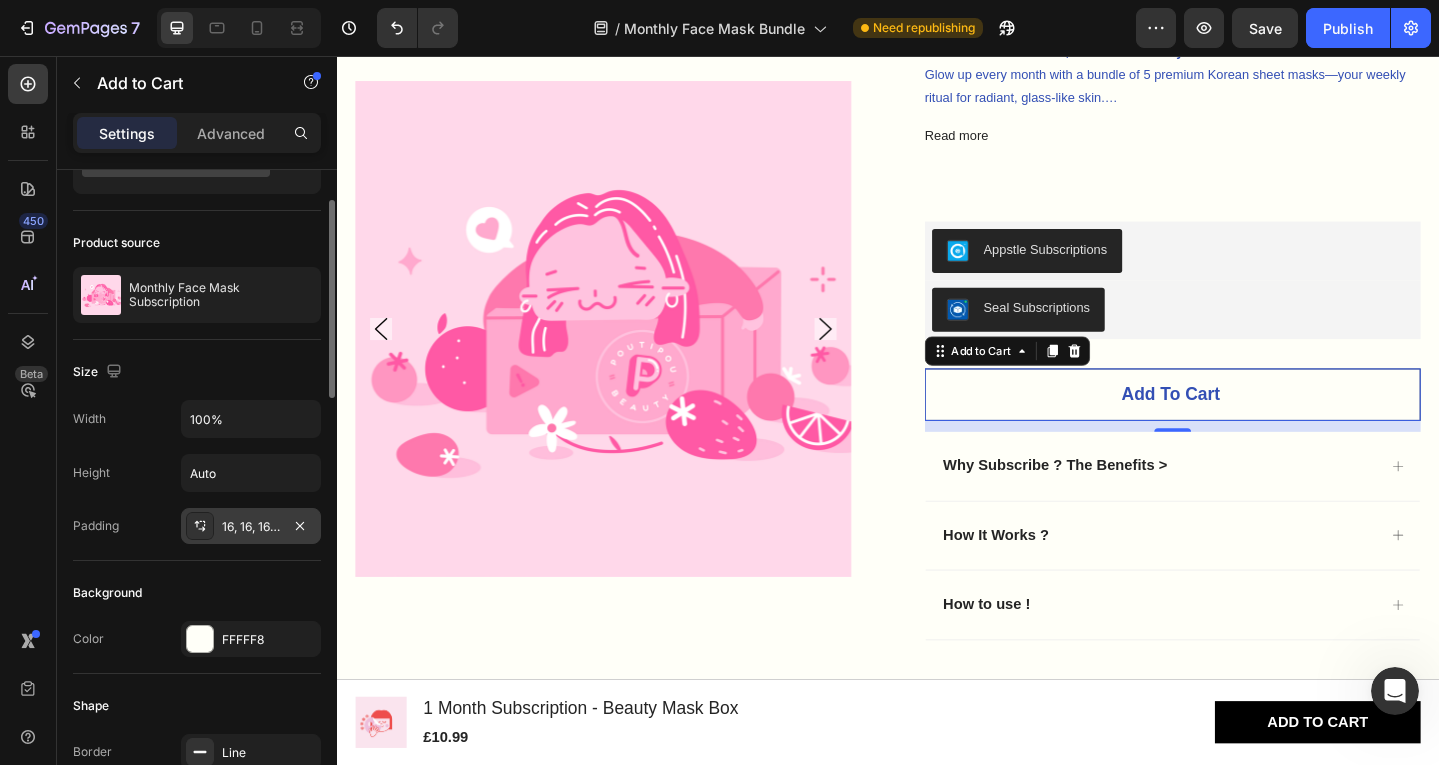 click on "16, 16, 16, 16" at bounding box center (251, 527) 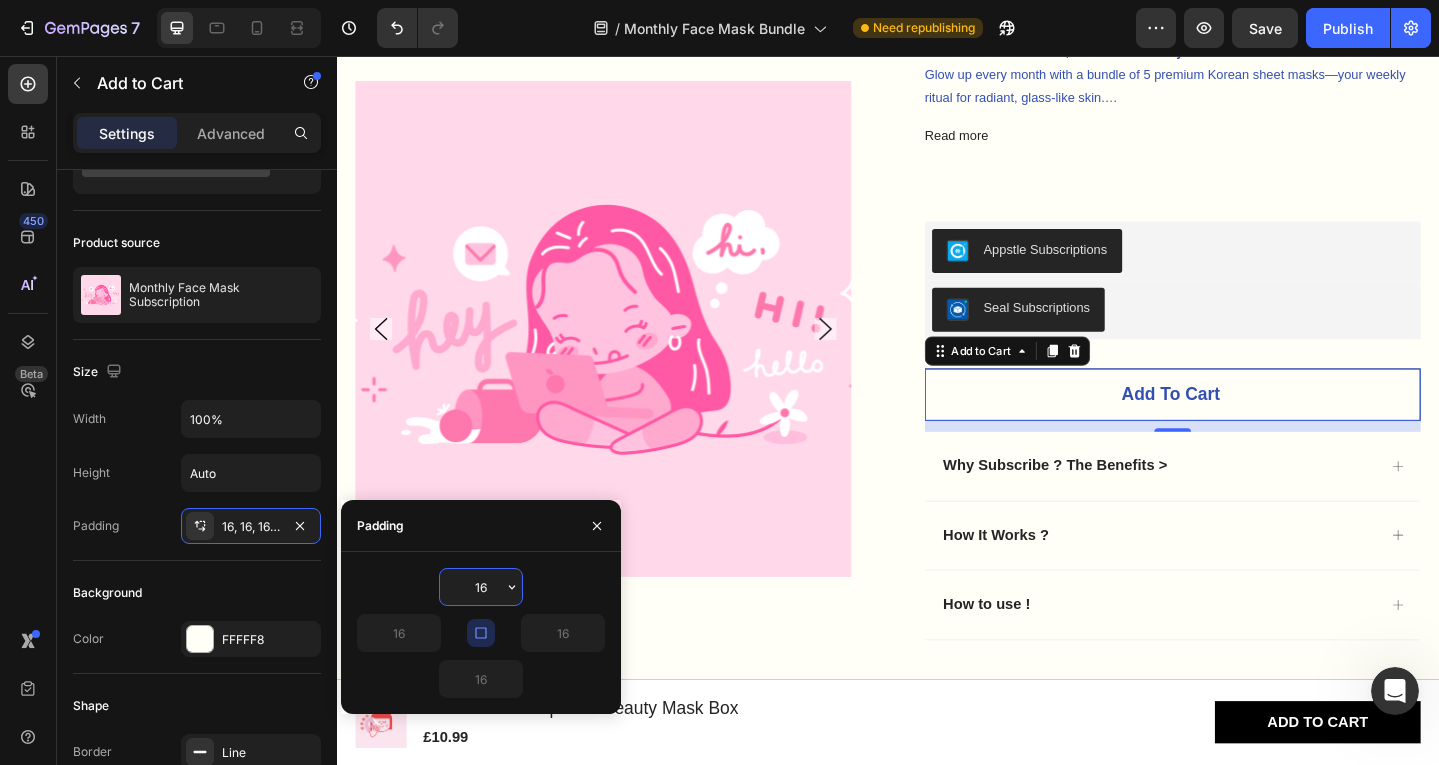 click on "16" at bounding box center (481, 587) 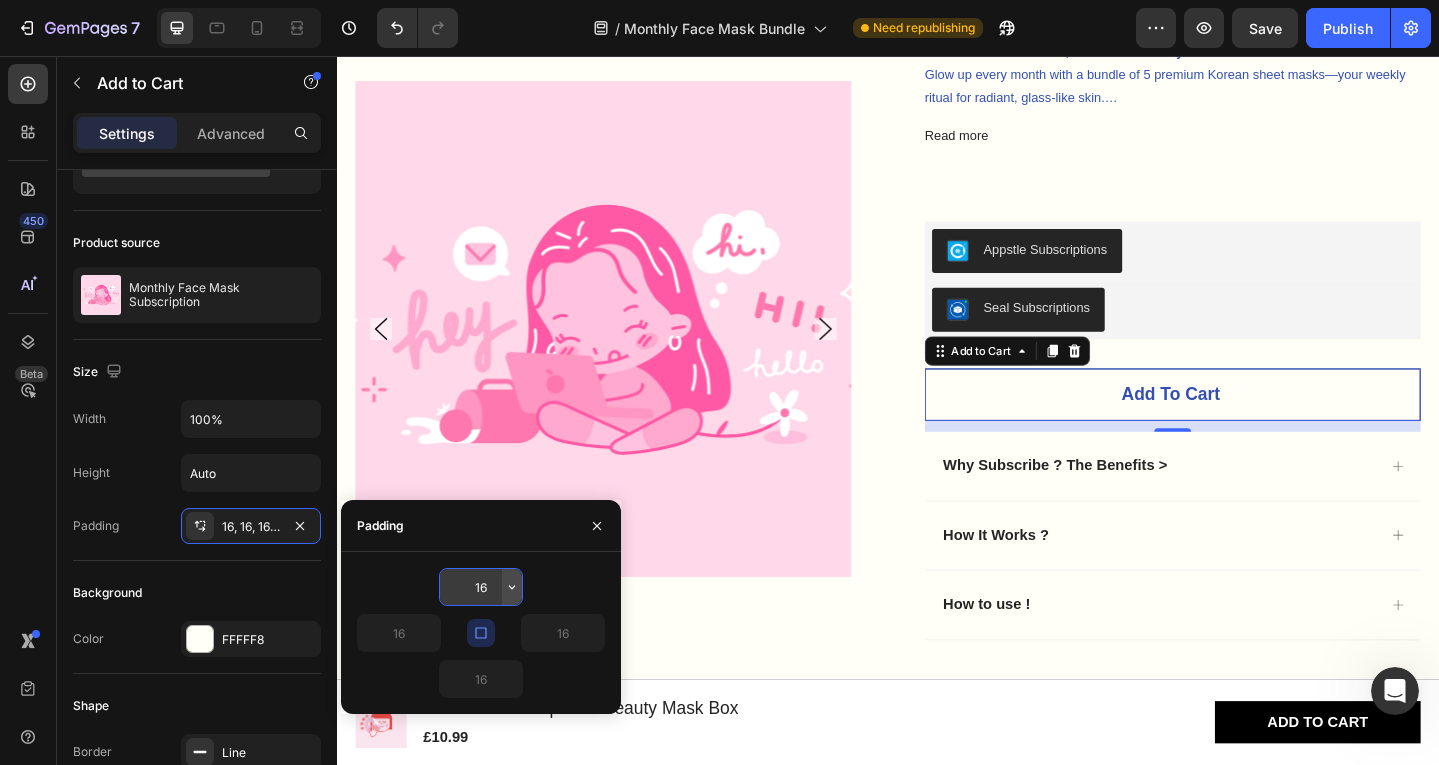 click 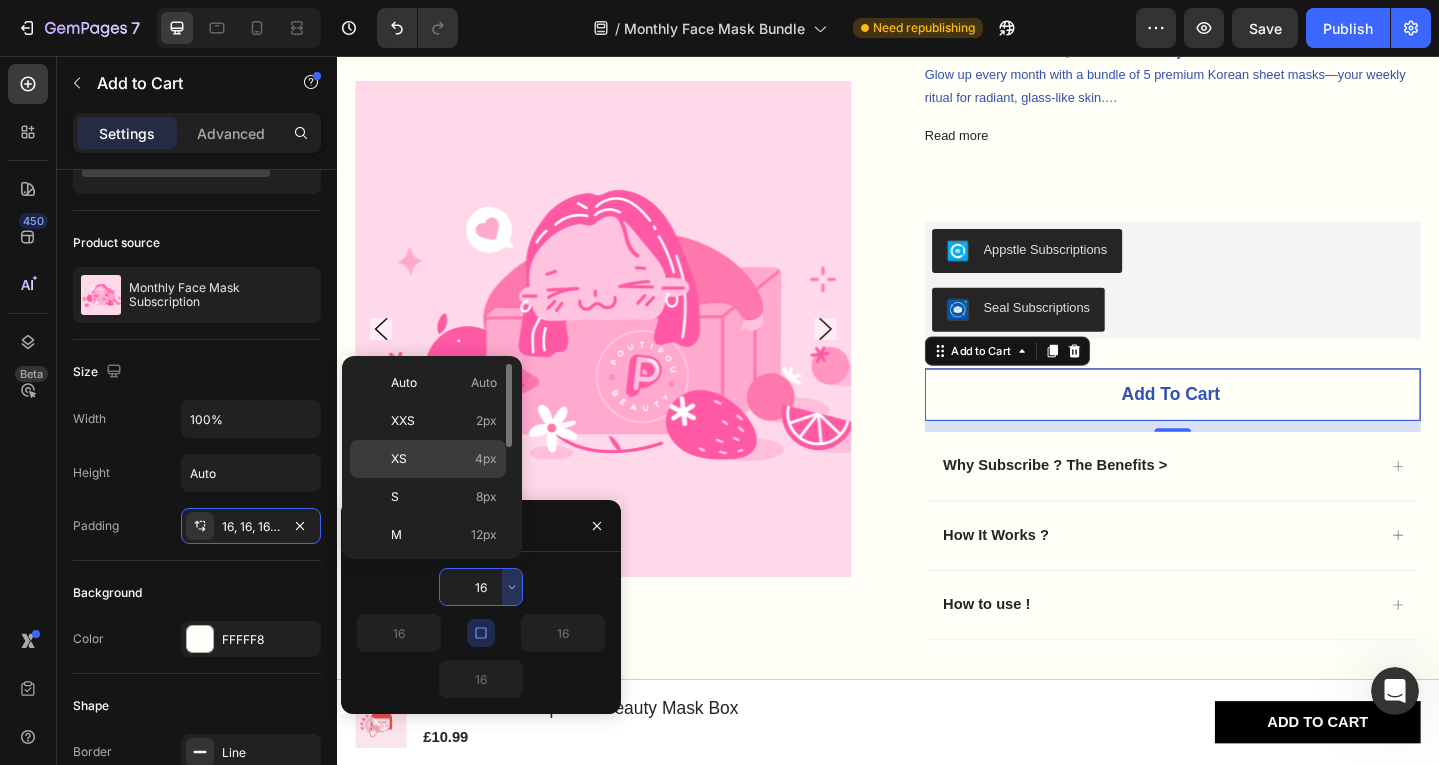 click on "XS 4px" at bounding box center [444, 459] 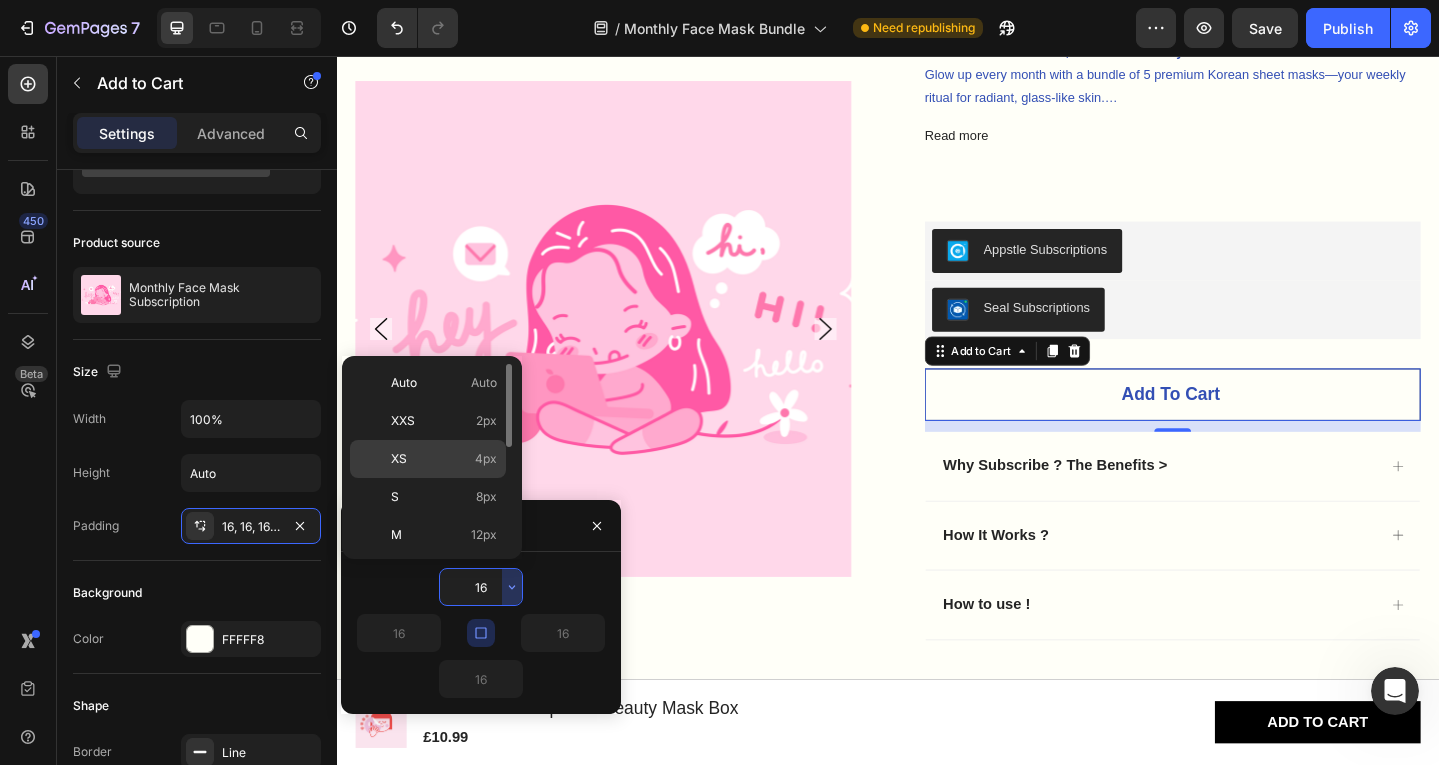 type on "4" 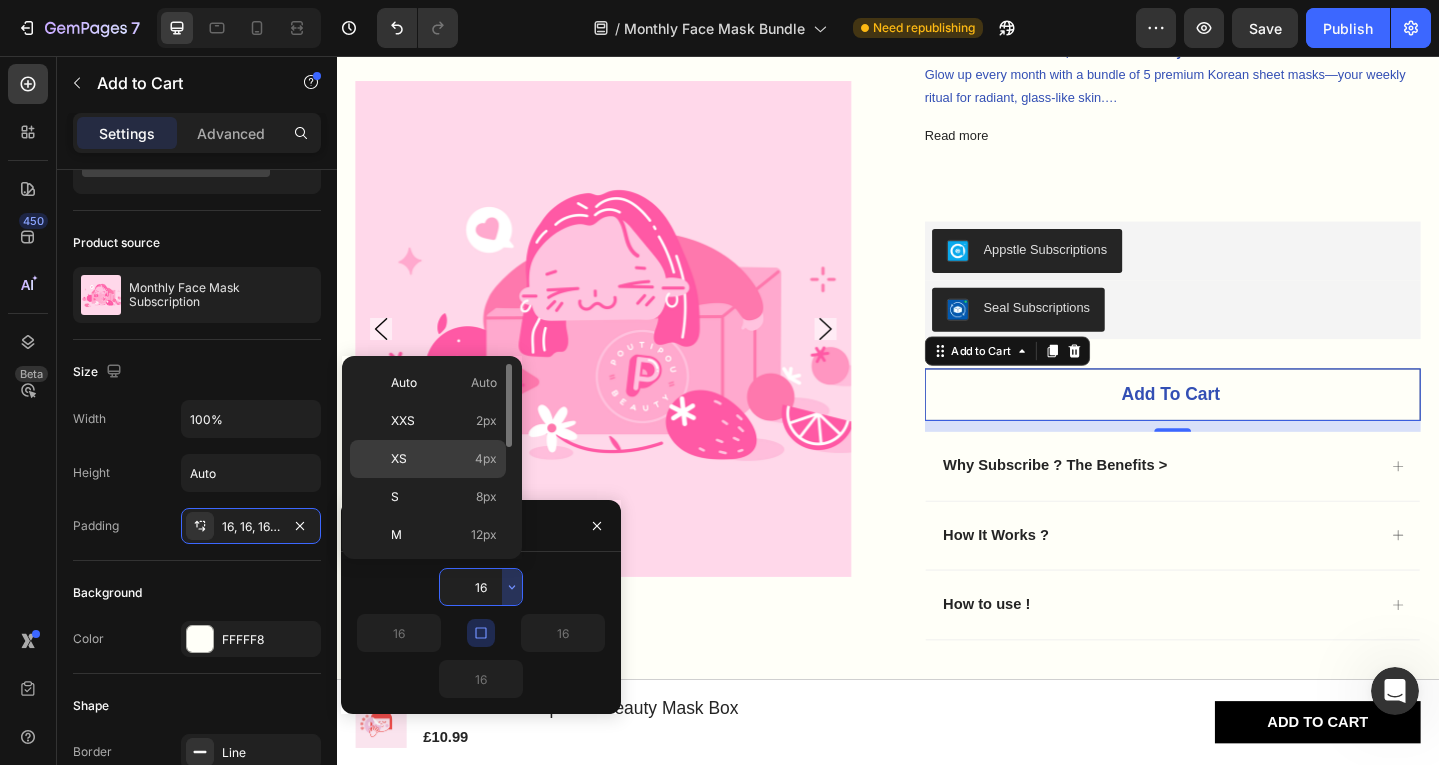 type on "4" 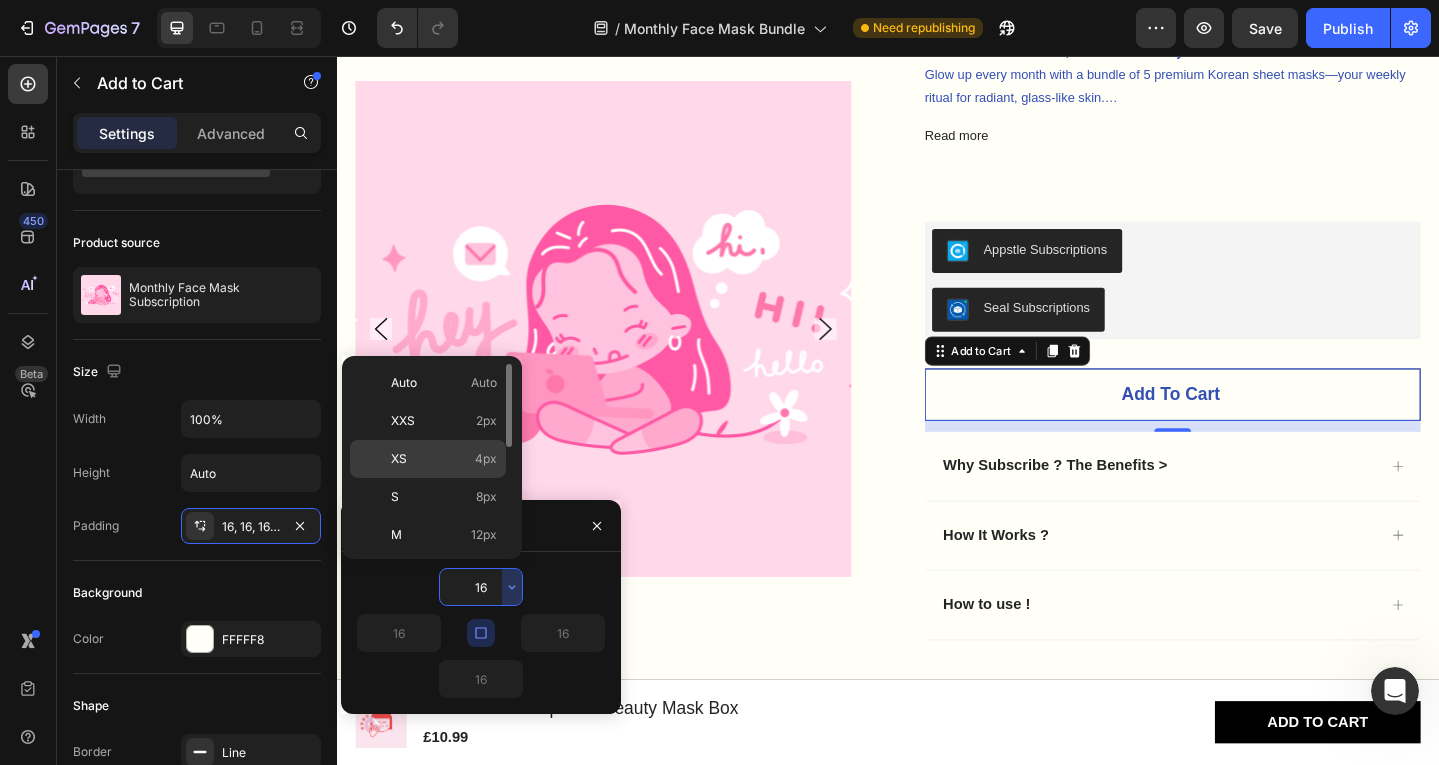 type on "4" 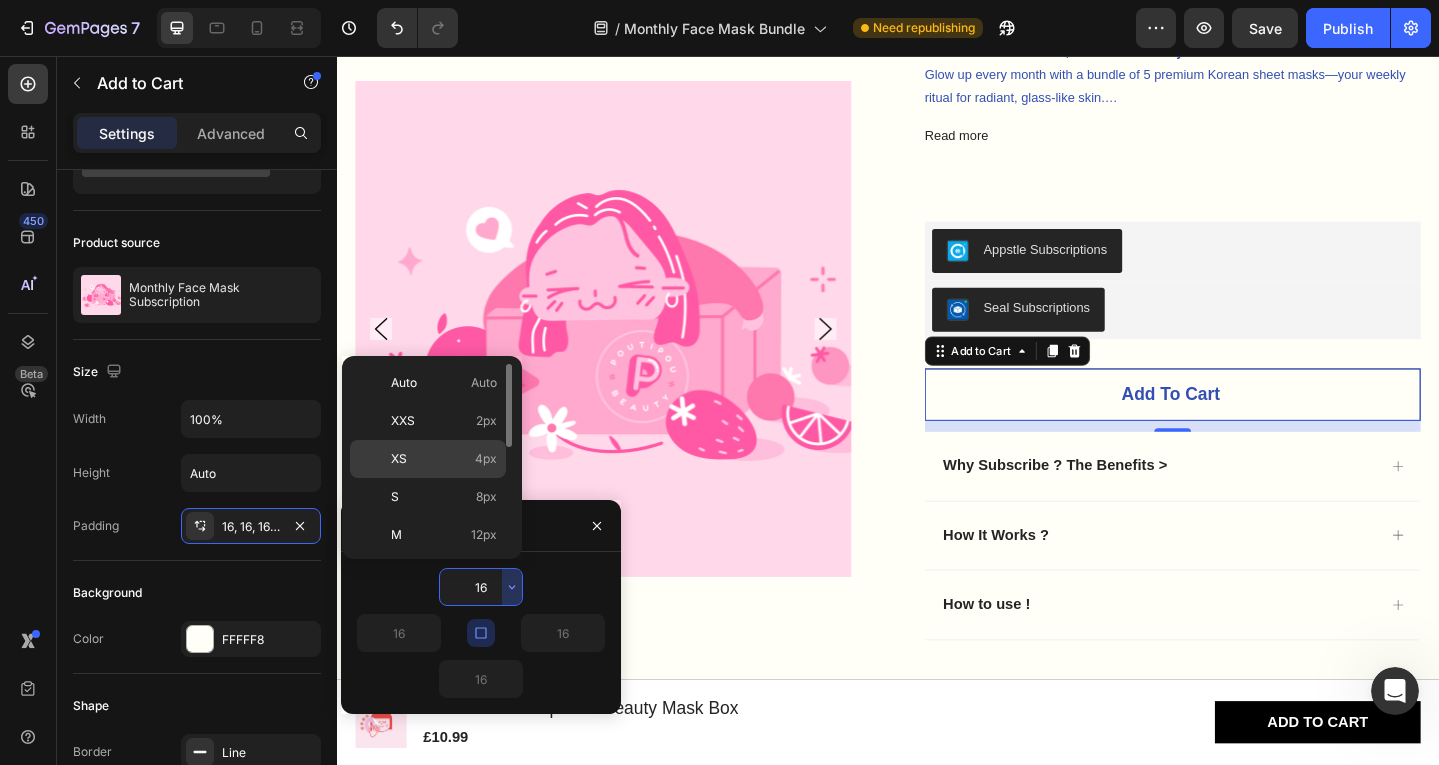 type on "4" 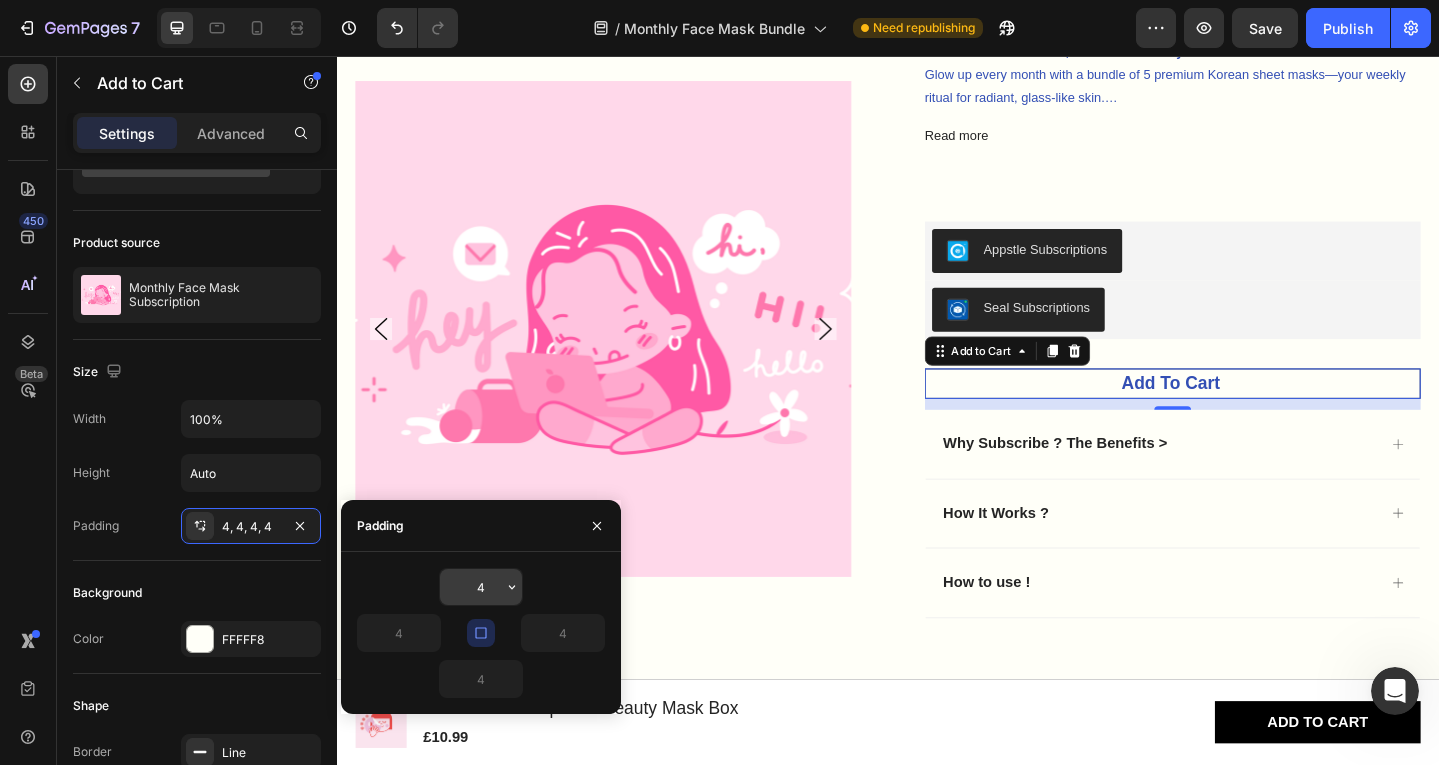 click on "4" at bounding box center [481, 587] 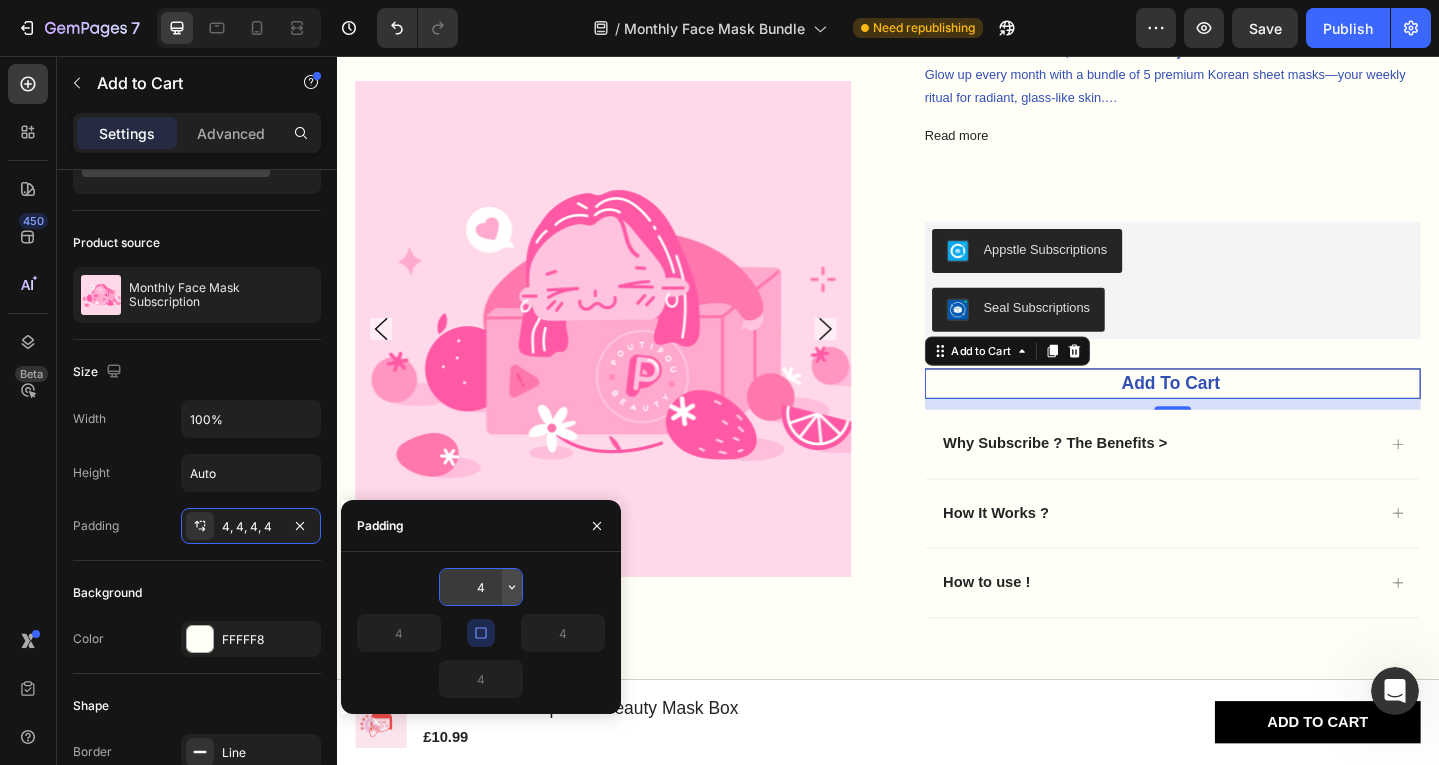 click 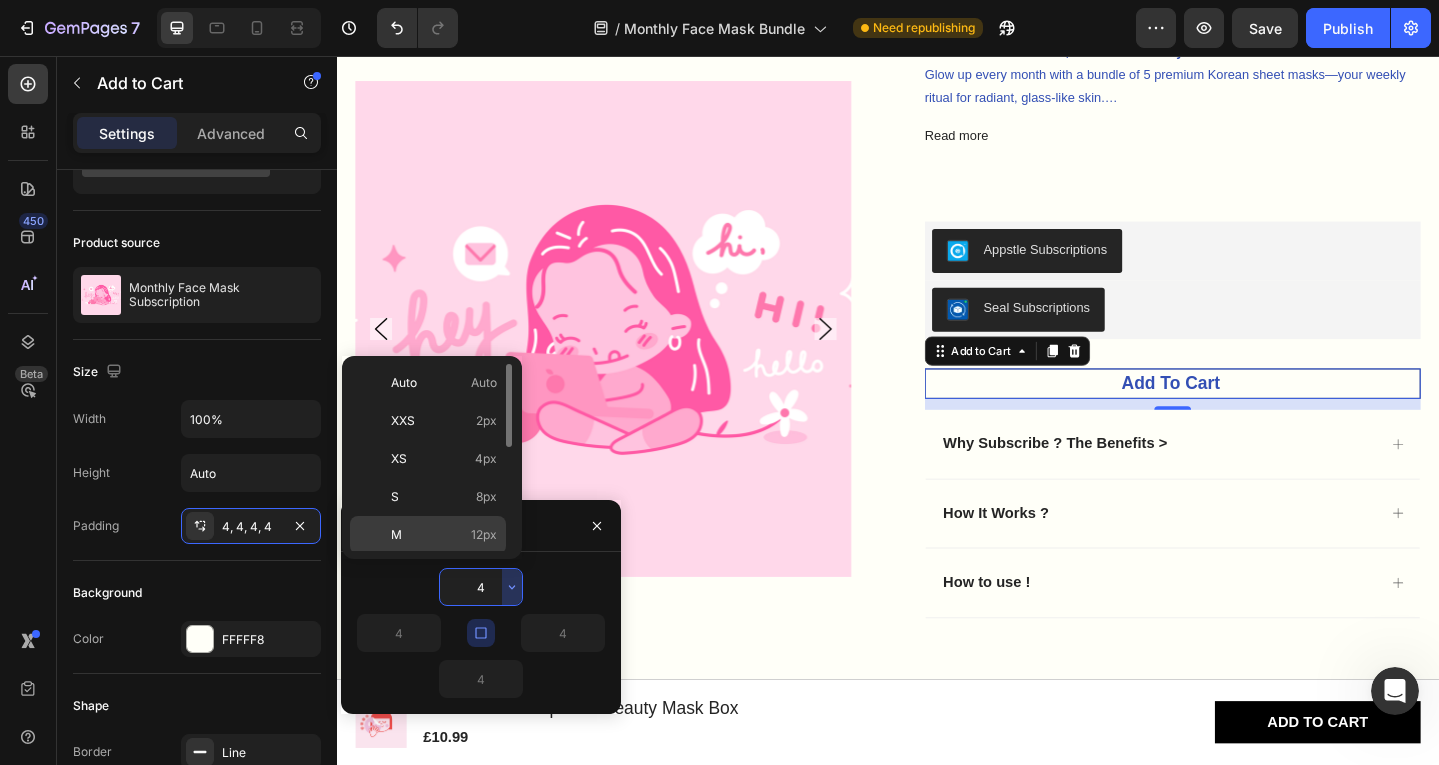click on "12px" at bounding box center (484, 535) 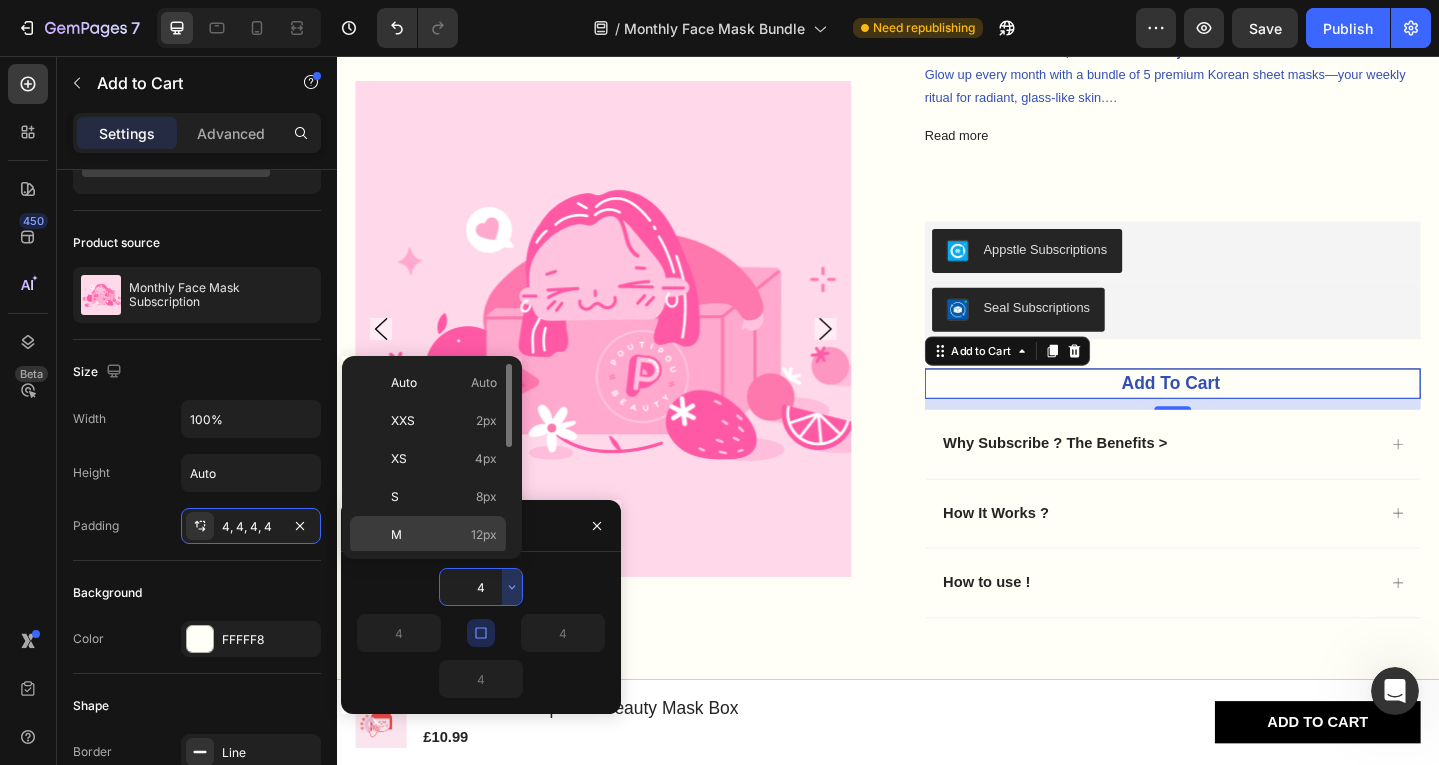 type on "12" 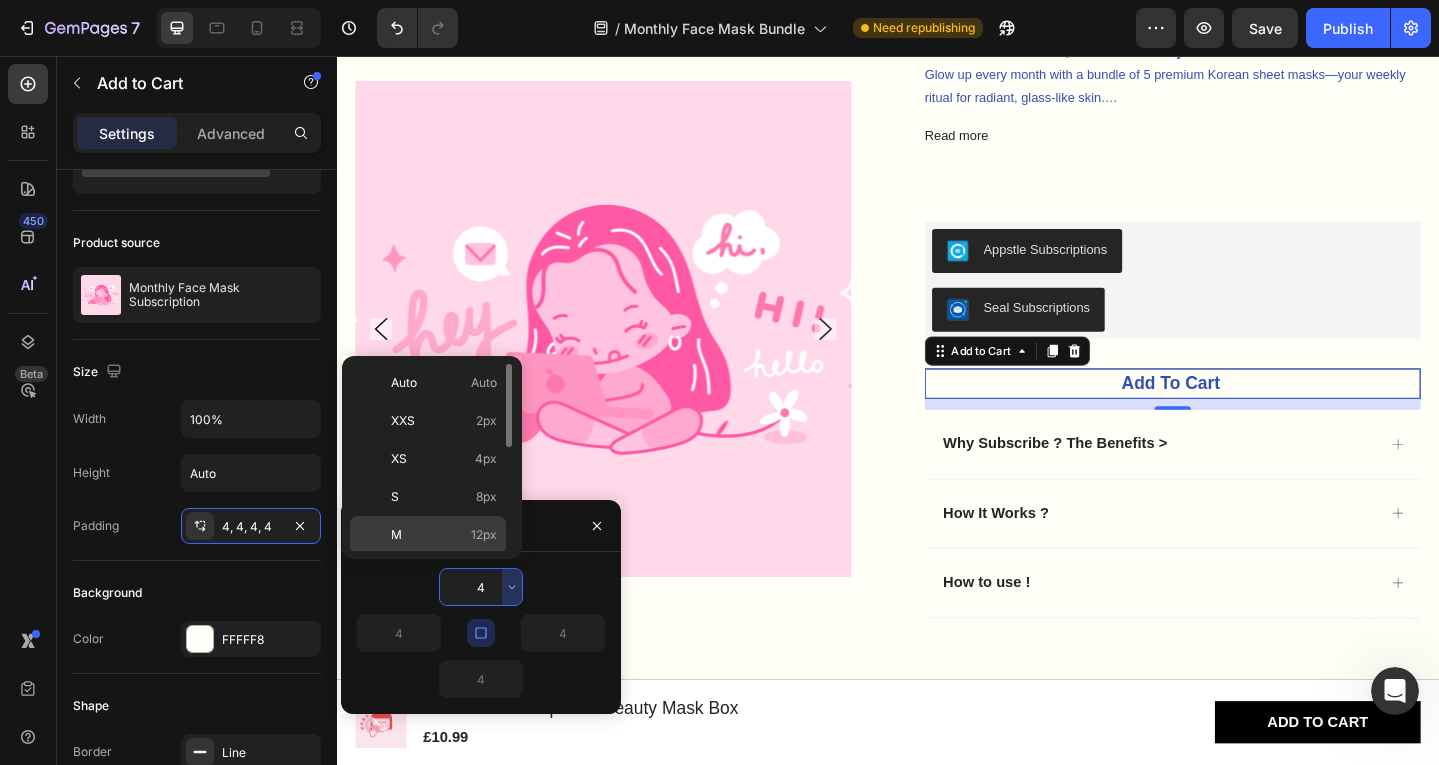 type on "12" 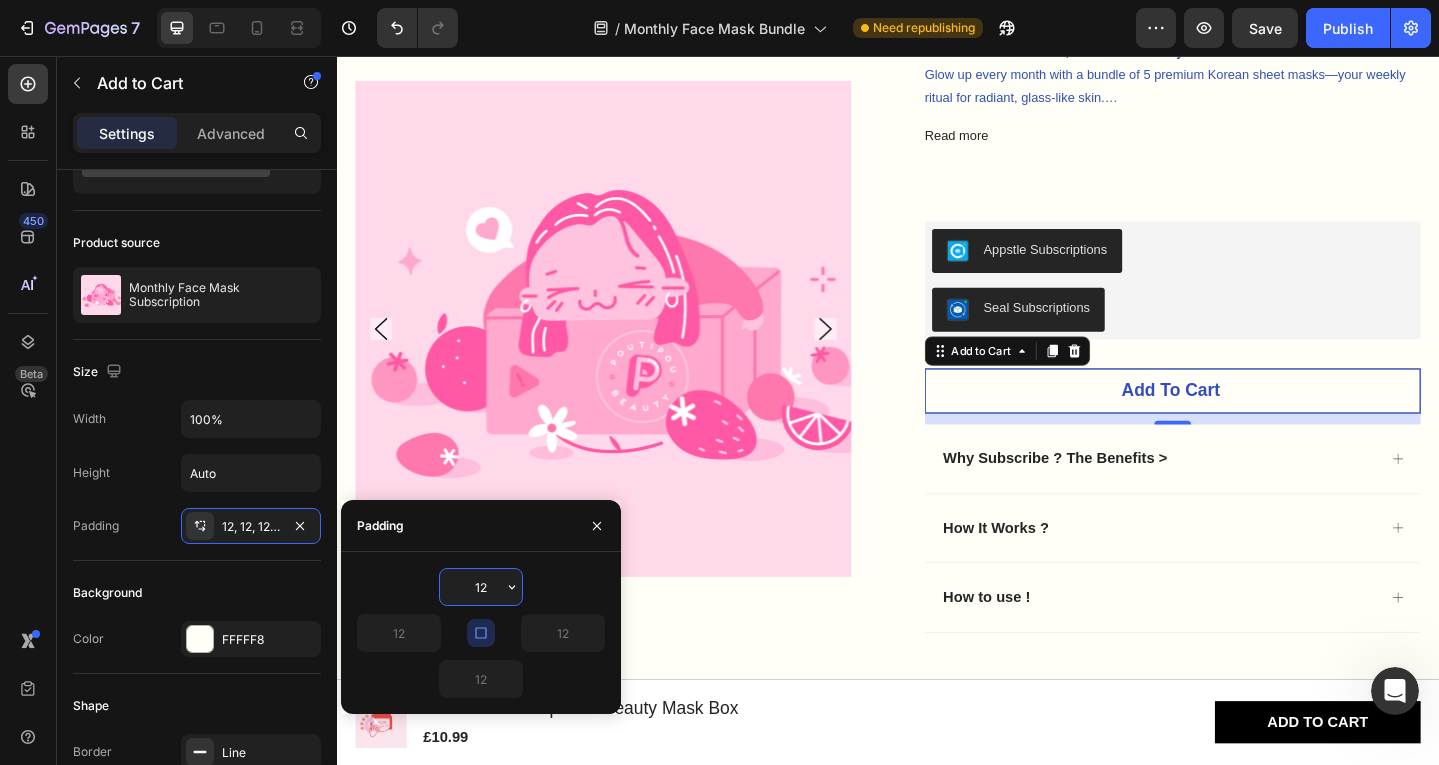 click on "12" at bounding box center [481, 587] 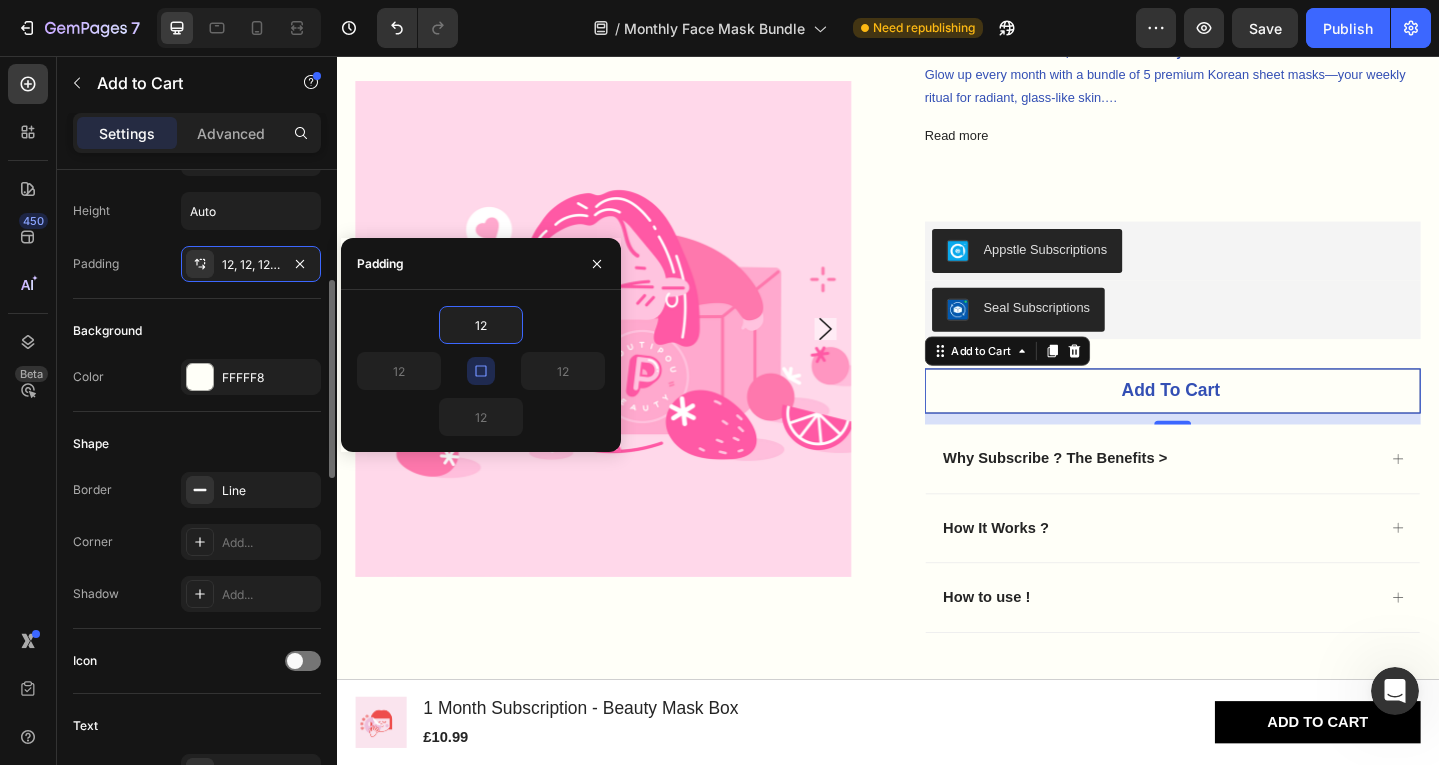 scroll, scrollTop: 364, scrollLeft: 0, axis: vertical 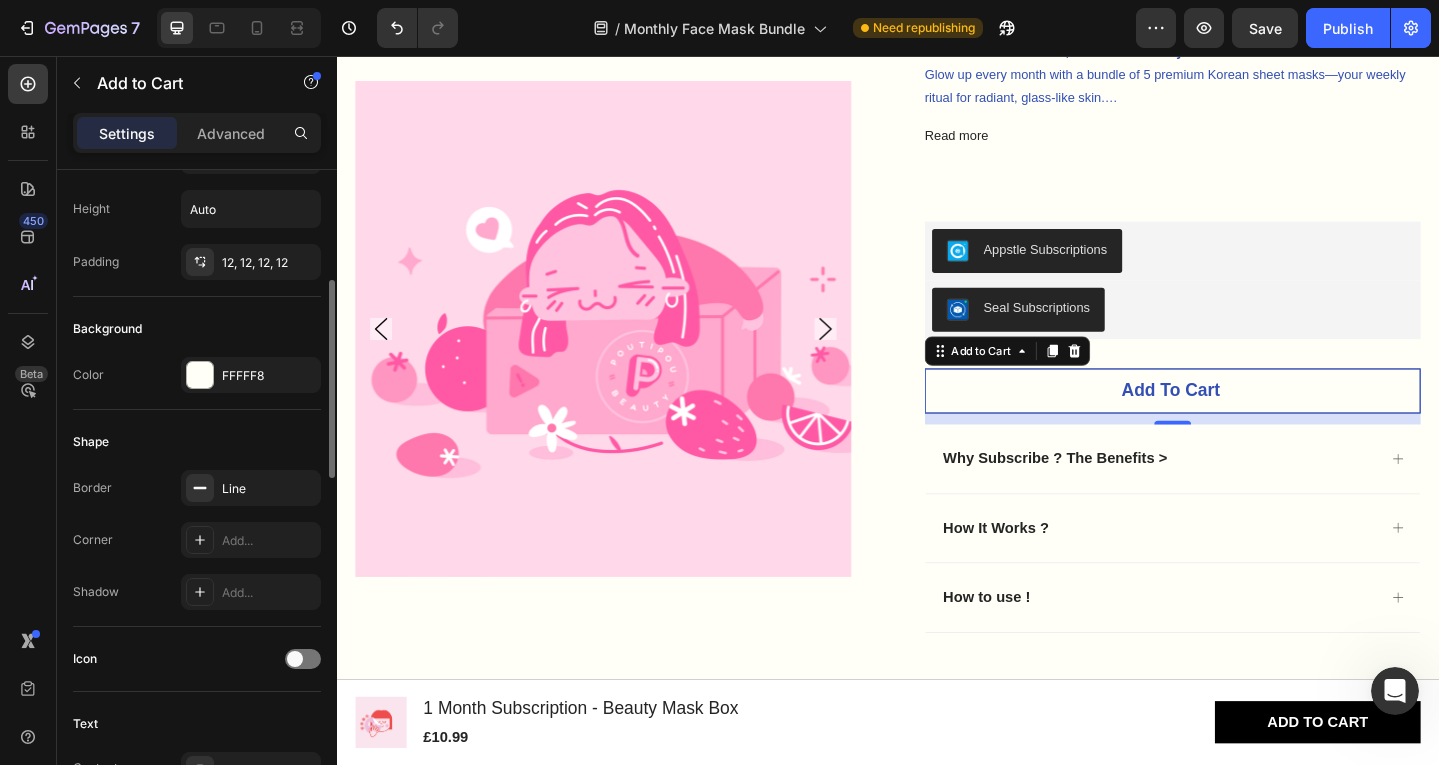 click on "Add..." at bounding box center (269, 541) 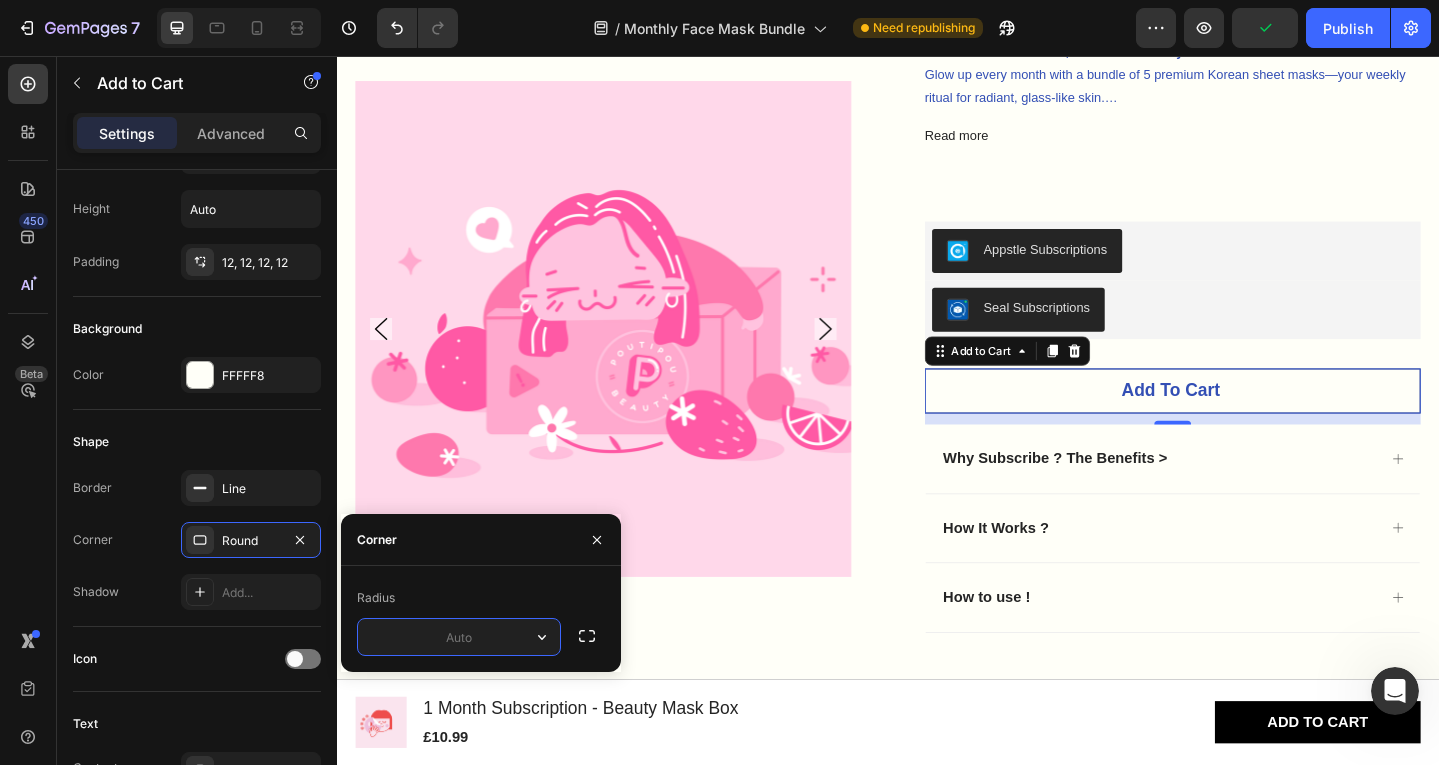 type on "9" 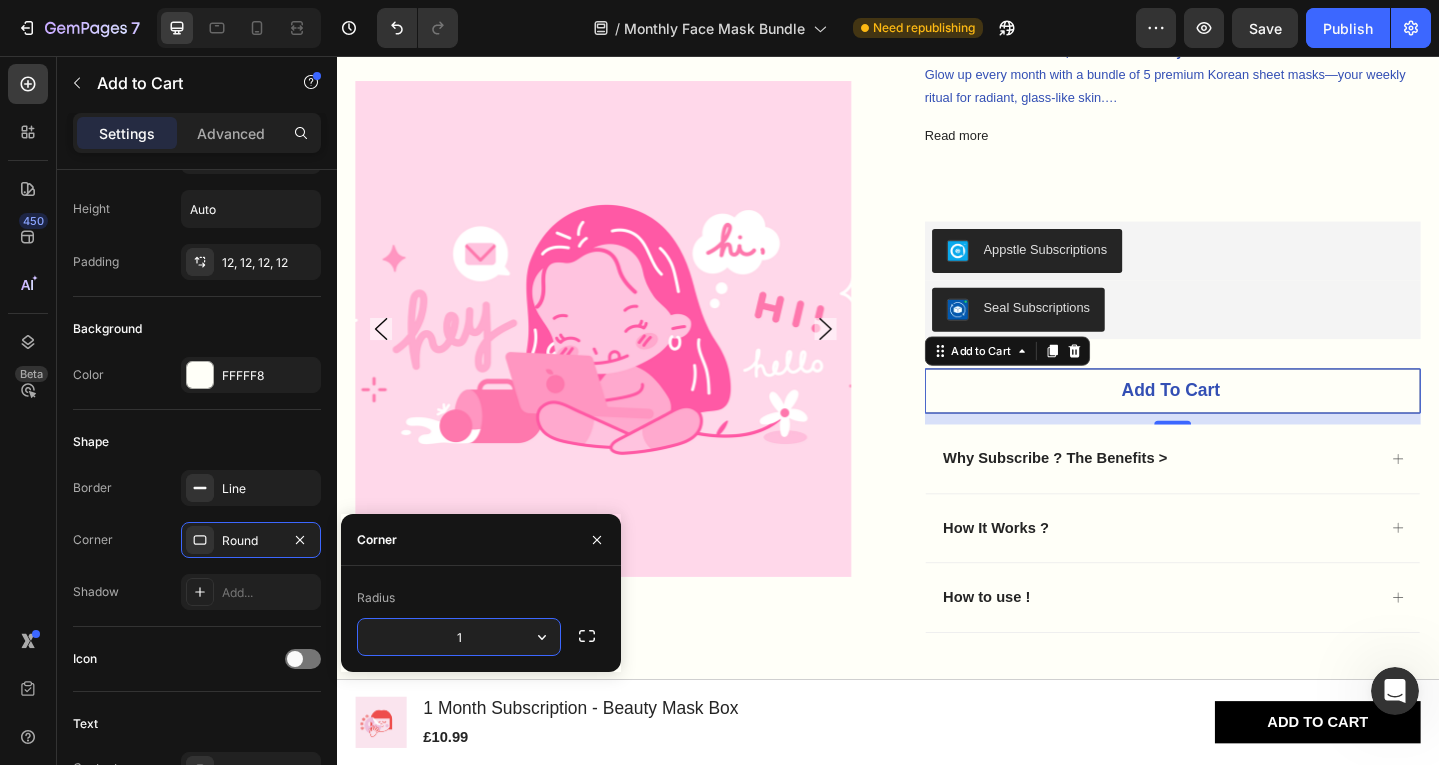 type on "10" 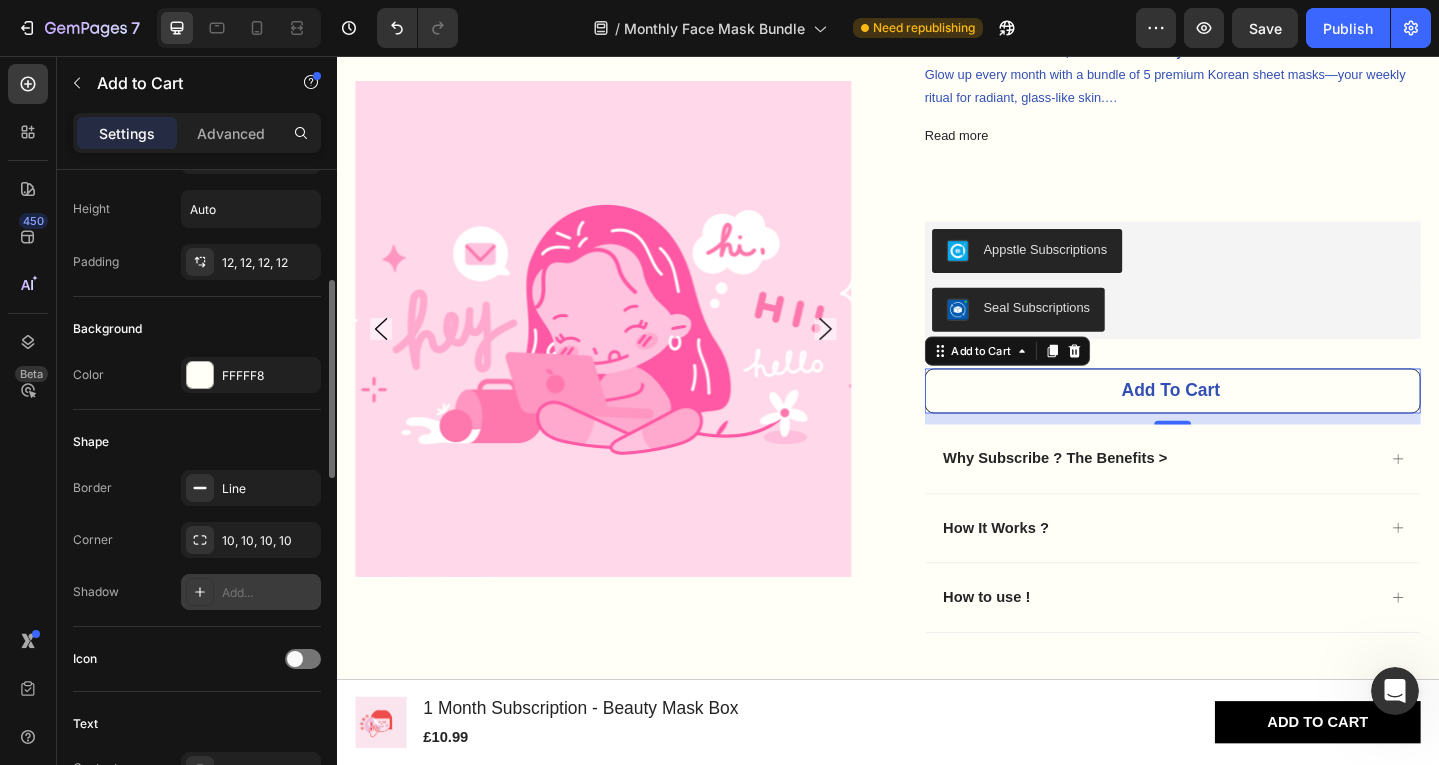 click on "Add..." at bounding box center [251, 592] 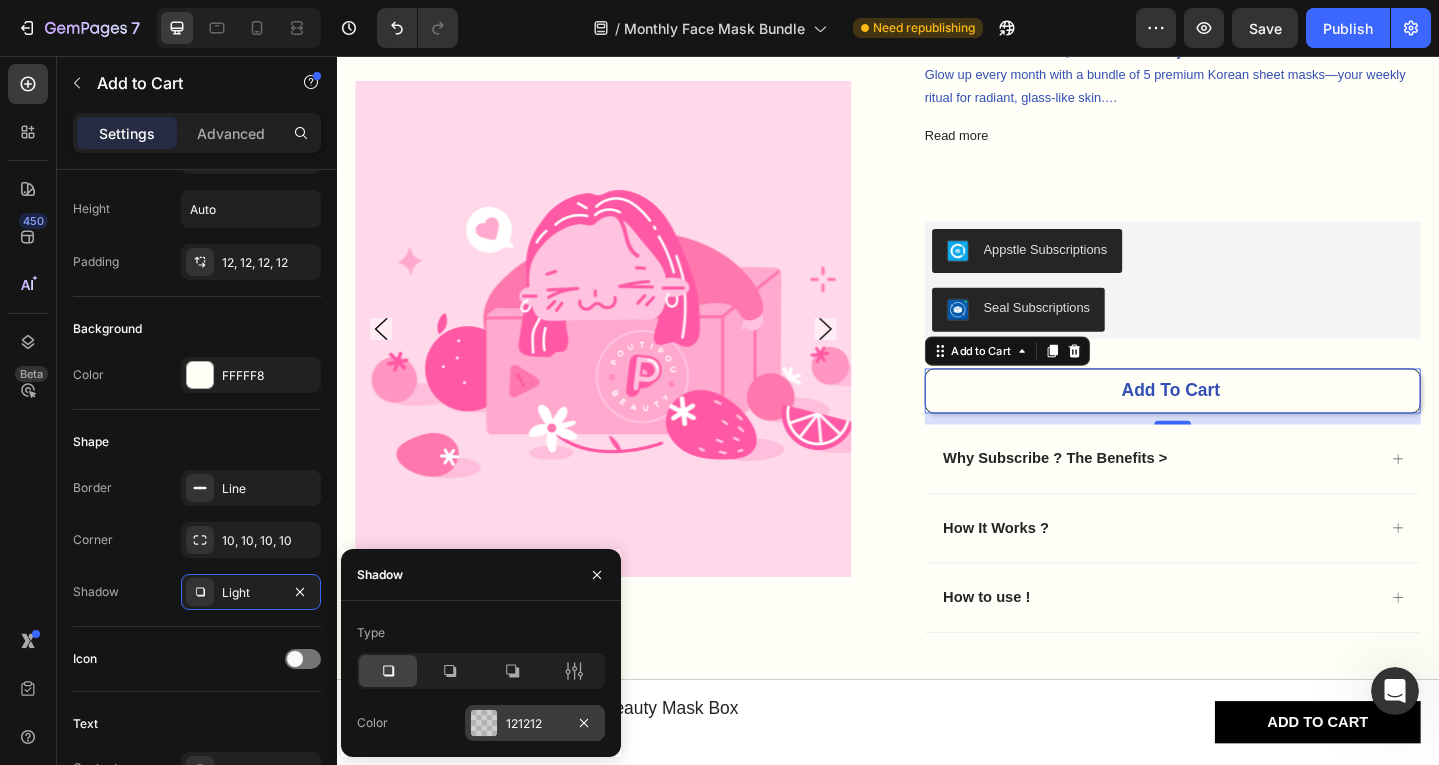 click on "121212" at bounding box center [535, 724] 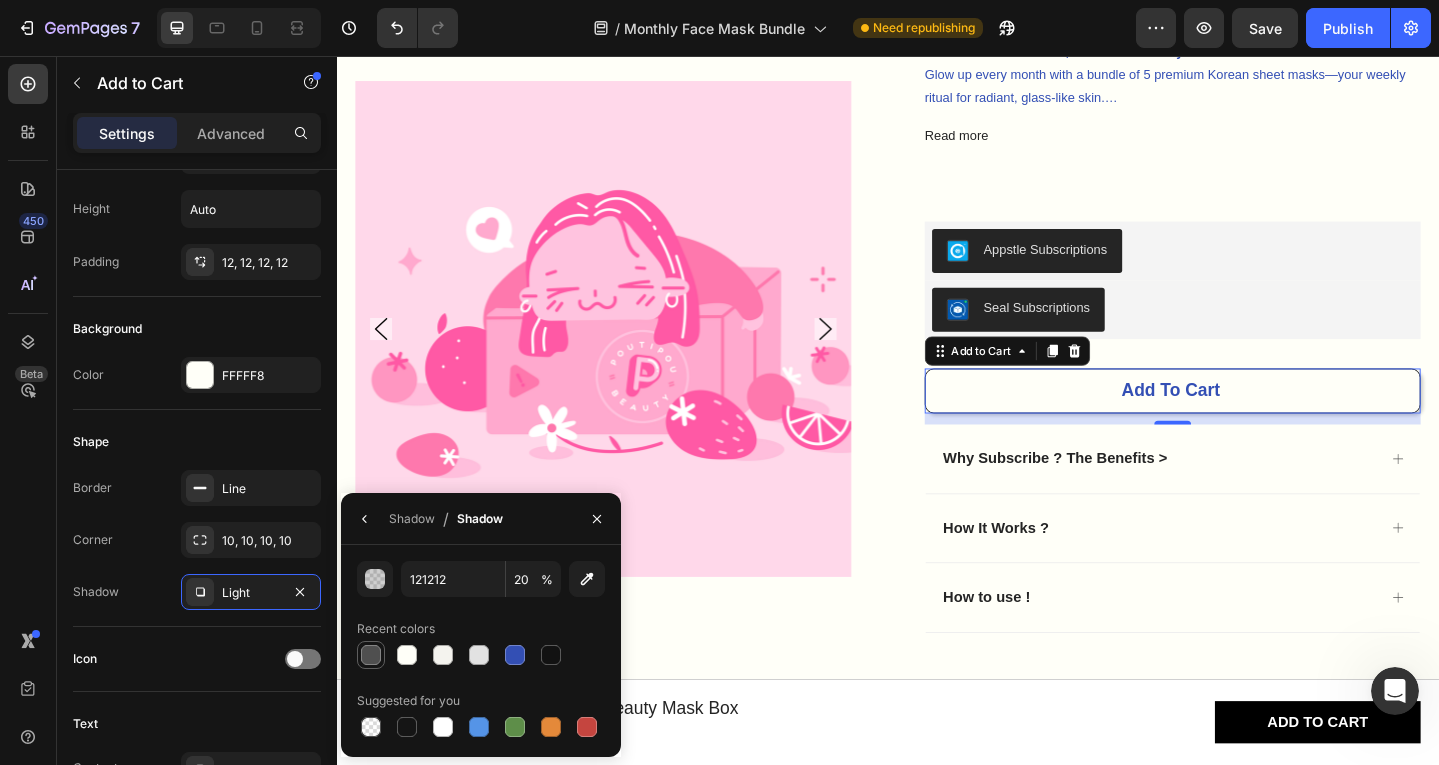 click at bounding box center [371, 655] 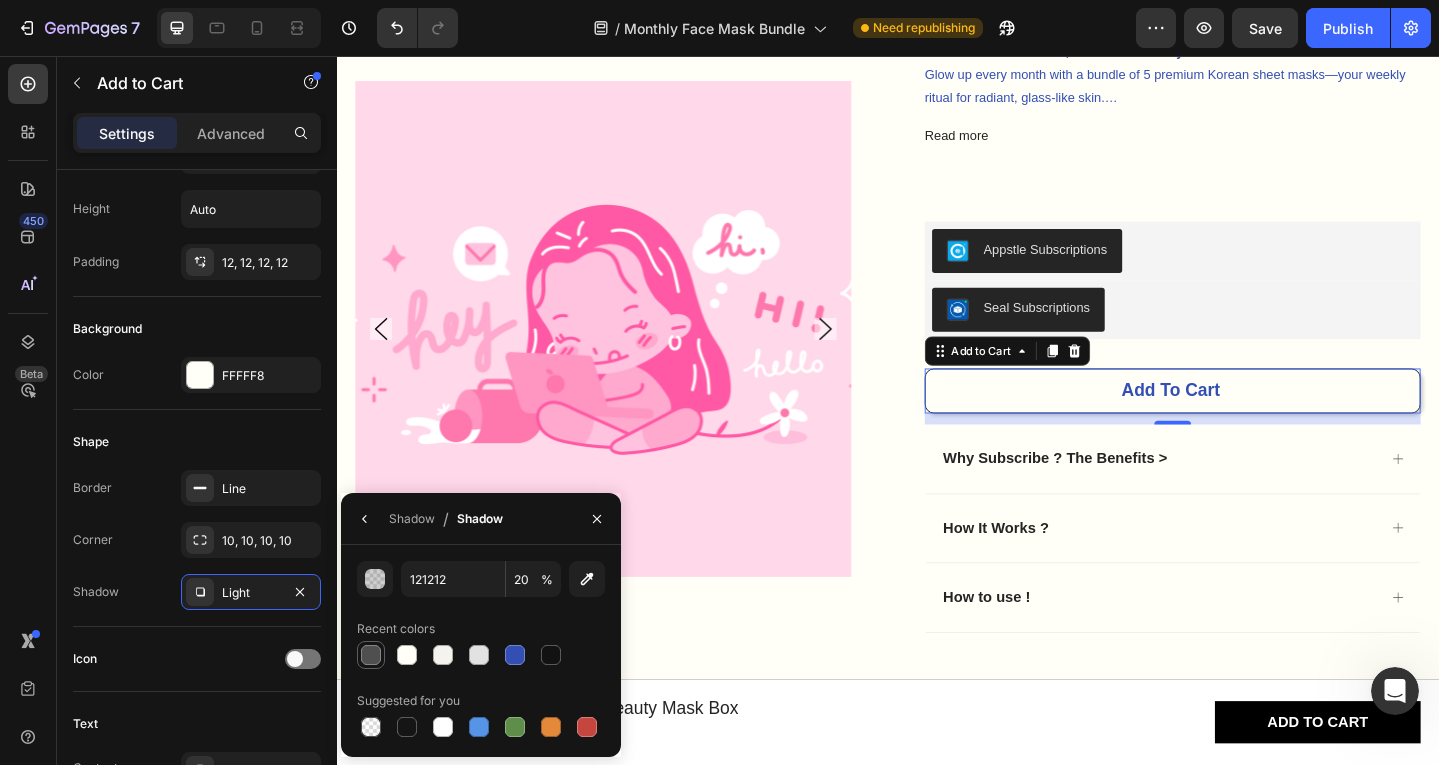 type on "4F4F4F" 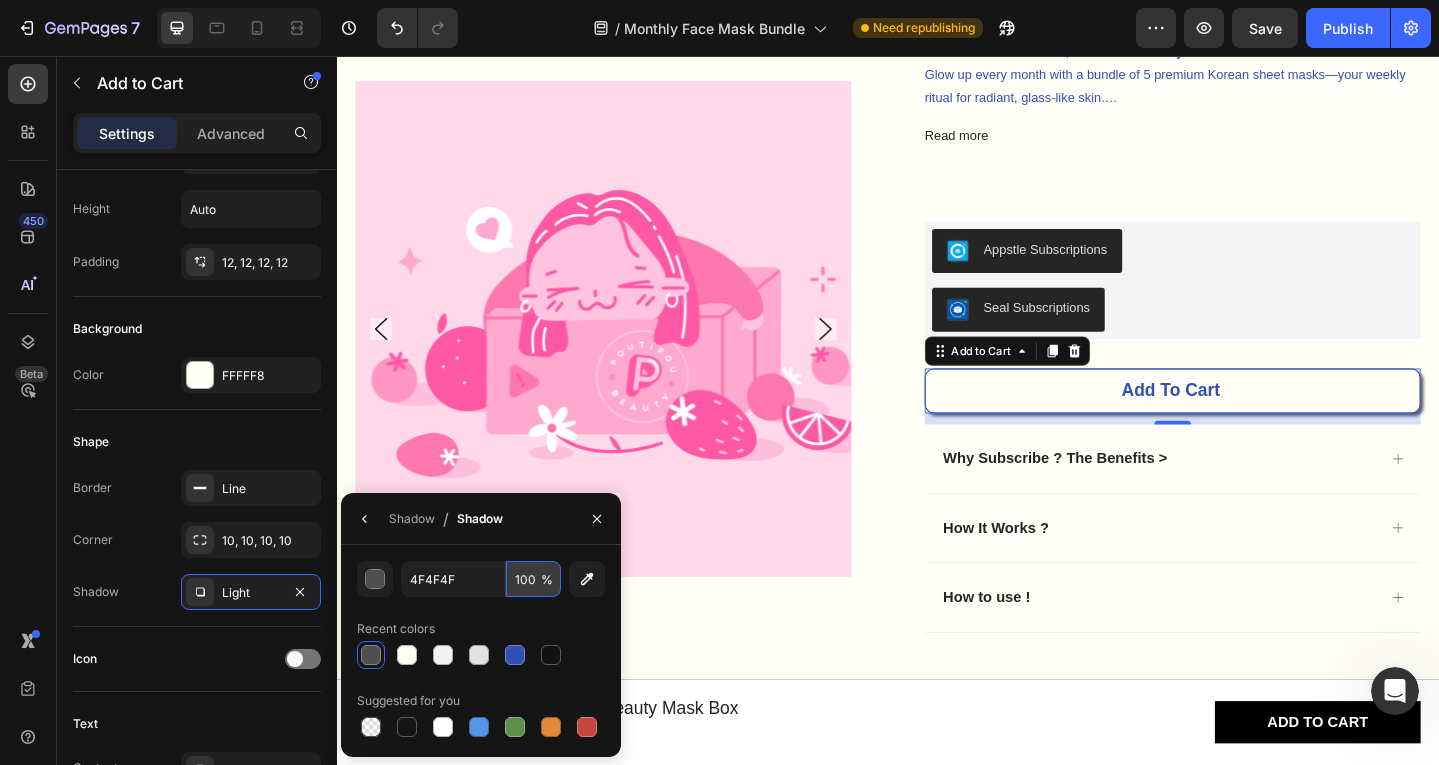 click on "100" at bounding box center [533, 579] 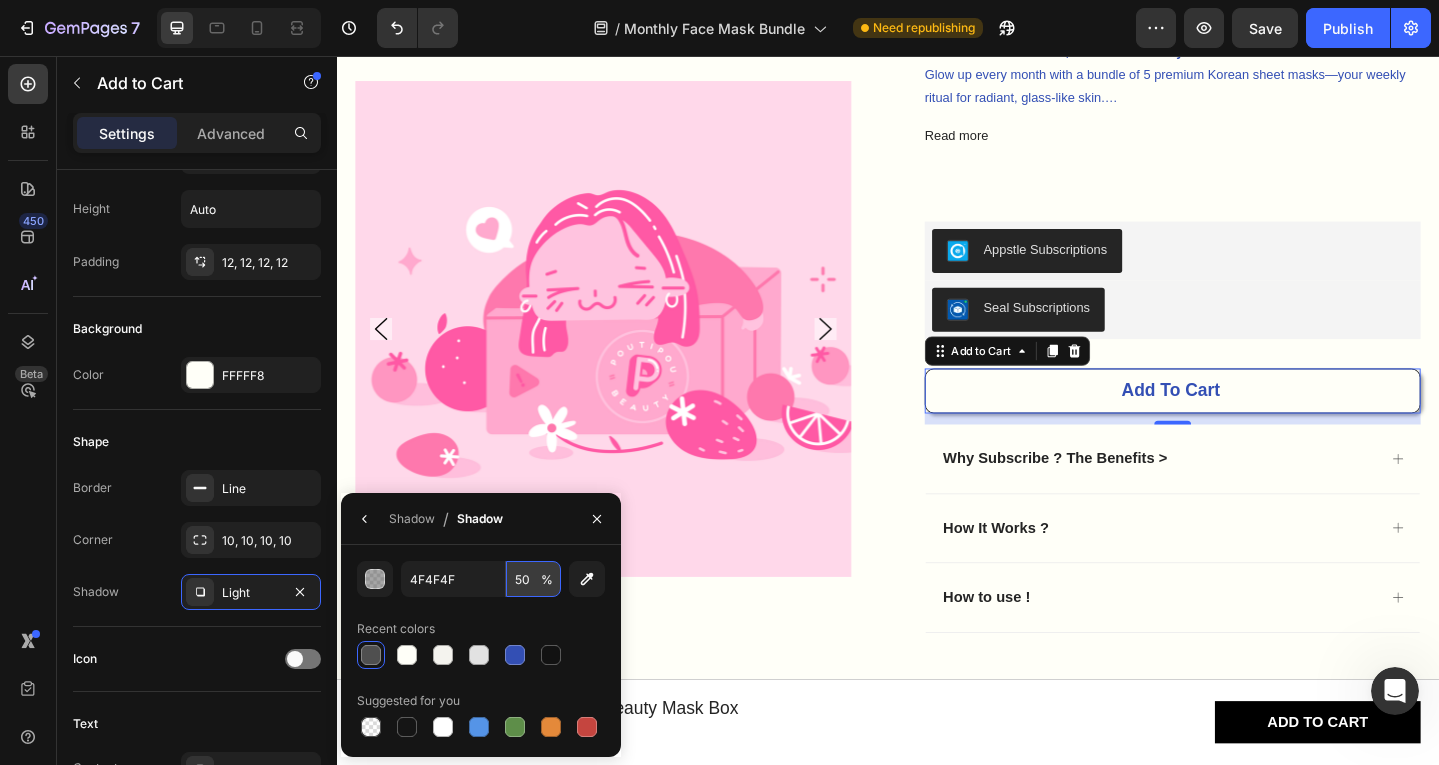 type on "50" 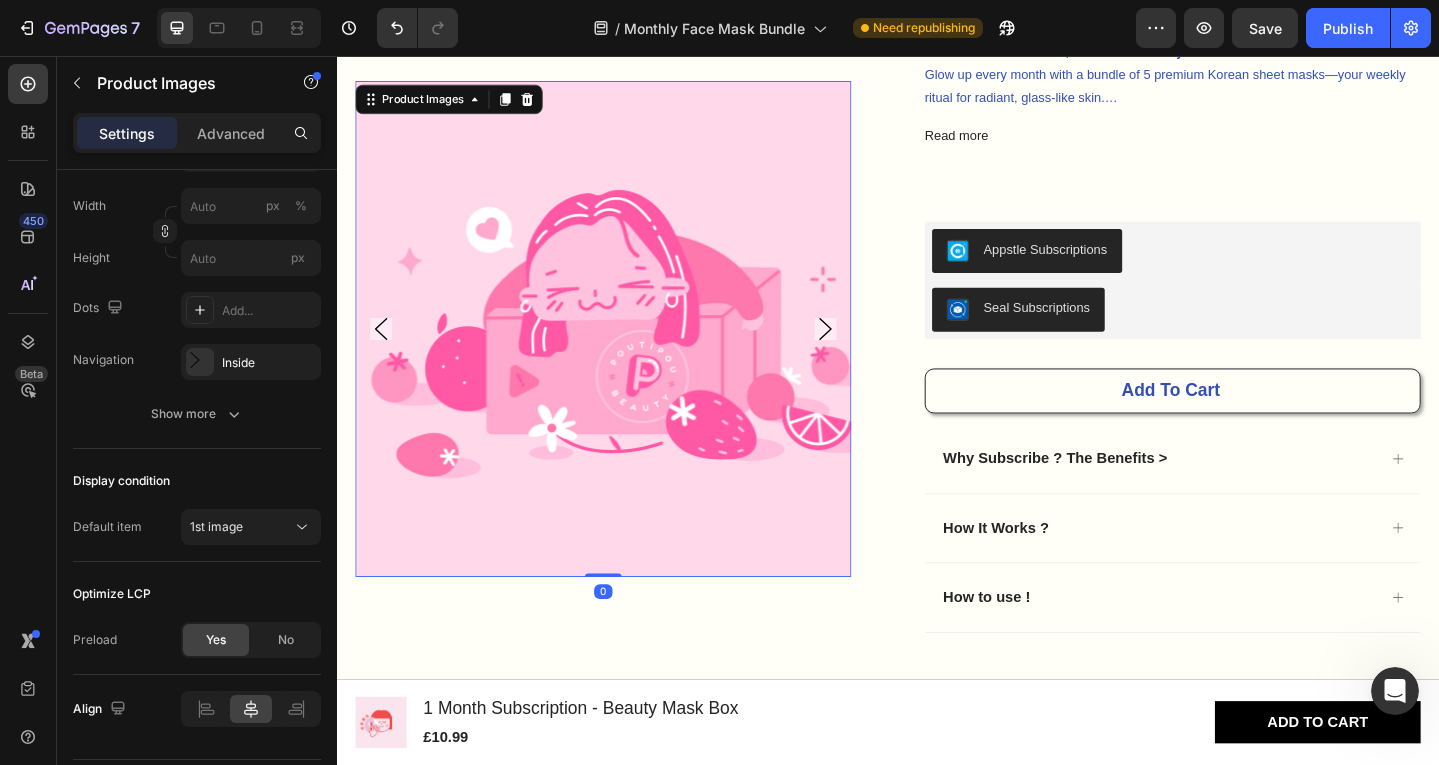 click at bounding box center (627, 354) 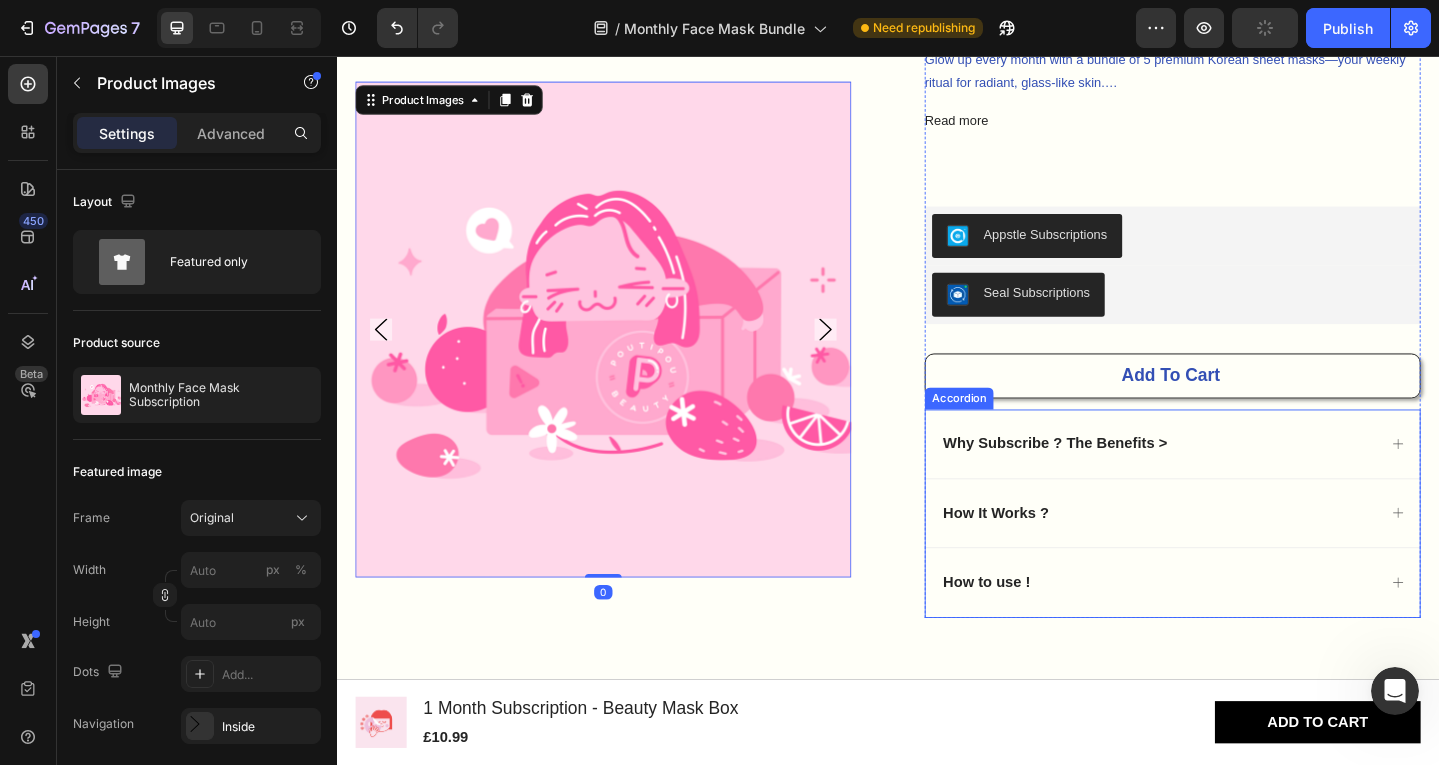 scroll, scrollTop: 418, scrollLeft: 0, axis: vertical 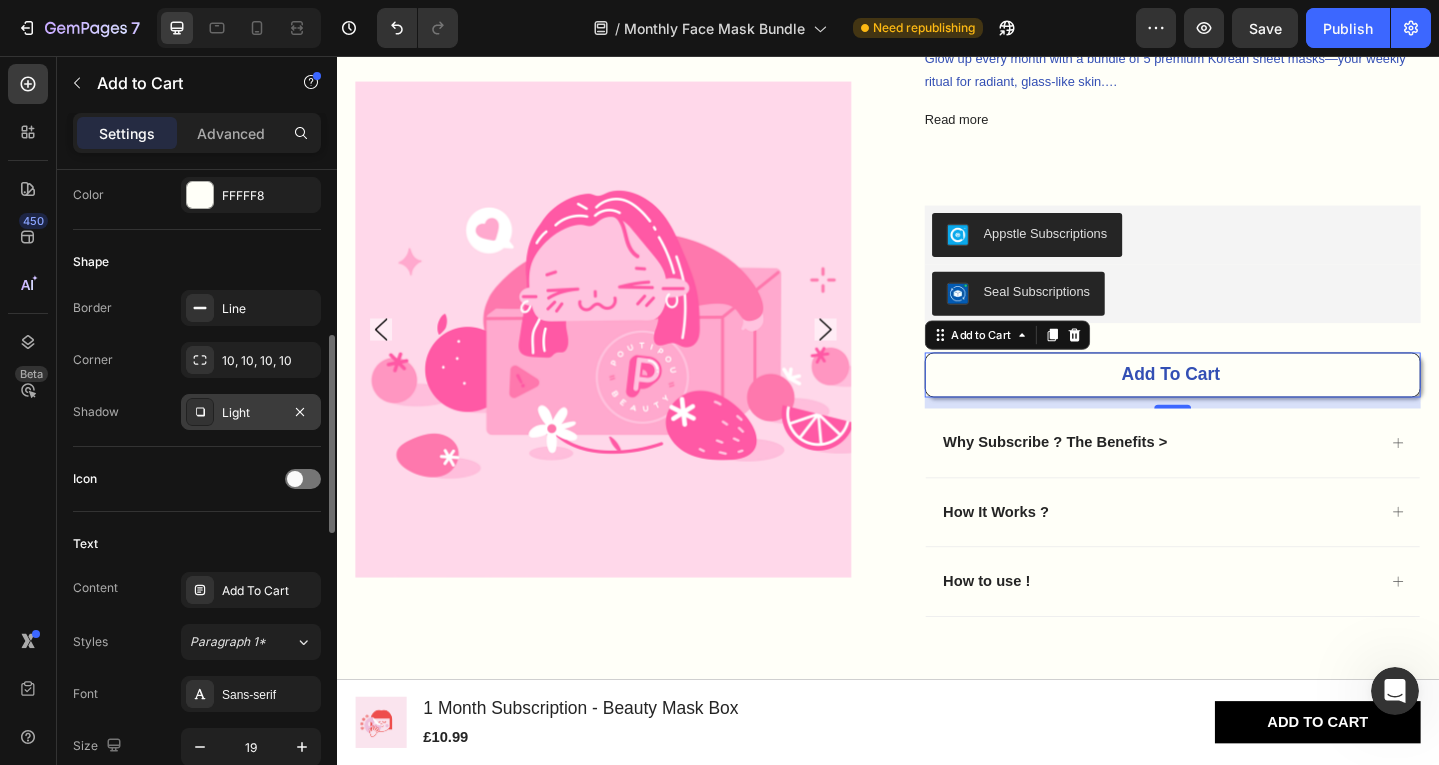 click on "Light" at bounding box center [251, 413] 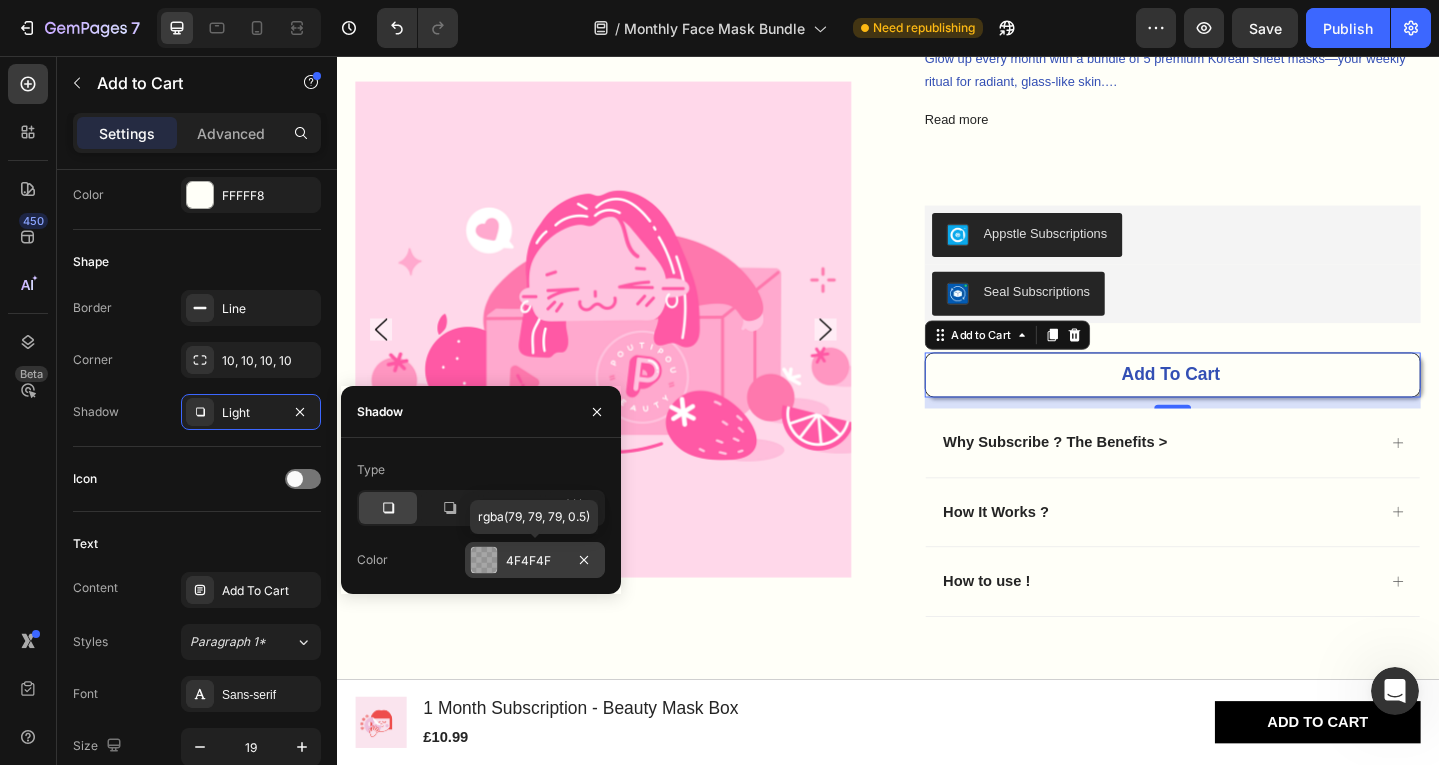 click on "4F4F4F" at bounding box center [535, 561] 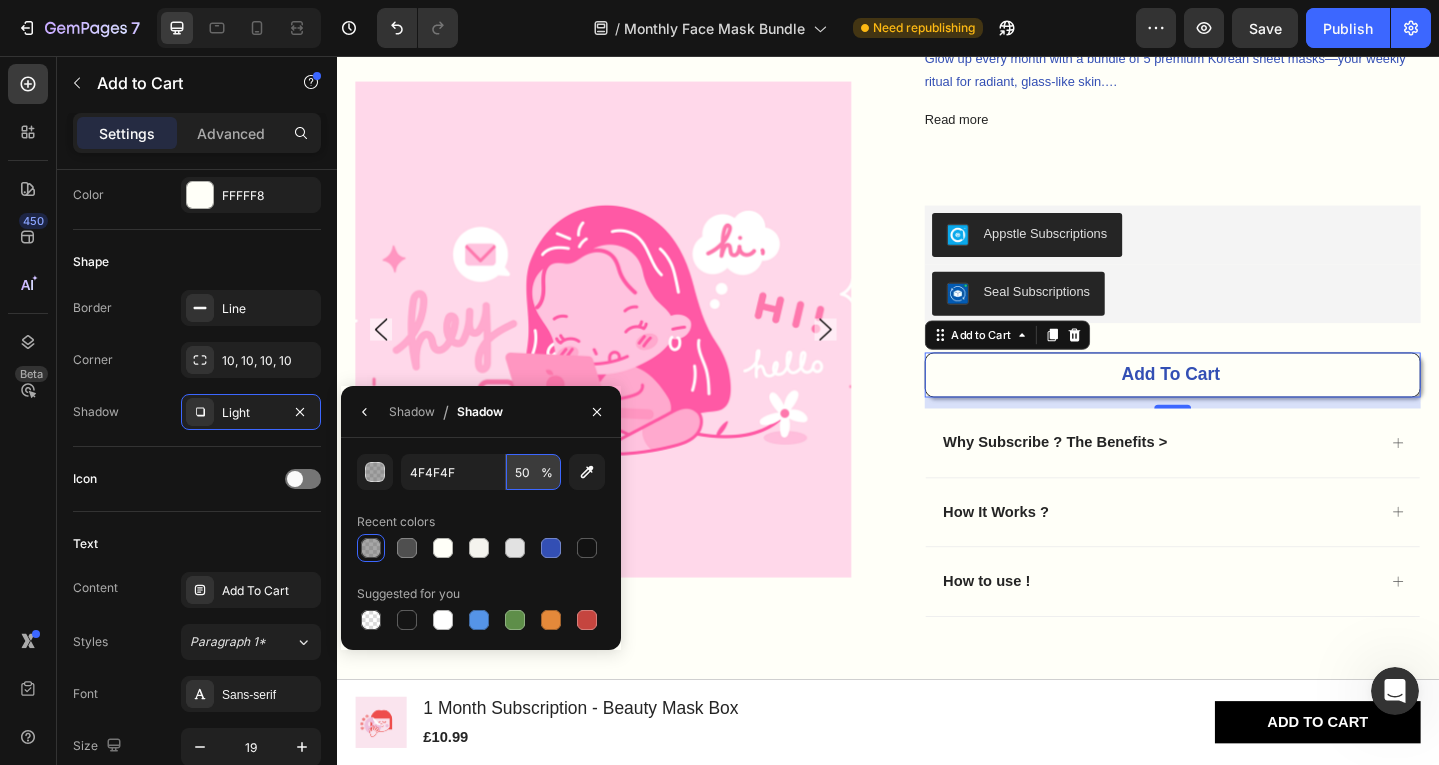 click on "50" at bounding box center [533, 472] 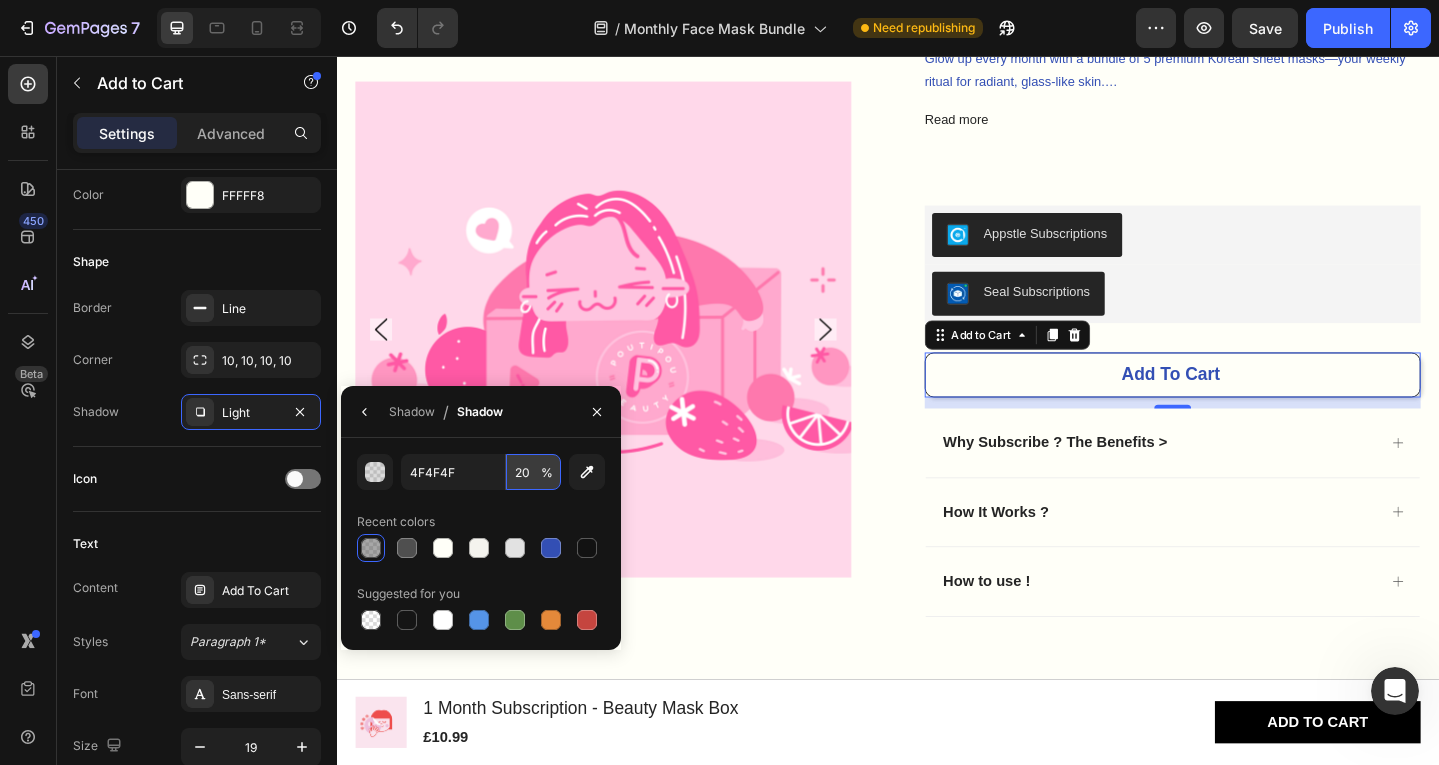 type on "20" 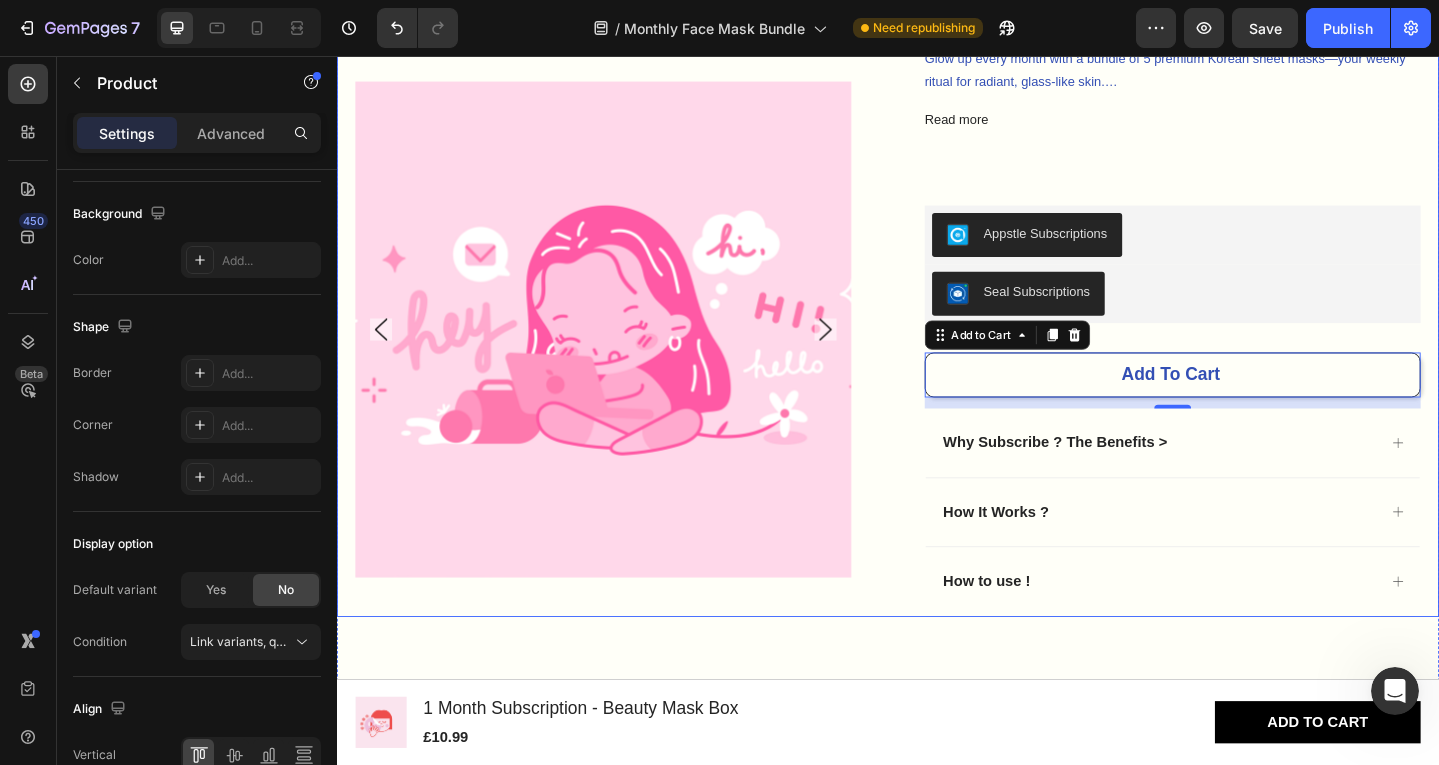 click on "Product Images 4.8/5 Text Block Icon Icon Icon Icon Icon Icon List (1980 Reviews) Text Block Row Monthly Face Mask Subscription Product Title The 2025 Rated Innovation Korea Nourshing Face Mask Text Block
Icon Exceptionally nourishing Text Block Row
Icon Quickly absorbed Text Block Row Row
Icon Skin feels velvety soft Text Block Row Row K-Beauty Mask Subscription
5 Curated Sheet Masks, Delivered Monthly
Glow up every month with a bundle of 5 premium Korean sheet masks—your weekly ritual for radiant, glass-like skin.
Perfect for both  K-beauty newbies and skincare lovers , this subscription brings you the latest innovations and top formulas, straight to your doorstep. From hydrating heroes to brightening boosts, enjoy a rotating selection at great value—because your skin deserves the best. Read more Product Description Appstle Subscriptions Appstle Subscriptions Seal Subscriptions Seal Subscriptions Add To Cart Add to Cart   12
Why Subscribe ? The Benefits > Row" at bounding box center [937, 219] 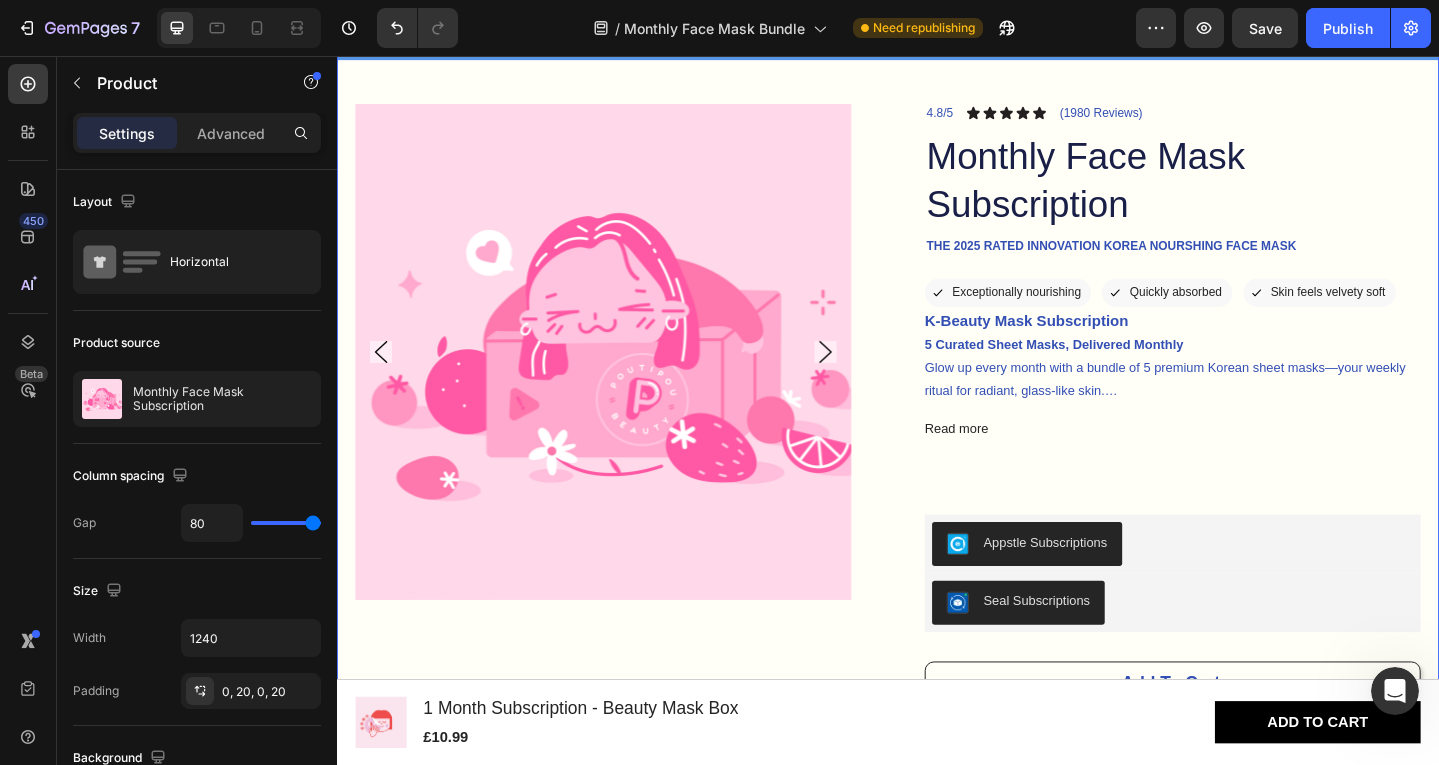 scroll, scrollTop: 80, scrollLeft: 0, axis: vertical 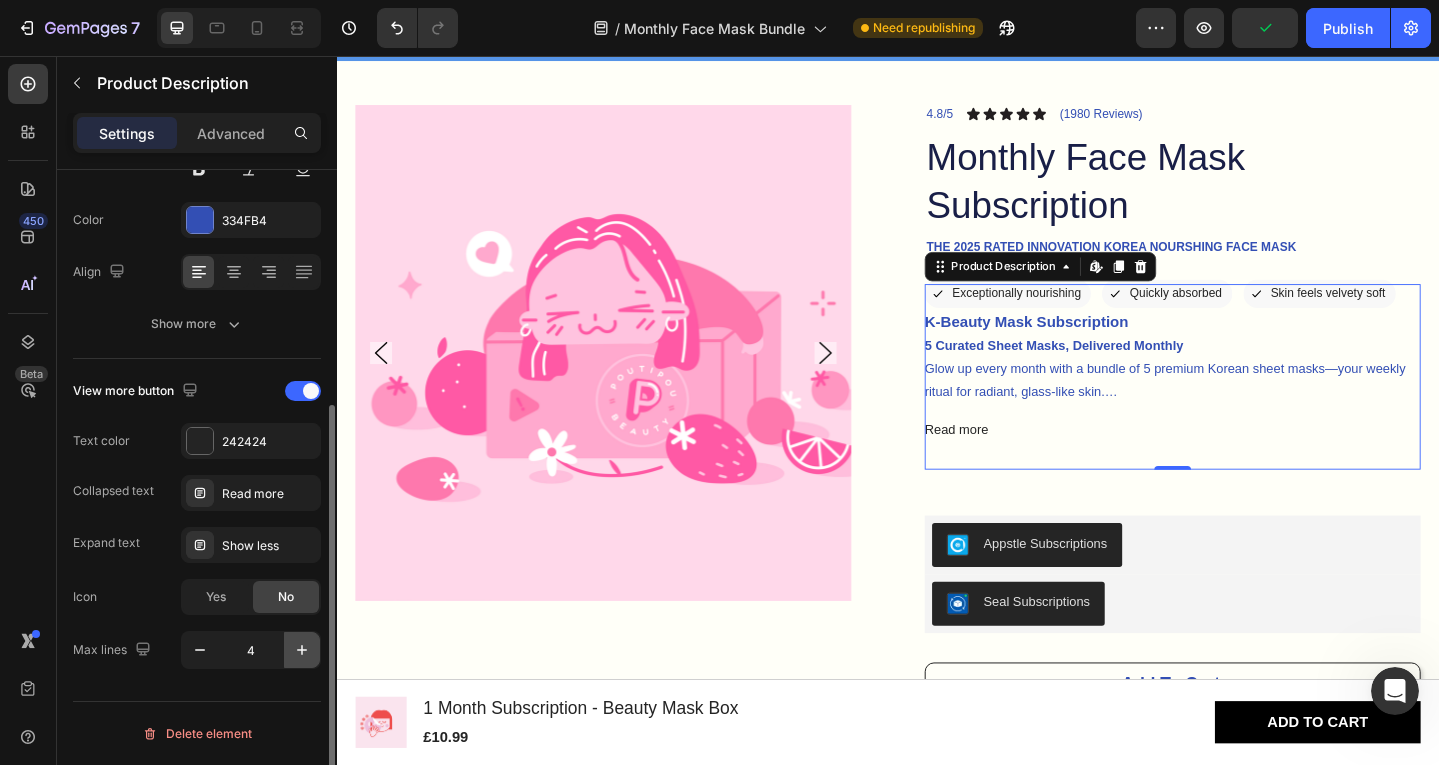click 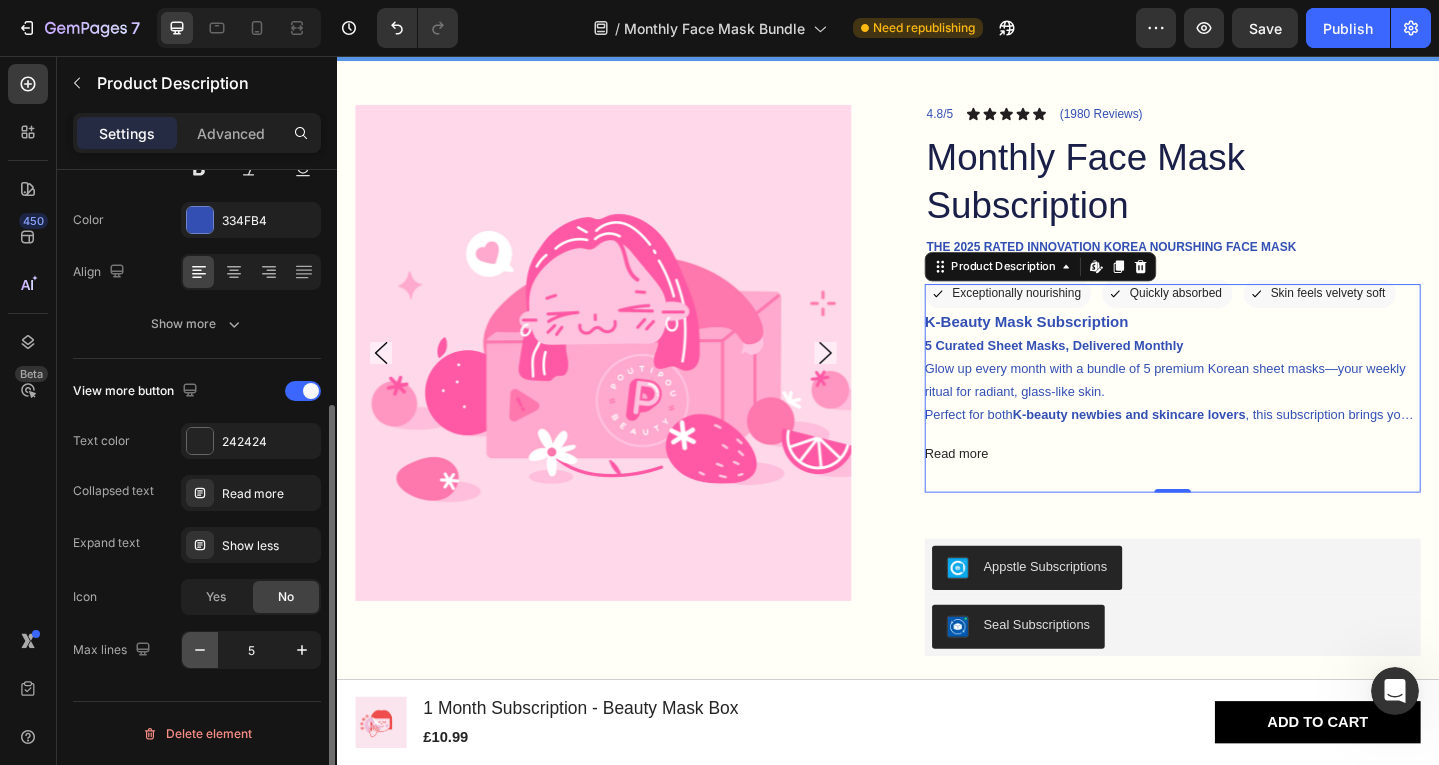 click at bounding box center [200, 650] 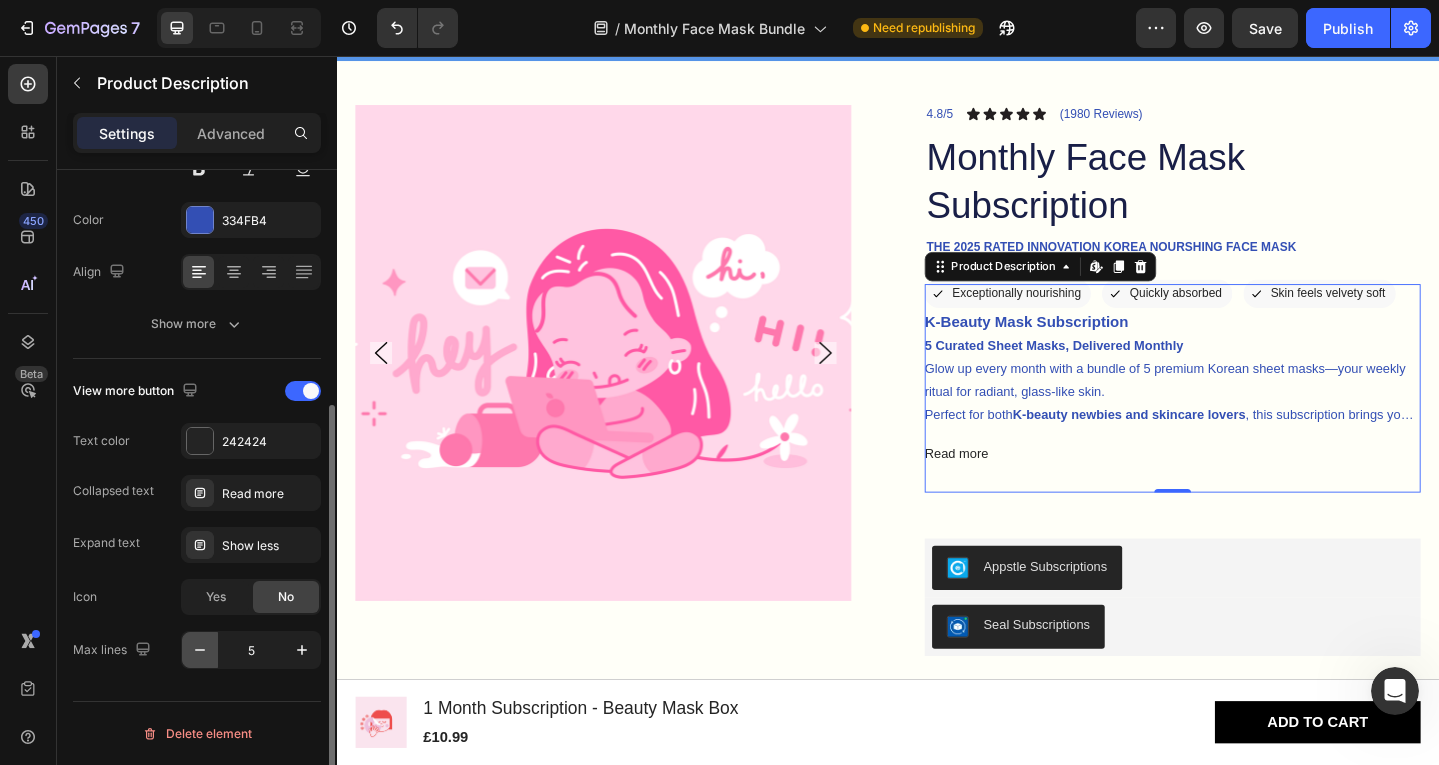 type on "4" 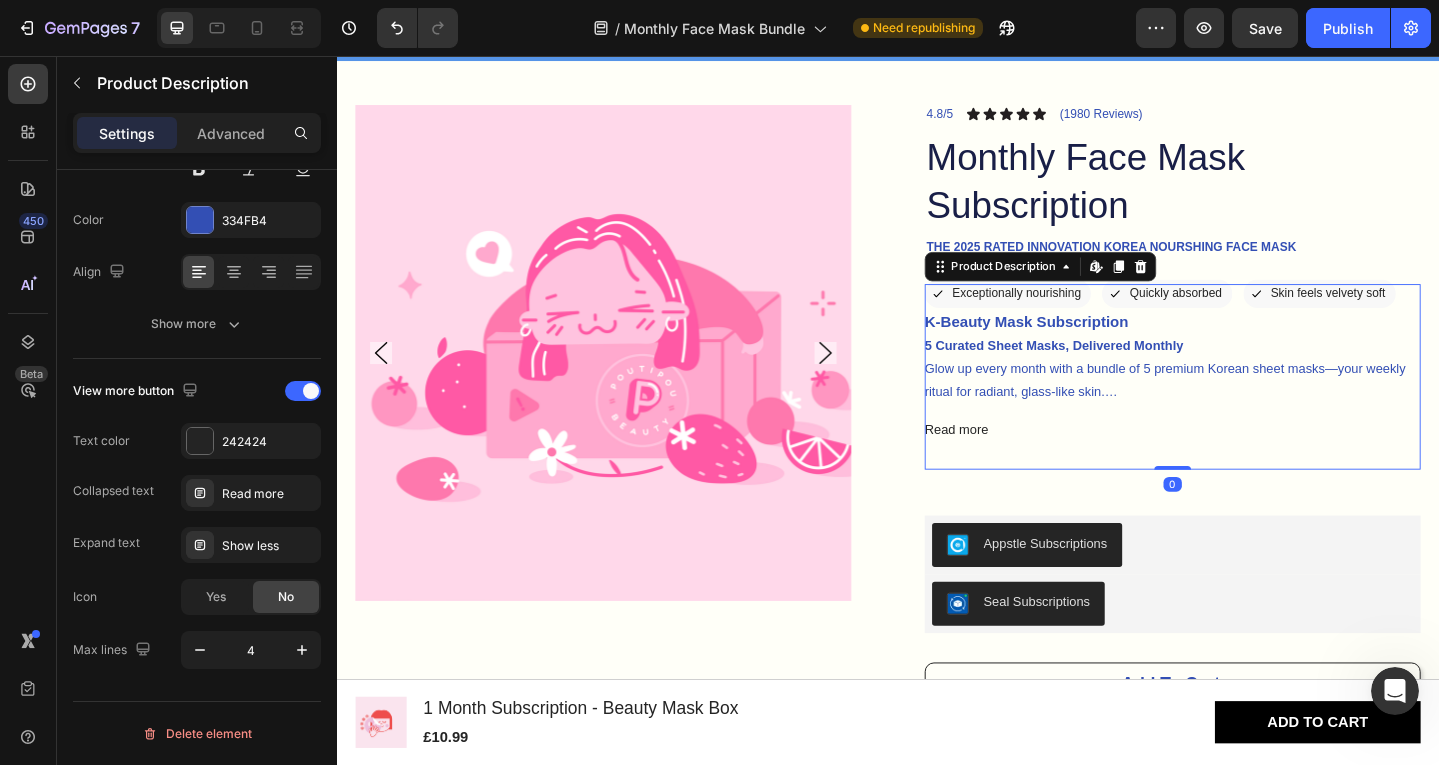 drag, startPoint x: 1220, startPoint y: 503, endPoint x: 1225, endPoint y: 487, distance: 16.763054 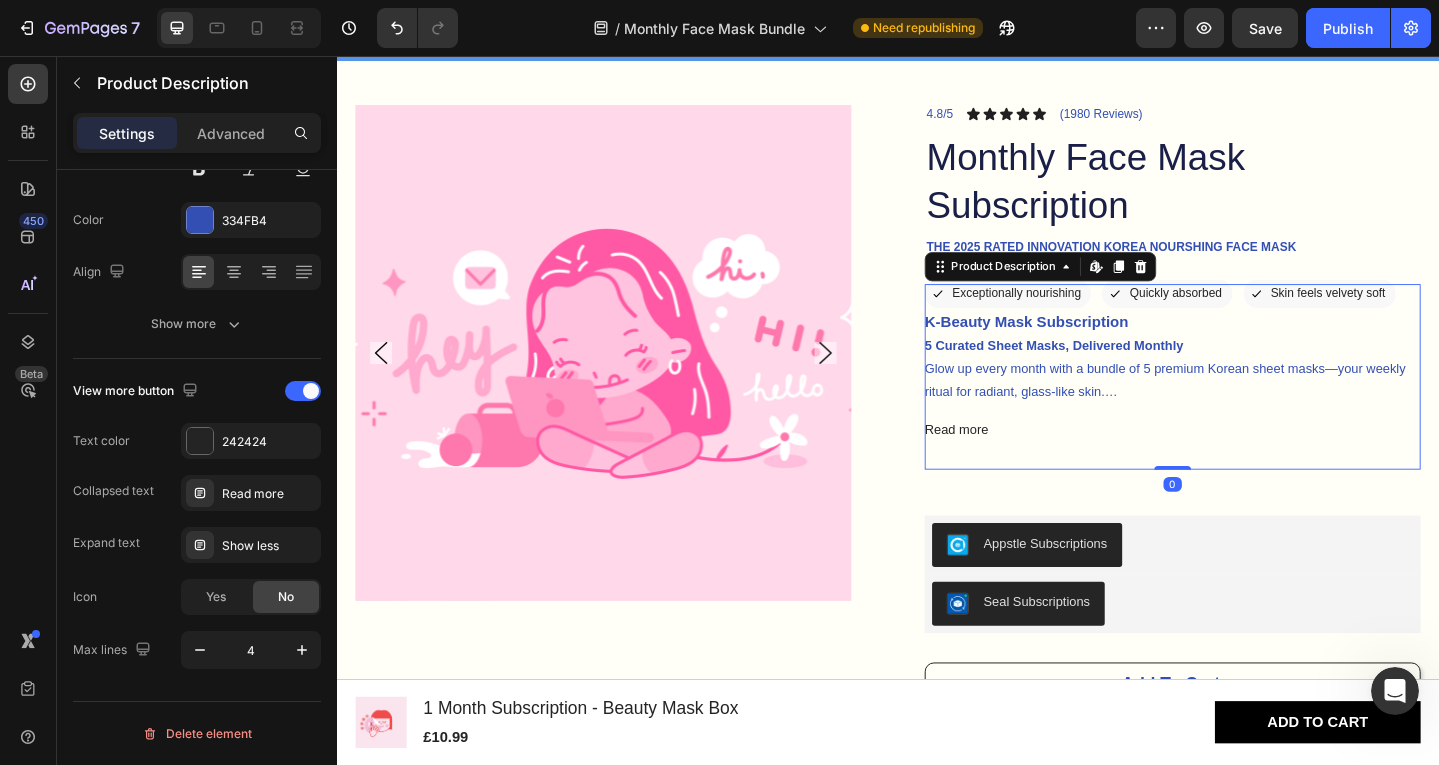 click on "K-Beauty Mask Subscription
5 Curated Sheet Masks, Delivered Monthly
Glow up every month with a bundle of 5 premium Korean sheet masks—your weekly ritual for radiant, glass-like skin.
Perfect for both  K-beauty newbies and skincare lovers , this subscription brings you the latest innovations and top formulas, straight to your doorstep. From hydrating heroes to brightening boosts, enjoy a rotating selection at great value—because your skin deserves the best. Read more Product Description   Edit content in Shopify 0" at bounding box center (1247, 406) 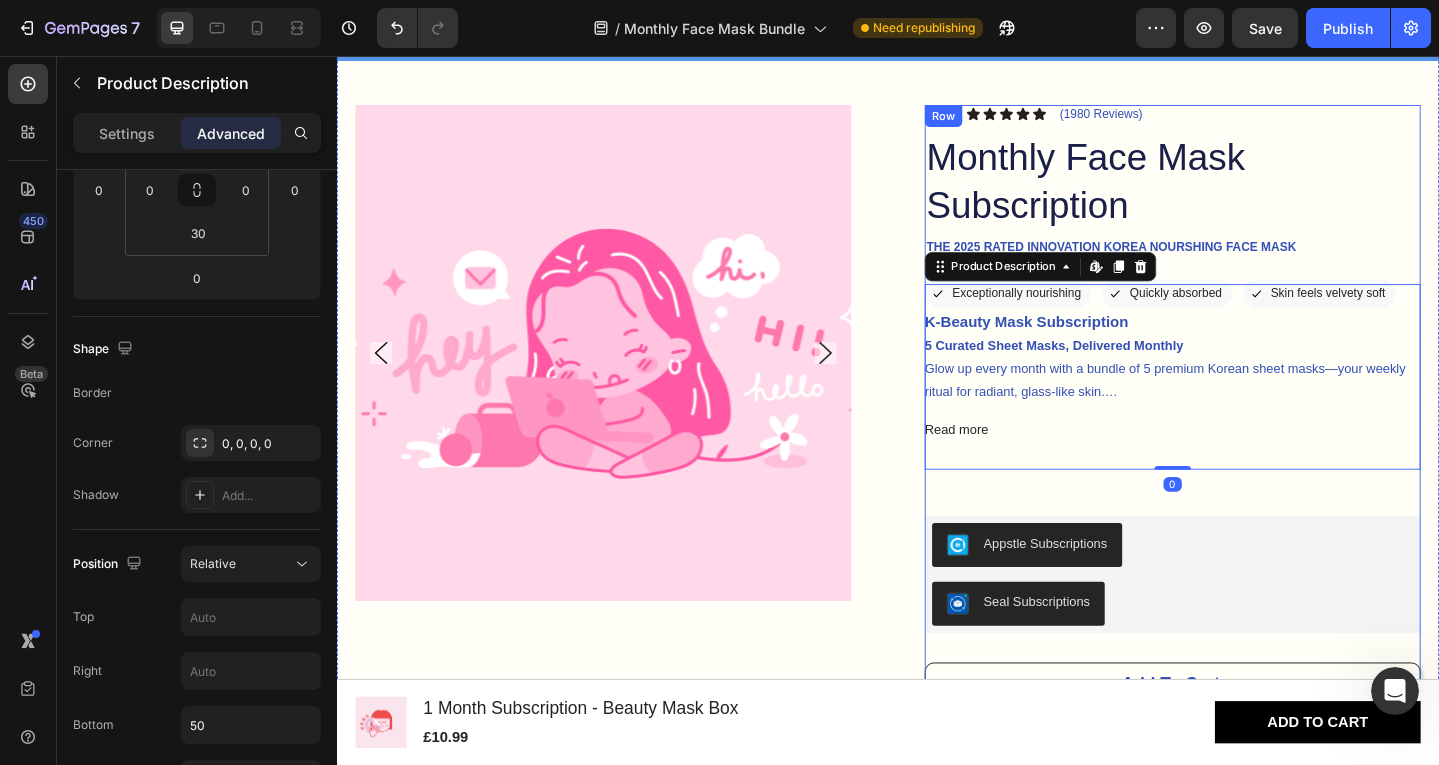 scroll, scrollTop: 0, scrollLeft: 0, axis: both 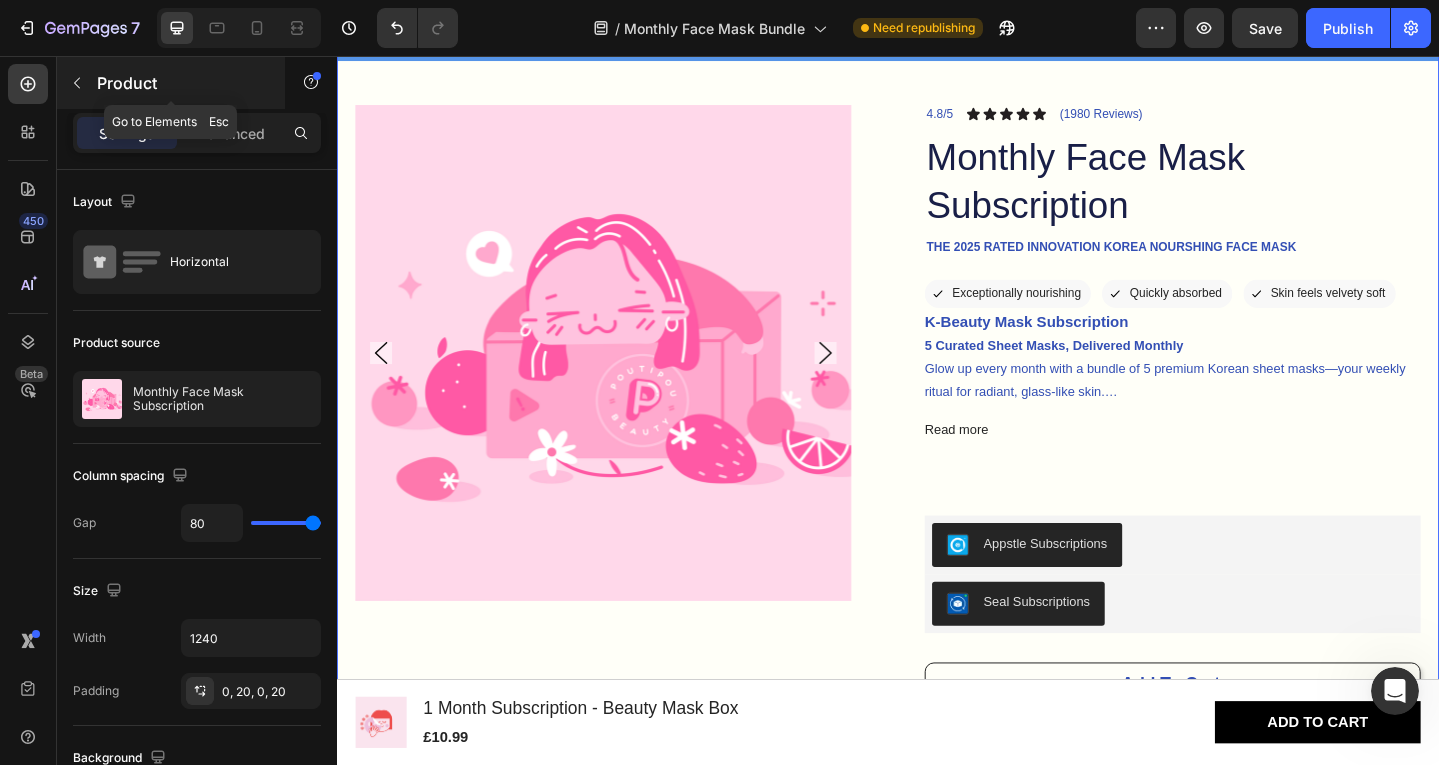 click 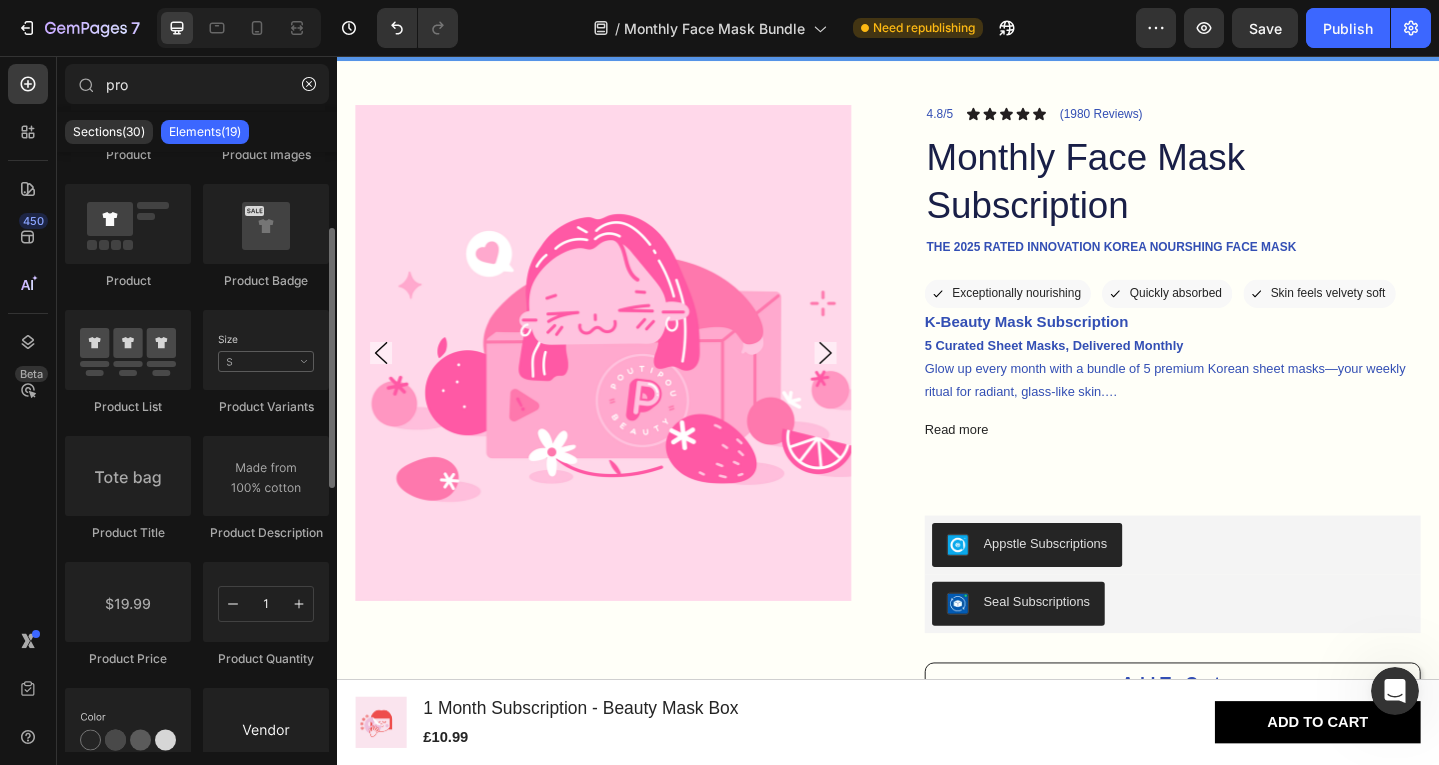 scroll, scrollTop: 0, scrollLeft: 0, axis: both 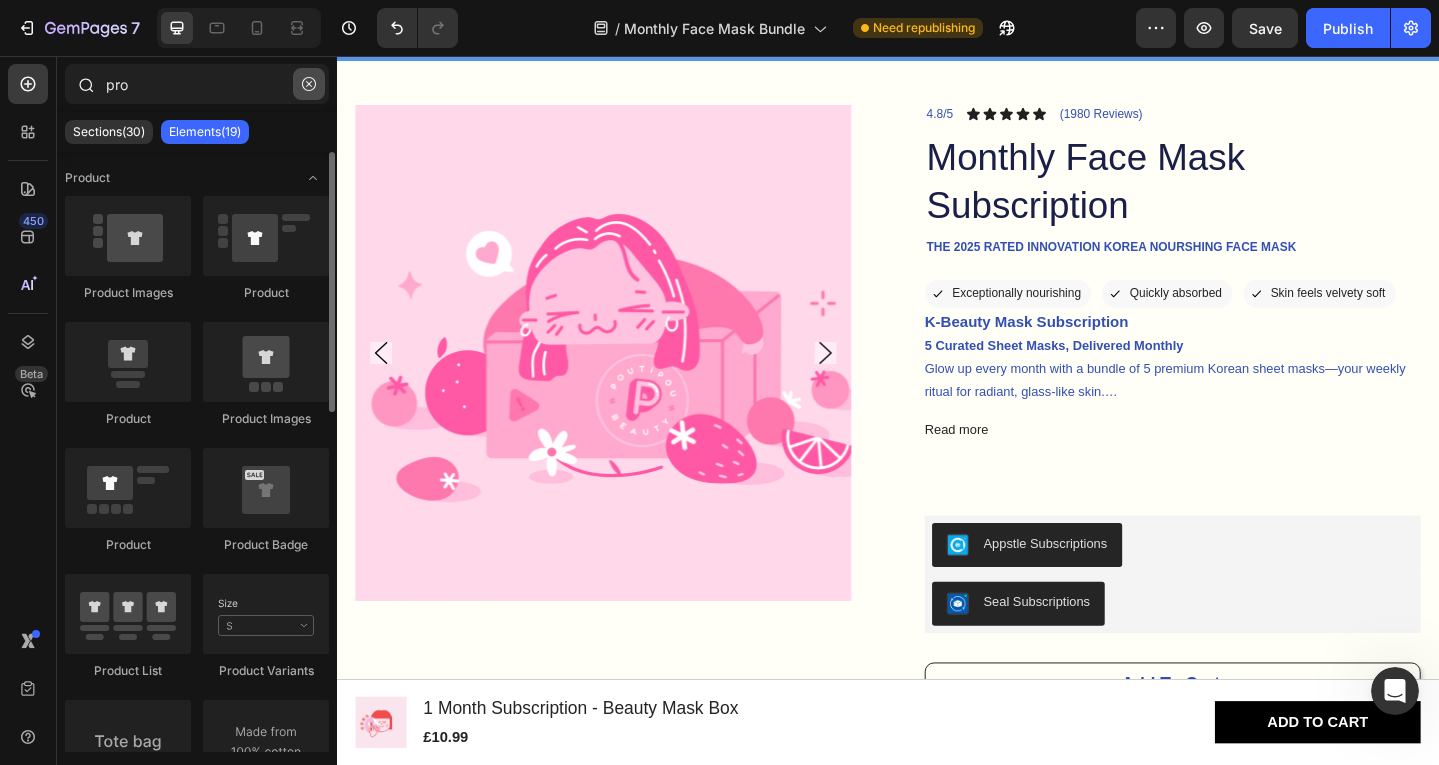 click at bounding box center [309, 84] 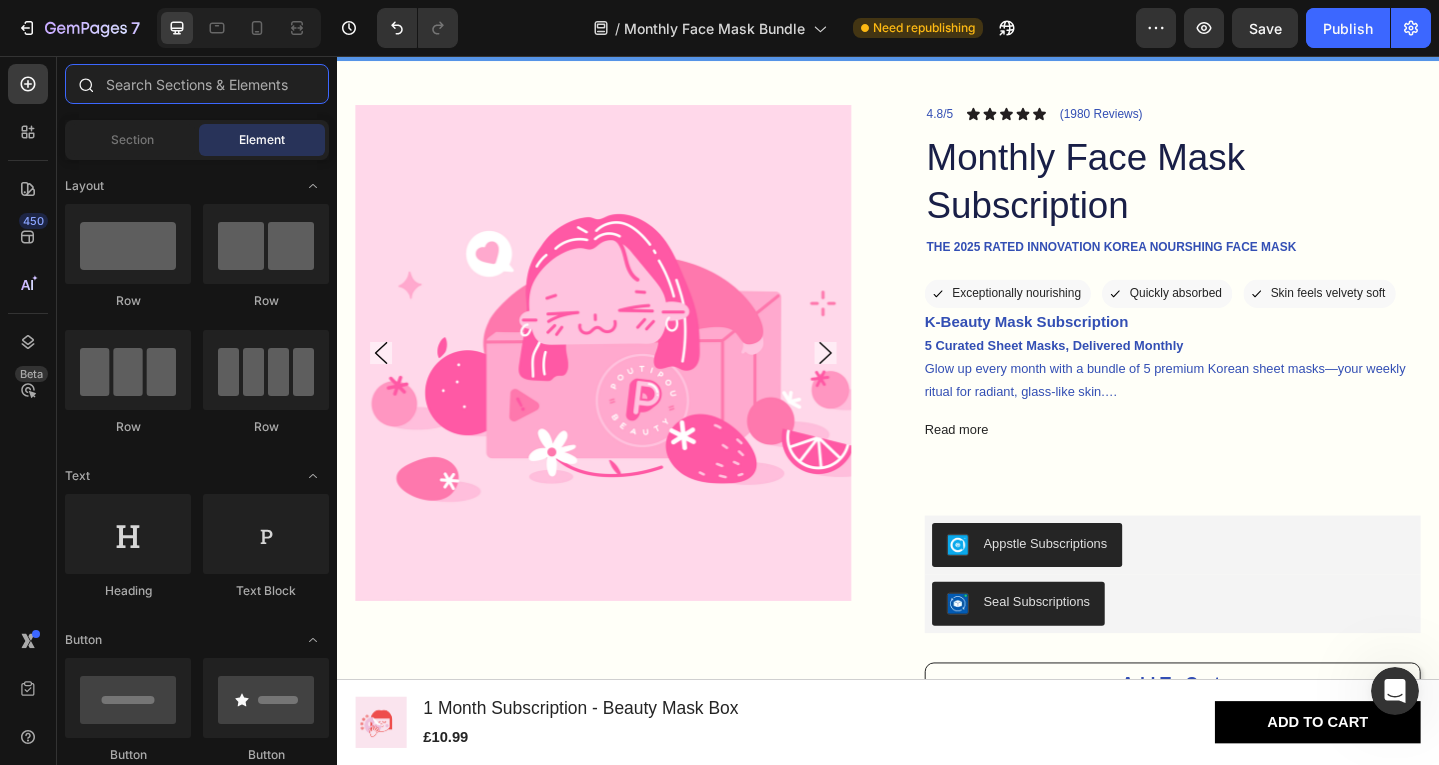 click at bounding box center [197, 84] 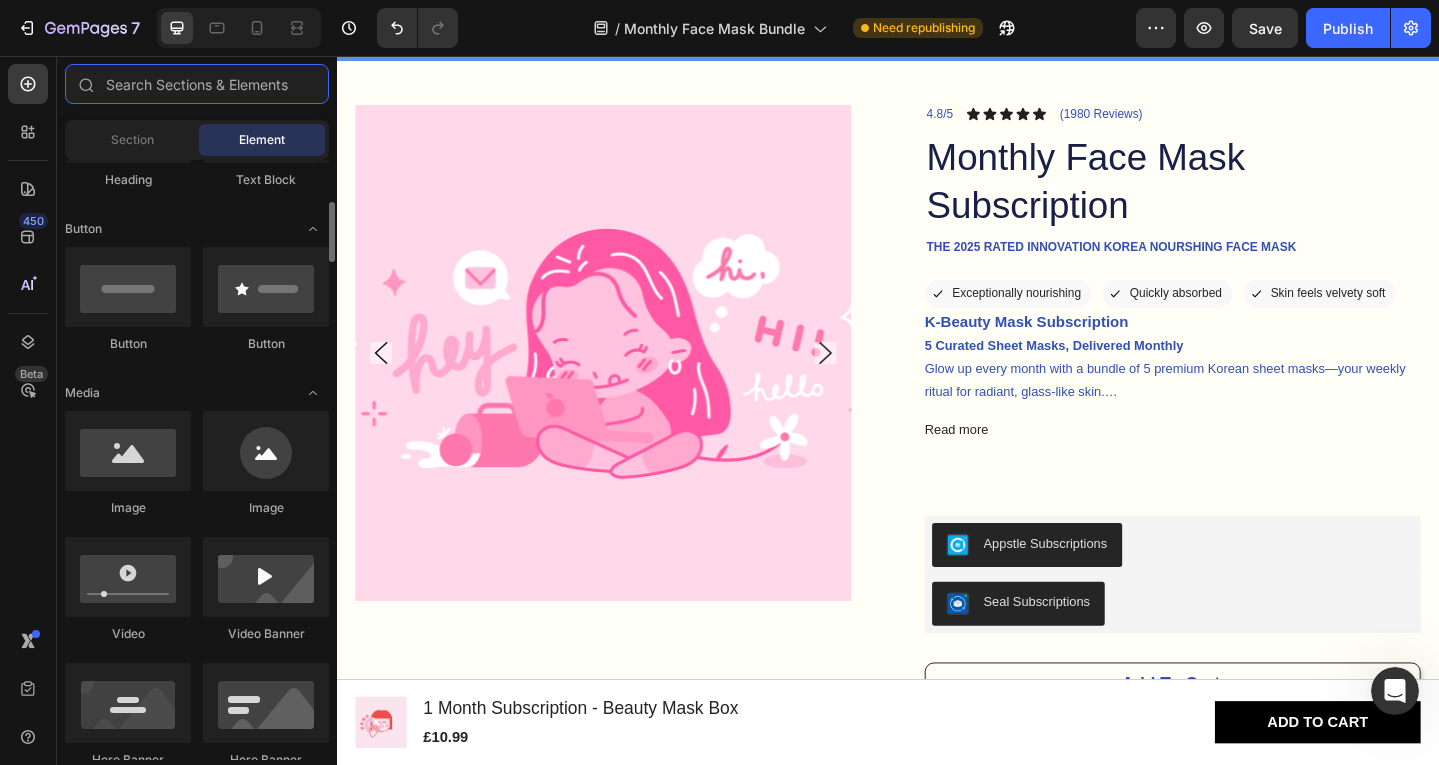 scroll, scrollTop: 412, scrollLeft: 0, axis: vertical 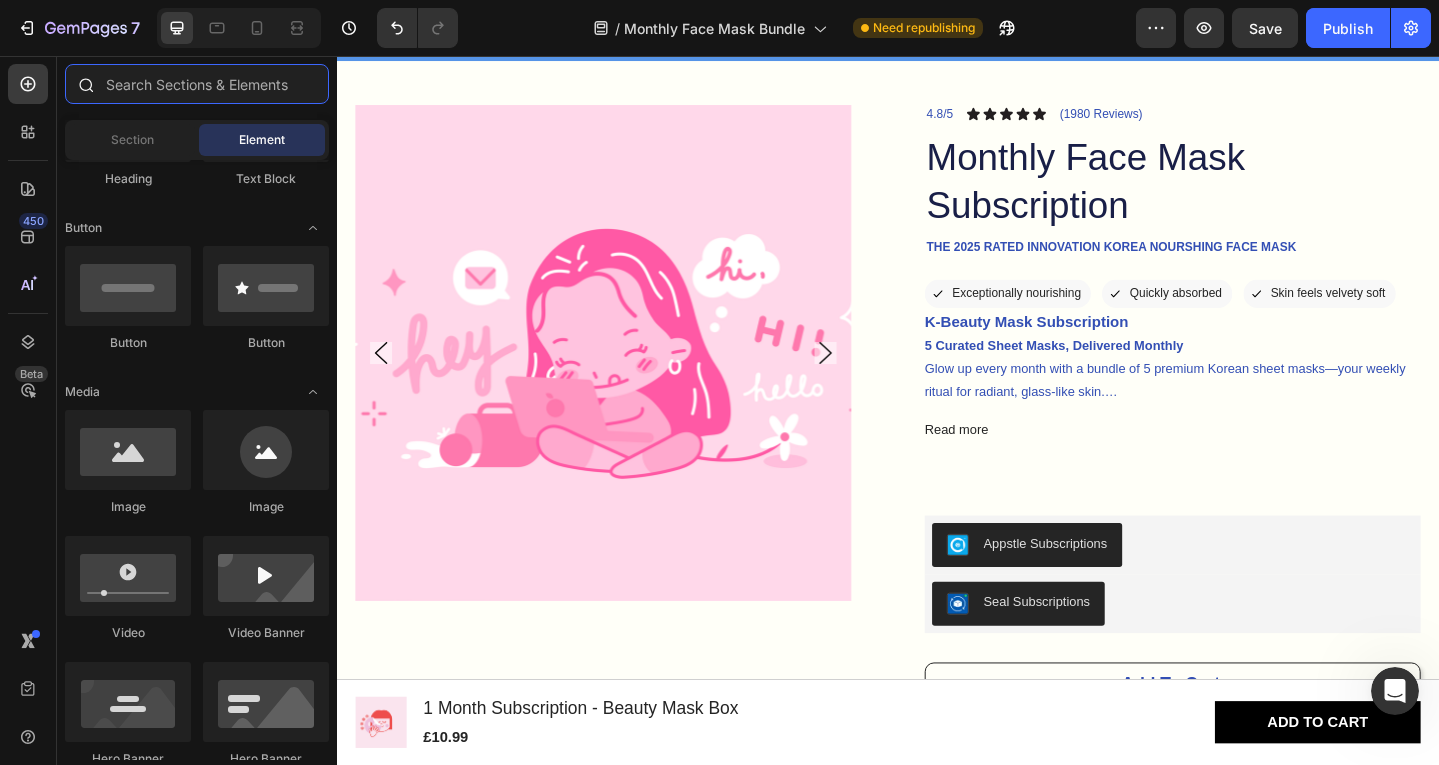 click at bounding box center [197, 84] 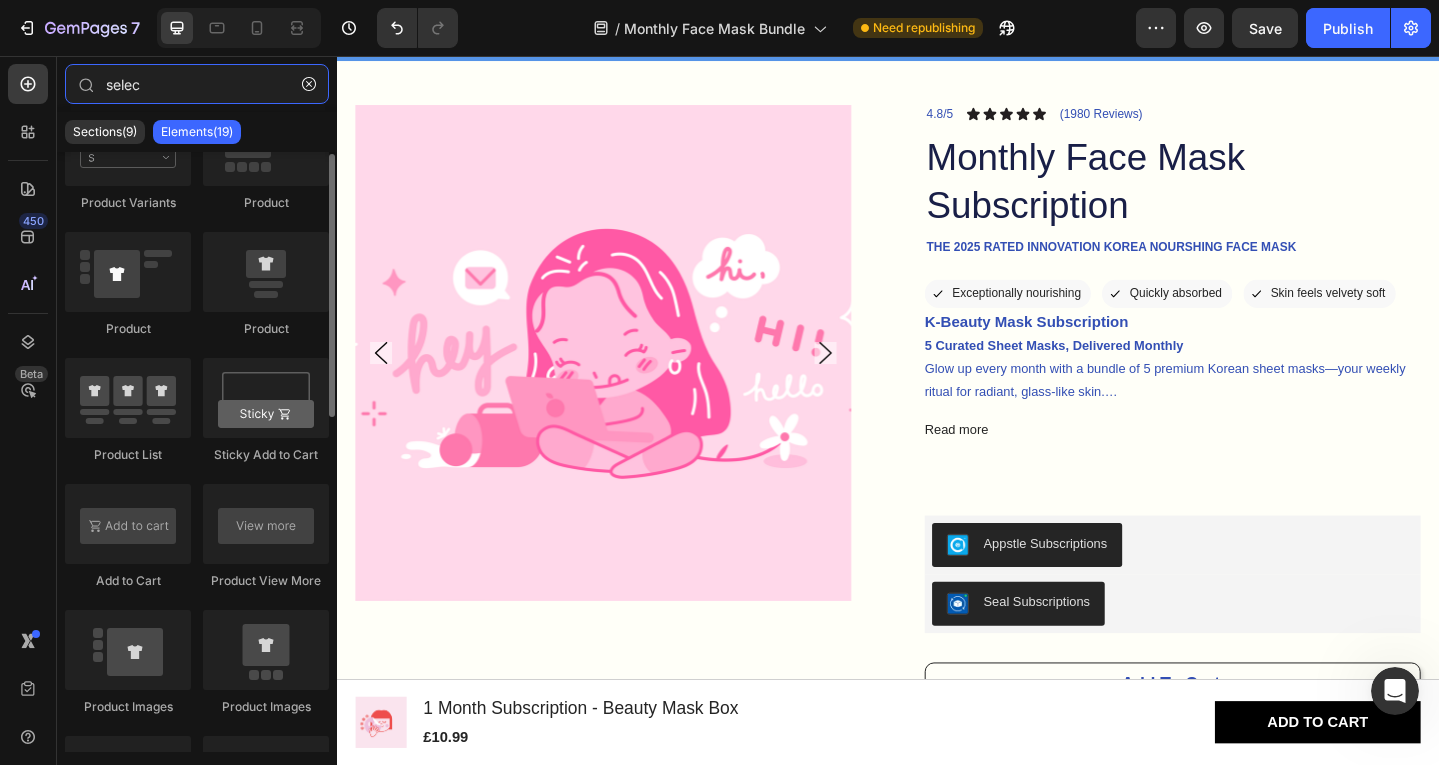 scroll, scrollTop: 0, scrollLeft: 0, axis: both 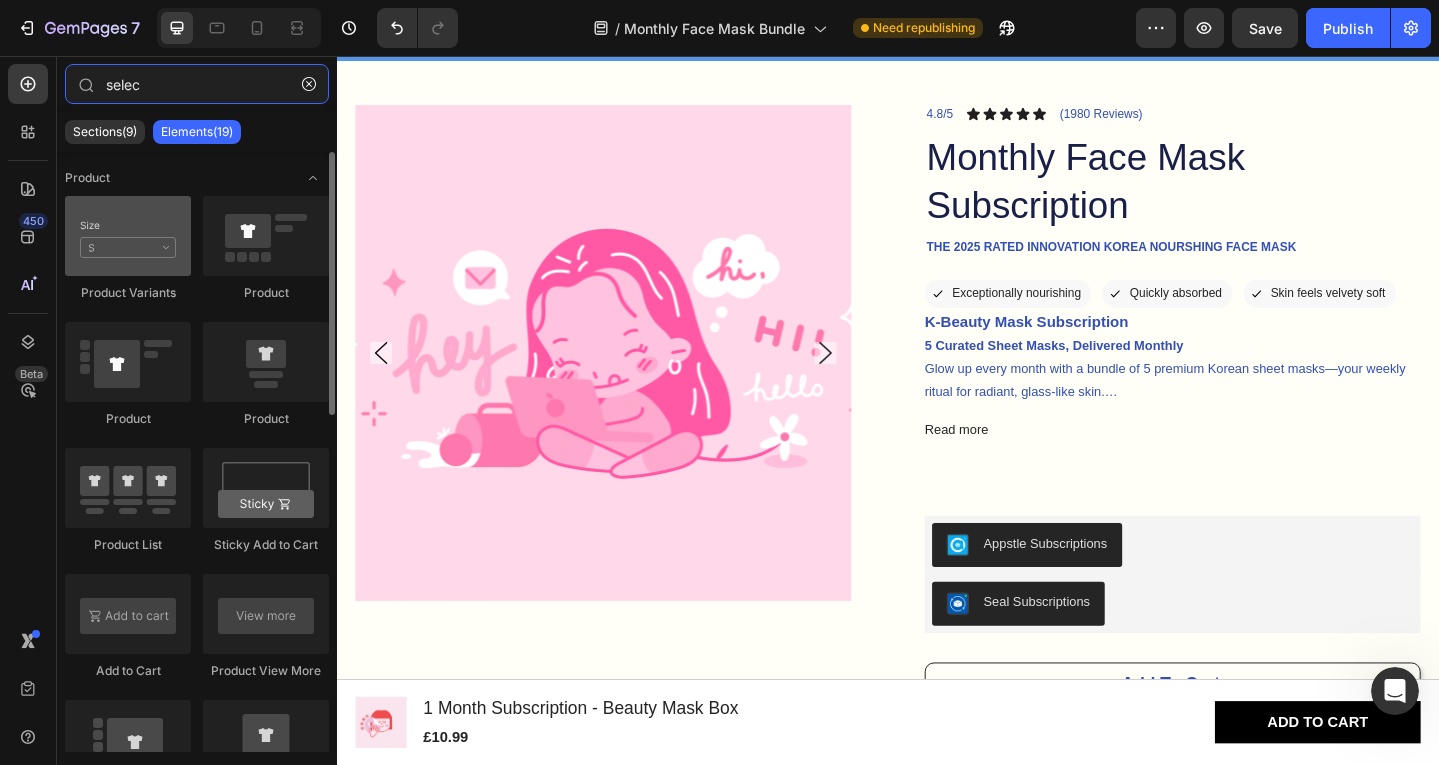 type on "selec" 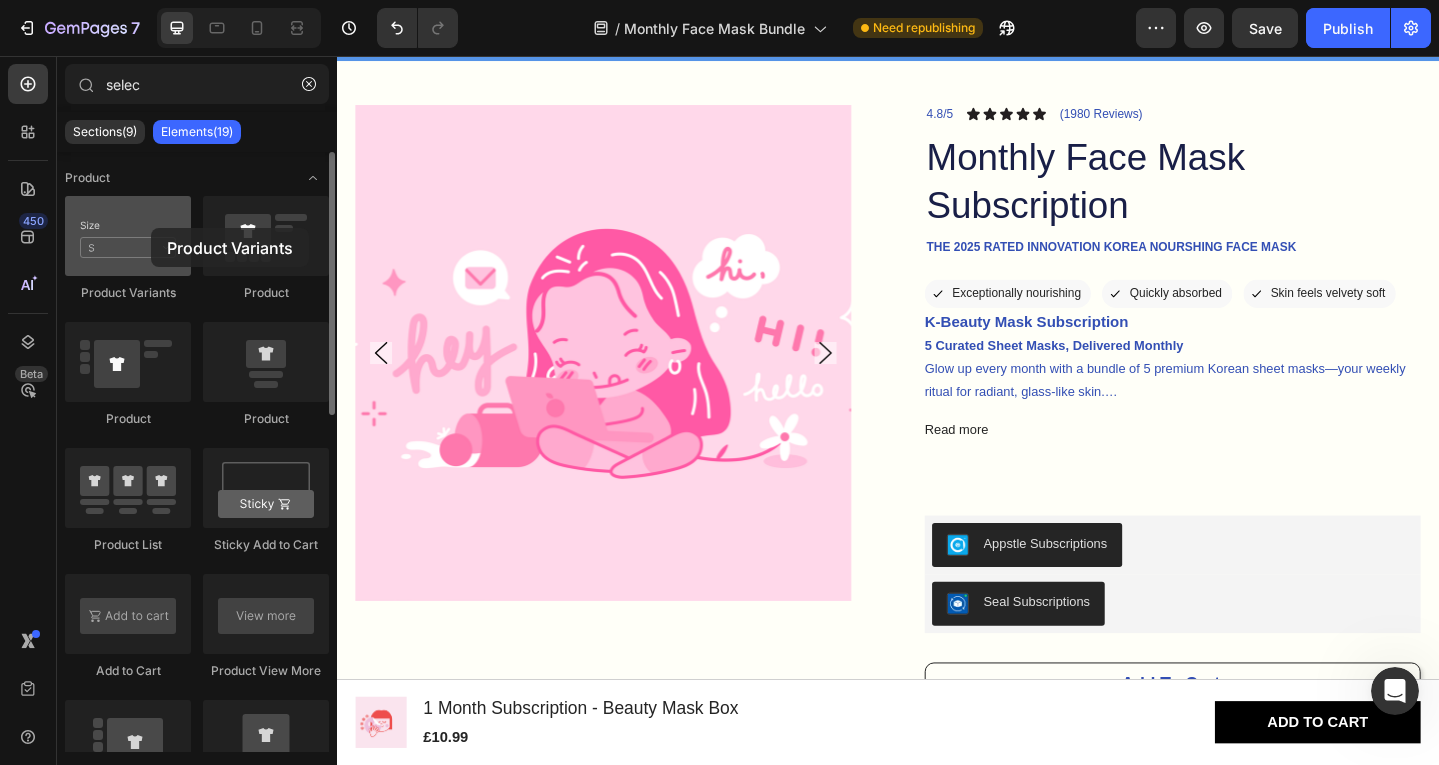 click at bounding box center (128, 236) 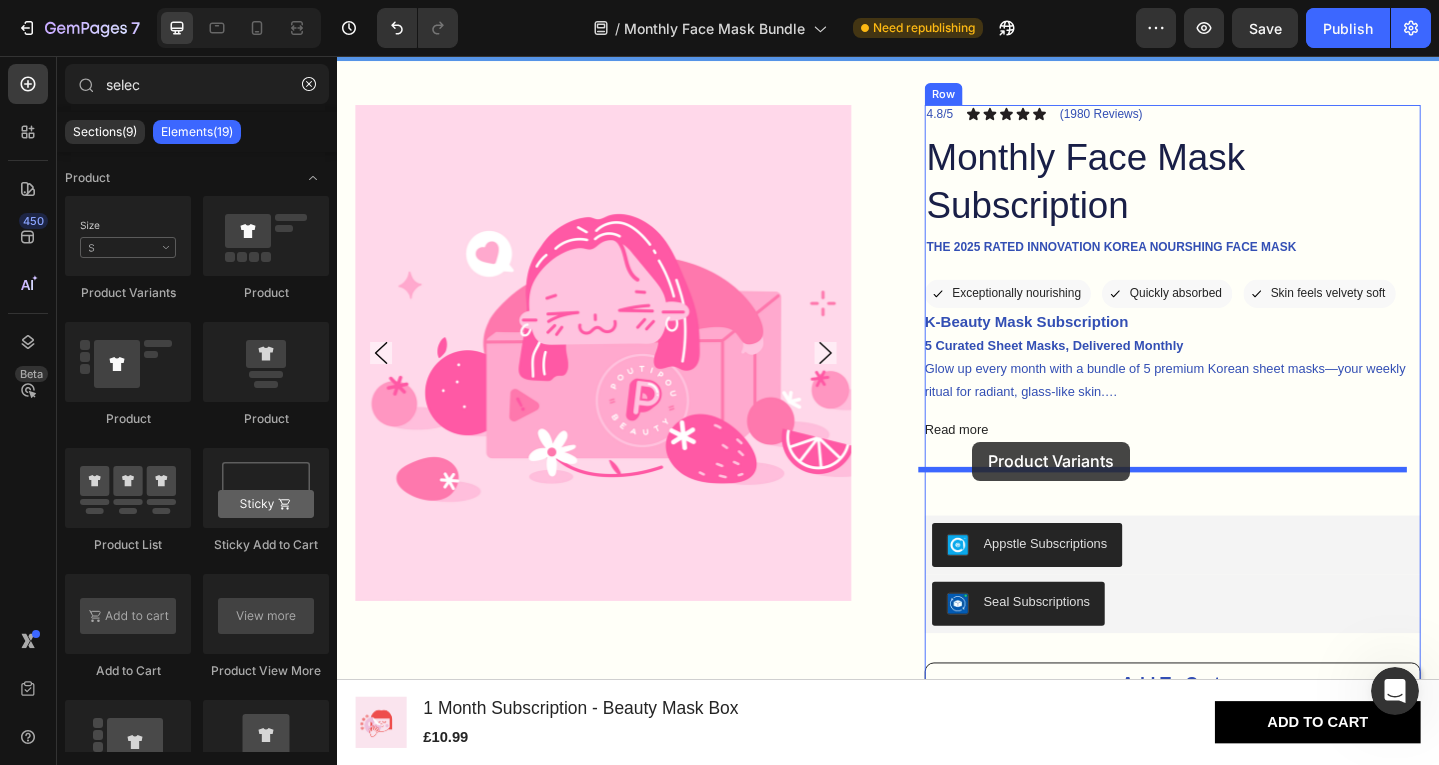 drag, startPoint x: 481, startPoint y: 302, endPoint x: 1029, endPoint y: 476, distance: 574.9609 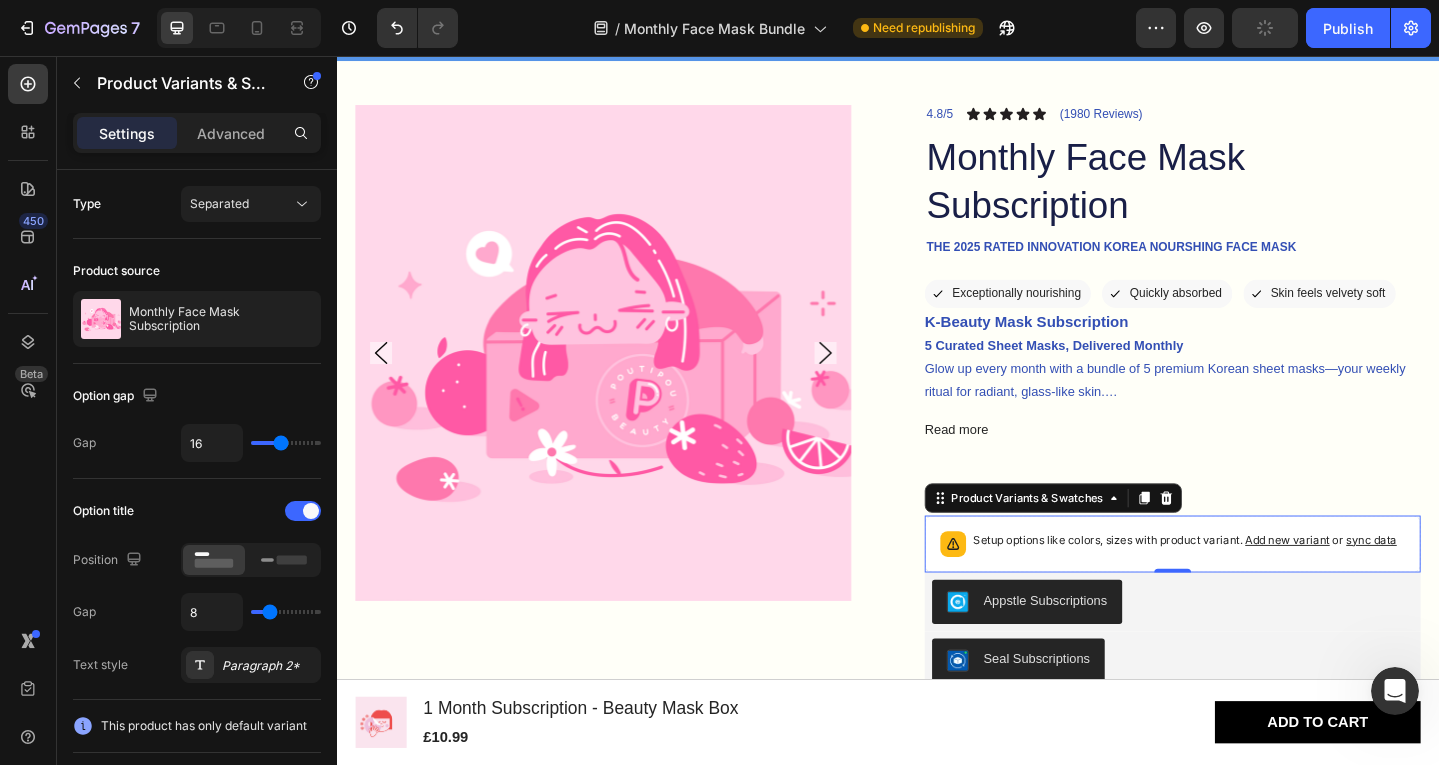 click on "Add new variant" at bounding box center [1372, 583] 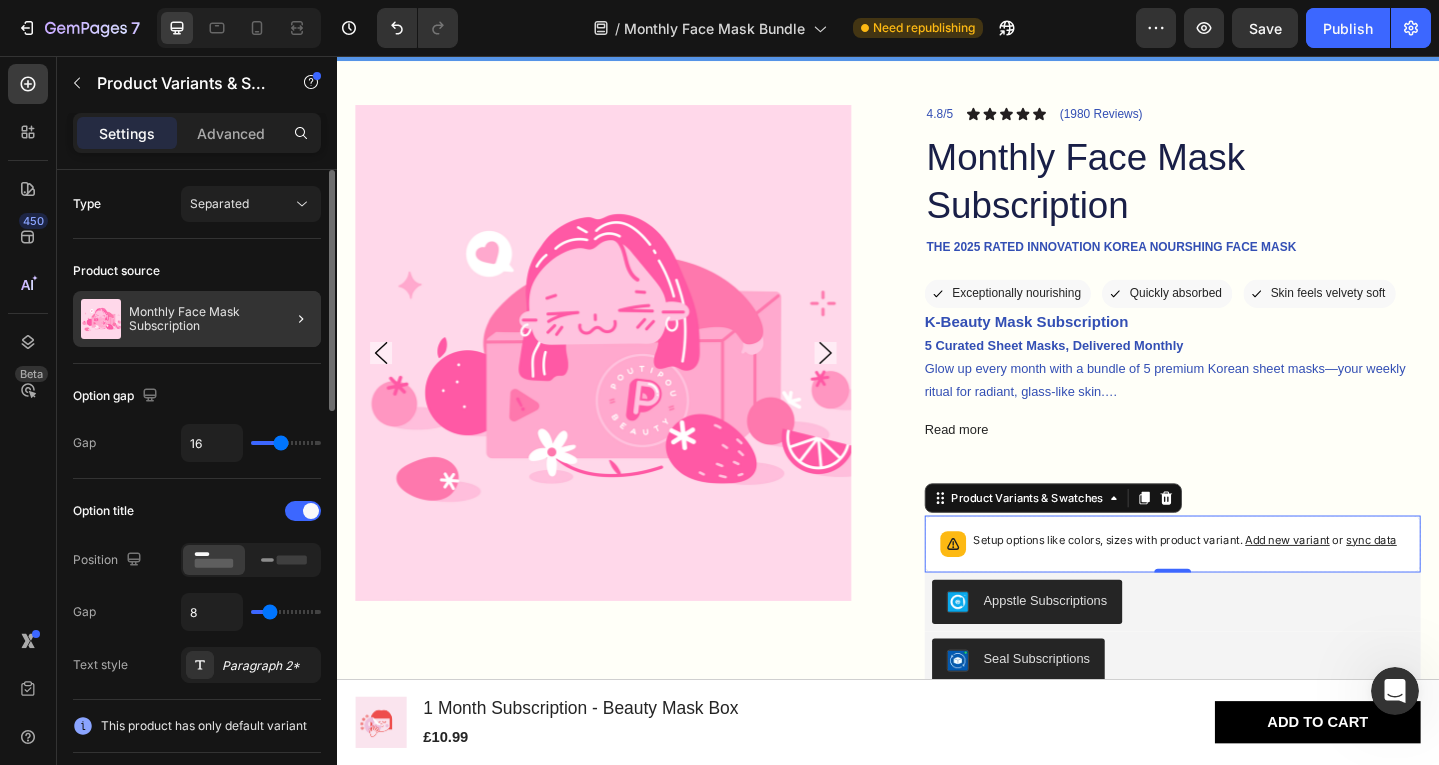 click 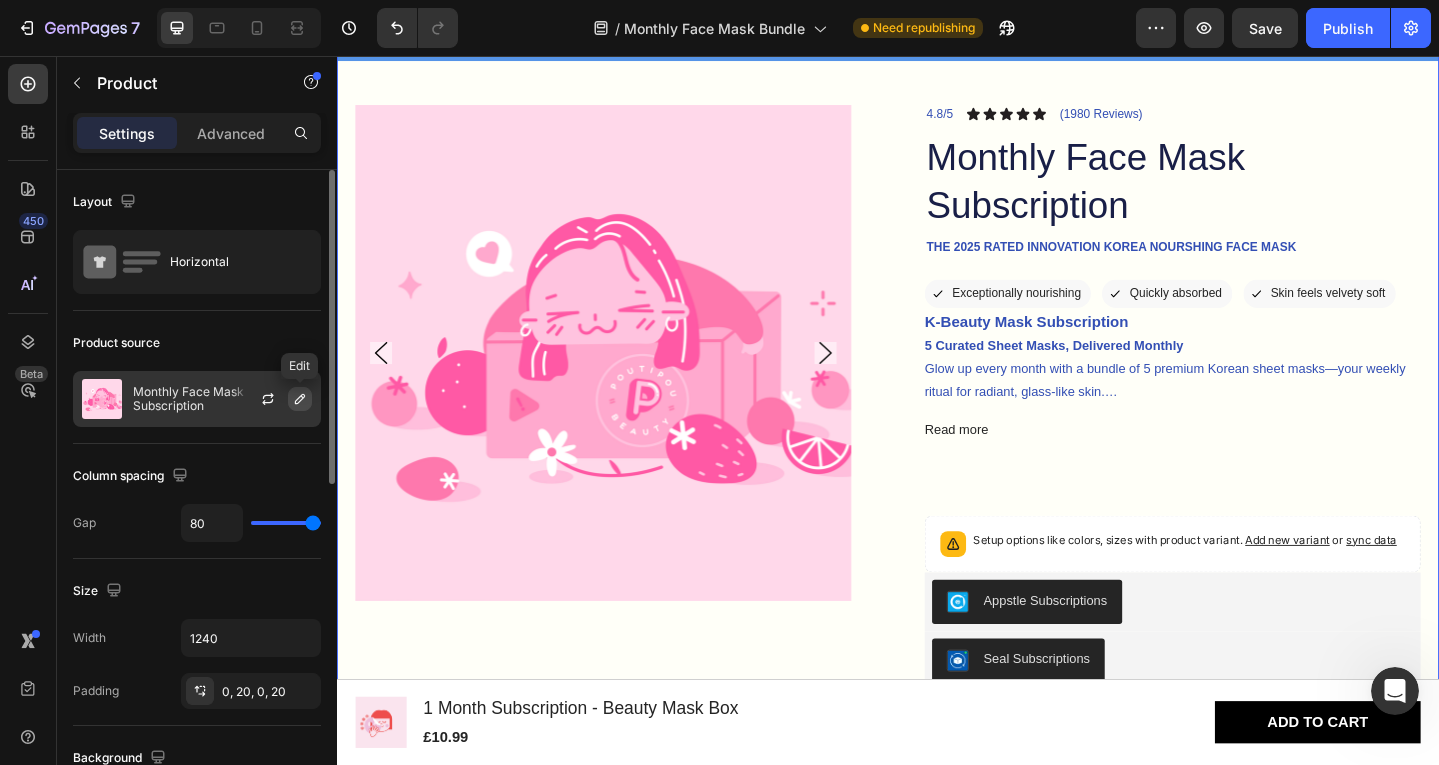 click 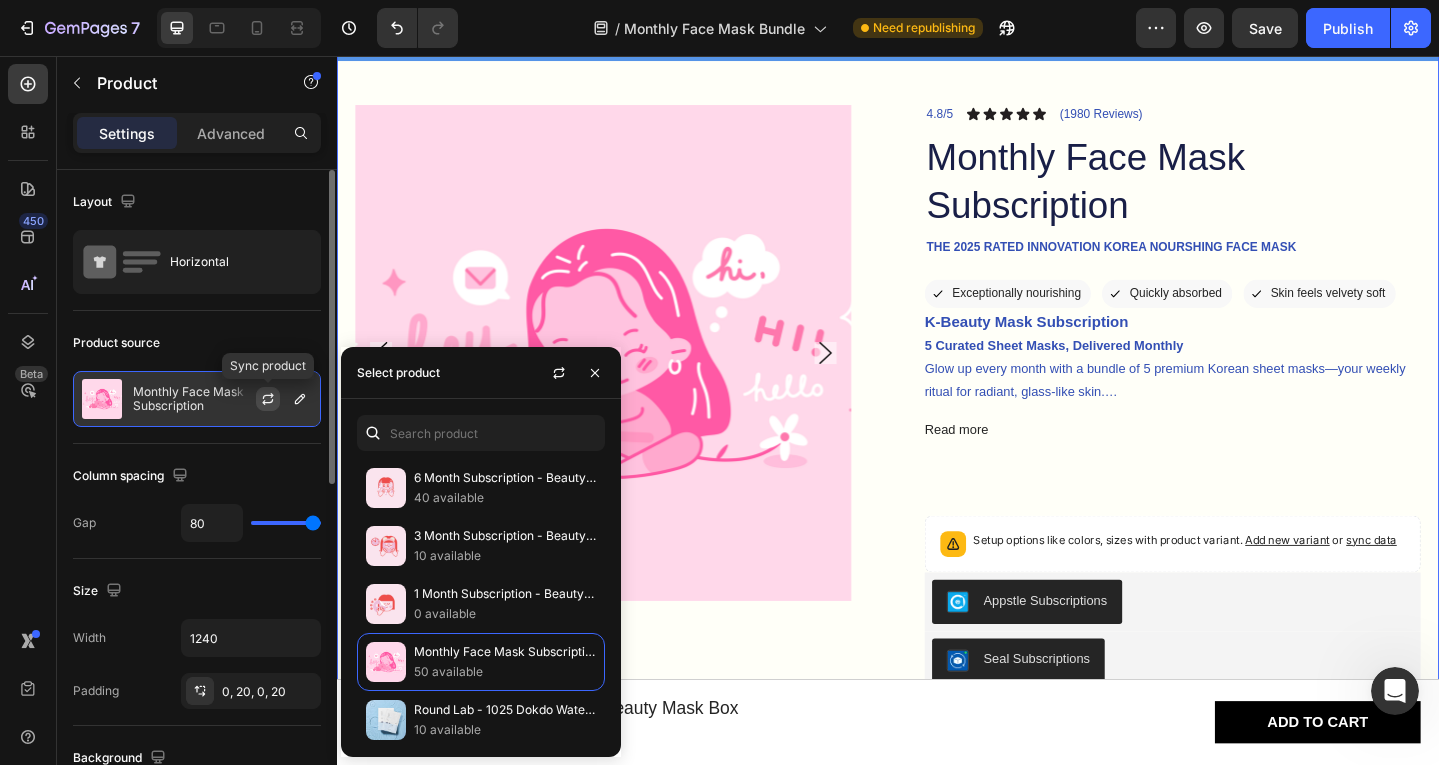 click 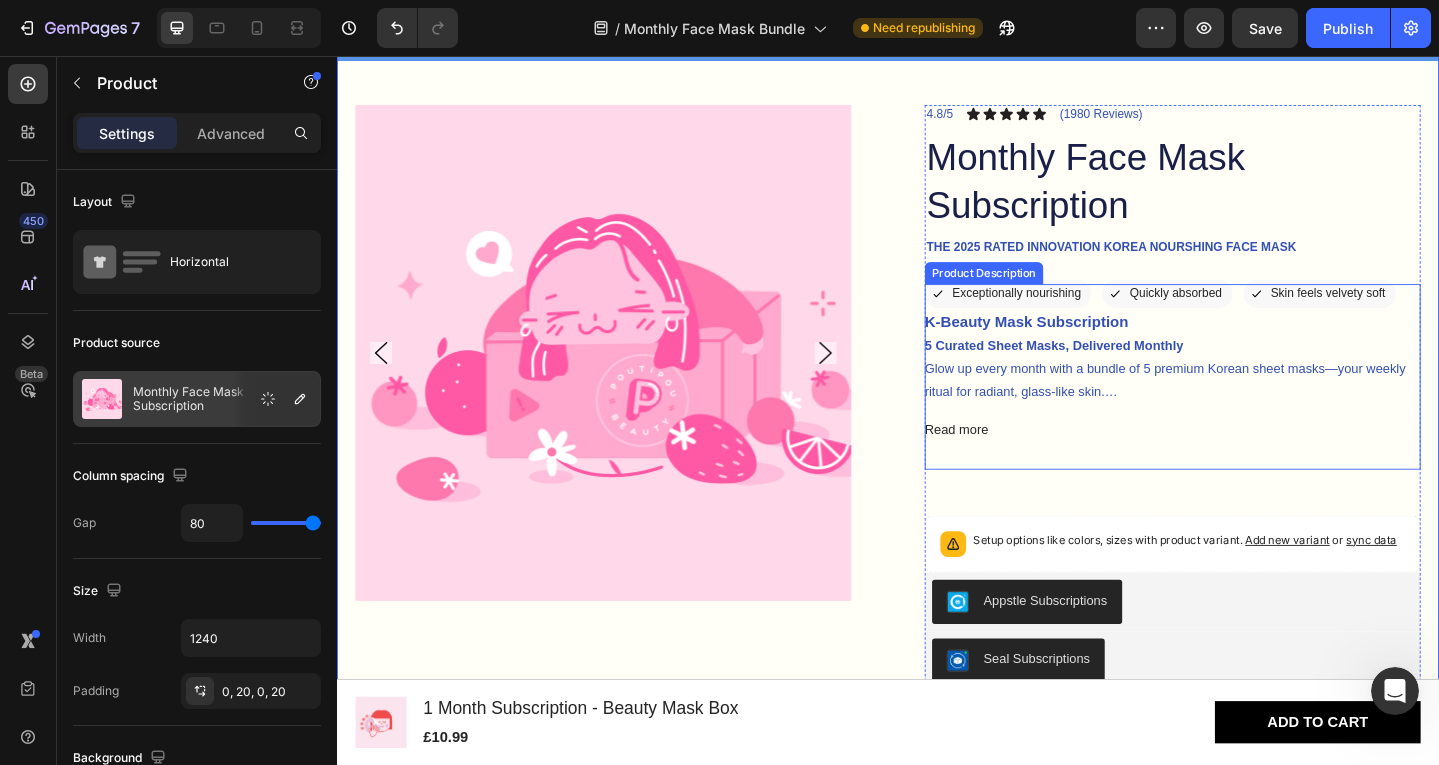 scroll, scrollTop: 293, scrollLeft: 0, axis: vertical 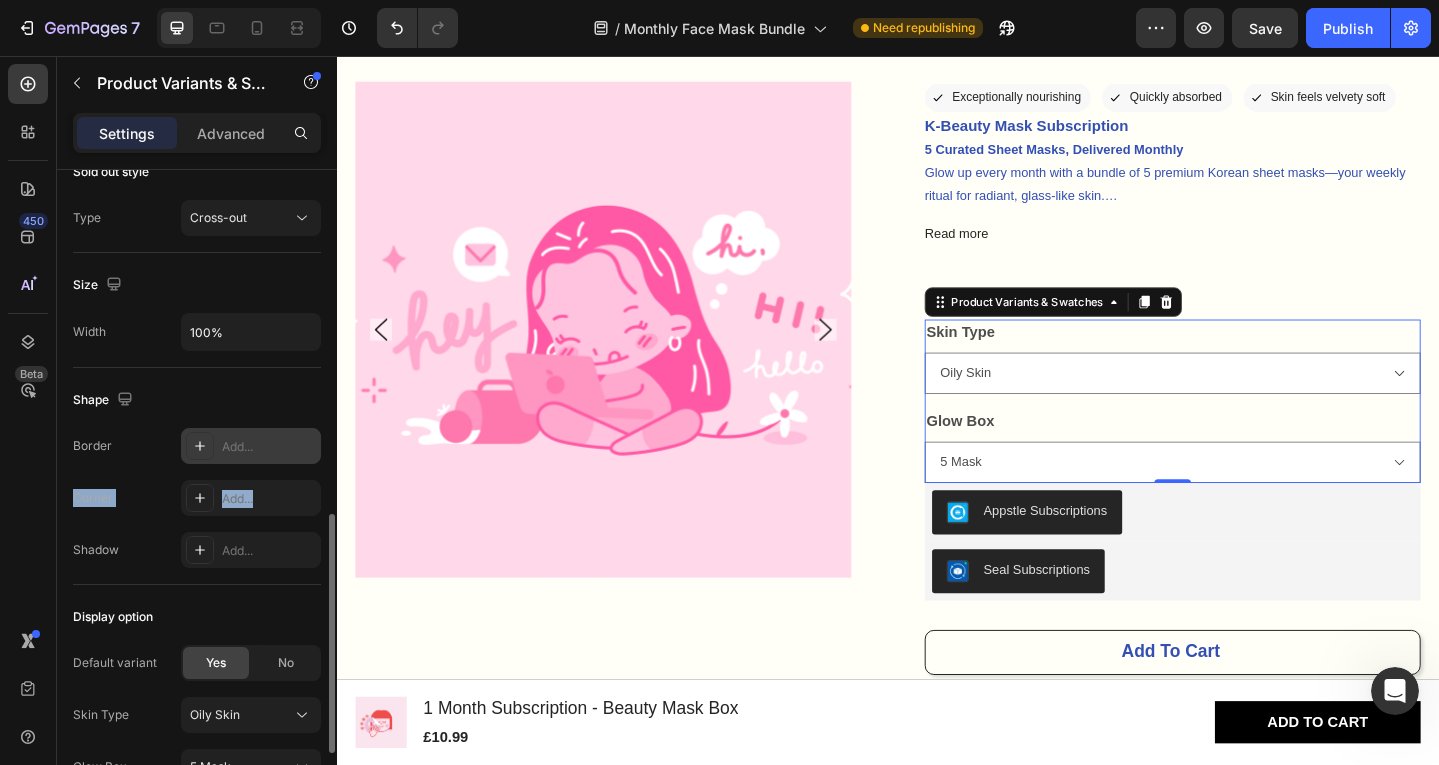 drag, startPoint x: 259, startPoint y: 485, endPoint x: 266, endPoint y: 451, distance: 34.713108 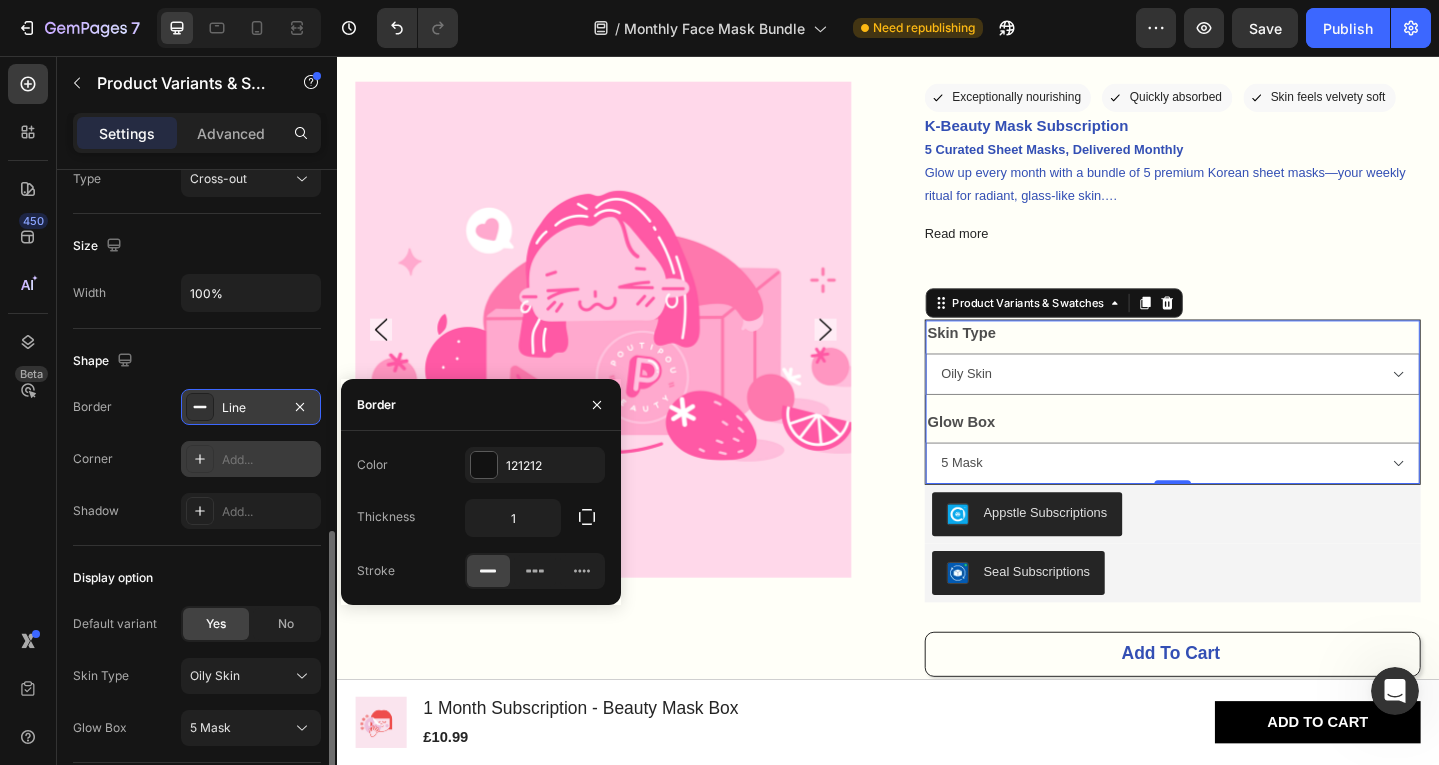 scroll, scrollTop: 1121, scrollLeft: 0, axis: vertical 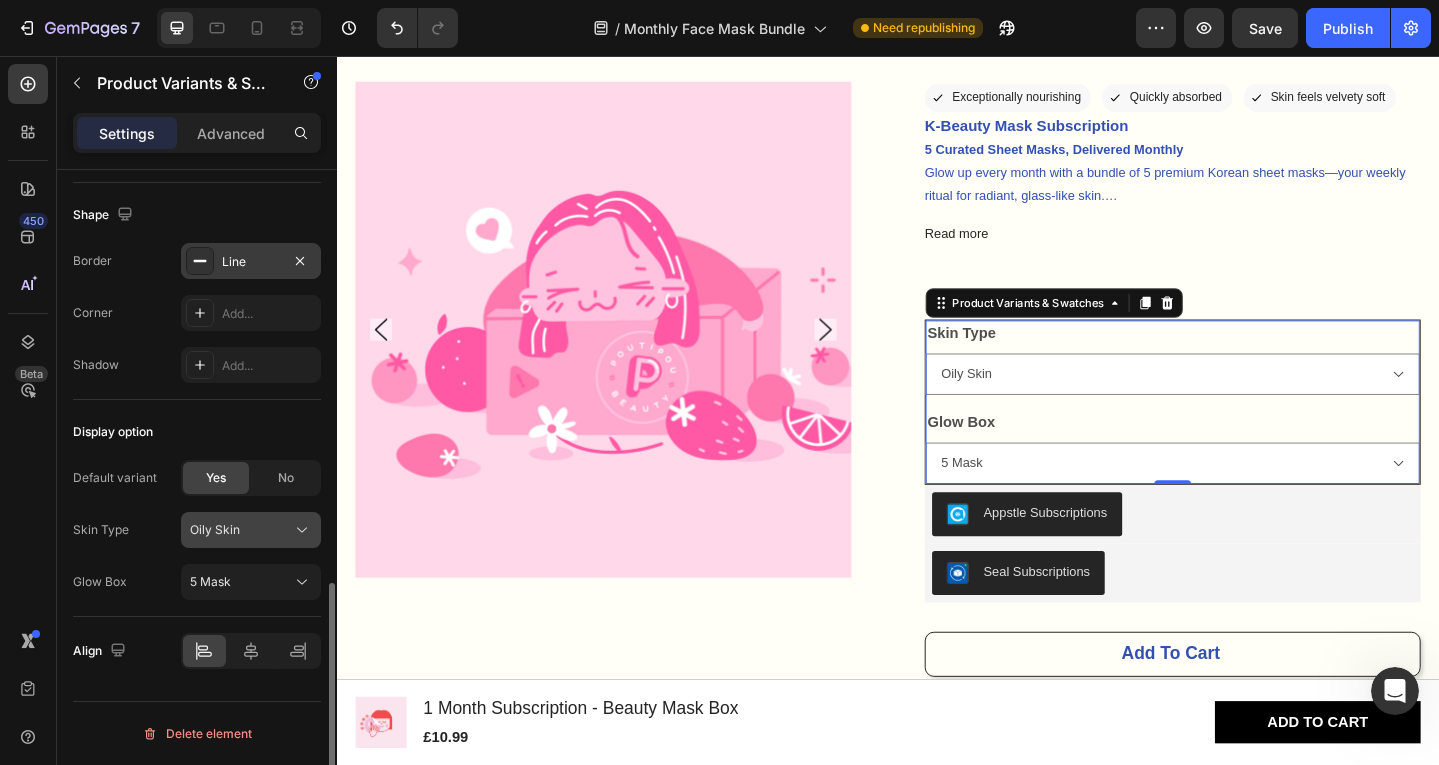 drag, startPoint x: 250, startPoint y: 508, endPoint x: 293, endPoint y: 529, distance: 47.853943 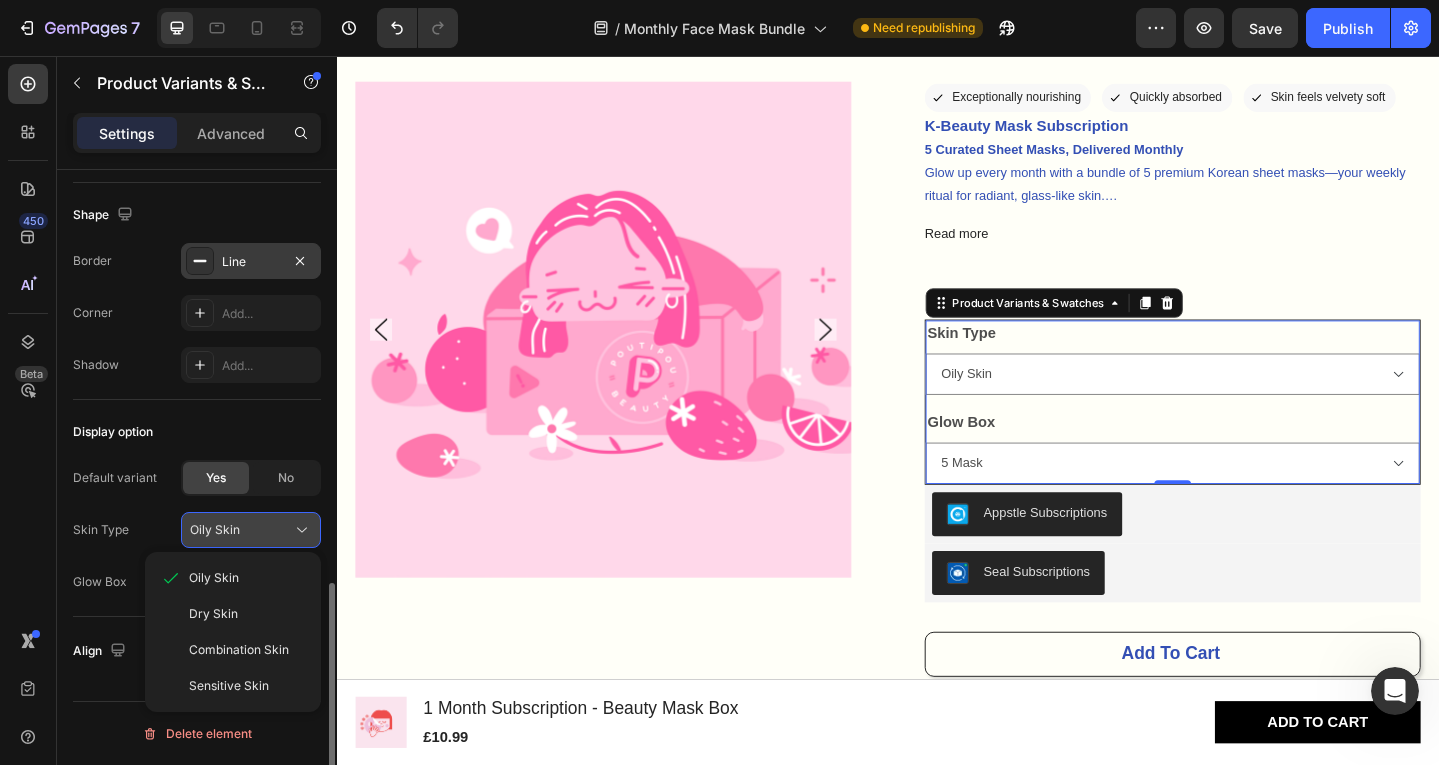 click 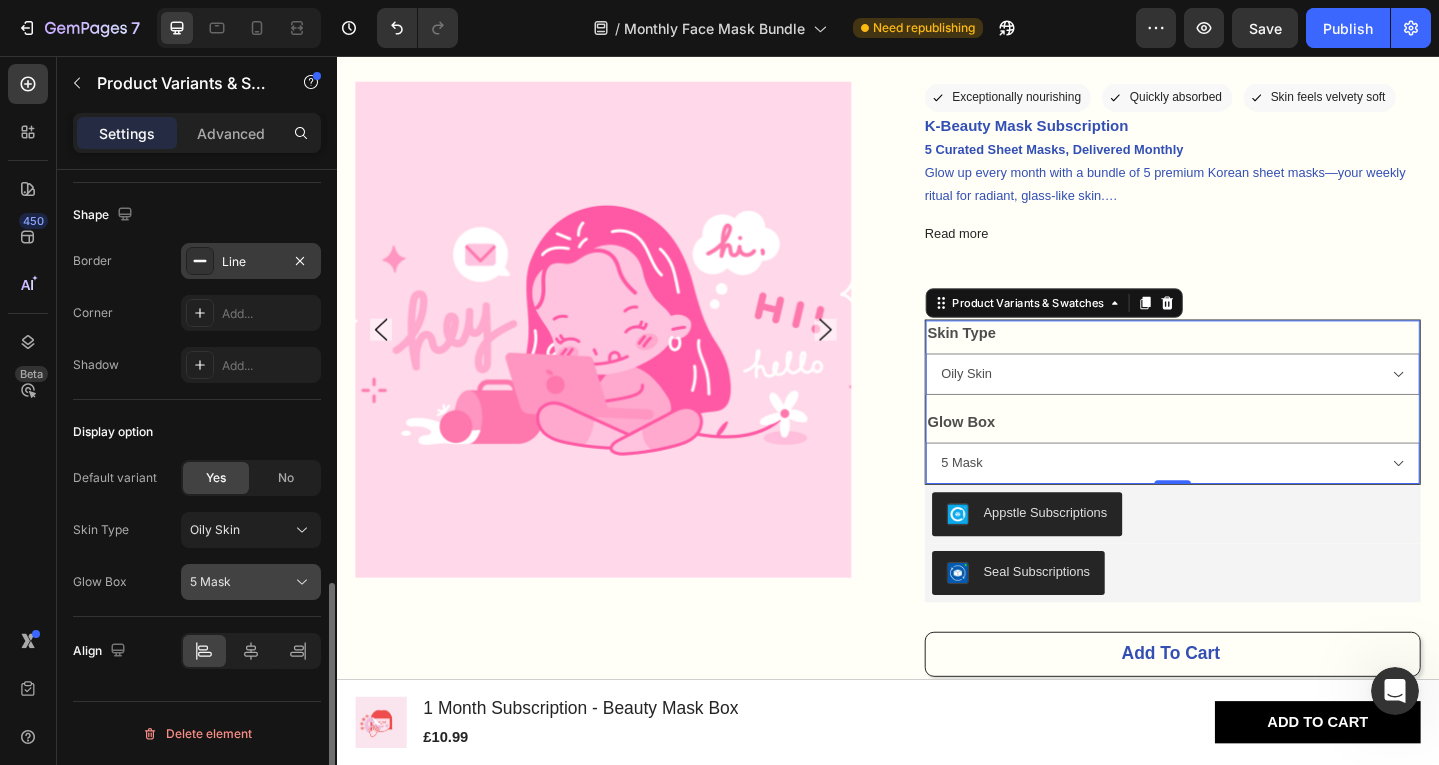 click on "5 Mask" at bounding box center [251, 582] 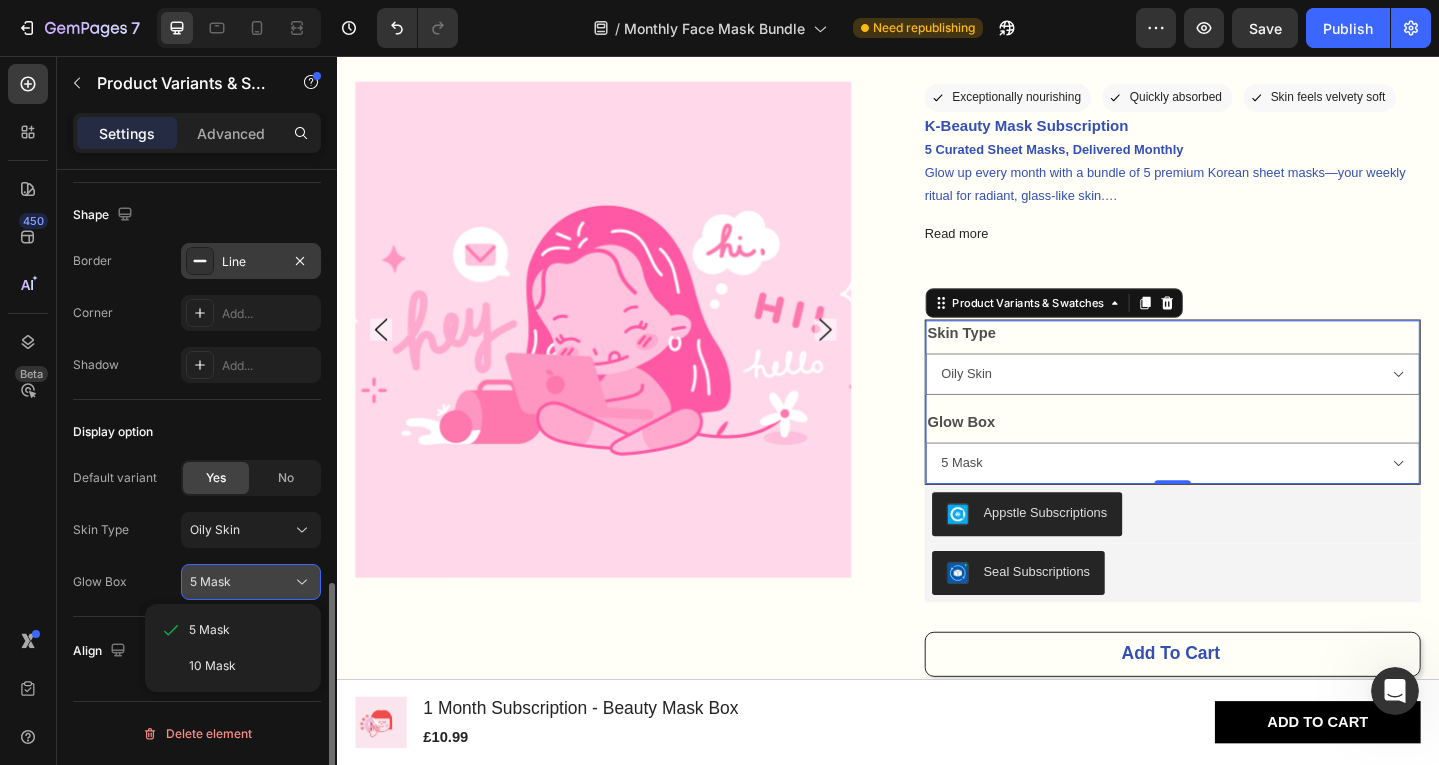 click on "5 Mask" at bounding box center [251, 582] 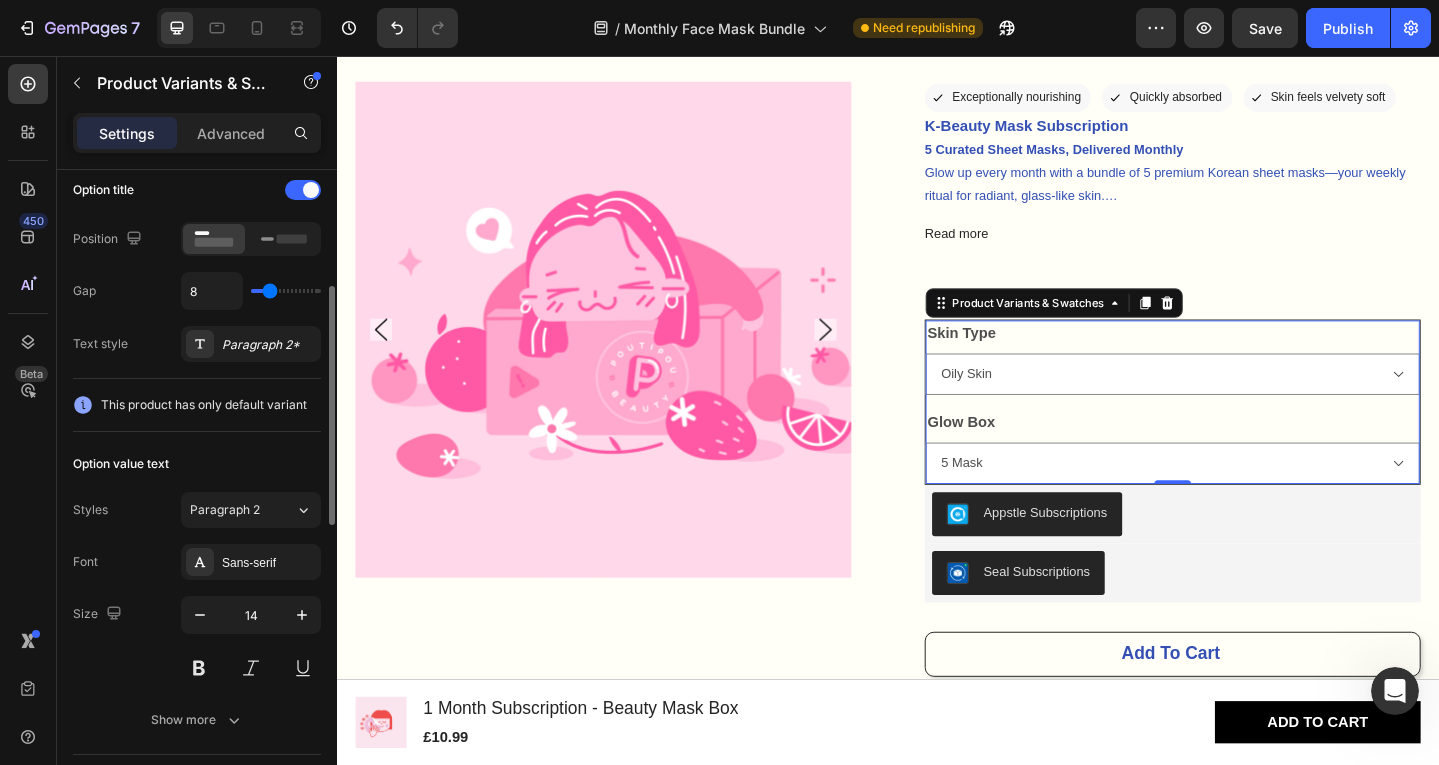 scroll, scrollTop: 320, scrollLeft: 0, axis: vertical 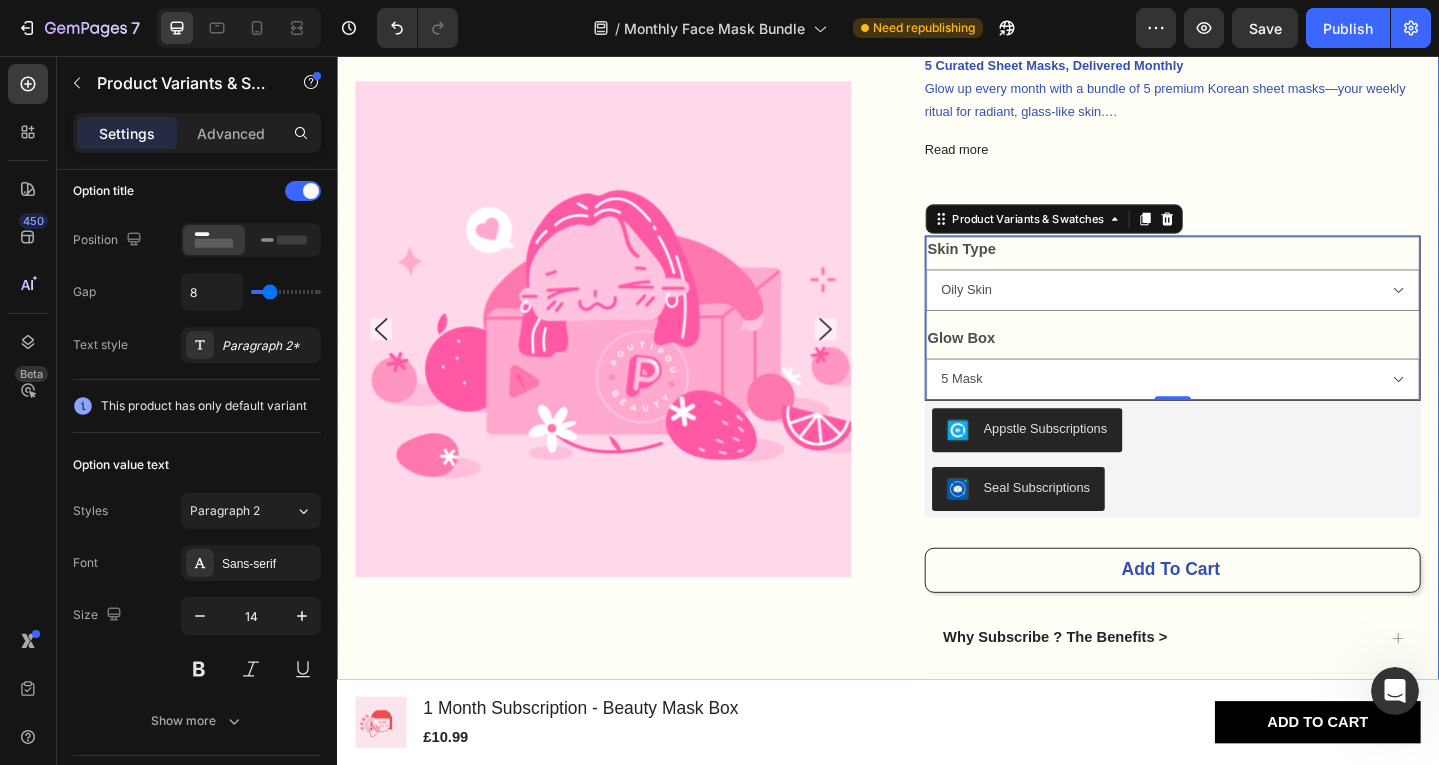 type 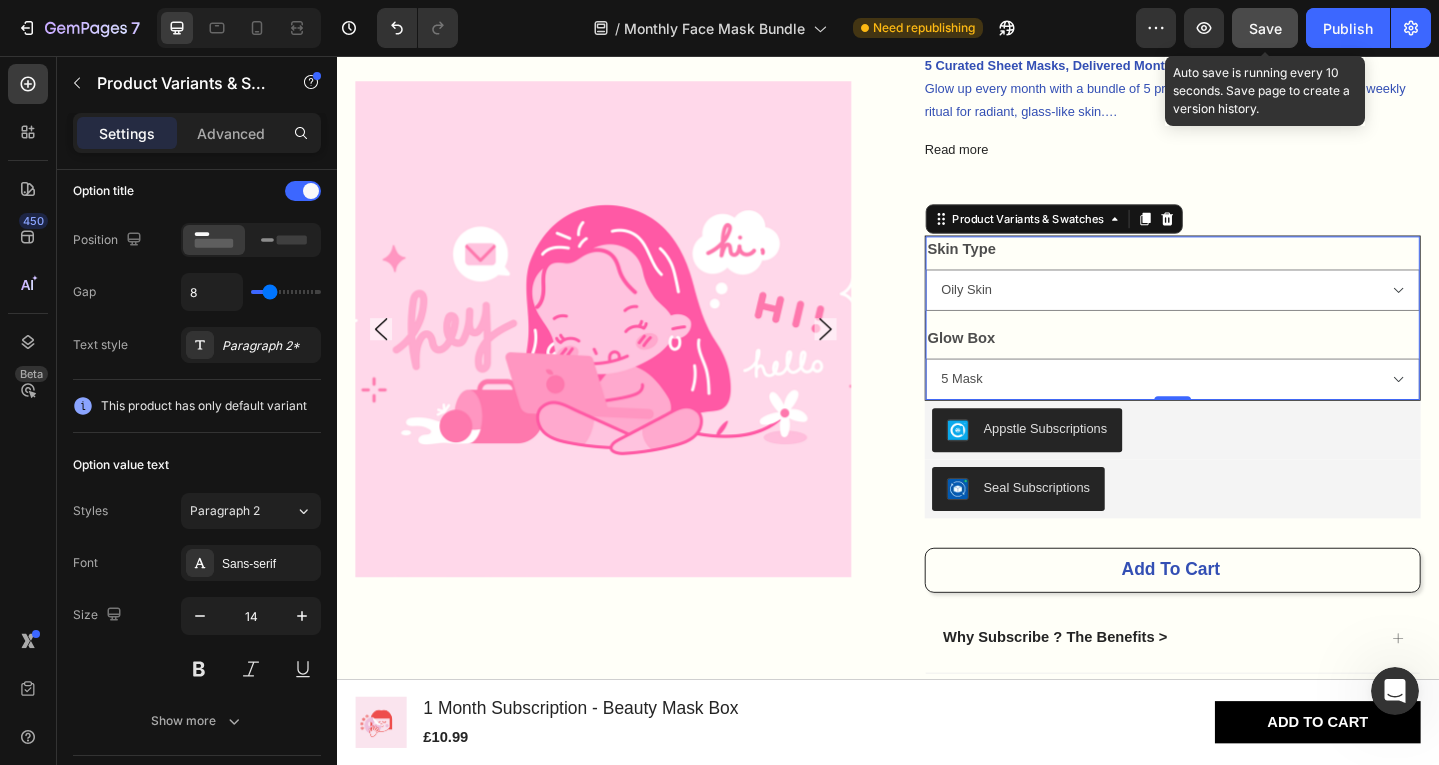 click on "Save" 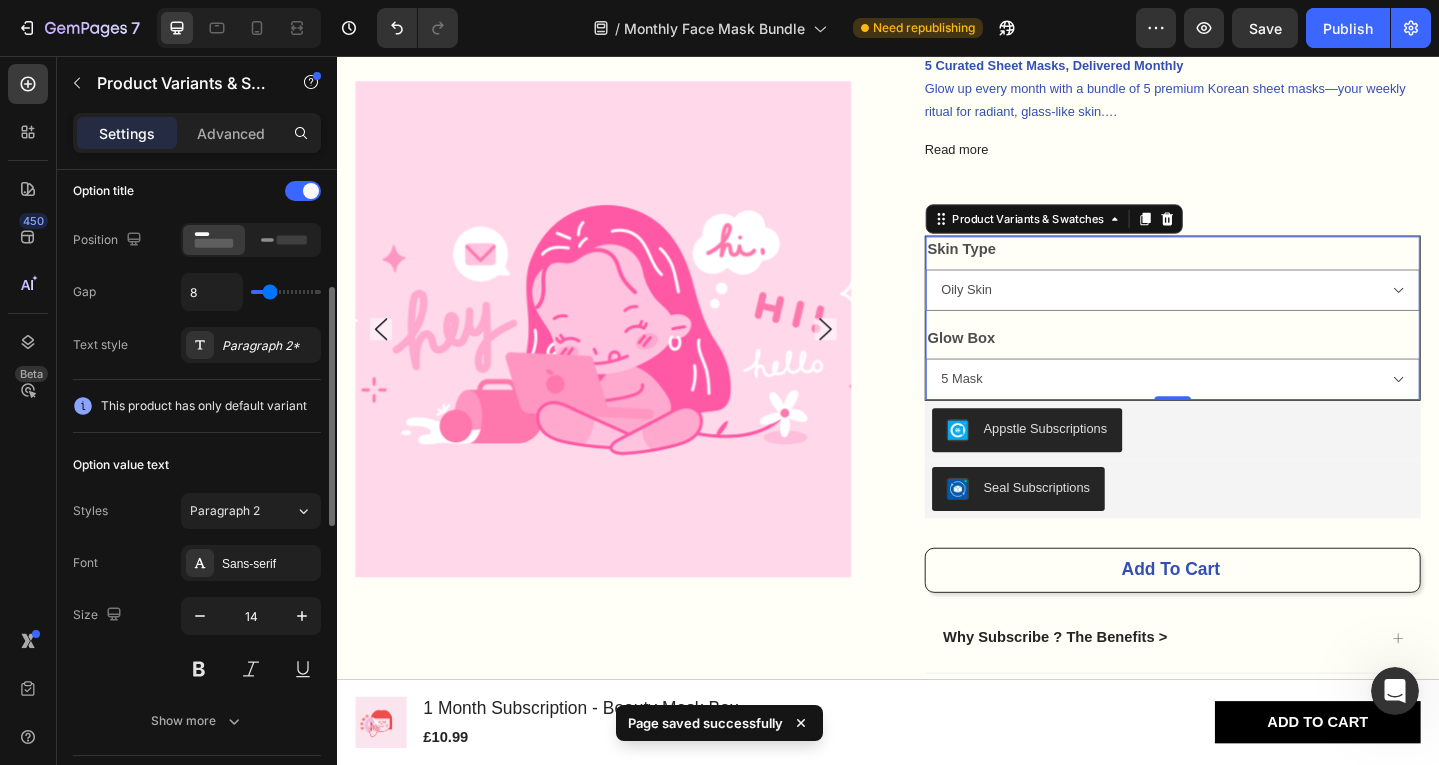 scroll, scrollTop: 0, scrollLeft: 0, axis: both 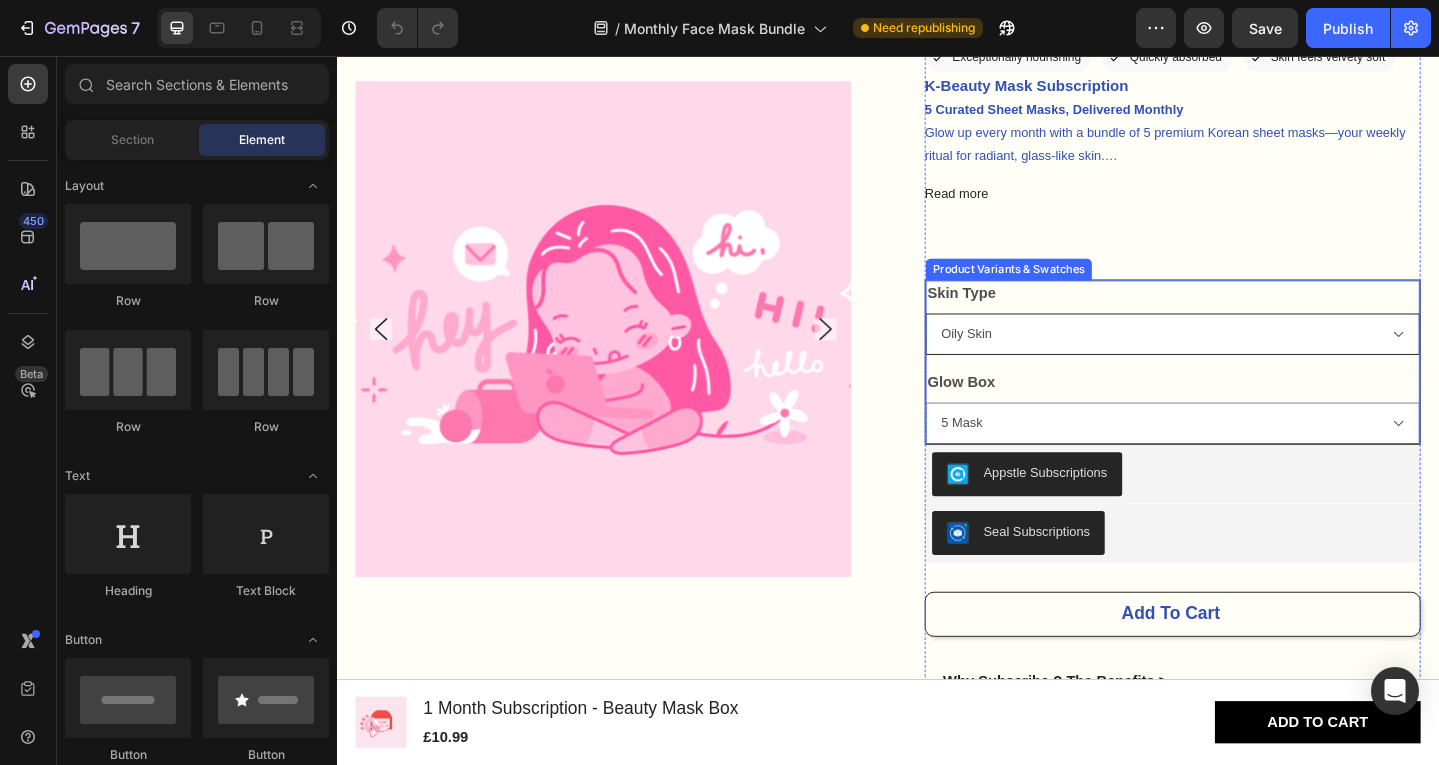 click on "Oily Skin Dry Skin Combination Skin Sensitive Skin" at bounding box center (1247, 359) 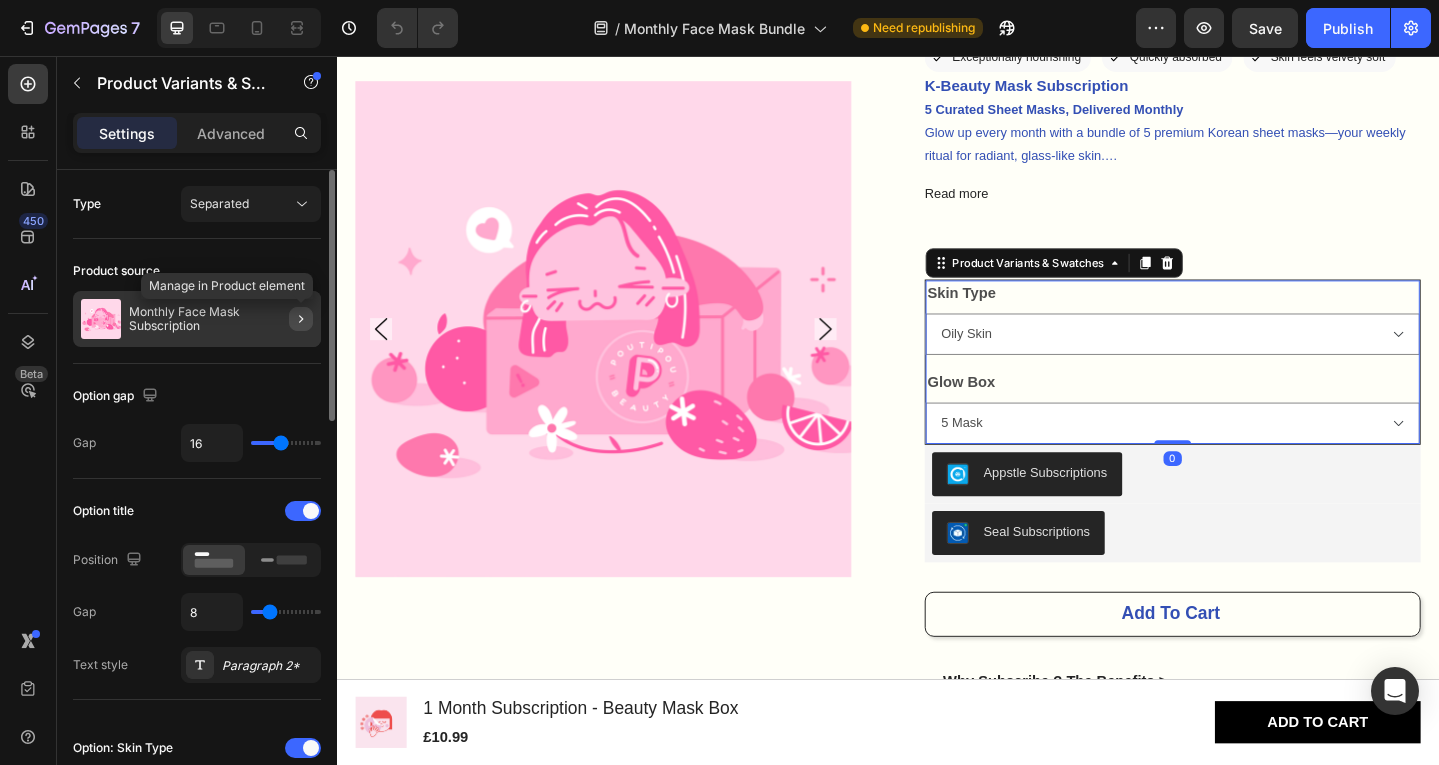 click 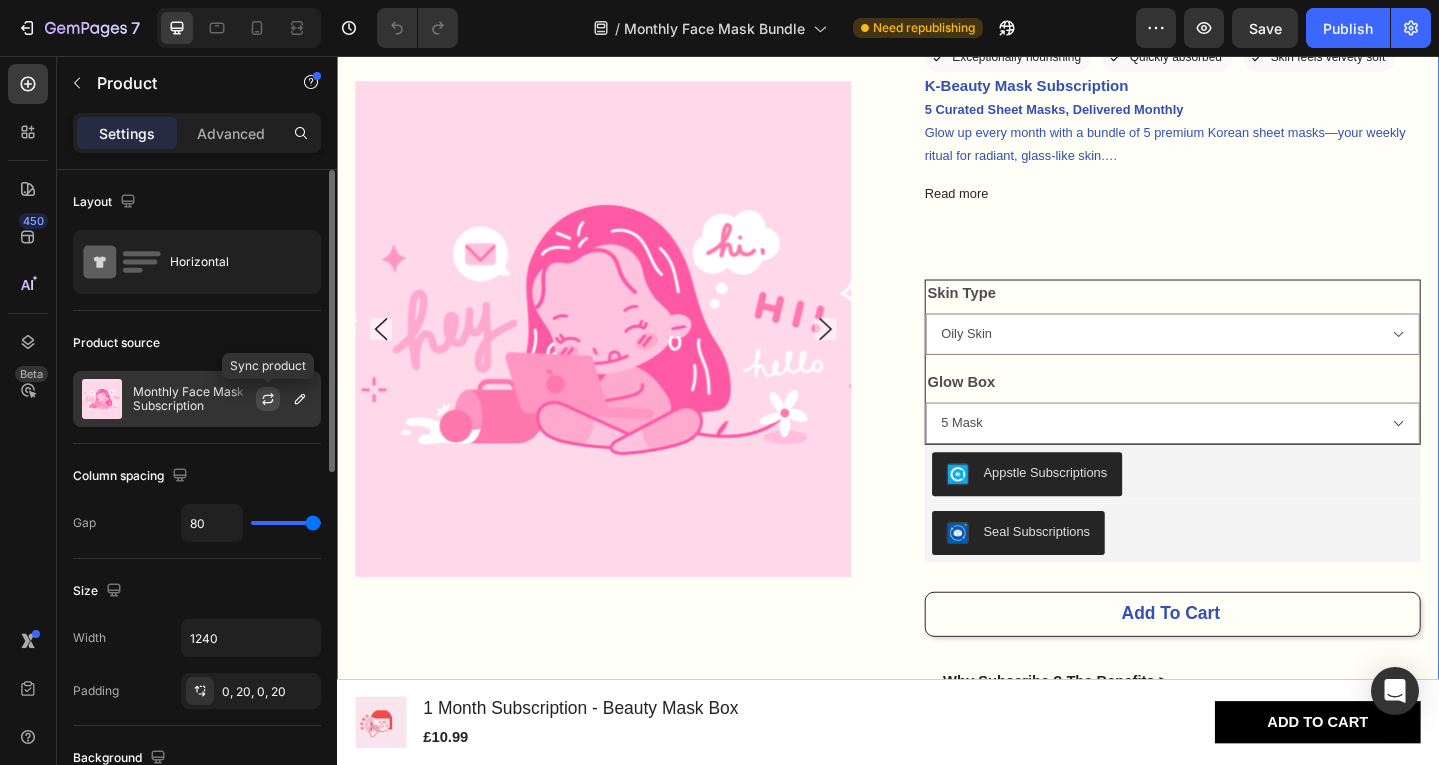 click 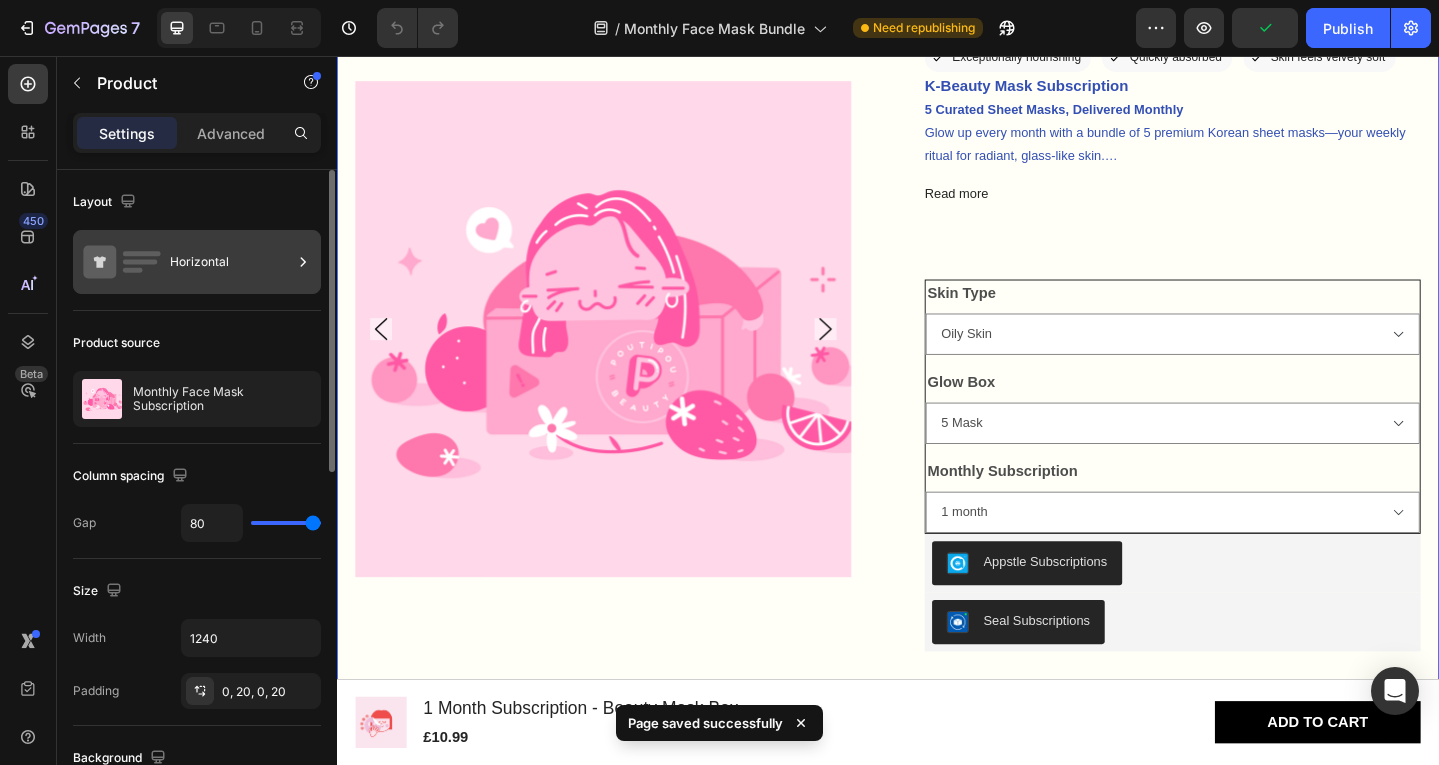 click on "Horizontal" at bounding box center [231, 262] 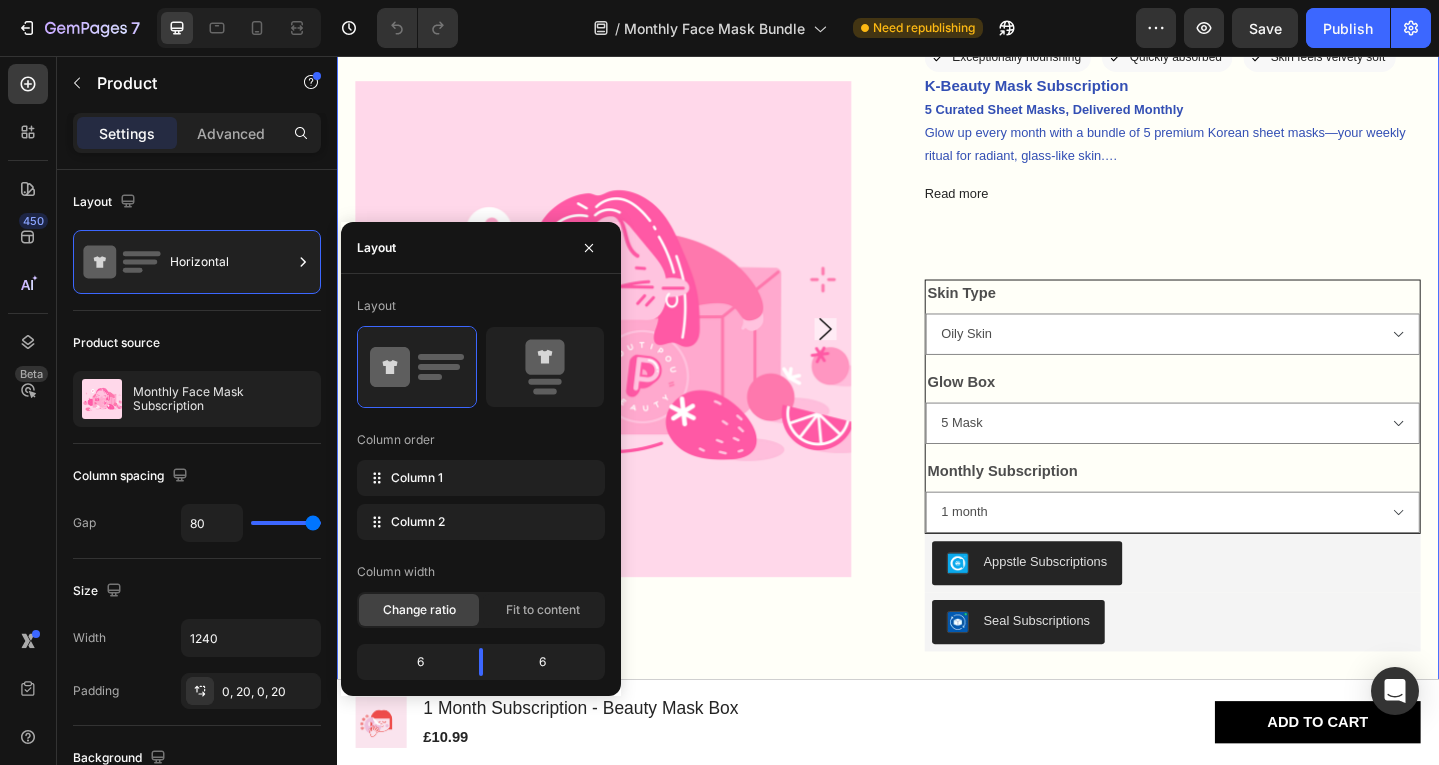 click on "6" 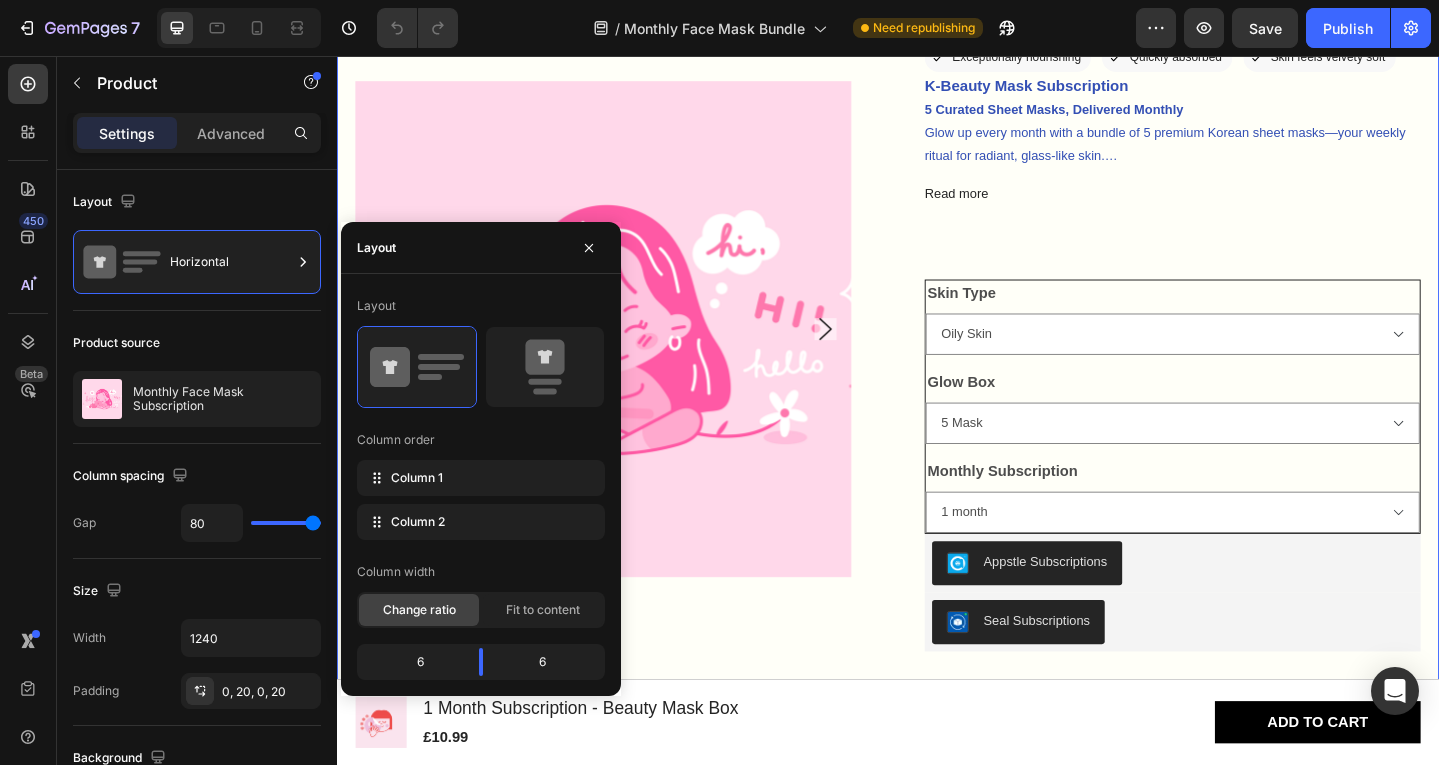 drag, startPoint x: 525, startPoint y: 668, endPoint x: 565, endPoint y: 589, distance: 88.54942 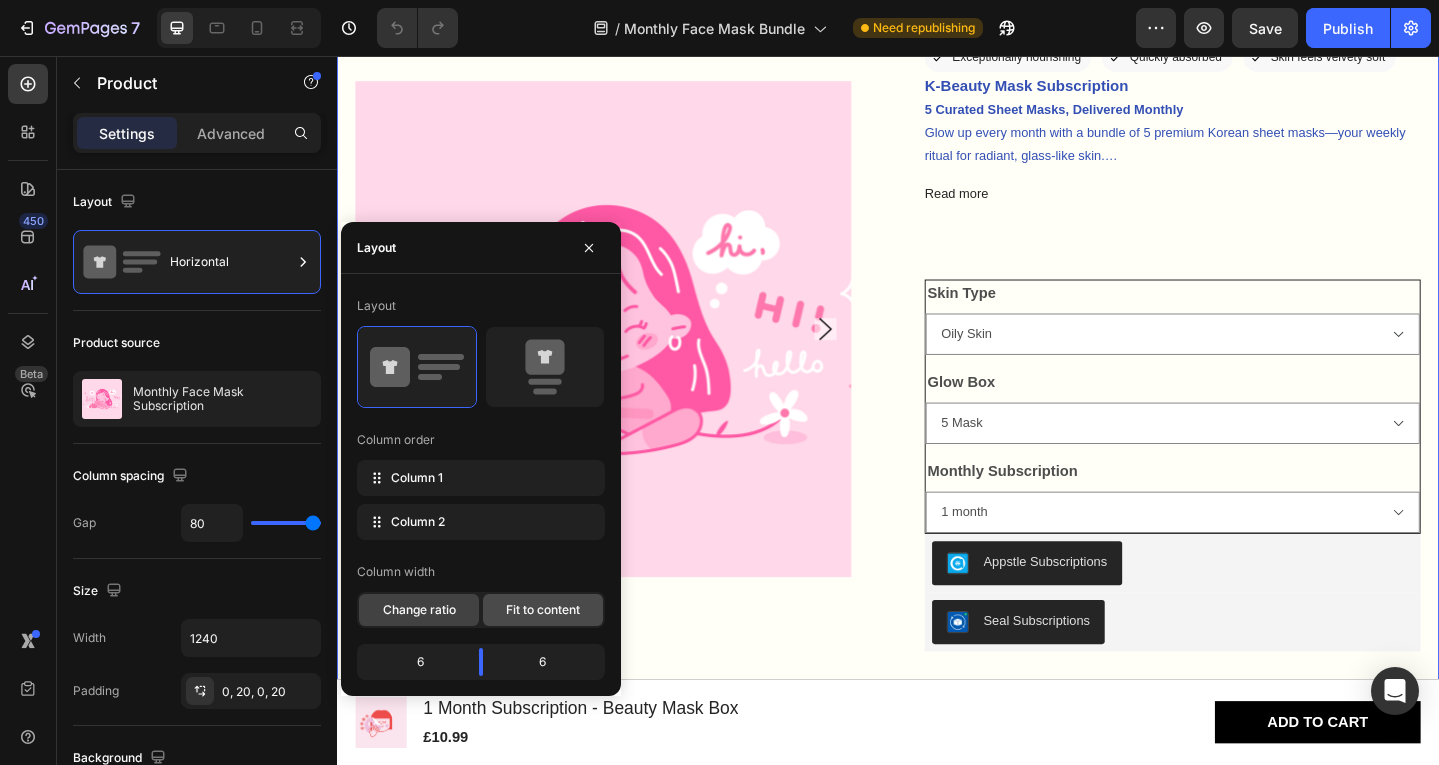 click on "Fit to content" 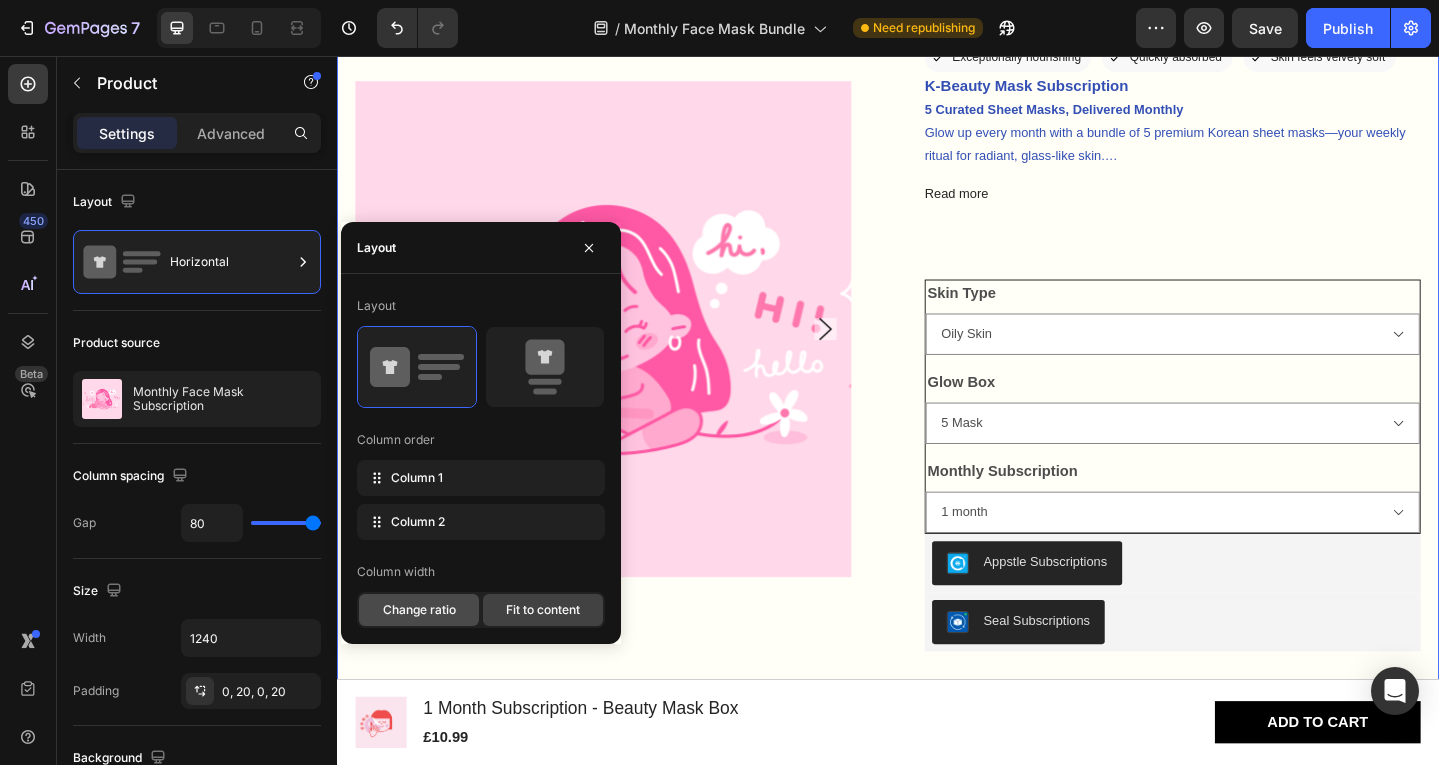 click on "Change ratio" 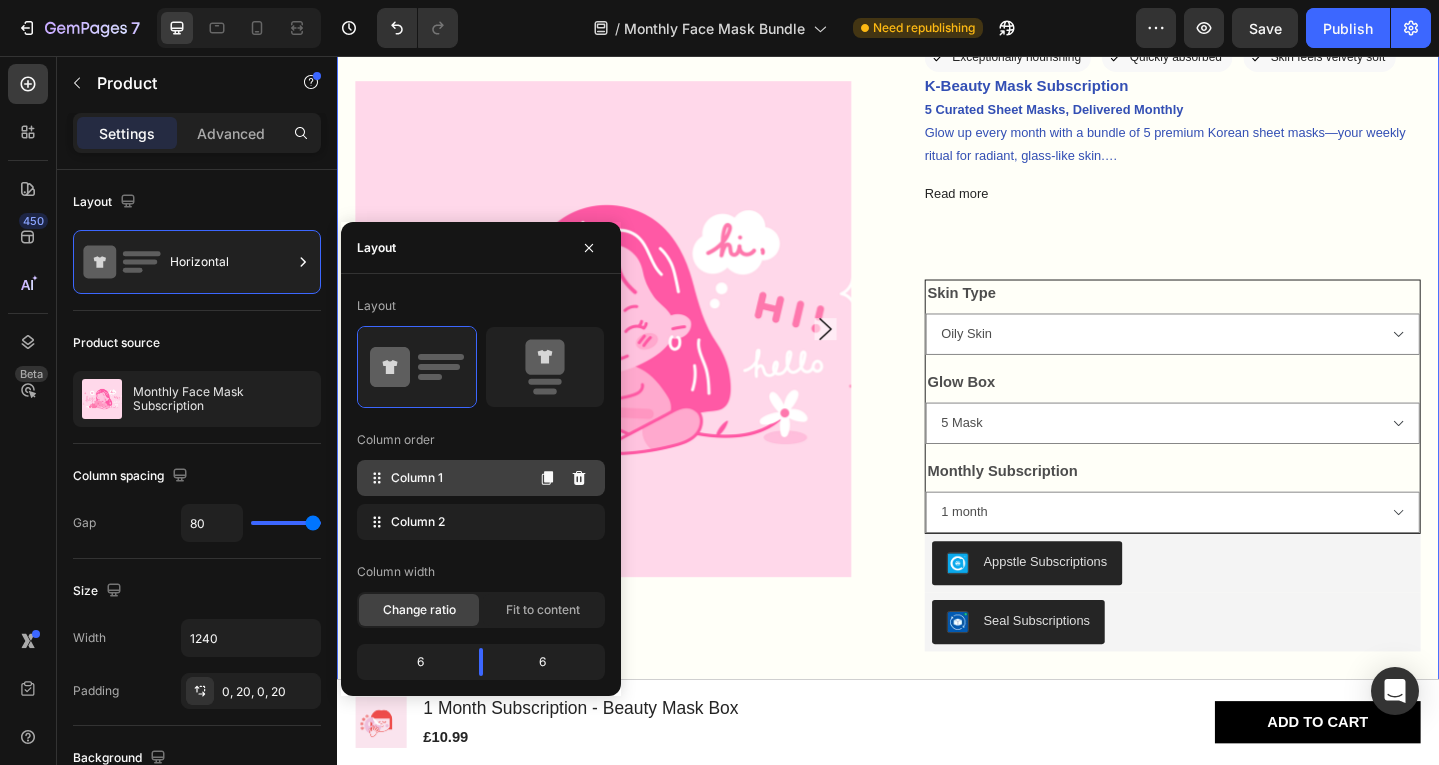 click on "Column 1" 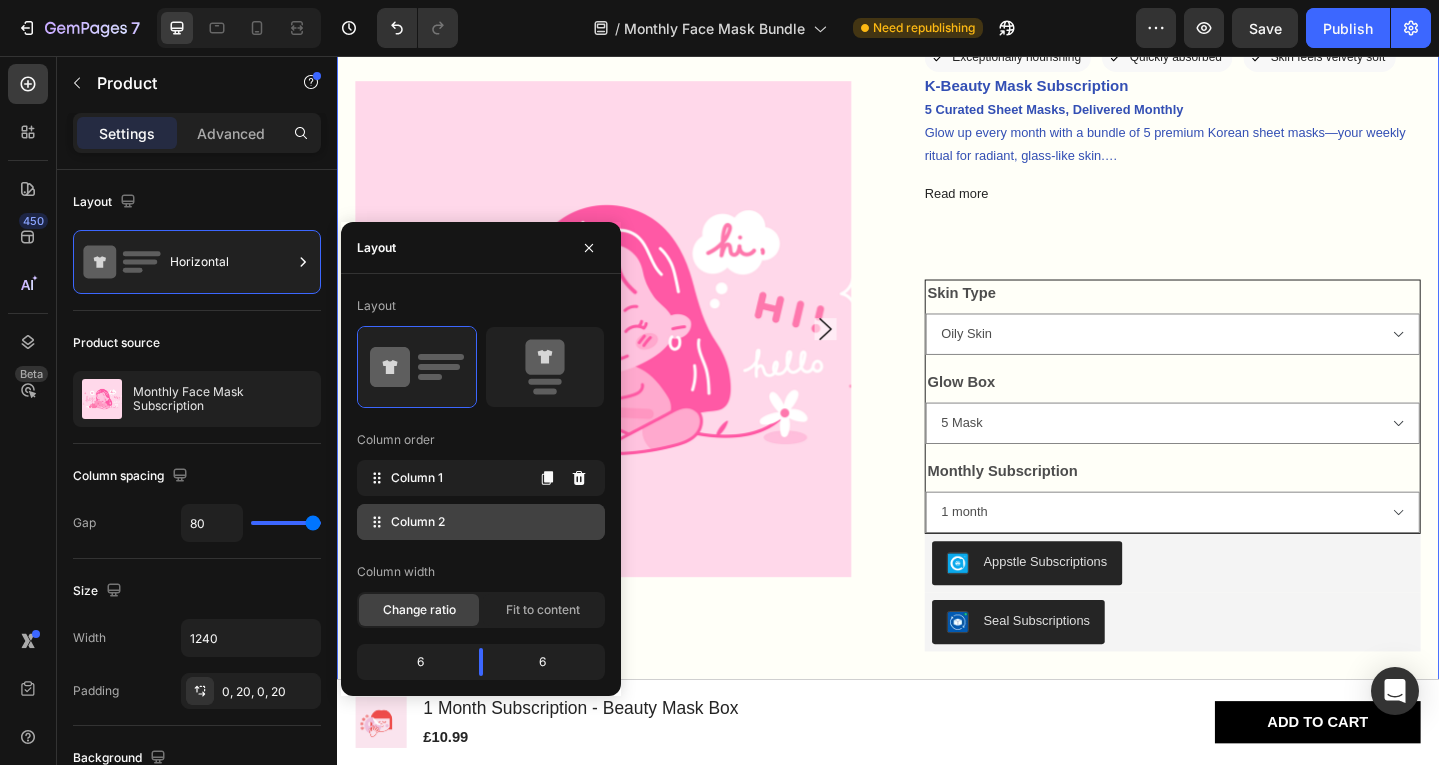 type 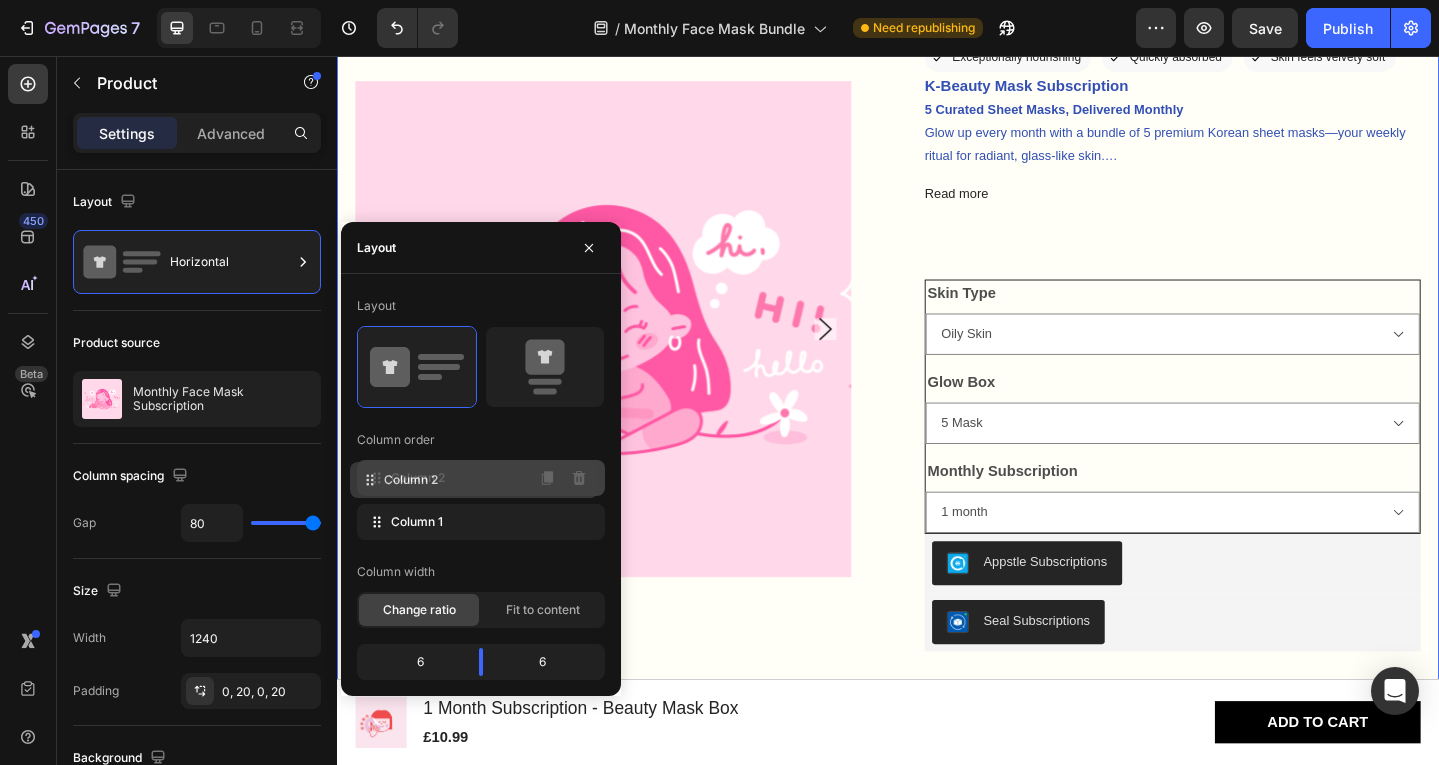 drag, startPoint x: 477, startPoint y: 522, endPoint x: 470, endPoint y: 476, distance: 46.52956 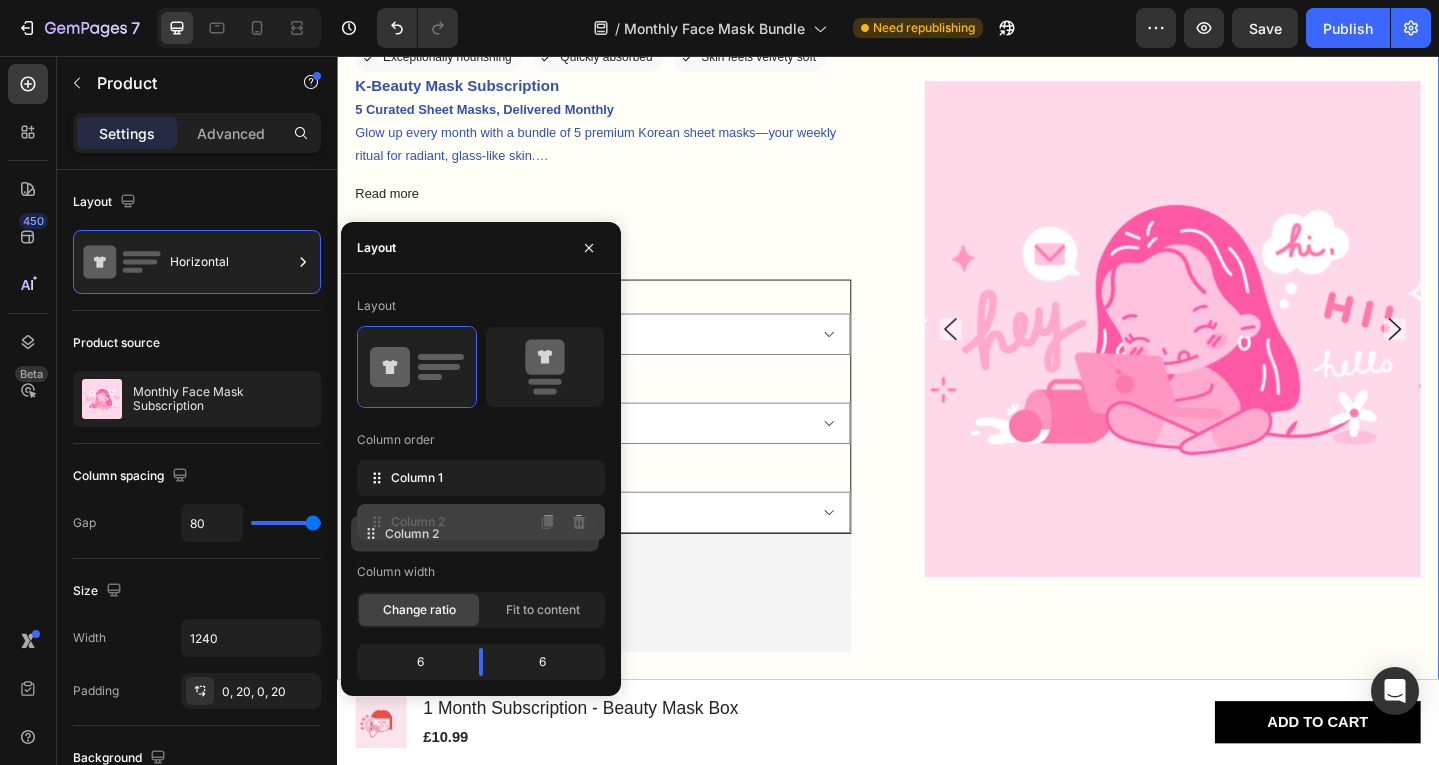 drag, startPoint x: 470, startPoint y: 476, endPoint x: 464, endPoint y: 532, distance: 56.32051 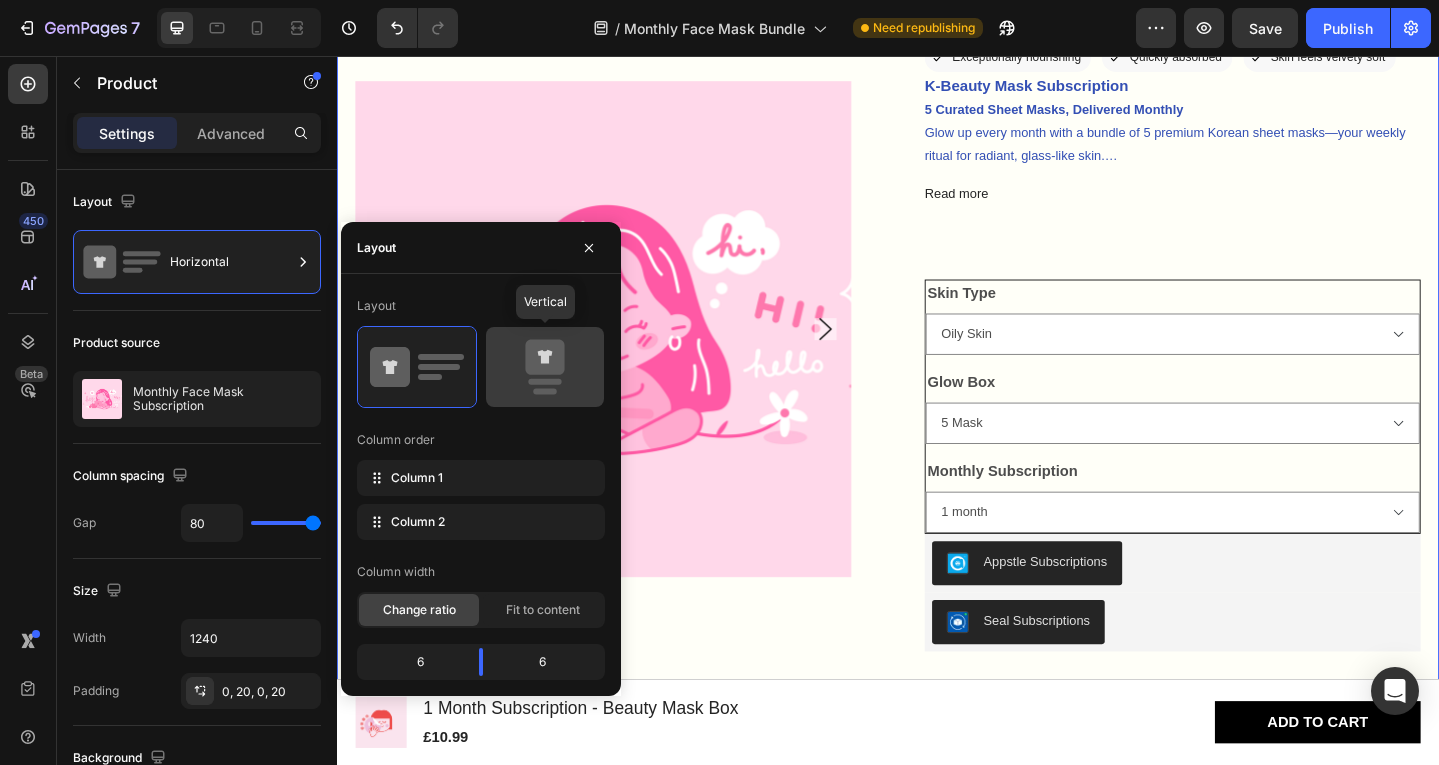 click 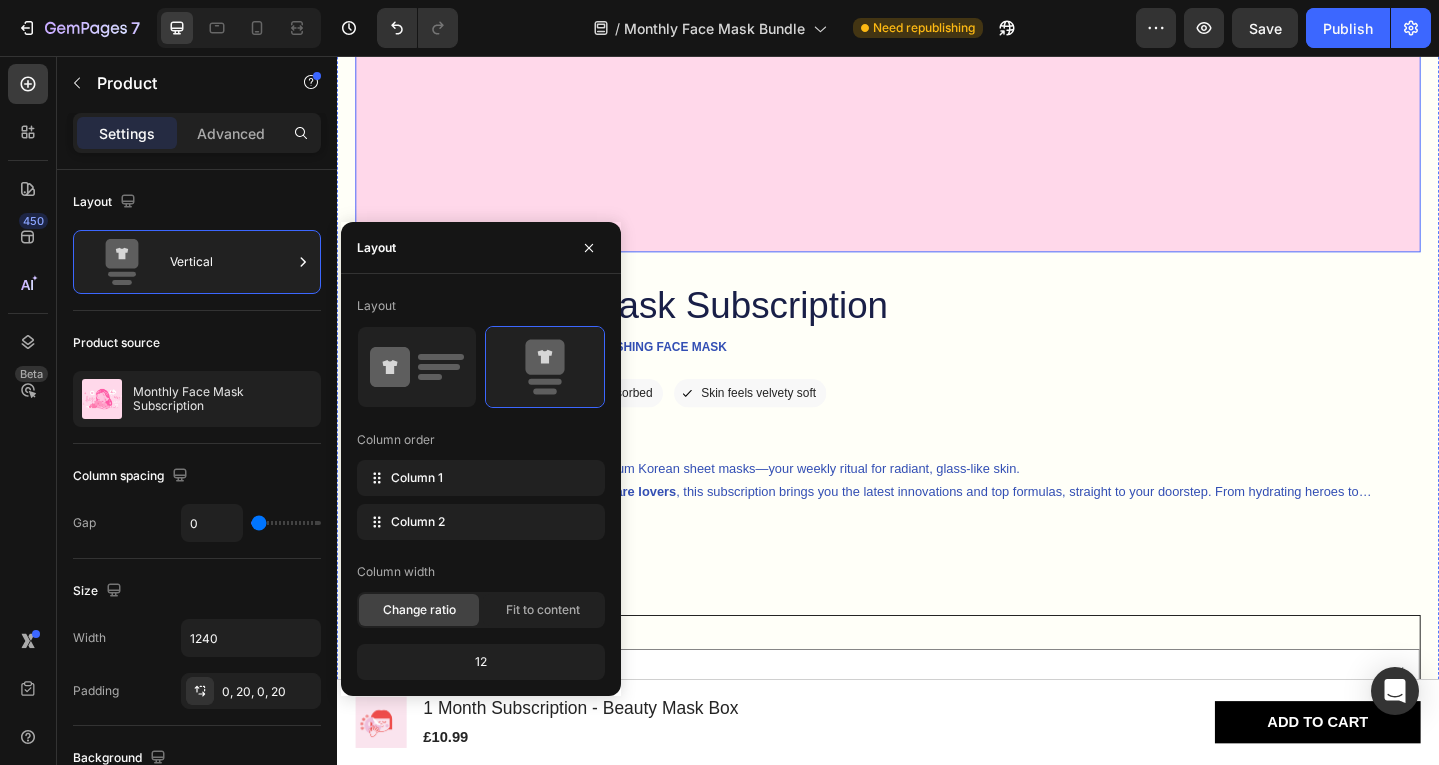 scroll, scrollTop: 1077, scrollLeft: 0, axis: vertical 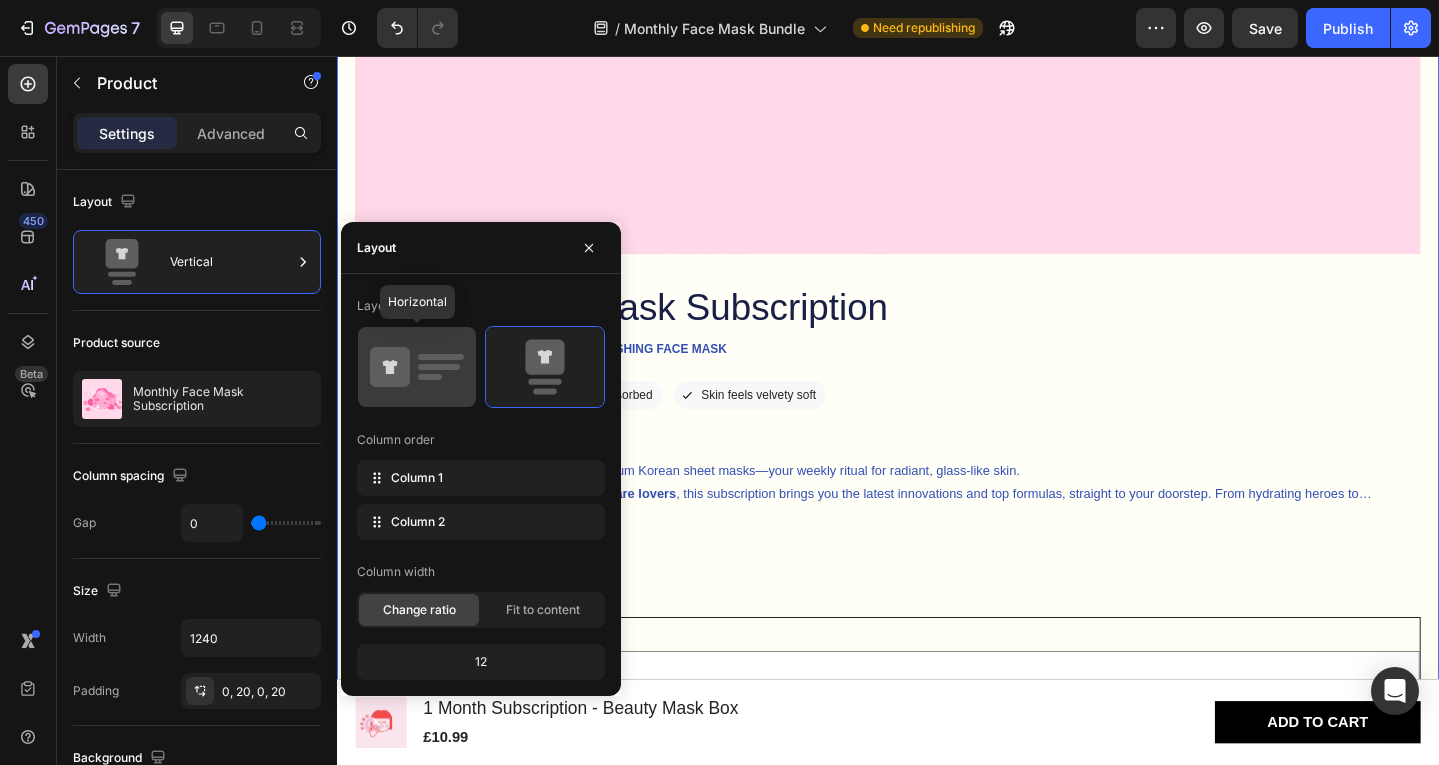click 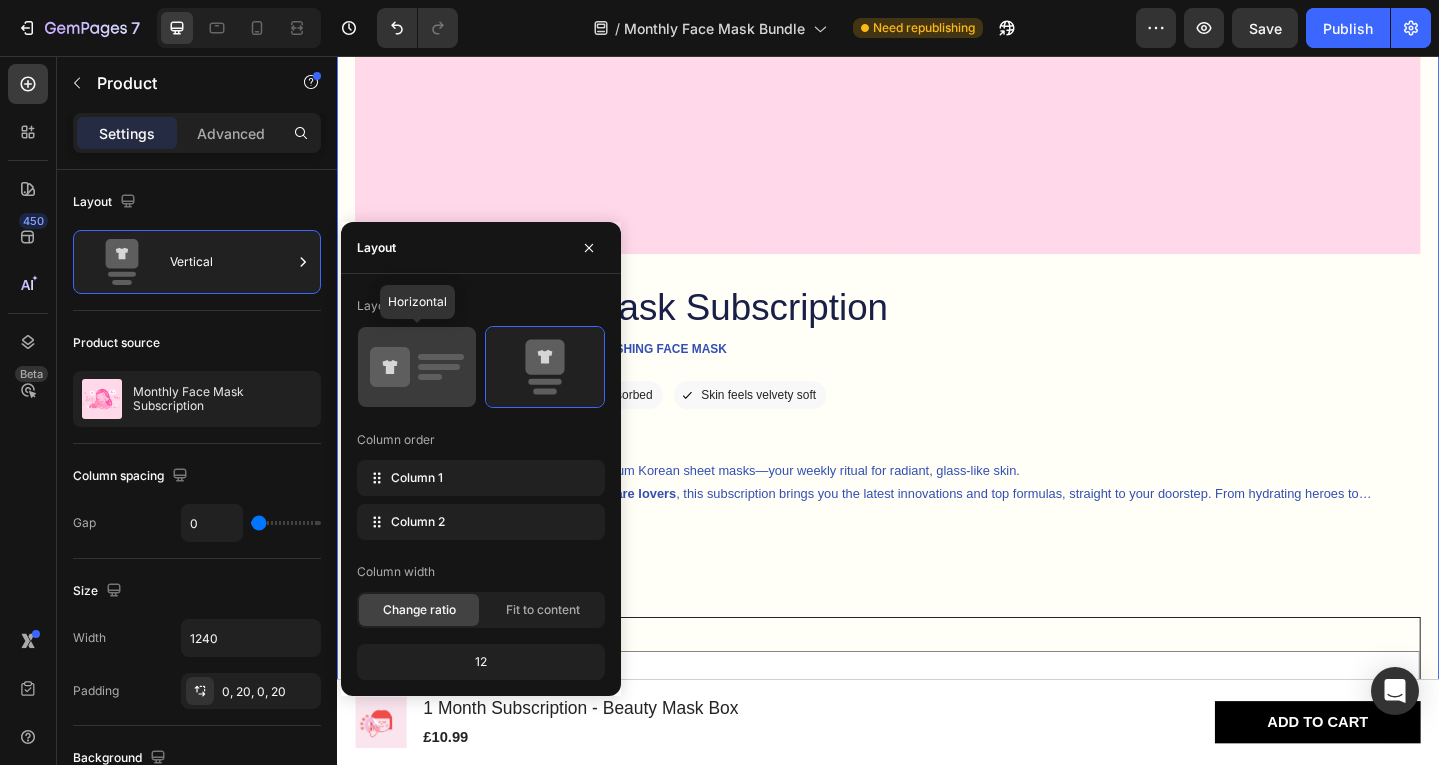 type on "80" 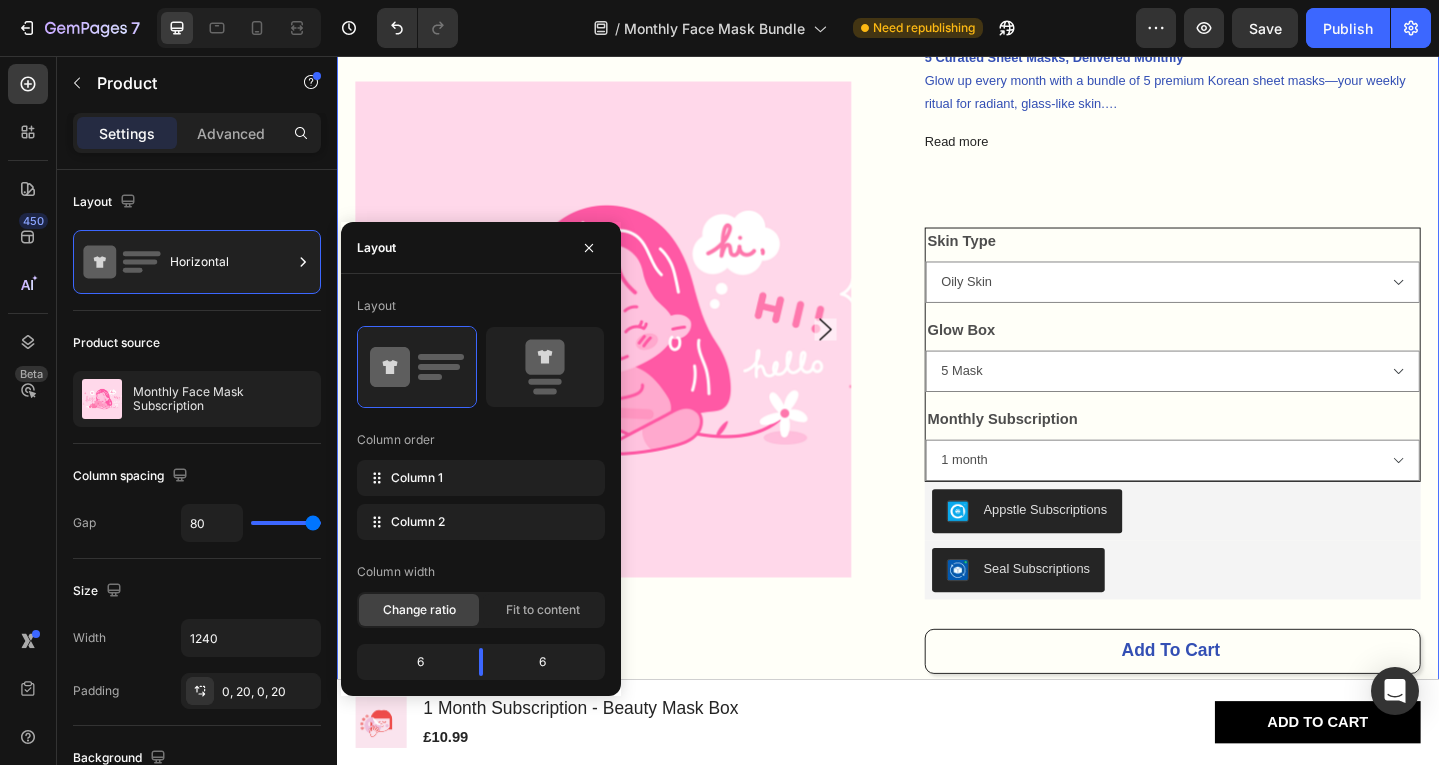 scroll, scrollTop: 391, scrollLeft: 0, axis: vertical 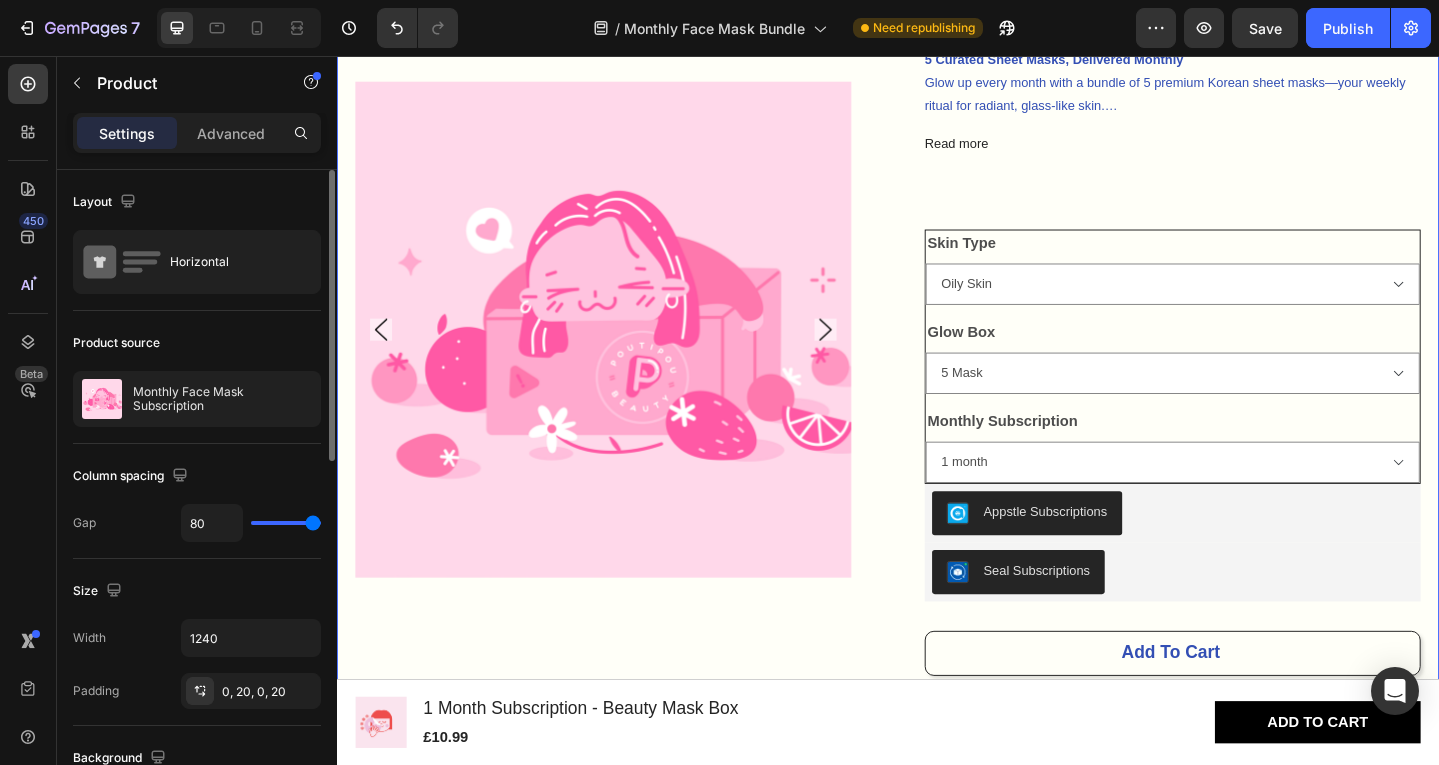 type on "46" 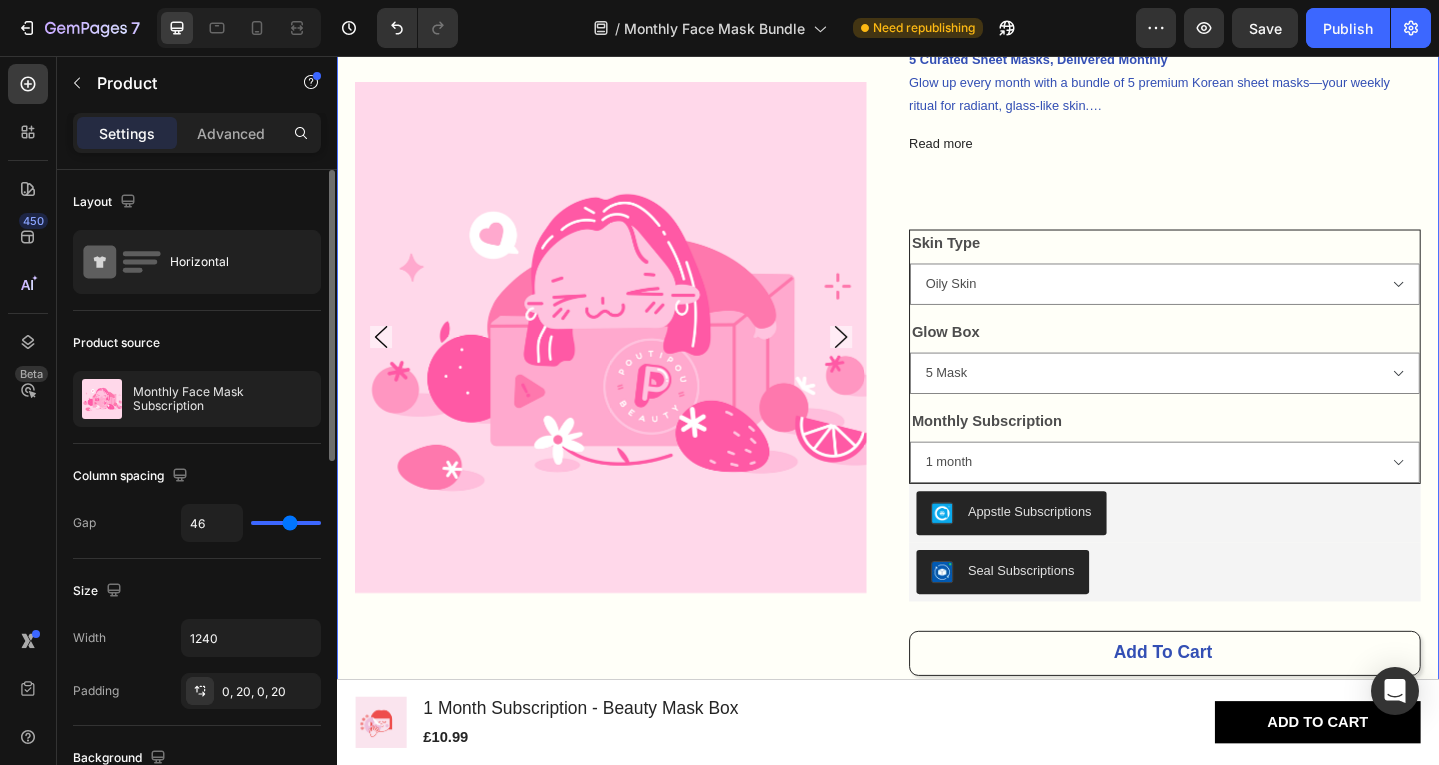 type on "44" 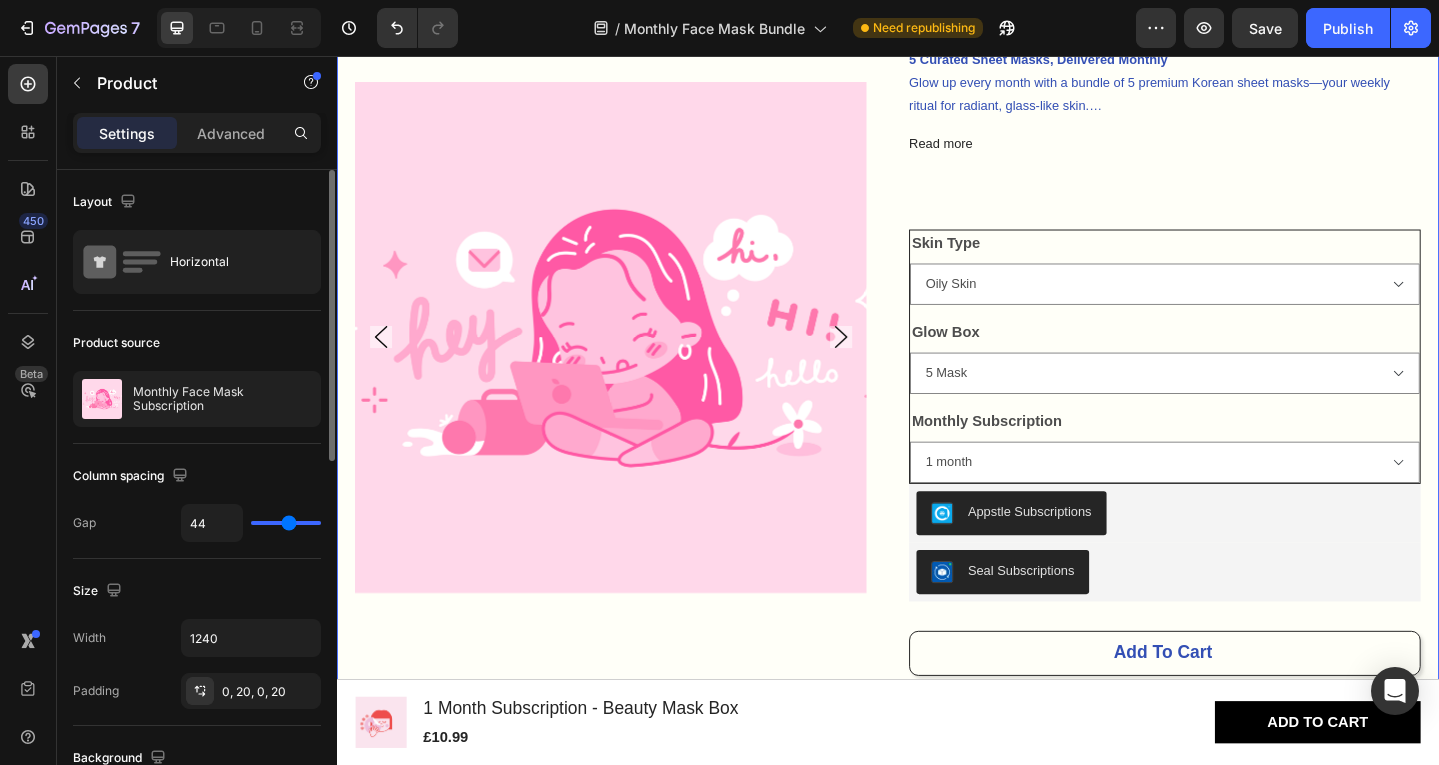 type on "41" 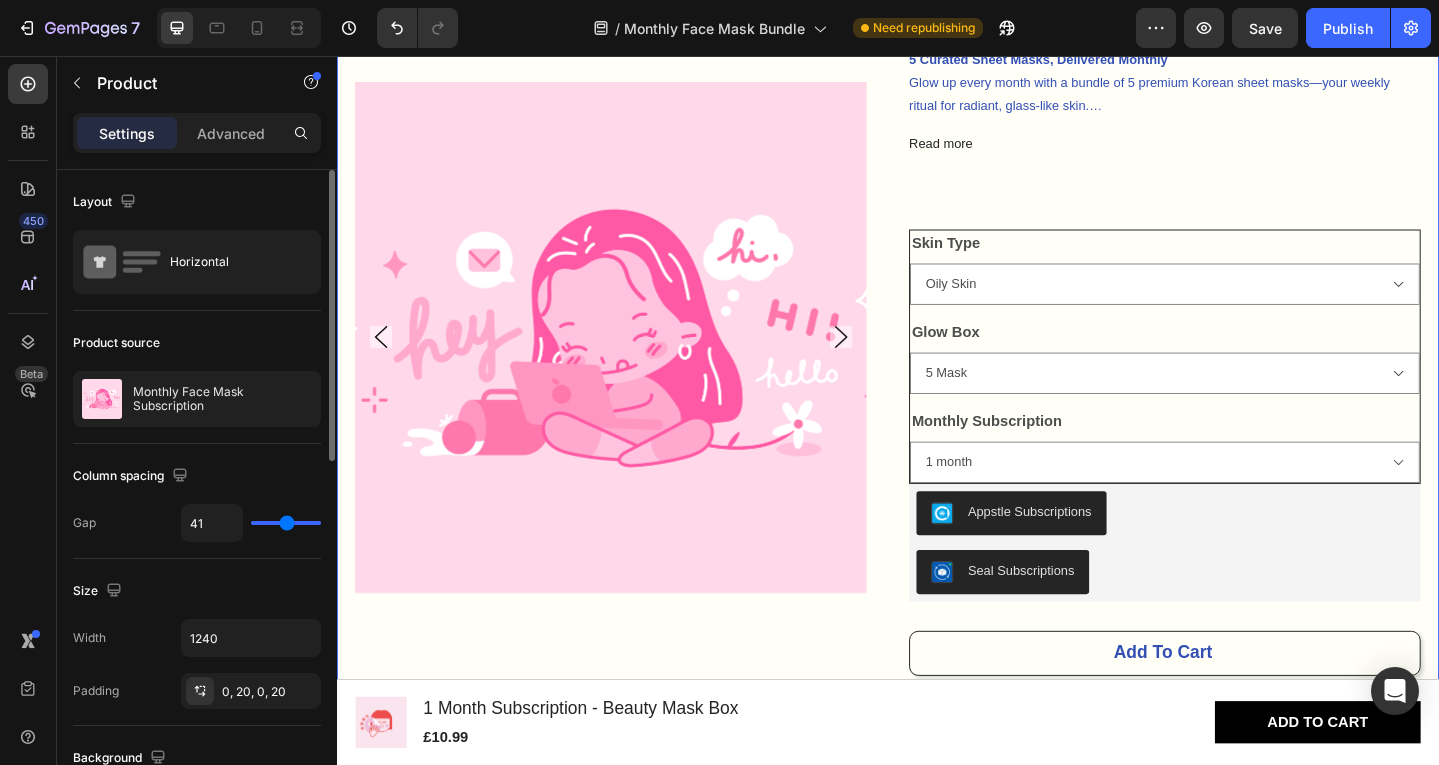 type on "30" 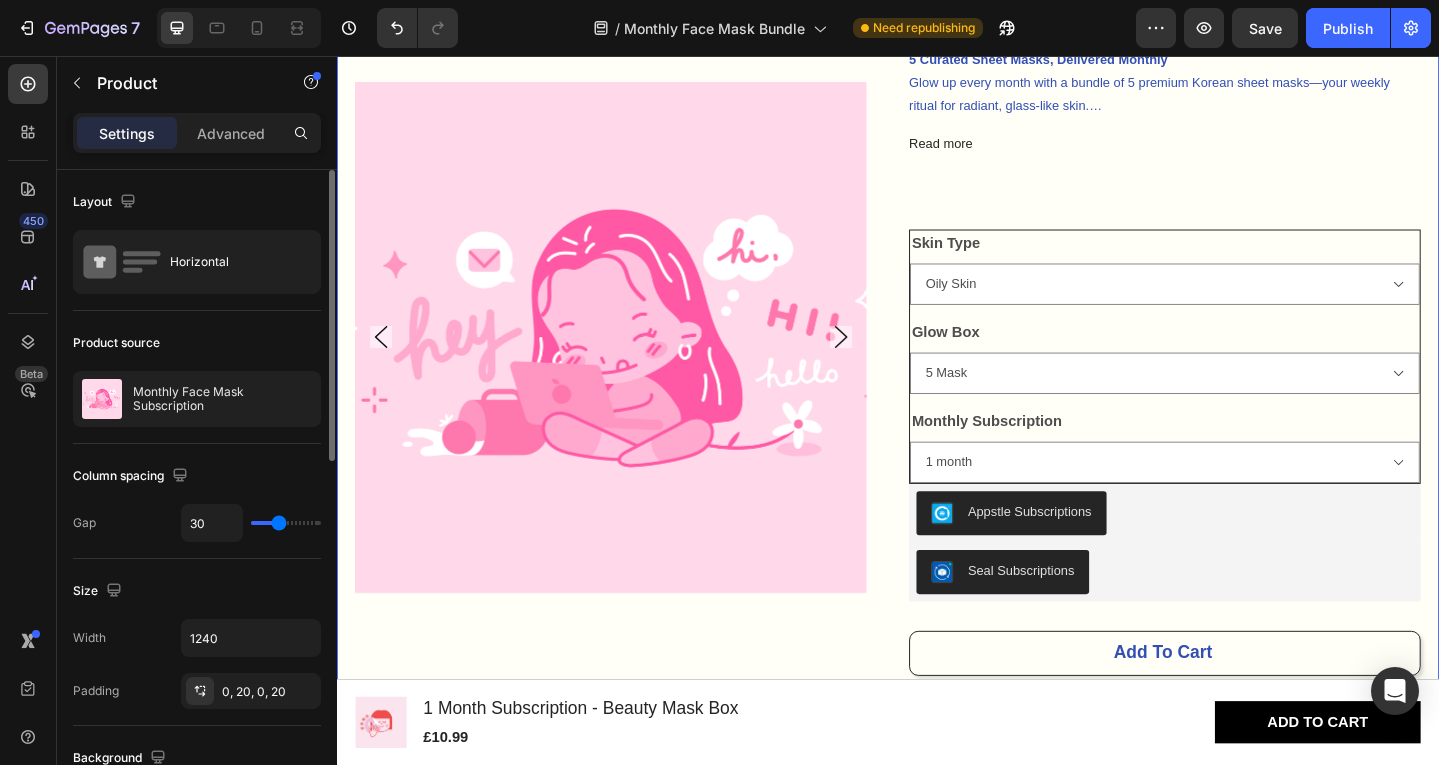 type on "17" 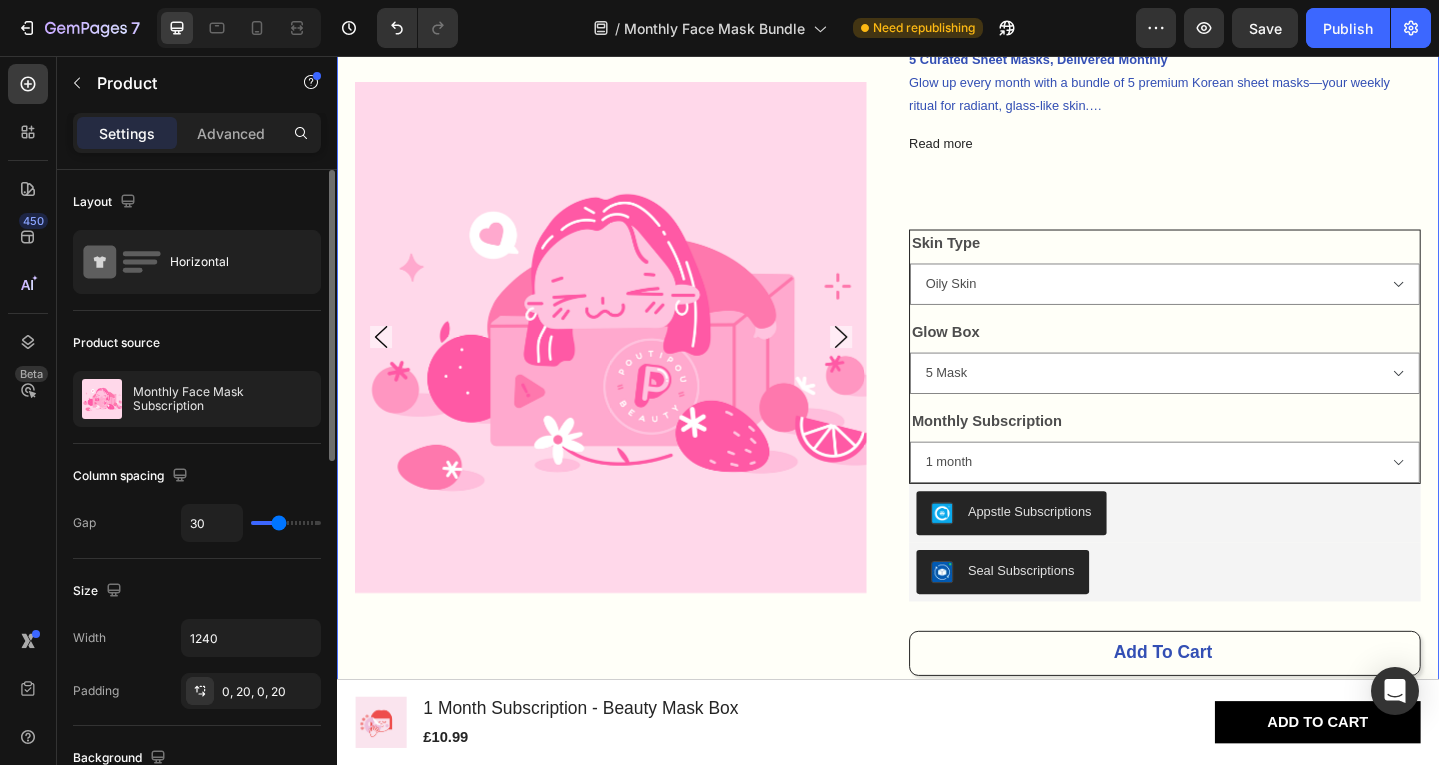 type on "17" 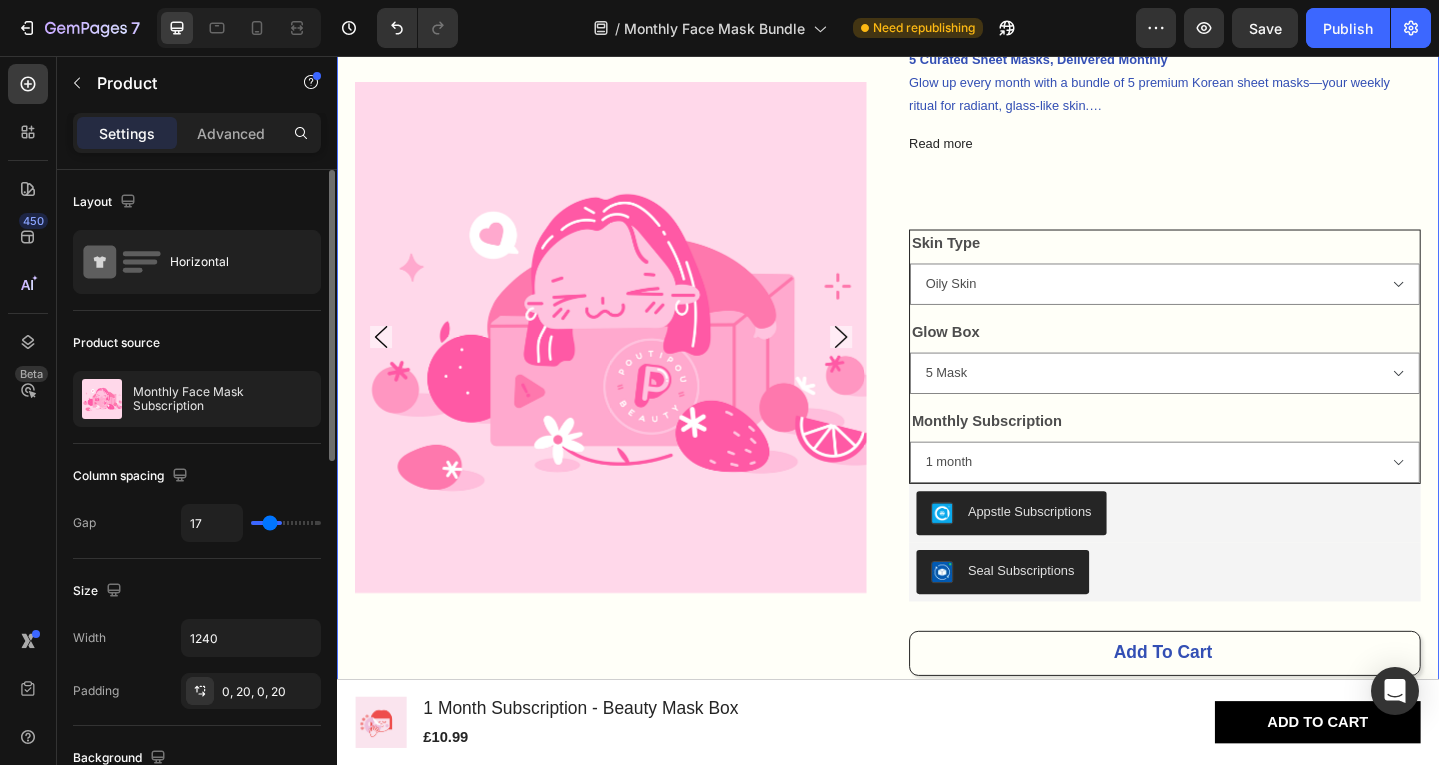 type on "13" 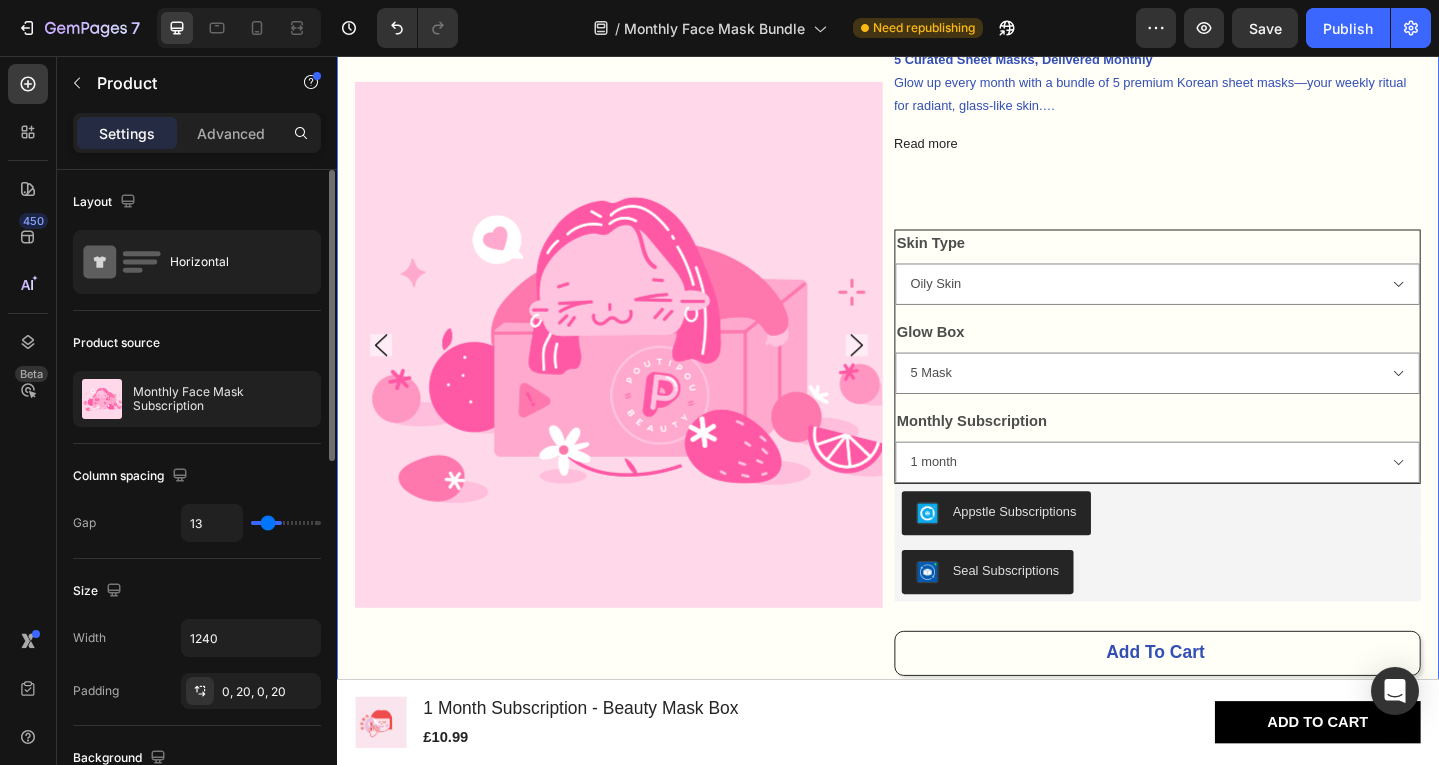 type on "12" 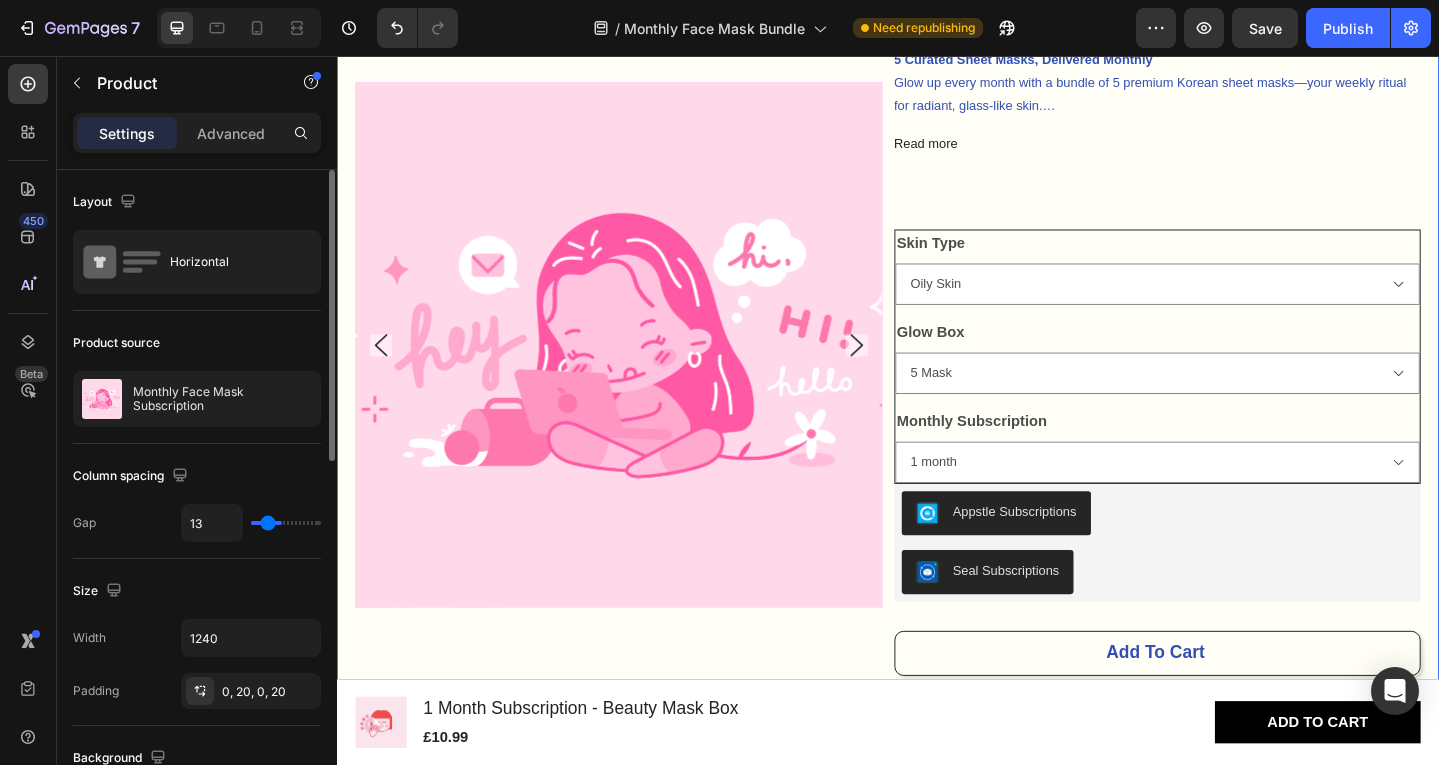 type on "12" 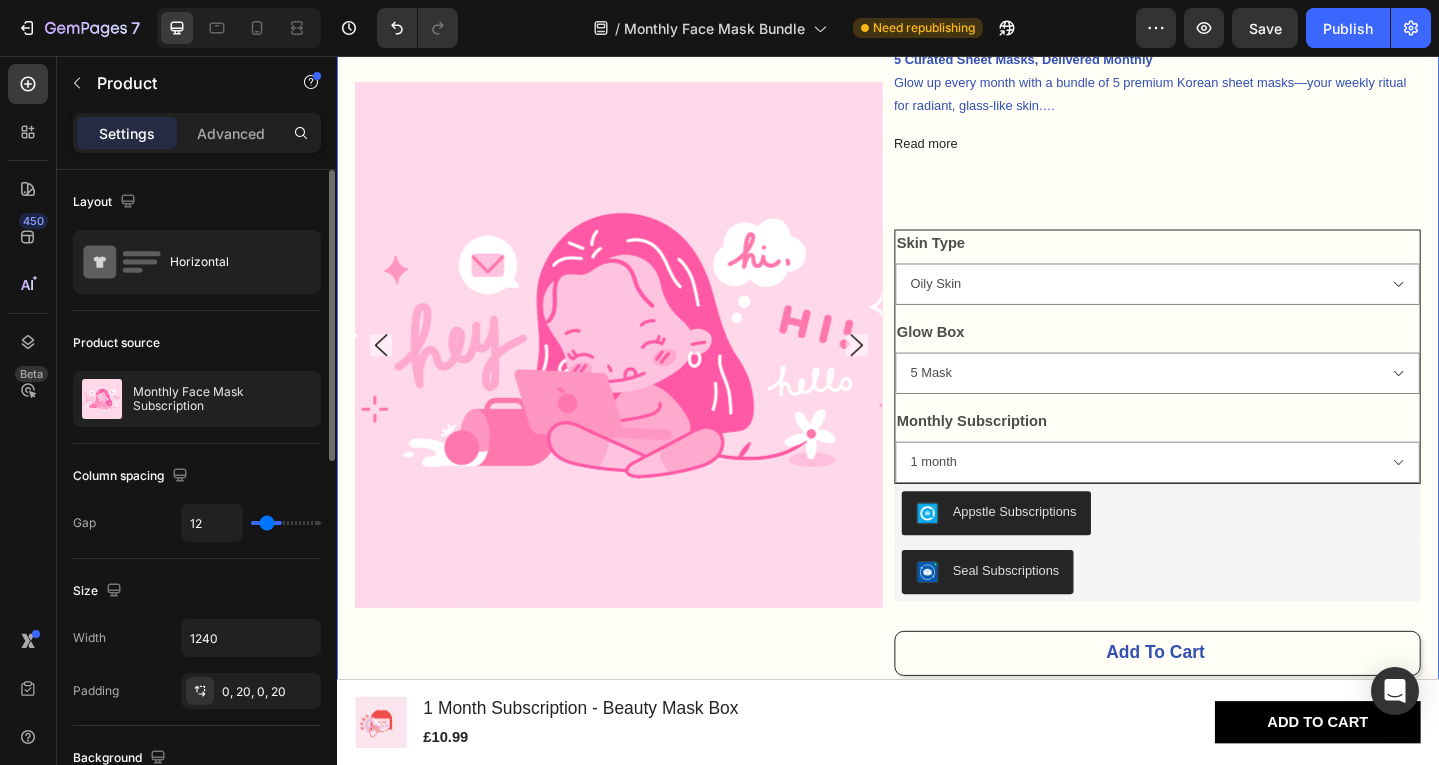 type on "11" 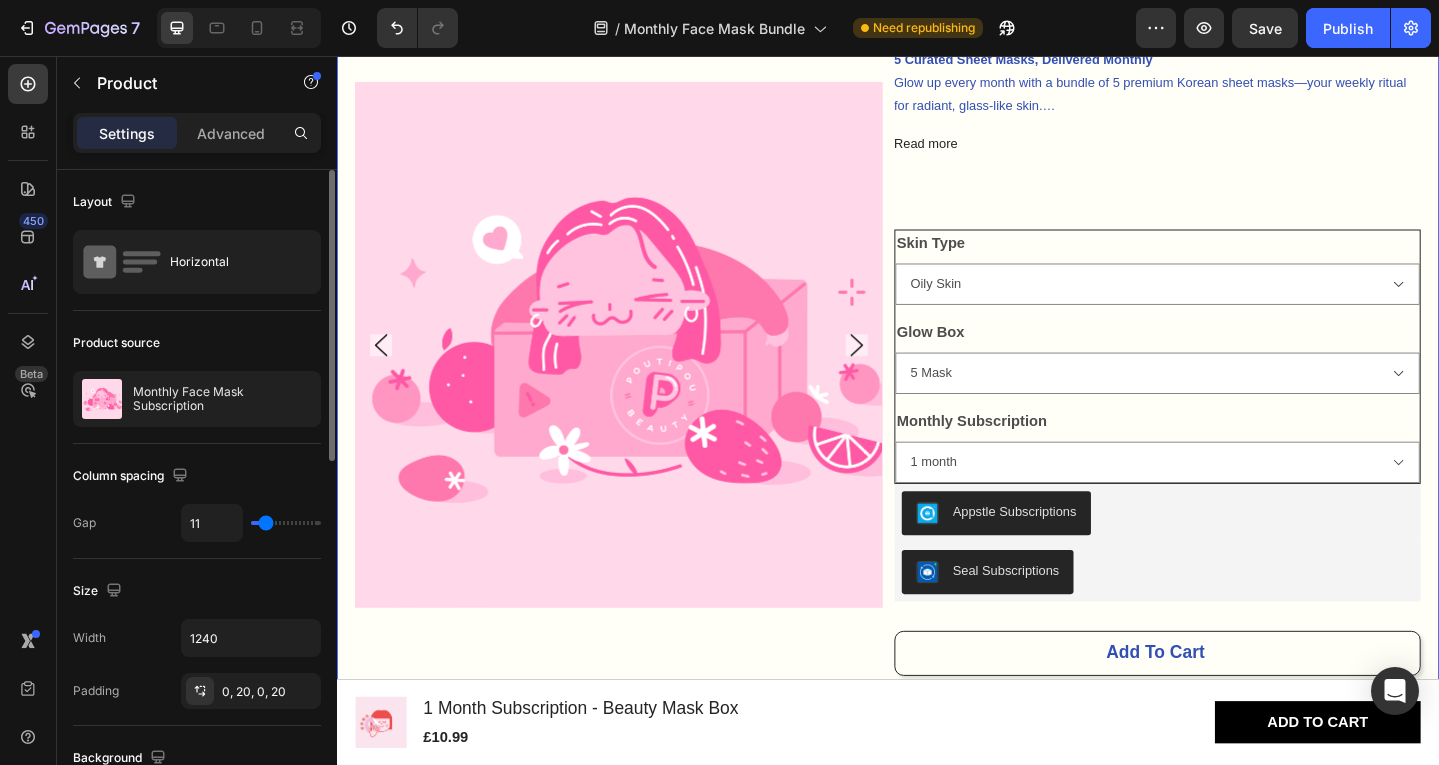 type on "12" 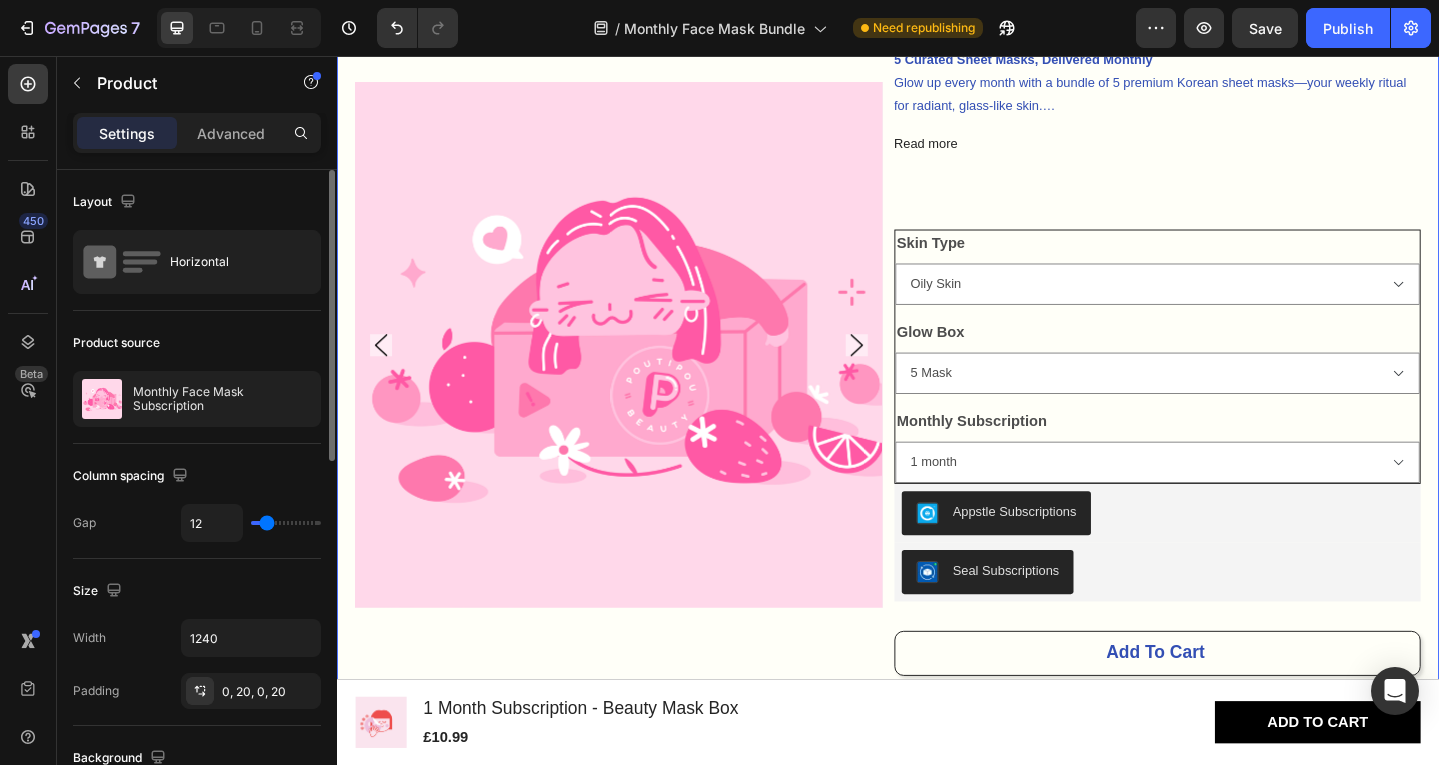 type on "56" 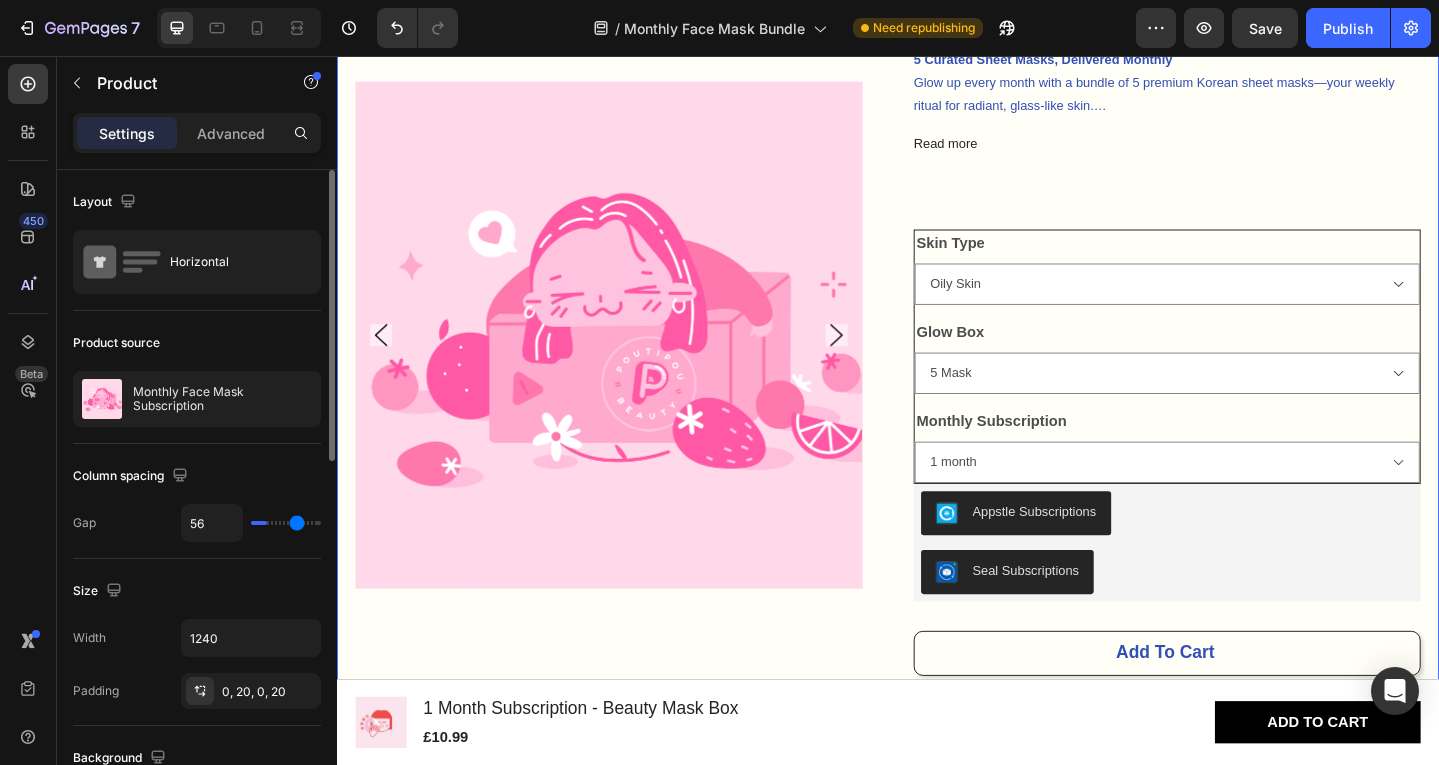 type on "58" 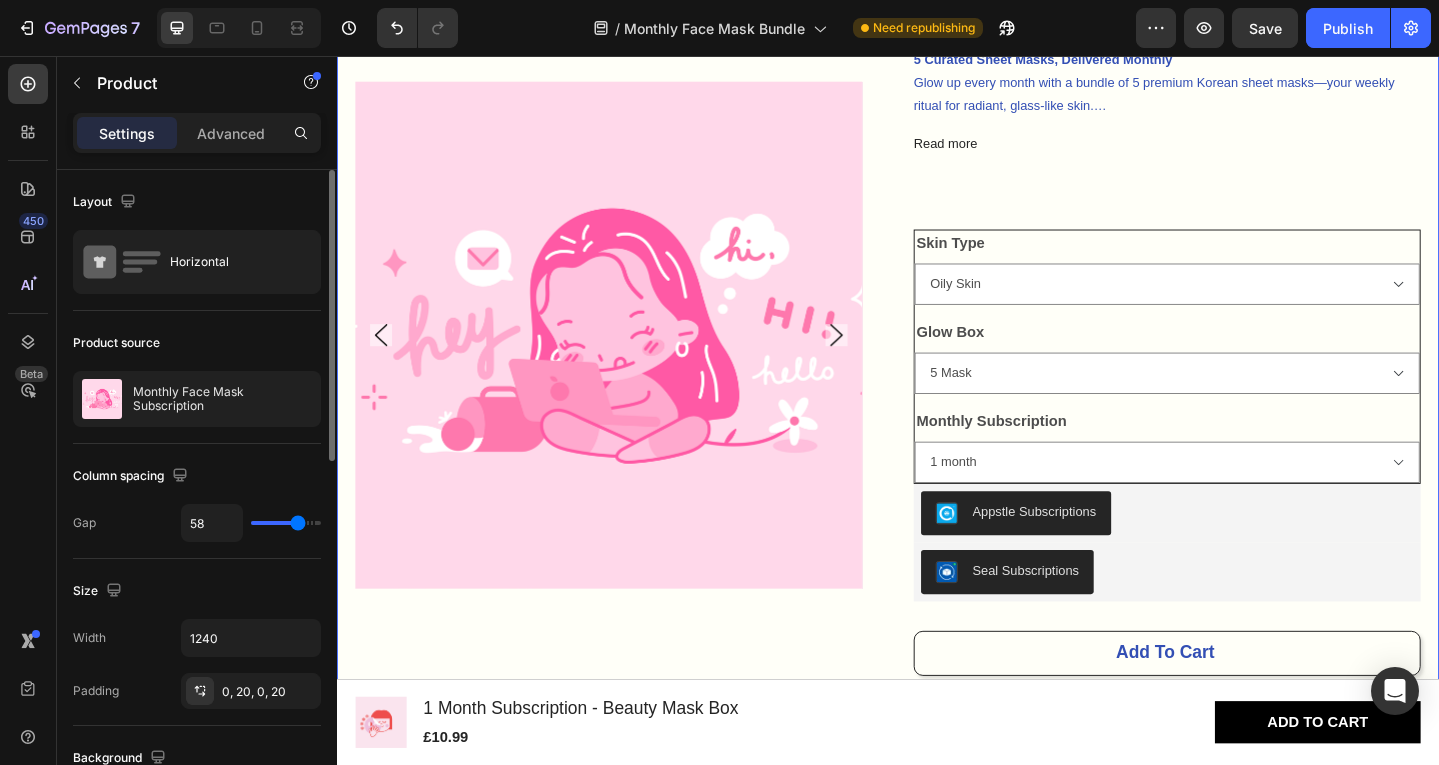 type on "68" 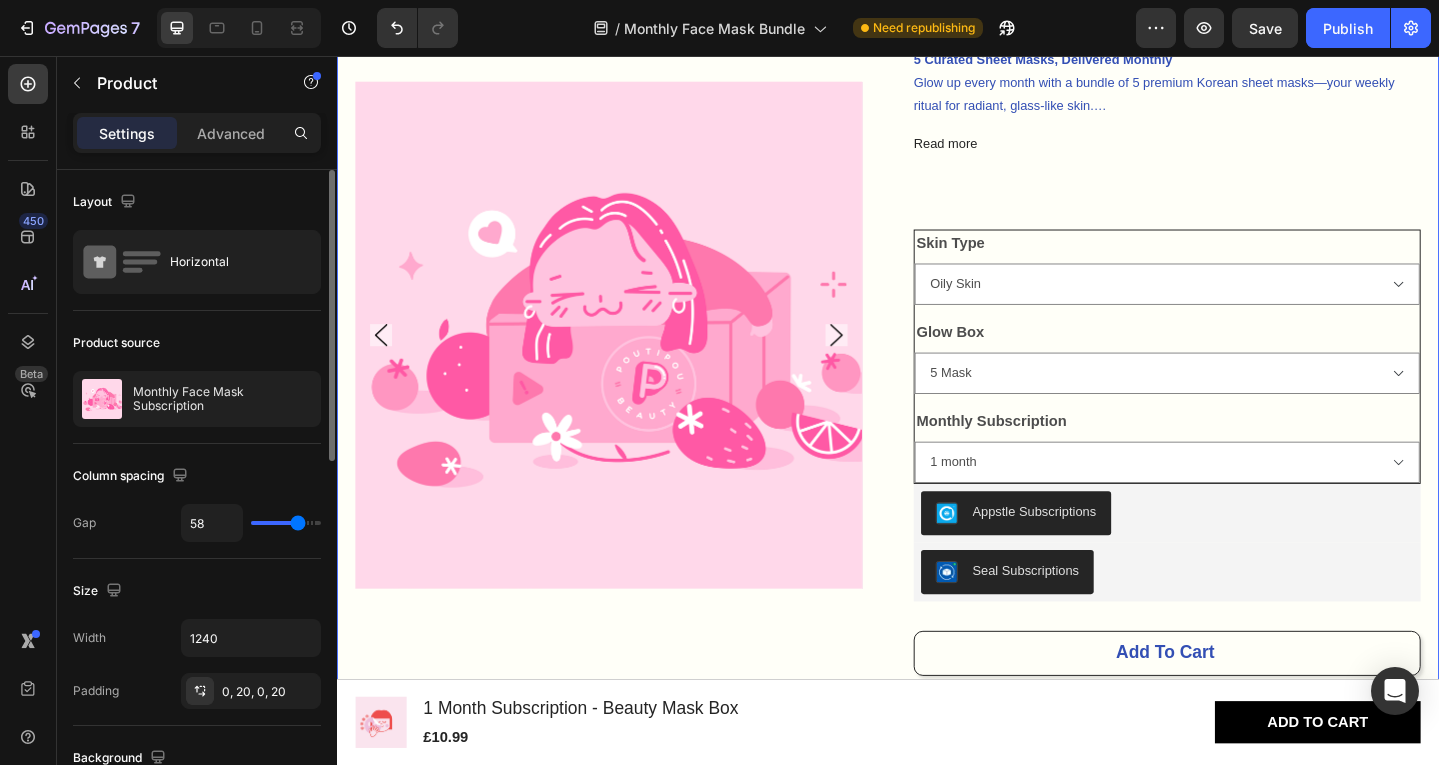 type on "68" 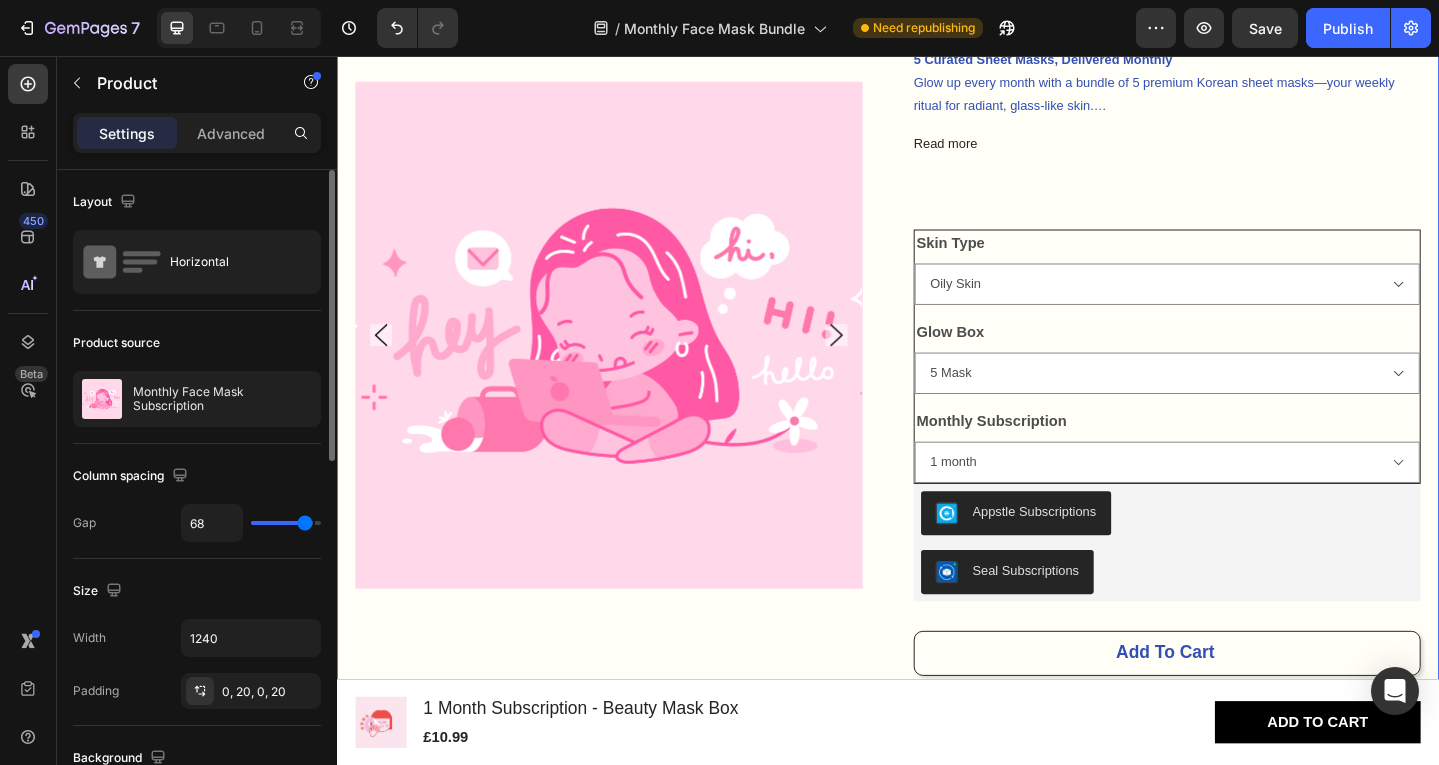 type on "80" 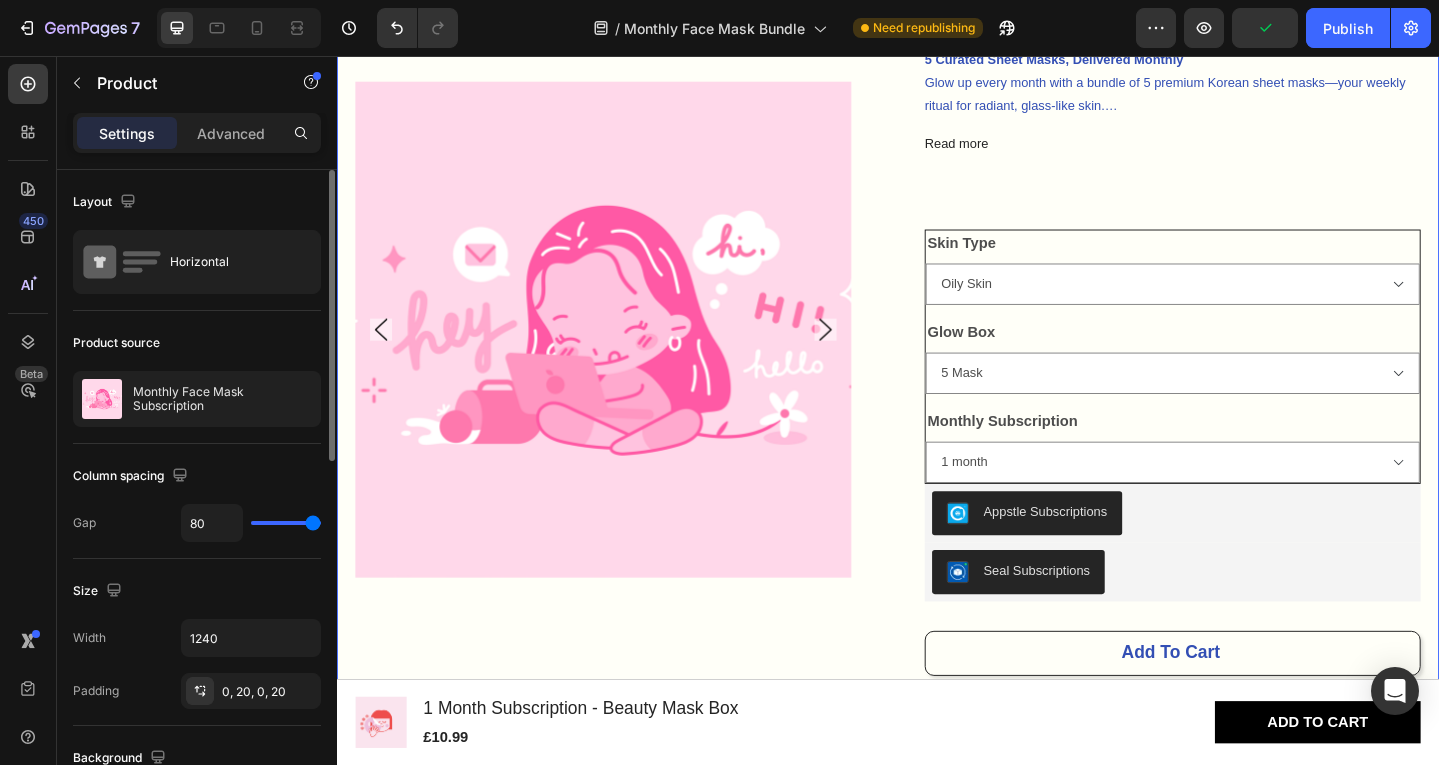 type on "76" 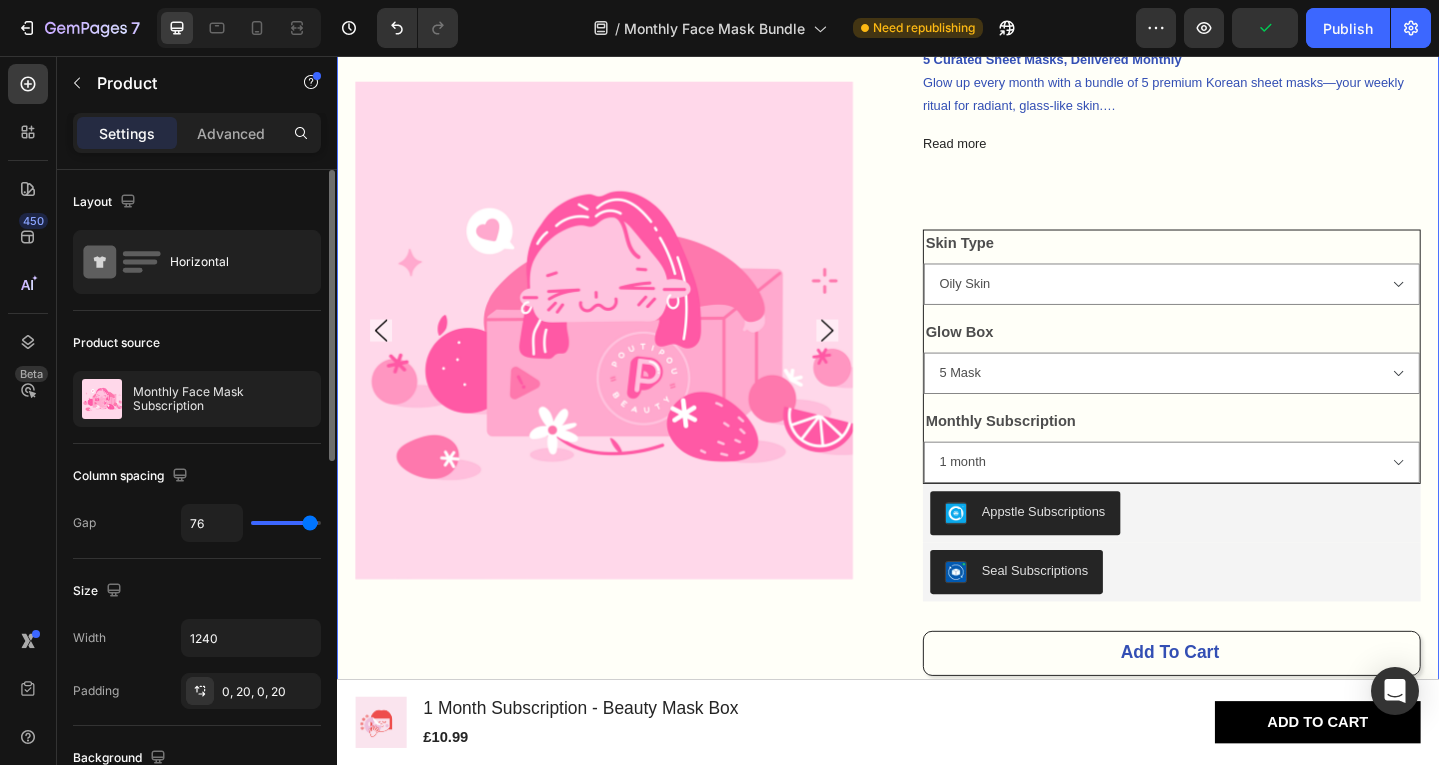 type on "75" 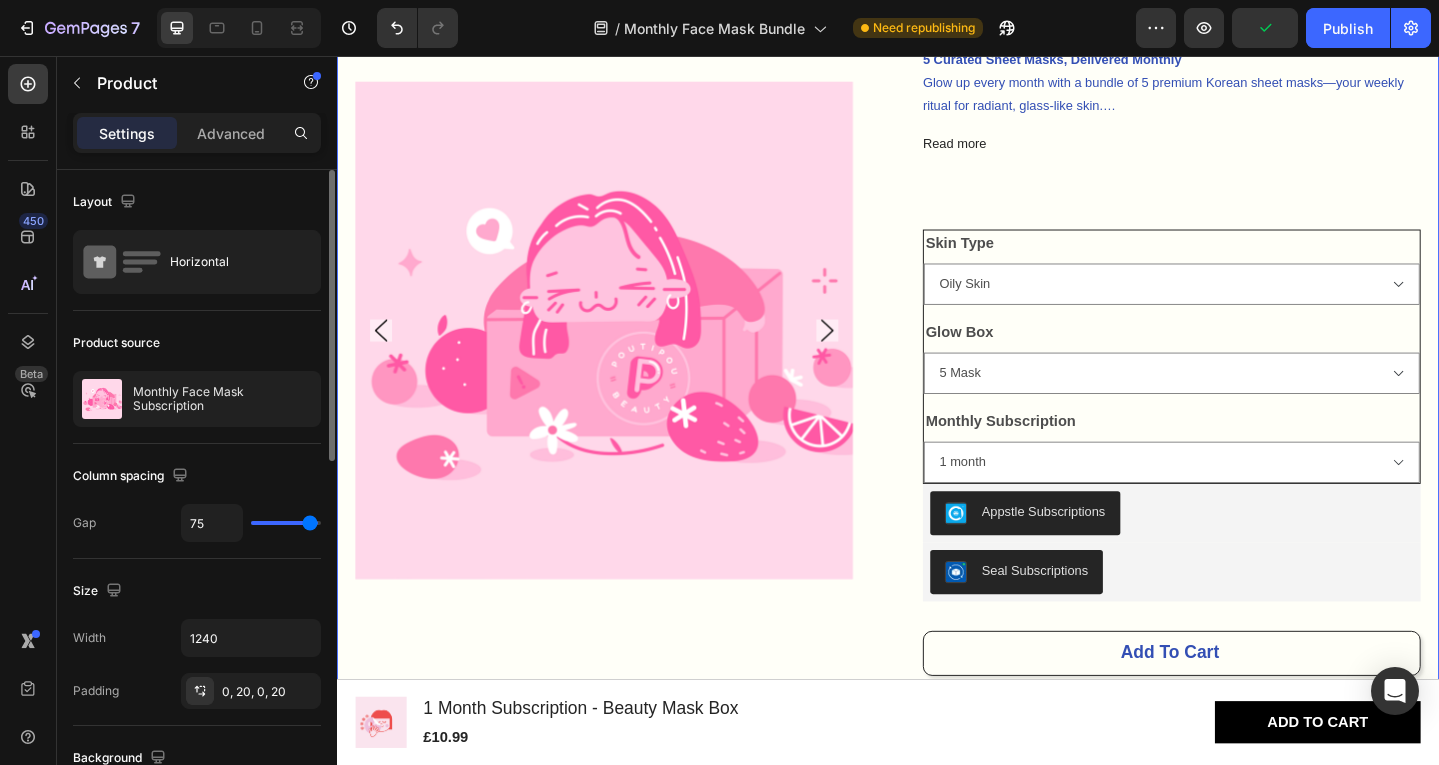 type on "73" 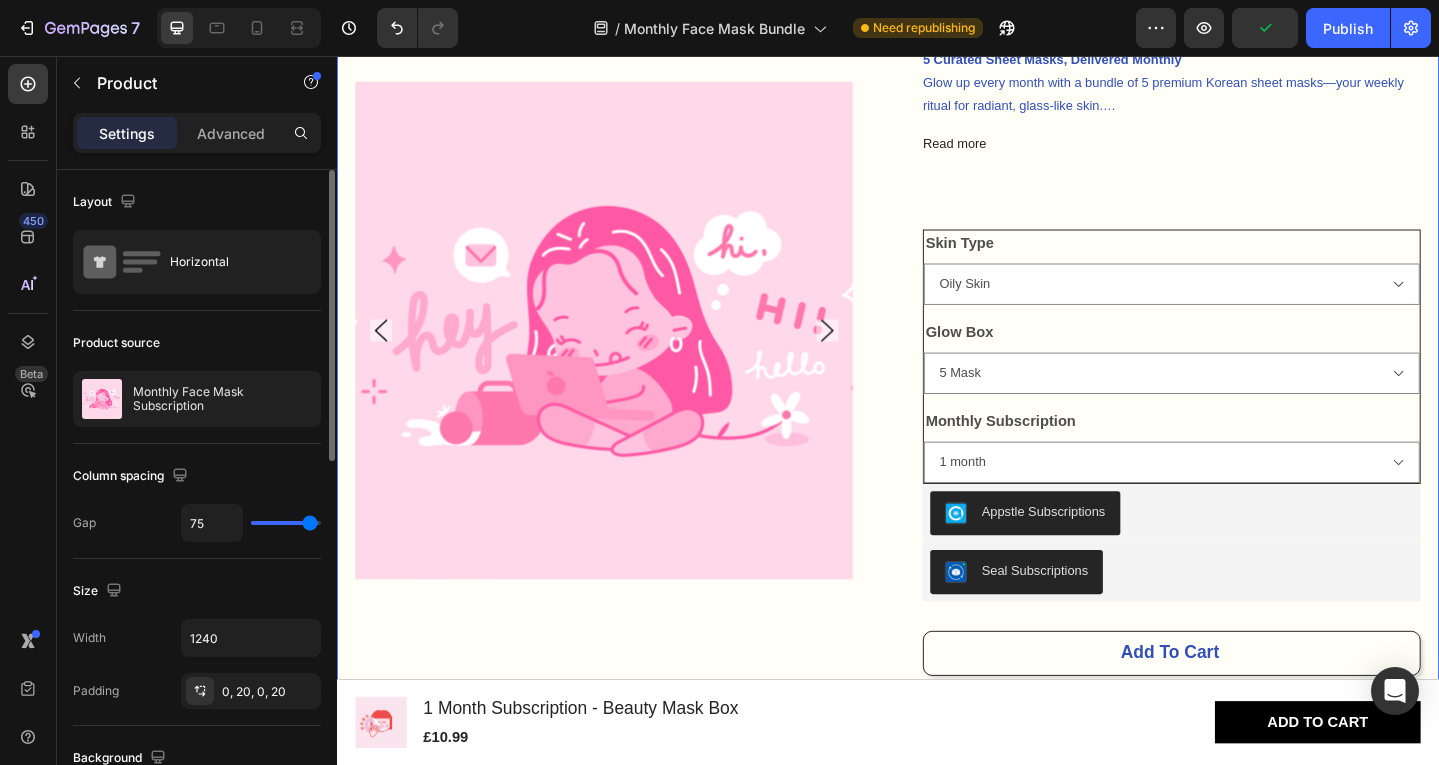 type on "73" 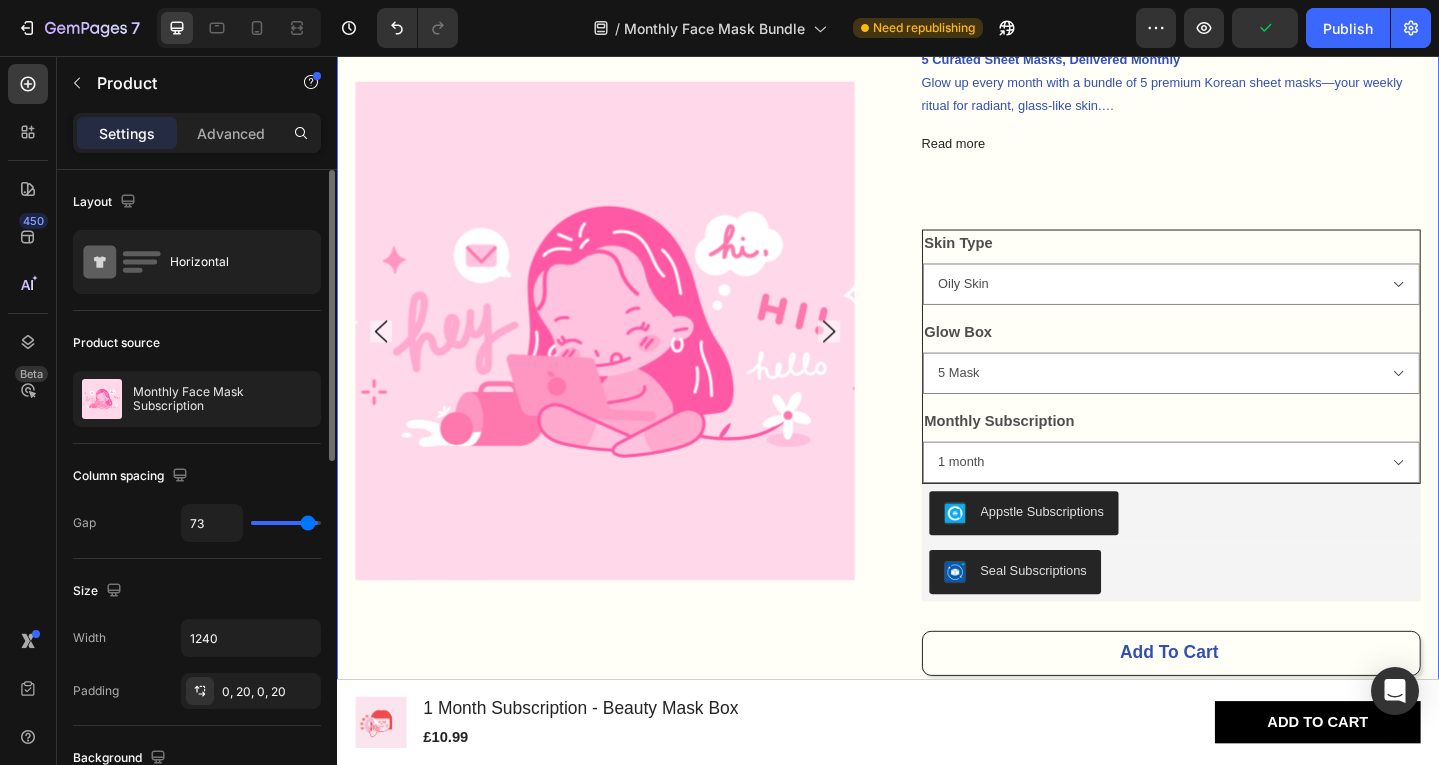 type on "70" 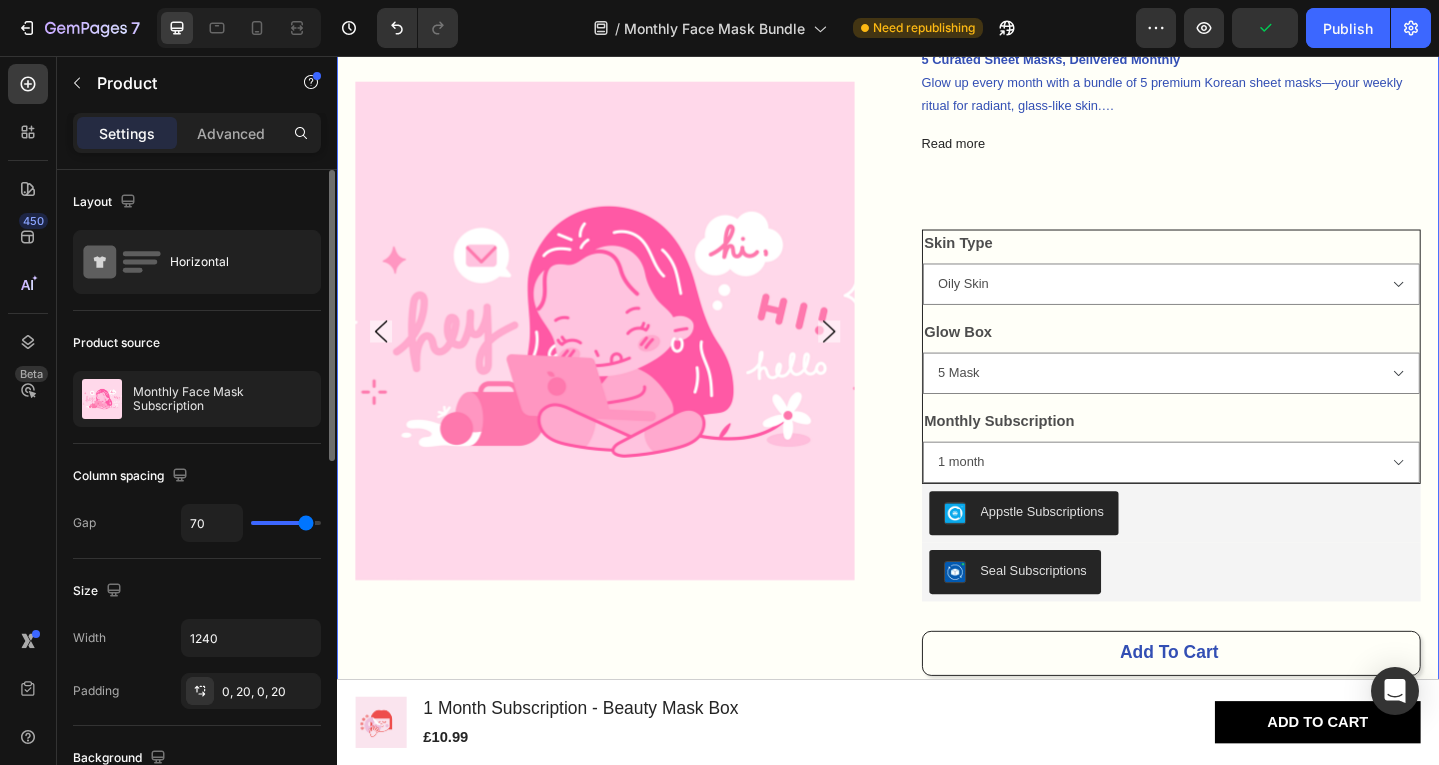 type on "69" 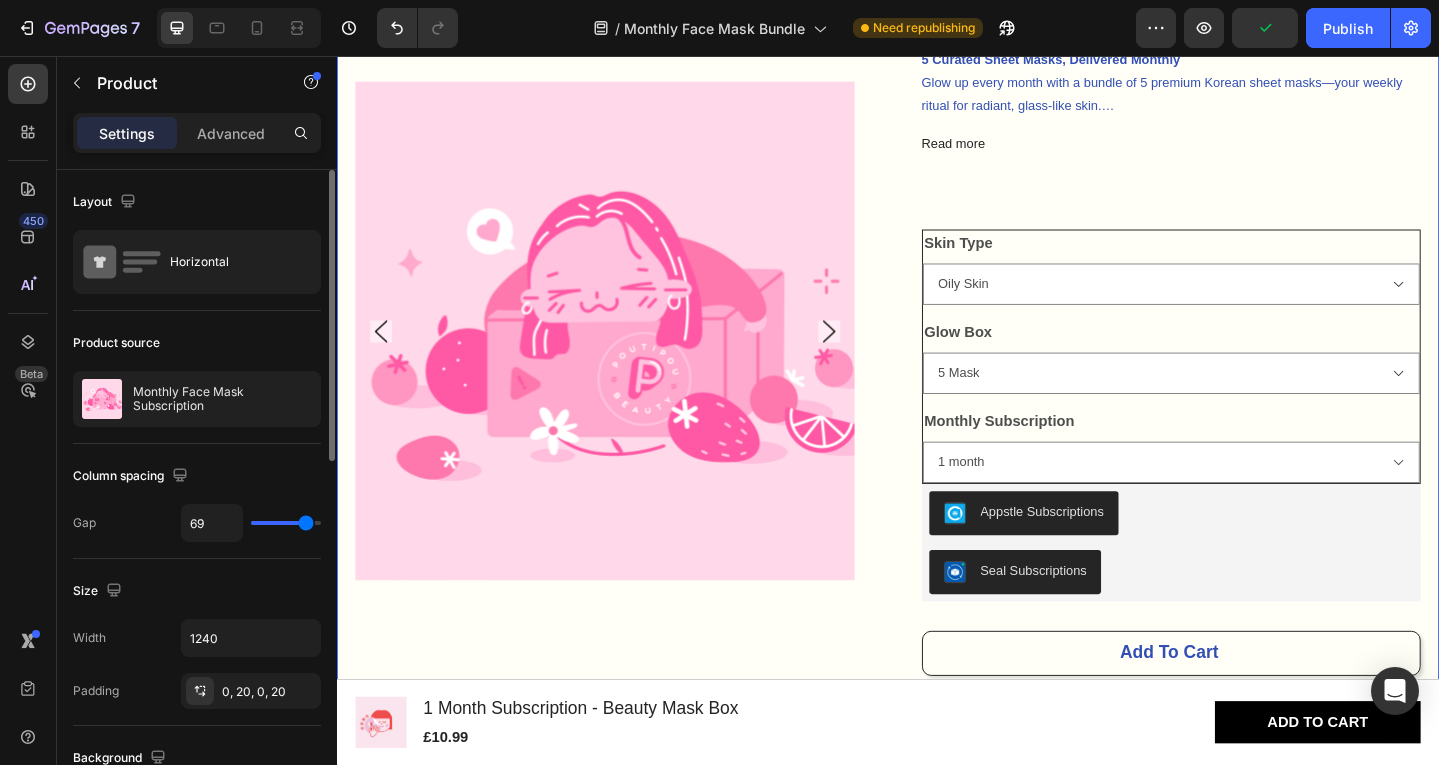 type on "68" 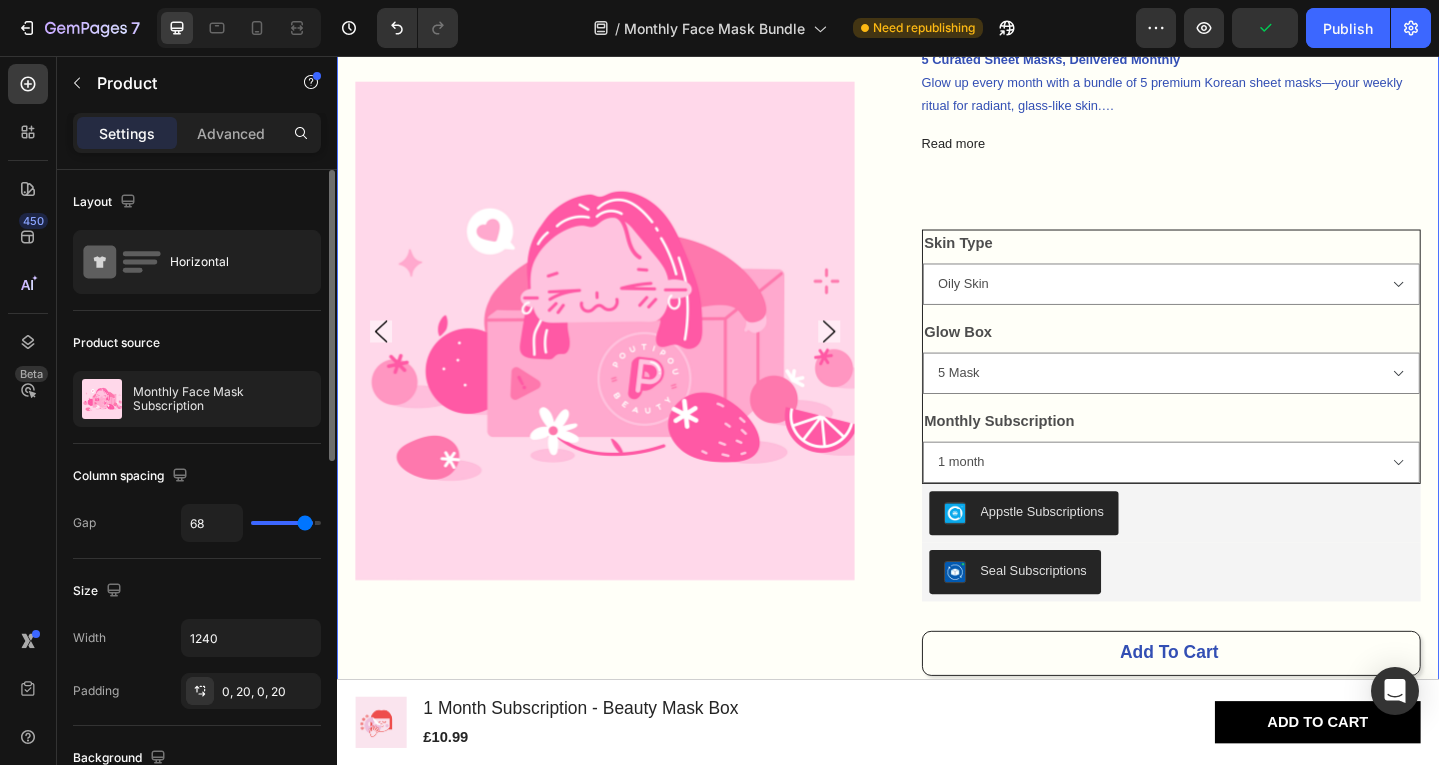 type on "67" 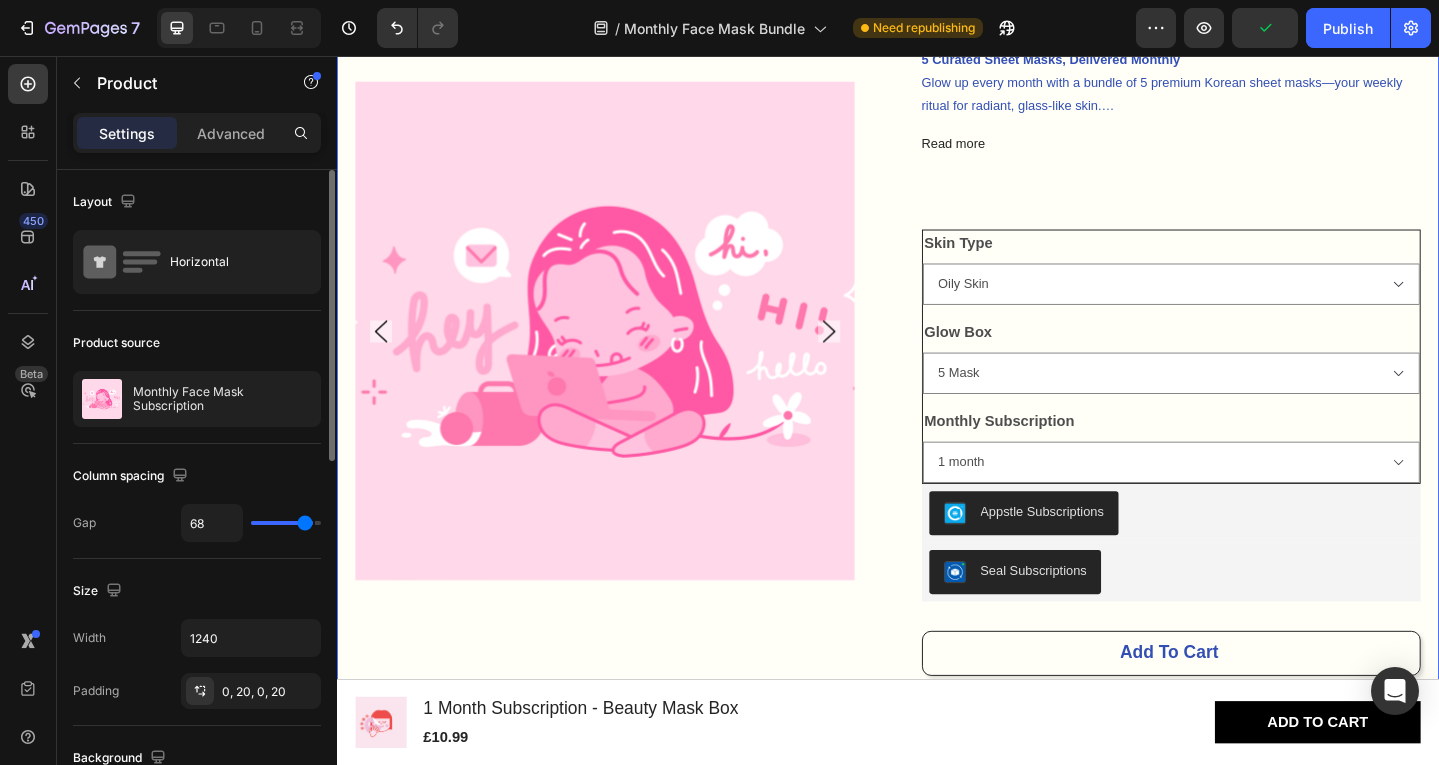 type on "67" 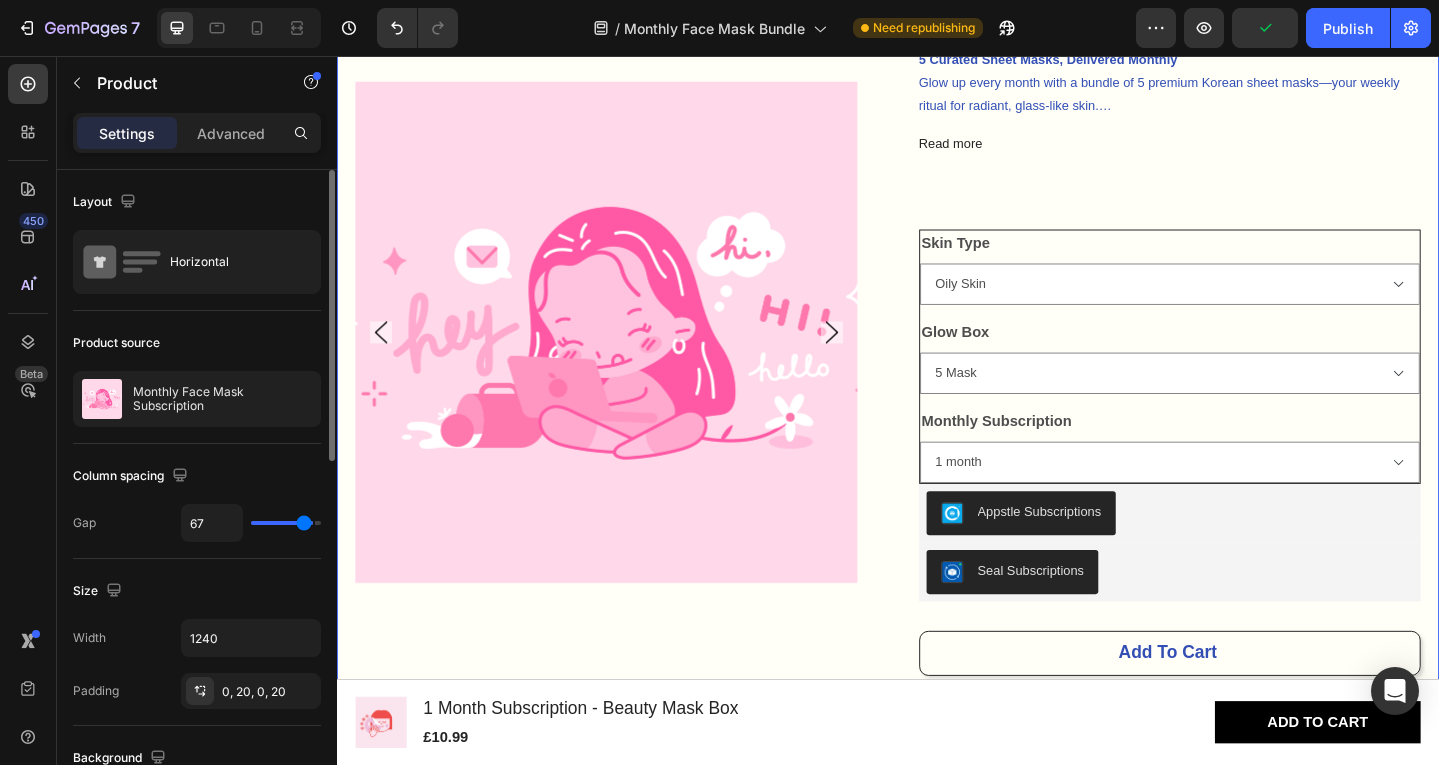 type on "66" 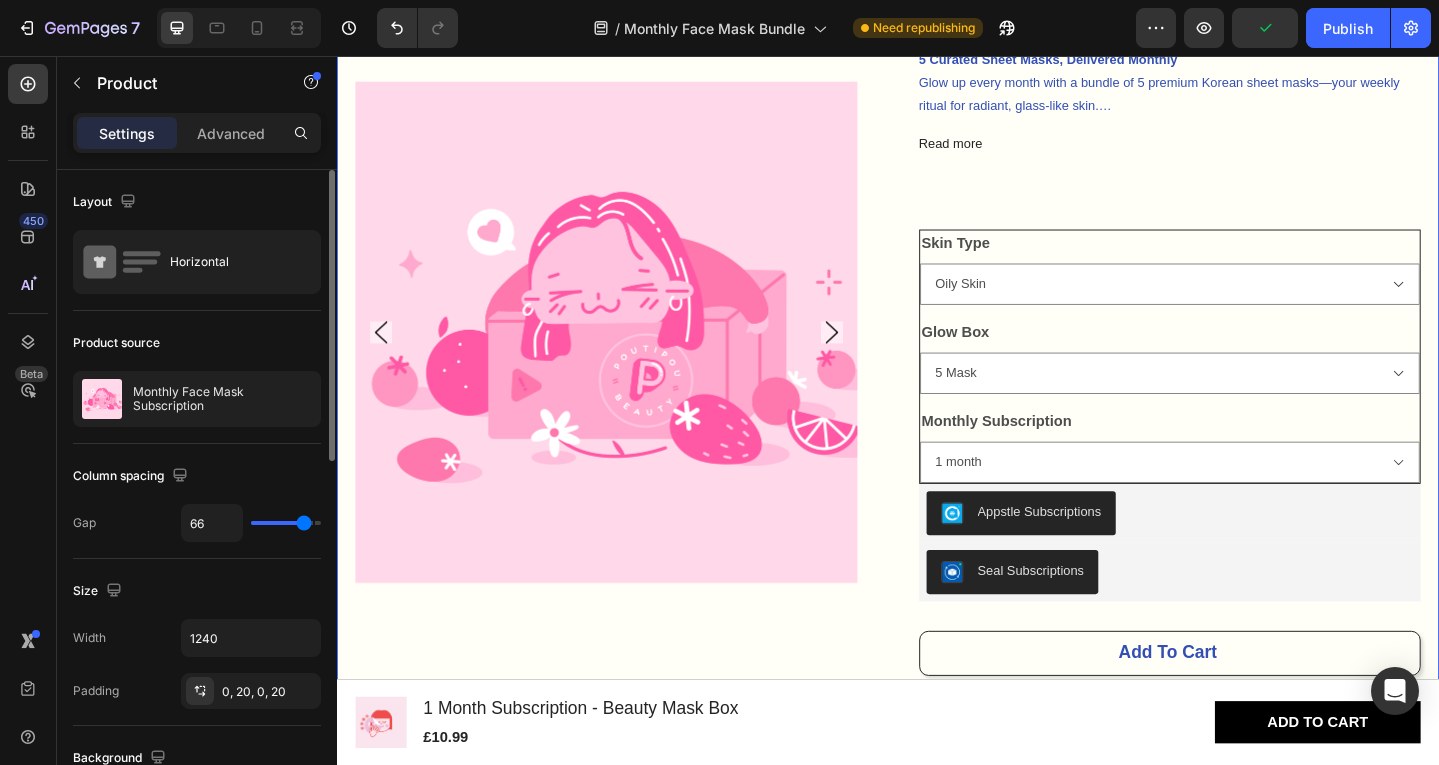 type on "64" 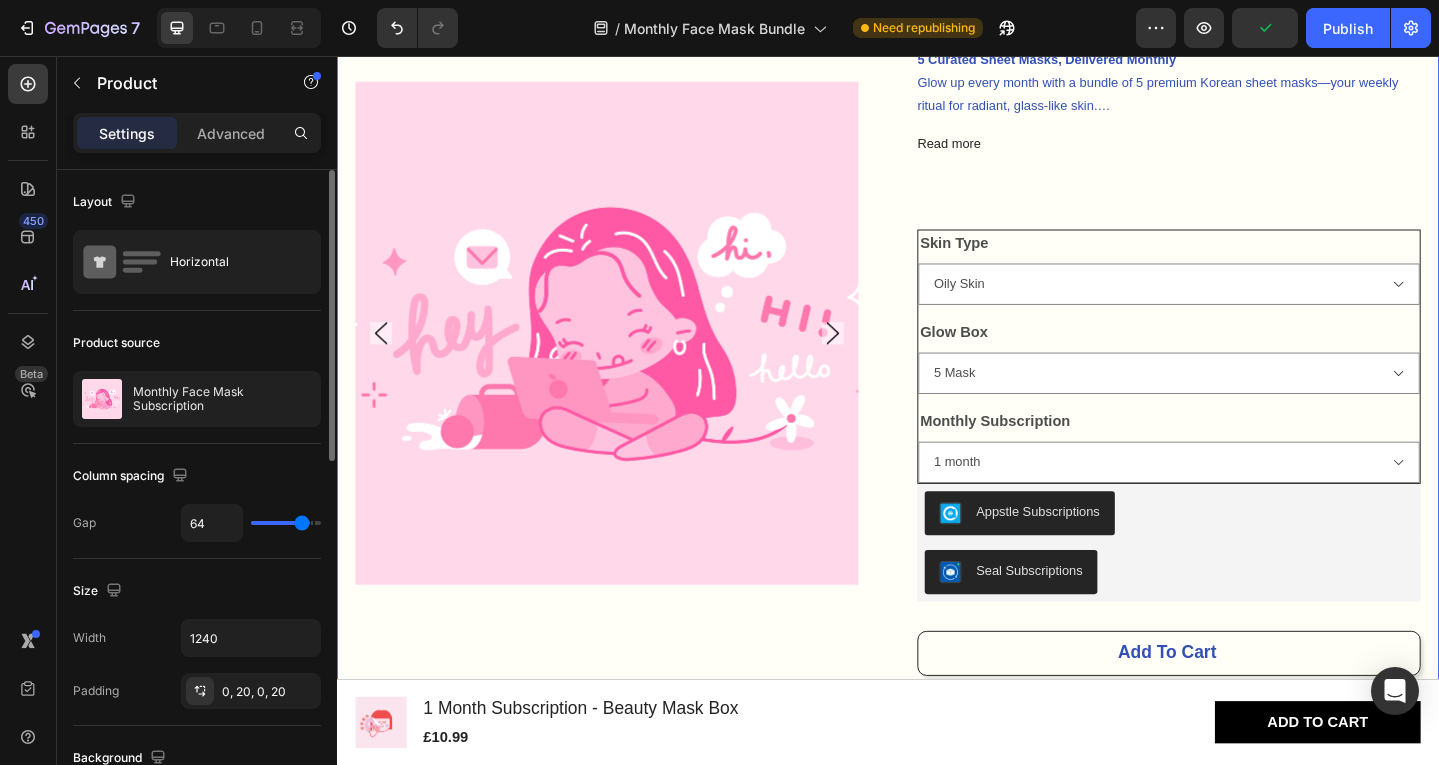 type on "63" 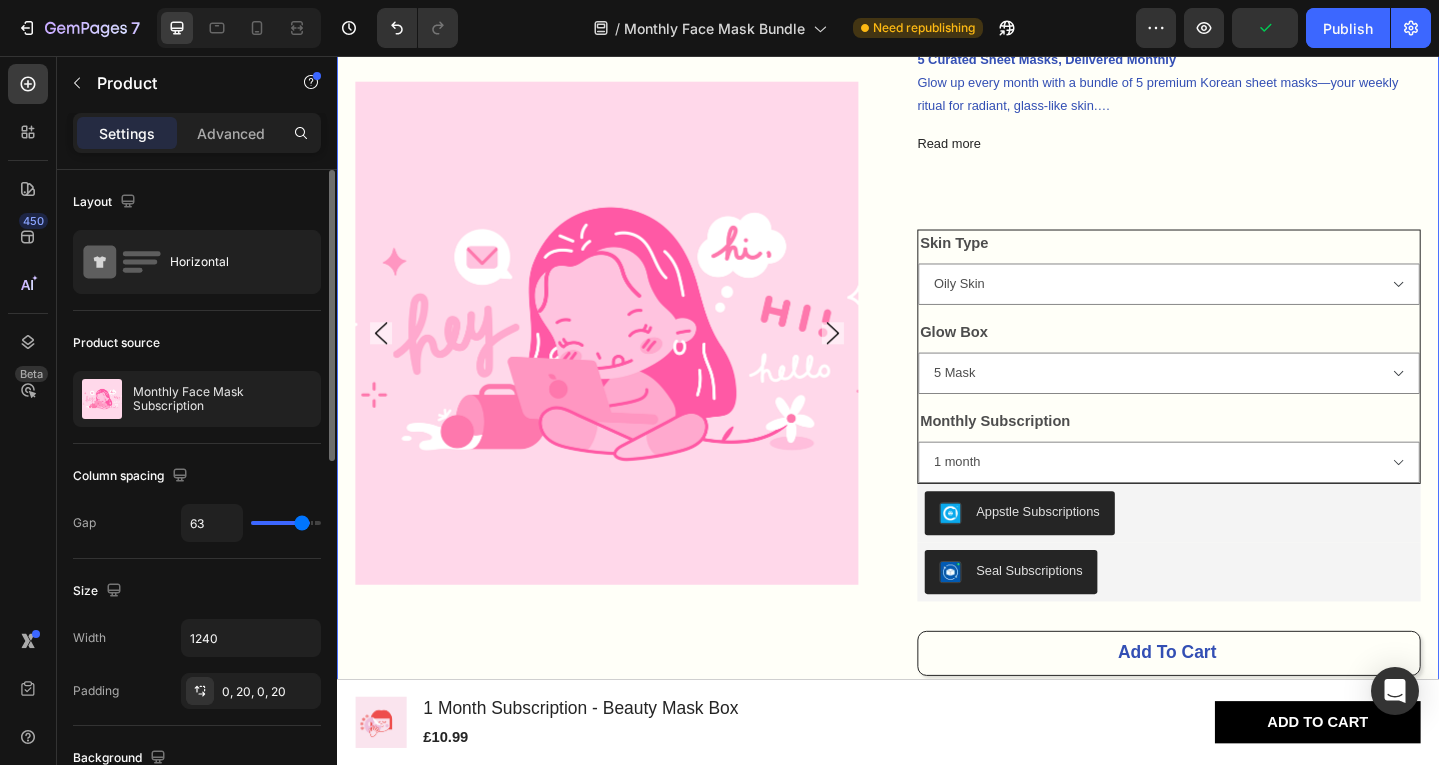 type on "62" 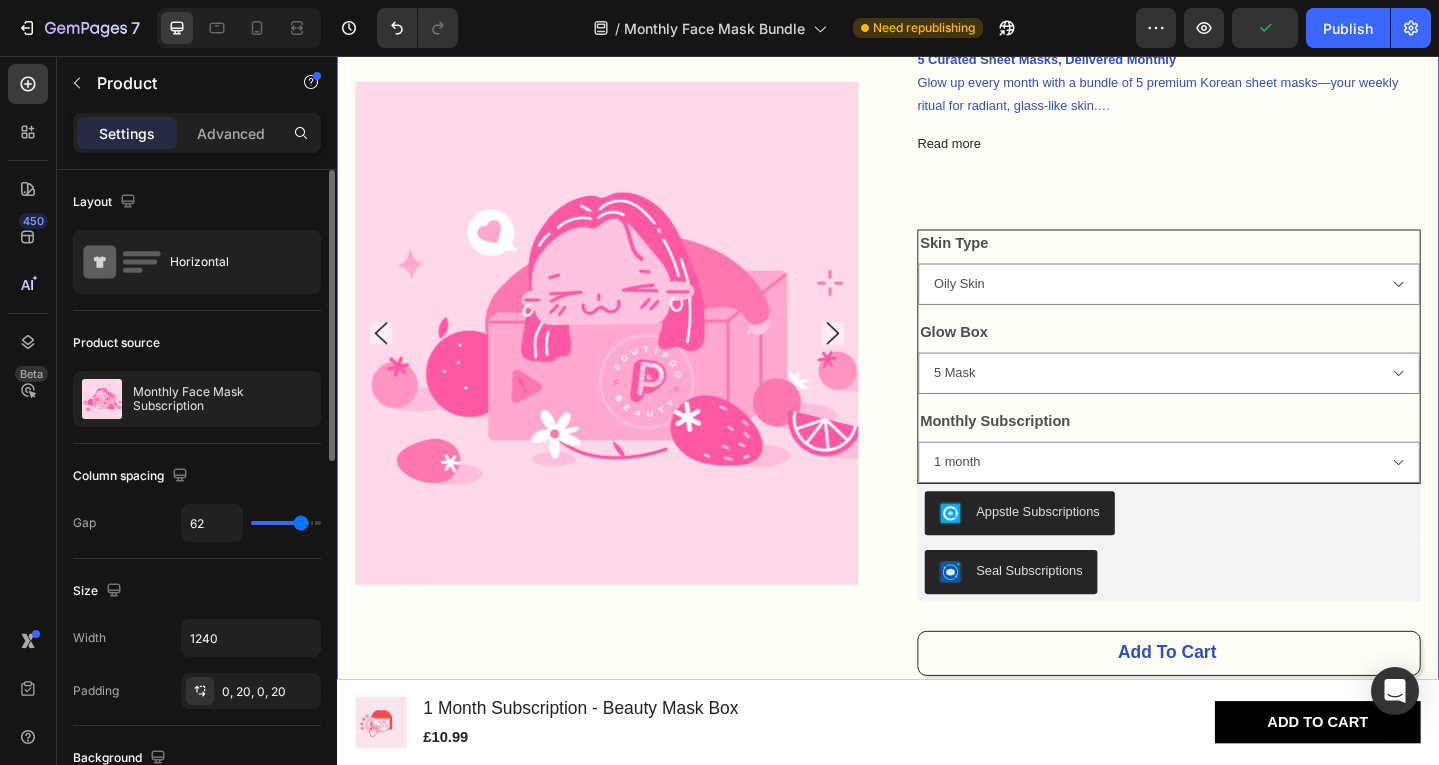 type on "61" 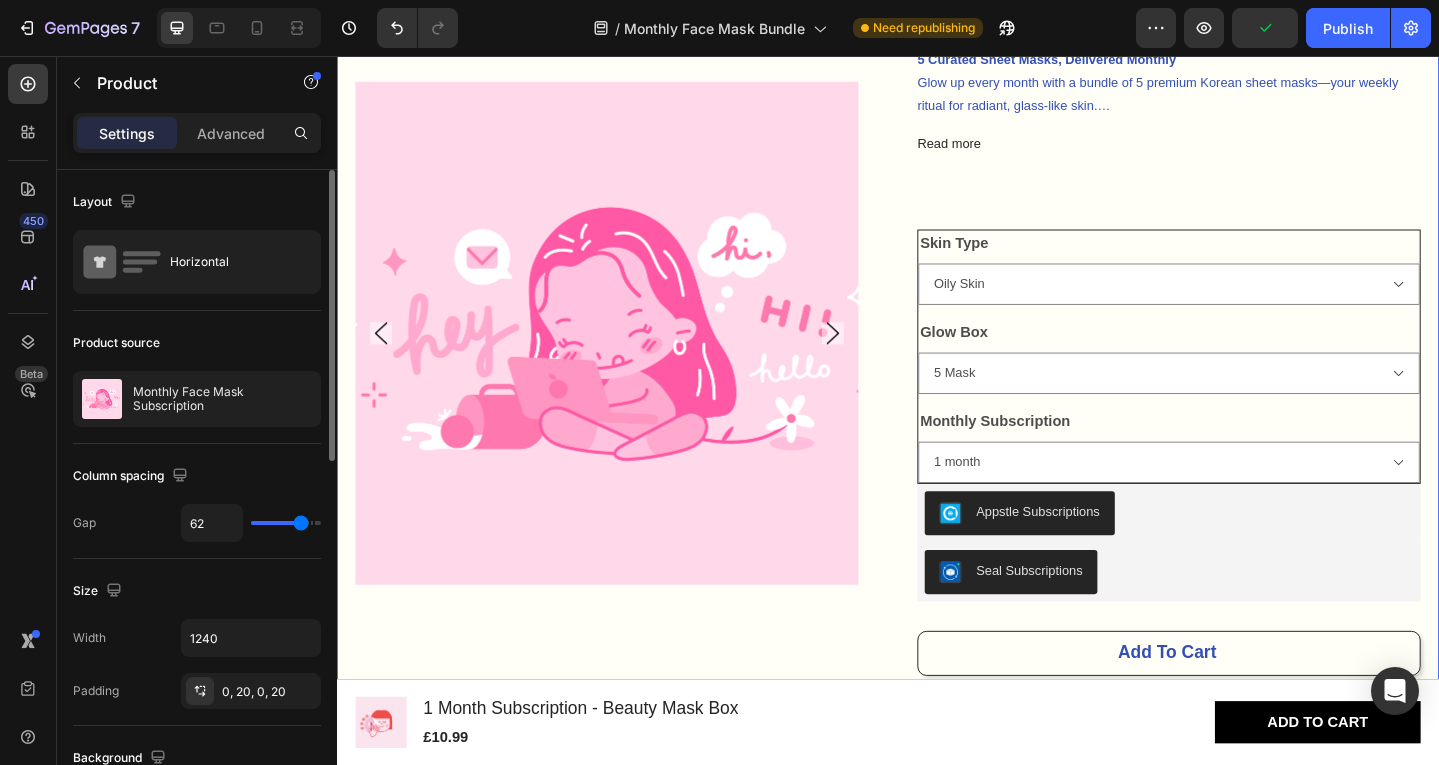 type on "61" 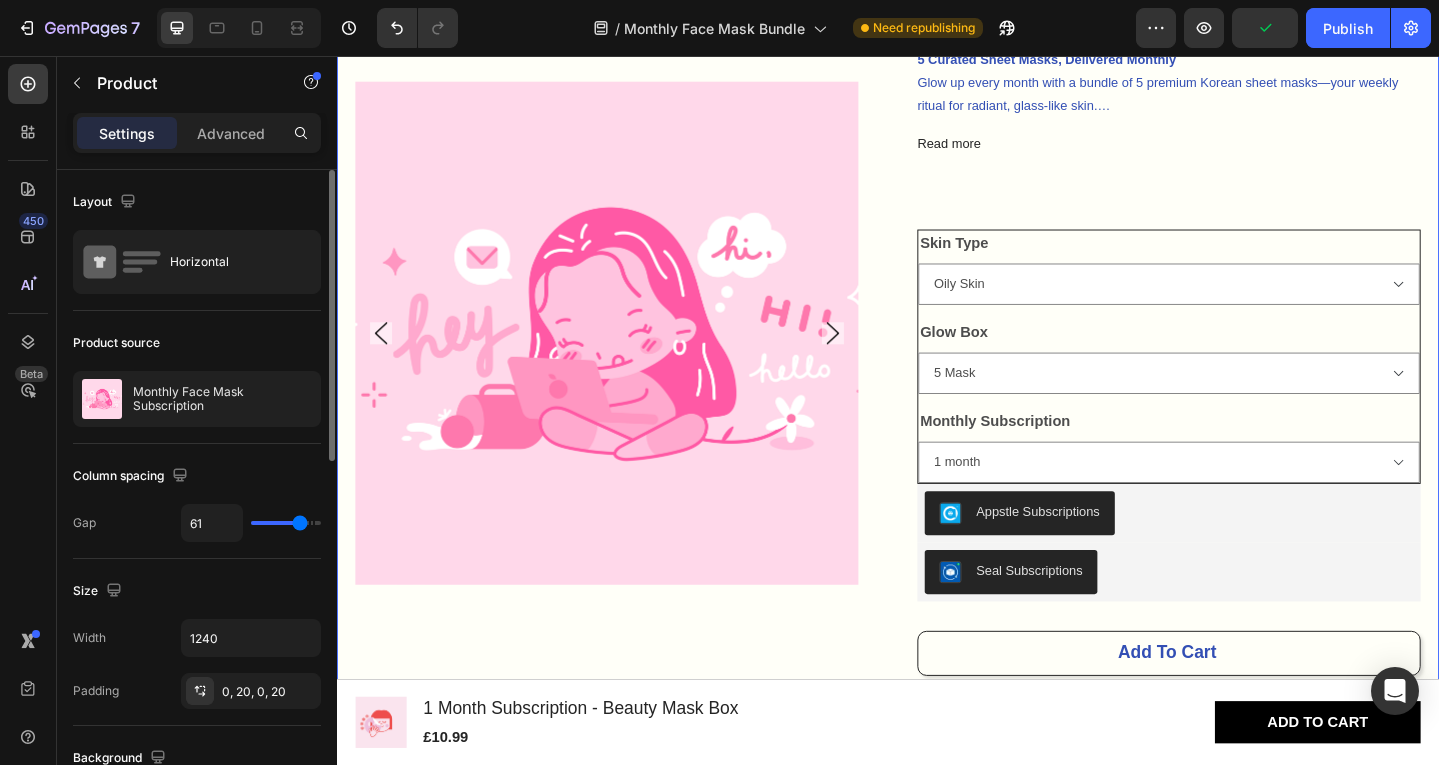 type on "60" 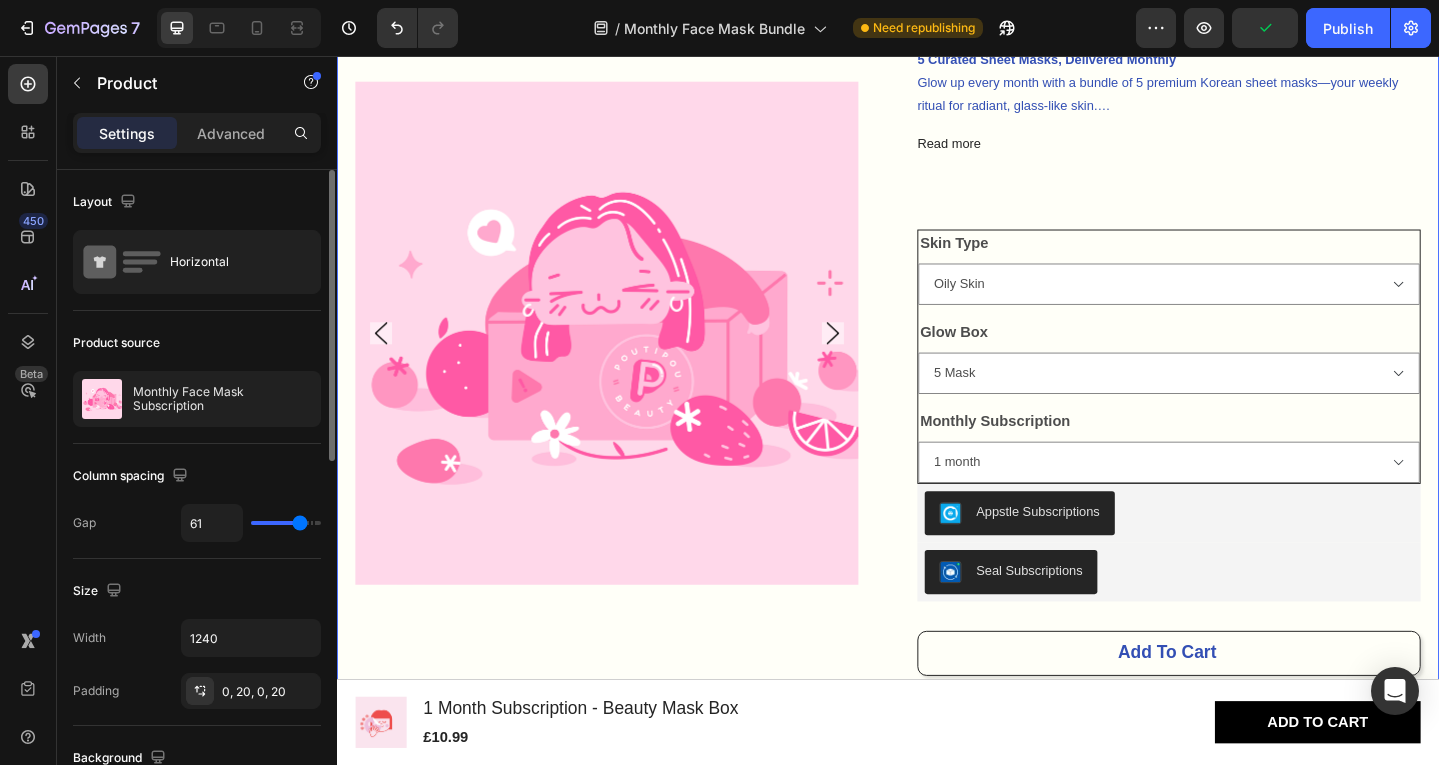 type on "60" 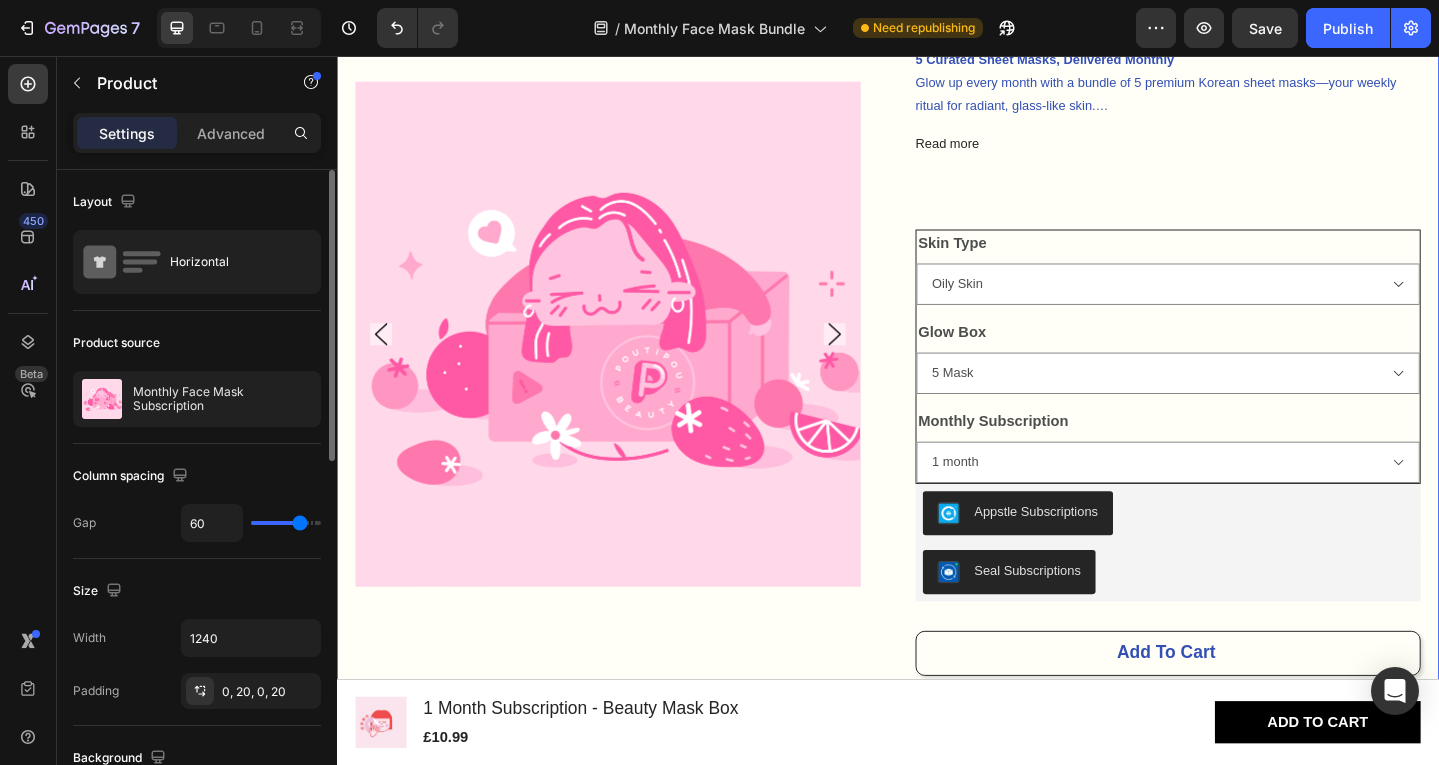 type on "59" 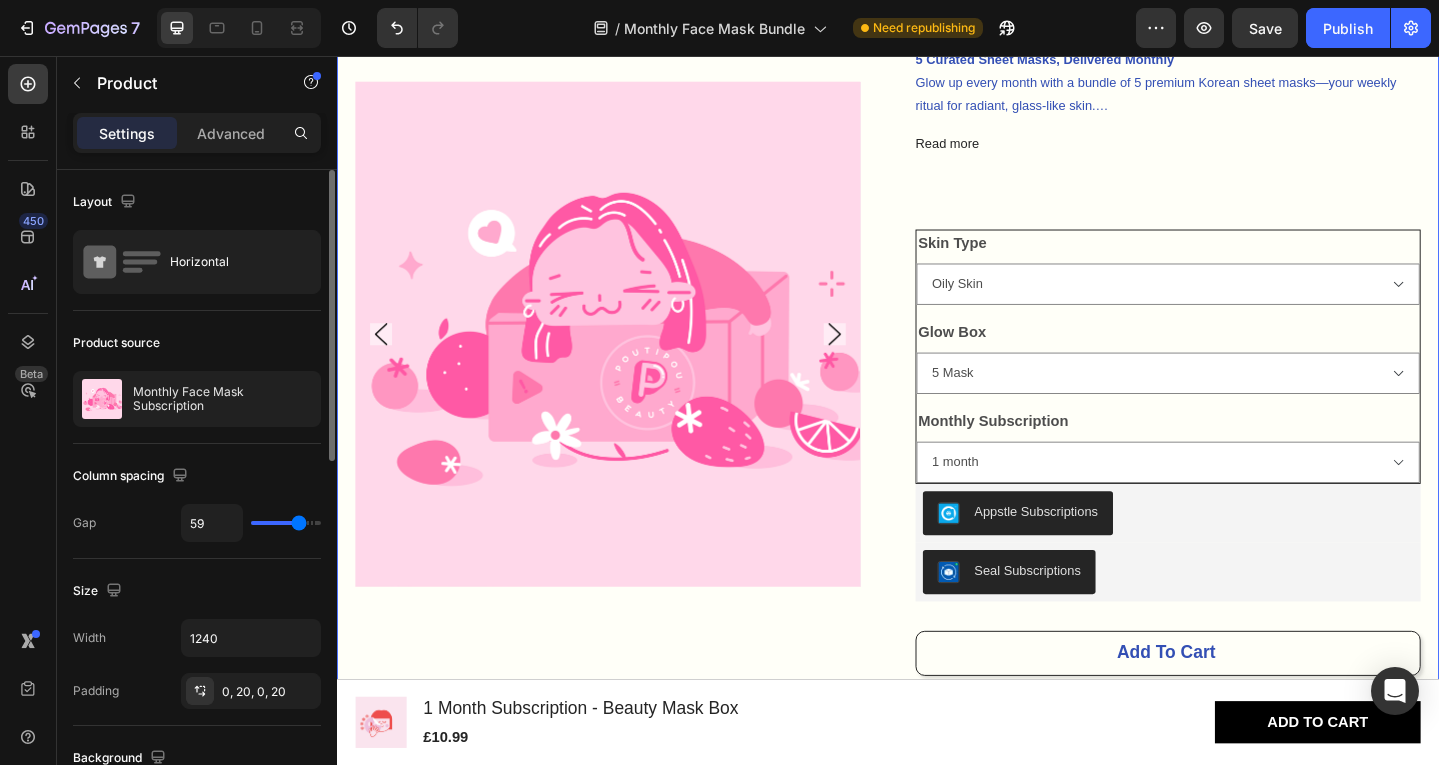 type on "58" 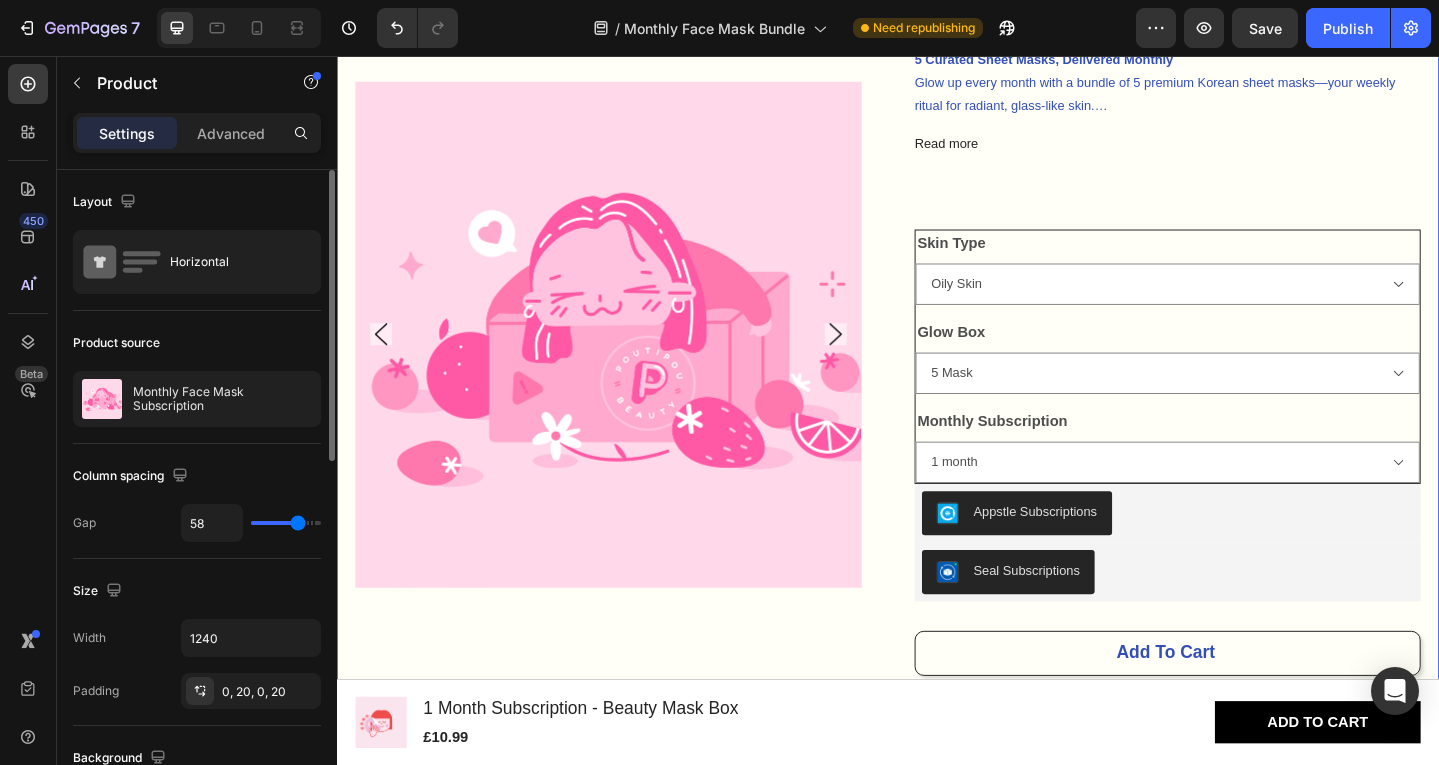 type on "57" 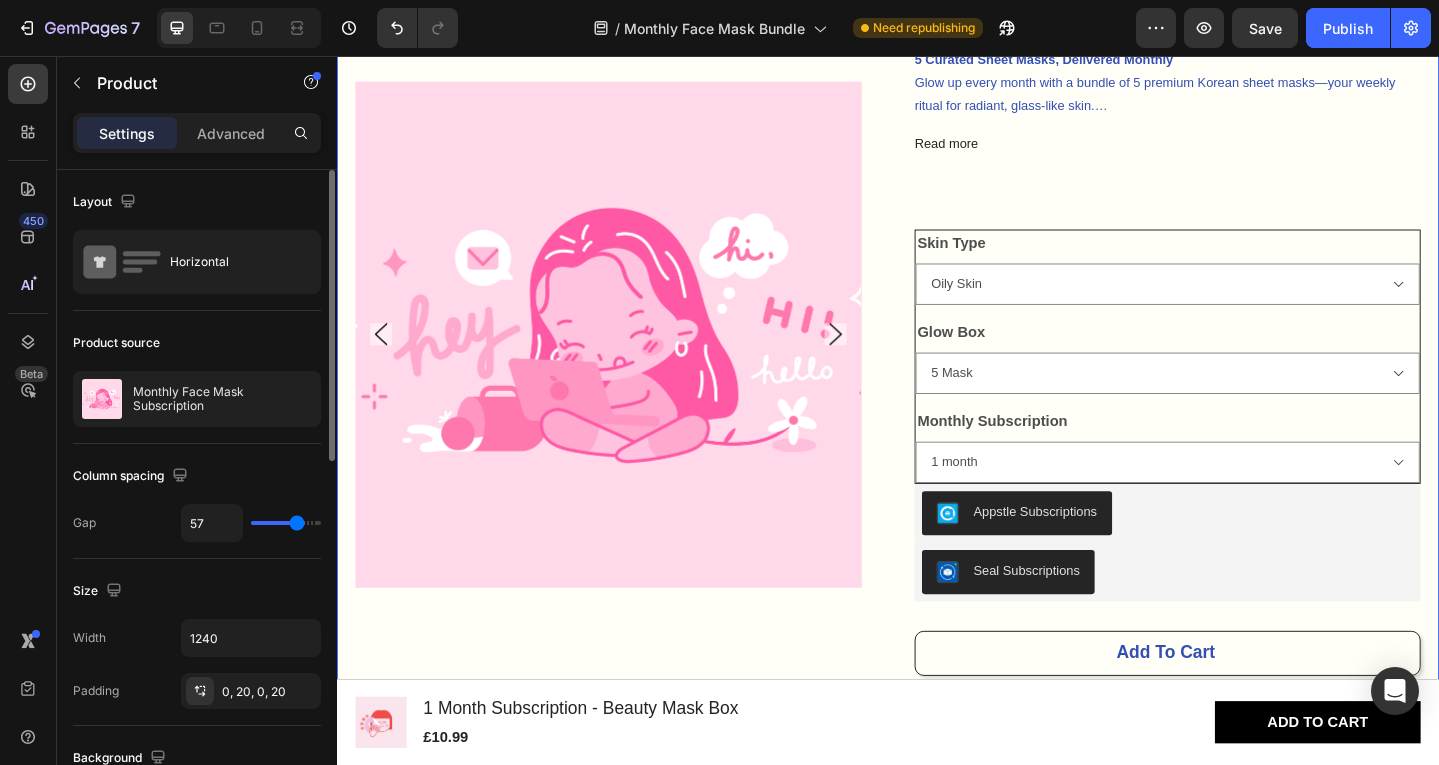 type on "56" 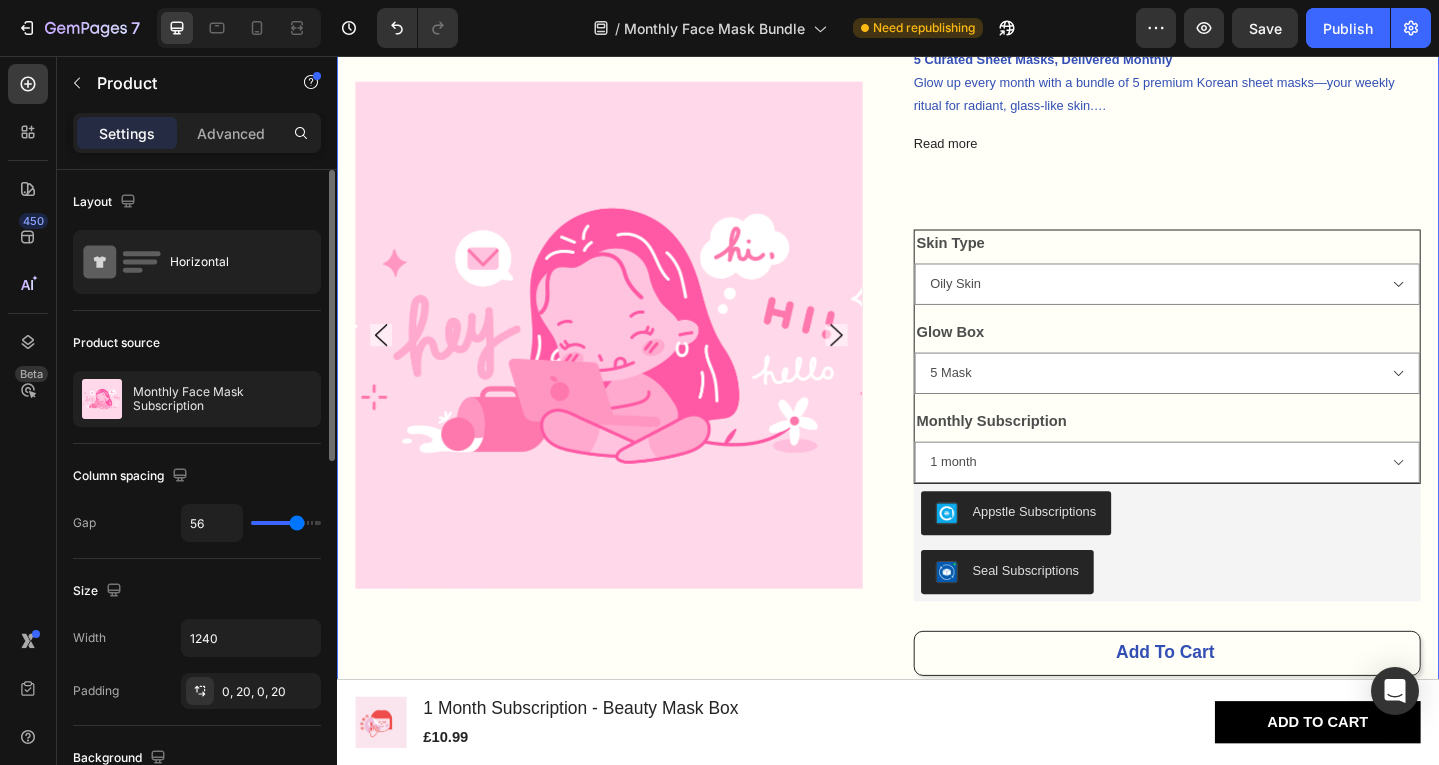 type on "55" 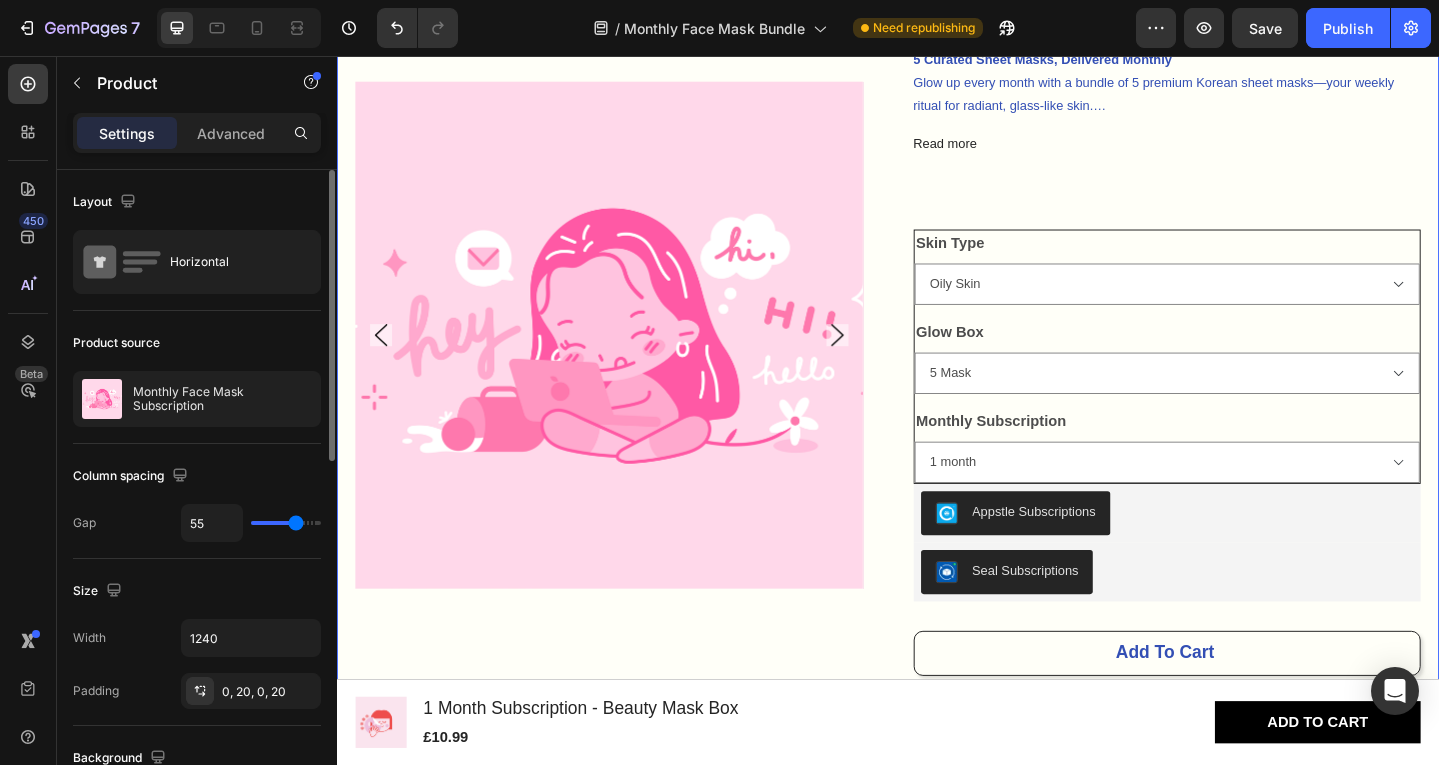 drag, startPoint x: 313, startPoint y: 524, endPoint x: 271, endPoint y: 551, distance: 49.92995 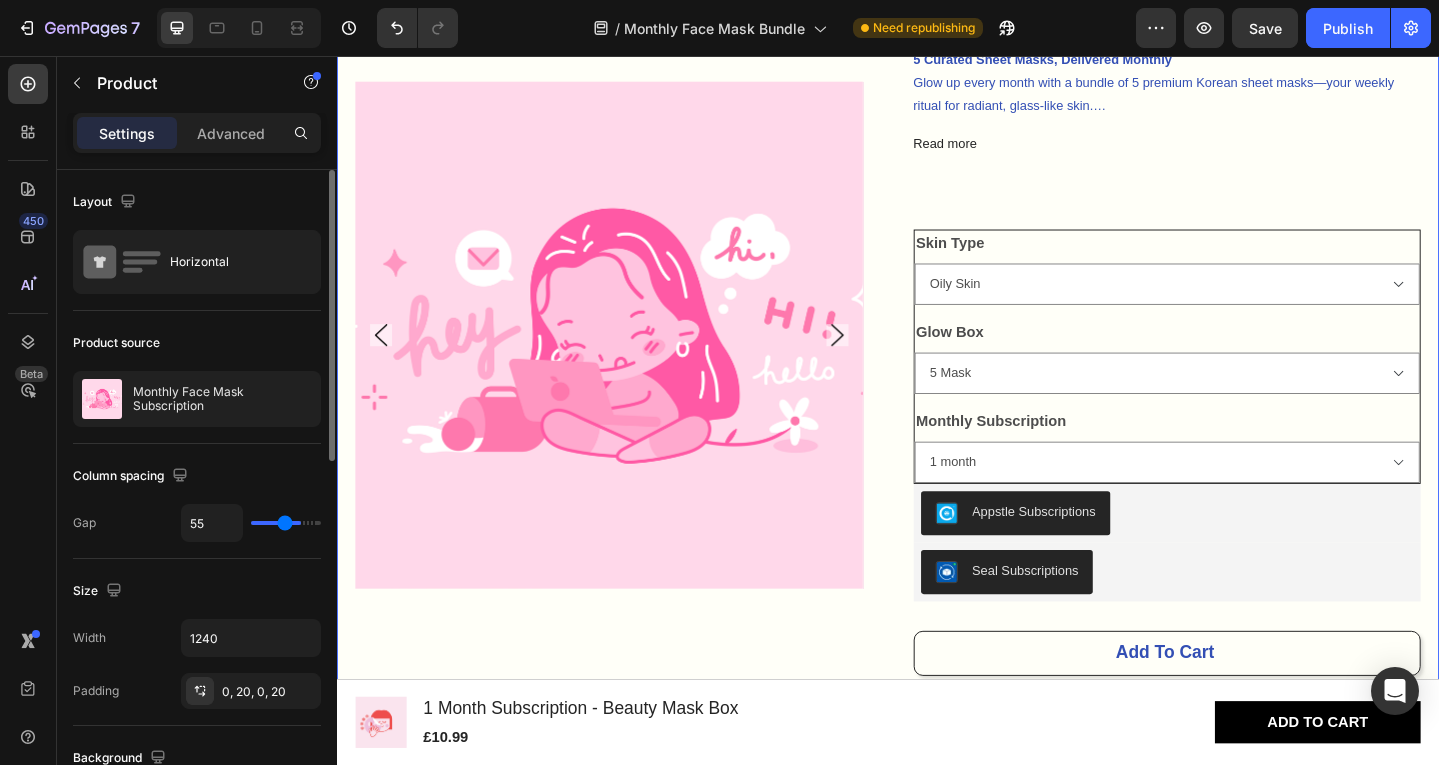 click at bounding box center [286, 523] 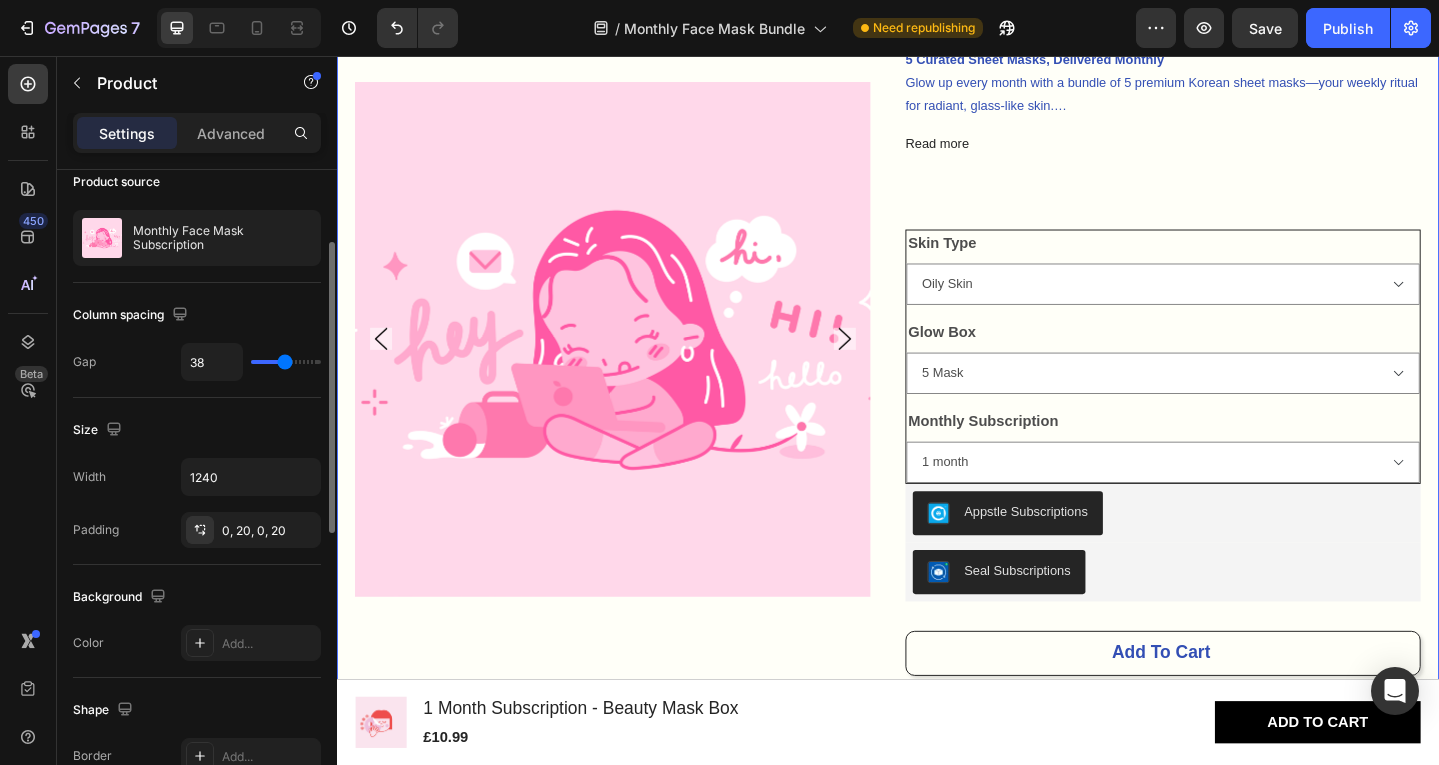 scroll, scrollTop: 162, scrollLeft: 0, axis: vertical 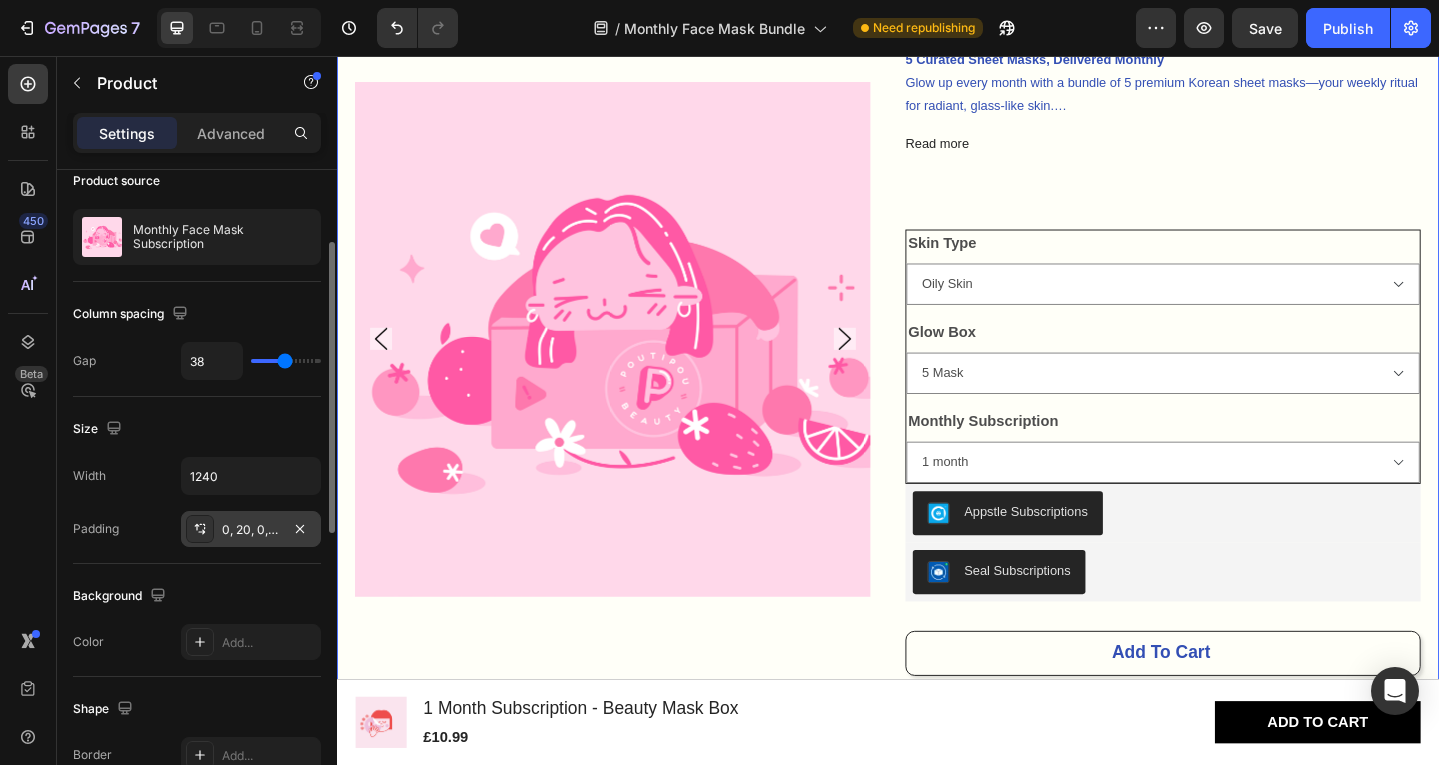 click on "0, 20, 0, 20" at bounding box center [251, 530] 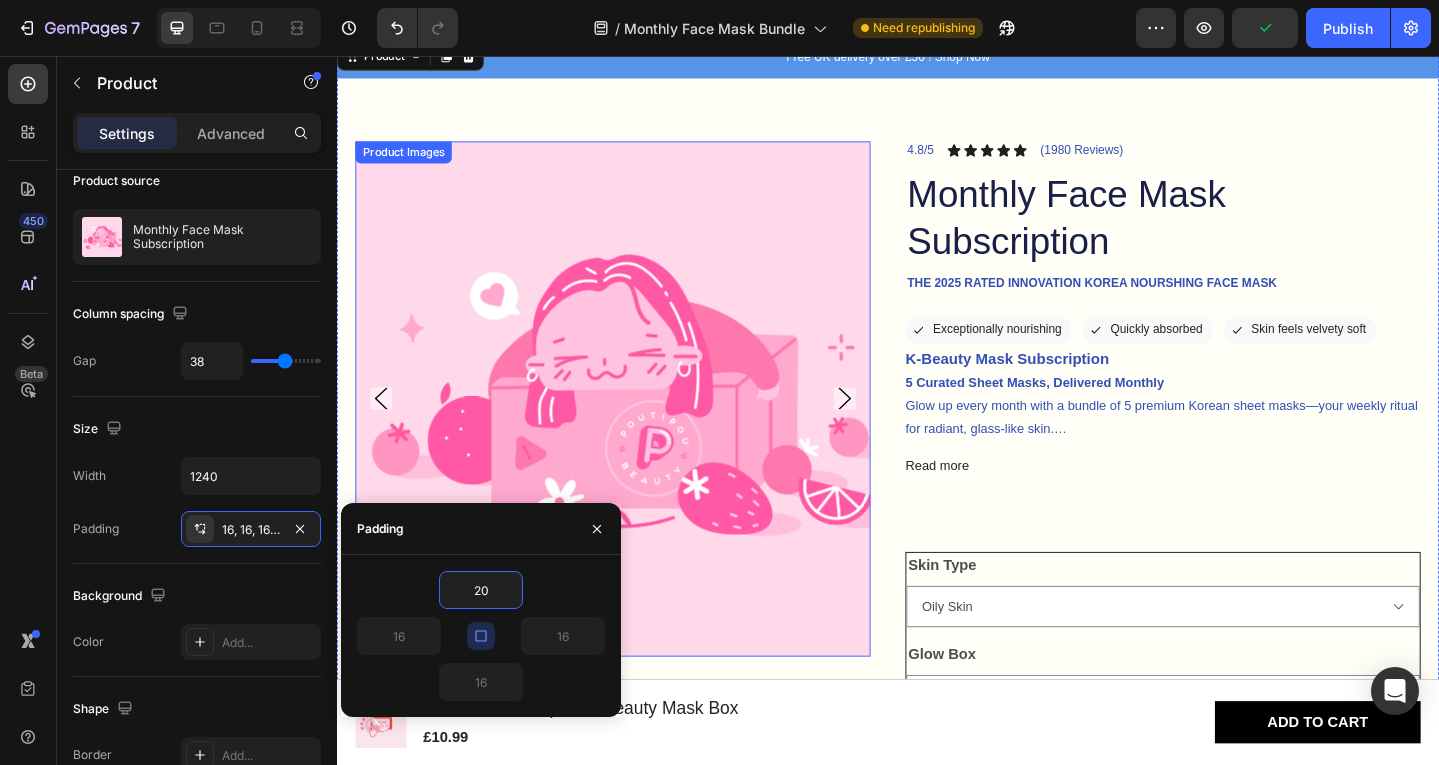 scroll, scrollTop: 62, scrollLeft: 0, axis: vertical 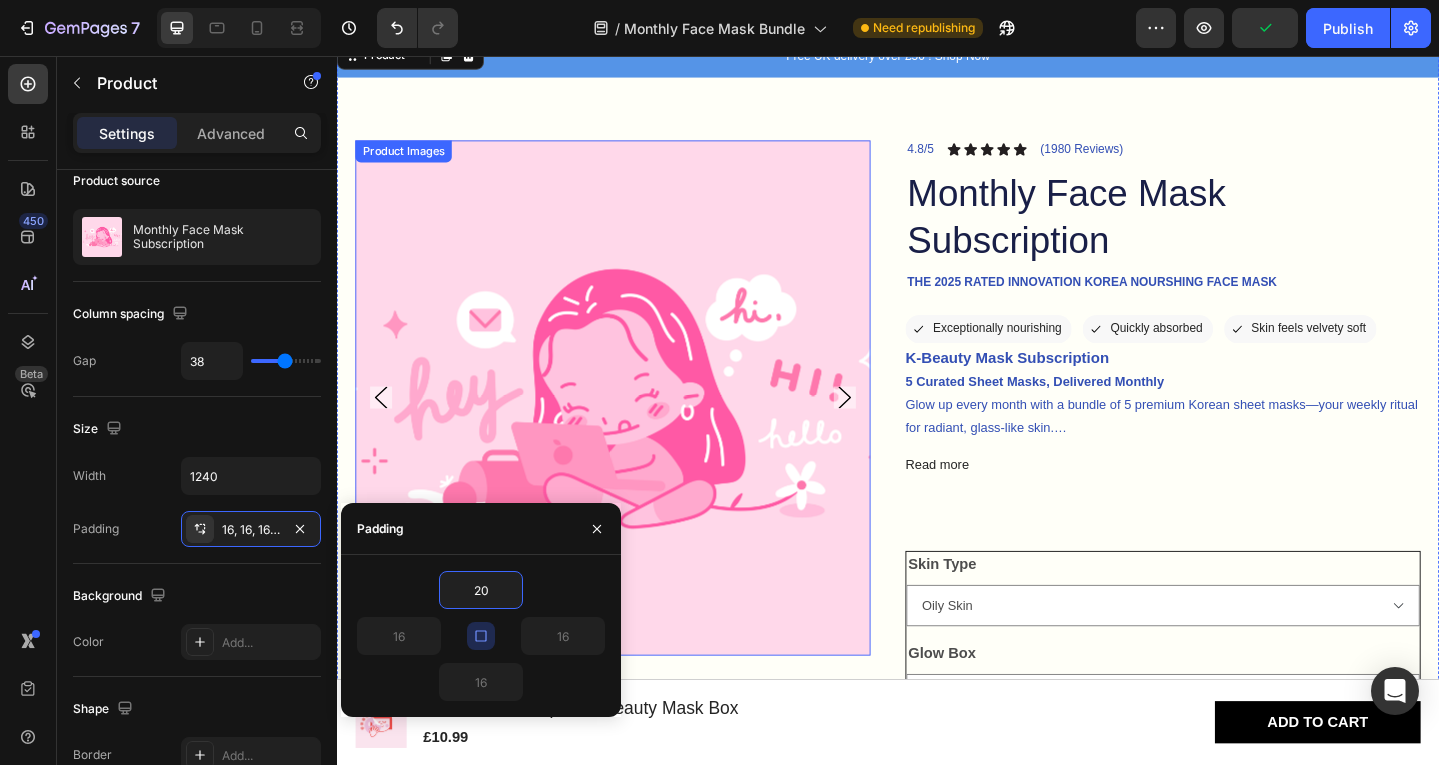 type on "2" 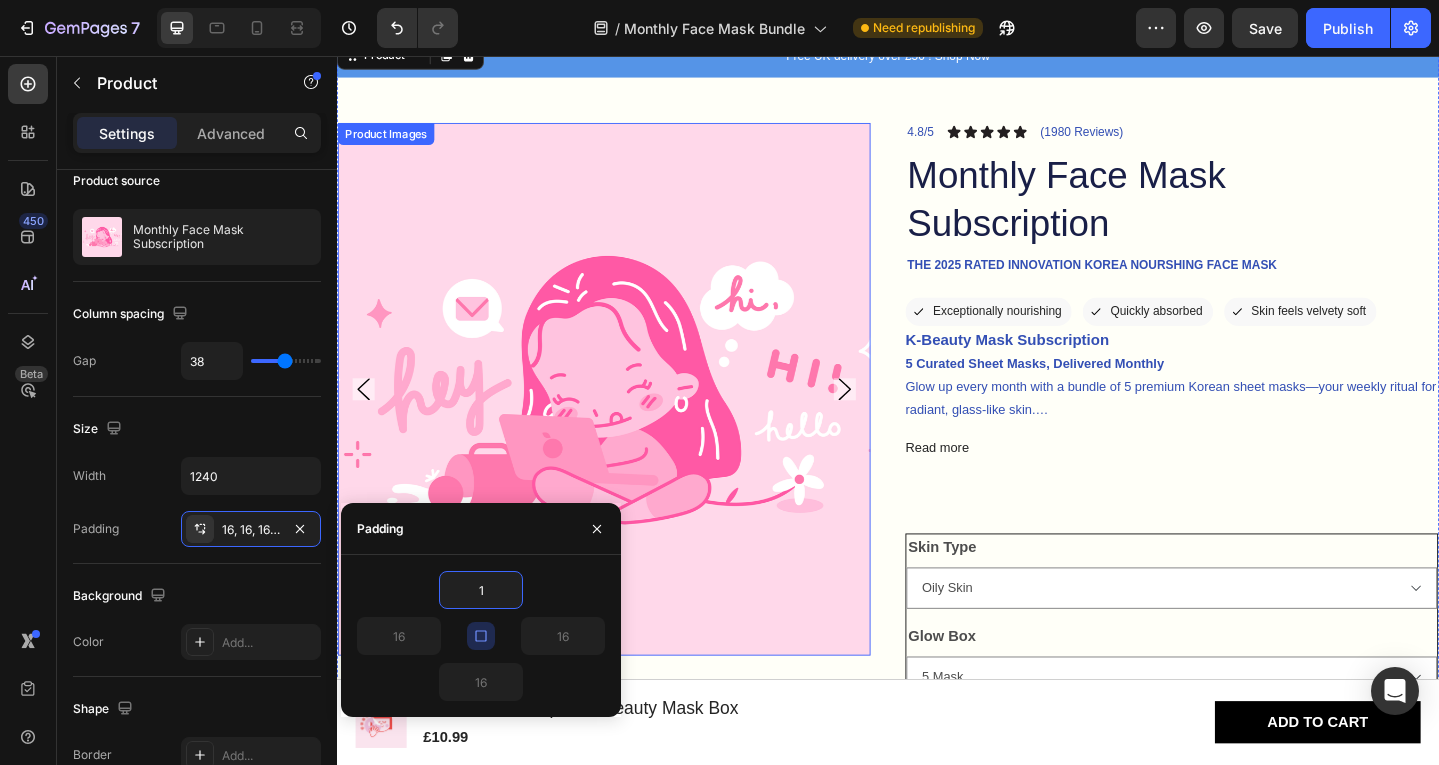 type on "15" 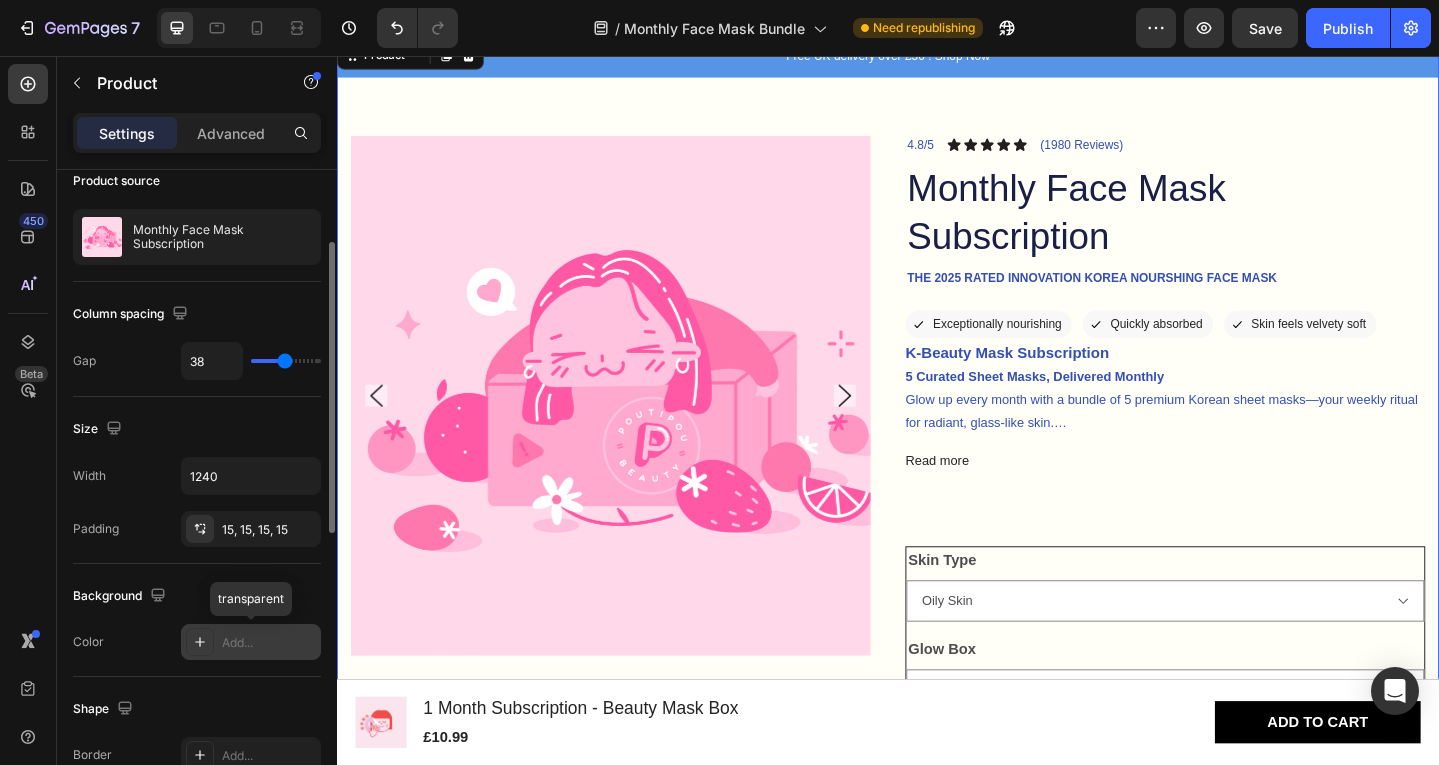 click on "Add..." at bounding box center [251, 642] 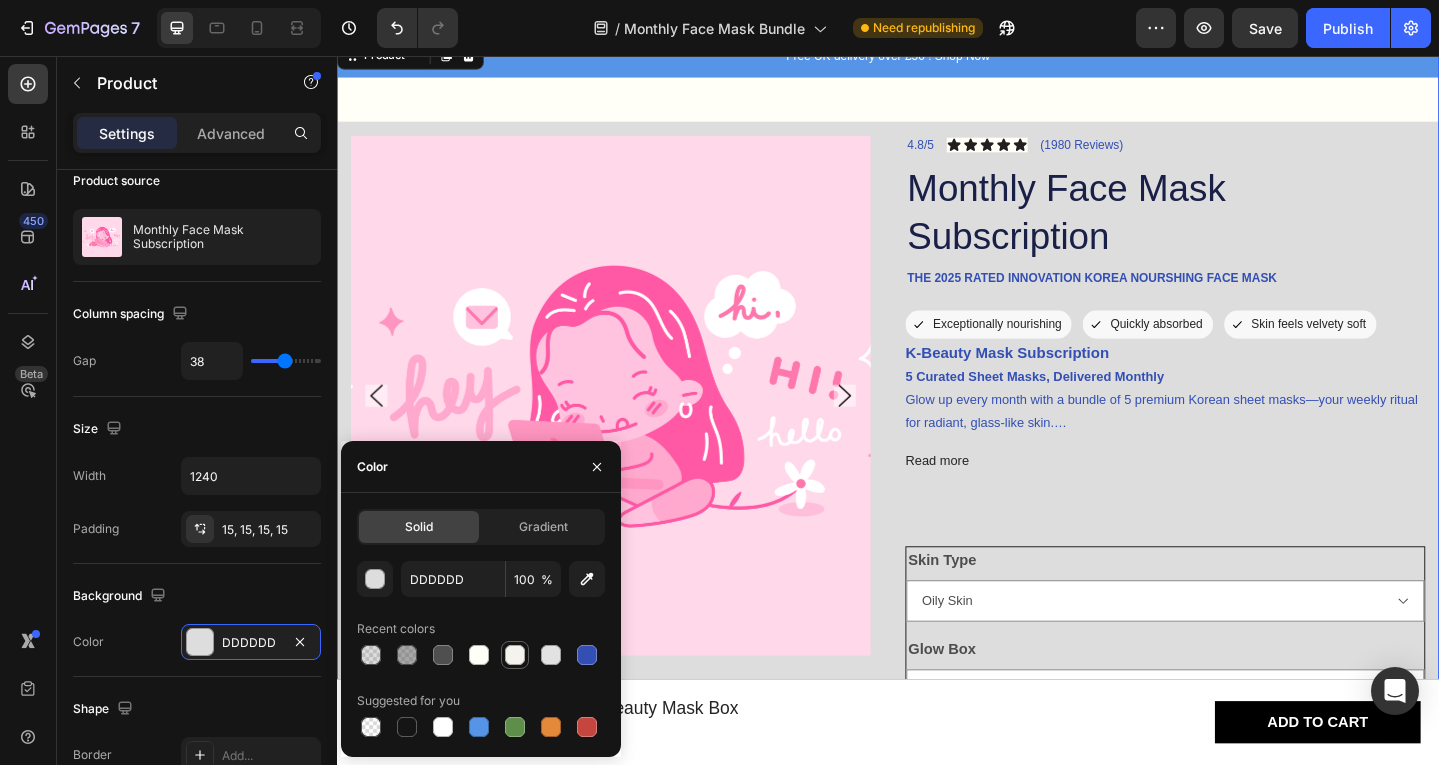 click at bounding box center [515, 655] 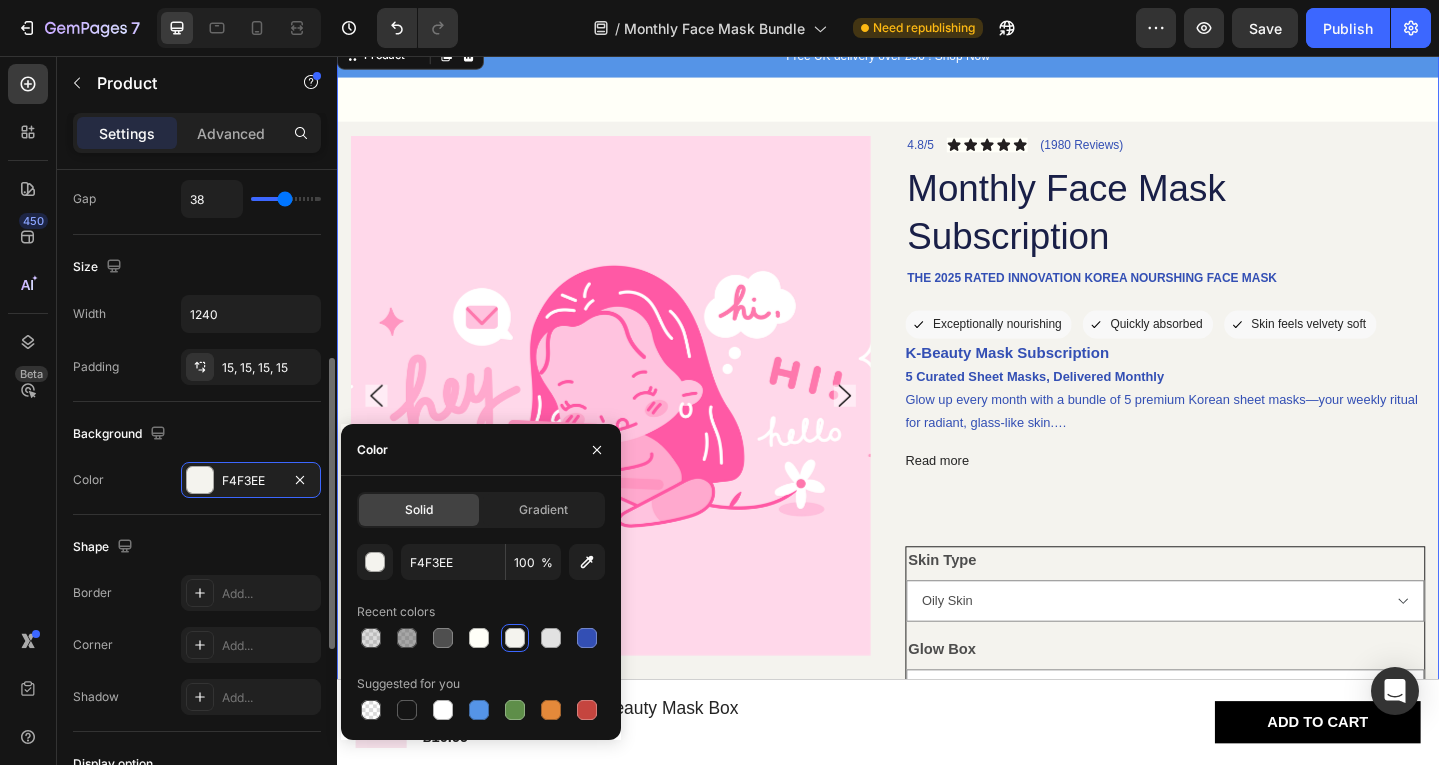 scroll, scrollTop: 367, scrollLeft: 0, axis: vertical 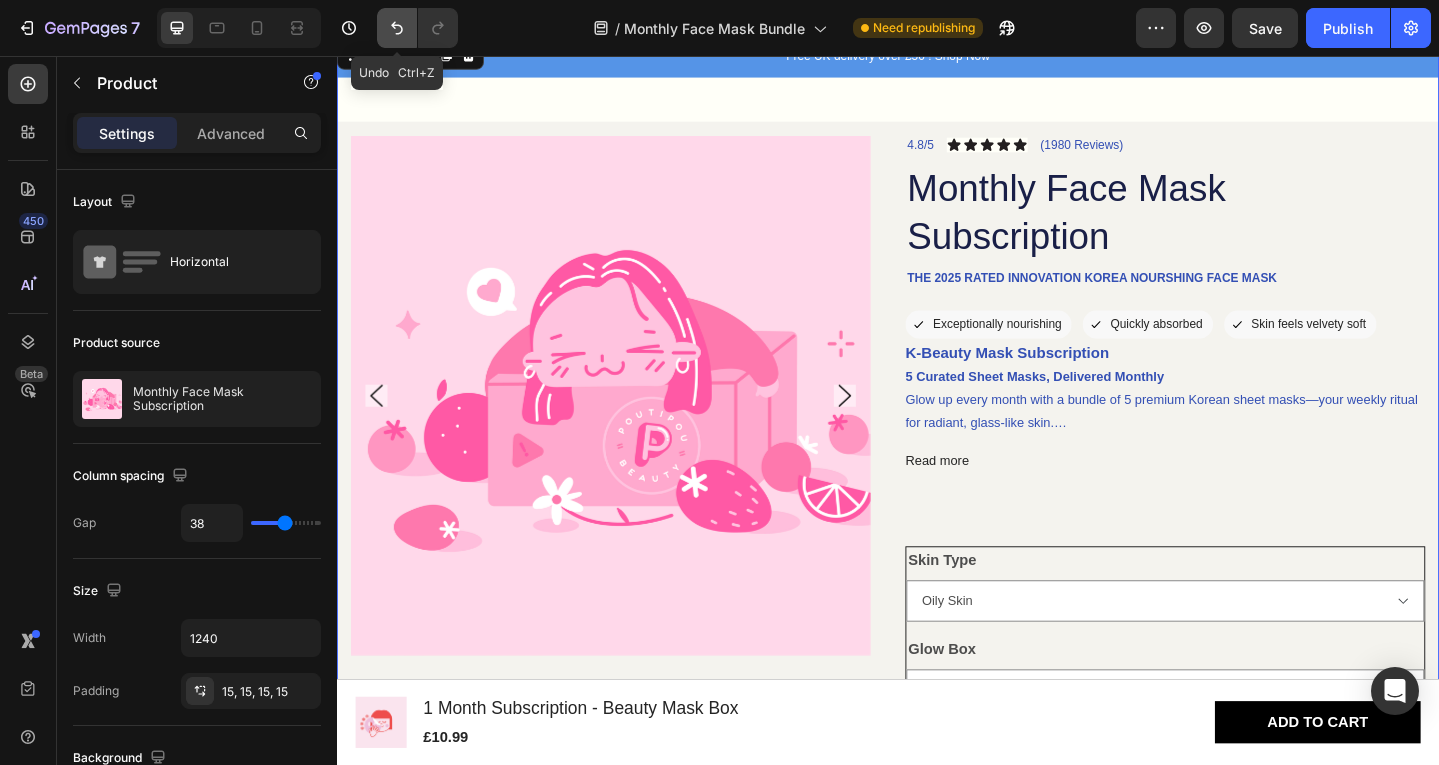 click 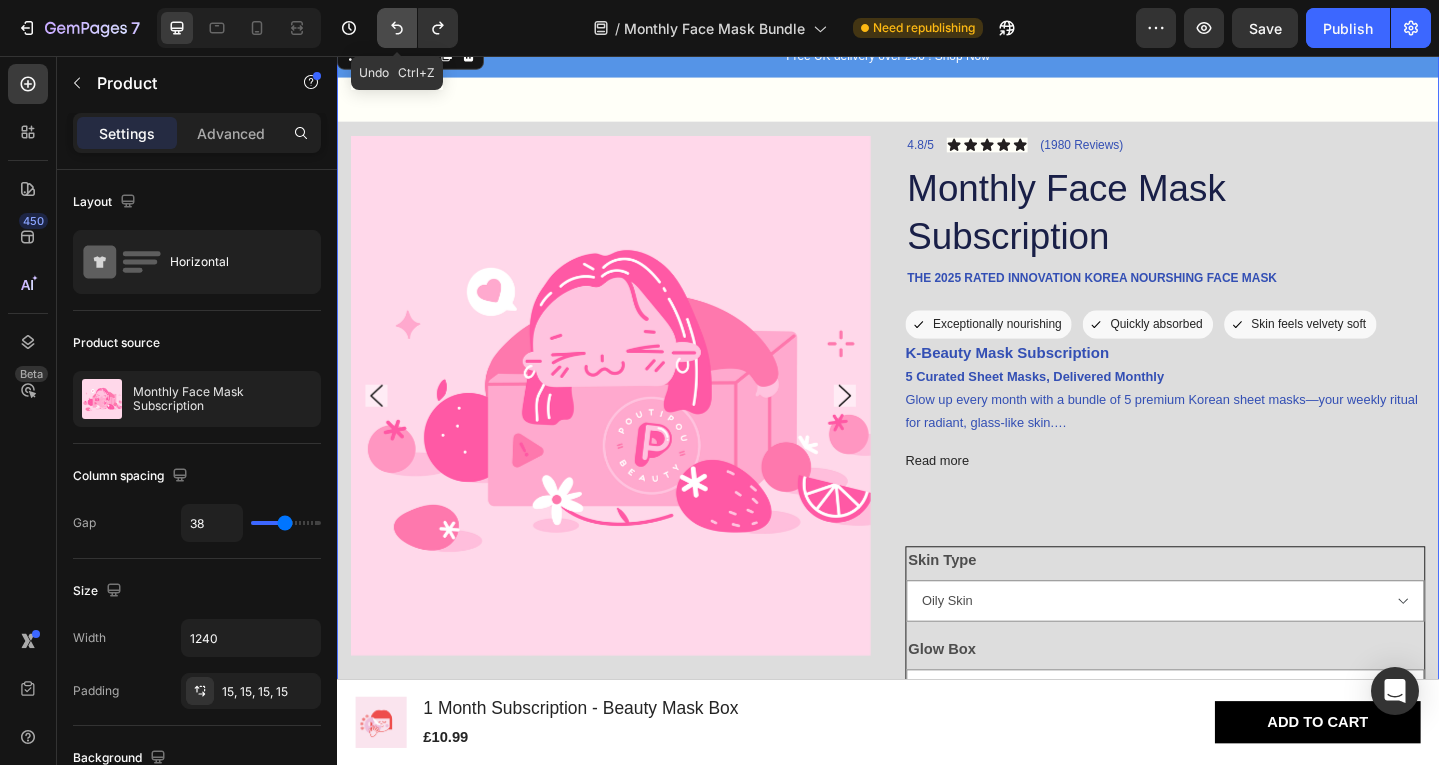 click 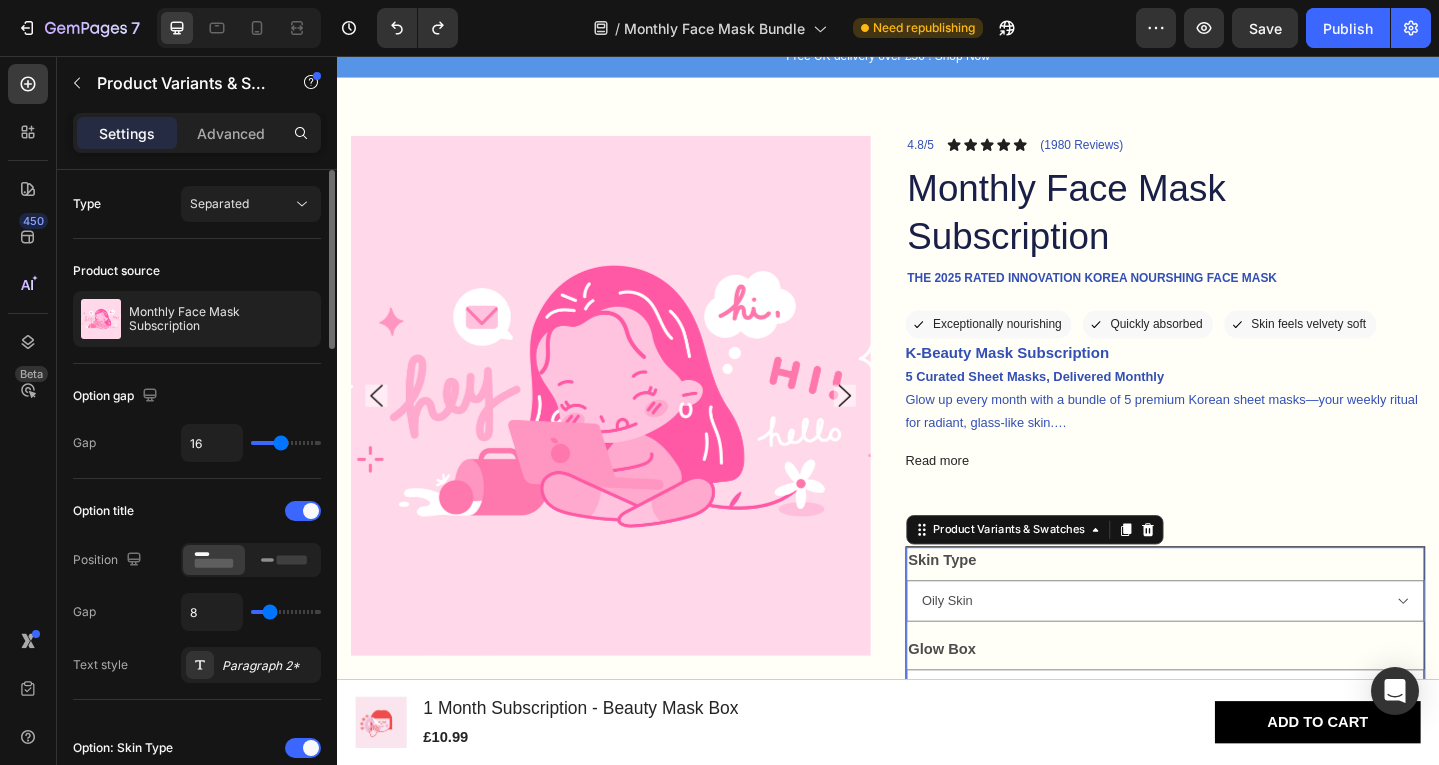 type on "12" 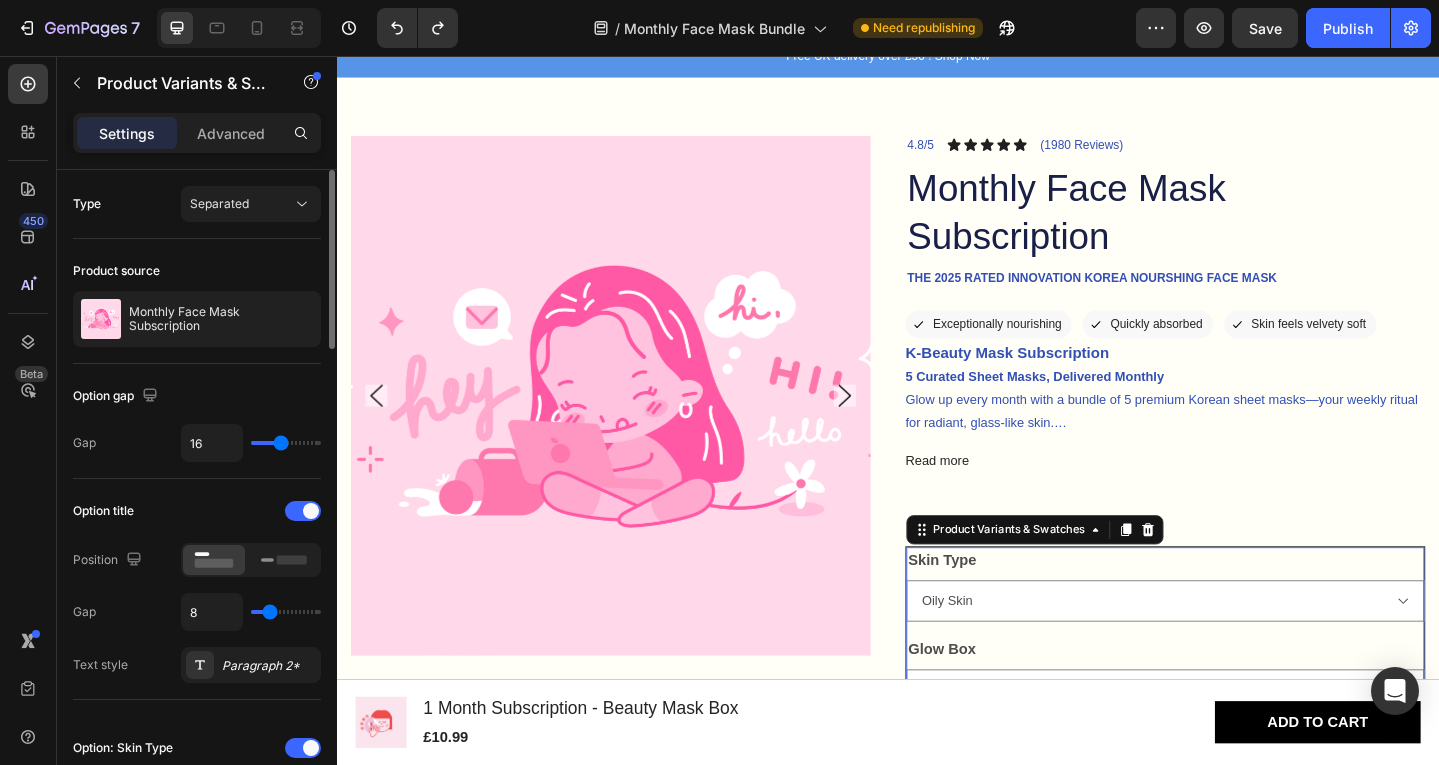 type on "12" 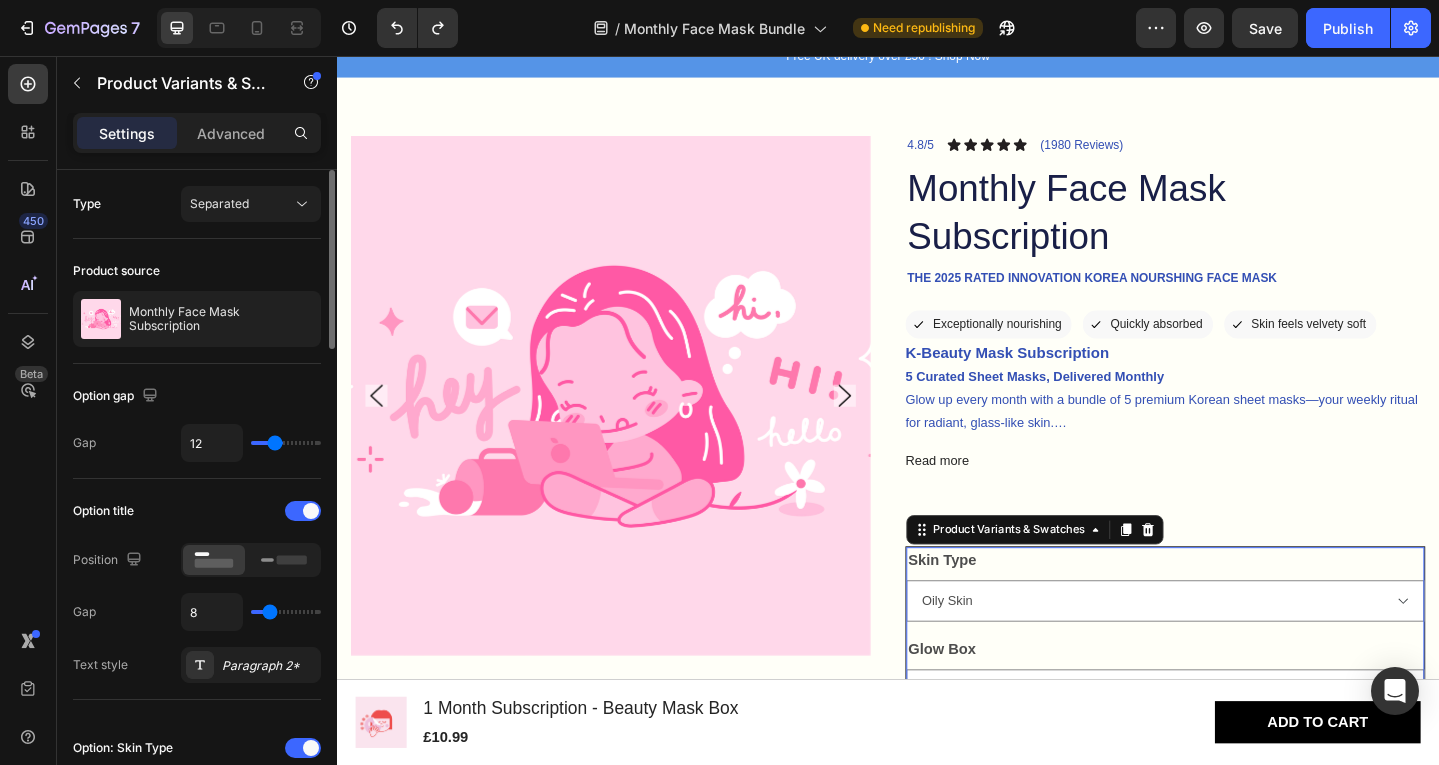 type on "16" 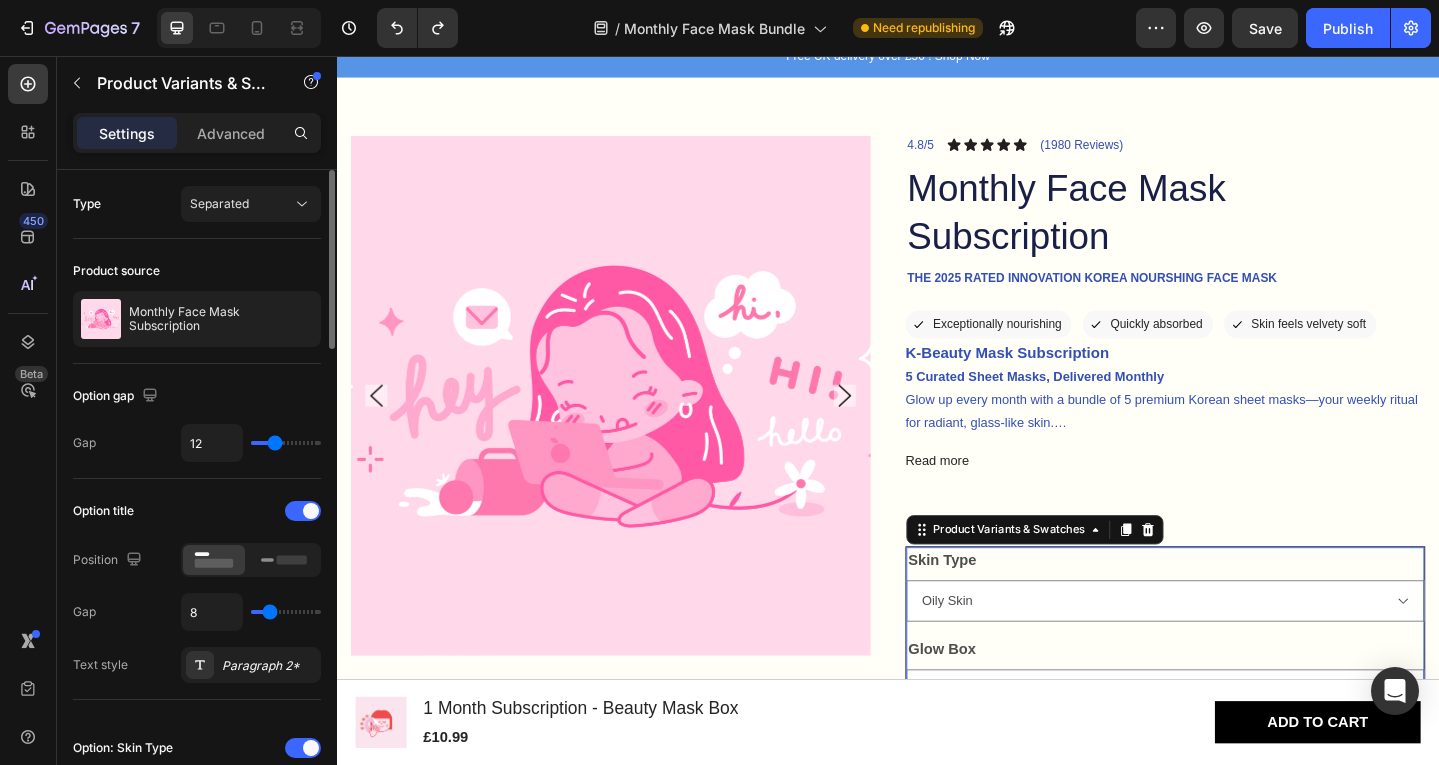 type on "16" 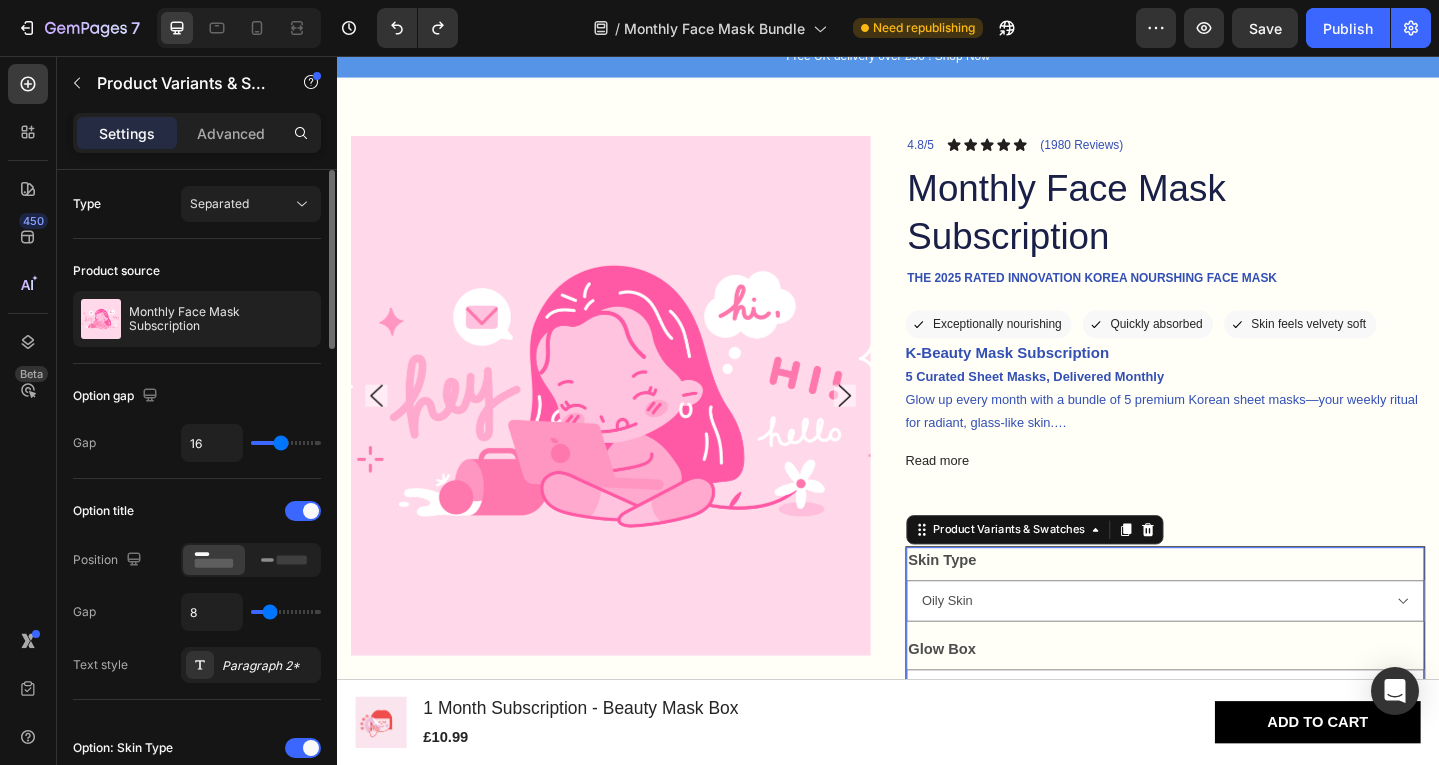 type on "17" 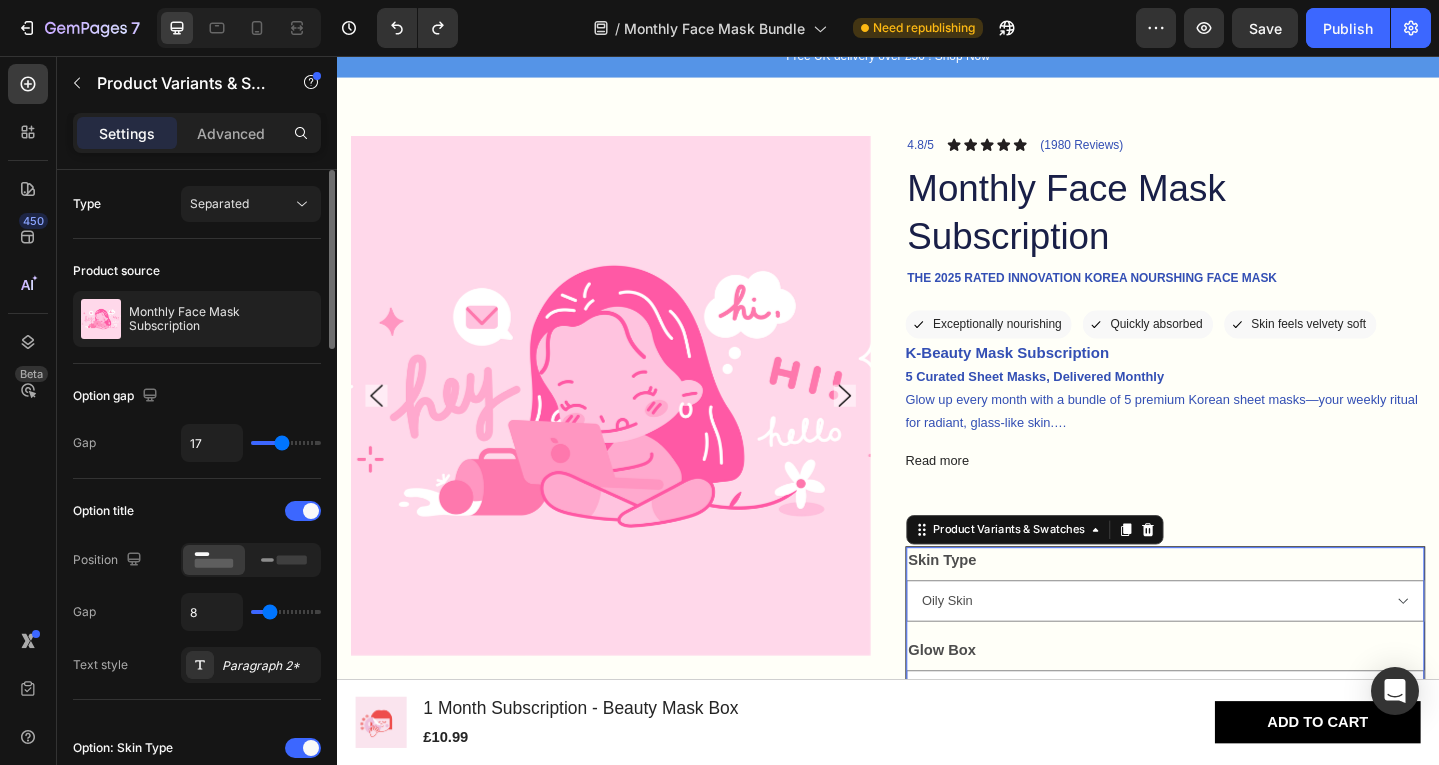 type on "18" 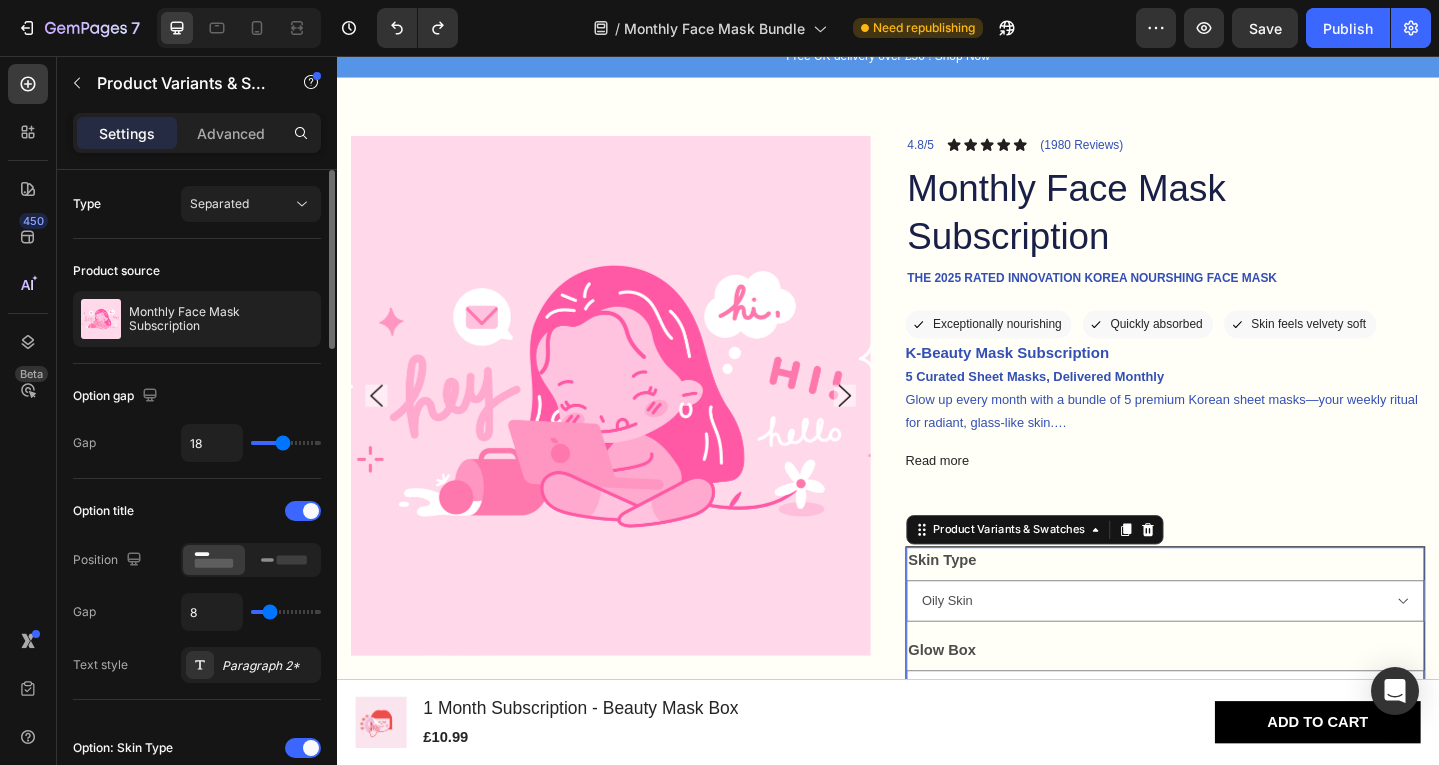 type on "19" 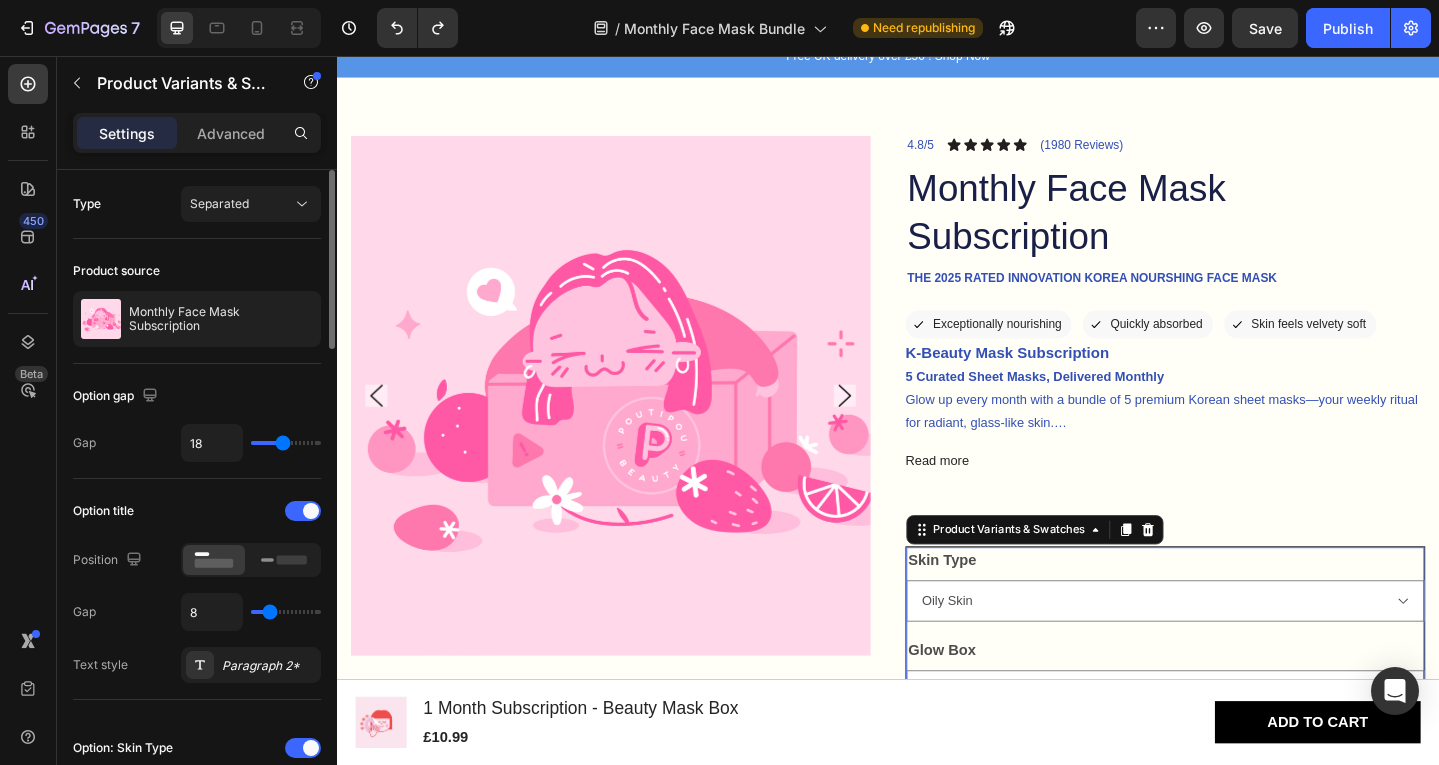 type on "19" 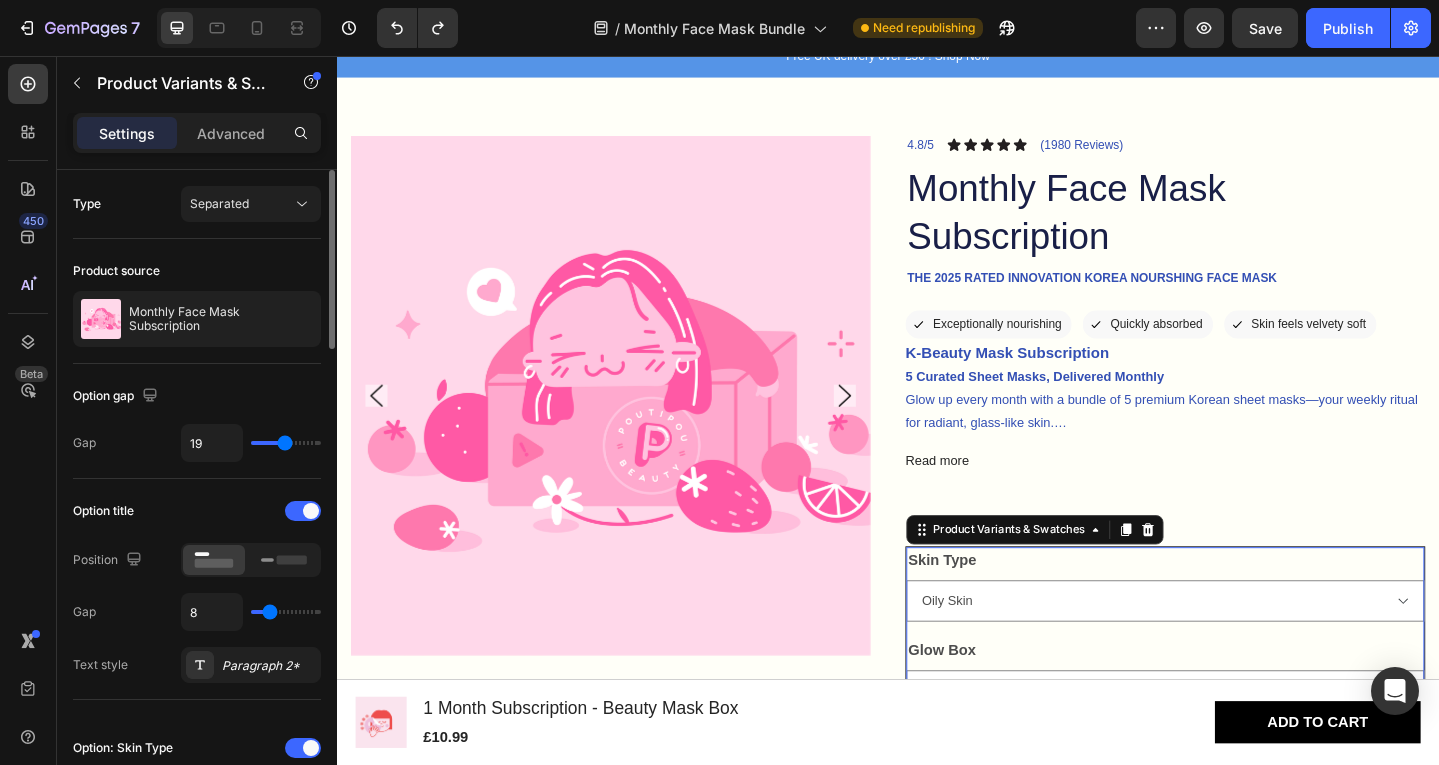 type on "20" 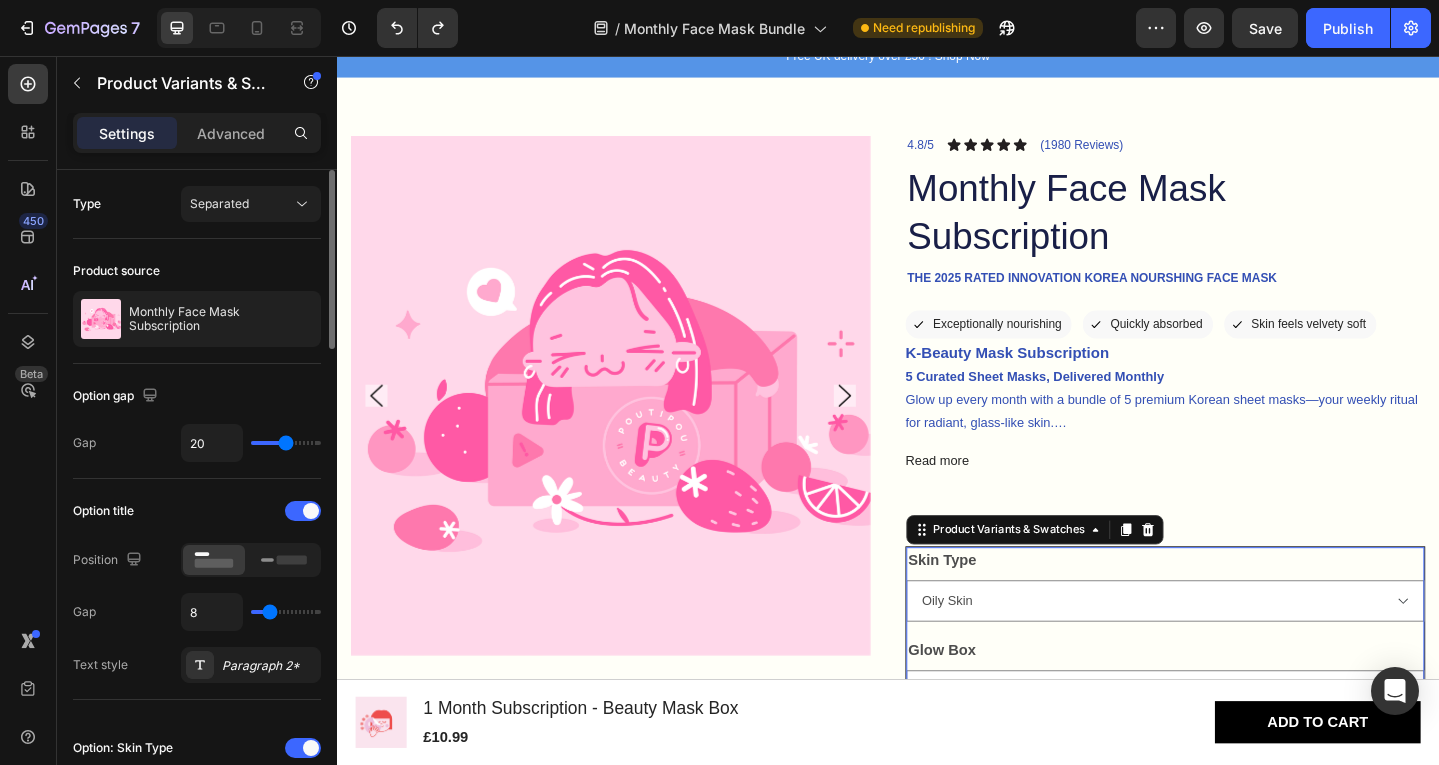 type on "21" 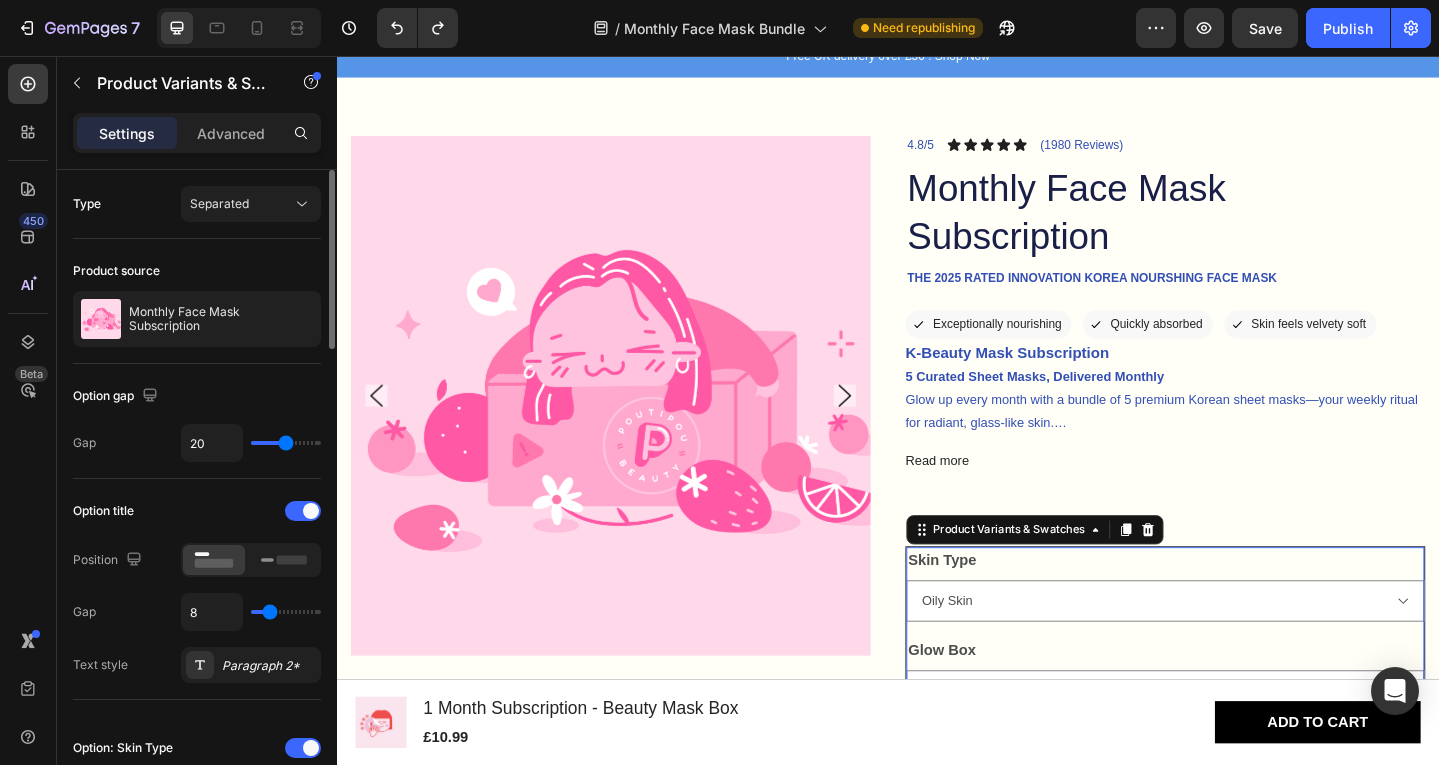 type on "21" 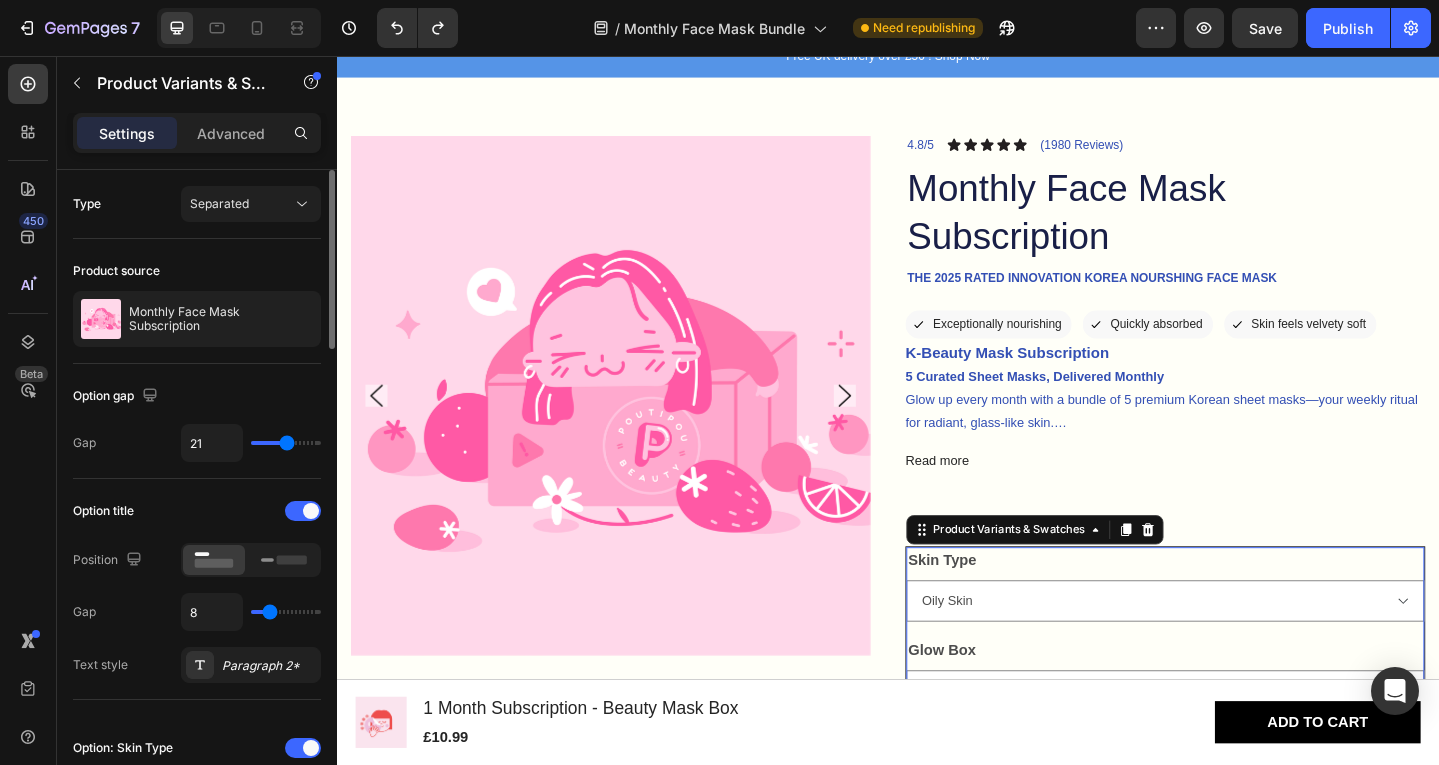 type on "24" 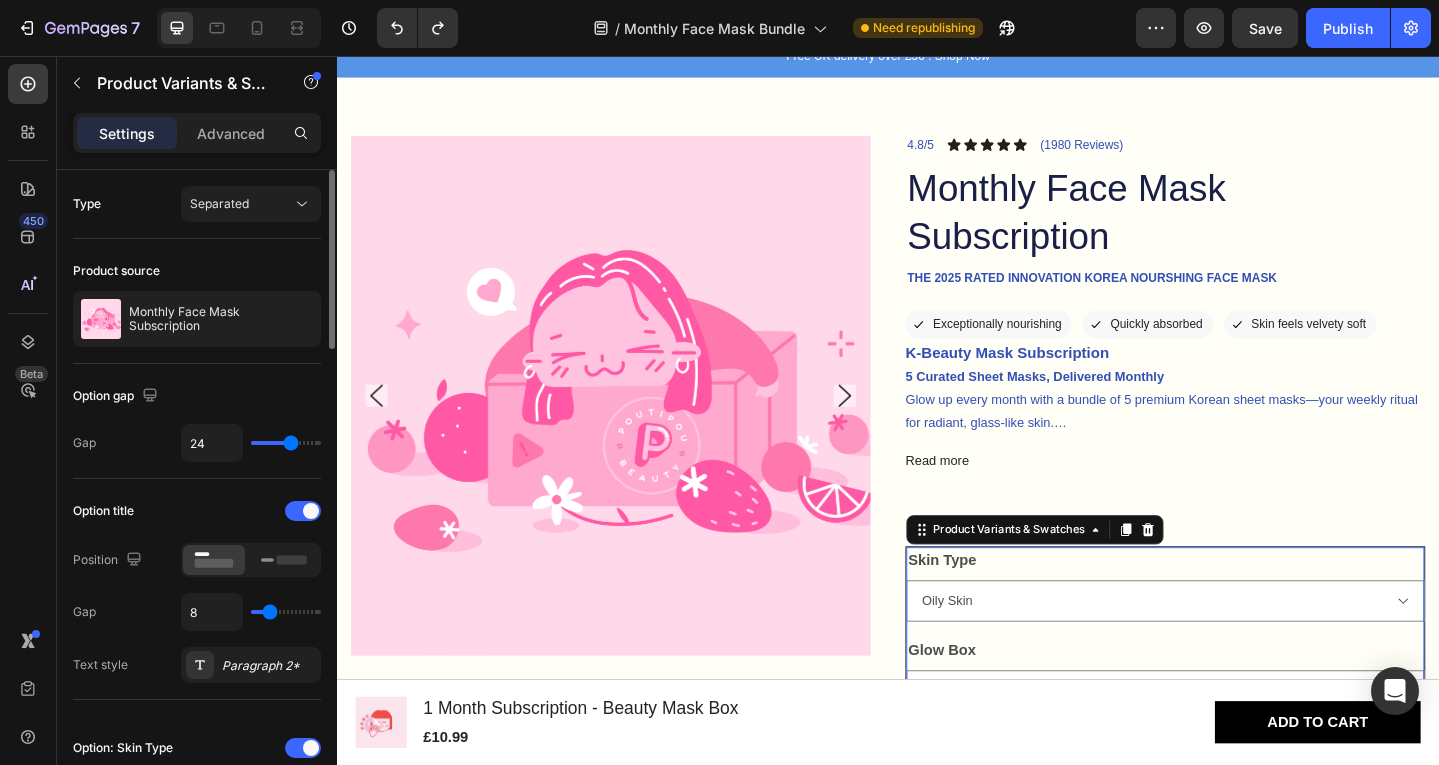 type on "27" 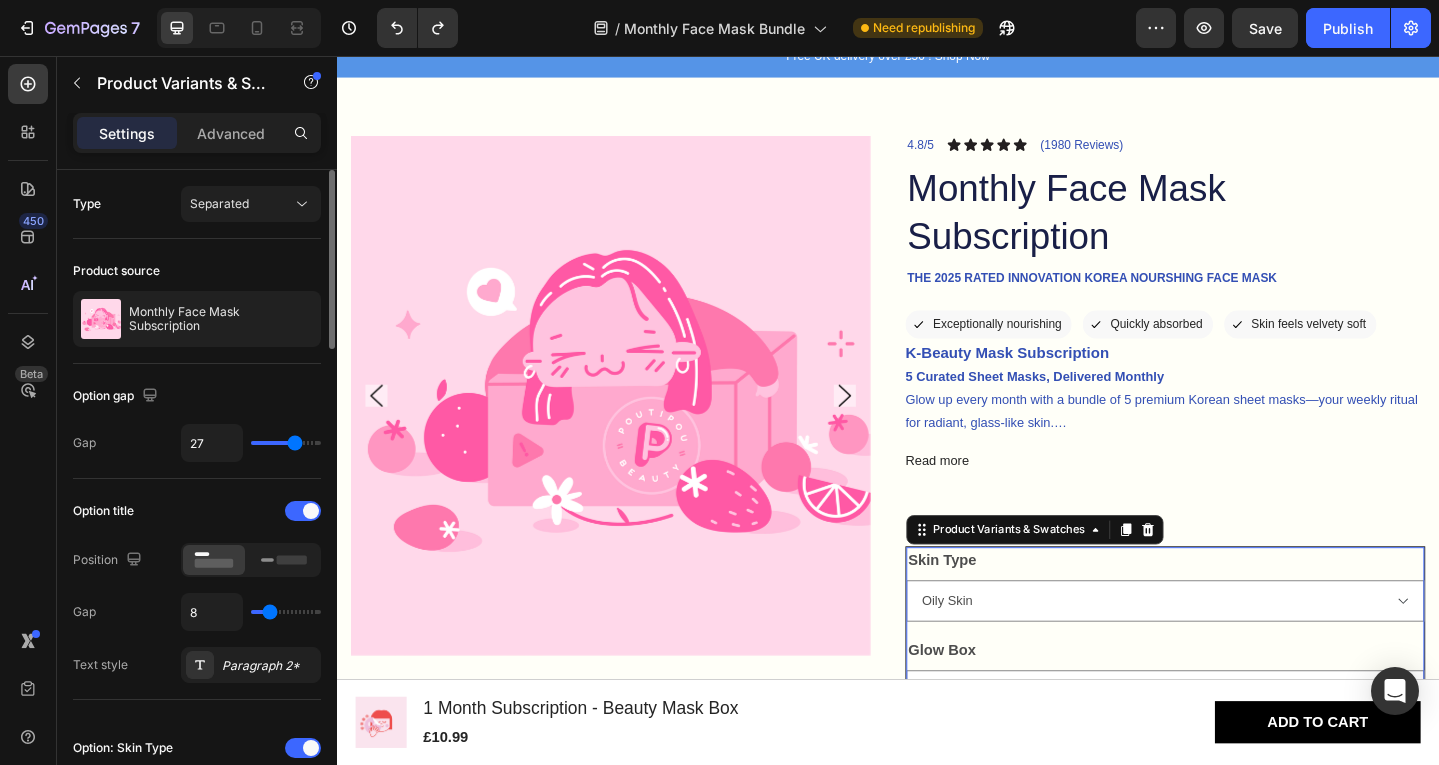 type on "28" 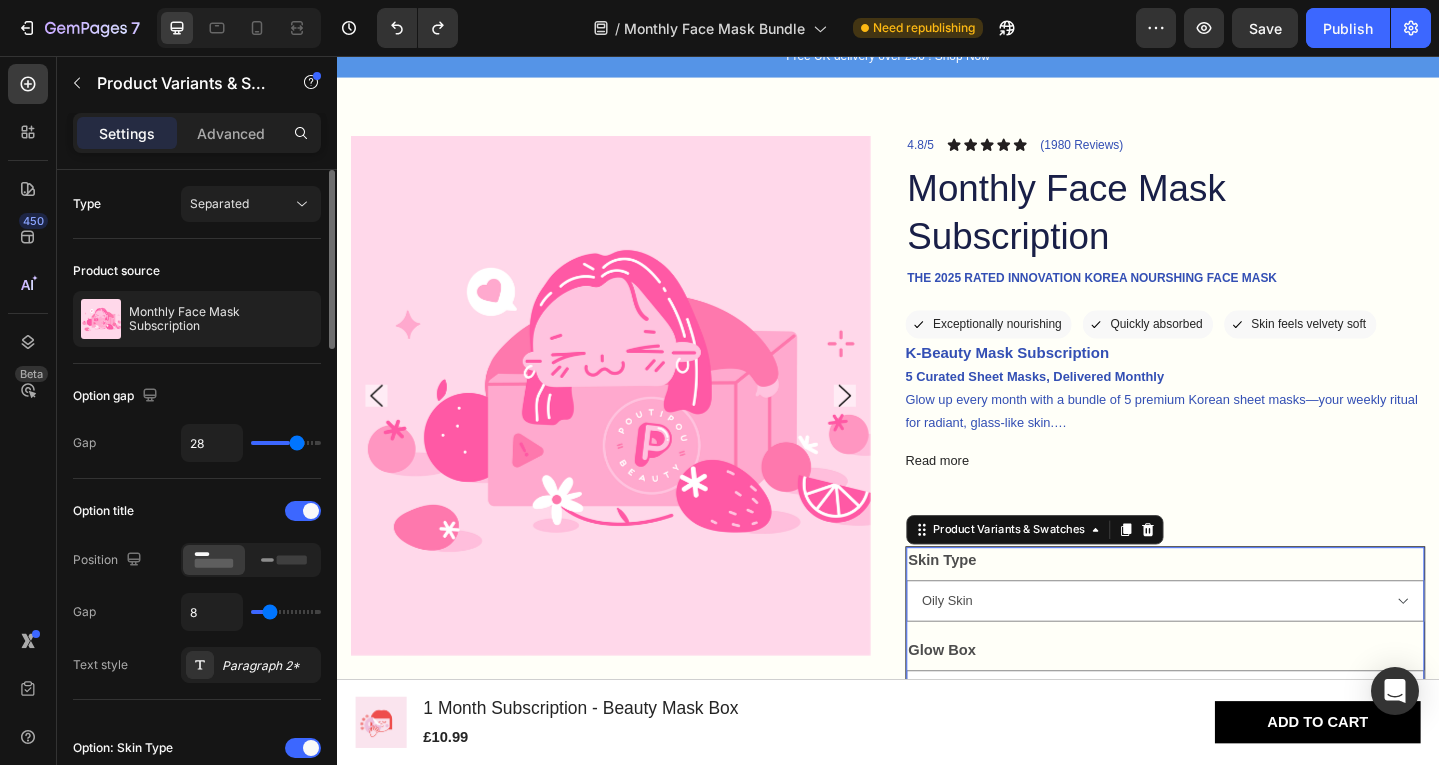 type on "31" 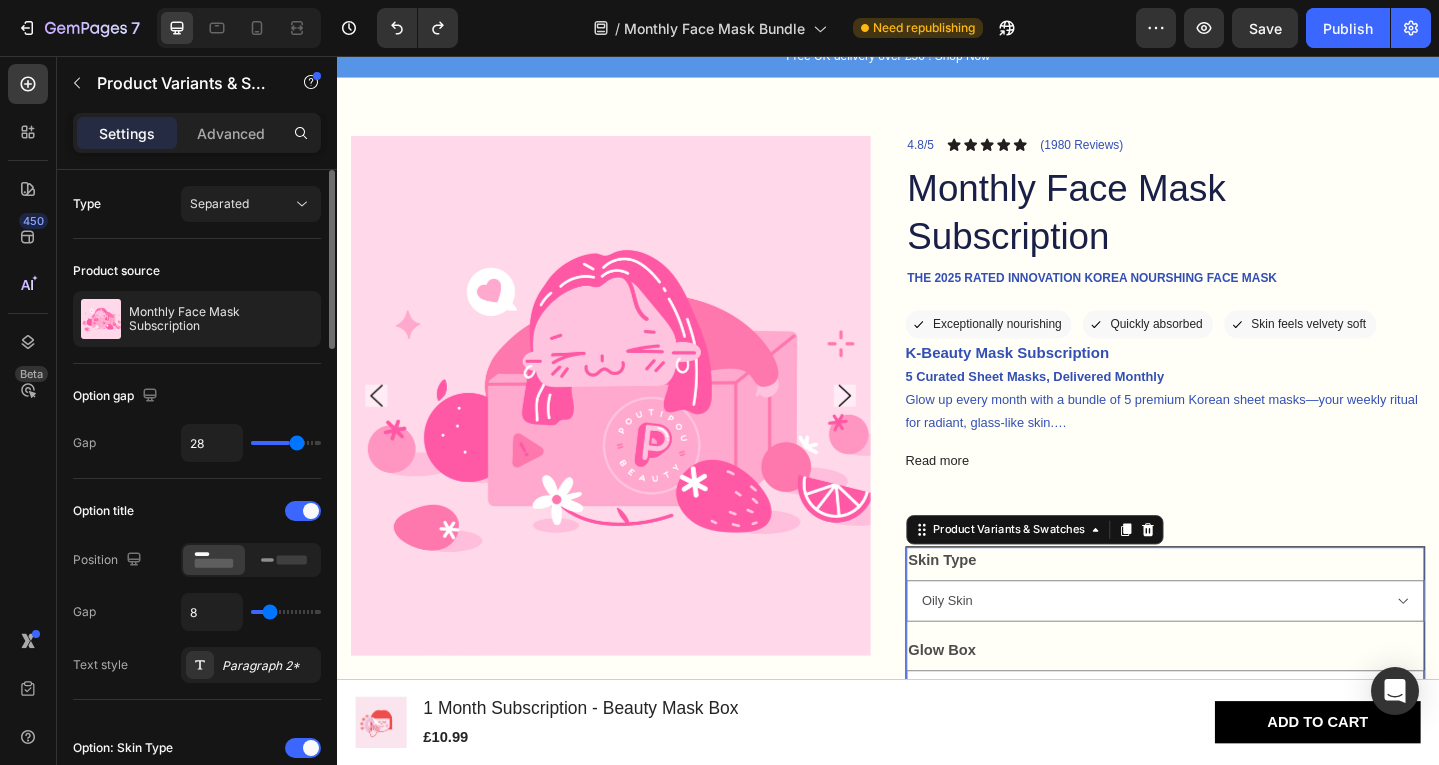 type on "31" 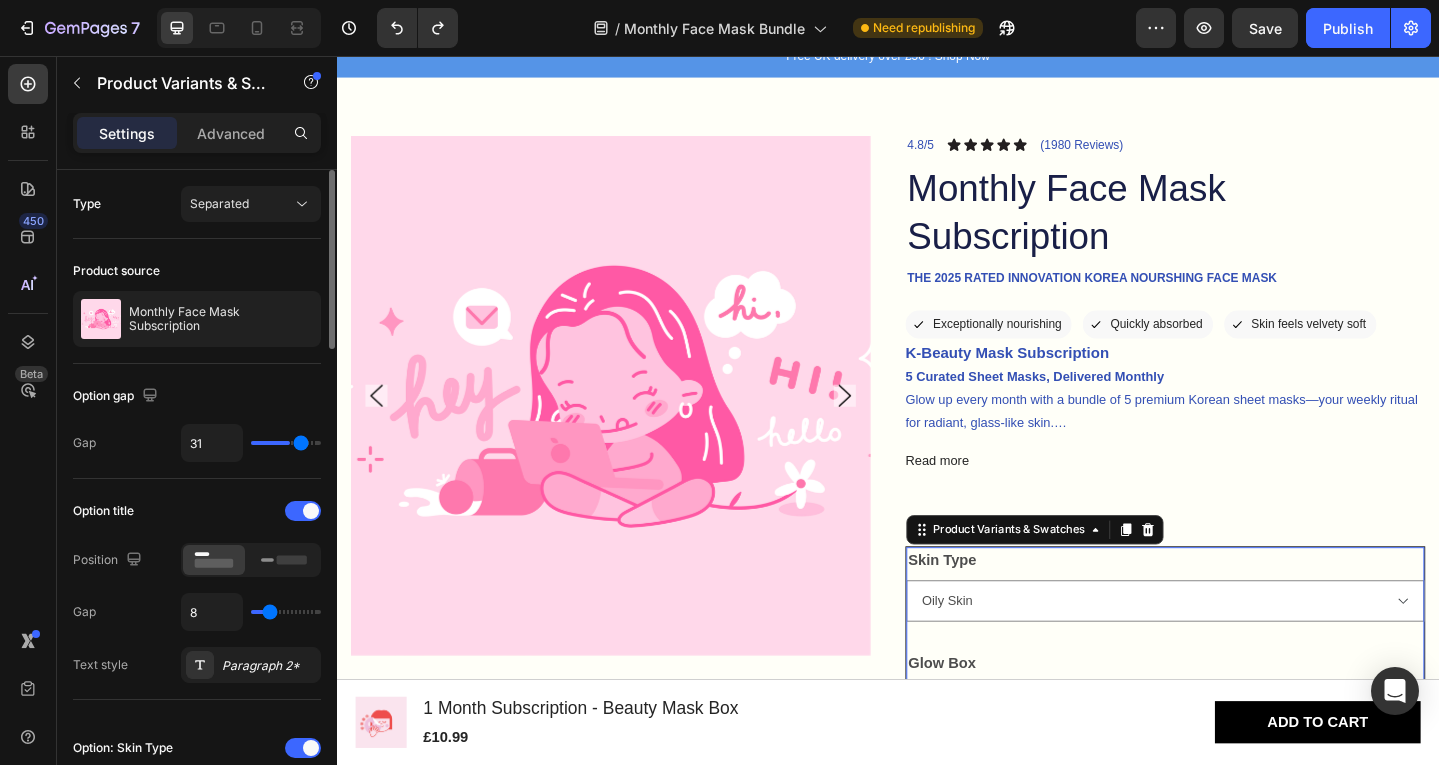 type on "33" 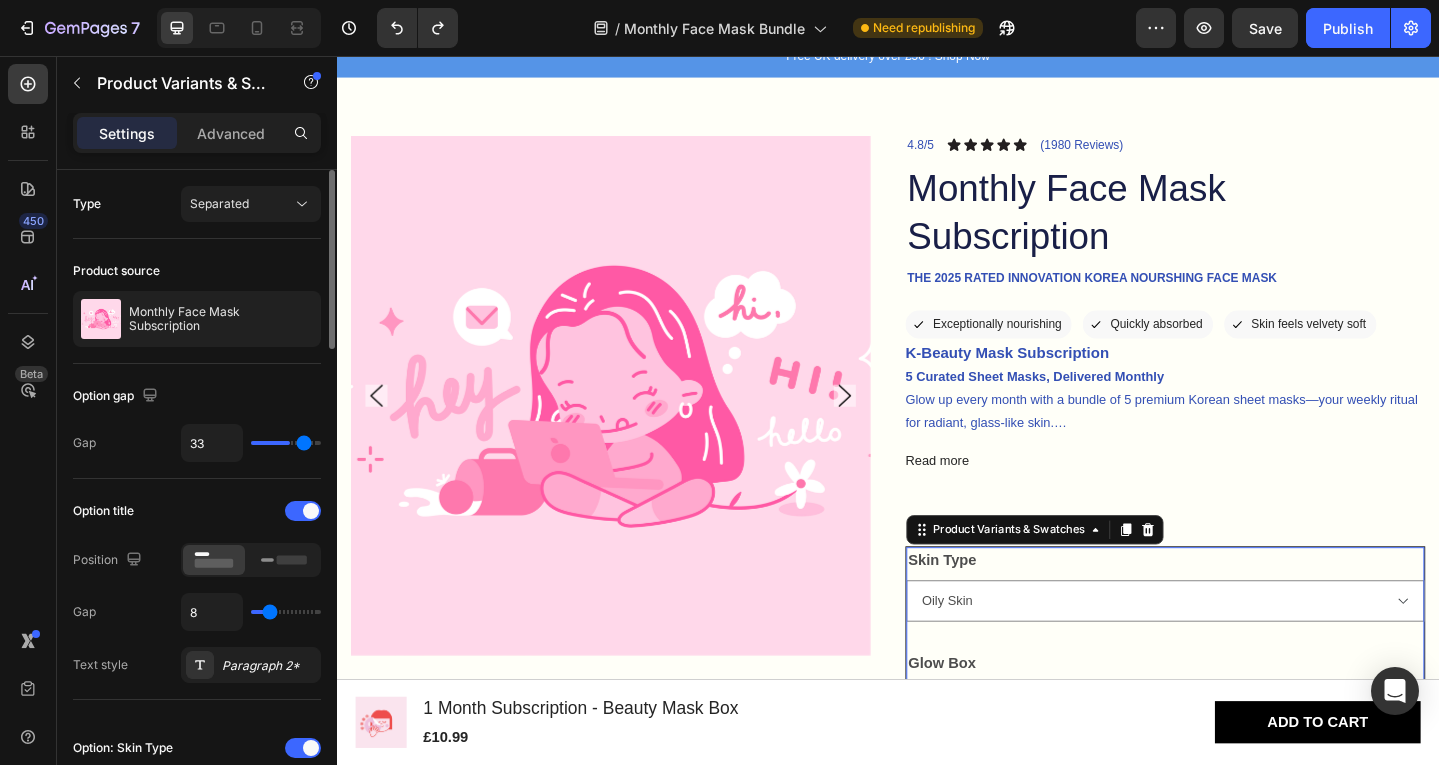 type on "34" 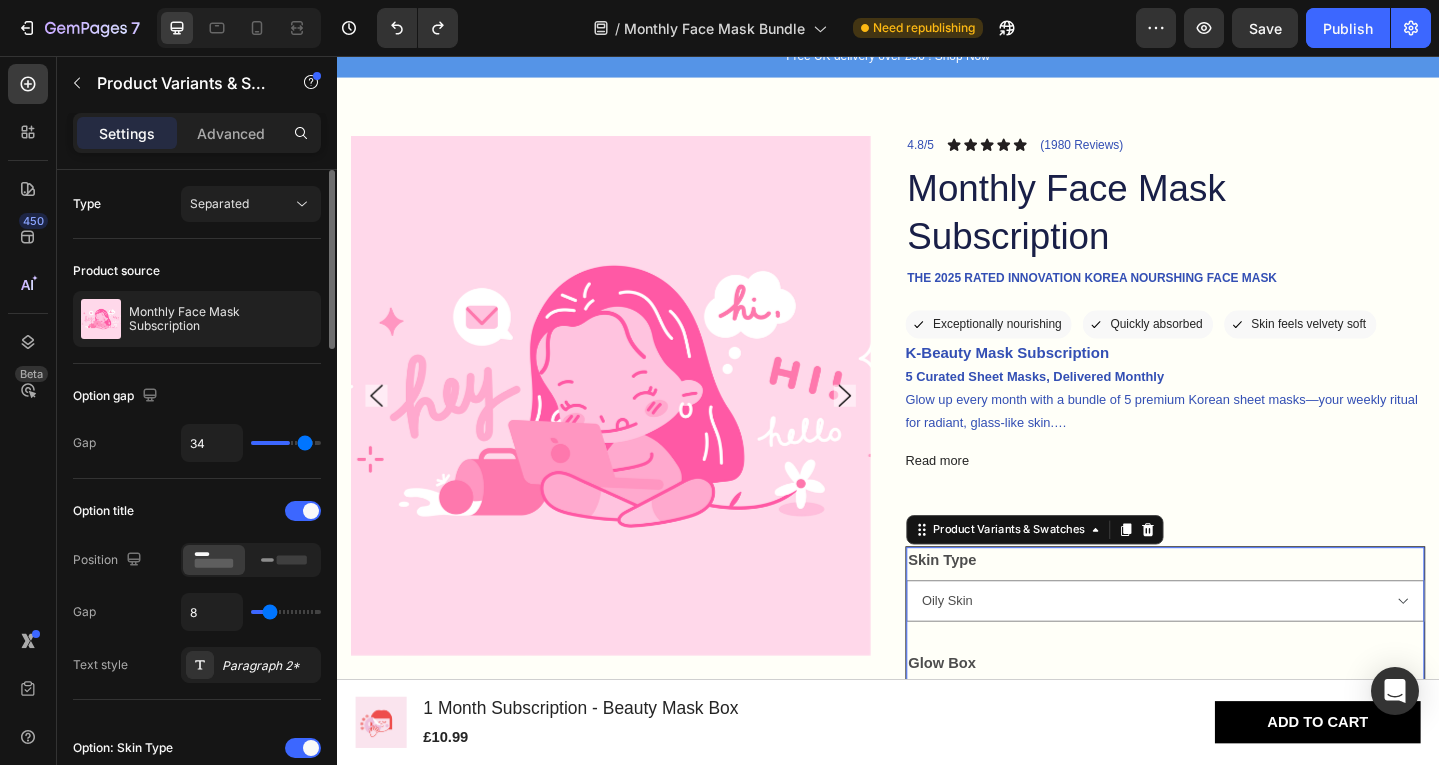 type on "35" 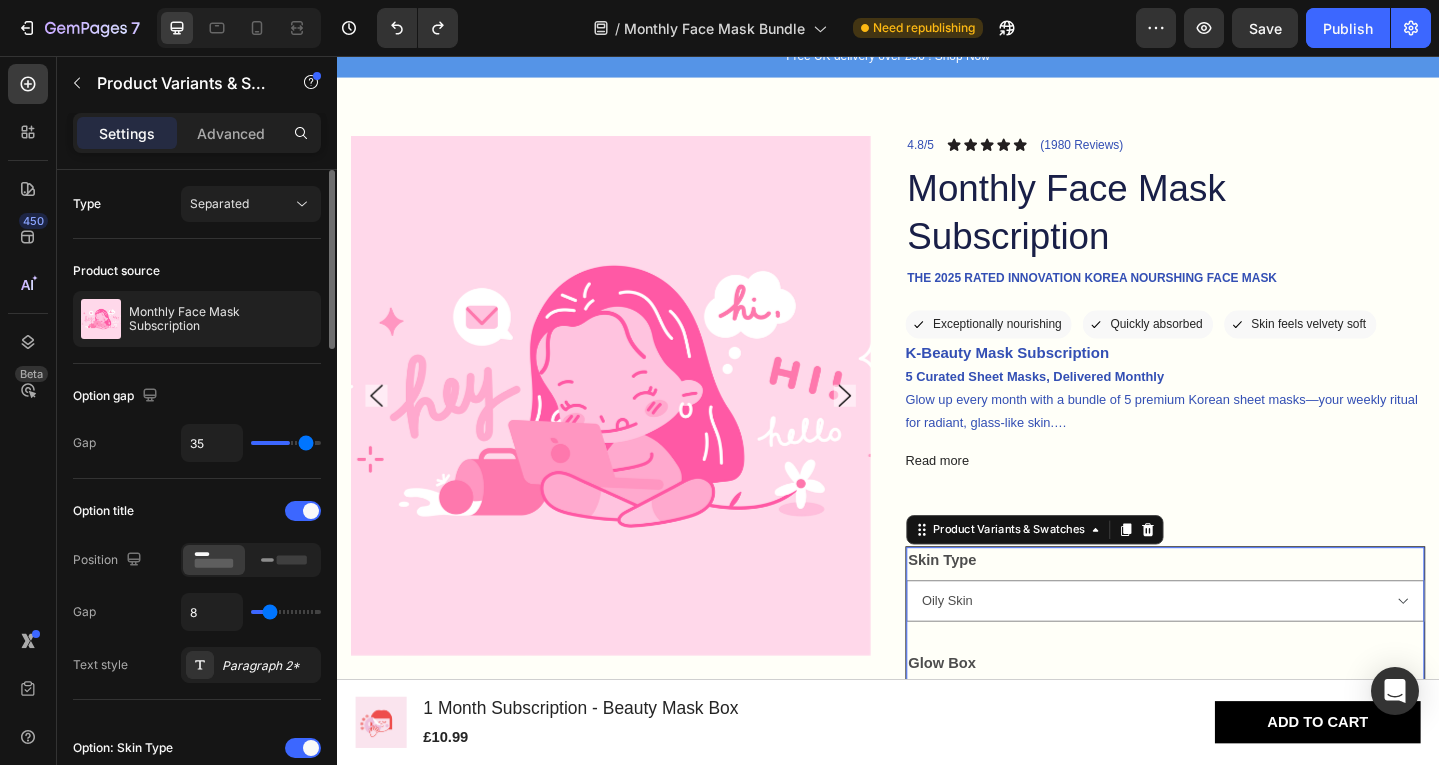 type on "36" 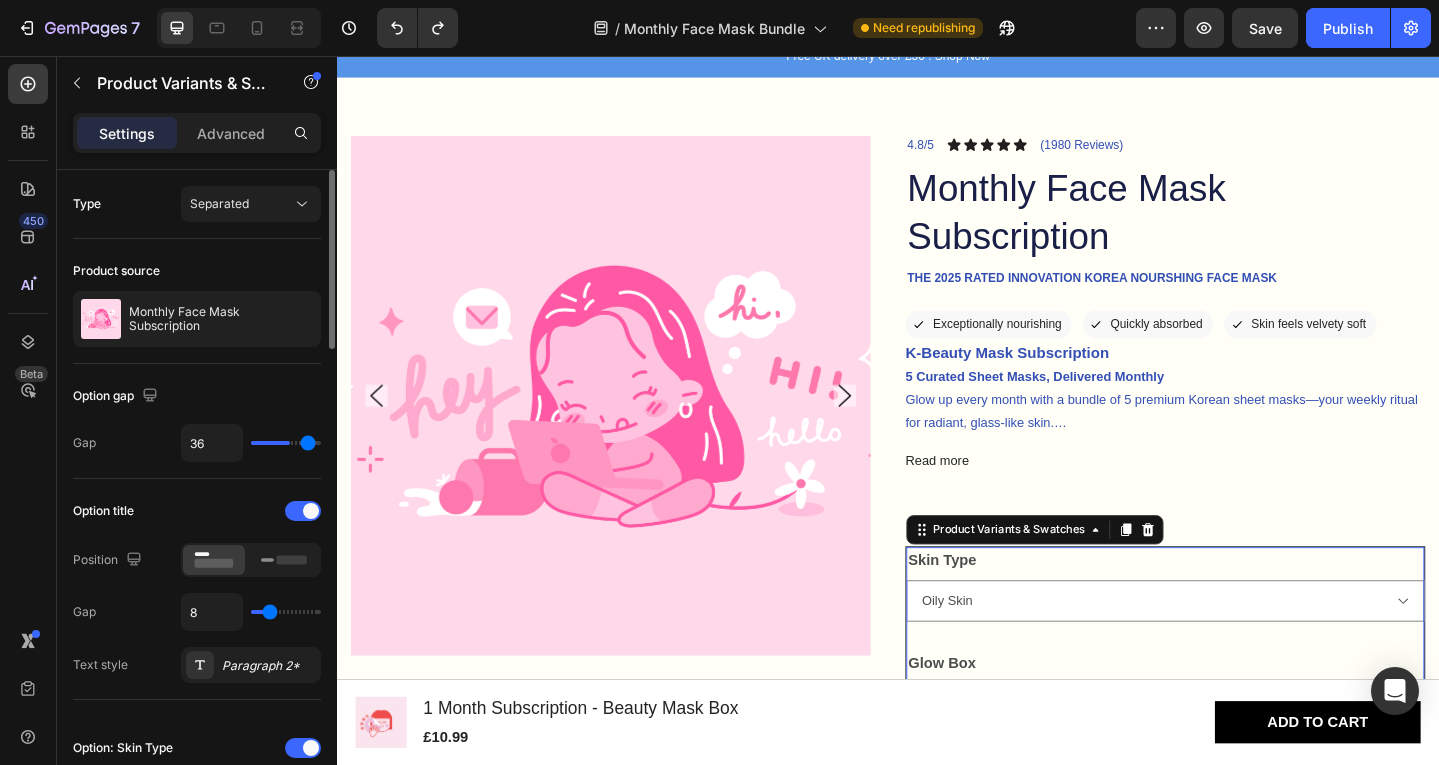 type on "37" 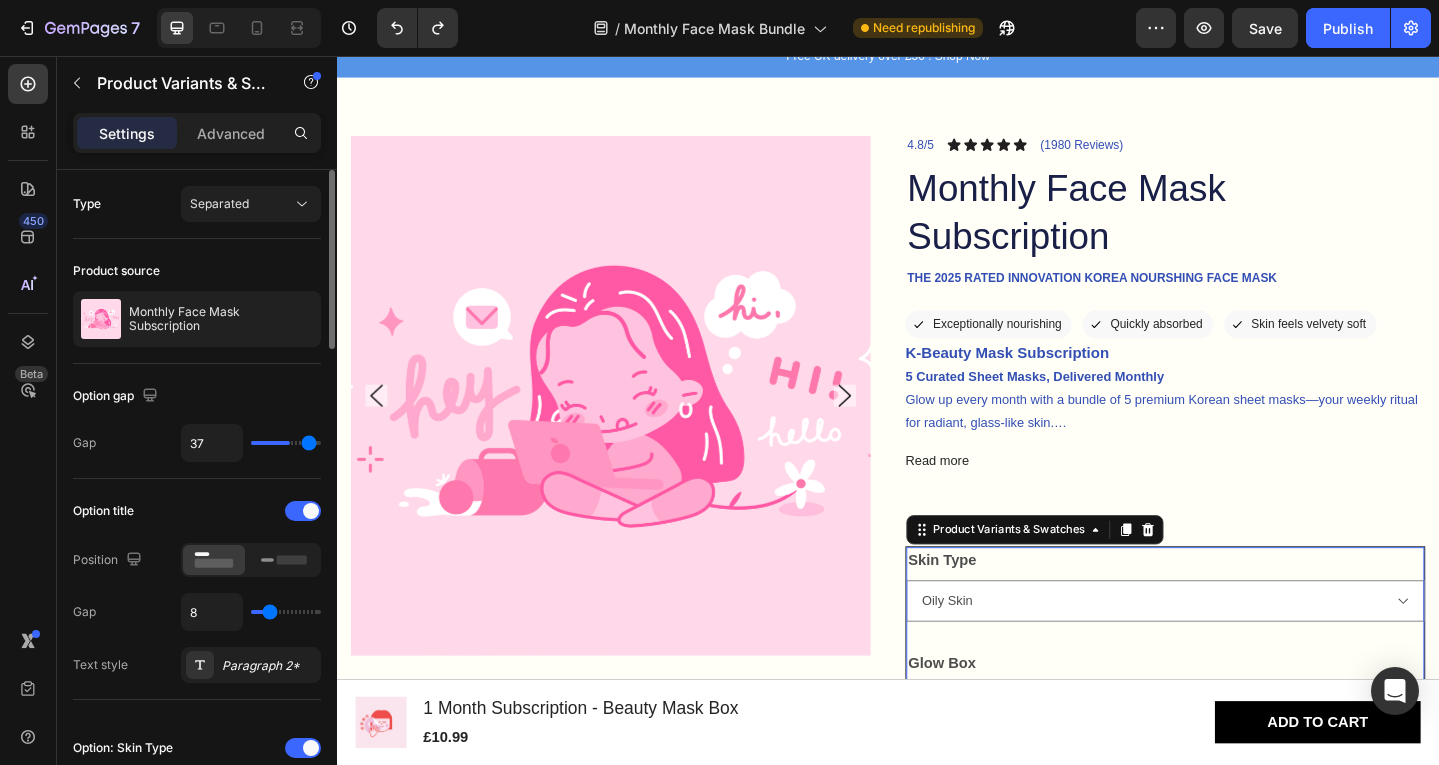 type on "38" 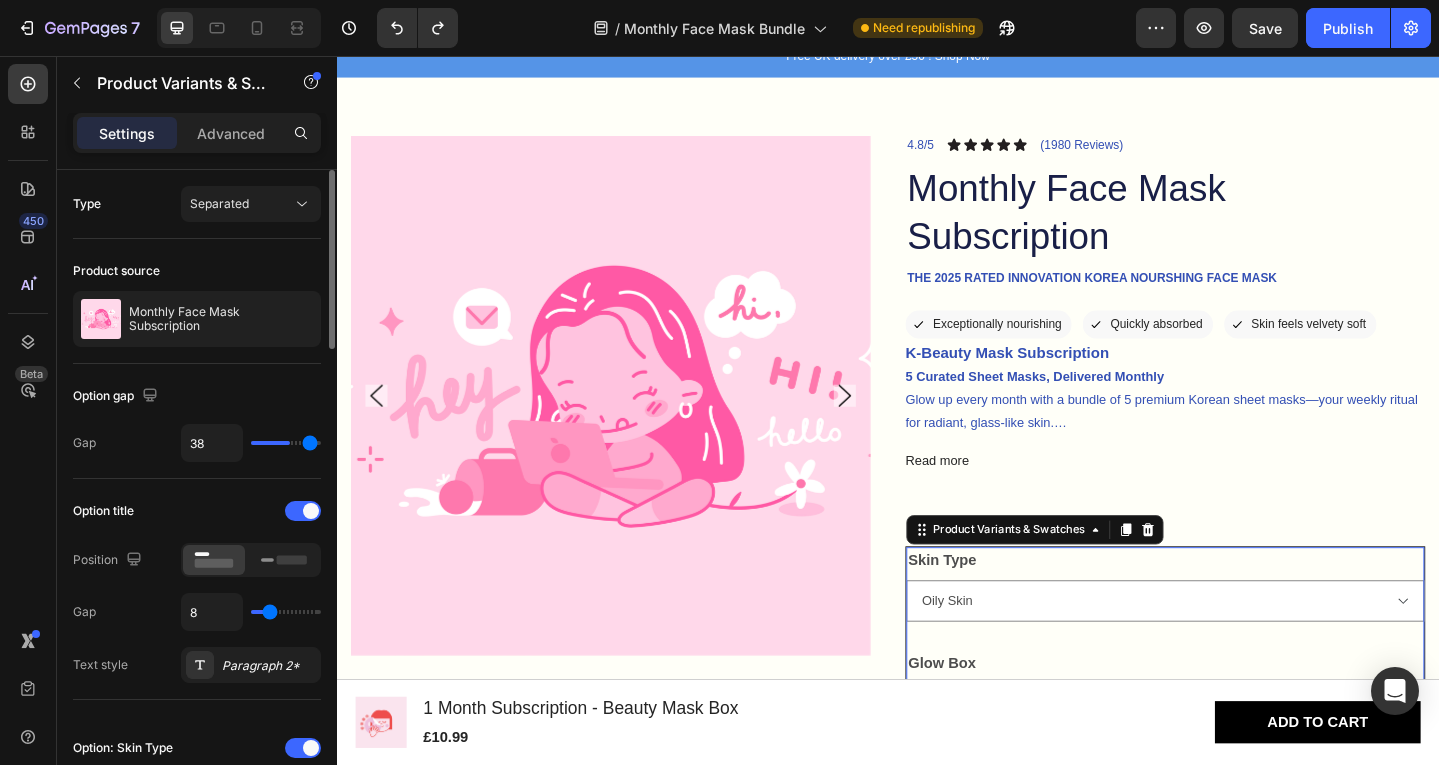 type on "39" 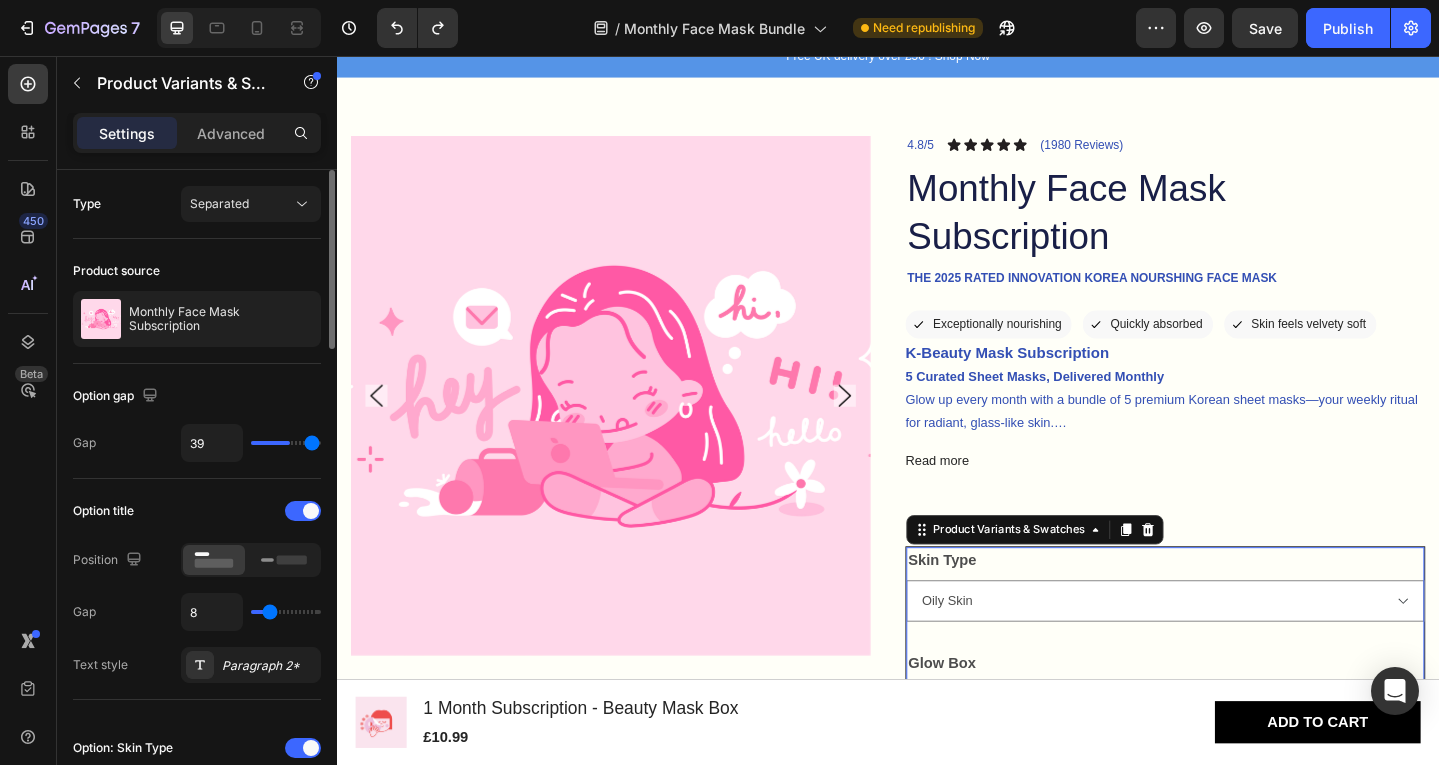 type on "40" 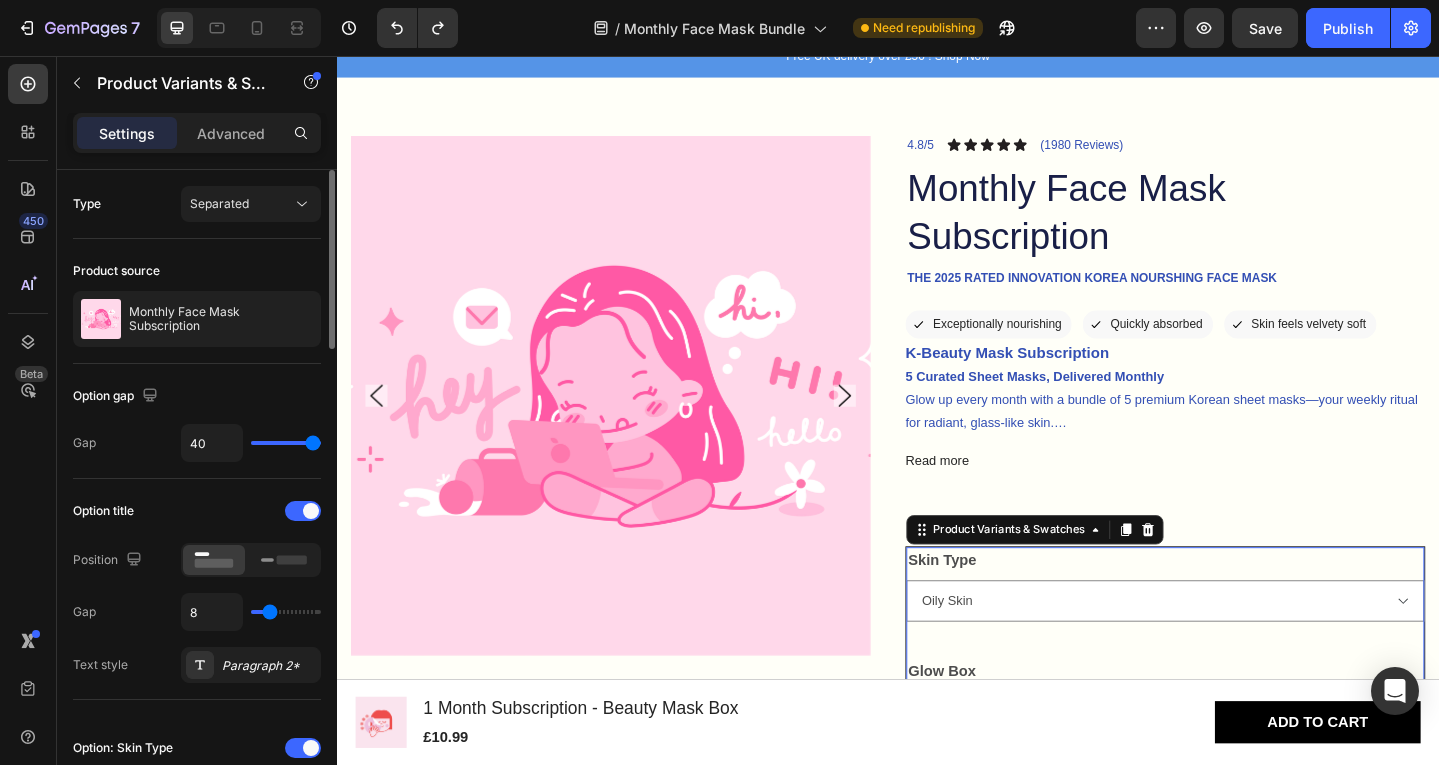 type on "39" 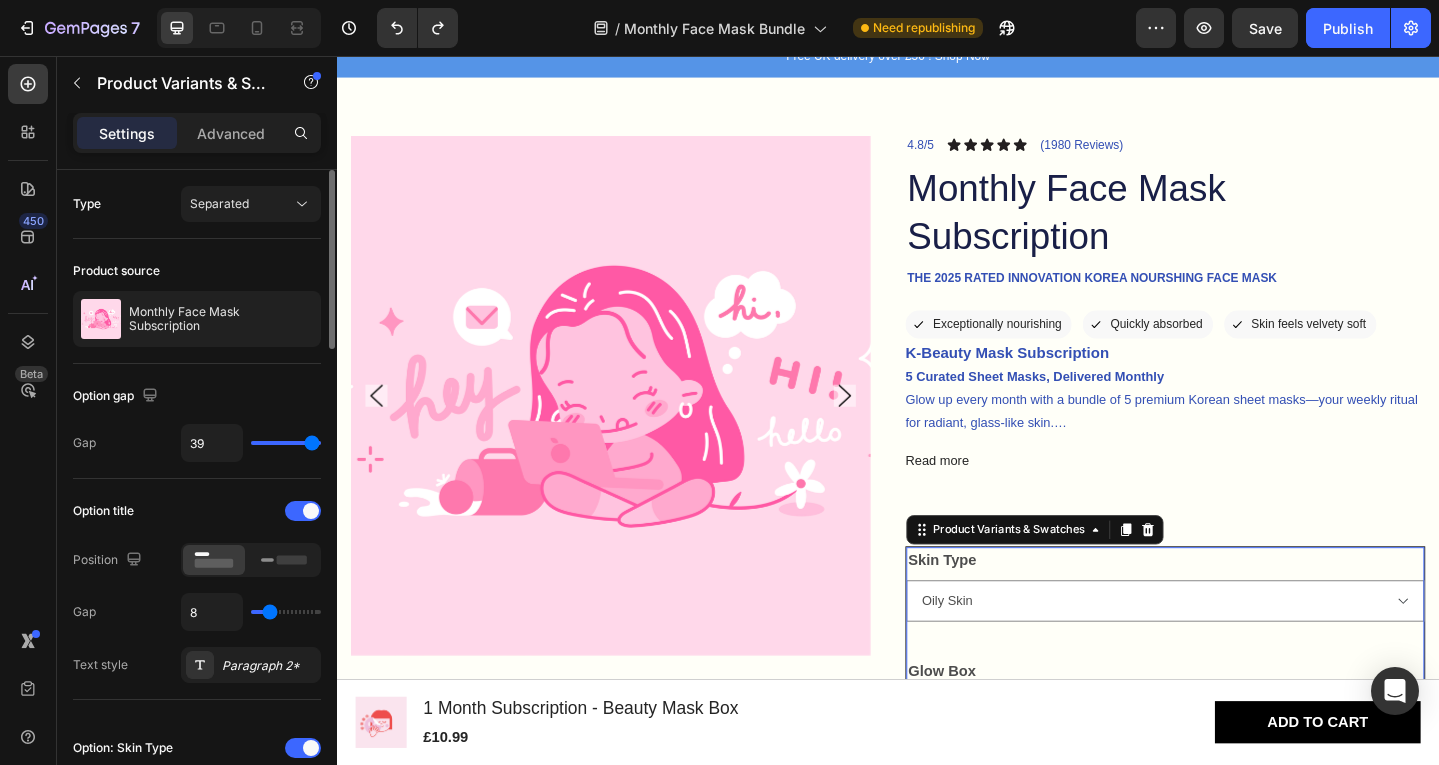type on "36" 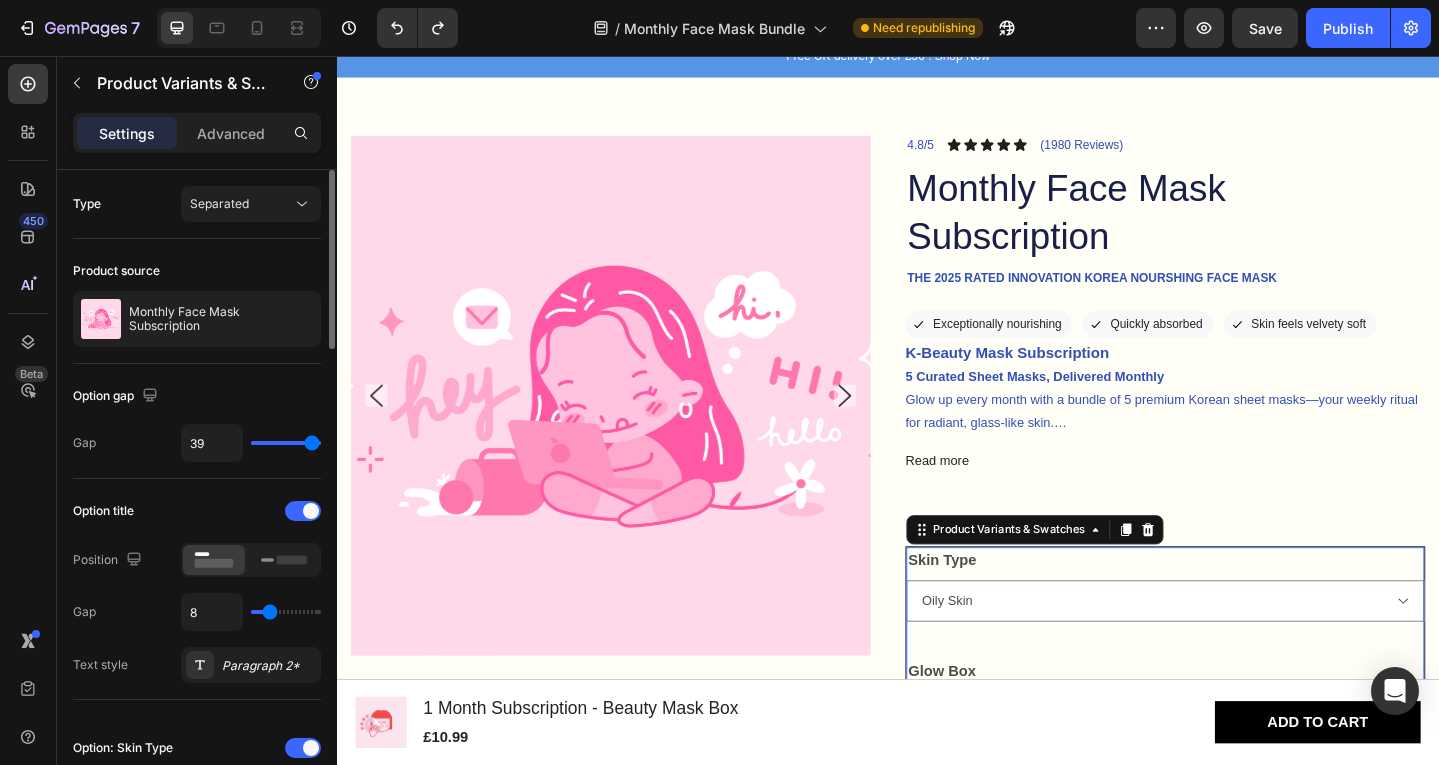 type on "36" 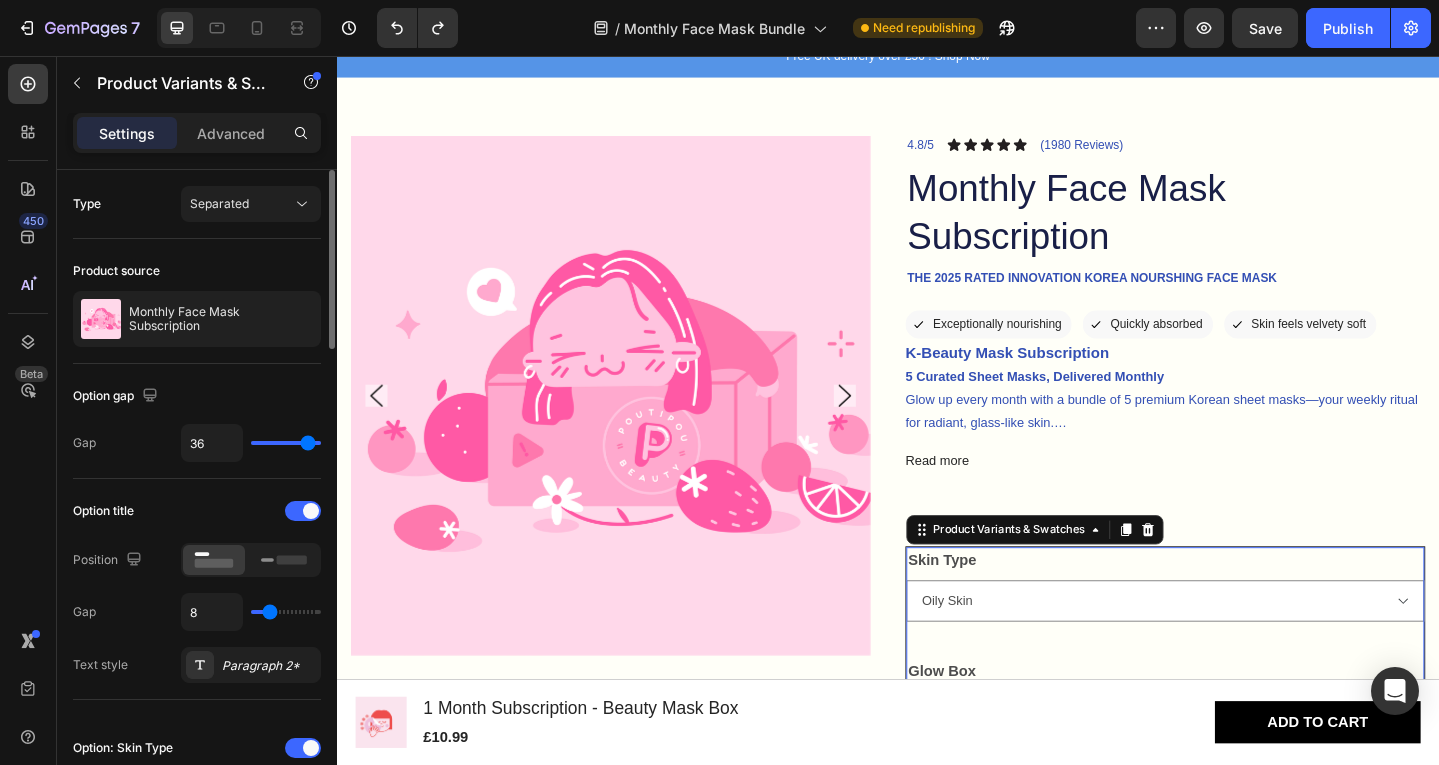 type on "33" 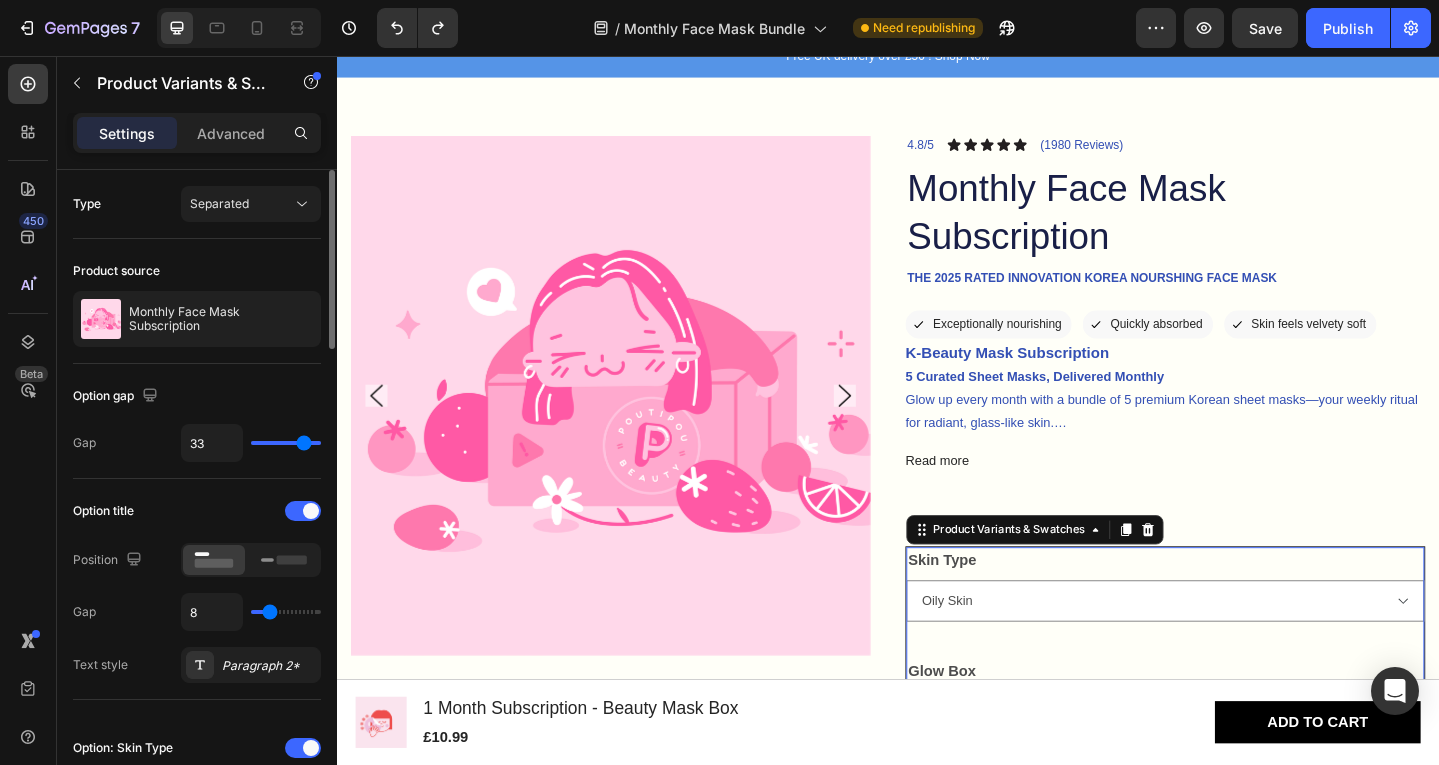 type on "31" 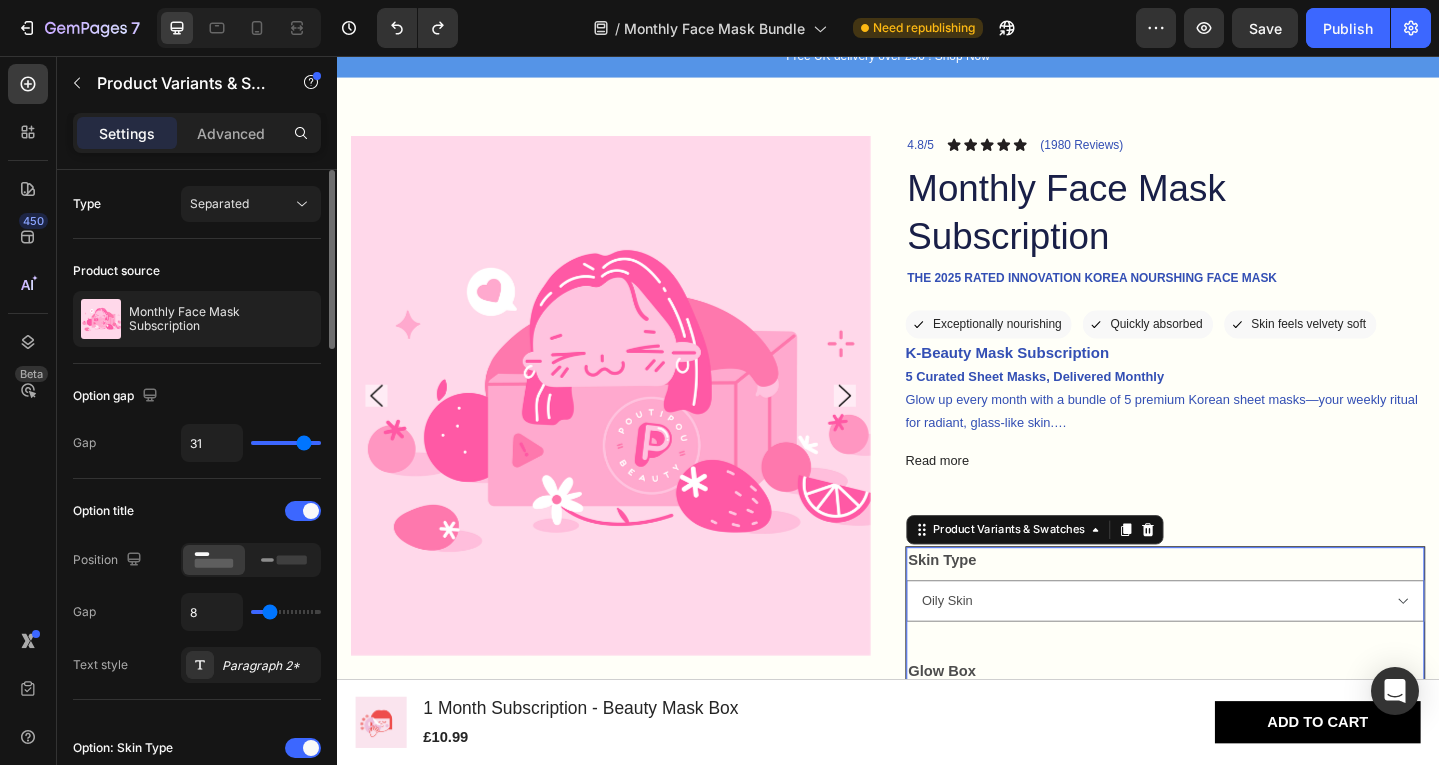 type on "31" 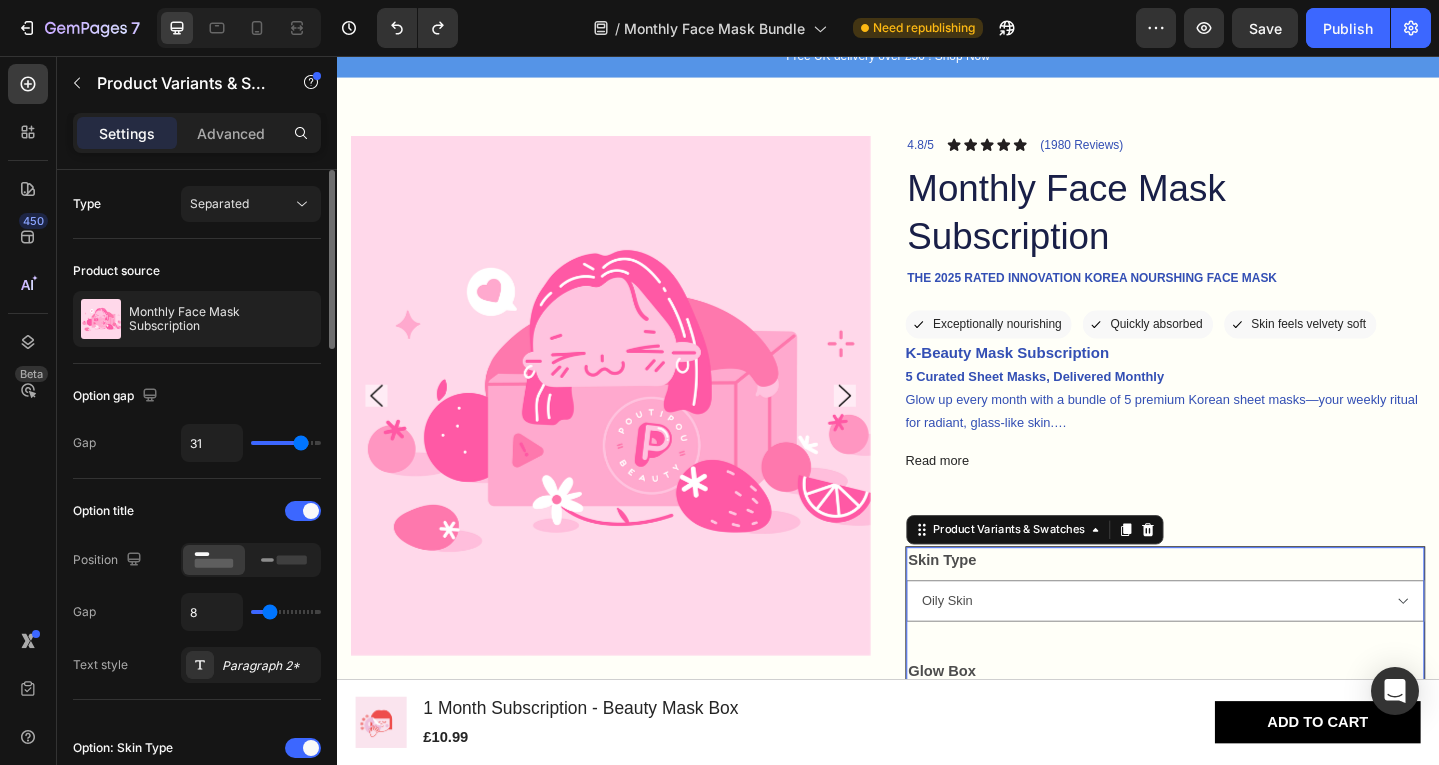 type on "30" 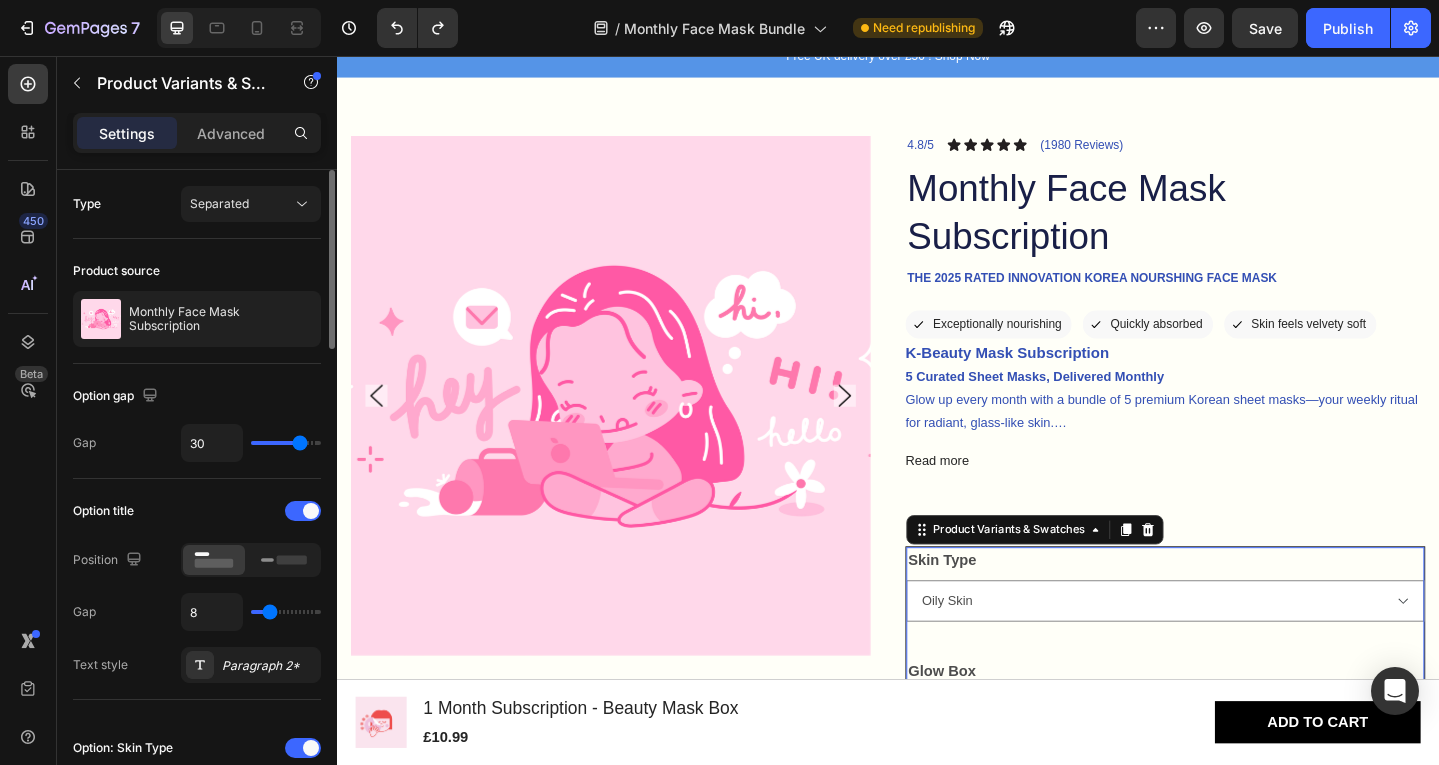 type on "29" 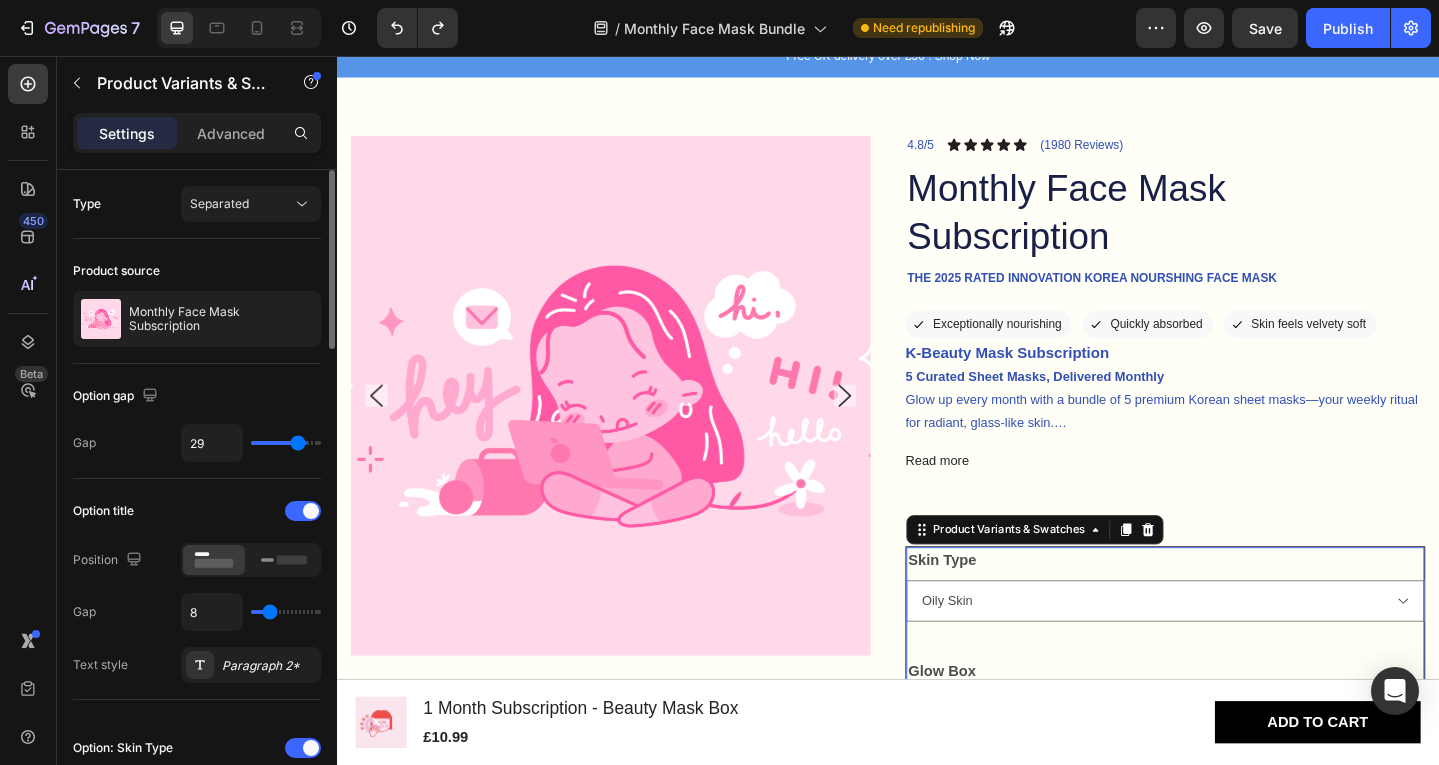 type on "27" 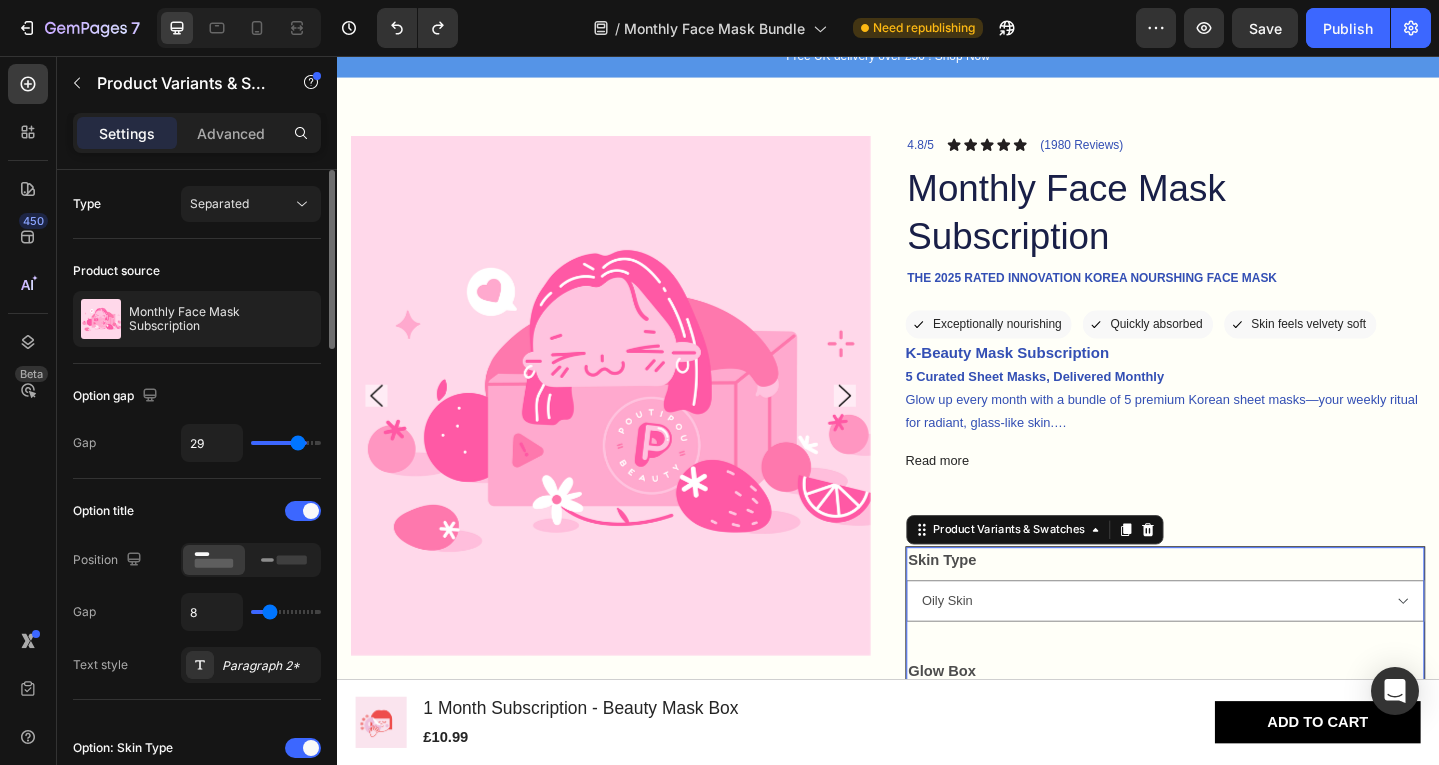 type on "27" 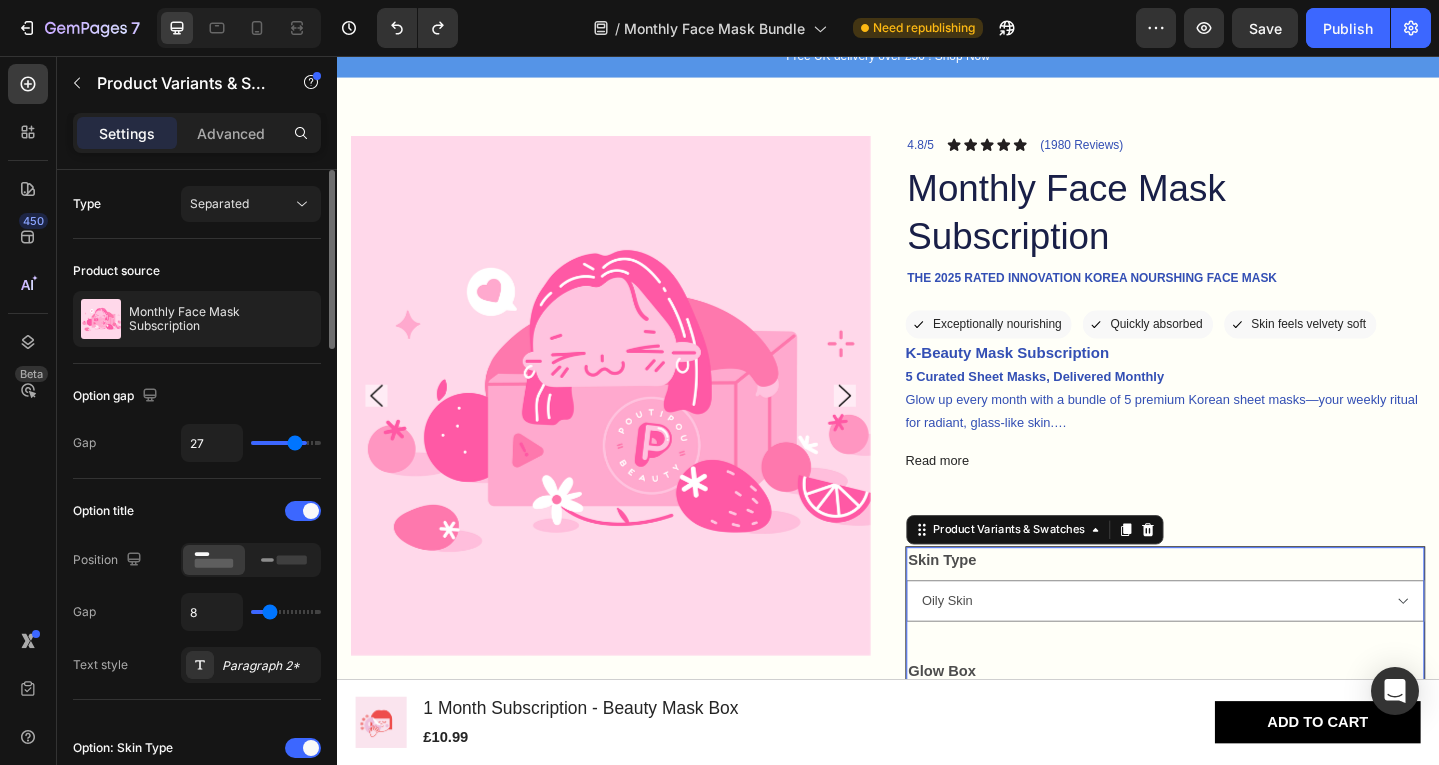 type on "26" 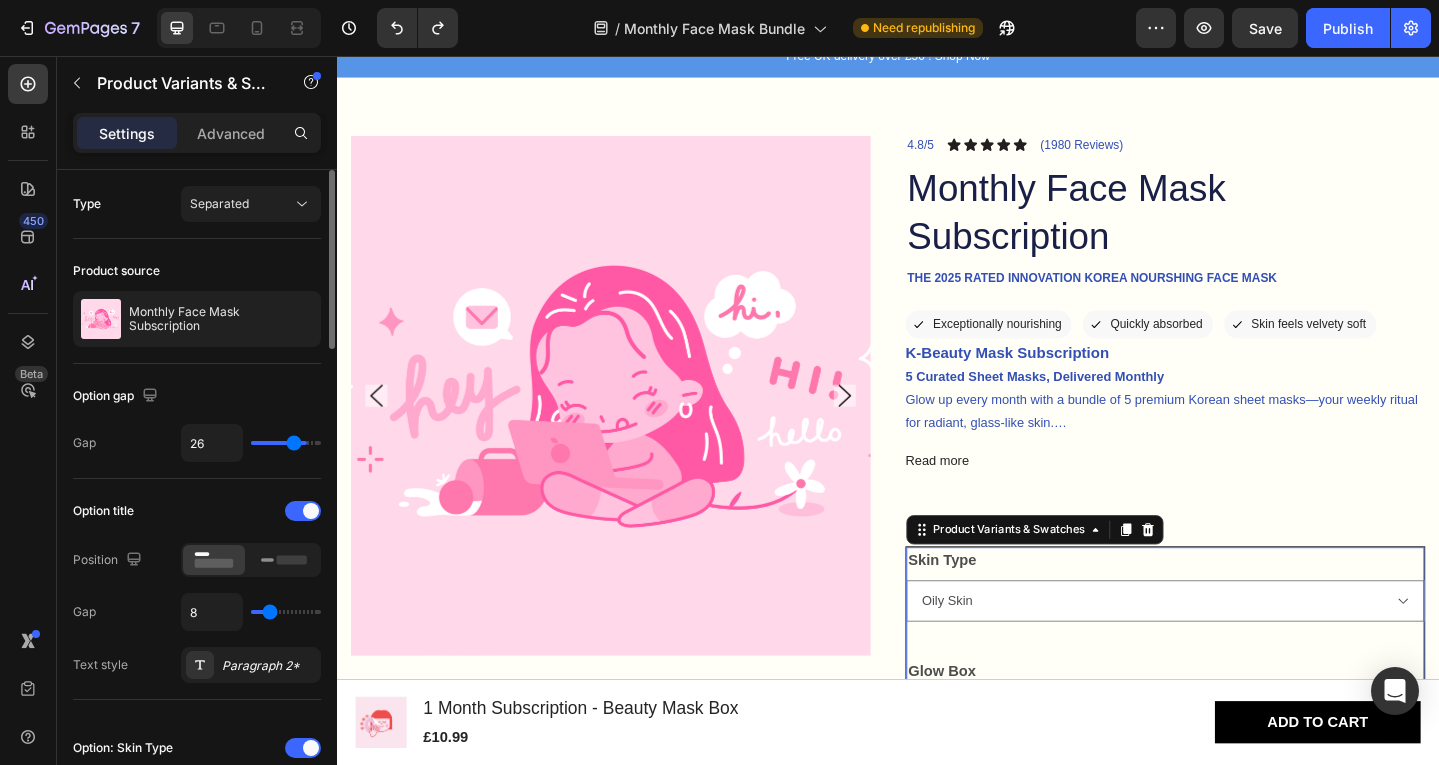 type on "24" 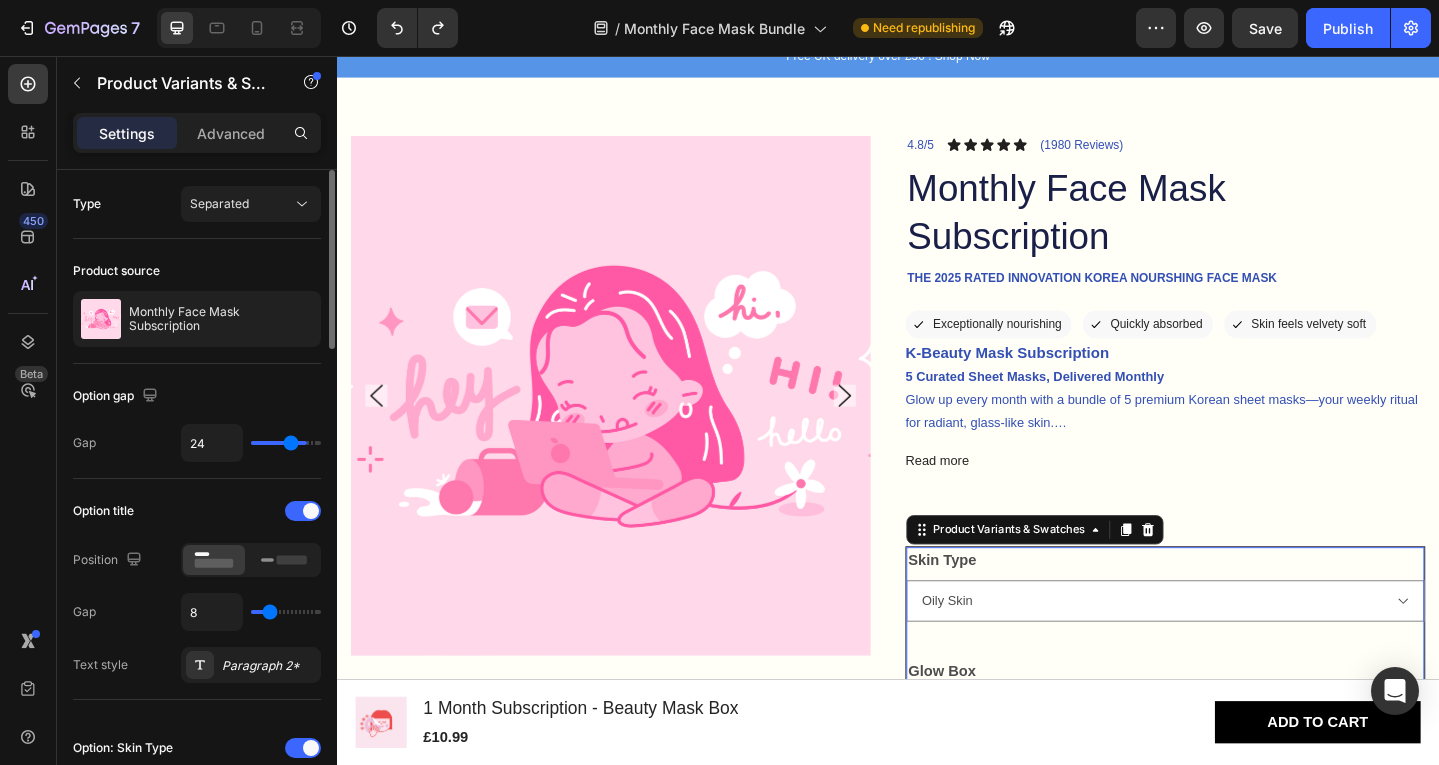 type on "23" 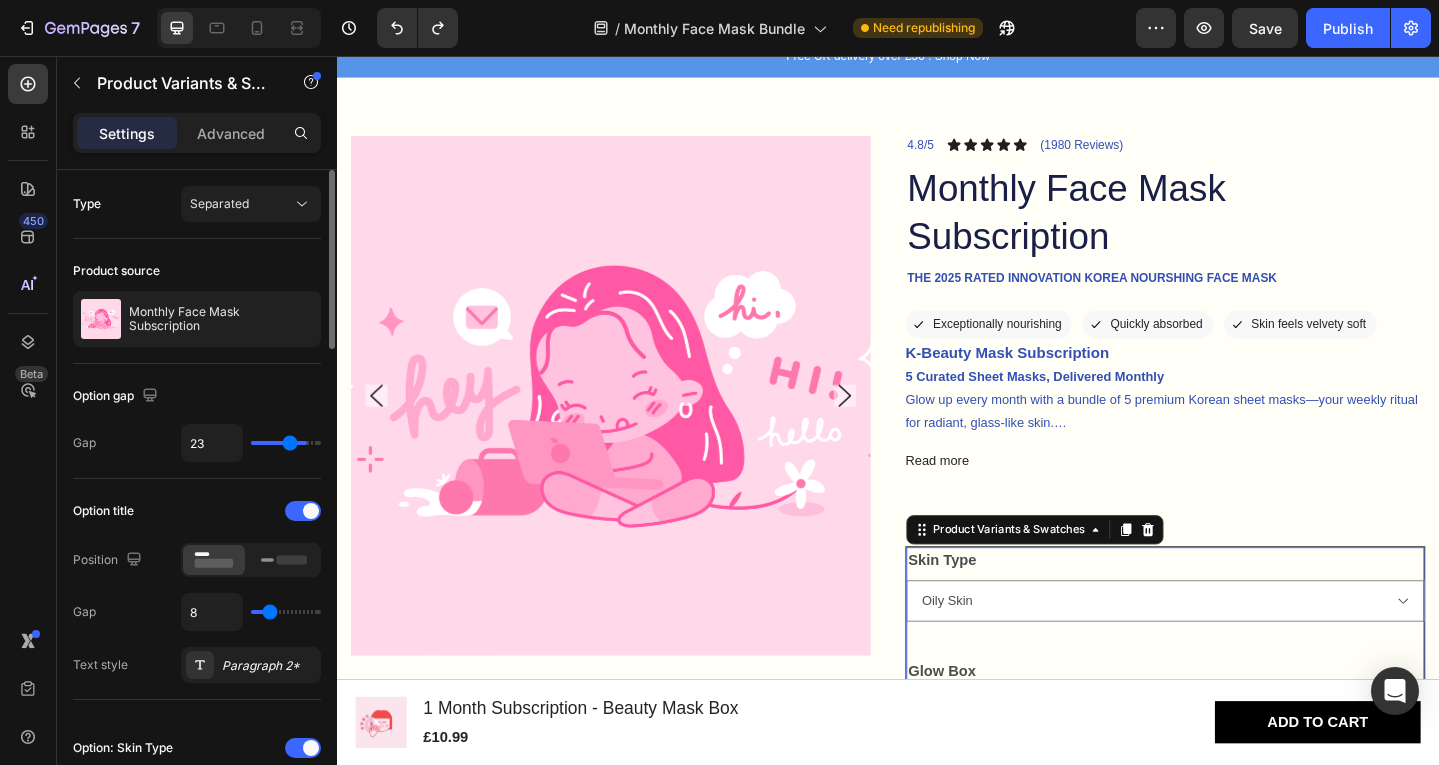 type on "22" 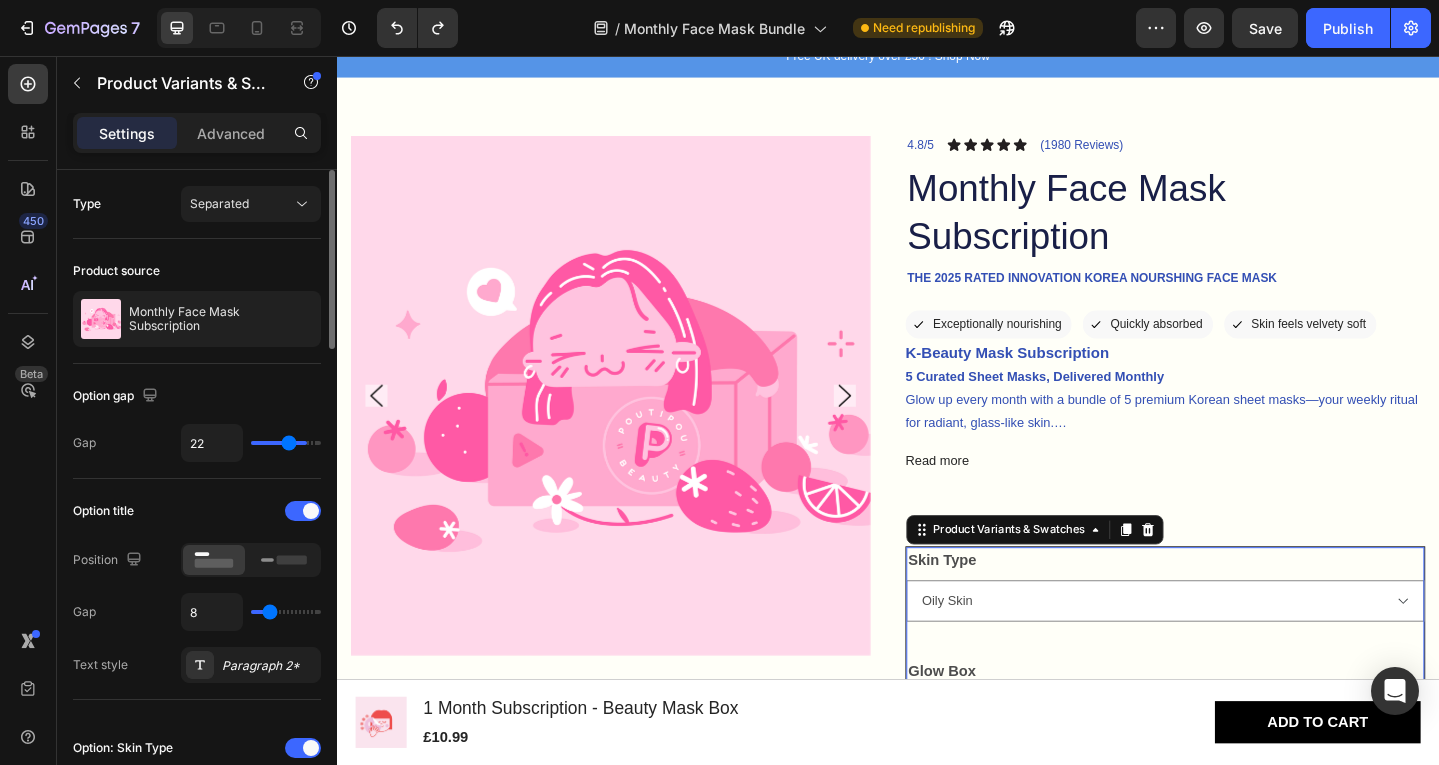 type on "21" 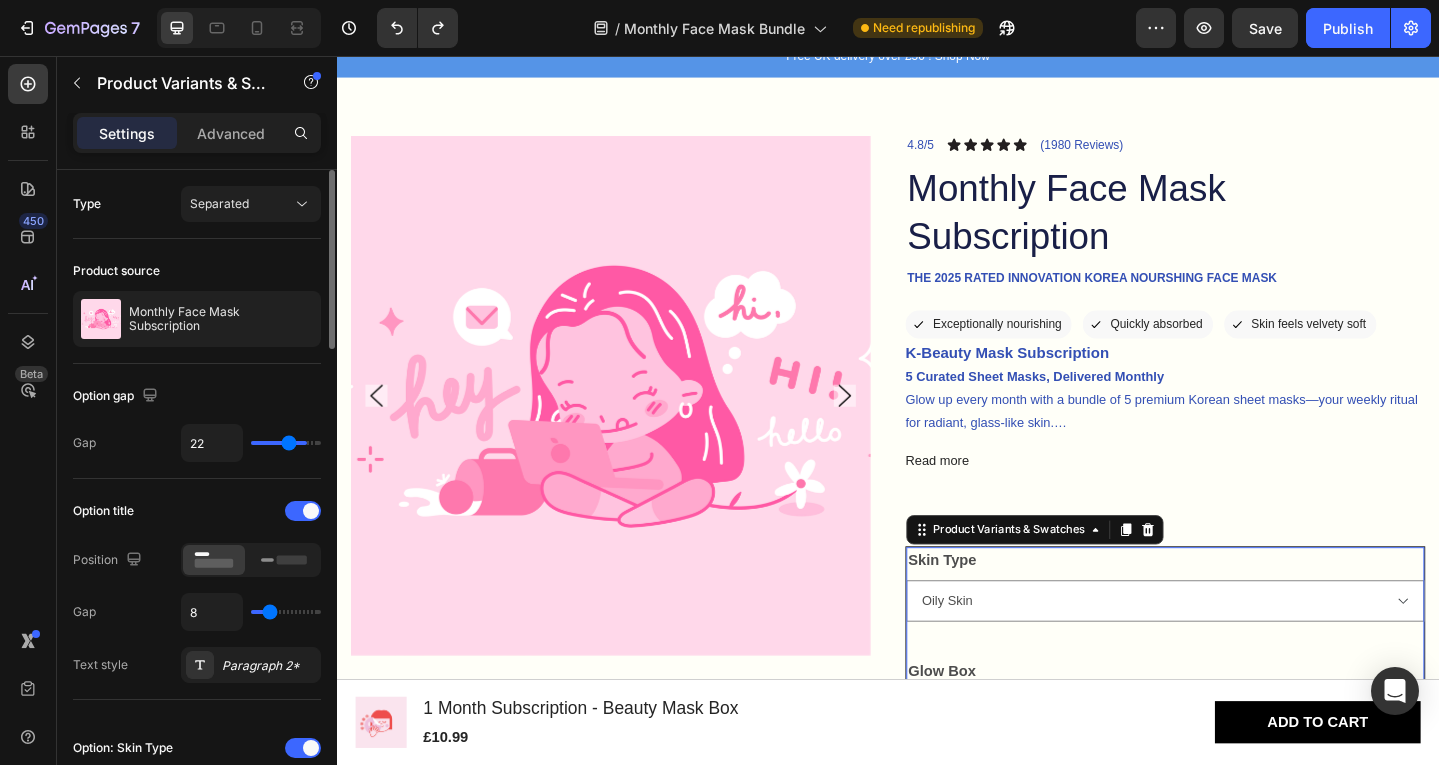 type on "21" 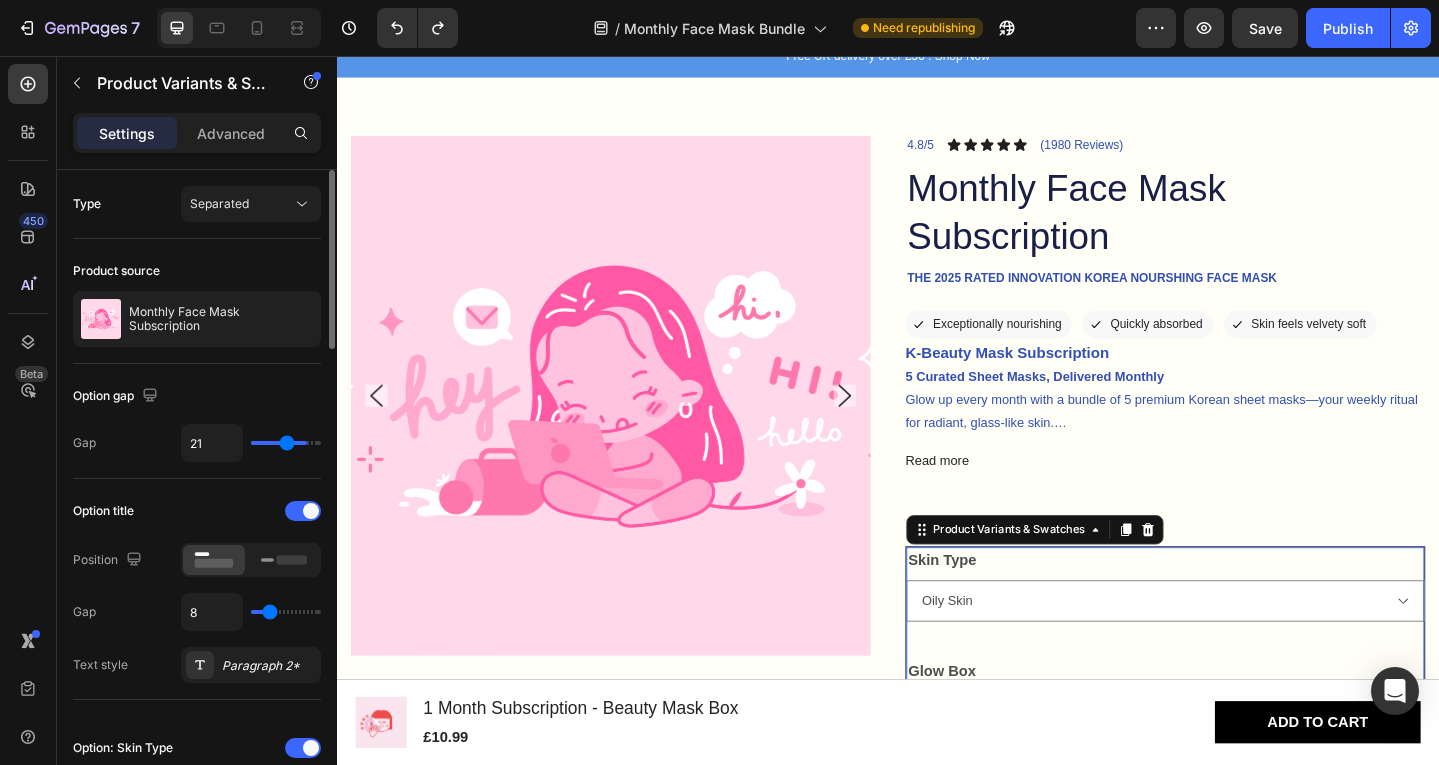 type on "20" 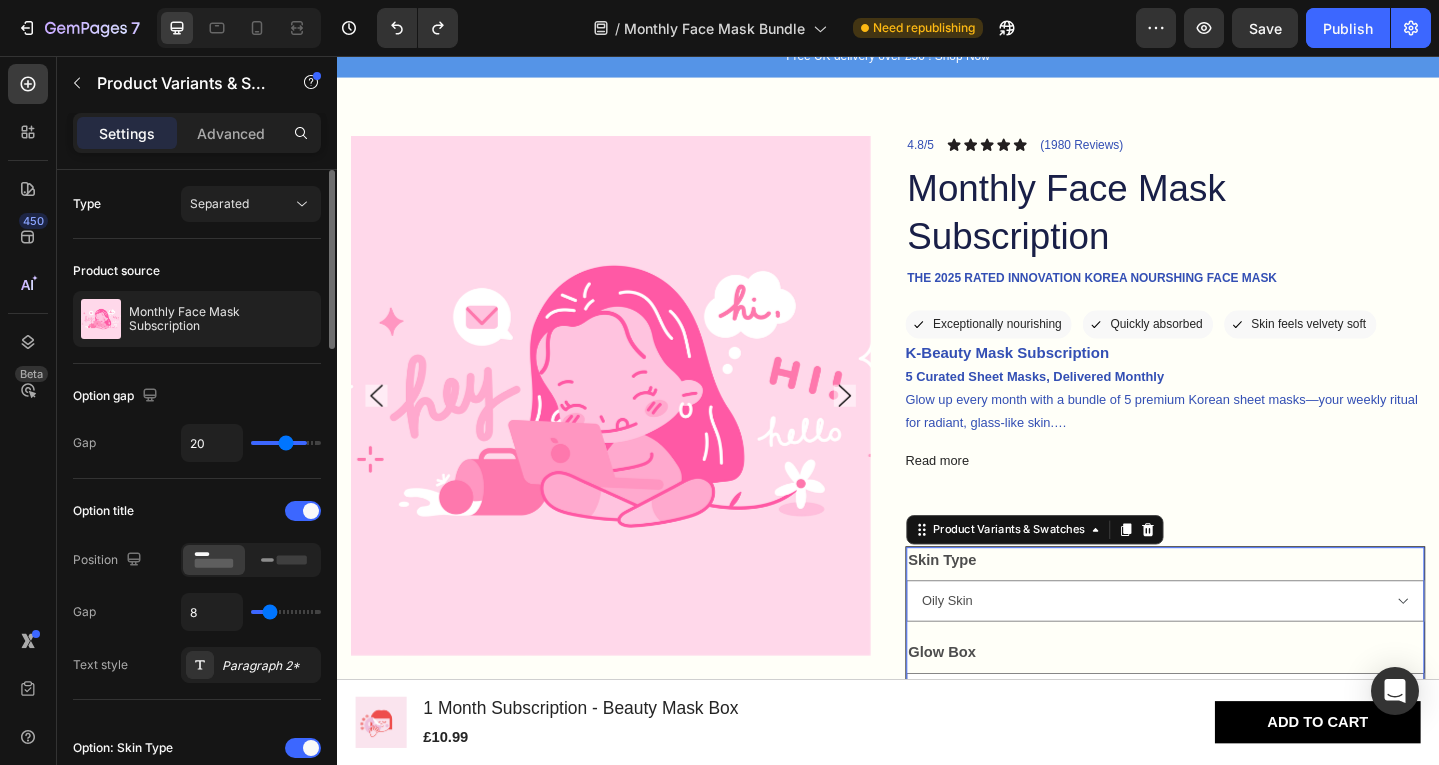 type on "19" 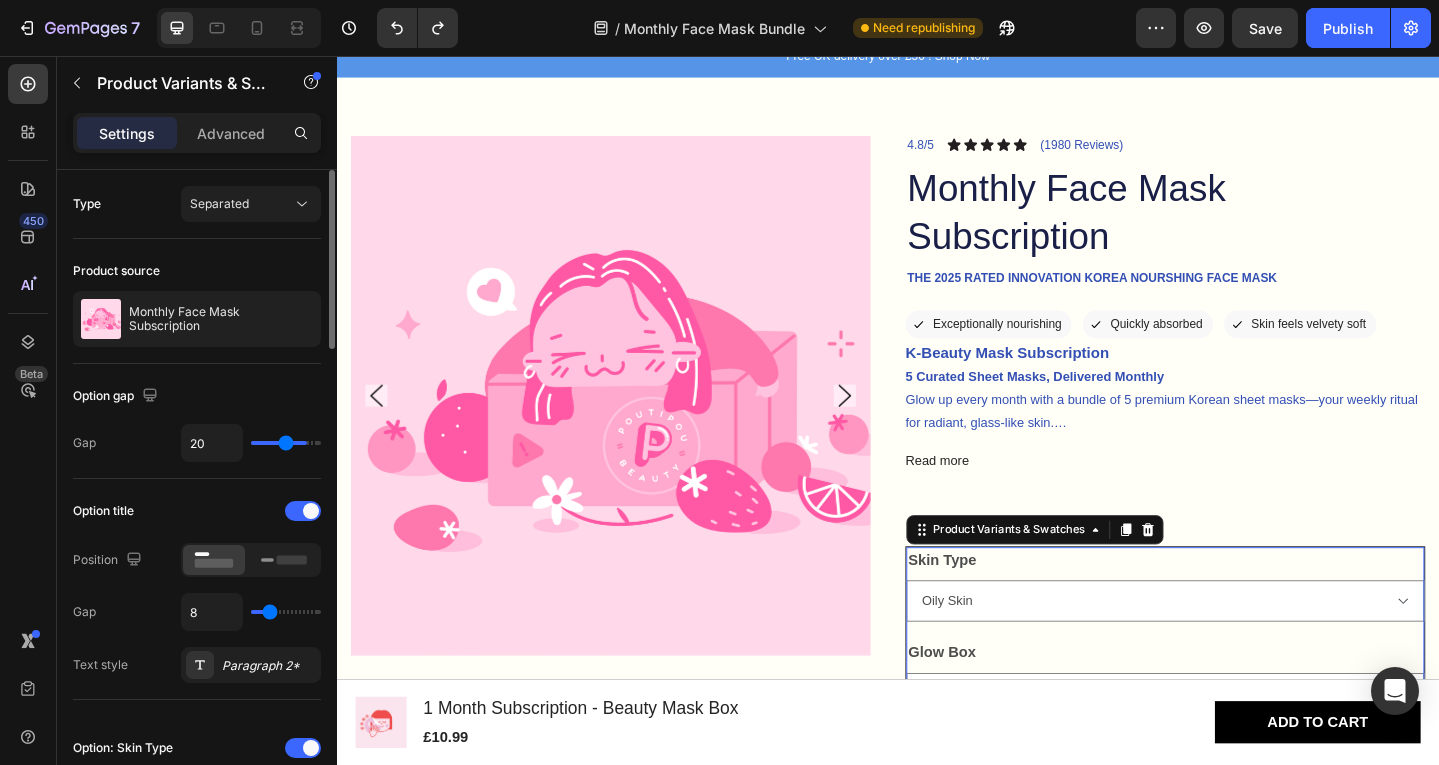 type on "19" 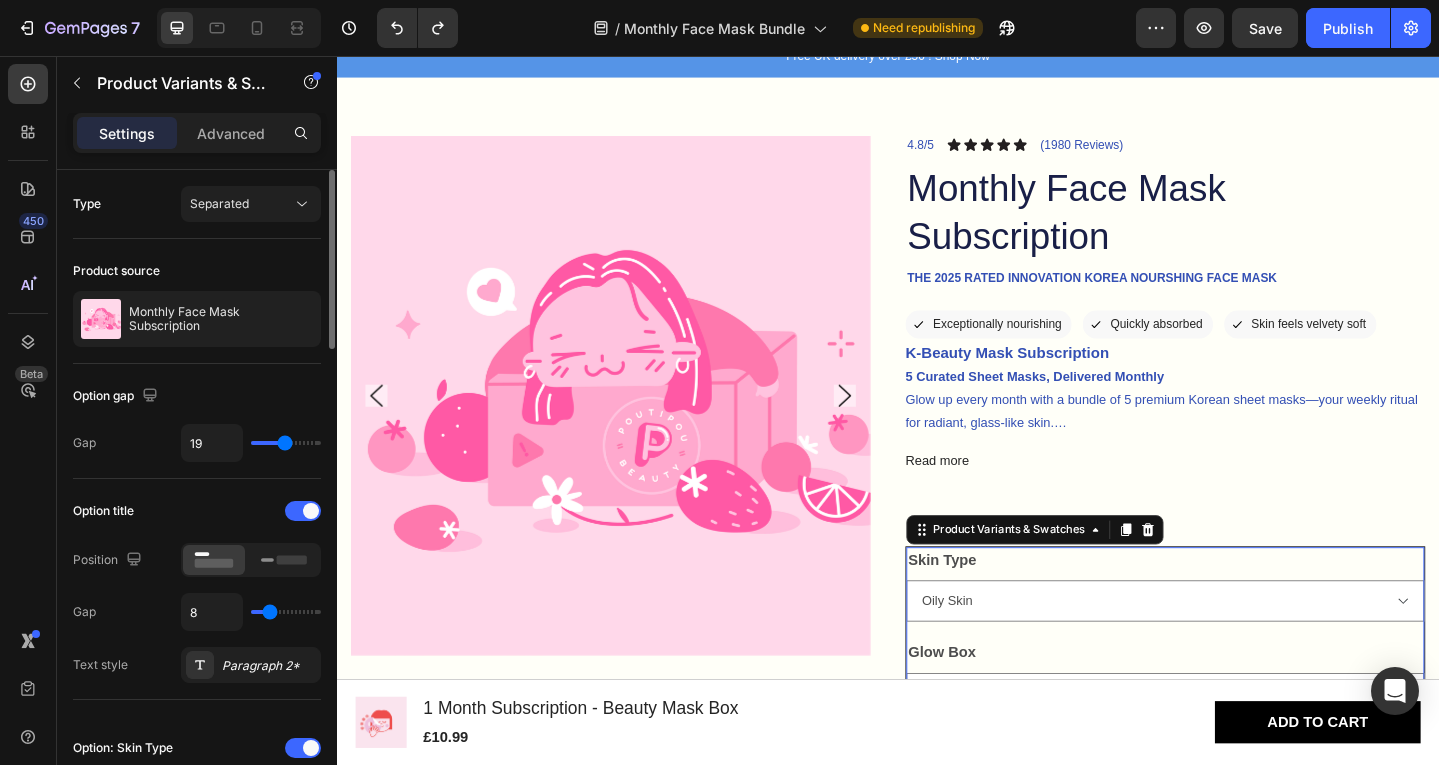 type on "16" 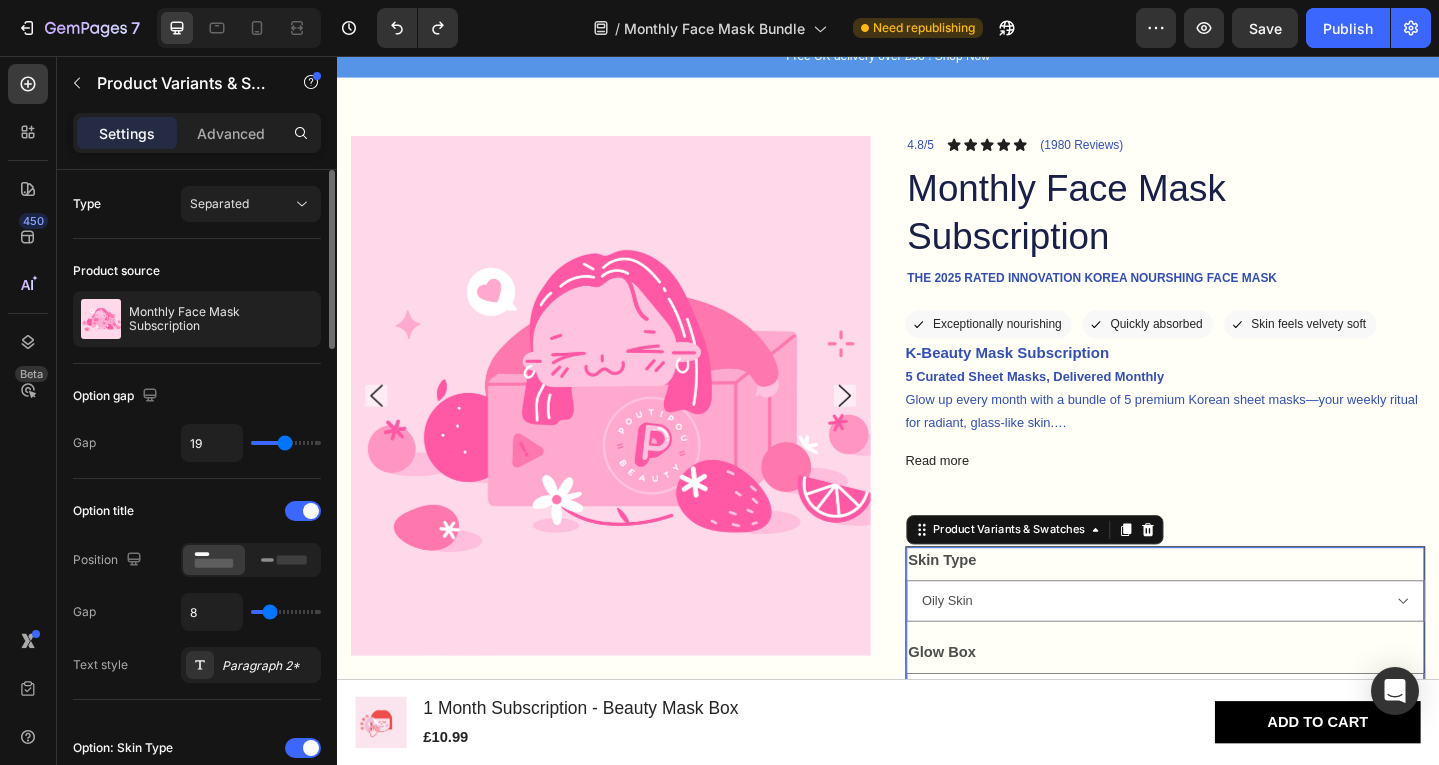 type on "16" 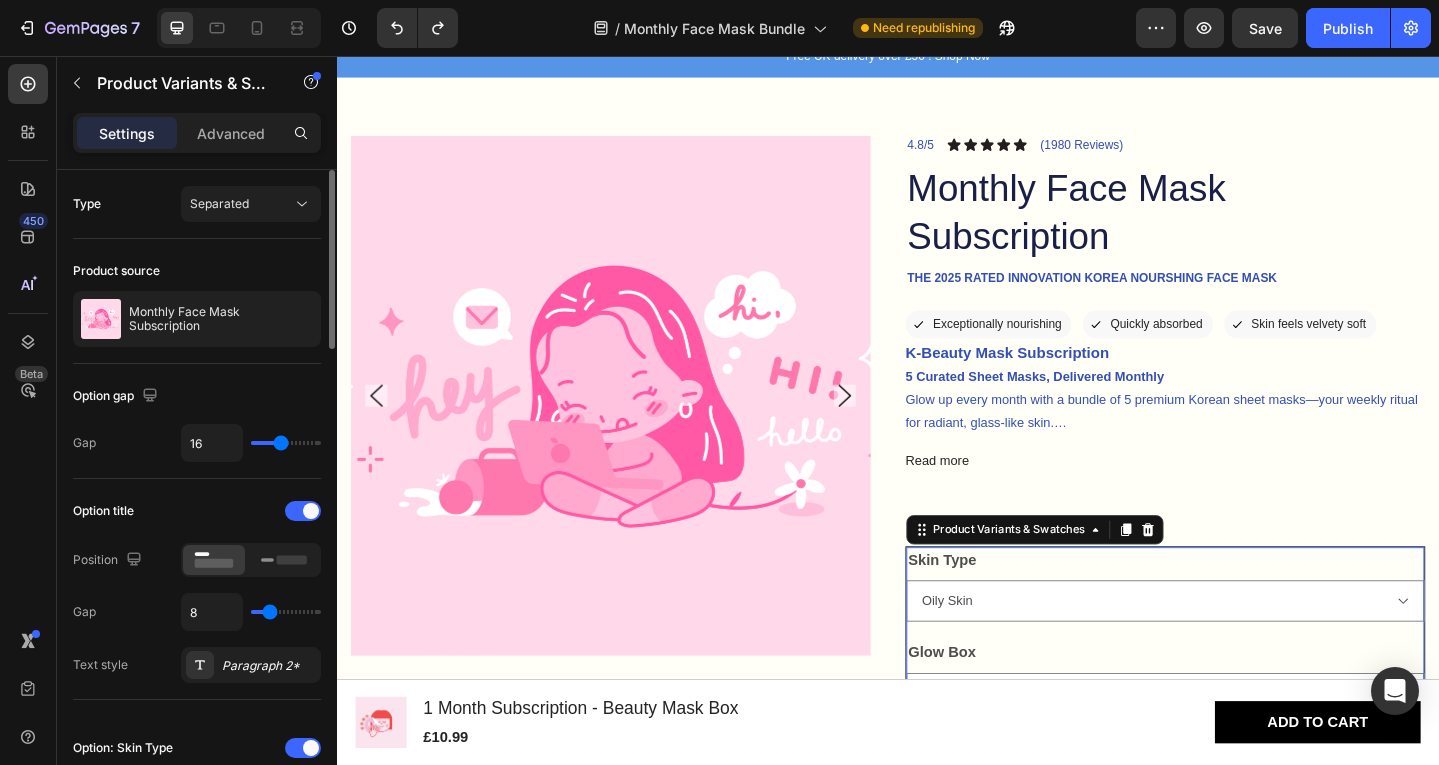 type on "7" 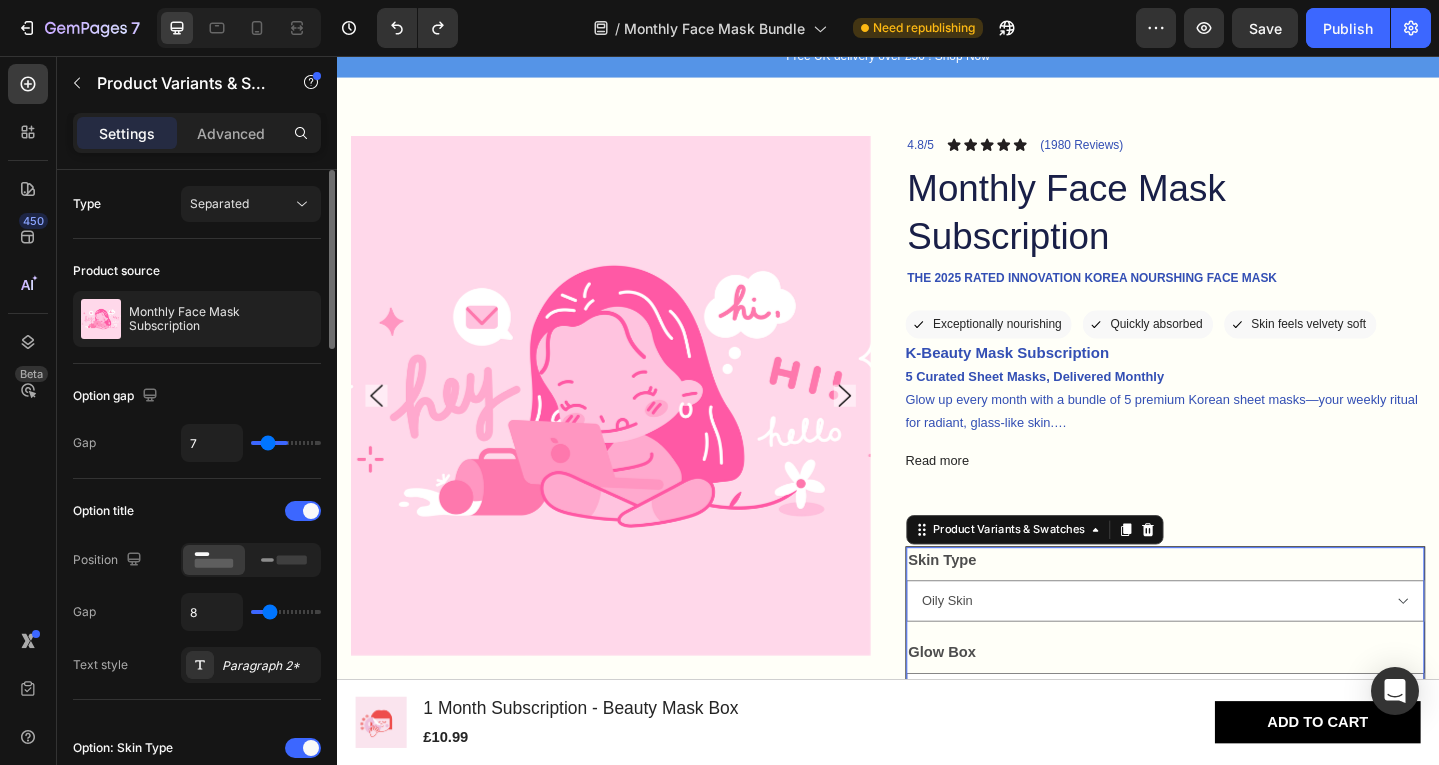 type on "6" 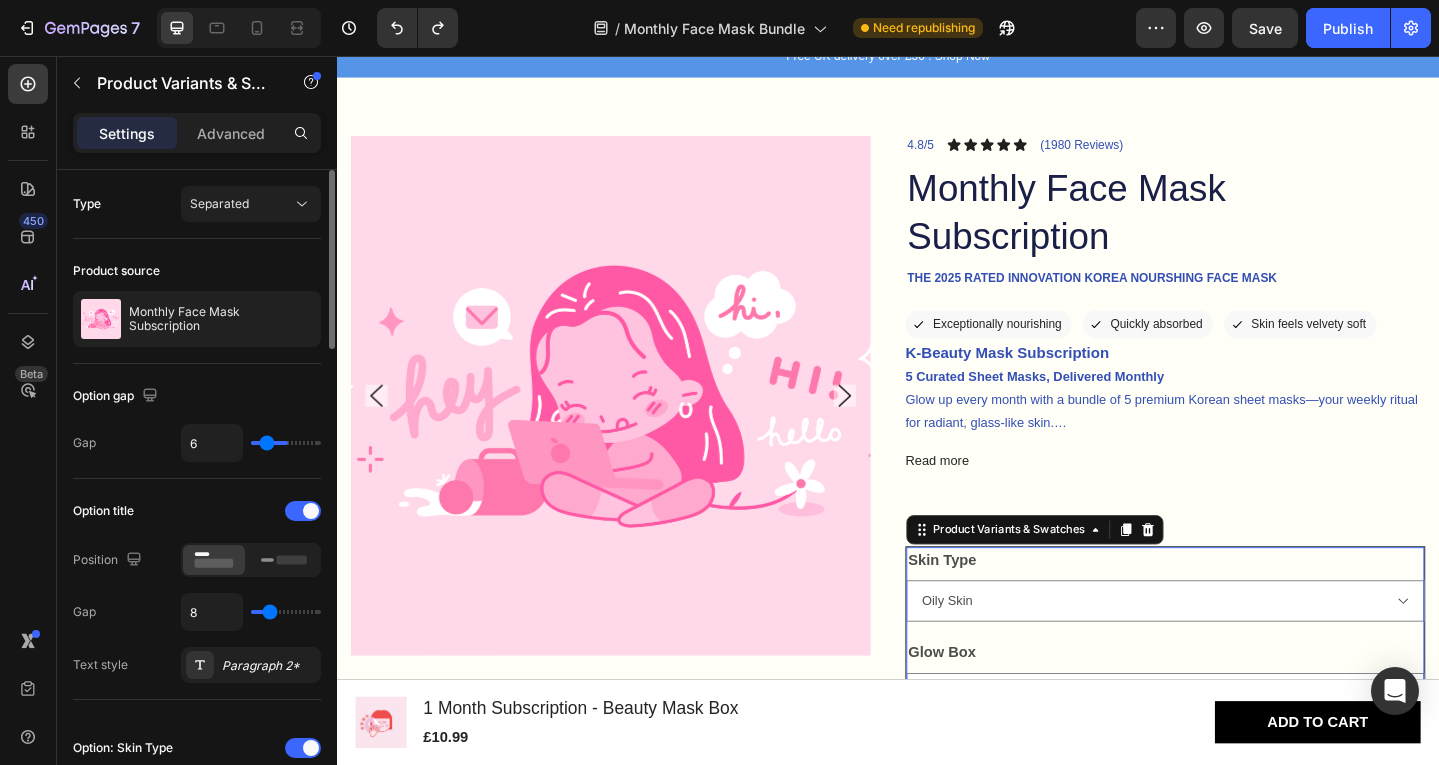 type on "5" 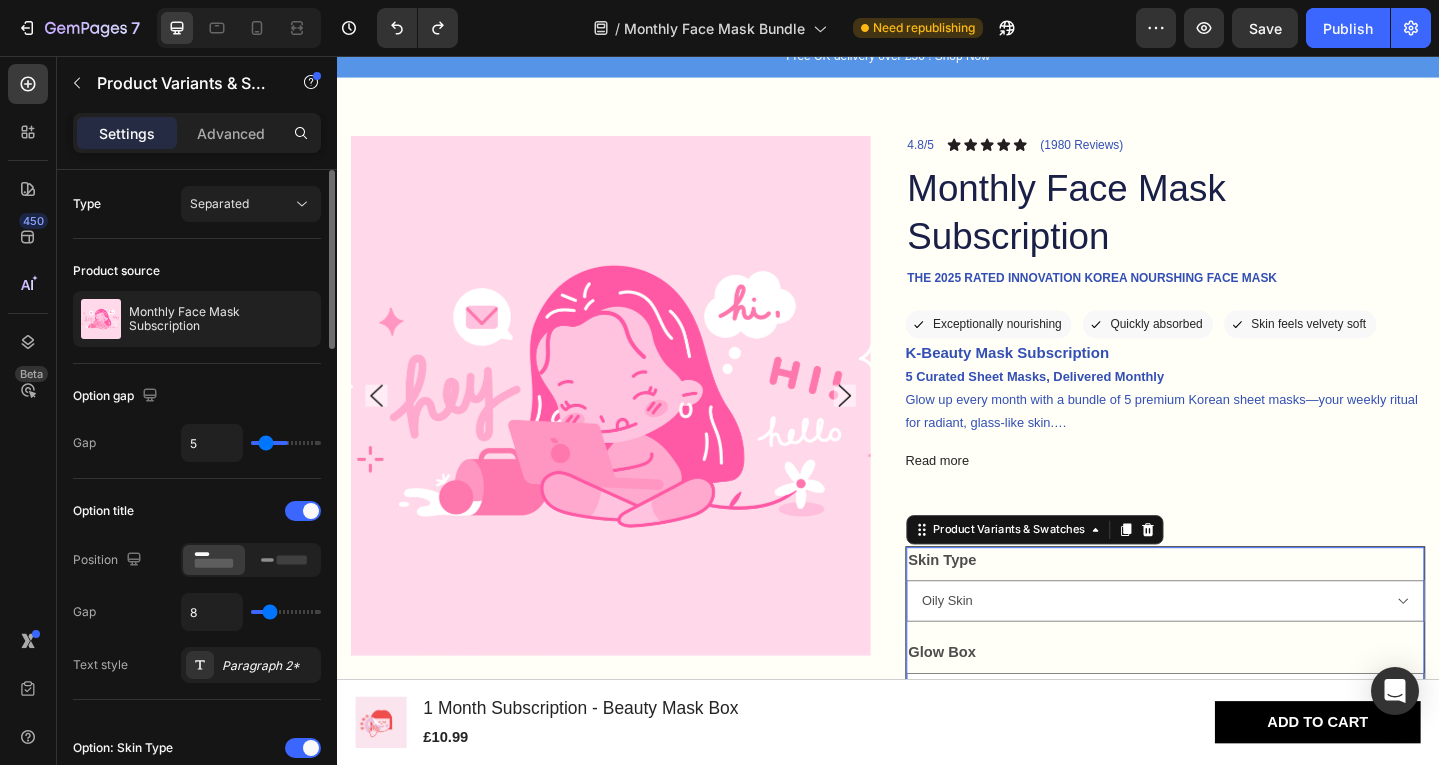 type on "4" 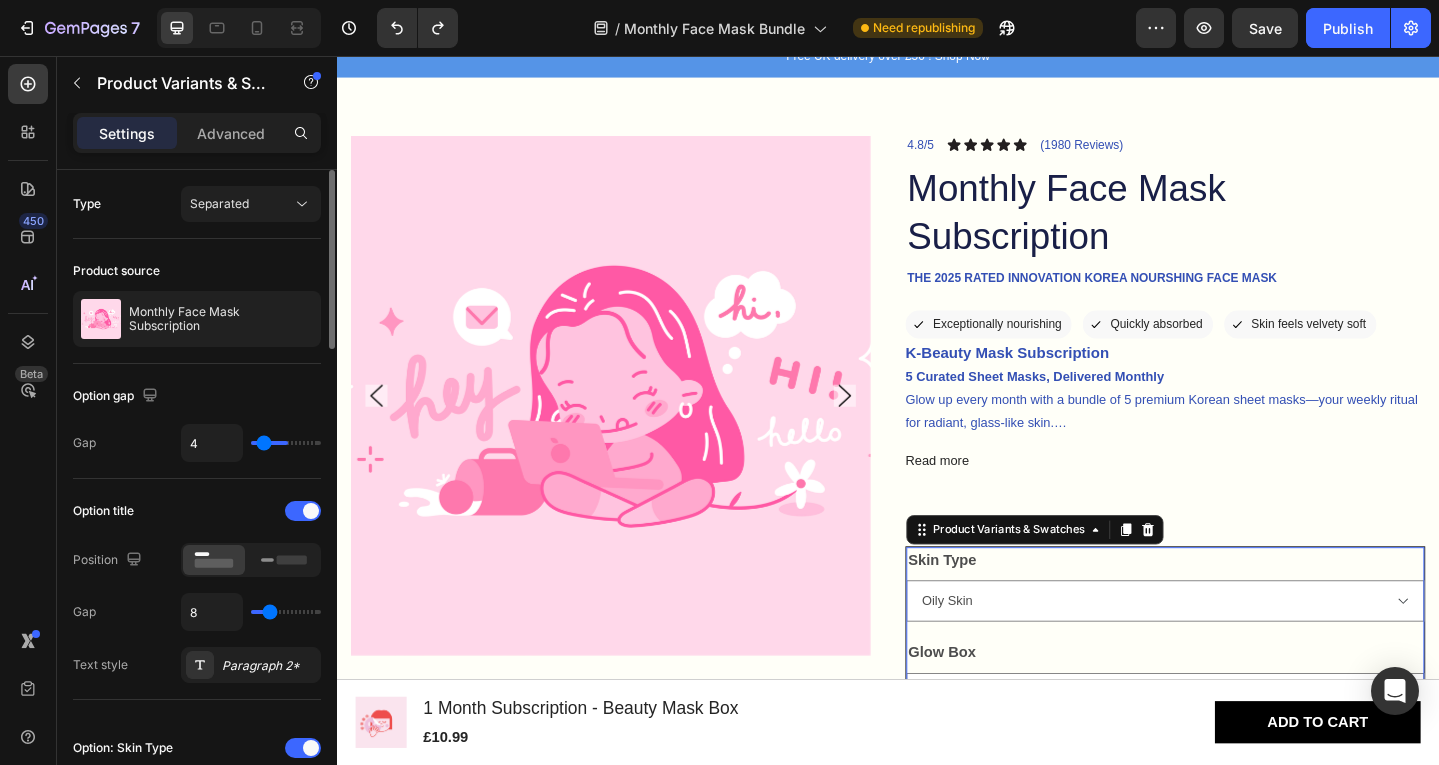 type on "3" 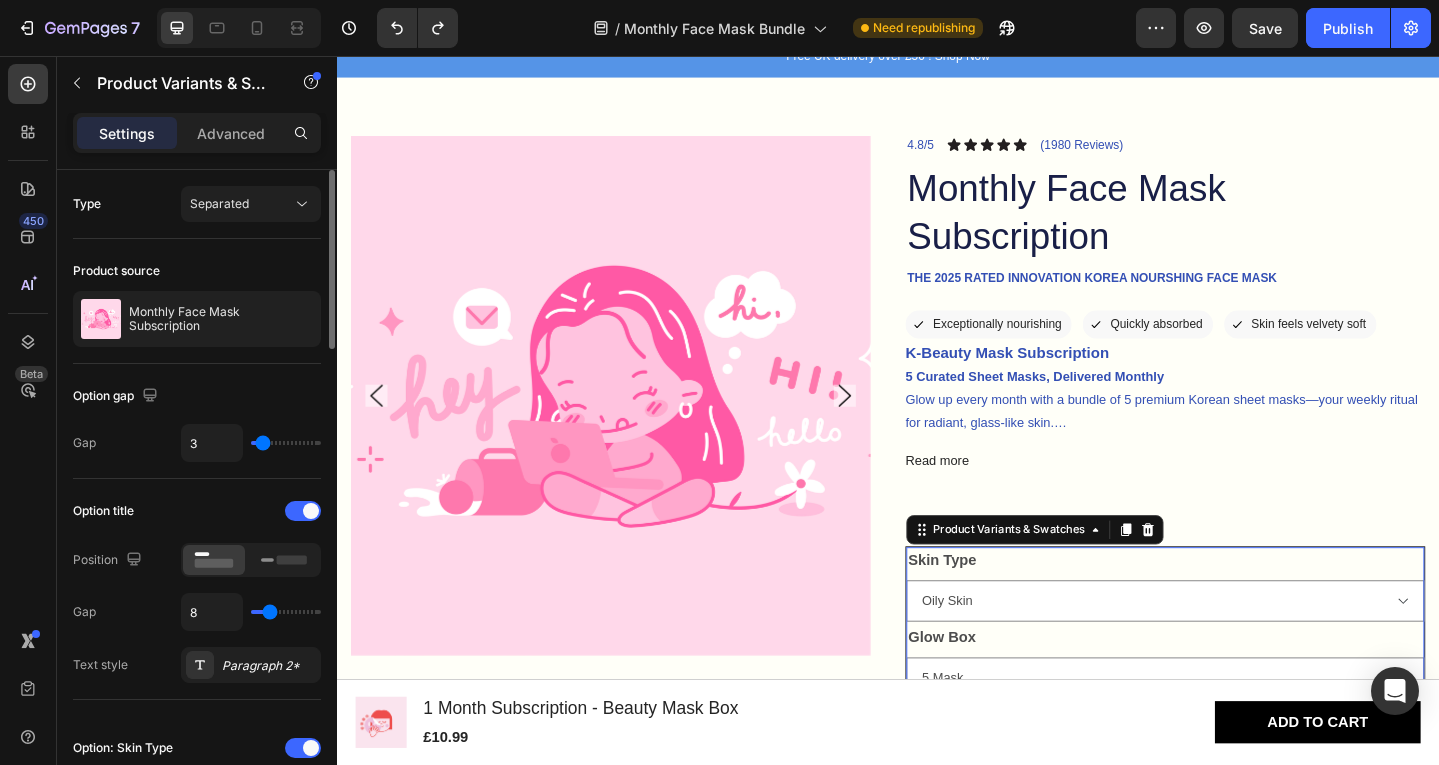 type on "2" 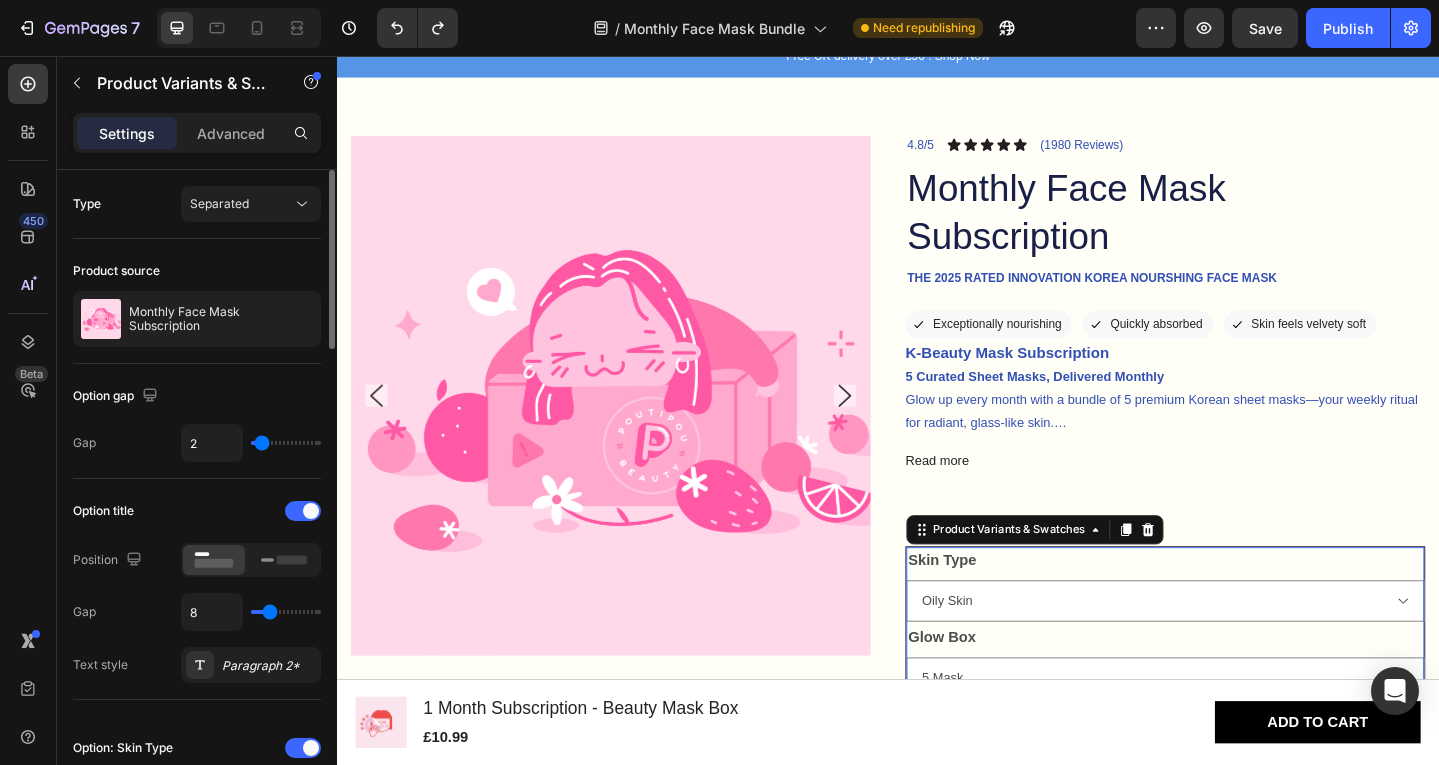 type on "1" 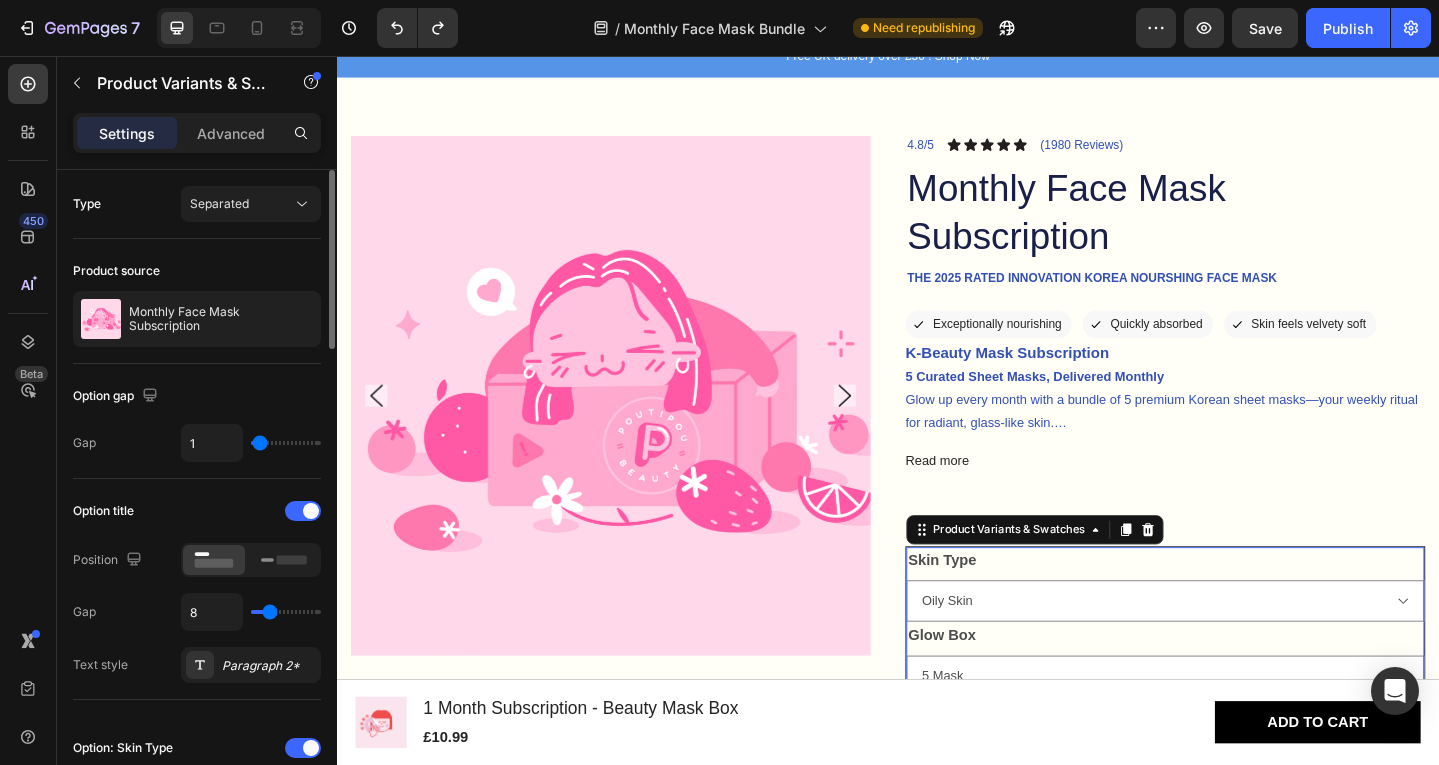 type on "0" 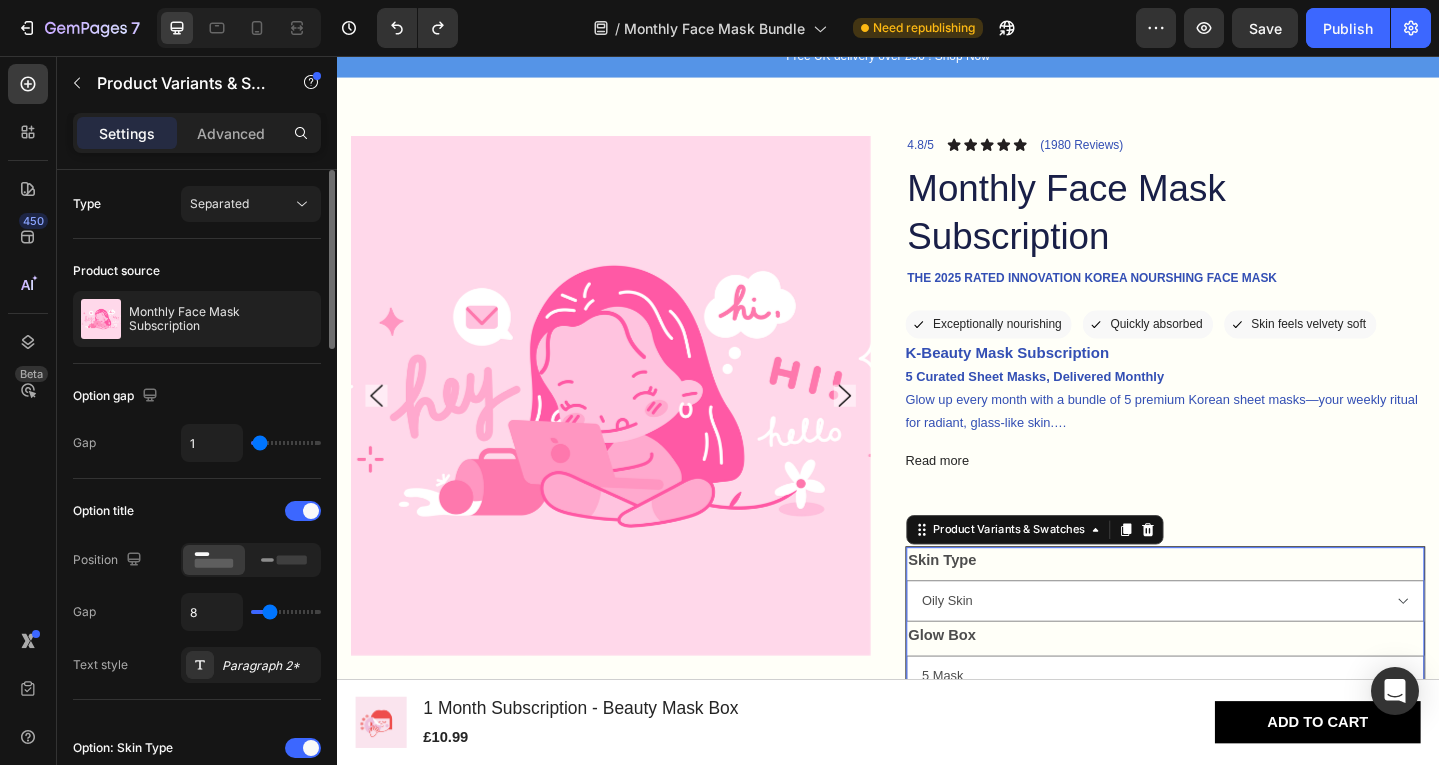 type on "0" 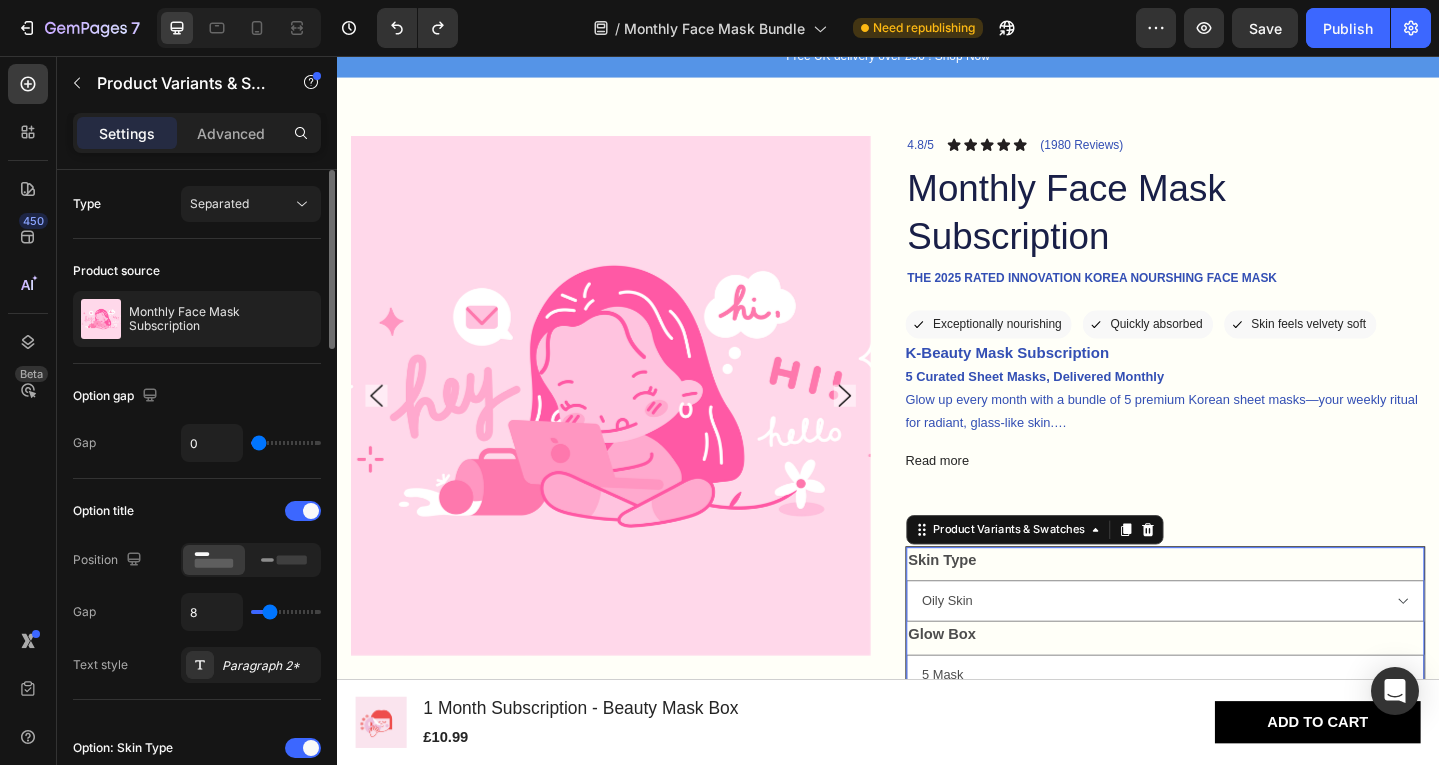 type on "13" 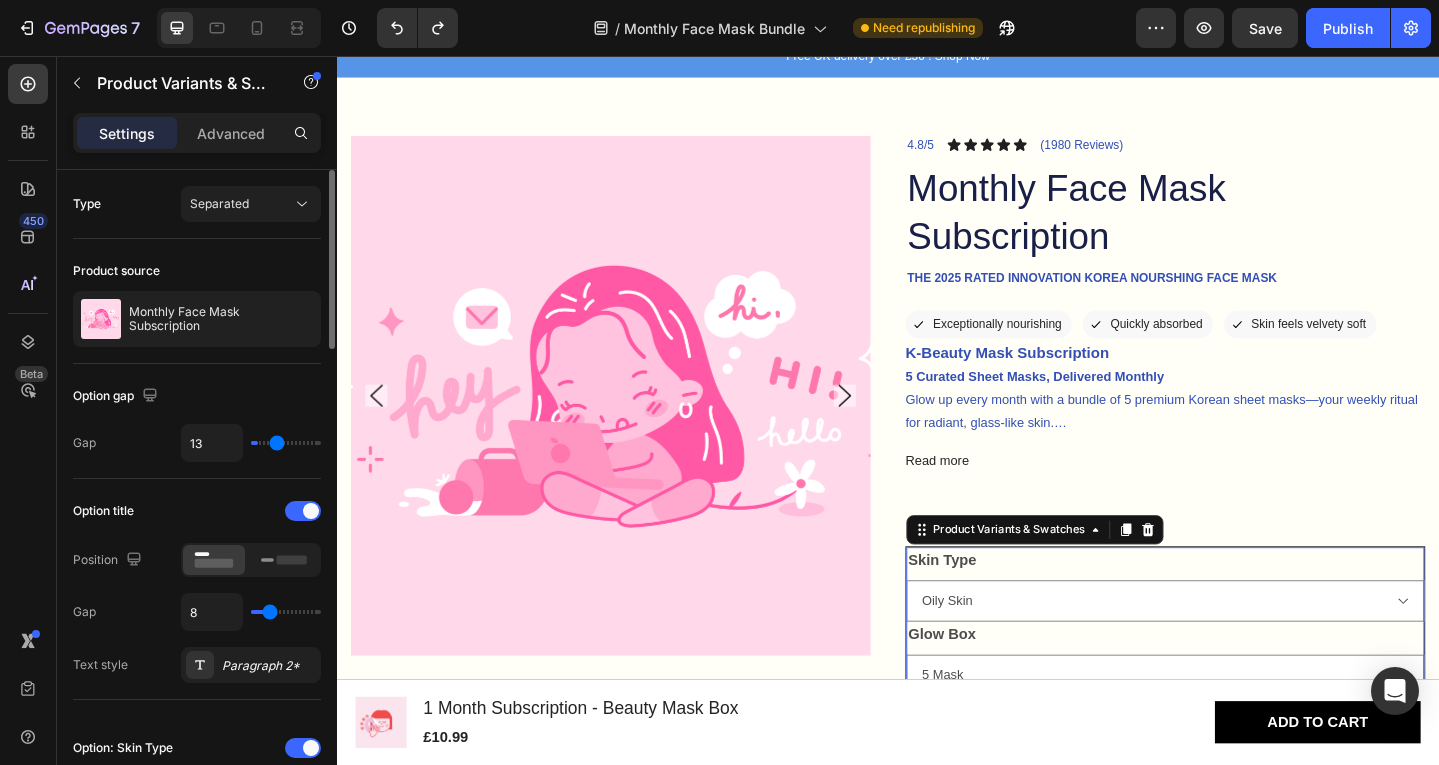type on "14" 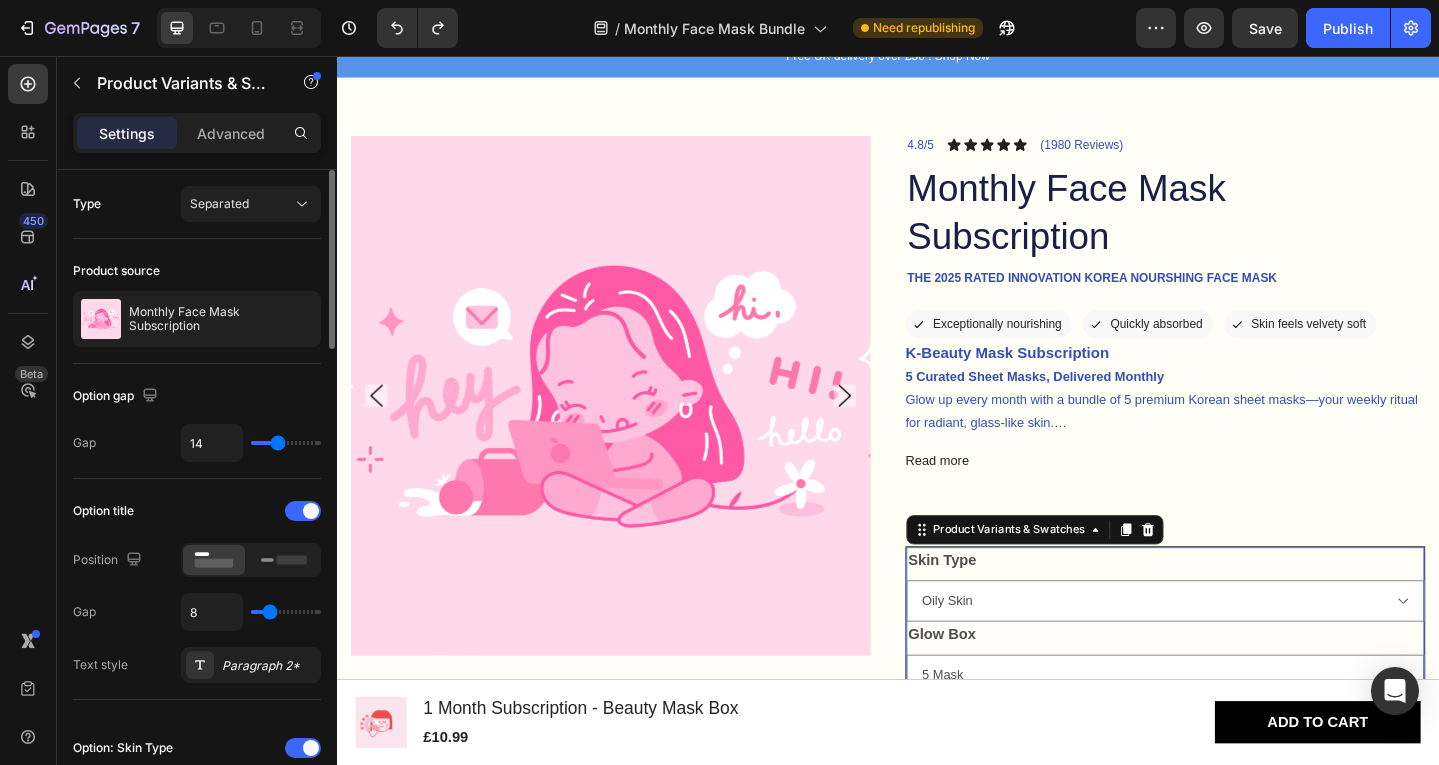 type on "15" 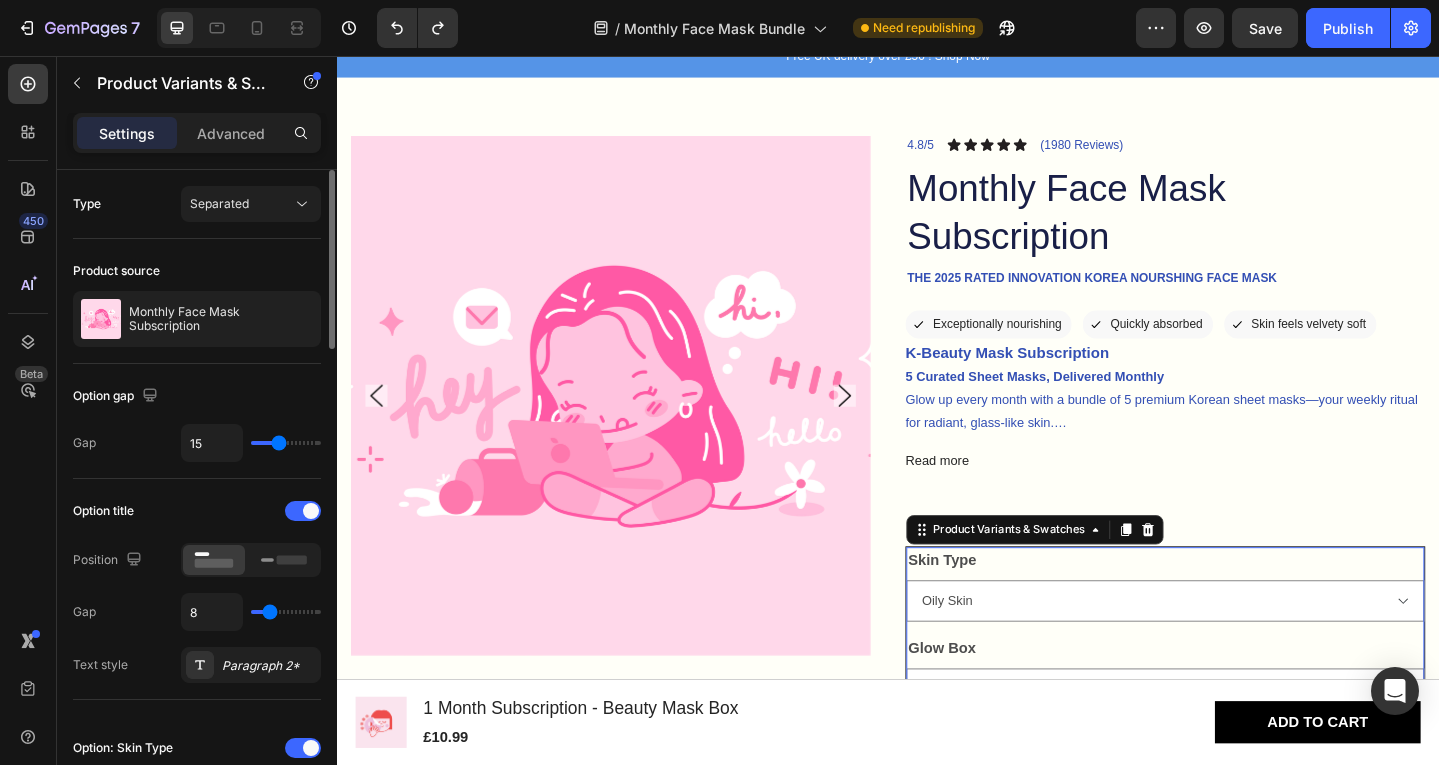 type on "14" 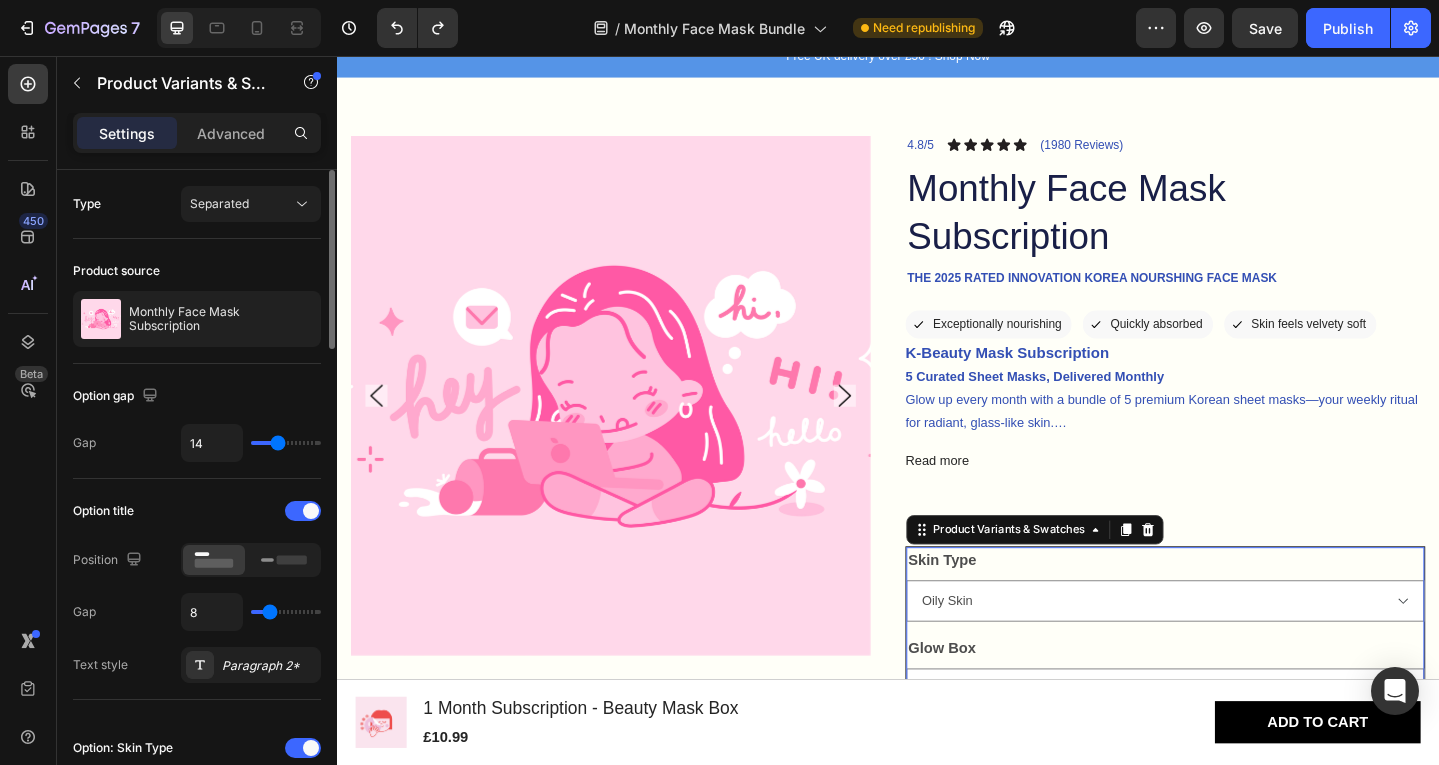 type on "13" 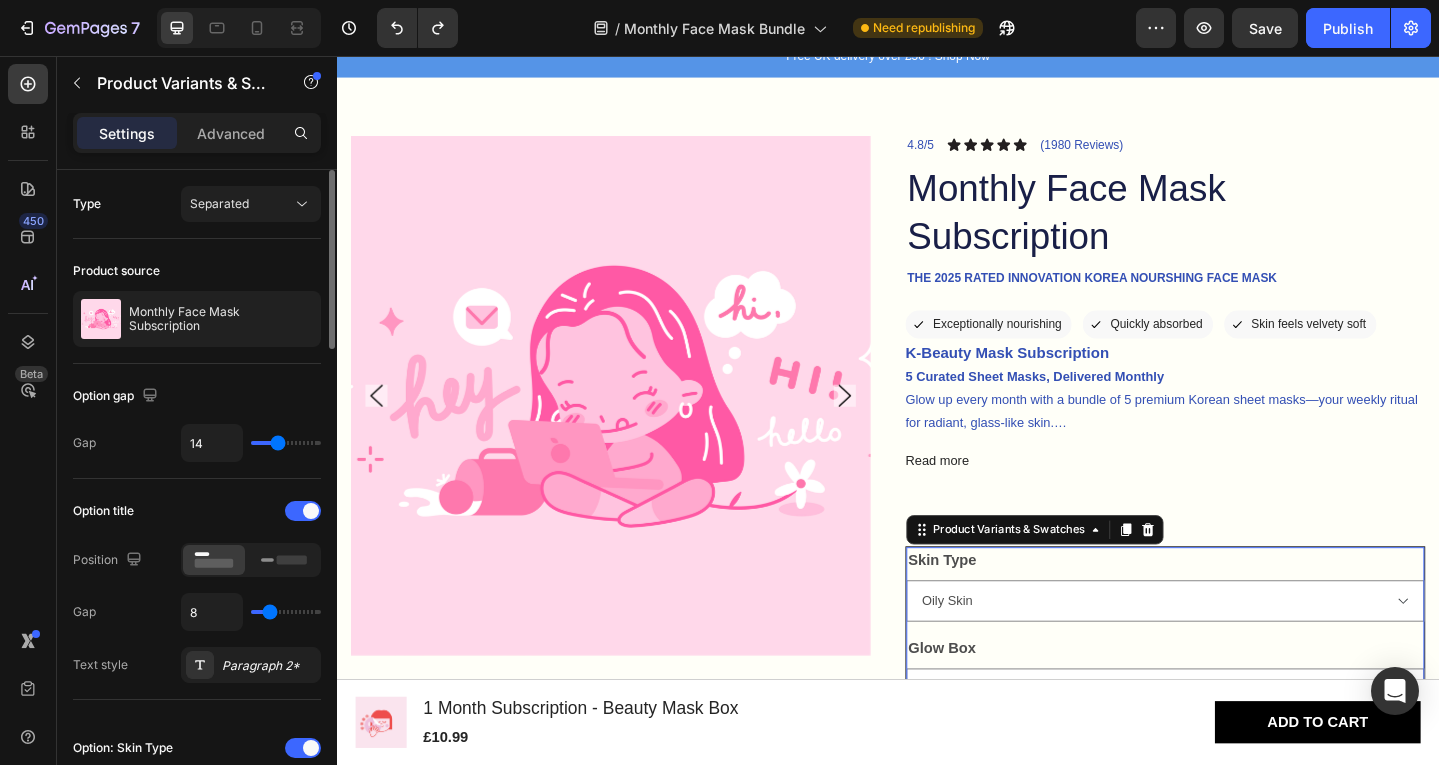 type on "13" 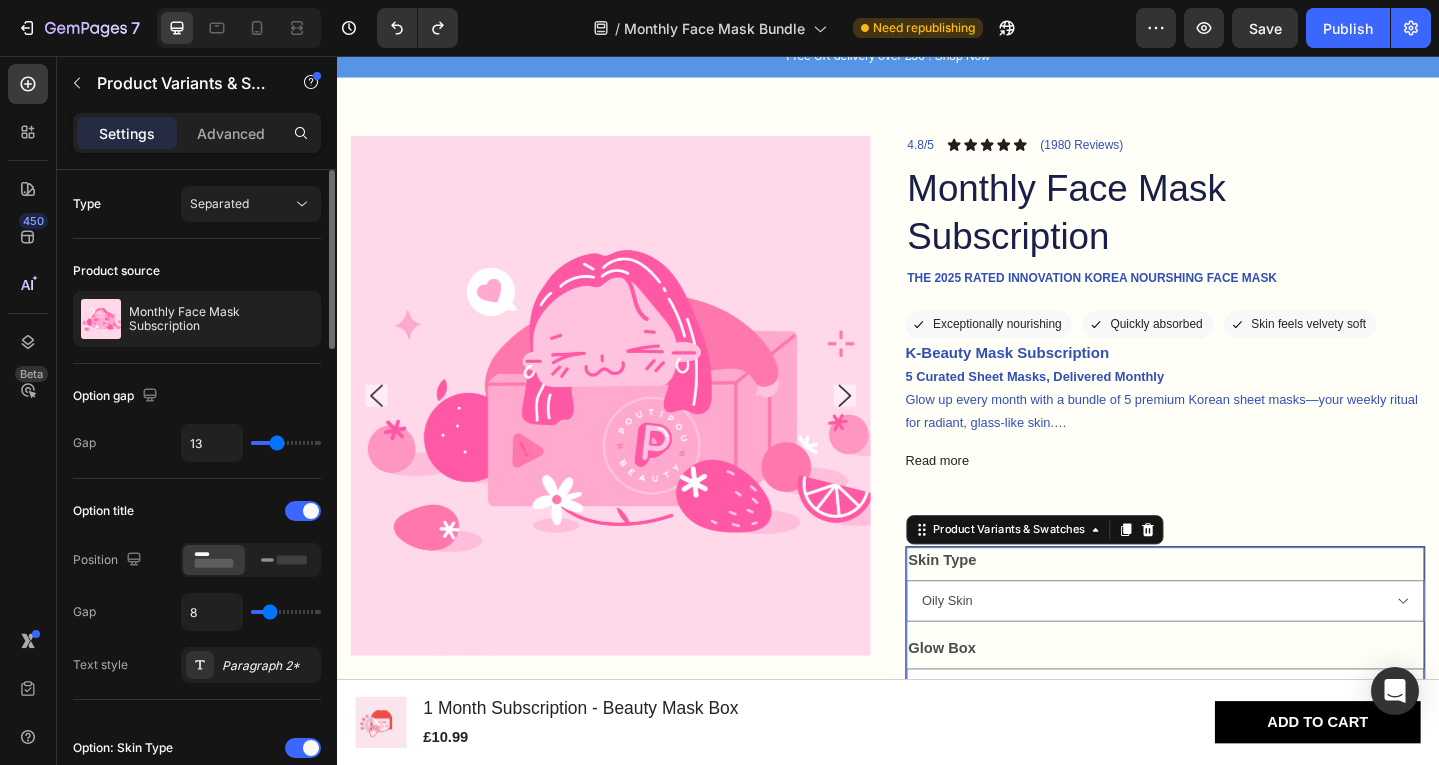 type on "12" 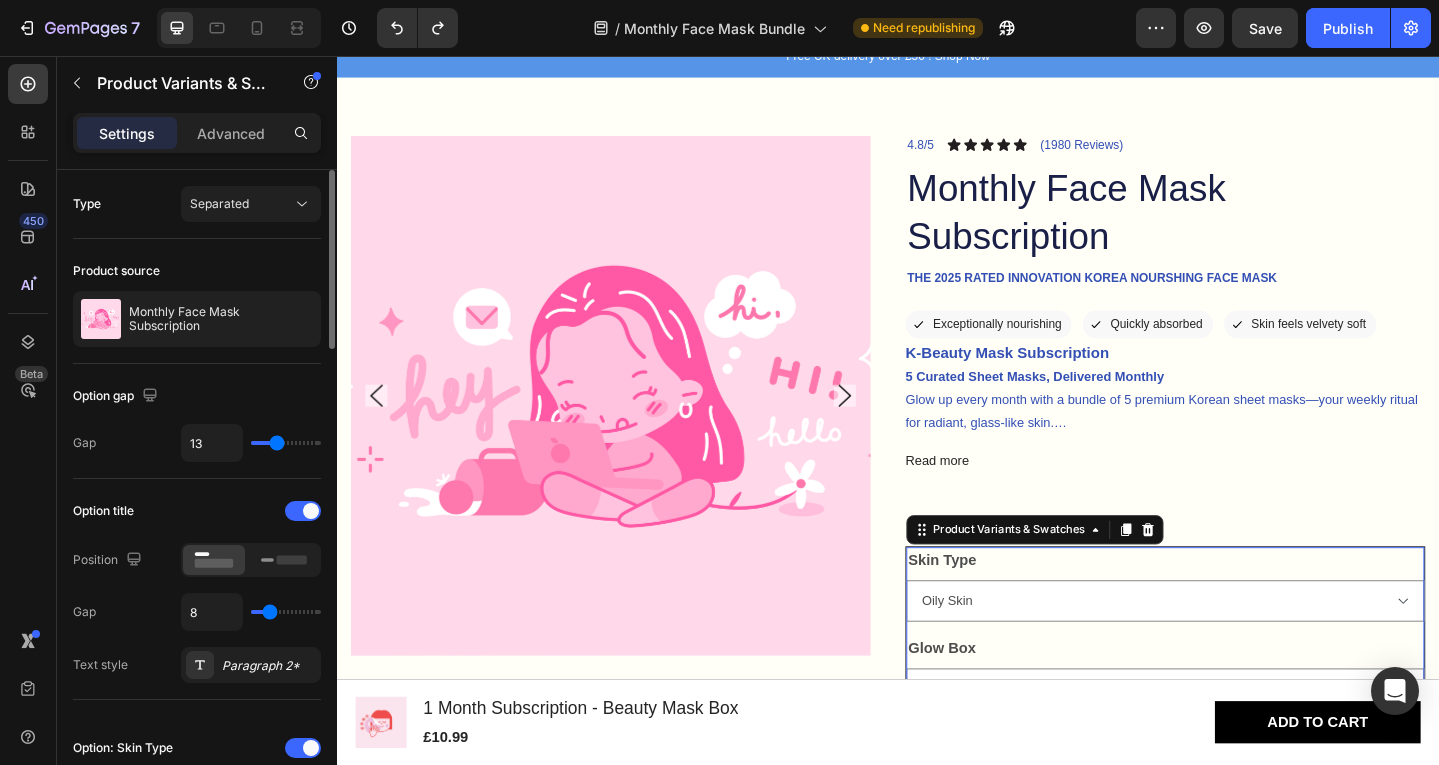 type on "12" 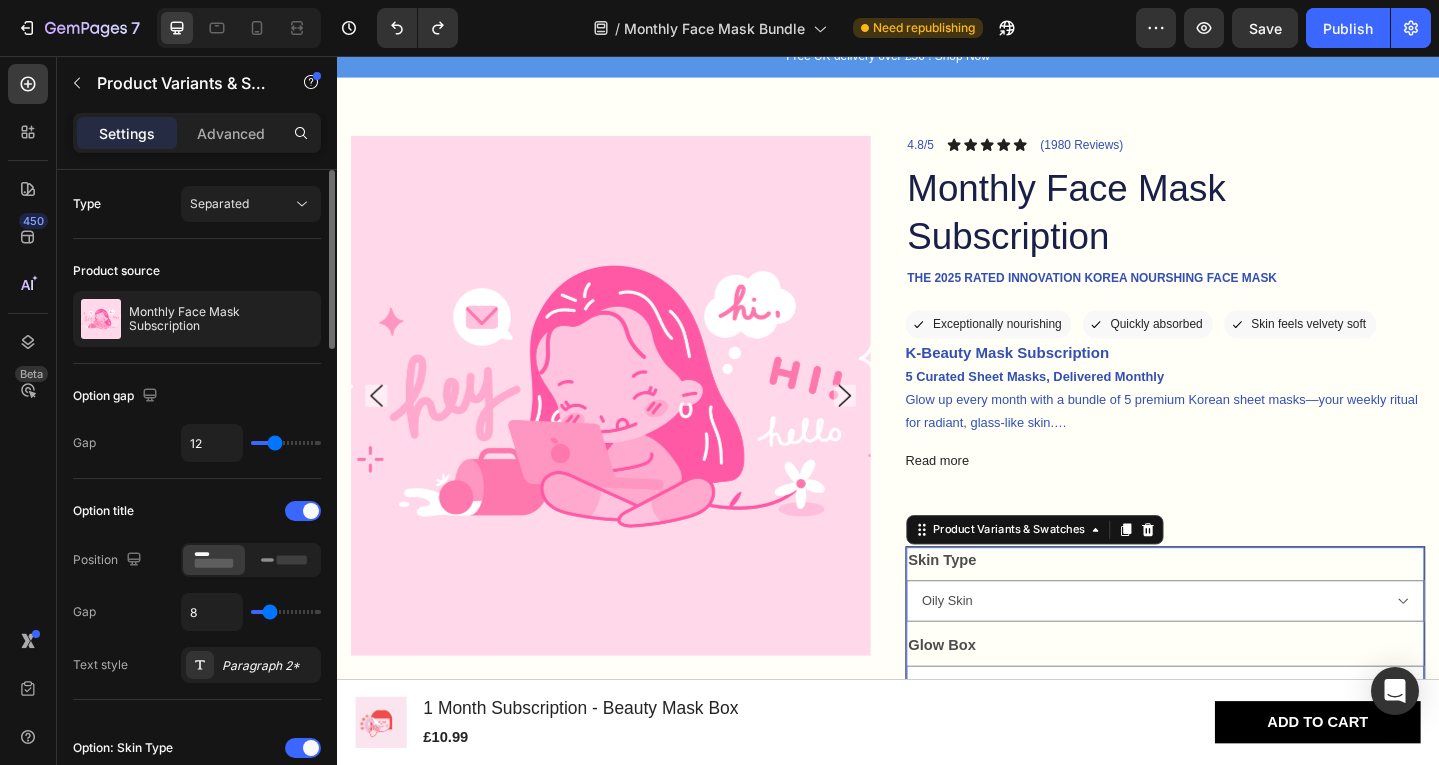 type on "11" 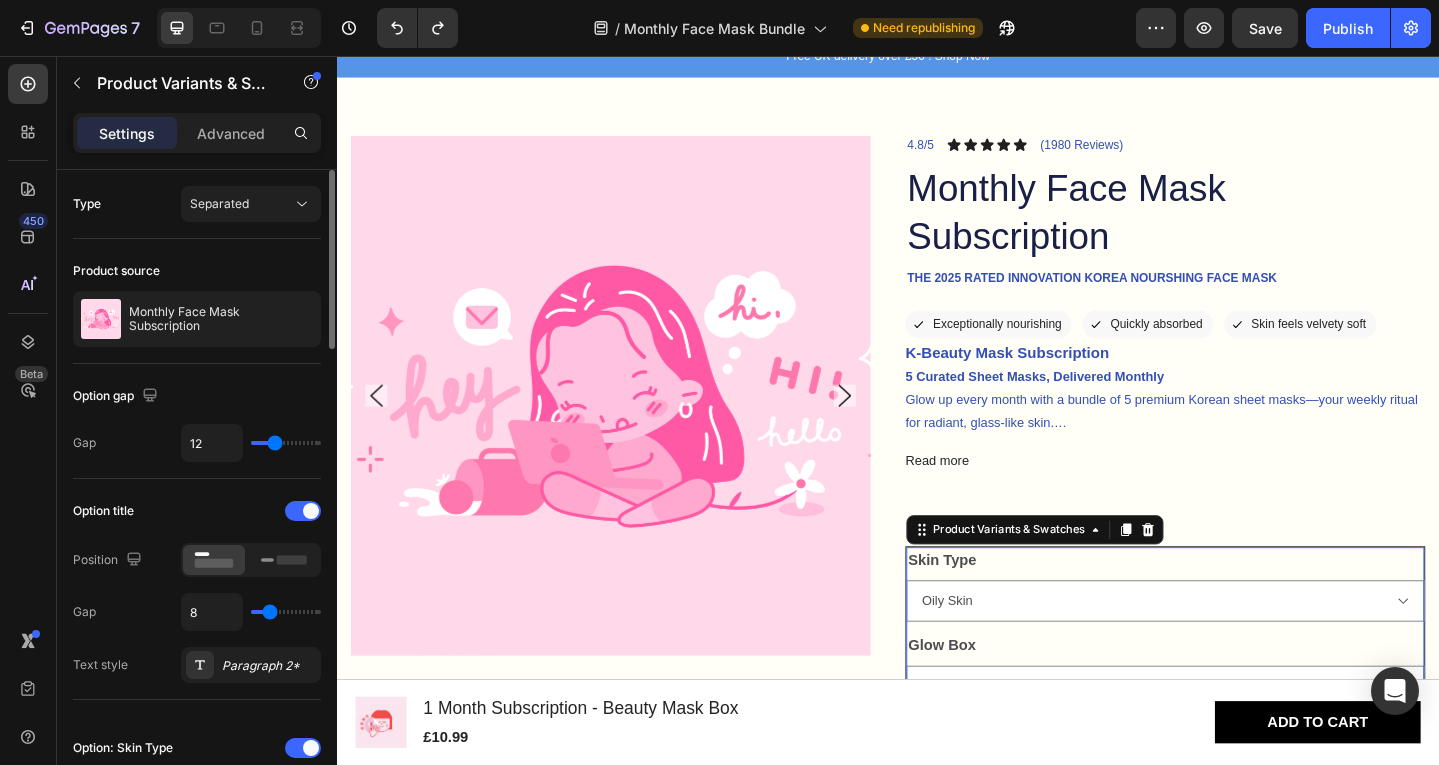 type on "11" 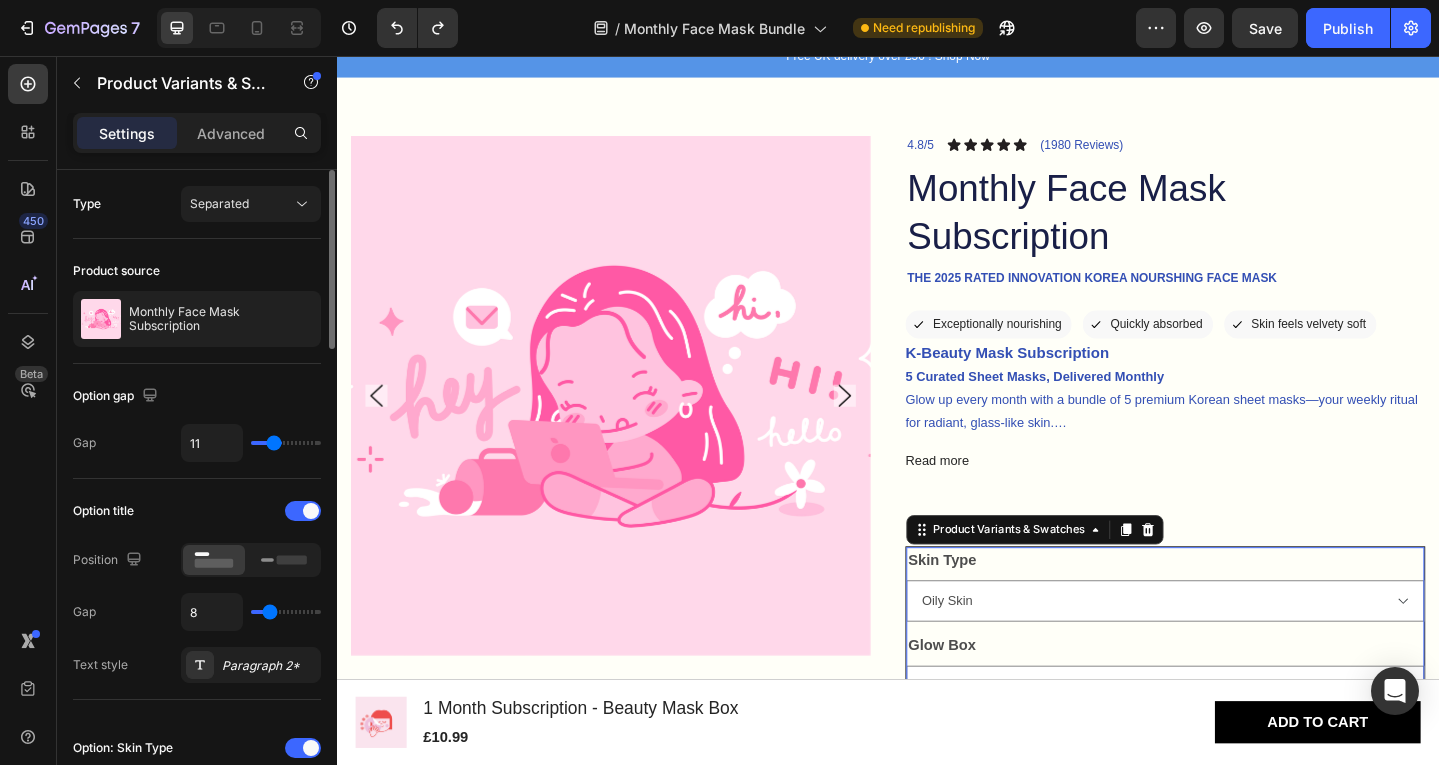 type on "10" 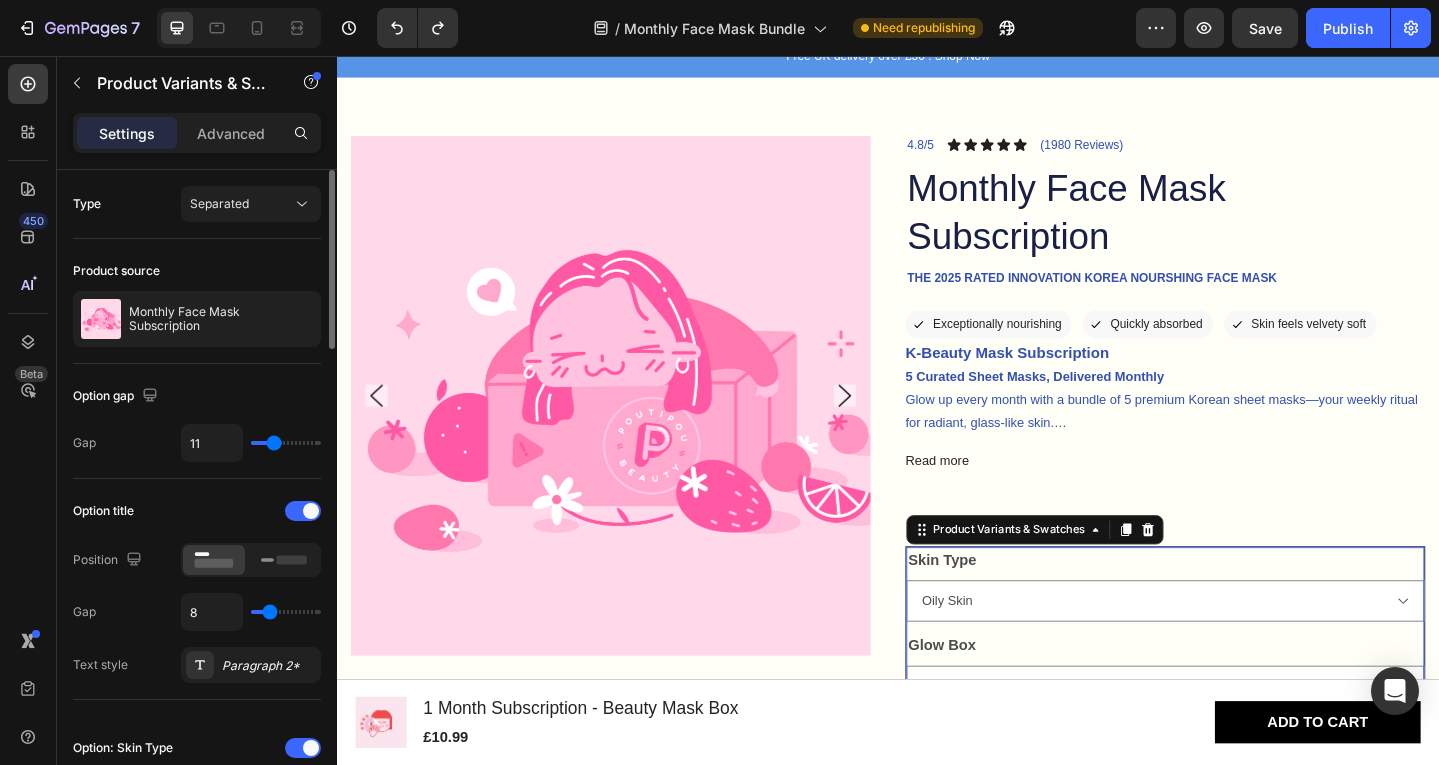 type on "10" 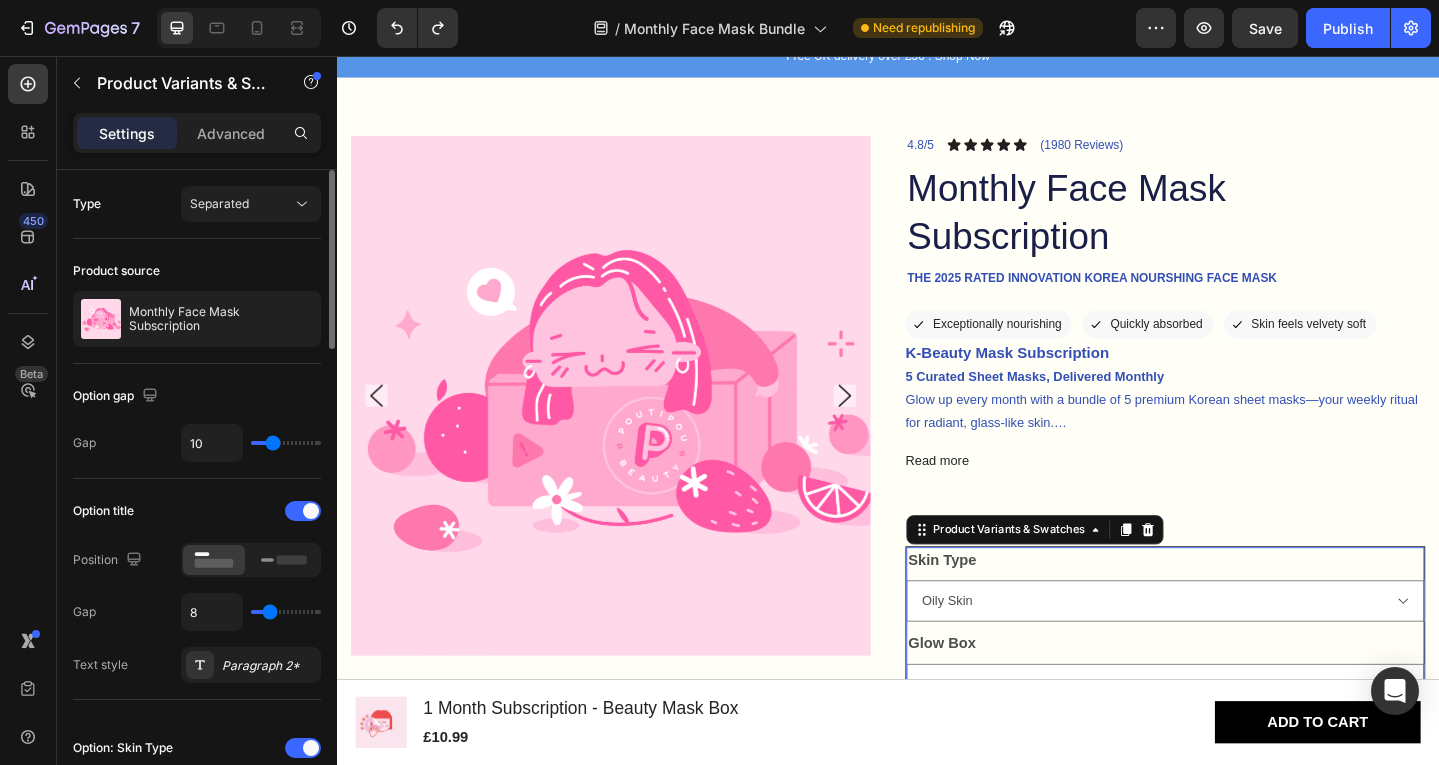 type on "0" 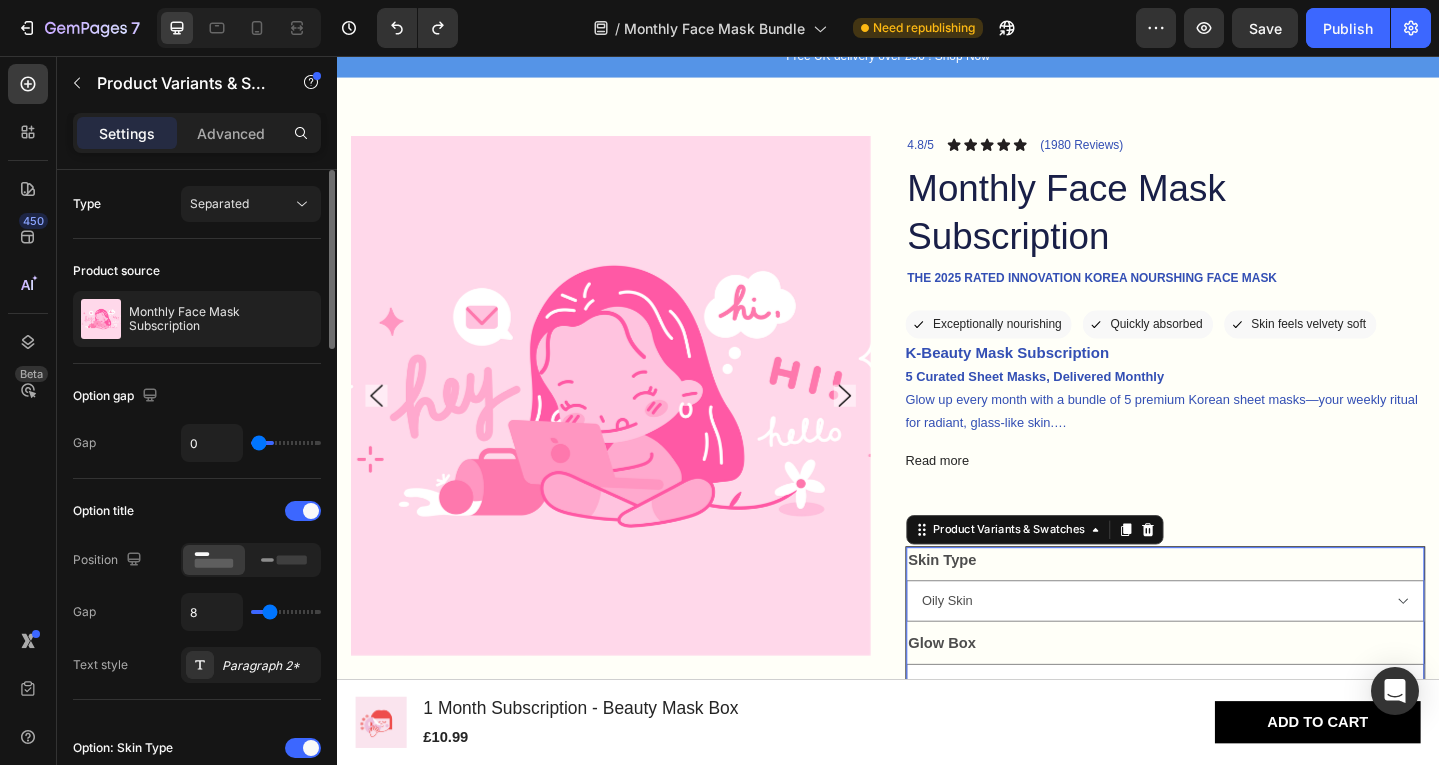 type on "0" 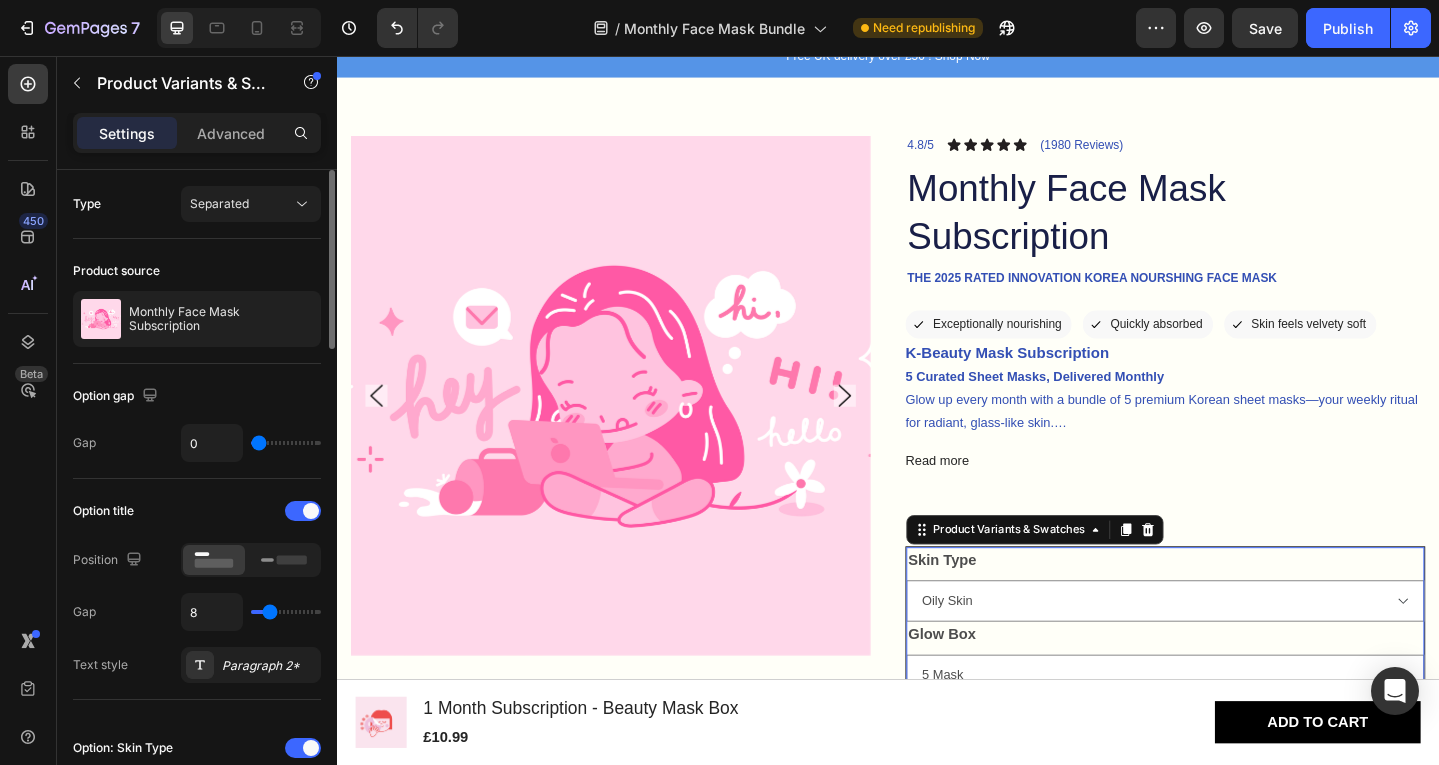 type on "1" 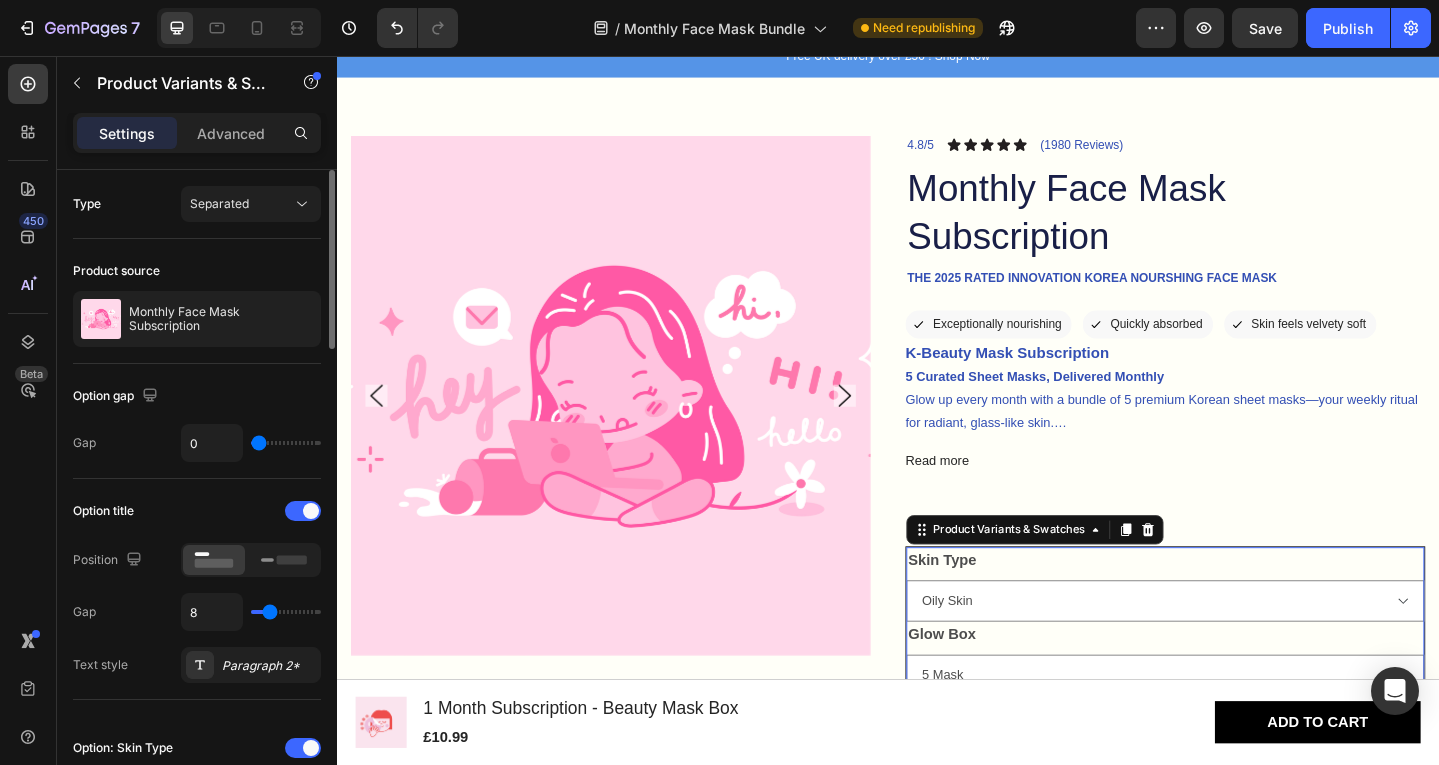 type on "1" 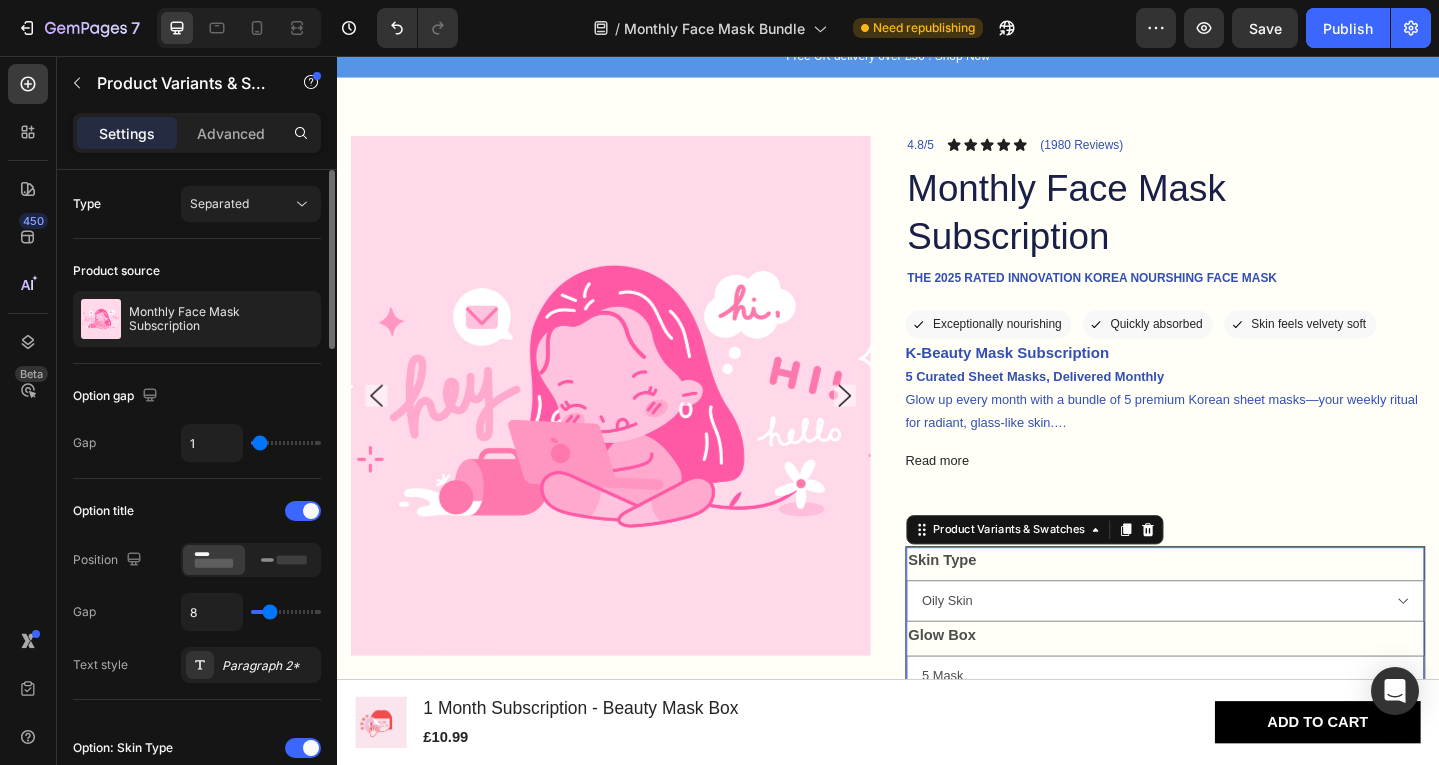 type on "2" 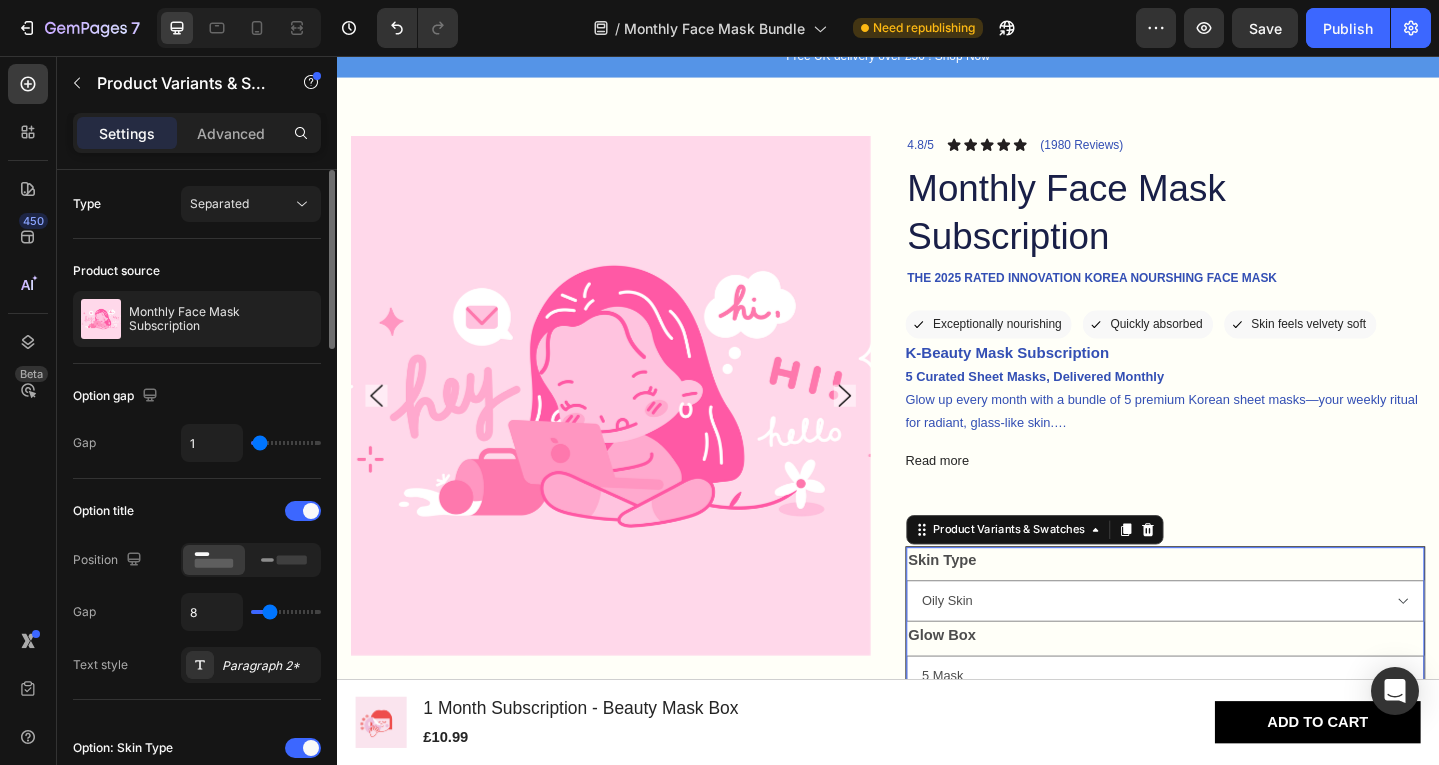 type on "2" 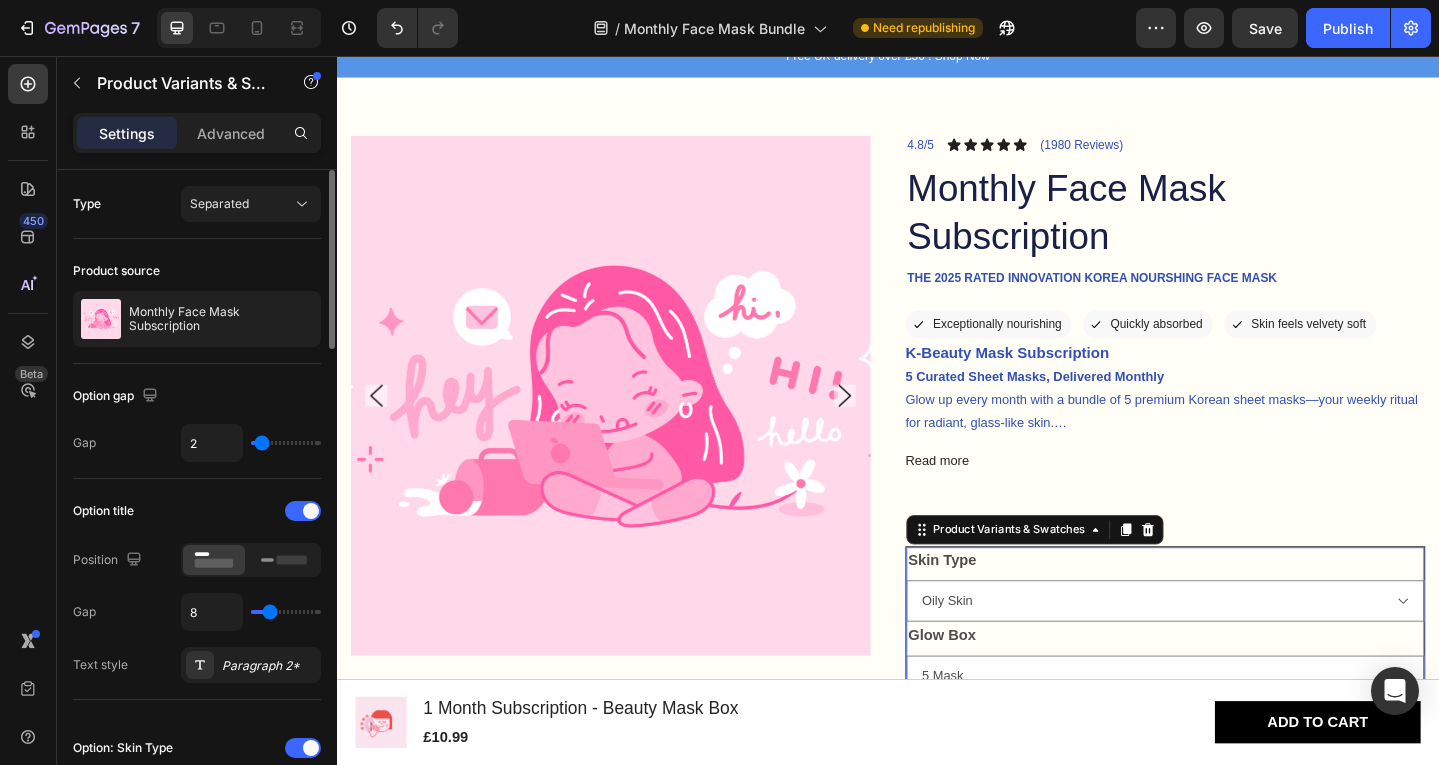 type on "3" 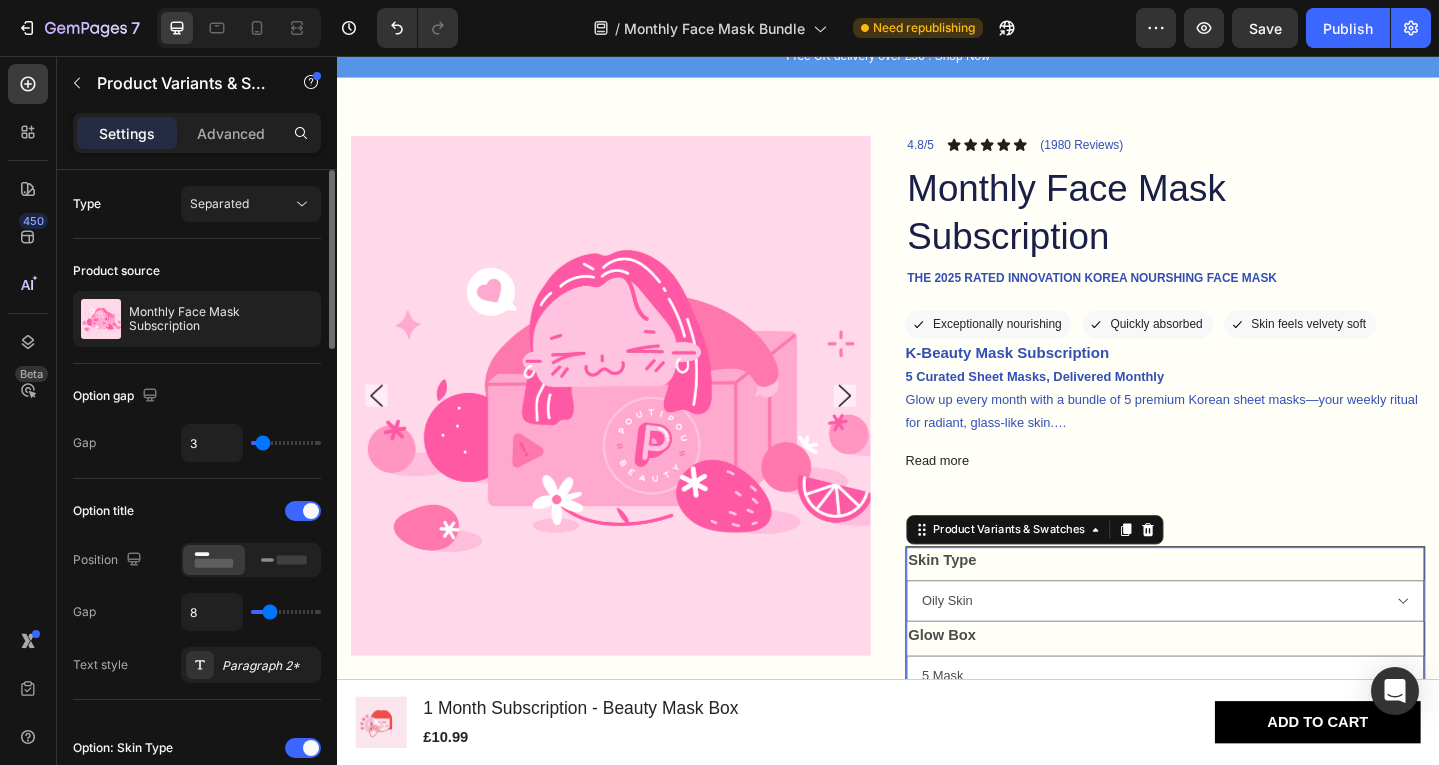 type on "4" 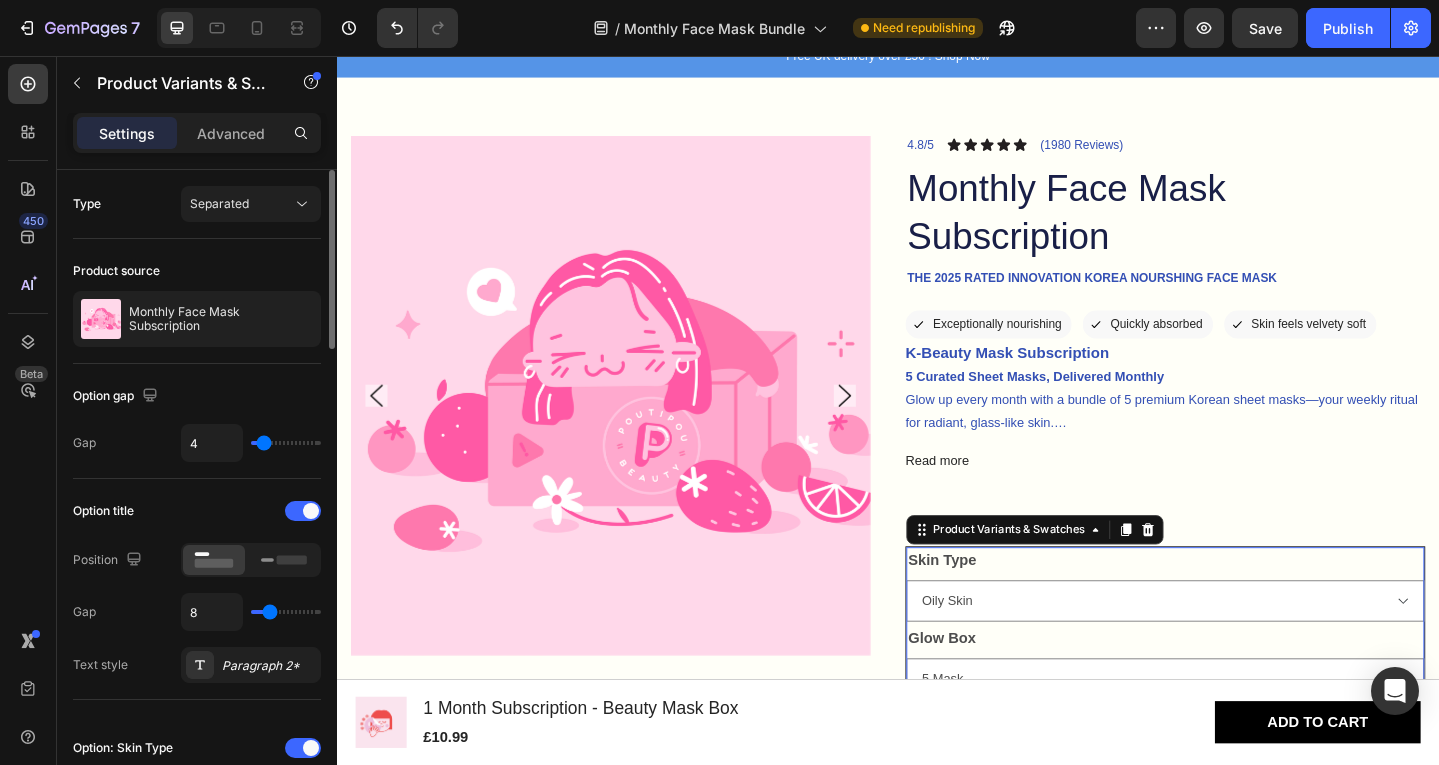 drag, startPoint x: 252, startPoint y: 440, endPoint x: 262, endPoint y: 436, distance: 10.770329 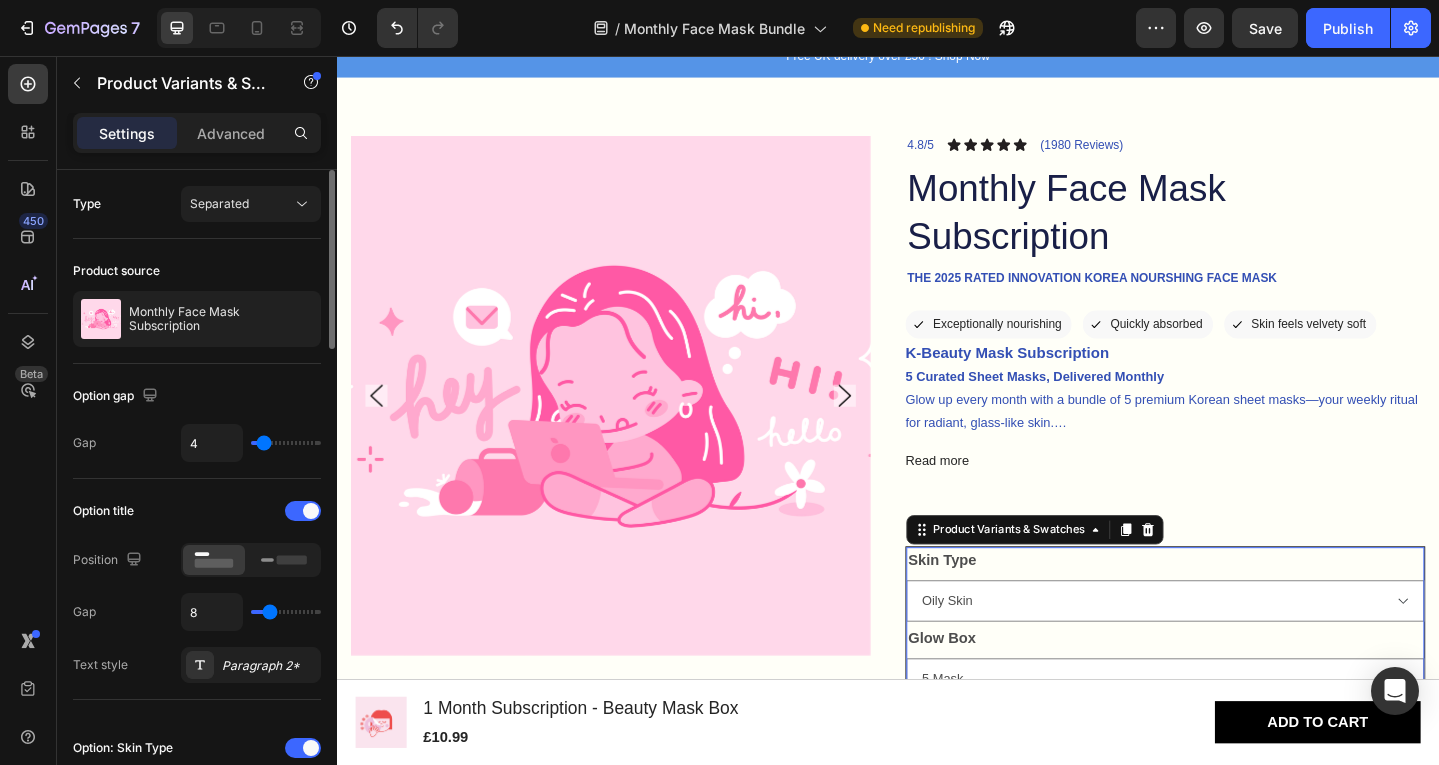 type on "3" 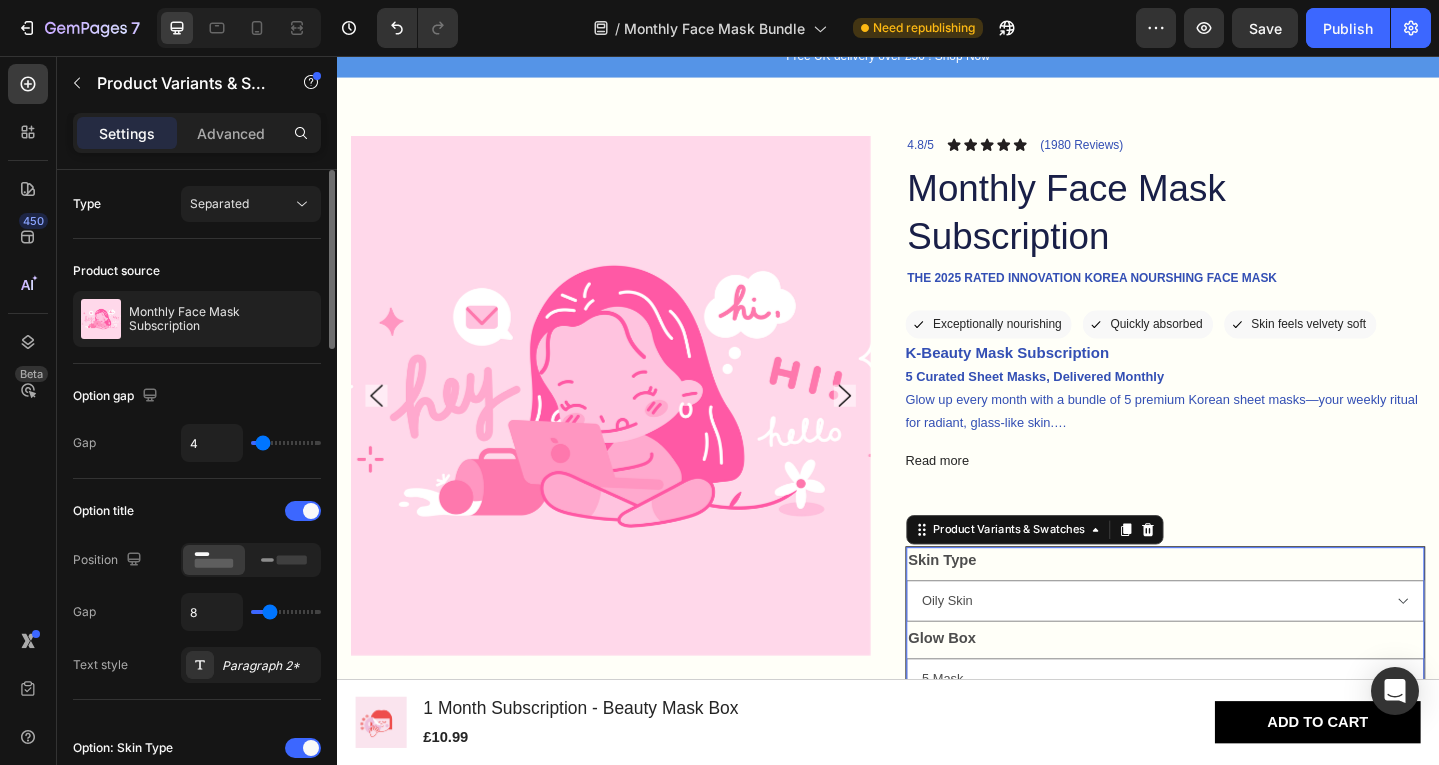 type on "3" 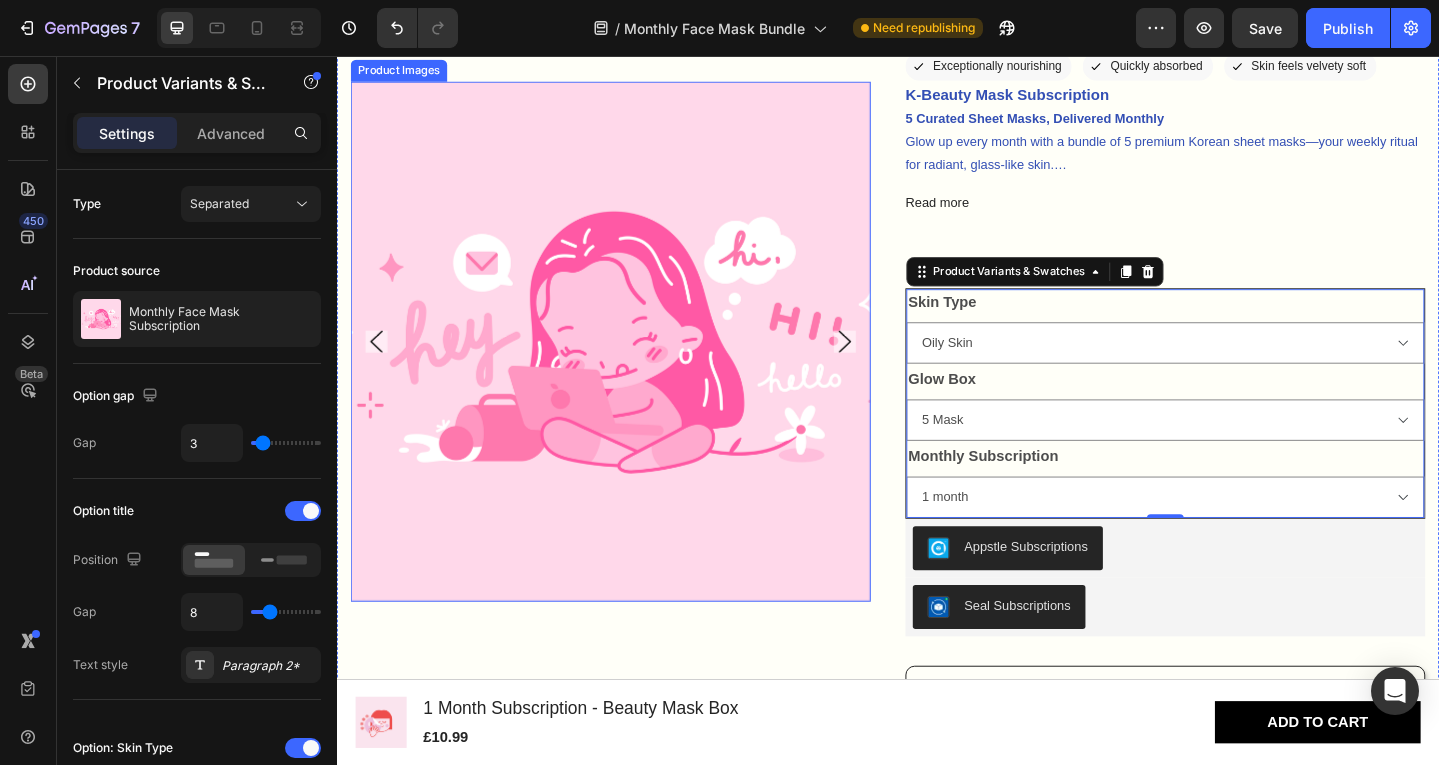 scroll, scrollTop: 333, scrollLeft: 0, axis: vertical 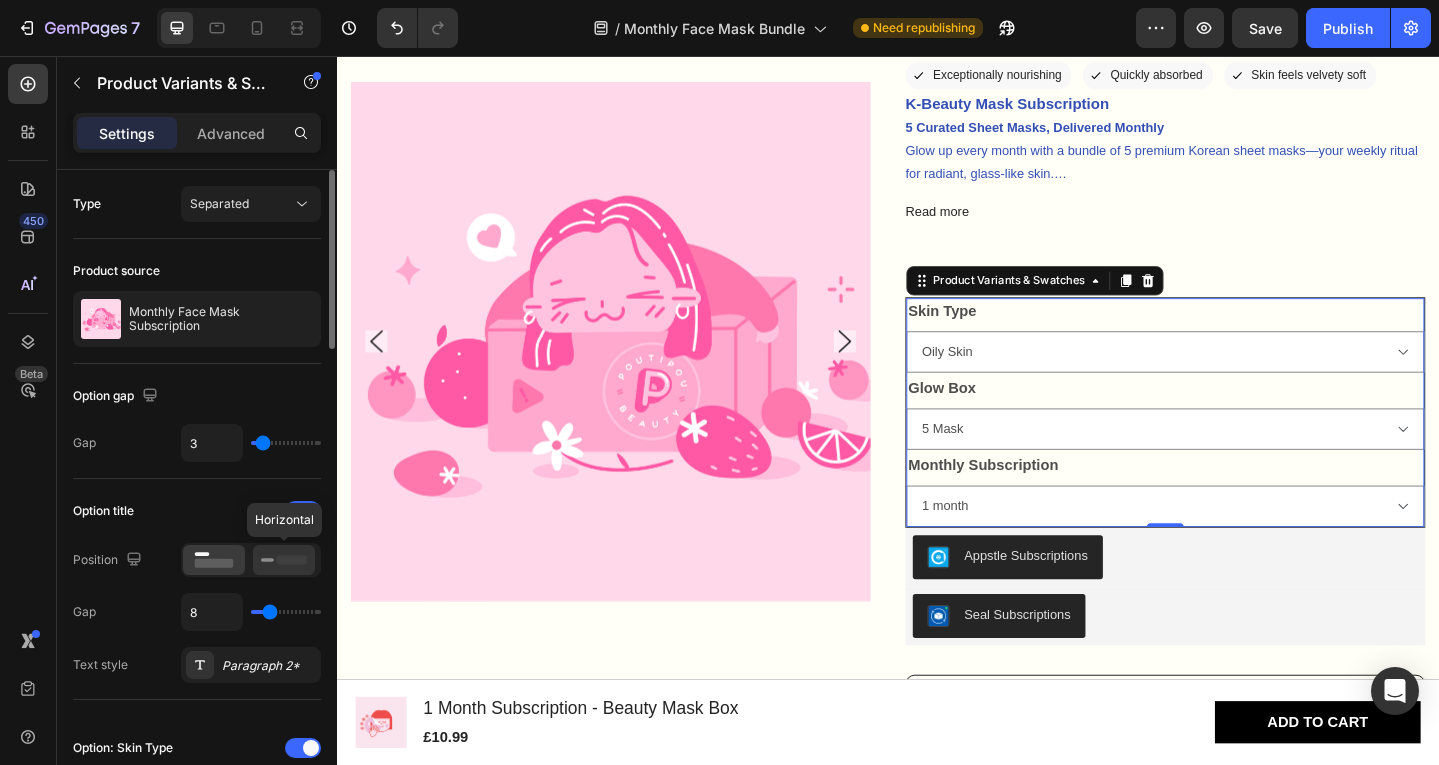 click 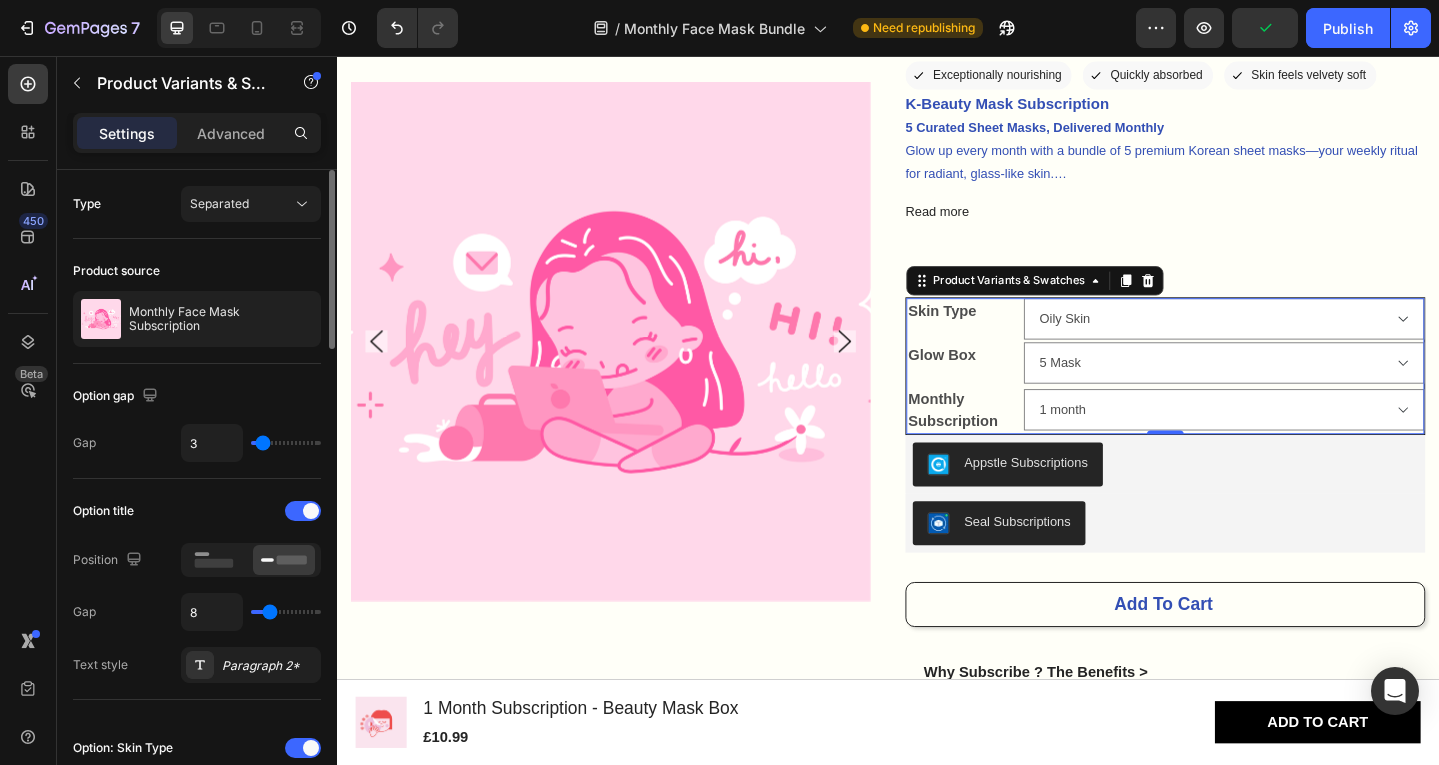 type on "2" 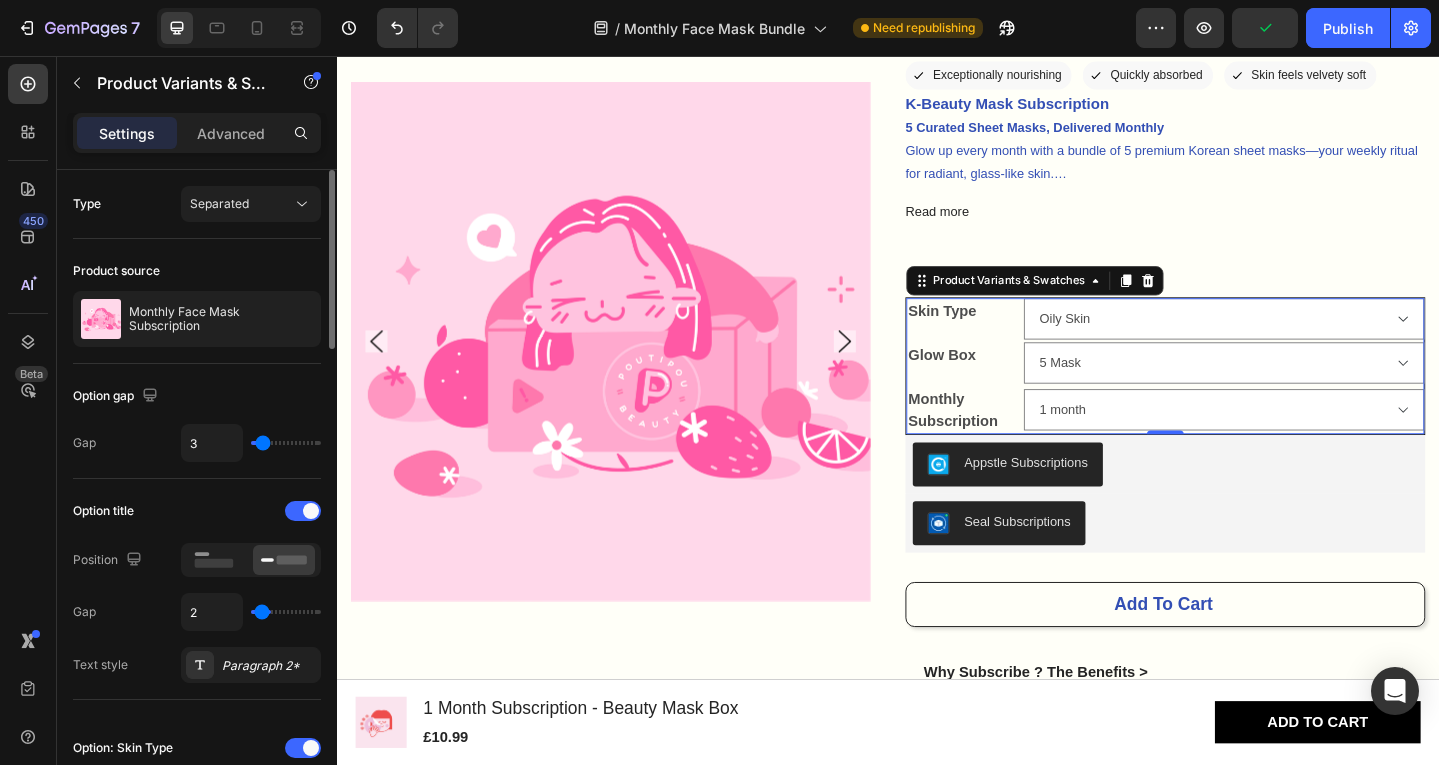 type on "1" 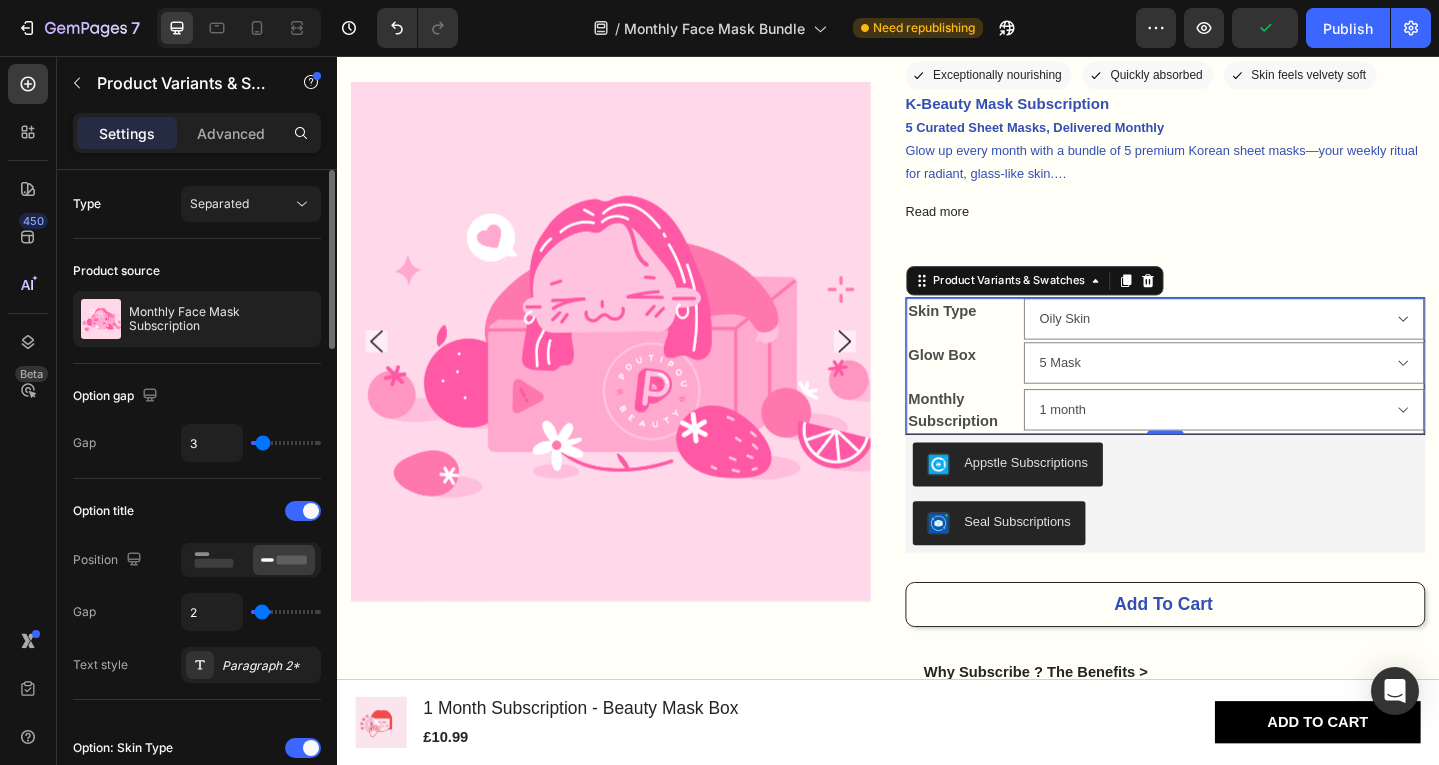 type on "1" 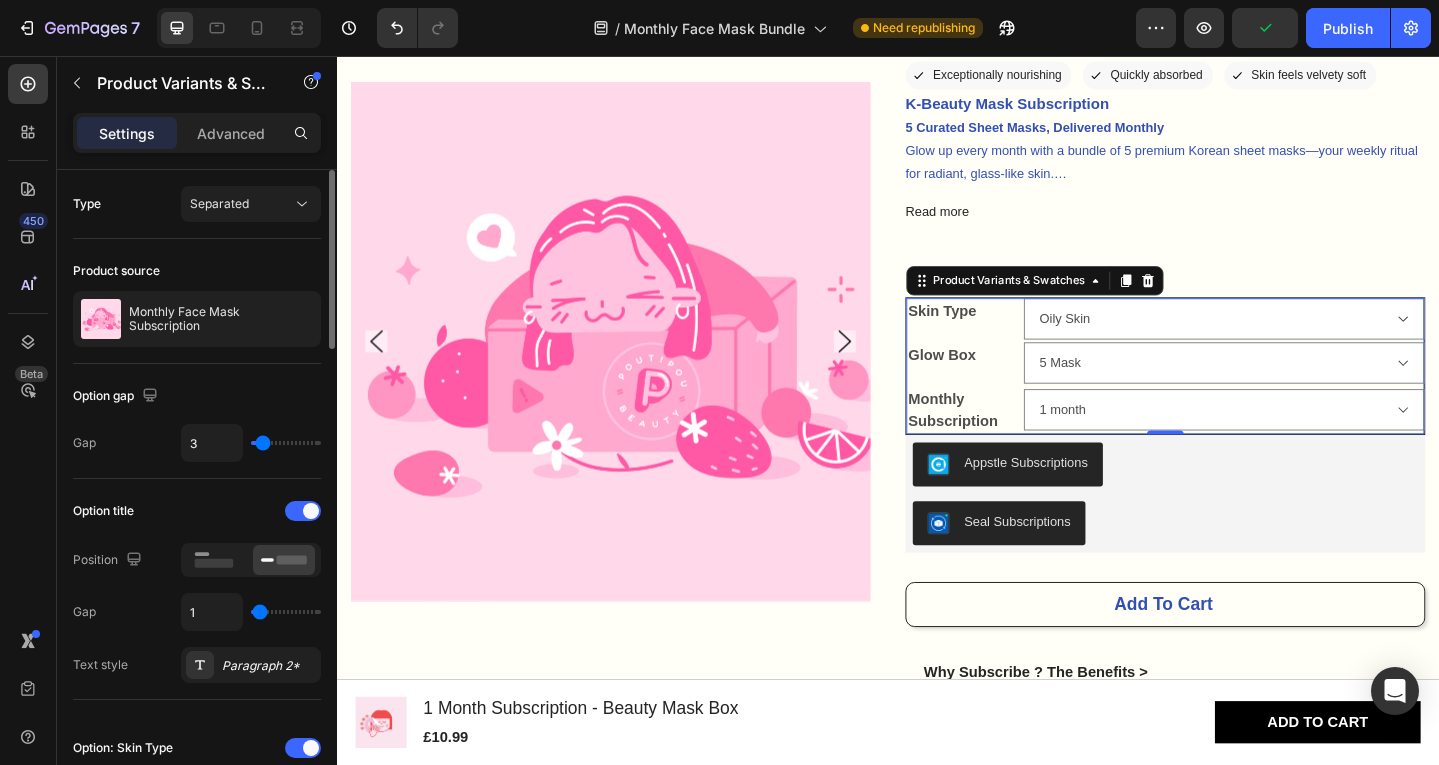 type on "0" 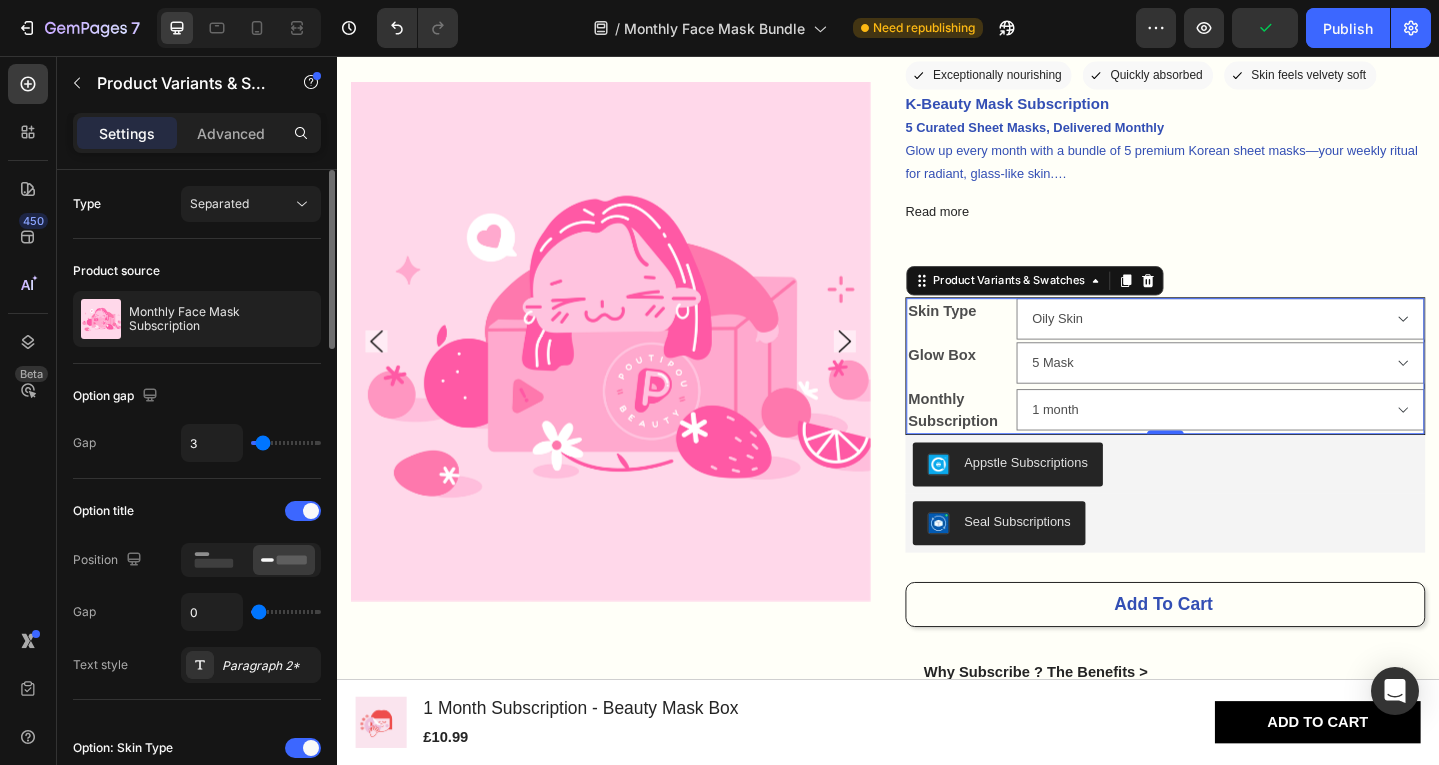 type on "1" 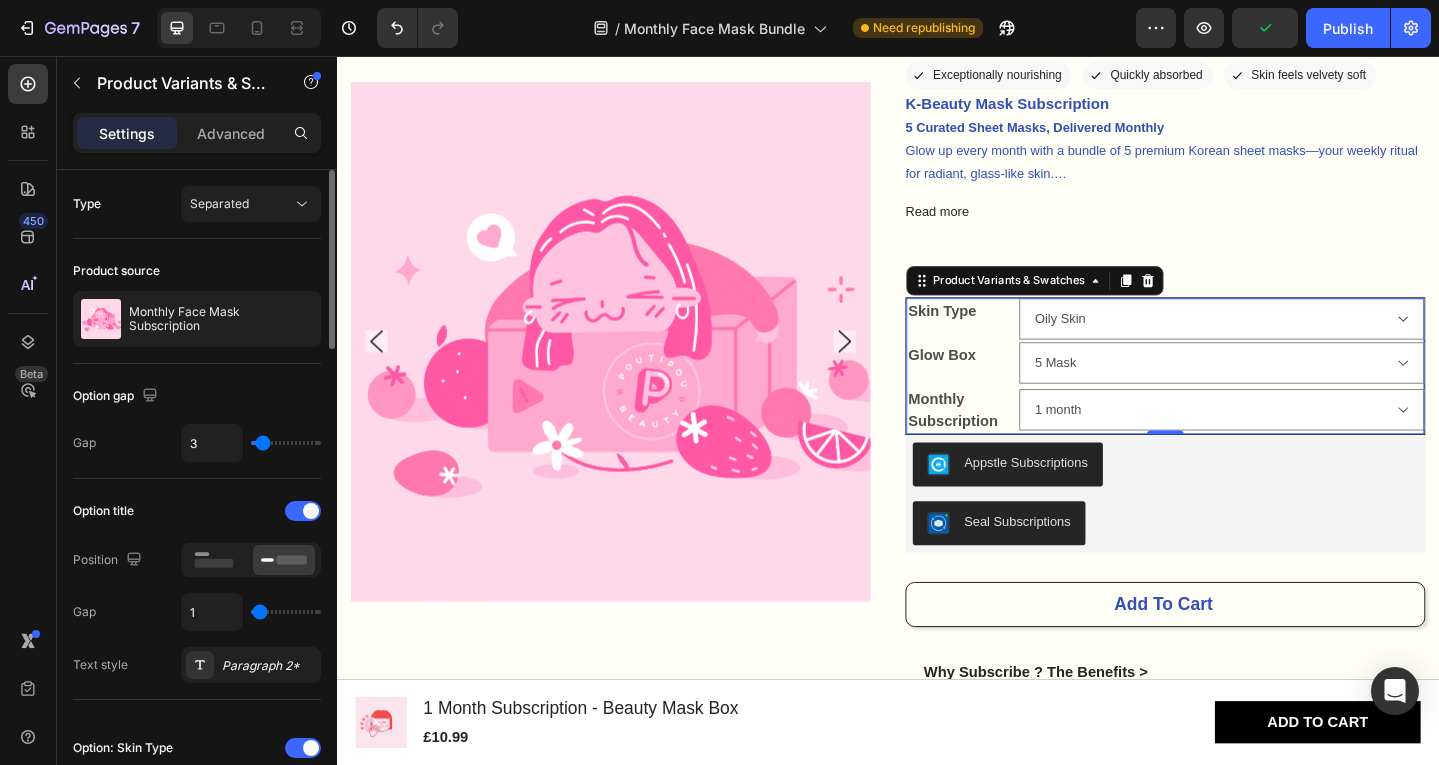 type on "4" 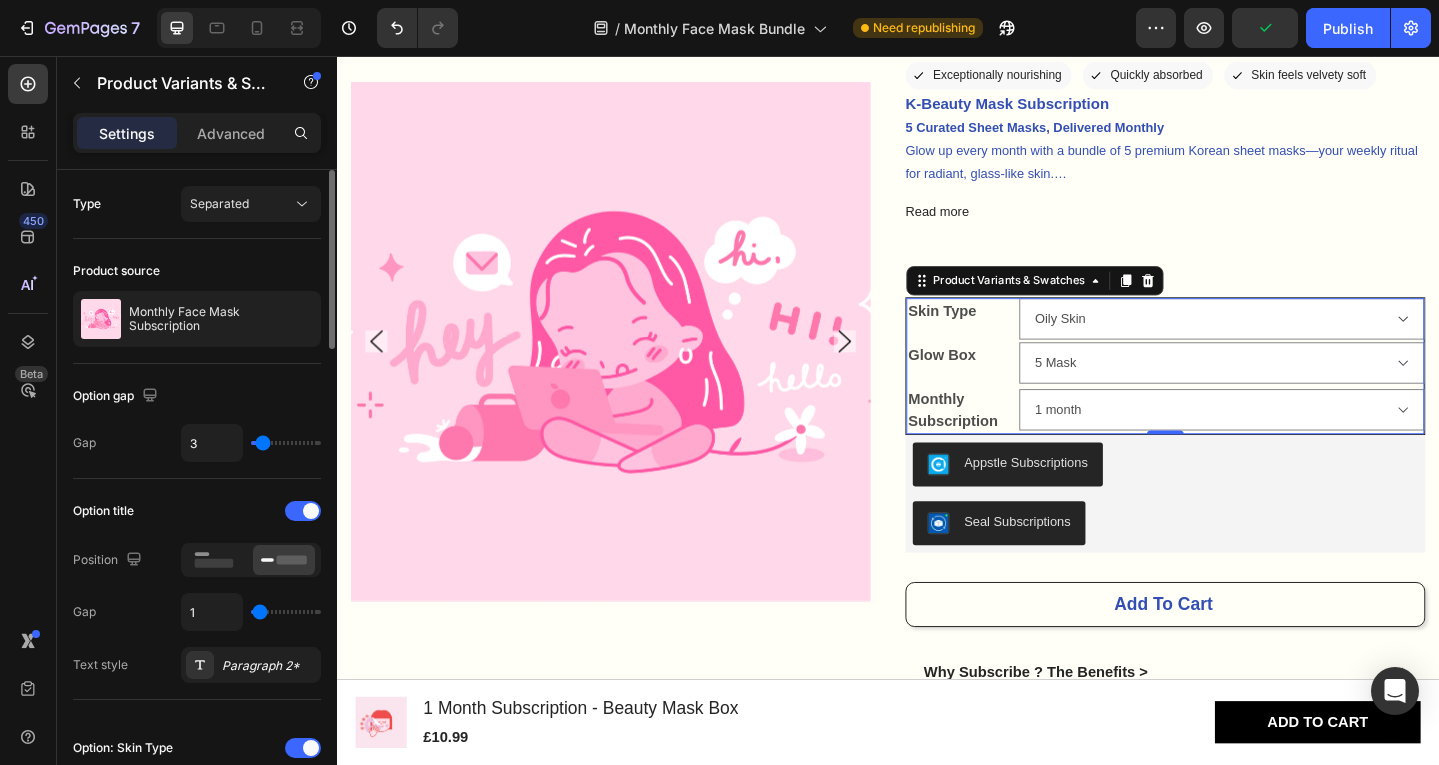 type on "4" 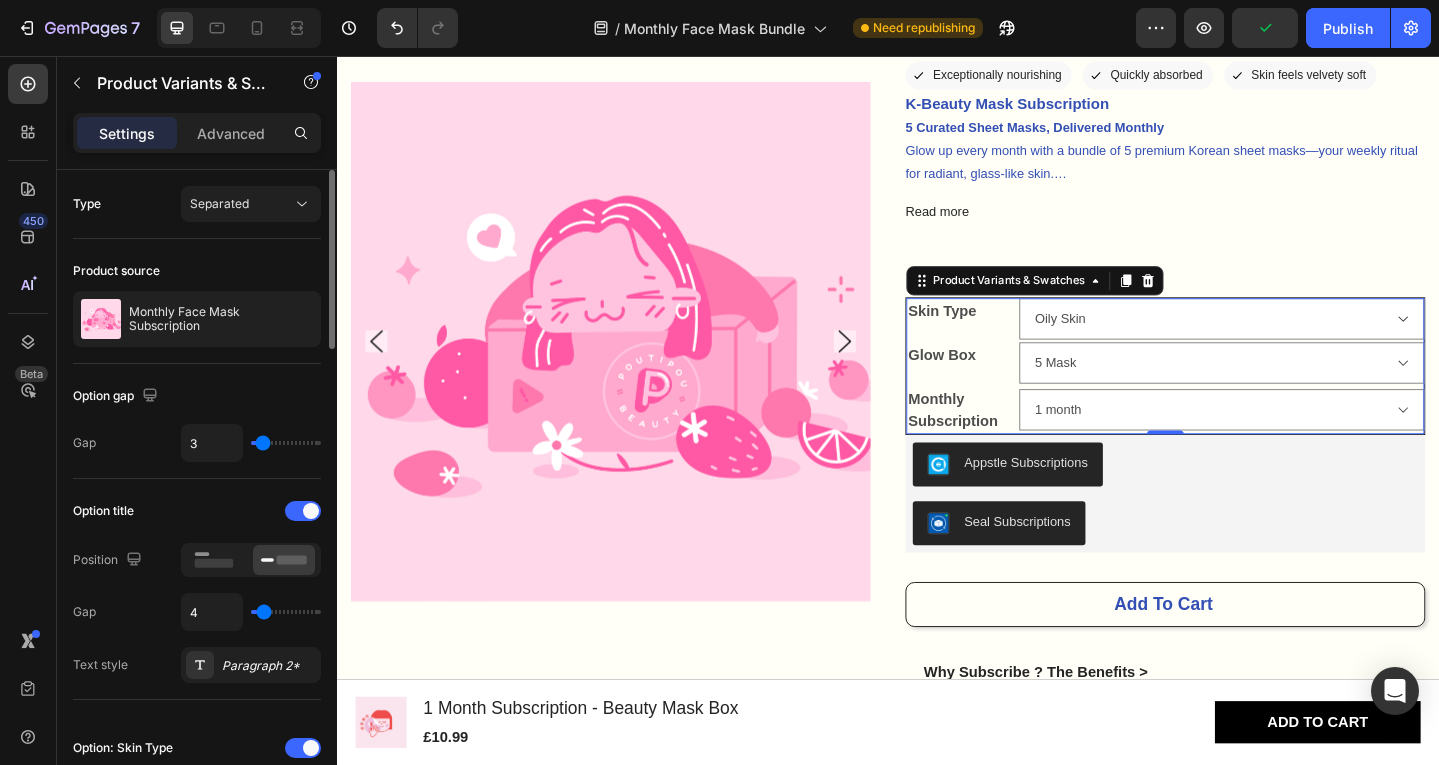 type on "6" 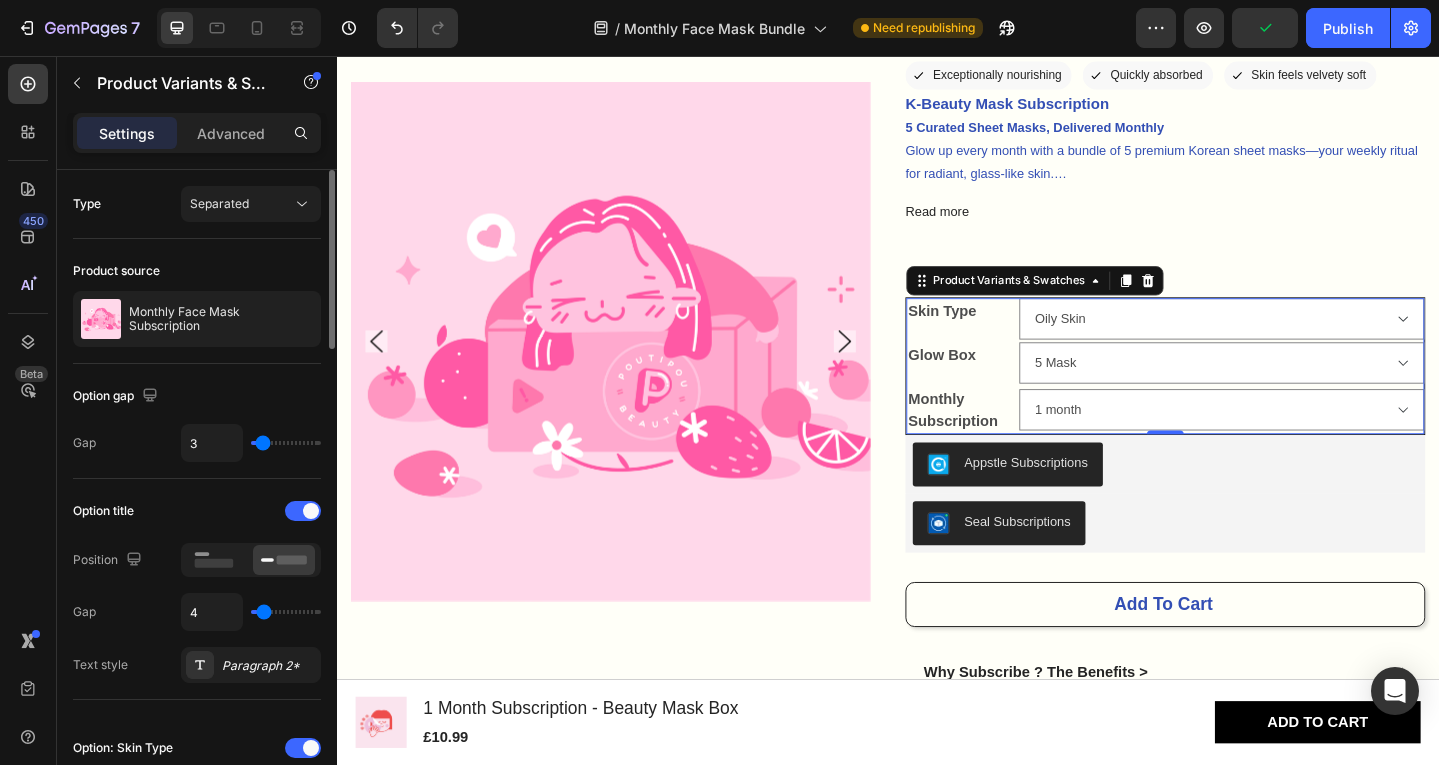 type on "6" 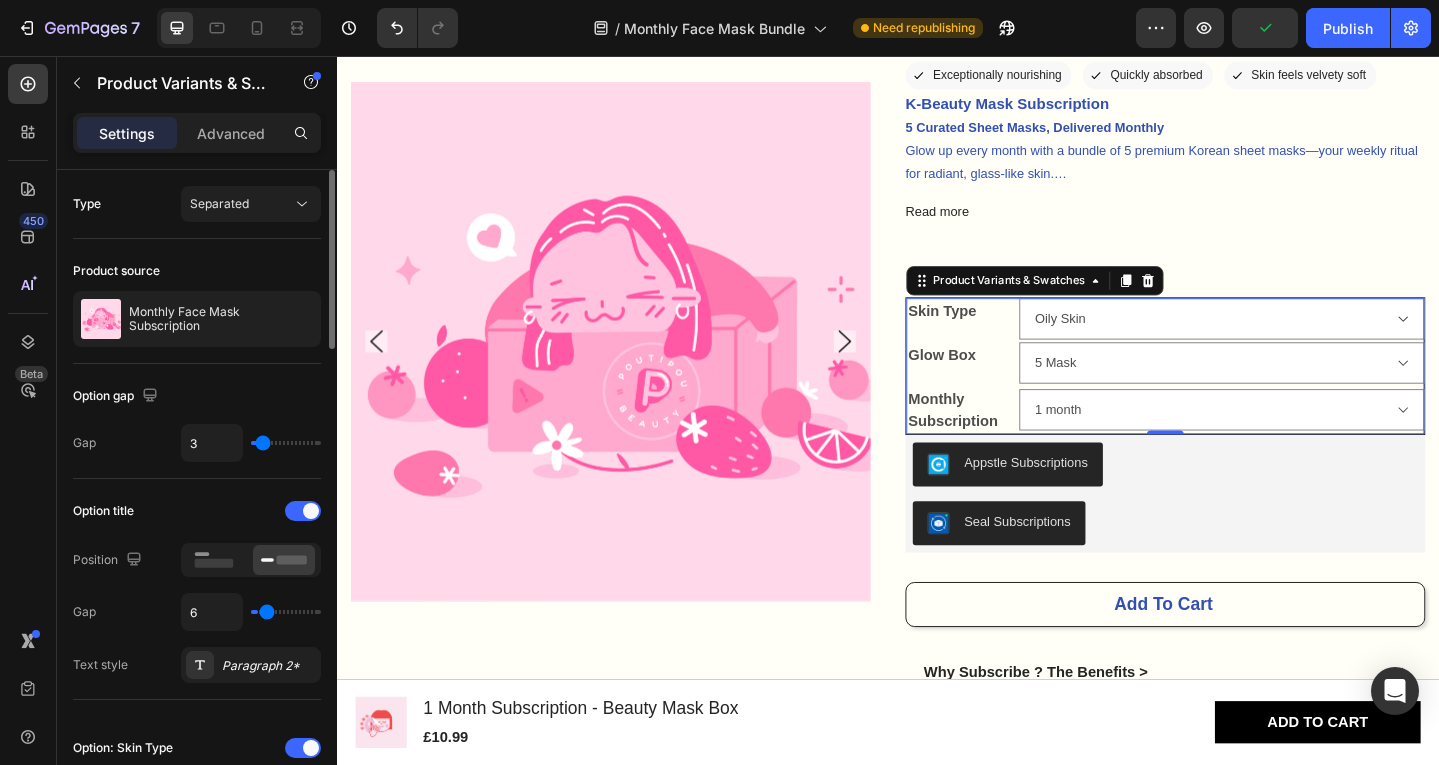 type on "7" 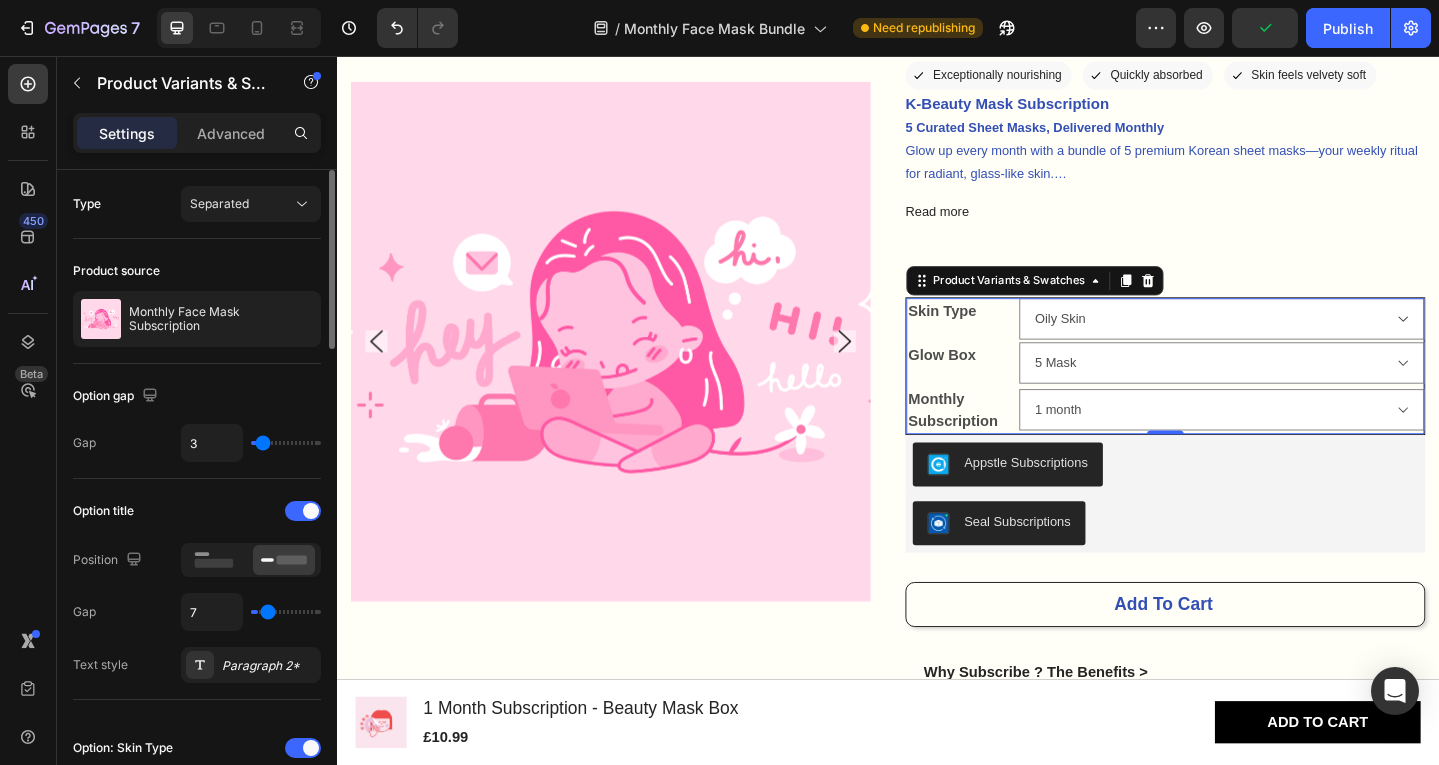 type on "8" 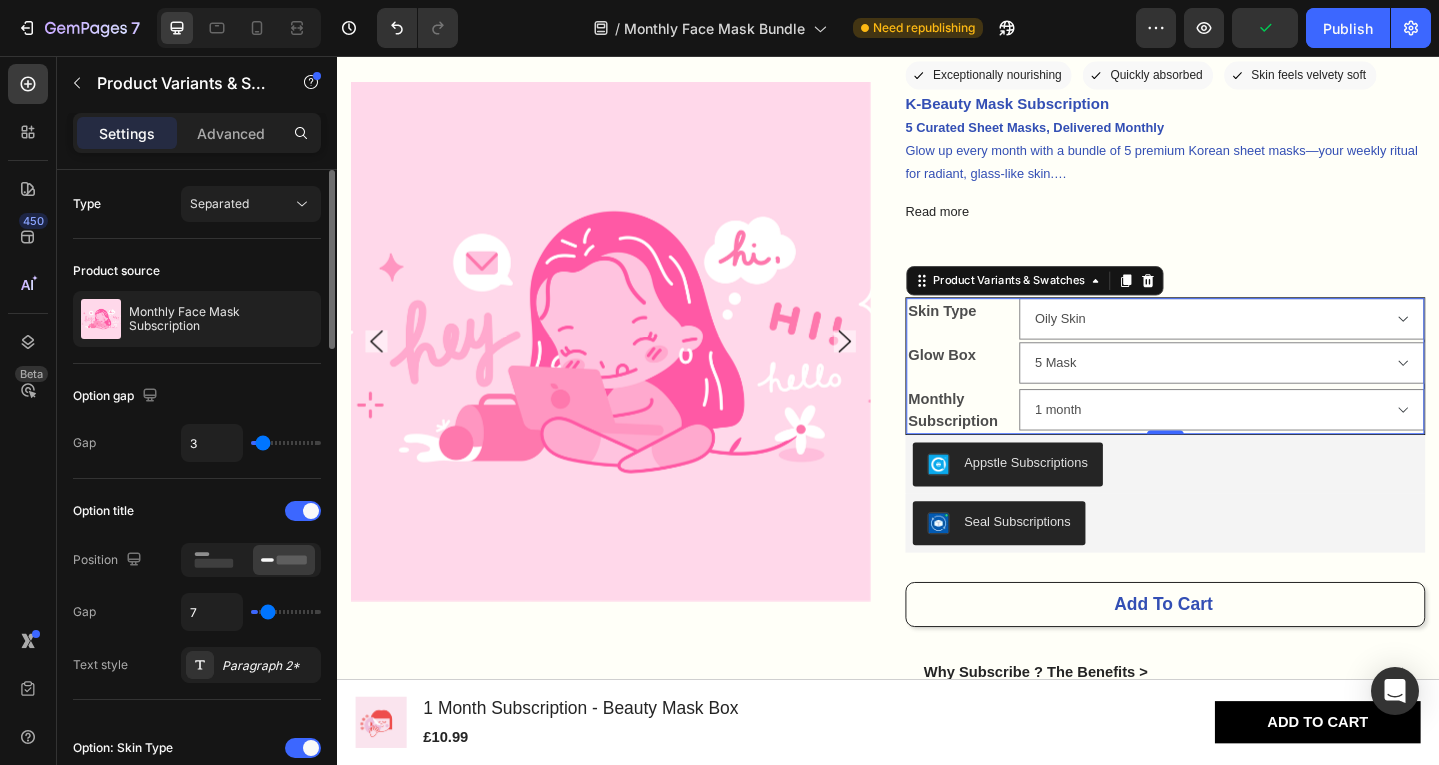 type on "8" 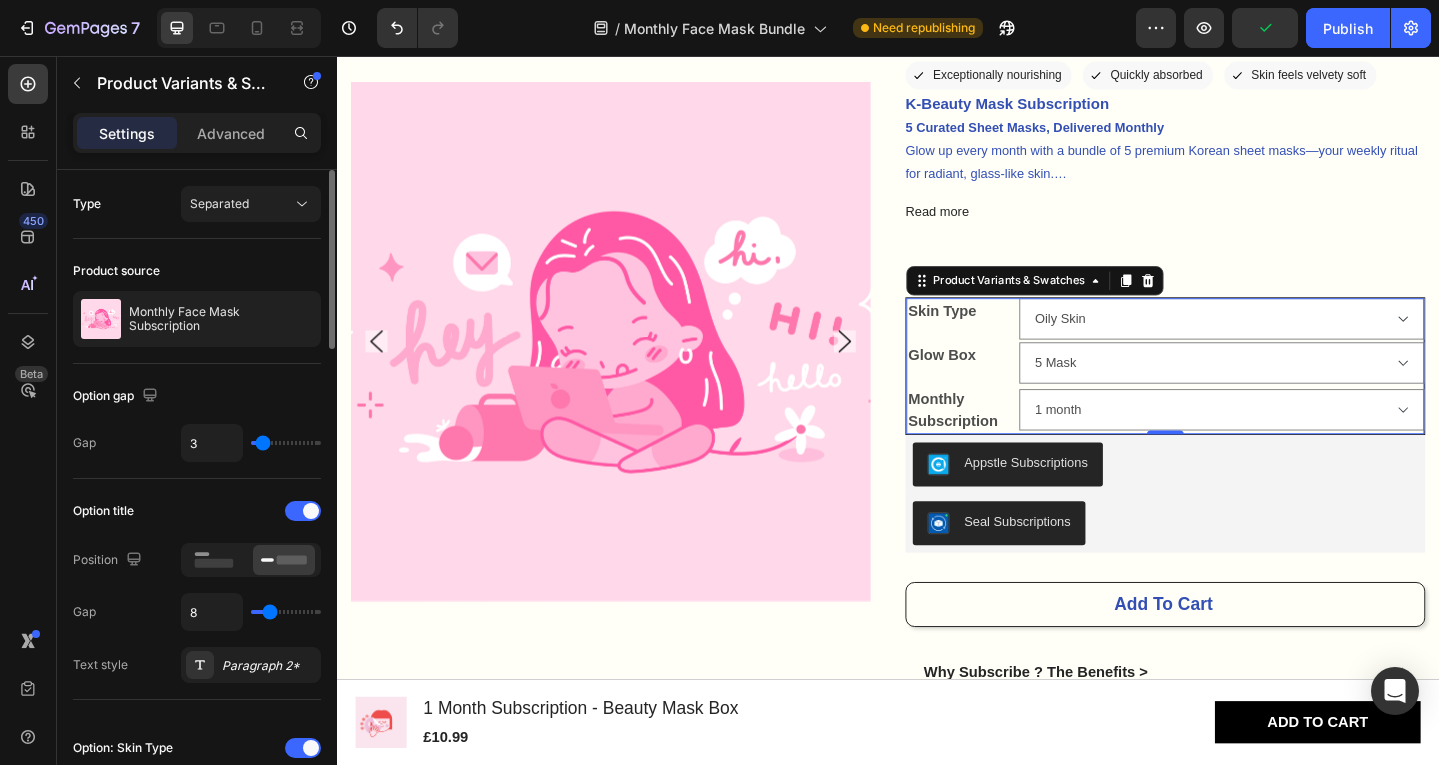 type on "9" 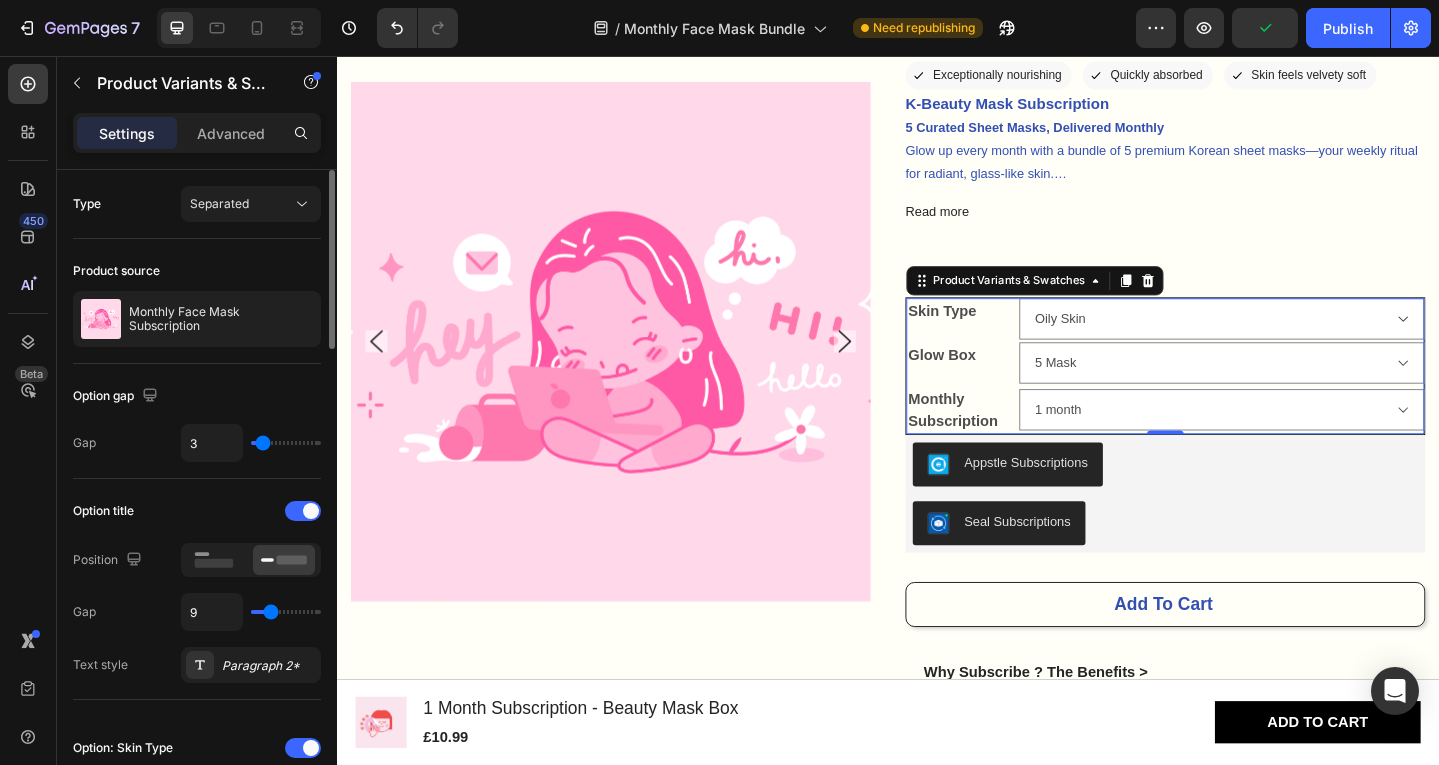 type 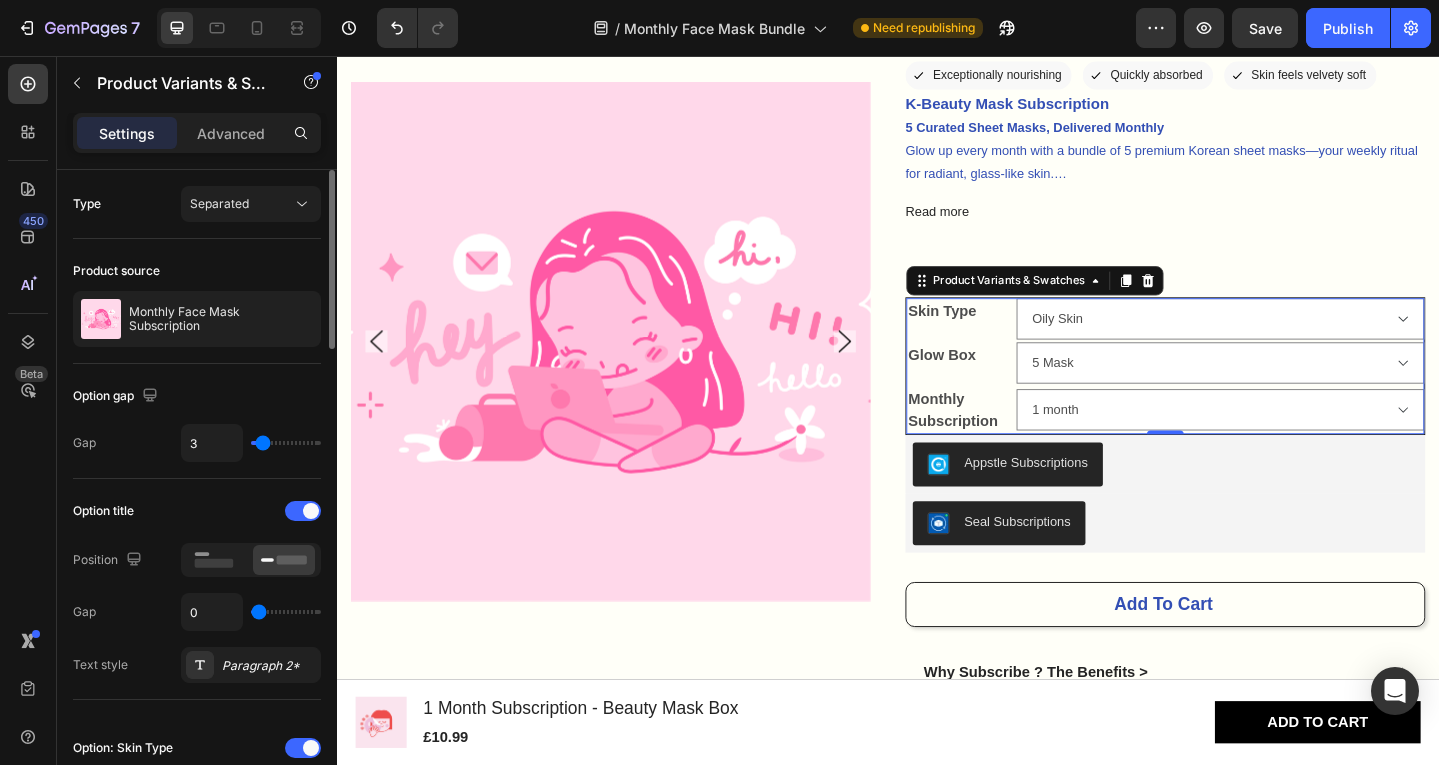 drag, startPoint x: 264, startPoint y: 614, endPoint x: 245, endPoint y: 613, distance: 19.026299 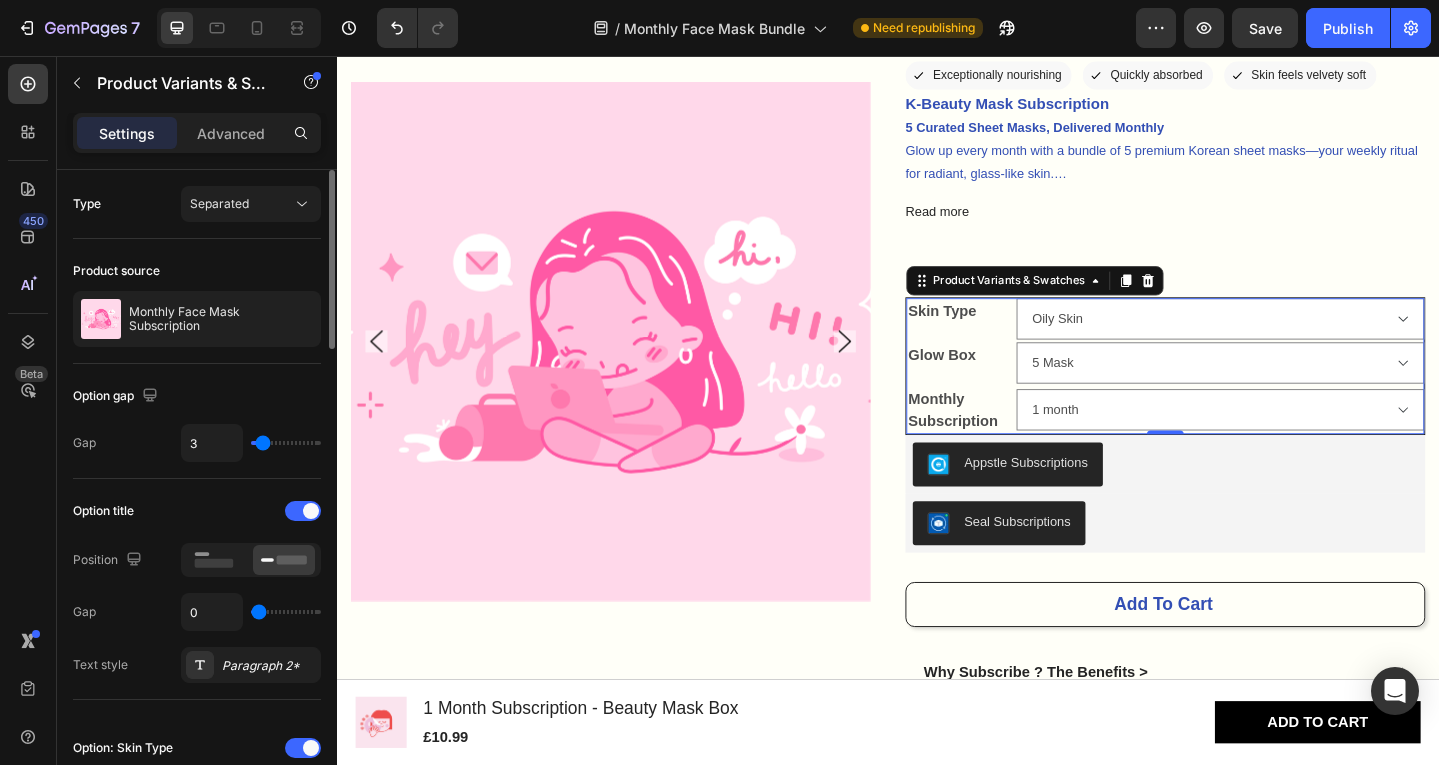 click at bounding box center (286, 612) 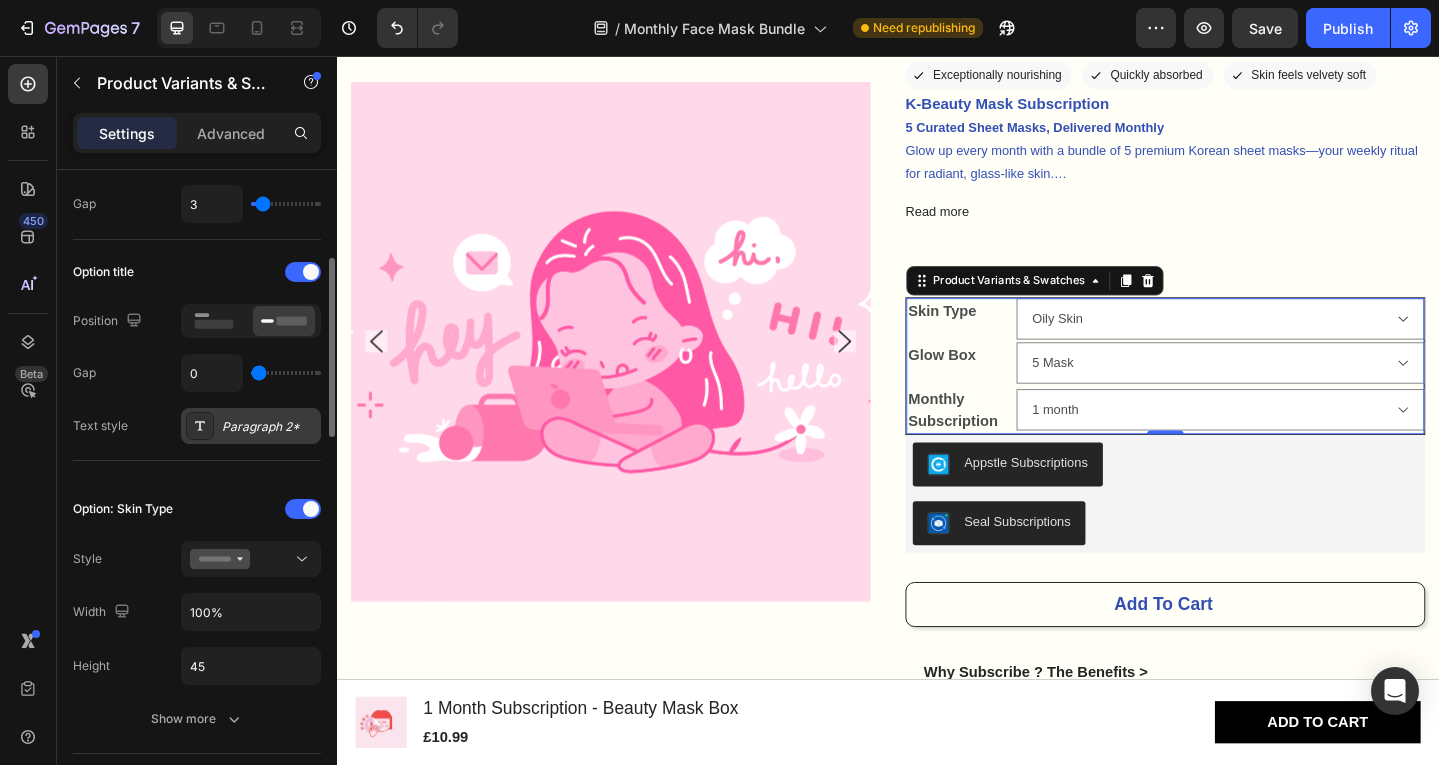 scroll, scrollTop: 281, scrollLeft: 0, axis: vertical 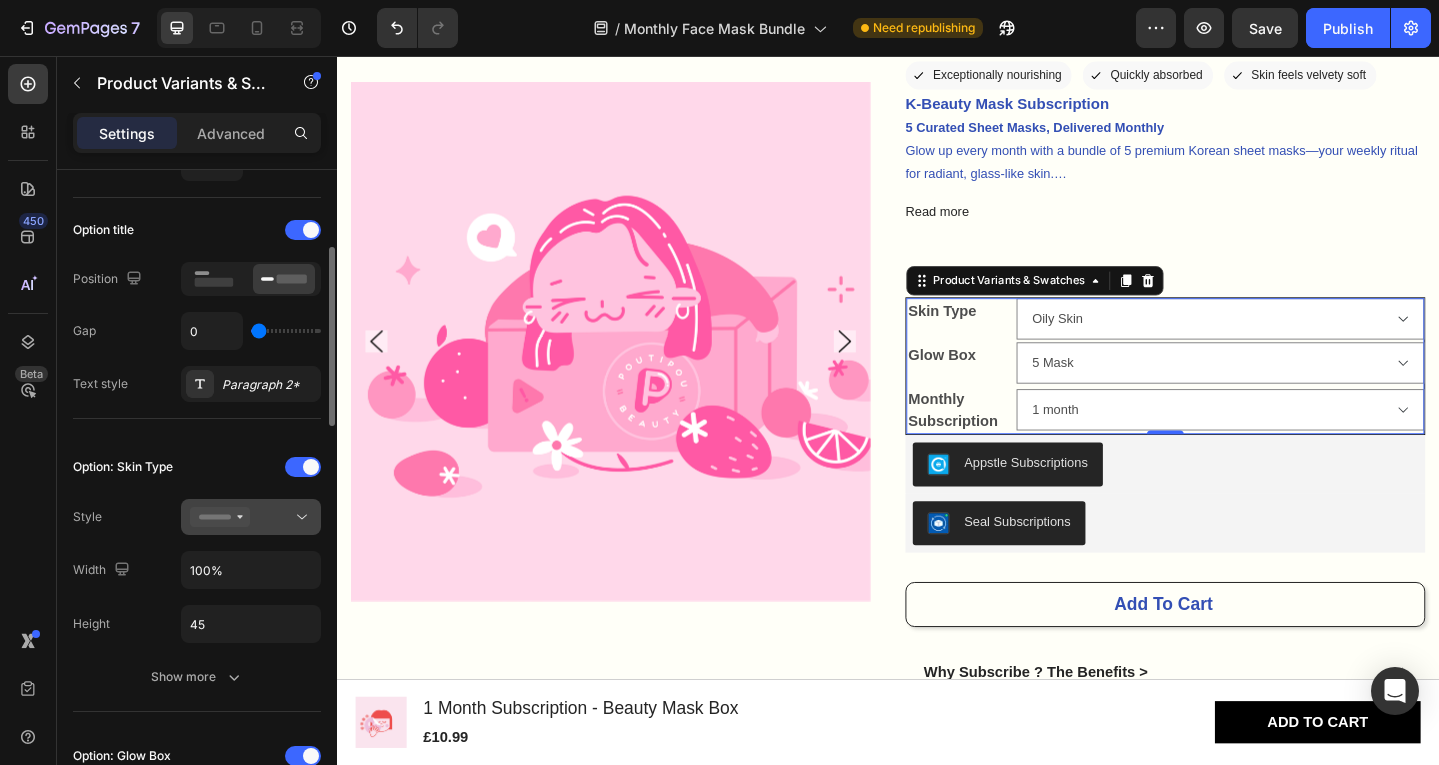 click 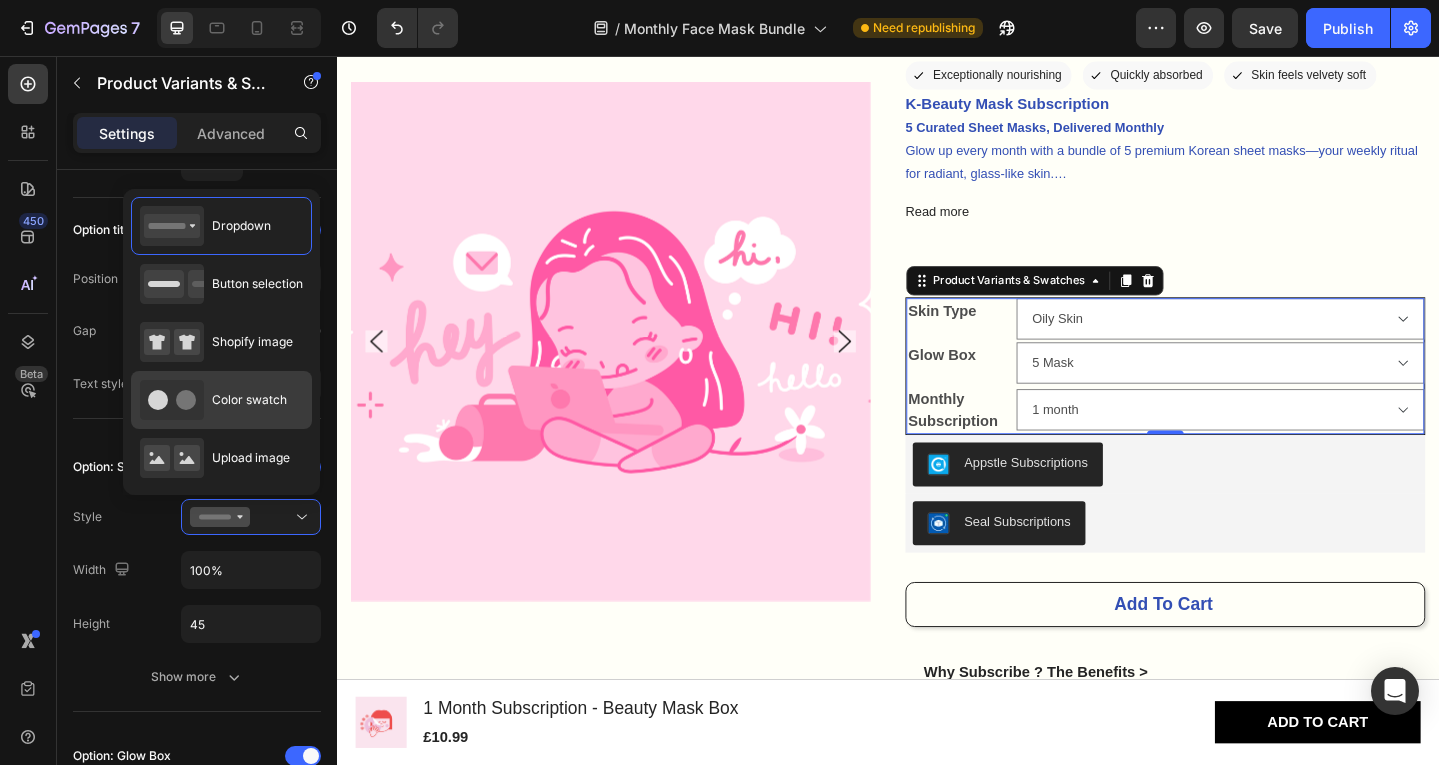 click on "Color swatch" at bounding box center (249, 400) 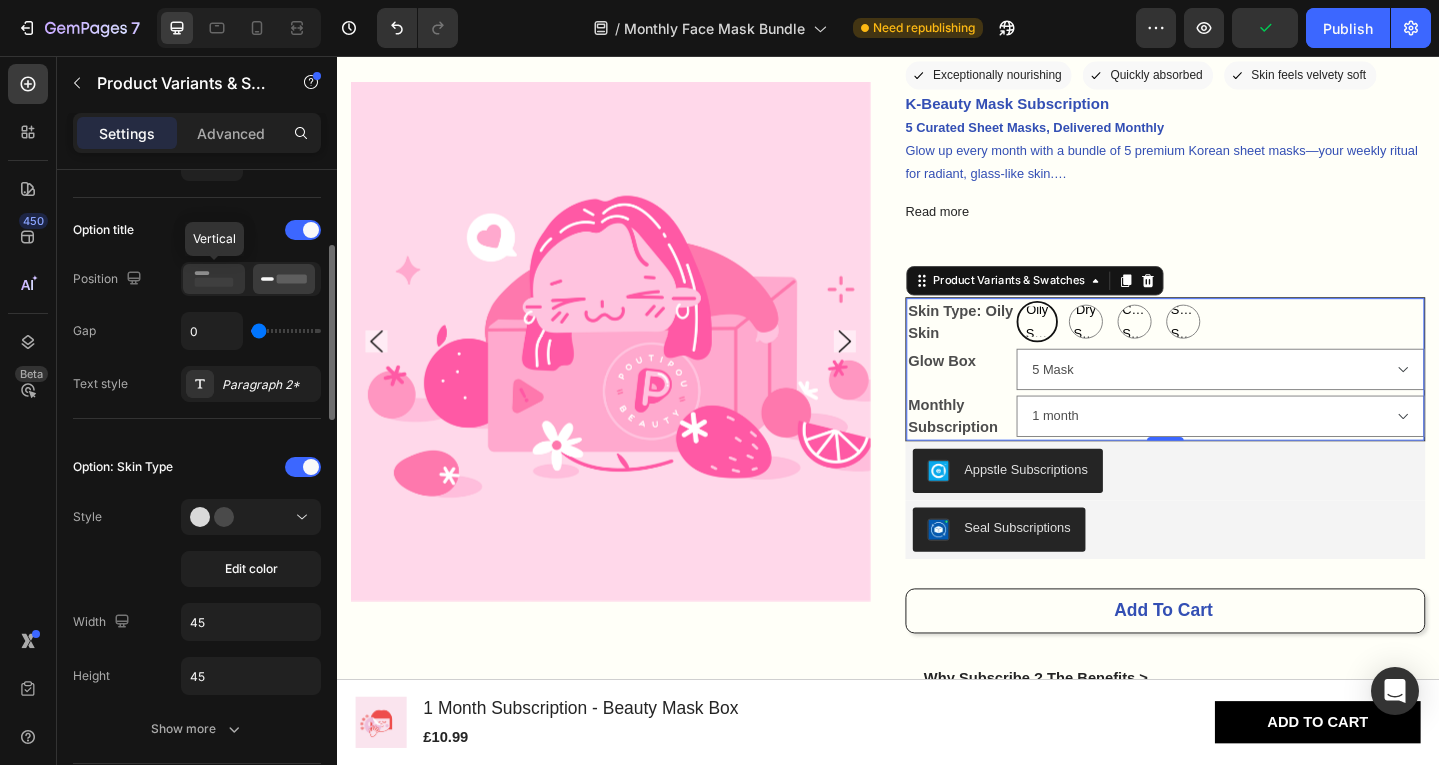 click 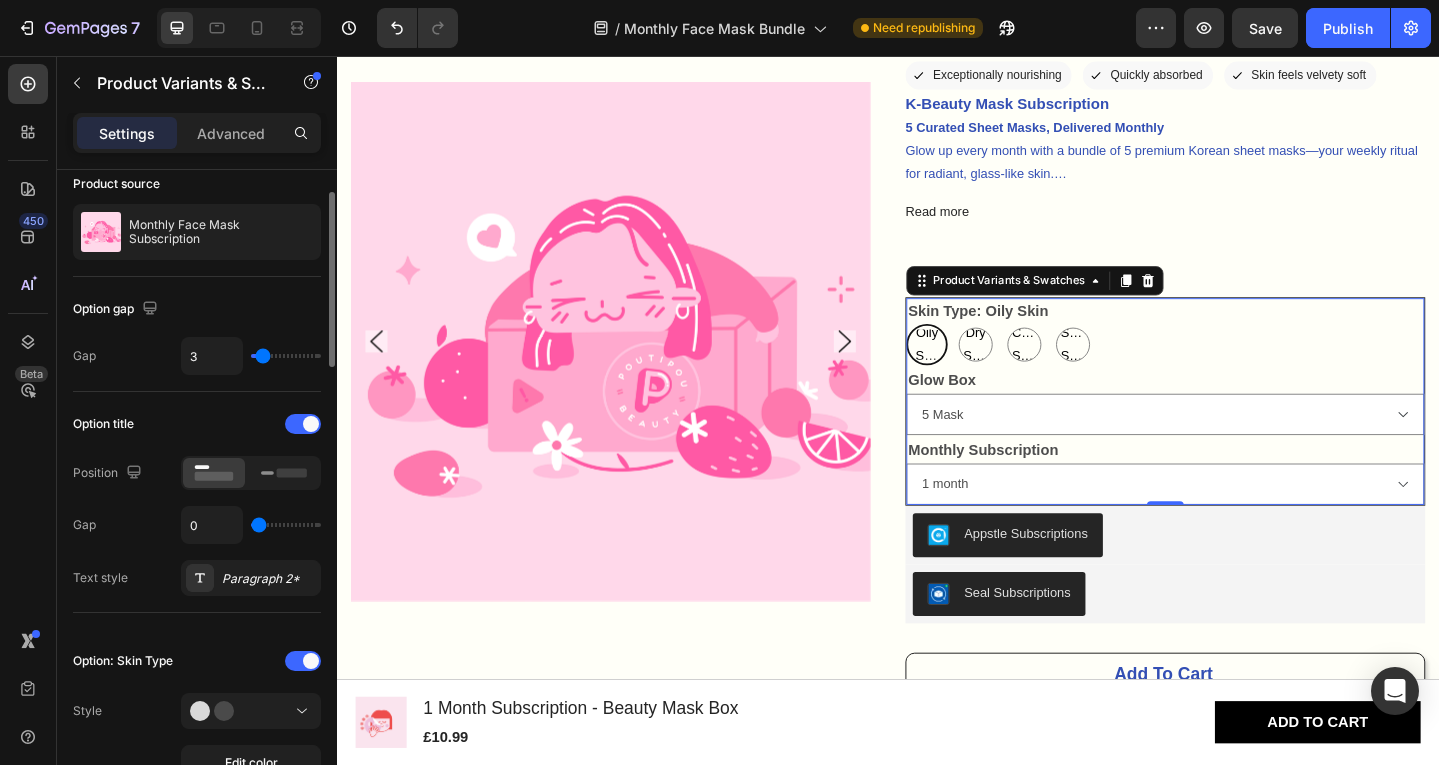 scroll, scrollTop: 86, scrollLeft: 0, axis: vertical 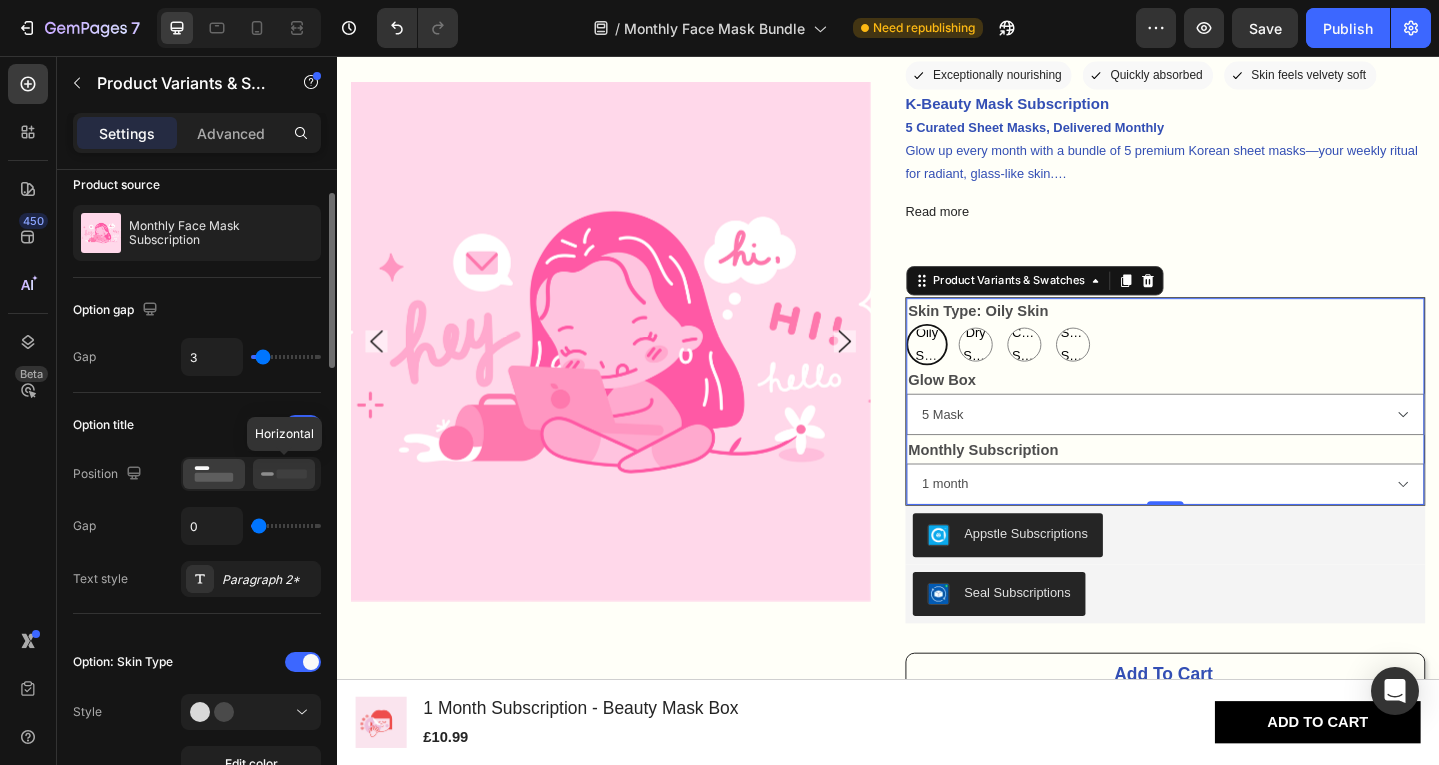 click 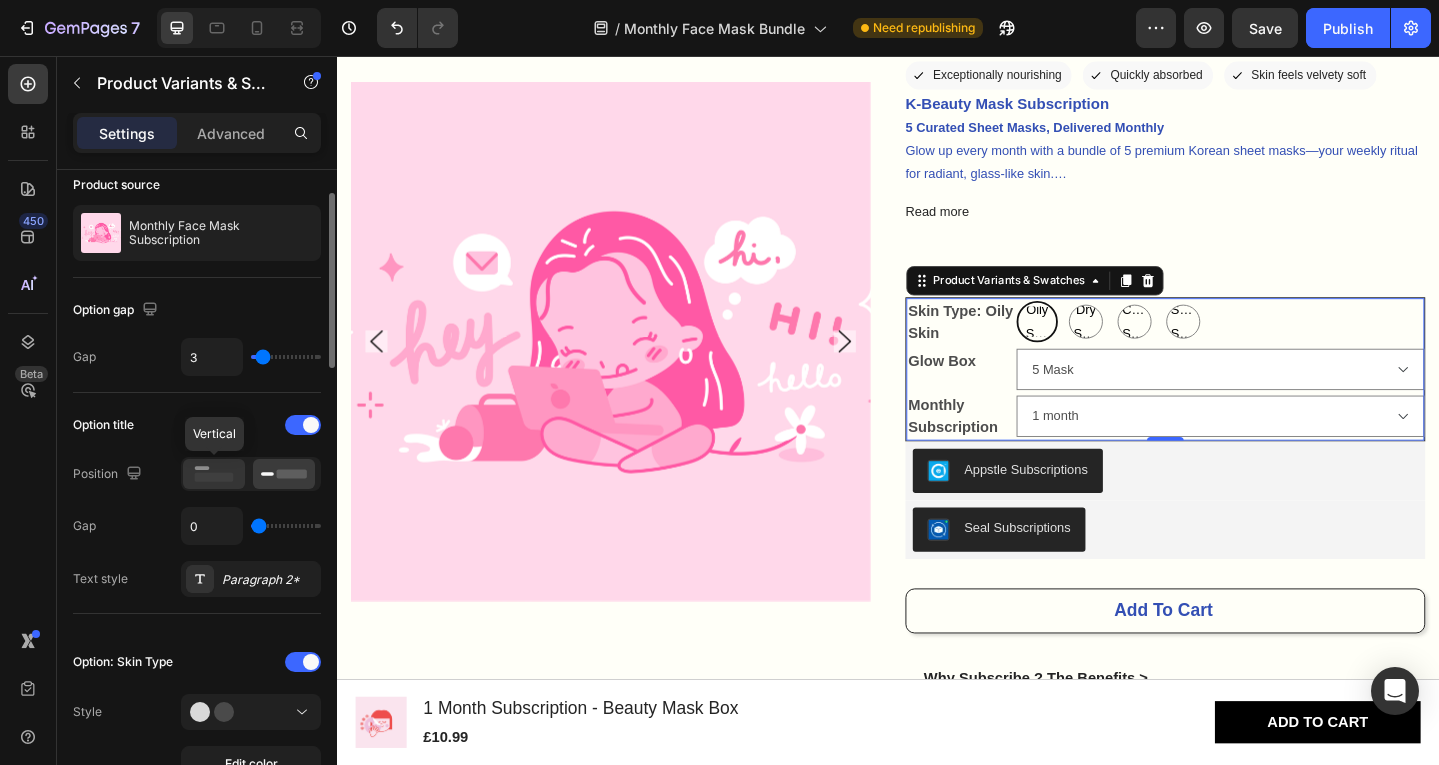 click 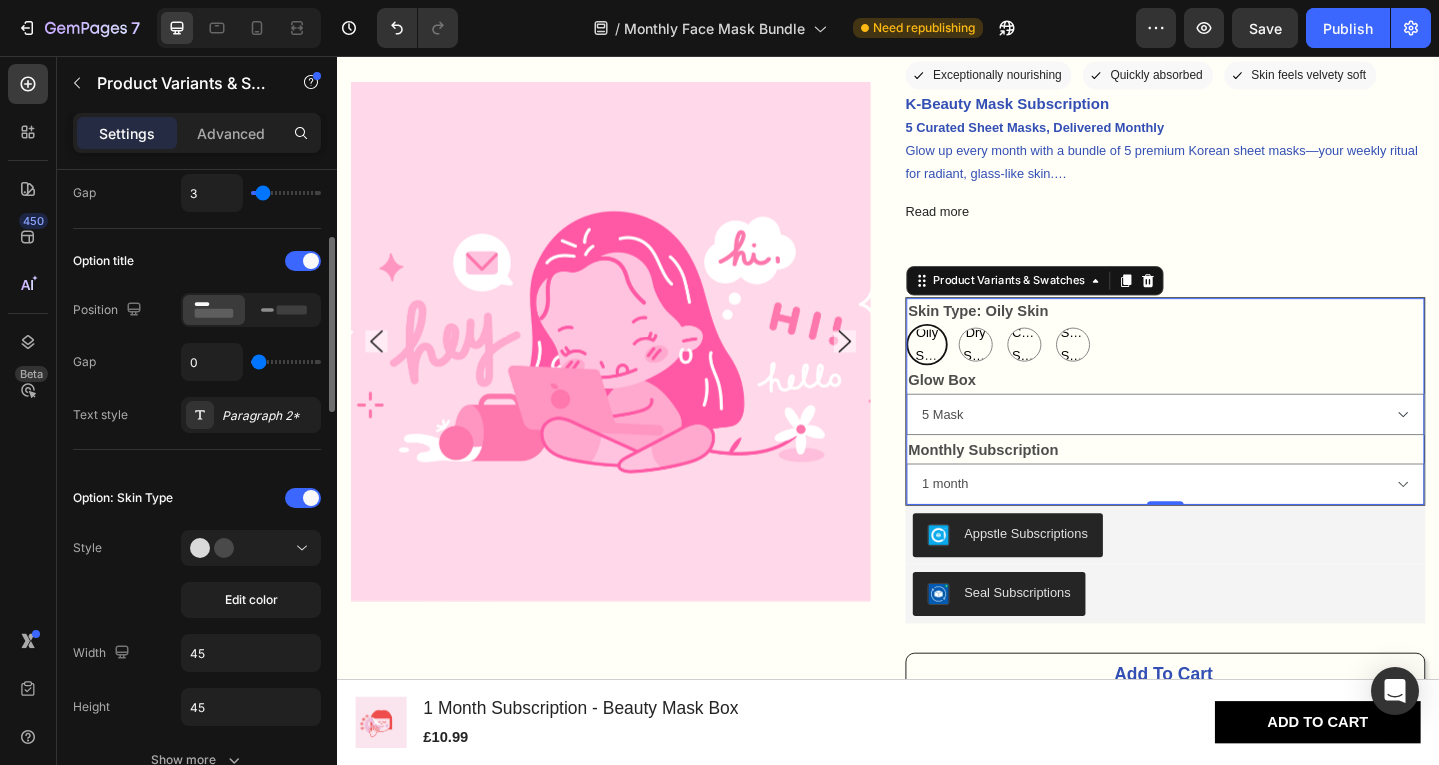 scroll, scrollTop: 425, scrollLeft: 0, axis: vertical 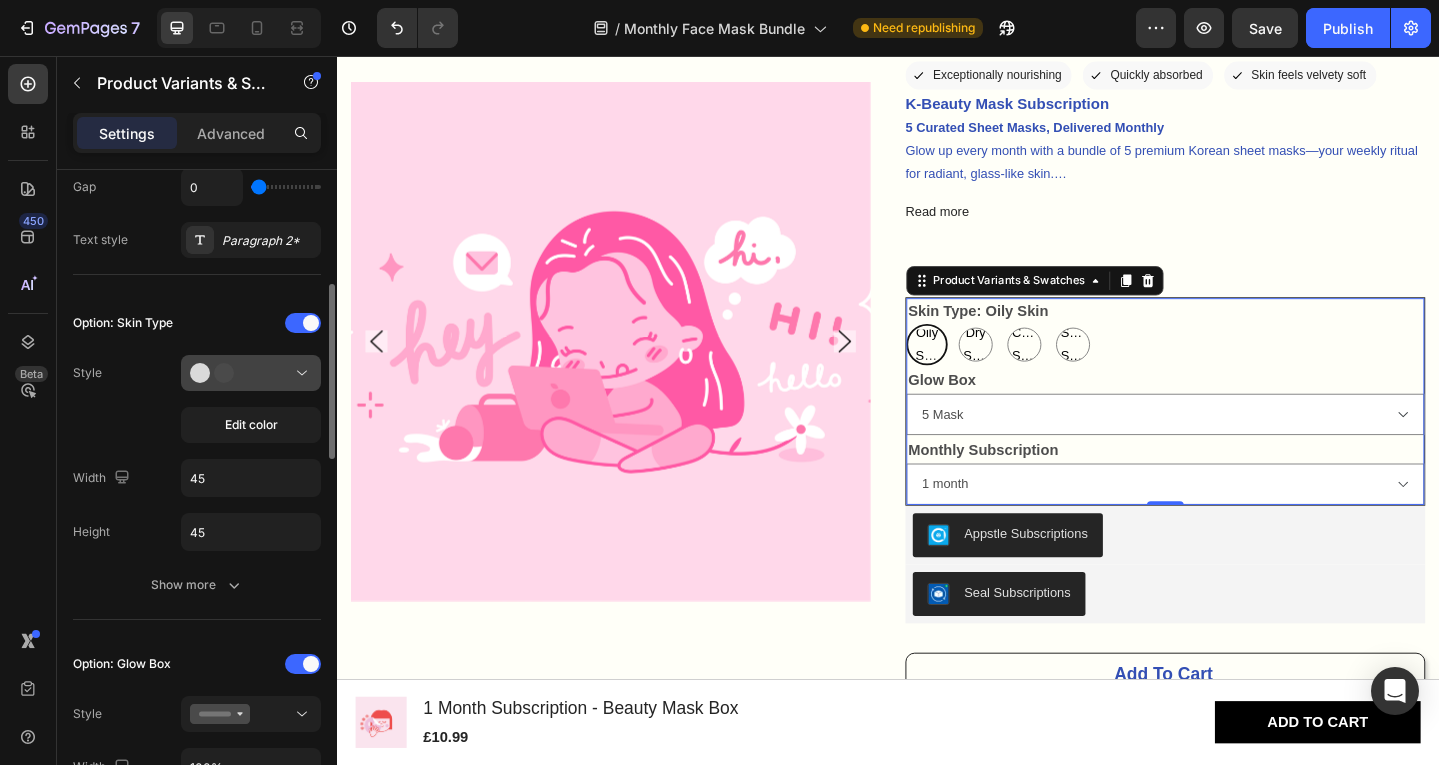 click 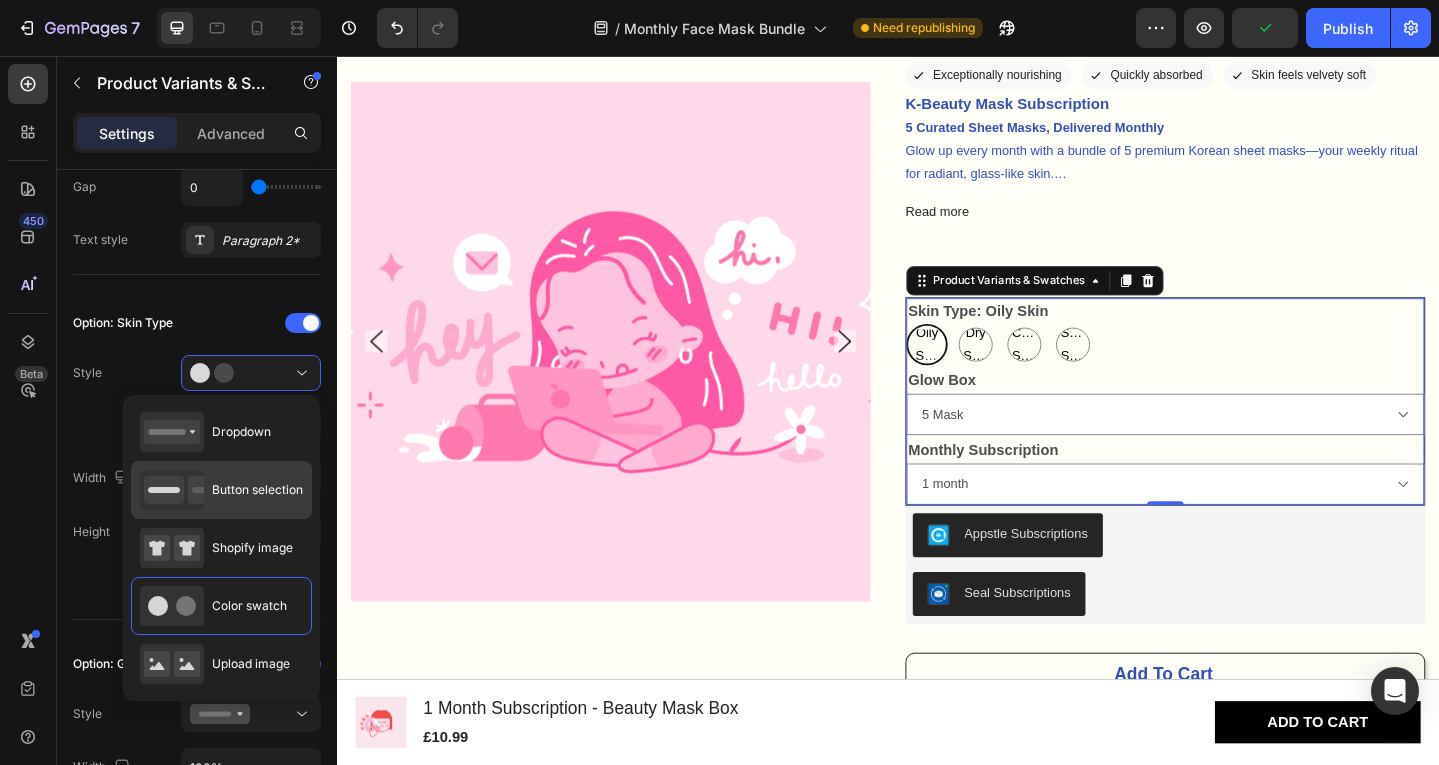 click on "Button selection" at bounding box center [257, 490] 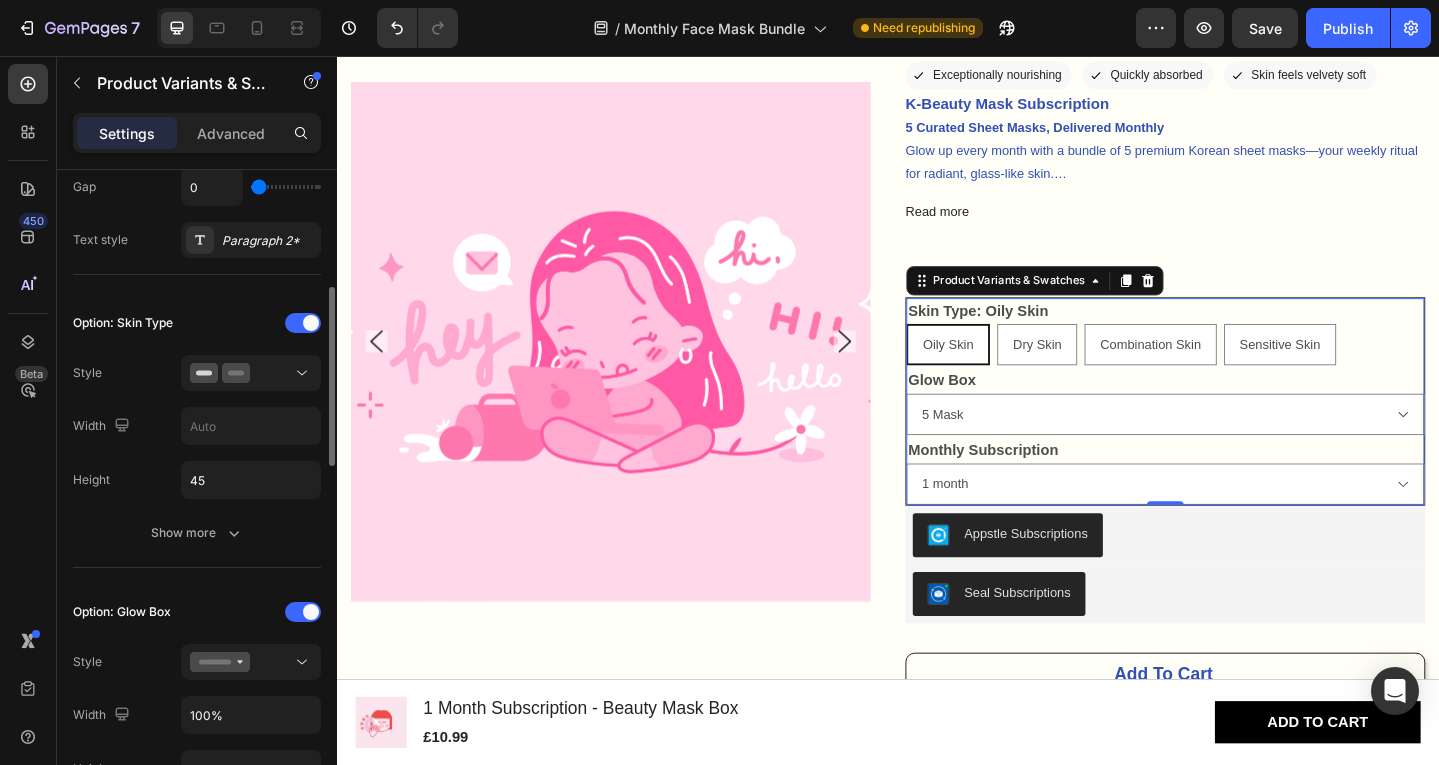 scroll, scrollTop: 373, scrollLeft: 0, axis: vertical 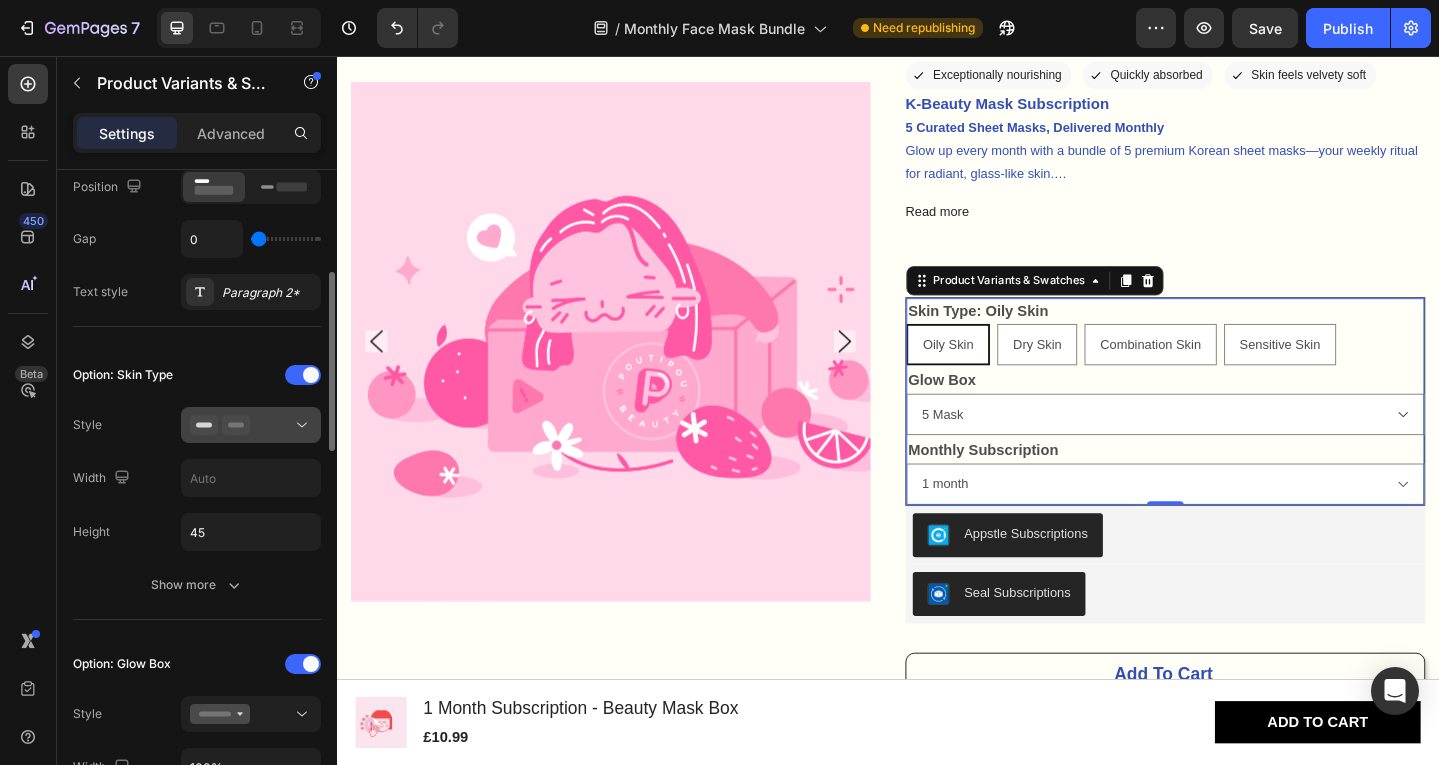 click 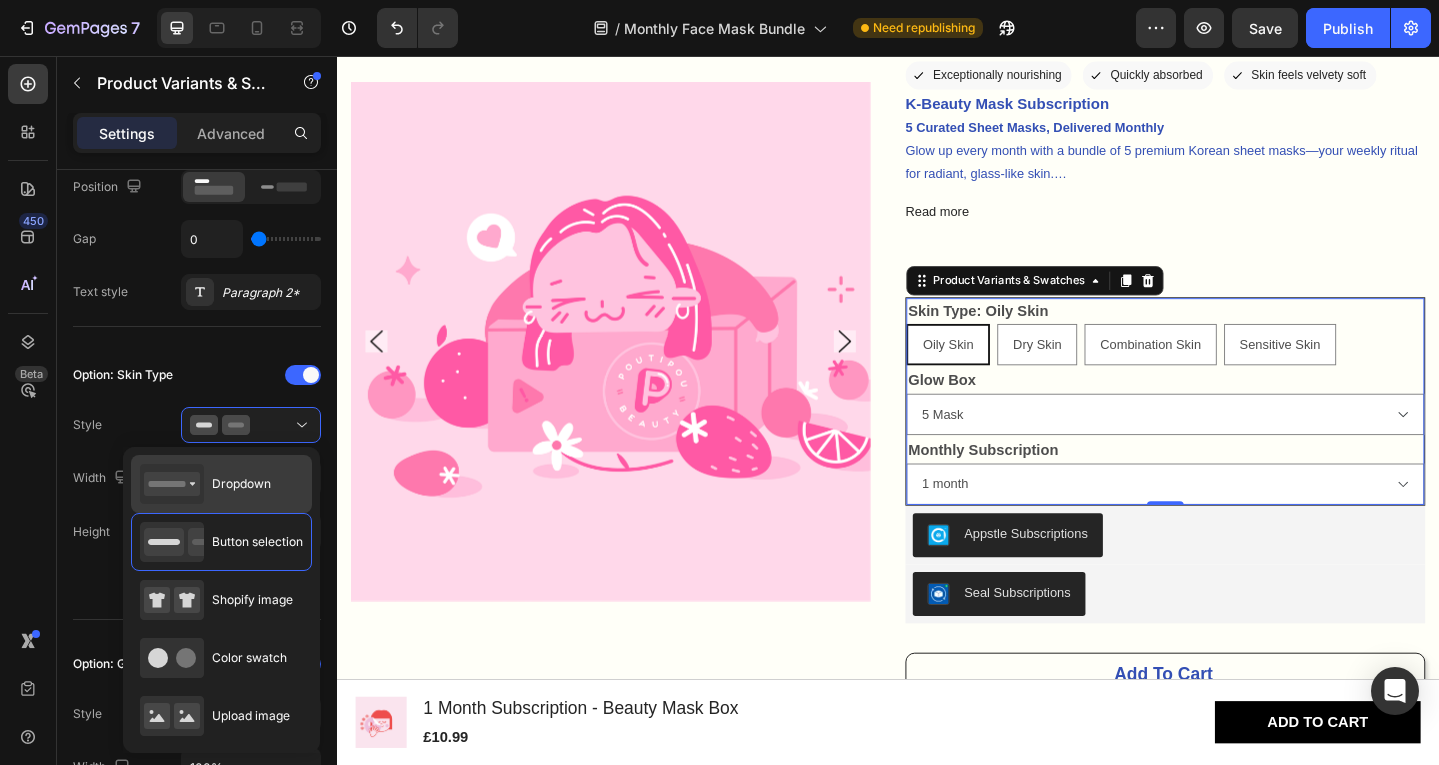 click on "Dropdown" at bounding box center (205, 484) 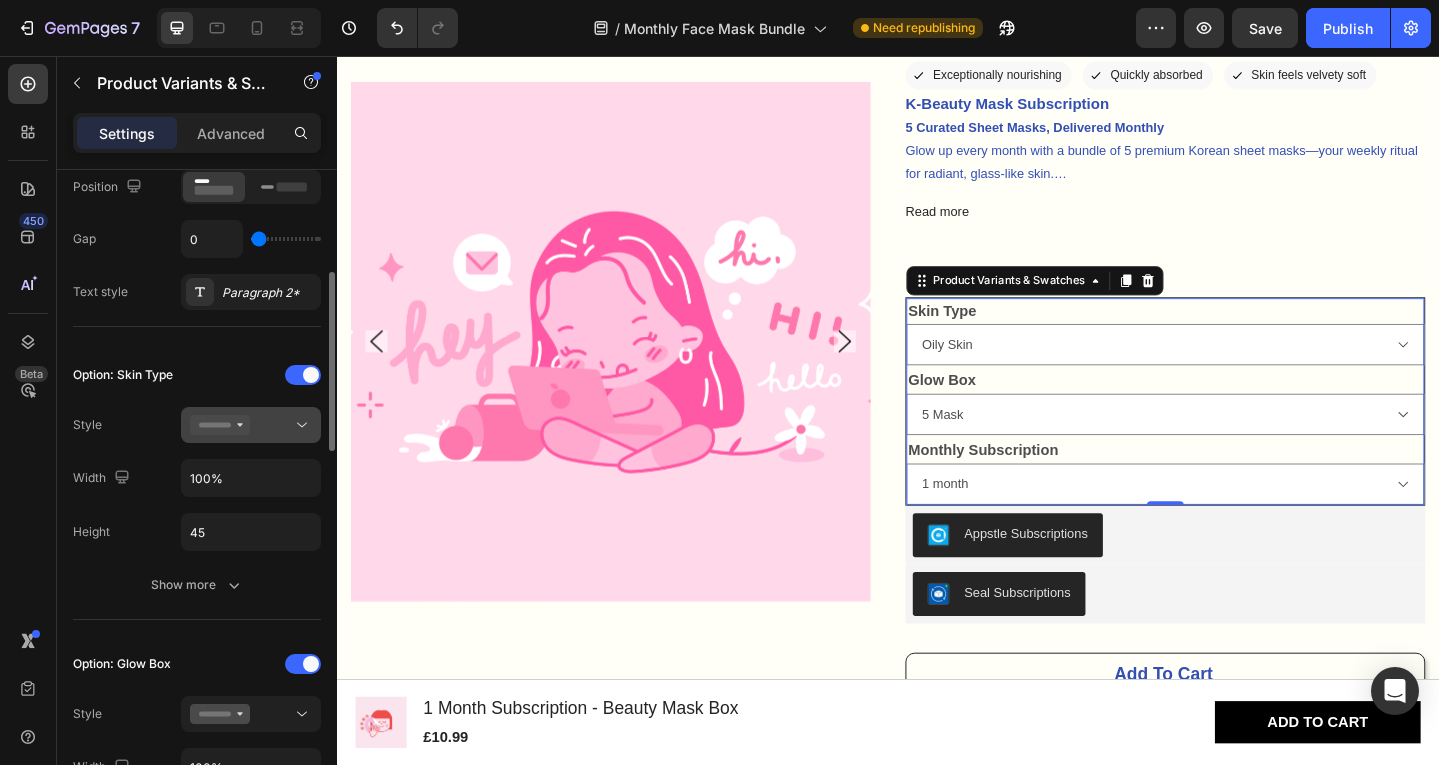 click at bounding box center (251, 425) 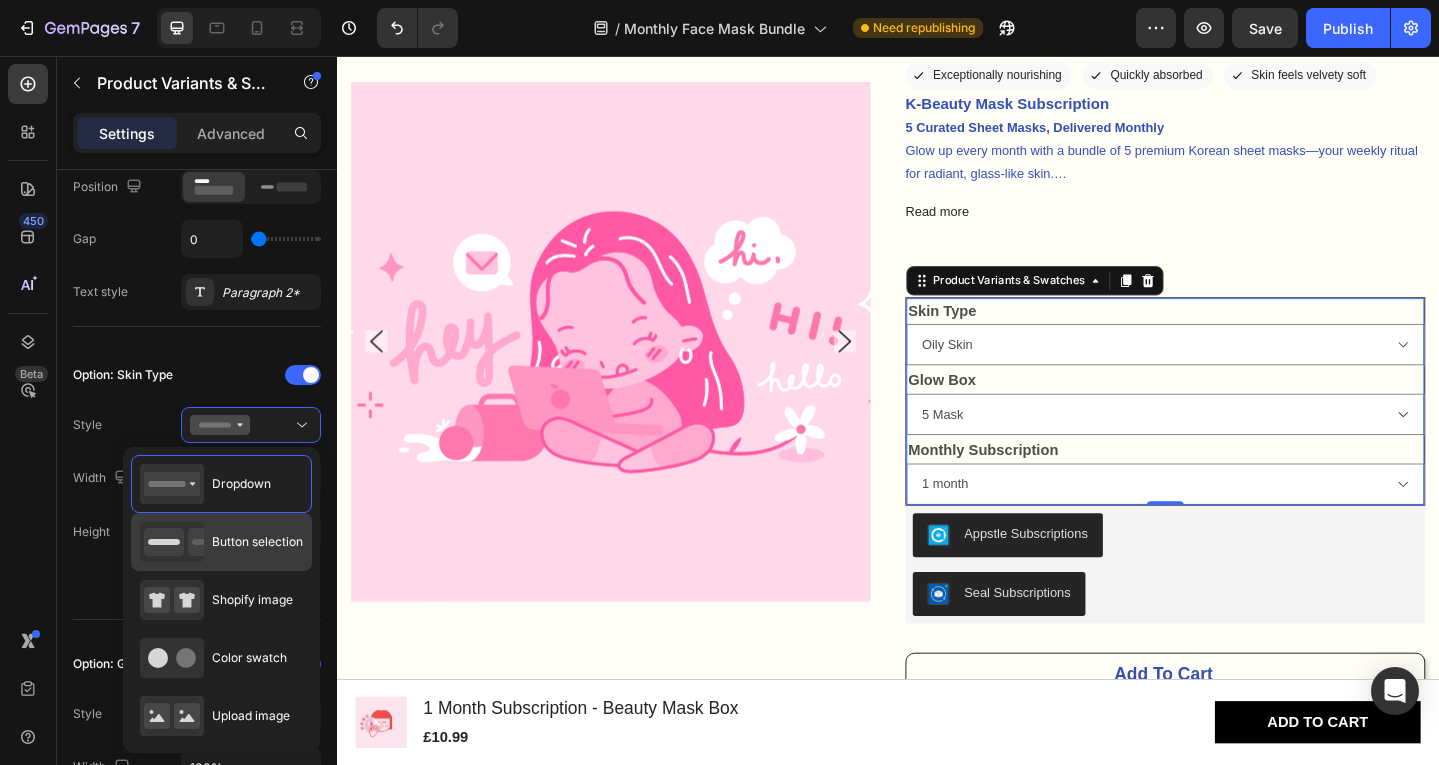 click on "Button selection" at bounding box center (221, 542) 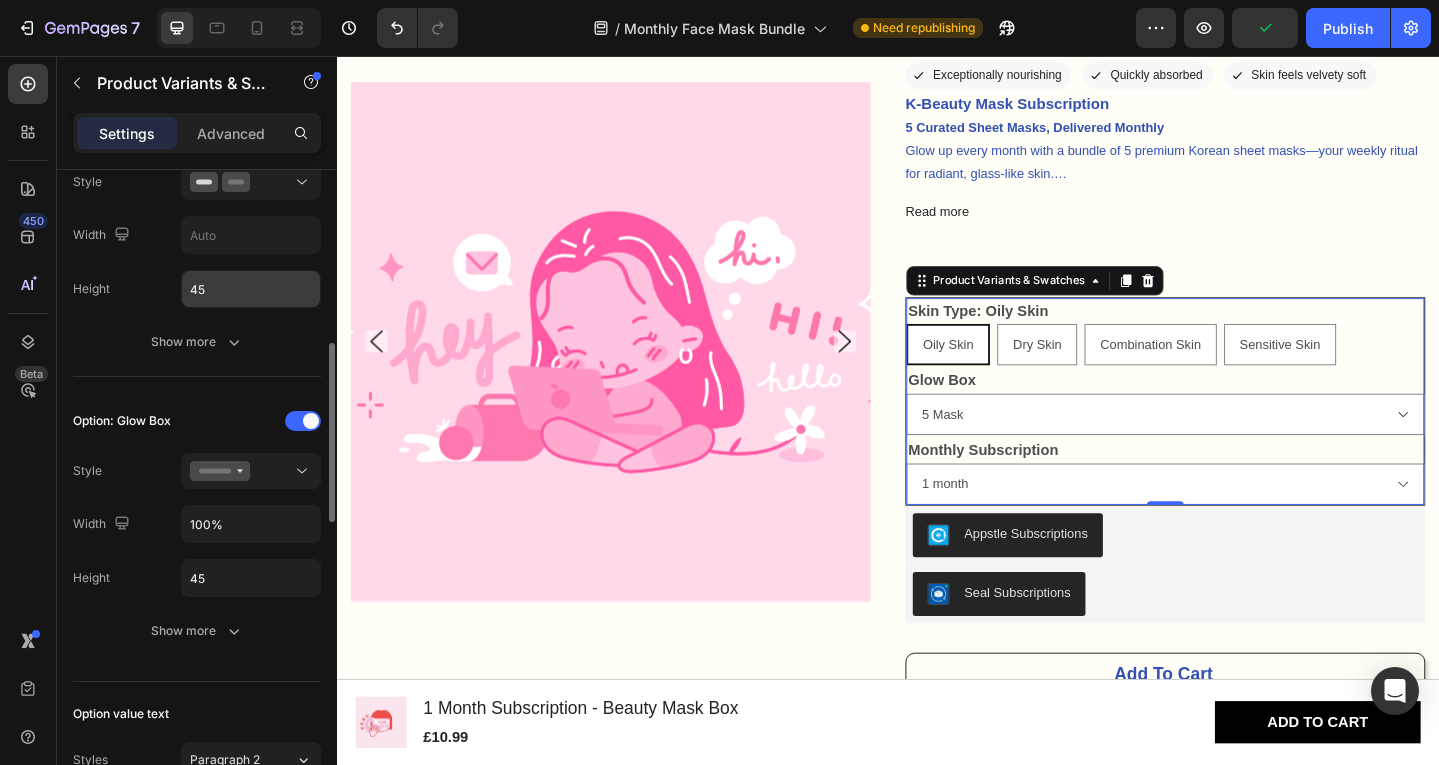 scroll, scrollTop: 620, scrollLeft: 0, axis: vertical 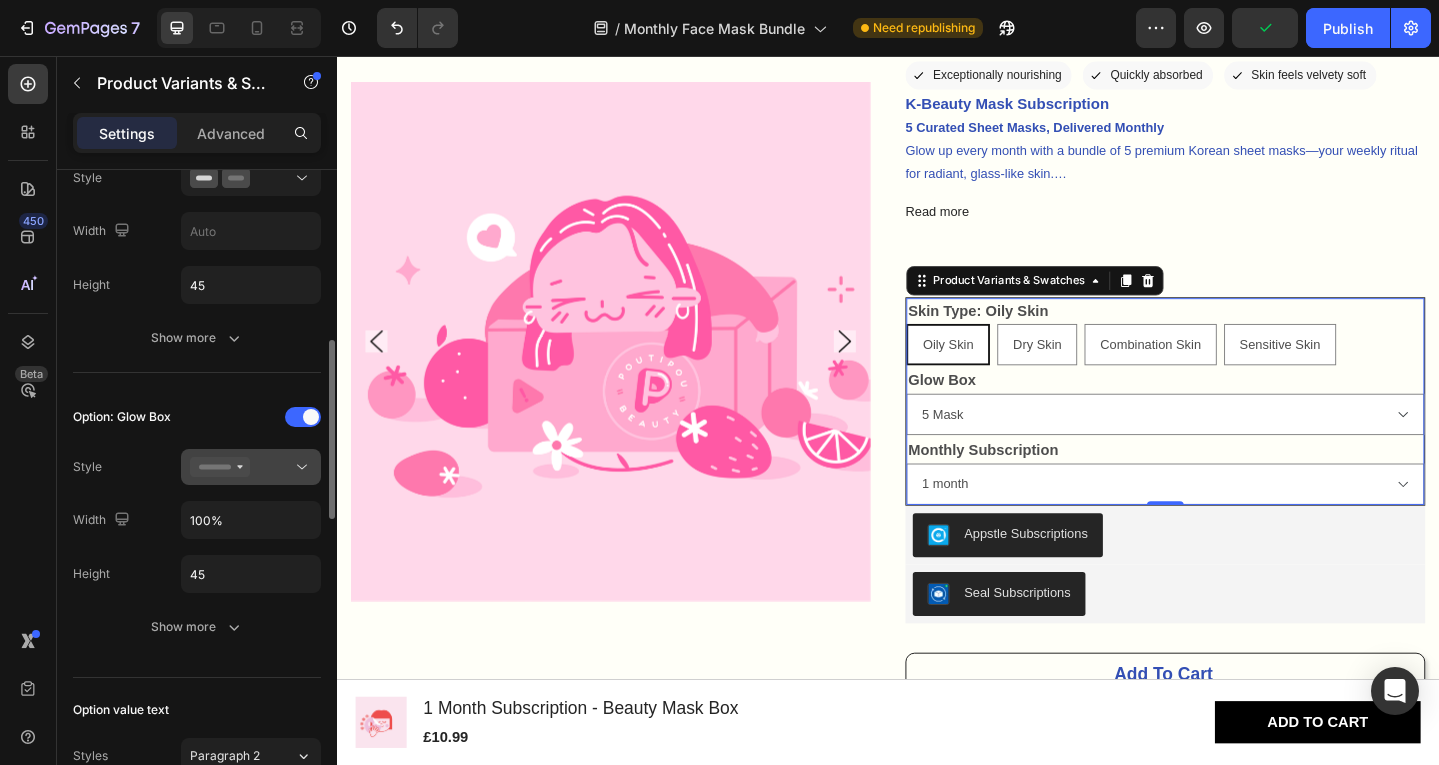 click 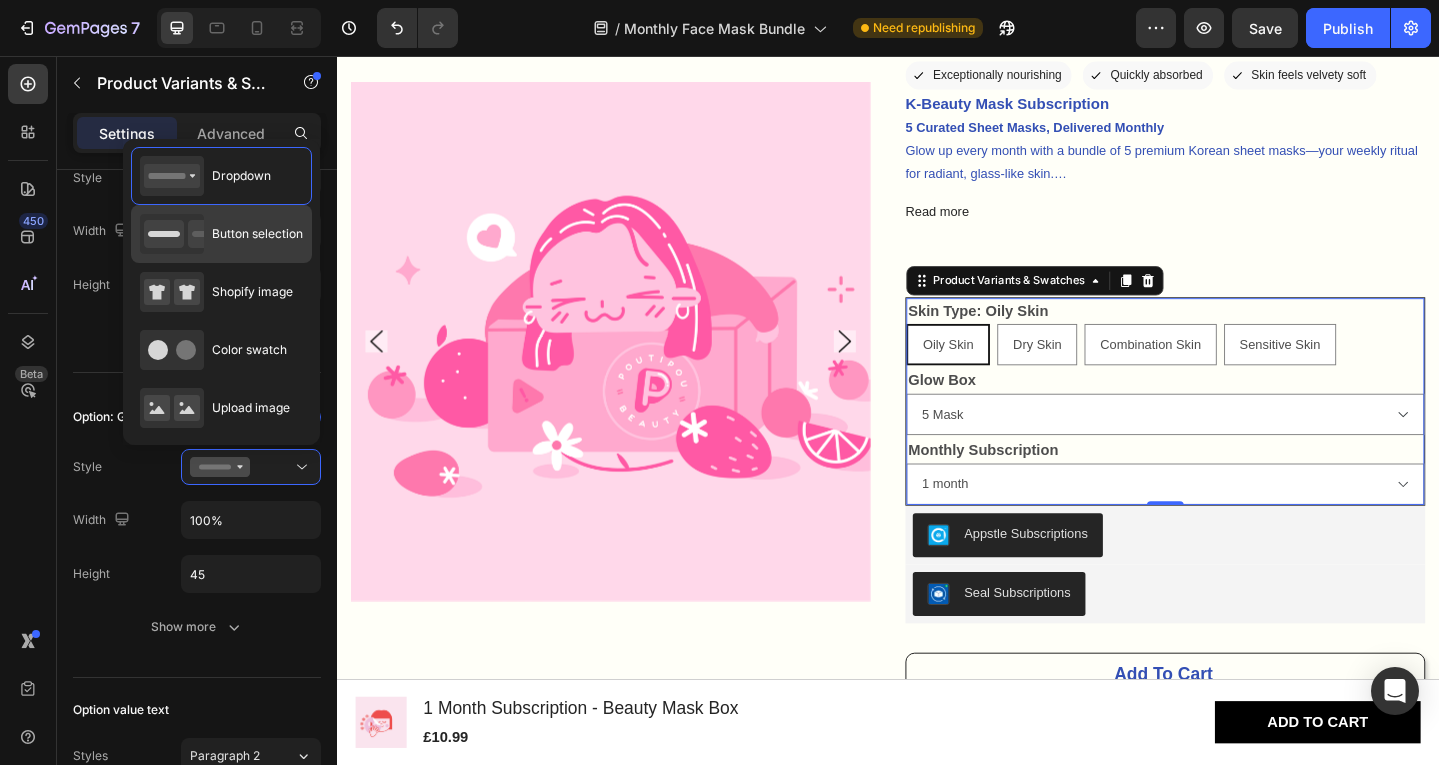 click on "Button selection" at bounding box center [221, 234] 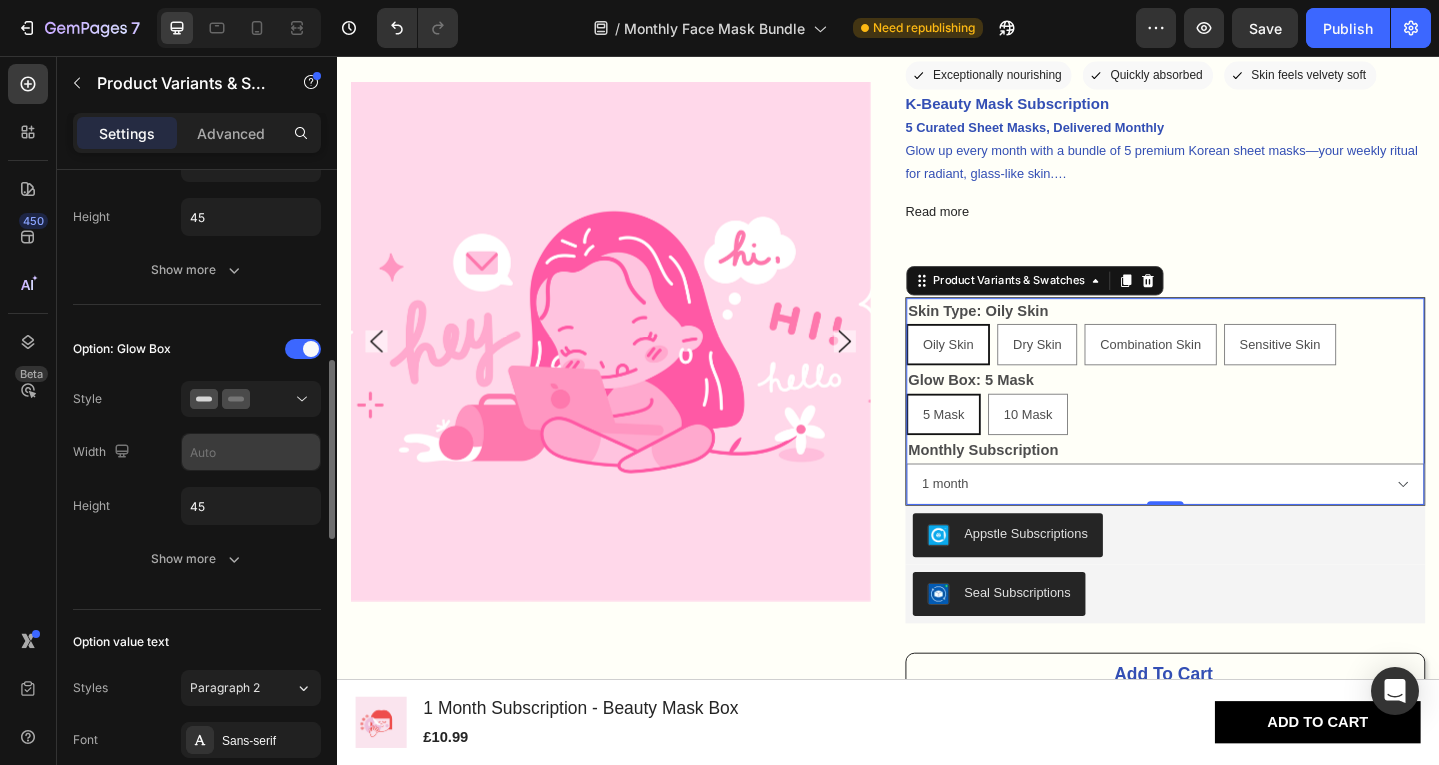 scroll, scrollTop: 690, scrollLeft: 0, axis: vertical 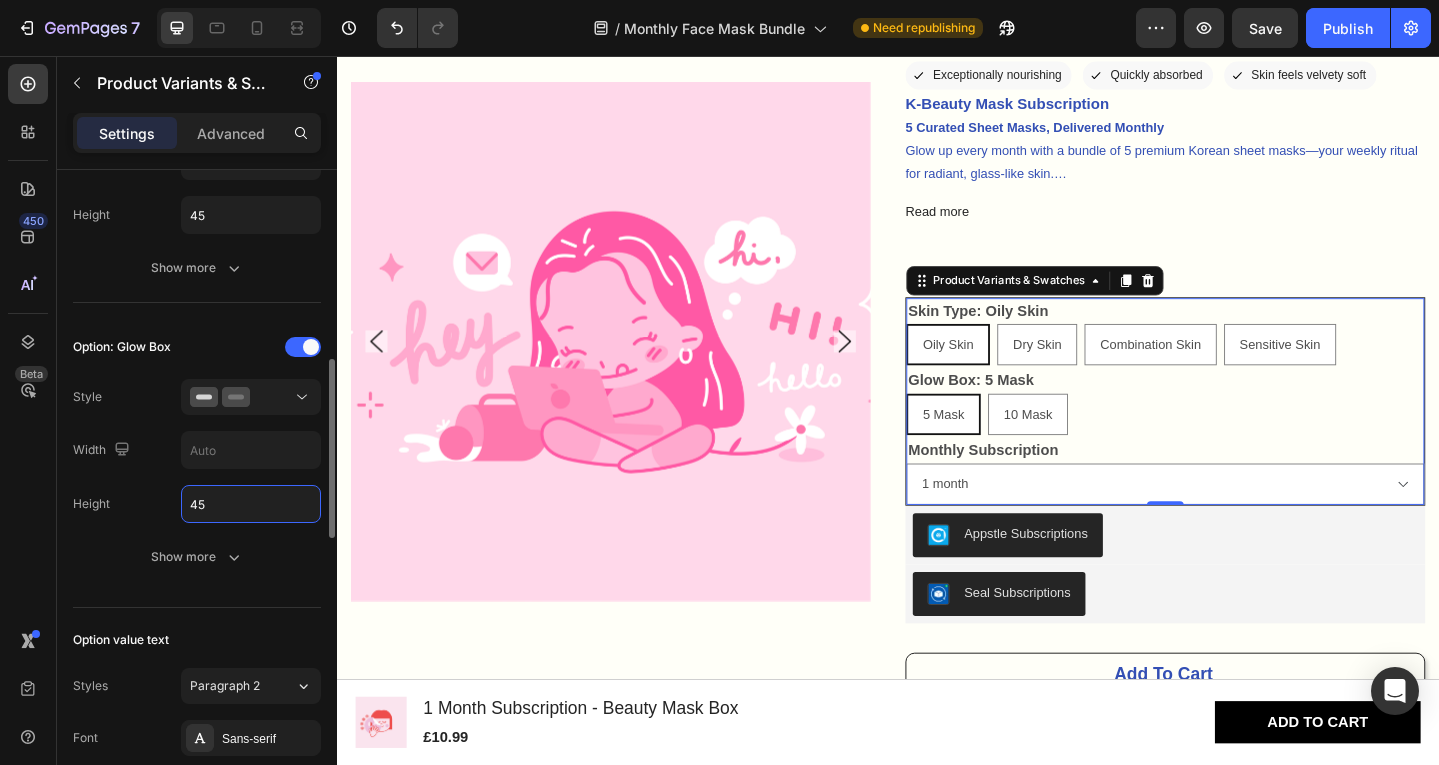 click on "45" at bounding box center (251, 504) 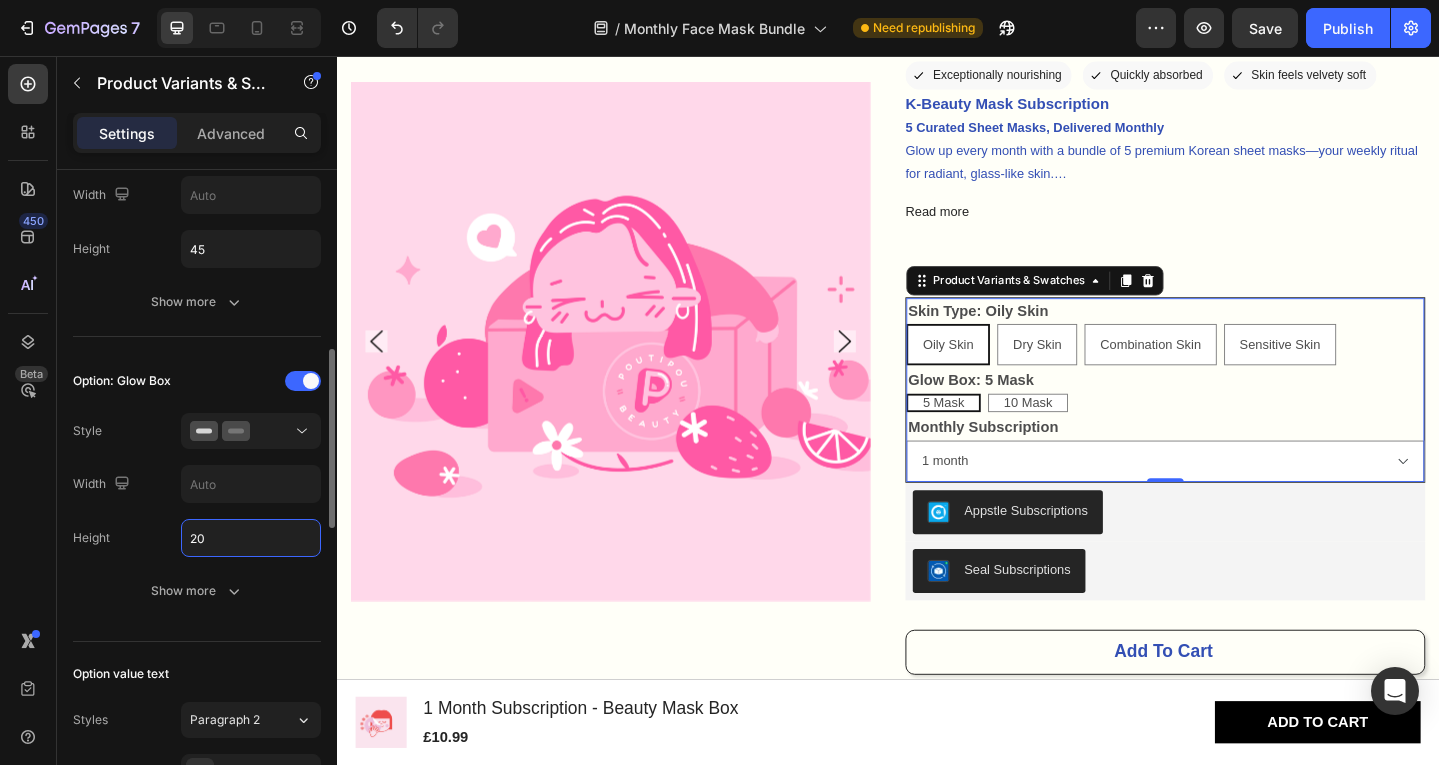 scroll, scrollTop: 655, scrollLeft: 0, axis: vertical 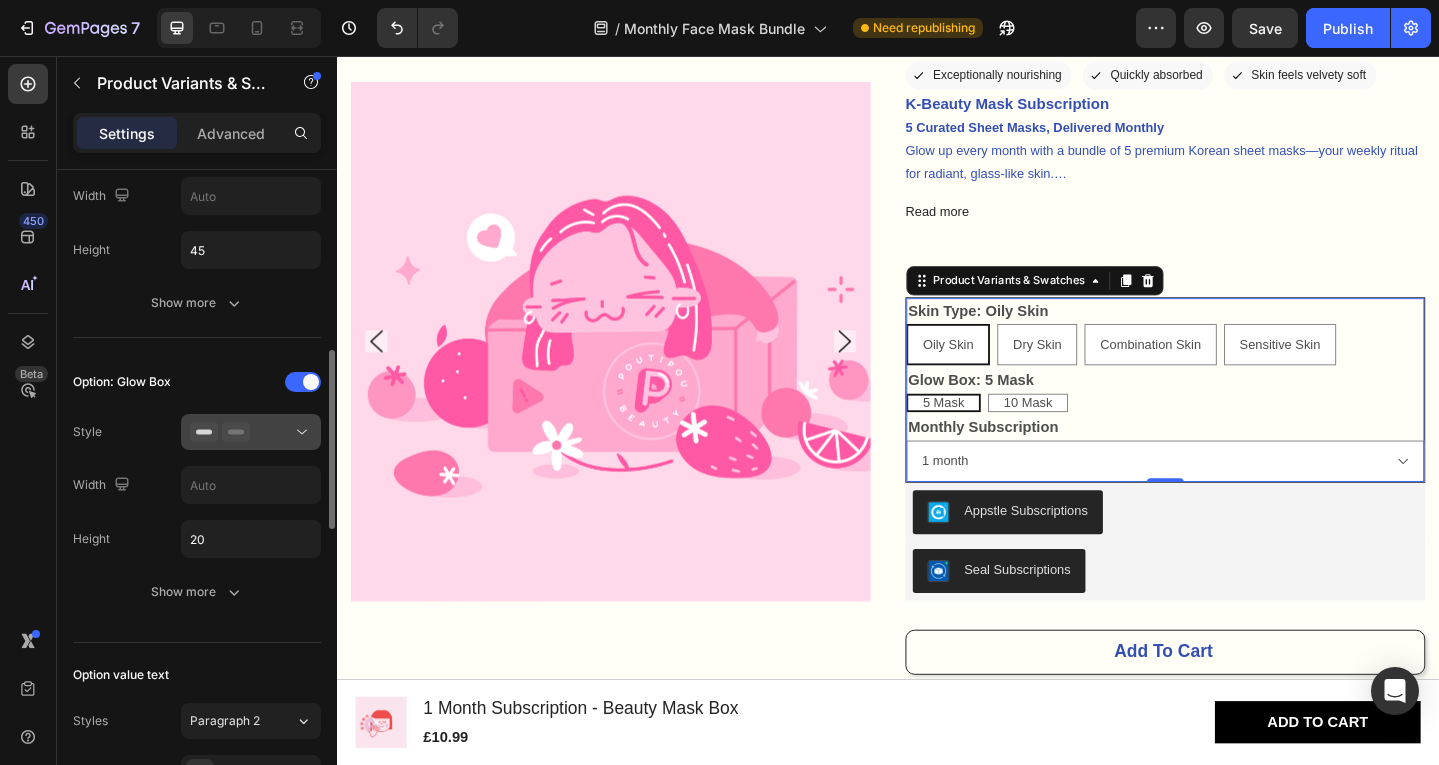 click 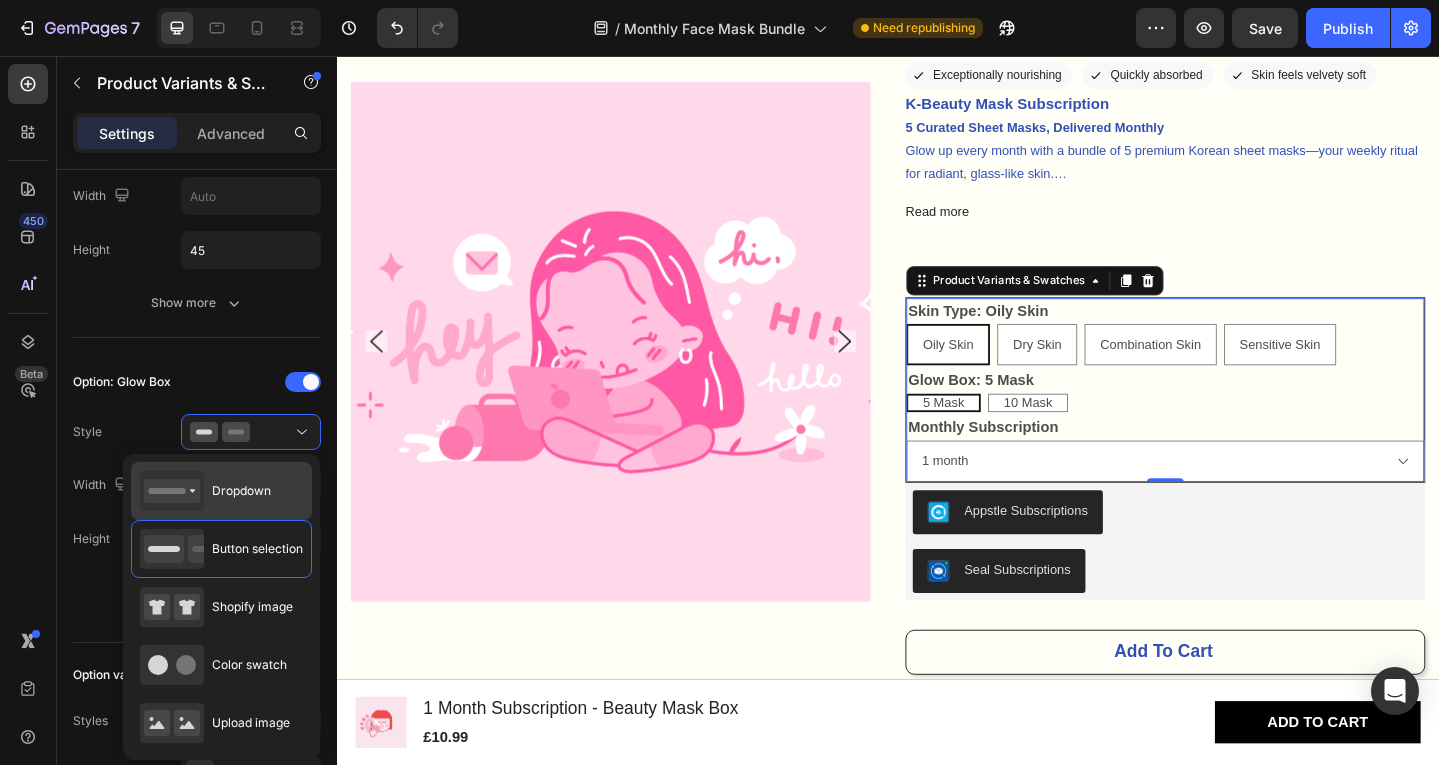 click on "Dropdown" at bounding box center [241, 491] 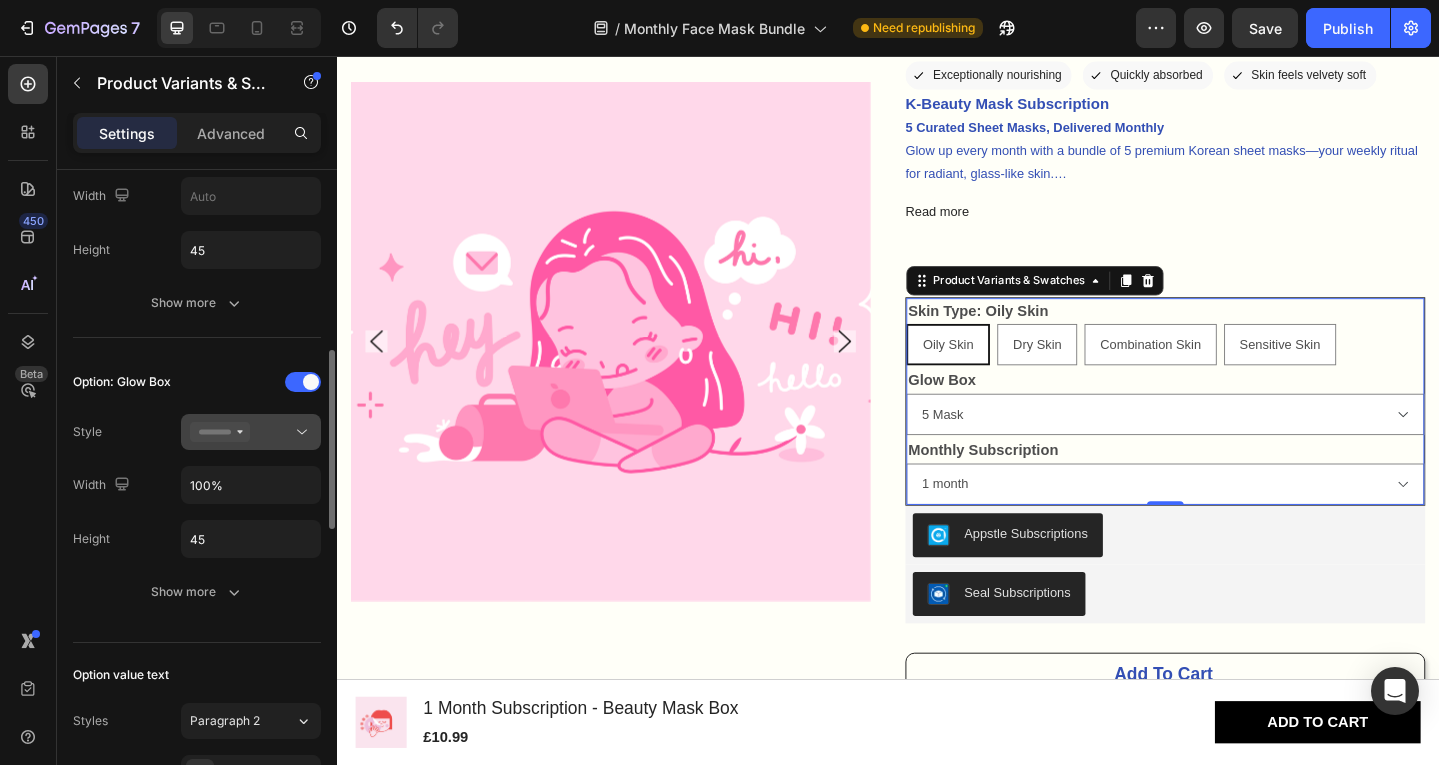click 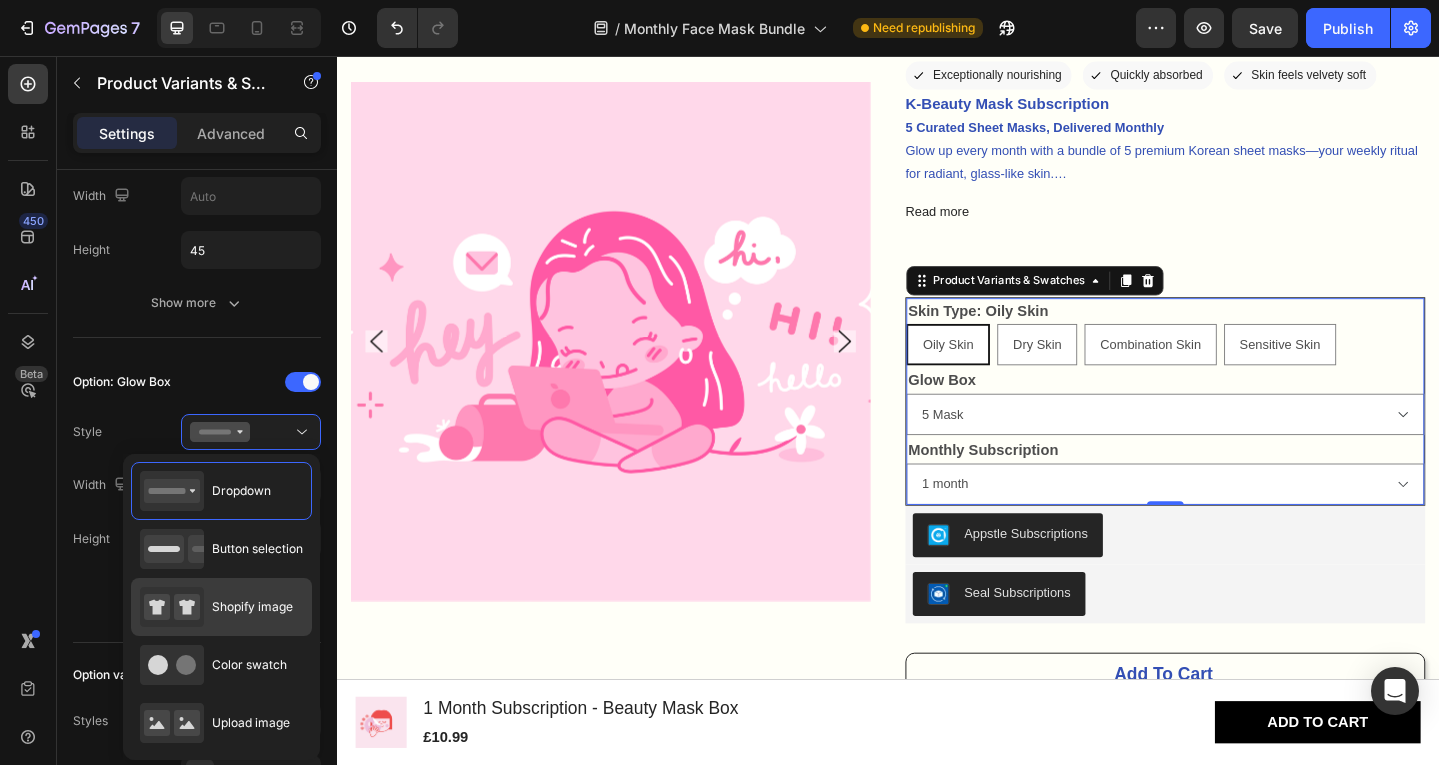 click on "Shopify image" at bounding box center (216, 607) 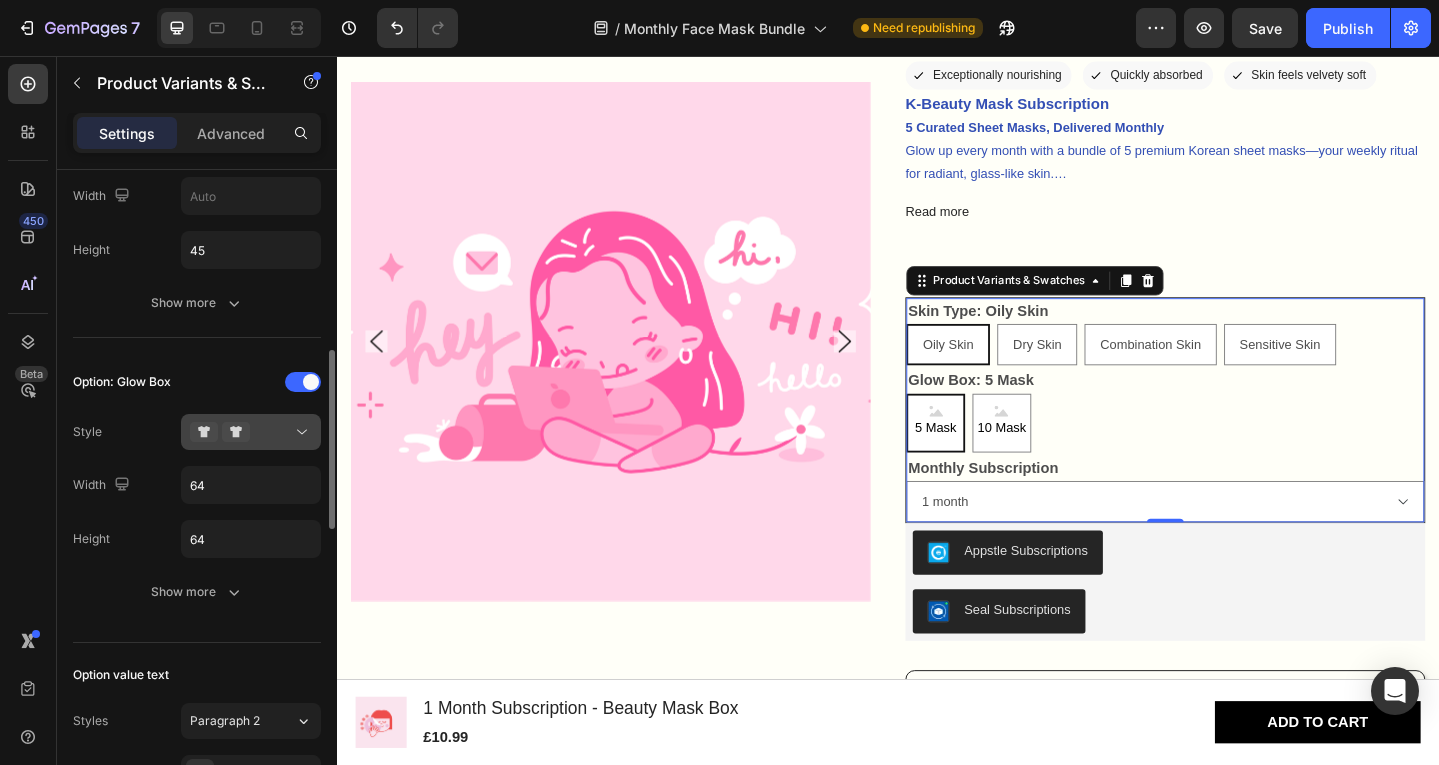 click at bounding box center [251, 432] 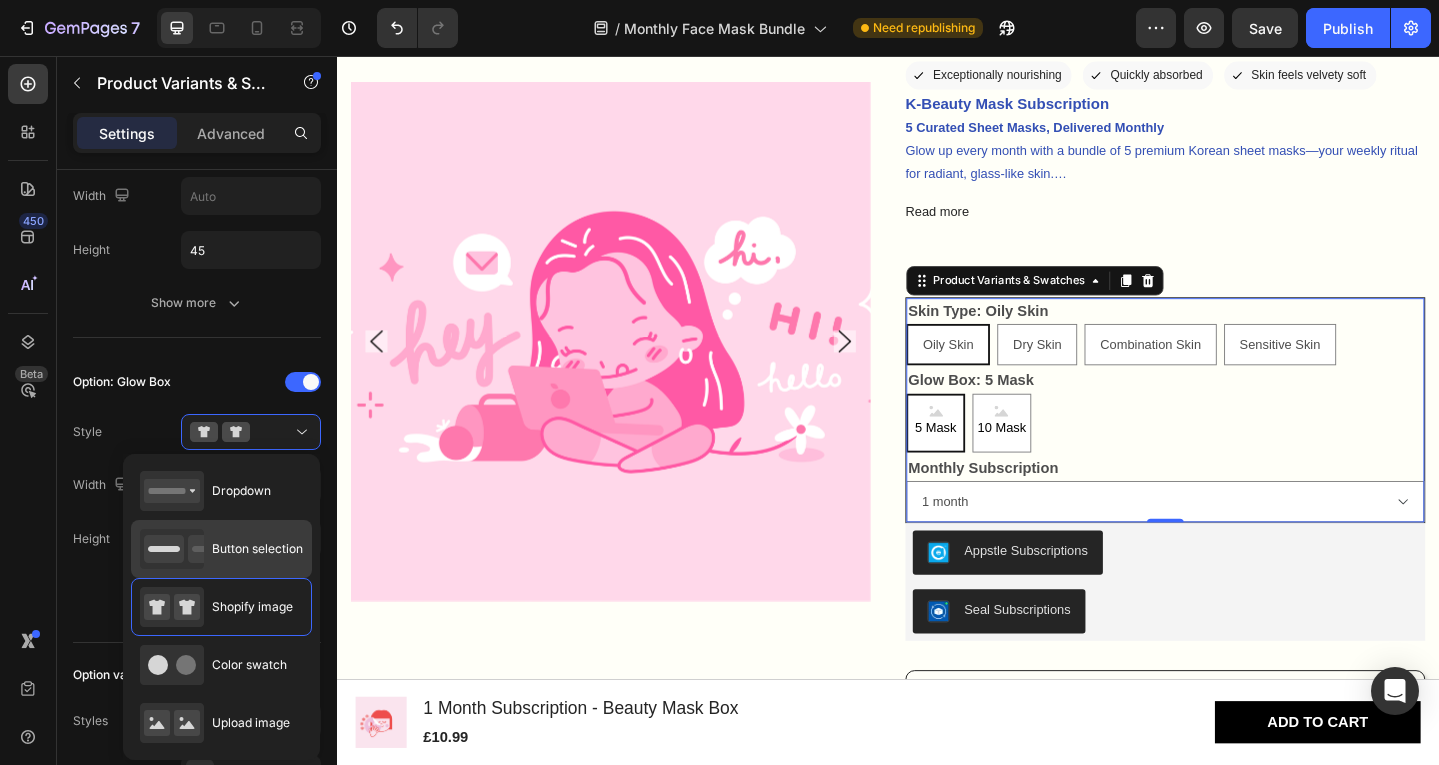 click on "Button selection" at bounding box center [257, 549] 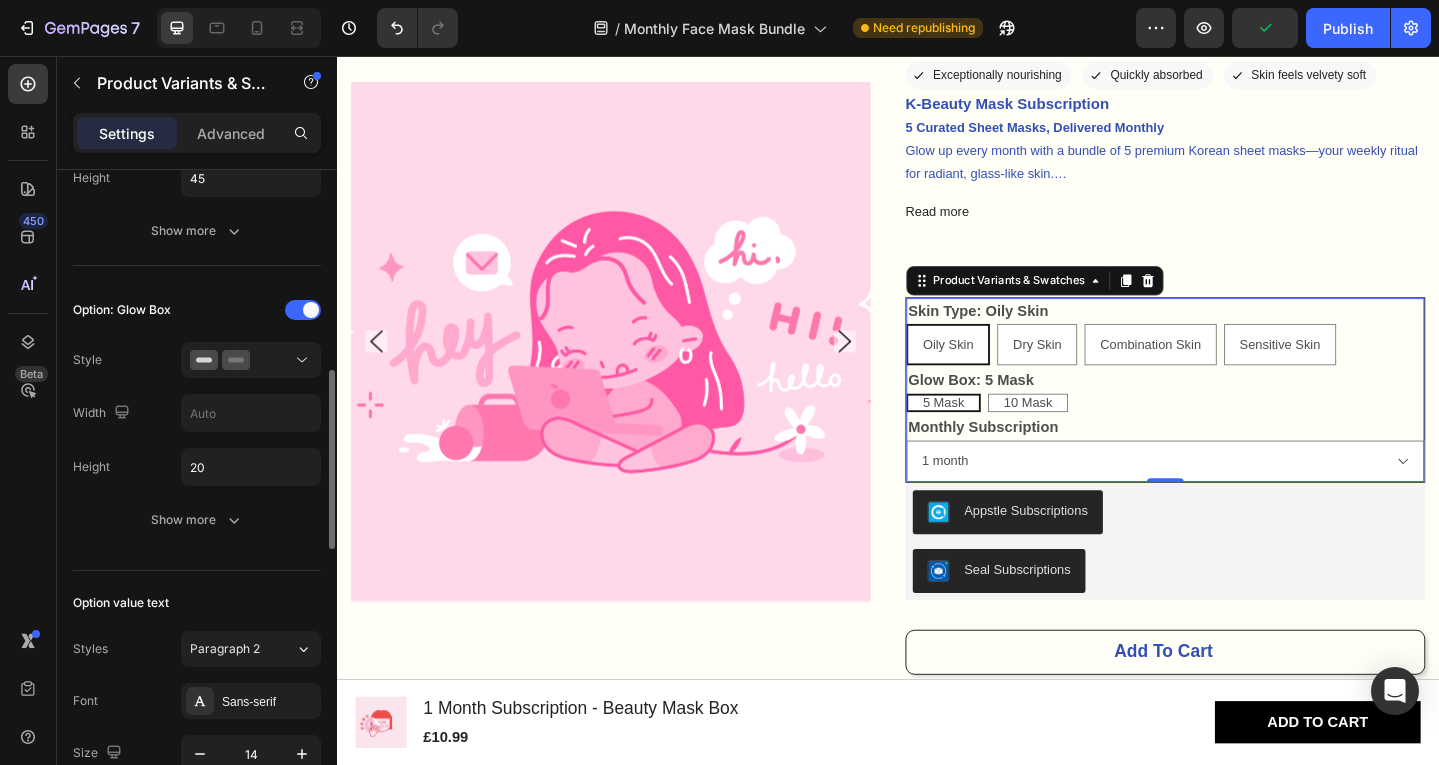 scroll, scrollTop: 728, scrollLeft: 0, axis: vertical 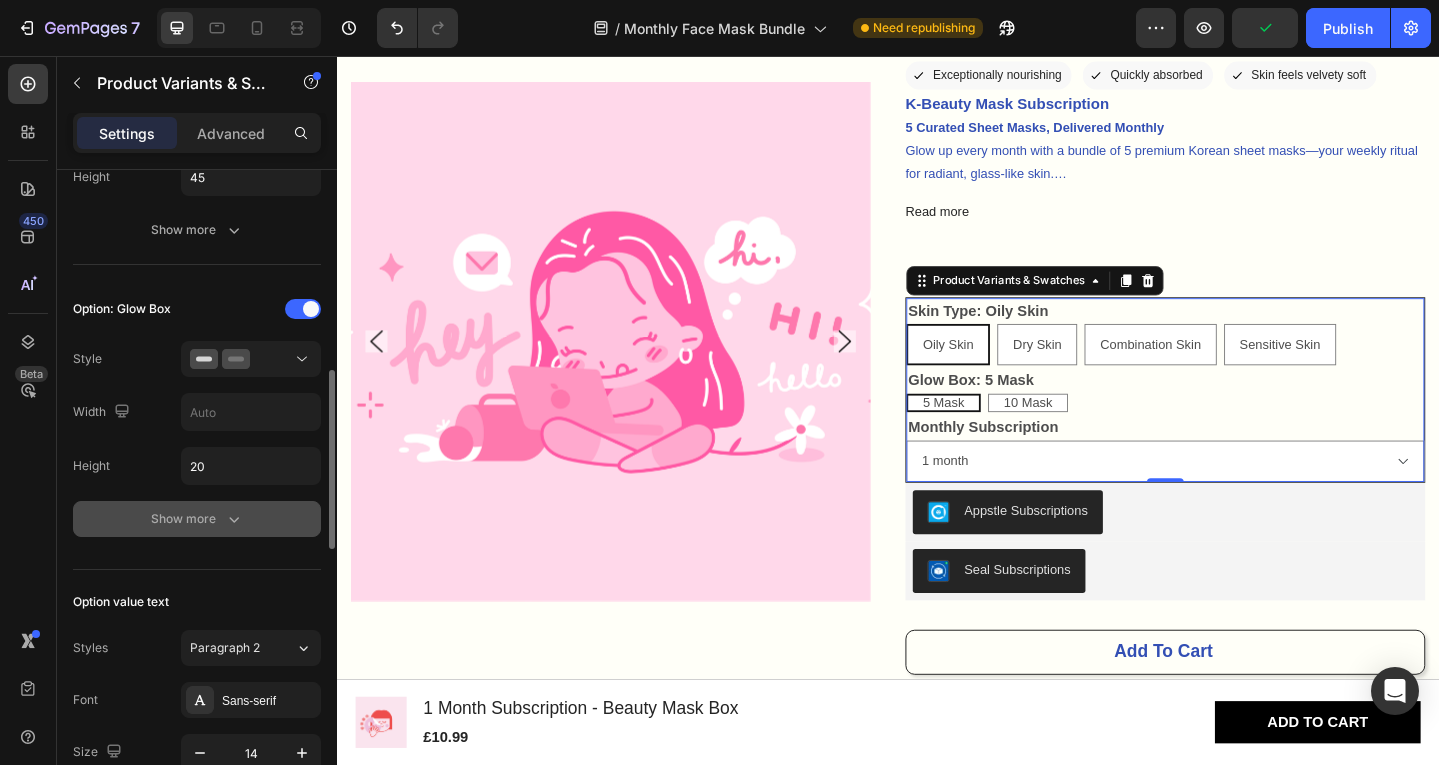 click 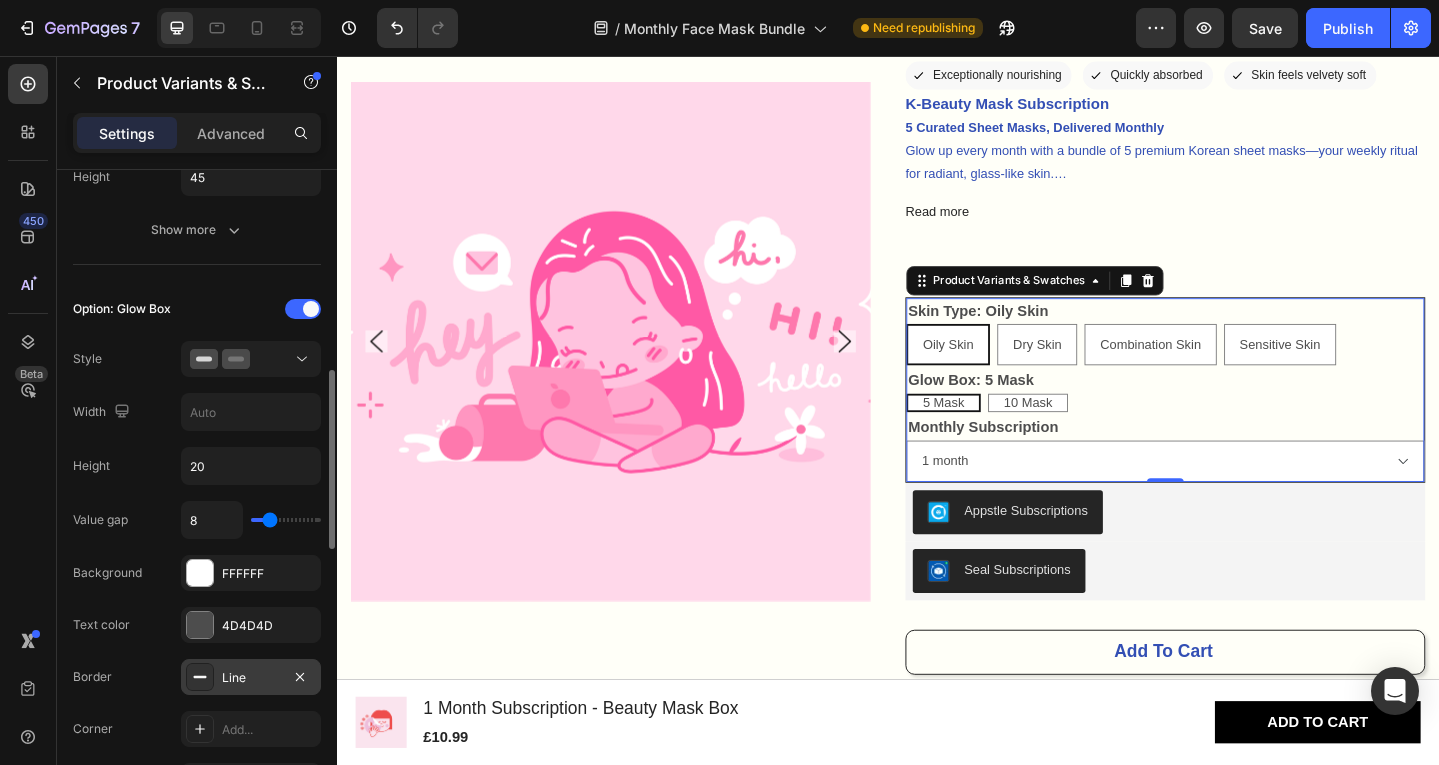 scroll, scrollTop: 801, scrollLeft: 0, axis: vertical 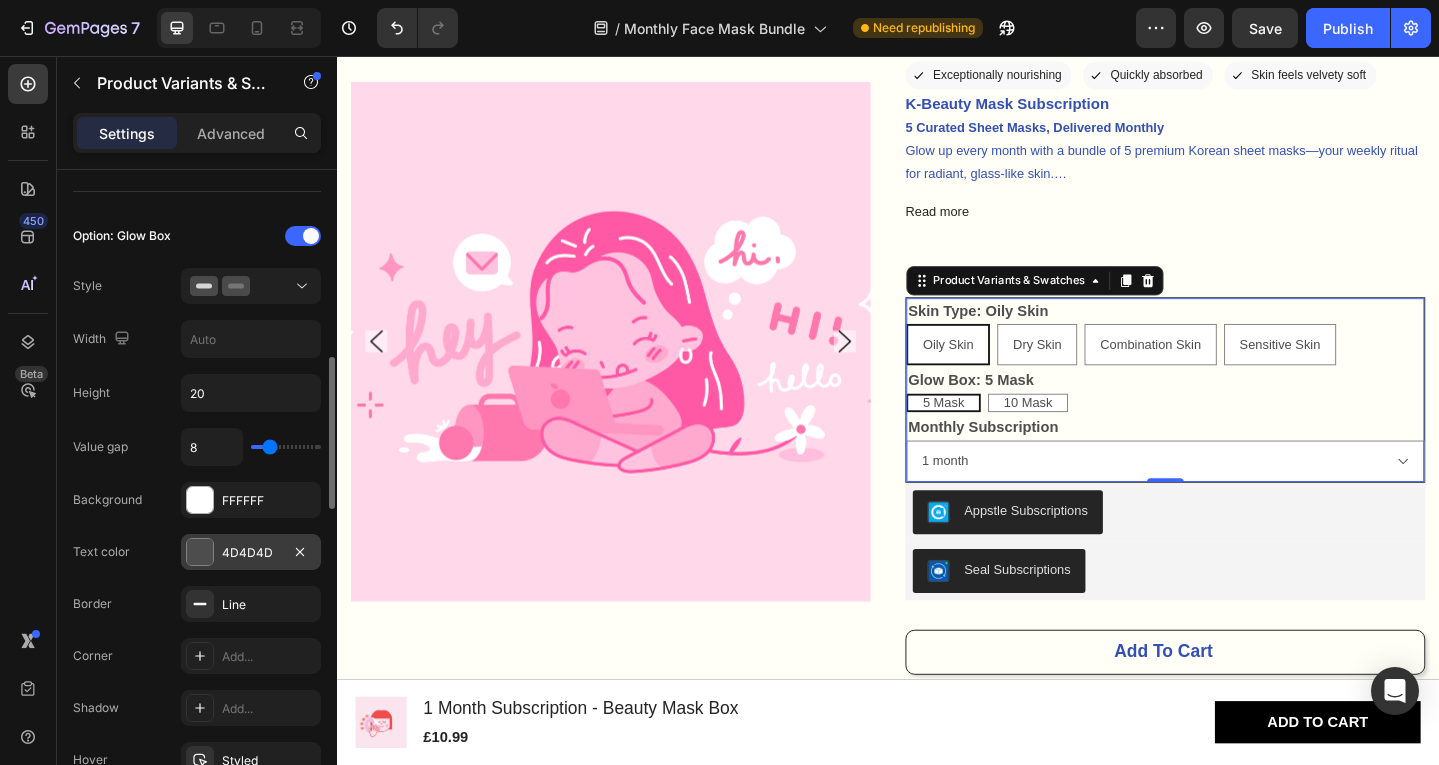 click on "4D4D4D" at bounding box center (251, 552) 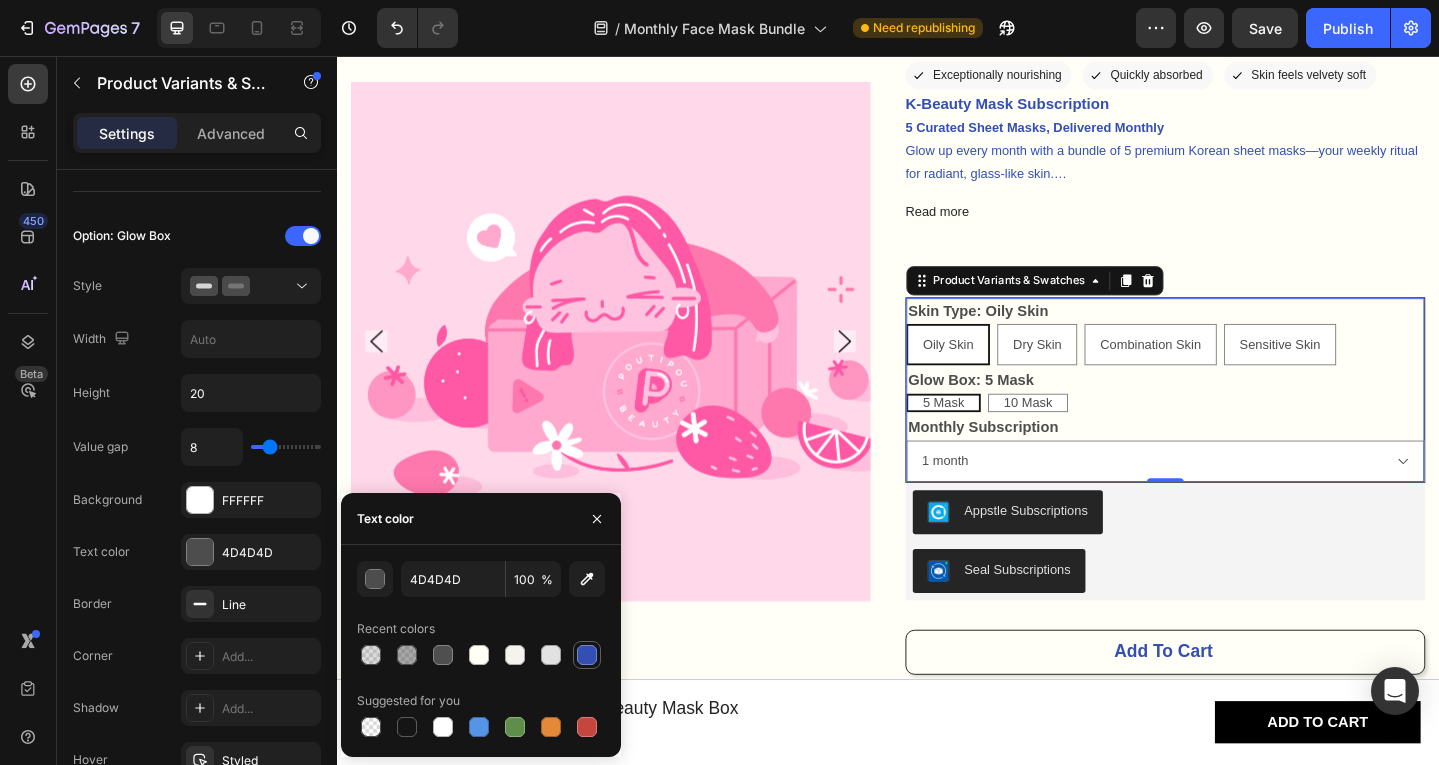 click at bounding box center (587, 655) 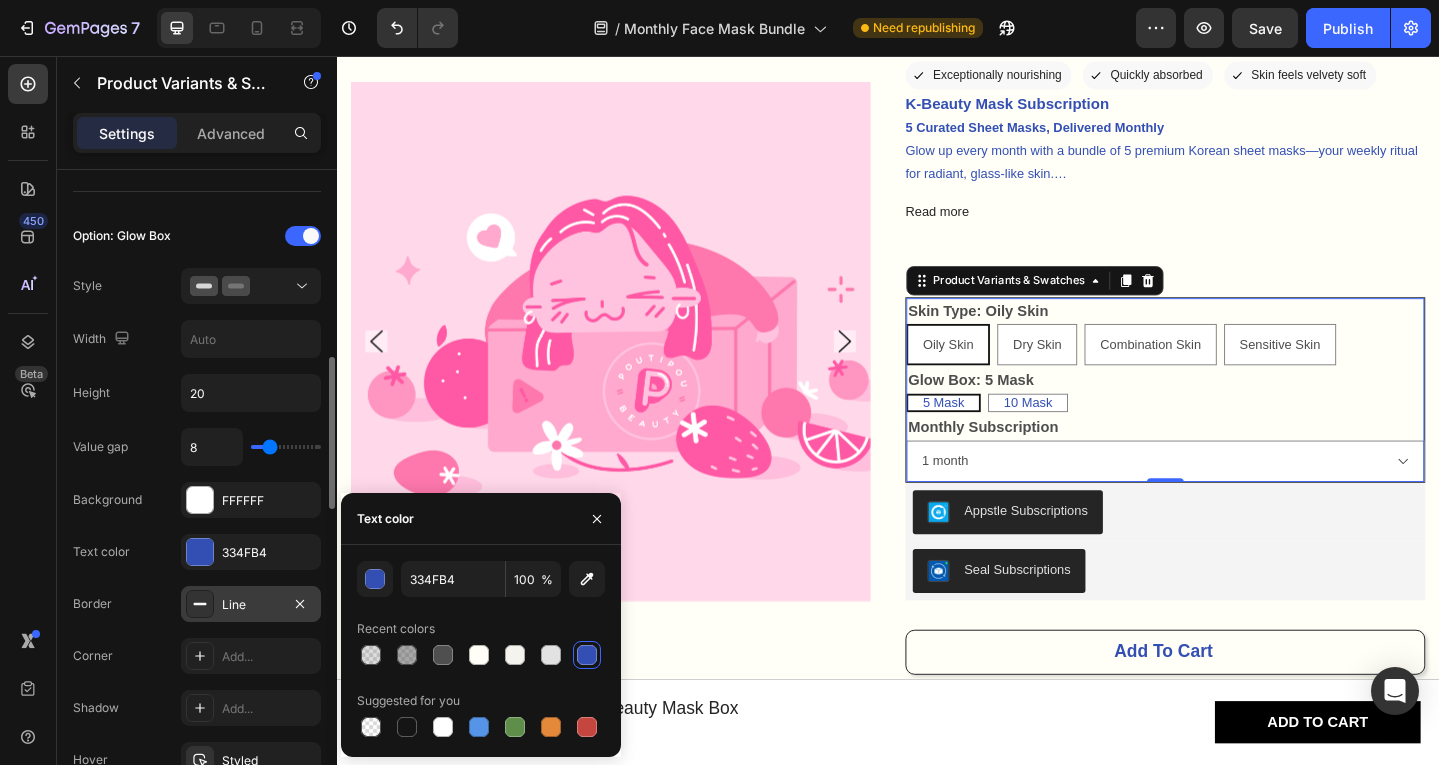 click at bounding box center [200, 604] 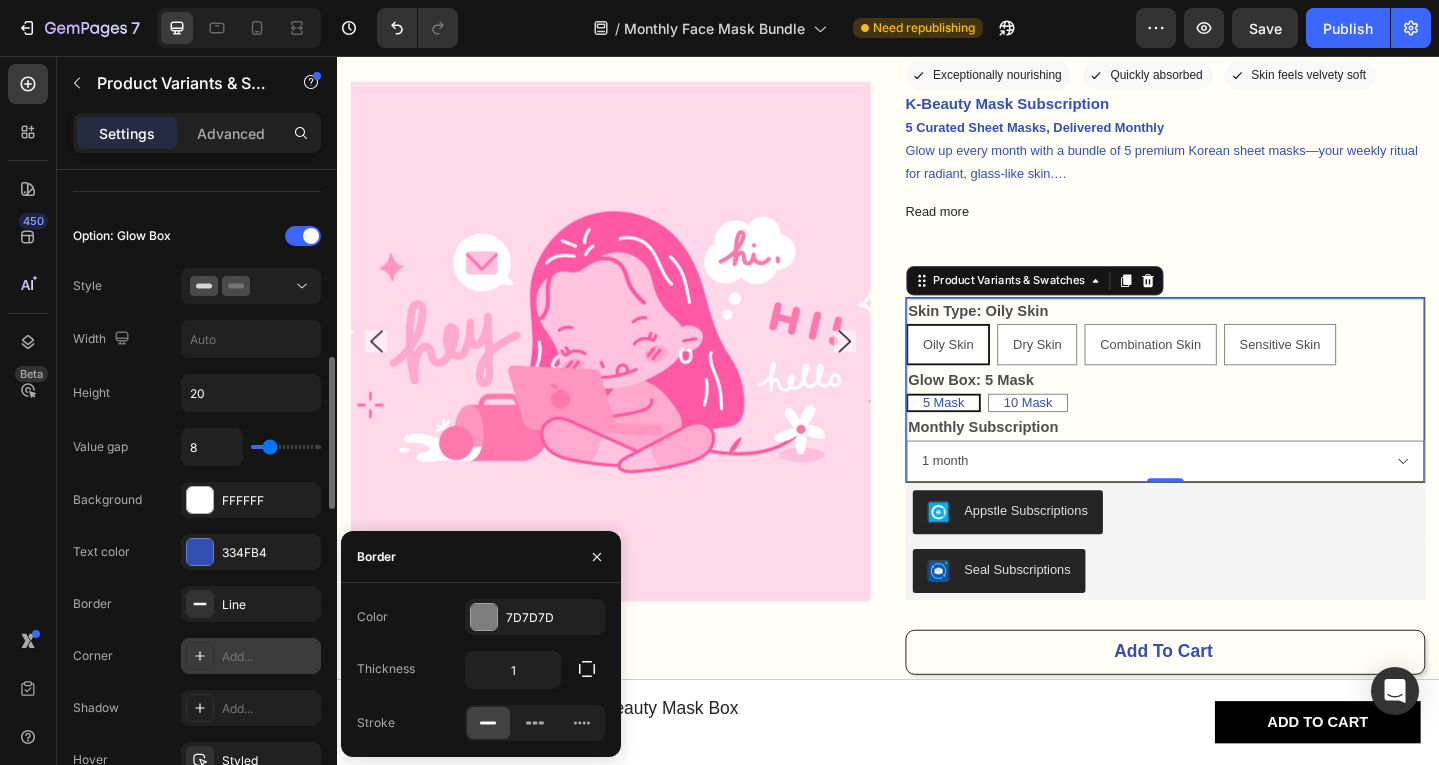 click on "Add..." at bounding box center (269, 657) 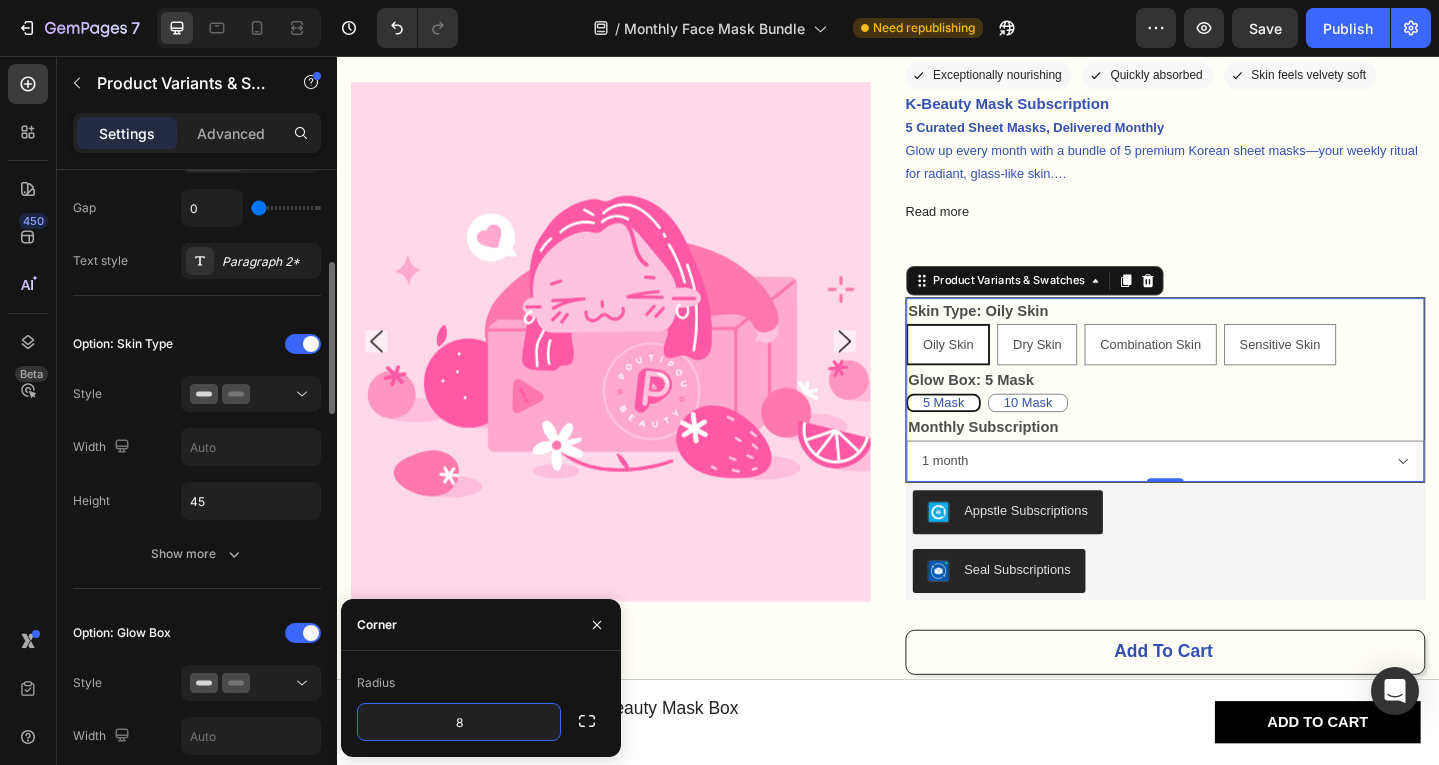 scroll, scrollTop: 402, scrollLeft: 0, axis: vertical 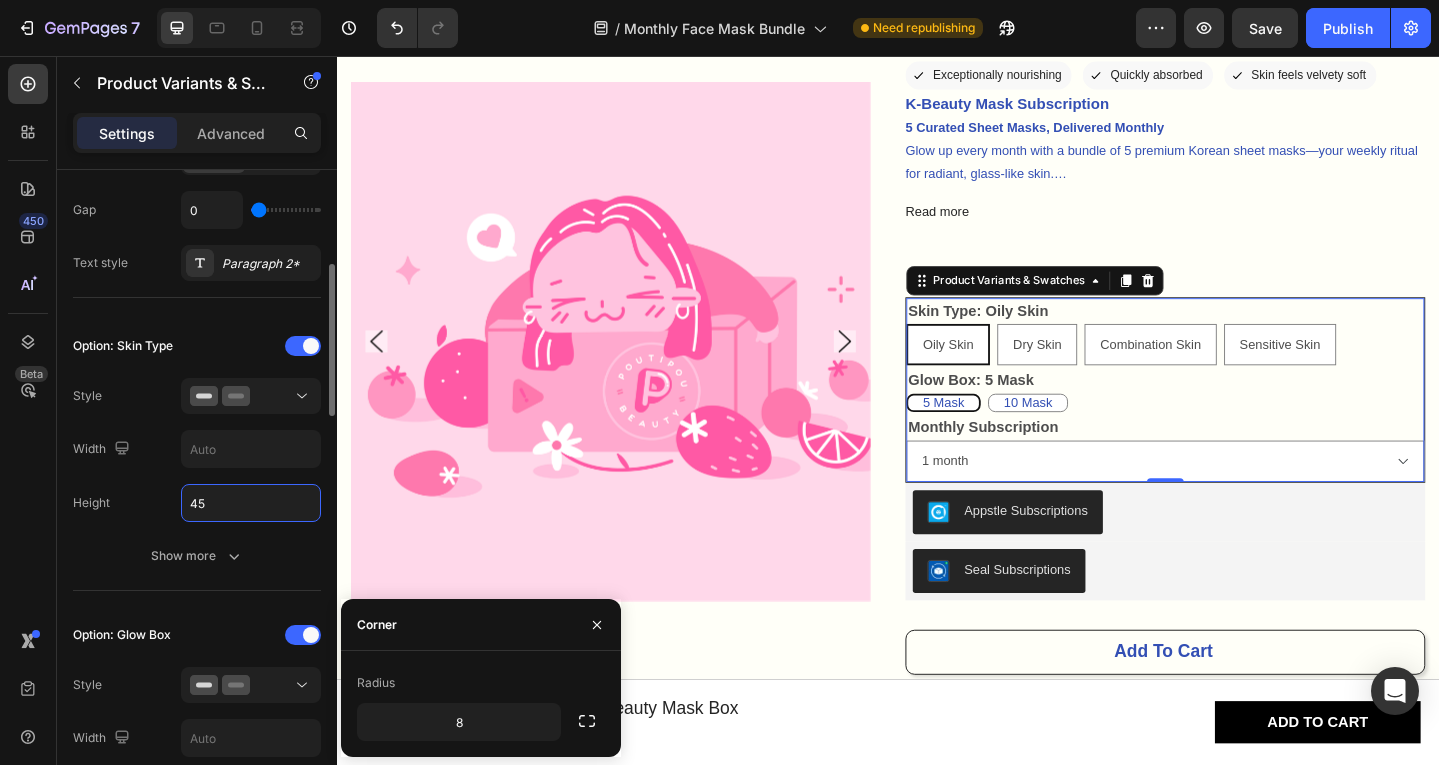 click on "45" at bounding box center (251, 503) 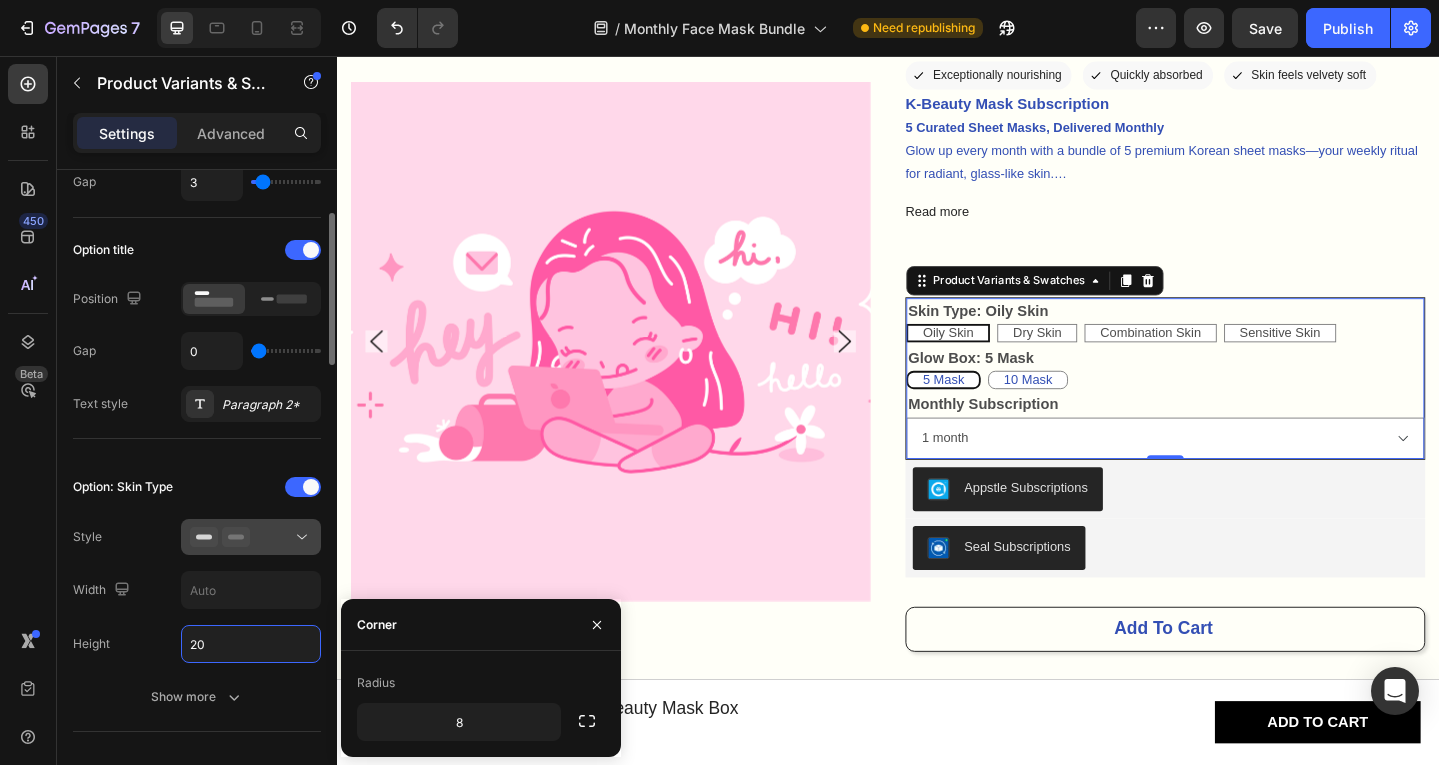 scroll, scrollTop: 245, scrollLeft: 0, axis: vertical 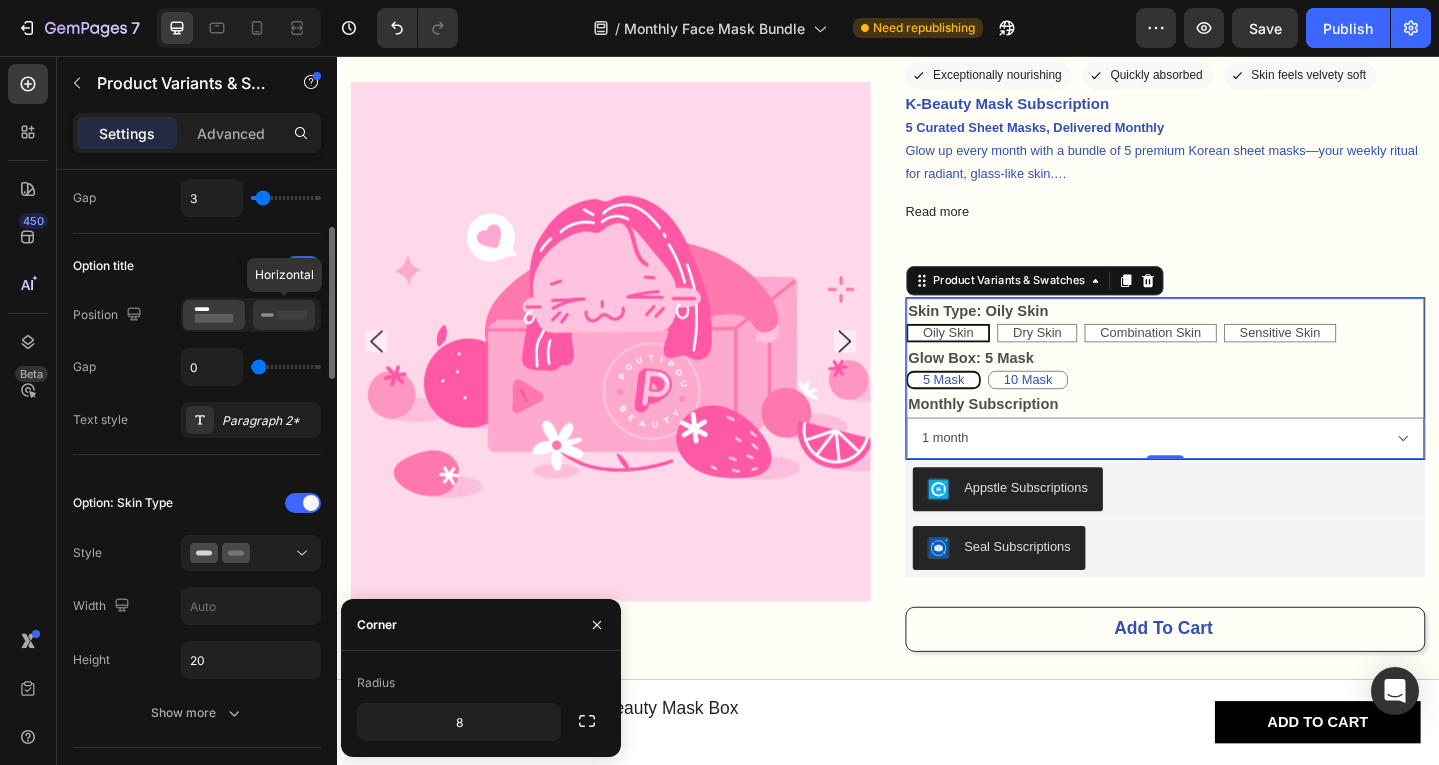 click 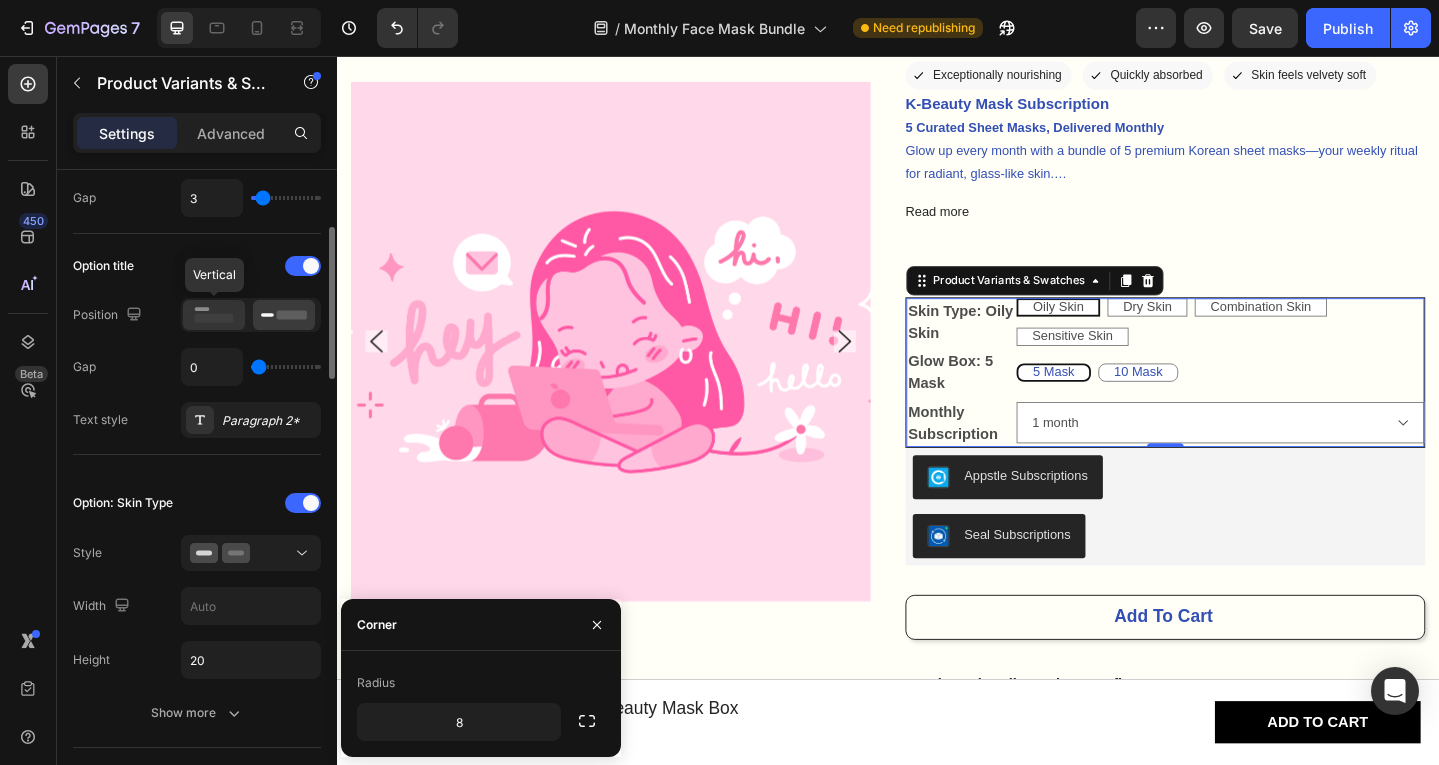 click 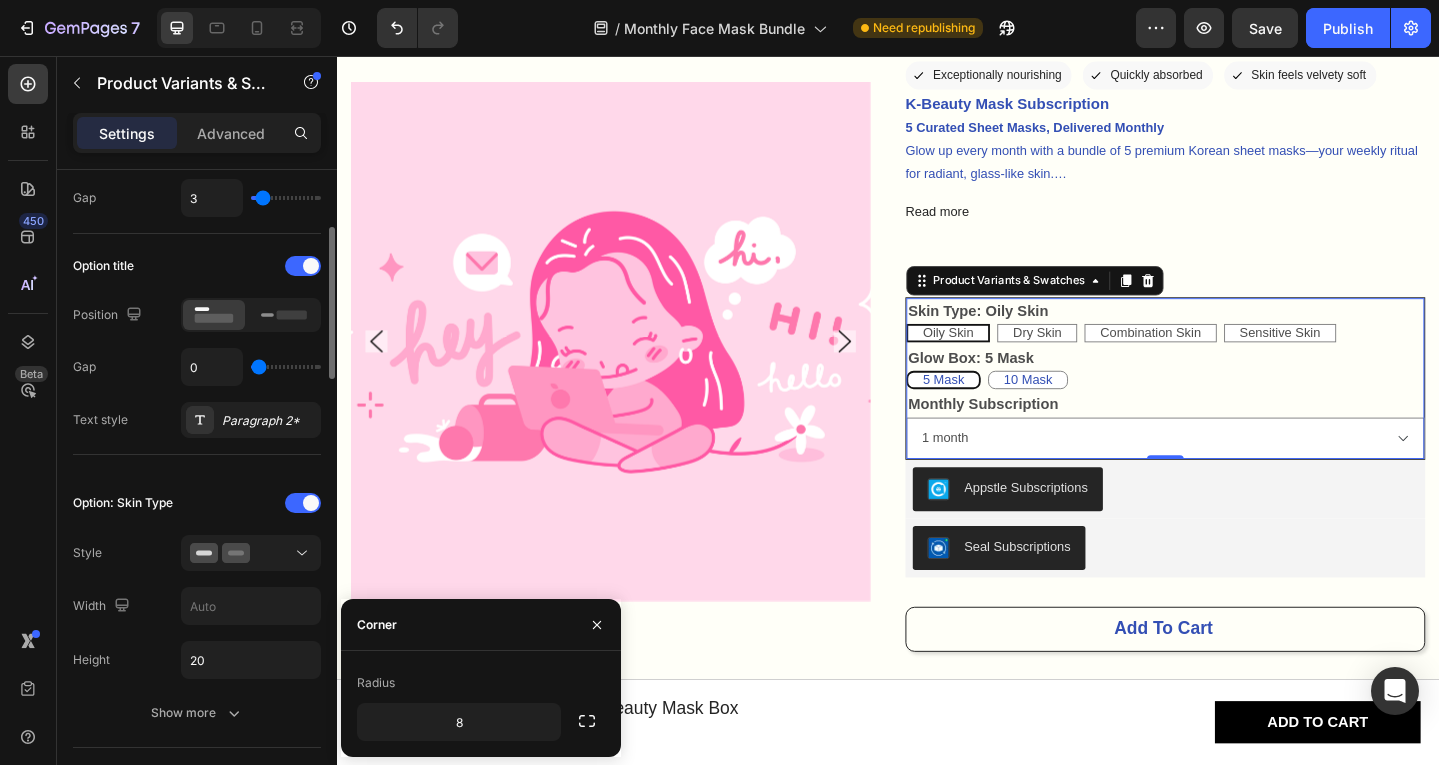click at bounding box center (286, 367) 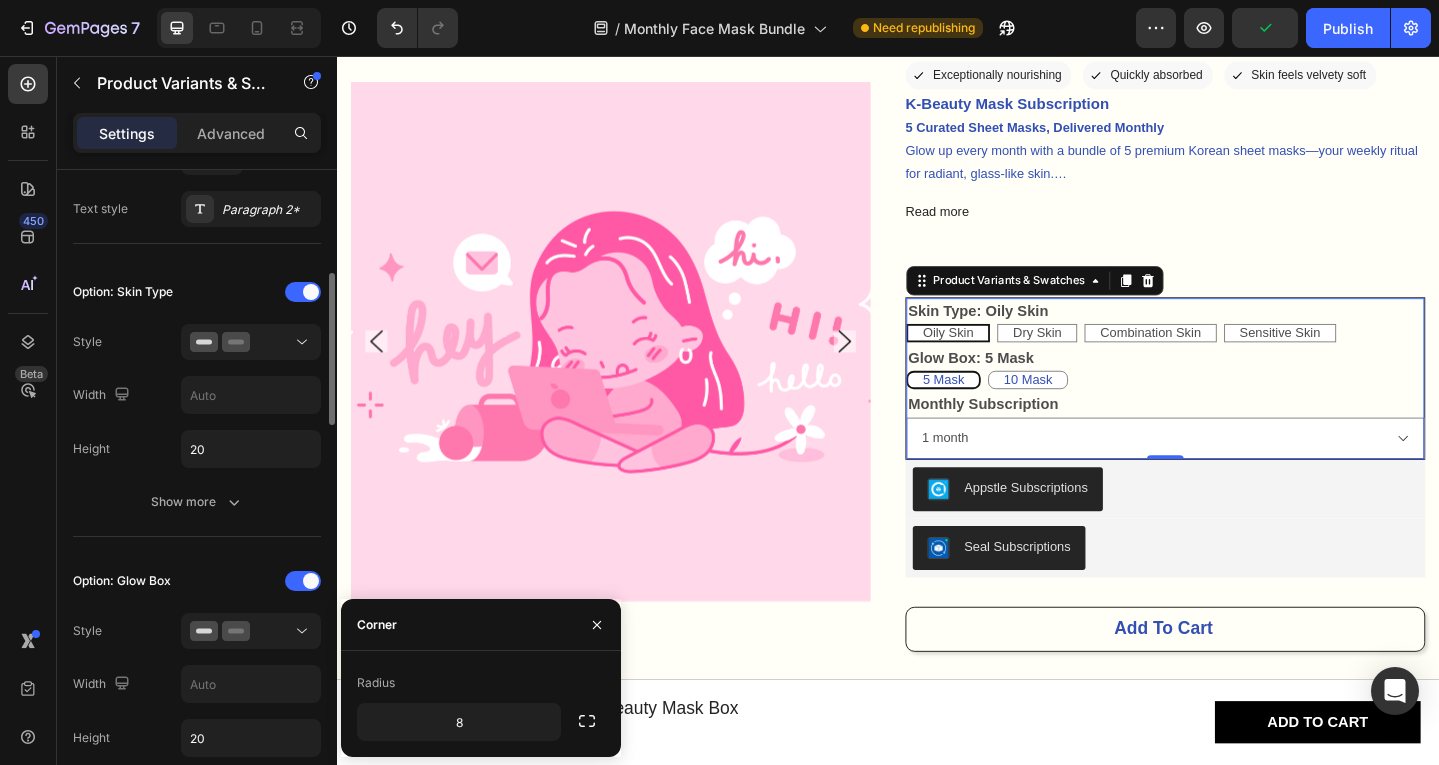 scroll, scrollTop: 458, scrollLeft: 0, axis: vertical 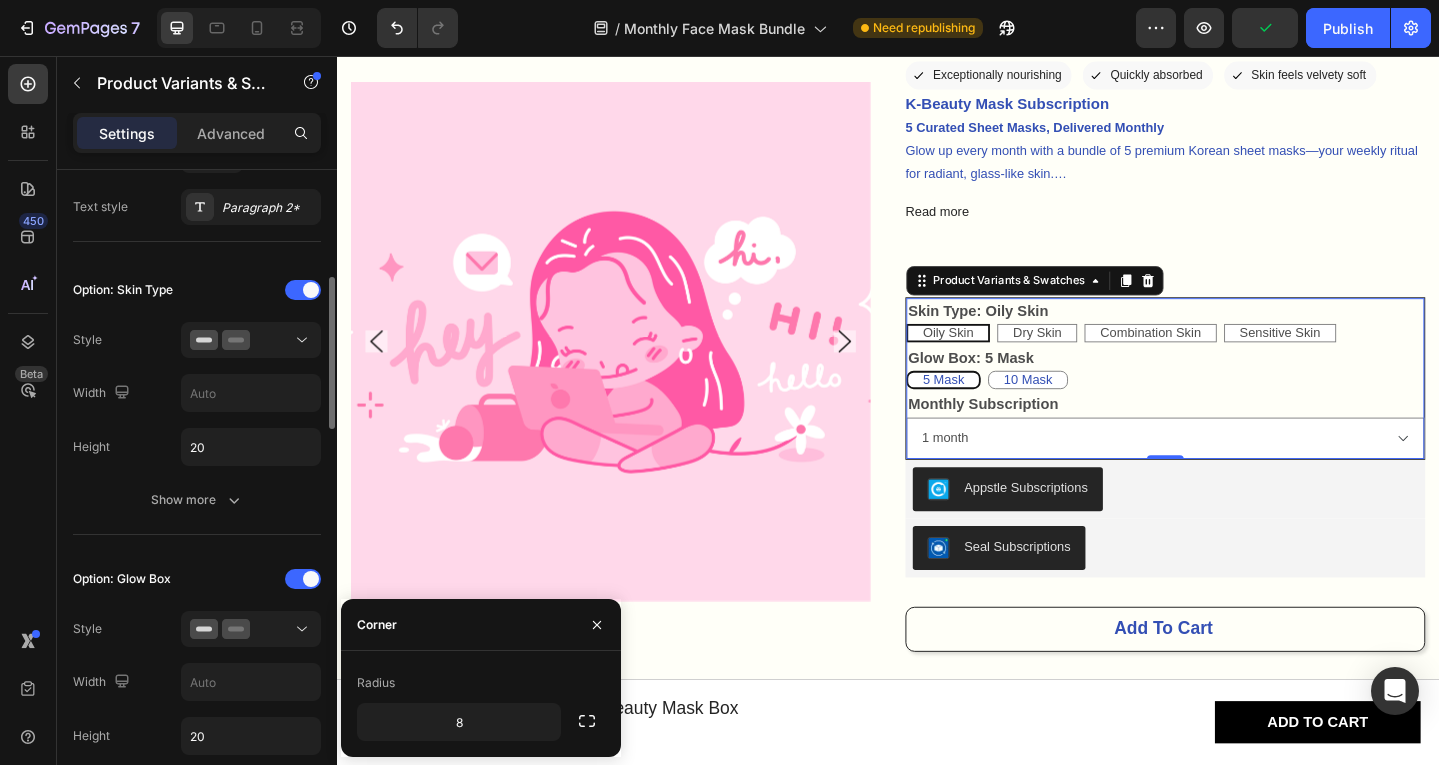 click on "Show more" at bounding box center (197, 500) 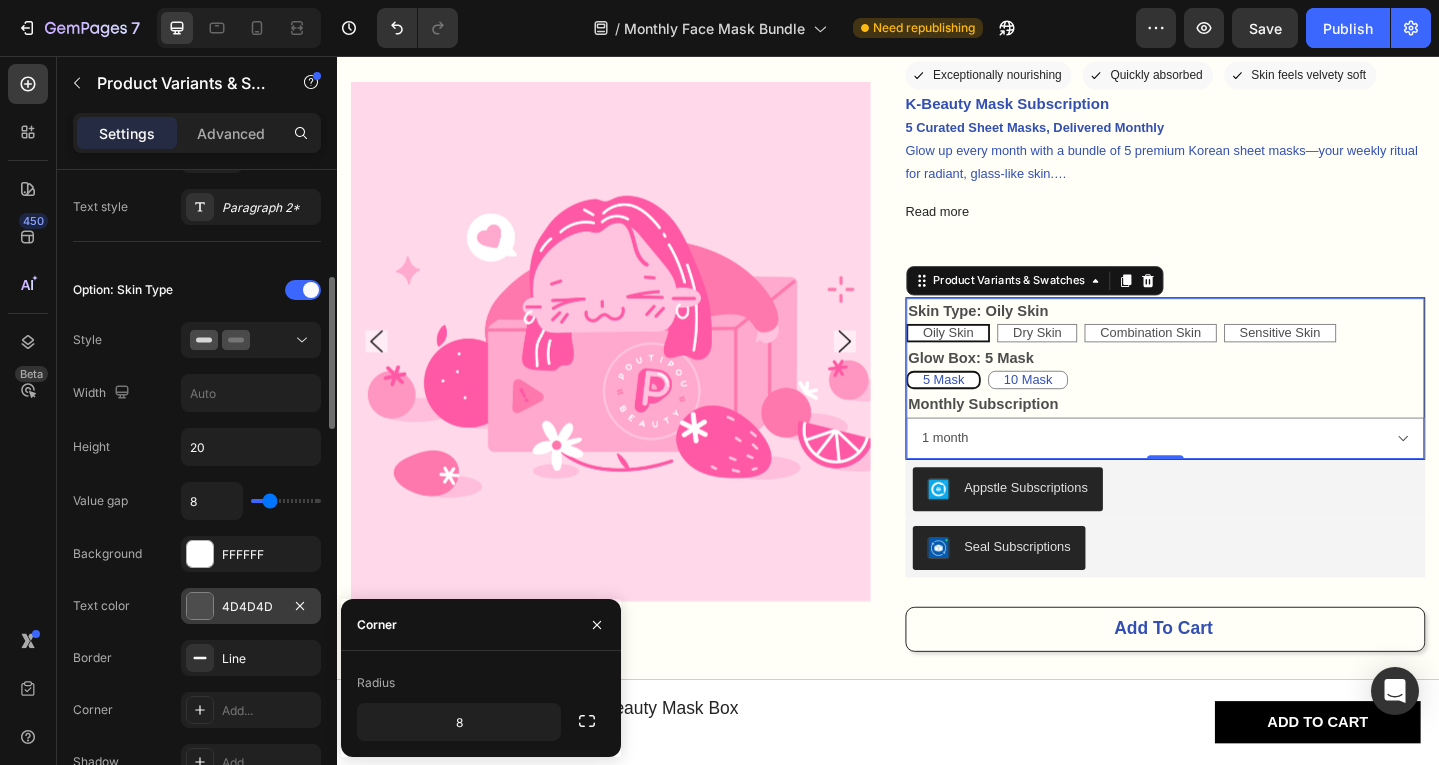 click on "4D4D4D" at bounding box center [251, 607] 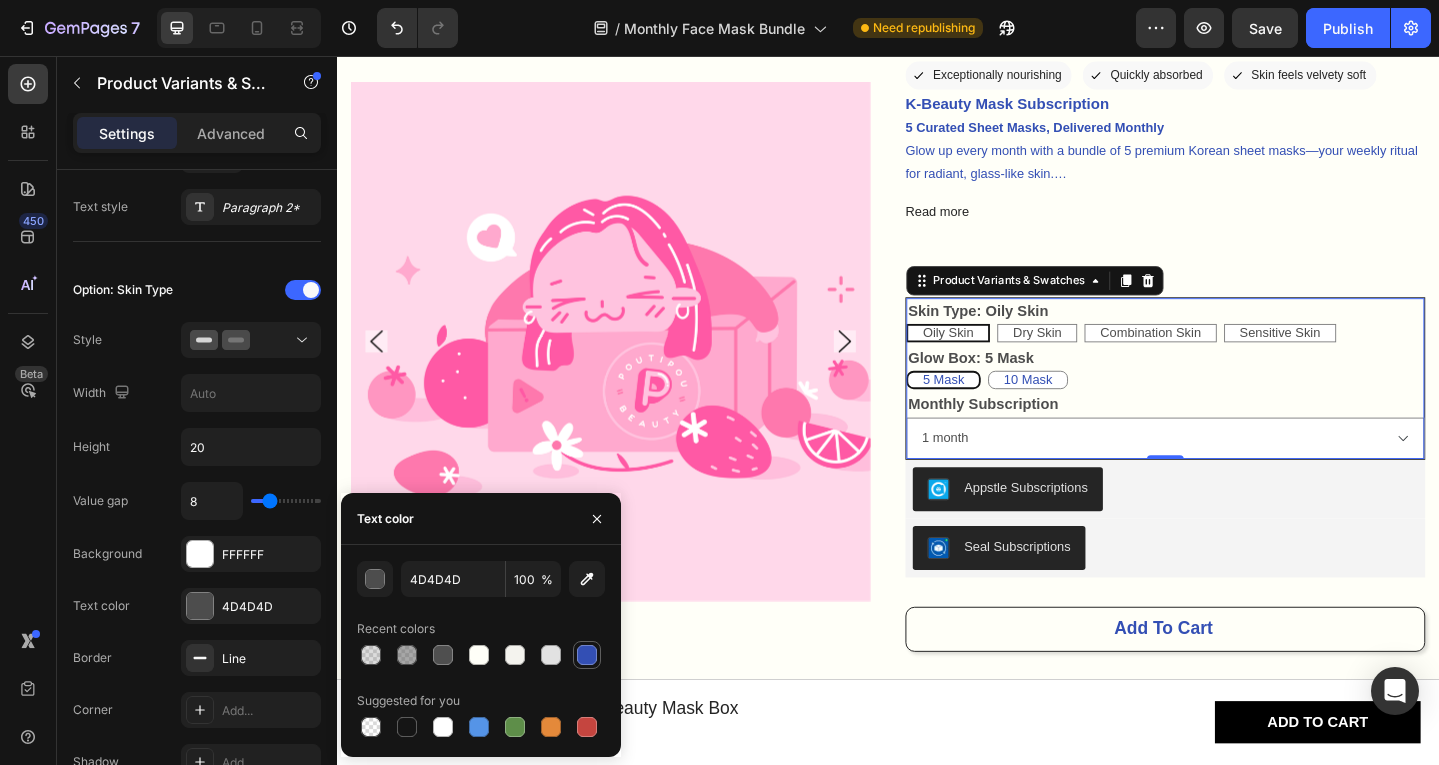 click at bounding box center [587, 655] 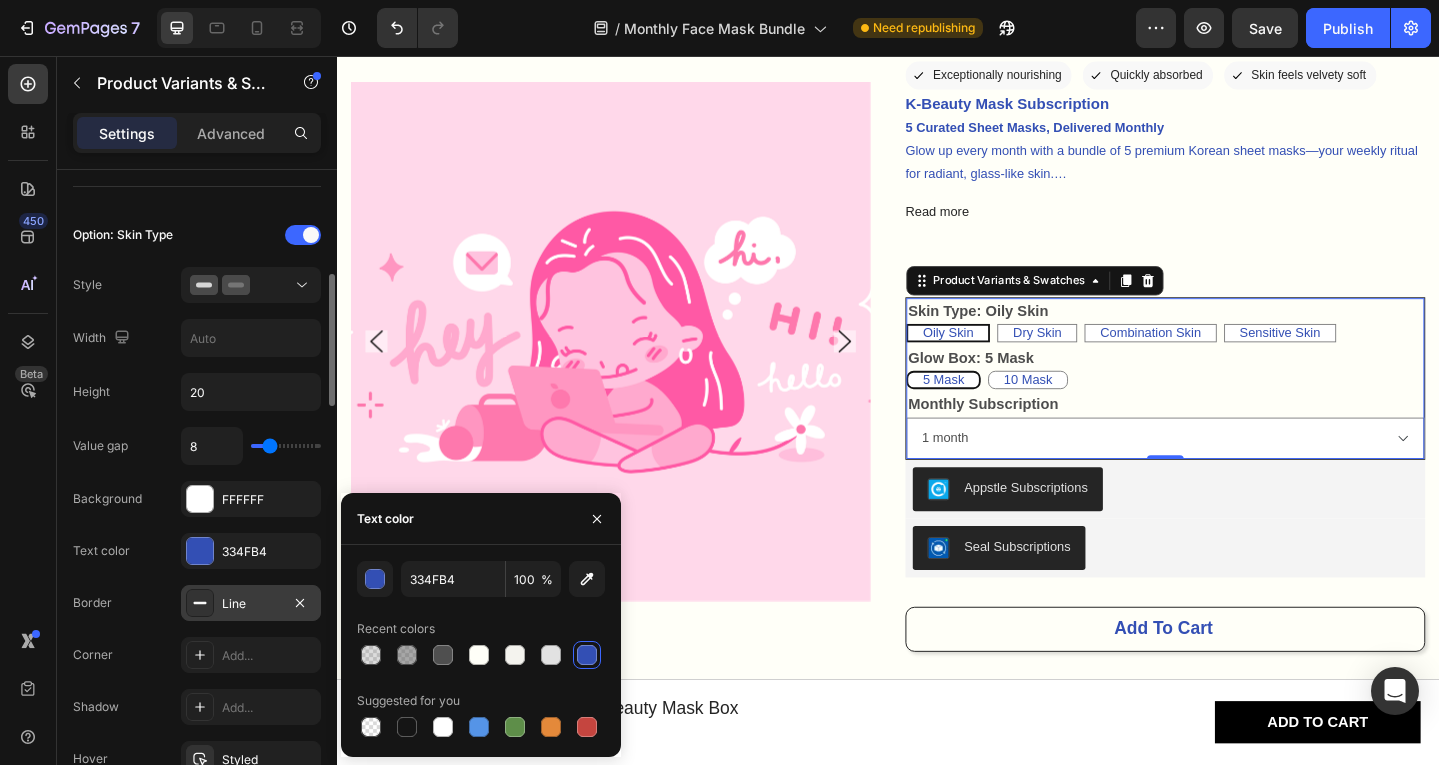 scroll, scrollTop: 562, scrollLeft: 0, axis: vertical 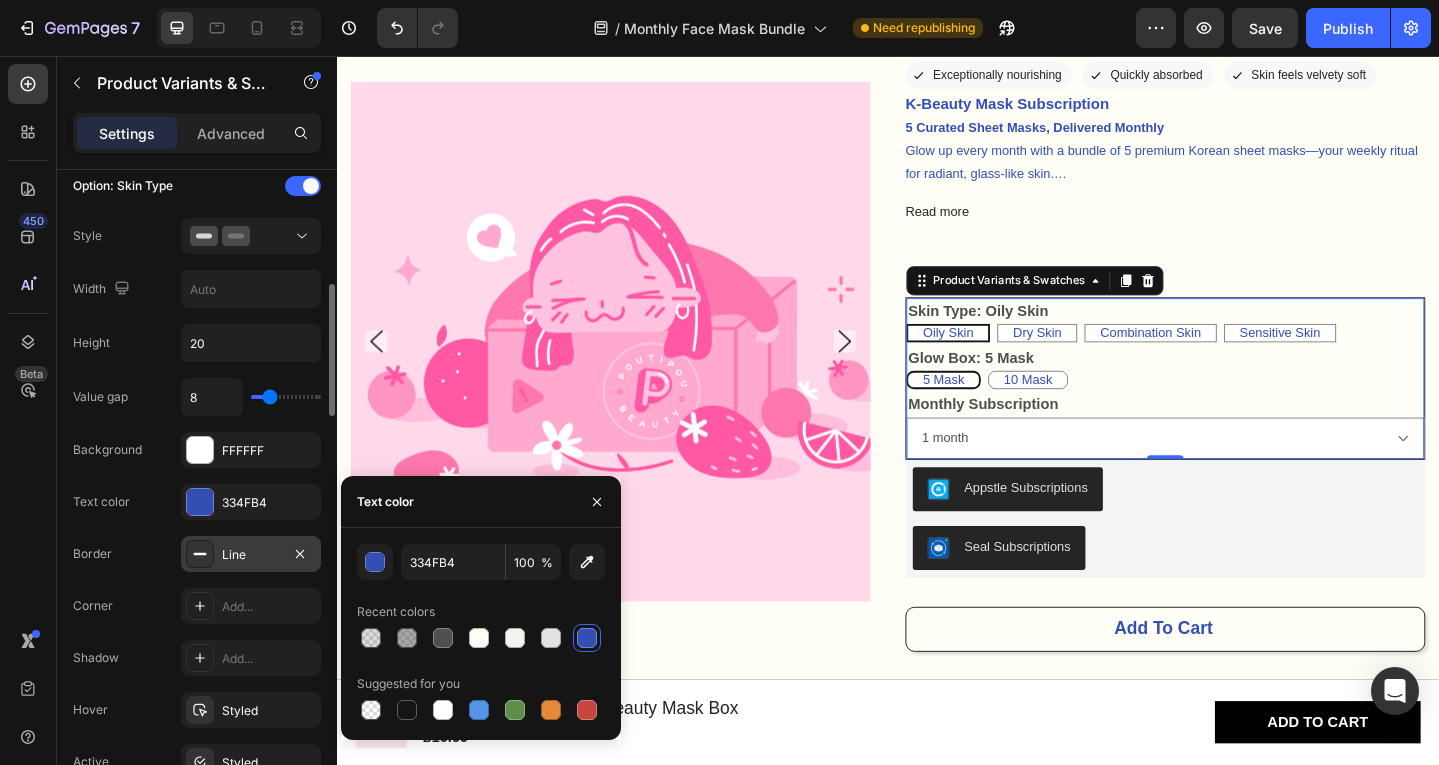 click on "Line" at bounding box center [251, 555] 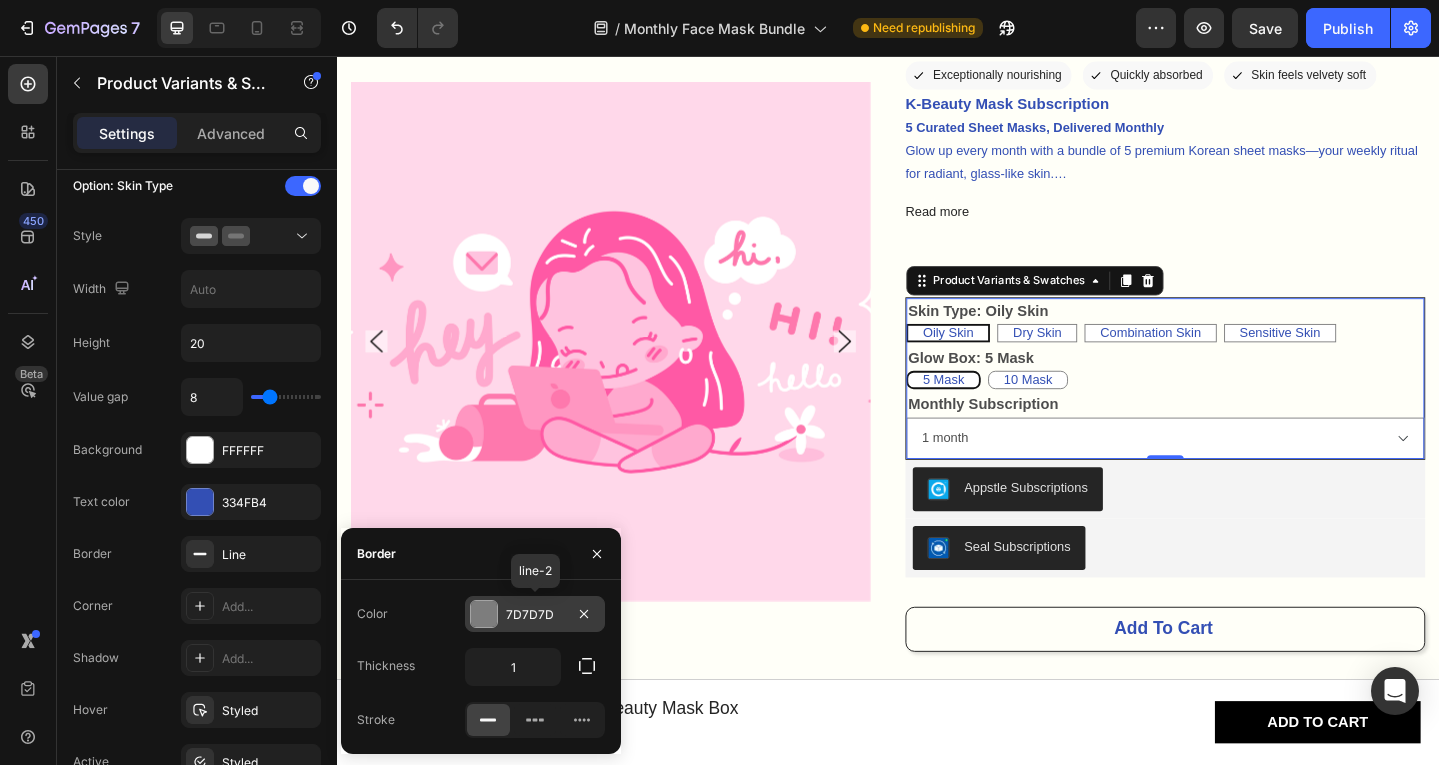 click on "7D7D7D" at bounding box center (535, 615) 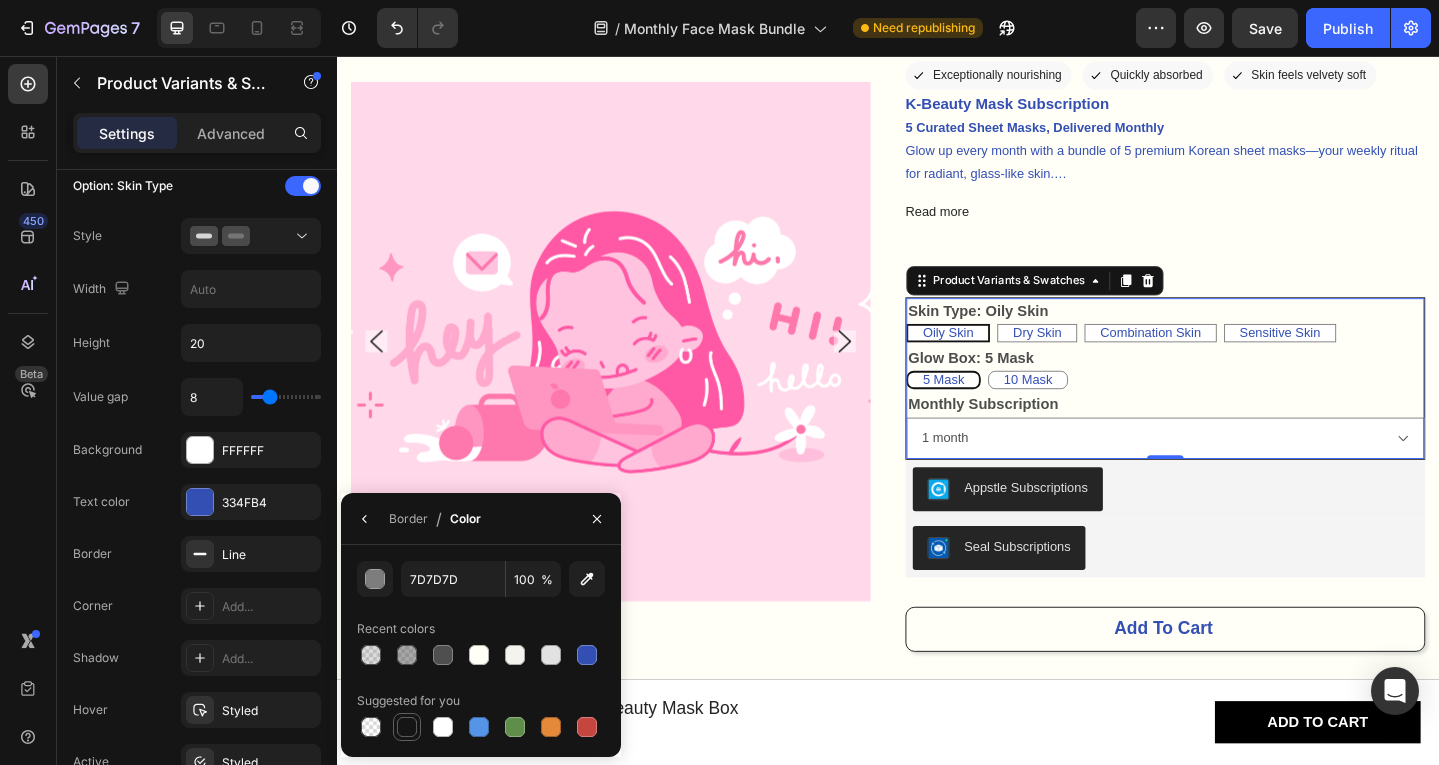 click at bounding box center (407, 727) 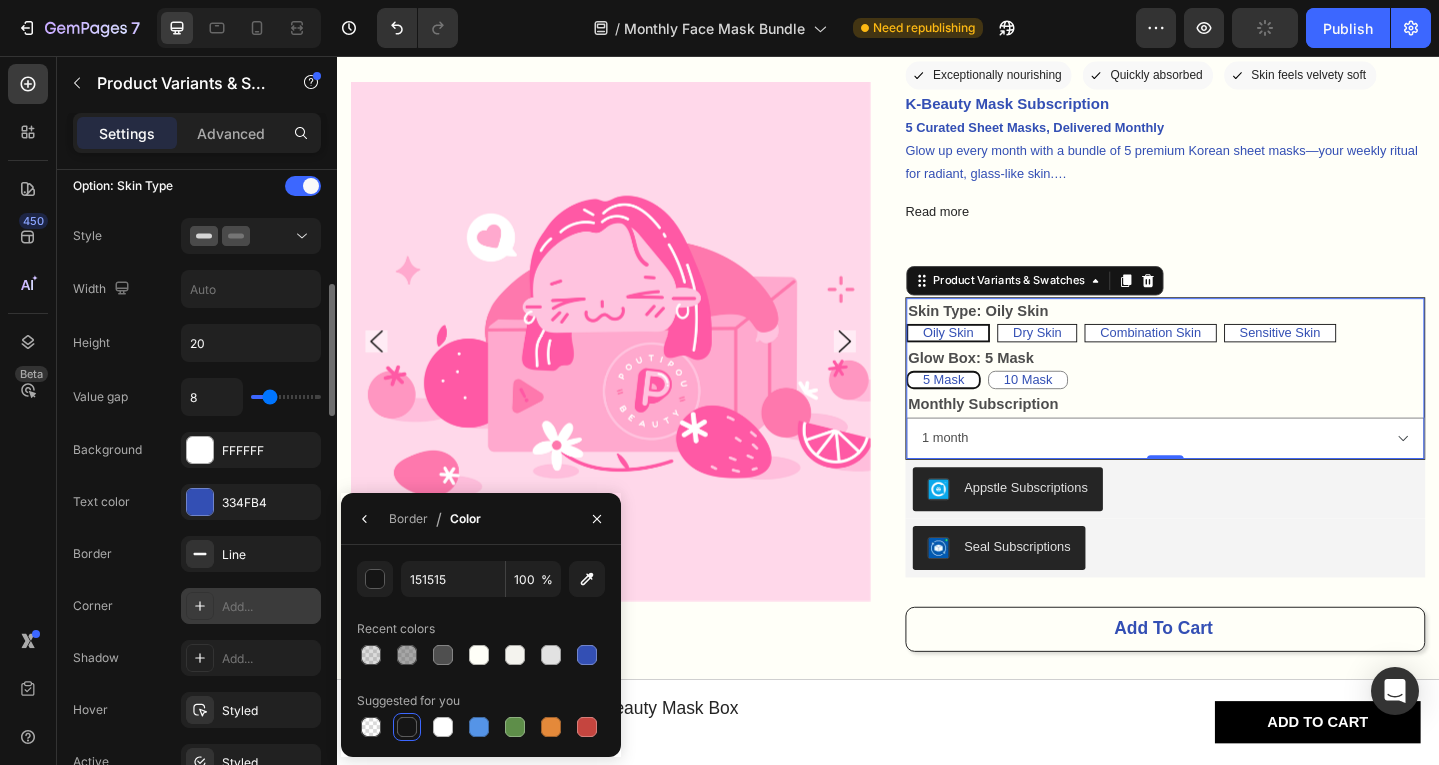 click on "Add..." at bounding box center (269, 607) 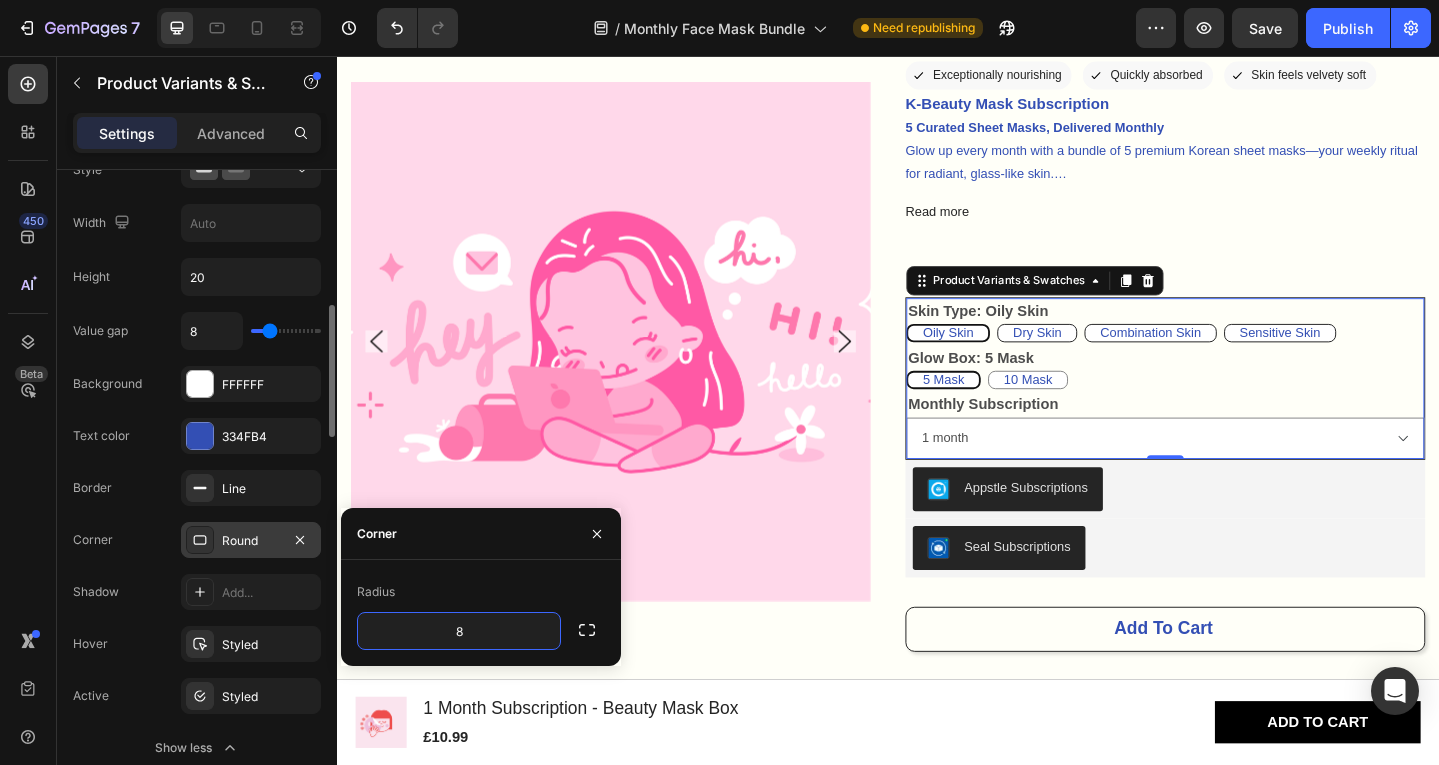 scroll, scrollTop: 634, scrollLeft: 0, axis: vertical 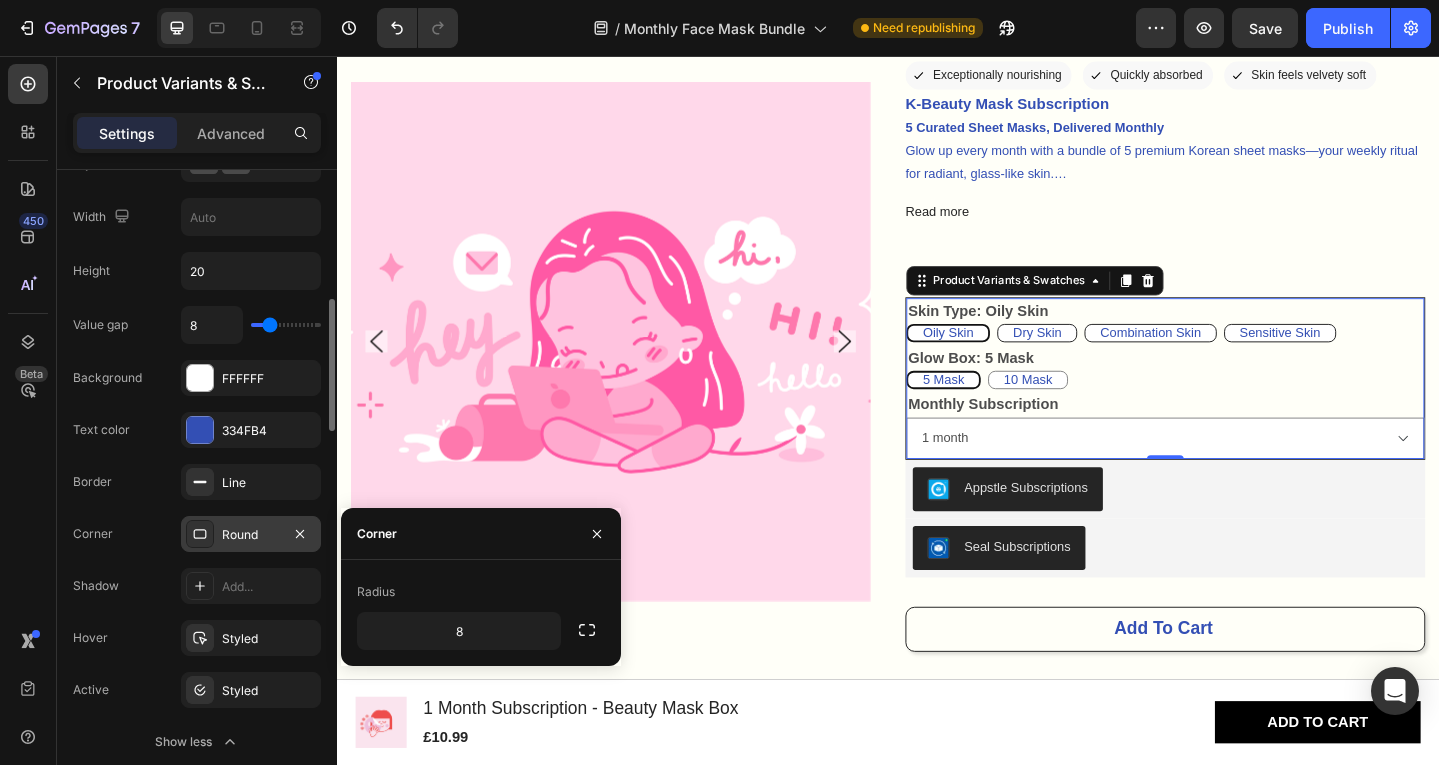click on "Styled" at bounding box center (269, 639) 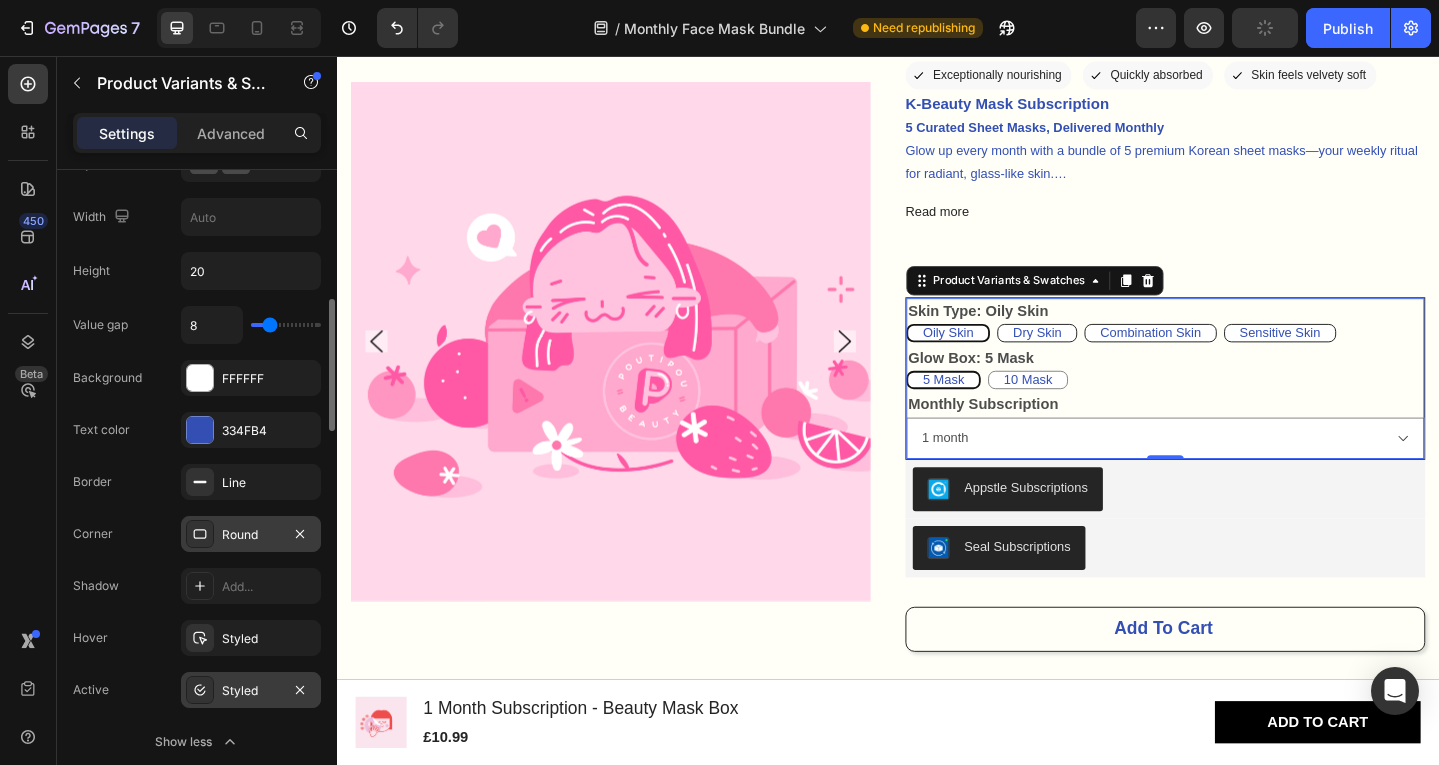 click on "Styled" at bounding box center (251, 690) 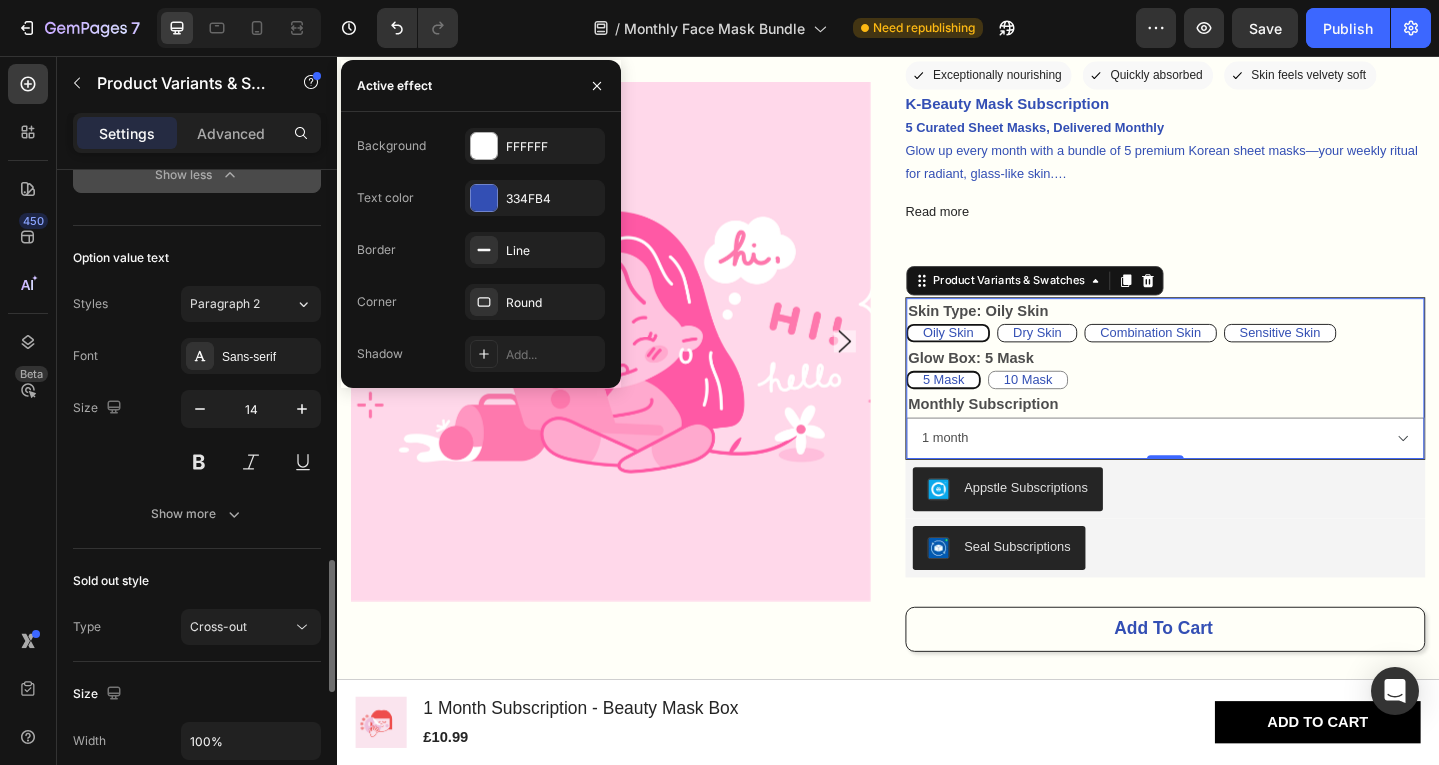 scroll, scrollTop: 1910, scrollLeft: 0, axis: vertical 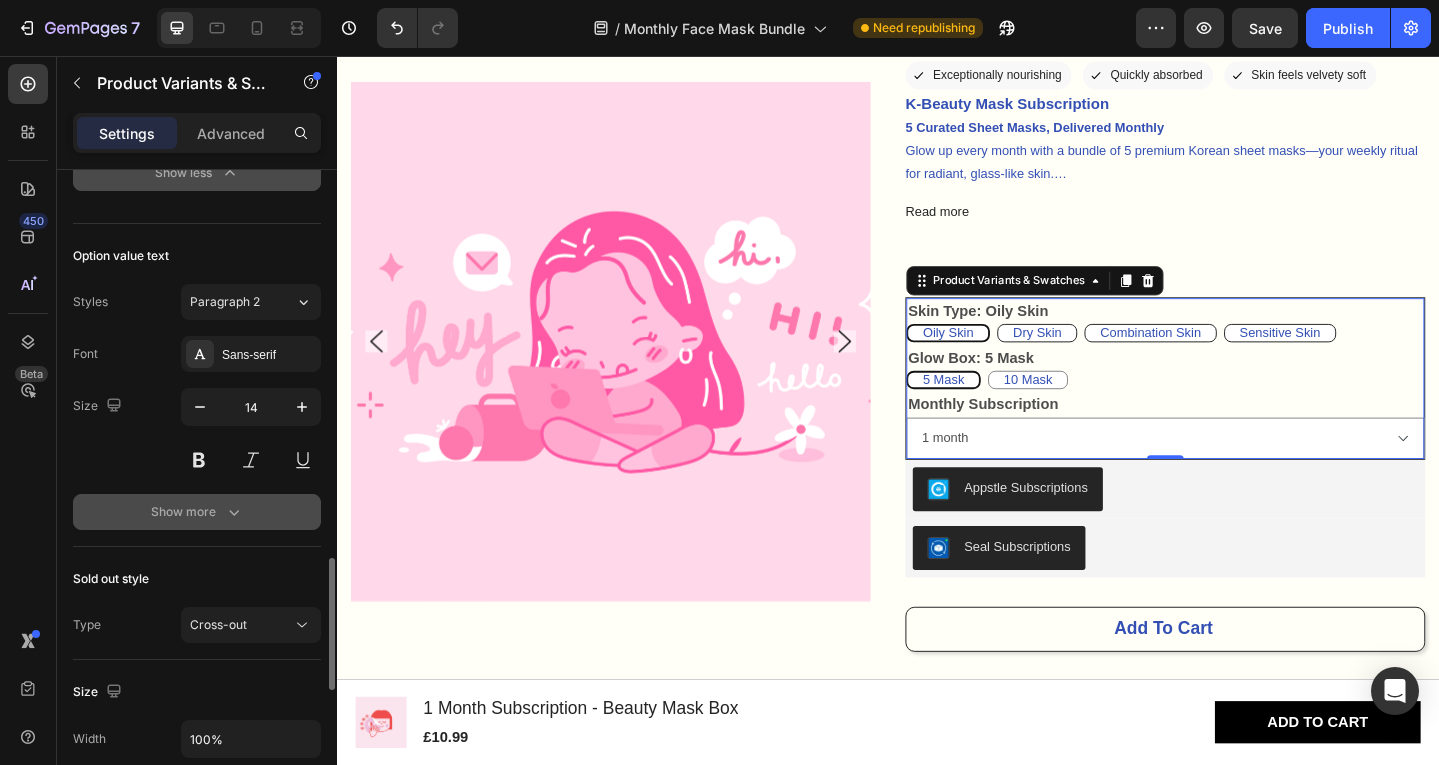 click on "Show more" at bounding box center [197, 512] 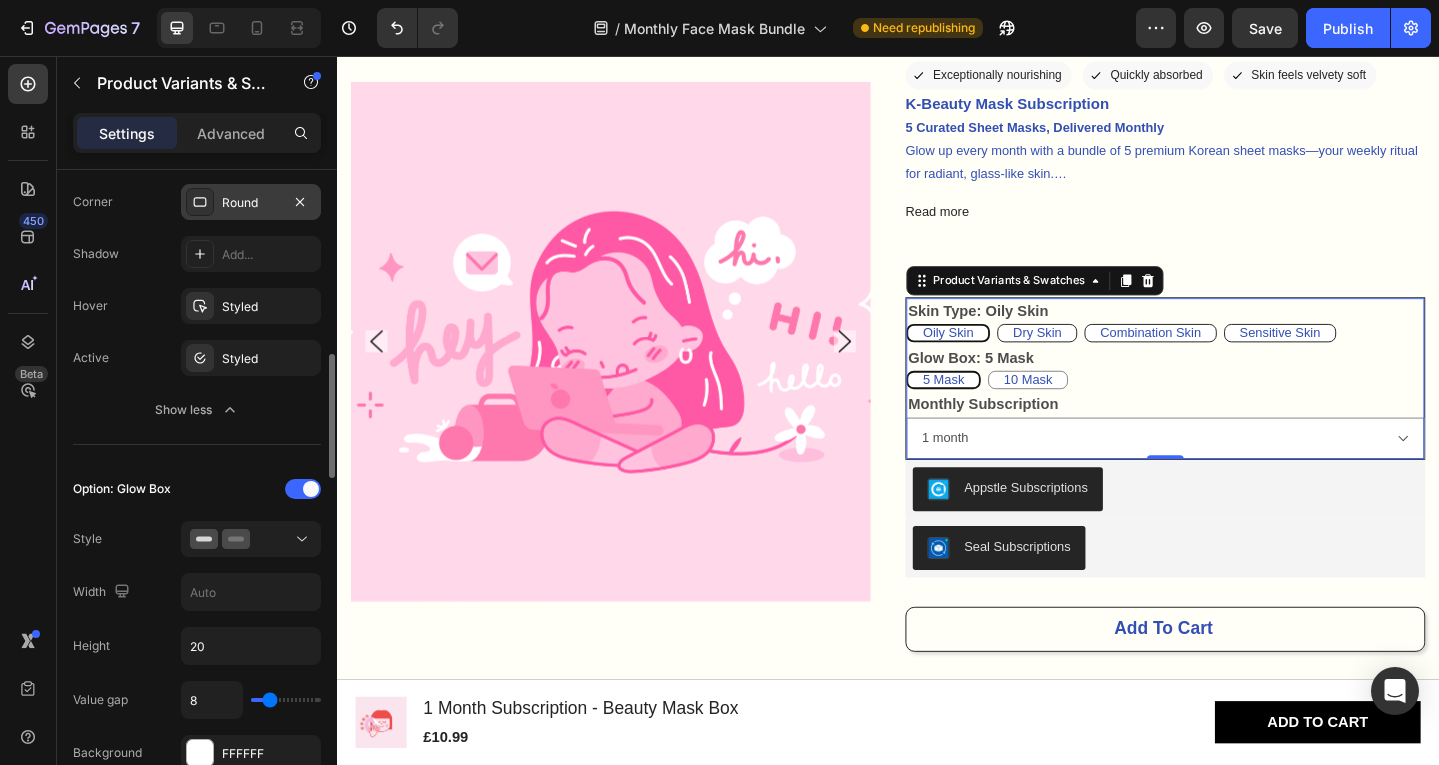 scroll, scrollTop: 965, scrollLeft: 0, axis: vertical 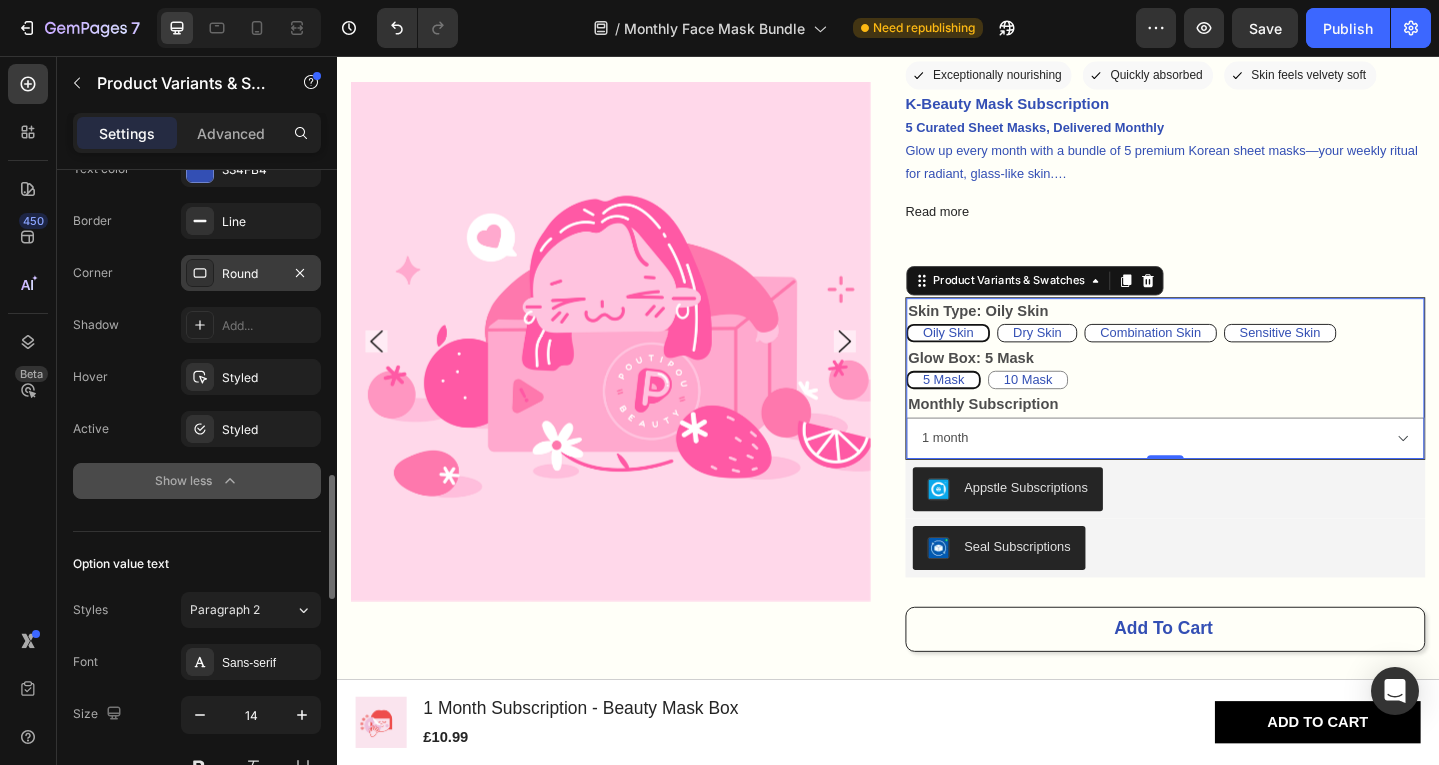 click 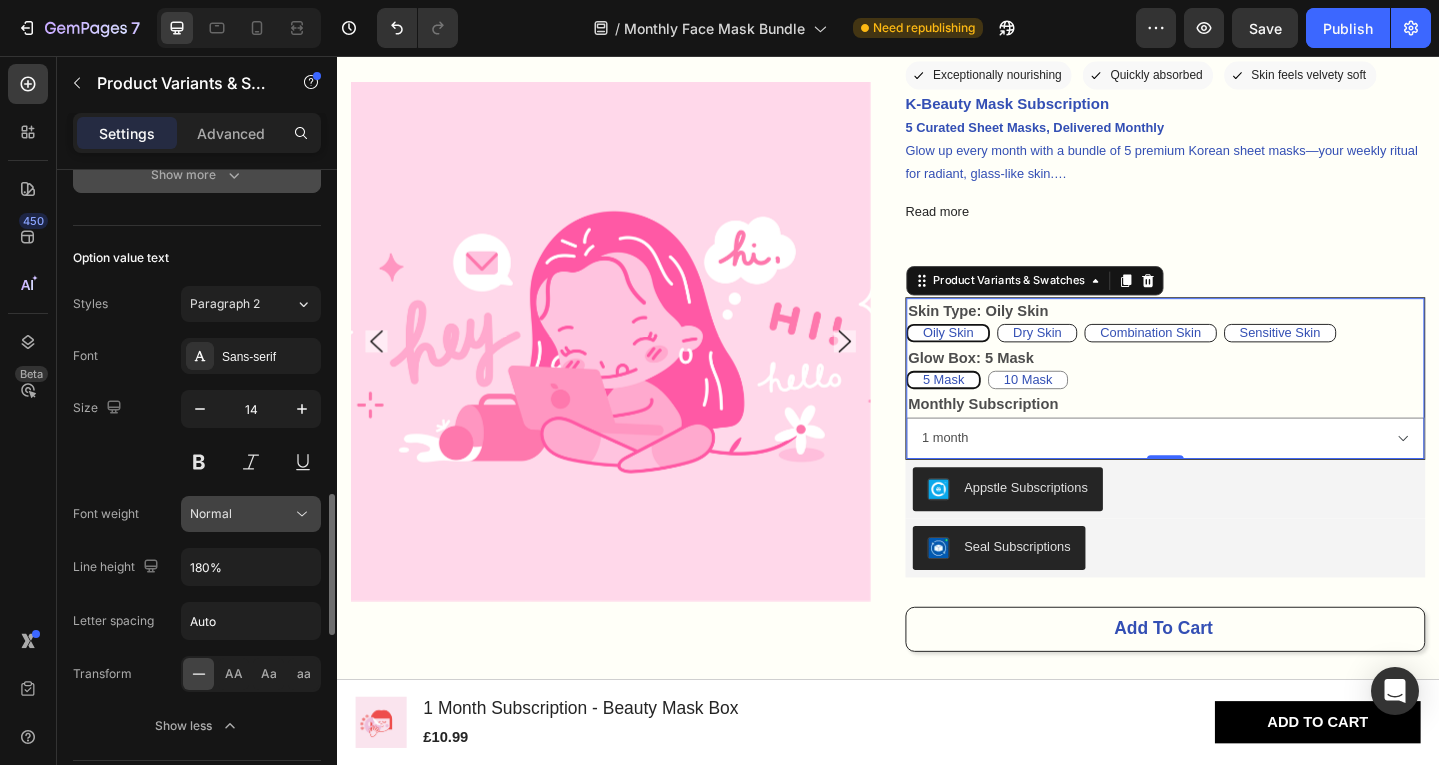 scroll, scrollTop: 1489, scrollLeft: 0, axis: vertical 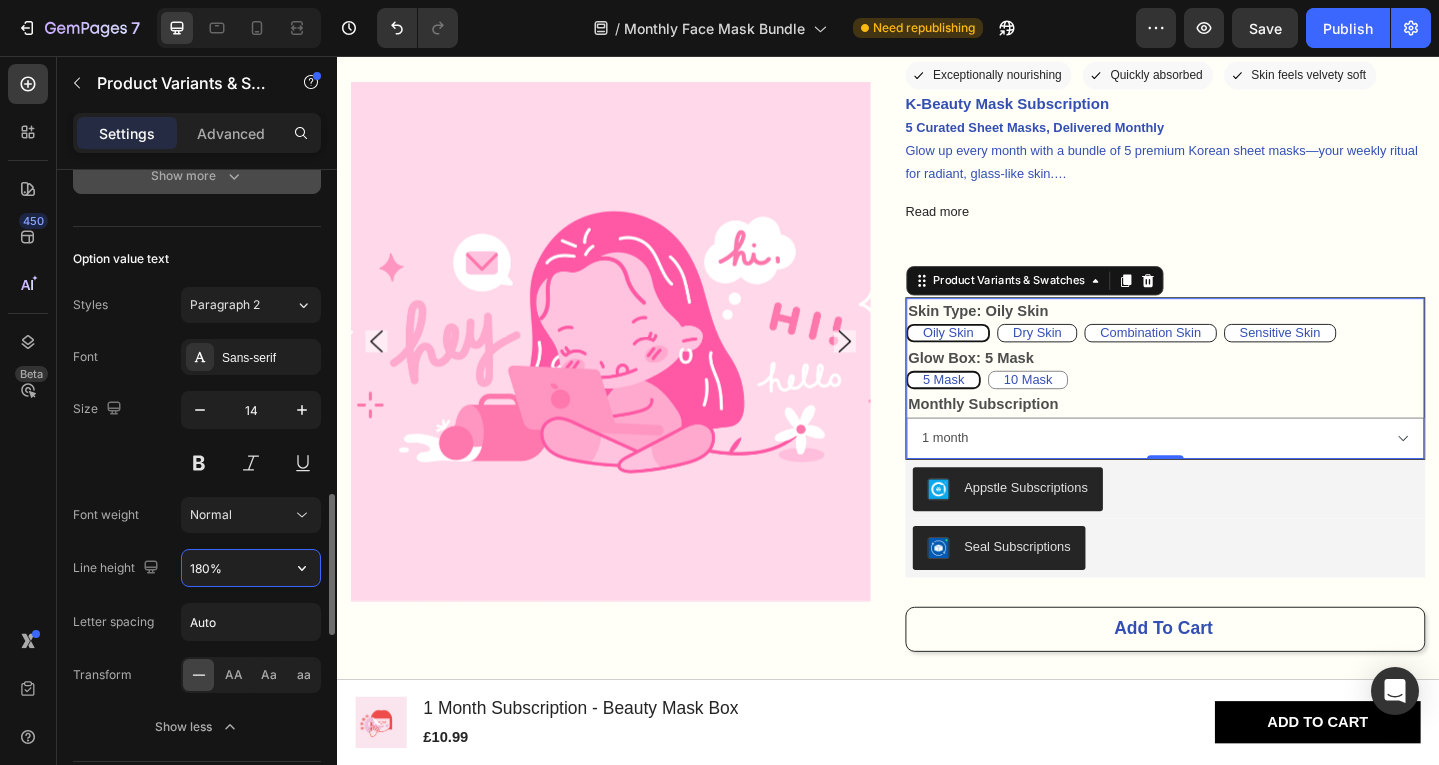 click on "180%" at bounding box center [251, 568] 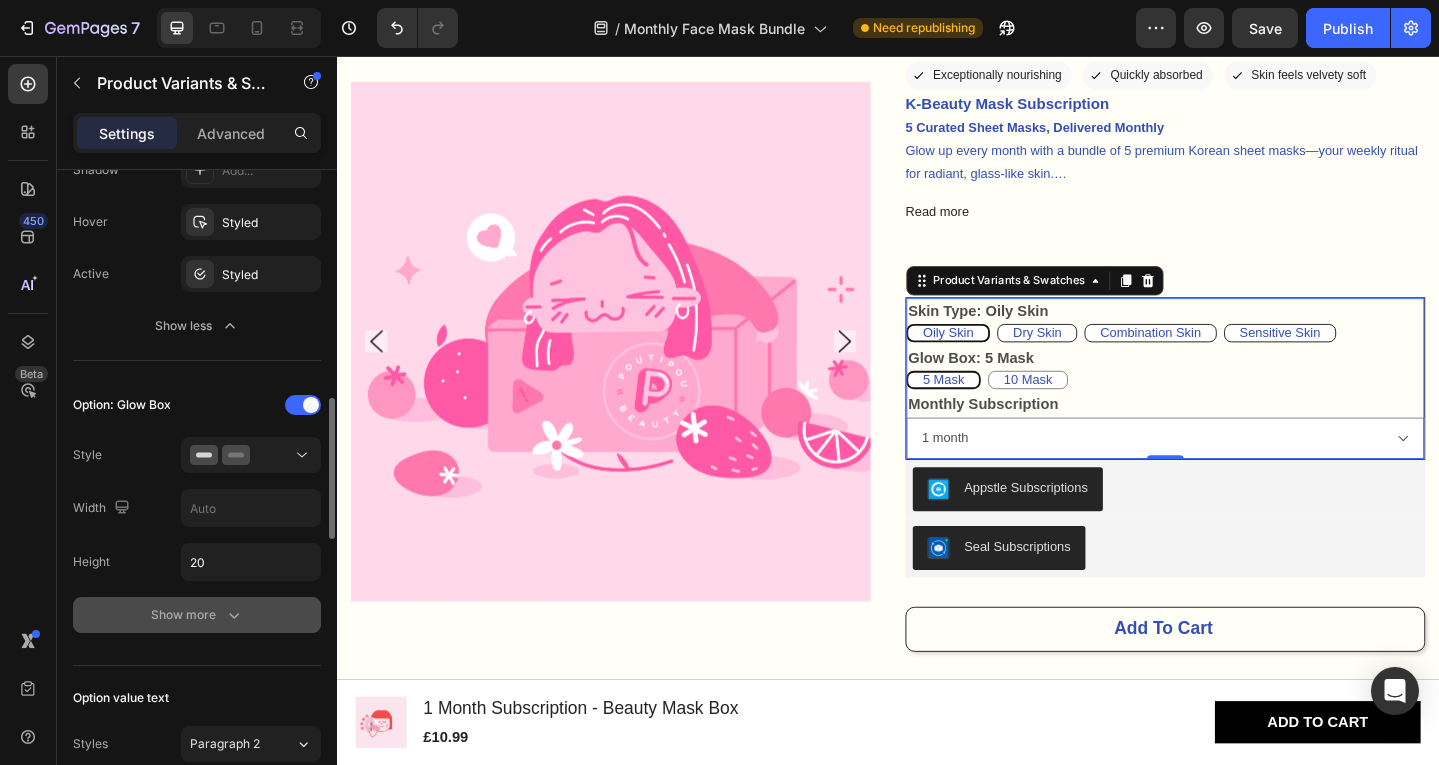 scroll, scrollTop: 1033, scrollLeft: 0, axis: vertical 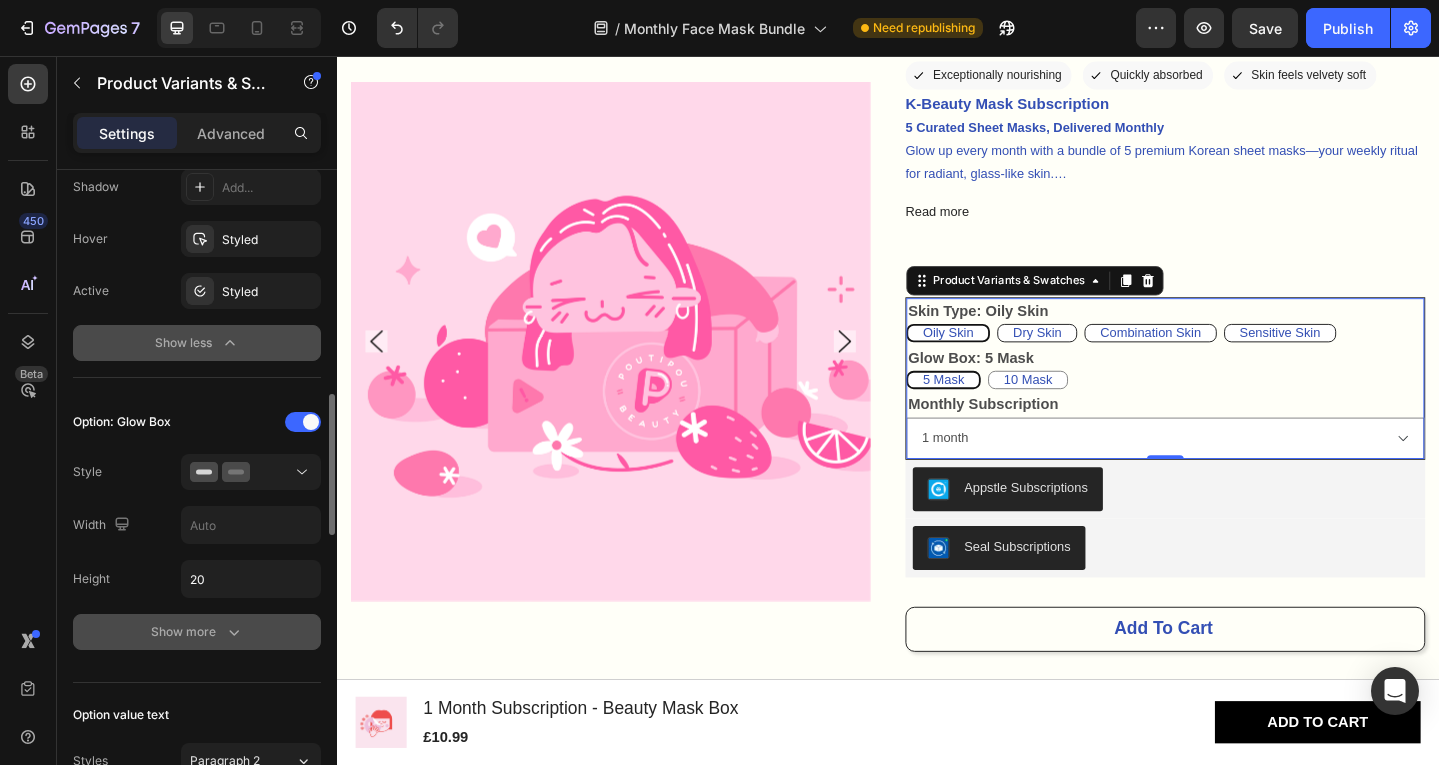 click on "Show less" 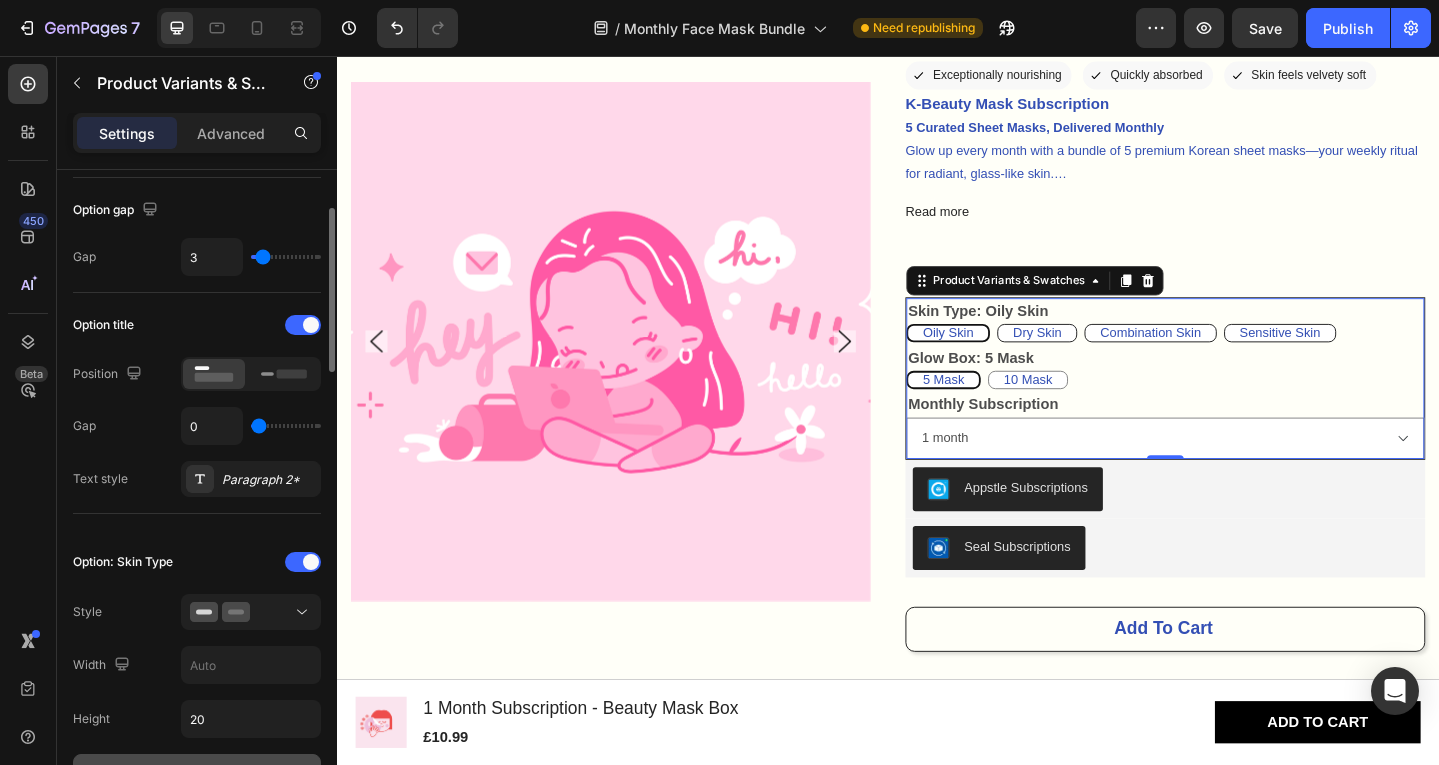 scroll, scrollTop: 167, scrollLeft: 0, axis: vertical 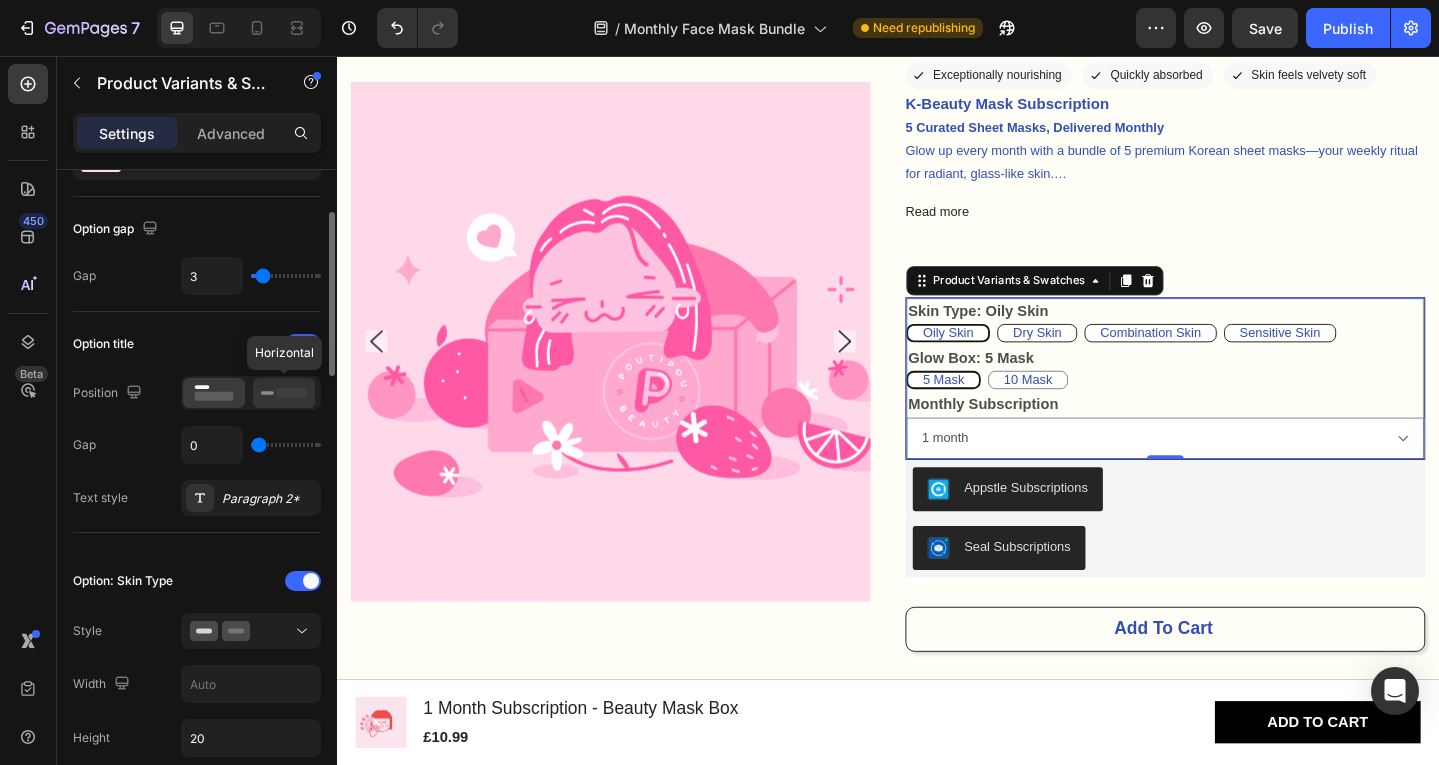 click 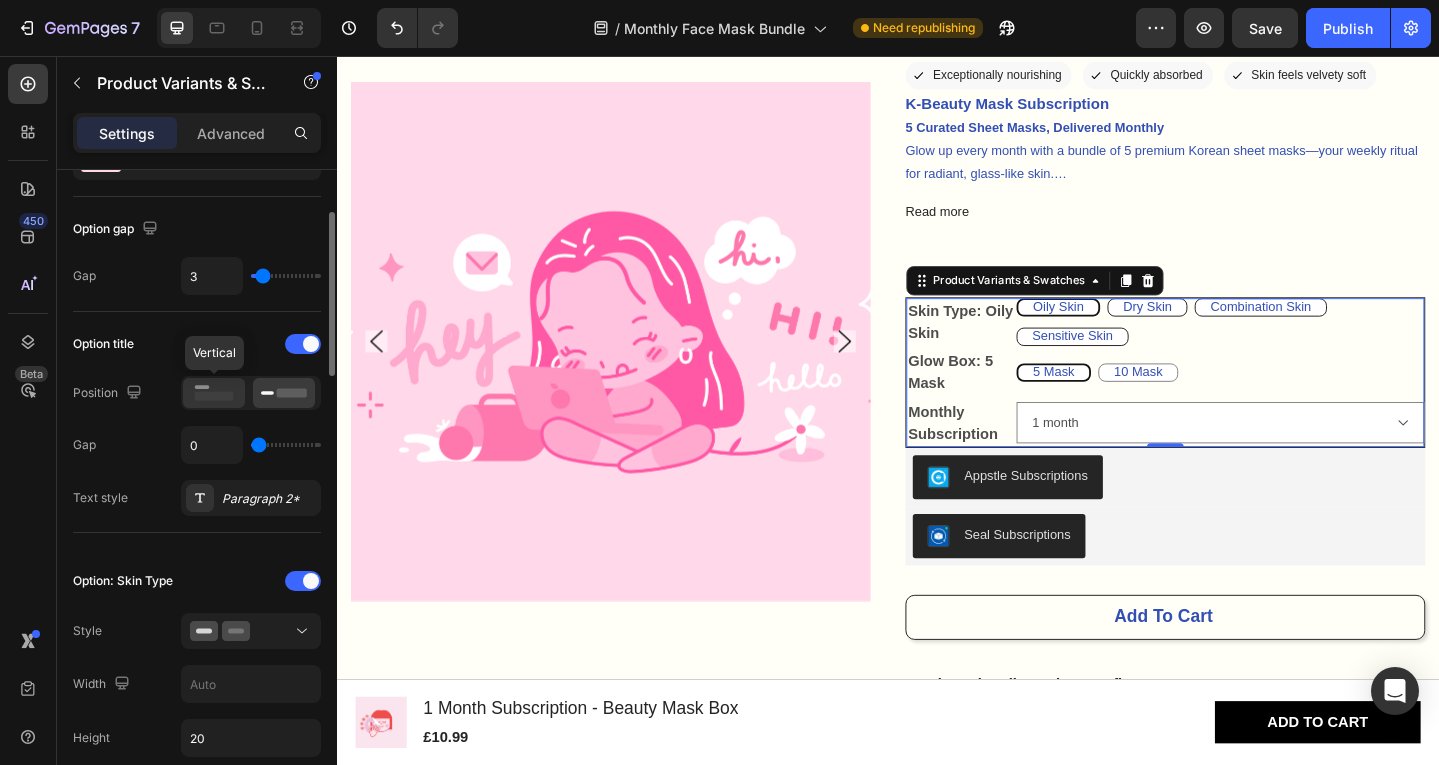 click 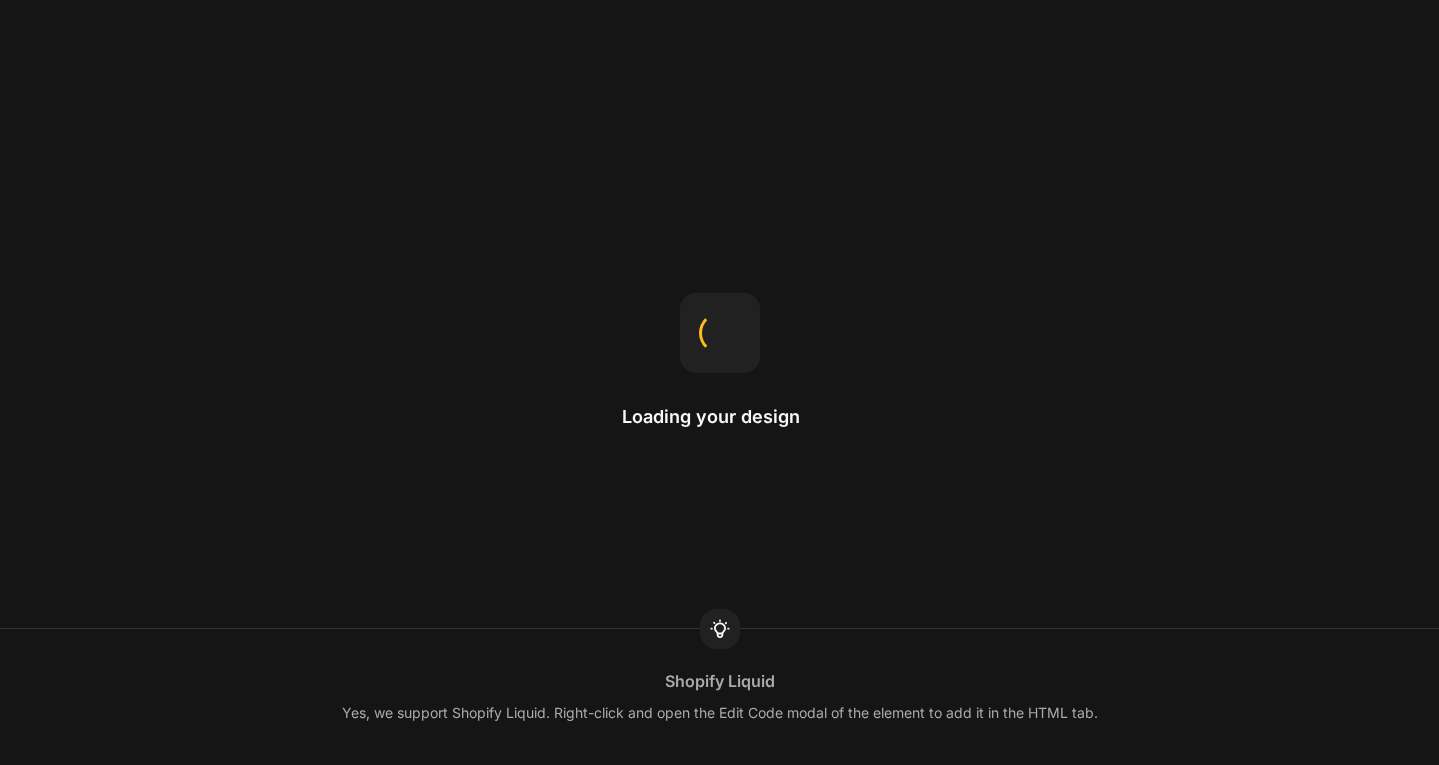 scroll, scrollTop: 0, scrollLeft: 0, axis: both 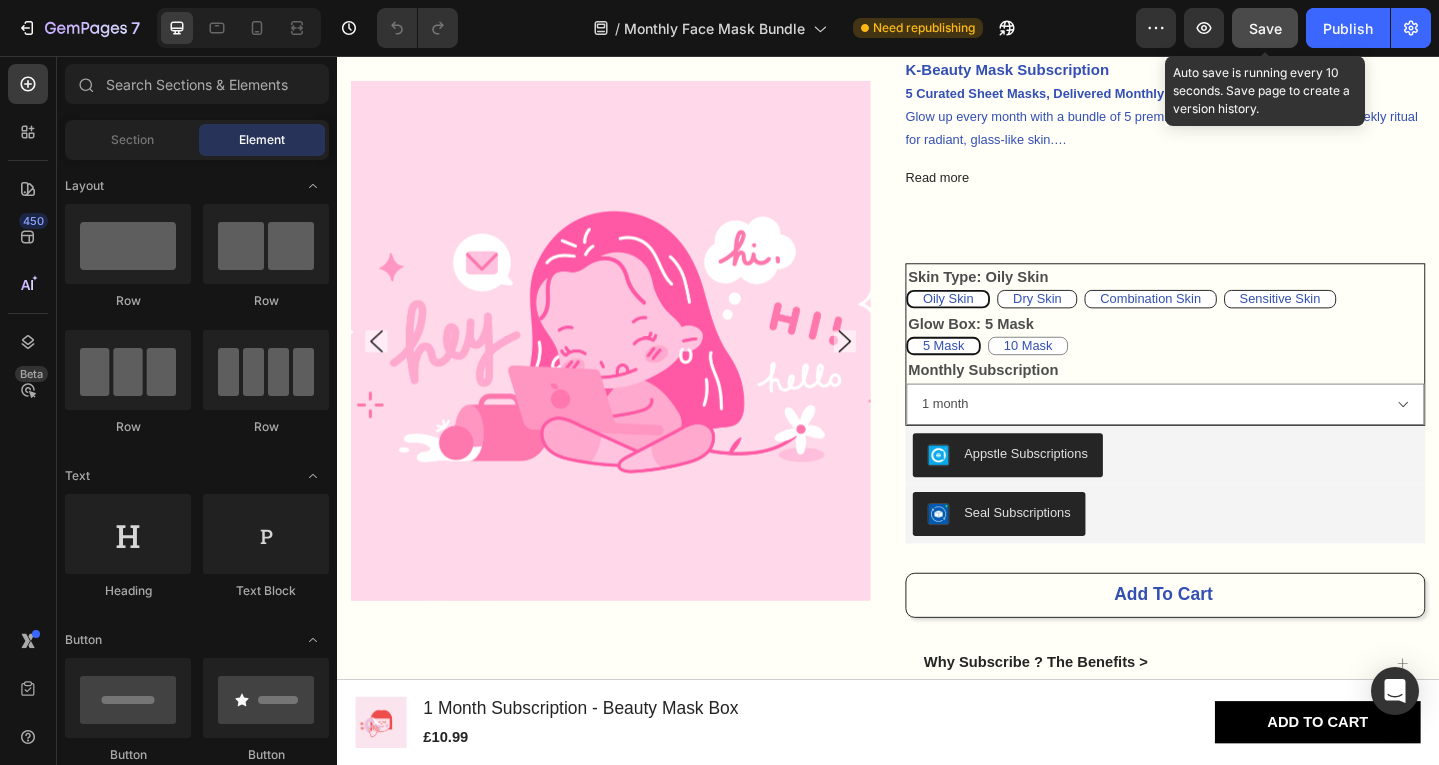 click on "Save" at bounding box center [1265, 28] 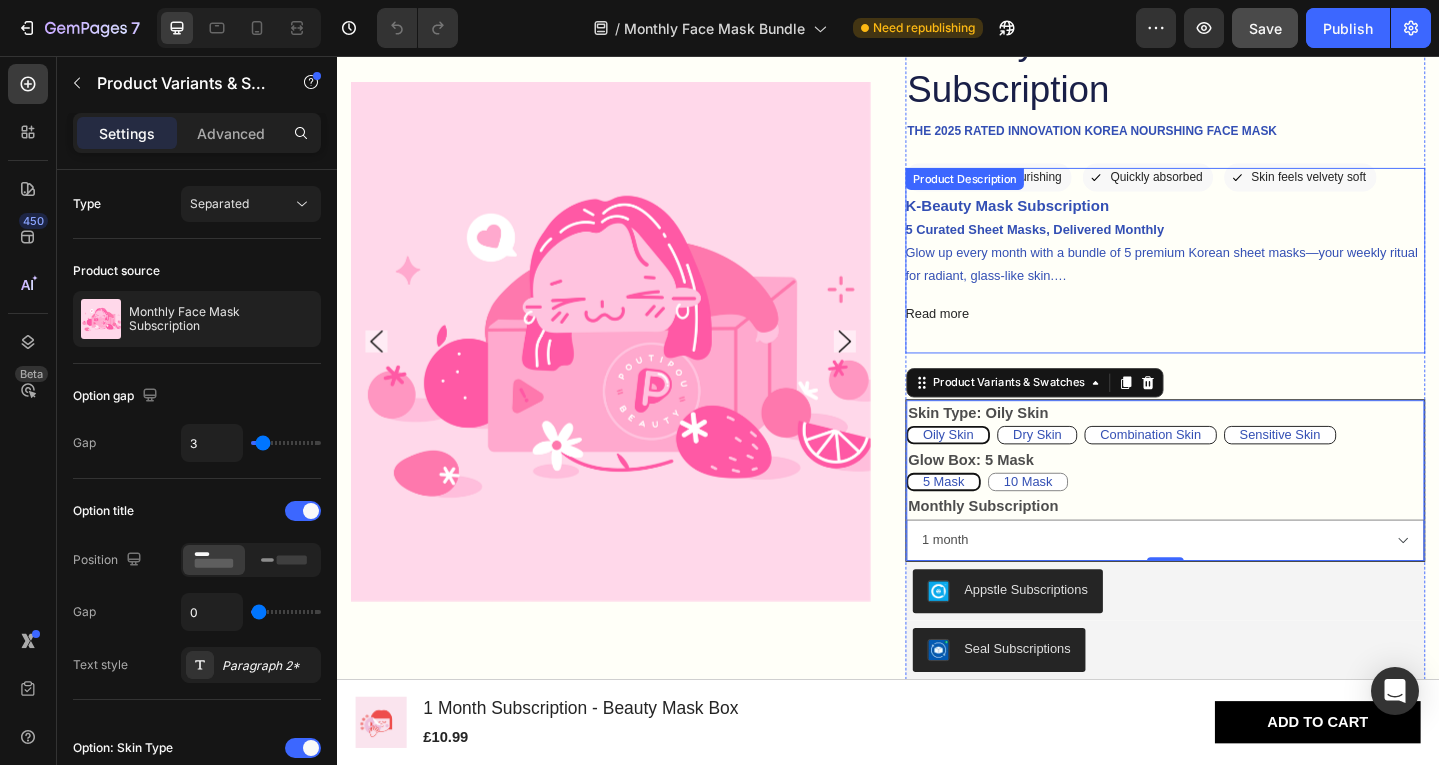 scroll, scrollTop: 229, scrollLeft: 0, axis: vertical 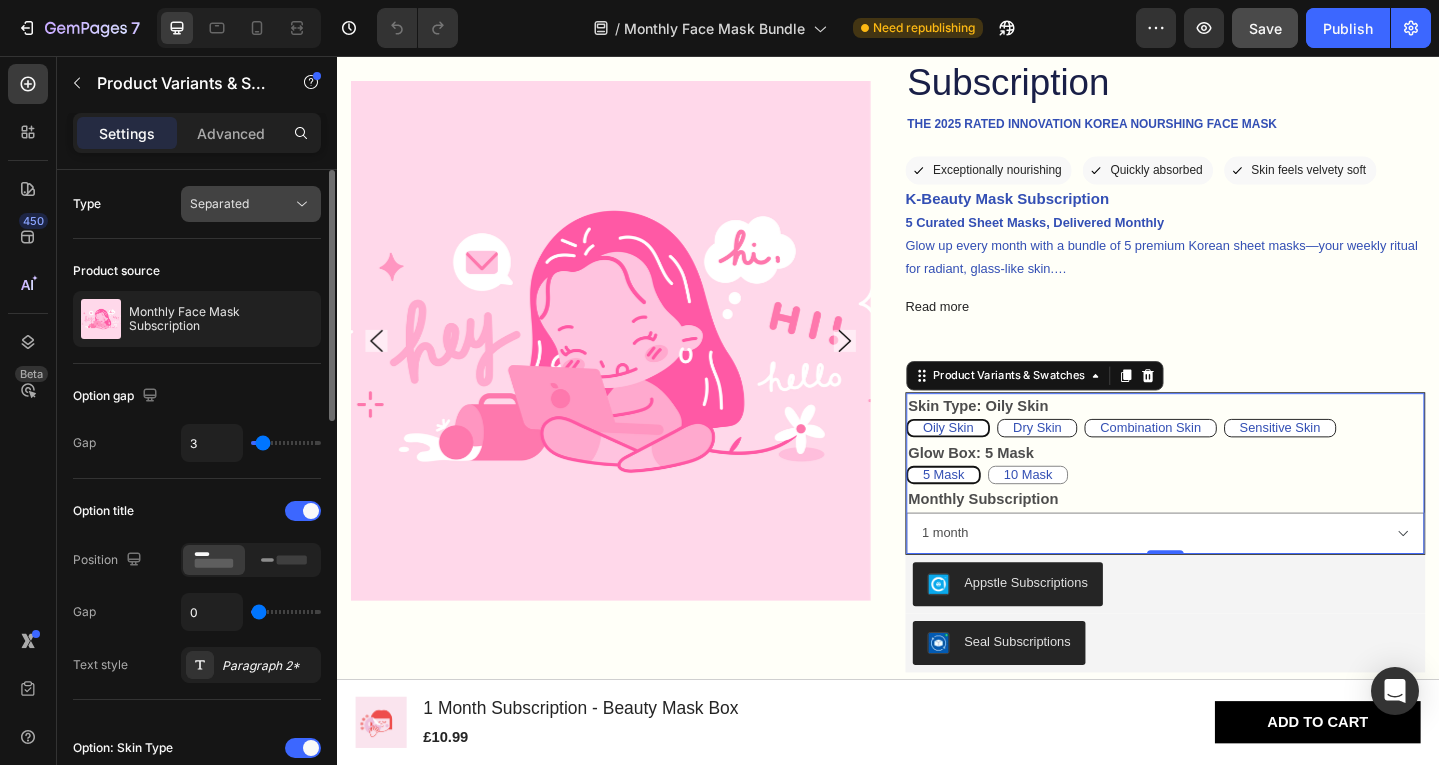 click on "Separated" at bounding box center (219, 203) 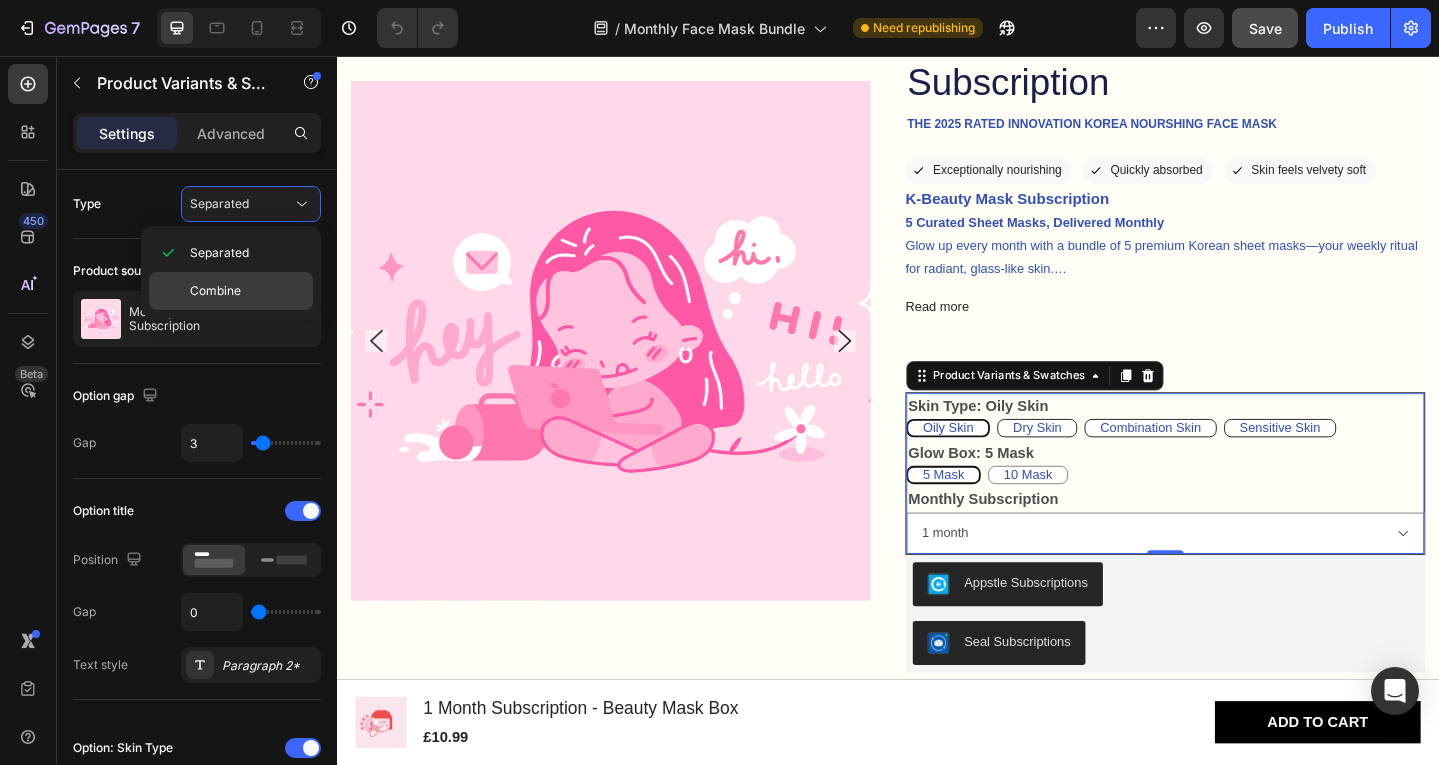 click on "Combine" 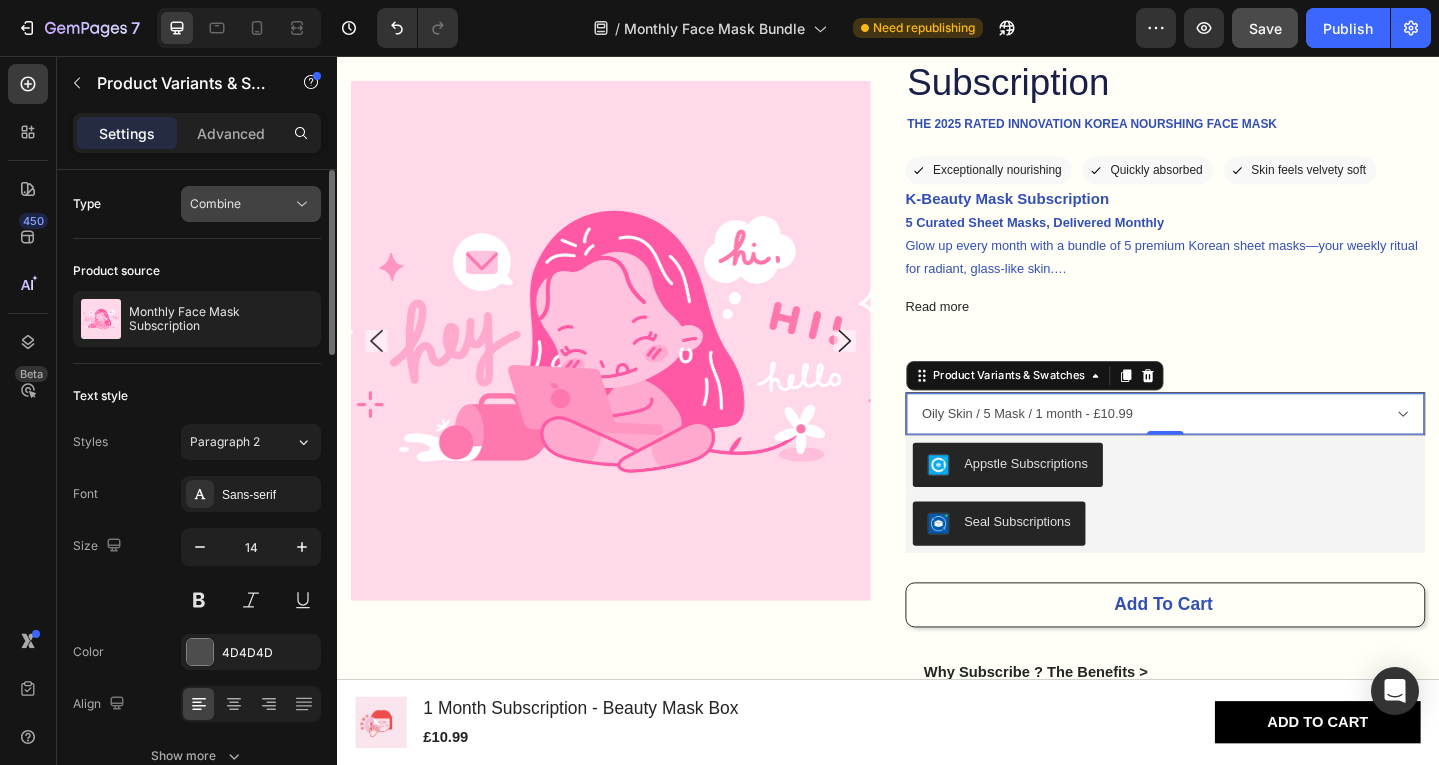 click on "Combine" at bounding box center (251, 204) 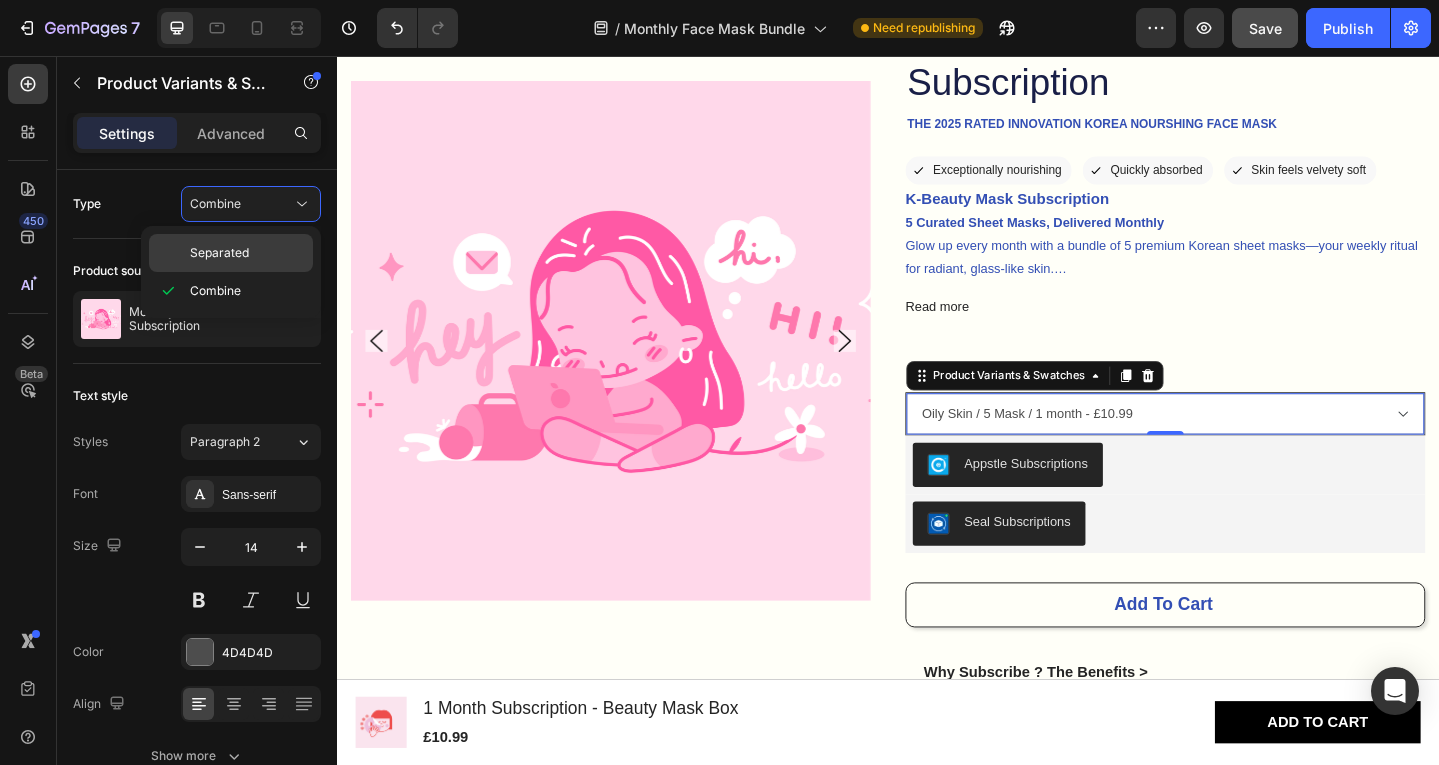 click on "Separated" at bounding box center [247, 253] 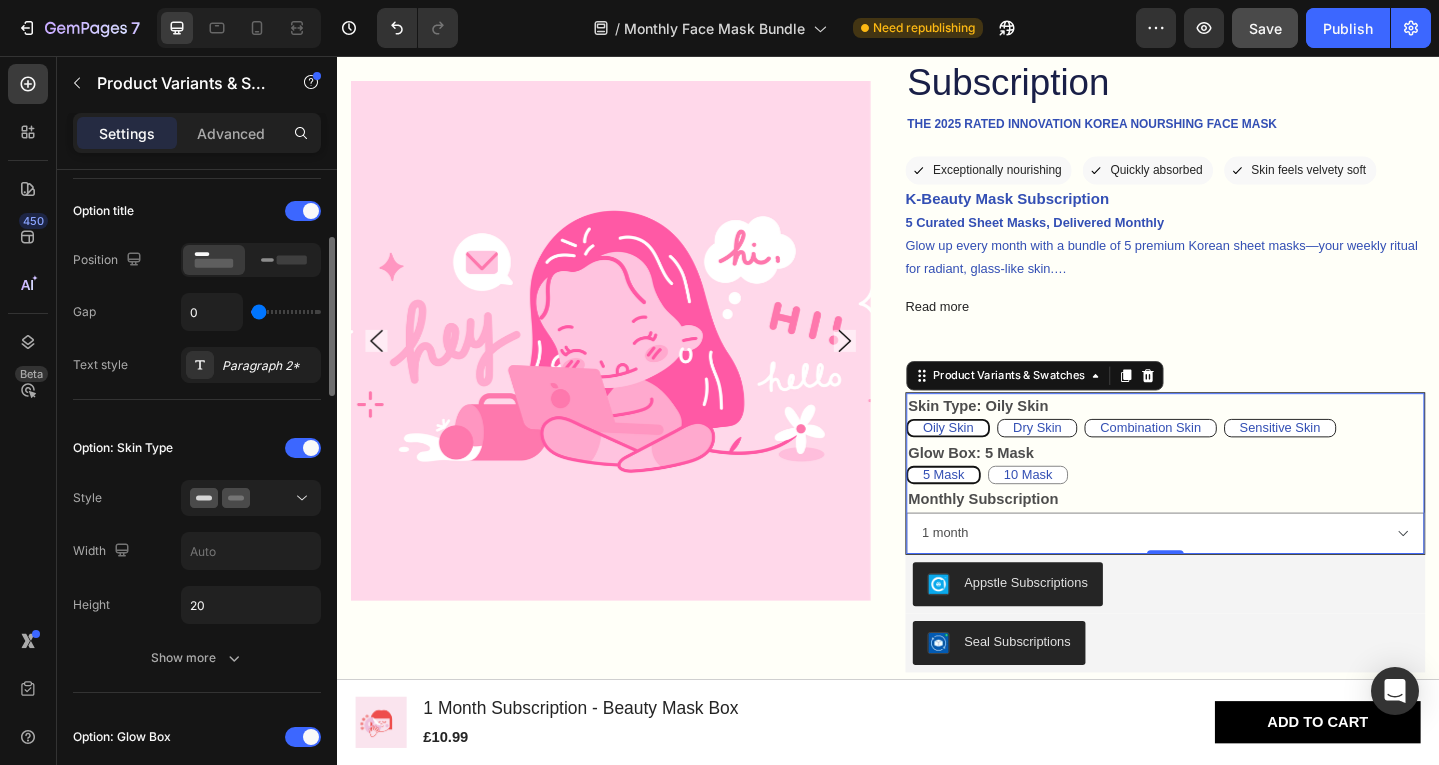 scroll, scrollTop: 301, scrollLeft: 0, axis: vertical 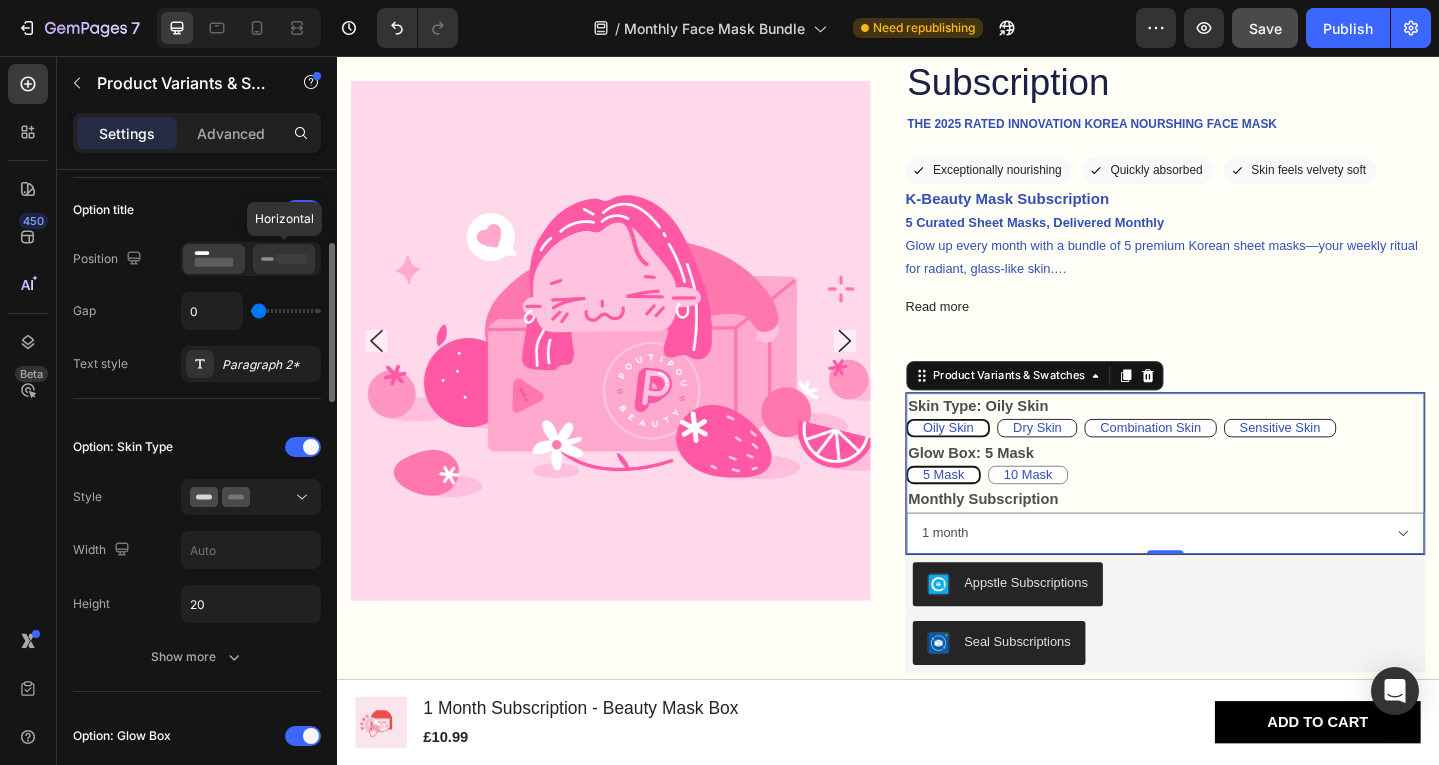 click 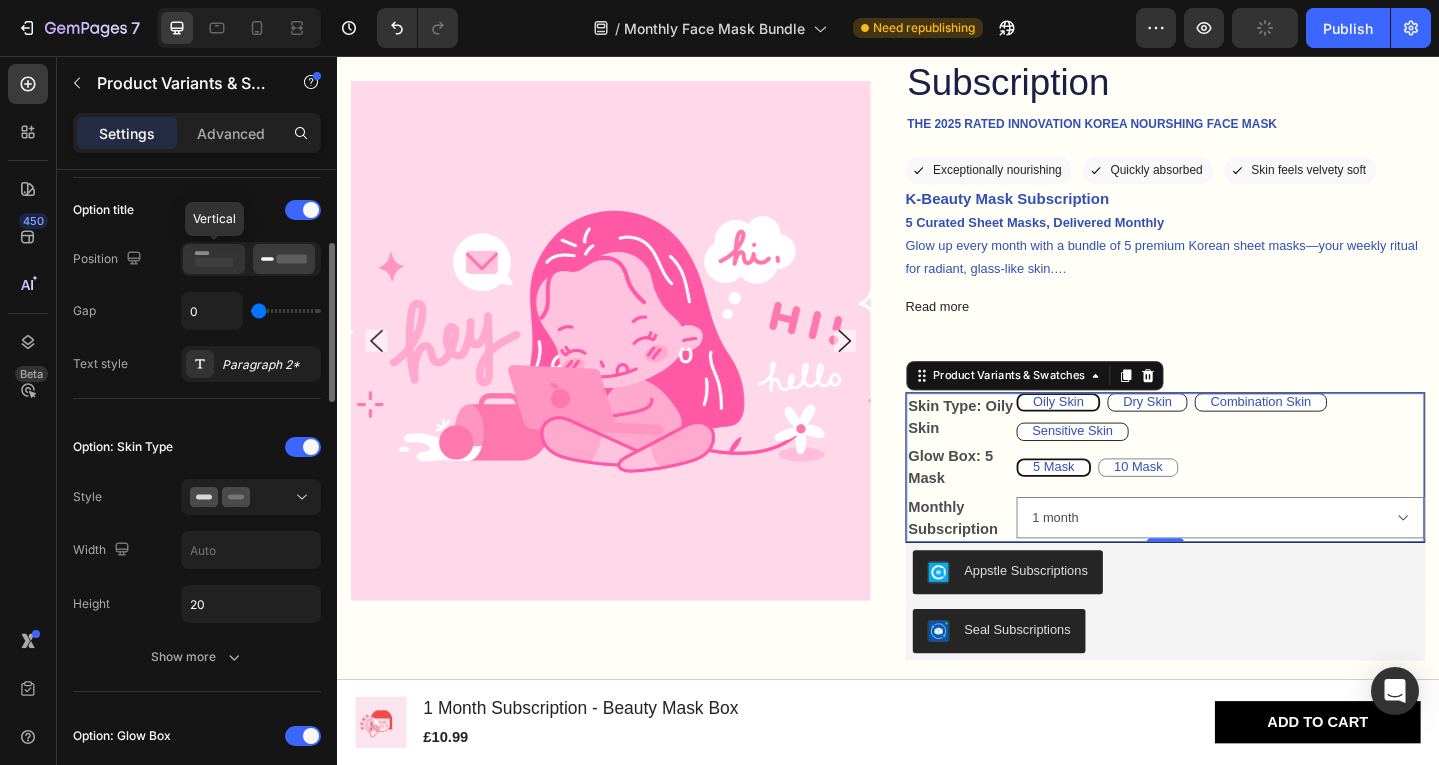 click 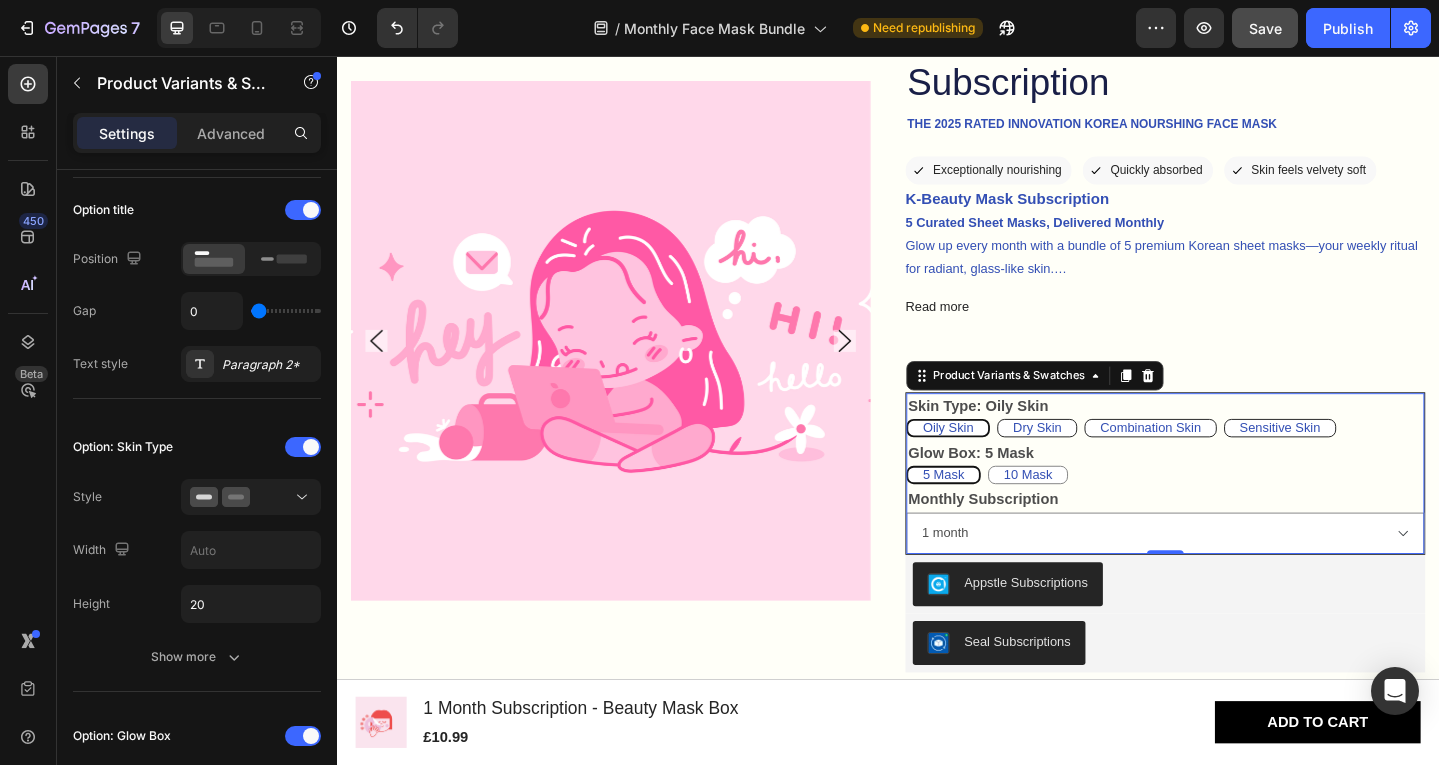 click on "Skin Type: Oily Skin" at bounding box center (1035, 438) 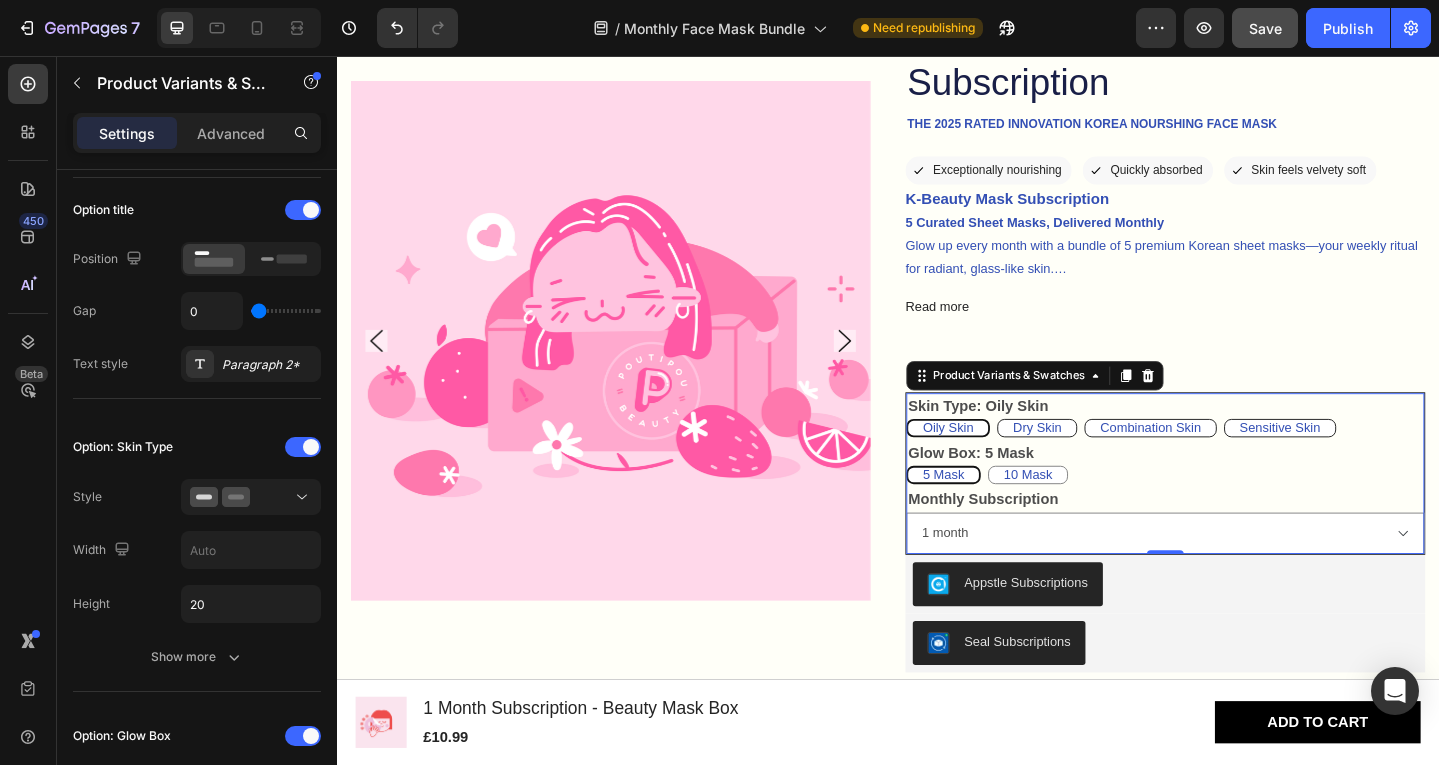 click on "Skin Type: Oily Skin" at bounding box center [1035, 438] 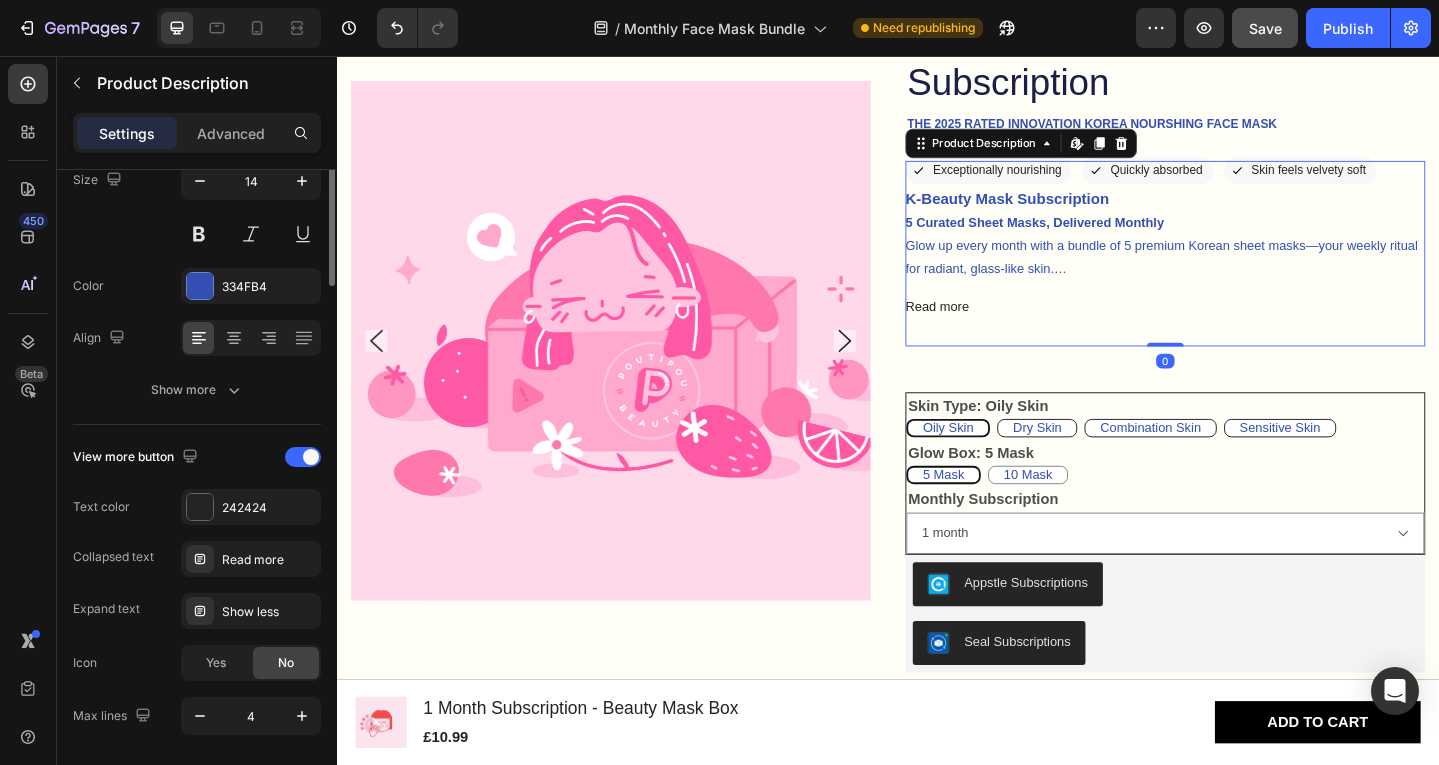 scroll, scrollTop: 0, scrollLeft: 0, axis: both 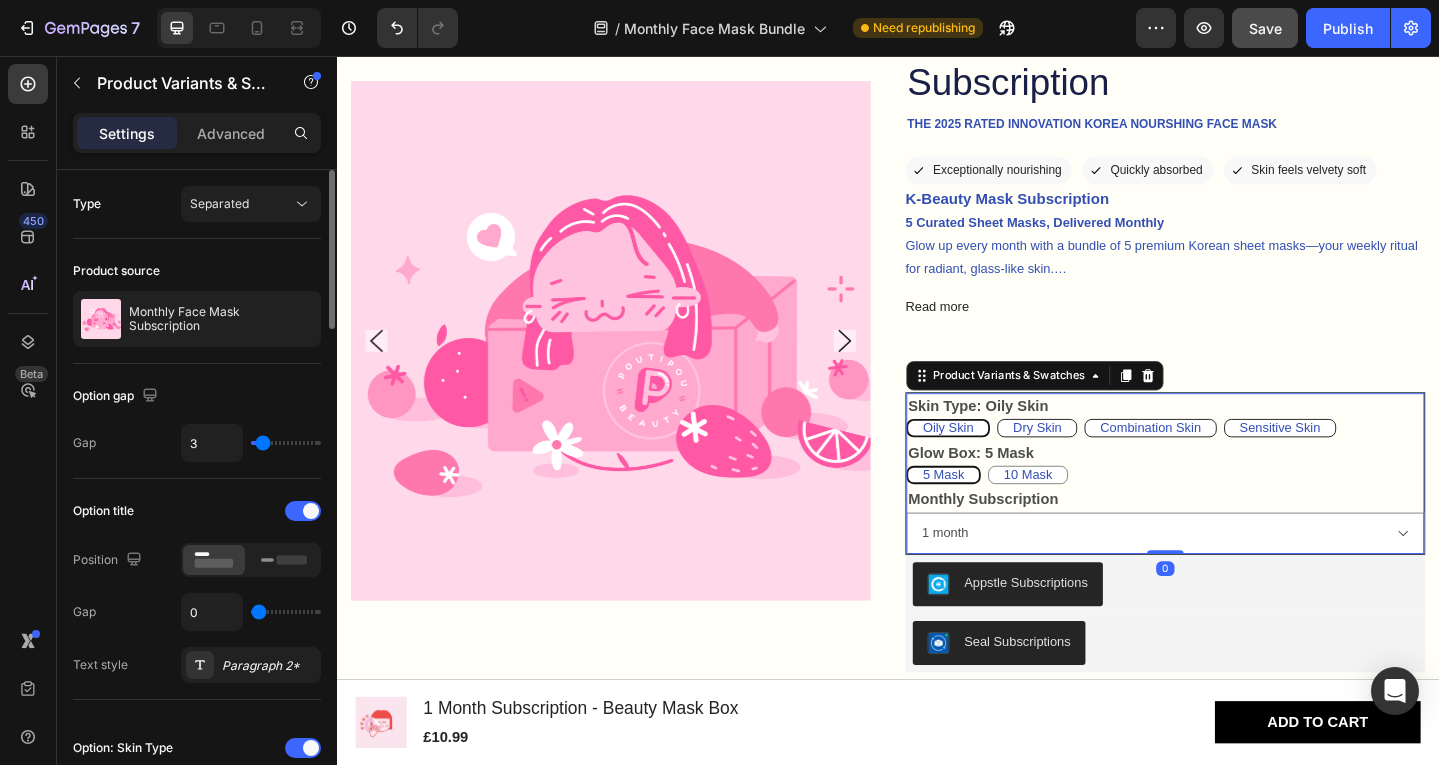 click on "Skin Type: Oily Skin" at bounding box center [1035, 438] 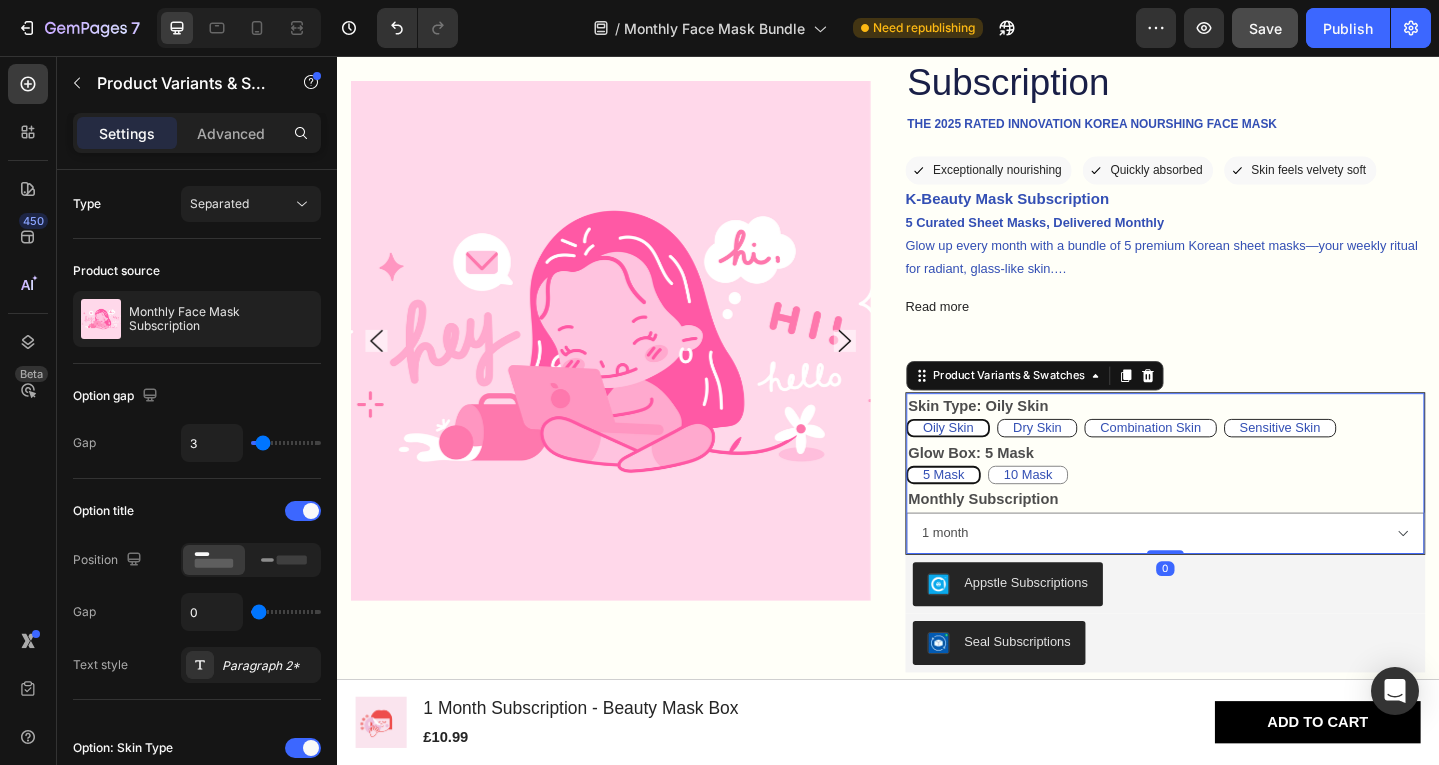 click on "Skin Type: Oily Skin" at bounding box center (1035, 438) 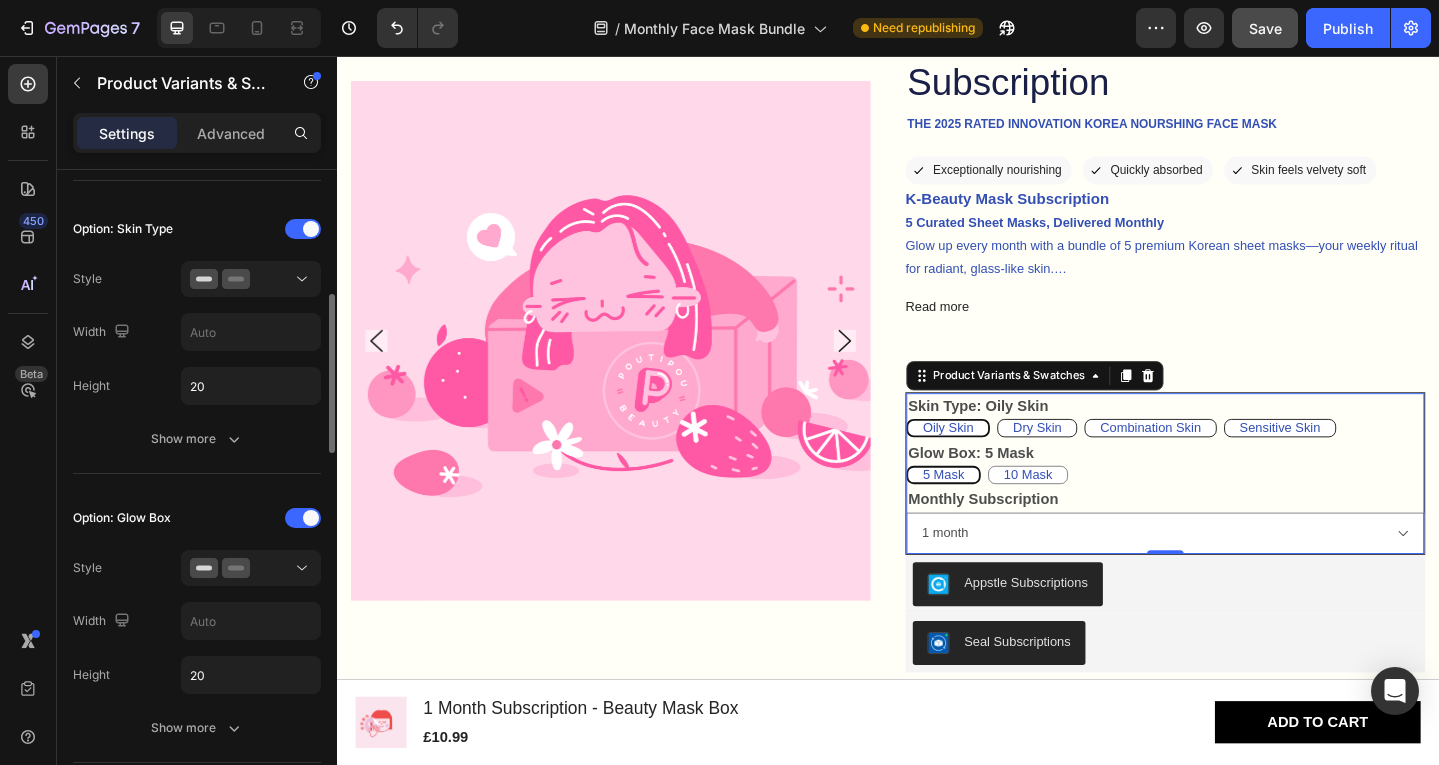 scroll, scrollTop: 520, scrollLeft: 0, axis: vertical 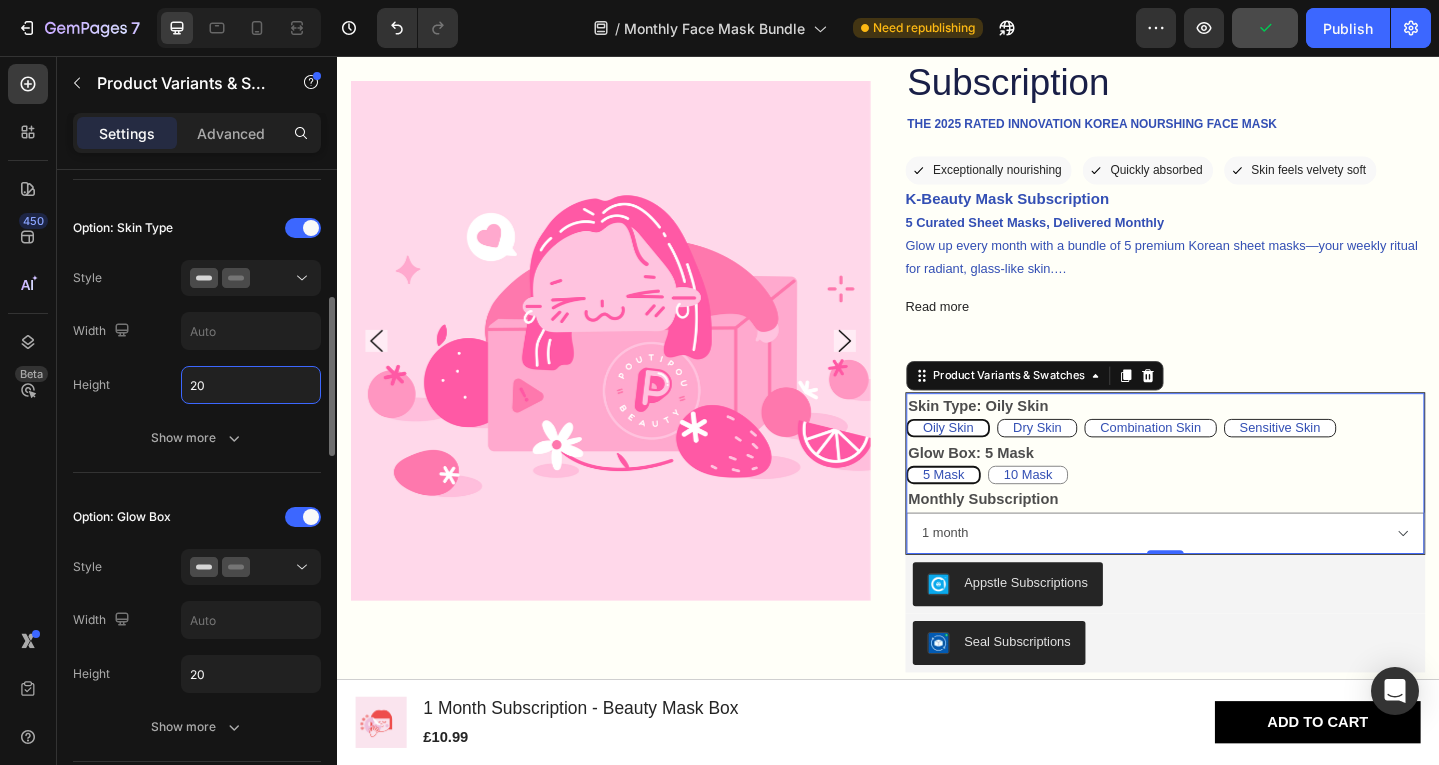 click on "20" at bounding box center [251, 385] 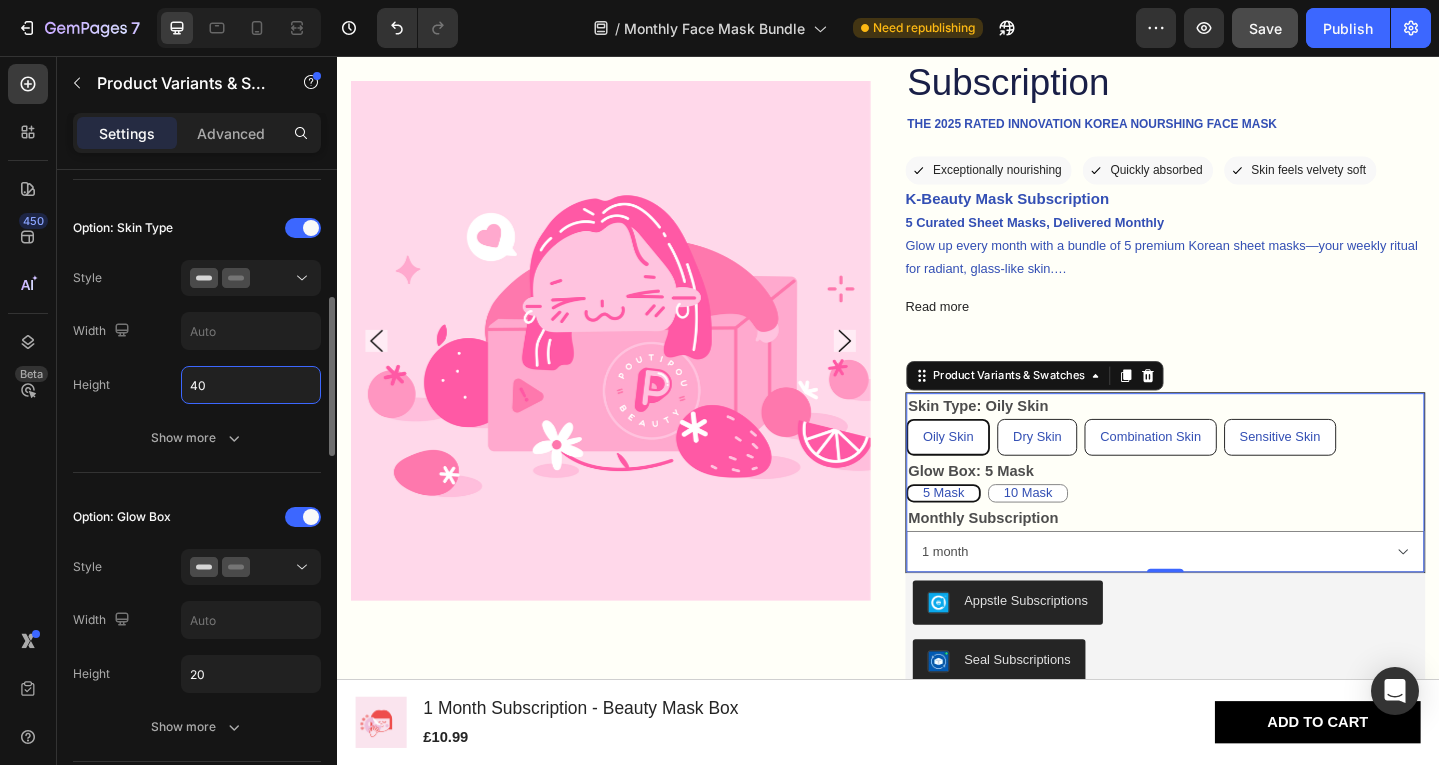 type on "4" 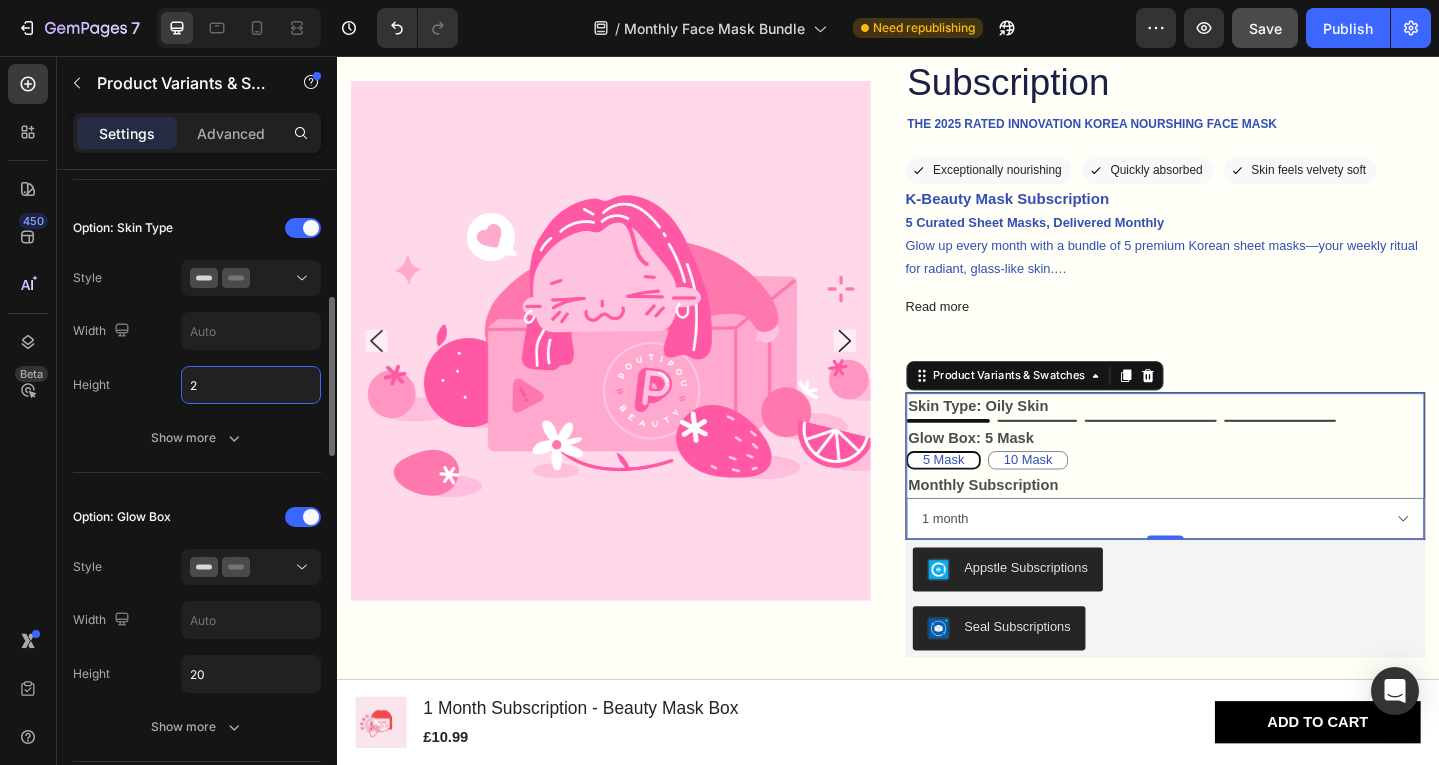 type on "20" 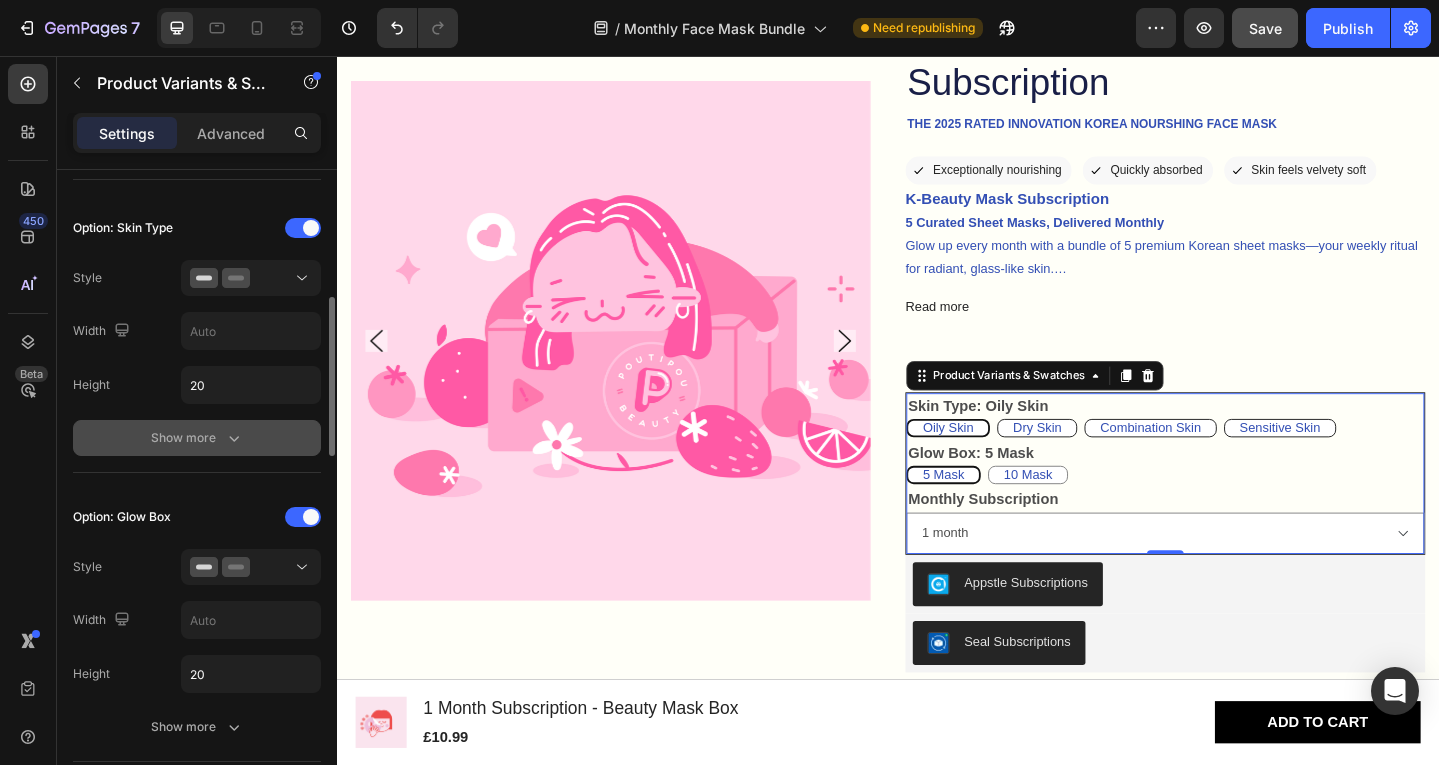 click on "Show more" at bounding box center (197, 438) 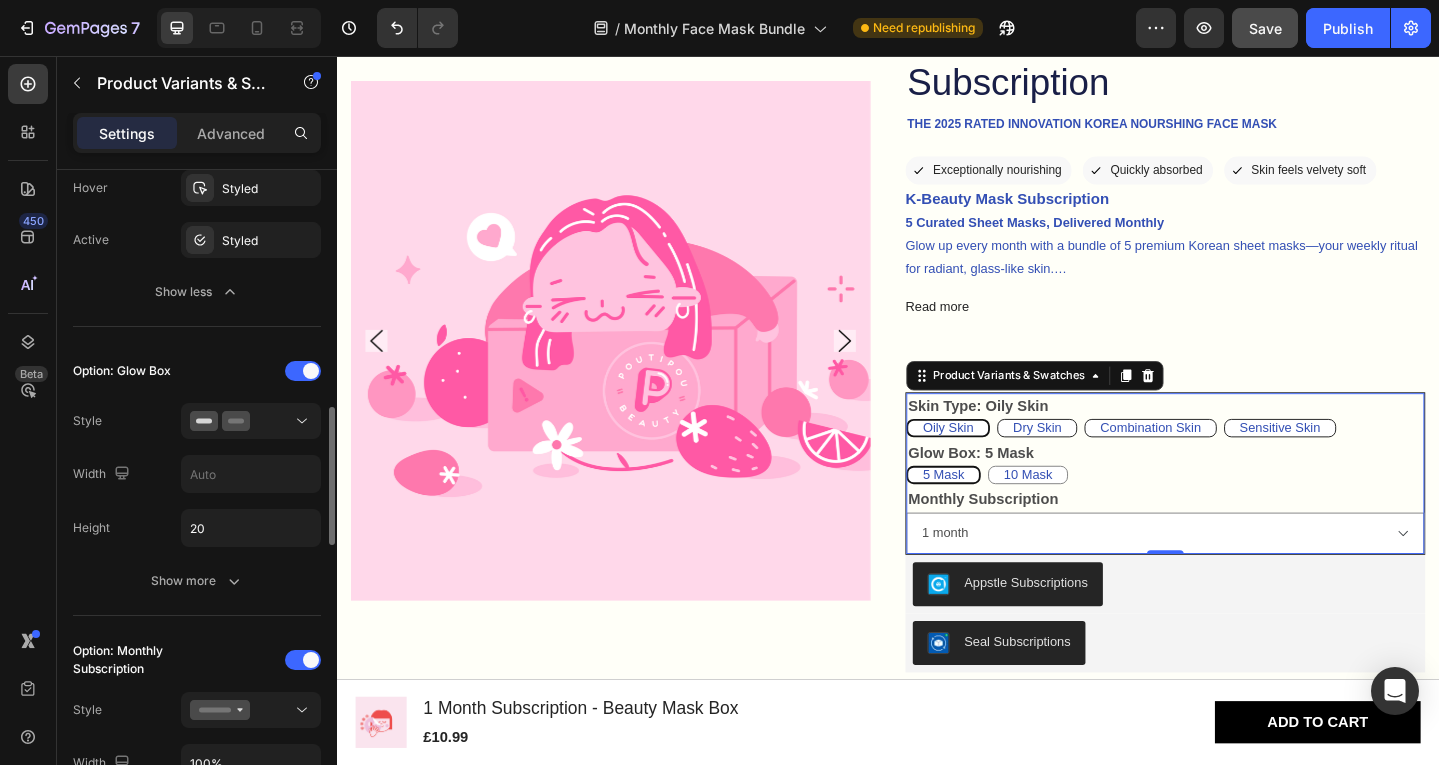 scroll, scrollTop: 1088, scrollLeft: 0, axis: vertical 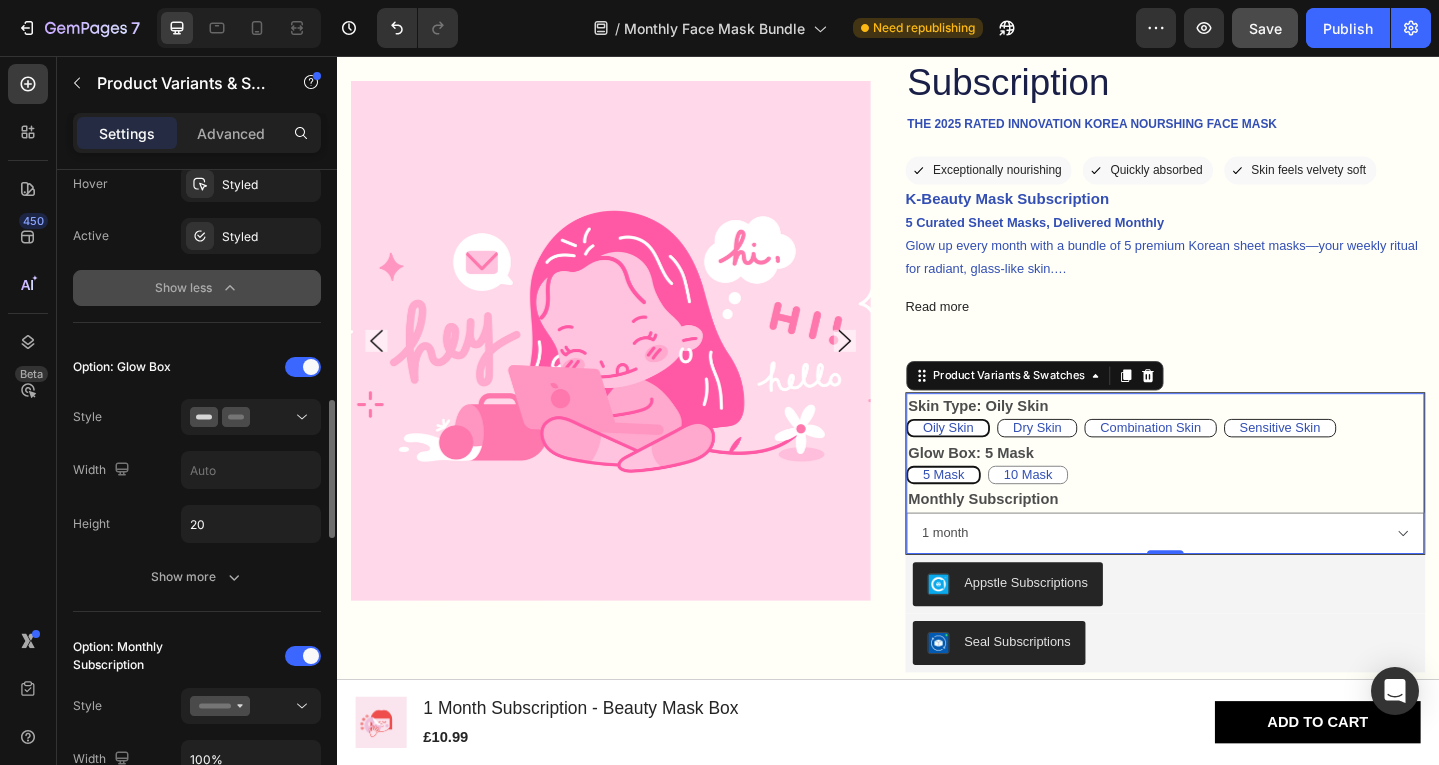 click on "Show less" at bounding box center (197, 288) 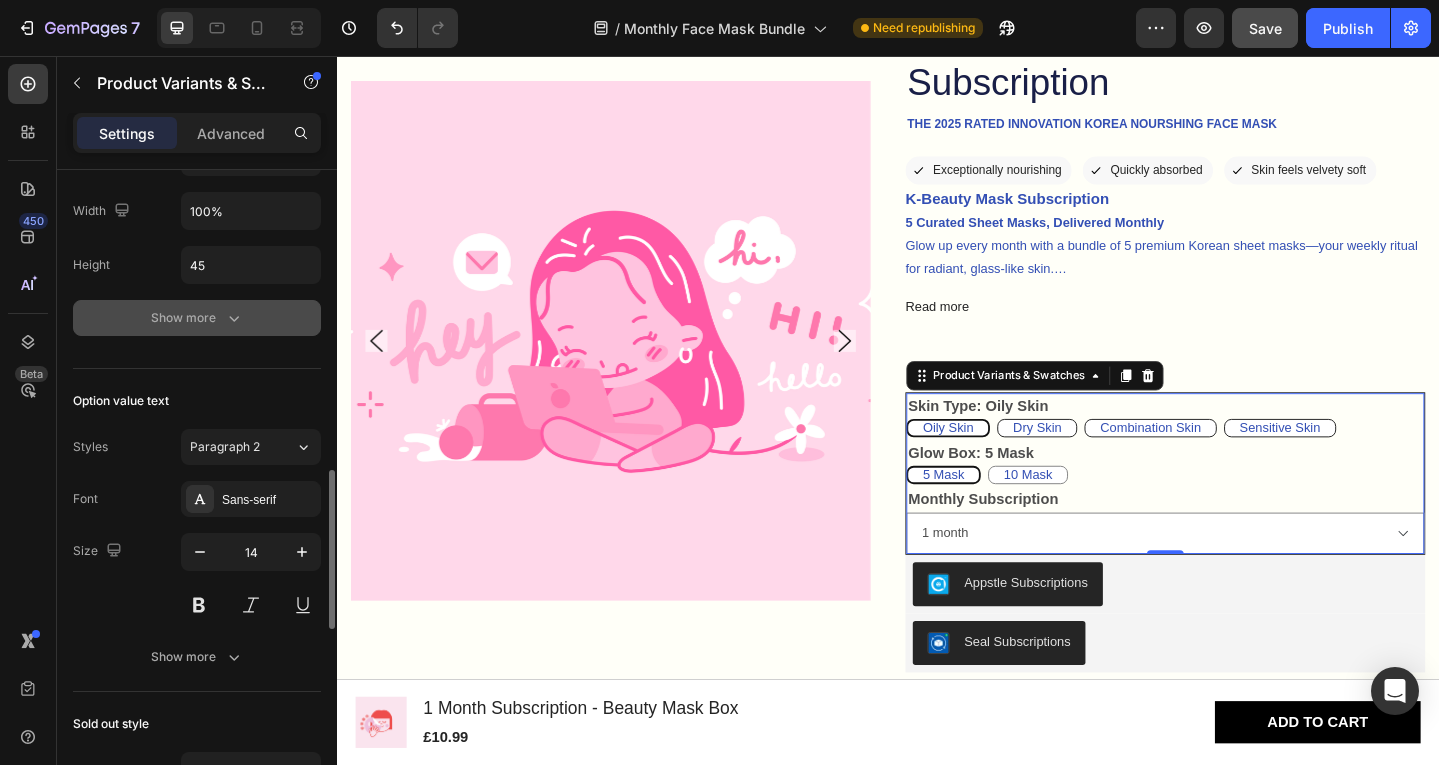 scroll, scrollTop: 1222, scrollLeft: 0, axis: vertical 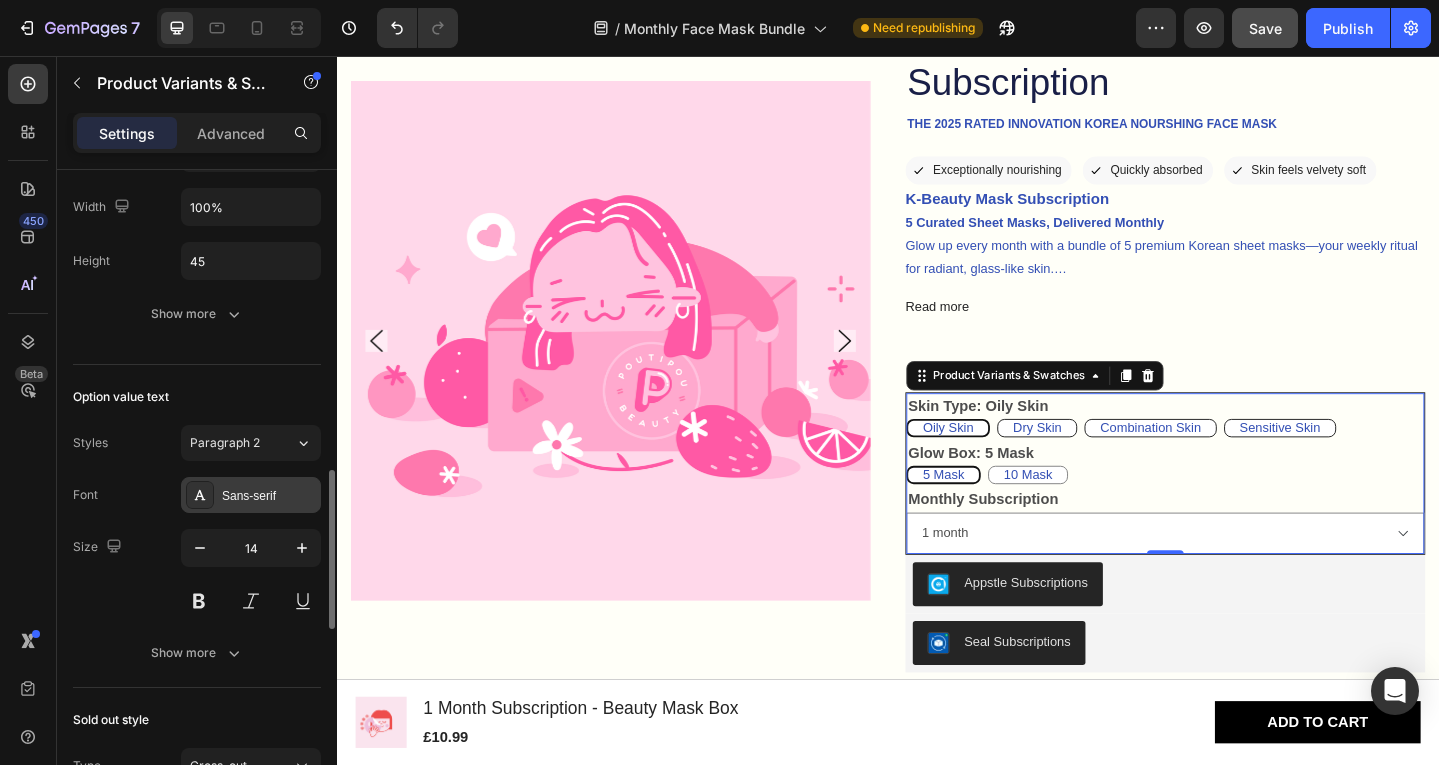 click on "Sans-serif" at bounding box center [251, 495] 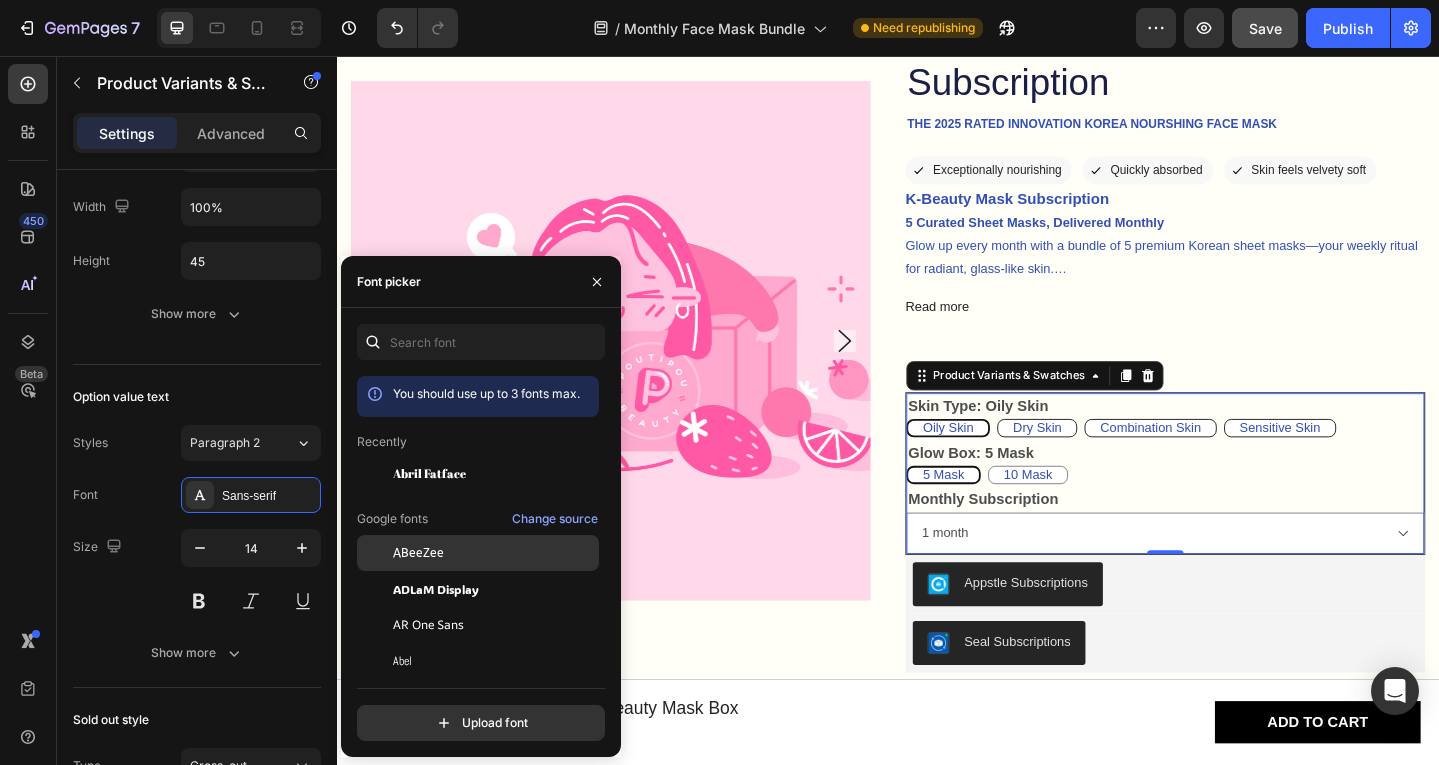 click on "ABeeZee" at bounding box center [418, 553] 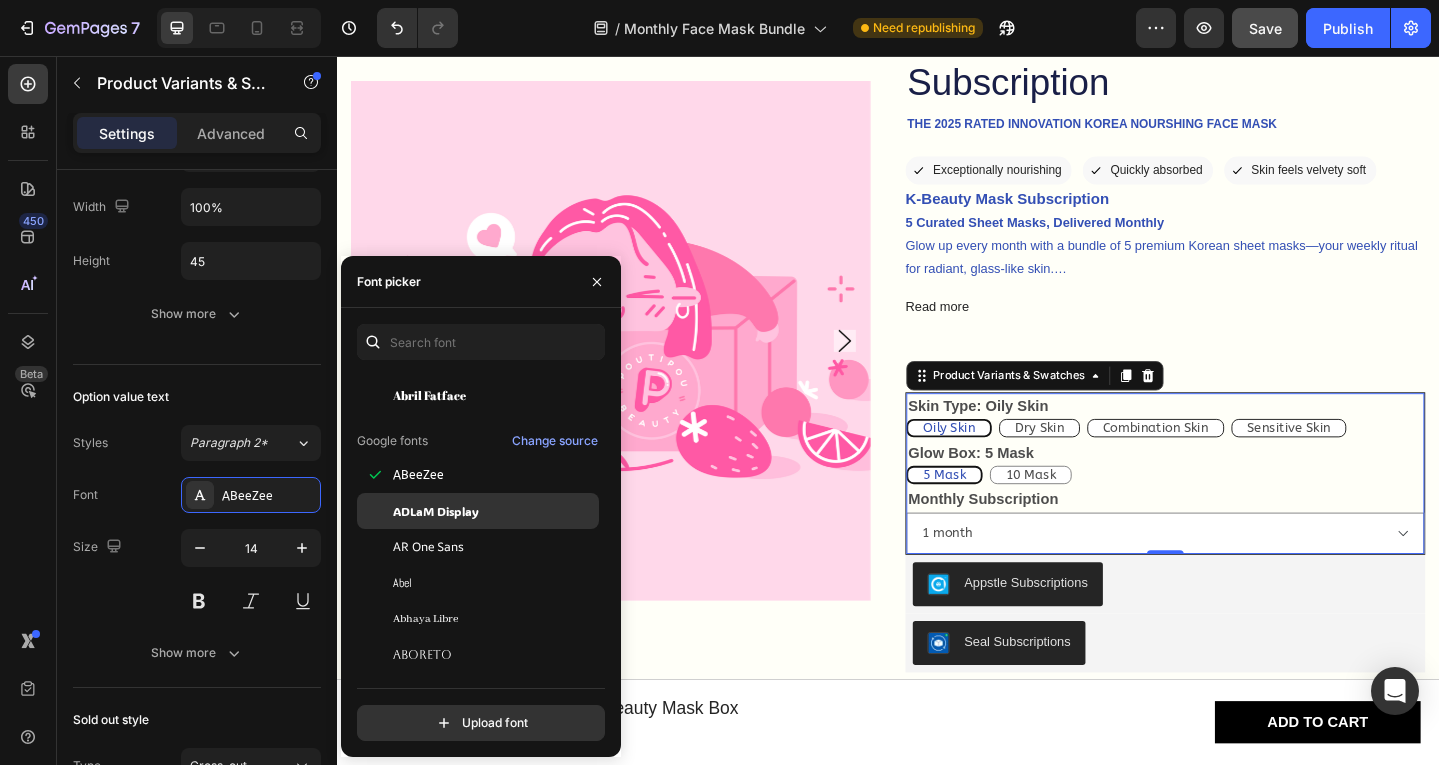 scroll, scrollTop: 0, scrollLeft: 0, axis: both 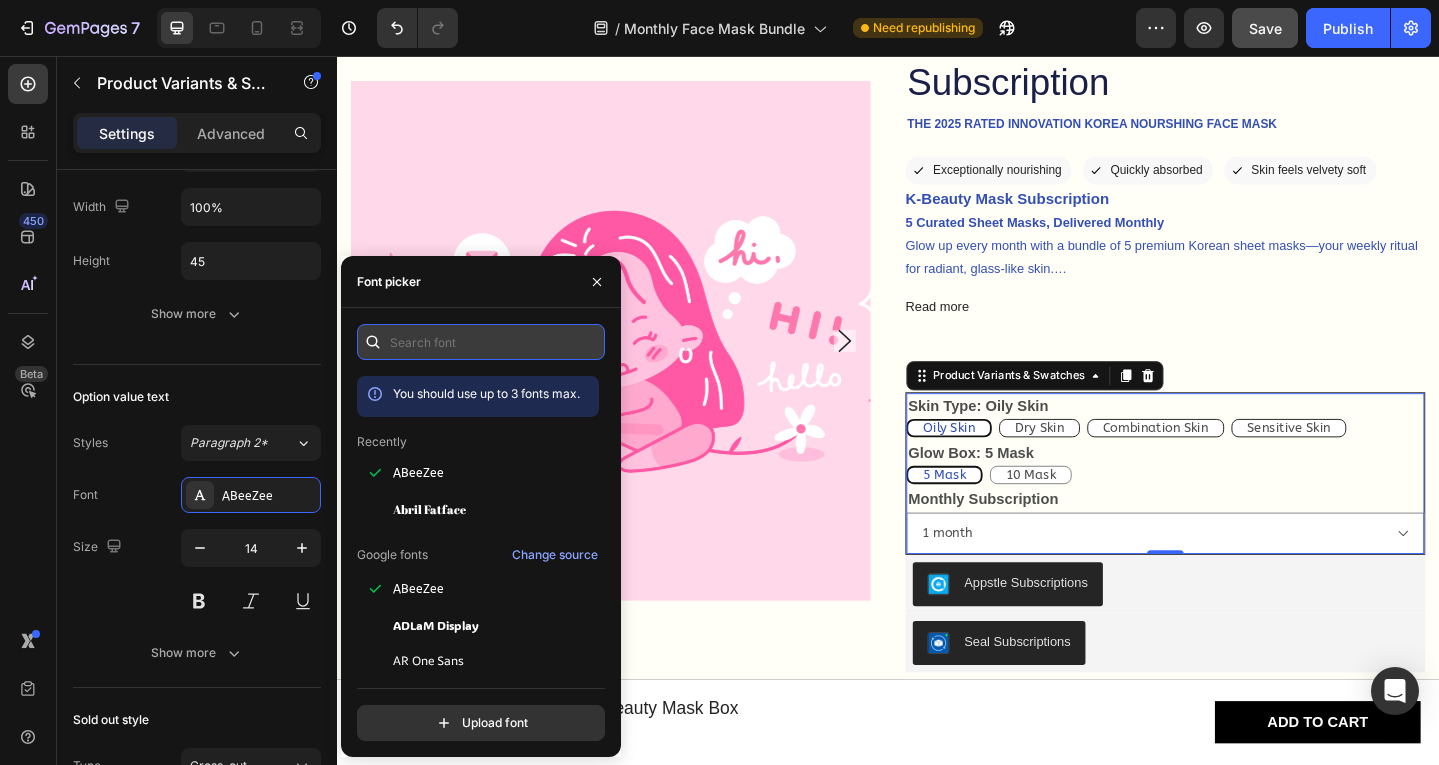 click at bounding box center (481, 342) 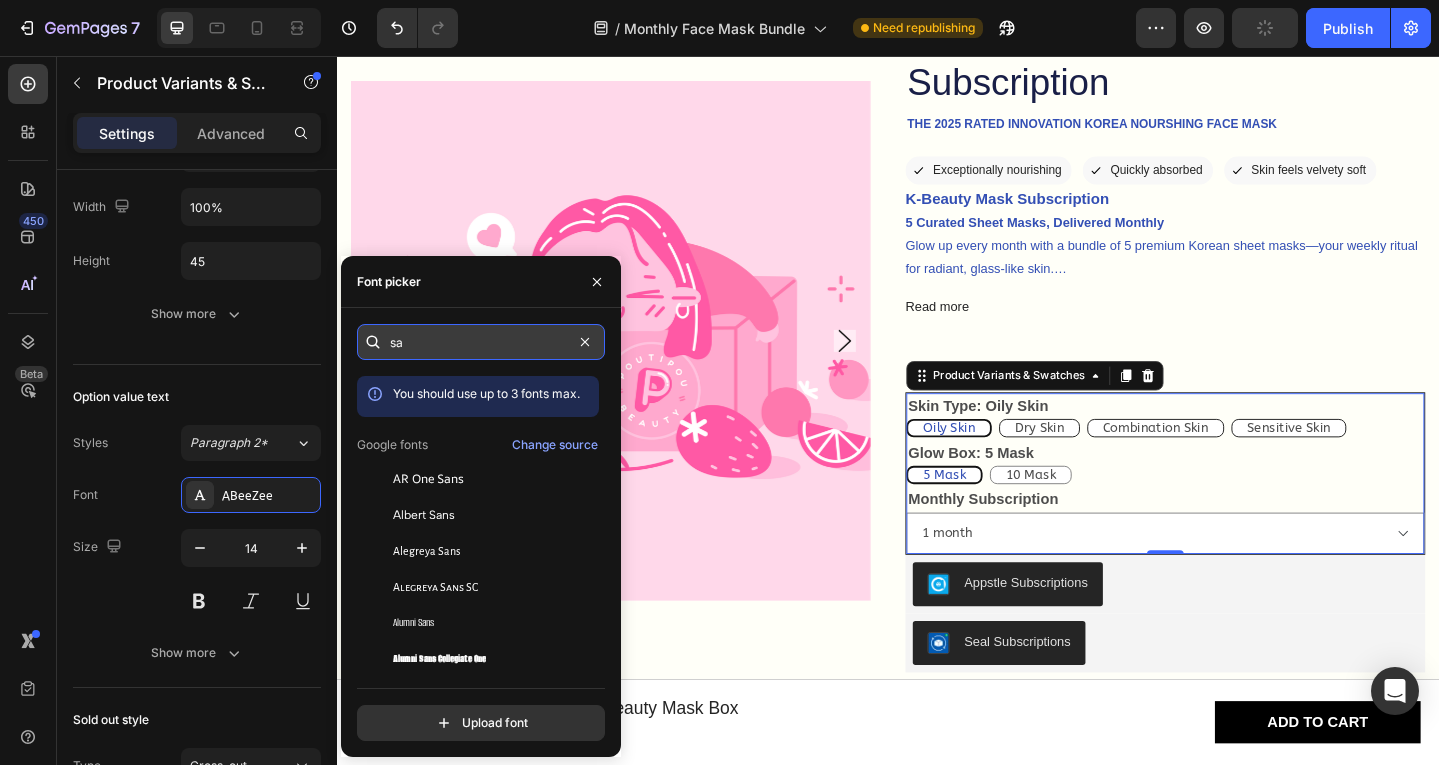 type on "s" 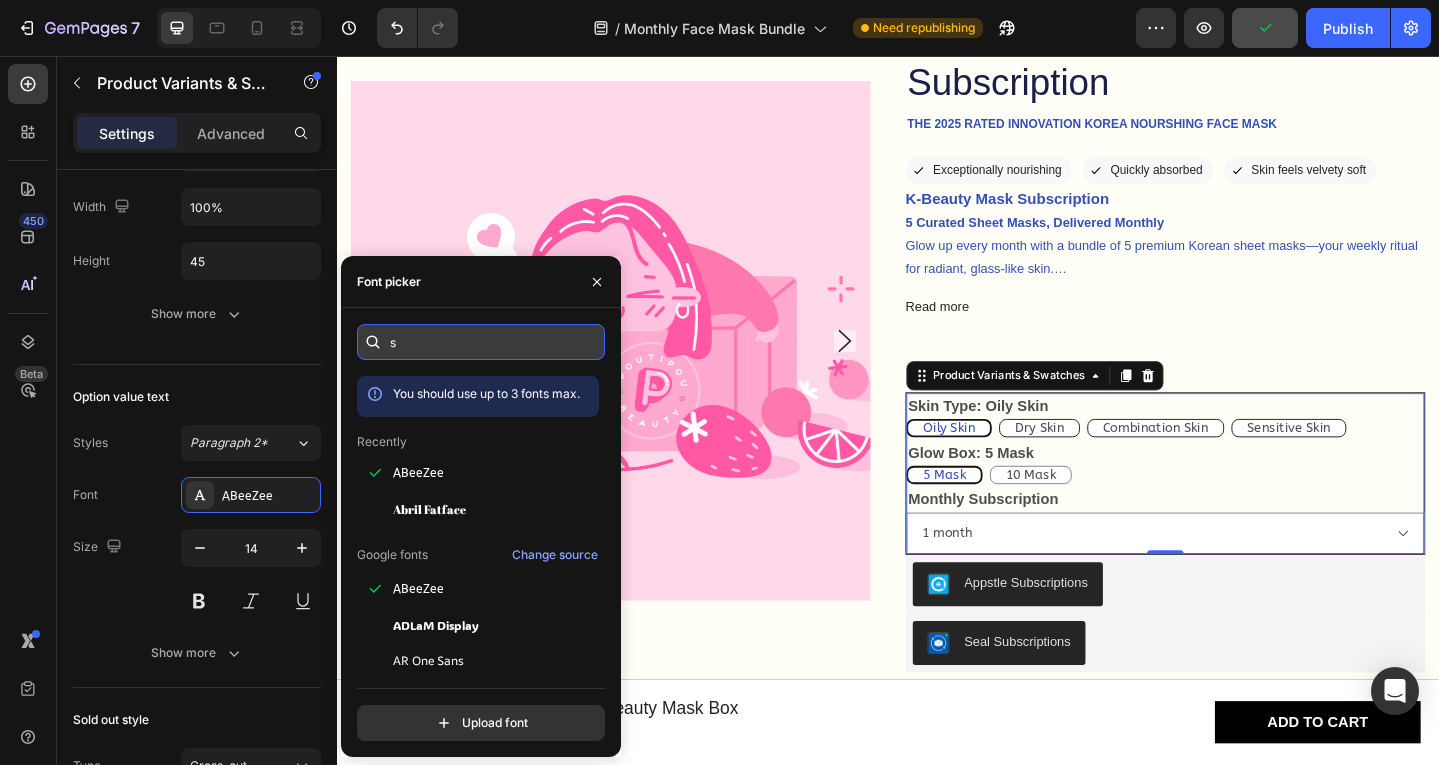type 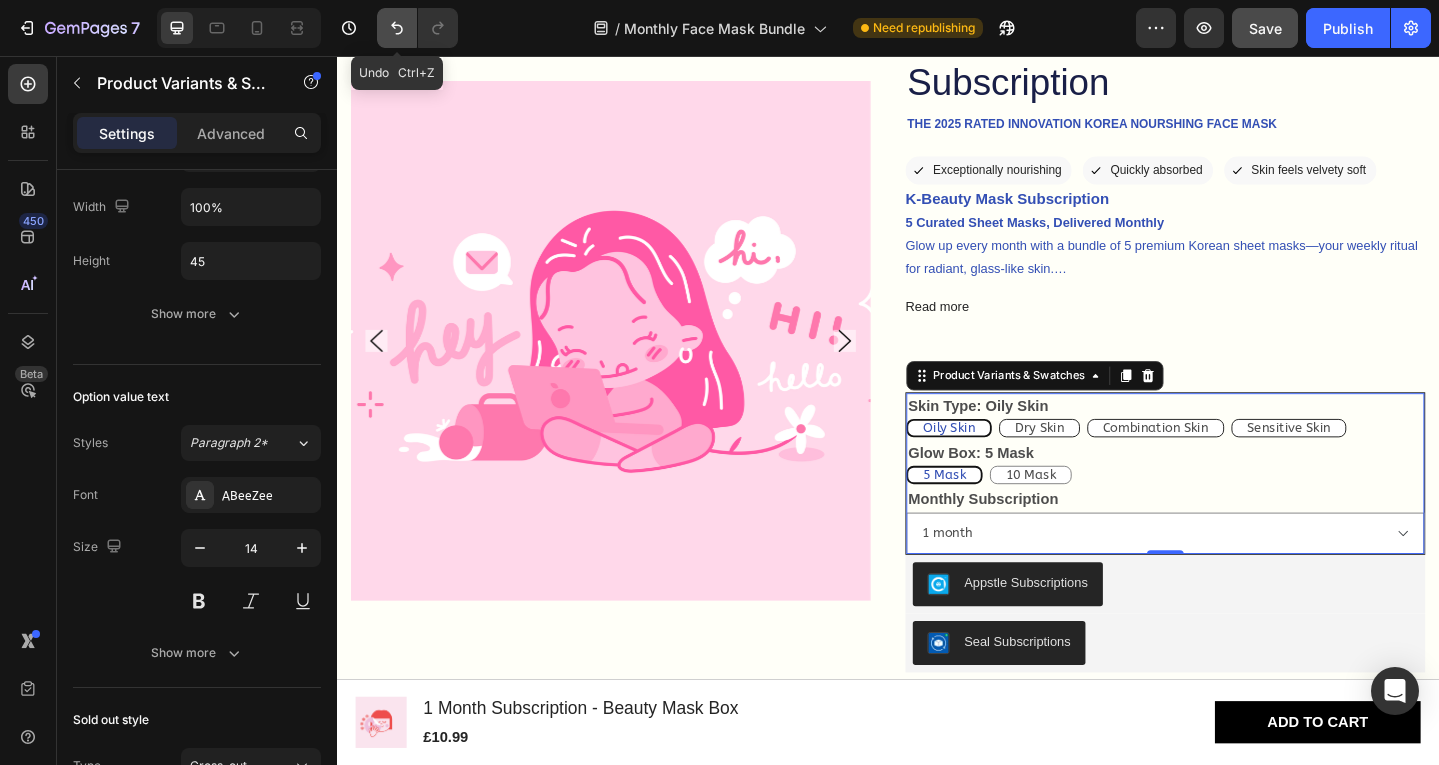 click 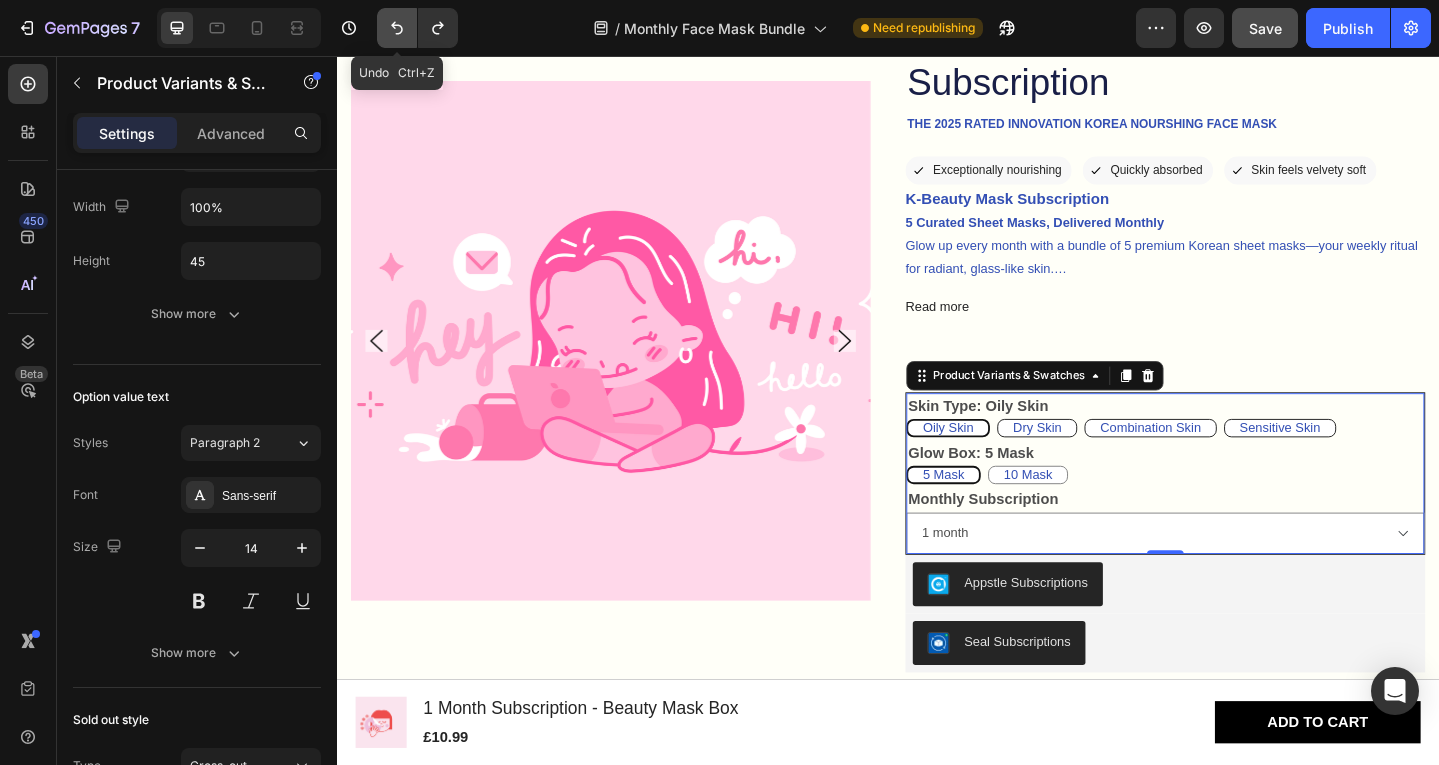 click 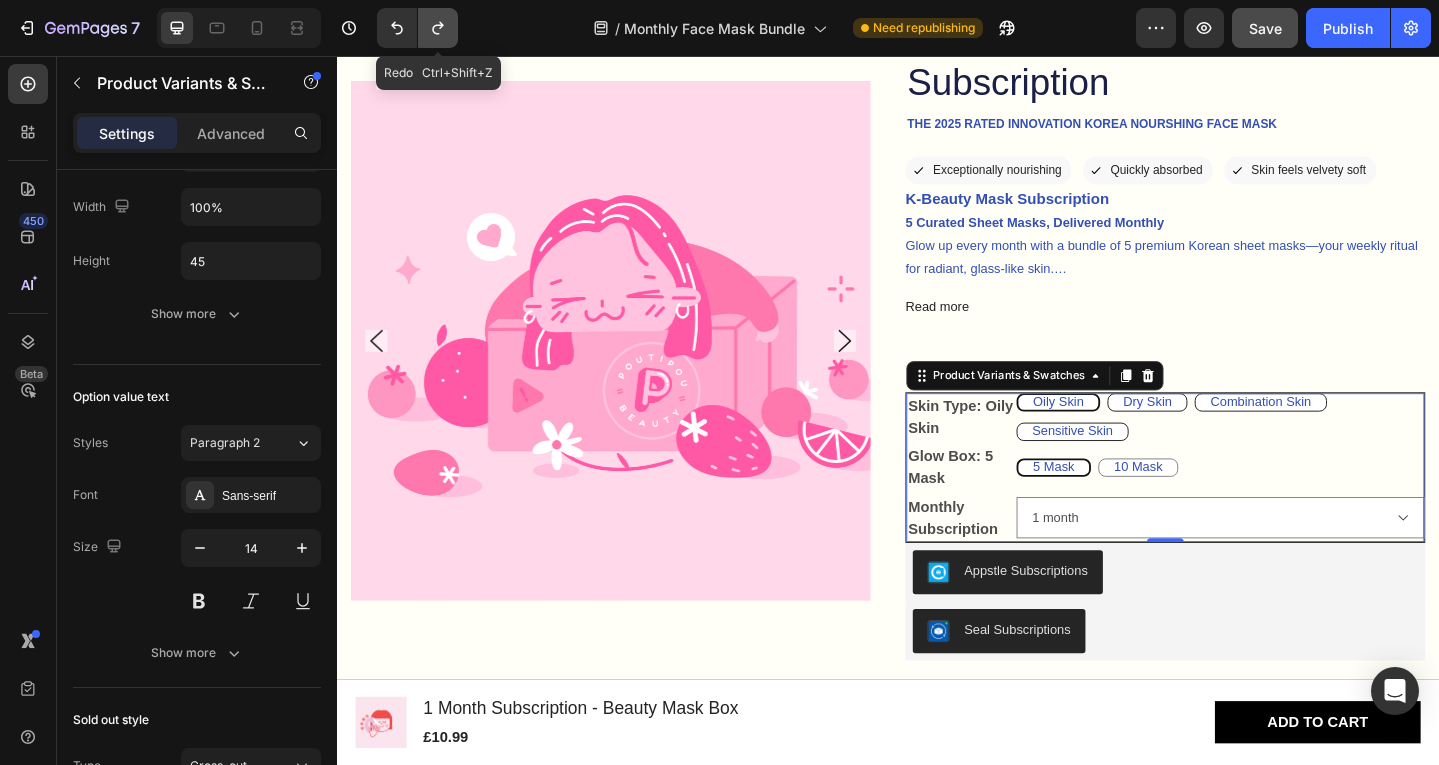 click 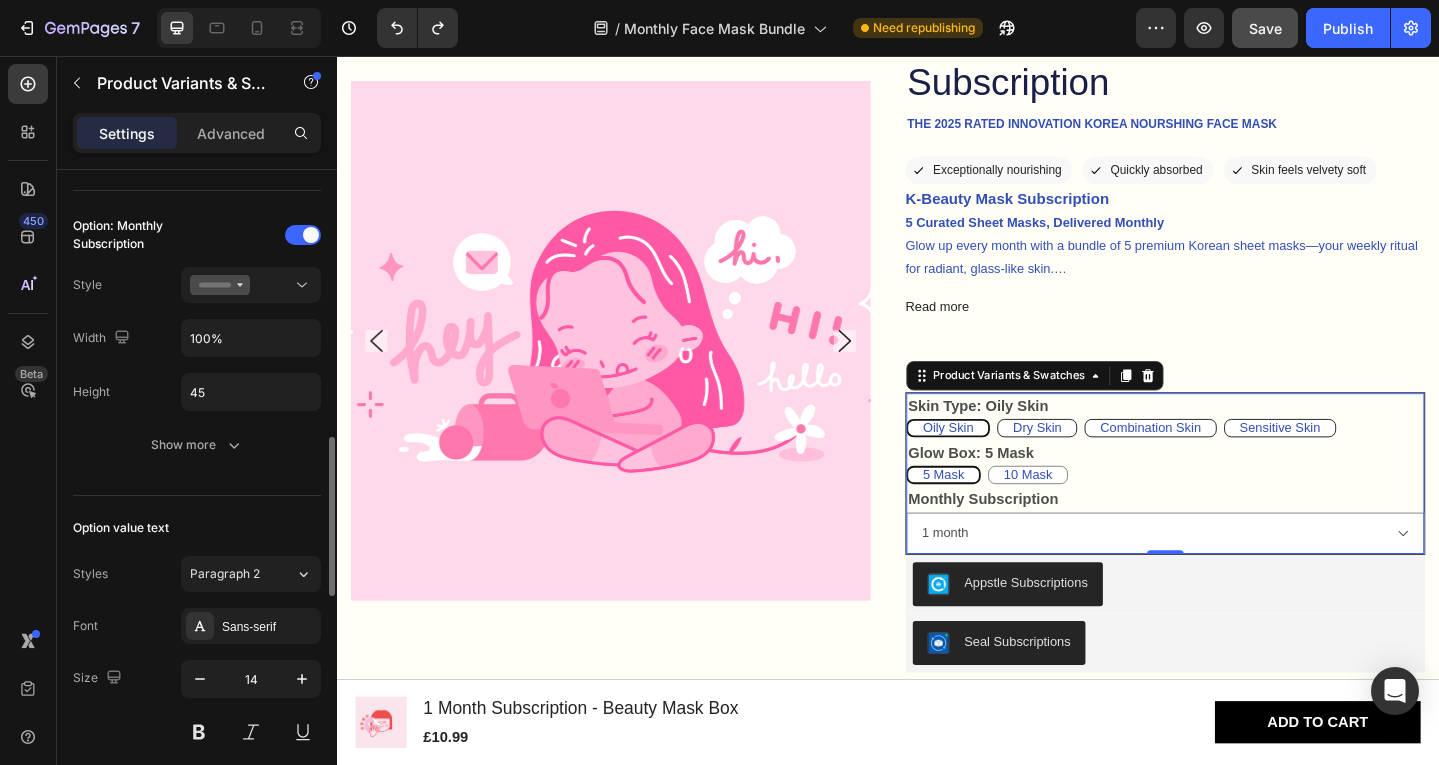 scroll, scrollTop: 1080, scrollLeft: 0, axis: vertical 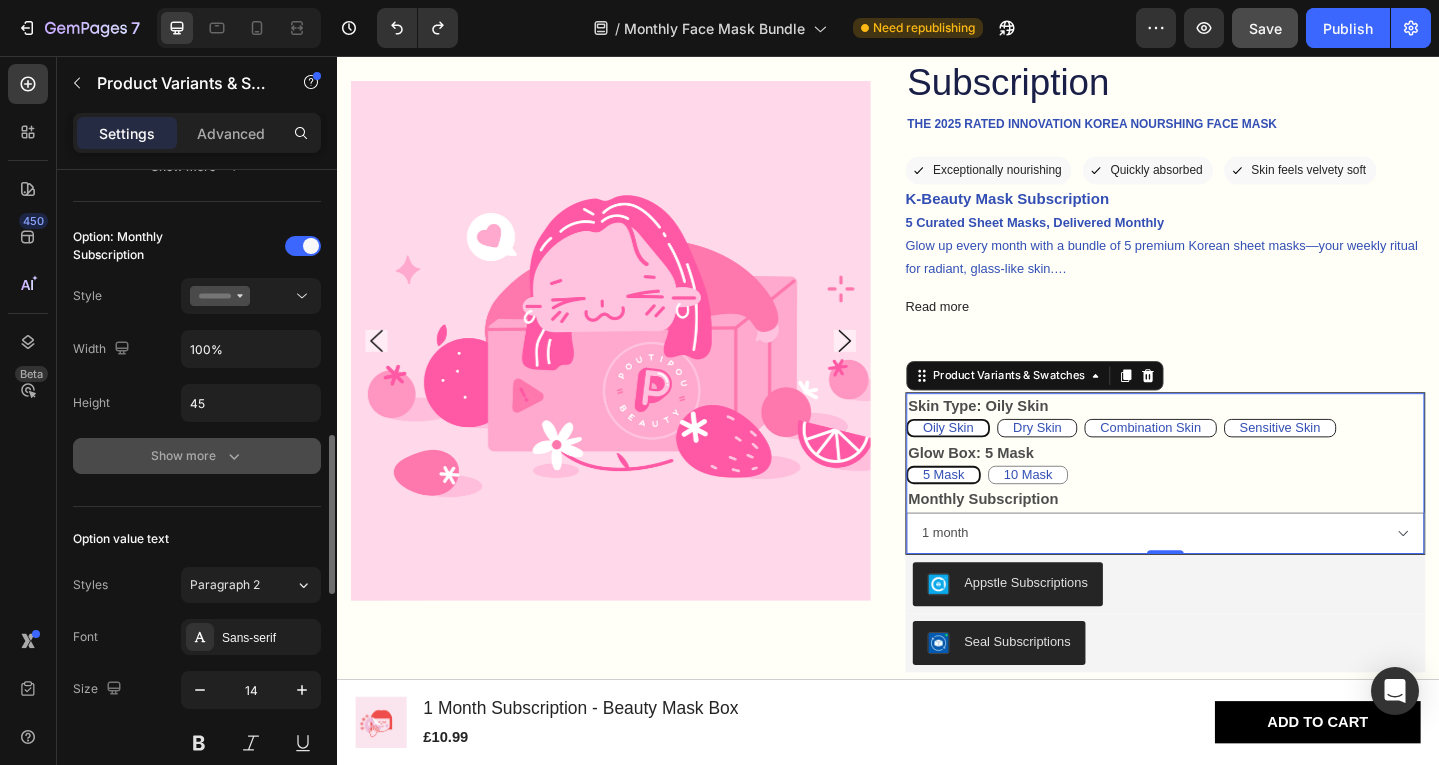 click on "Show more" at bounding box center (197, 456) 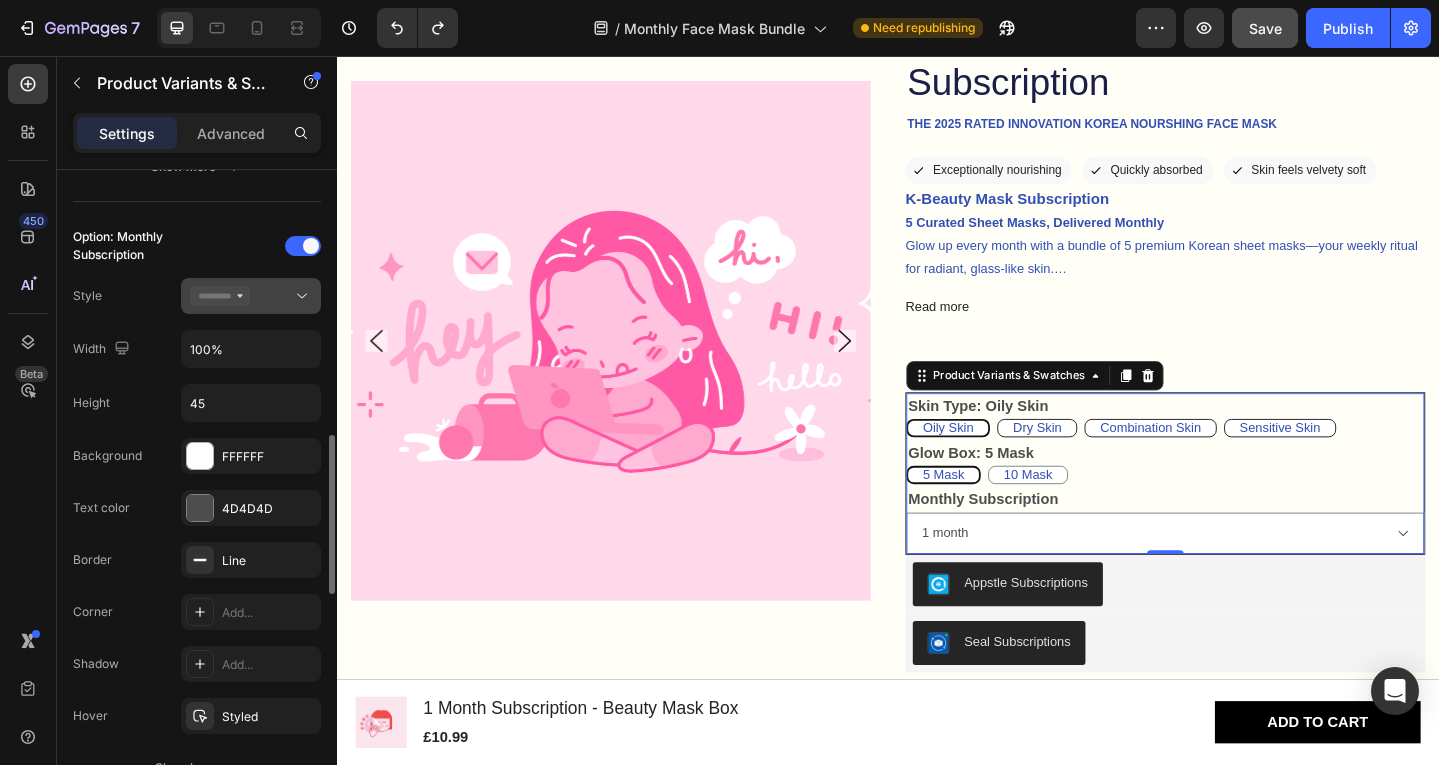 click 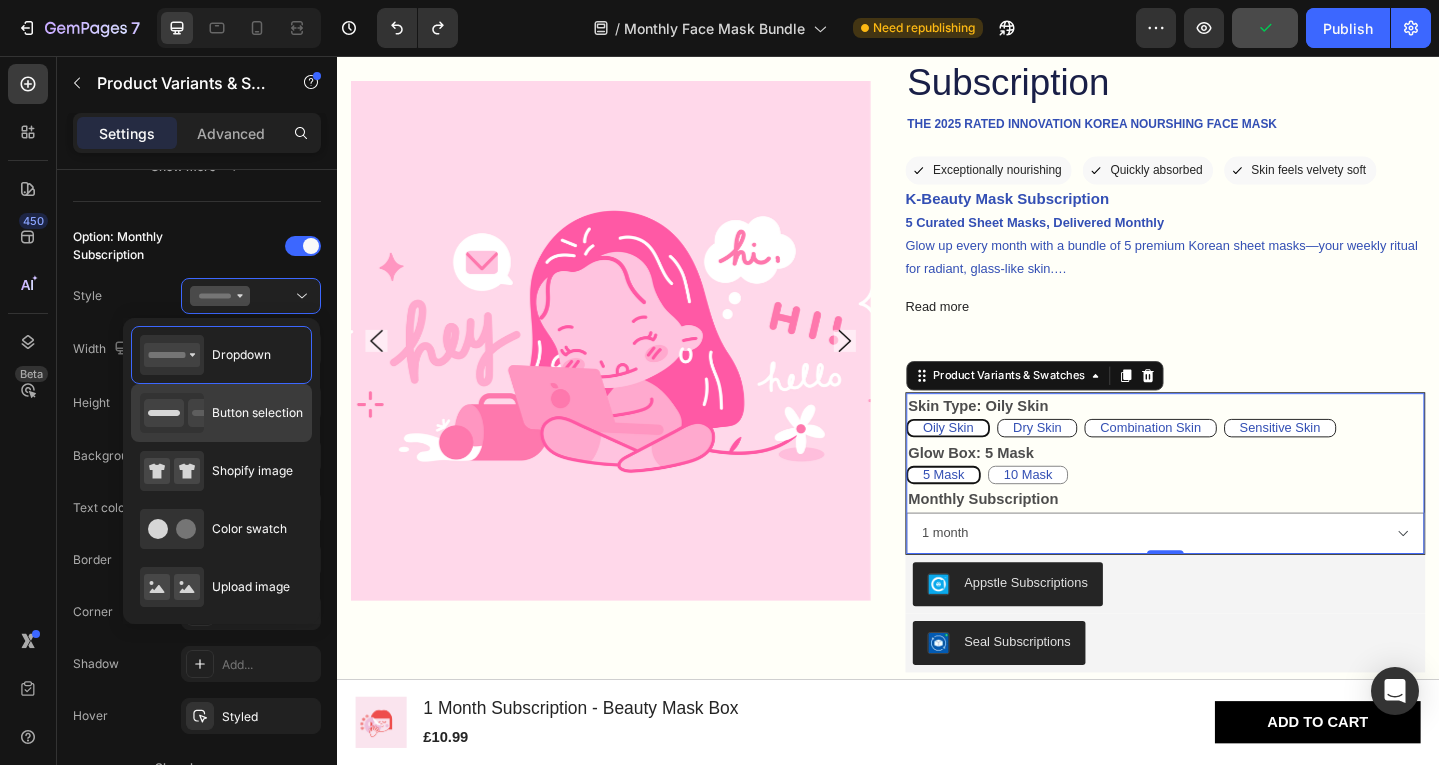 click on "Button selection" at bounding box center [257, 413] 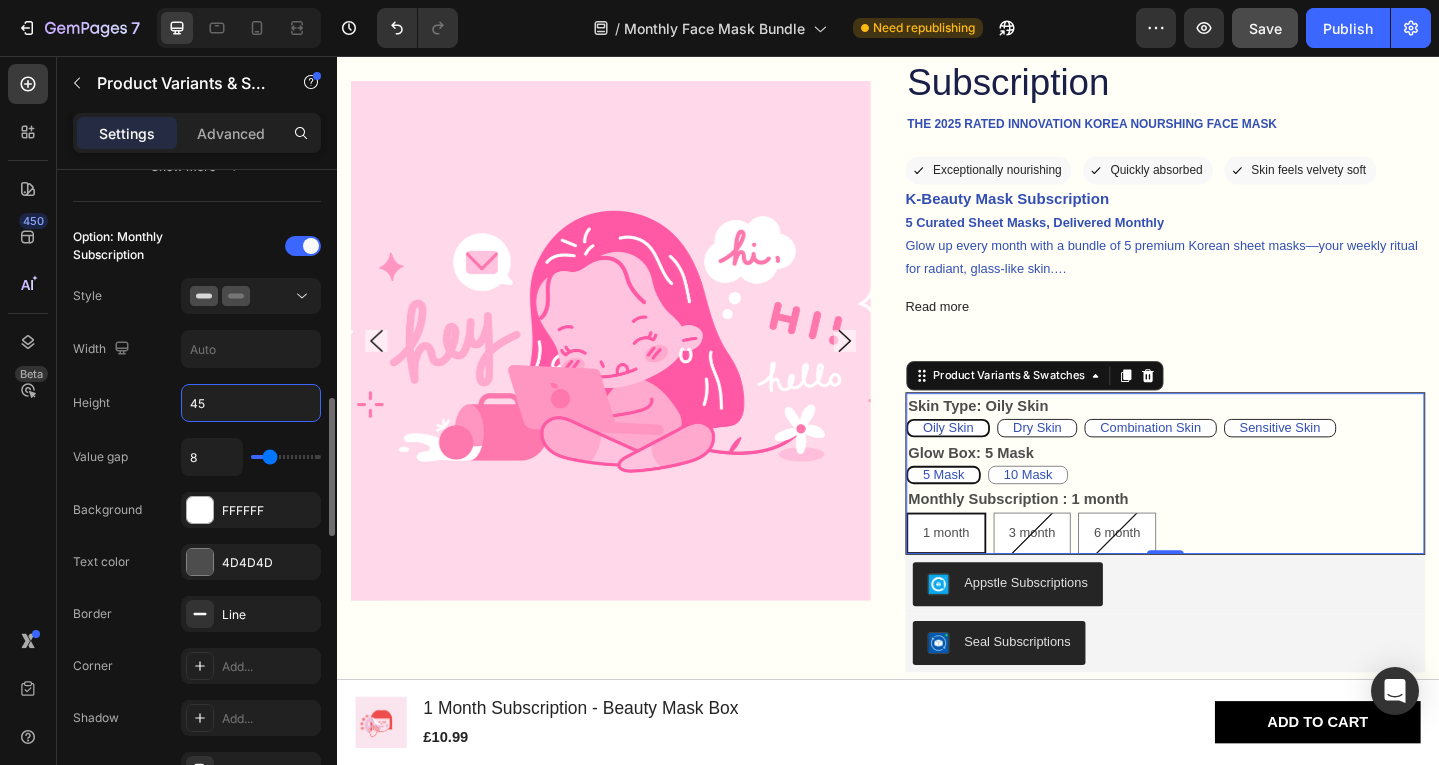 click on "45" at bounding box center (251, 403) 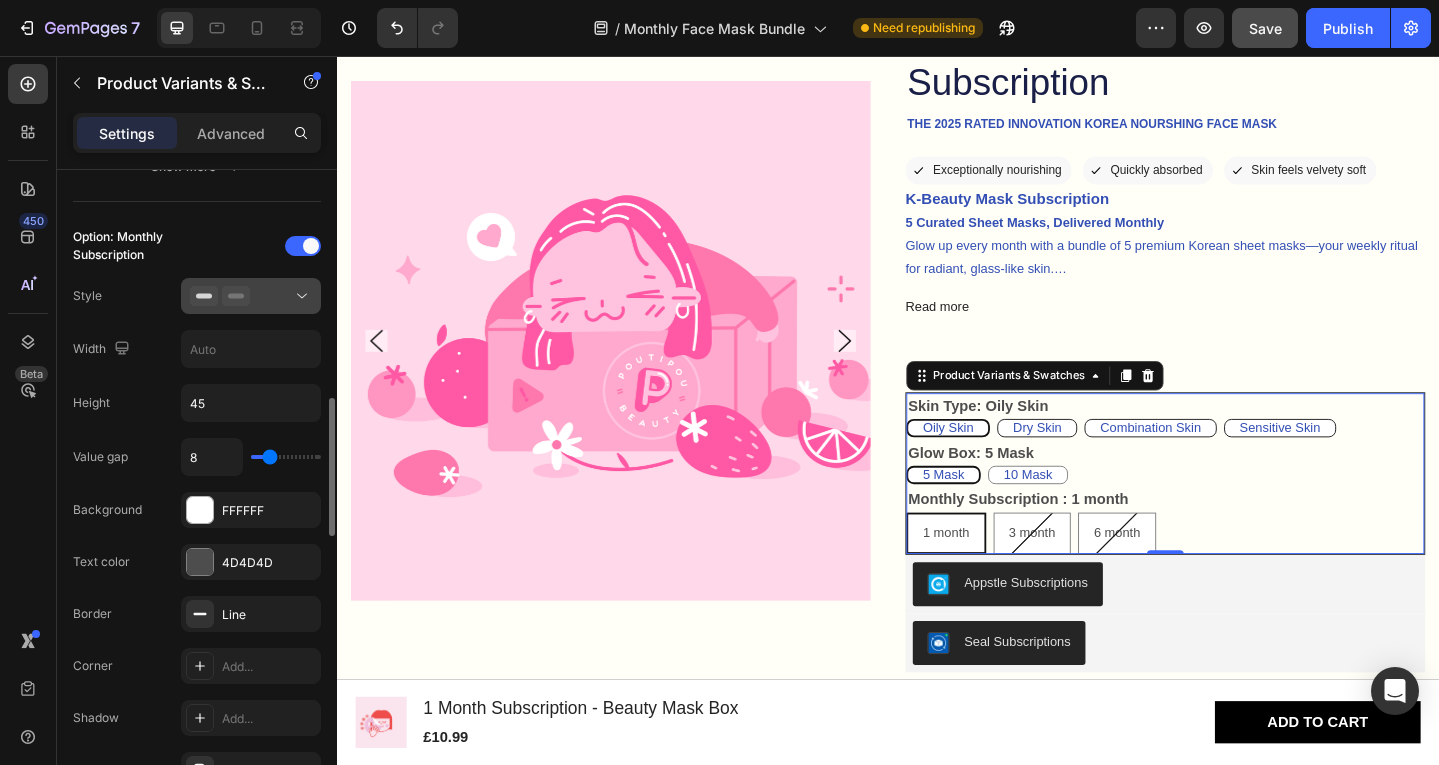 click at bounding box center (251, 296) 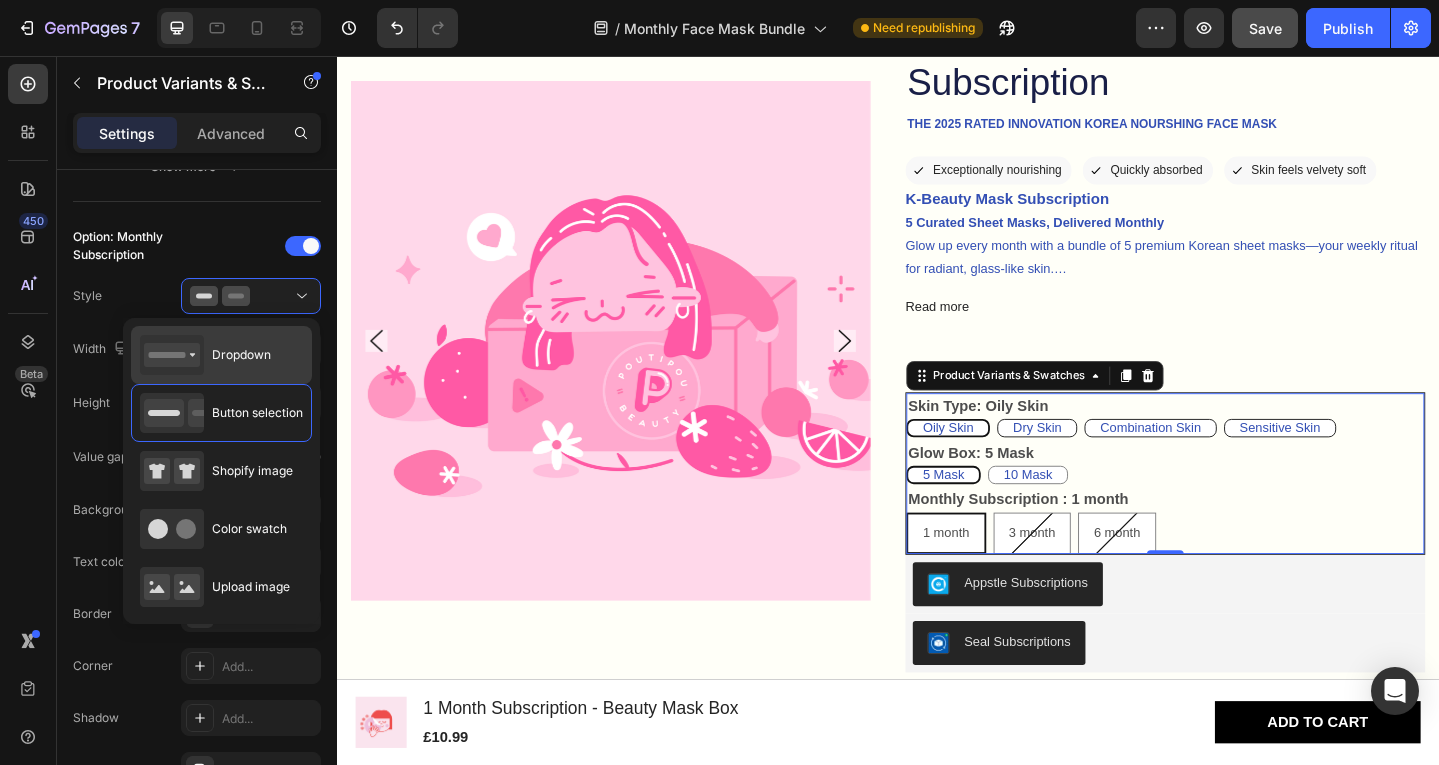 click on "Dropdown" at bounding box center [205, 355] 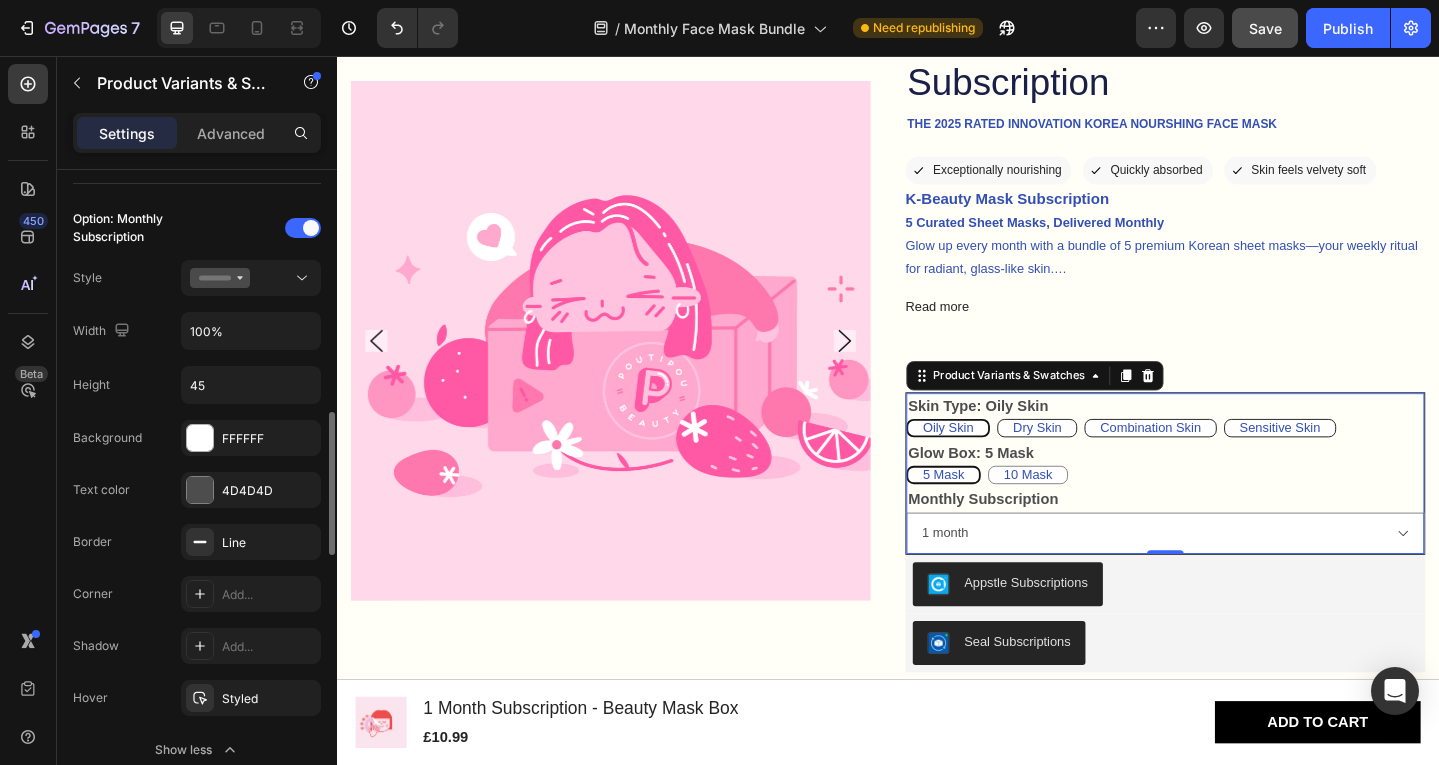 scroll, scrollTop: 1099, scrollLeft: 0, axis: vertical 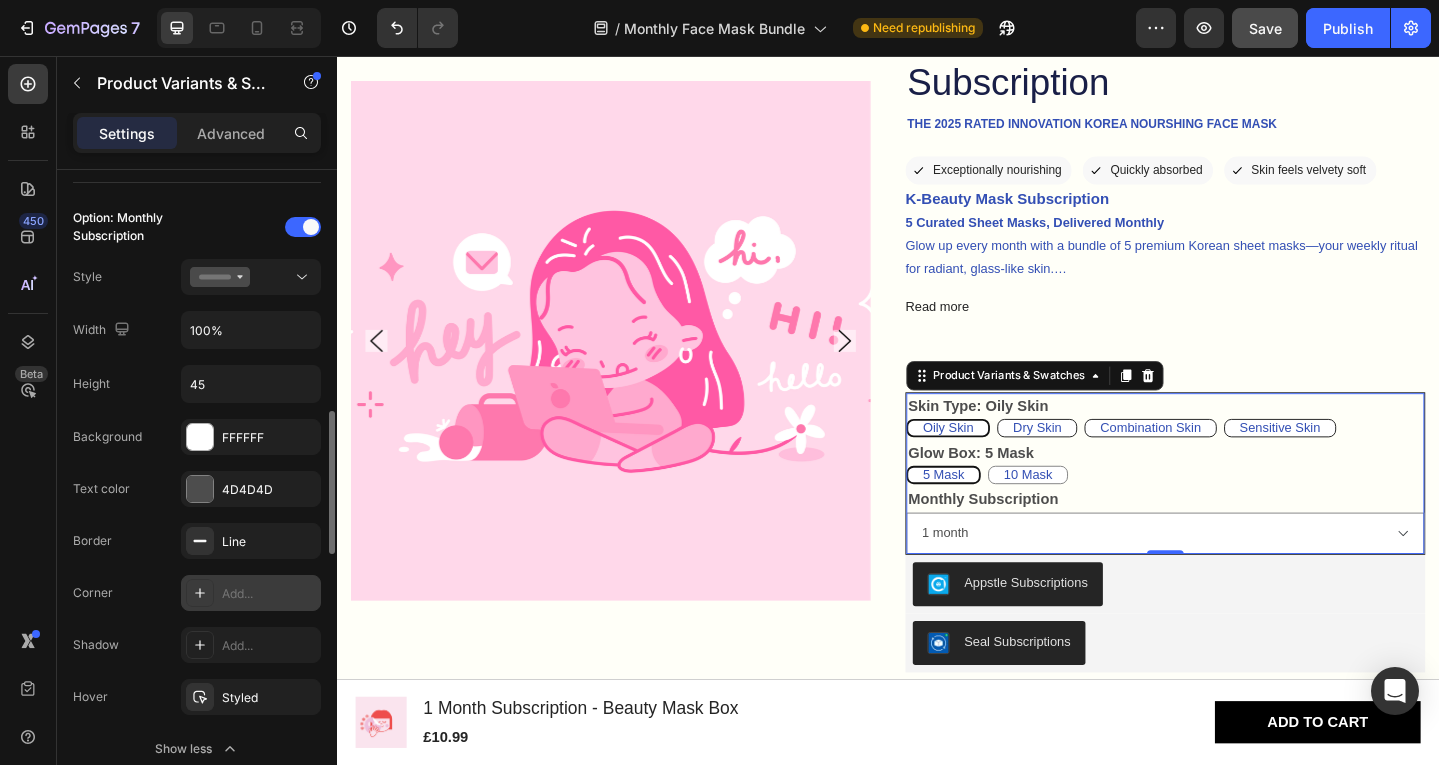 click on "Add..." at bounding box center [269, 594] 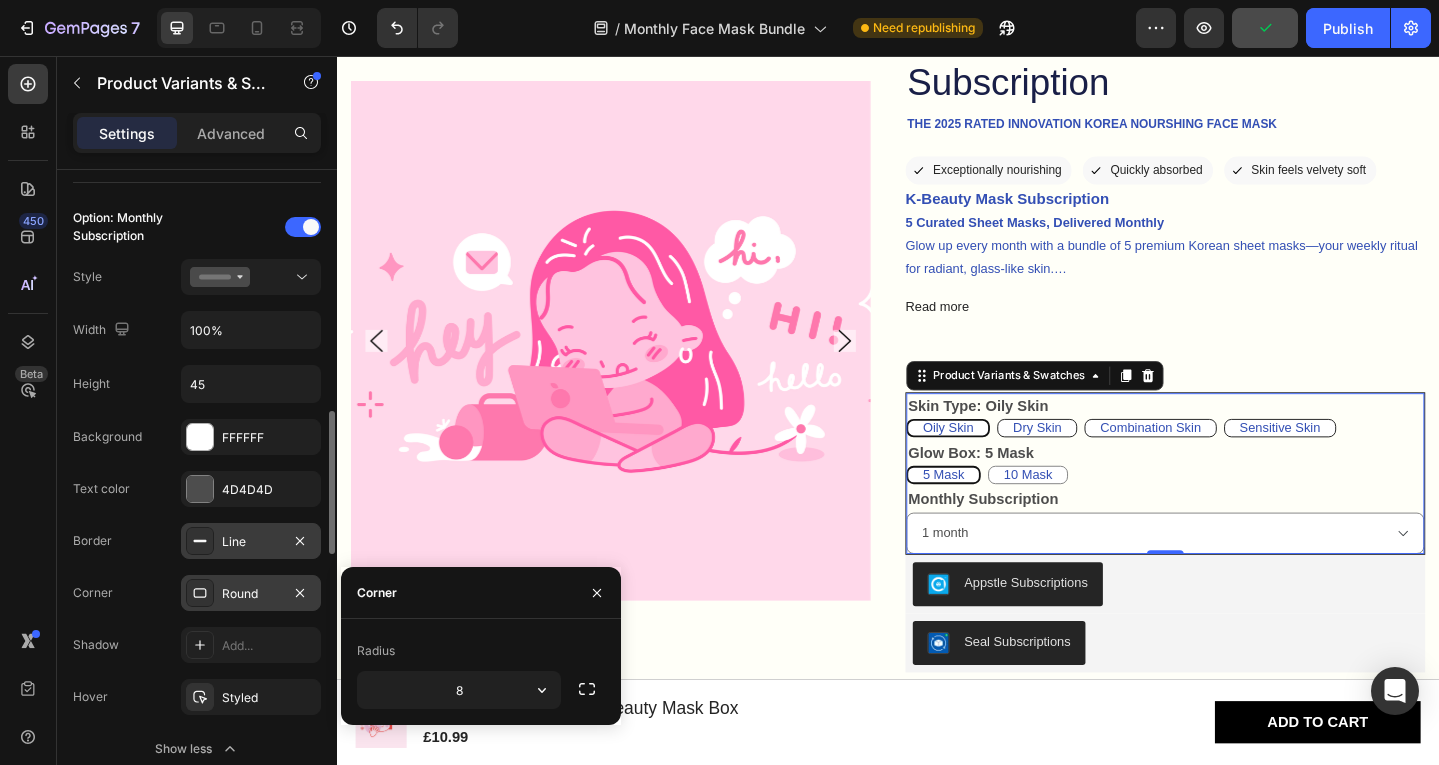 click on "Line" at bounding box center [251, 542] 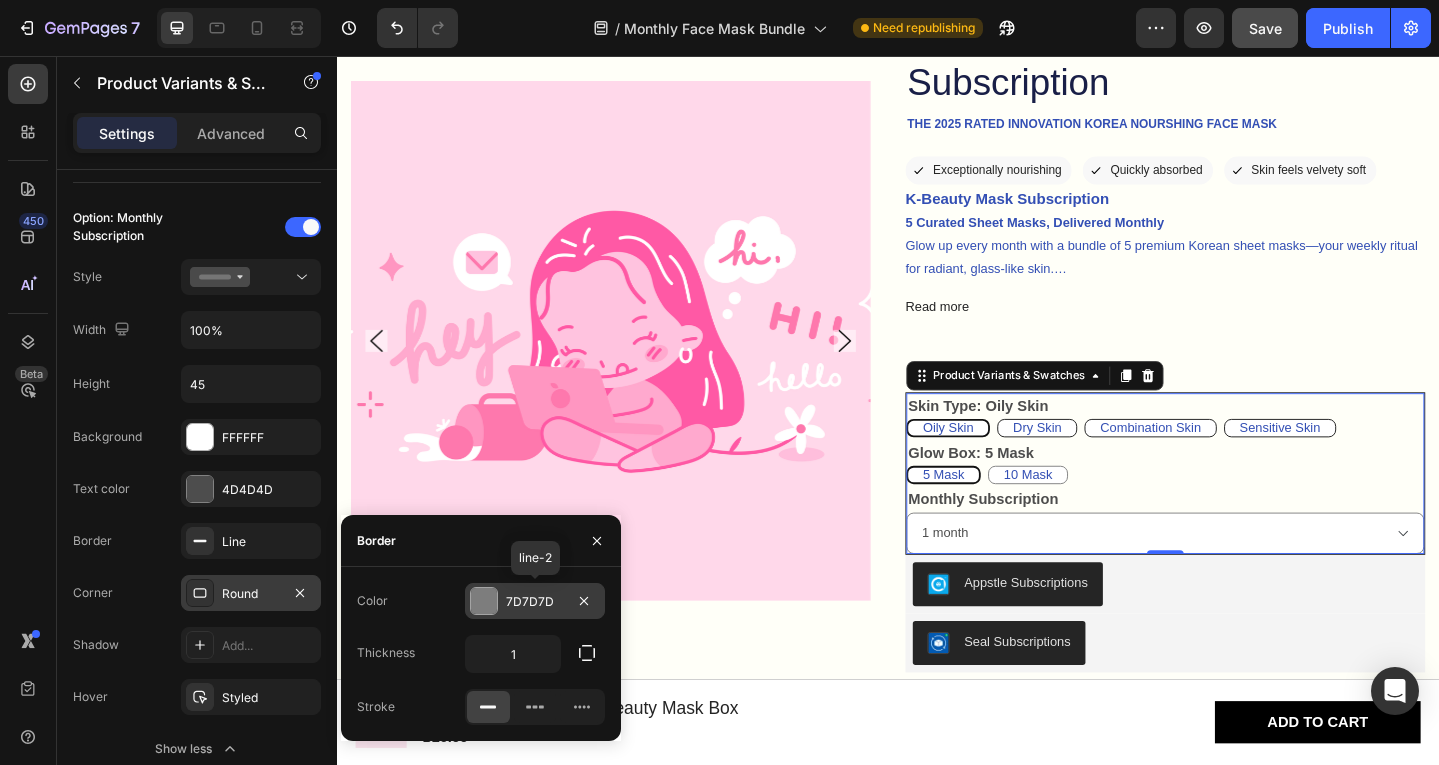 click on "7D7D7D" at bounding box center [535, 602] 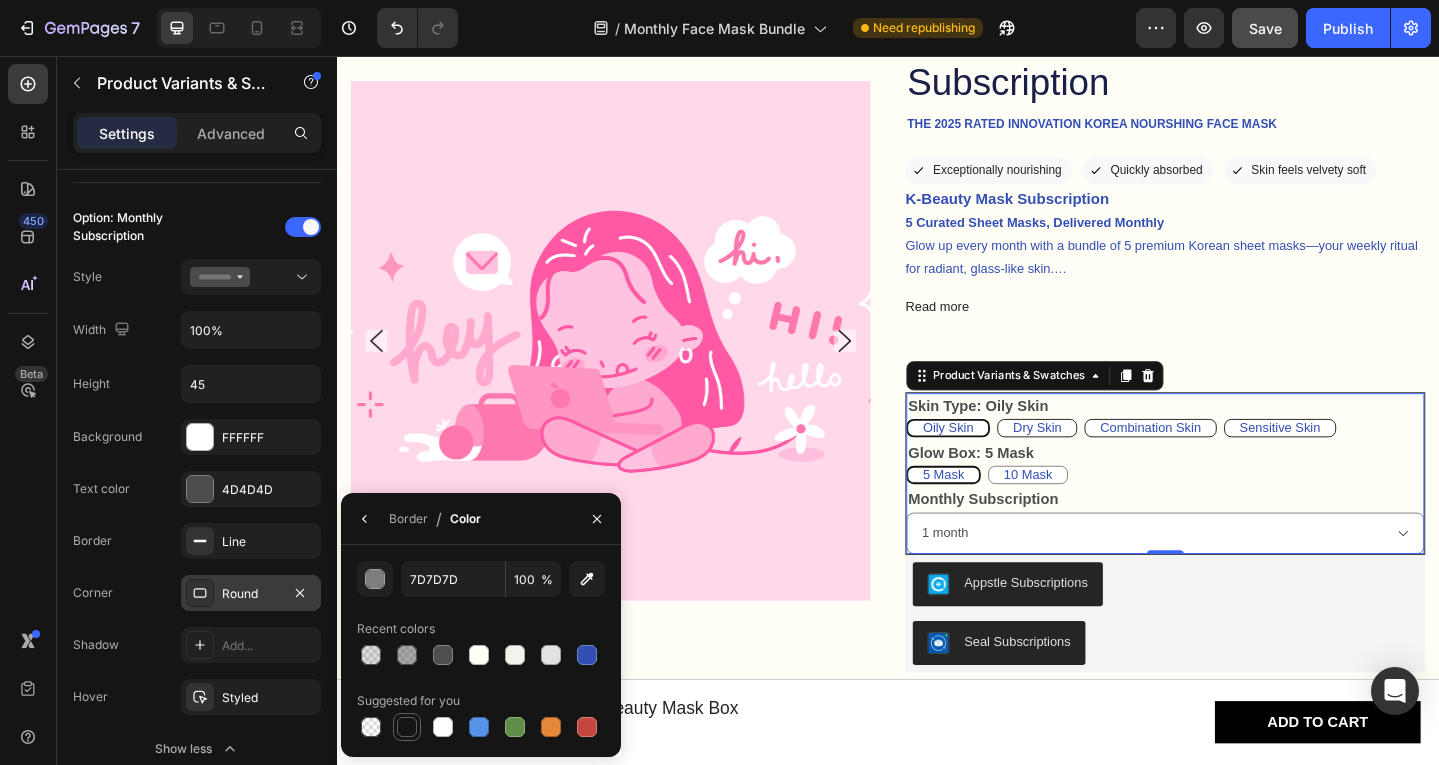 click at bounding box center [407, 727] 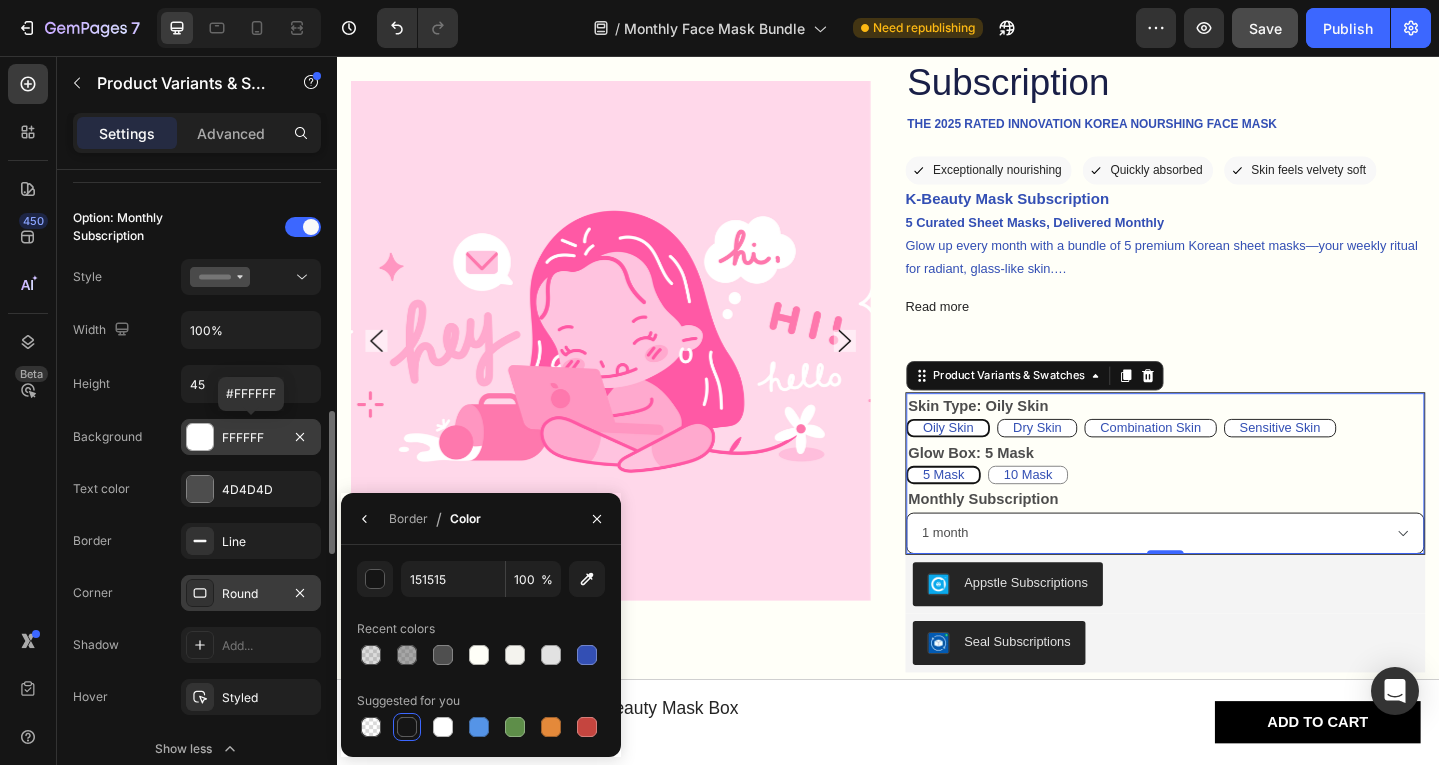 click on "FFFFFF" at bounding box center [251, 438] 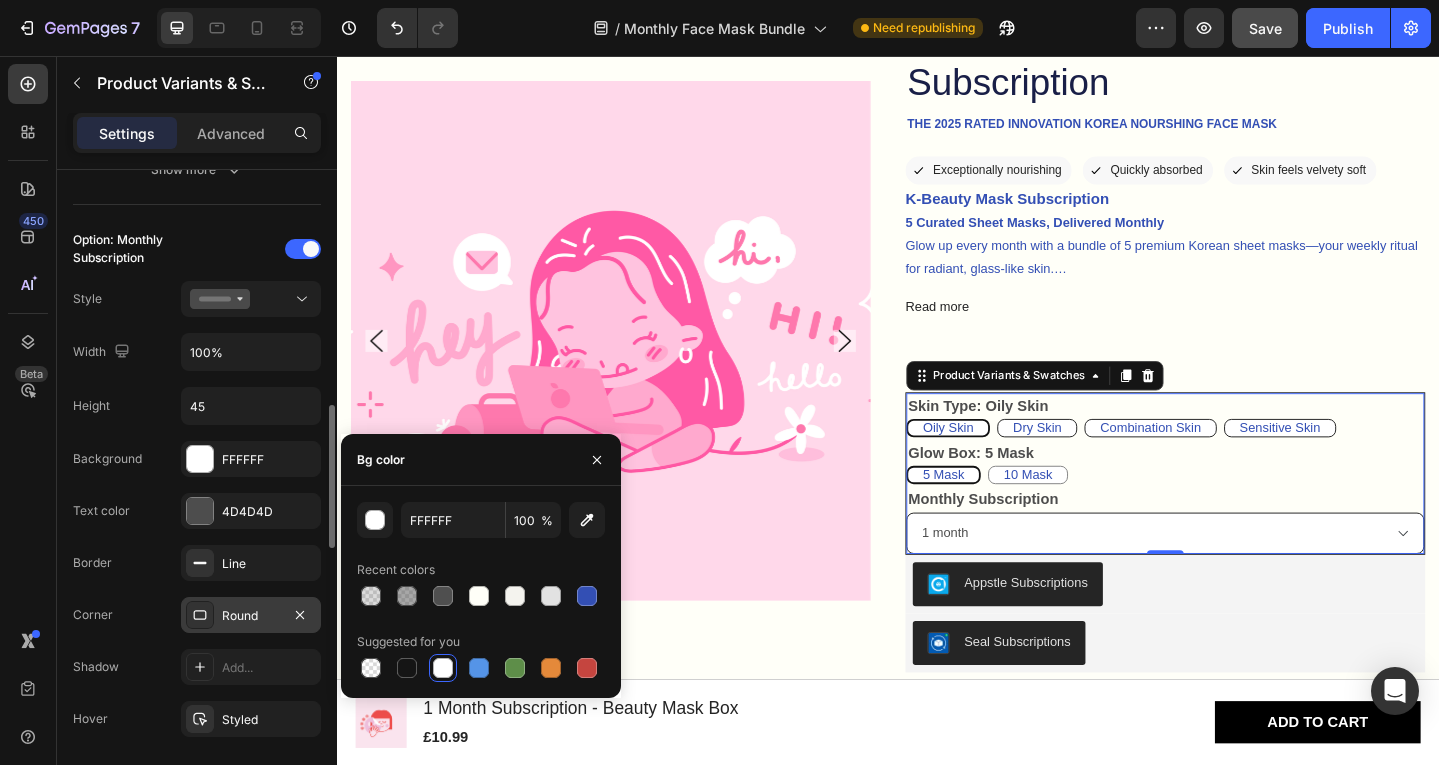 scroll, scrollTop: 1076, scrollLeft: 0, axis: vertical 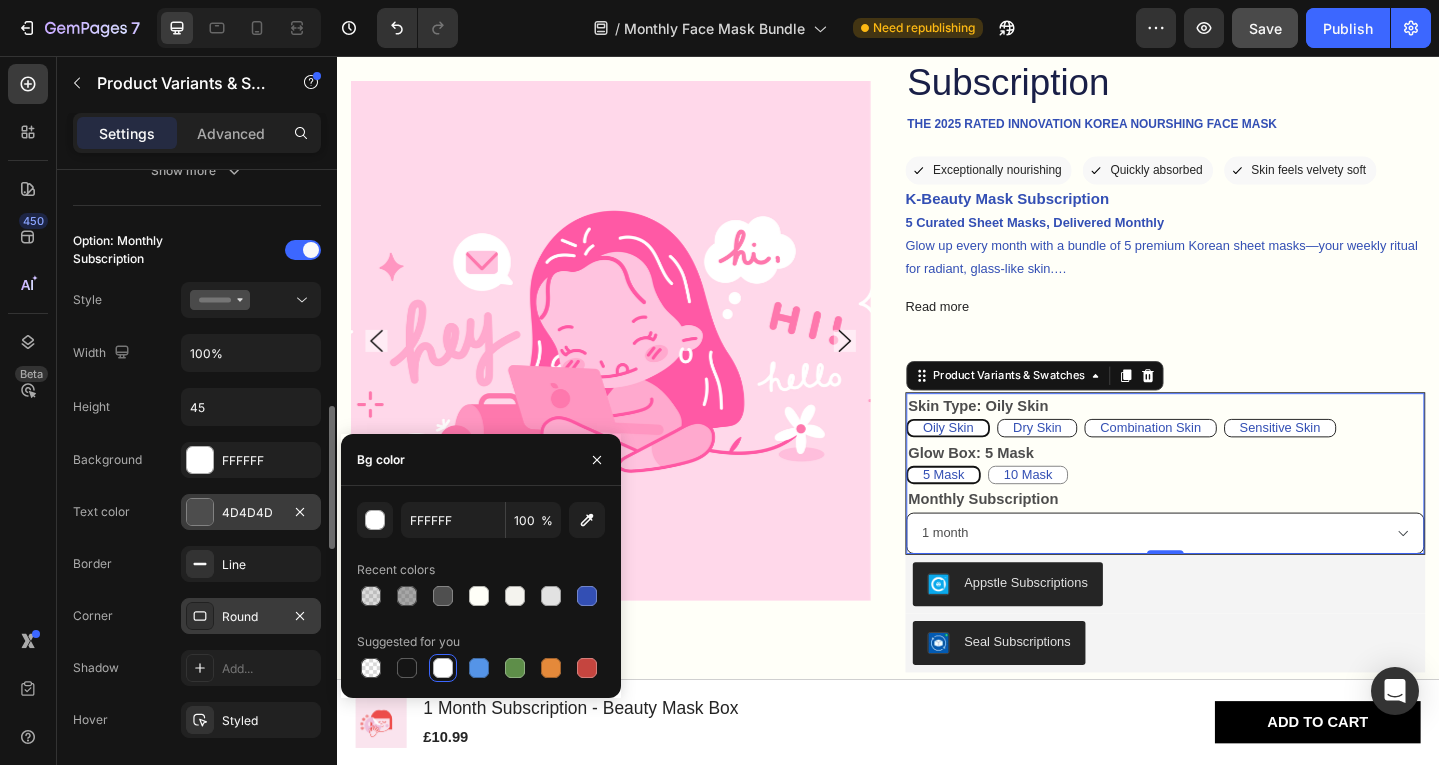 click on "4D4D4D" at bounding box center [251, 513] 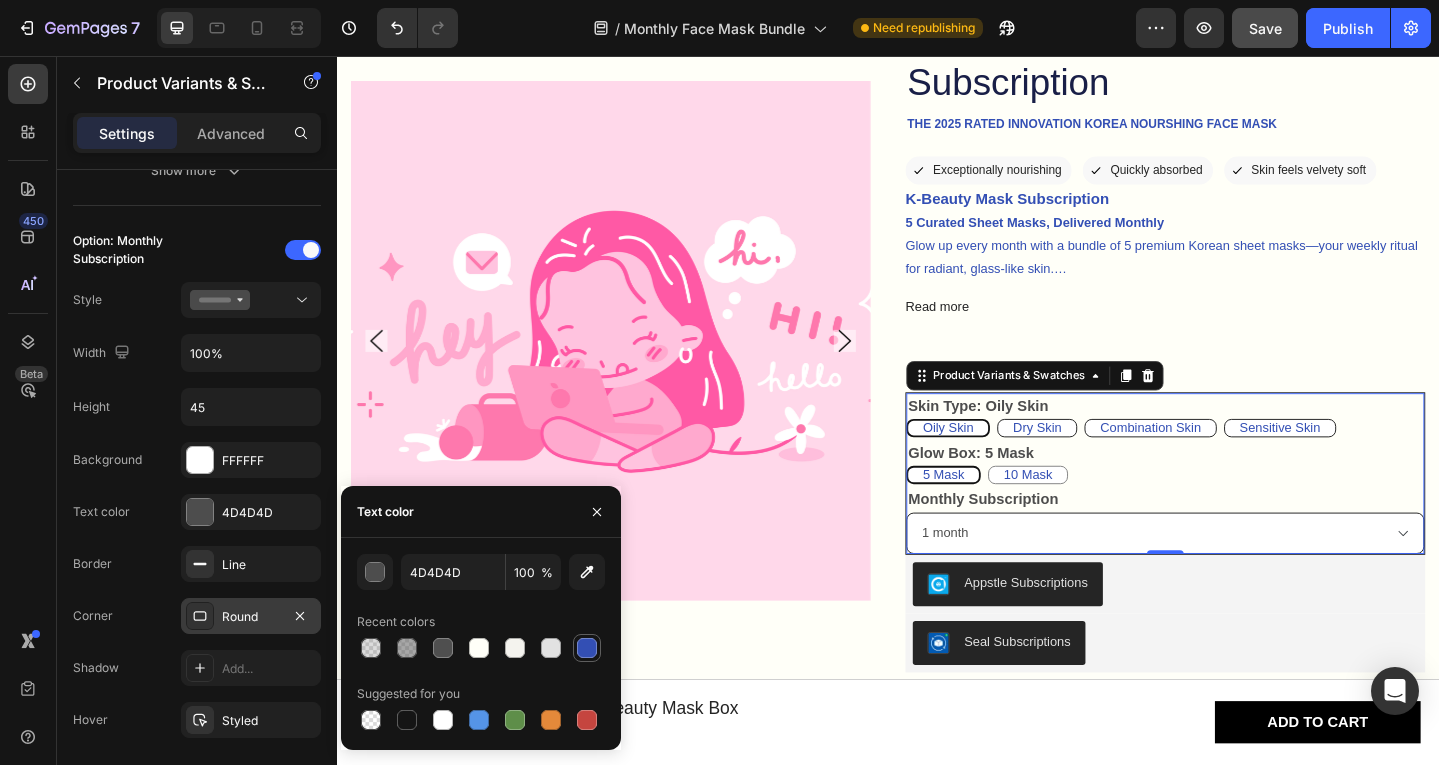 click at bounding box center (587, 648) 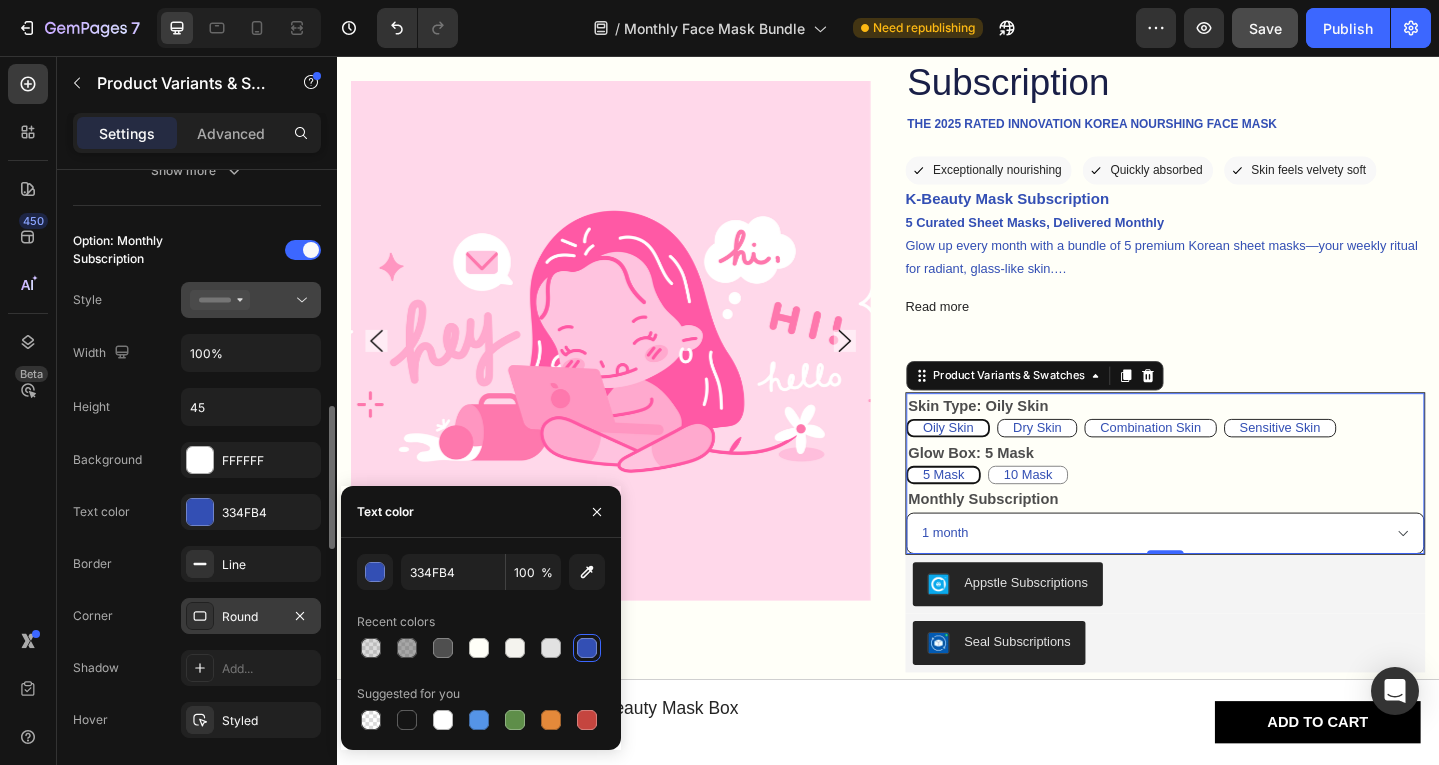 click at bounding box center [251, 300] 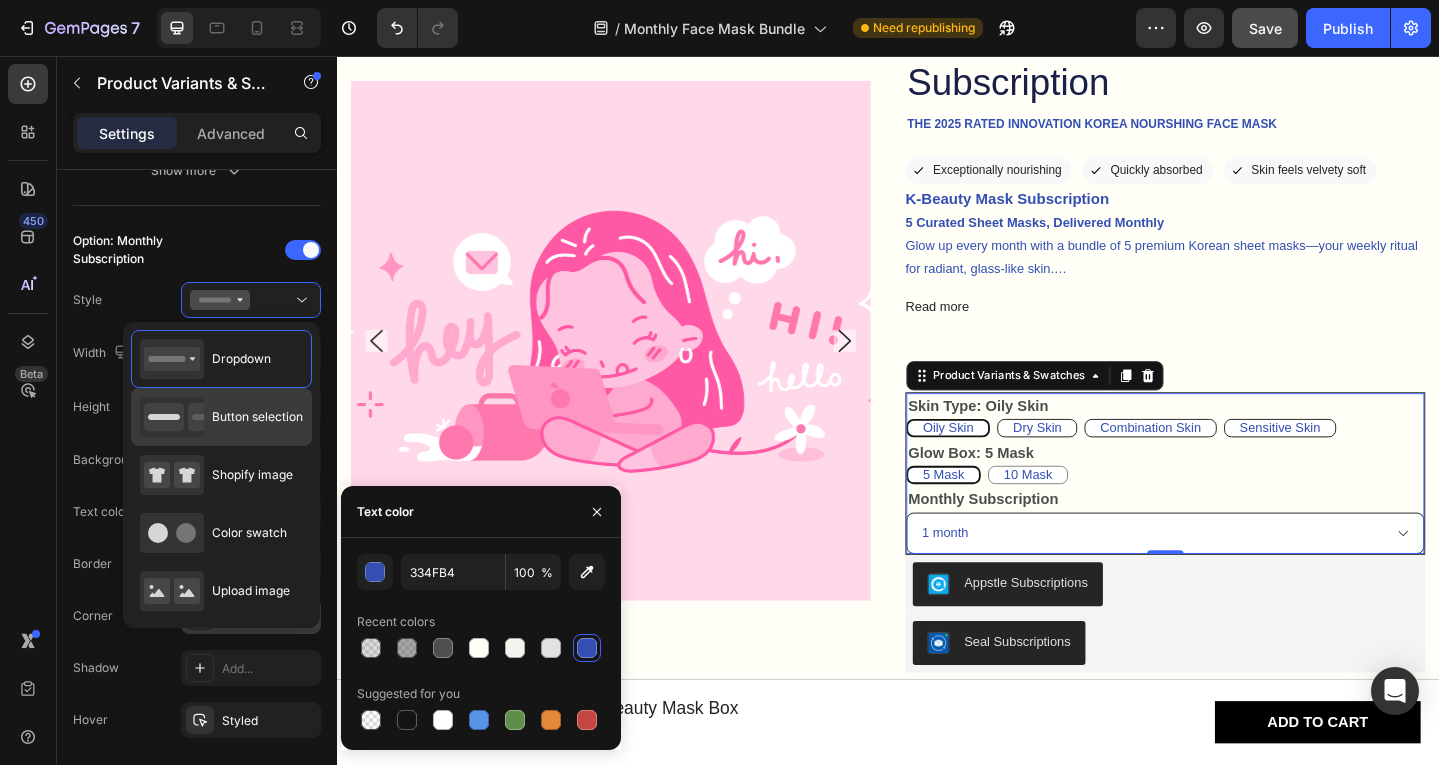 click on "Button selection" at bounding box center (257, 417) 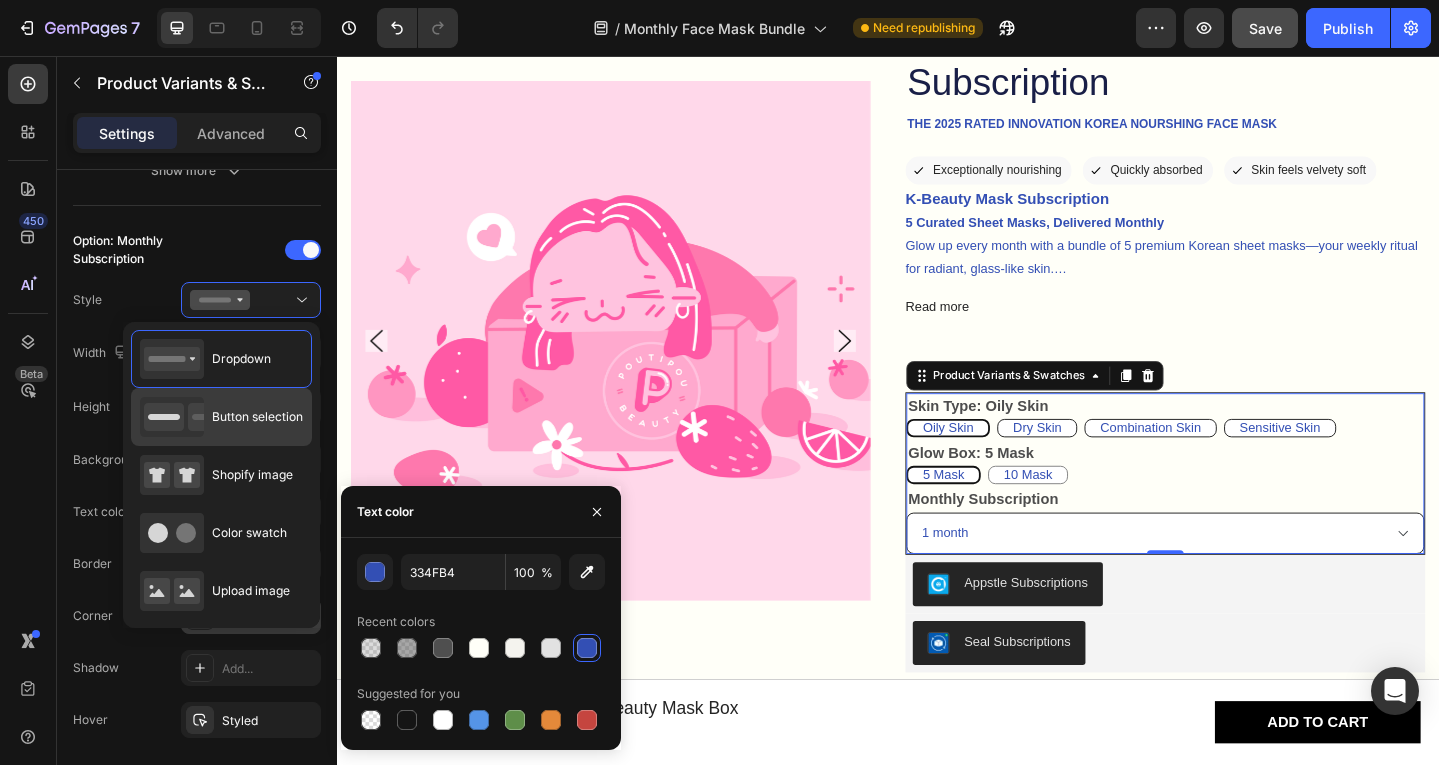 type 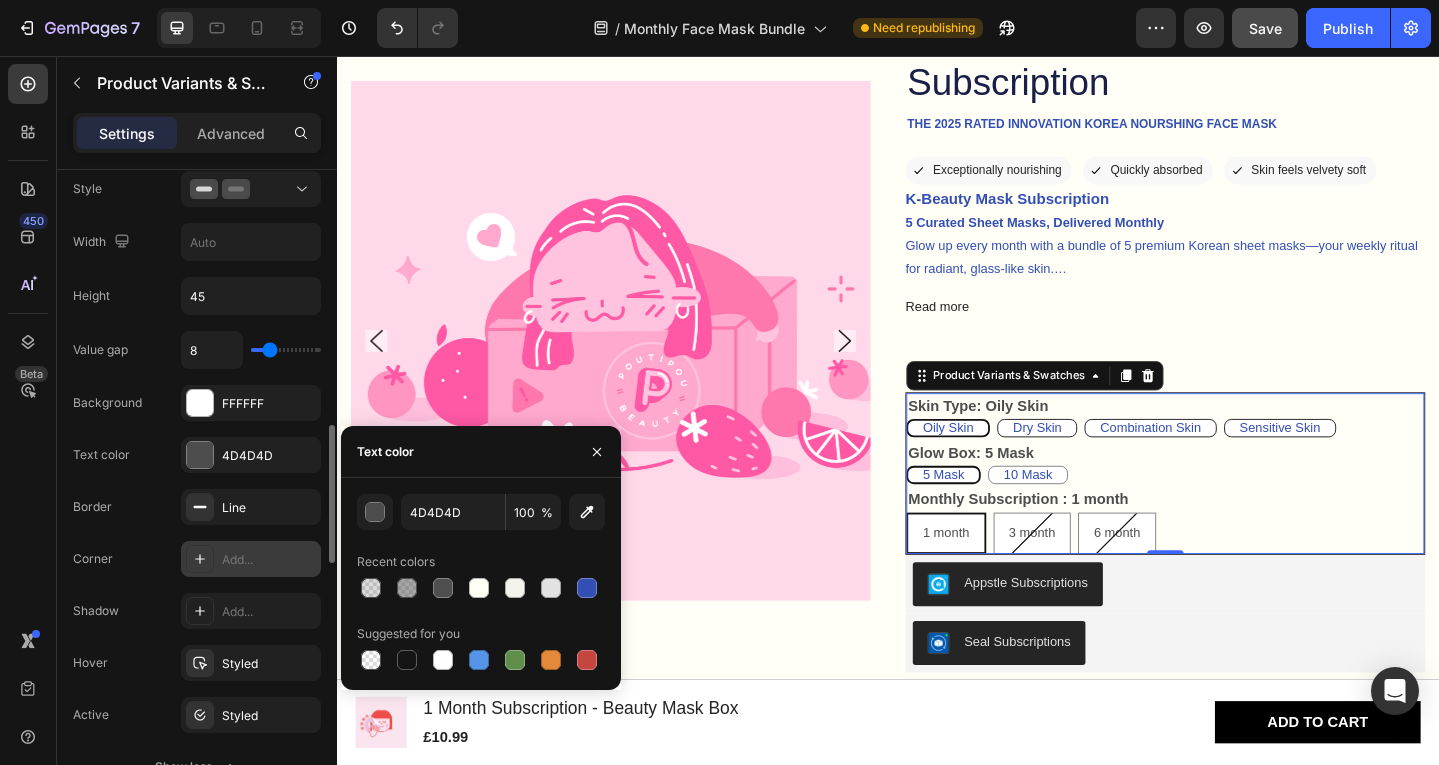 scroll, scrollTop: 1191, scrollLeft: 0, axis: vertical 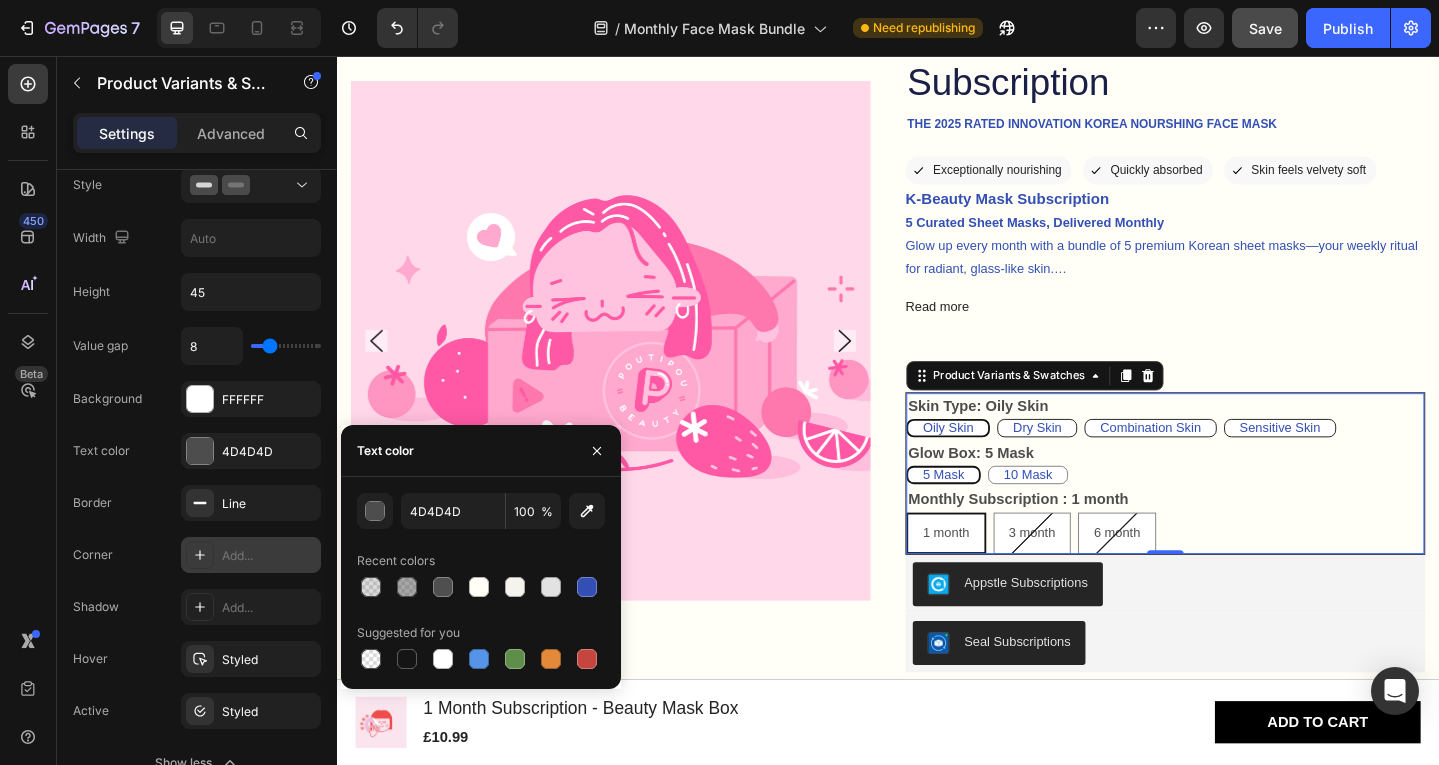 click on "Add..." at bounding box center (269, 556) 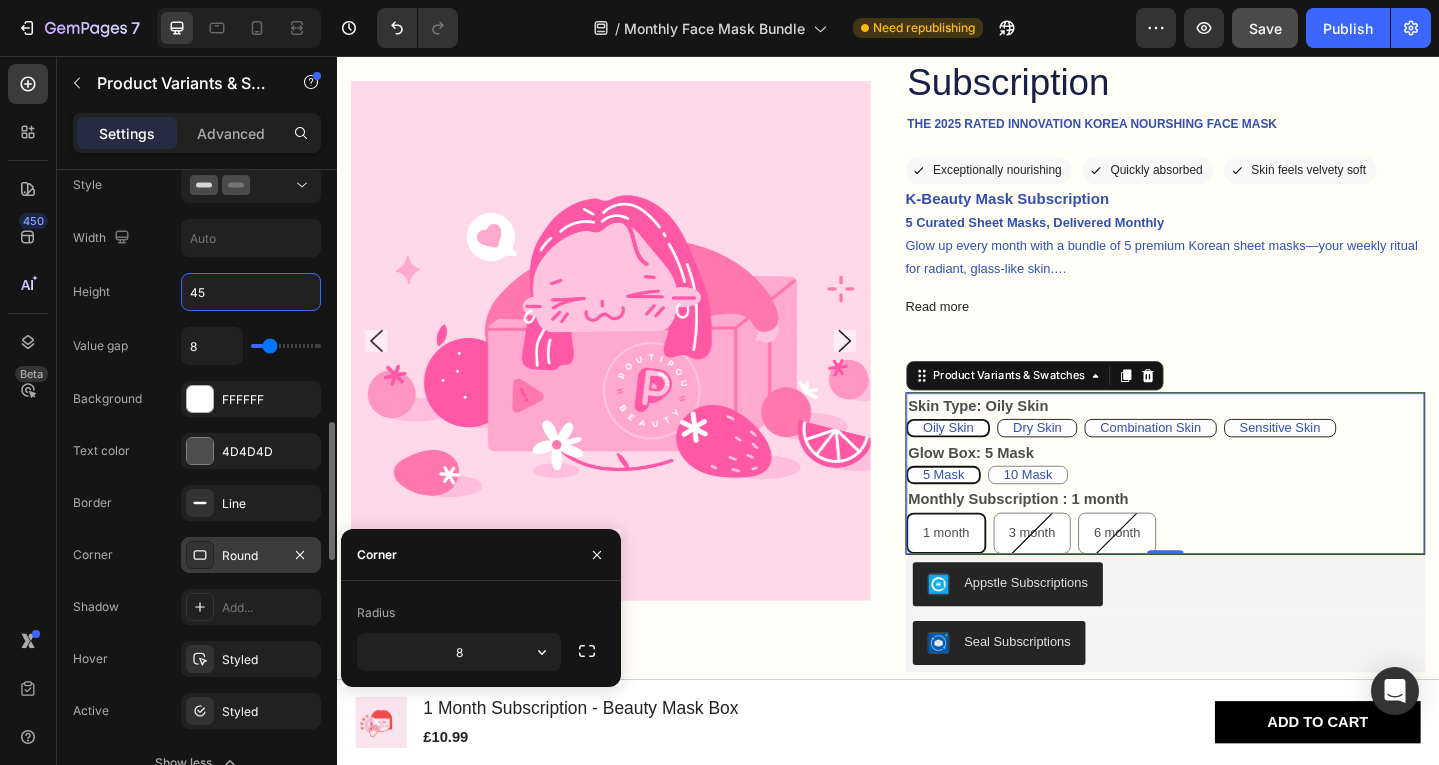 click on "45" at bounding box center (251, 292) 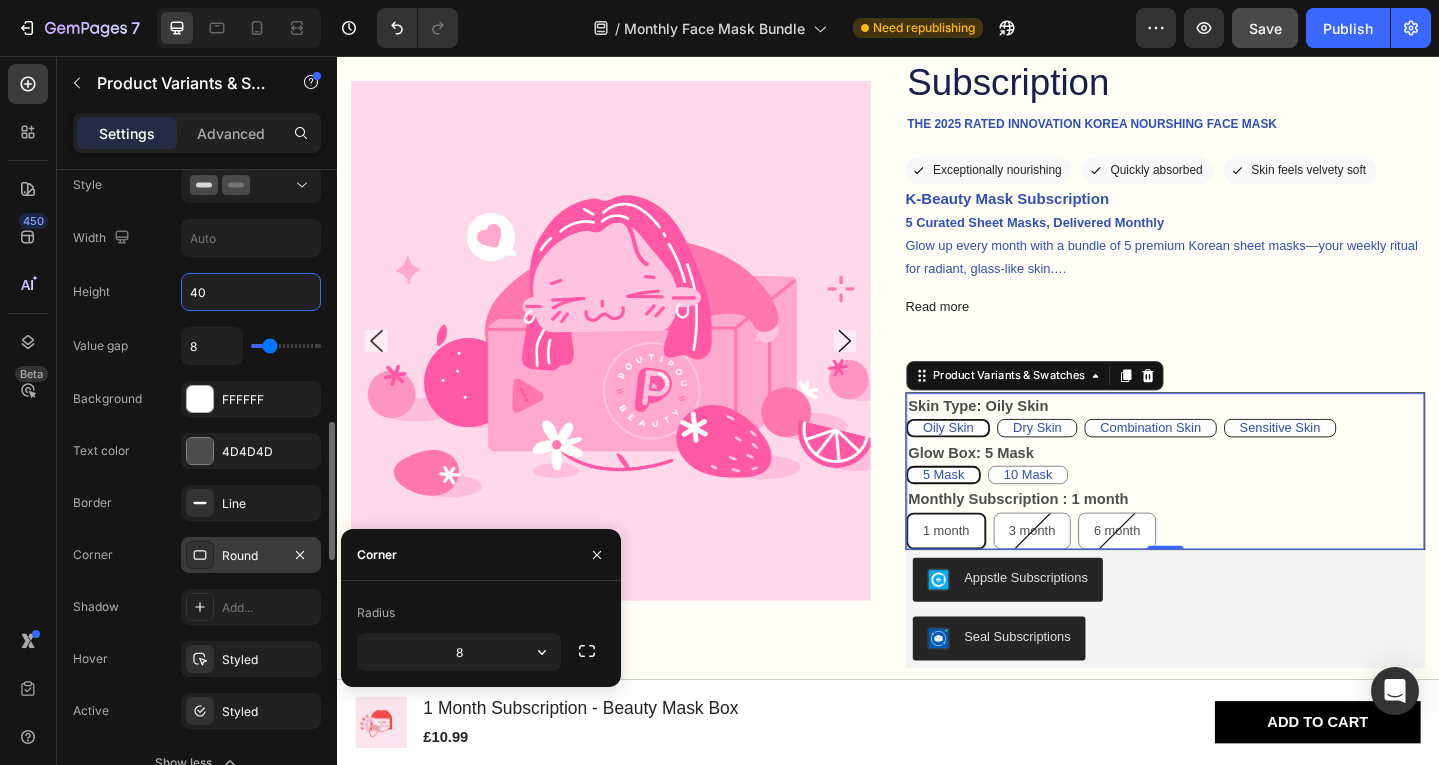 type on "40" 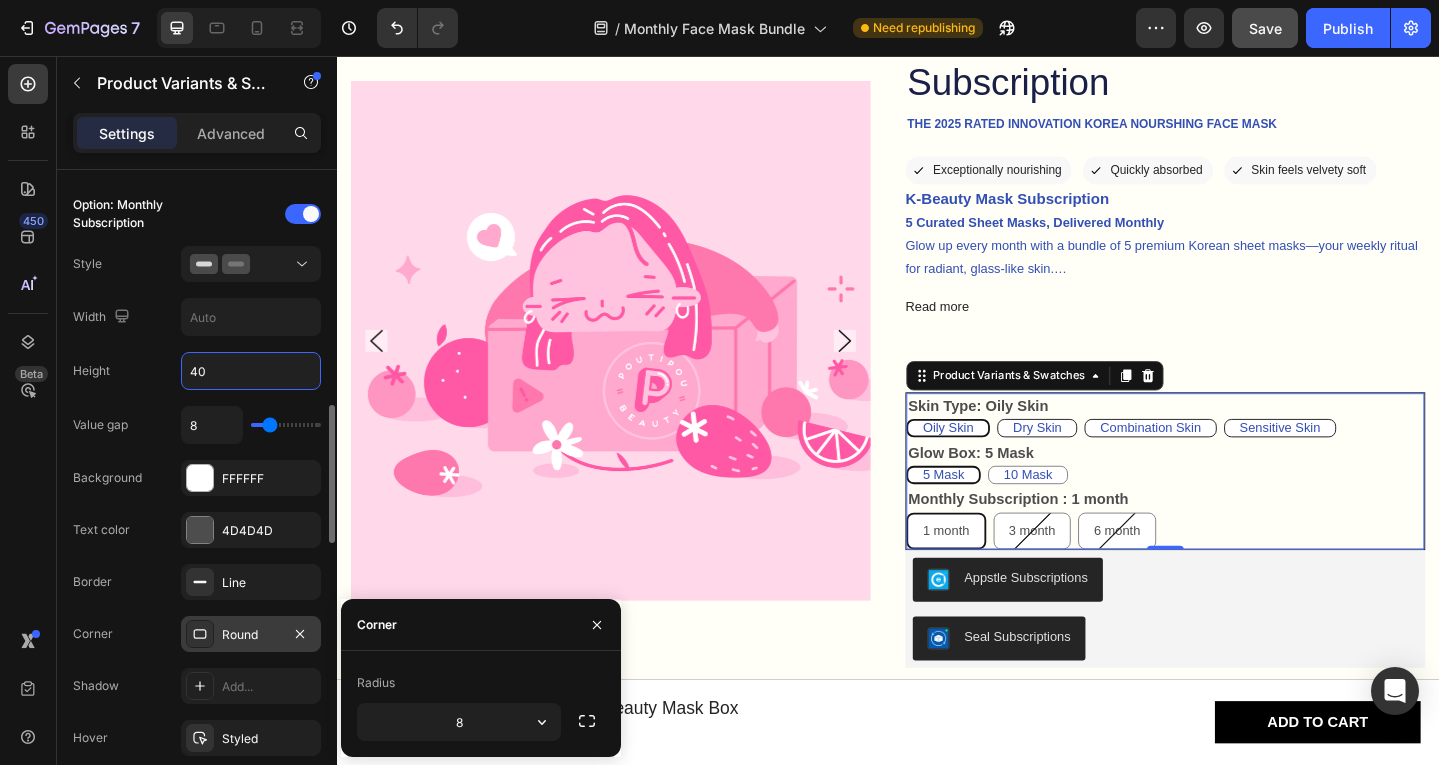 scroll, scrollTop: 1113, scrollLeft: 0, axis: vertical 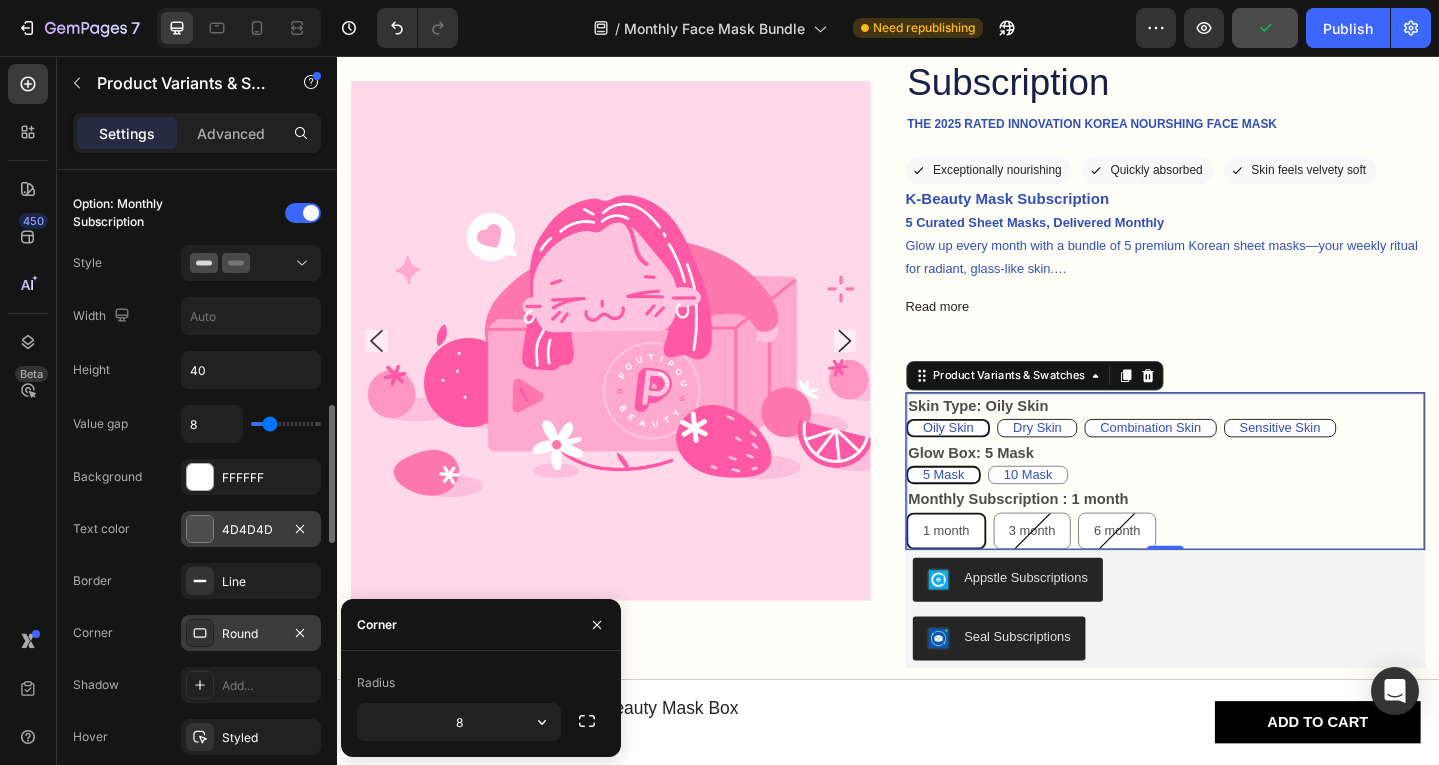 click on "4D4D4D" at bounding box center (251, 530) 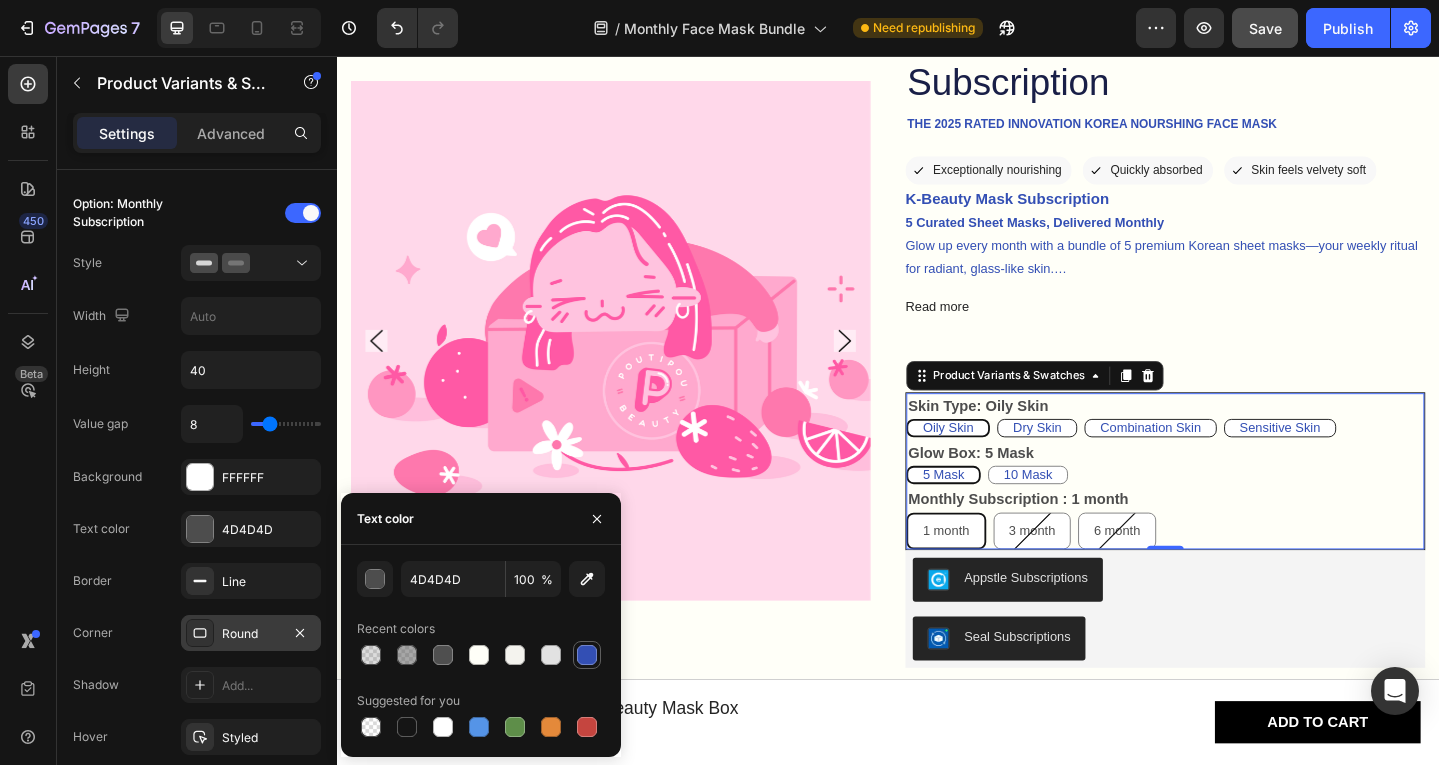 click at bounding box center (587, 655) 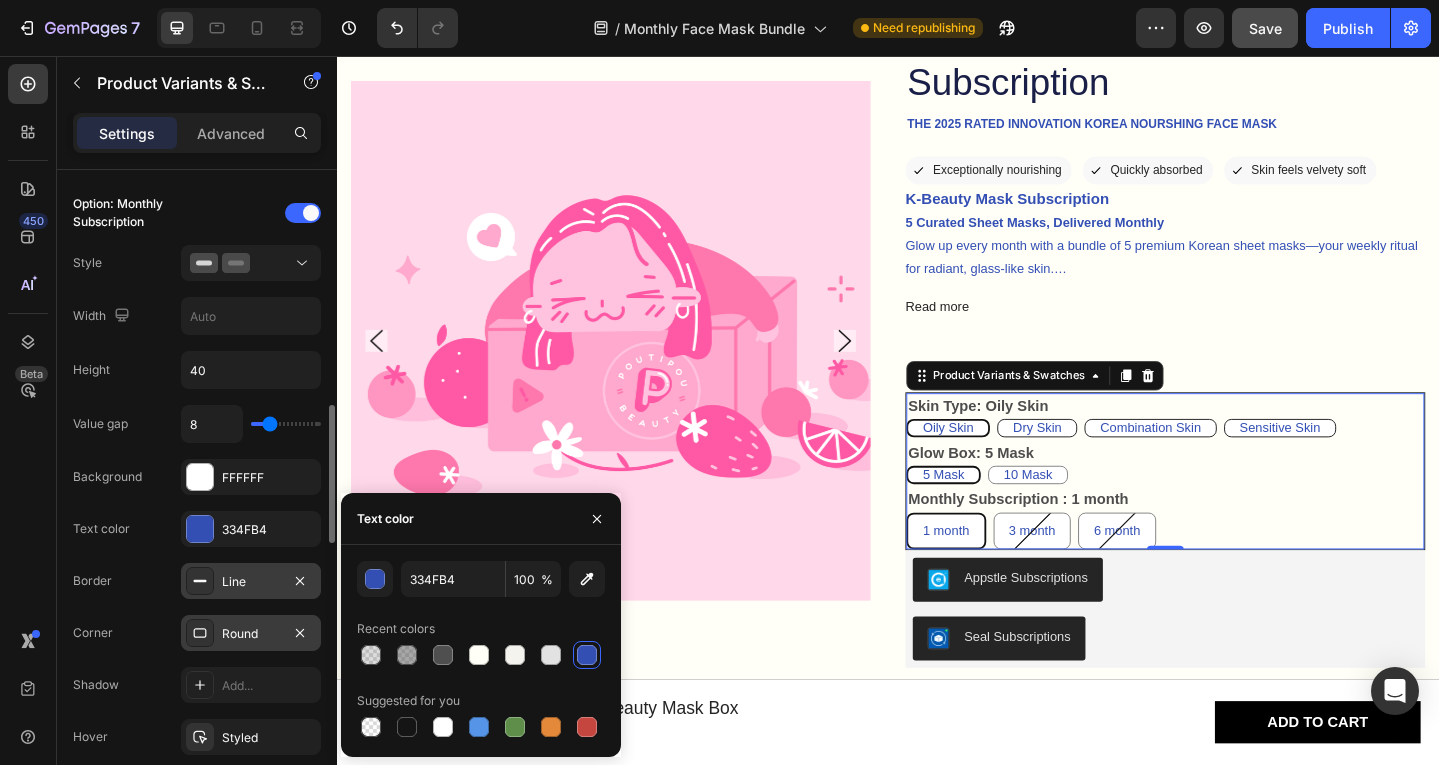 click on "Line" at bounding box center [251, 582] 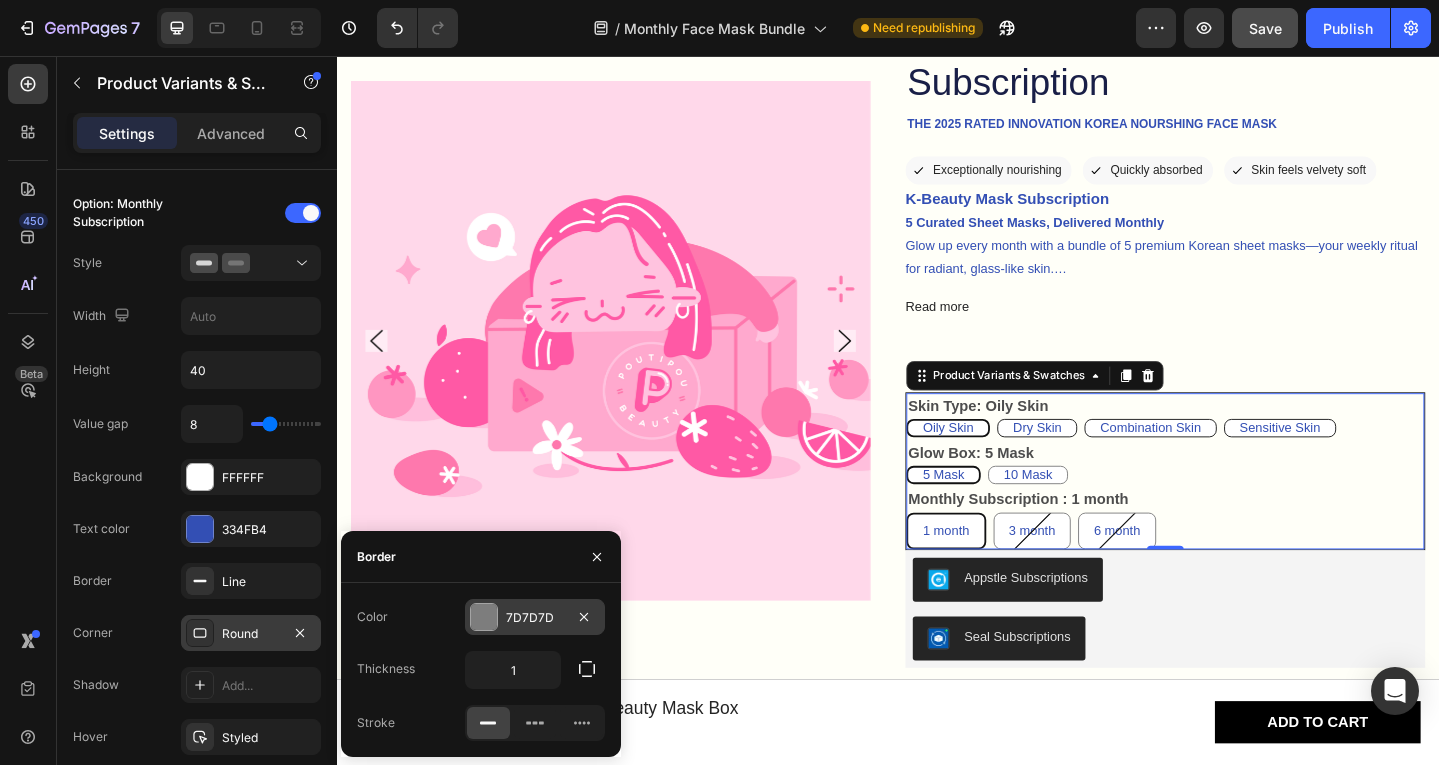 click on "7D7D7D" at bounding box center (535, 618) 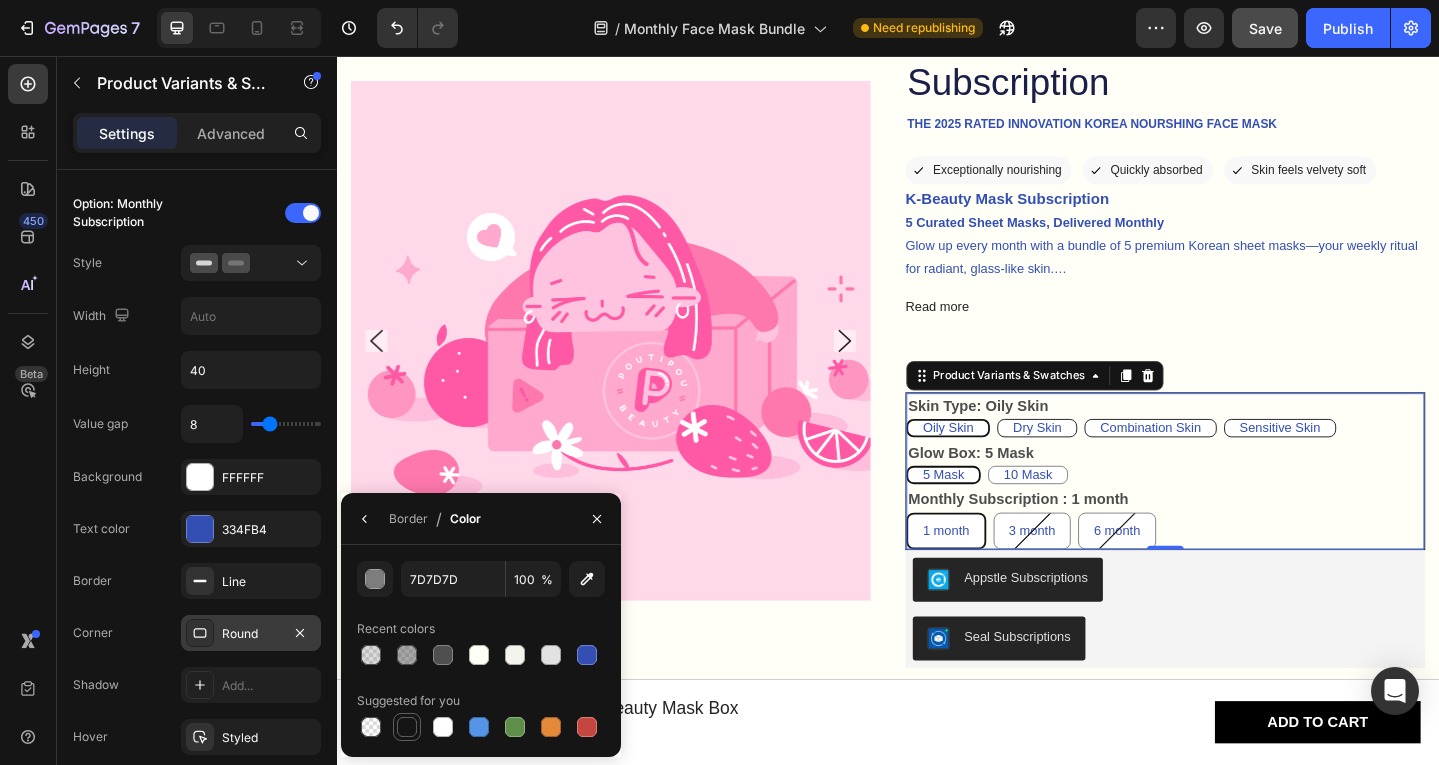 click at bounding box center [407, 727] 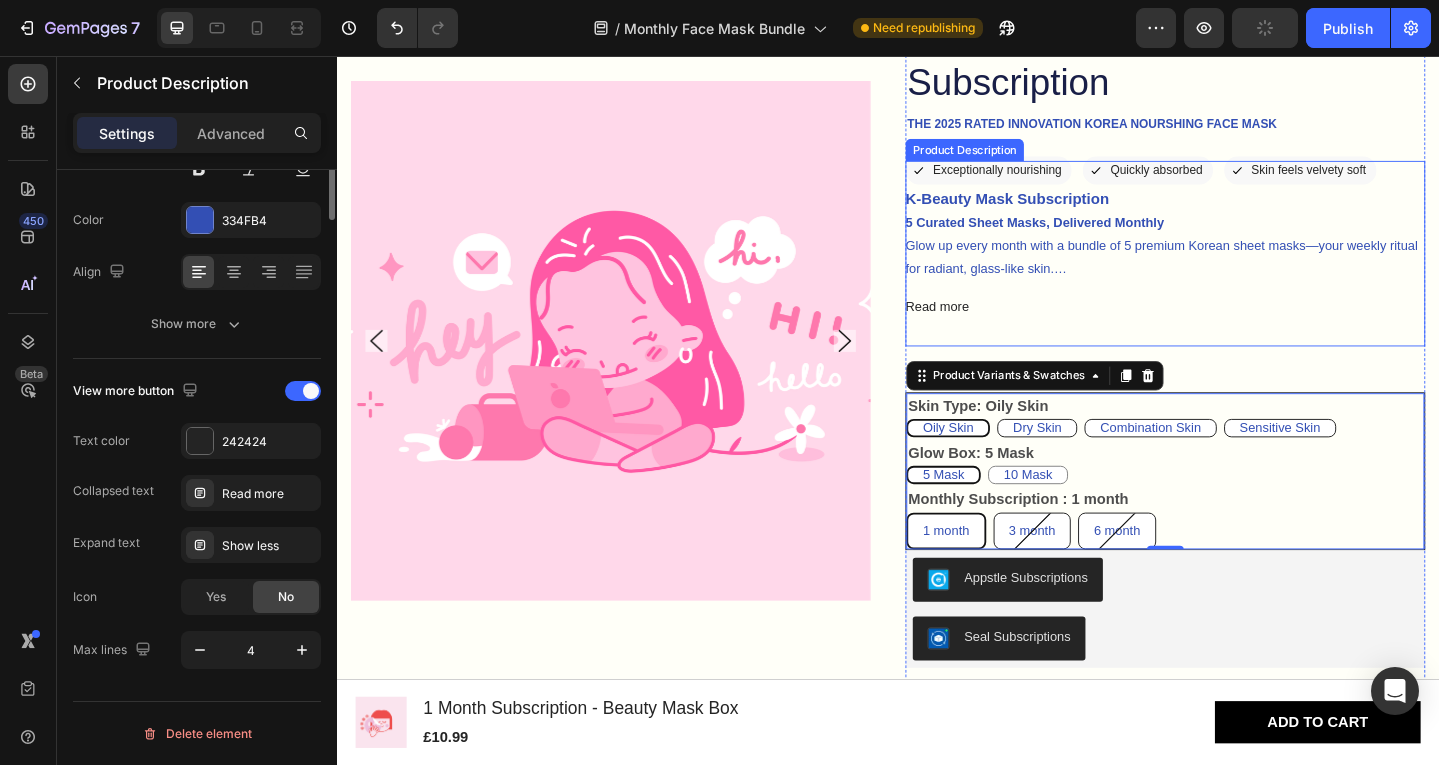 scroll, scrollTop: 0, scrollLeft: 0, axis: both 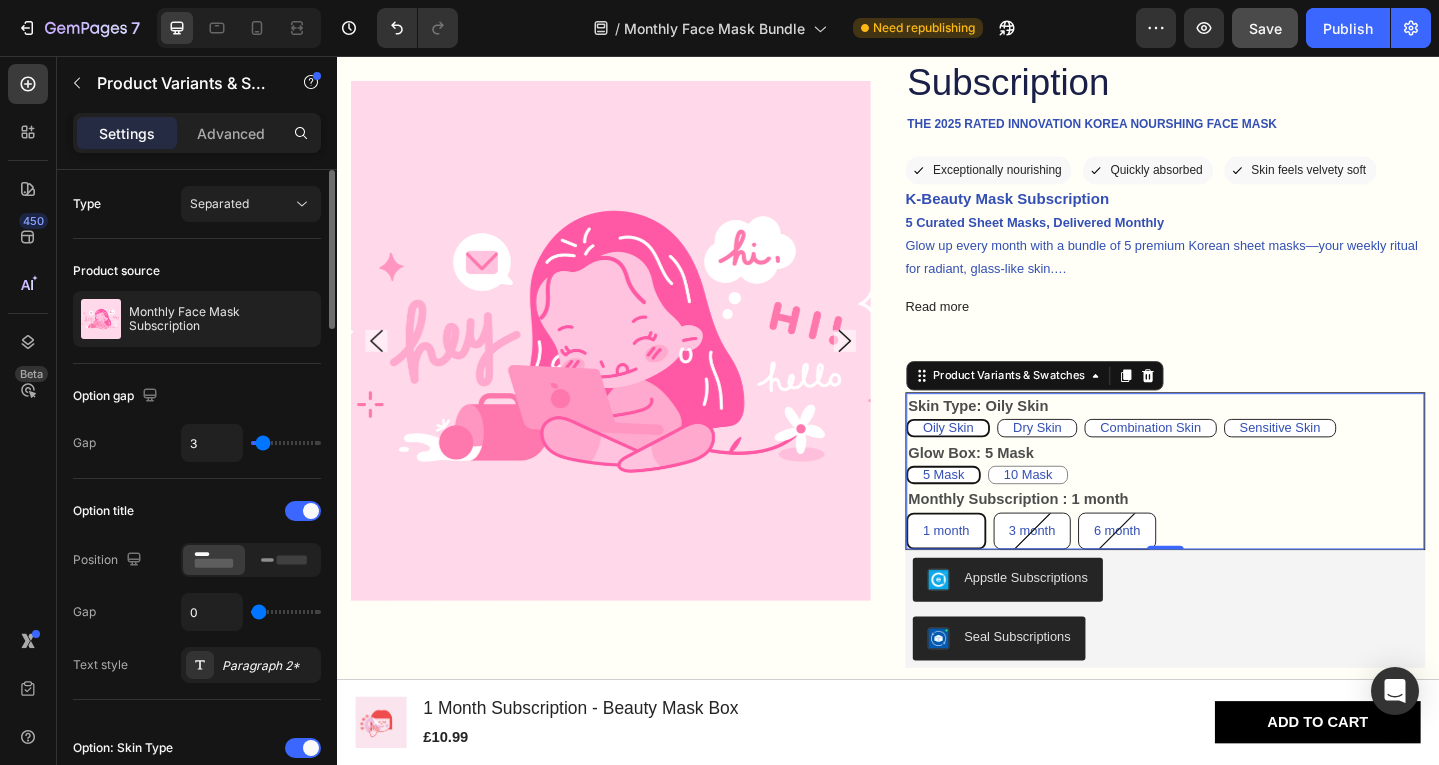 type on "4" 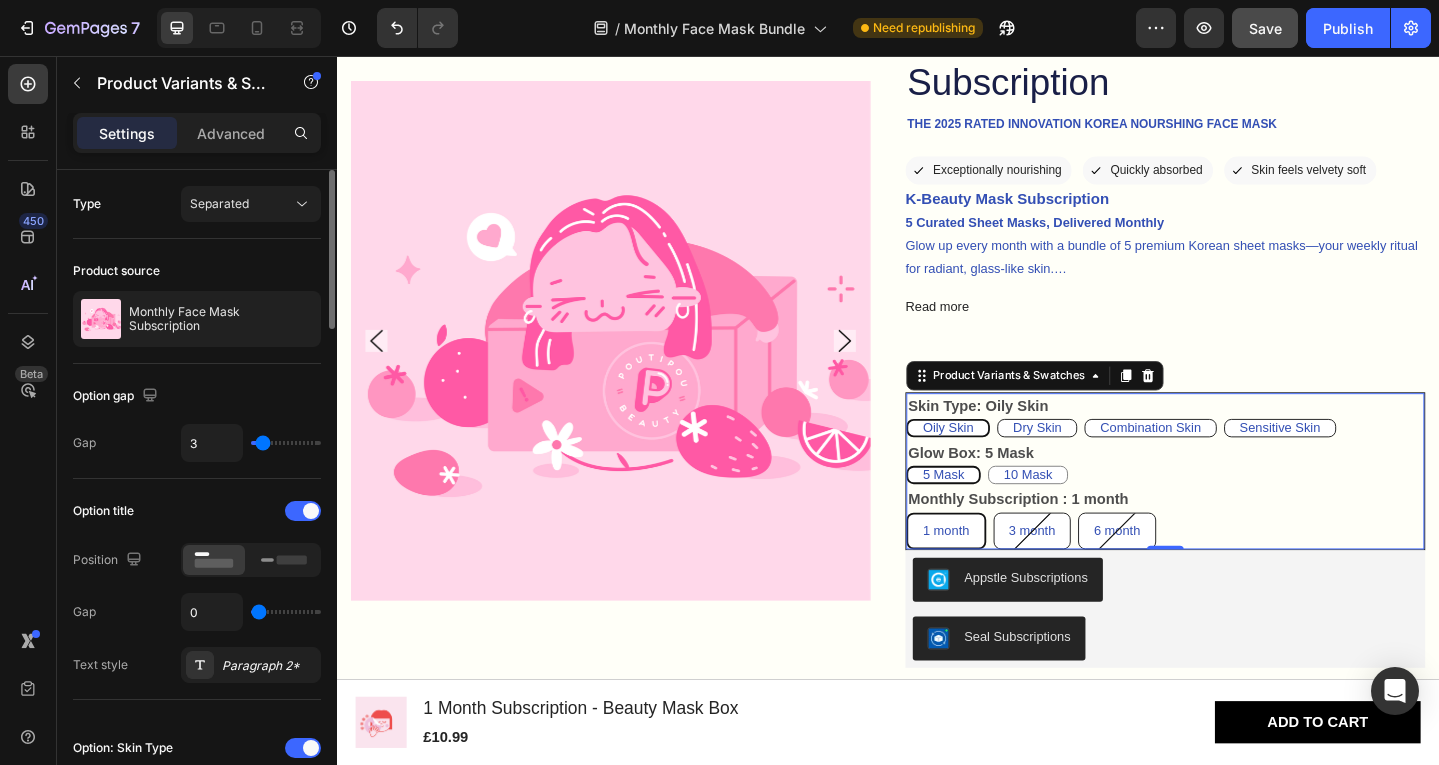 type on "4" 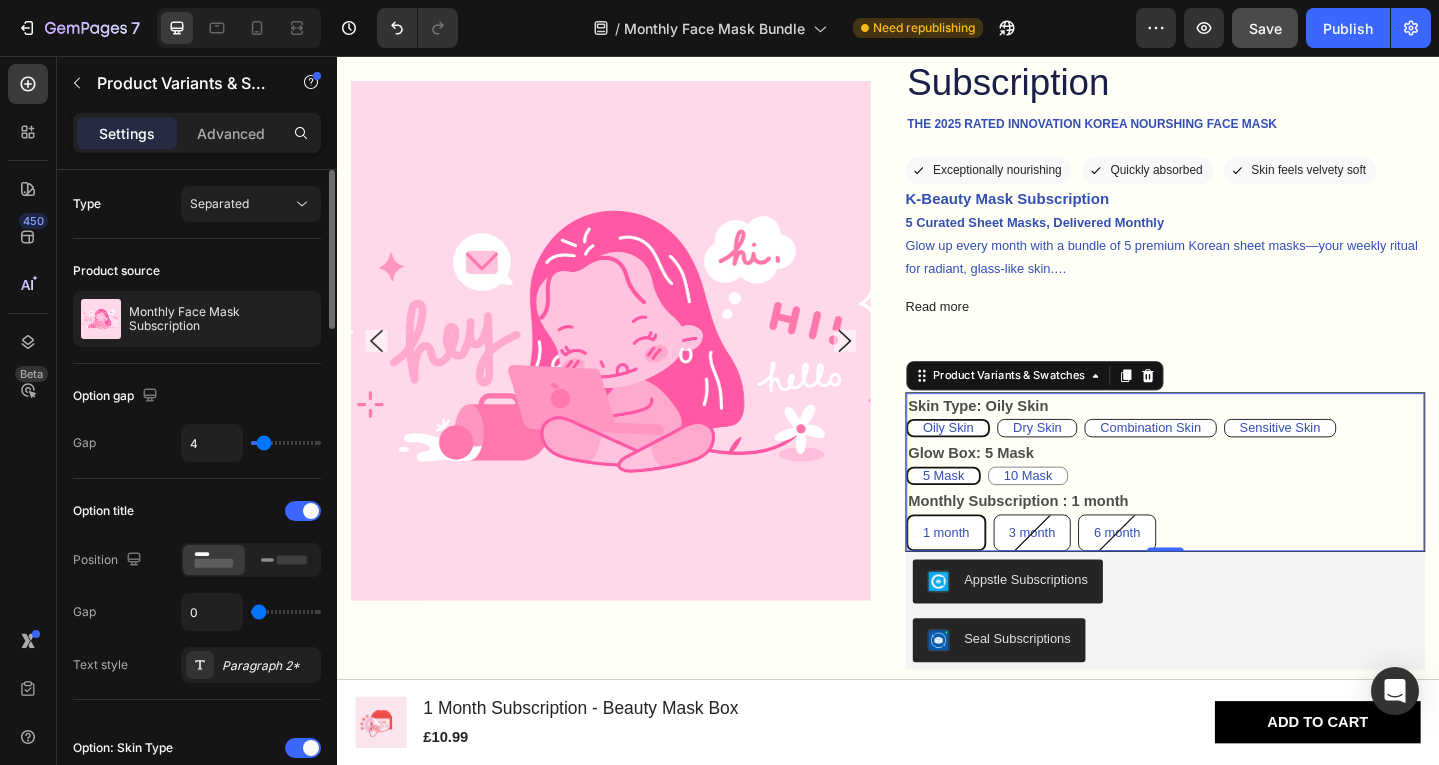 type on "7" 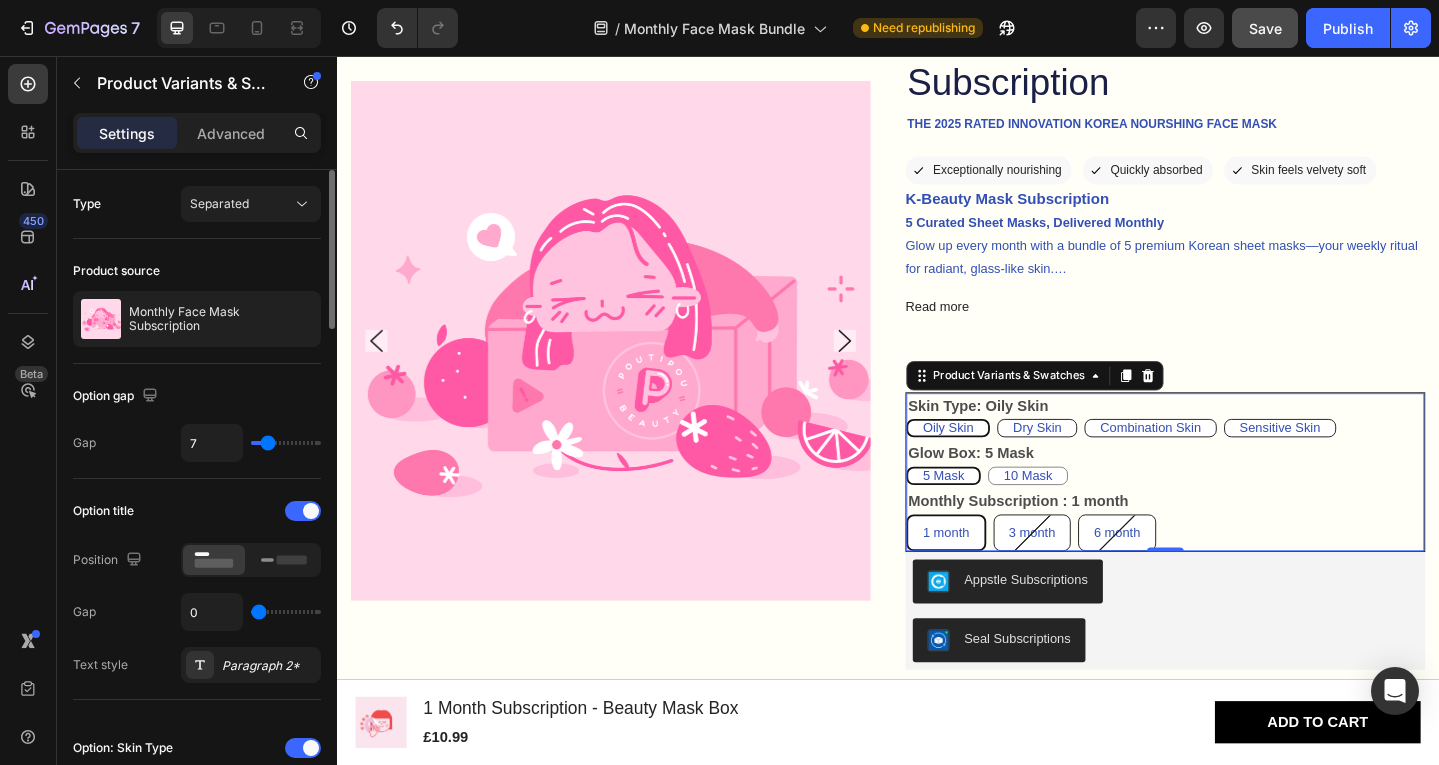 type on "11" 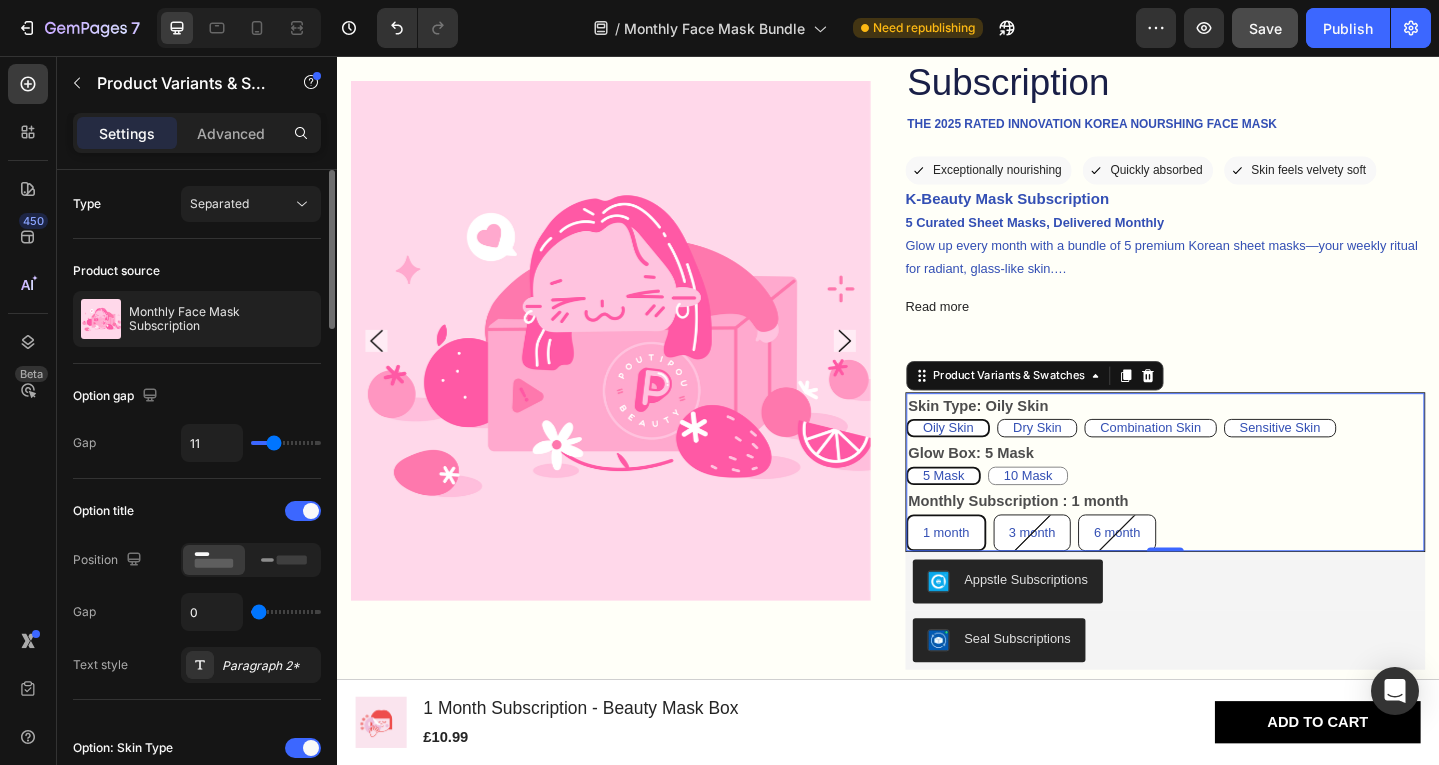 type on "12" 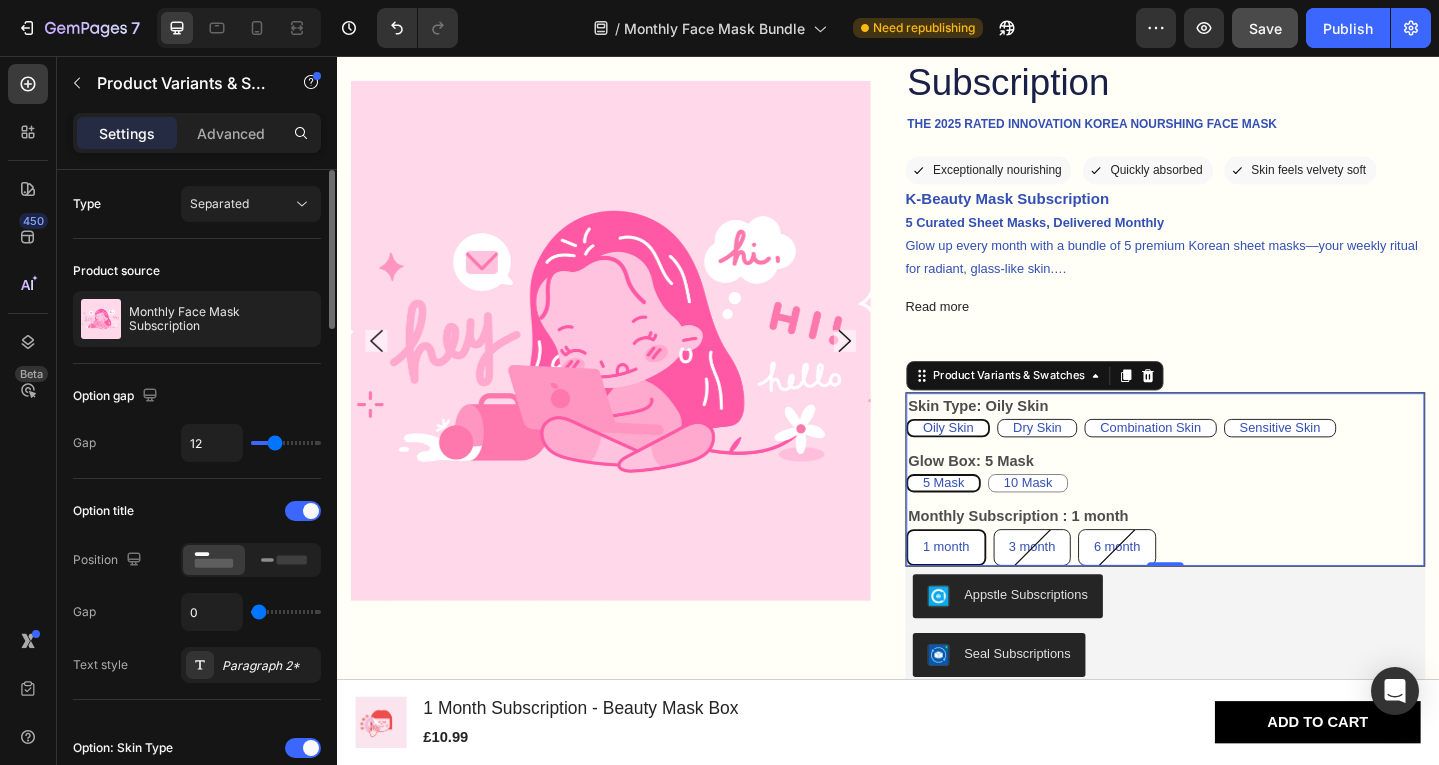 type on "9" 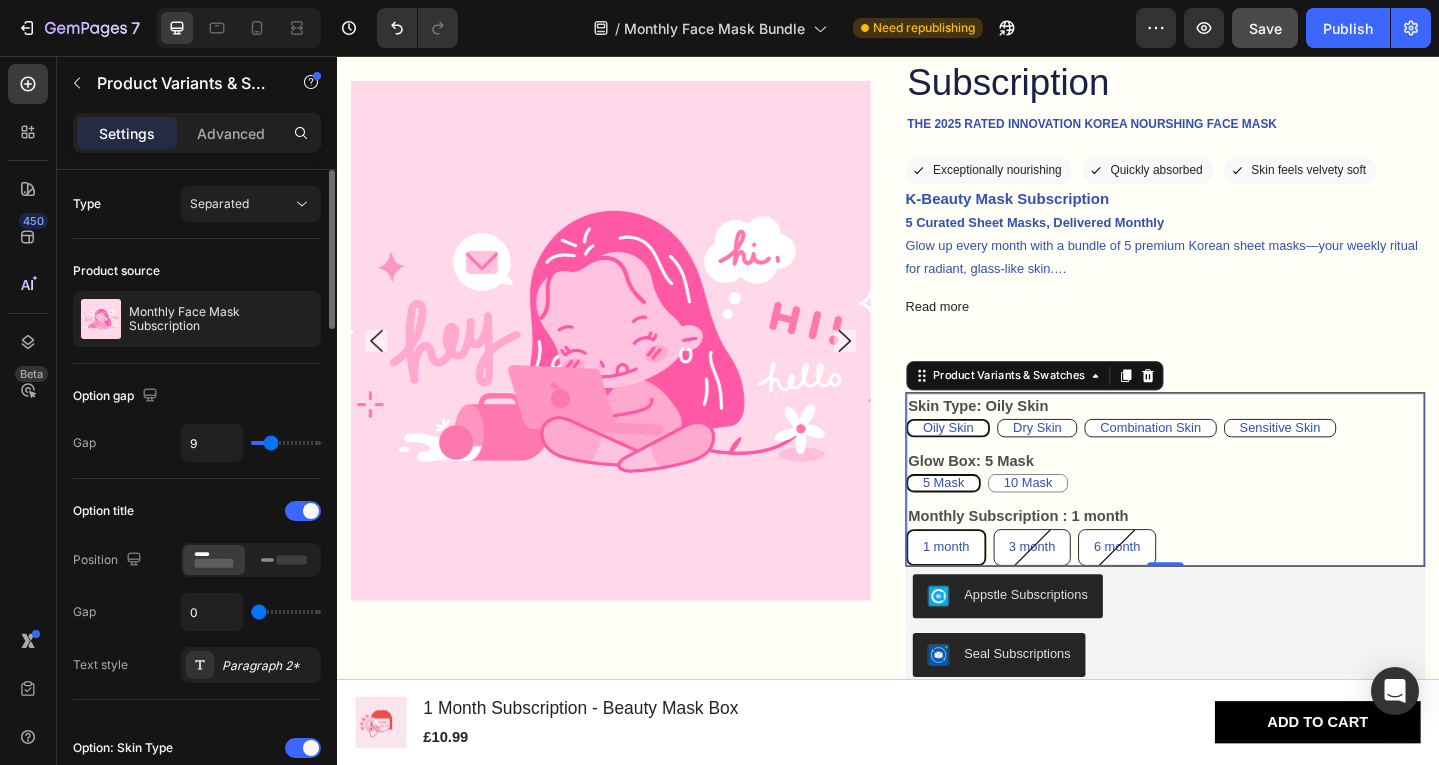 type on "5" 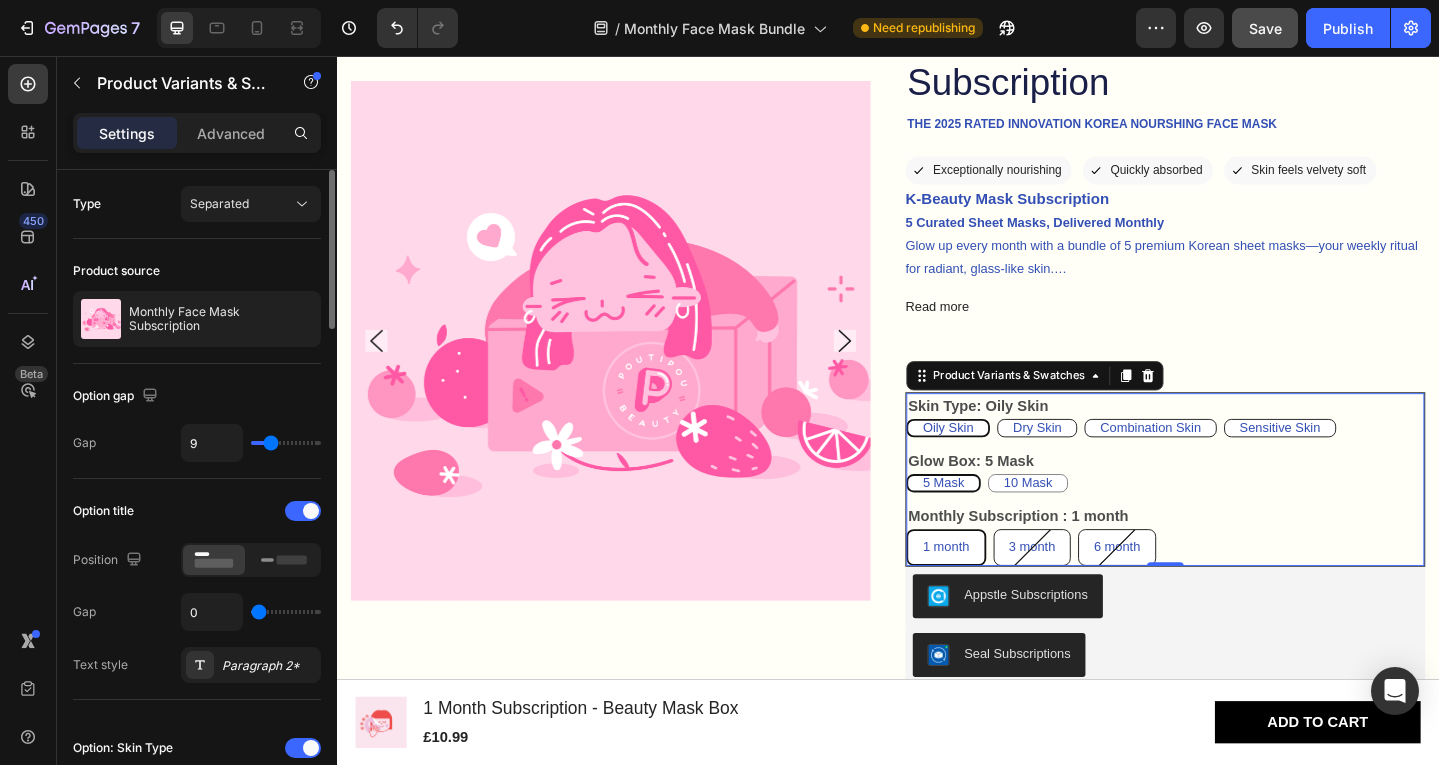 type on "5" 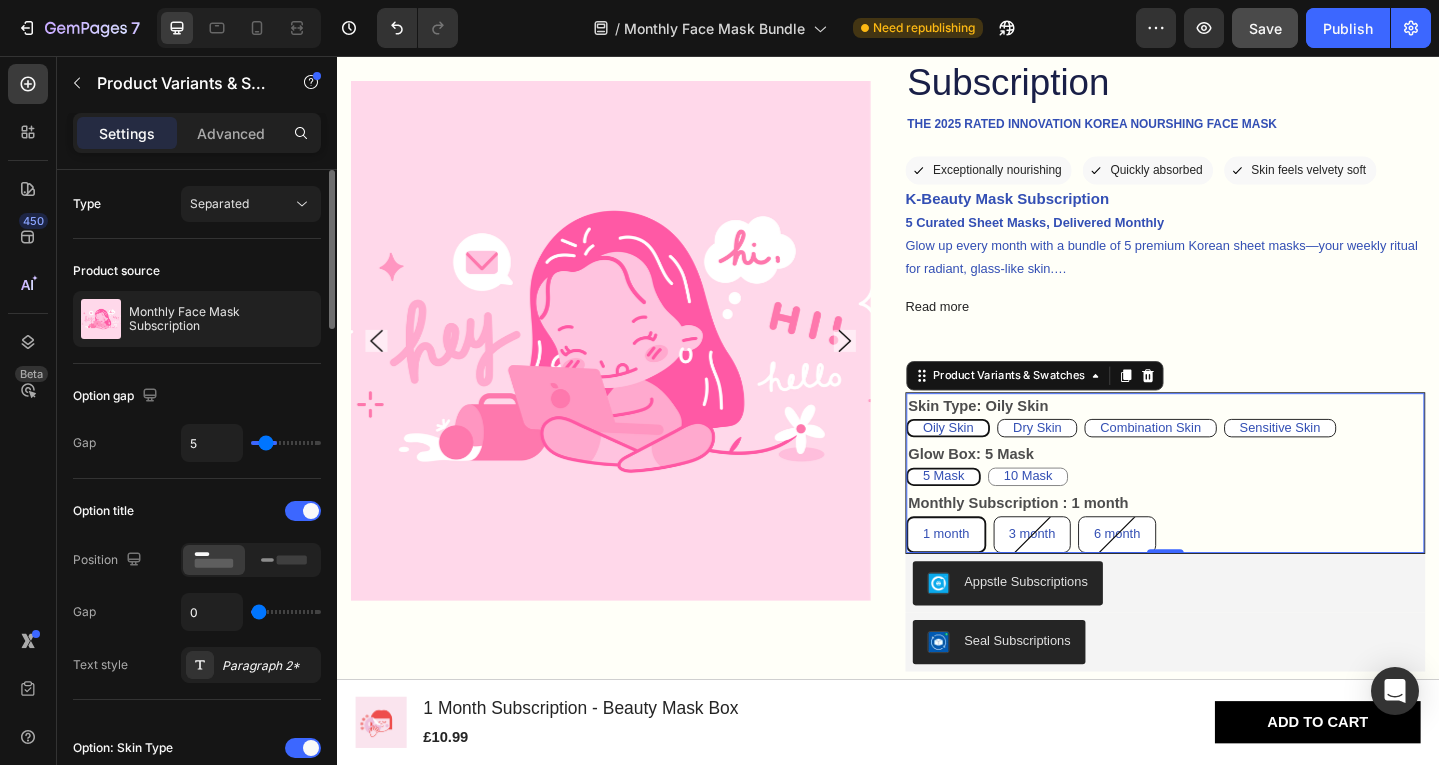 type on "3" 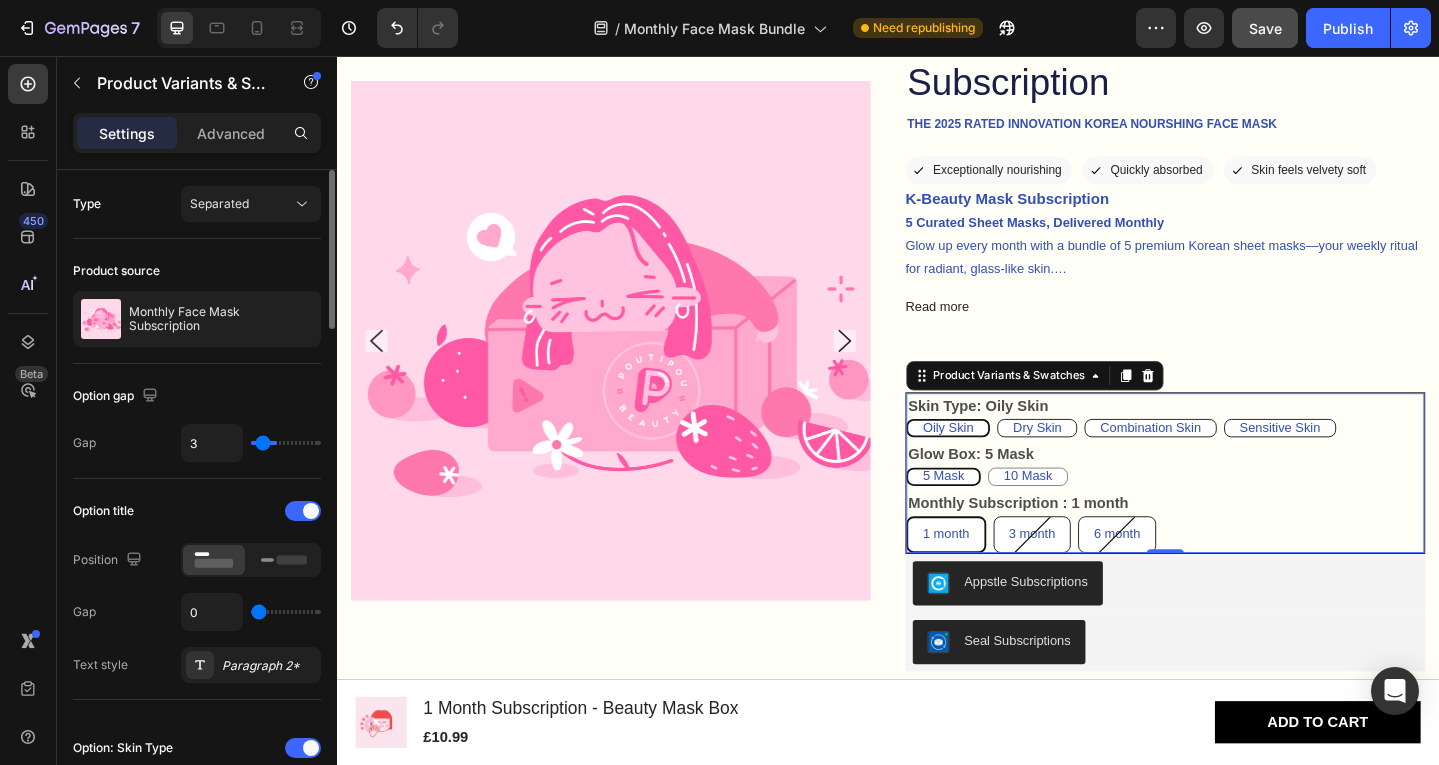 type on "1" 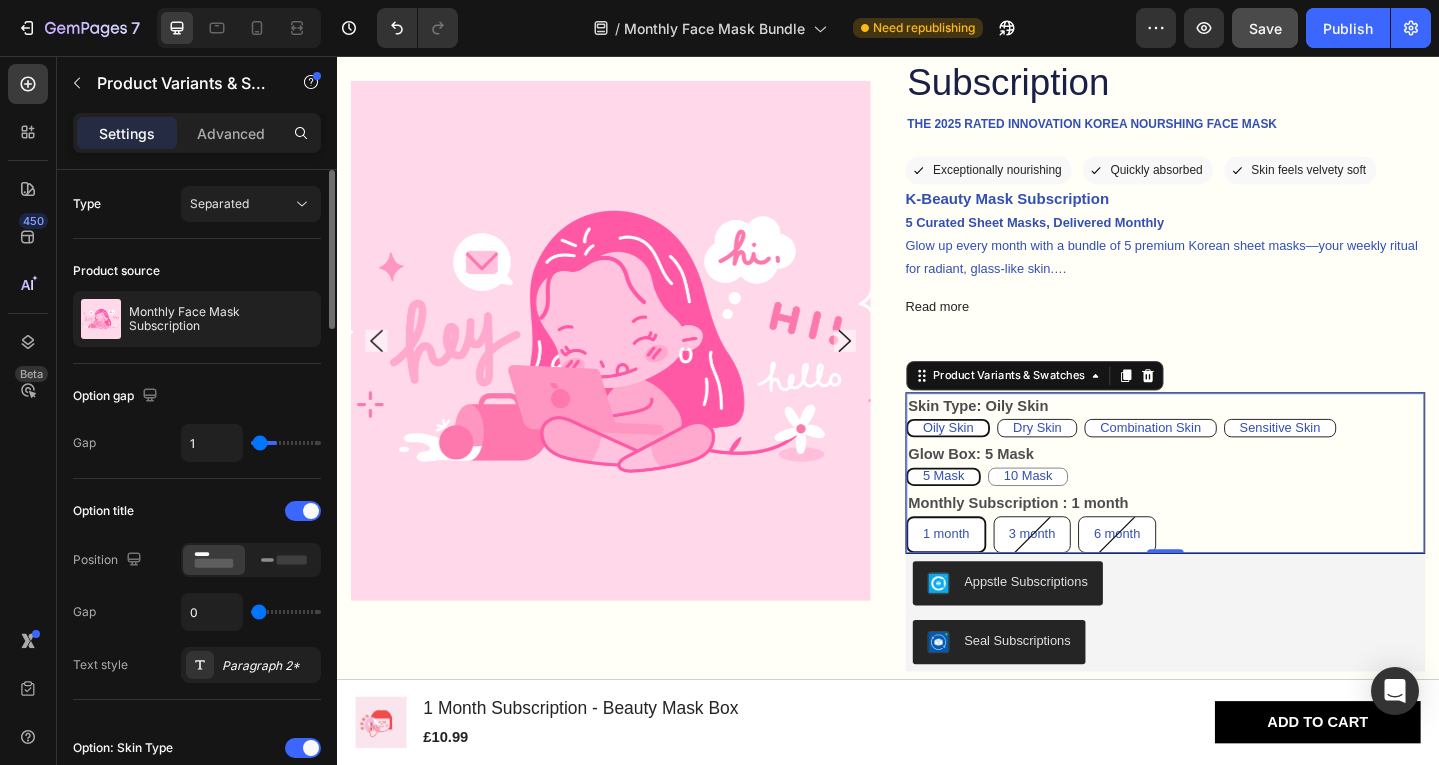 type on "0" 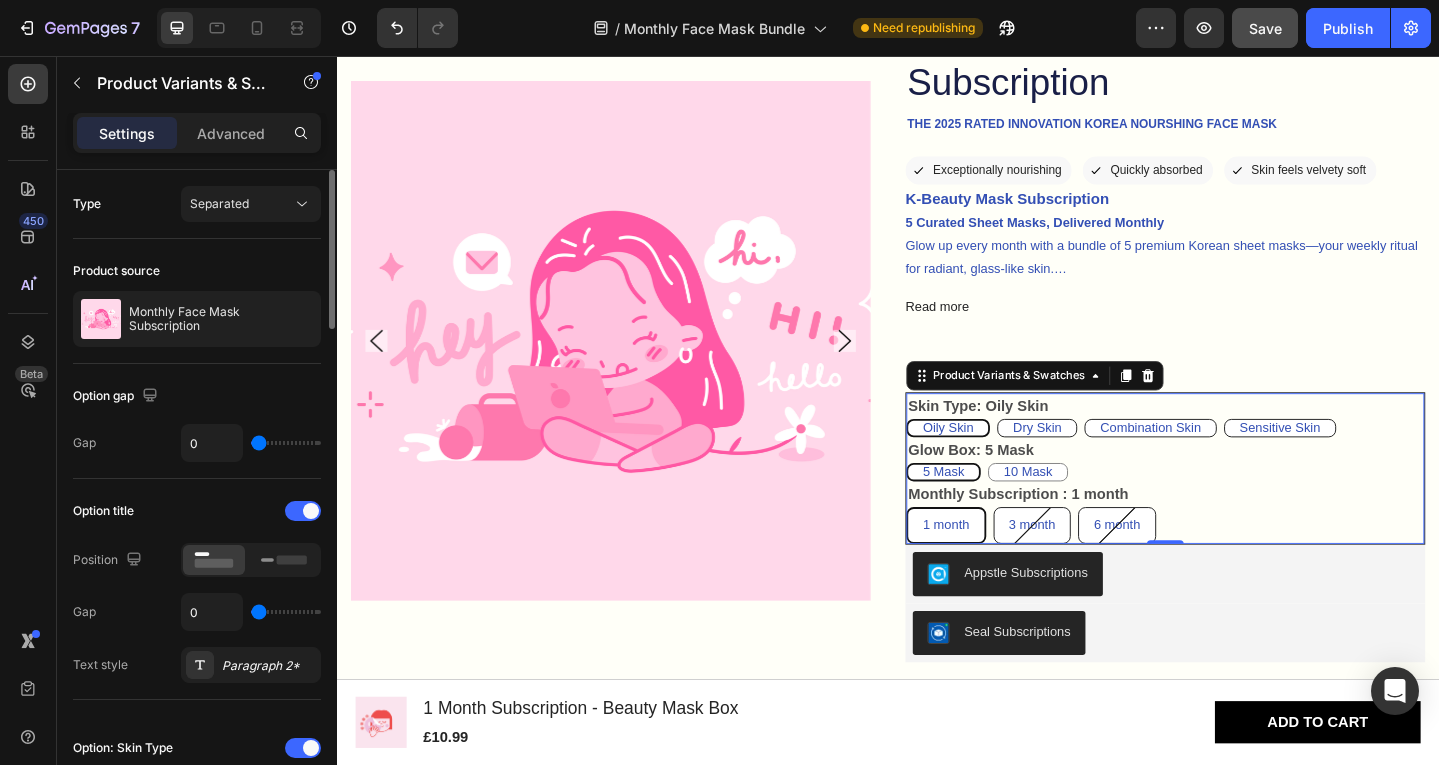 type on "1" 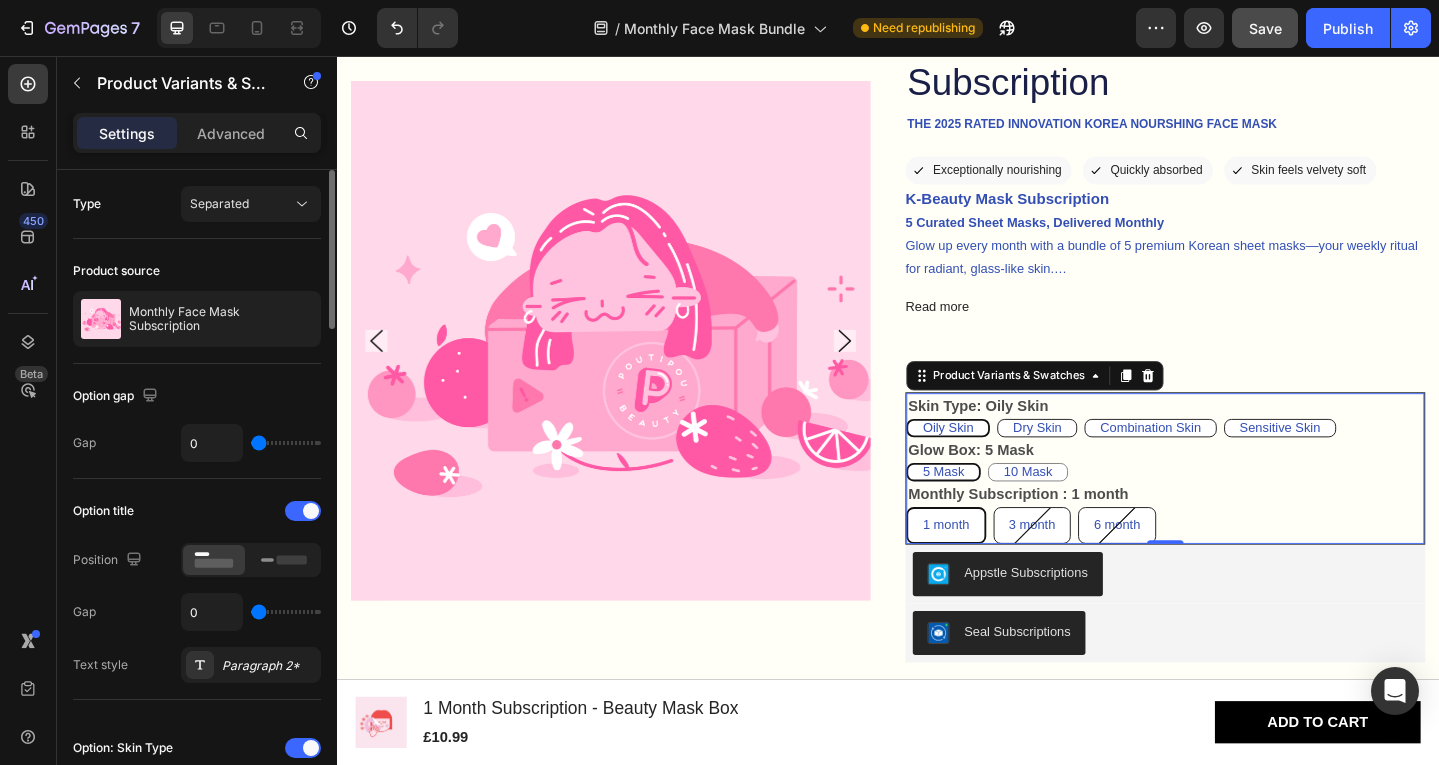type on "1" 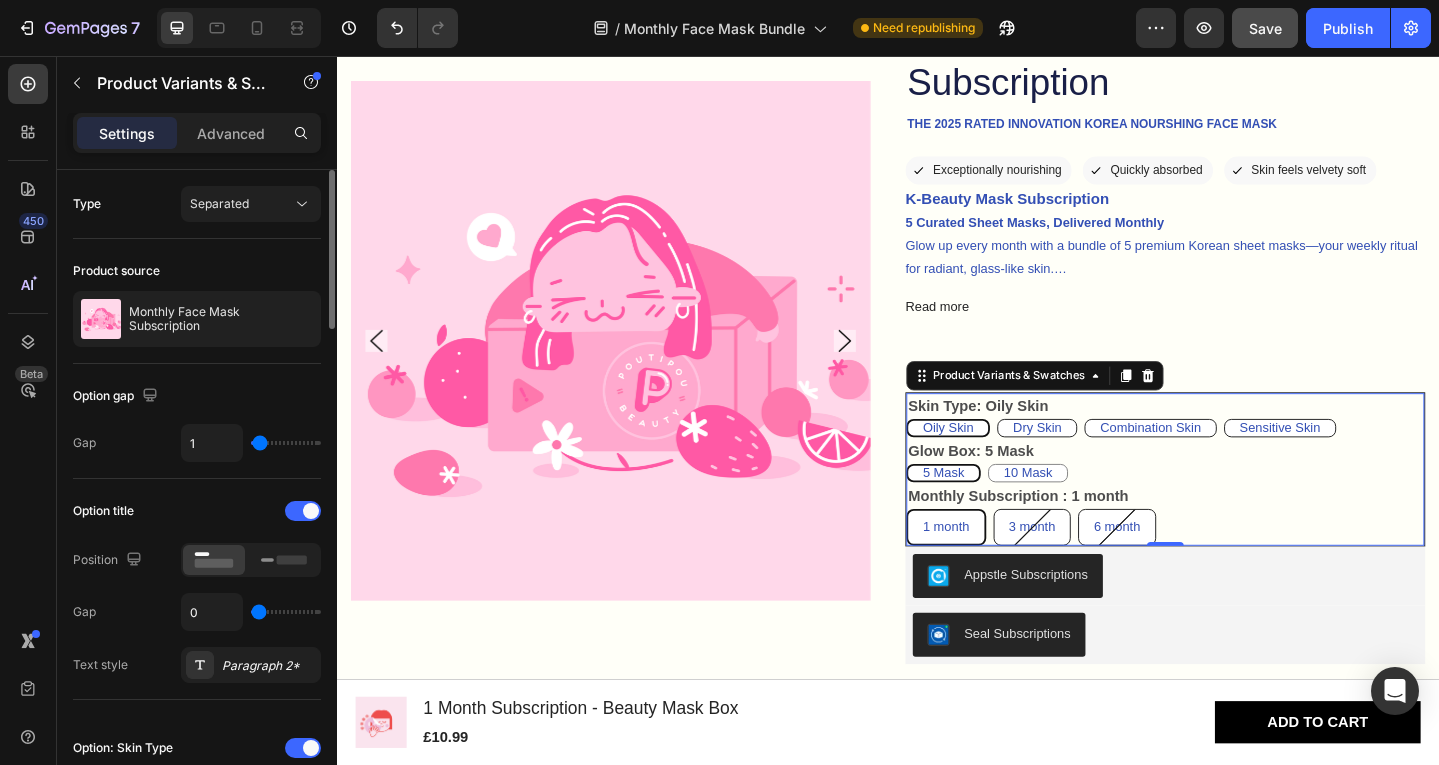 type on "2" 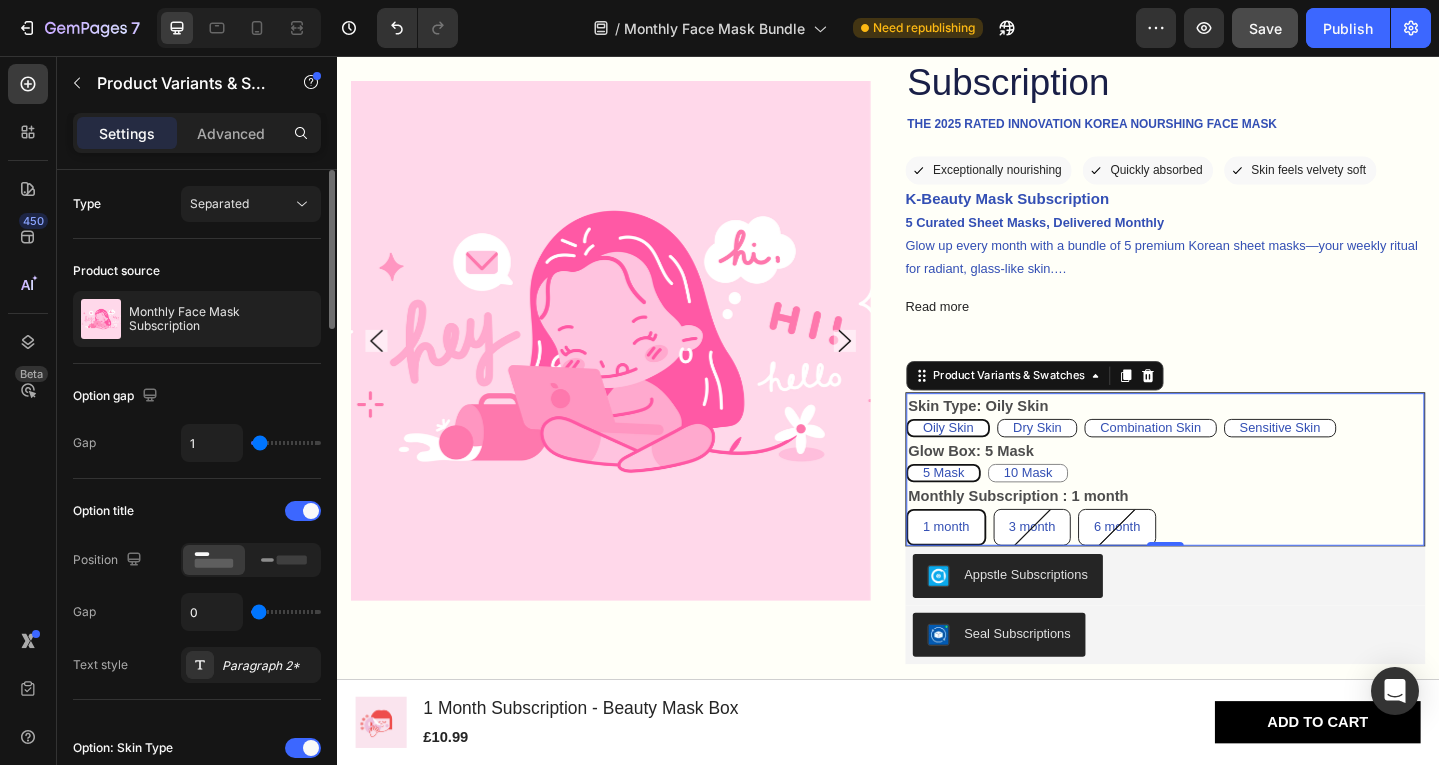 type on "2" 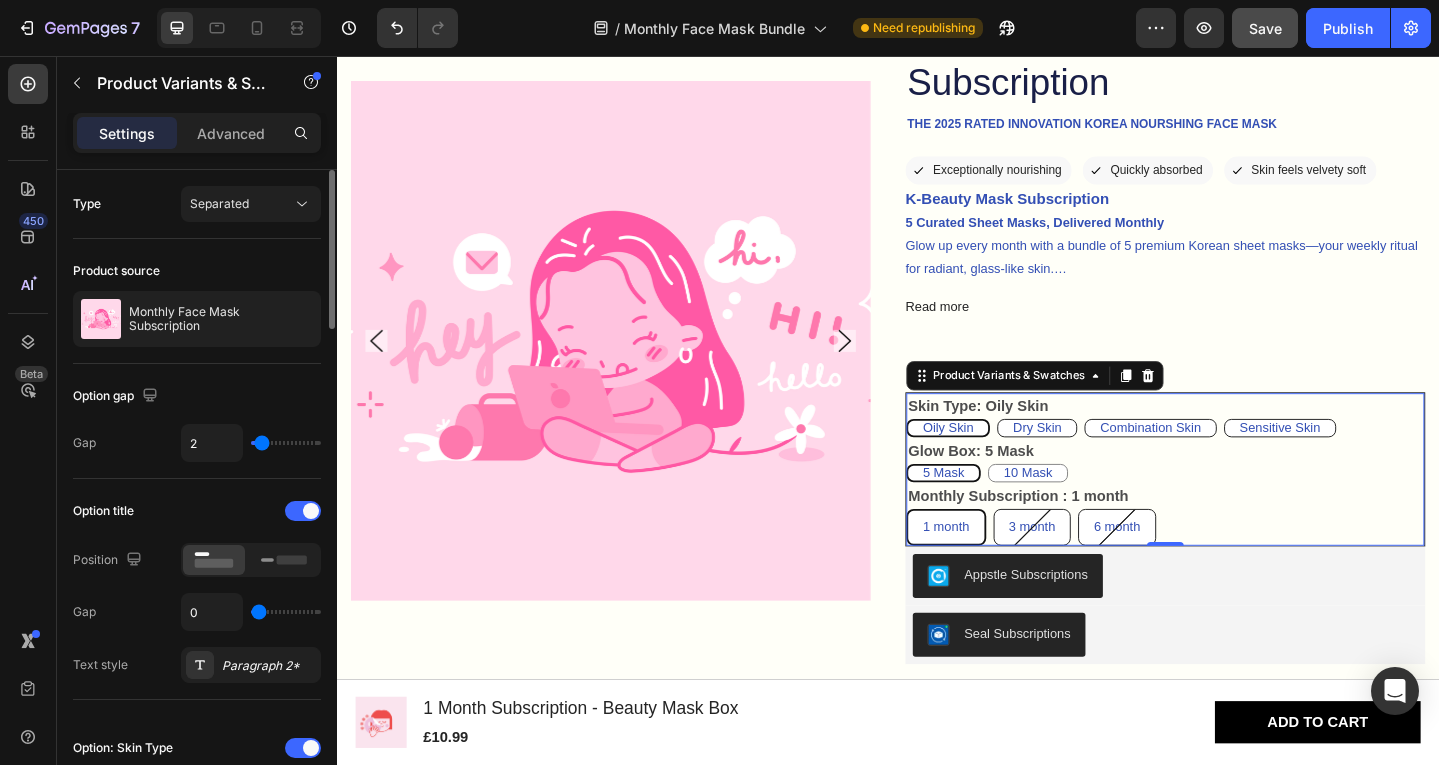 type on "3" 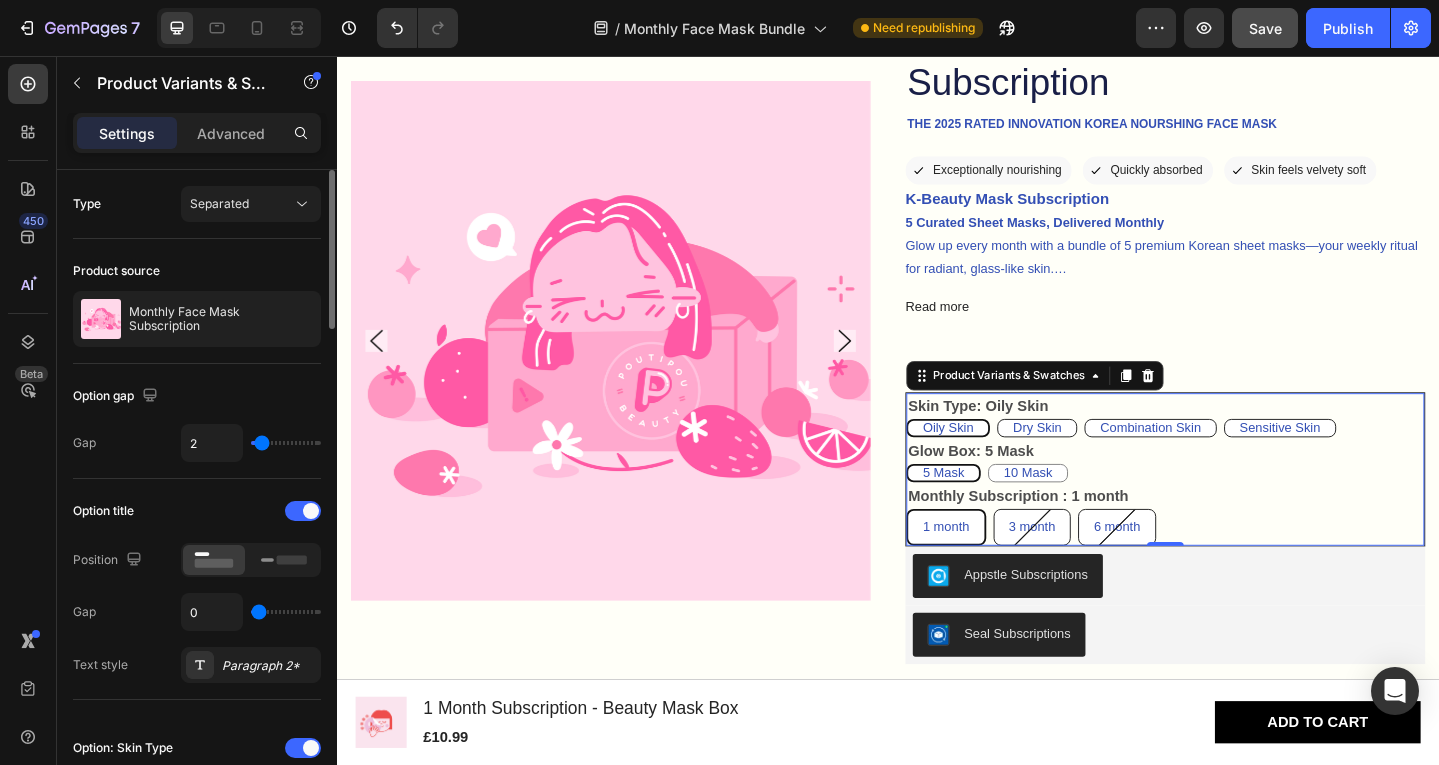 type on "3" 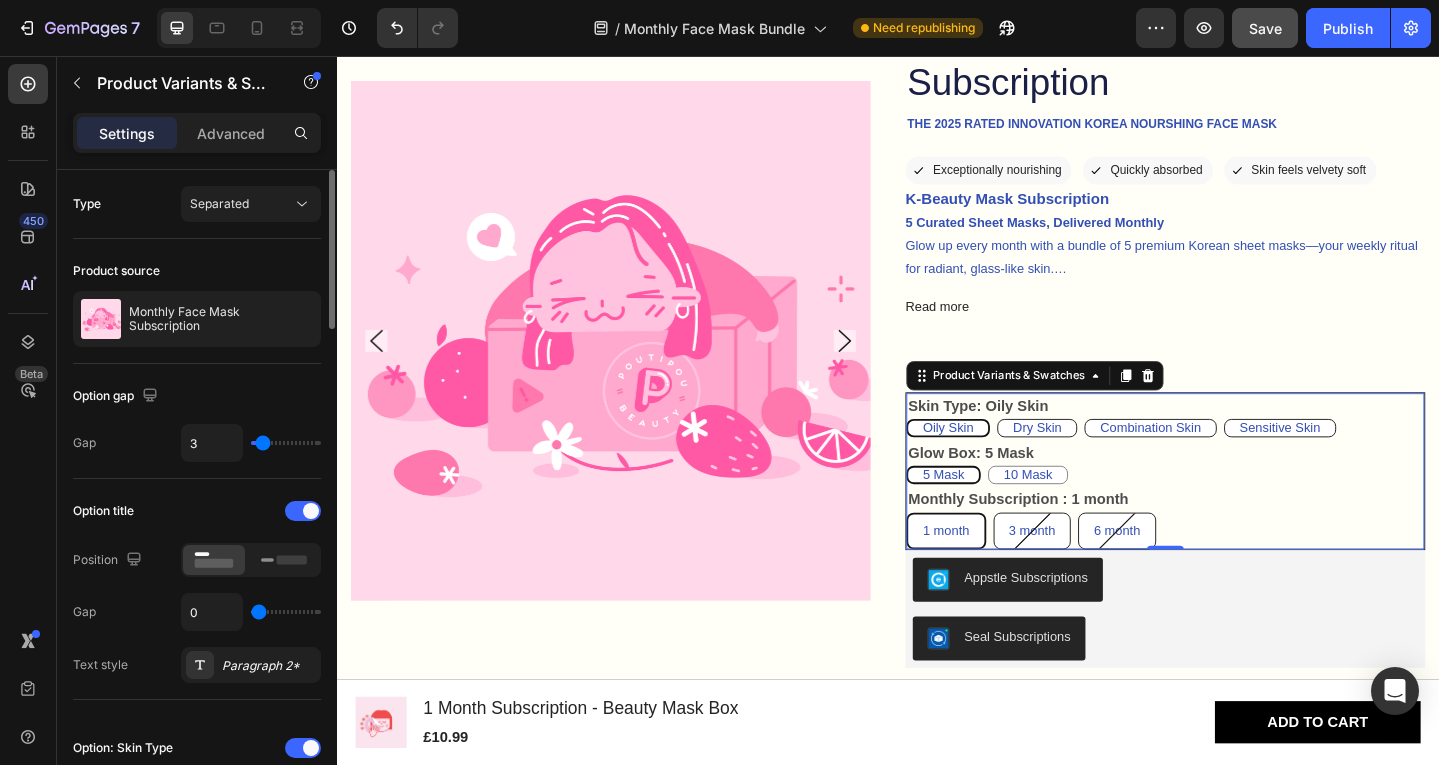 click at bounding box center [286, 443] 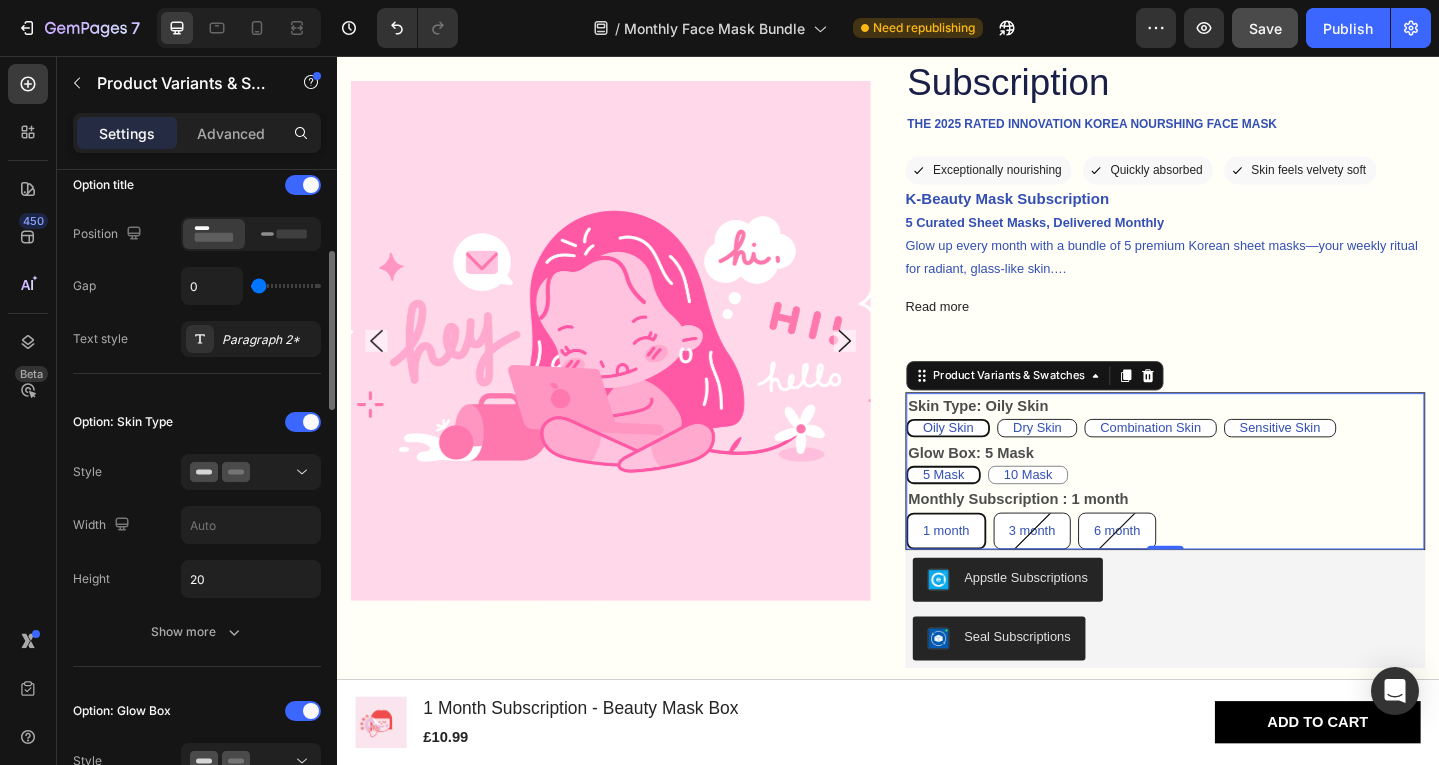 scroll, scrollTop: 327, scrollLeft: 0, axis: vertical 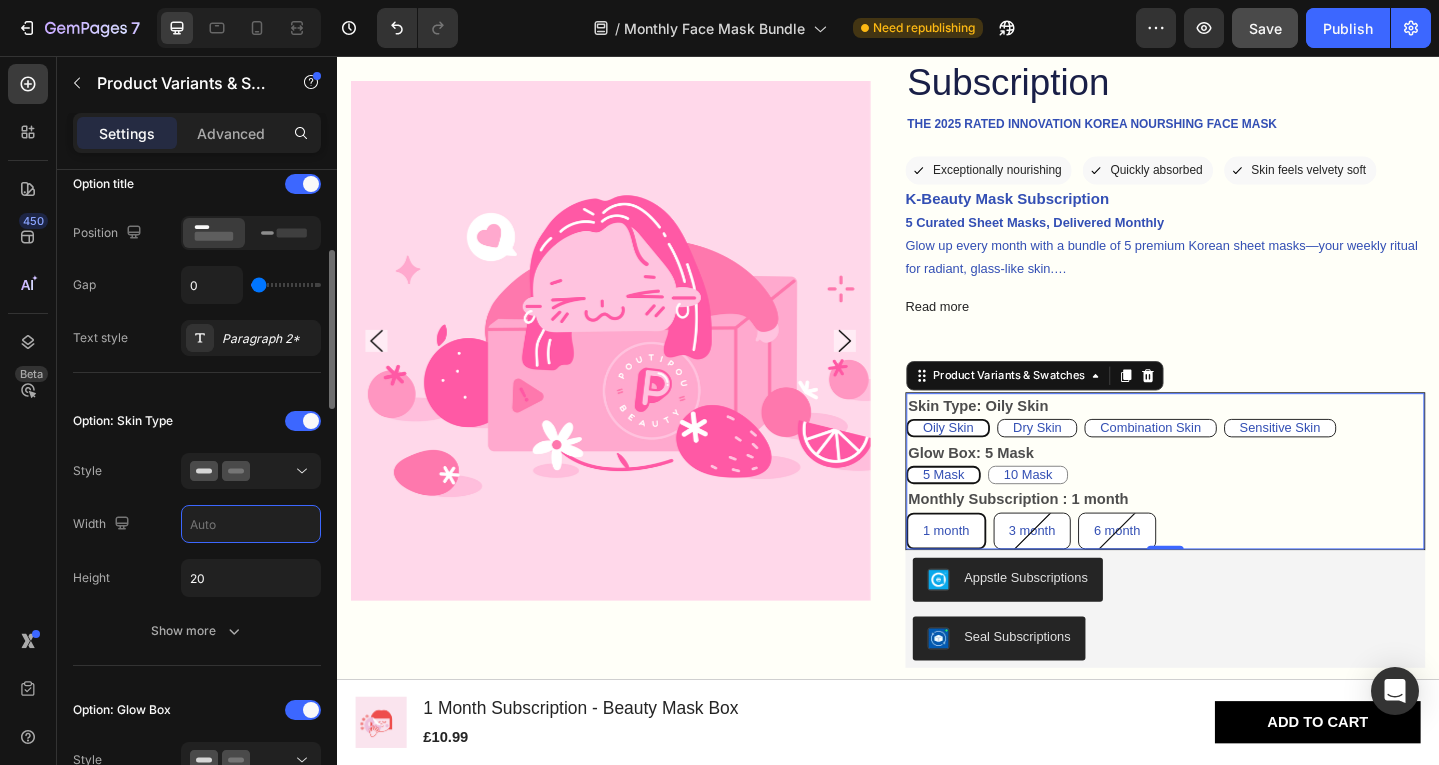 click at bounding box center [251, 524] 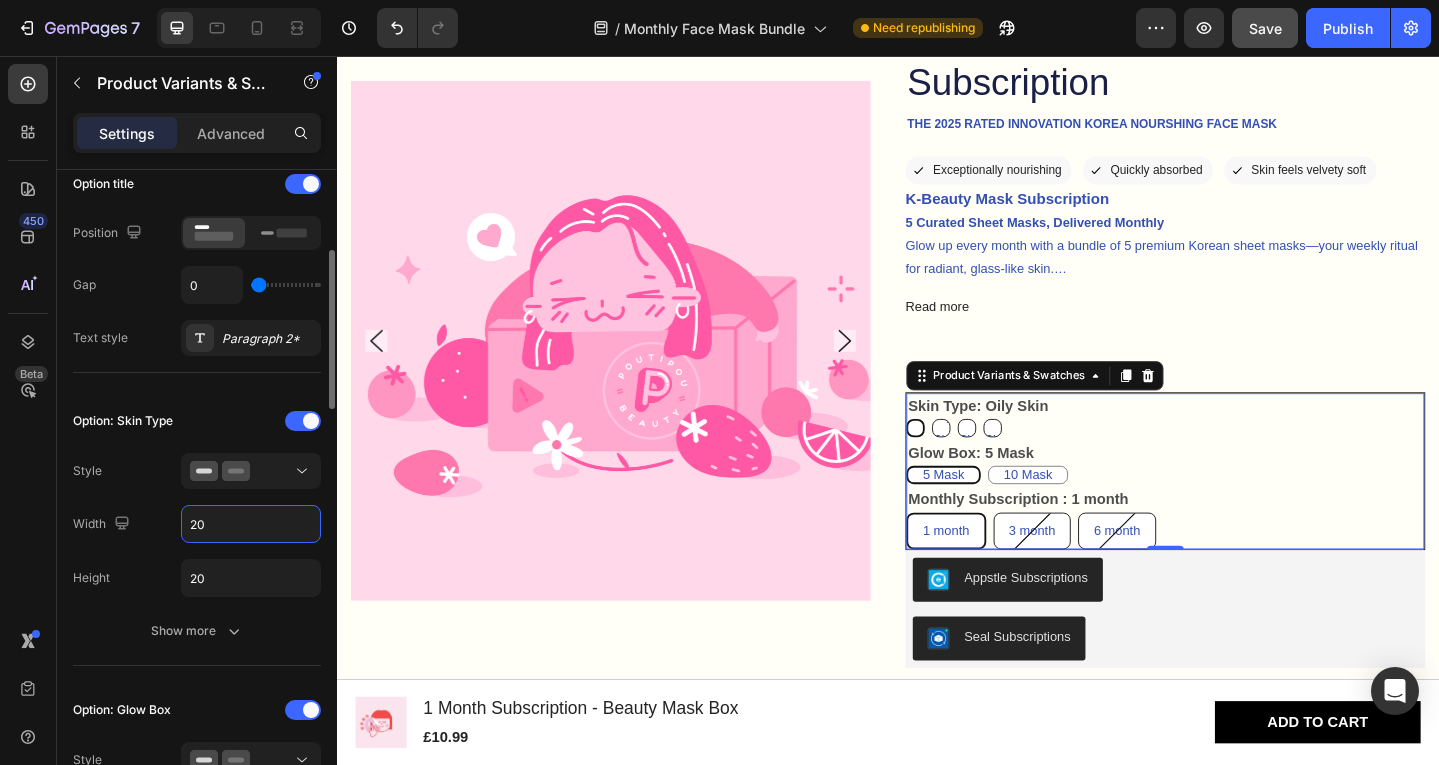 type on "2" 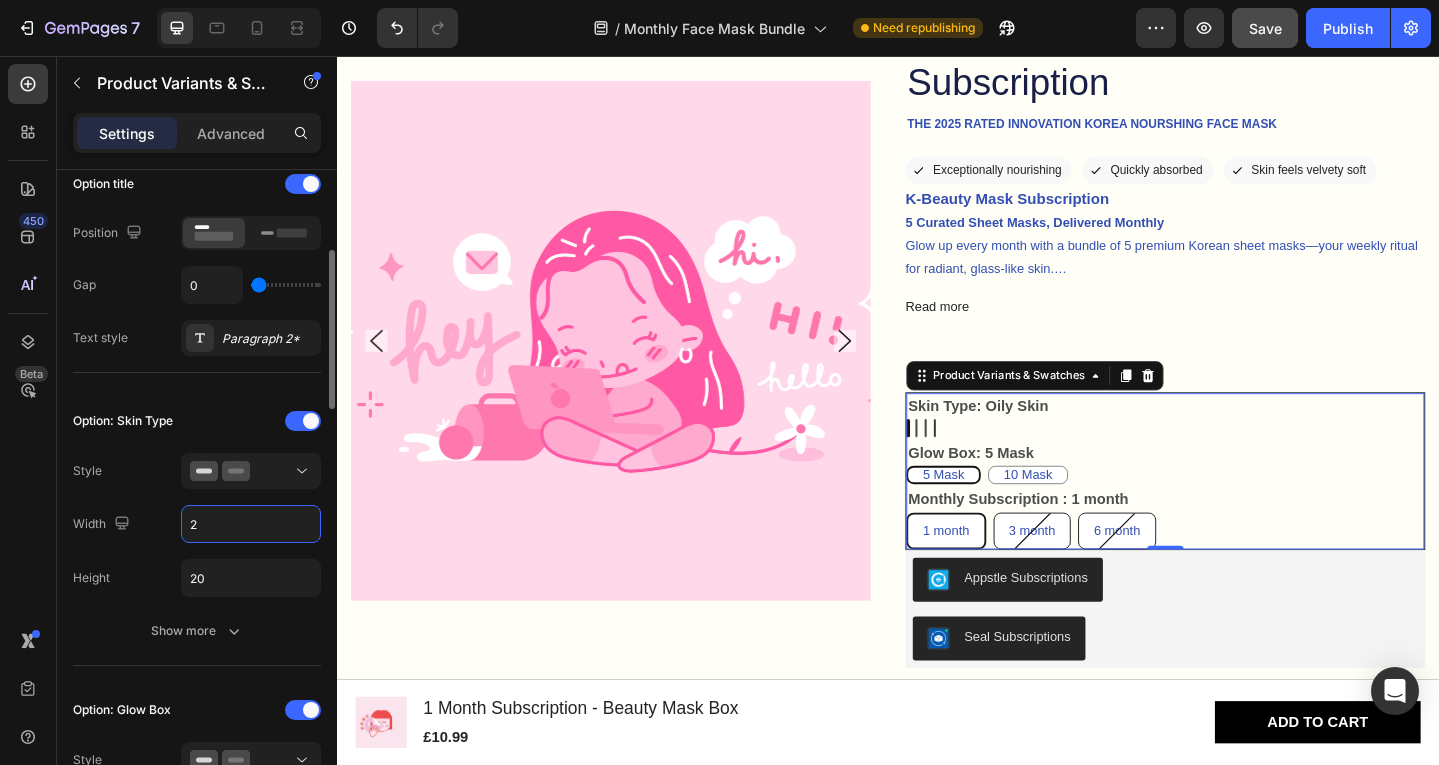 type 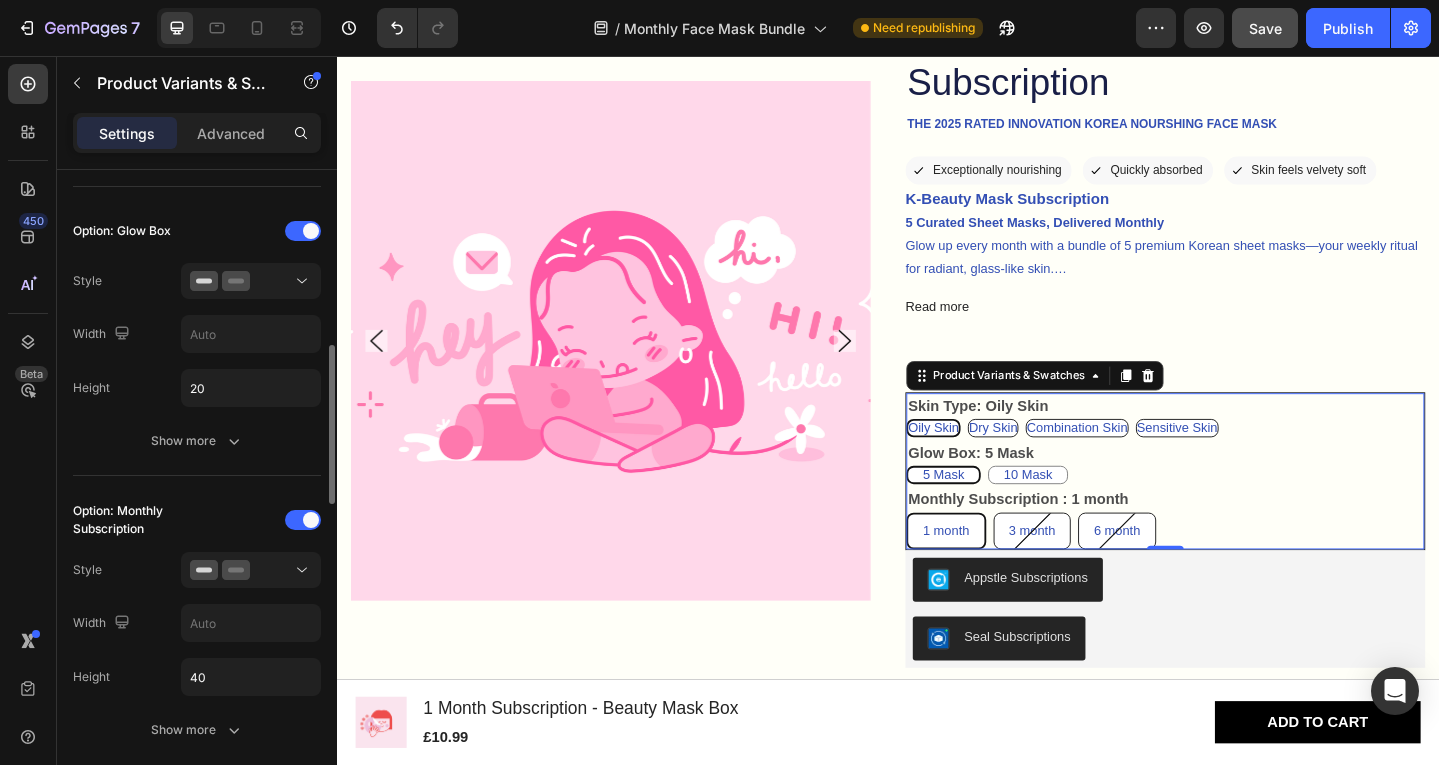 scroll, scrollTop: 807, scrollLeft: 0, axis: vertical 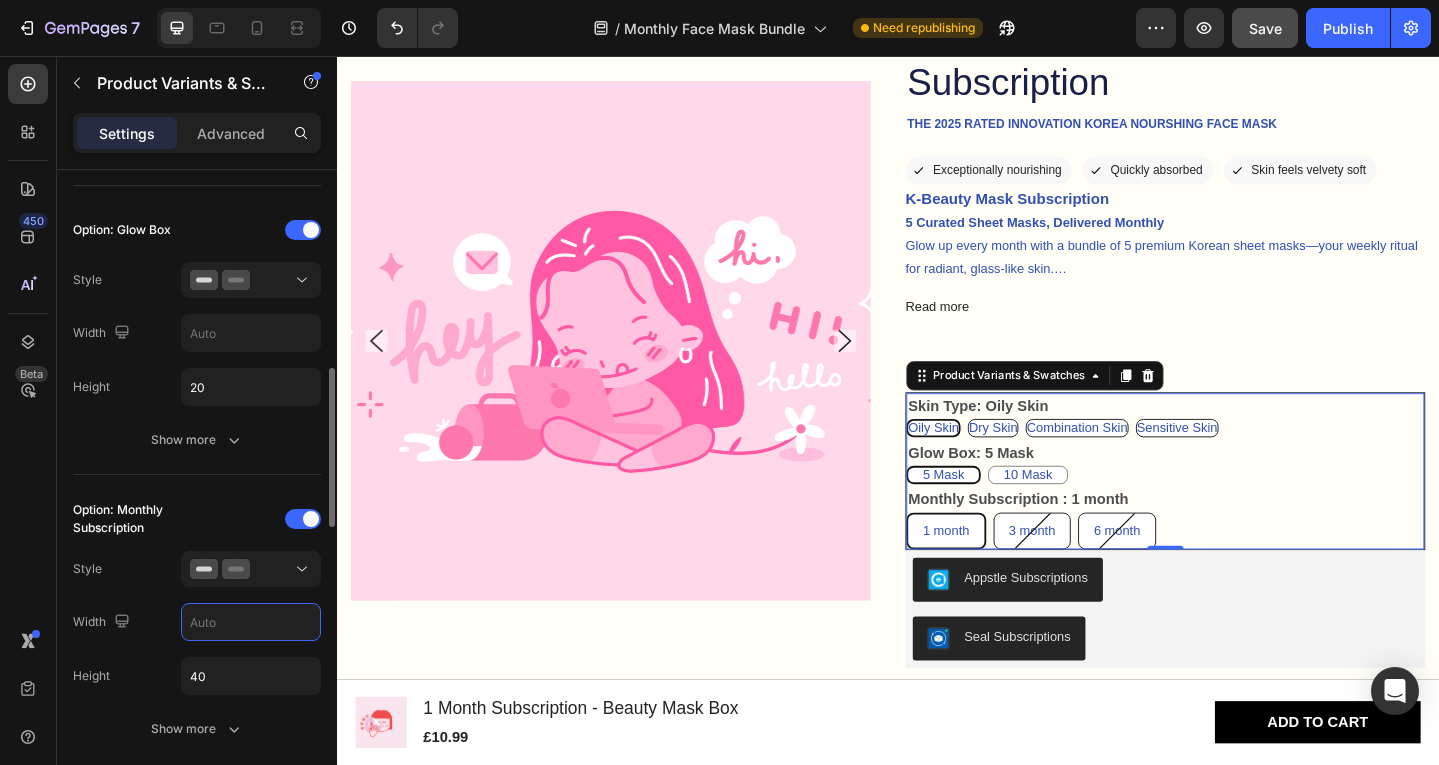 click at bounding box center [251, 622] 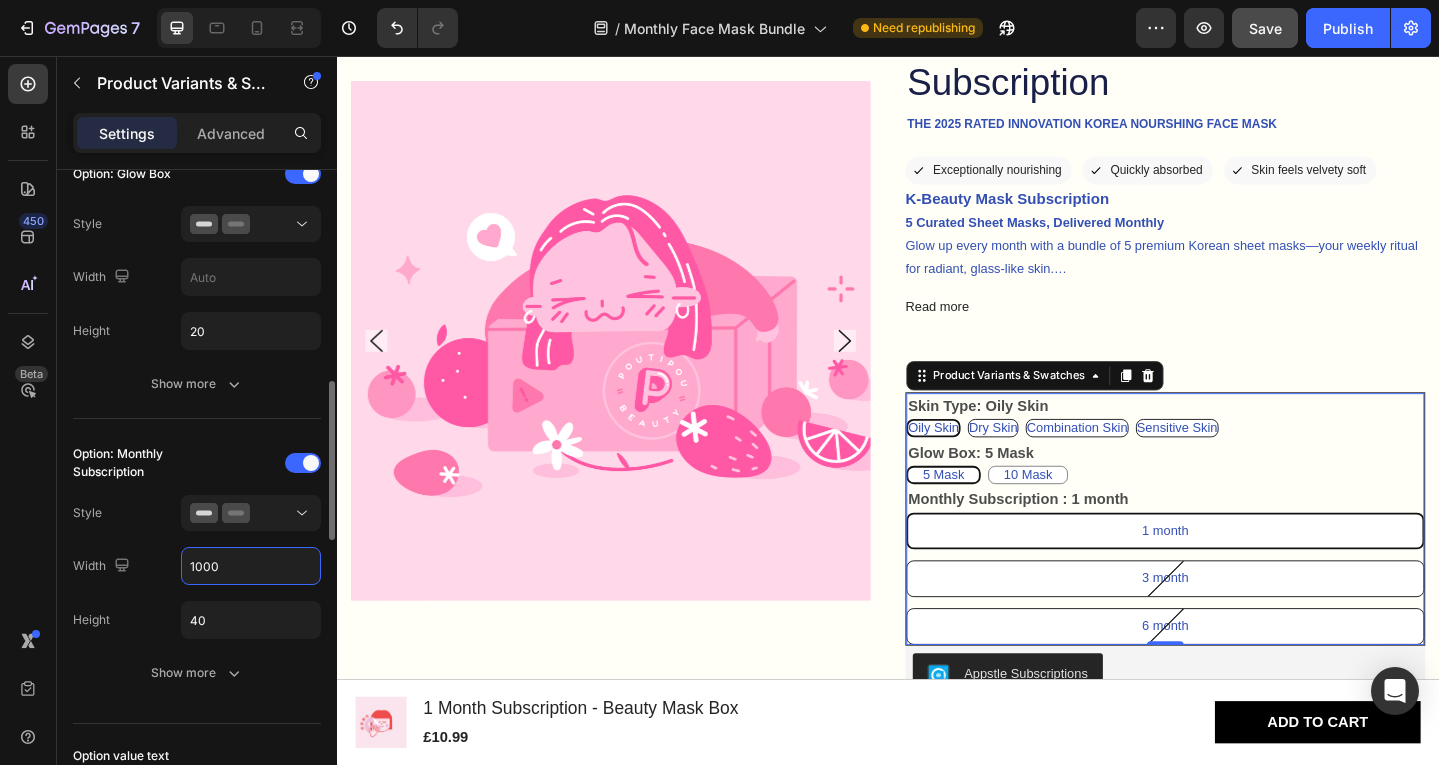 scroll, scrollTop: 864, scrollLeft: 0, axis: vertical 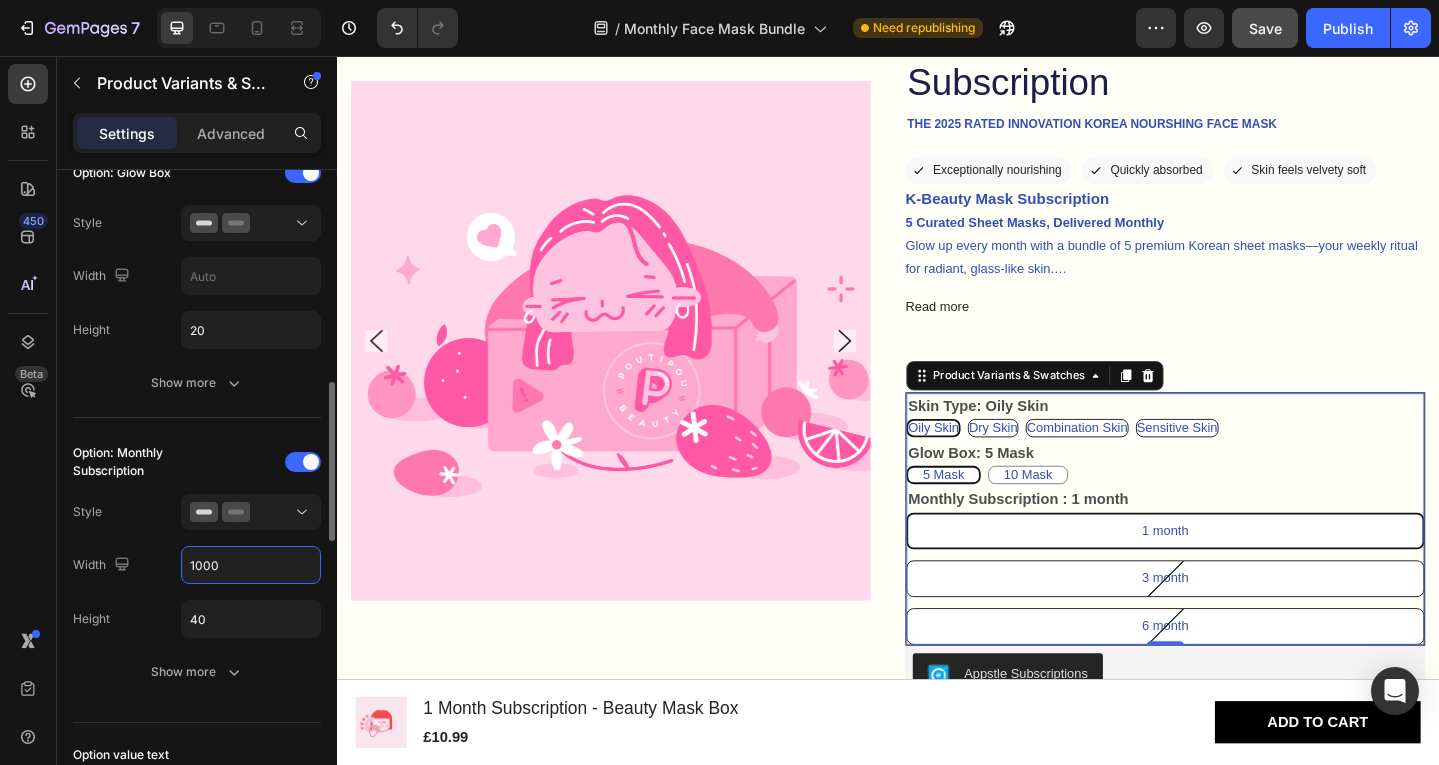 type on "1000" 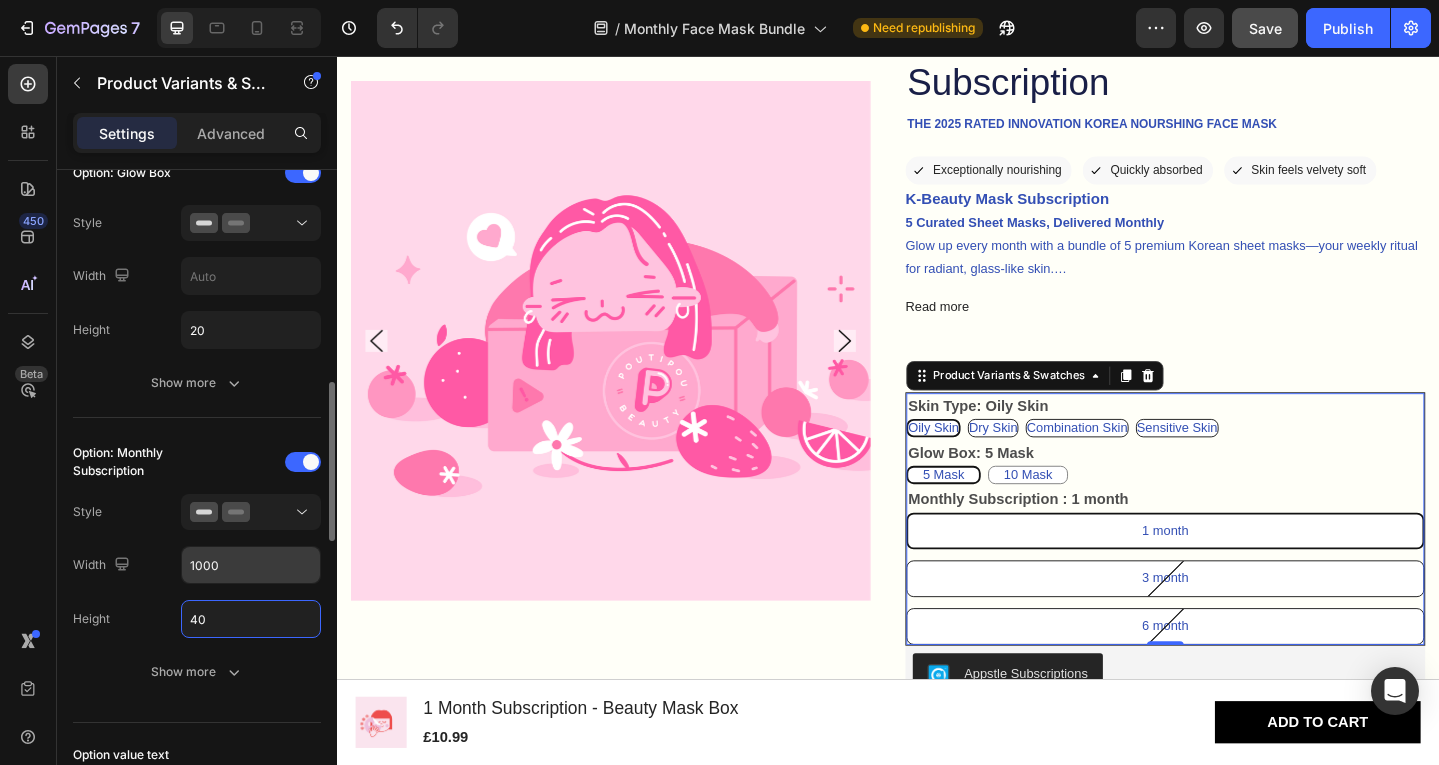 click on "40" at bounding box center (251, 619) 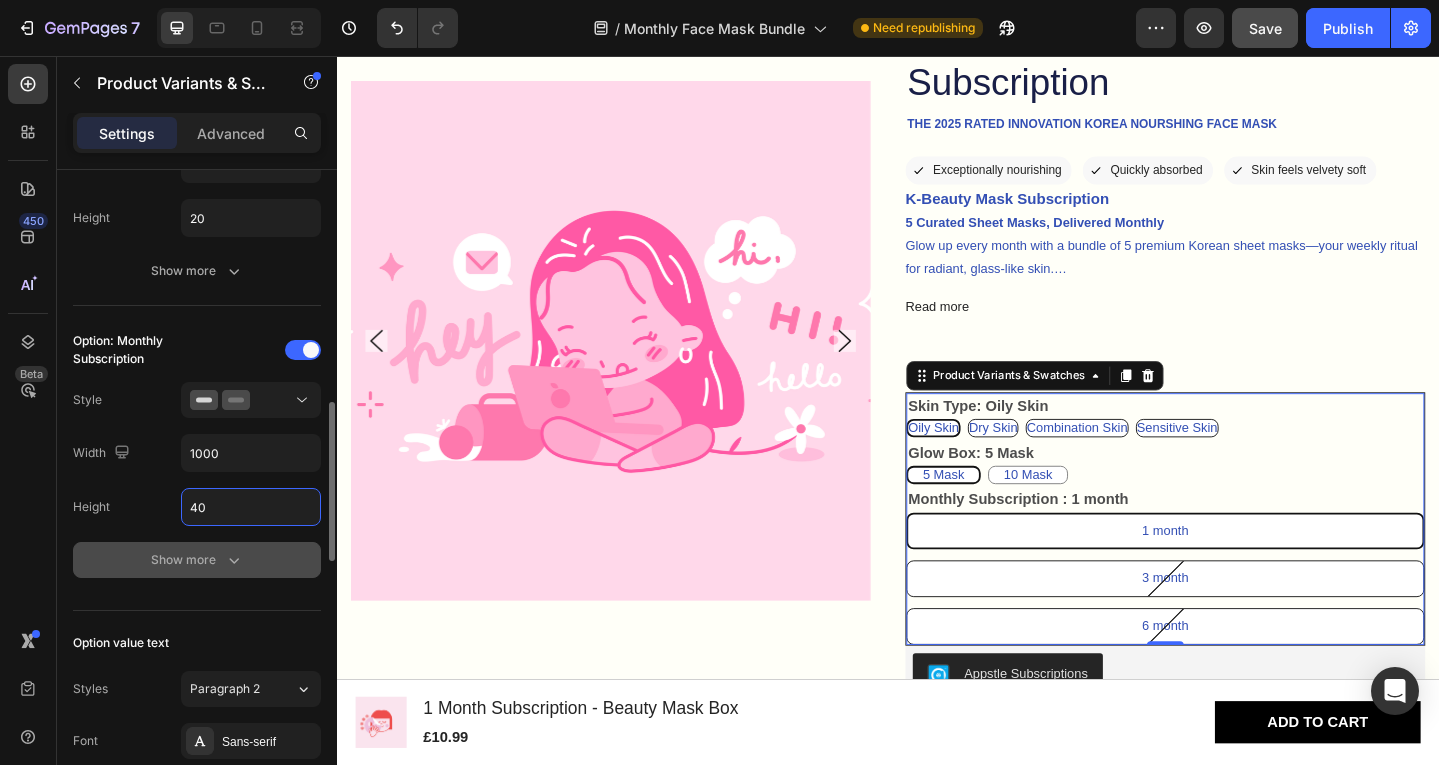 scroll, scrollTop: 962, scrollLeft: 0, axis: vertical 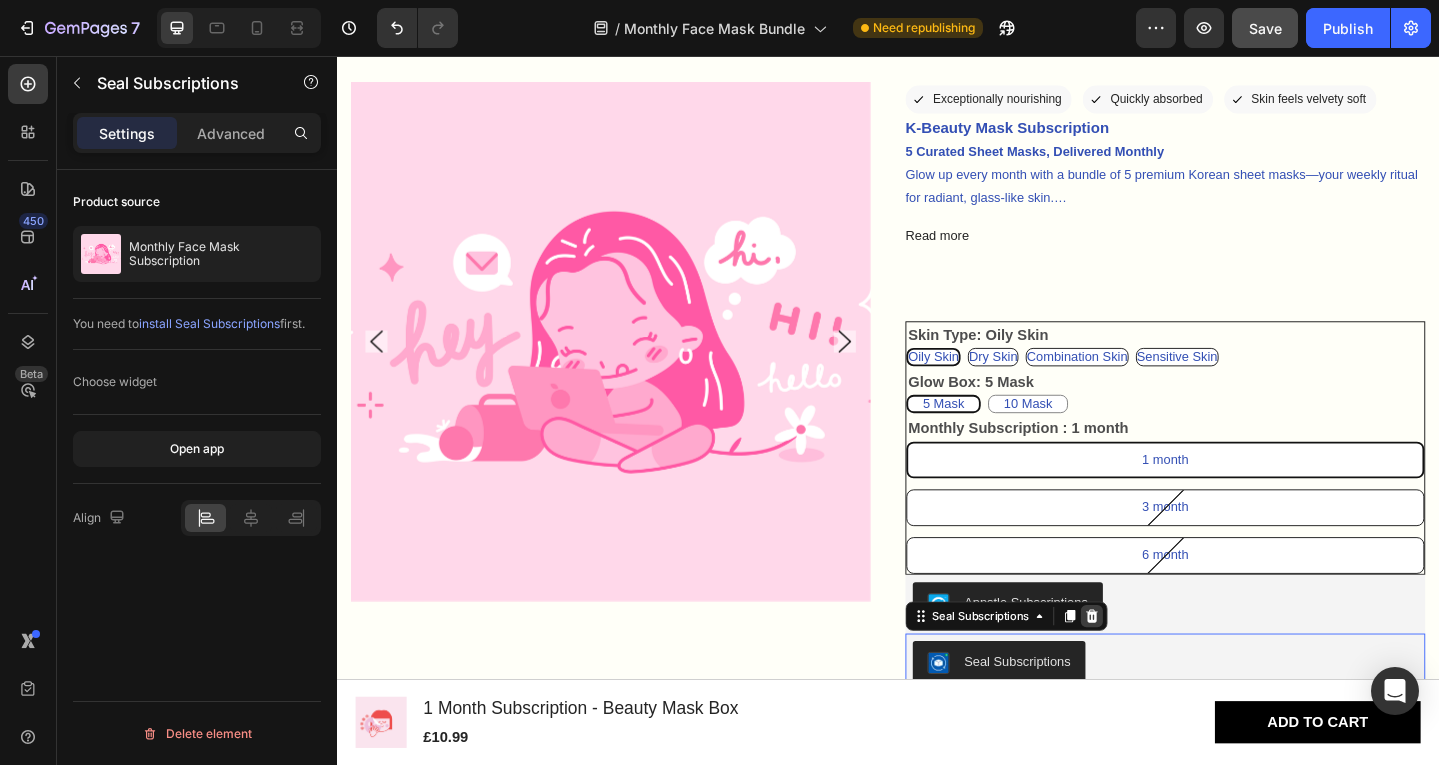 click 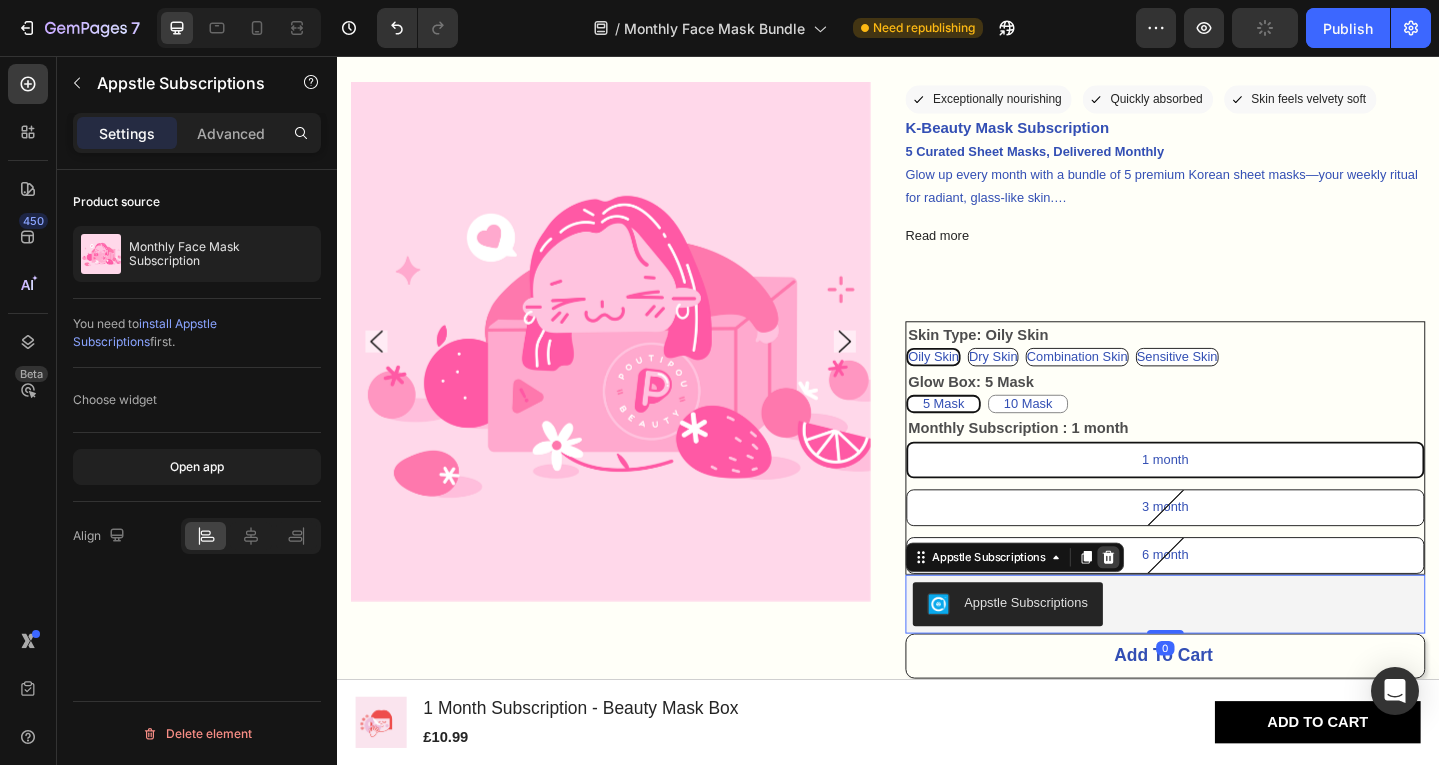 click at bounding box center (1177, 602) 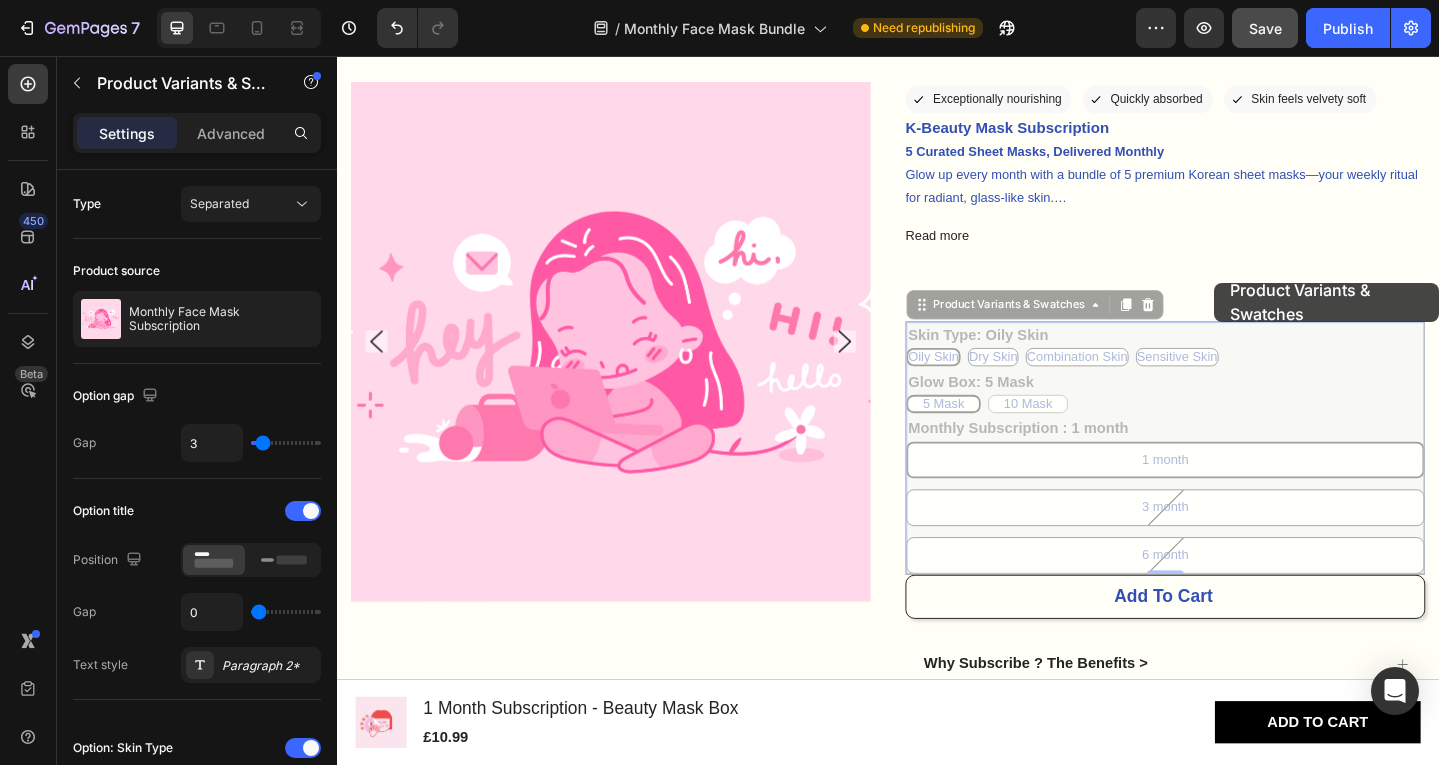drag, startPoint x: 1307, startPoint y: 400, endPoint x: 1292, endPoint y: 303, distance: 98.15294 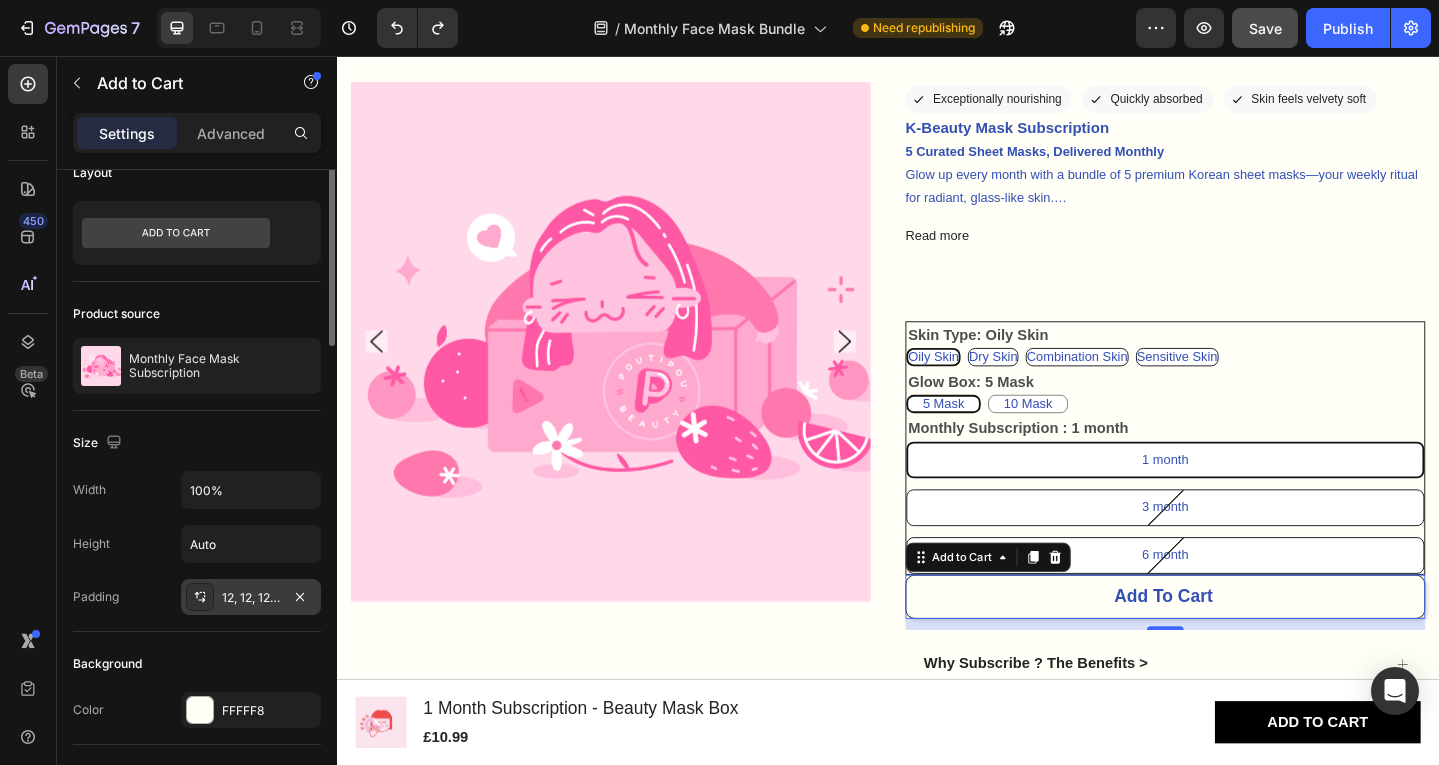 scroll, scrollTop: 0, scrollLeft: 0, axis: both 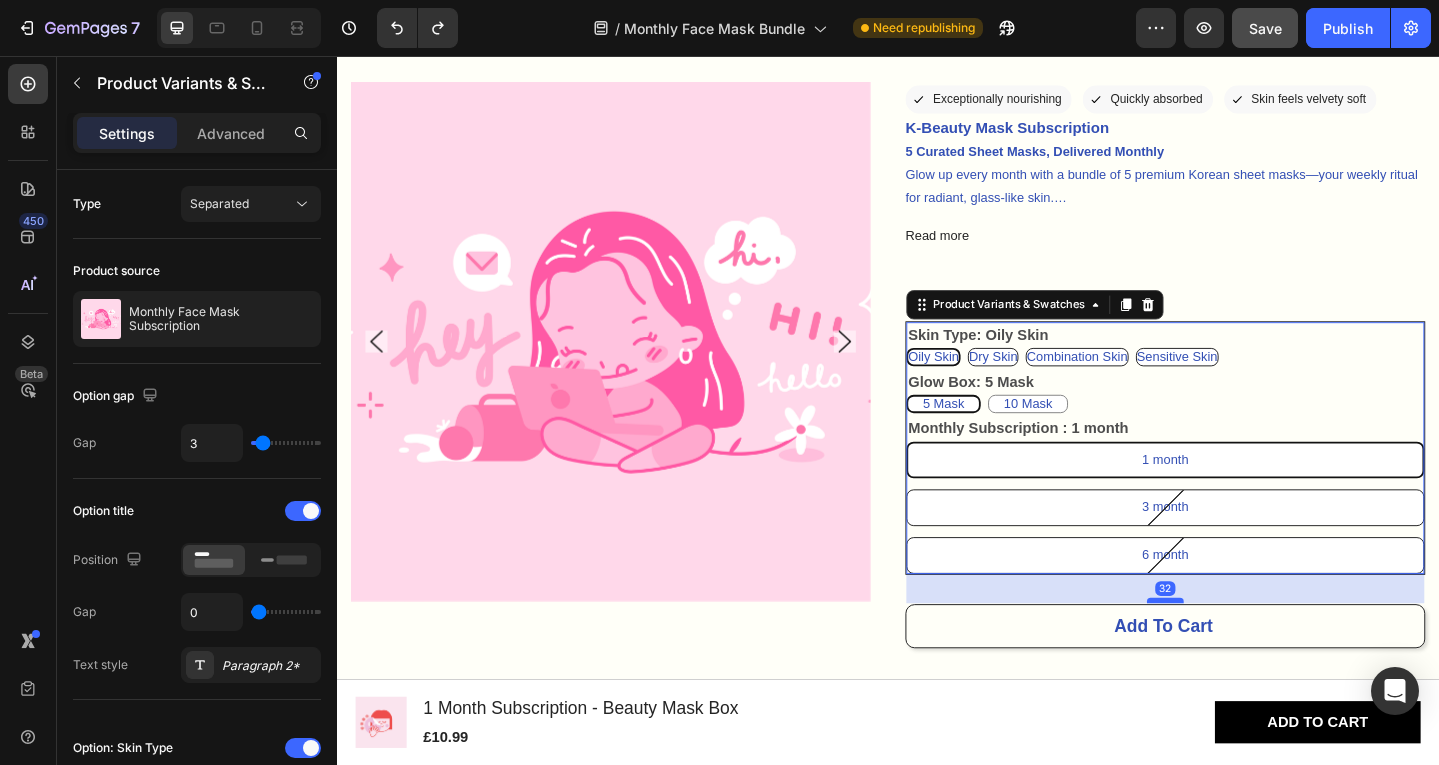 drag, startPoint x: 1228, startPoint y: 617, endPoint x: 1235, endPoint y: 649, distance: 32.75668 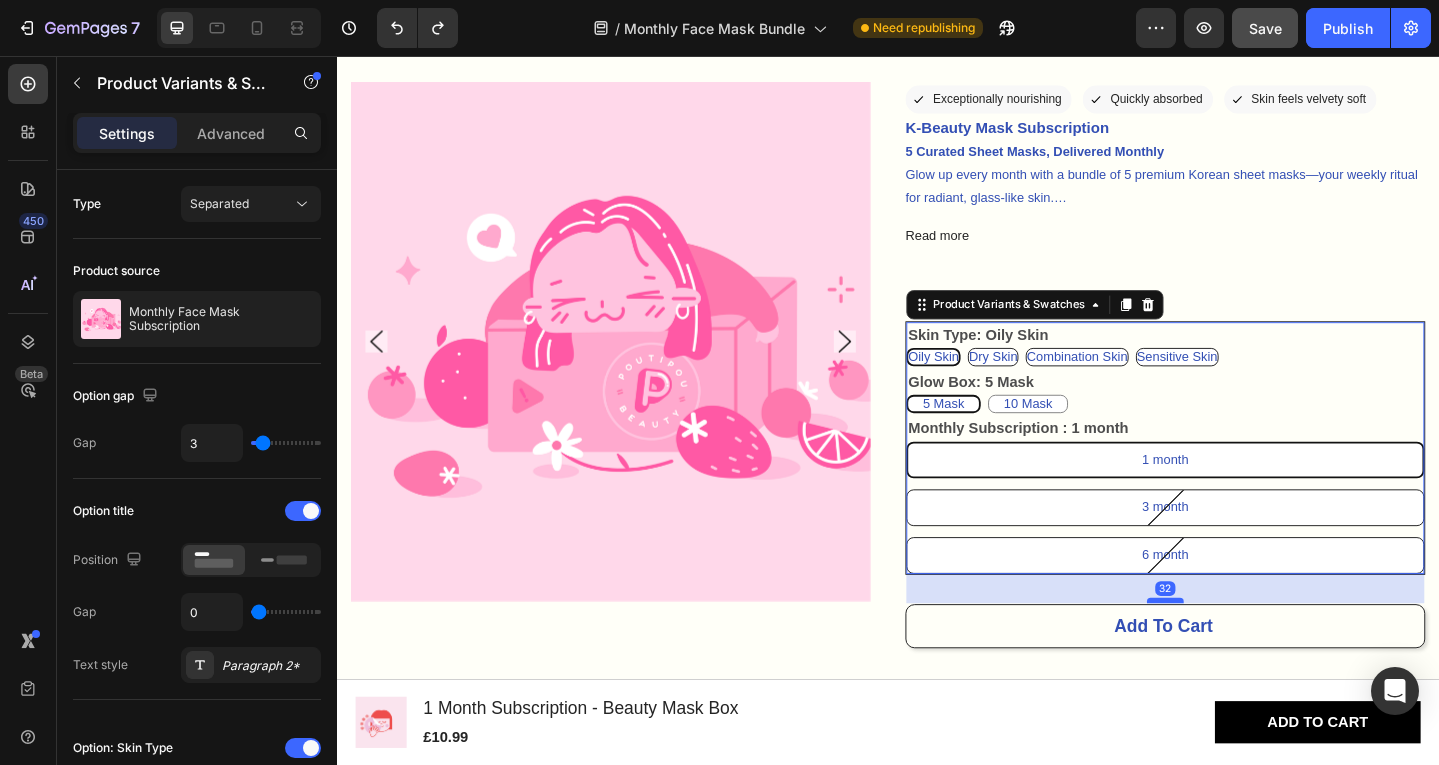 click at bounding box center [1239, 649] 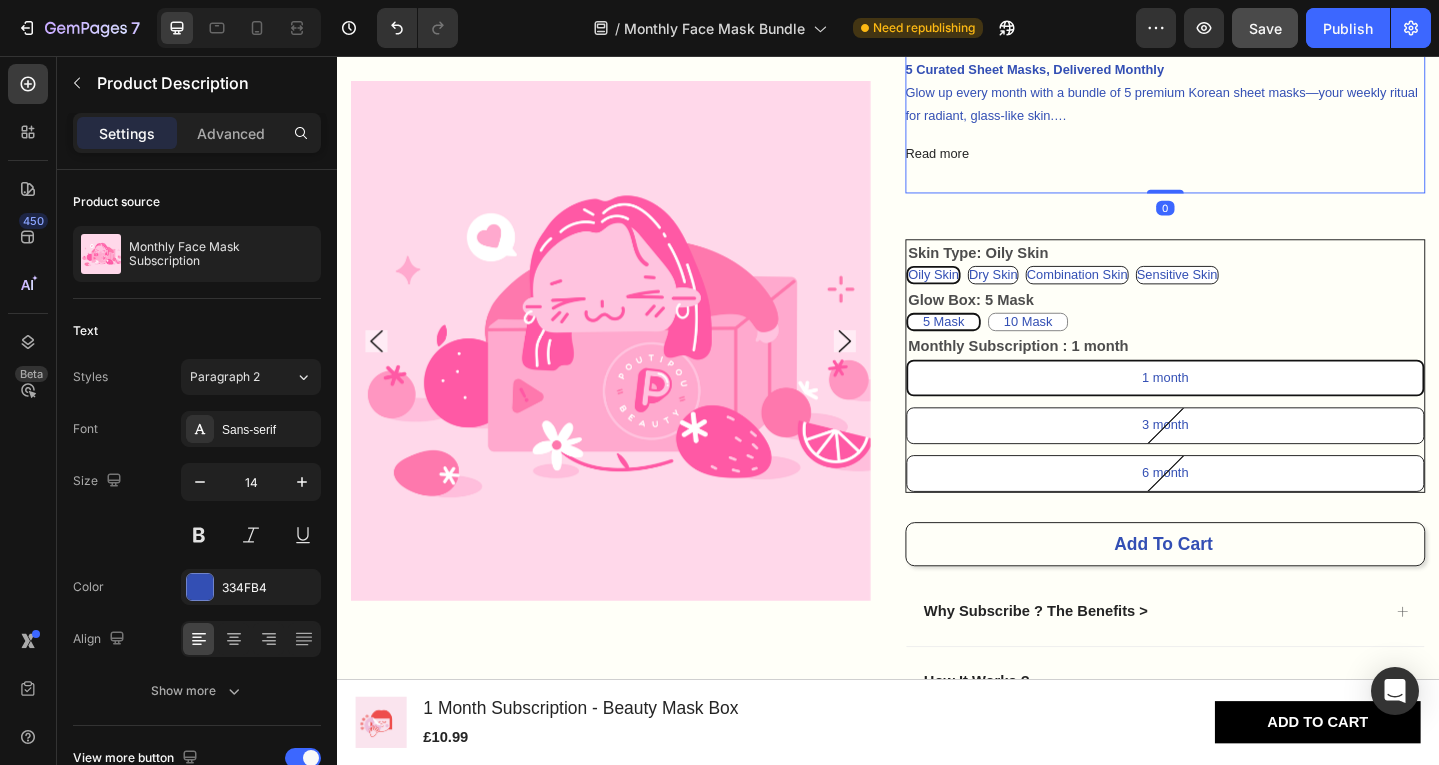 scroll, scrollTop: 389, scrollLeft: 0, axis: vertical 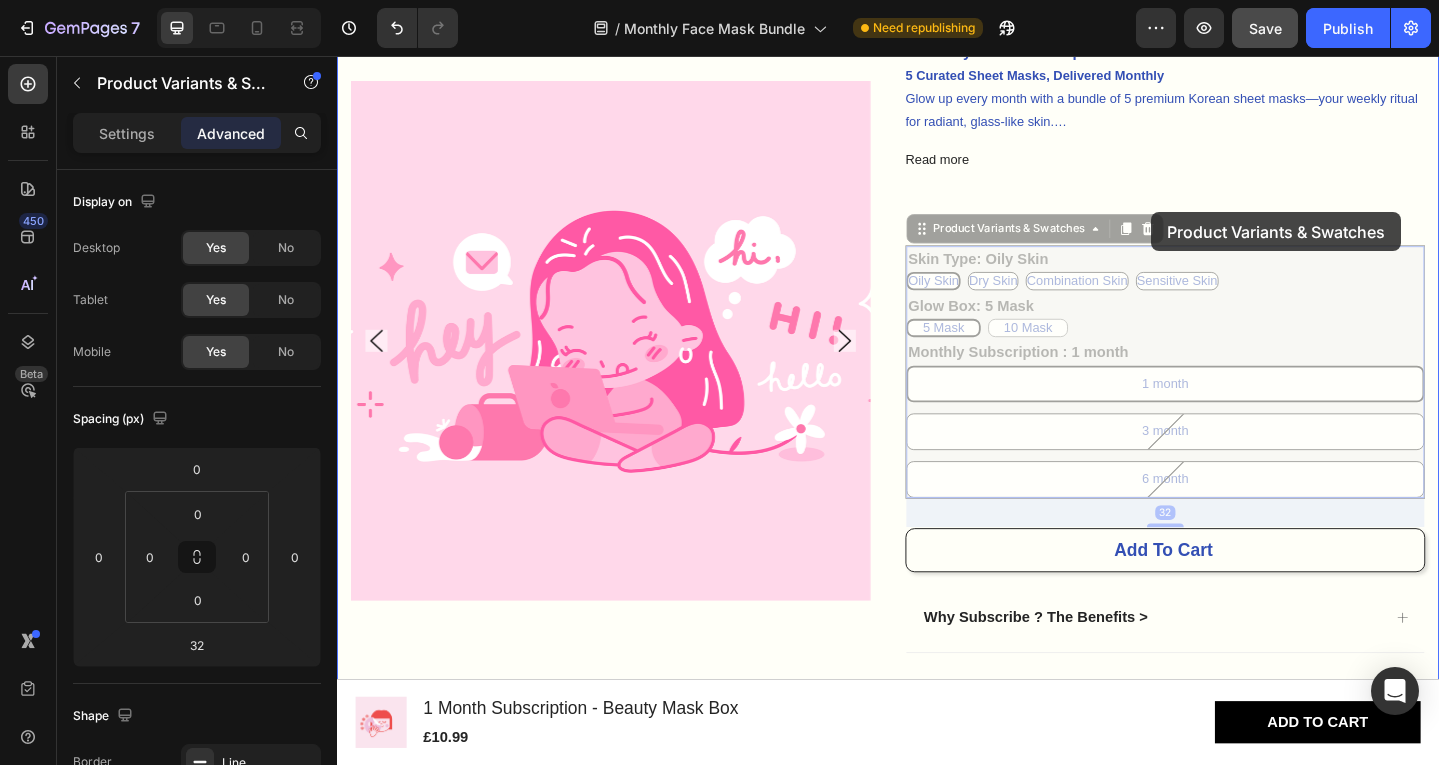 drag, startPoint x: 1226, startPoint y: 268, endPoint x: 1223, endPoint y: 225, distance: 43.104523 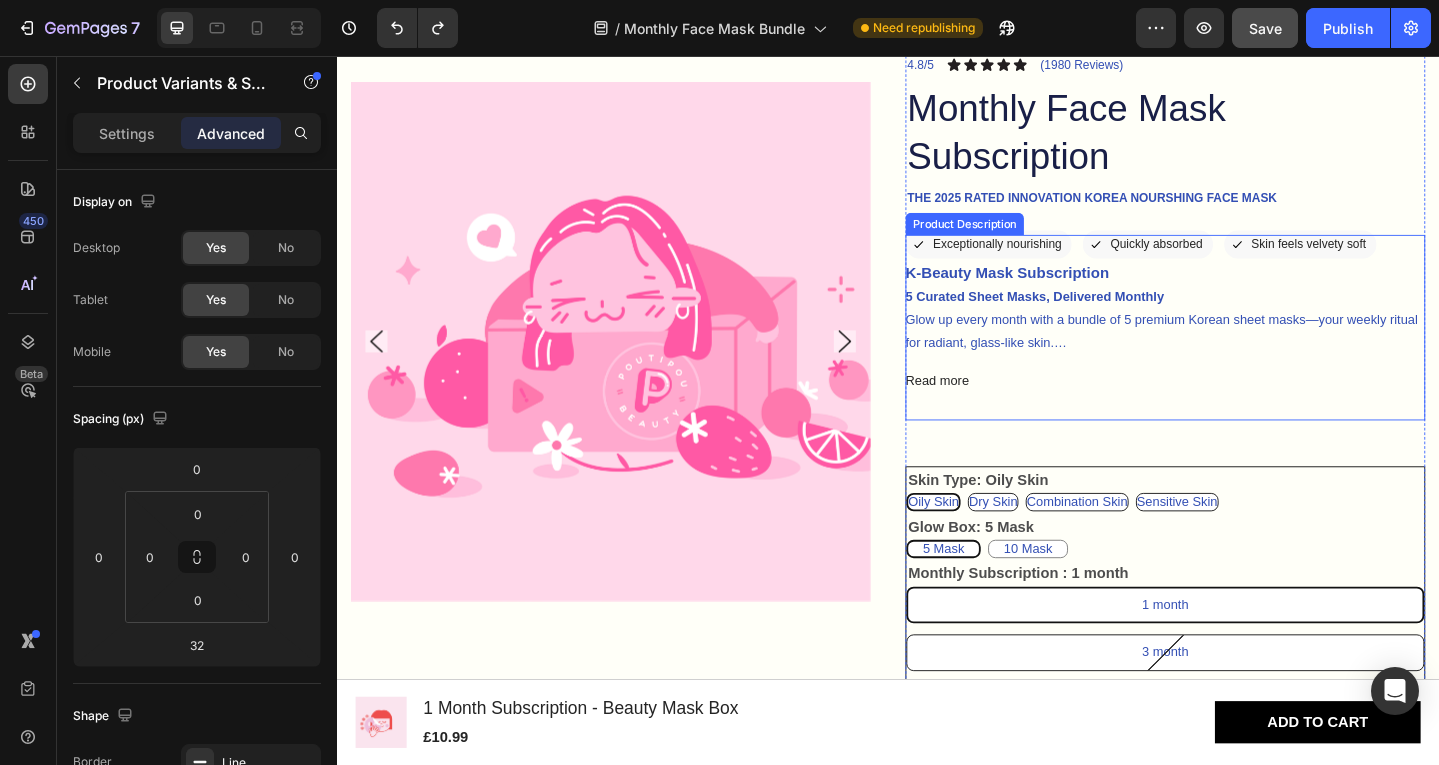 scroll, scrollTop: 124, scrollLeft: 0, axis: vertical 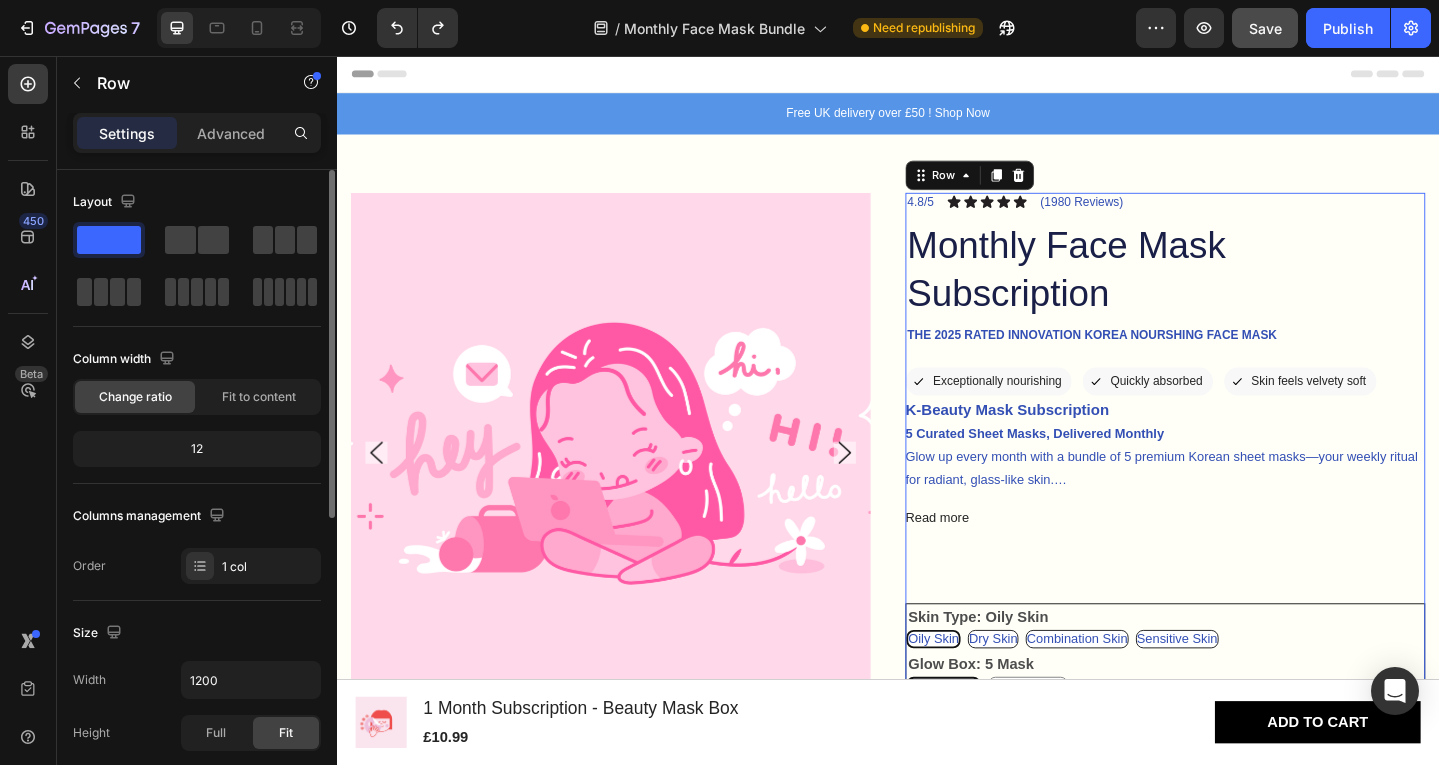 click on "12" 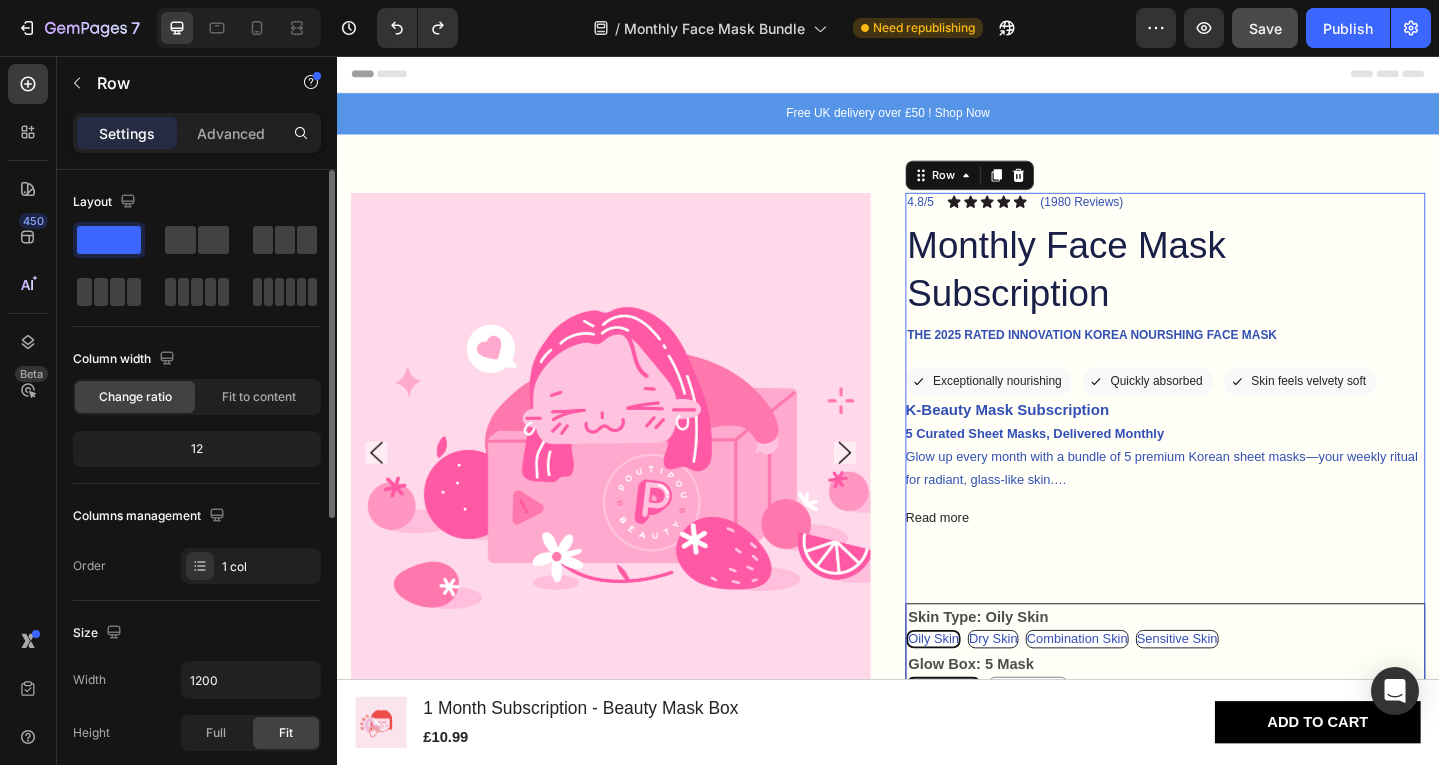 click on "12" 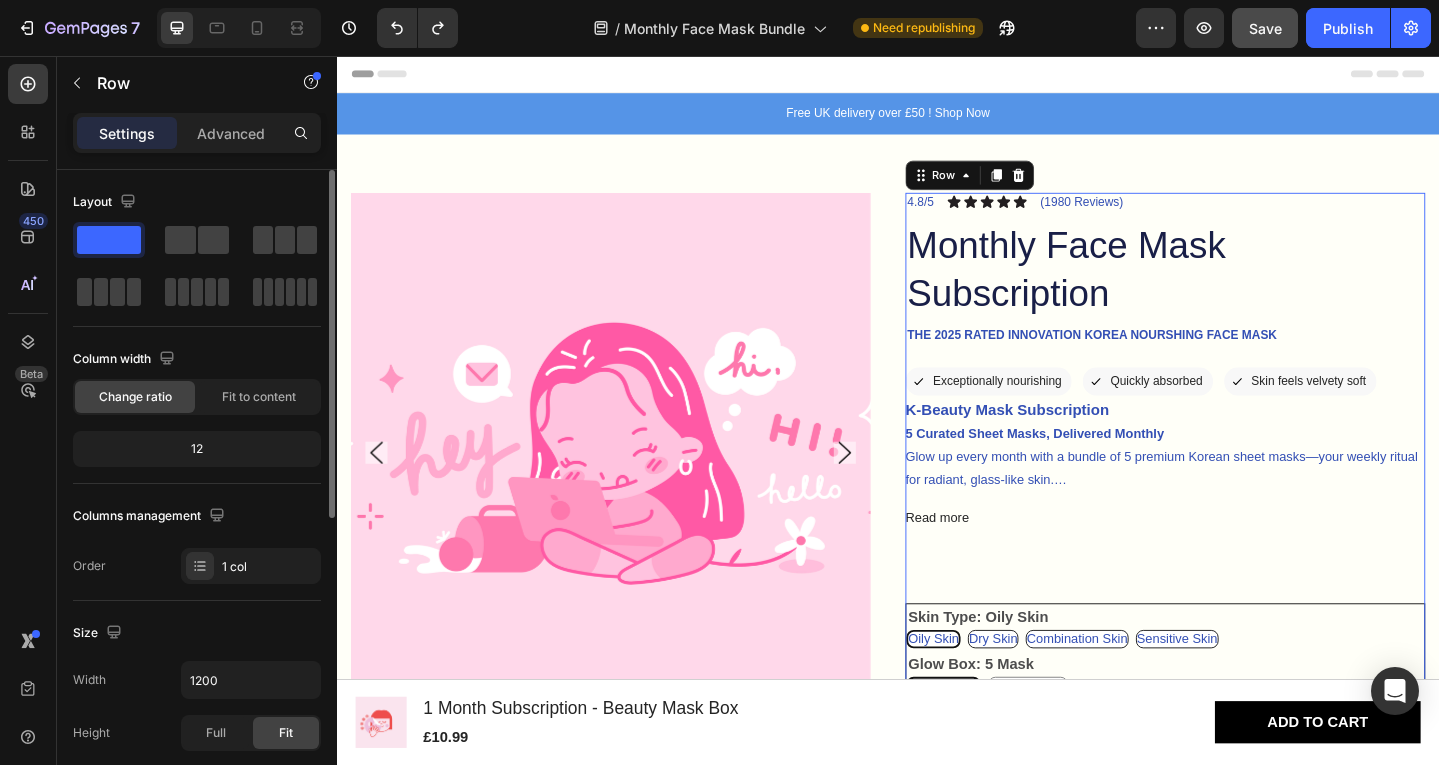 click on "12" 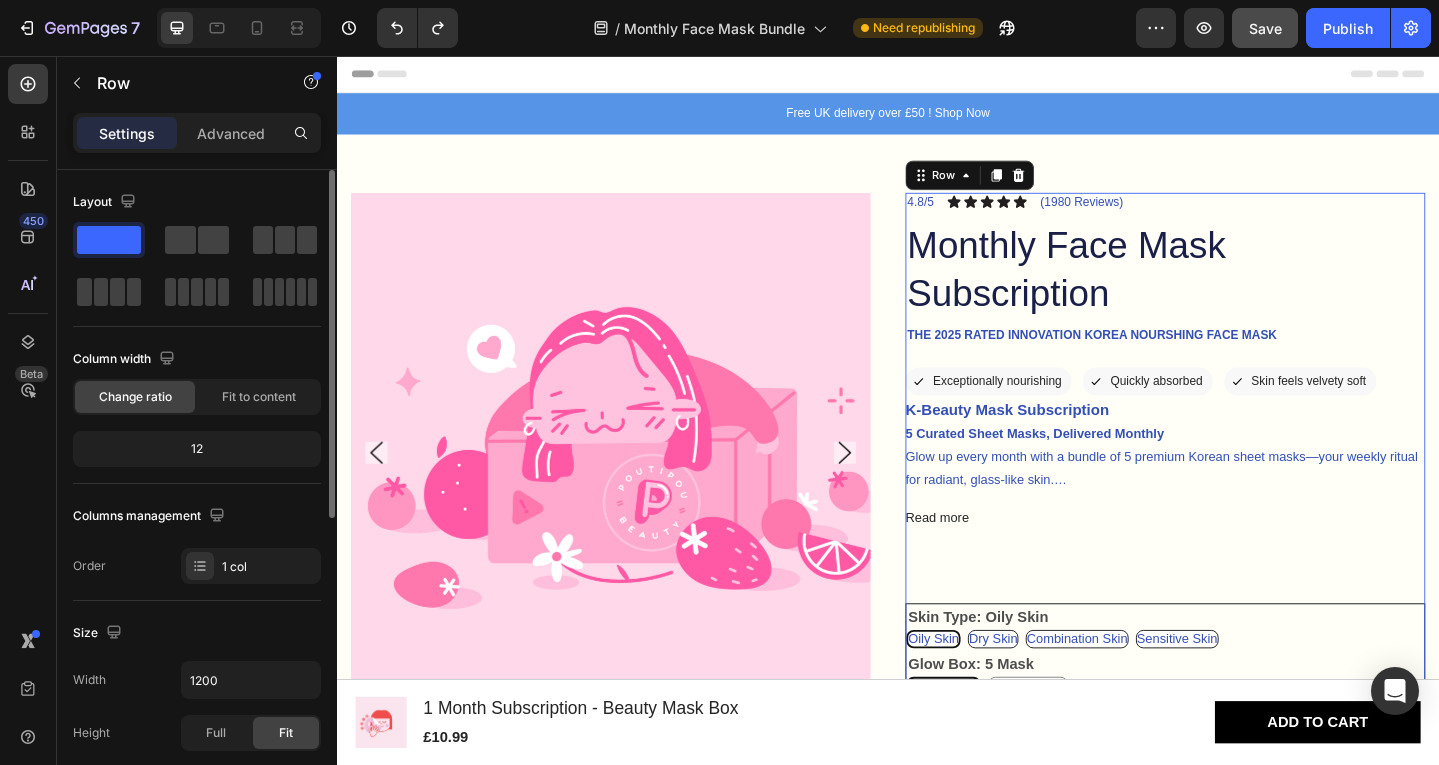 click on "12" 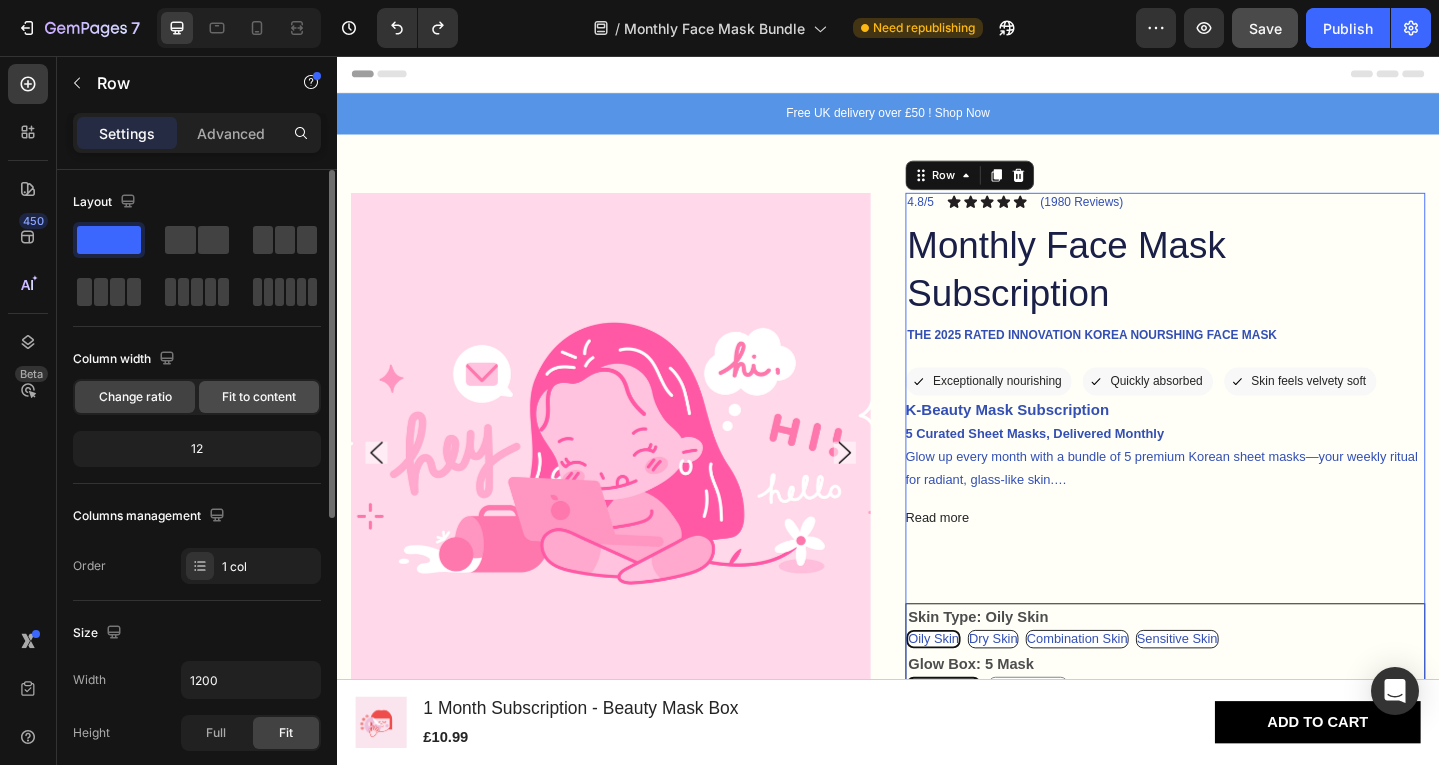 click on "Fit to content" 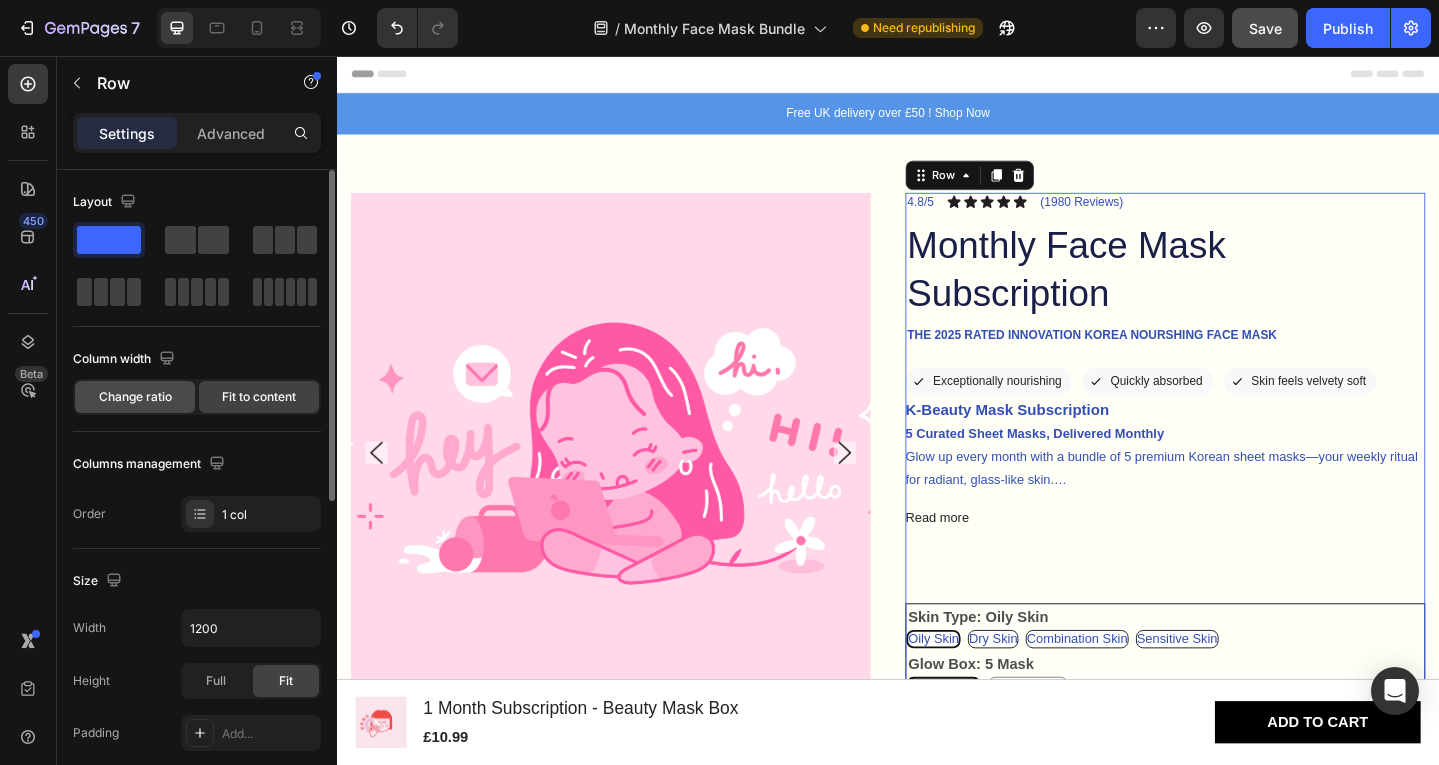click on "Change ratio" 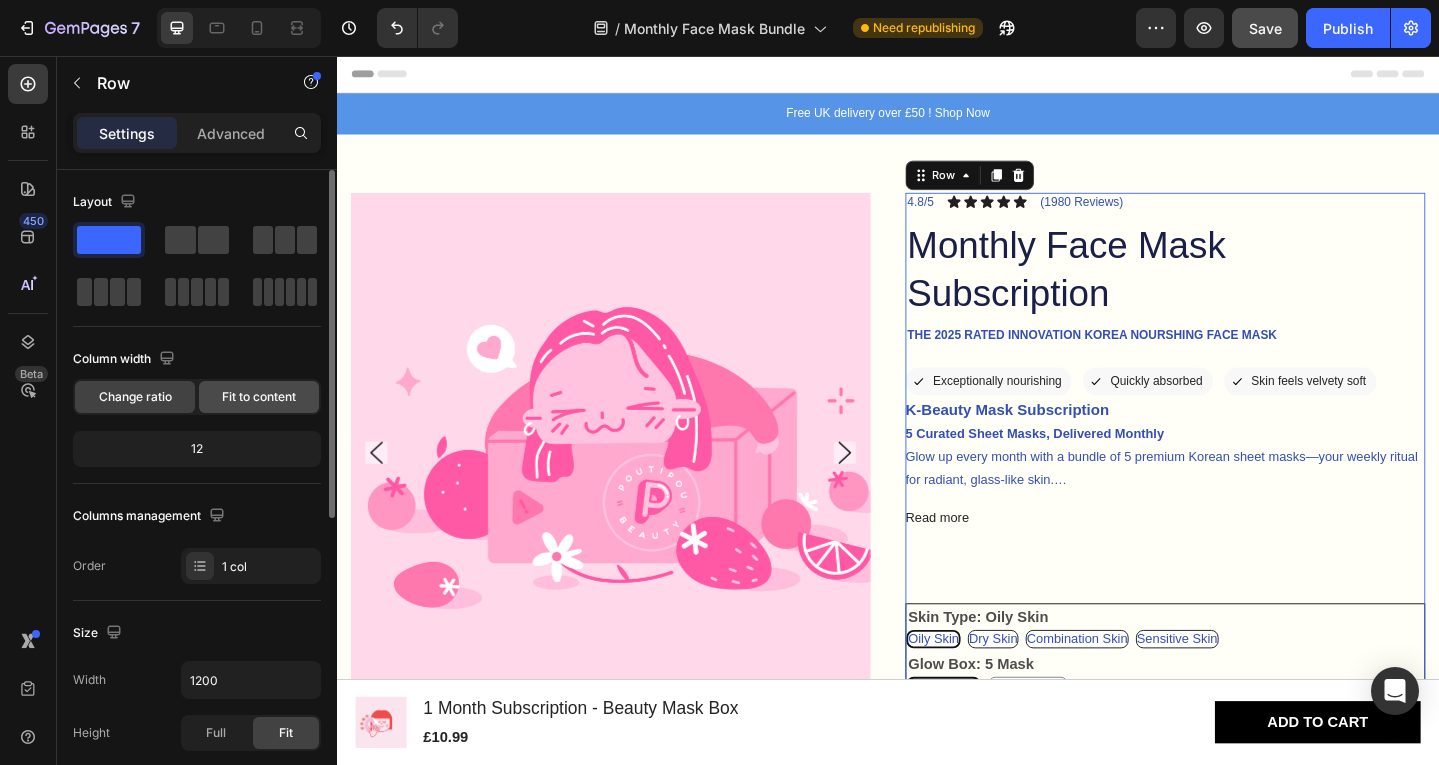 click on "Fit to content" 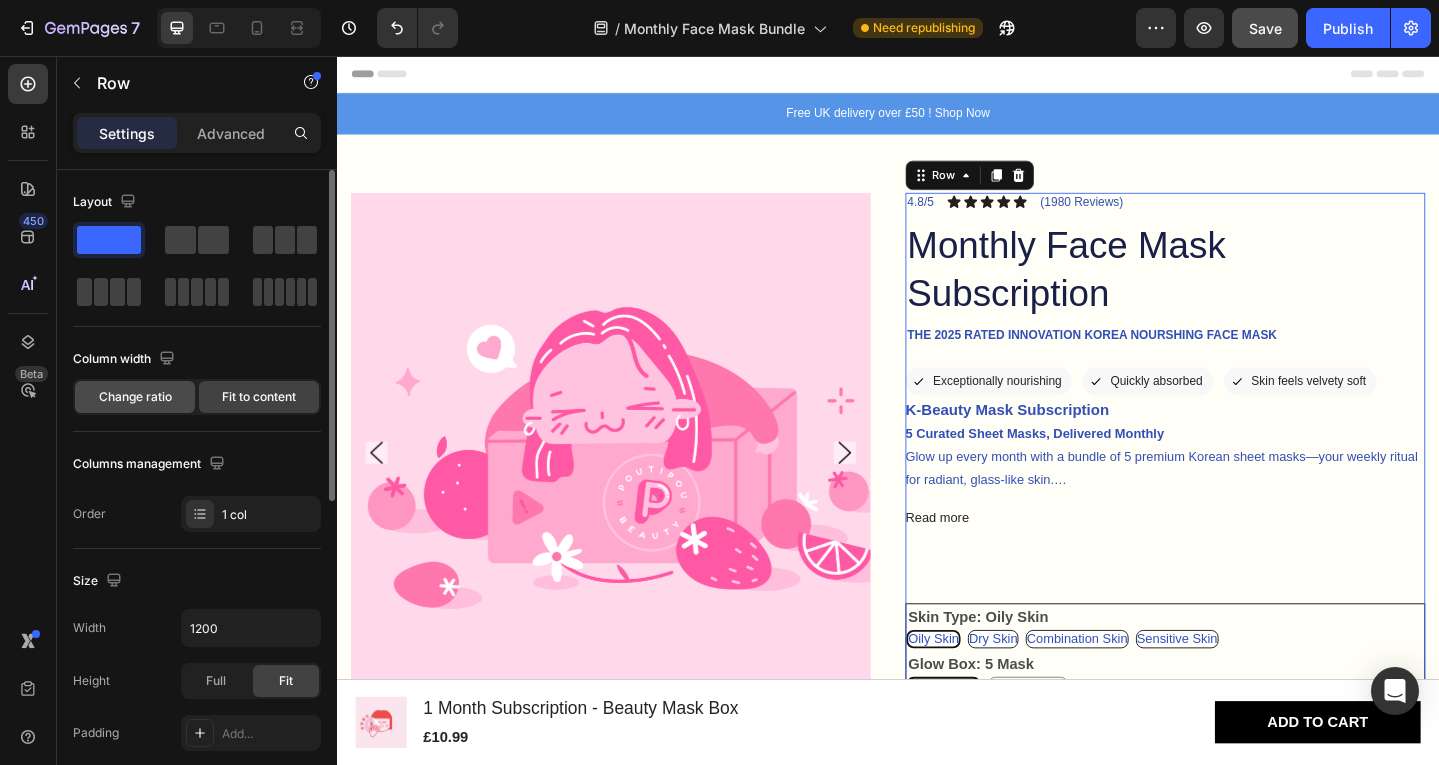 click on "Change ratio" 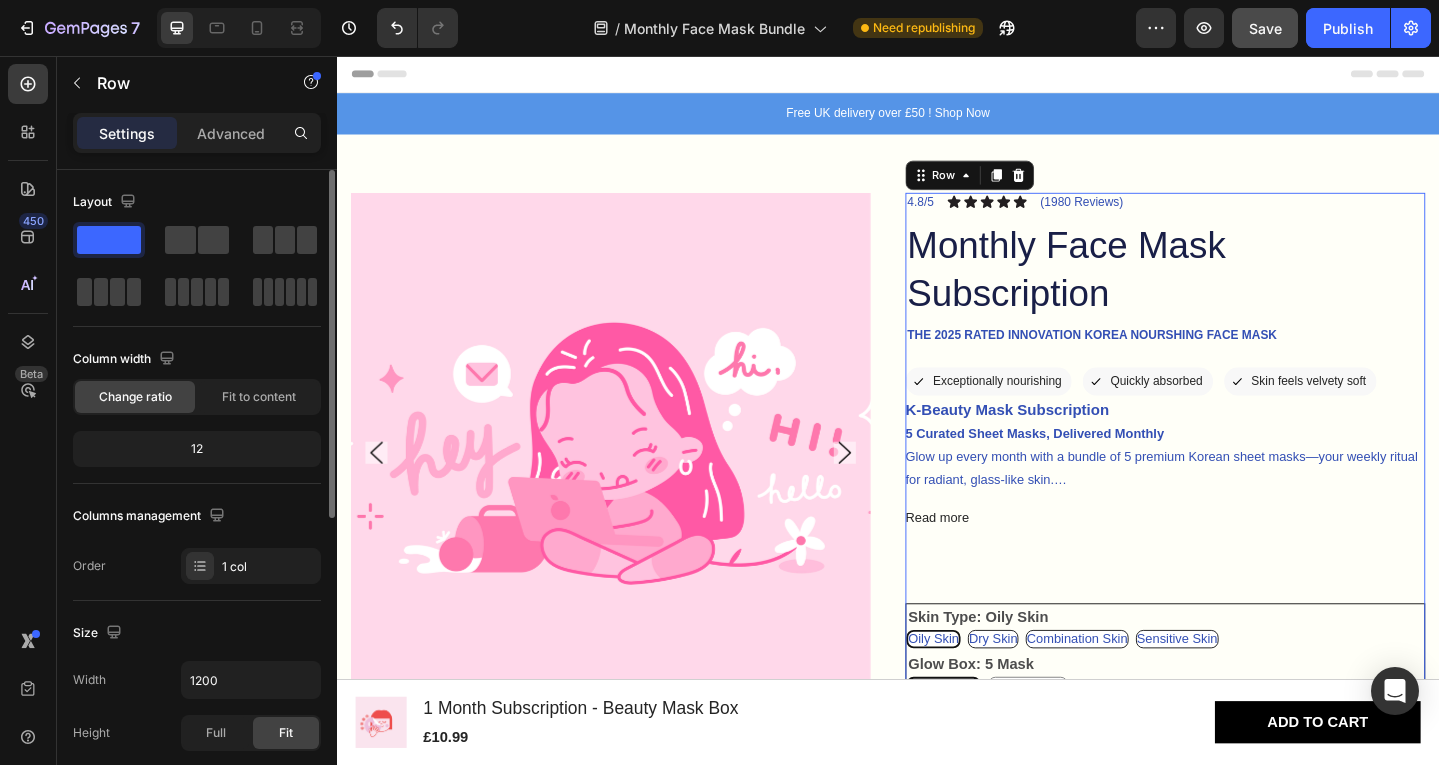 click on "12" 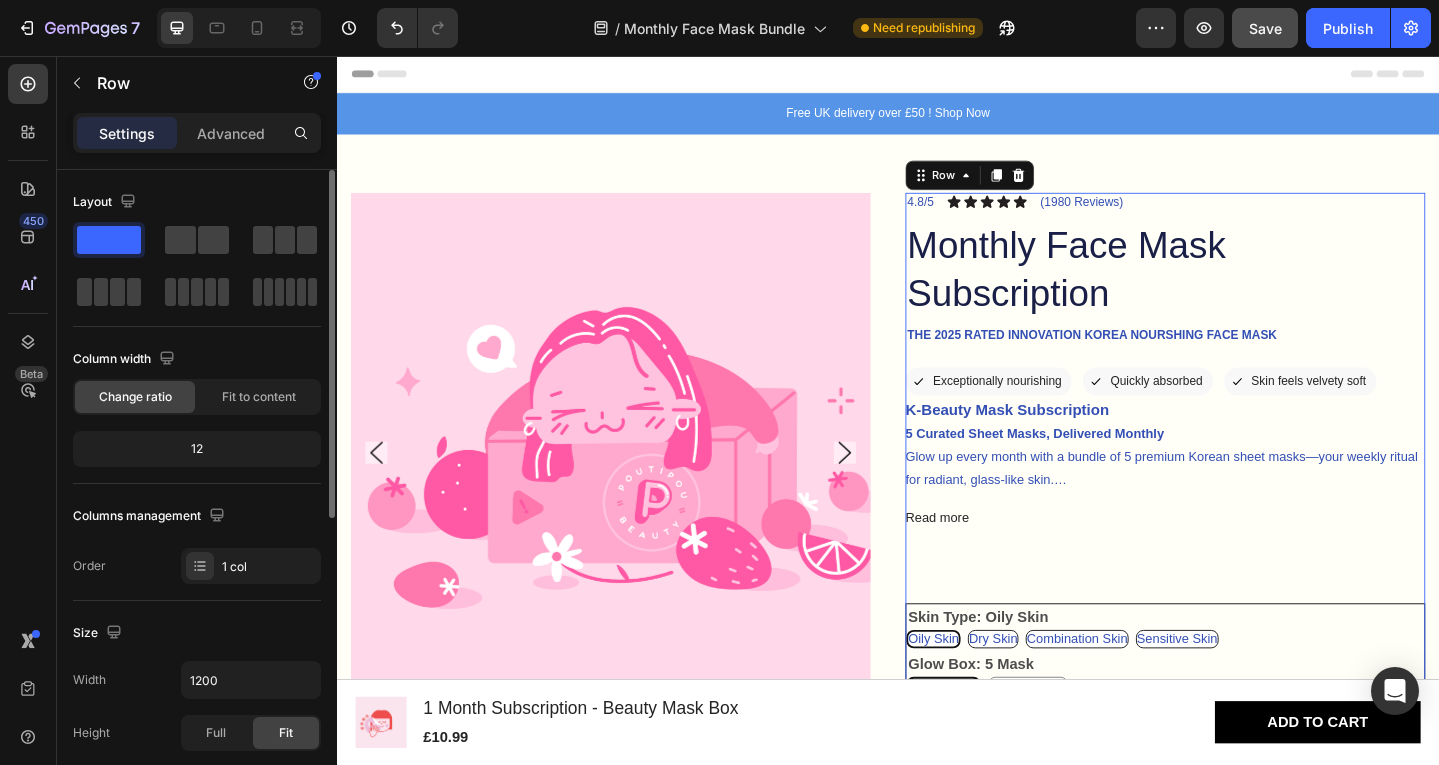 click on "12" 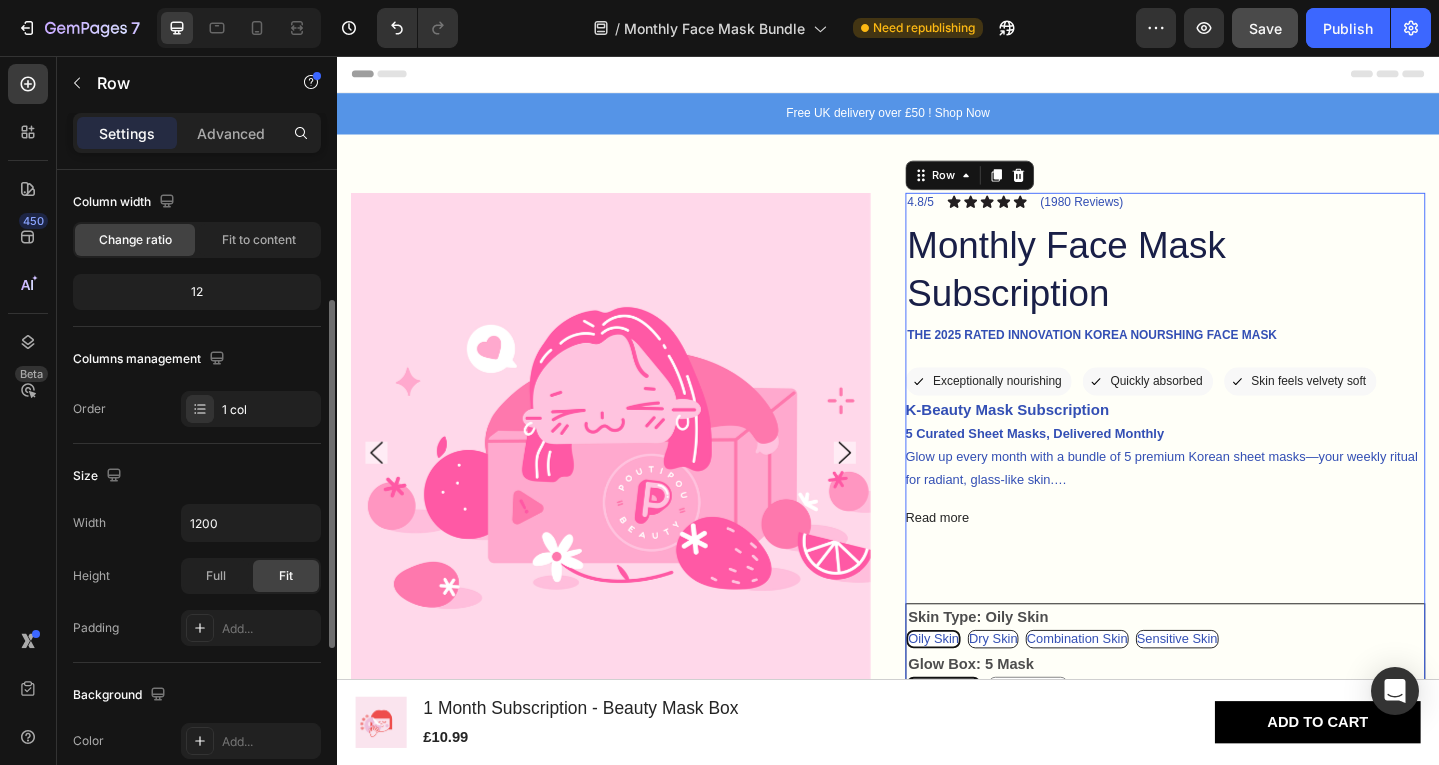 scroll, scrollTop: 202, scrollLeft: 0, axis: vertical 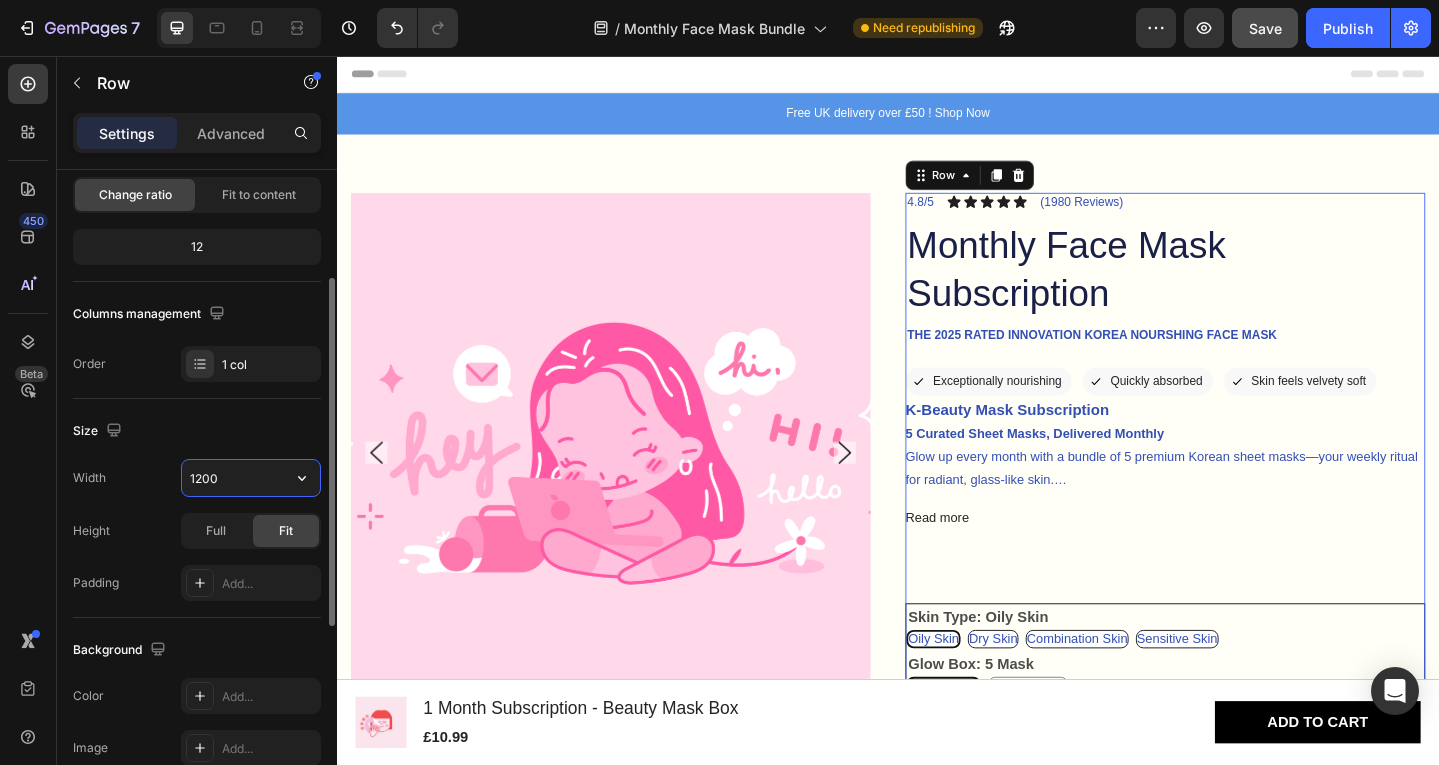 click on "1200" at bounding box center [251, 478] 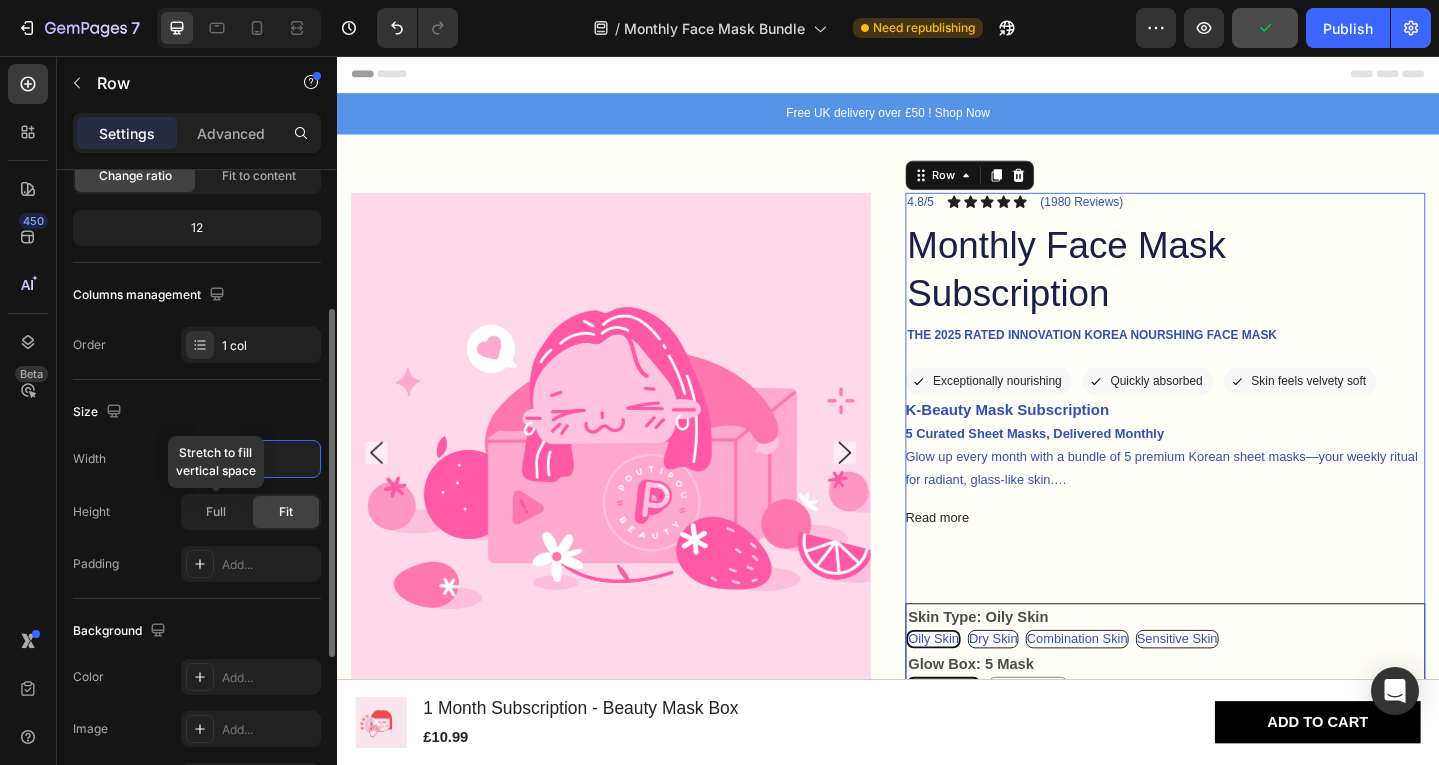 scroll, scrollTop: 236, scrollLeft: 0, axis: vertical 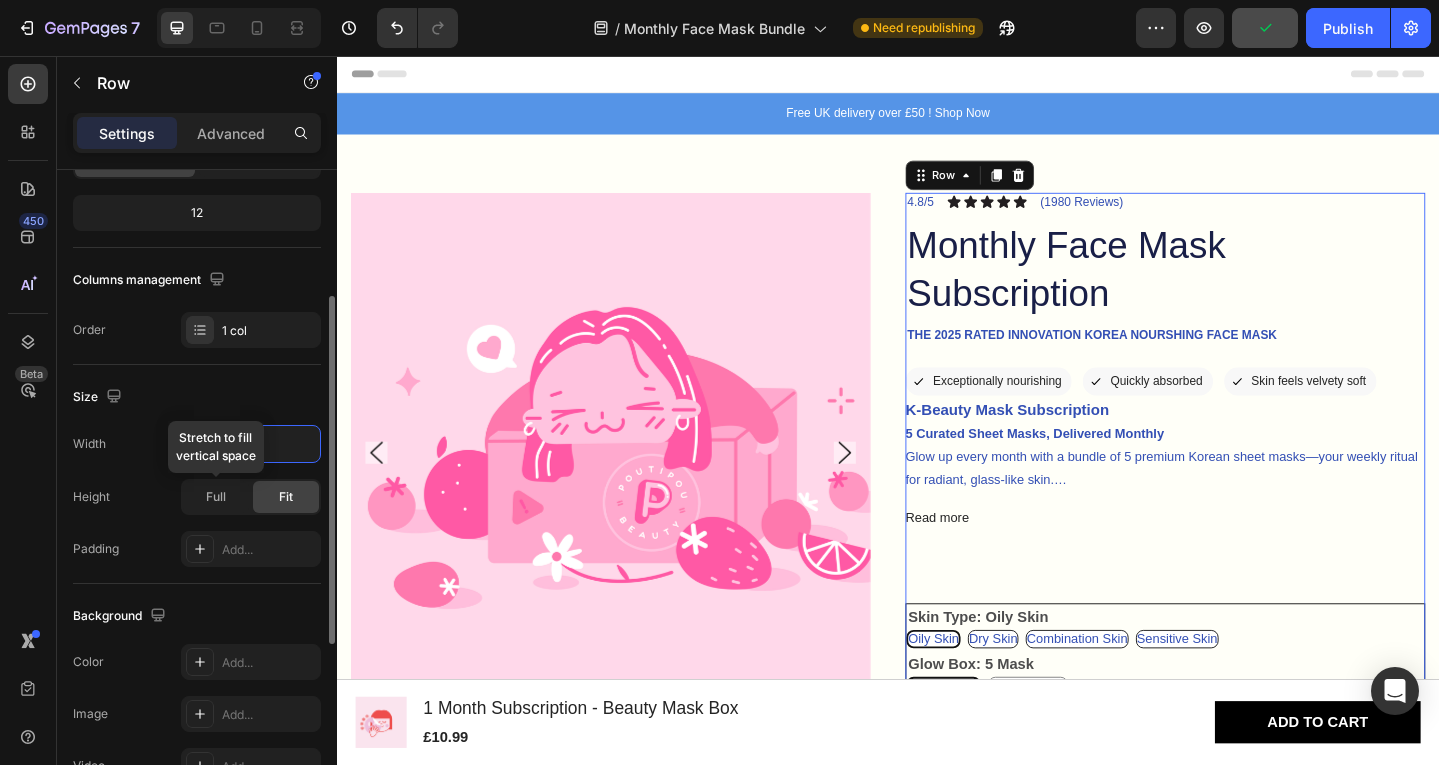 type on "1000" 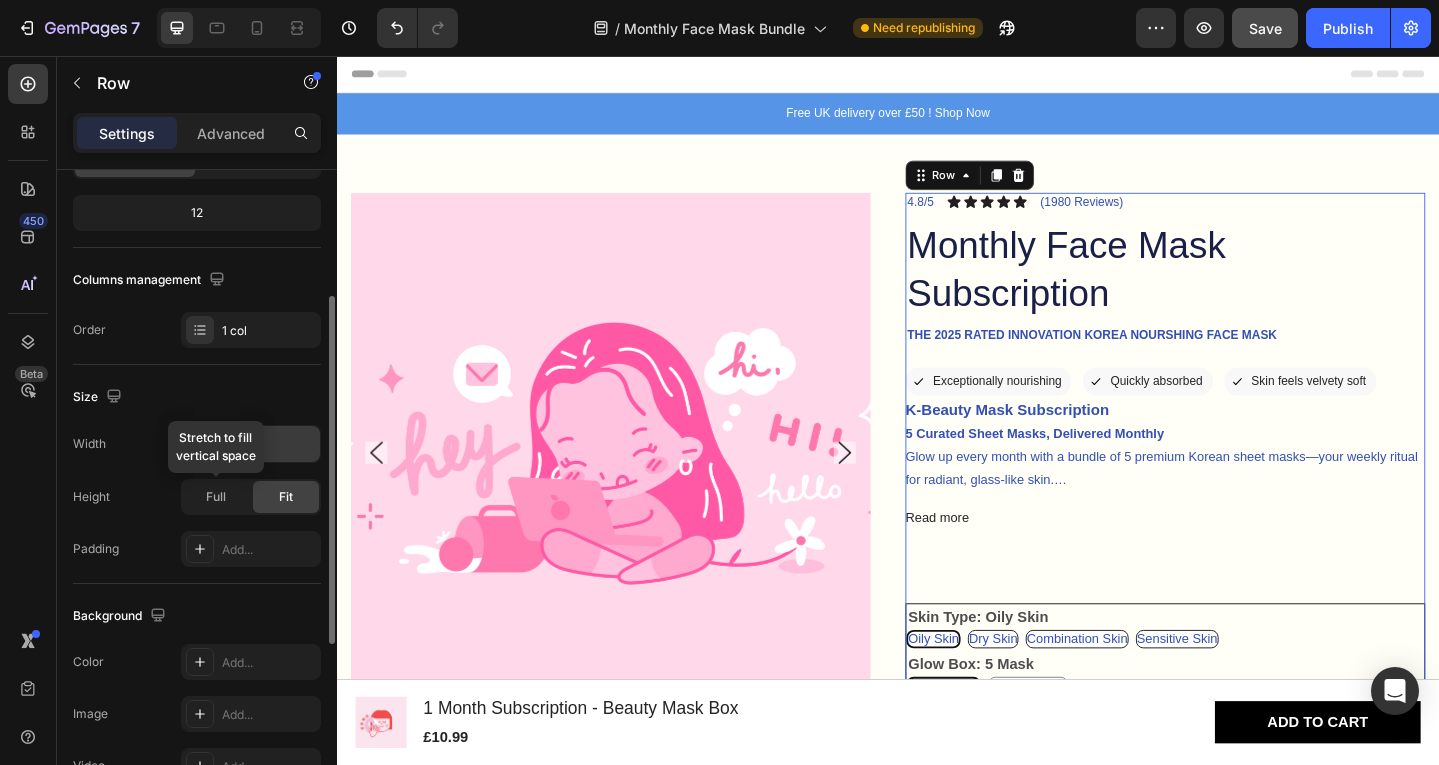 click on "Full" 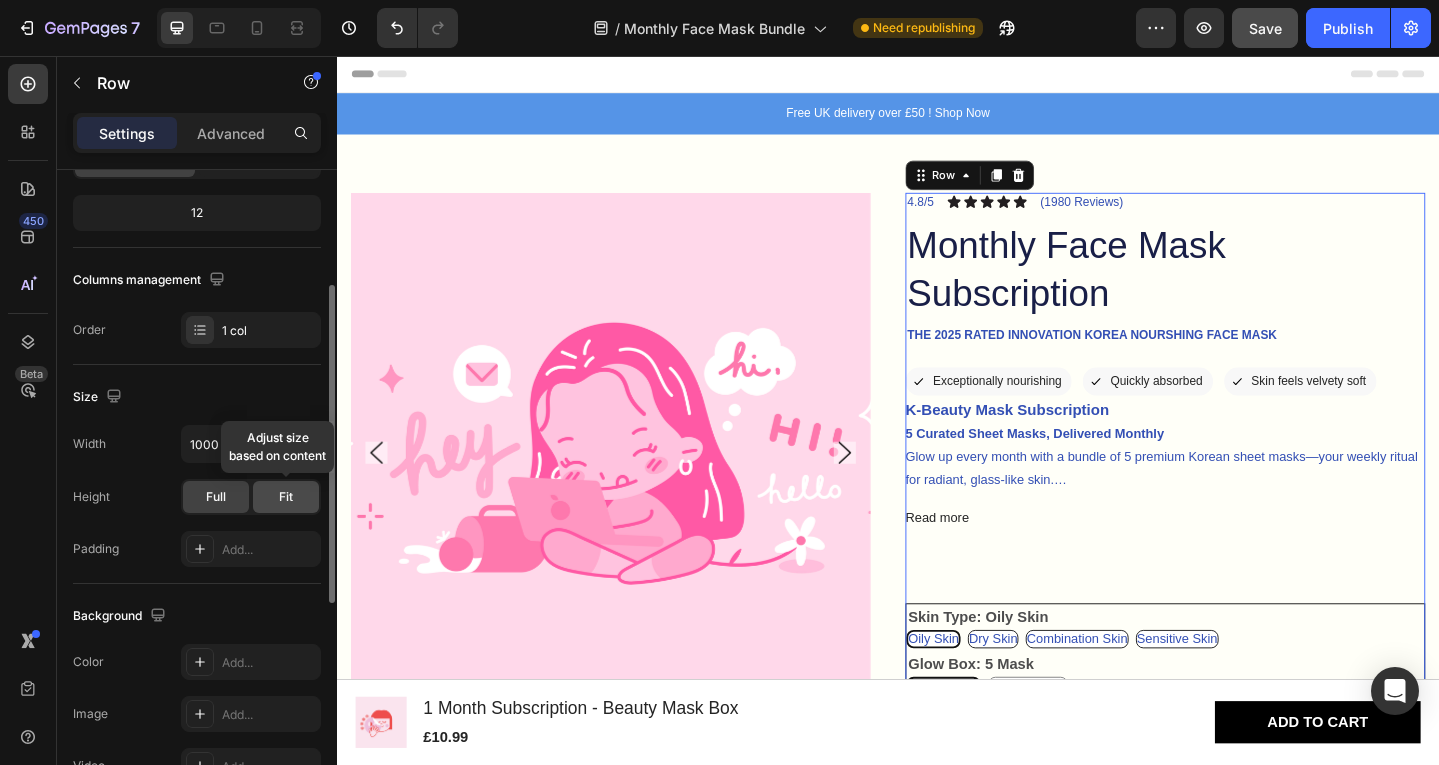 click on "Fit" 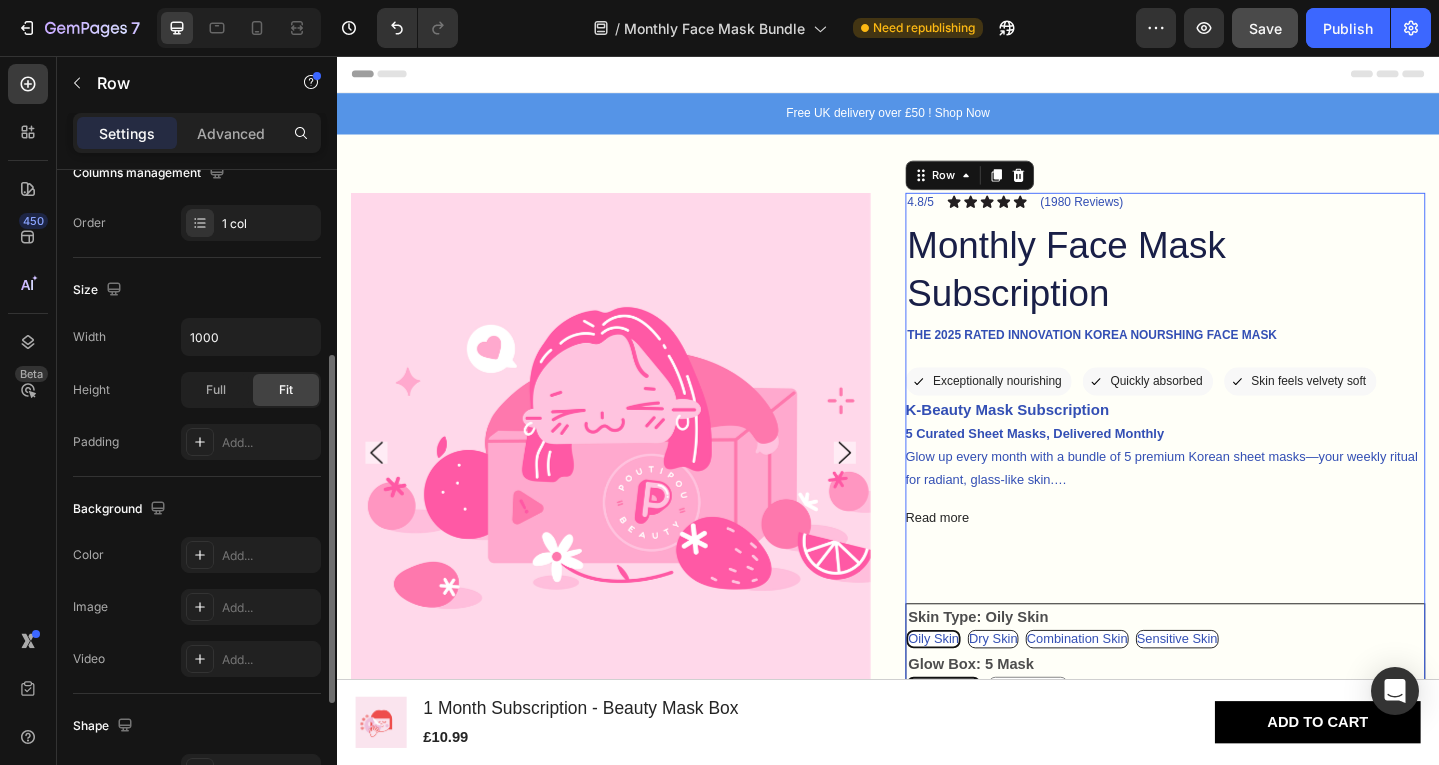 scroll, scrollTop: 344, scrollLeft: 0, axis: vertical 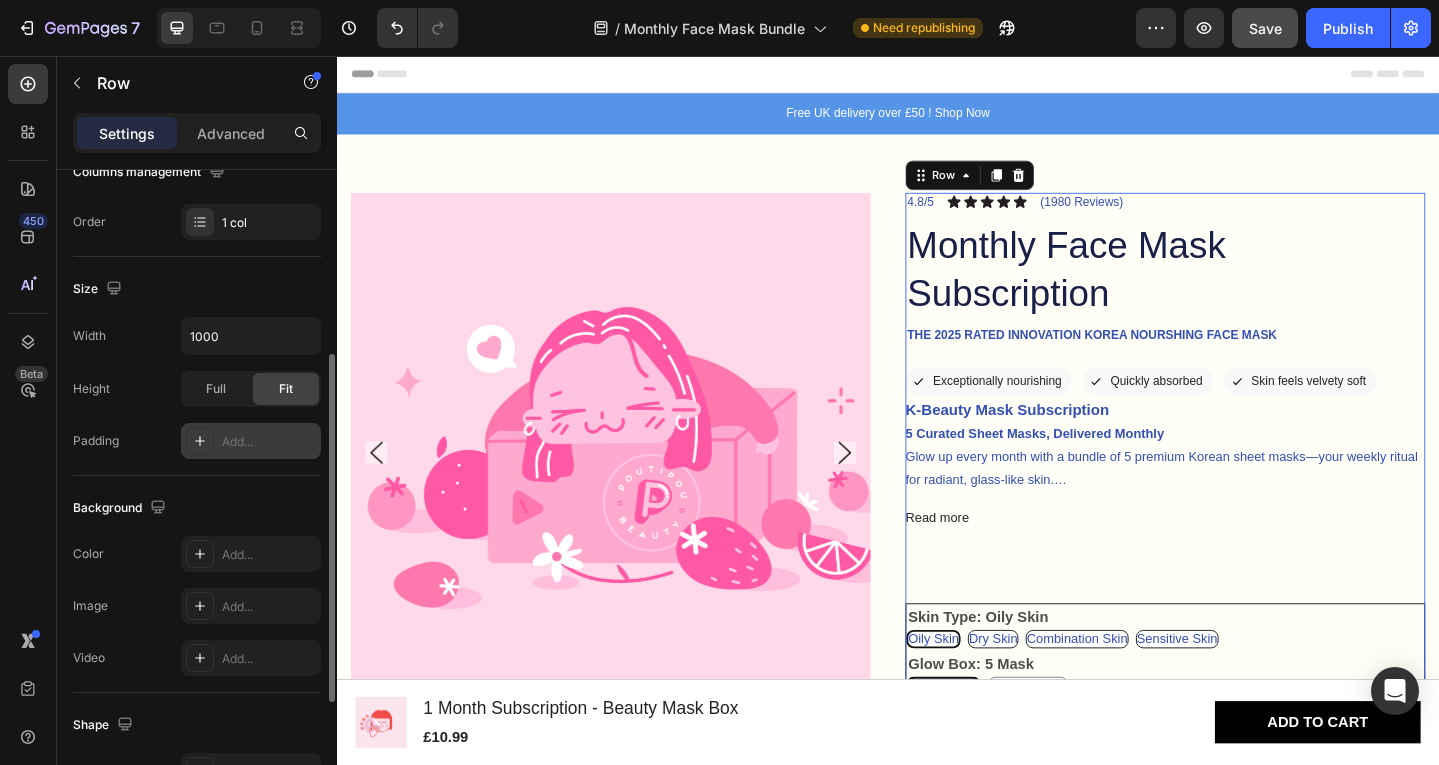 click on "Add..." at bounding box center (269, 442) 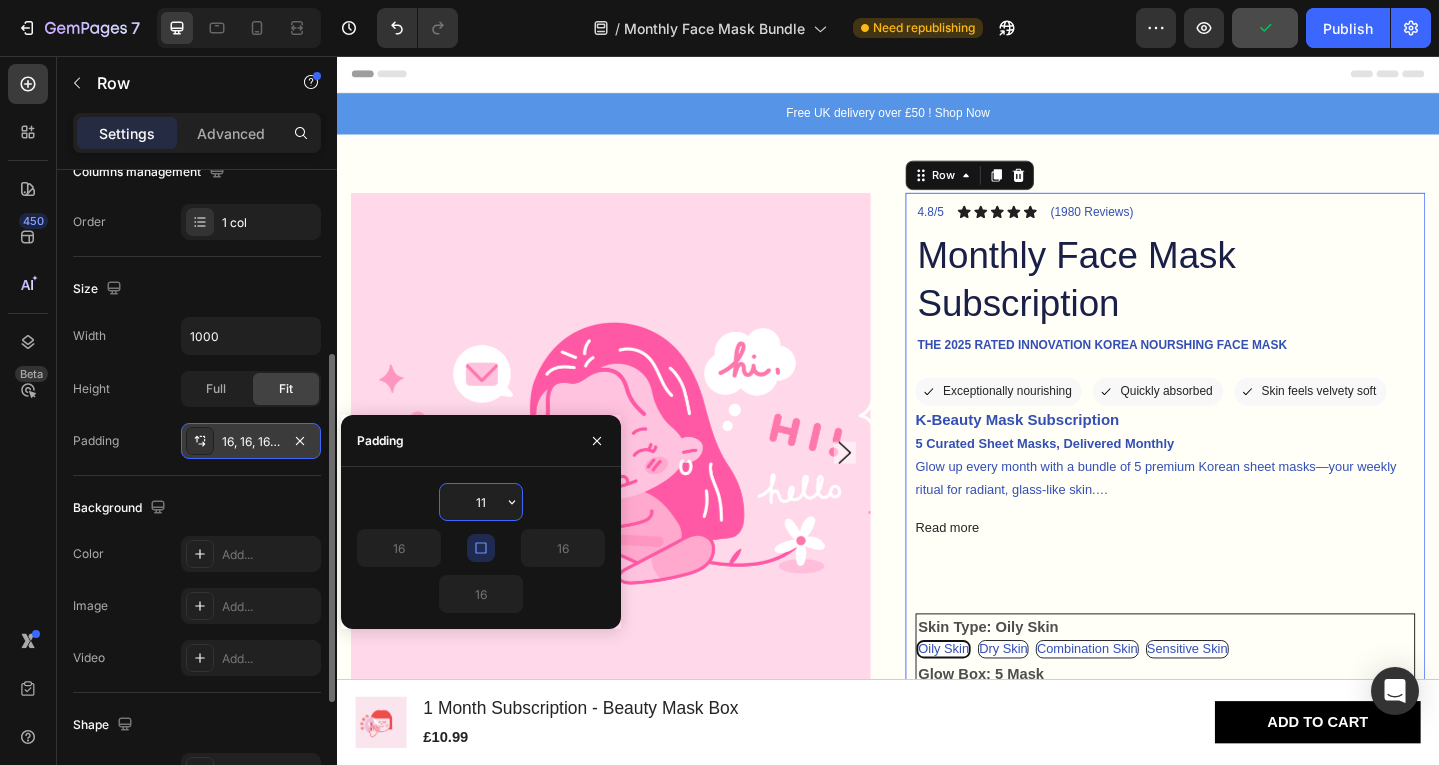 type on "1" 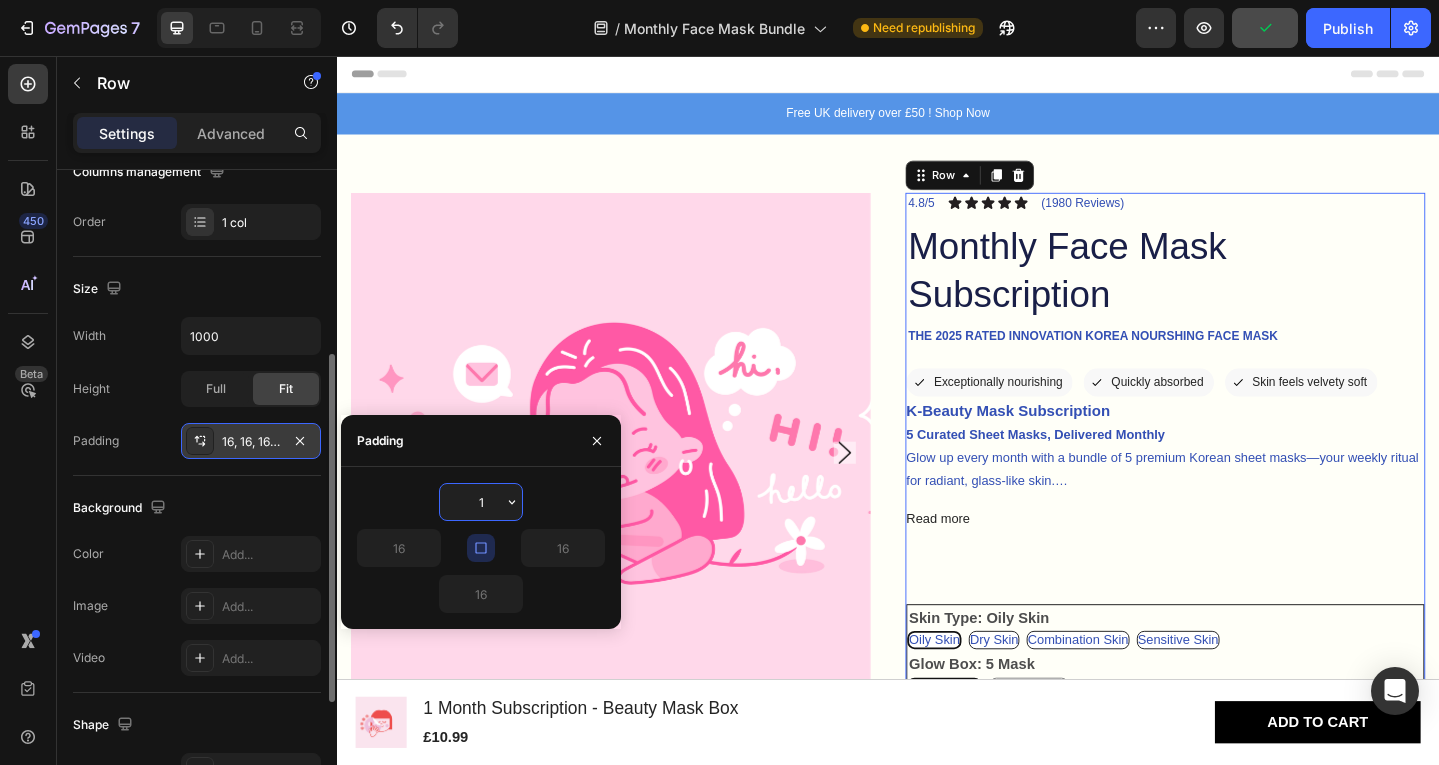 type 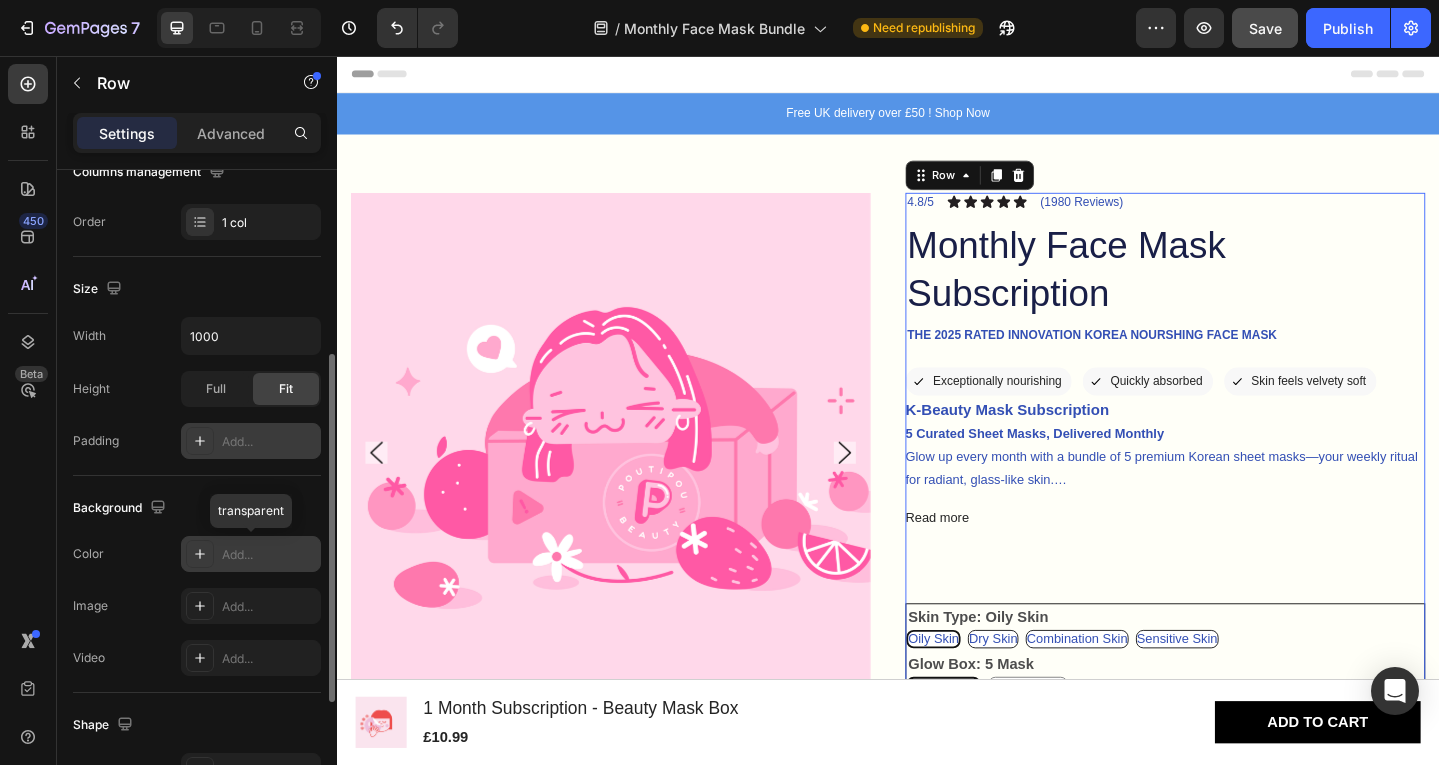 click on "Add..." at bounding box center (269, 555) 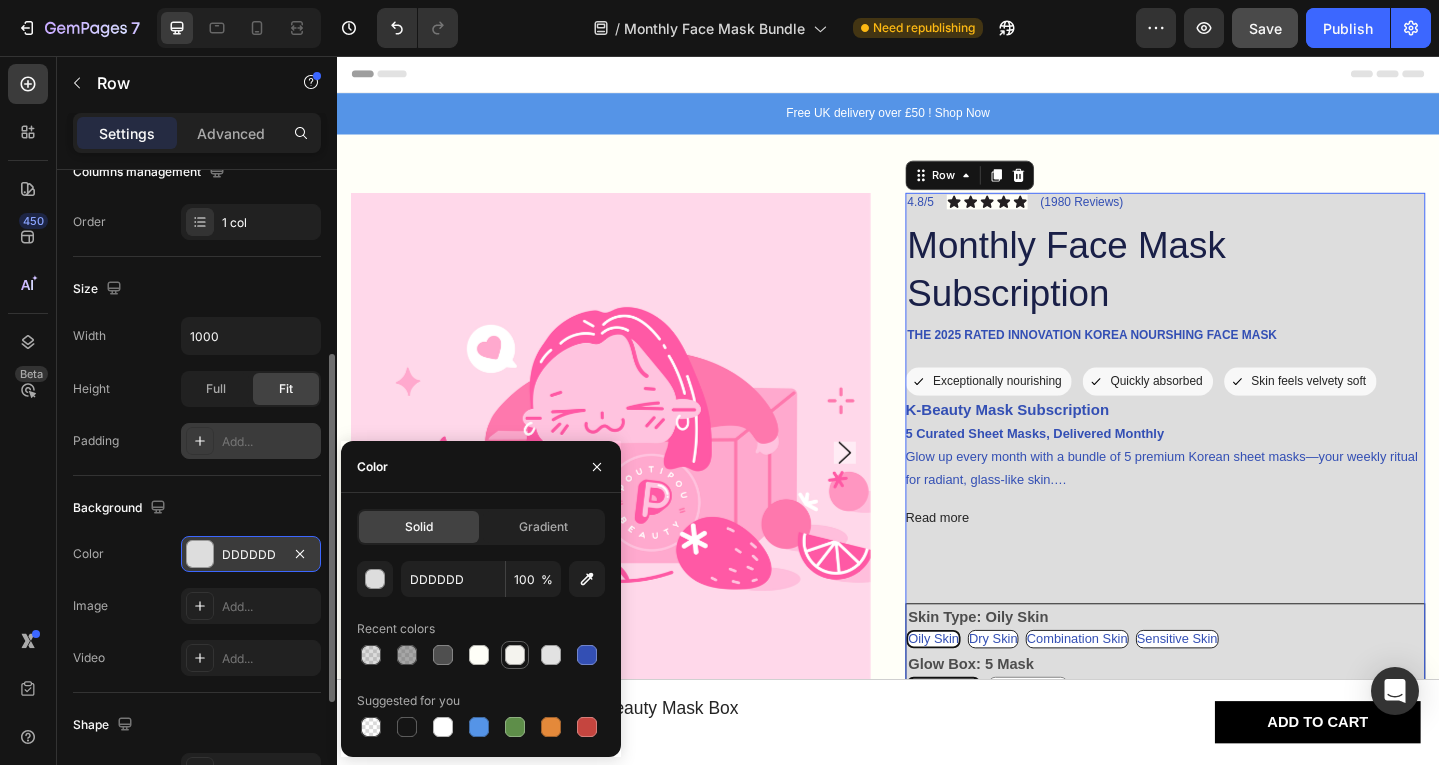 click at bounding box center [515, 655] 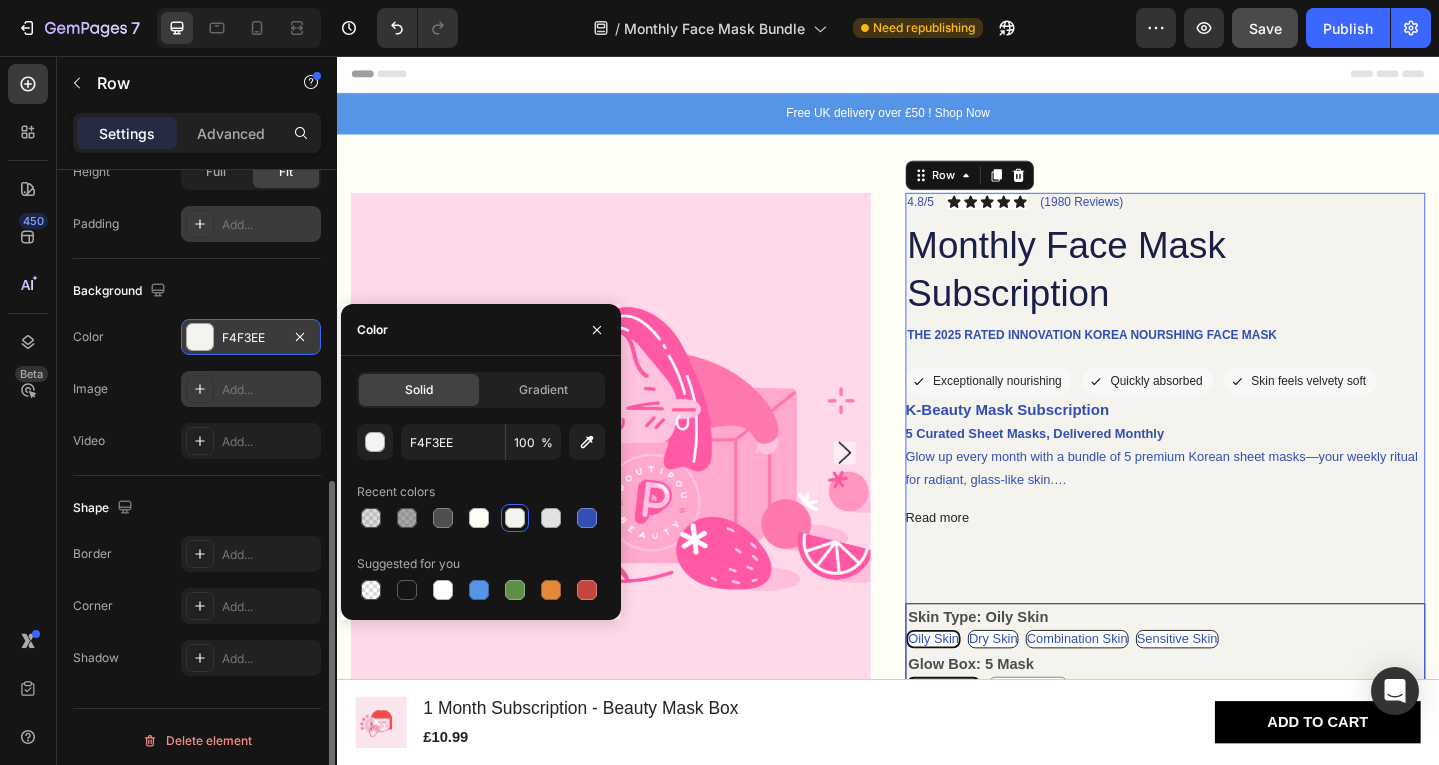 scroll, scrollTop: 568, scrollLeft: 0, axis: vertical 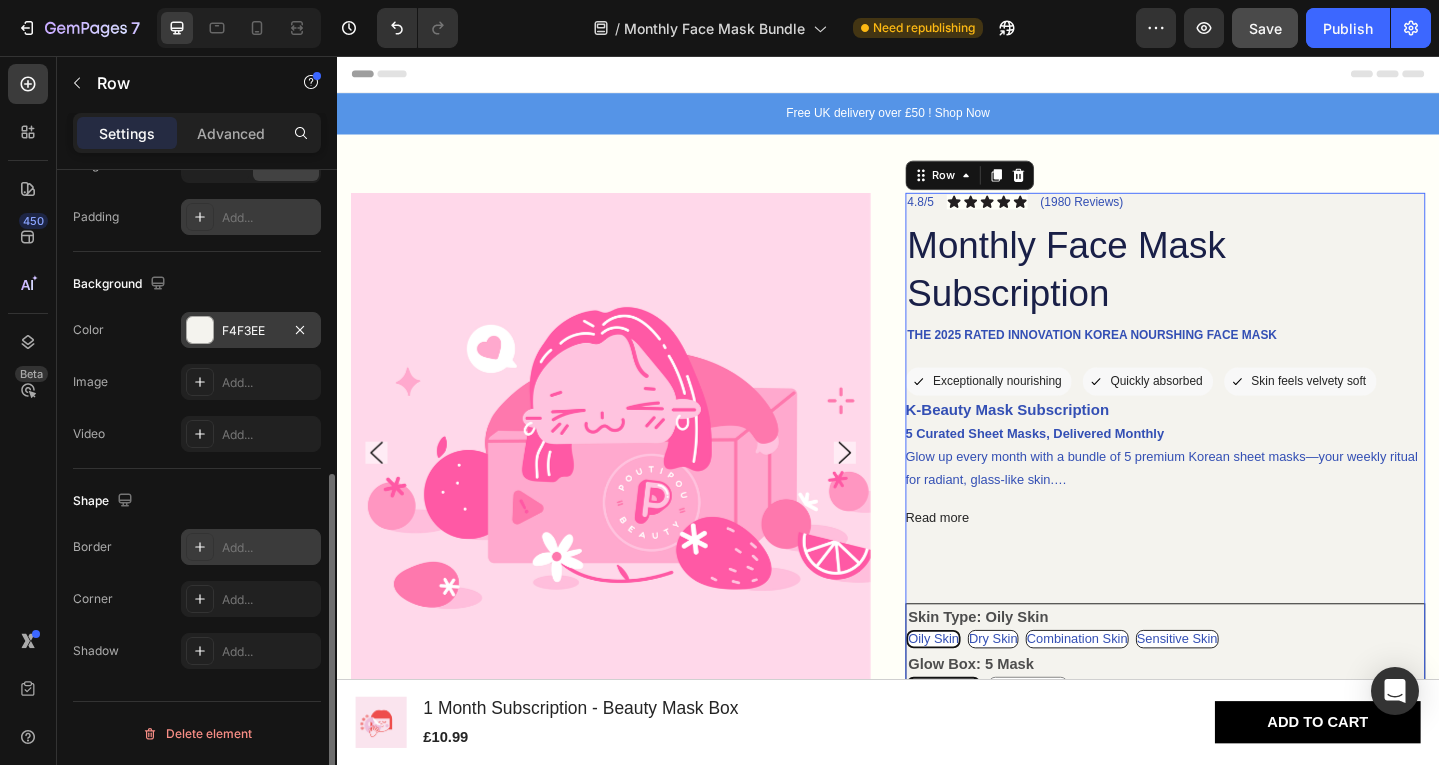 click on "Add..." at bounding box center (251, 547) 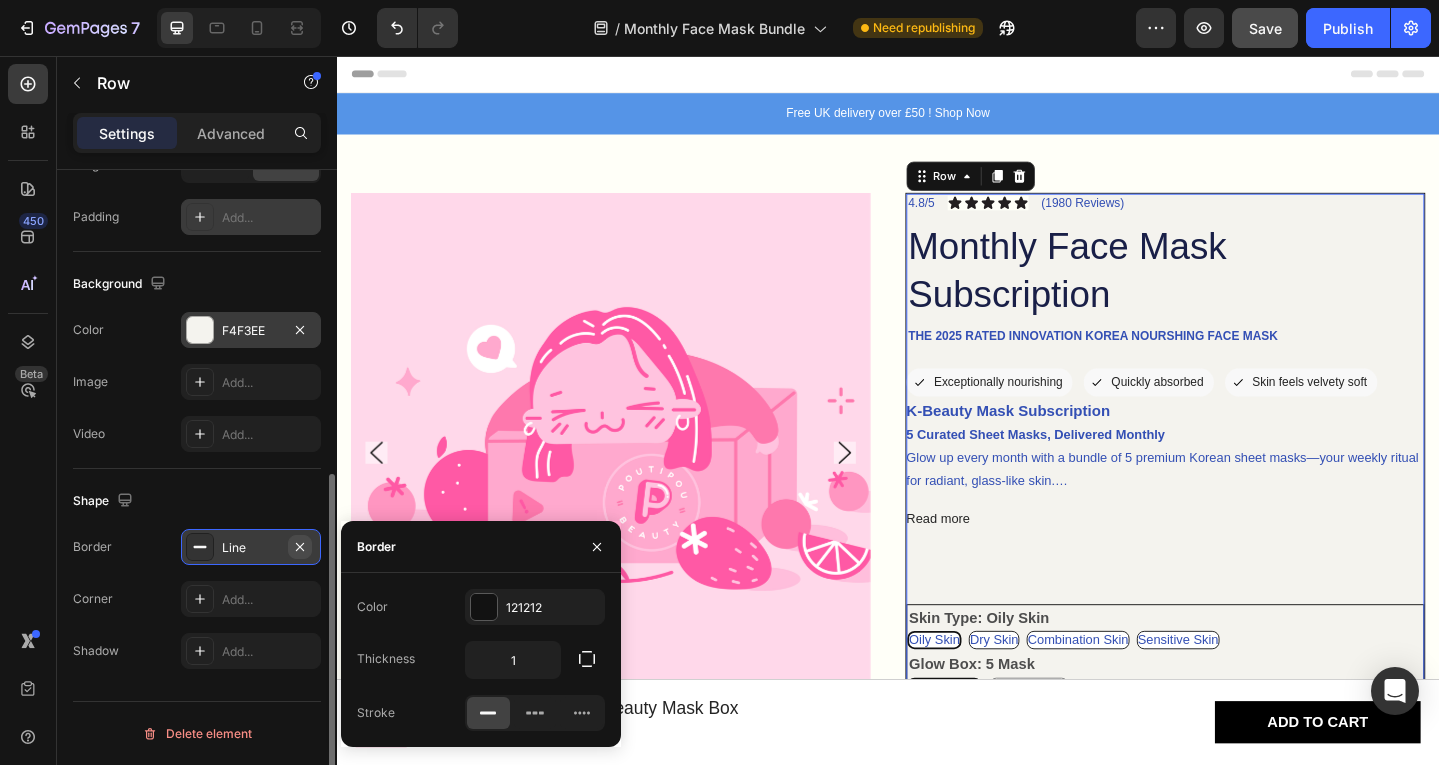 click 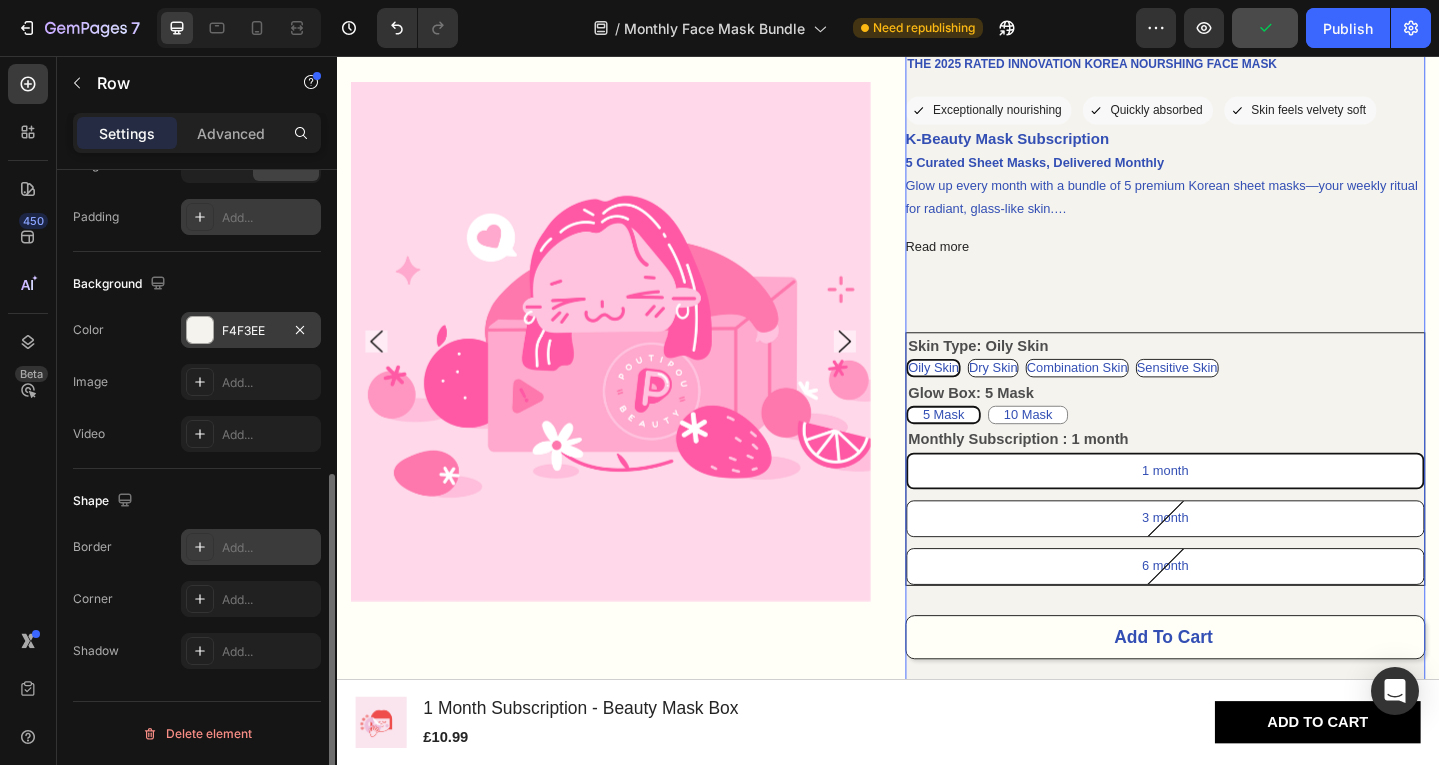 scroll, scrollTop: 235, scrollLeft: 0, axis: vertical 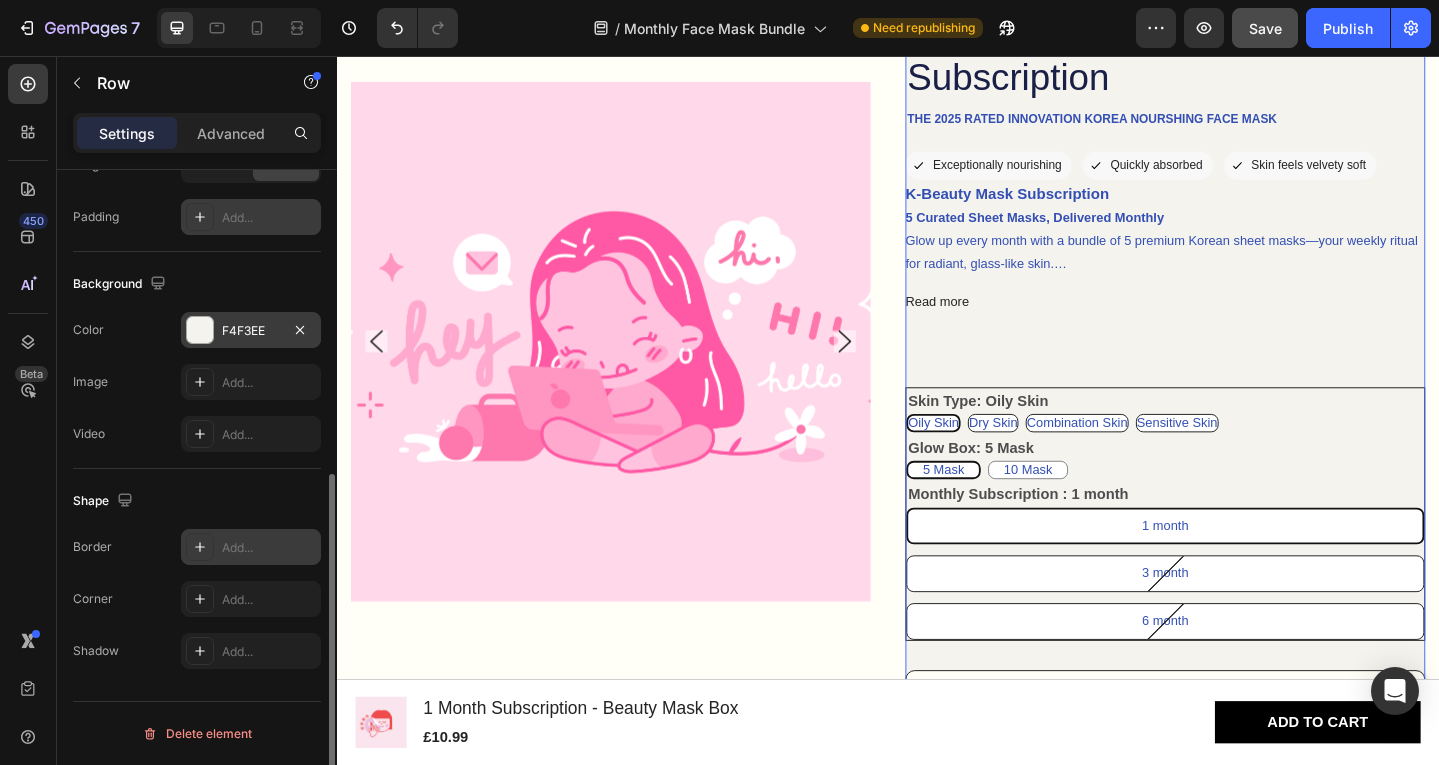 click on "F4F3EE" at bounding box center (251, 331) 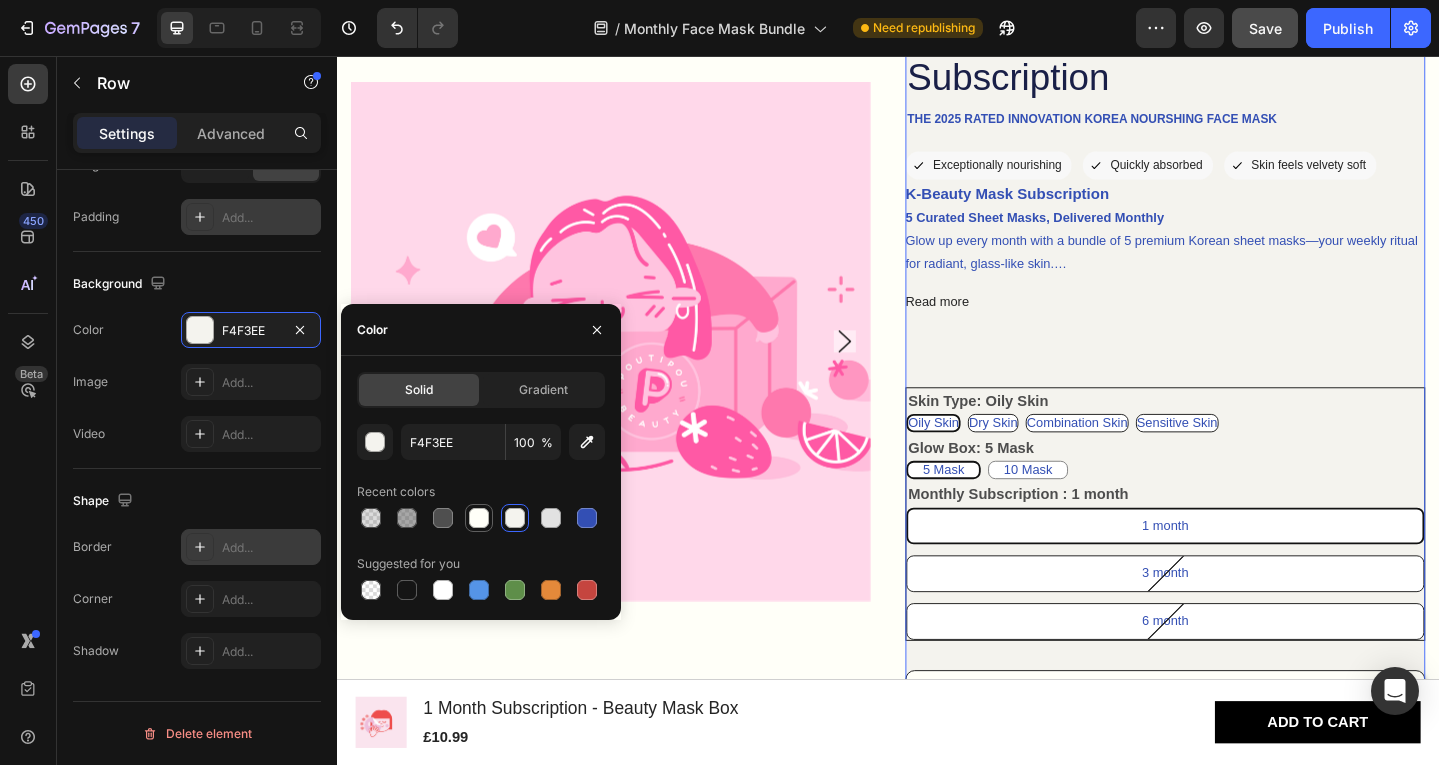 click at bounding box center (479, 518) 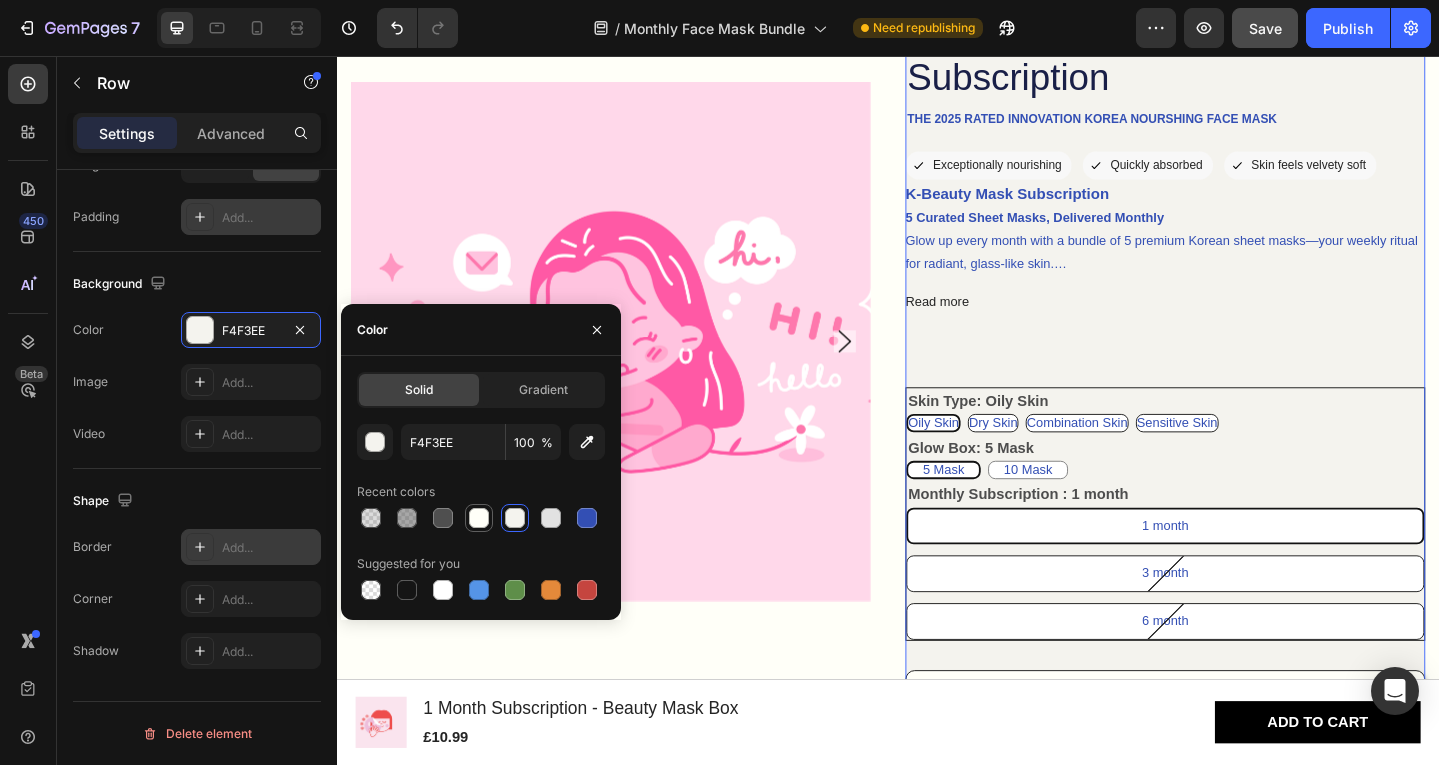 type on "FFFFF8" 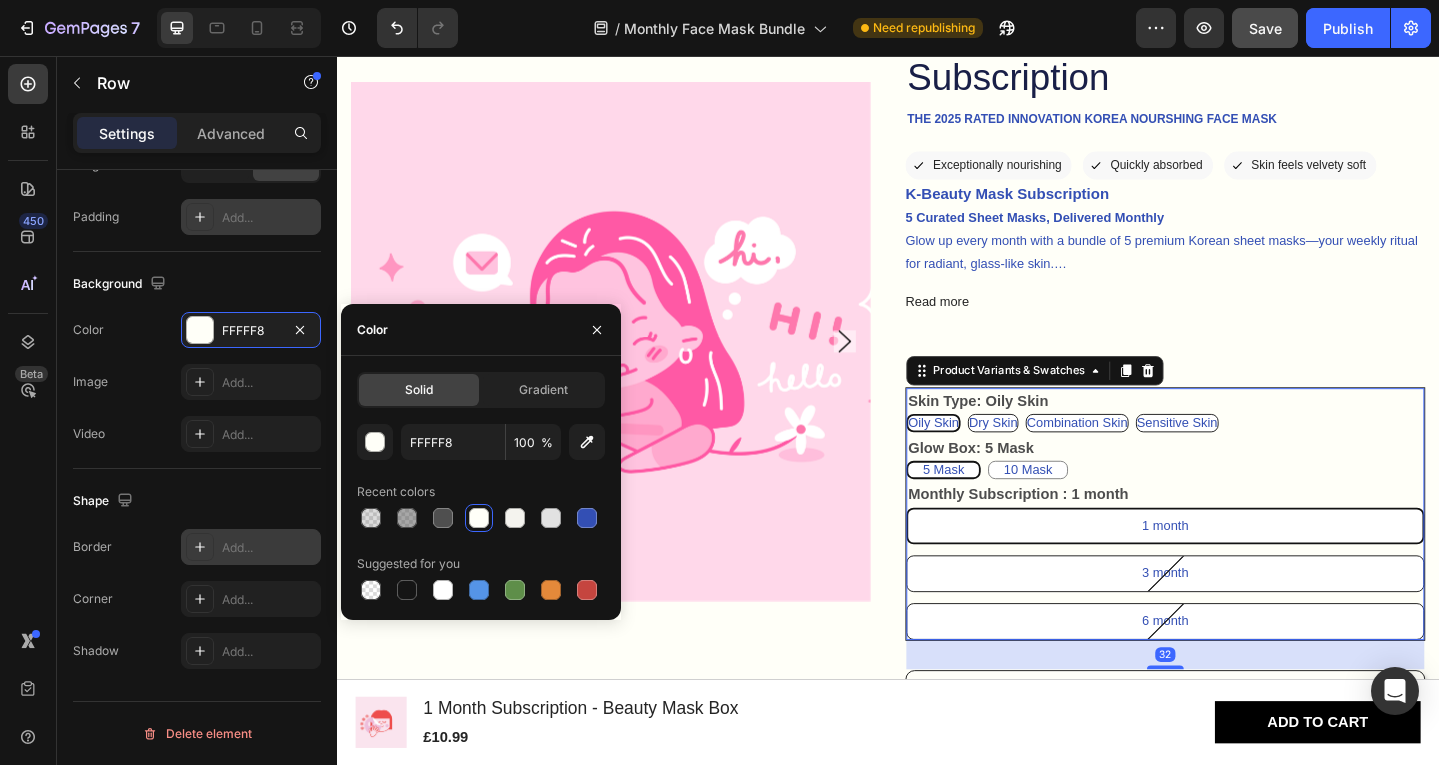 scroll, scrollTop: 0, scrollLeft: 0, axis: both 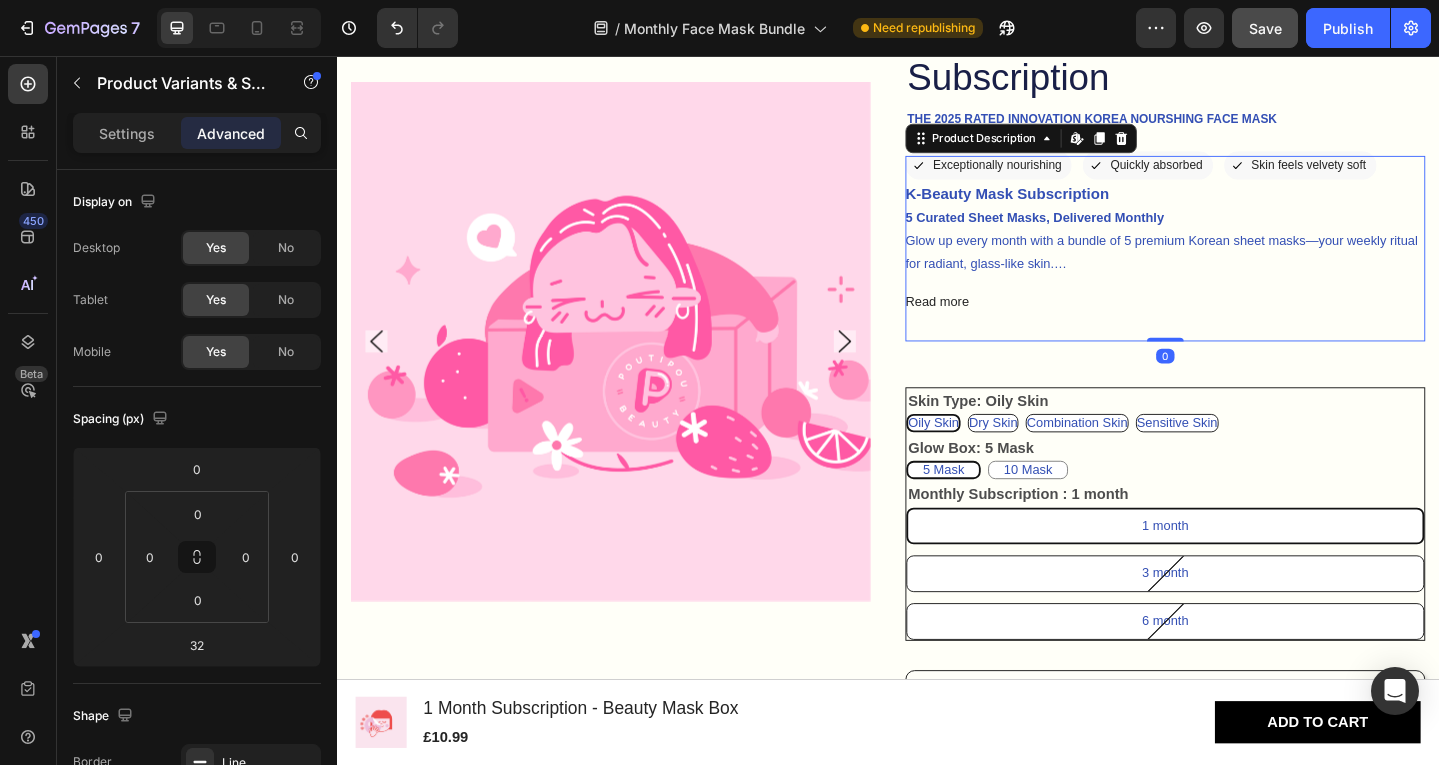 click on "K-Beauty Mask Subscription
5 Curated Sheet Masks, Delivered Monthly
Glow up every month with a bundle of 5 premium Korean sheet masks—your weekly ritual for radiant, glass-like skin.
Perfect for both  K-beauty newbies and skincare lovers , this subscription brings you the latest innovations and top formulas, straight to your doorstep. From hydrating heroes to brightening boosts, enjoy a rotating selection at great value—because your skin deserves the best. Read more Product Description   Edit content in Shopify 0" at bounding box center (1239, 266) 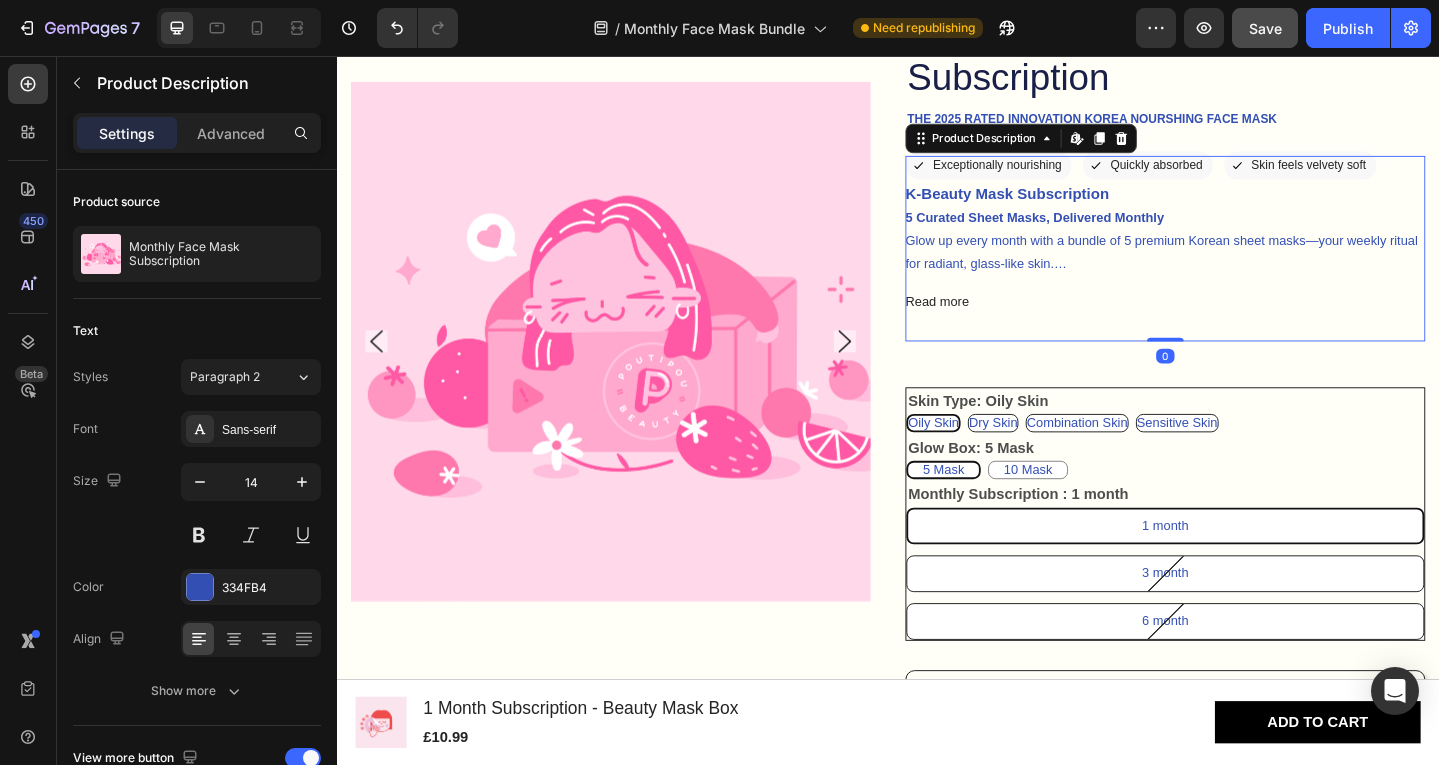 click on "K-Beauty Mask Subscription
5 Curated Sheet Masks, Delivered Monthly
Glow up every month with a bundle of 5 premium Korean sheet masks—your weekly ritual for radiant, glass-like skin.
Perfect for both  K-beauty newbies and skincare lovers , this subscription brings you the latest innovations and top formulas, straight to your doorstep. From hydrating heroes to brightening boosts, enjoy a rotating selection at great value—because your skin deserves the best. Read more Product Description   Edit content in Shopify 0" at bounding box center (1239, 266) 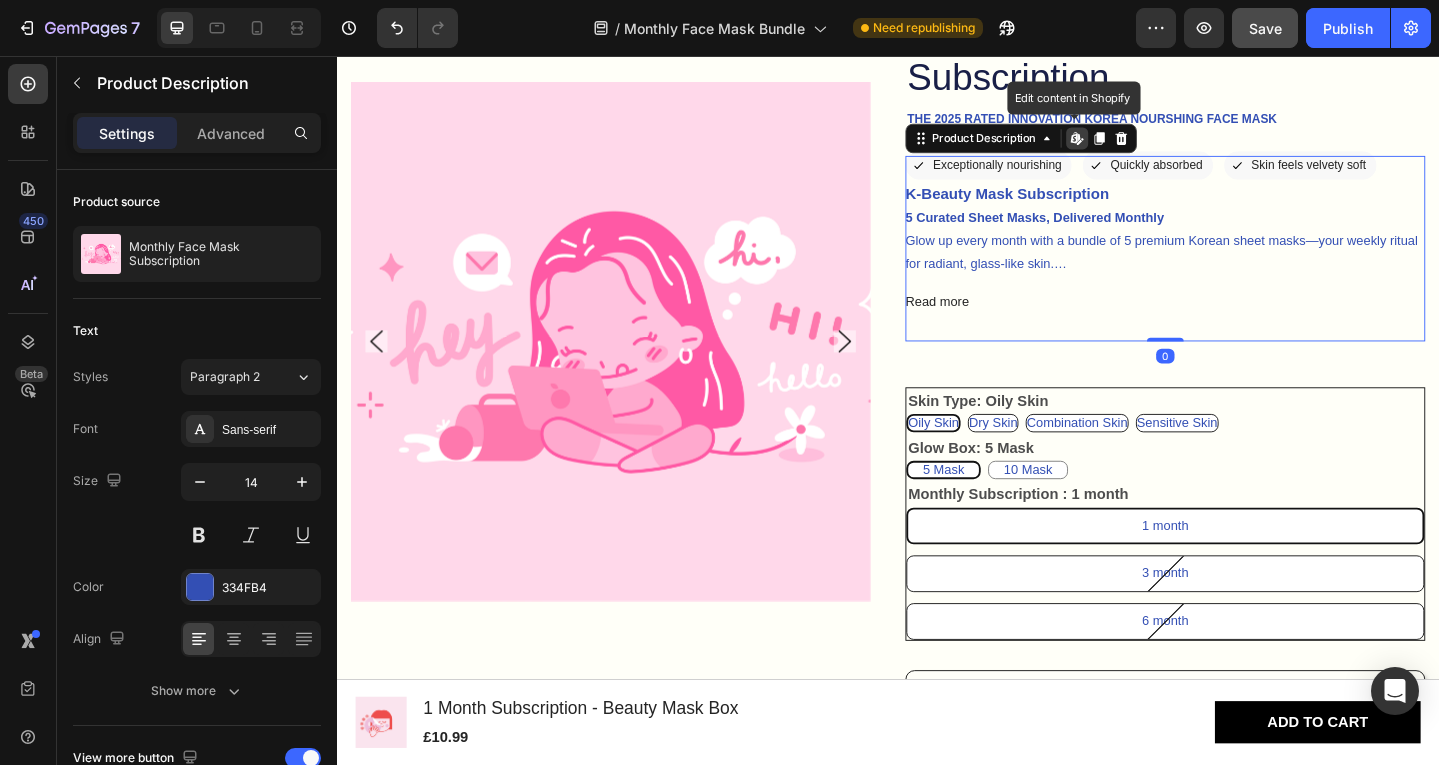 click on "K-Beauty Mask Subscription
5 Curated Sheet Masks, Delivered Monthly
Glow up every month with a bundle of 5 premium Korean sheet masks—your weekly ritual for radiant, glass-like skin.
Perfect for both  K-beauty newbies and skincare lovers , this subscription brings you the latest innovations and top formulas, straight to your doorstep. From hydrating heroes to brightening boosts, enjoy a rotating selection at great value—because your skin deserves the best. Read more Product Description   Edit content in Shopify 0" at bounding box center (1239, 266) 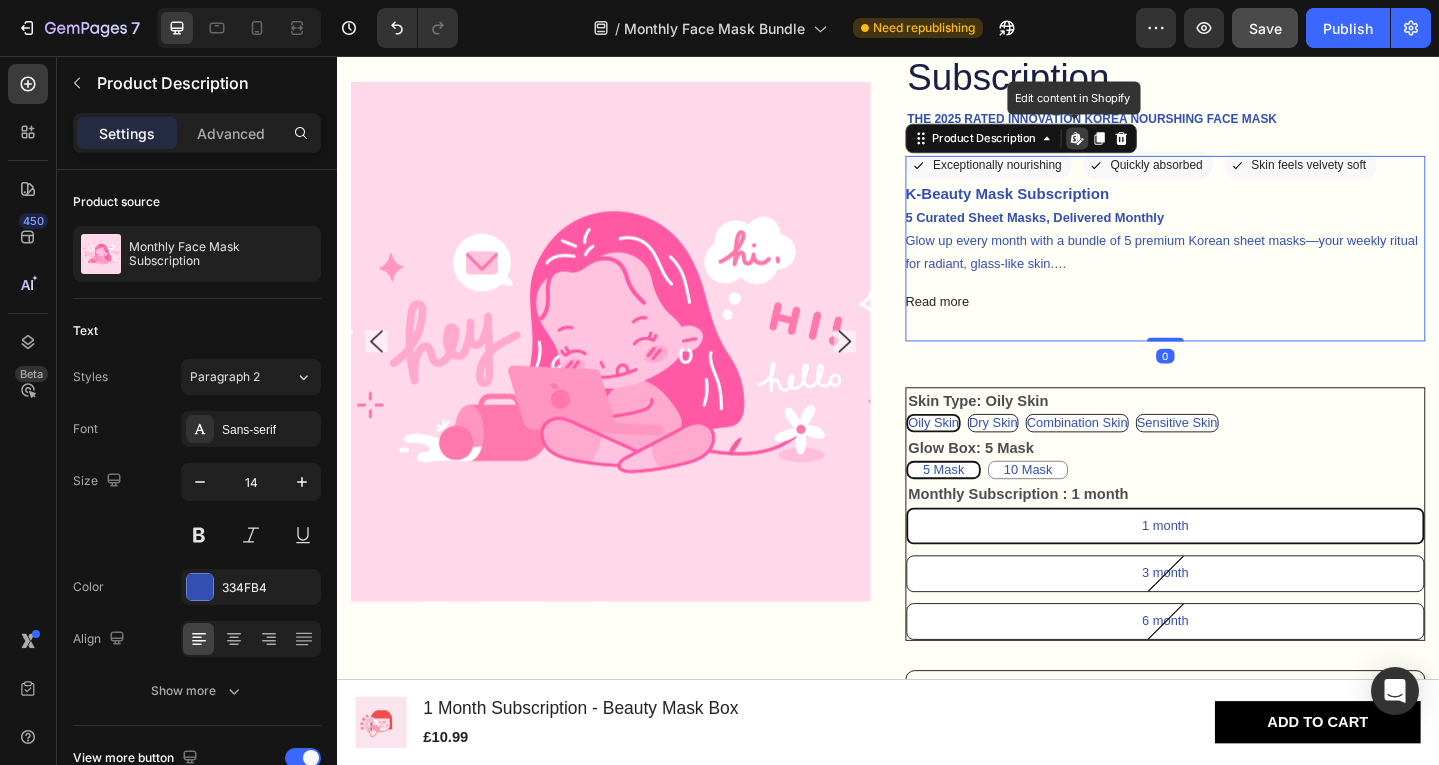 click on "K-Beauty Mask Subscription
5 Curated Sheet Masks, Delivered Monthly
Glow up every month with a bundle of 5 premium Korean sheet masks—your weekly ritual for radiant, glass-like skin.
Perfect for both  K-beauty newbies and skincare lovers , this subscription brings you the latest innovations and top formulas, straight to your doorstep. From hydrating heroes to brightening boosts, enjoy a rotating selection at great value—because your skin deserves the best. Read more Product Description   Edit content in Shopify 0" at bounding box center (1239, 266) 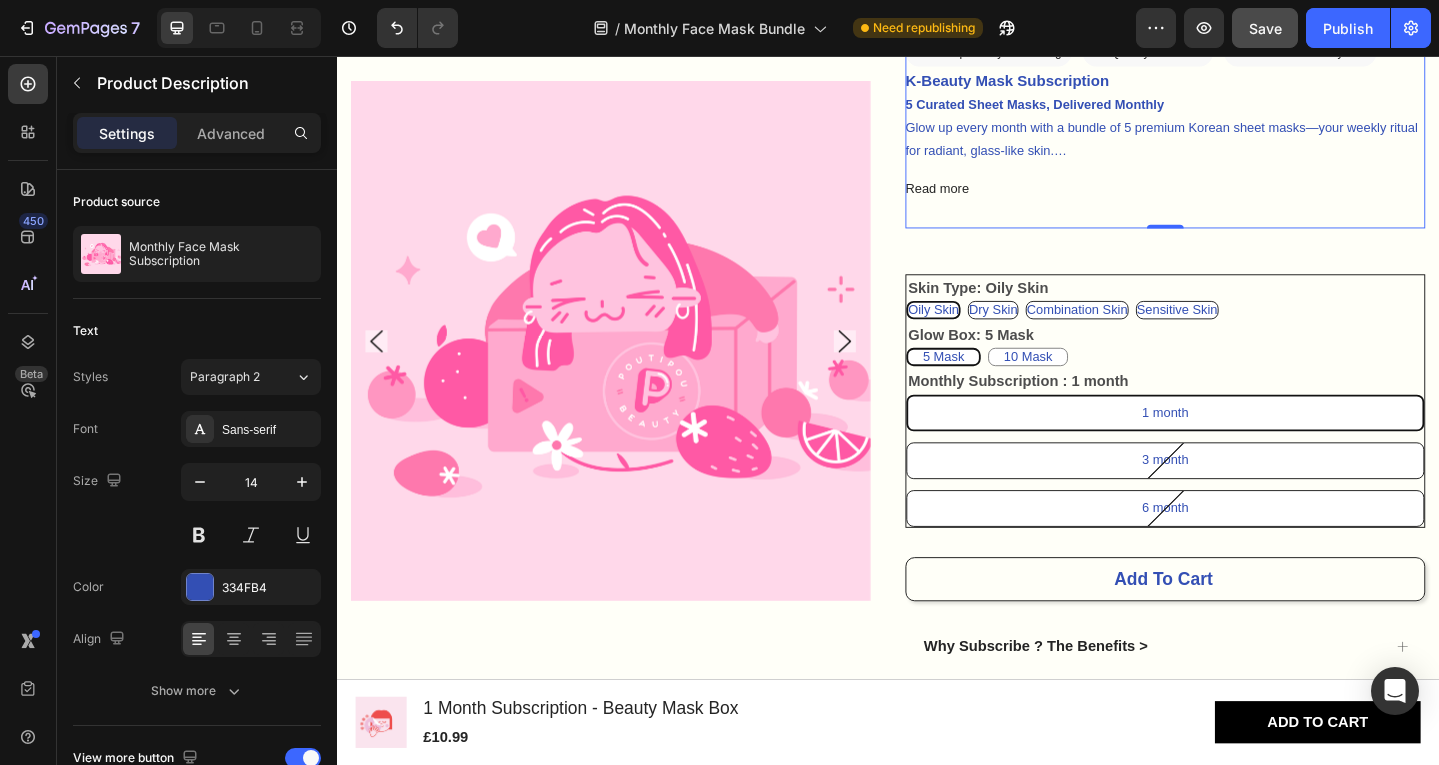 scroll, scrollTop: 357, scrollLeft: 0, axis: vertical 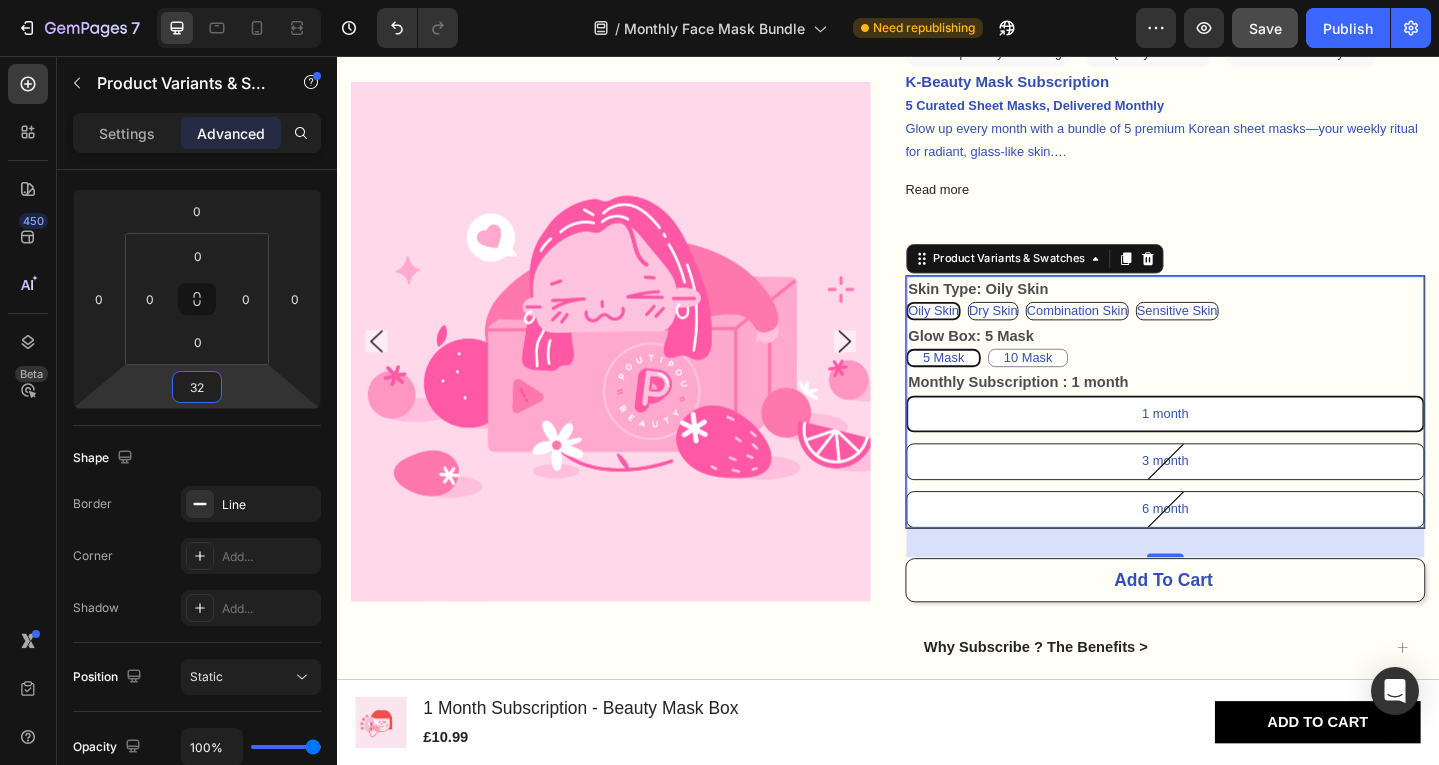 click on "32" at bounding box center [197, 387] 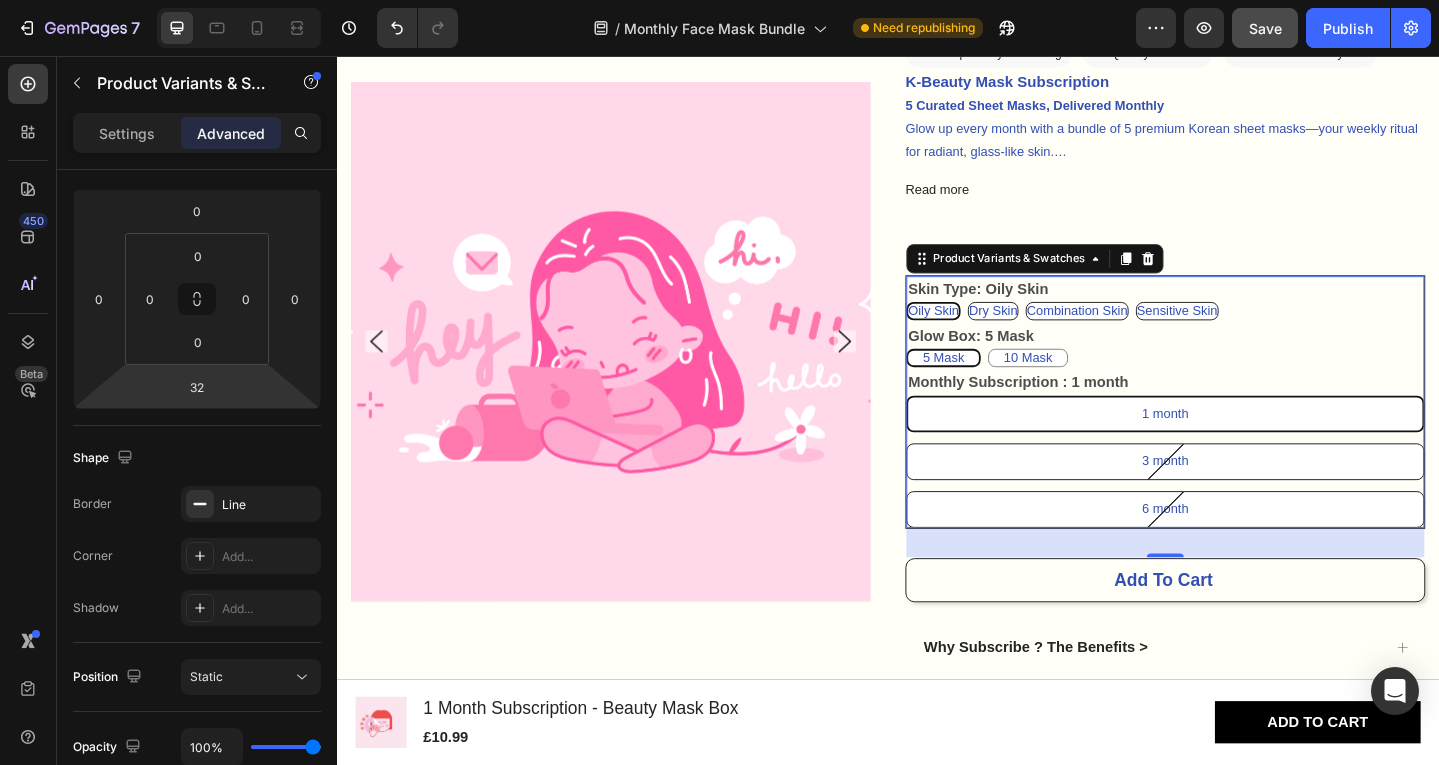 click on "Shadow" at bounding box center [96, 608] 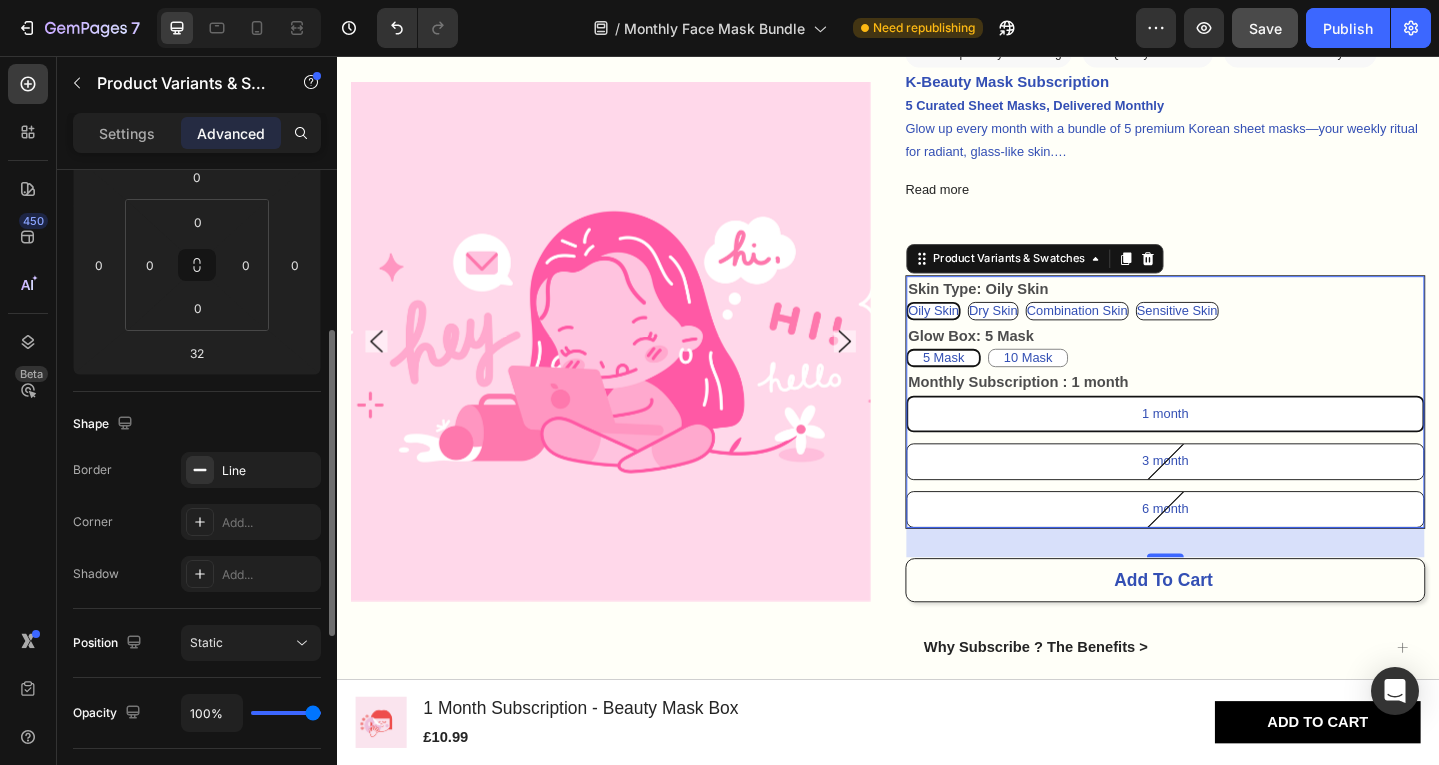 scroll, scrollTop: 321, scrollLeft: 0, axis: vertical 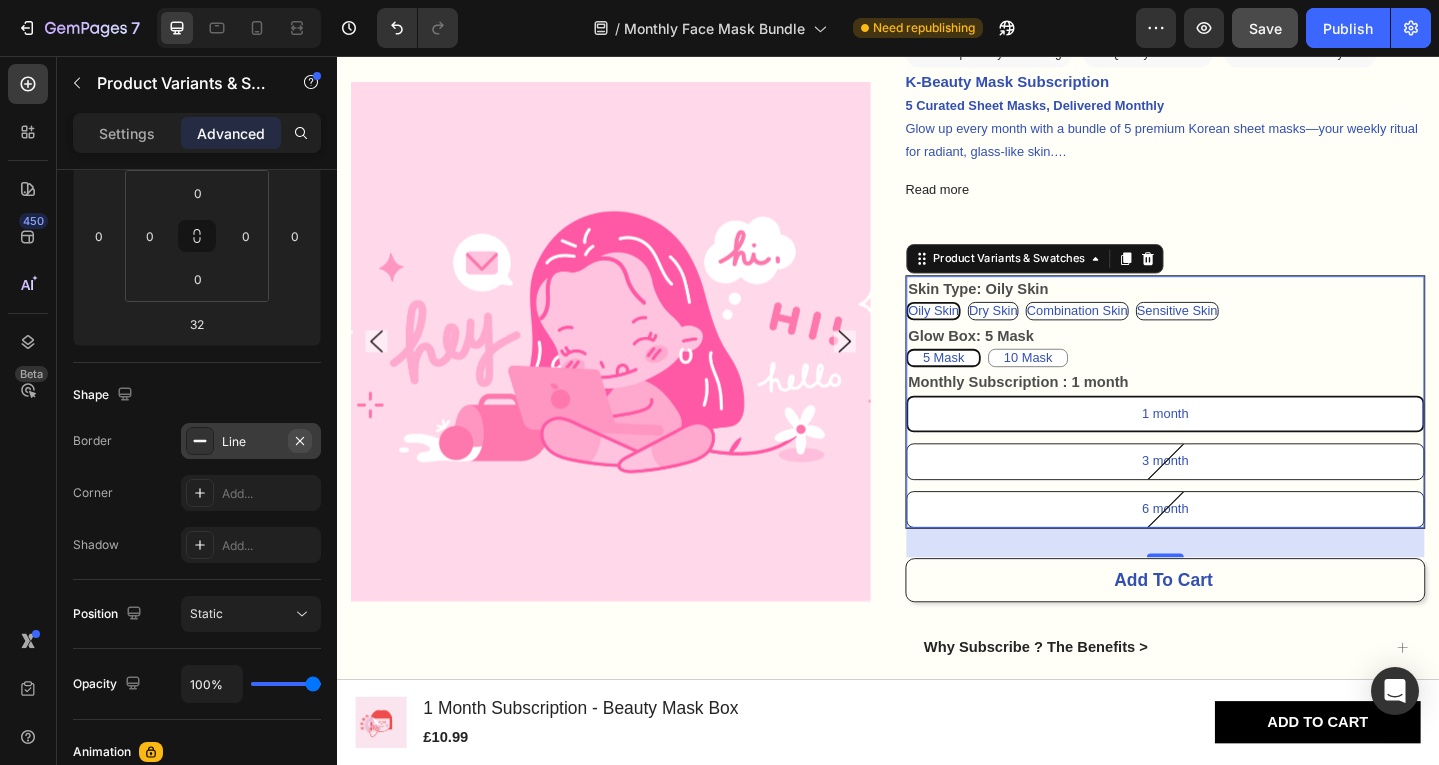 click 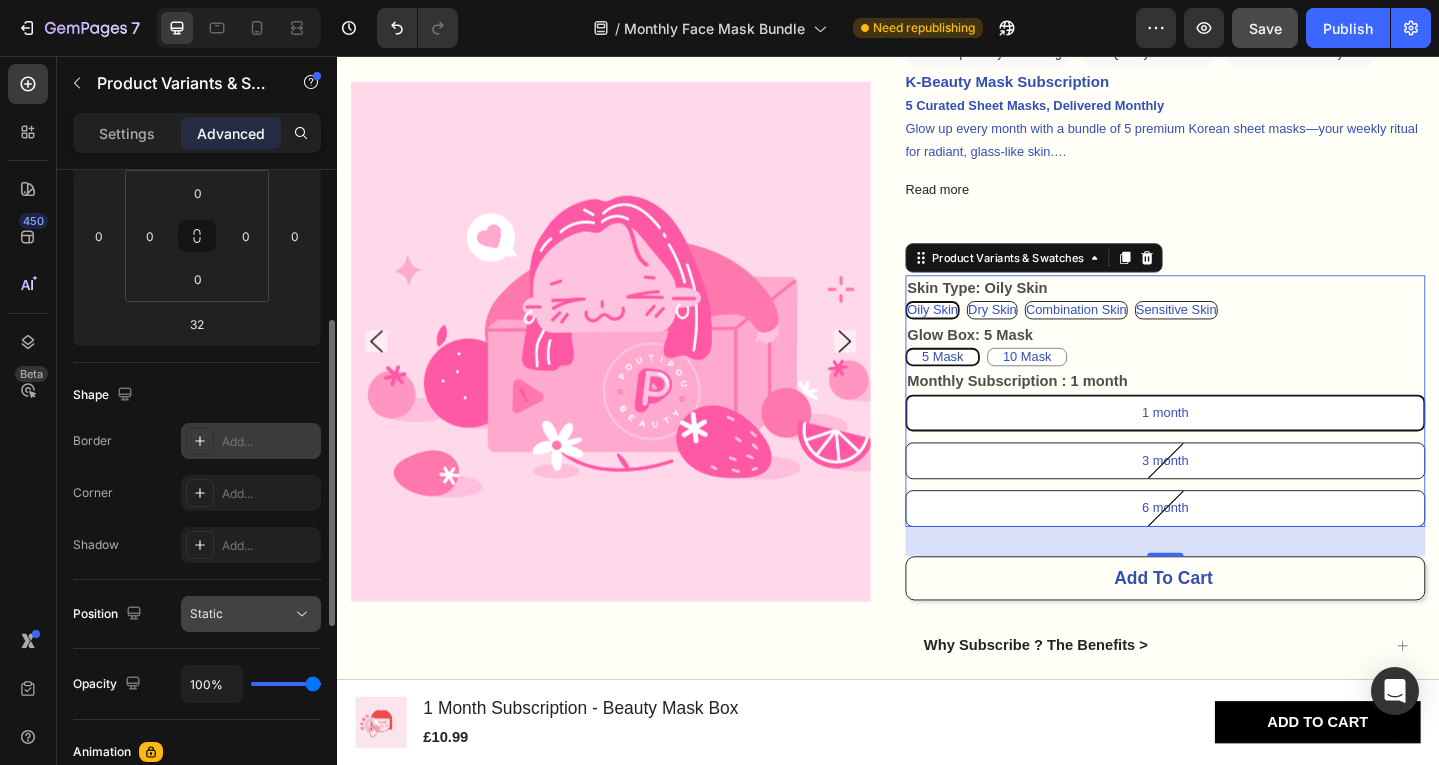 click on "Static" 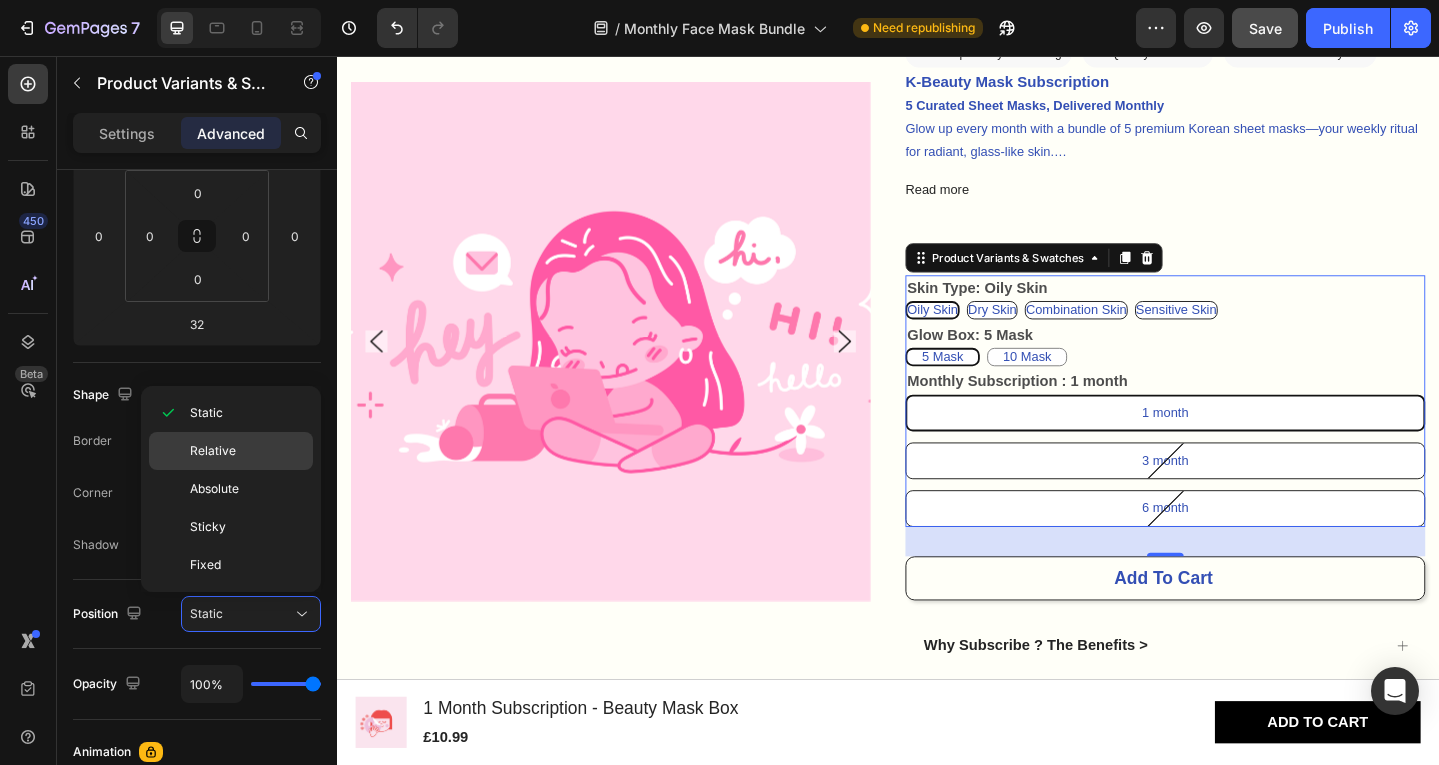 click on "Relative" 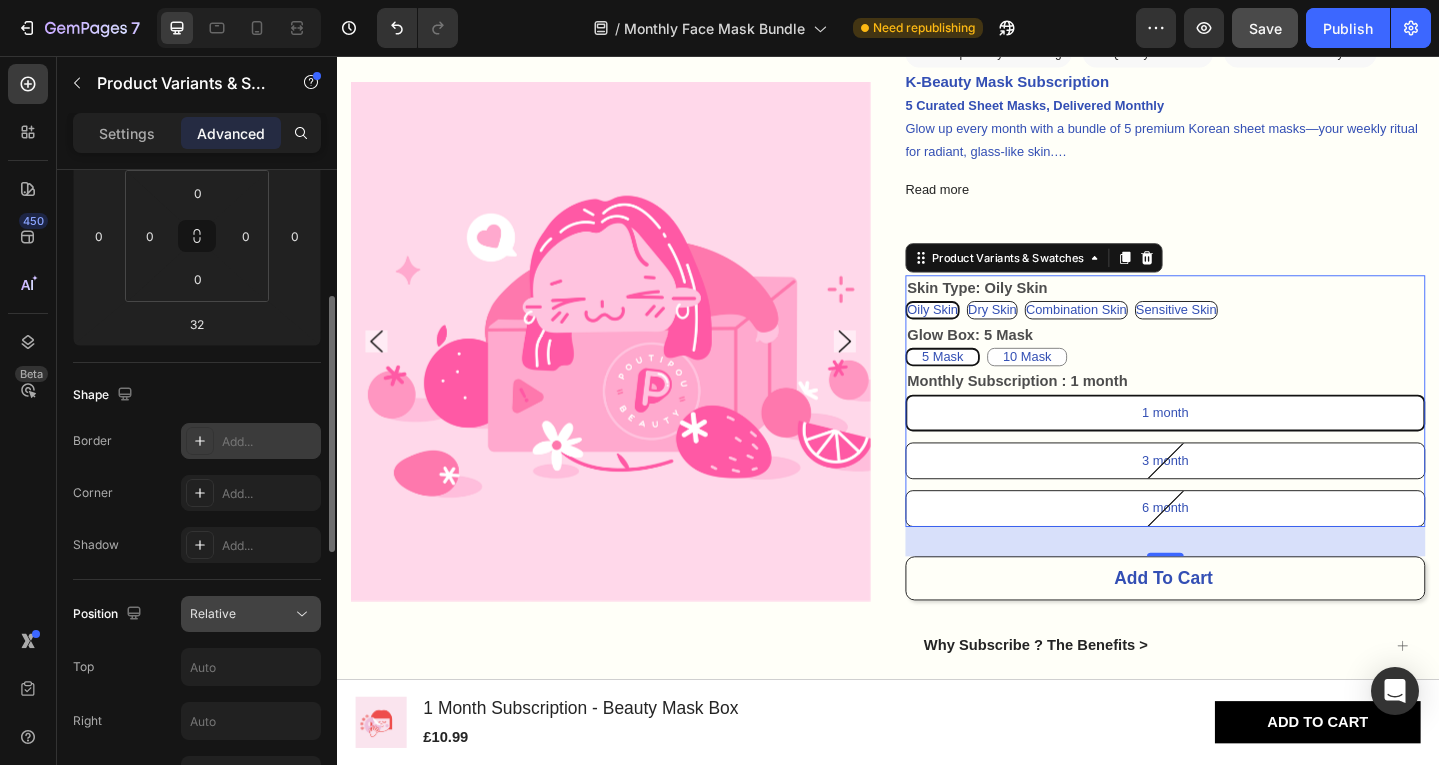 click on "Relative" at bounding box center [241, 614] 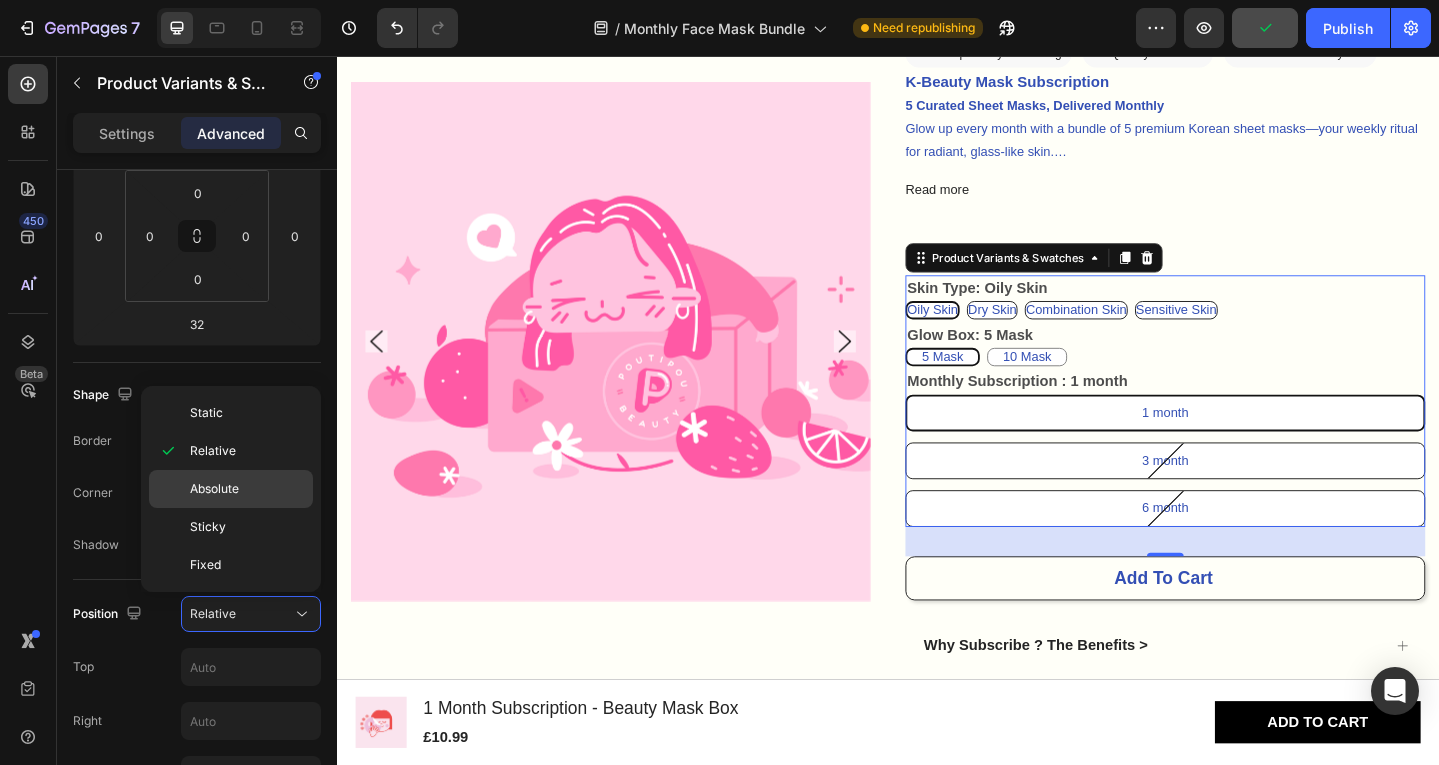 click on "Absolute" at bounding box center (247, 489) 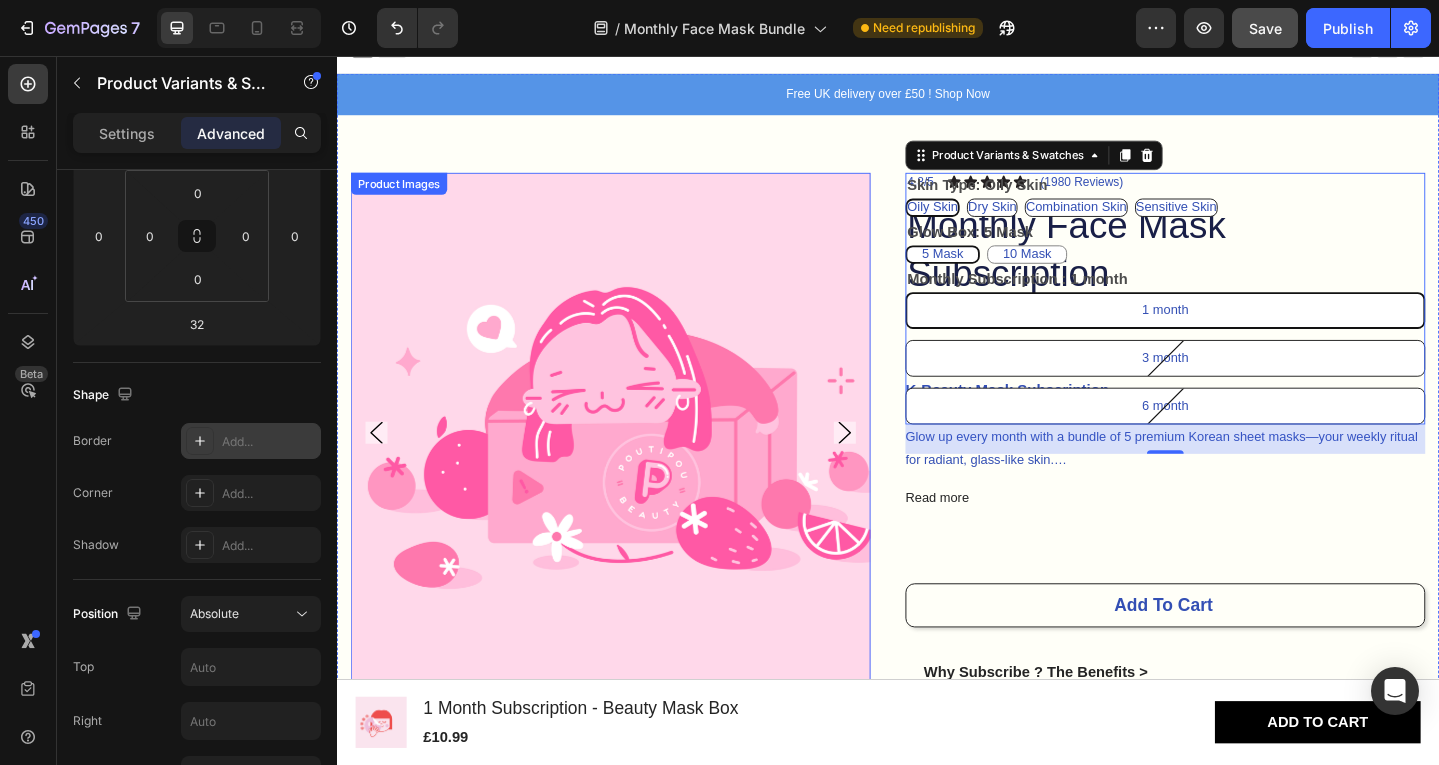 scroll, scrollTop: 15, scrollLeft: 0, axis: vertical 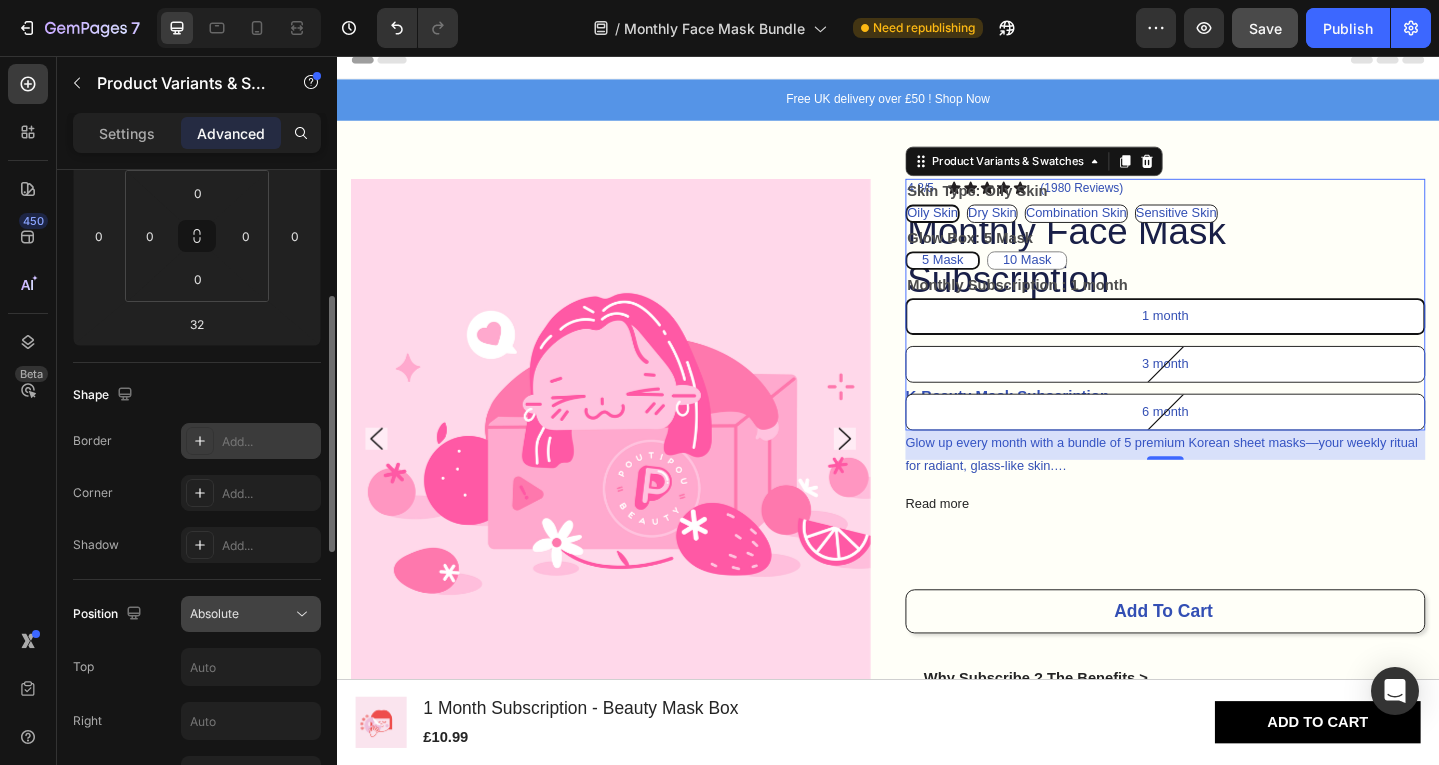 click on "Absolute" at bounding box center (241, 614) 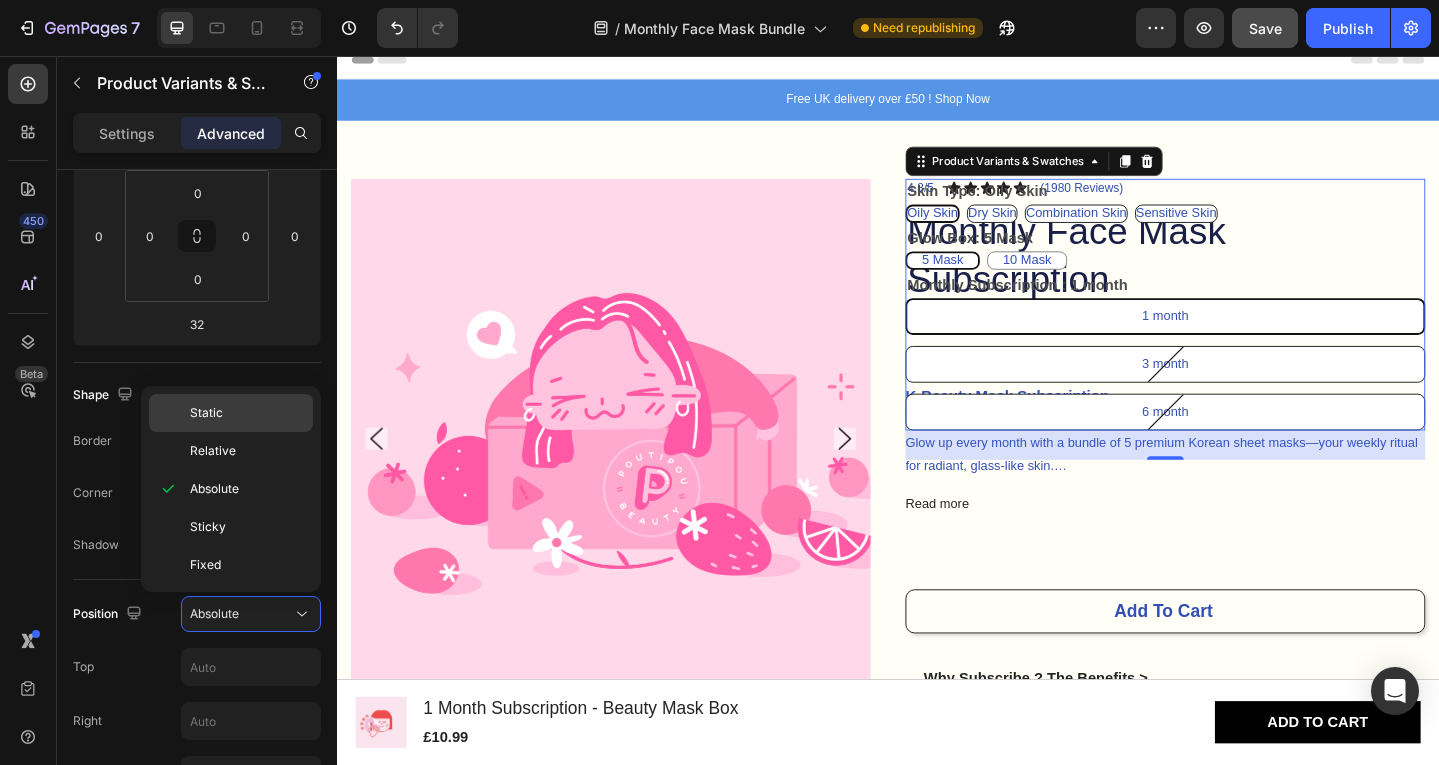 click on "Static" 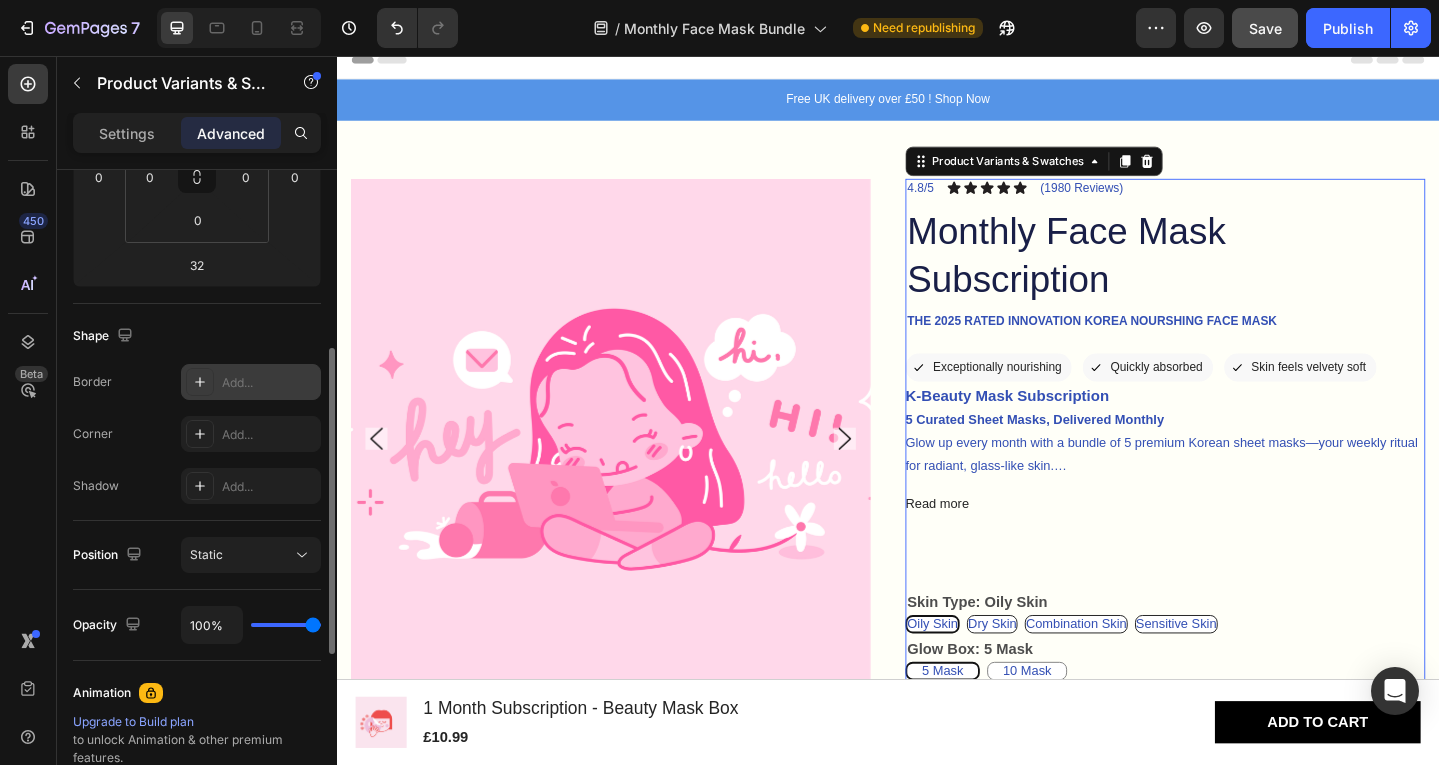 scroll, scrollTop: 310, scrollLeft: 0, axis: vertical 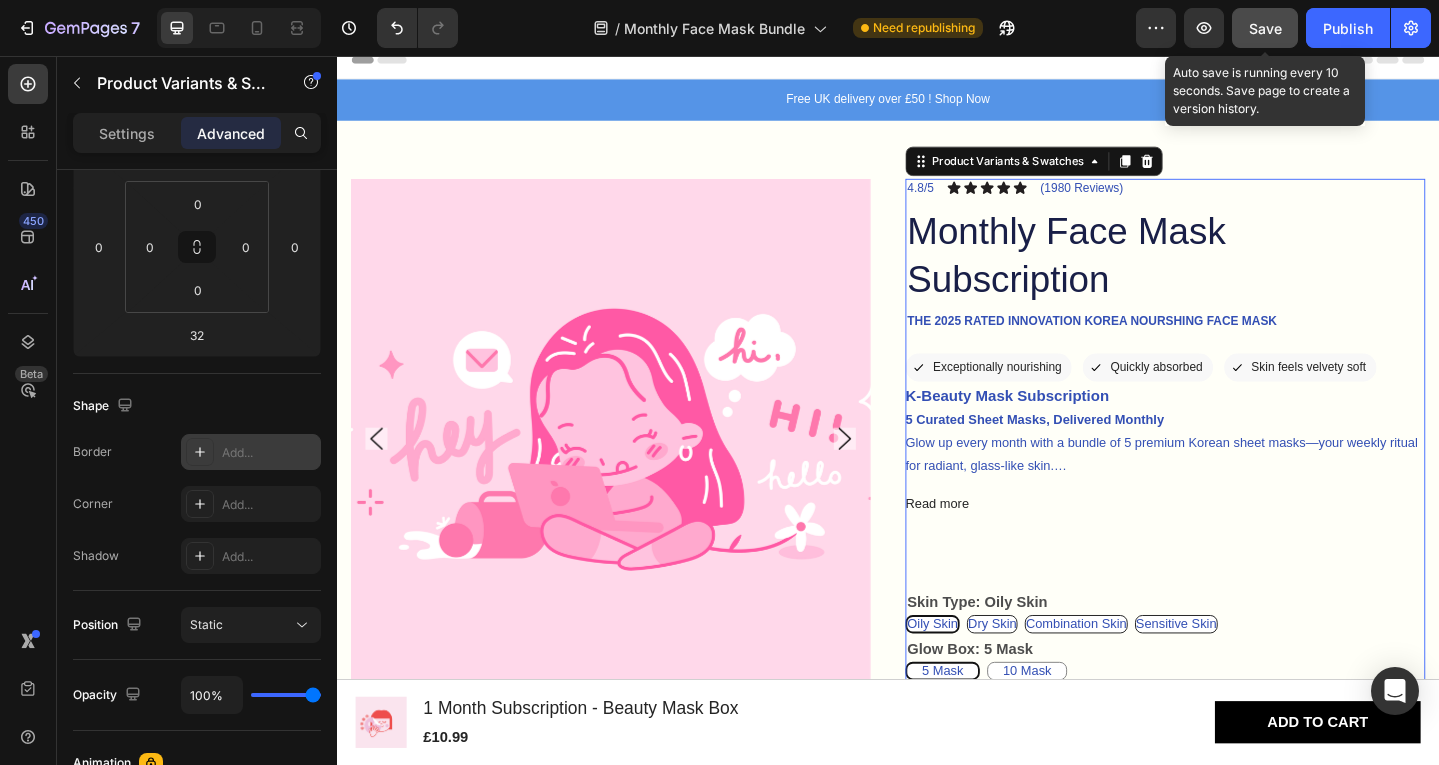 click on "Save" 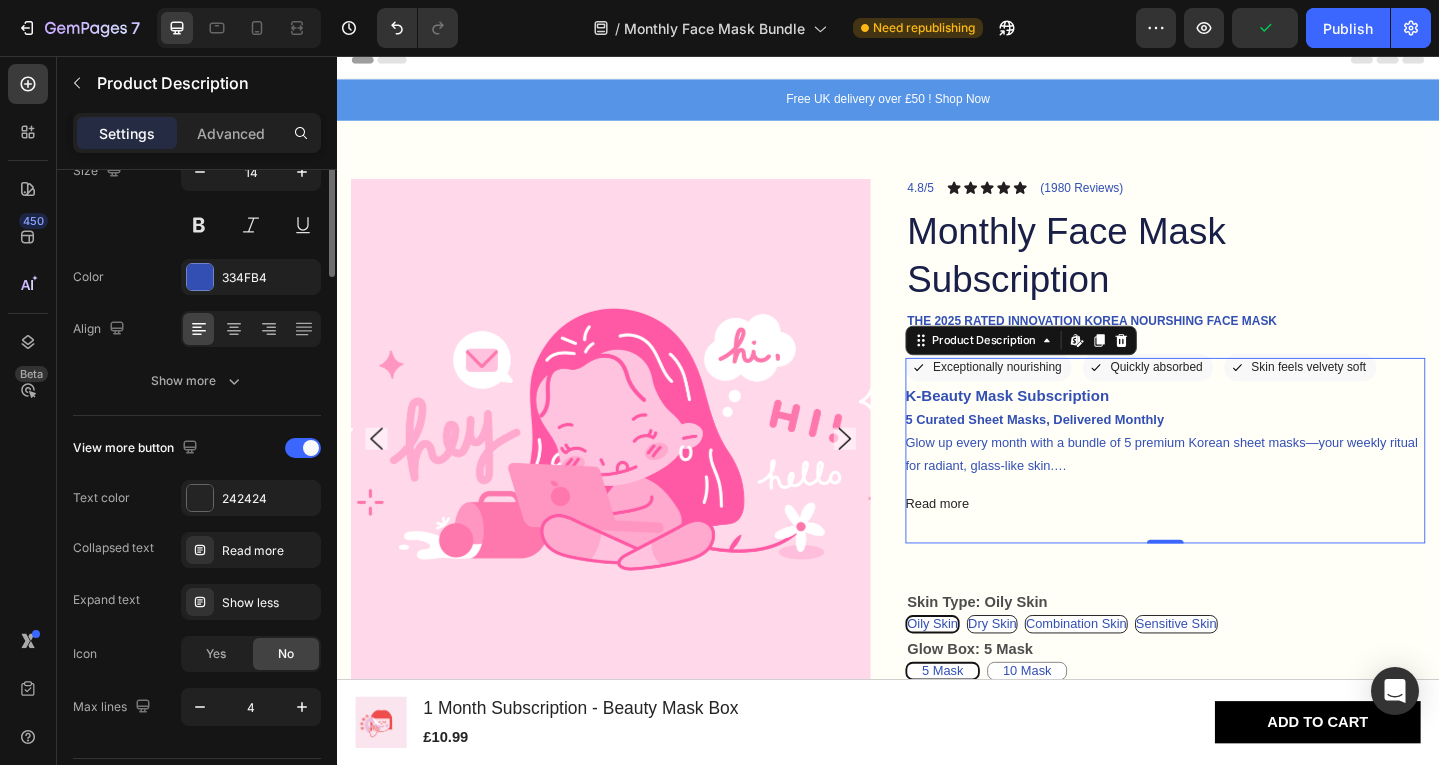 scroll, scrollTop: 0, scrollLeft: 0, axis: both 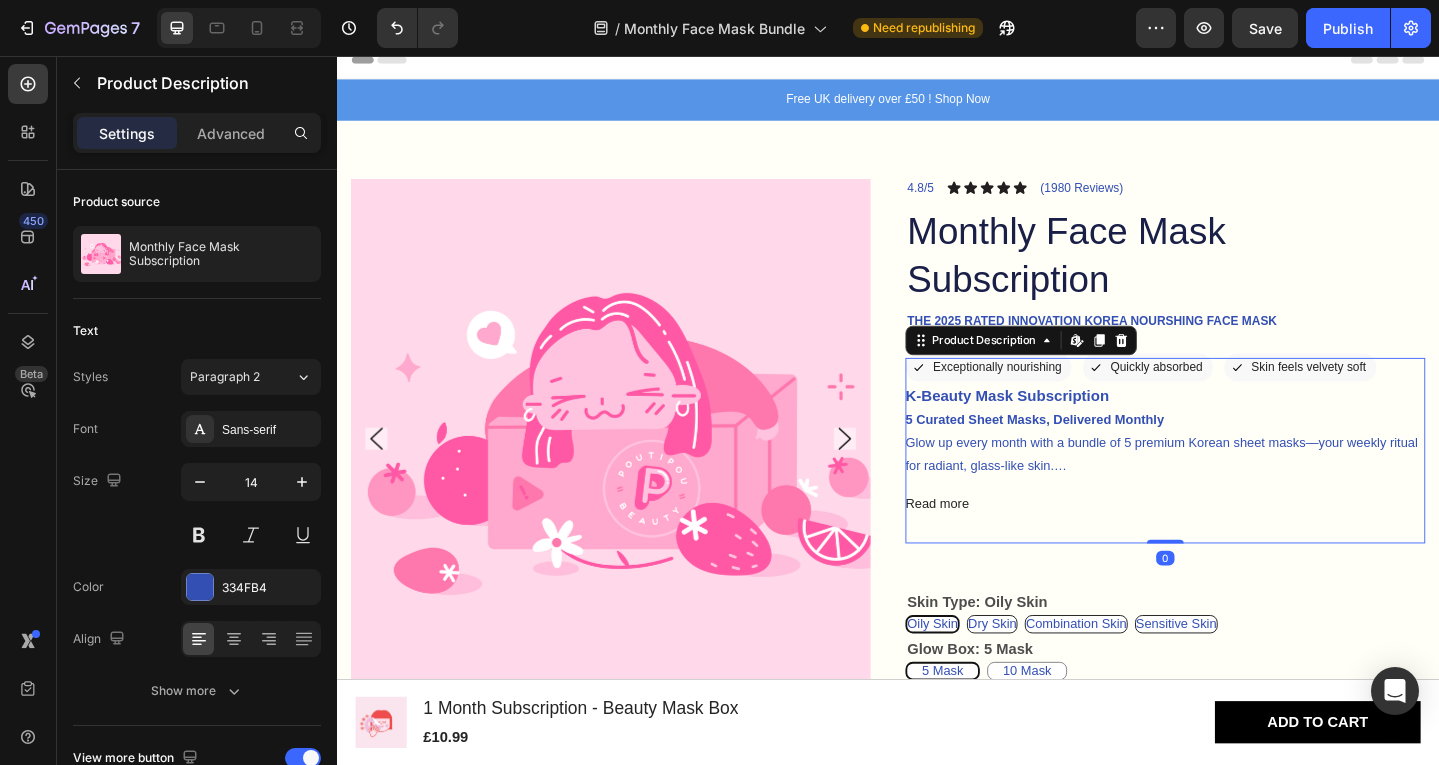 drag, startPoint x: 1234, startPoint y: 584, endPoint x: 1209, endPoint y: 520, distance: 68.70953 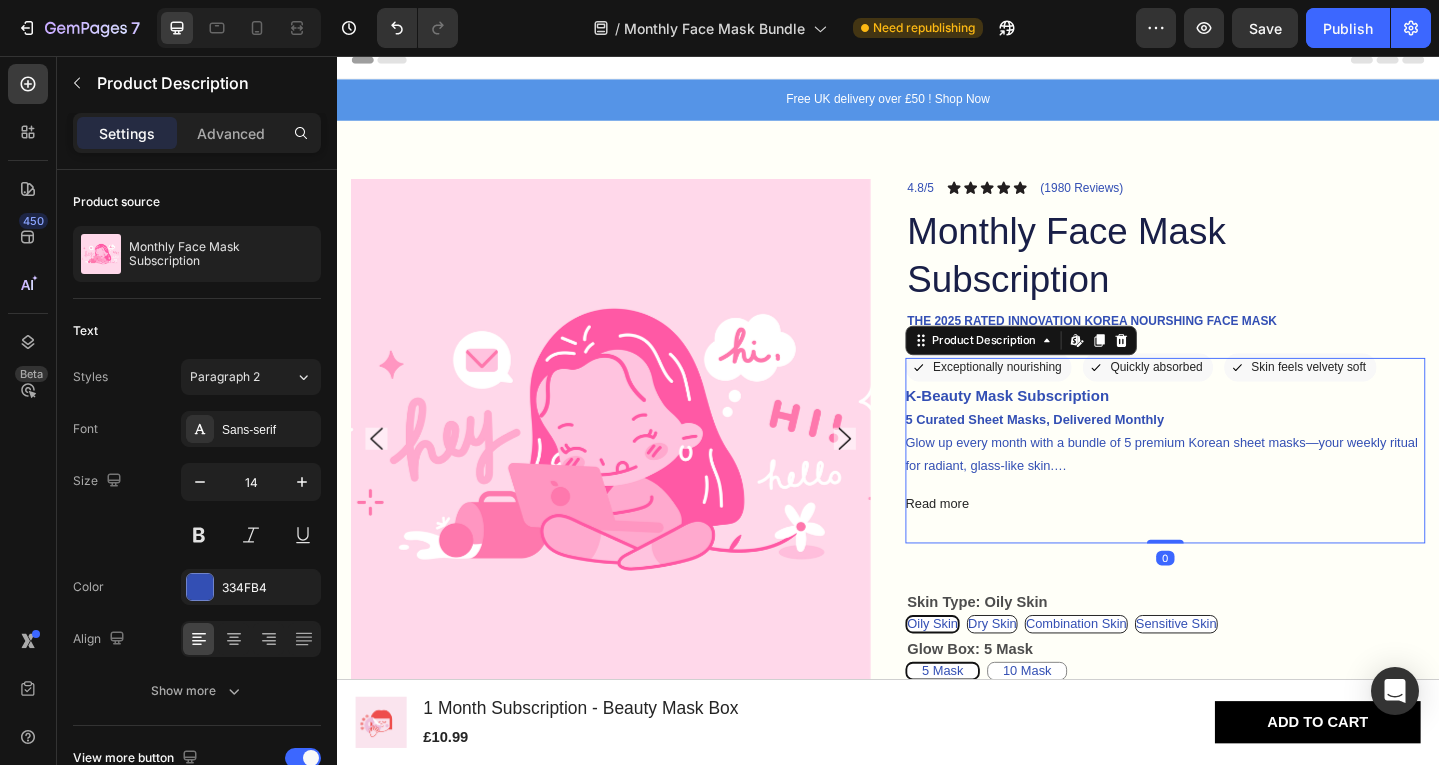 click on "K-Beauty Mask Subscription
5 Curated Sheet Masks, Delivered Monthly
Glow up every month with a bundle of 5 premium Korean sheet masks—your weekly ritual for radiant, glass-like skin.
Perfect for both  K-beauty newbies and skincare lovers , this subscription brings you the latest innovations and top formulas, straight to your doorstep. From hydrating heroes to brightening boosts, enjoy a rotating selection at great value—because your skin deserves the best. Read more Product Description   Edit content in Shopify 0" at bounding box center [1239, 486] 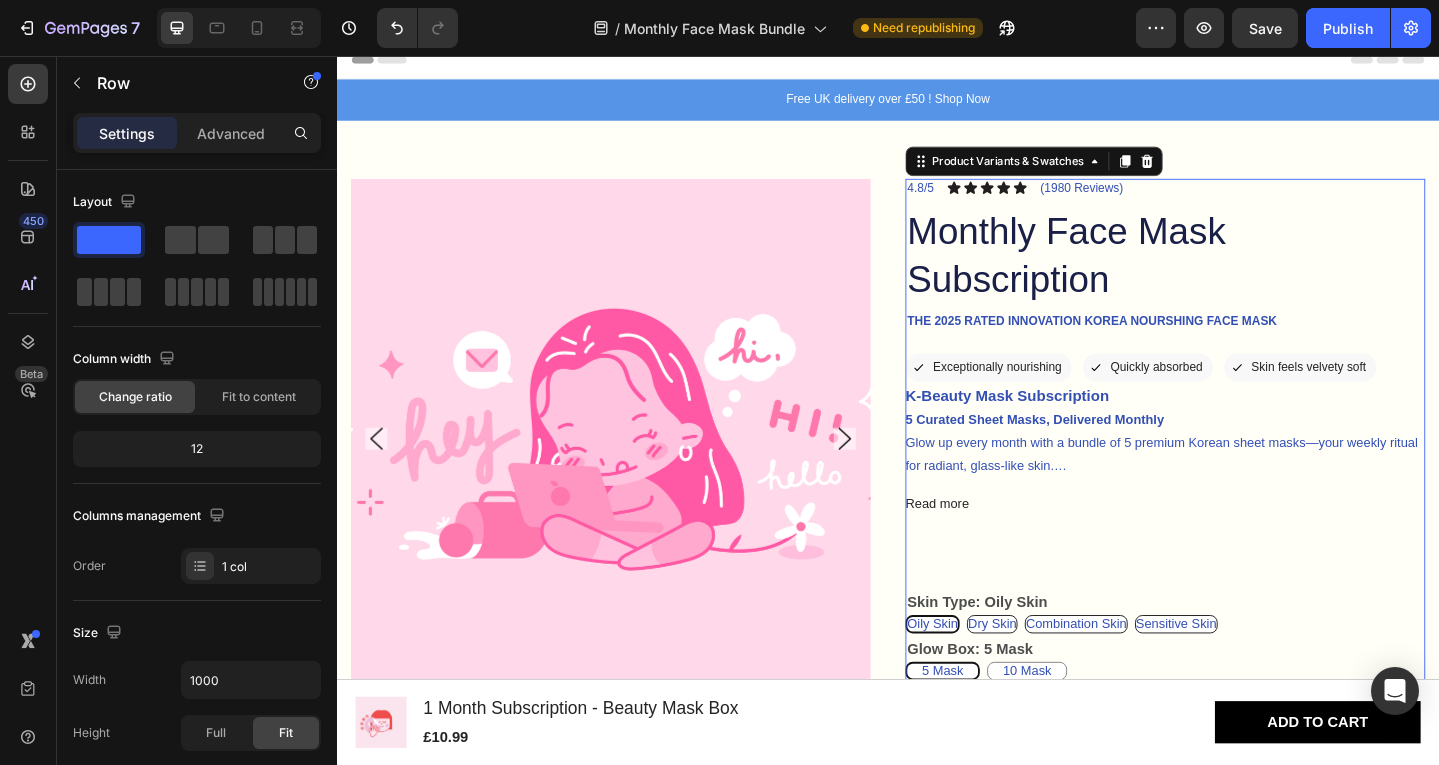 click on "Skin Type: Oily Skin" at bounding box center (1034, 651) 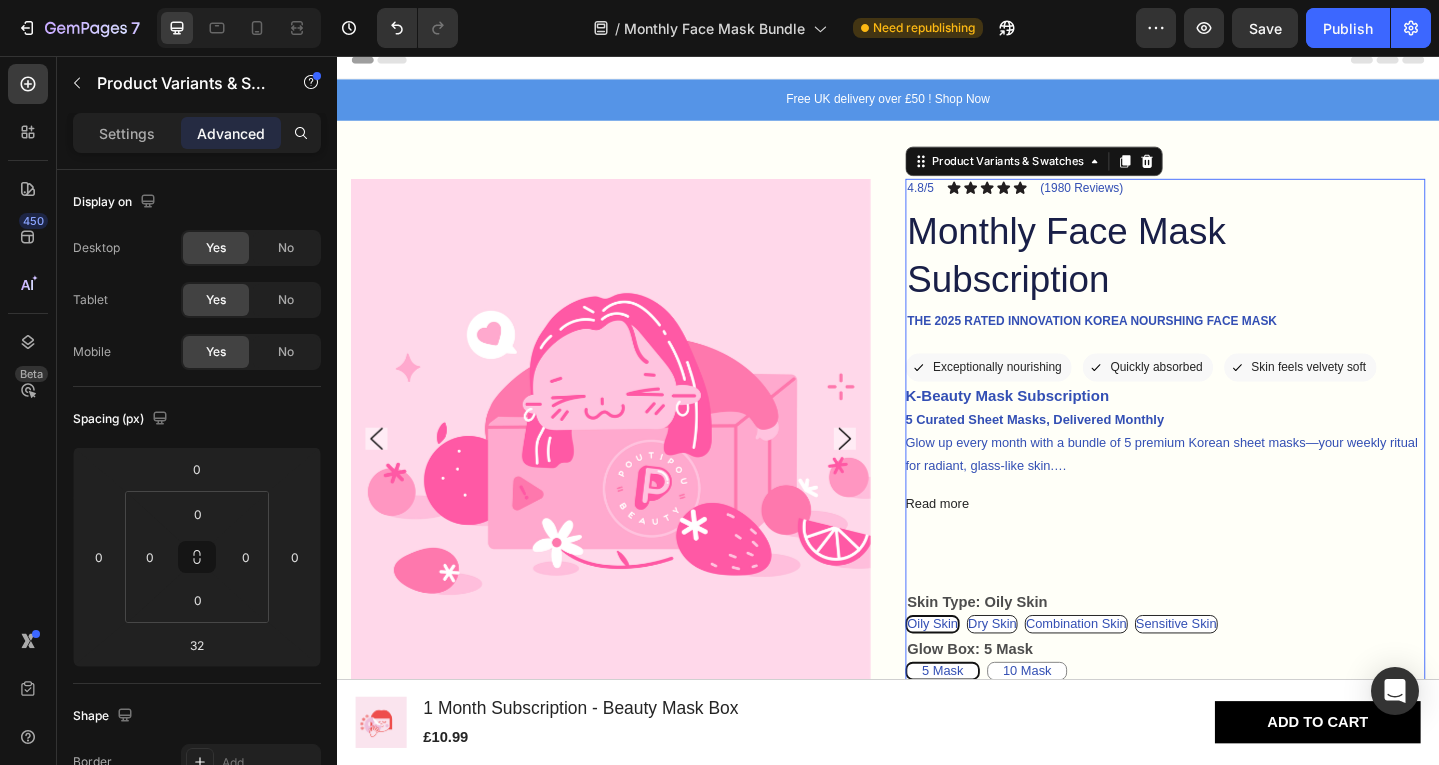 click on "Skin Type: Oily Skin" at bounding box center (1034, 651) 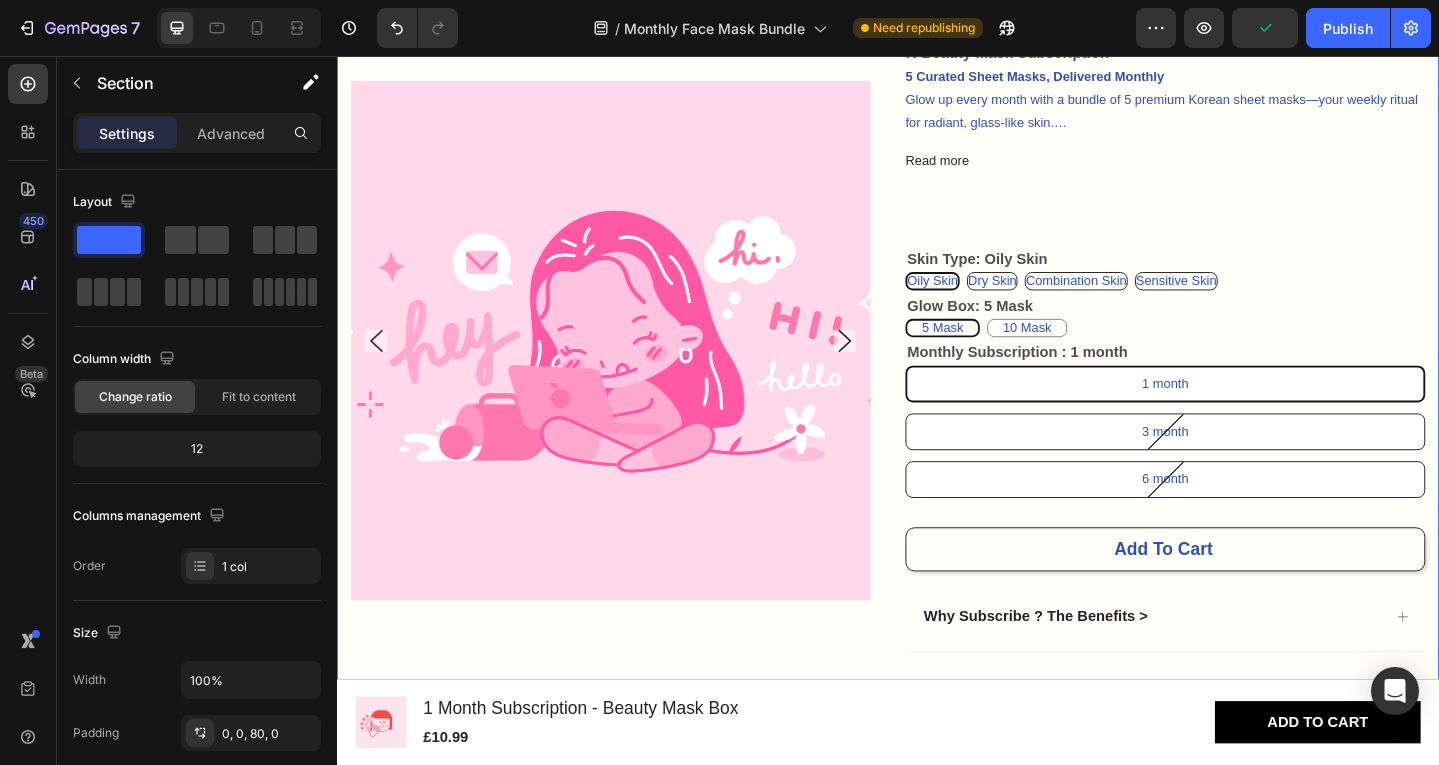 scroll, scrollTop: 382, scrollLeft: 0, axis: vertical 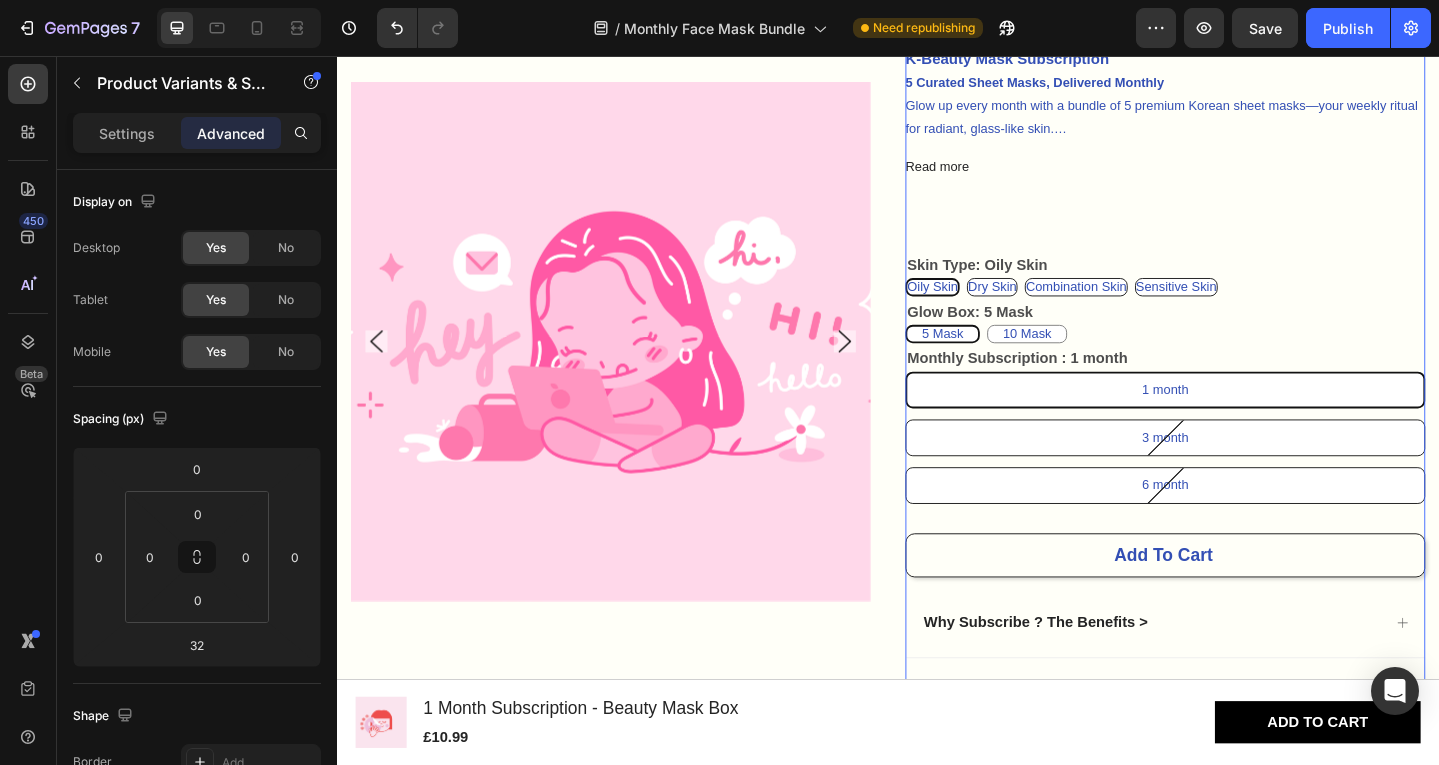 click on "Monthly Subscription : 1 month" at bounding box center [1078, 386] 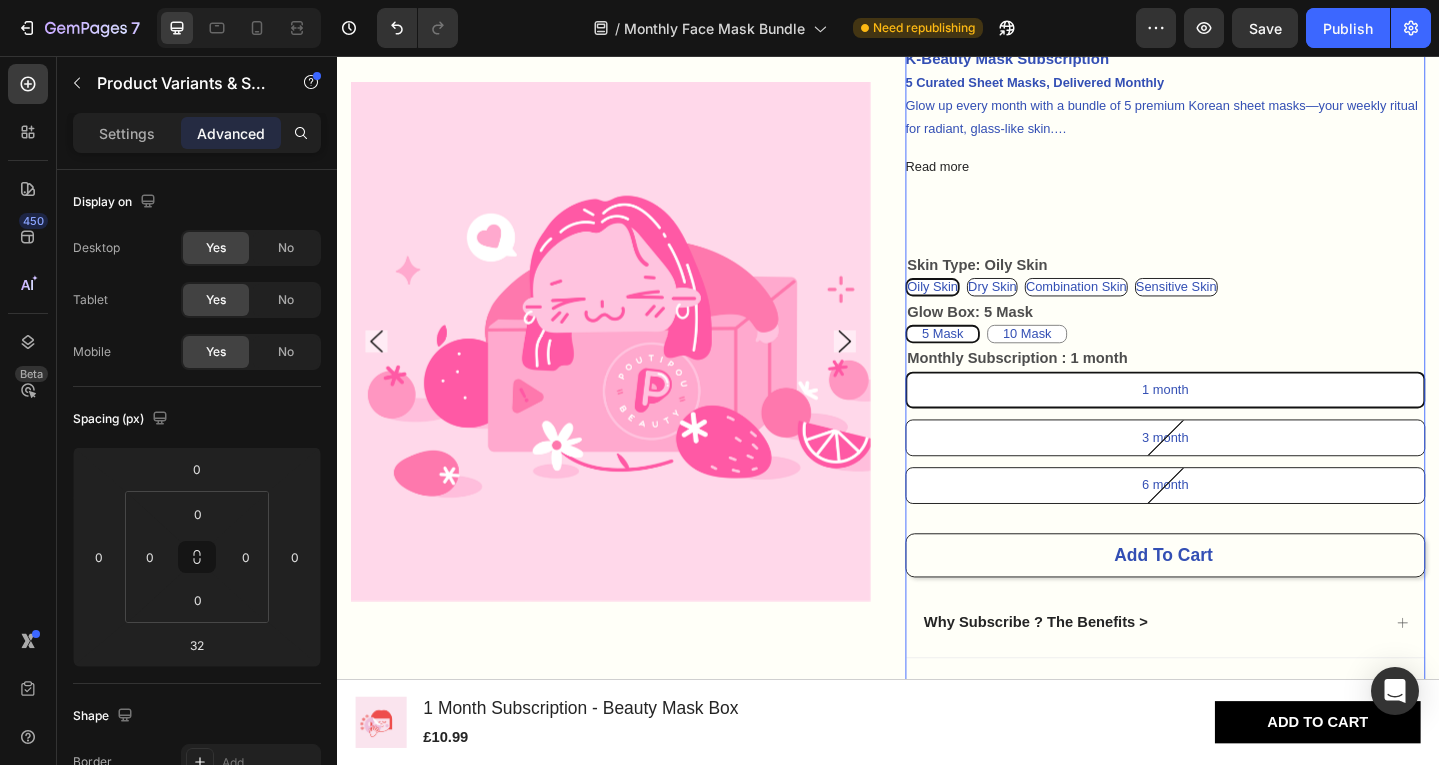 click on "Monthly Subscription : 1 month" at bounding box center (1078, 386) 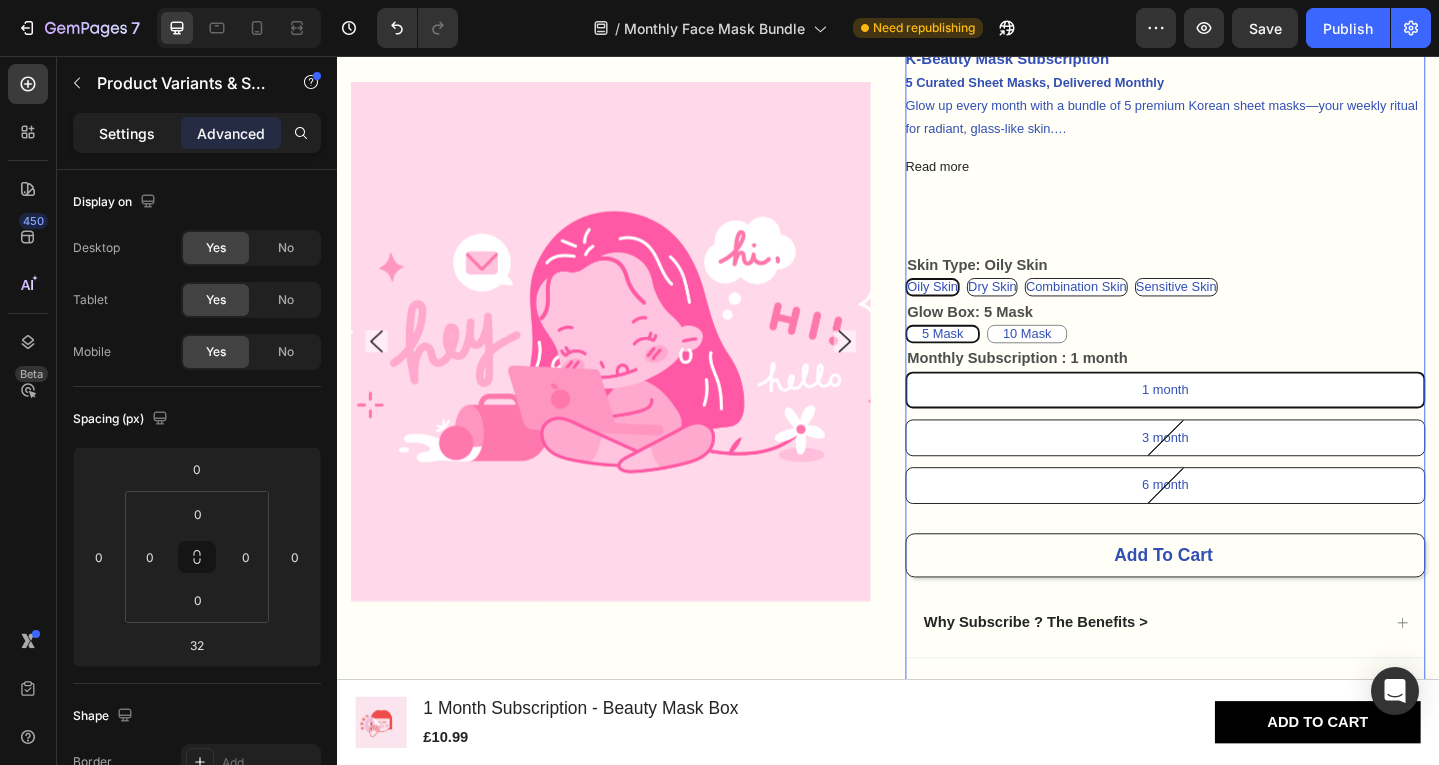 click on "Settings" at bounding box center [127, 133] 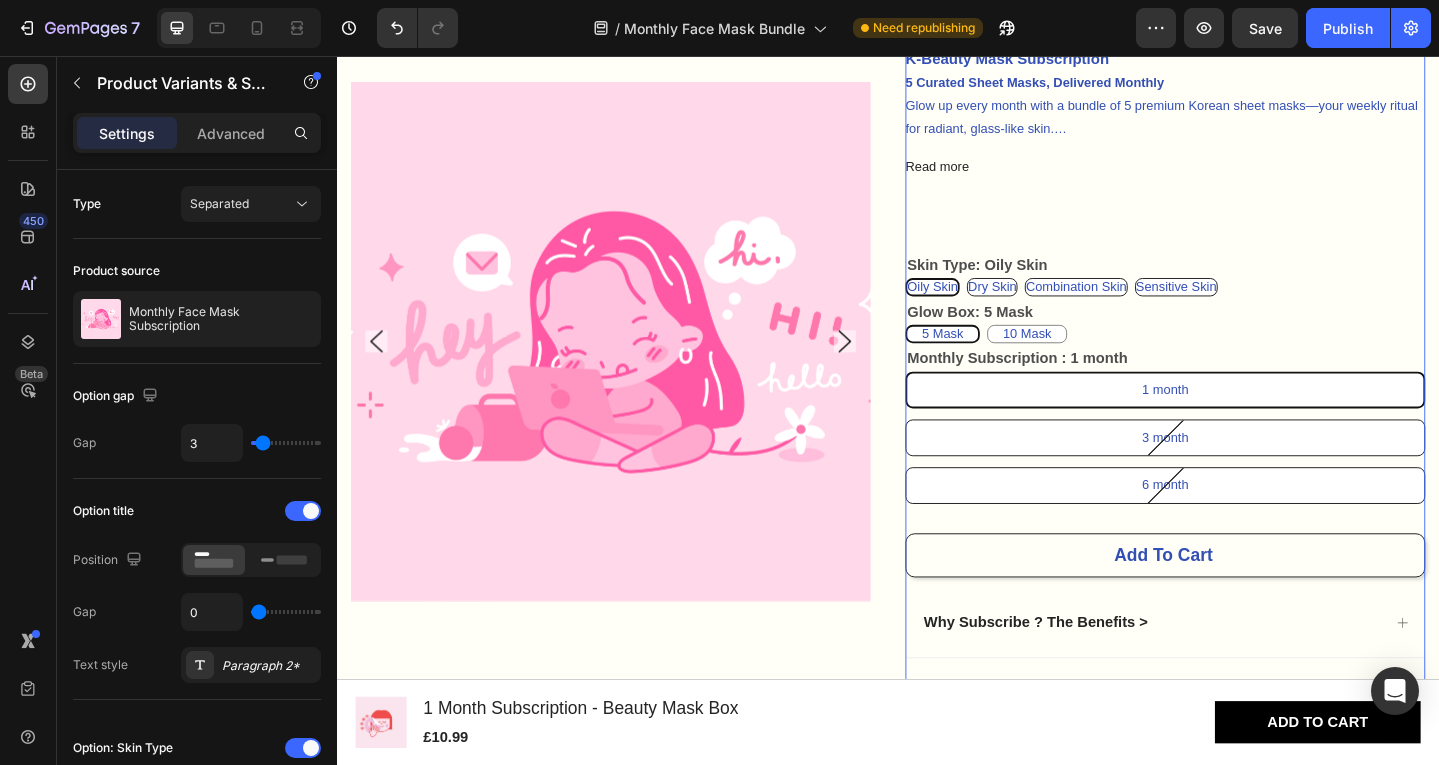 click on "Monthly Subscription : 1 month 1 month 1 month 1 month 3 month 3 month 3 month 6 month 6 month 6 month" at bounding box center [1239, 458] 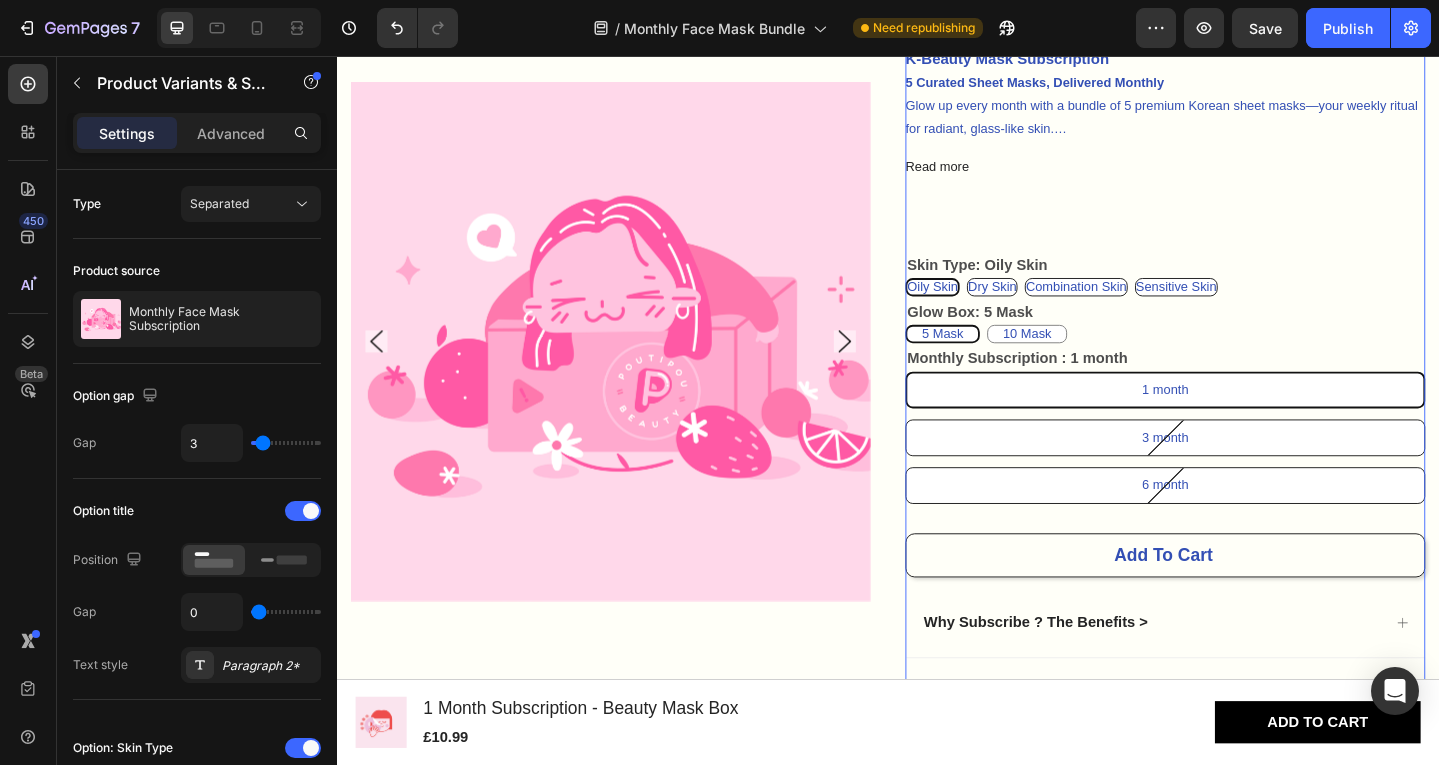 click on "Monthly Subscription : 1 month 1 month 1 month 1 month 3 month 3 month 3 month 6 month 6 month 6 month" at bounding box center [1239, 458] 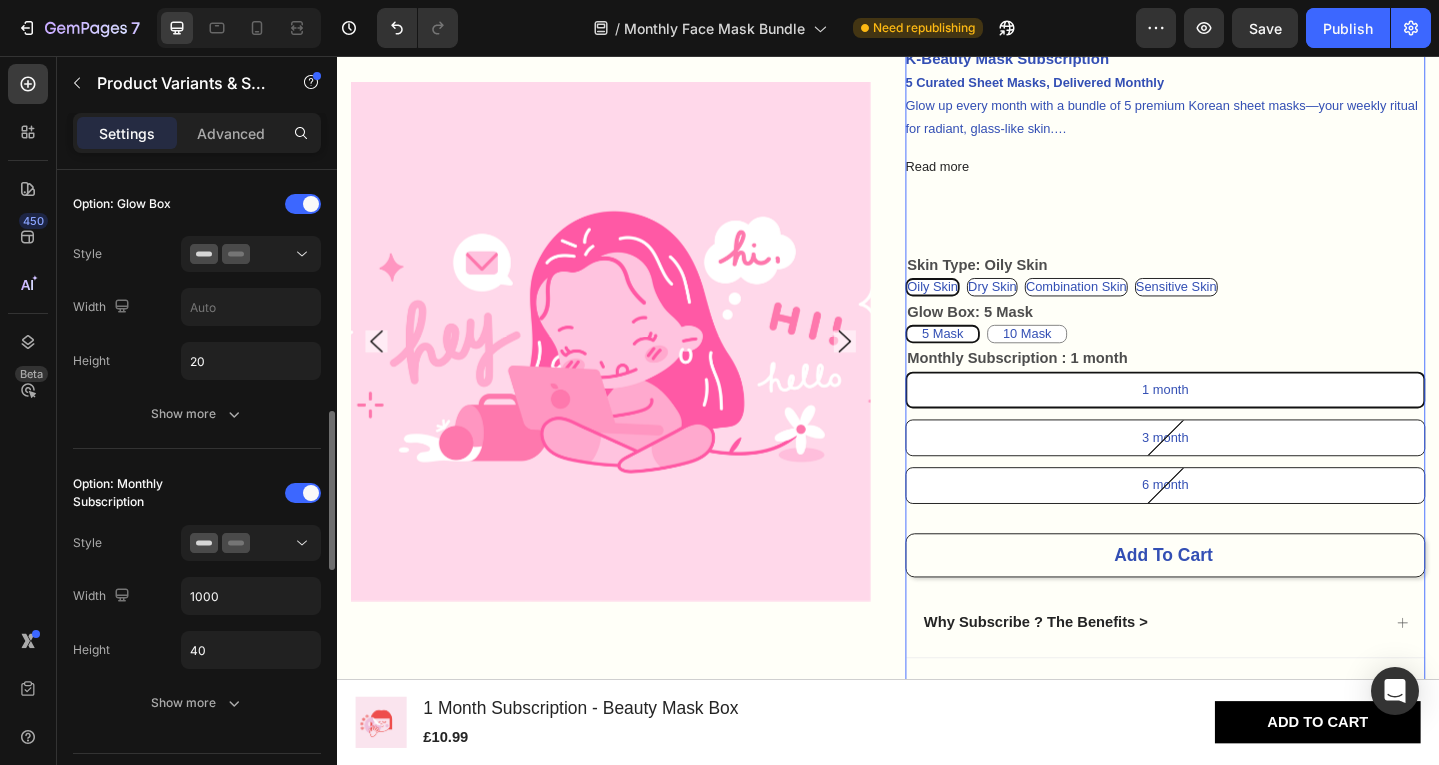 scroll, scrollTop: 865, scrollLeft: 0, axis: vertical 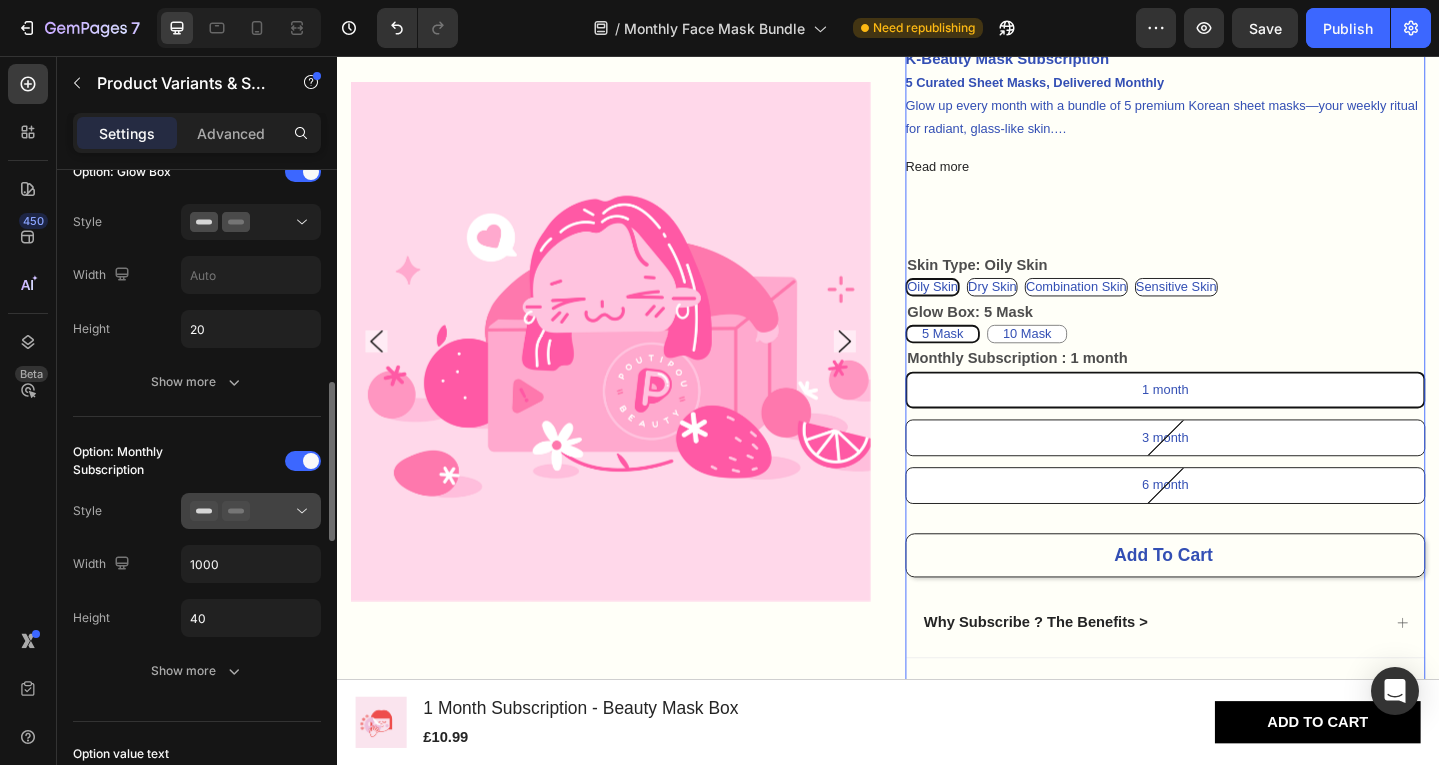 click at bounding box center (251, 511) 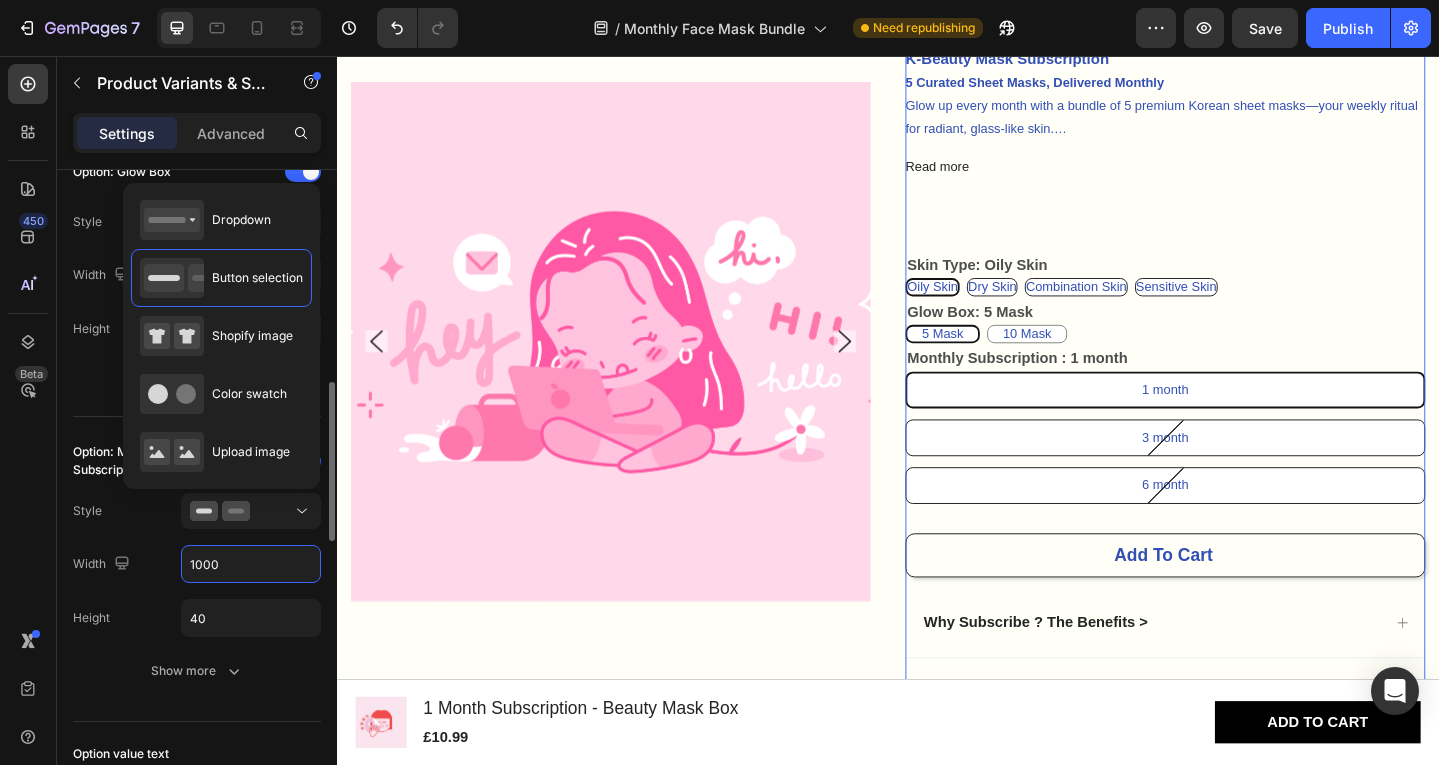 click on "1000" at bounding box center (251, 564) 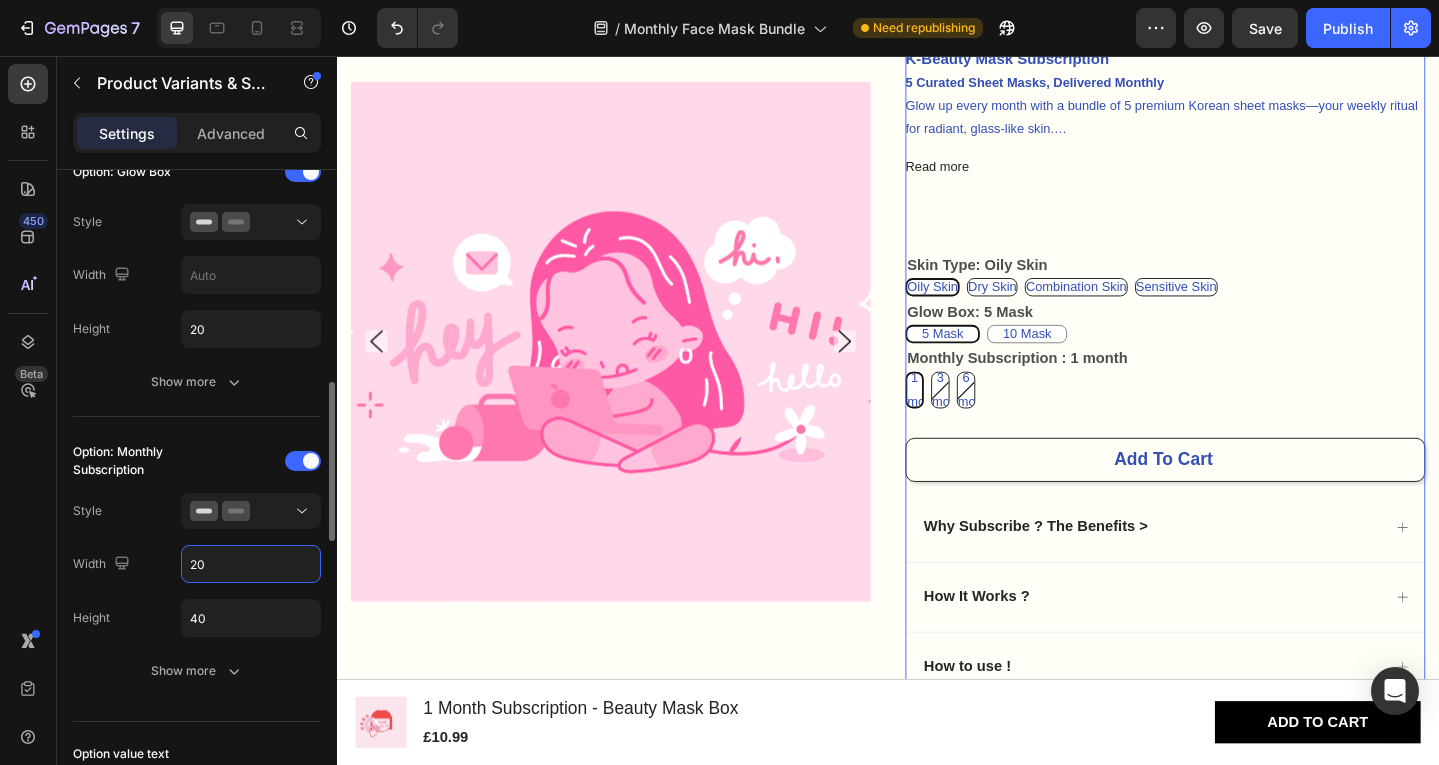 type on "2" 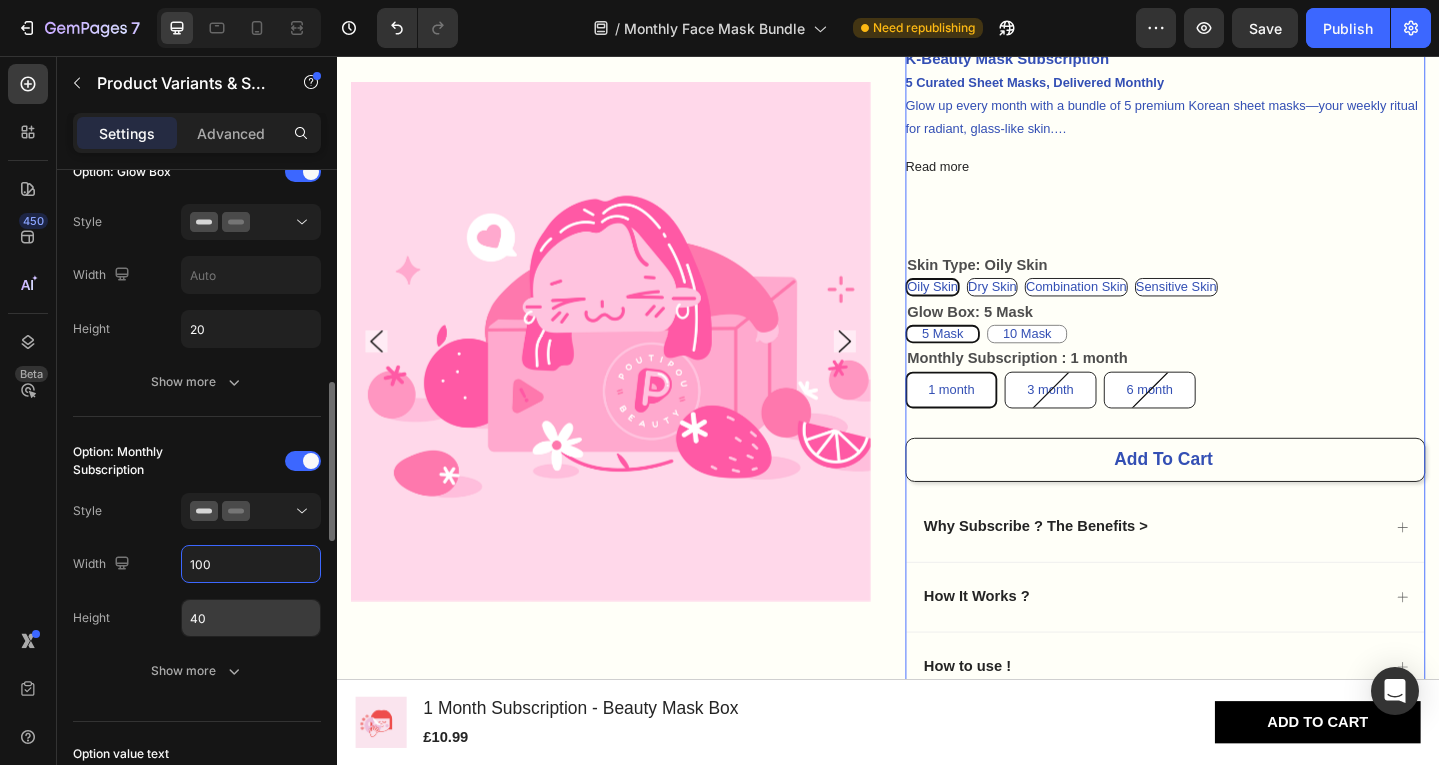 type on "100" 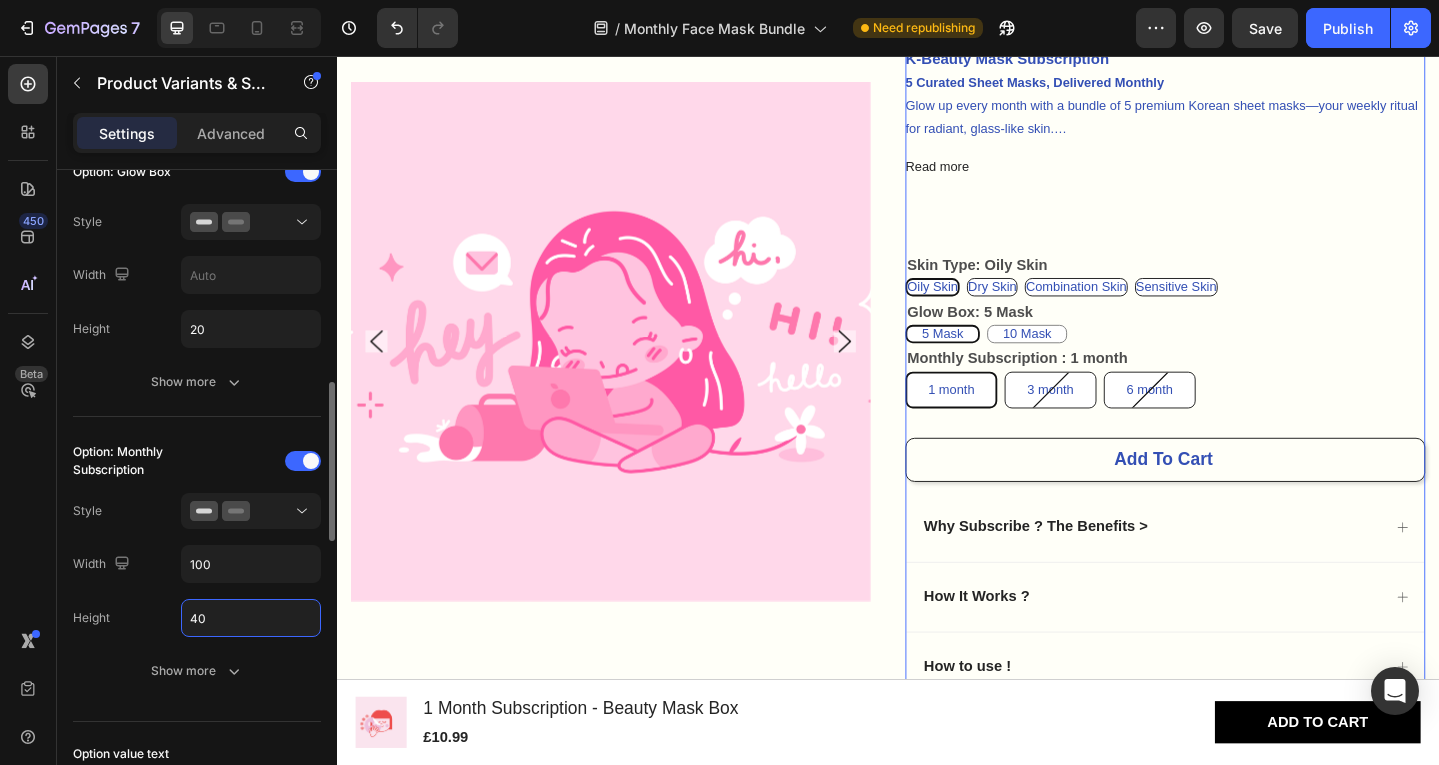 click on "40" at bounding box center [251, 618] 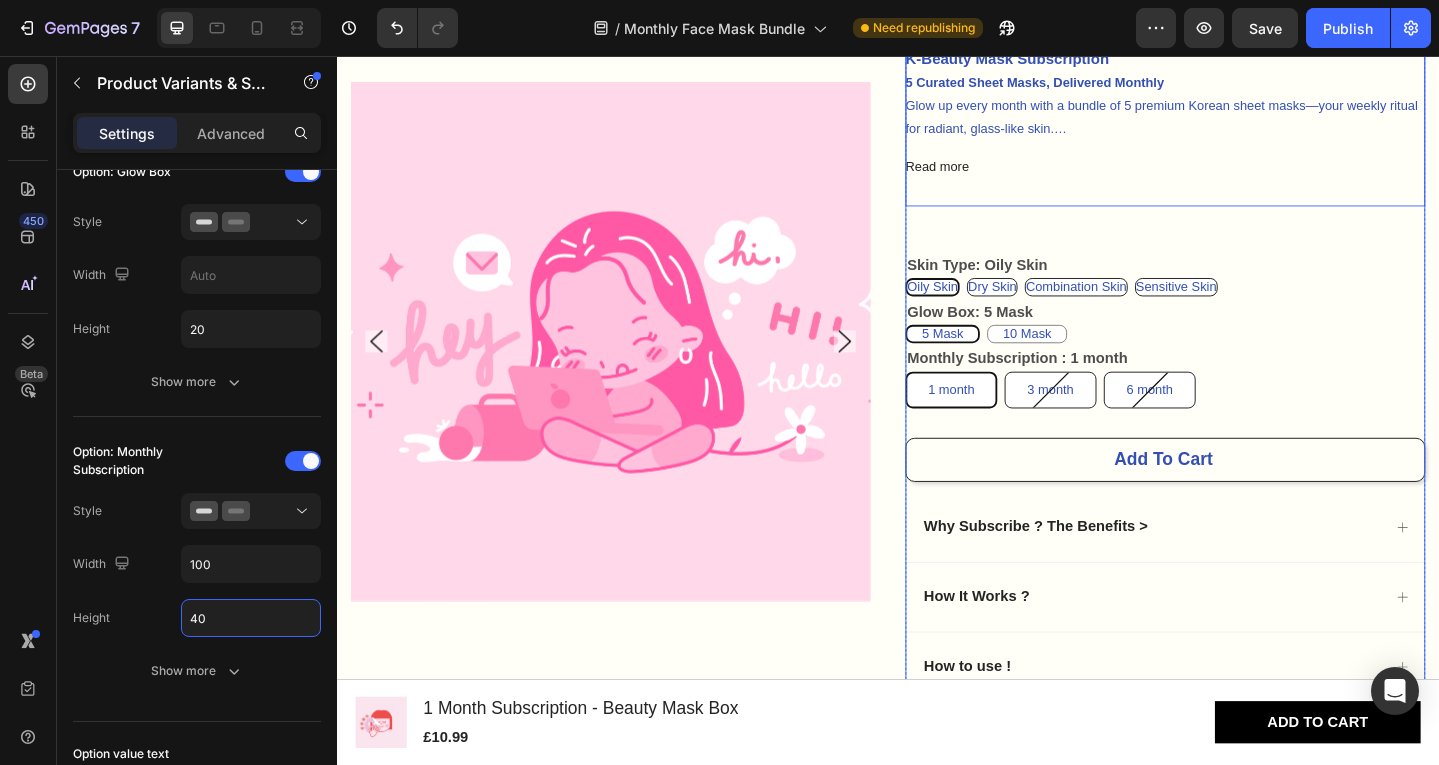 scroll, scrollTop: 259, scrollLeft: 0, axis: vertical 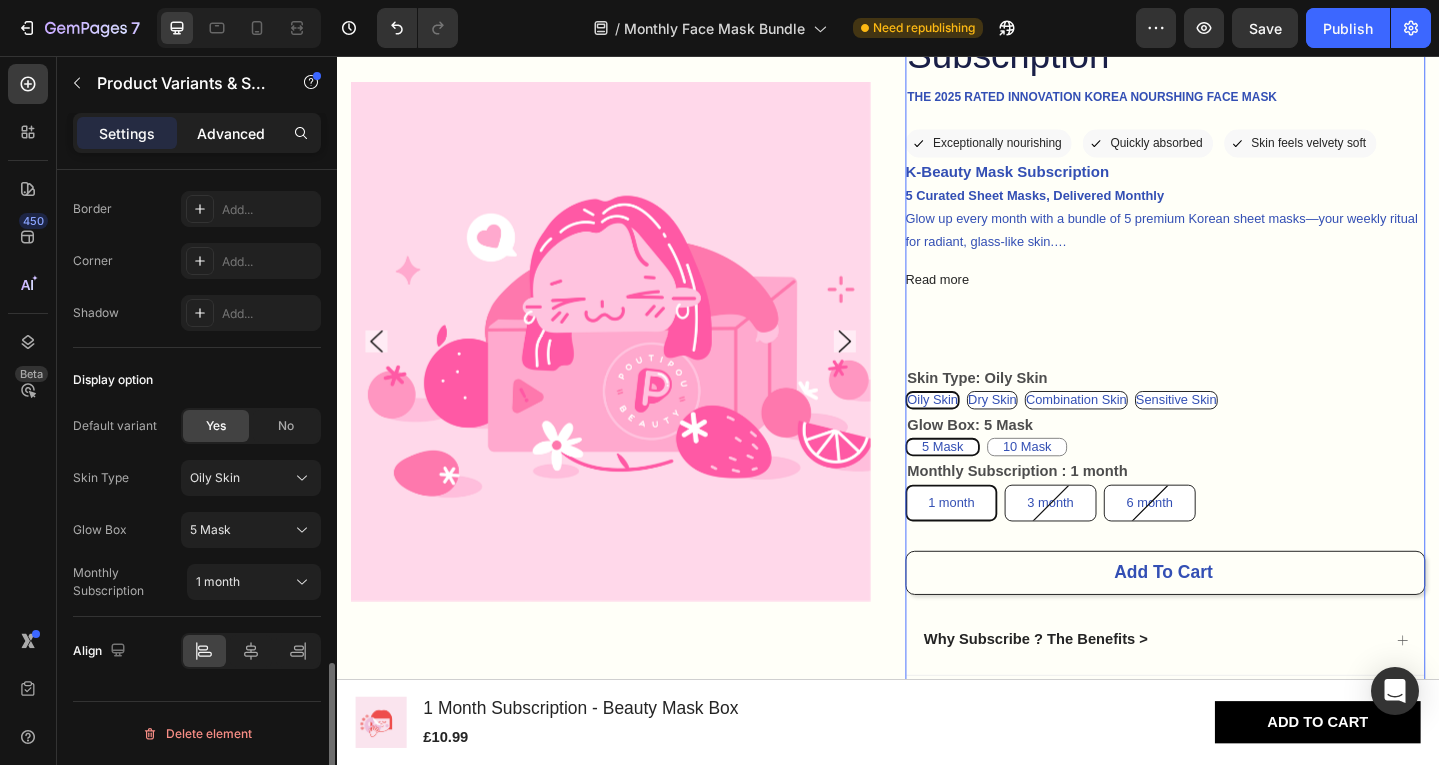 click on "Advanced" at bounding box center [231, 133] 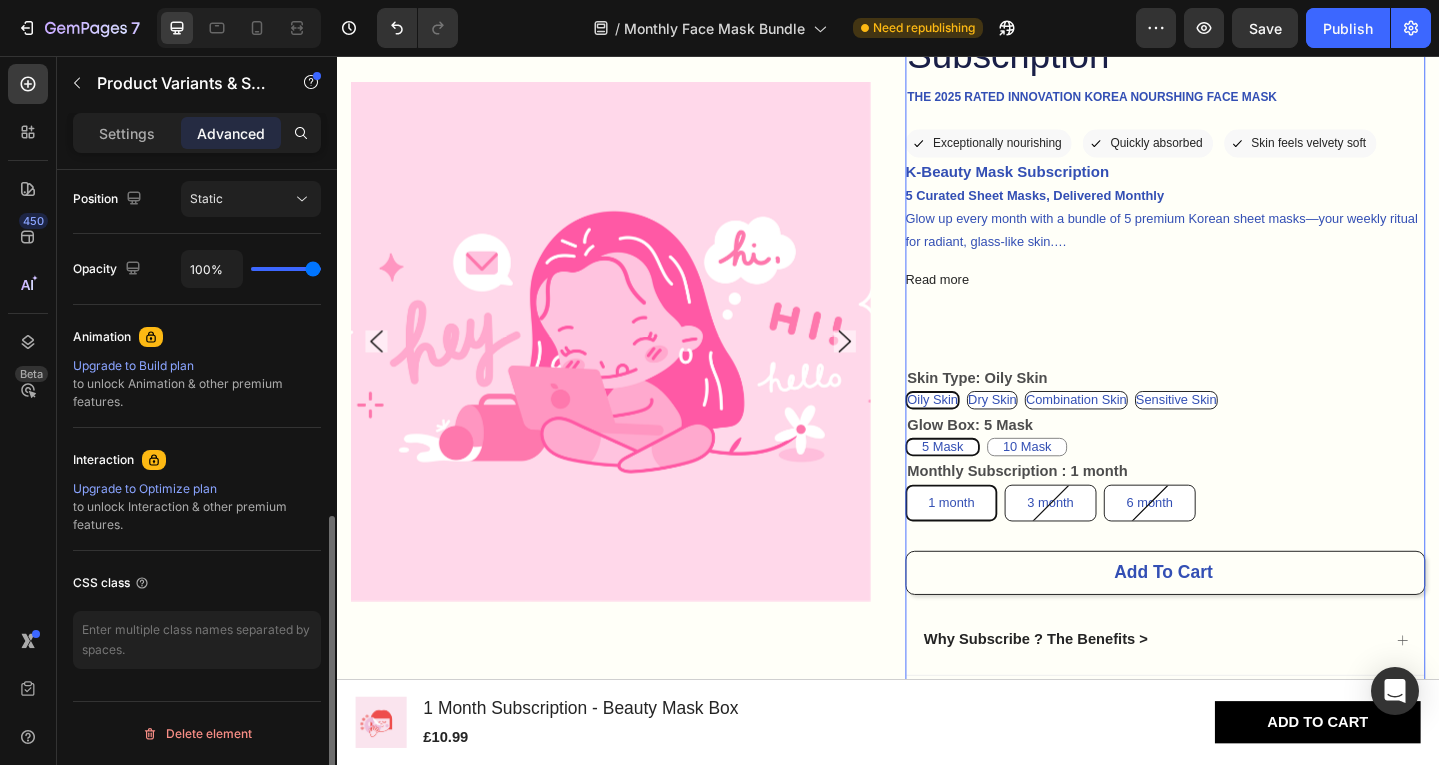 type on "70%" 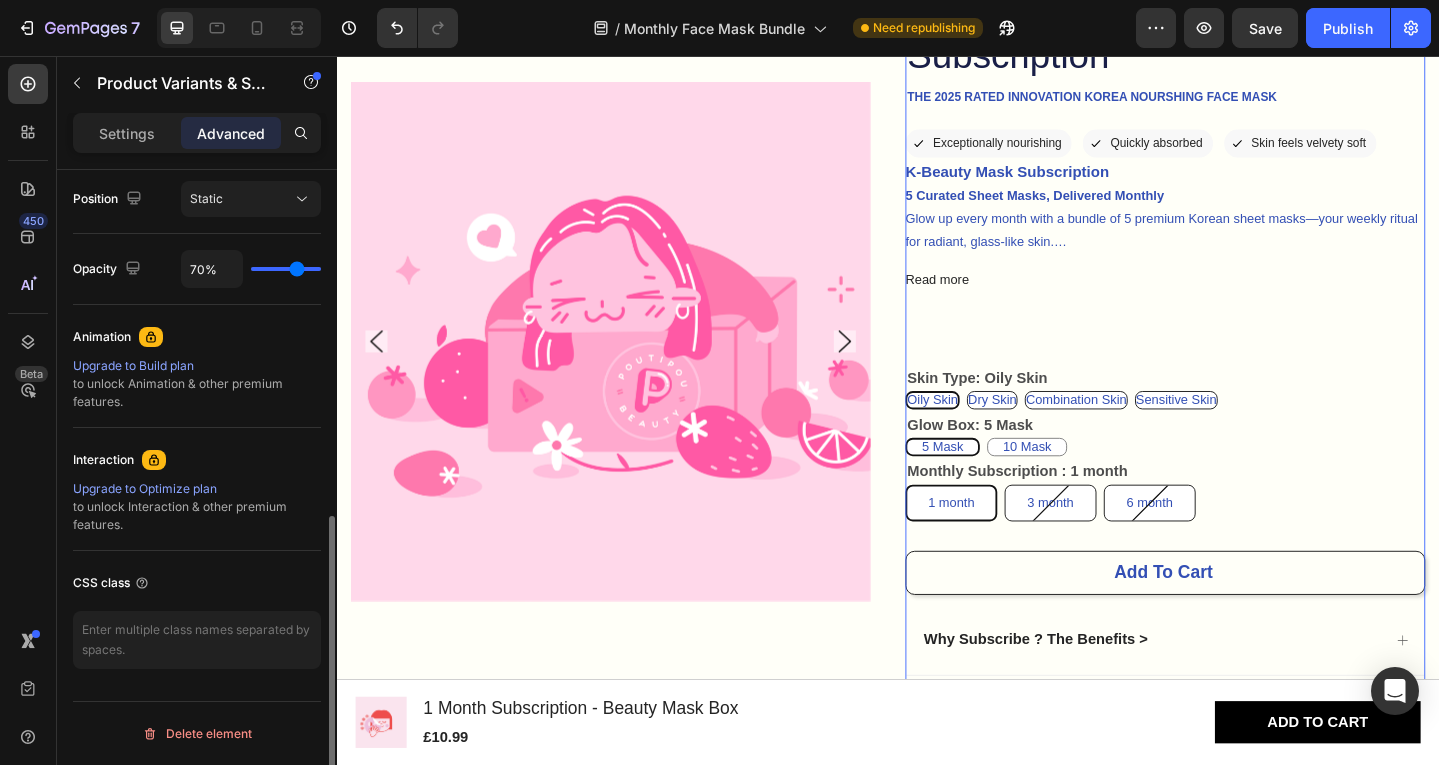 type on "10%" 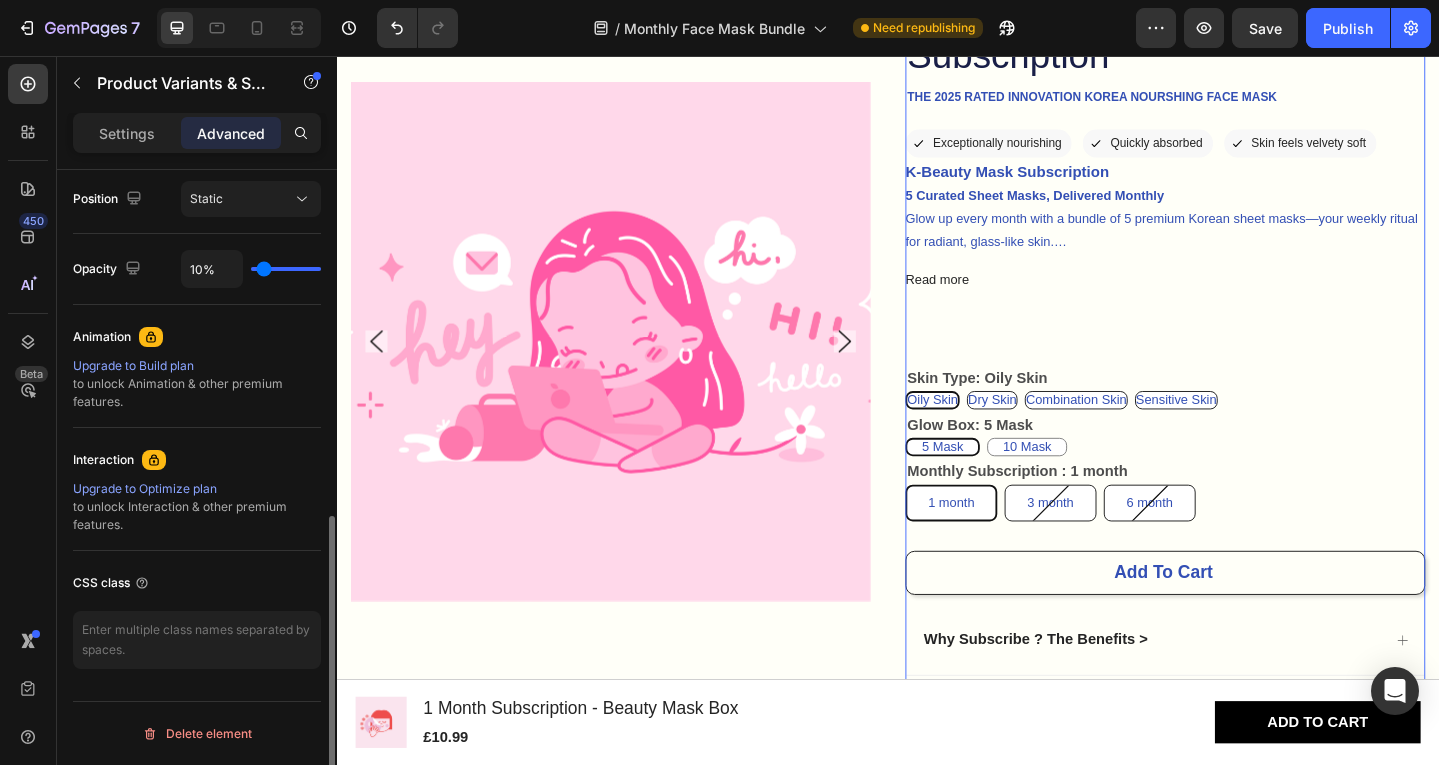 type on "9%" 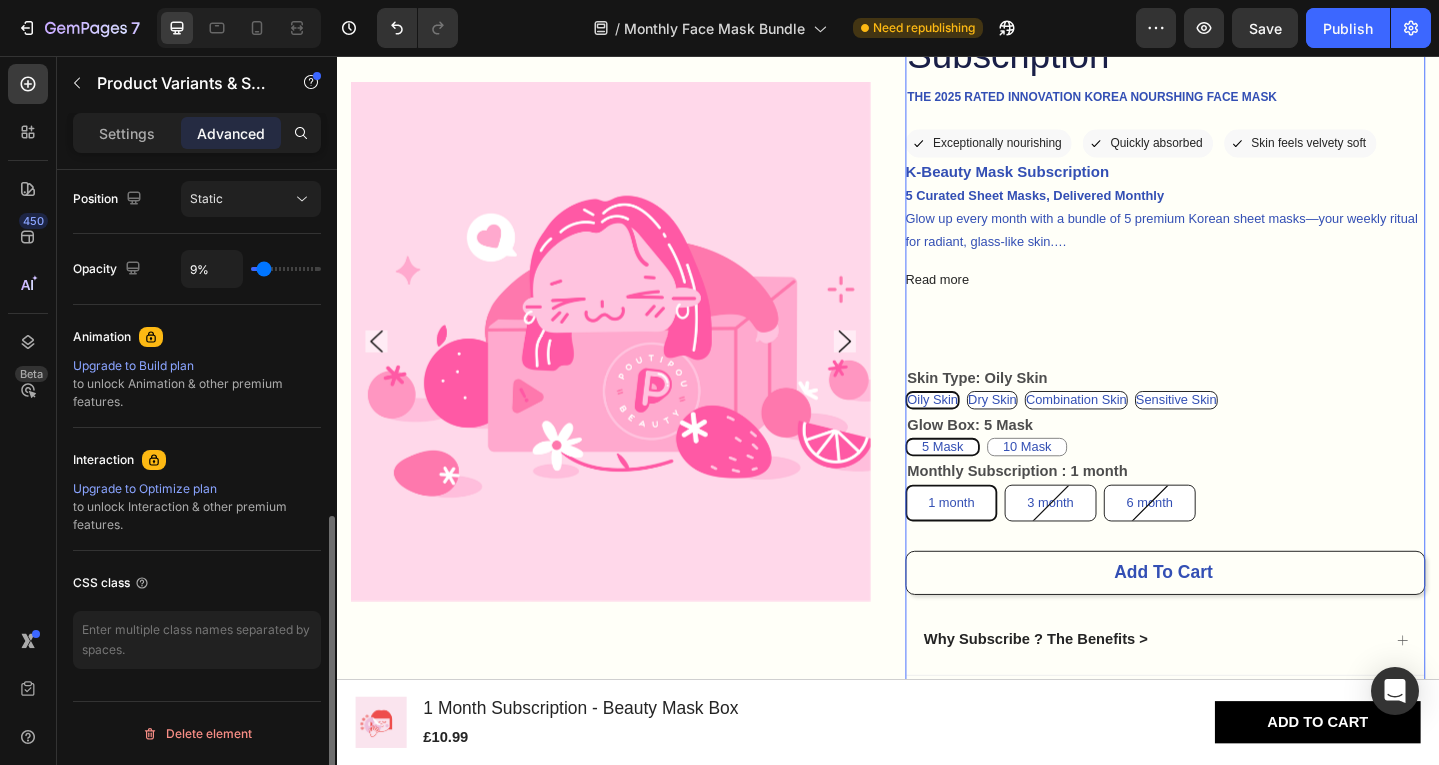 type on "8%" 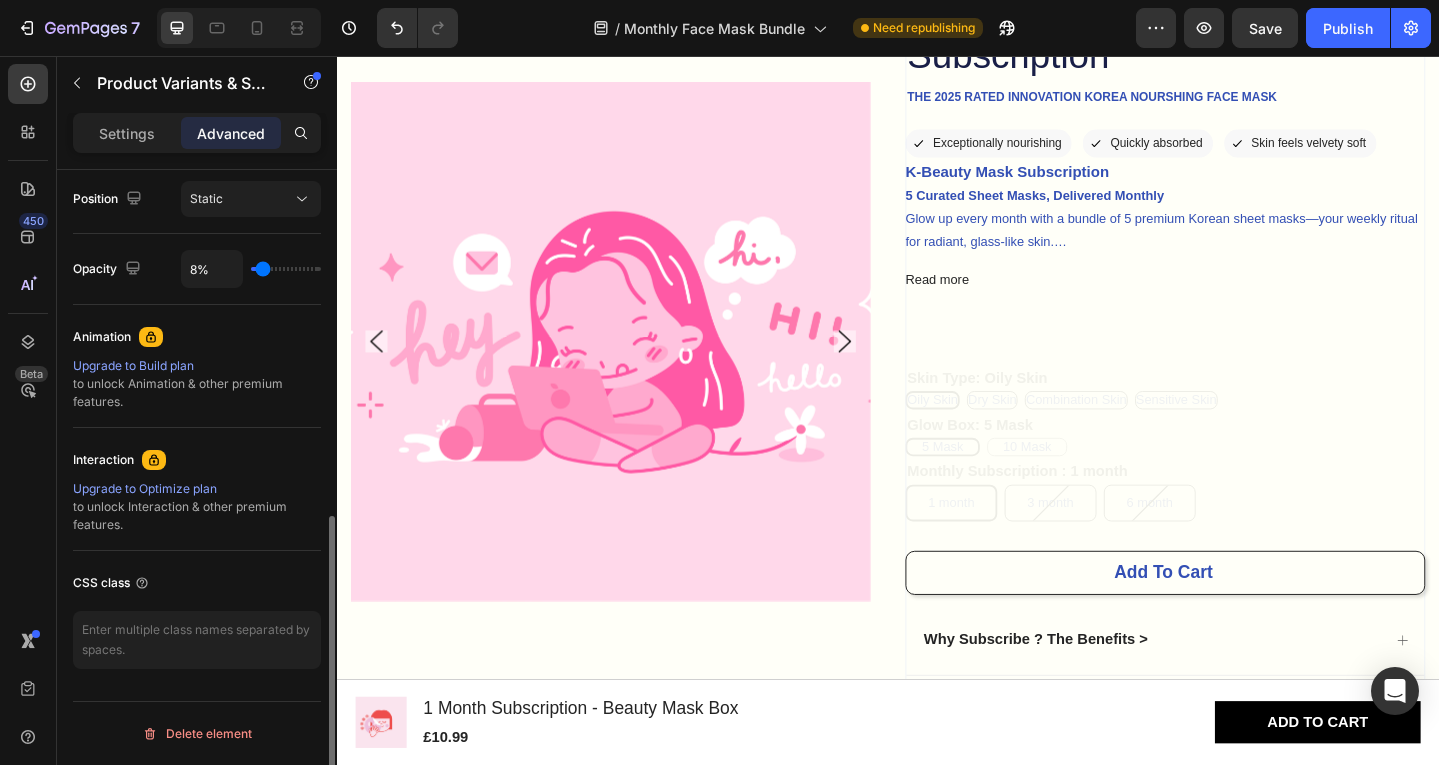 type on "7%" 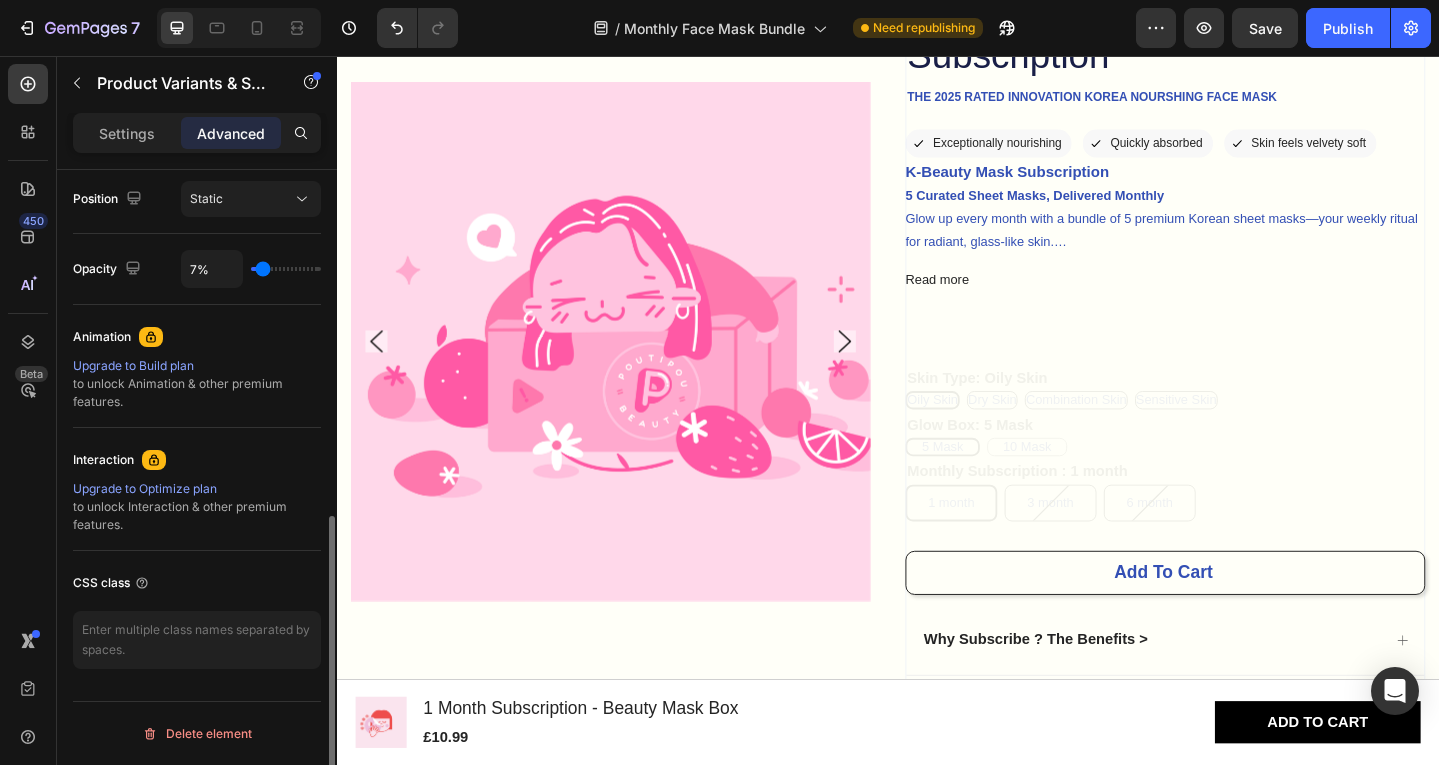 type on "6%" 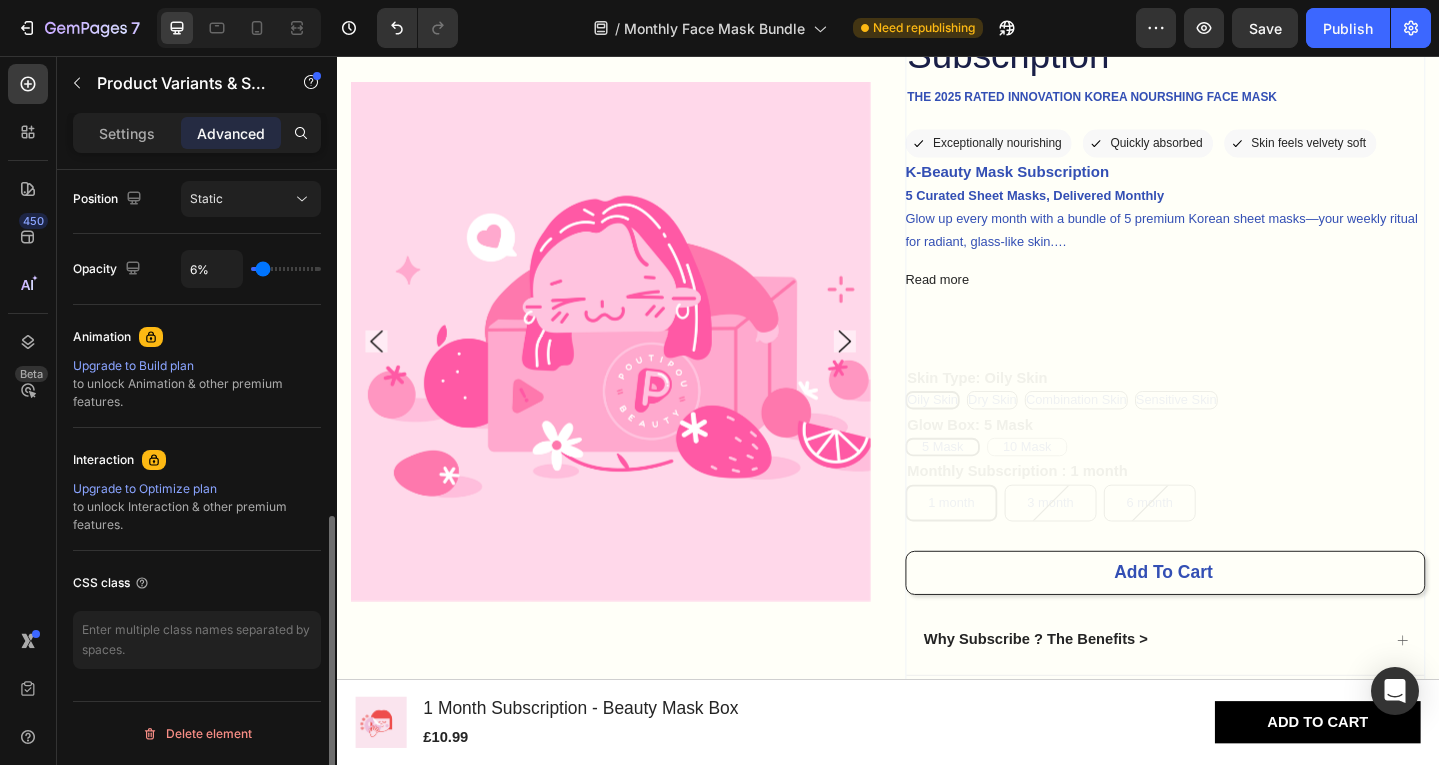 type on "6" 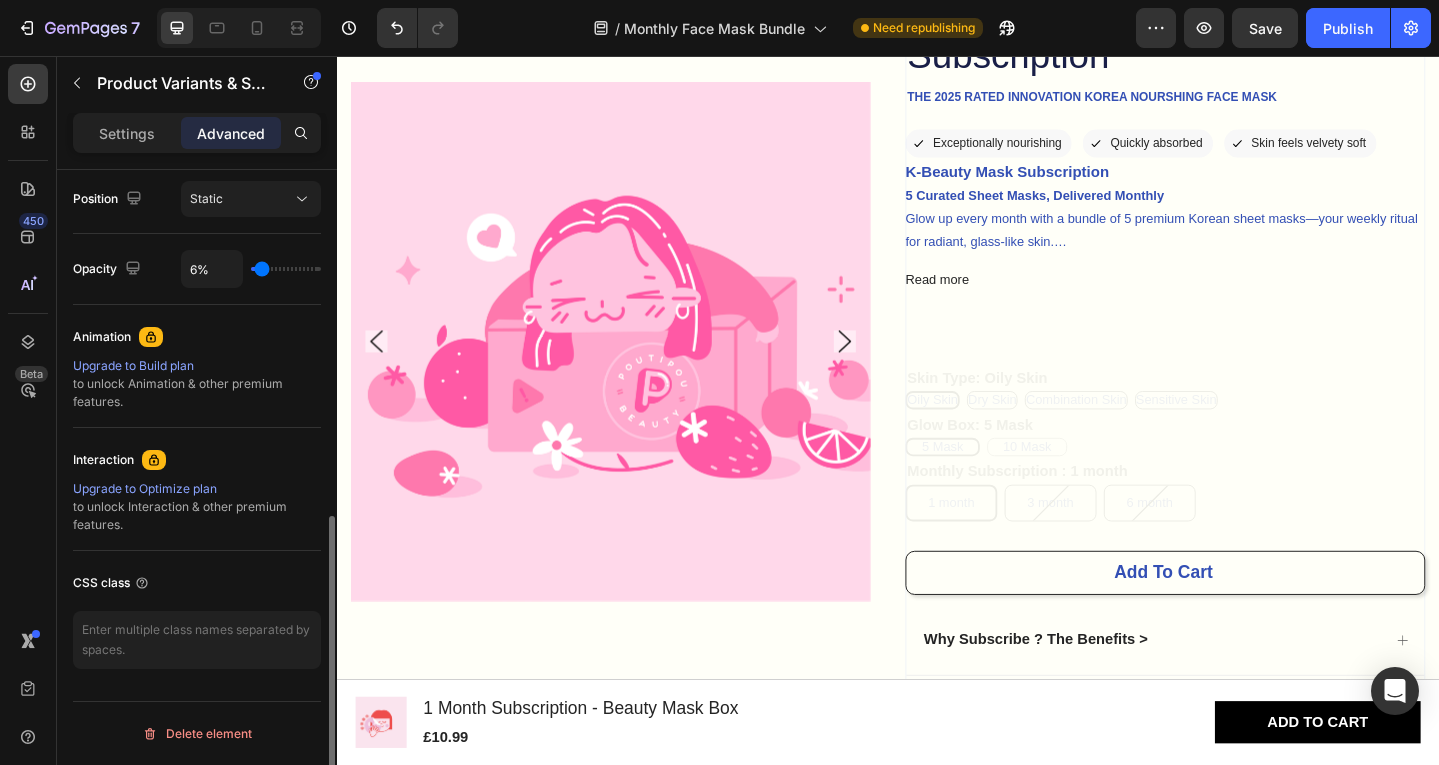 type on "9%" 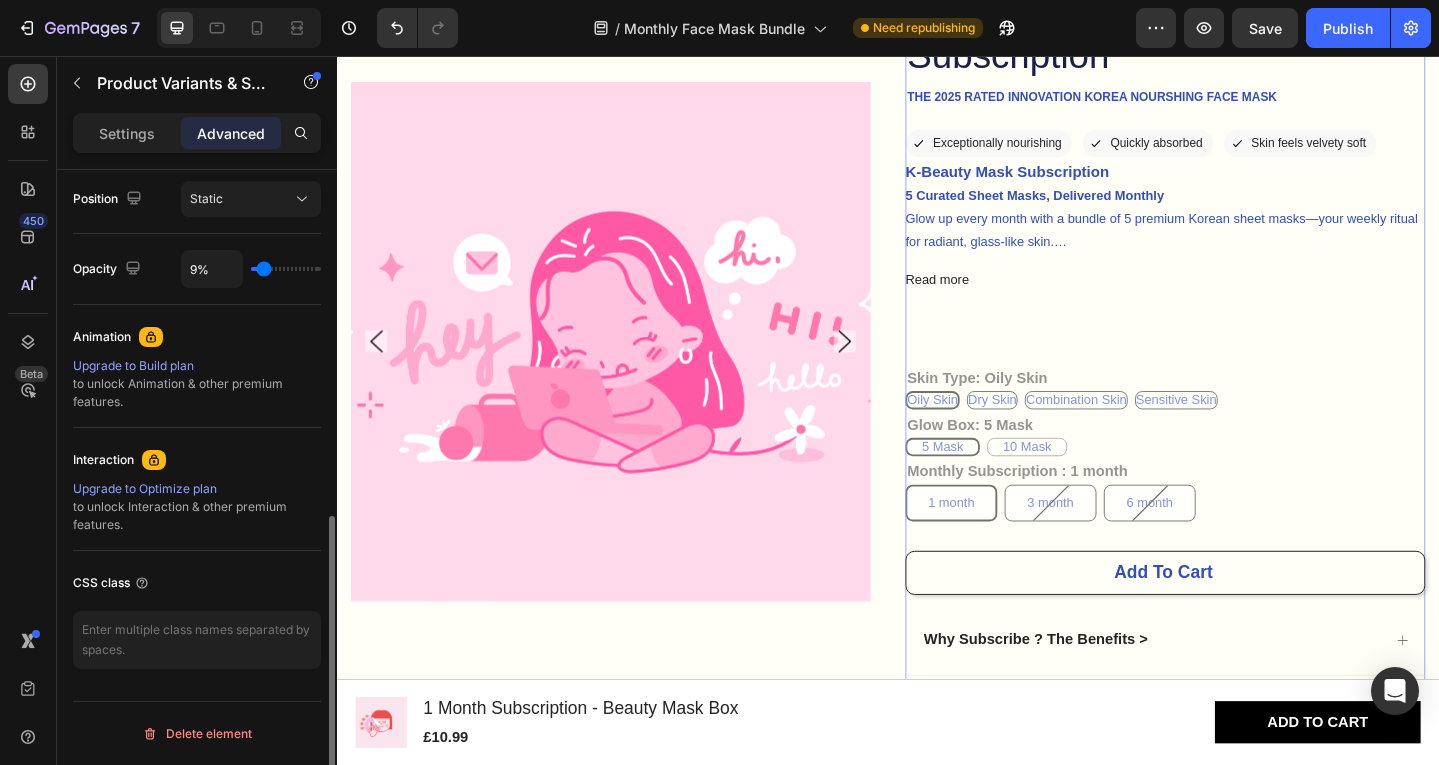 type on "95%" 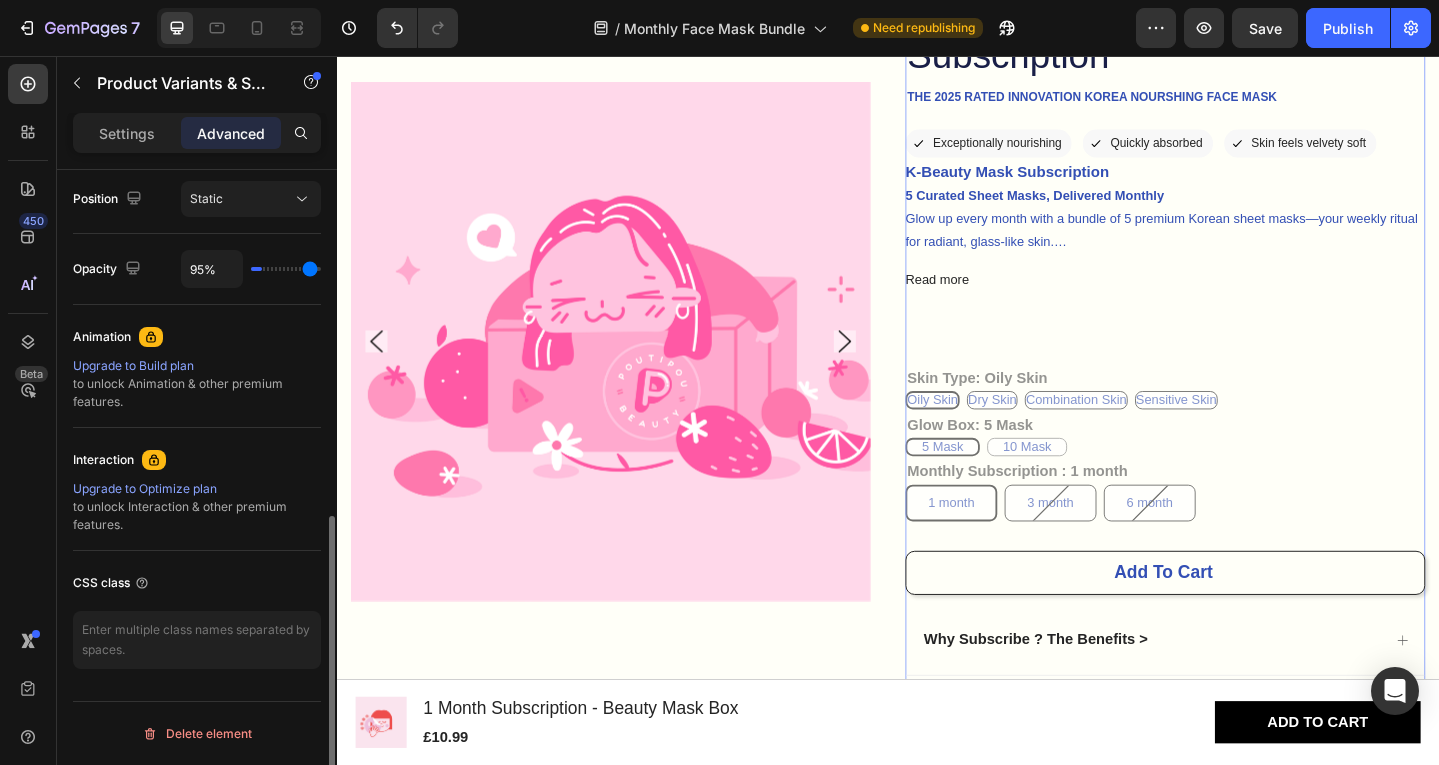 type on "100%" 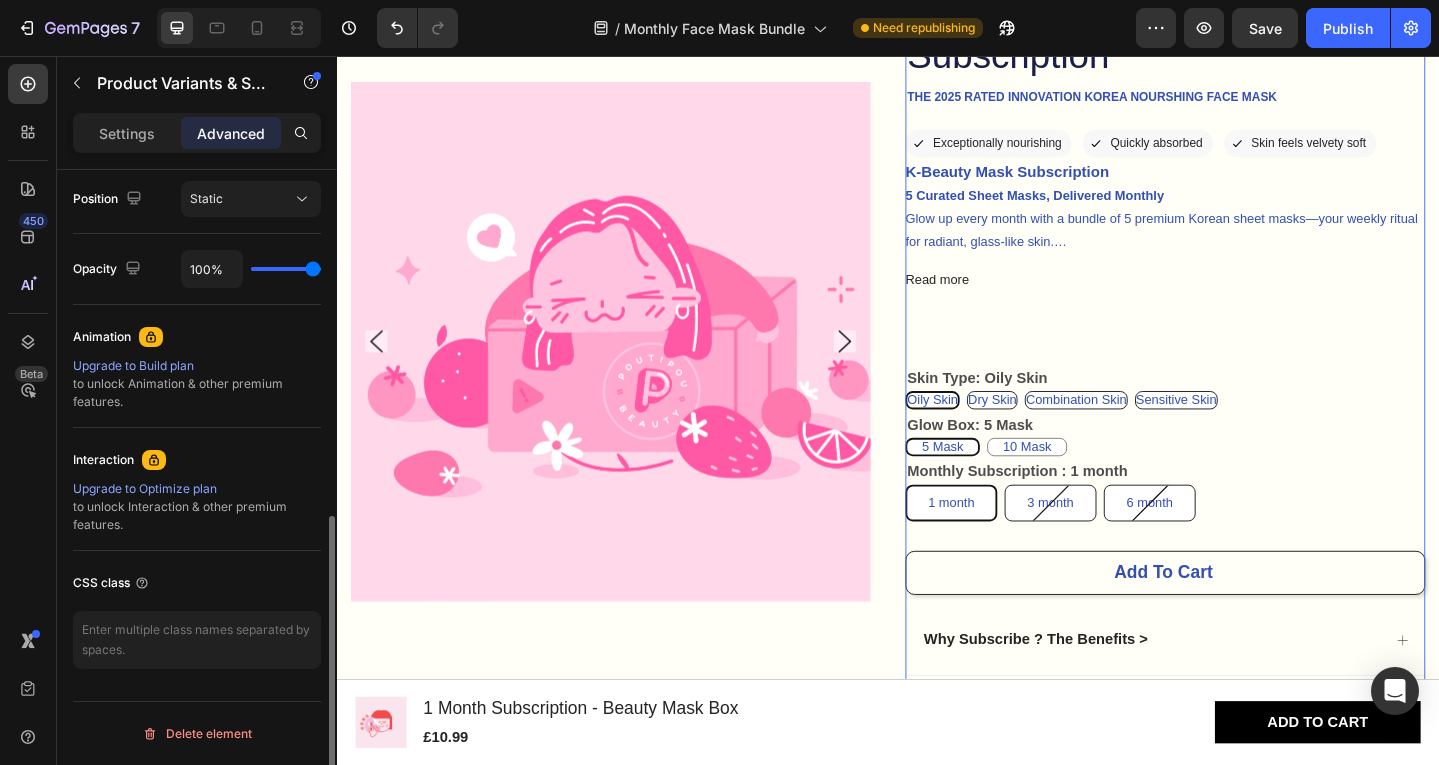 drag, startPoint x: 314, startPoint y: 267, endPoint x: 382, endPoint y: 274, distance: 68.359344 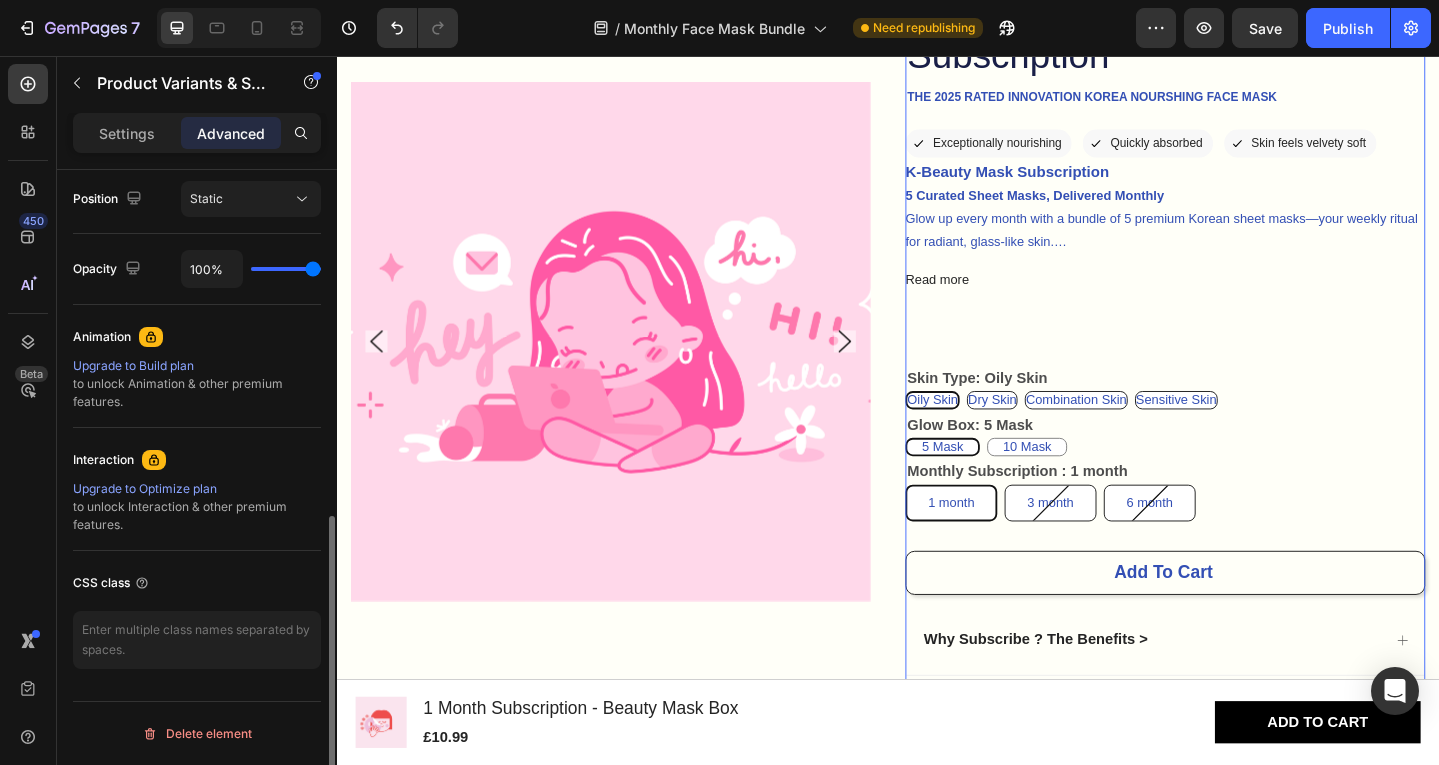 click at bounding box center (286, 269) 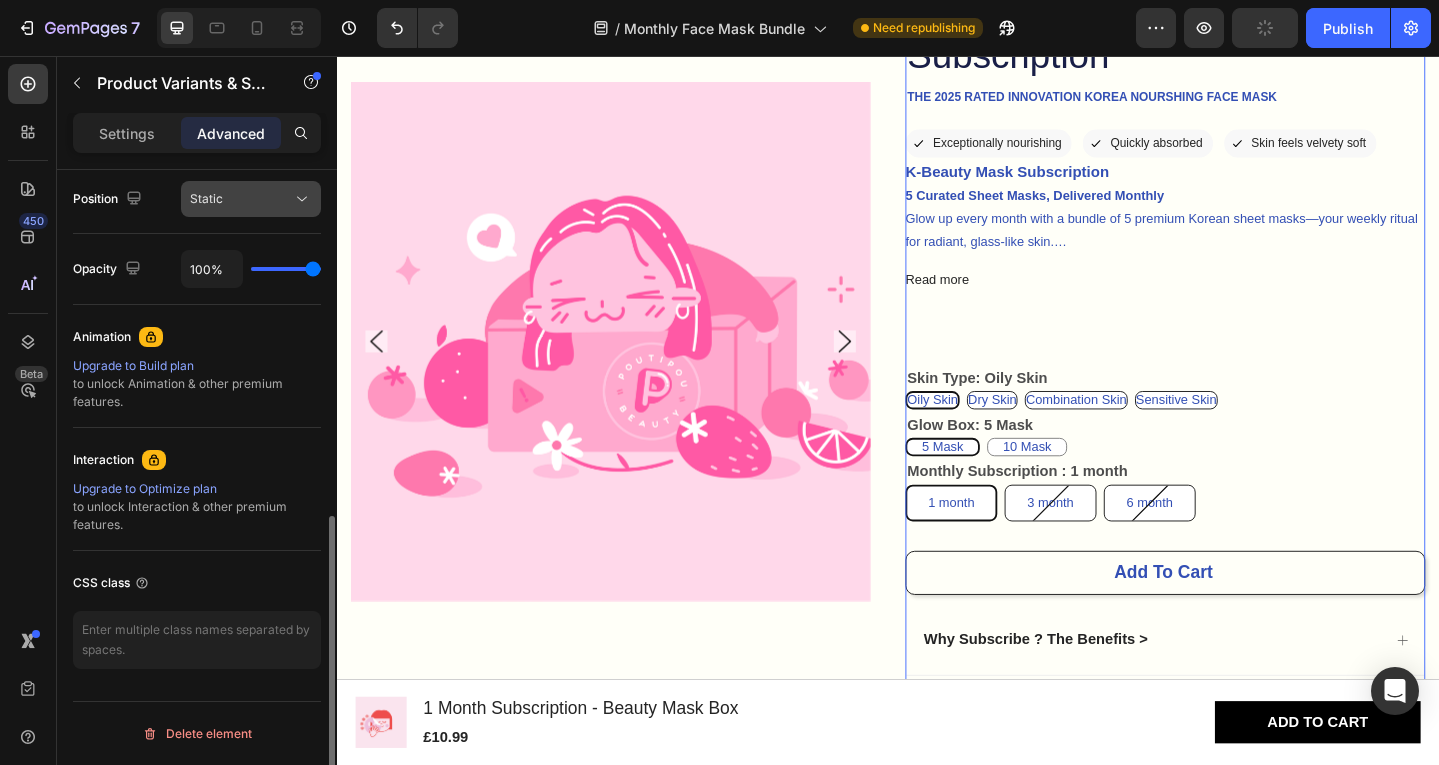 click 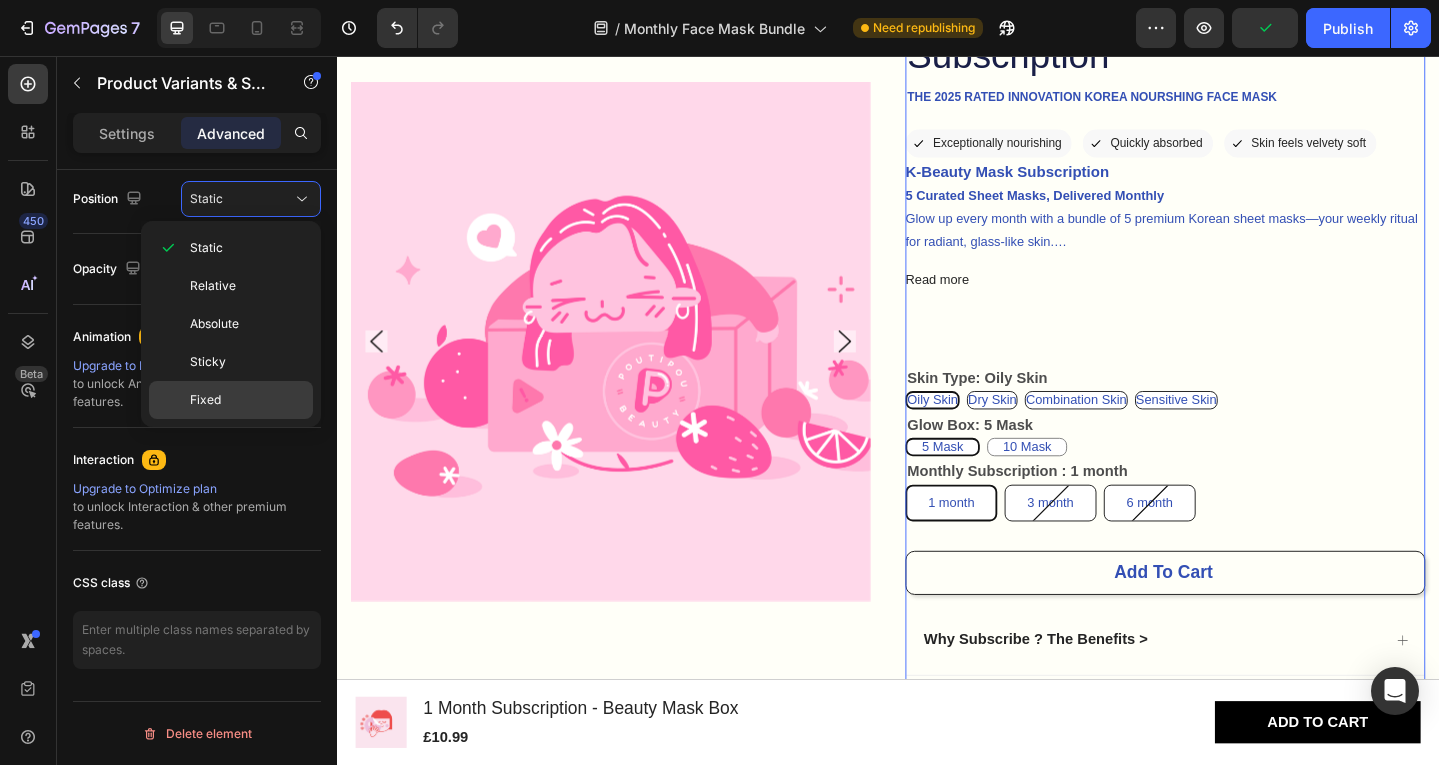 click on "Fixed" 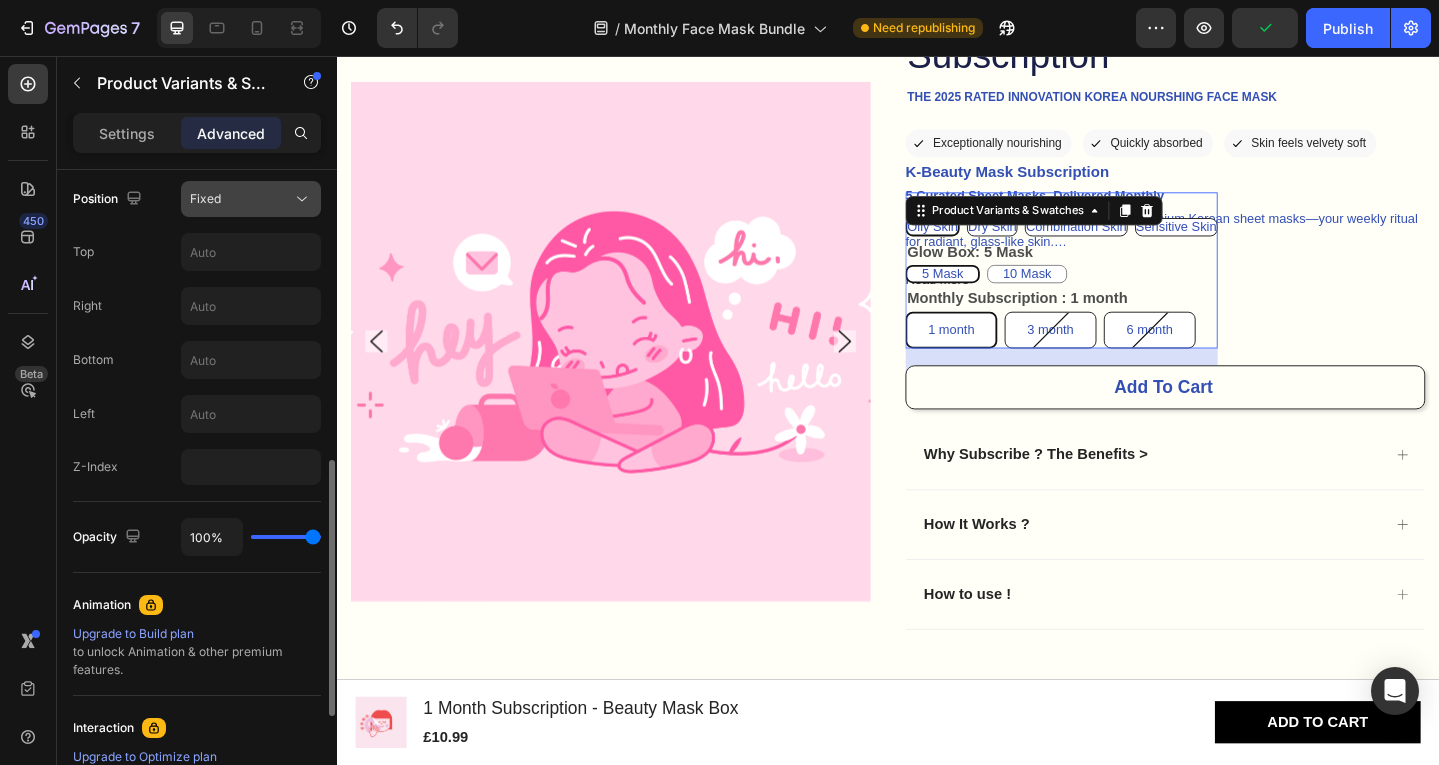 click on "Fixed" 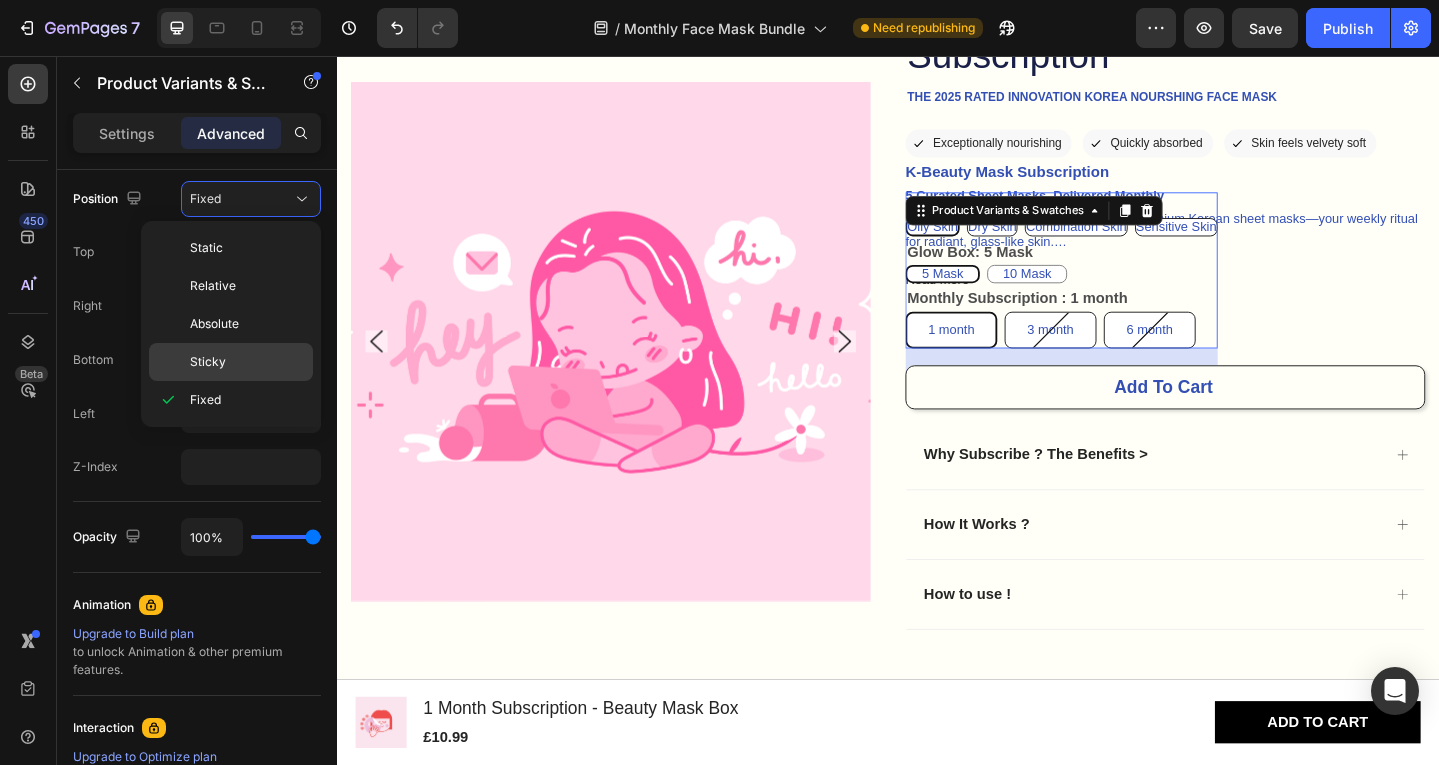click on "Sticky" 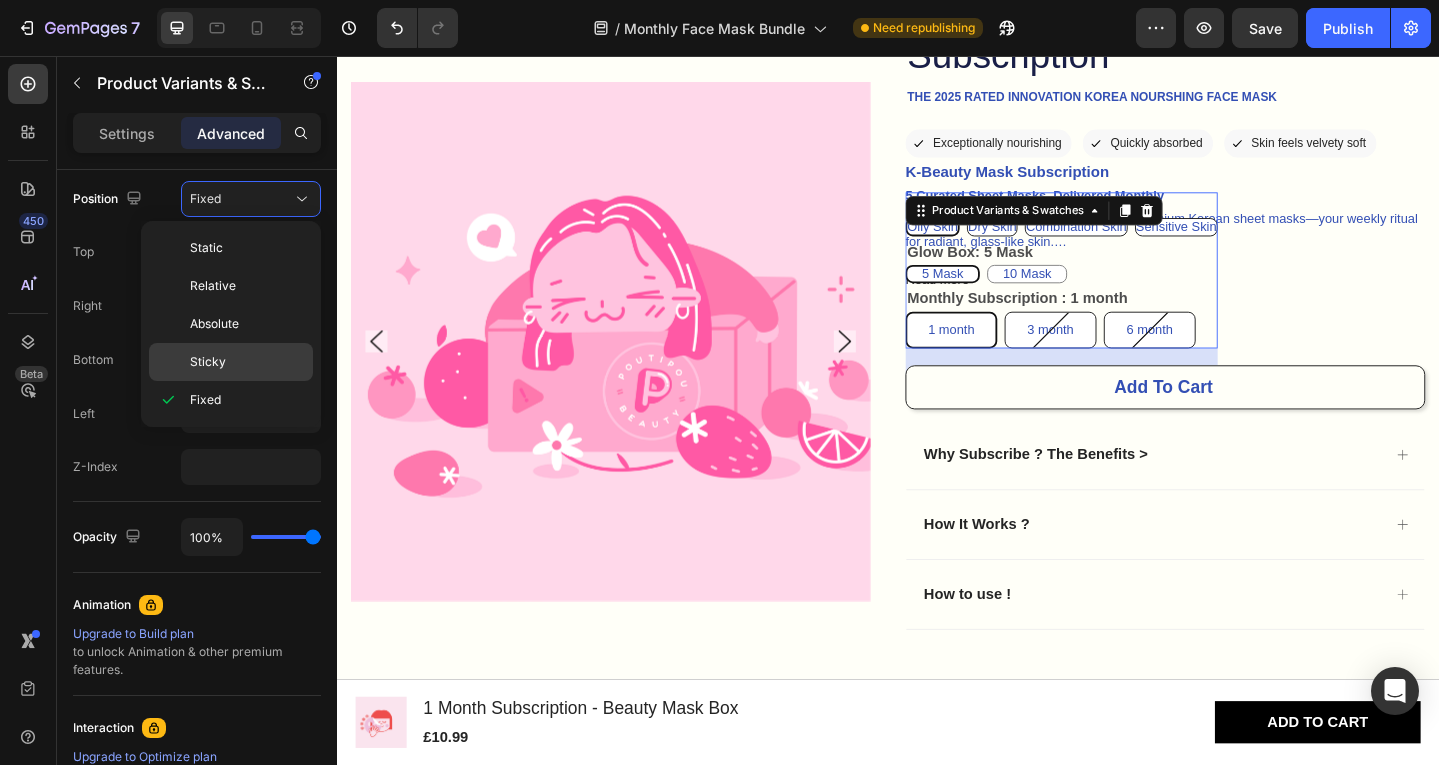 type on "0" 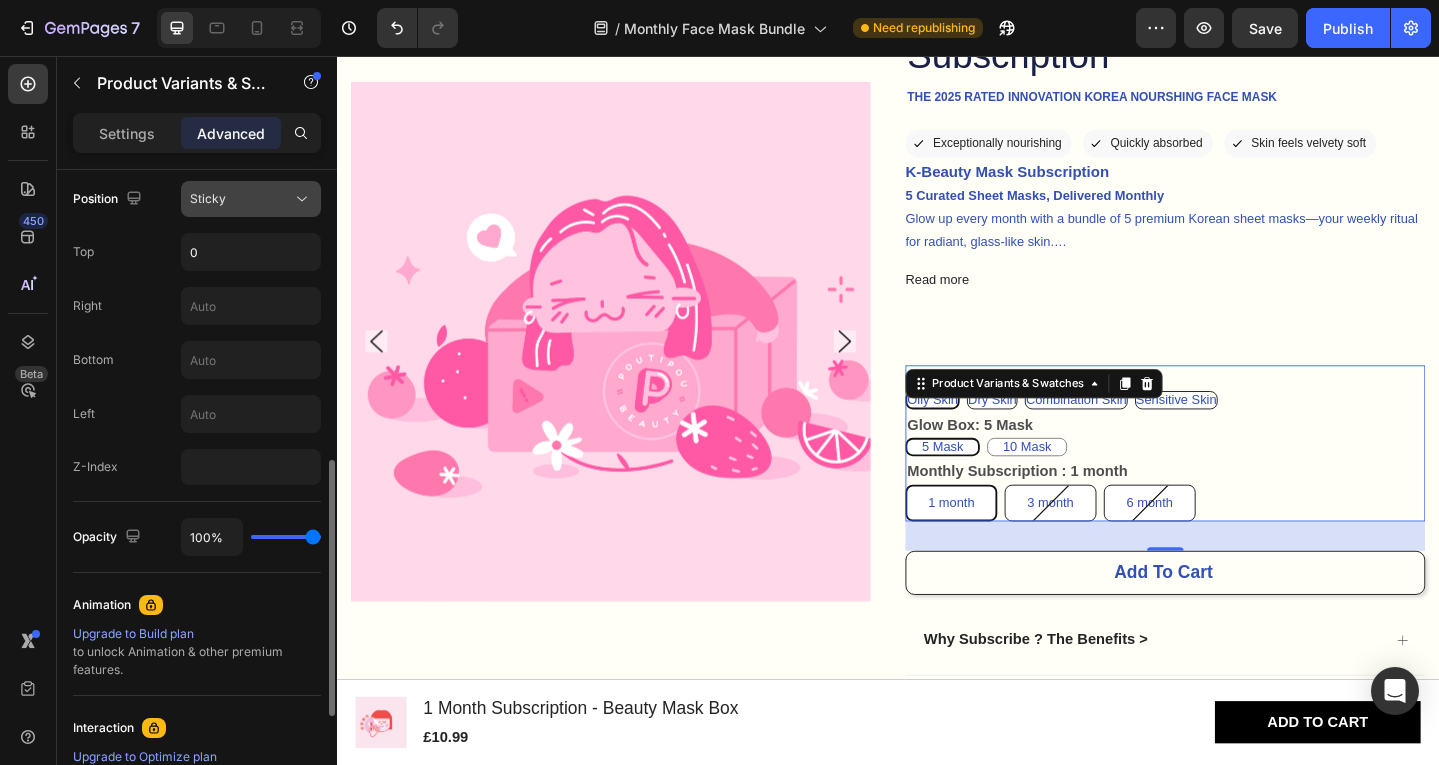 click on "Sticky" at bounding box center [251, 199] 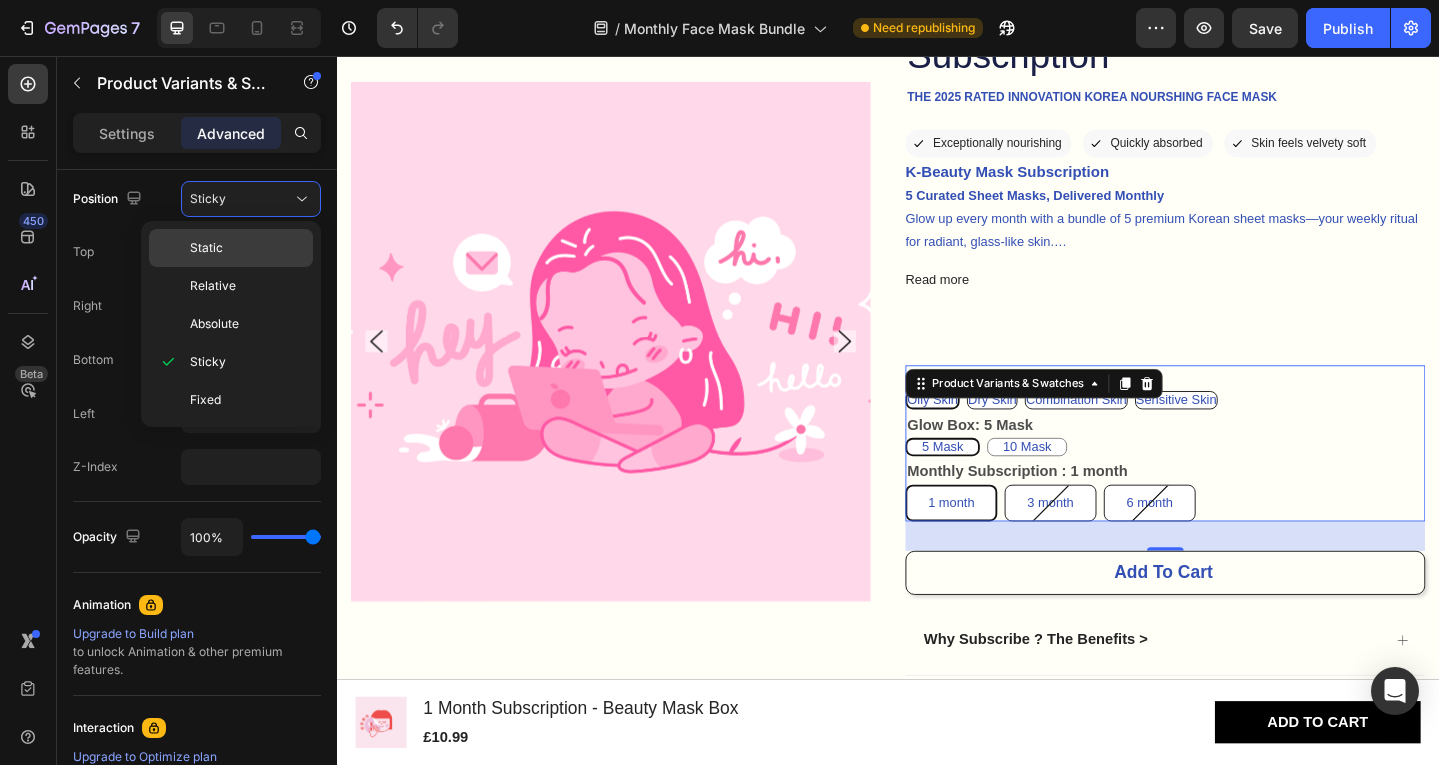 click on "Static" at bounding box center [247, 248] 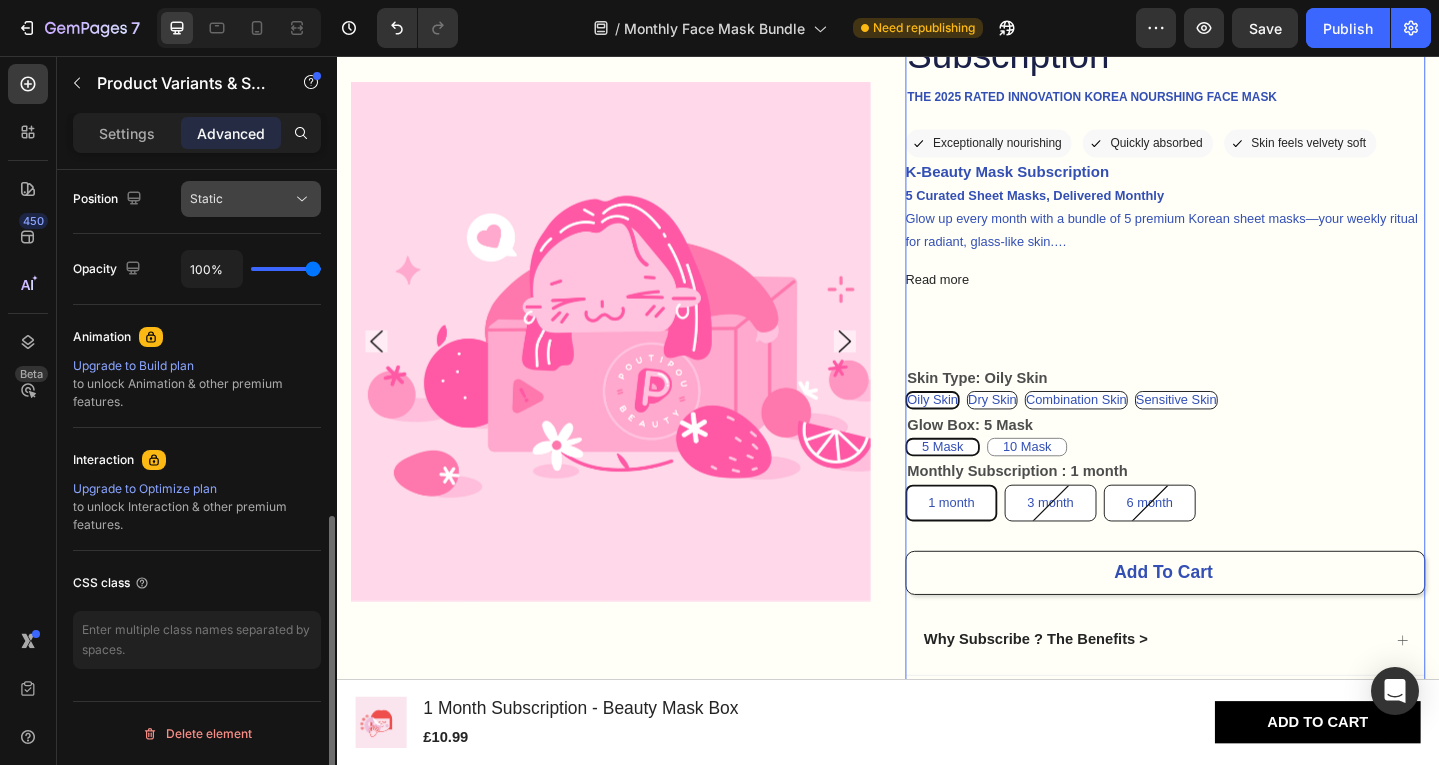 click on "Static" at bounding box center [241, 199] 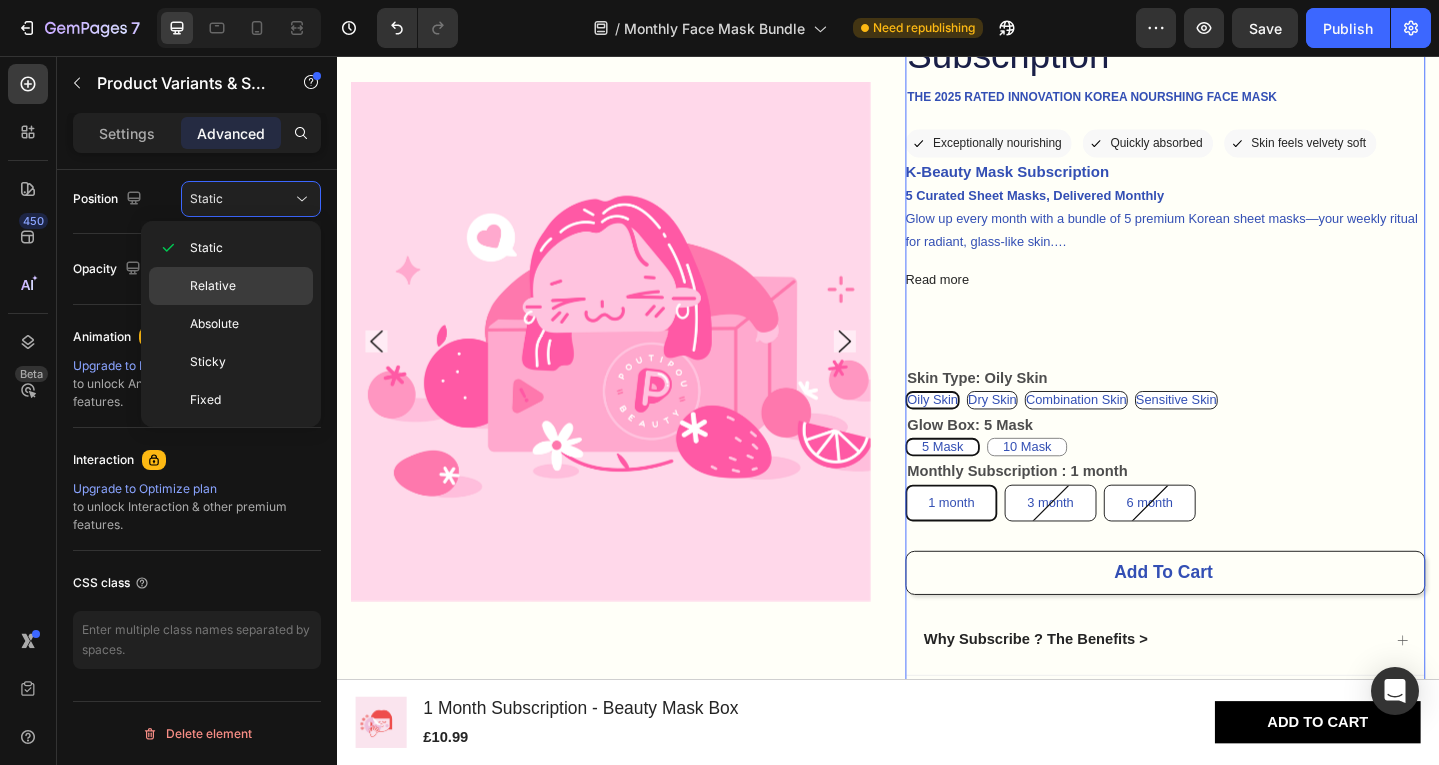 click on "Relative" at bounding box center (213, 286) 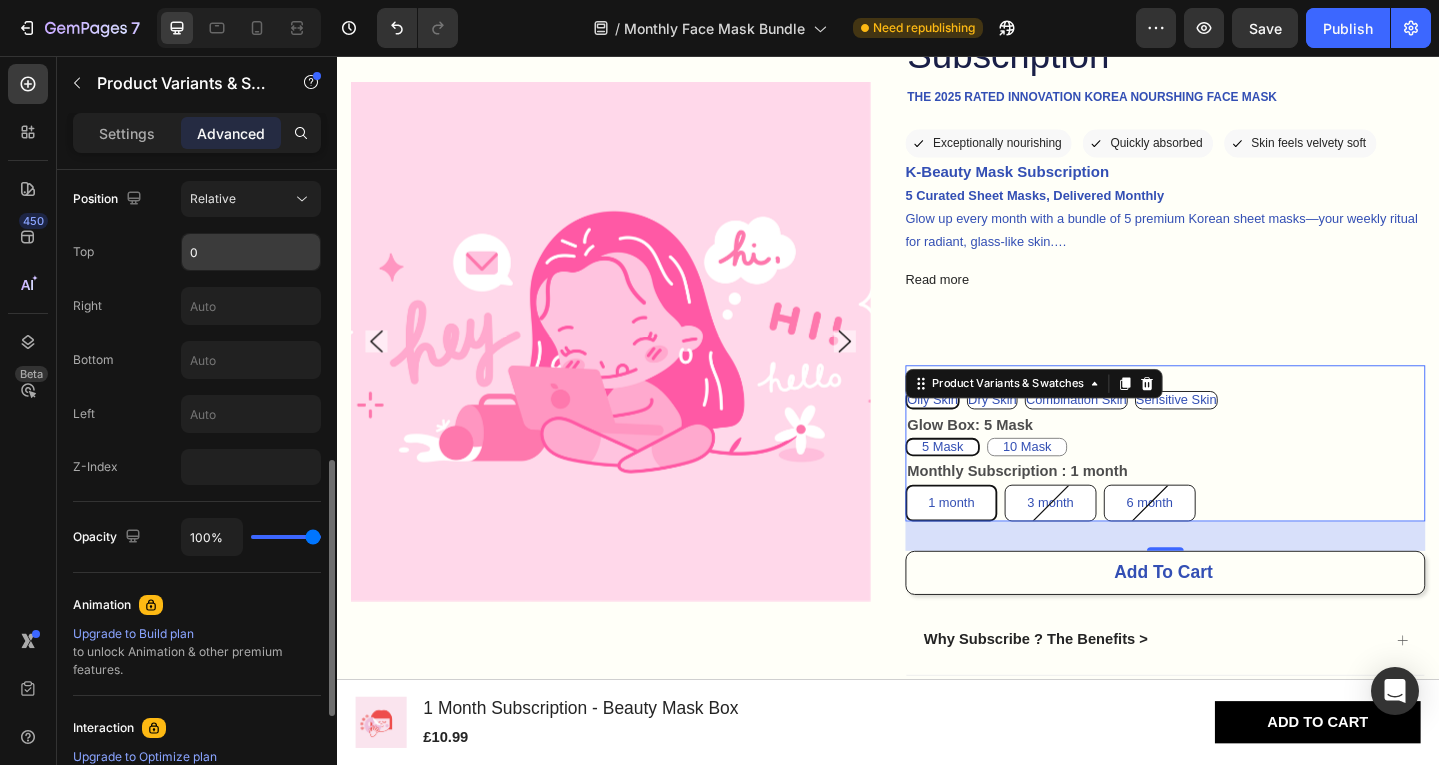 click on "0" at bounding box center [251, 252] 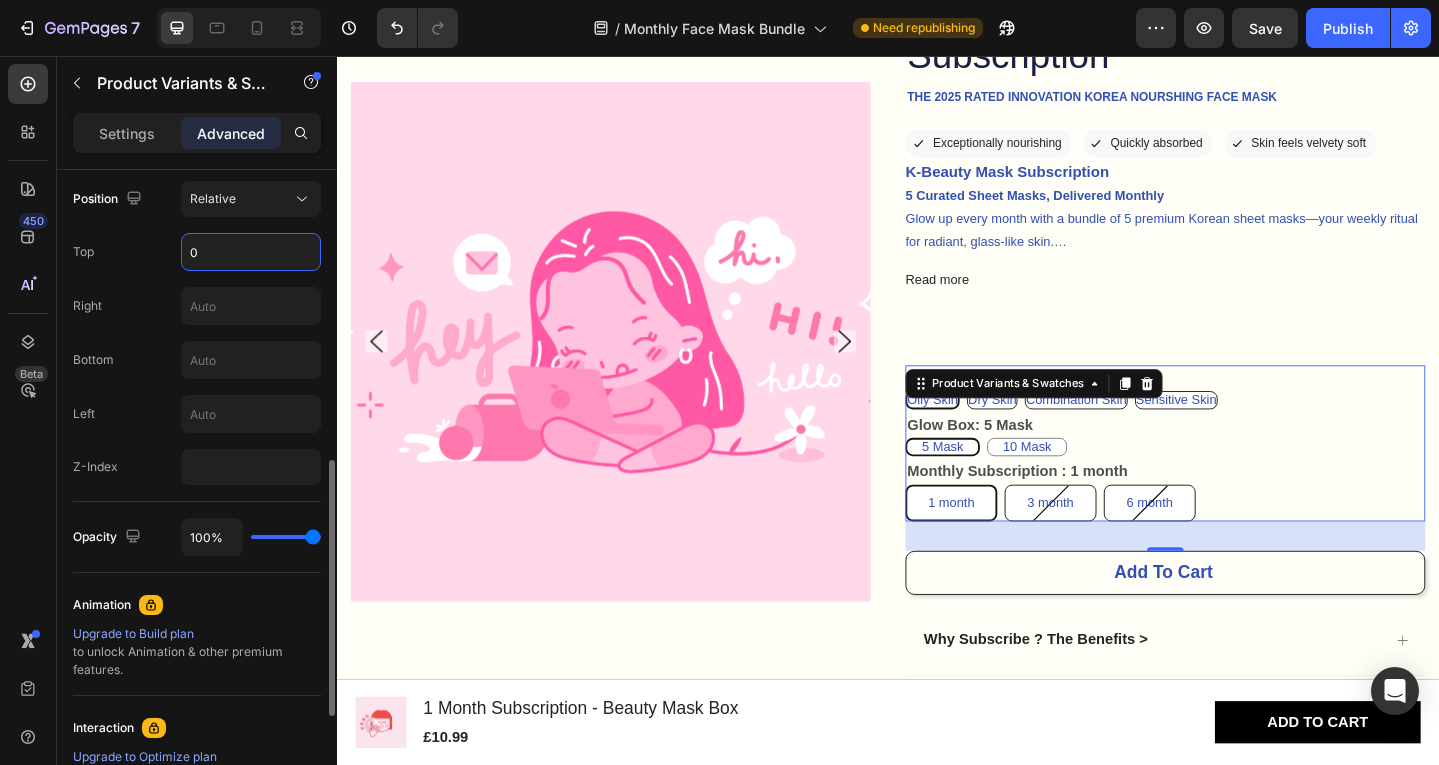 type on "2" 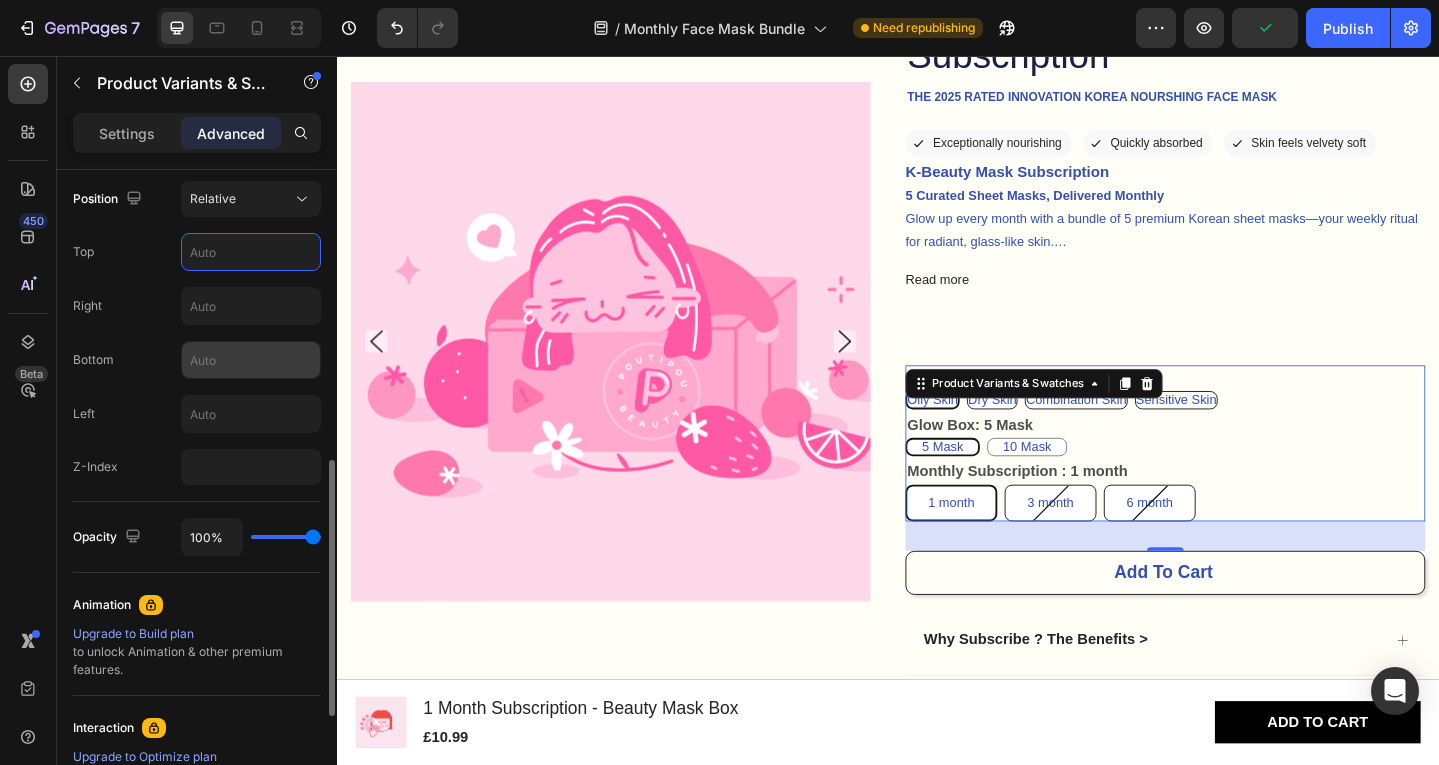 type 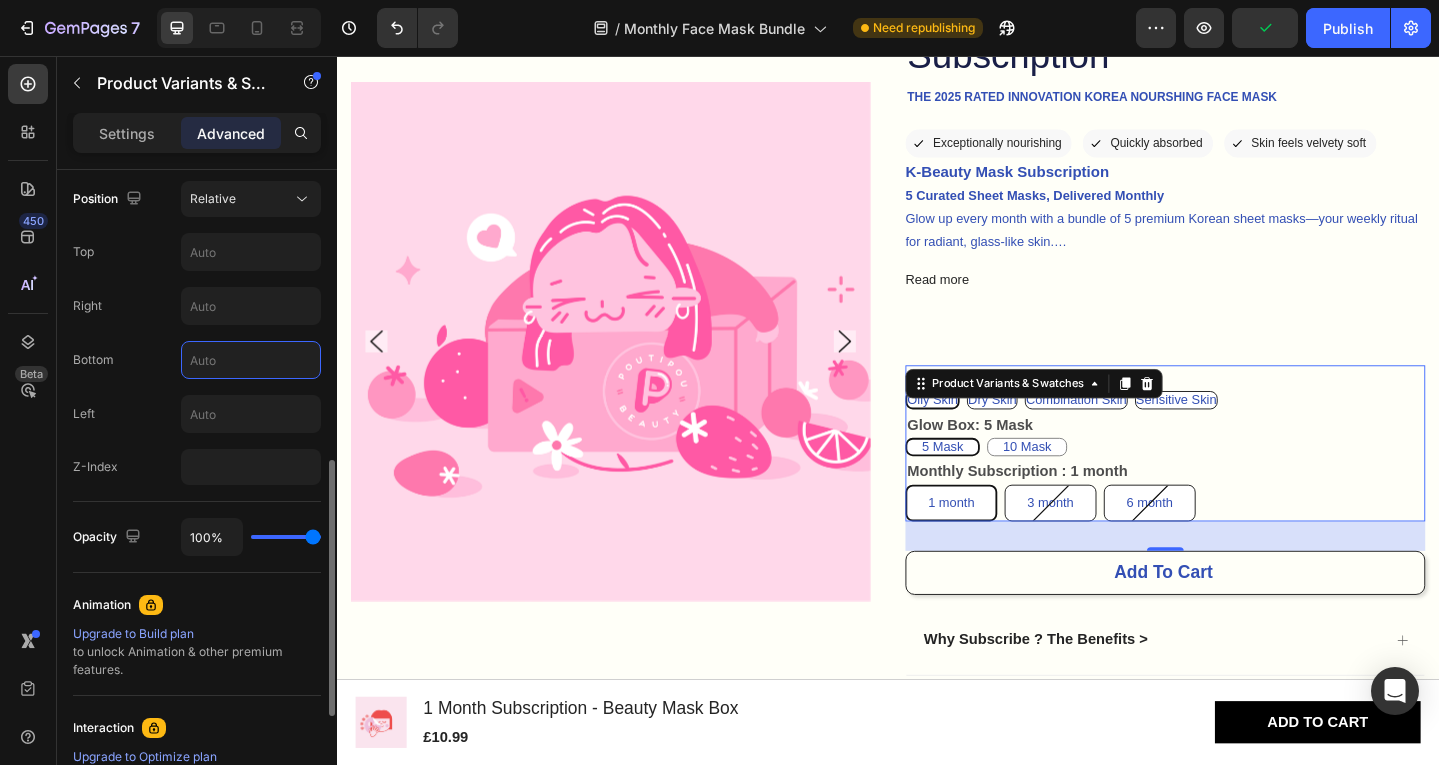 click at bounding box center (251, 360) 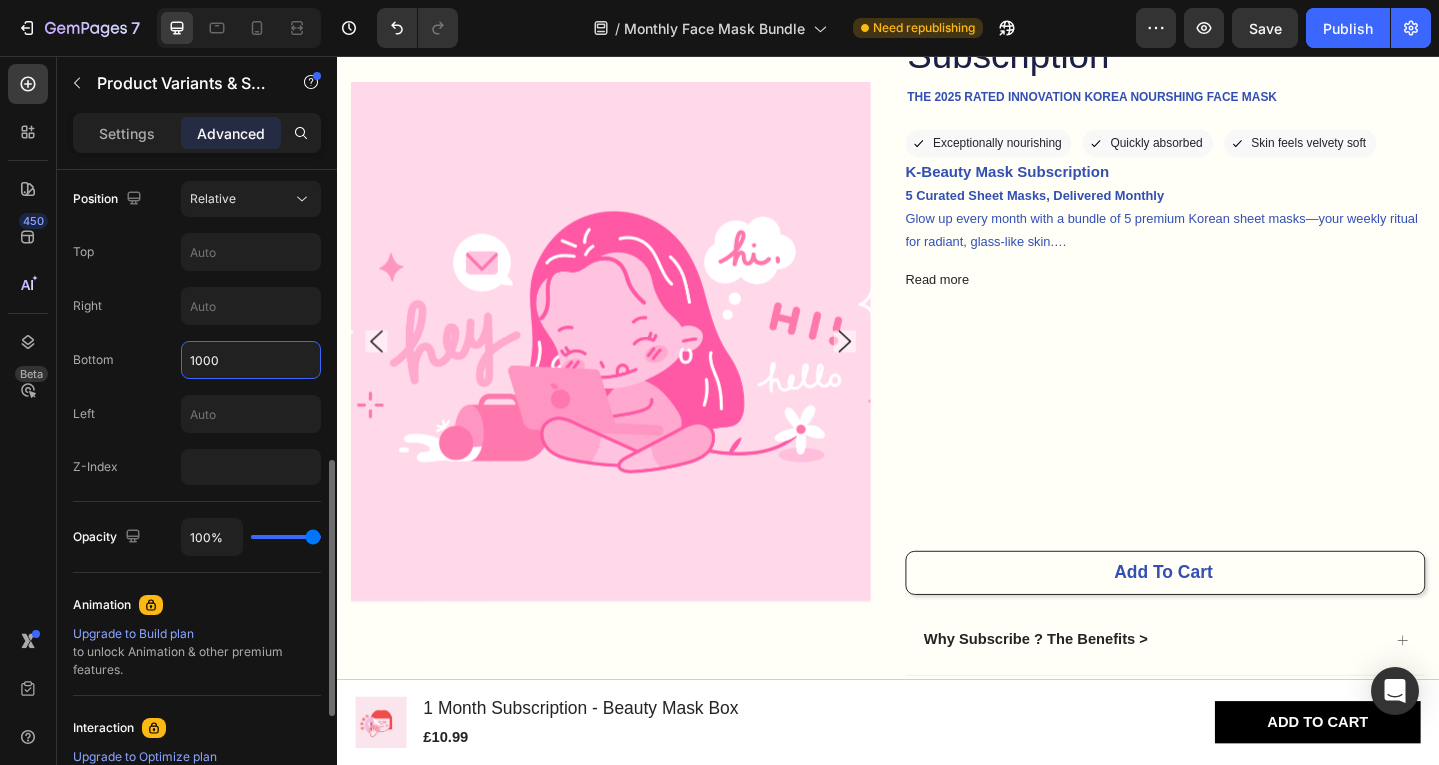 type on "100" 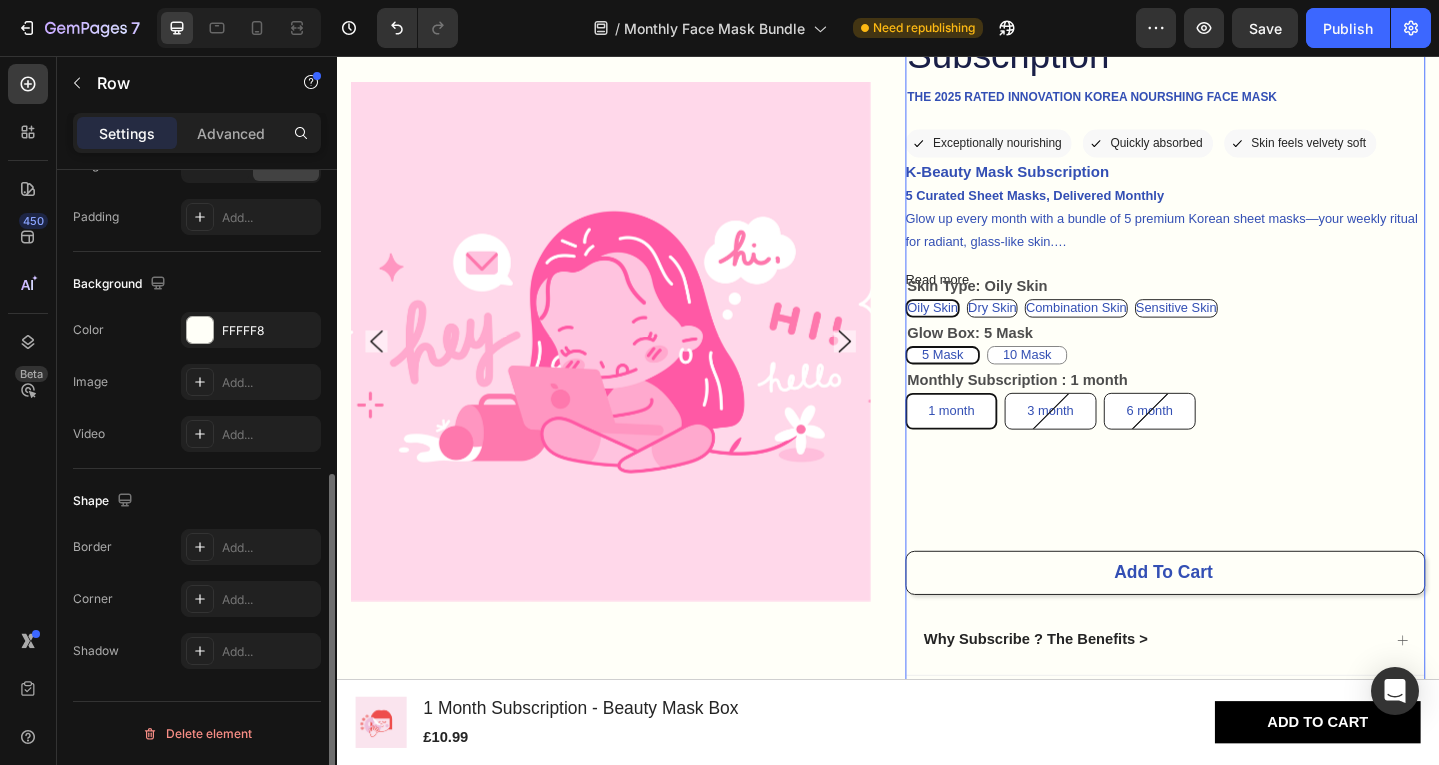 scroll, scrollTop: 0, scrollLeft: 0, axis: both 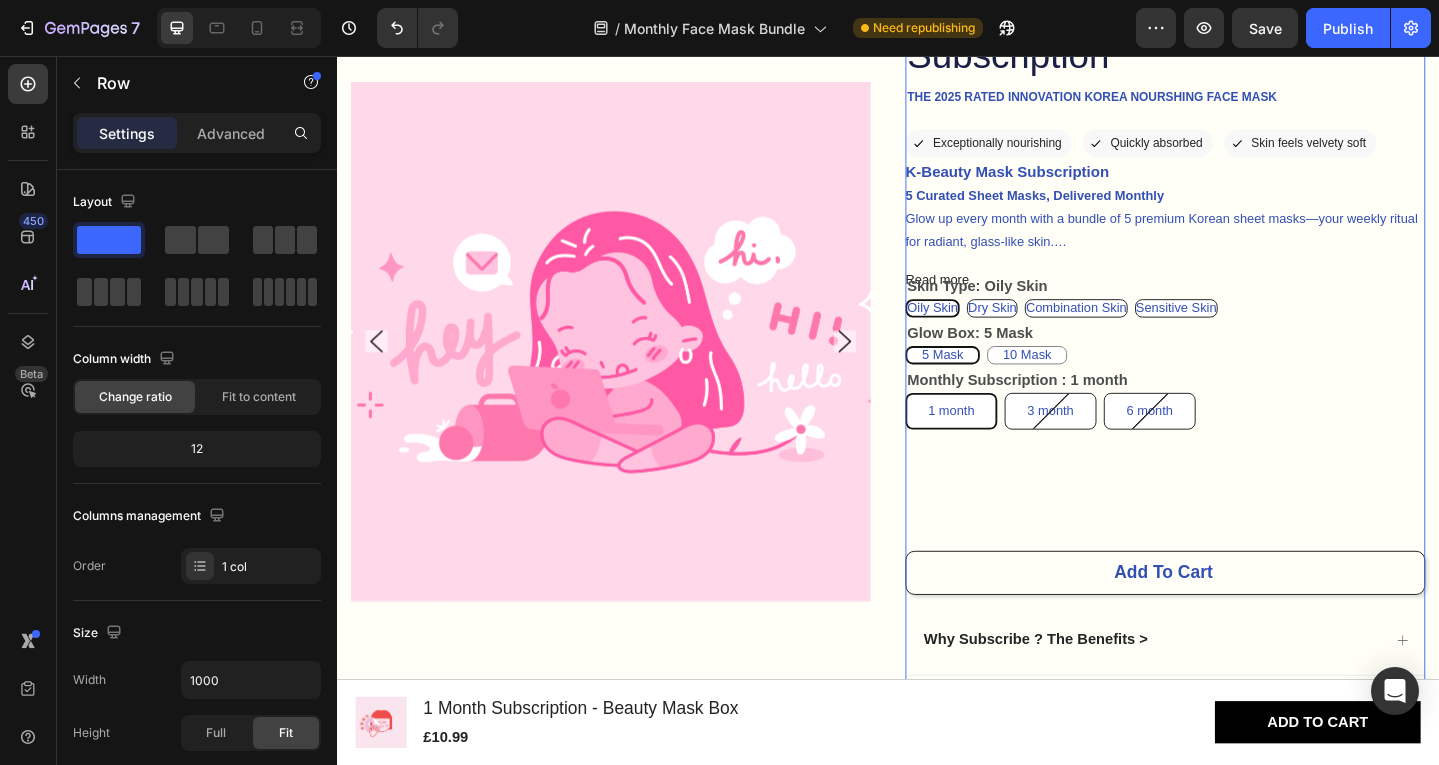 click on "4.8/5 Text Block Icon Icon Icon Icon Icon Icon List (1980 Reviews) Text Block Row Monthly Face Mask Subscription Product Title The 2025 Rated Innovation Korea Nourshing Face Mask Text Block
Icon Exceptionally nourishing Text Block Row
Icon Quickly absorbed Text Block Row Row
Icon Skin feels velvety soft Text Block Row Row K-Beauty Mask Subscription
5 Curated Sheet Masks, Delivered Monthly
Glow up every month with a bundle of 5 premium Korean sheet masks—your weekly ritual for radiant, glass-like skin.
Perfect for both  K-beauty newbies and skincare lovers , this subscription brings you the latest innovations and top formulas, straight to your doorstep. From hydrating heroes to brightening boosts, enjoy a rotating selection at great value—because your skin deserves the best. Read more Product Description Skin Type: Oily Skin Oily Skin Oily Skin Oily Skin Dry Skin Dry Skin Dry Skin Combination Skin Combination Skin Combination Skin Sensitive Skin Sensitive Skin Sensitive Skin 5 Mask" at bounding box center [1239, 414] 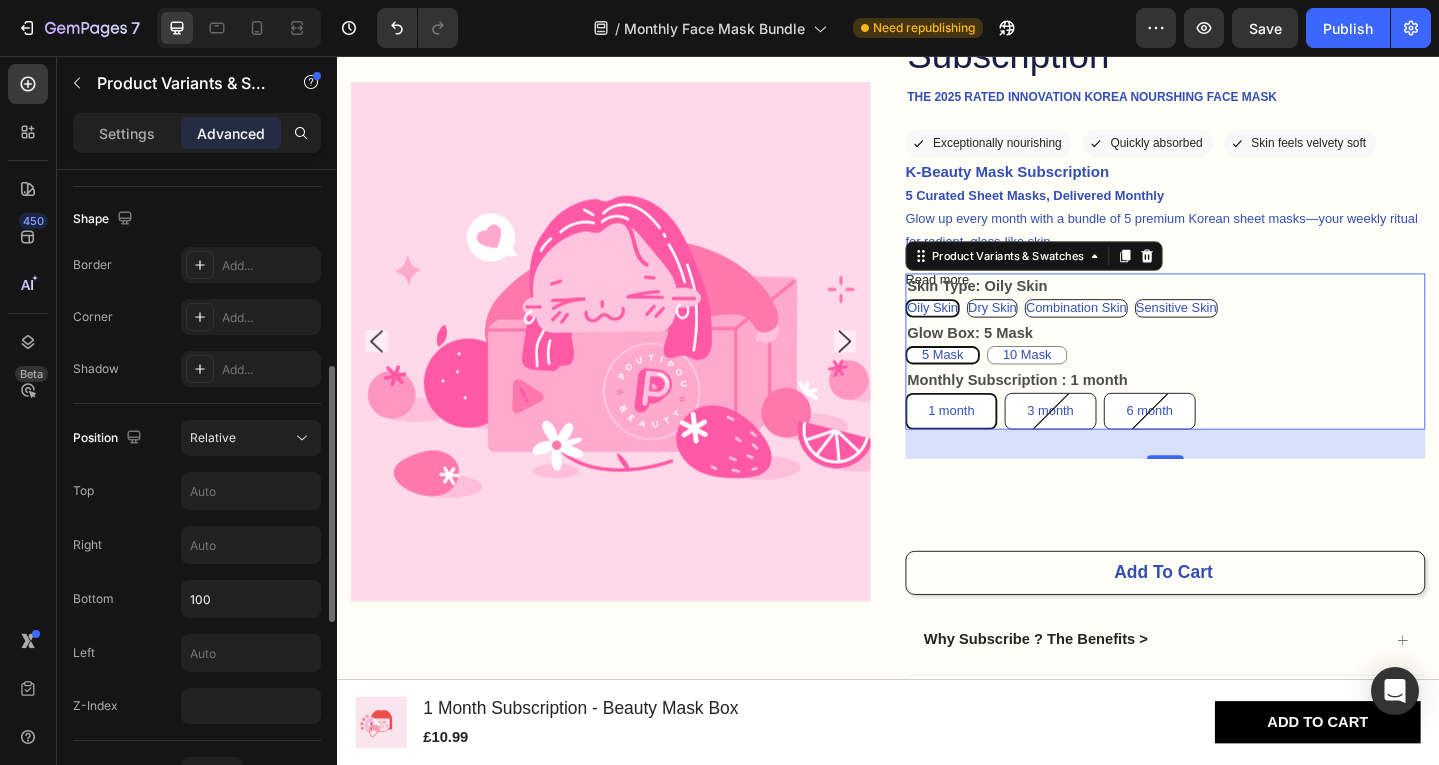 scroll, scrollTop: 536, scrollLeft: 0, axis: vertical 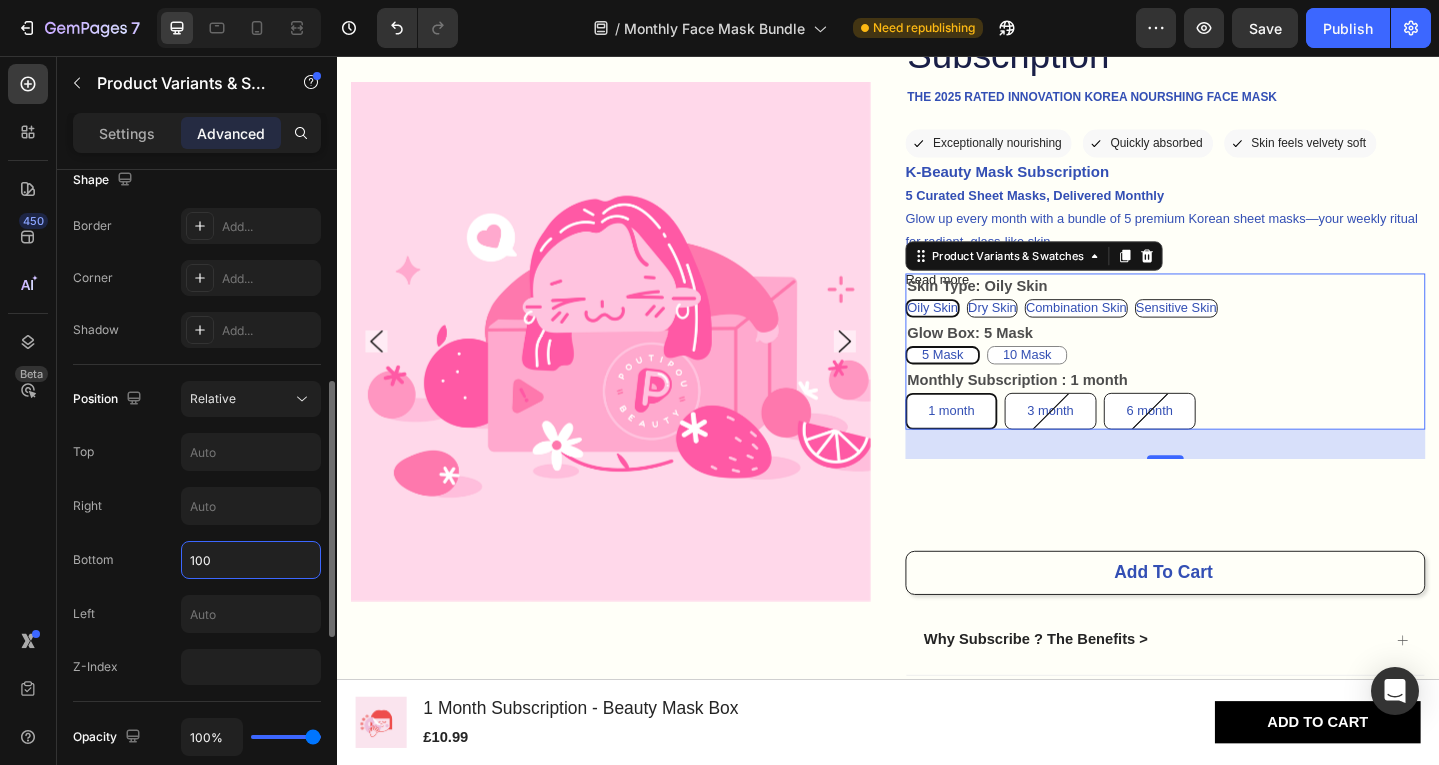 click on "100" at bounding box center [251, 560] 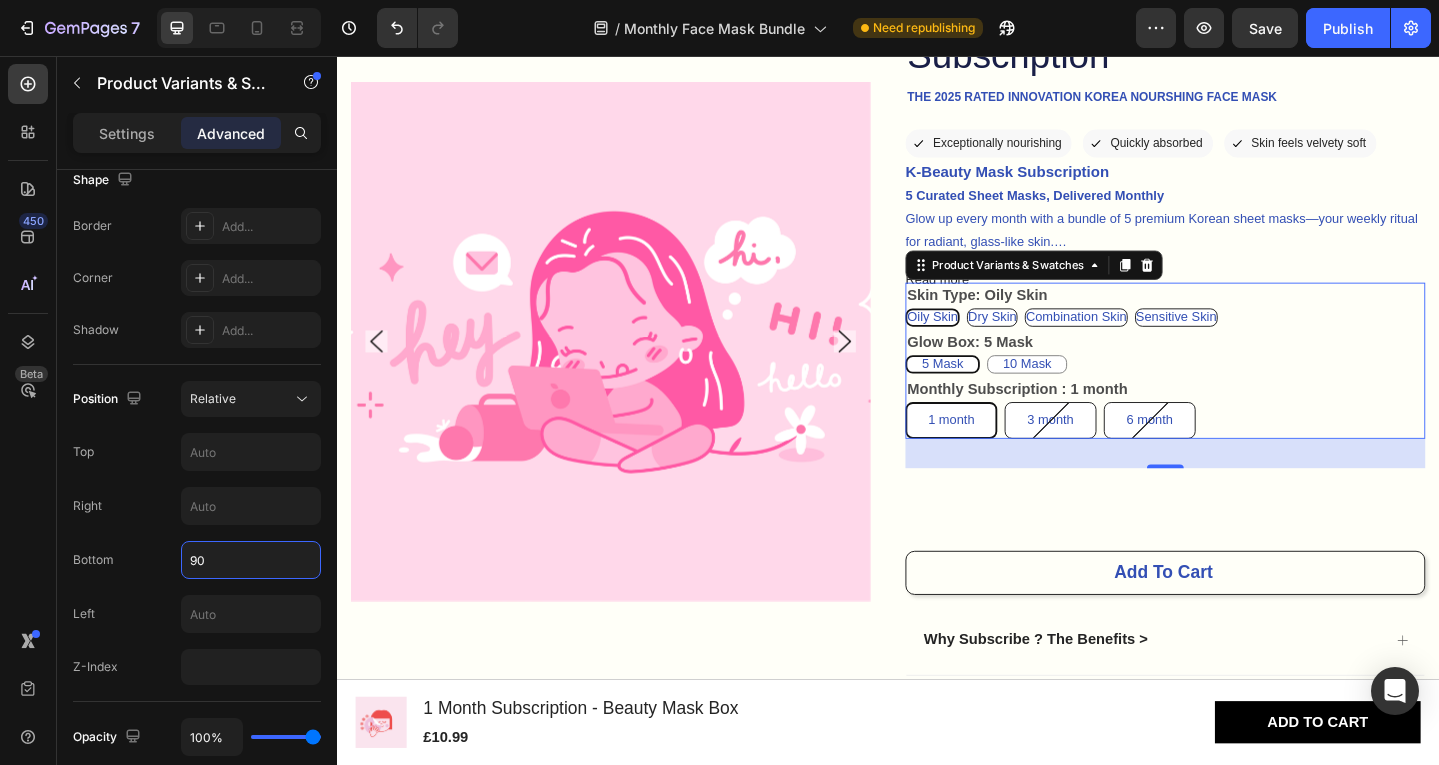 click on "90" at bounding box center (251, 560) 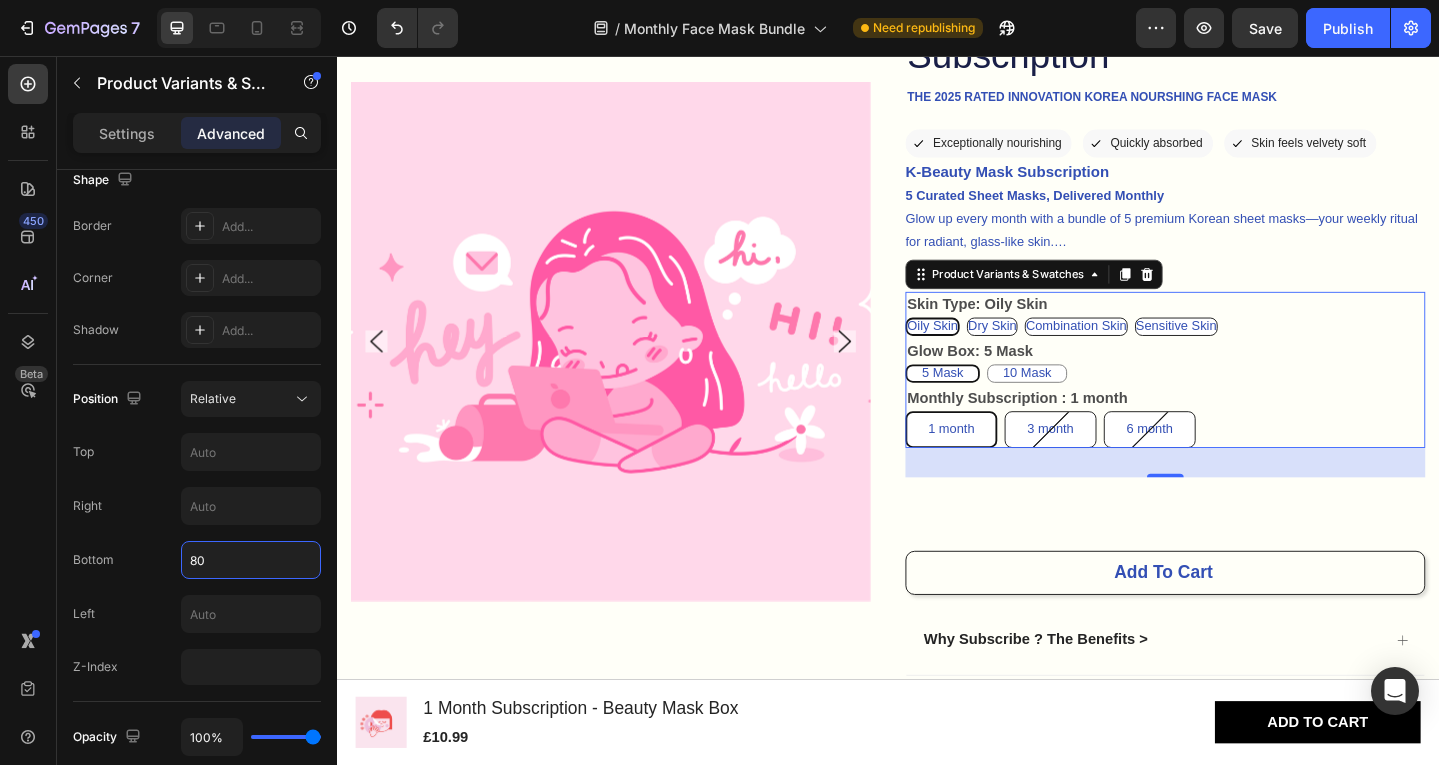 type on "80#" 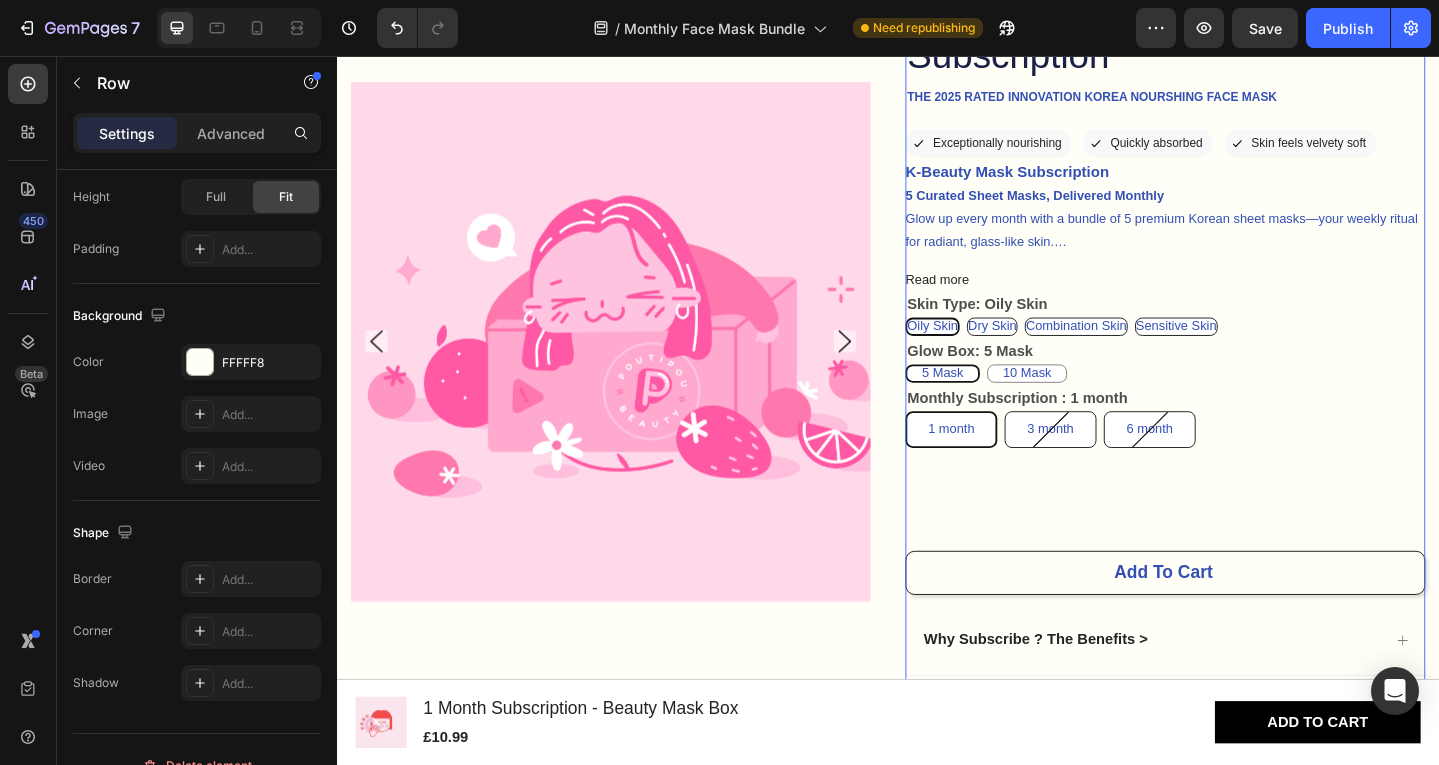 click on "4.8/5 Text Block Icon Icon Icon Icon Icon Icon List (1980 Reviews) Text Block Row Monthly Face Mask Subscription Product Title The 2025 Rated Innovation Korea Nourshing Face Mask Text Block
Icon Exceptionally nourishing Text Block Row
Icon Quickly absorbed Text Block Row Row
Icon Skin feels velvety soft Text Block Row Row K-Beauty Mask Subscription
5 Curated Sheet Masks, Delivered Monthly
Glow up every month with a bundle of 5 premium Korean sheet masks—your weekly ritual for radiant, glass-like skin.
Perfect for both  K-beauty newbies and skincare lovers , this subscription brings you the latest innovations and top formulas, straight to your doorstep. From hydrating heroes to brightening boosts, enjoy a rotating selection at great value—because your skin deserves the best. Read more Product Description Skin Type: Oily Skin Oily Skin Oily Skin Oily Skin Dry Skin Dry Skin Dry Skin Combination Skin Combination Skin Combination Skin Sensitive Skin Sensitive Skin Sensitive Skin 5 Mask" at bounding box center (1239, 414) 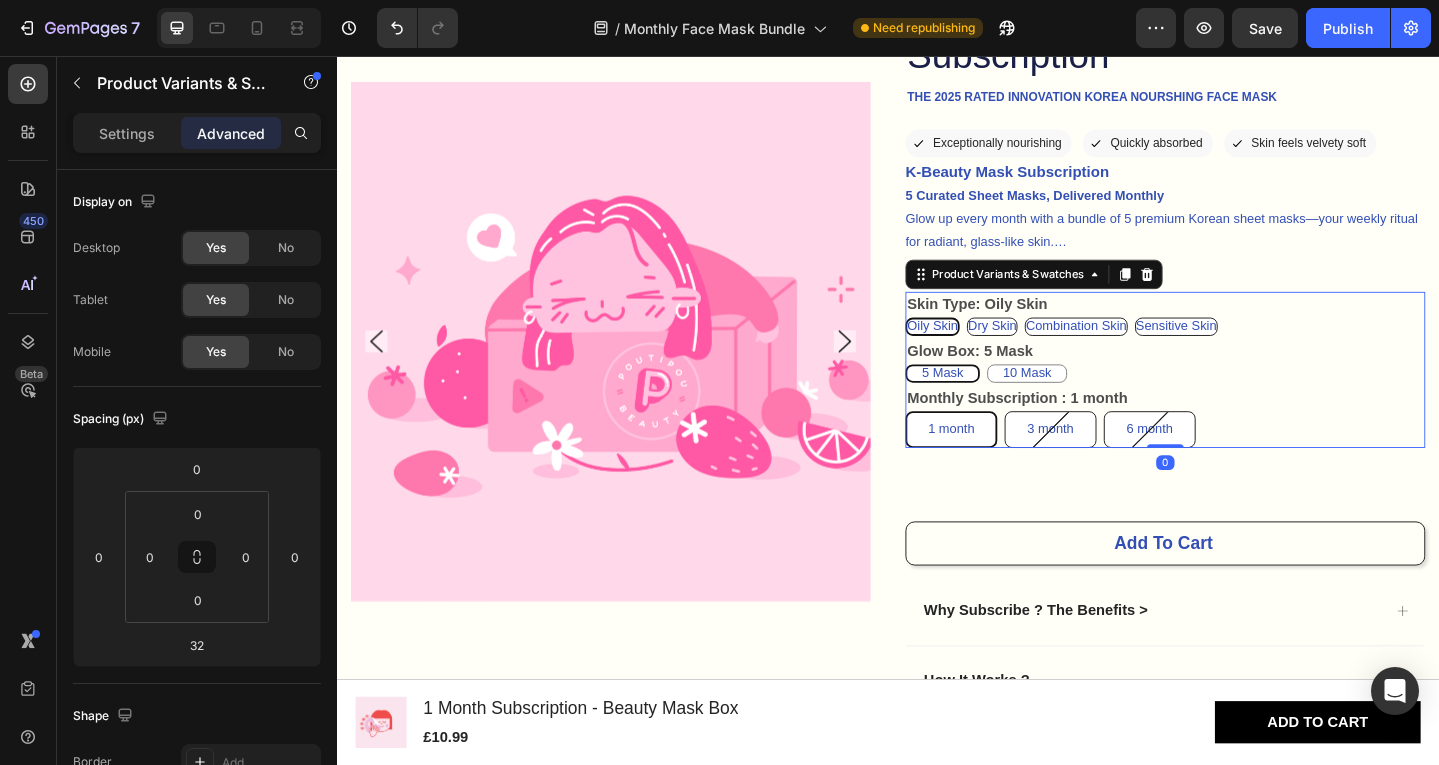 drag, startPoint x: 1228, startPoint y: 510, endPoint x: 1230, endPoint y: 473, distance: 37.054016 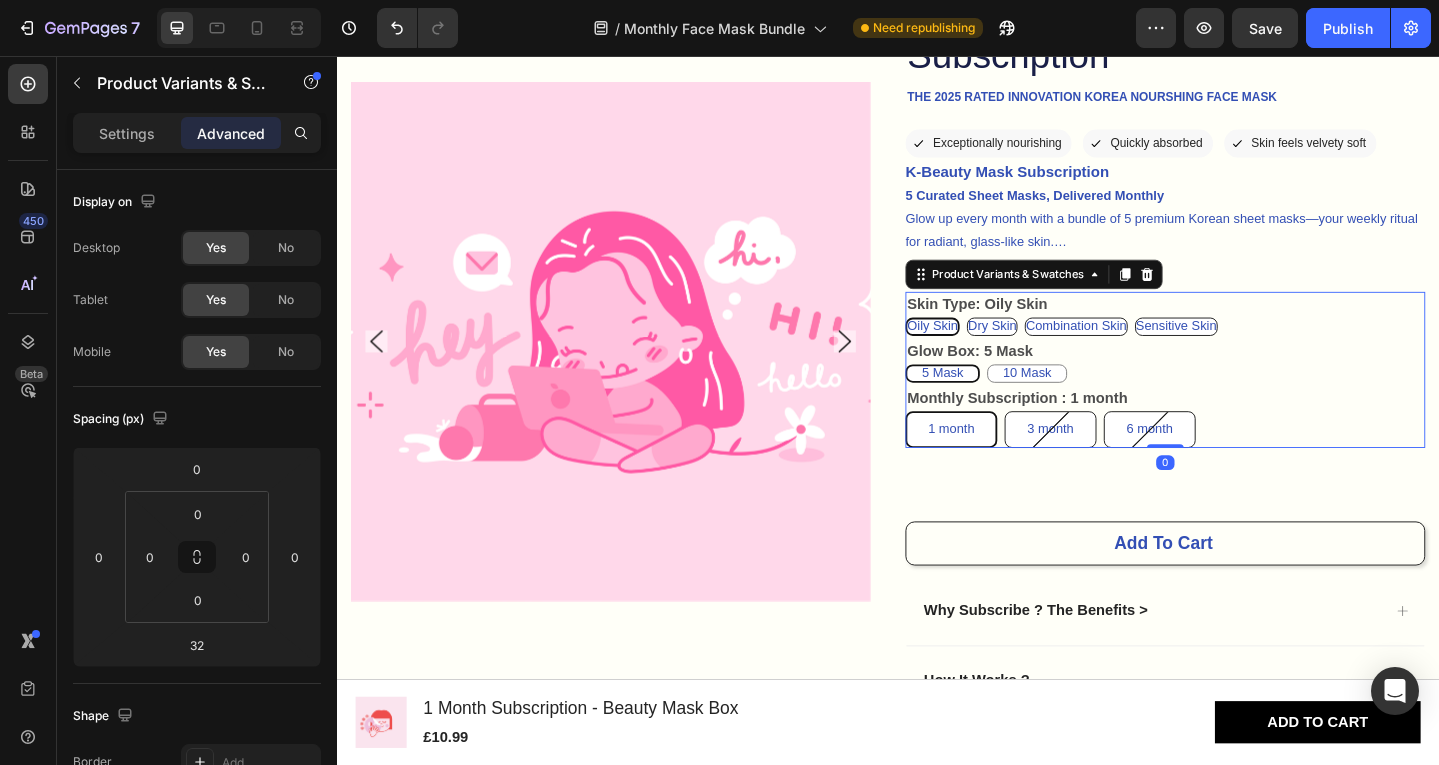 click on "Skin Type: Oily Skin Oily Skin Oily Skin Oily Skin Dry Skin Dry Skin Dry Skin Combination Skin Combination Skin Combination Skin Sensitive Skin Sensitive Skin Sensitive Skin Glow Box: 5 Mask 5 Mask 5 Mask 5 Mask 10 Mask 10 Mask 10 Mask Monthly Subscription : 1 month 1 month 1 month 1 month 3 month 3 month 3 month 6 month 6 month 6 month Product Variants & Swatches   0" at bounding box center (1239, 398) 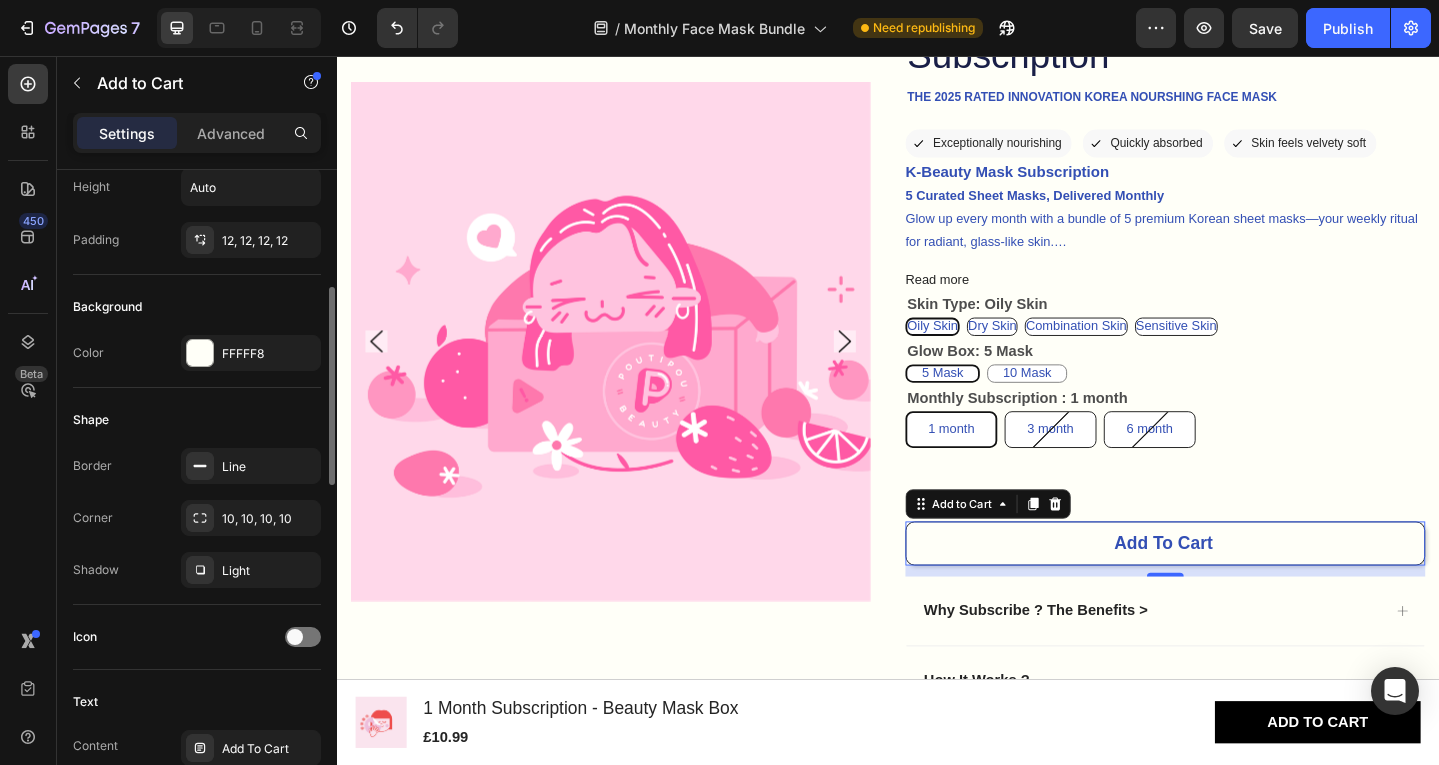 scroll, scrollTop: 416, scrollLeft: 0, axis: vertical 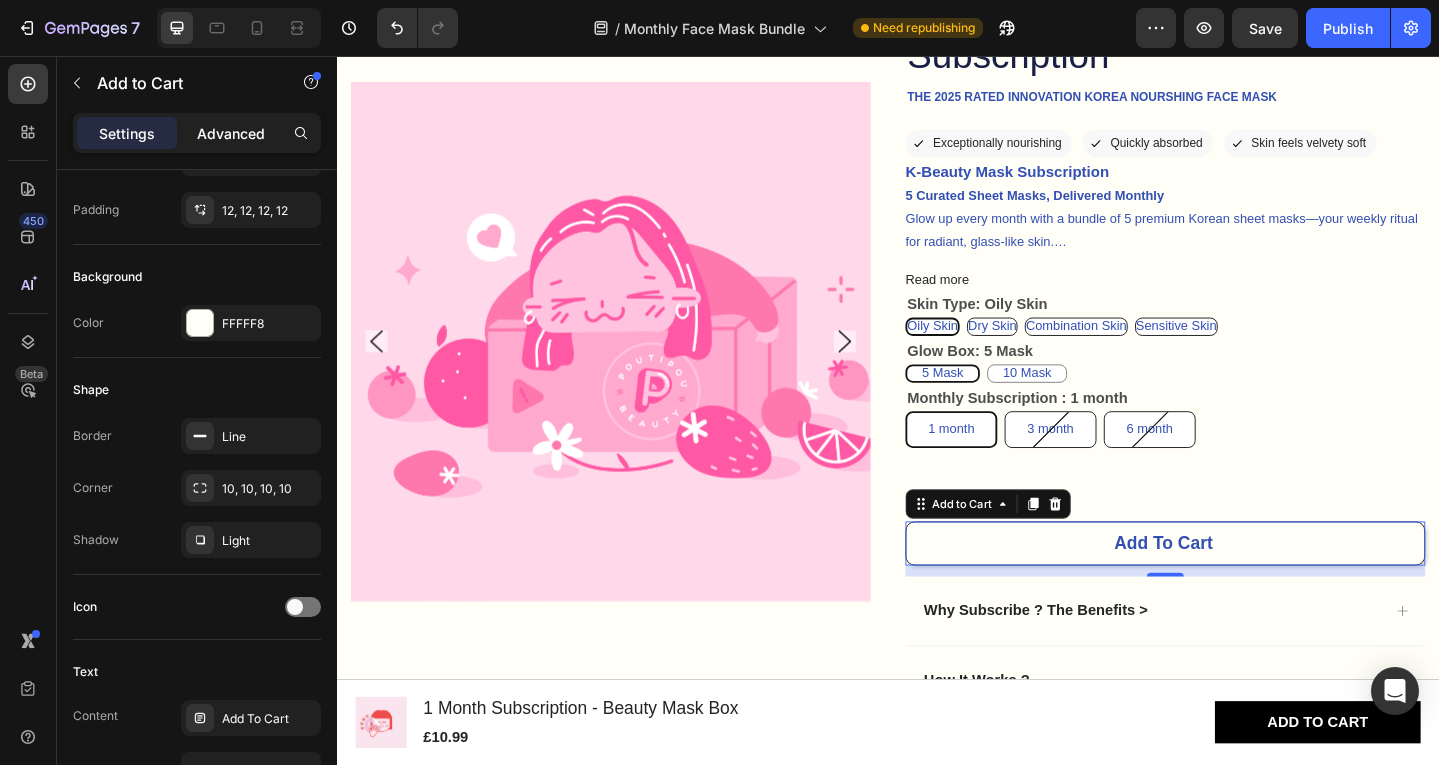 click on "Advanced" at bounding box center [231, 133] 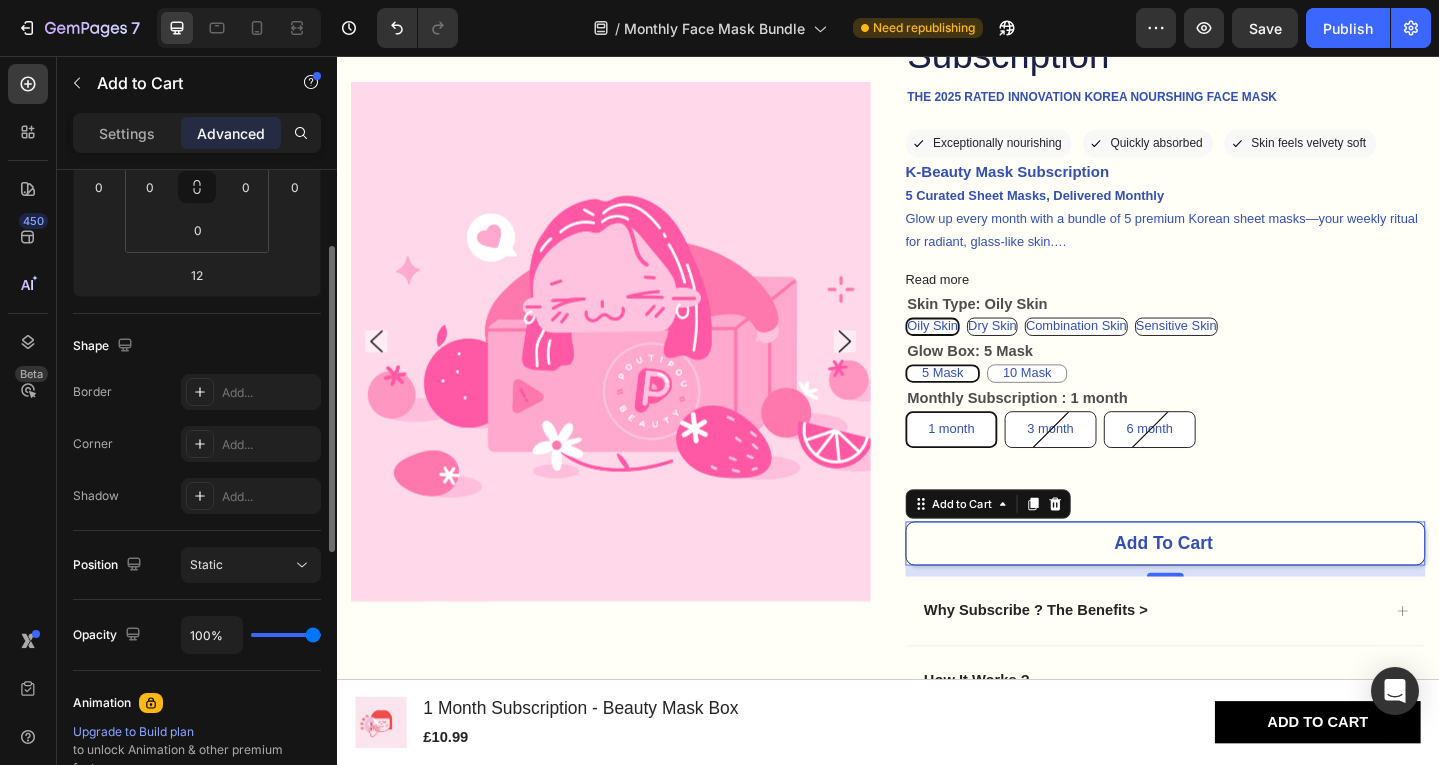 scroll, scrollTop: 372, scrollLeft: 0, axis: vertical 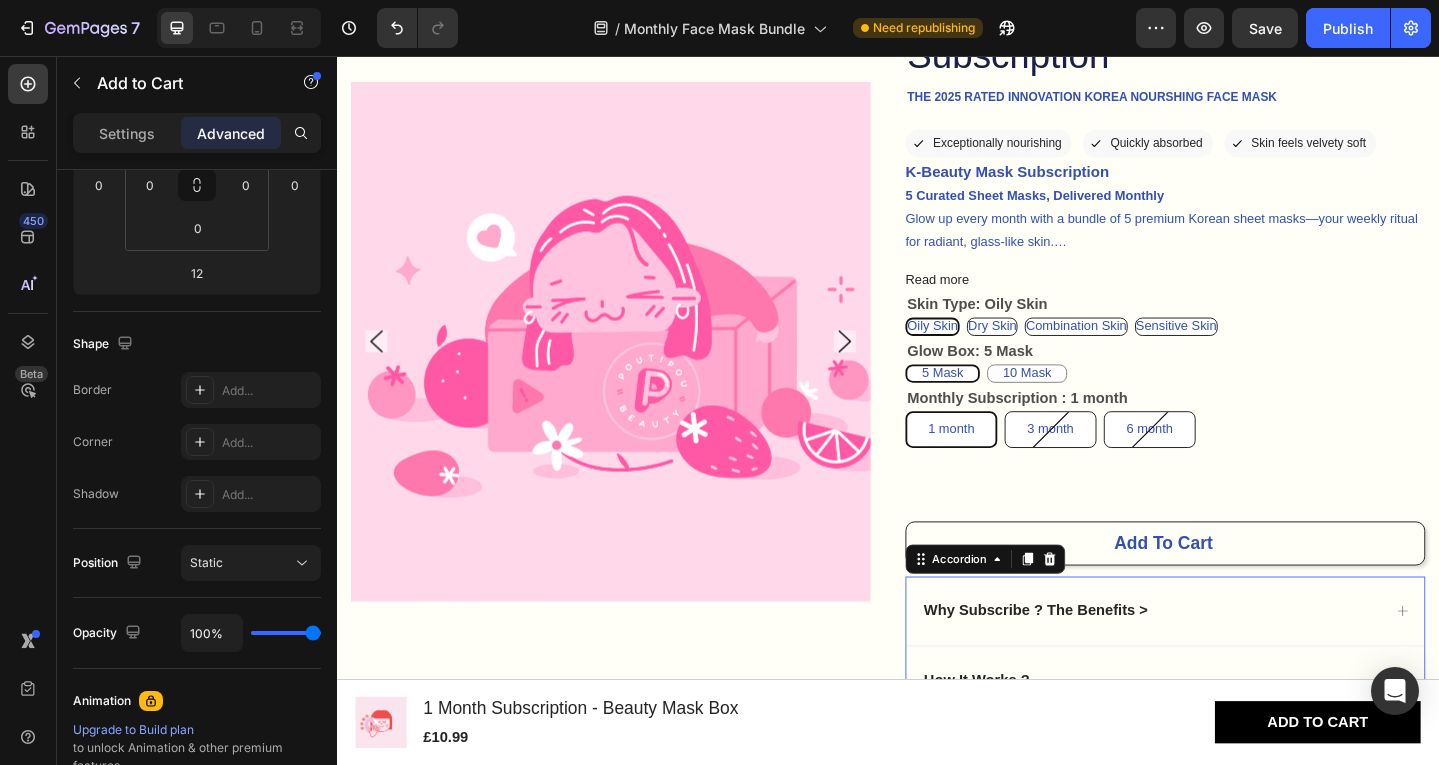 click on "Why Subscribe ? The Benefits >" at bounding box center [1239, 660] 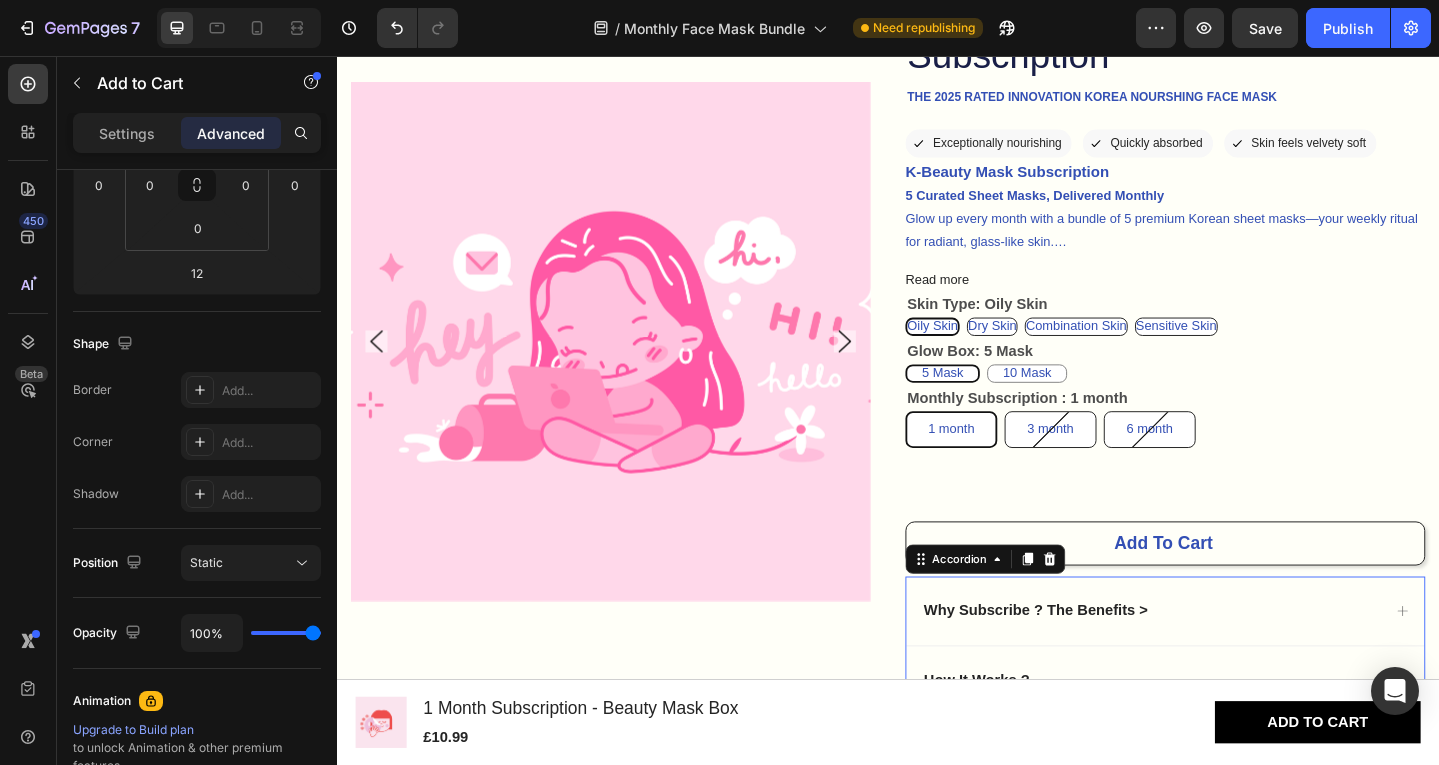 scroll, scrollTop: 0, scrollLeft: 0, axis: both 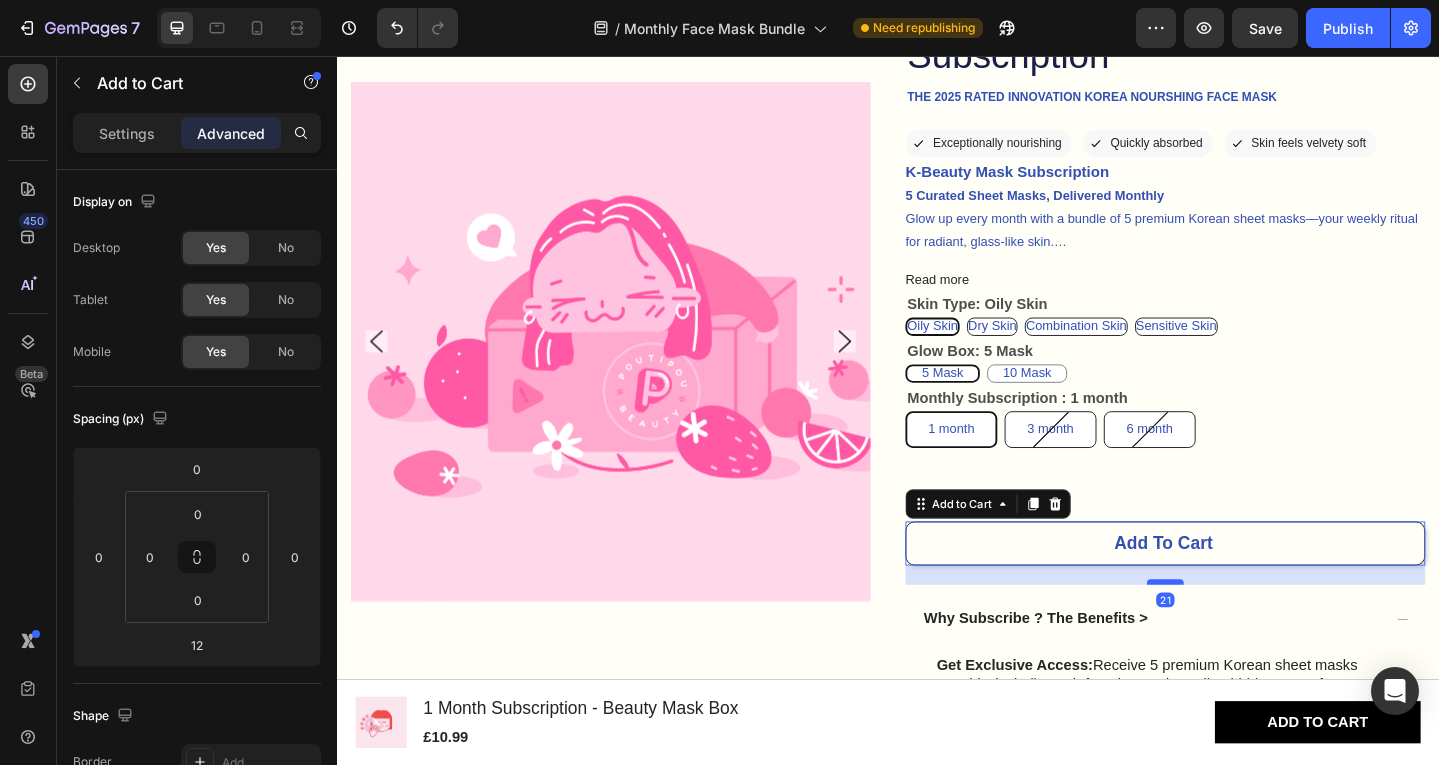 click at bounding box center [1239, 629] 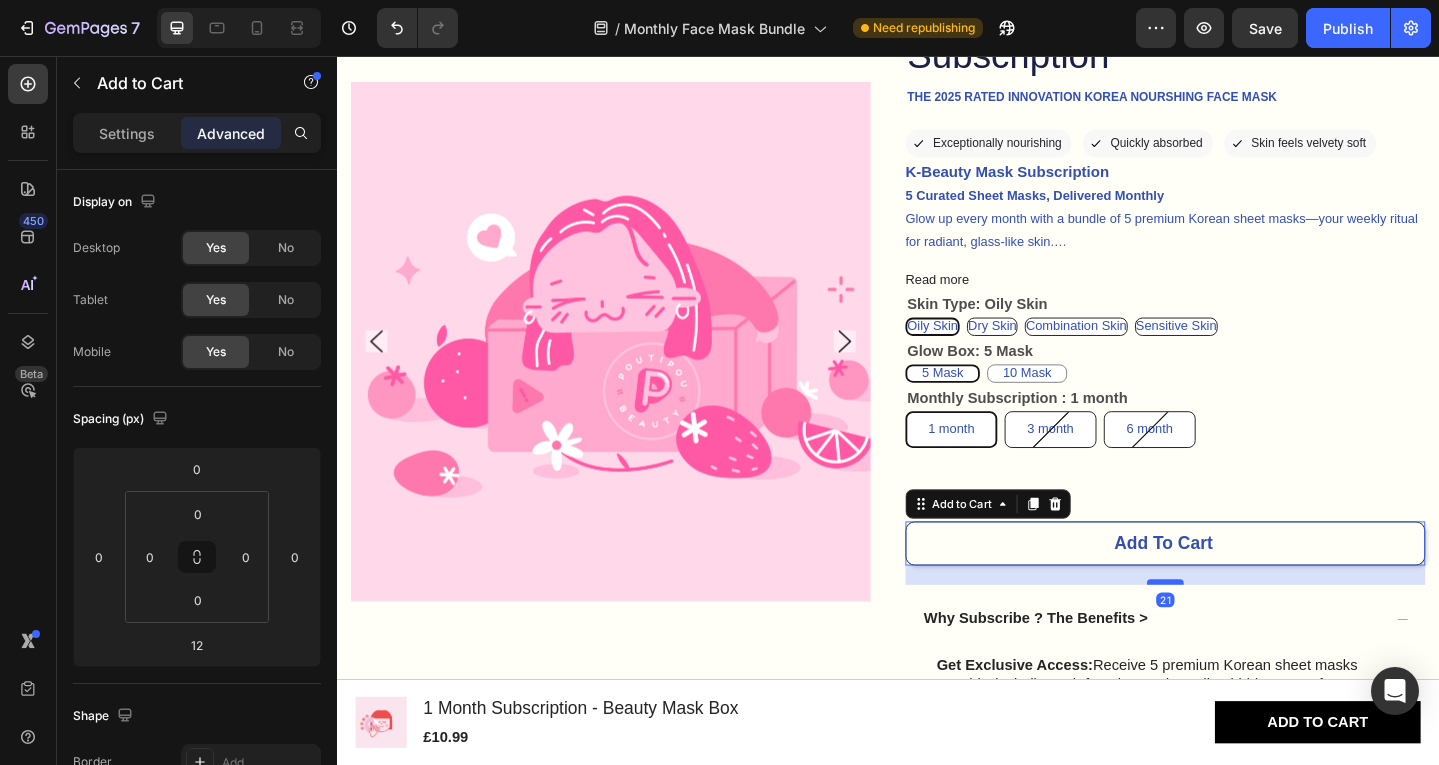 type on "21" 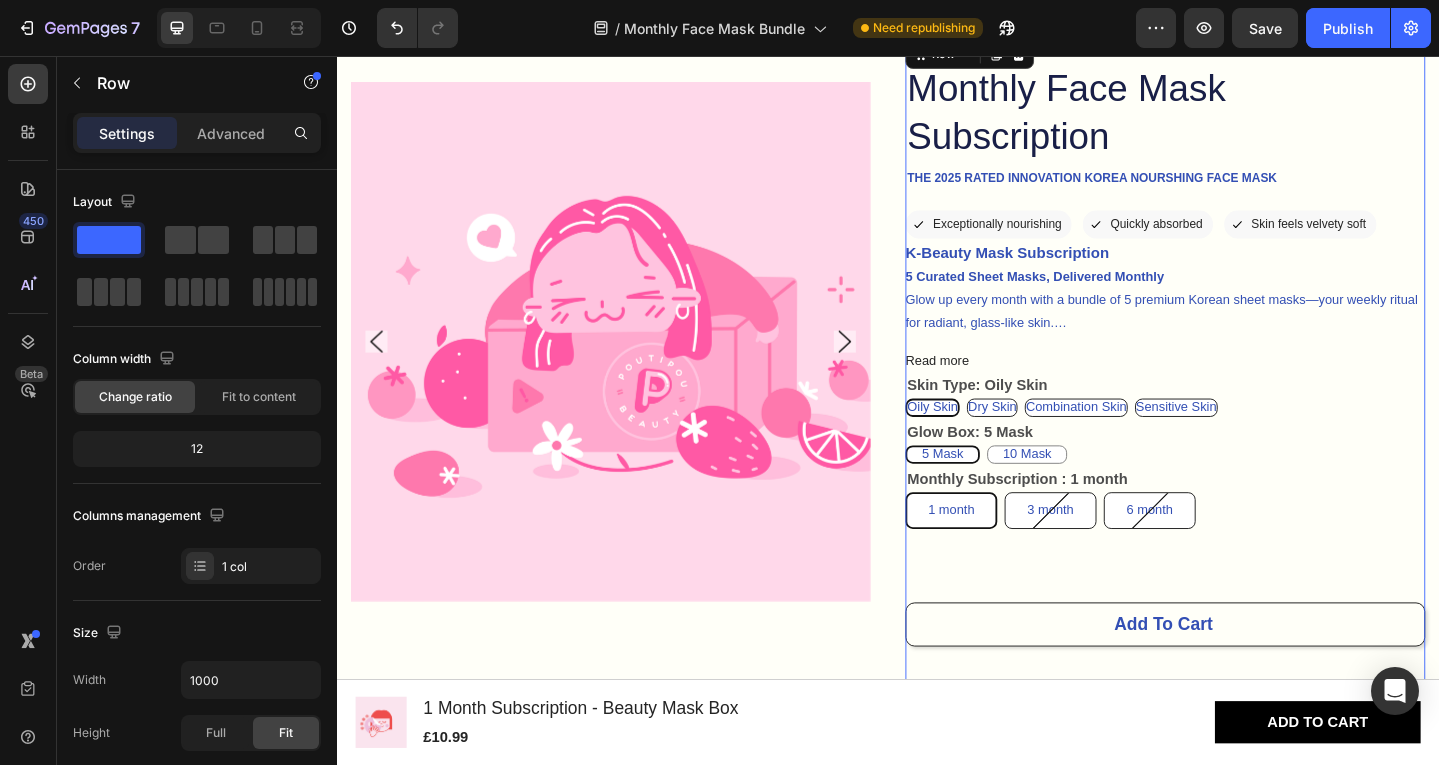 scroll, scrollTop: 256, scrollLeft: 0, axis: vertical 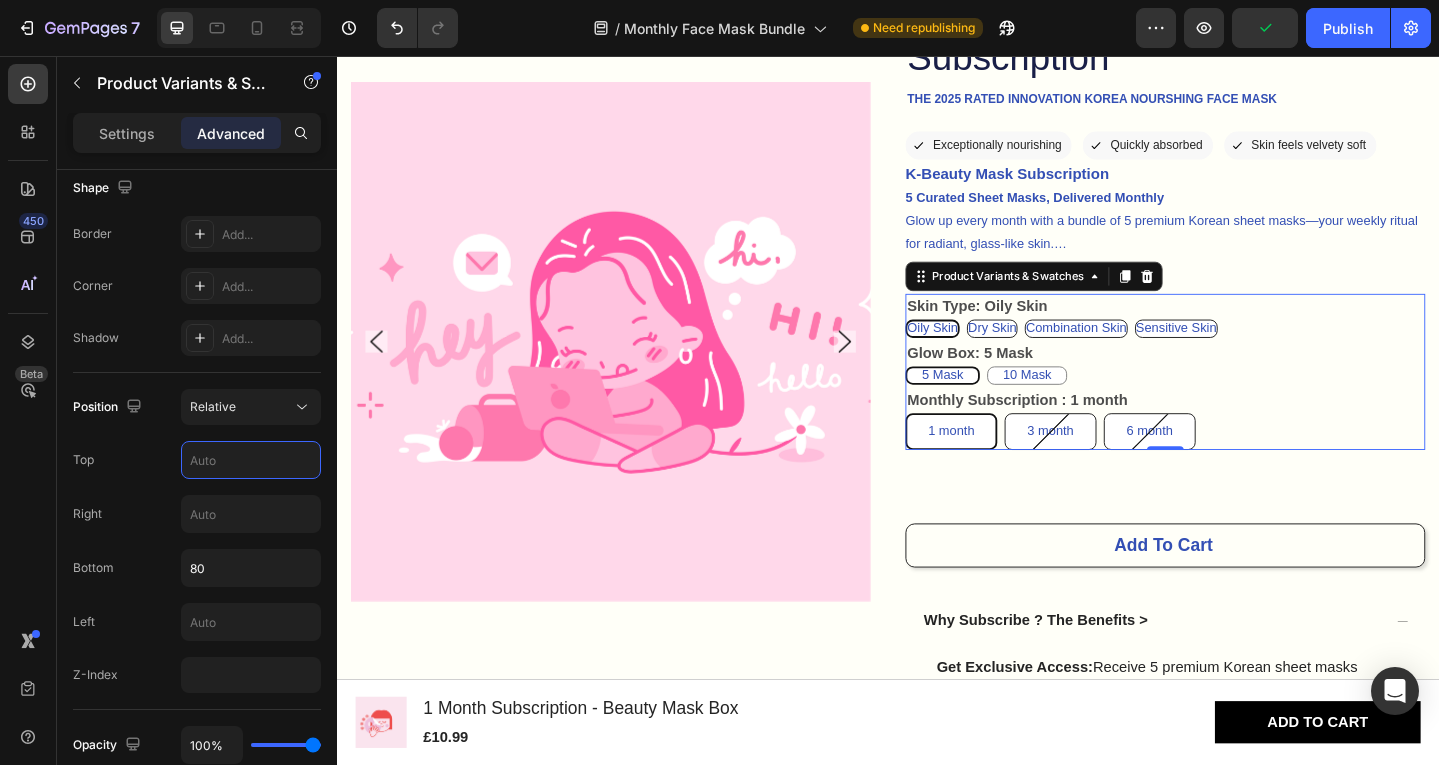 click at bounding box center (251, 460) 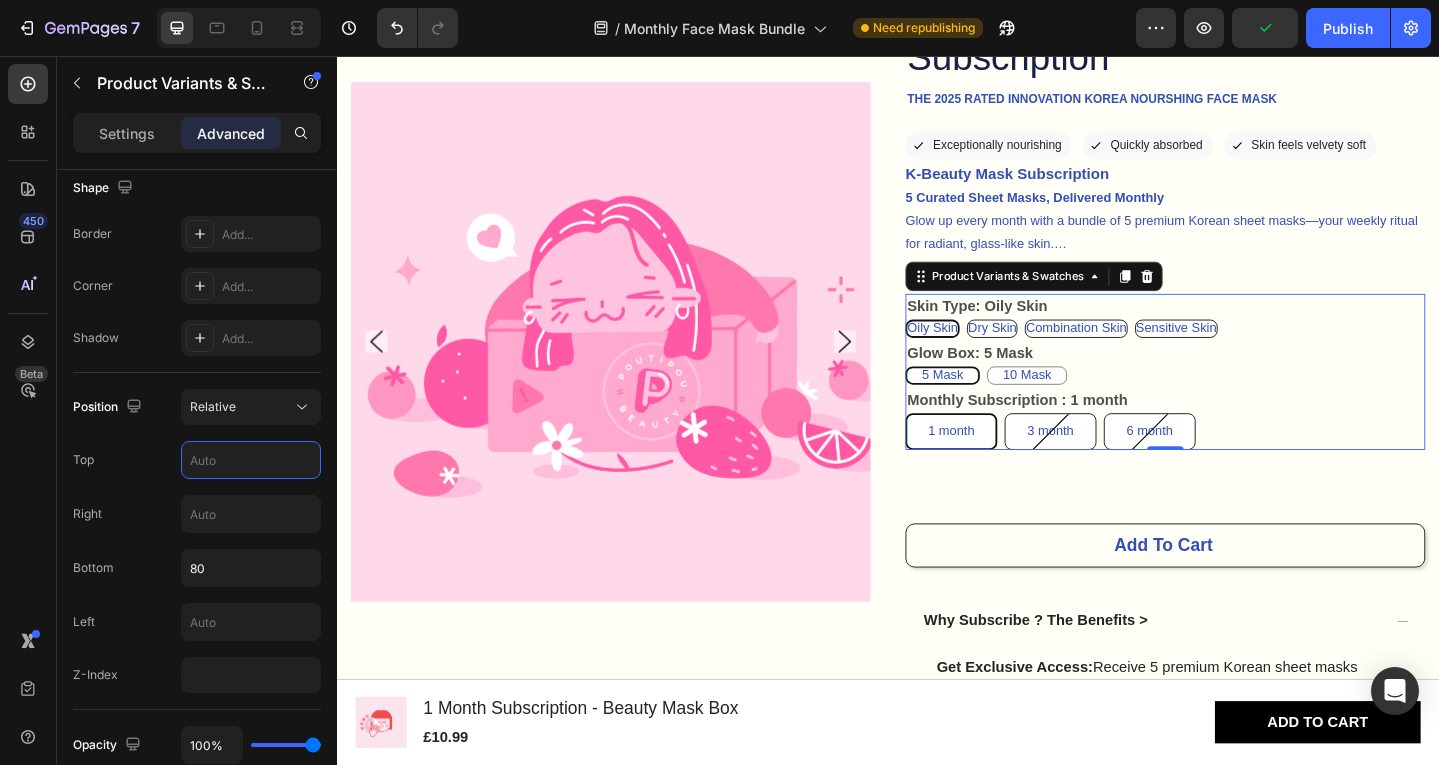 type on "2" 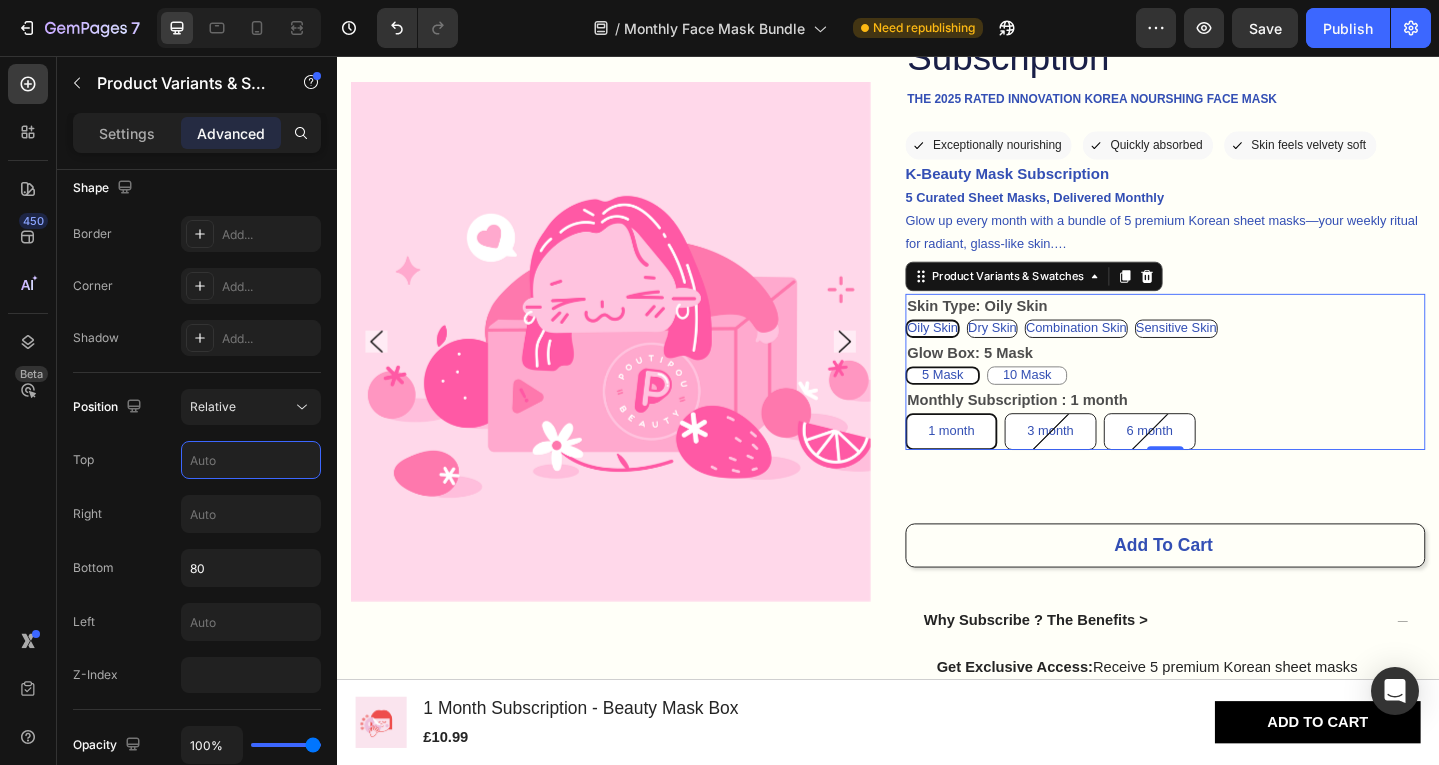 type on "1" 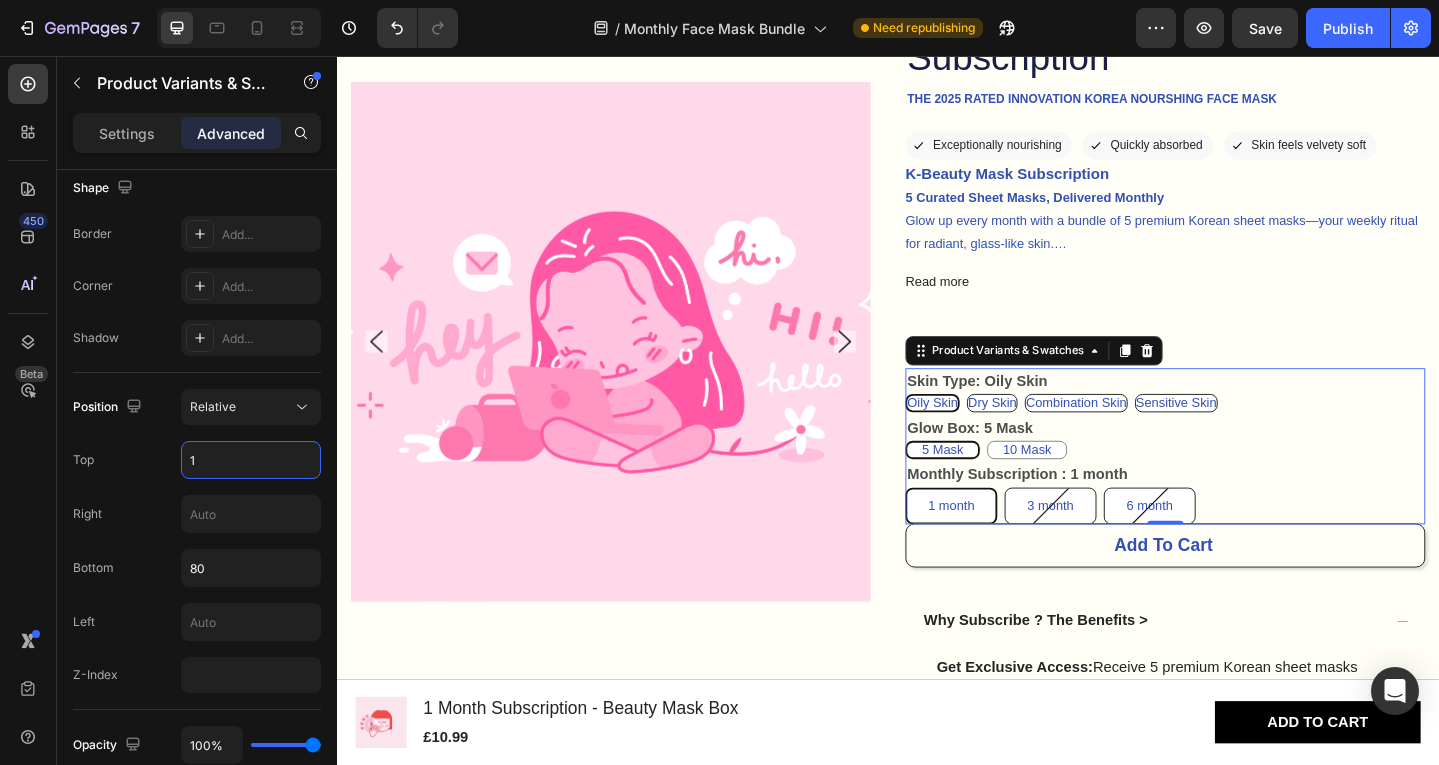 type 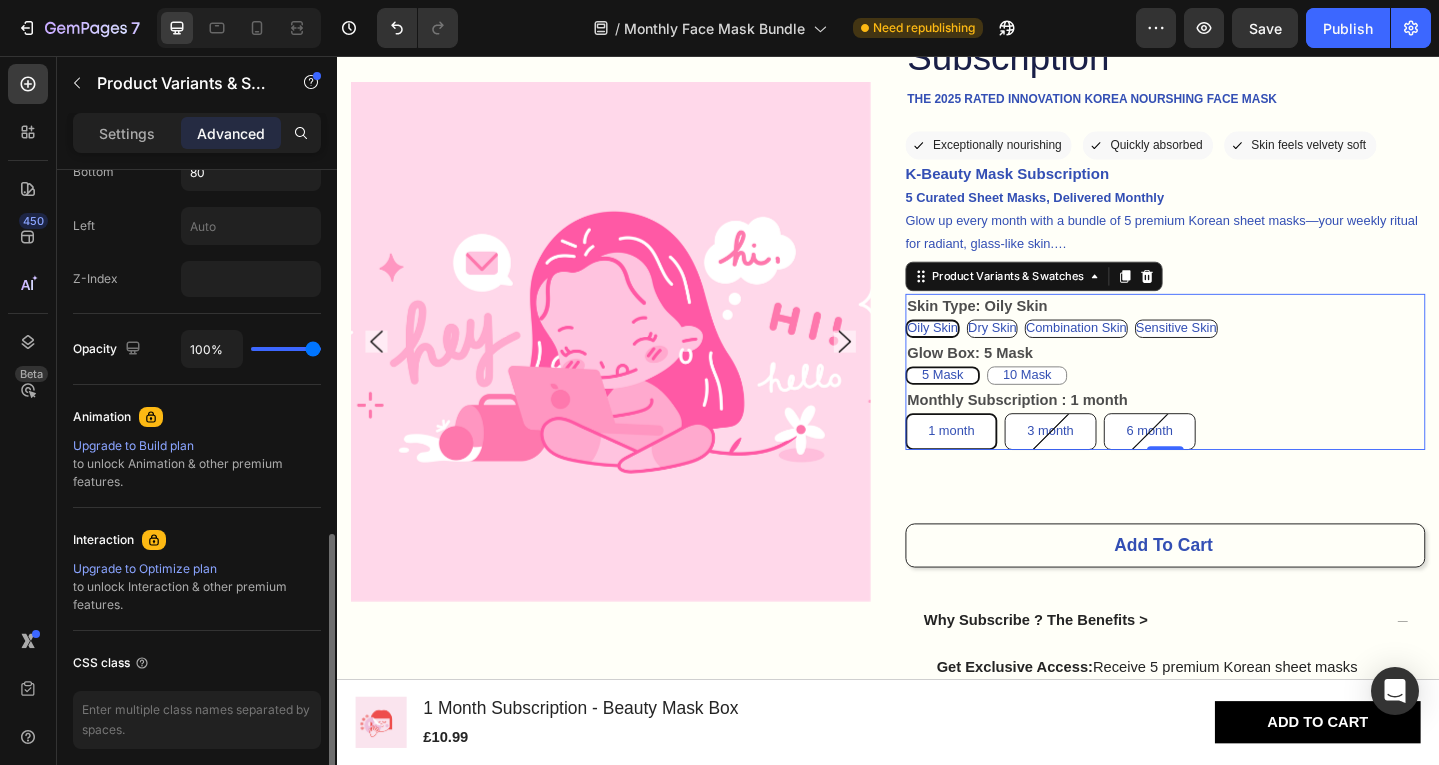 scroll, scrollTop: 1004, scrollLeft: 0, axis: vertical 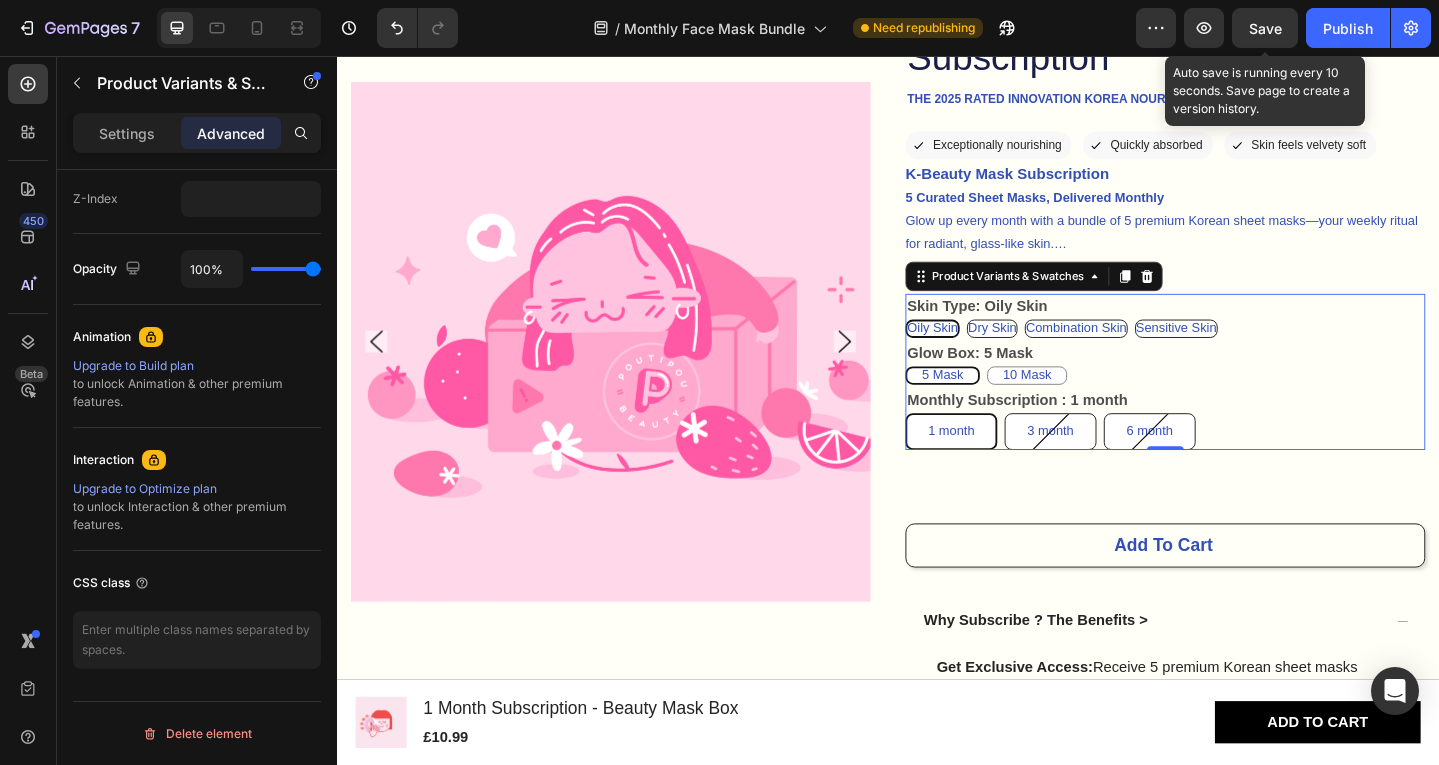 click on "Save" at bounding box center (1265, 28) 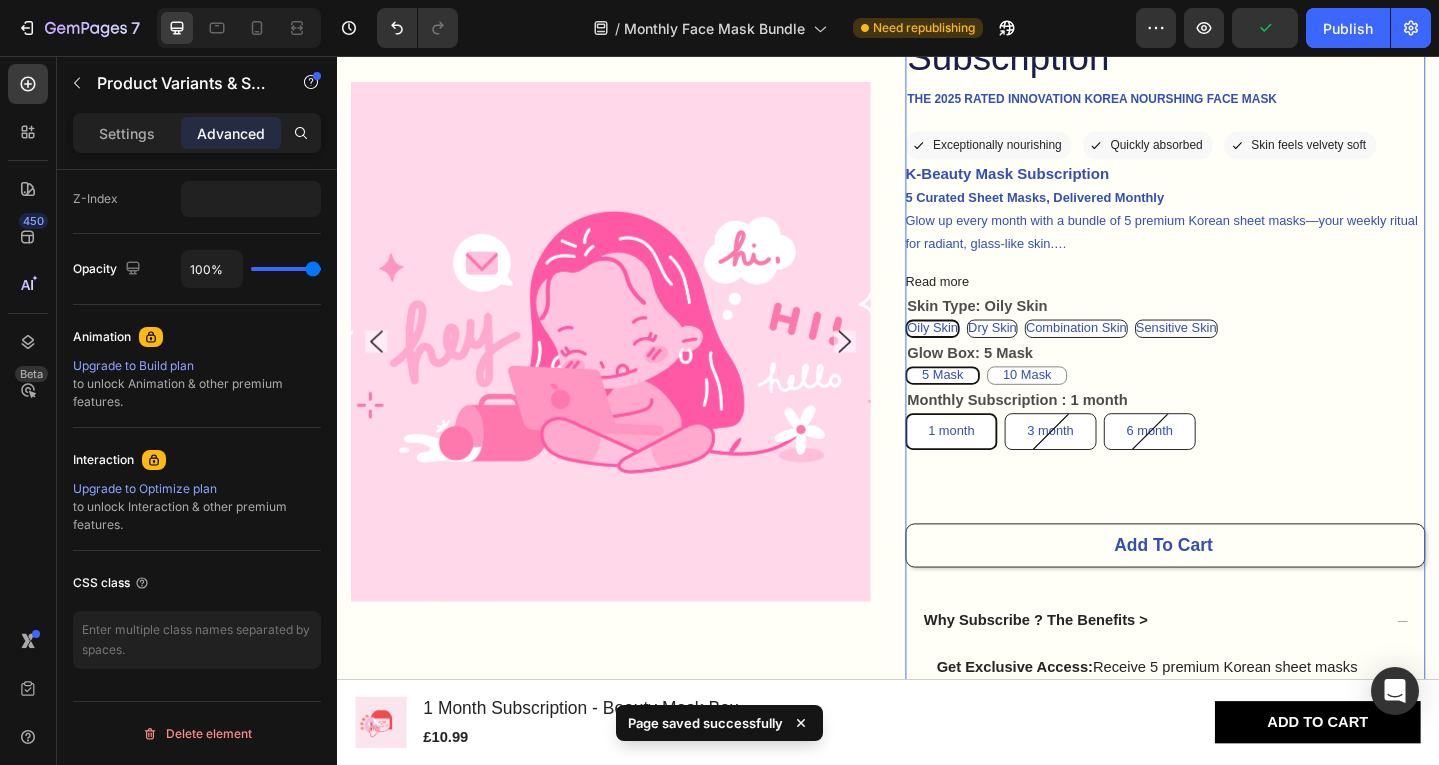 scroll, scrollTop: 0, scrollLeft: 0, axis: both 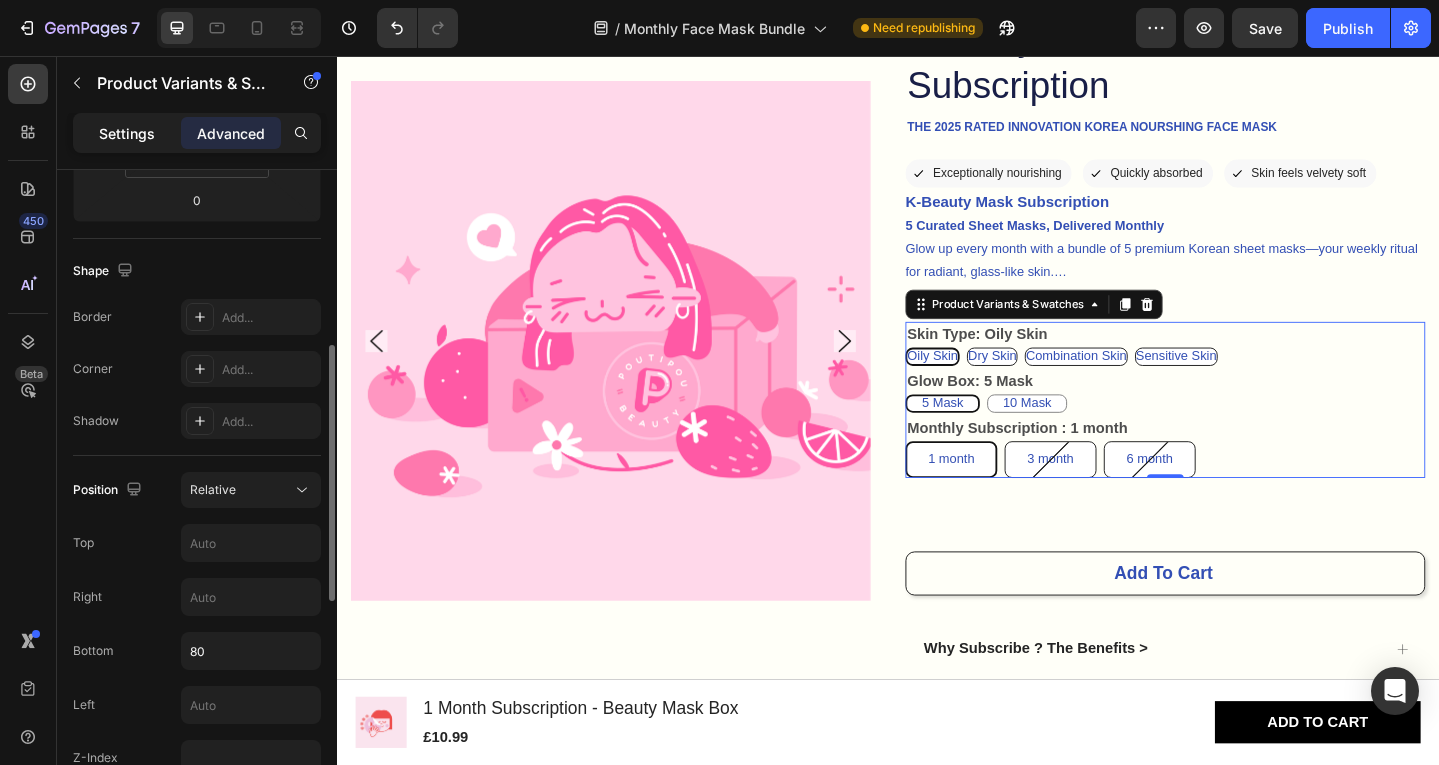 click on "Settings" 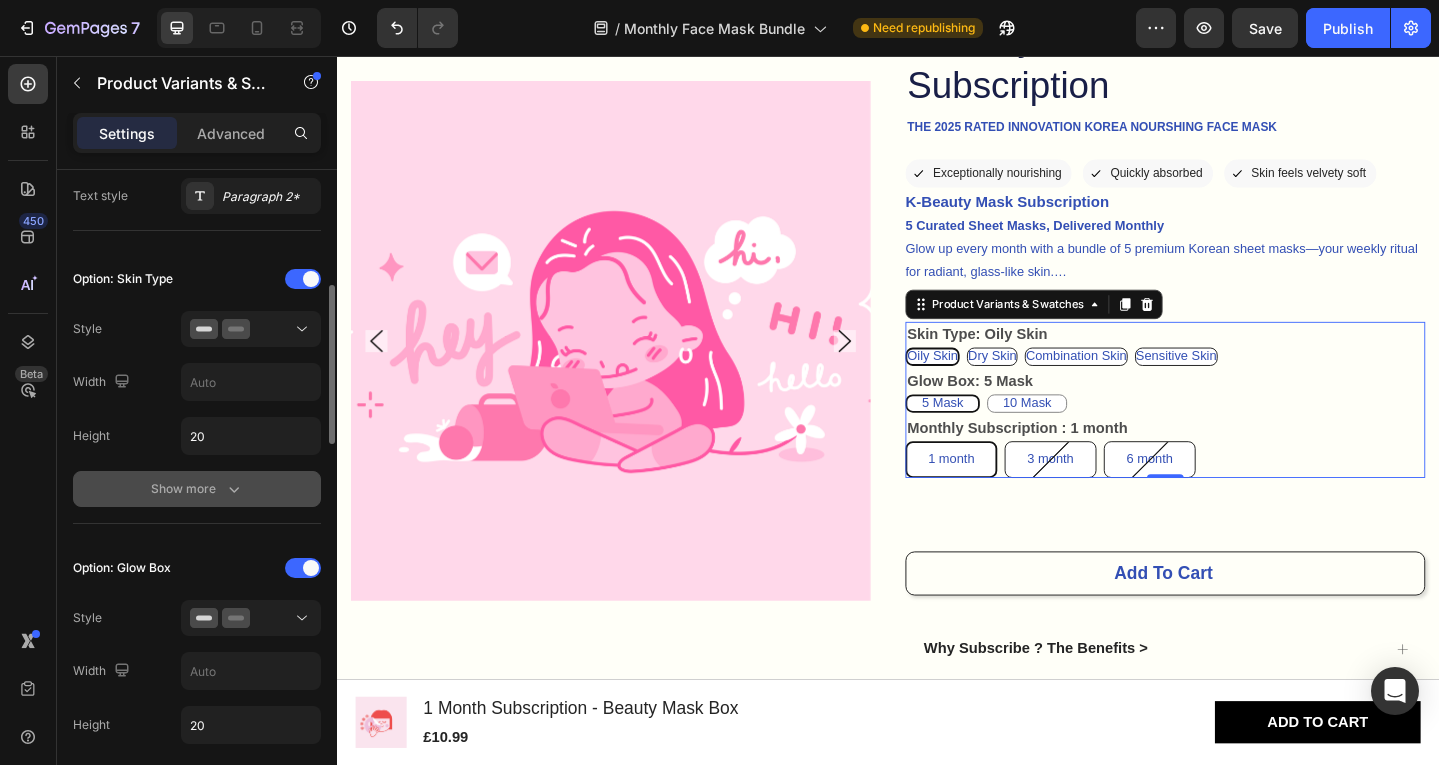 scroll, scrollTop: 469, scrollLeft: 0, axis: vertical 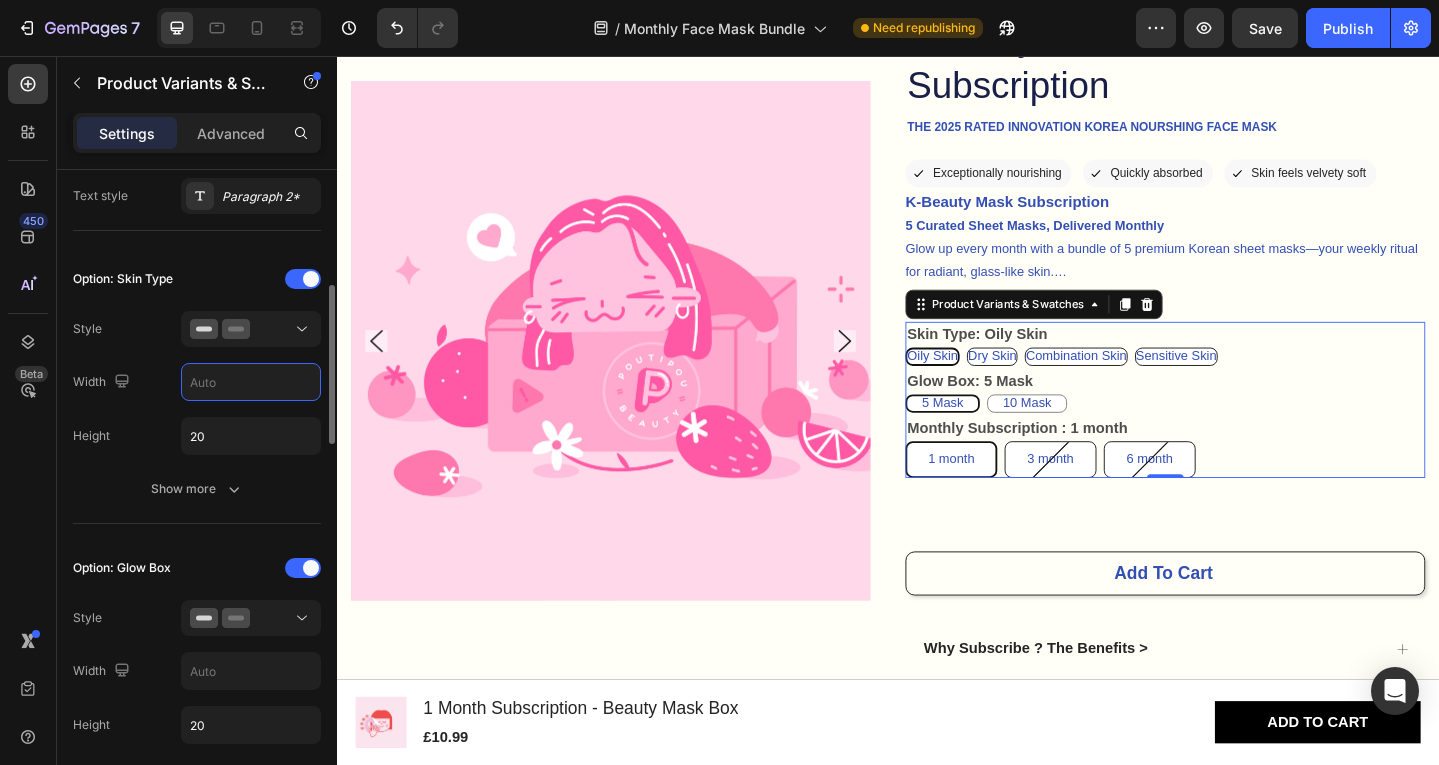 click at bounding box center [251, 382] 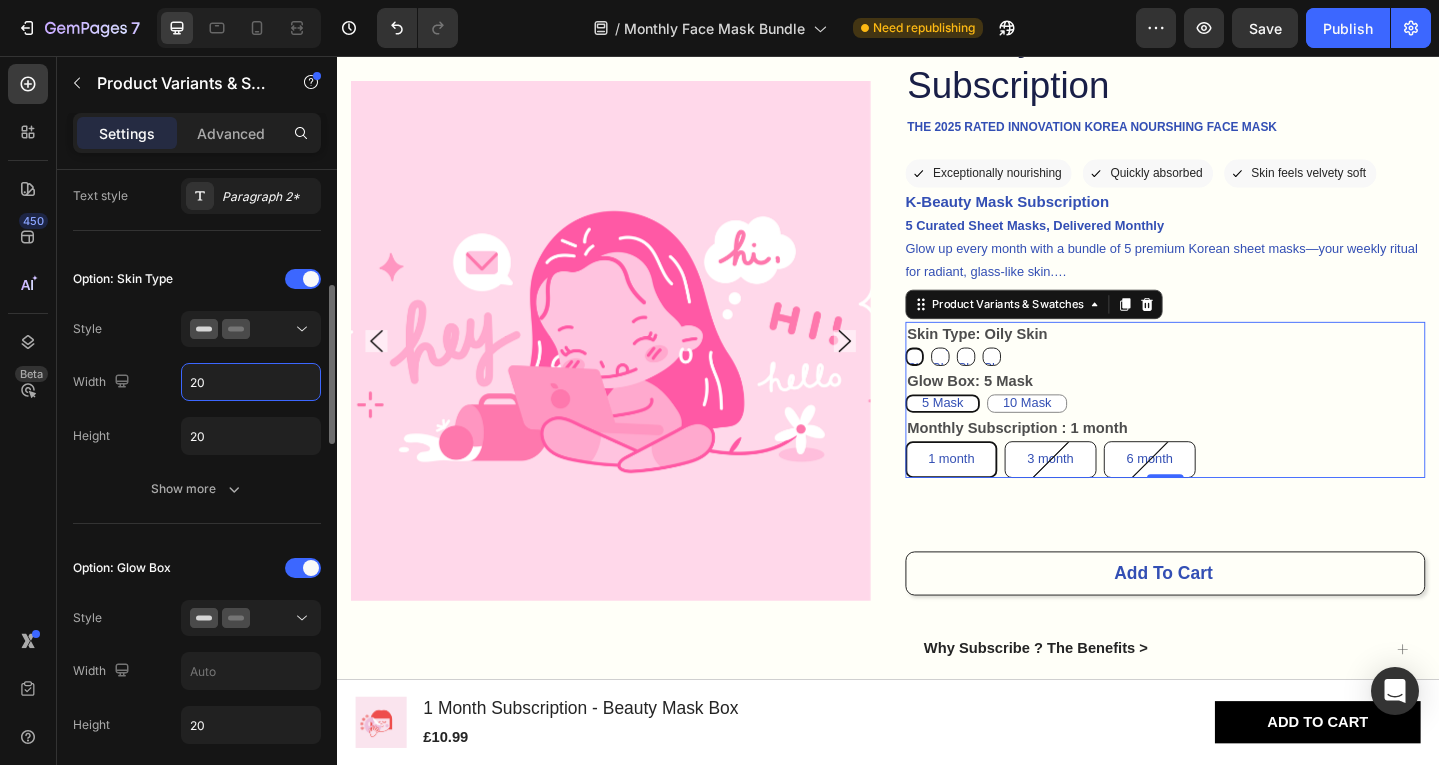 type on "2" 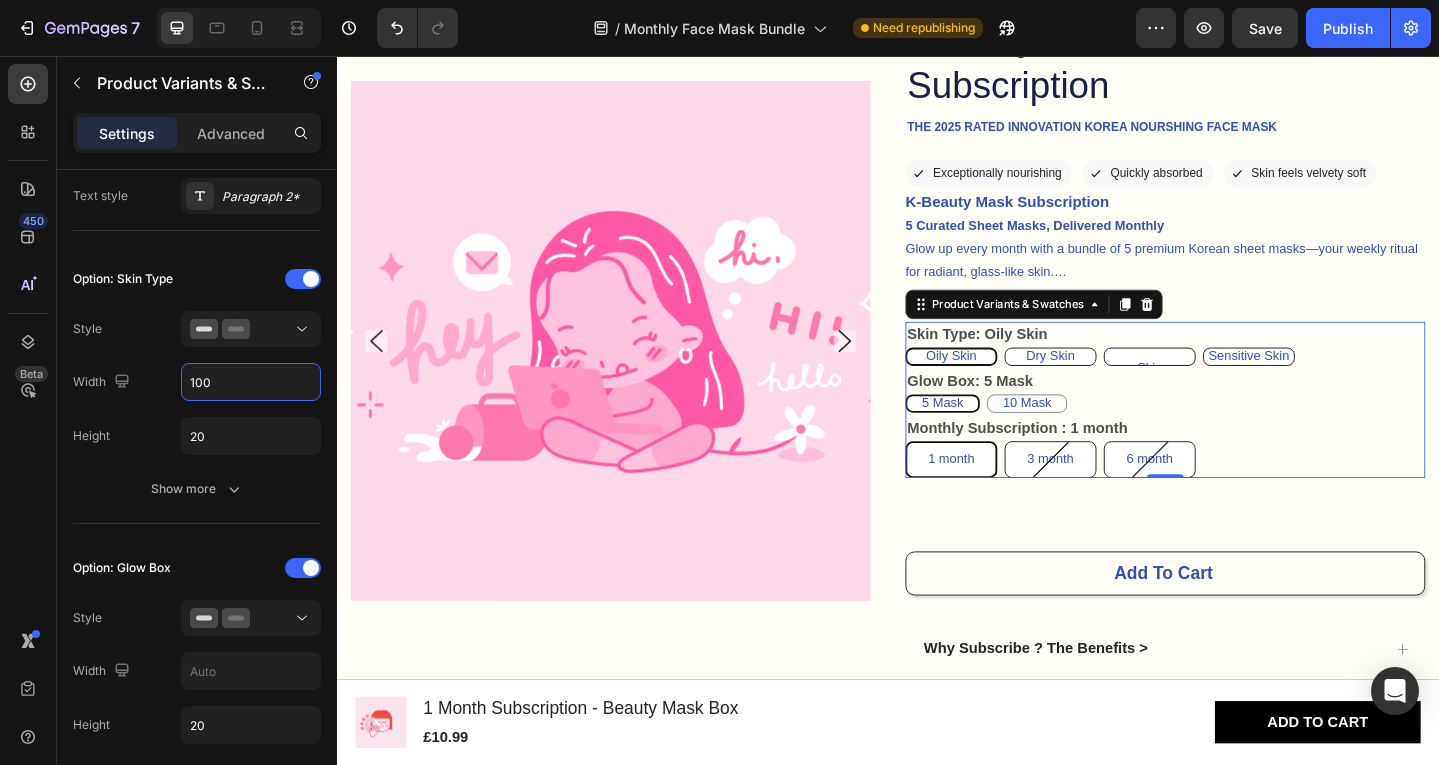 type on "100" 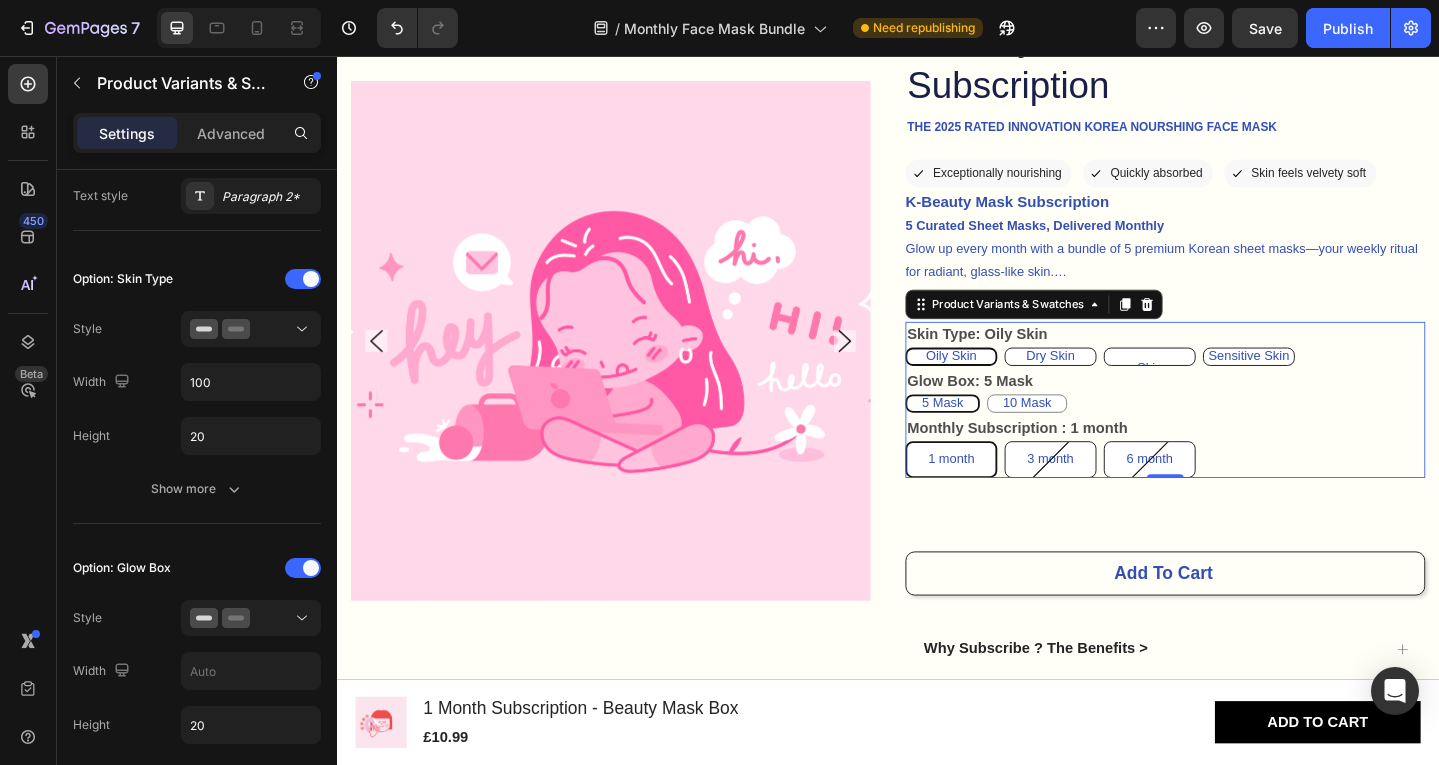 click on "Combination Skin" at bounding box center (1222, 383) 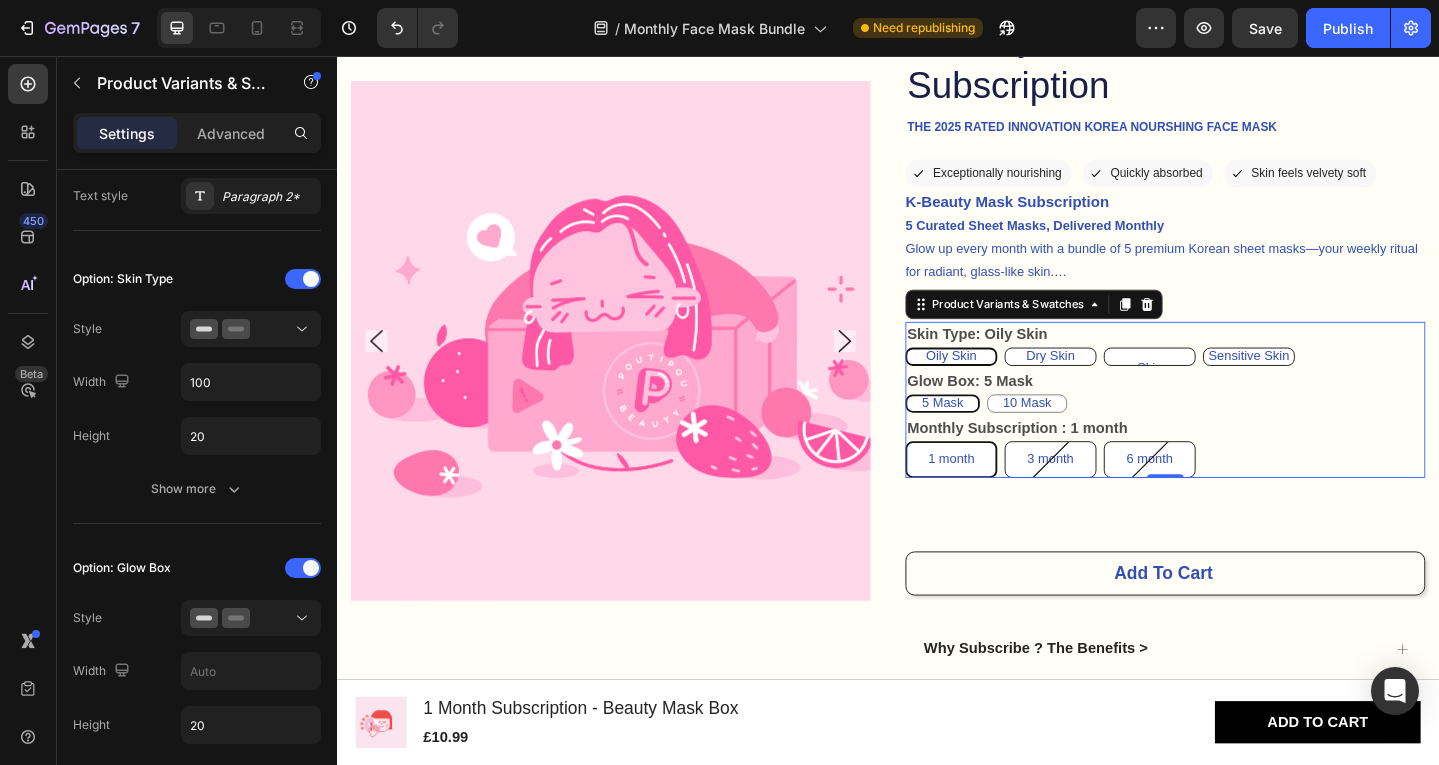 click on "Combination Skin Combination Skin Combination Skin" at bounding box center [1171, 373] 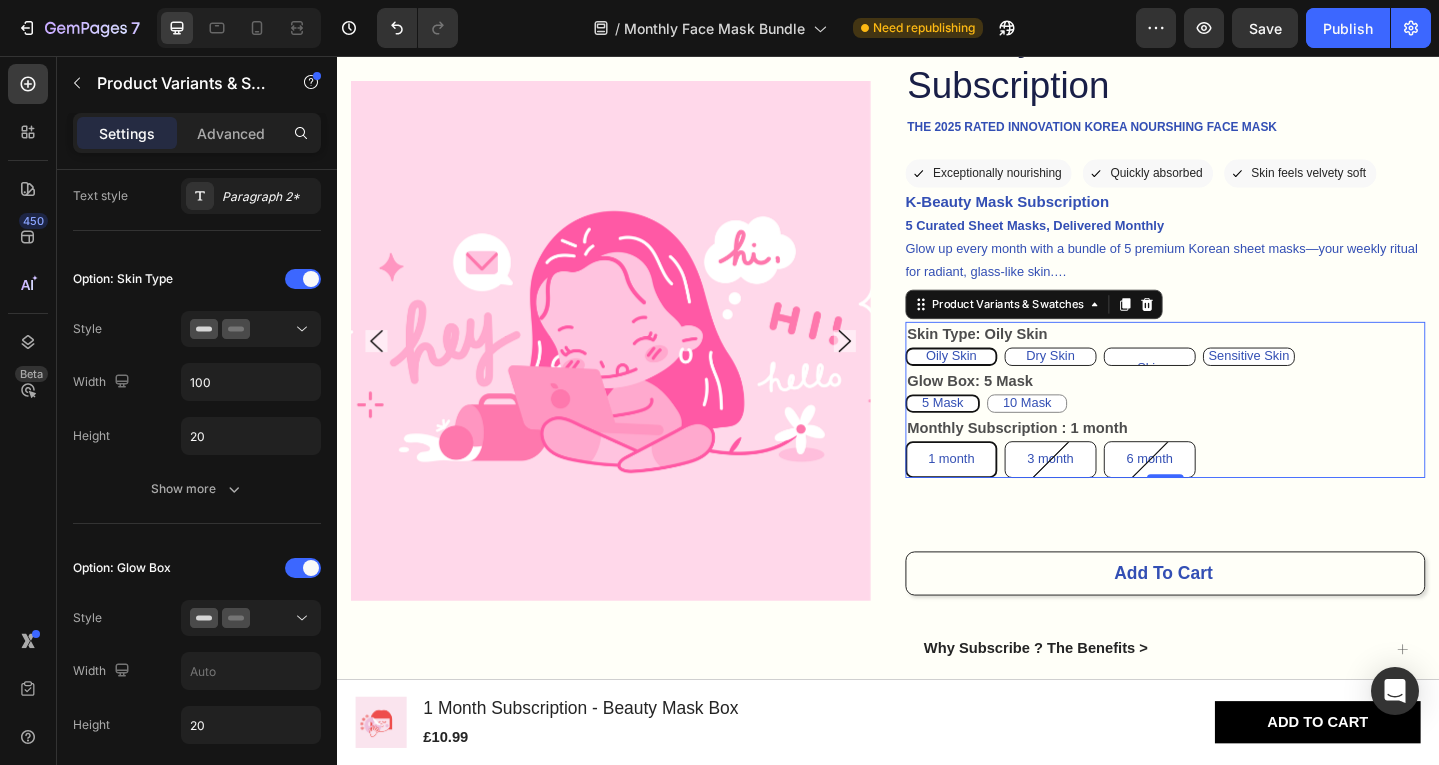 radio on "true" 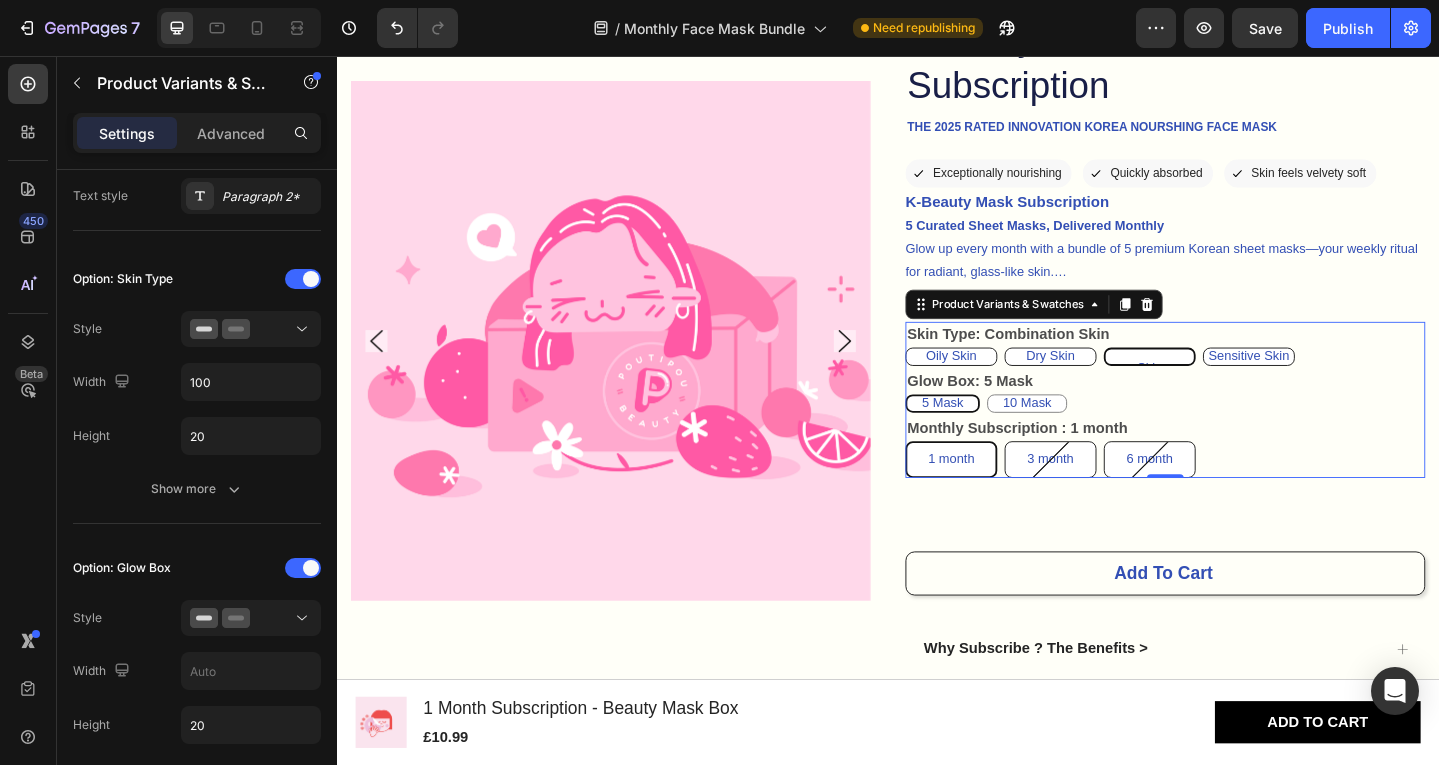 click on "Combination Skin" at bounding box center (1222, 383) 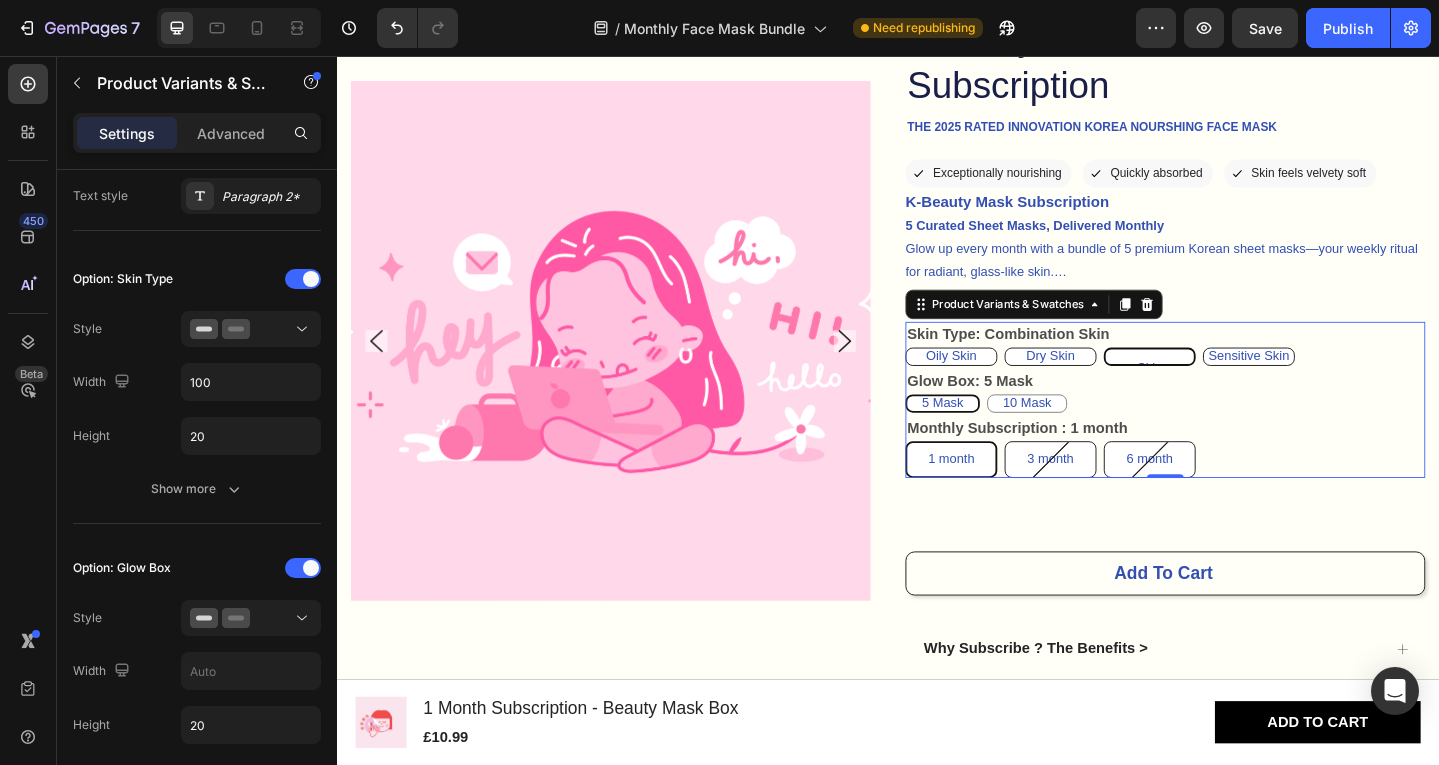 click on "Combination Skin Combination Skin Combination Skin" at bounding box center (1171, 373) 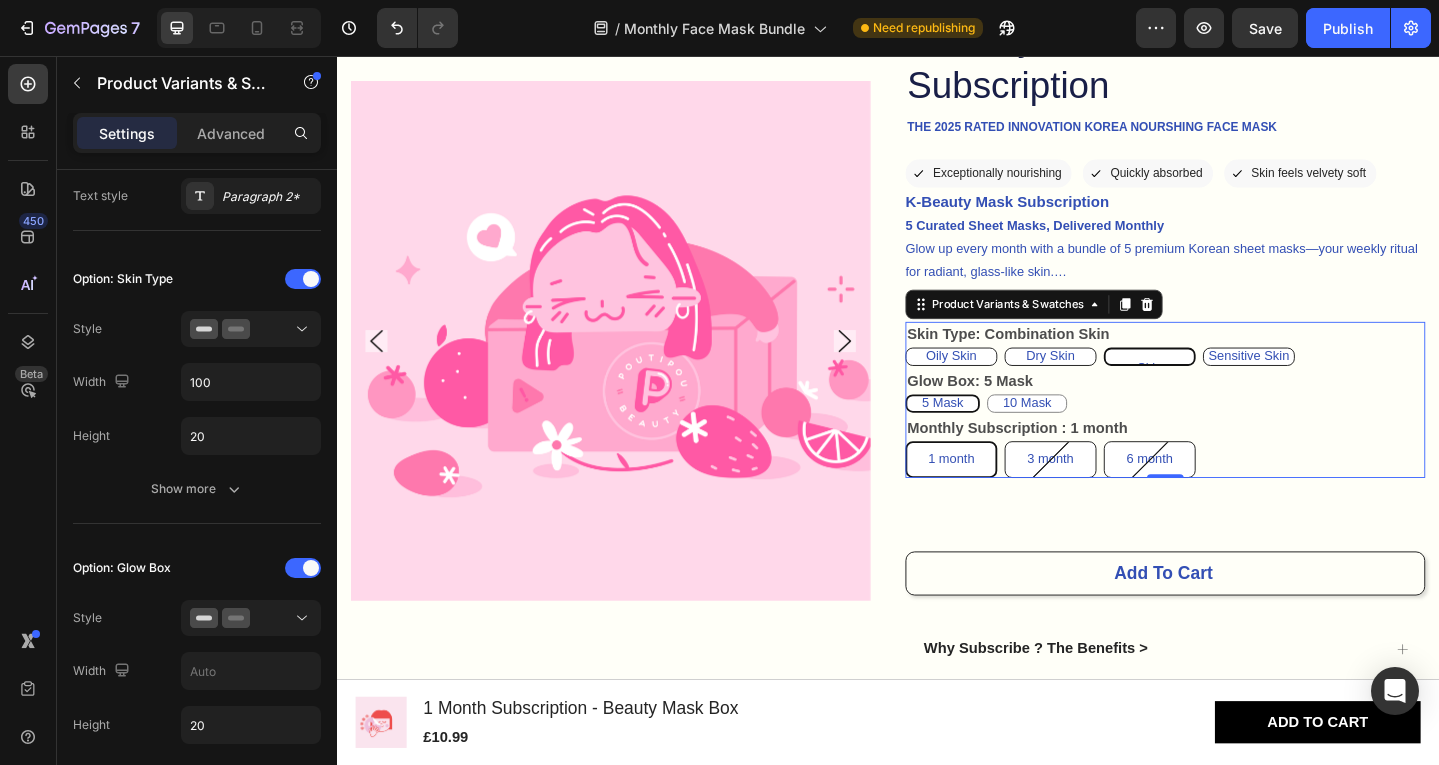 click on "Combination Skin" at bounding box center [1222, 383] 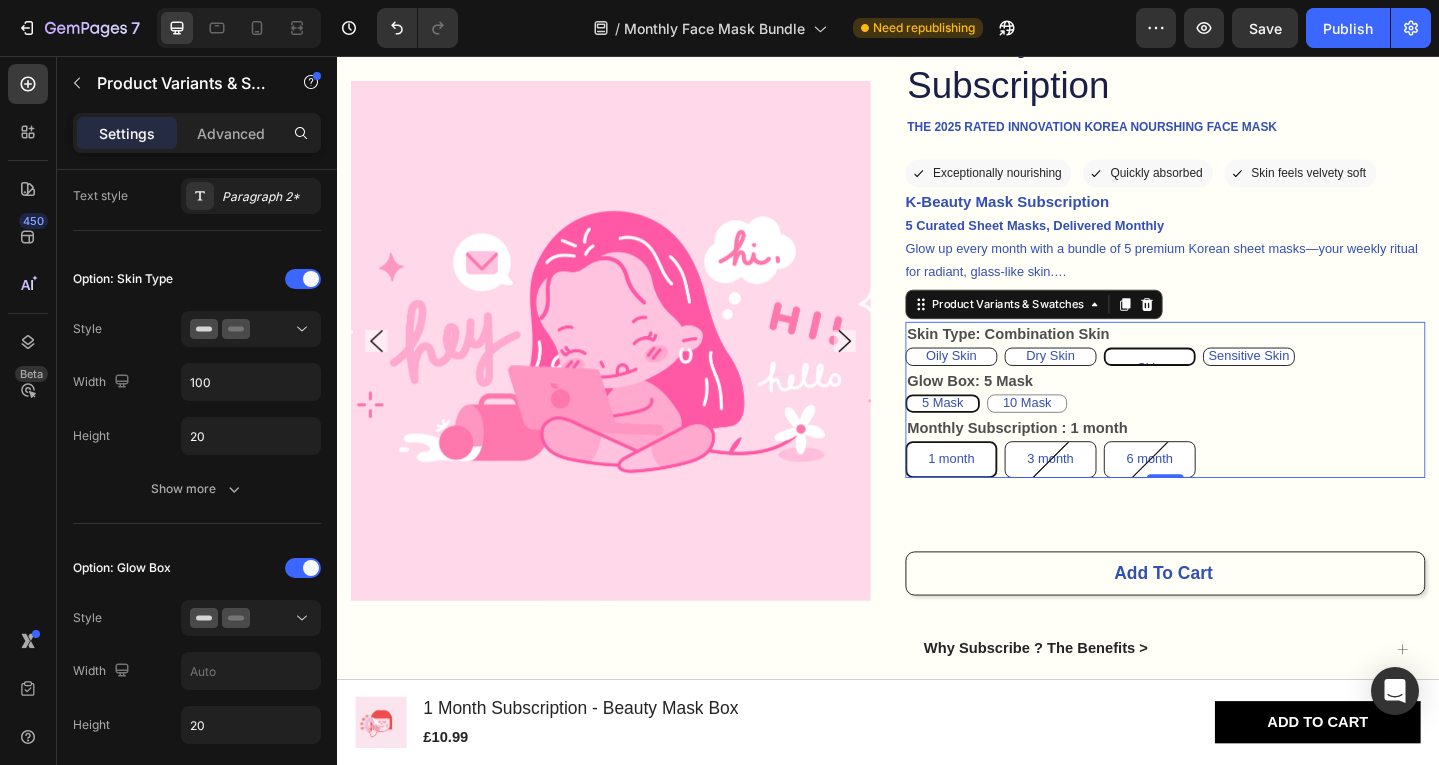 click on "Combination Skin Combination Skin Combination Skin" at bounding box center (1171, 373) 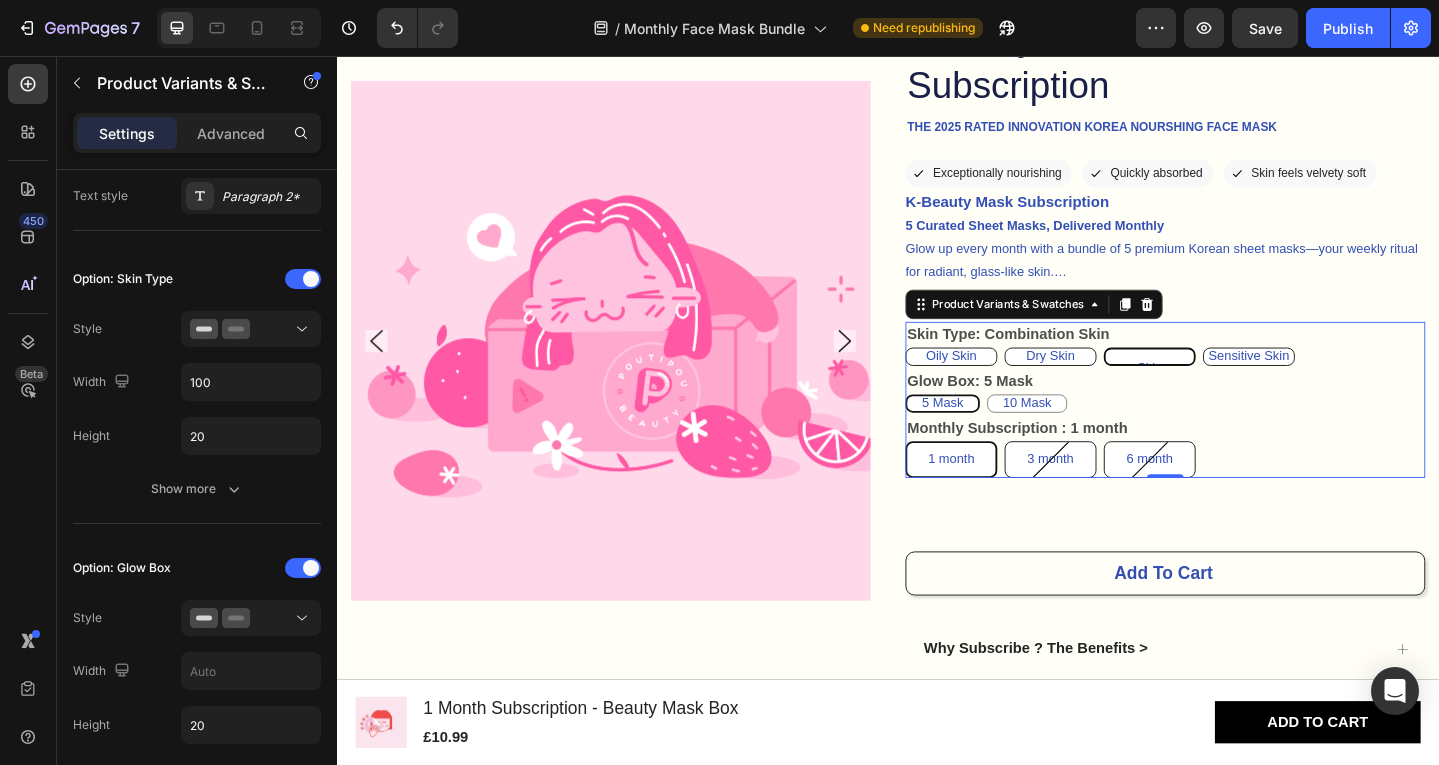click on "Combination Skin" at bounding box center [1222, 383] 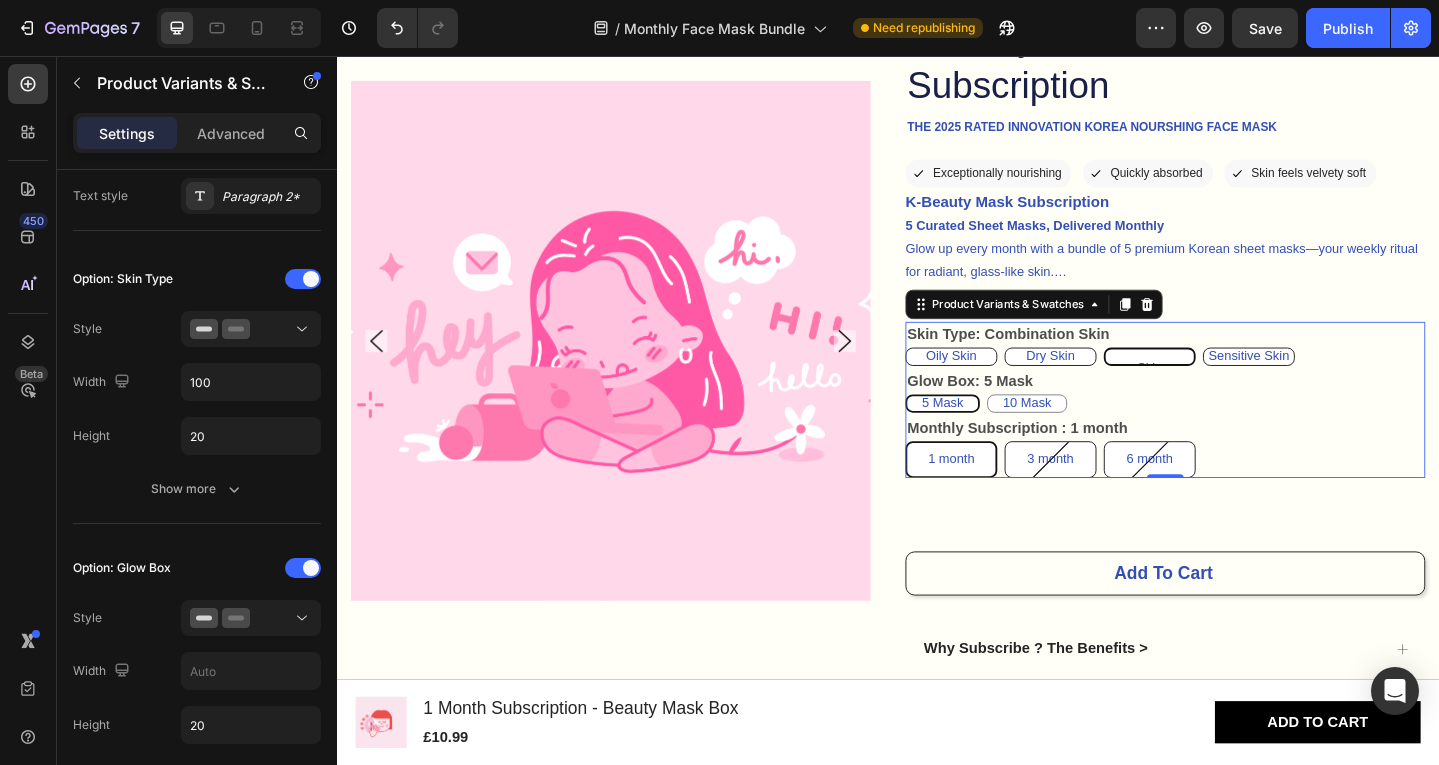 click on "Combination Skin Combination Skin Combination Skin" at bounding box center (1171, 373) 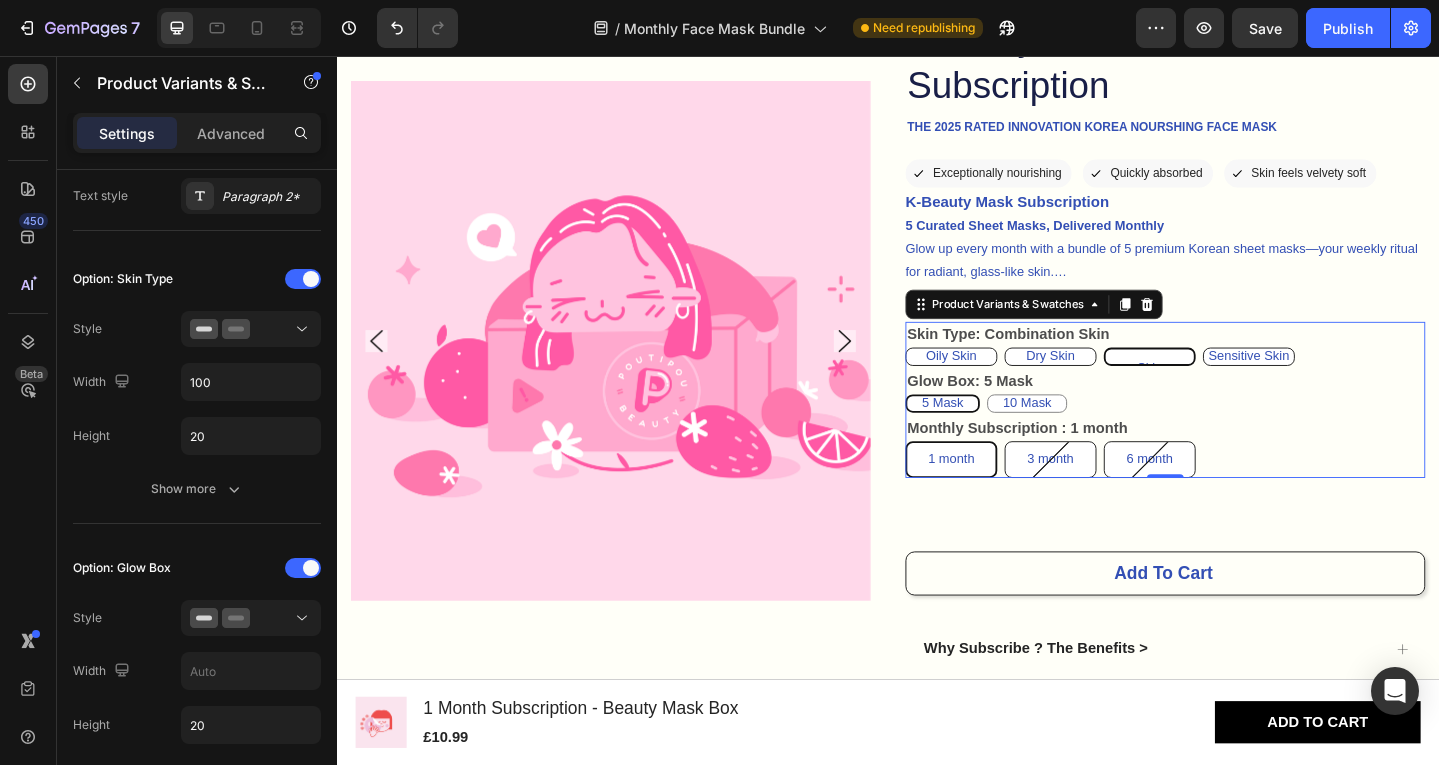 click on "Combination Skin" at bounding box center (1222, 383) 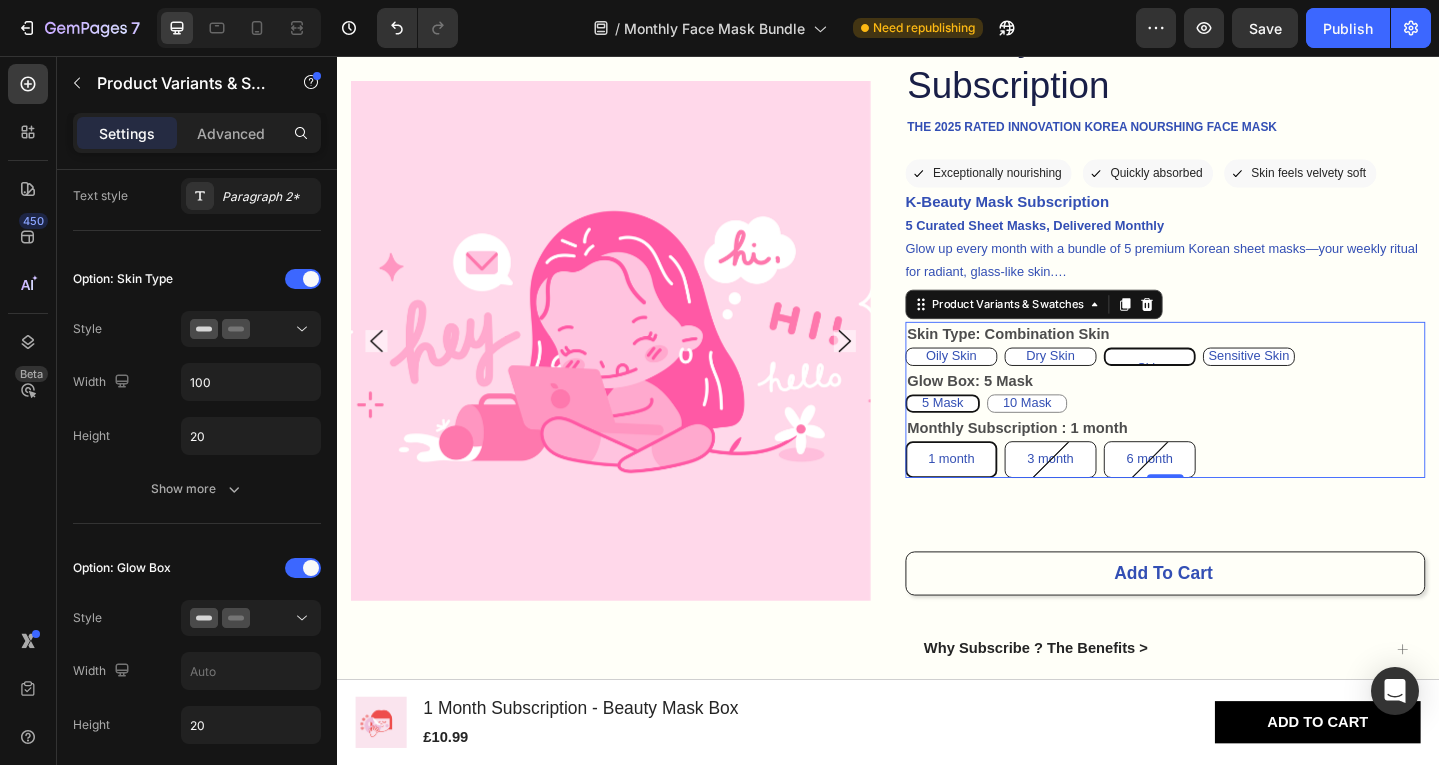 click on "Combination Skin Combination Skin Combination Skin" at bounding box center [1171, 373] 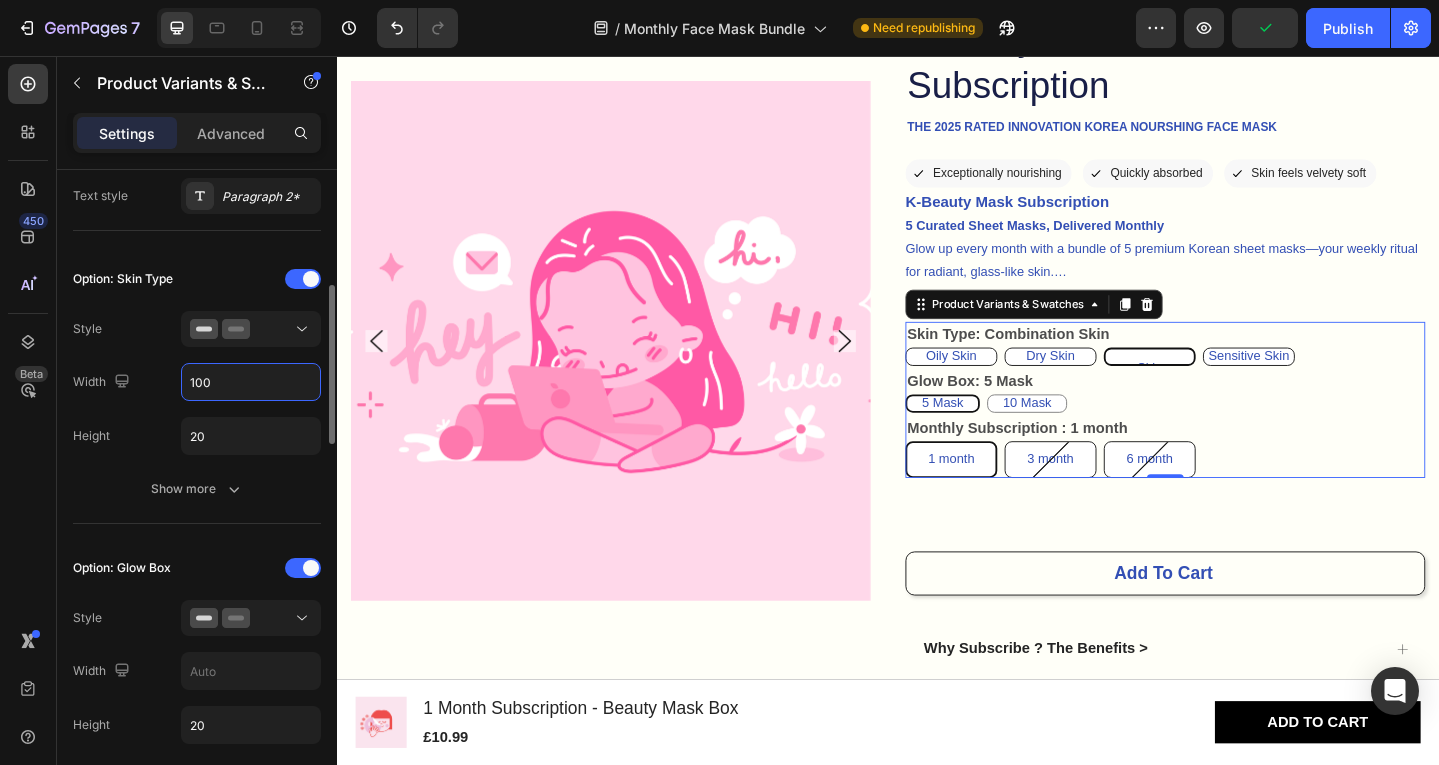 click on "100" at bounding box center (251, 382) 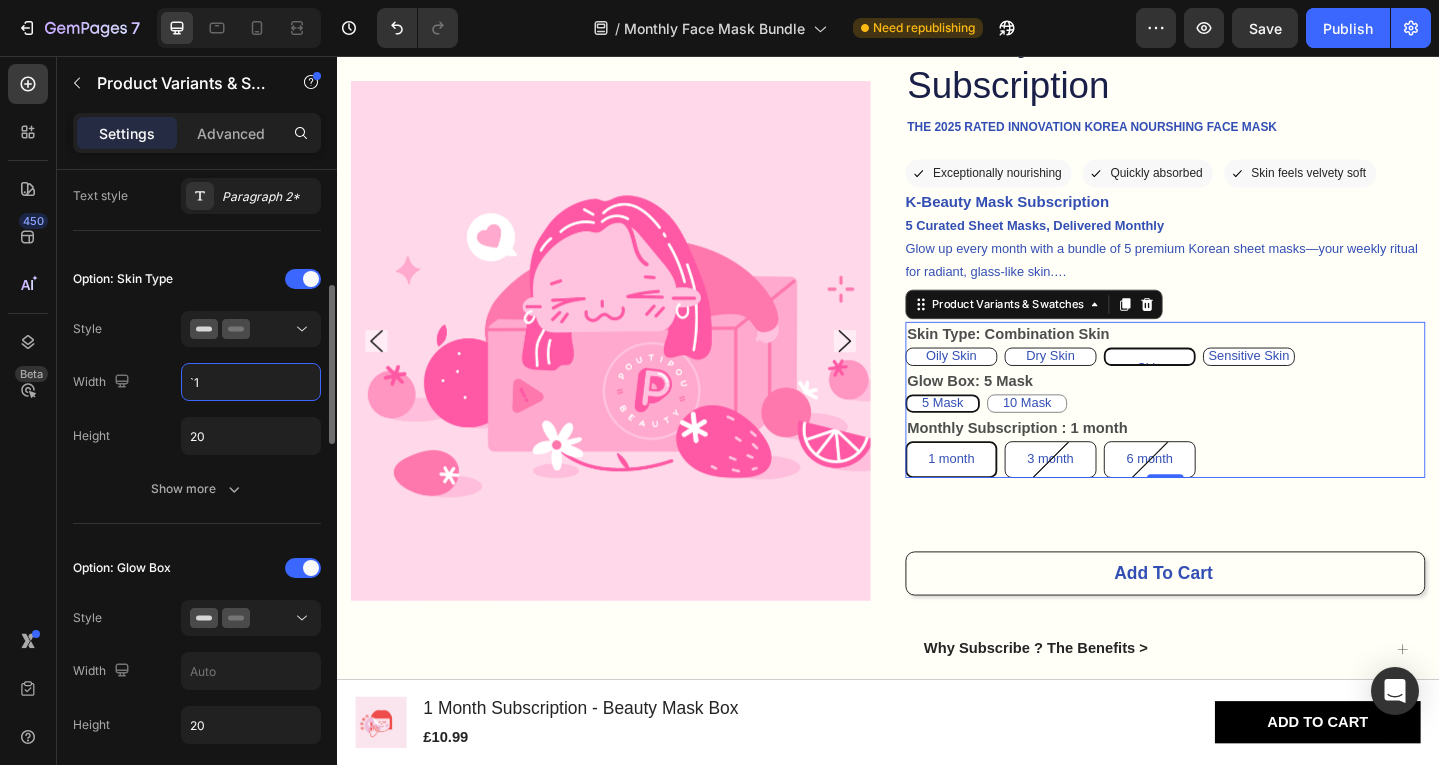 type on "`" 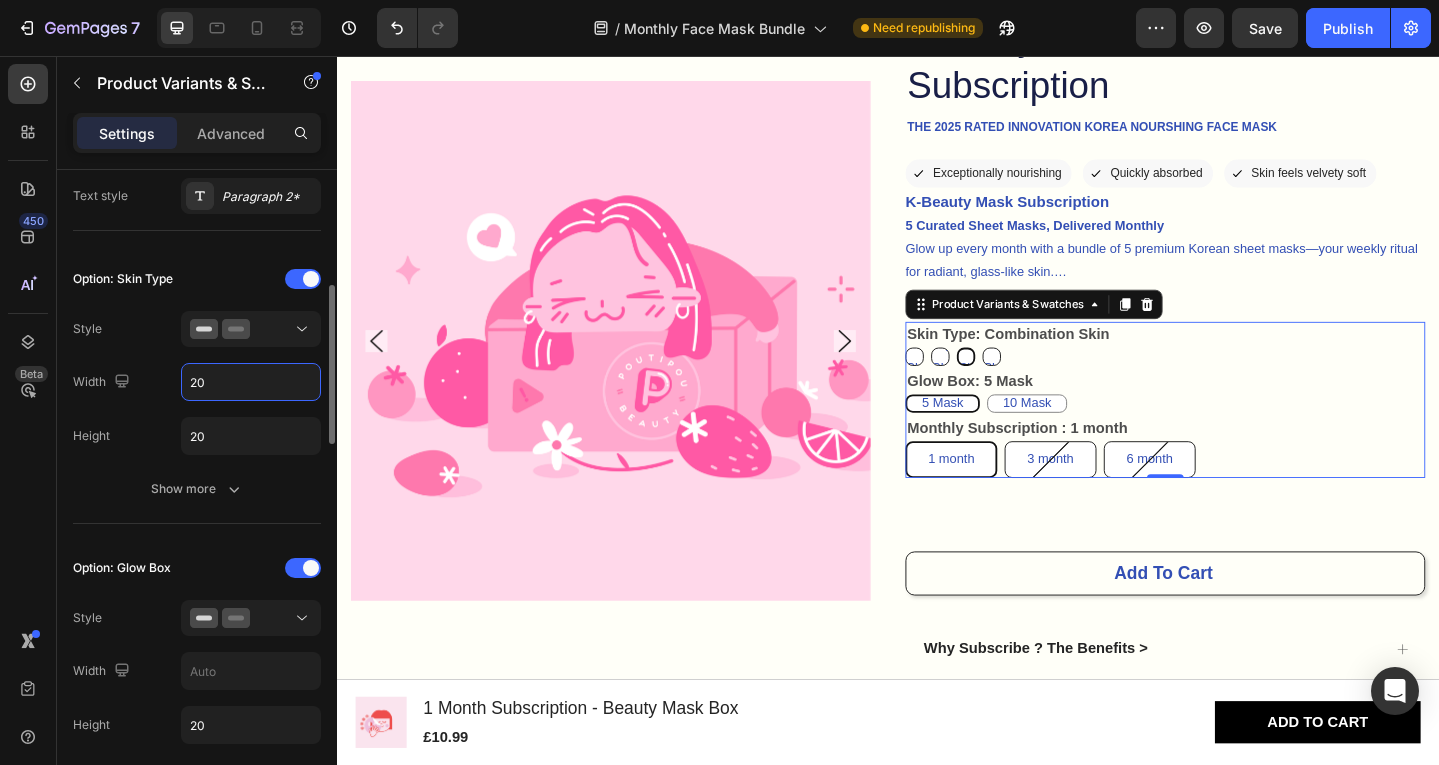 type on "200" 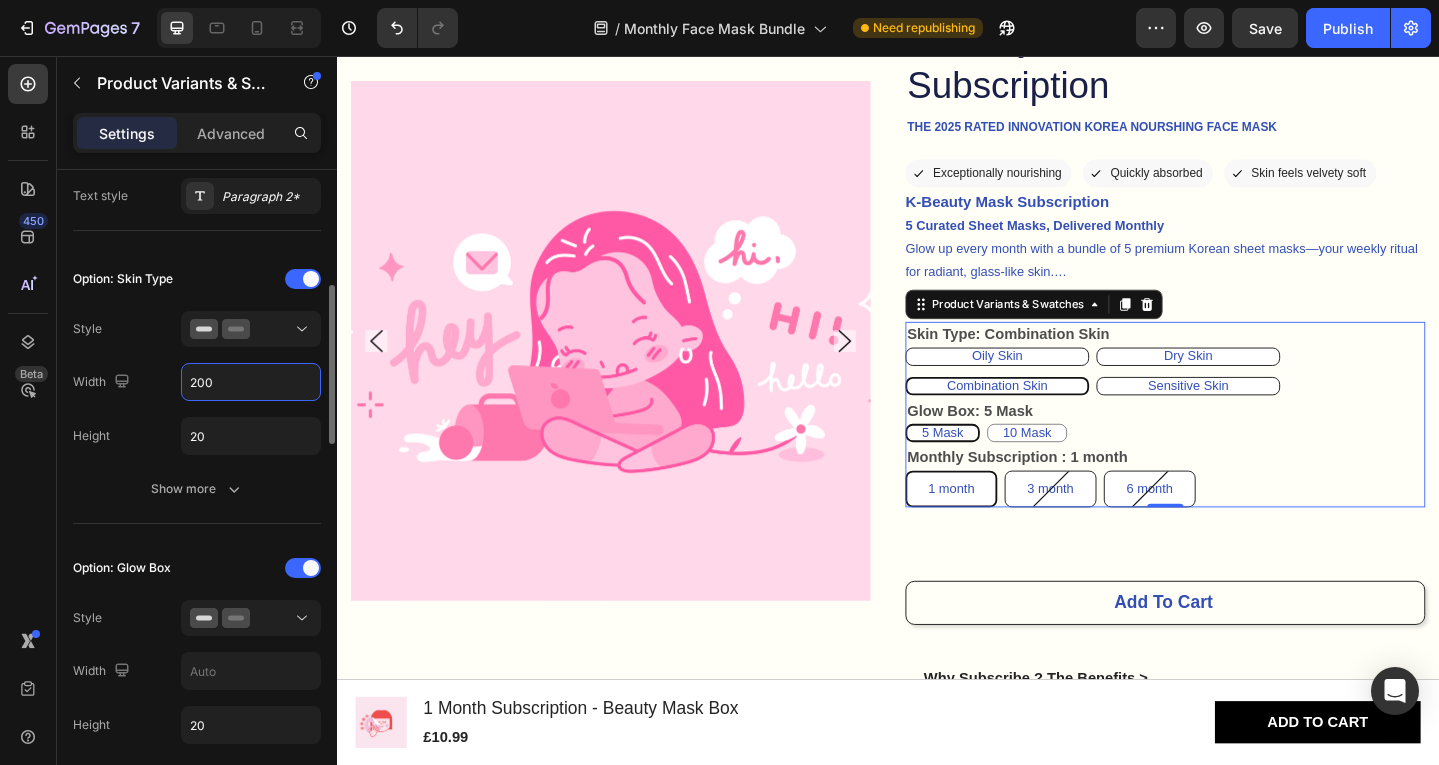 drag, startPoint x: 260, startPoint y: 388, endPoint x: 140, endPoint y: 382, distance: 120.14991 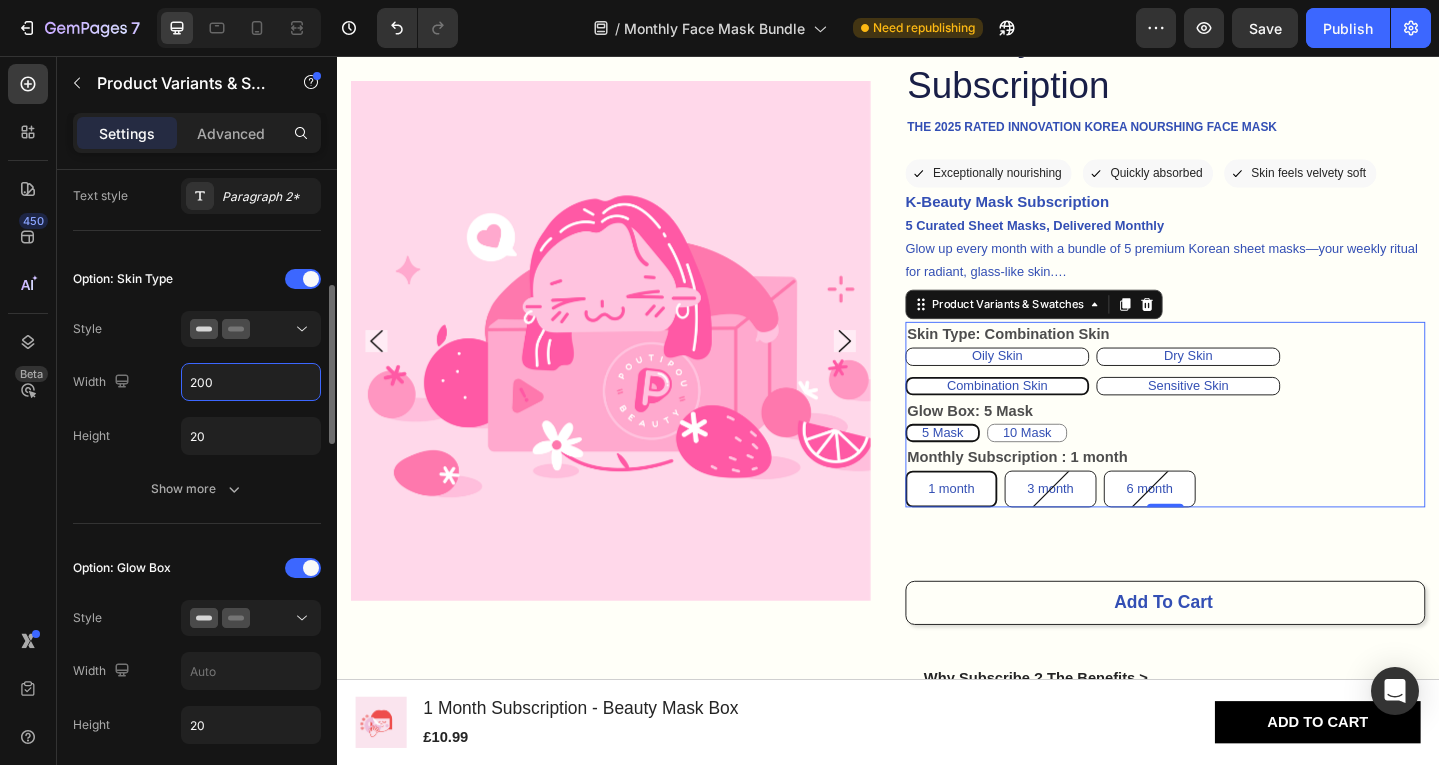click on "Width 200" 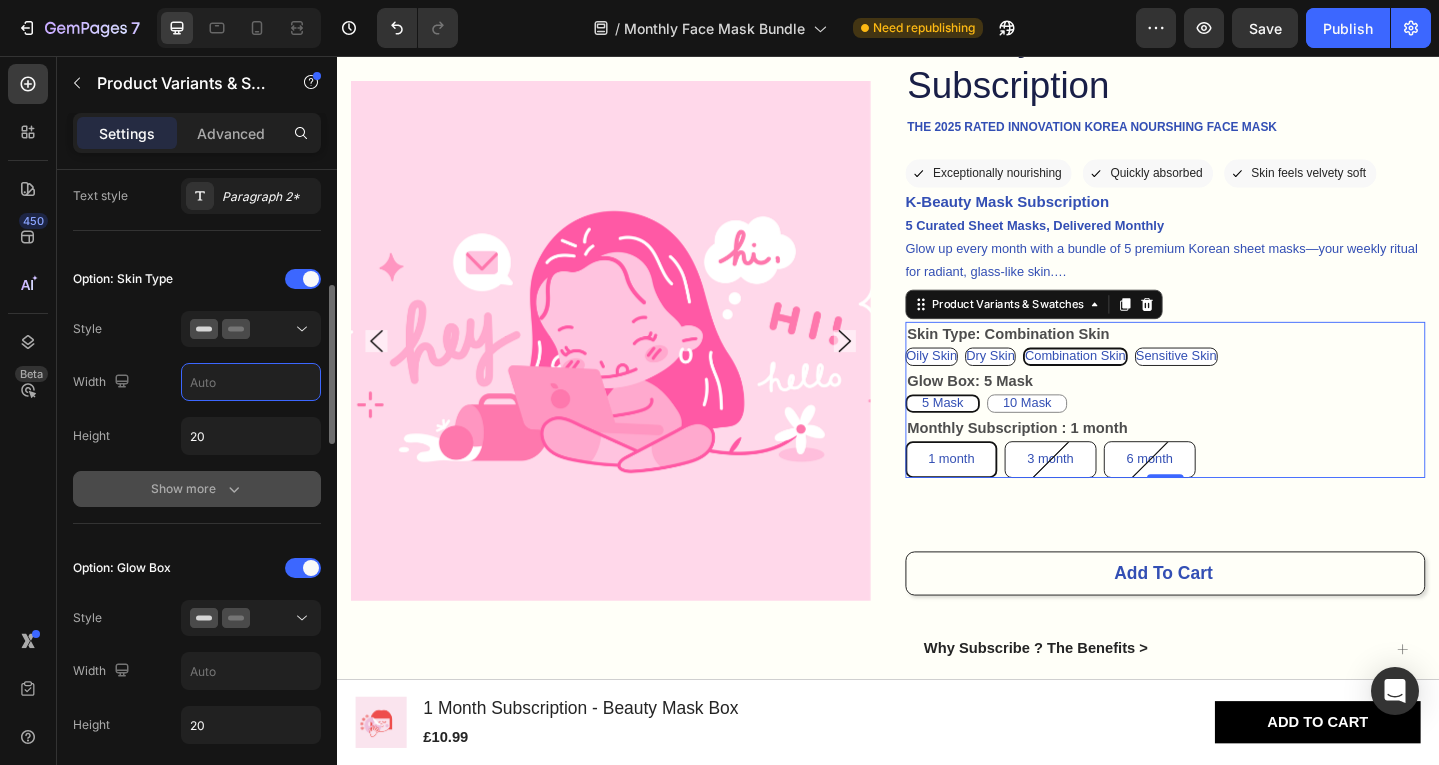 type 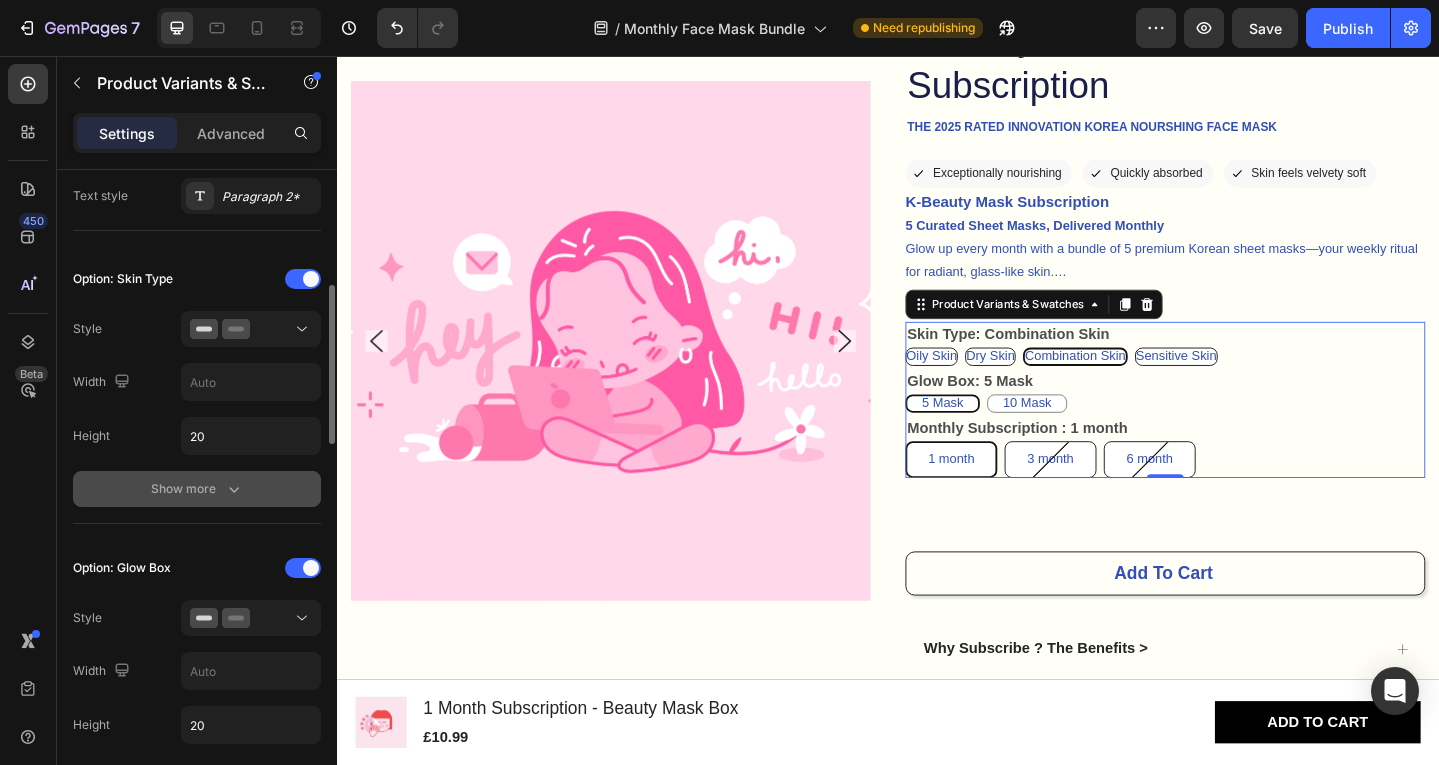 click on "Show more" at bounding box center [197, 489] 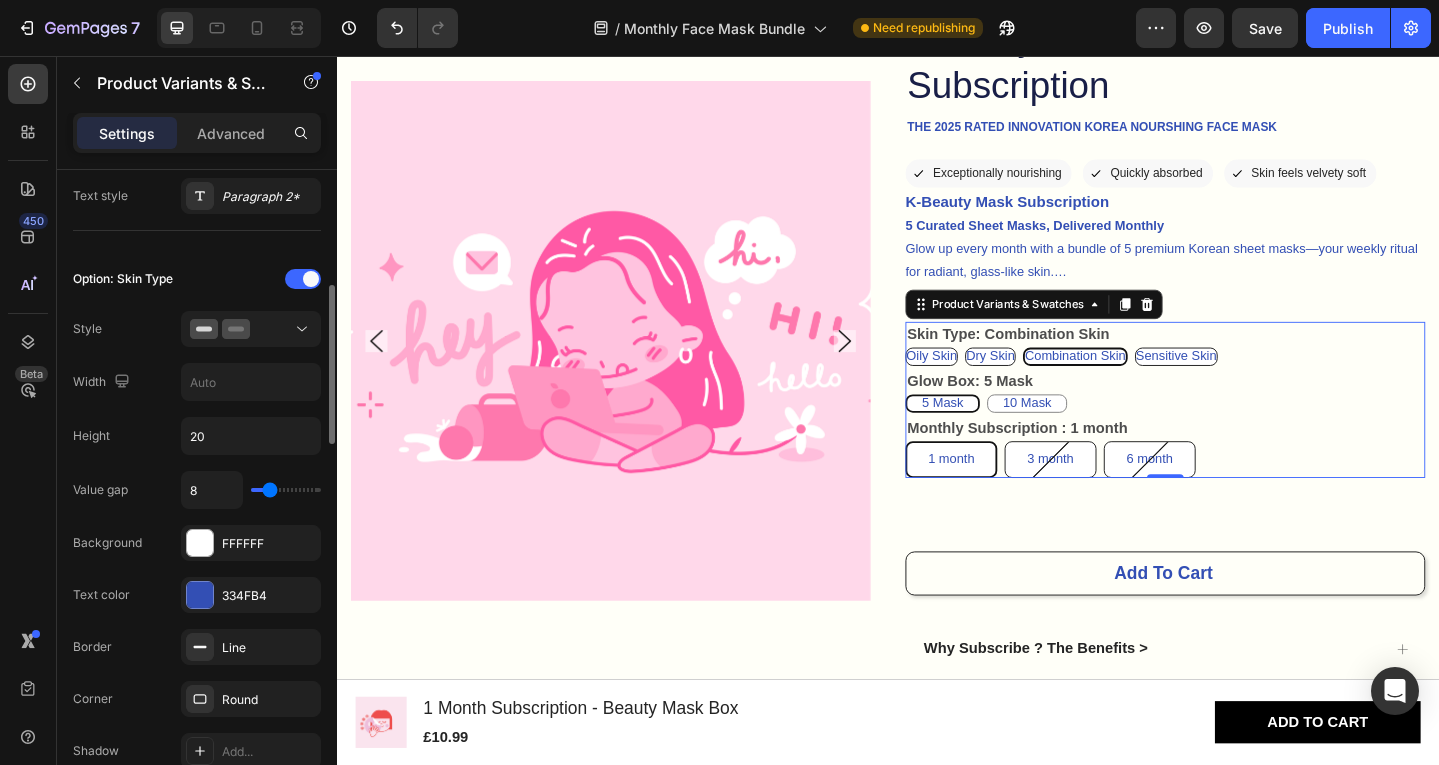 type on "6" 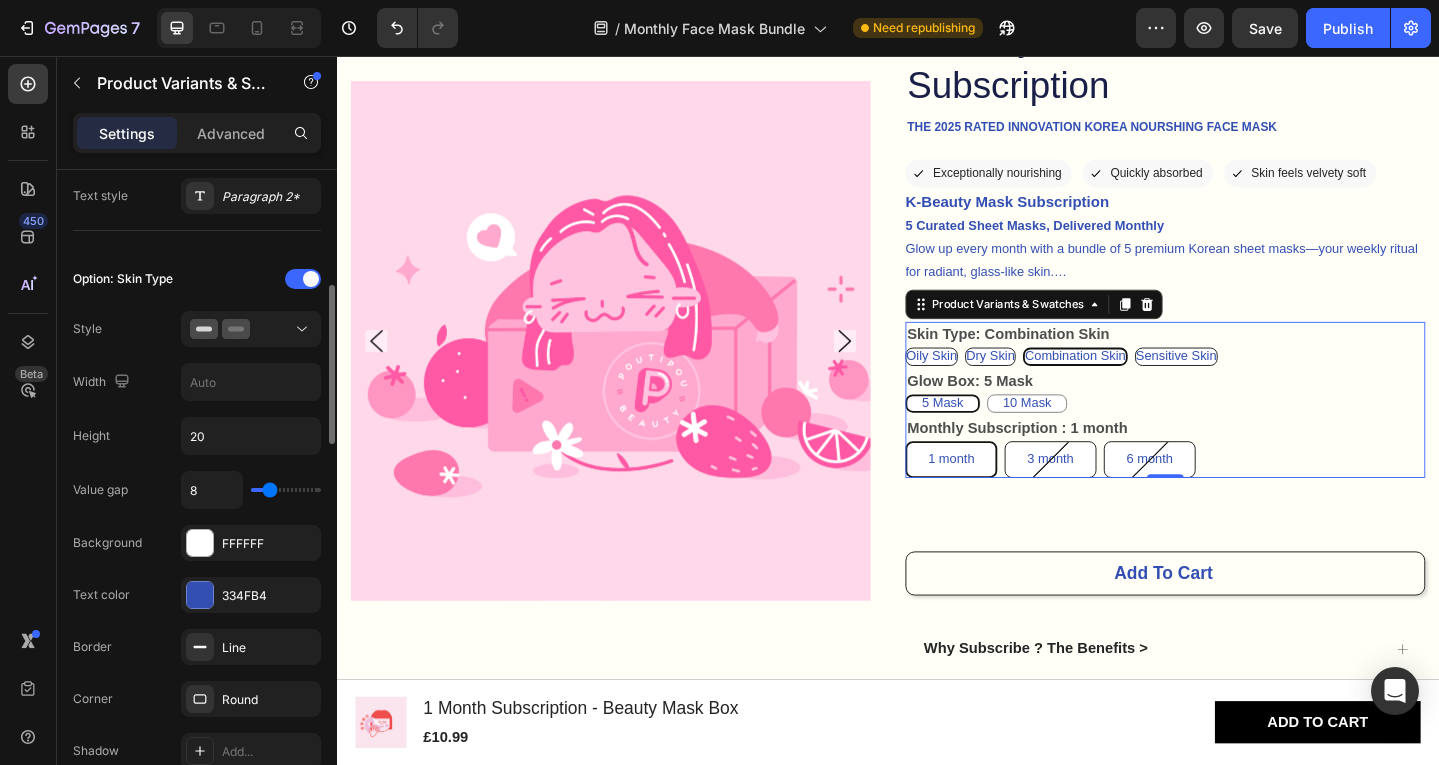 type on "6" 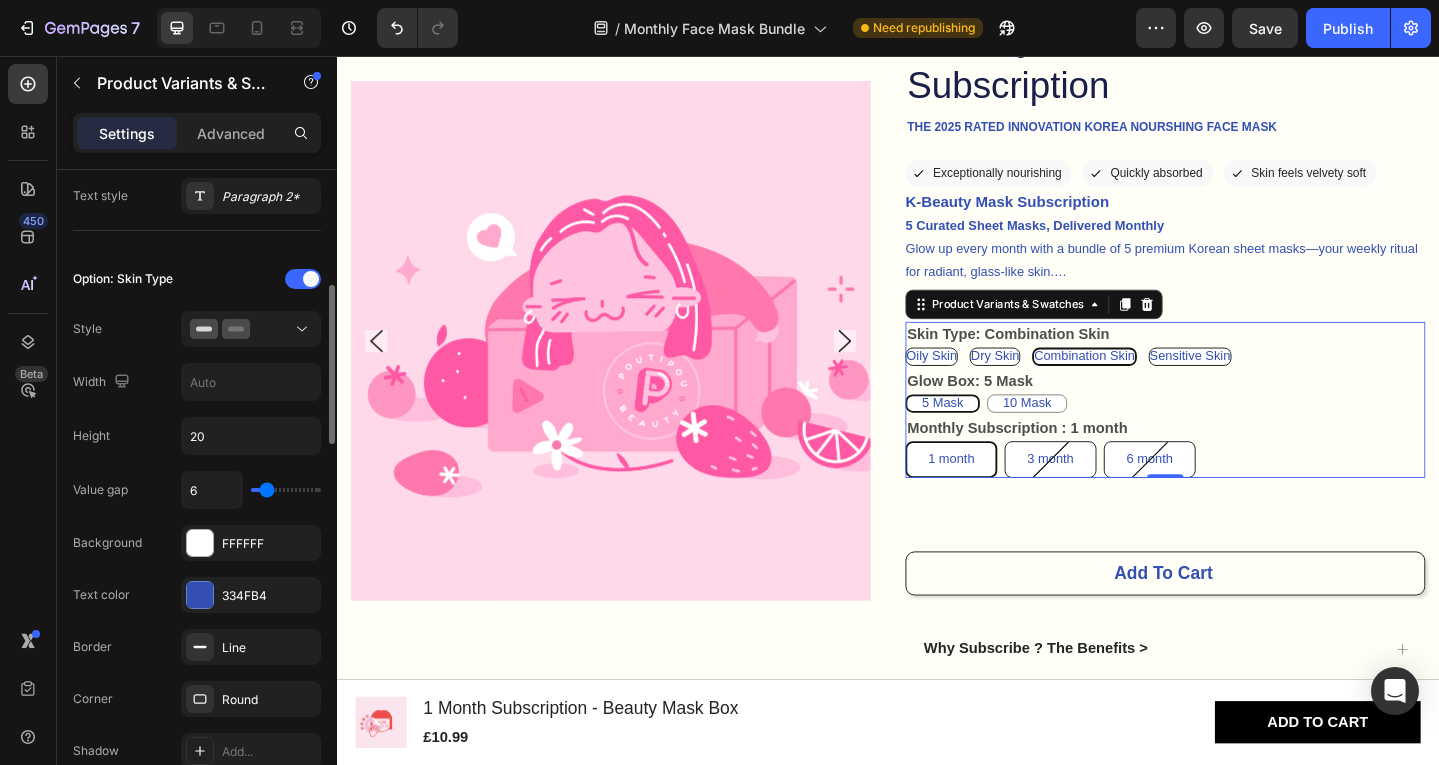 type on "17" 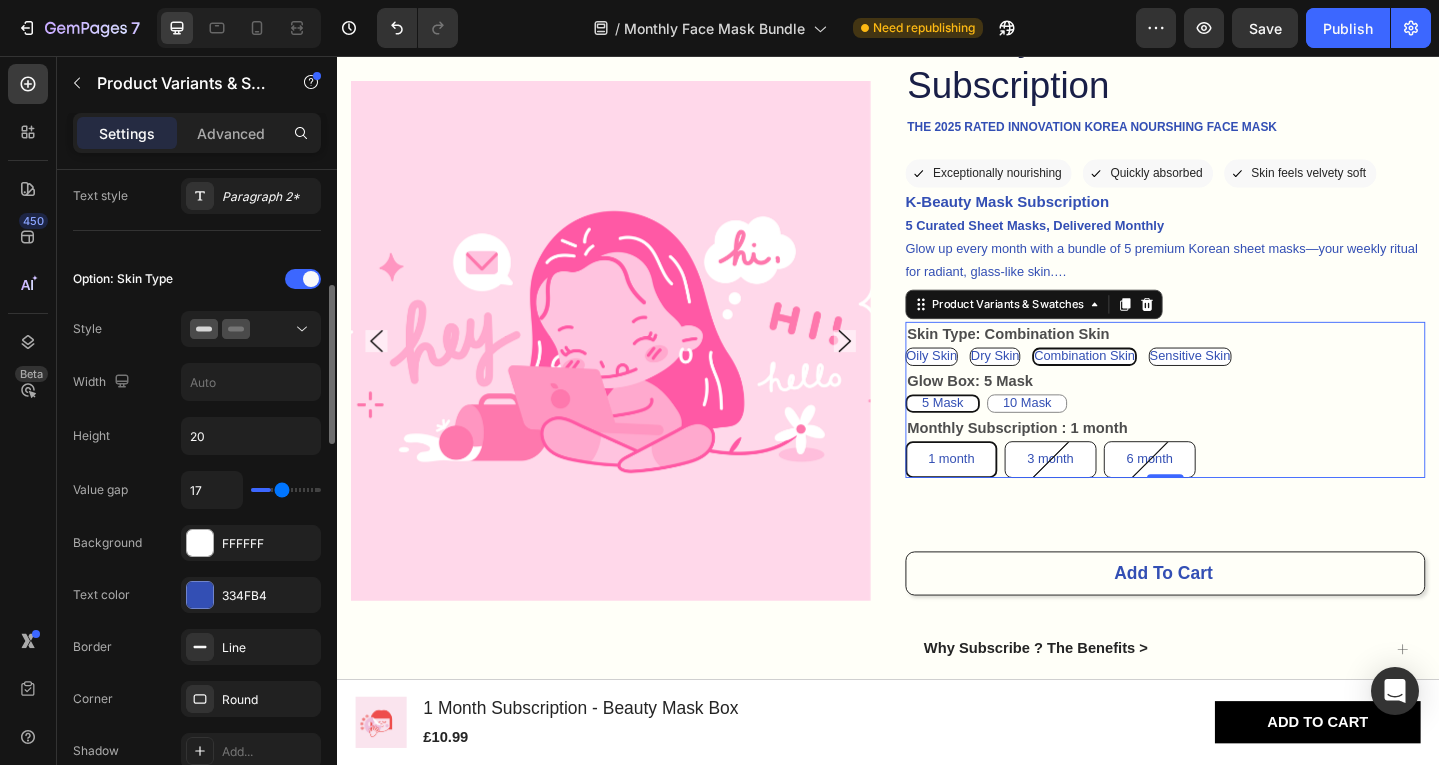 type on "20" 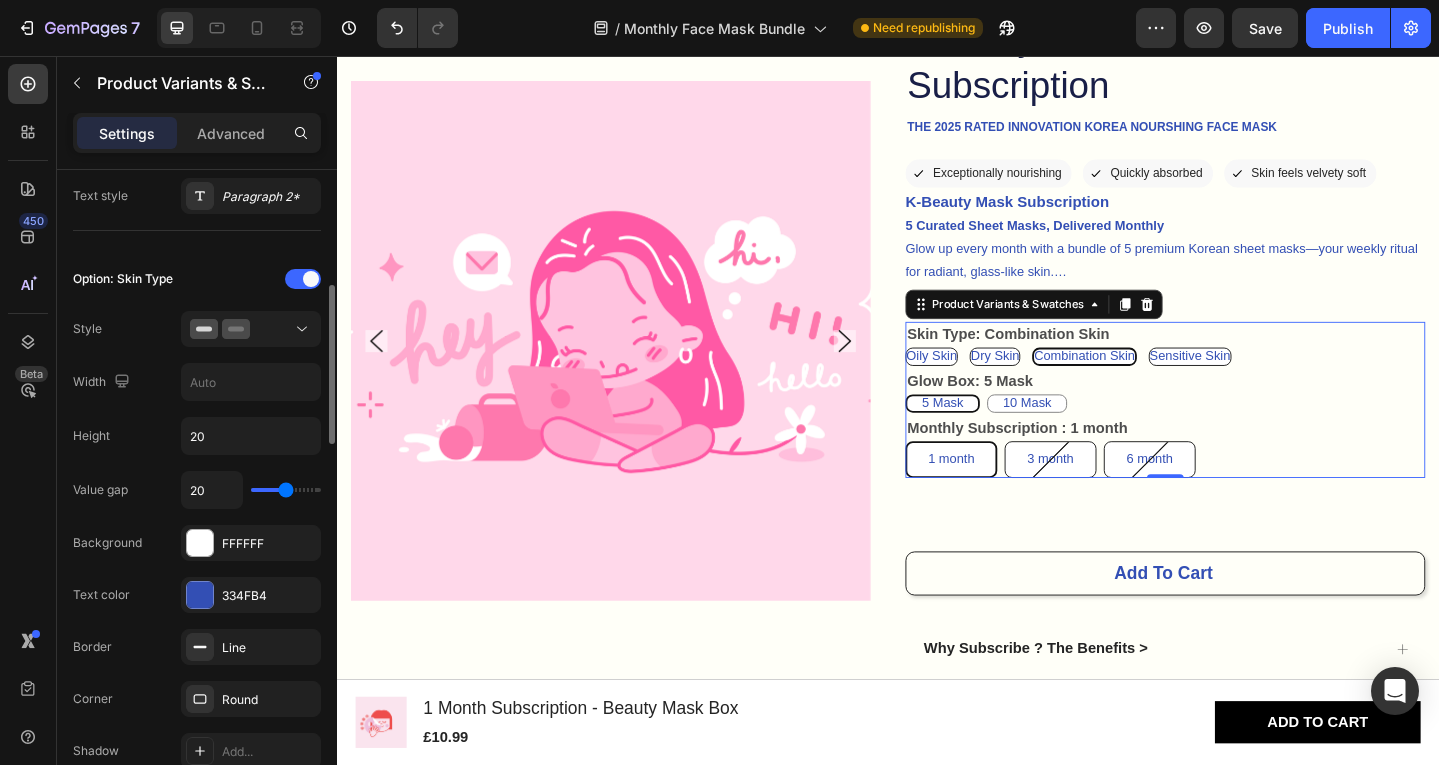 type on "21" 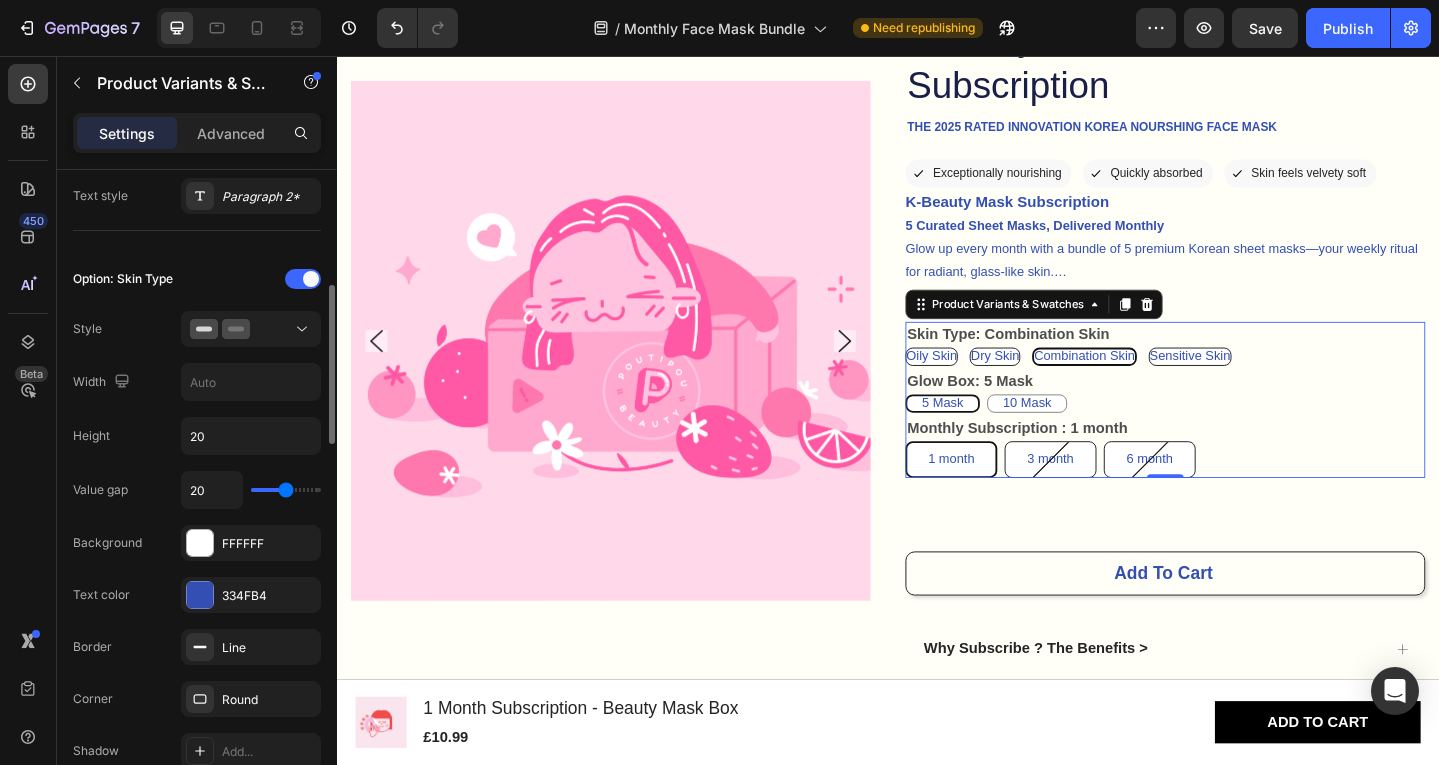 type on "21" 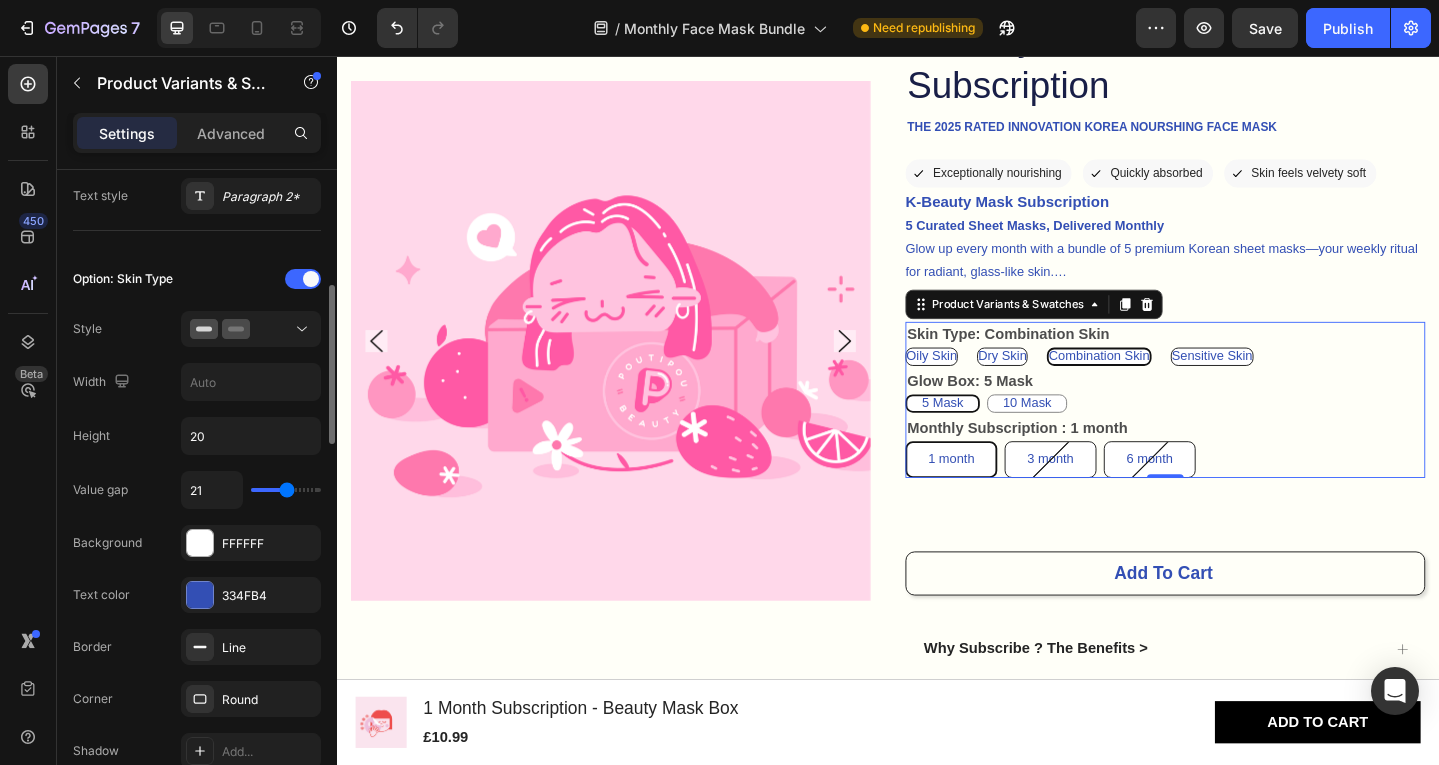 type on "18" 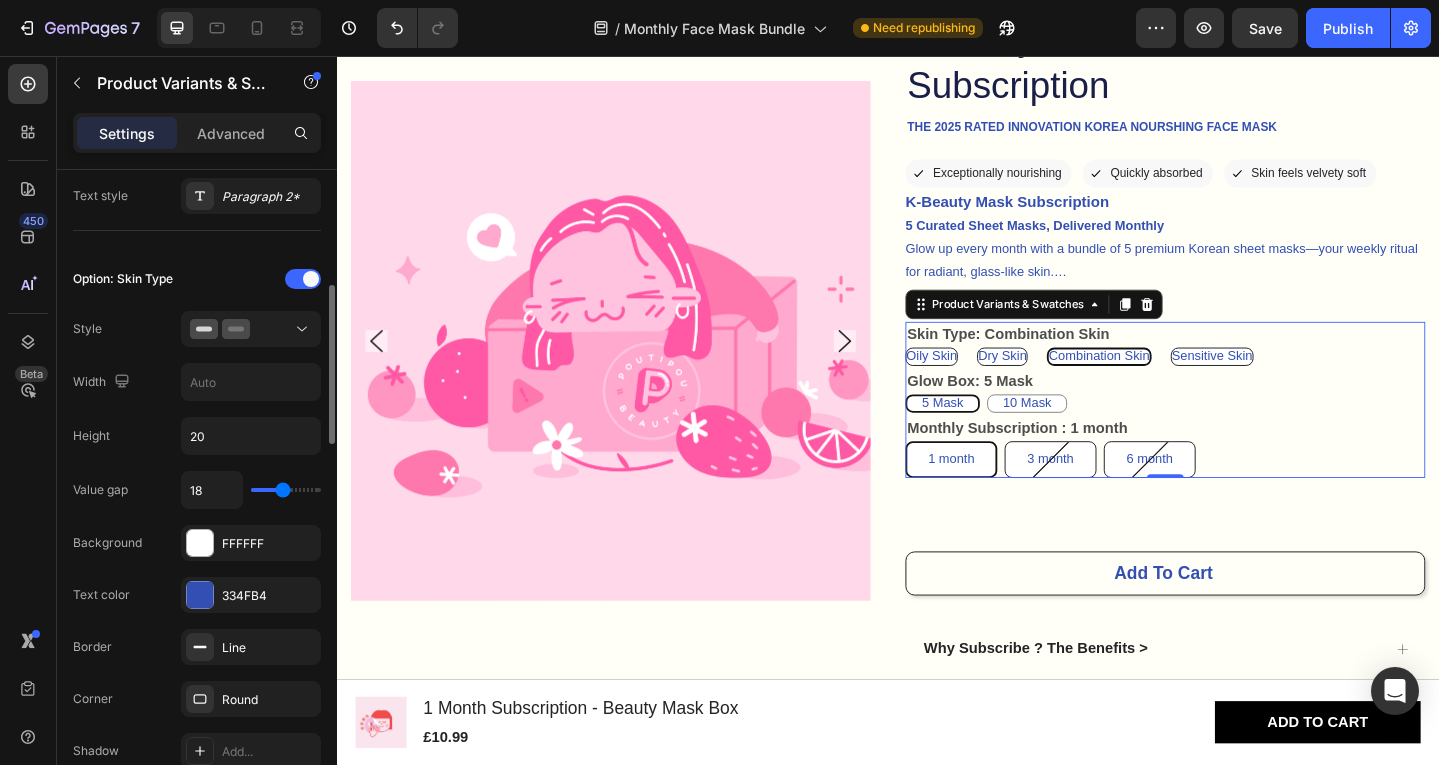 type on "15" 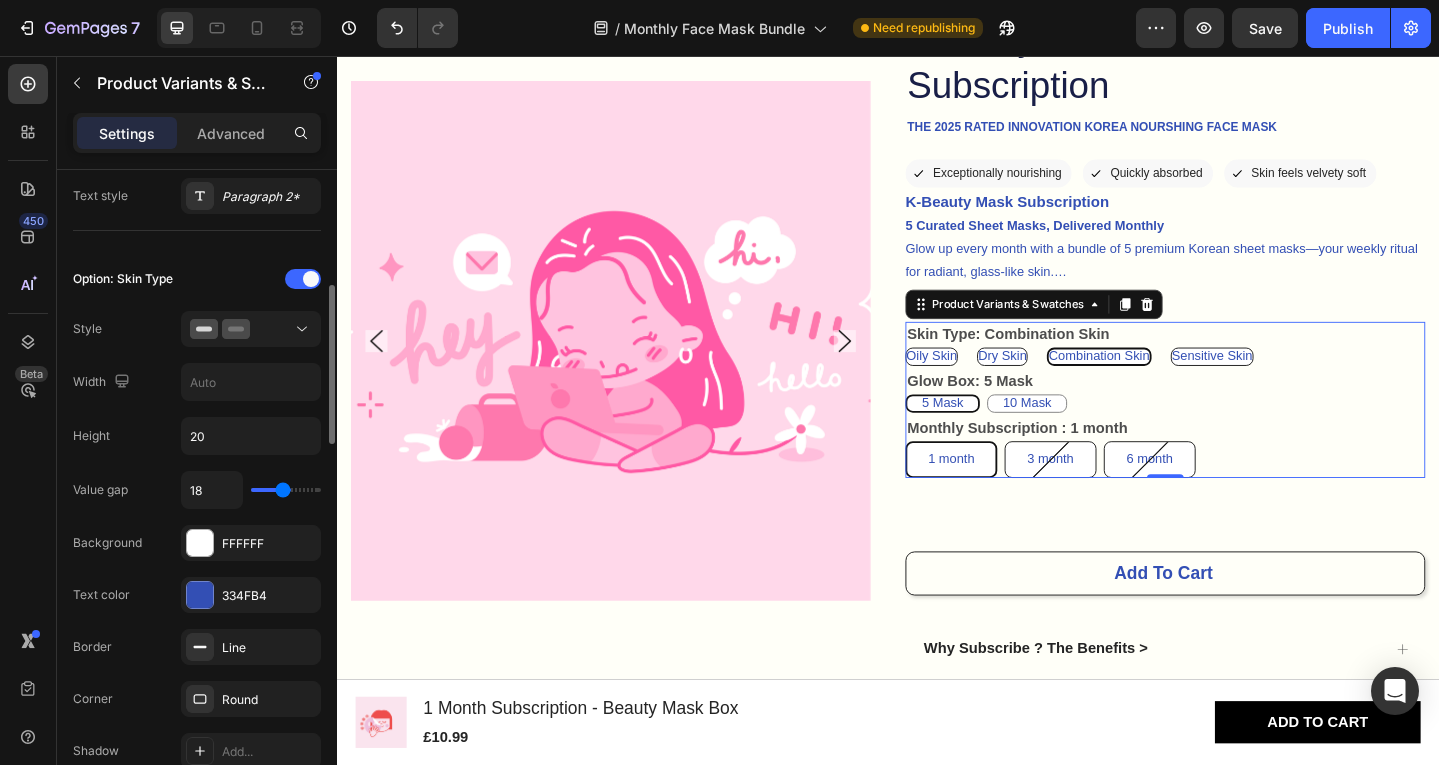 type on "15" 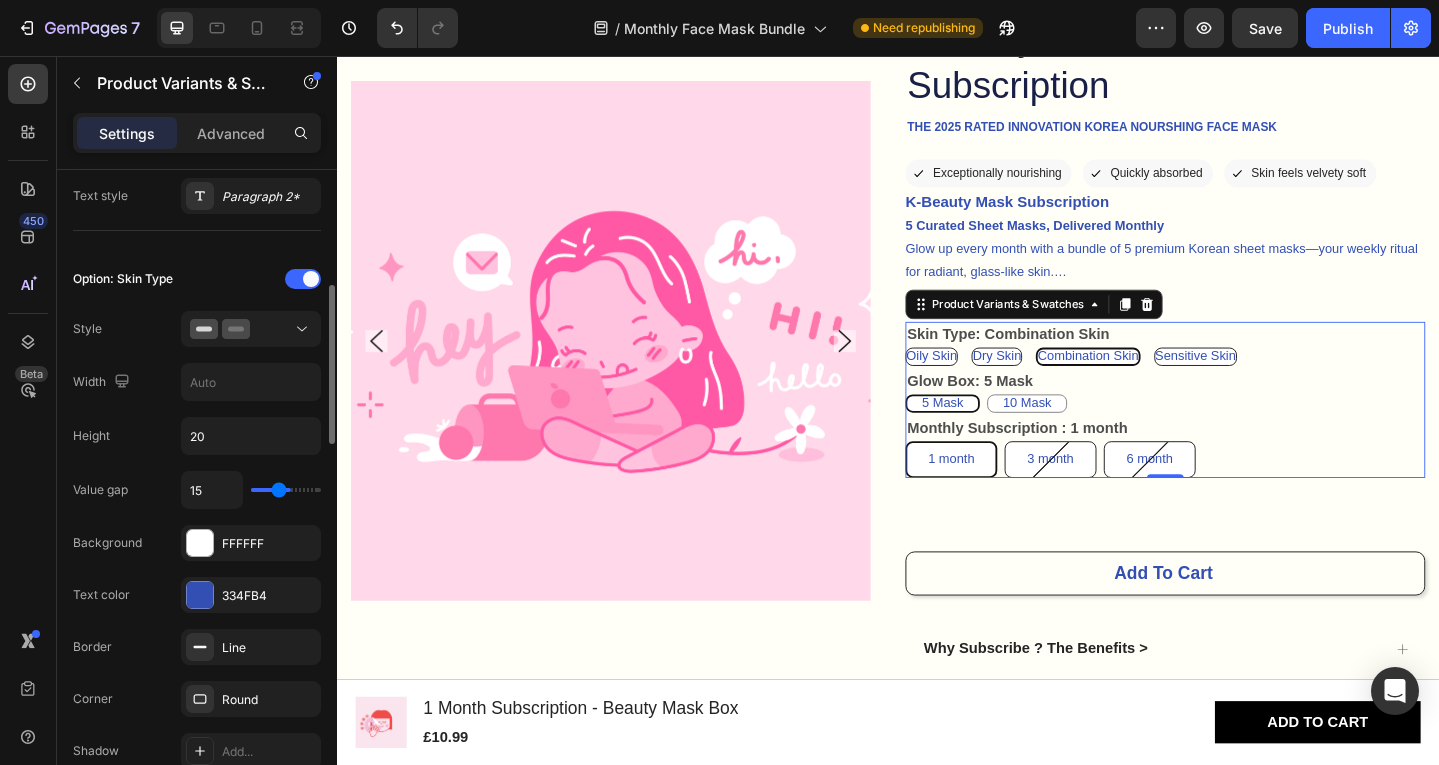 type on "14" 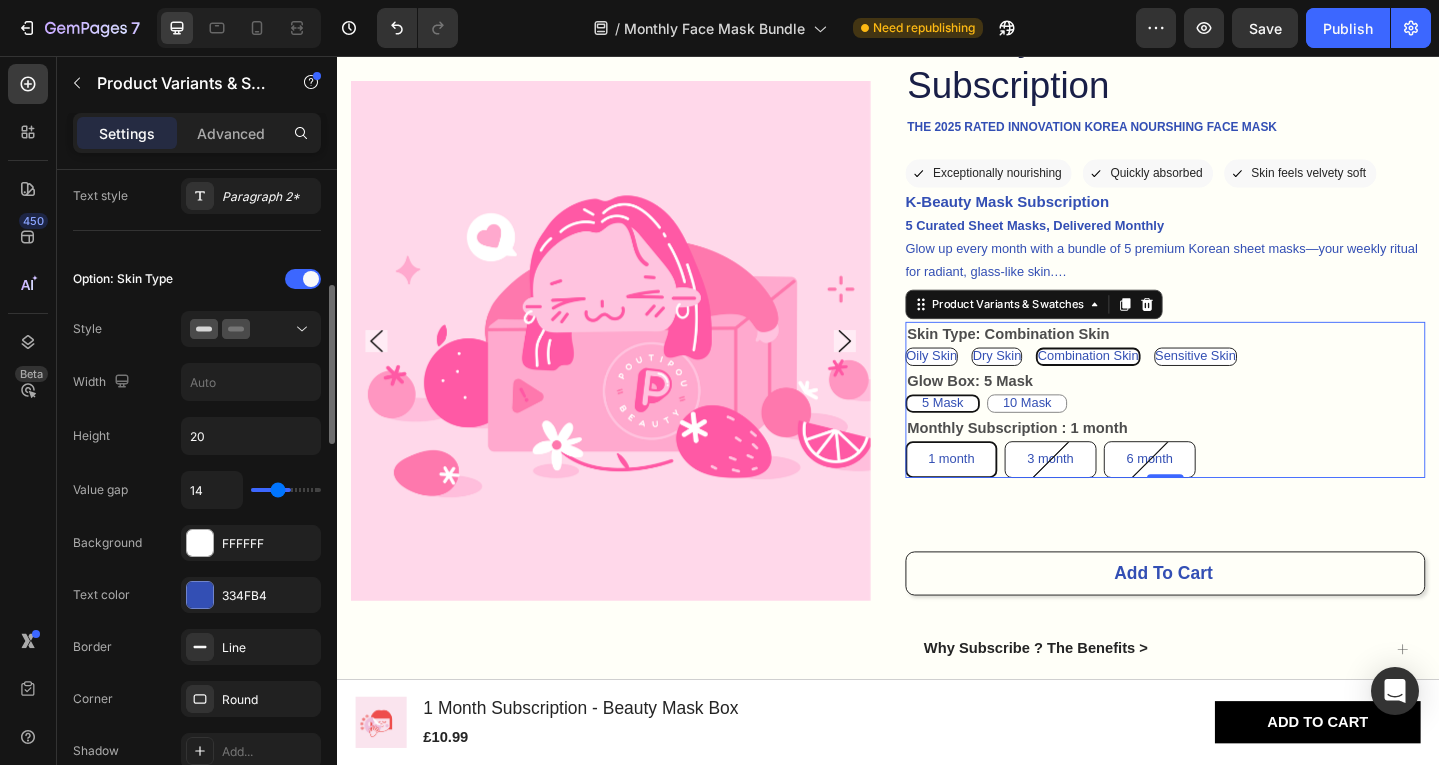type on "13" 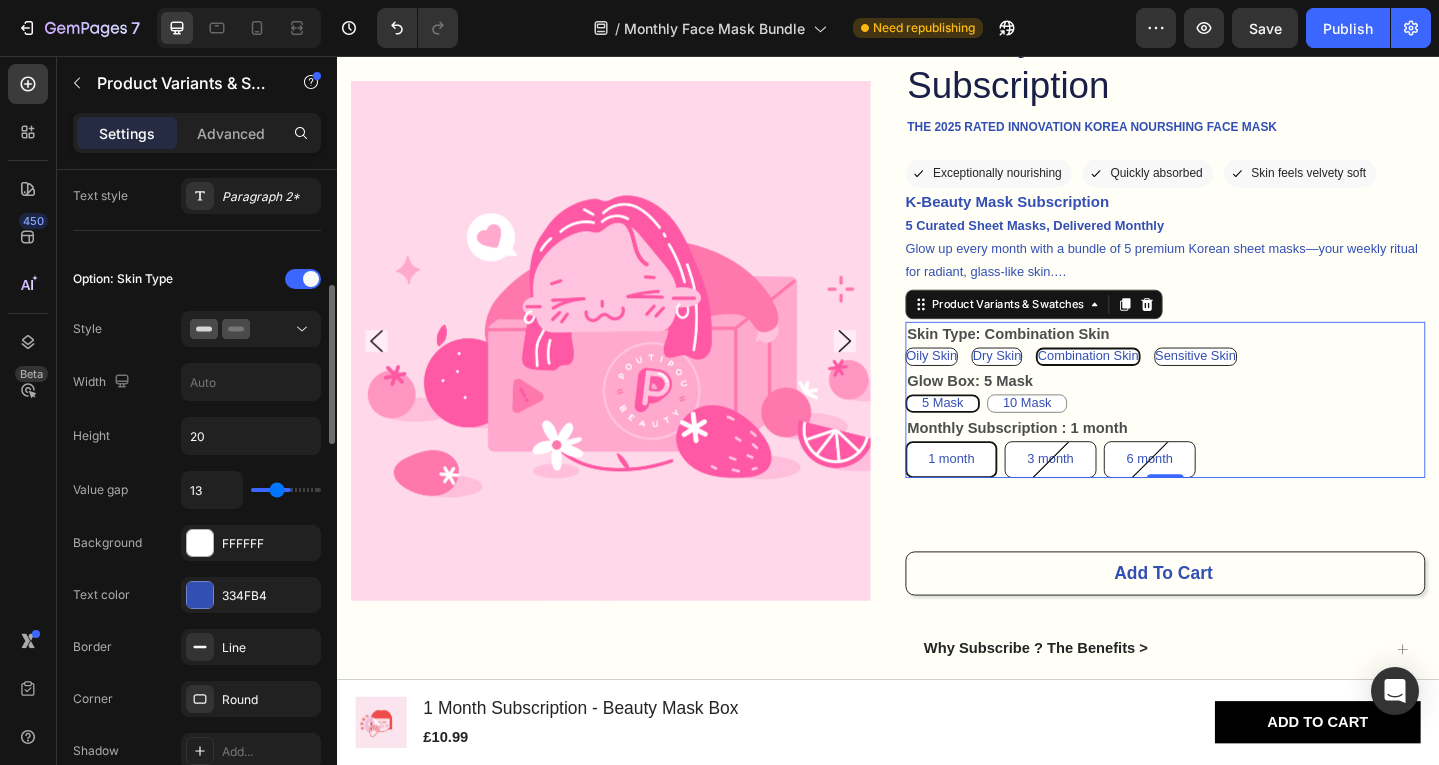 type on "8" 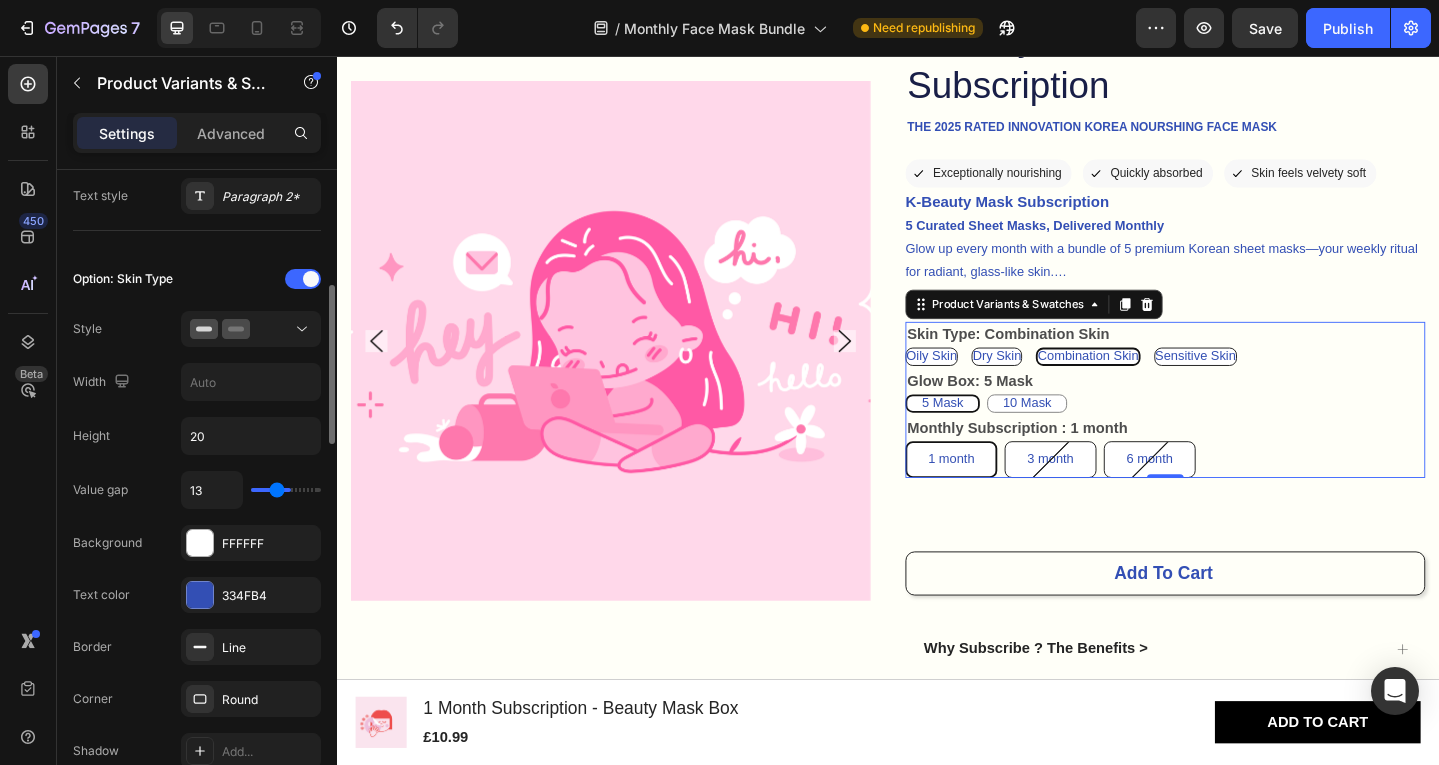 type on "8" 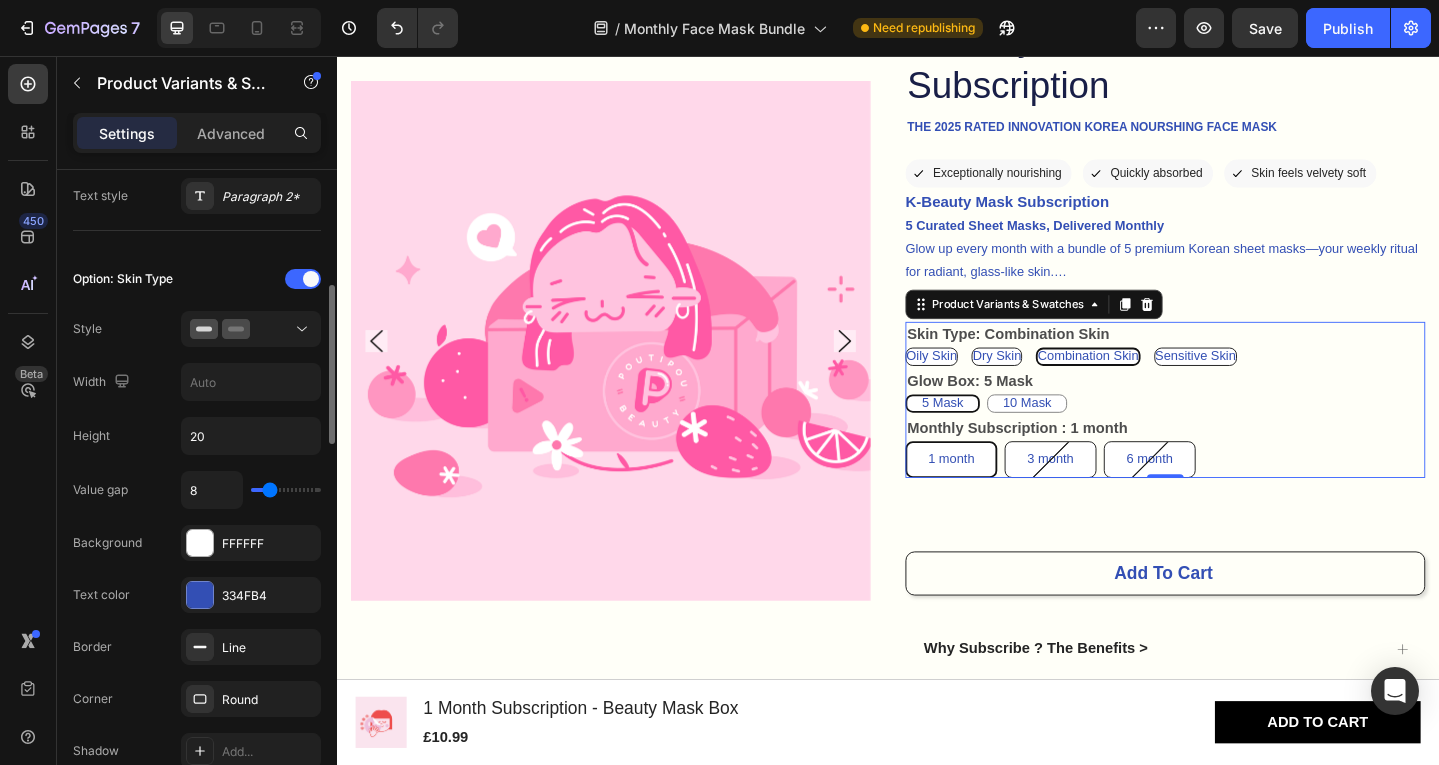 type on "7" 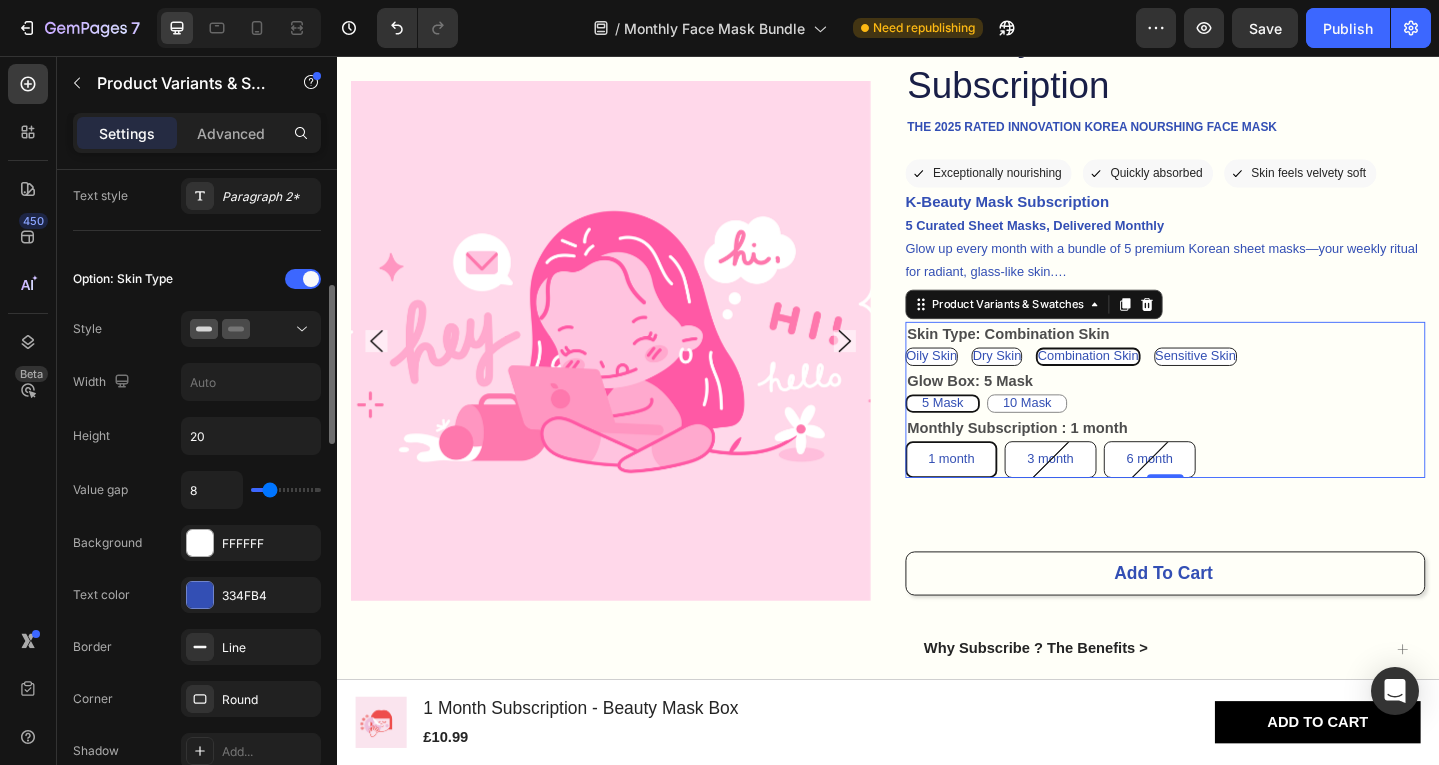 type on "7" 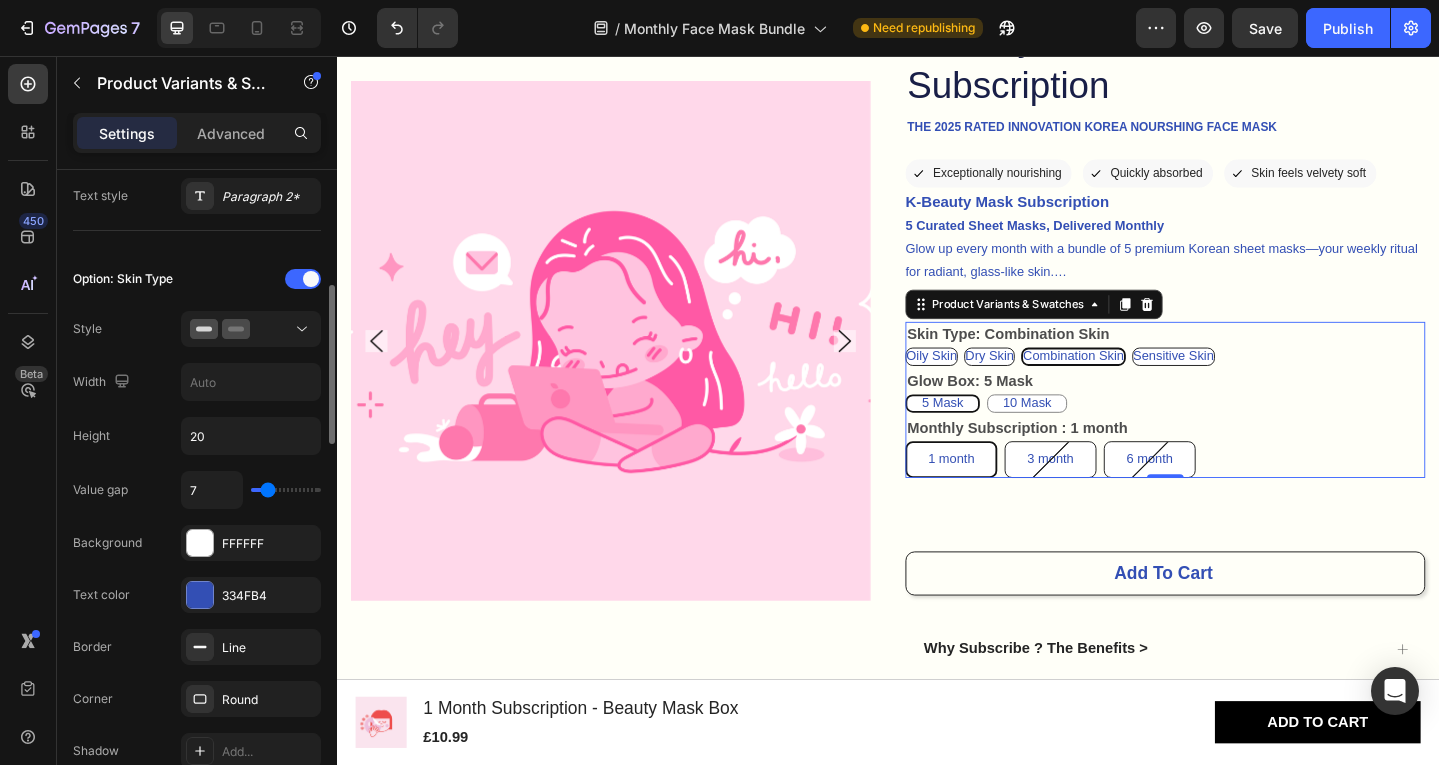 type on "6" 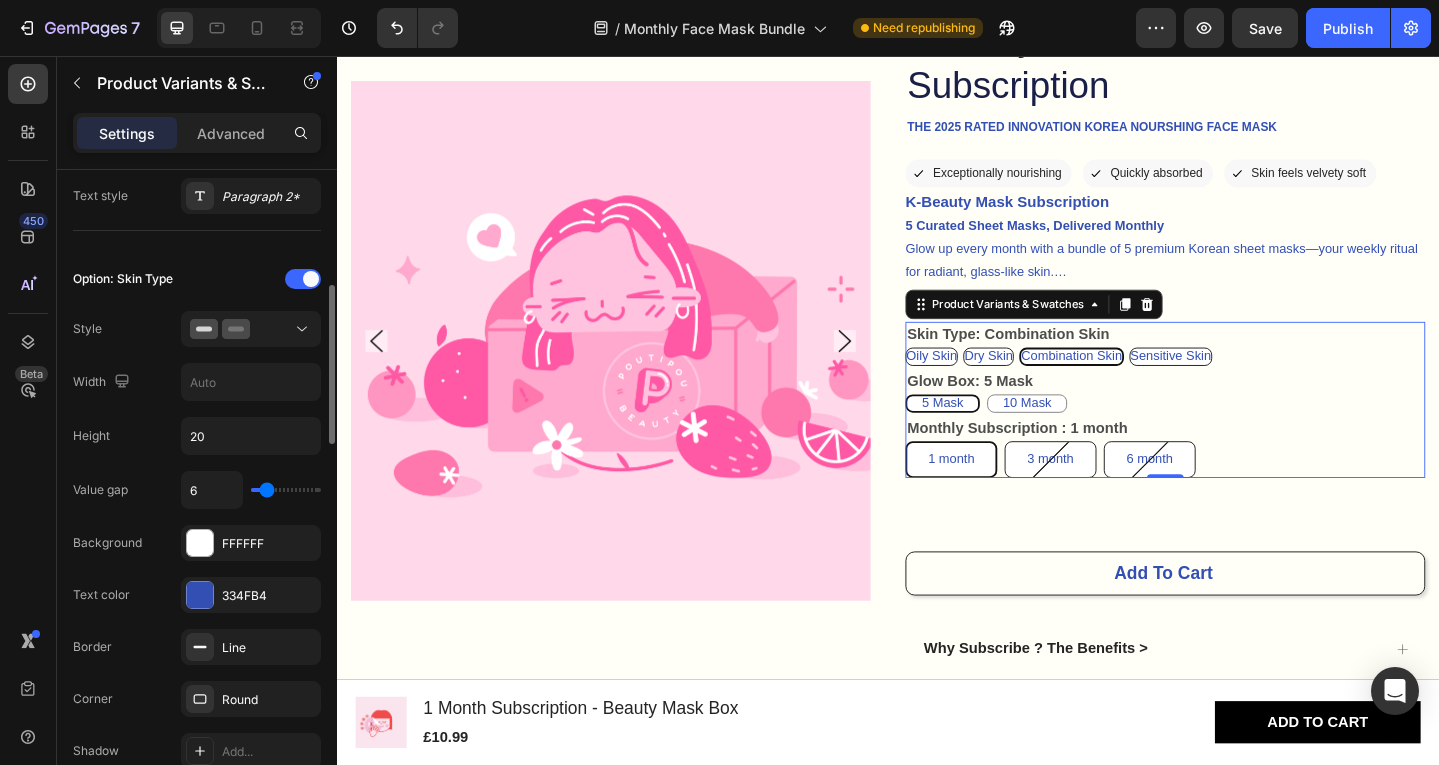 type on "6" 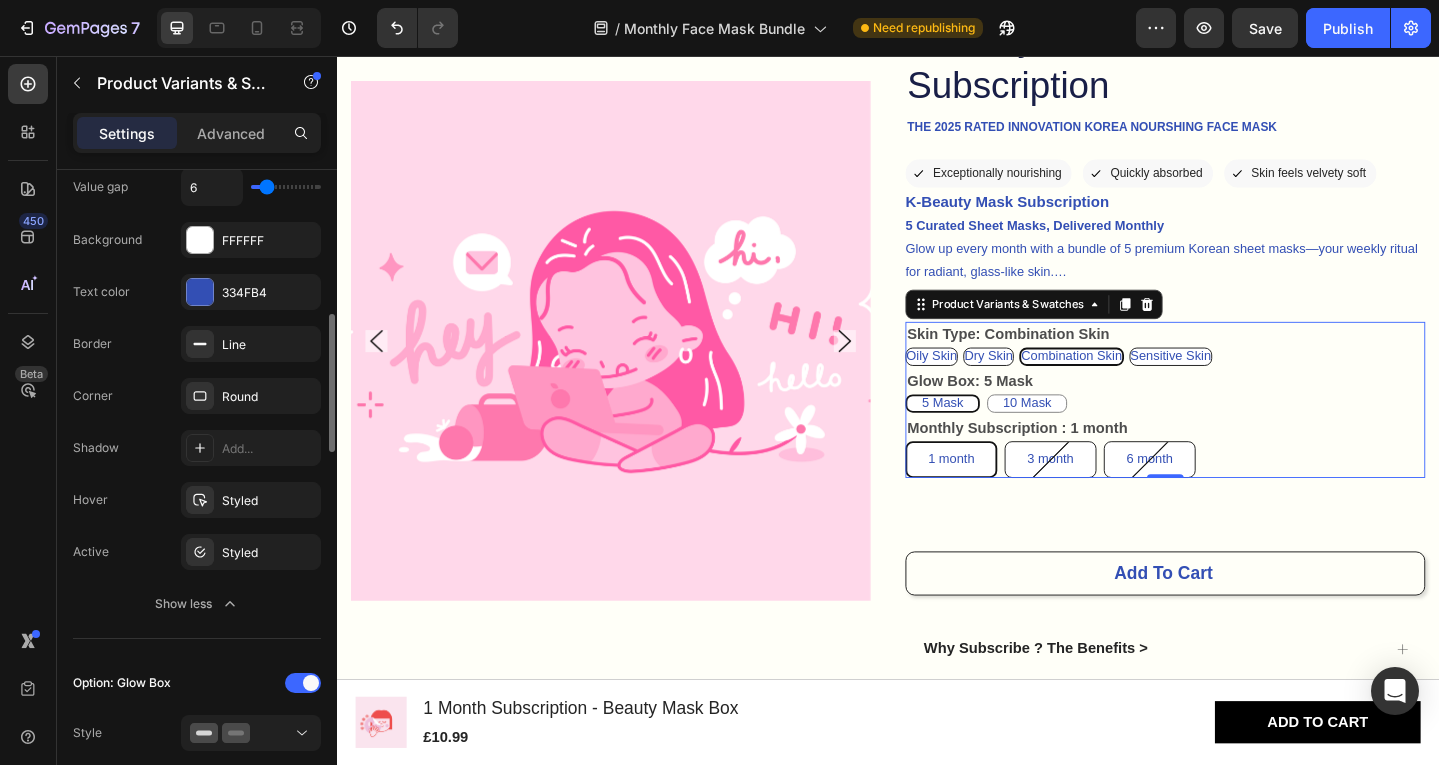 scroll, scrollTop: 755, scrollLeft: 0, axis: vertical 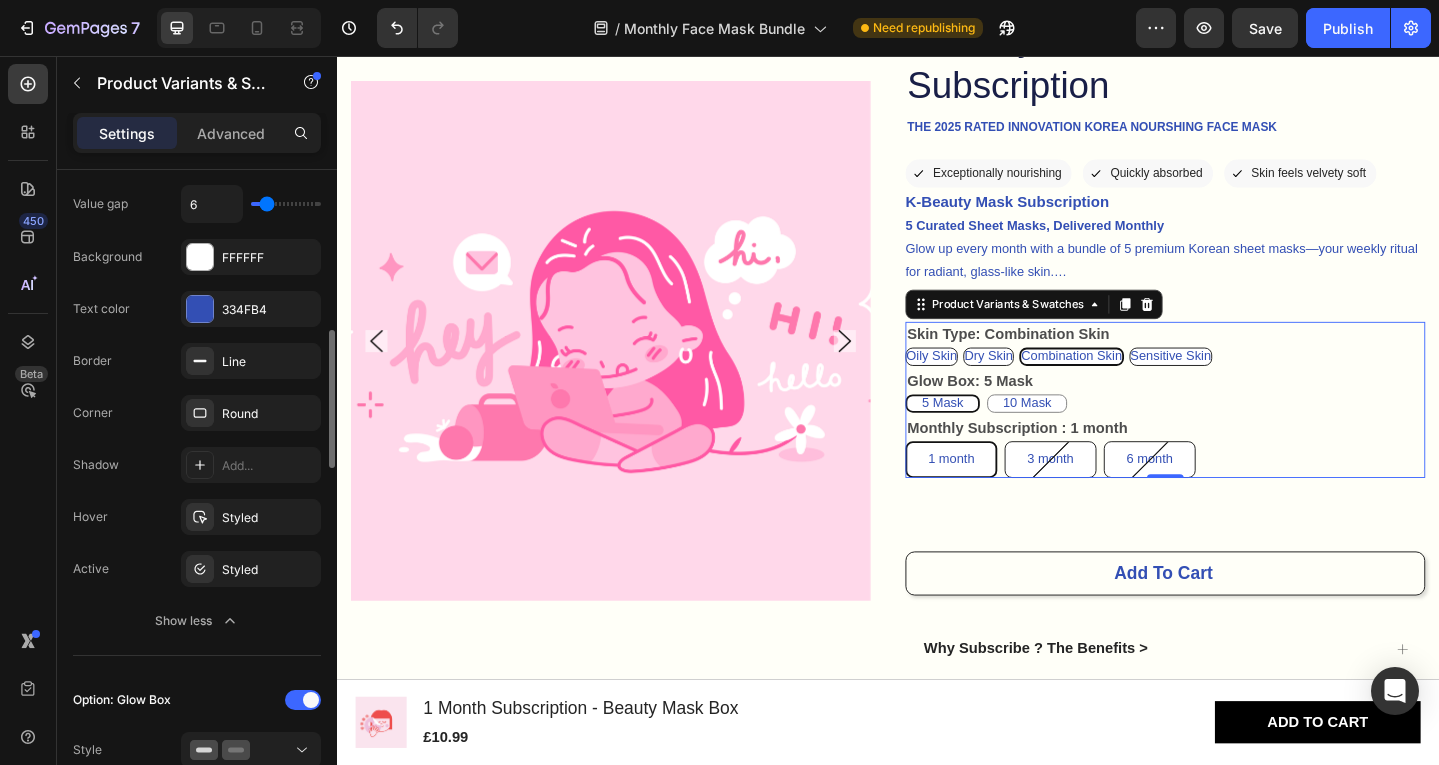 click on "Styled" at bounding box center (269, 570) 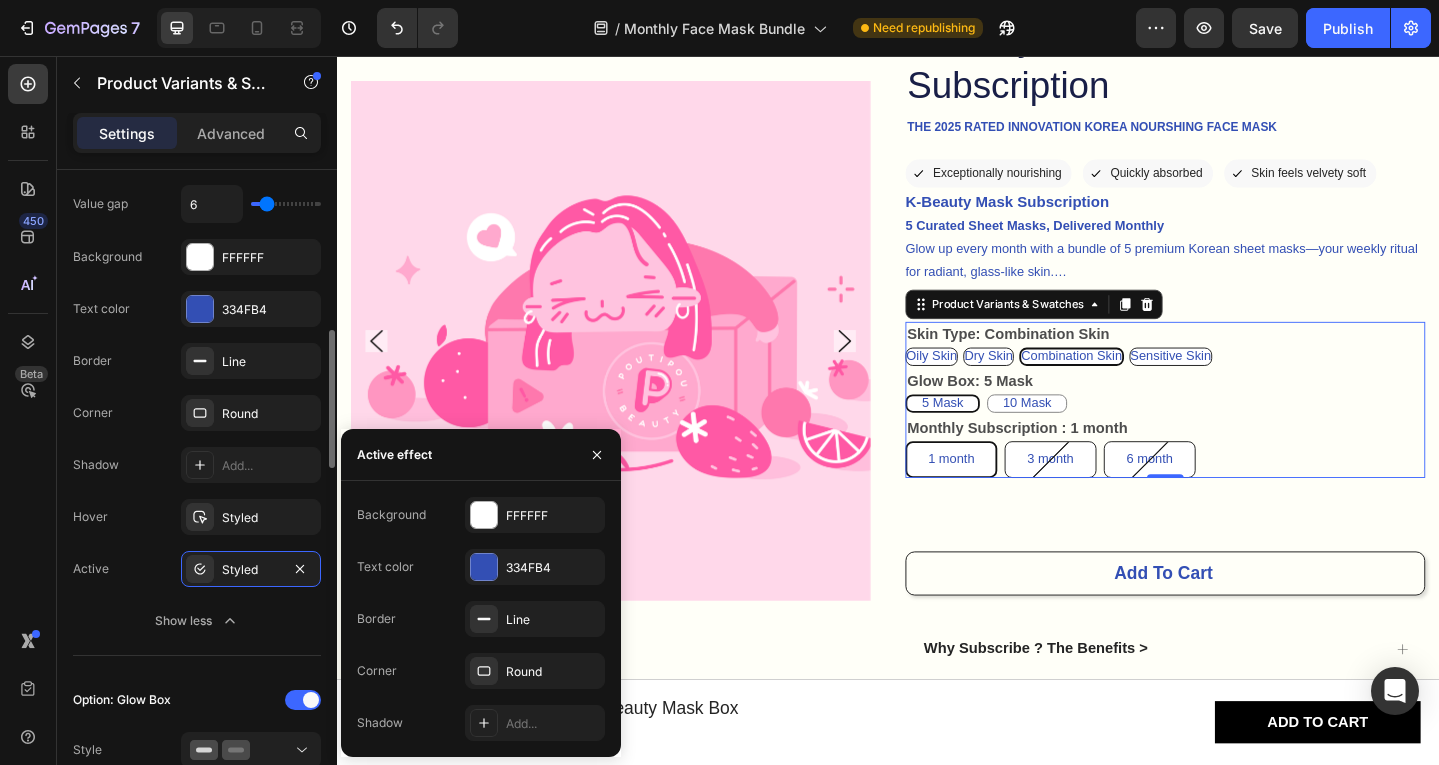 click on "Styled" at bounding box center (251, 570) 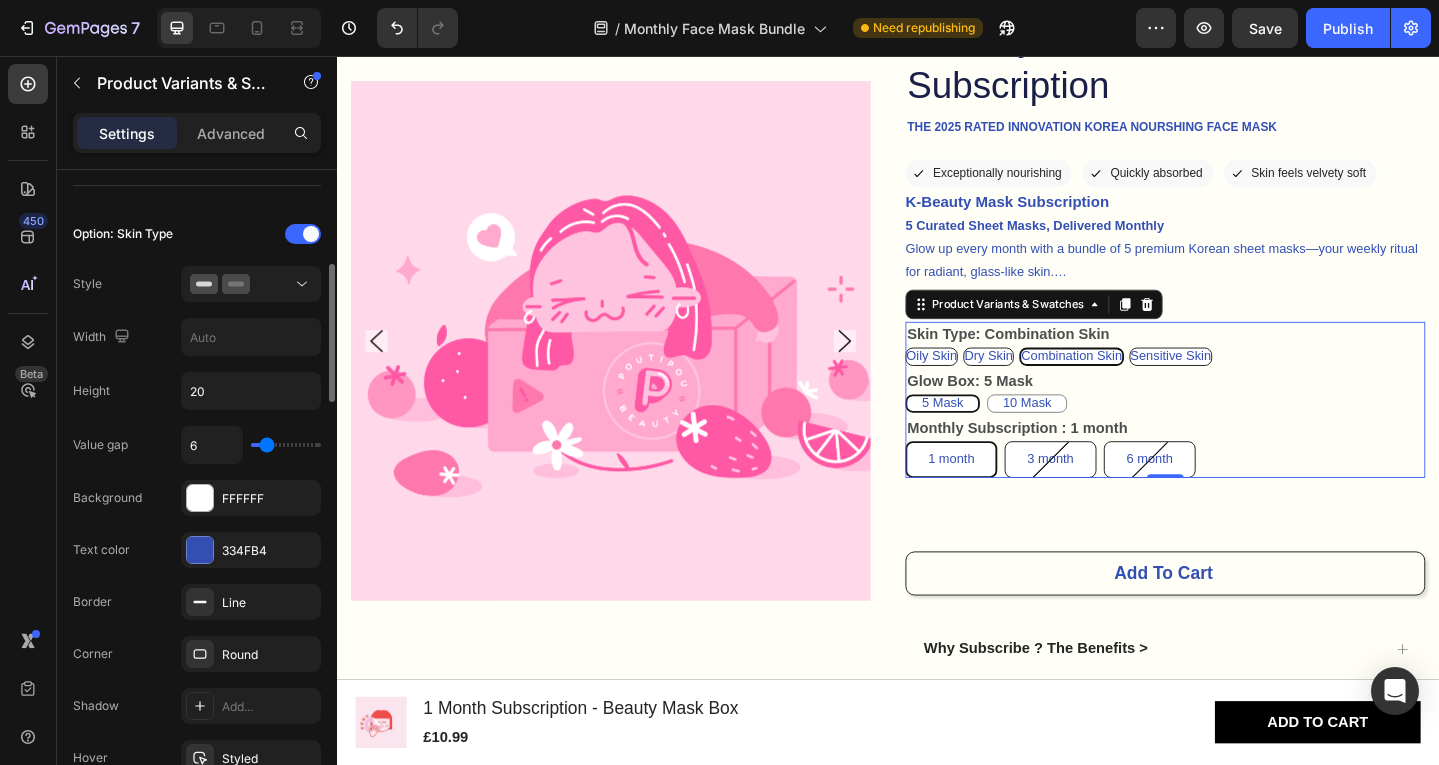 scroll, scrollTop: 502, scrollLeft: 0, axis: vertical 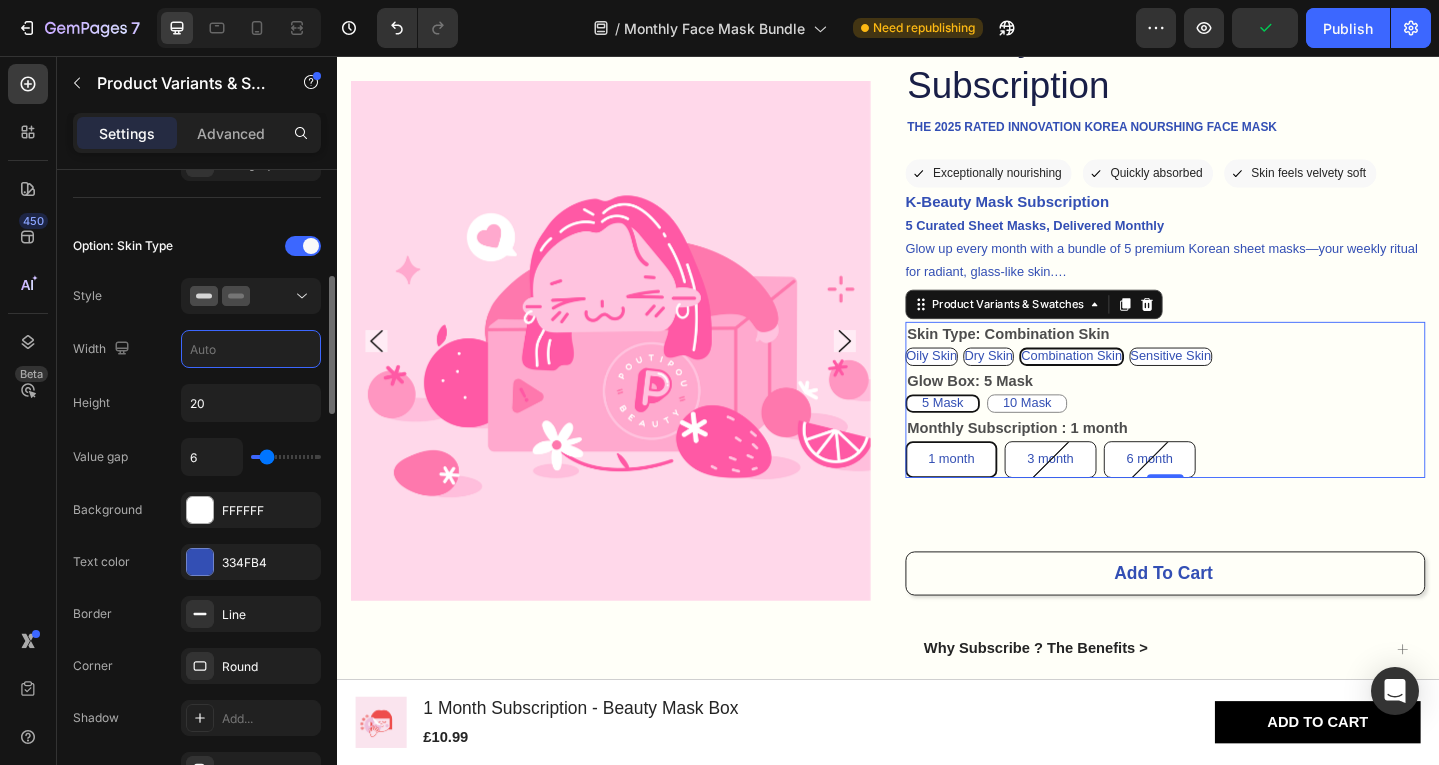 click at bounding box center (251, 349) 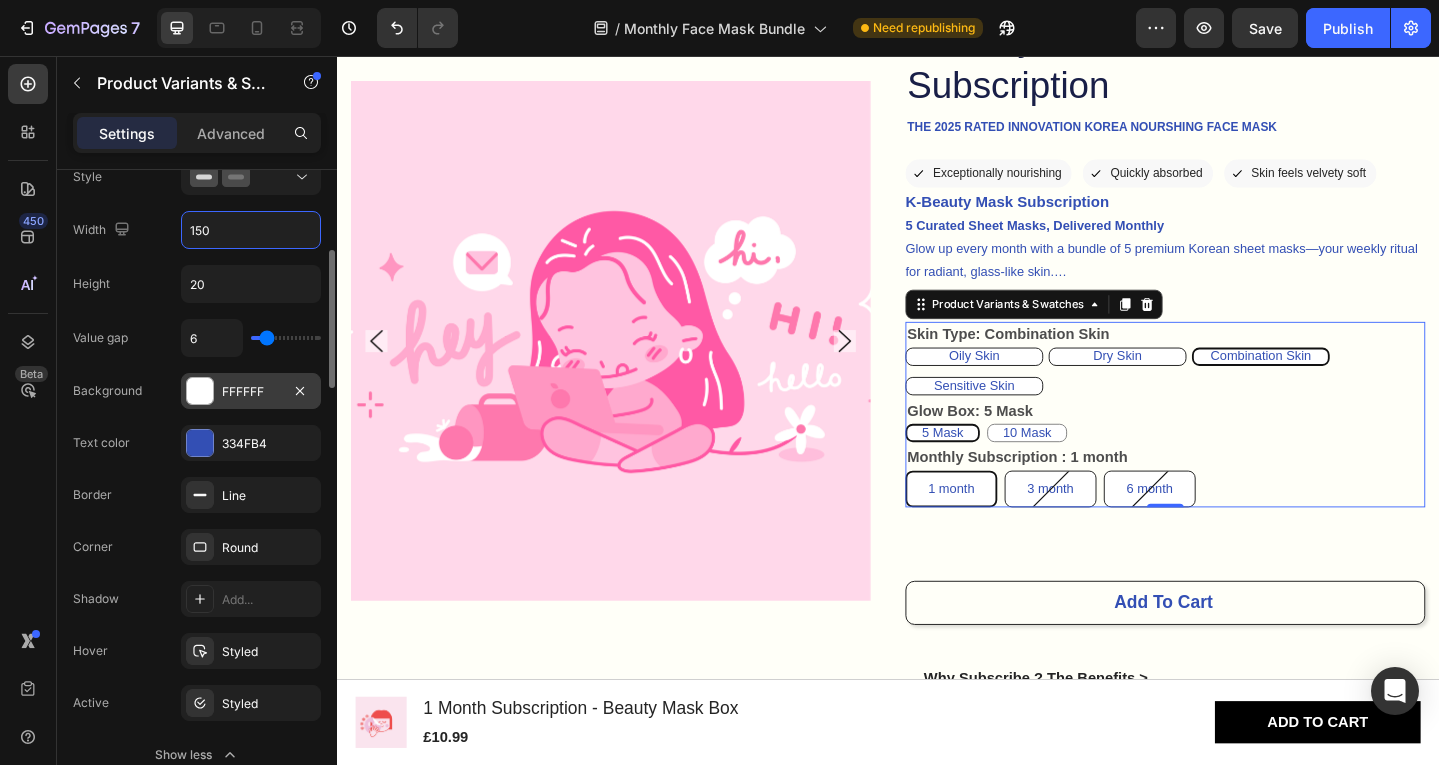 scroll, scrollTop: 559, scrollLeft: 0, axis: vertical 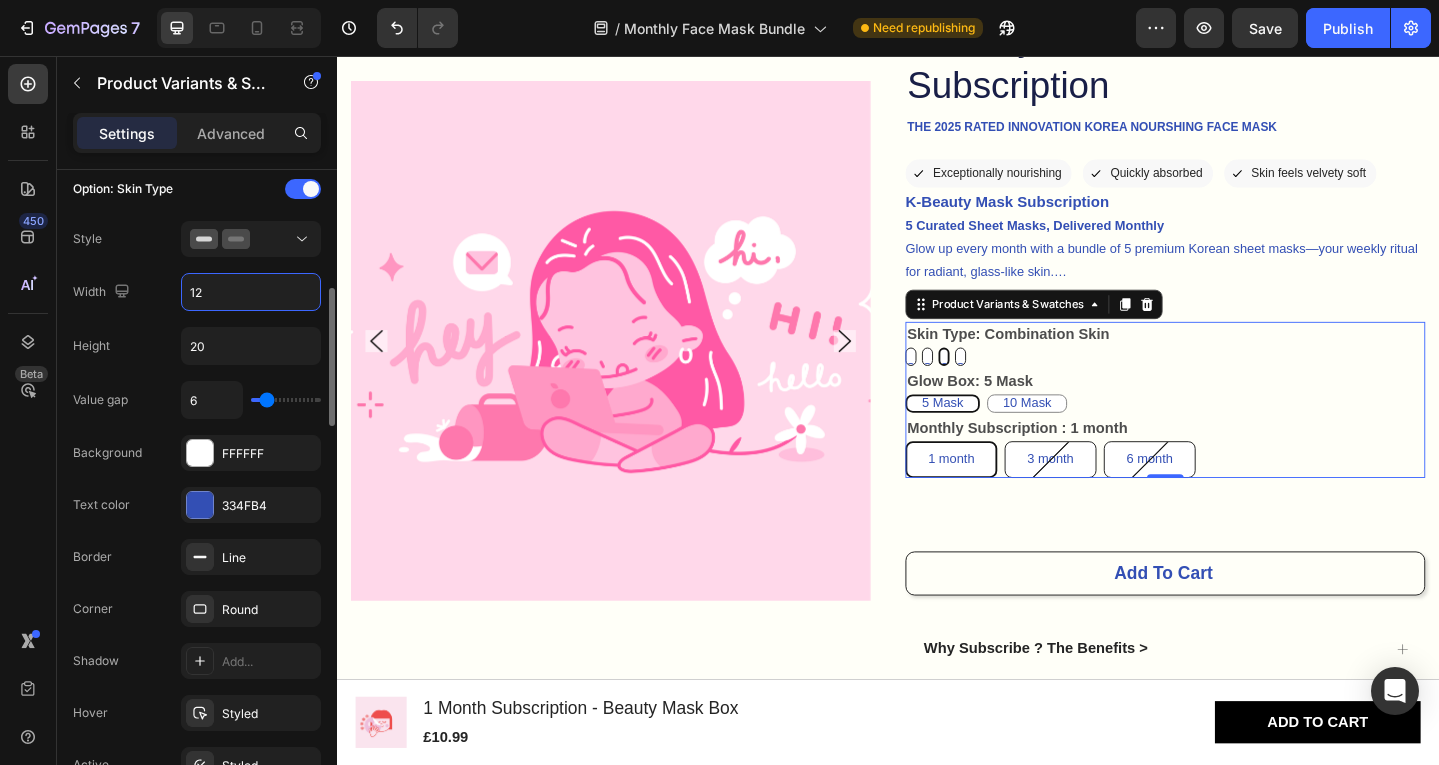 type on "1" 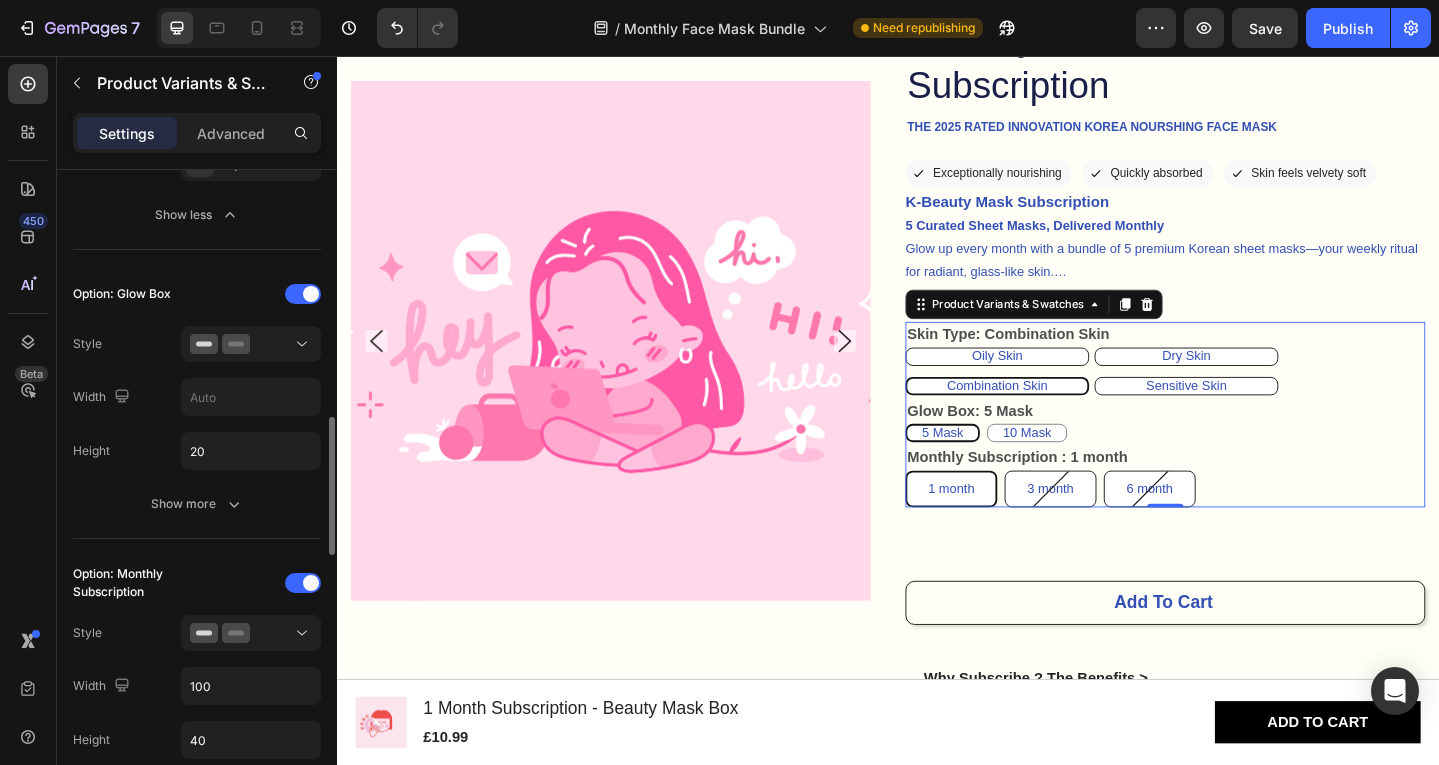 scroll, scrollTop: 1162, scrollLeft: 0, axis: vertical 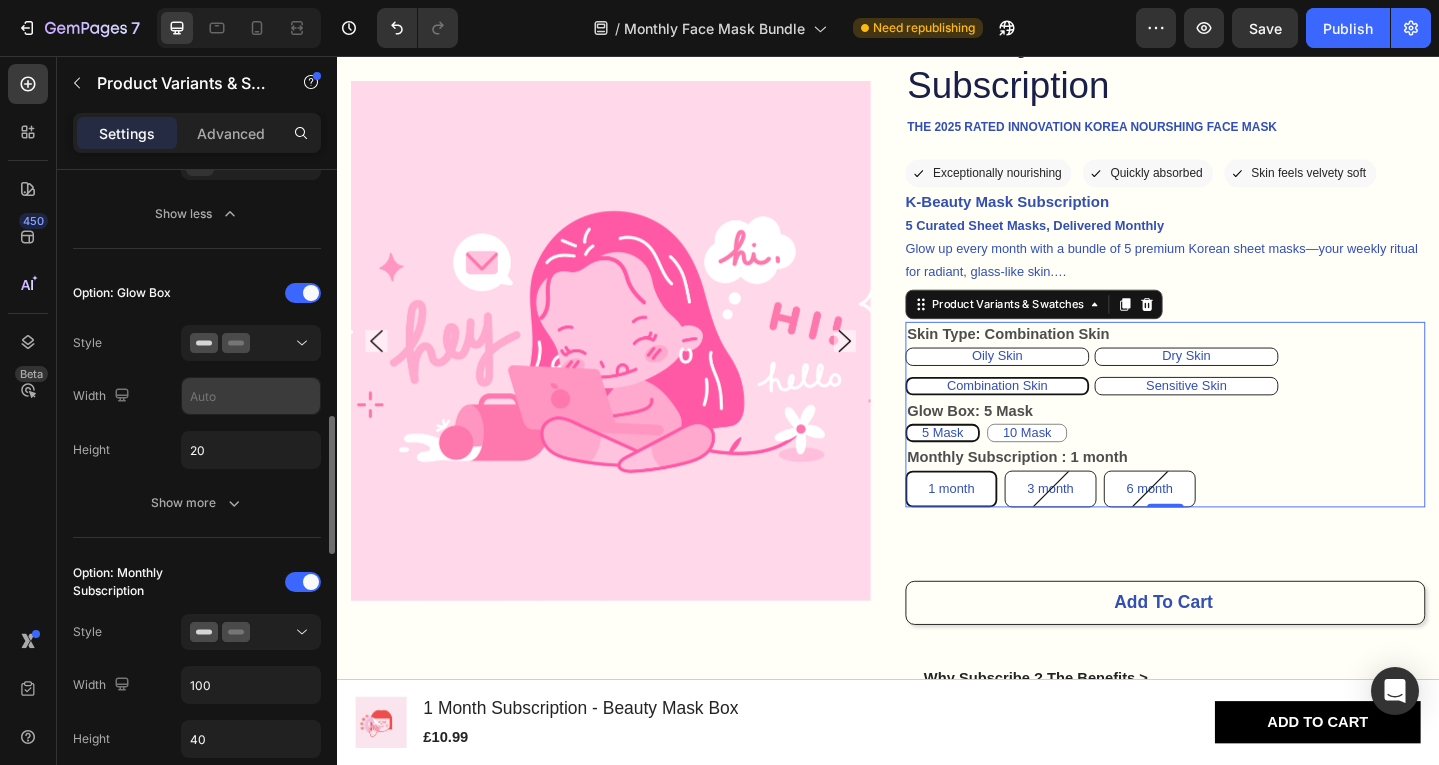 type on "200" 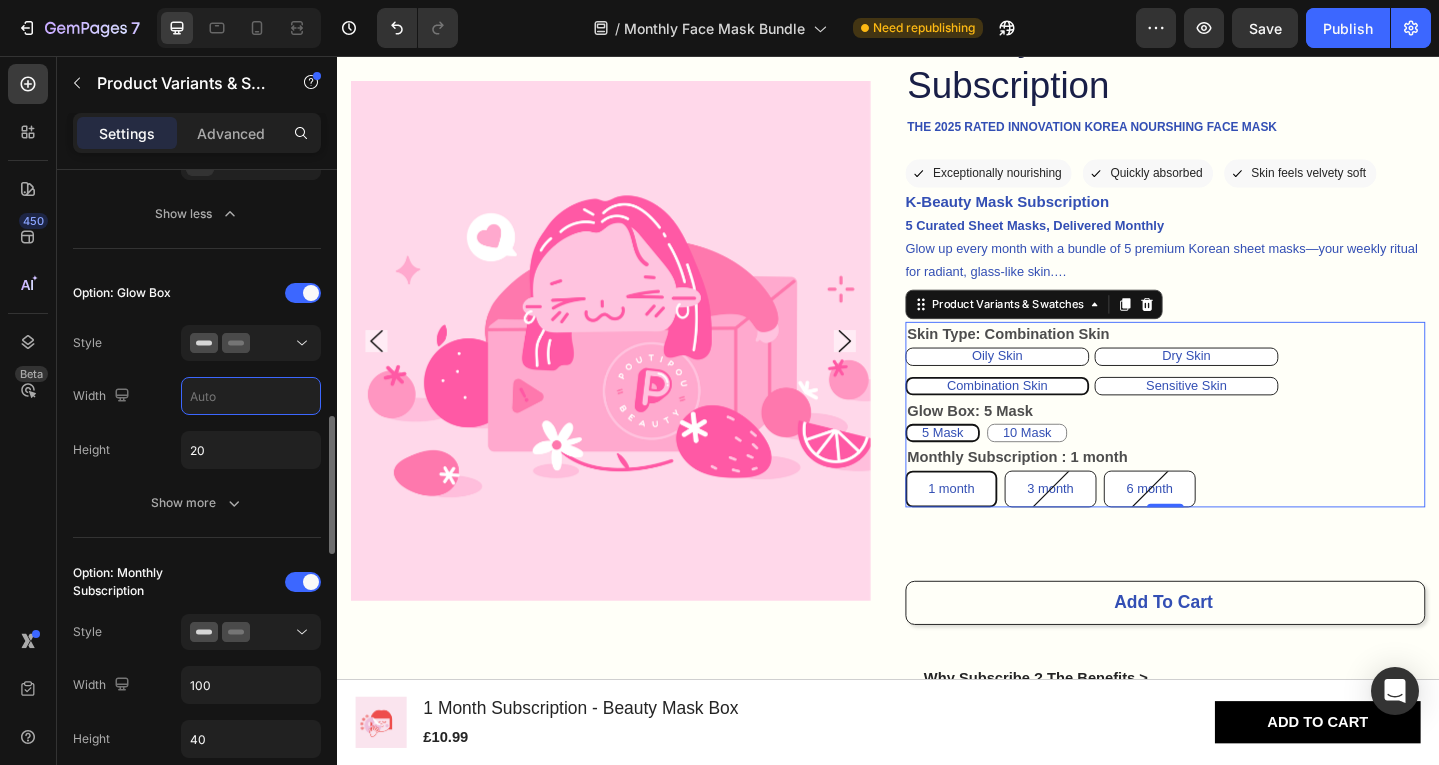 click at bounding box center (251, 396) 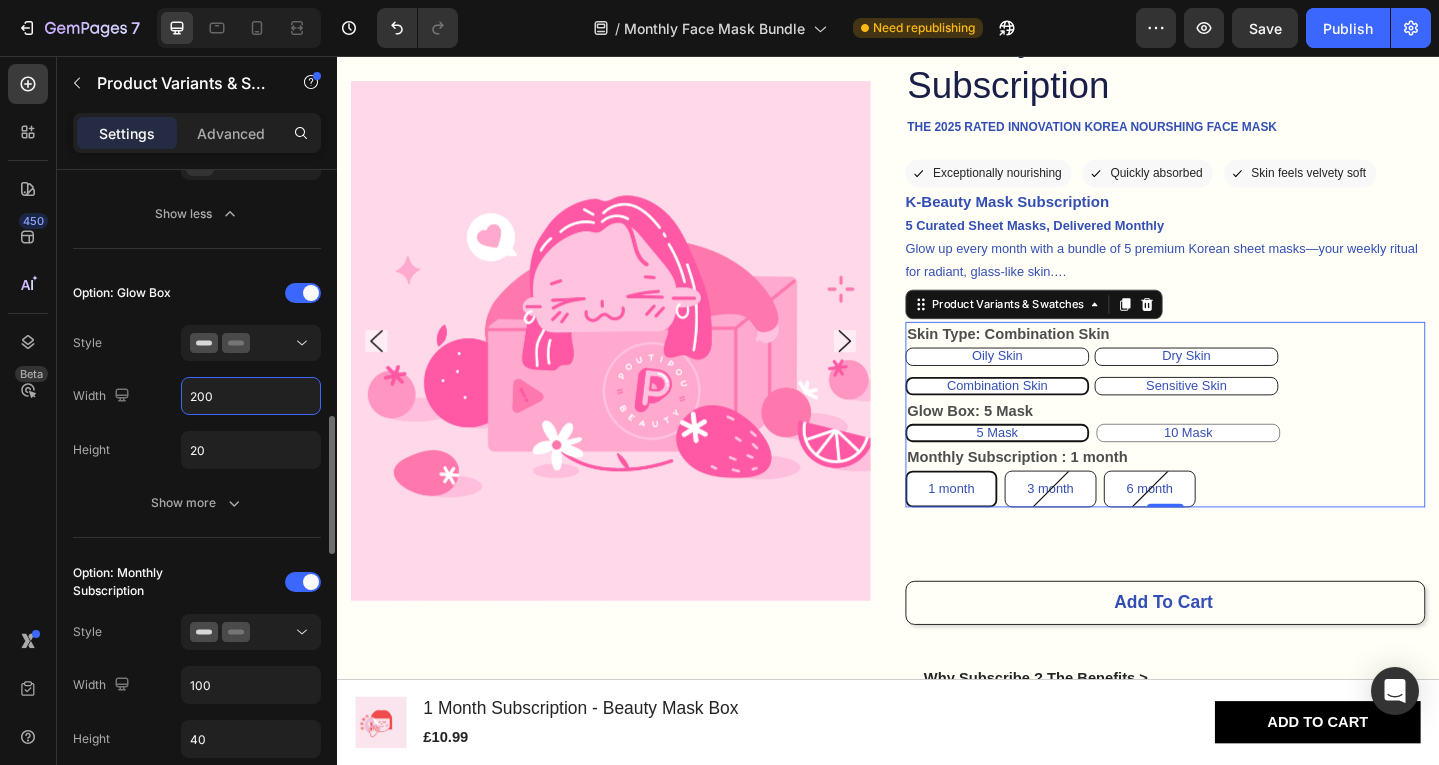 click on "200" at bounding box center [251, 396] 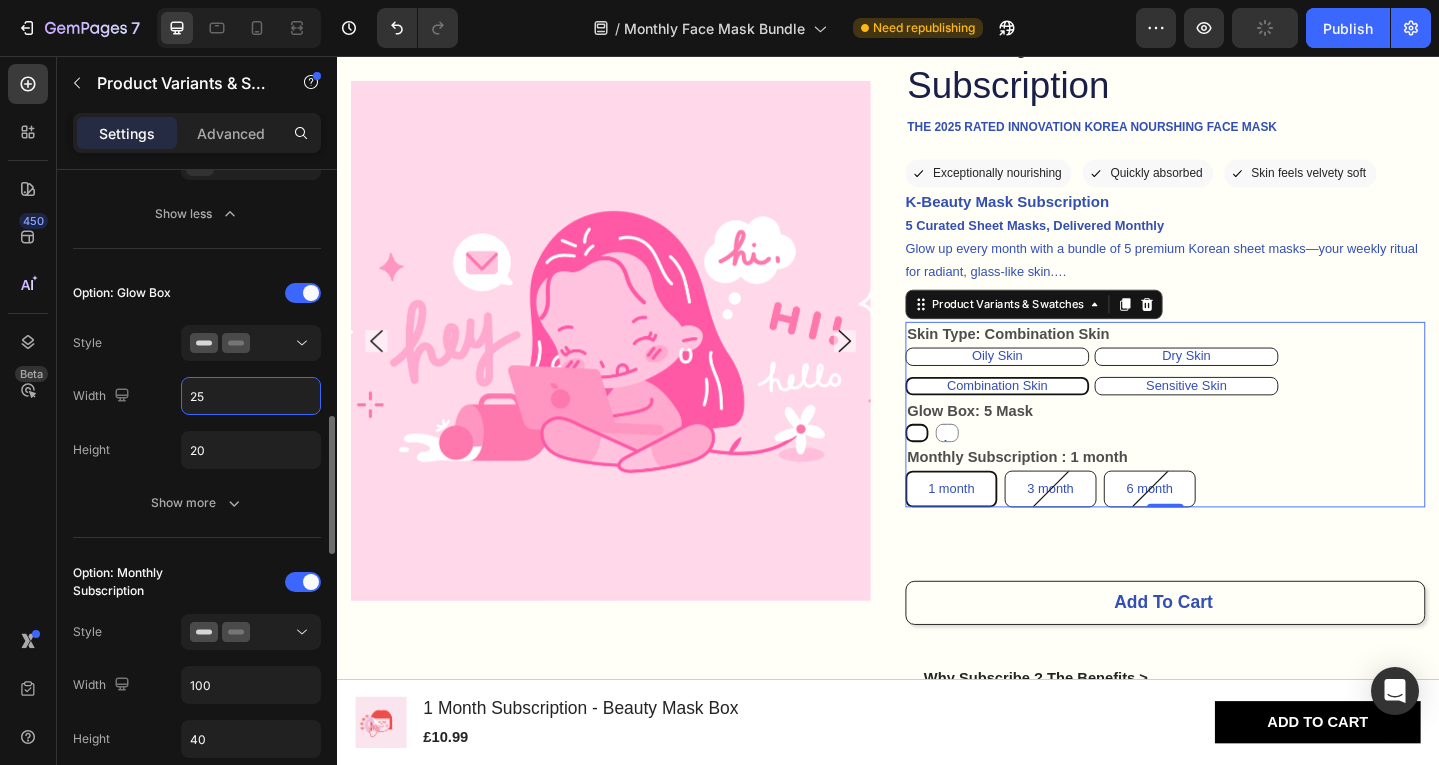 type on "2" 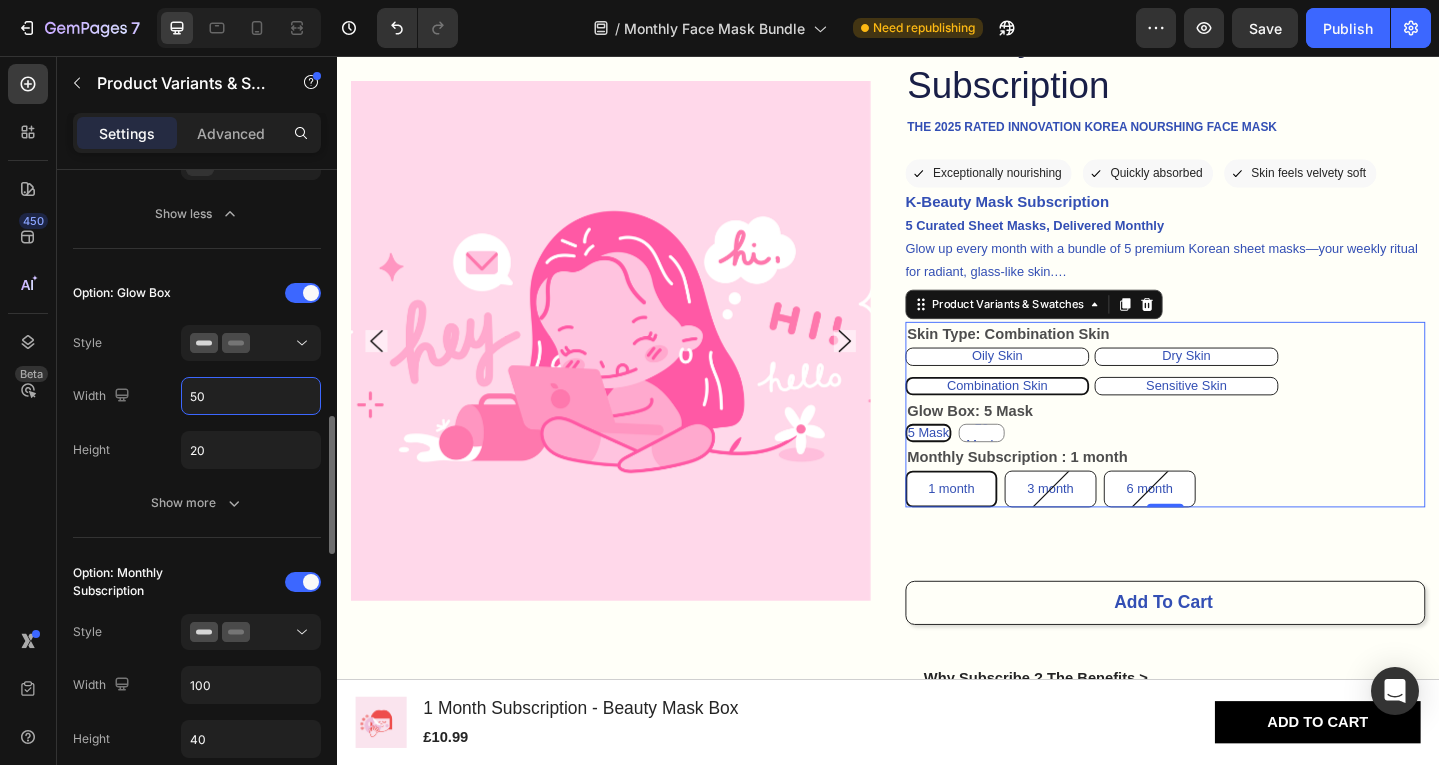 type on "5" 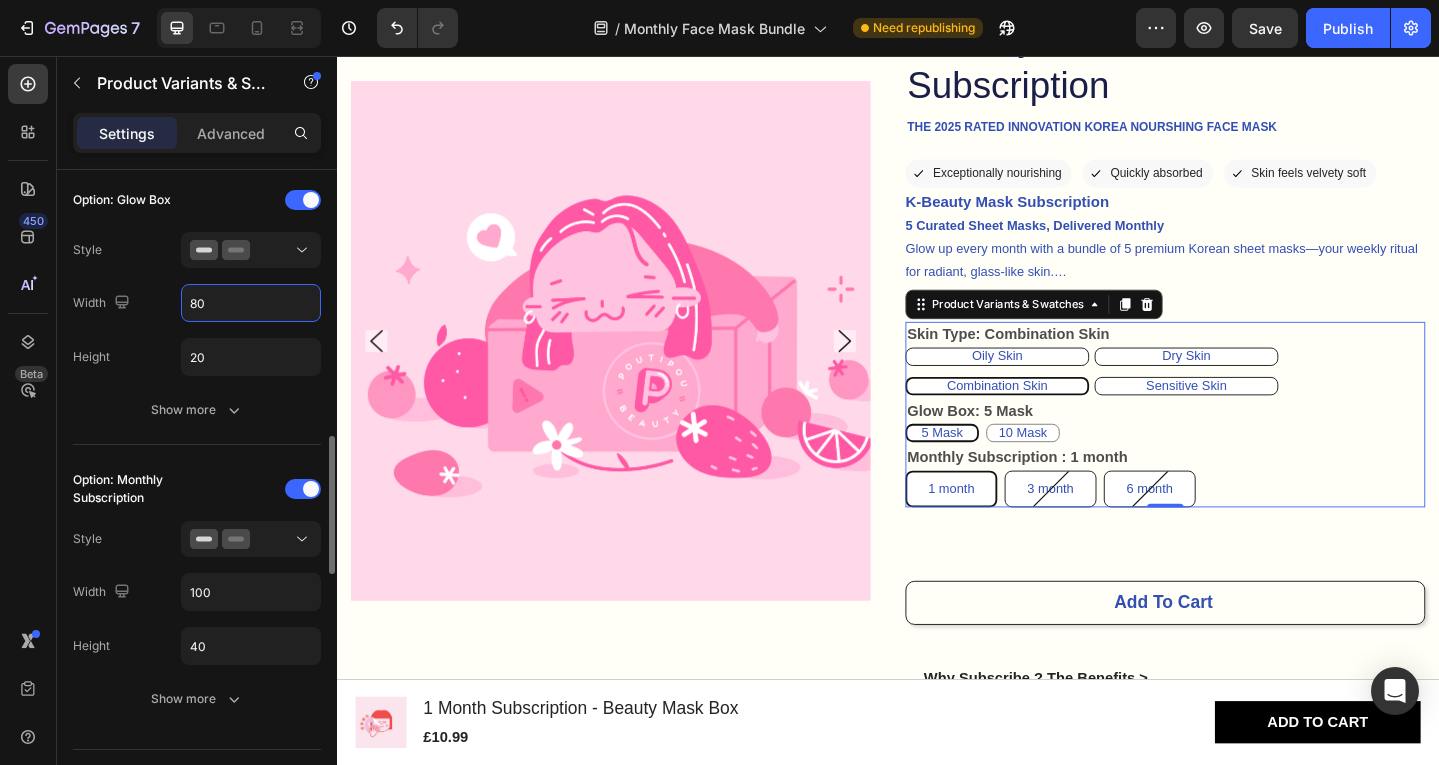 scroll, scrollTop: 1256, scrollLeft: 0, axis: vertical 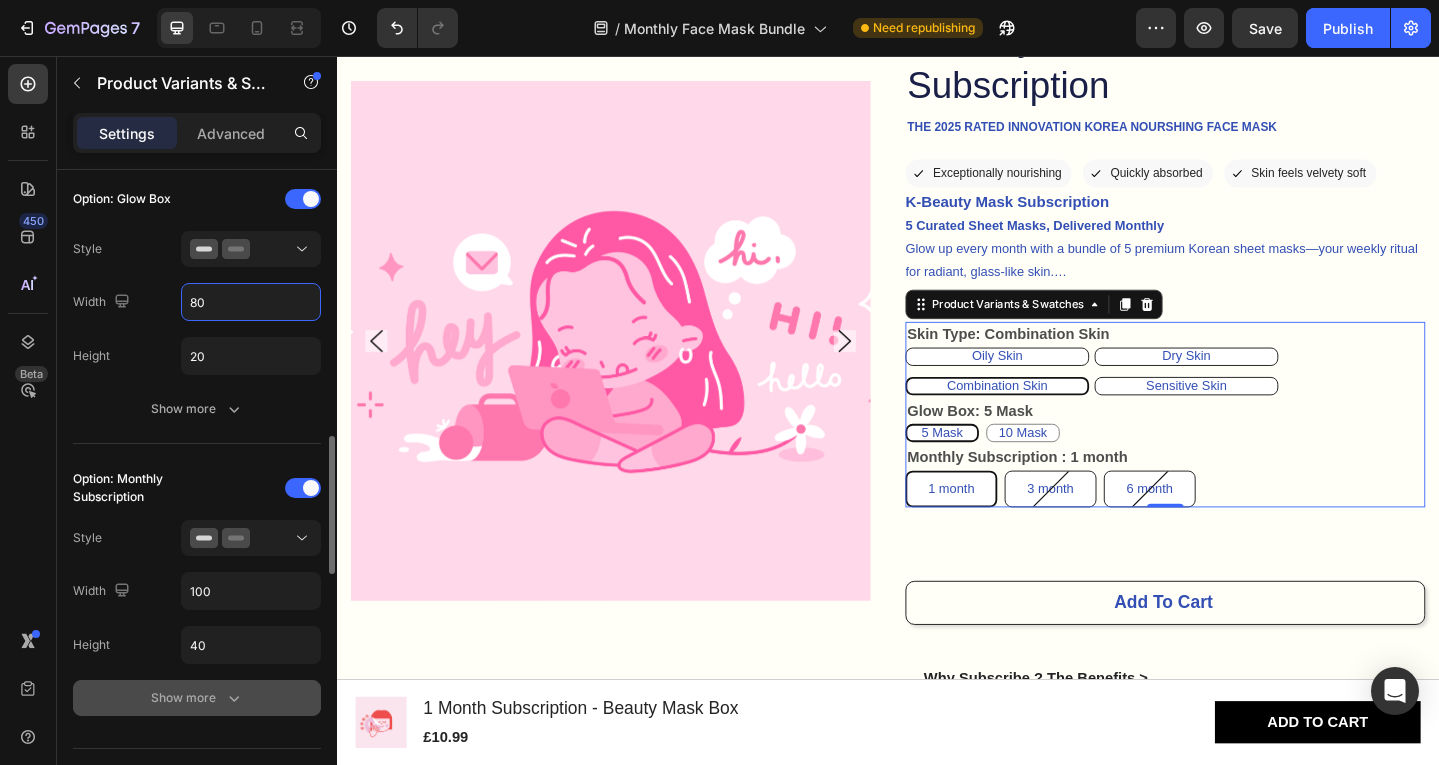 type on "80" 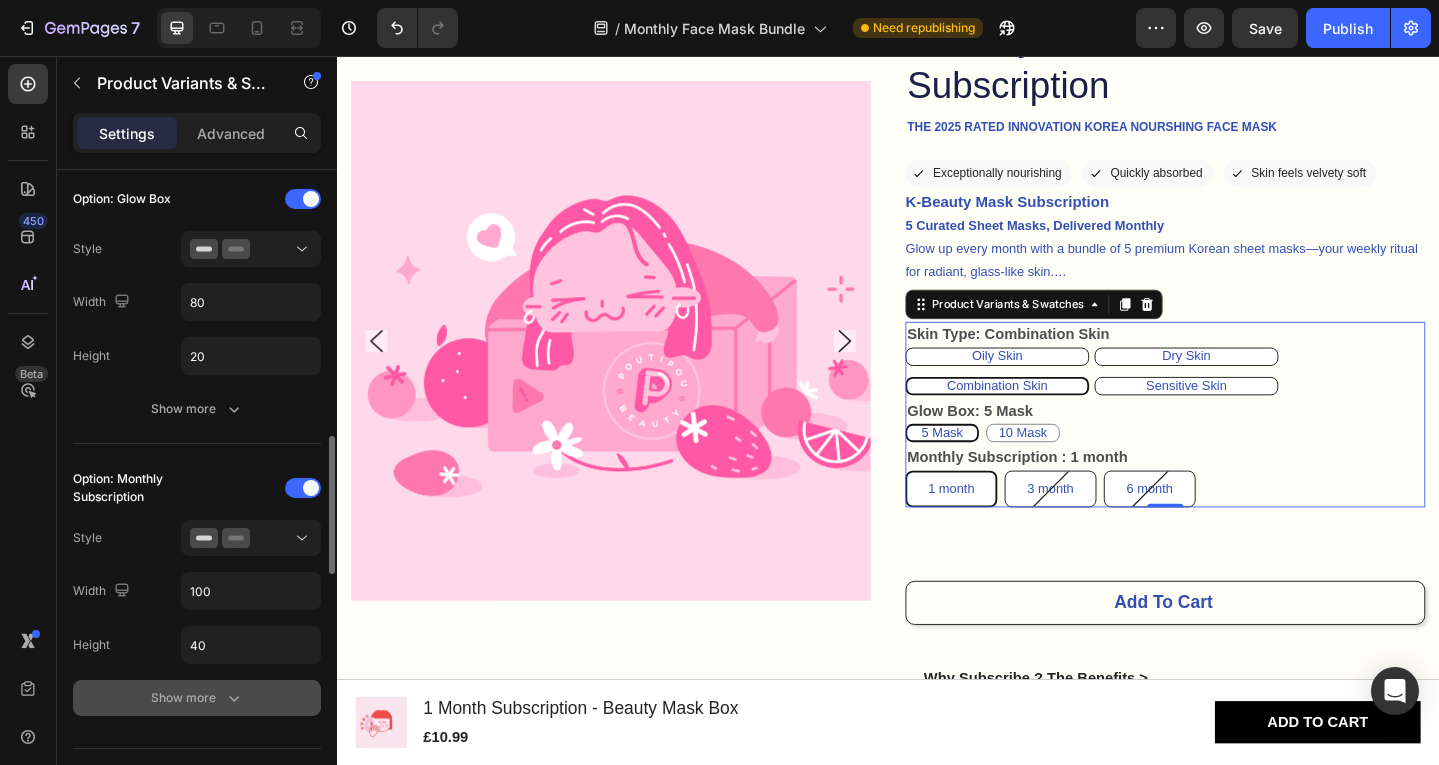 click 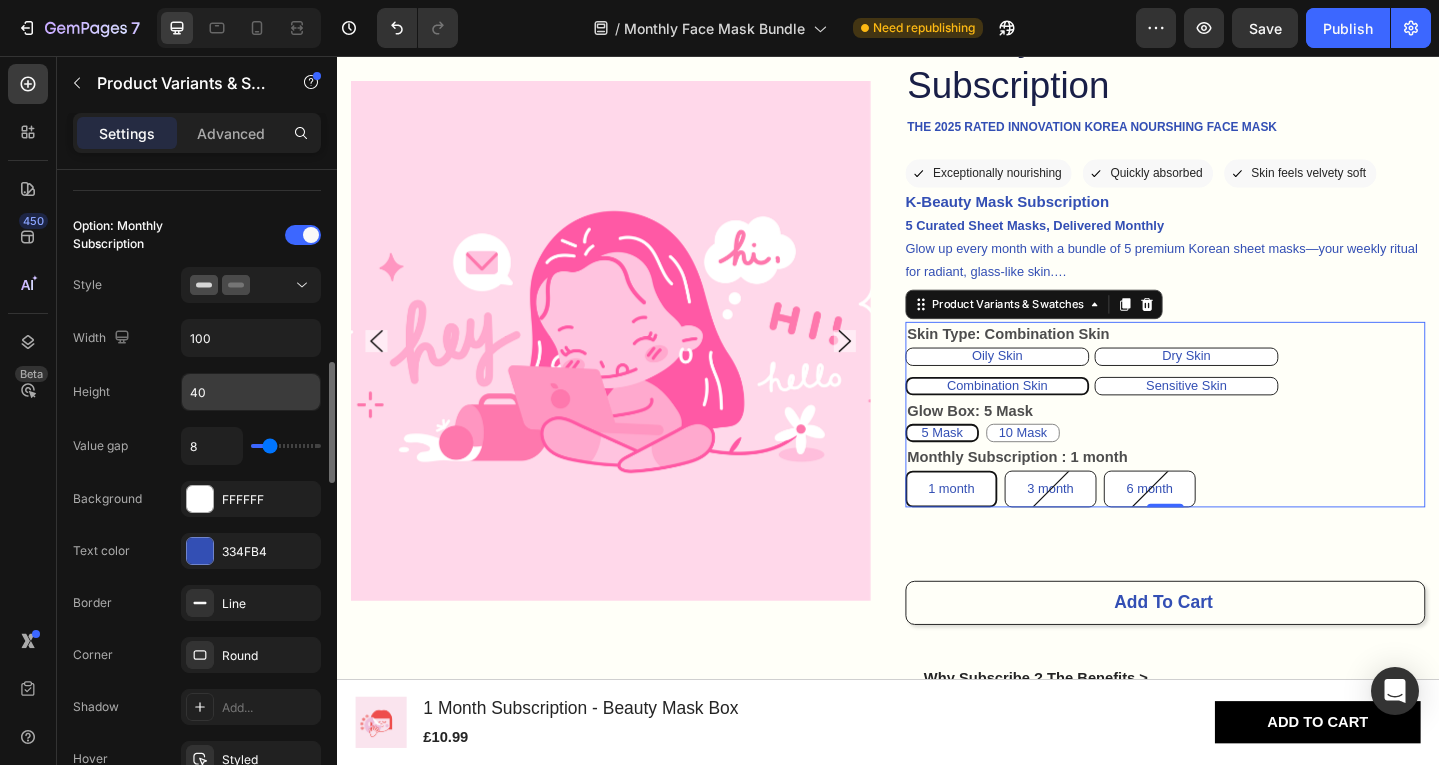 scroll, scrollTop: 1512, scrollLeft: 0, axis: vertical 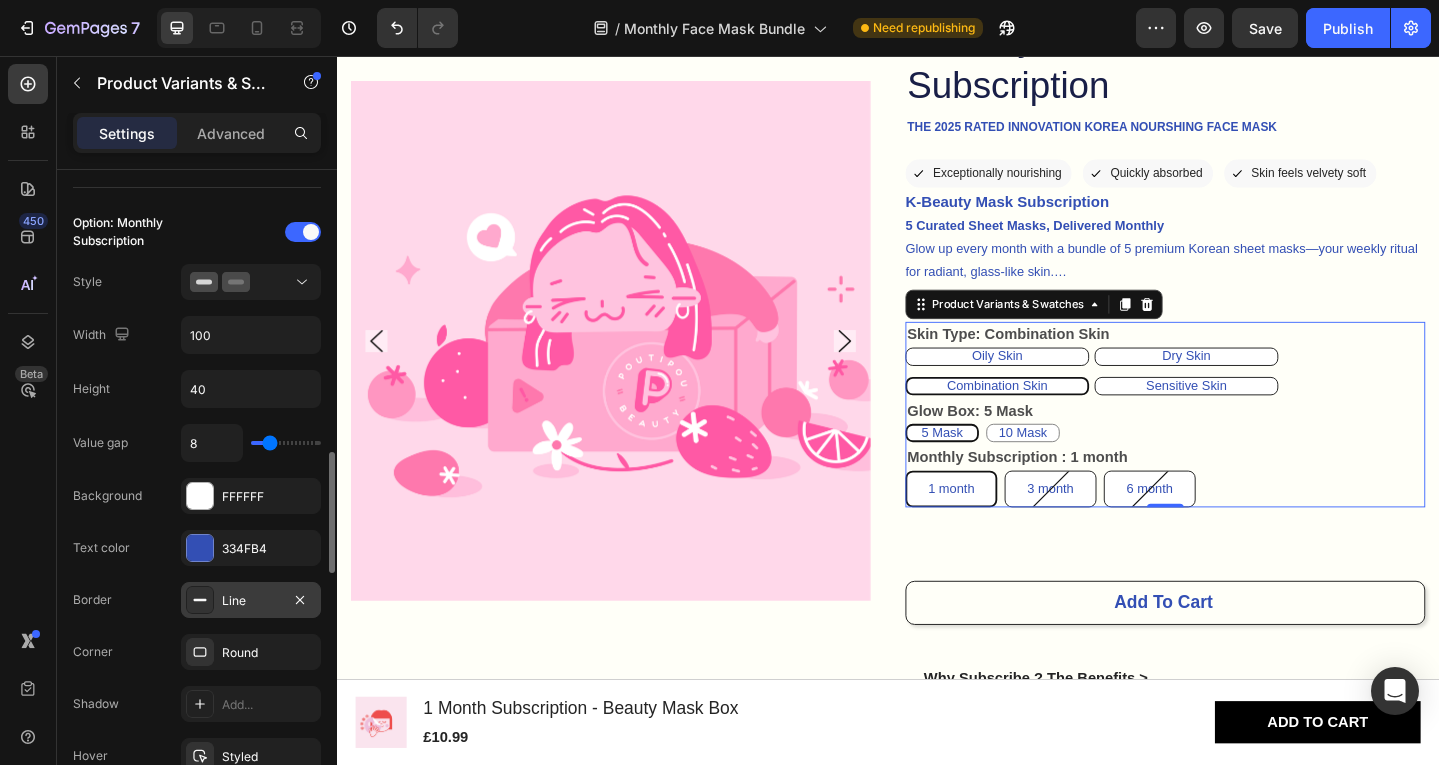 click on "Line" at bounding box center (251, 600) 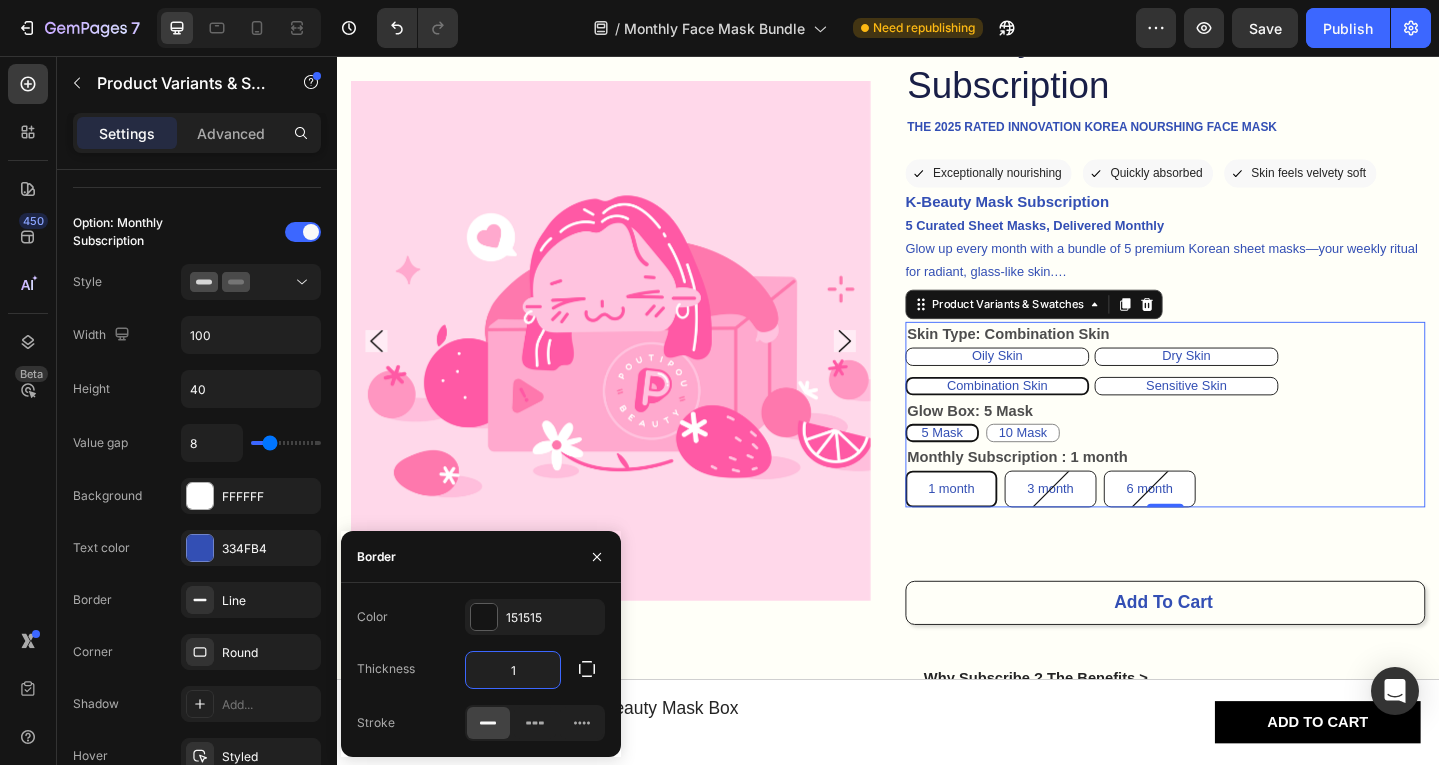click on "1" at bounding box center [513, 670] 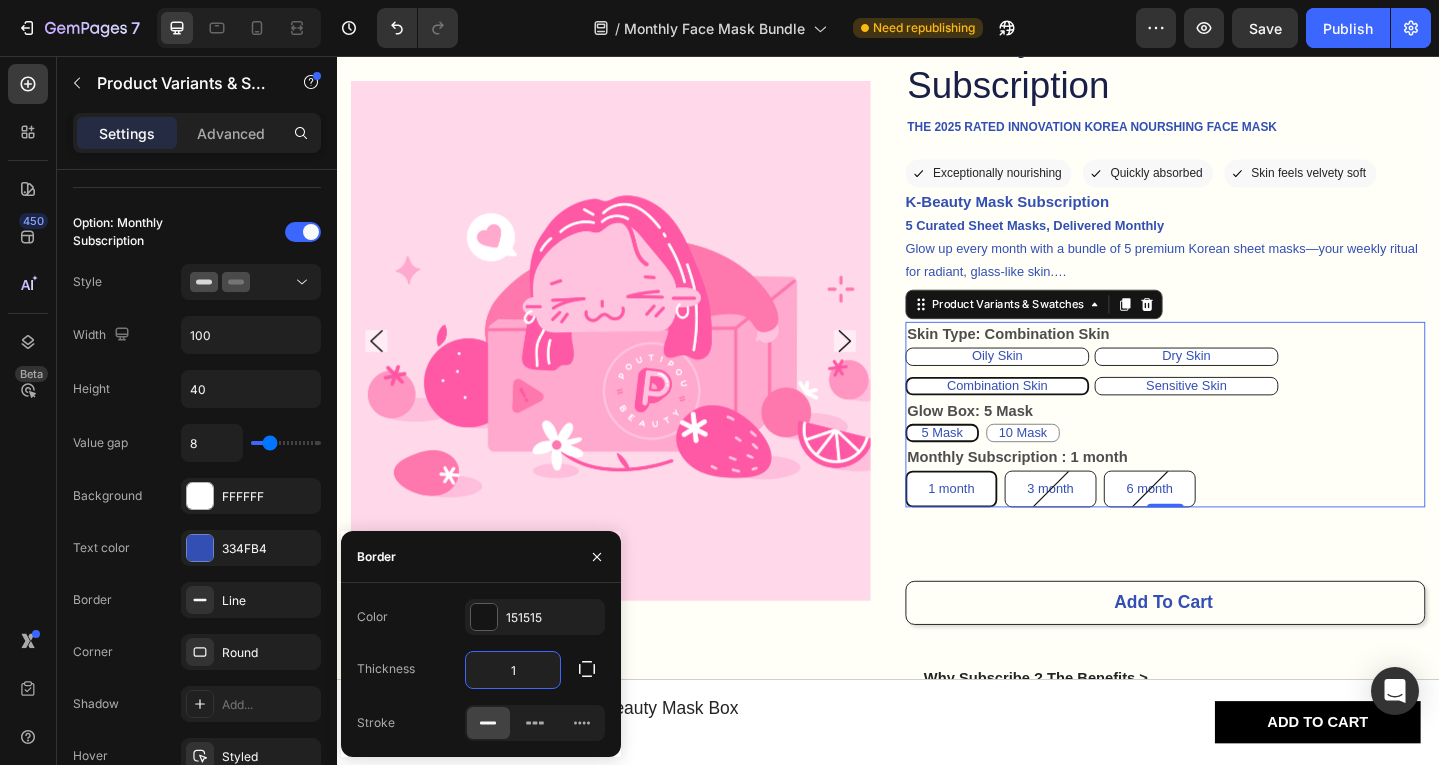 type on "4" 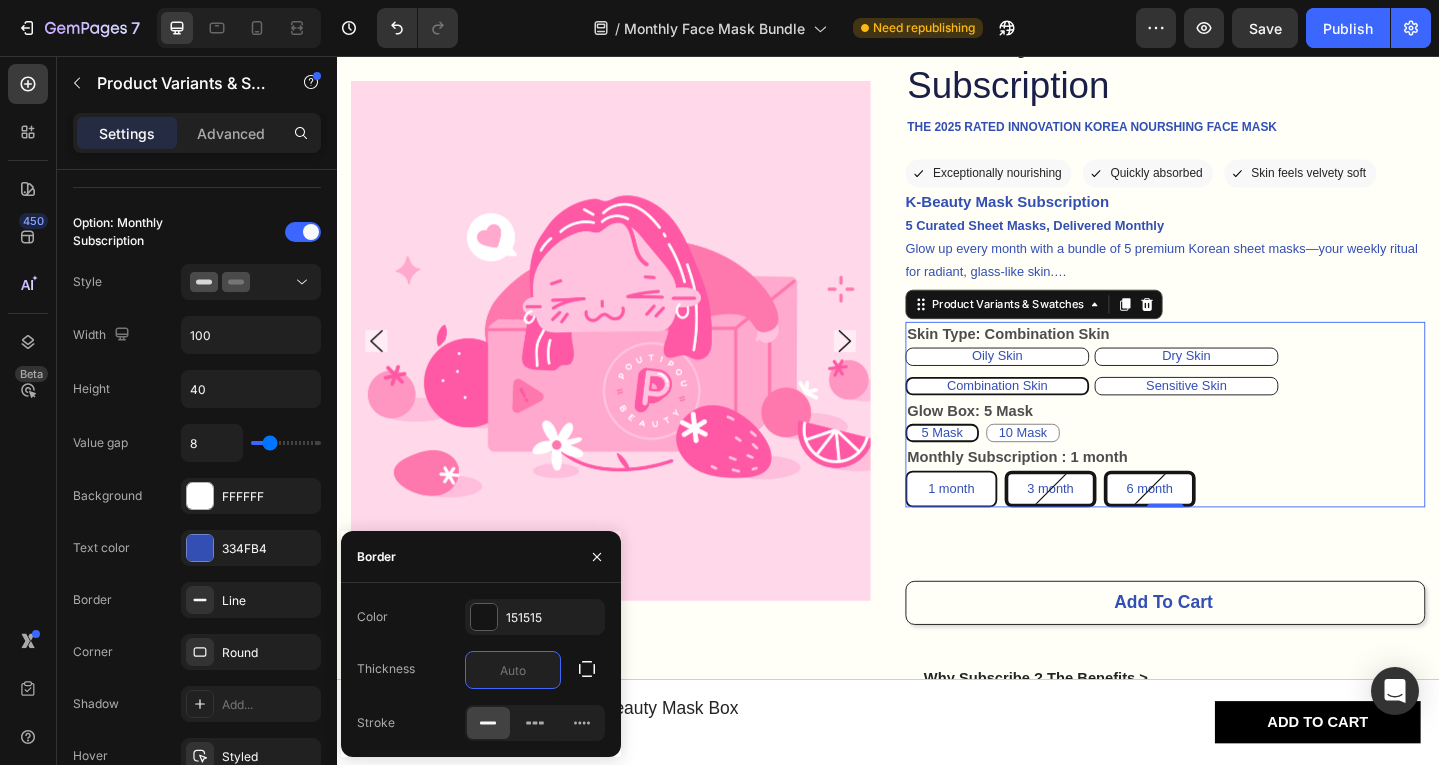 type on "1" 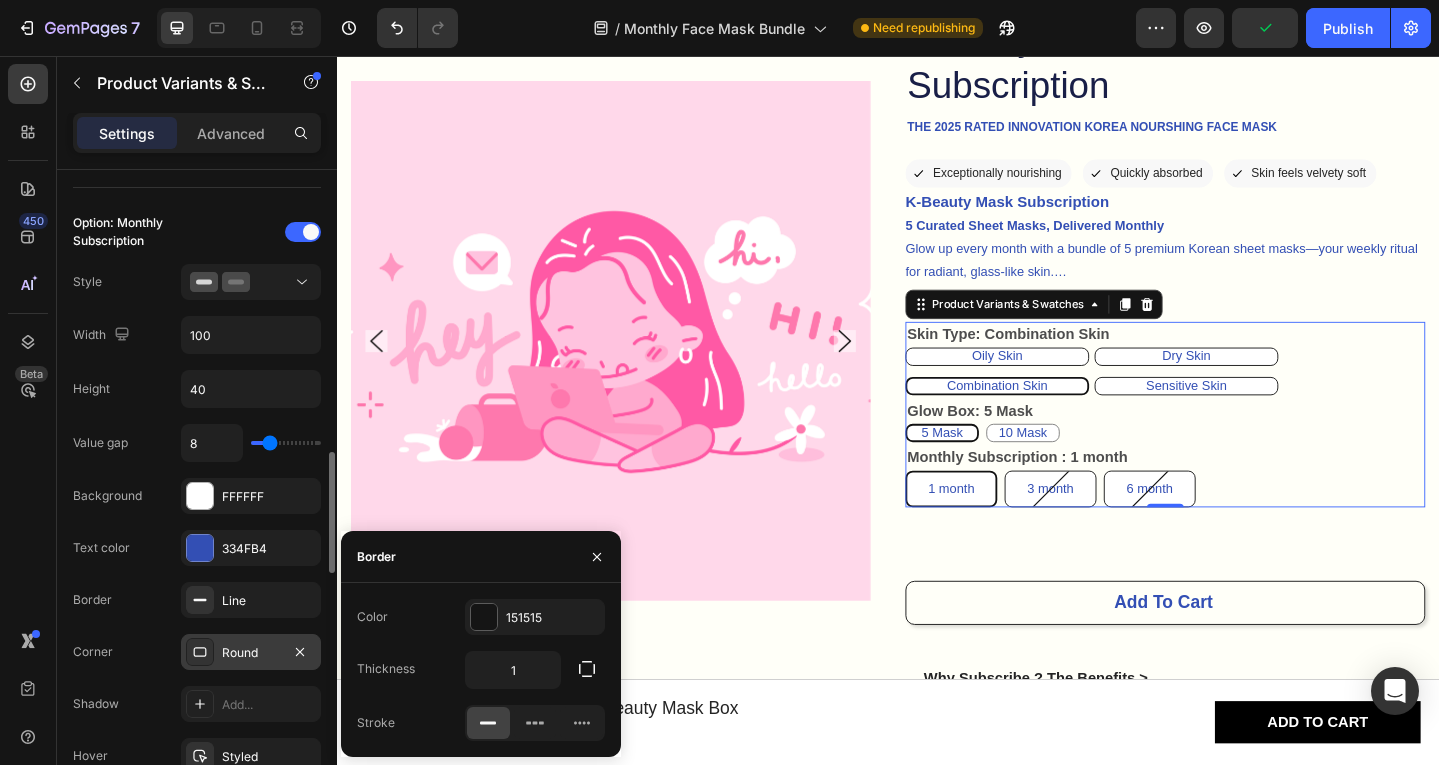 click on "Round" at bounding box center [251, 653] 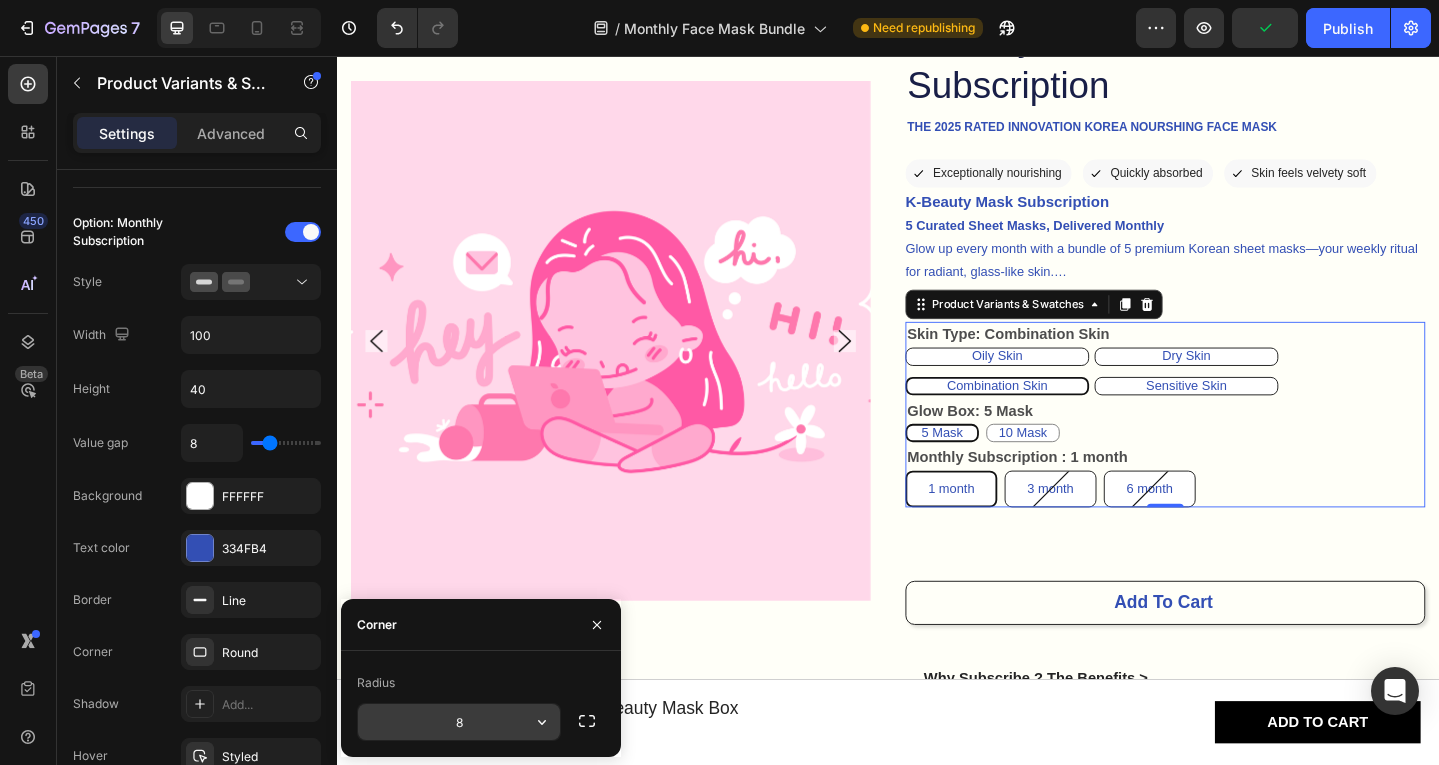click on "8" at bounding box center (459, 722) 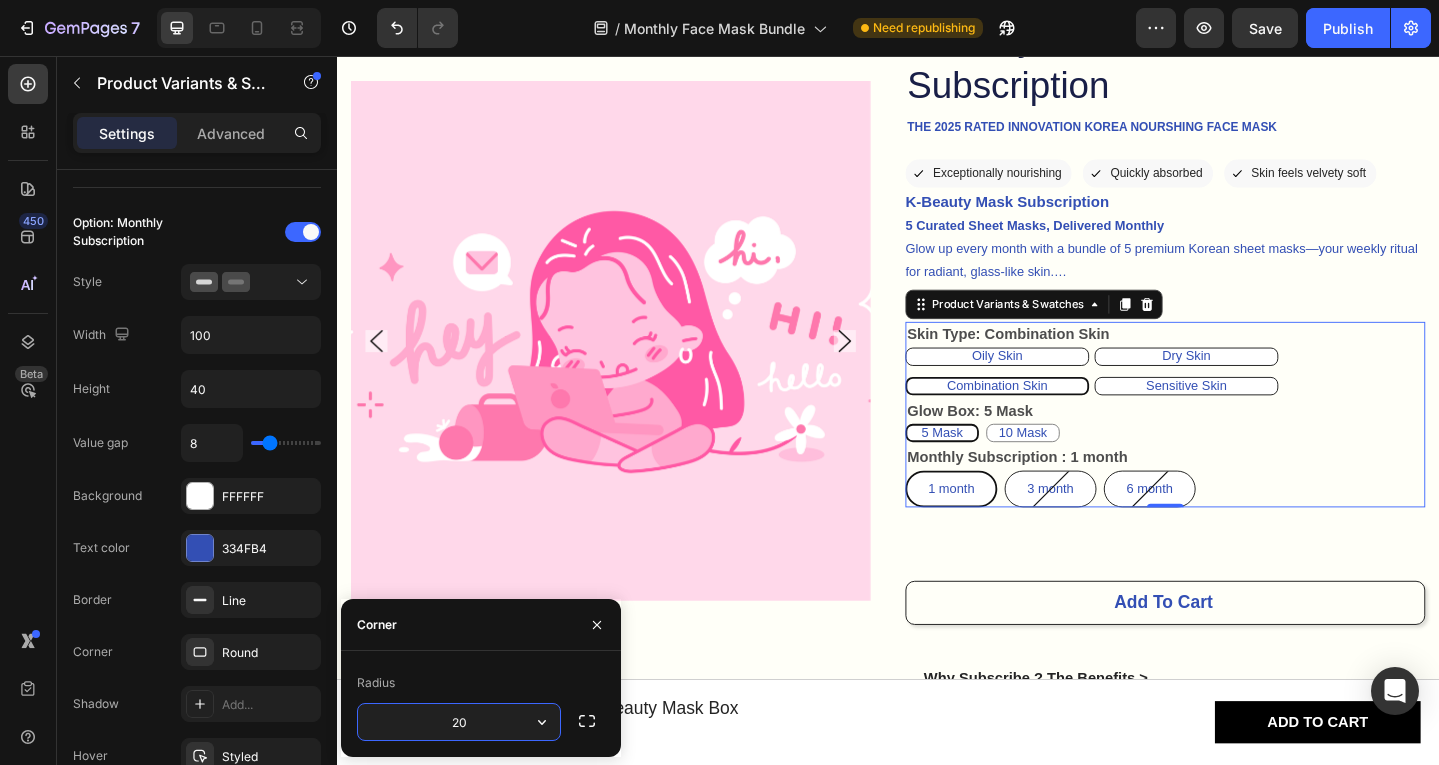 type on "2" 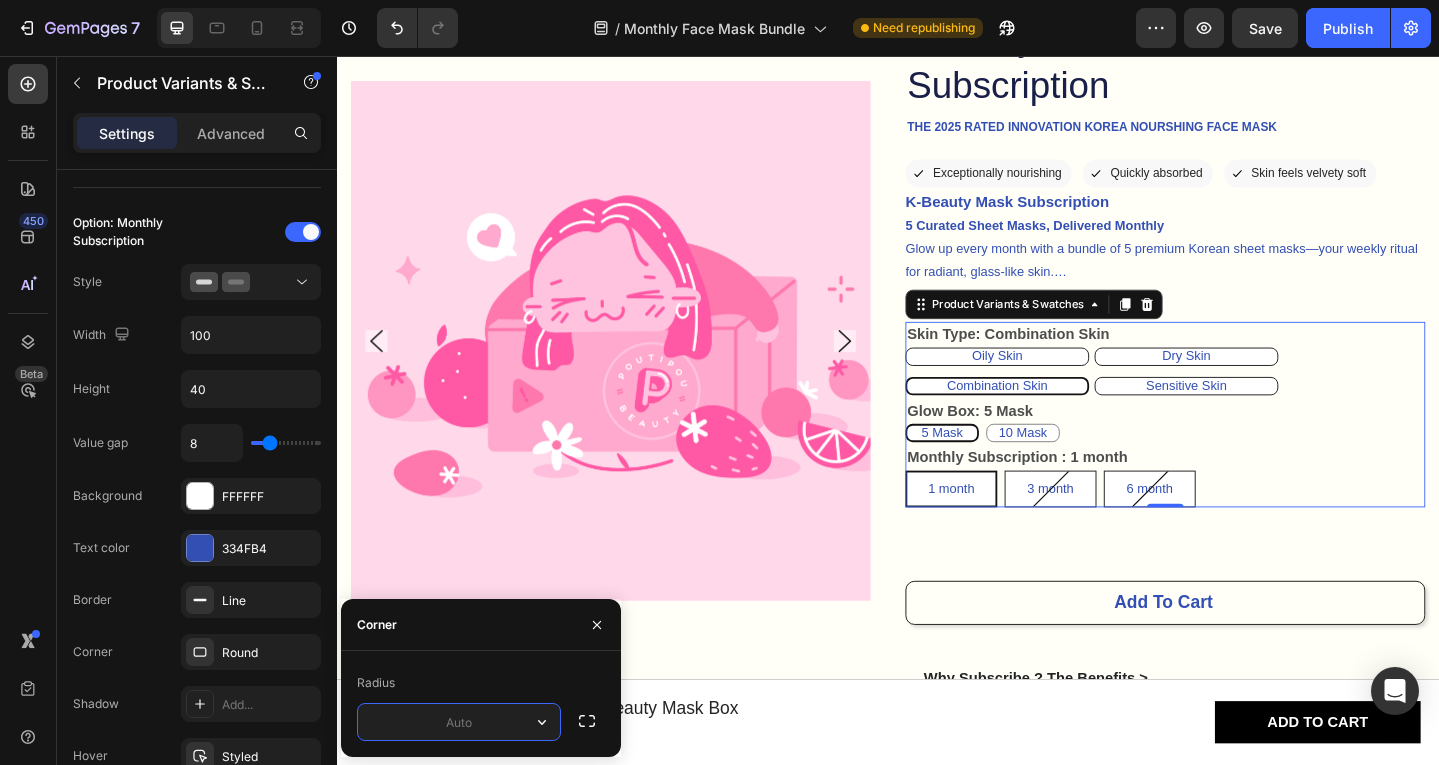type on "8" 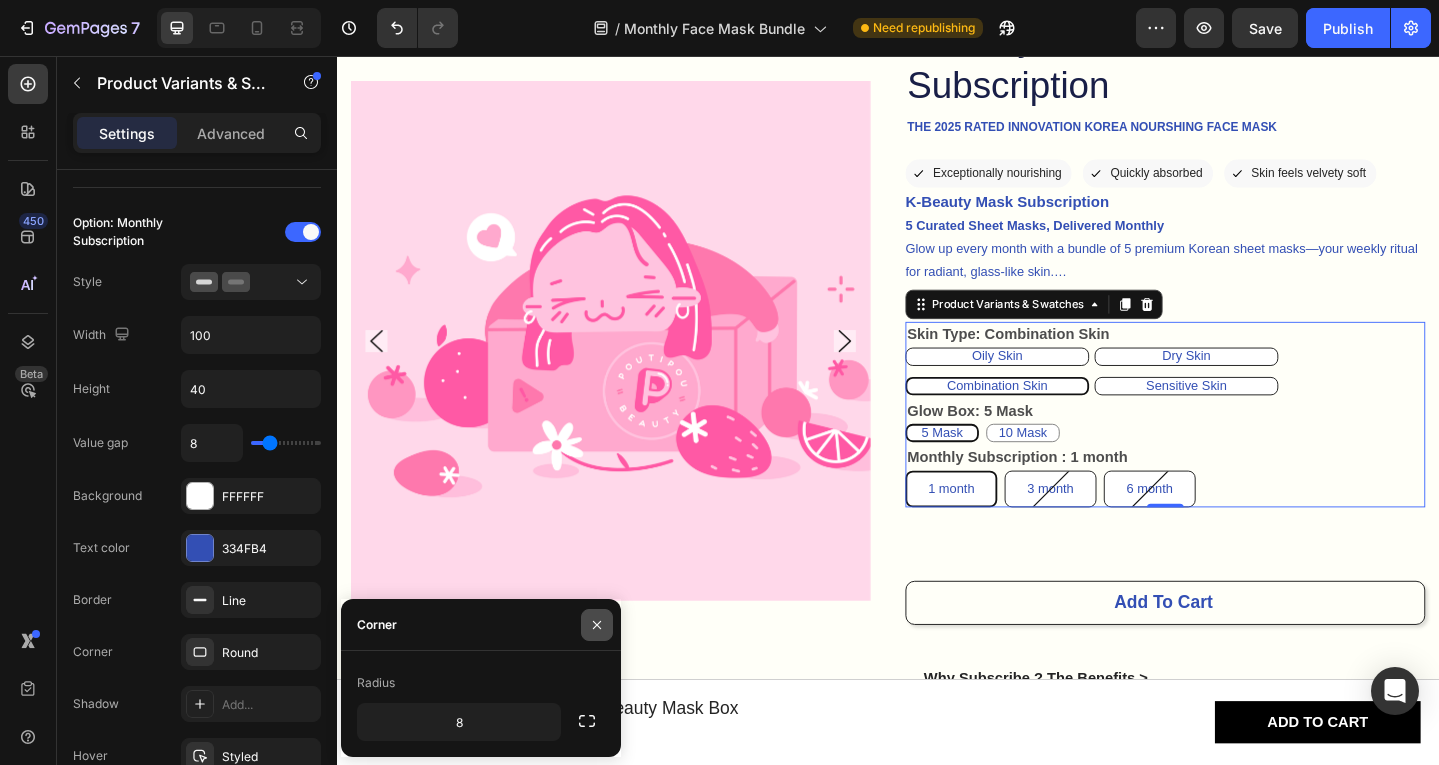 click at bounding box center (597, 625) 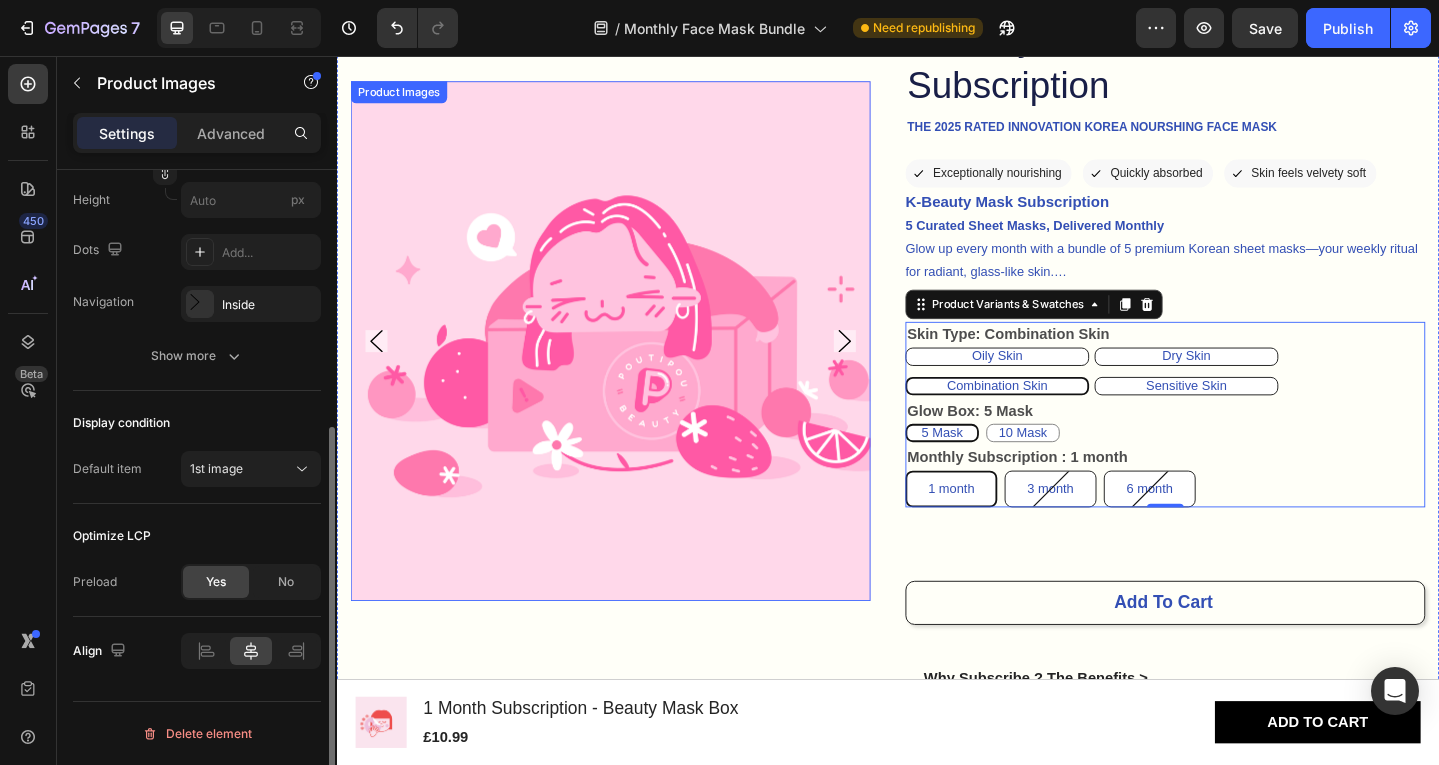 scroll, scrollTop: 0, scrollLeft: 0, axis: both 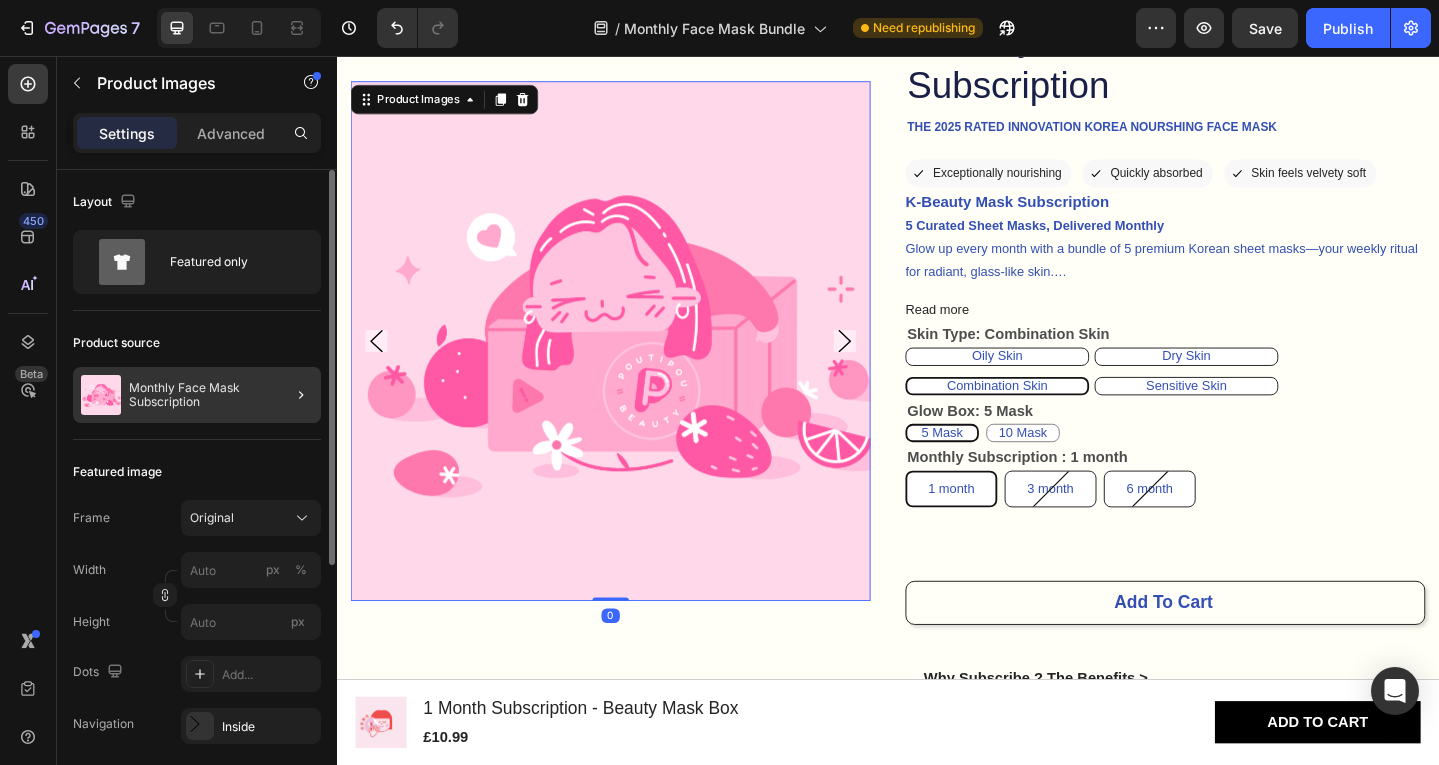 click 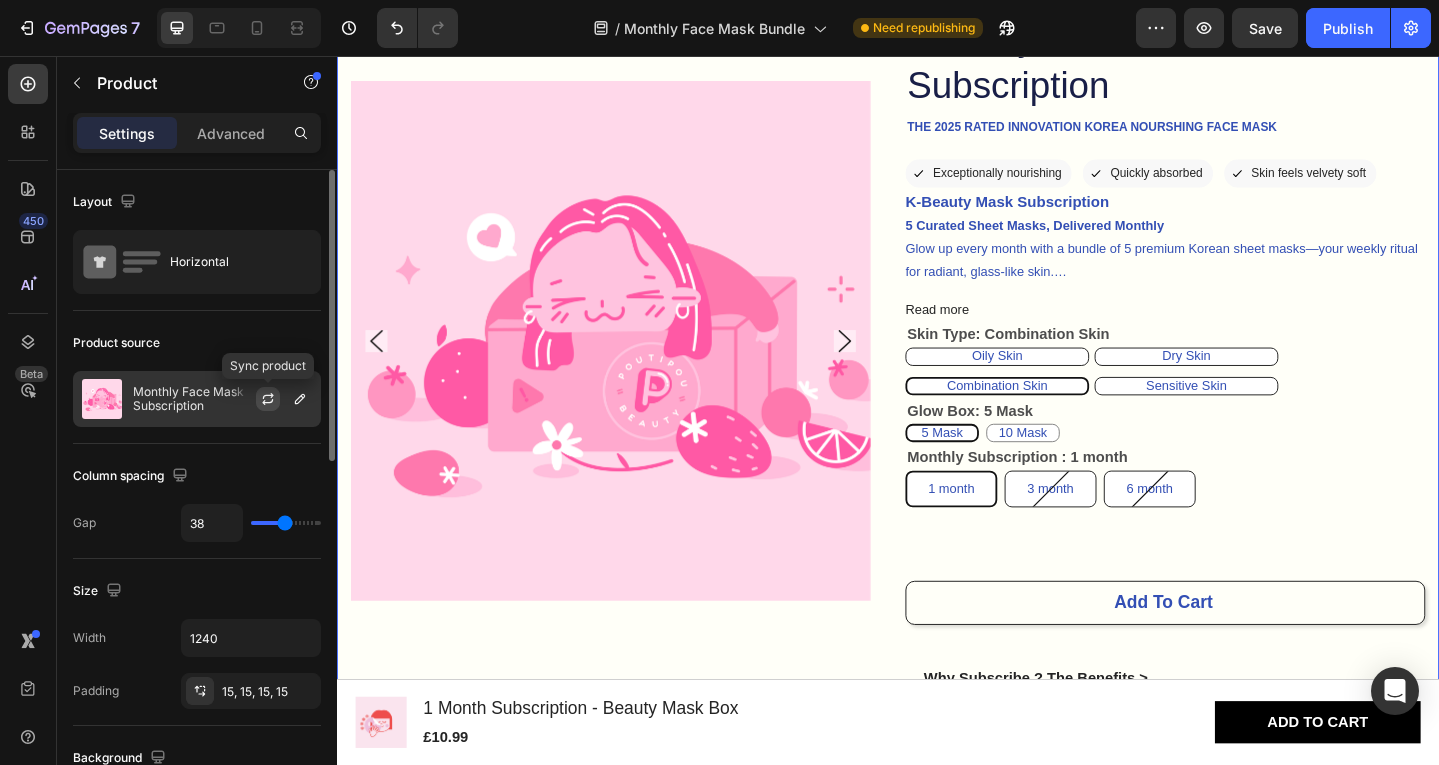 click 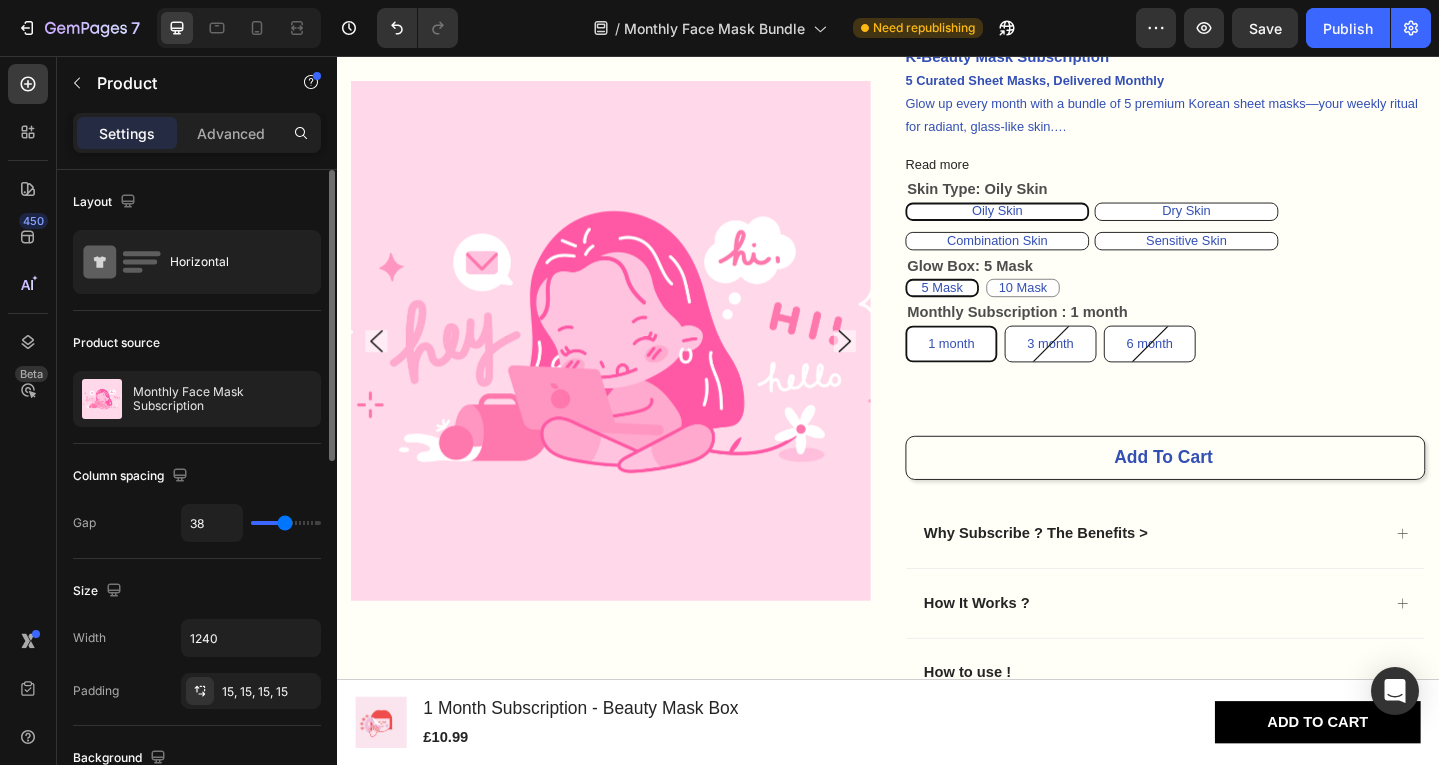 scroll, scrollTop: 387, scrollLeft: 0, axis: vertical 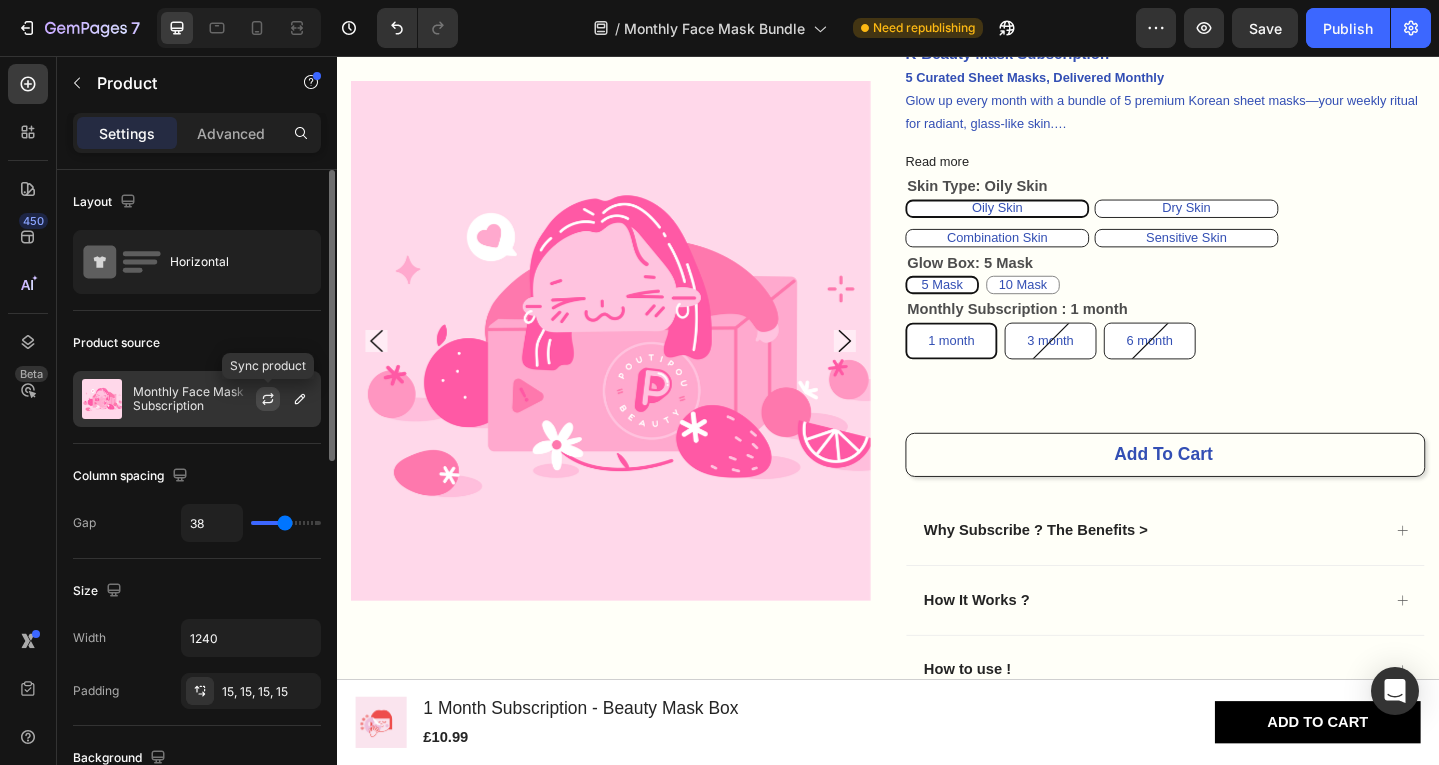 click 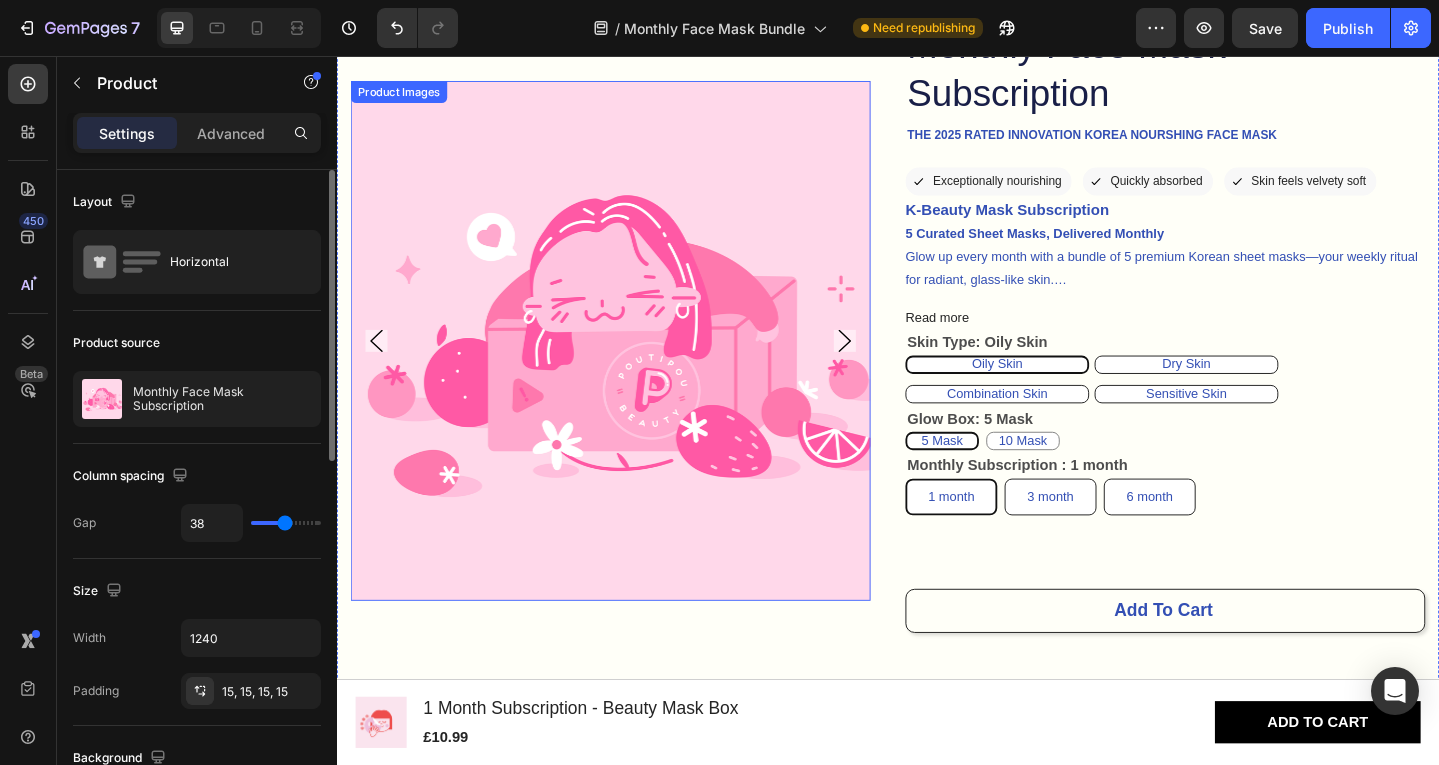 scroll, scrollTop: 219, scrollLeft: 0, axis: vertical 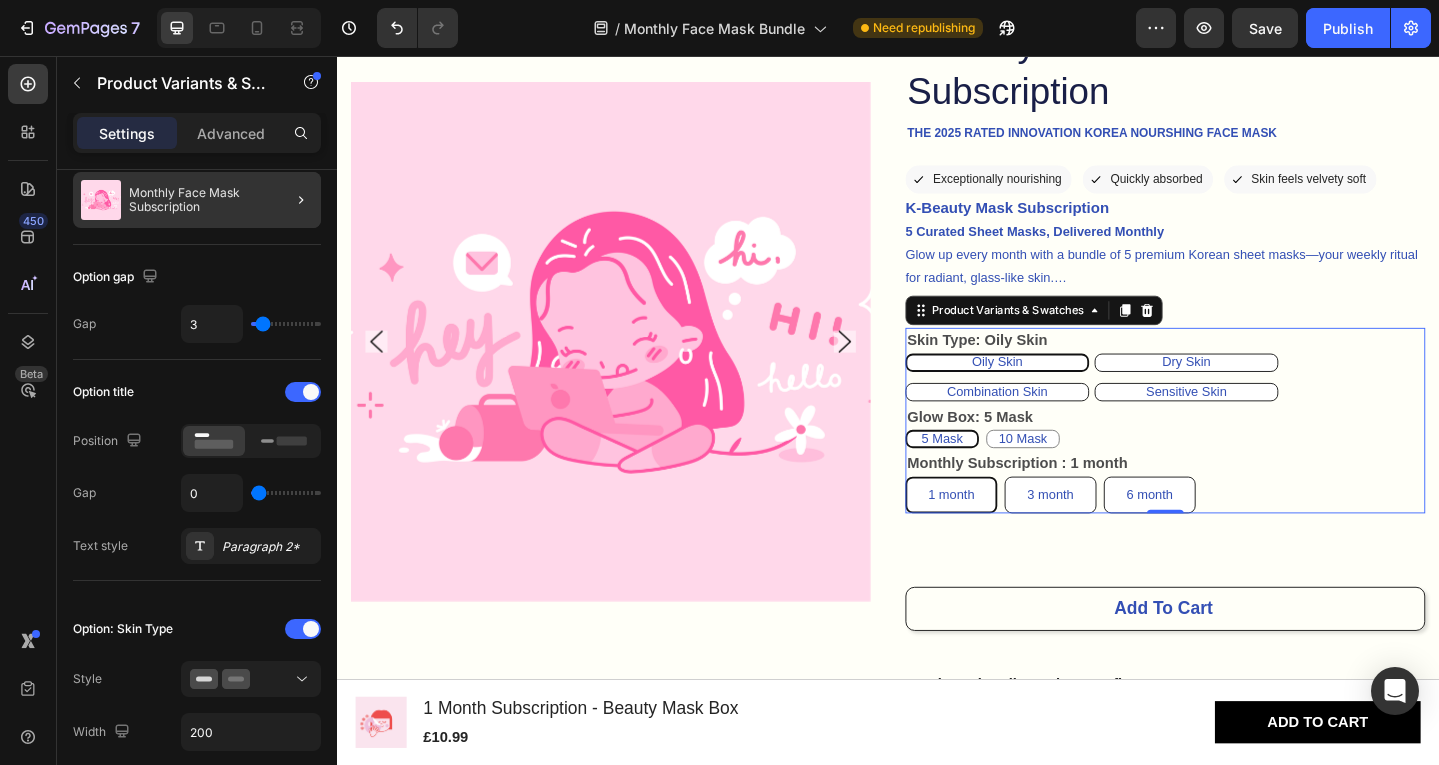 click 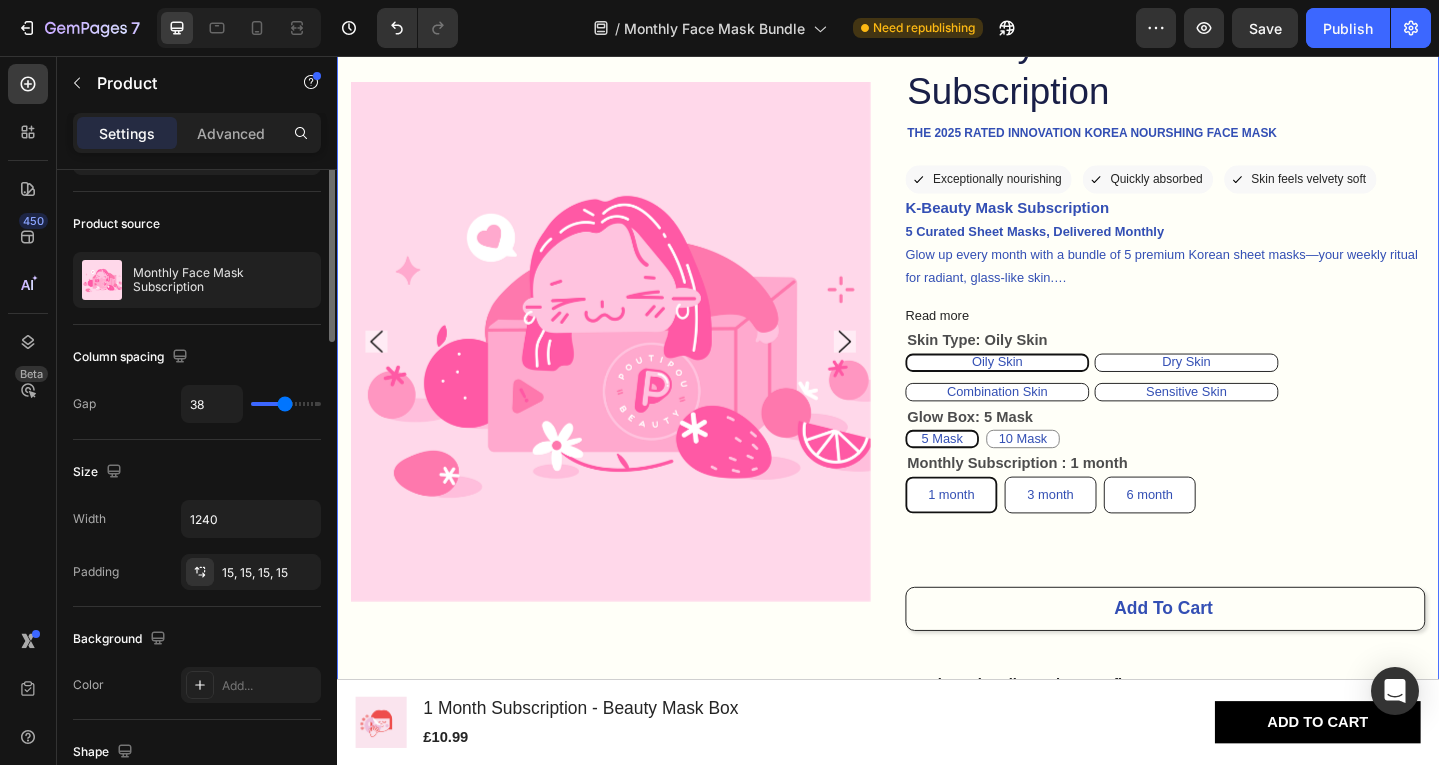 scroll, scrollTop: 0, scrollLeft: 0, axis: both 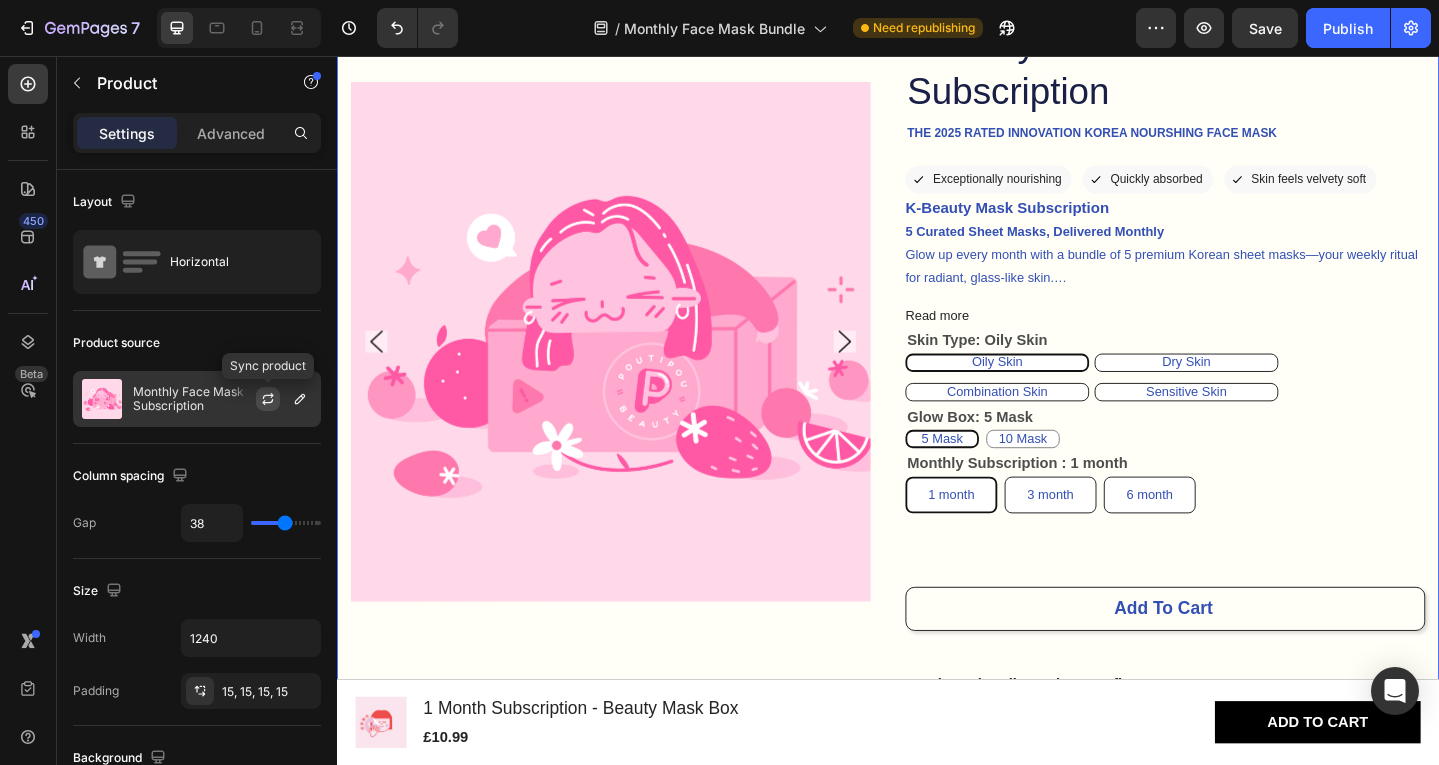 click 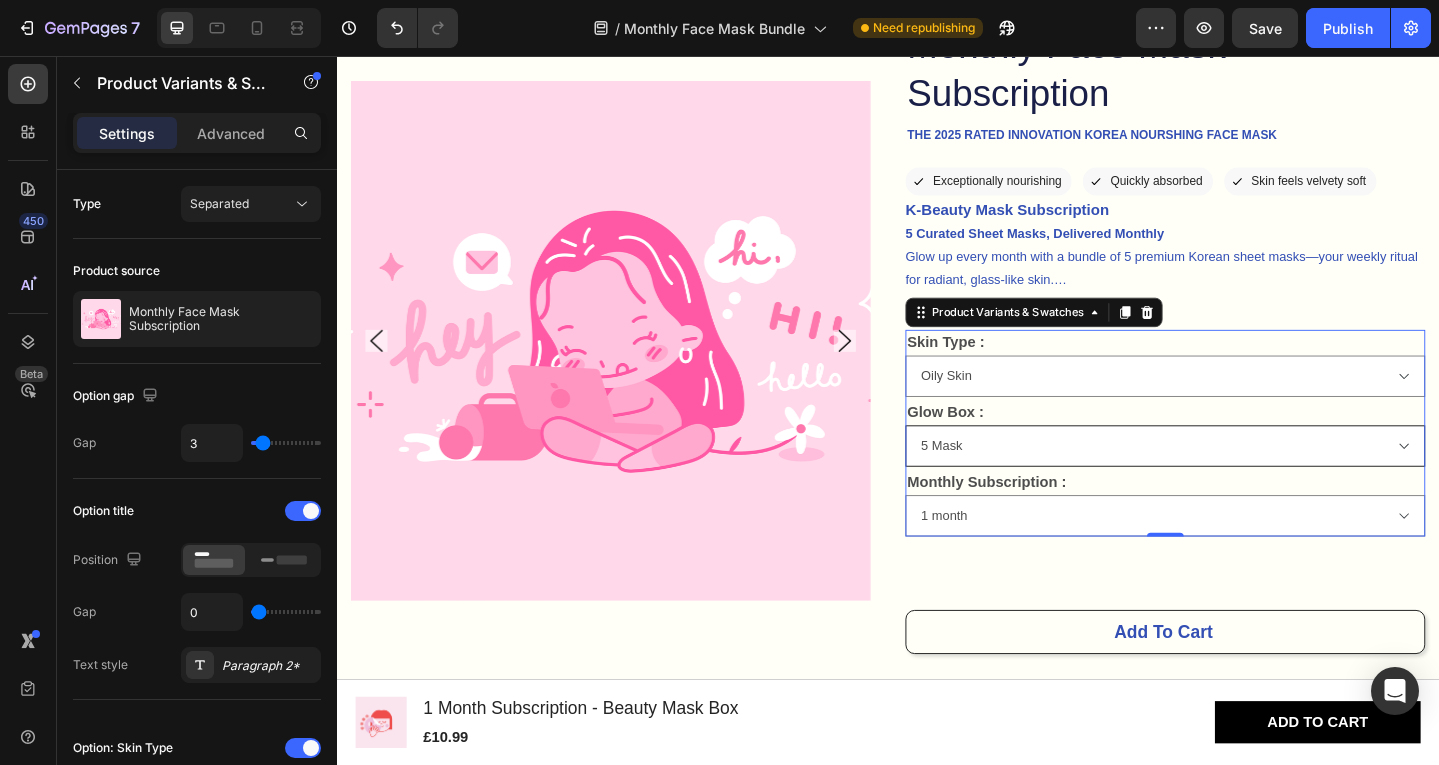 scroll, scrollTop: 216, scrollLeft: 0, axis: vertical 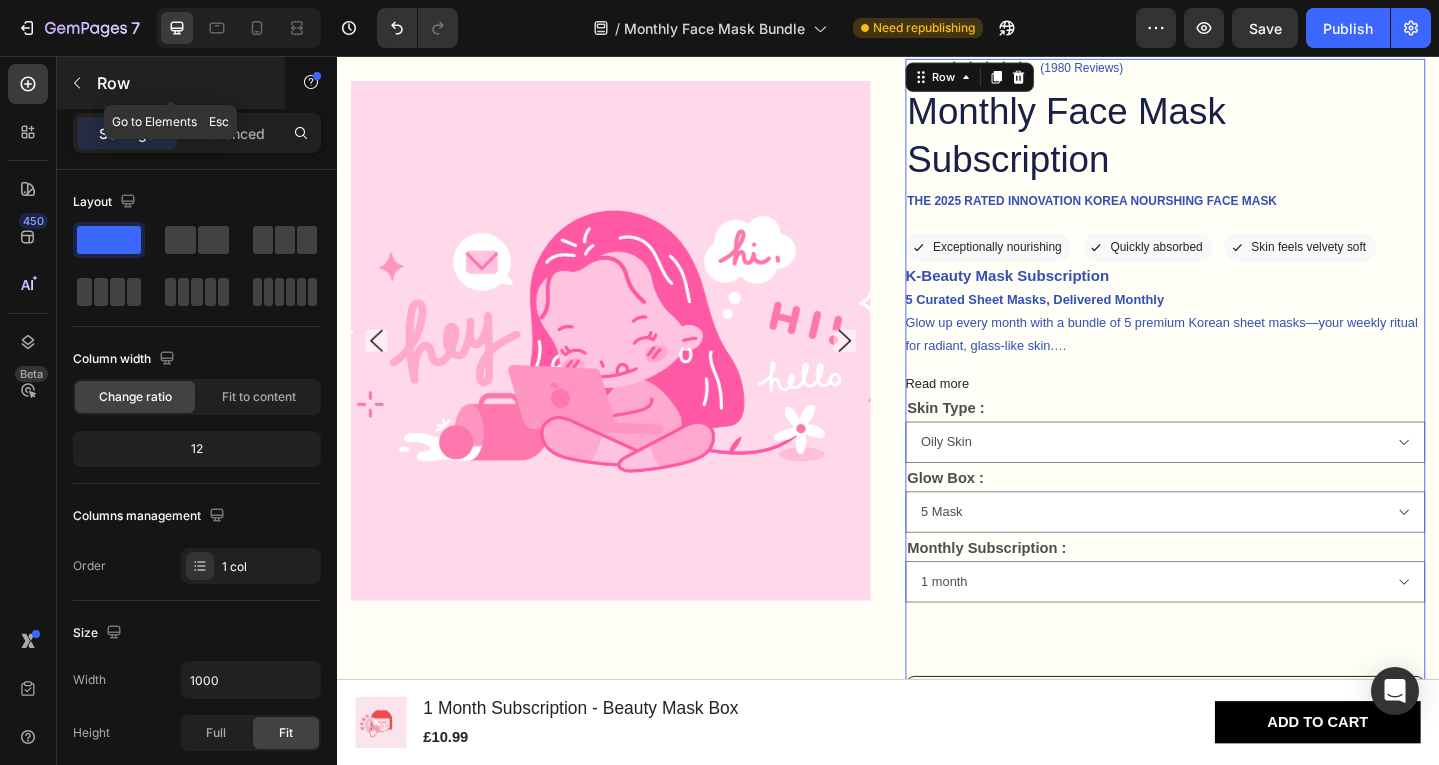 click at bounding box center (77, 83) 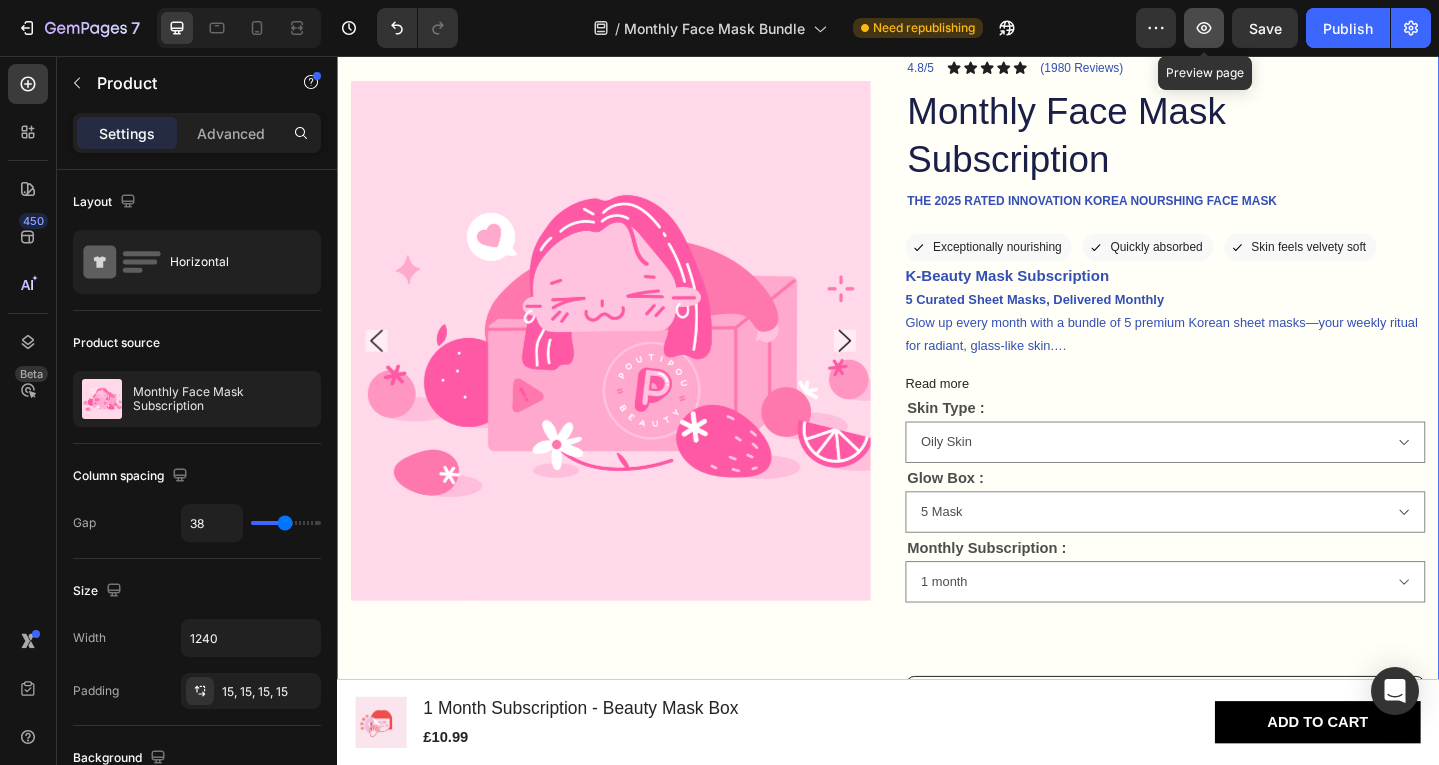 click 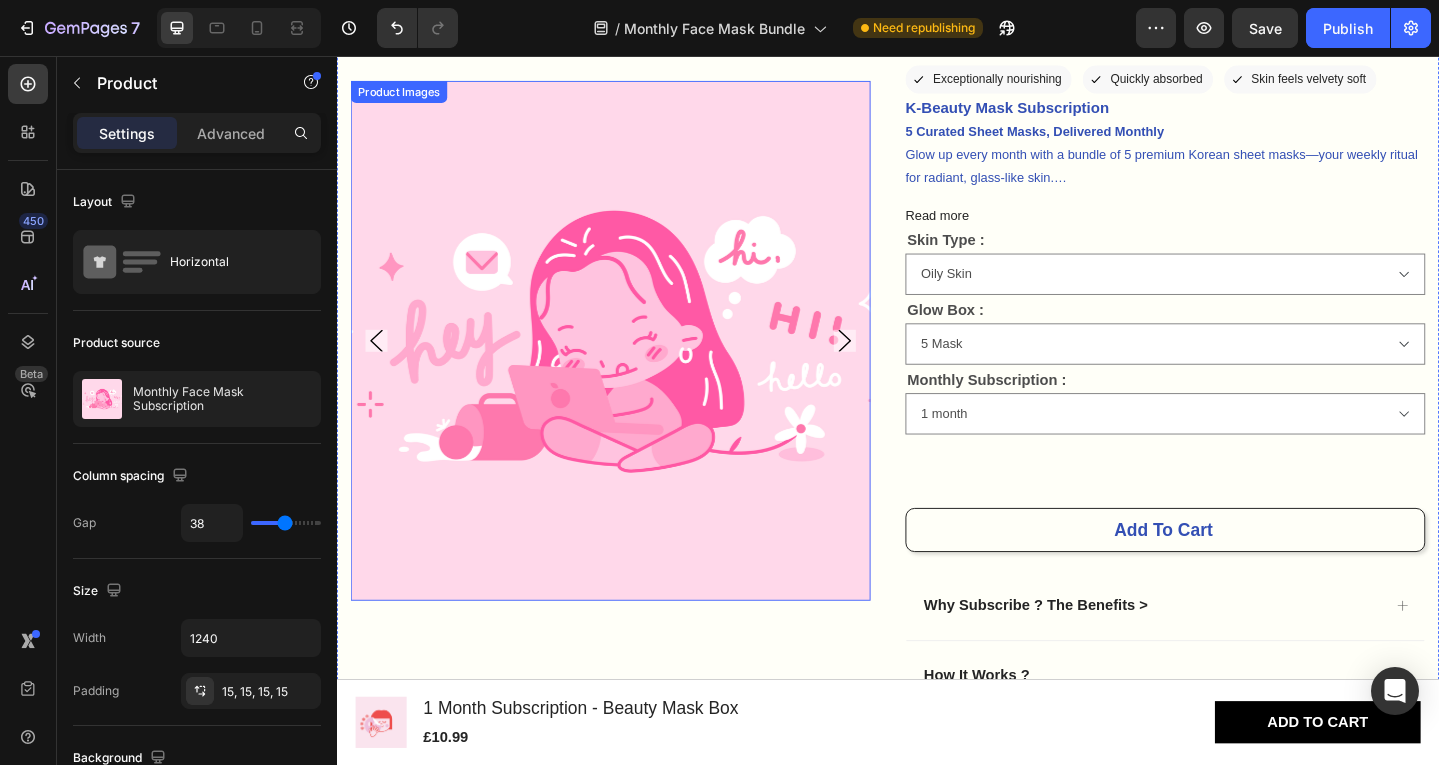 scroll, scrollTop: 327, scrollLeft: 0, axis: vertical 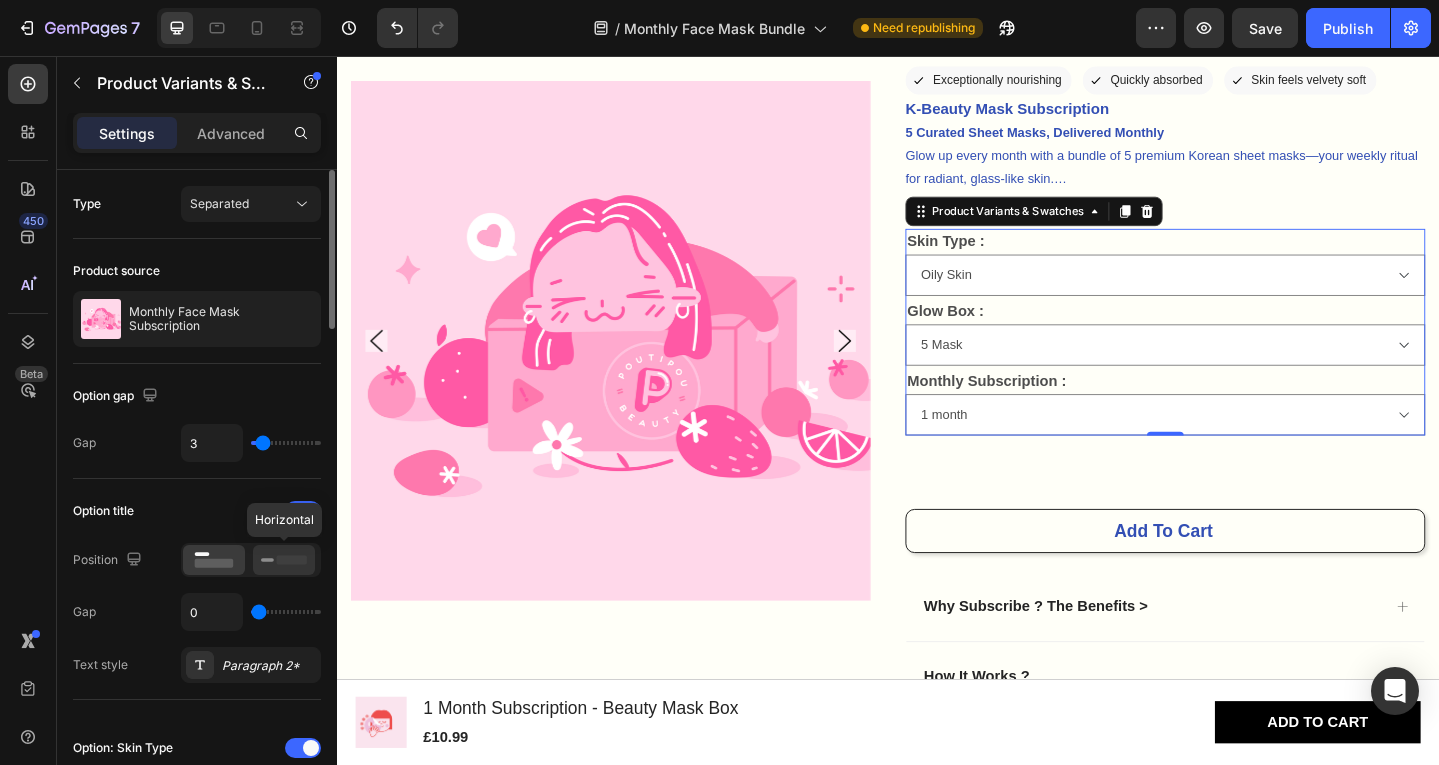 click 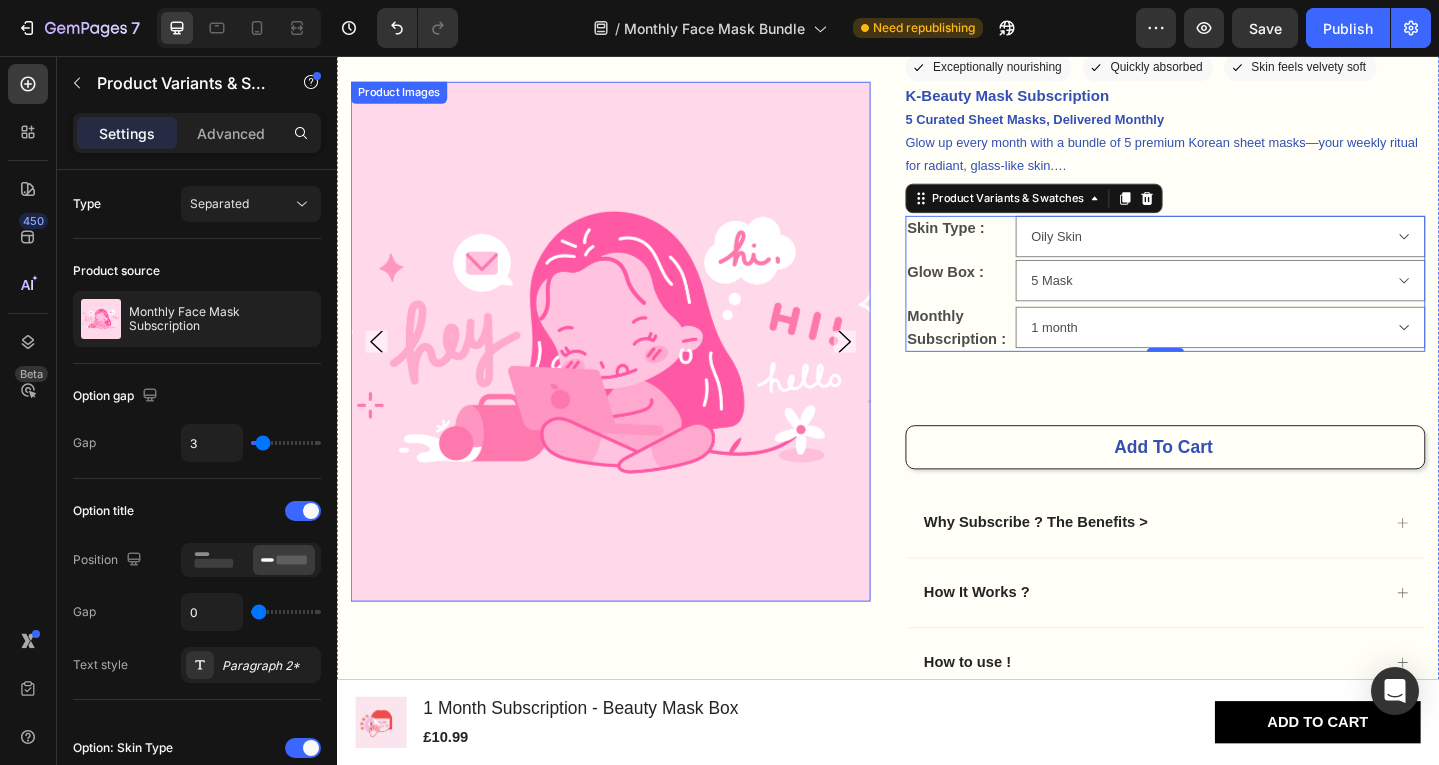 scroll, scrollTop: 338, scrollLeft: 0, axis: vertical 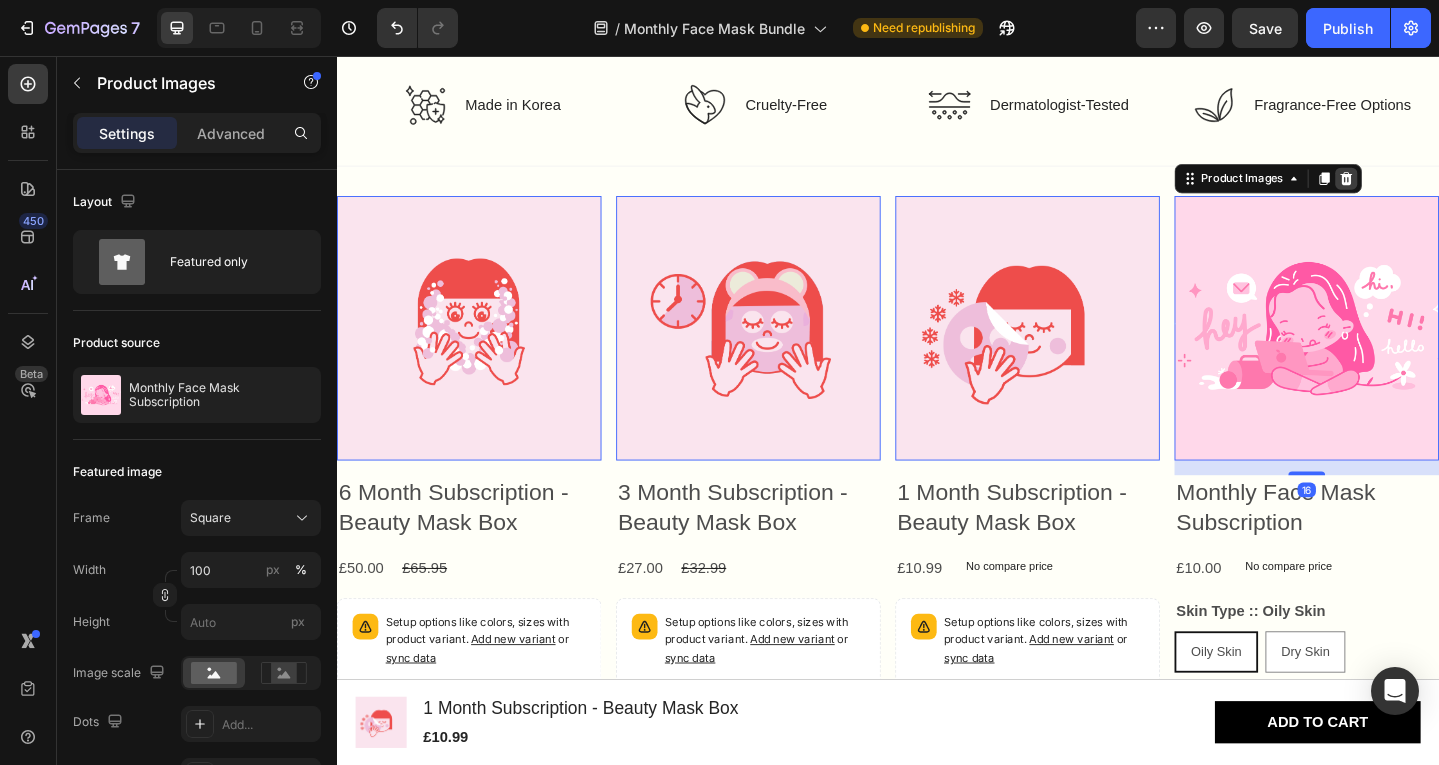 click at bounding box center (337, 56) 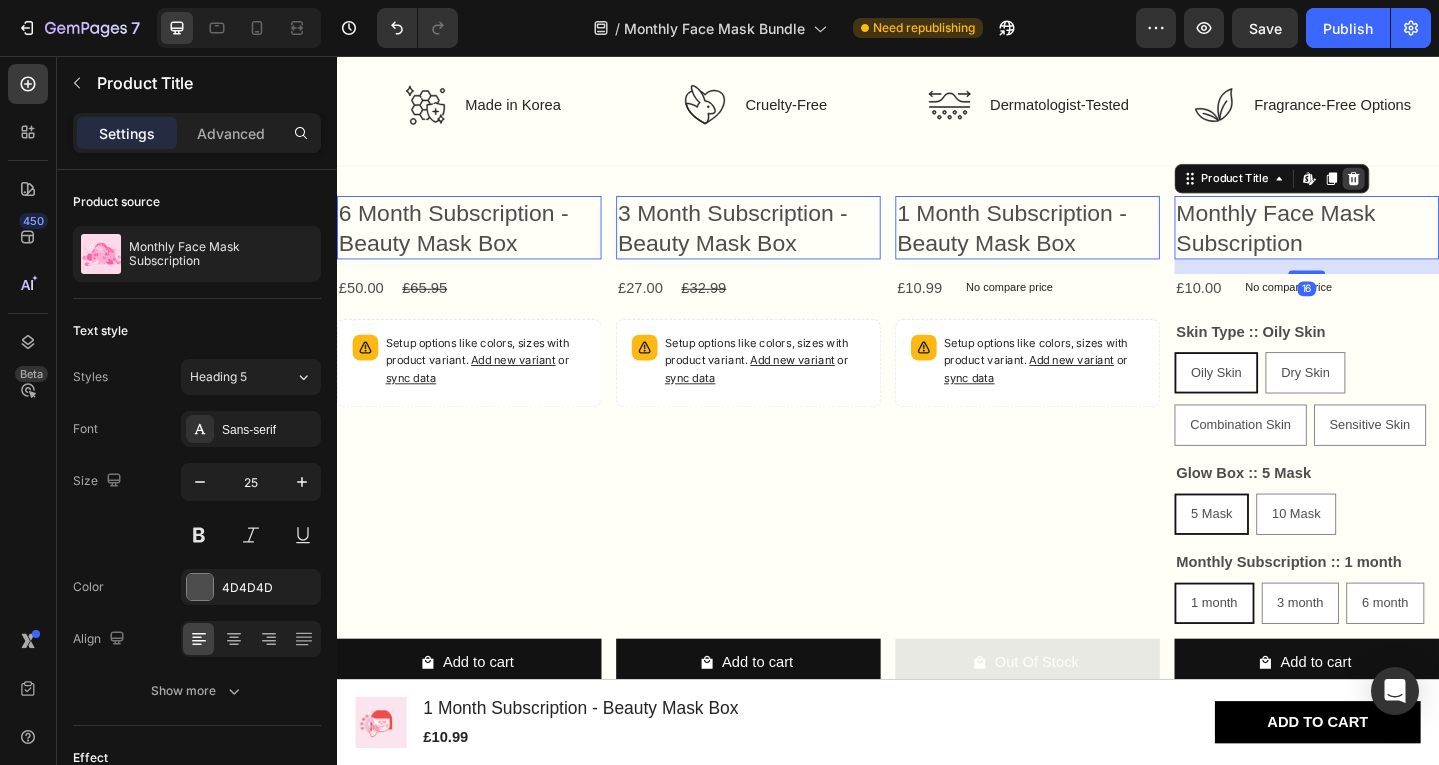 click 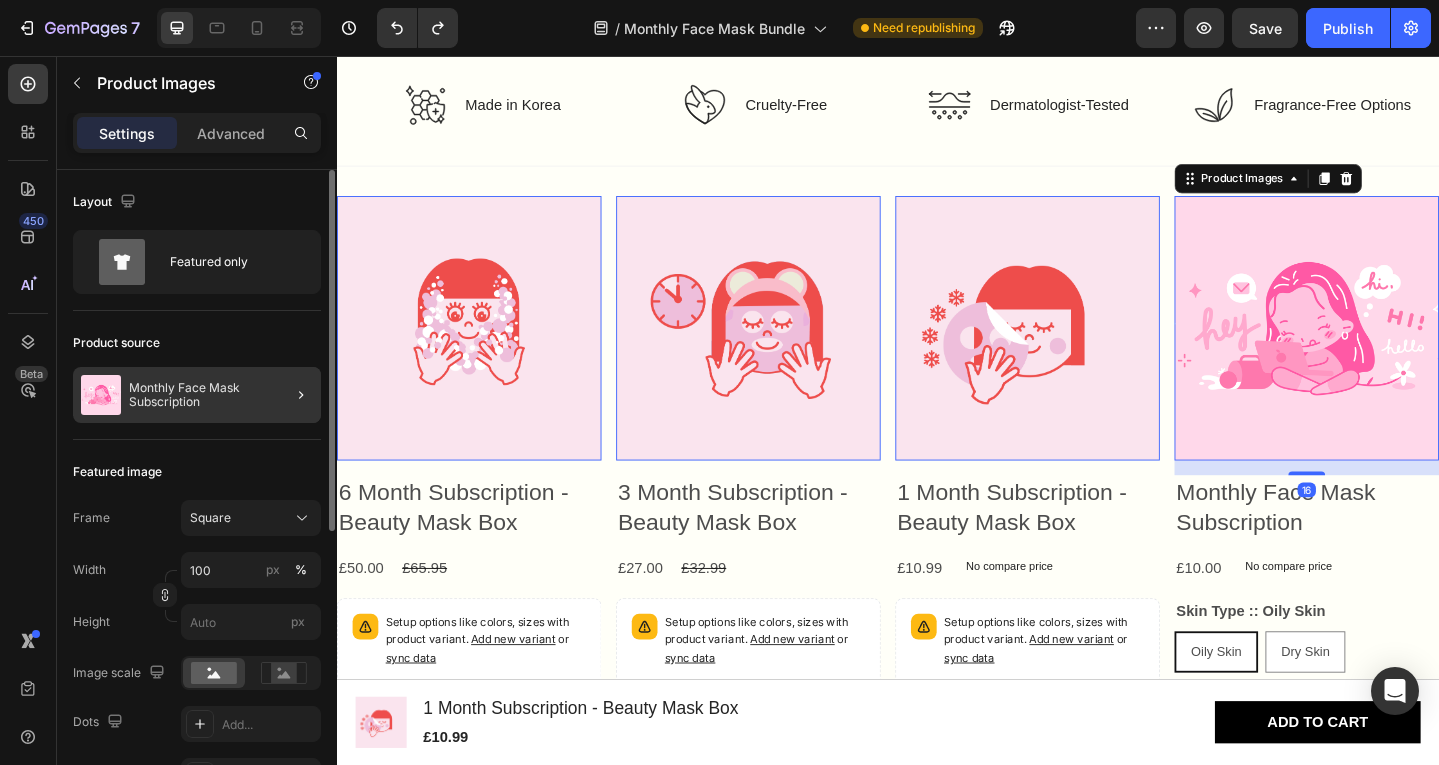click 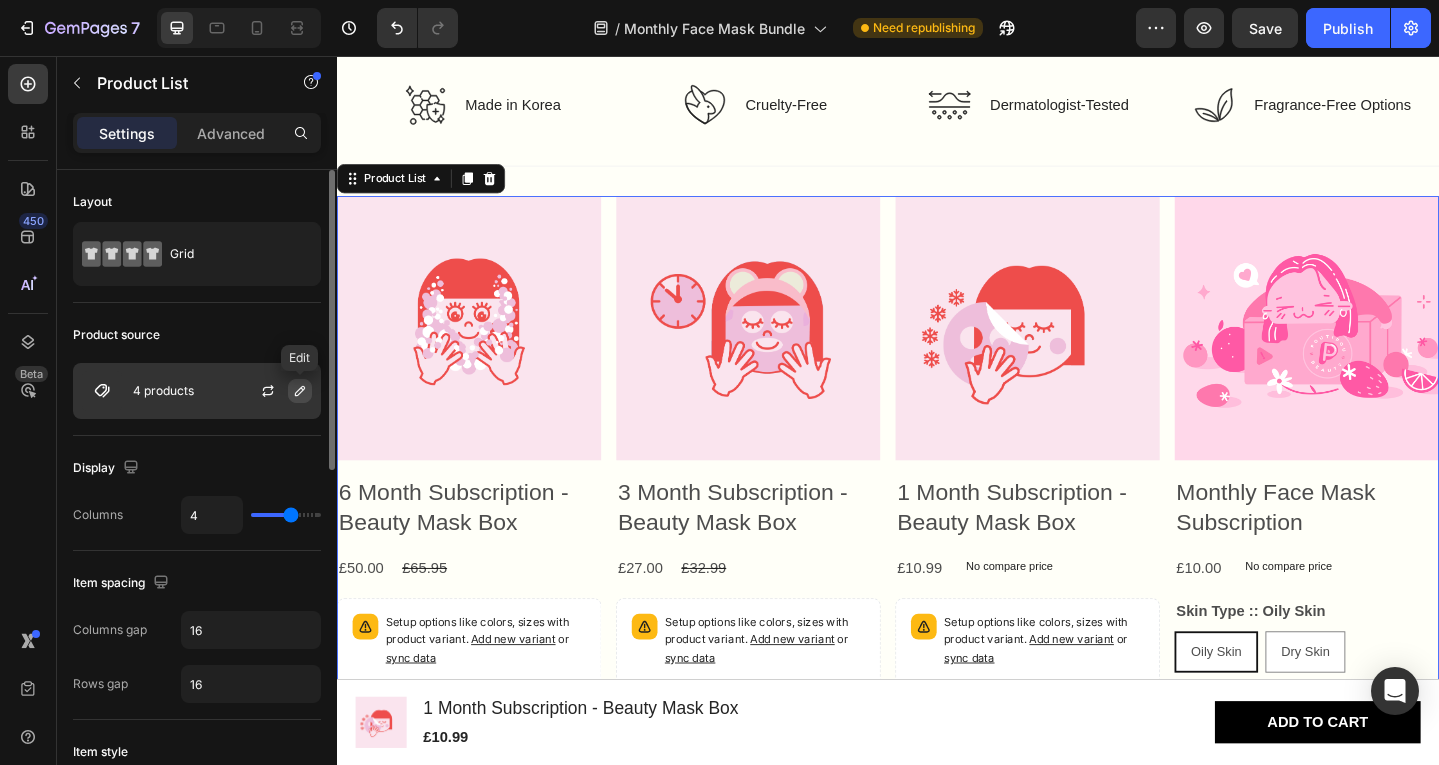 click 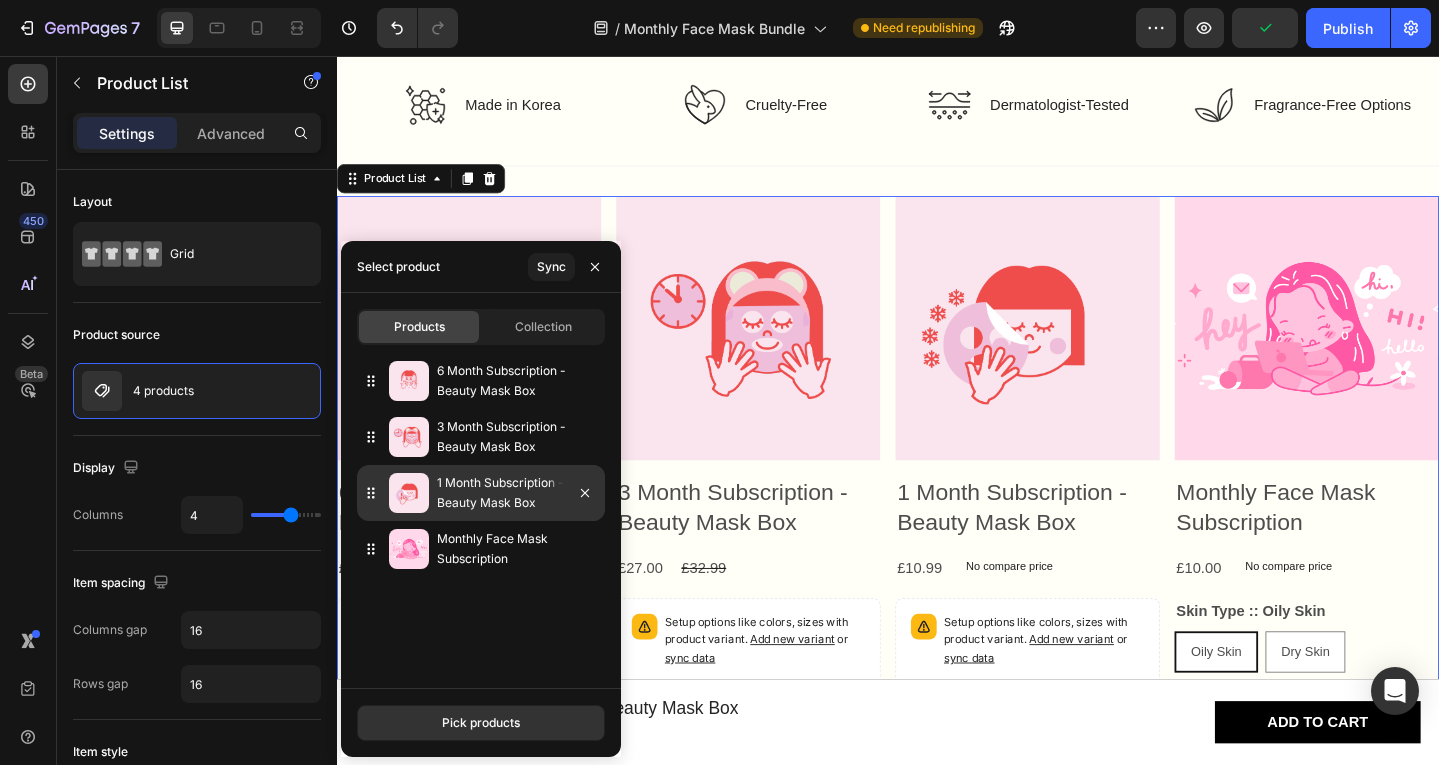 click on "1 Month Subscription - Beauty Mask Box" at bounding box center [517, 493] 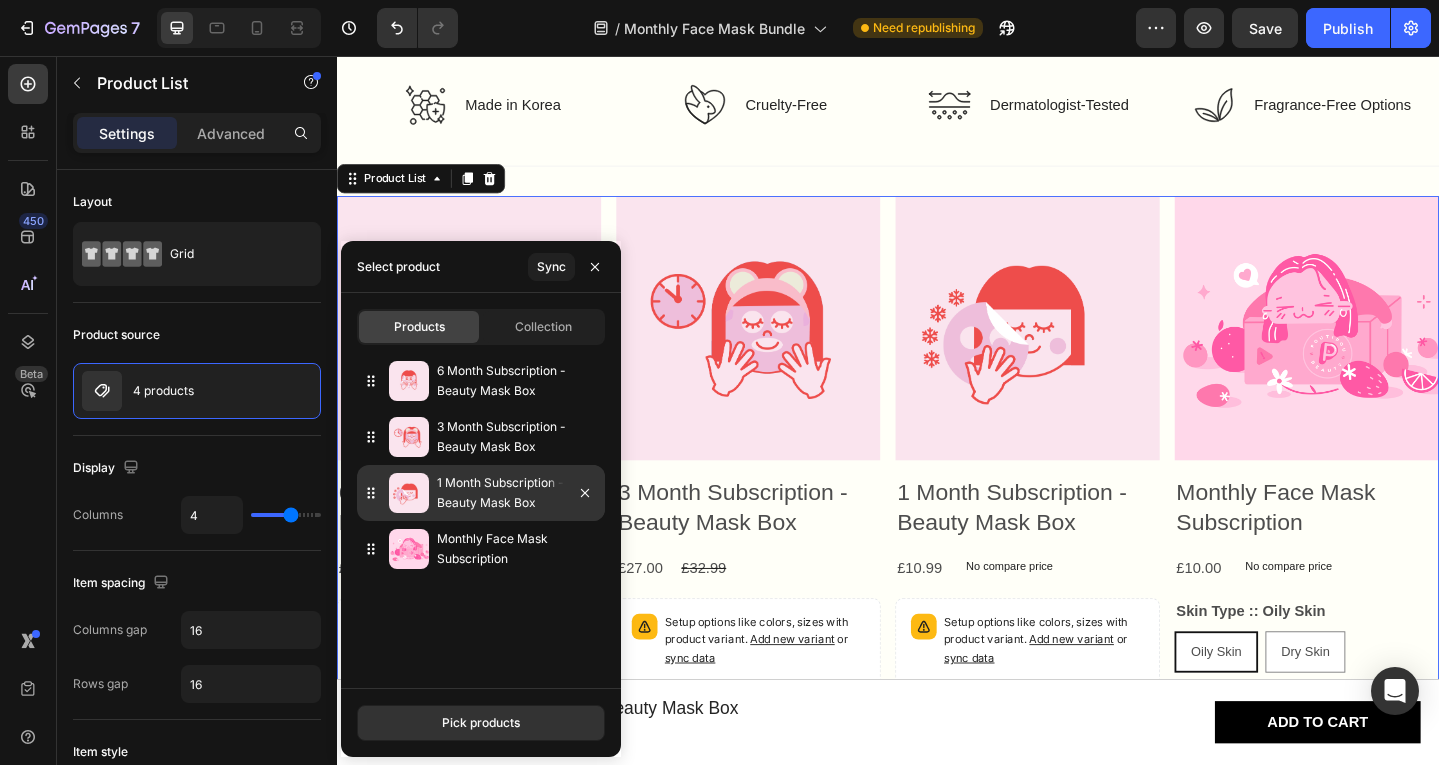 click on "1 Month Subscription - Beauty Mask Box" at bounding box center (517, 493) 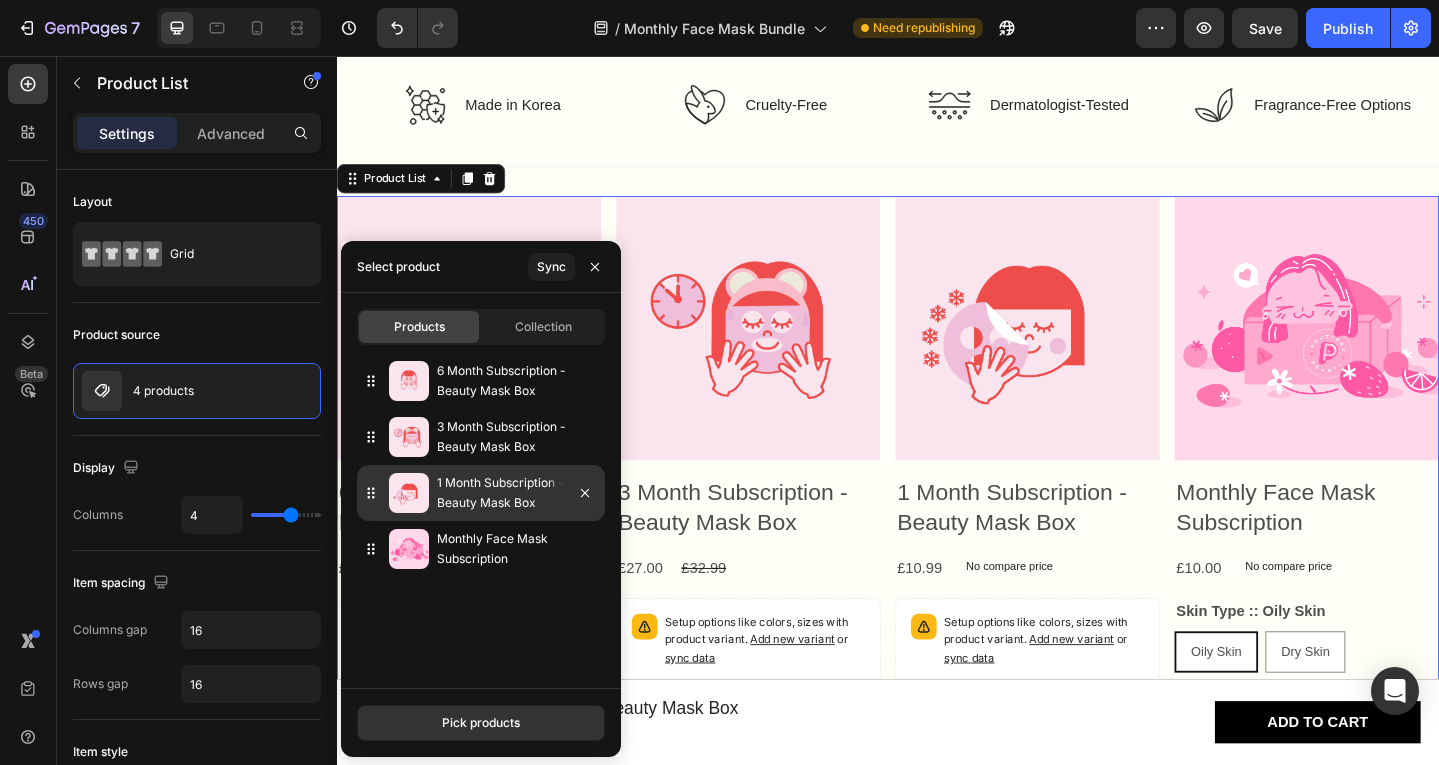 click at bounding box center (409, 493) 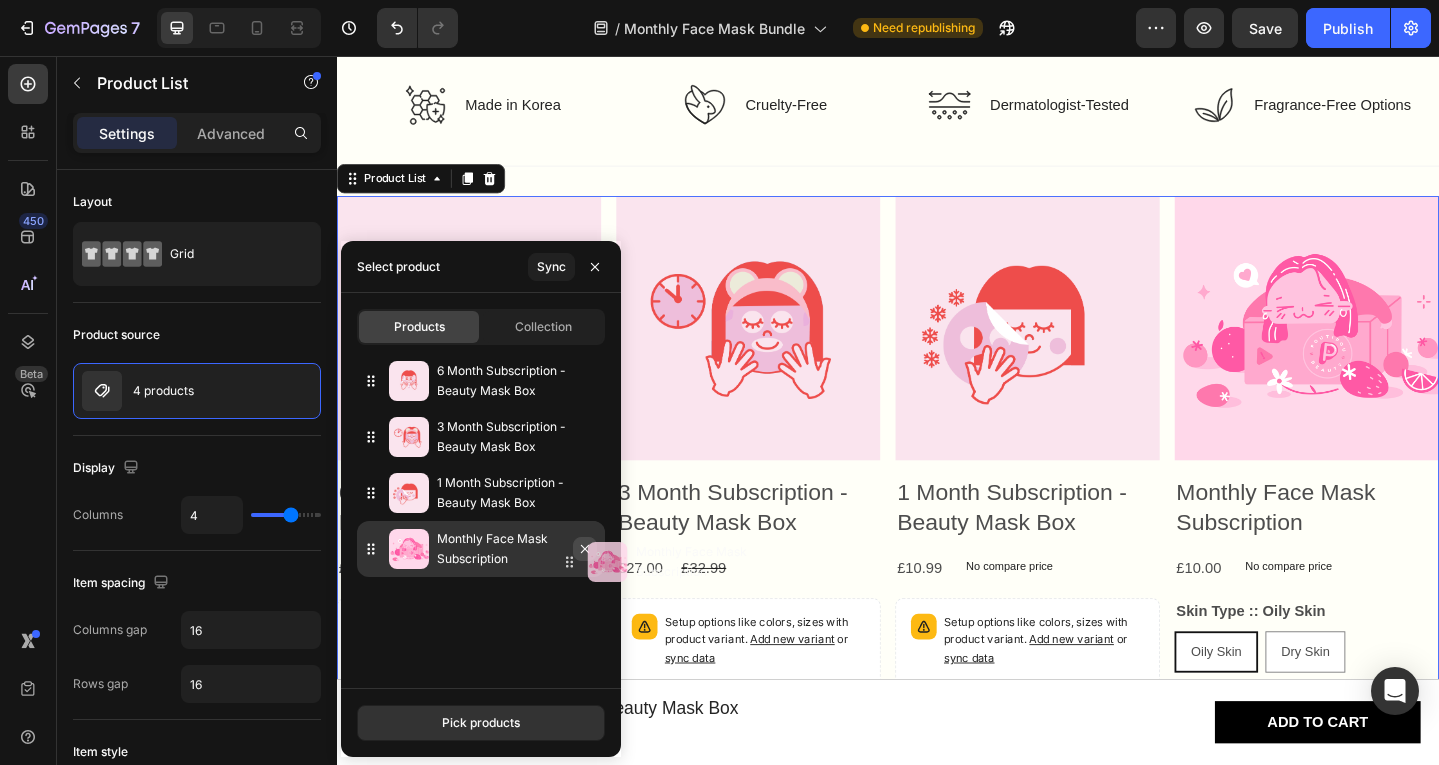 drag, startPoint x: 394, startPoint y: 548, endPoint x: 575, endPoint y: 547, distance: 181.00276 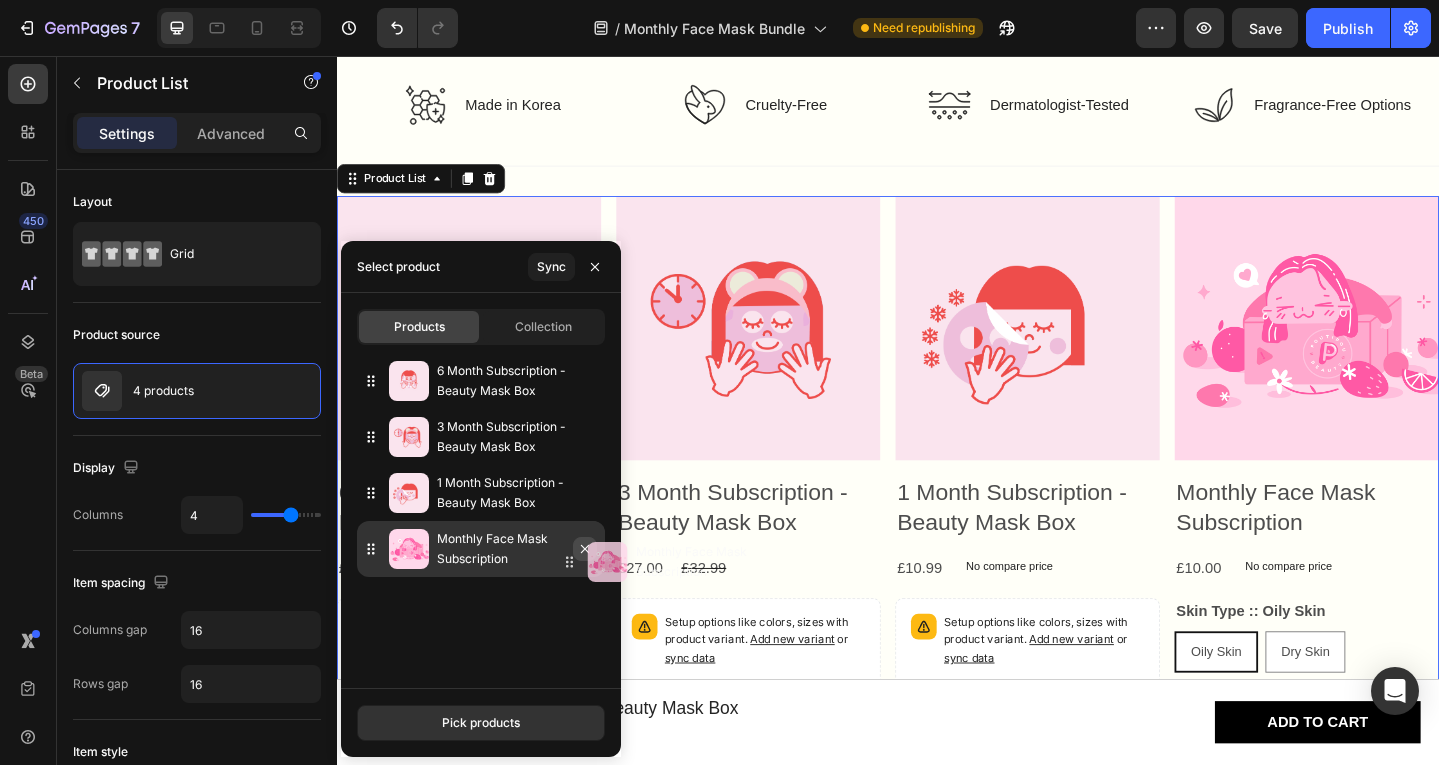 click on "Monthly Face Mask Subscription" 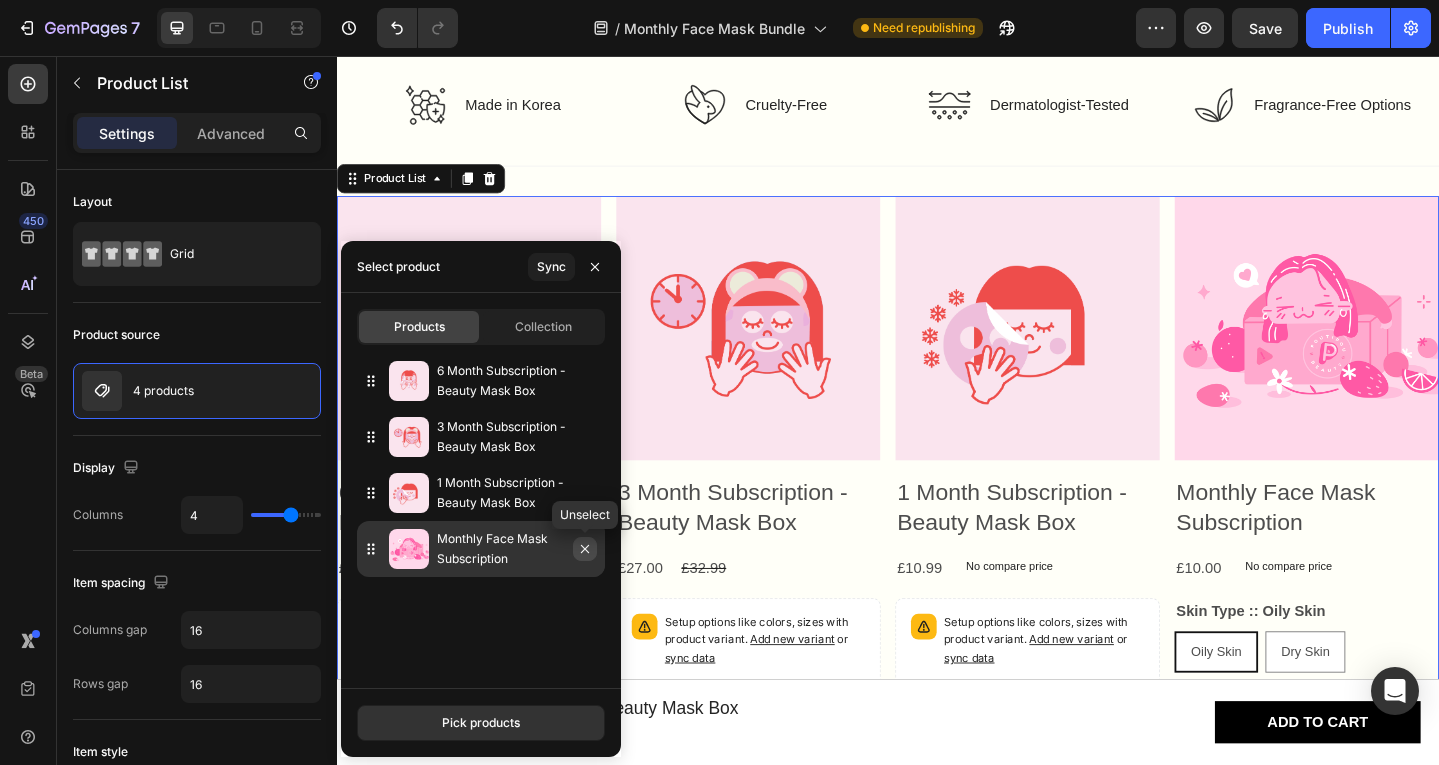 click 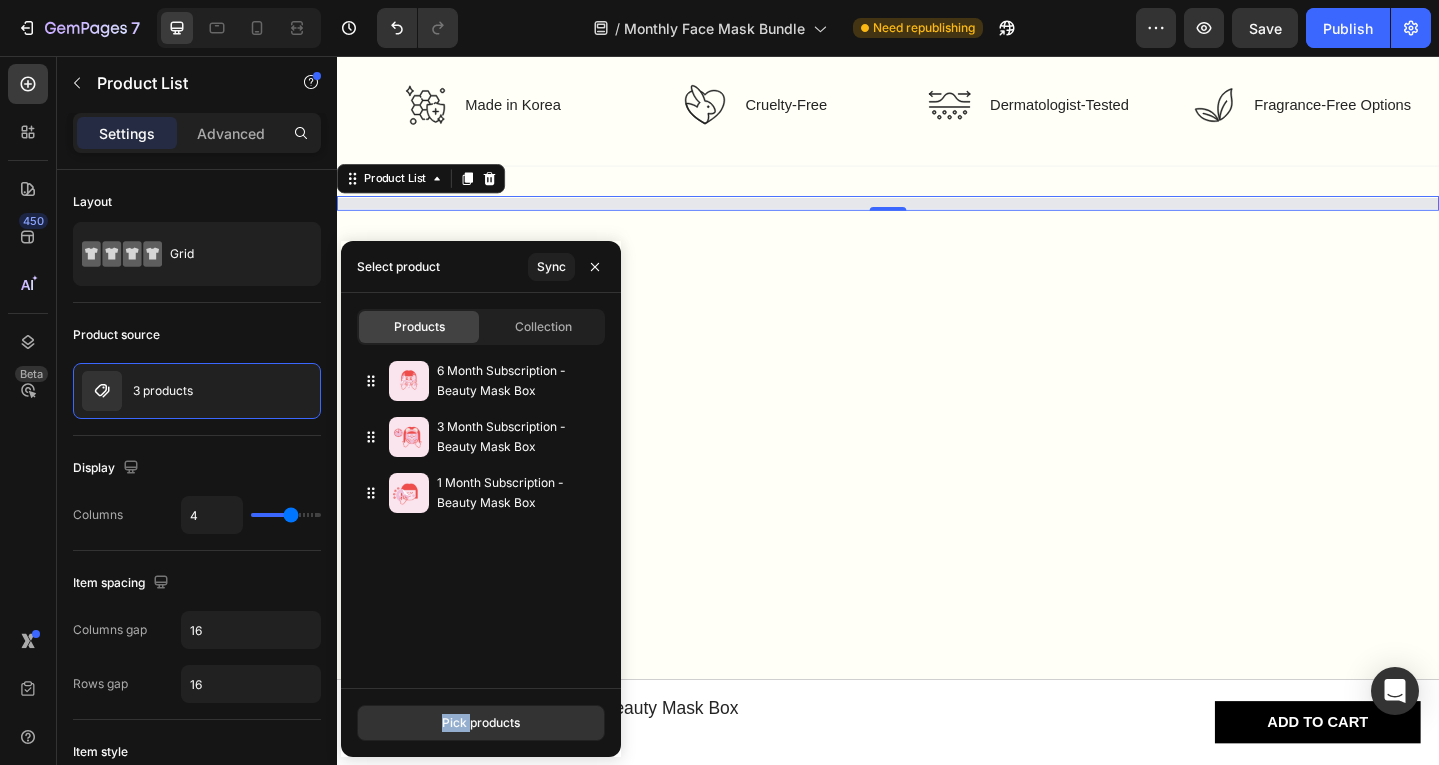 click on "6 Month Subscription - Beauty Mask Box 3 Month Subscription - Beauty Mask Box 1 Month Subscription - Beauty Mask Box" at bounding box center [481, 514] 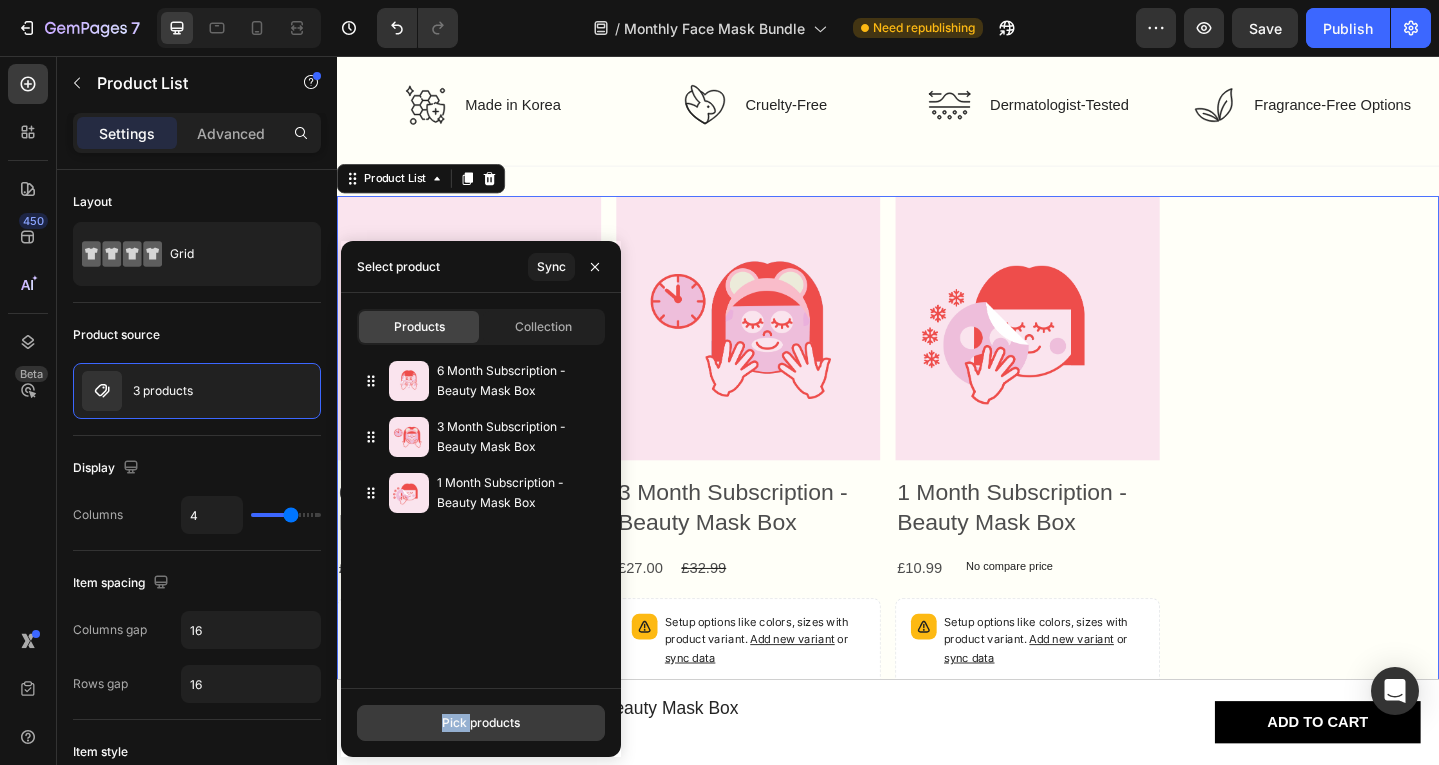 click on "Pick products" at bounding box center (481, 723) 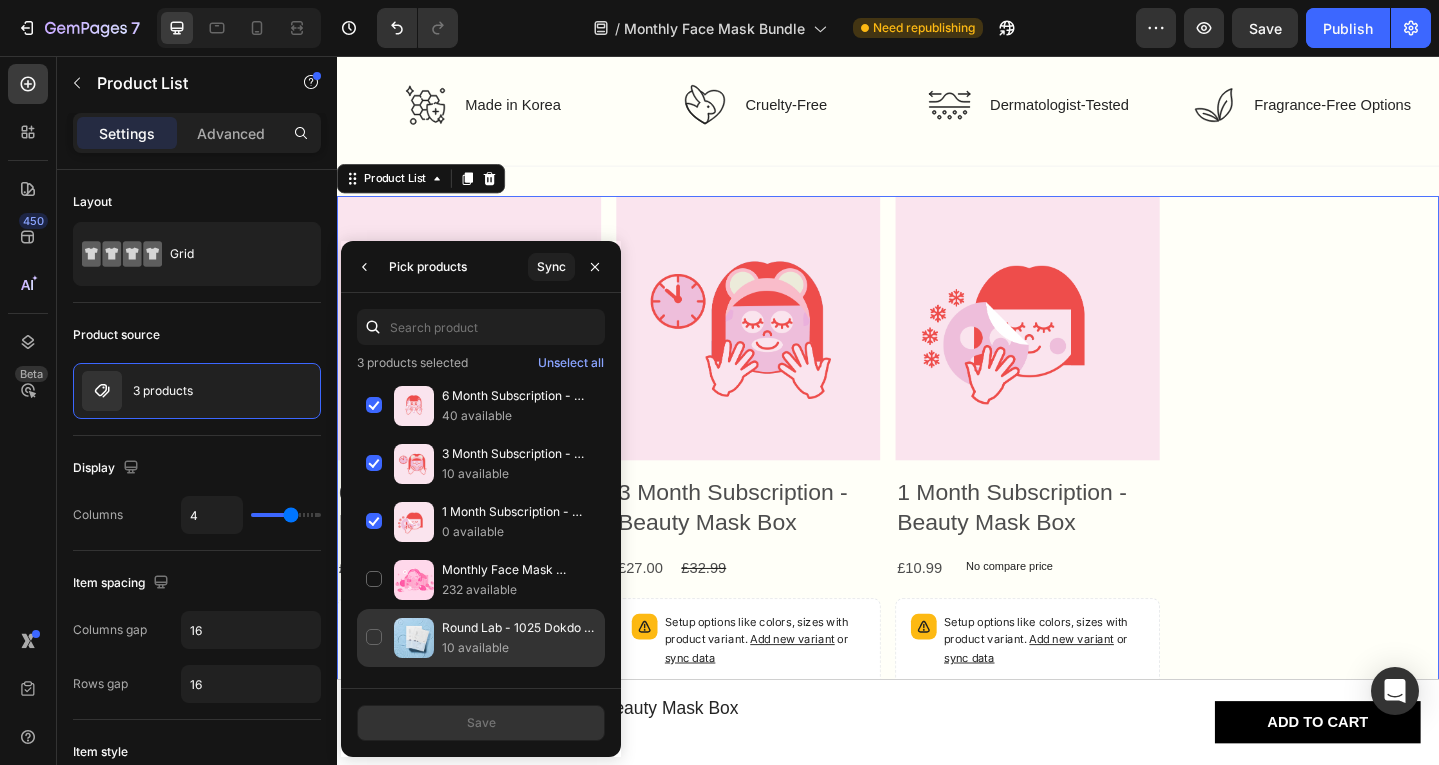 click on "10 available" at bounding box center [519, 648] 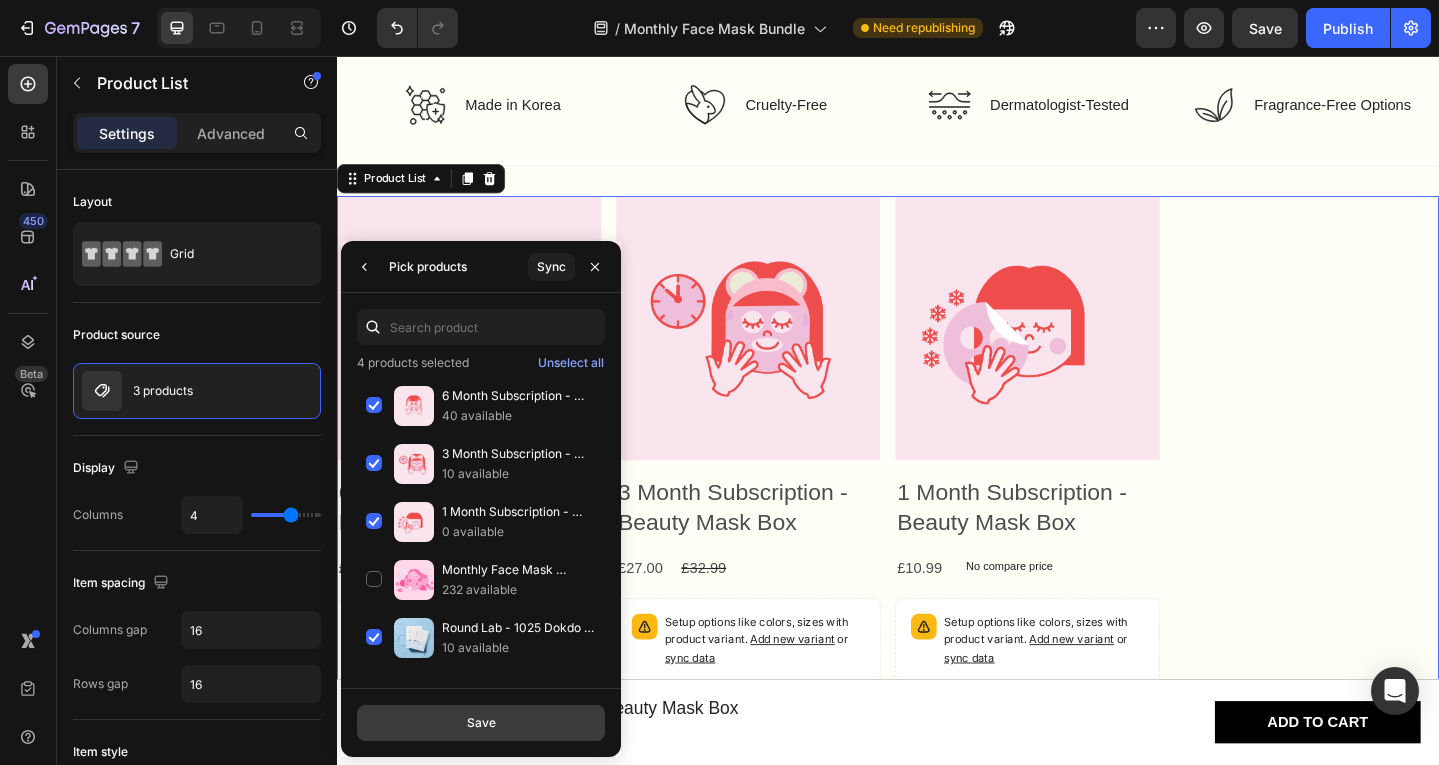 click on "Save" at bounding box center [481, 723] 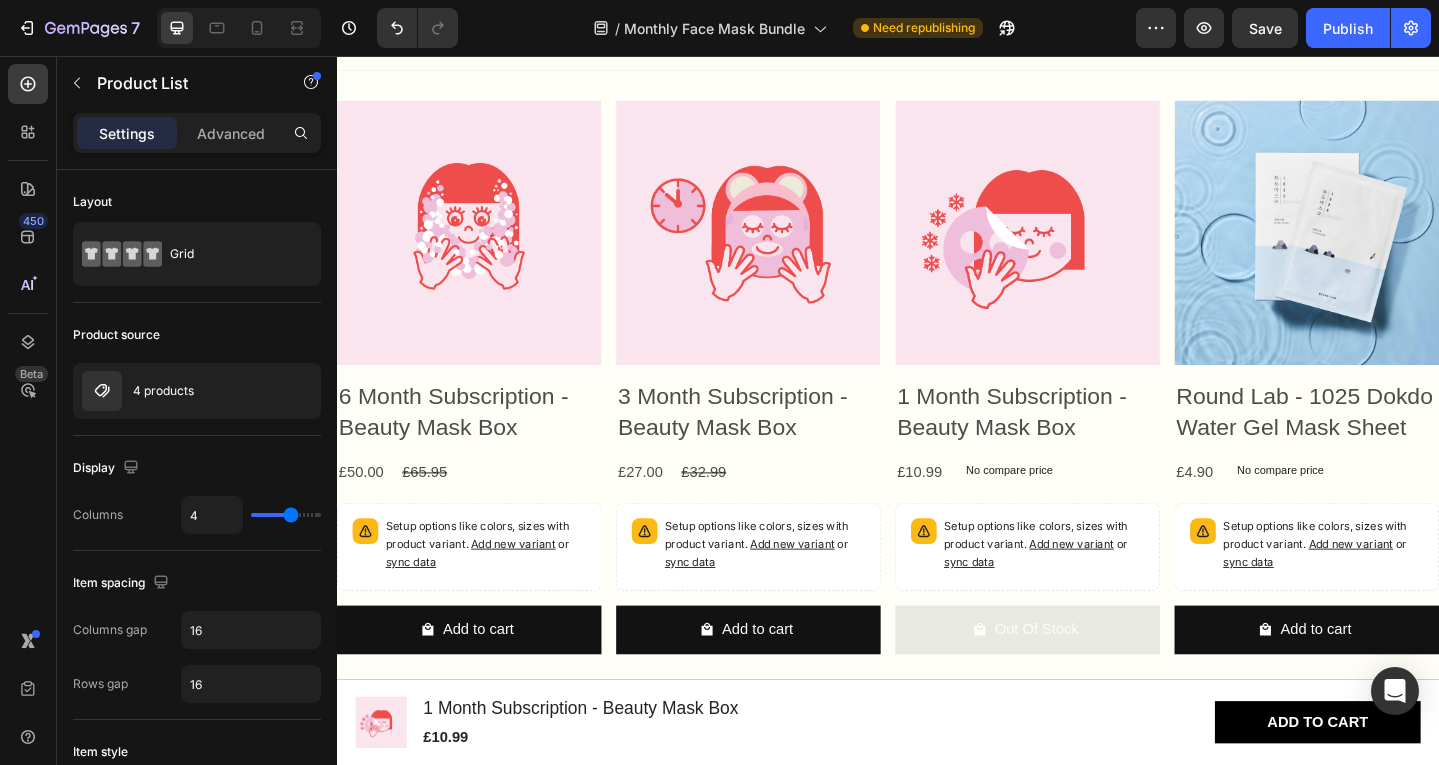 scroll, scrollTop: 4099, scrollLeft: 0, axis: vertical 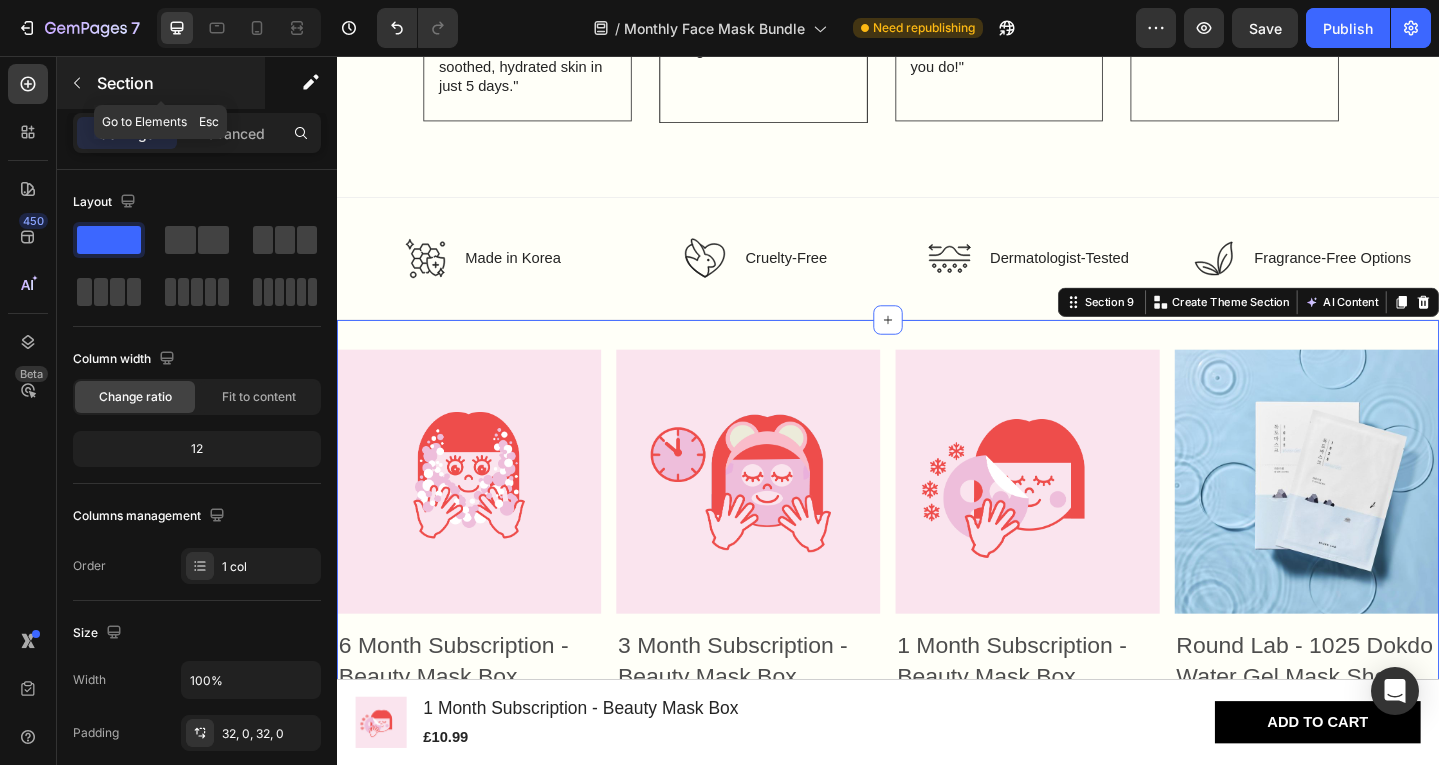 click 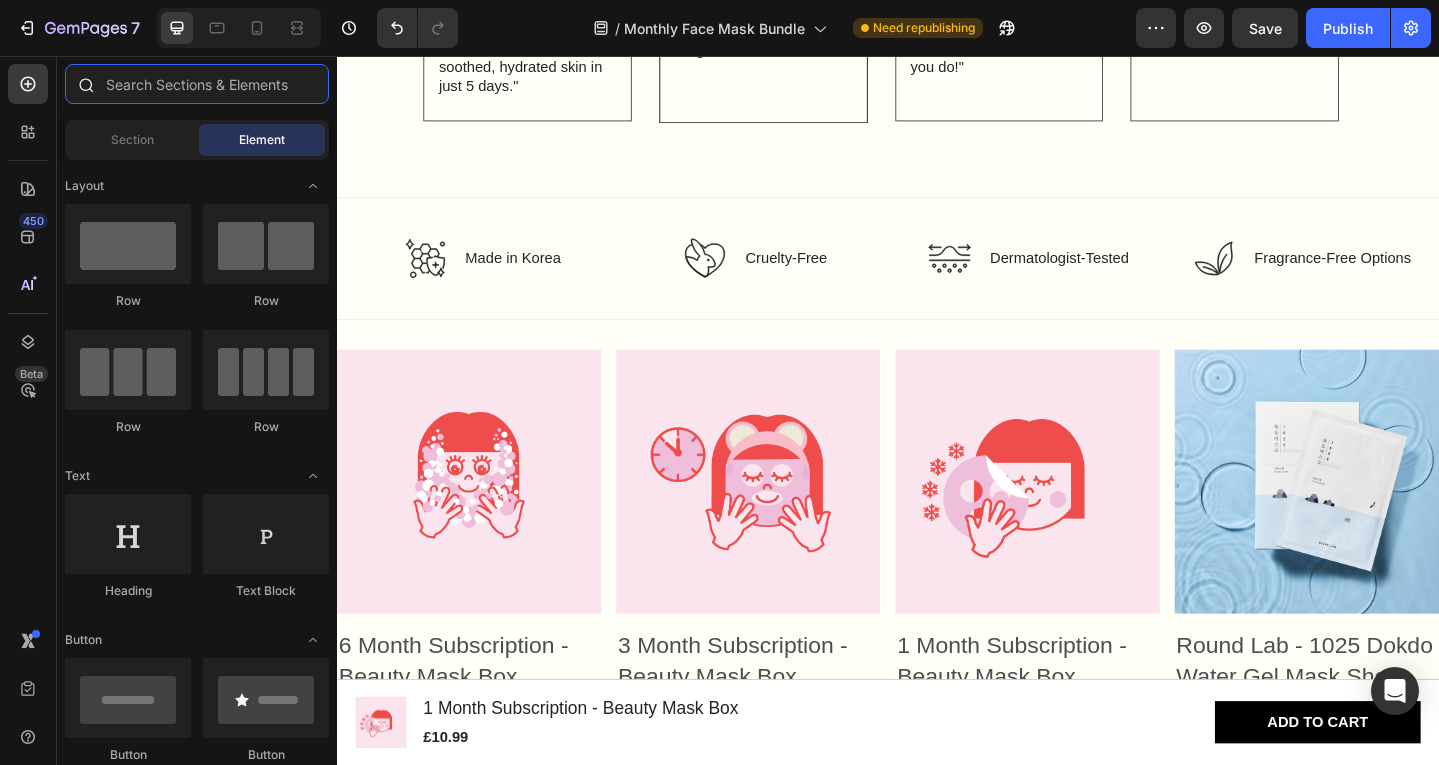 click at bounding box center [197, 84] 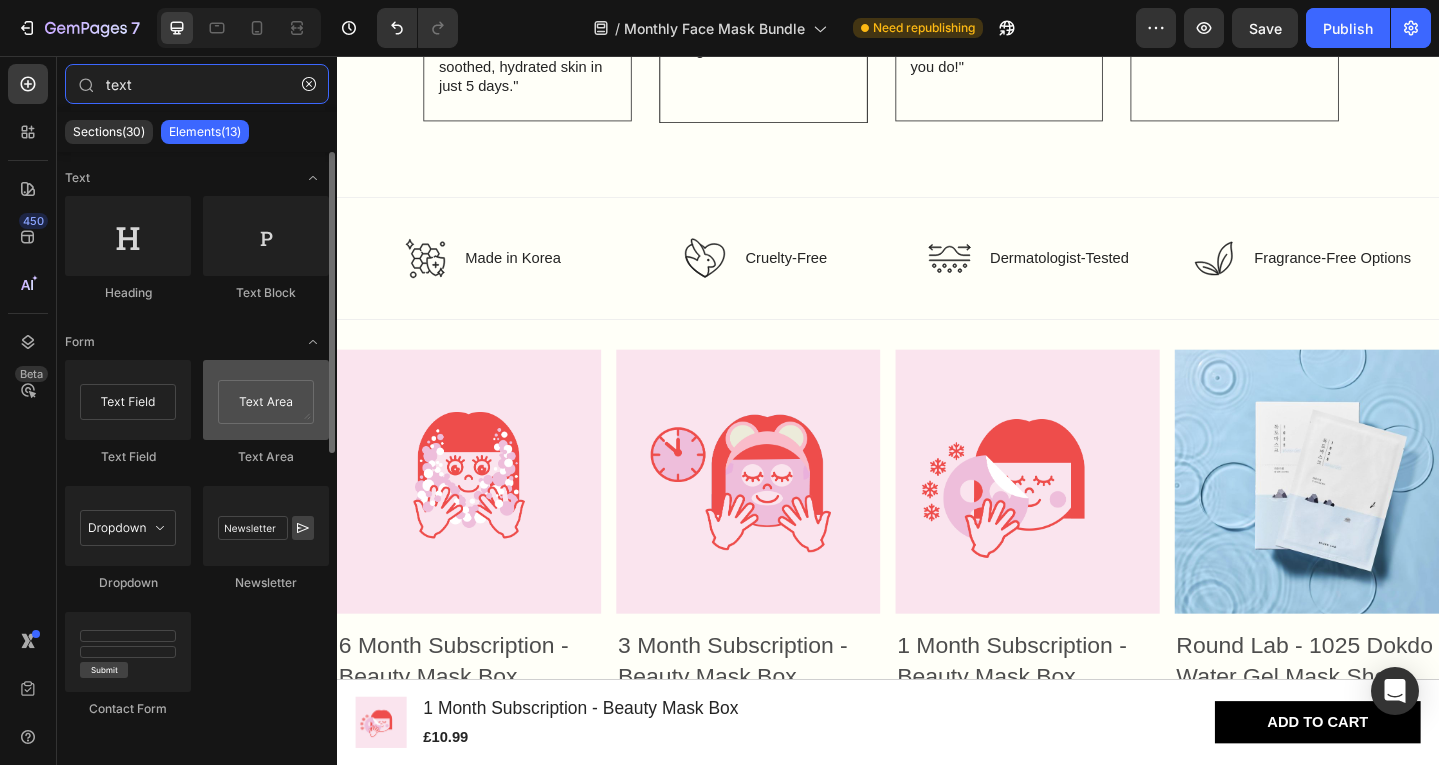 type on "text" 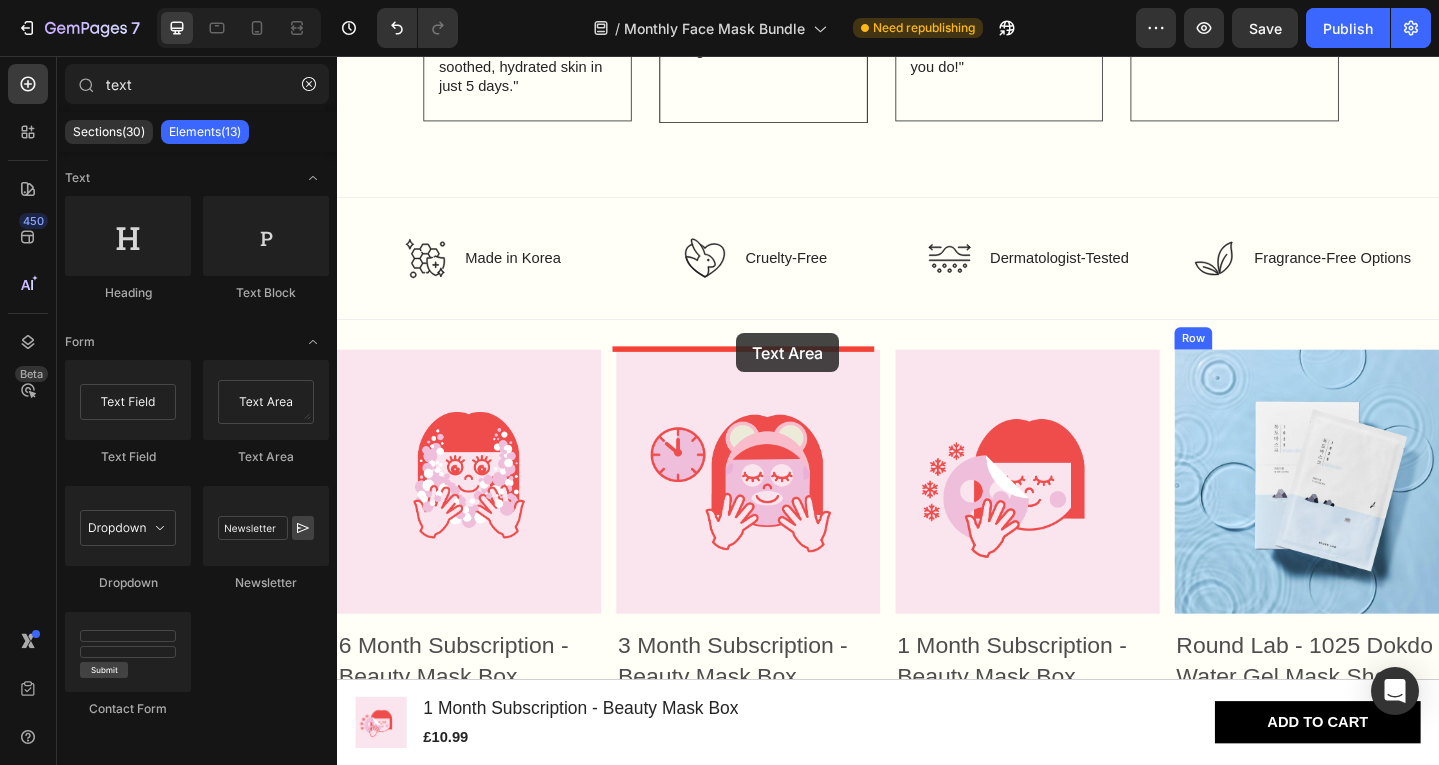 drag, startPoint x: 596, startPoint y: 479, endPoint x: 772, endPoint y: 358, distance: 213.58136 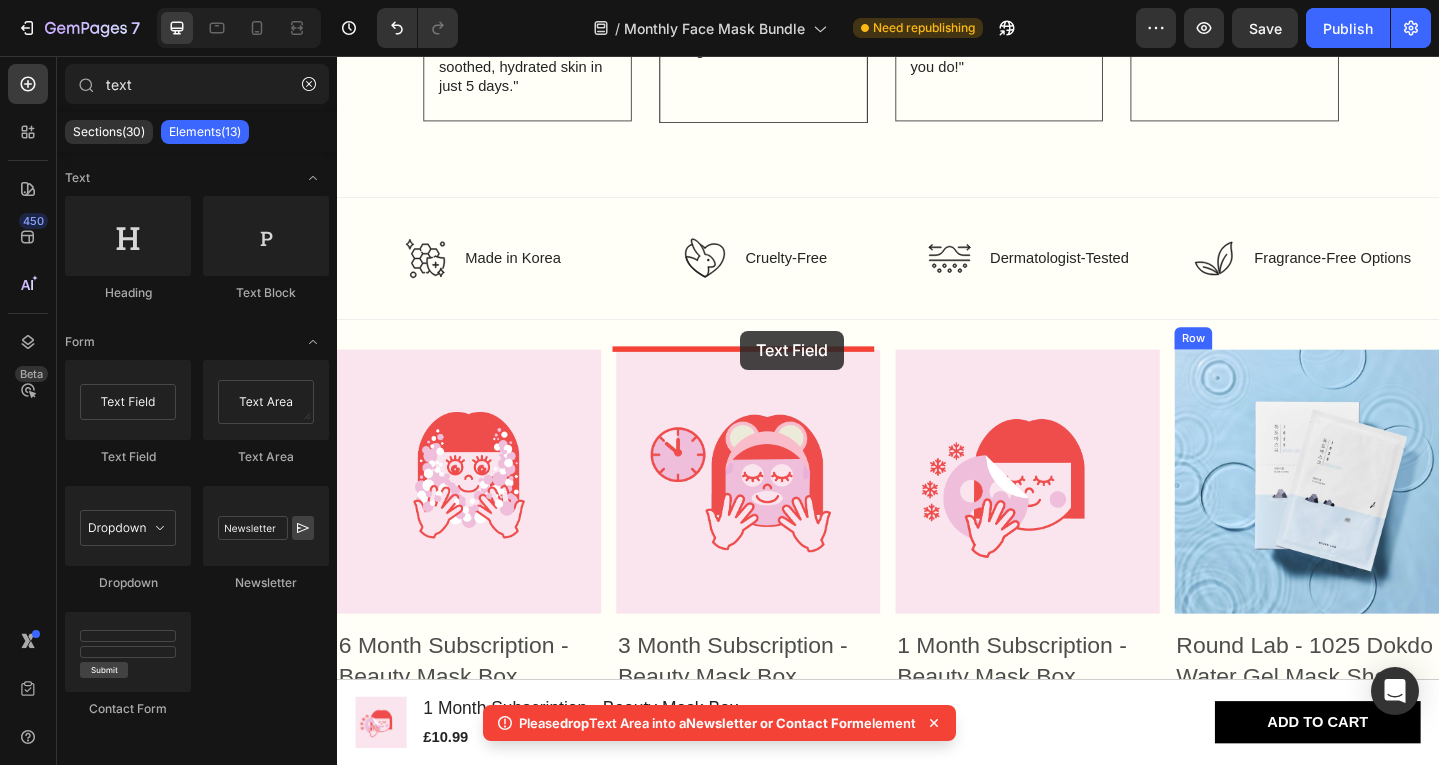 drag, startPoint x: 472, startPoint y: 463, endPoint x: 776, endPoint y: 355, distance: 322.61432 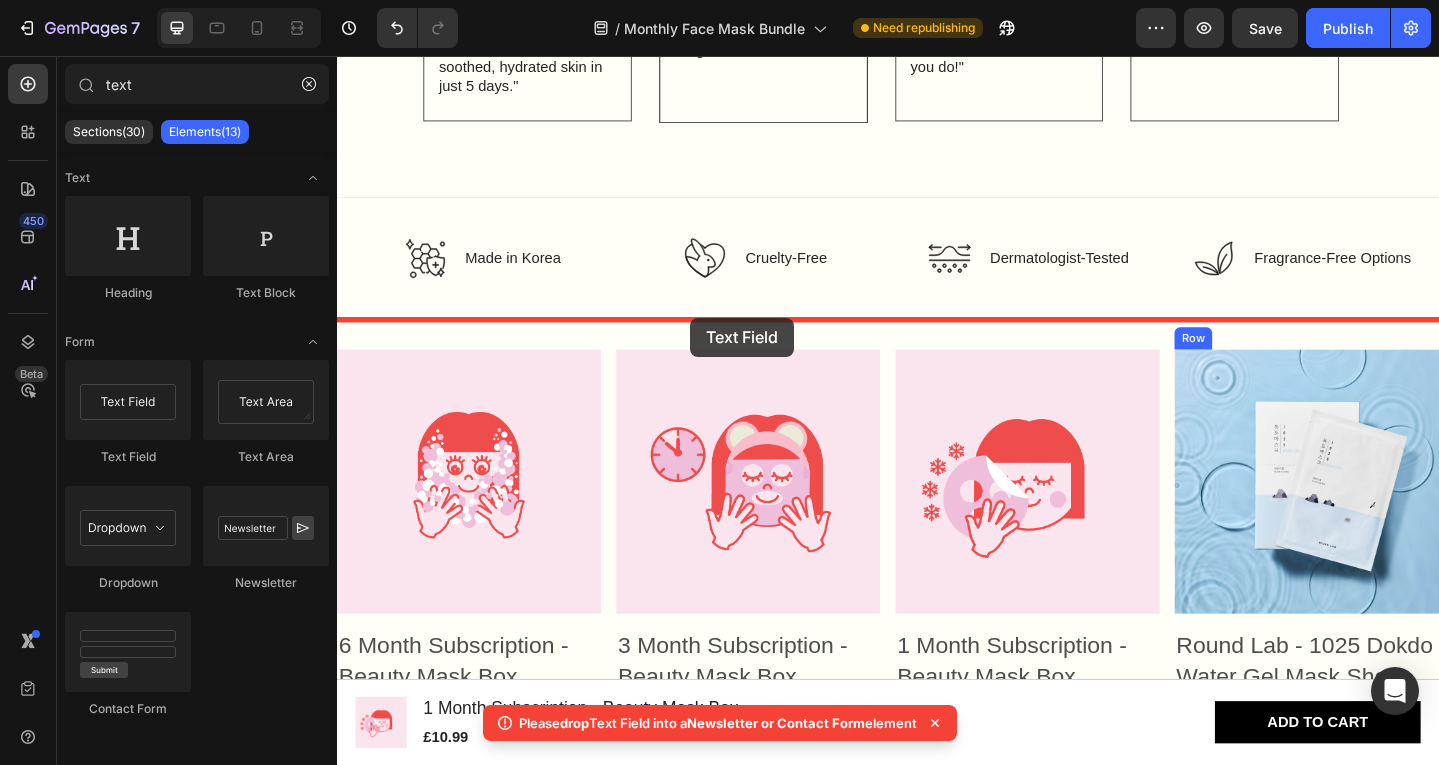 drag, startPoint x: 451, startPoint y: 473, endPoint x: 722, endPoint y: 340, distance: 301.87747 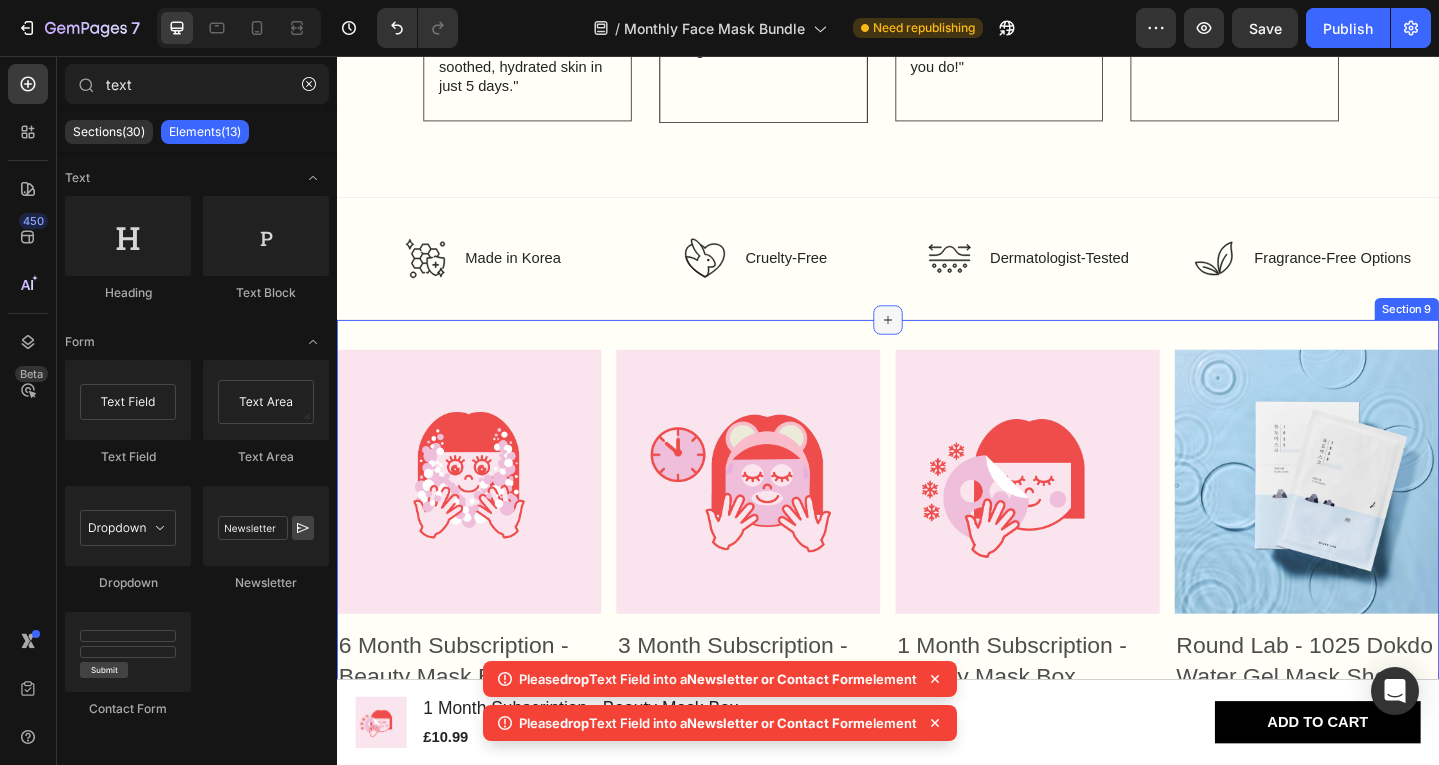 click at bounding box center (937, 344) 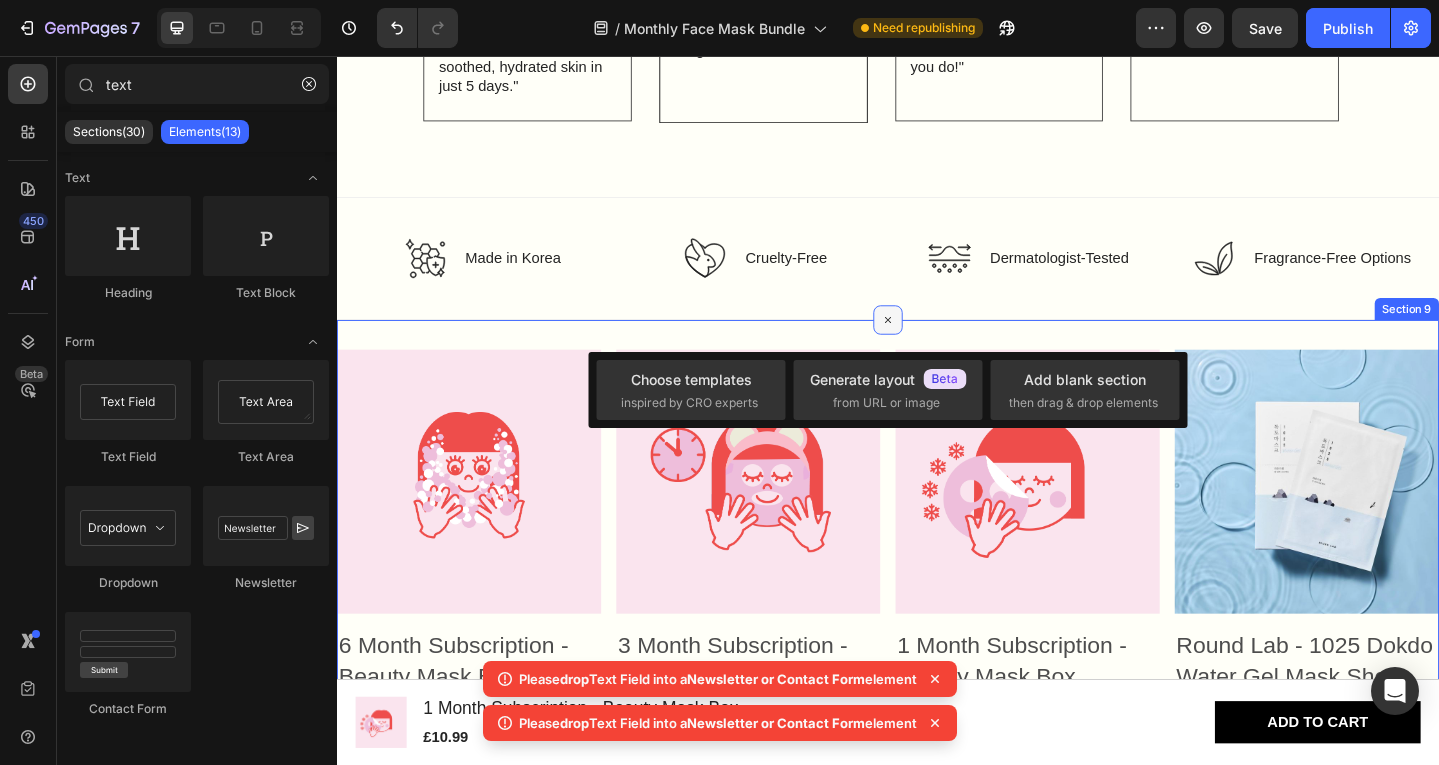 click 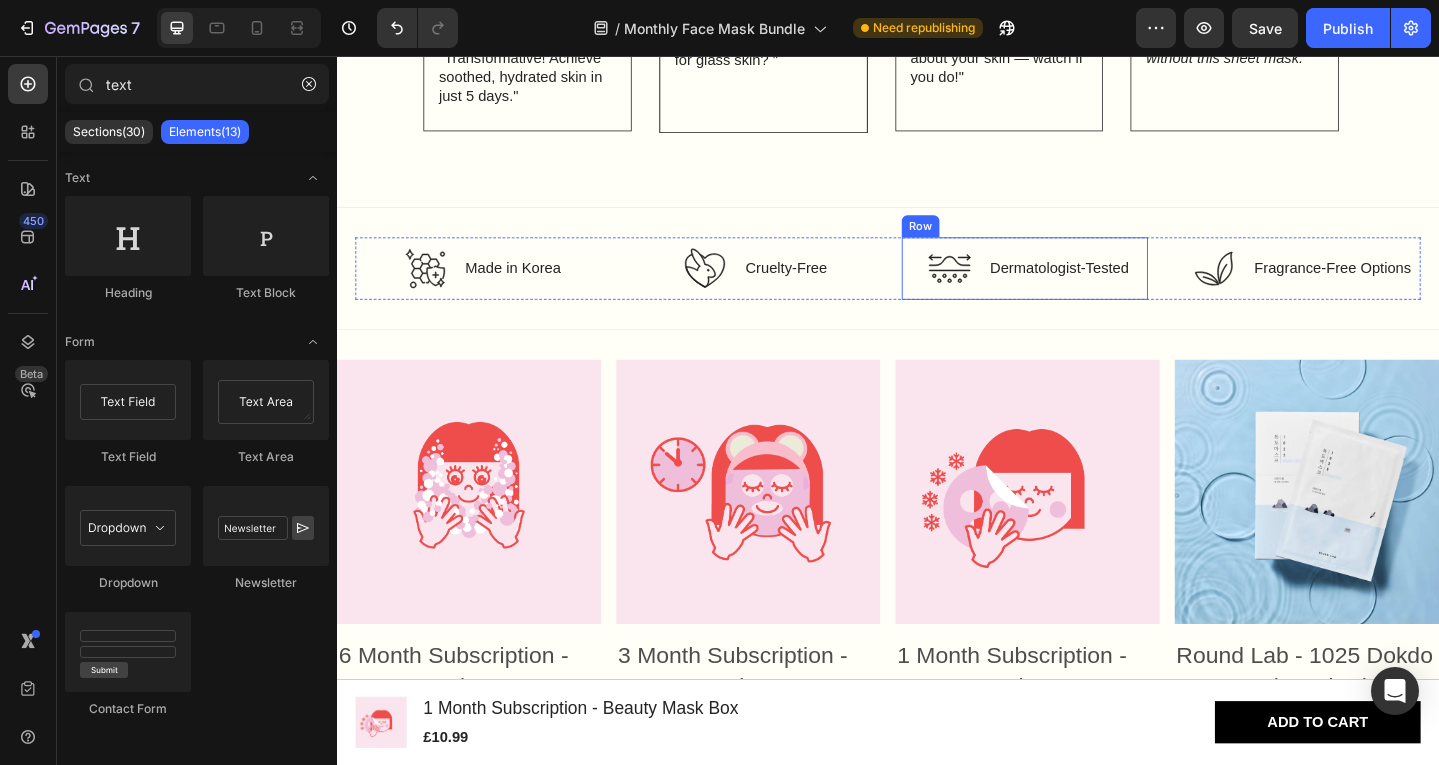 scroll, scrollTop: 4087, scrollLeft: 0, axis: vertical 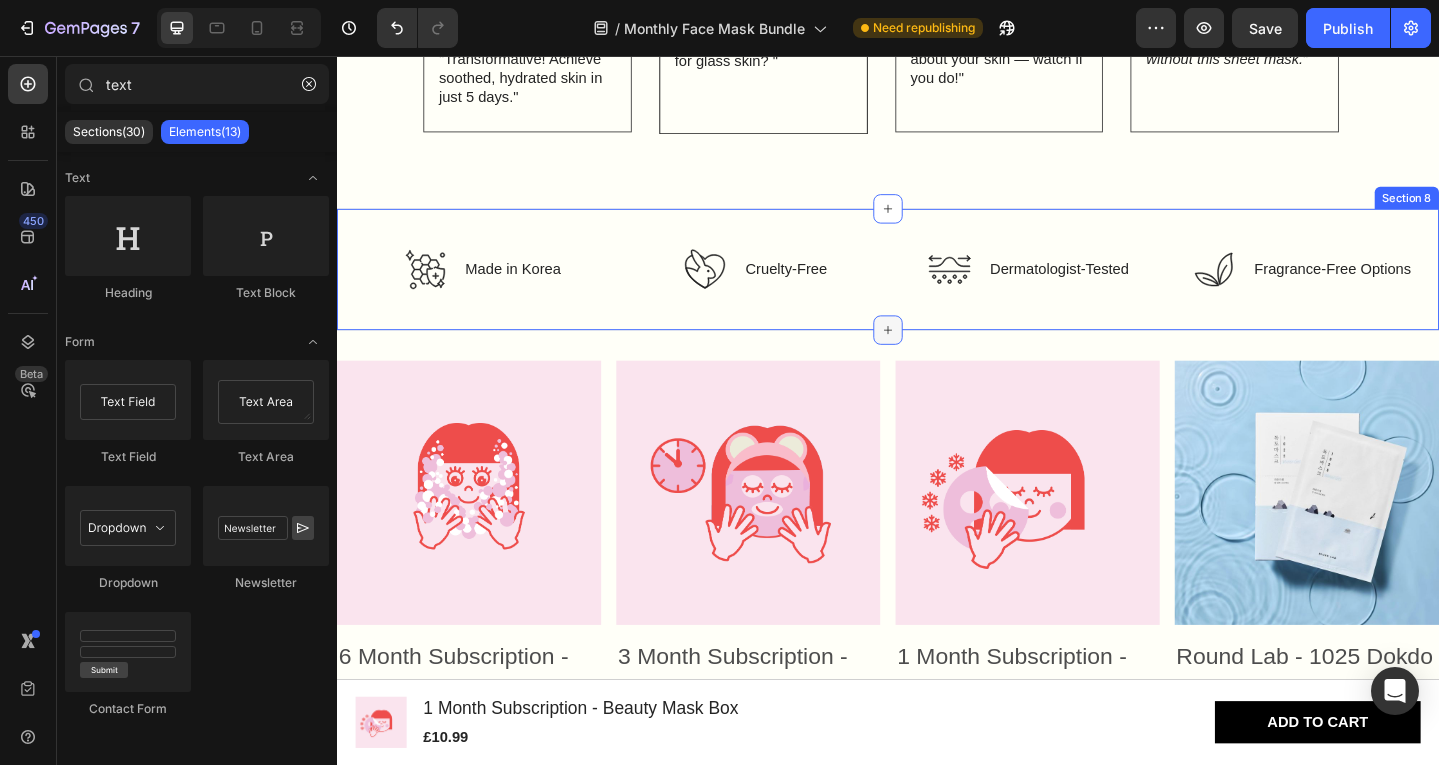 click 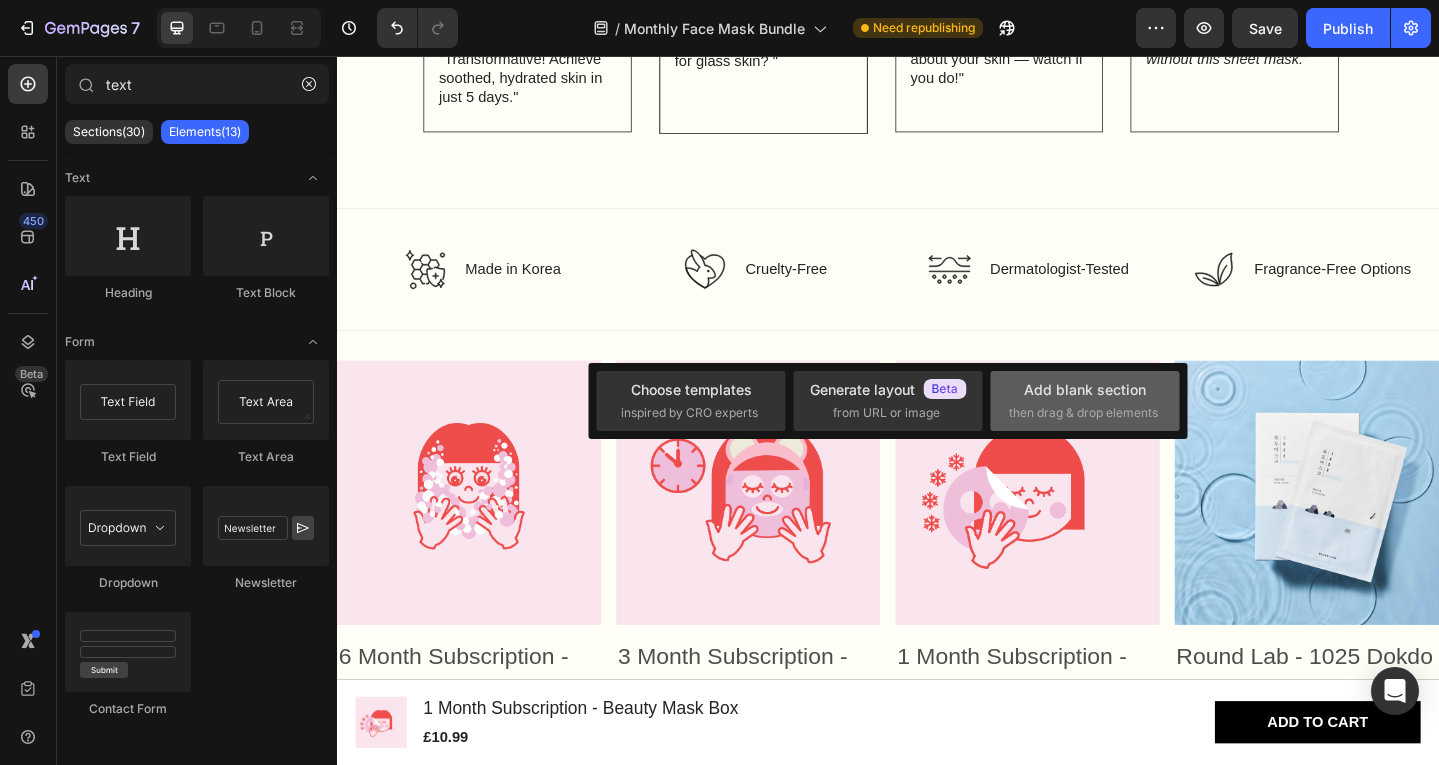 click on "Add blank section  then drag & drop elements" at bounding box center (1085, 400) 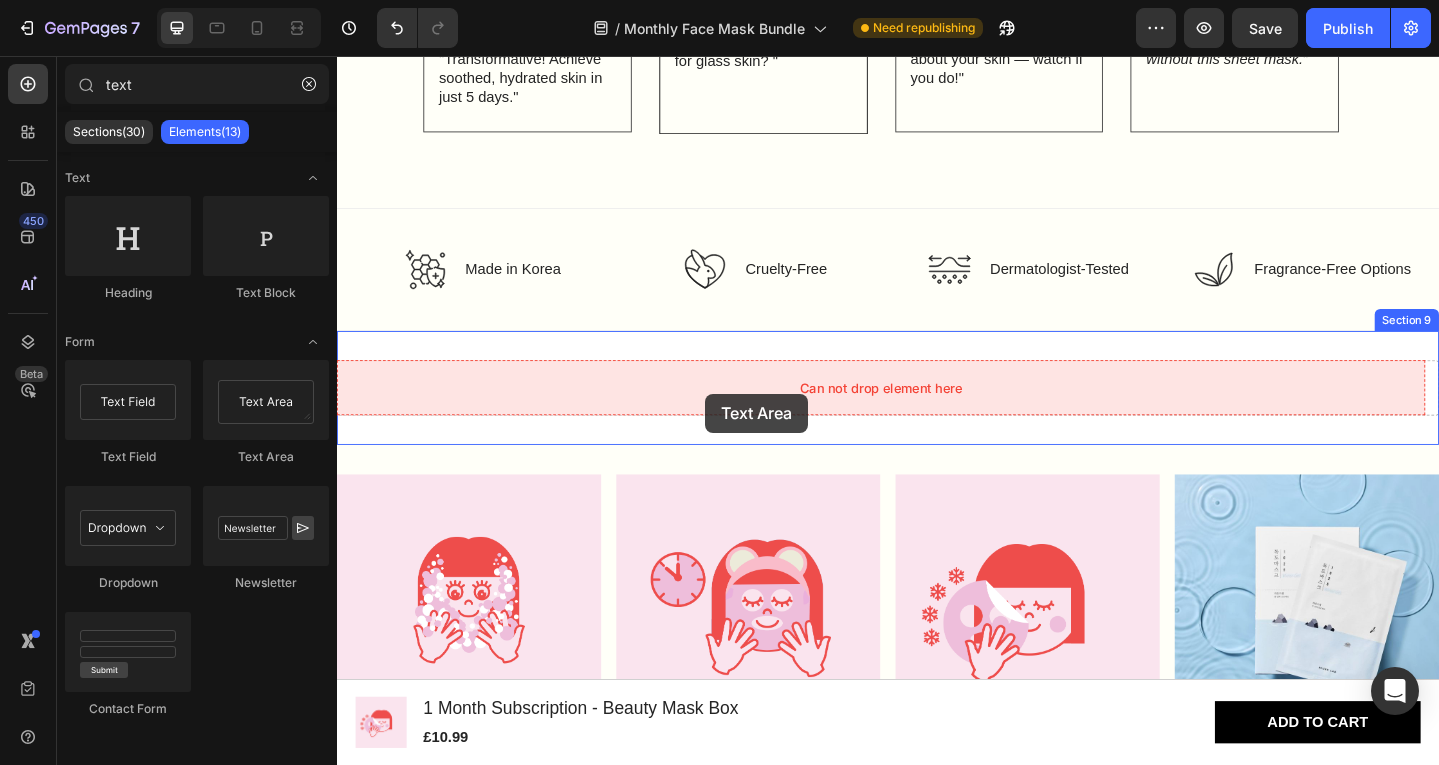 drag, startPoint x: 573, startPoint y: 472, endPoint x: 729, endPoint y: 438, distance: 159.66214 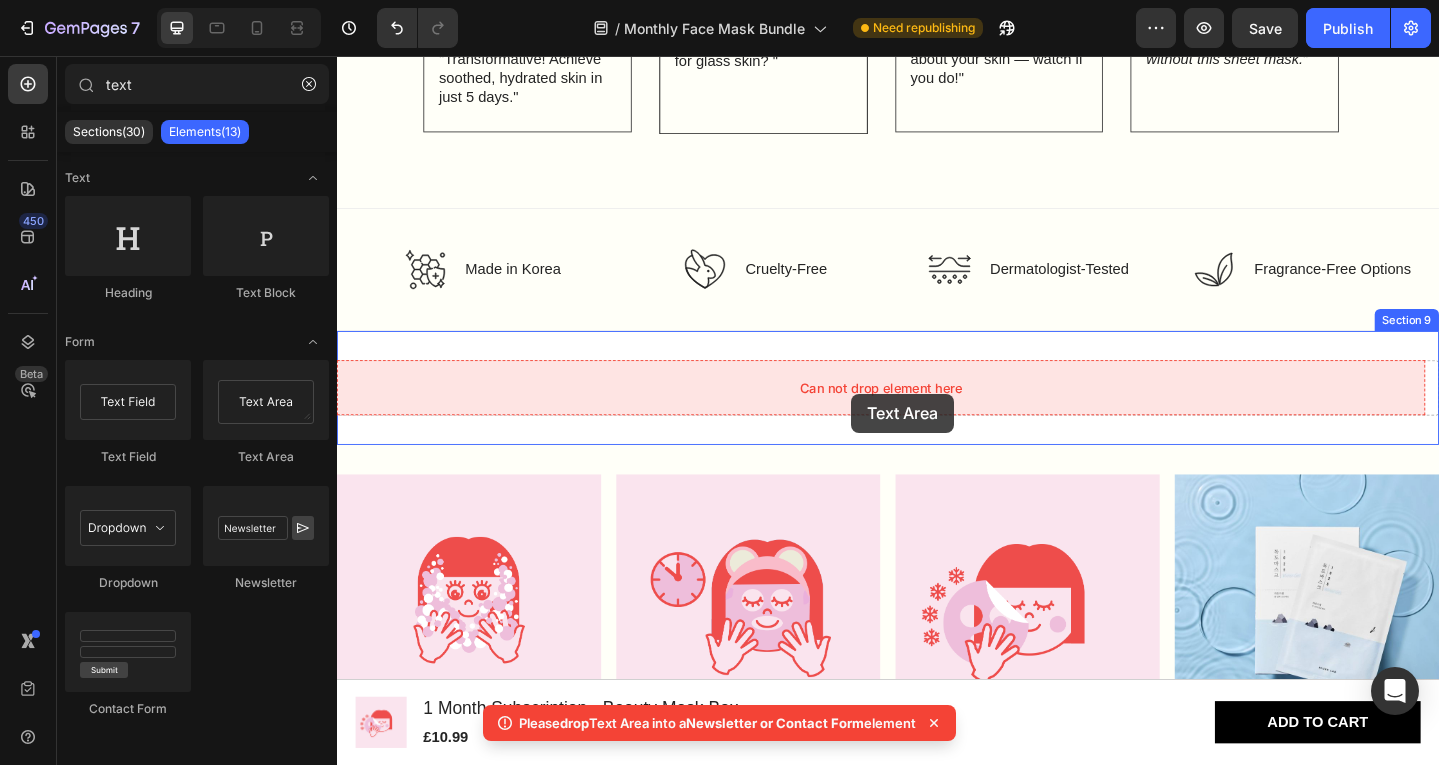 drag, startPoint x: 650, startPoint y: 454, endPoint x: 897, endPoint y: 424, distance: 248.81519 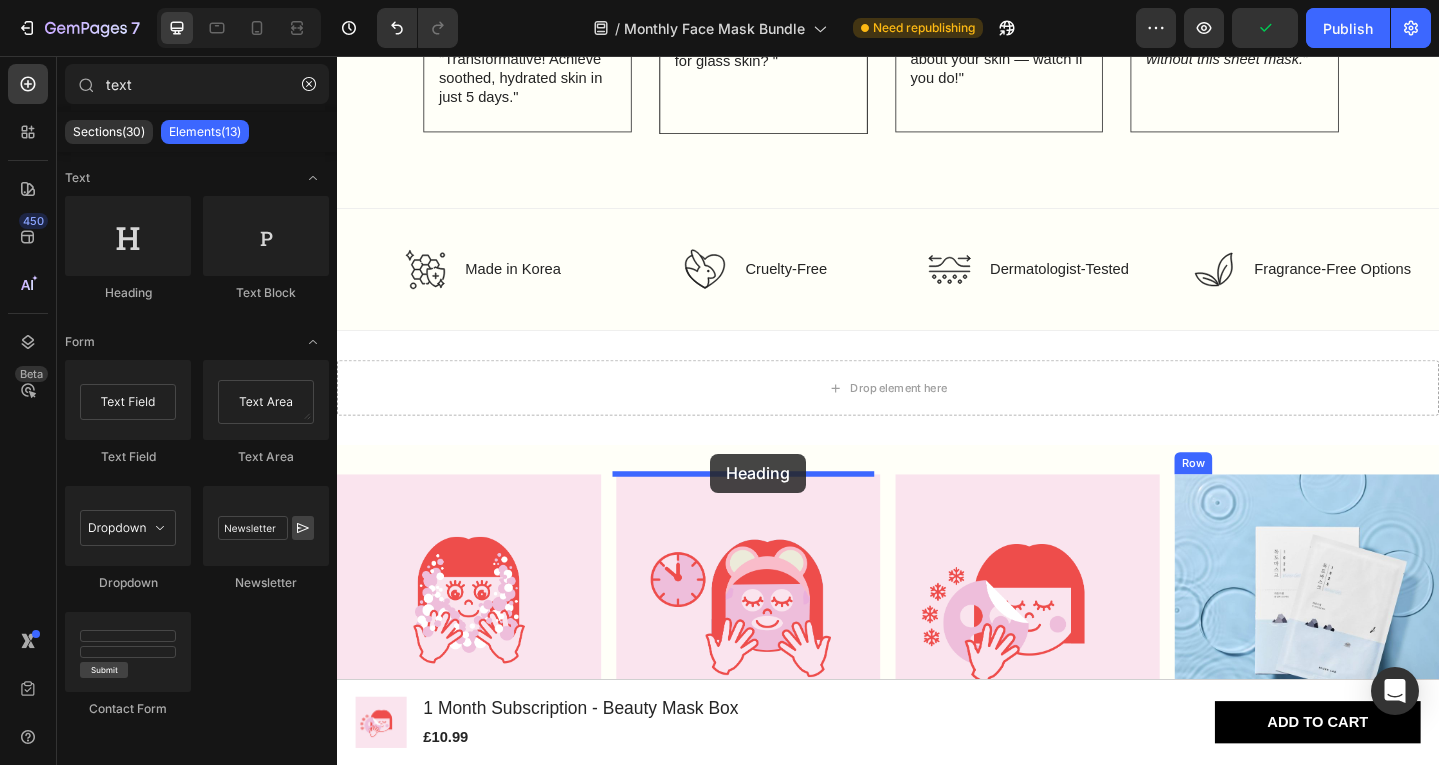 drag, startPoint x: 471, startPoint y: 293, endPoint x: 743, endPoint y: 489, distance: 335.26108 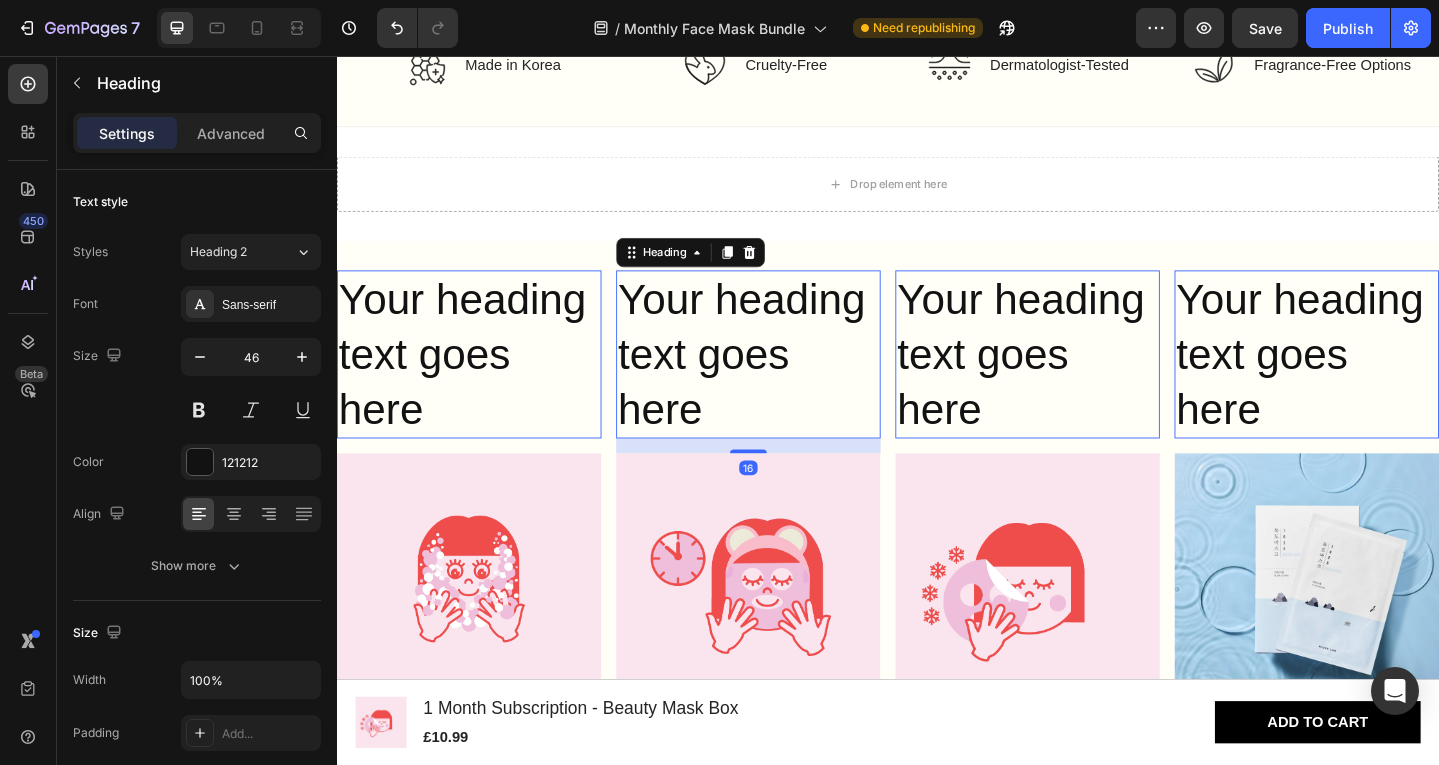 scroll, scrollTop: 4275, scrollLeft: 0, axis: vertical 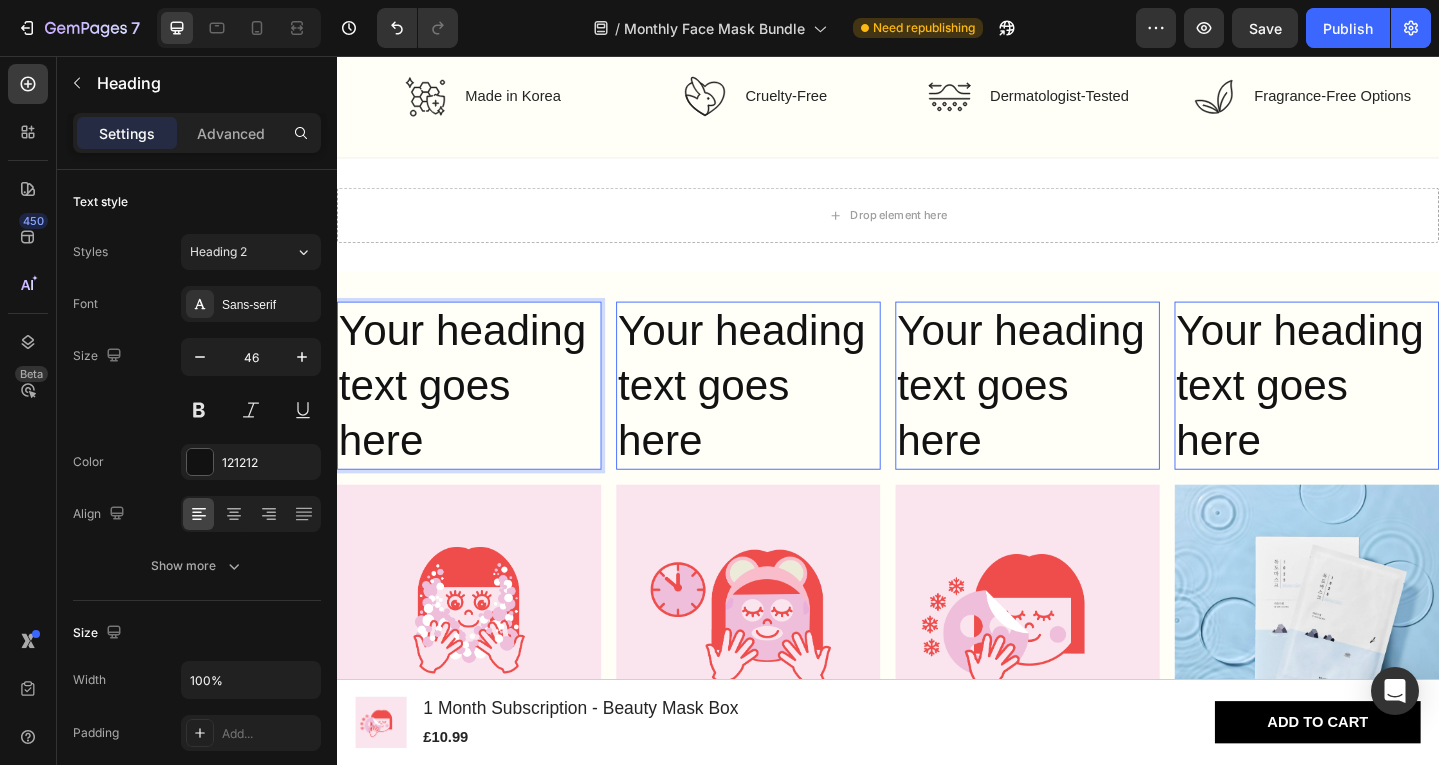 click on "Your heading text goes here" at bounding box center (481, 415) 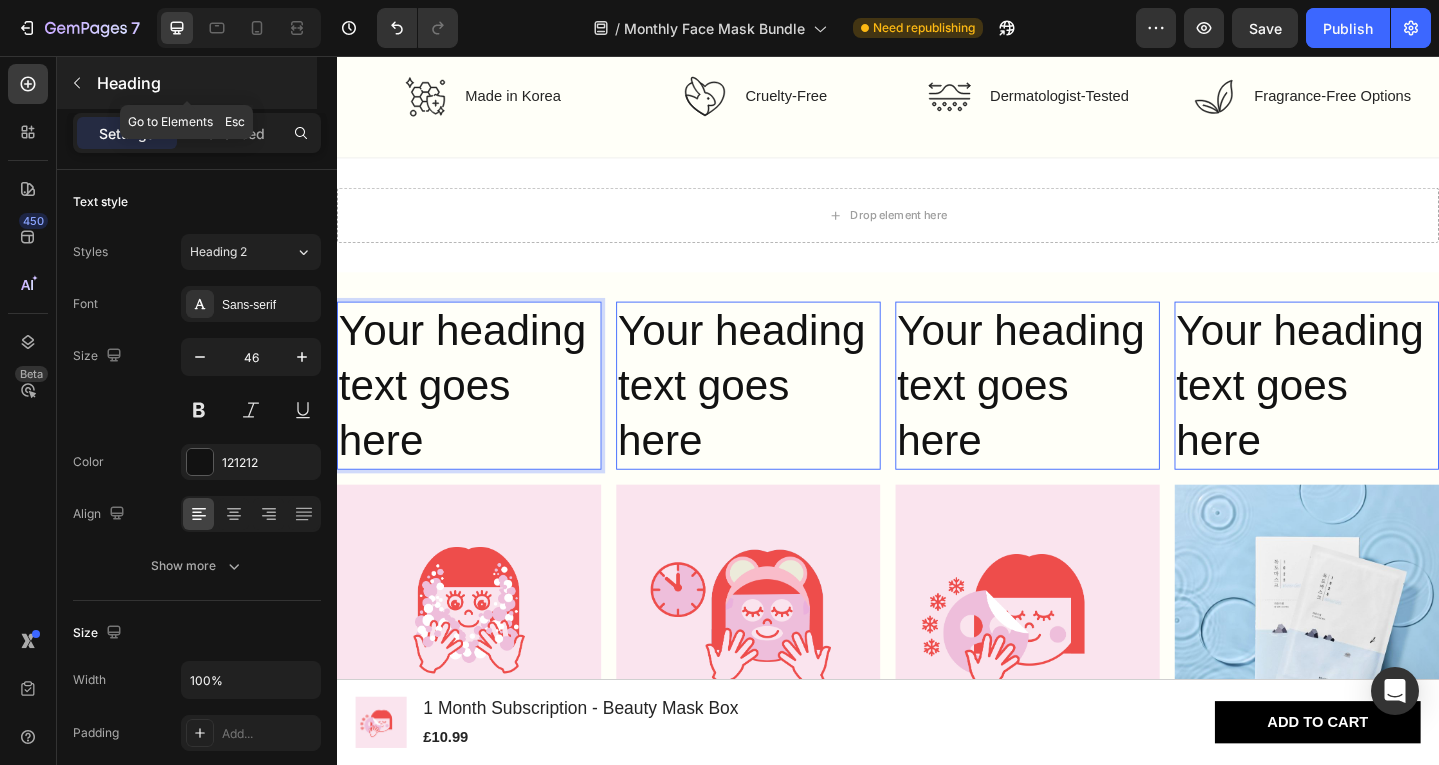click 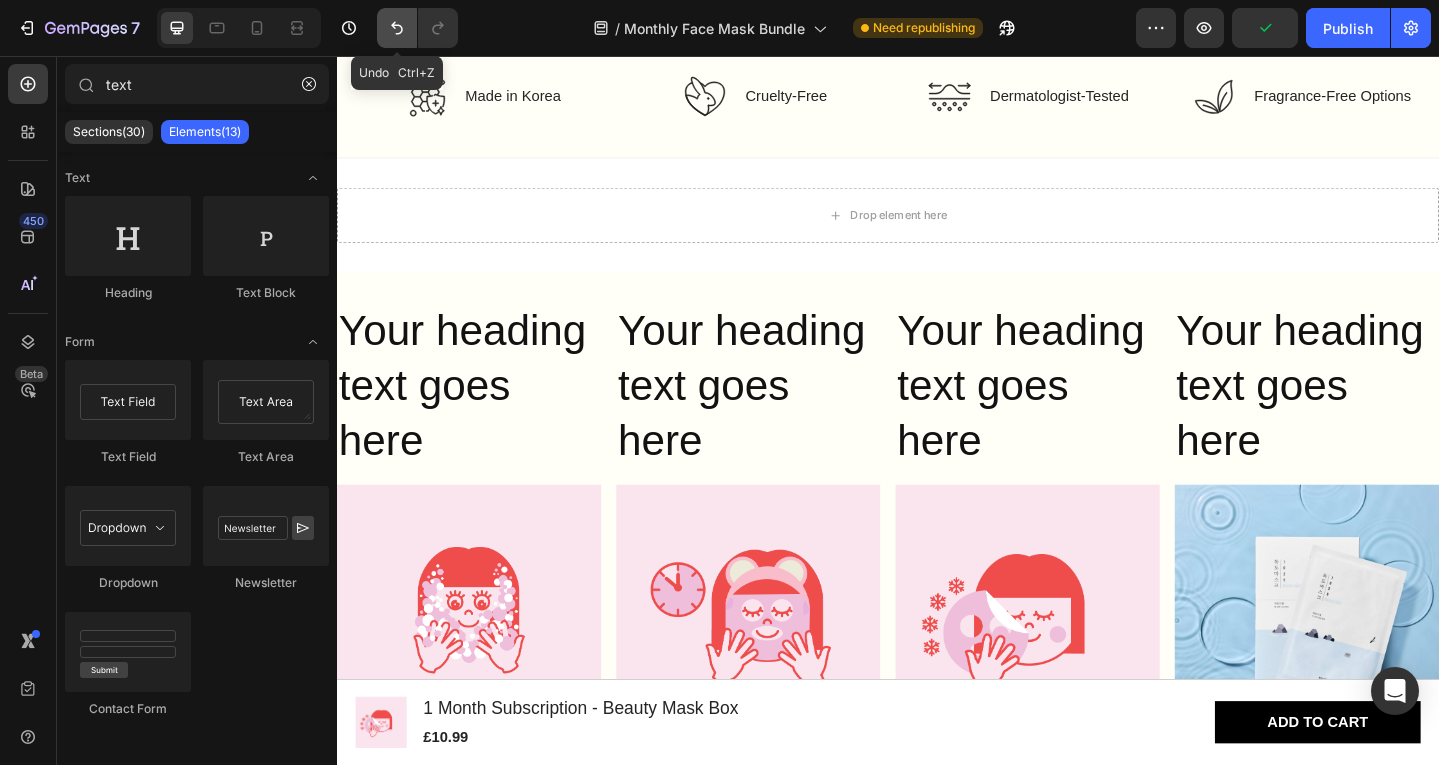 click 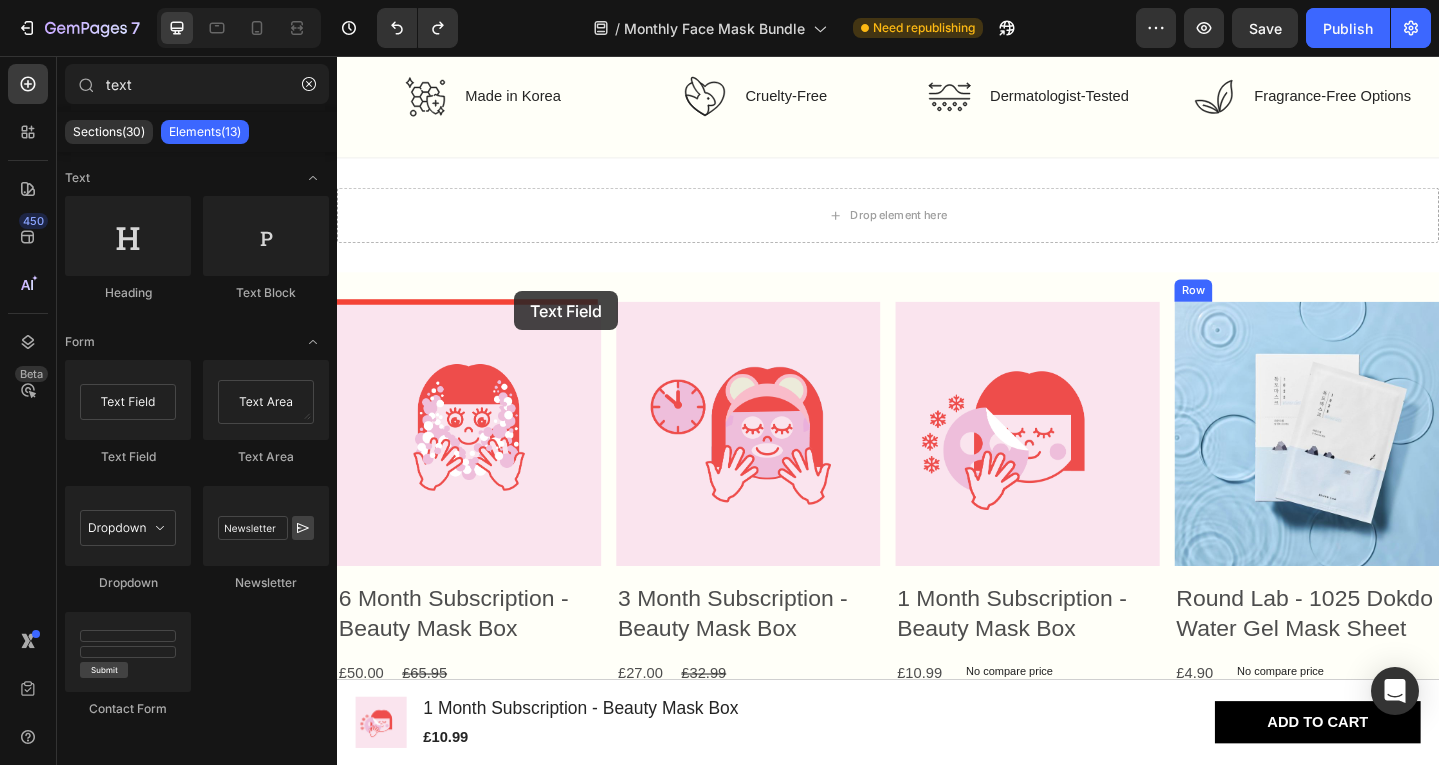 drag, startPoint x: 488, startPoint y: 443, endPoint x: 530, endPoint y: 312, distance: 137.56816 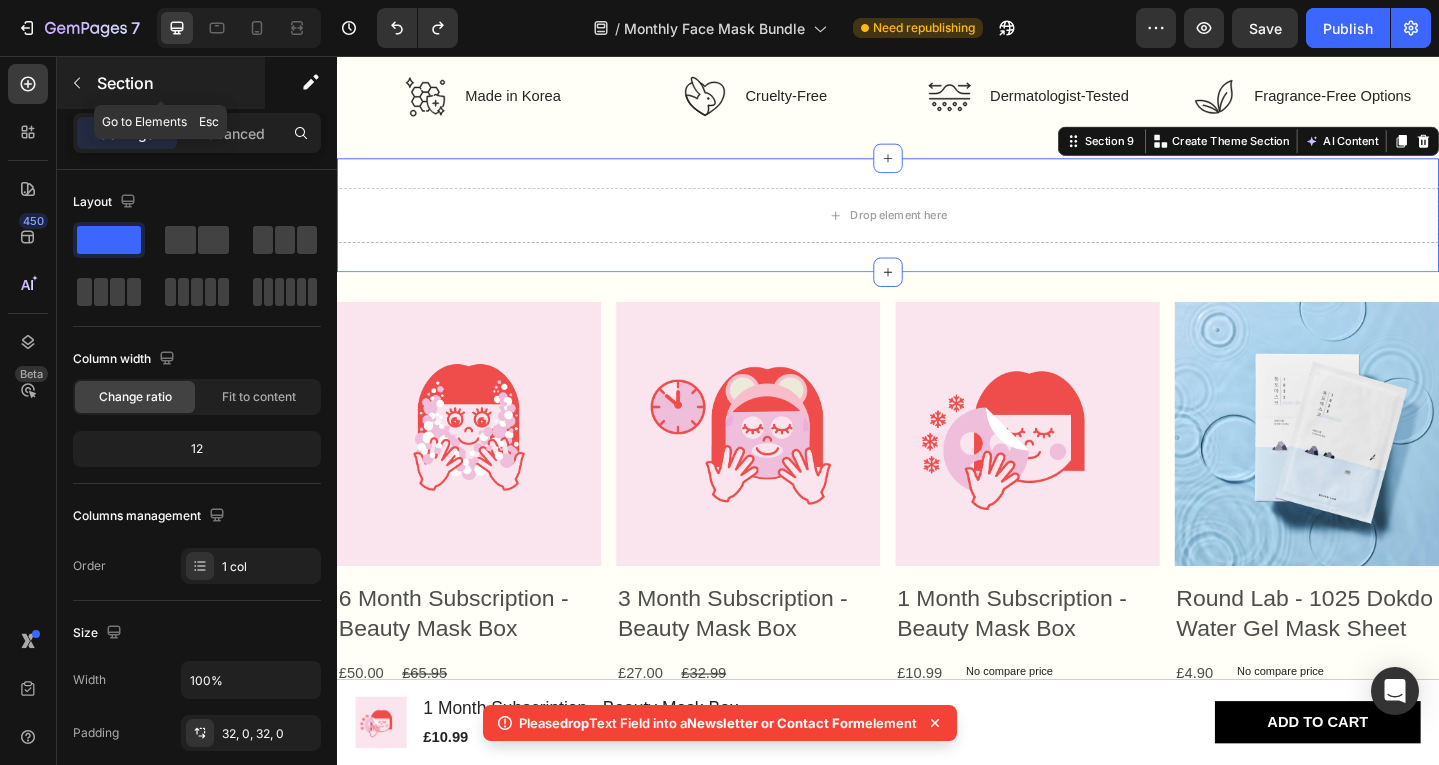 click 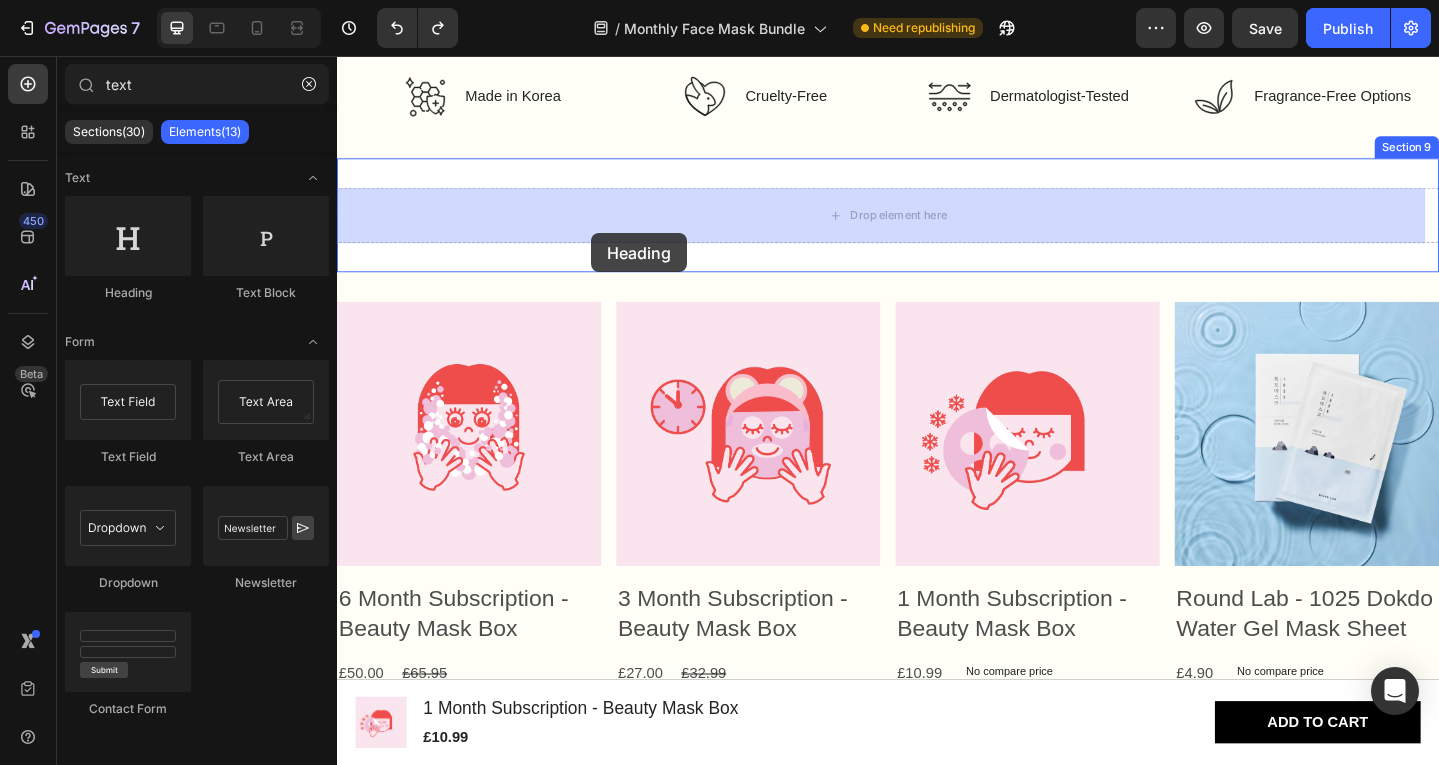 drag, startPoint x: 663, startPoint y: 295, endPoint x: 614, endPoint y: 249, distance: 67.20863 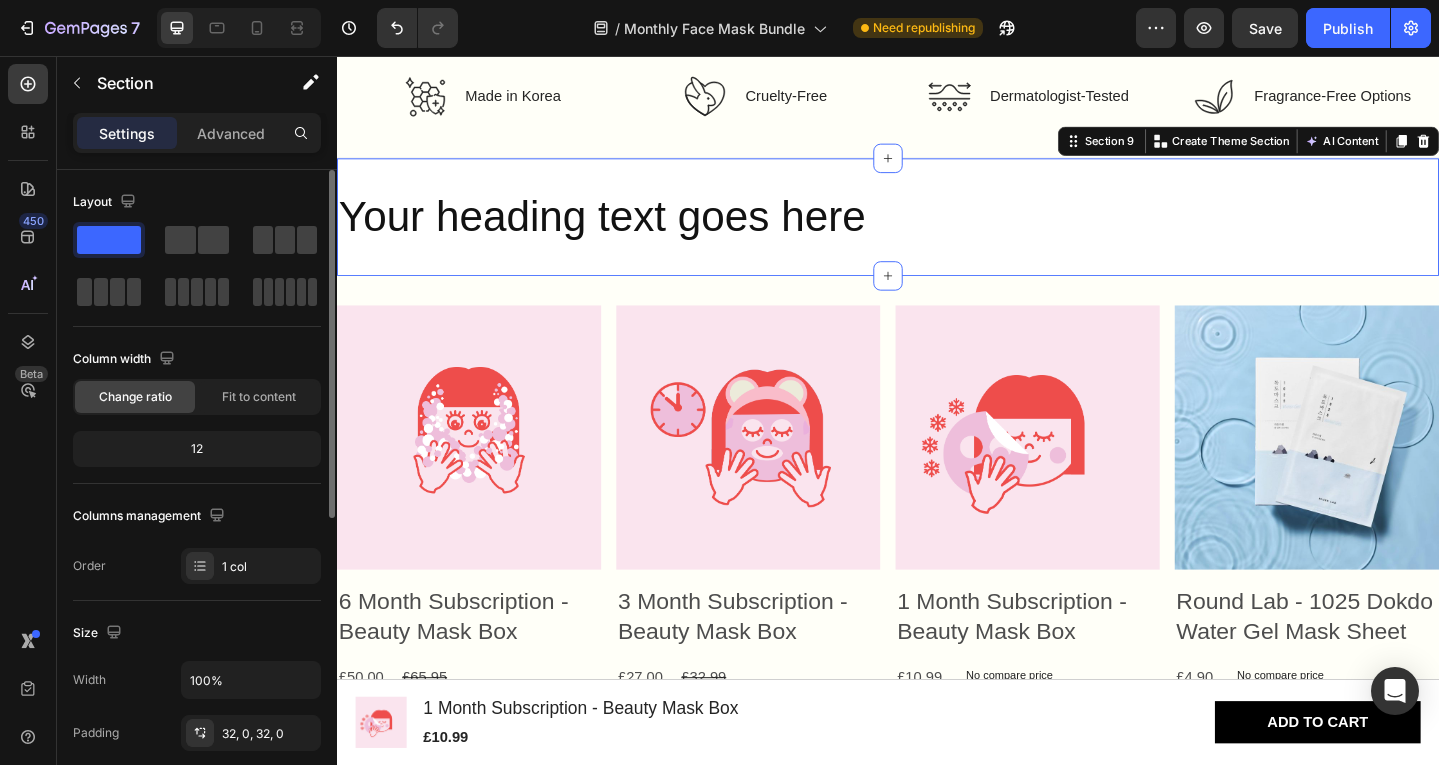 click on "12" 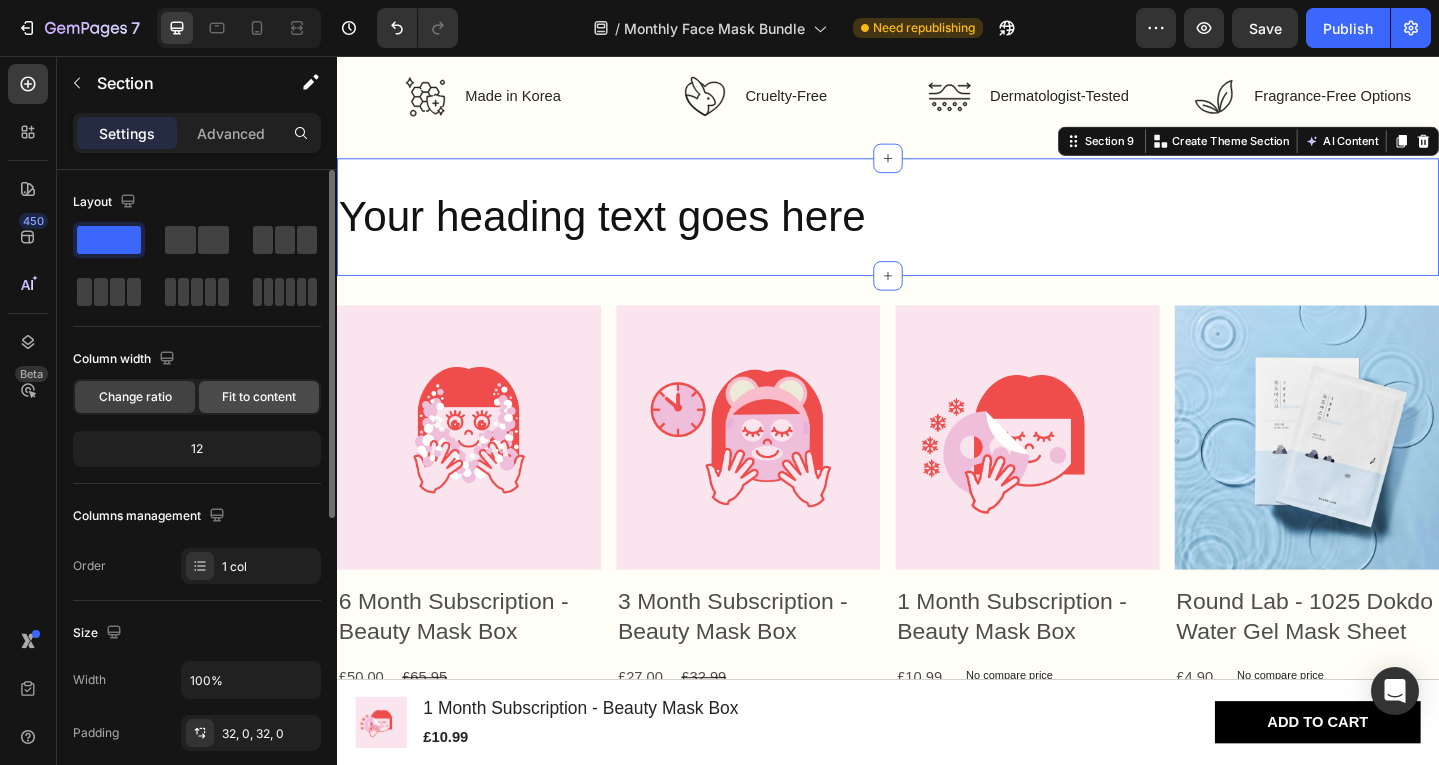 click on "Fit to content" 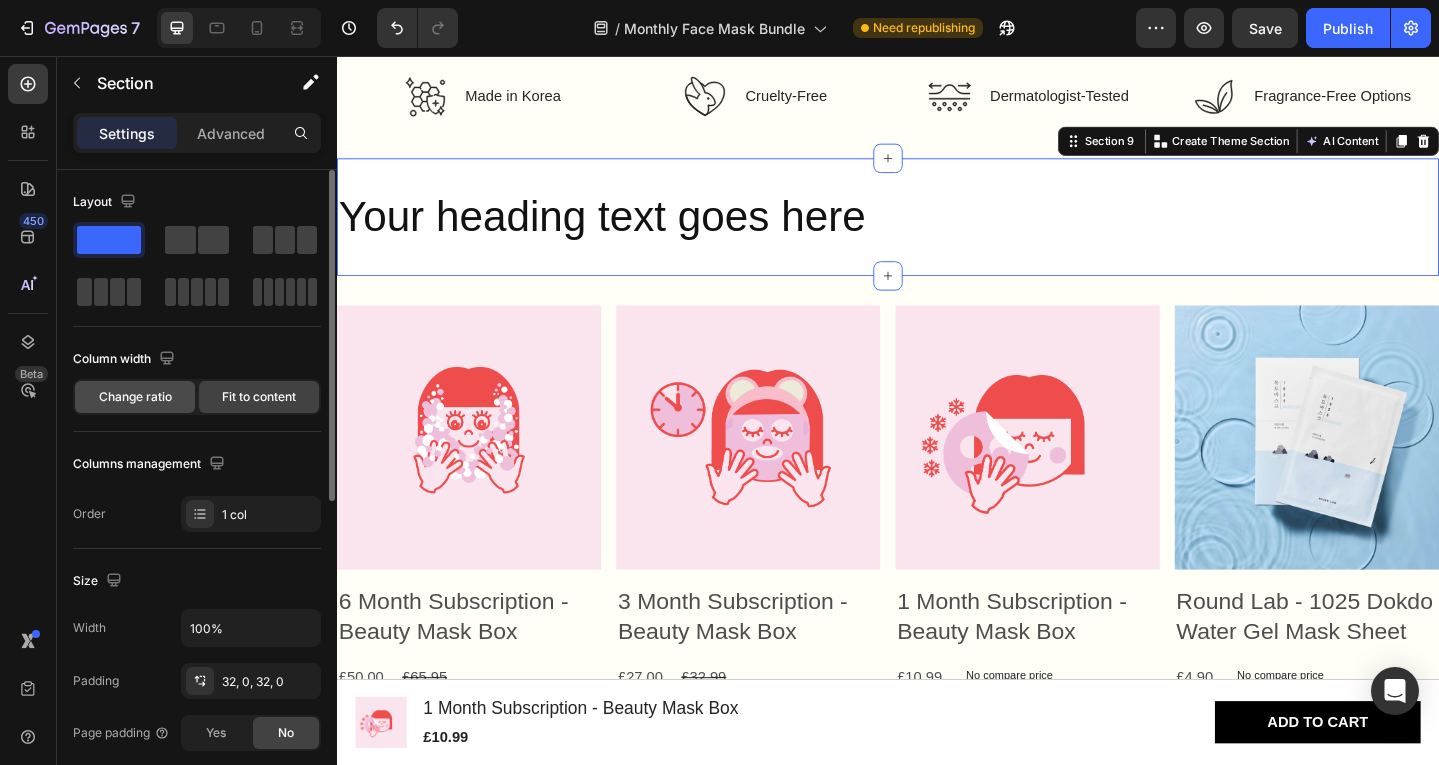 click on "Change ratio" 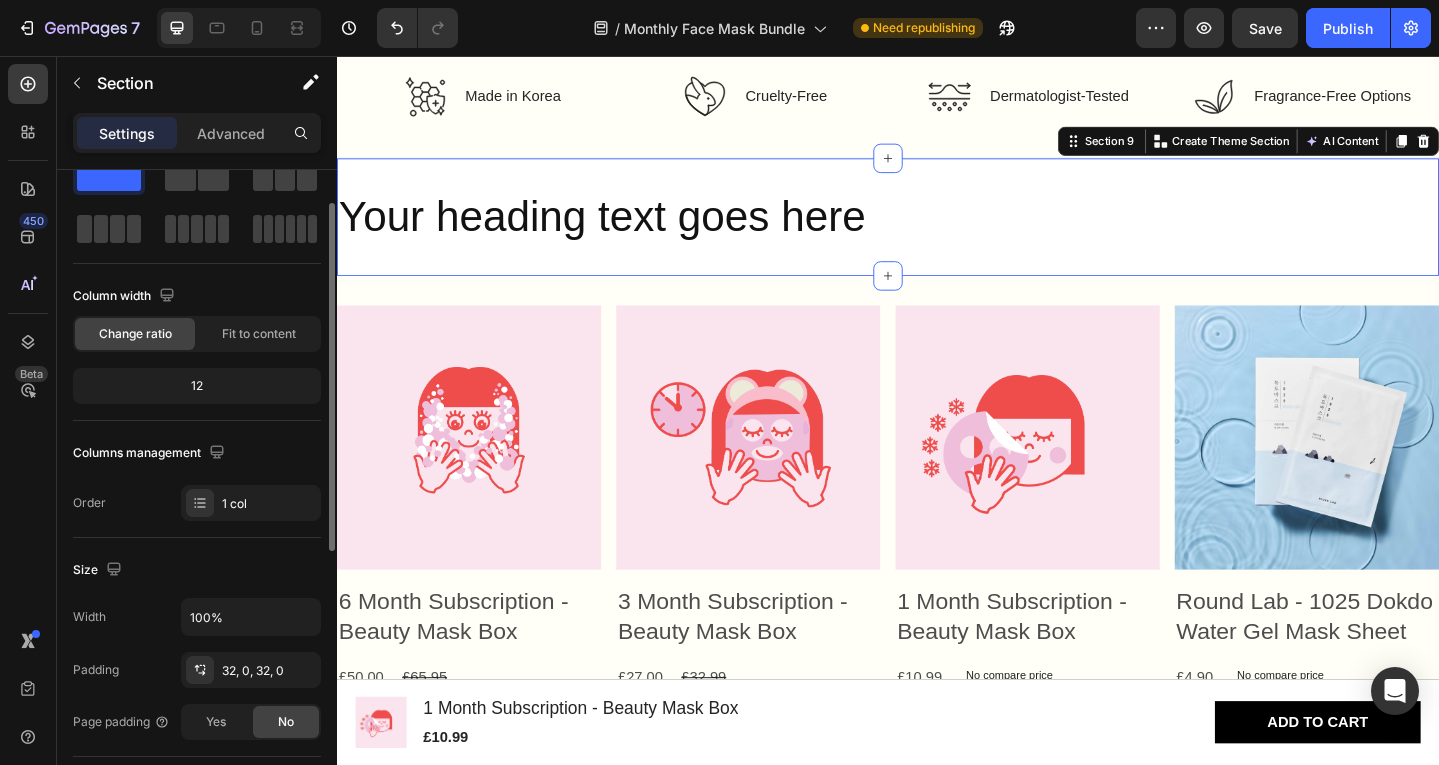 scroll, scrollTop: 244, scrollLeft: 0, axis: vertical 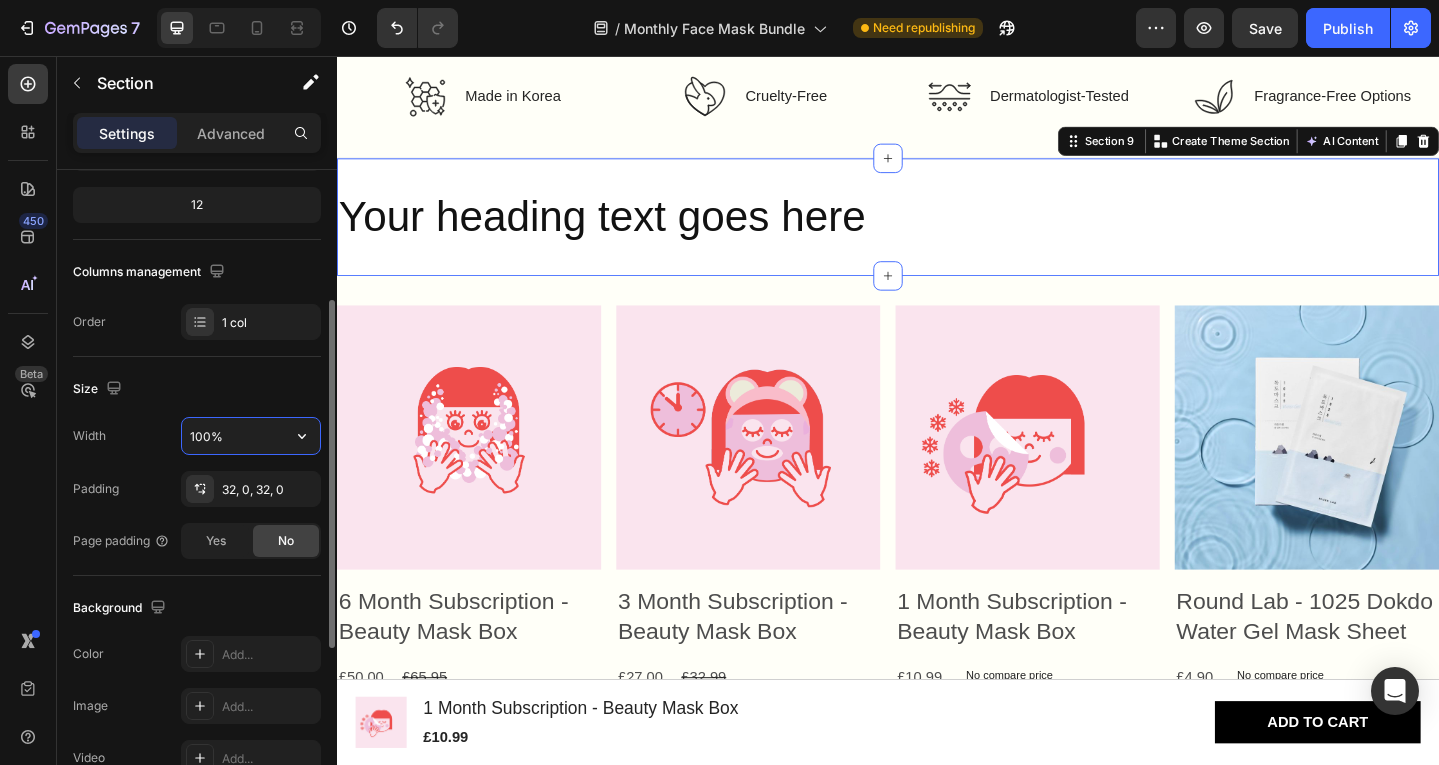click on "100%" at bounding box center (251, 436) 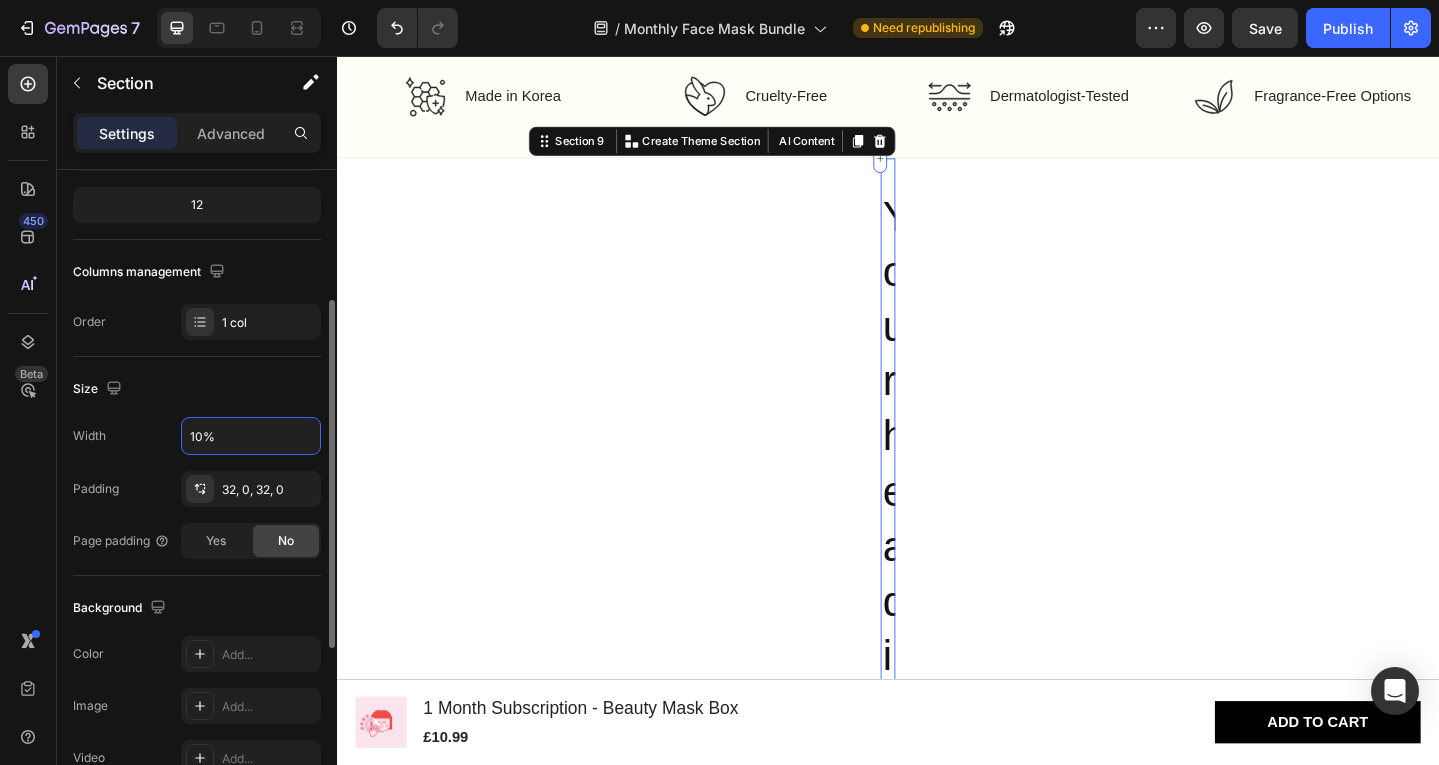 type on "100%" 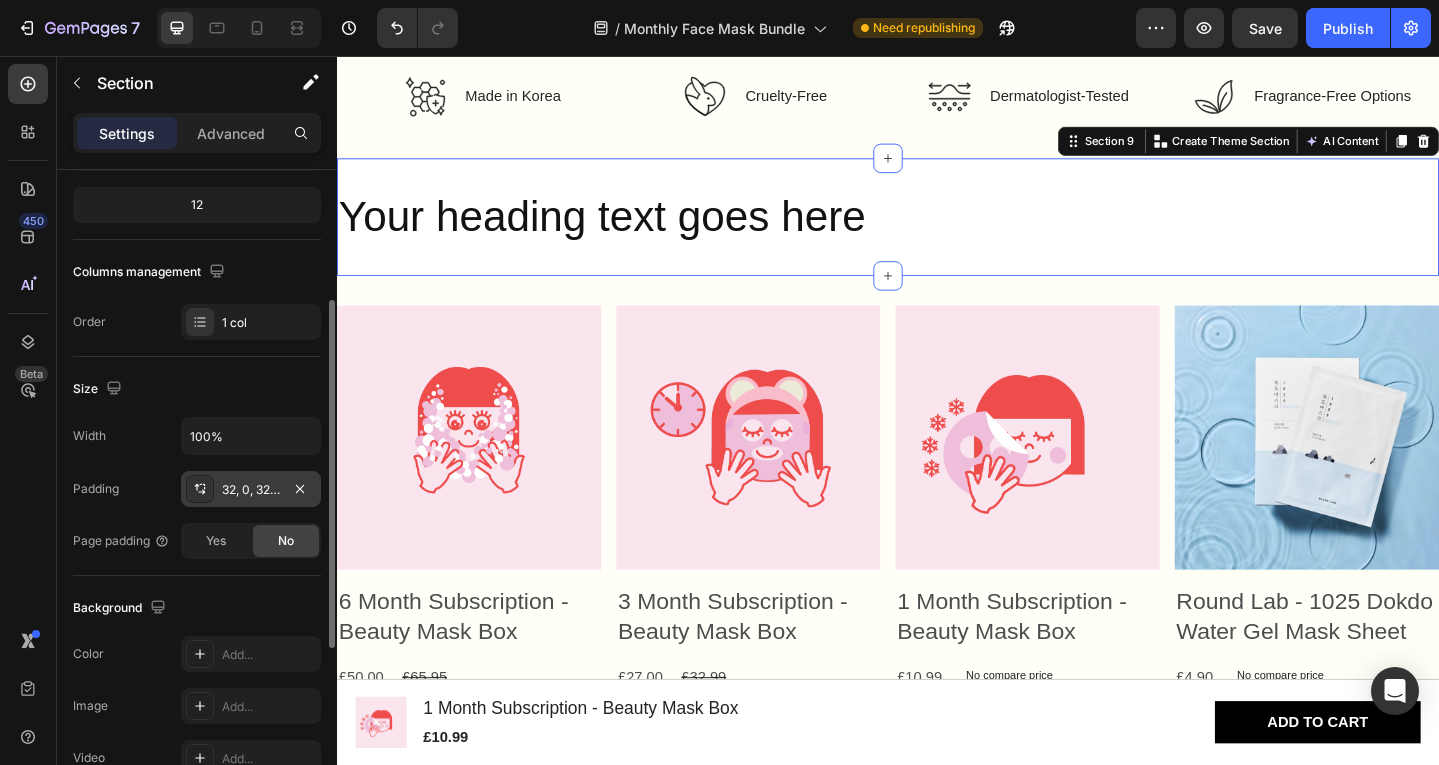 click on "32, 0, 32, 0" at bounding box center [251, 489] 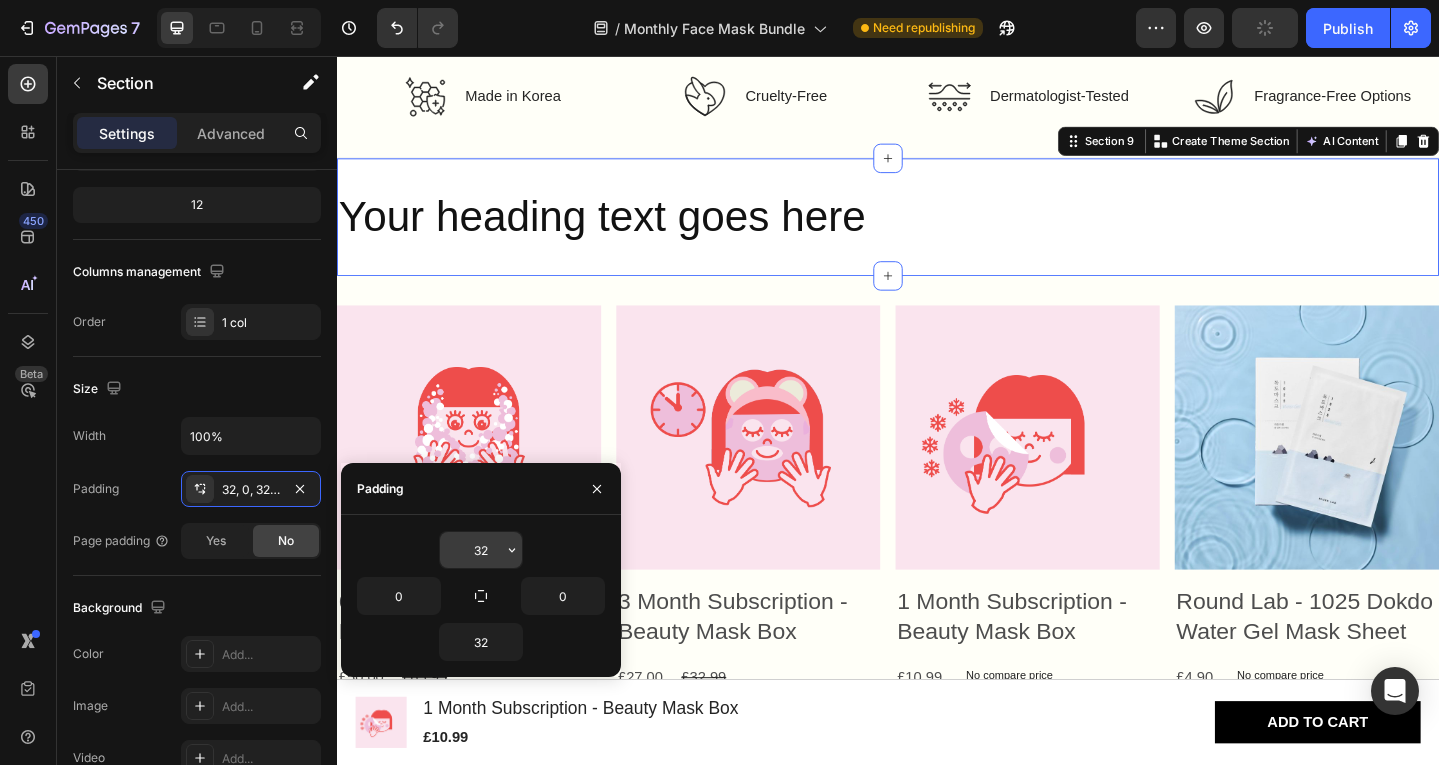 click on "32" at bounding box center [481, 550] 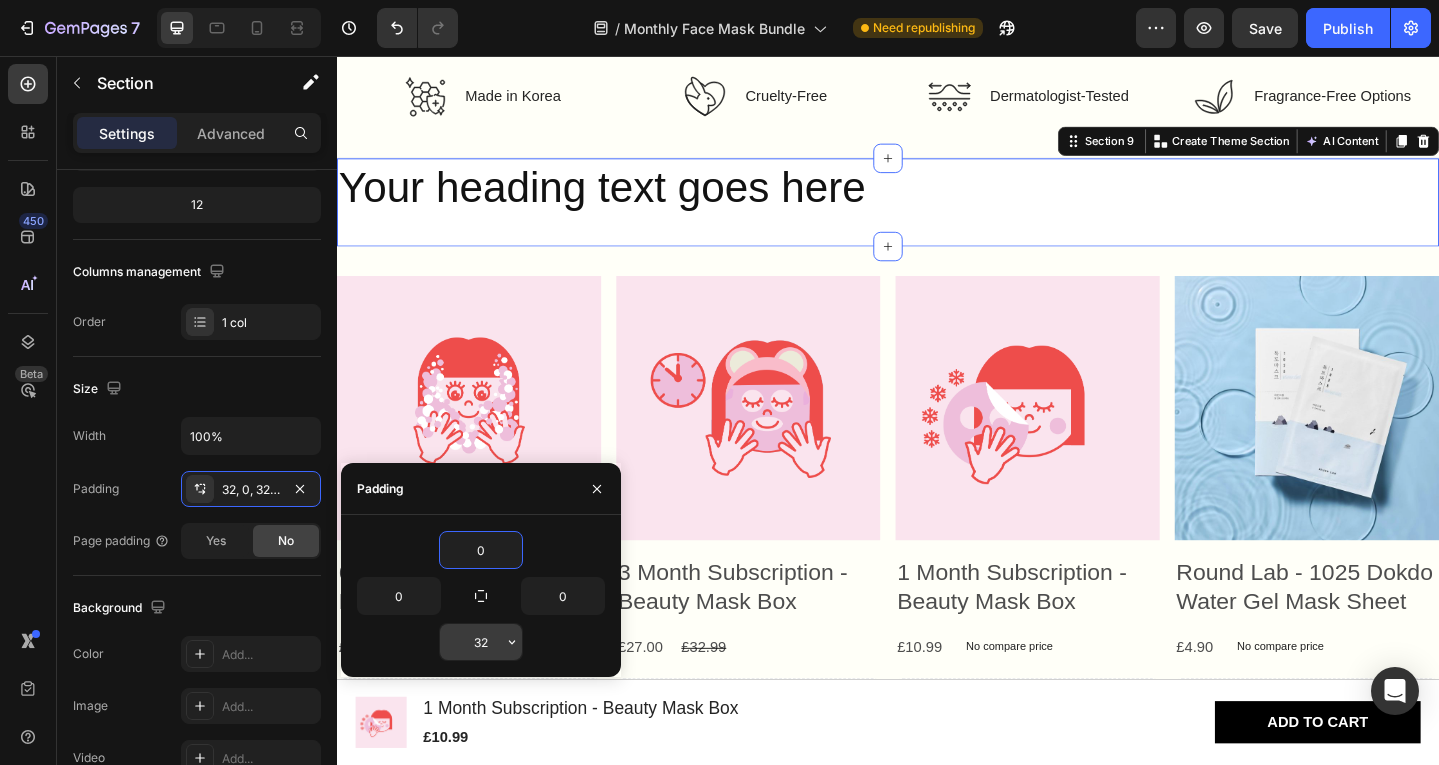 type on "0" 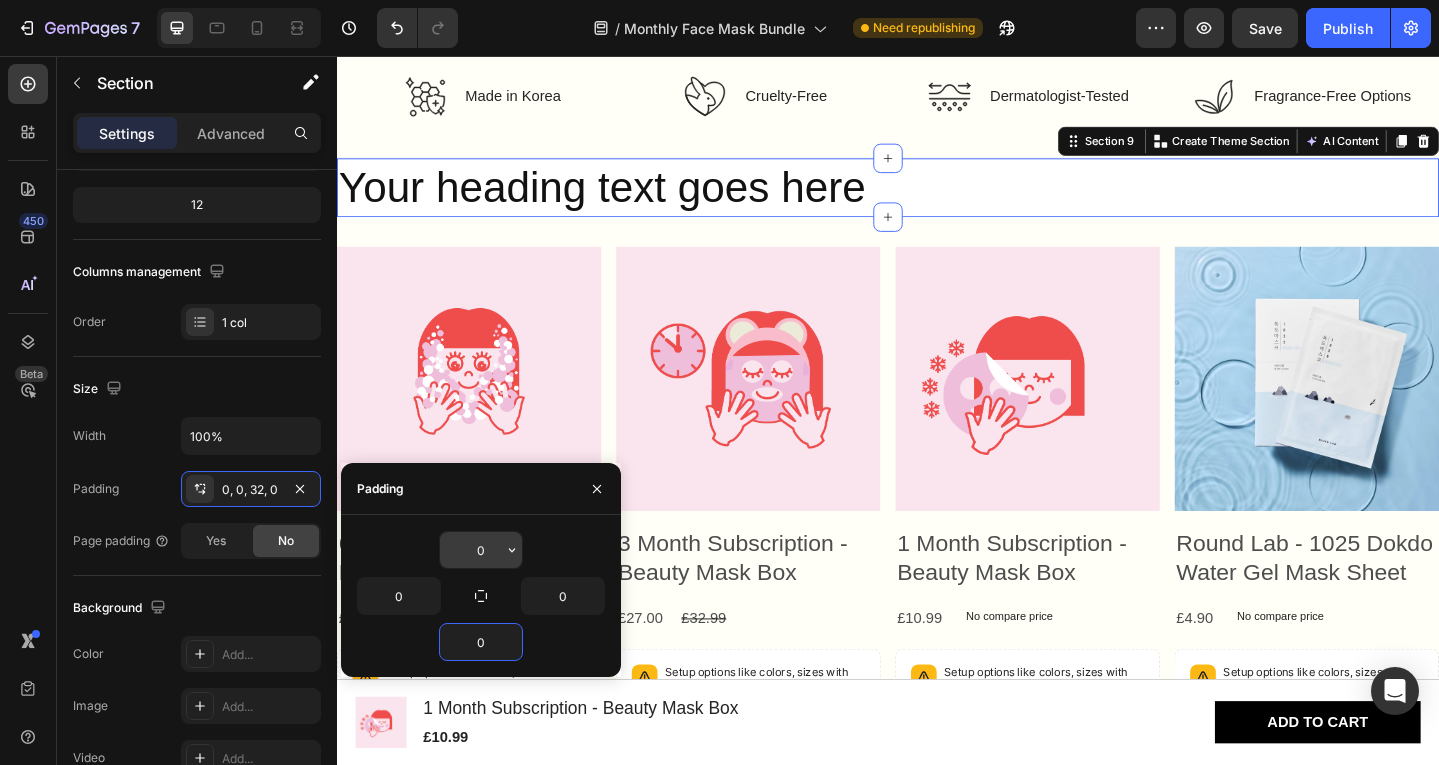 type on "0" 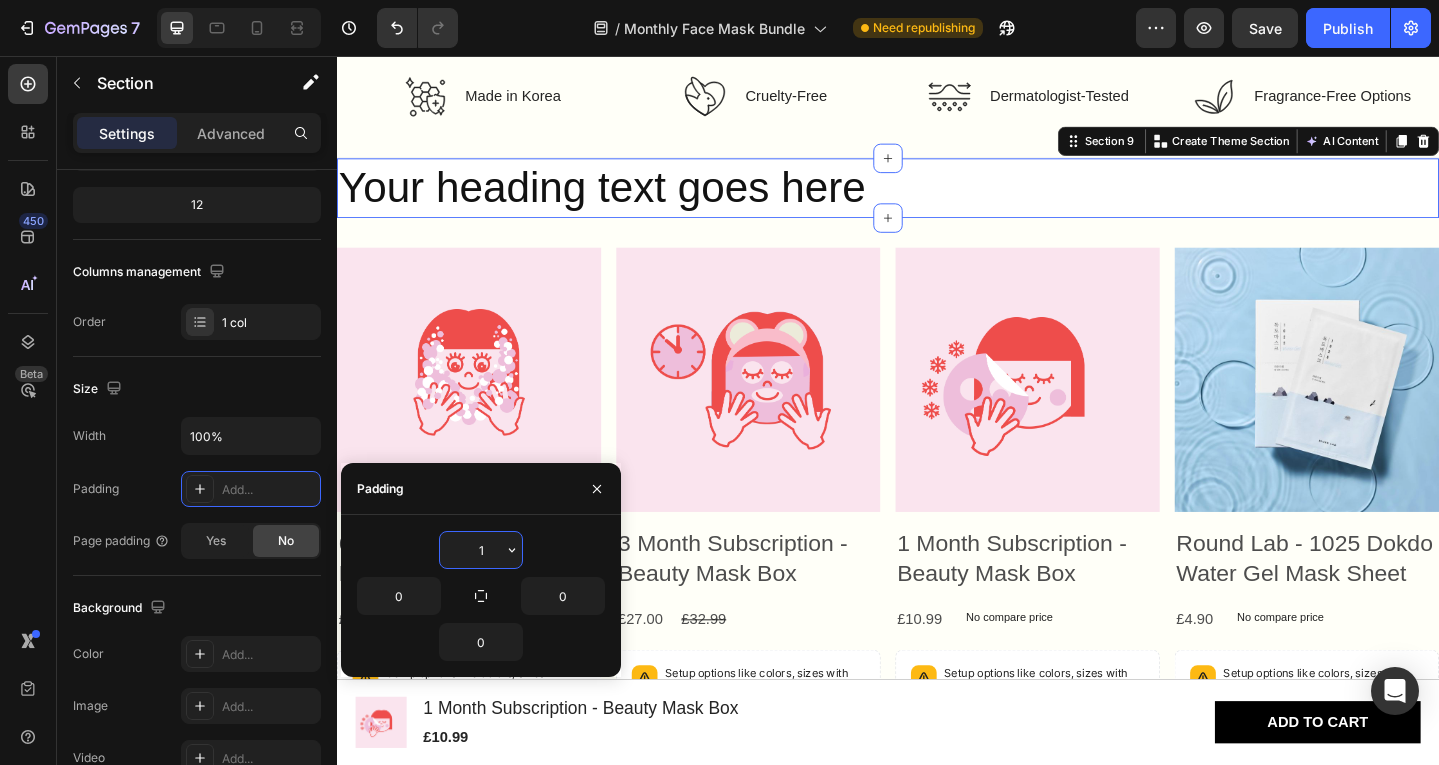 type on "10" 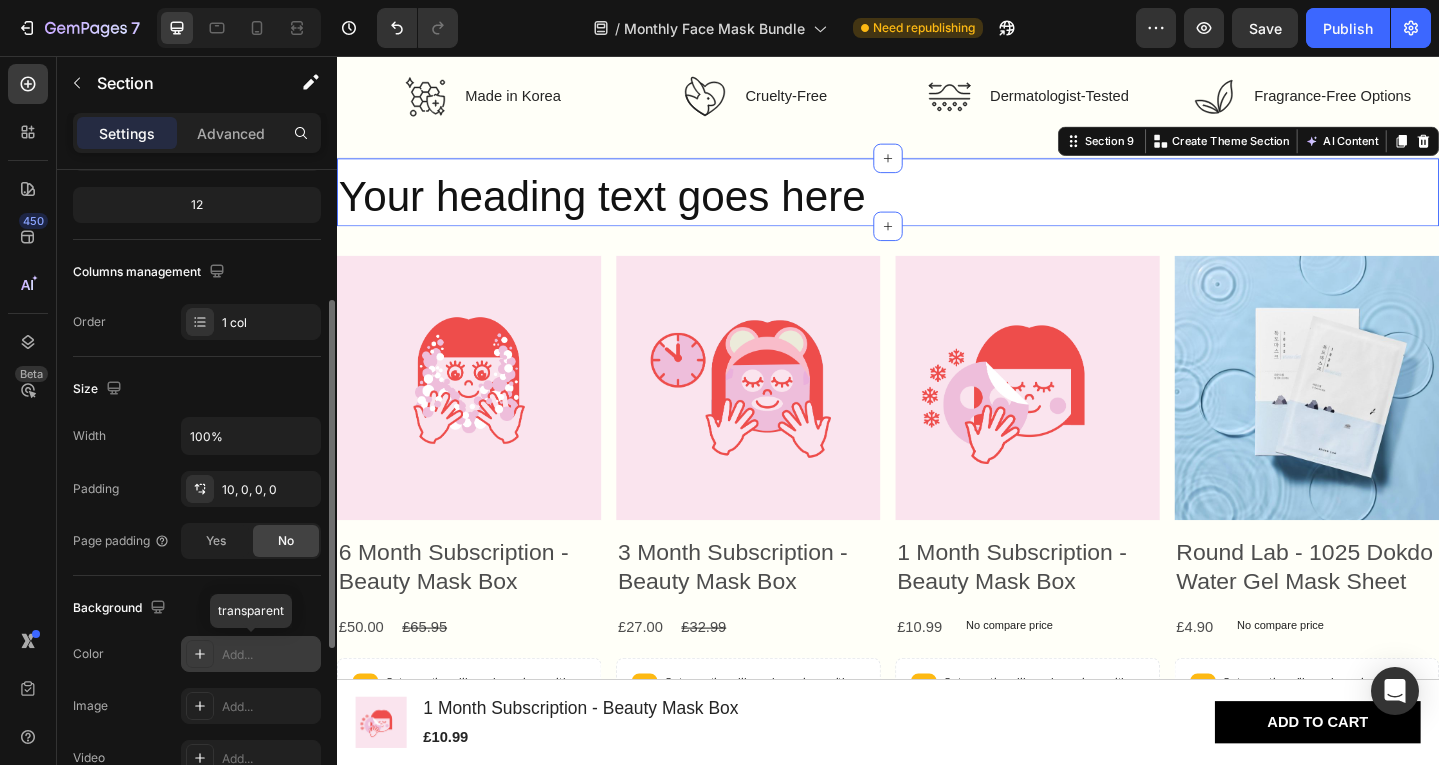 click on "Add..." at bounding box center [269, 655] 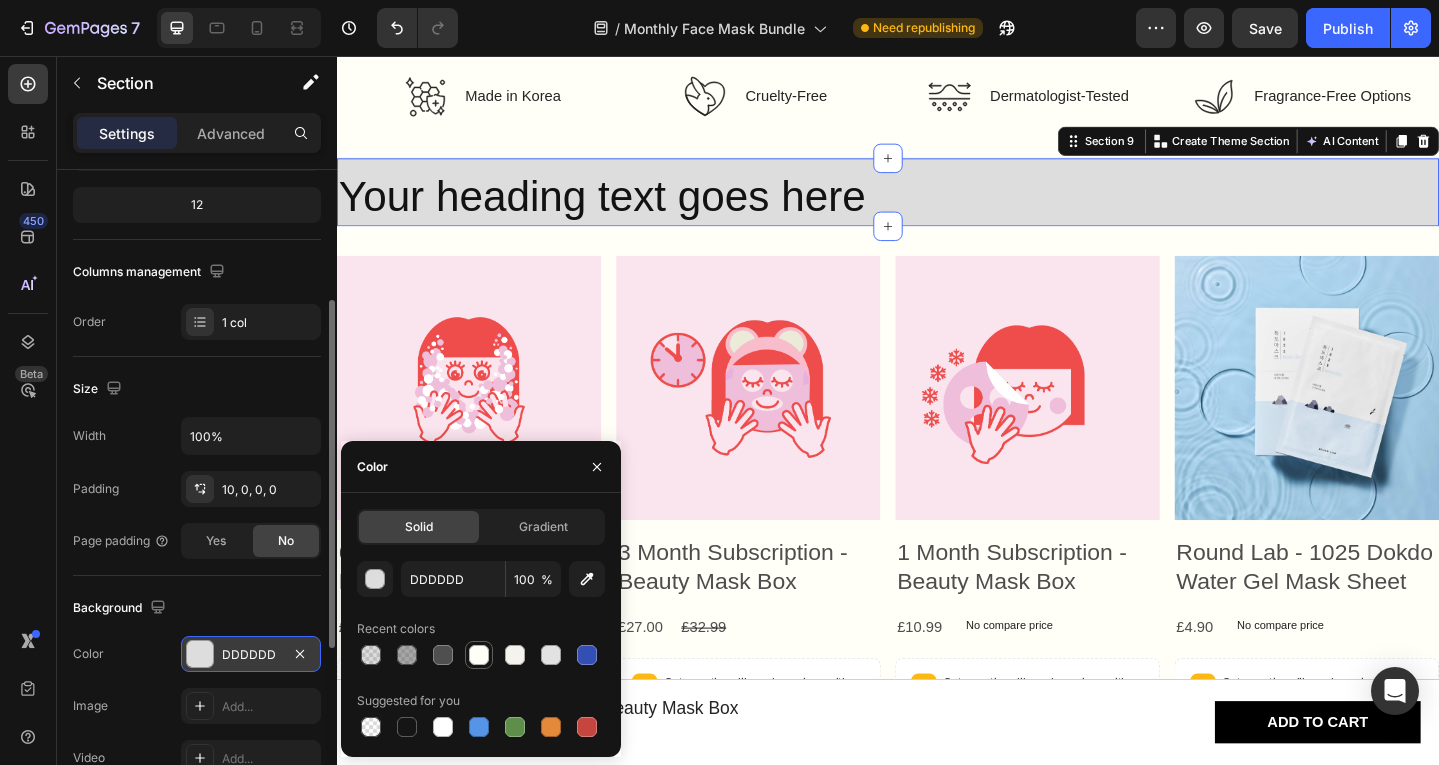 click at bounding box center (479, 655) 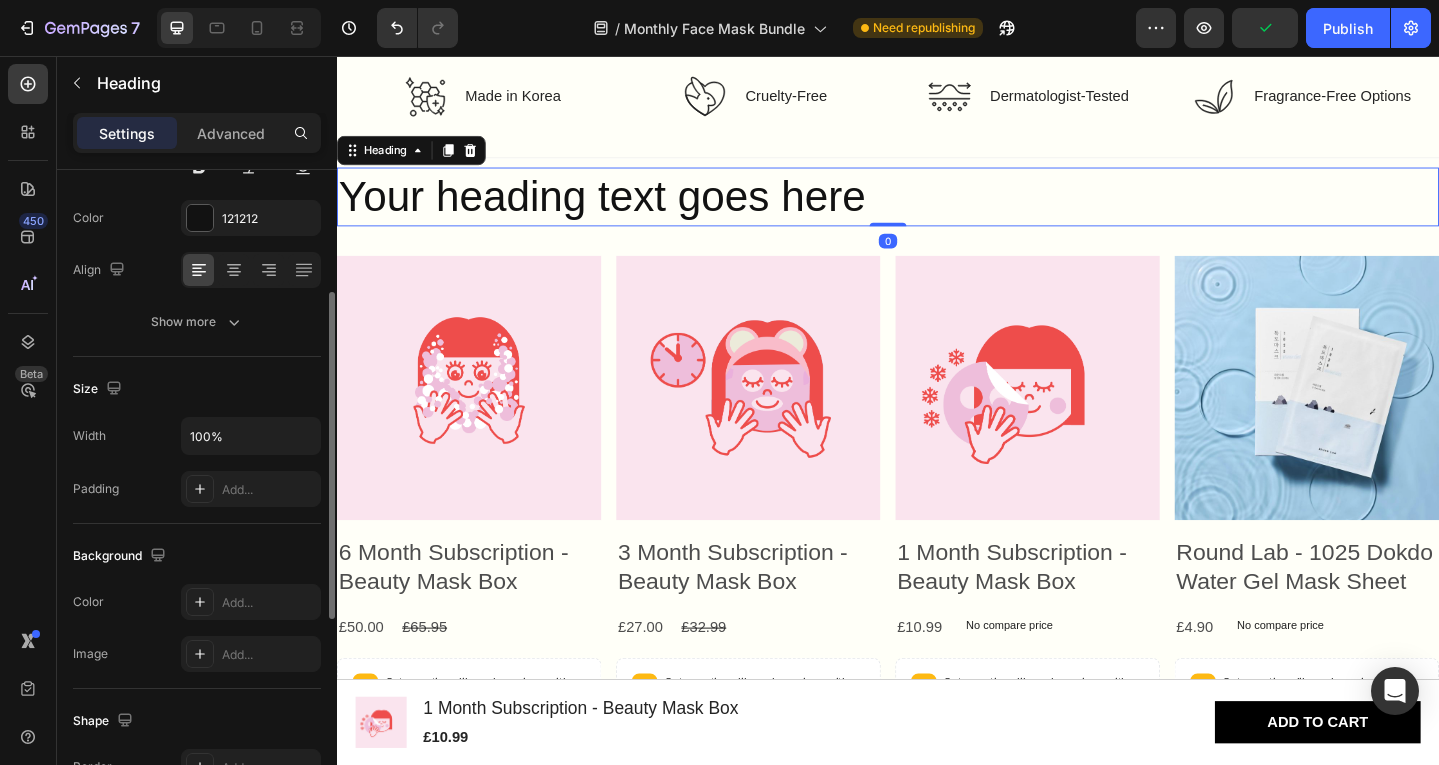 scroll, scrollTop: 0, scrollLeft: 0, axis: both 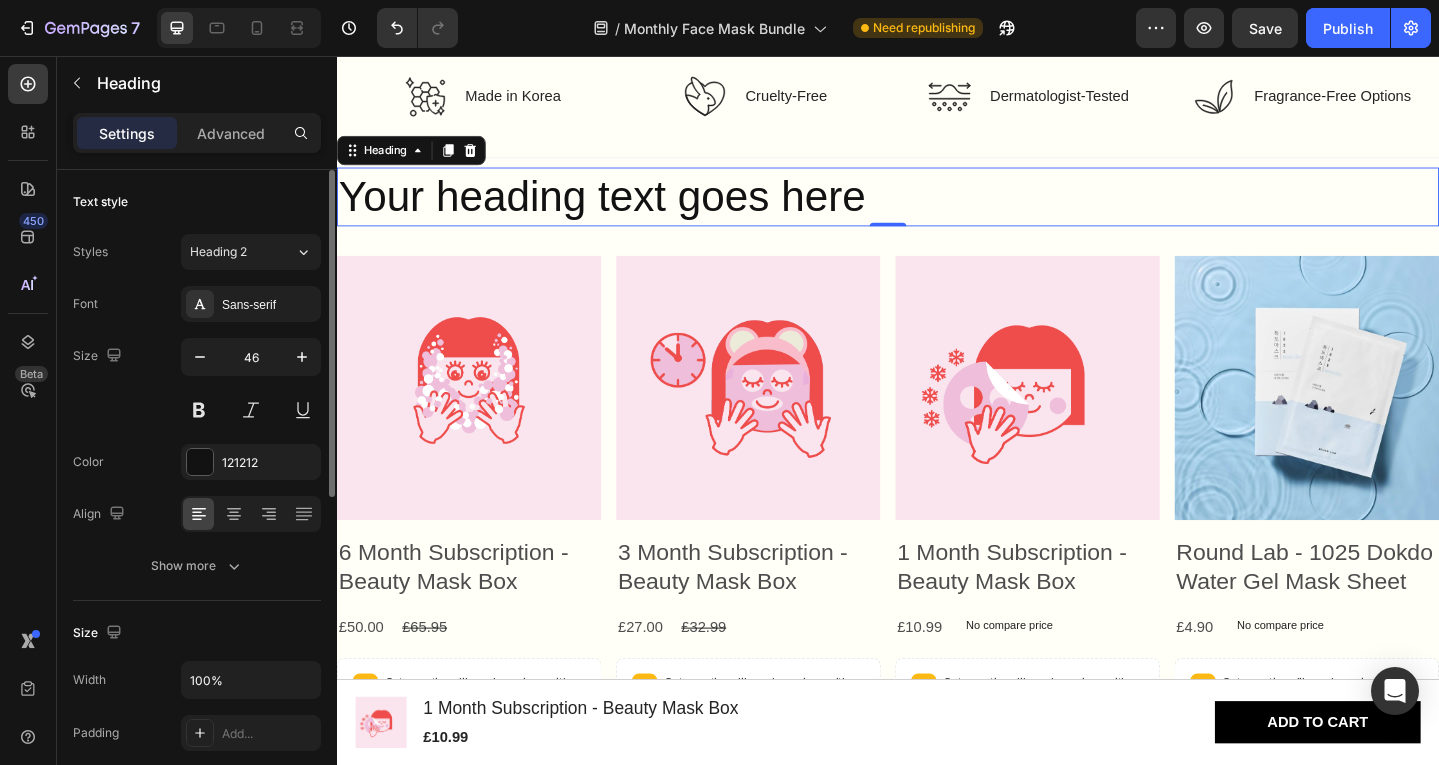 click on "Your heading text goes here" at bounding box center (937, 210) 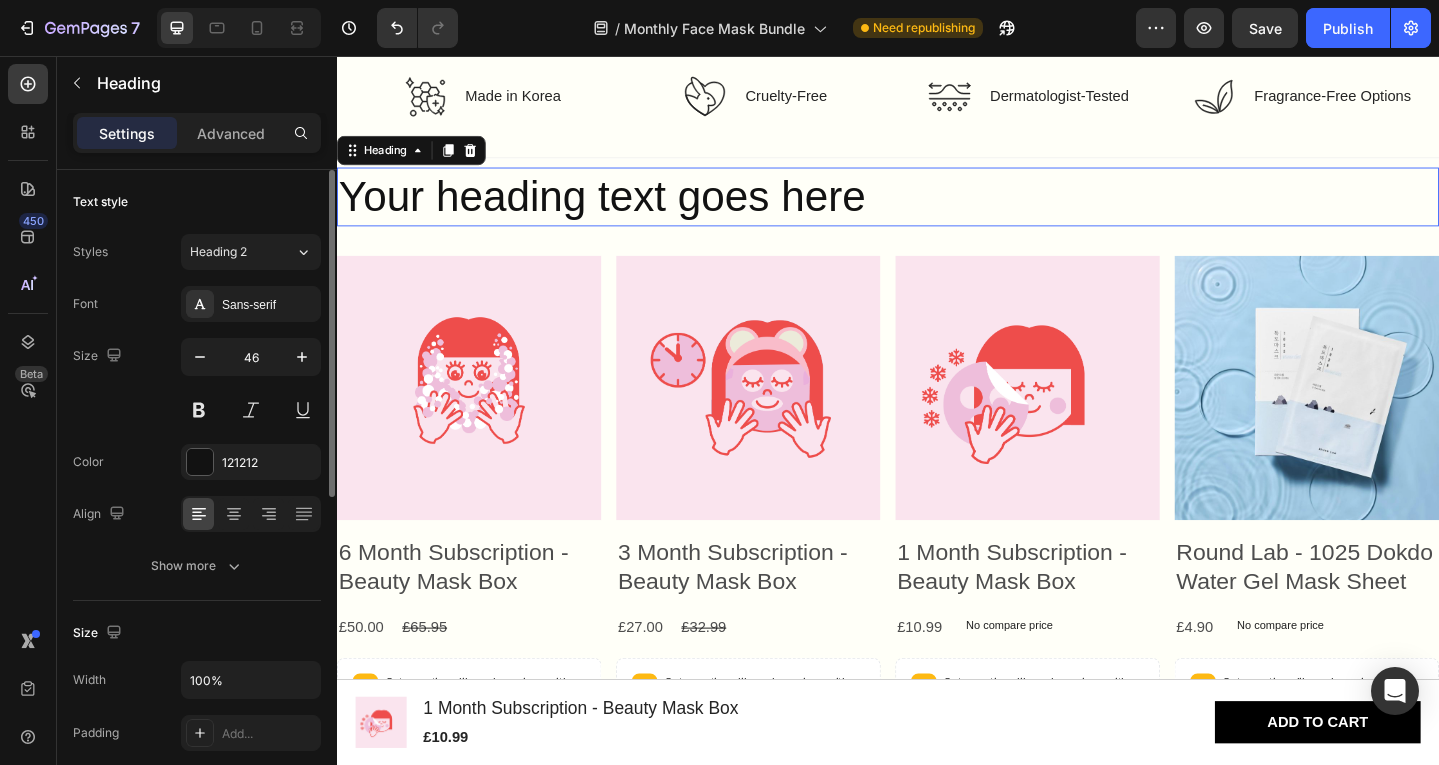 click on "Your heading text goes here" at bounding box center [937, 210] 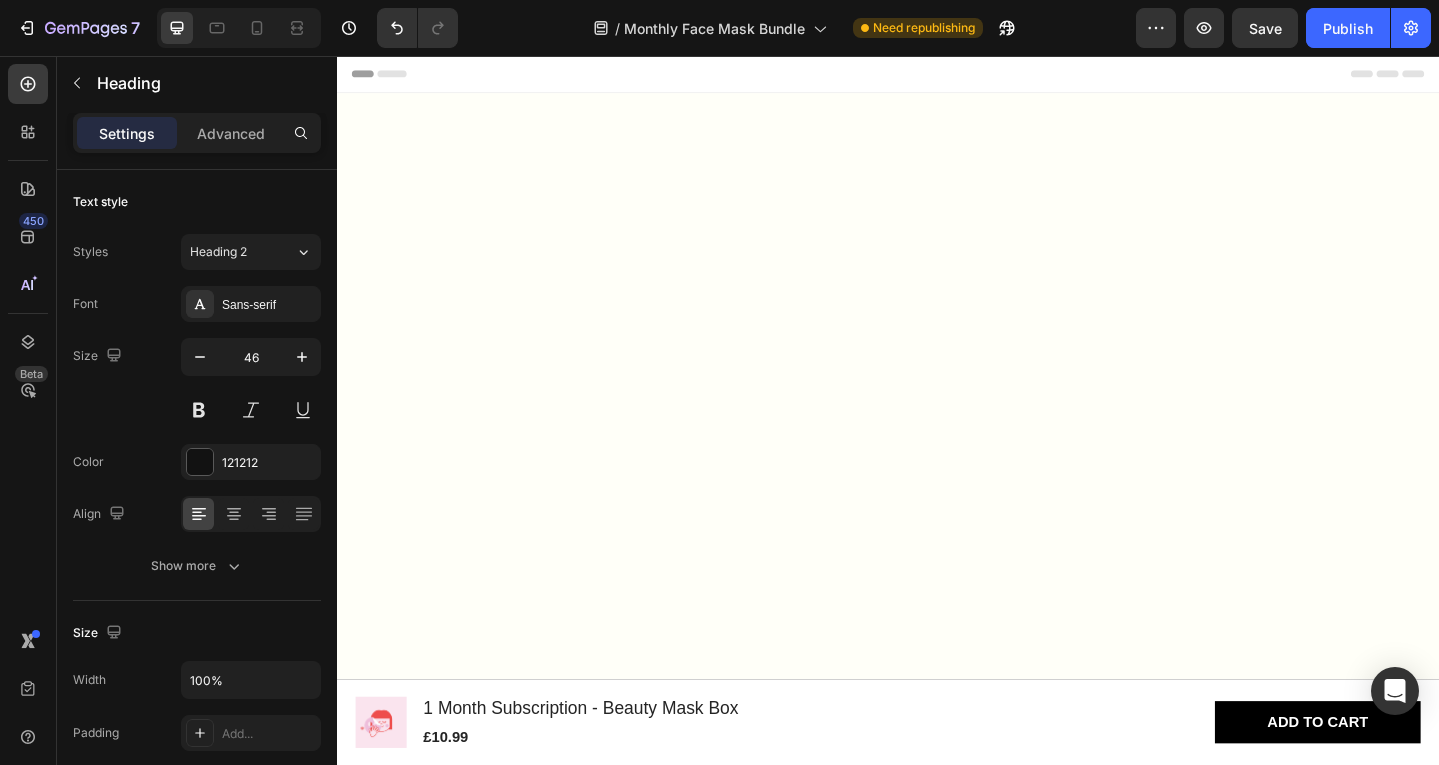 scroll, scrollTop: 4275, scrollLeft: 0, axis: vertical 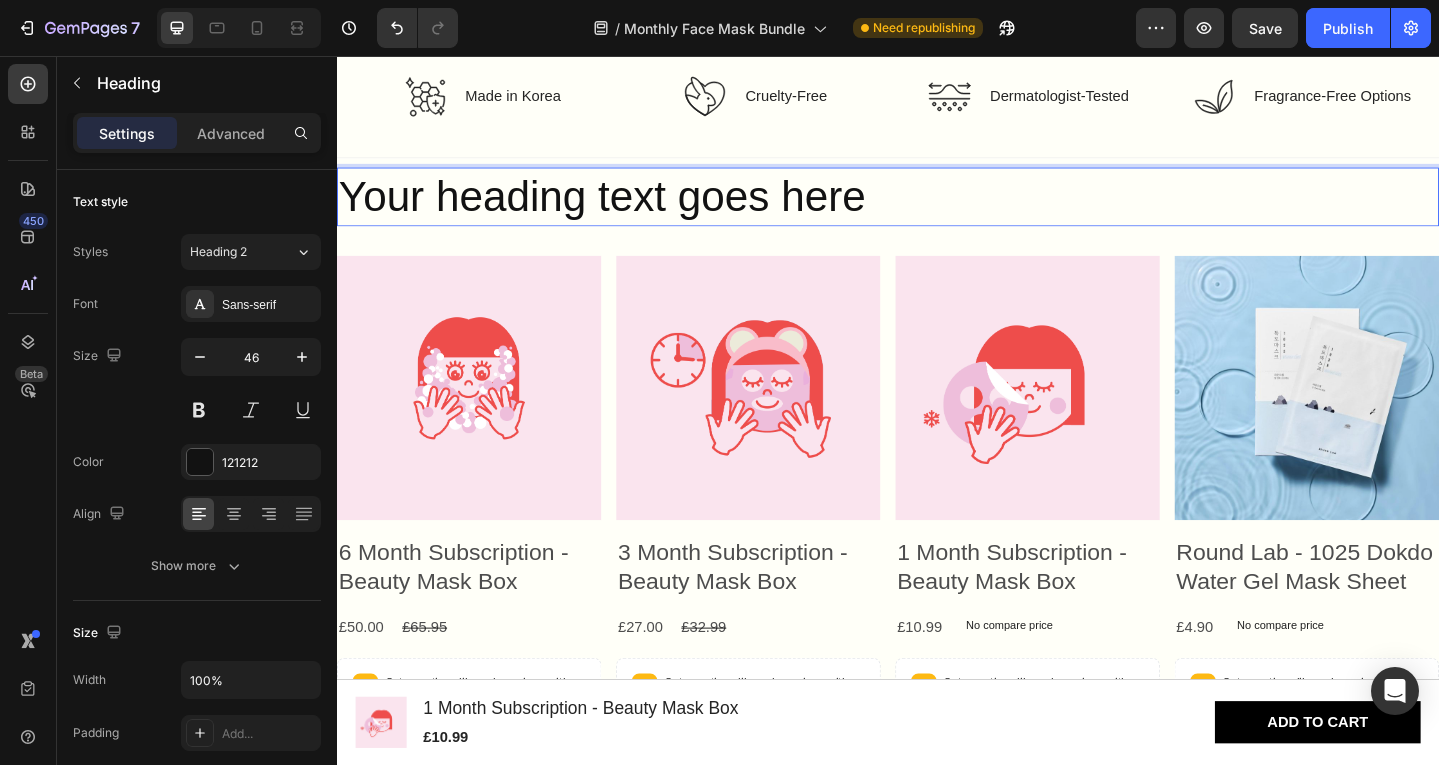 click on "Your heading text goes here" at bounding box center (937, 210) 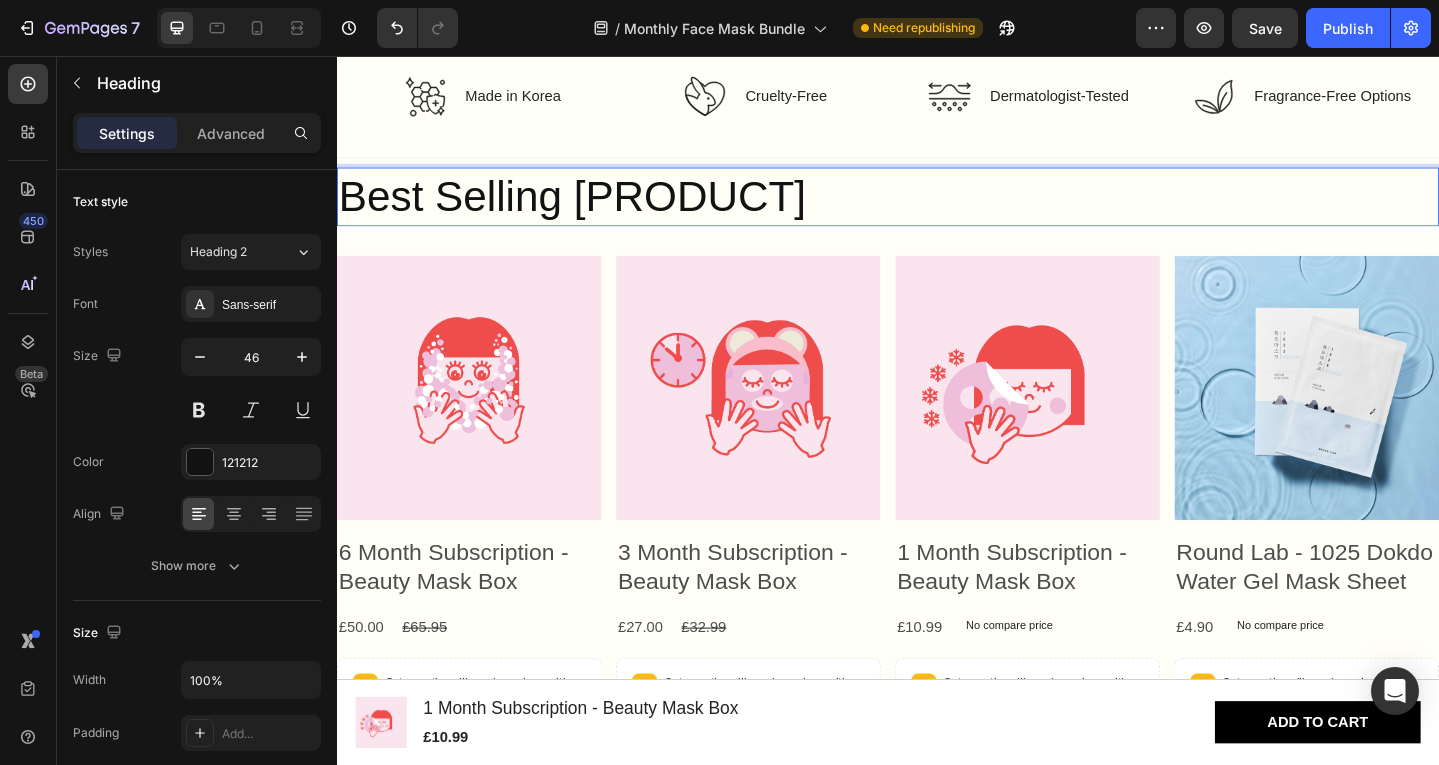 click on "Best Selling [PRODUCT]" at bounding box center (937, 210) 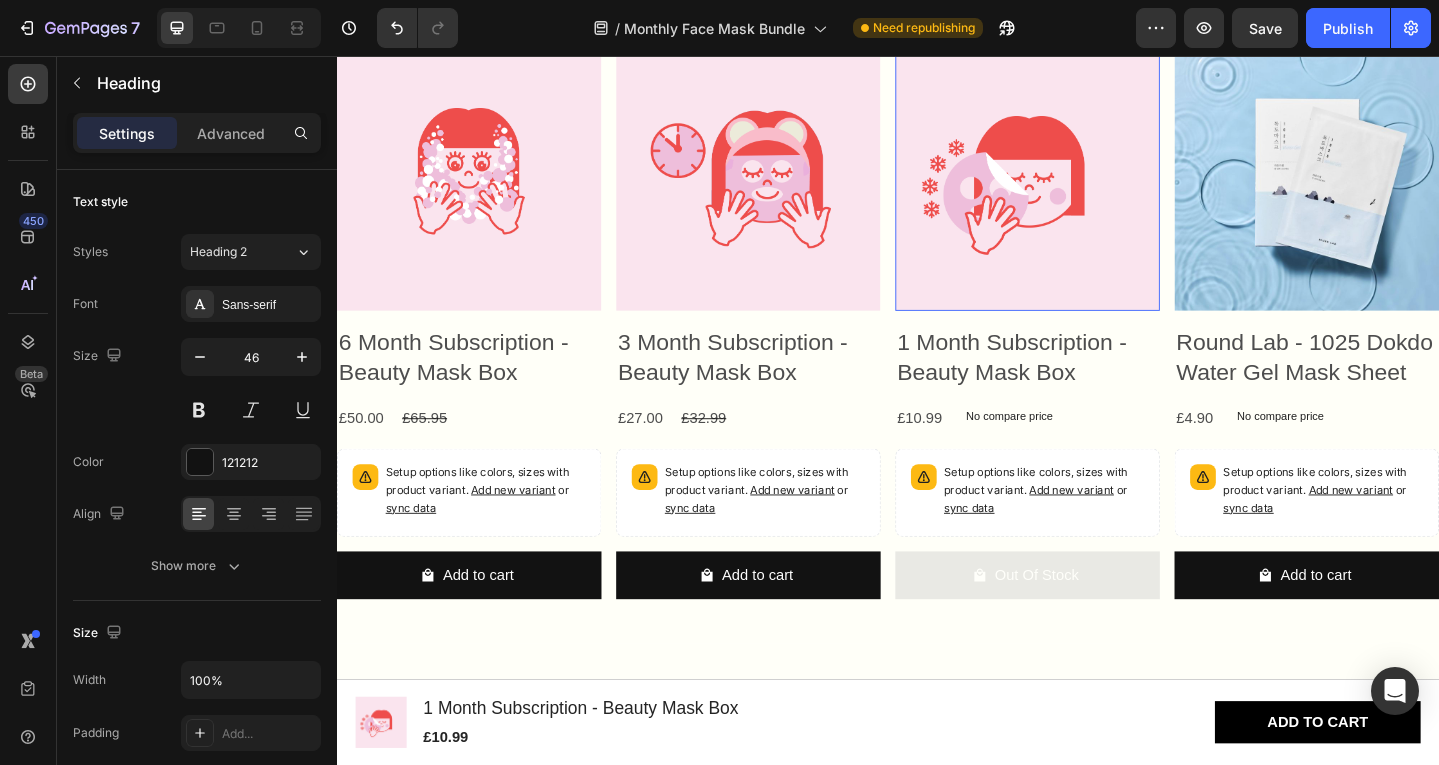 scroll, scrollTop: 4522, scrollLeft: 0, axis: vertical 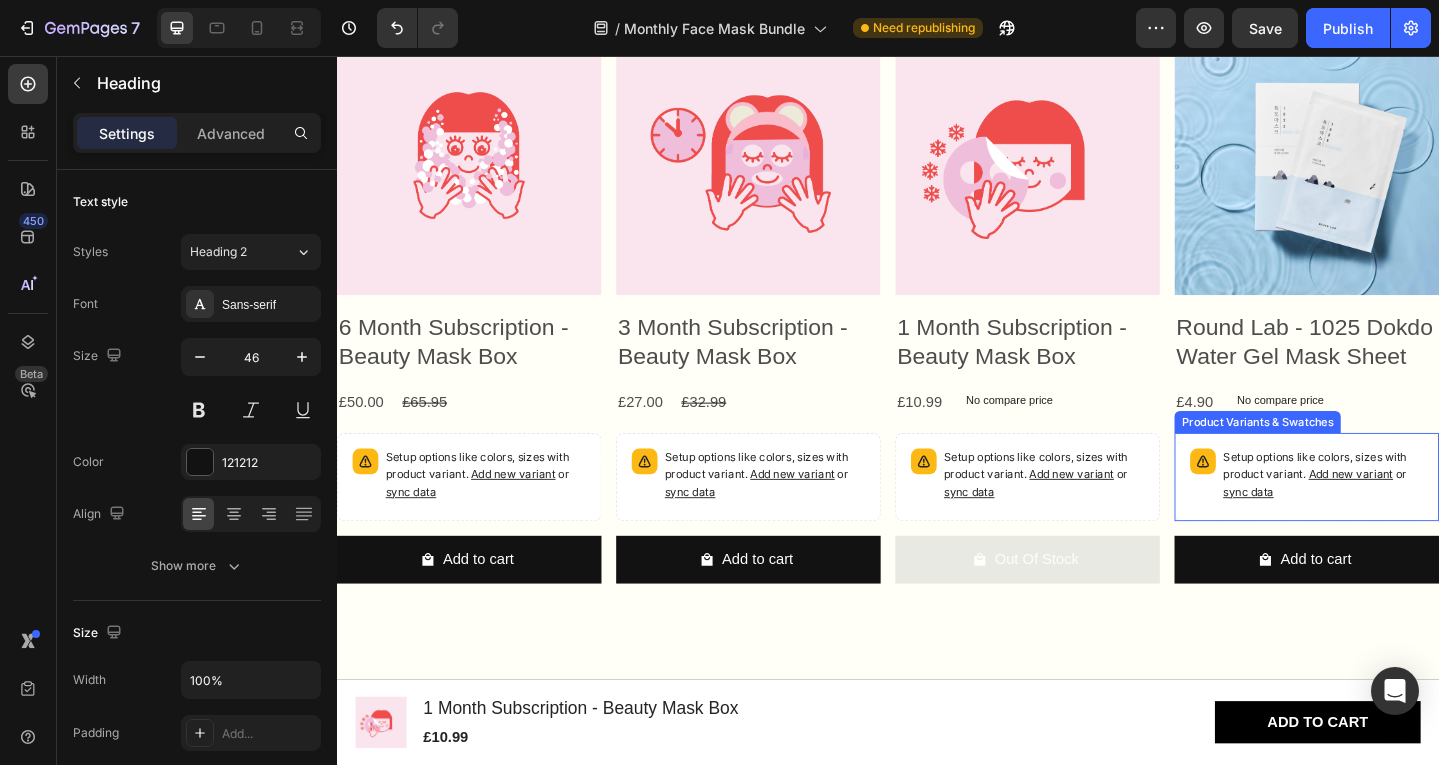 click on "Add new variant" at bounding box center [529, 511] 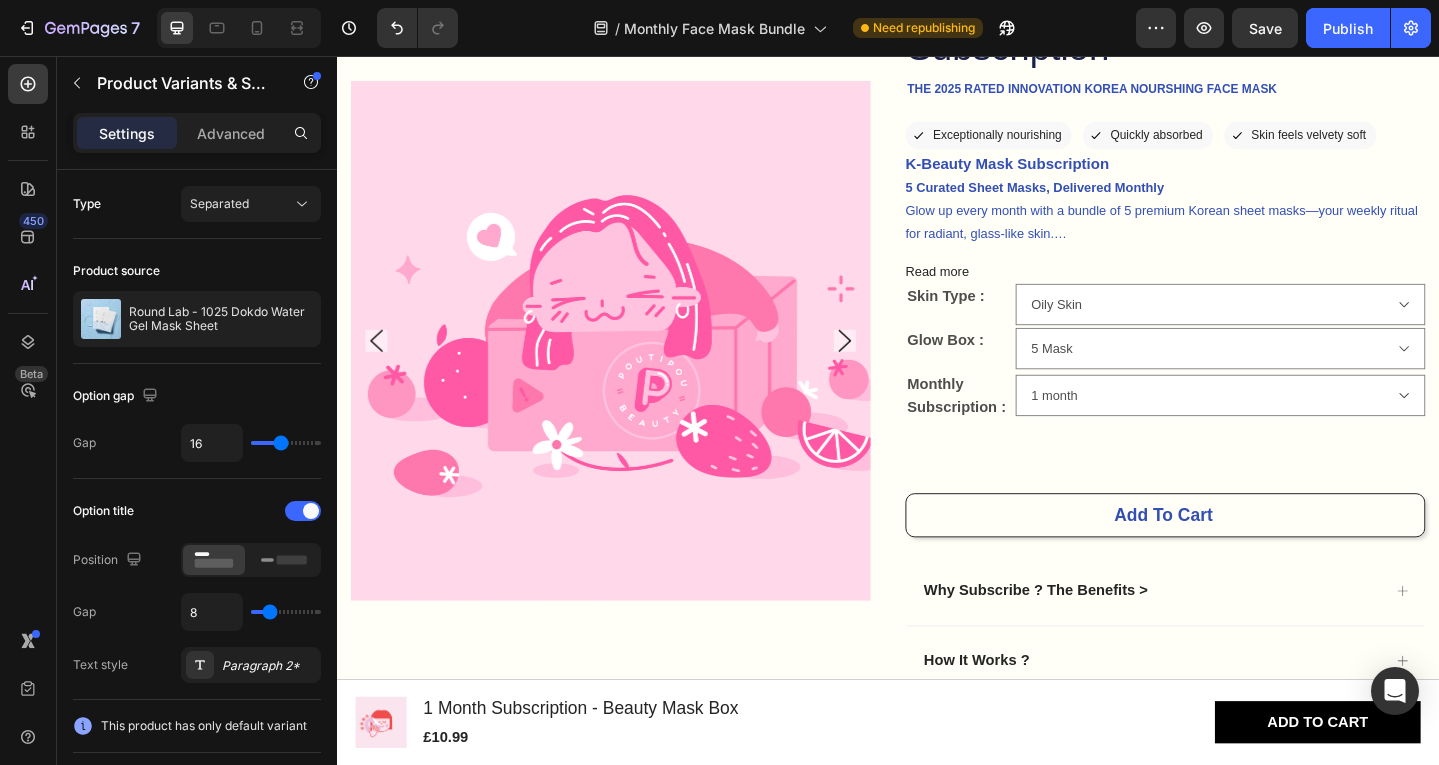 scroll, scrollTop: 266, scrollLeft: 0, axis: vertical 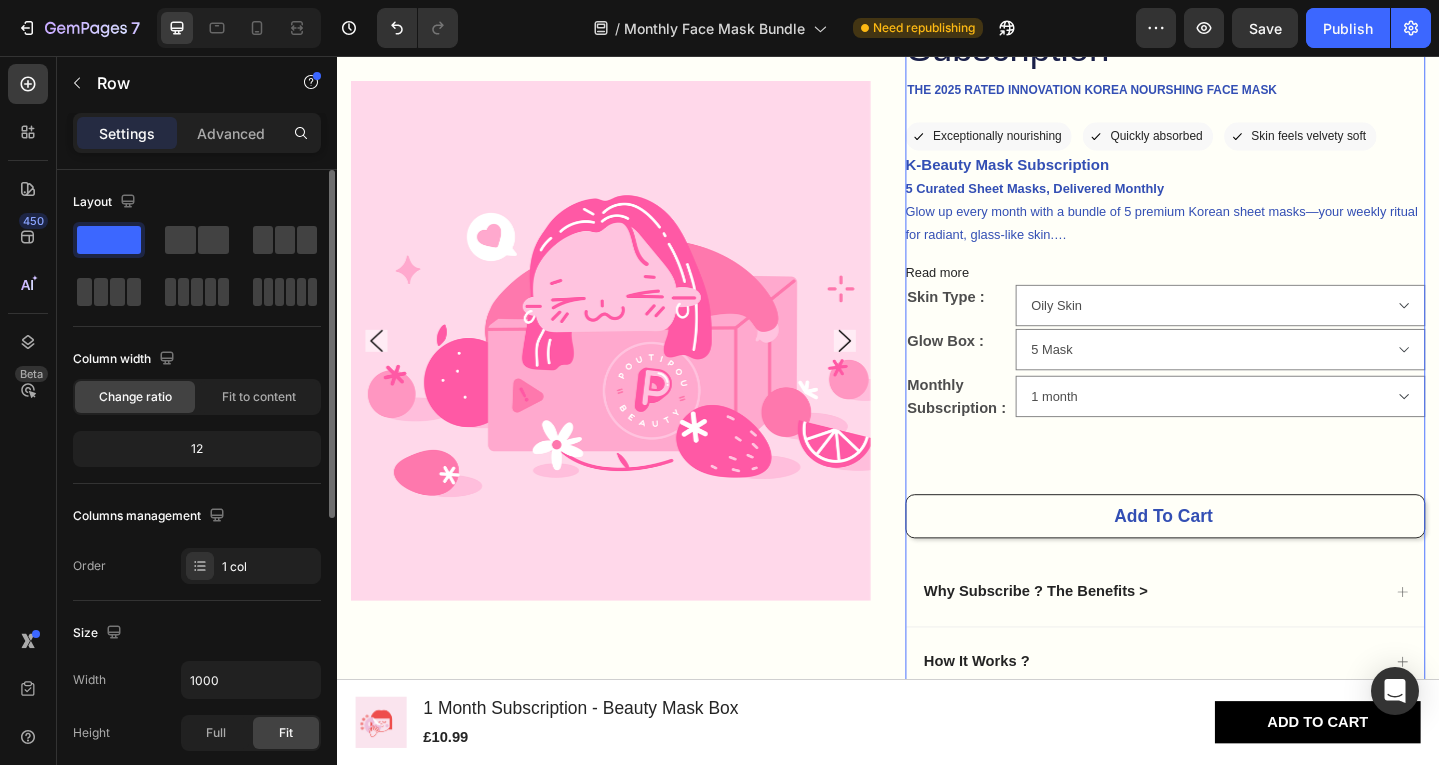 click on "12" 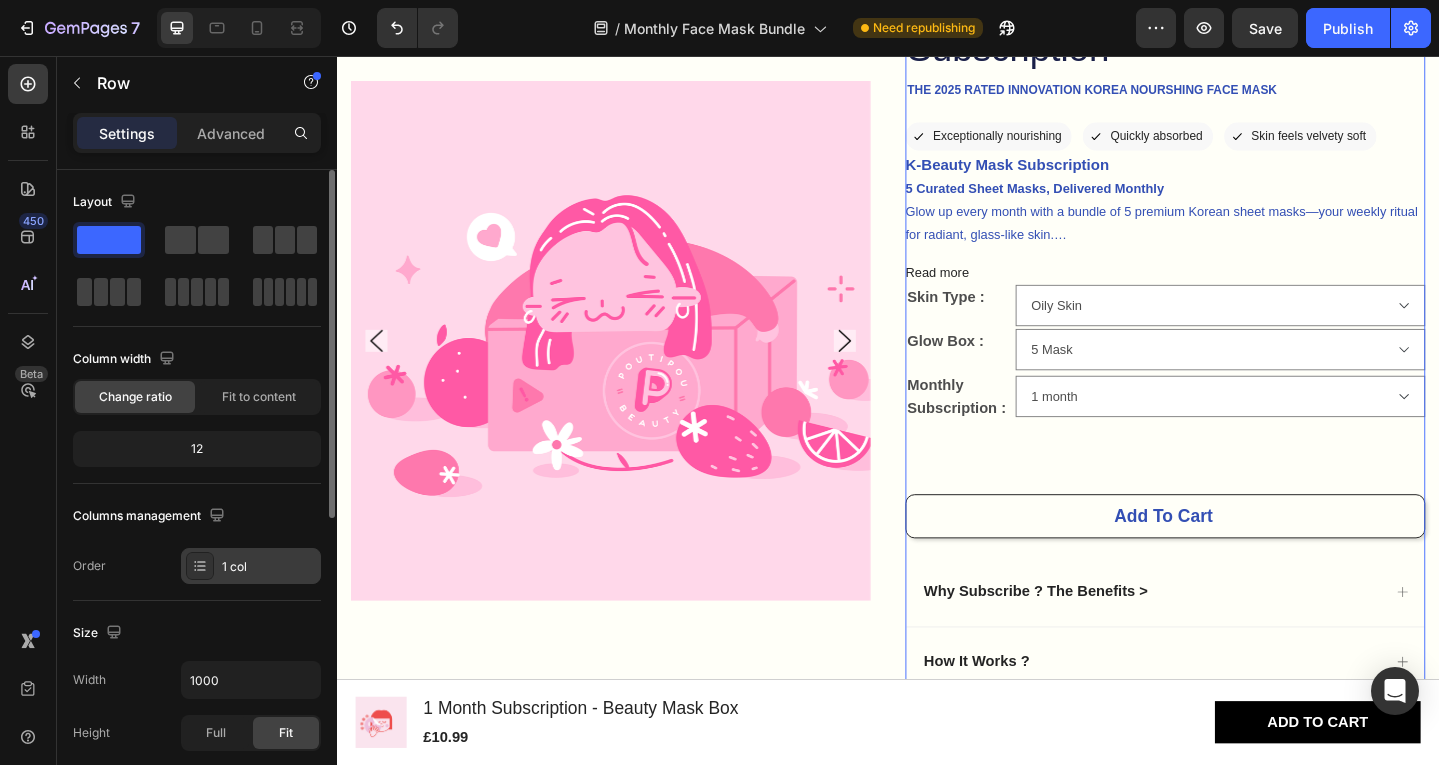 click on "1 col" at bounding box center (269, 567) 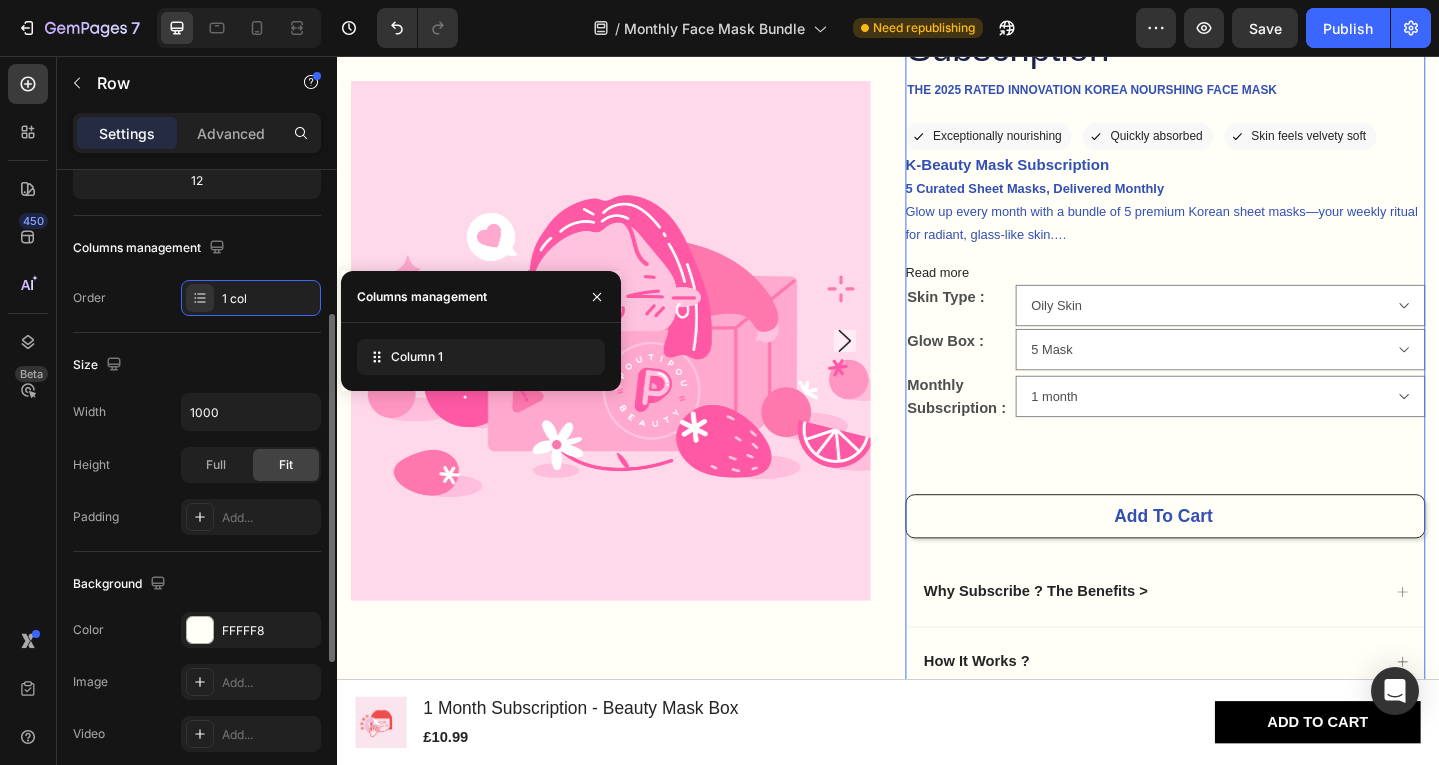 scroll, scrollTop: 270, scrollLeft: 0, axis: vertical 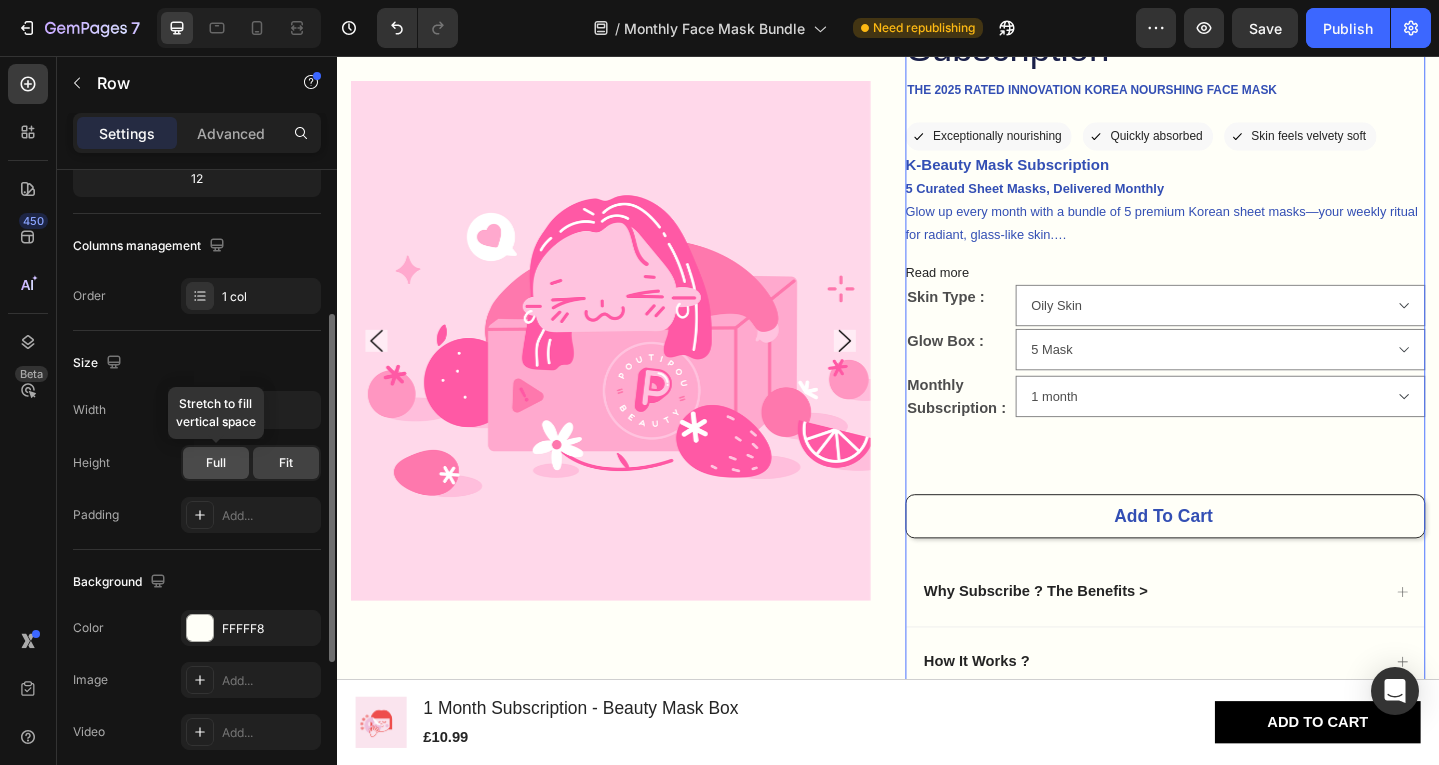 click on "Full" 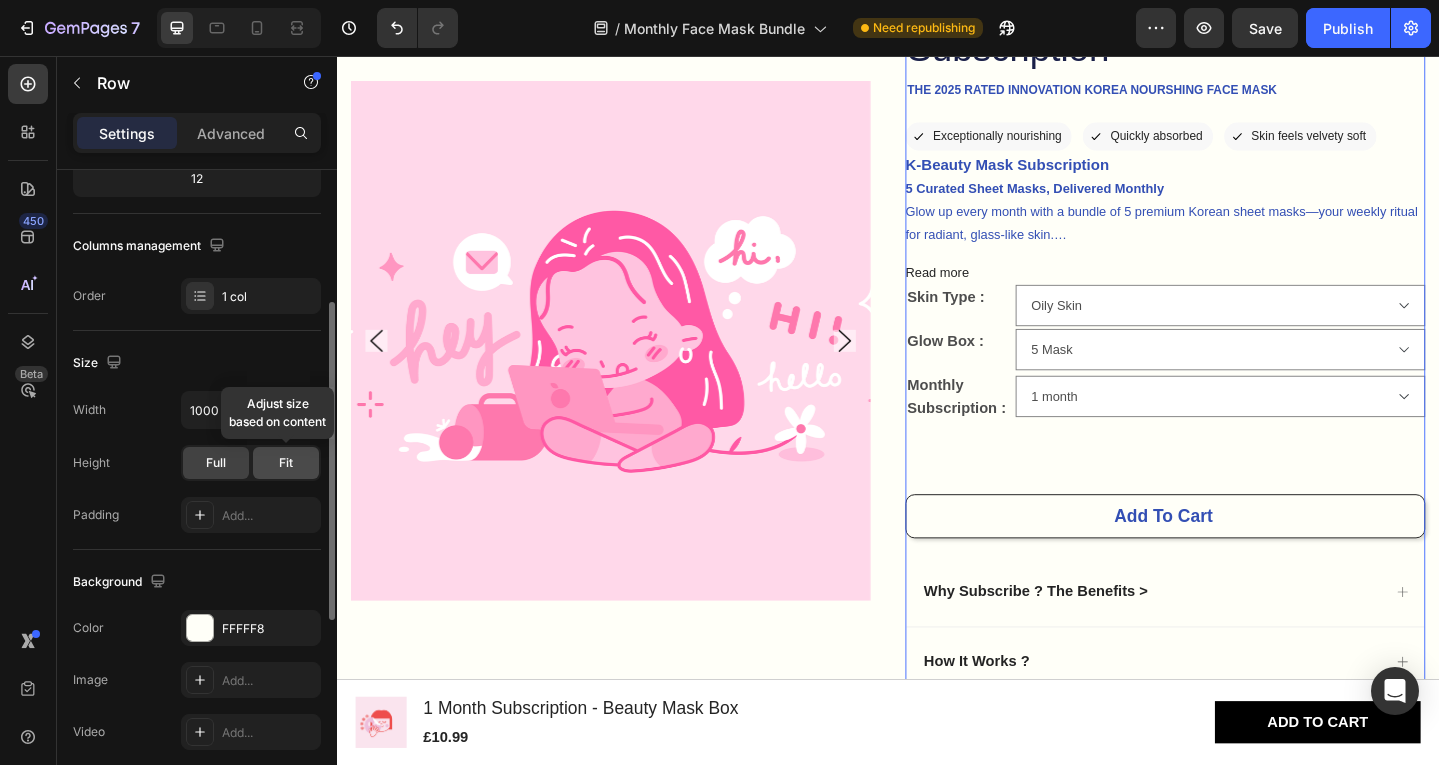 click on "Fit" 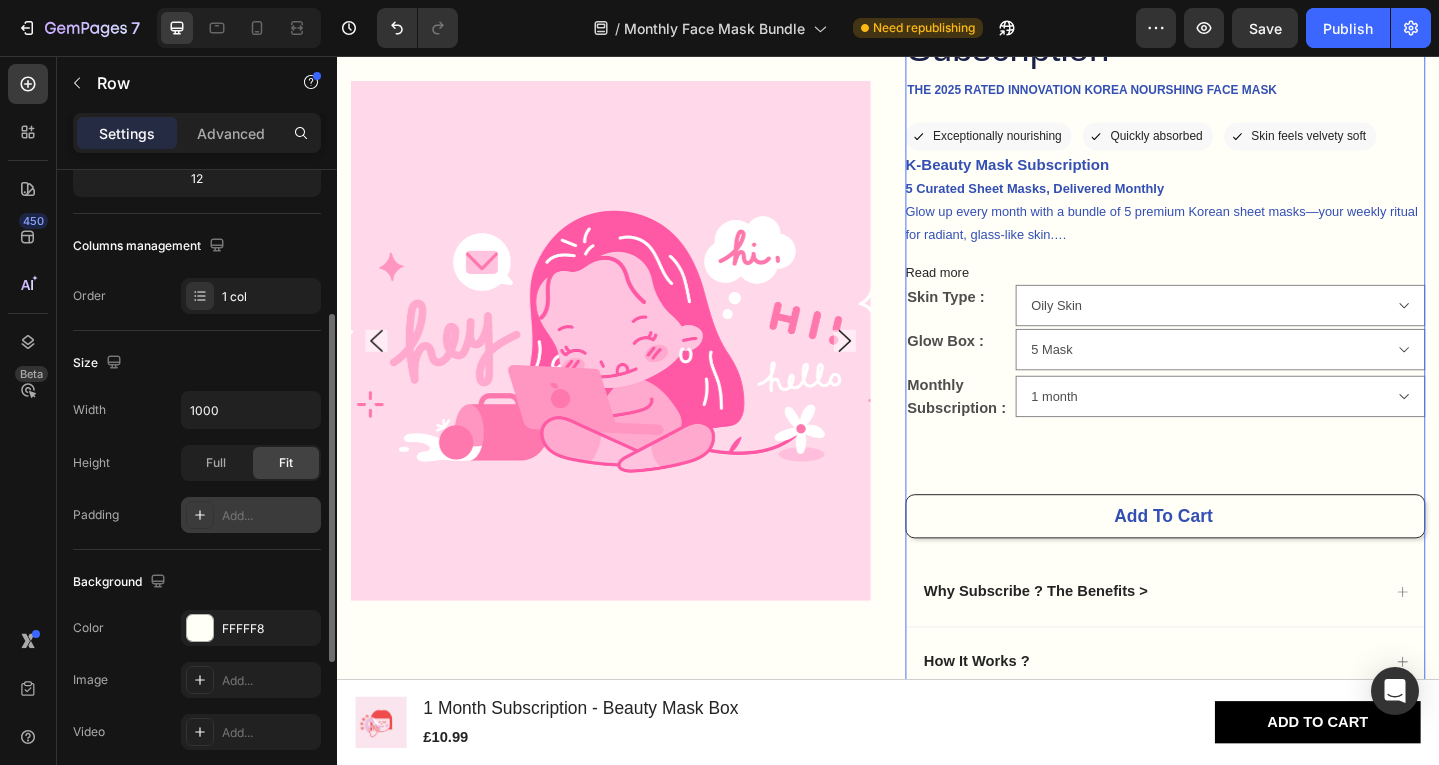 click on "Add..." at bounding box center (269, 516) 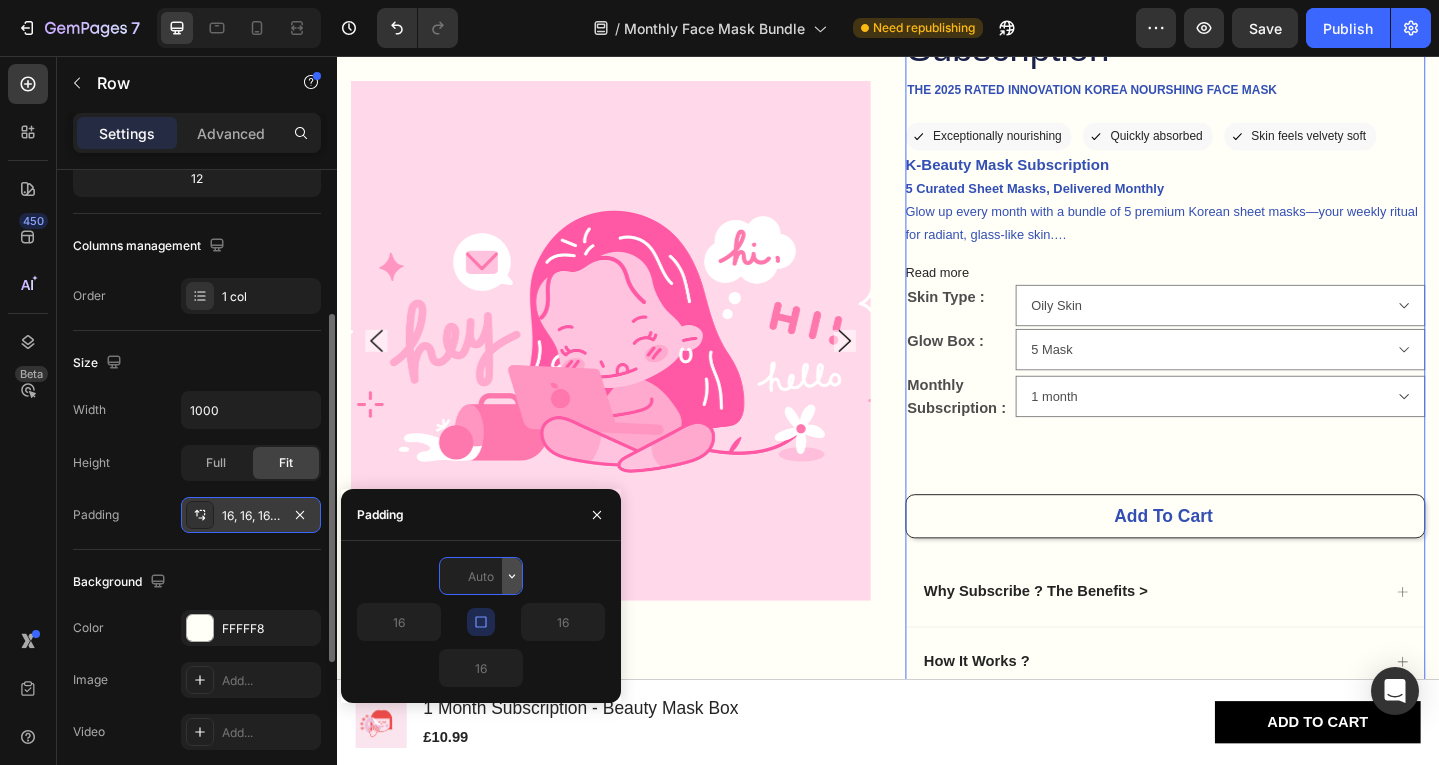 type on "0" 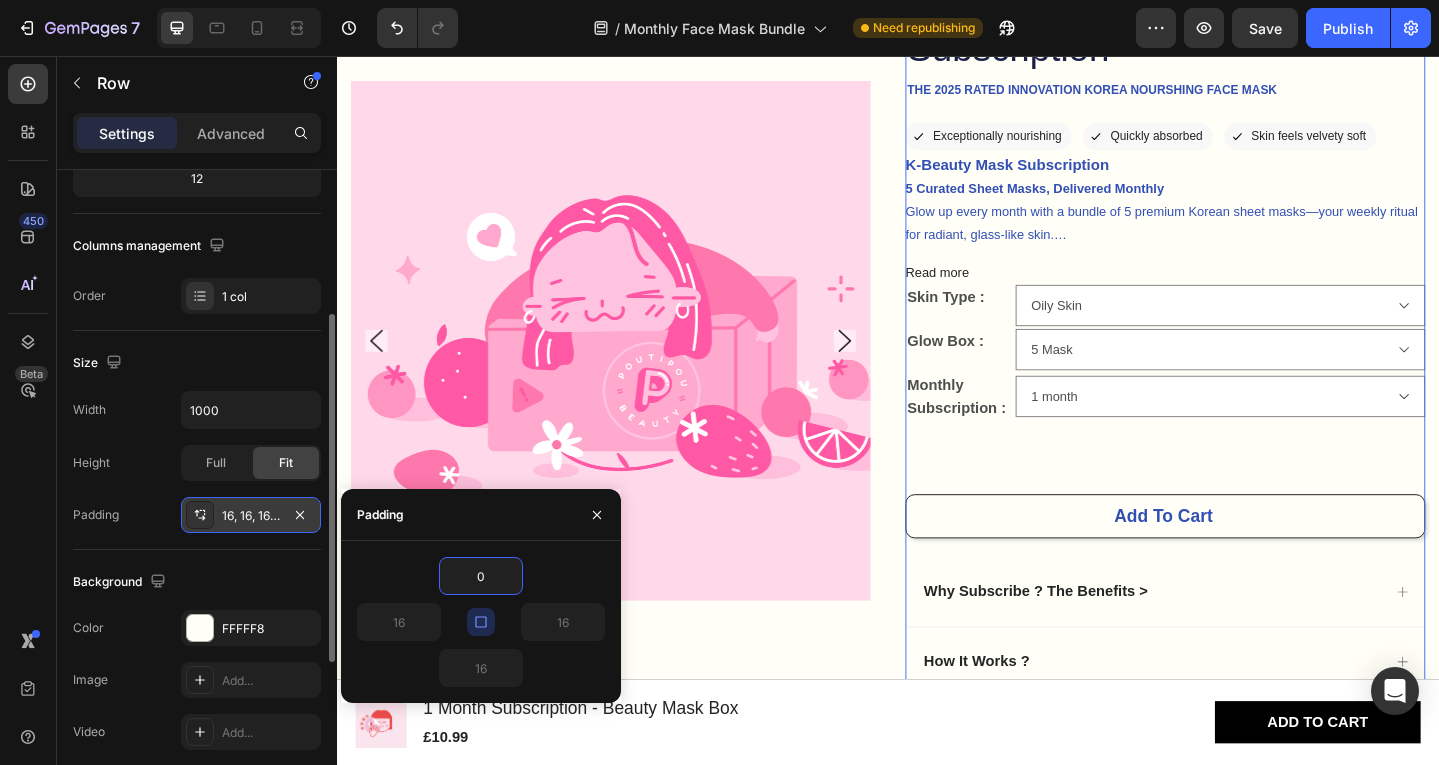 type on "0" 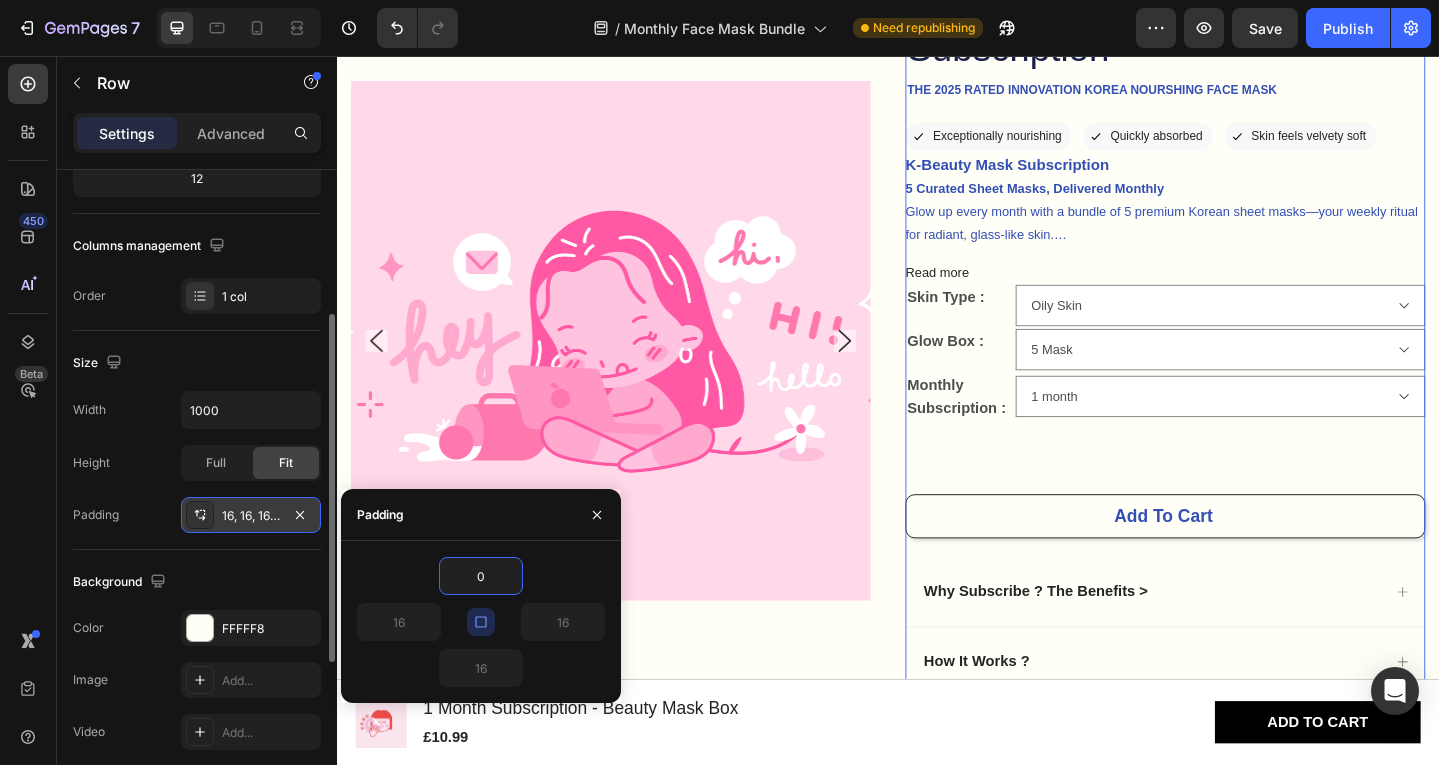 type on "0" 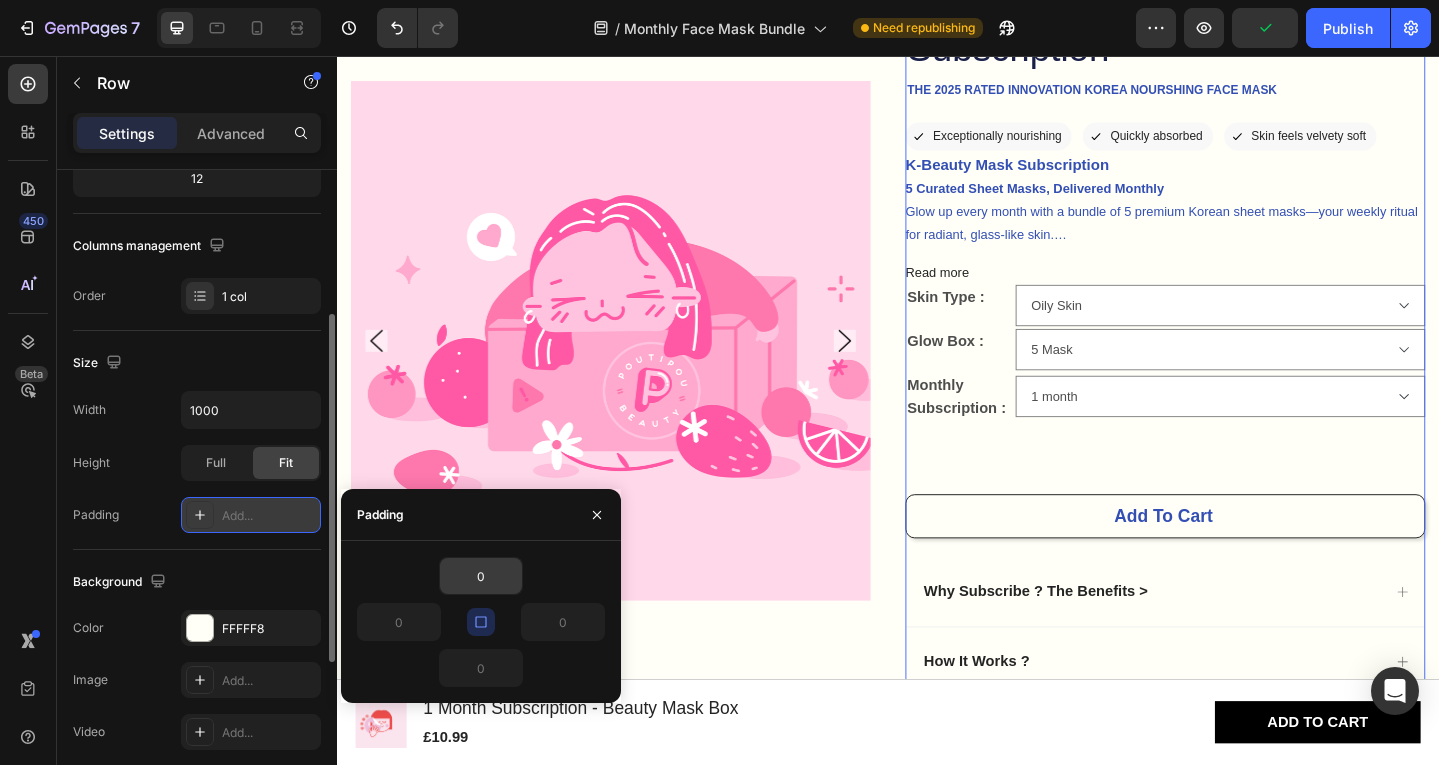 click 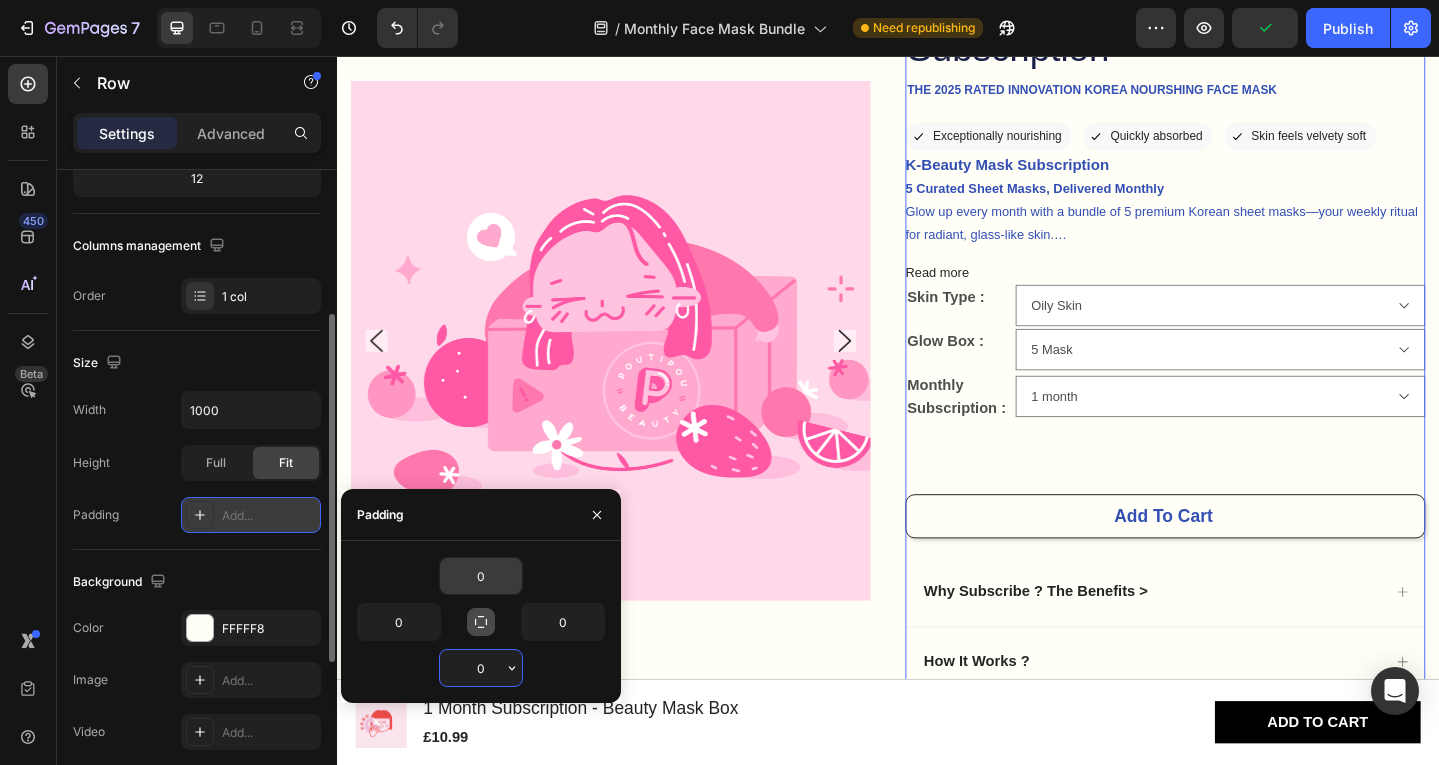 click on "0" at bounding box center [481, 668] 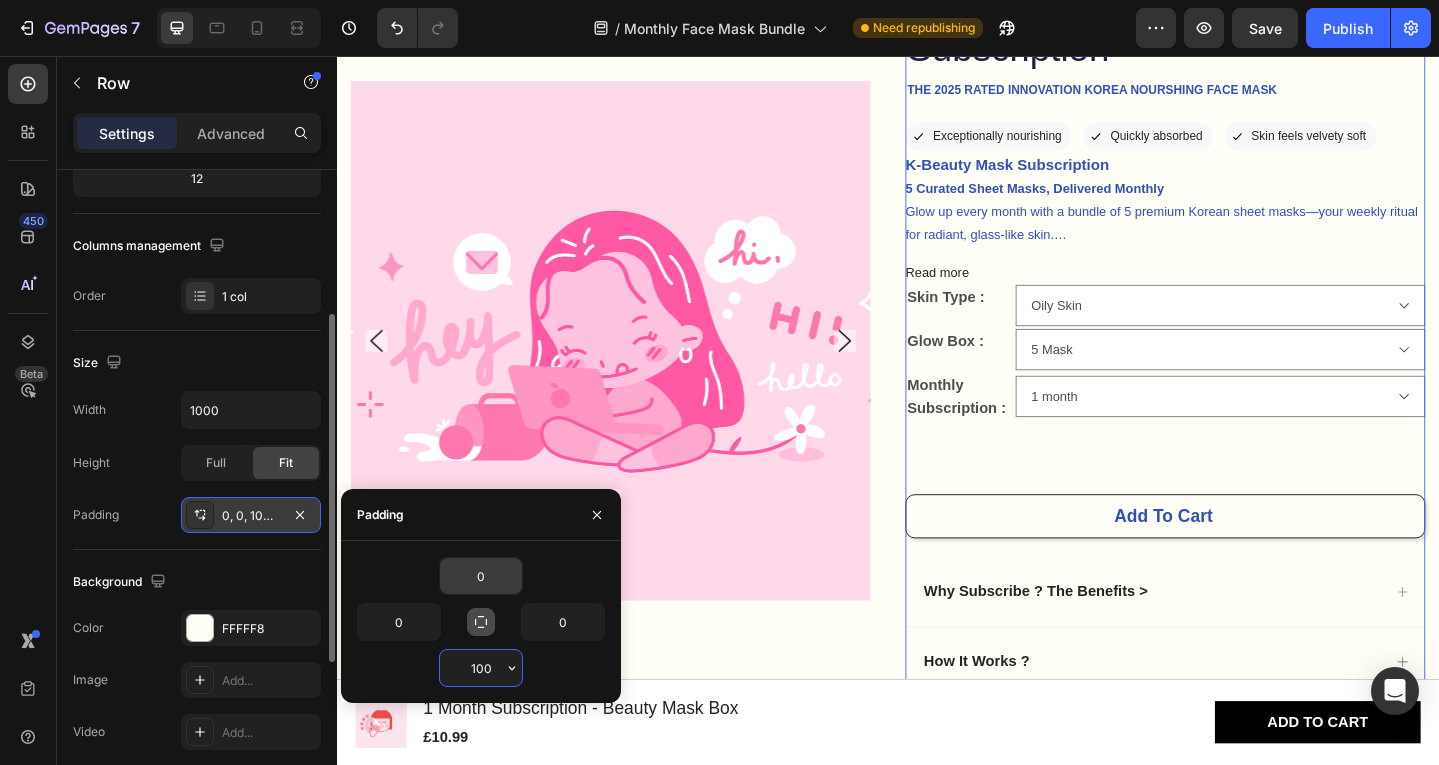 click on "100" at bounding box center [481, 668] 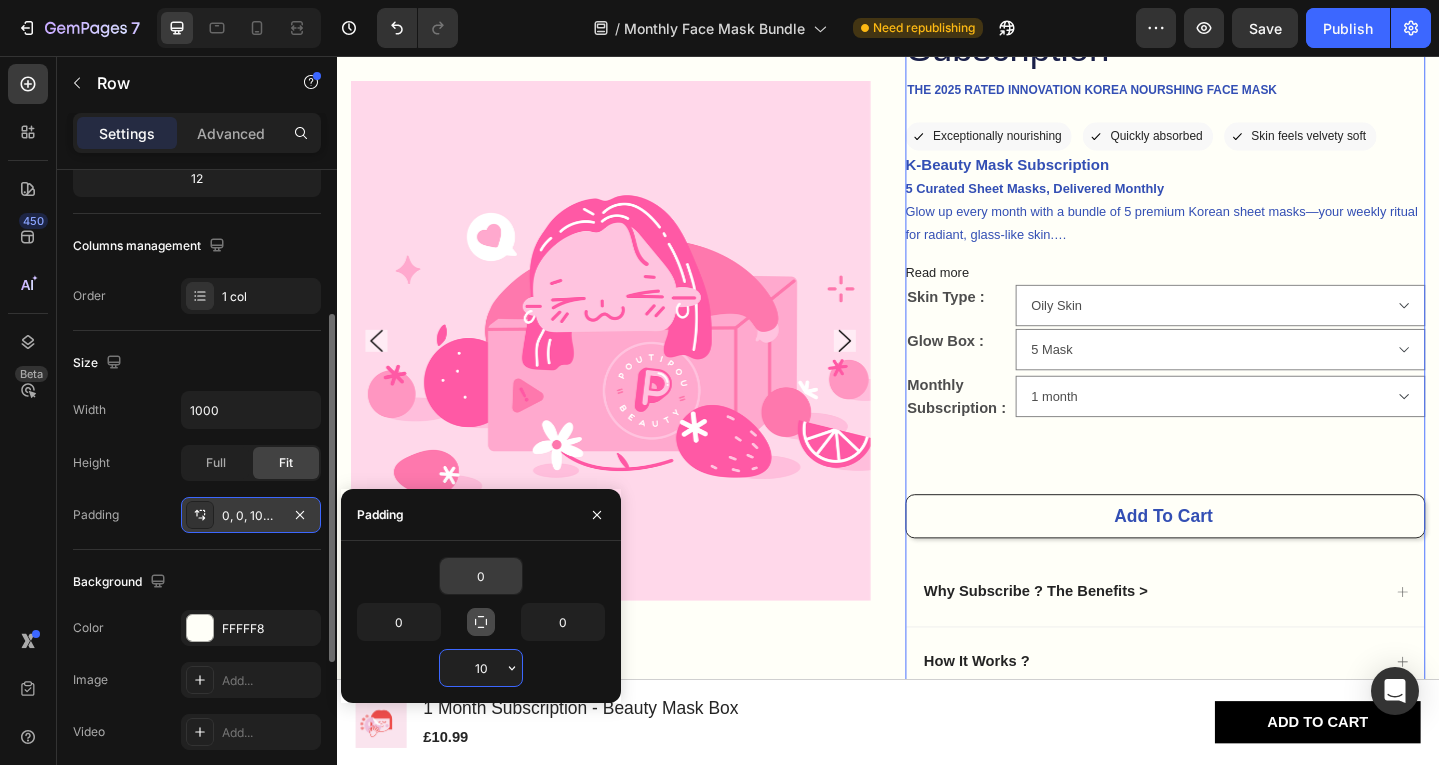 type on "1" 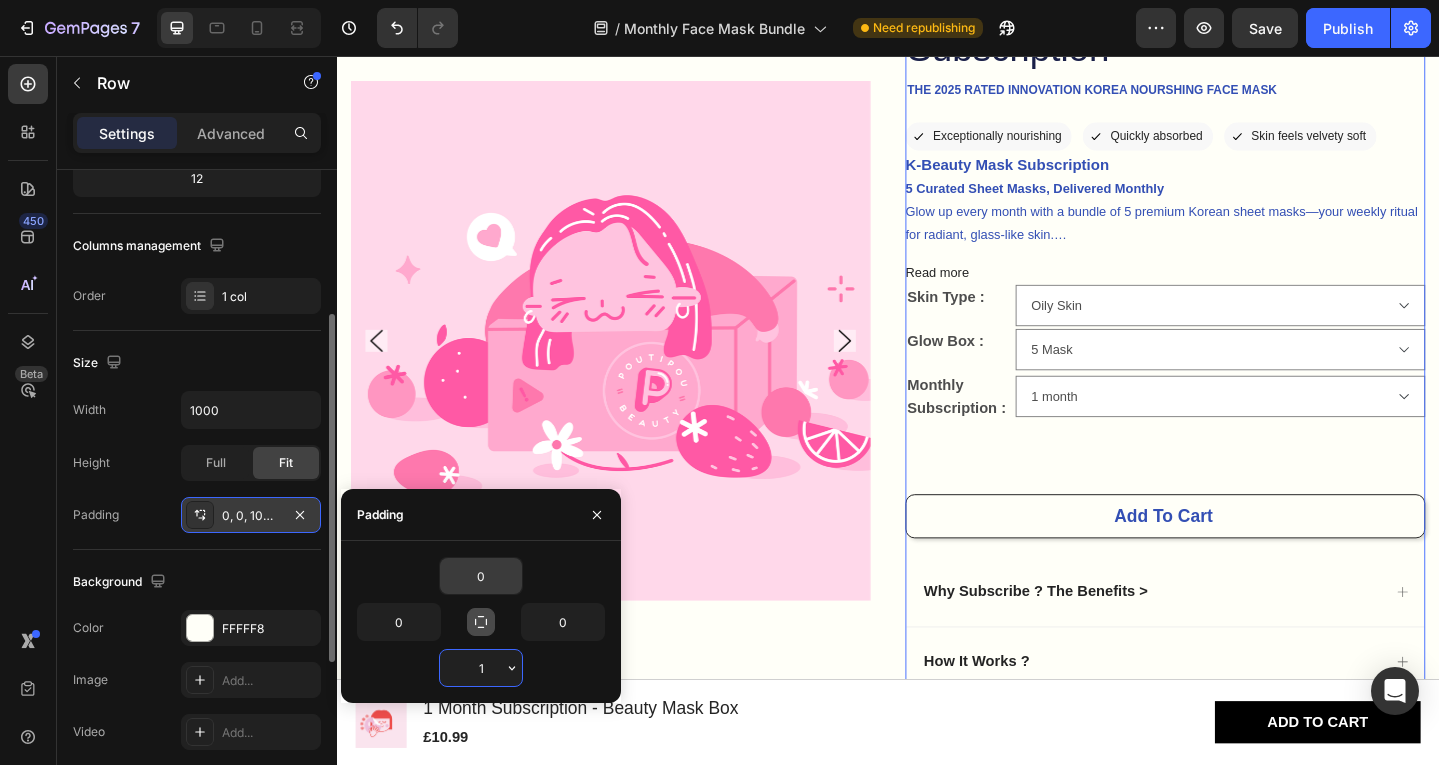 type 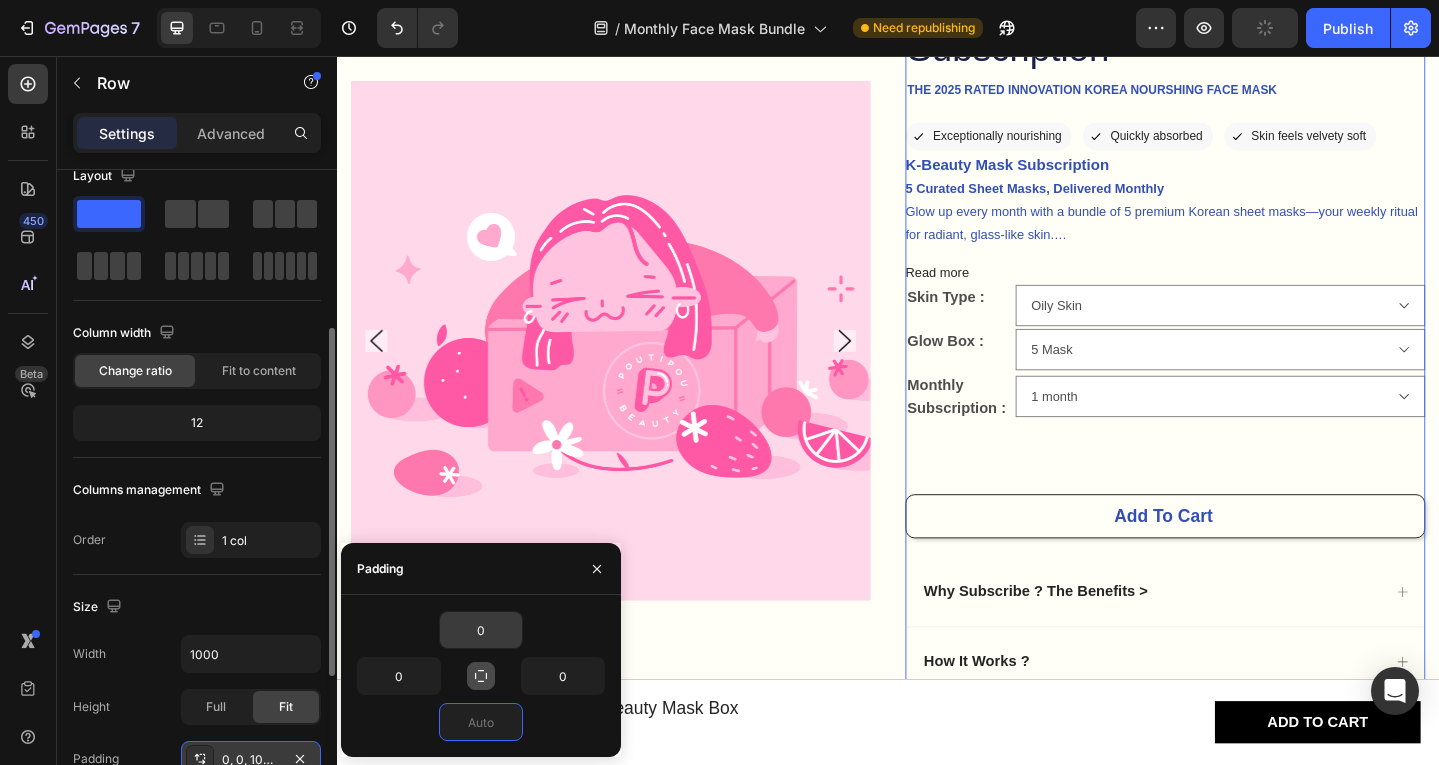 scroll, scrollTop: 0, scrollLeft: 0, axis: both 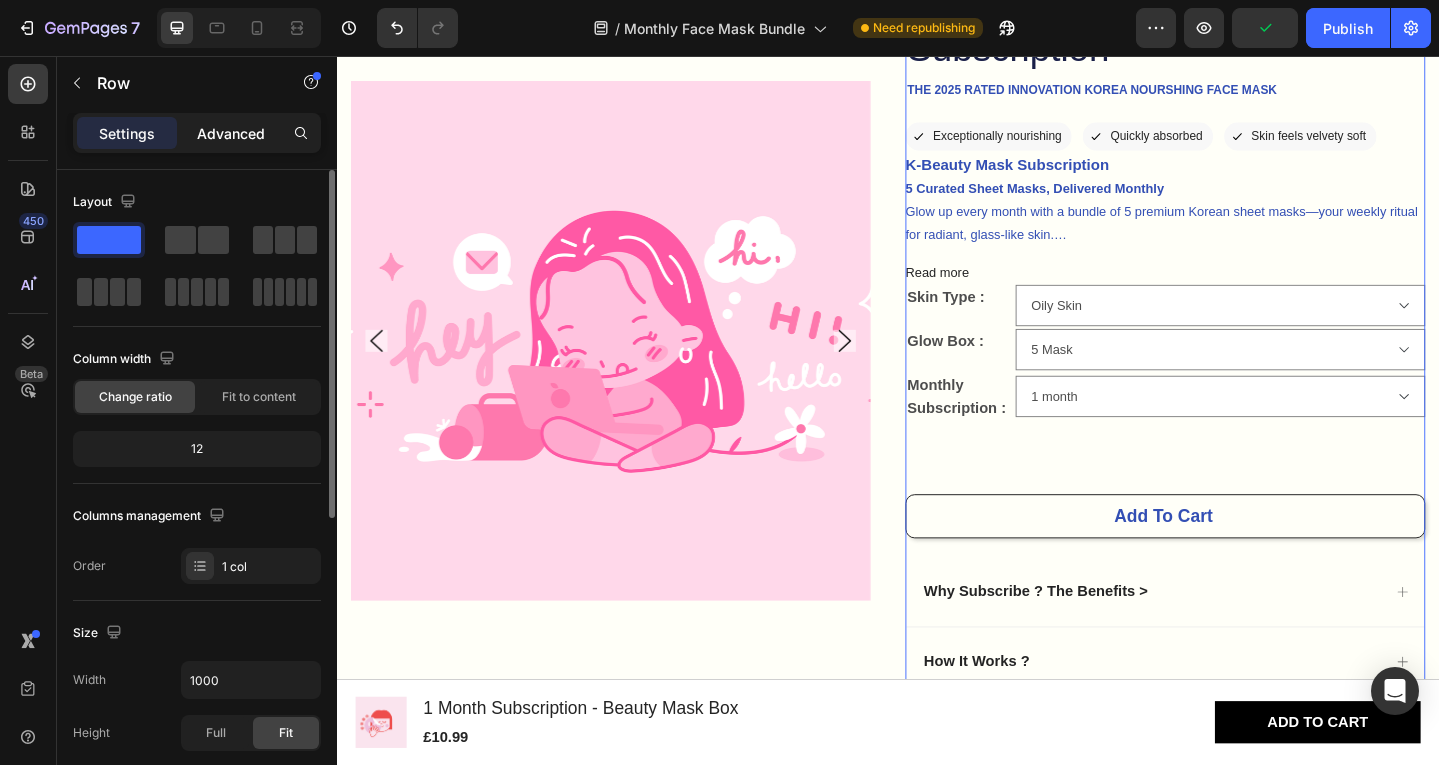 click on "Advanced" at bounding box center [231, 133] 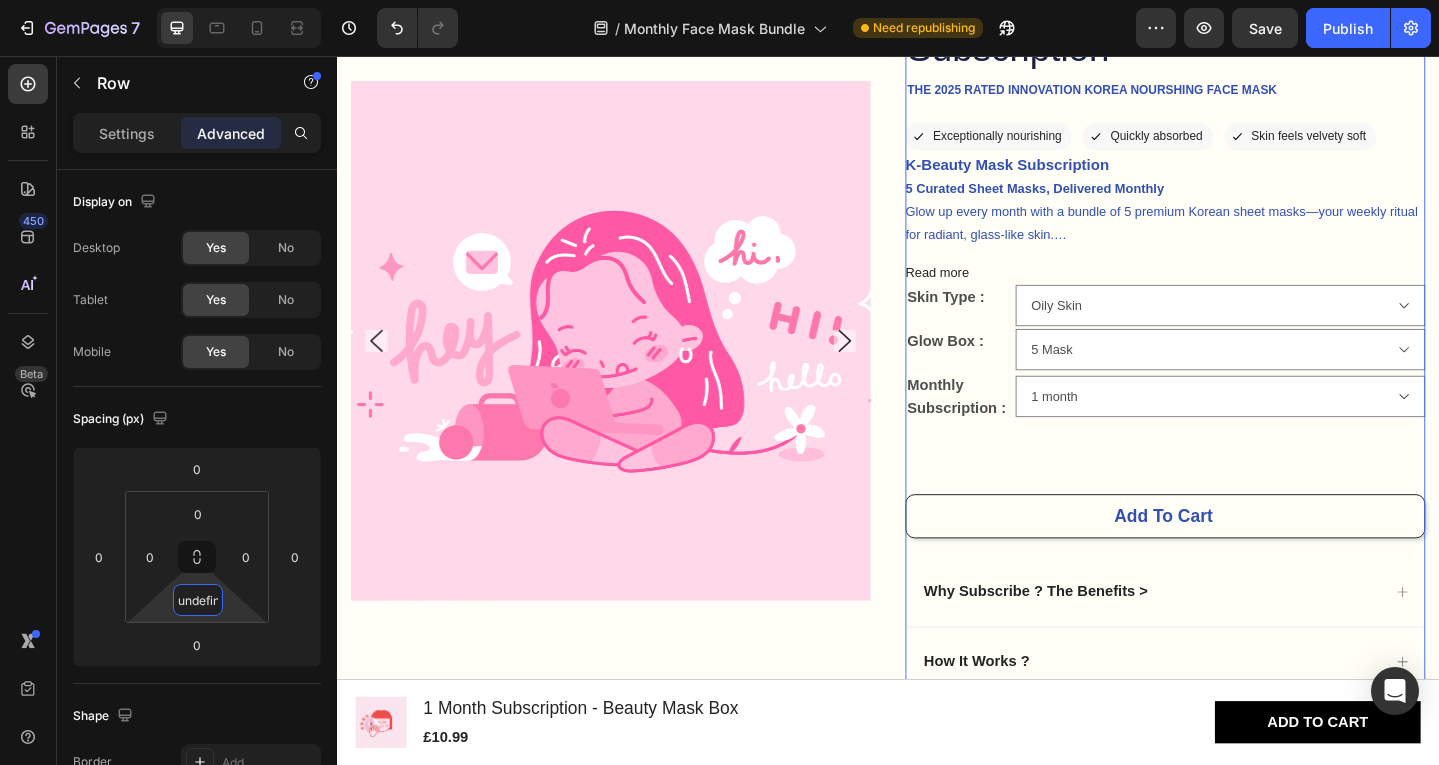 click on "undefined" at bounding box center (198, 600) 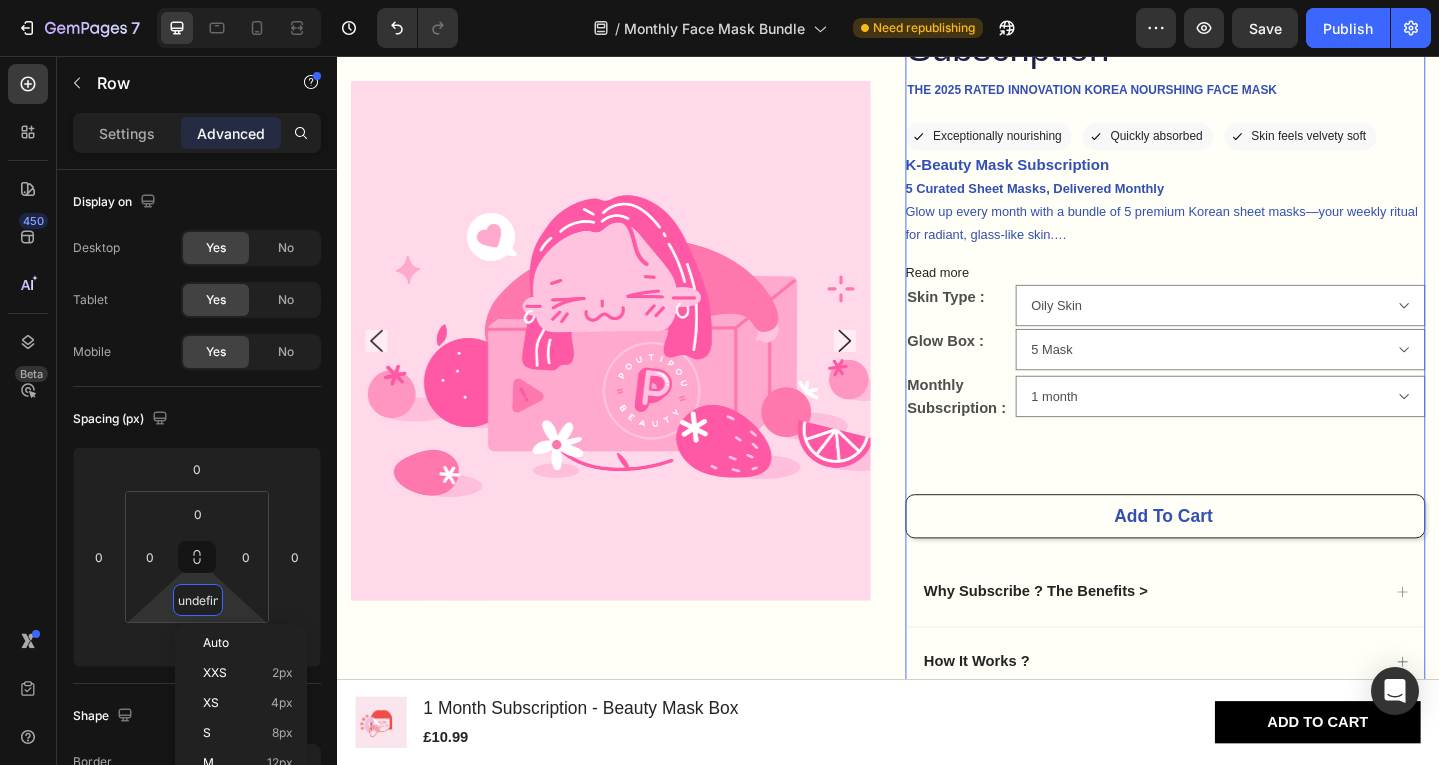 type on "0" 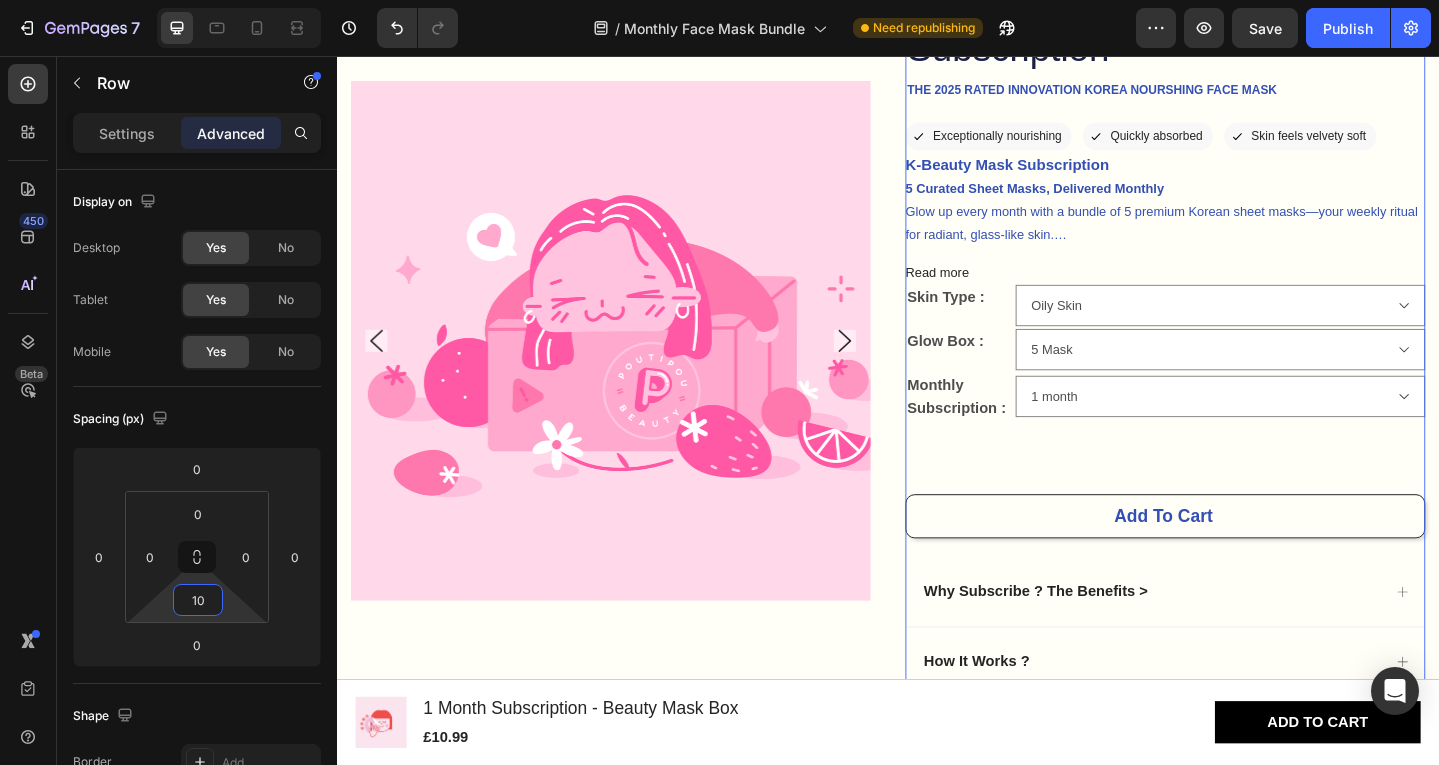 type on "1" 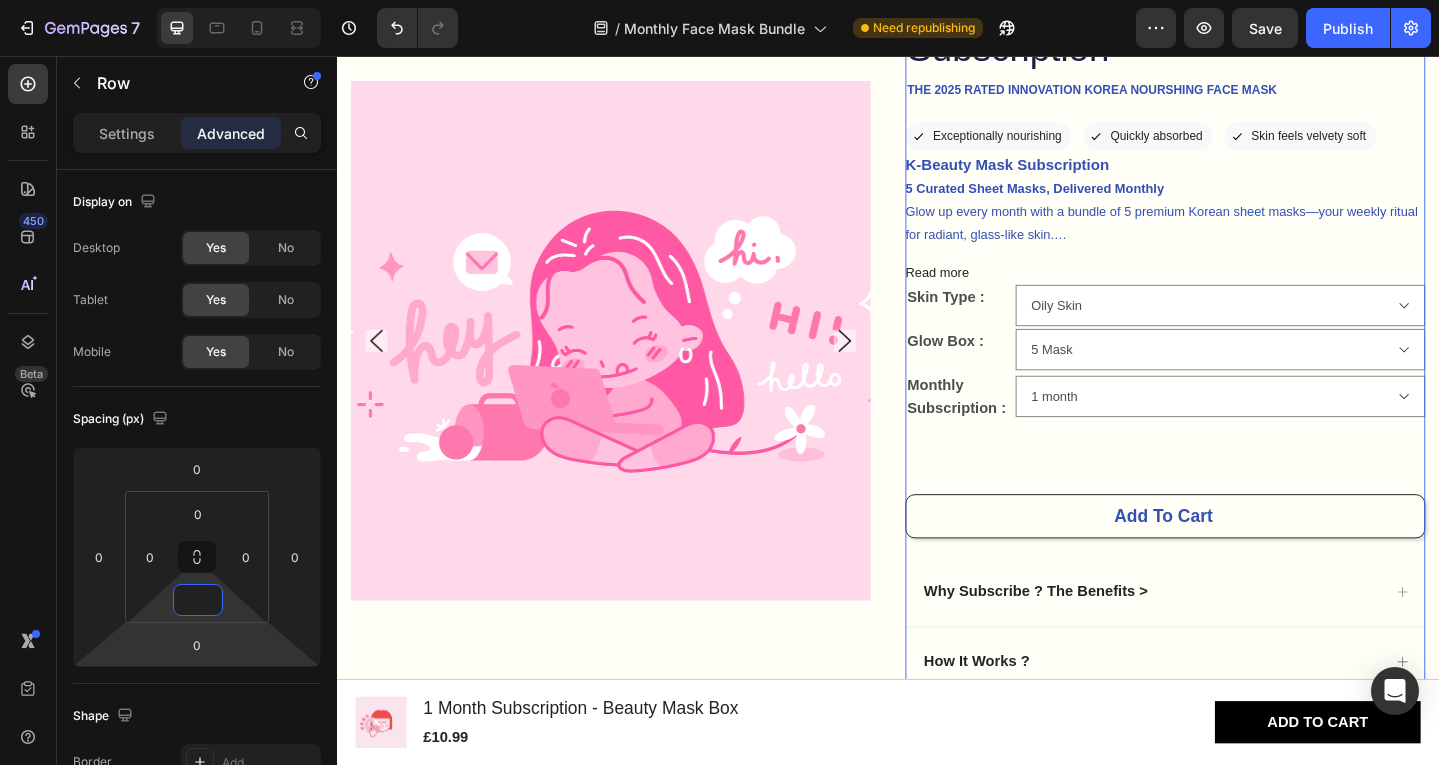 type on "0" 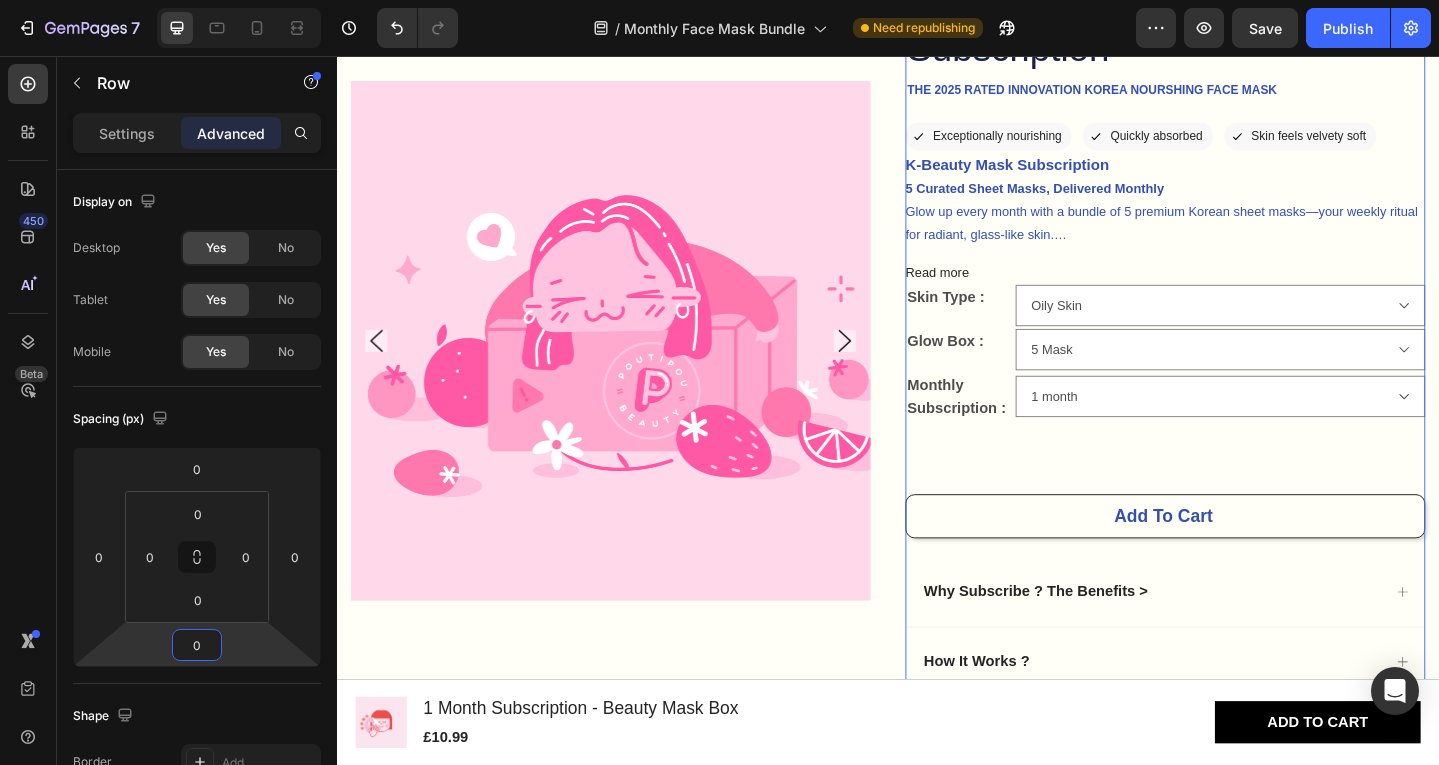 click on "[NUMBER] / [MONTH] [PRODUCT] Need republishing Preview Save Publish [NUMBER] Beta text Sections([NUMBER]) Elements([NUMBER]) Text Heading Text Block Form Text Field Text Area Dropdown Newsletter Contact Form Media Video Banner Hero Banner Hero Banner" at bounding box center [719, 0] 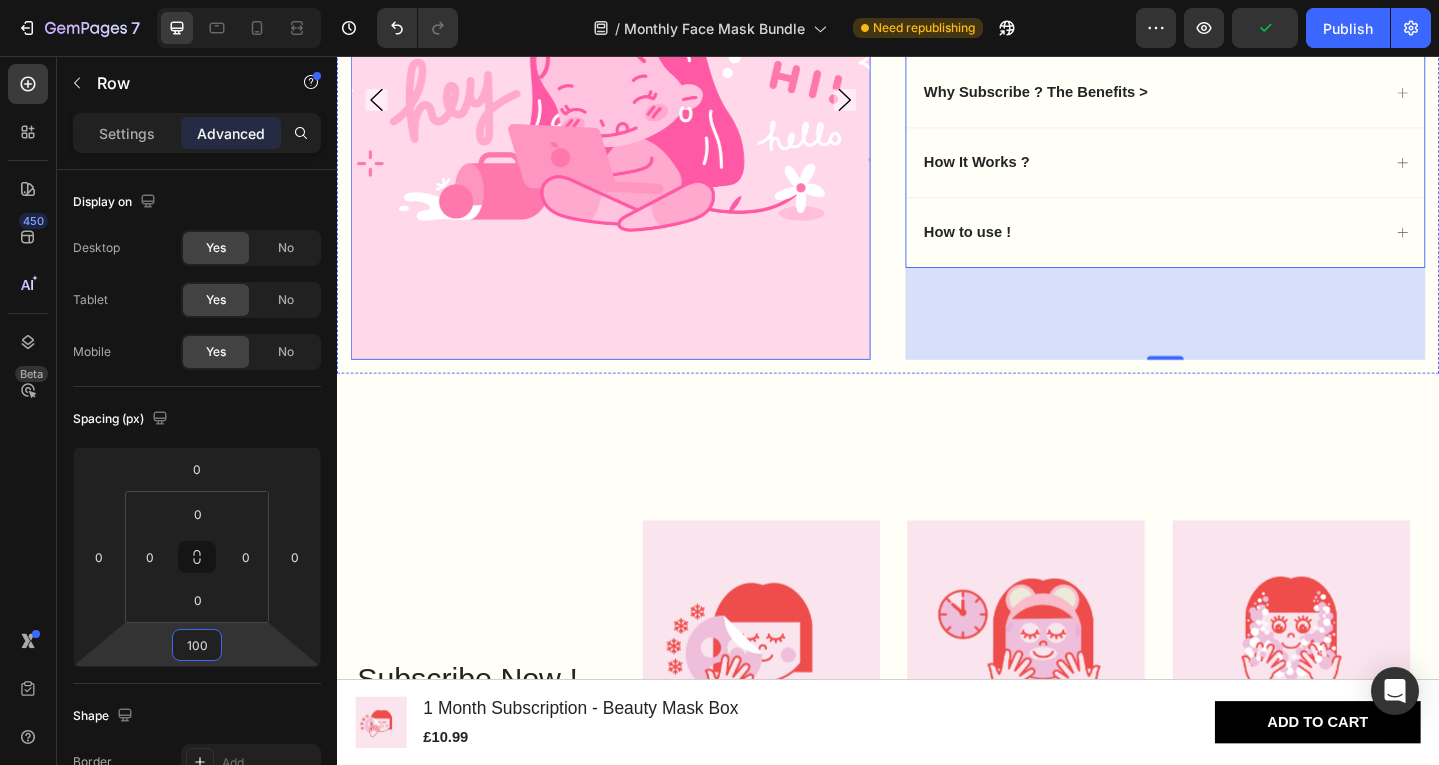 scroll, scrollTop: 809, scrollLeft: 0, axis: vertical 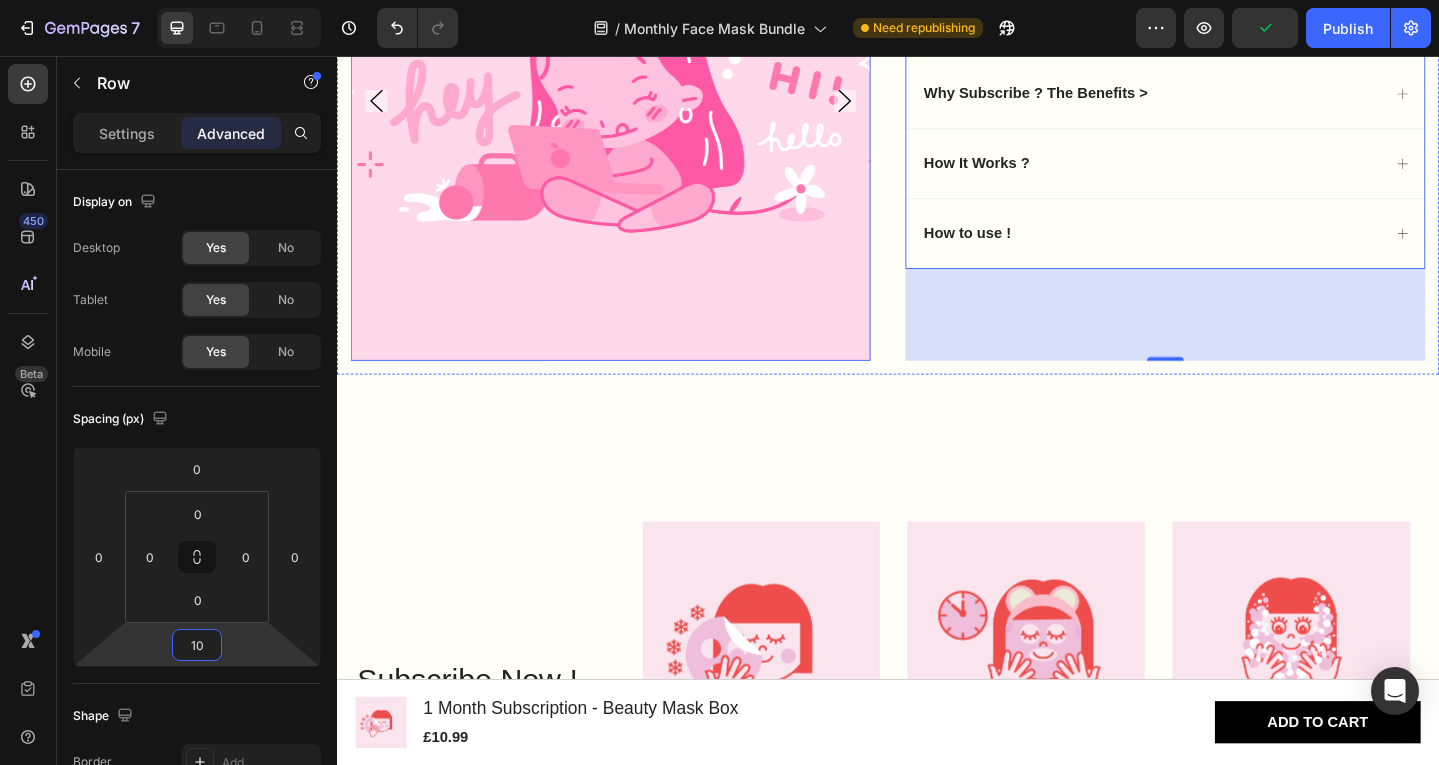 type on "1" 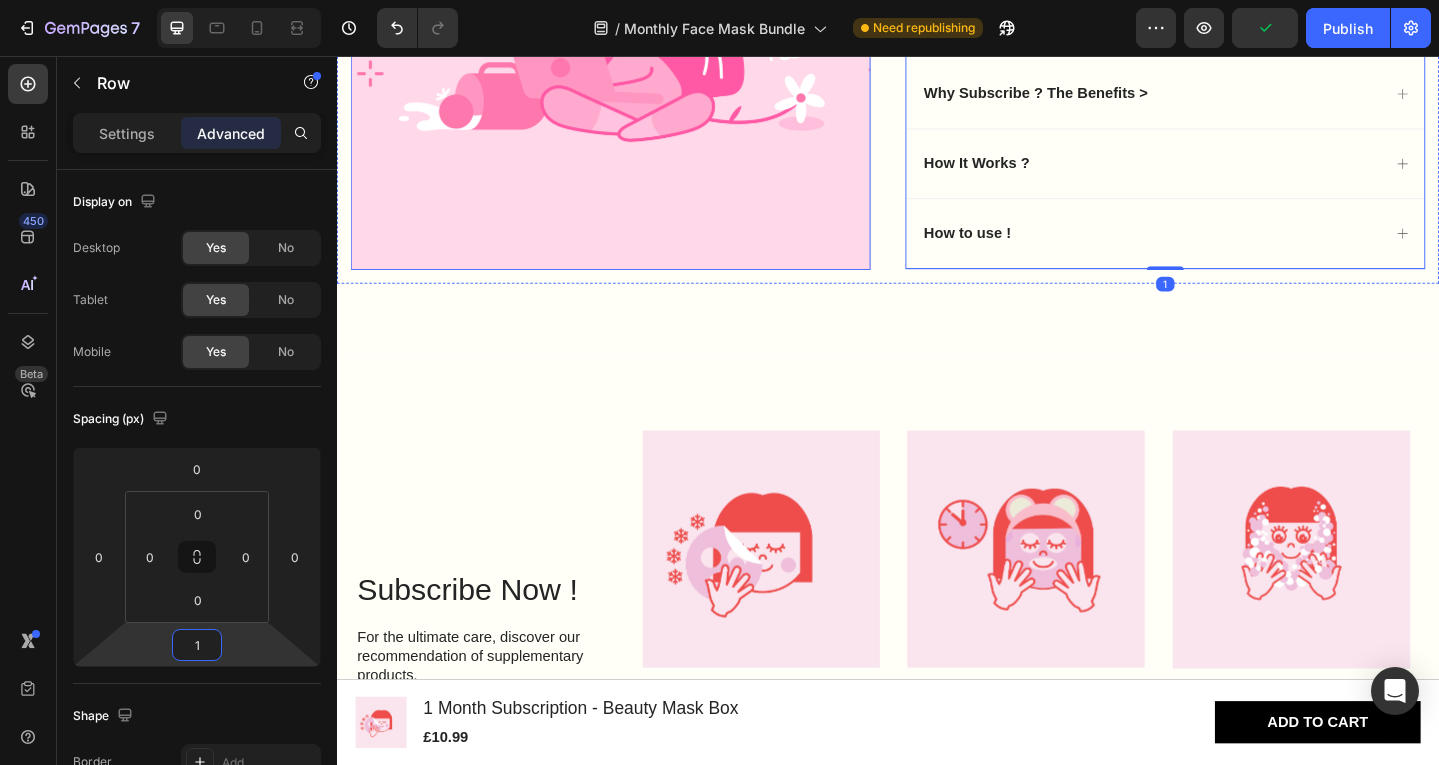 type 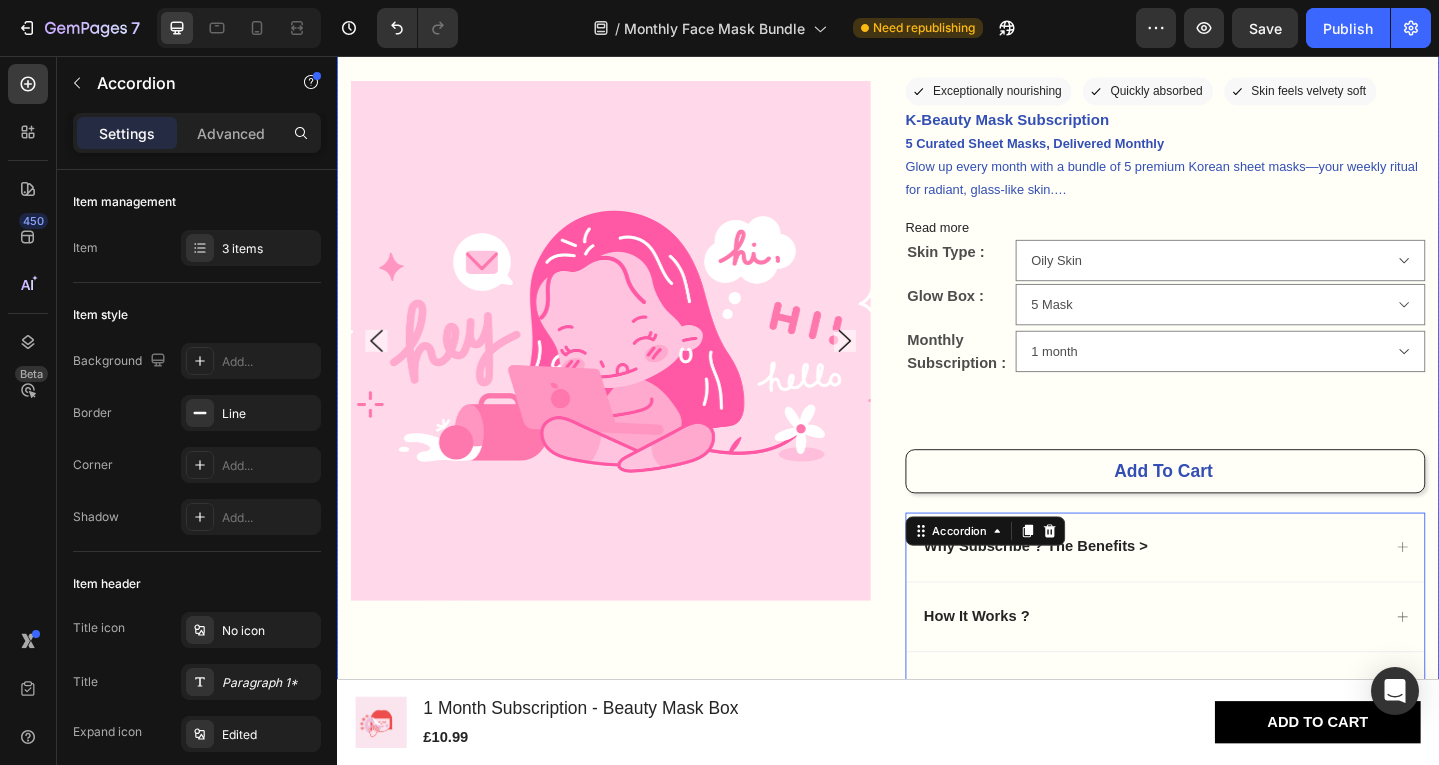 scroll, scrollTop: 307, scrollLeft: 0, axis: vertical 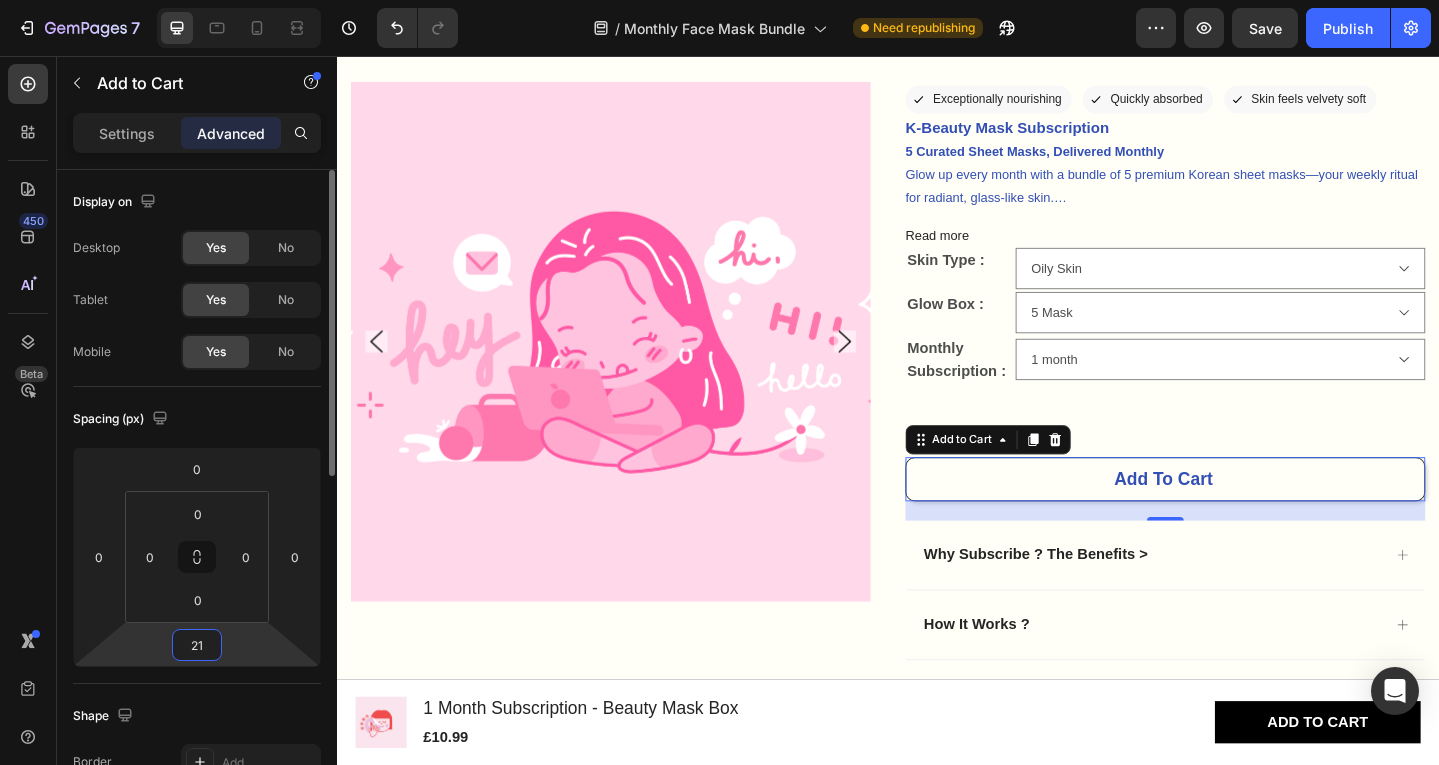 click on "21" at bounding box center (197, 645) 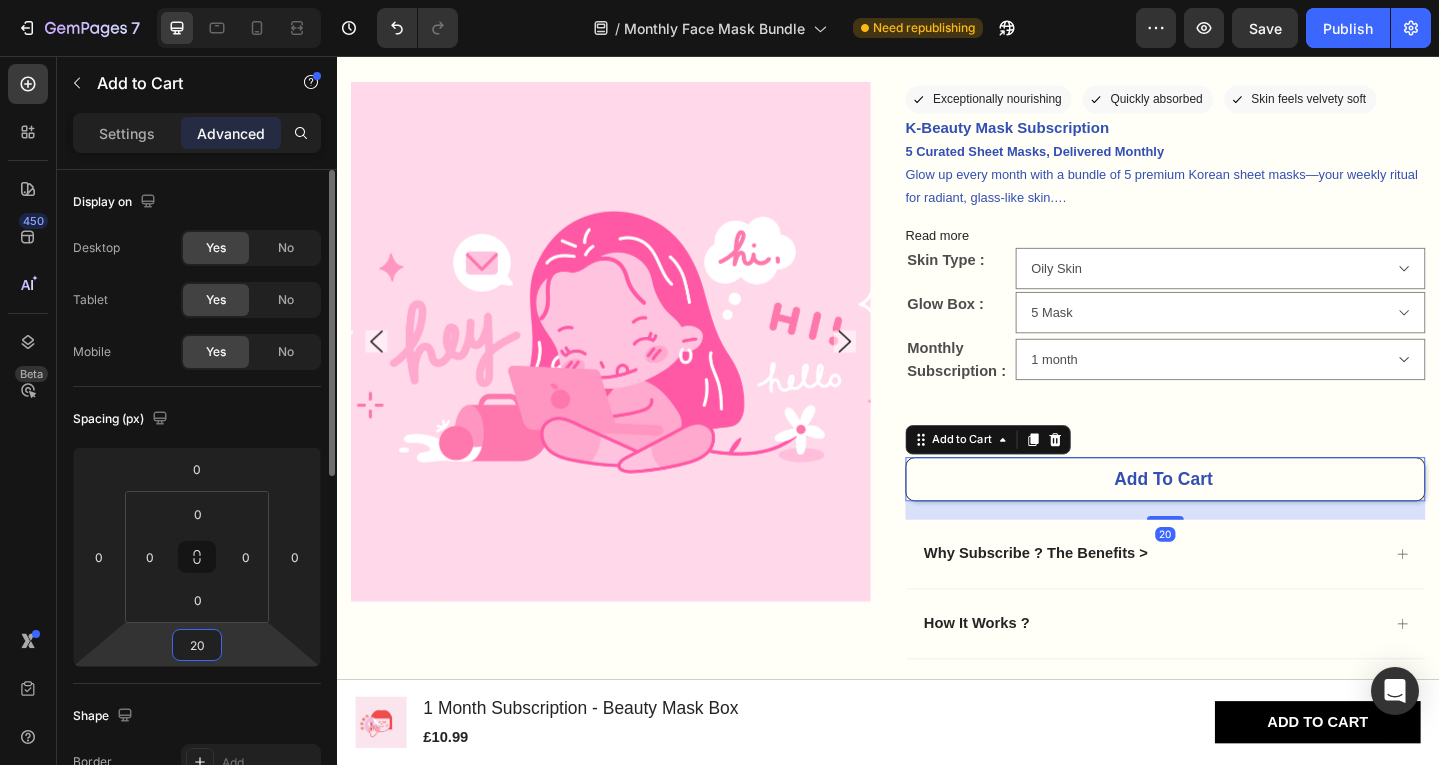 type on "2" 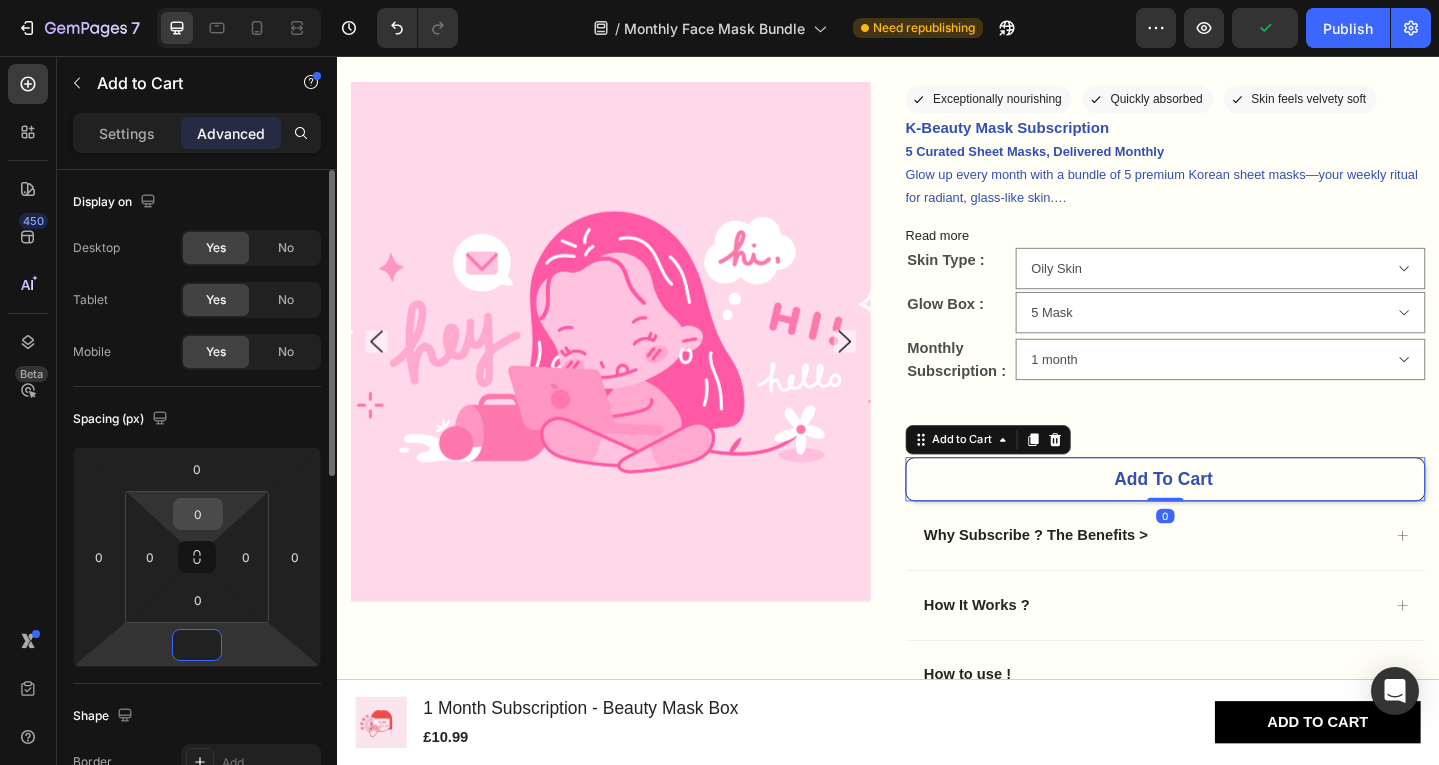 type on "0" 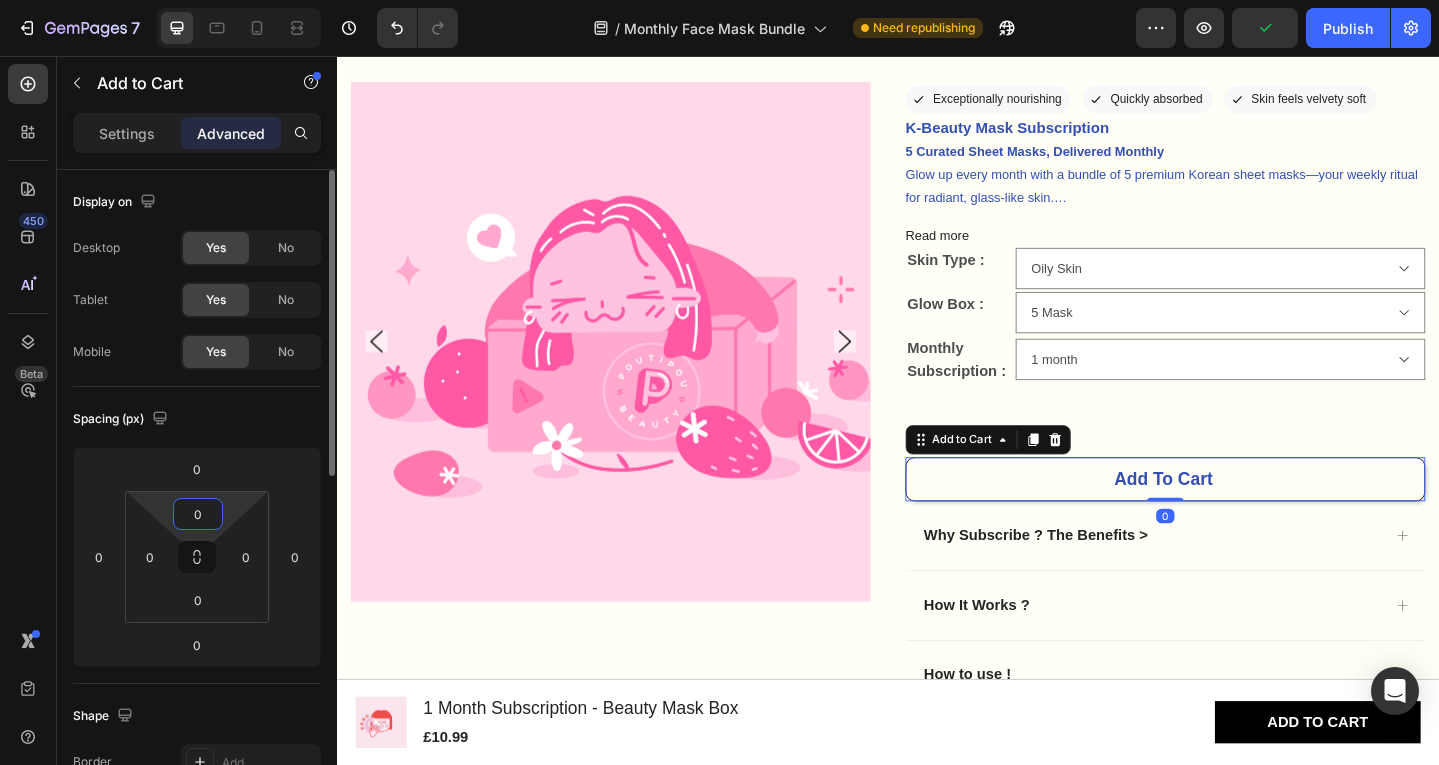 click on "0" at bounding box center (198, 514) 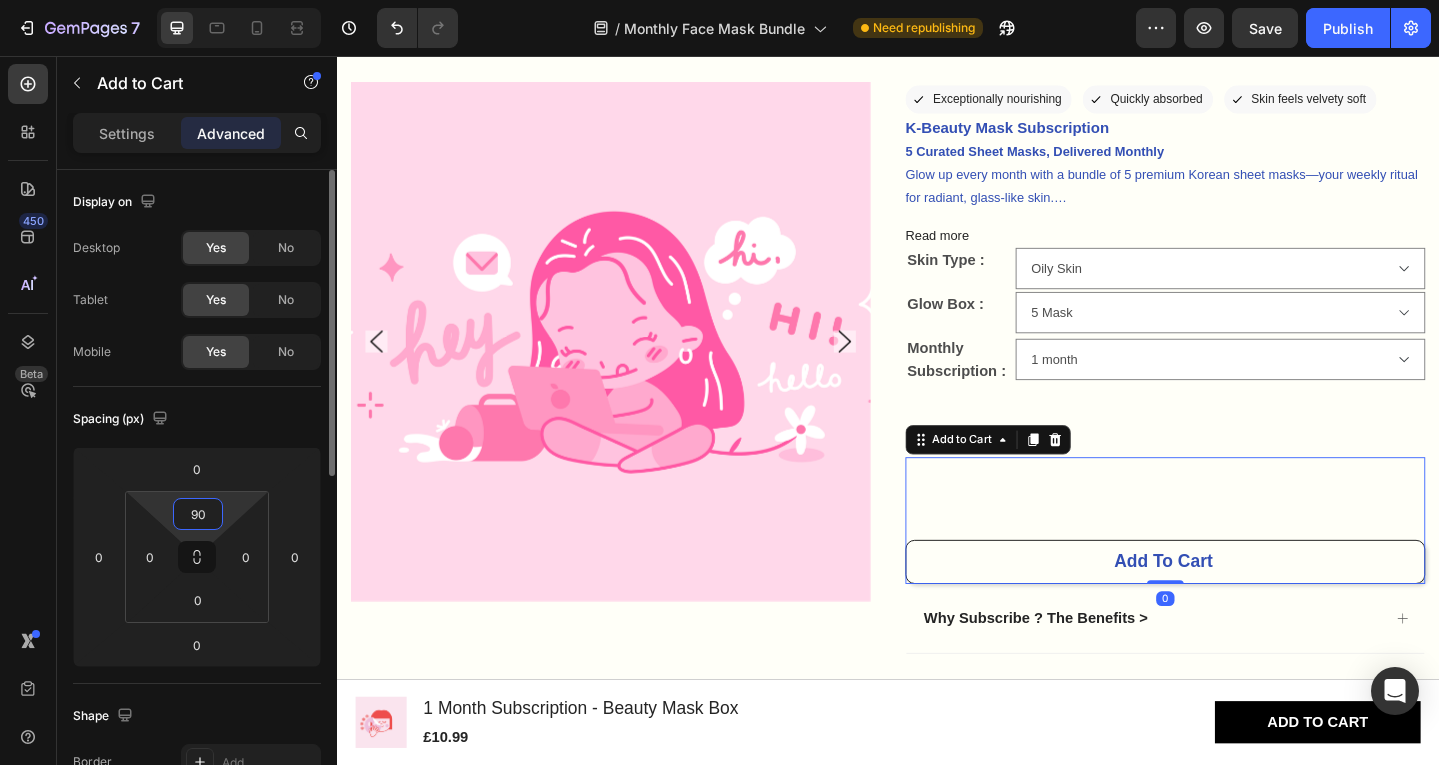 type on "9" 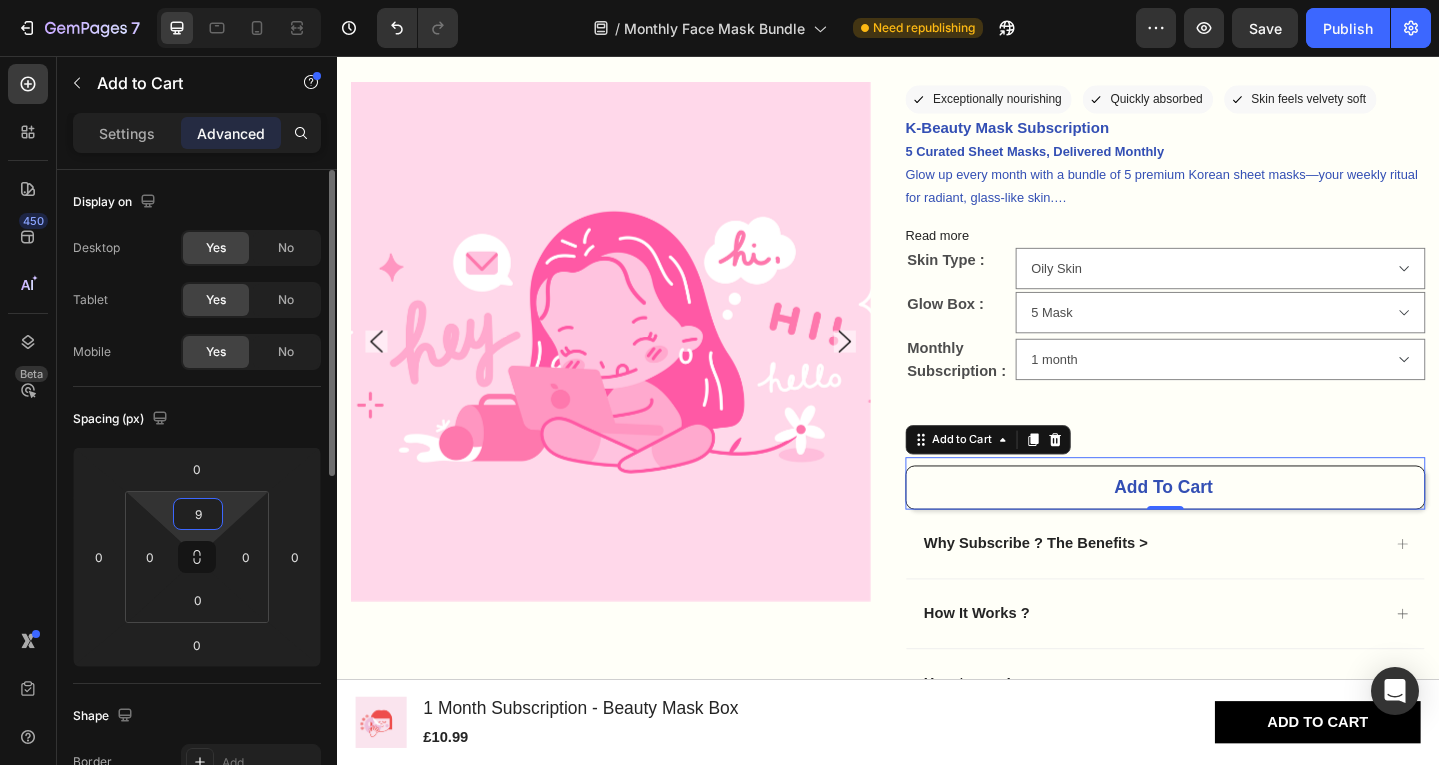 type 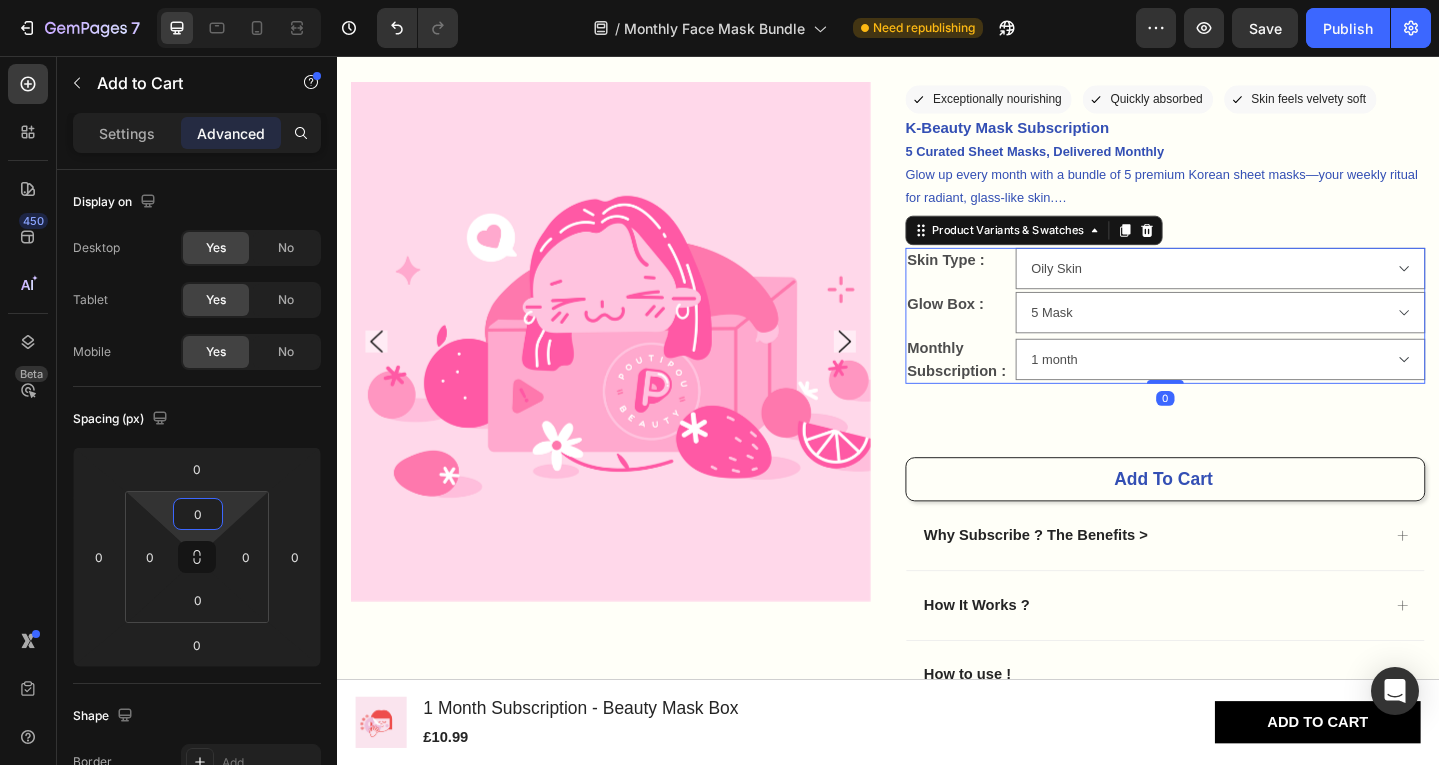 click on "Monthly Subscription :" at bounding box center (1016, 387) 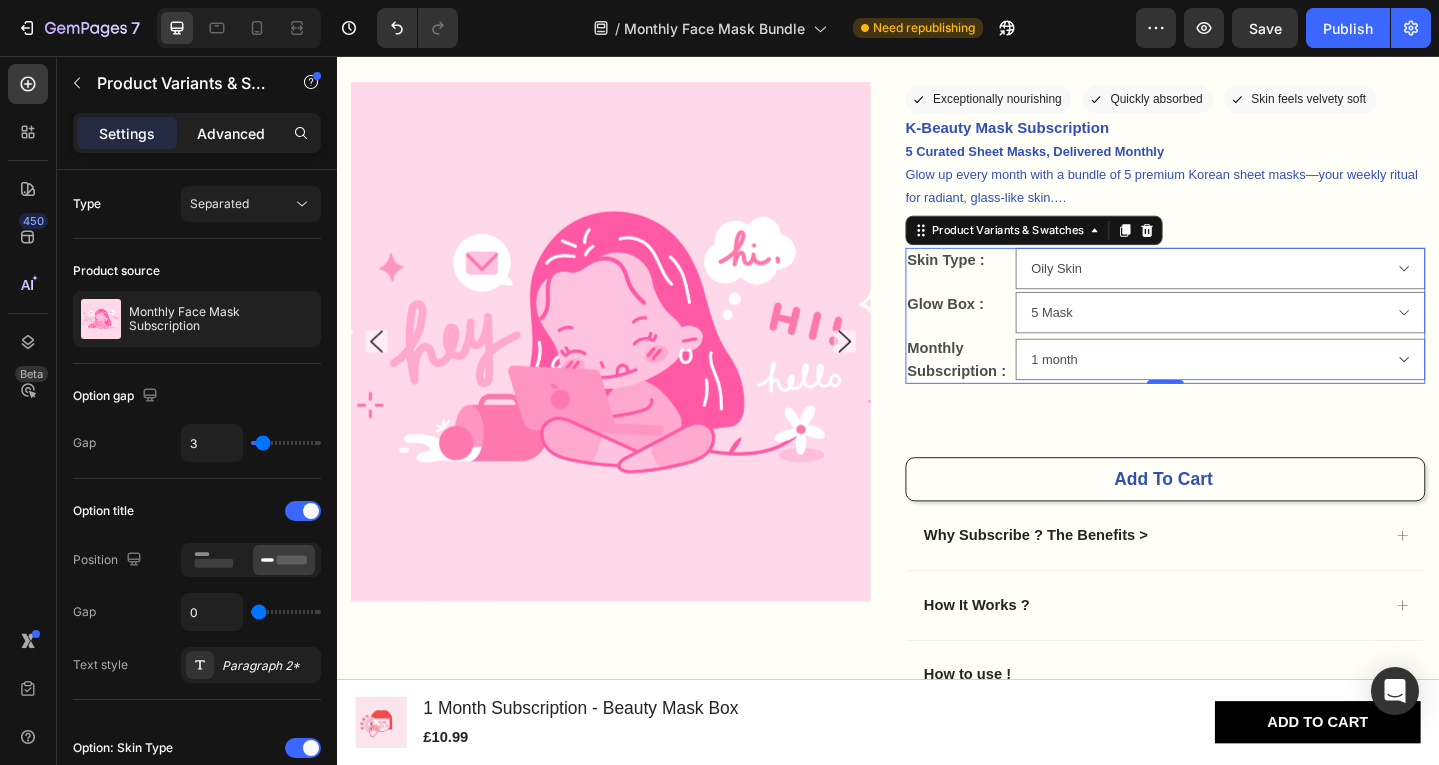 click on "Advanced" 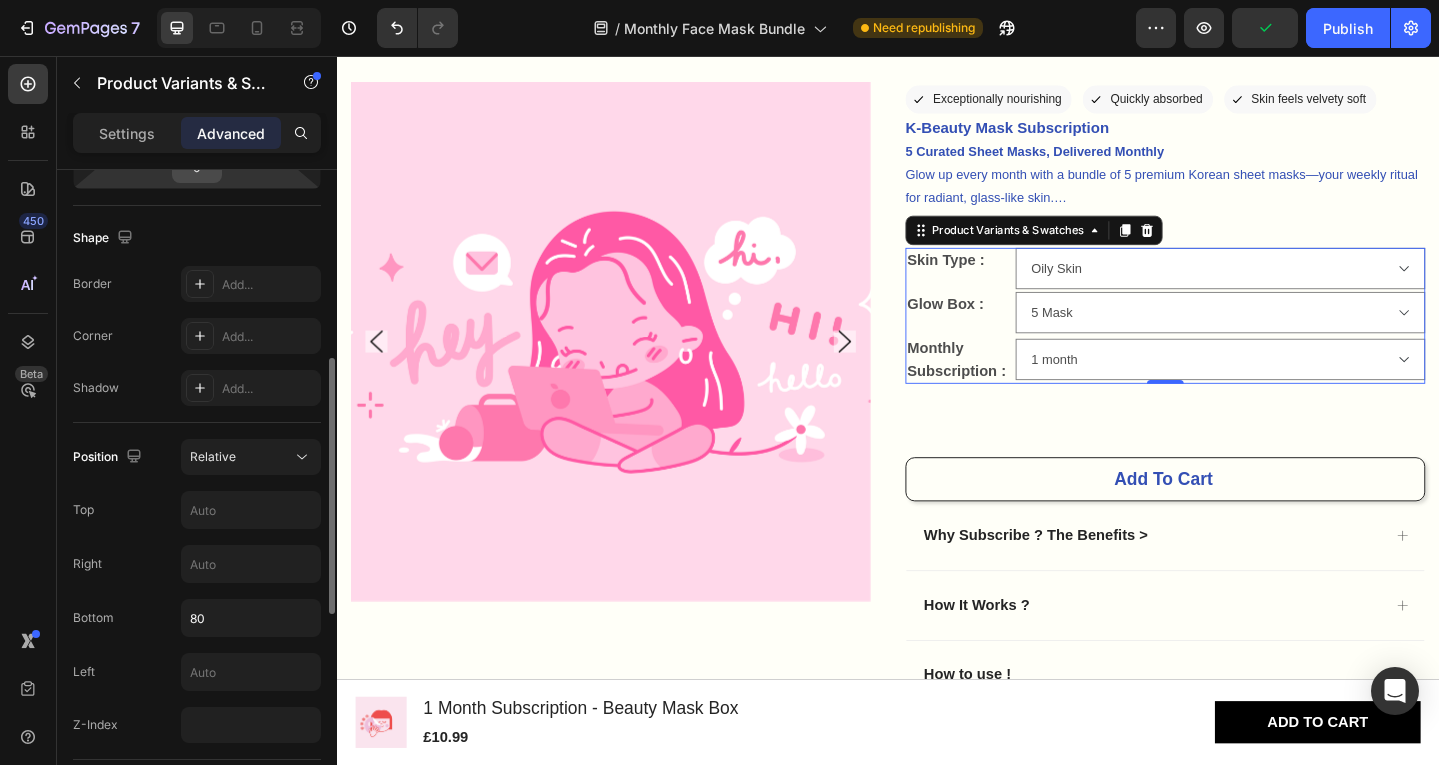 scroll, scrollTop: 479, scrollLeft: 0, axis: vertical 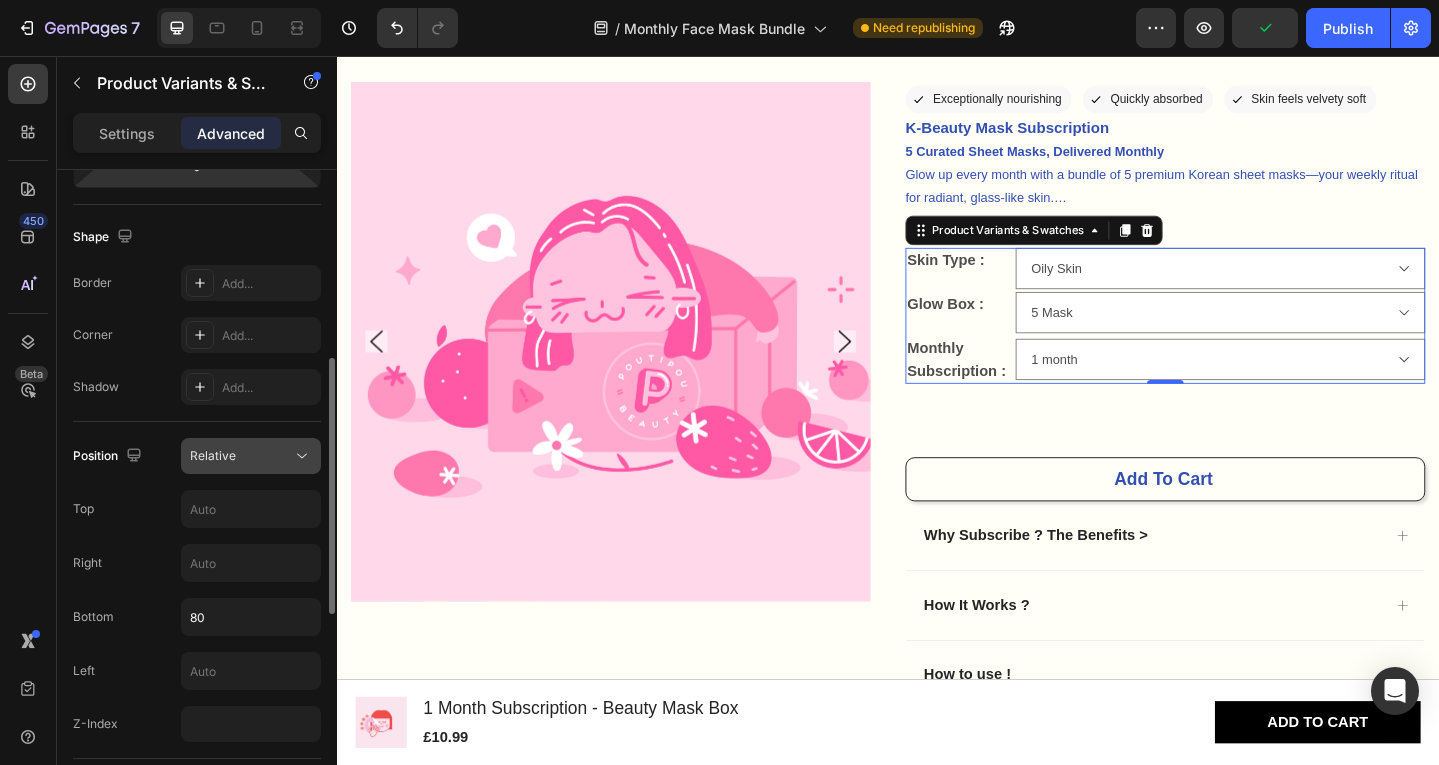 click on "Relative" at bounding box center [241, 456] 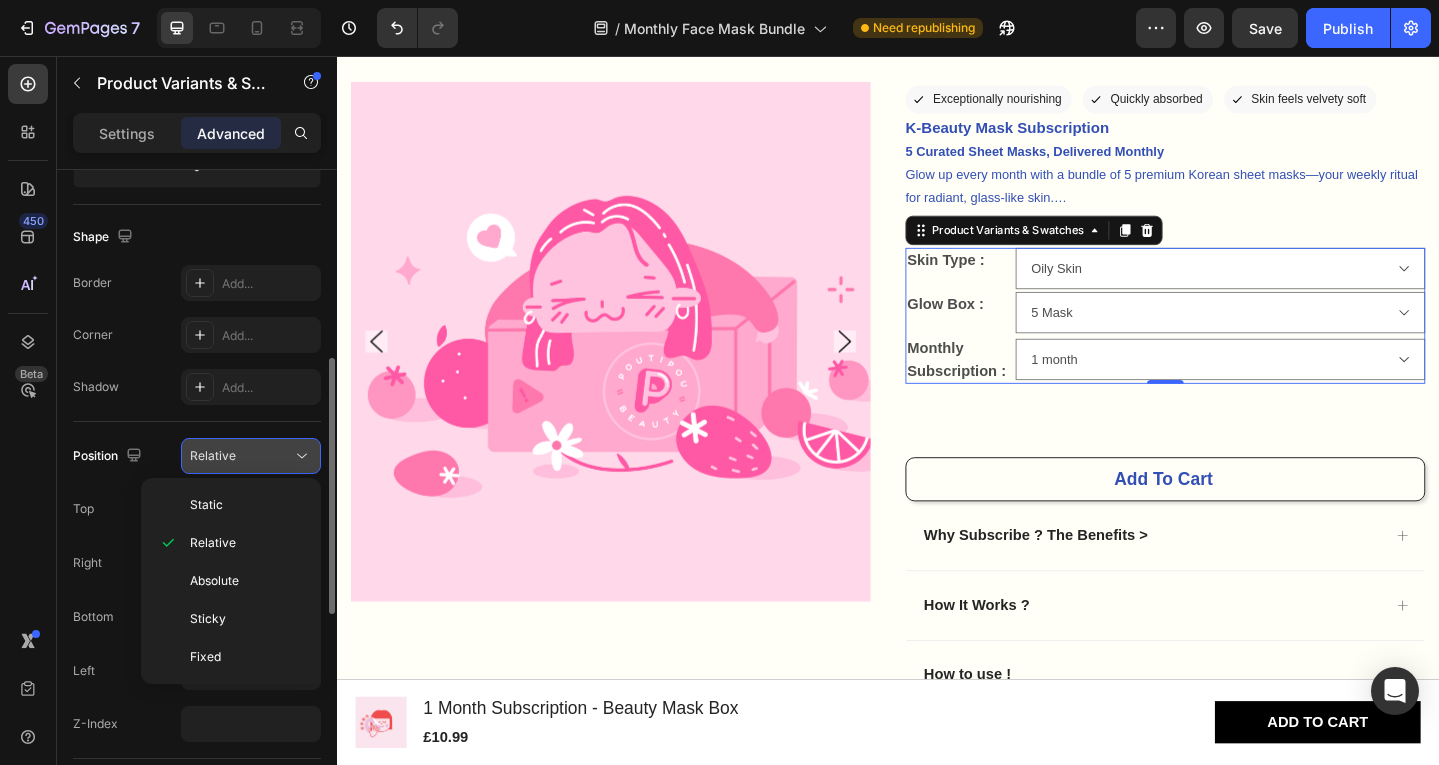 click on "Relative" at bounding box center [241, 456] 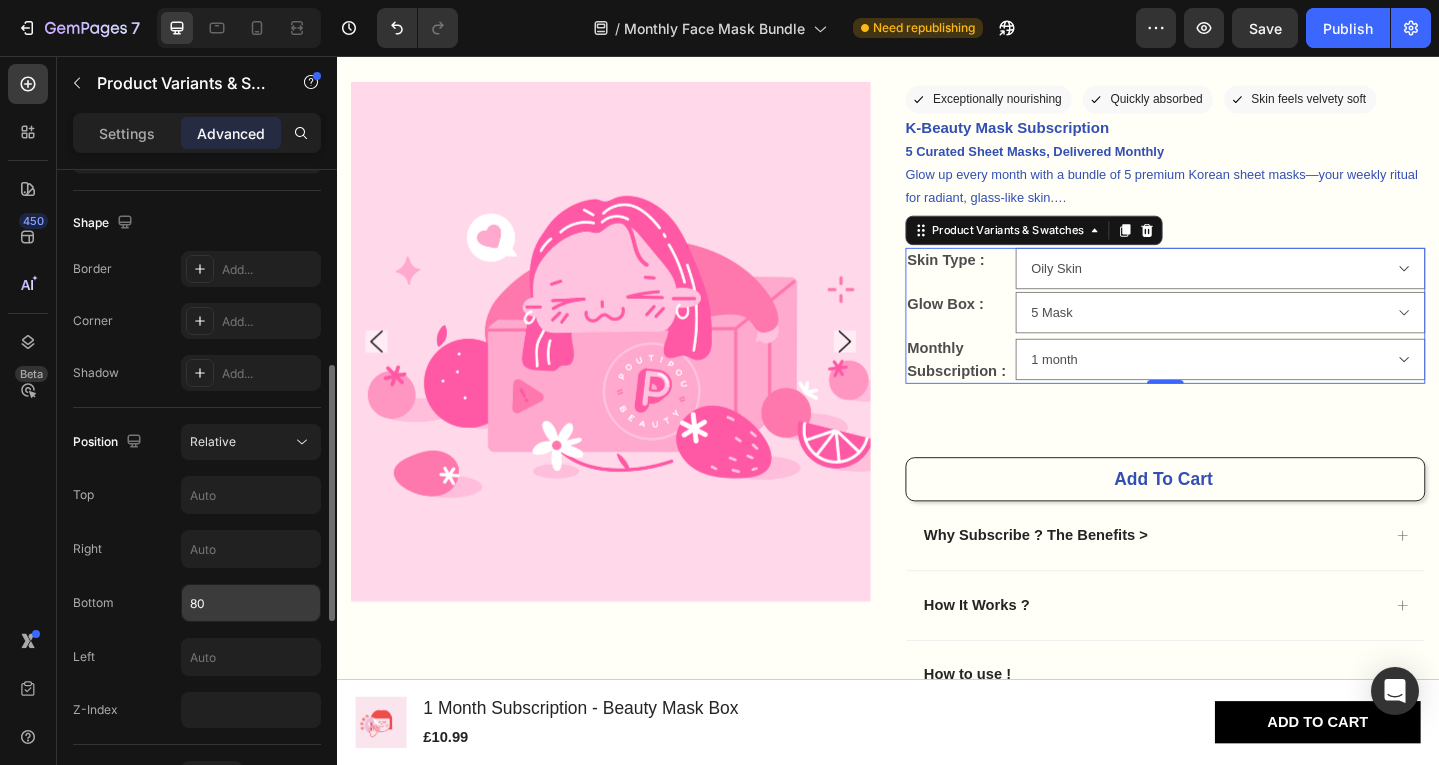 scroll, scrollTop: 494, scrollLeft: 0, axis: vertical 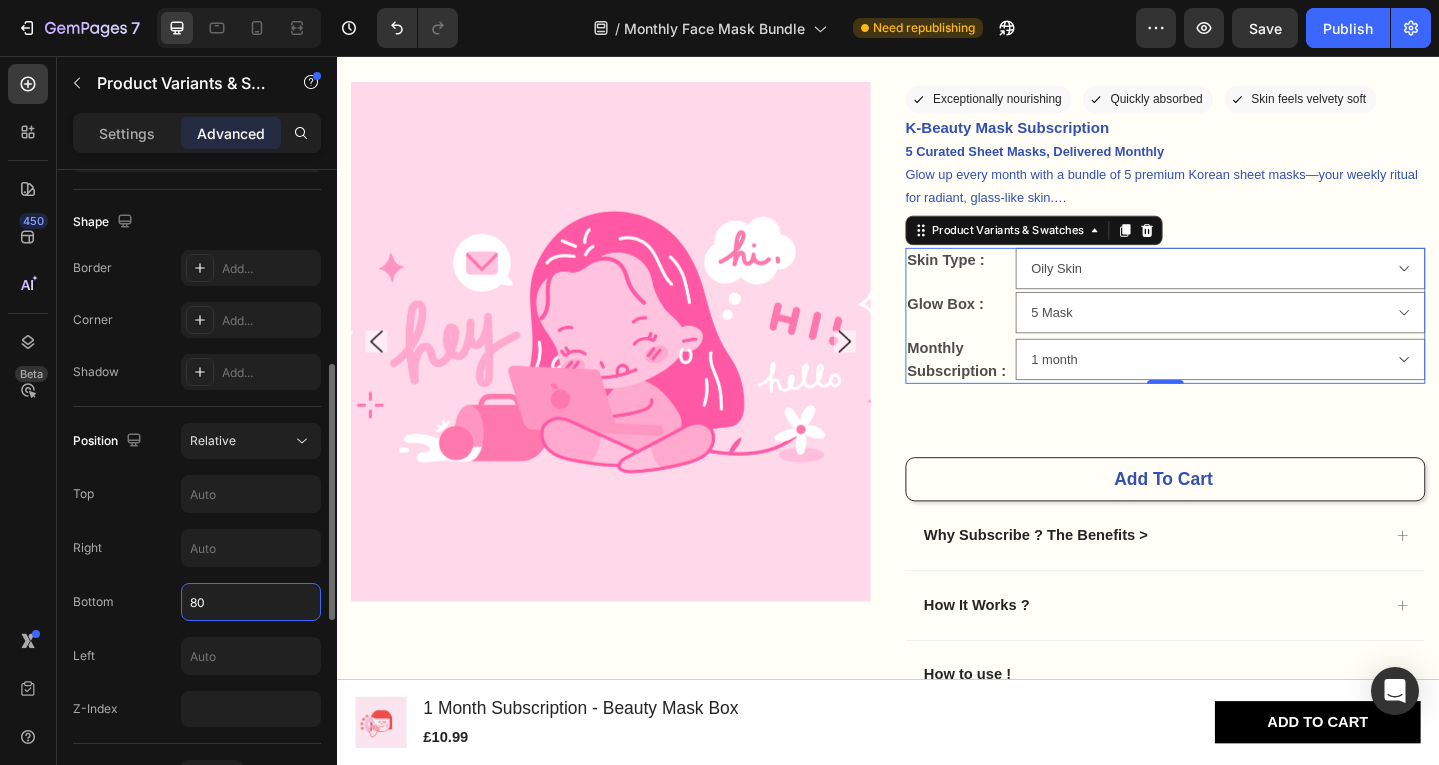 click on "80" at bounding box center (251, 602) 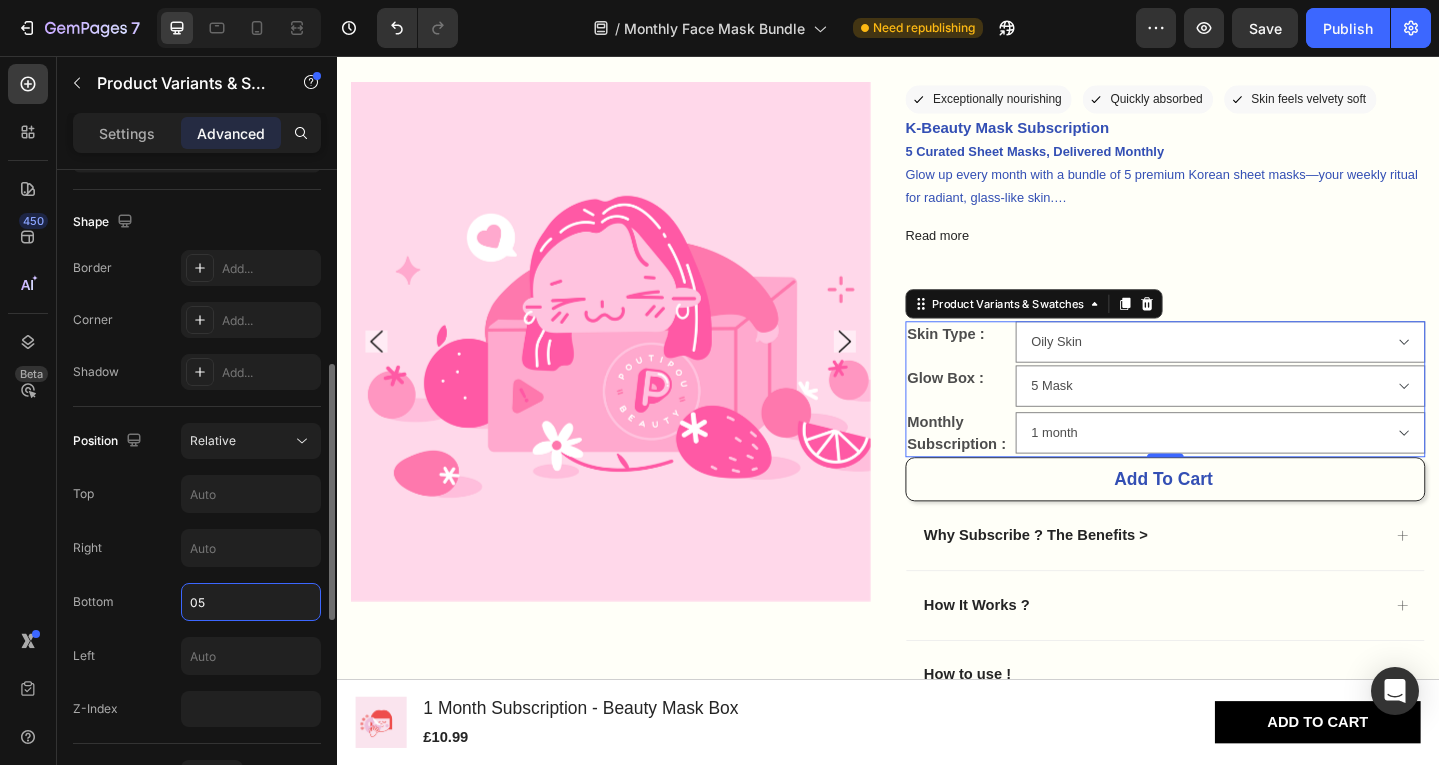 type on "050" 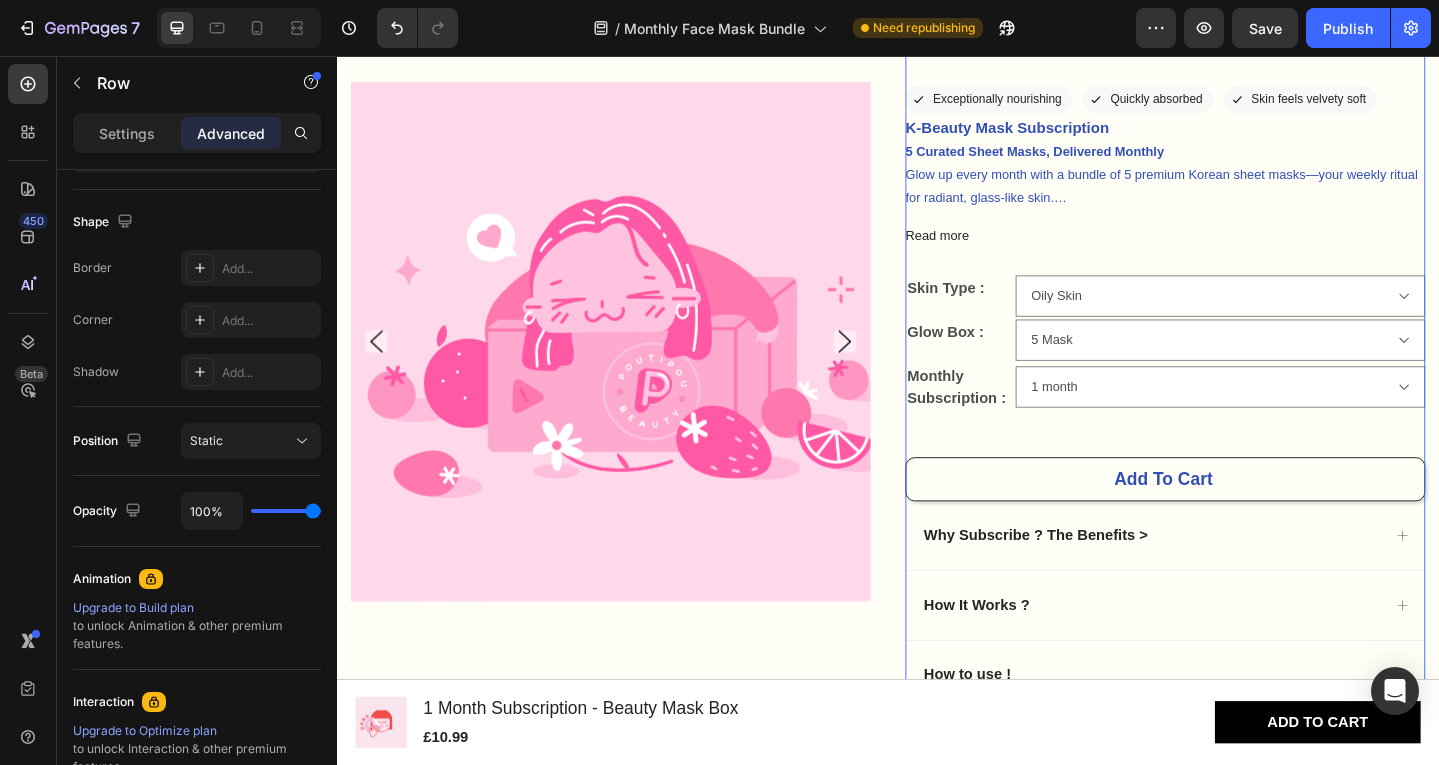 click on "[NUMBER].[NUMBER]/[NUMBER] Text Block Icon Icon Icon Icon Icon Icon List ([NUMBER] Reviews) Text Block Row [MONTH] [PRODUCT] [PRODUCT] The [NUMBER] Rated Innovation [LOCATION] [PRODUCT] Text Block Icon Exceptionally nourishing Text Block Row Icon Quickly absorbed Text Block Row Row Icon Skin feels velvety soft Text Block Row Row K-Beauty [PRODUCT] [NUMBER] Curated [PRODUCT], Delivered [MONTH] Glow up every month with a bundle of [NUMBER] premium Korean sheet masks—your weekly ritual for radiant, glass-like skin. Perfect for both K-beauty newbies and skincare lovers , this subscription brings you the latest innovations and top formulas, straight to your doorstep. From hydrating heroes to brightening boosts, enjoy a rotating selection at great value—because your skin deserves the best. Read more [PRODUCT] [PRODUCT] Skin Type : Oily Skin Dry Skin Combination Skin Sensitive Skin Glow Box : [NUMBER] Mask [NUMBER] Mask [MONTH] Subscription : [NUMBER] month [NUMBER] month [NUMBER] month [PRODUCT] Variants Swatches Add To Cart" at bounding box center [1239, 333] 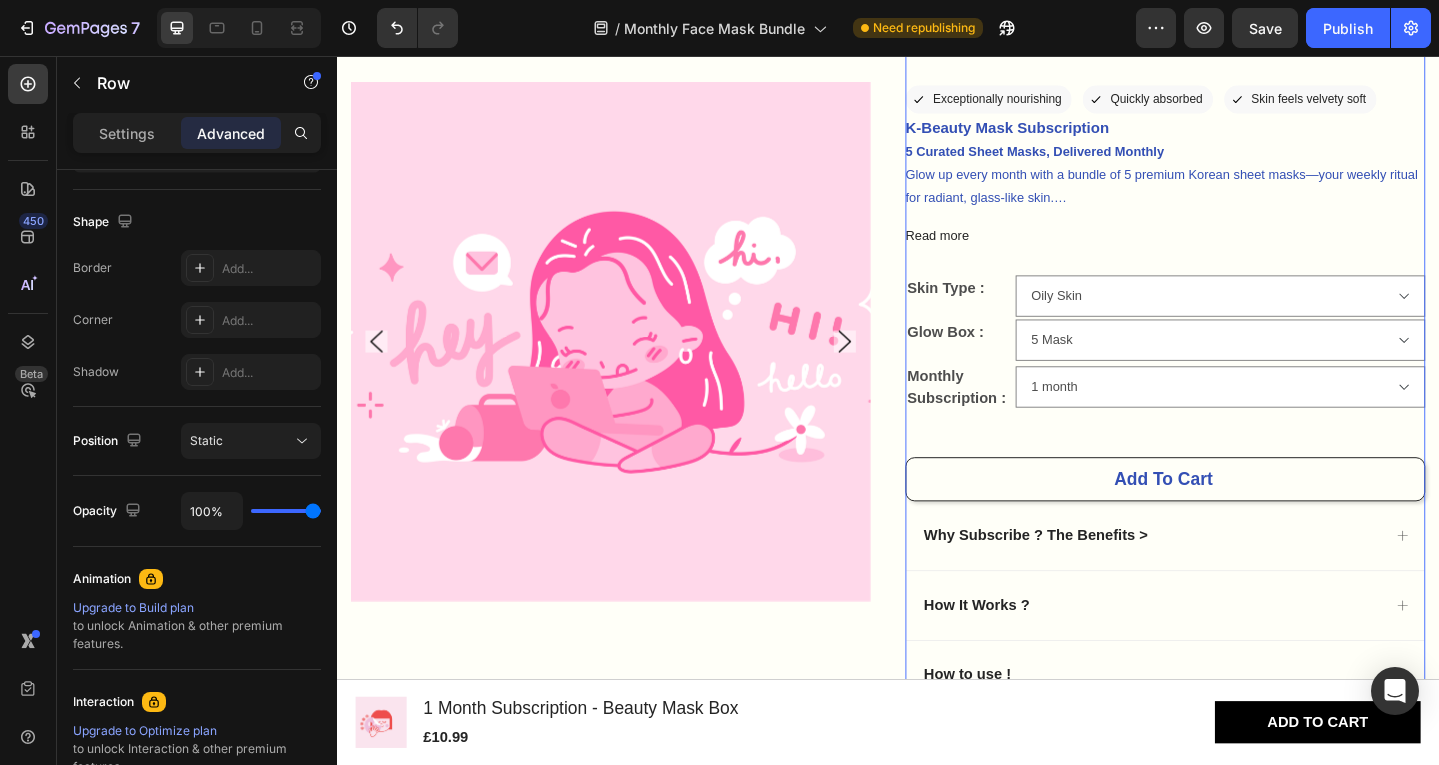 scroll, scrollTop: 0, scrollLeft: 0, axis: both 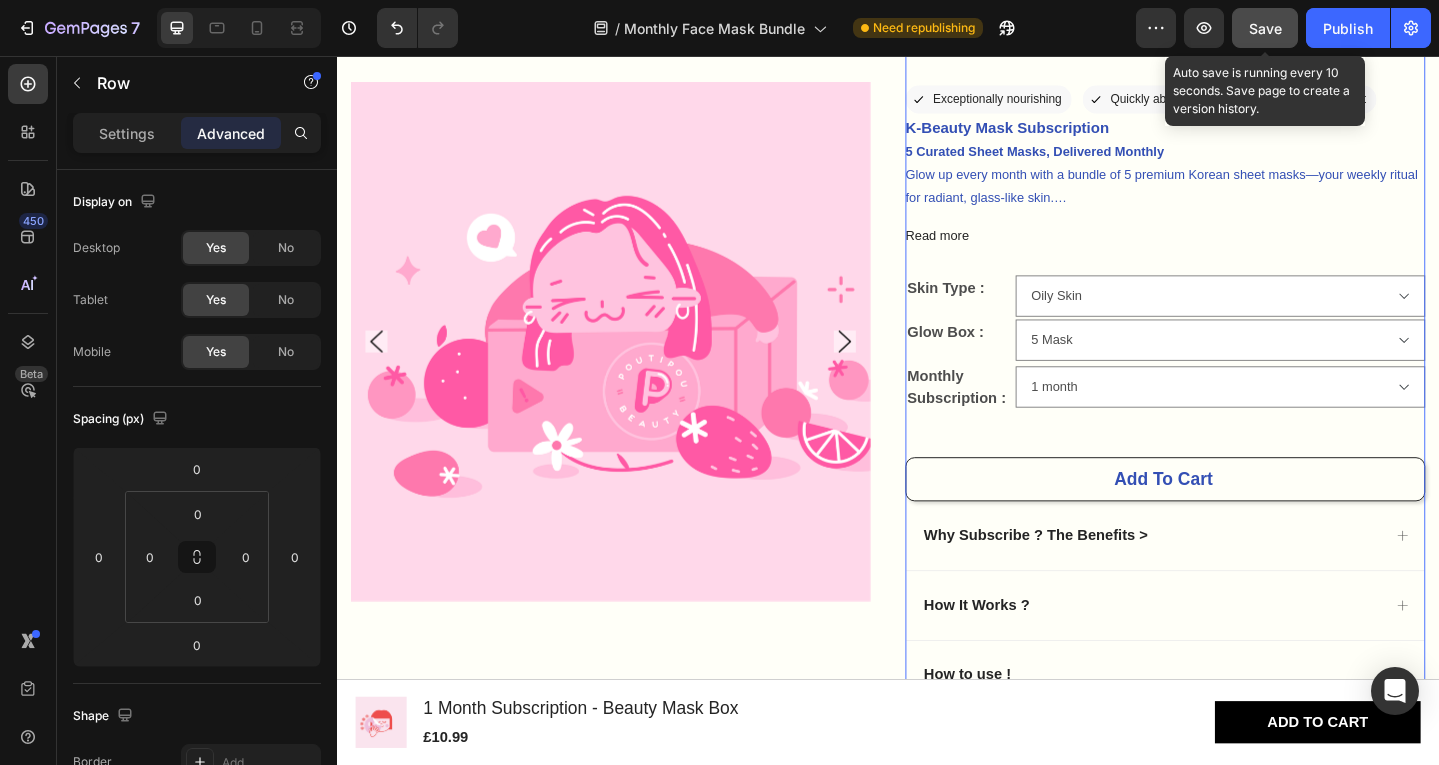 click on "Save" at bounding box center [1265, 28] 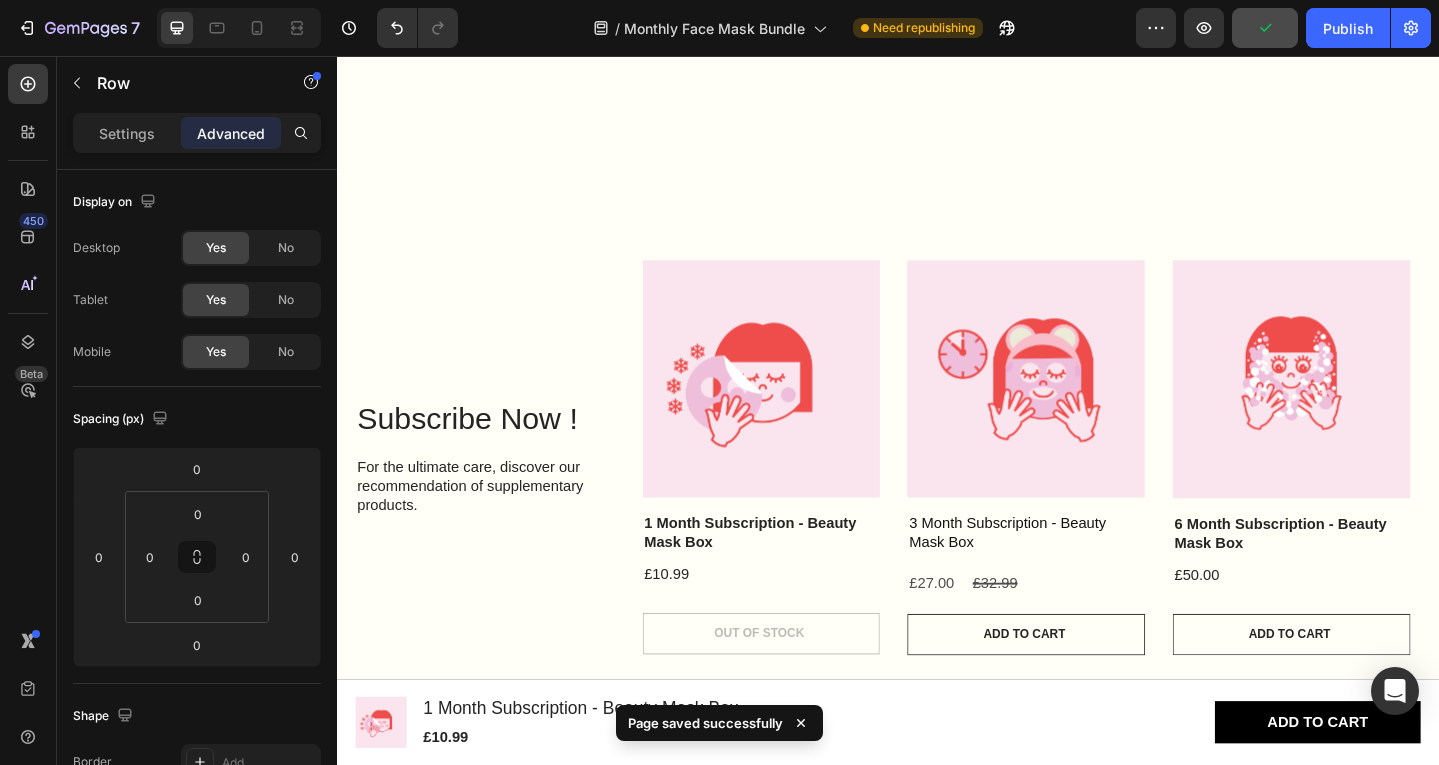 scroll, scrollTop: 1153, scrollLeft: 0, axis: vertical 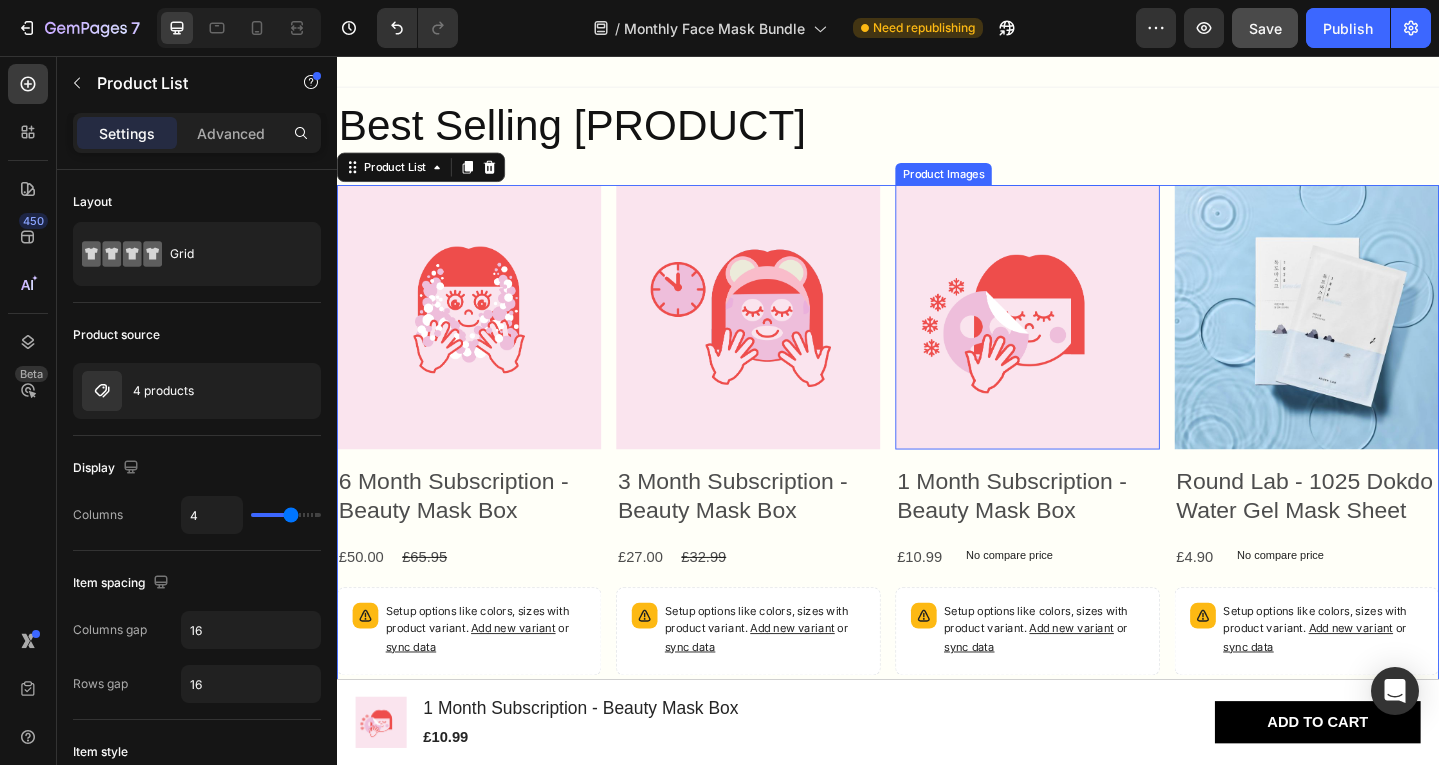 click at bounding box center [1089, 341] 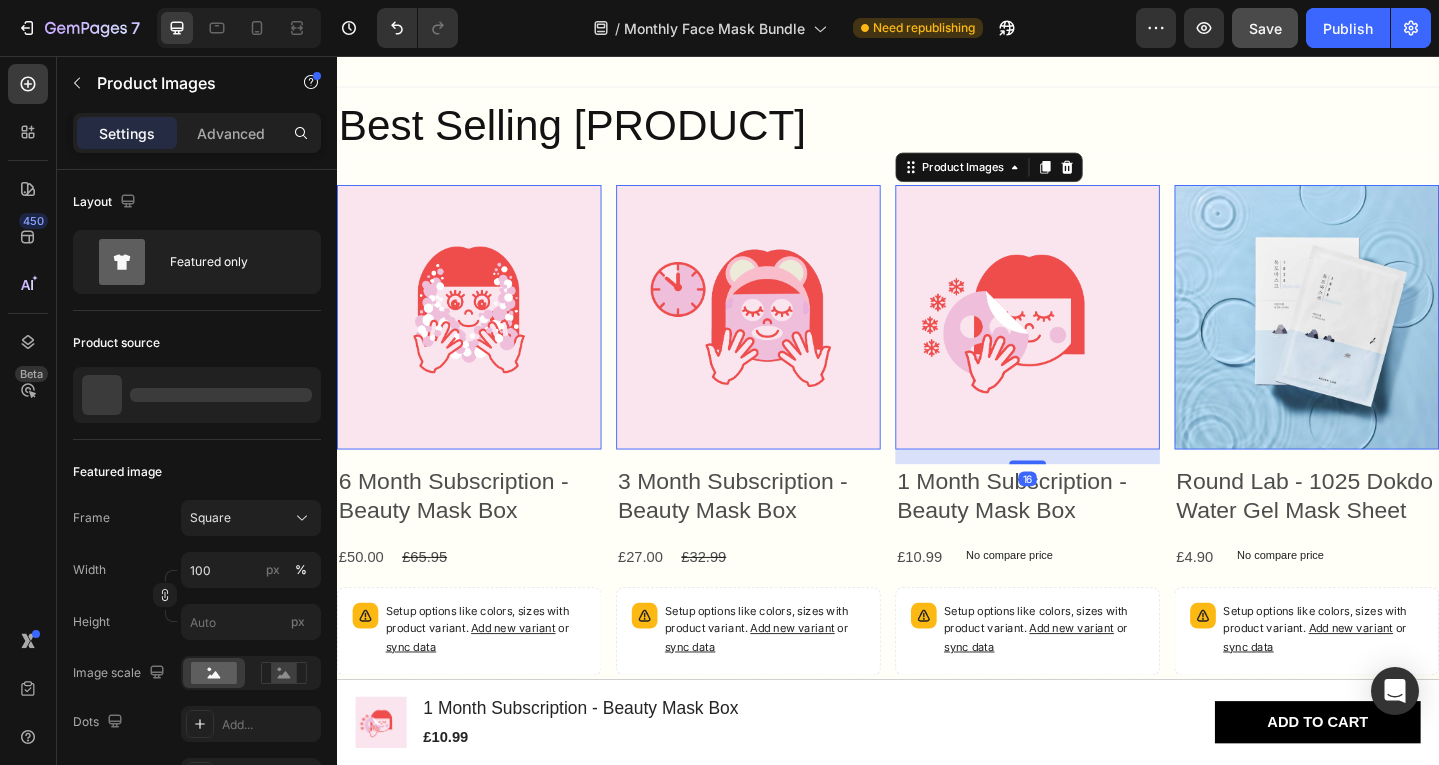 click at bounding box center (1089, 341) 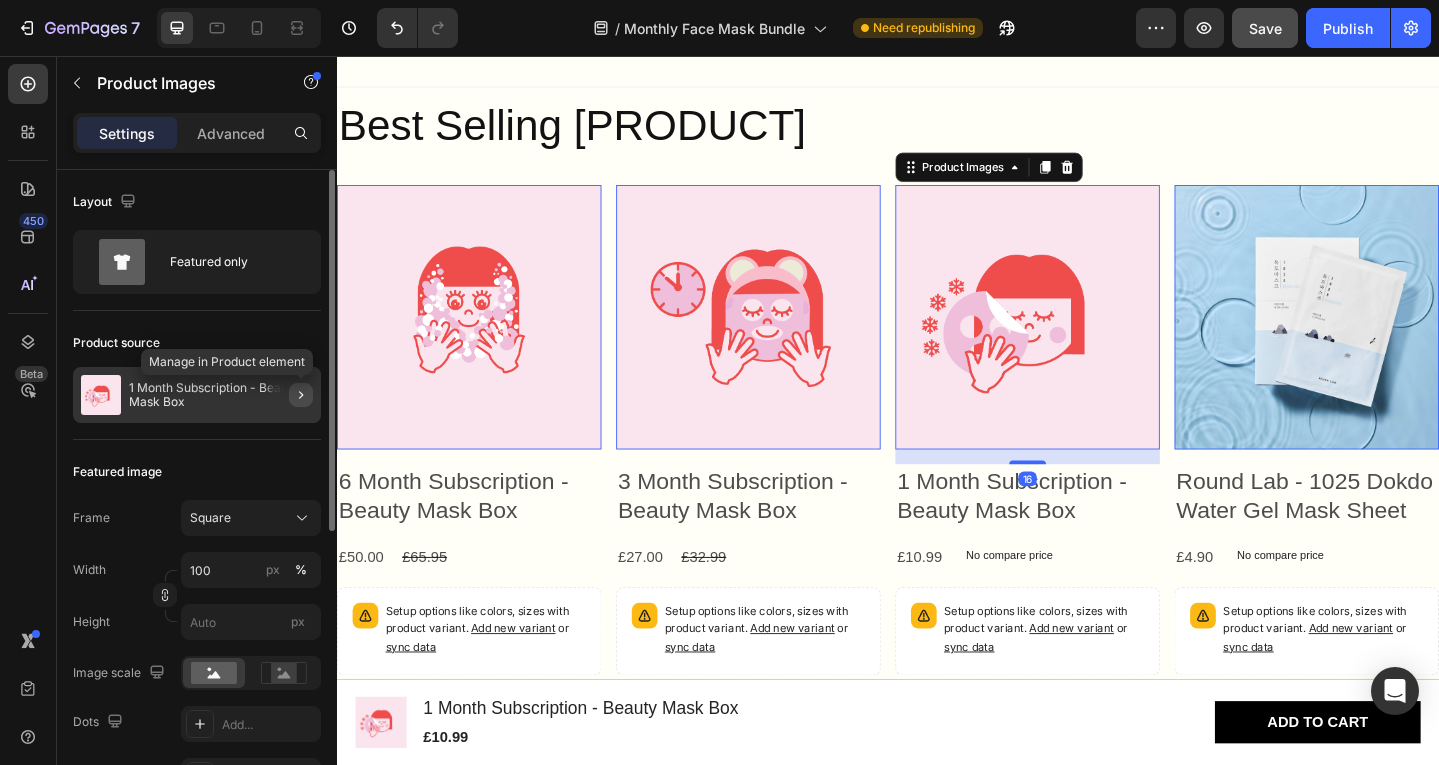 click 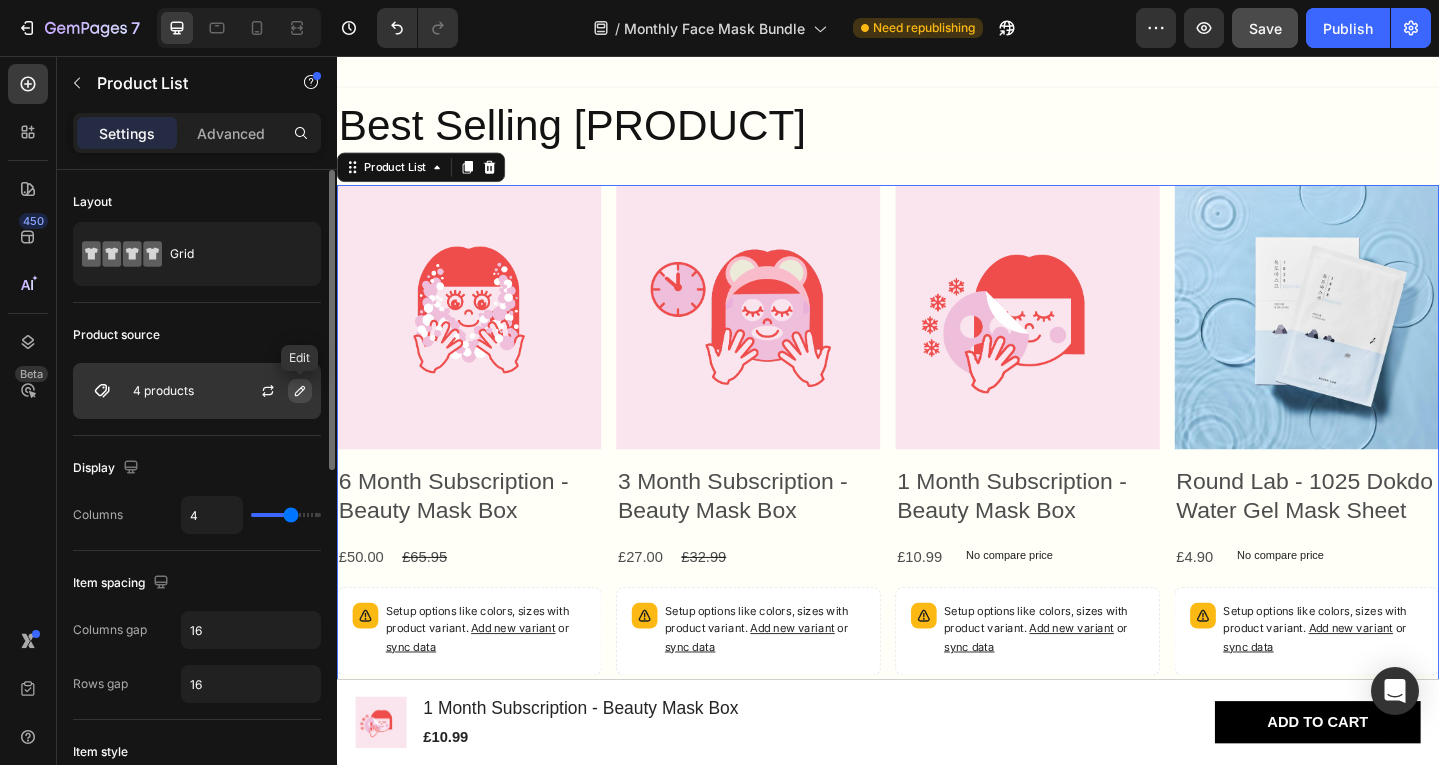 click 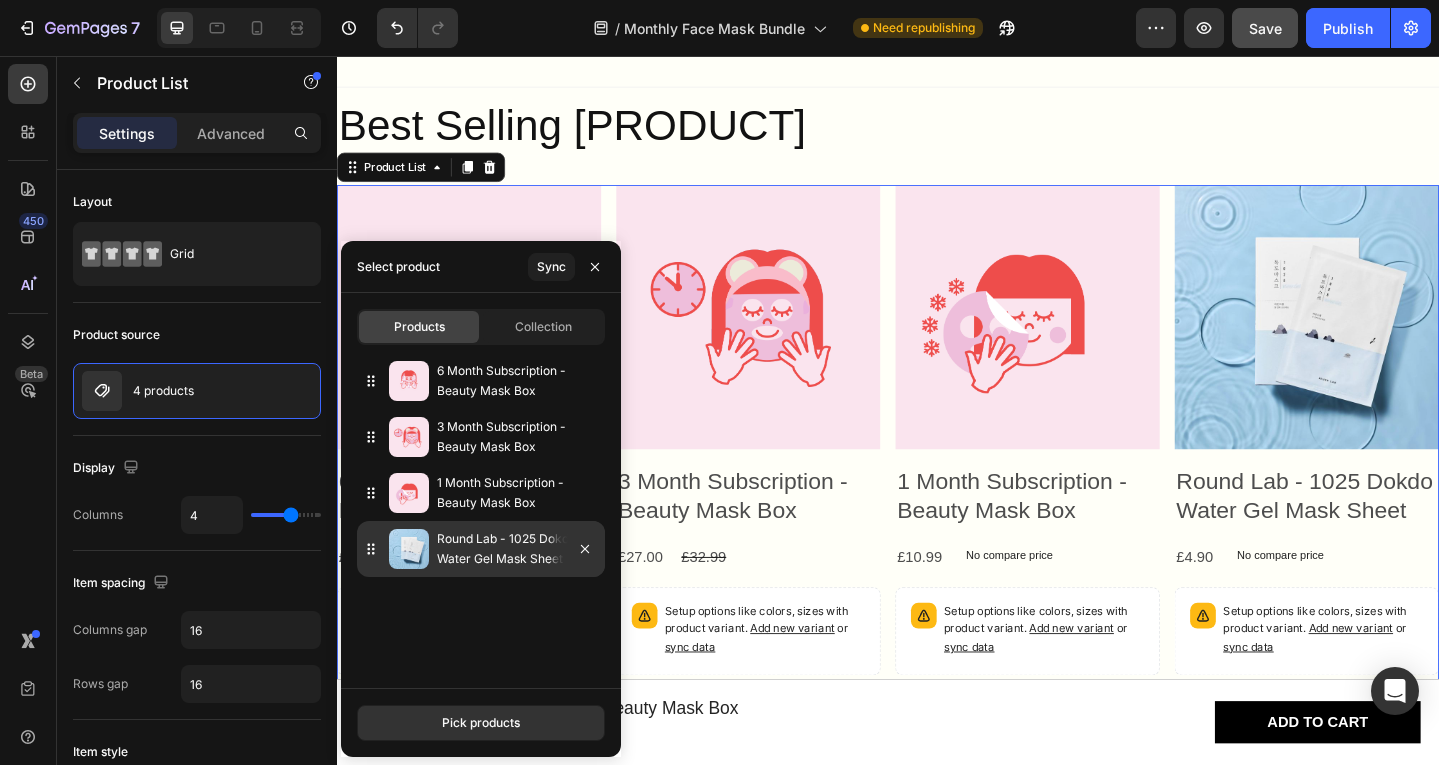 click on "Round Lab - 1025 Dokdo Water Gel Mask Sheet" 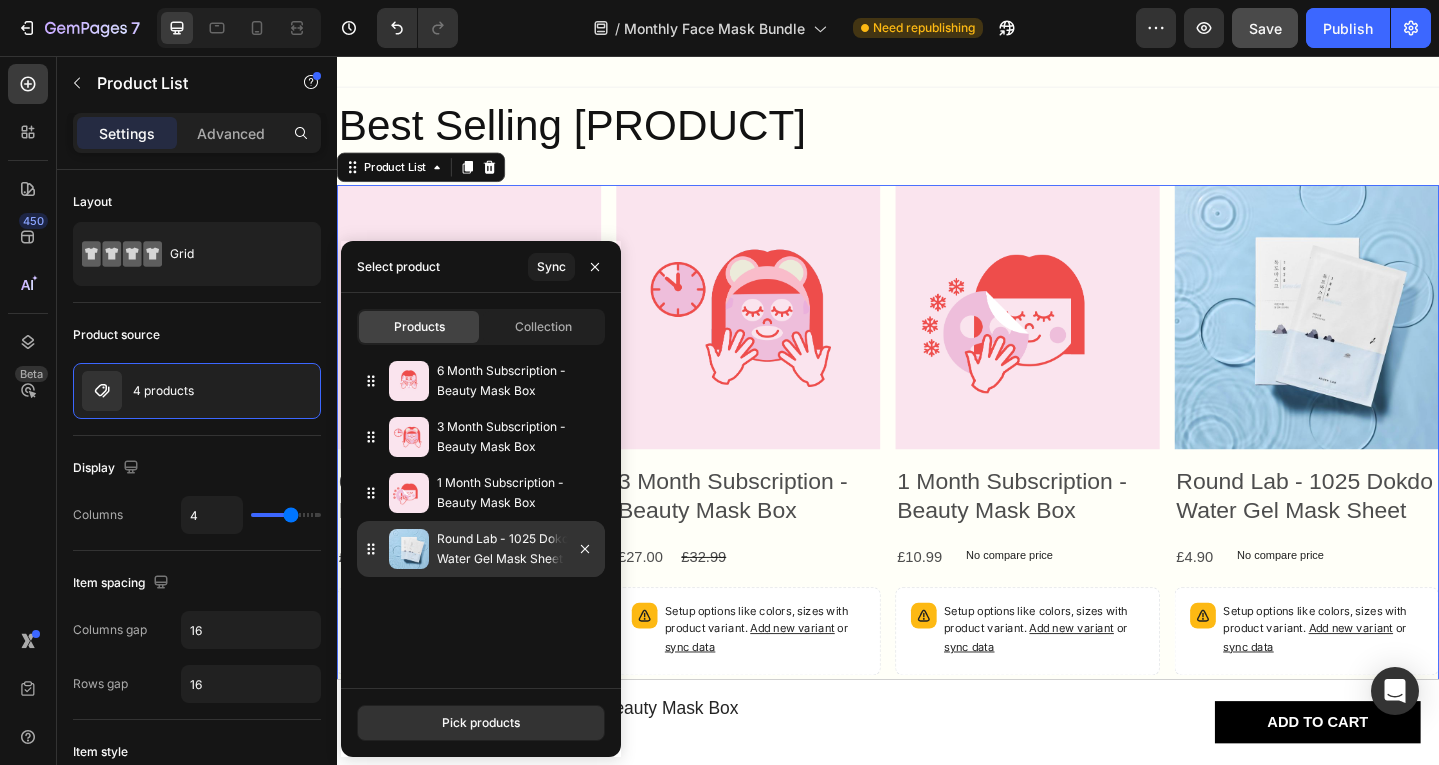 click at bounding box center (409, 549) 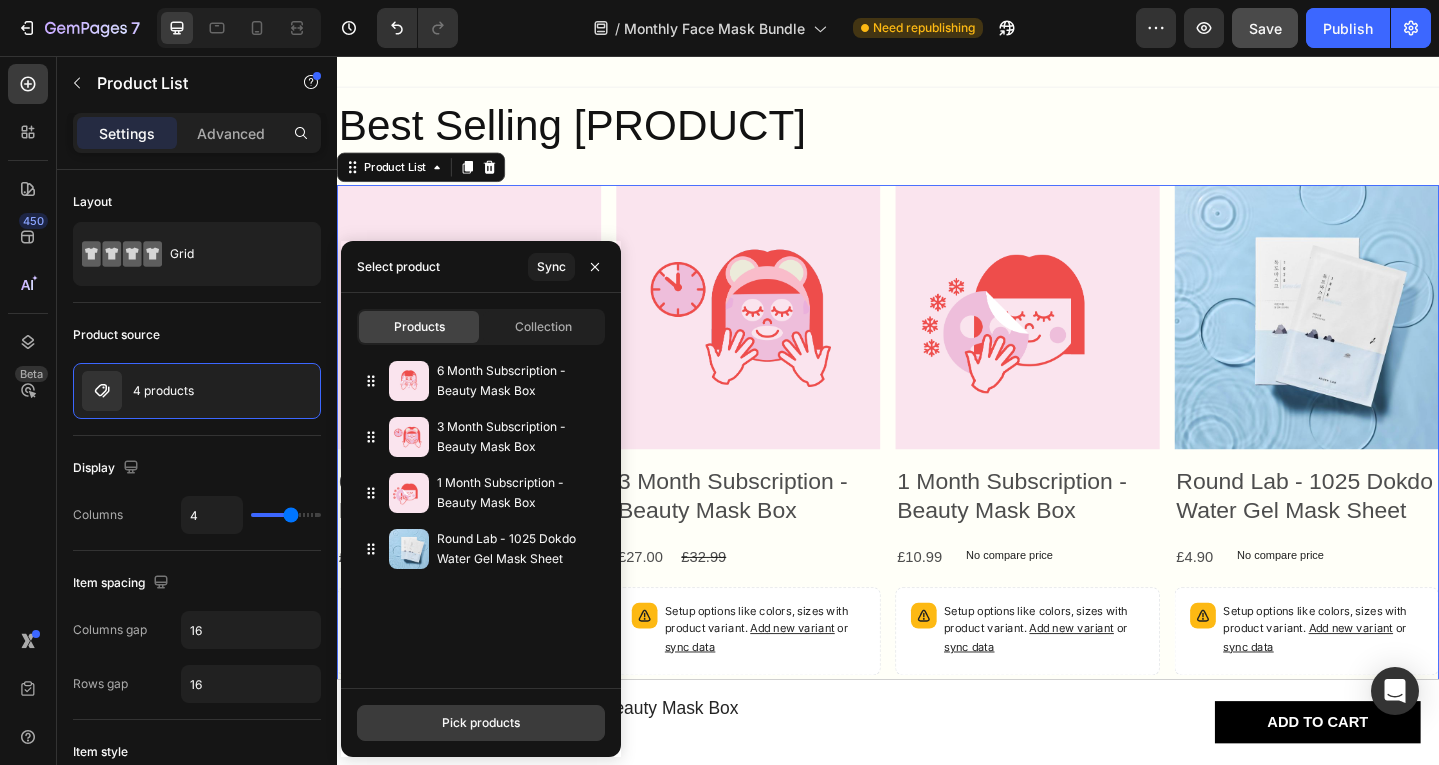 click on "Pick products" at bounding box center (481, 723) 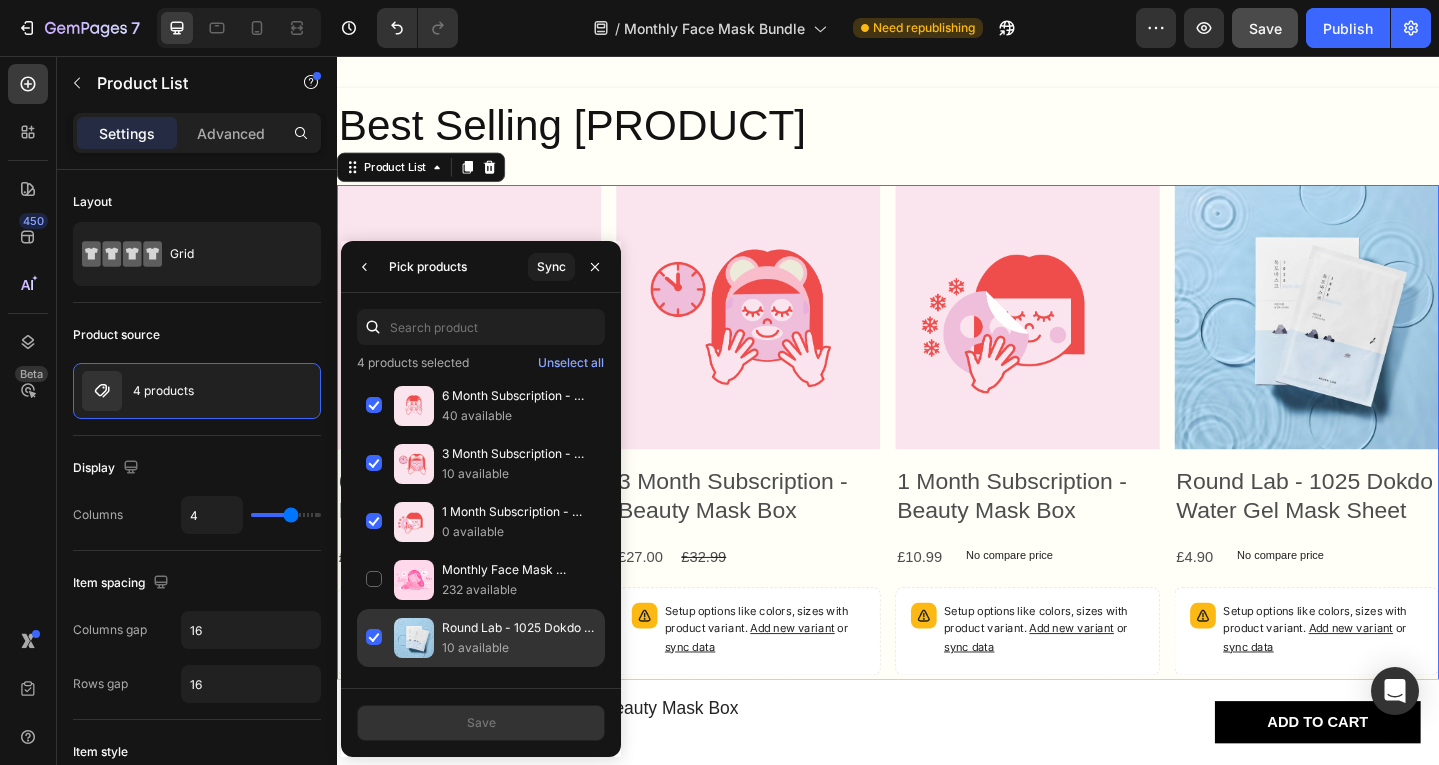 click on "10 available" at bounding box center (519, 648) 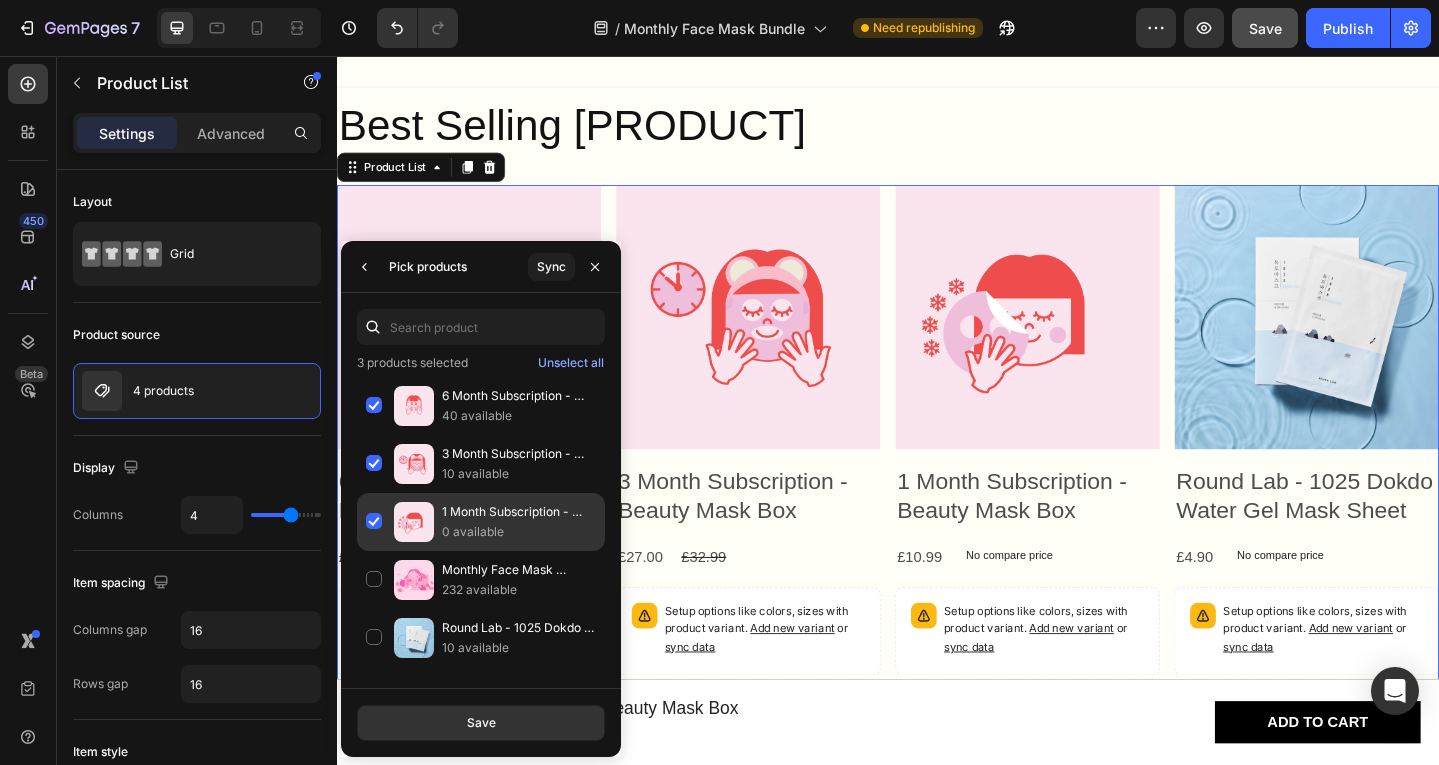 click on "0 available" at bounding box center [519, 532] 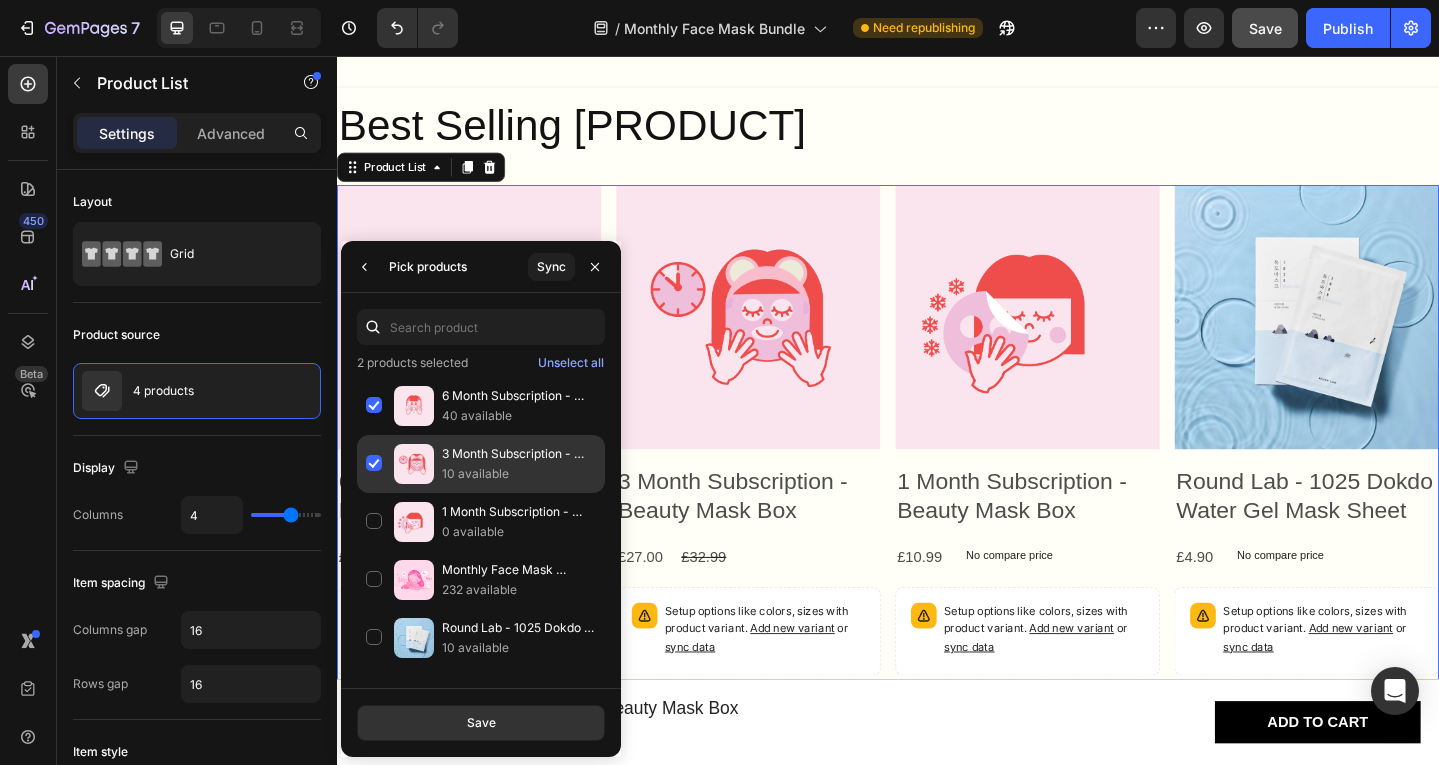 click on "10 available" at bounding box center [519, 474] 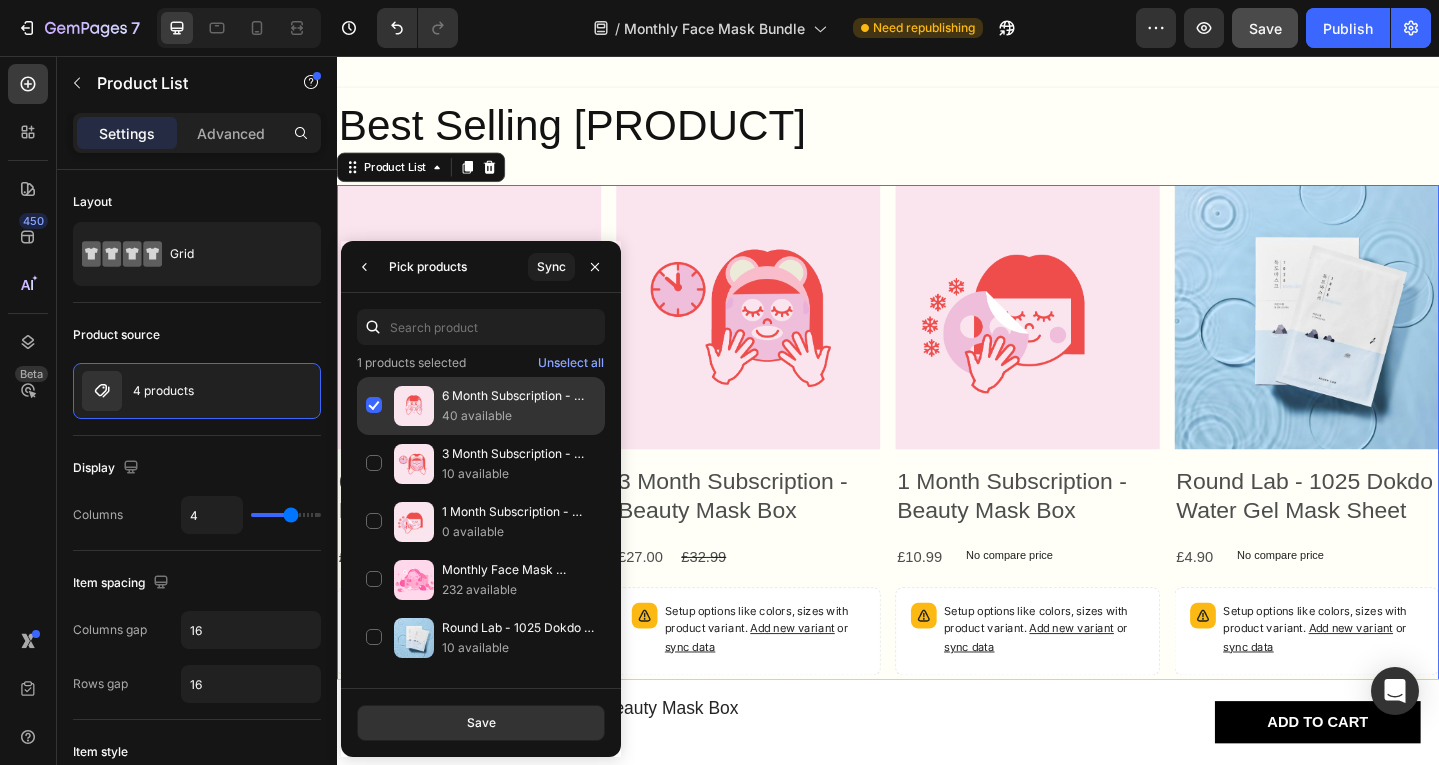 click on "[NUMBER] [MONTH] Subscription - [PRODUCT] [NUMBER] available" 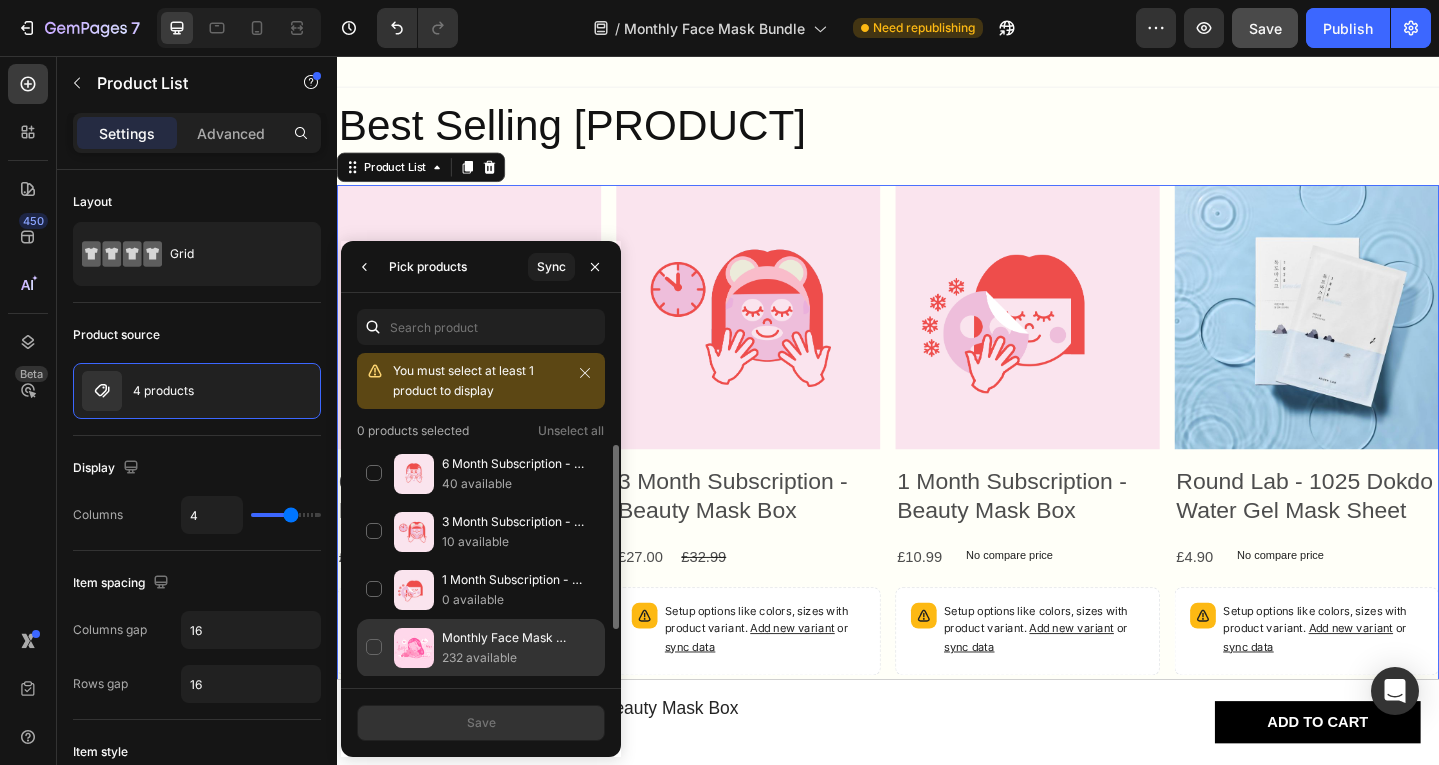 scroll, scrollTop: 59, scrollLeft: 0, axis: vertical 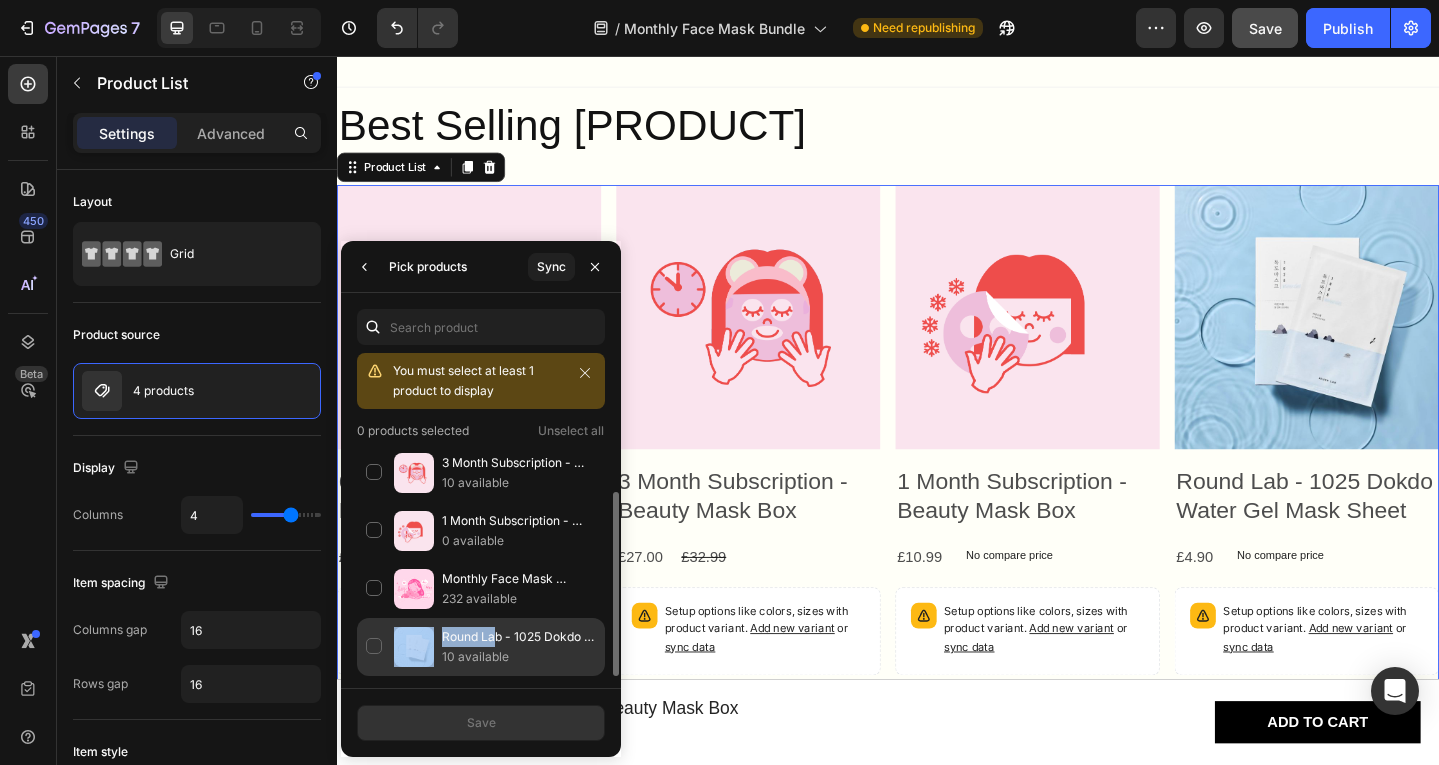 drag, startPoint x: 496, startPoint y: 628, endPoint x: 375, endPoint y: 647, distance: 122.48265 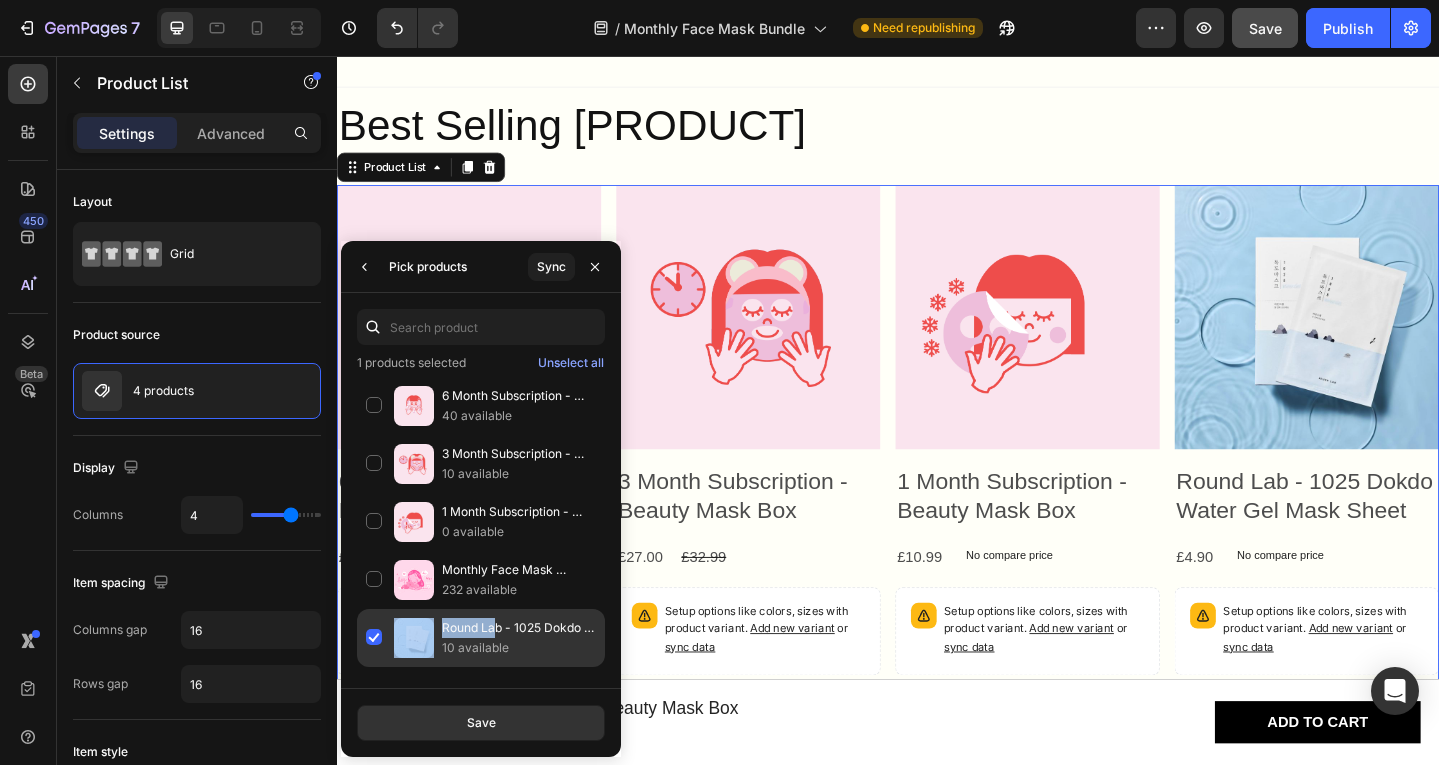 scroll, scrollTop: 0, scrollLeft: 0, axis: both 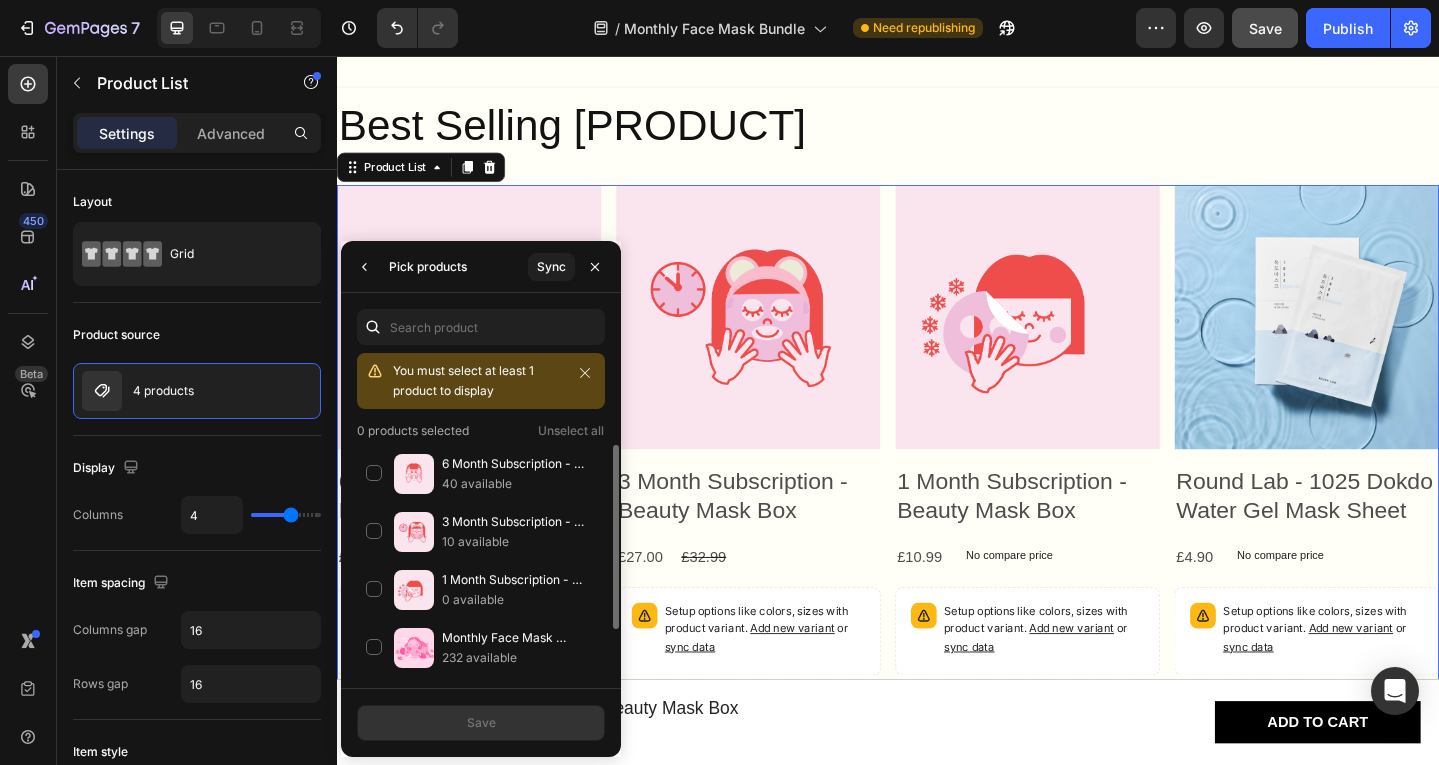 click on "[MONTH] [PRODUCT] [NUMBER] available" 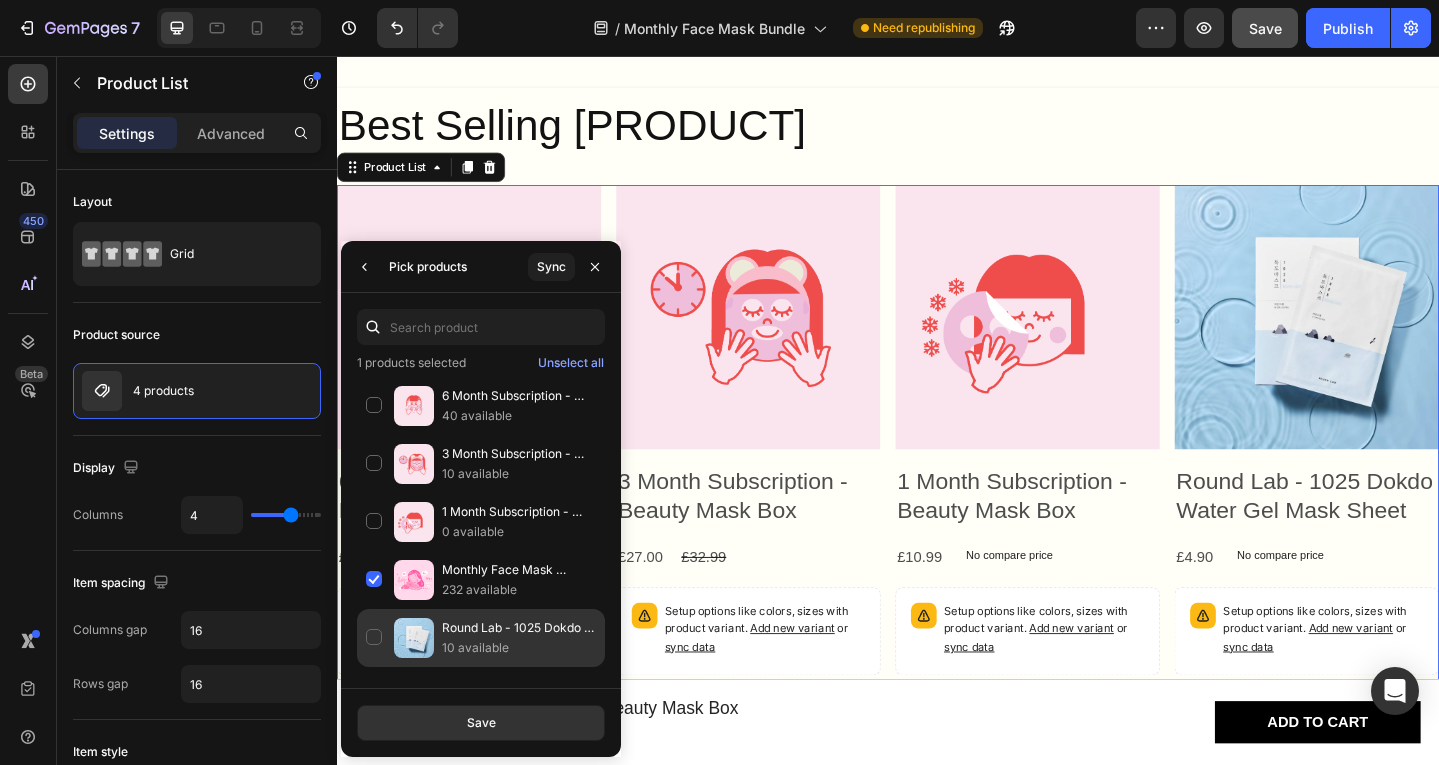 click on "Round Lab - 1025 Dokdo Water Gel Mask Sheet 10 available" 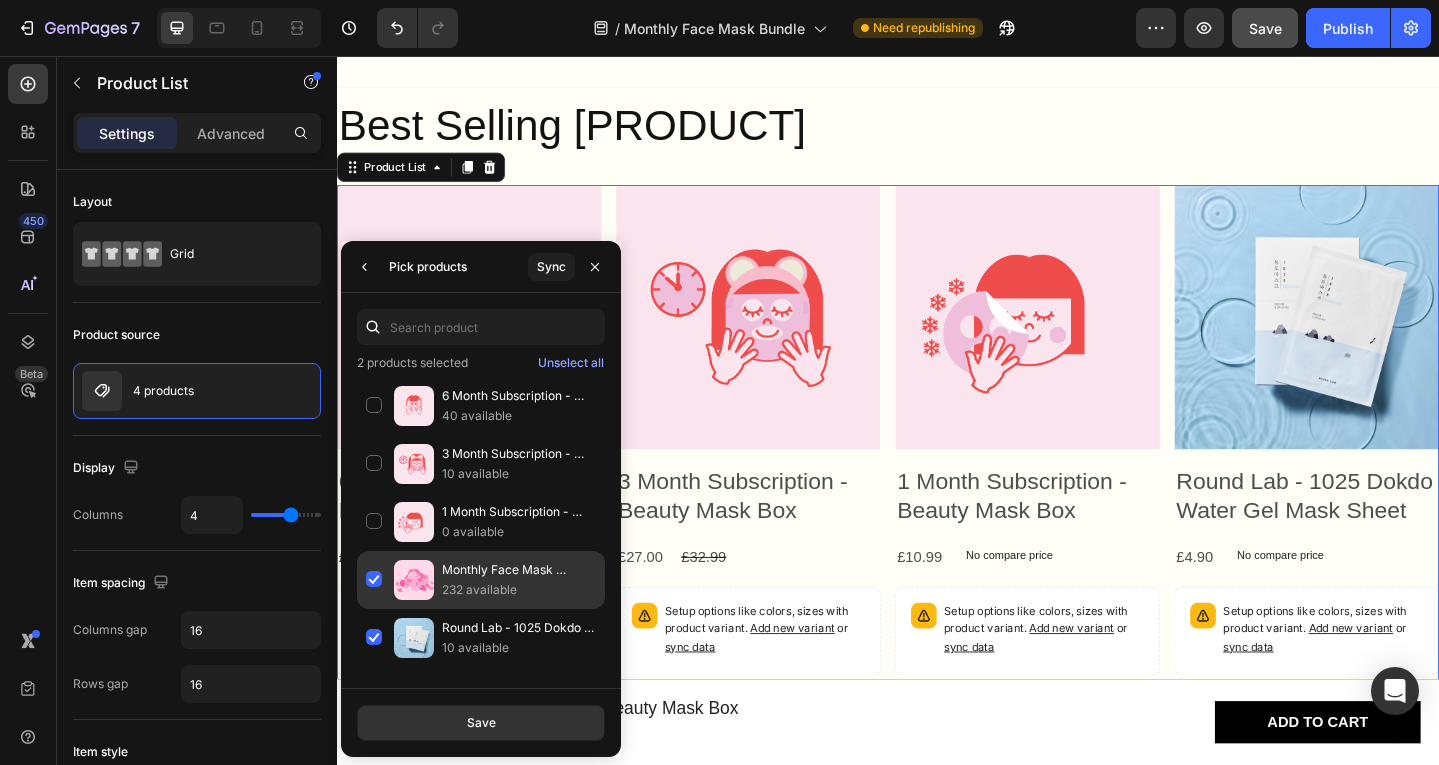 click on "[MONTH] [PRODUCT] [NUMBER] available" 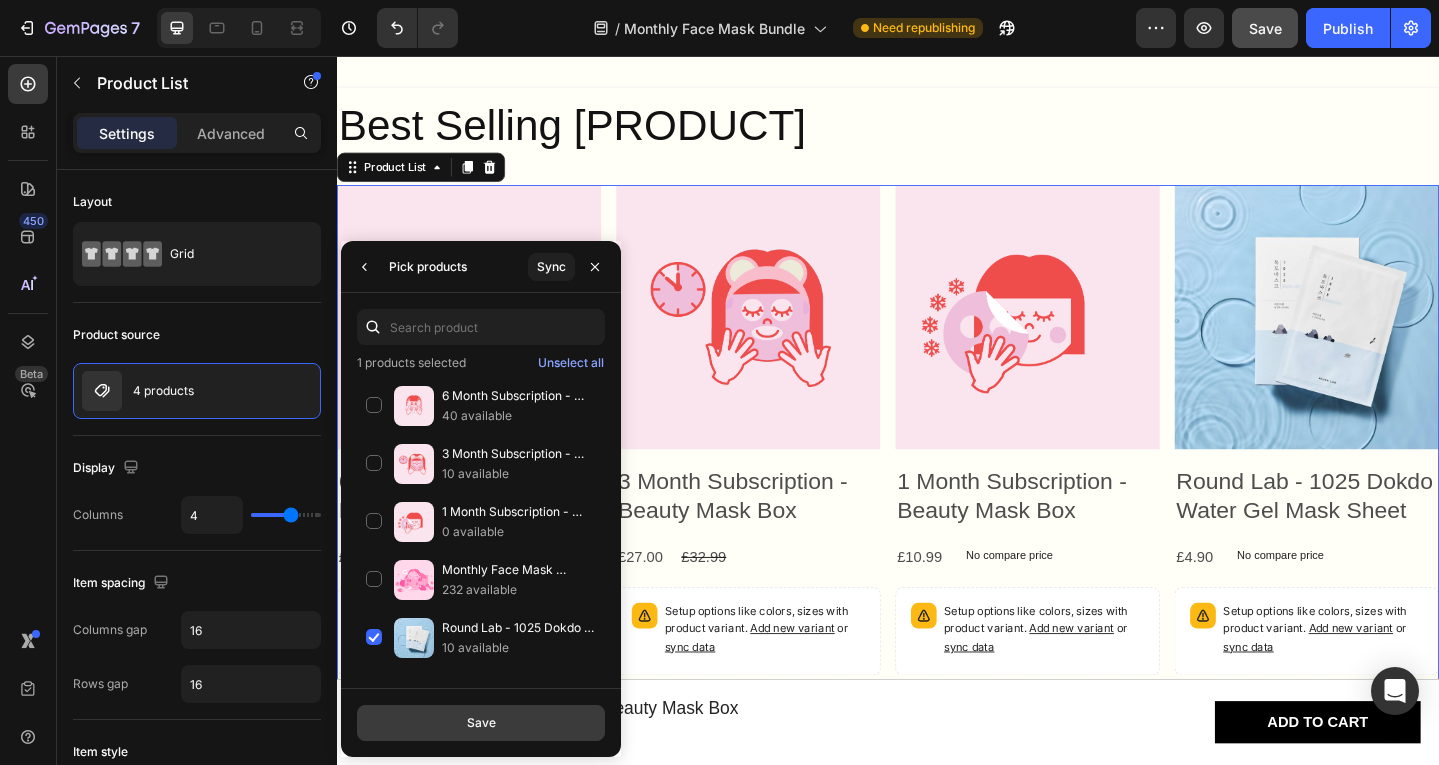 click on "Save" at bounding box center (481, 723) 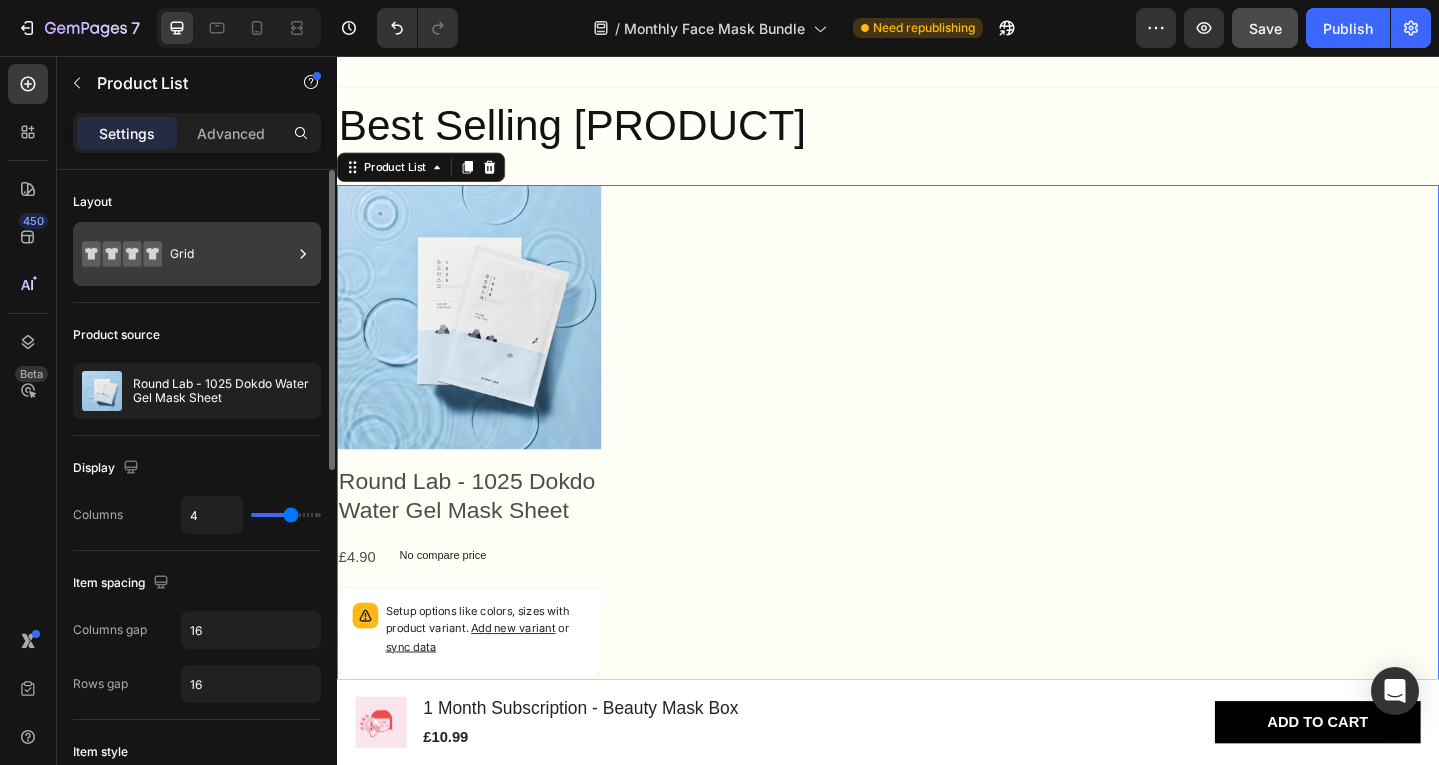 click on "Grid" at bounding box center (231, 254) 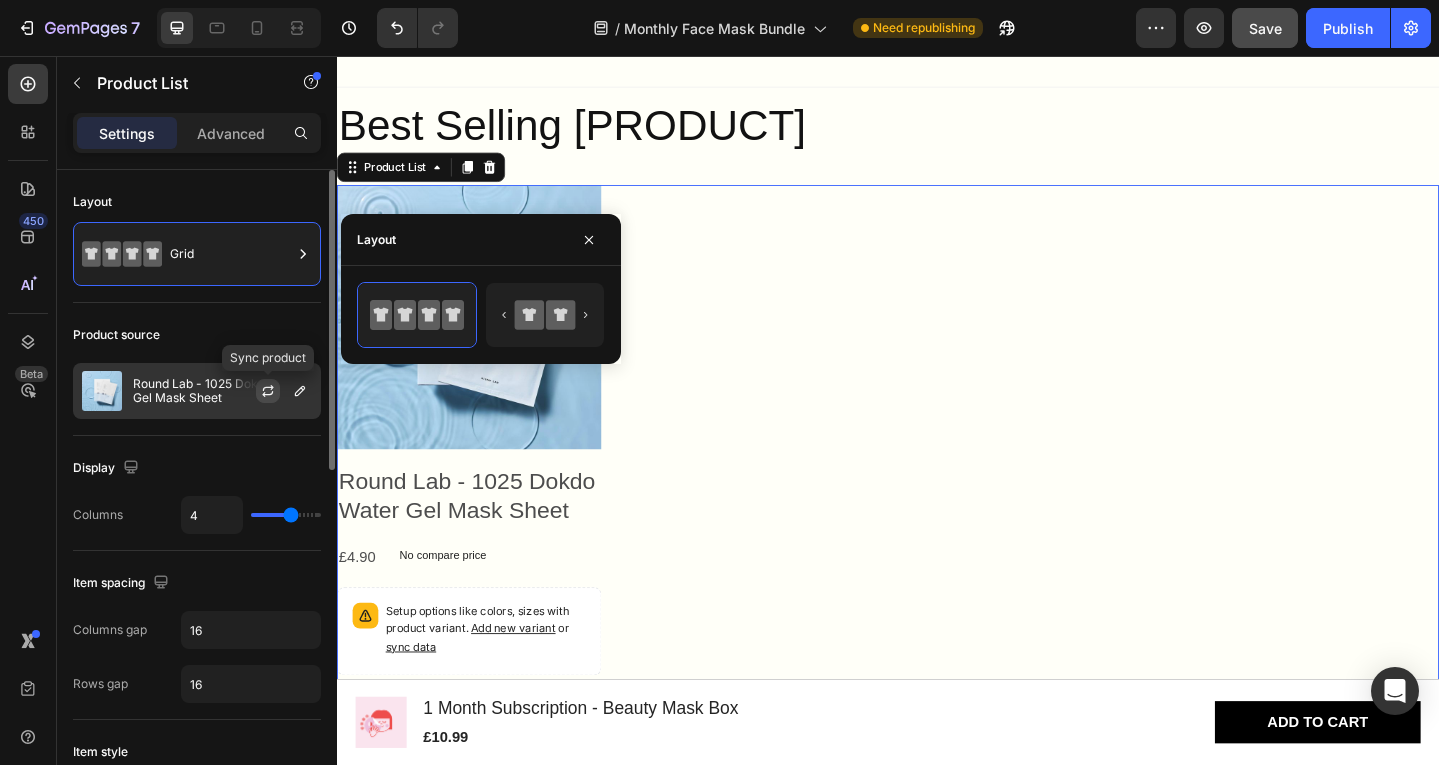 click 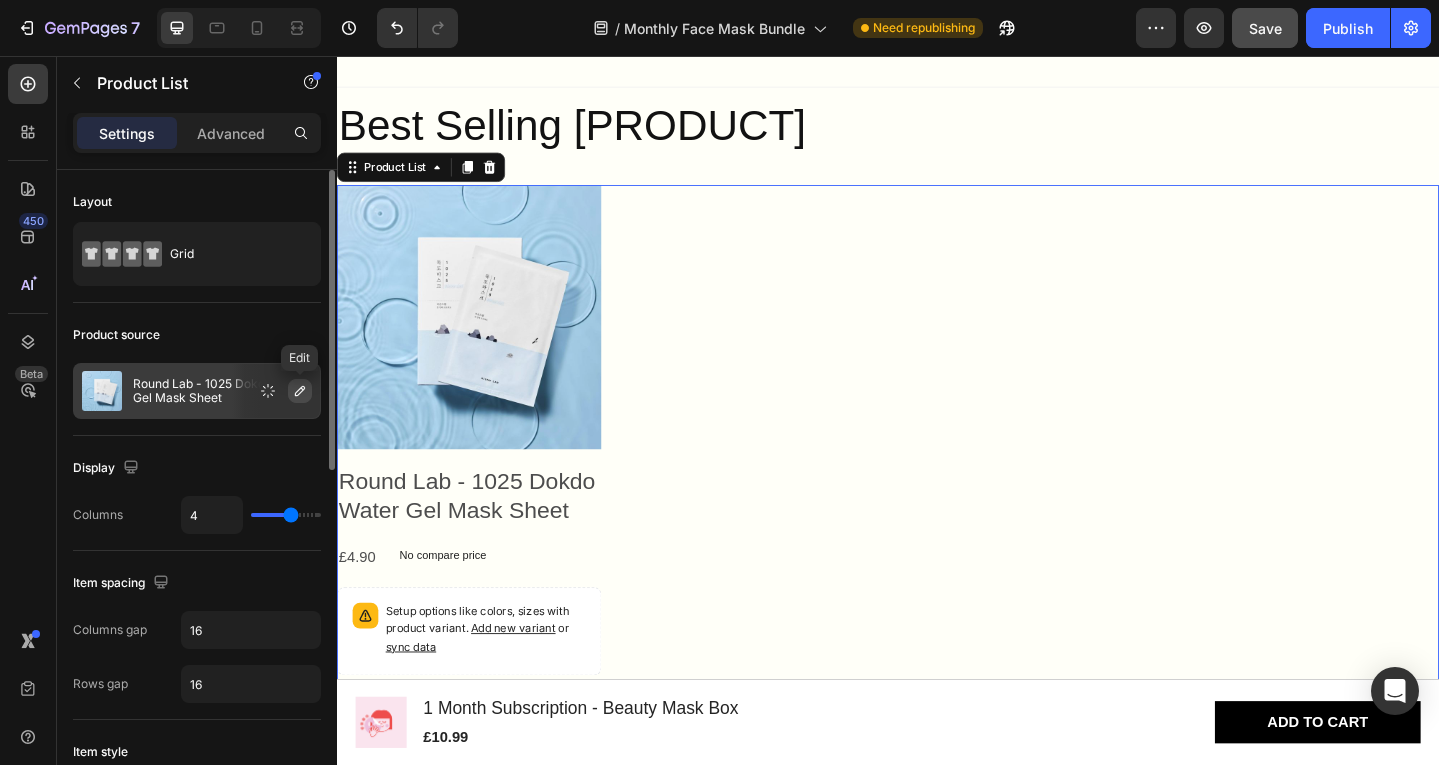 click 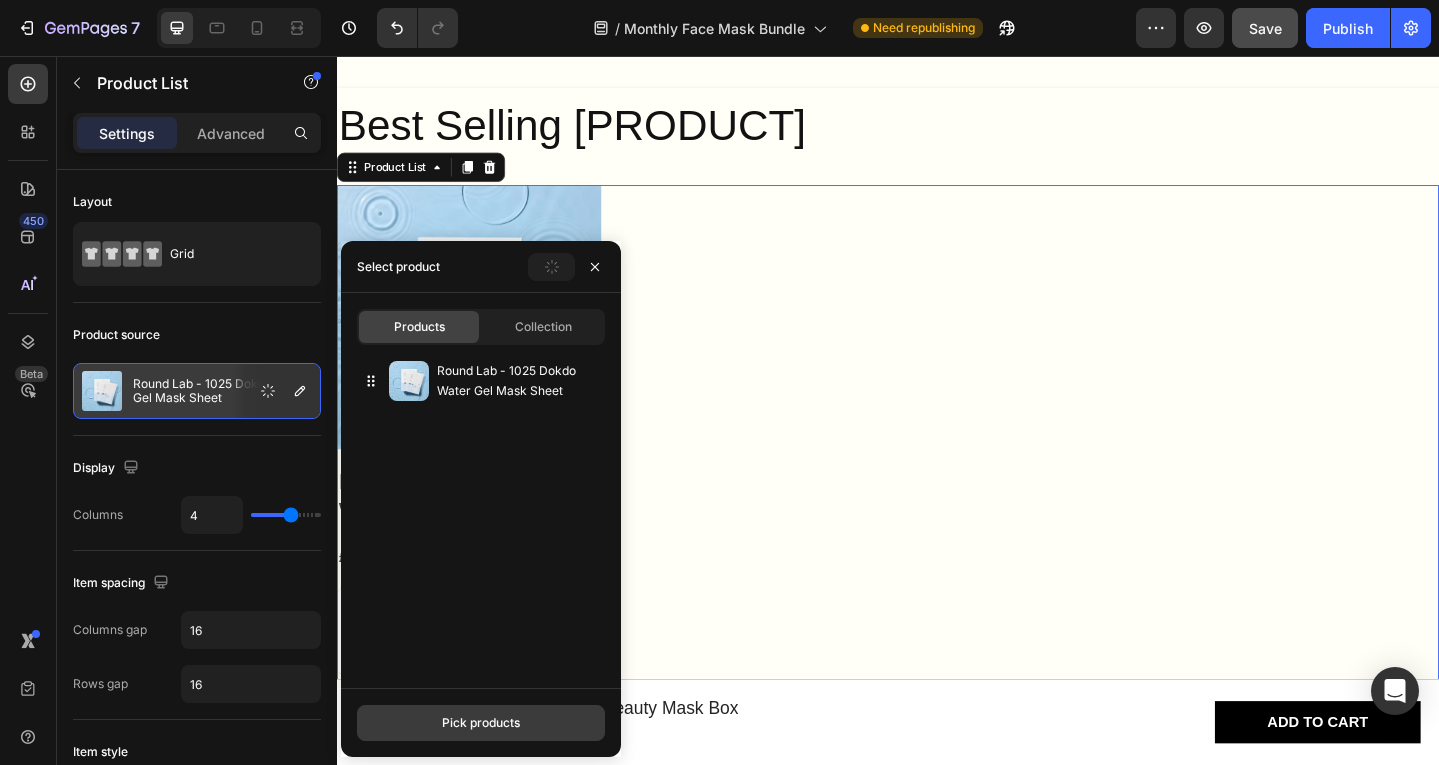 click on "Pick products" at bounding box center (481, 723) 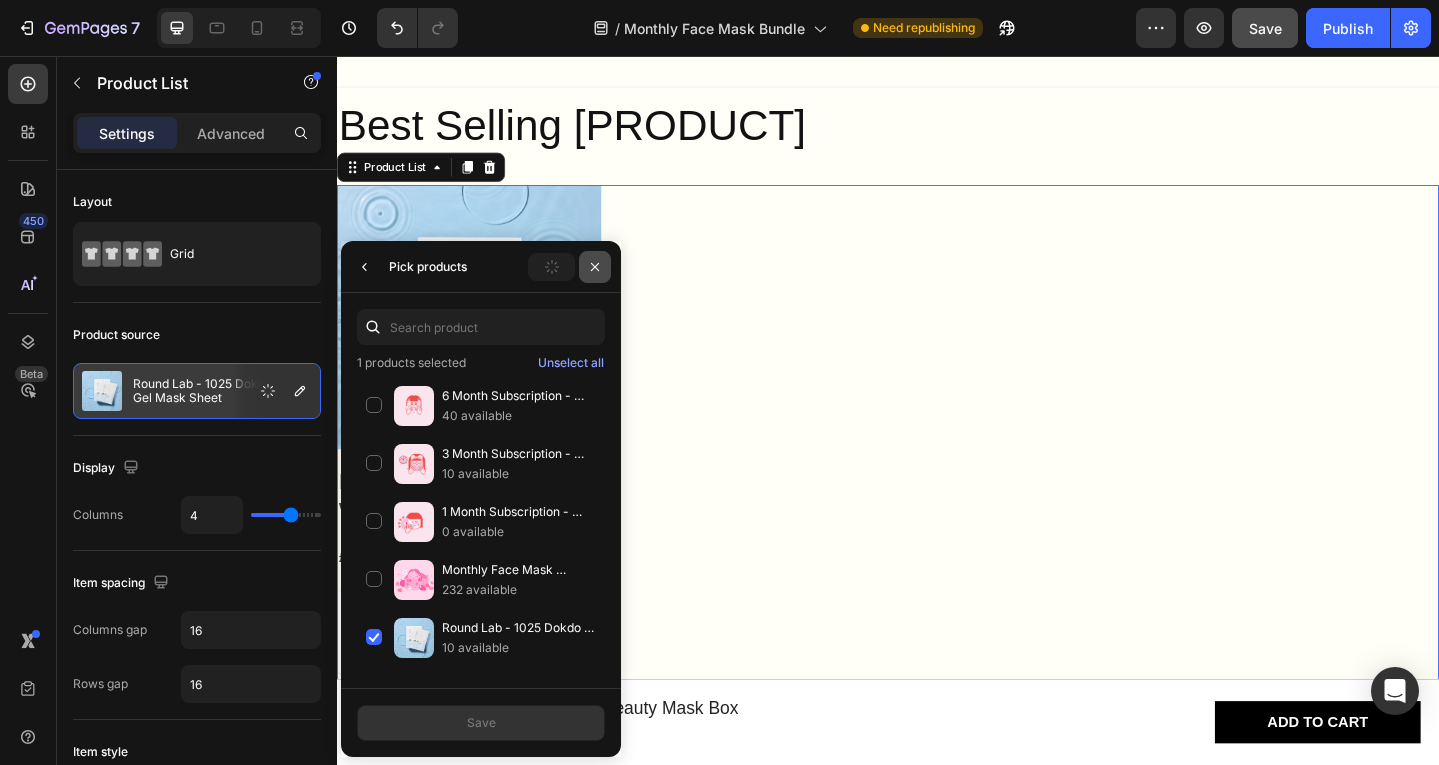 click at bounding box center (595, 267) 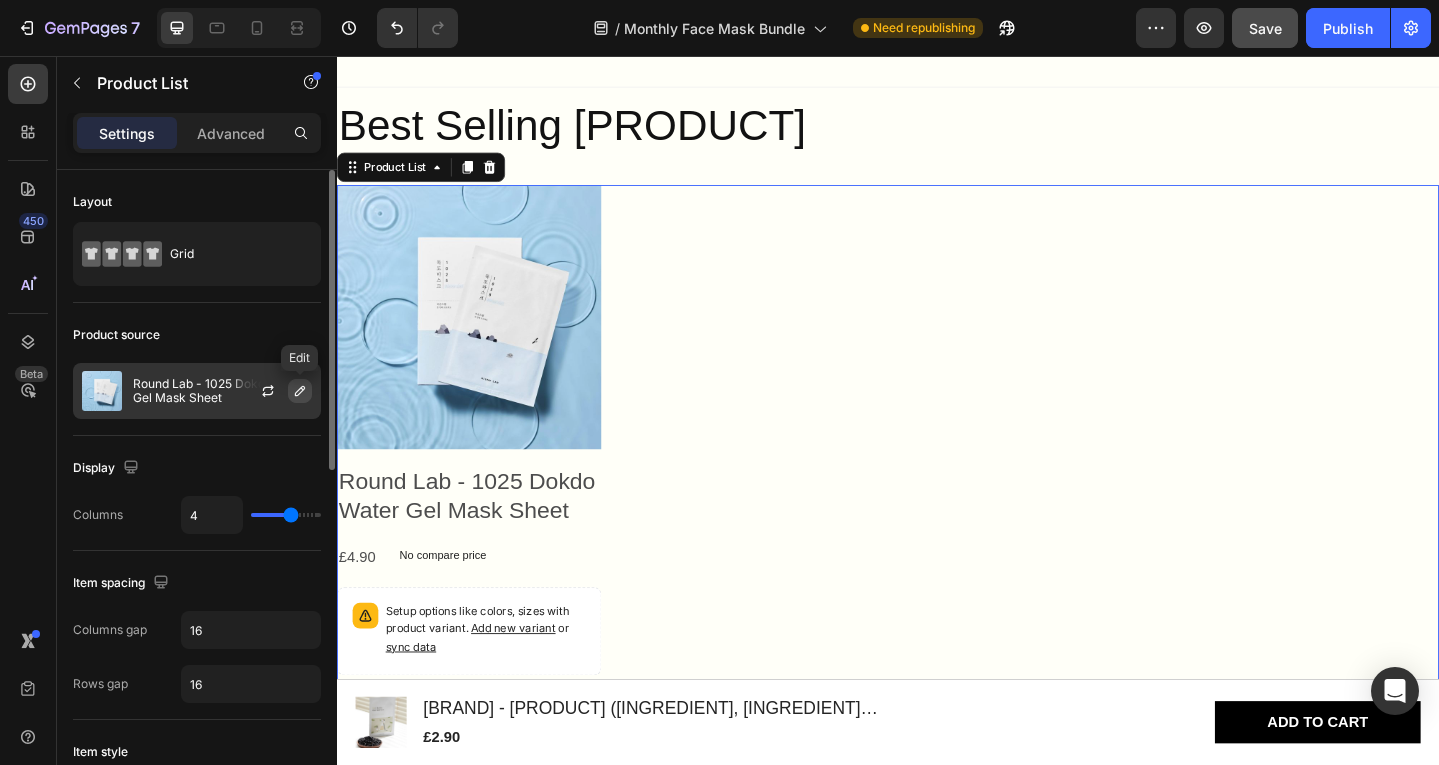 click 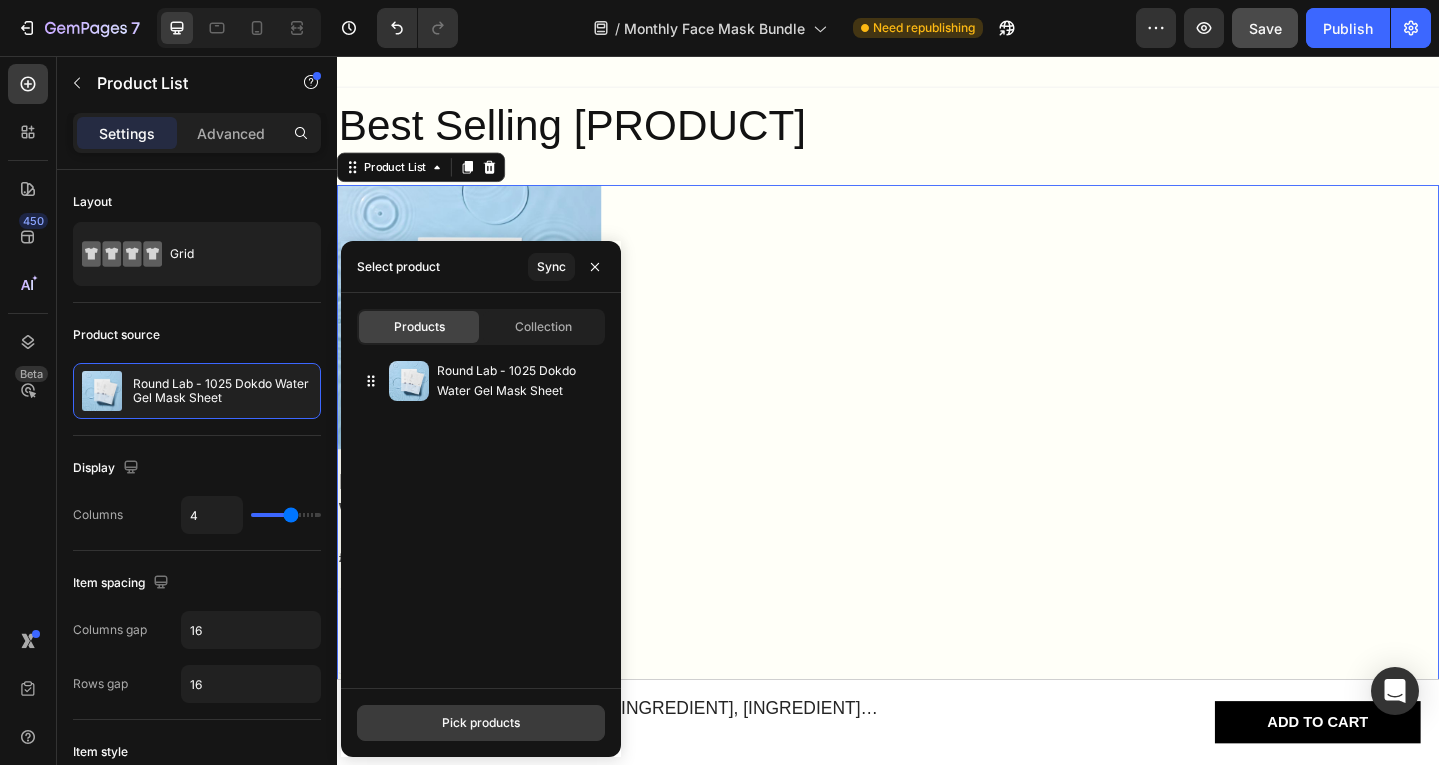 click on "Pick products" at bounding box center (481, 723) 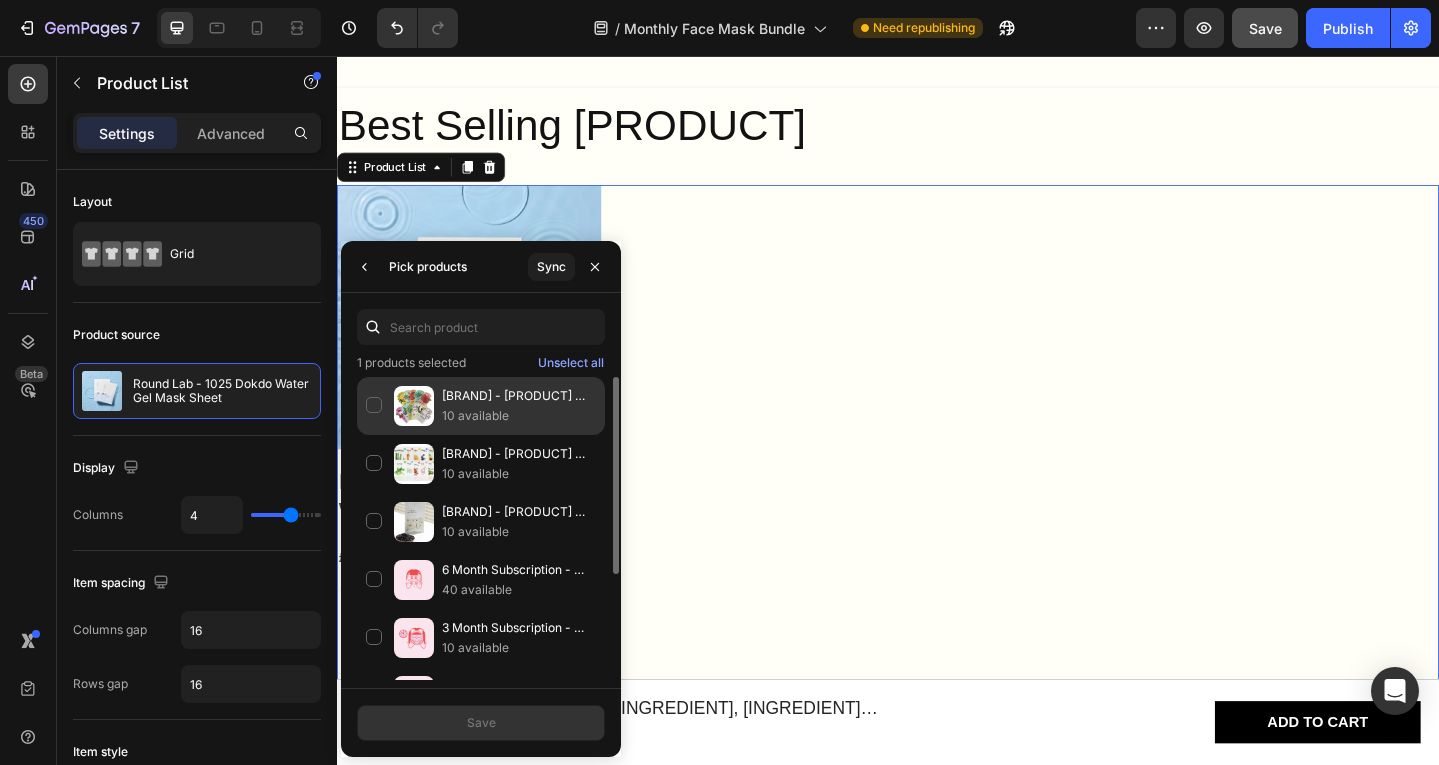 click on "[BRAND] - [PRODUCT] ([NUMBER] types) [NUMBER] available" 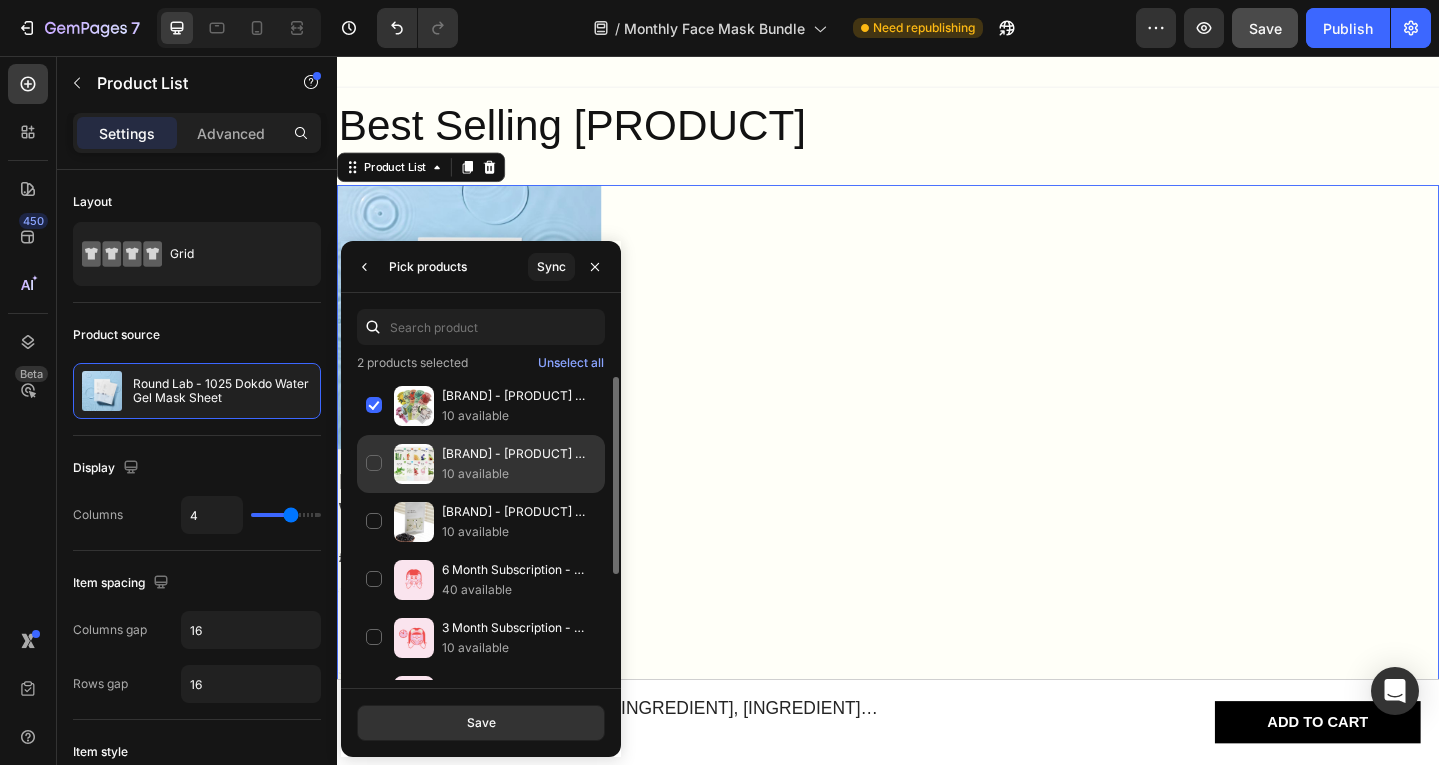 click on "[BRAND] - [PRODUCT] ([NUMBER] types) [NUMBER] available" 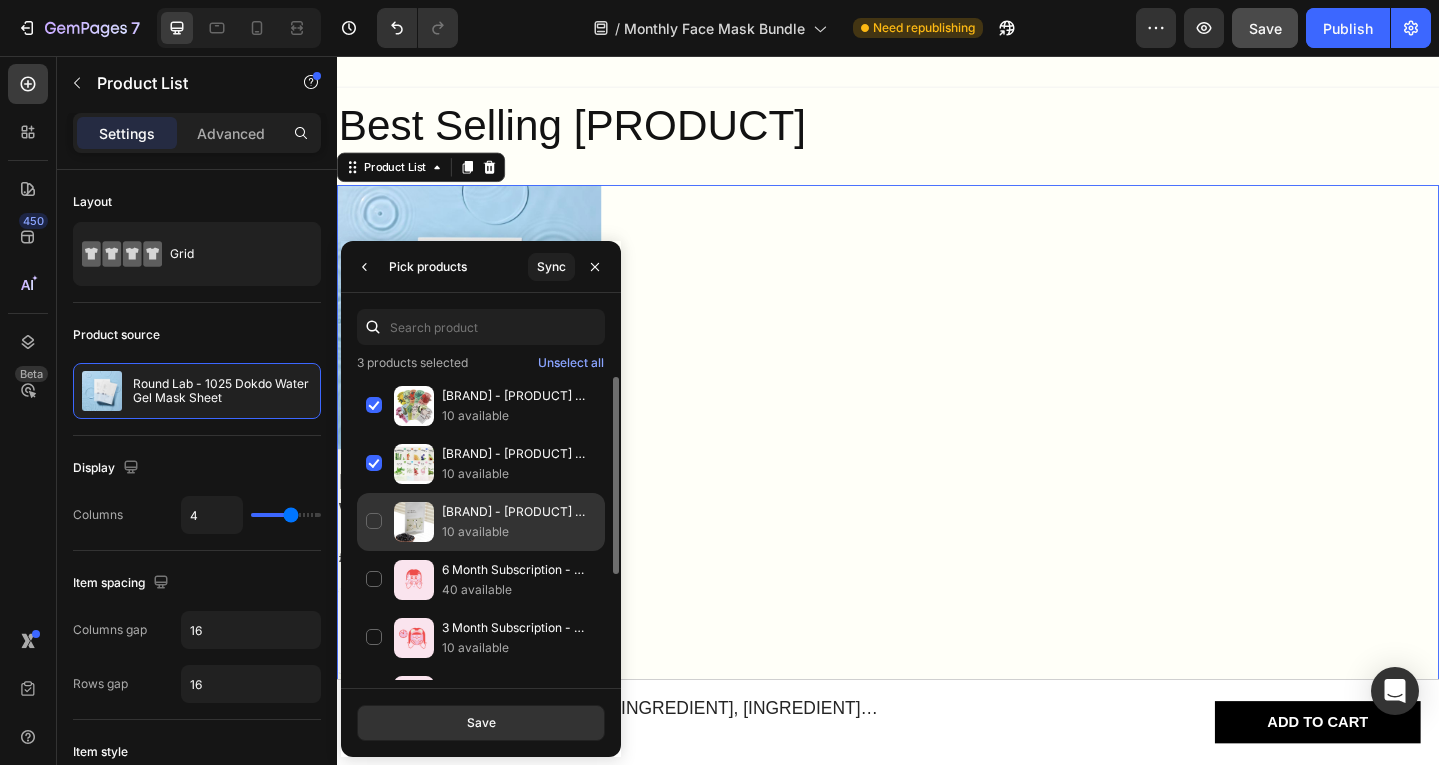 click on "[BRAND] - [PRODUCT] ([INGREDIENT], [INGREDIENT], [INGREDIENT], [INGREDIENT]) [NUMBER] available" 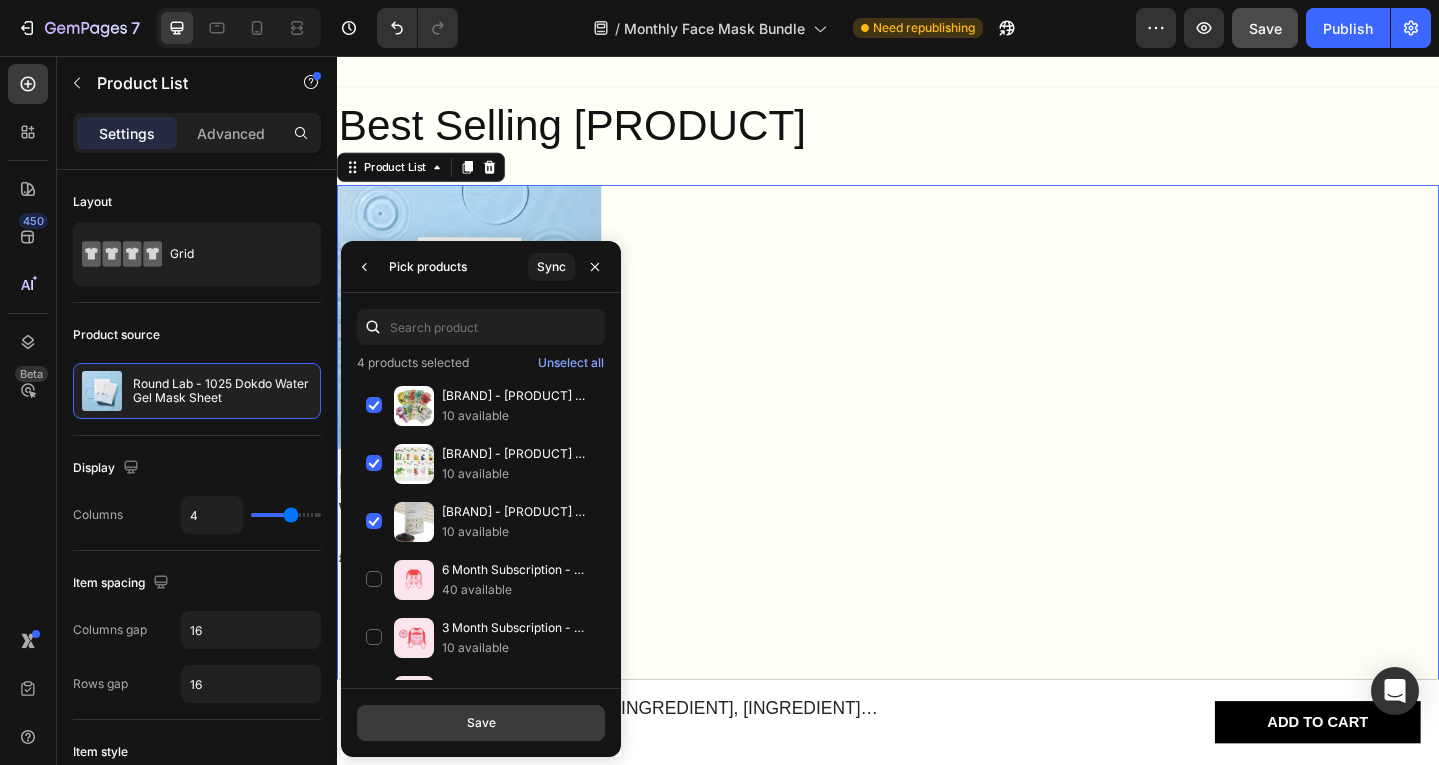 click on "Save" at bounding box center (481, 723) 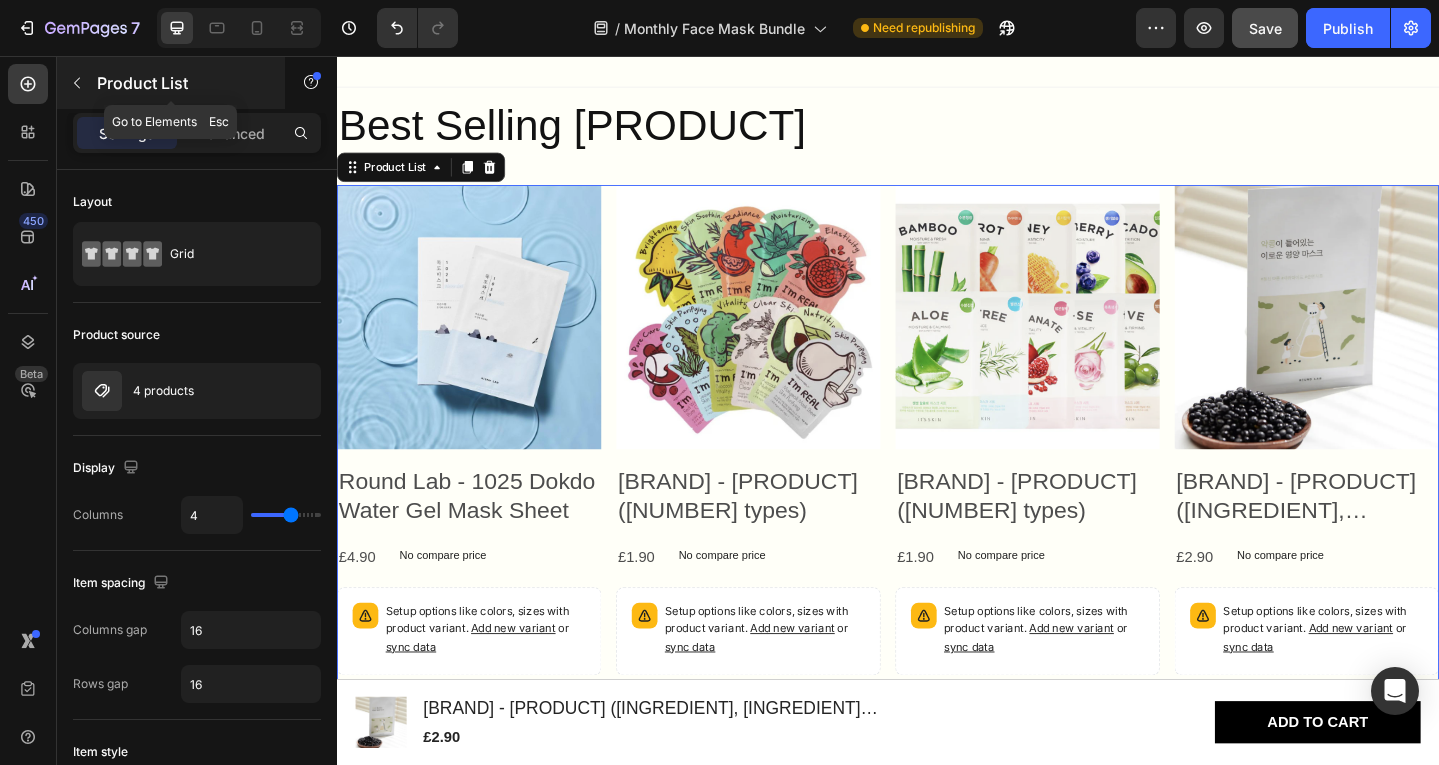 click 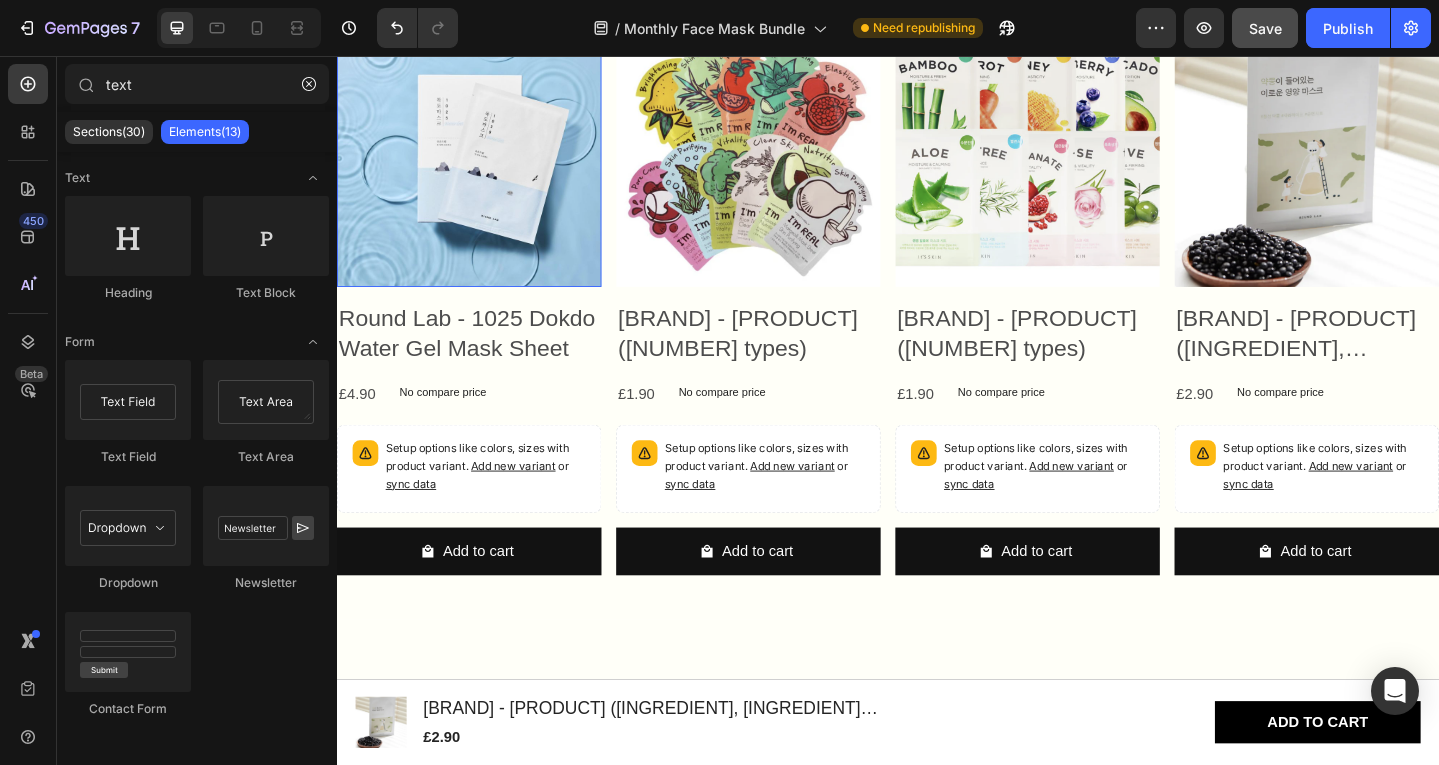 scroll, scrollTop: 4511, scrollLeft: 0, axis: vertical 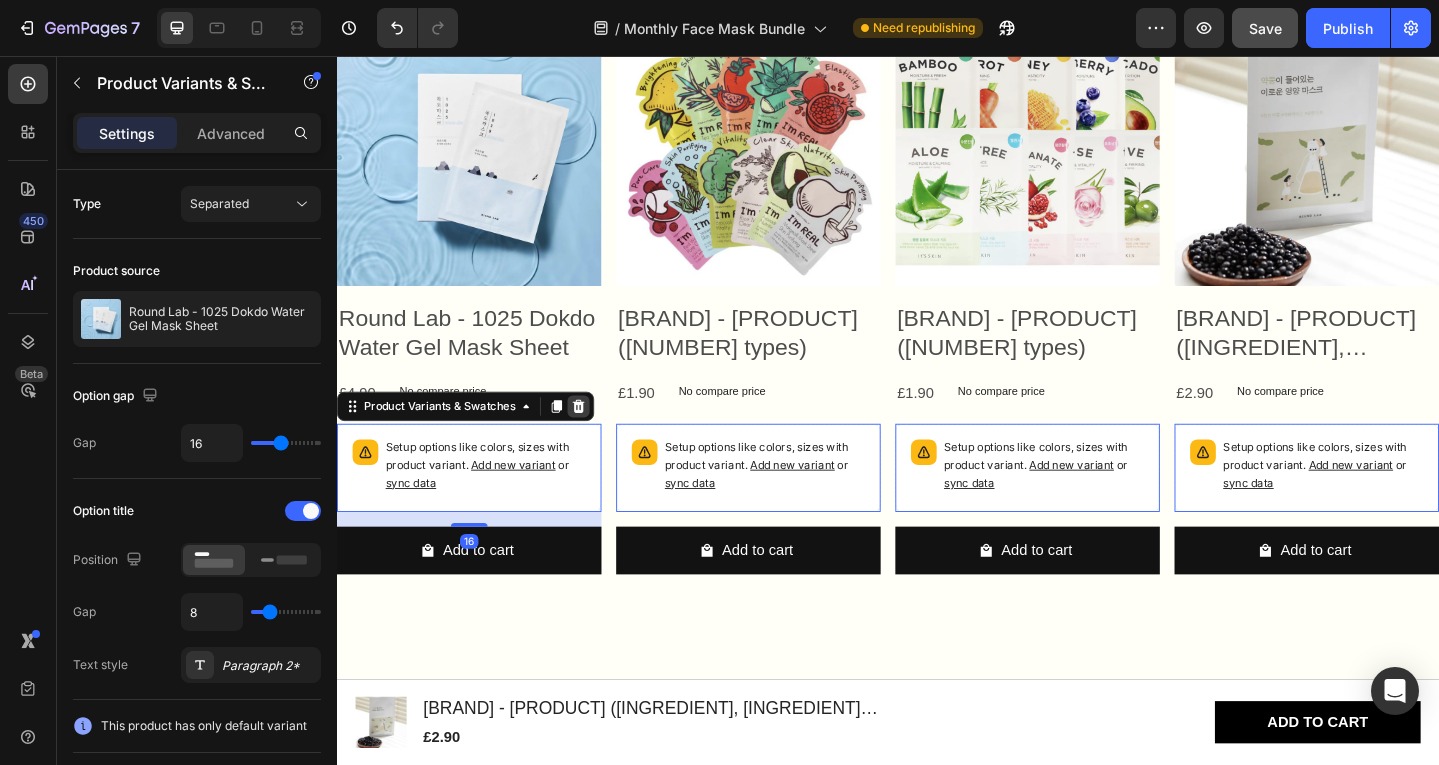 click at bounding box center [600, 438] 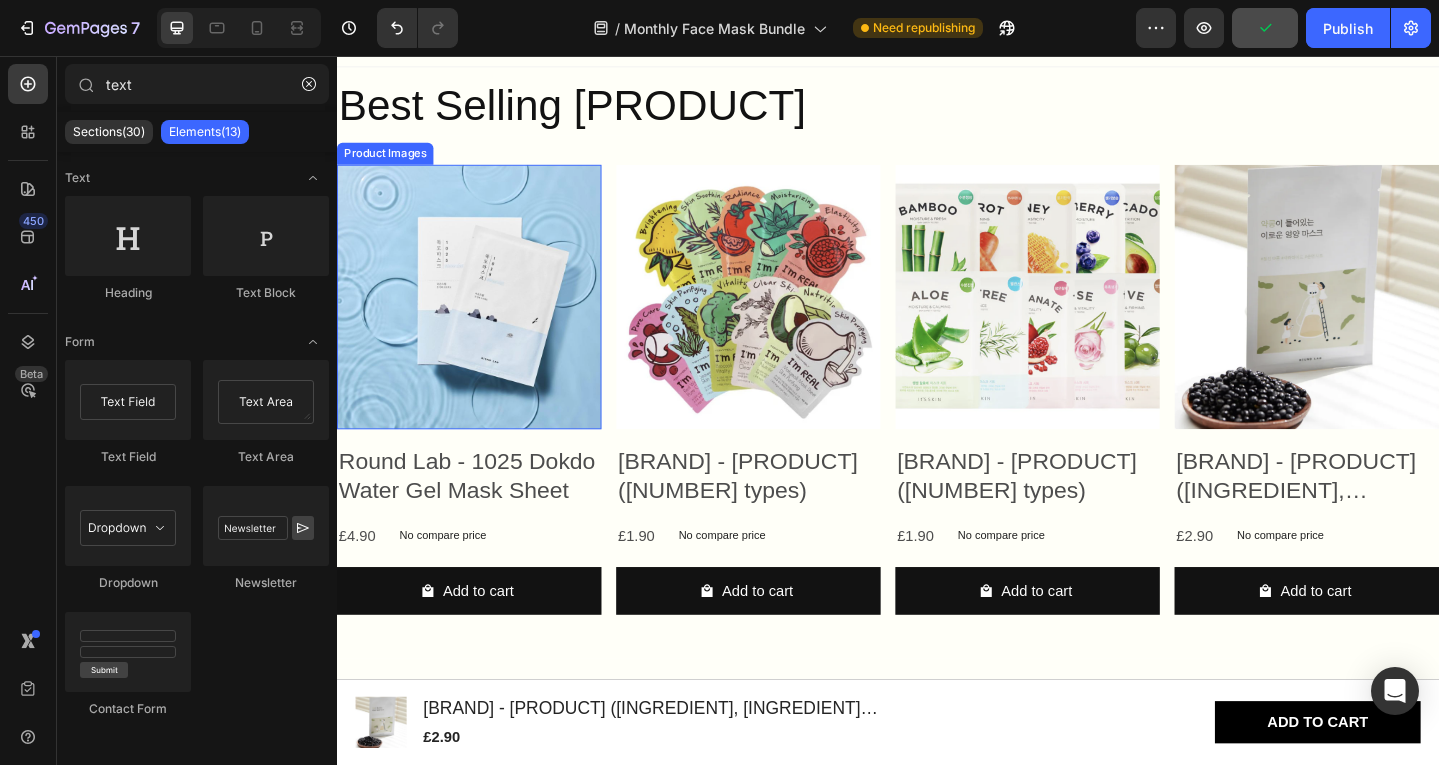 scroll, scrollTop: 4327, scrollLeft: 0, axis: vertical 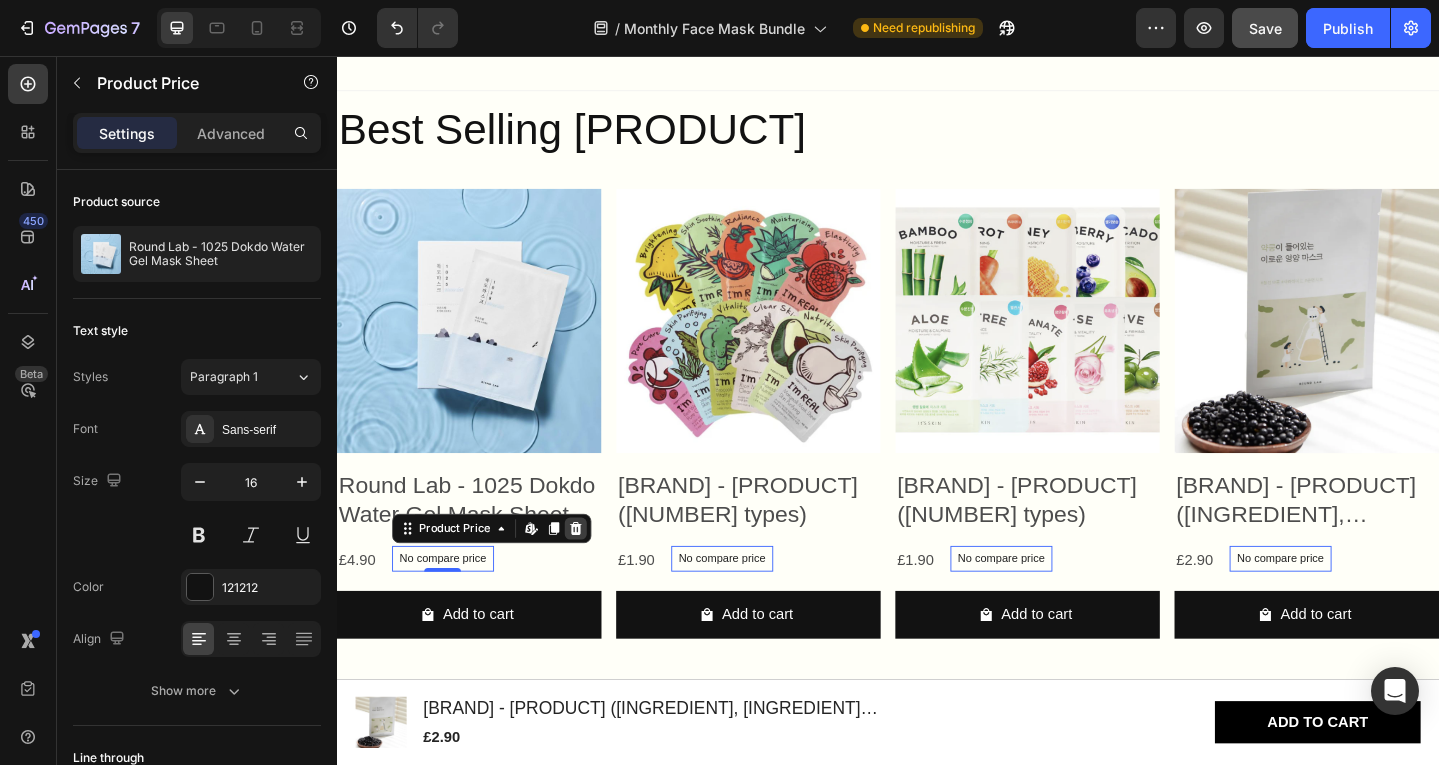 click at bounding box center (597, 571) 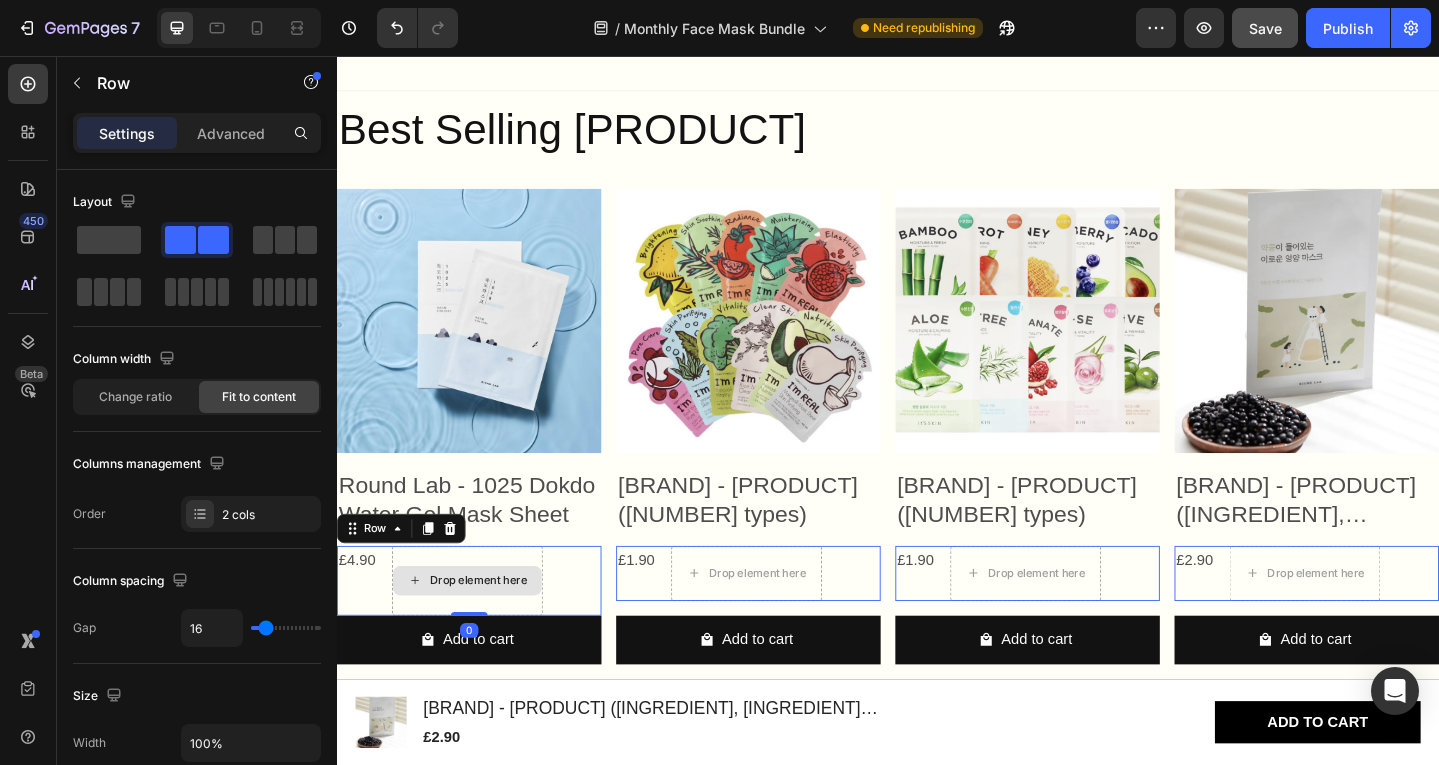 drag, startPoint x: 480, startPoint y: 661, endPoint x: 490, endPoint y: 621, distance: 41.231056 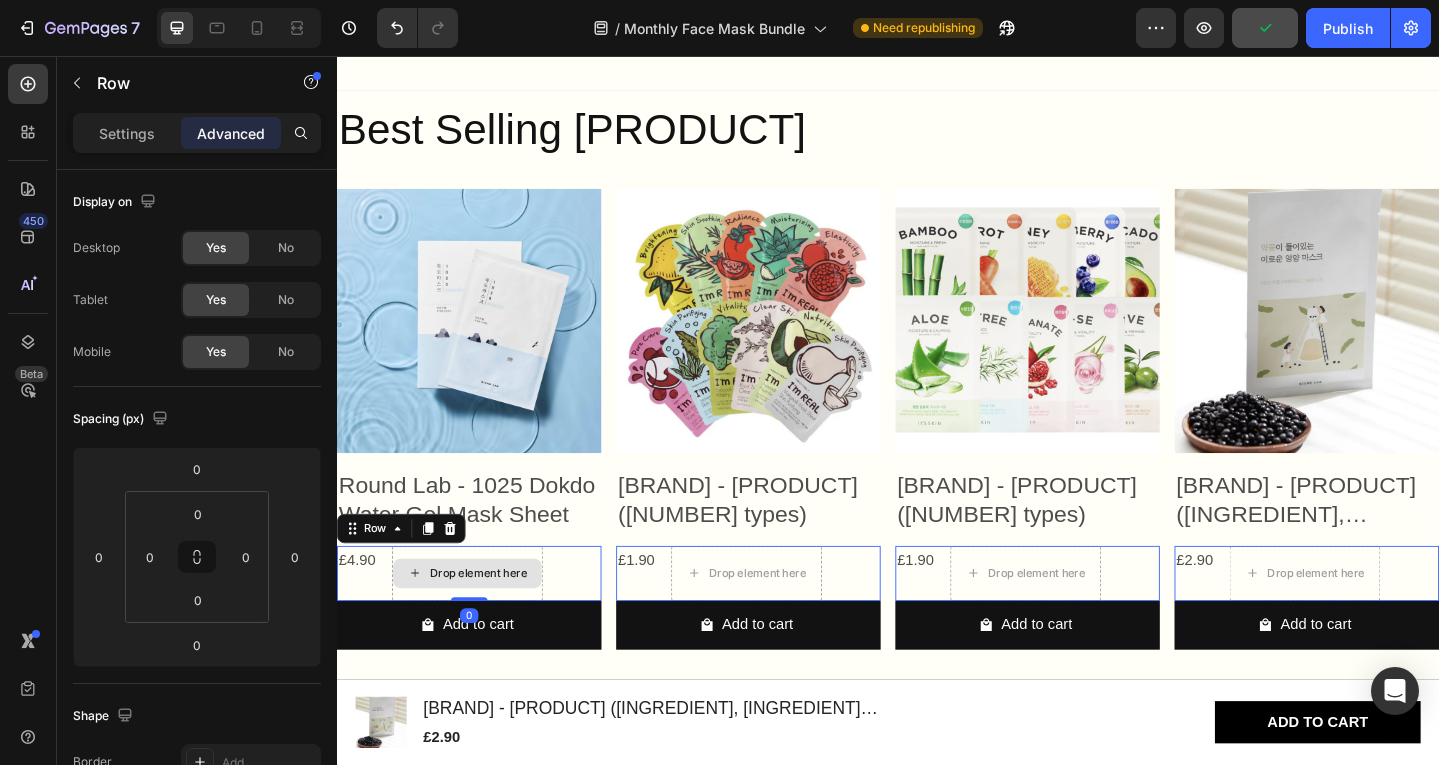 drag, startPoint x: 469, startPoint y: 642, endPoint x: 473, endPoint y: 597, distance: 45.17743 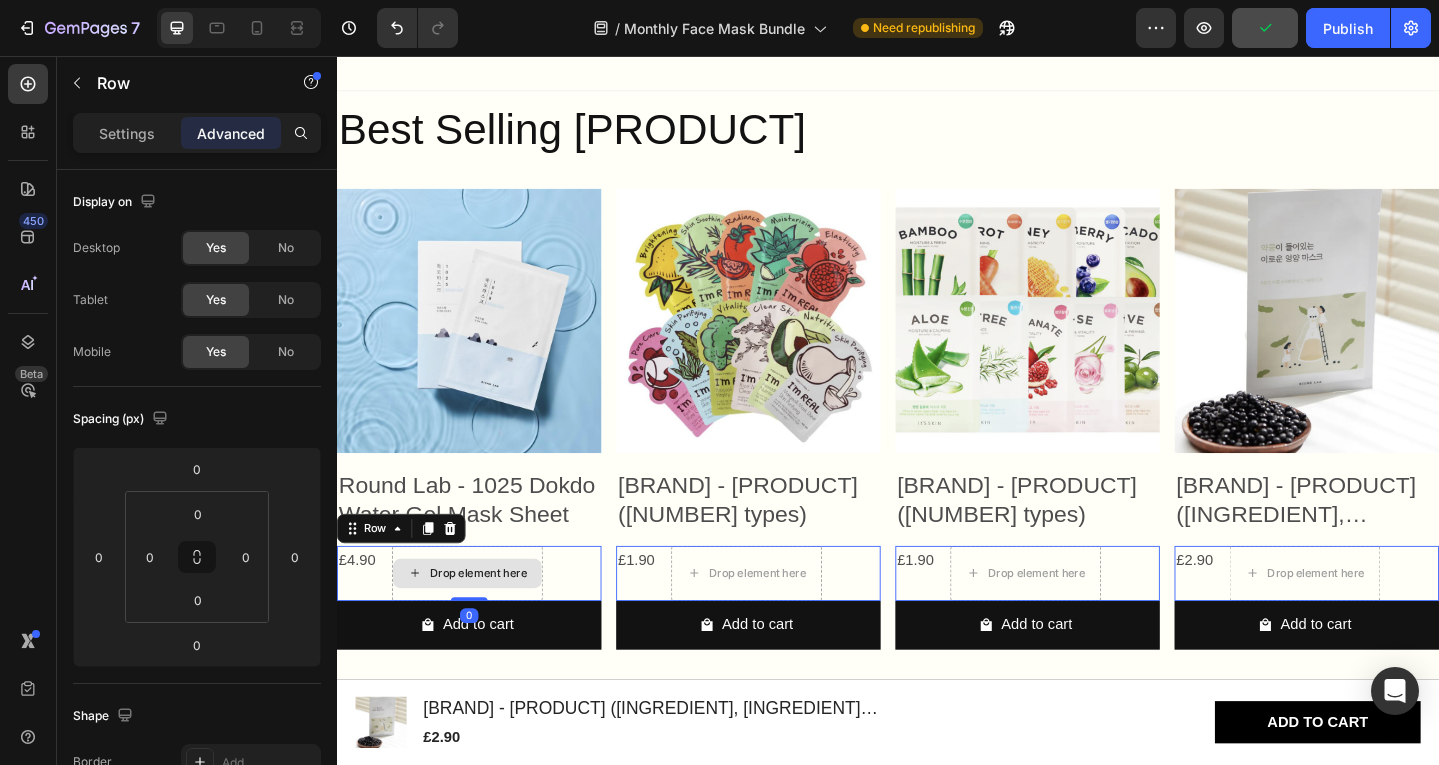 click on "£[PRICE] [PRODUCT] [PRODUCT] Drop element here Row [NUMBER]" at bounding box center [481, 620] 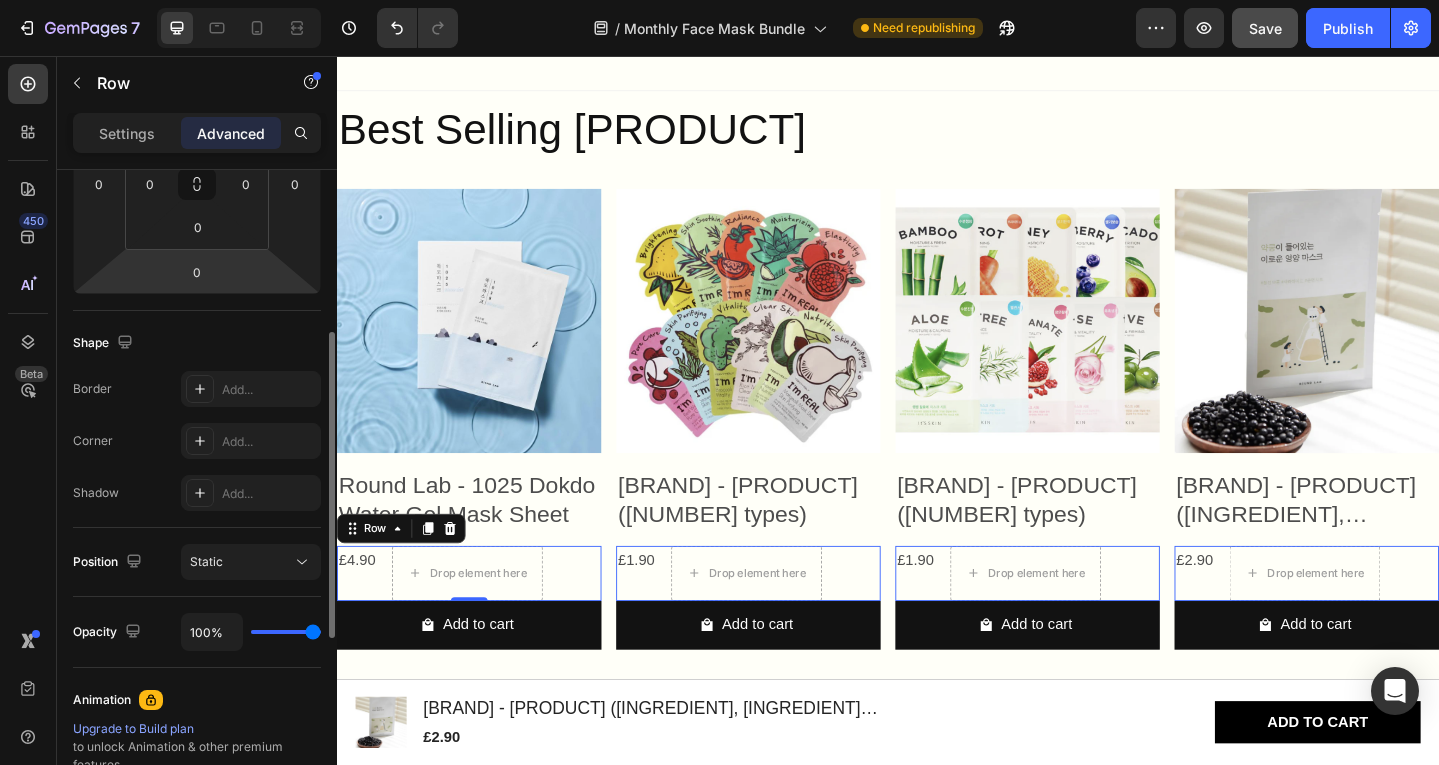 scroll, scrollTop: 358, scrollLeft: 0, axis: vertical 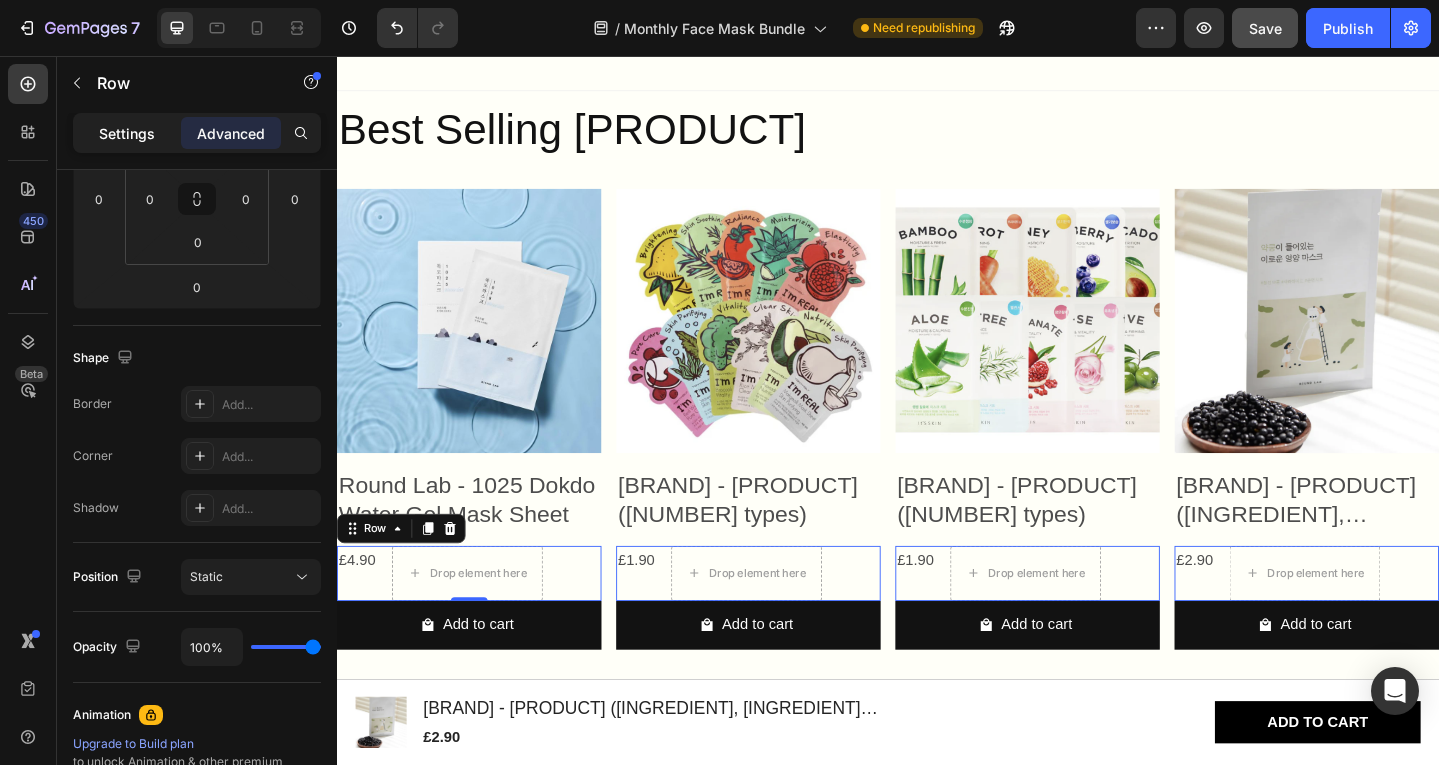click on "Settings" at bounding box center (127, 133) 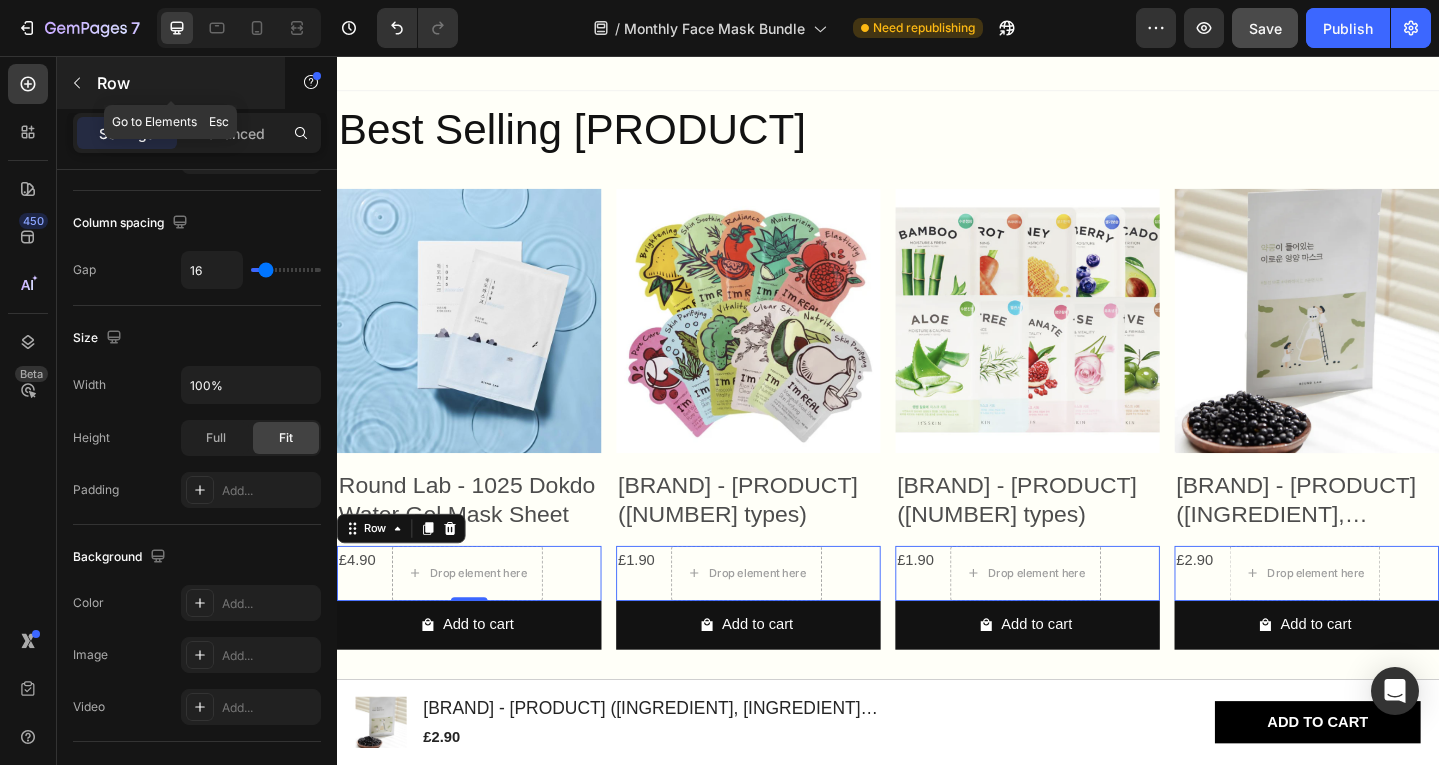 click on "Row" at bounding box center (171, 83) 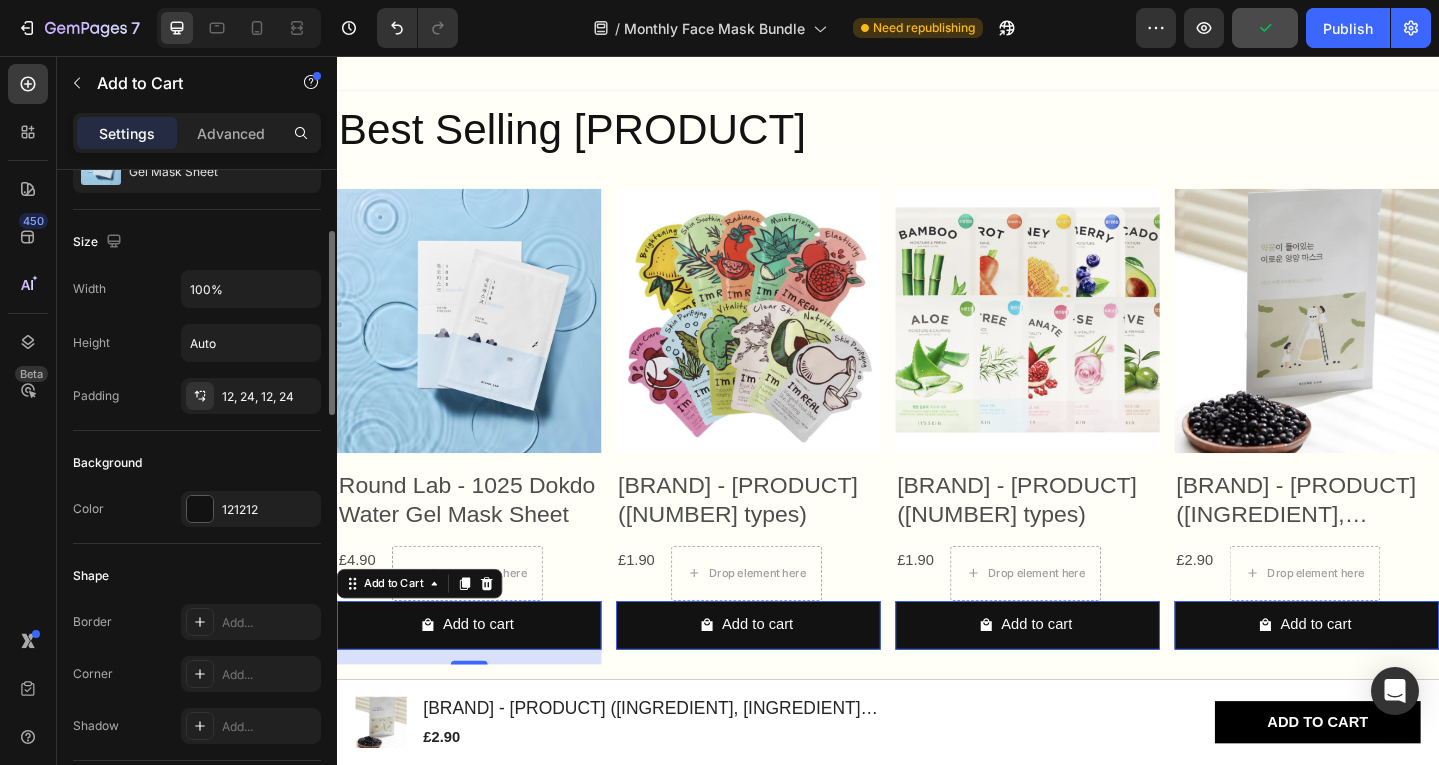 scroll, scrollTop: 229, scrollLeft: 0, axis: vertical 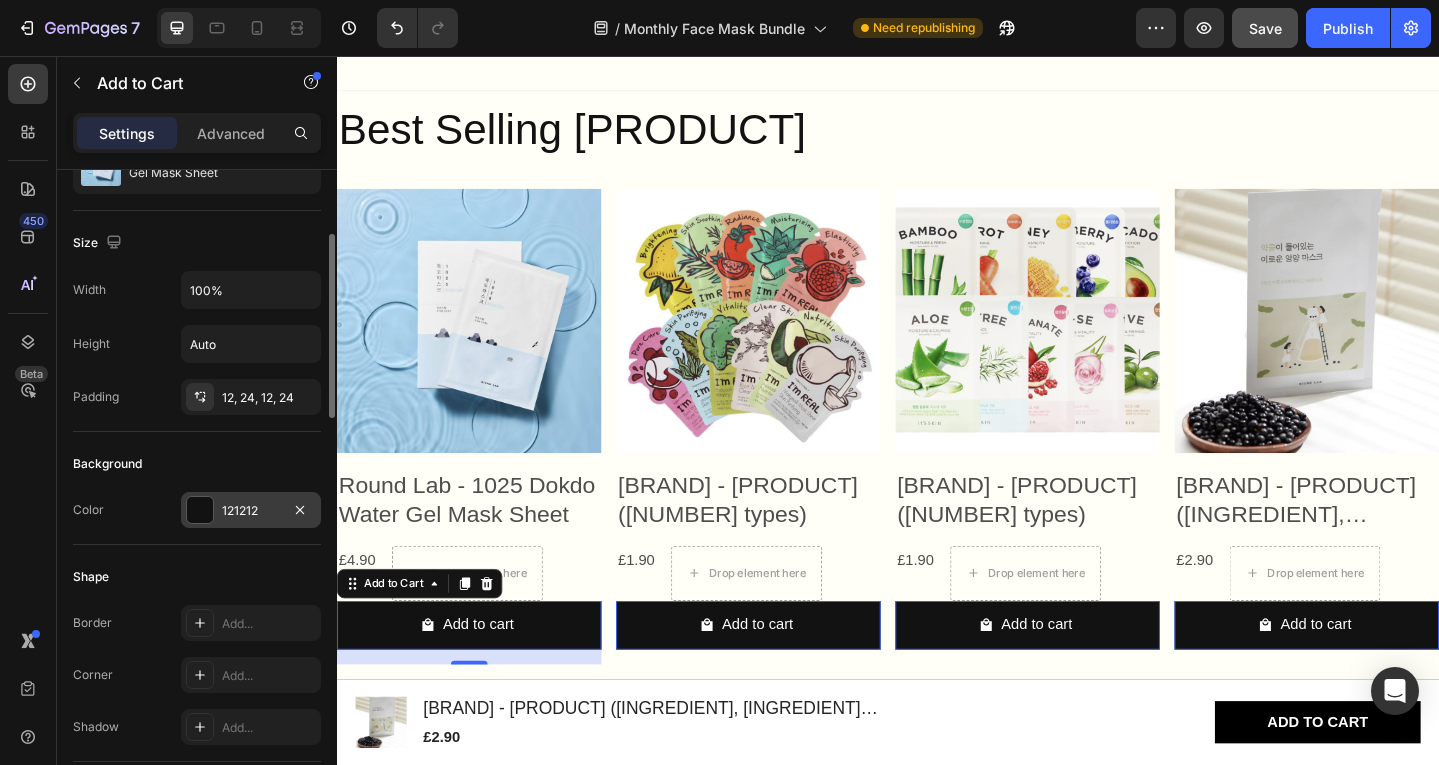 click on "121212" at bounding box center (251, 511) 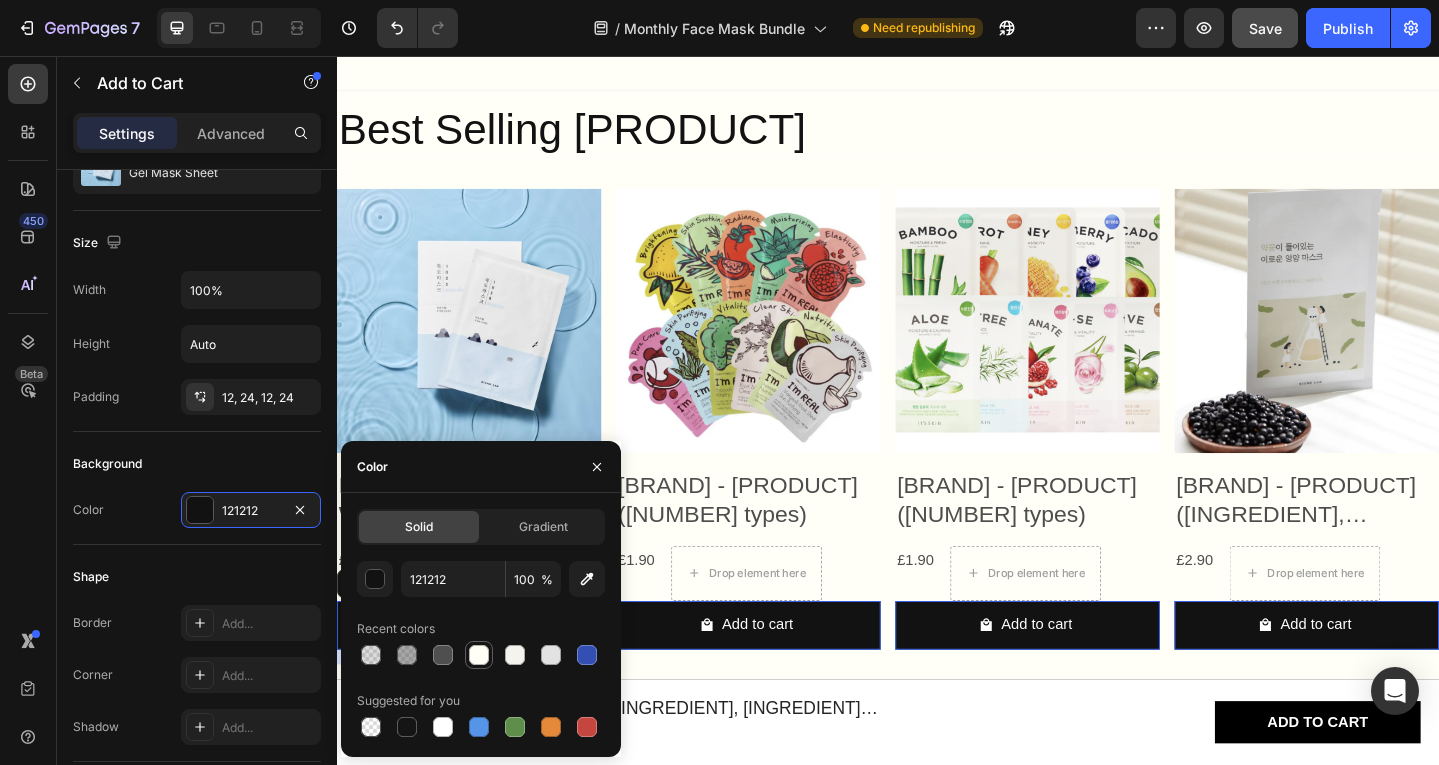 click at bounding box center (479, 655) 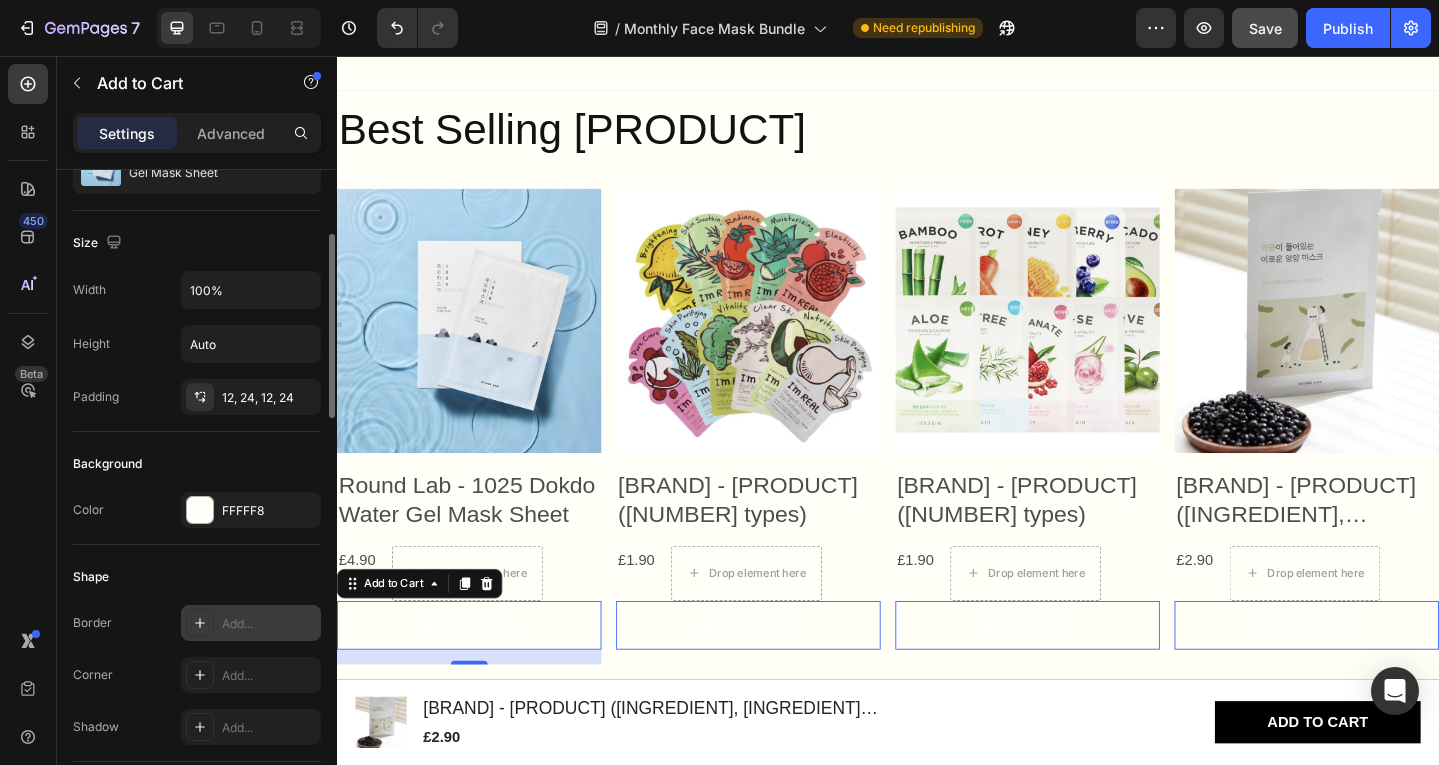 click on "Add..." at bounding box center [269, 624] 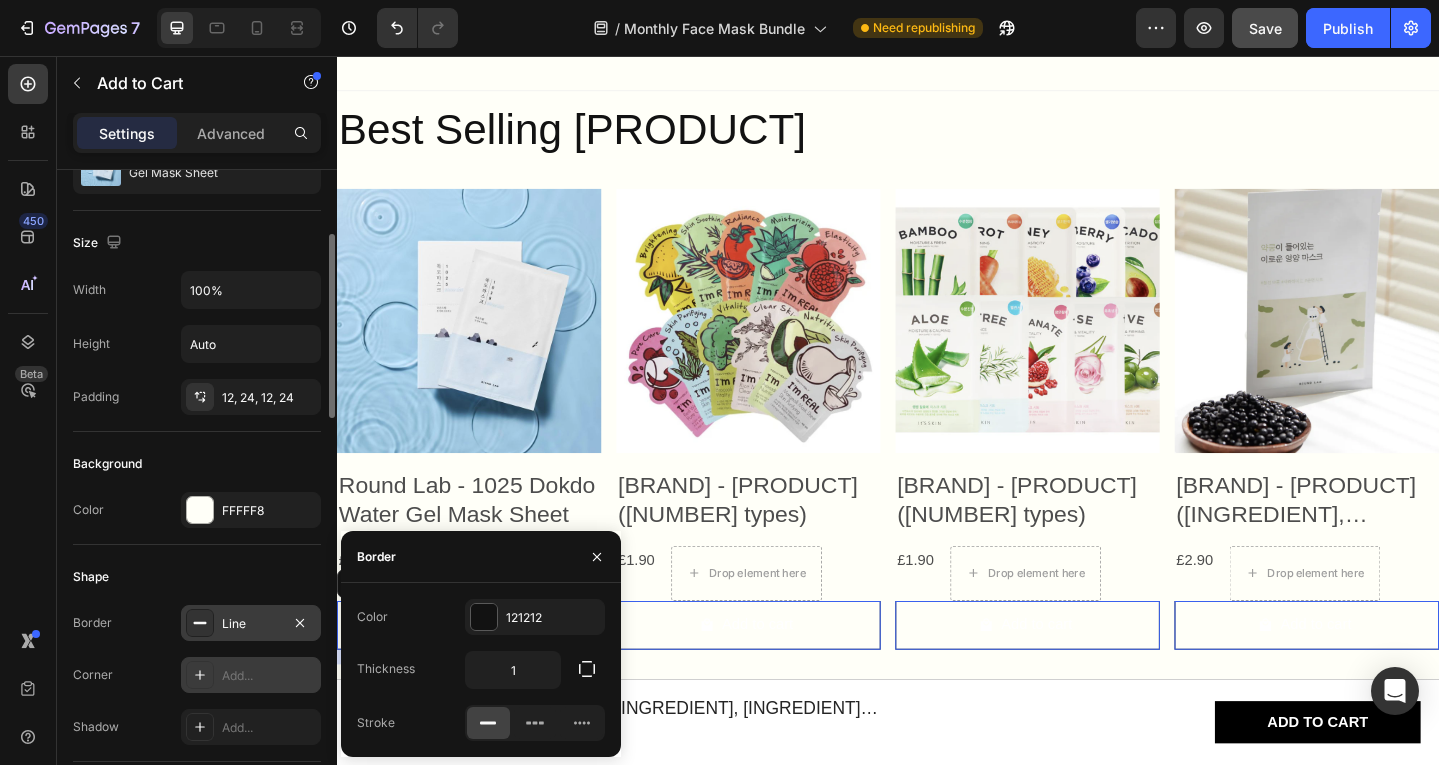 click on "Add..." at bounding box center [269, 676] 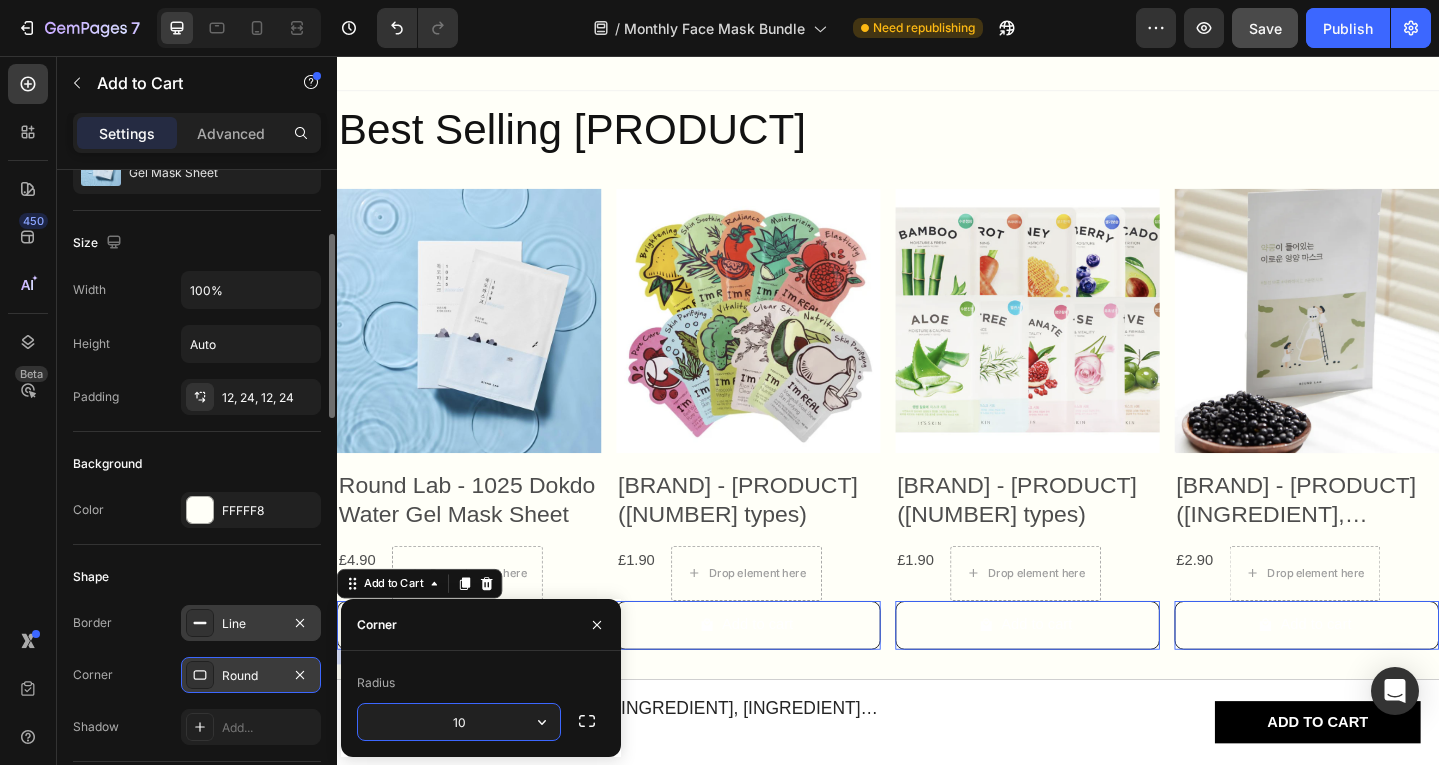 type on "1" 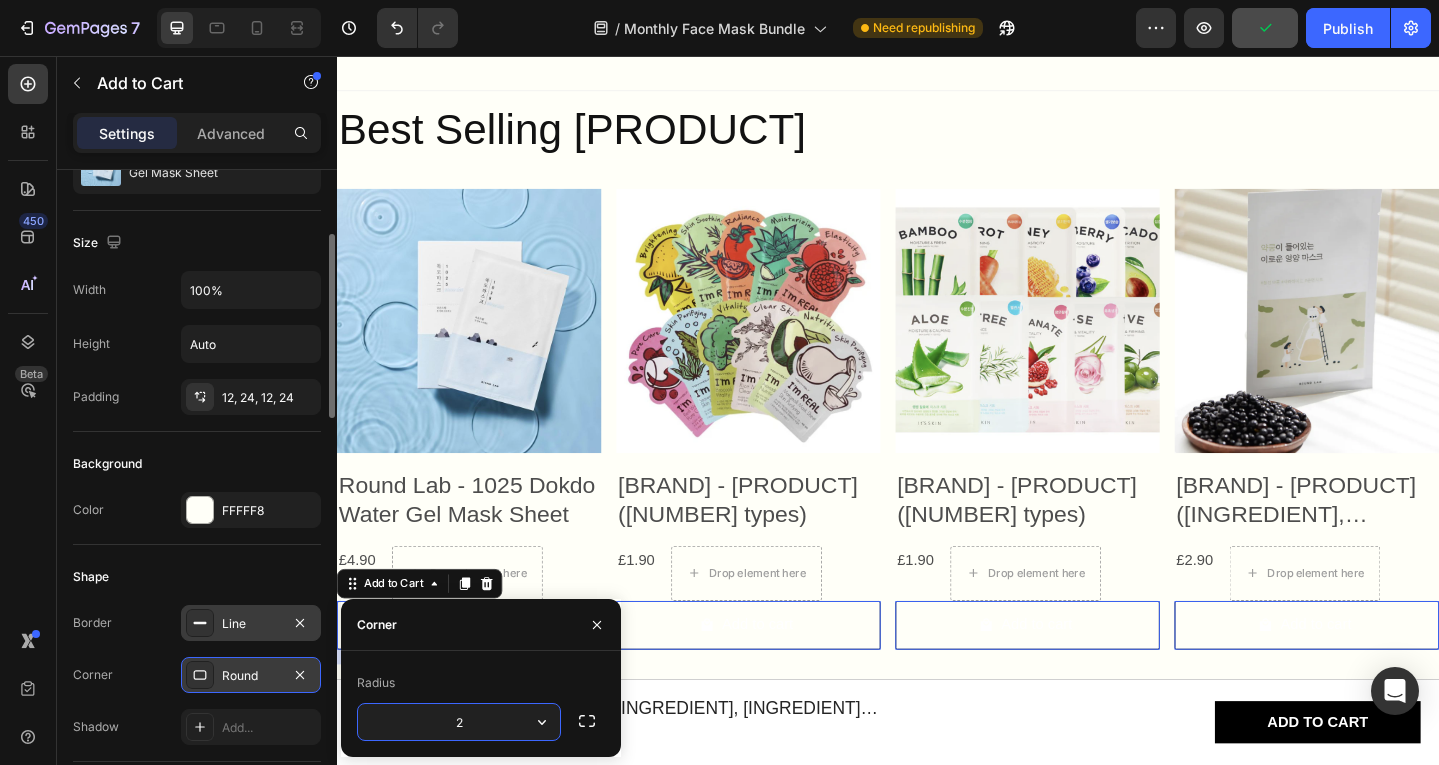type on "20" 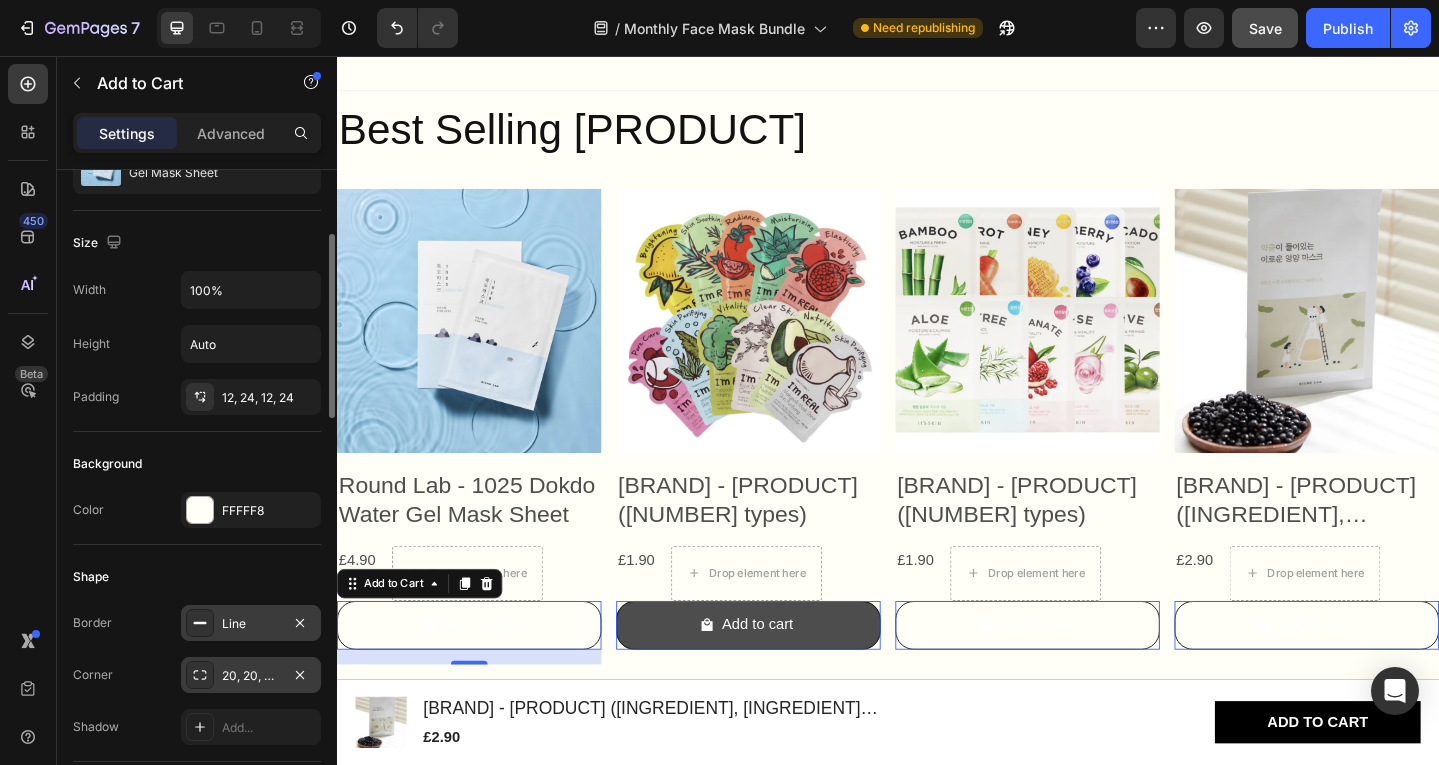 click 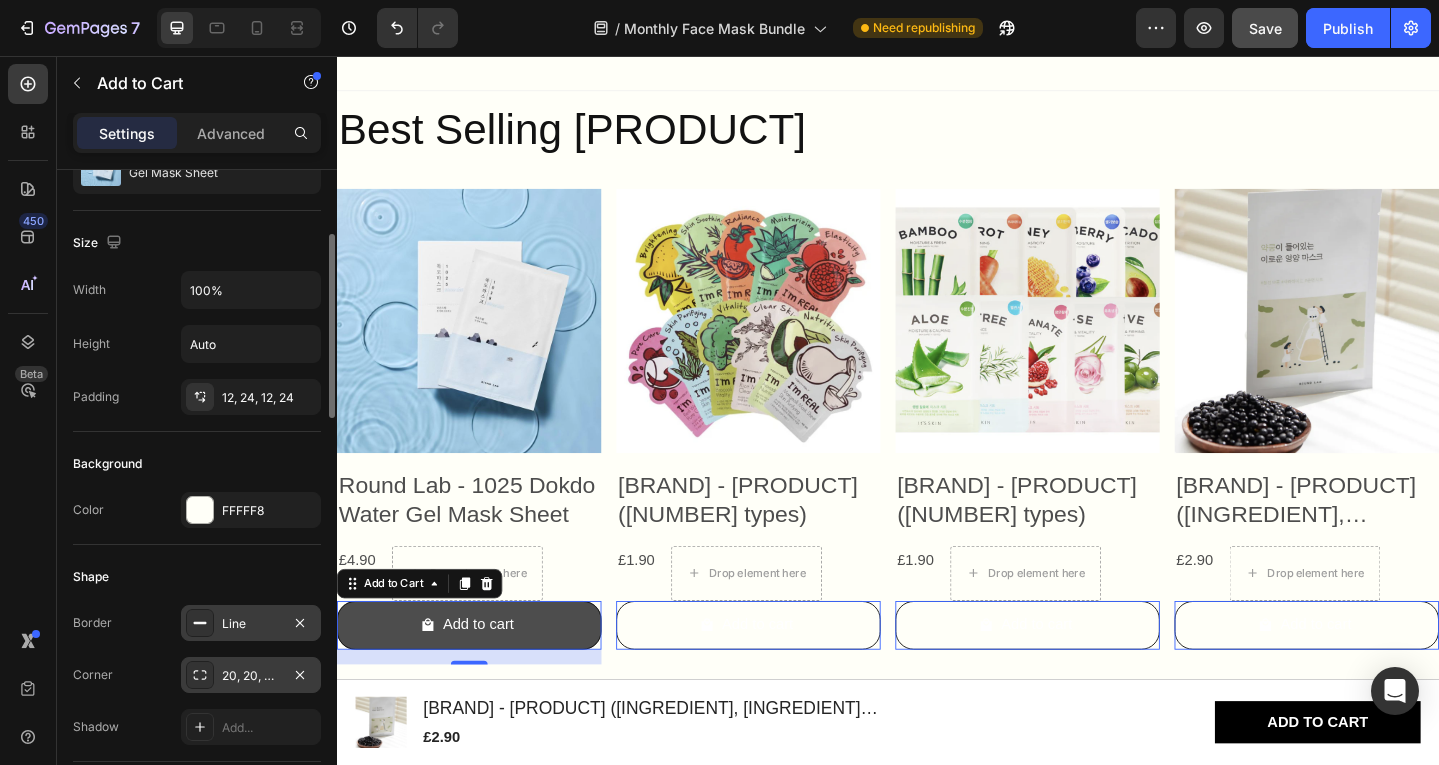 click on "Add to cart" at bounding box center [481, 676] 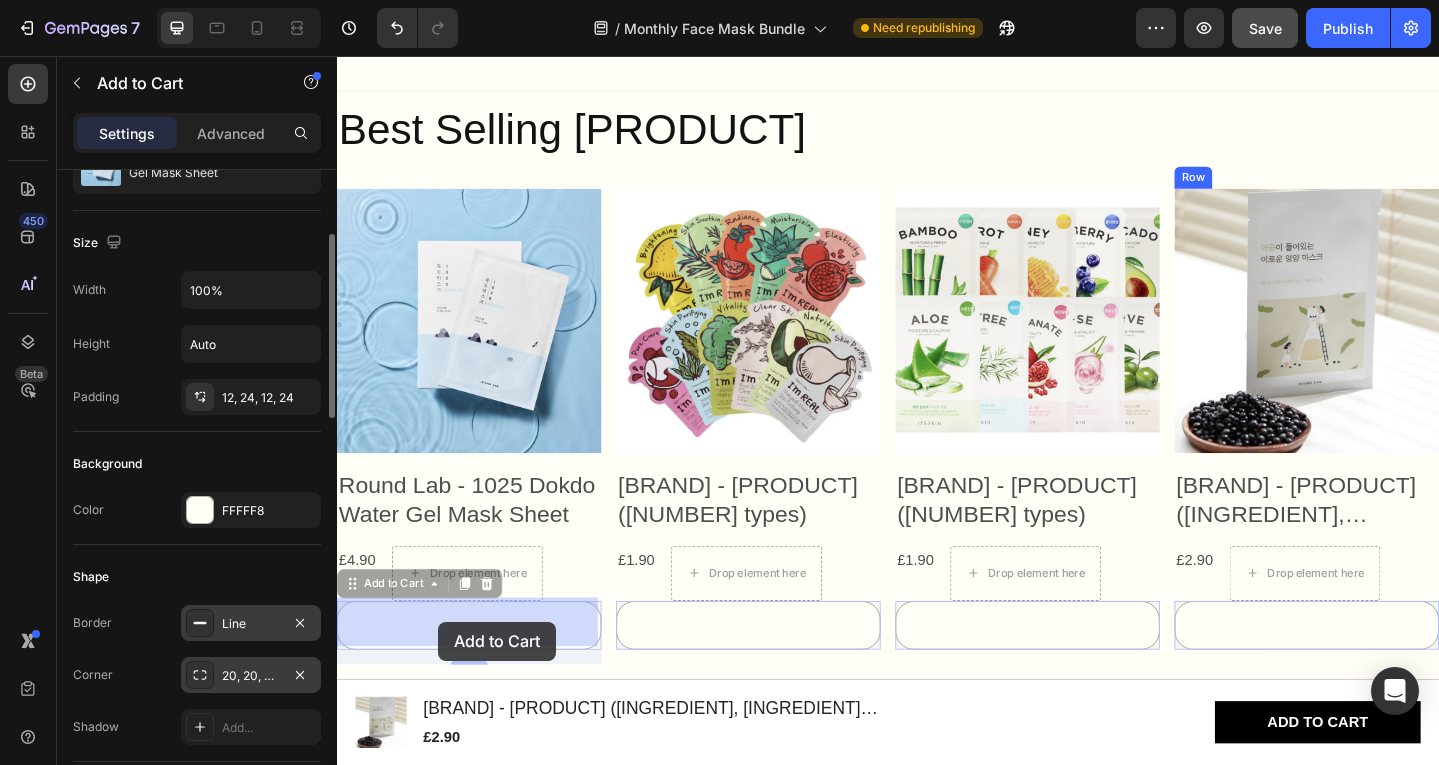 drag, startPoint x: 544, startPoint y: 673, endPoint x: 435, endPoint y: 681, distance: 109.29318 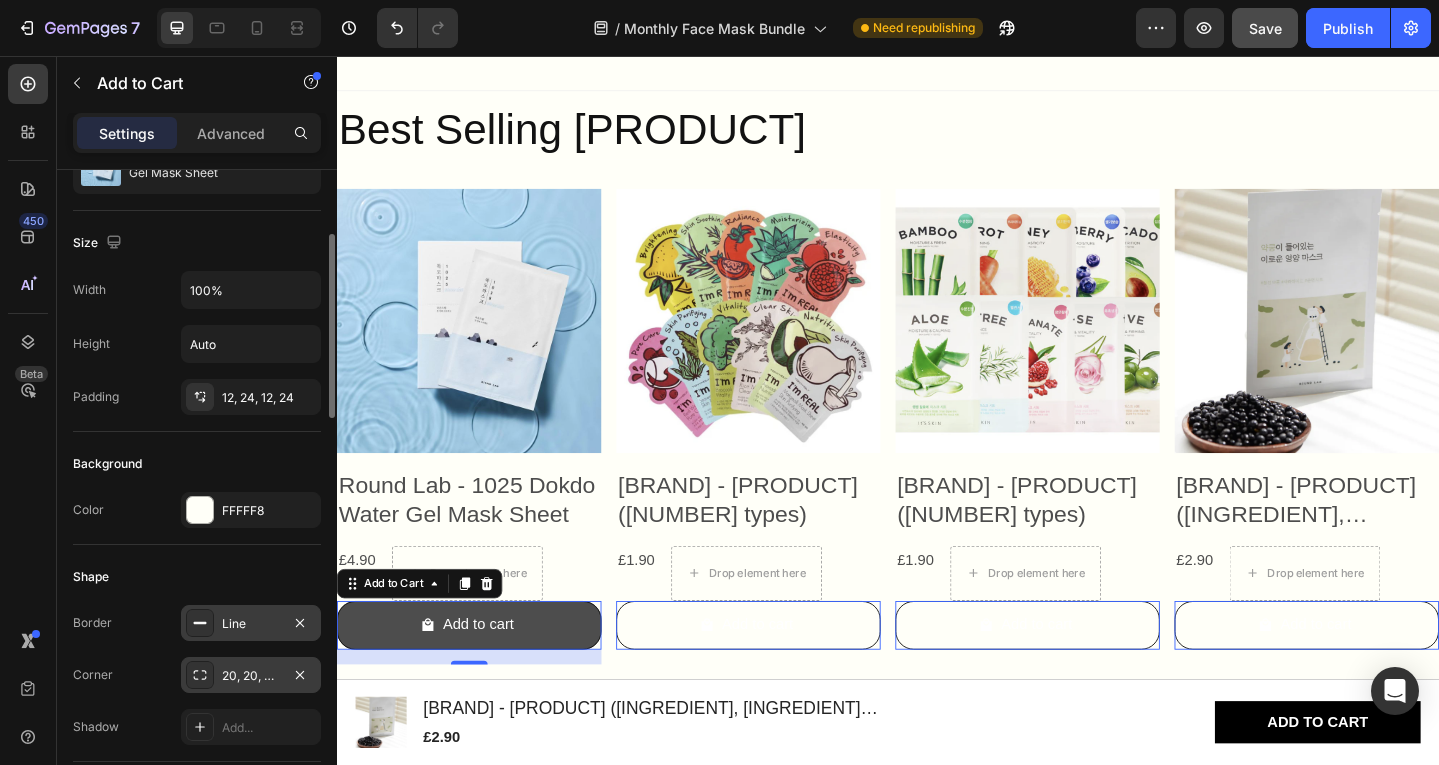click at bounding box center [436, 676] 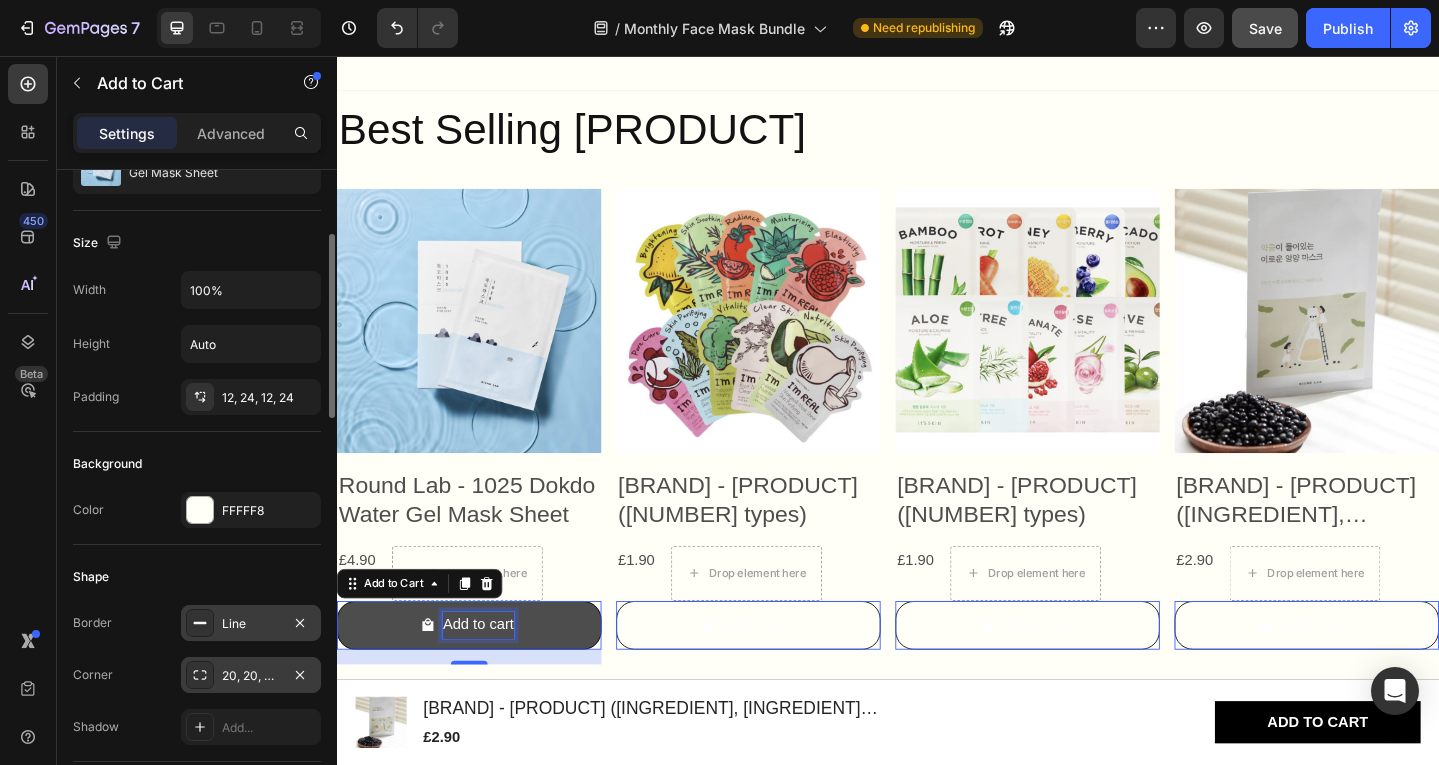 click on "Add to cart" at bounding box center [490, 676] 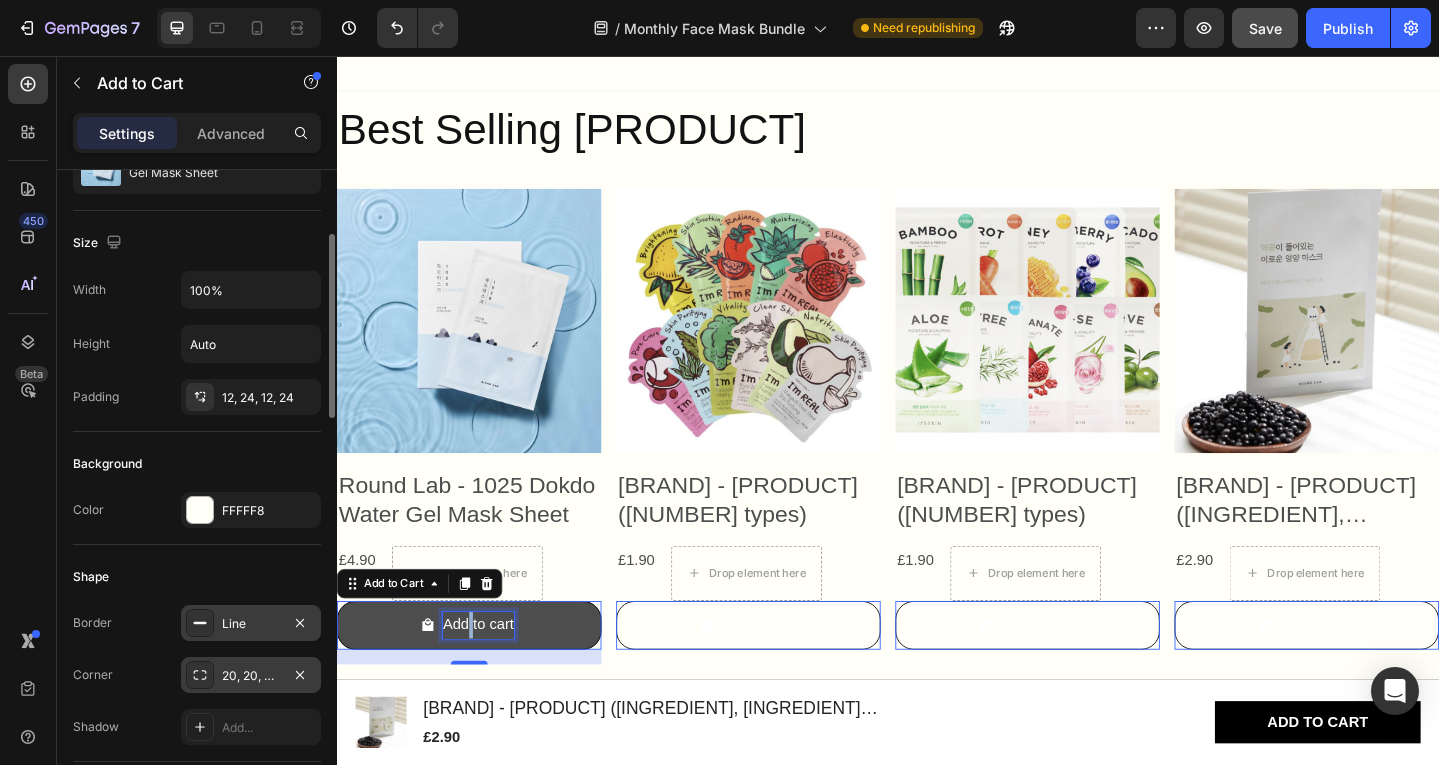 click on "Add to cart" at bounding box center (490, 676) 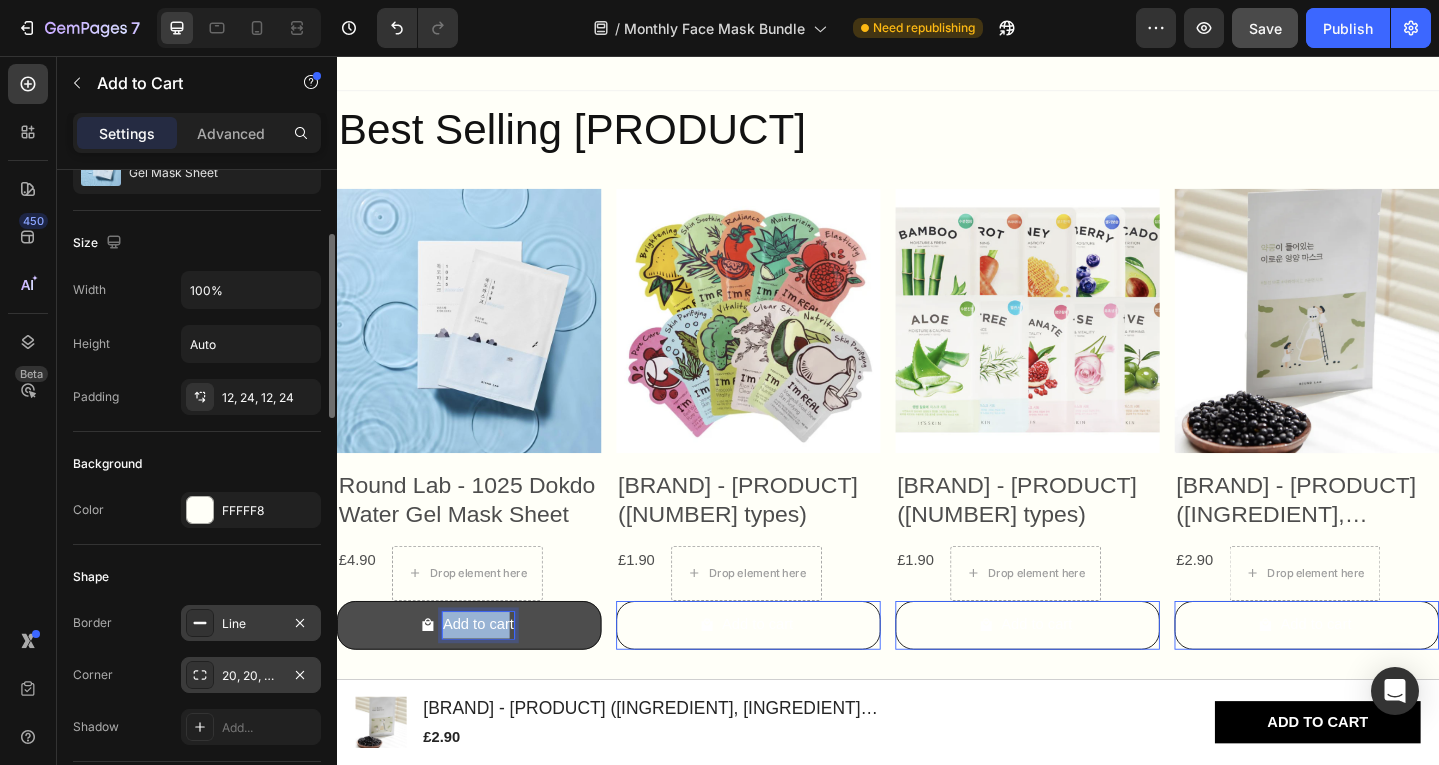 drag, startPoint x: 451, startPoint y: 670, endPoint x: 522, endPoint y: 682, distance: 72.00694 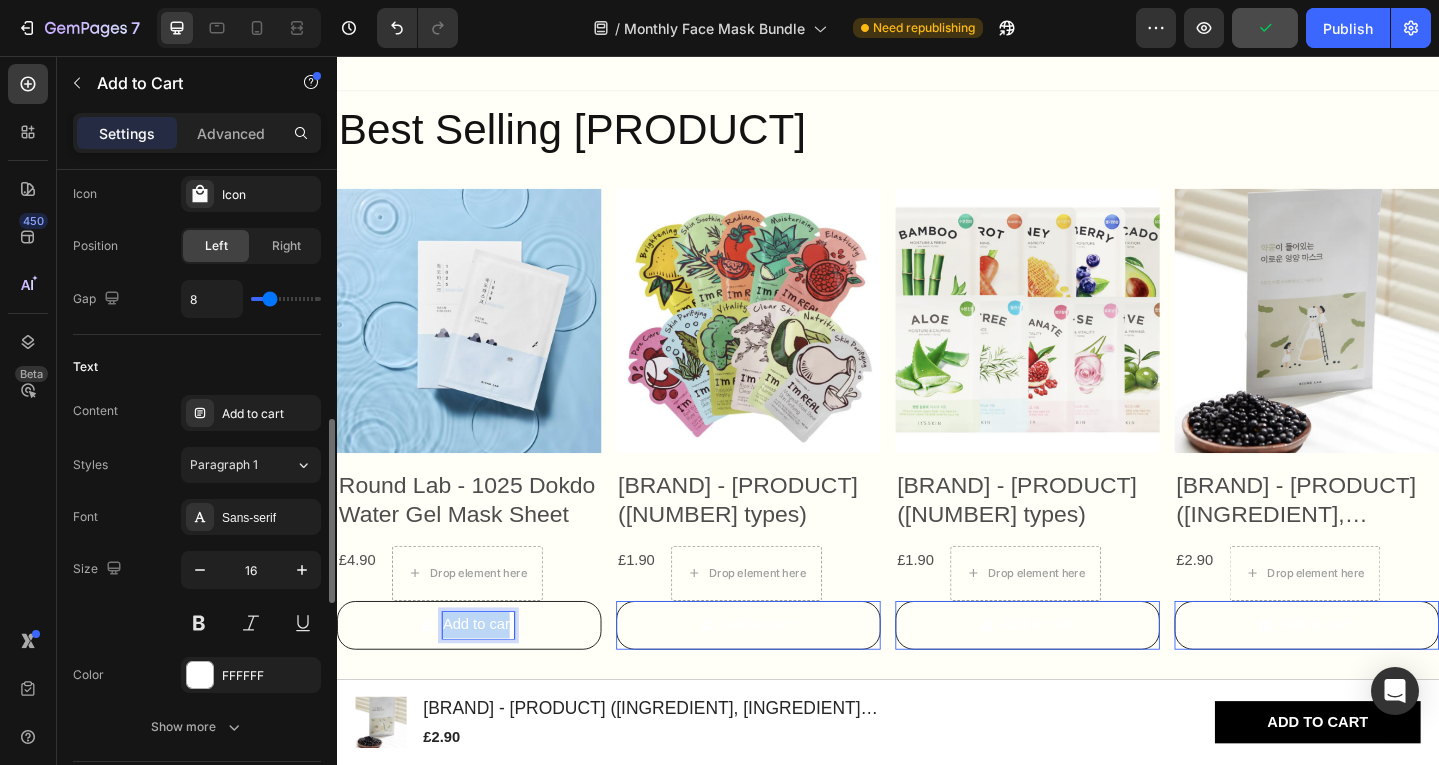 scroll, scrollTop: 987, scrollLeft: 0, axis: vertical 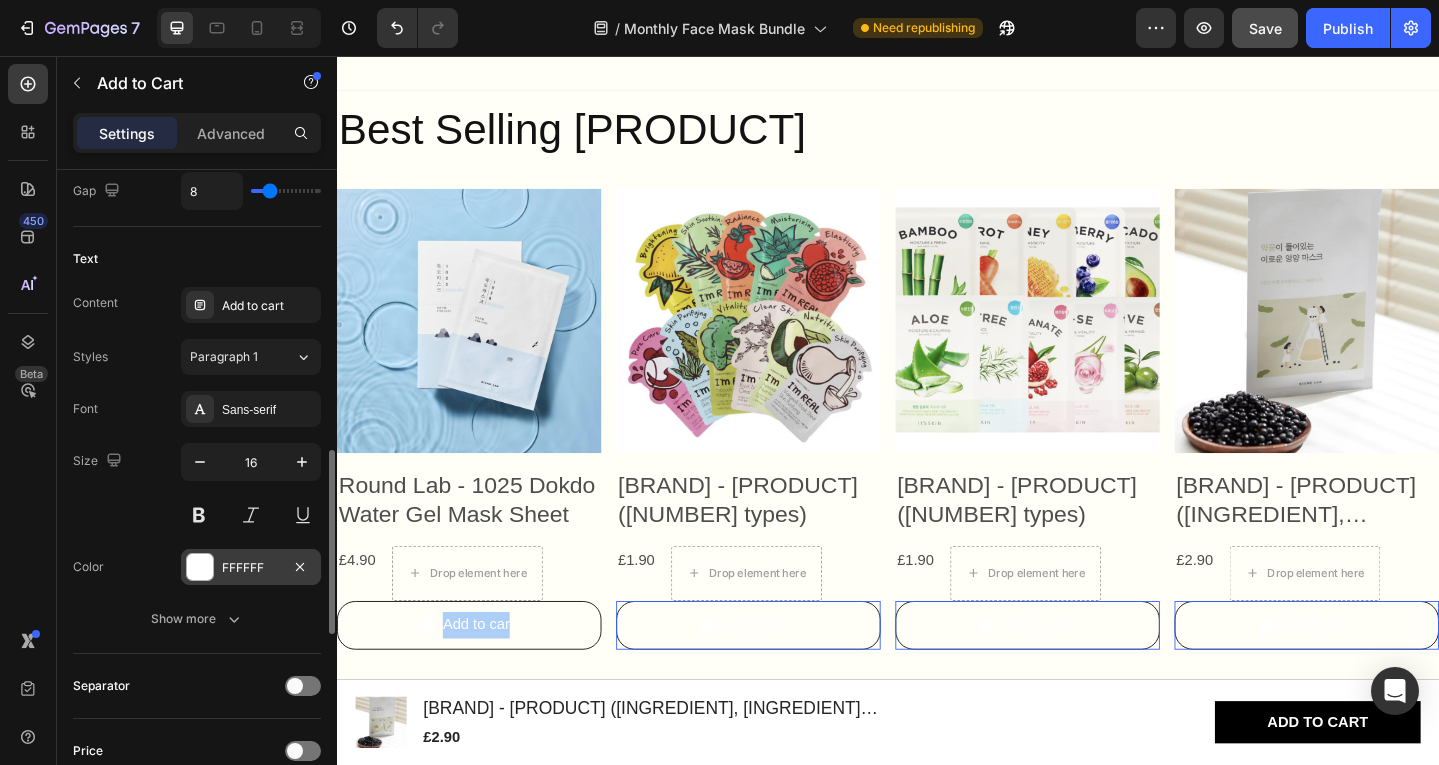 click on "FFFFFF" at bounding box center [251, 567] 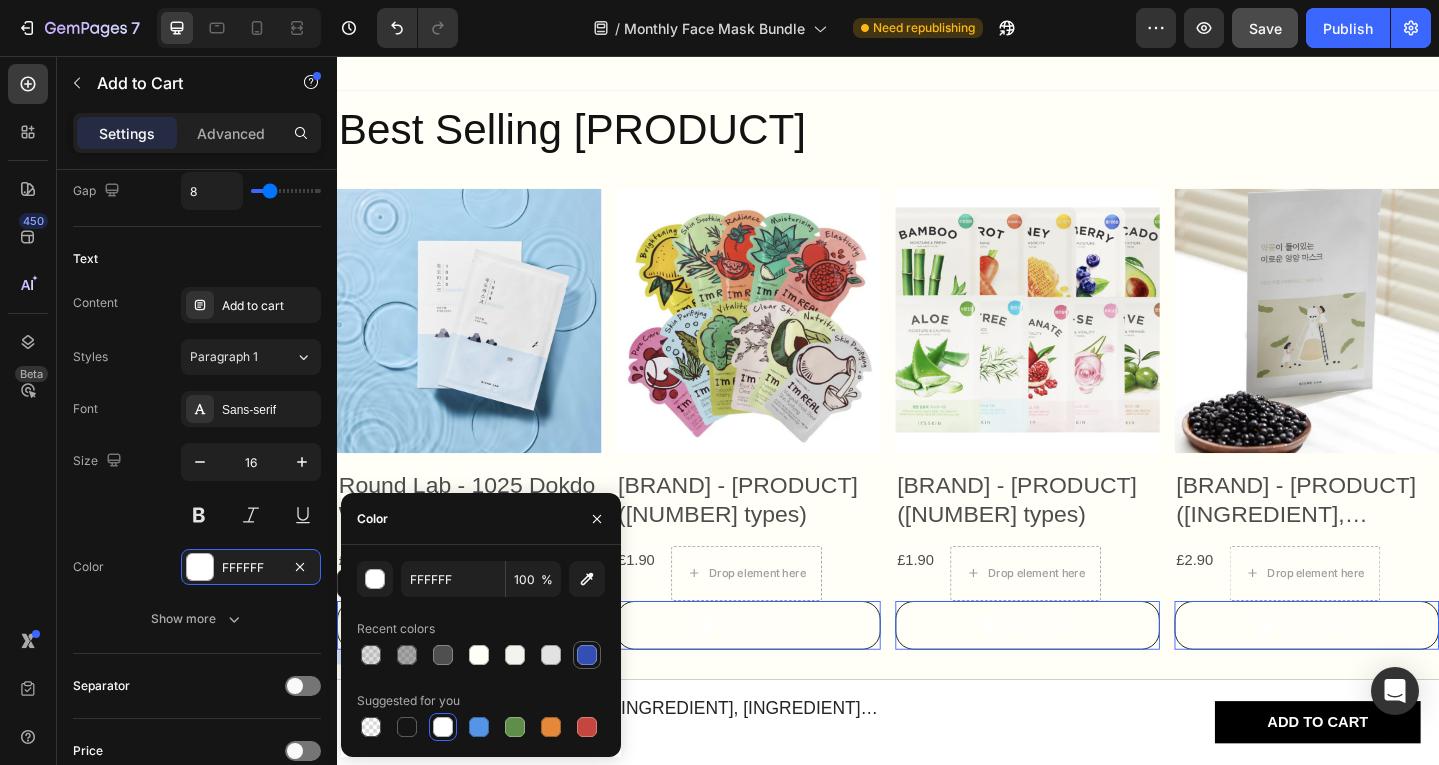 click at bounding box center (587, 655) 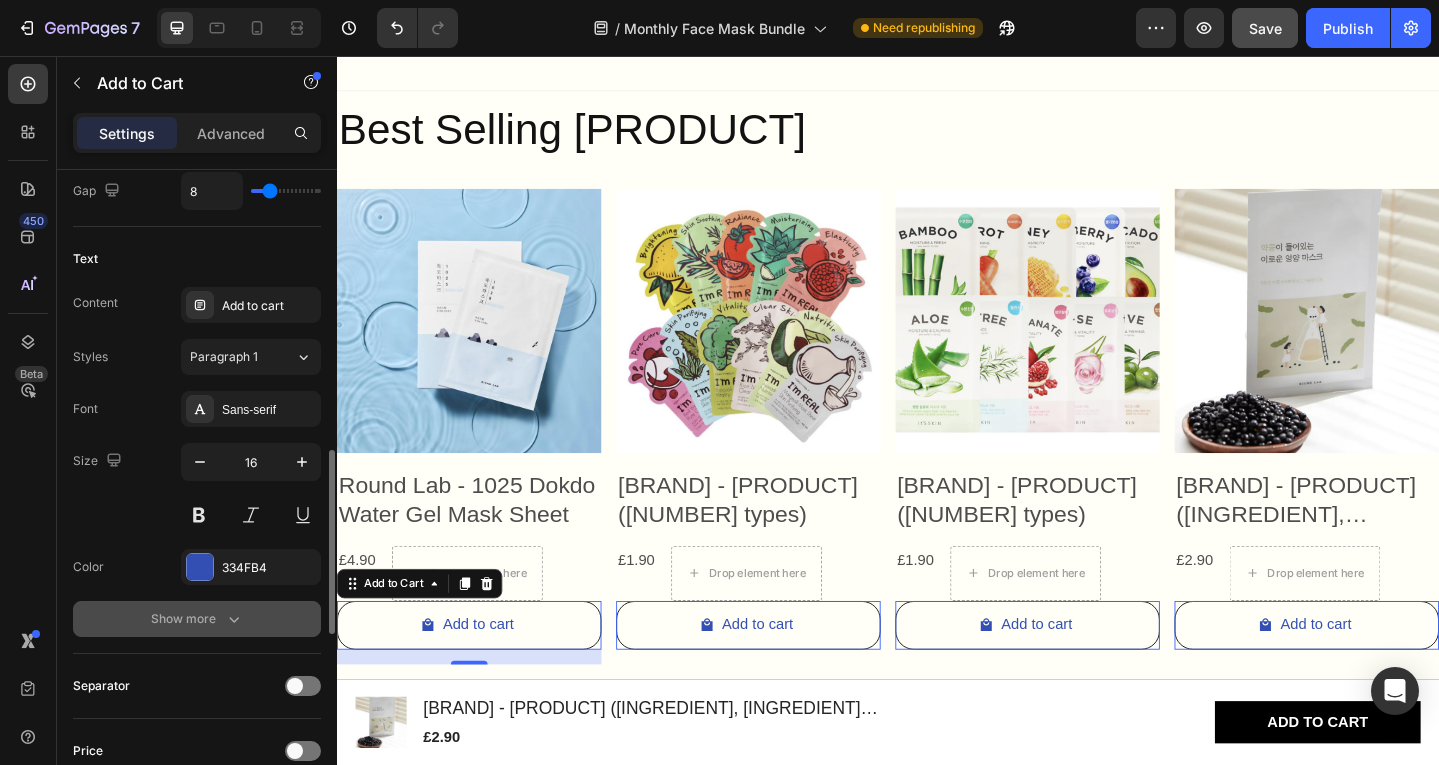 click on "Show more" at bounding box center (197, 619) 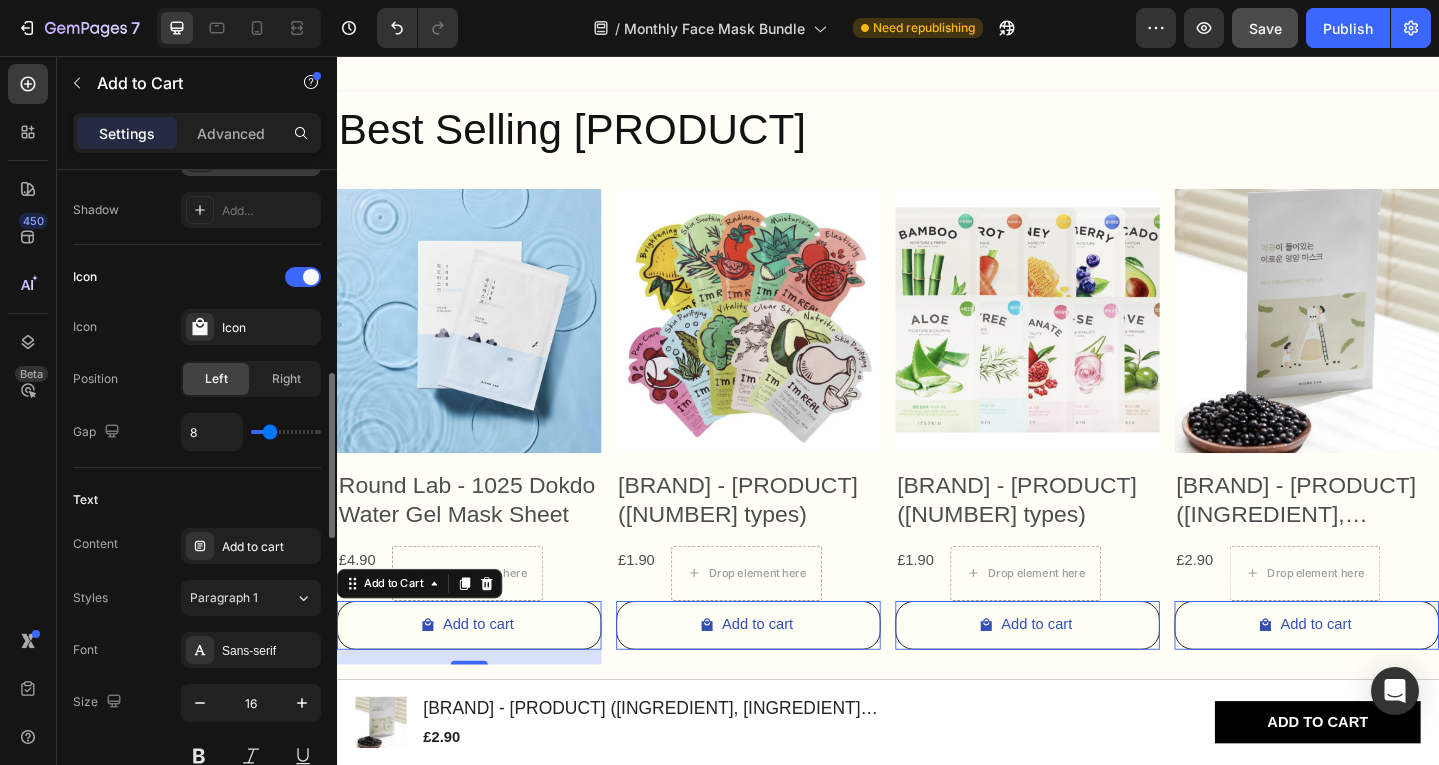 scroll, scrollTop: 744, scrollLeft: 0, axis: vertical 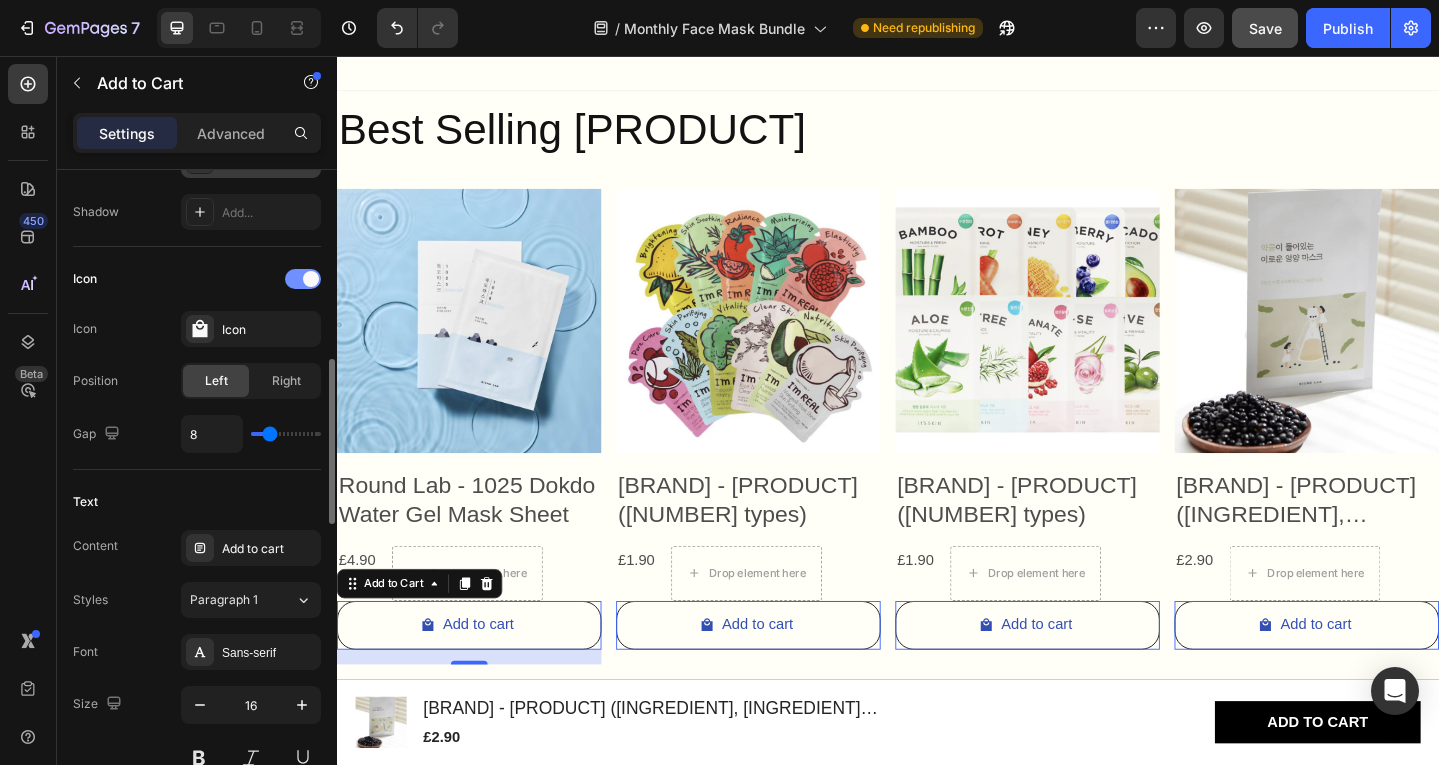 click at bounding box center (303, 279) 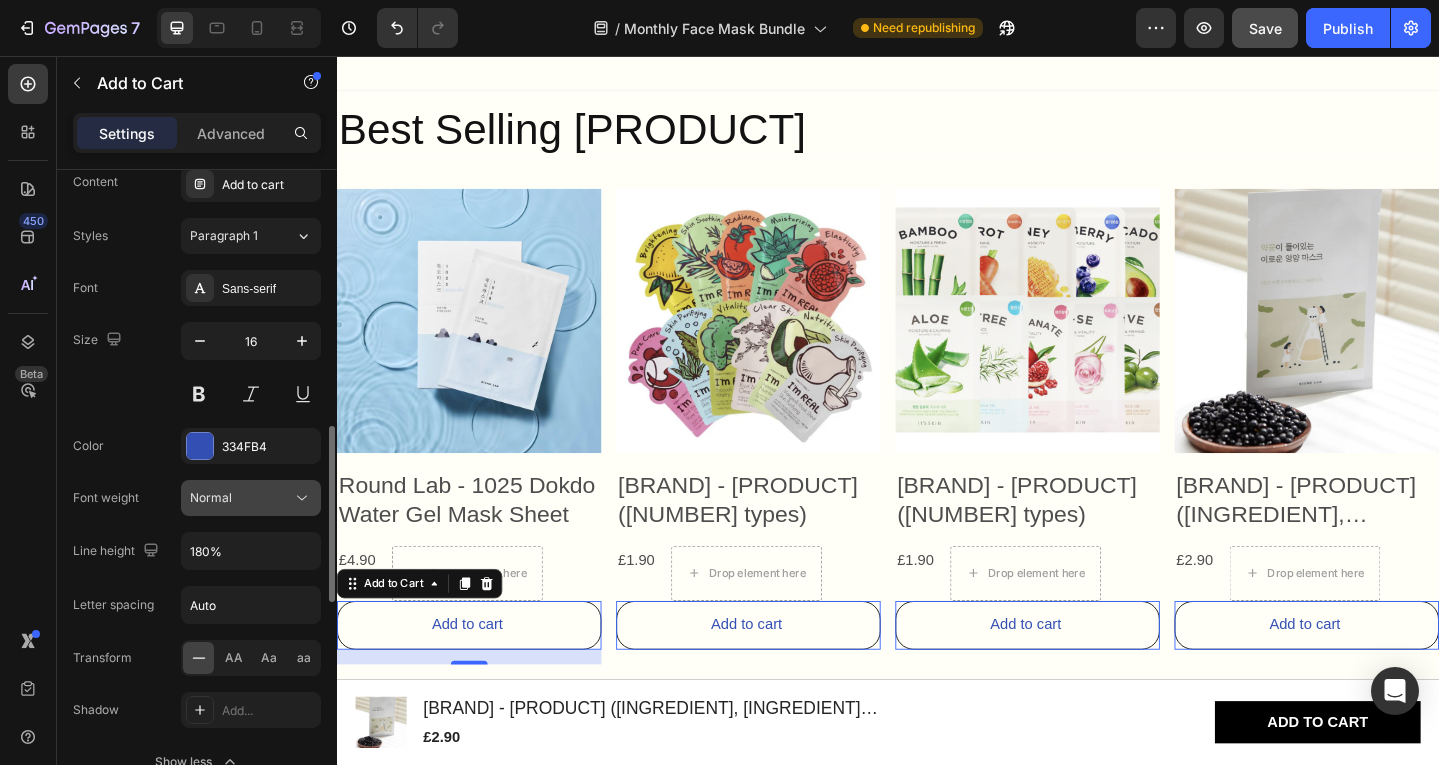 scroll, scrollTop: 949, scrollLeft: 0, axis: vertical 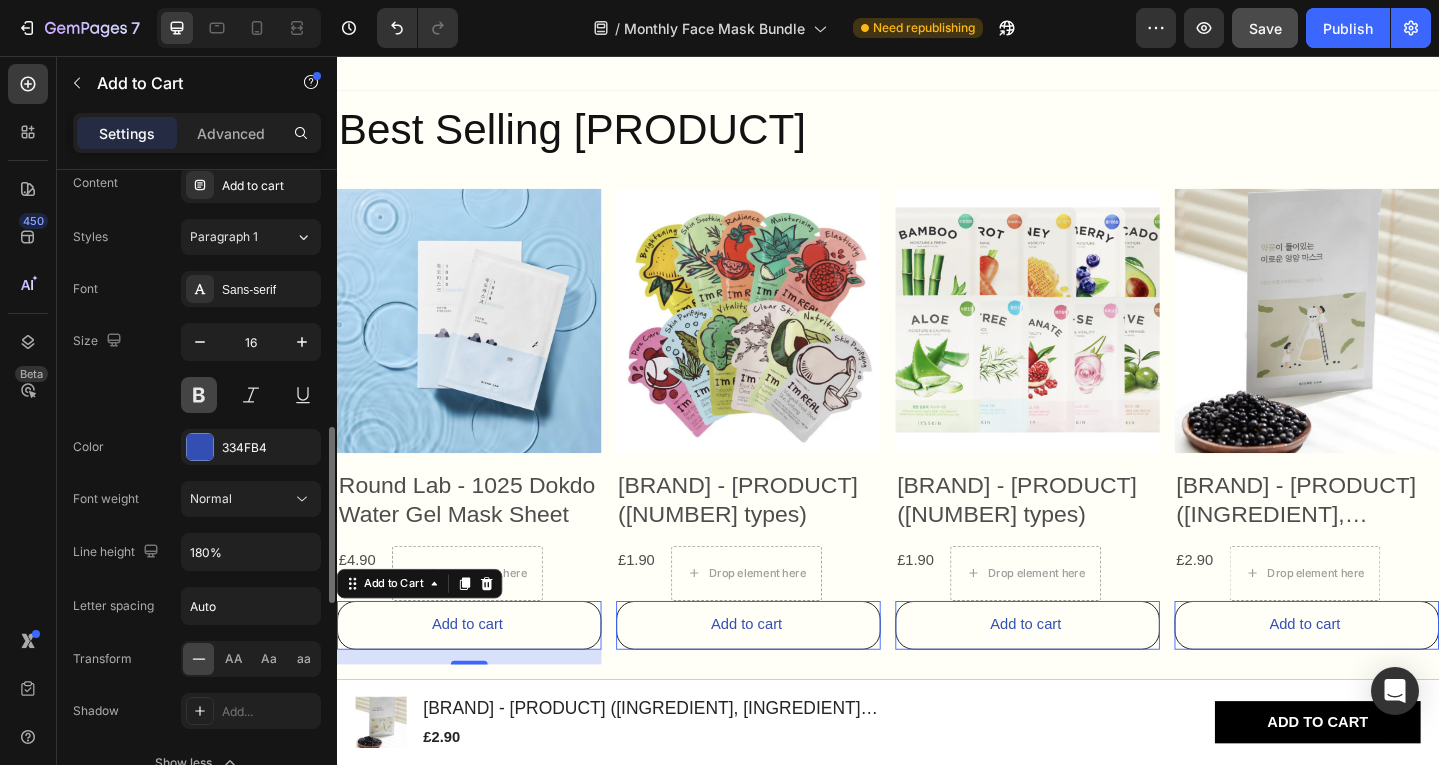 click at bounding box center [199, 395] 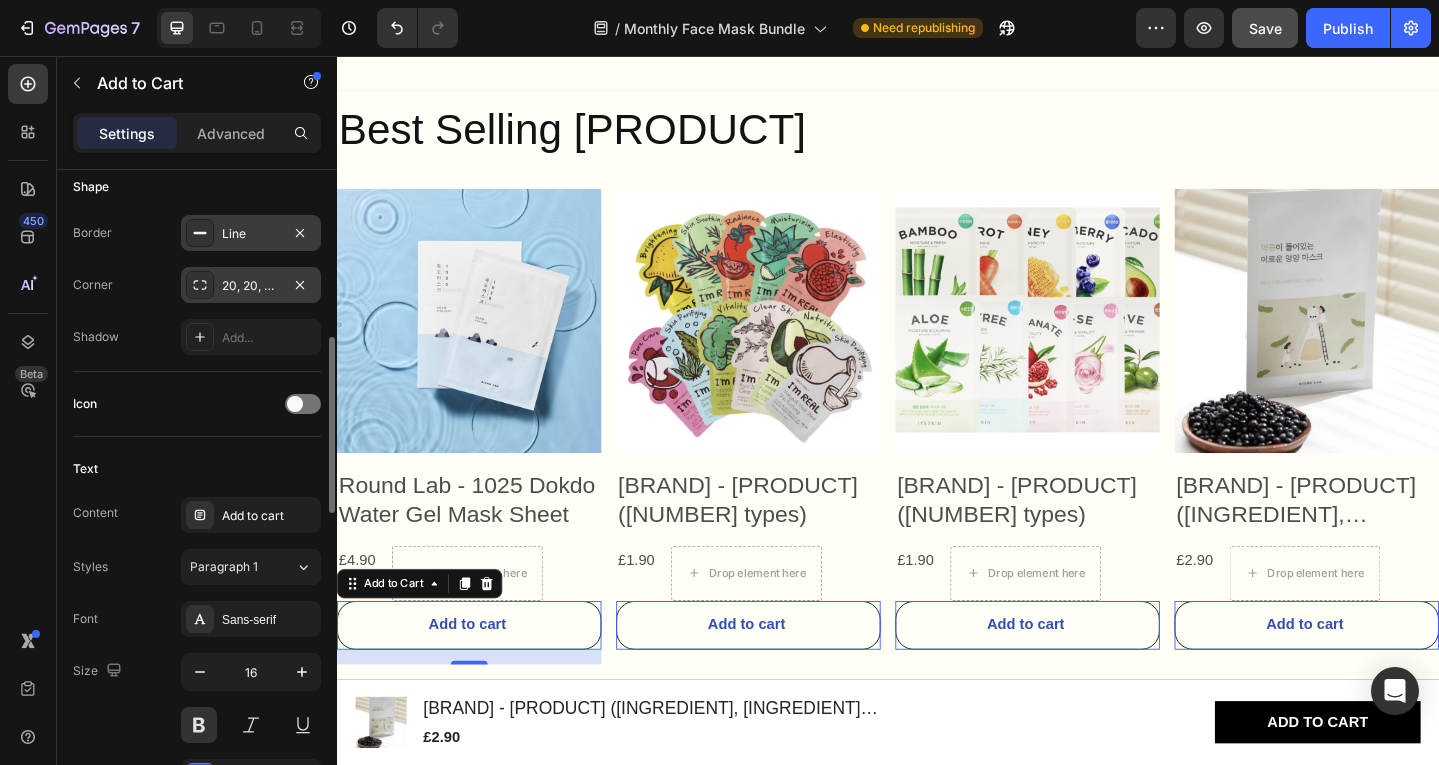 scroll, scrollTop: 618, scrollLeft: 0, axis: vertical 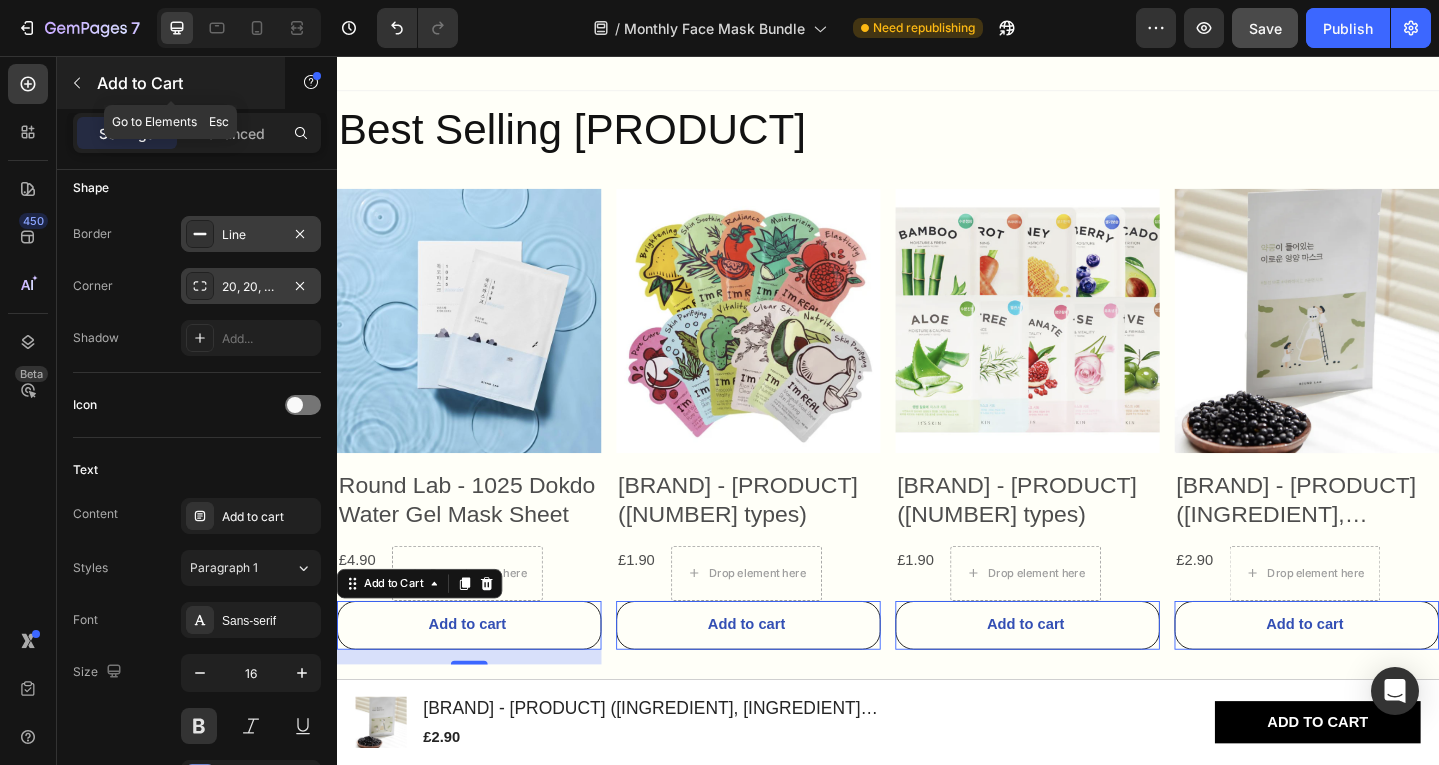 click at bounding box center [77, 83] 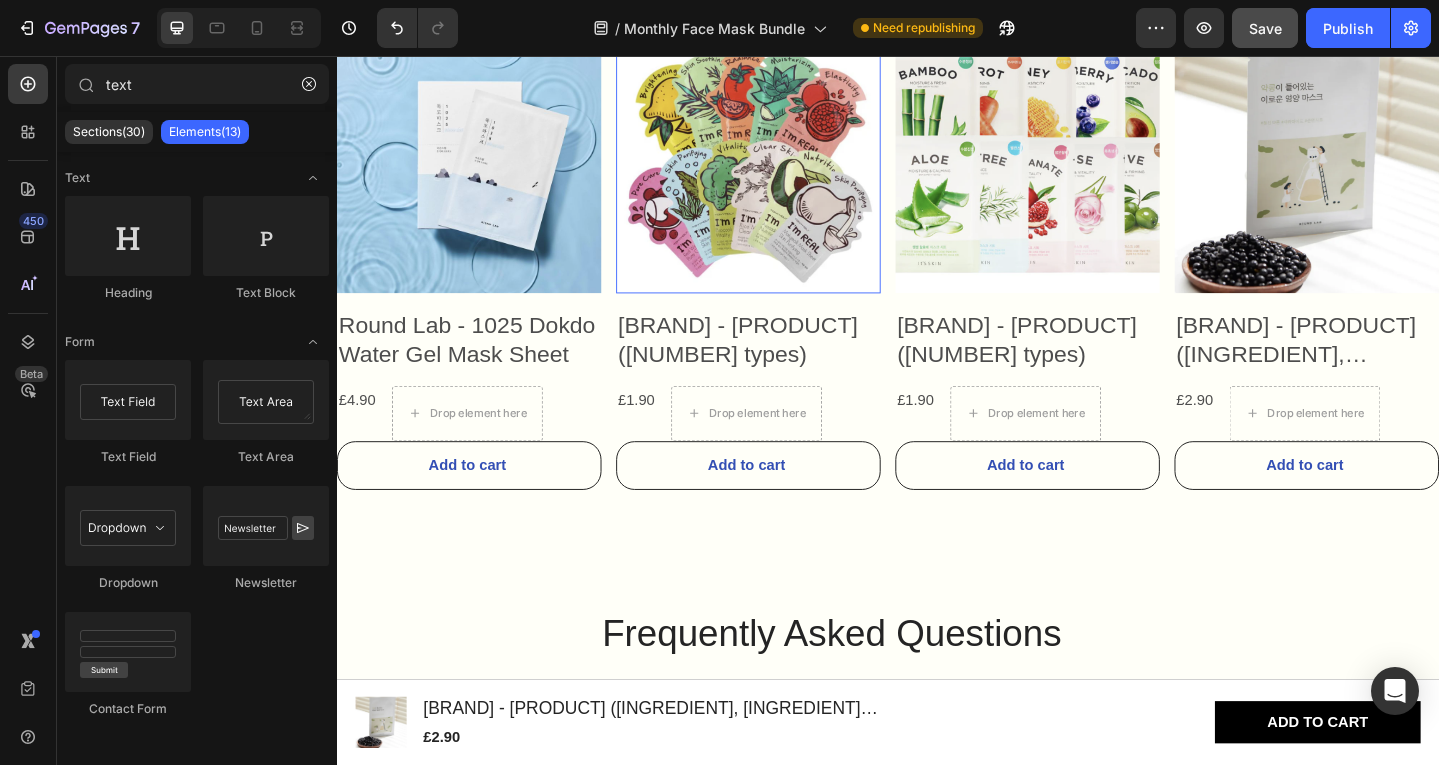 scroll, scrollTop: 4504, scrollLeft: 0, axis: vertical 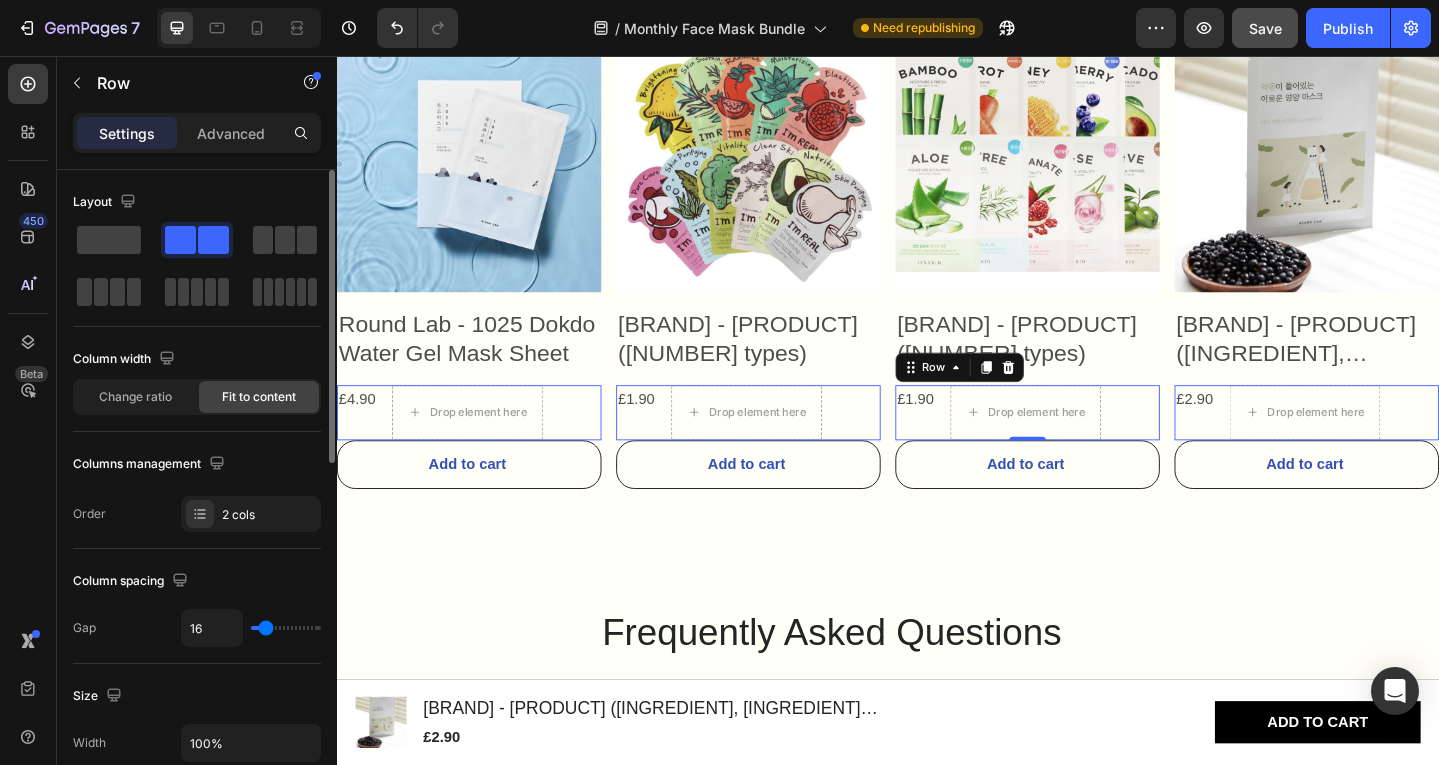 type on "11" 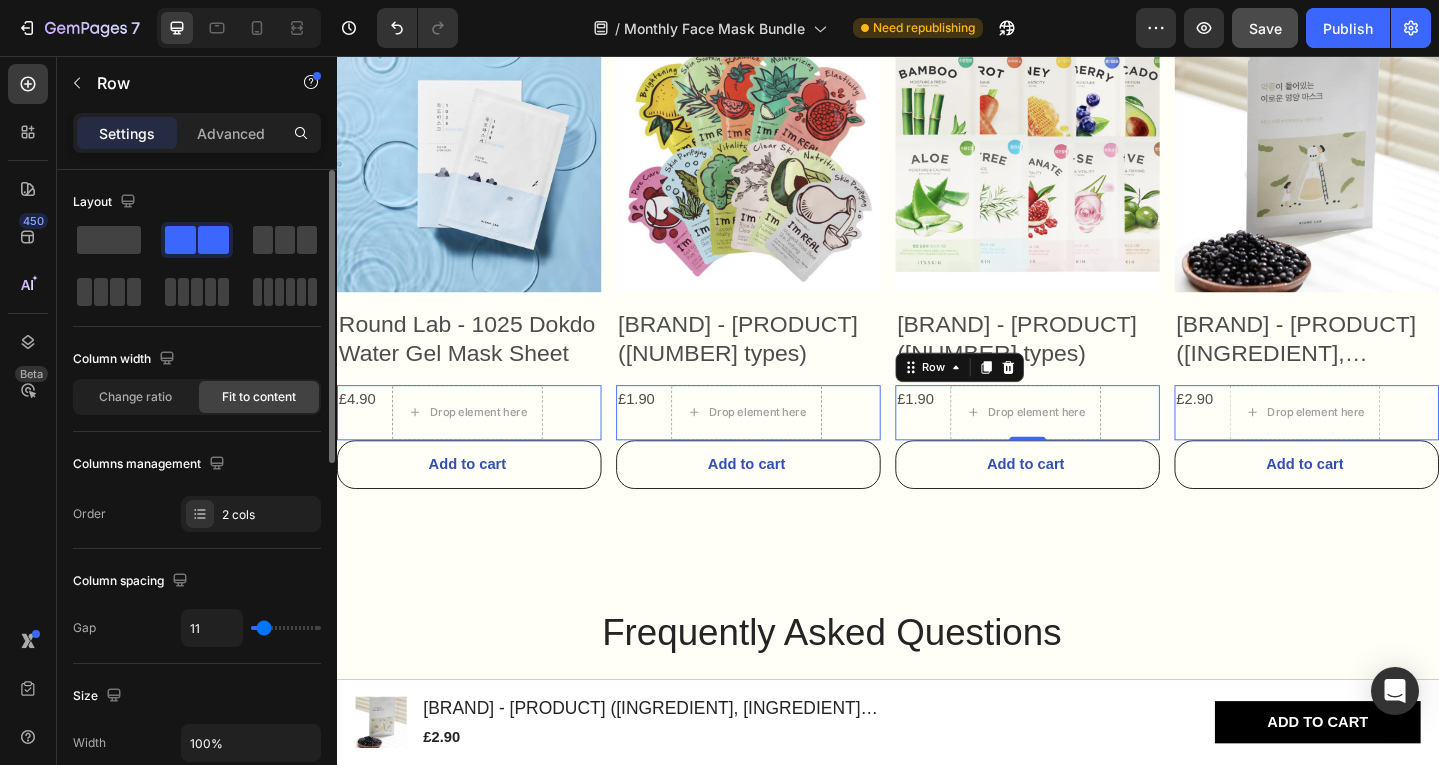 type on "9" 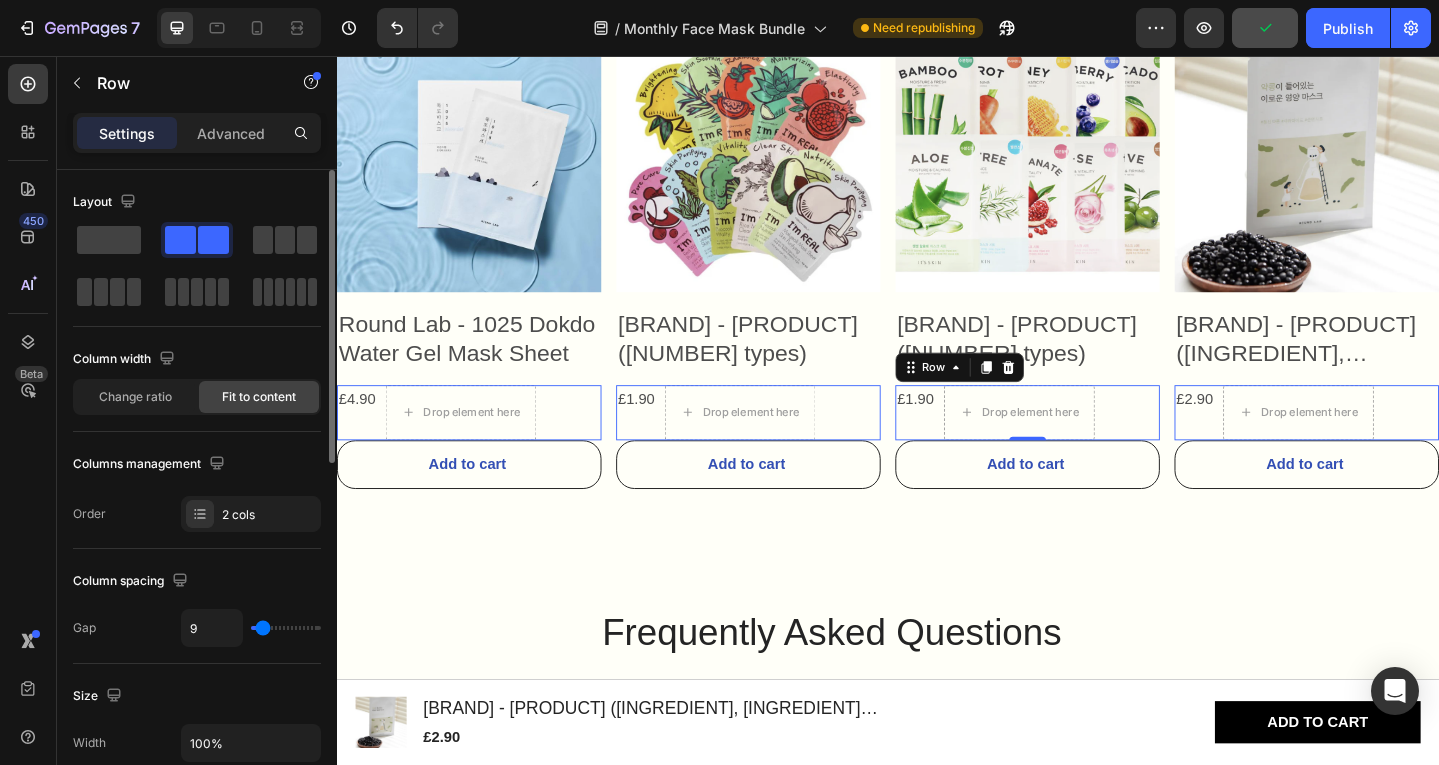 type on "21" 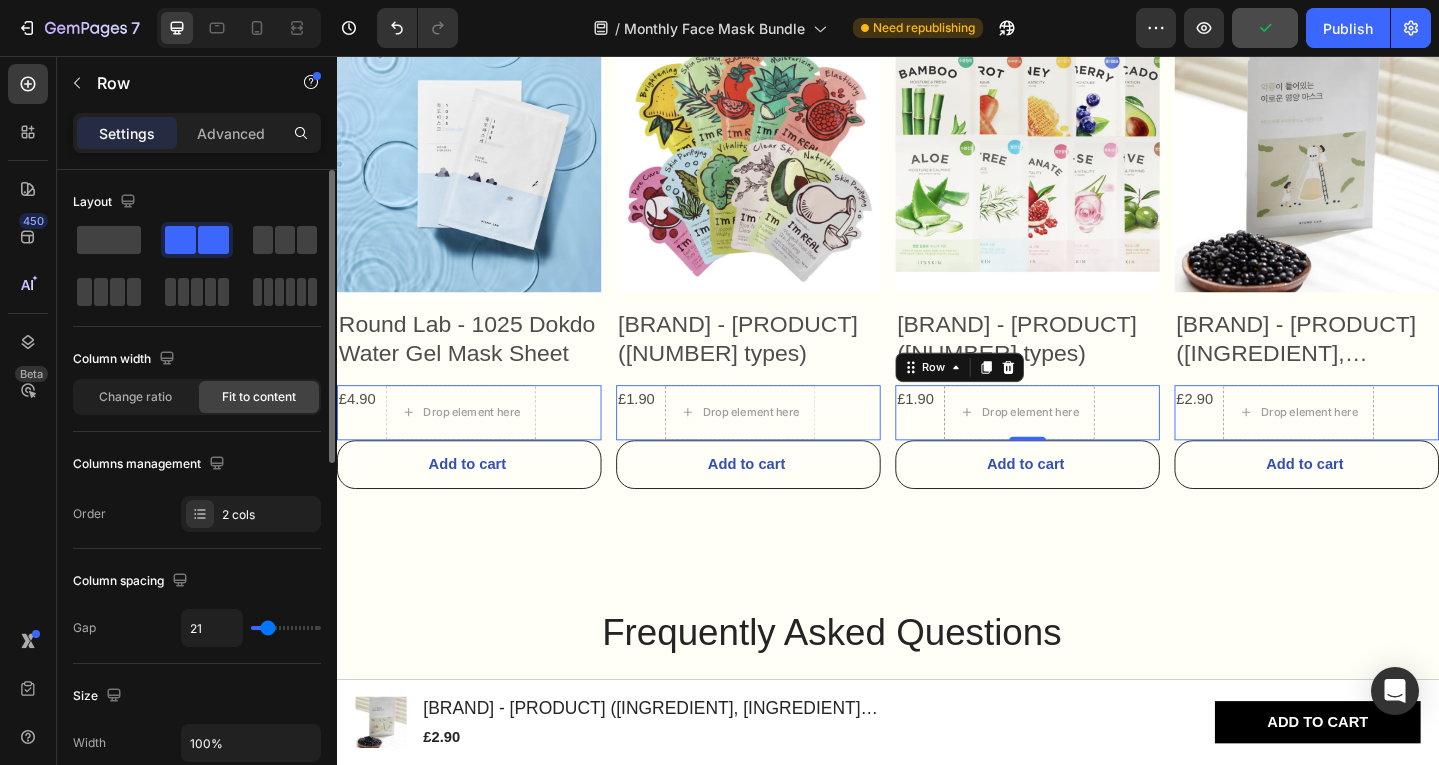 type on "27" 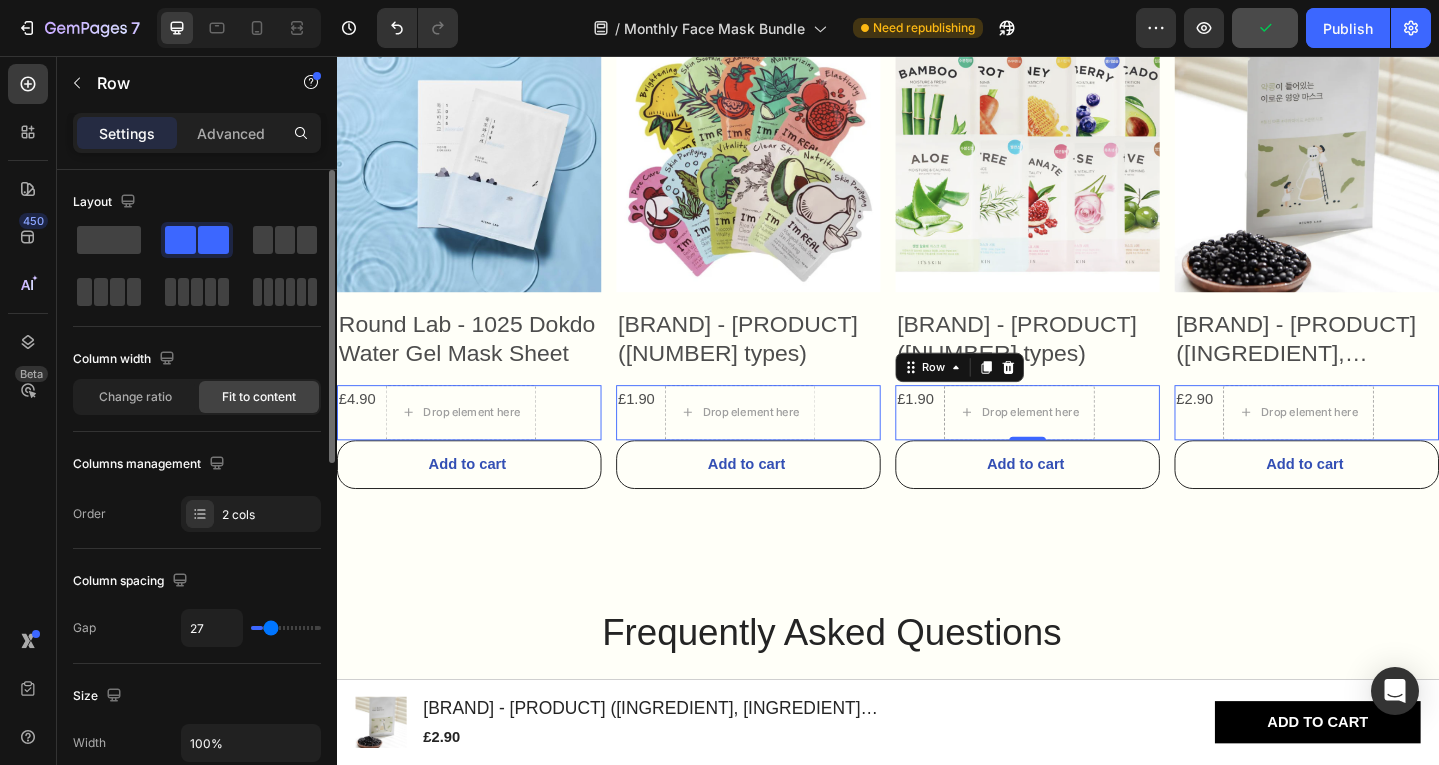 type on "32" 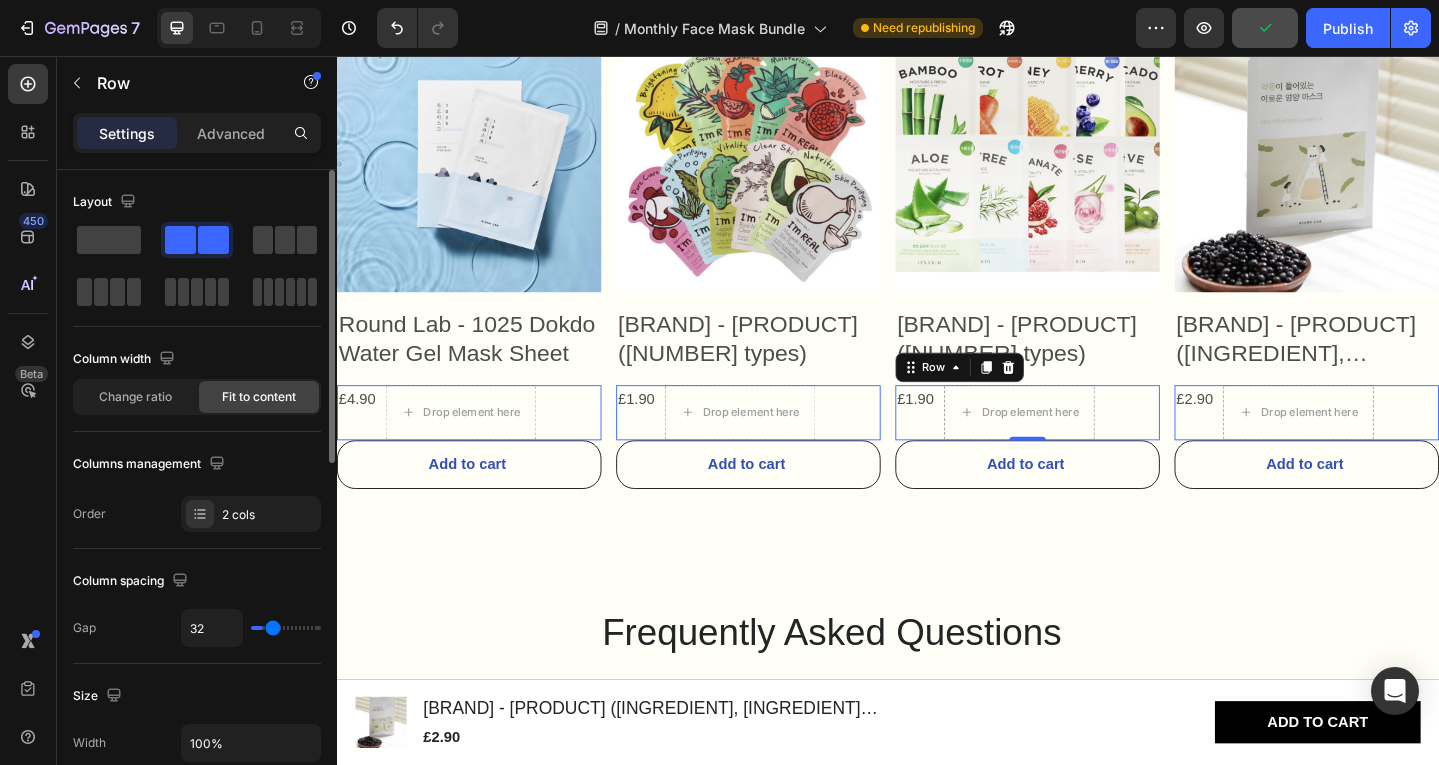 type on "38" 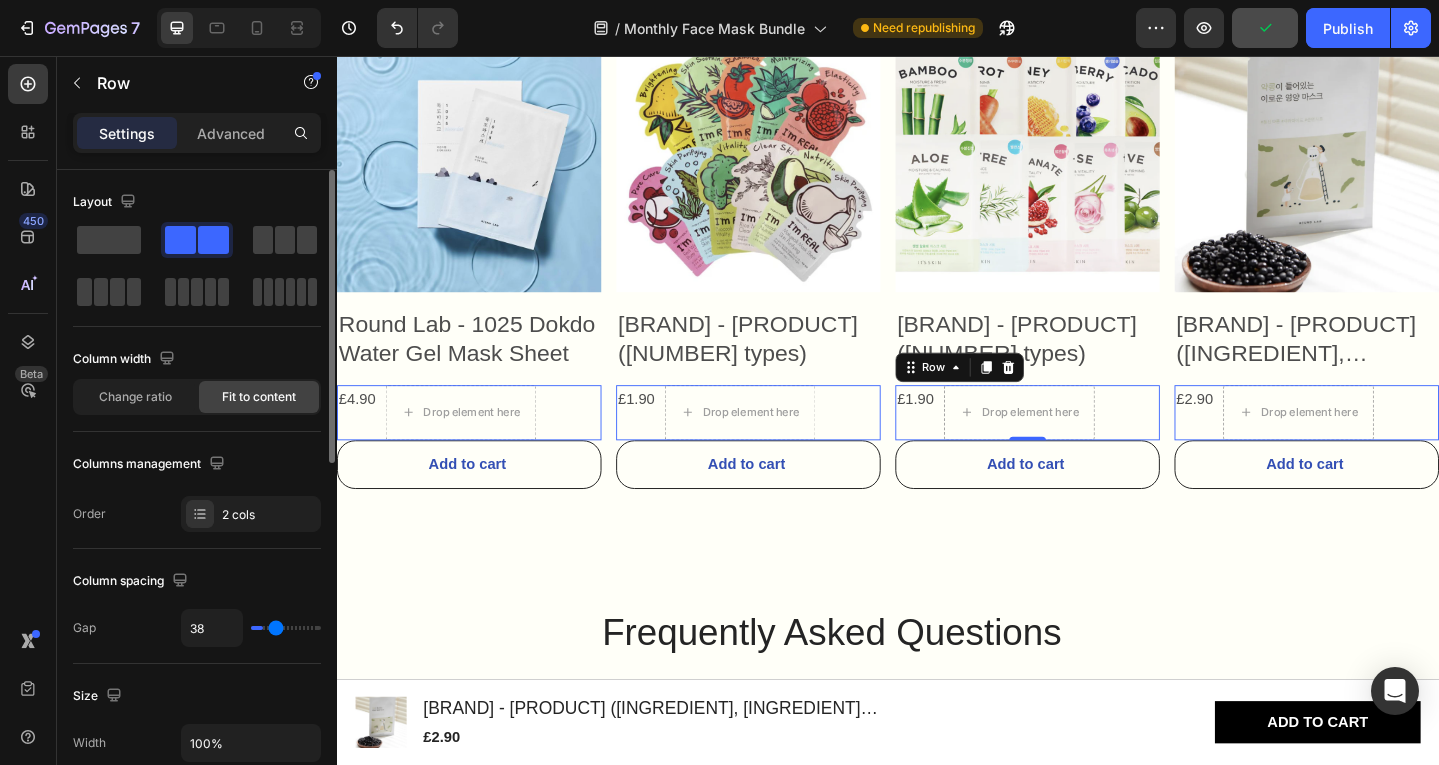 type on "43" 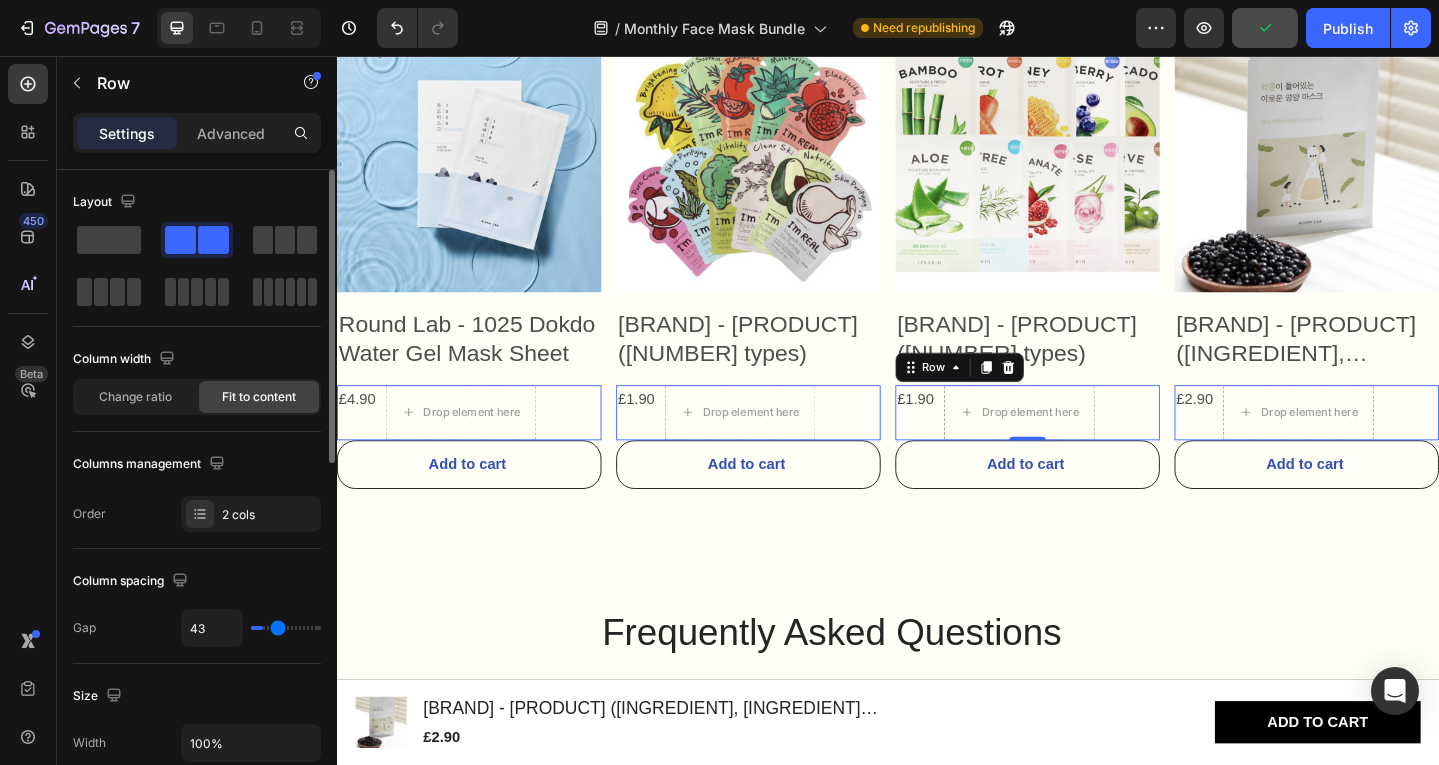 type on "52" 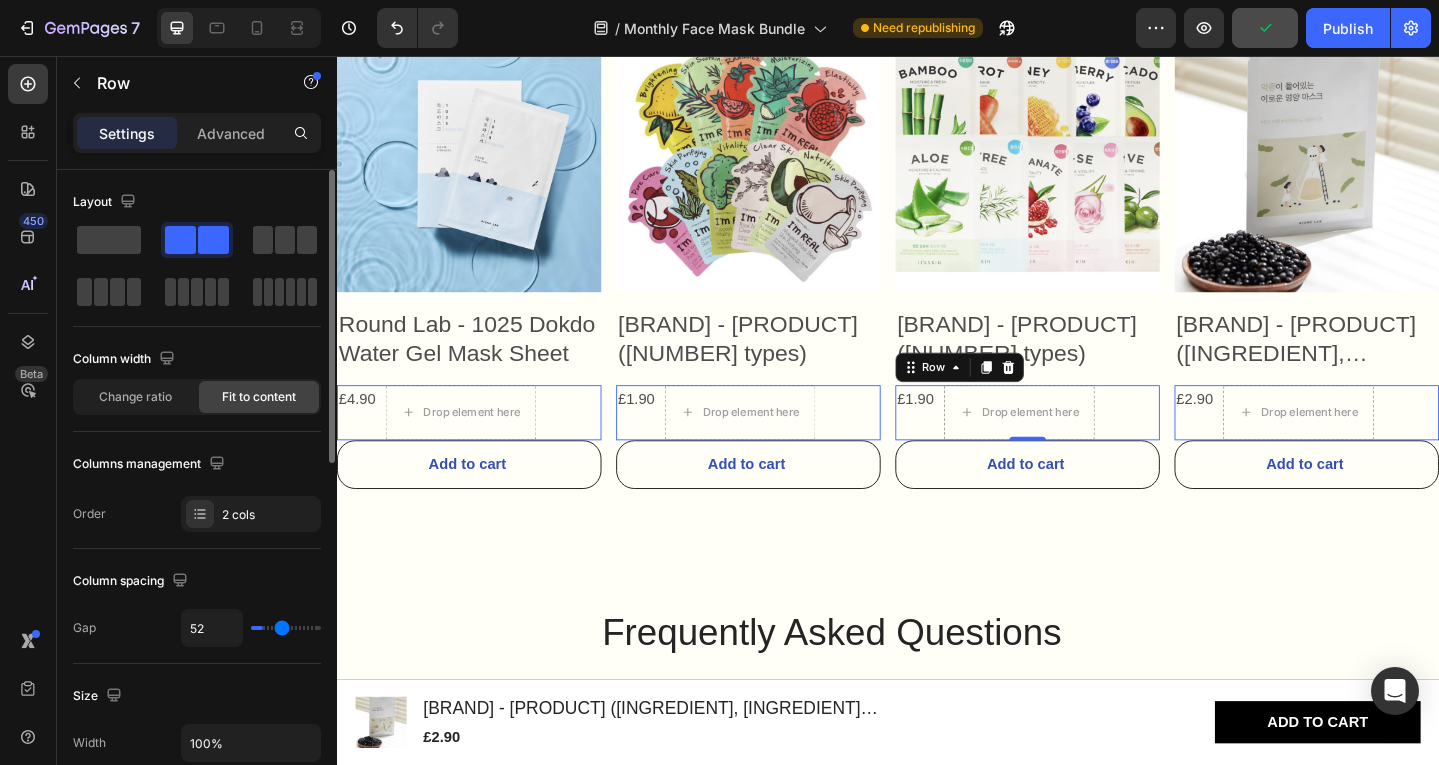 type on "61" 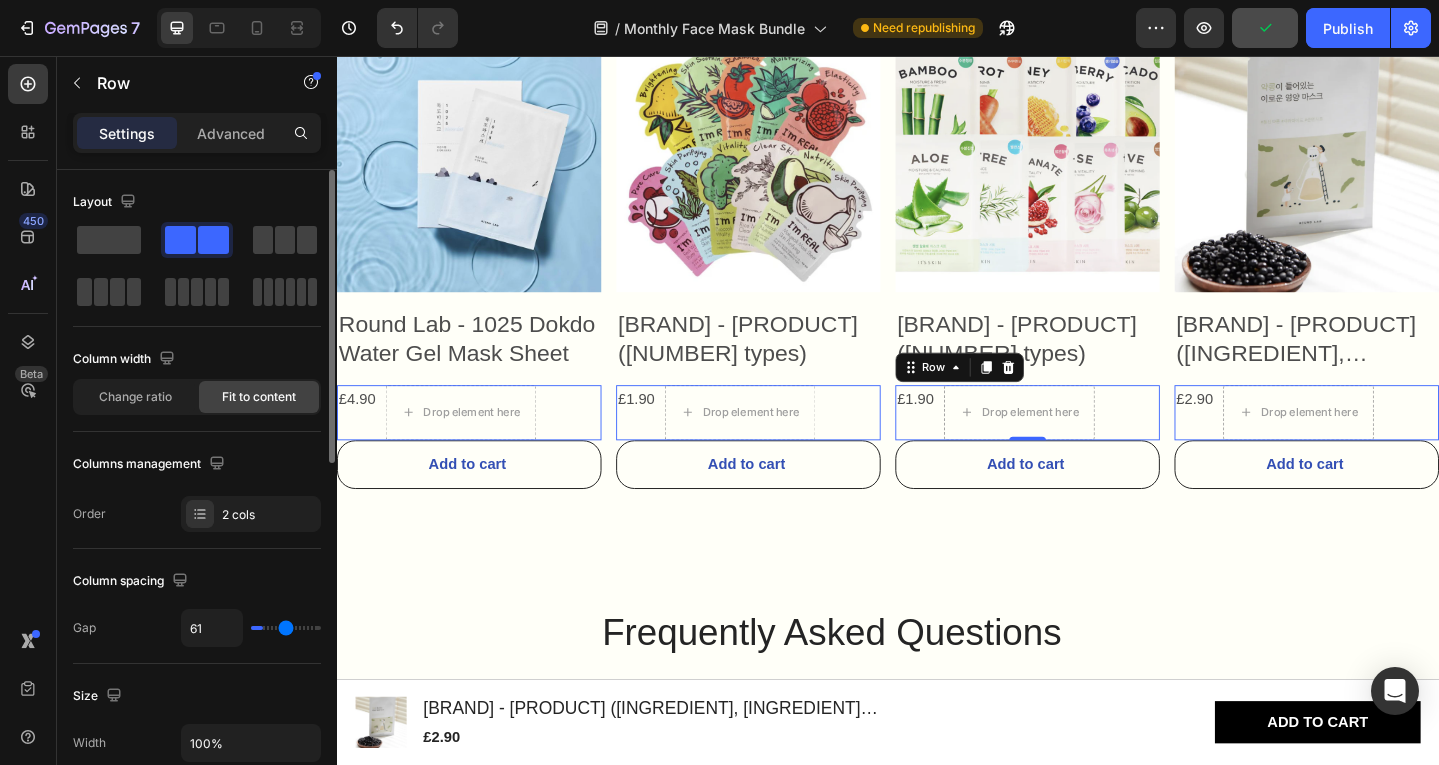 type on "68" 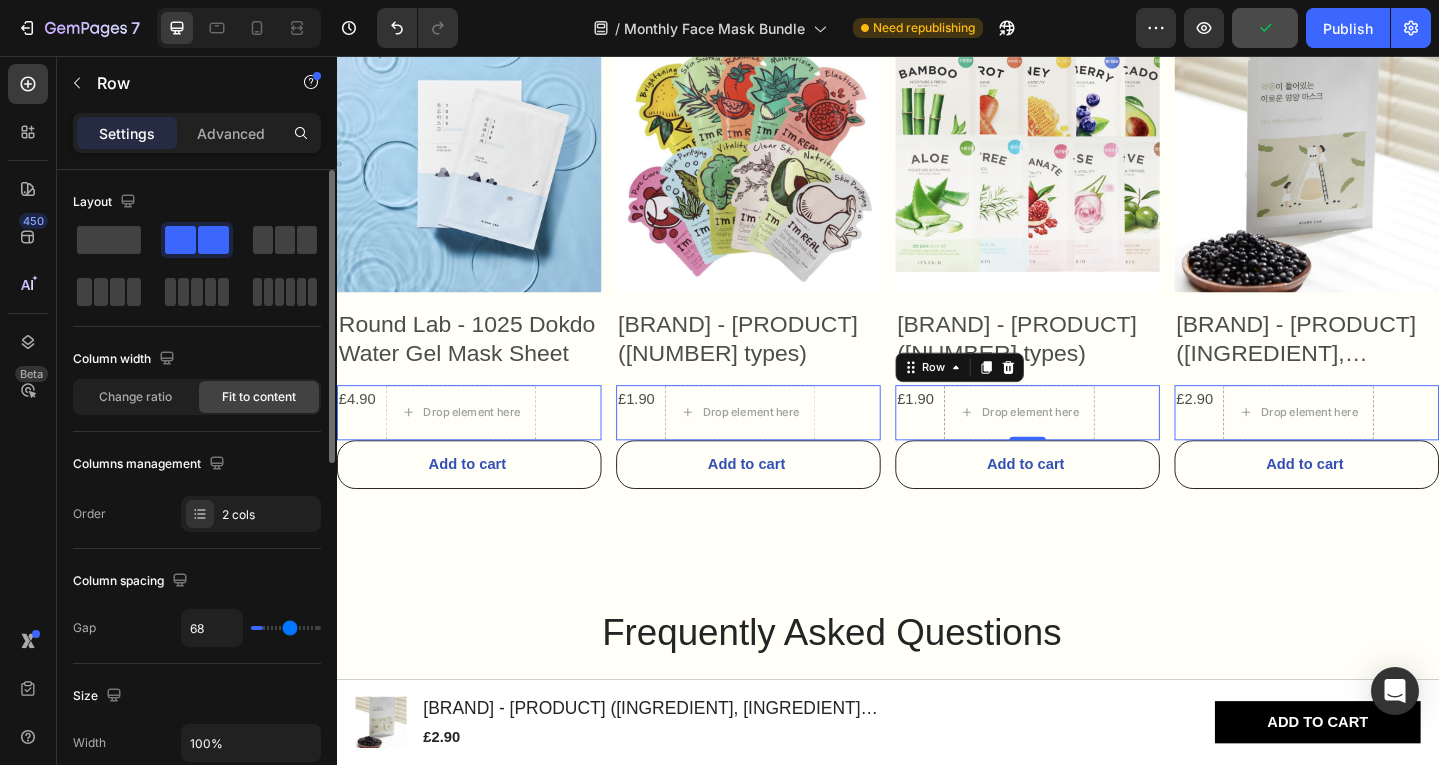 type on "70" 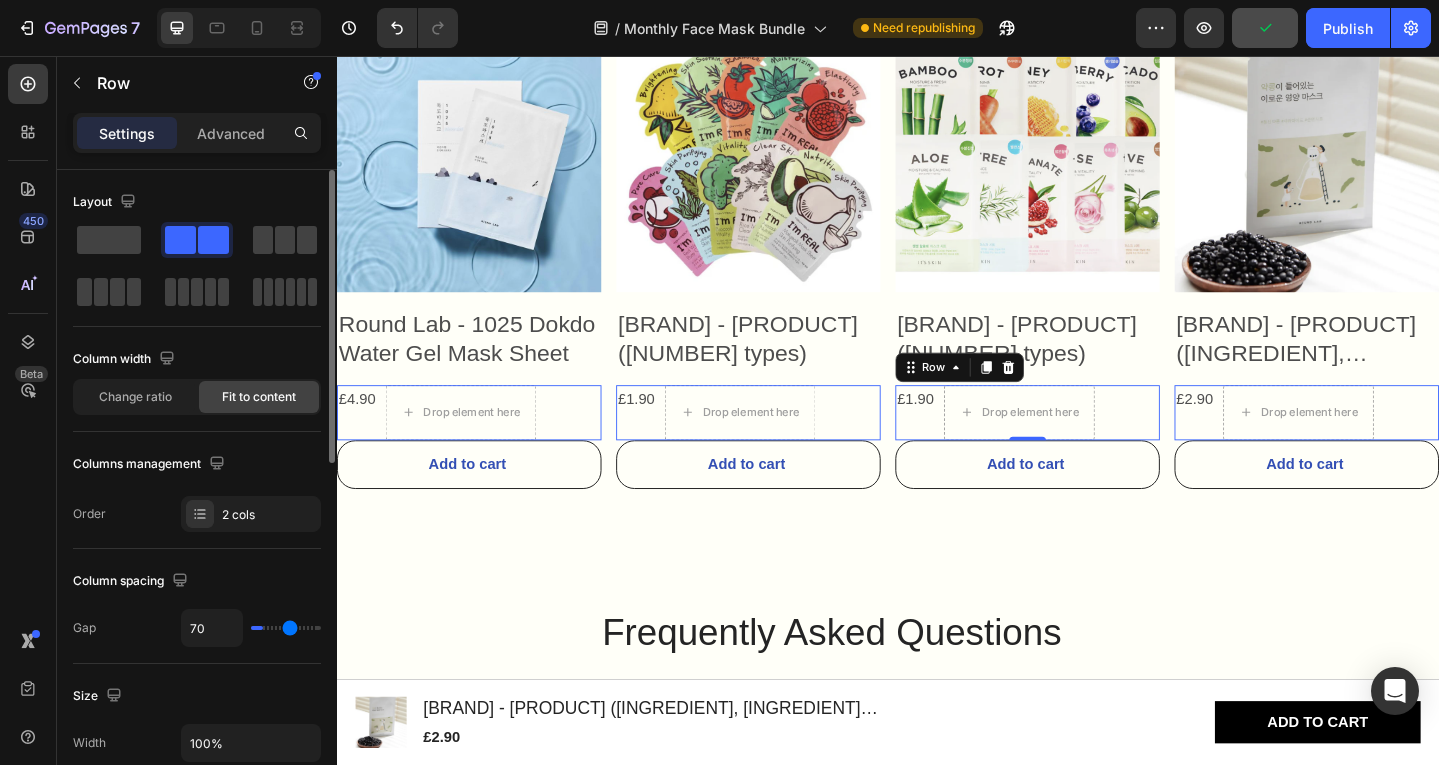 type on "73" 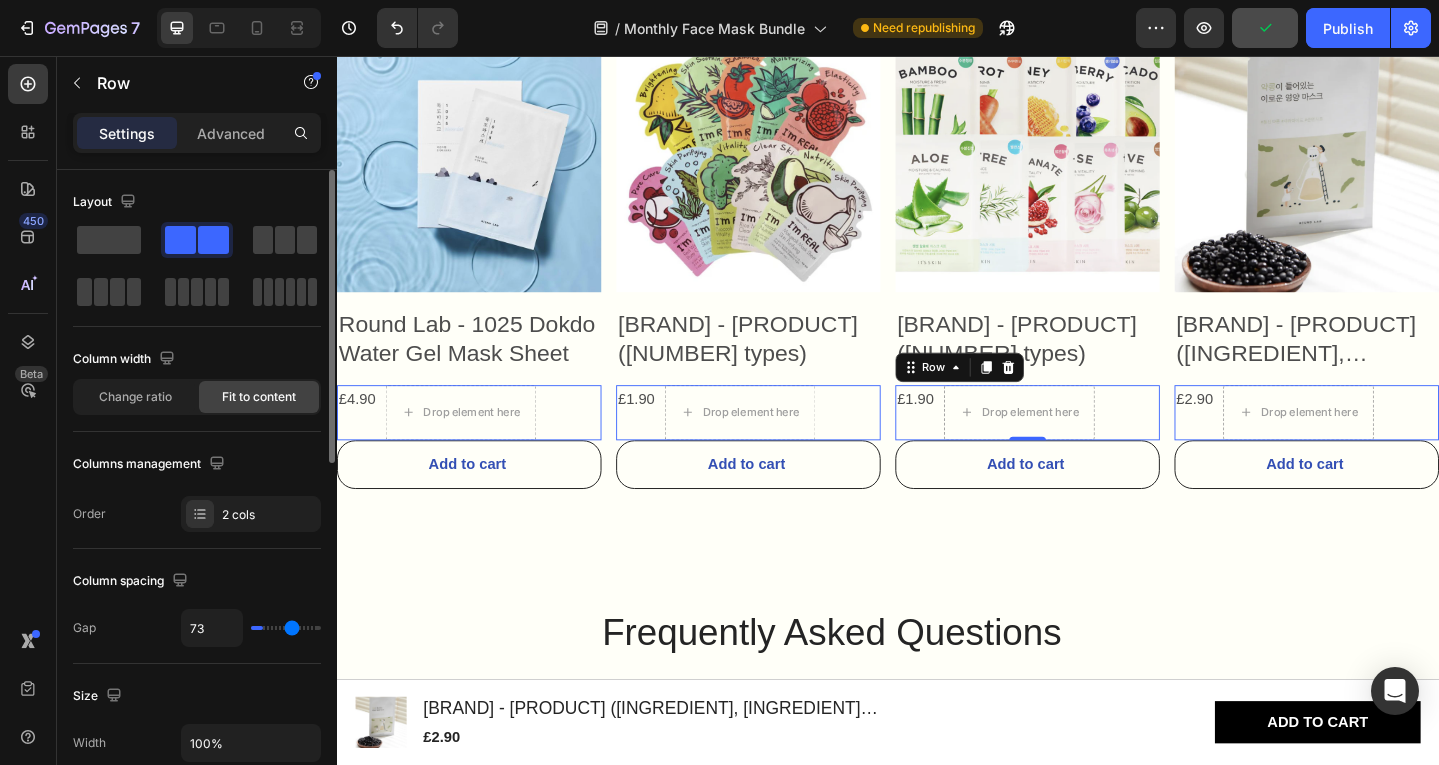 type on "74" 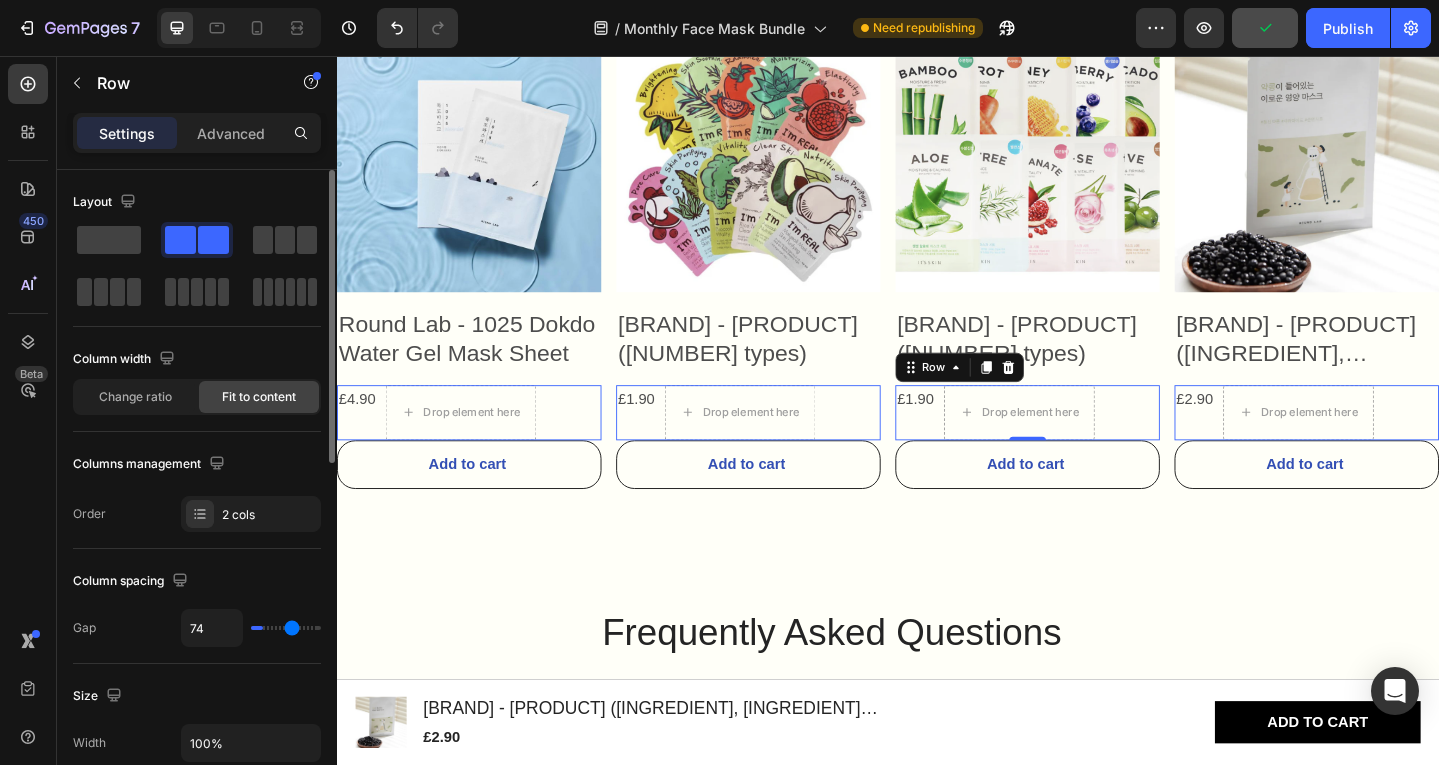 type on "76" 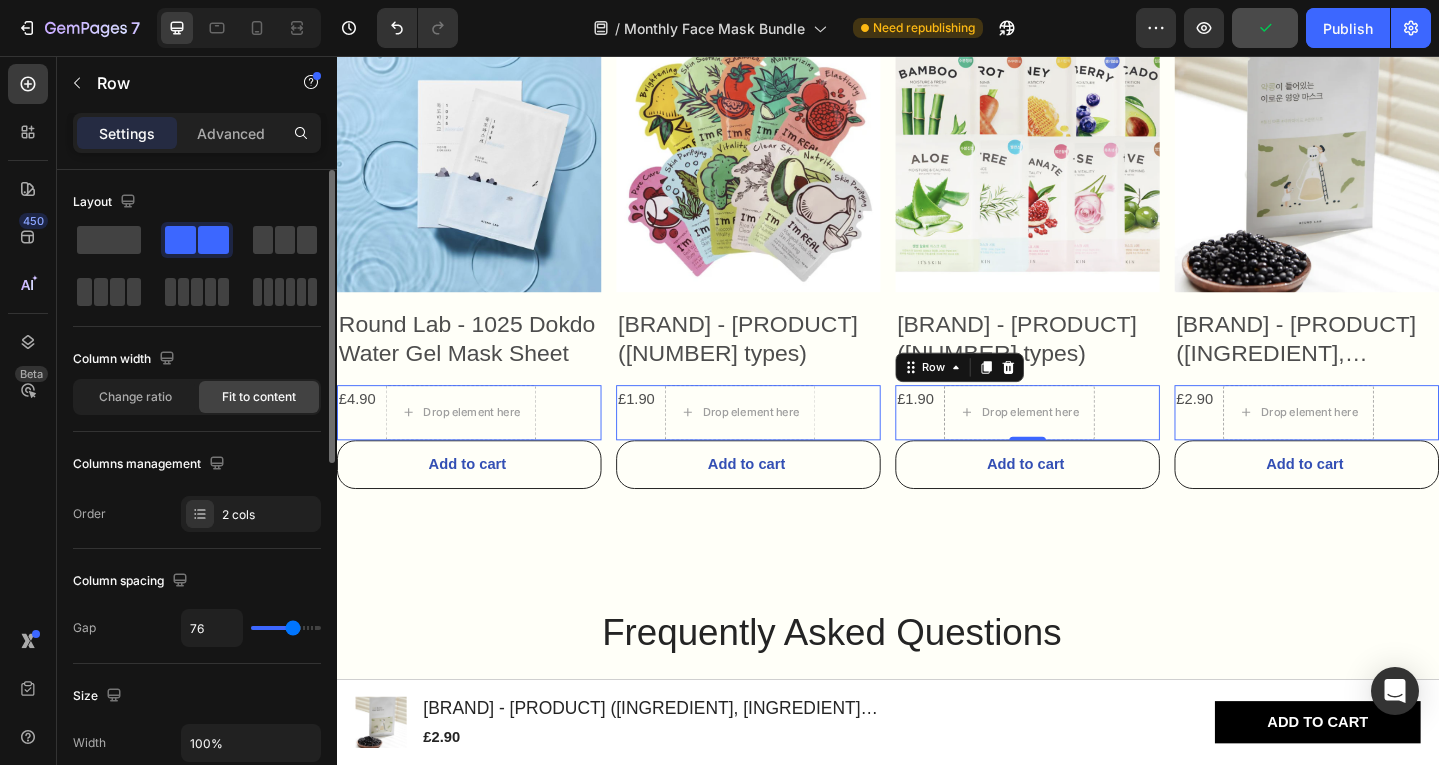 type on "77" 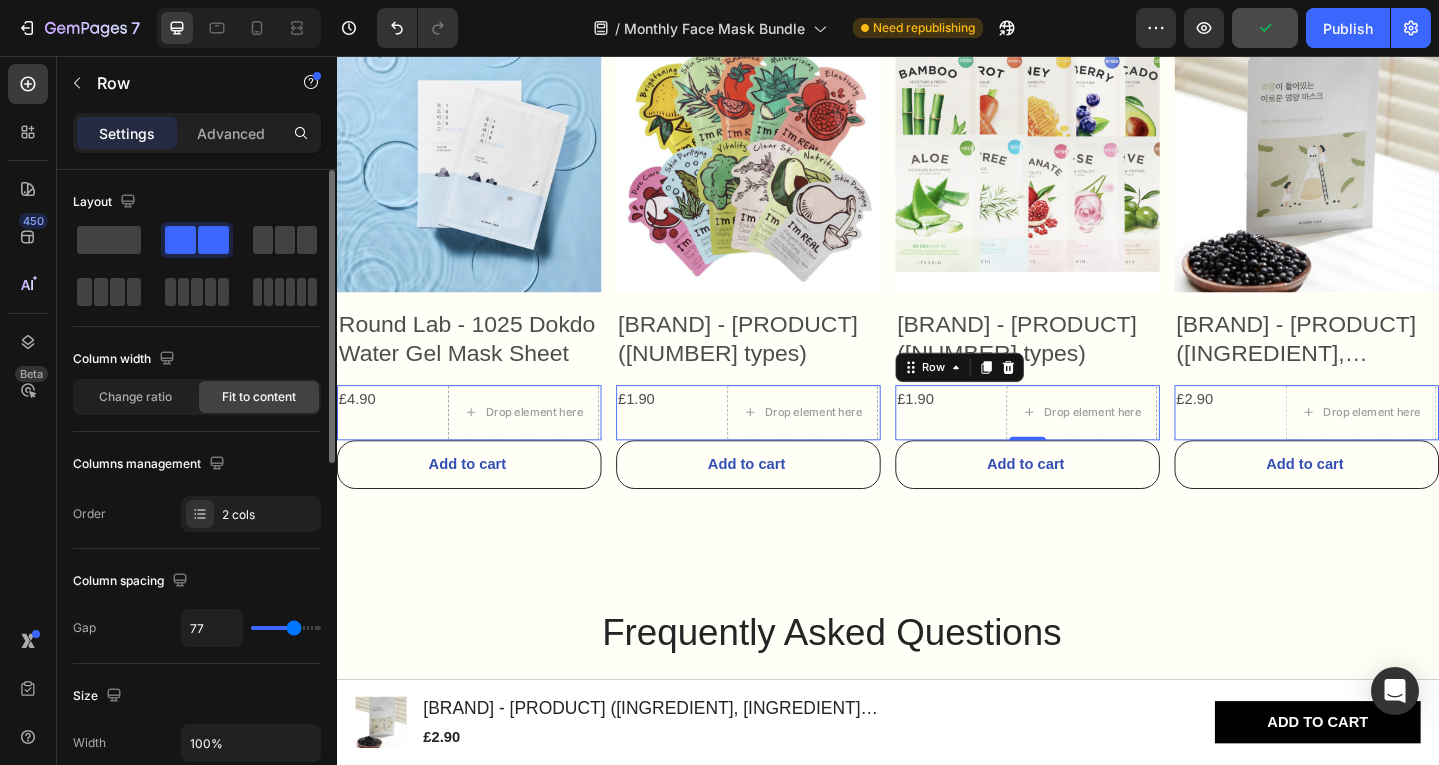type on "54" 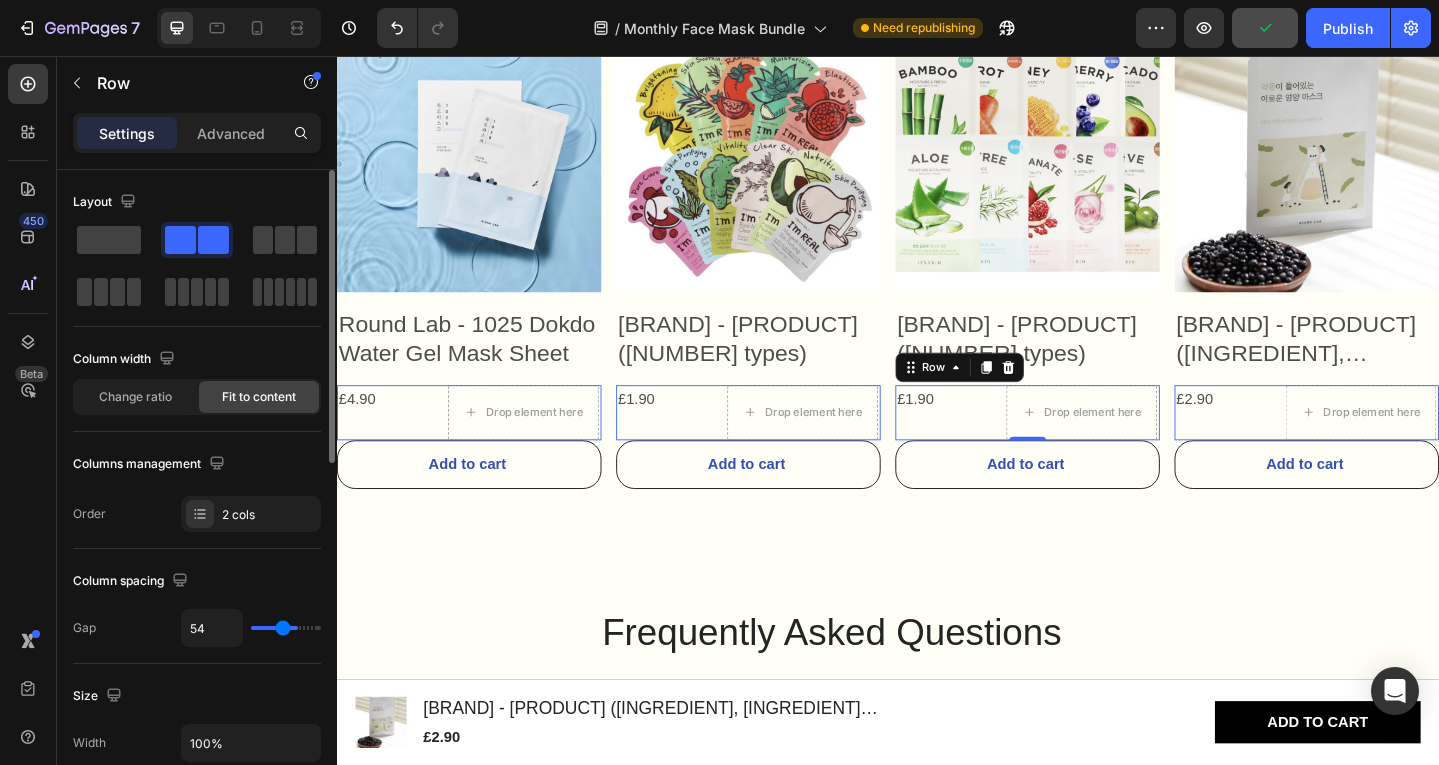 type on "50" 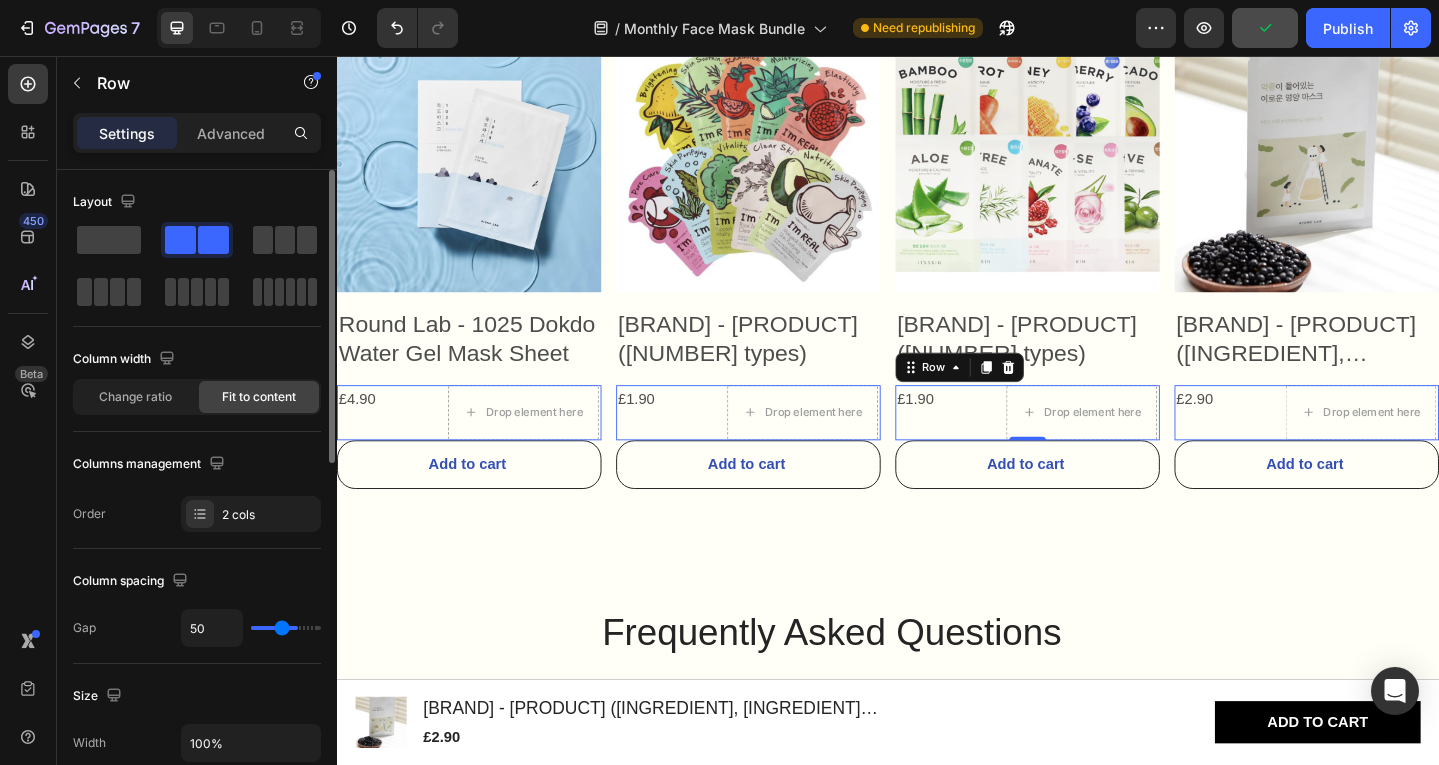 type on "49" 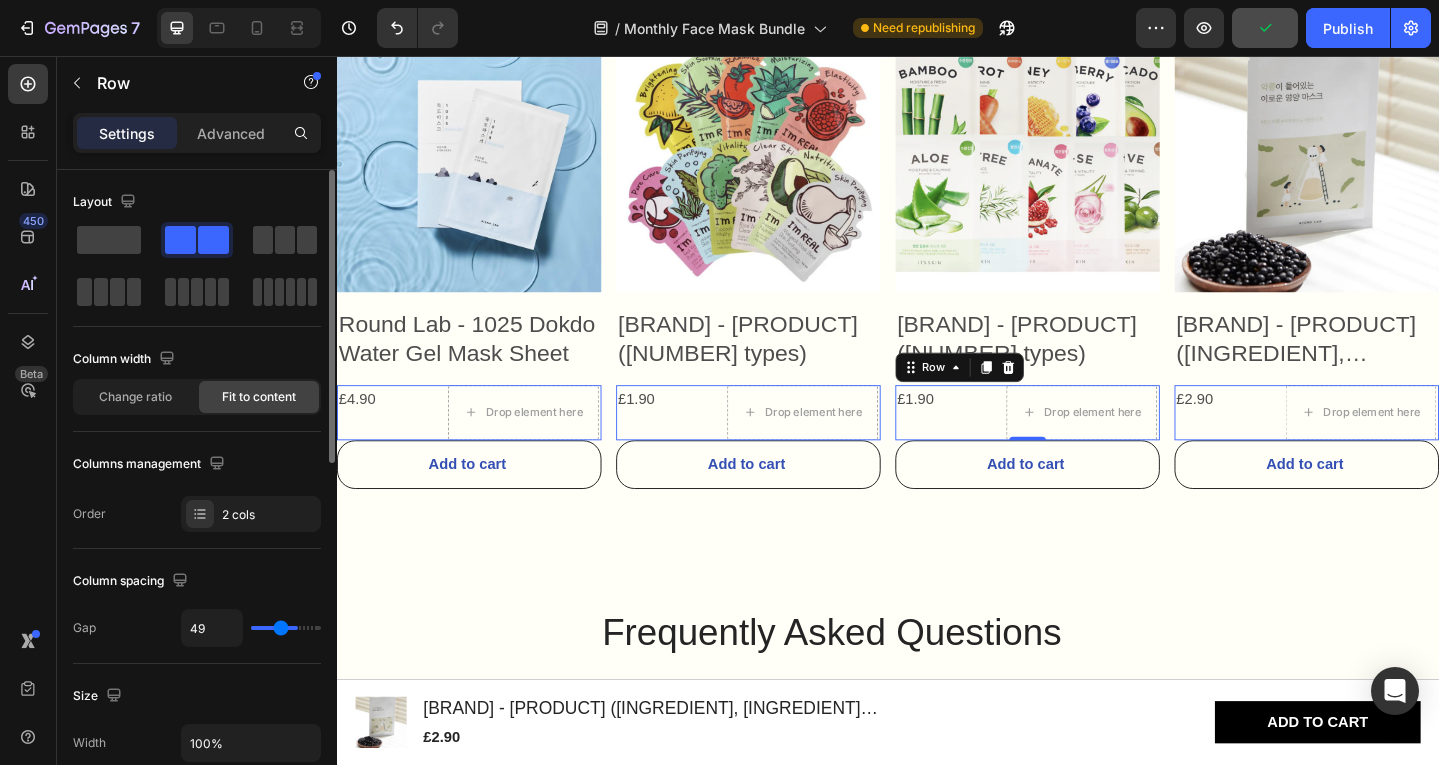 type on "48" 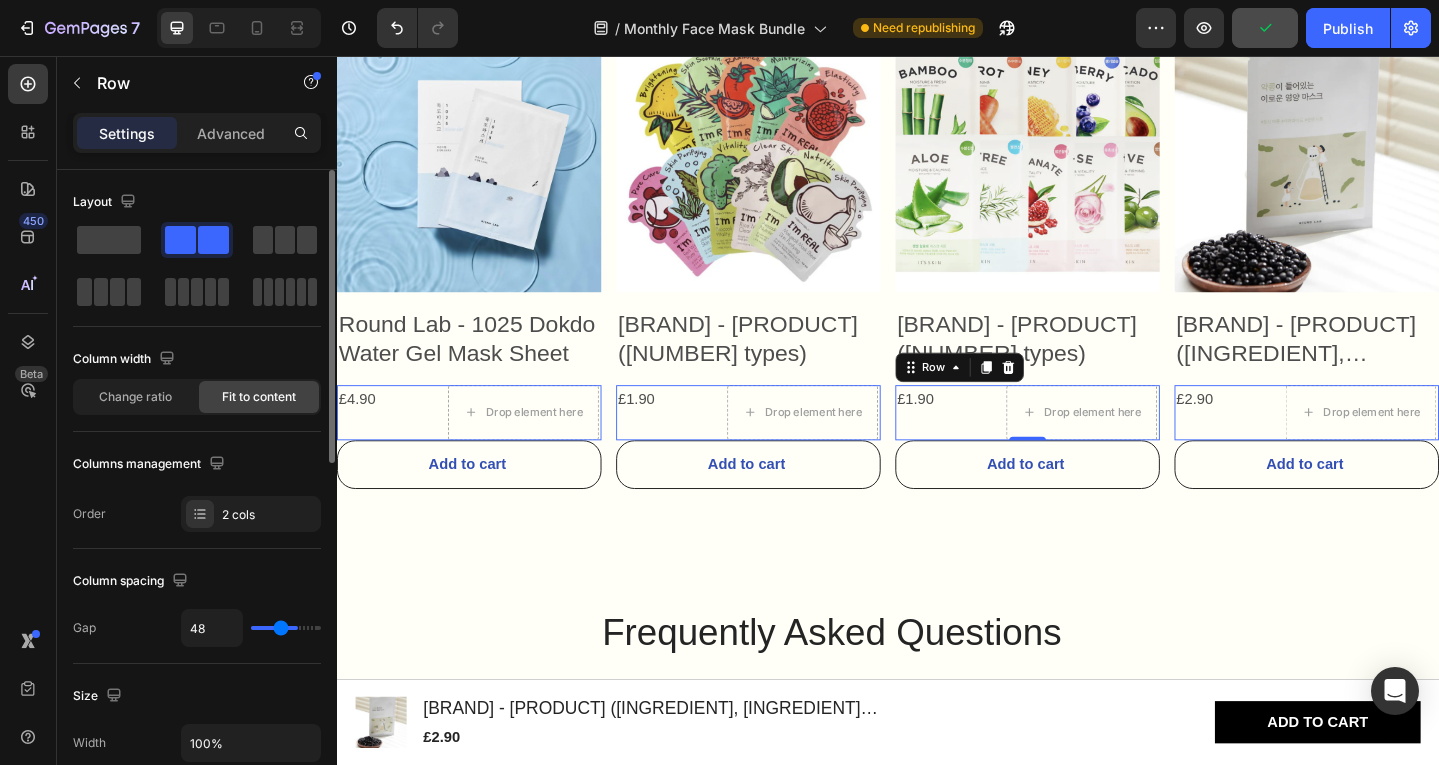 type on "46" 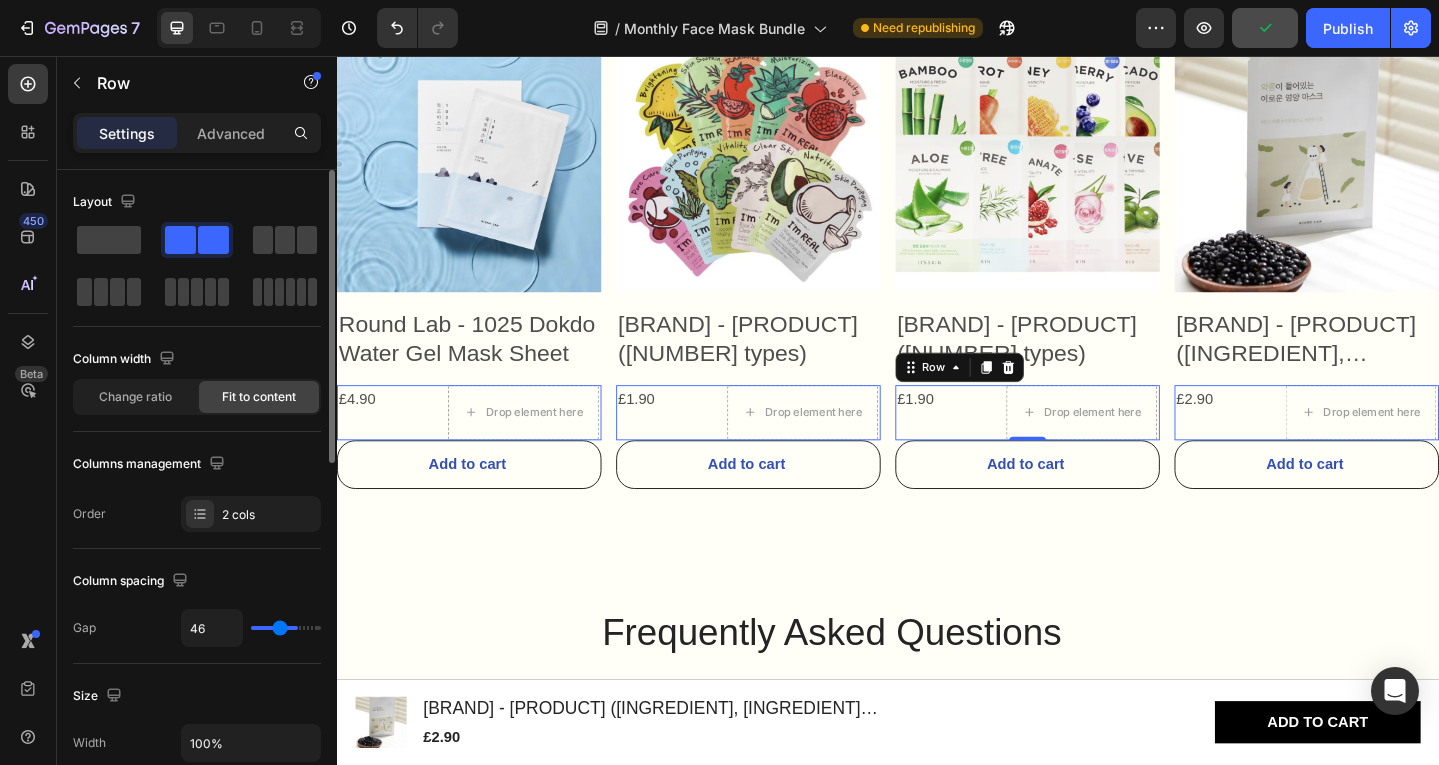 type on "24" 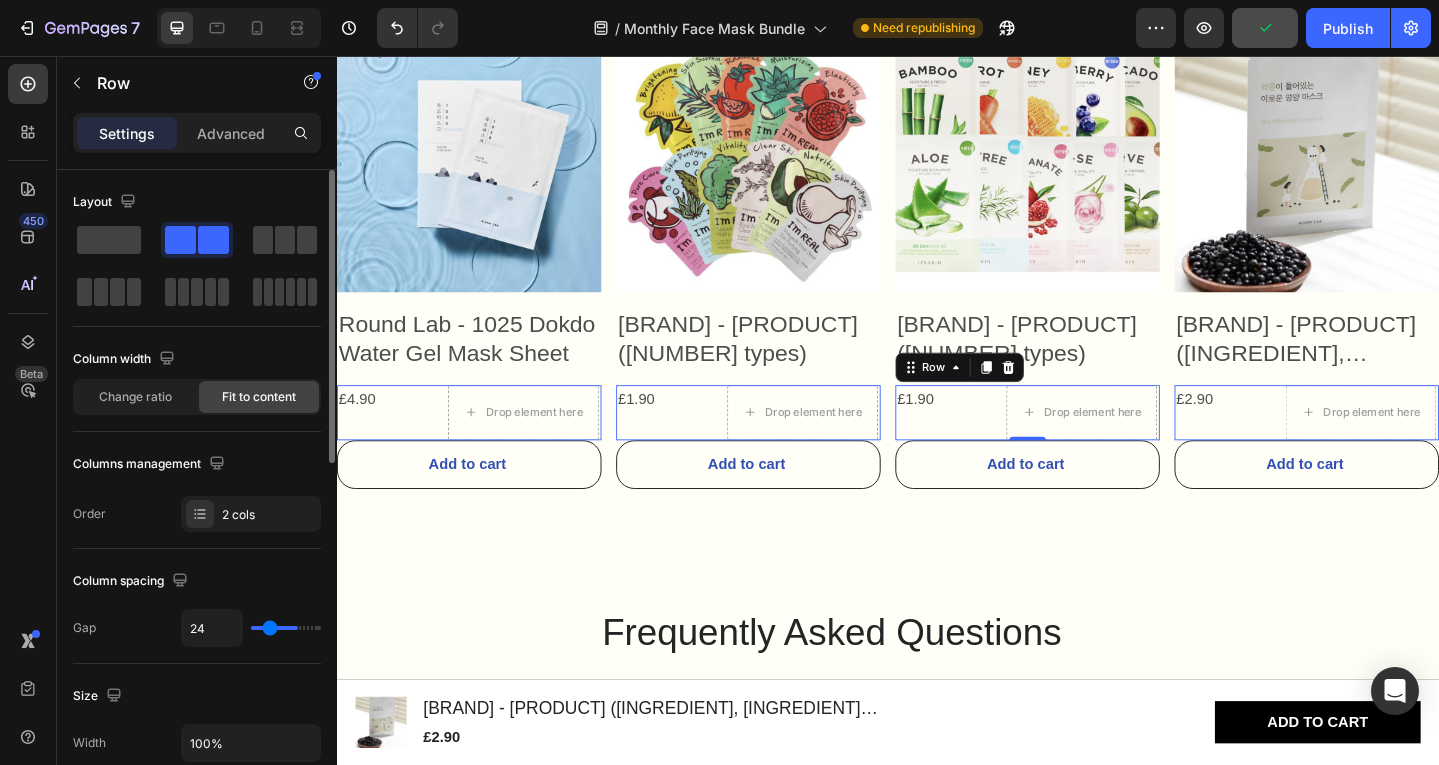 type on "22" 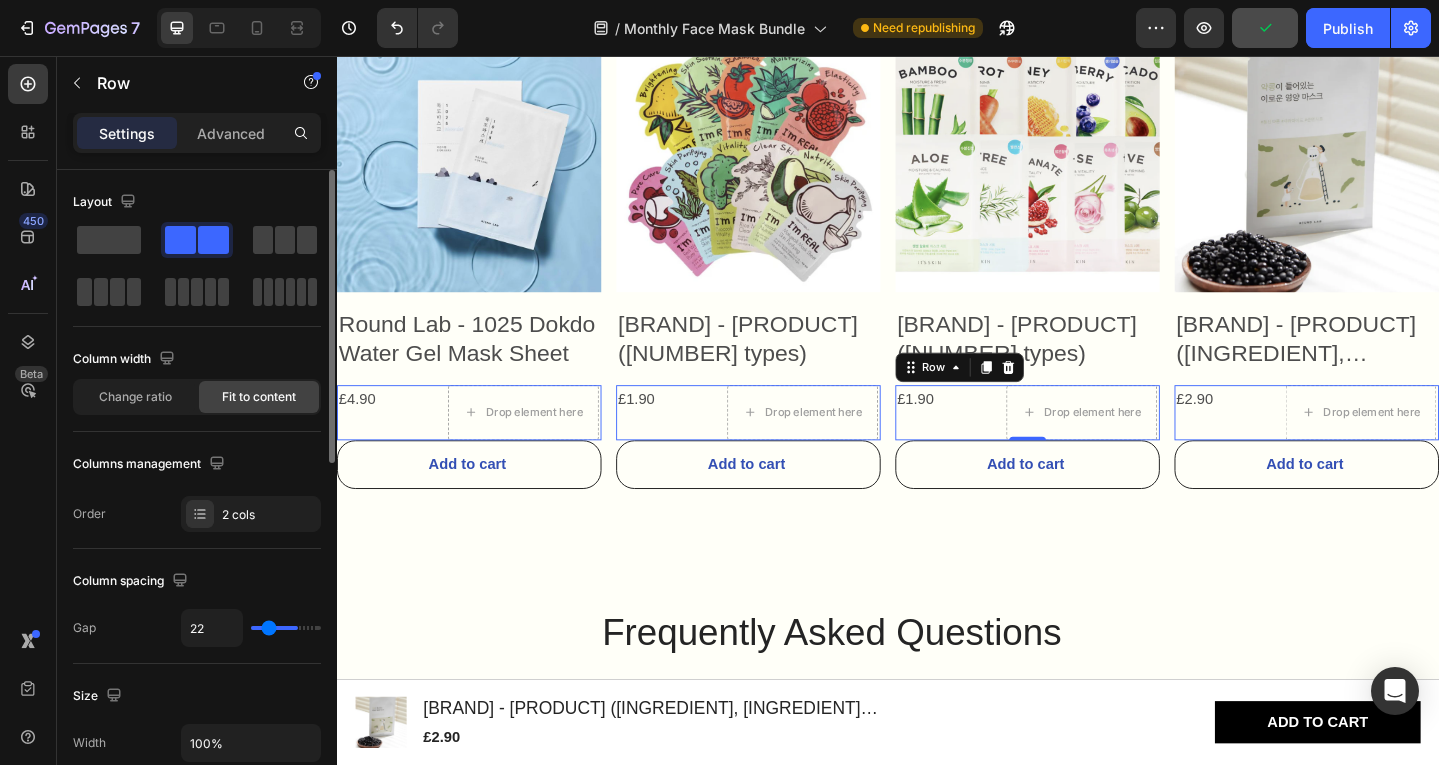 type on "21" 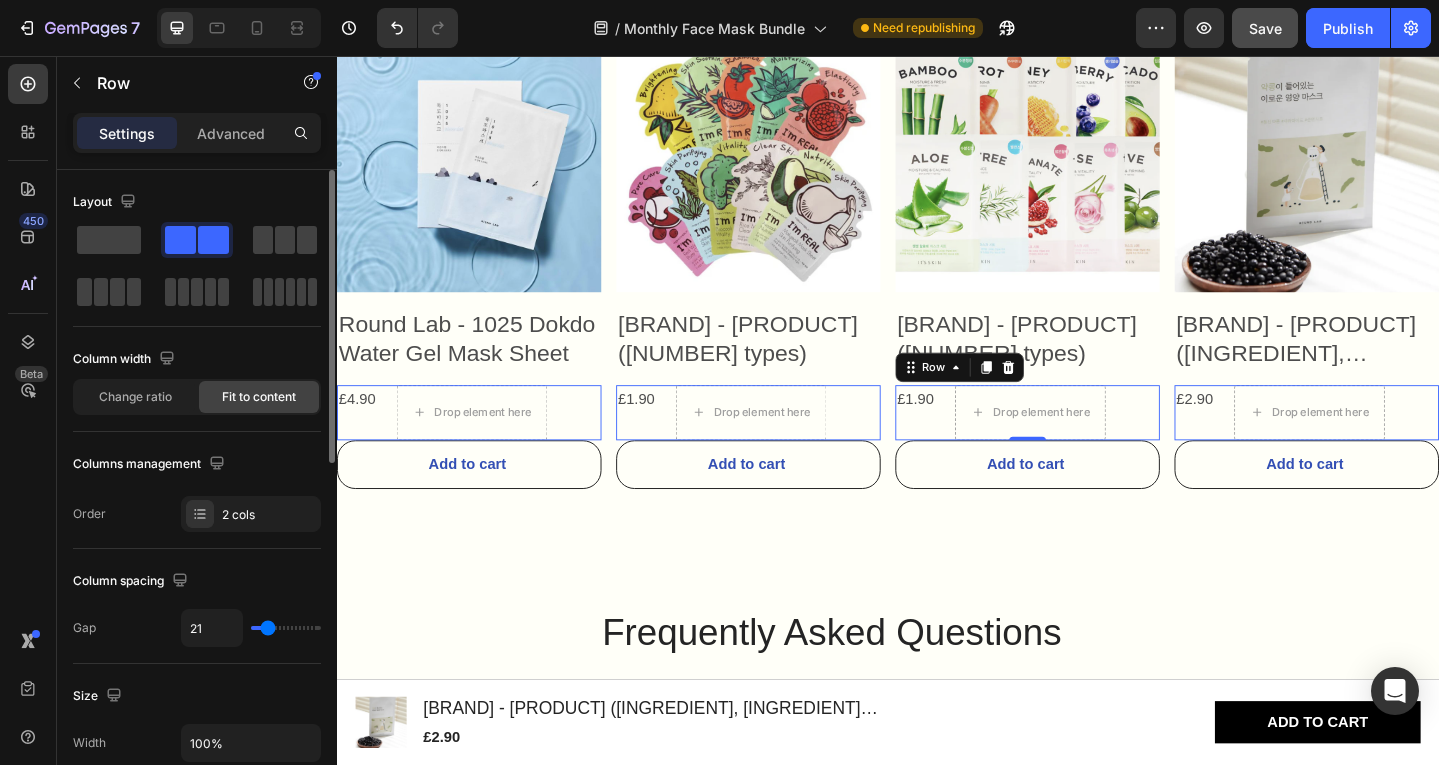 type on "21" 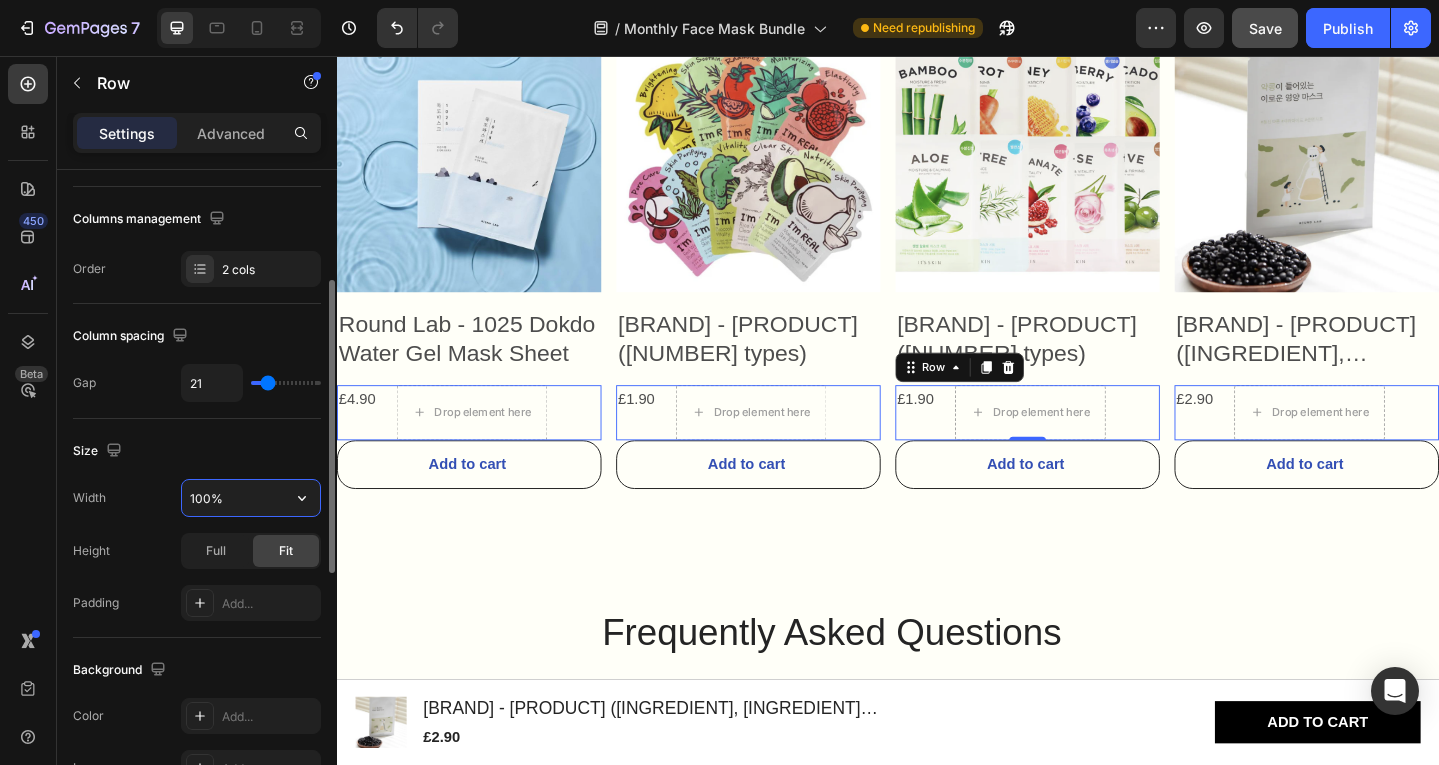 click on "100%" at bounding box center [251, 498] 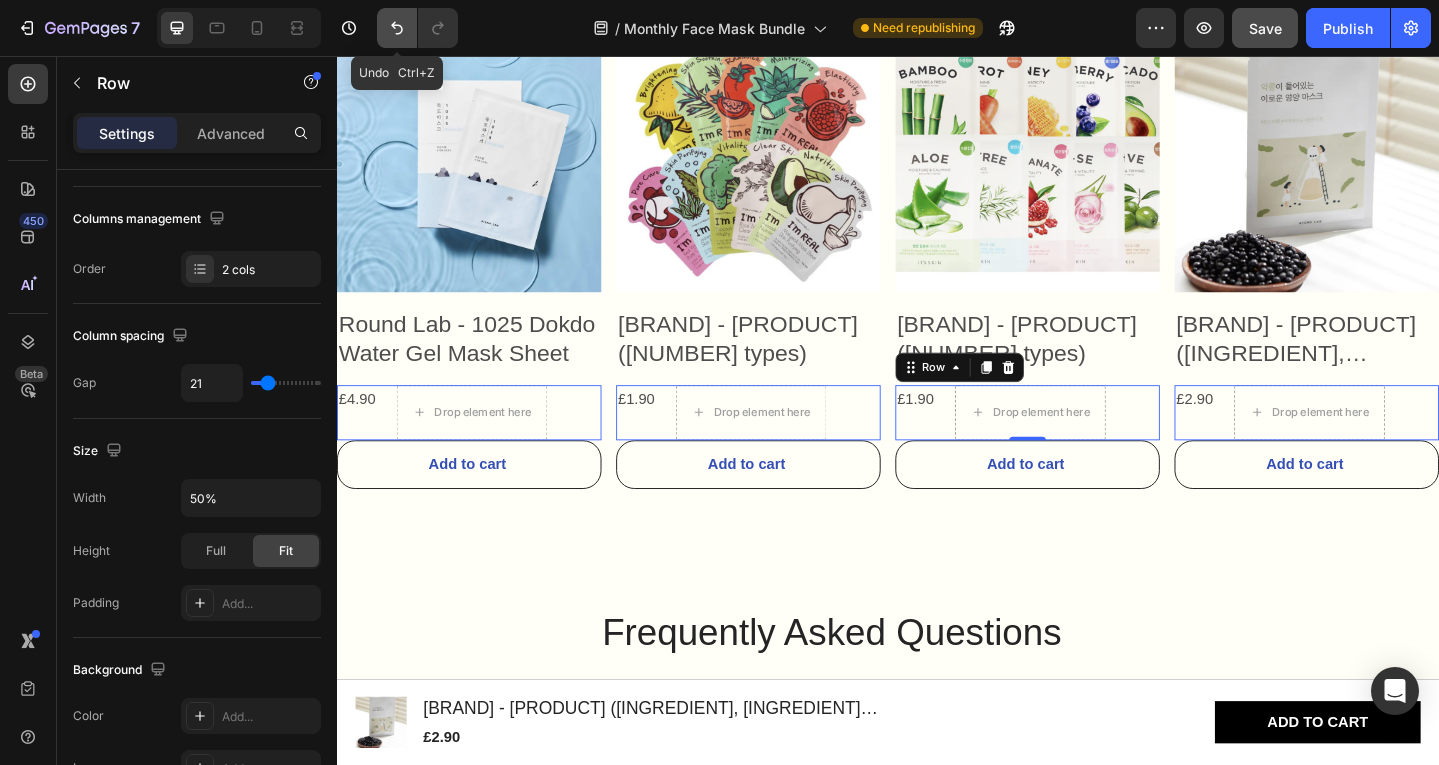 click 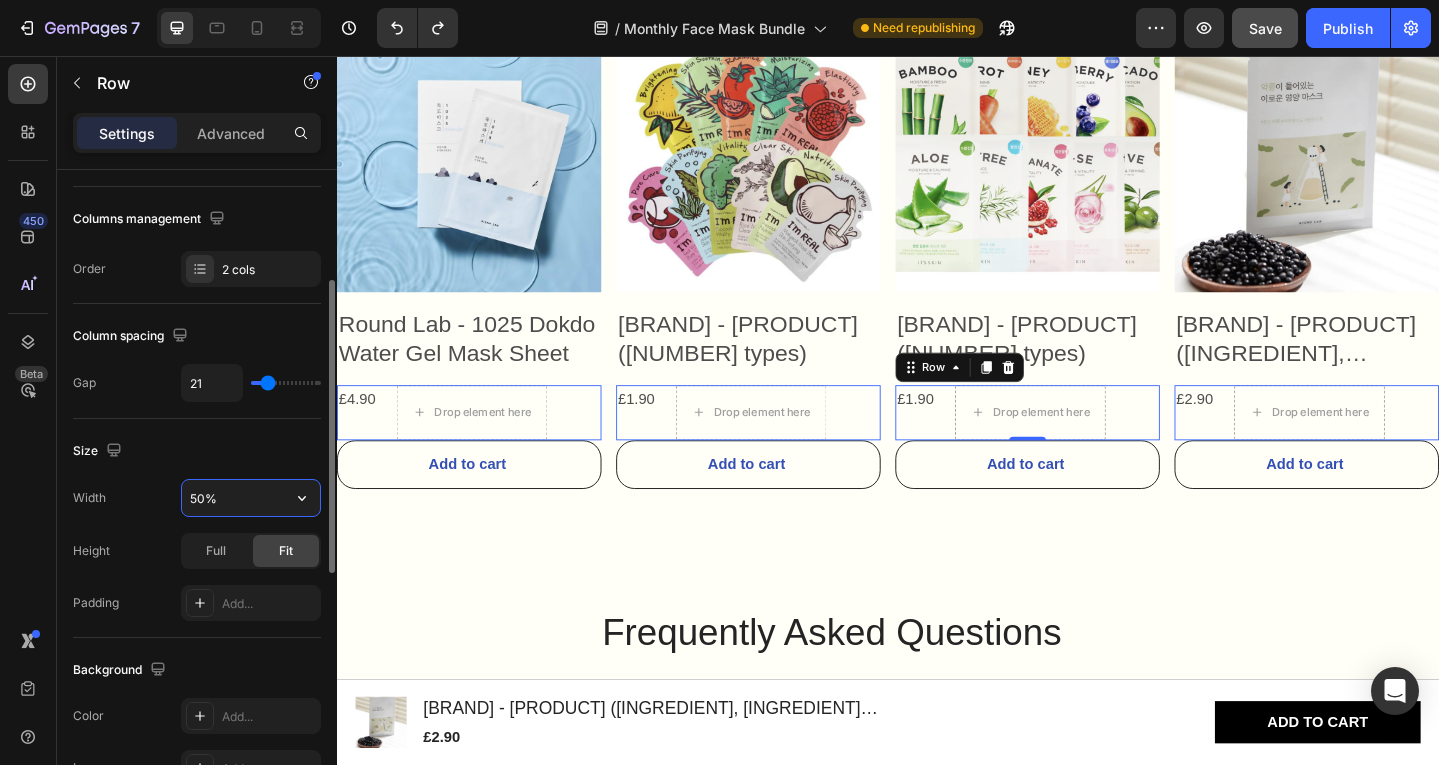 click on "50%" at bounding box center [251, 498] 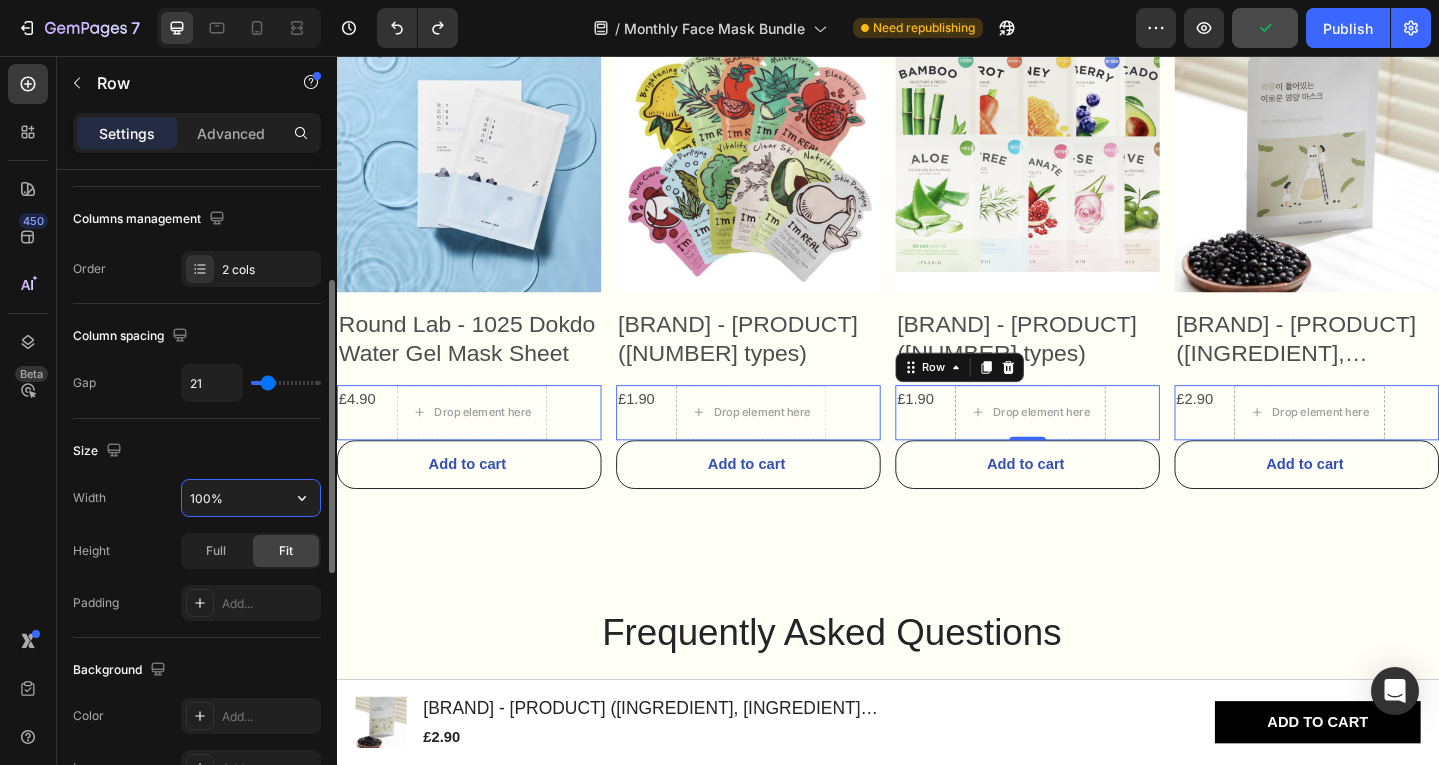 type on "100%" 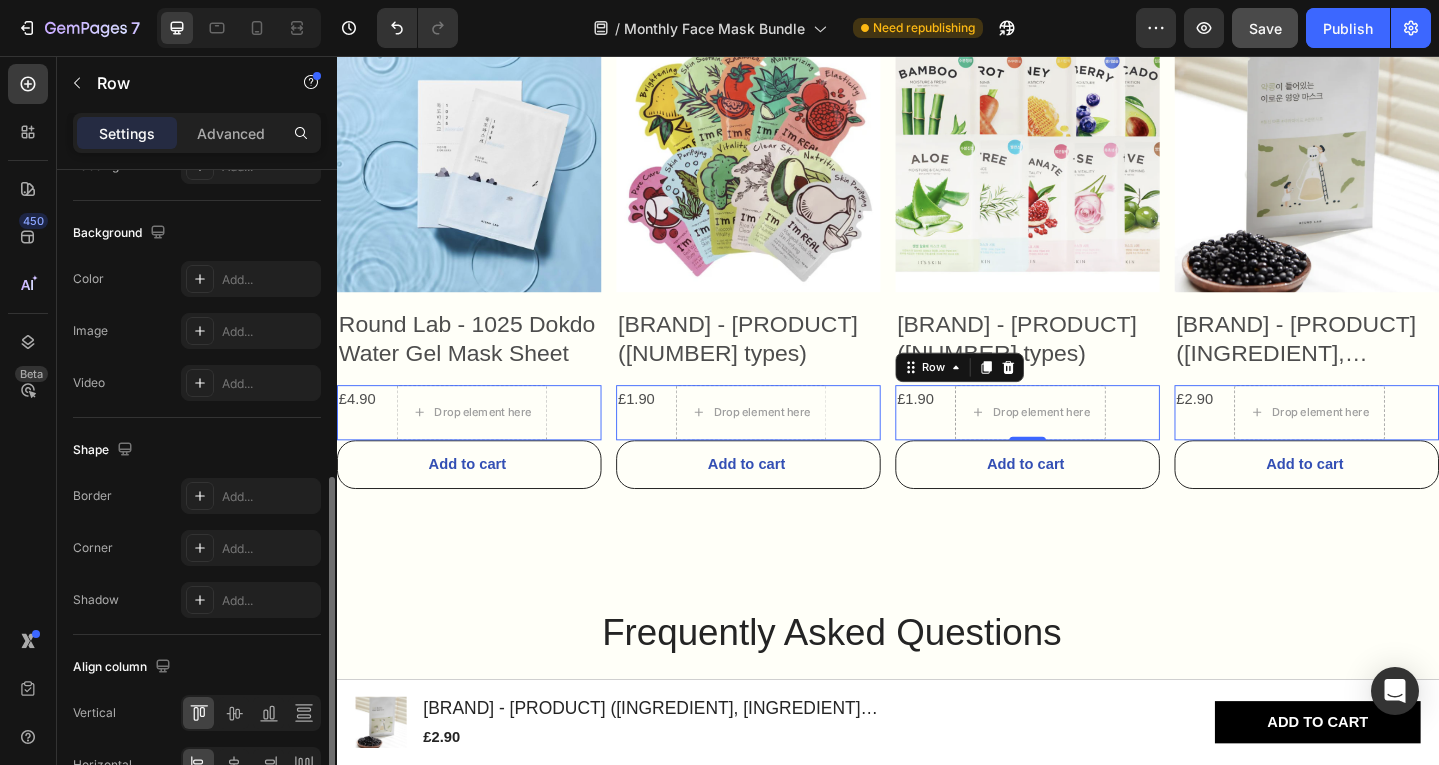 scroll, scrollTop: 796, scrollLeft: 0, axis: vertical 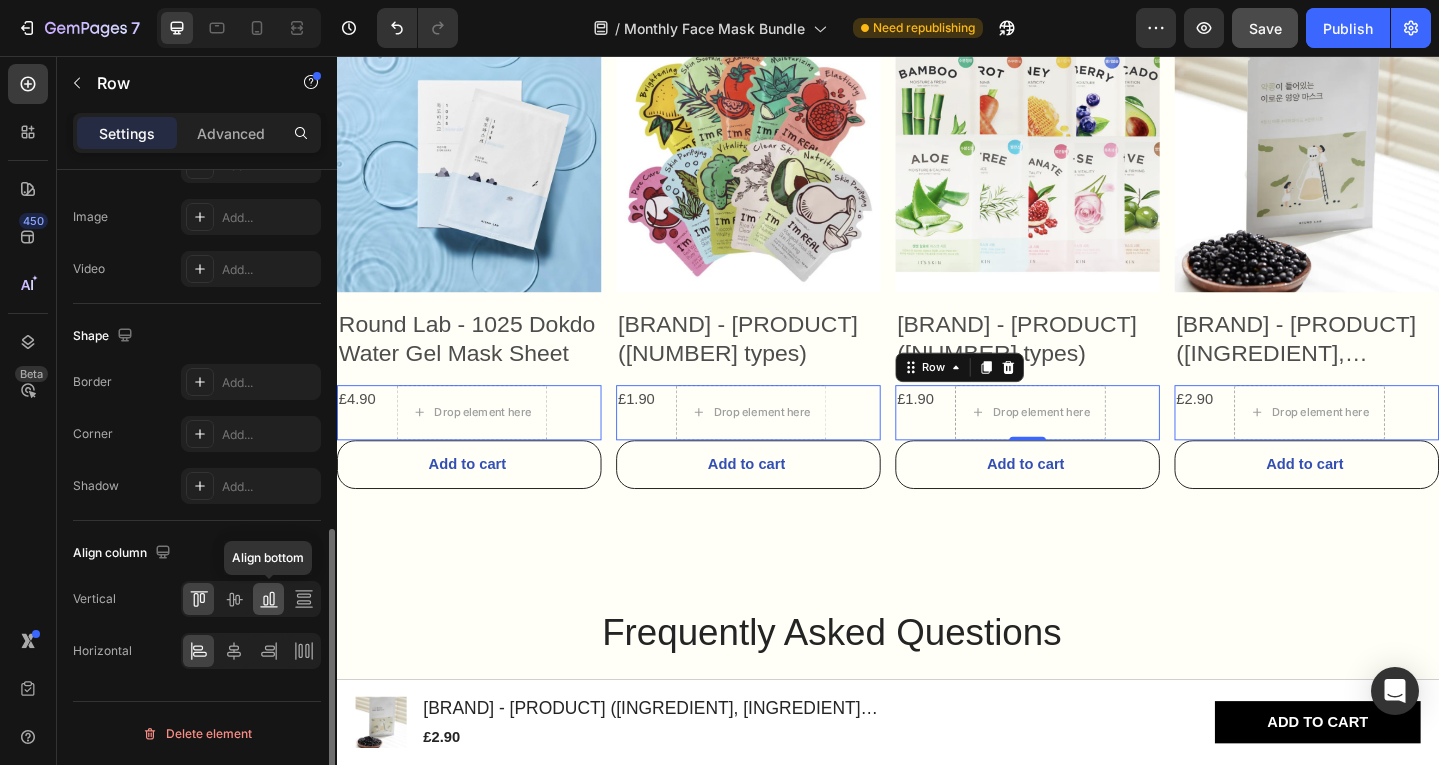 click 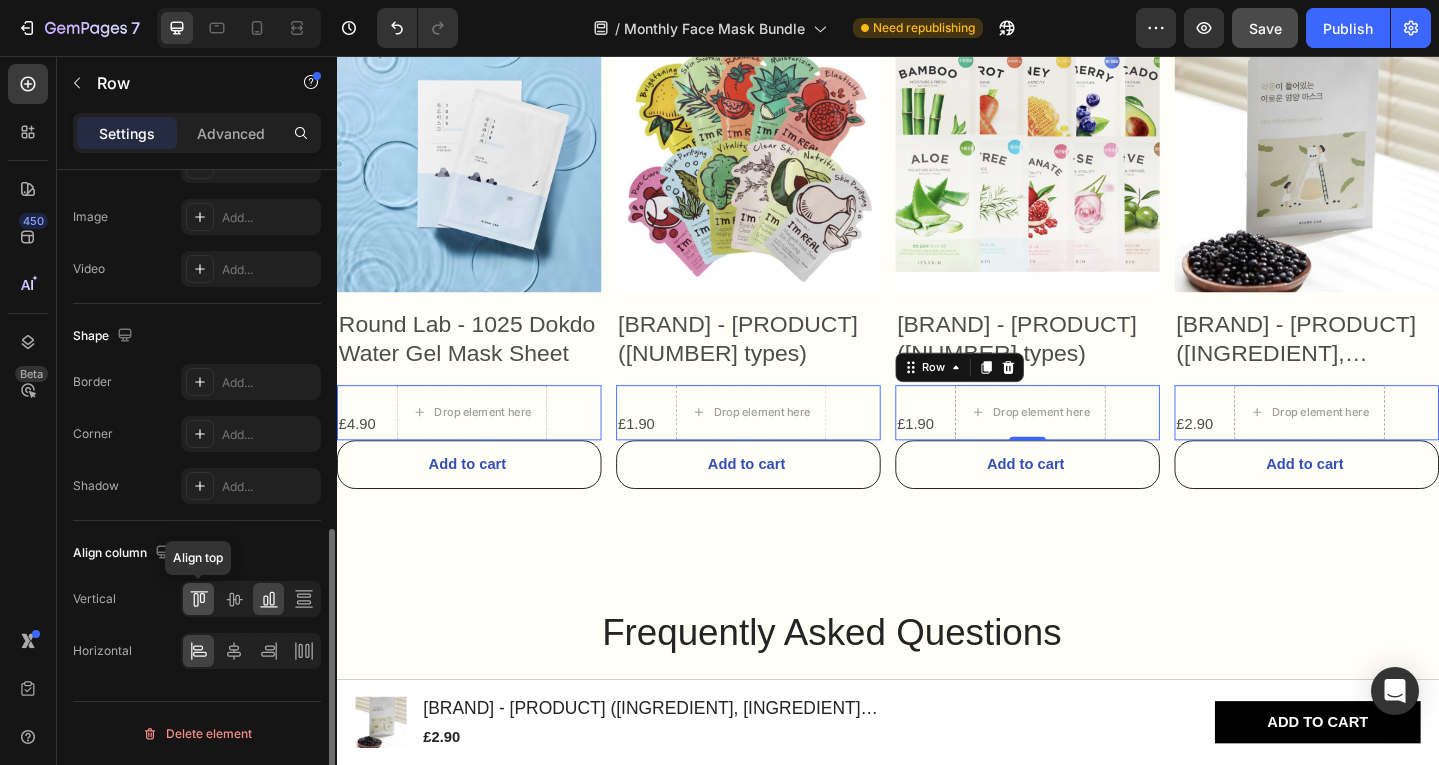 click 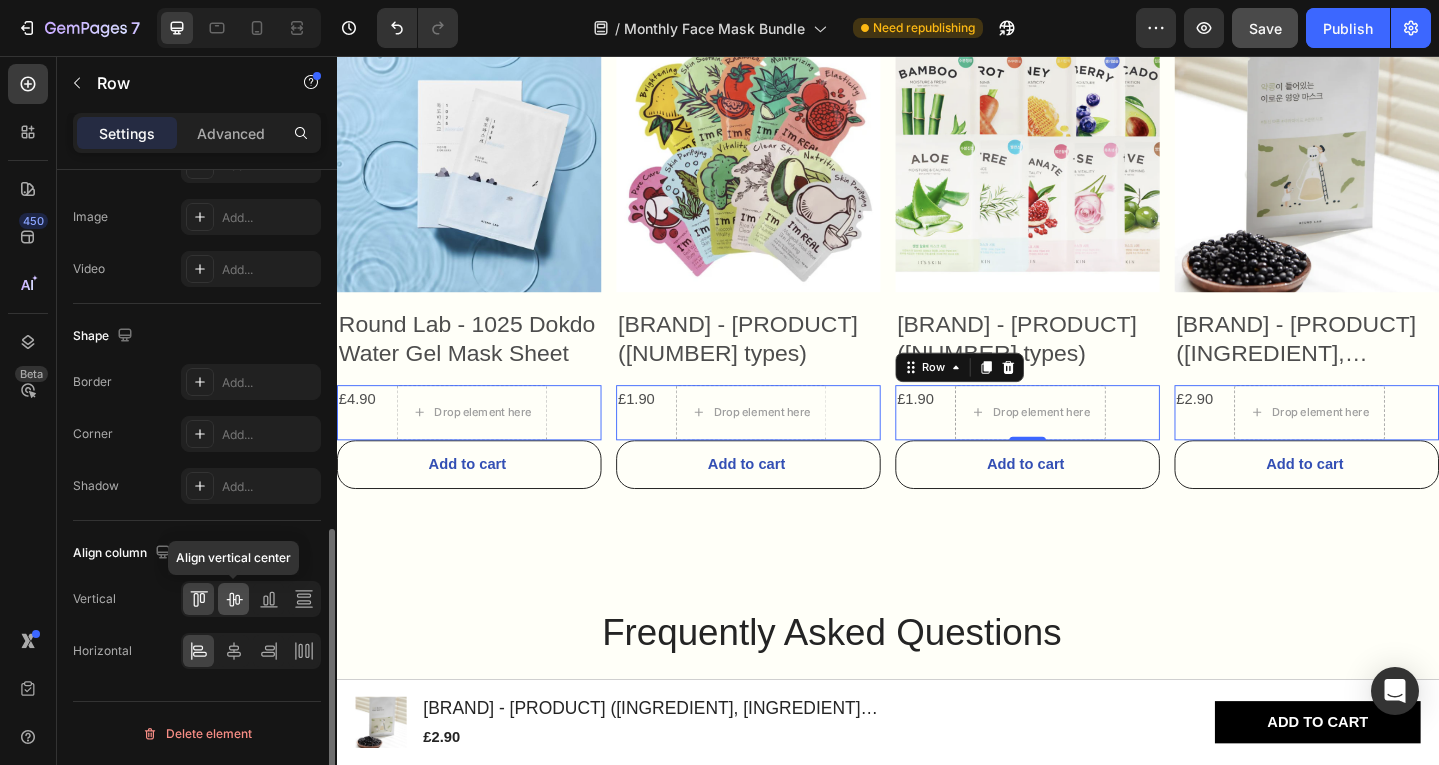 click 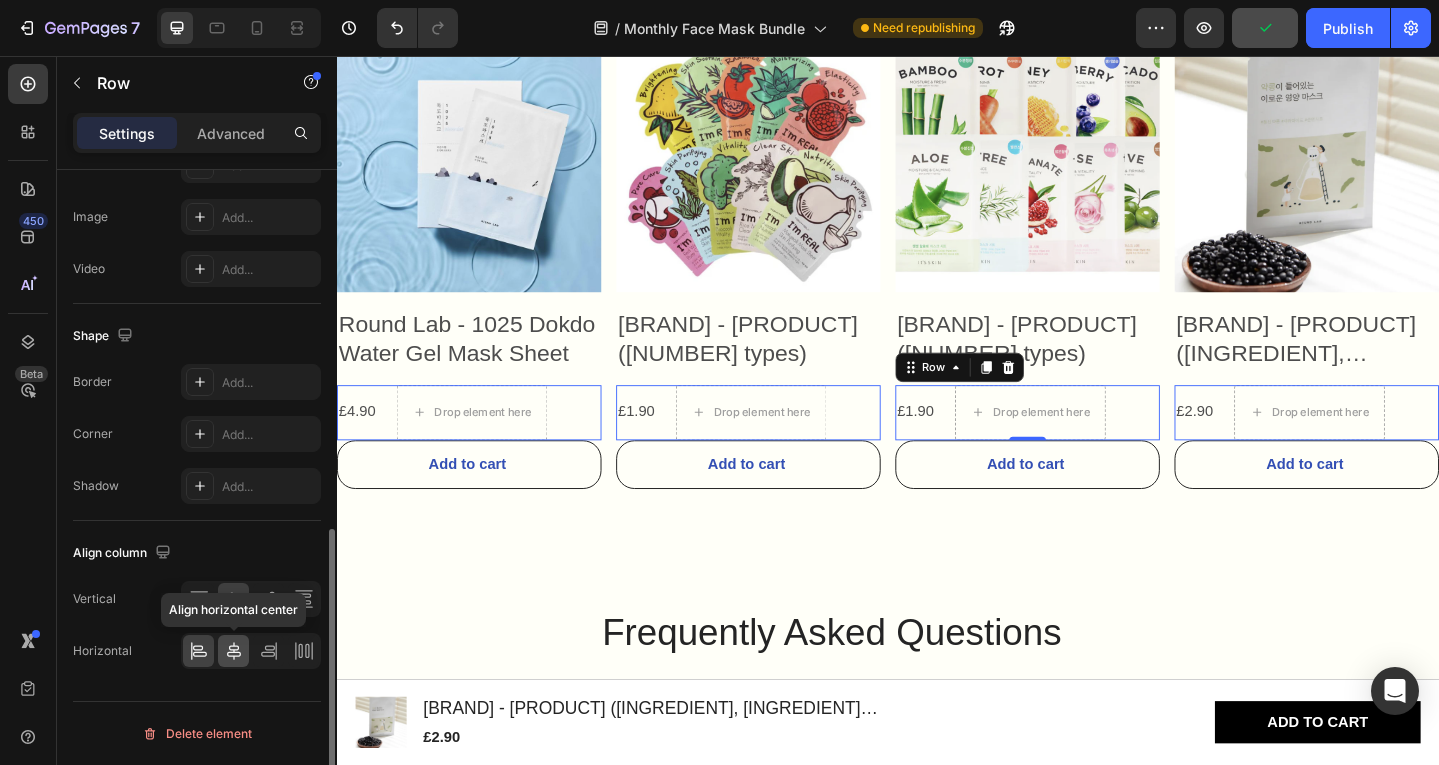 click 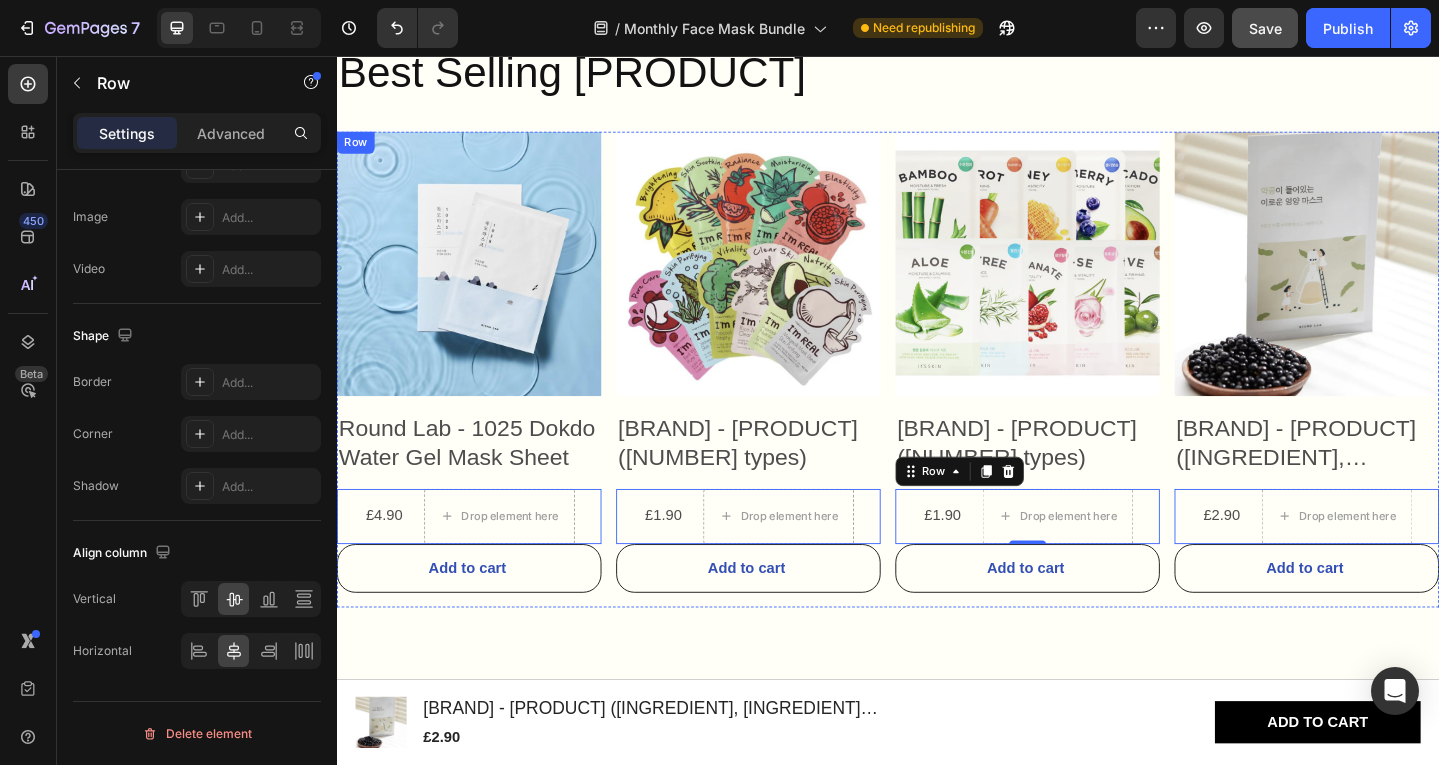 scroll, scrollTop: 4390, scrollLeft: 0, axis: vertical 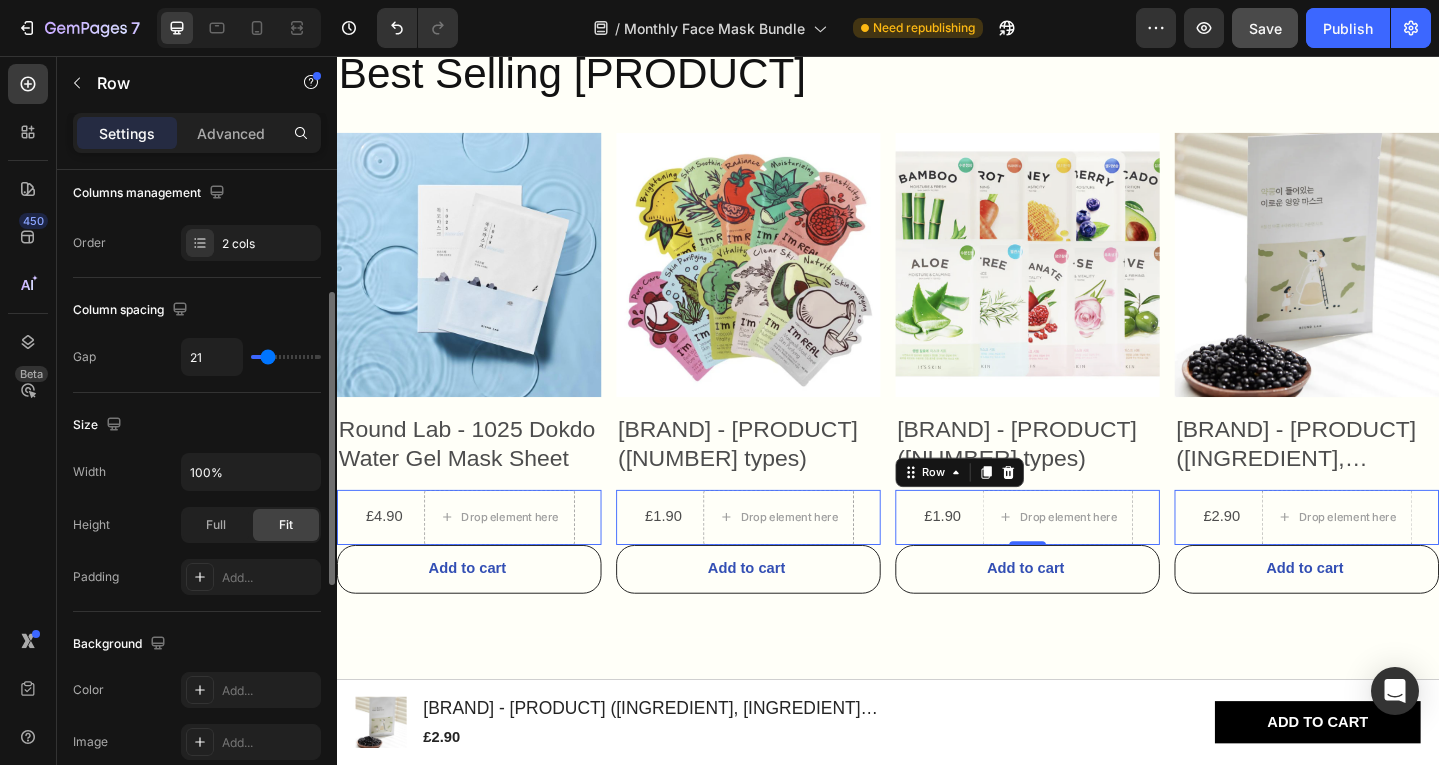 type on "14" 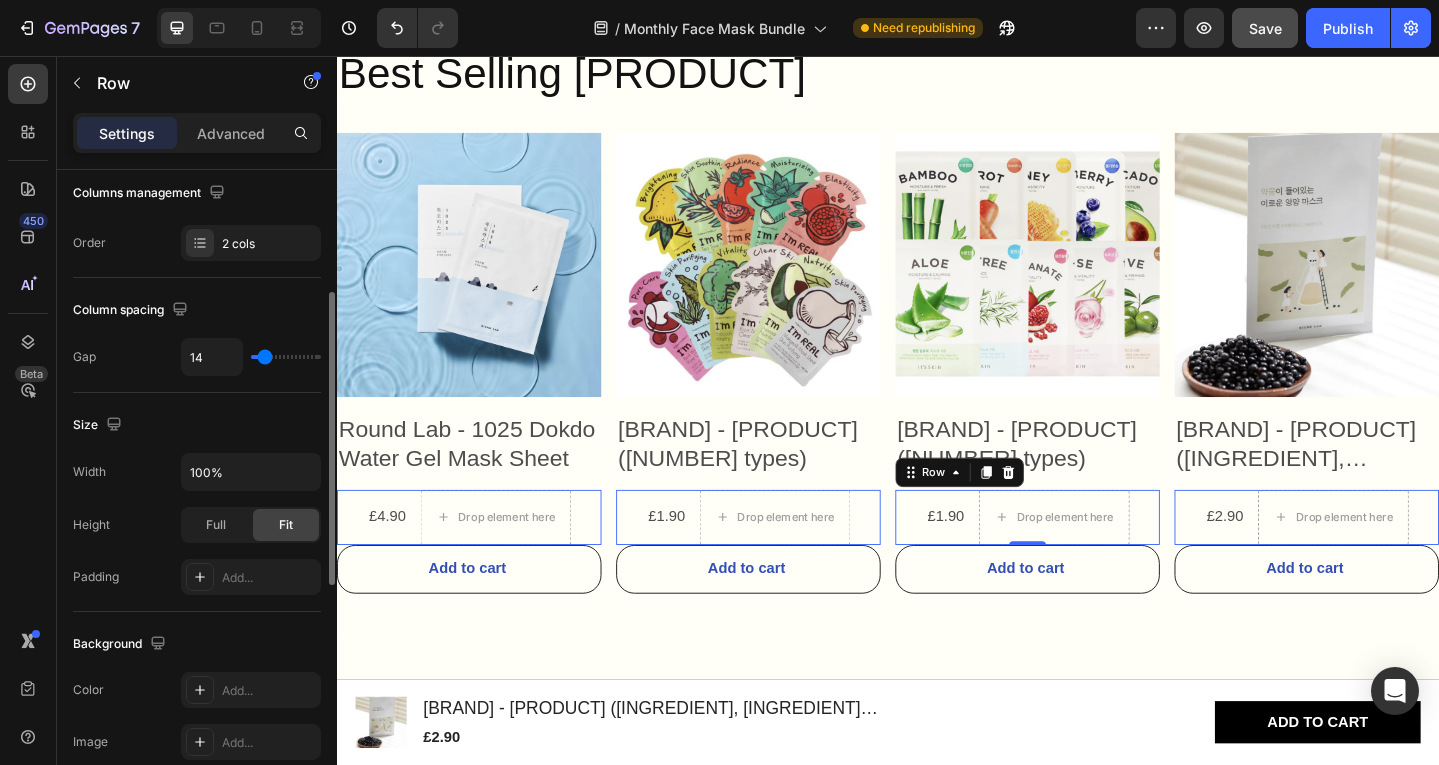 type on "16" 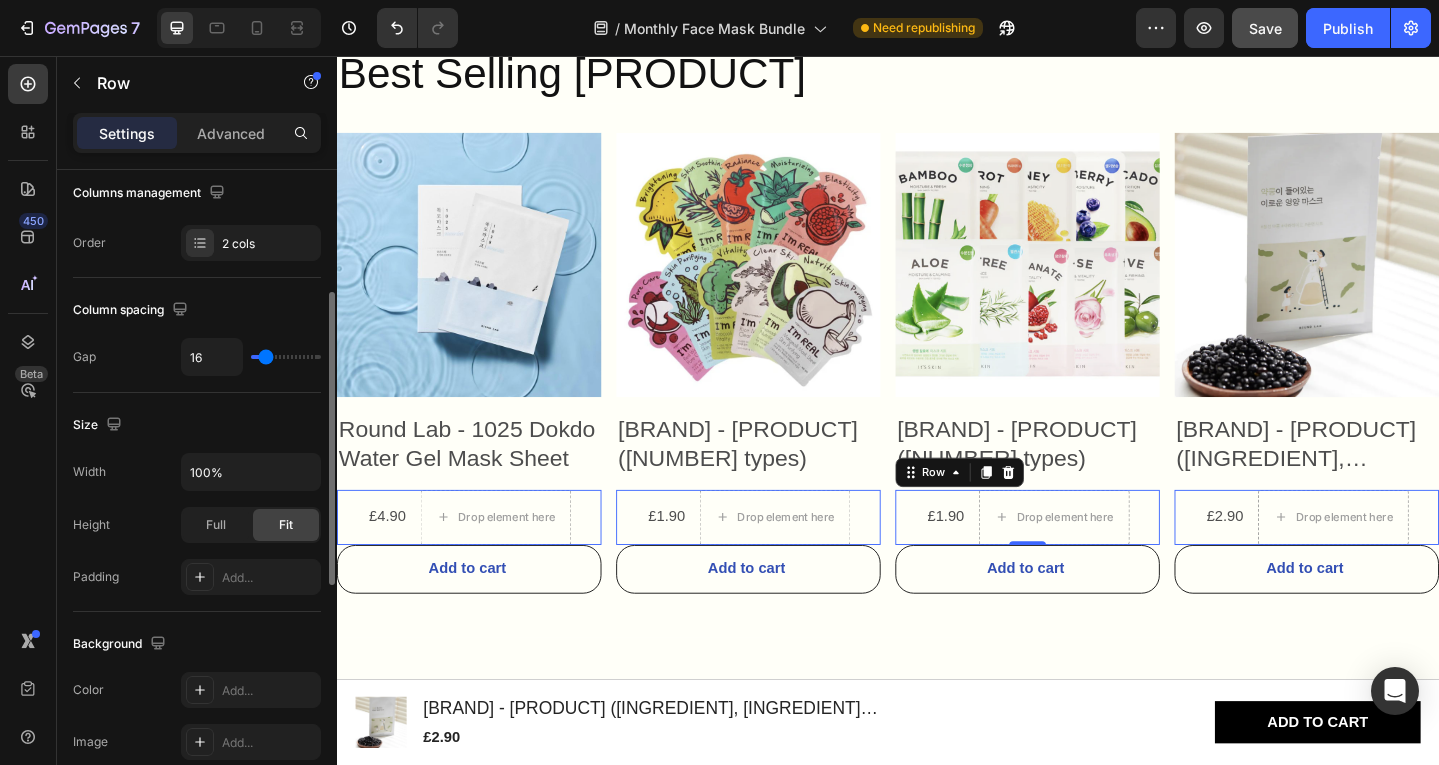 type on "19" 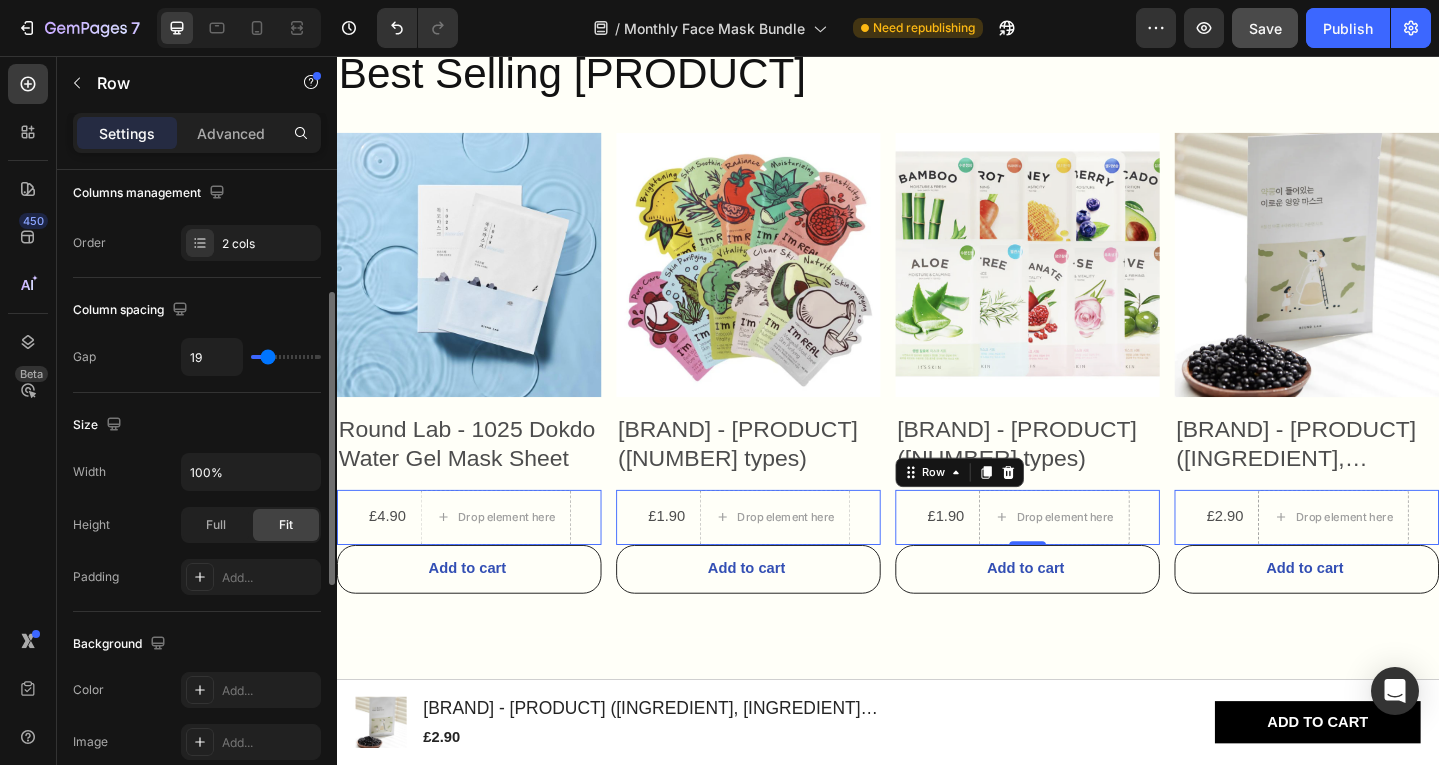 type on "20" 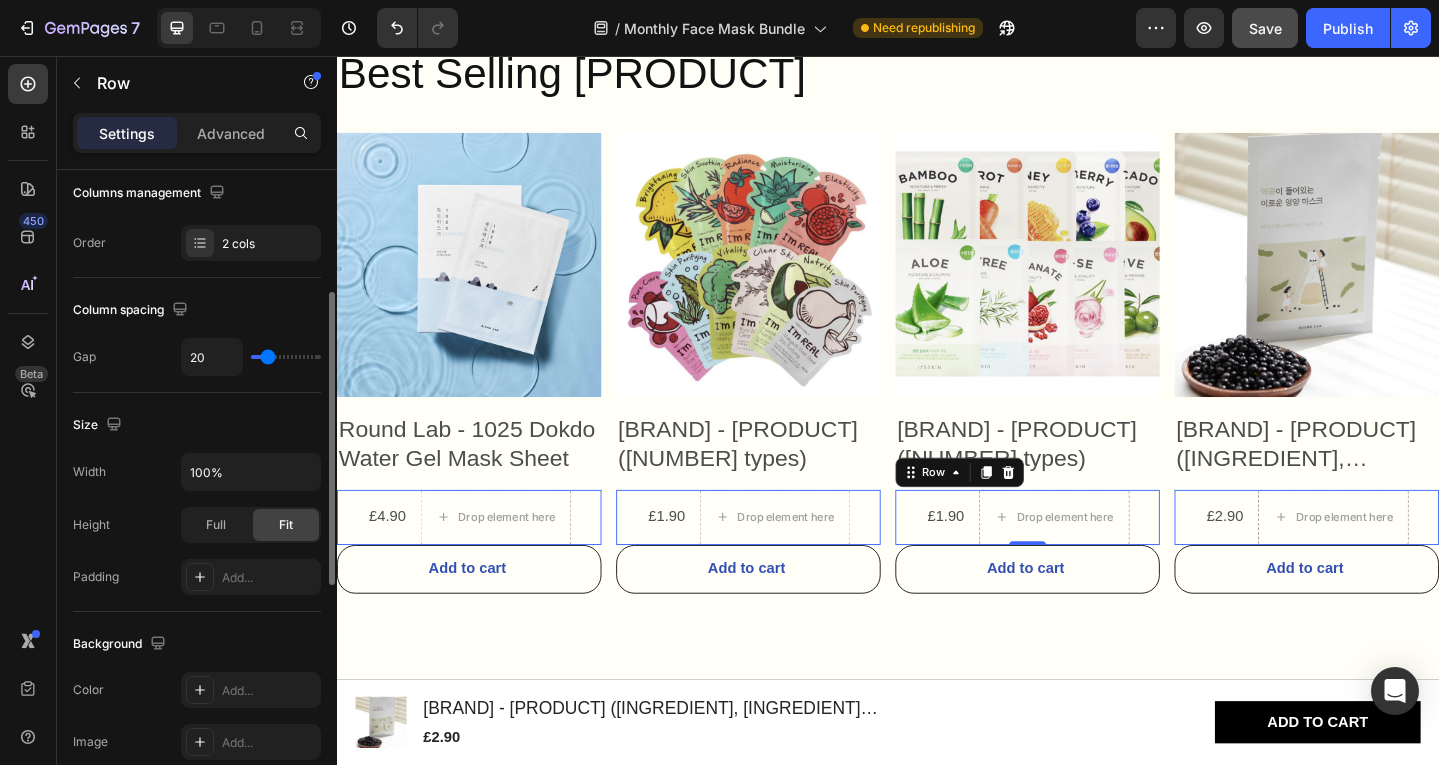 type on "22" 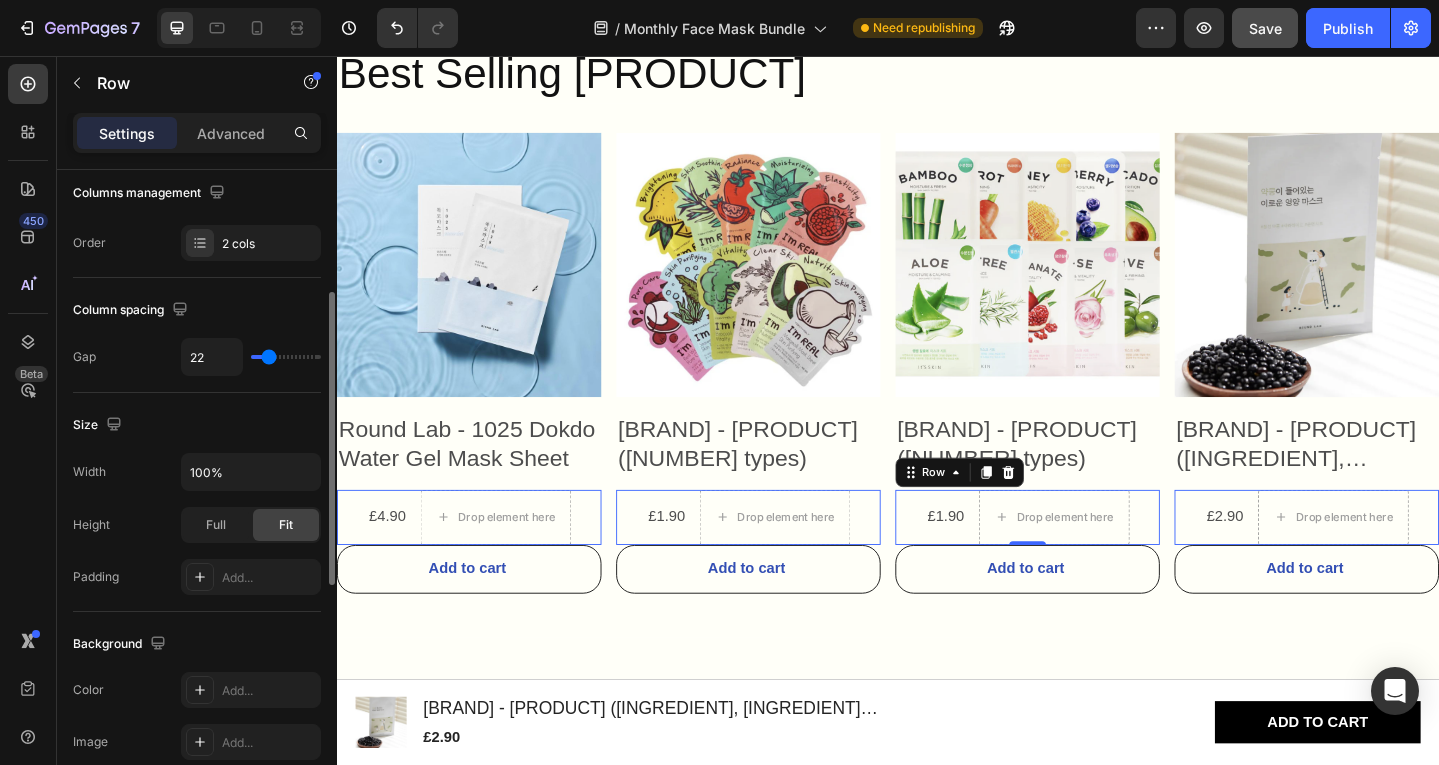 type on "23" 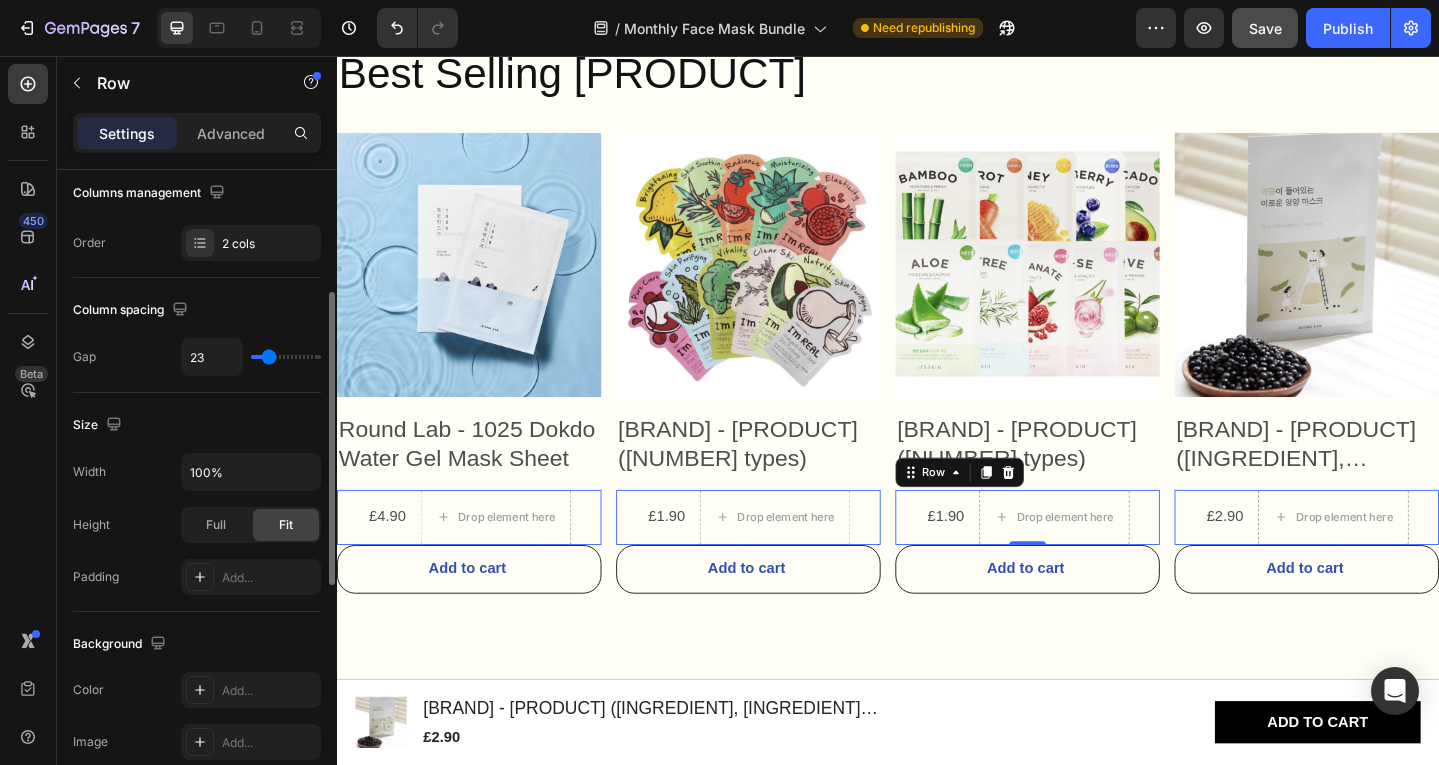 type on "24" 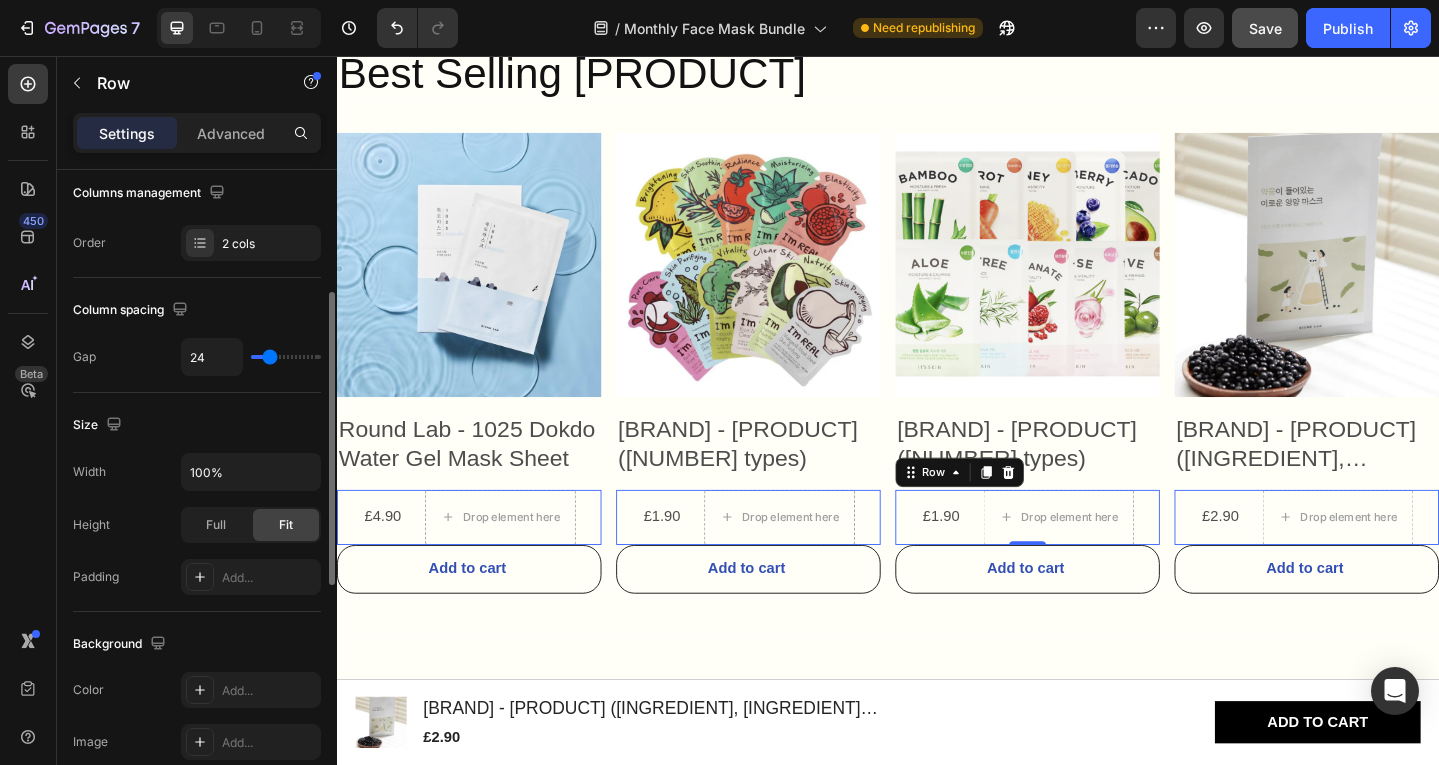 type on "26" 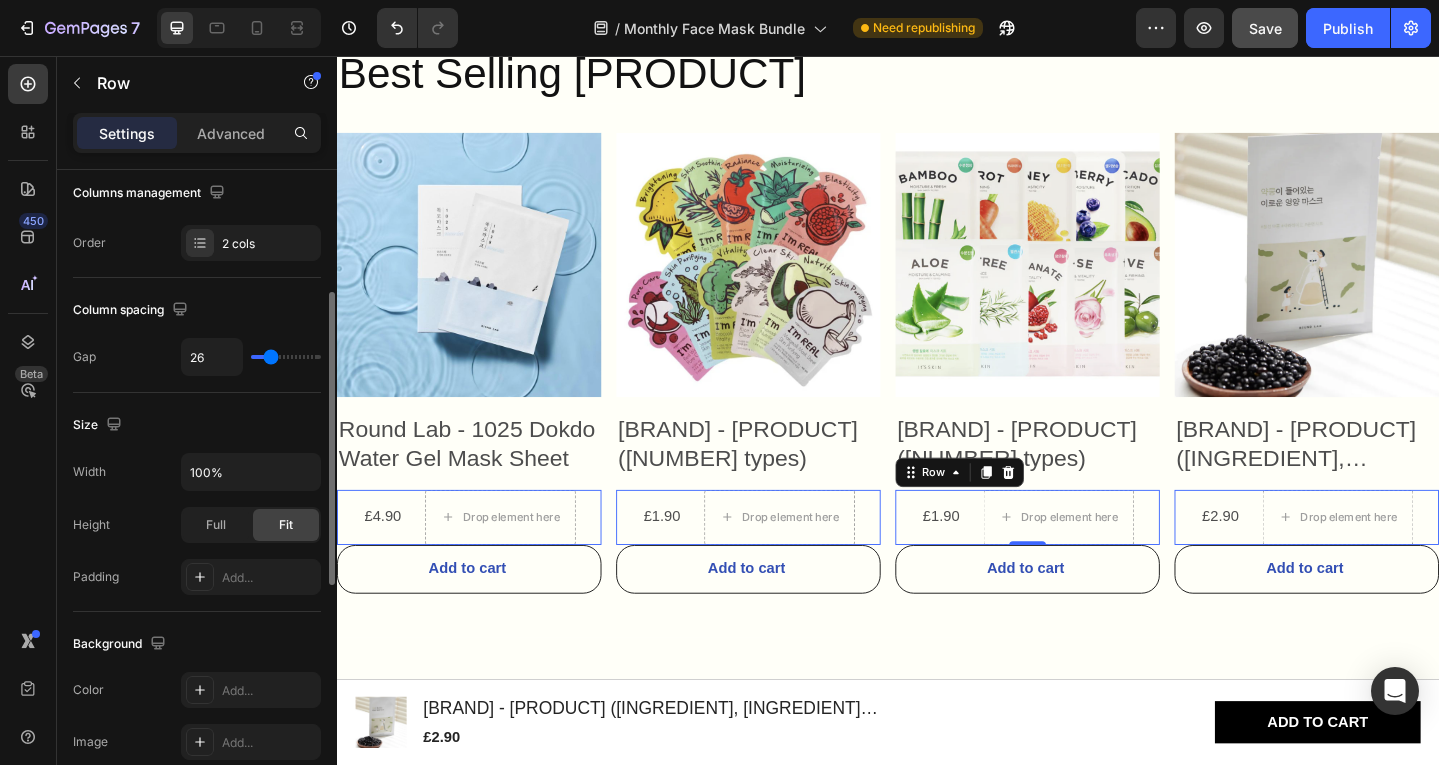 type on "28" 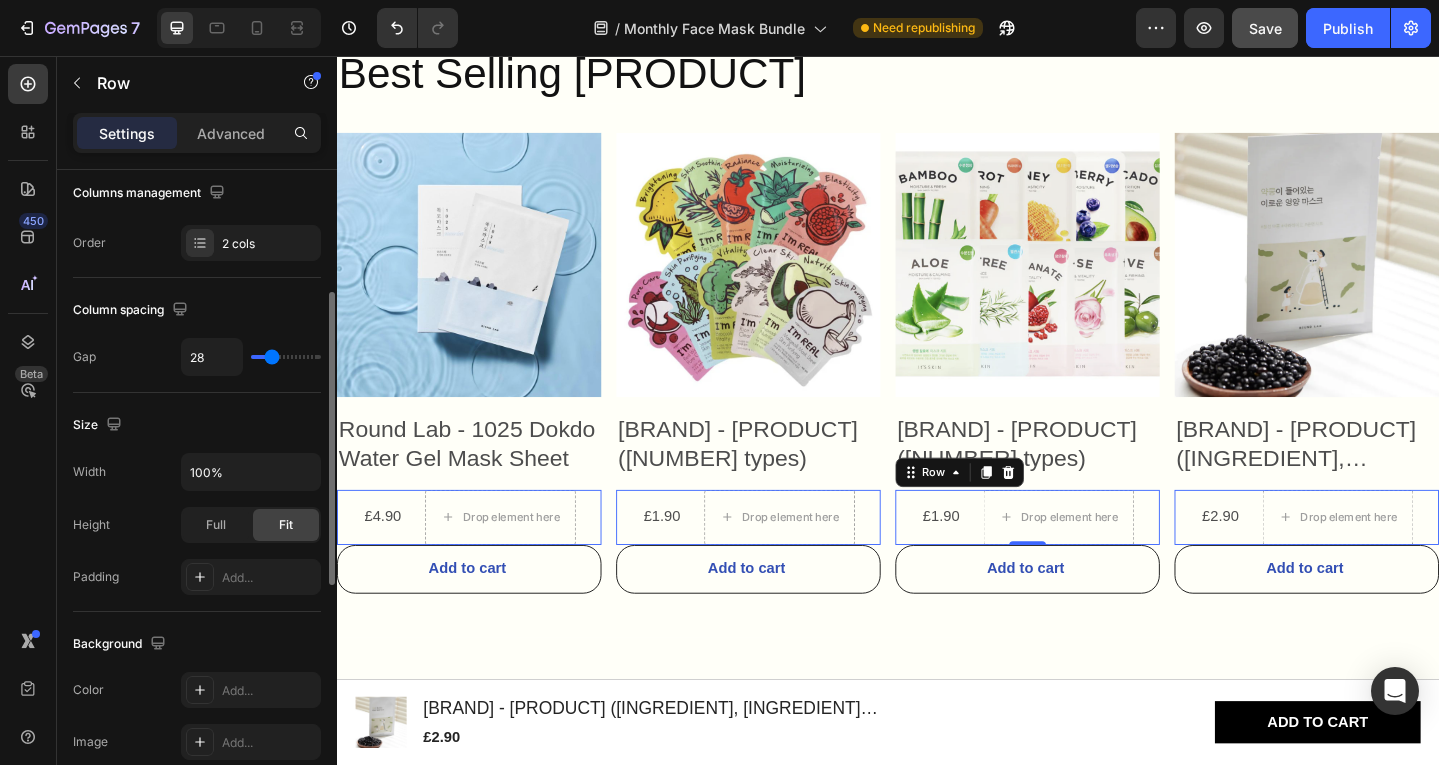 type on "29" 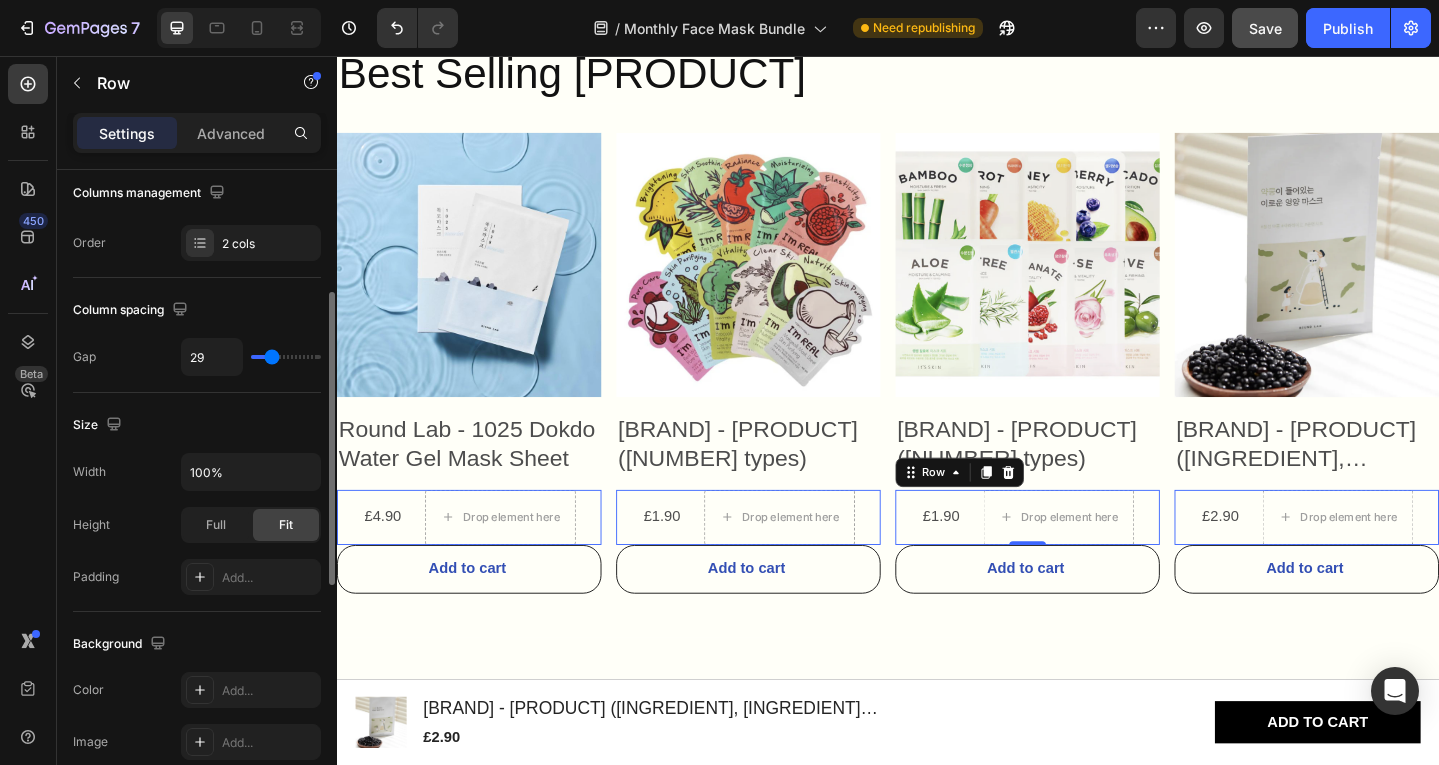 type on "30" 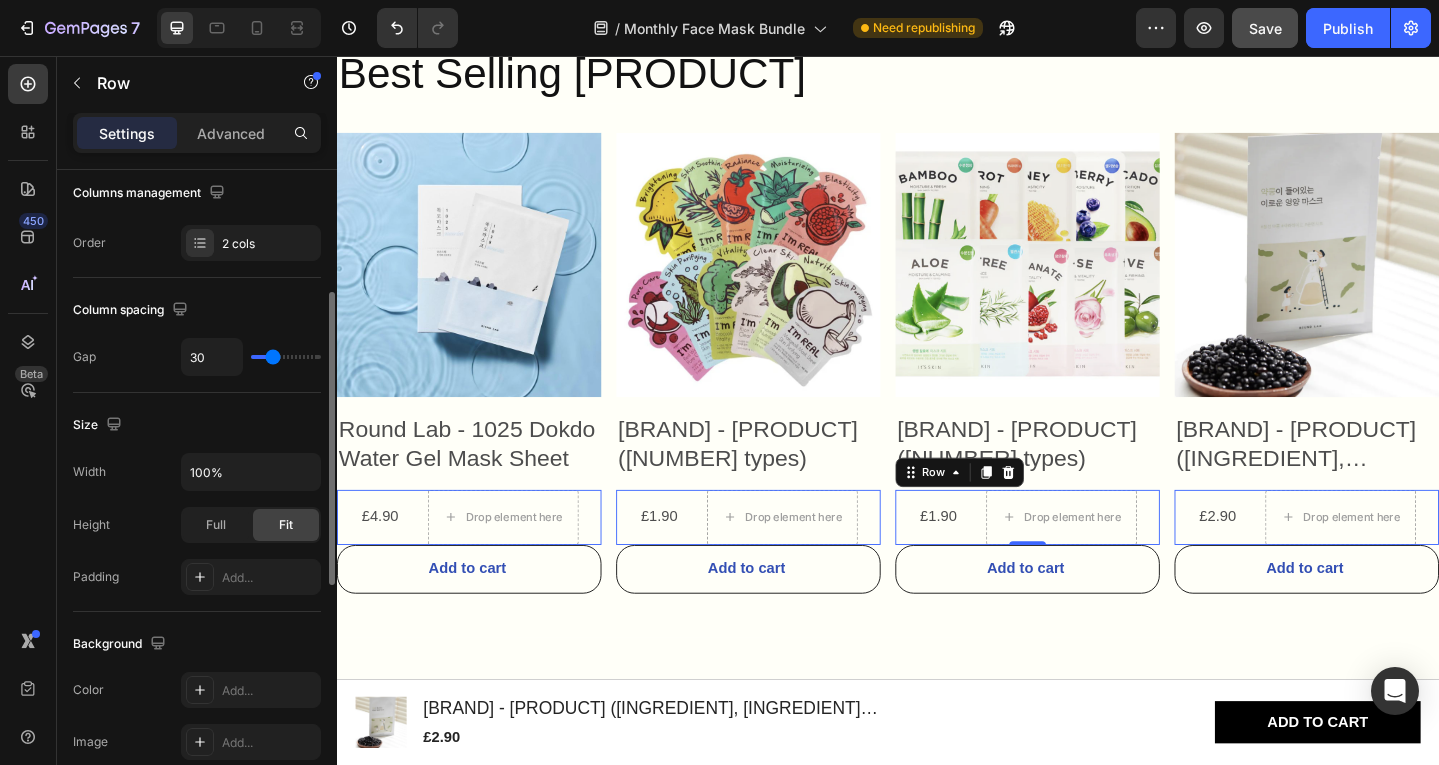 type on "29" 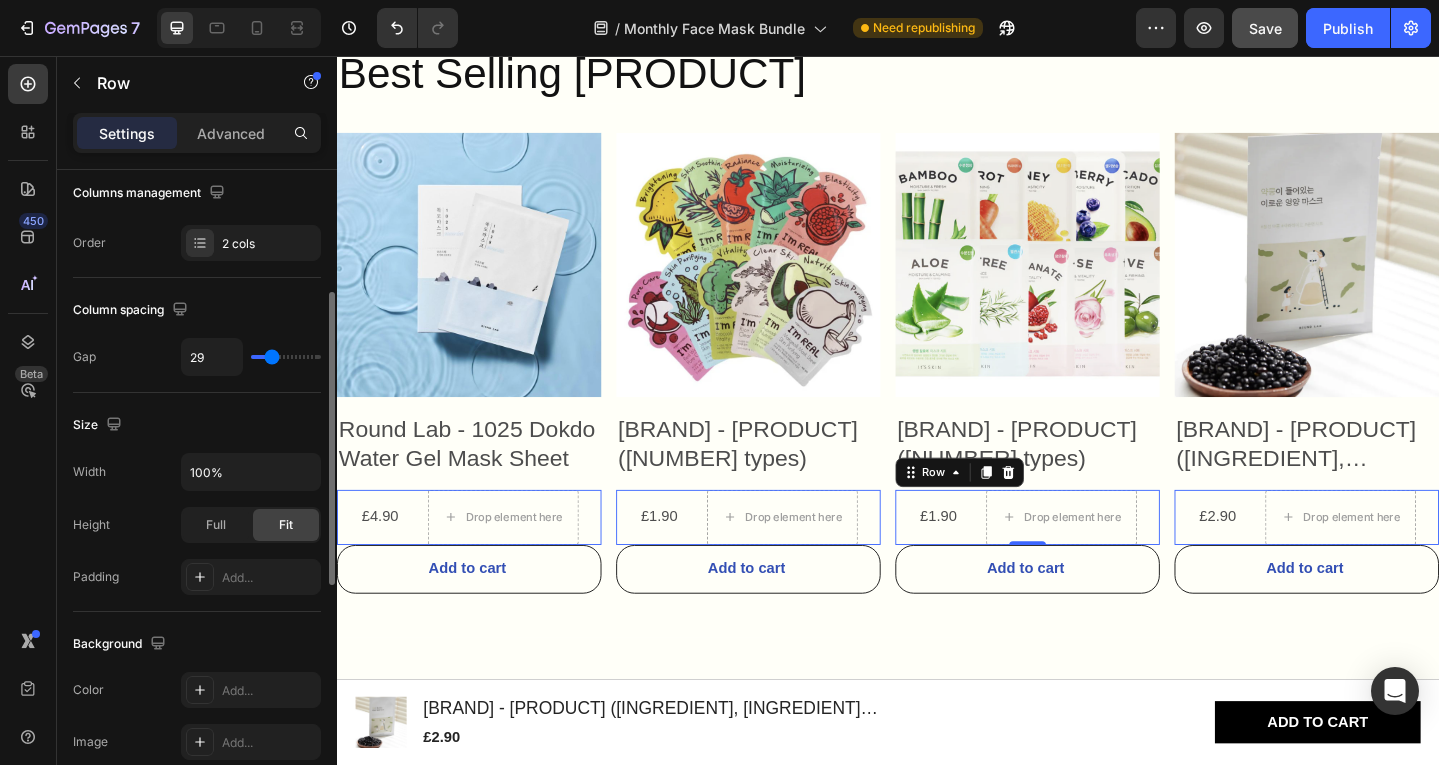 type on "26" 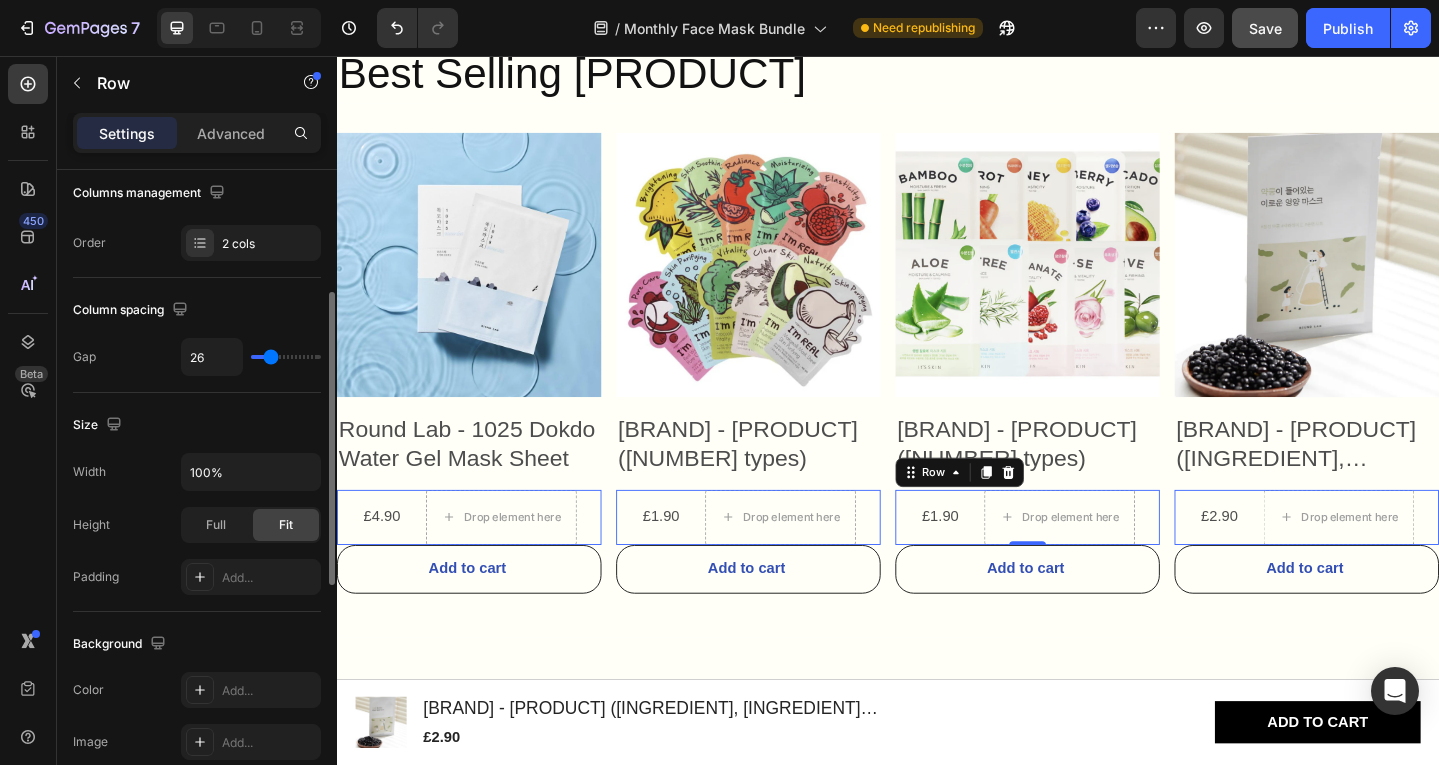 type on "24" 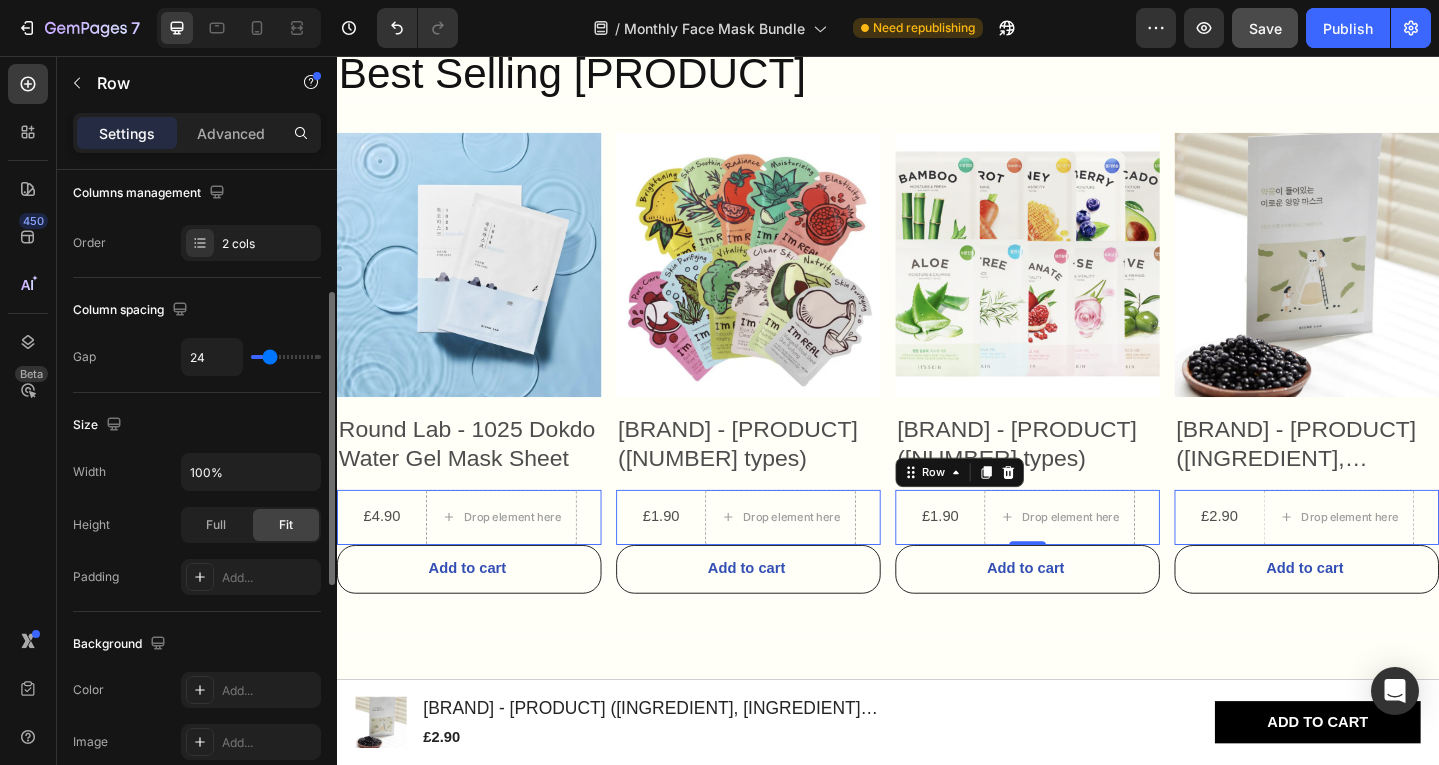 type on "23" 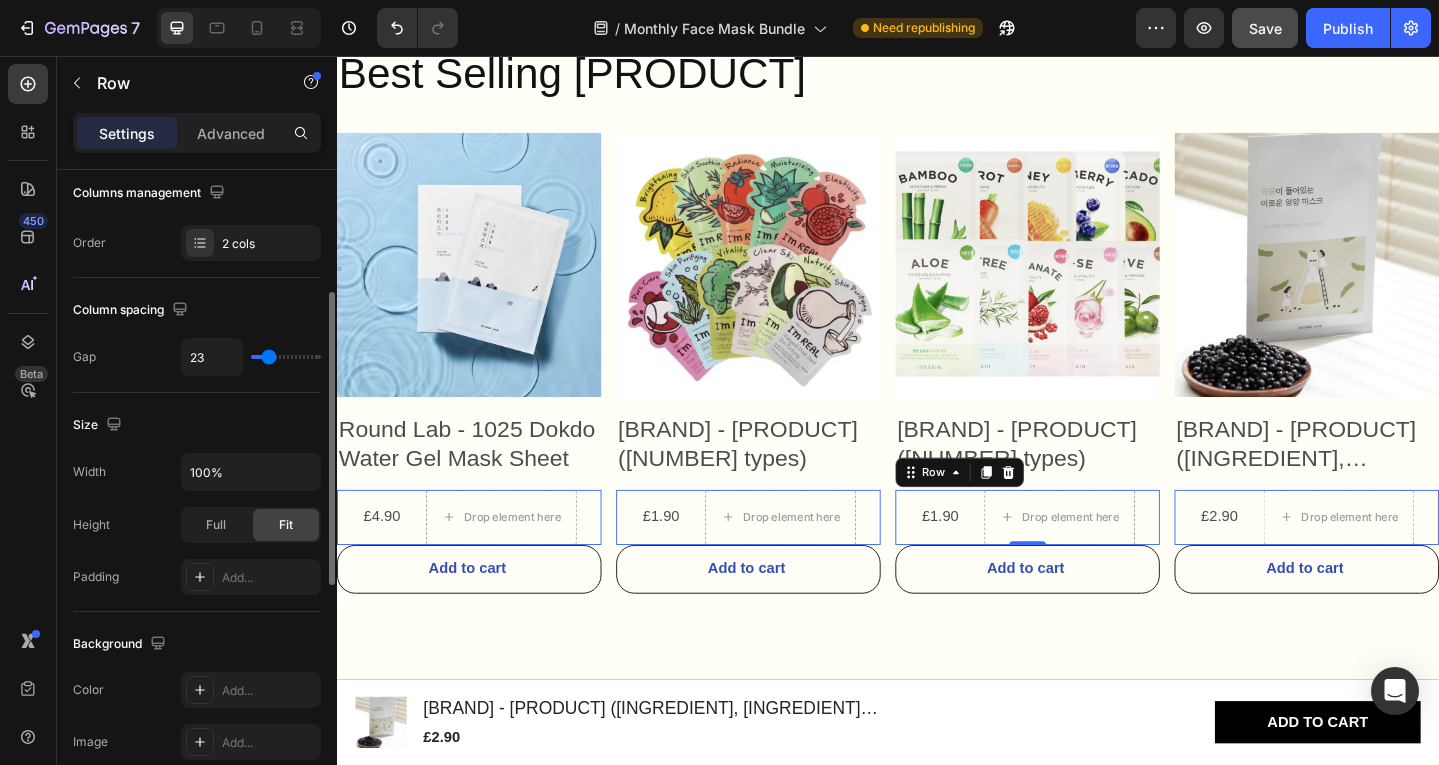type on "22" 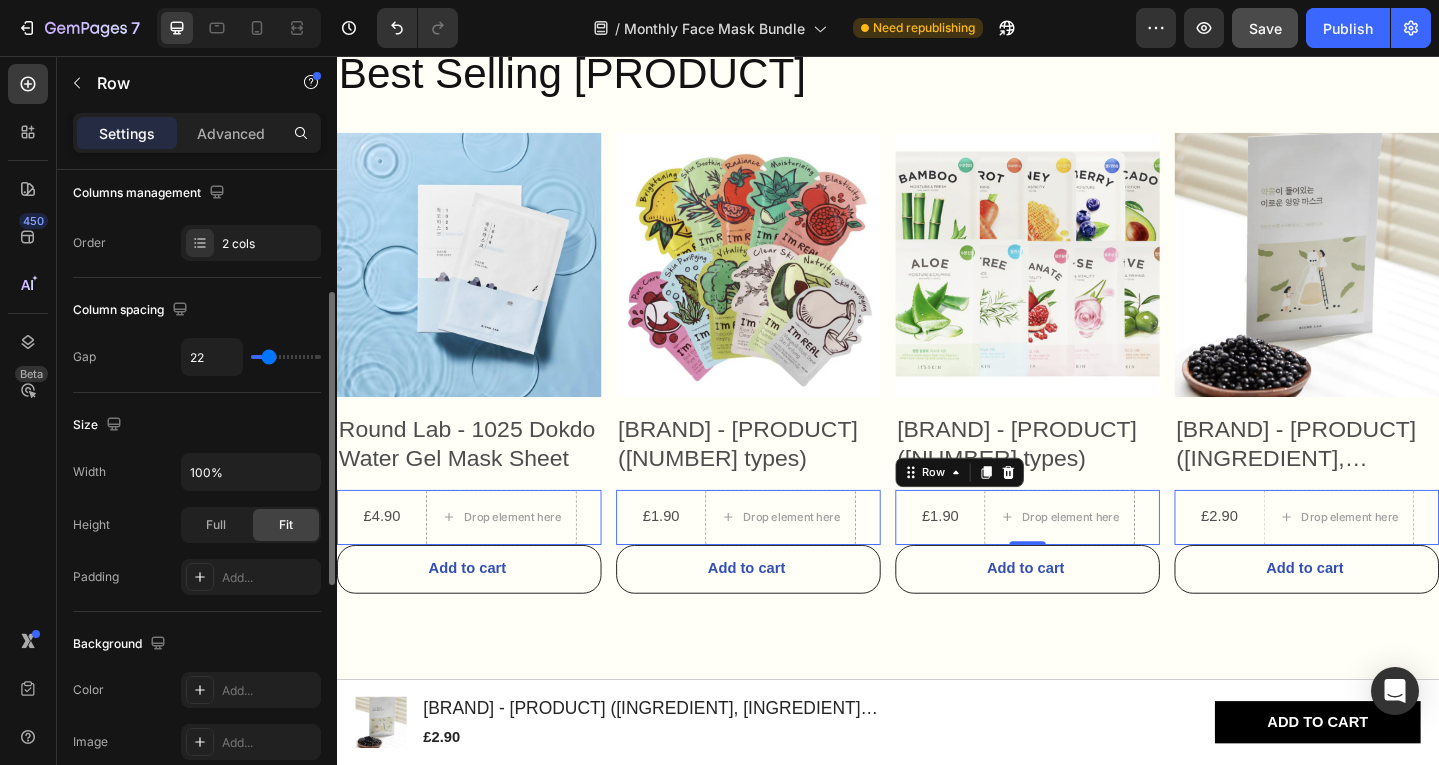 type on "21" 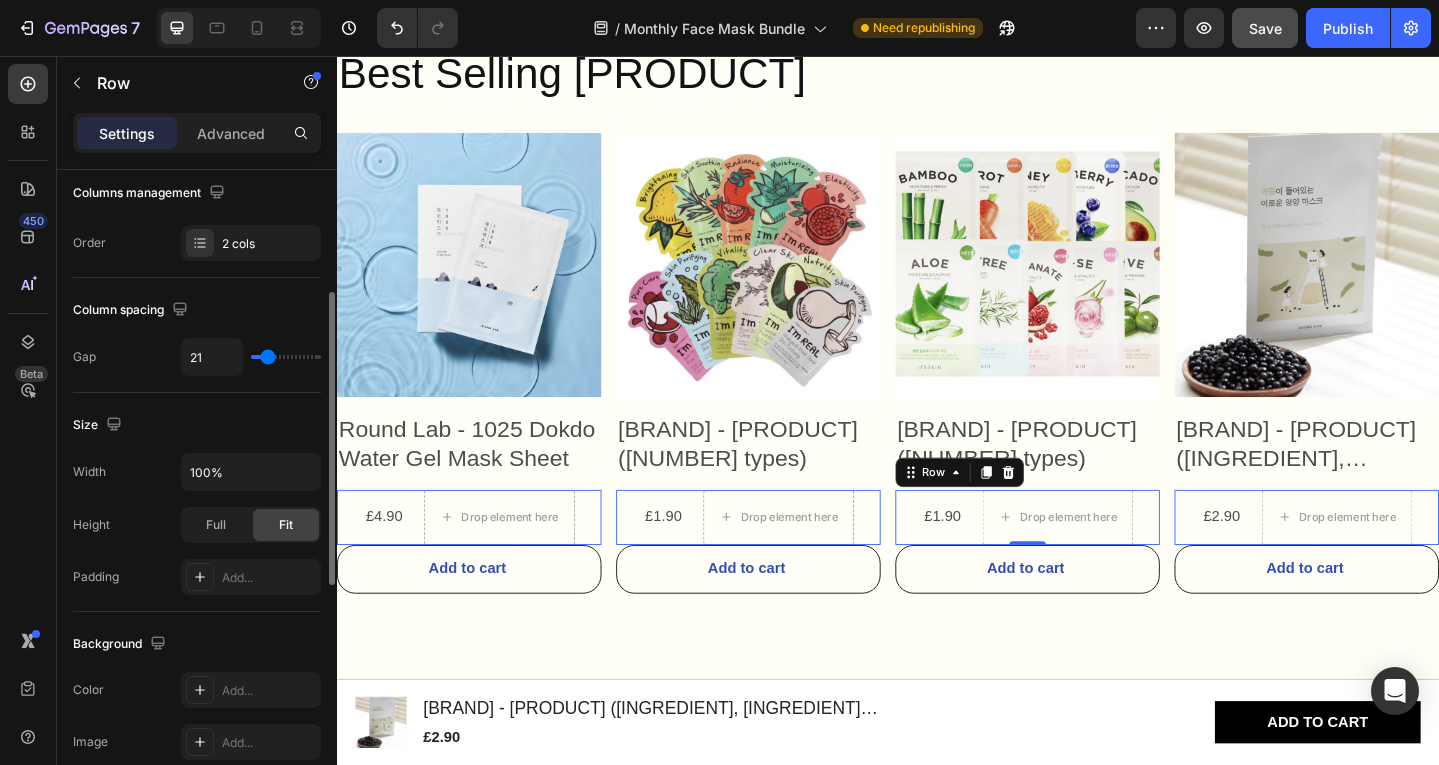 click at bounding box center (286, 357) 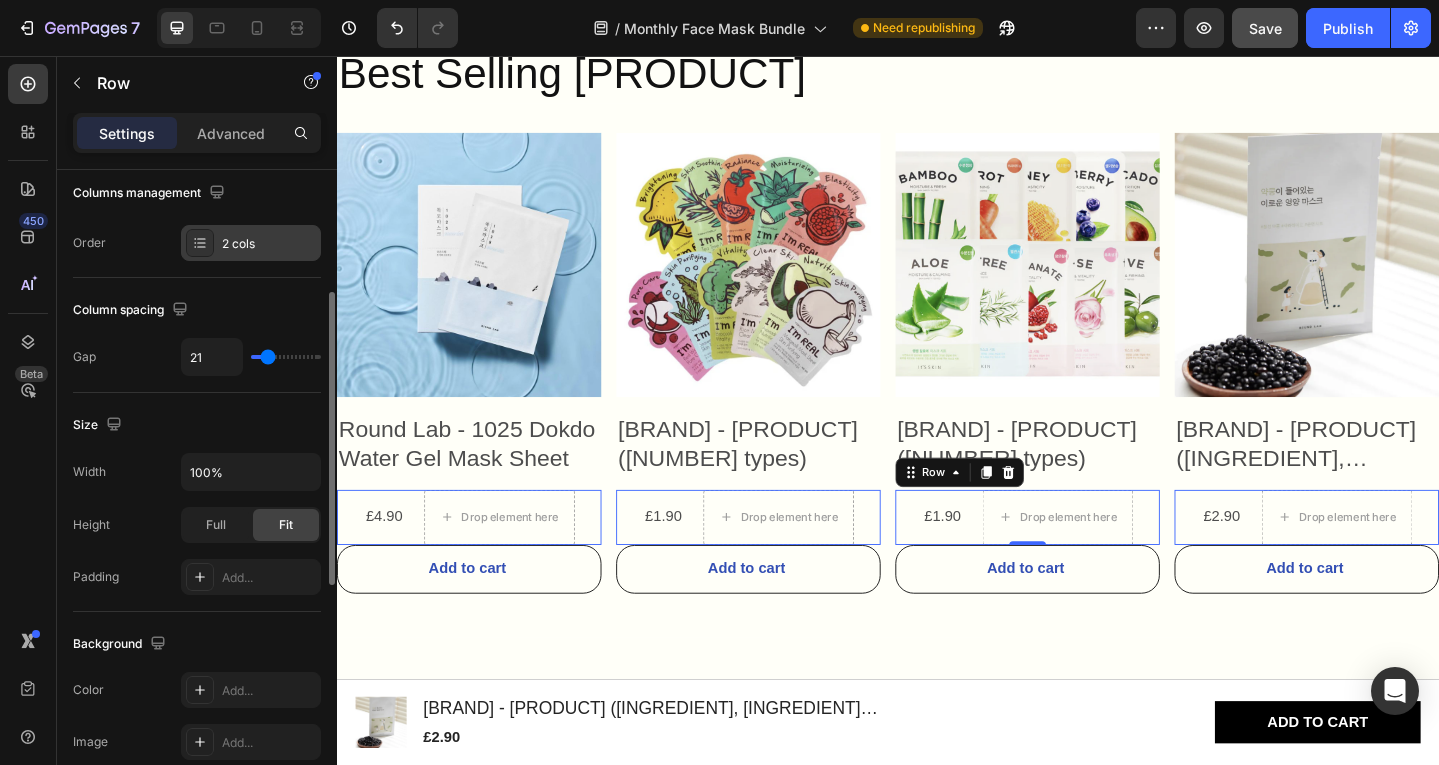 click on "2 cols" at bounding box center (269, 244) 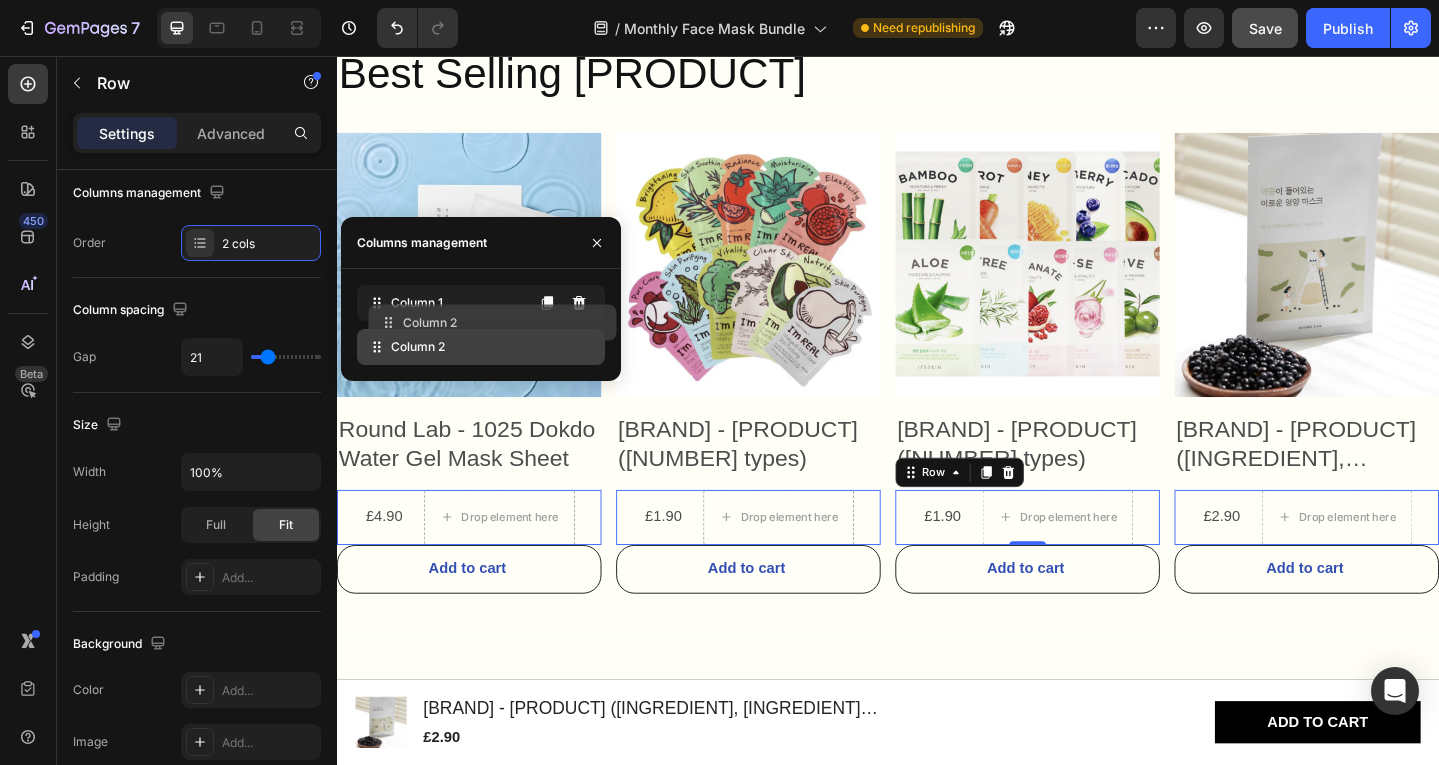 type 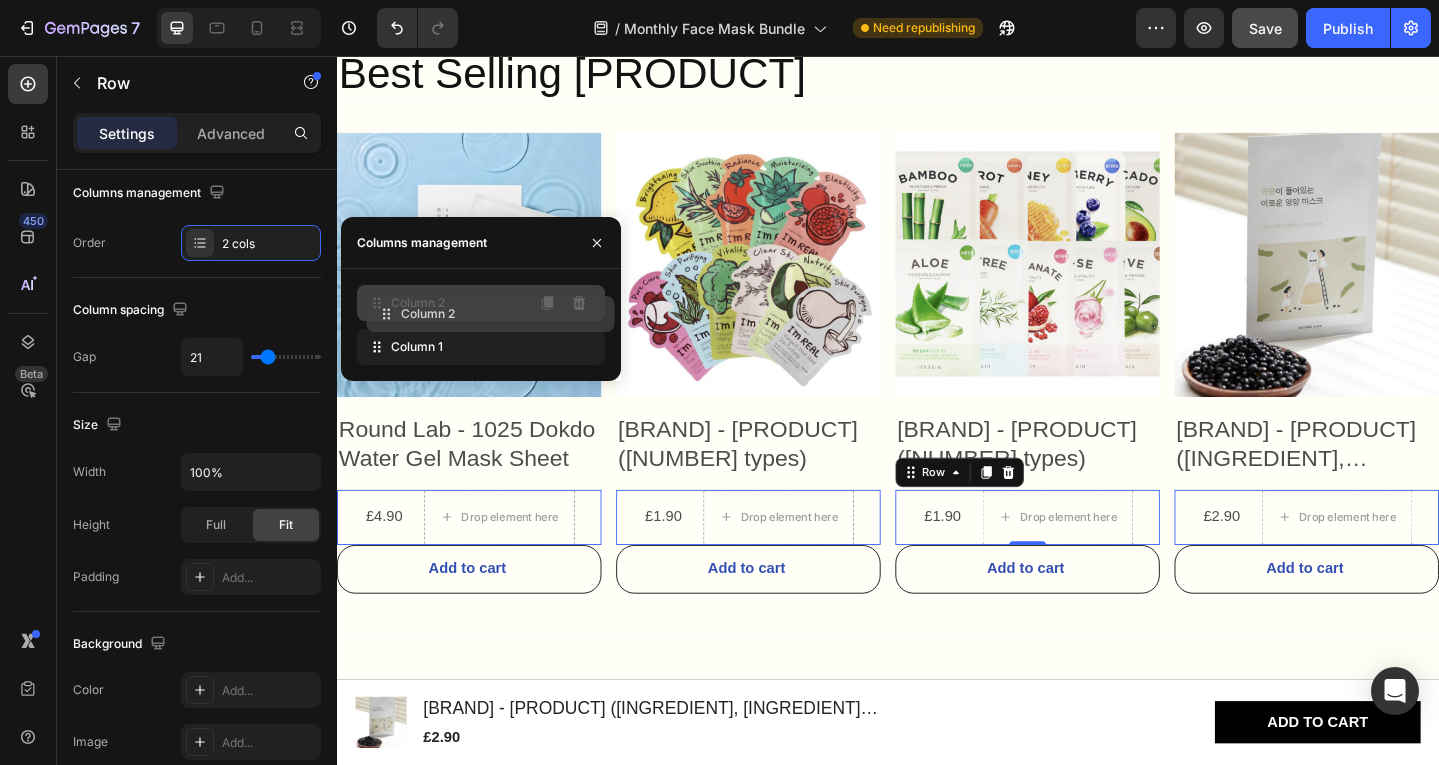 drag, startPoint x: 431, startPoint y: 347, endPoint x: 440, endPoint y: 314, distance: 34.20526 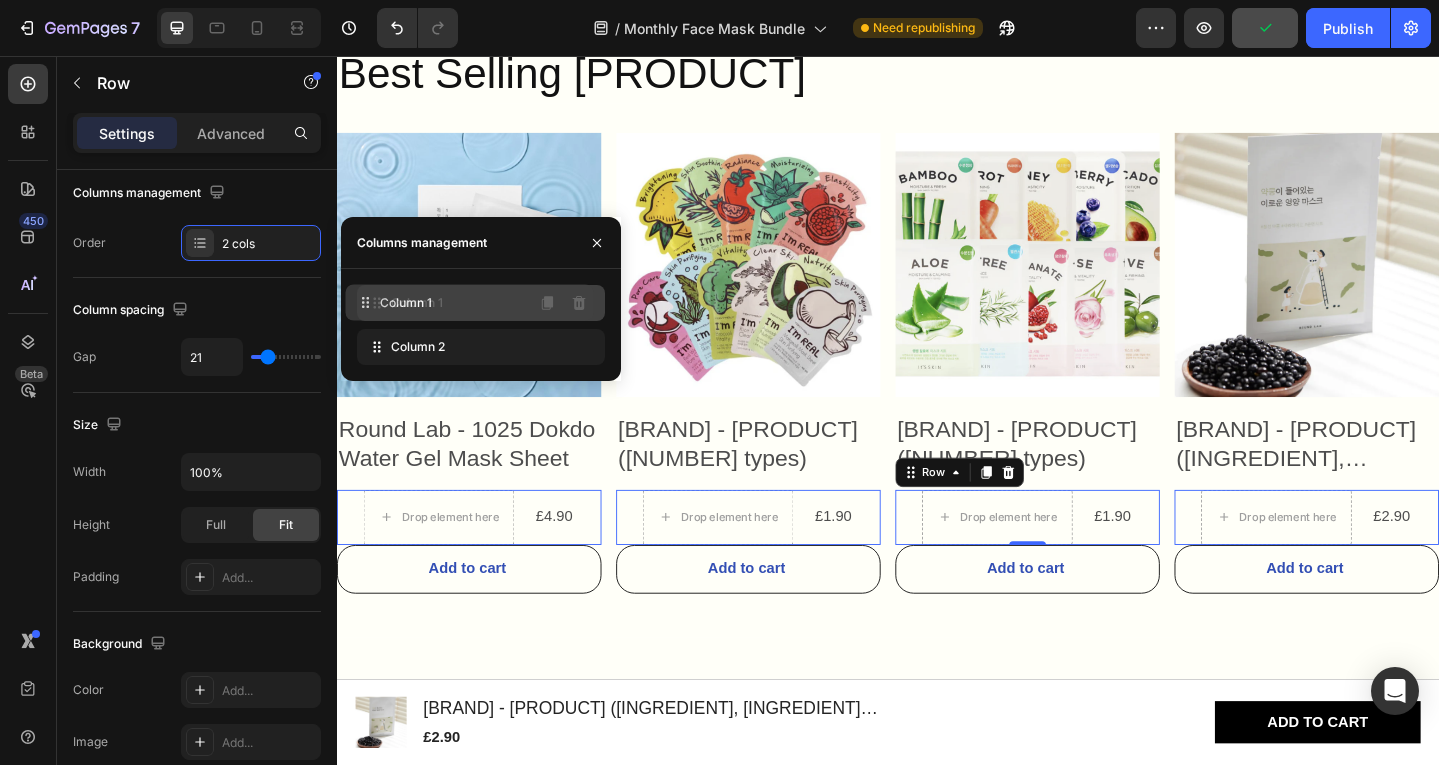 drag, startPoint x: 448, startPoint y: 345, endPoint x: 437, endPoint y: 298, distance: 48.270073 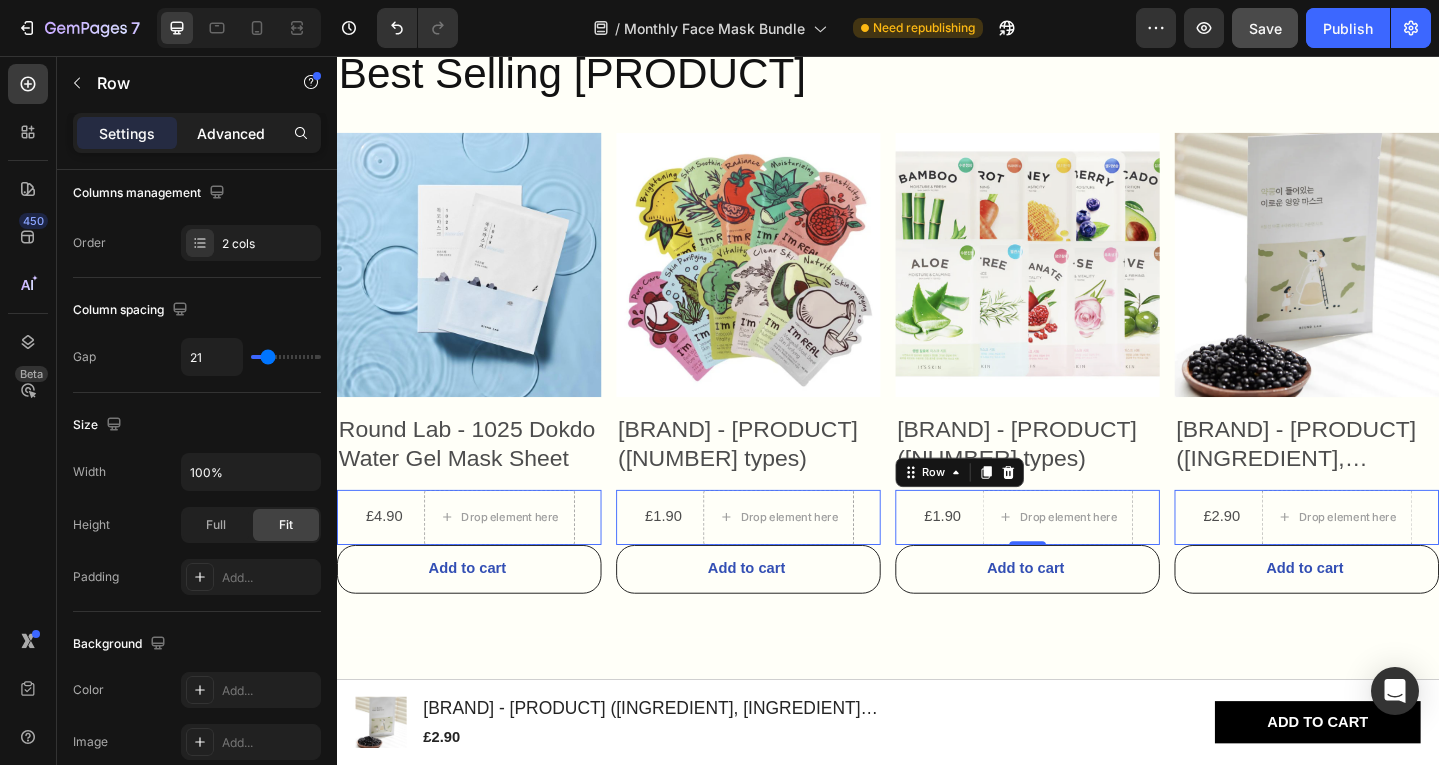 click on "Advanced" at bounding box center (231, 133) 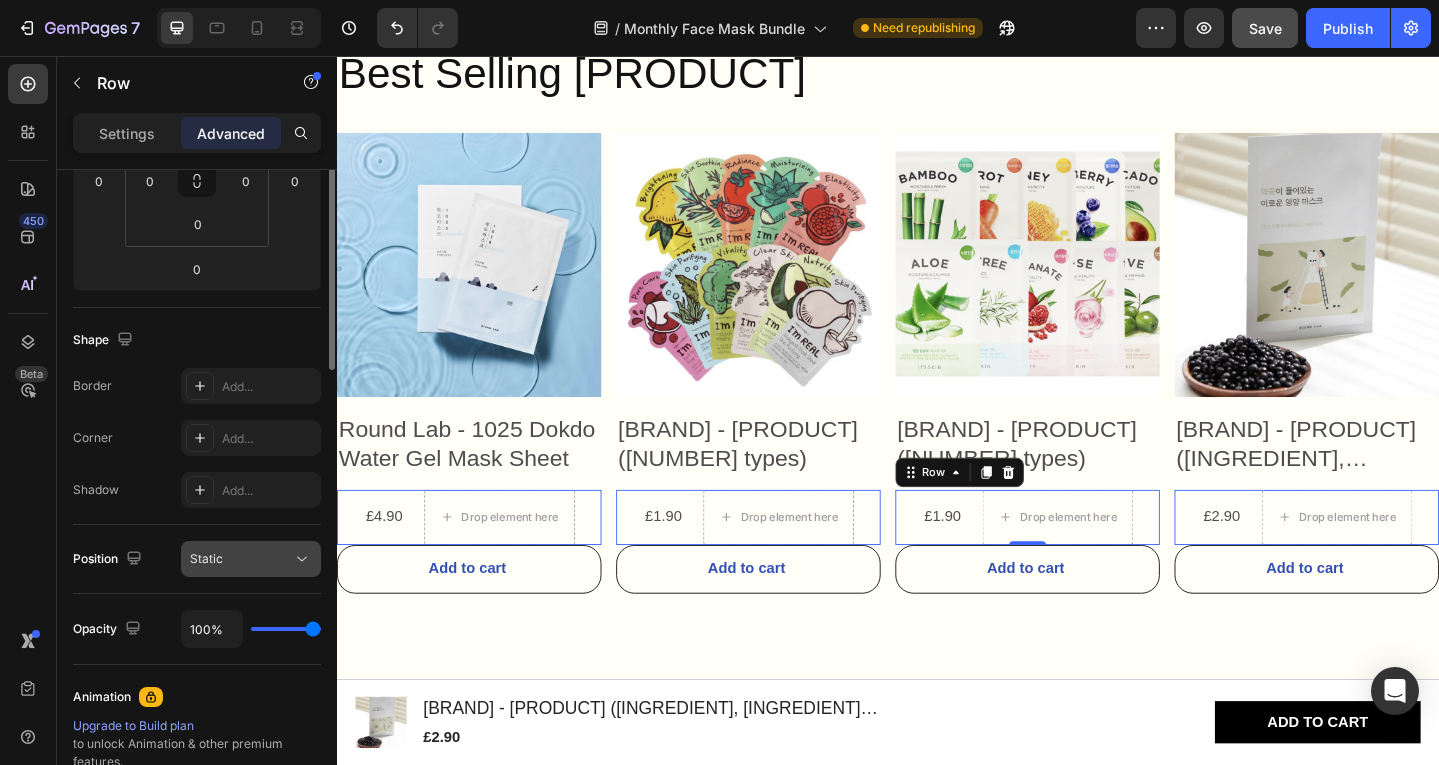 scroll, scrollTop: 0, scrollLeft: 0, axis: both 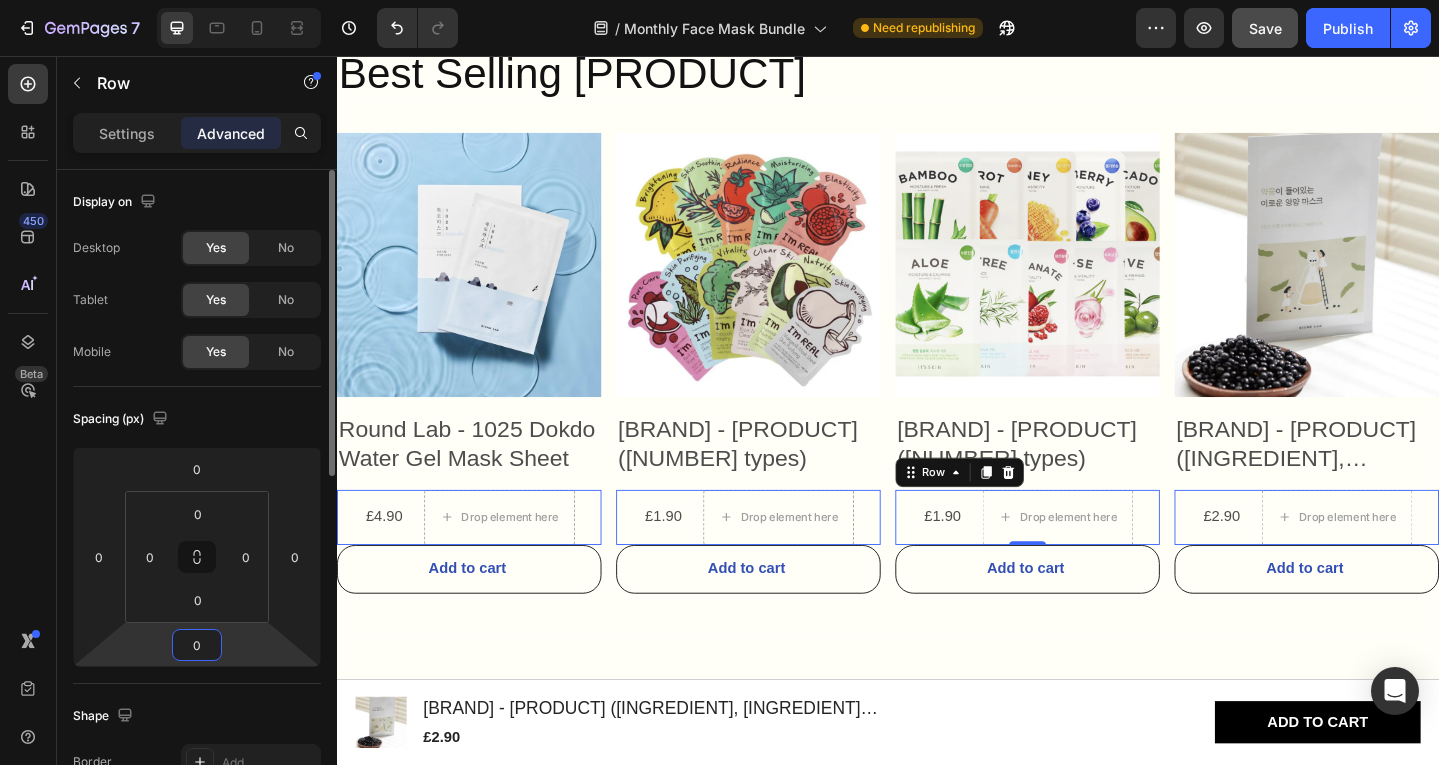 click on "0" at bounding box center (197, 645) 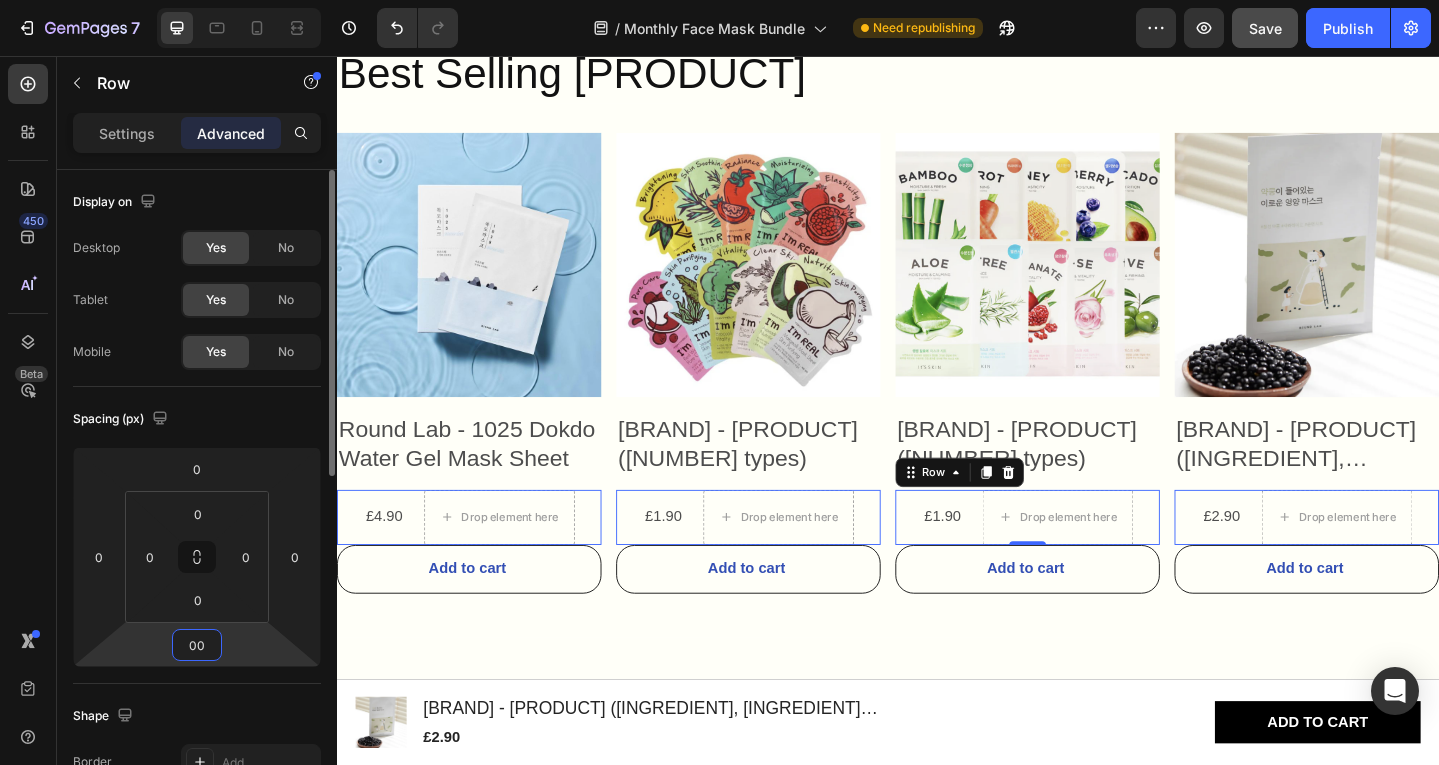 type on "0" 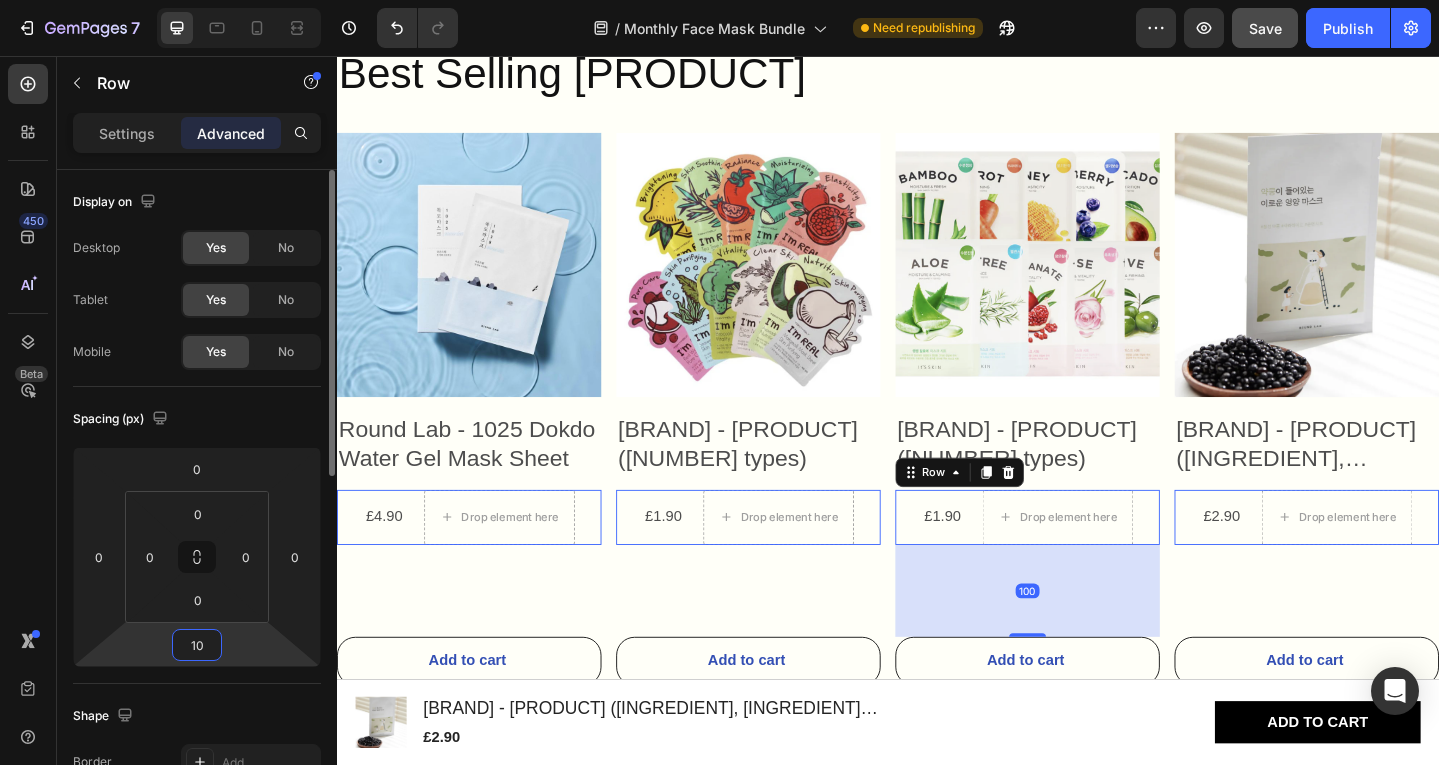 type on "1" 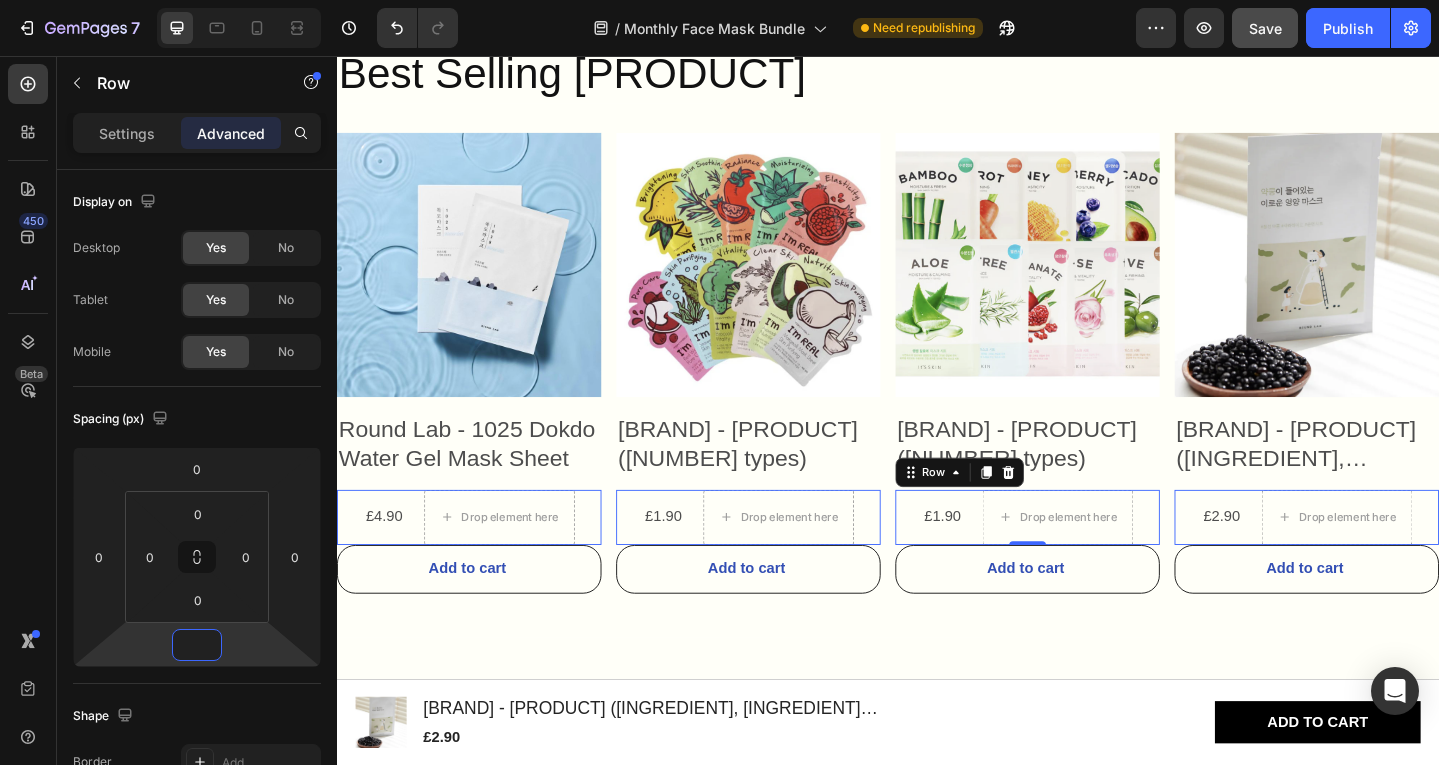 type on "0" 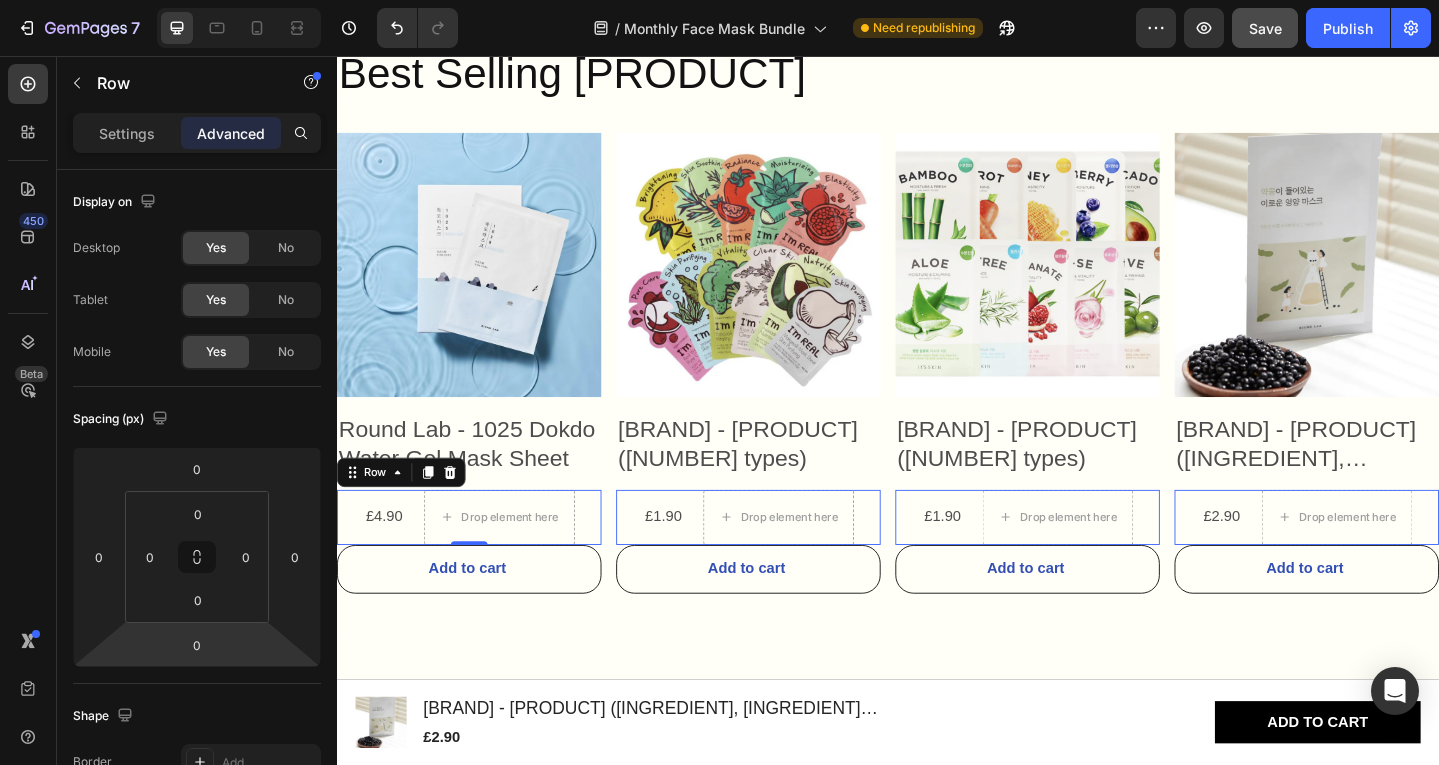 click on "£[PRICE] [PRODUCT] [PRODUCT] Drop element here Row [NUMBER]" at bounding box center (481, 559) 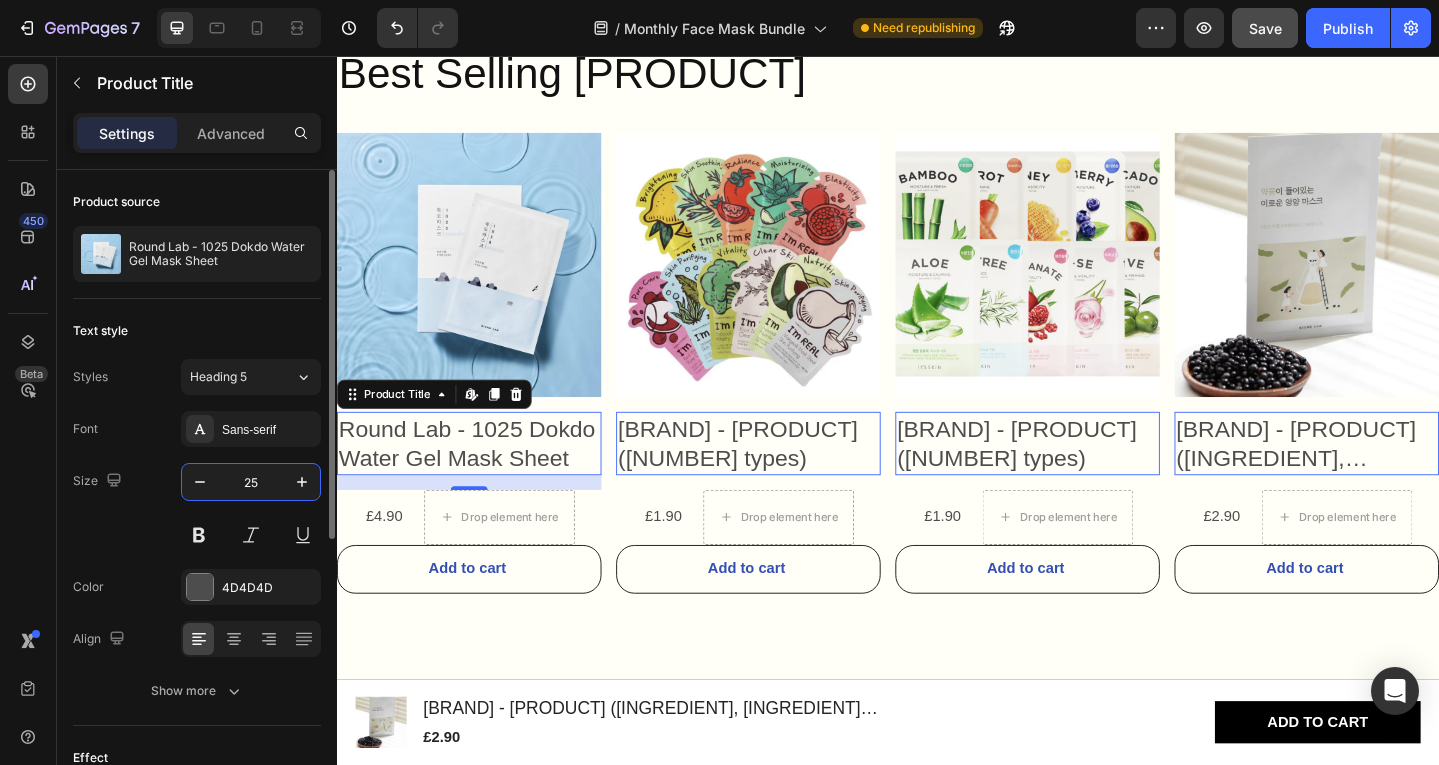 click on "25" at bounding box center [251, 482] 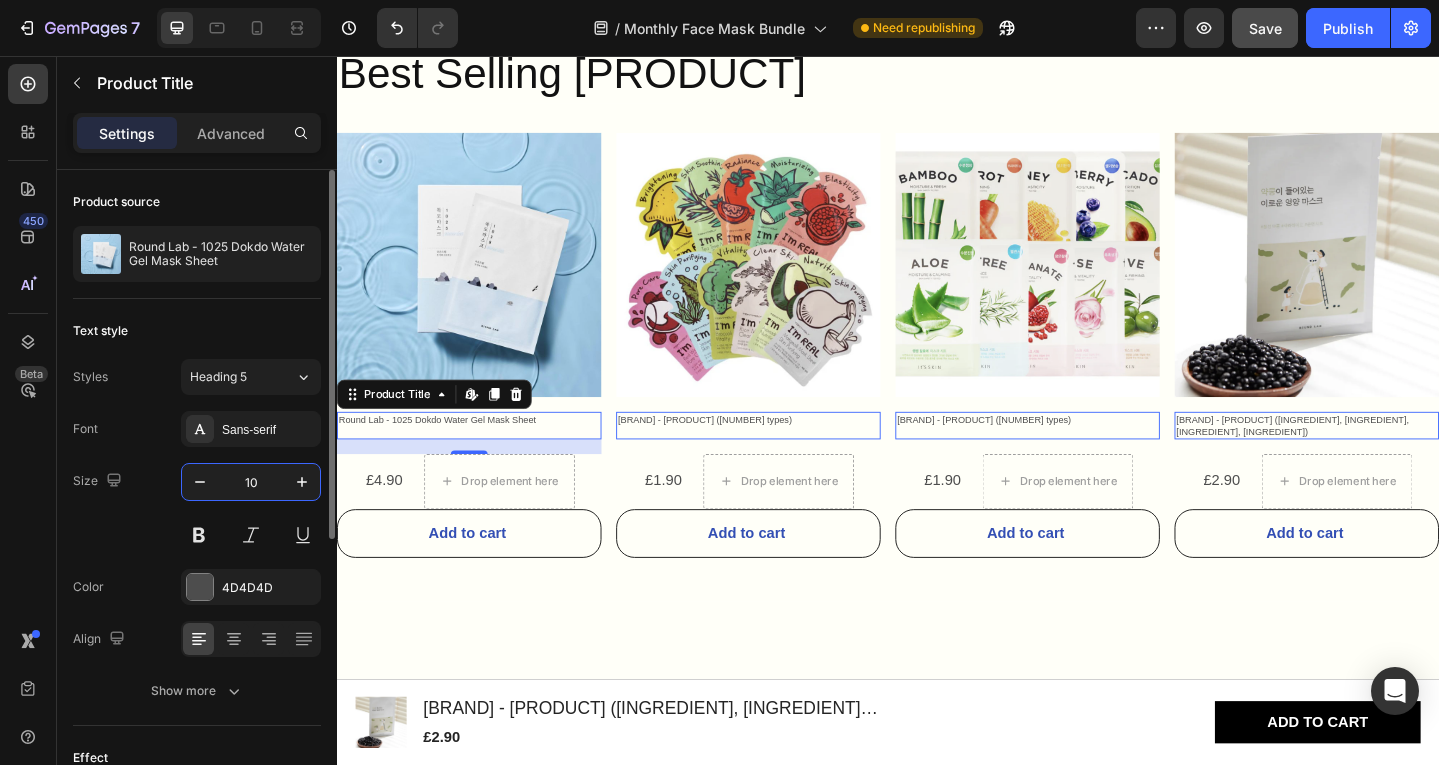 type on "1" 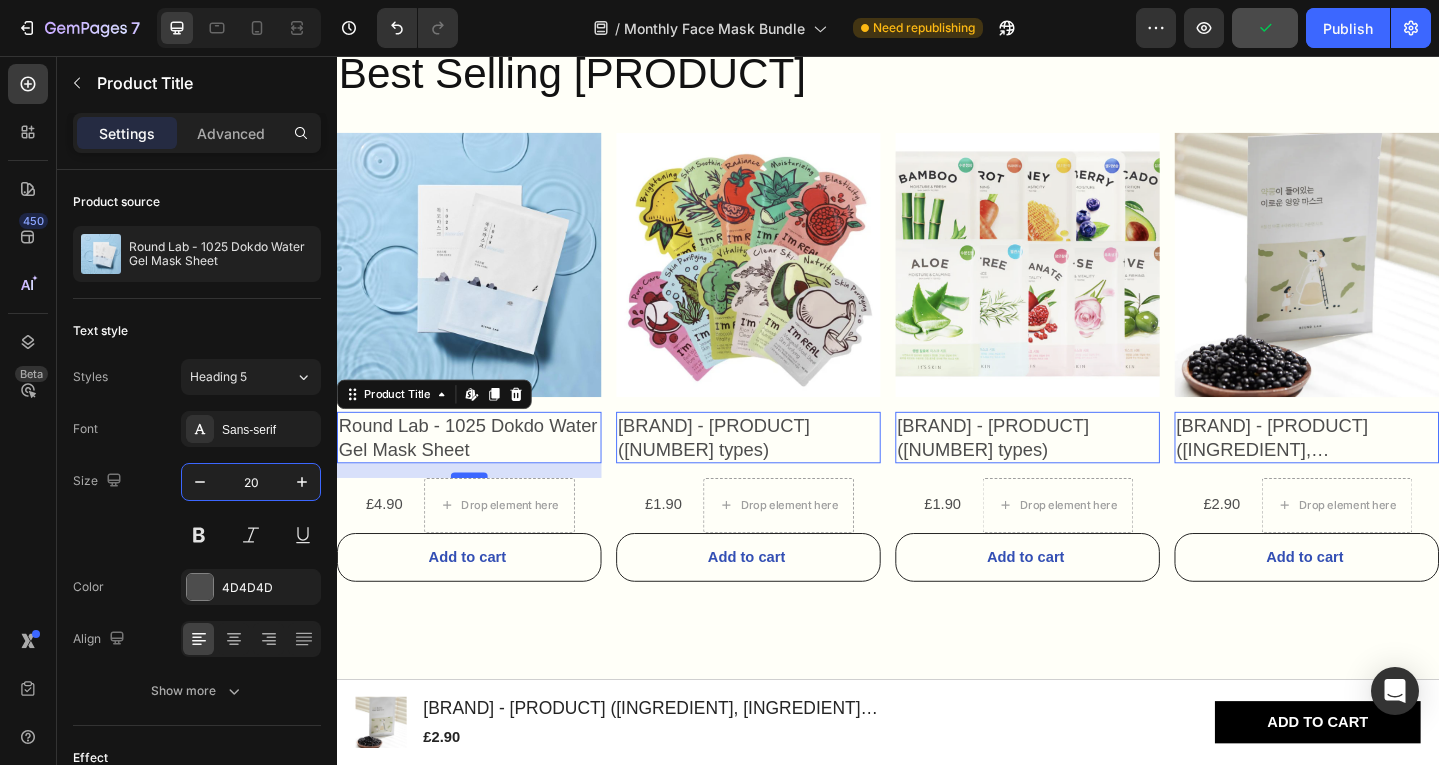 type on "20" 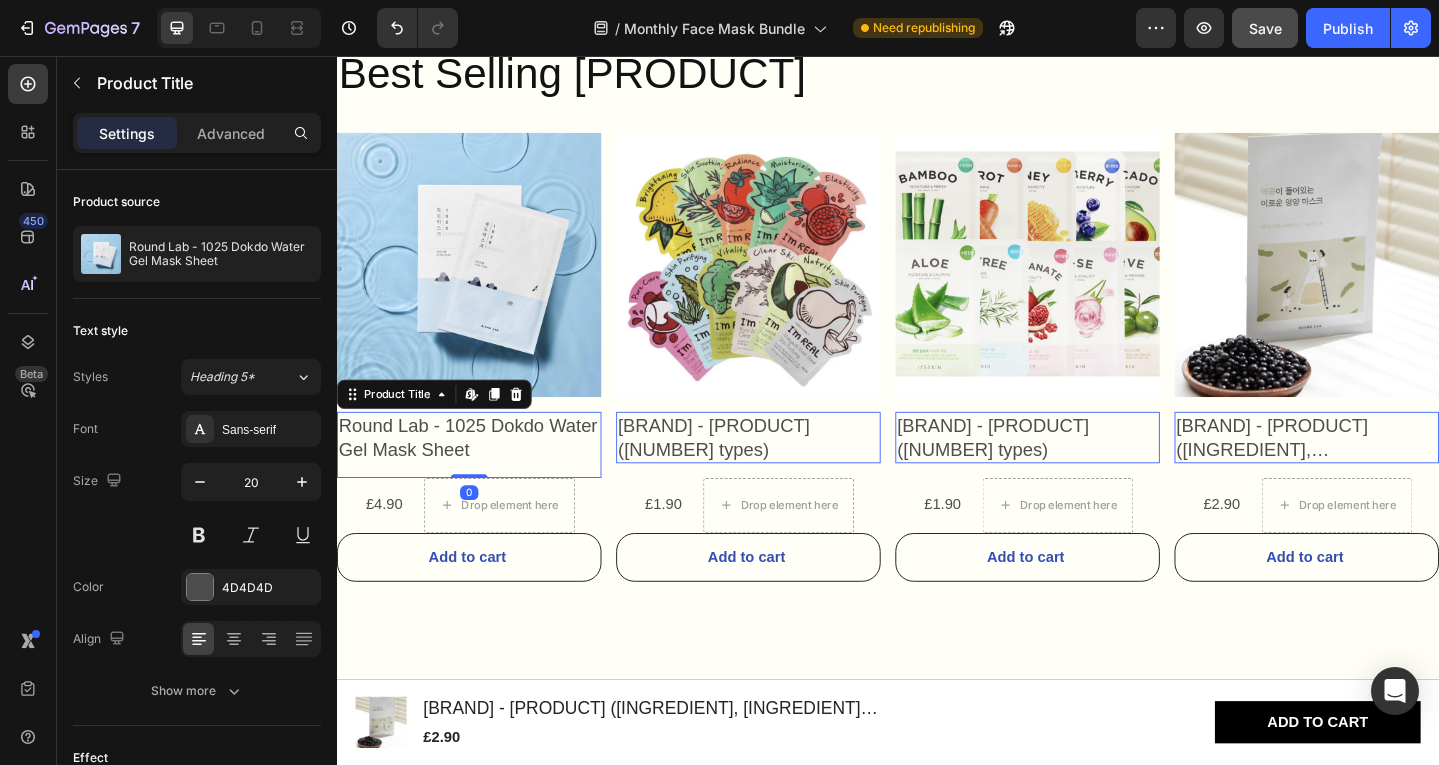 drag, startPoint x: 482, startPoint y: 508, endPoint x: 491, endPoint y: 473, distance: 36.138622 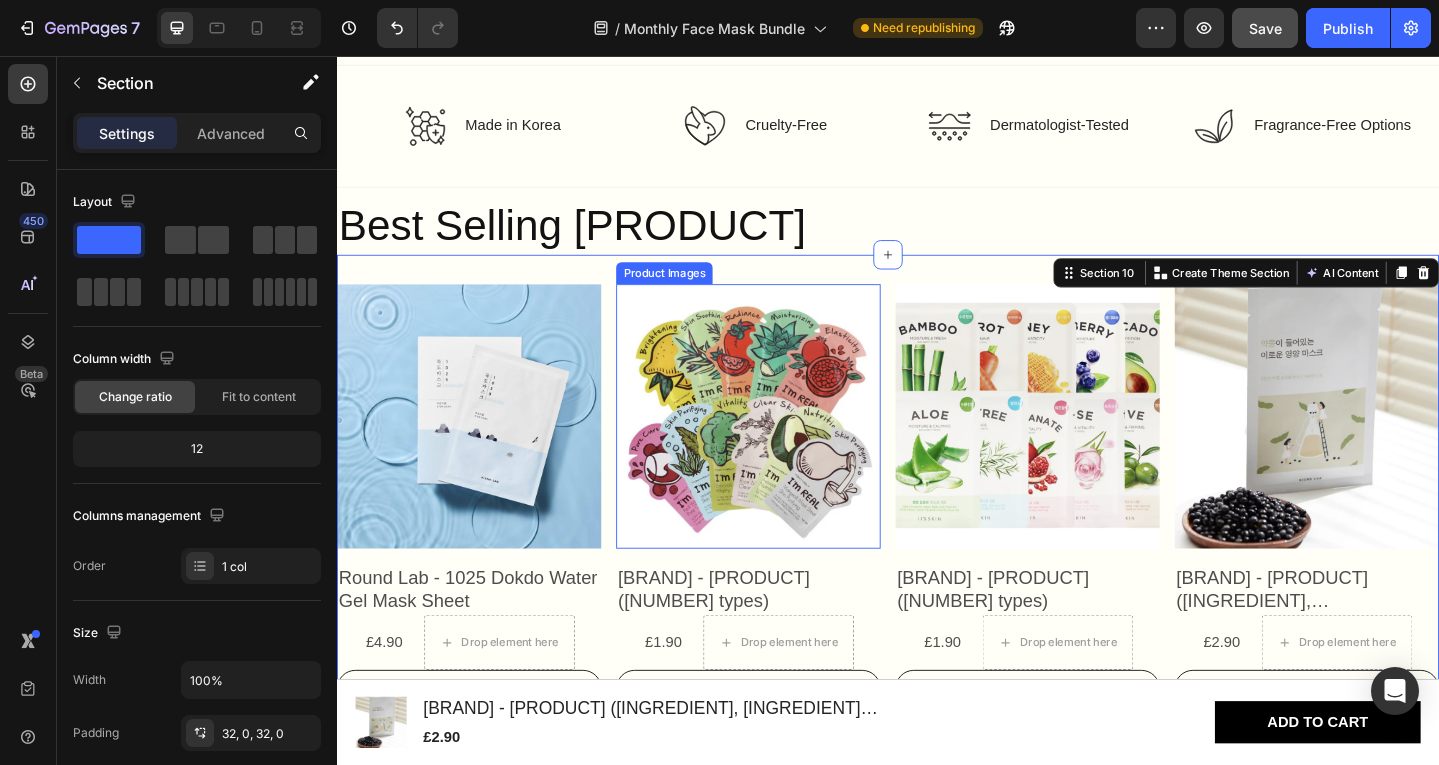 scroll, scrollTop: 4269, scrollLeft: 0, axis: vertical 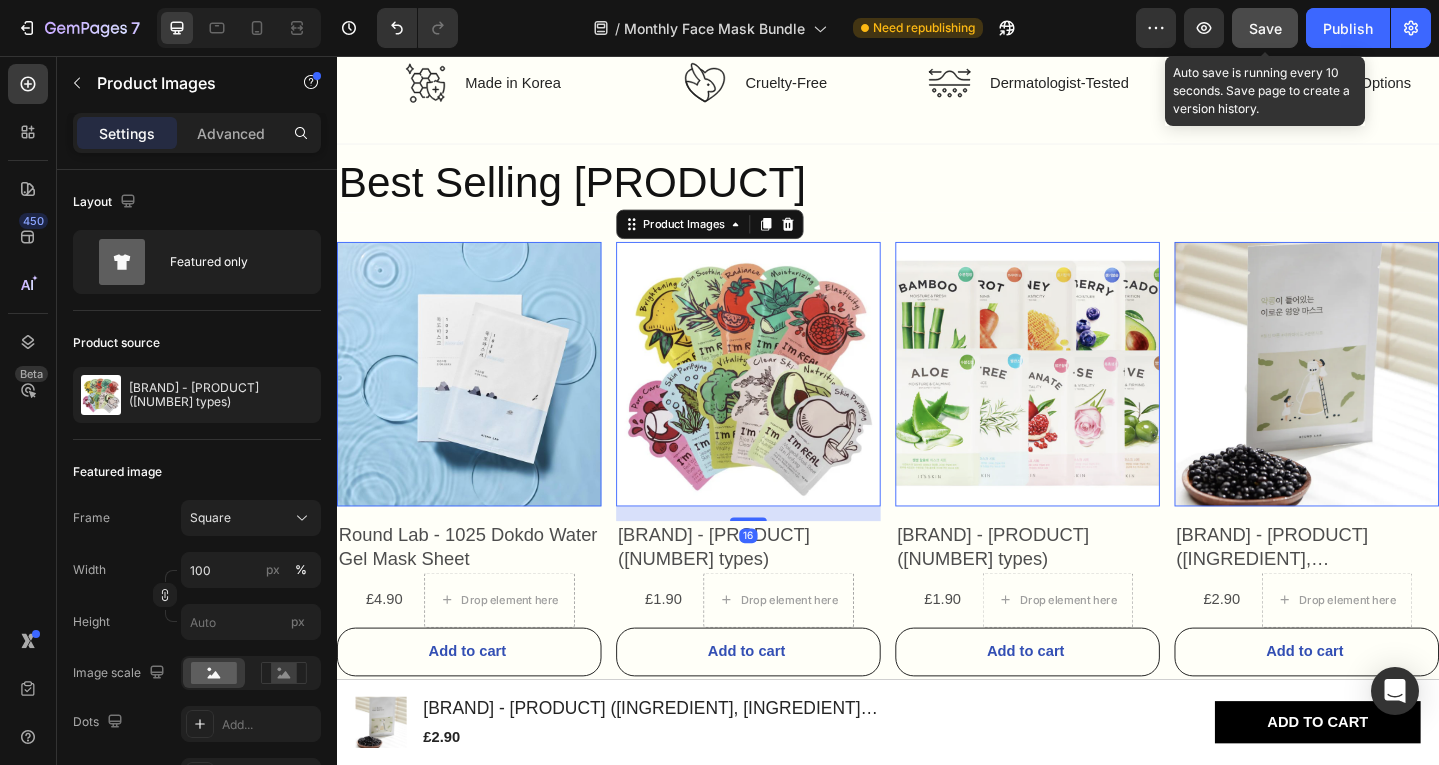 click on "Save" at bounding box center [1265, 28] 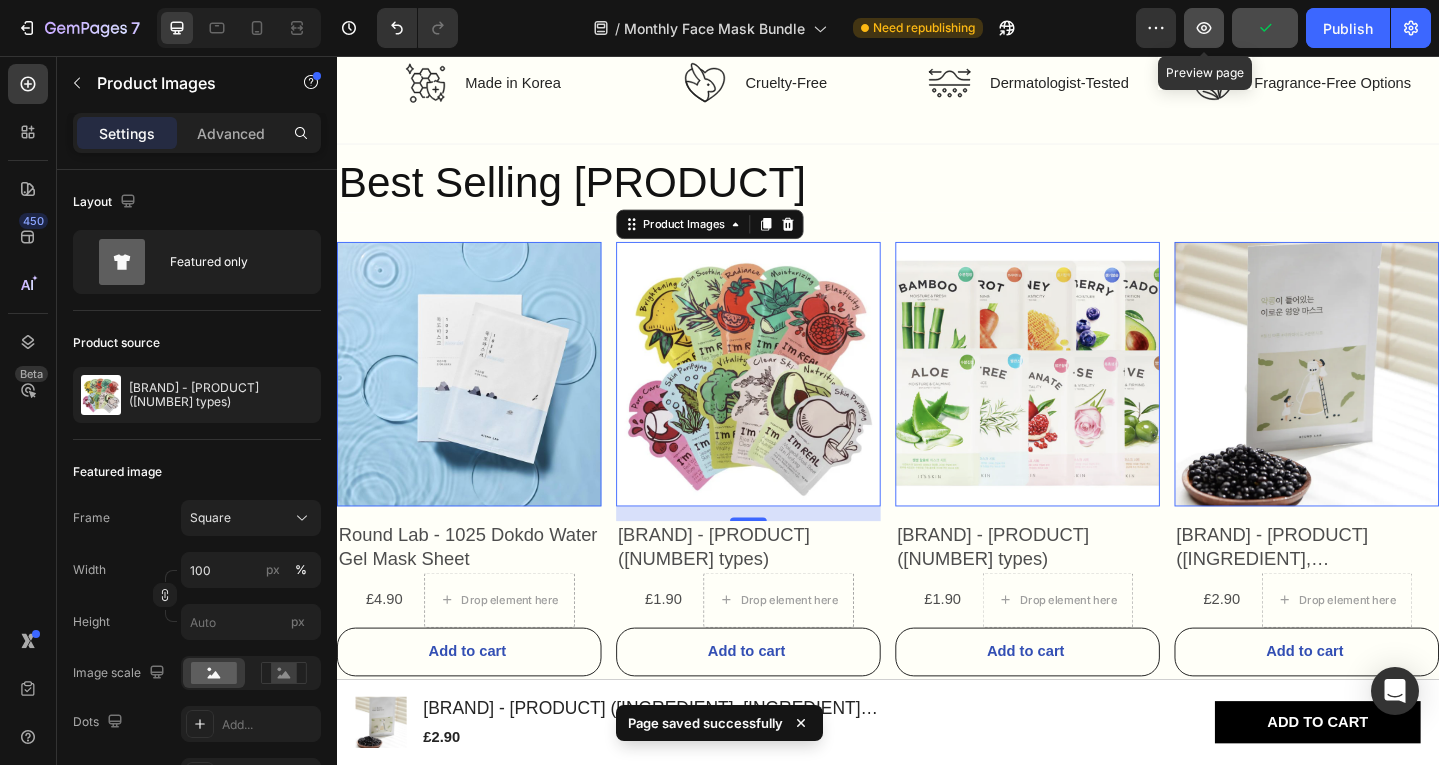 click 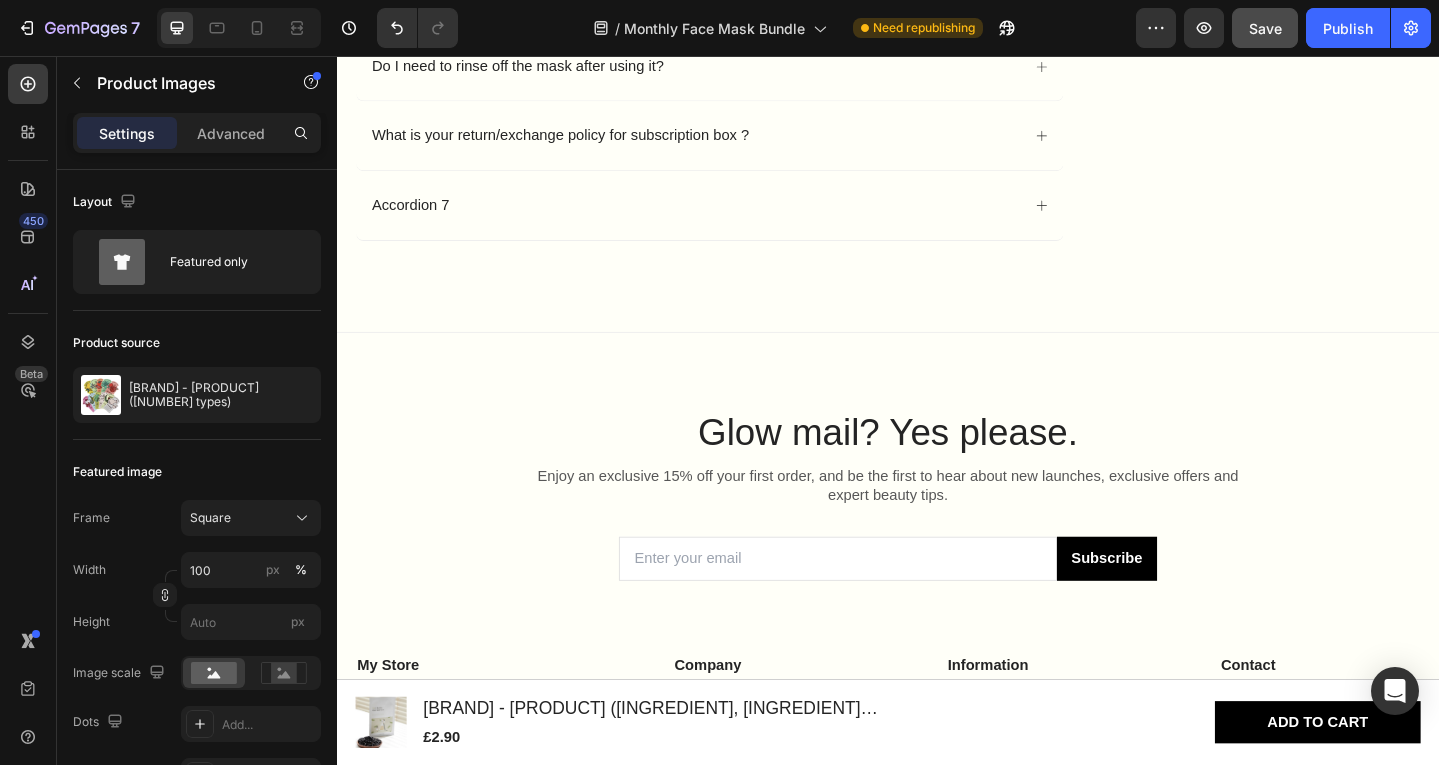 scroll, scrollTop: 5504, scrollLeft: 0, axis: vertical 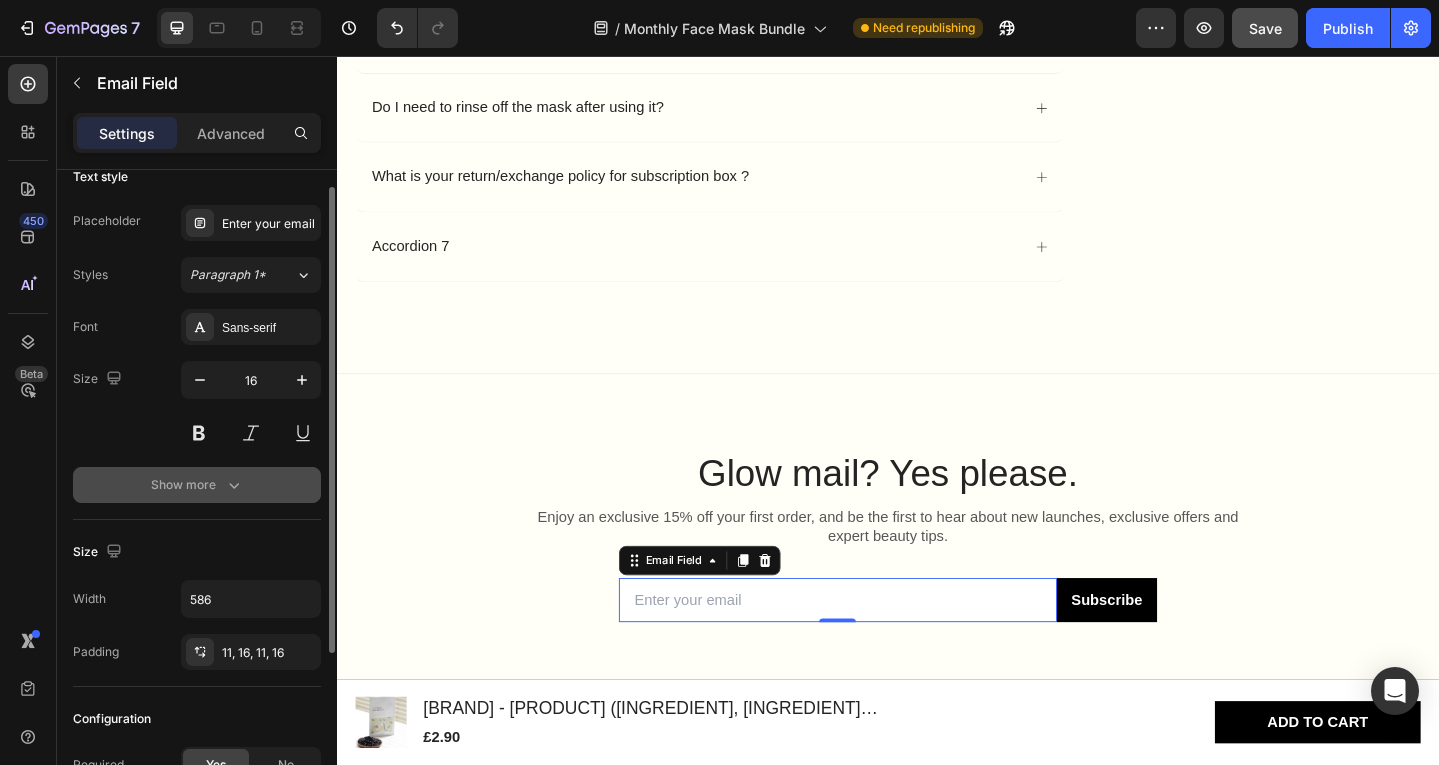 click on "Show more" at bounding box center [197, 485] 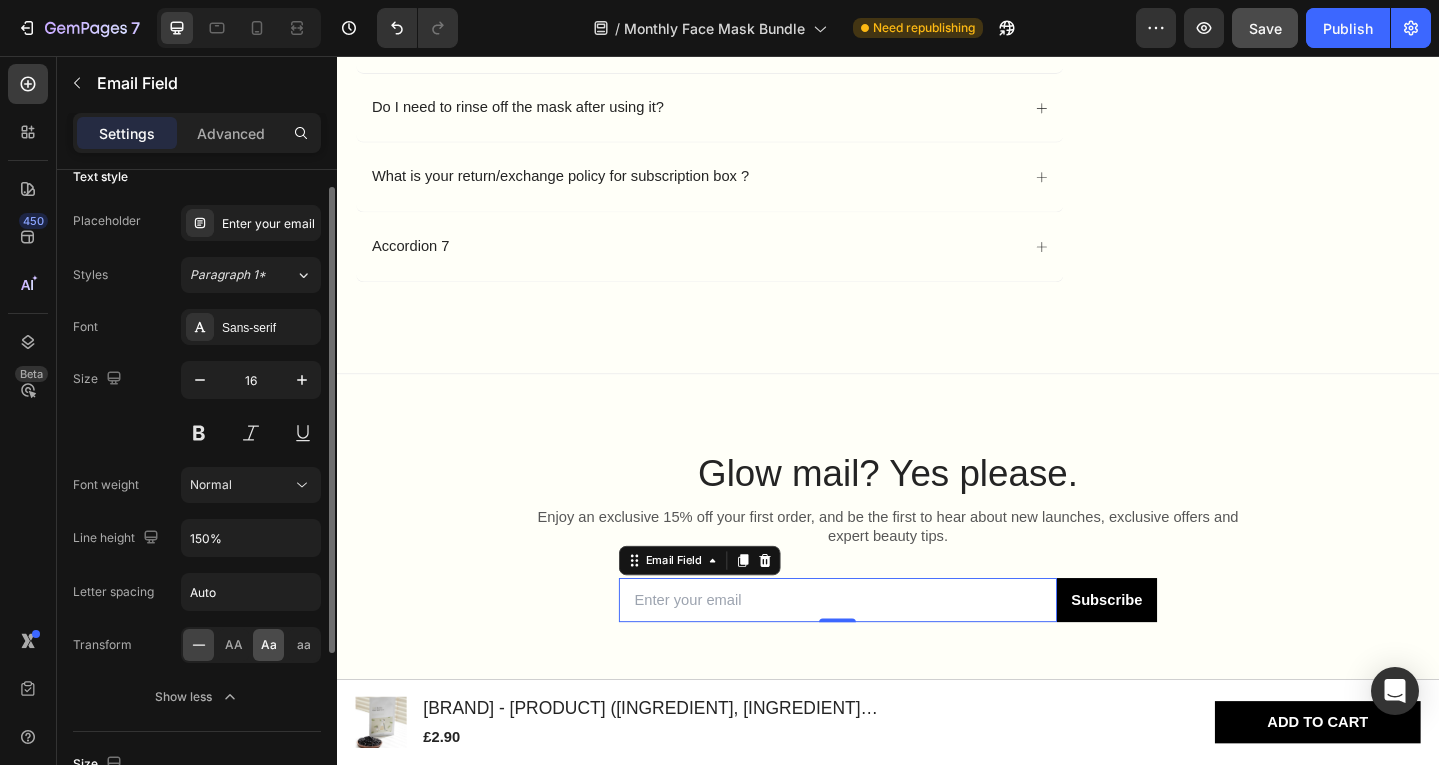 click on "Aa" 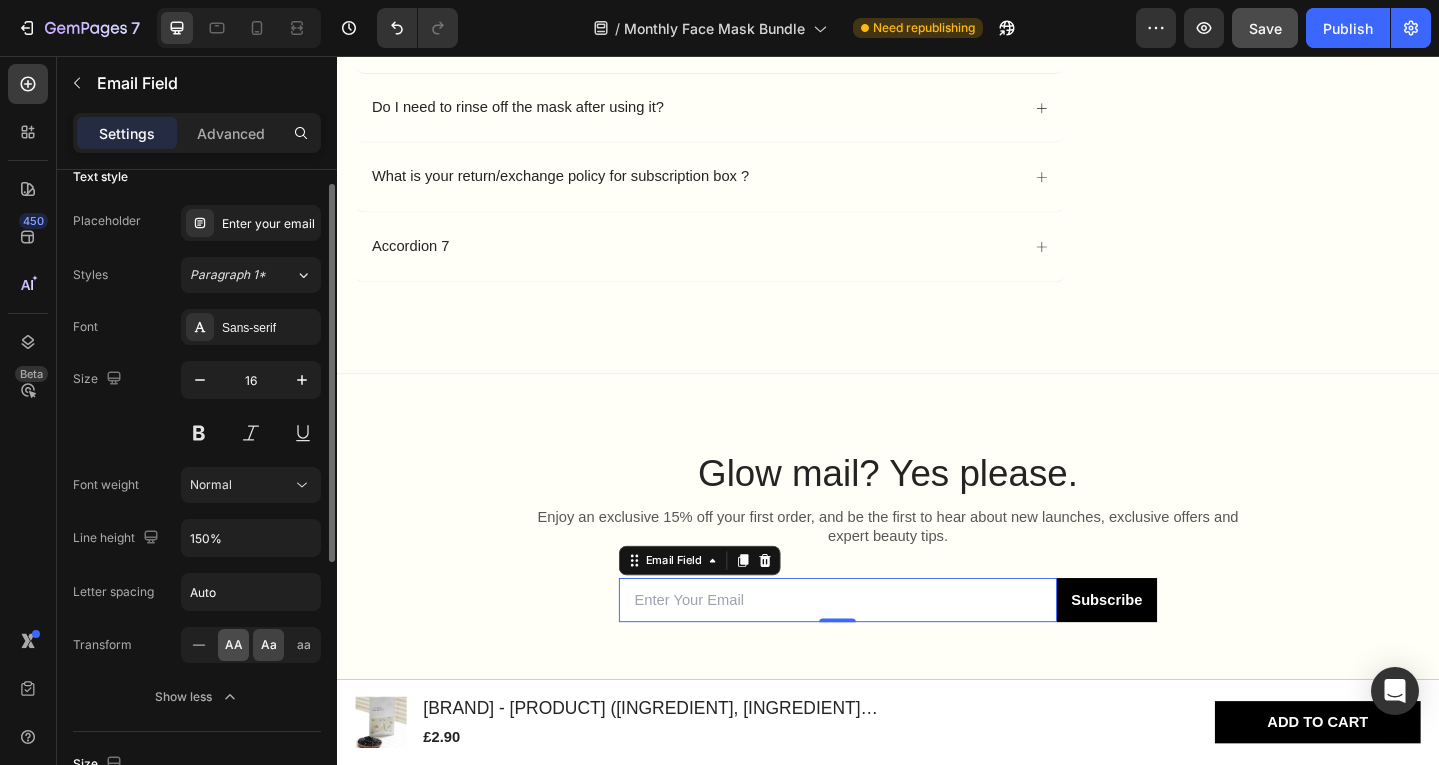 click on "AA" 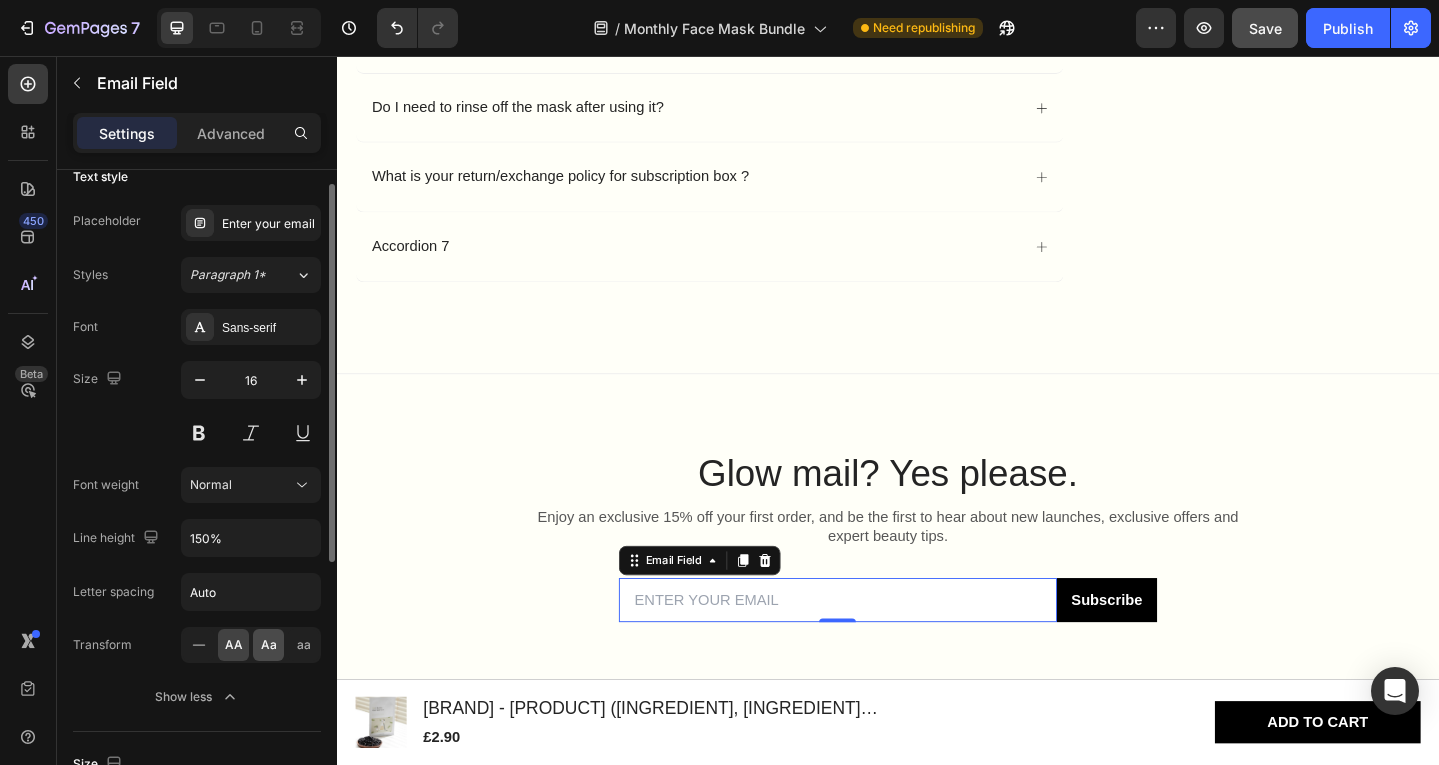 click on "Aa" 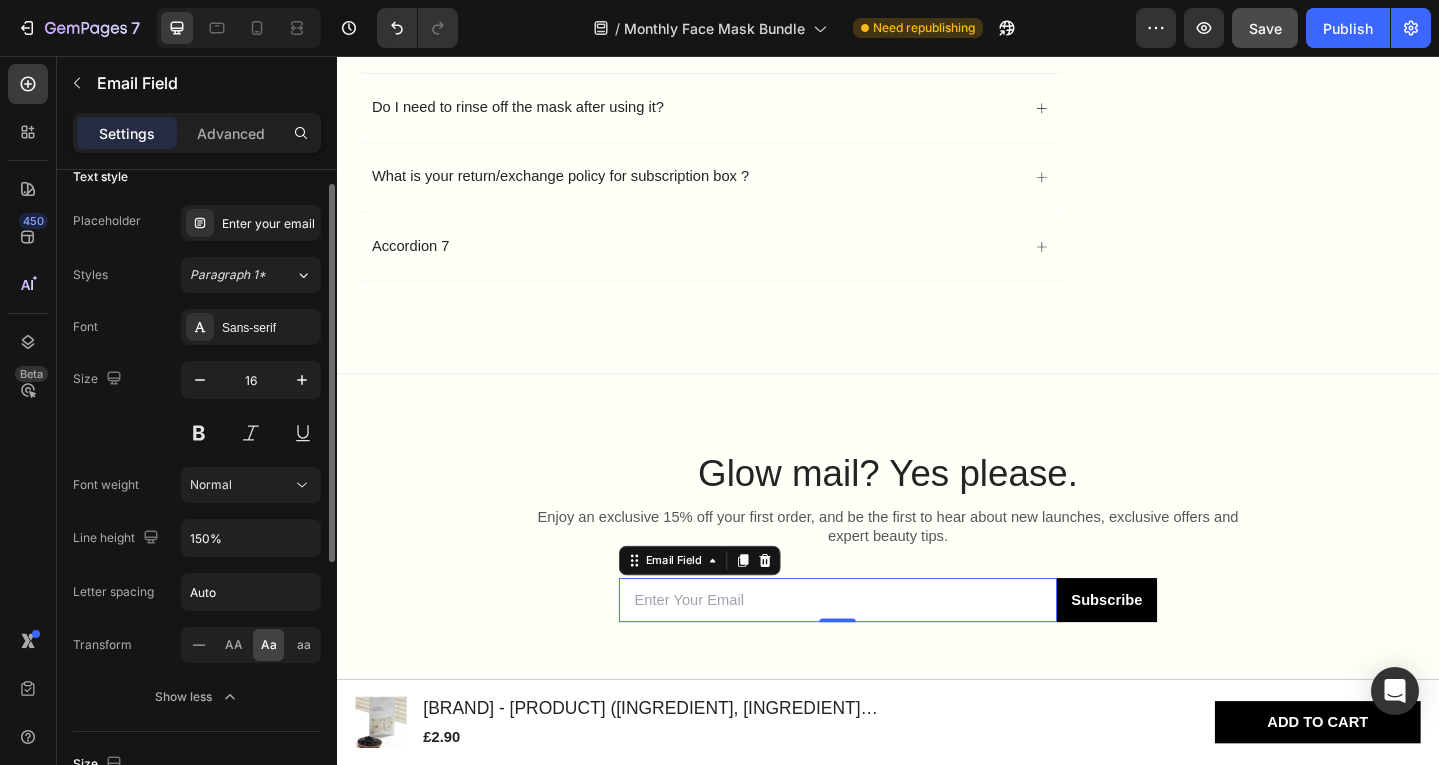 click on "Aa" 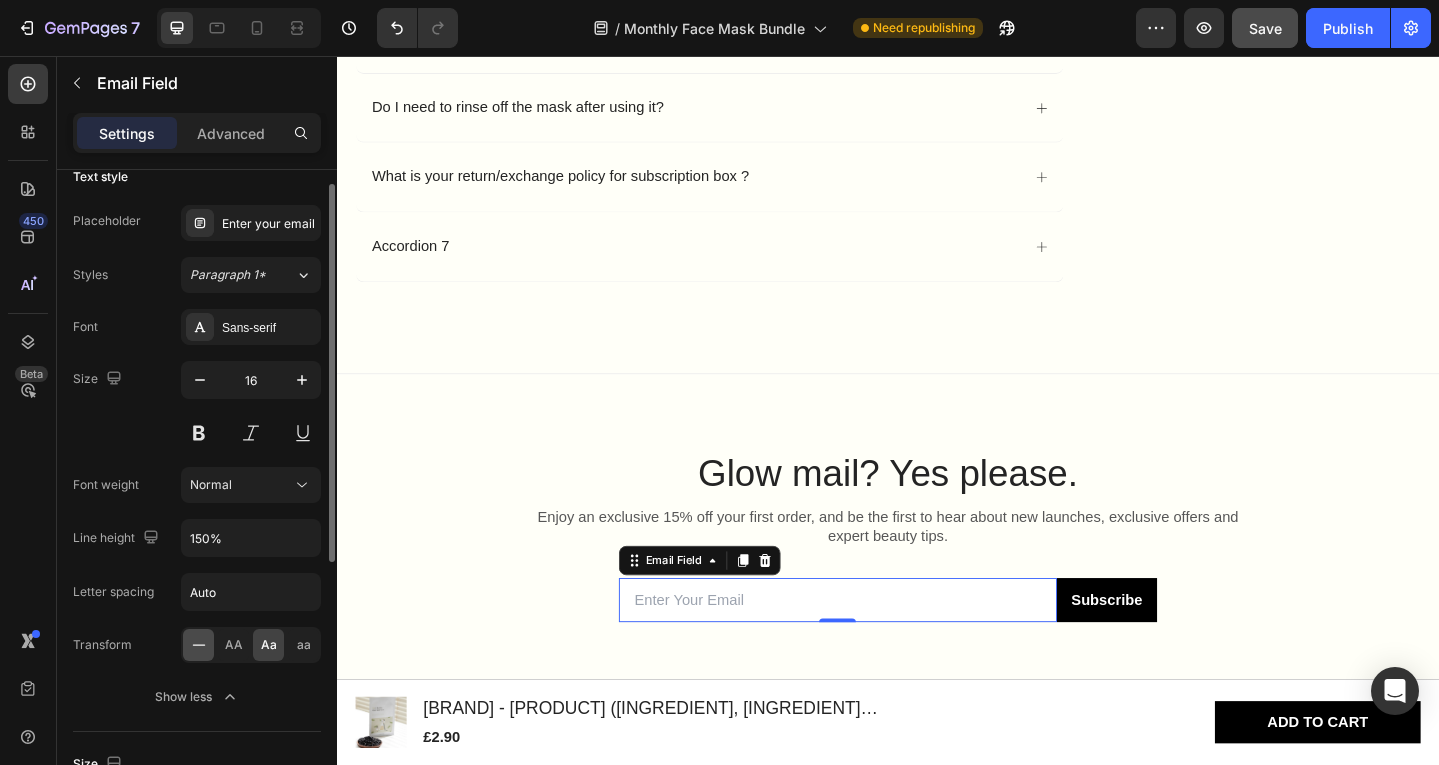 click 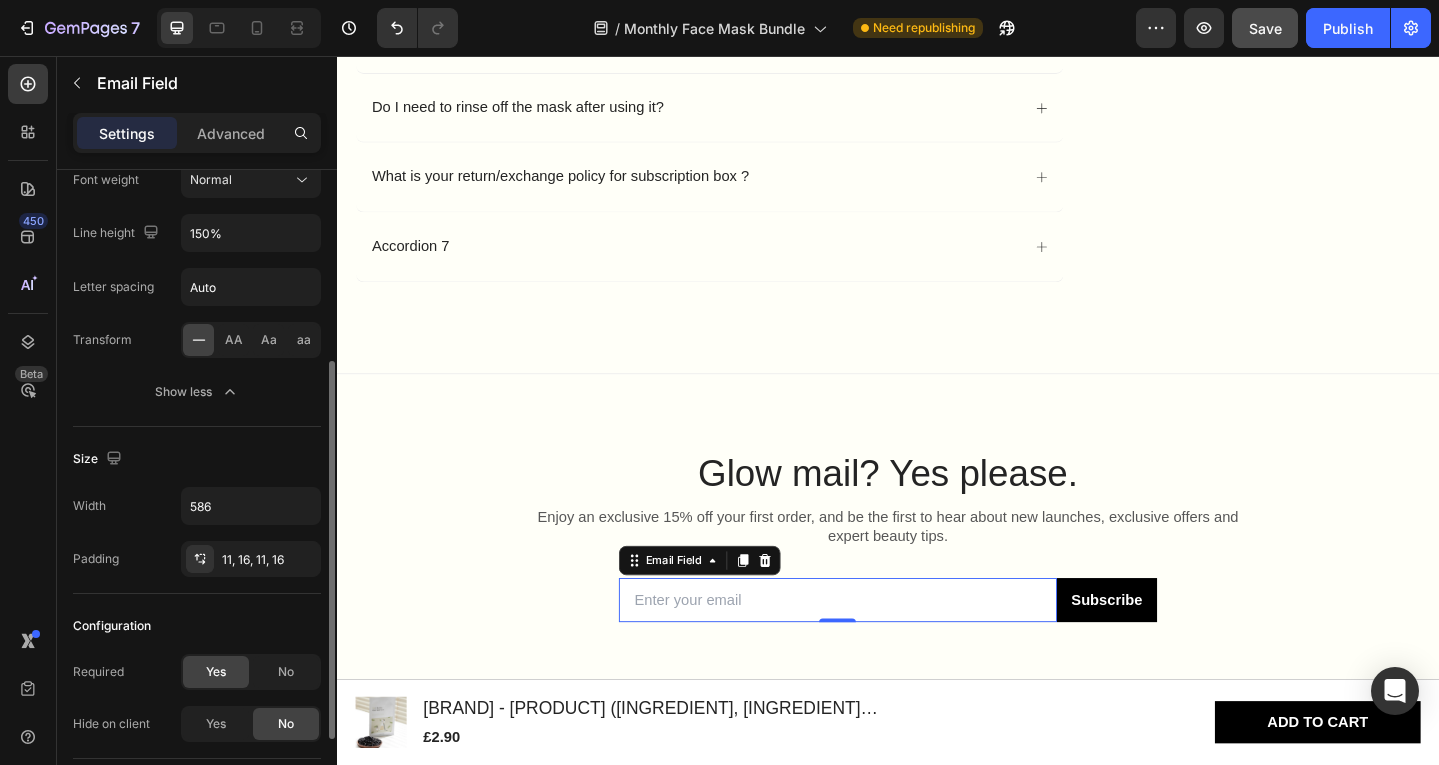 scroll, scrollTop: 472, scrollLeft: 0, axis: vertical 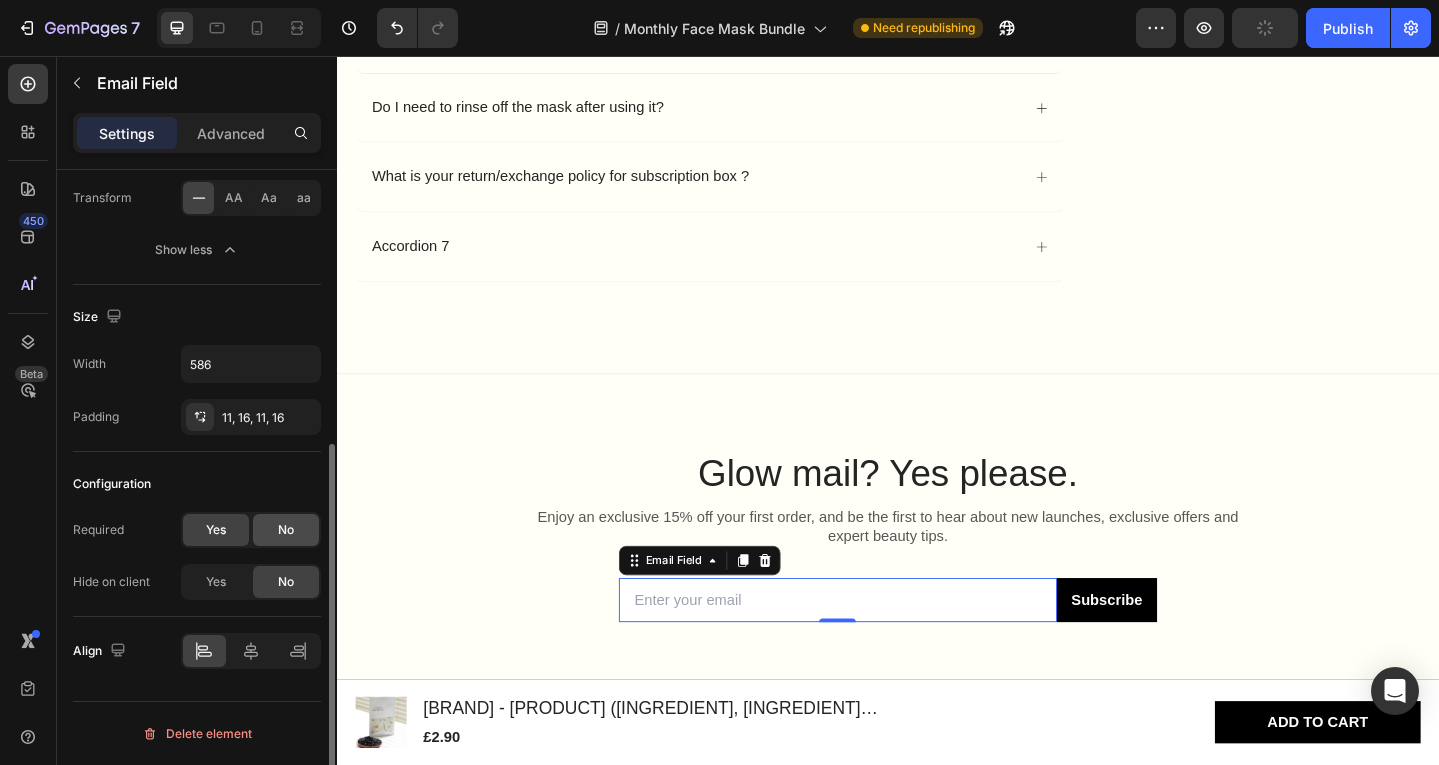 click on "No" 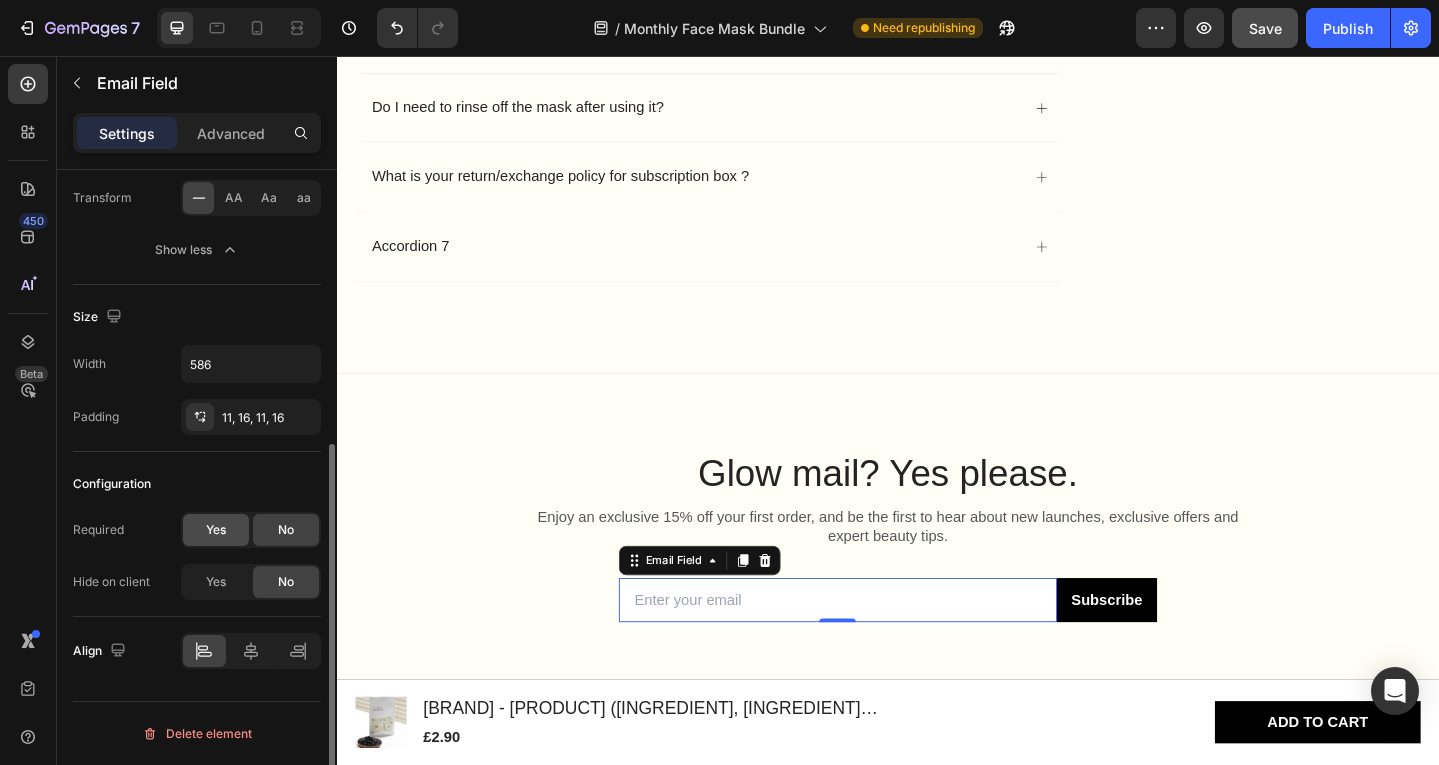 click on "Yes" 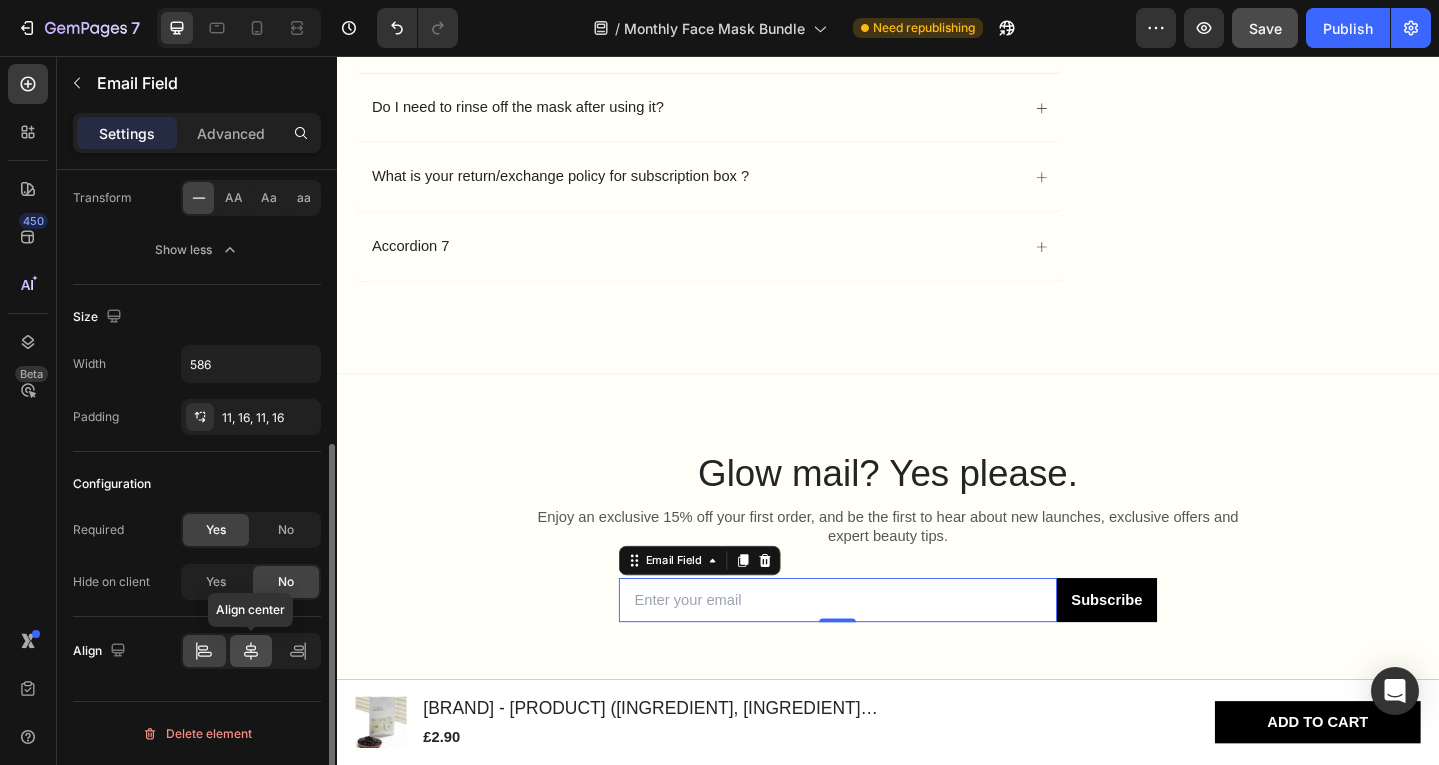 click 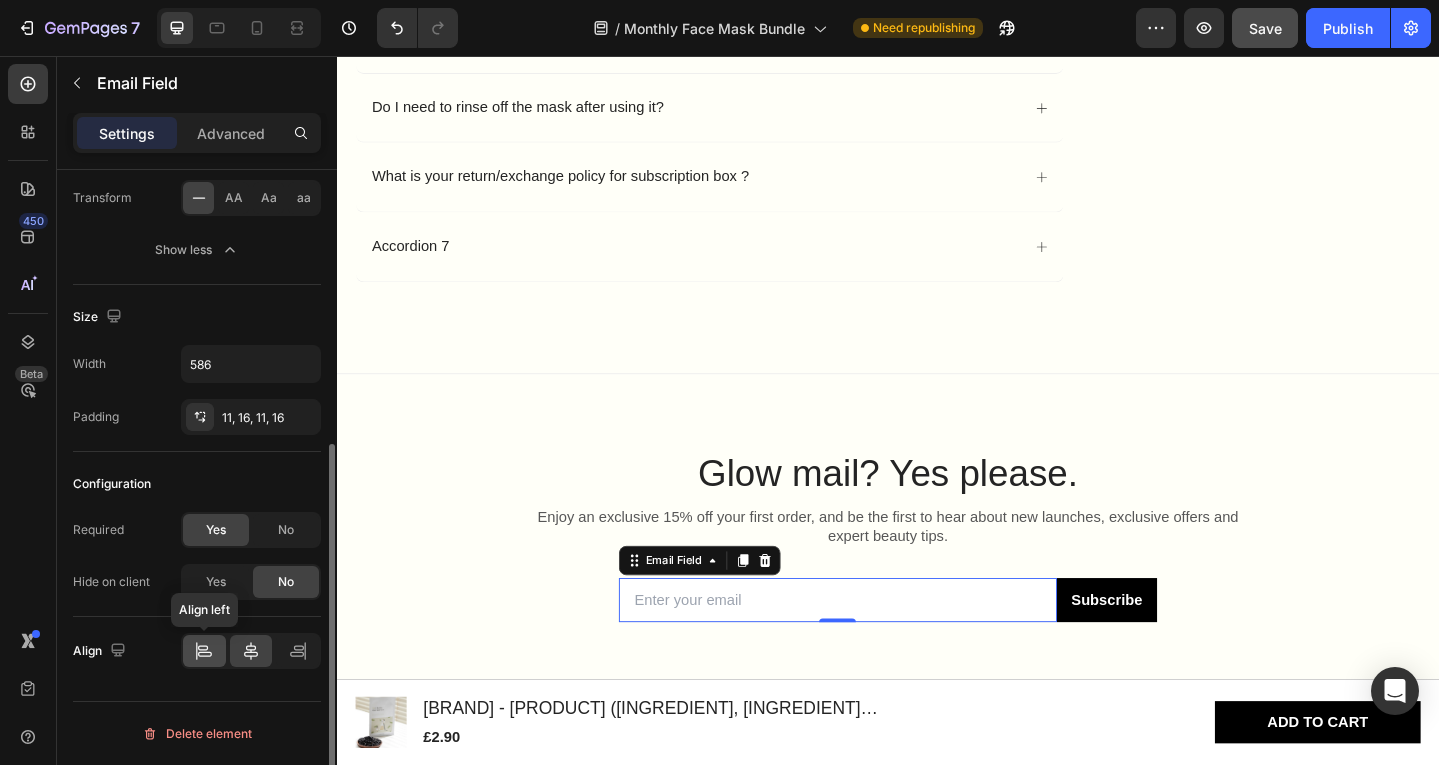 click 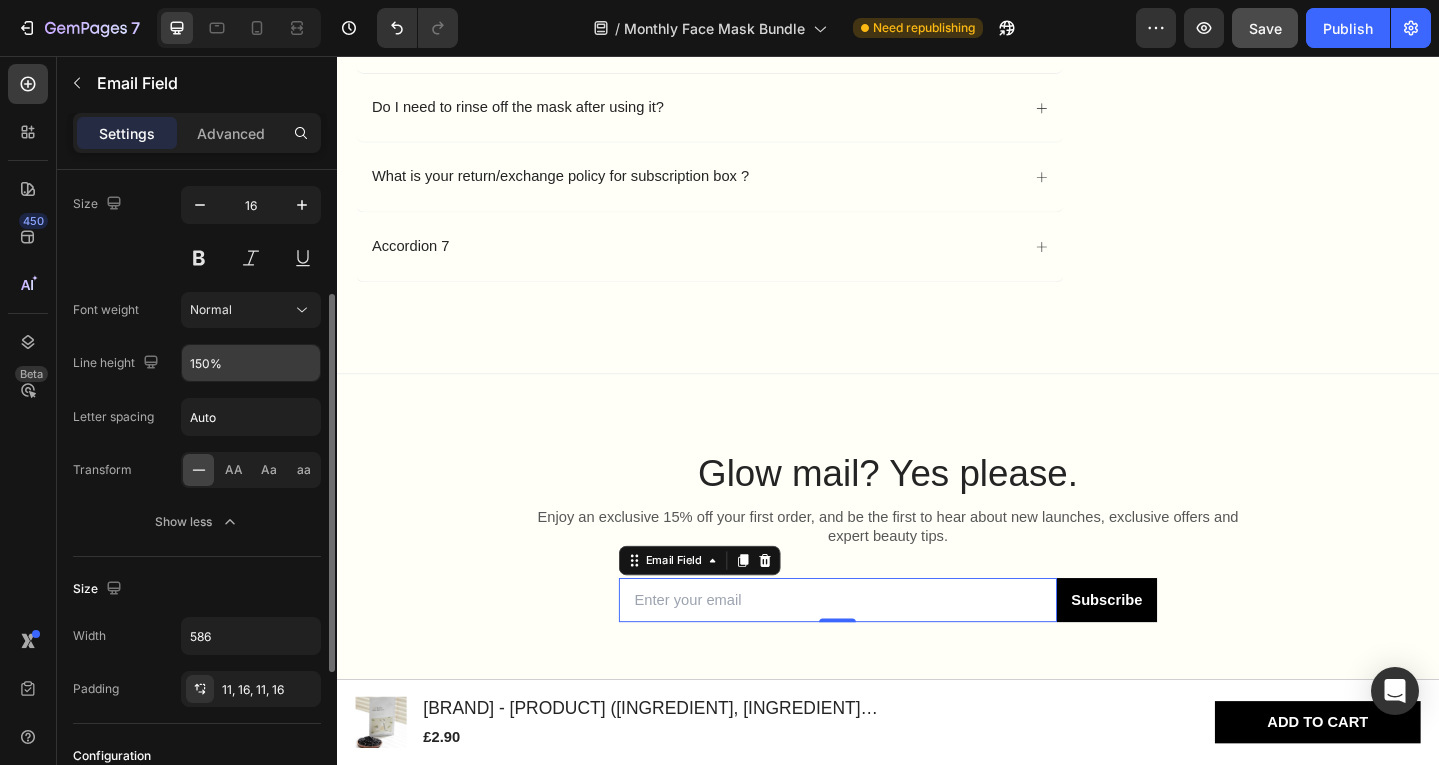 scroll, scrollTop: 195, scrollLeft: 0, axis: vertical 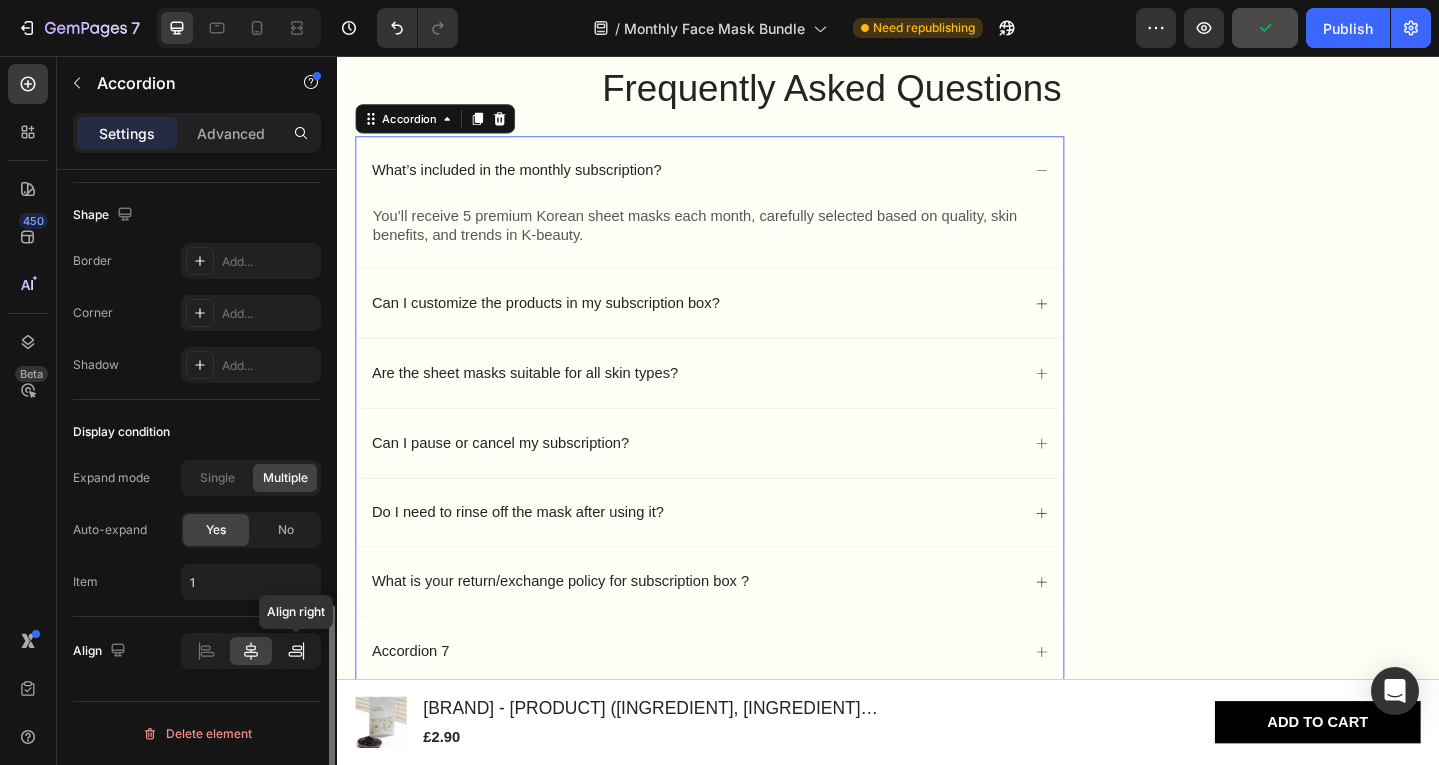 click 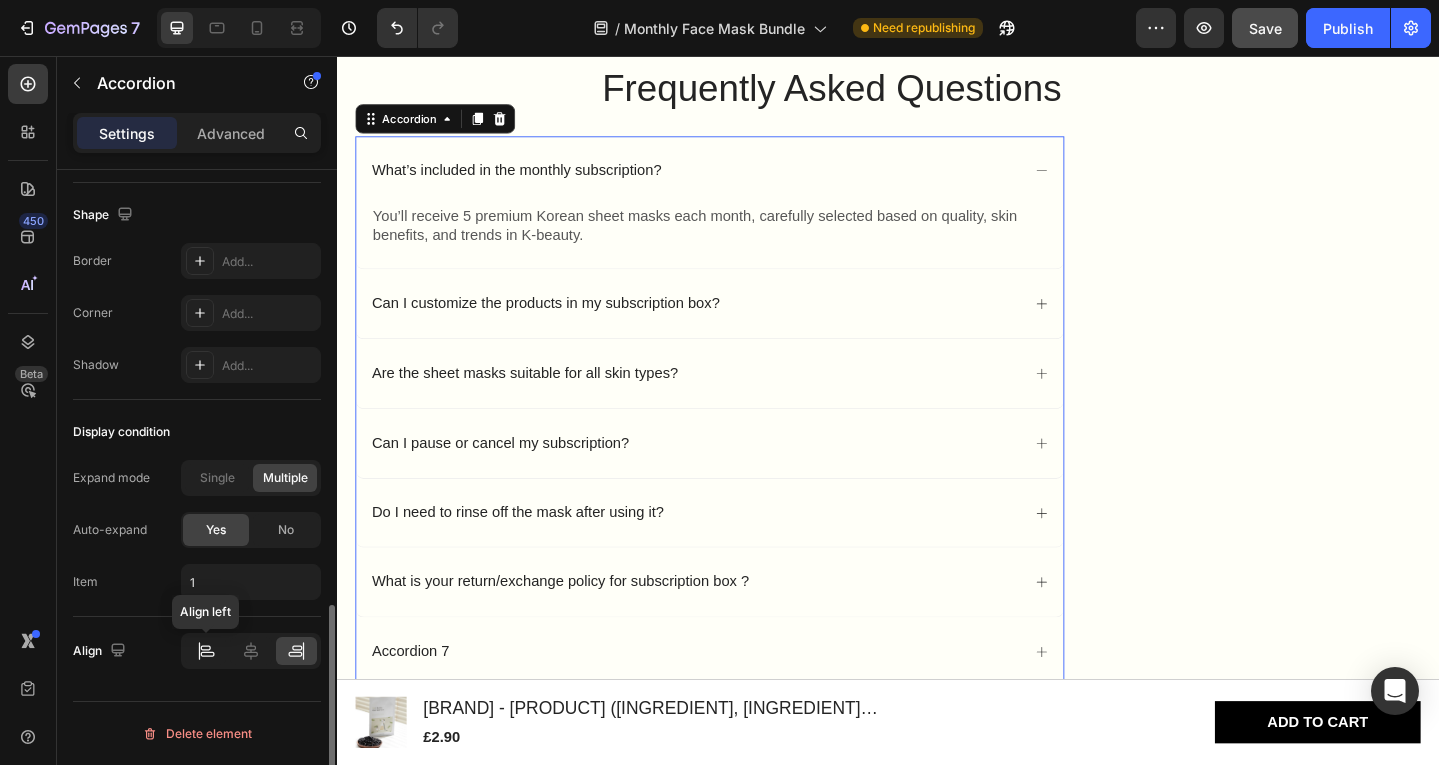 click 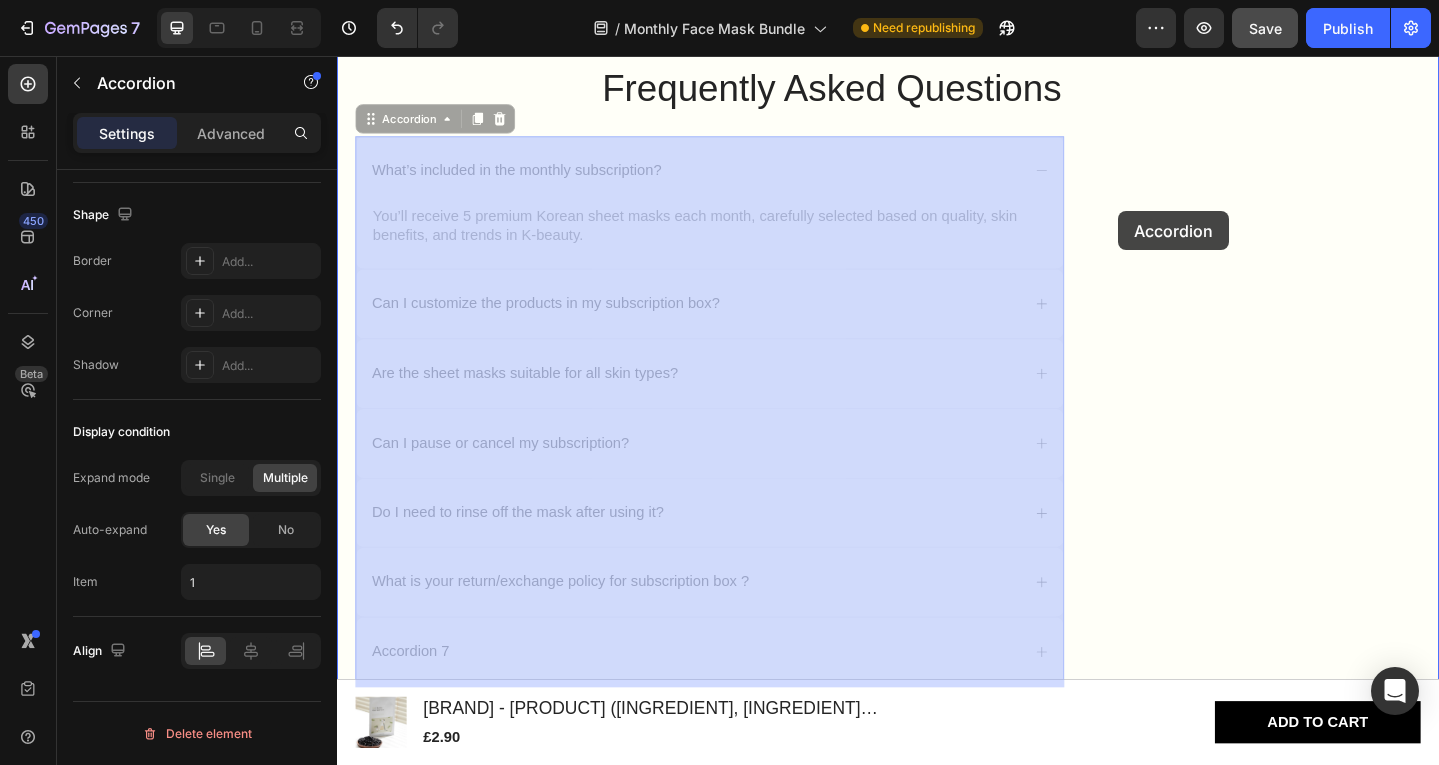 drag, startPoint x: 1080, startPoint y: 212, endPoint x: 1187, endPoint y: 225, distance: 107.78683 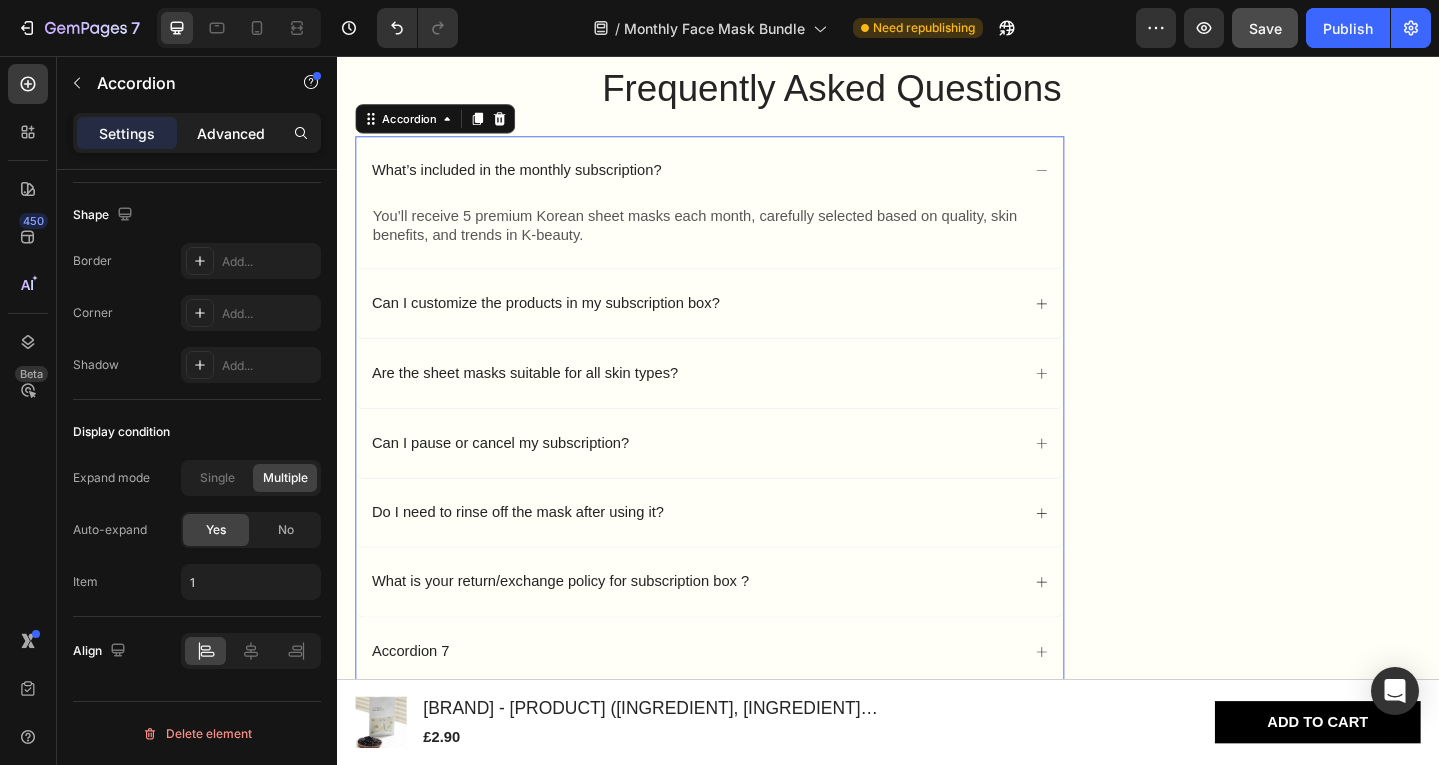 click on "Advanced" at bounding box center (231, 133) 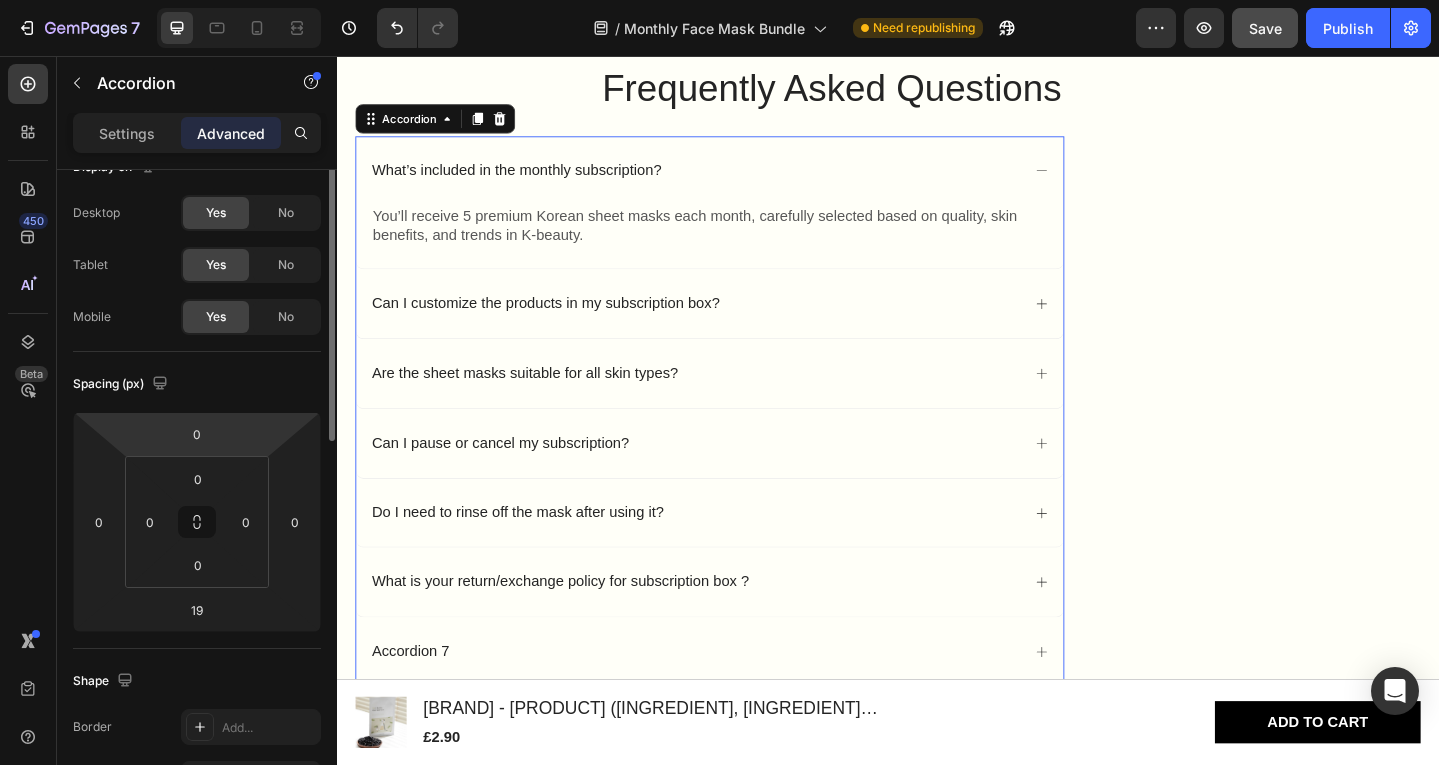 scroll, scrollTop: 0, scrollLeft: 0, axis: both 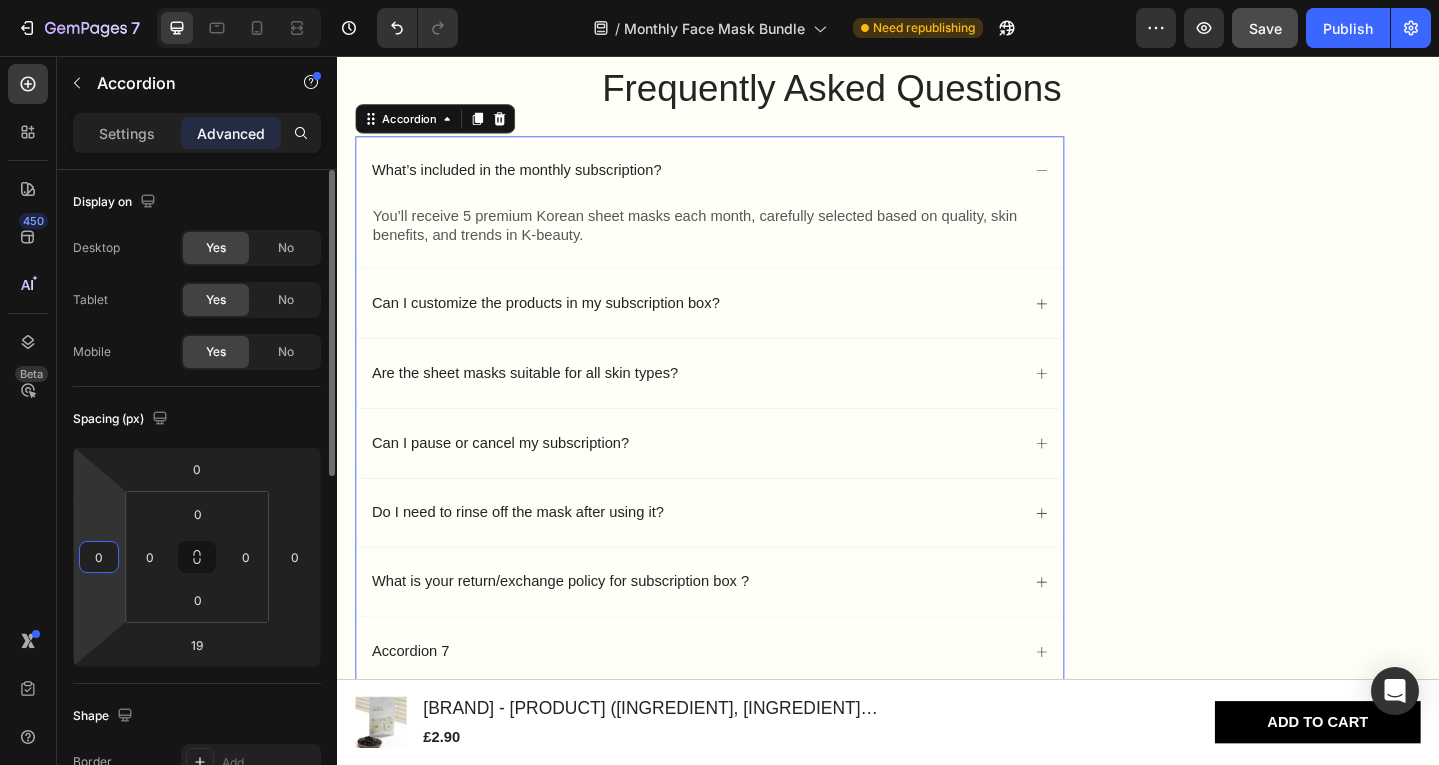 click on "[NUMBER] / [MONTH] [PRODUCT] Need republishing Preview Save Publish [NUMBER] Beta text Sections([NUMBER]) Elements([NUMBER]) Text Heading Text Block Form Text Field Text Area Dropdown Newsletter Contact Form Media Video Banner Hero Banner Hero Banner" at bounding box center [719, 0] 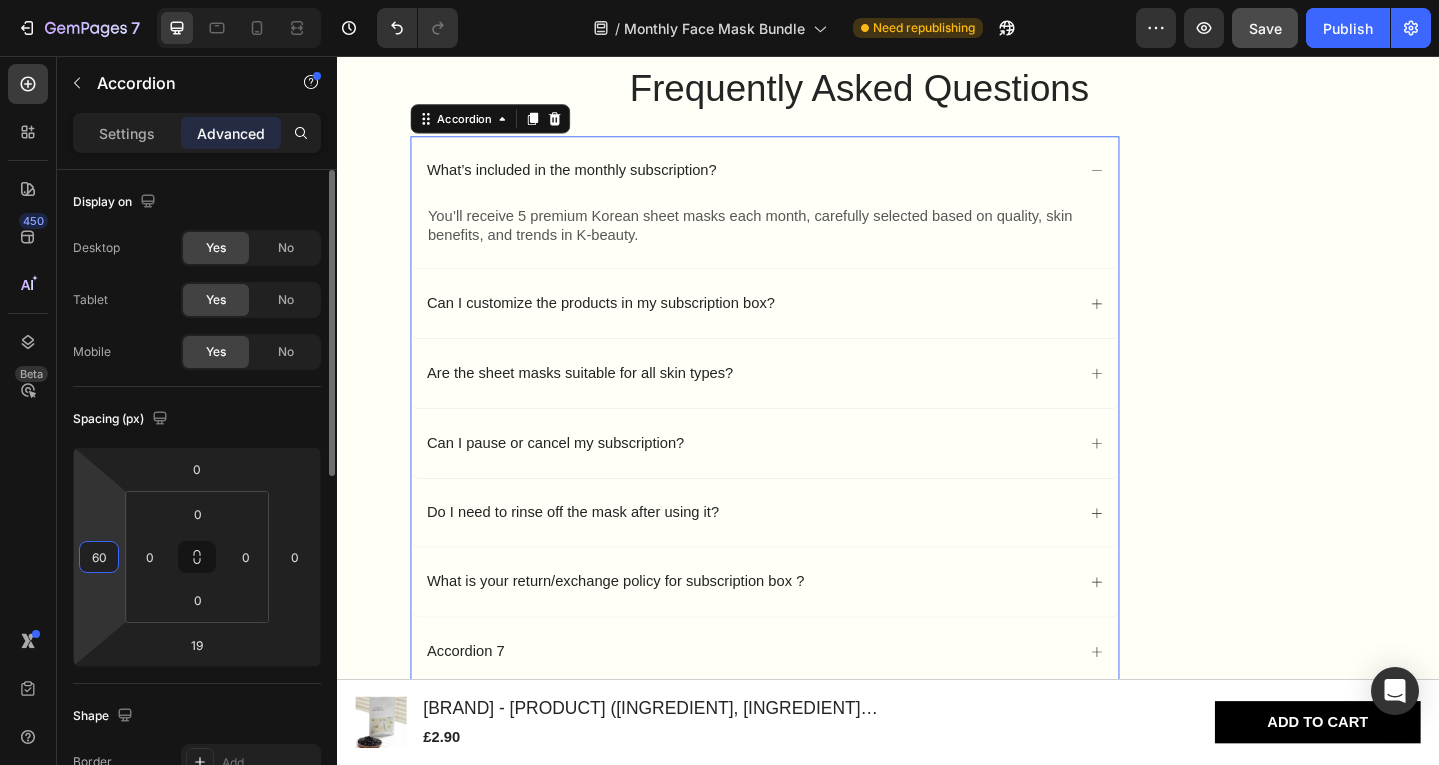 type on "6" 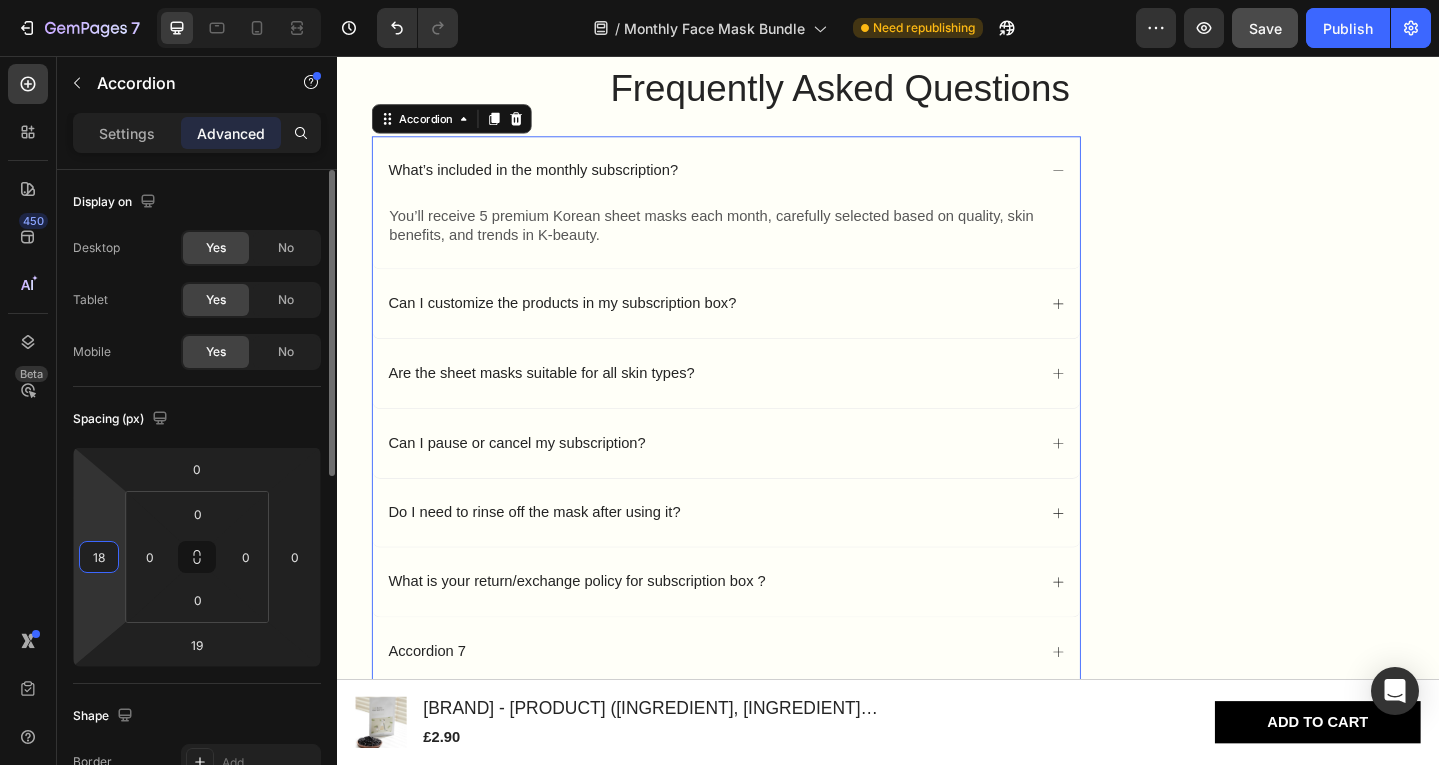 type on "180" 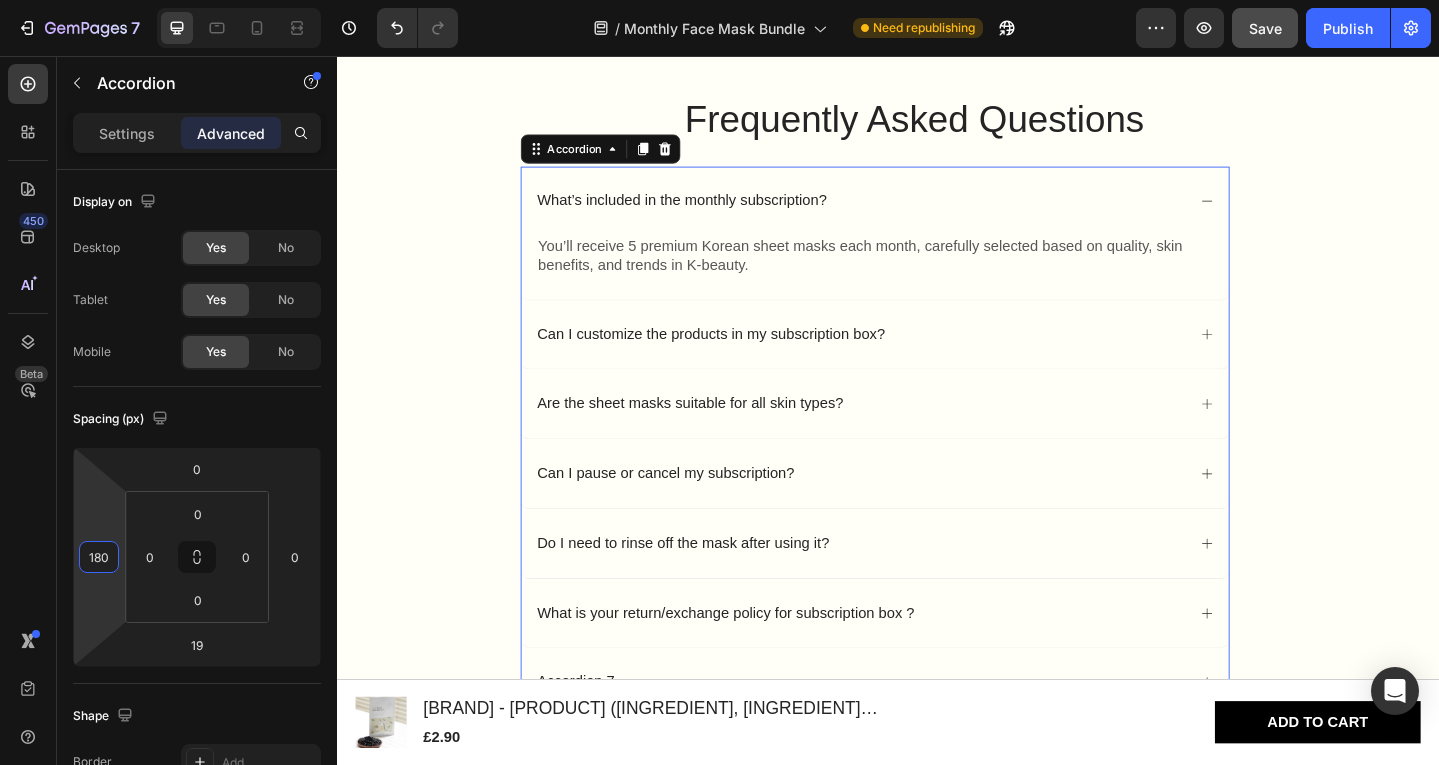 scroll, scrollTop: 4844, scrollLeft: 0, axis: vertical 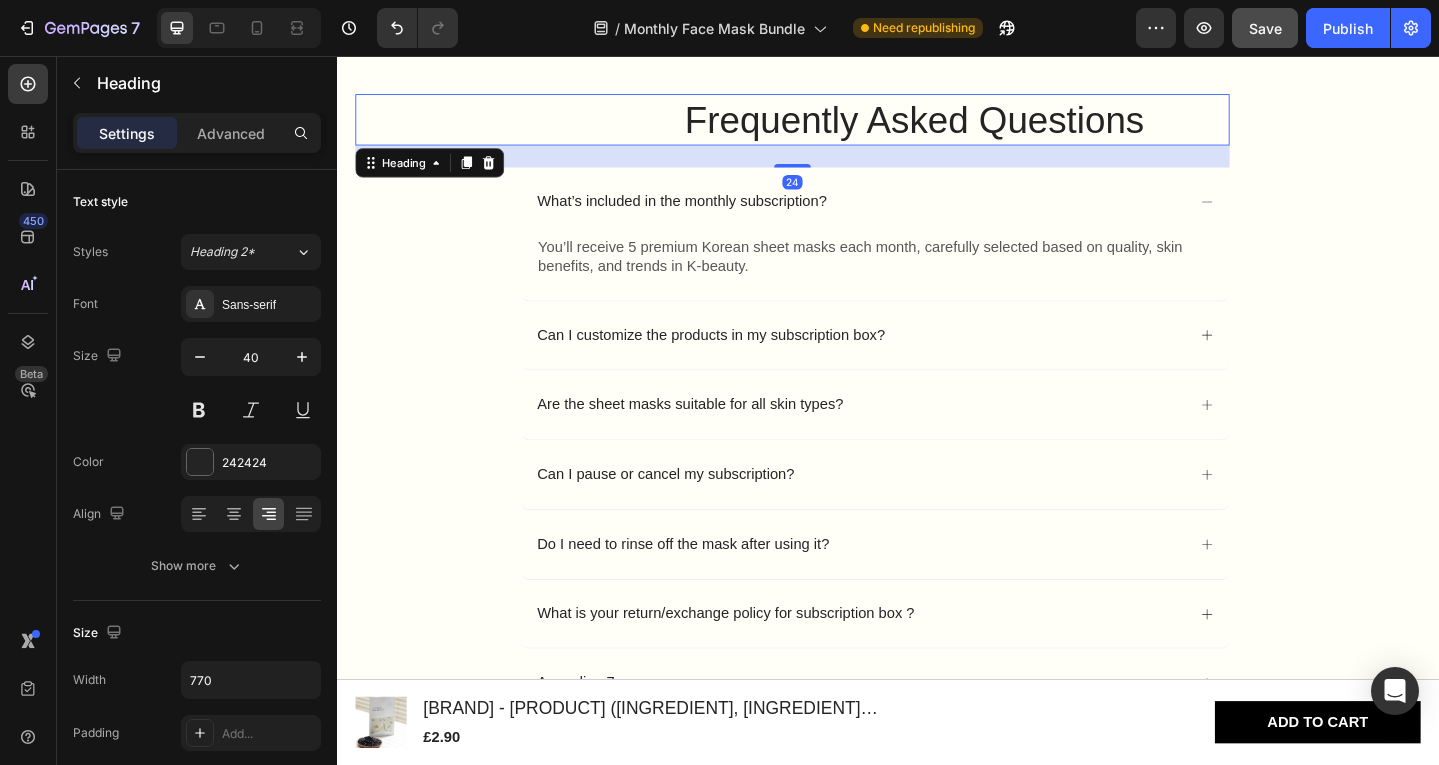 click on "Frequently Asked Questions" at bounding box center [833, 126] 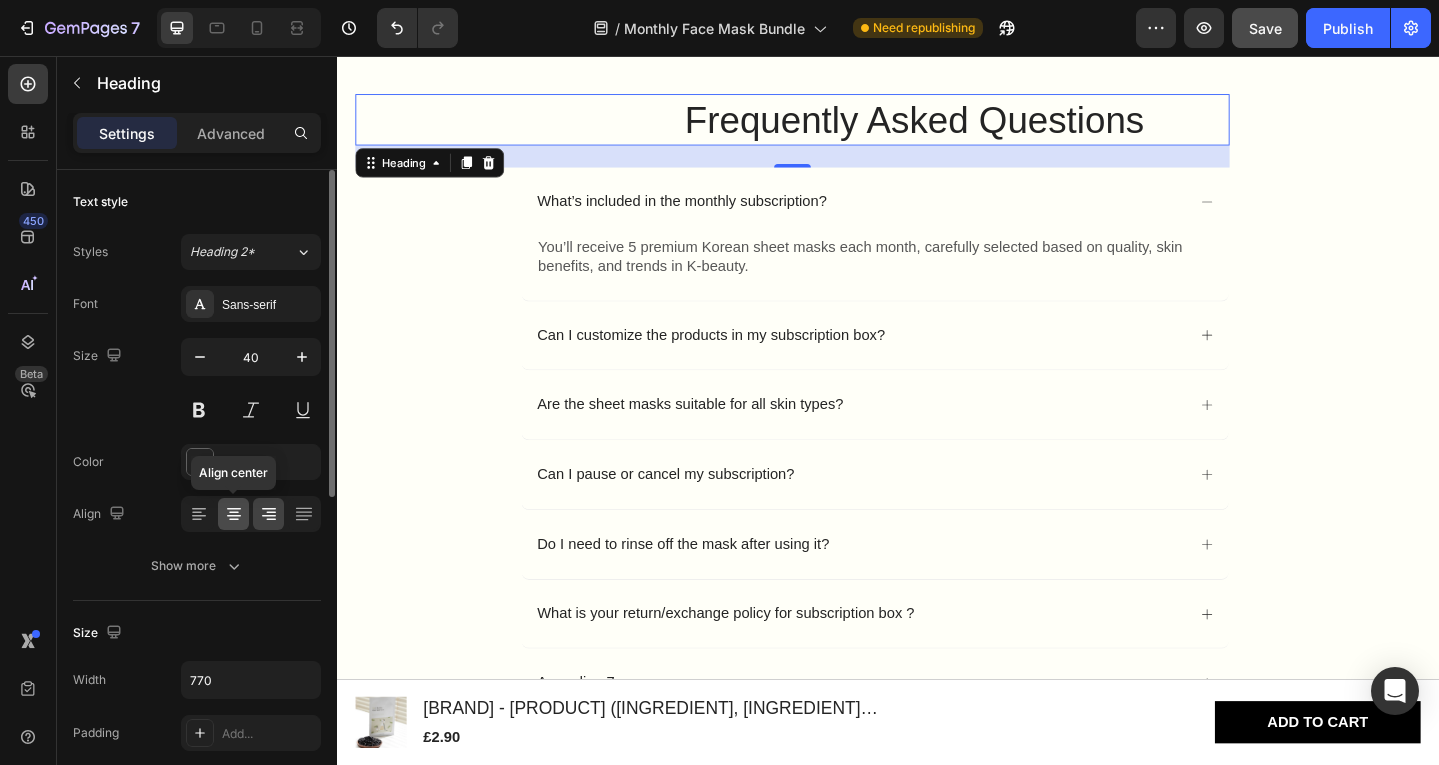 click 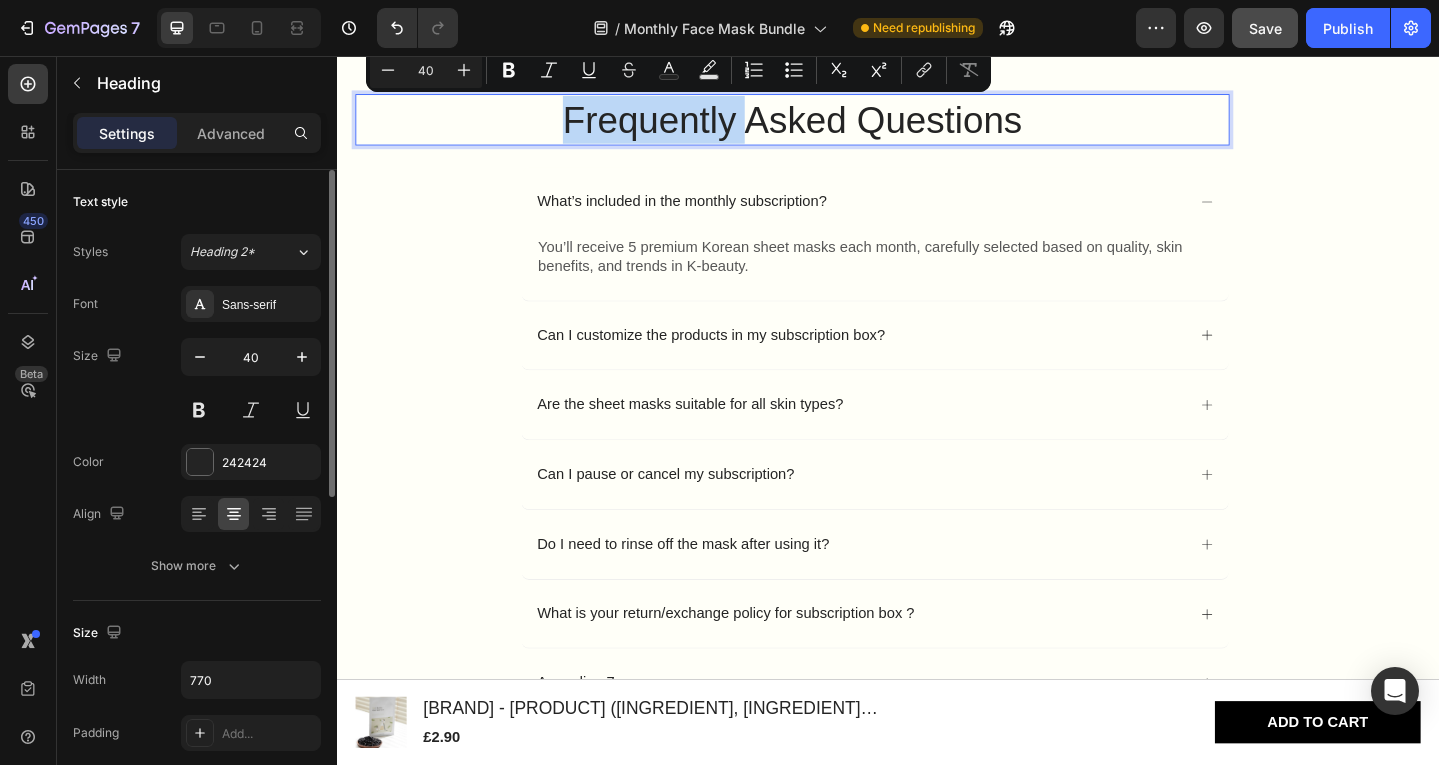 click on "Frequently Asked Questions" at bounding box center [833, 126] 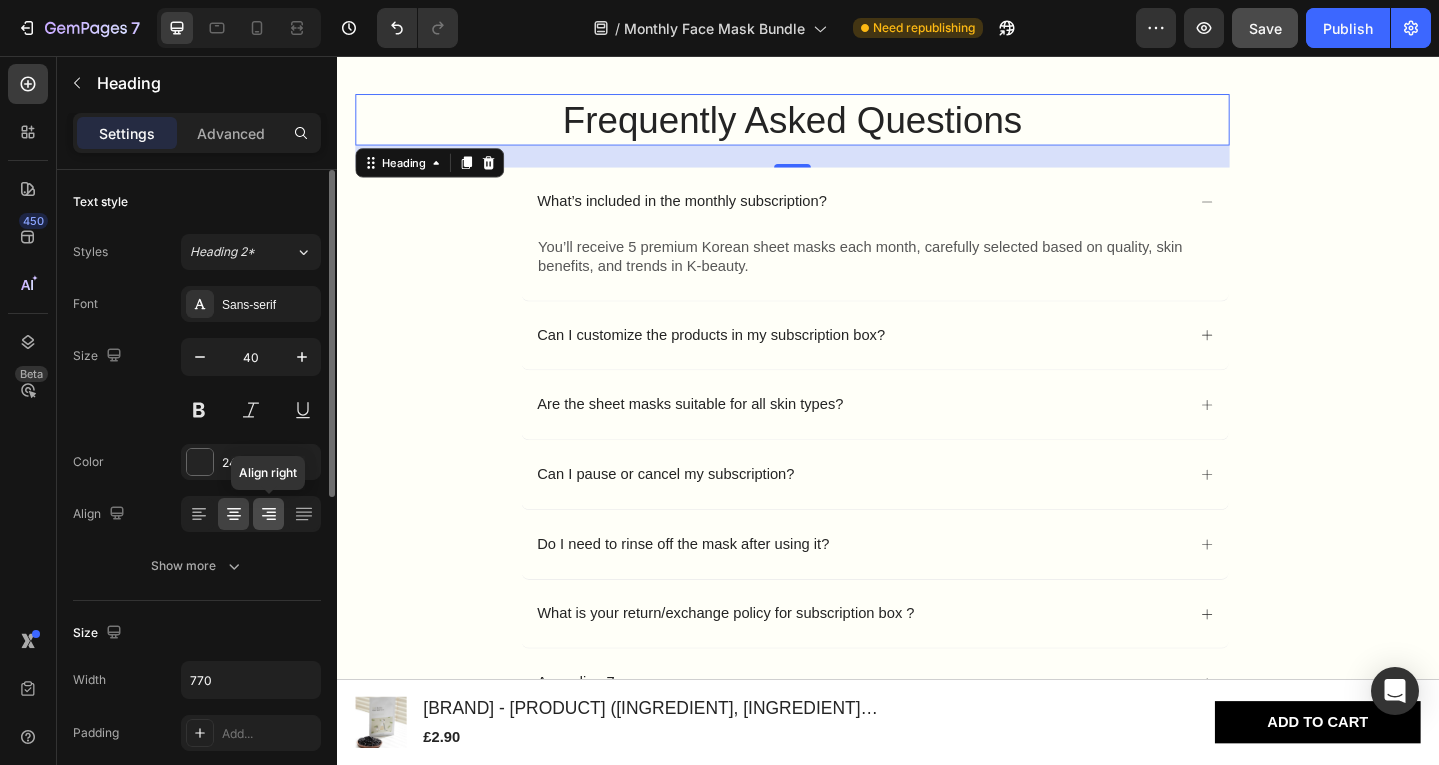 click 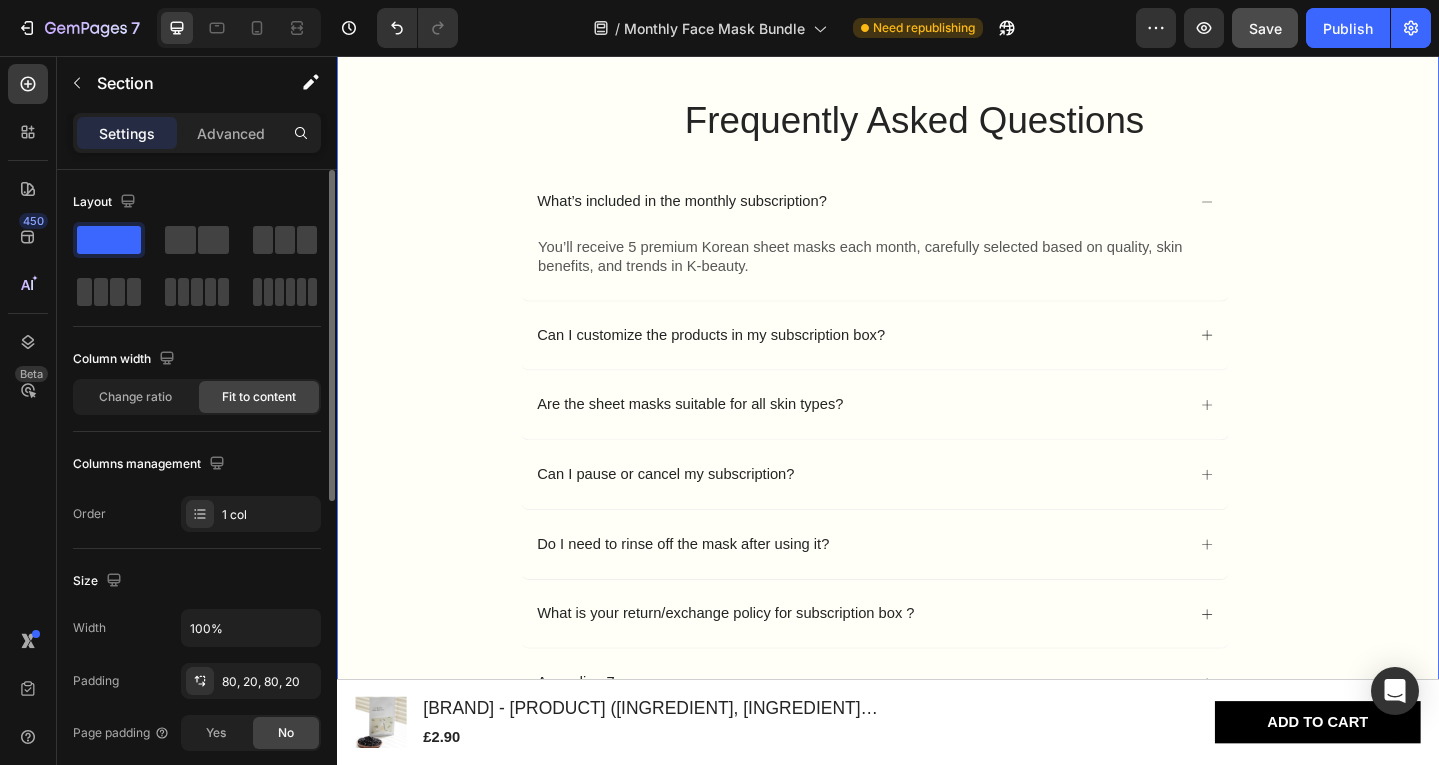 scroll, scrollTop: 4807, scrollLeft: 0, axis: vertical 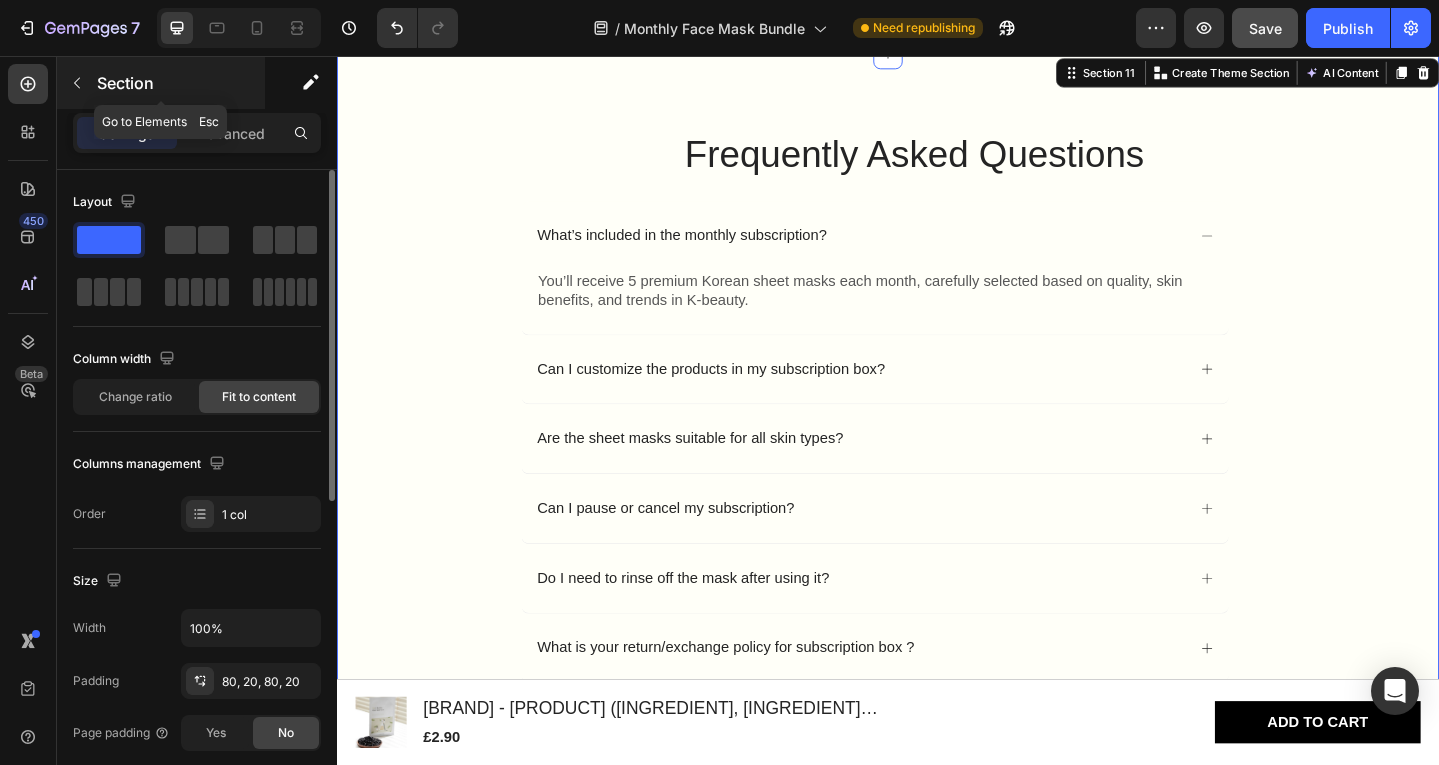 click 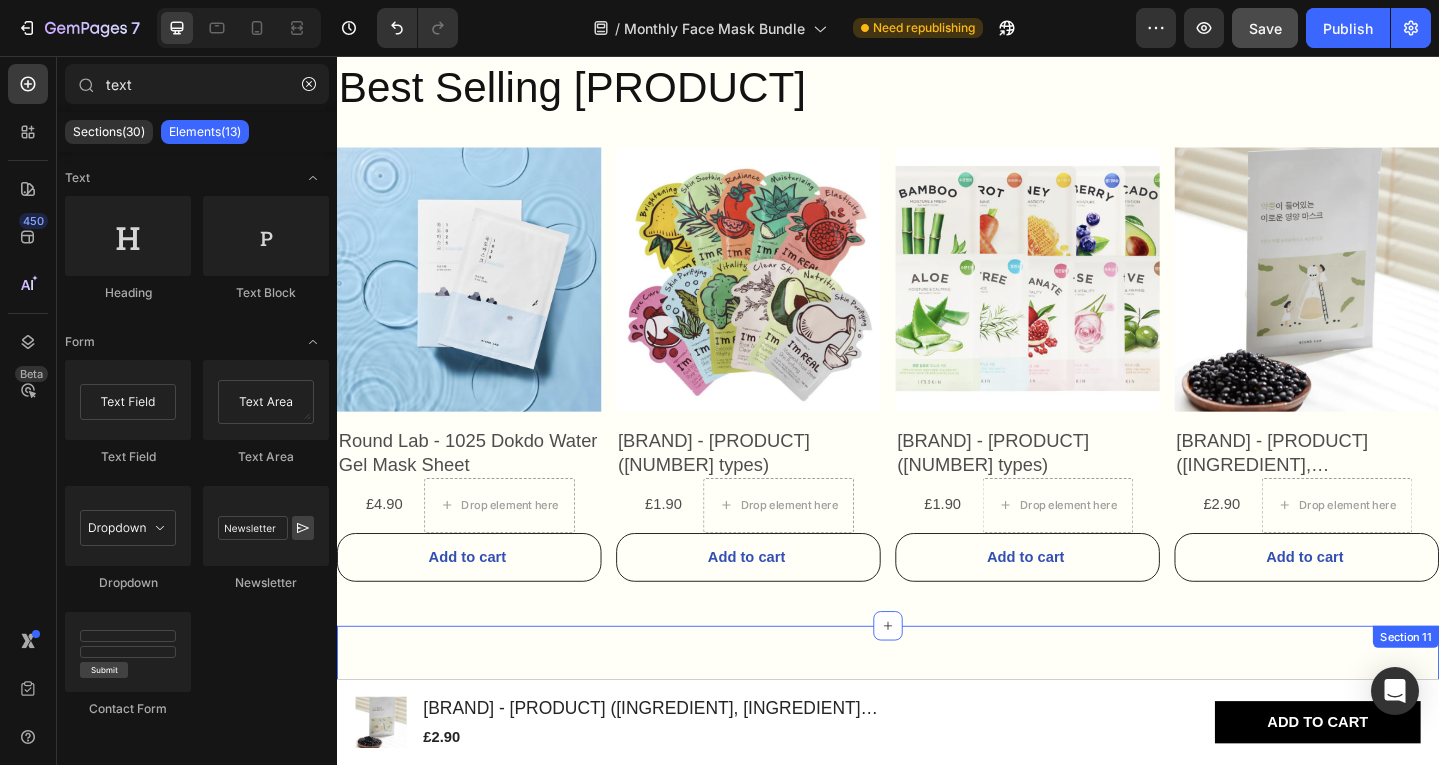 scroll, scrollTop: 4398, scrollLeft: 0, axis: vertical 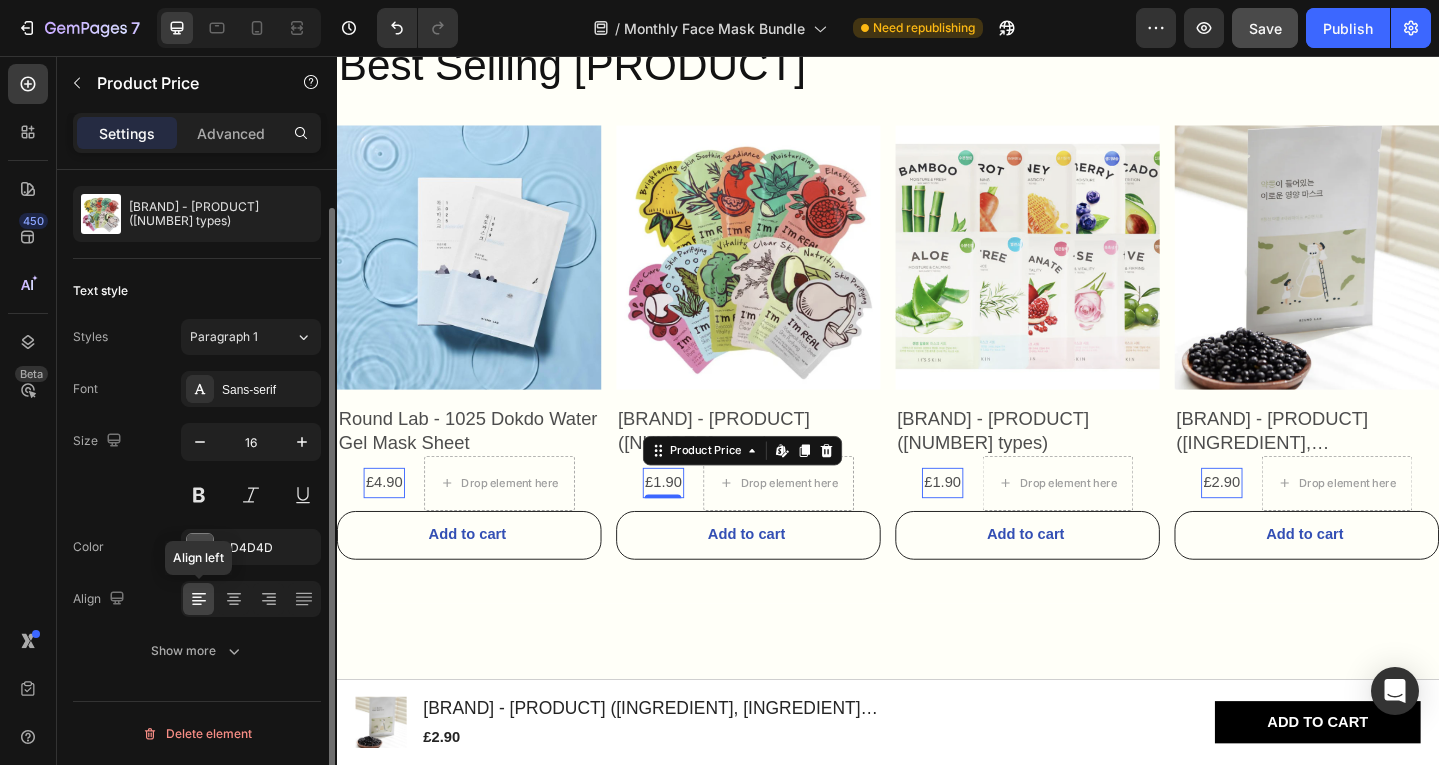 click 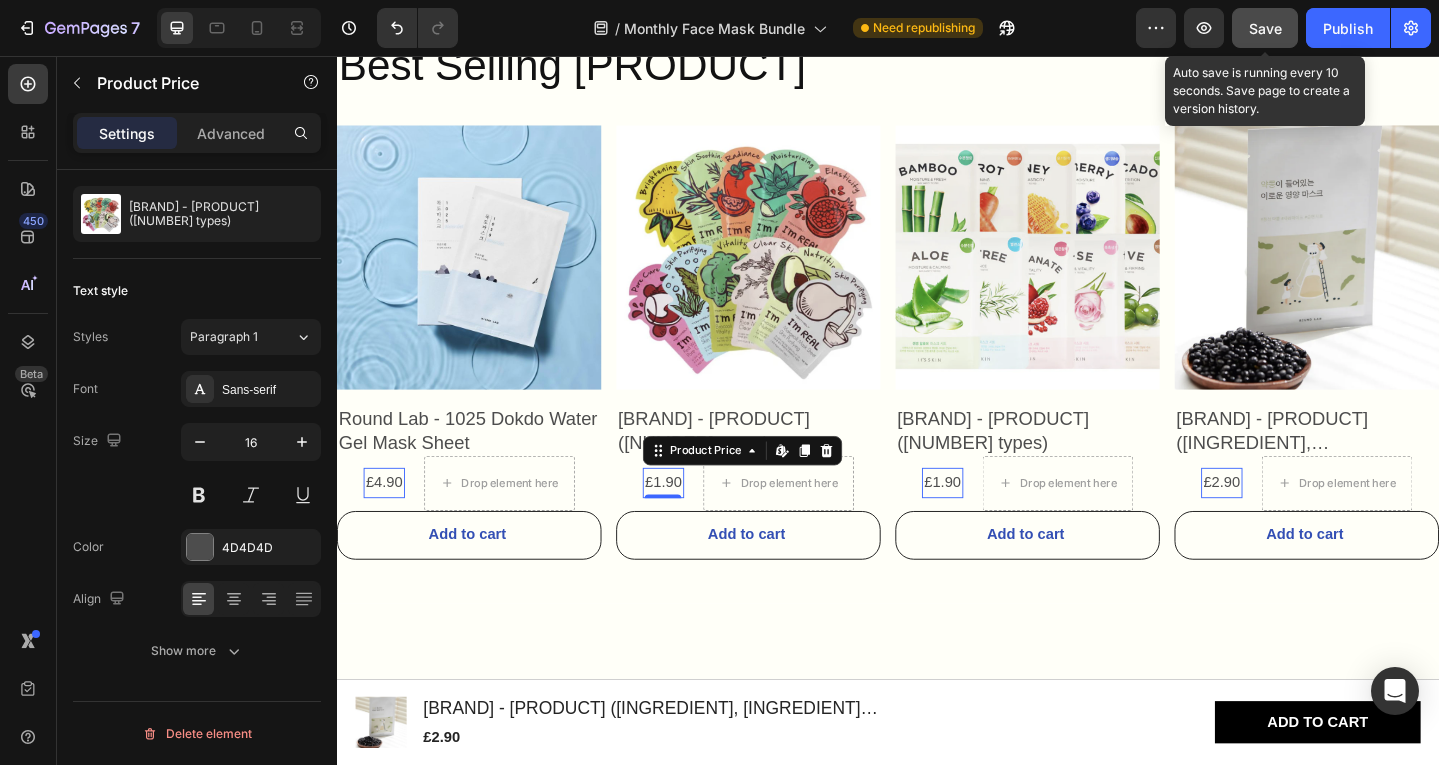 click on "Save" at bounding box center [1265, 28] 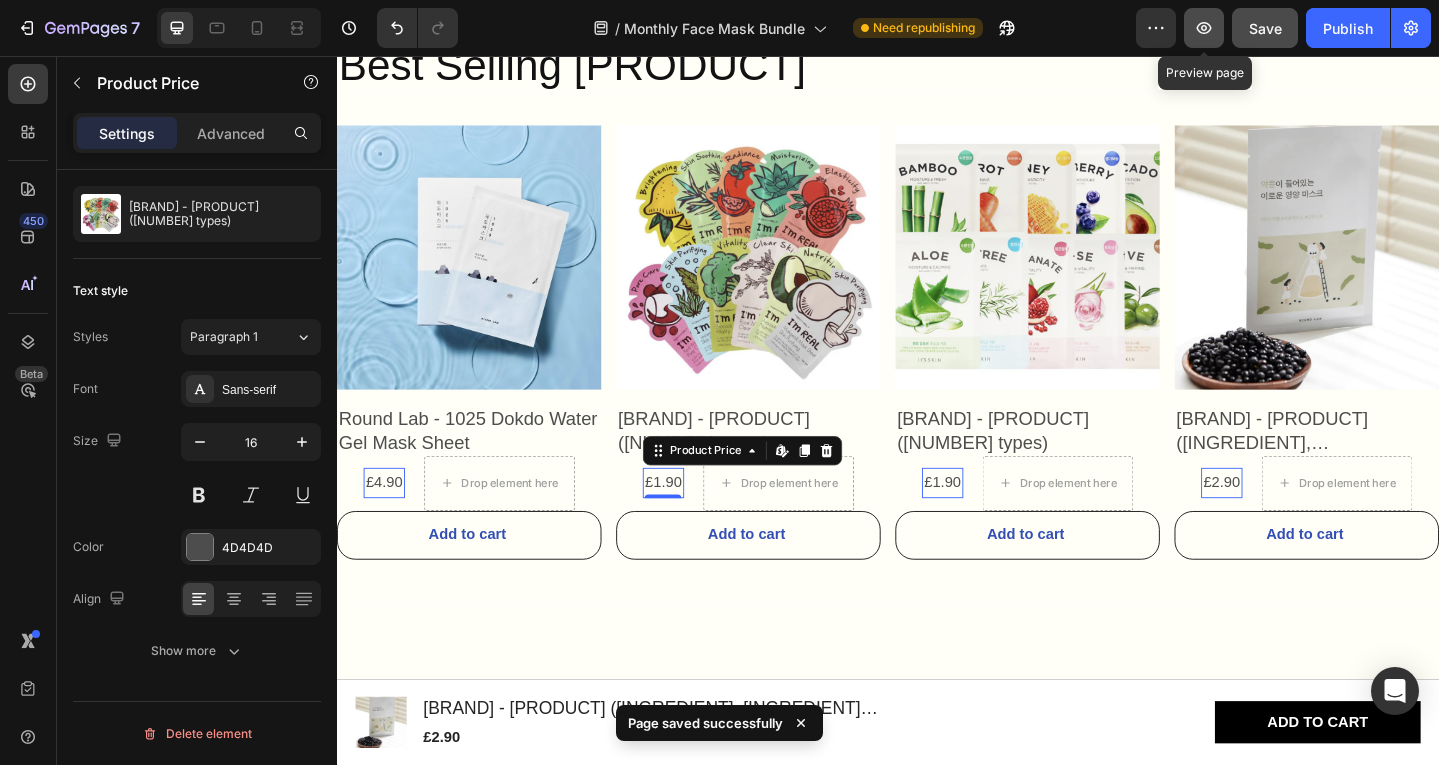 click 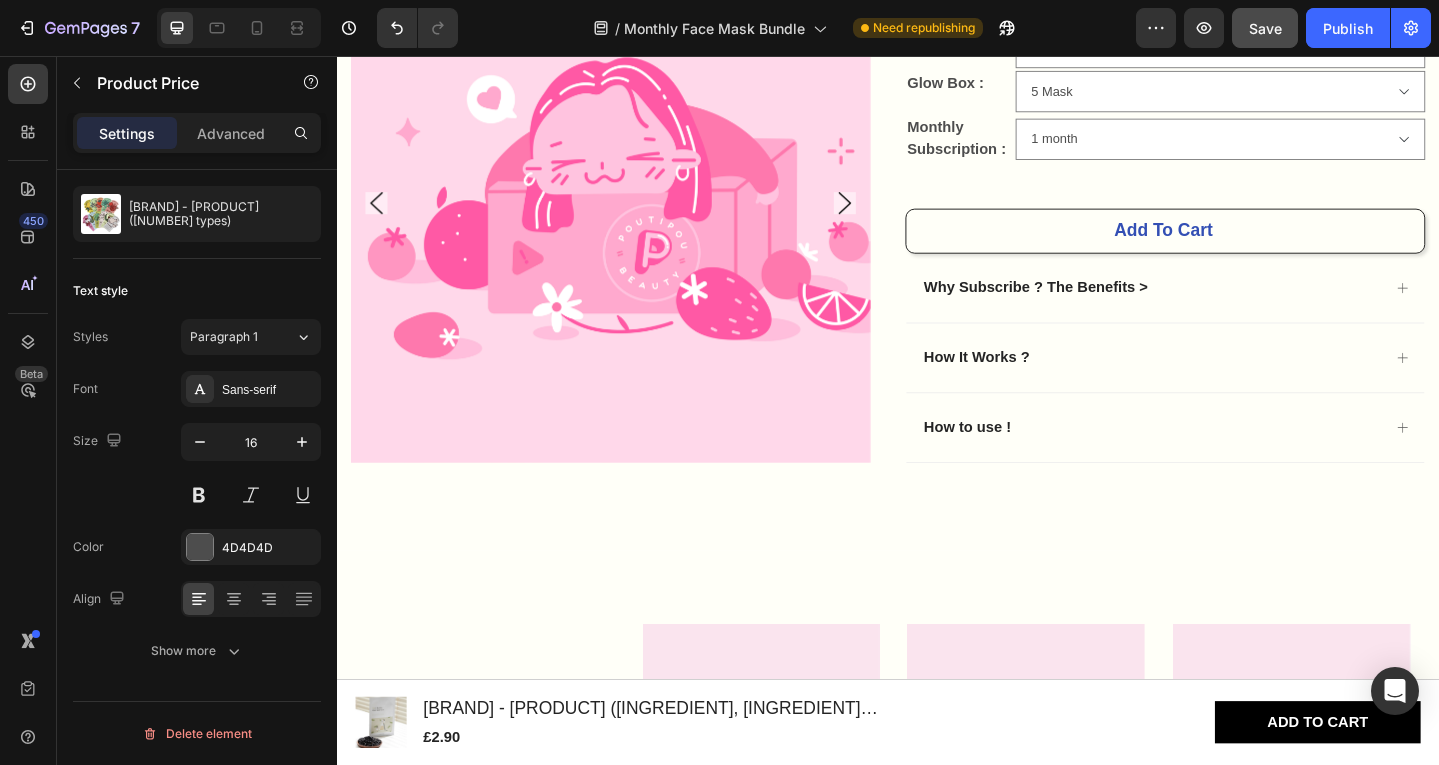 scroll, scrollTop: 498, scrollLeft: 0, axis: vertical 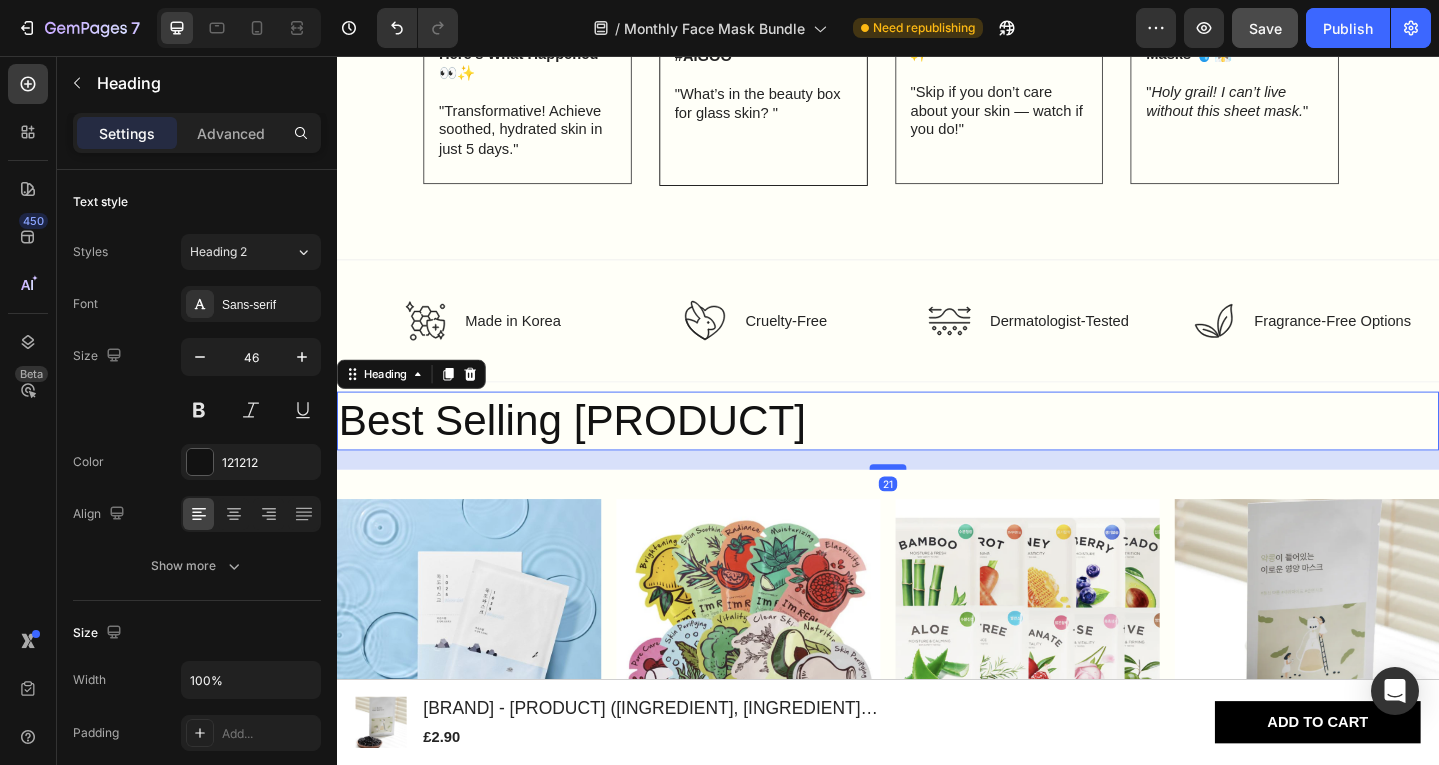 drag, startPoint x: 916, startPoint y: 482, endPoint x: 910, endPoint y: 503, distance: 21.84033 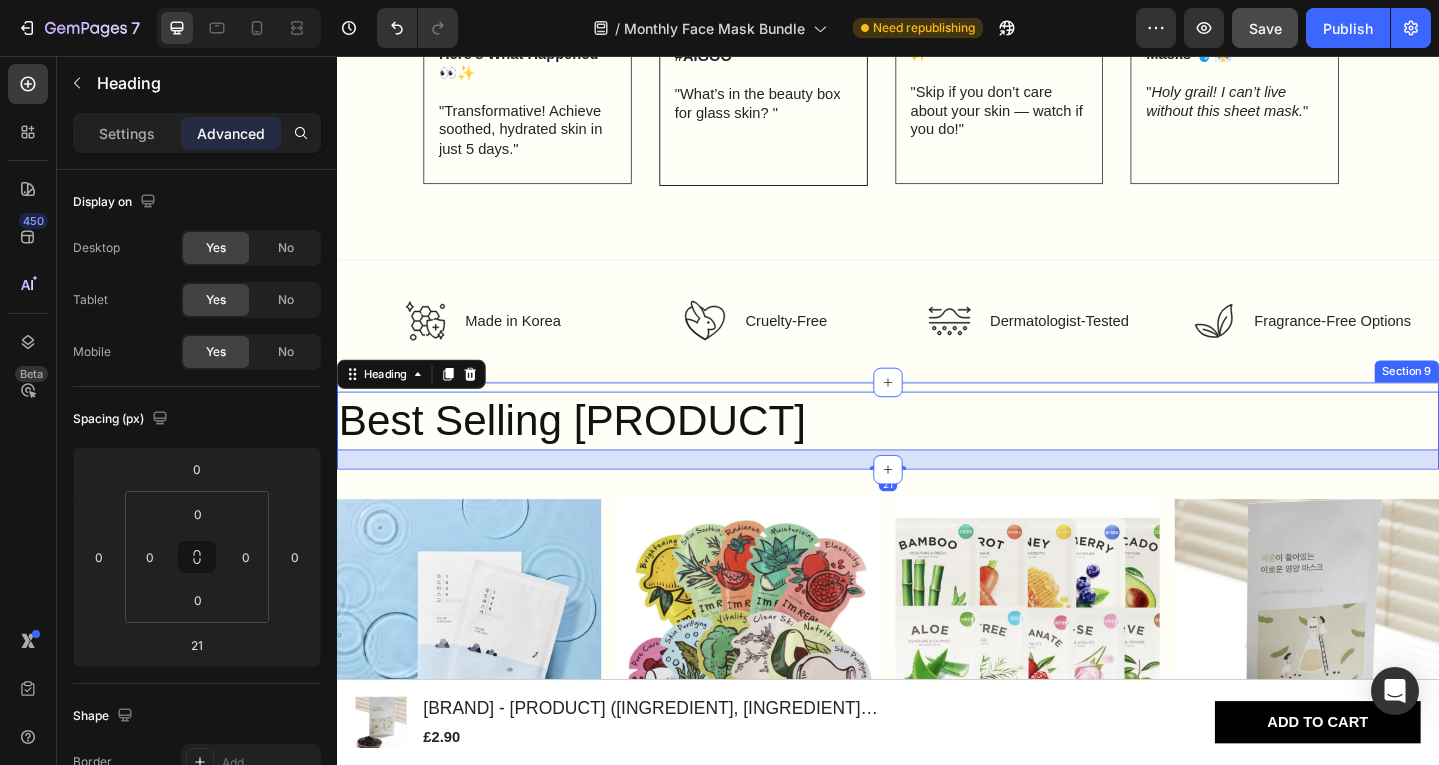 scroll, scrollTop: 4170, scrollLeft: 0, axis: vertical 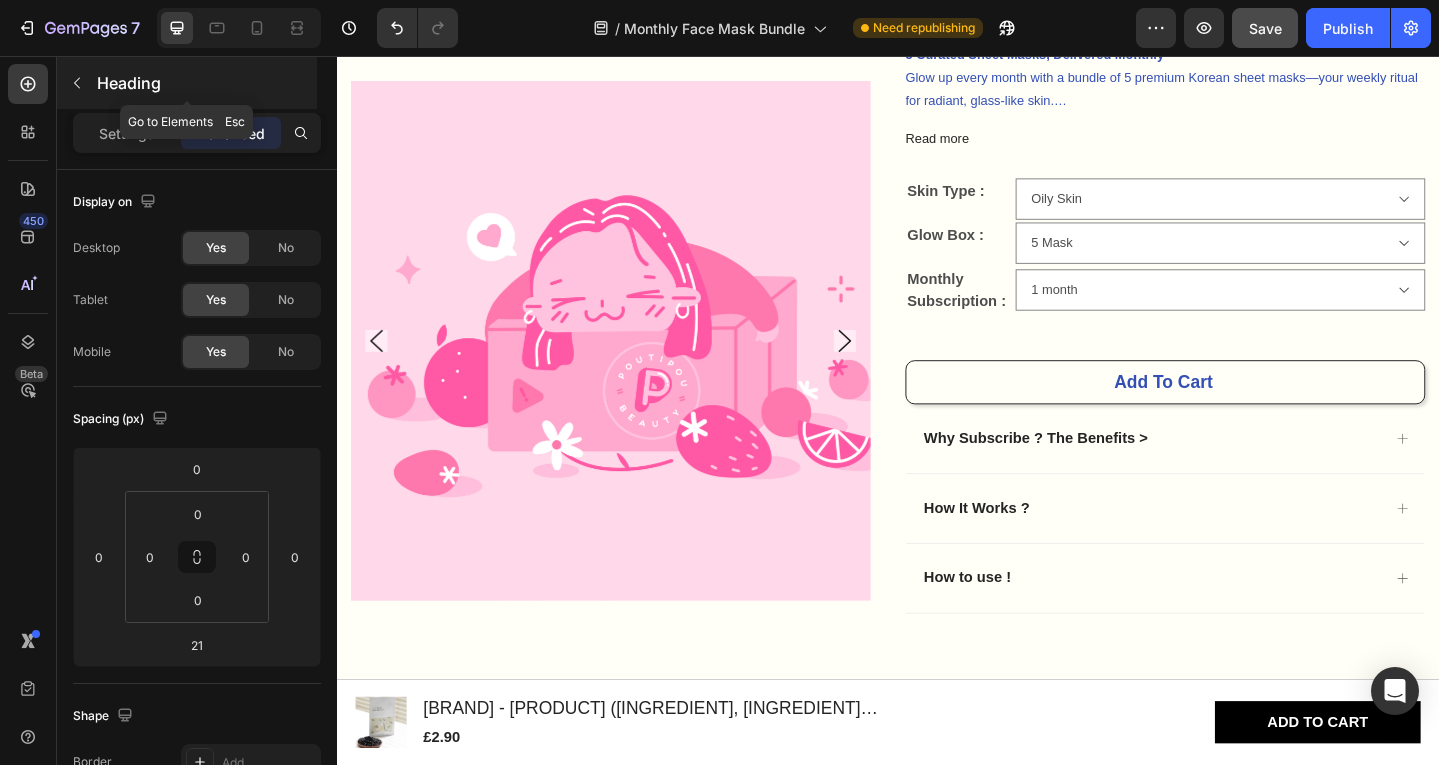click on "Heading" at bounding box center [187, 83] 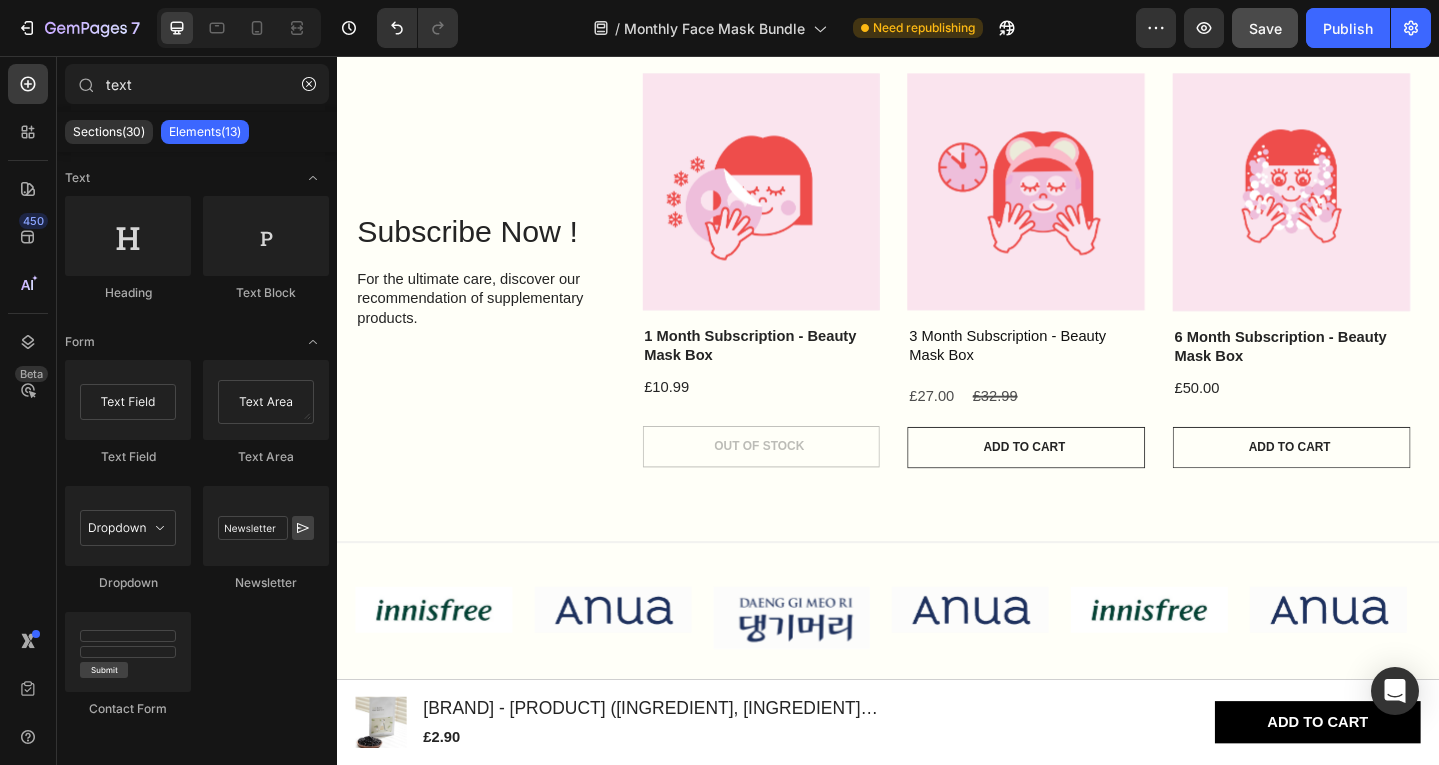 scroll, scrollTop: 1178, scrollLeft: 0, axis: vertical 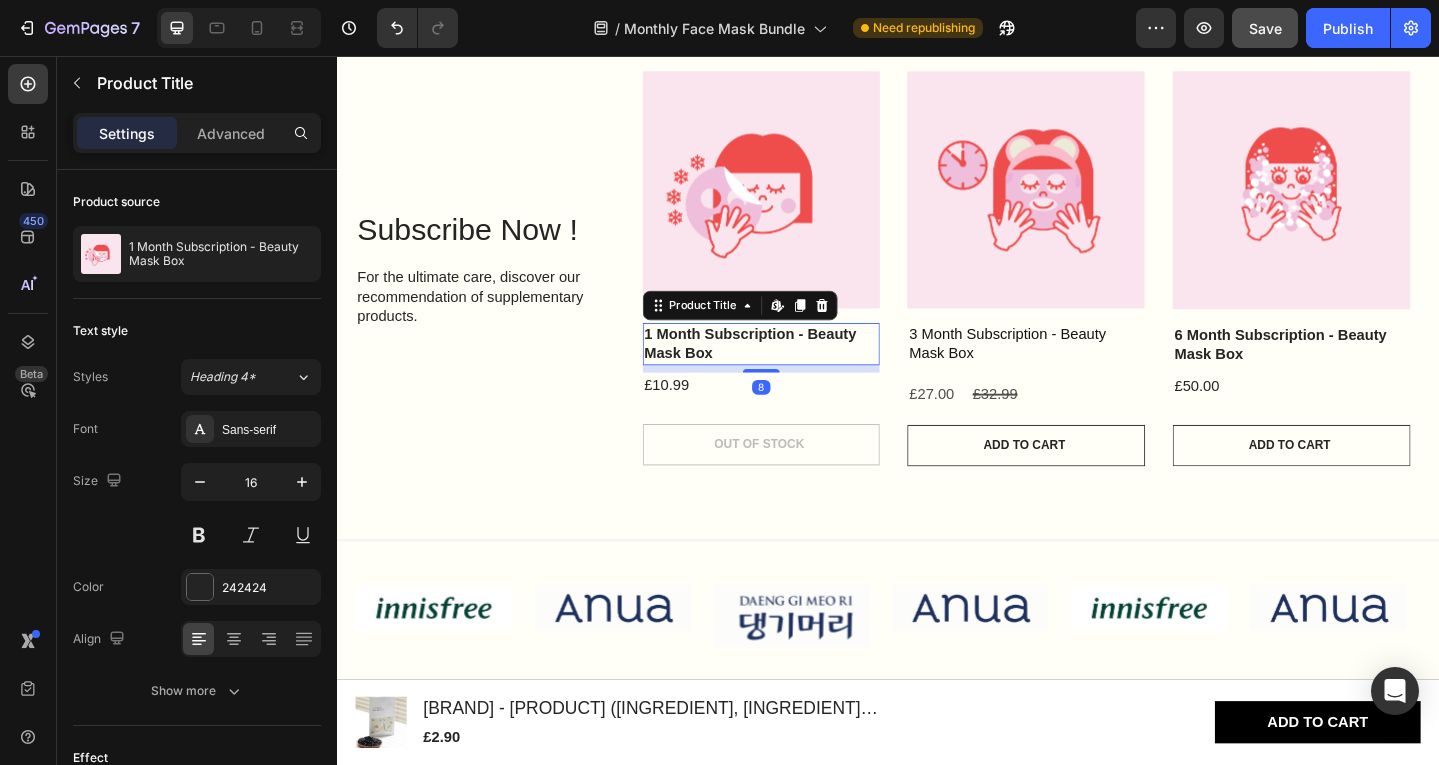 click on "[NUMBER] [MONTH] Subscription - [PRODUCT] [PRODUCT] Edit content in Shopify [NUMBER] £[PRICE] [PRODUCT] [PRODUCT] Out of stock Add to Cart [PRODUCT]" at bounding box center [799, 287] 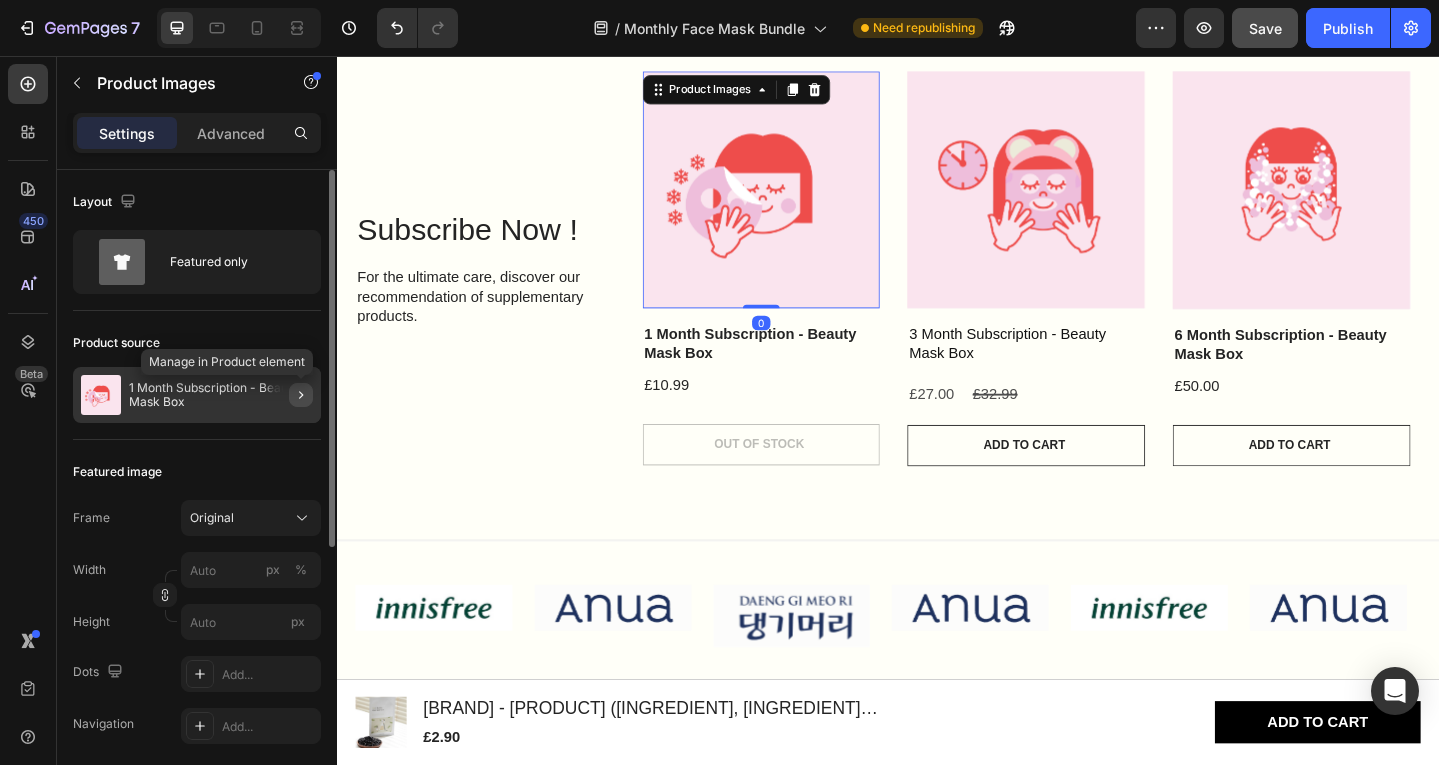 click 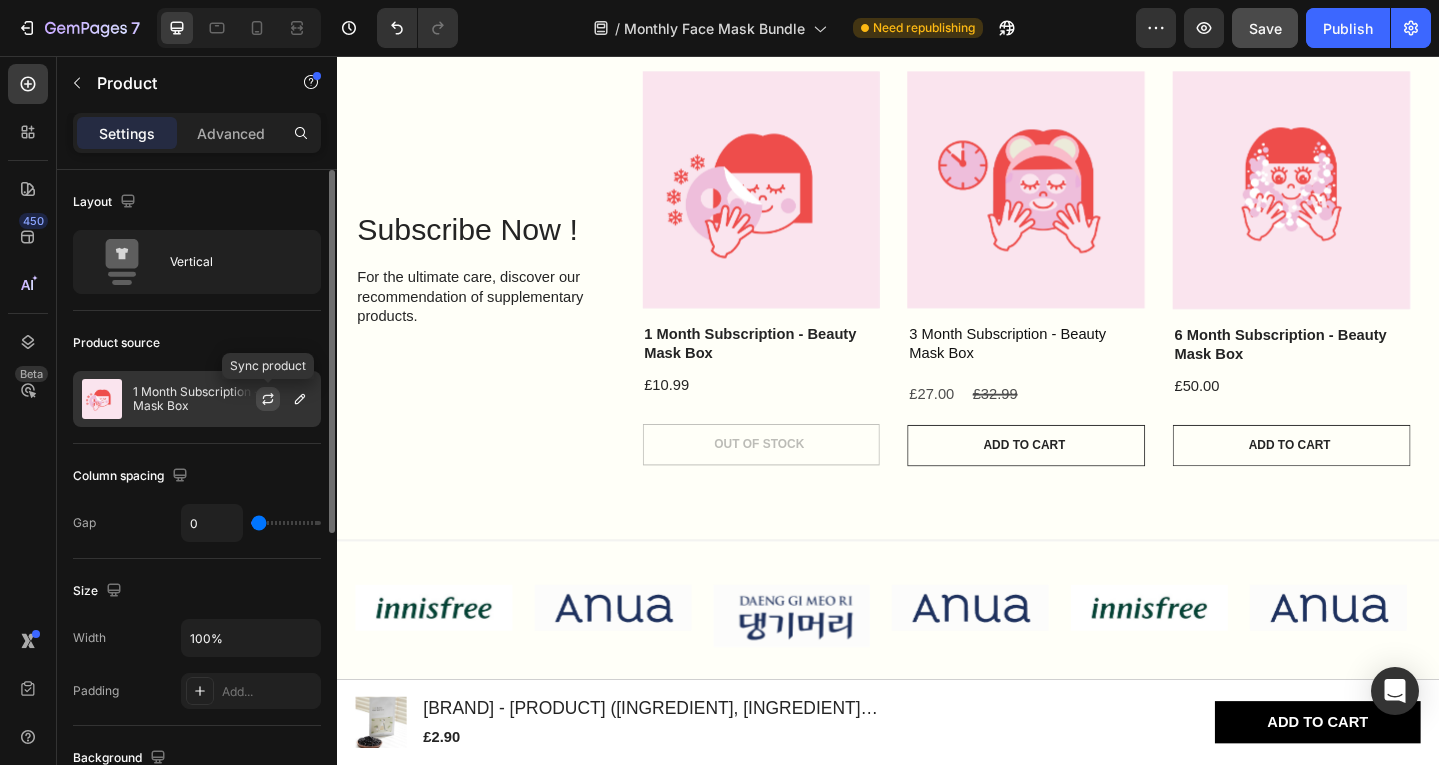 click 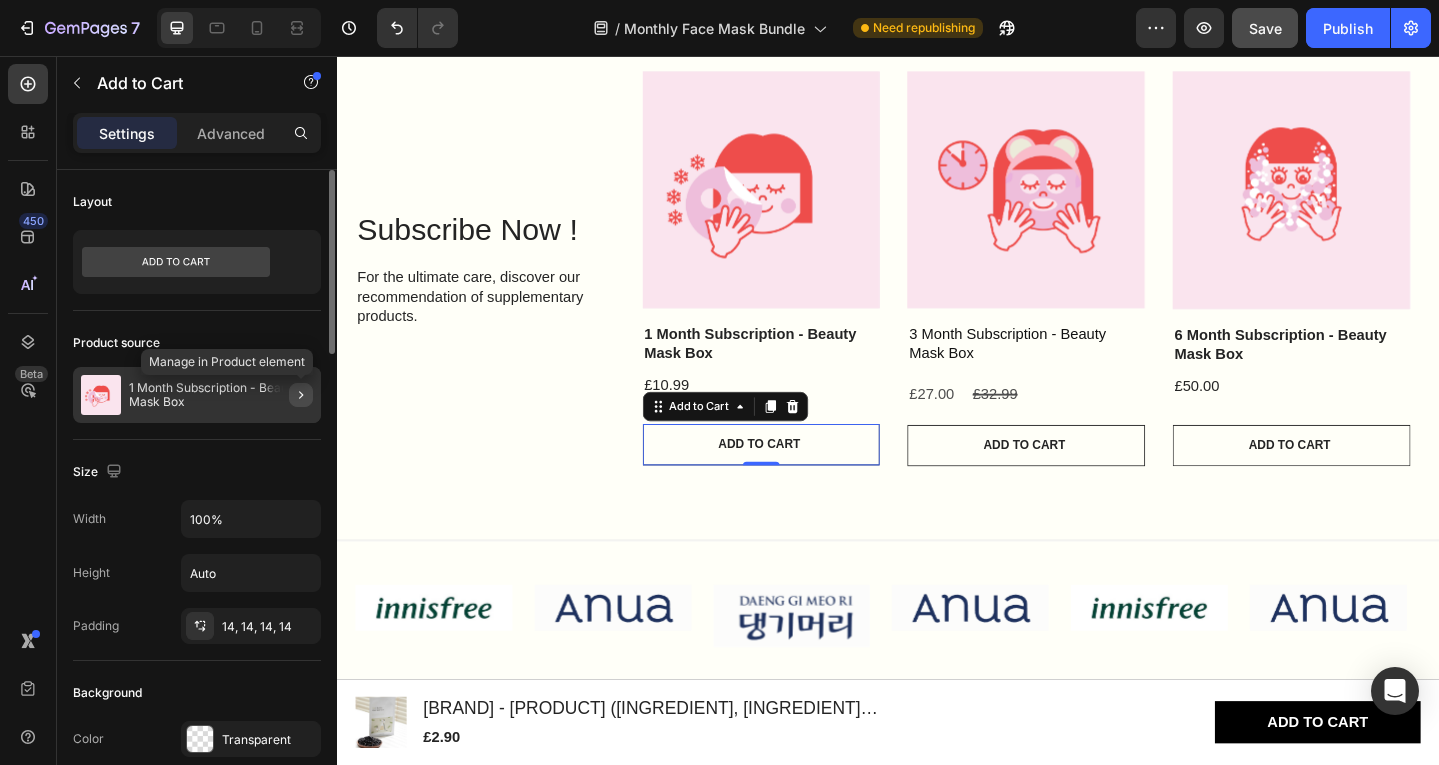 click 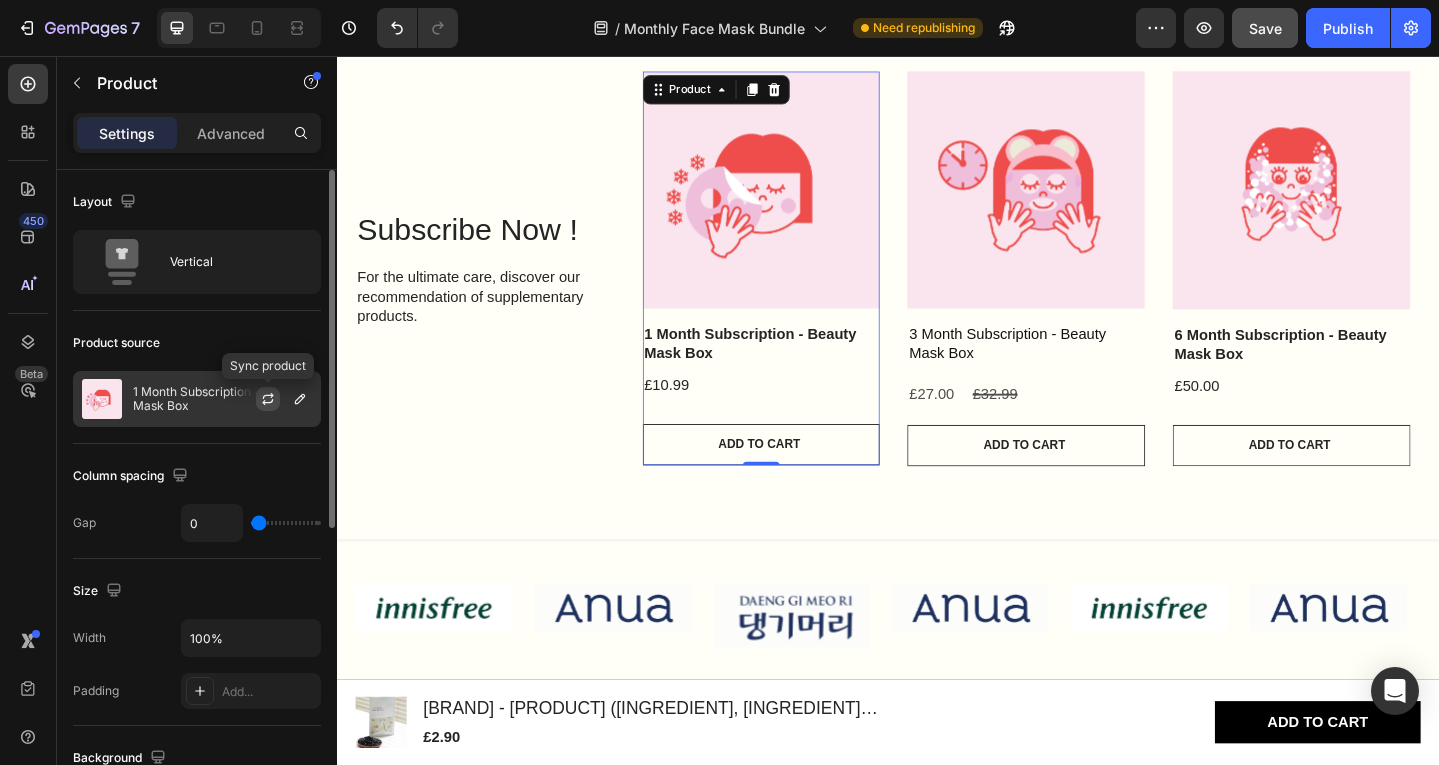 click 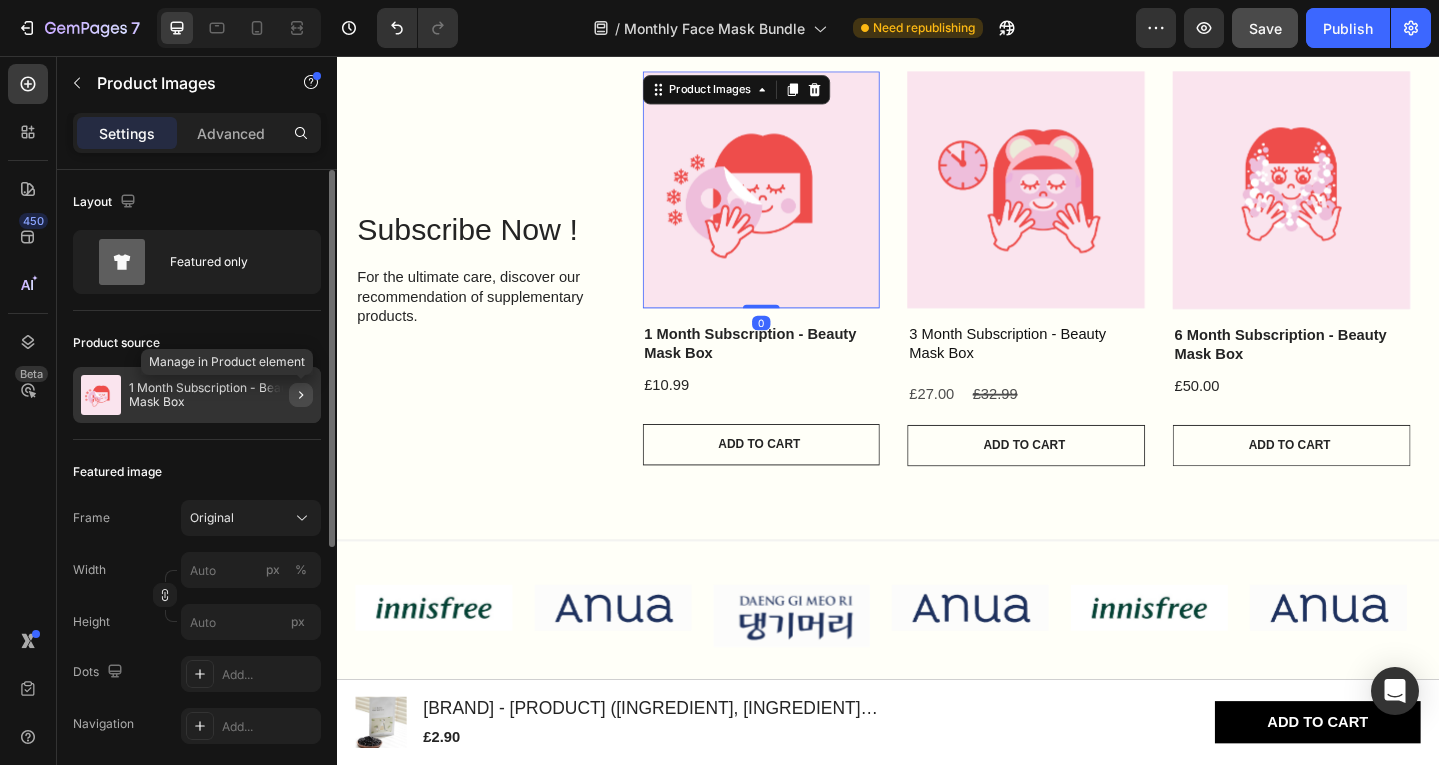 click 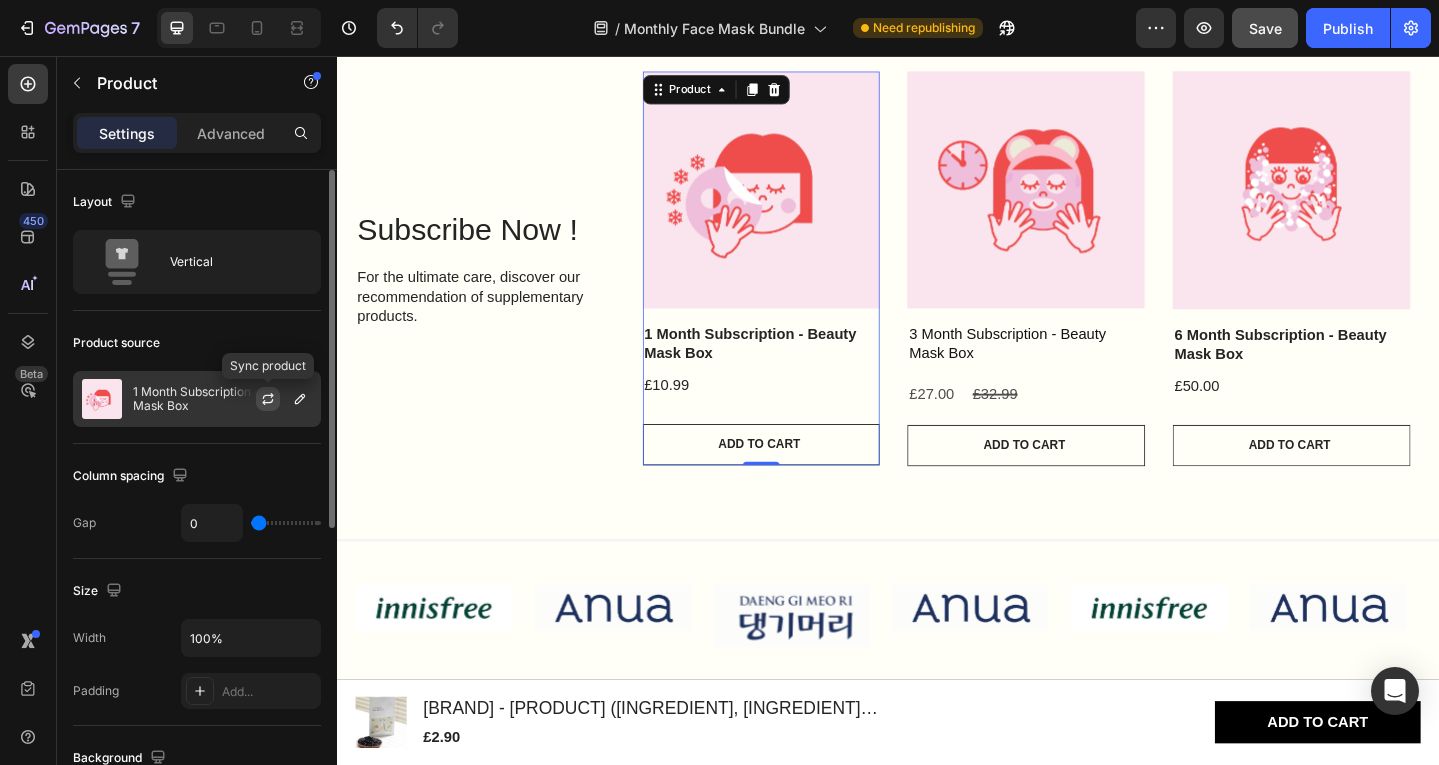 click 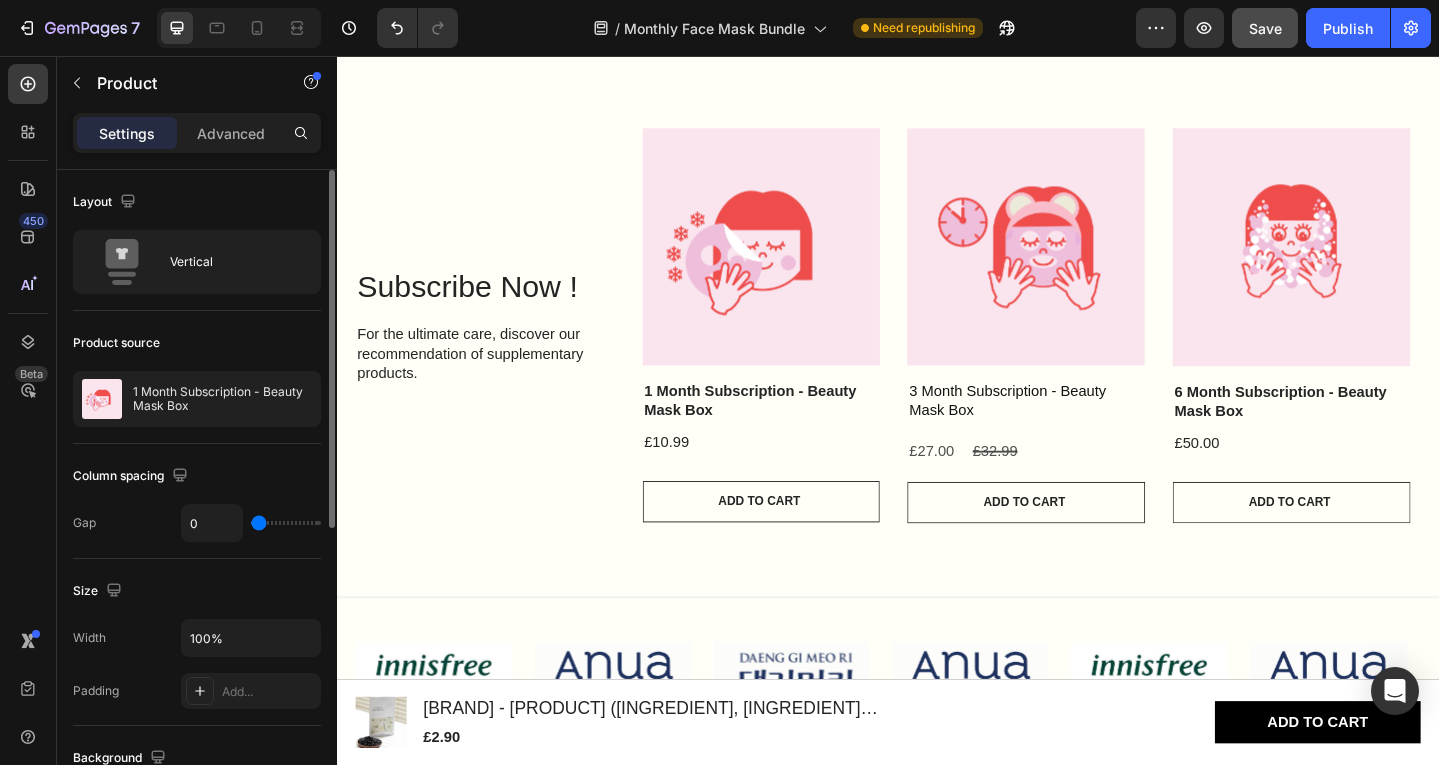 scroll, scrollTop: 1113, scrollLeft: 0, axis: vertical 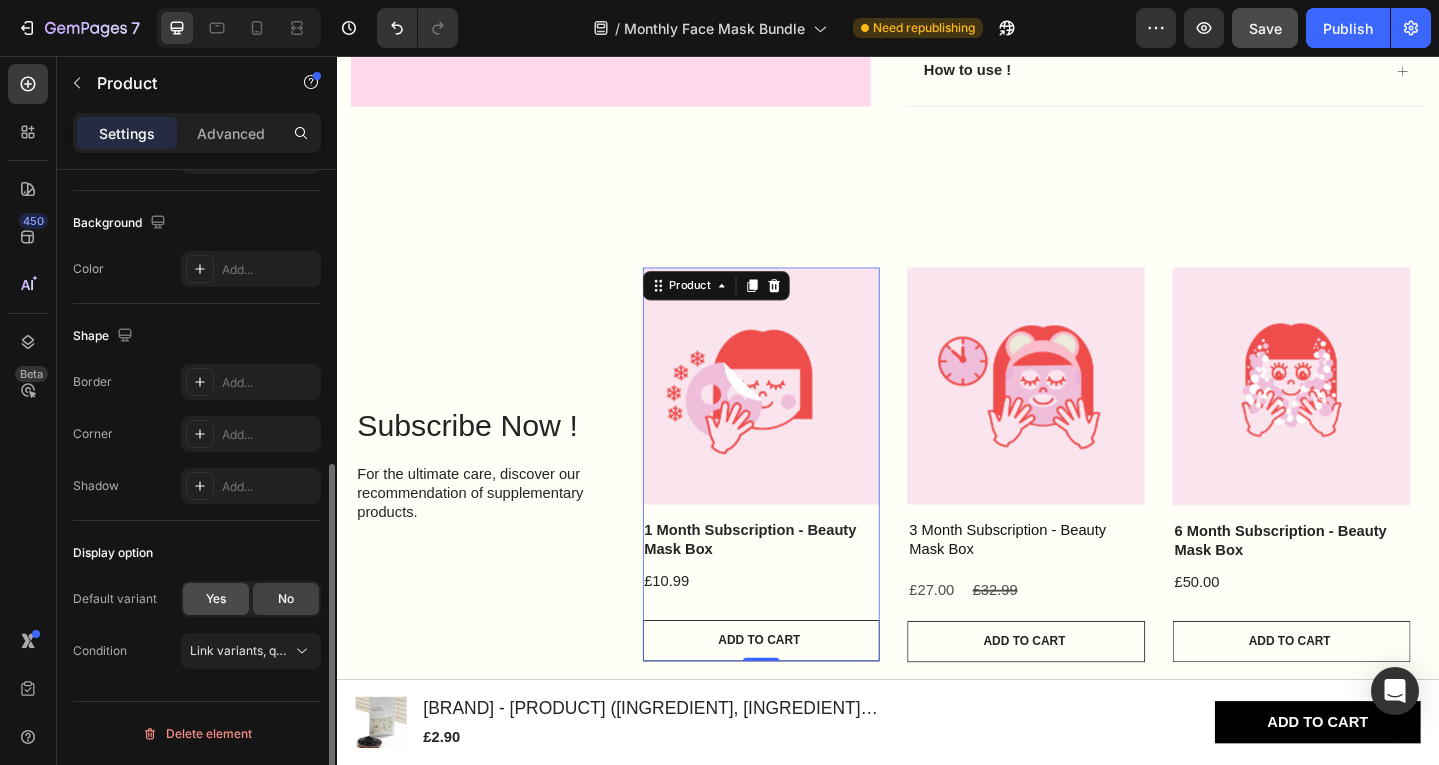 click on "Yes" 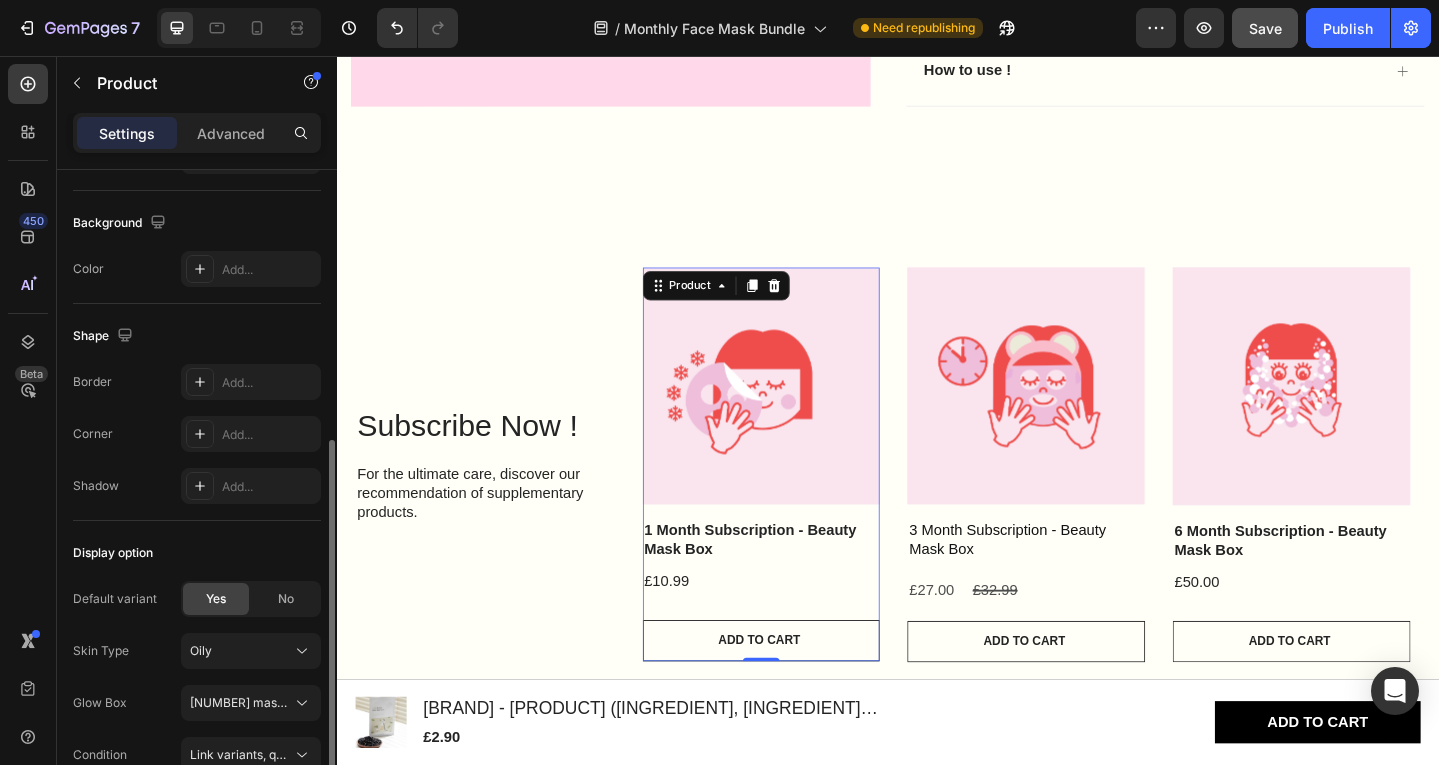 scroll, scrollTop: 639, scrollLeft: 0, axis: vertical 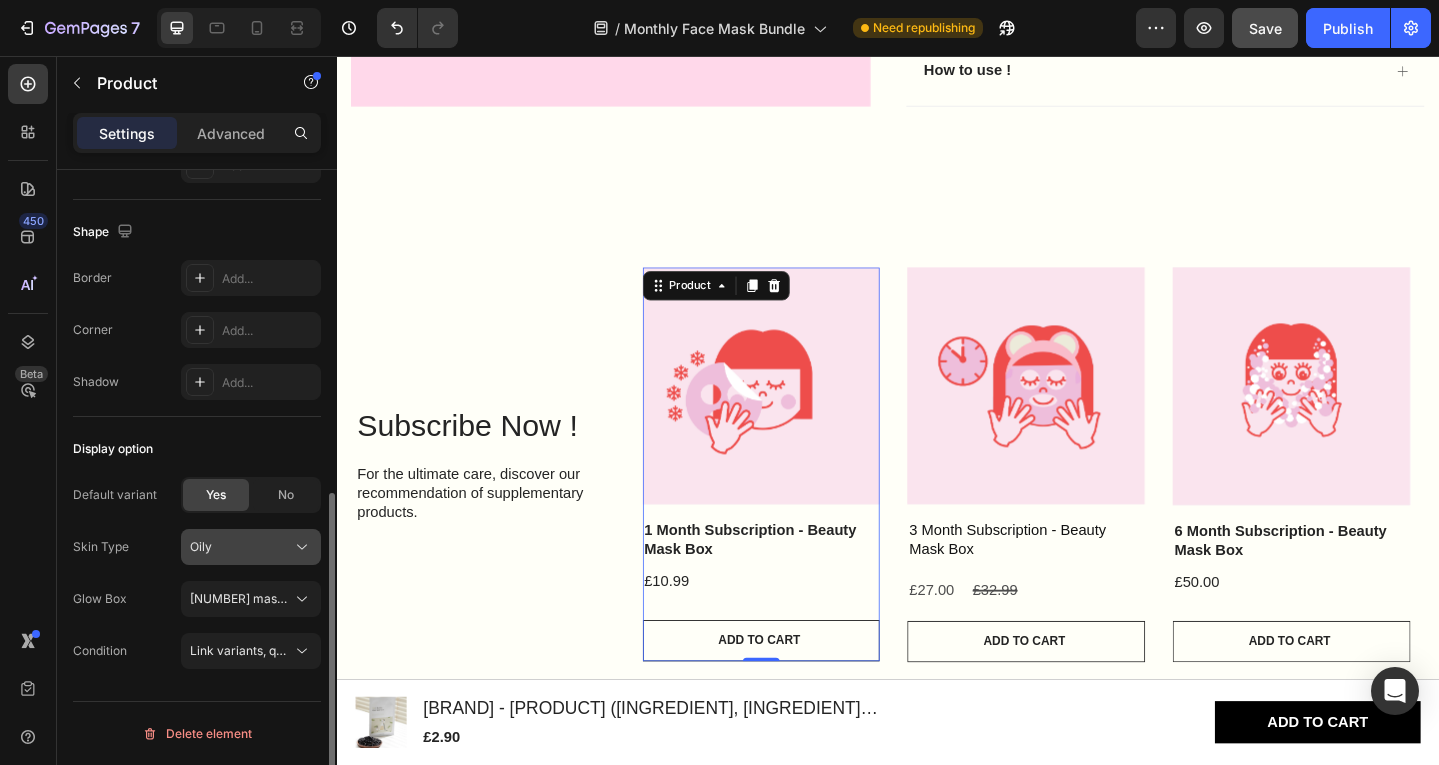 click on "Oily" 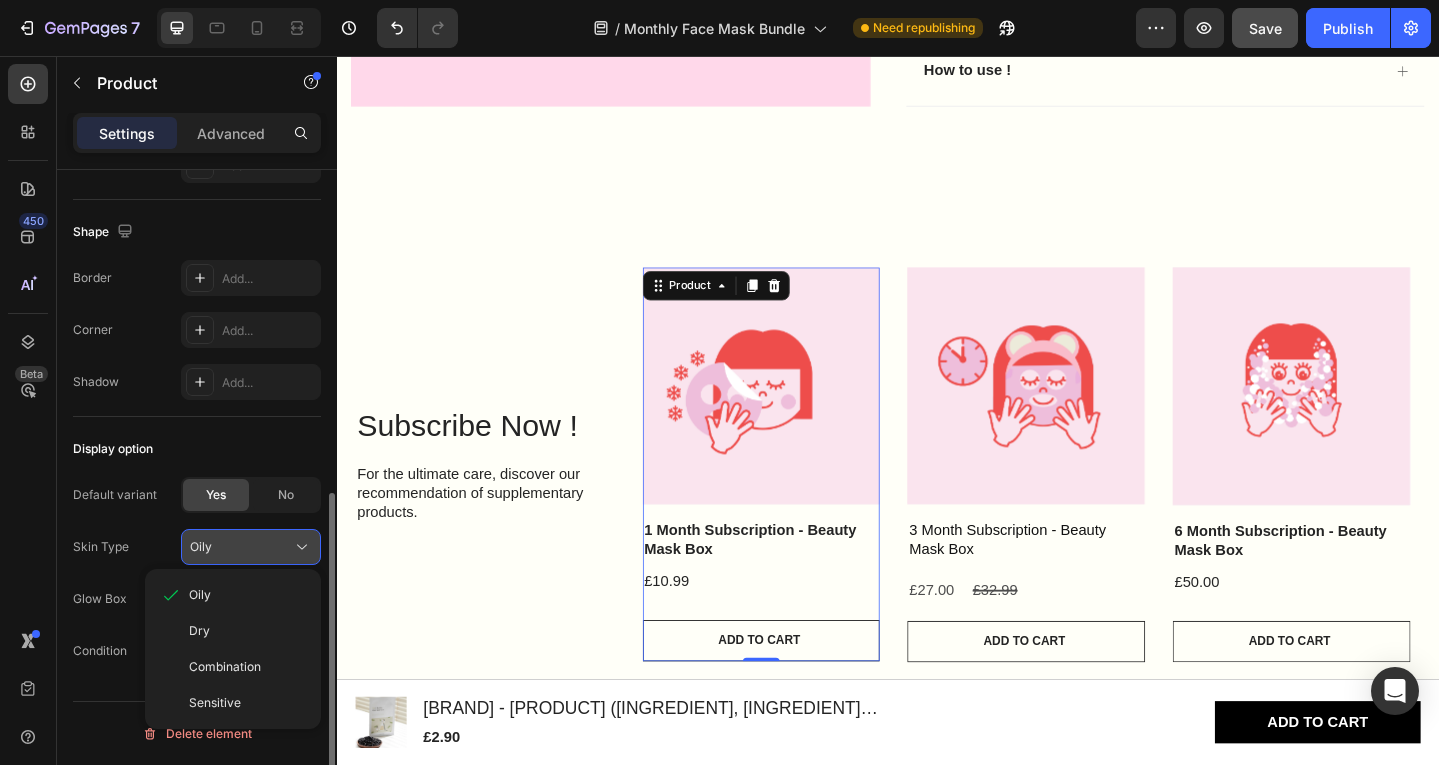 click on "Oily" 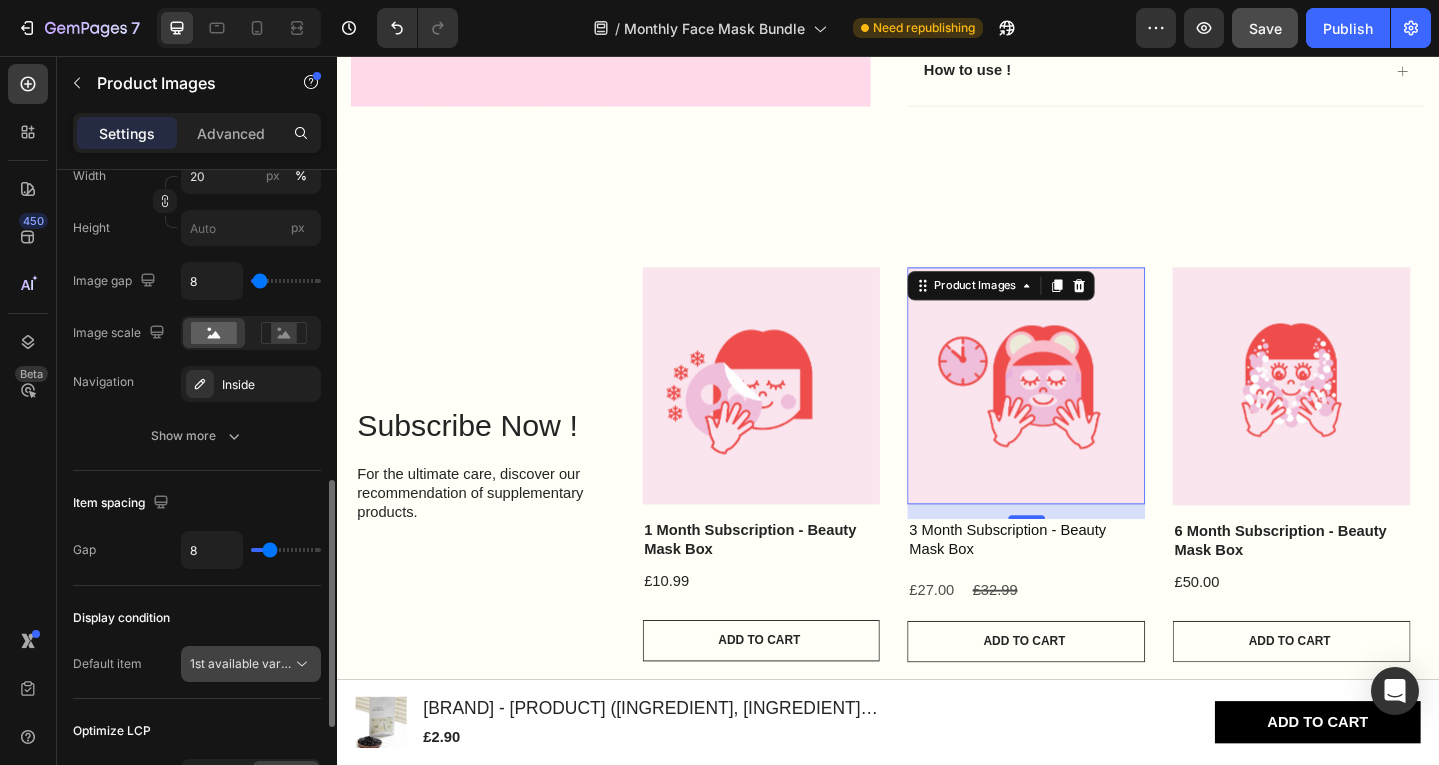 scroll, scrollTop: 1064, scrollLeft: 0, axis: vertical 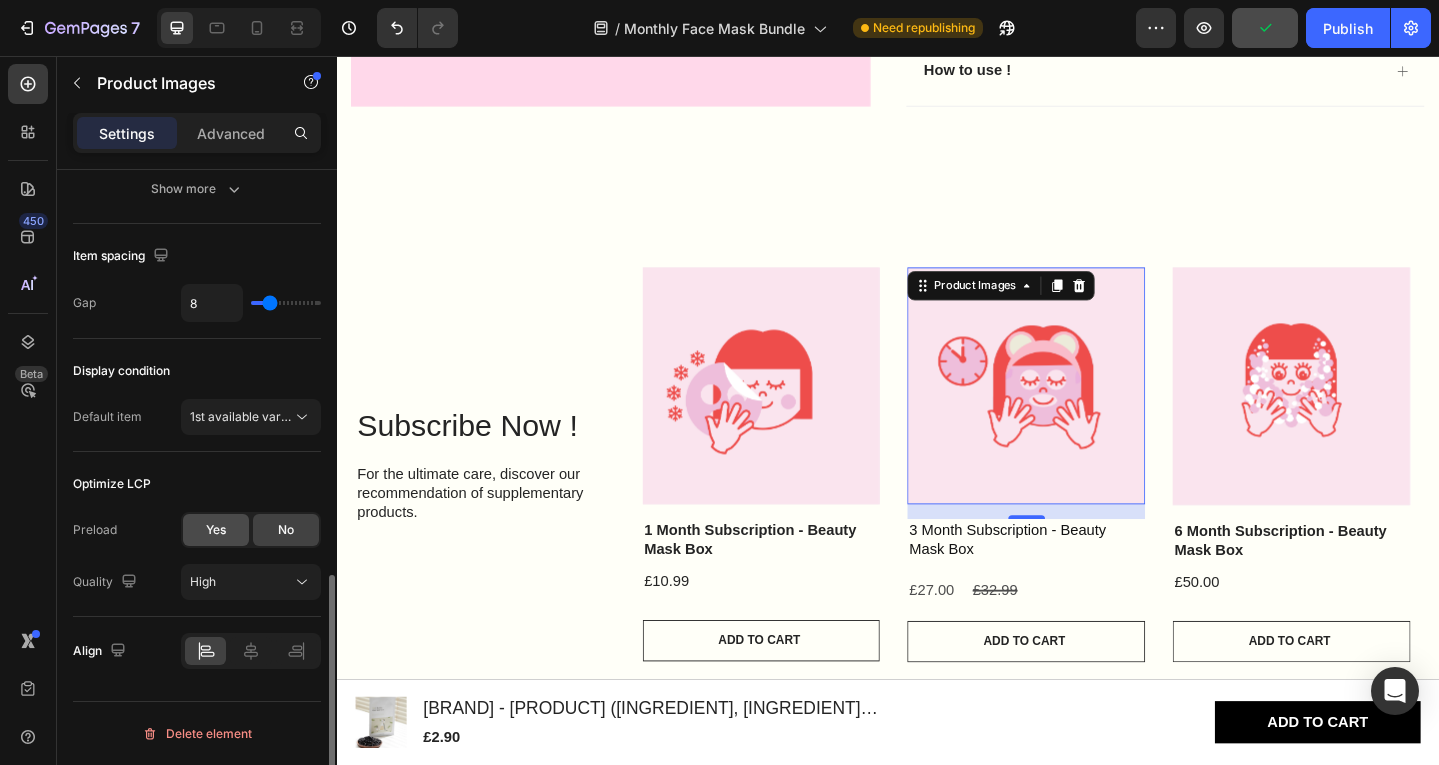 click on "Yes" 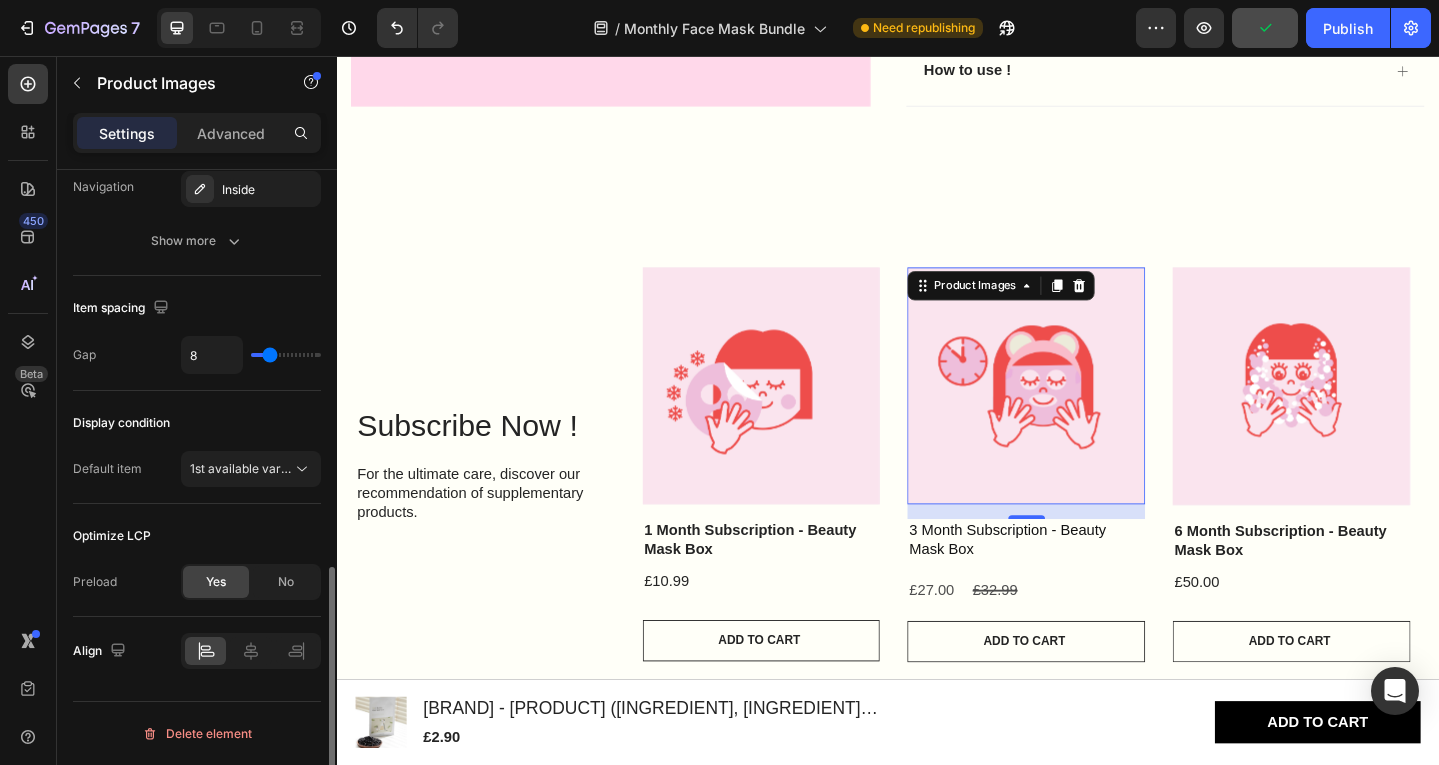 scroll, scrollTop: 1012, scrollLeft: 0, axis: vertical 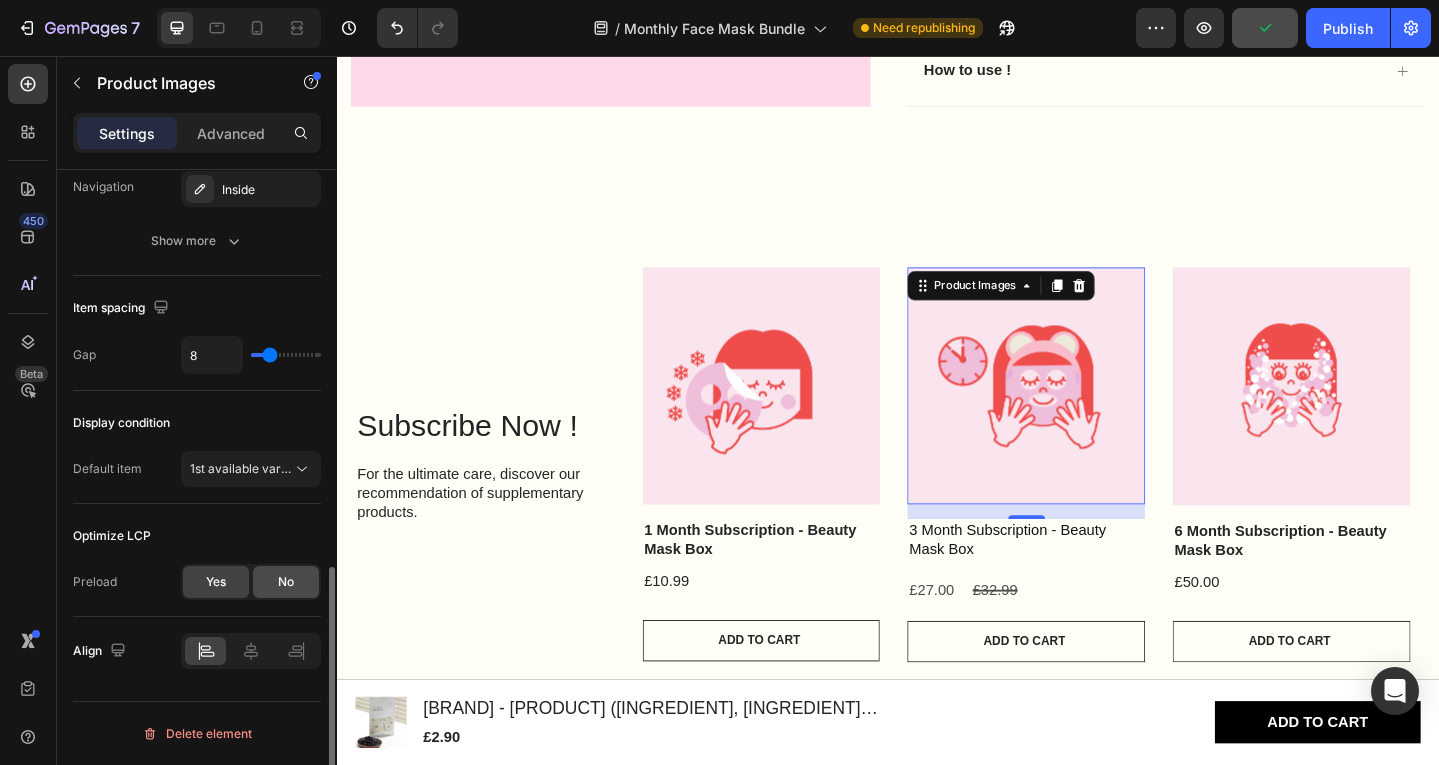 click on "No" 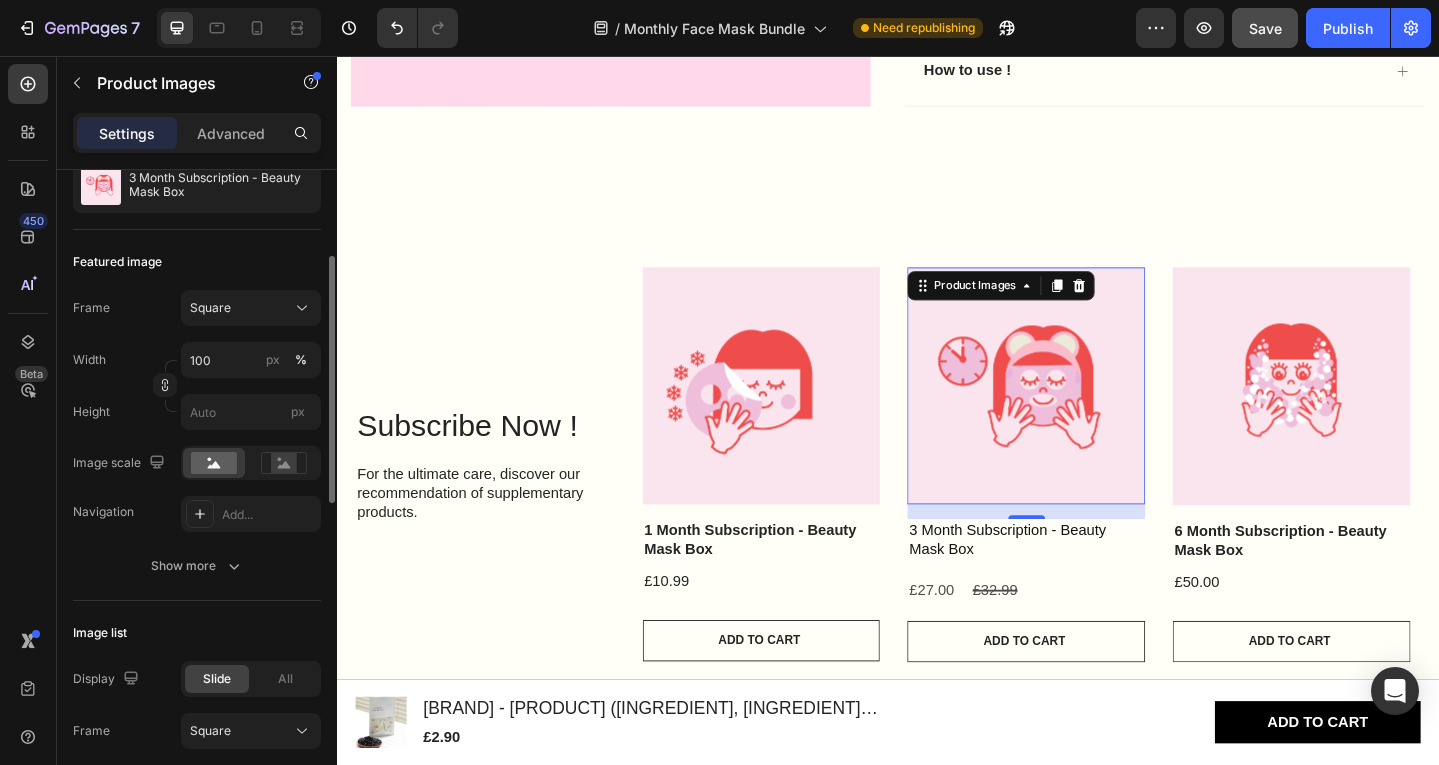 scroll, scrollTop: 208, scrollLeft: 0, axis: vertical 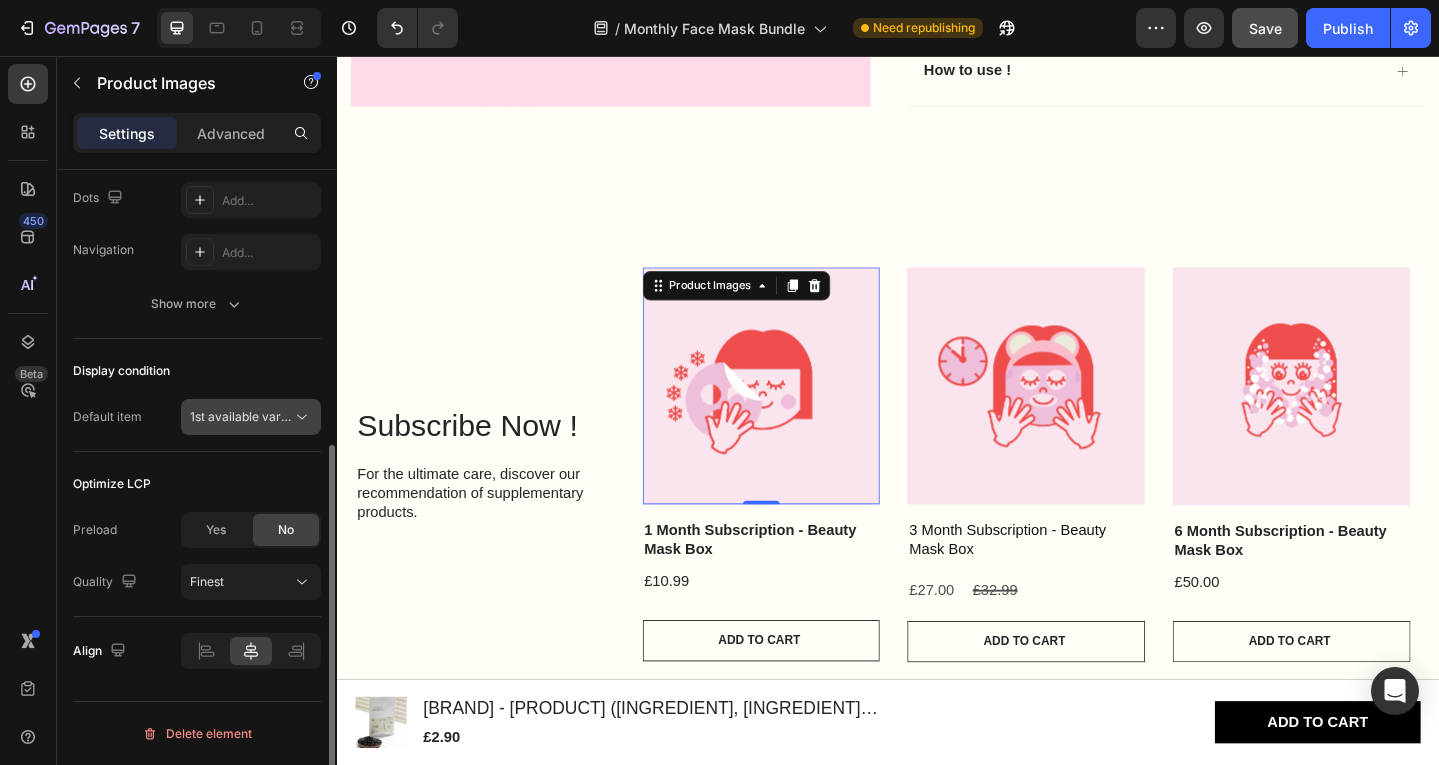 click on "1st available variant" 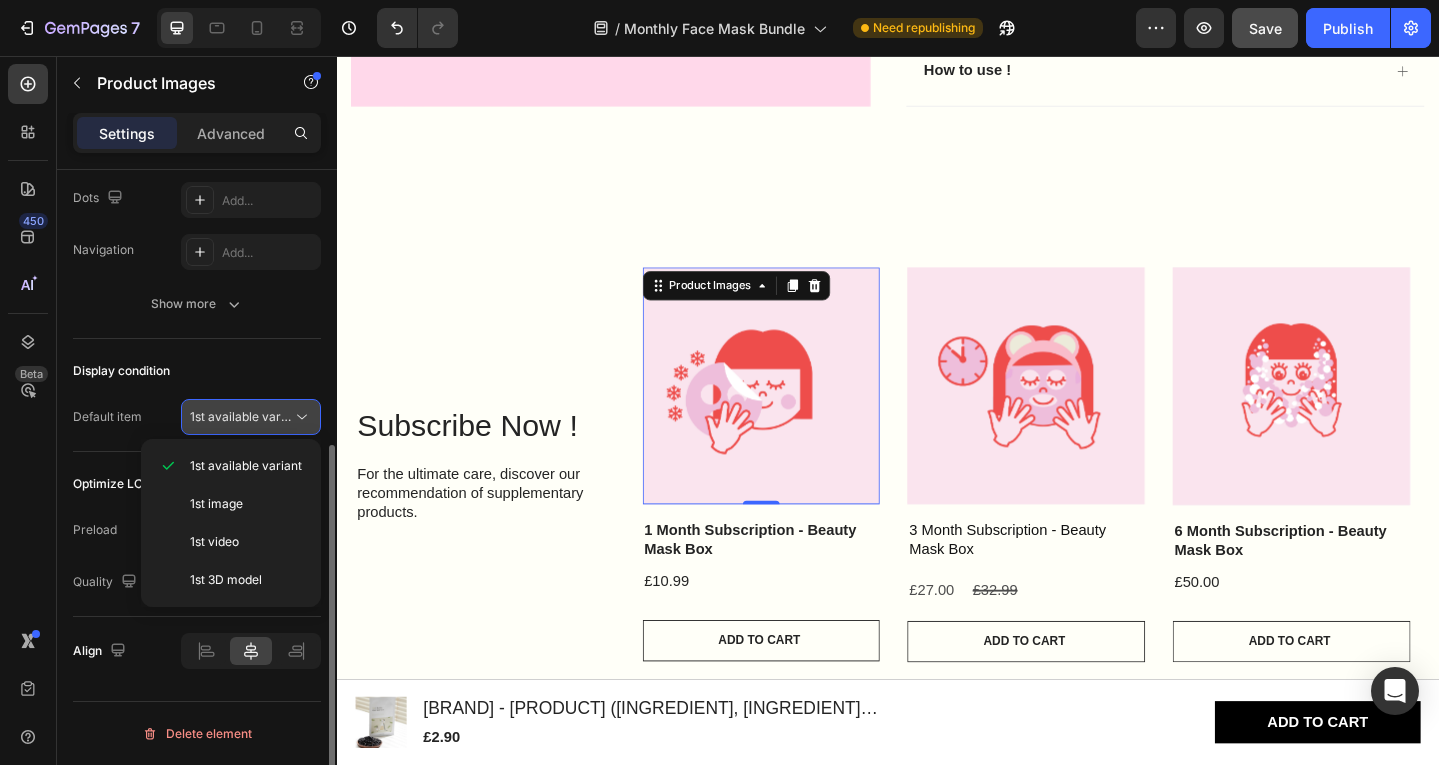 click on "1st available variant" 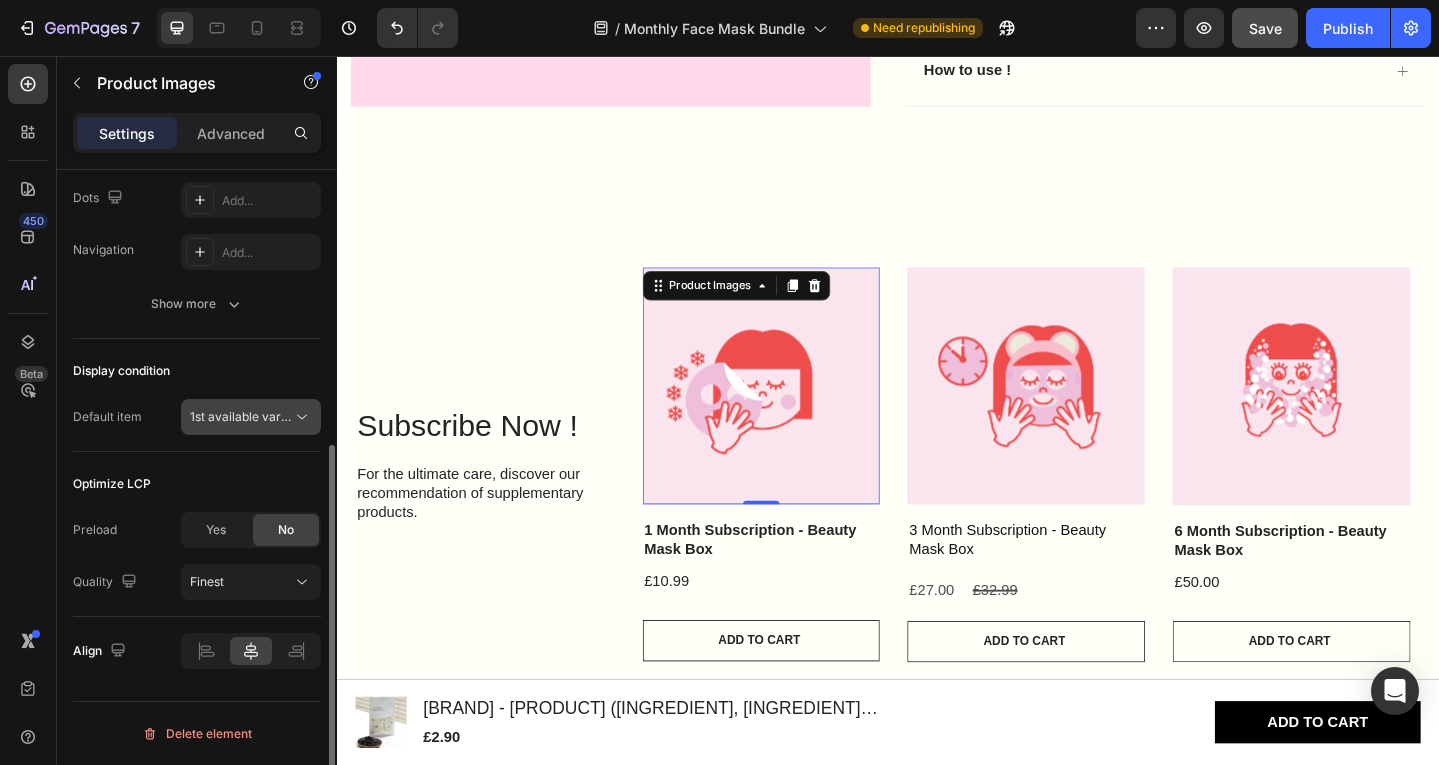 click on "1st available variant" 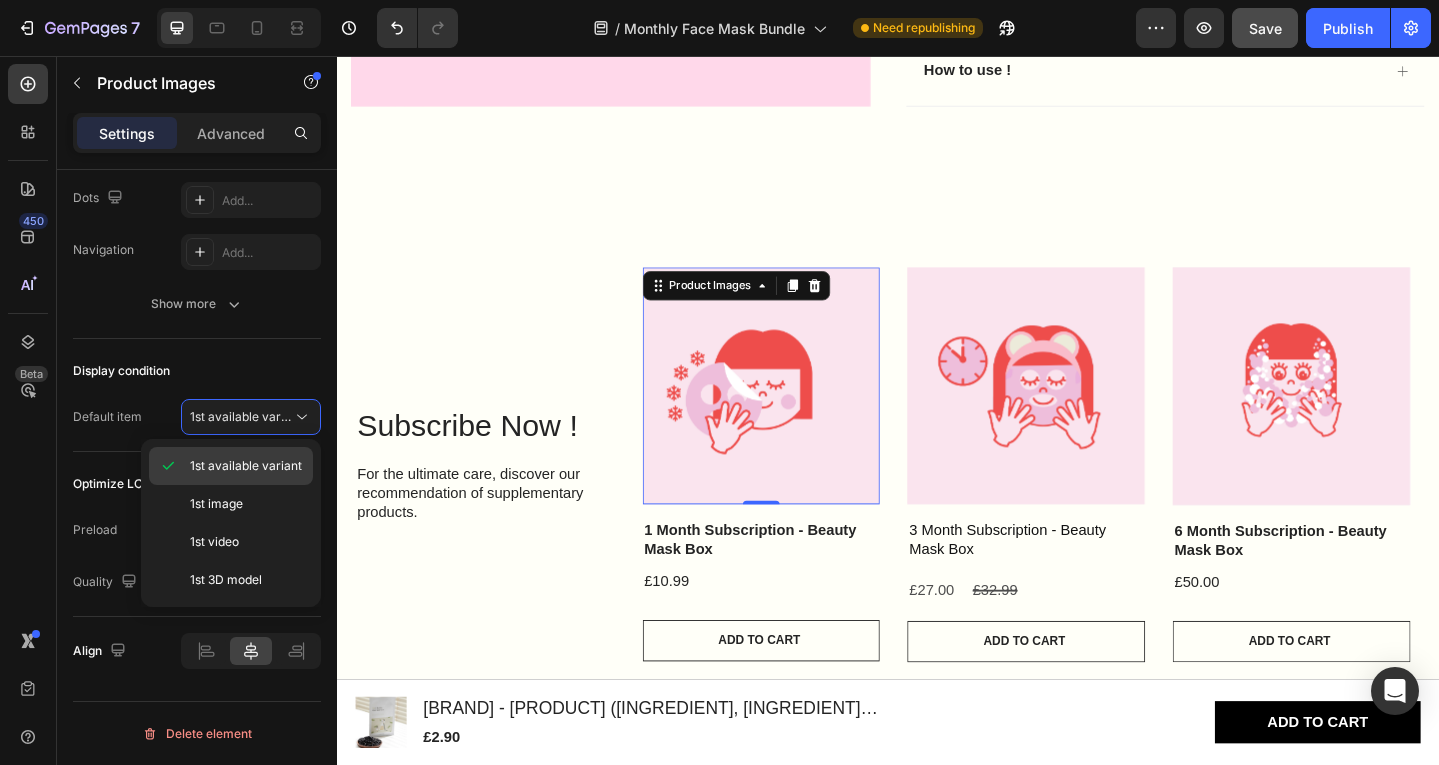 click on "1st available variant" 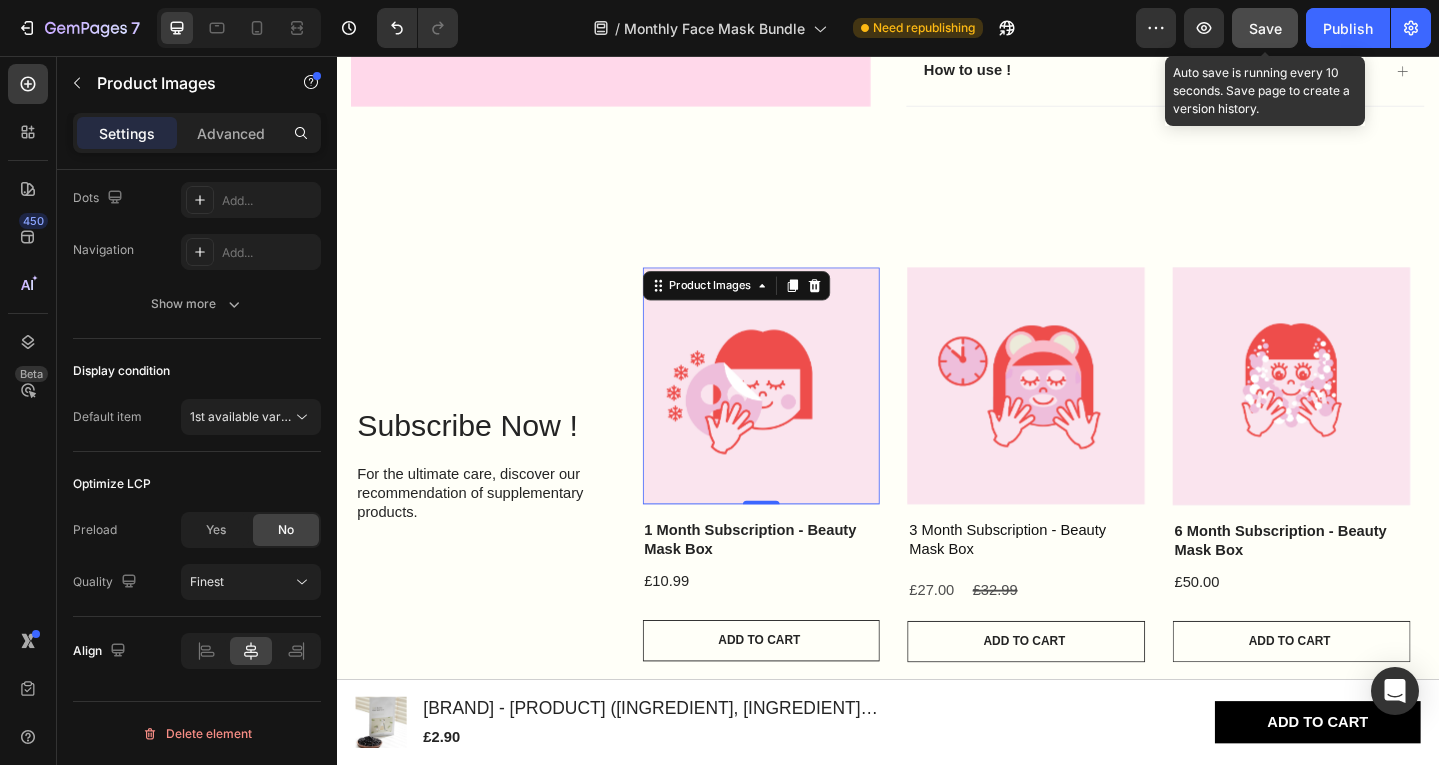 click on "Save" at bounding box center (1265, 28) 